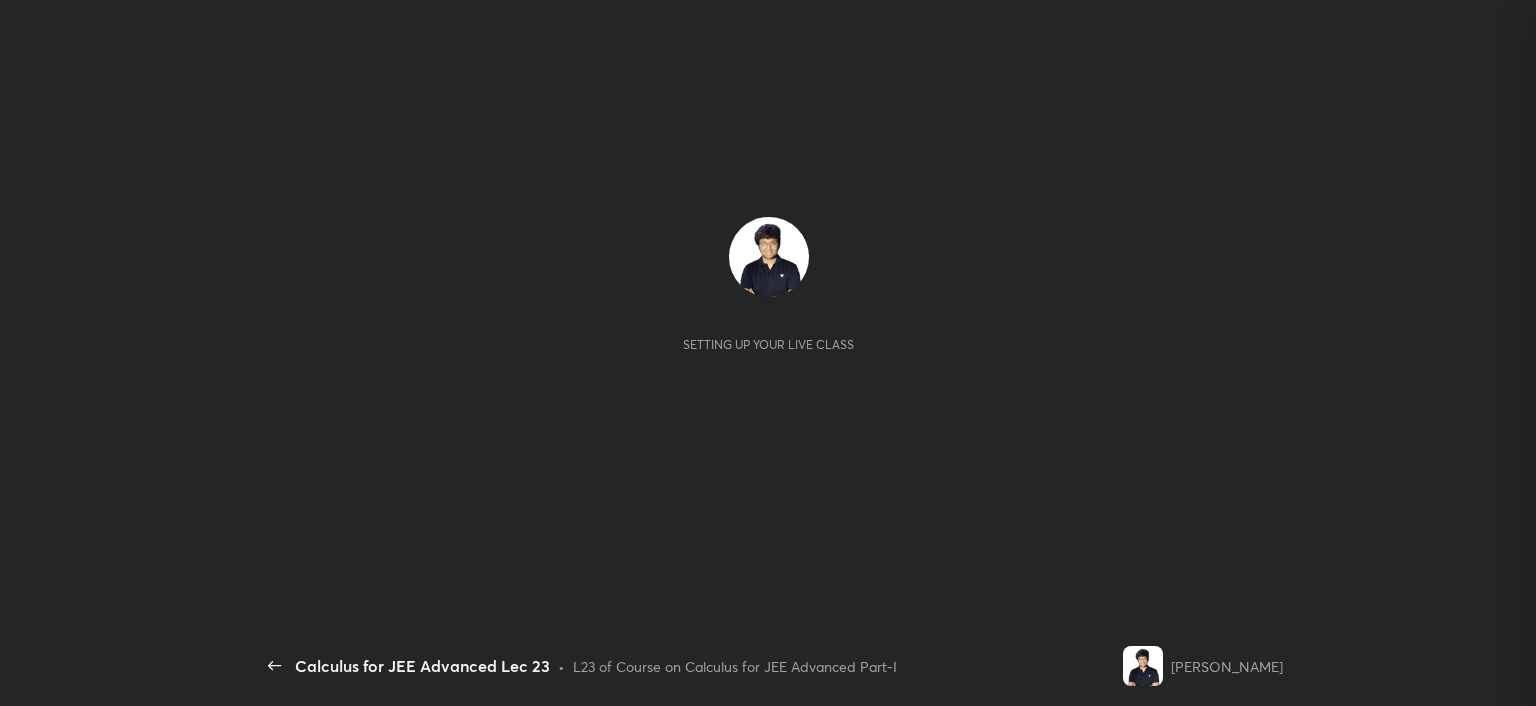 scroll, scrollTop: 0, scrollLeft: 0, axis: both 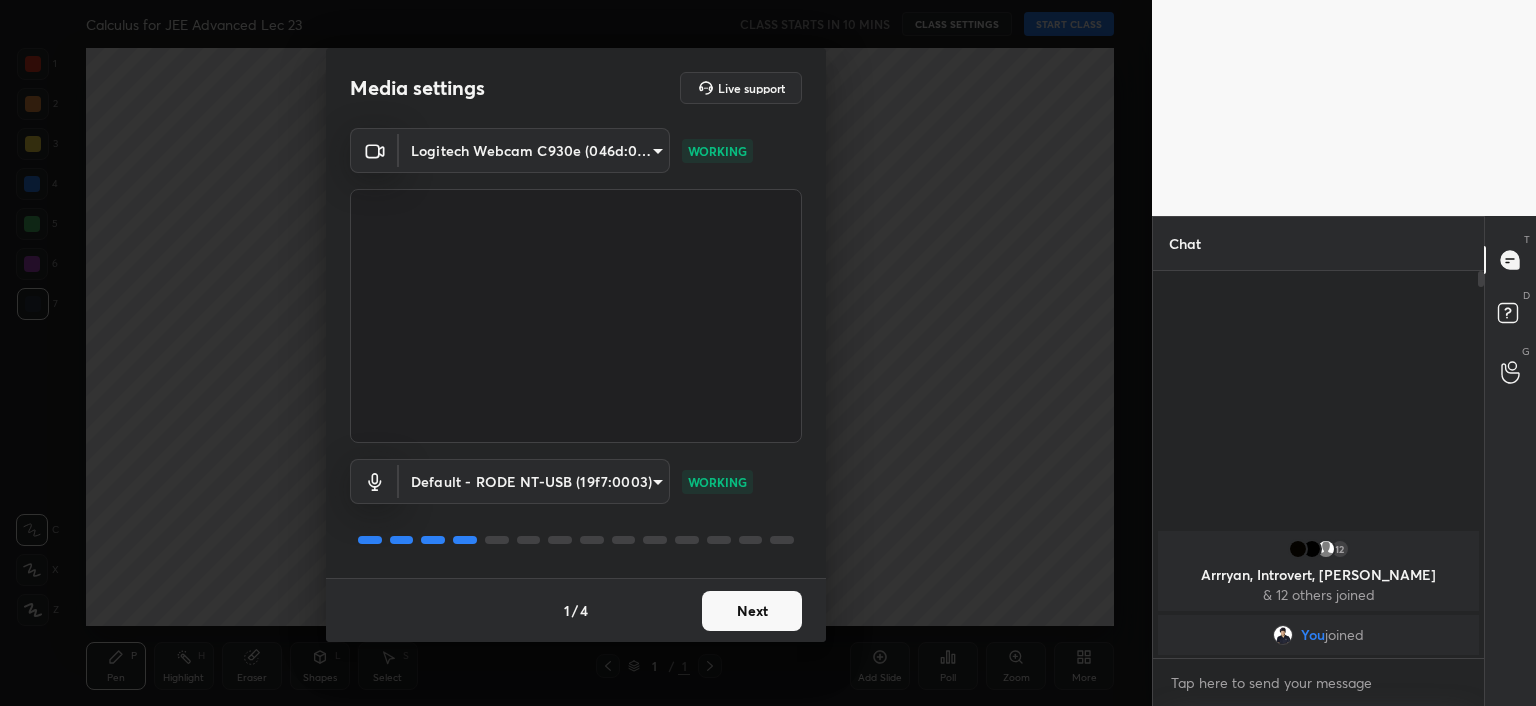 click on "Next" at bounding box center [752, 611] 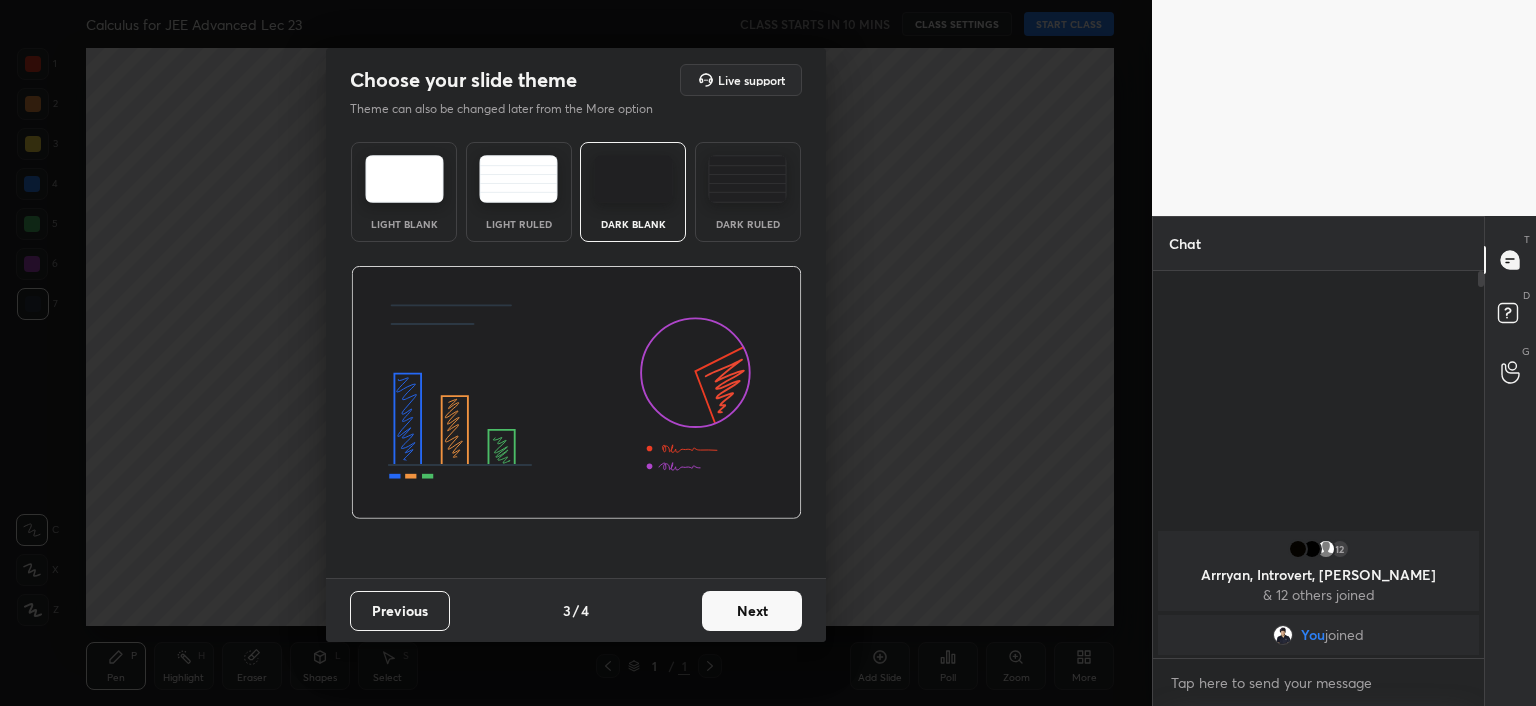 click on "Next" at bounding box center (752, 611) 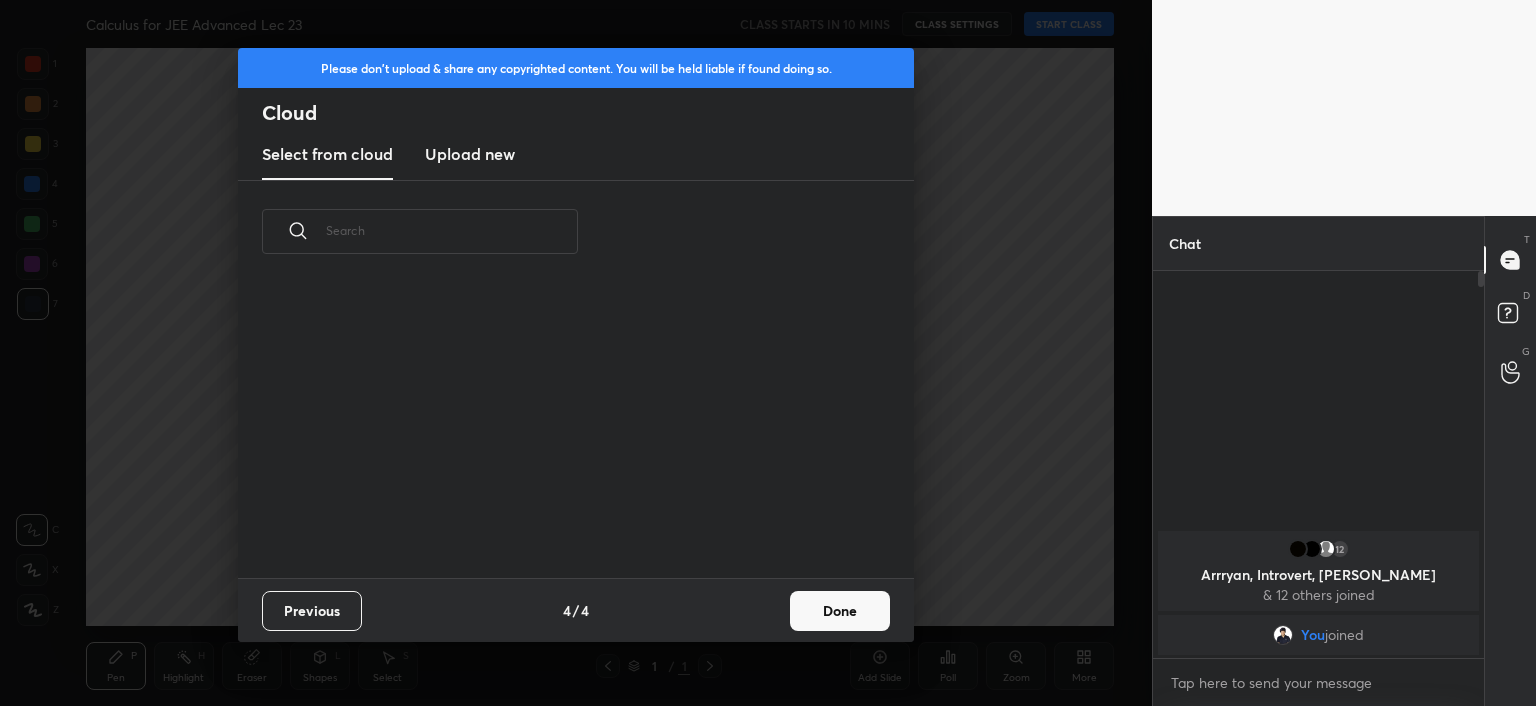 click on "Previous 4 / 4 Done" at bounding box center [576, 610] 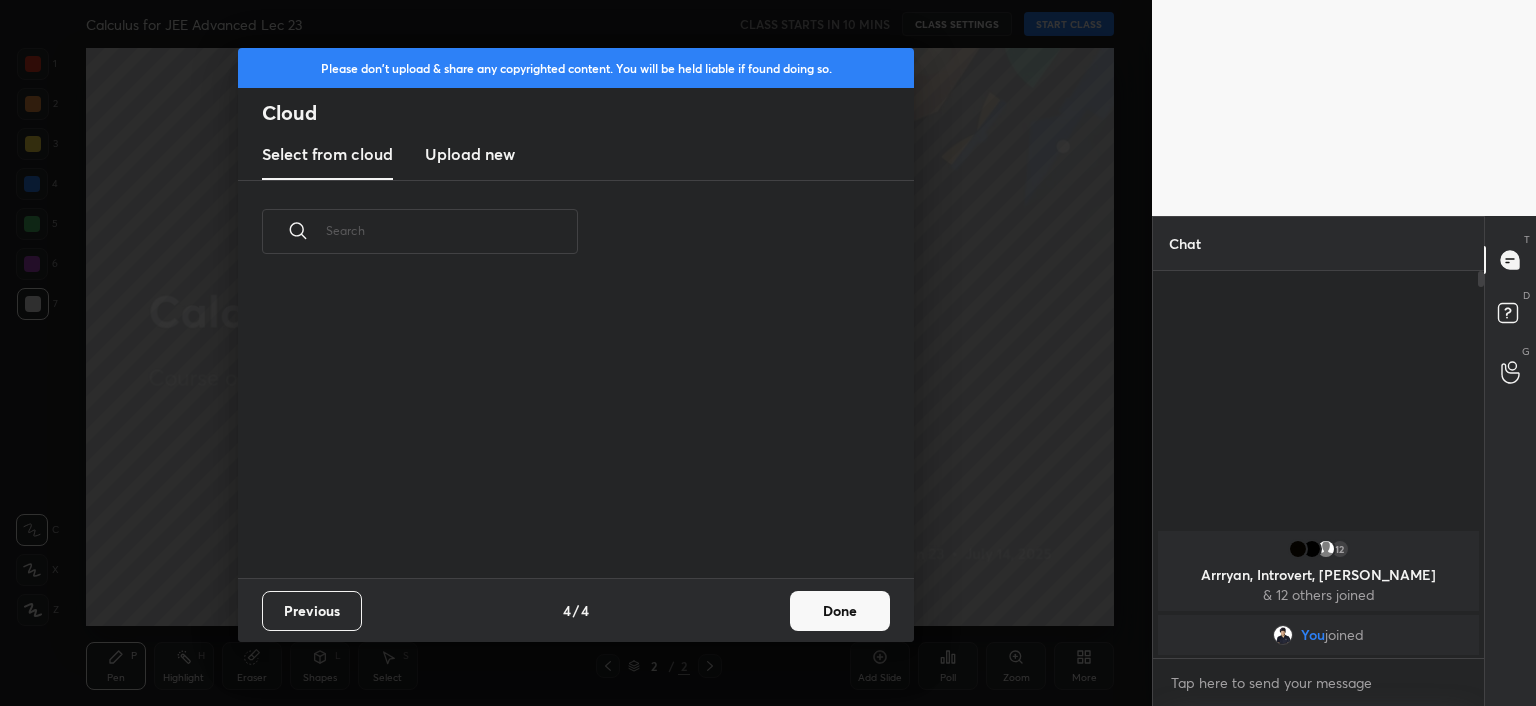 click on "Done" at bounding box center [840, 611] 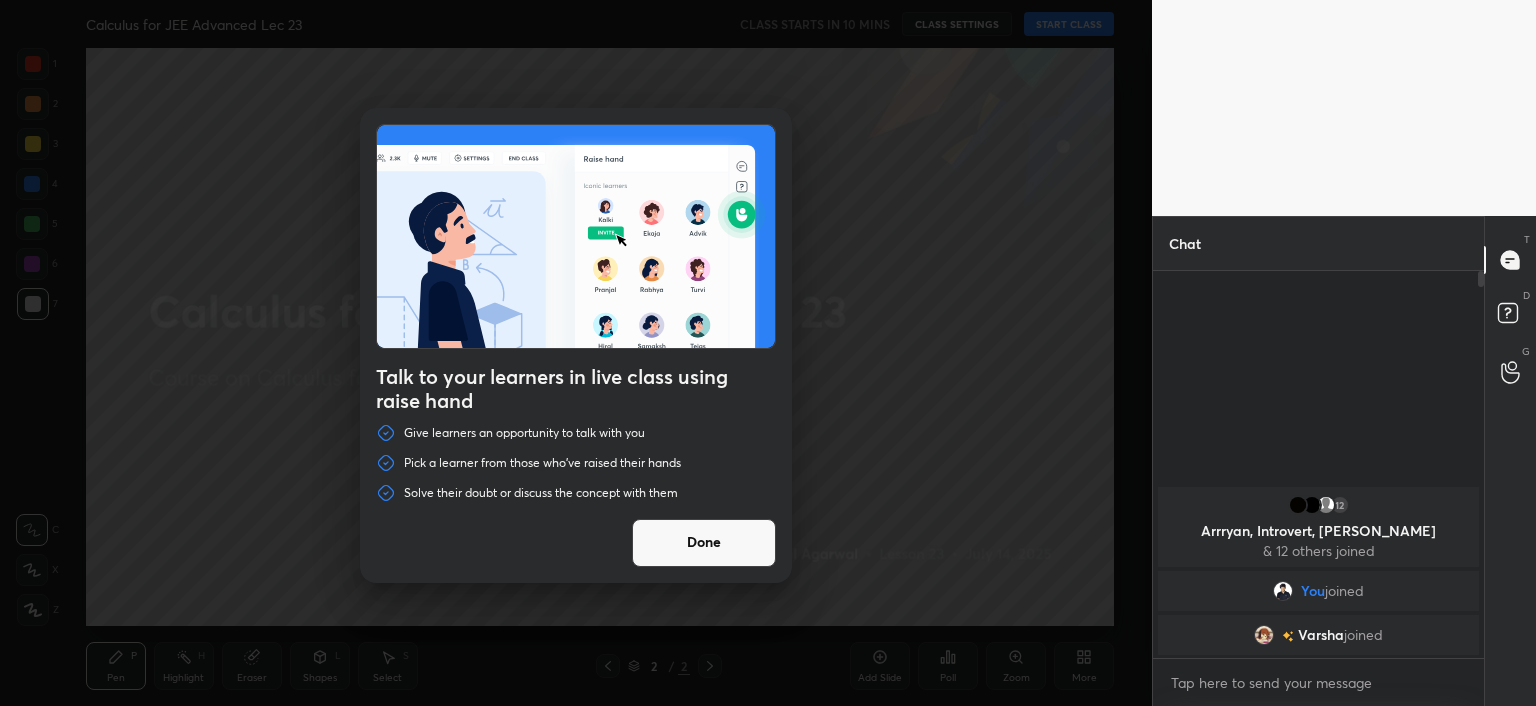 click on "Done" at bounding box center [704, 543] 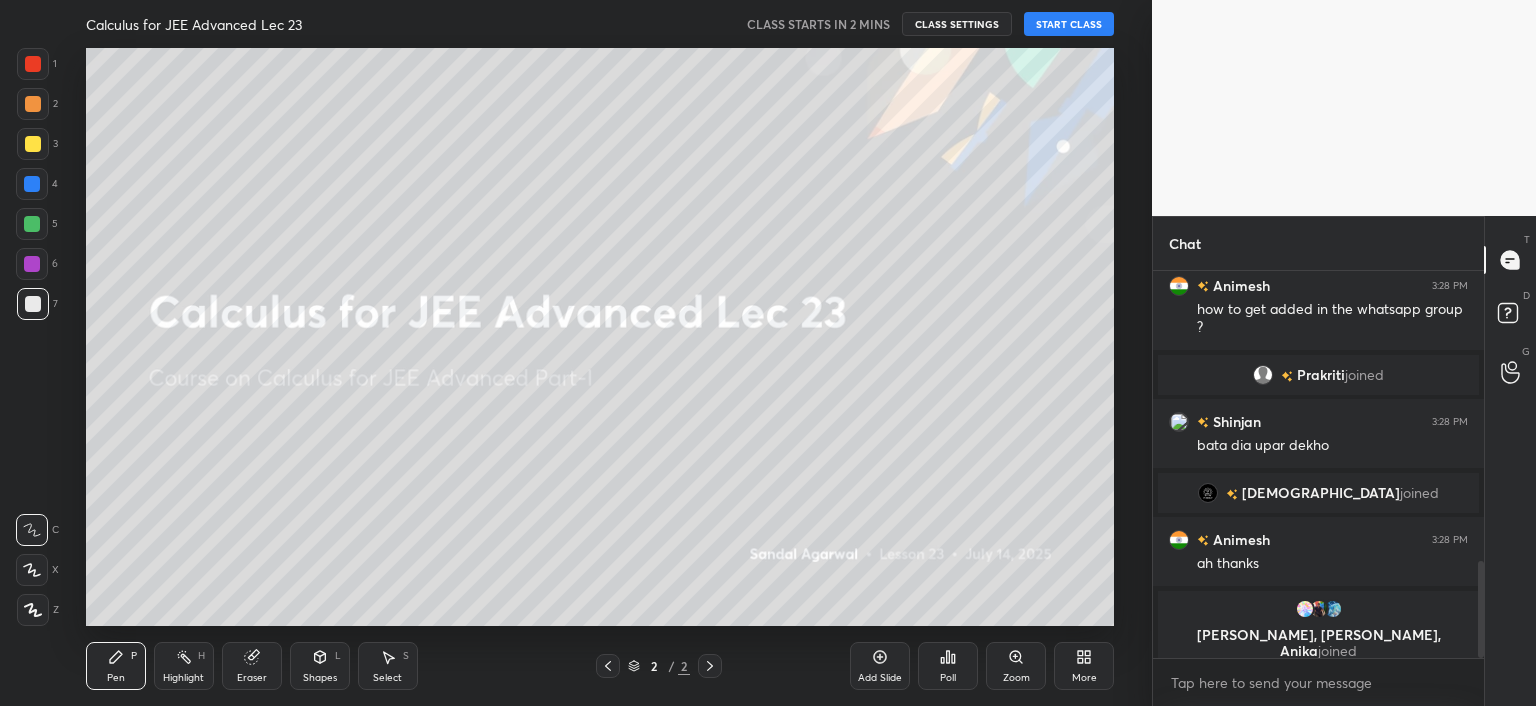 scroll, scrollTop: 1174, scrollLeft: 0, axis: vertical 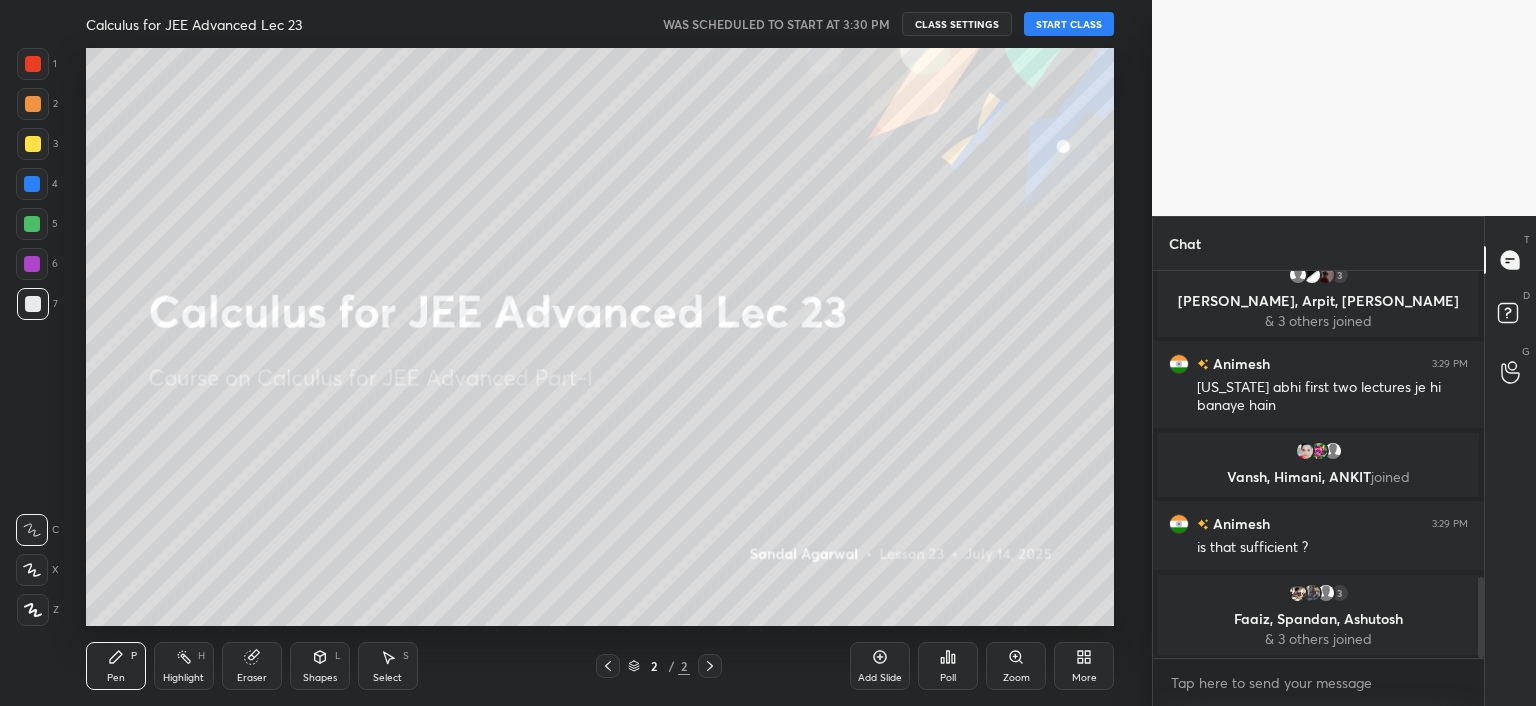 click on "START CLASS" at bounding box center (1069, 24) 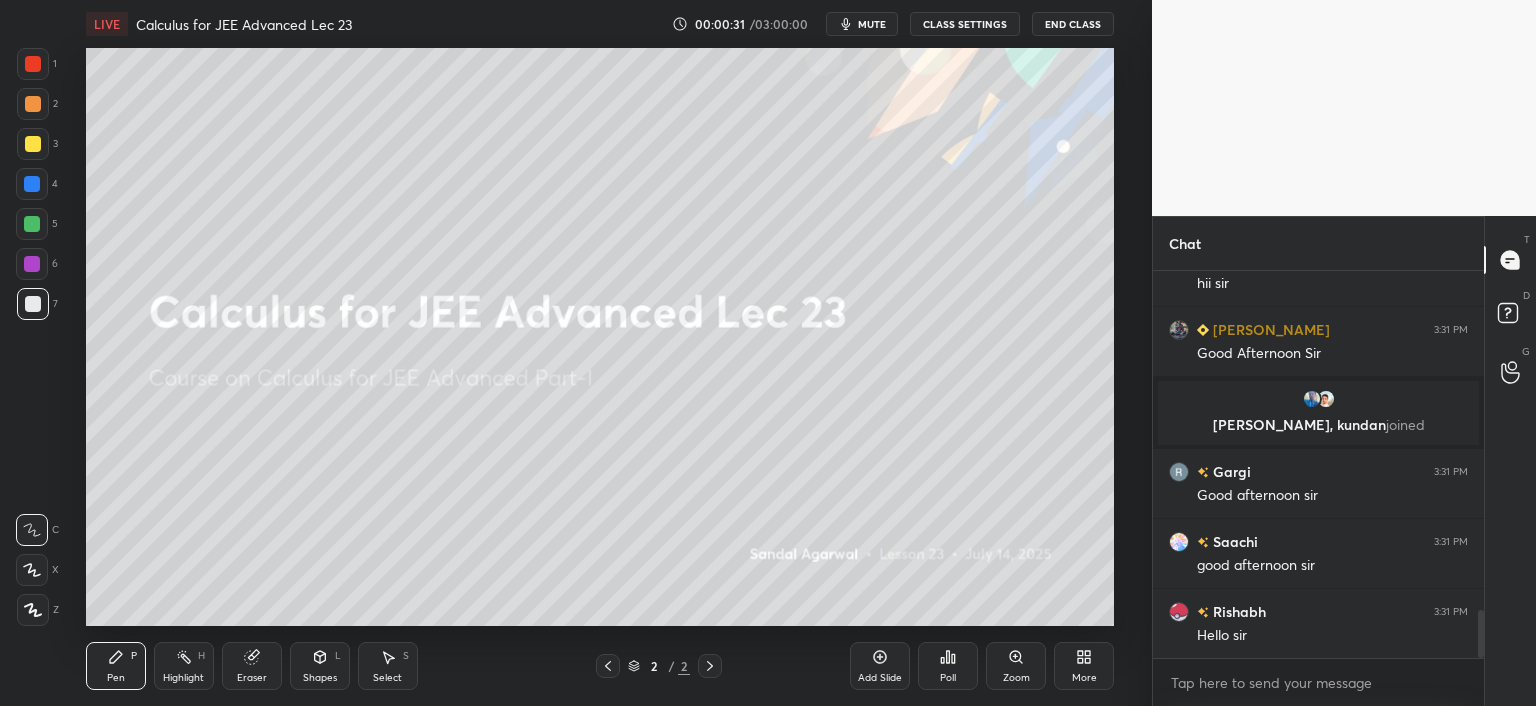 scroll, scrollTop: 2760, scrollLeft: 0, axis: vertical 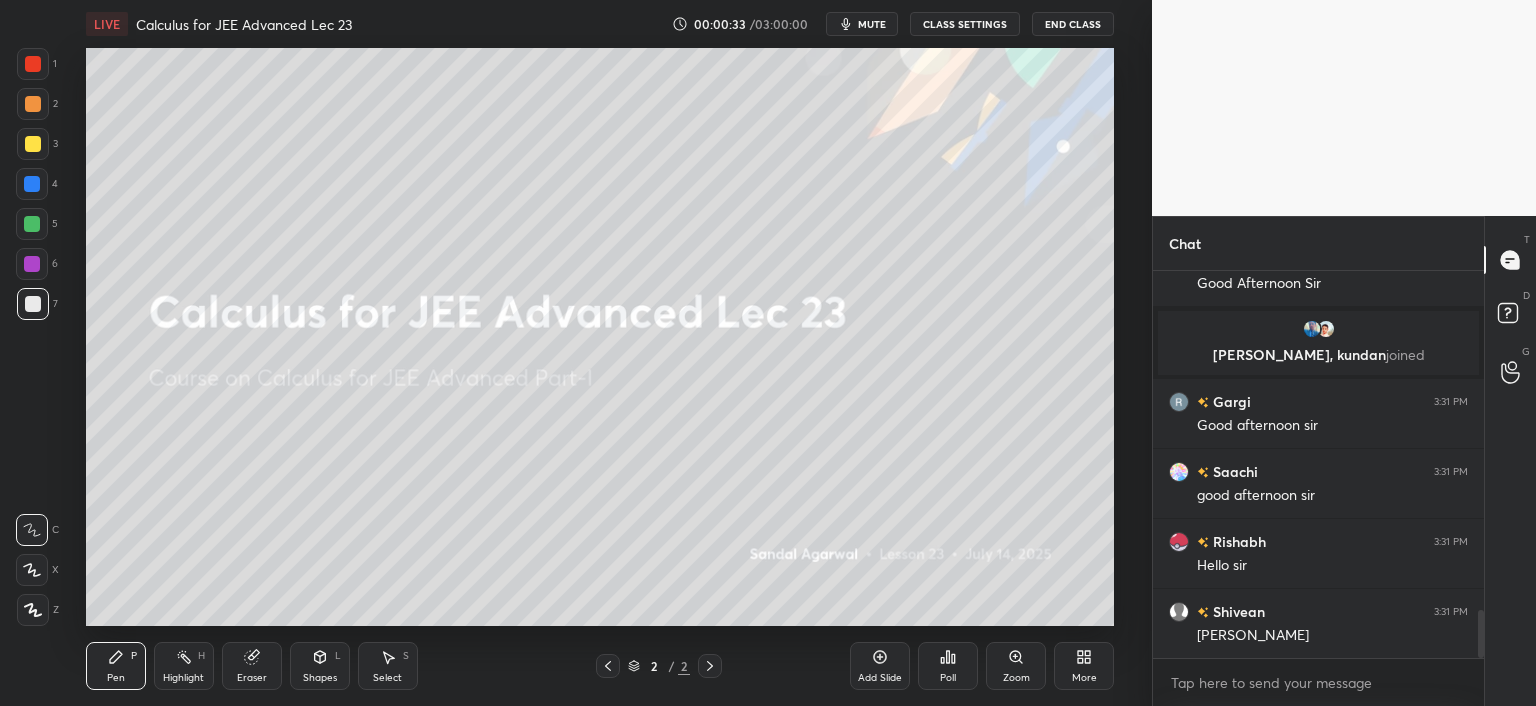 click 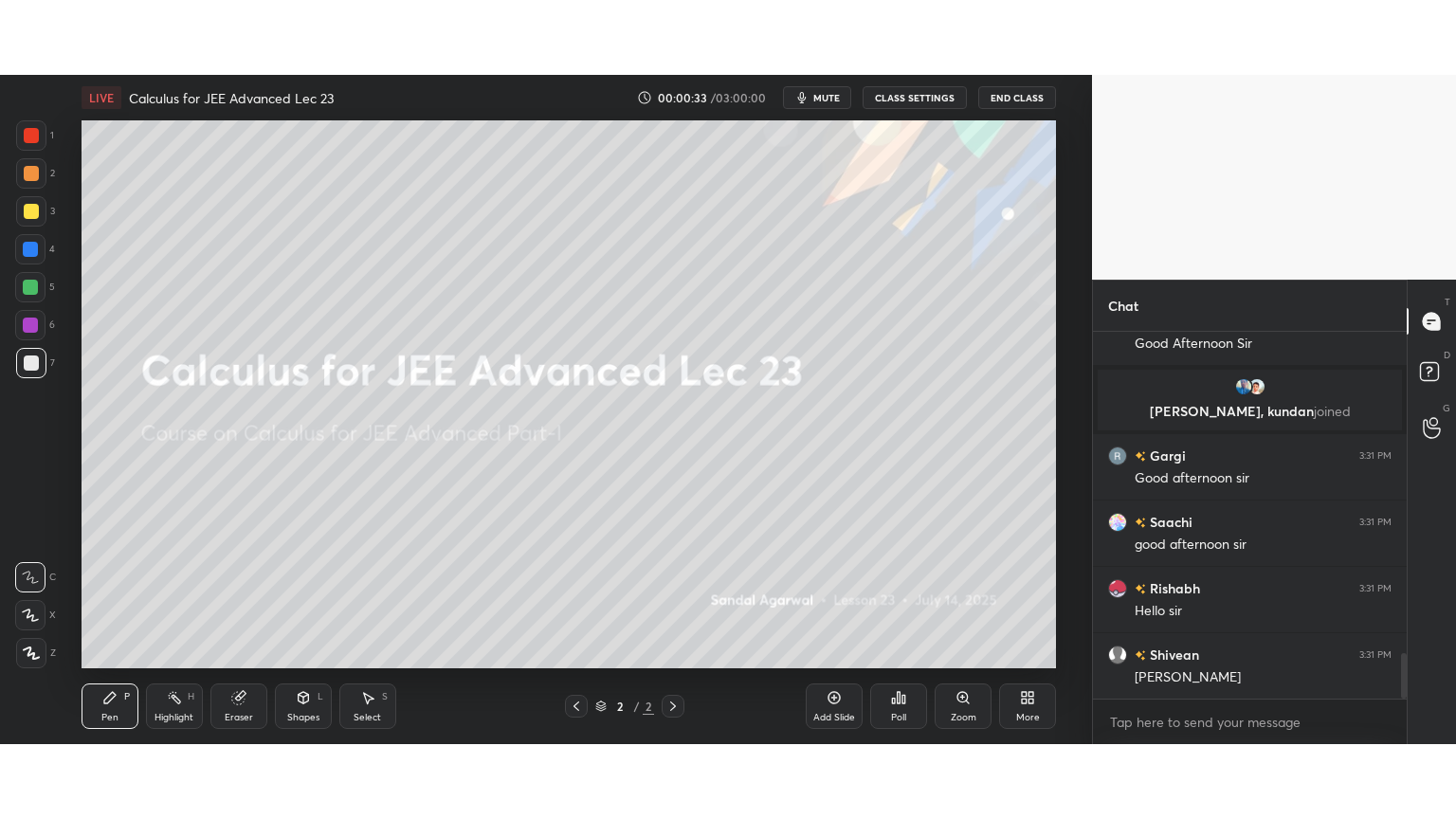 scroll, scrollTop: 2662, scrollLeft: 0, axis: vertical 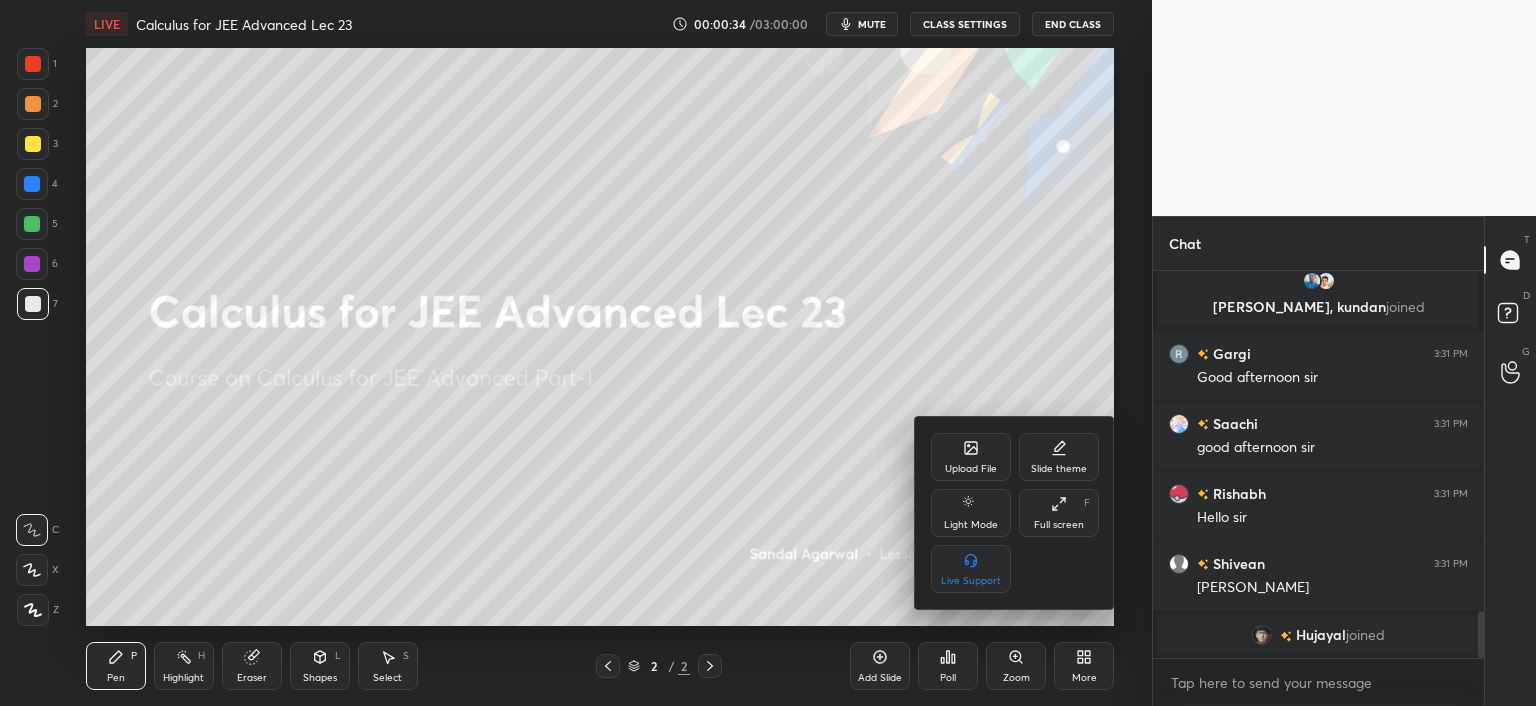 click on "Full screen F" at bounding box center [1059, 513] 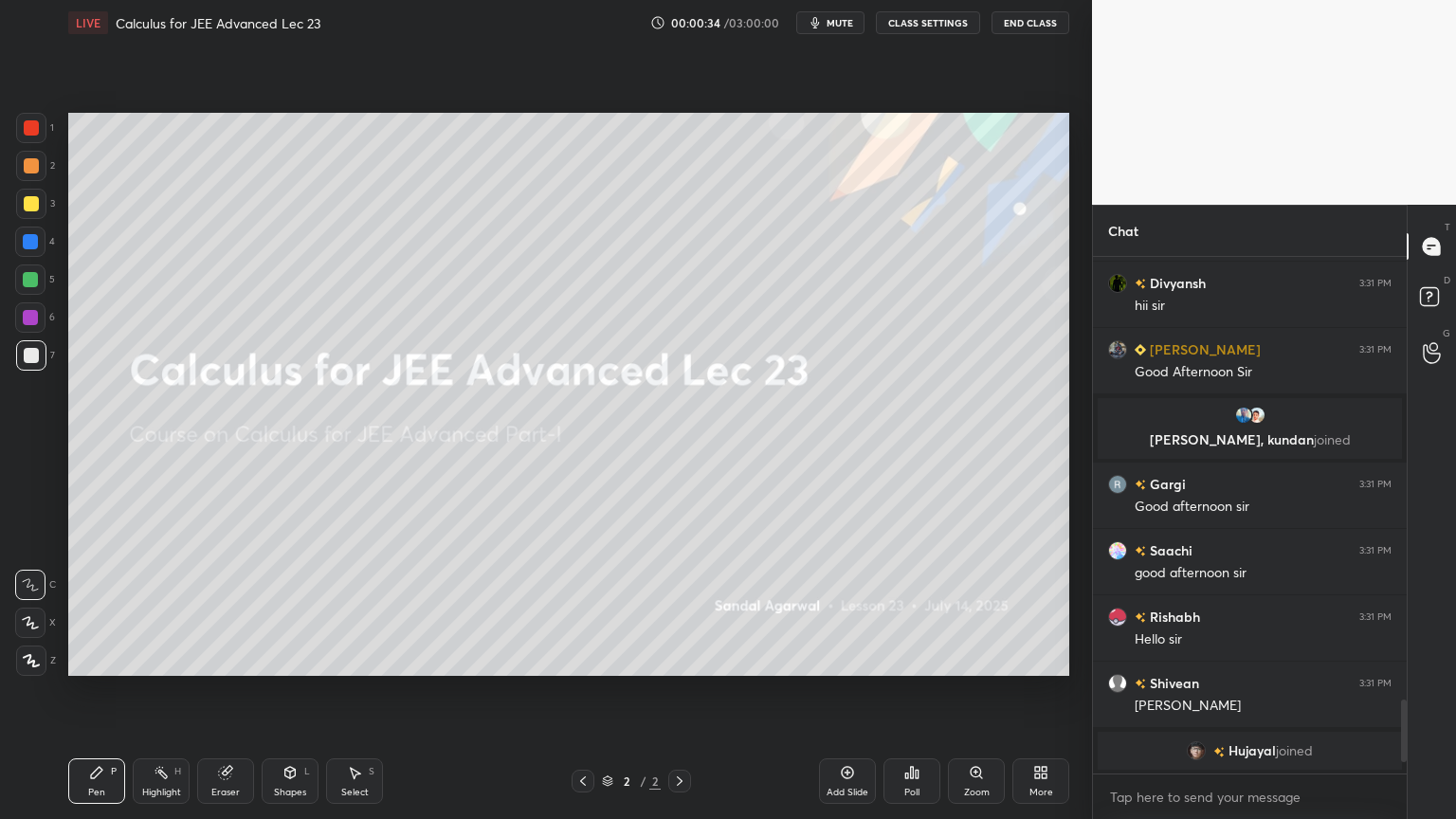 scroll, scrollTop: 94094, scrollLeft: 93776, axis: both 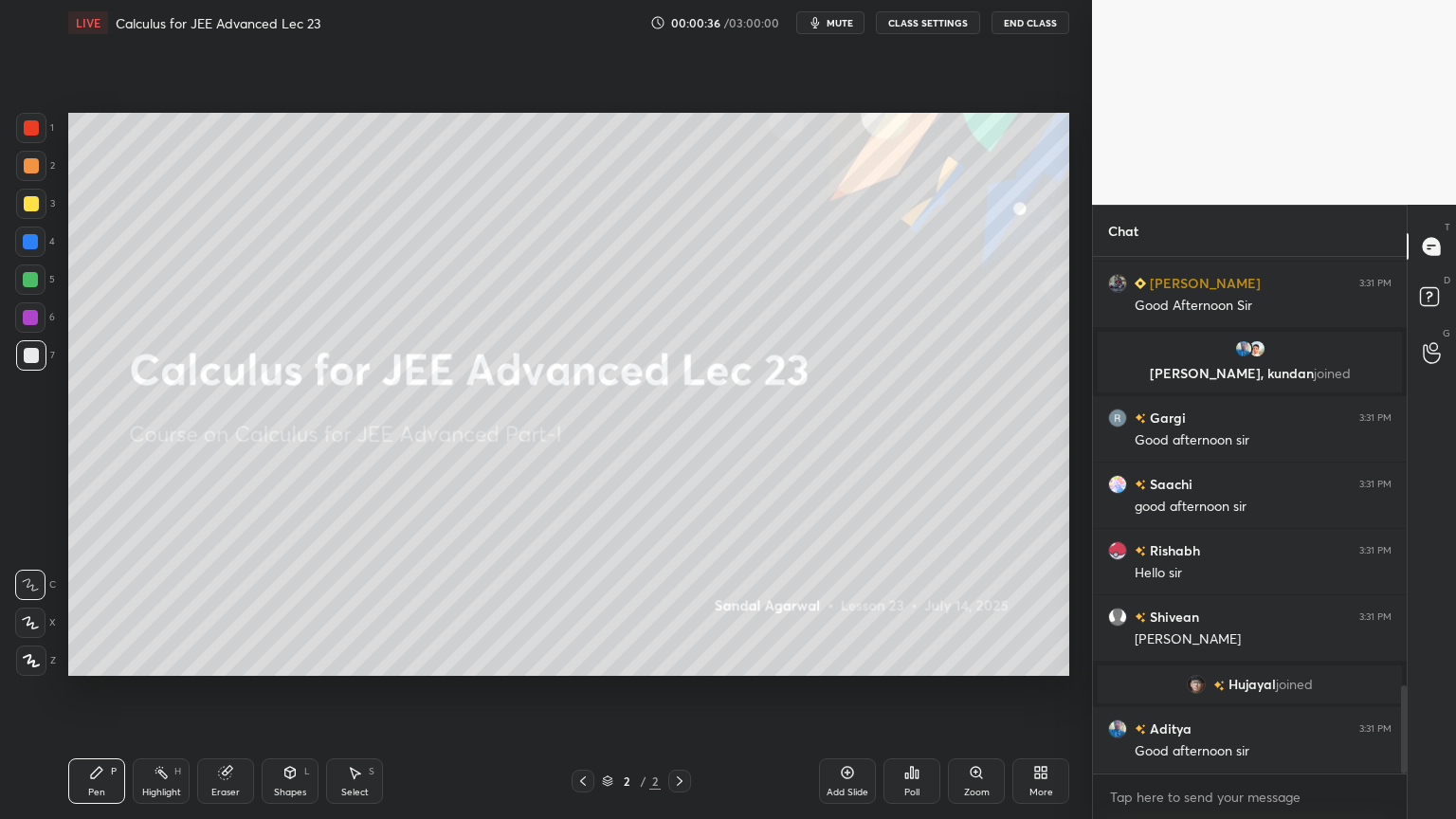 click 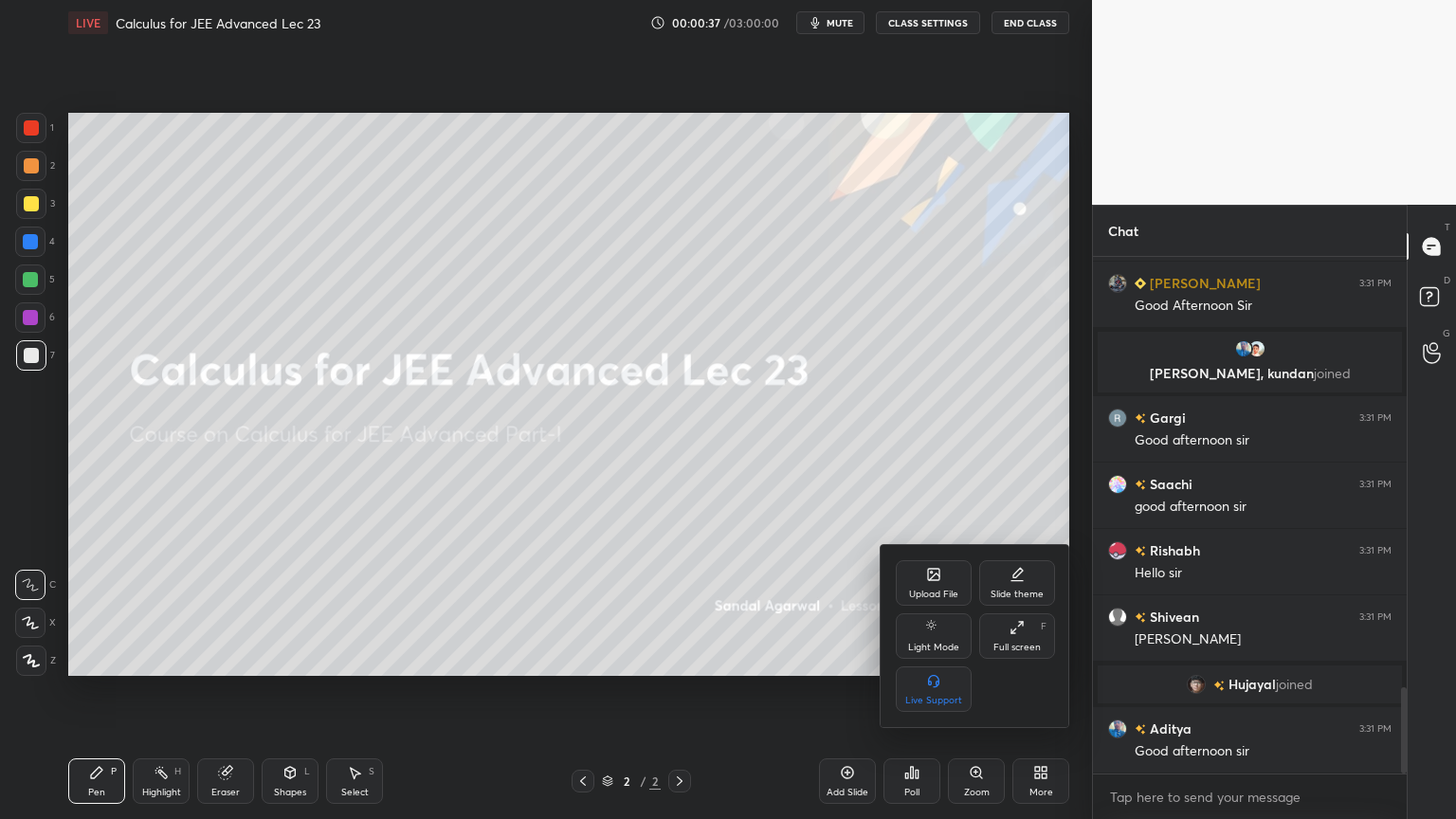 scroll, scrollTop: 2570, scrollLeft: 0, axis: vertical 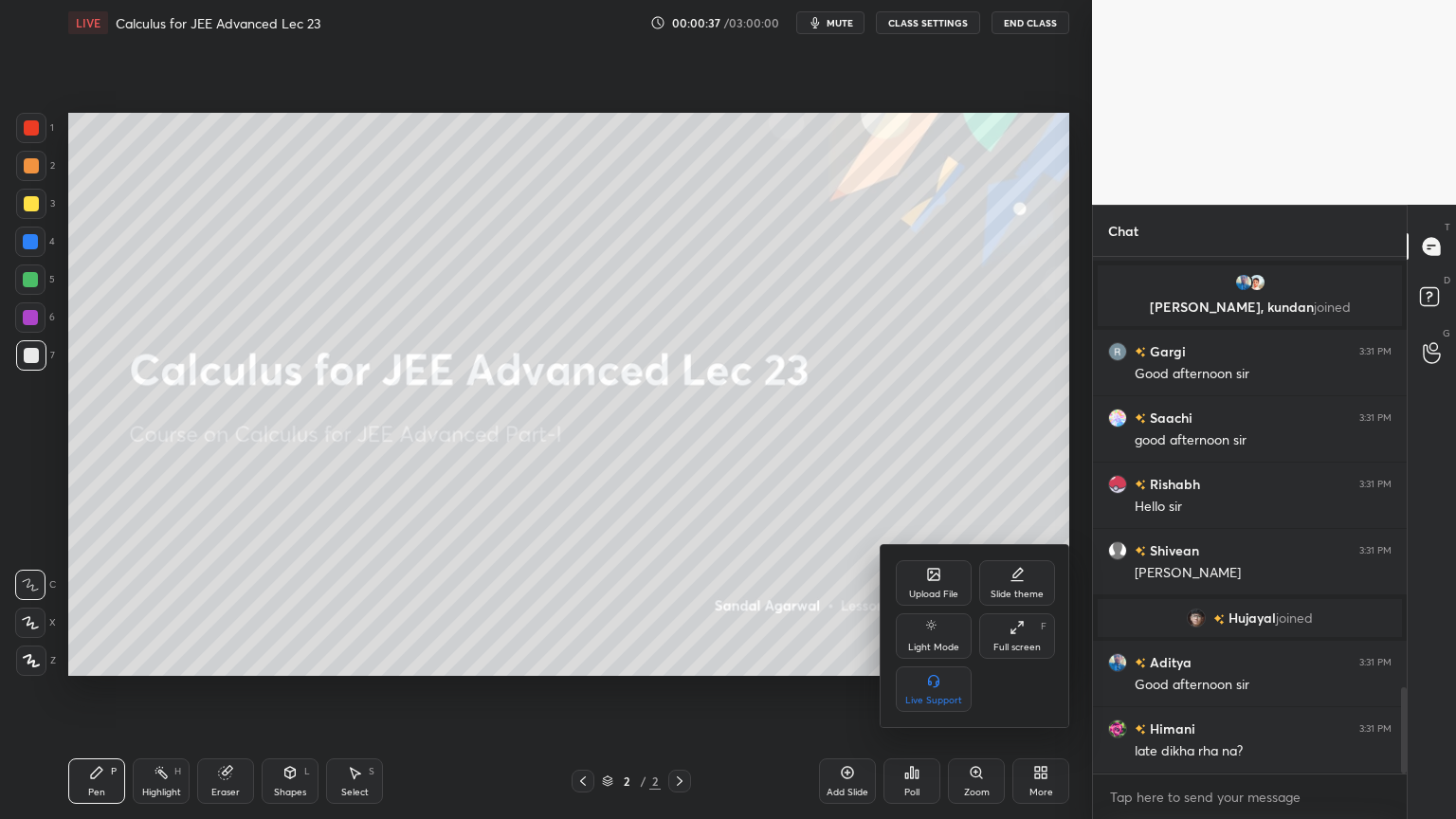 click on "Upload File" at bounding box center (934, 583) 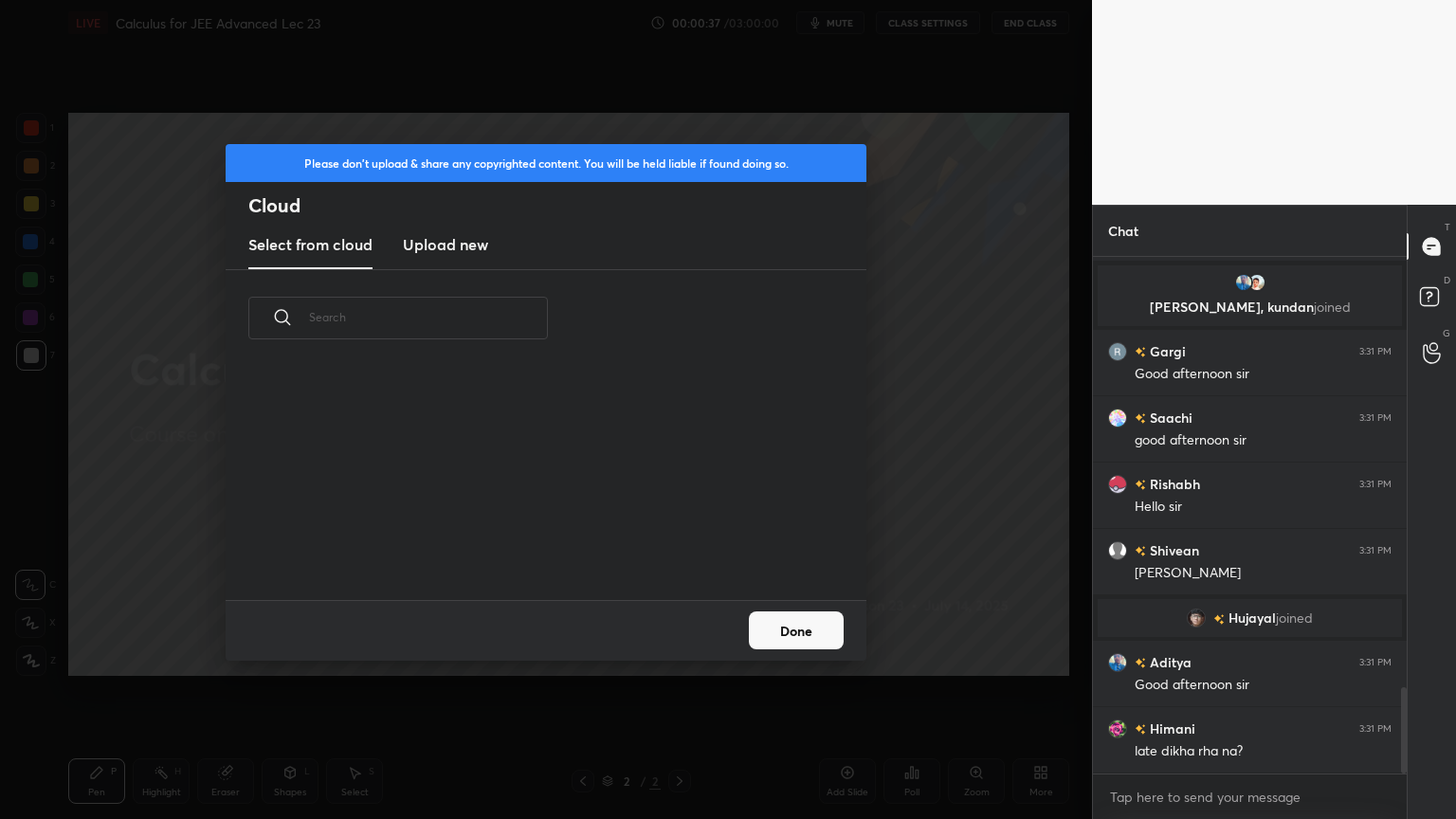 scroll, scrollTop: 5, scrollLeft: 9, axis: both 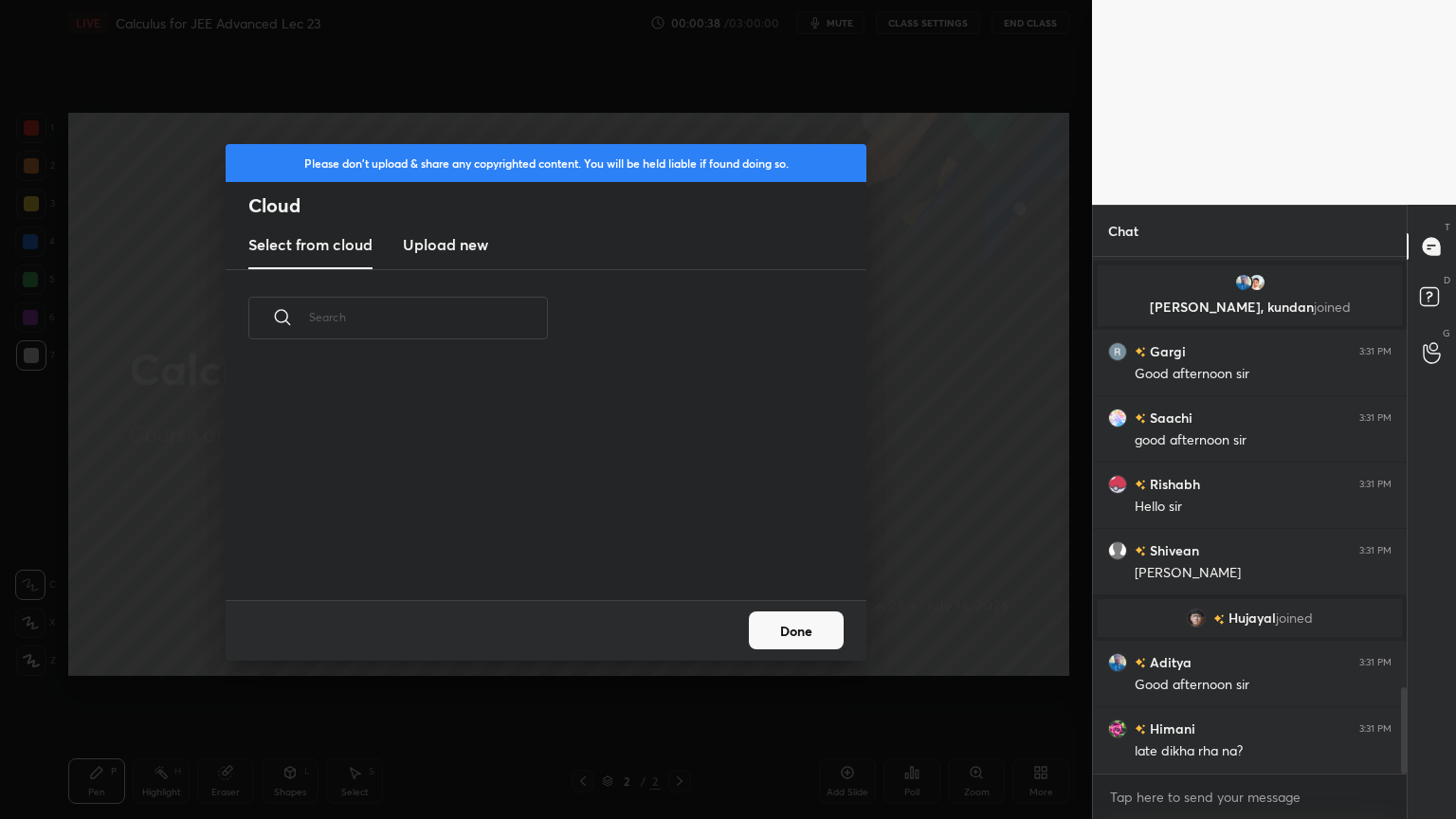 click on "Upload new" at bounding box center [446, 245] 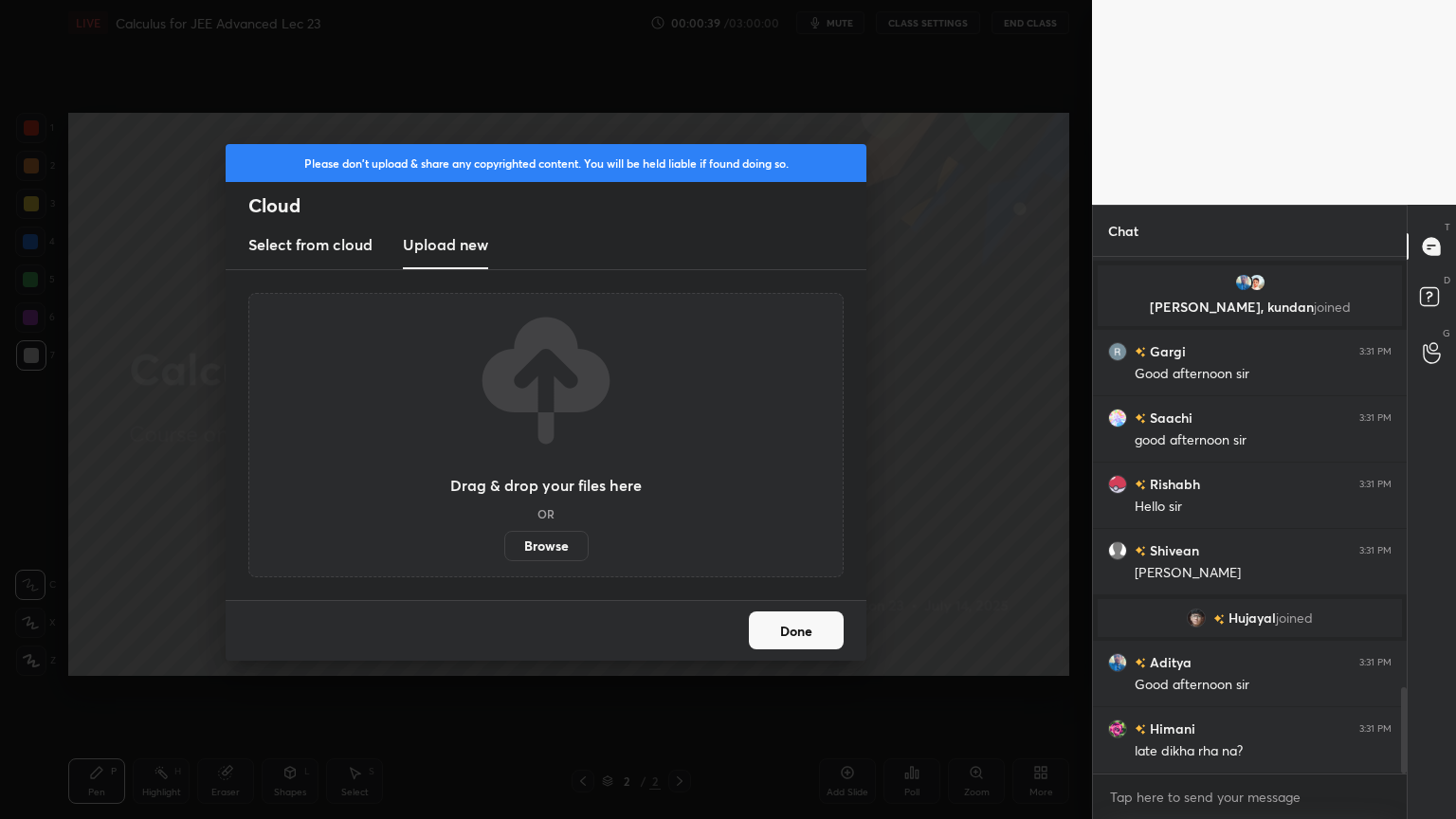 click on "Browse" at bounding box center (546, 546) 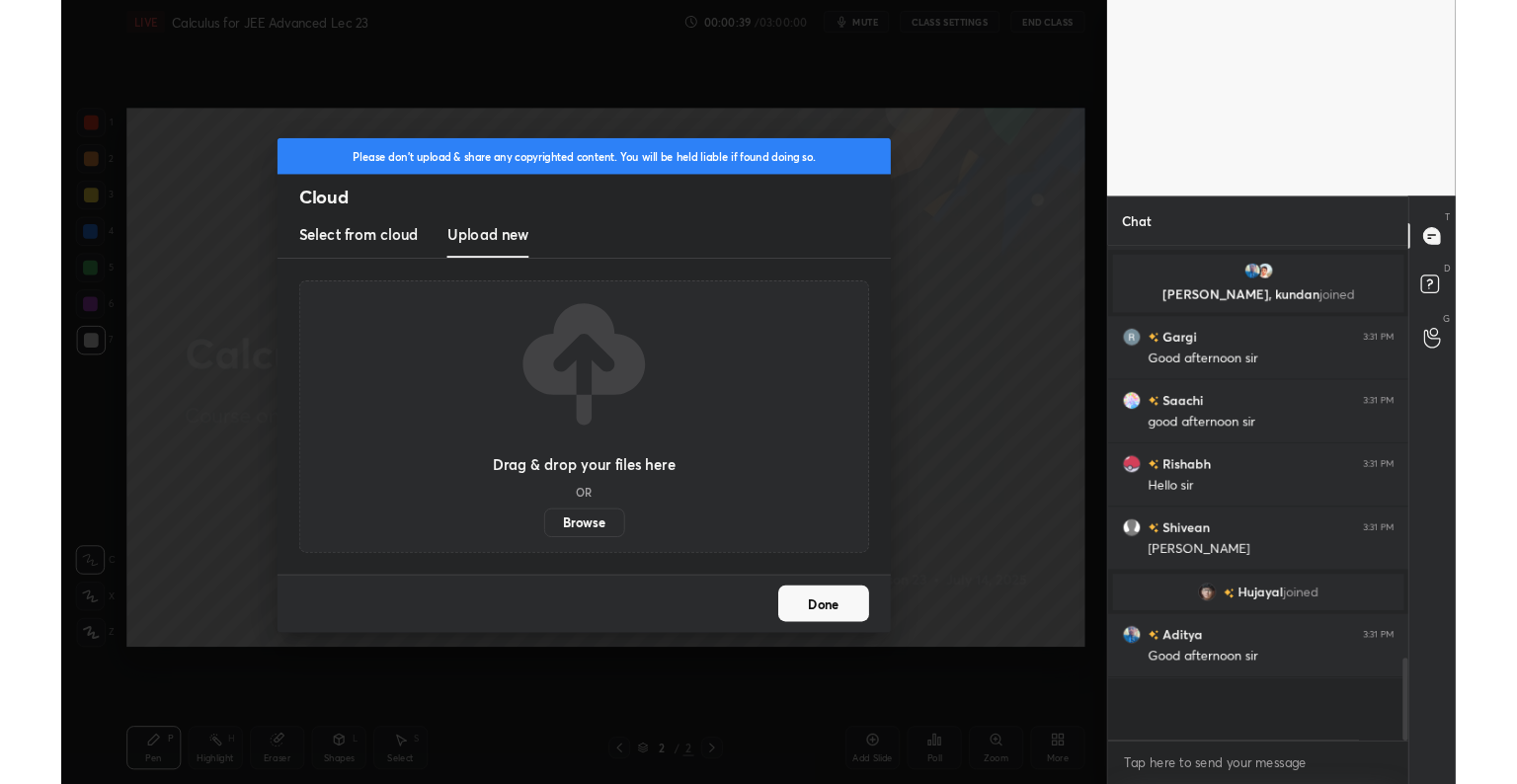 scroll, scrollTop: 658, scrollLeft: 1059, axis: both 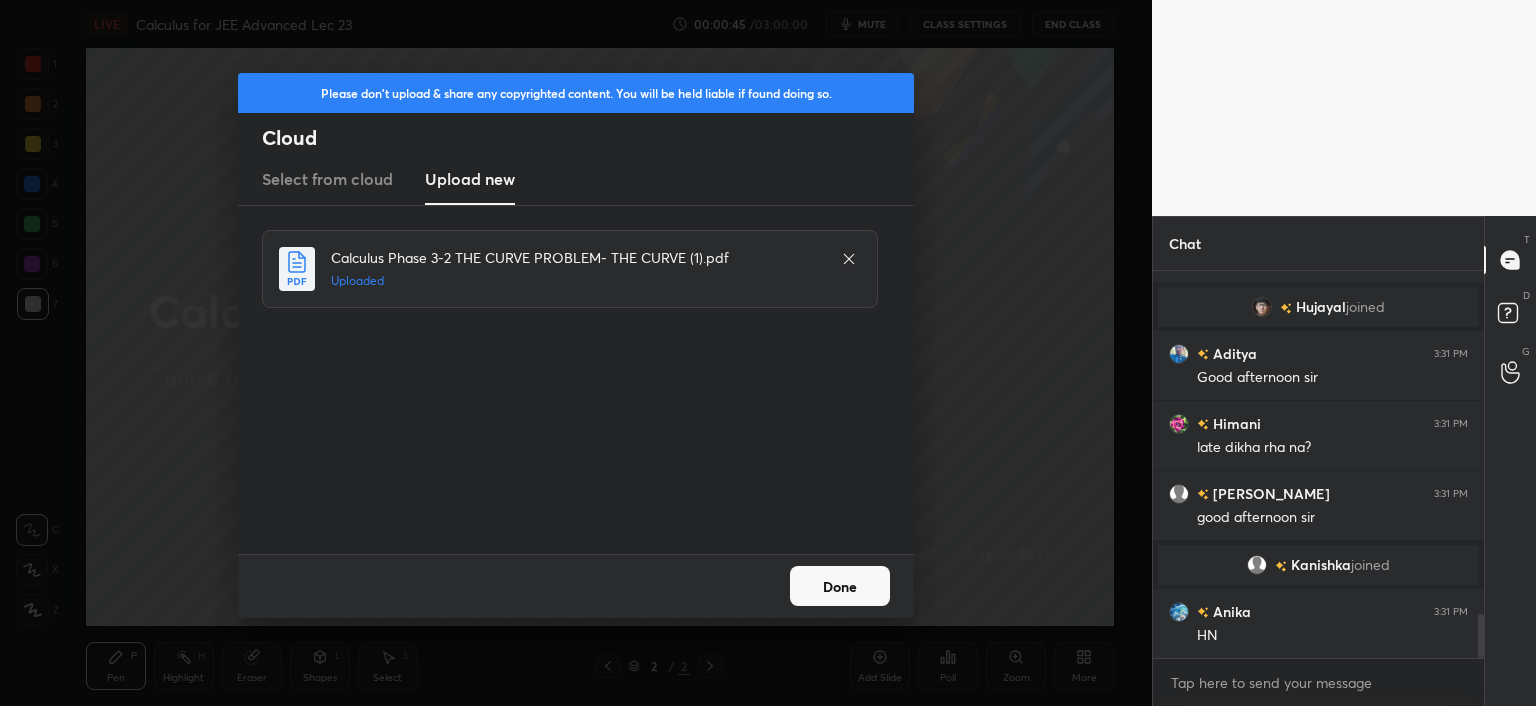 click on "Done" at bounding box center (840, 586) 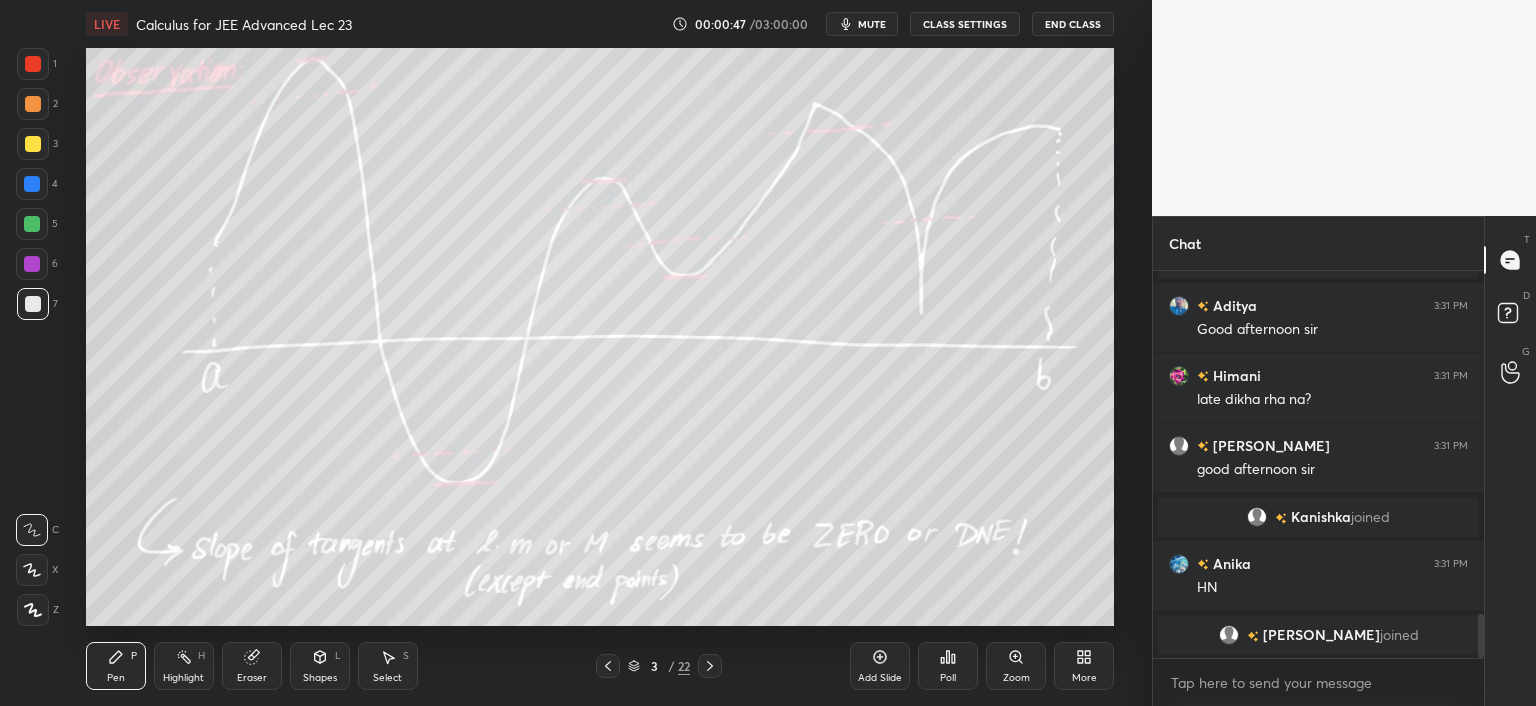 click on "More" at bounding box center [1084, 666] 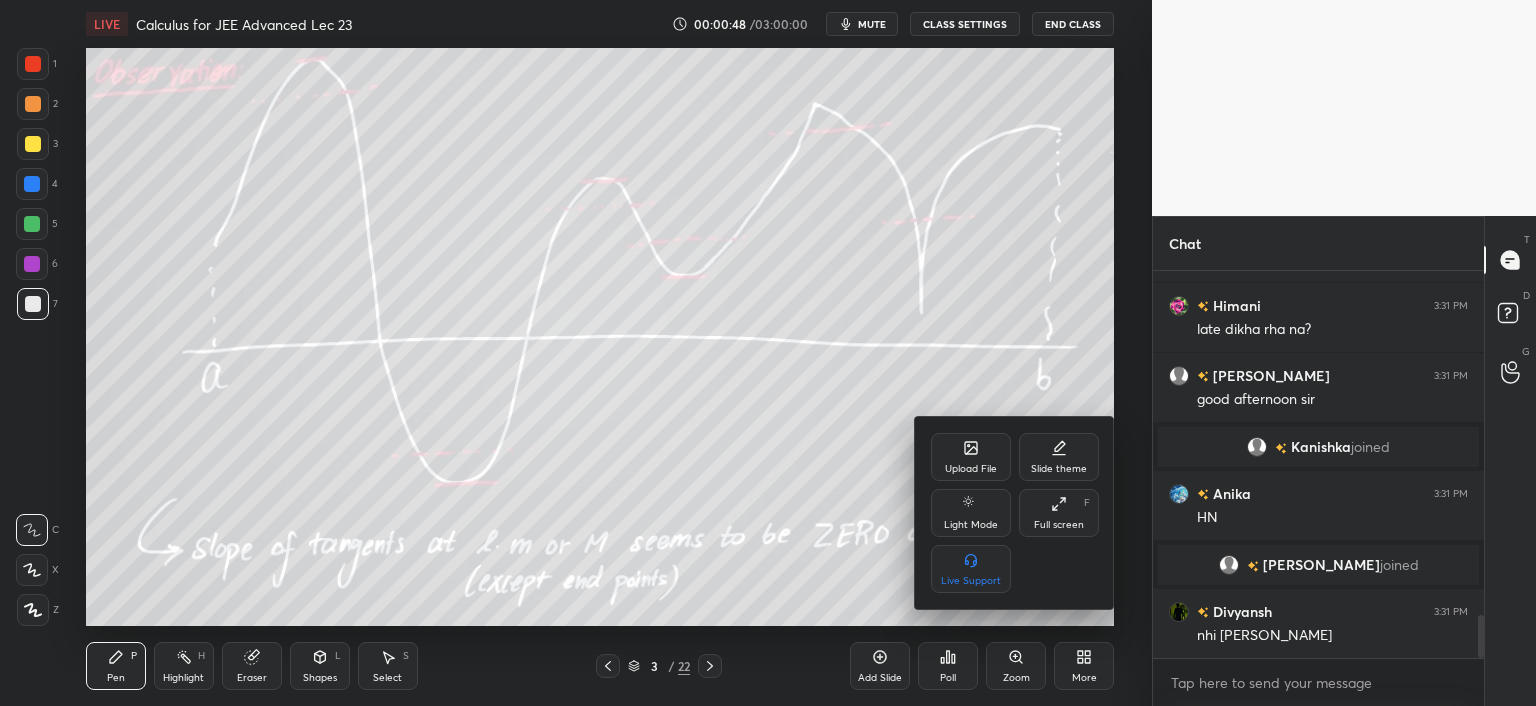 click on "Full screen" at bounding box center (1059, 525) 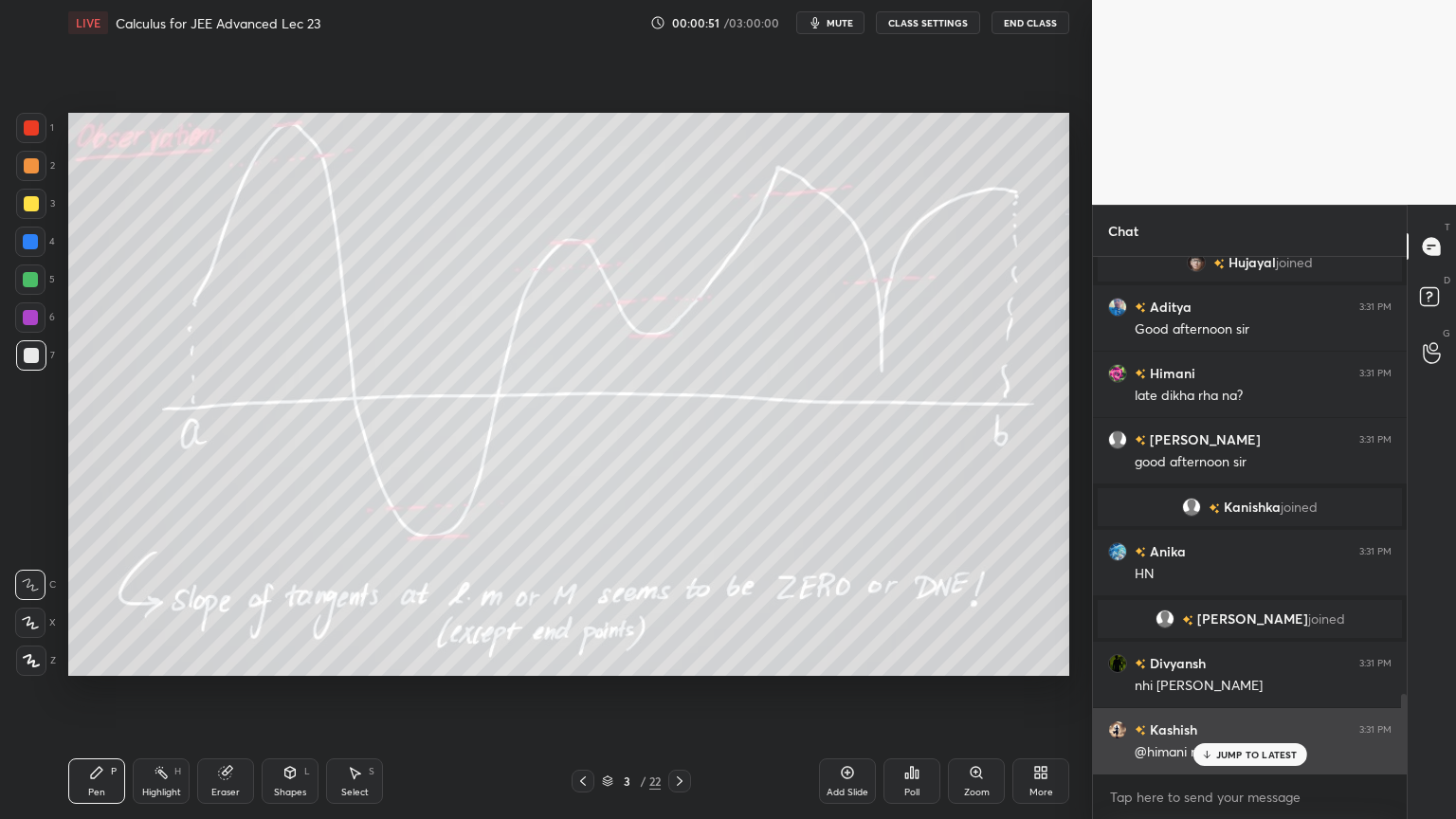 drag, startPoint x: 1234, startPoint y: 752, endPoint x: 1215, endPoint y: 762, distance: 21.470911 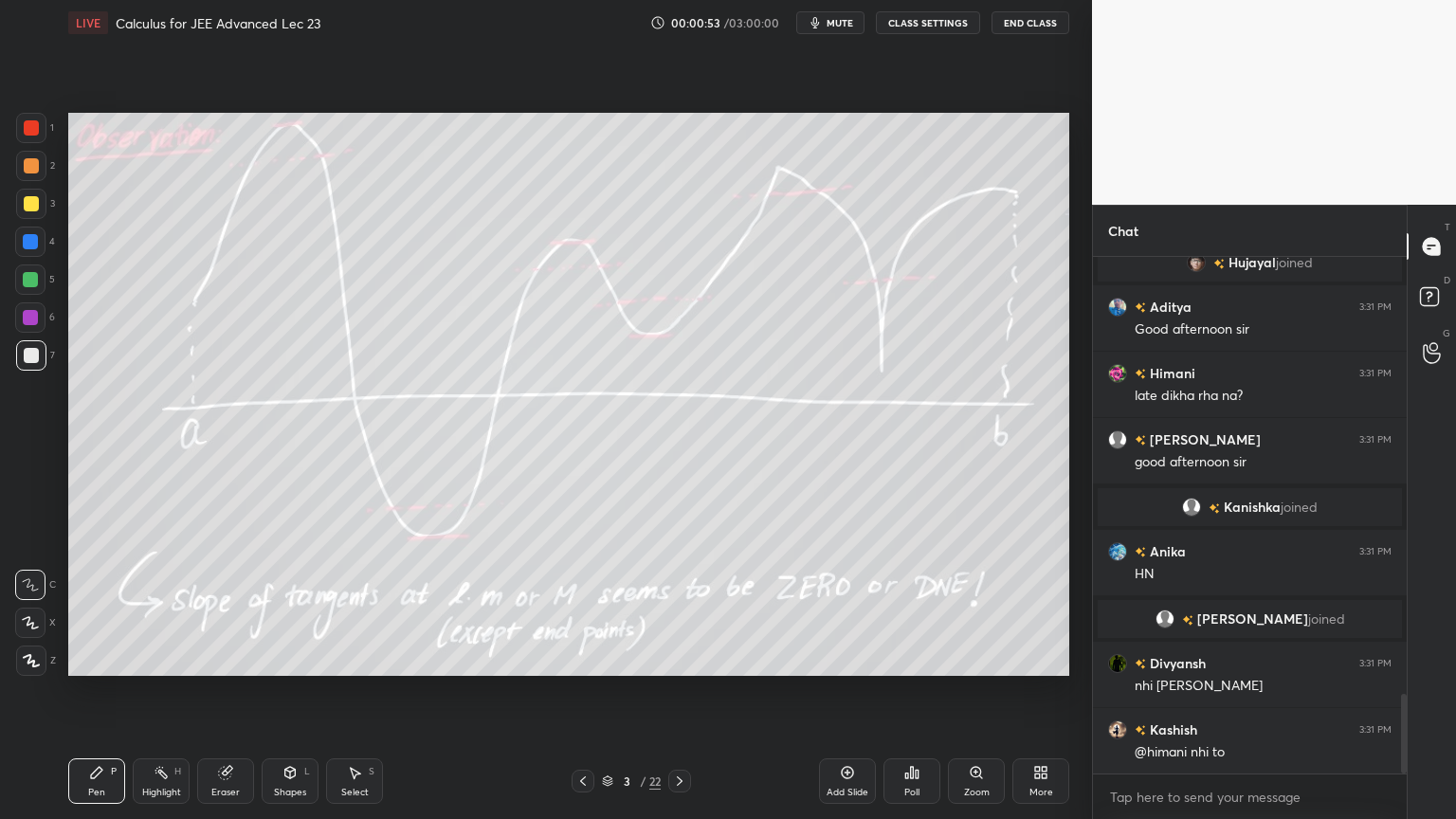 click 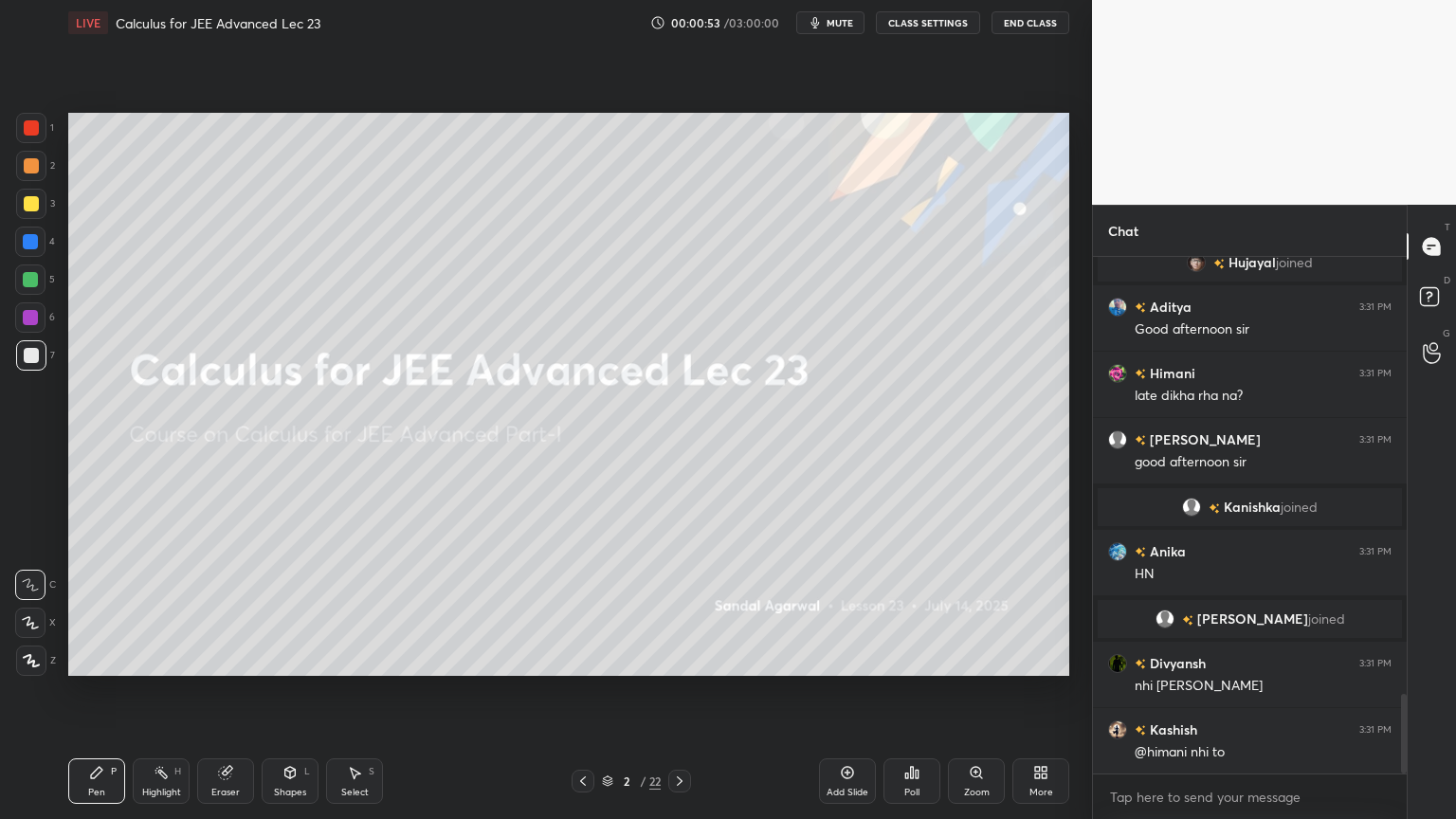 drag, startPoint x: 694, startPoint y: 782, endPoint x: 646, endPoint y: 783, distance: 48.010416 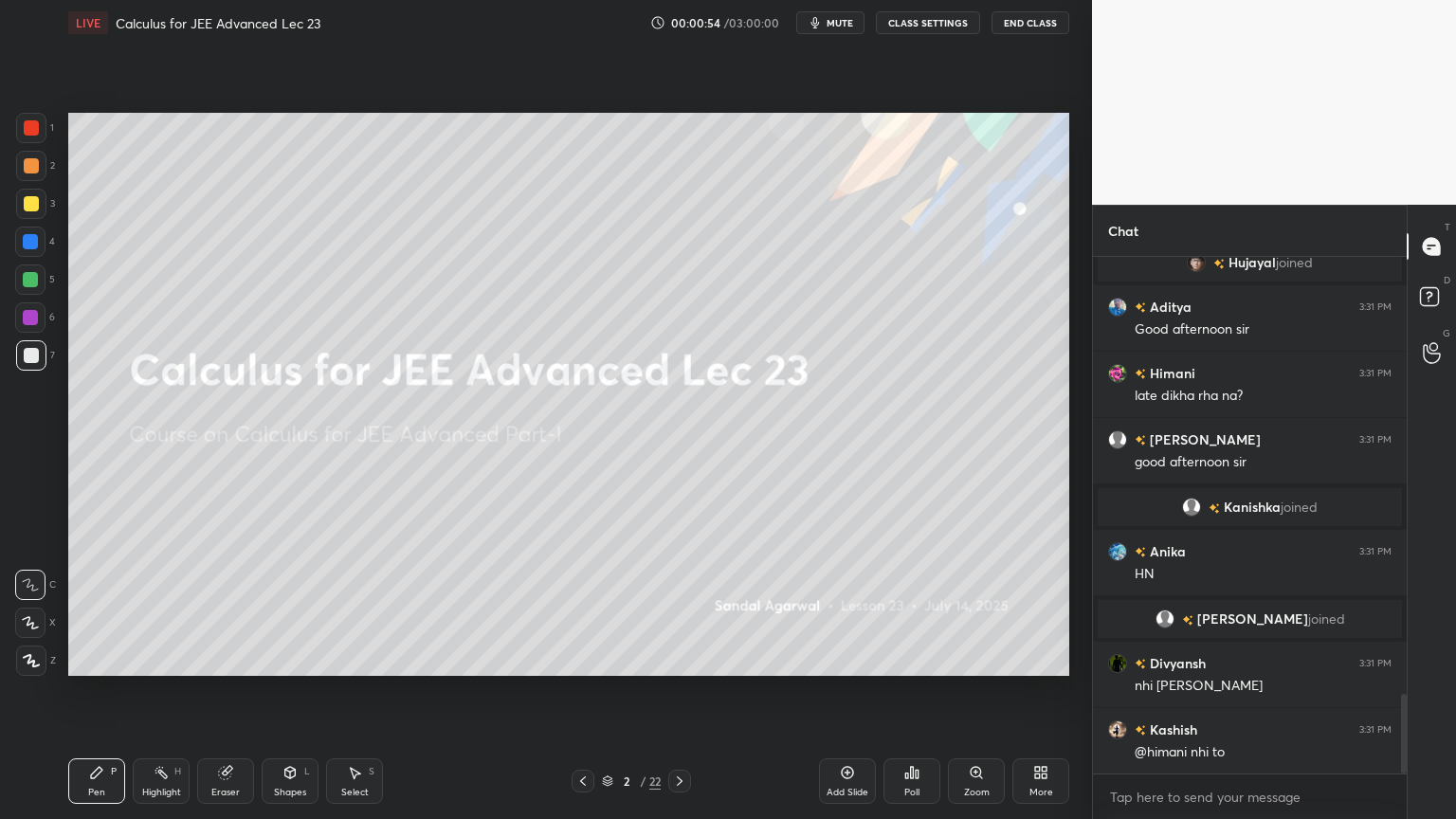 click 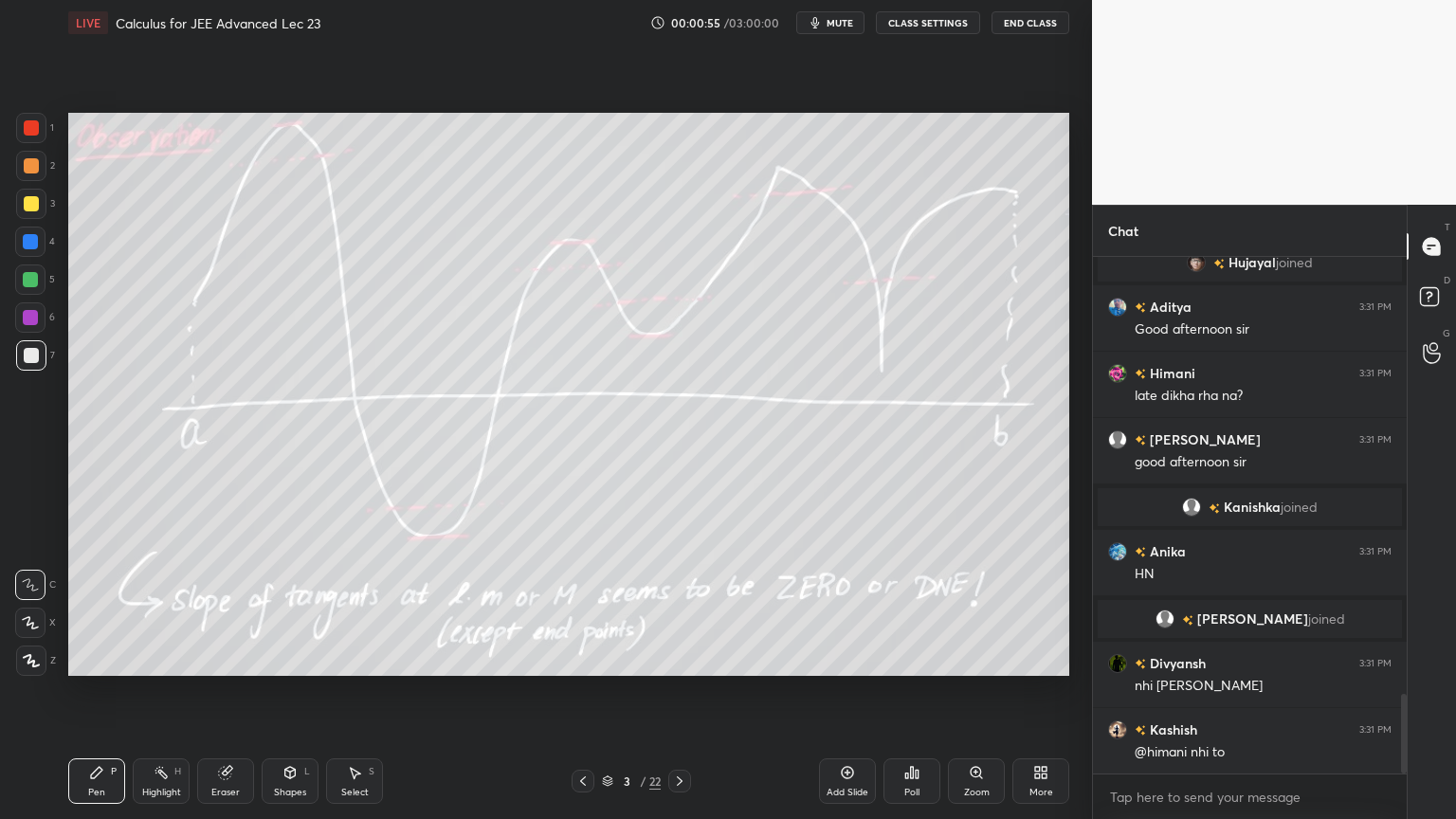 click 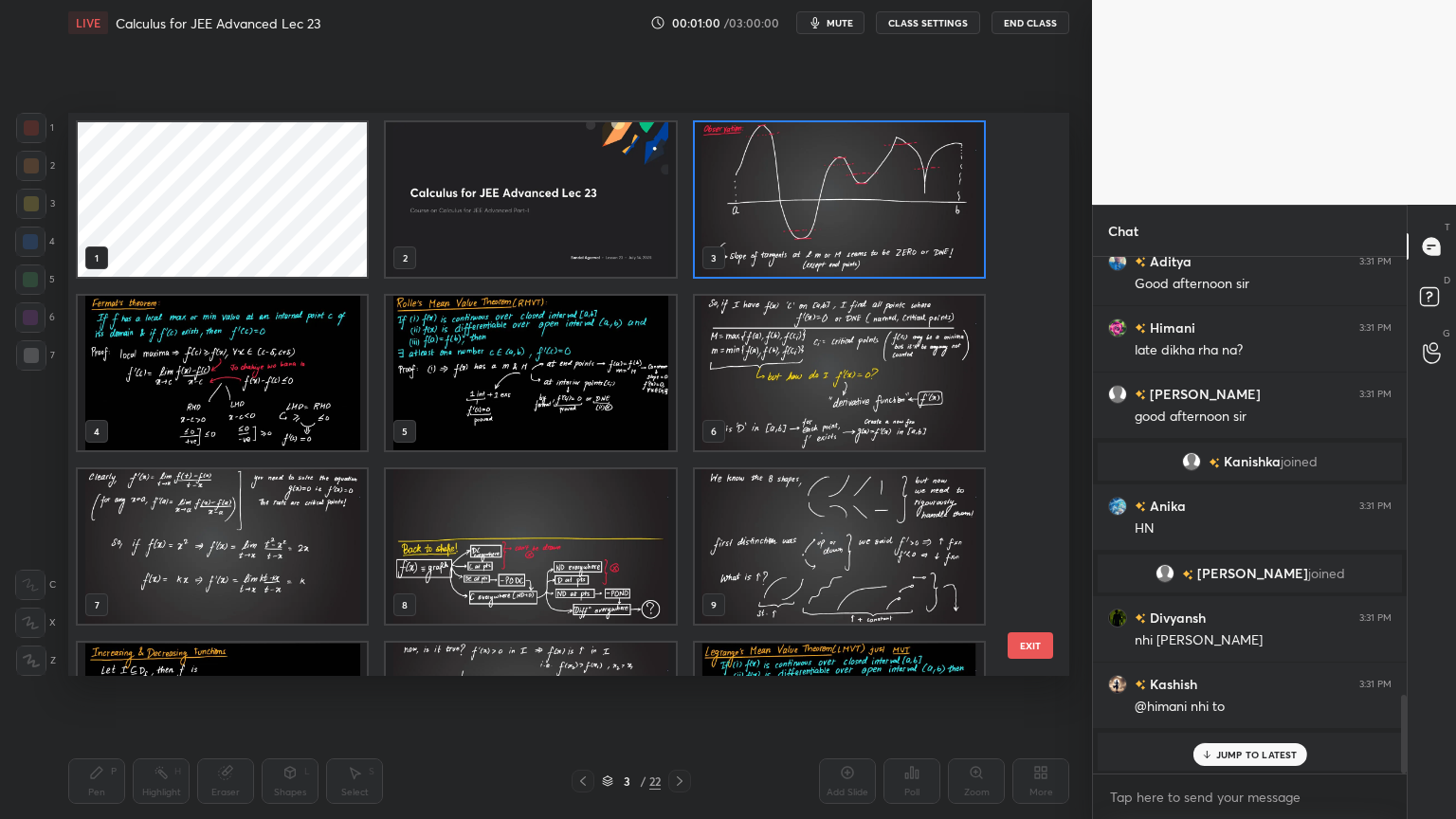 click at bounding box center (839, 199) 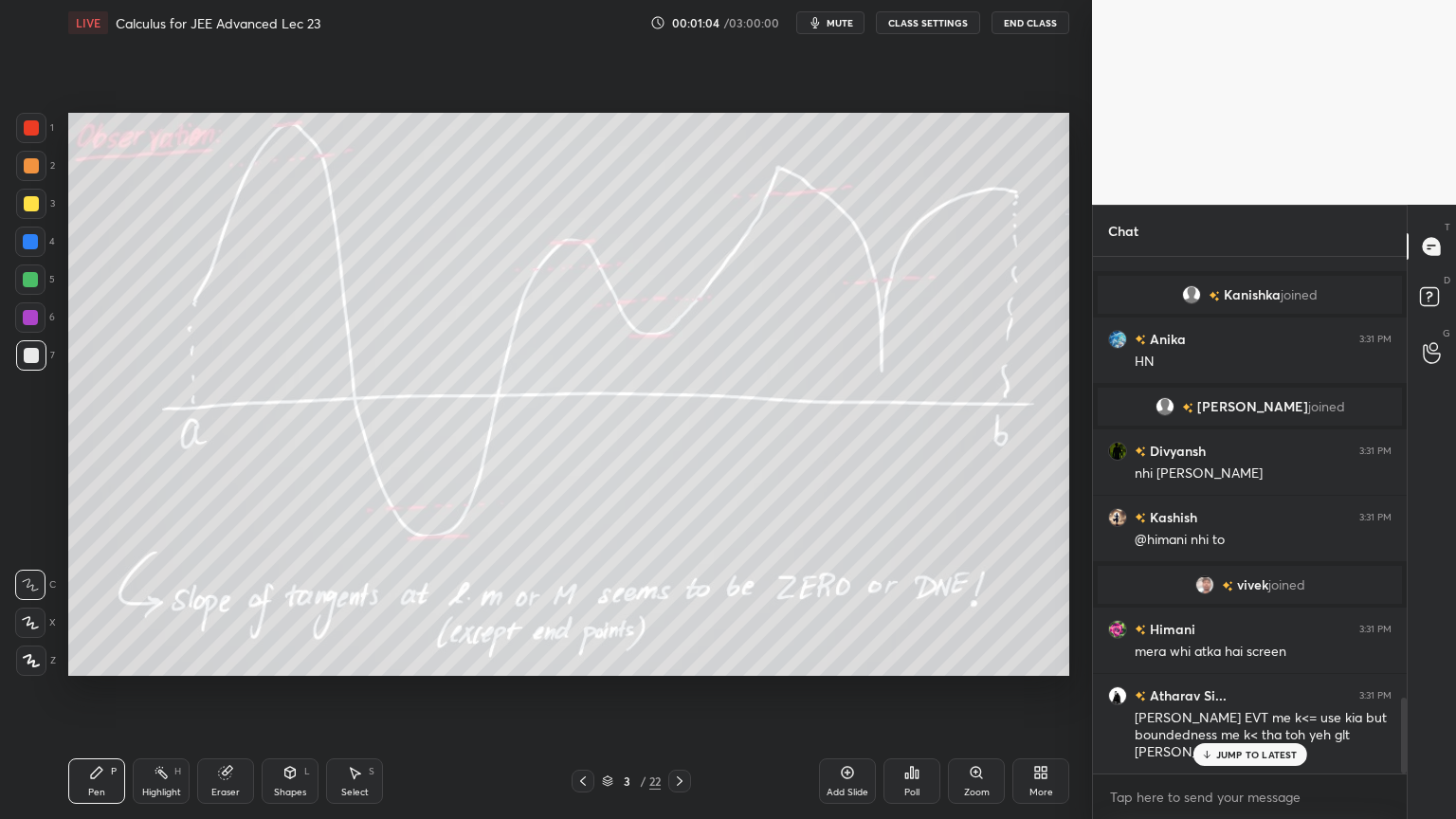 click on "JUMP TO LATEST" at bounding box center [1257, 755] 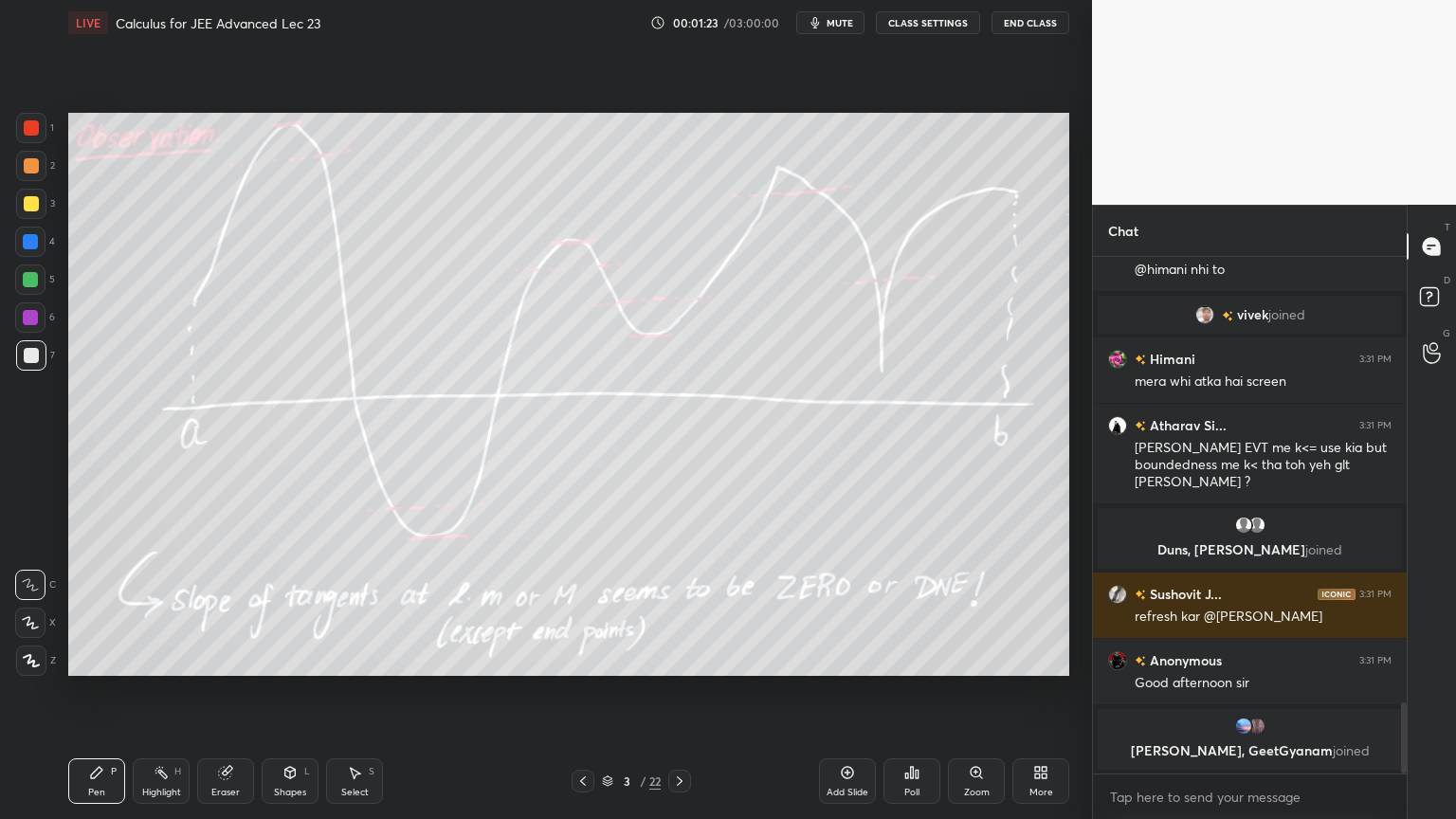 drag, startPoint x: 226, startPoint y: 777, endPoint x: 230, endPoint y: 768, distance: 9.84886 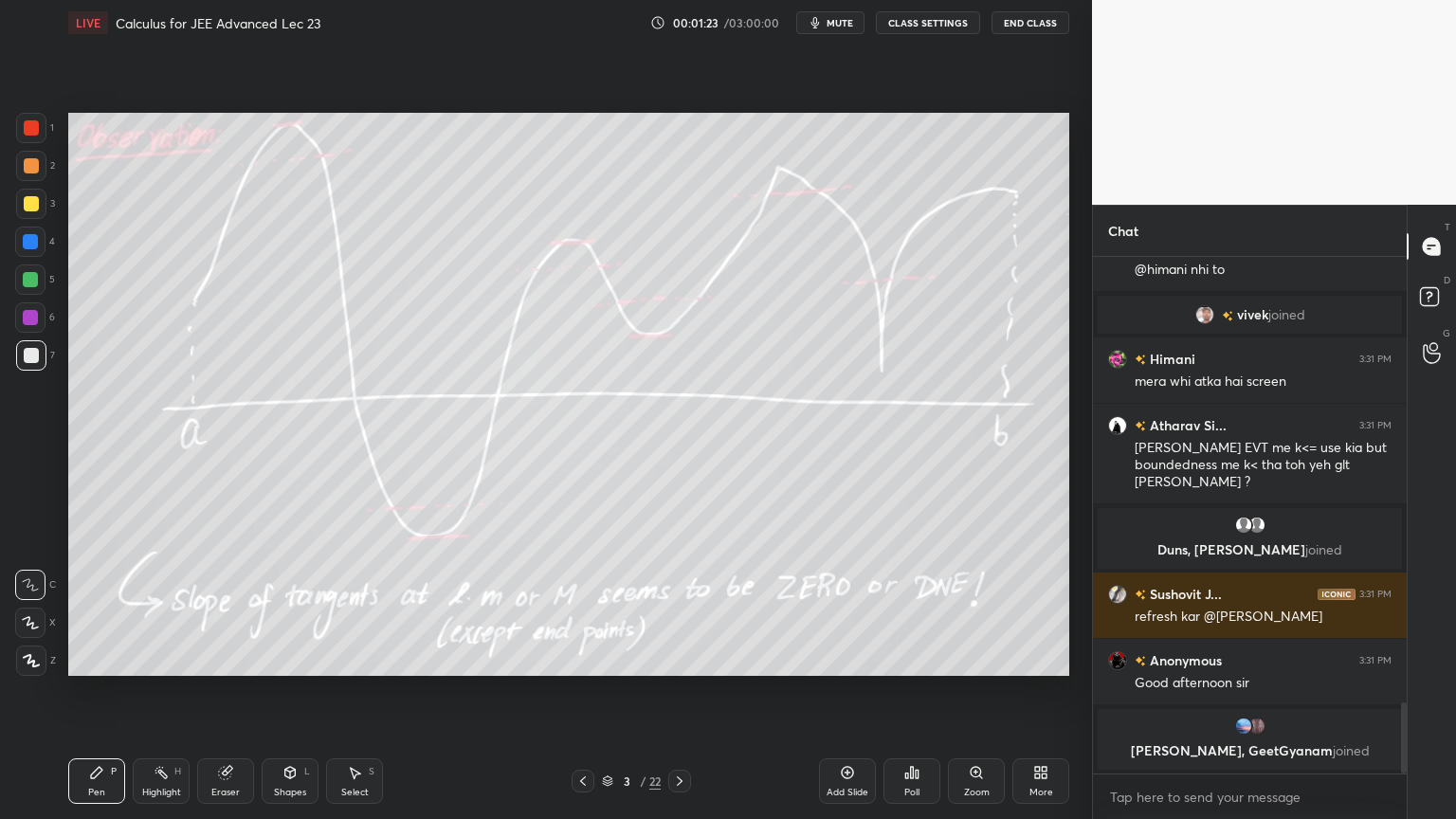 click 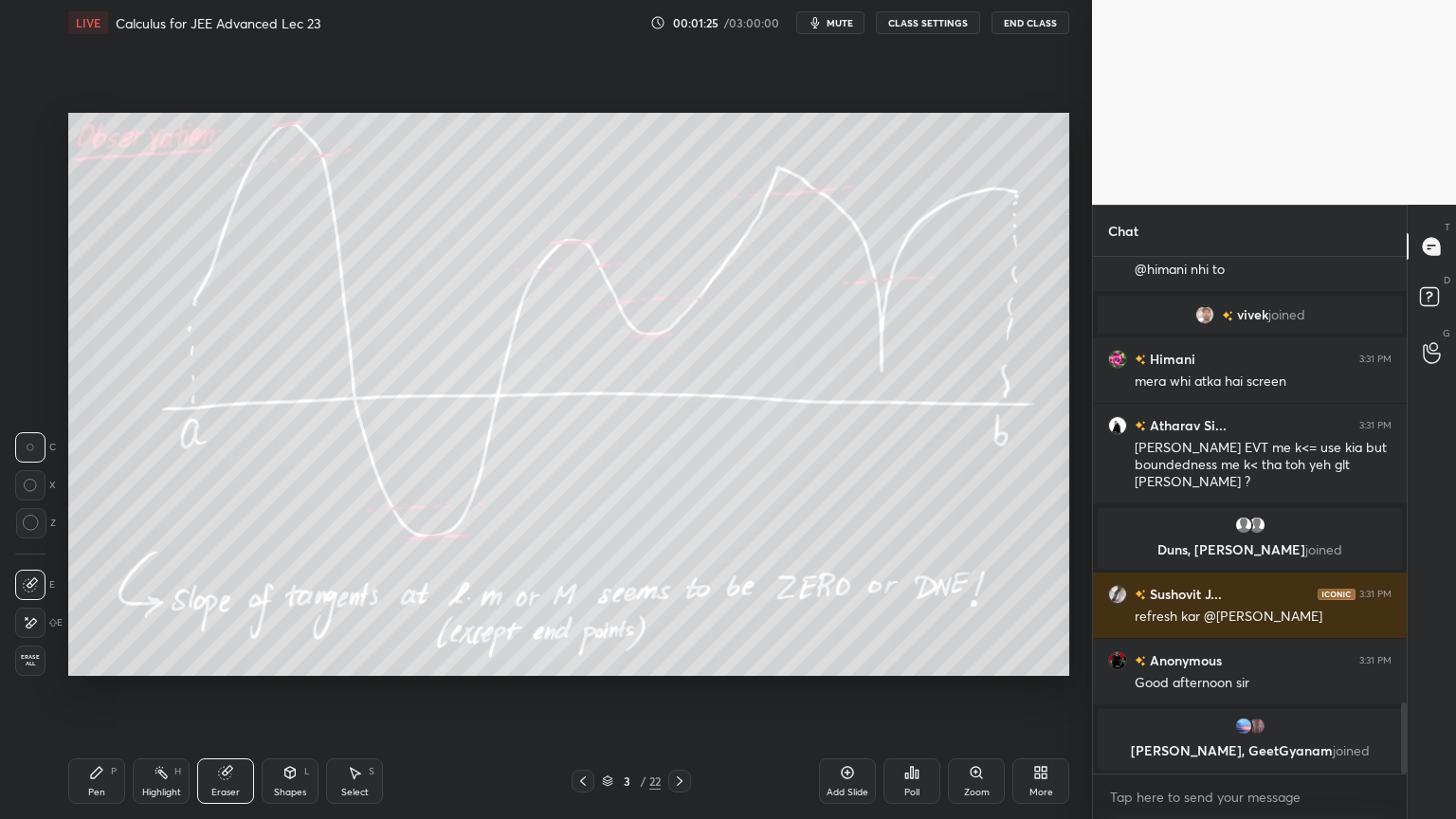 click 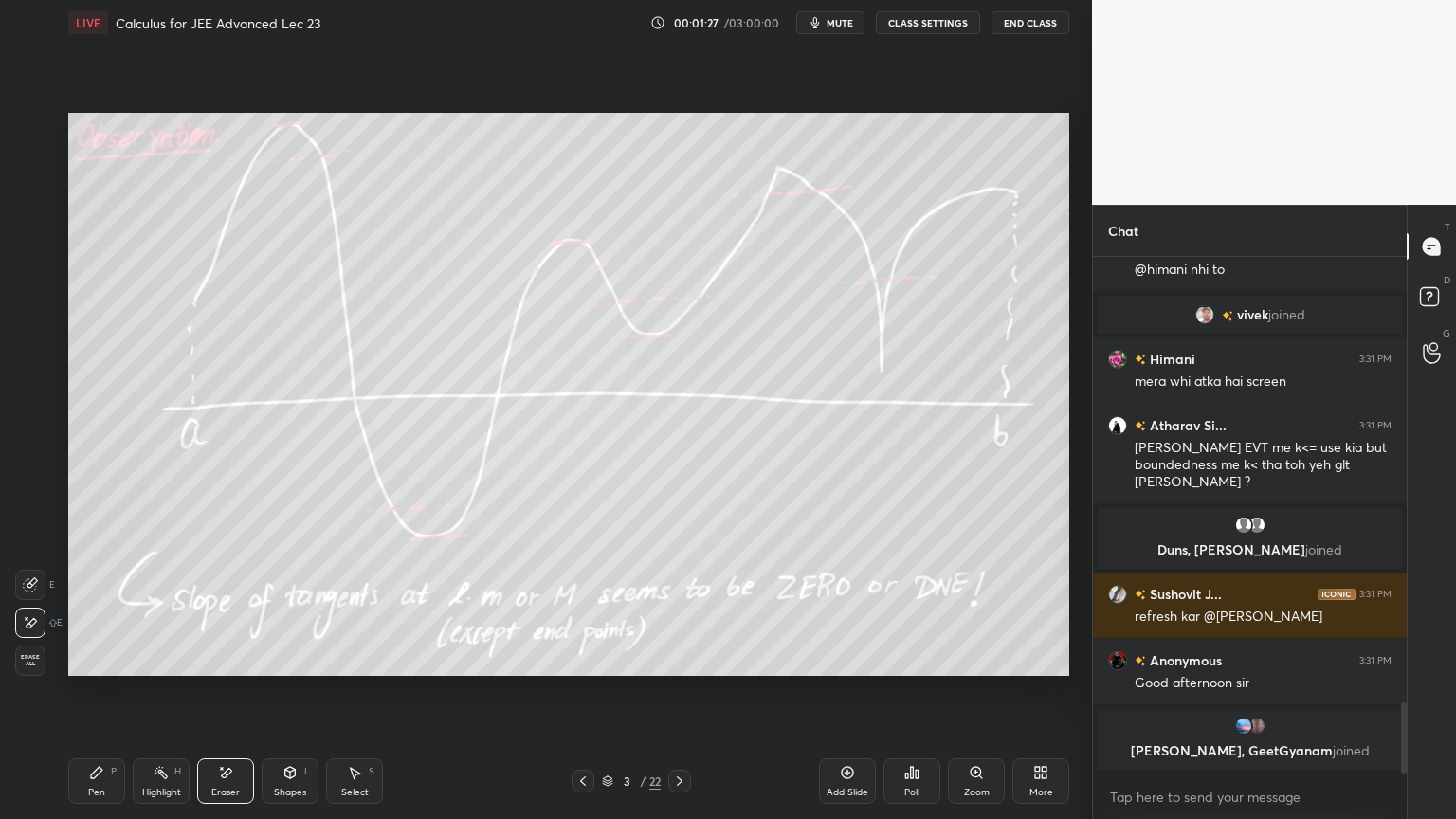 click on "Pen P" at bounding box center (97, 781) 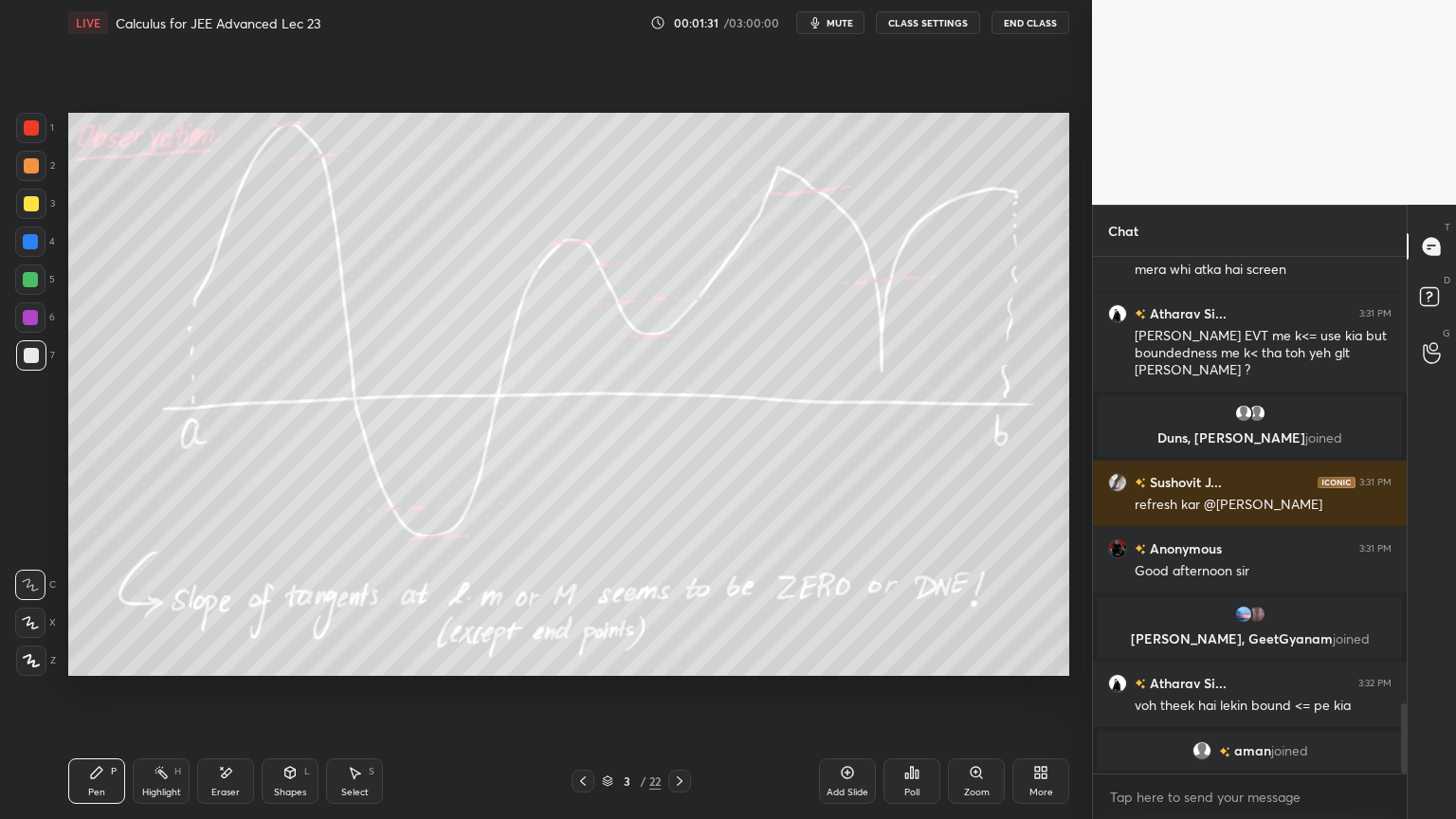 drag, startPoint x: 150, startPoint y: 780, endPoint x: 132, endPoint y: 780, distance: 18 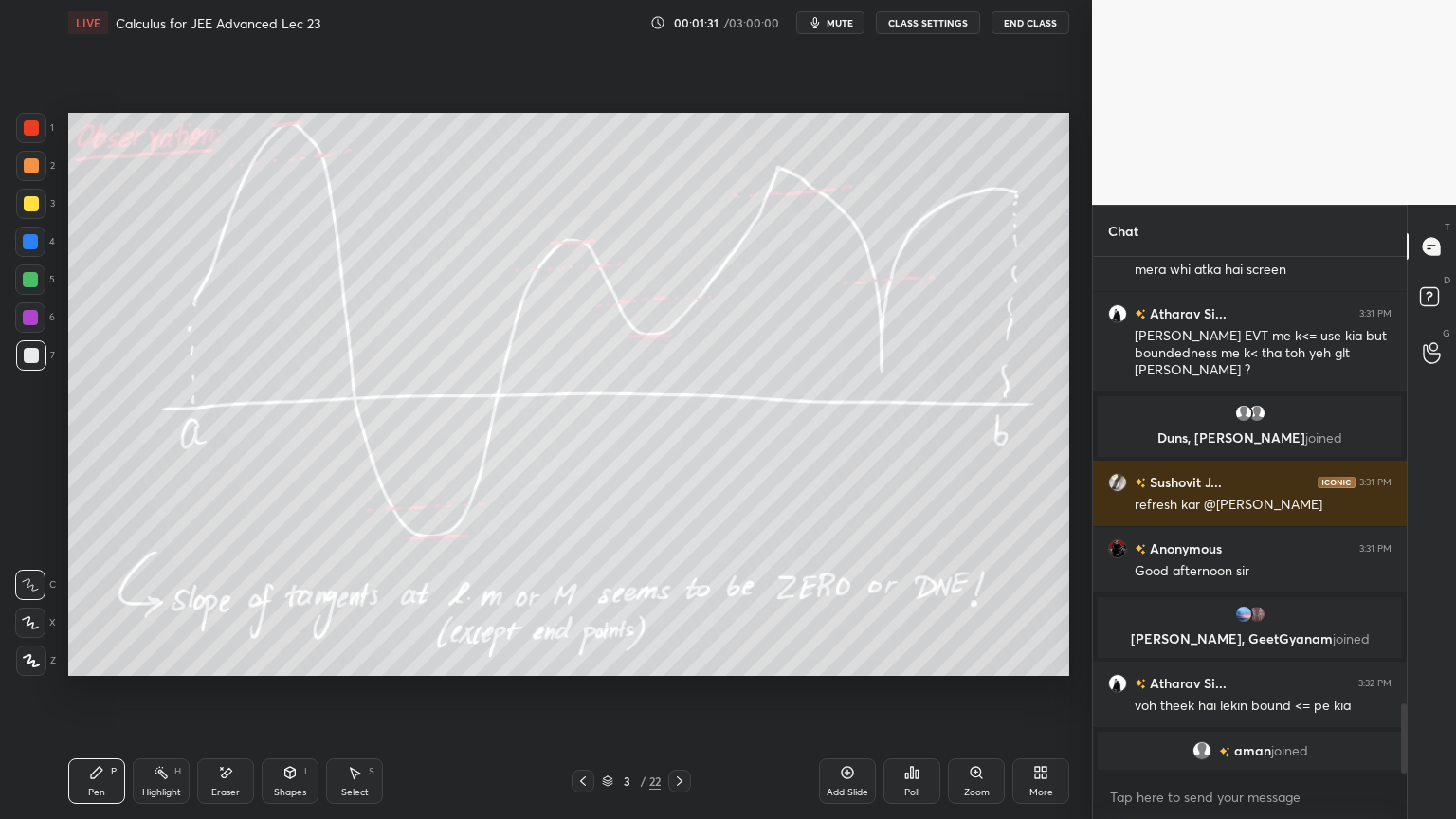 click on "Highlight H" at bounding box center (161, 781) 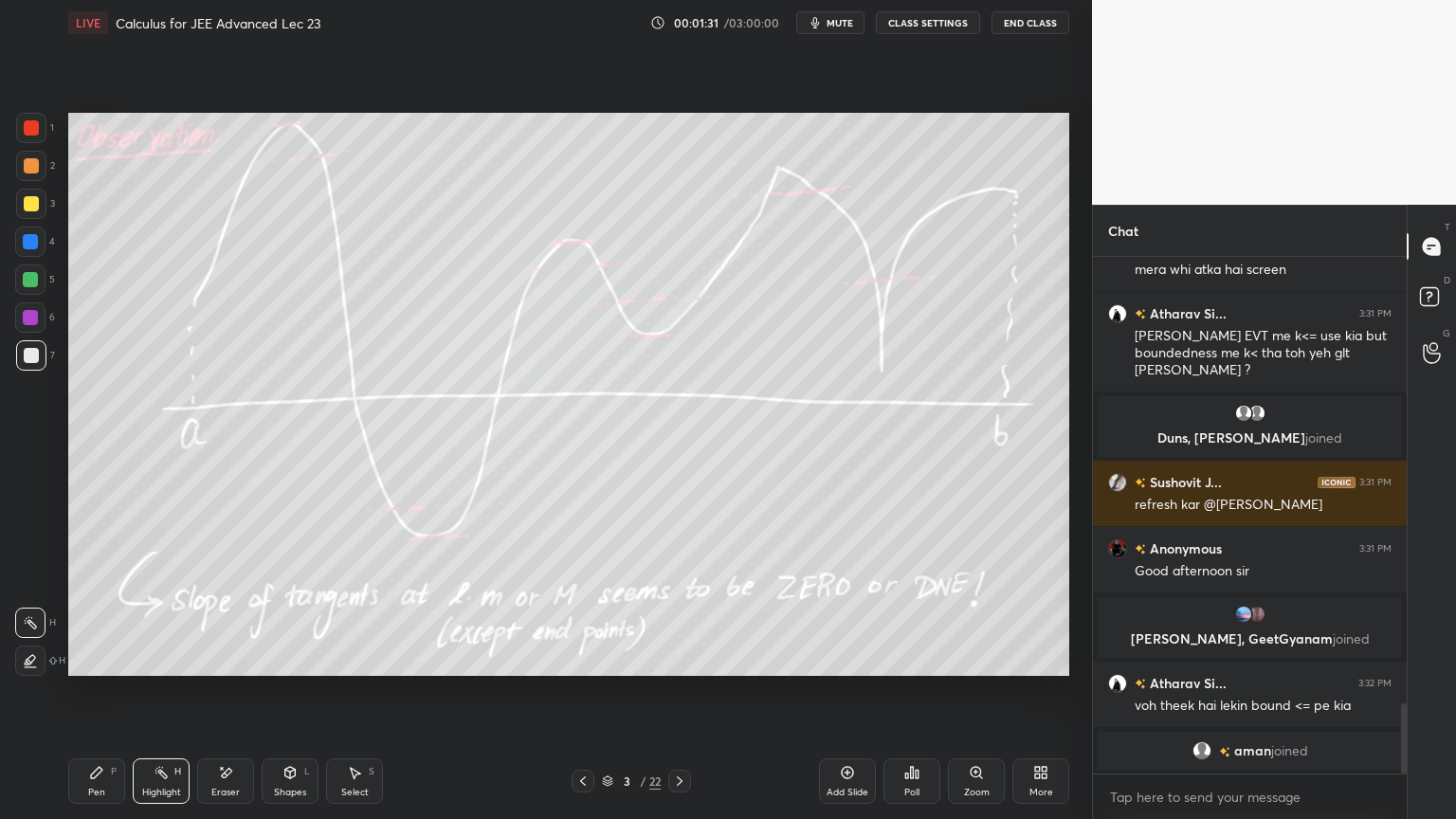click 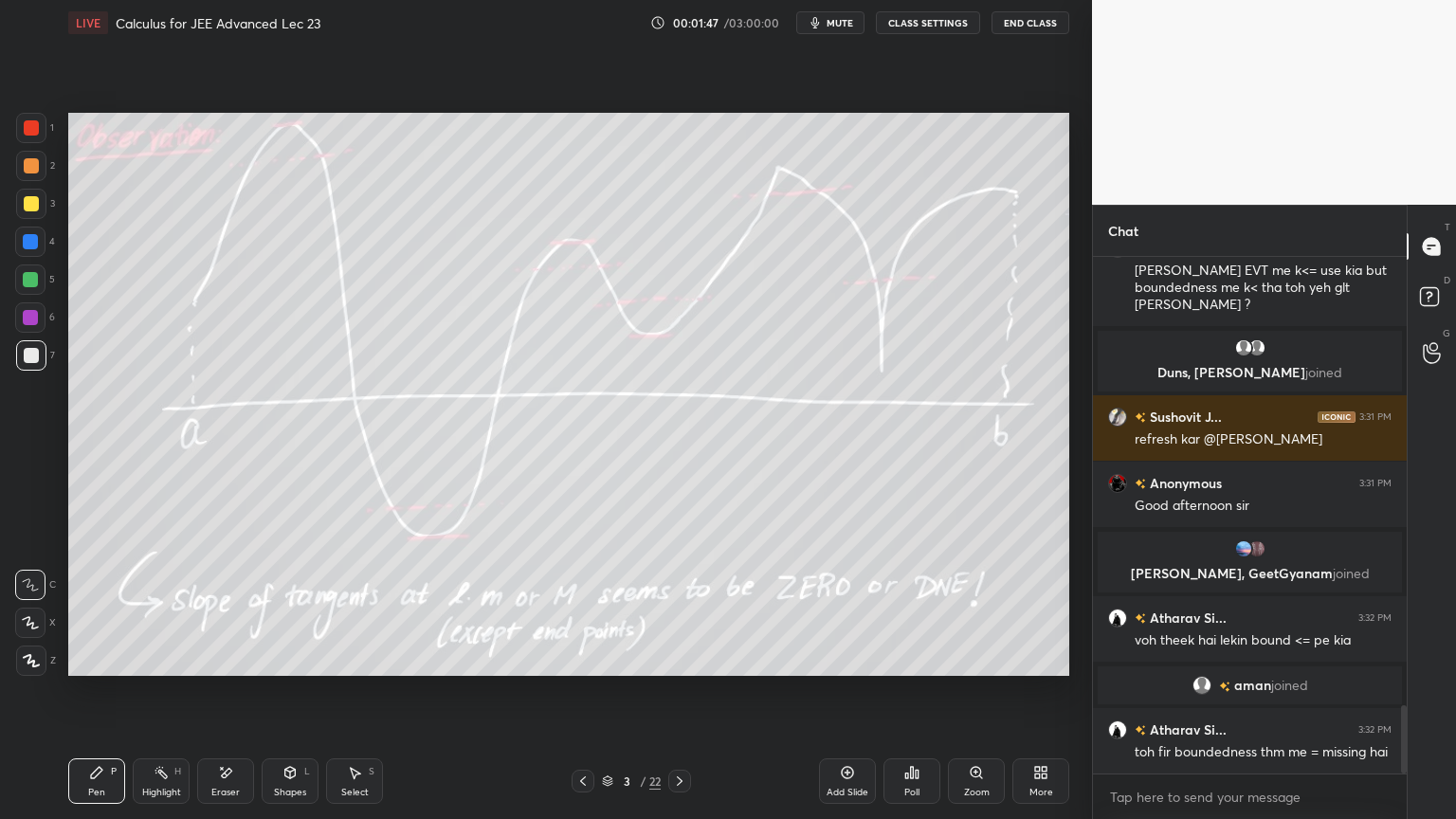 scroll, scrollTop: 3404, scrollLeft: 0, axis: vertical 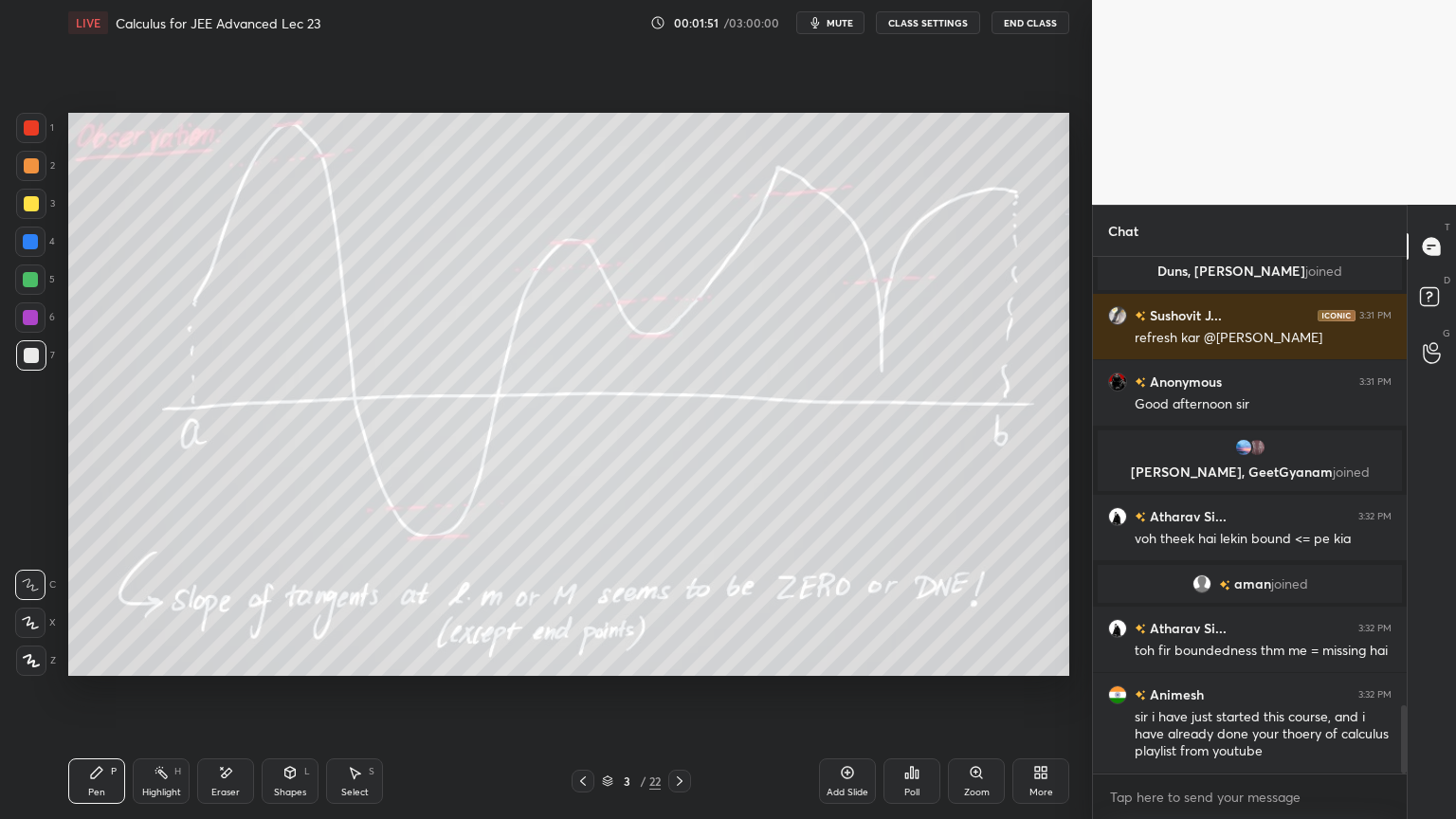 click on "Eraser" at bounding box center [226, 781] 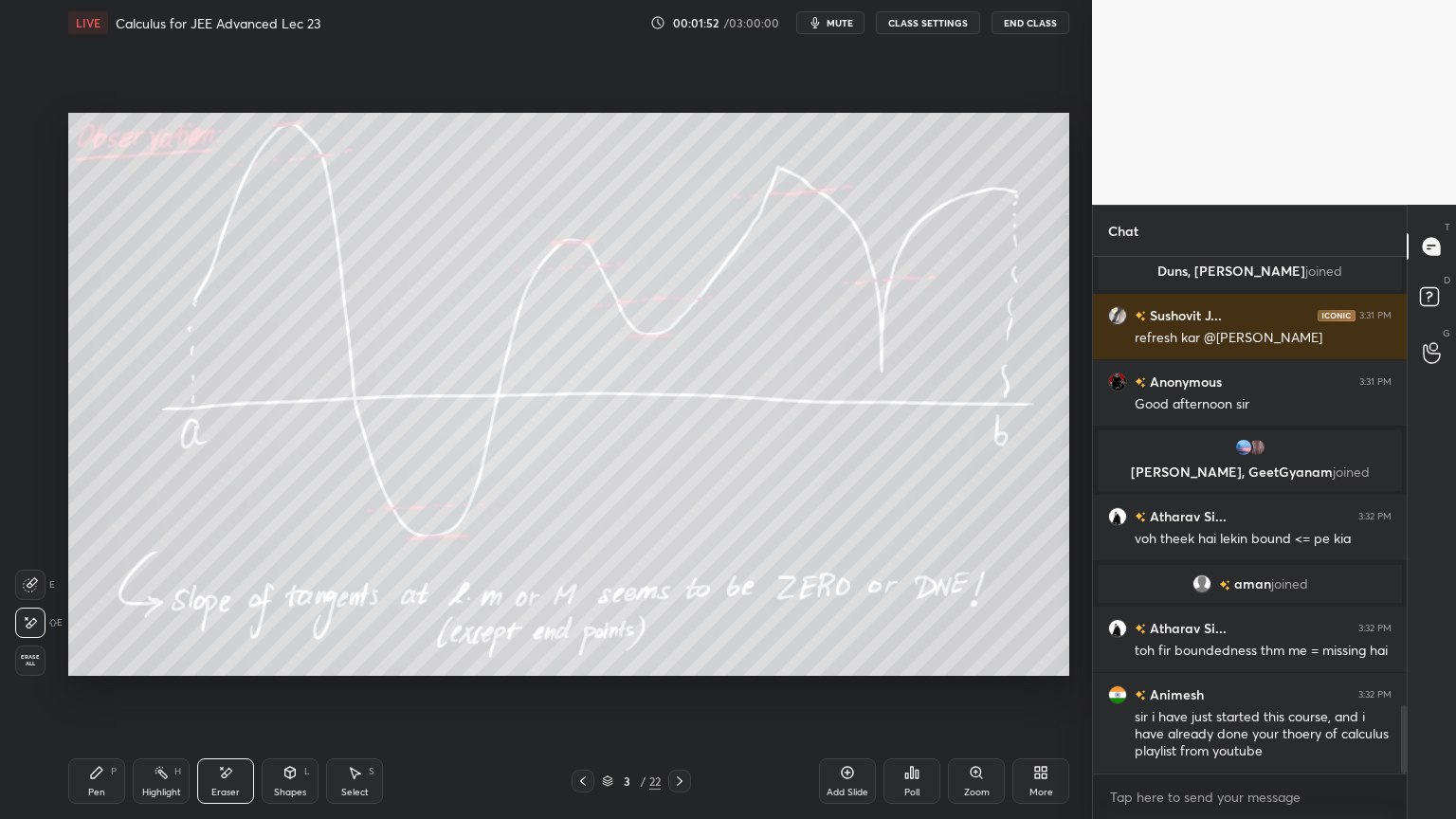 click on "Erase all" at bounding box center (30, 661) 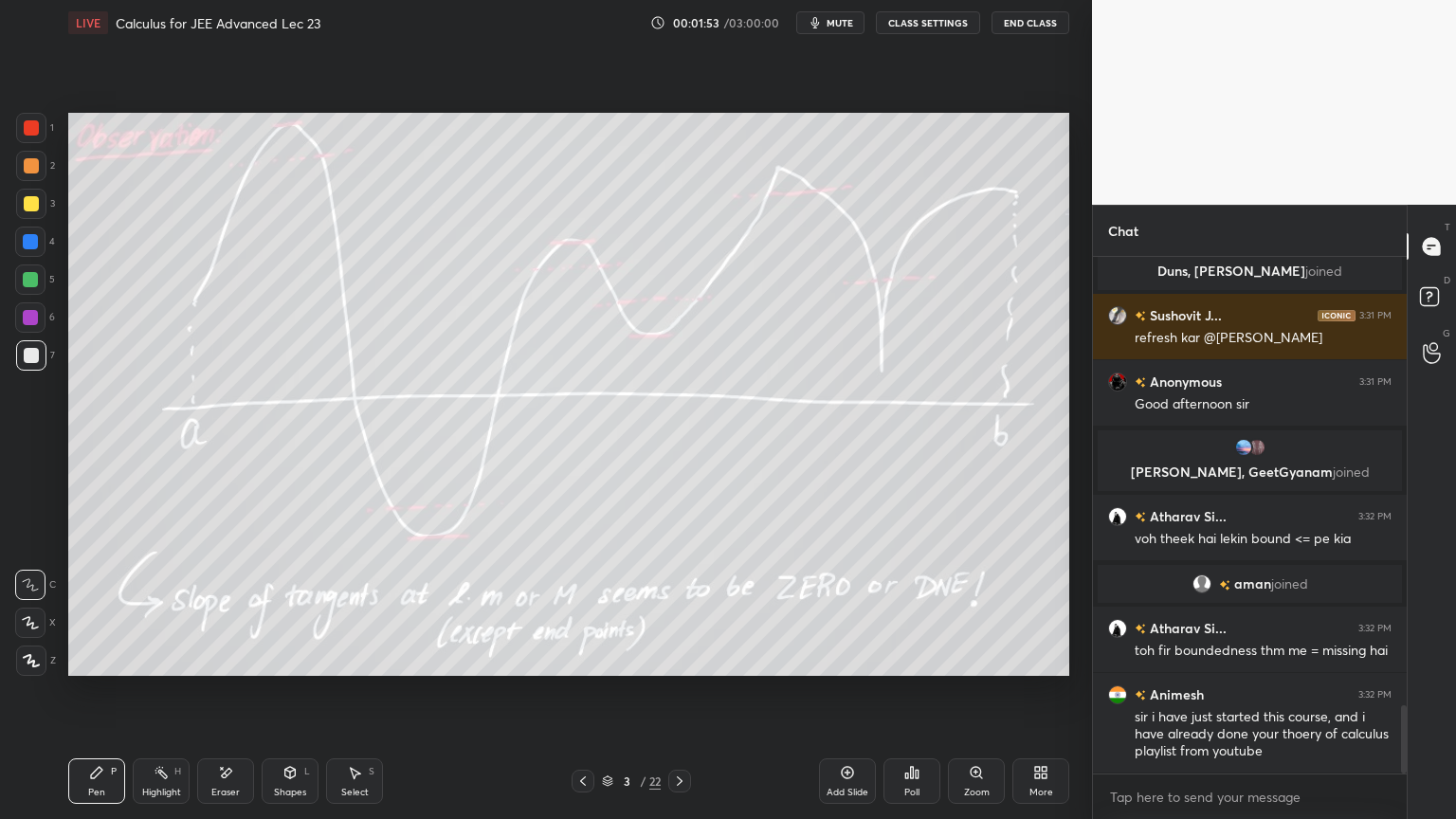drag, startPoint x: 145, startPoint y: 771, endPoint x: 115, endPoint y: 776, distance: 30.41381 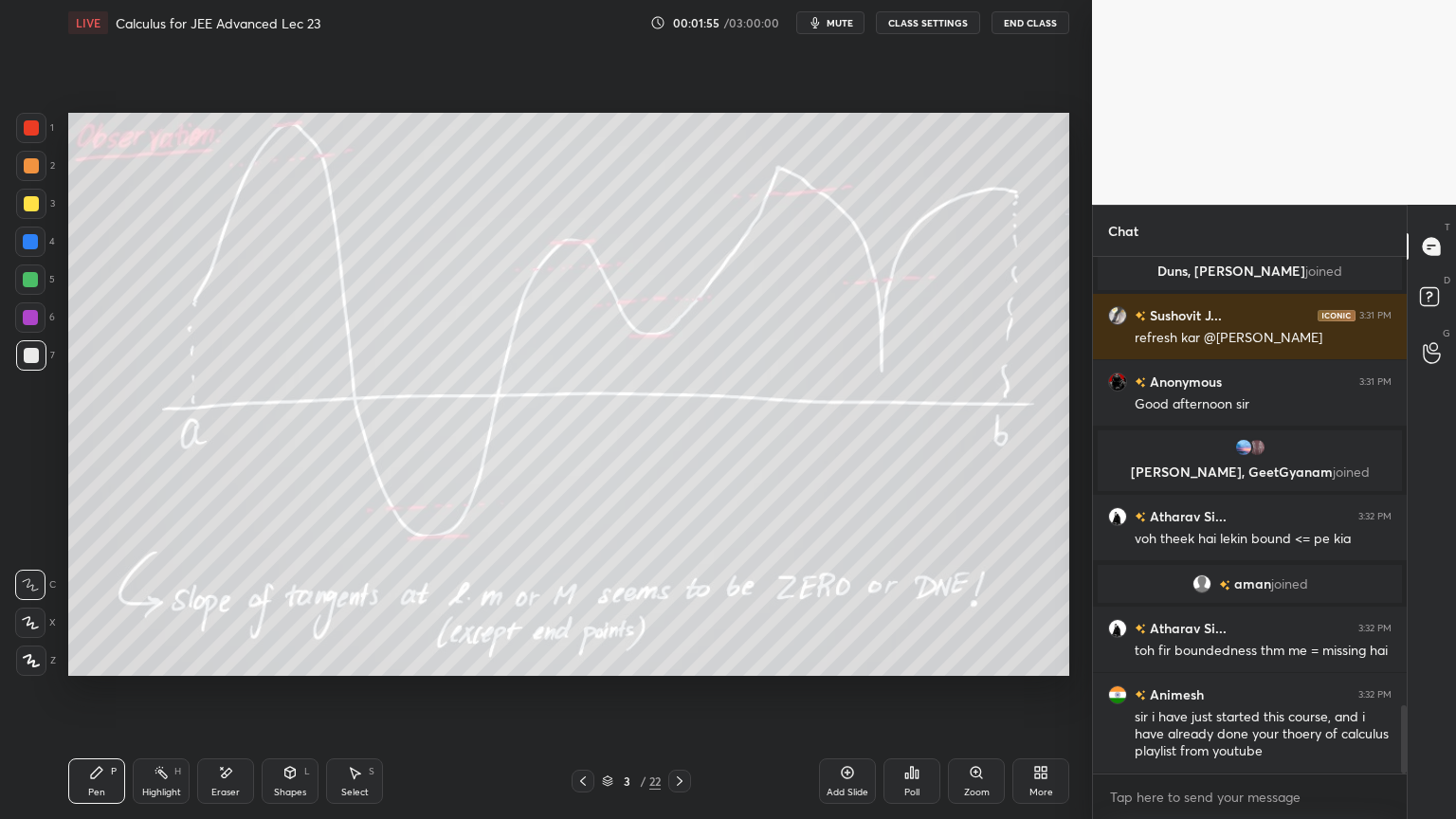 click 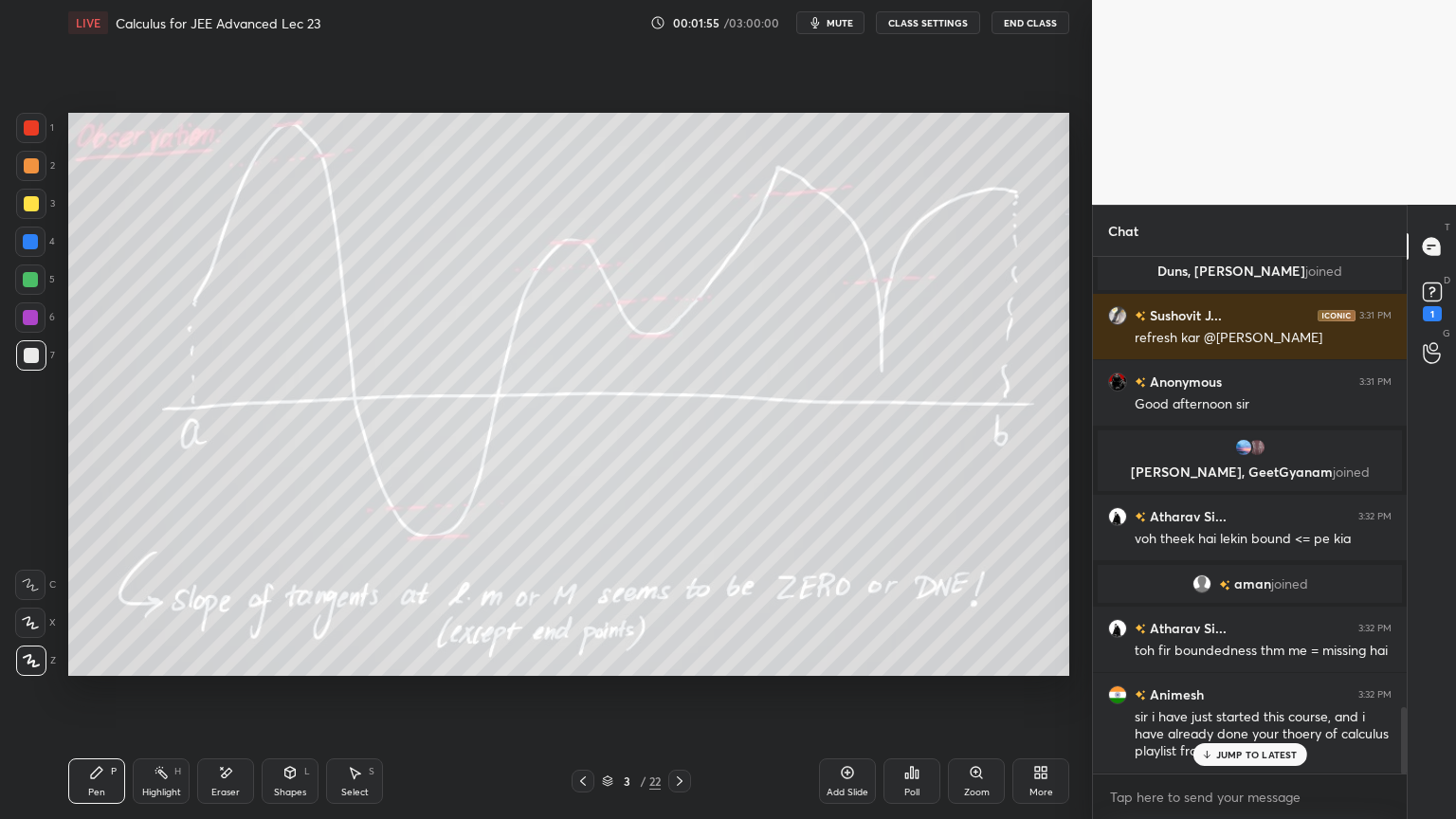 scroll, scrollTop: 3485, scrollLeft: 0, axis: vertical 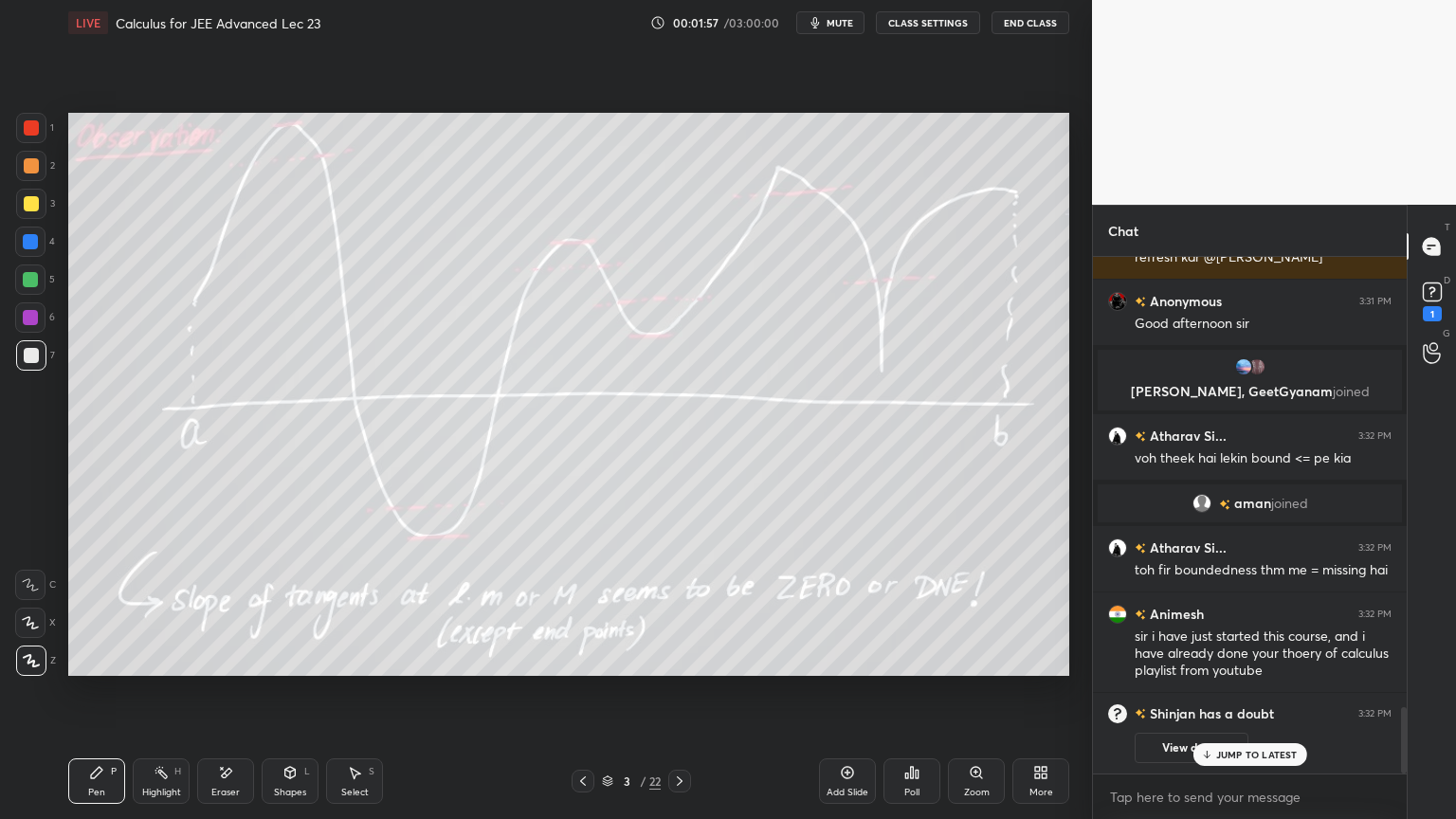 click on "JUMP TO LATEST" at bounding box center [1257, 755] 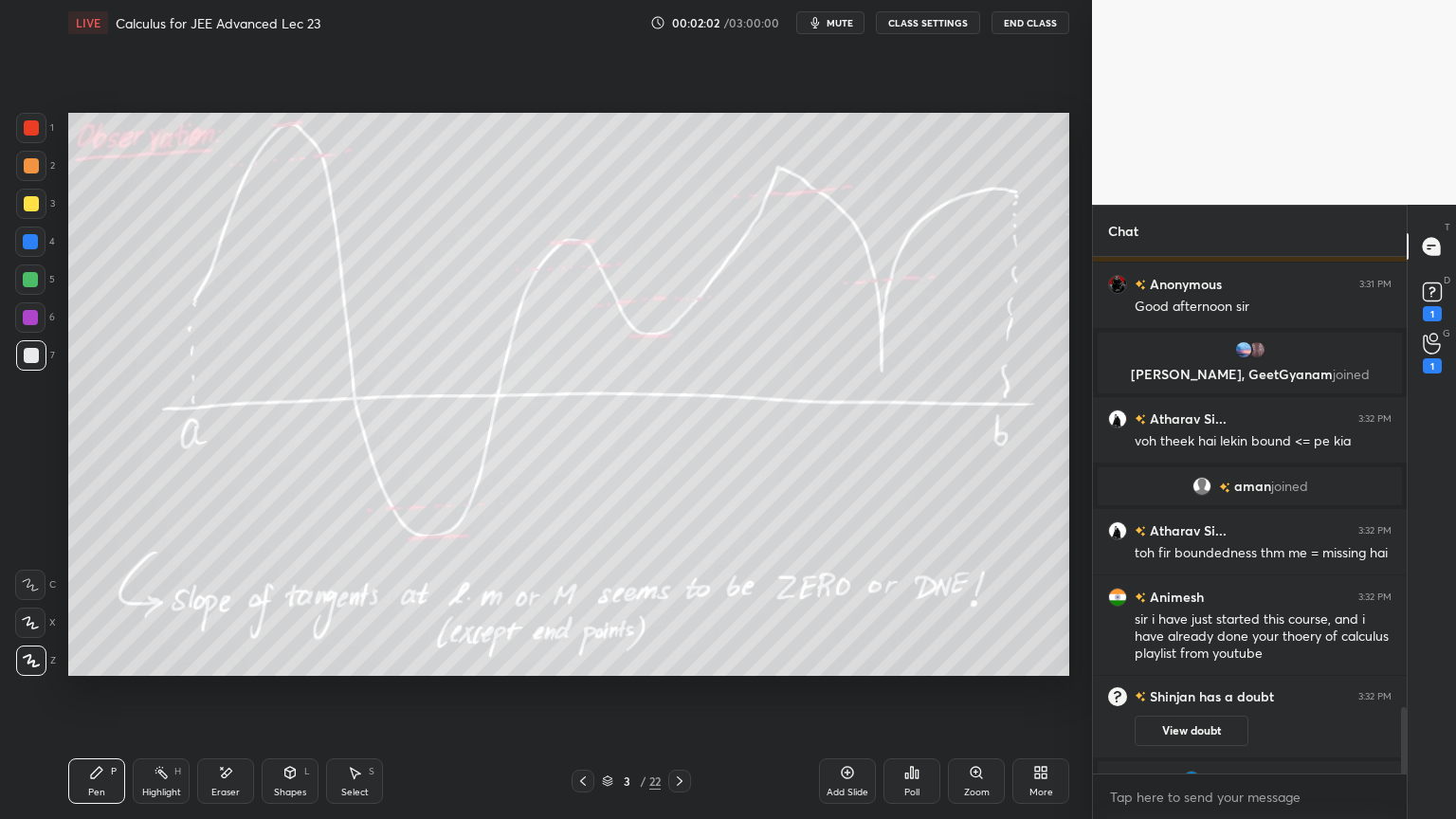scroll, scrollTop: 3514, scrollLeft: 0, axis: vertical 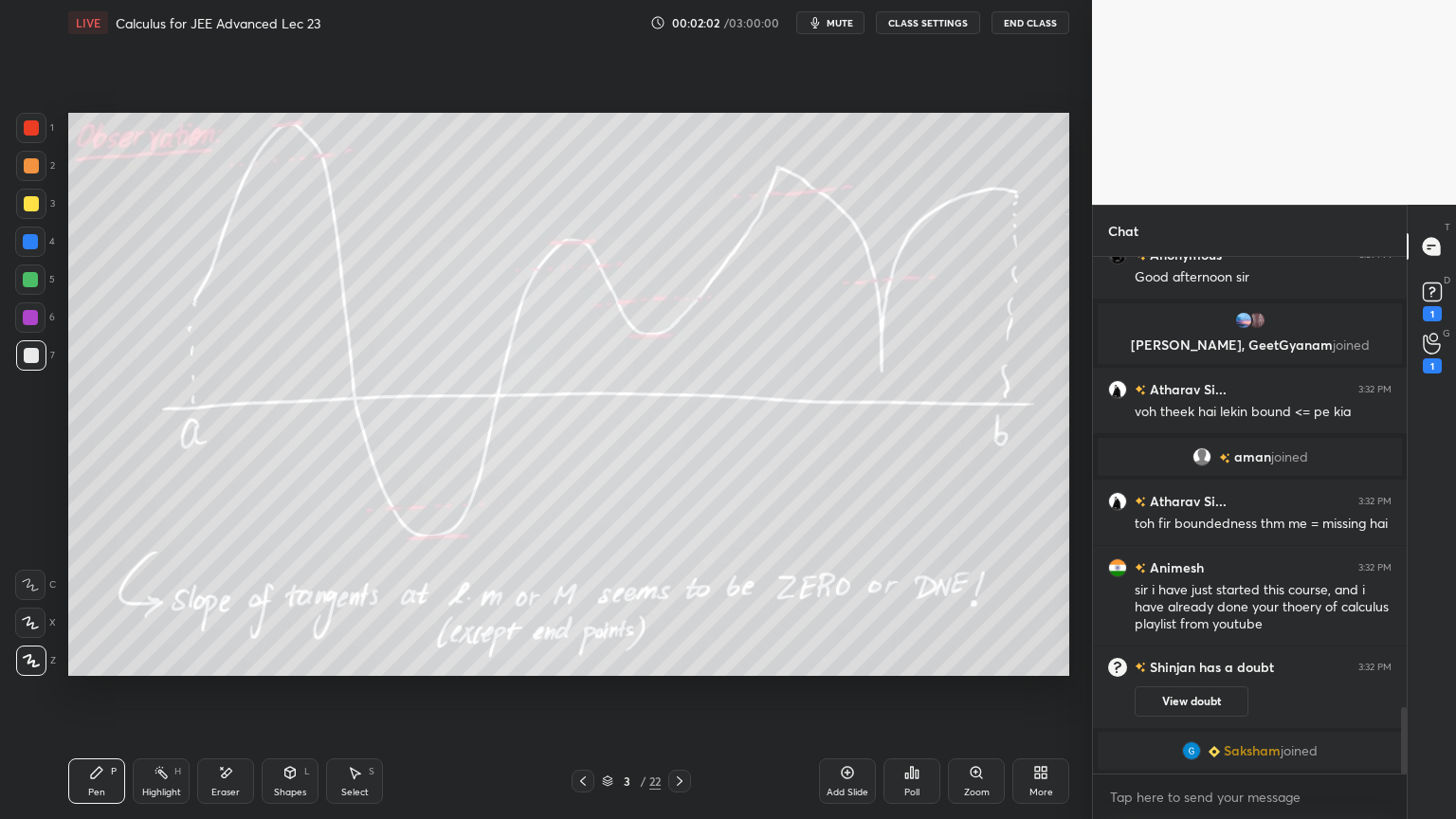 click at bounding box center [31, 166] 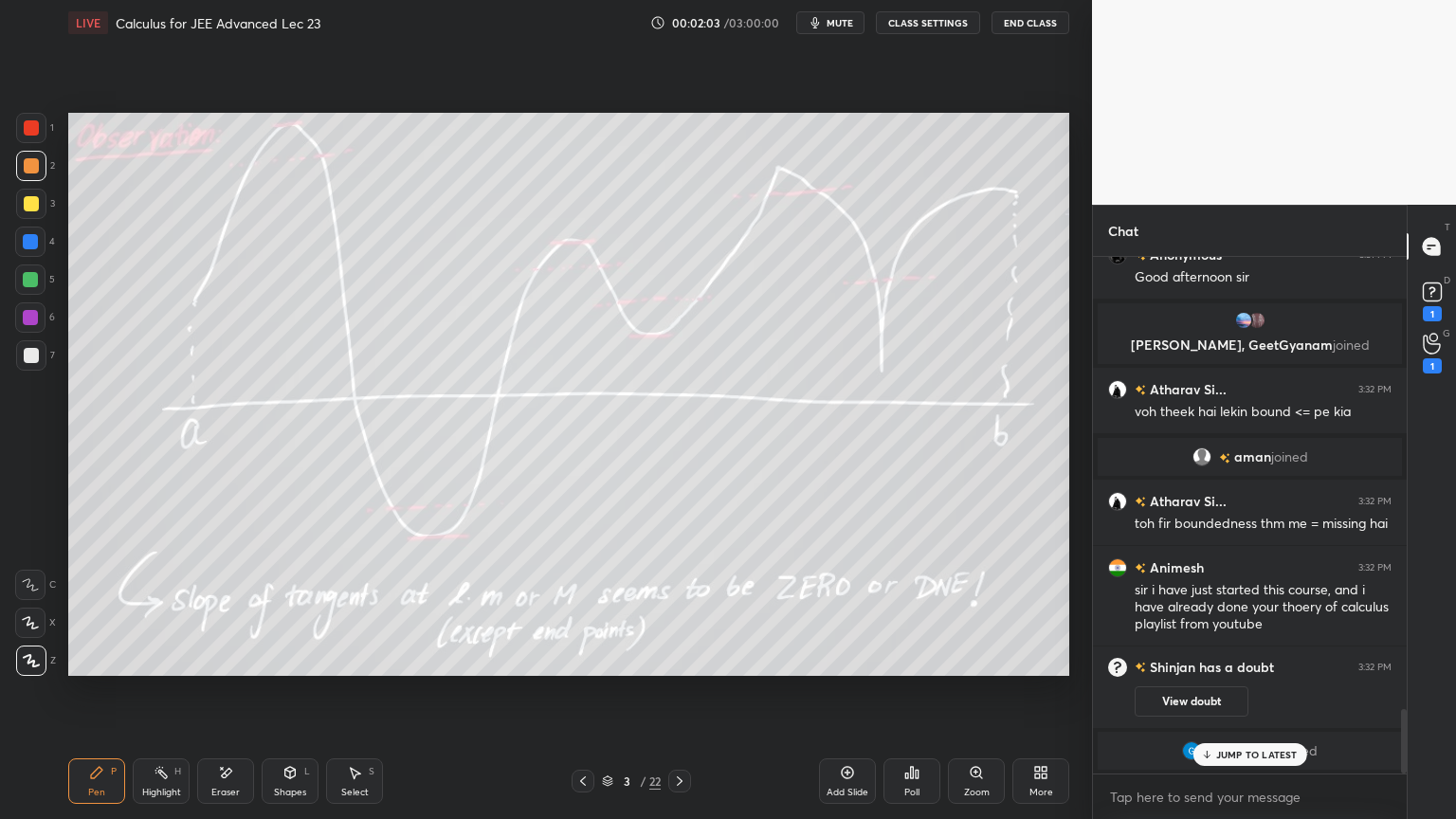 scroll, scrollTop: 3625, scrollLeft: 0, axis: vertical 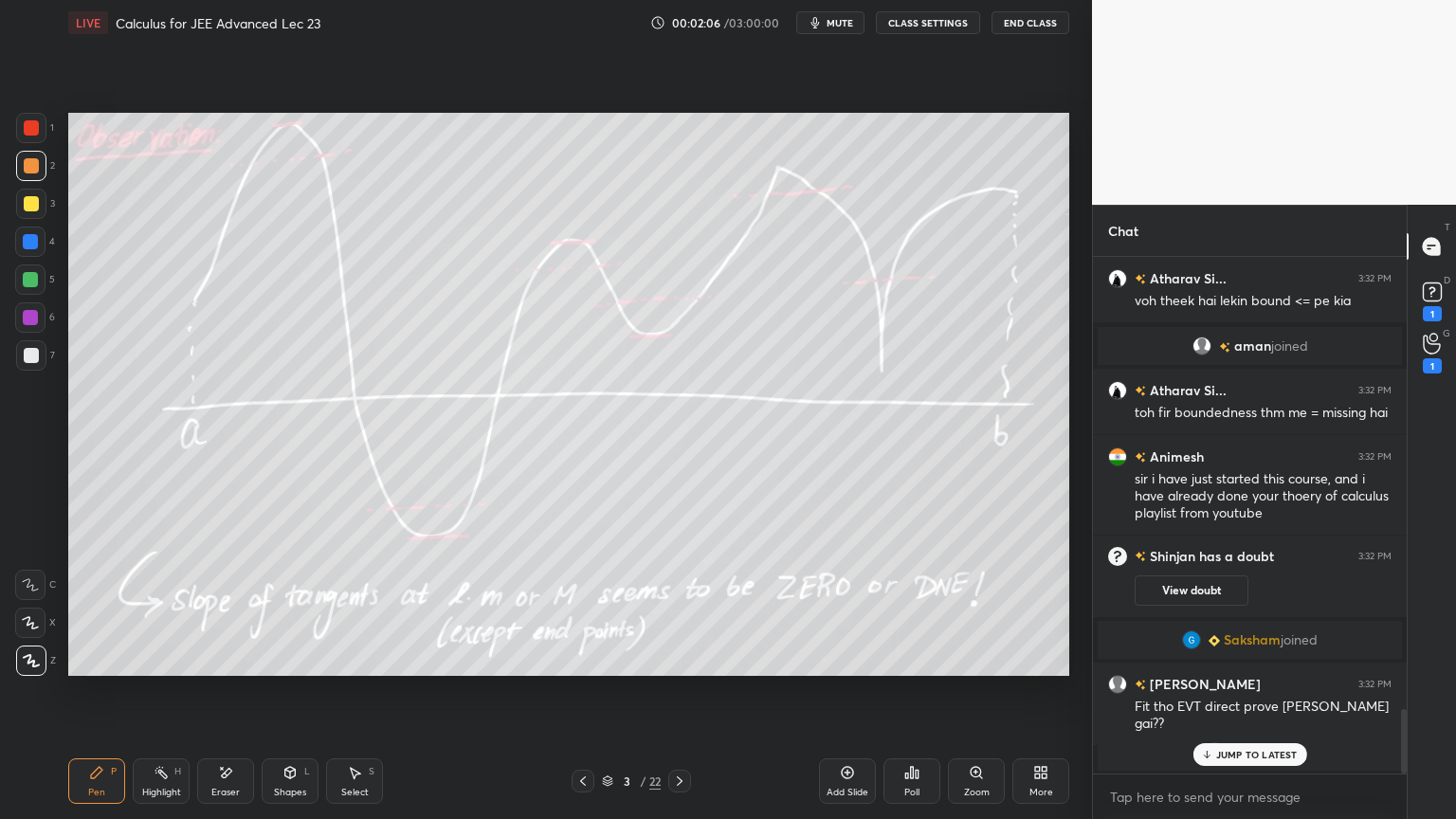 click on "JUMP TO LATEST" at bounding box center [1257, 755] 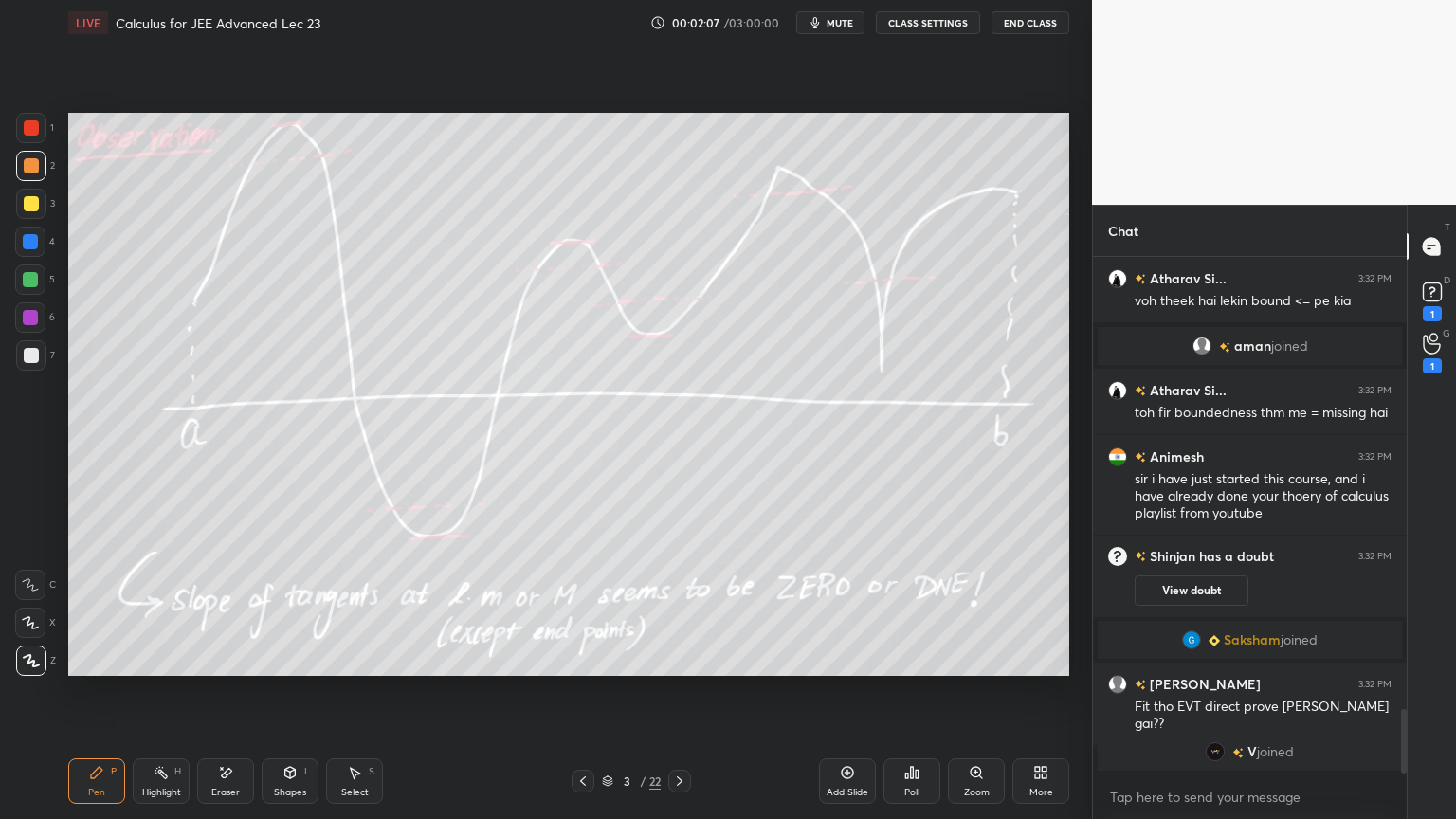 scroll, scrollTop: 3617, scrollLeft: 0, axis: vertical 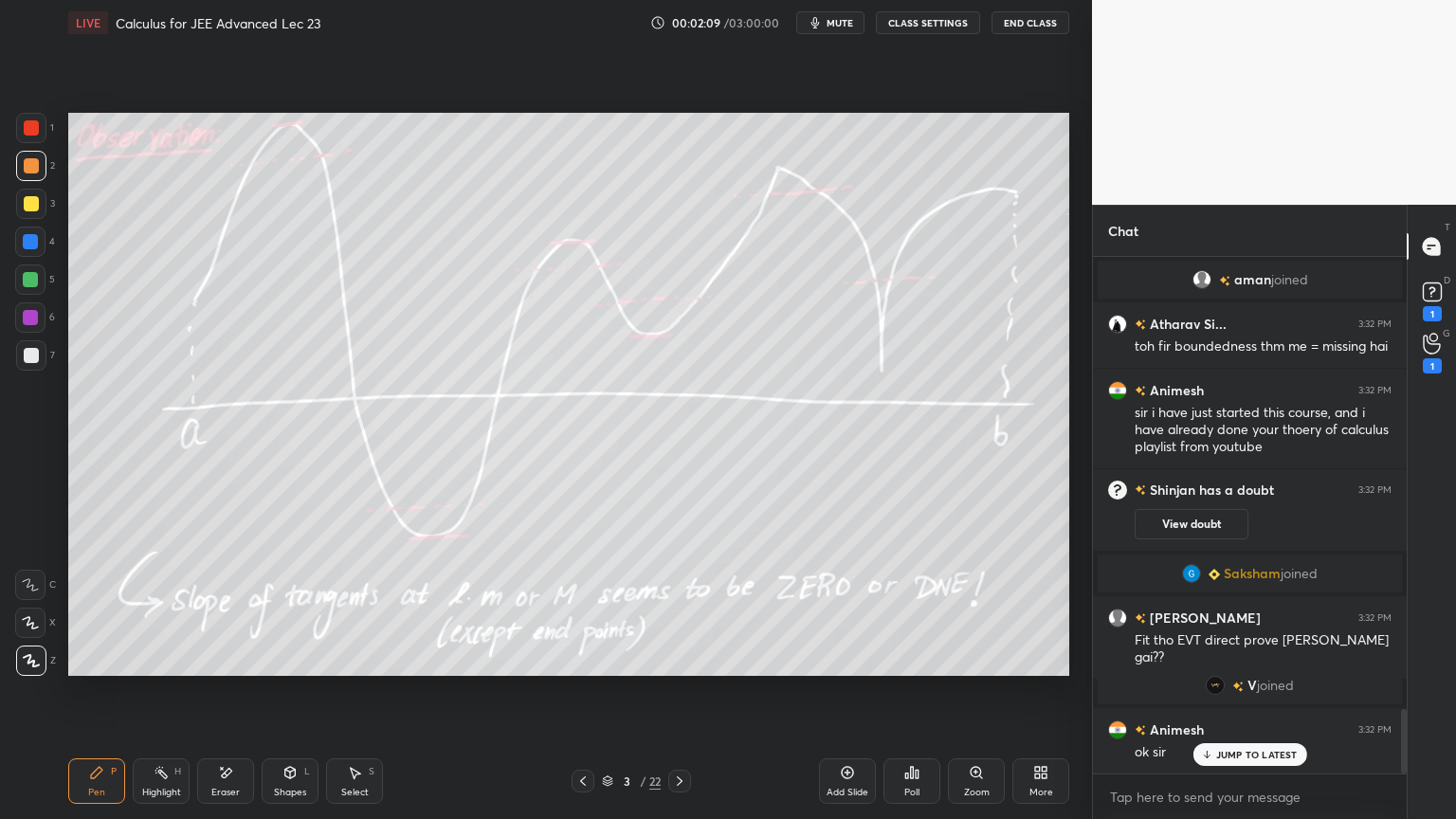 click on "JUMP TO LATEST" at bounding box center [1249, 755] 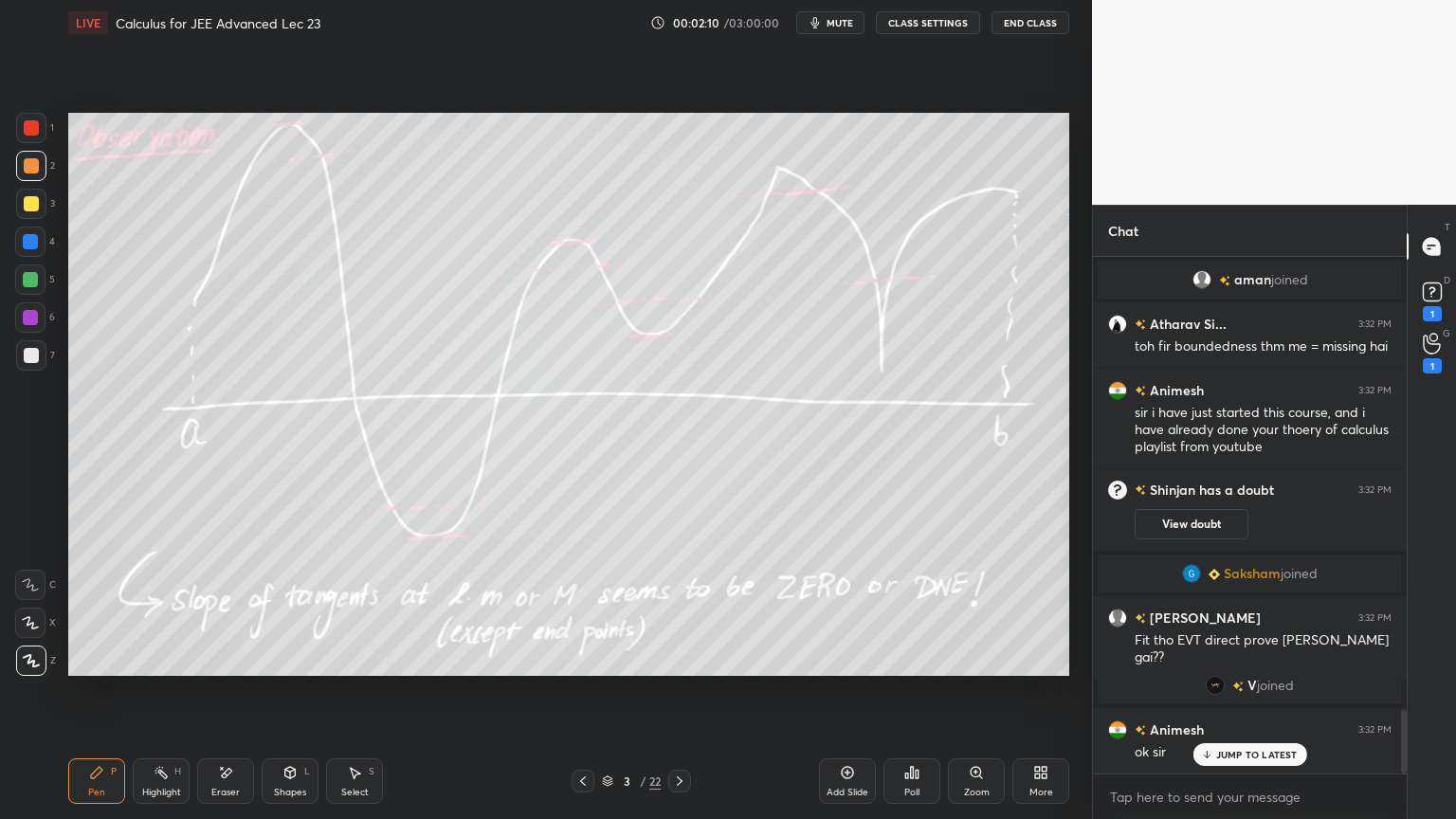 scroll, scrollTop: 3663, scrollLeft: 0, axis: vertical 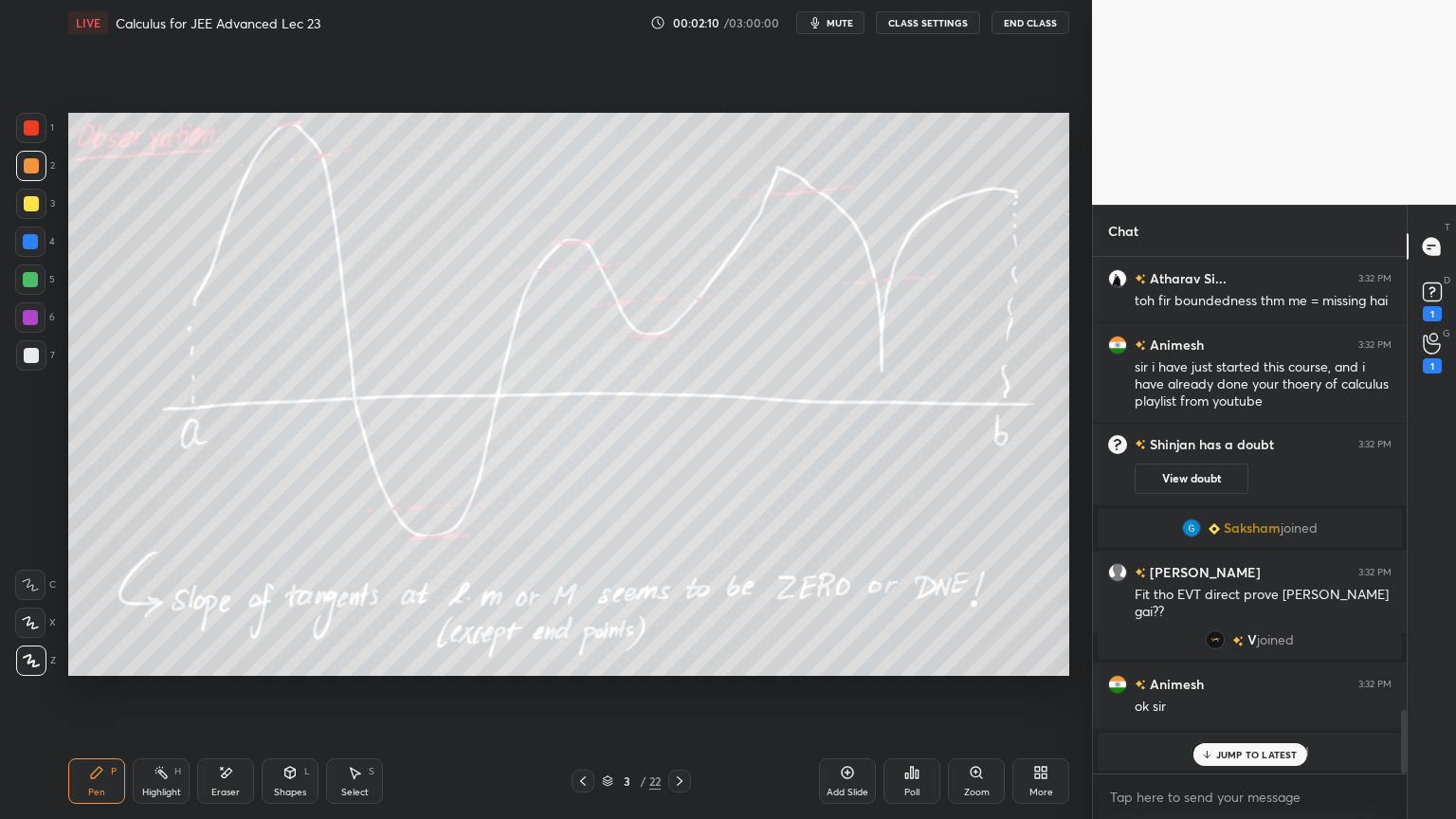 click 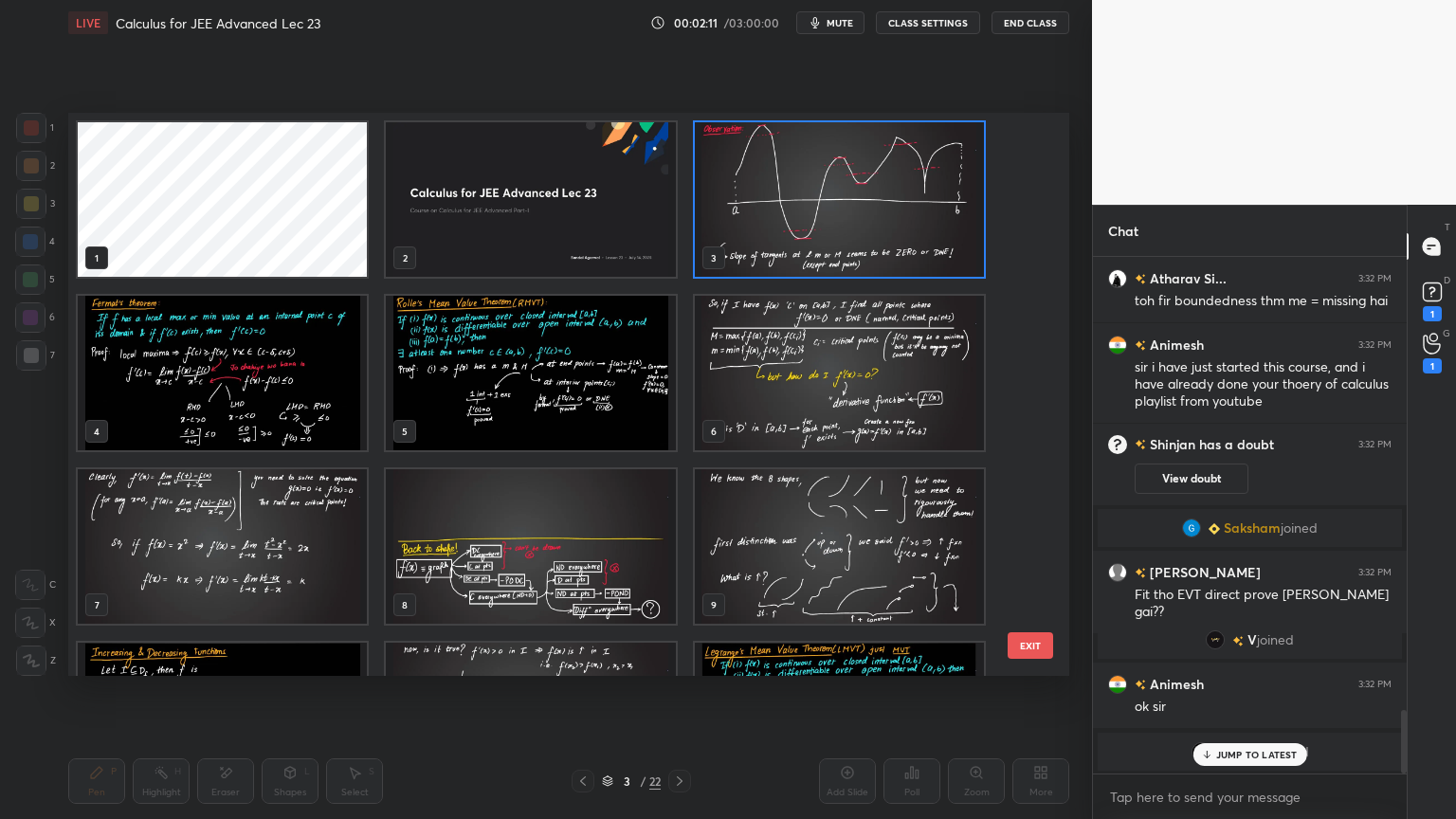 scroll, scrollTop: 6, scrollLeft: 9, axis: both 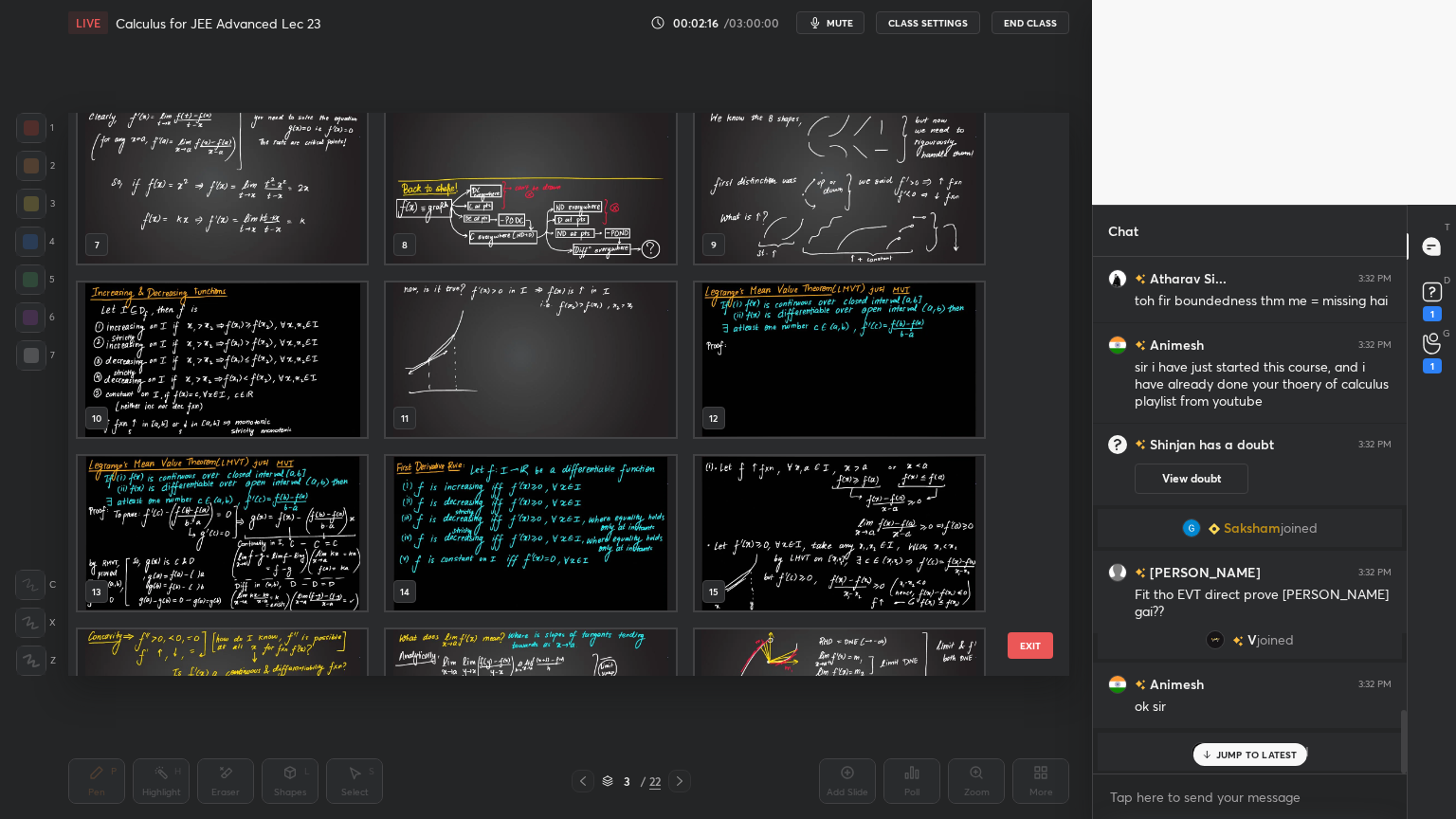 click at bounding box center (839, 359) 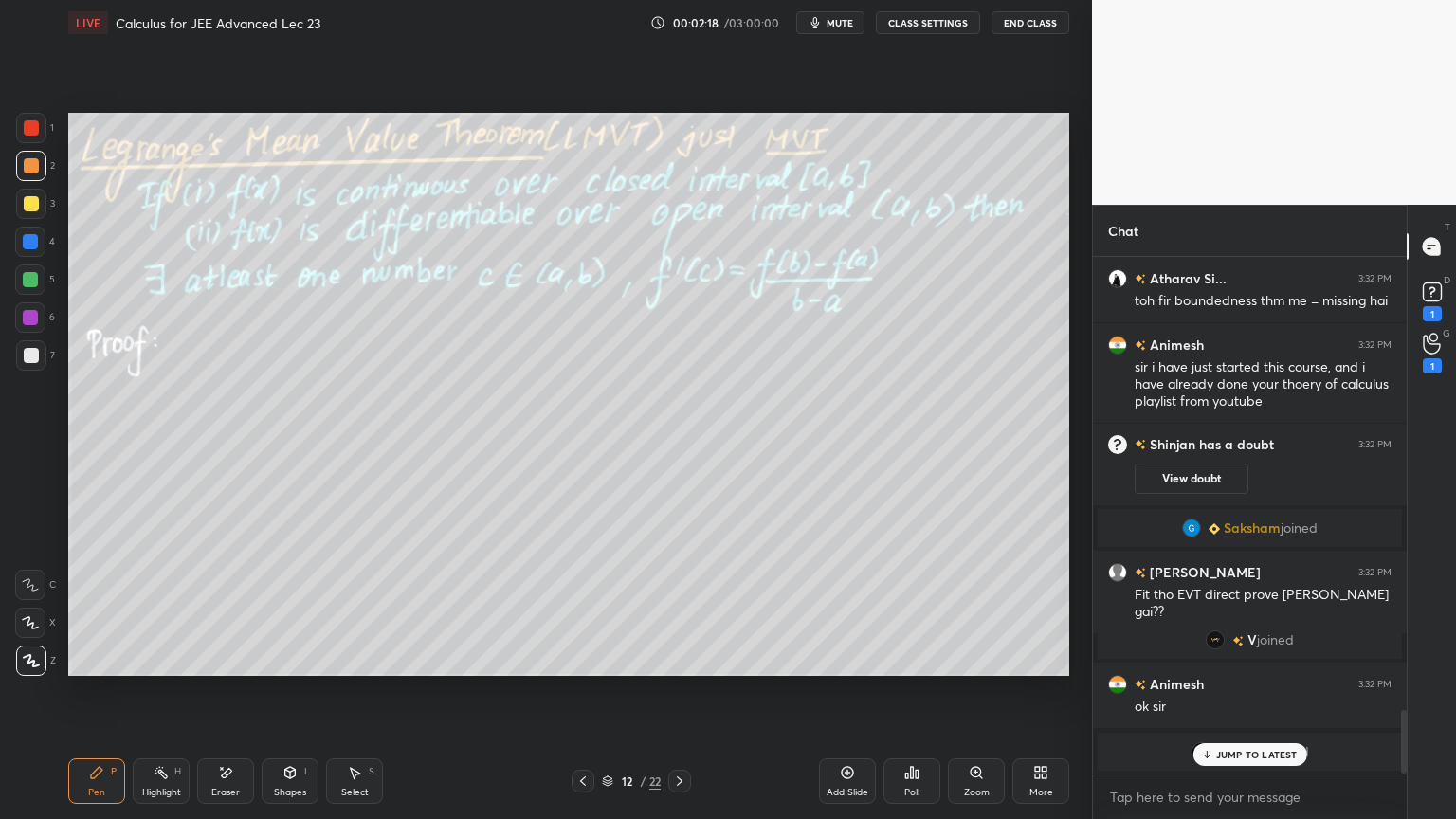 click 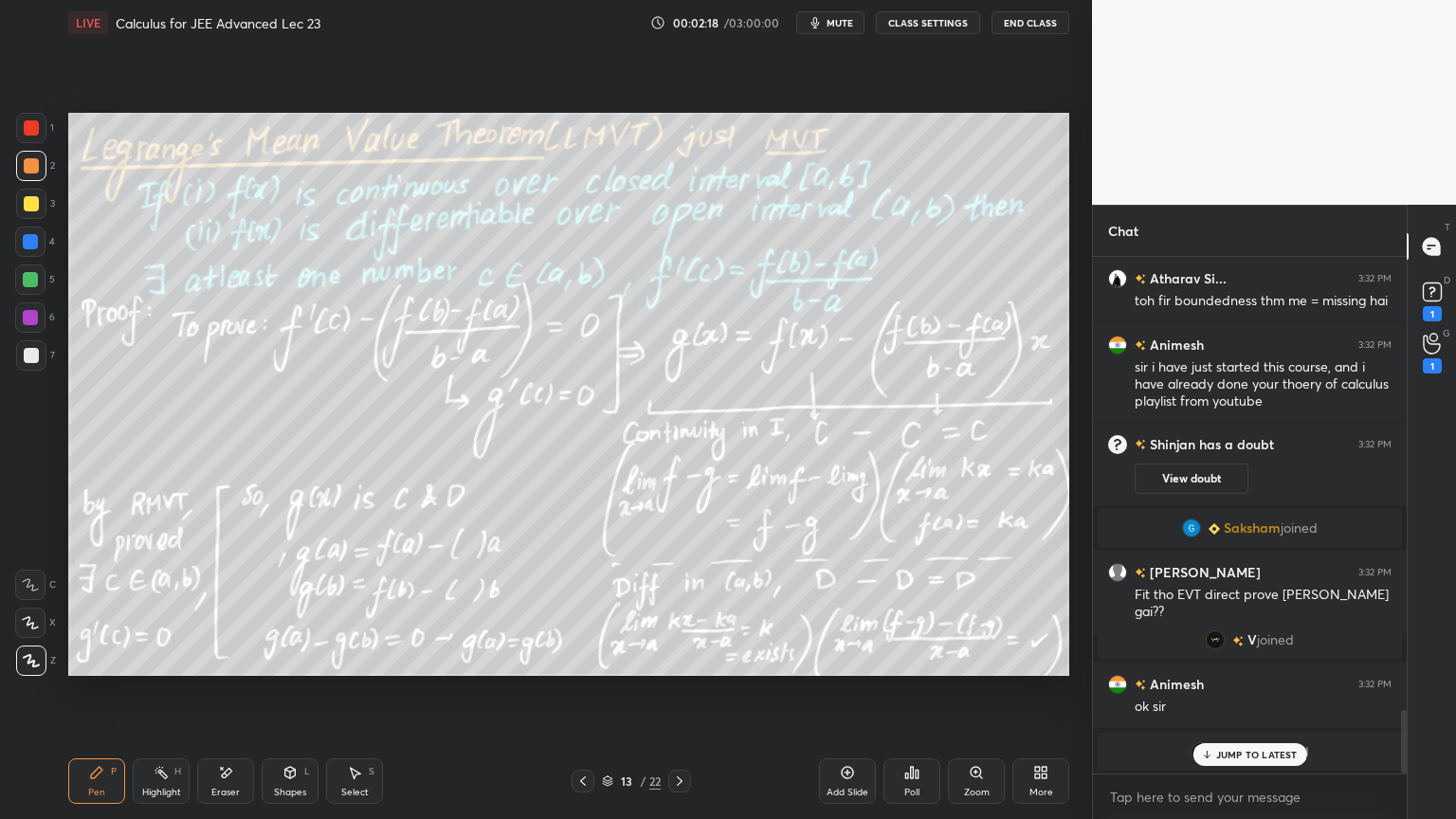 scroll, scrollTop: 3712, scrollLeft: 0, axis: vertical 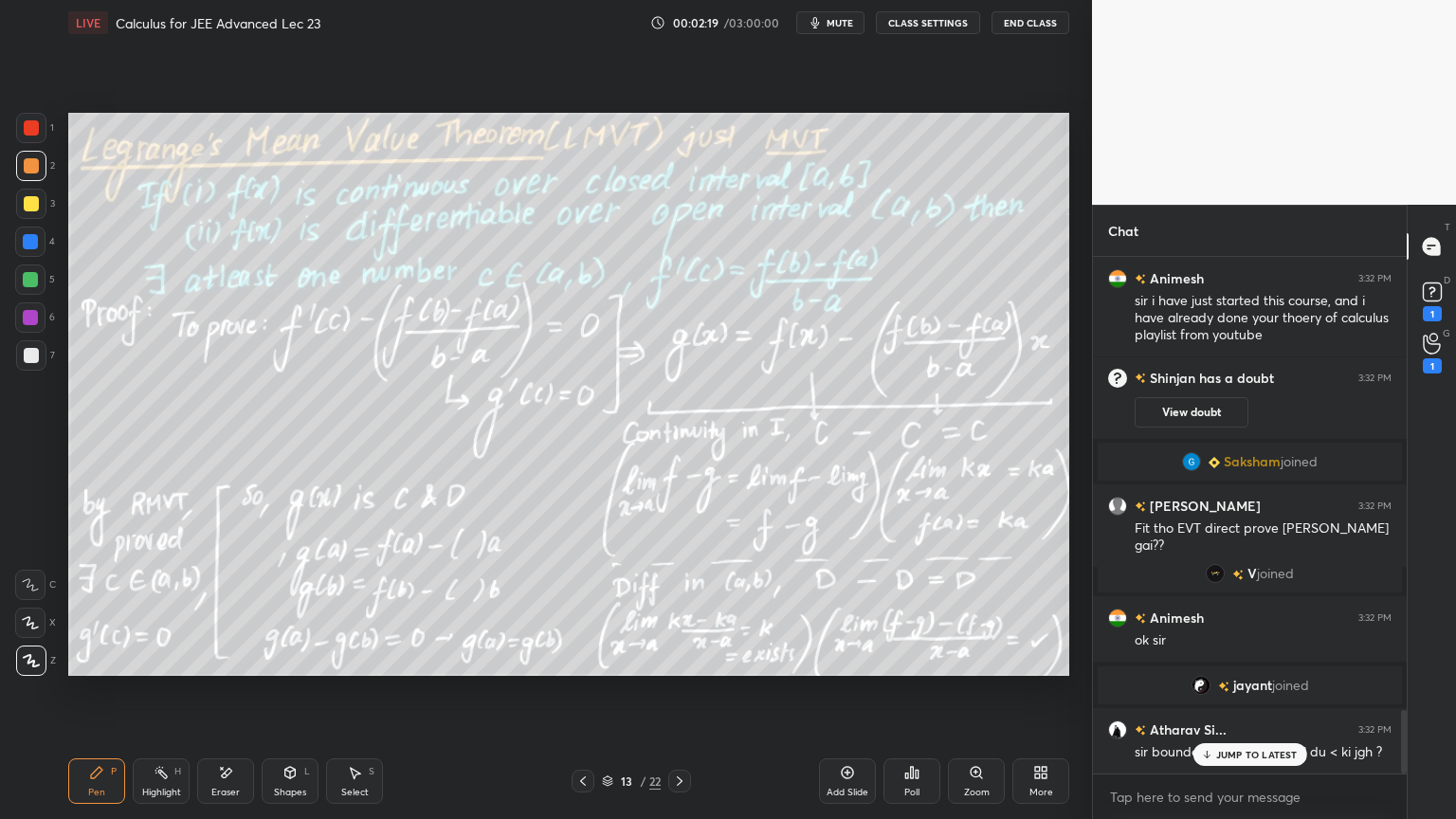 click 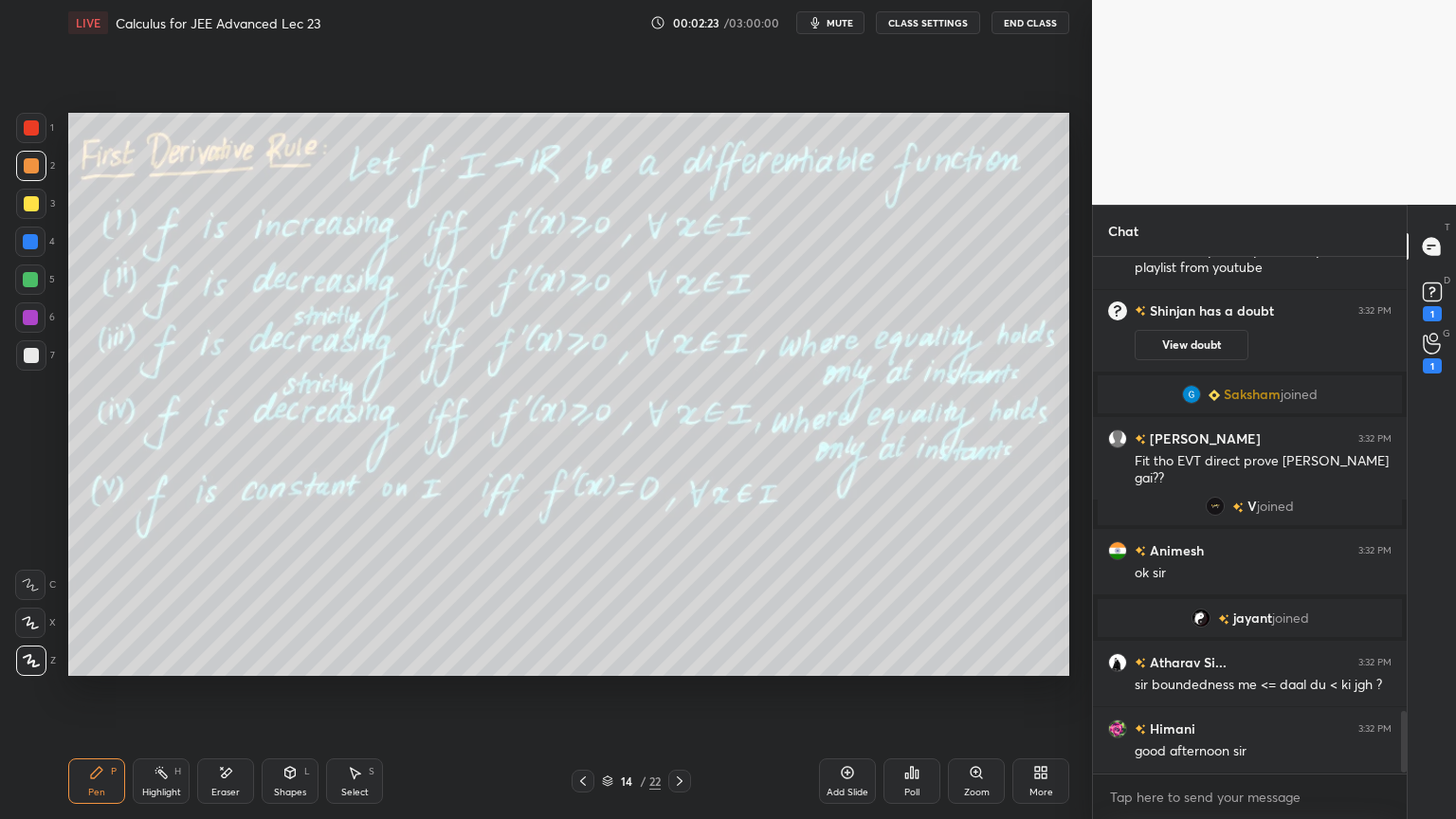 scroll, scrollTop: 3825, scrollLeft: 0, axis: vertical 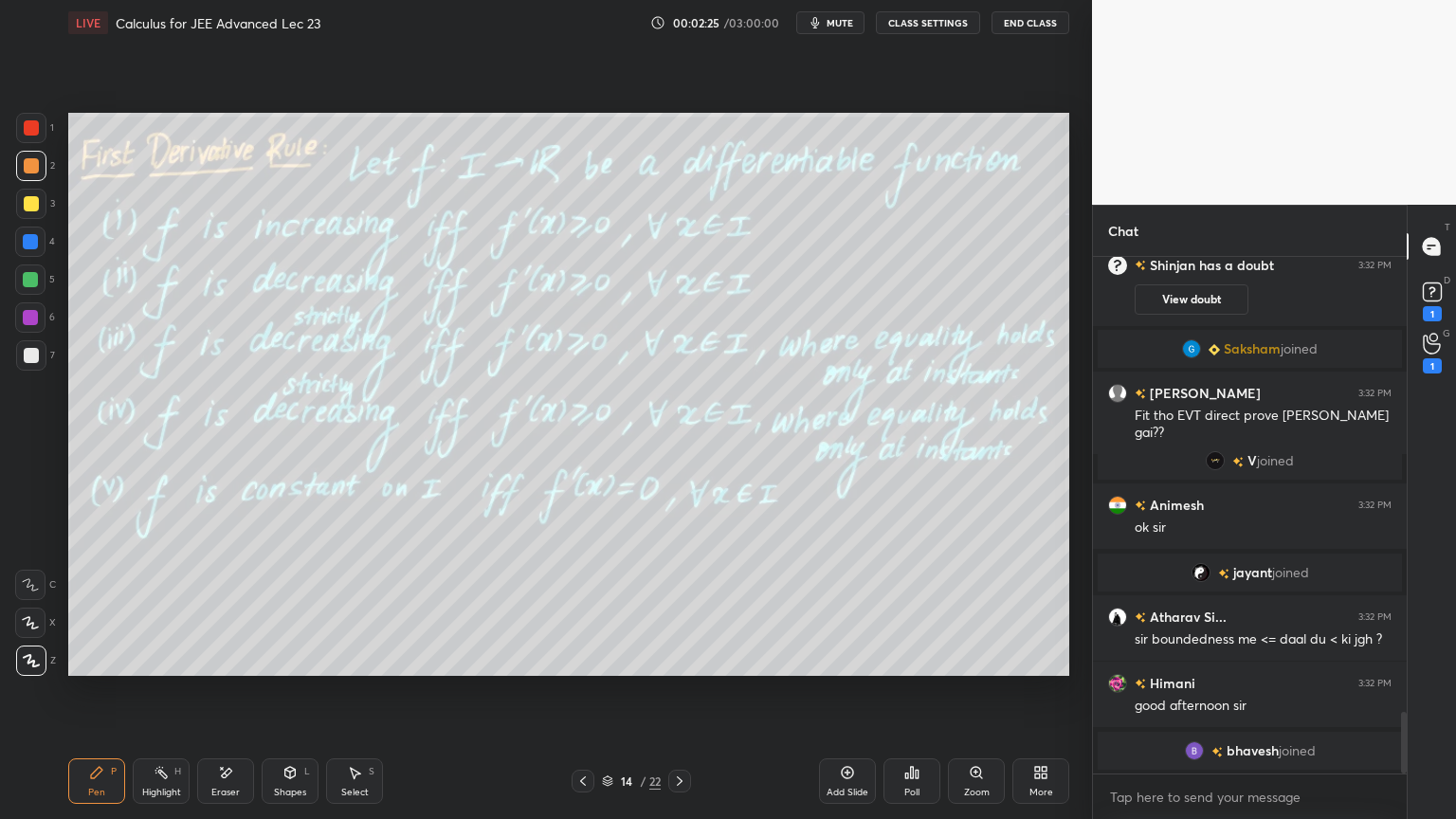 click 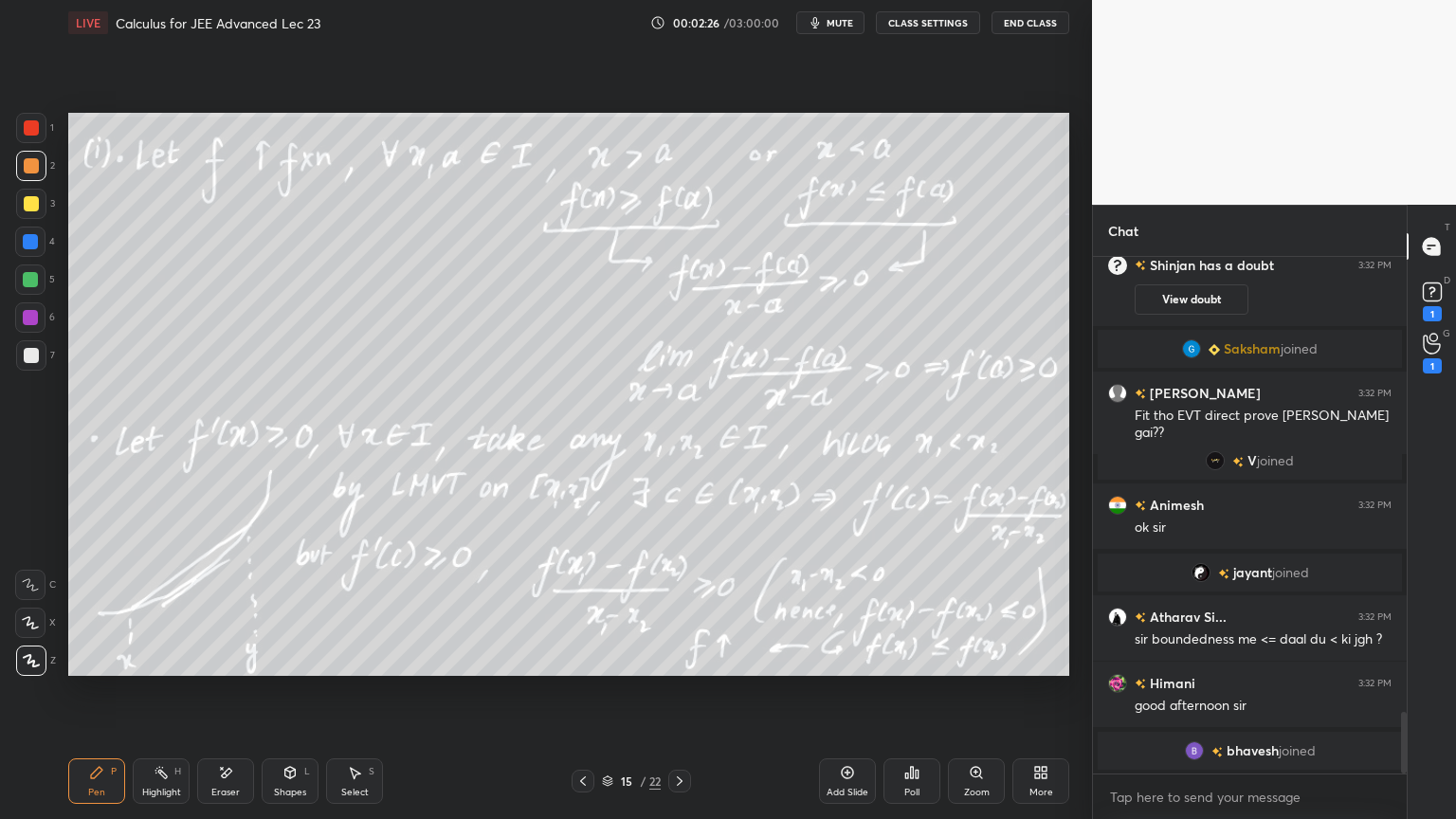 click 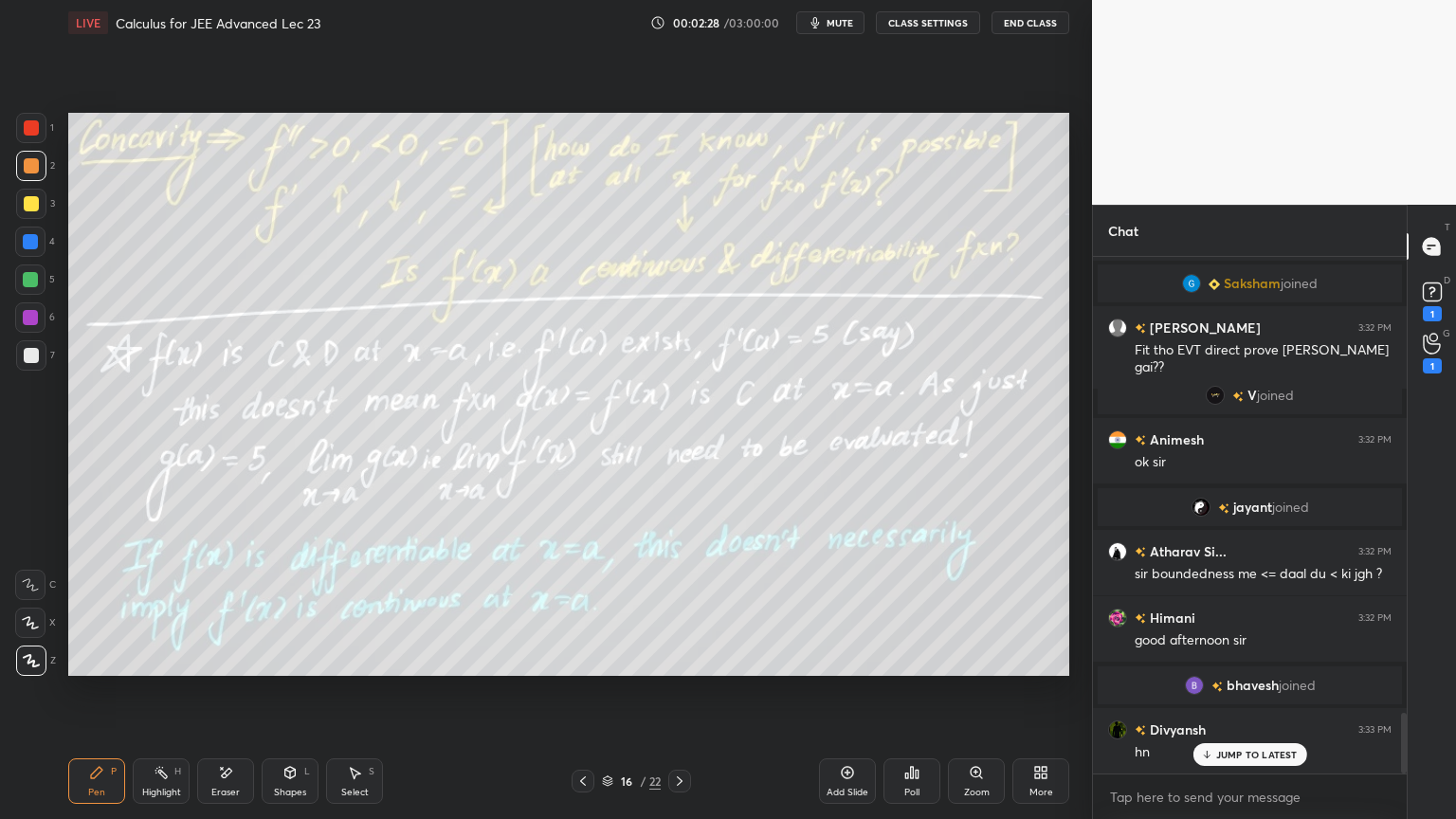 scroll, scrollTop: 3958, scrollLeft: 0, axis: vertical 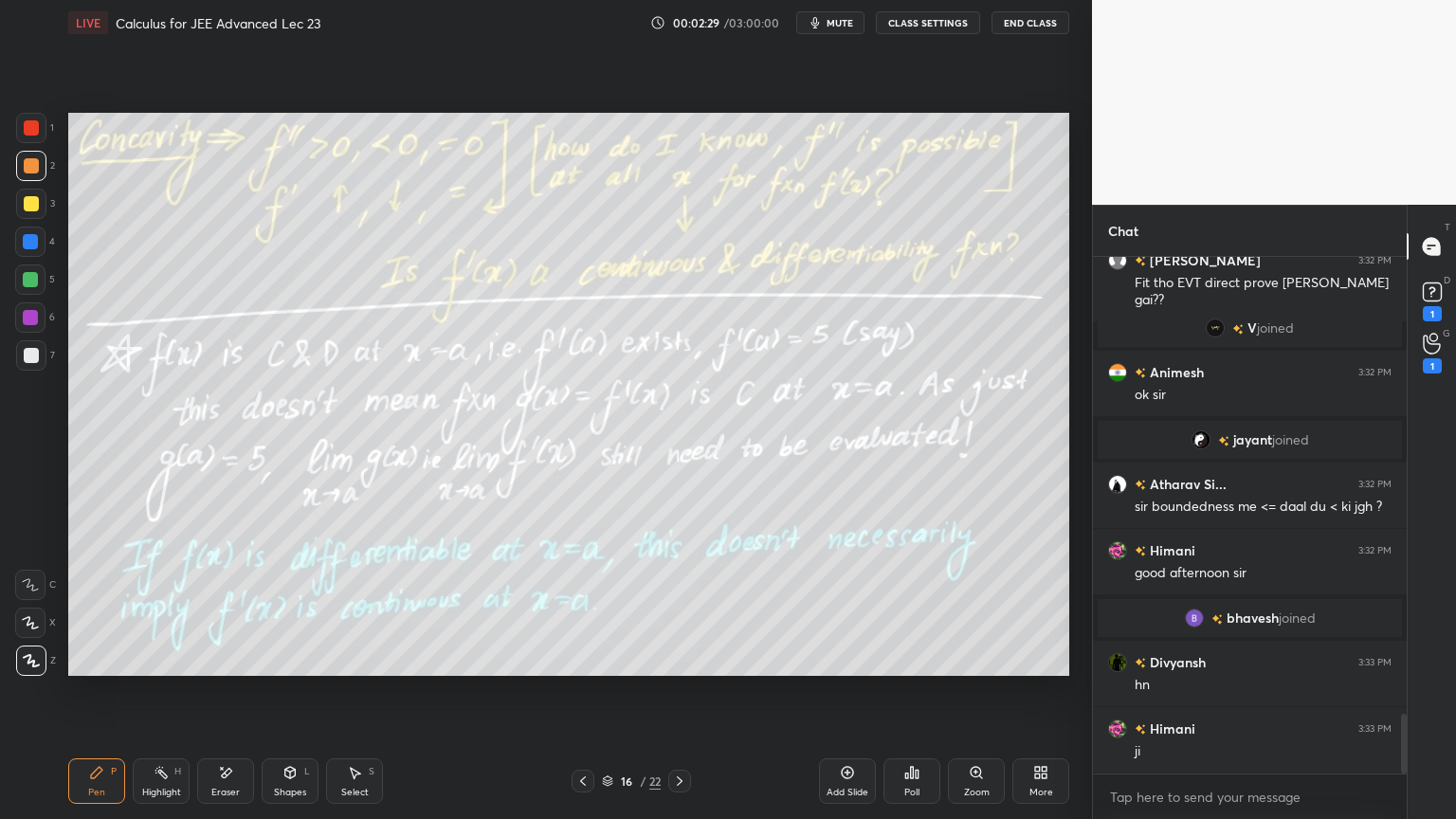 click 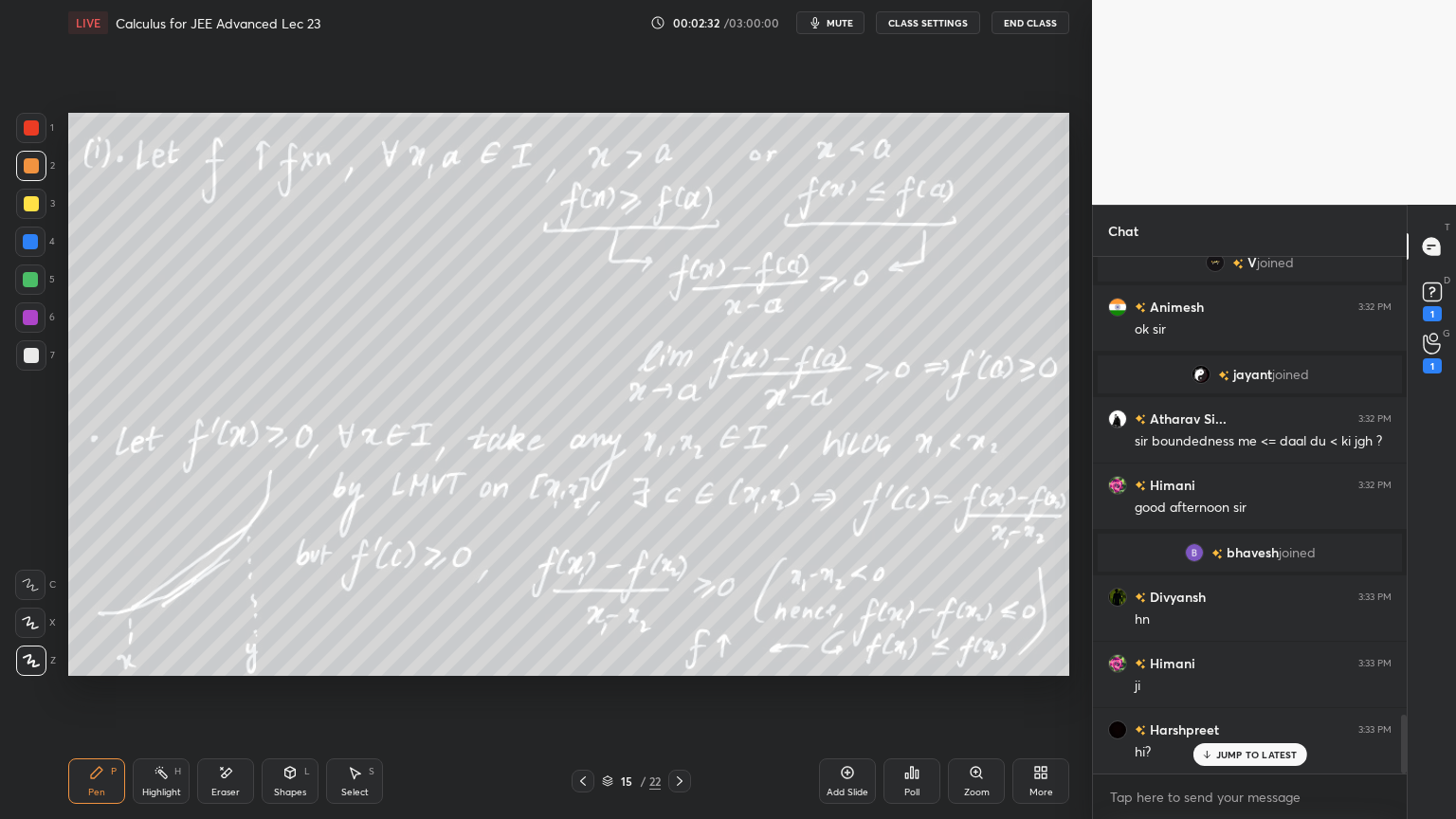 scroll, scrollTop: 4068, scrollLeft: 0, axis: vertical 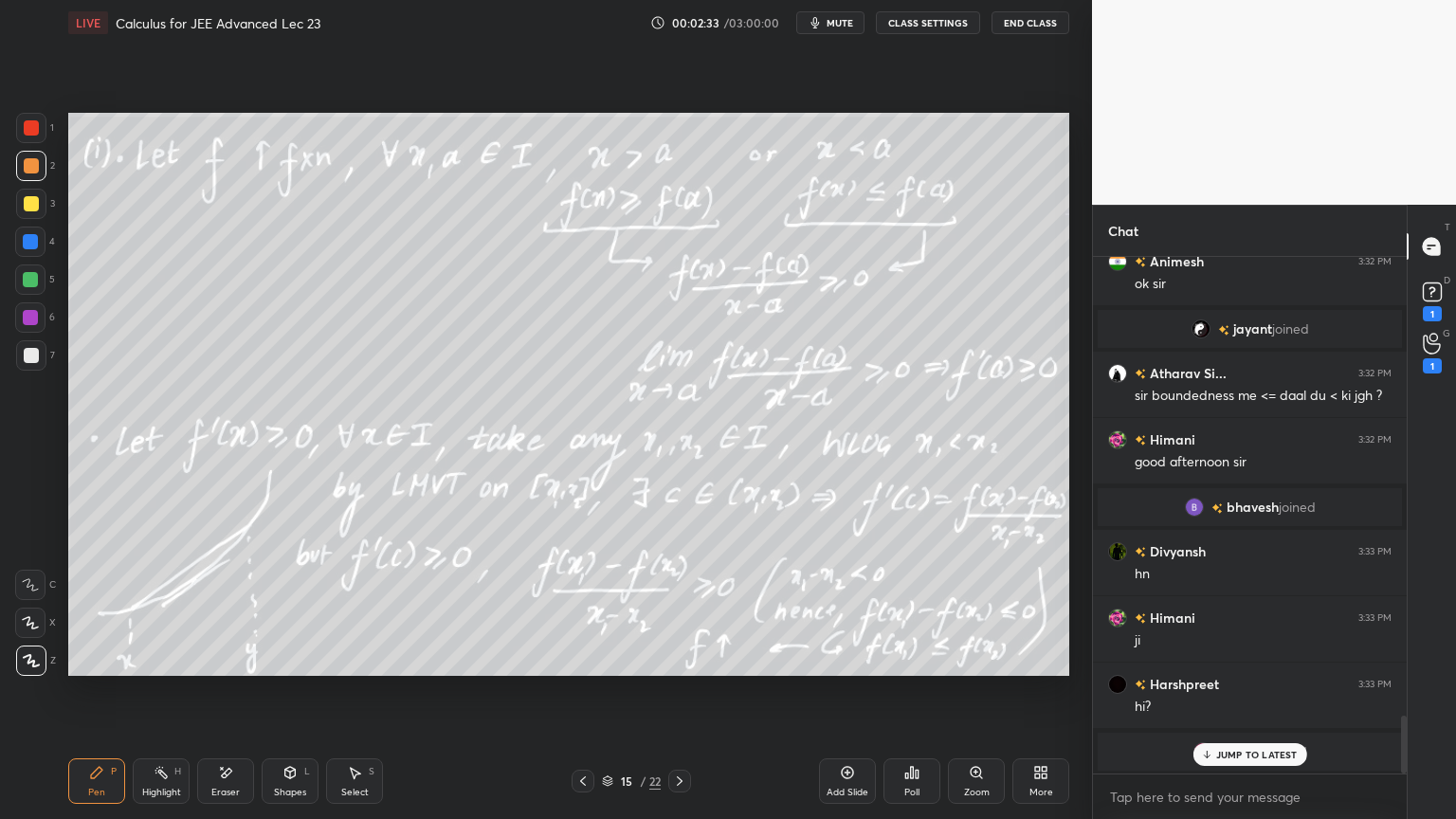 click on "JUMP TO LATEST" at bounding box center [1257, 755] 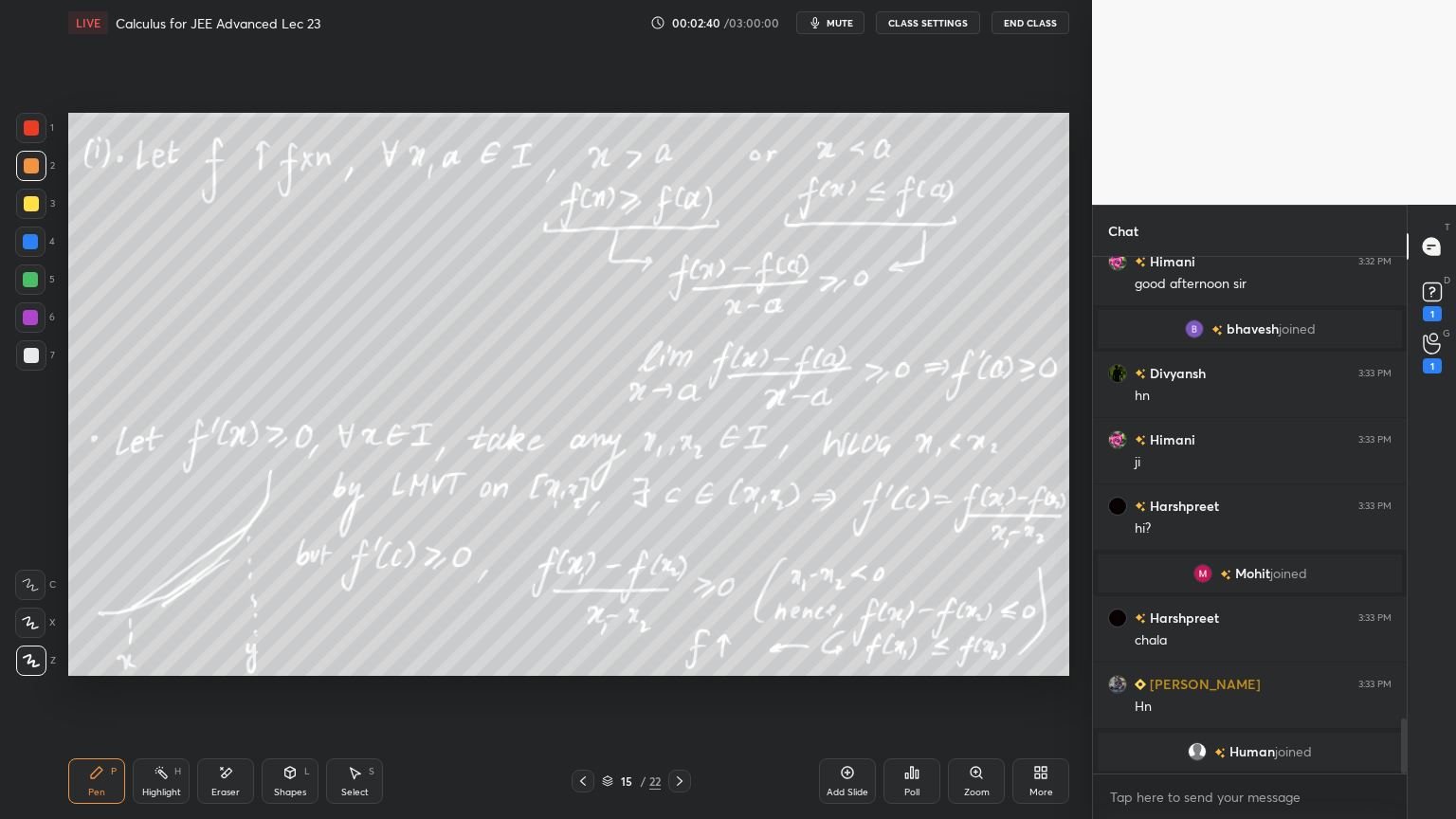 scroll, scrollTop: 4314, scrollLeft: 0, axis: vertical 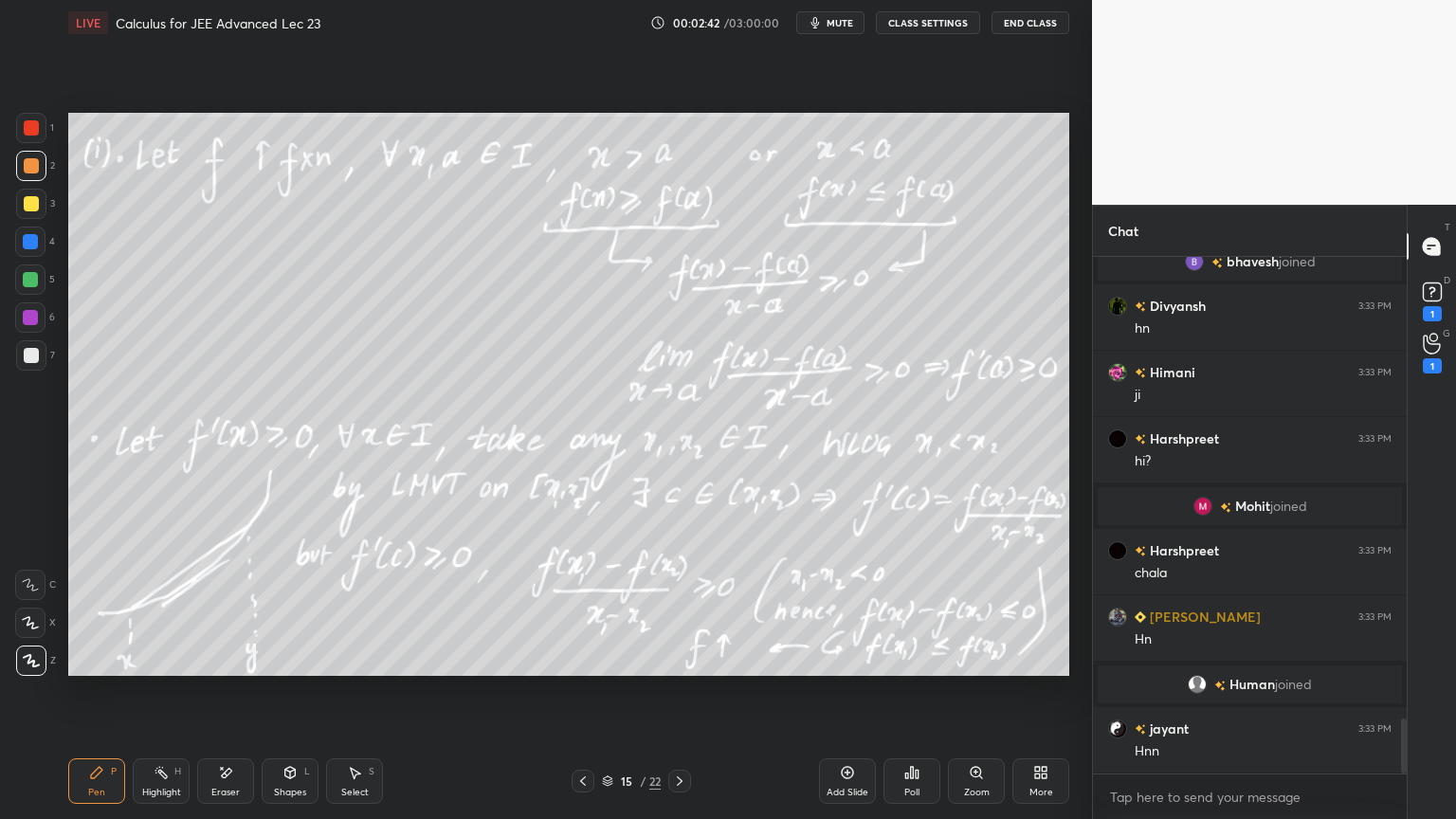 click on "Eraser" at bounding box center (226, 792) 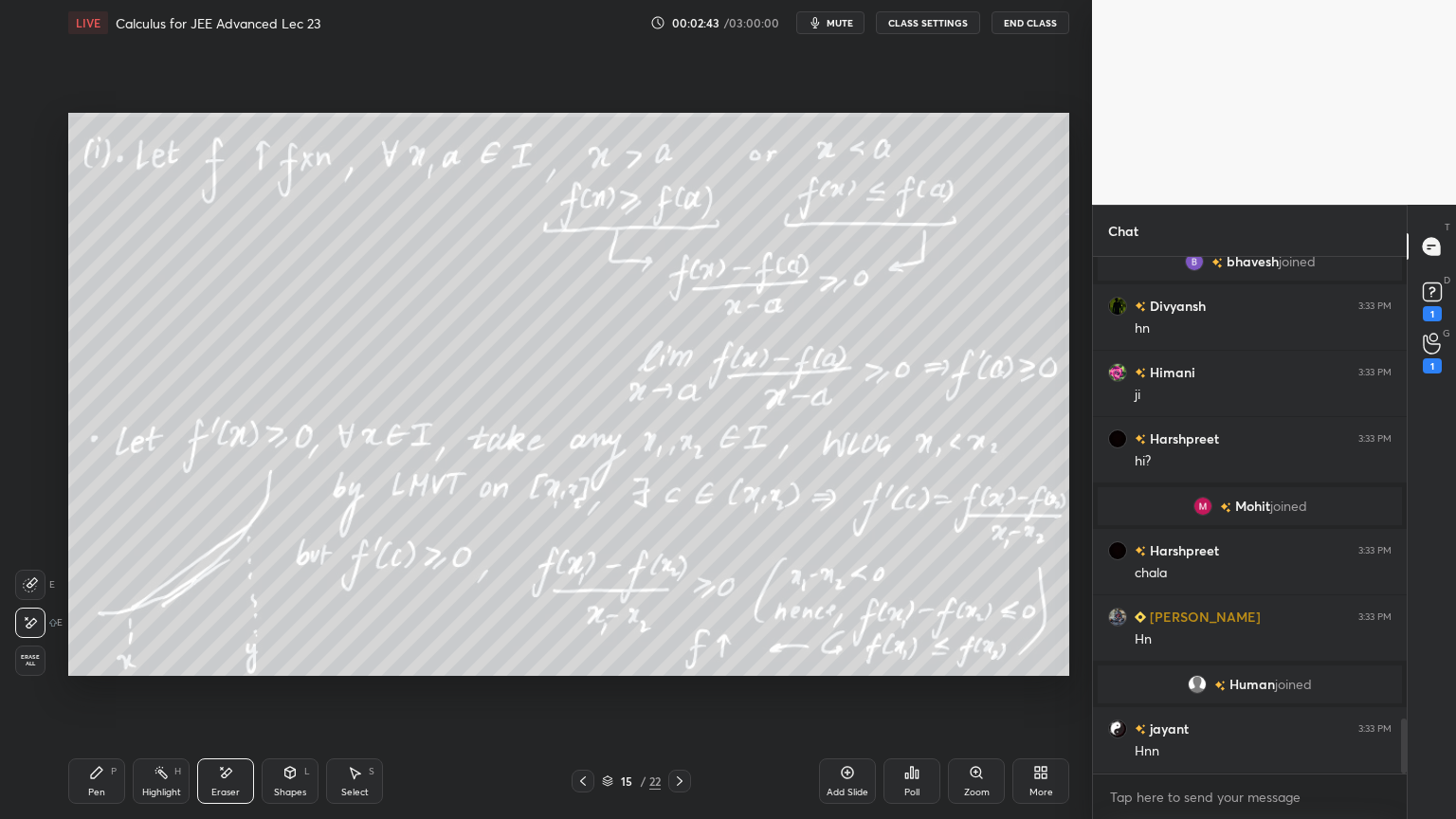 drag, startPoint x: 97, startPoint y: 778, endPoint x: 114, endPoint y: 744, distance: 38.01316 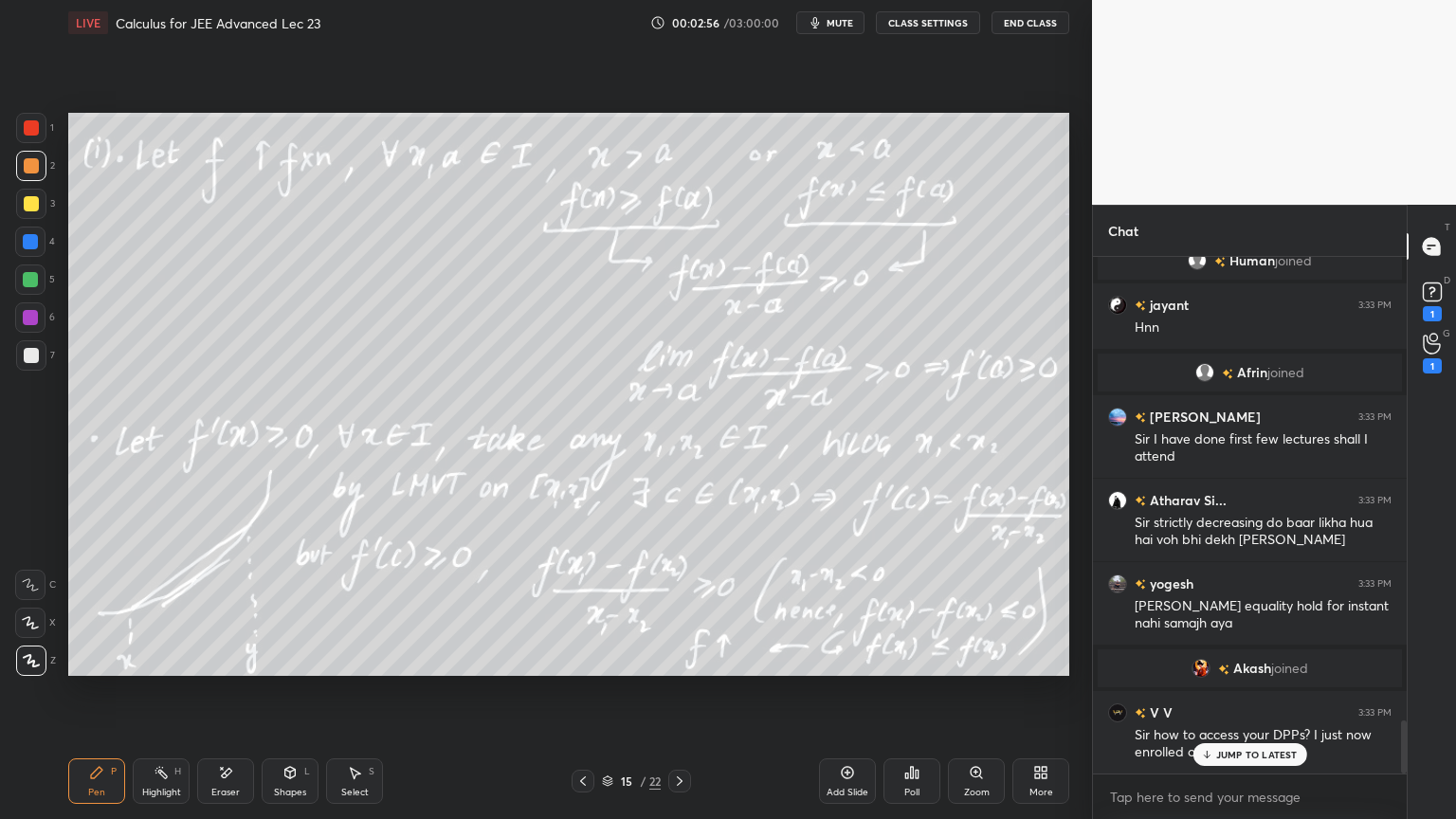 scroll, scrollTop: 4617, scrollLeft: 0, axis: vertical 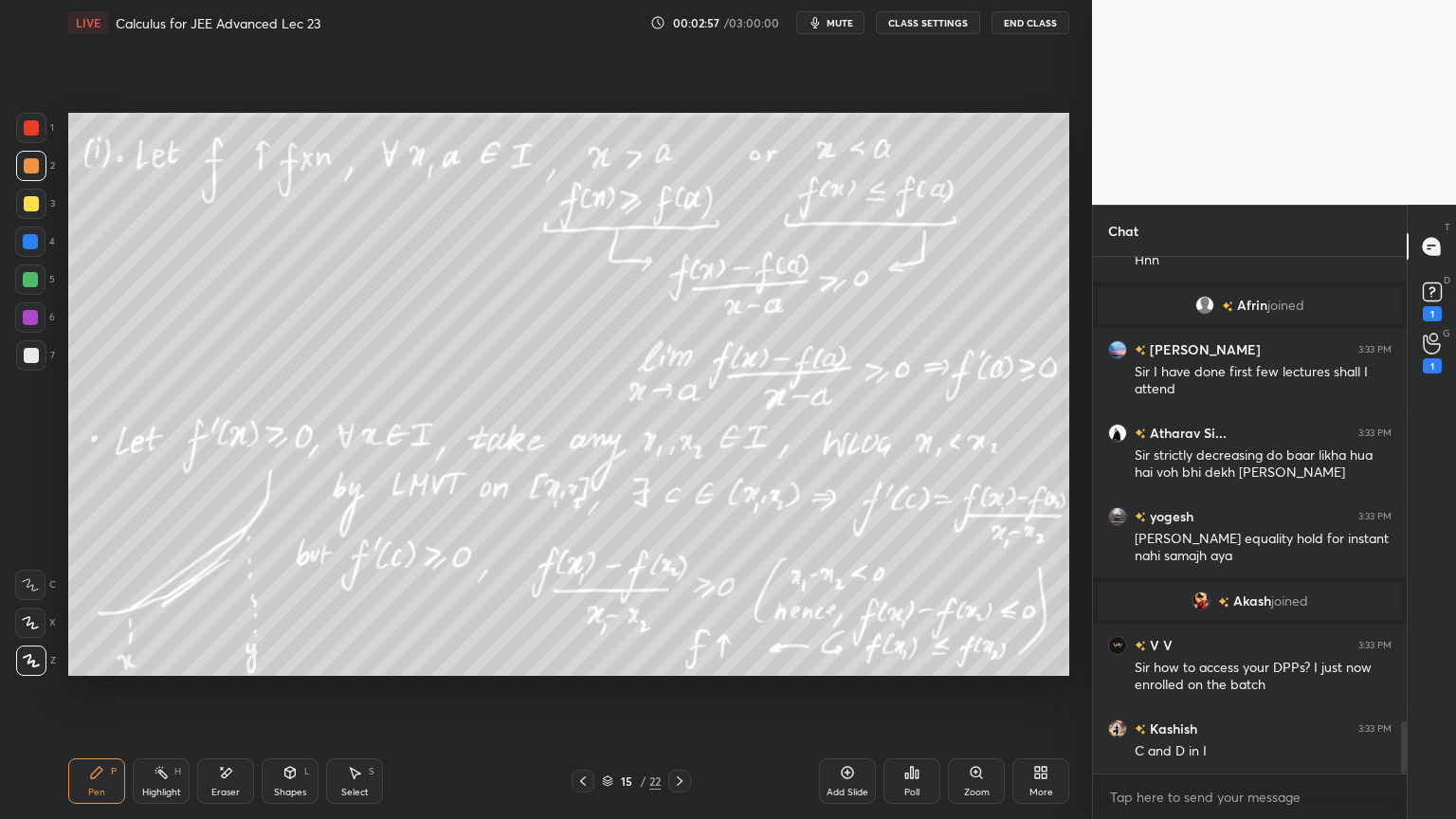 click at bounding box center [583, 781] 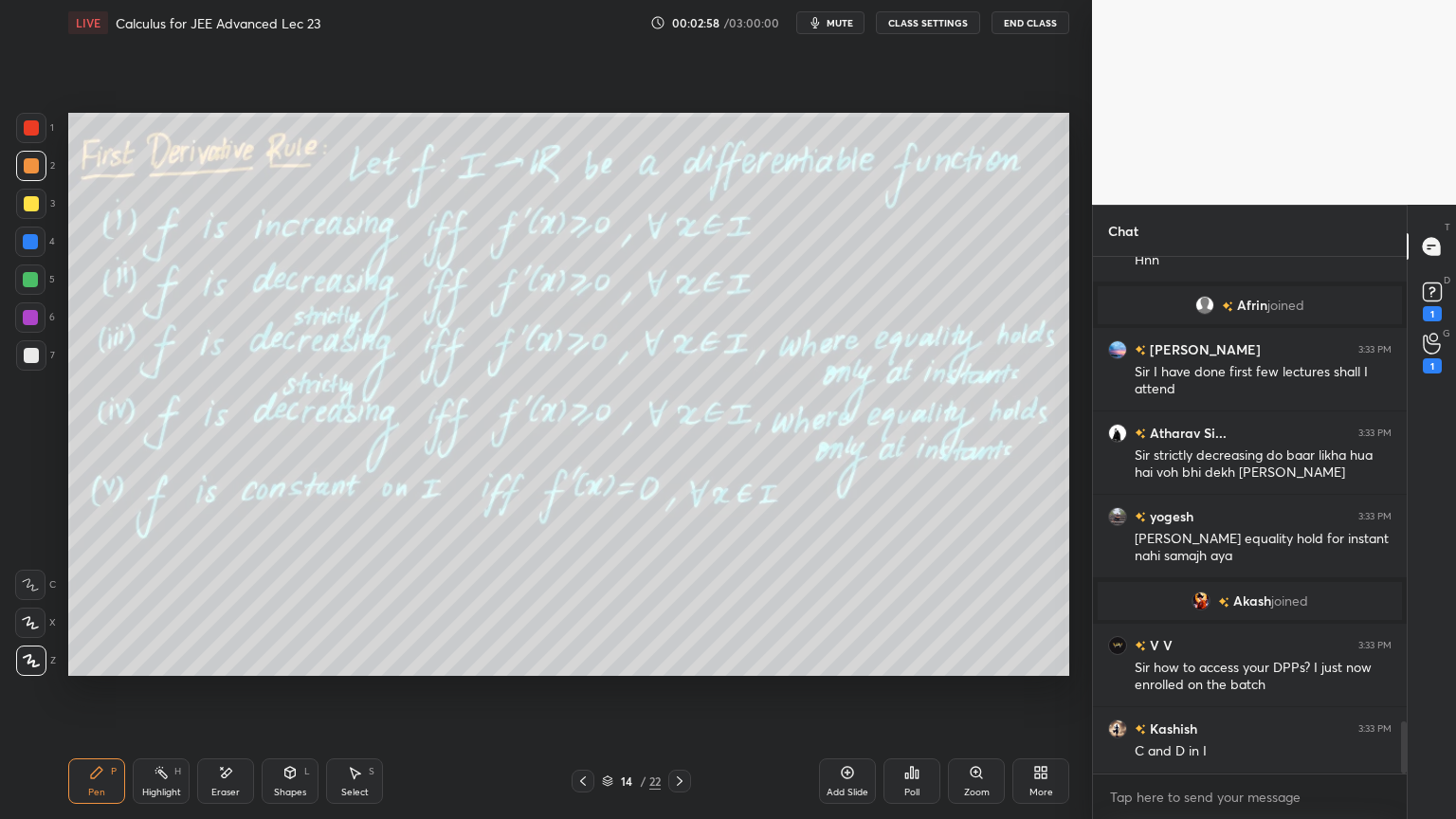 click 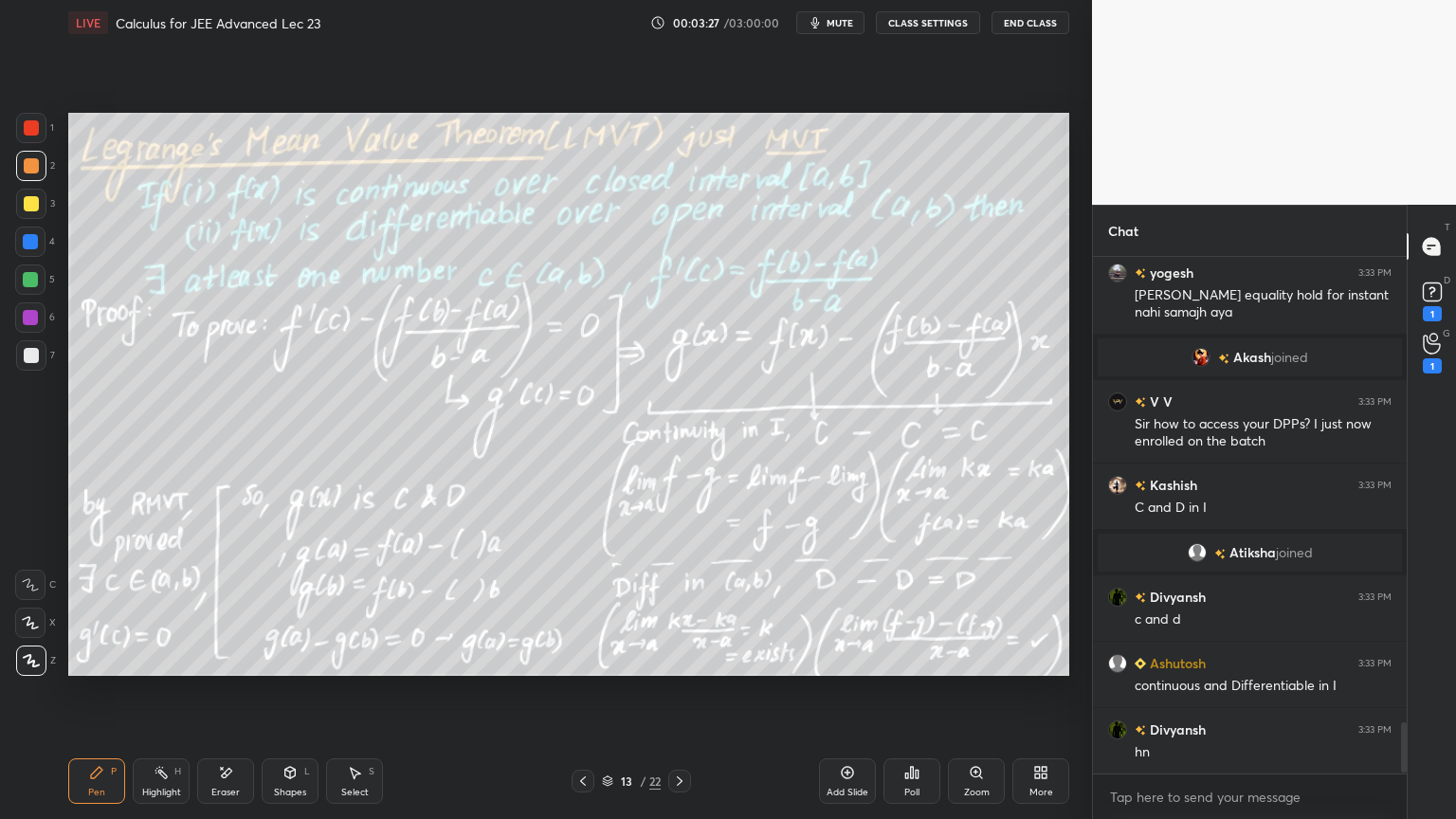 scroll, scrollTop: 4792, scrollLeft: 0, axis: vertical 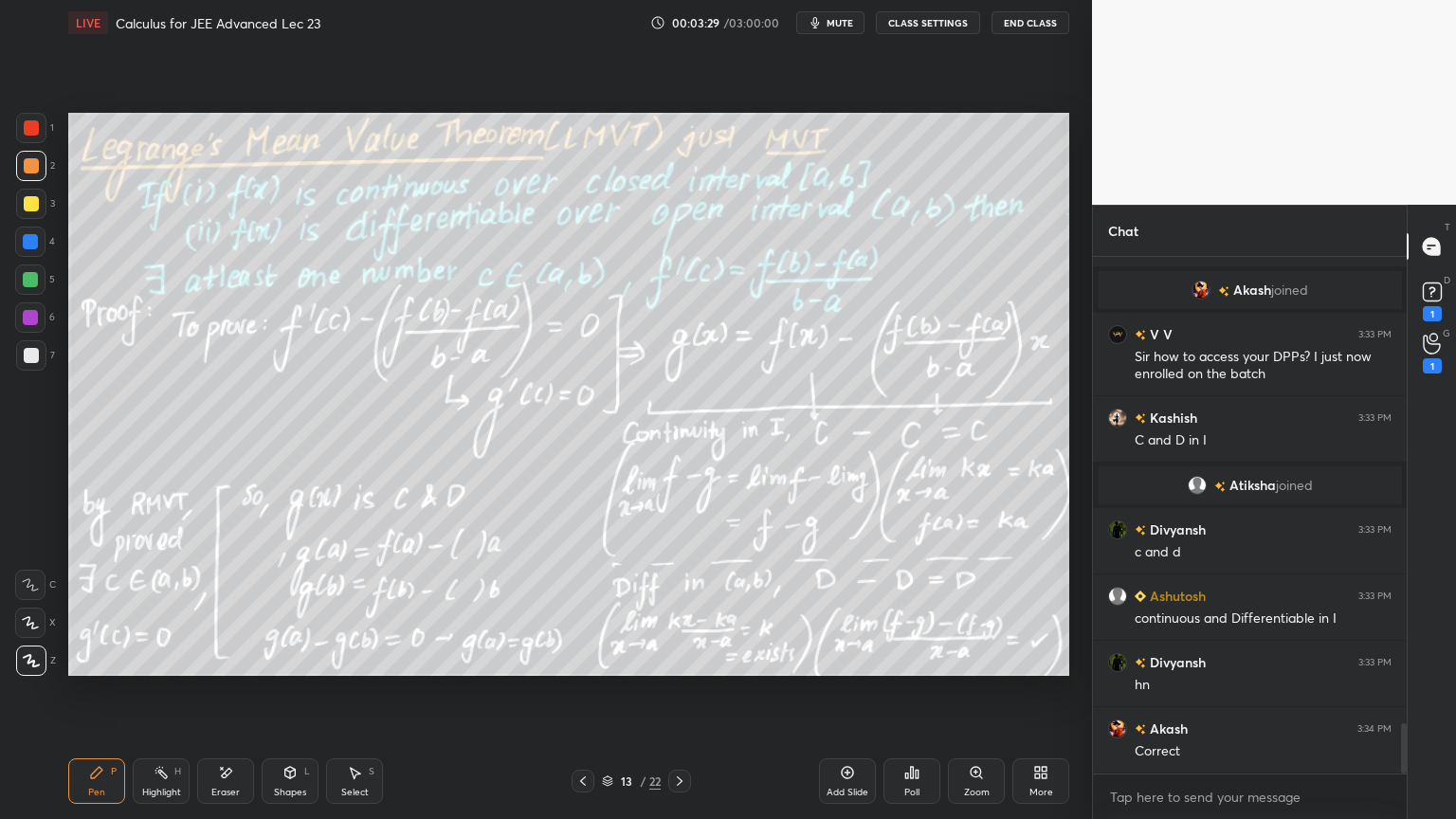 drag, startPoint x: 230, startPoint y: 779, endPoint x: 219, endPoint y: 761, distance: 21.095023 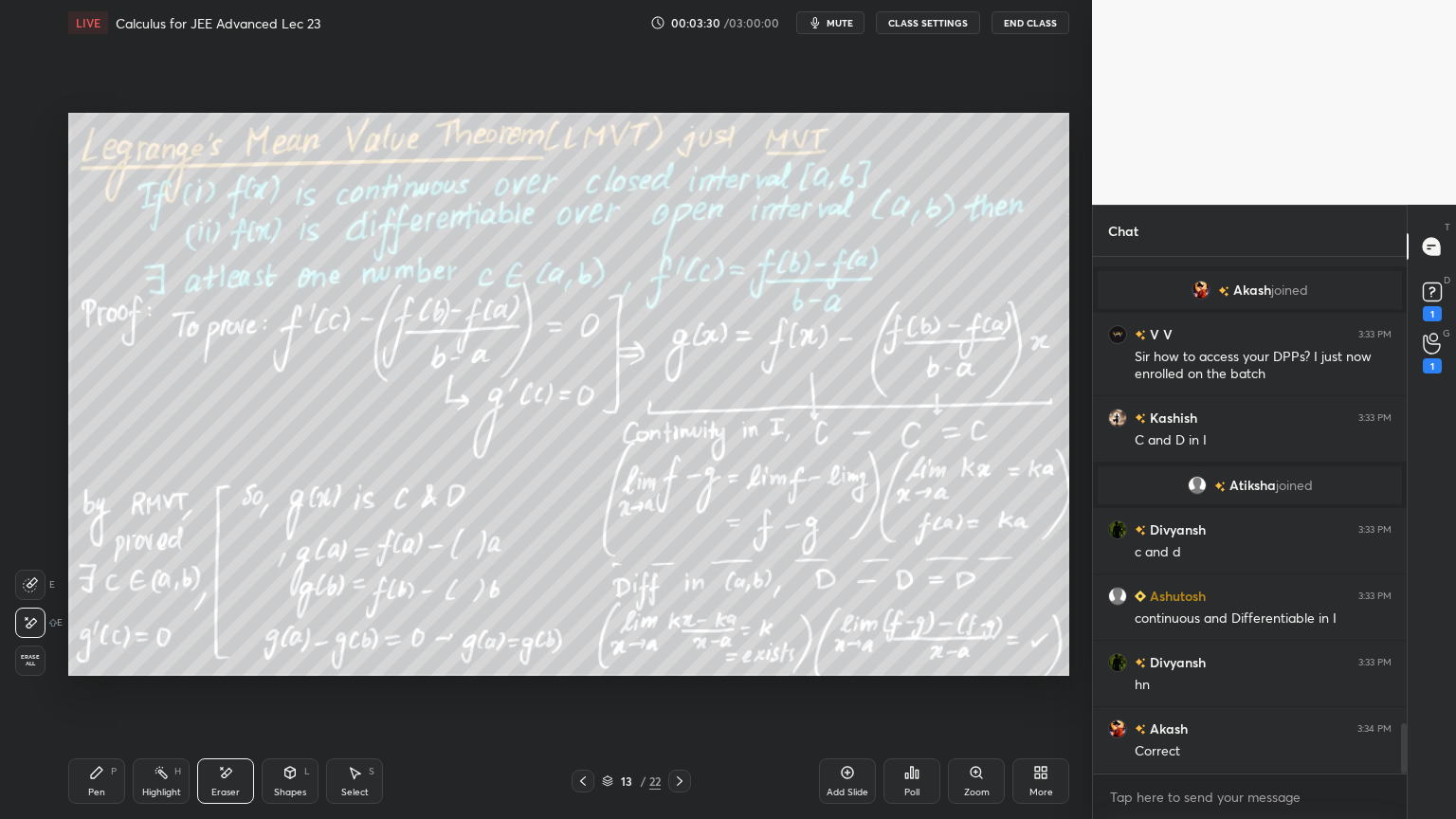 drag, startPoint x: 34, startPoint y: 657, endPoint x: 118, endPoint y: 719, distance: 104.40307 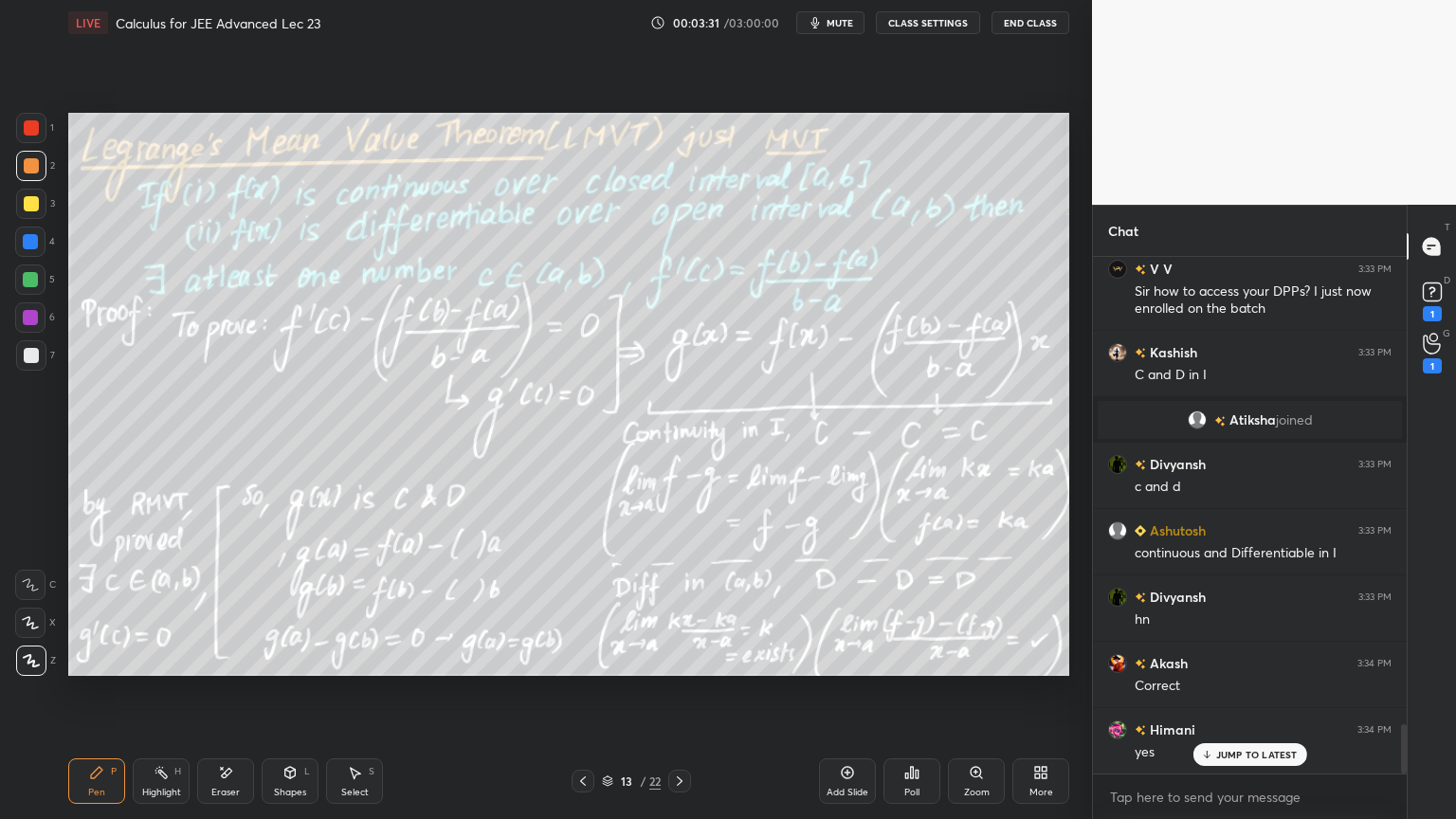 scroll, scrollTop: 4924, scrollLeft: 0, axis: vertical 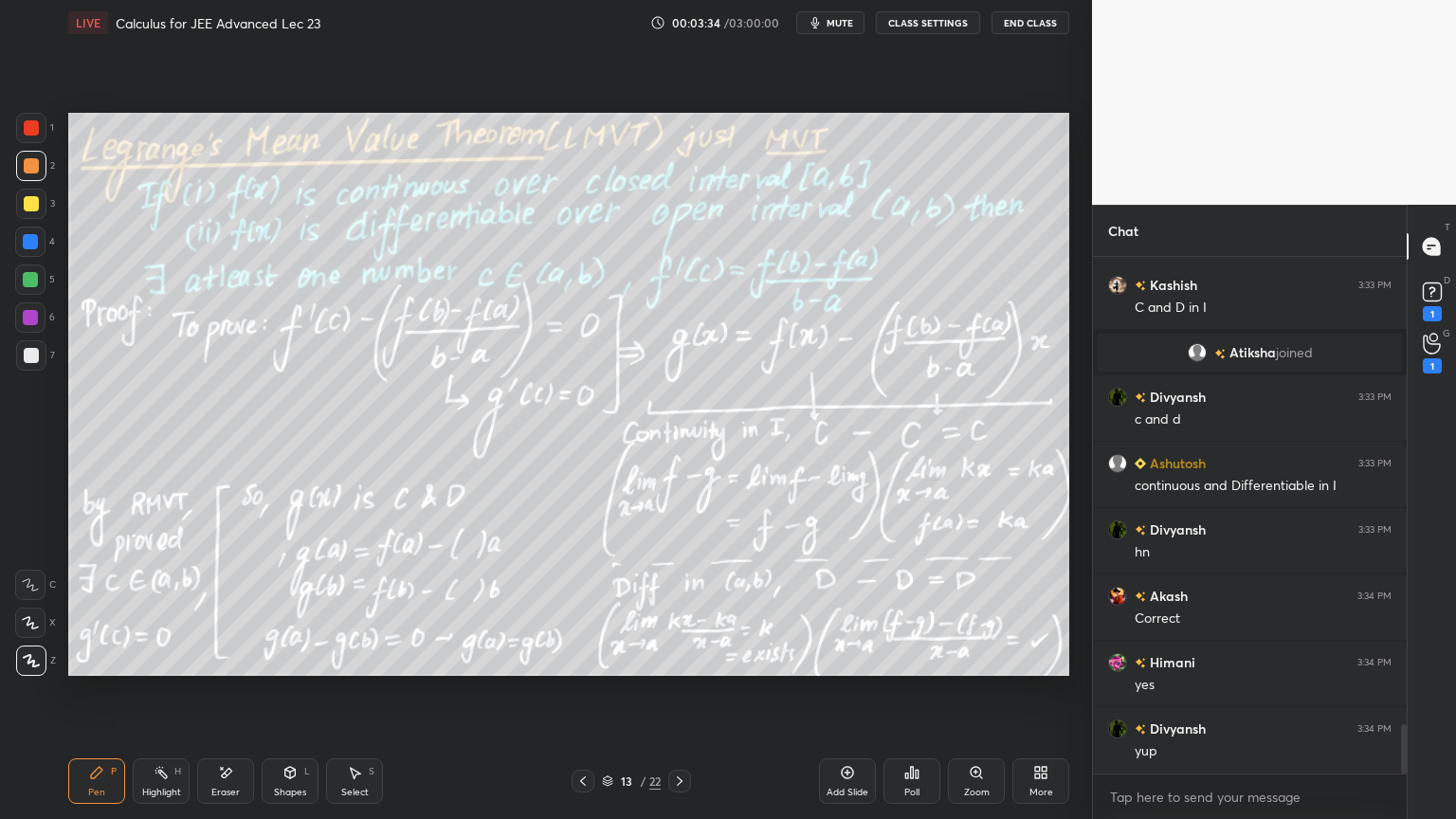 click 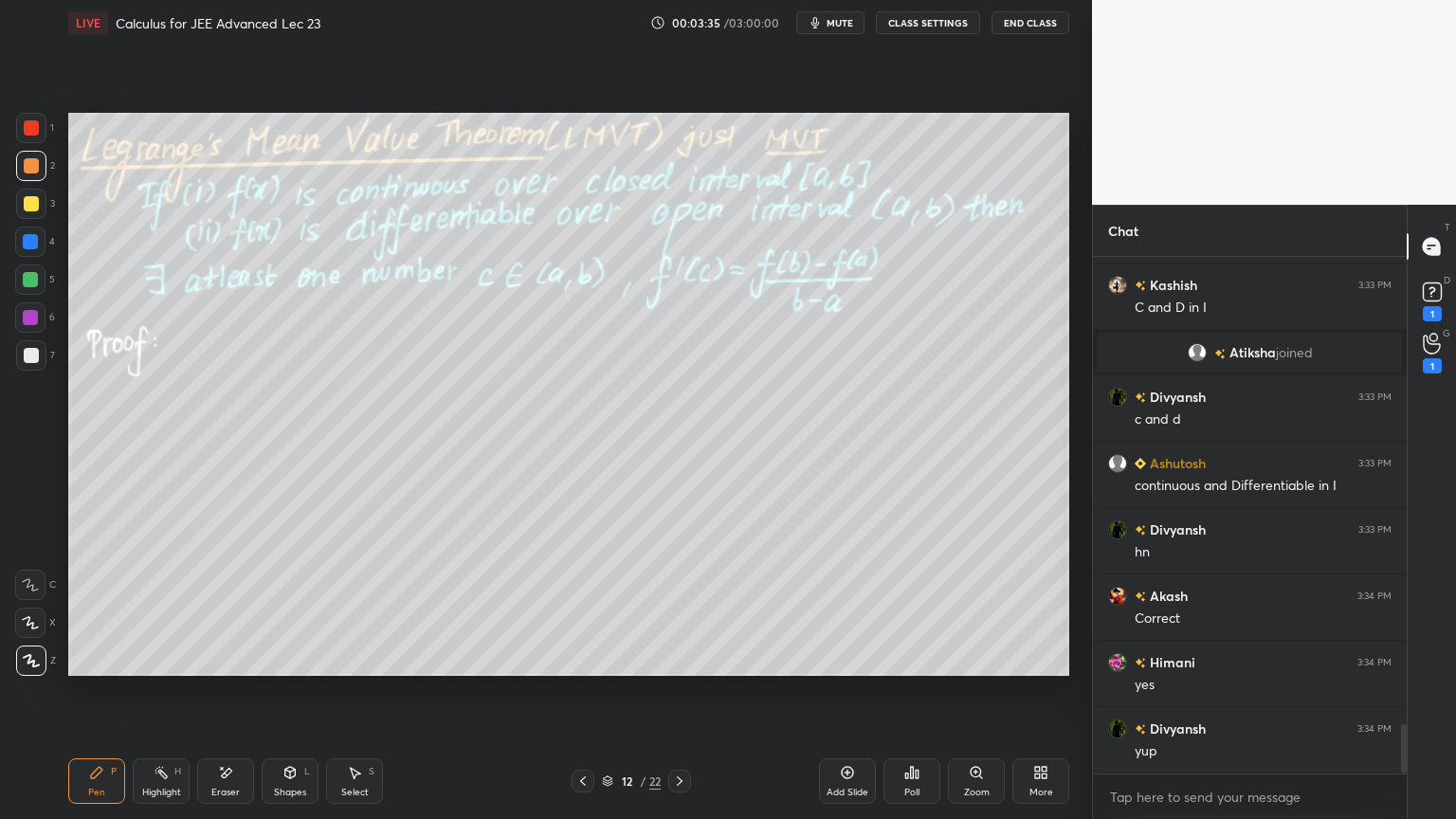 click 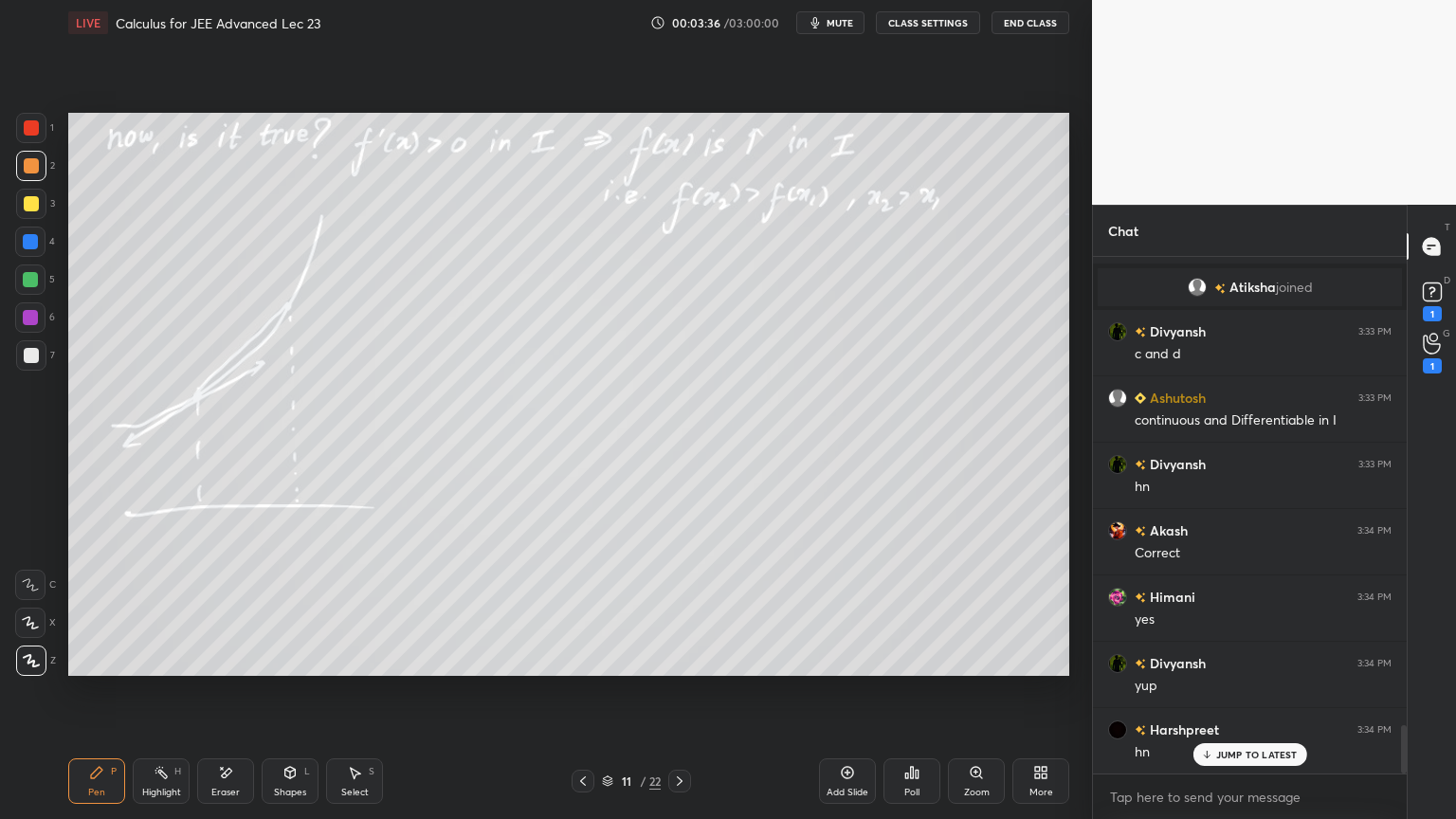 click 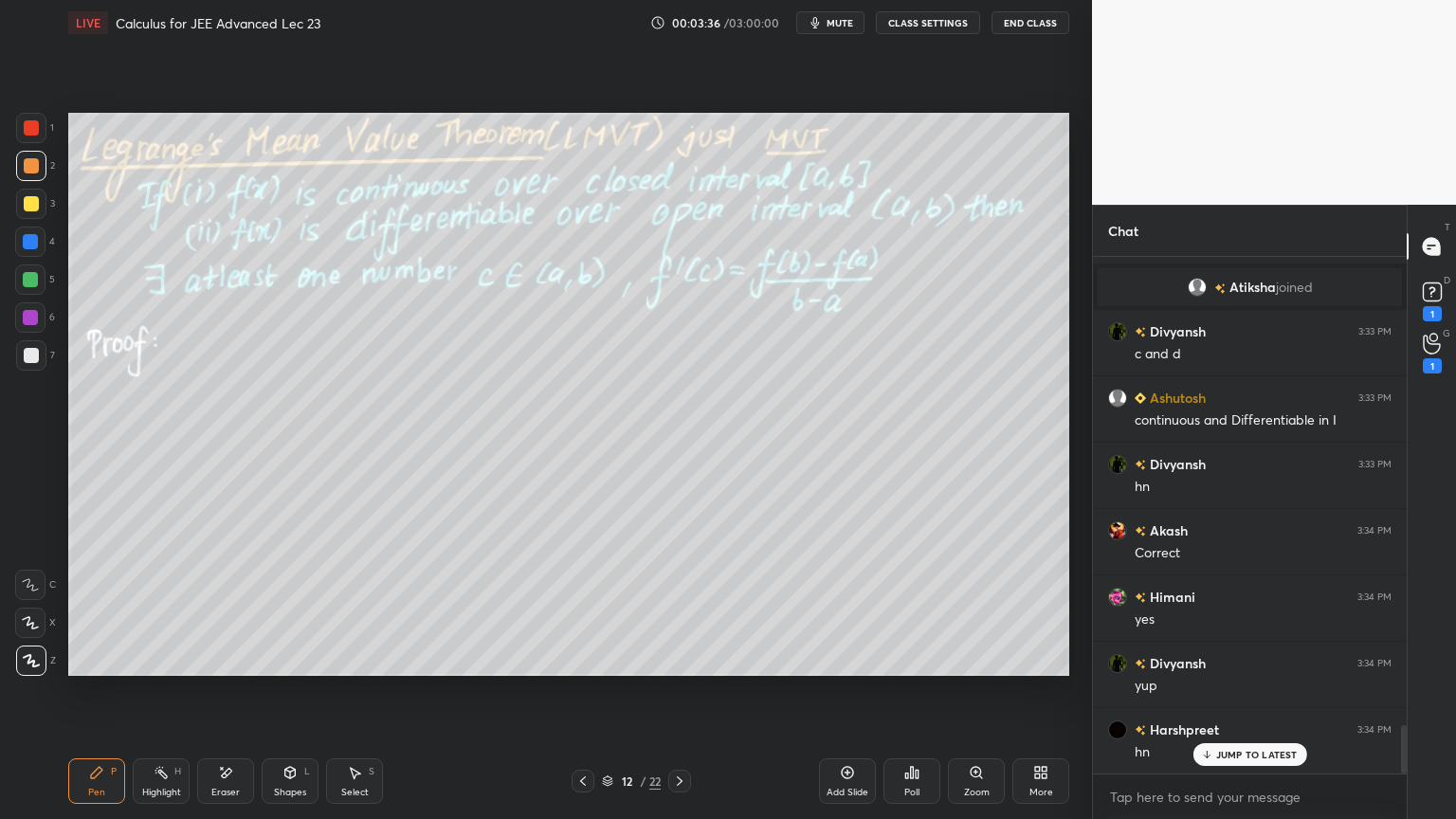 click 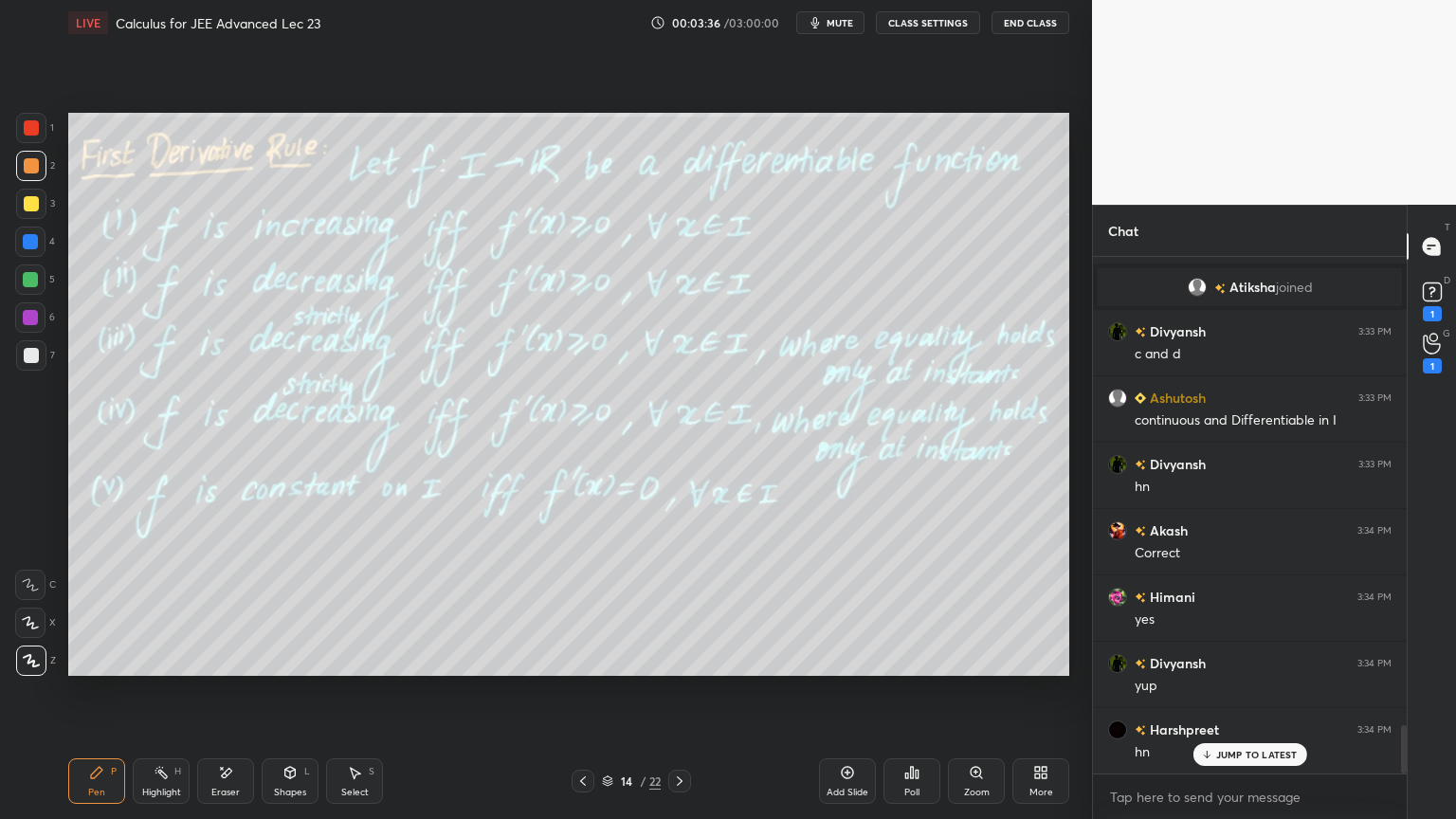 click 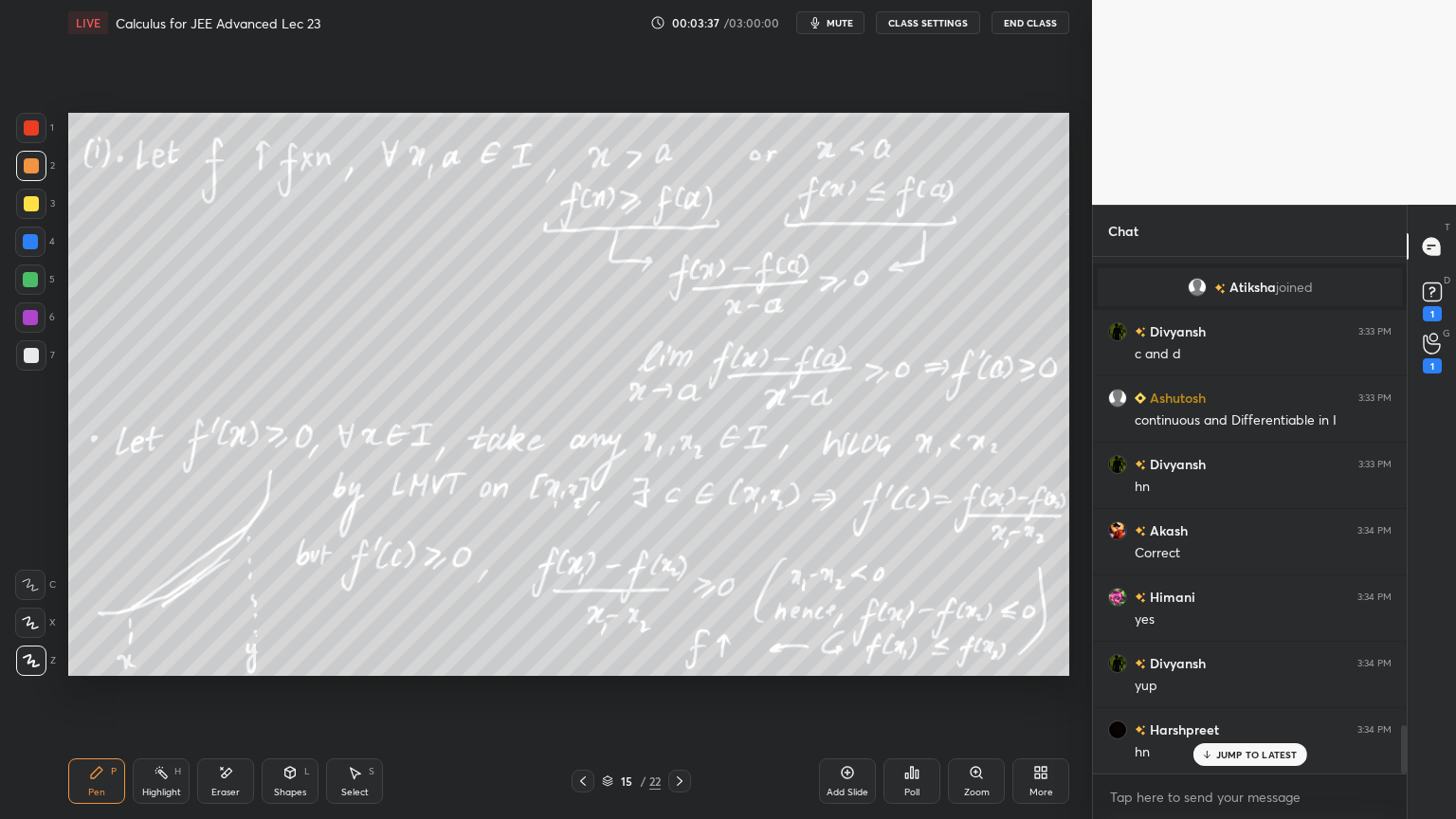 click 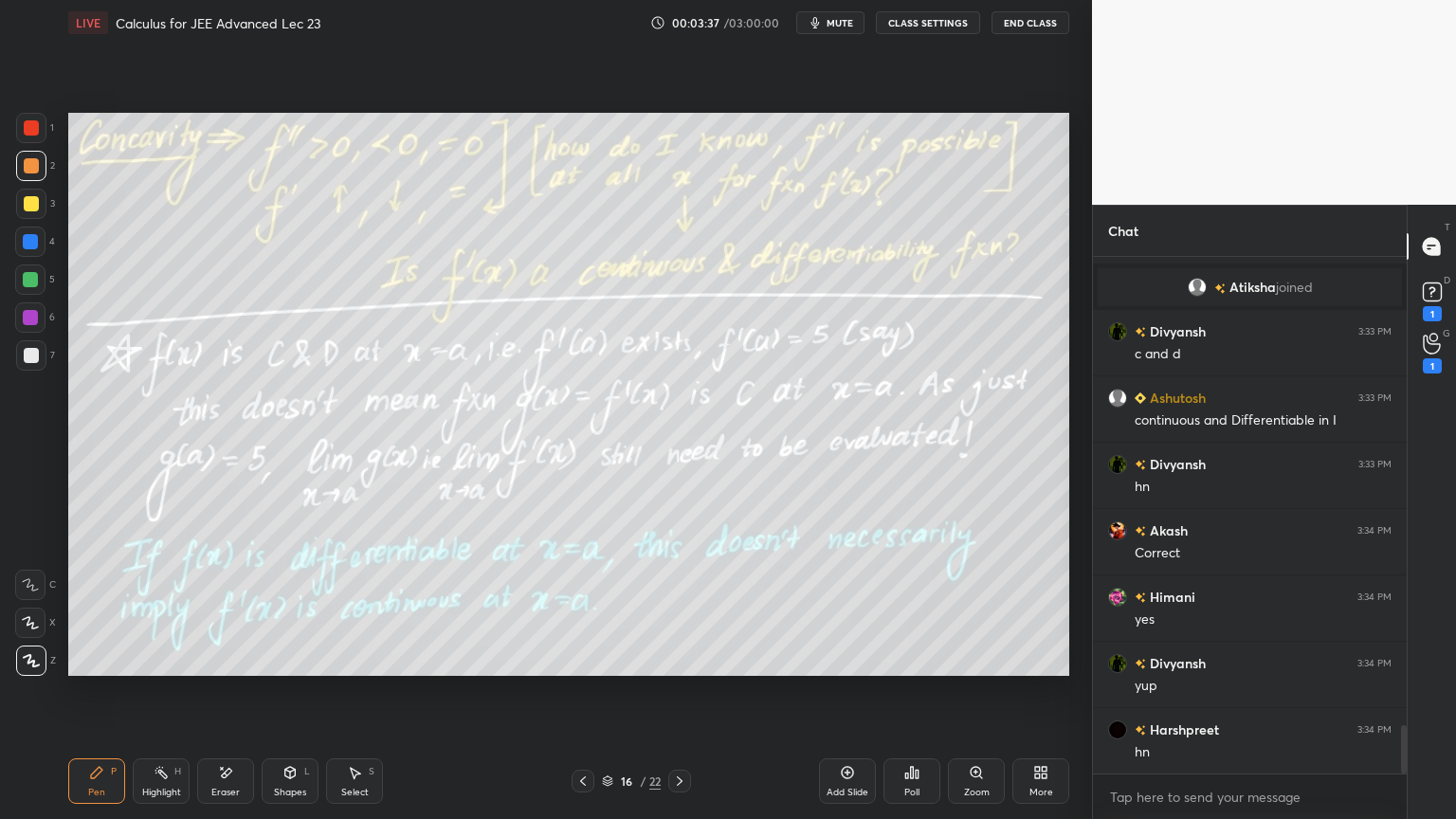 scroll, scrollTop: 5035, scrollLeft: 0, axis: vertical 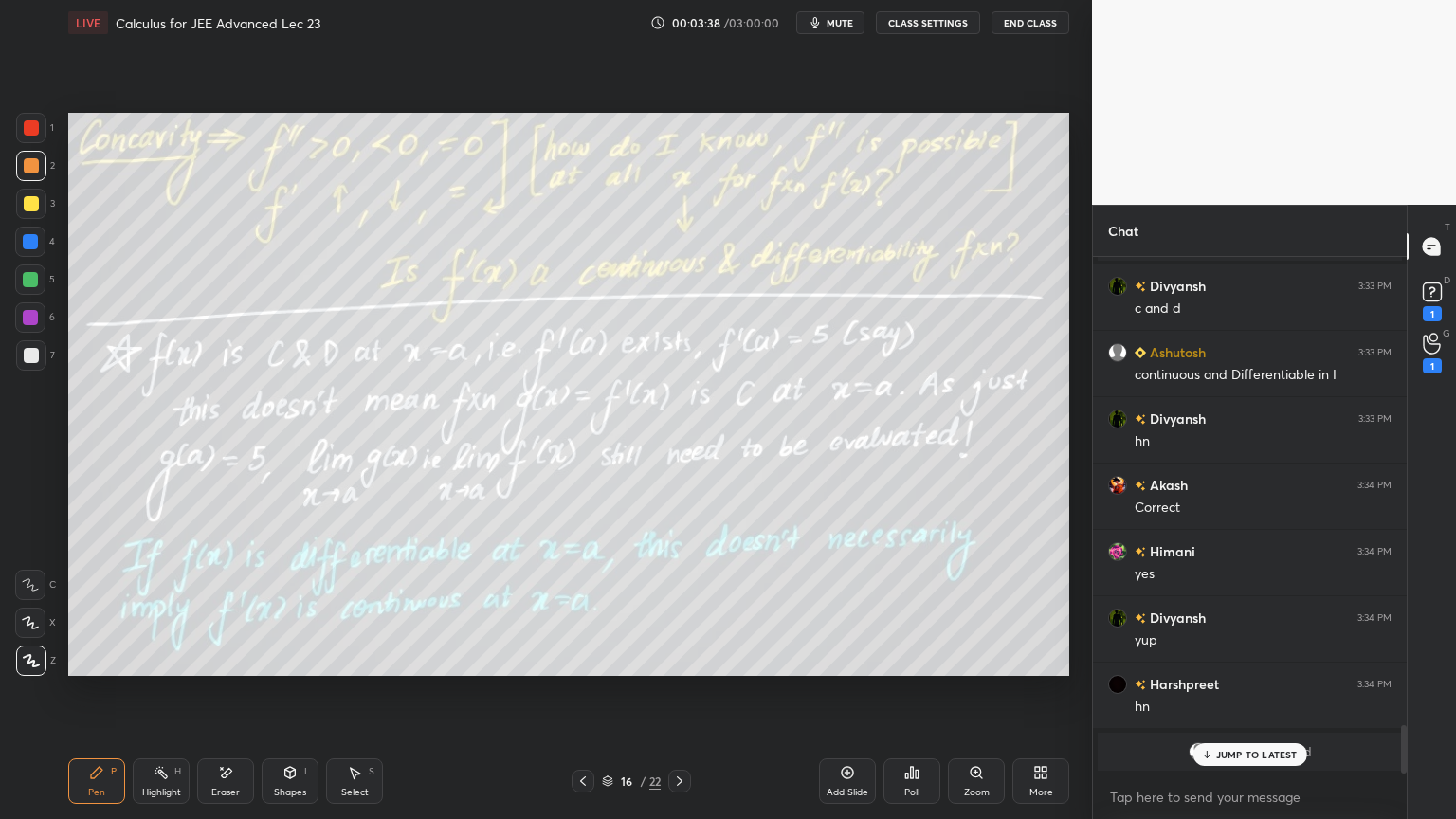 drag, startPoint x: 583, startPoint y: 781, endPoint x: 603, endPoint y: 792, distance: 22.82542 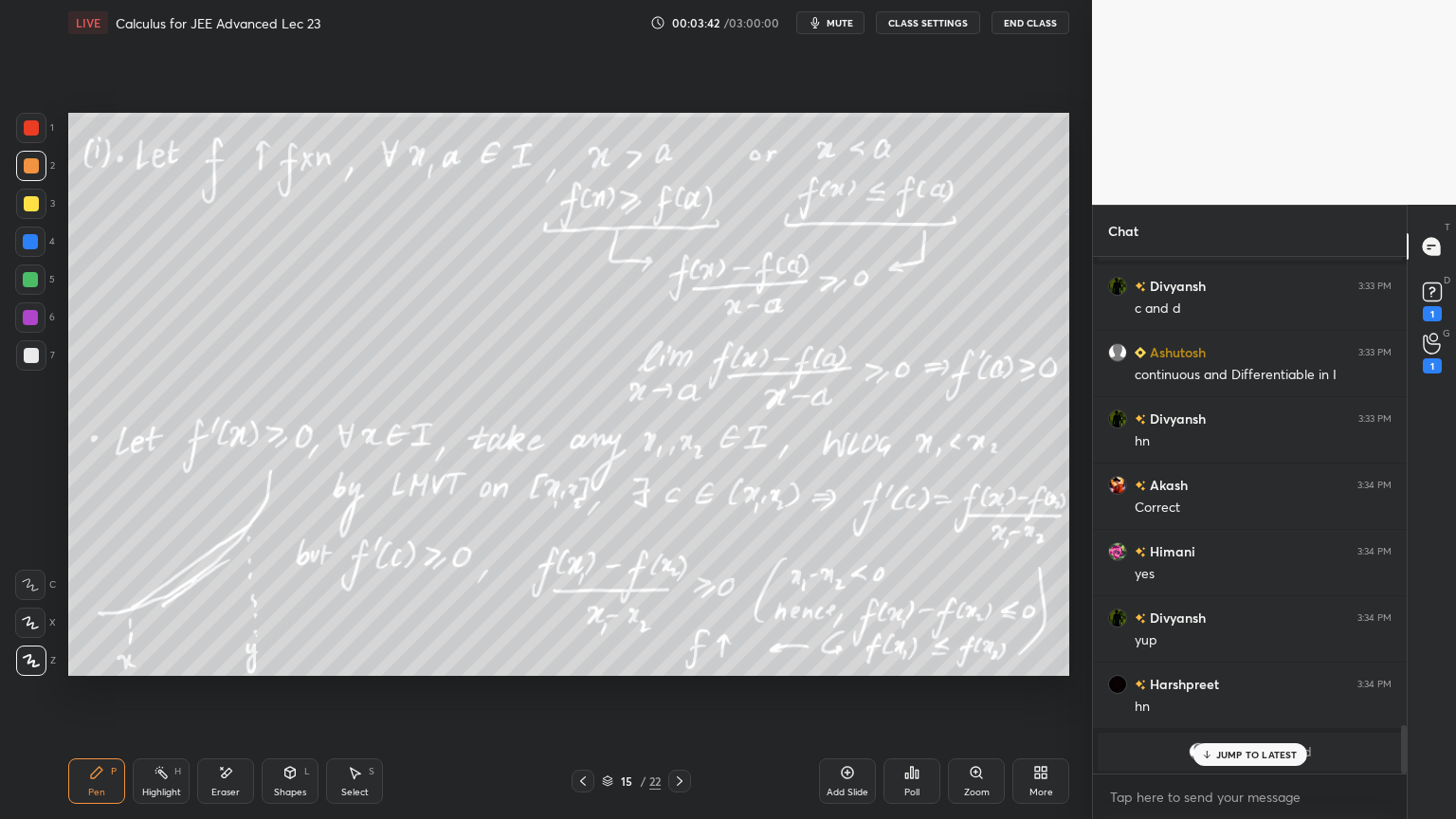 click on "Add Slide" at bounding box center [847, 781] 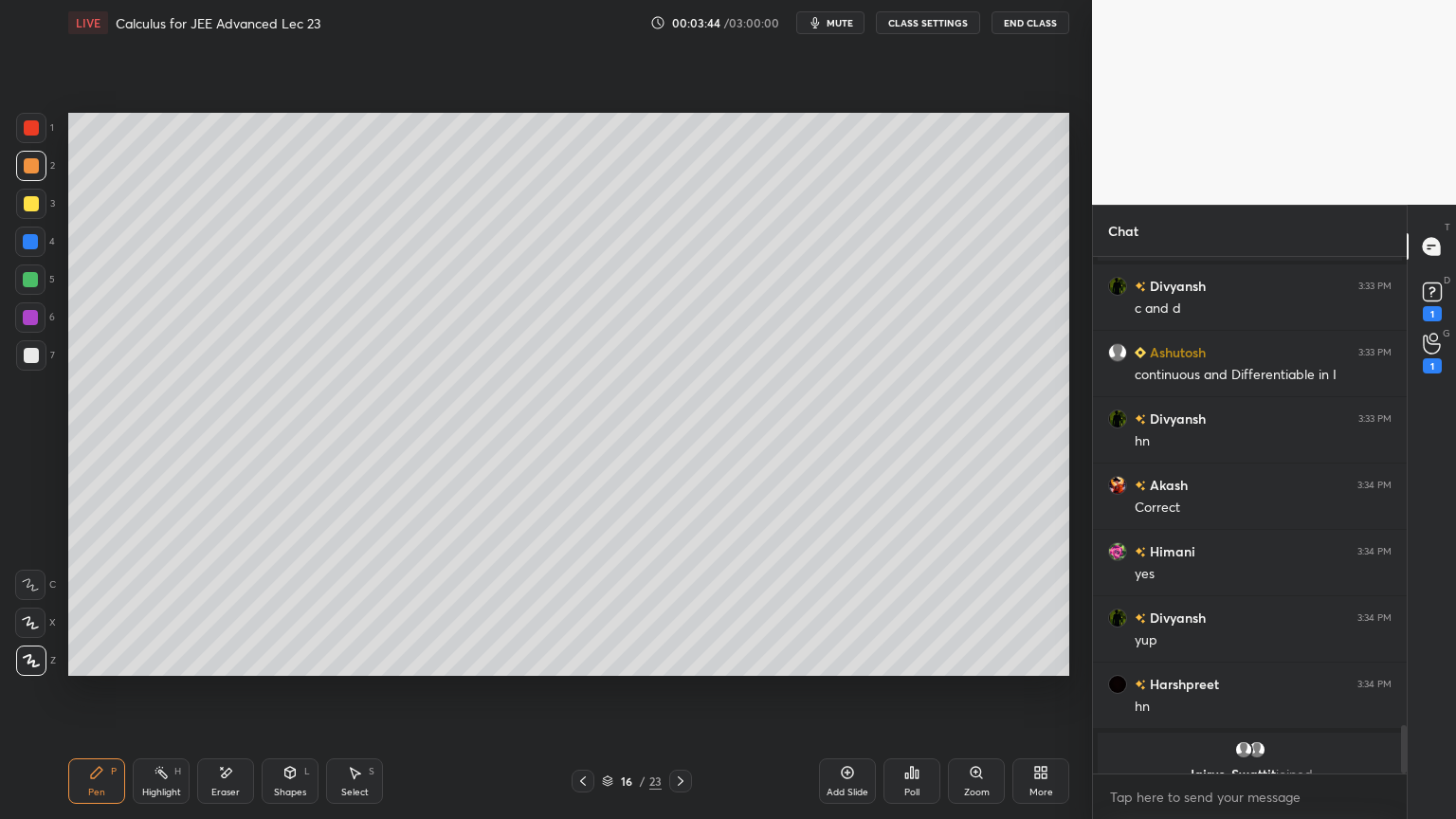 scroll, scrollTop: 5119, scrollLeft: 0, axis: vertical 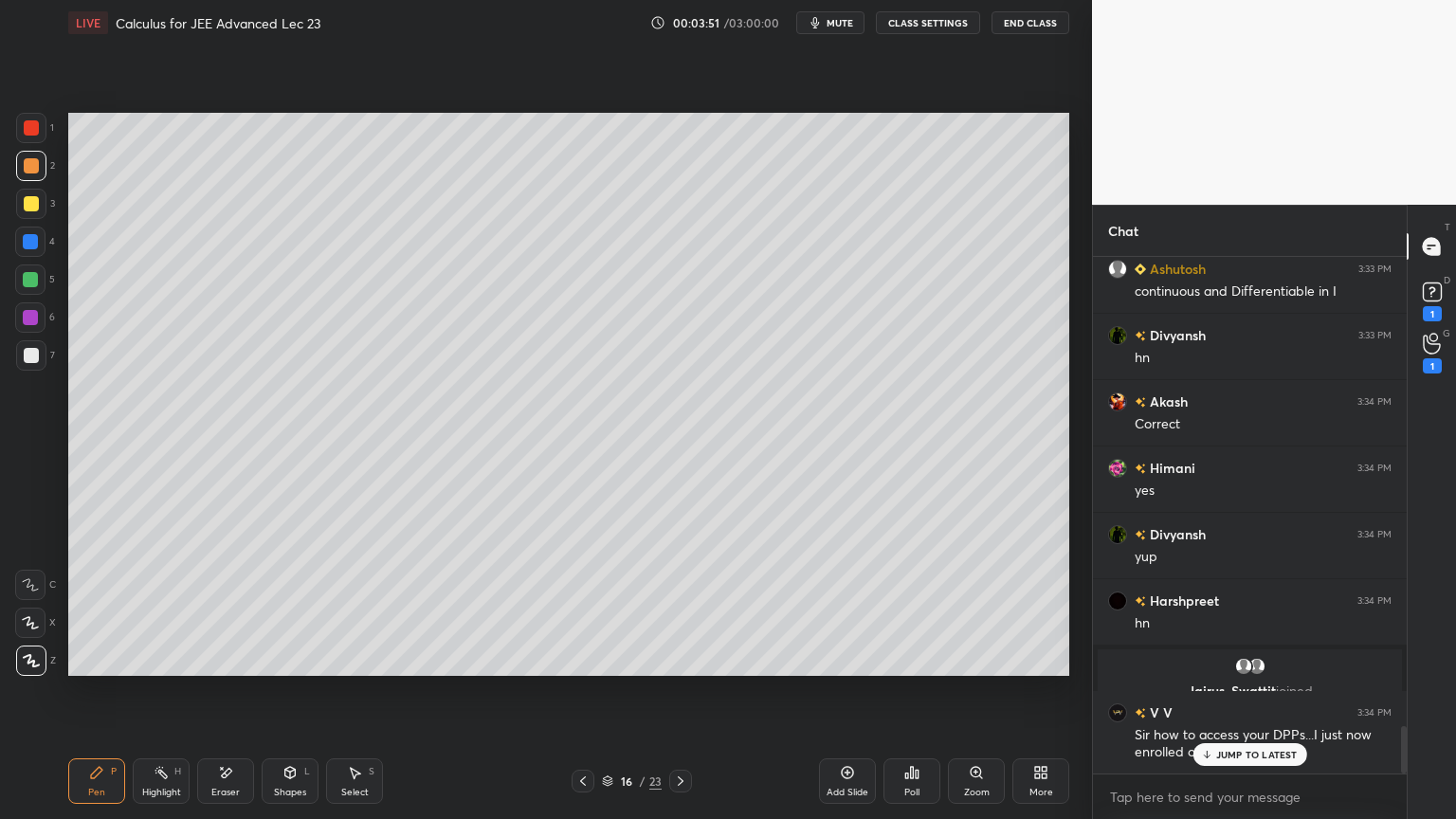 click on "Eraser" at bounding box center [226, 781] 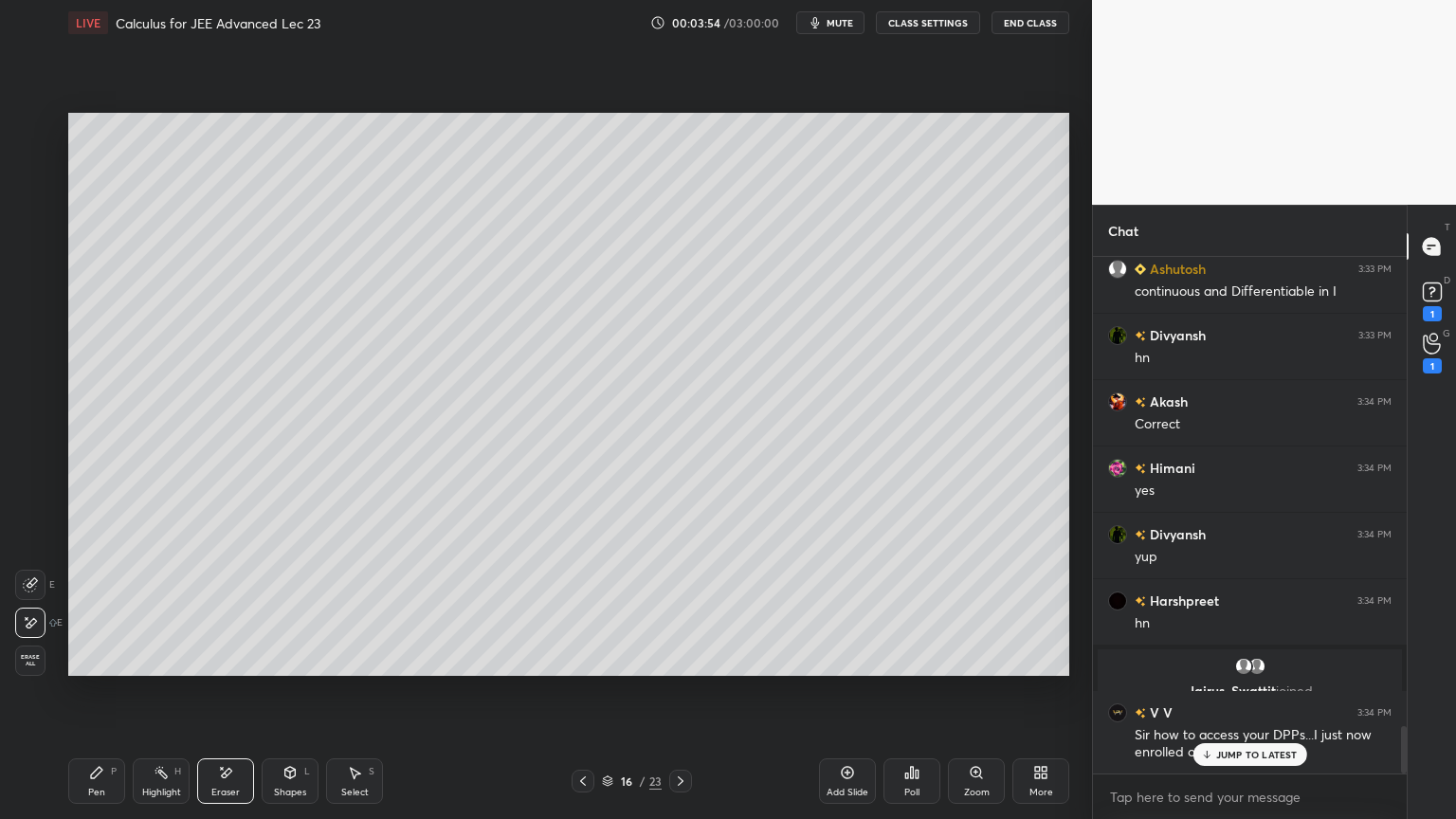 click 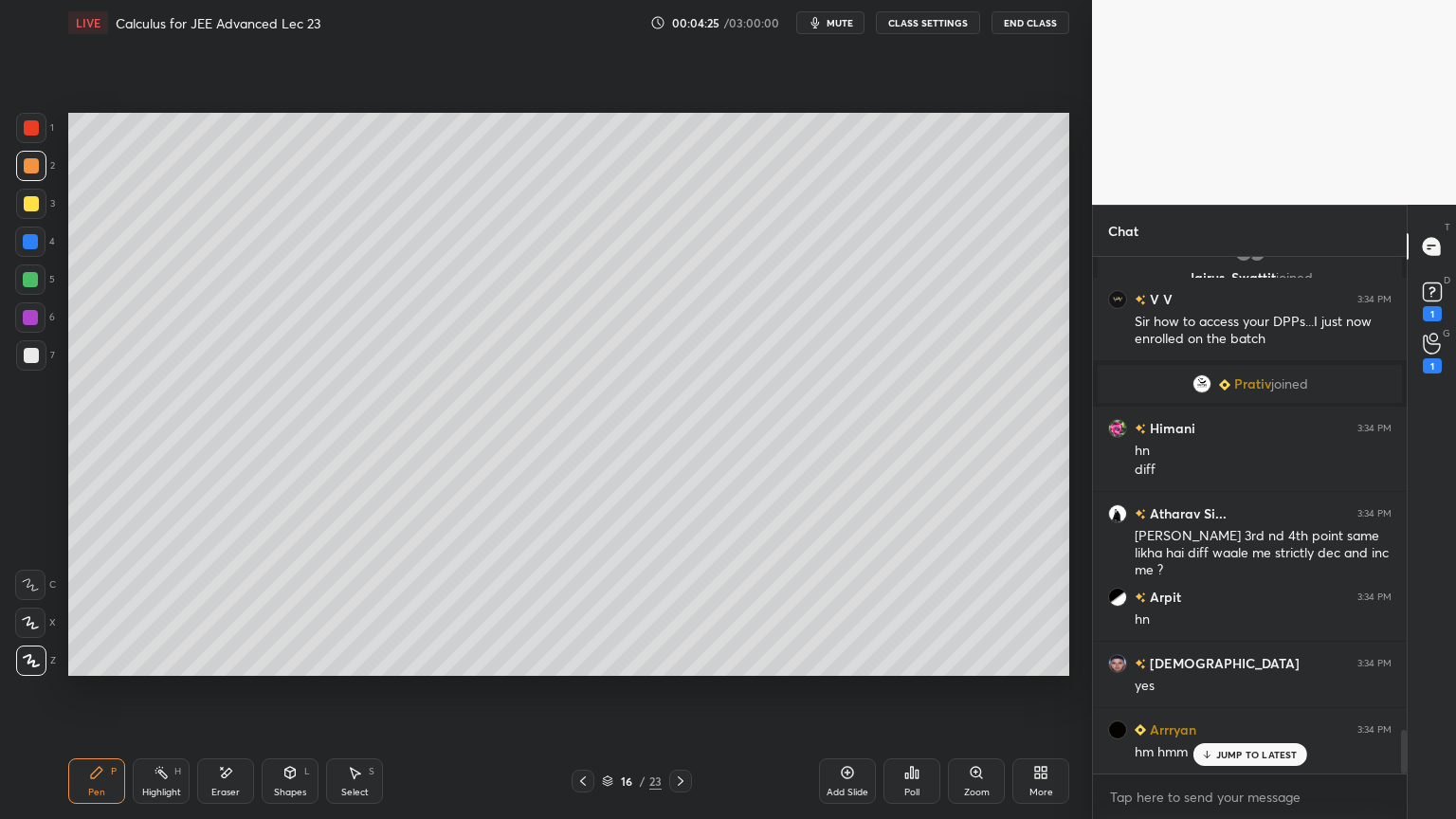 scroll, scrollTop: 5578, scrollLeft: 0, axis: vertical 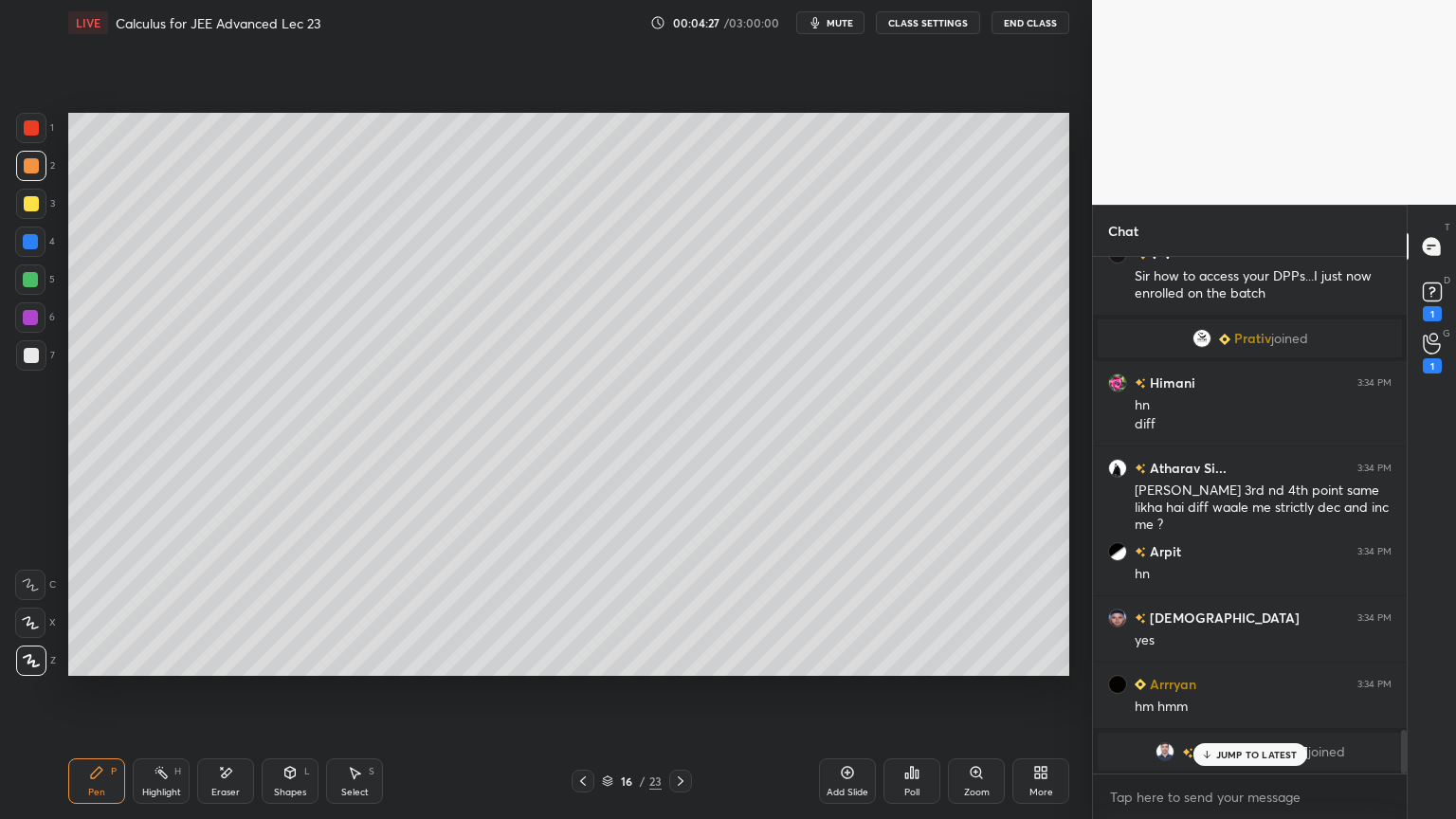click on "Eraser" at bounding box center (226, 792) 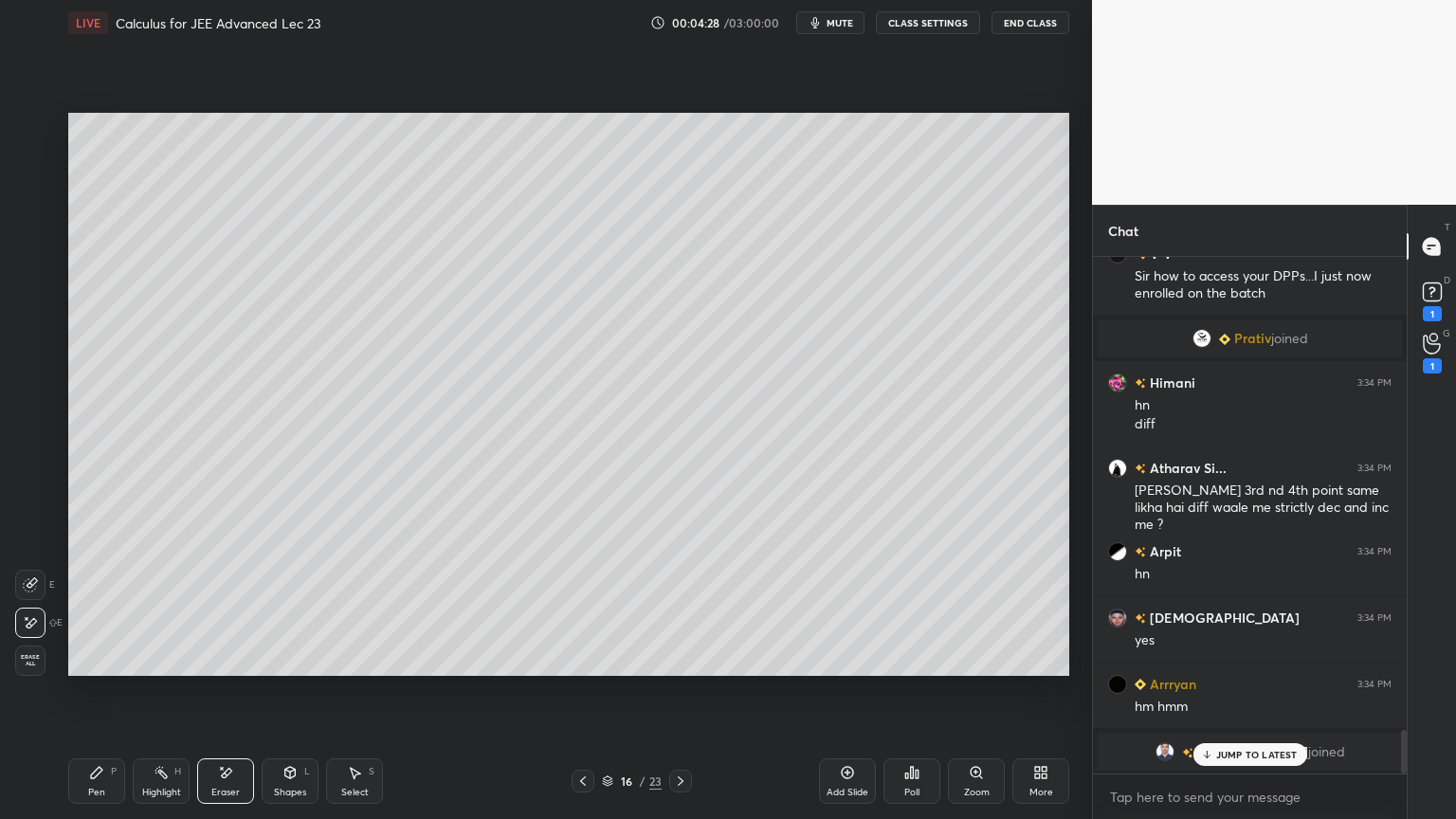 drag, startPoint x: 104, startPoint y: 769, endPoint x: 105, endPoint y: 756, distance: 13.038405 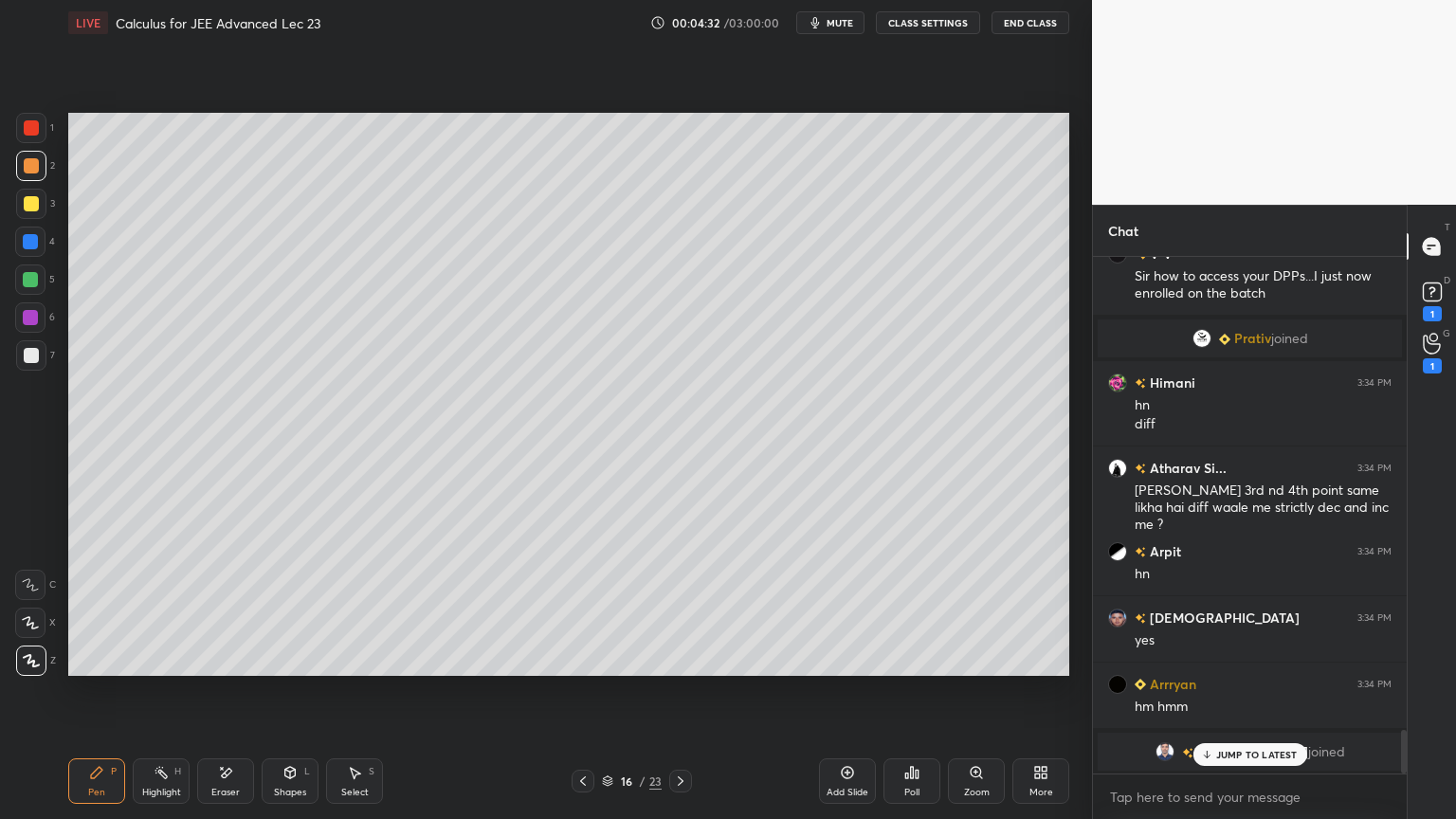 scroll, scrollTop: 5661, scrollLeft: 0, axis: vertical 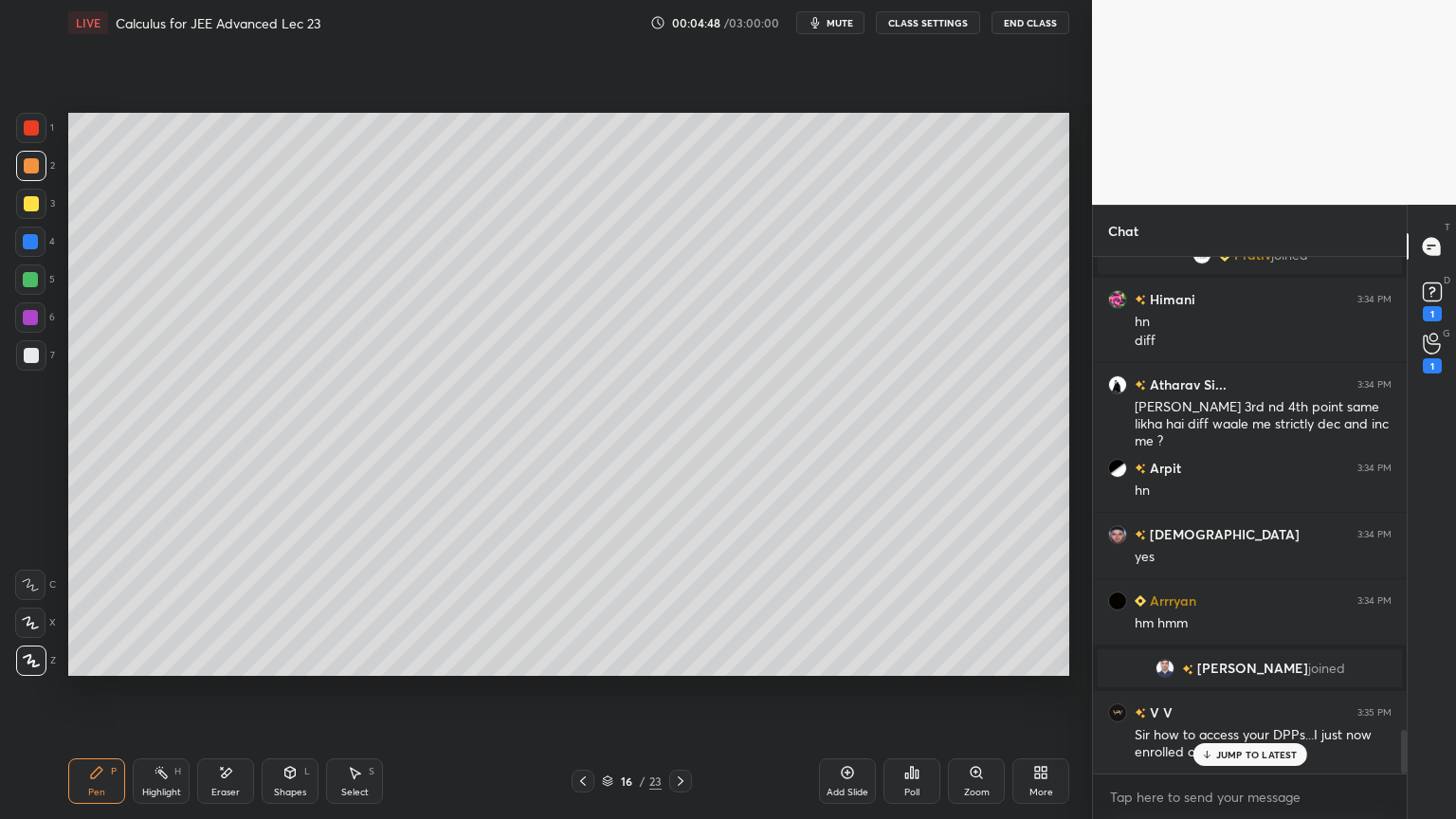 click on "Eraser" at bounding box center (226, 792) 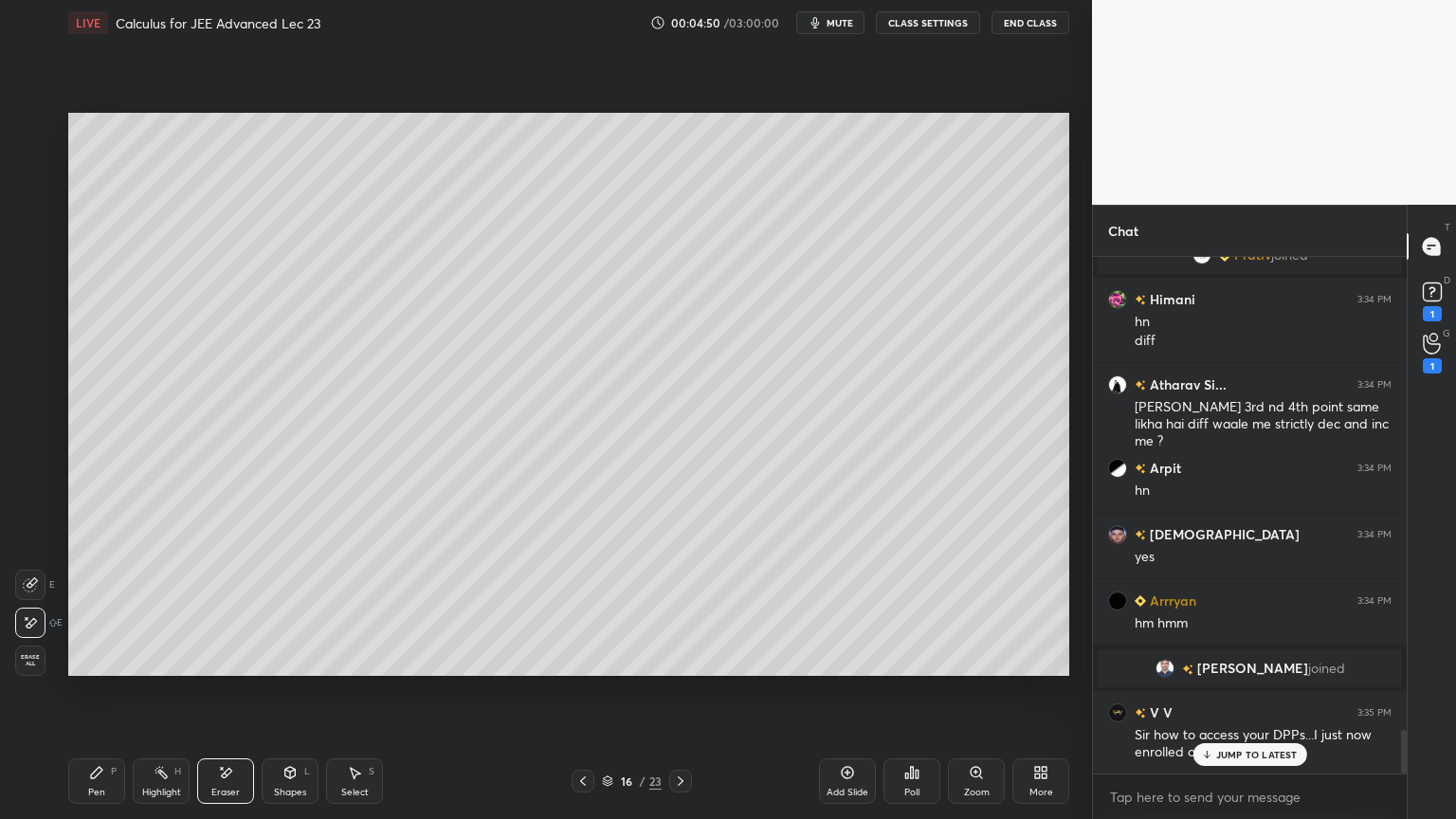 scroll, scrollTop: 5728, scrollLeft: 0, axis: vertical 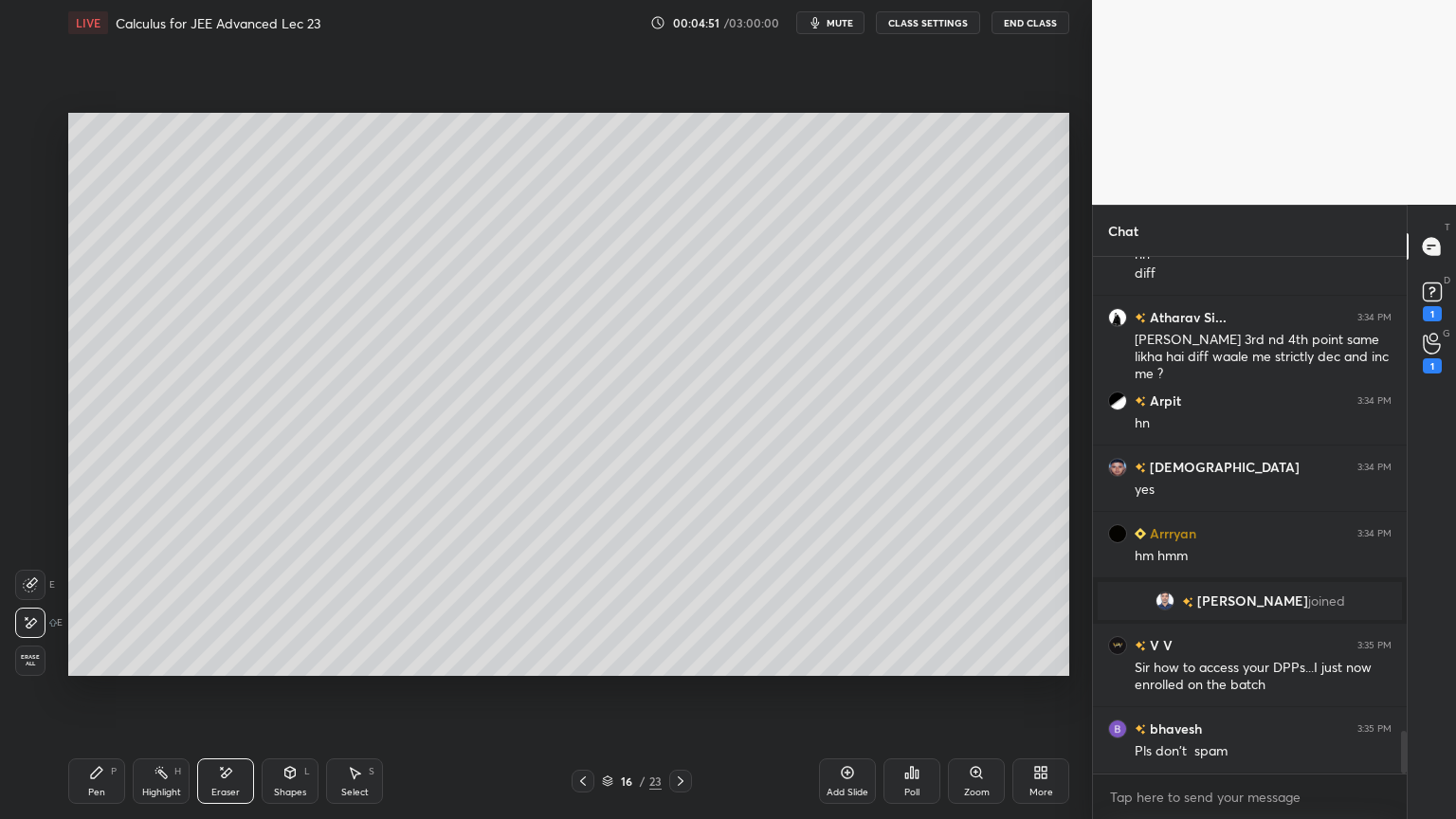 click 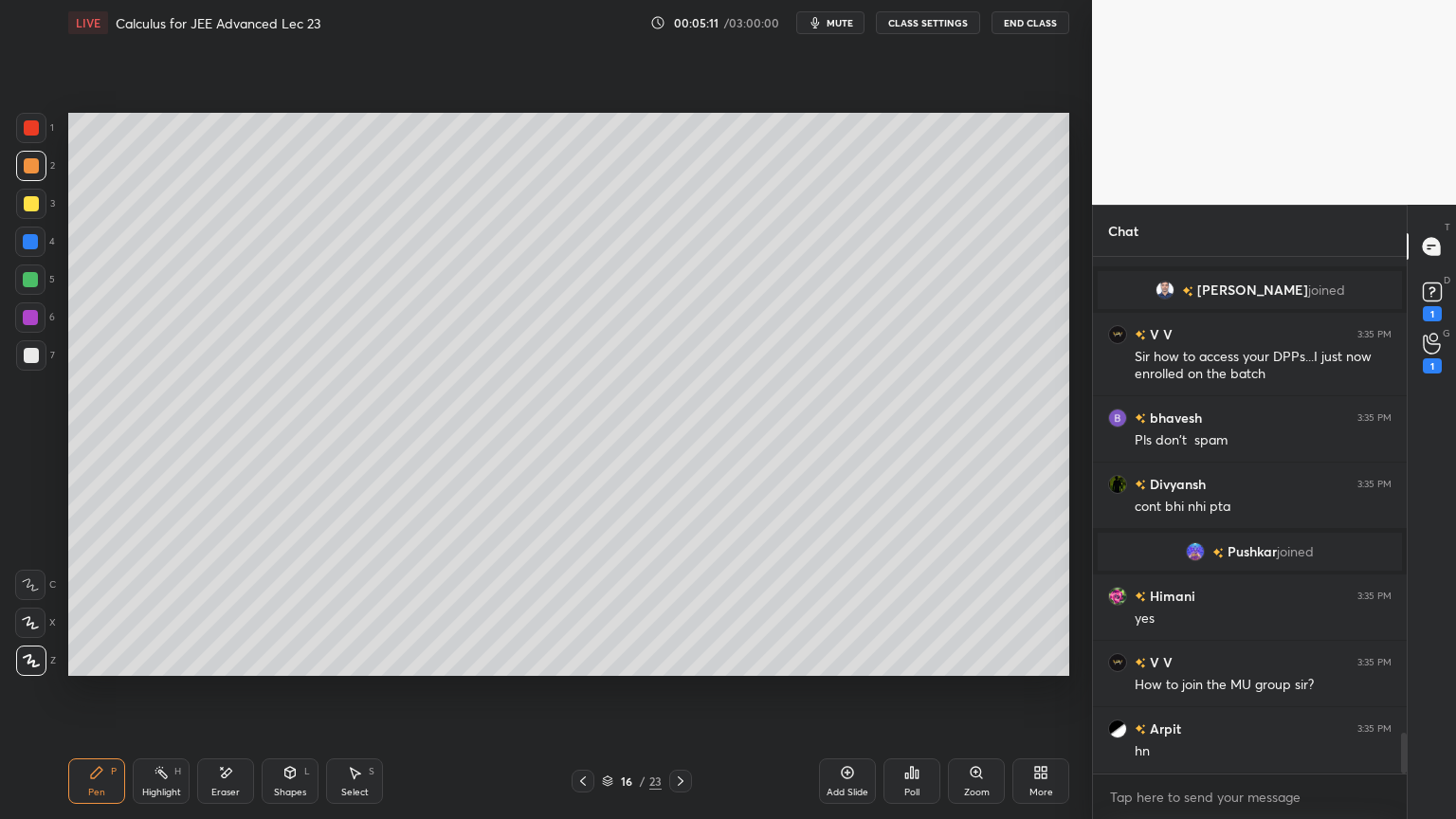 scroll, scrollTop: 6105, scrollLeft: 0, axis: vertical 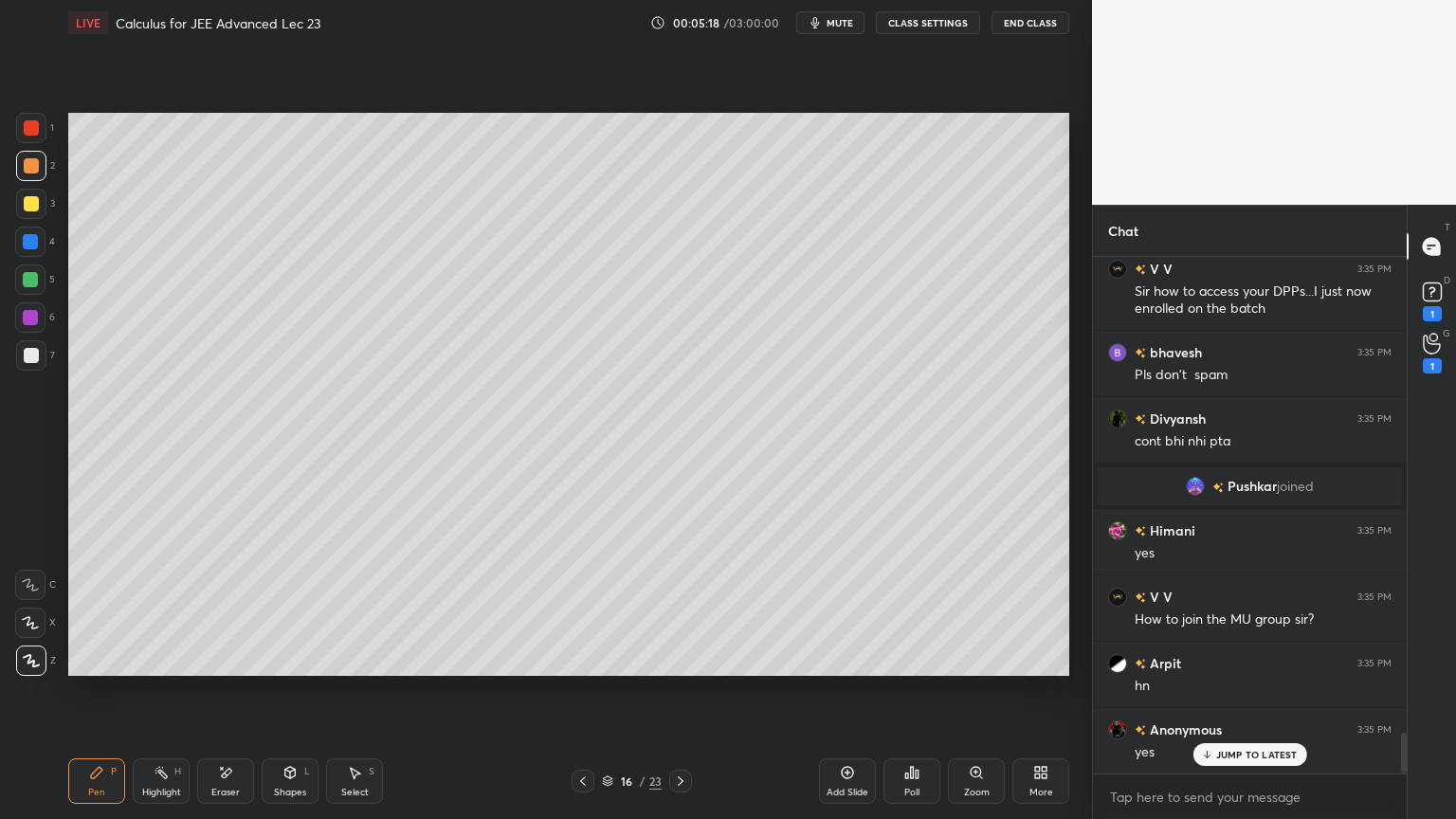 click on "Eraser" at bounding box center (226, 781) 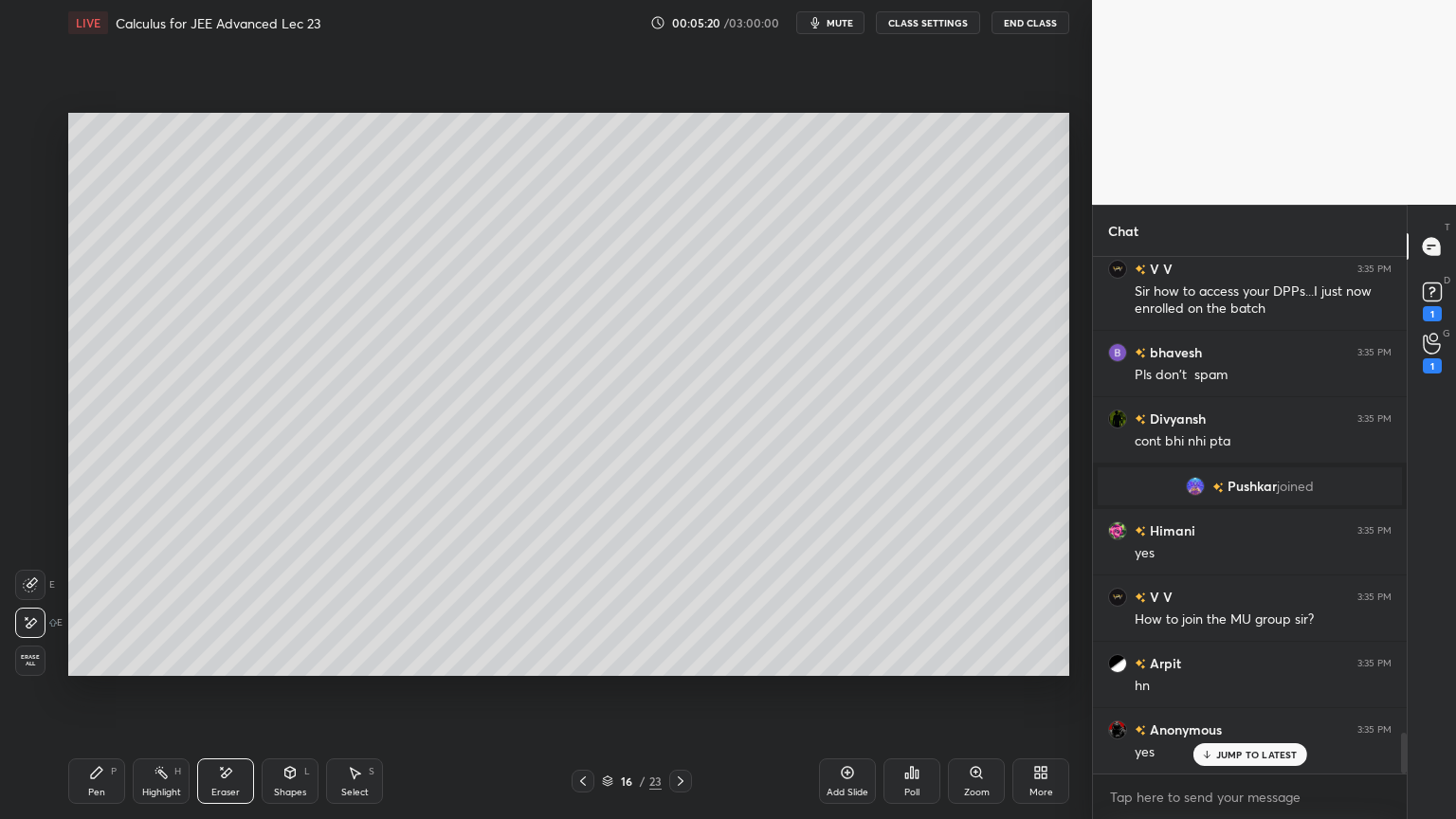 click on "Pen P" at bounding box center [97, 781] 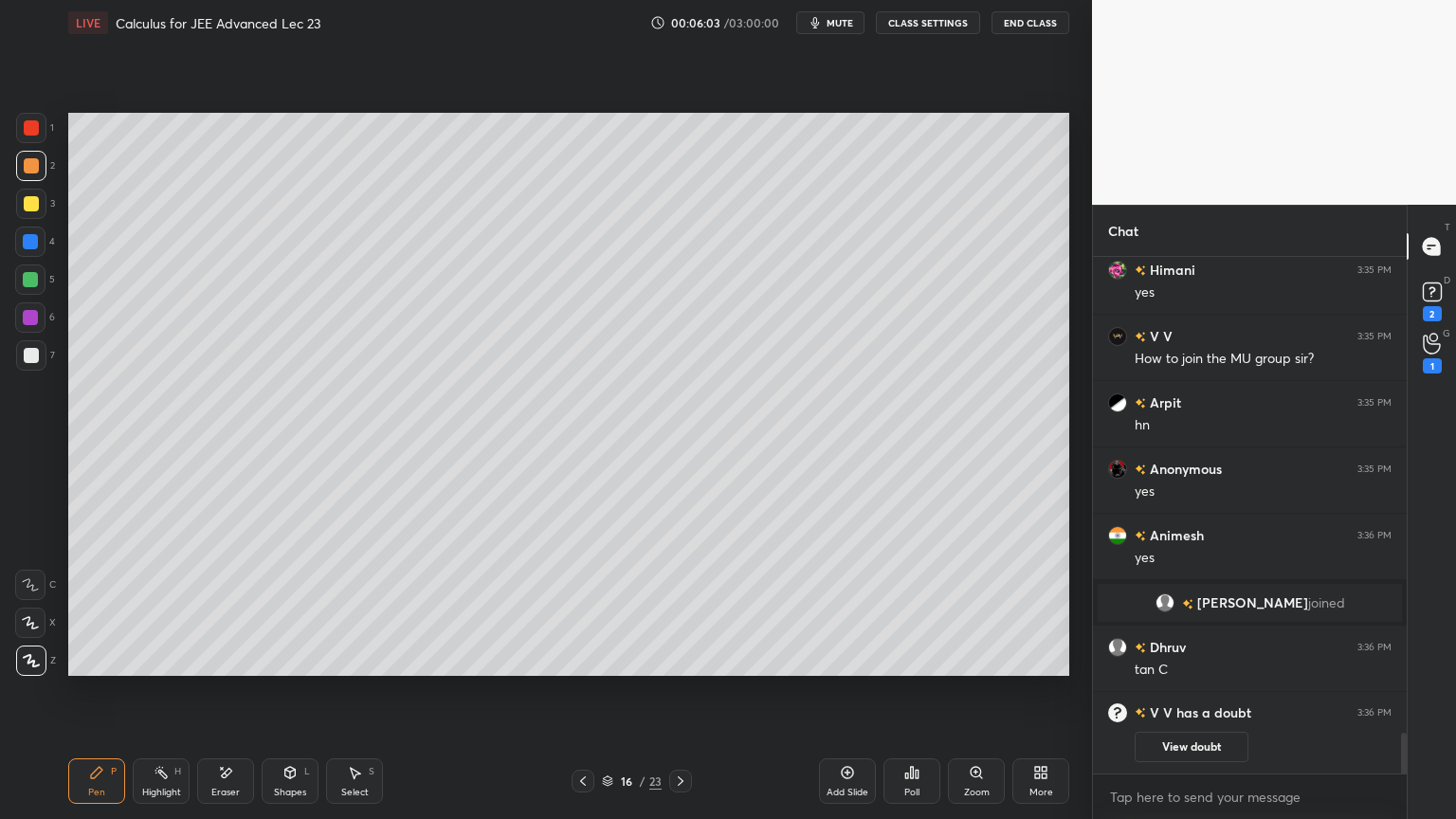 scroll, scrollTop: 6017, scrollLeft: 0, axis: vertical 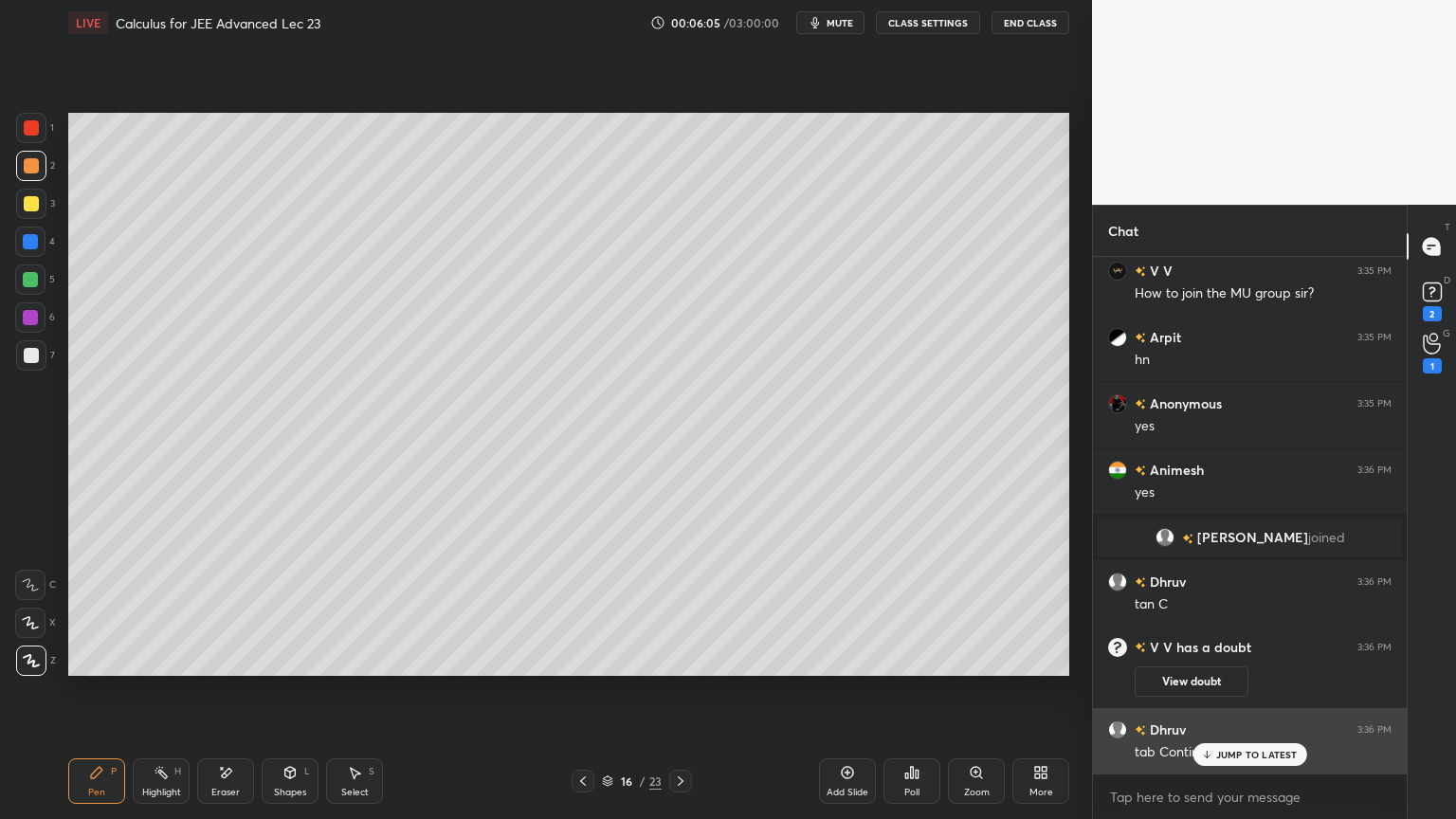 click on "JUMP TO LATEST" at bounding box center [1257, 755] 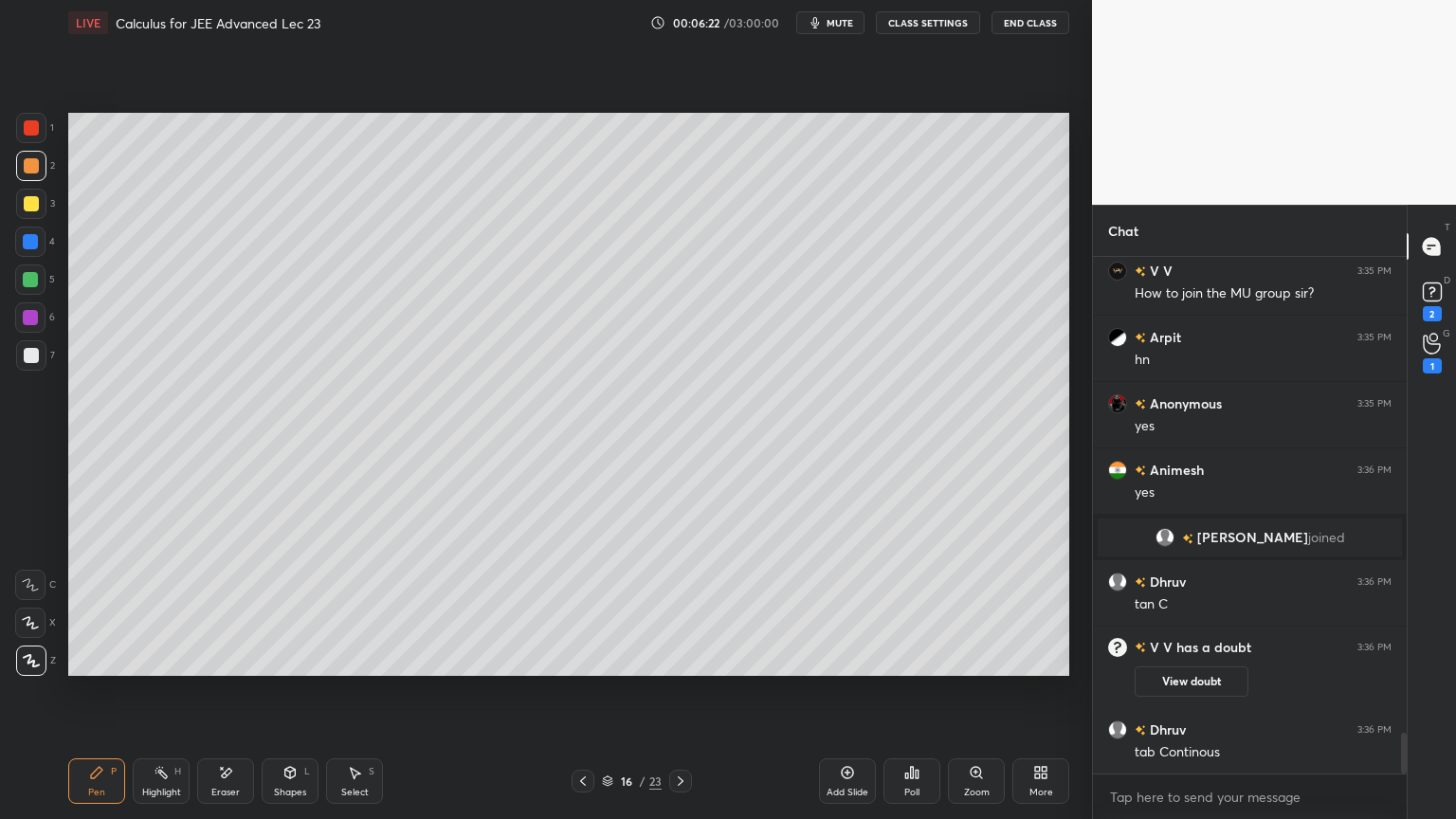scroll, scrollTop: 6063, scrollLeft: 0, axis: vertical 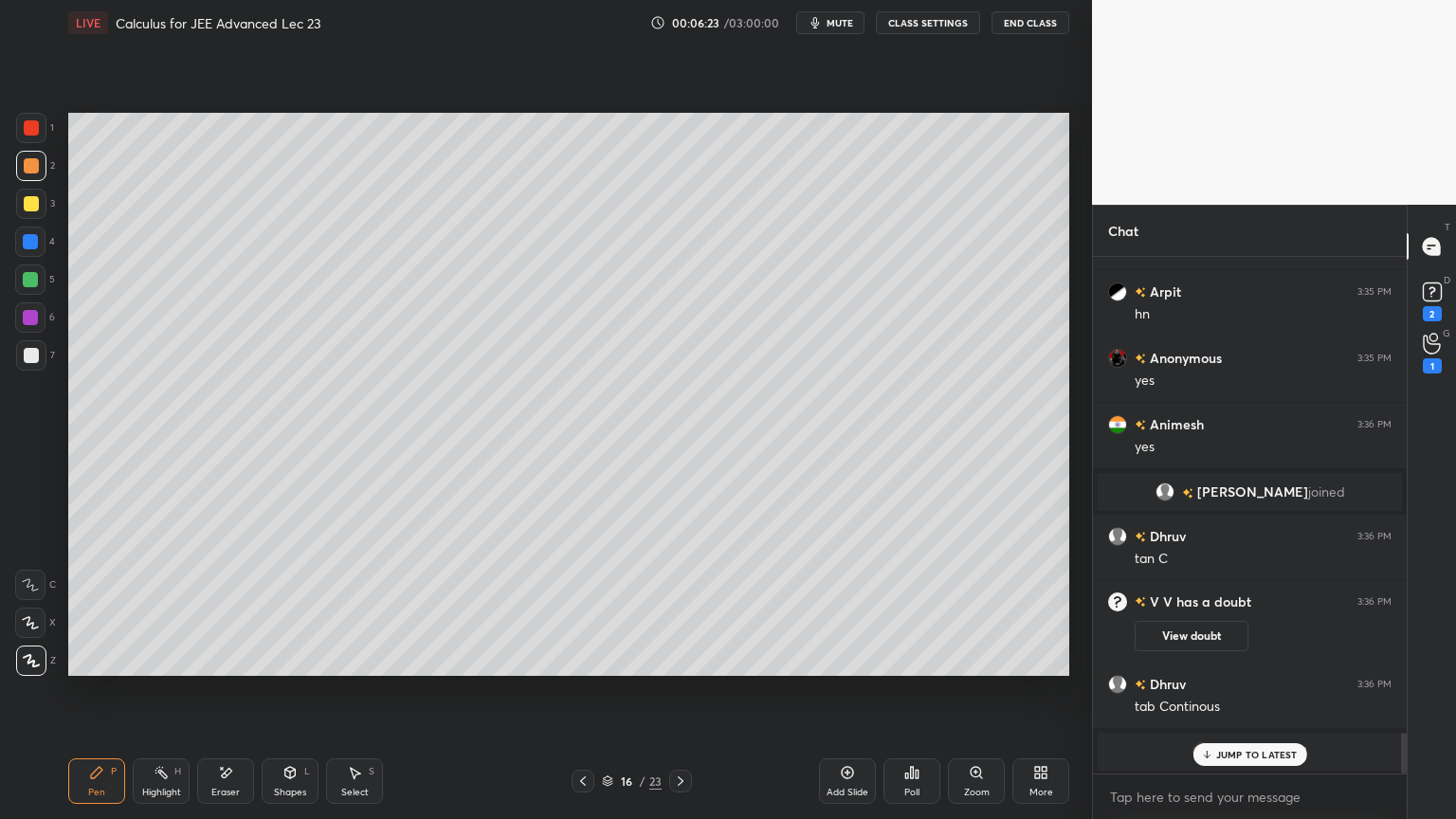 click on "Add Slide" at bounding box center (847, 781) 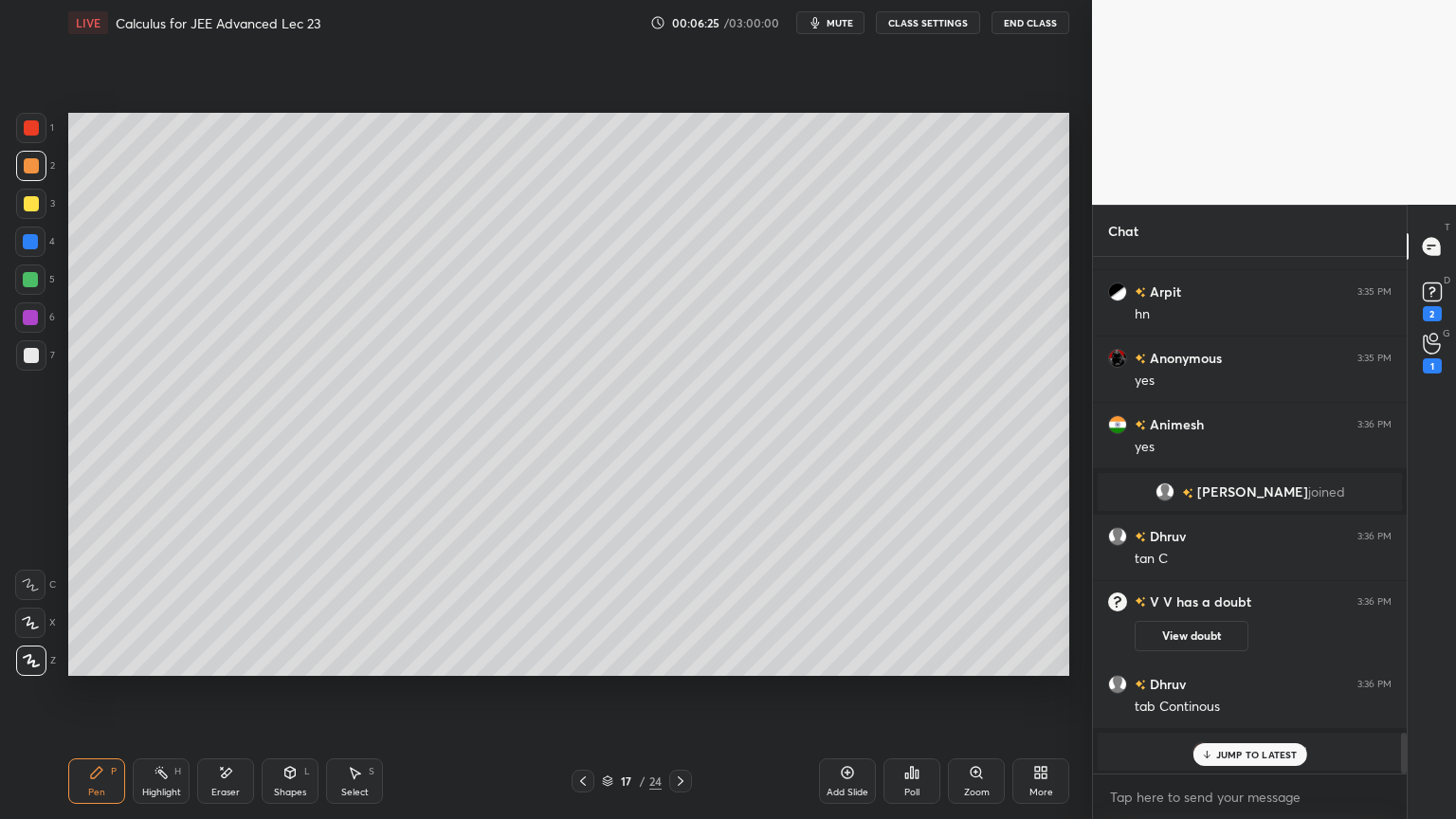 click at bounding box center (31, 355) 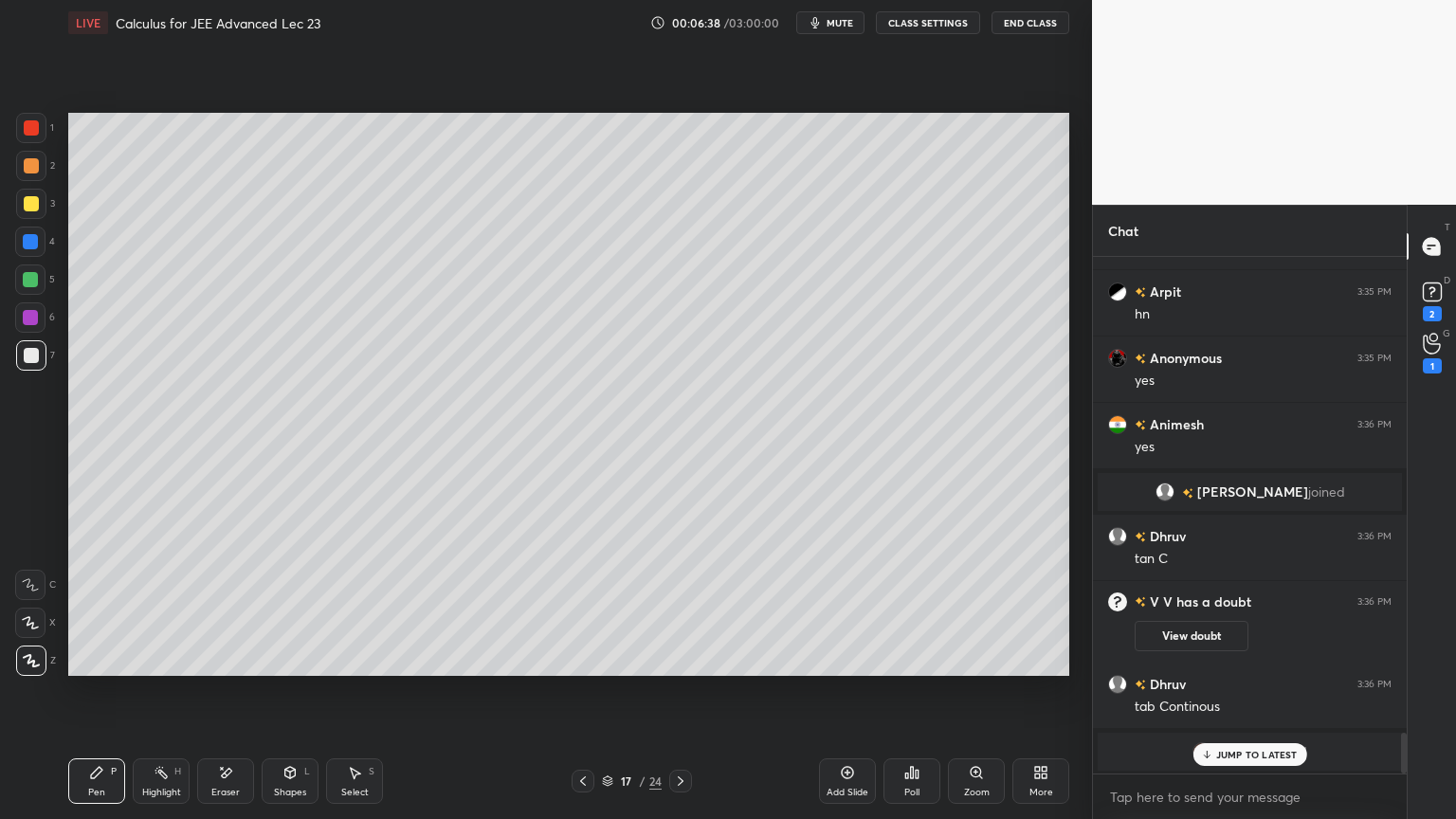 scroll, scrollTop: 6036, scrollLeft: 0, axis: vertical 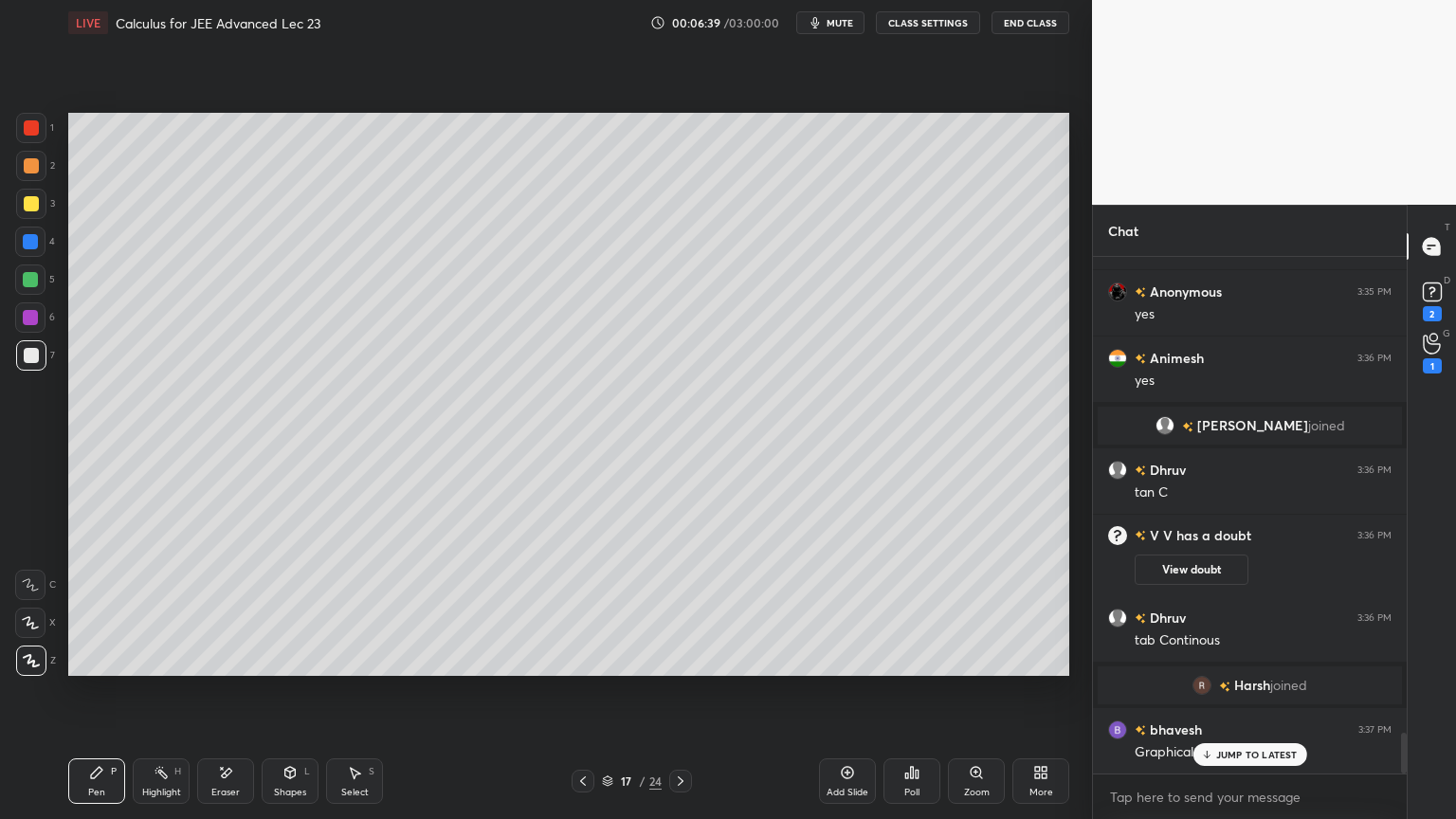 click on "JUMP TO LATEST" at bounding box center [1249, 755] 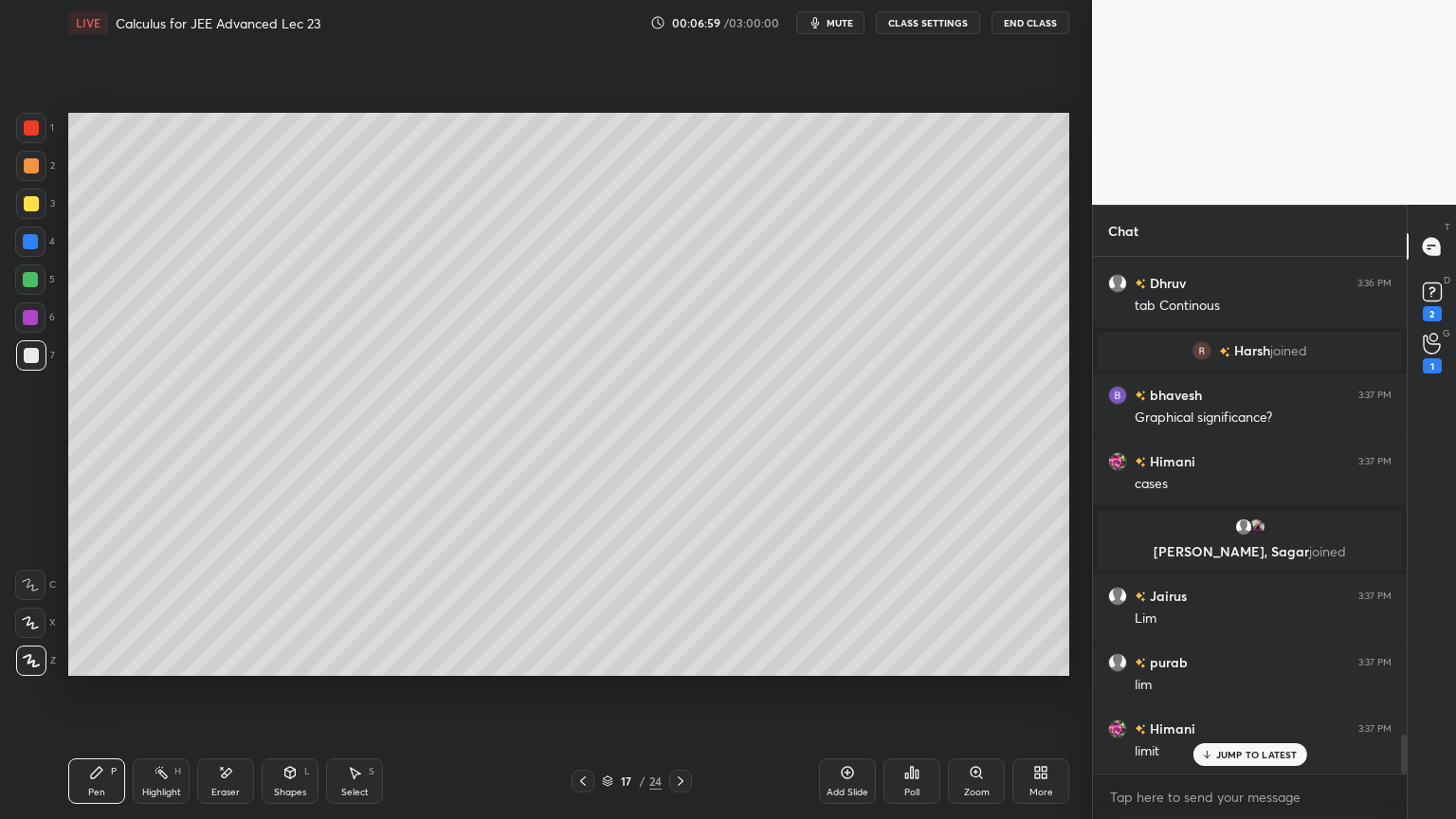 scroll, scrollTop: 6381, scrollLeft: 0, axis: vertical 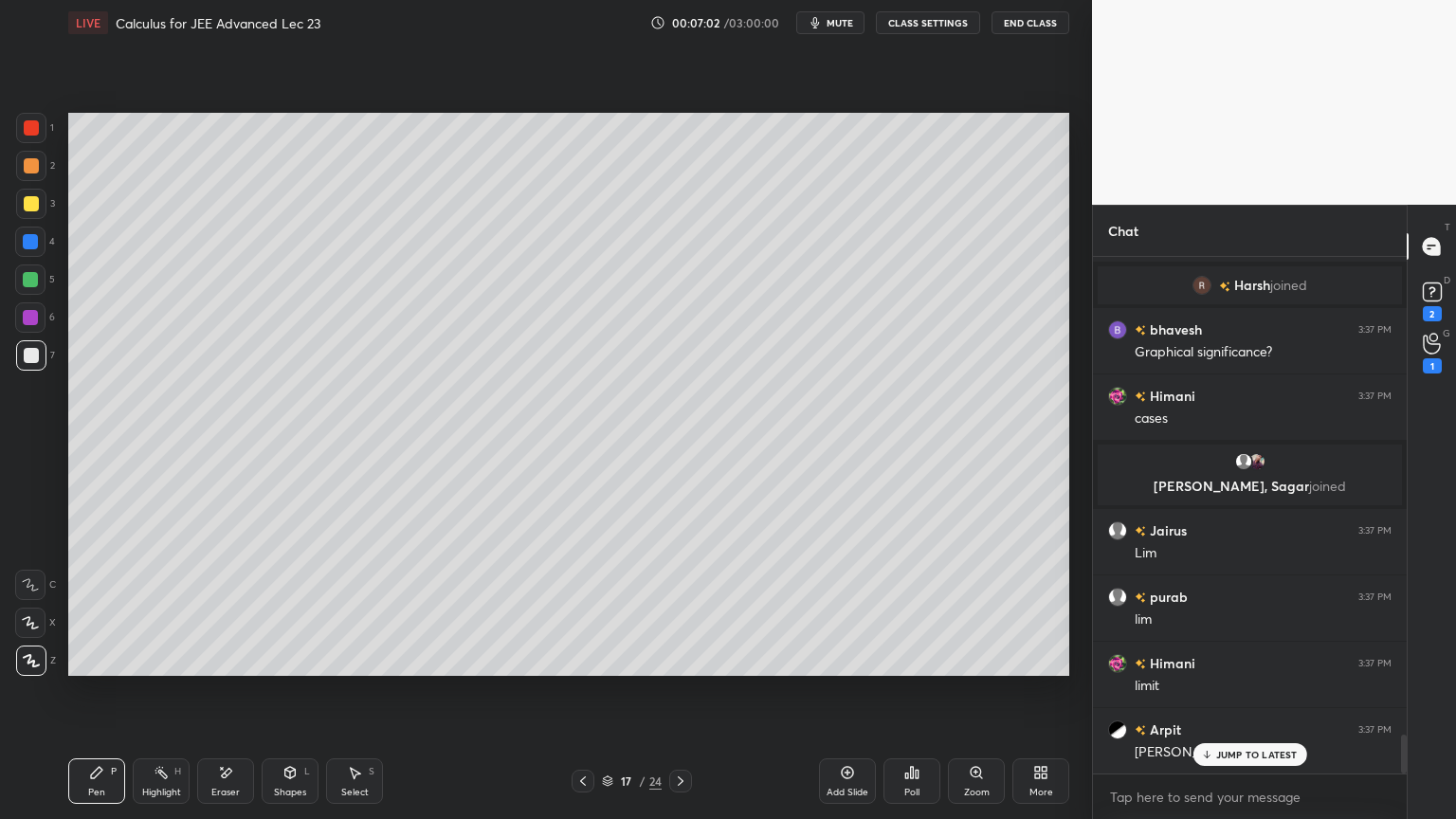 click 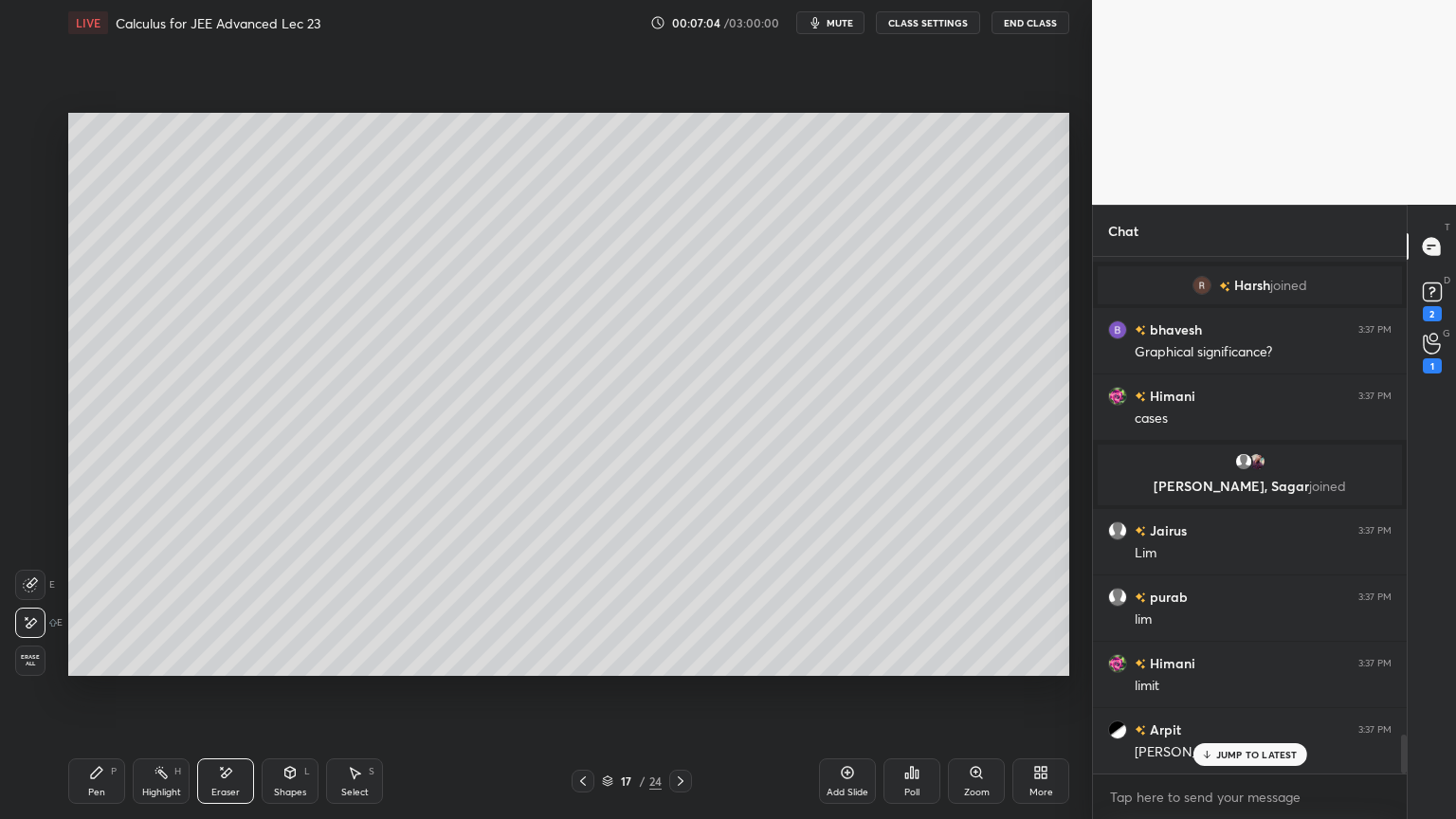 drag, startPoint x: 103, startPoint y: 796, endPoint x: 120, endPoint y: 706, distance: 91.59148 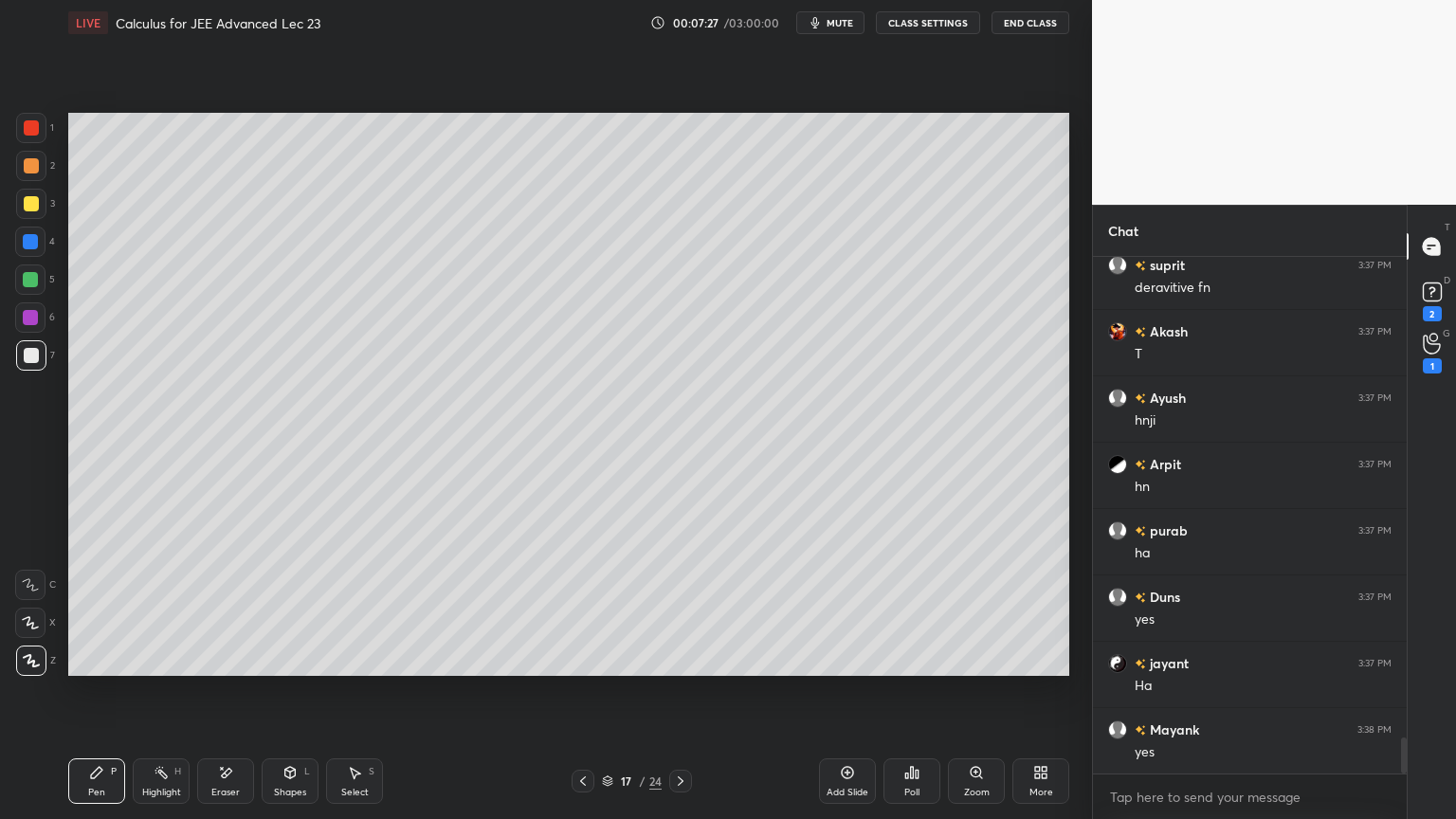 scroll, scrollTop: 6980, scrollLeft: 0, axis: vertical 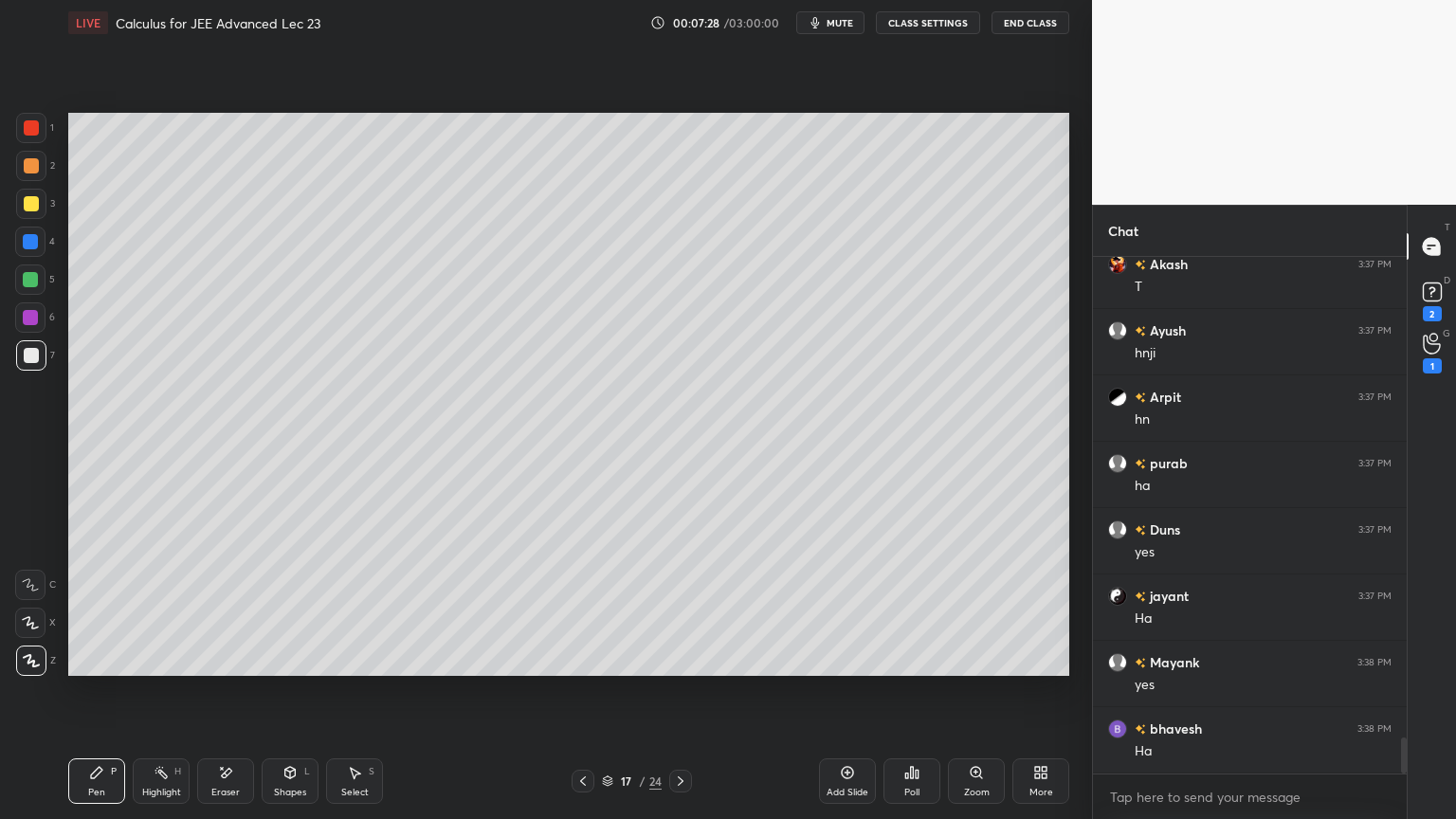 click on "Eraser" at bounding box center (226, 792) 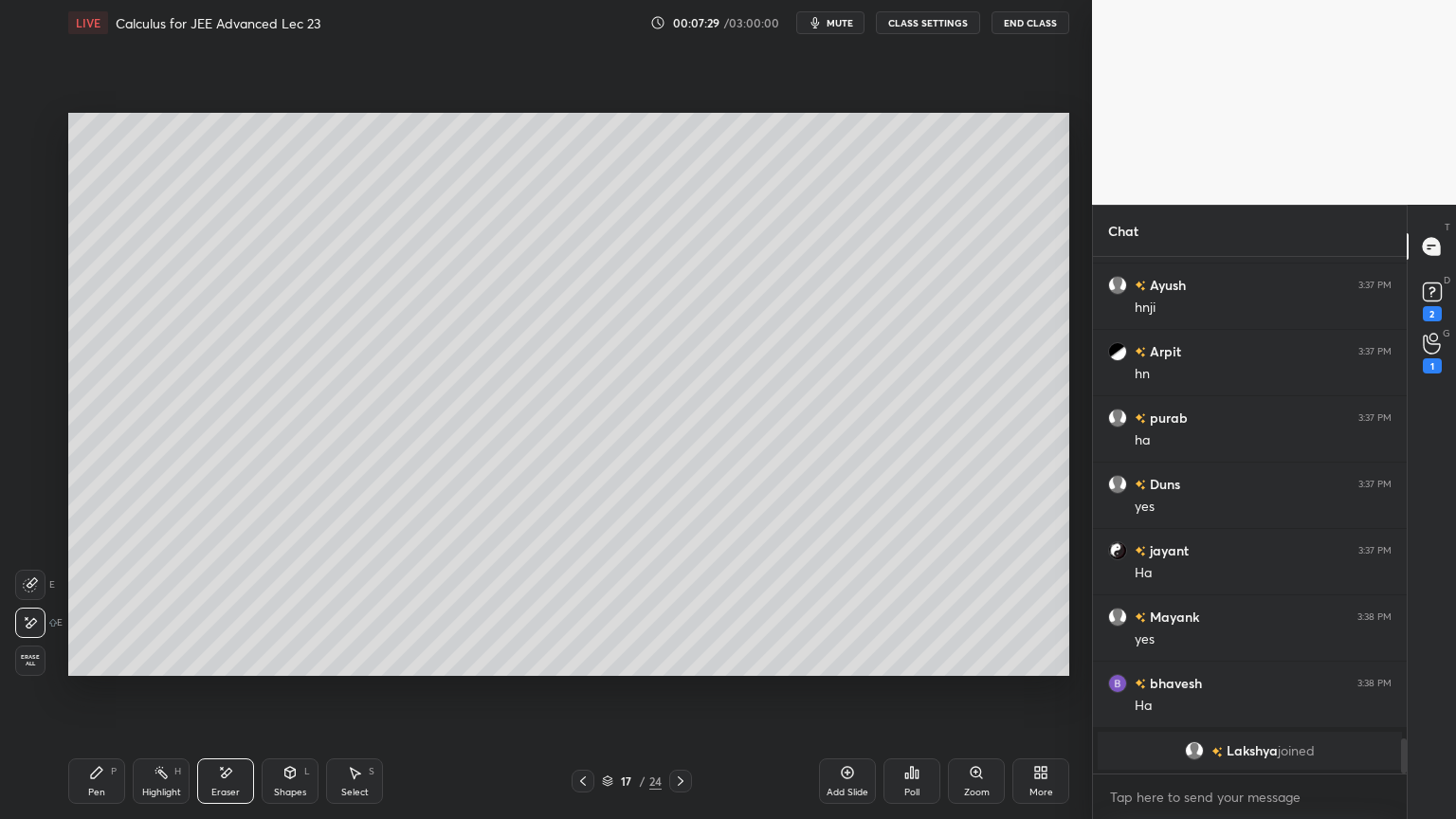 scroll, scrollTop: 6836, scrollLeft: 0, axis: vertical 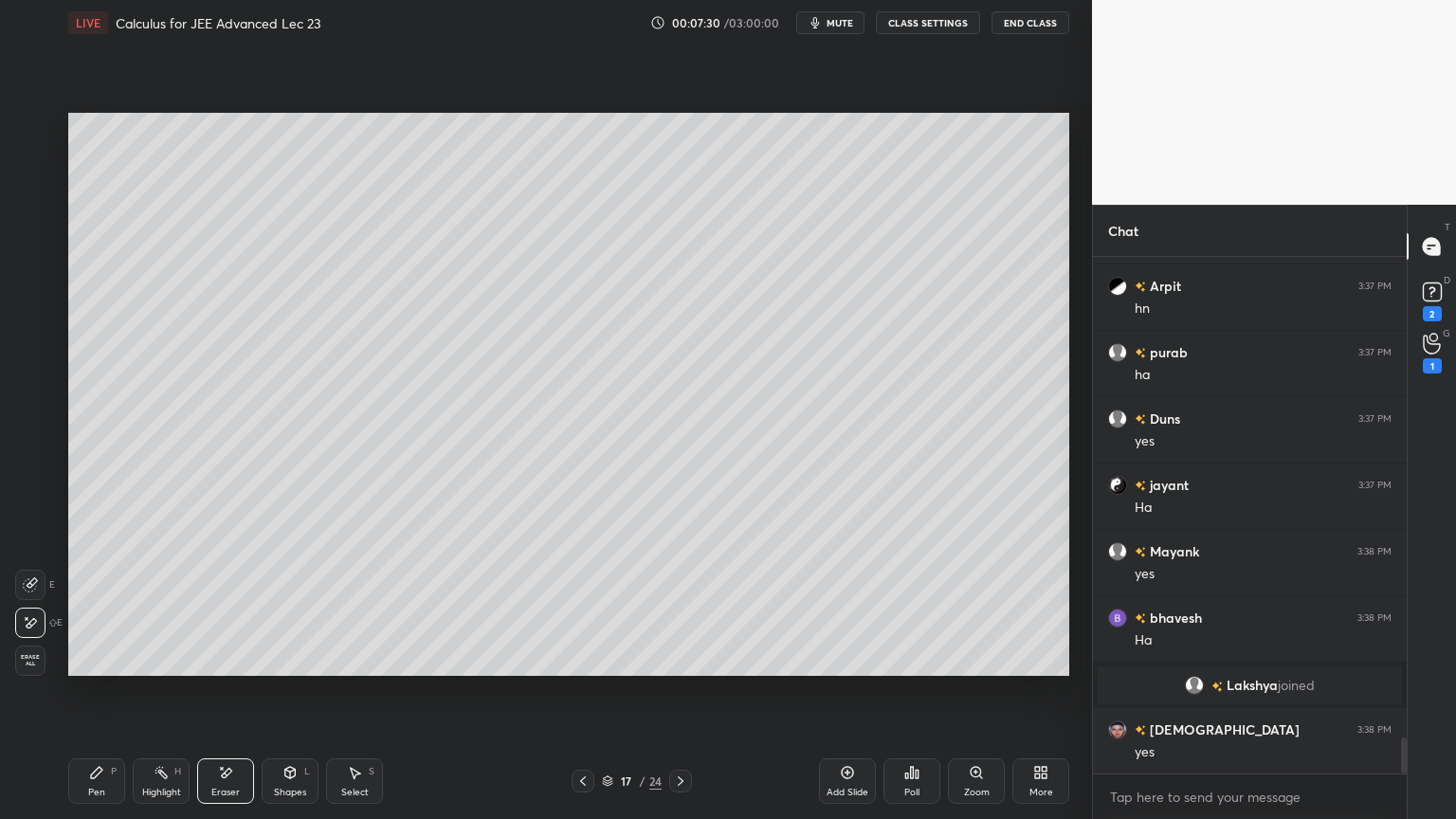 drag, startPoint x: 106, startPoint y: 777, endPoint x: 110, endPoint y: 768, distance: 9.848858 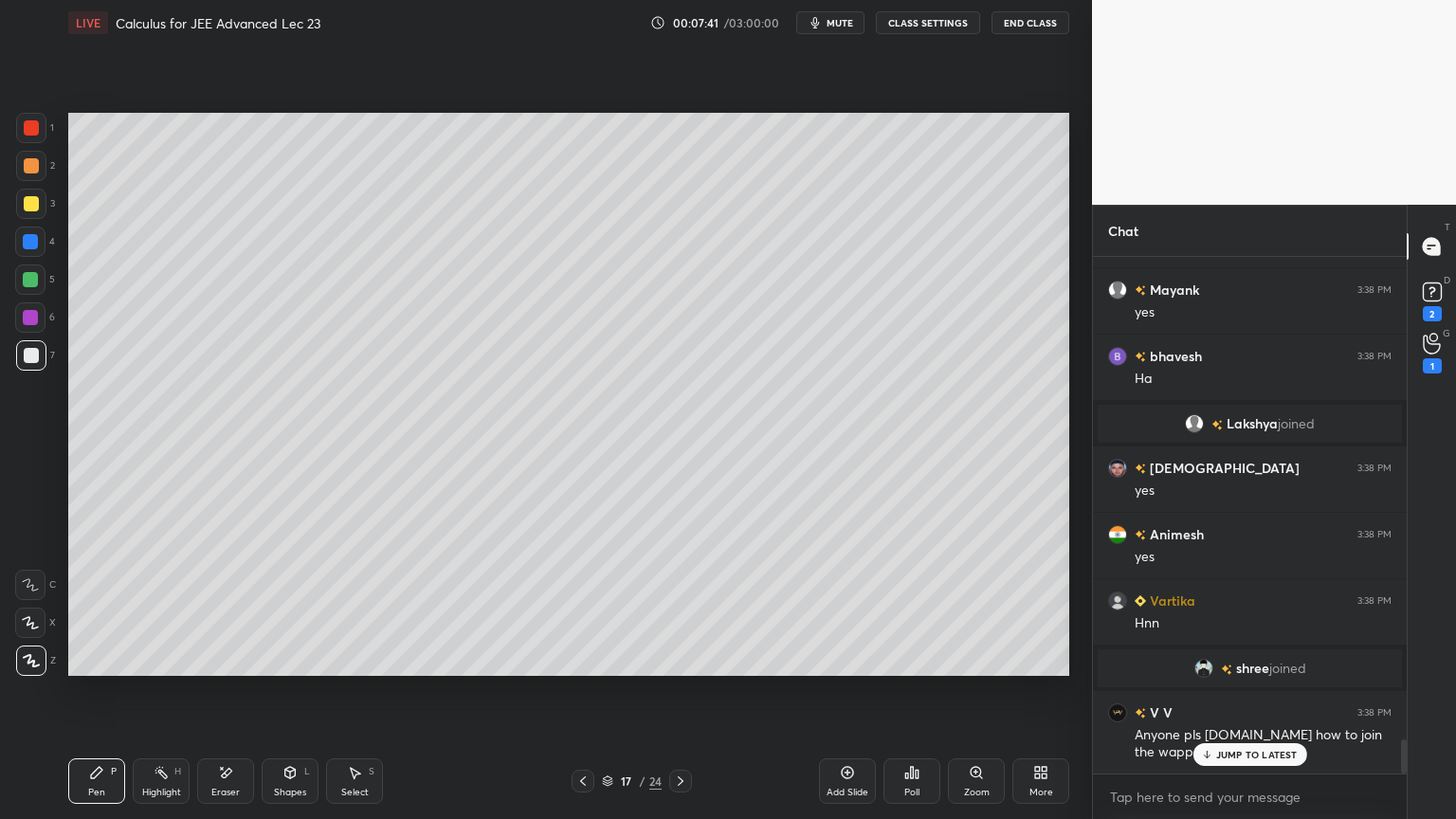 scroll, scrollTop: 7231, scrollLeft: 0, axis: vertical 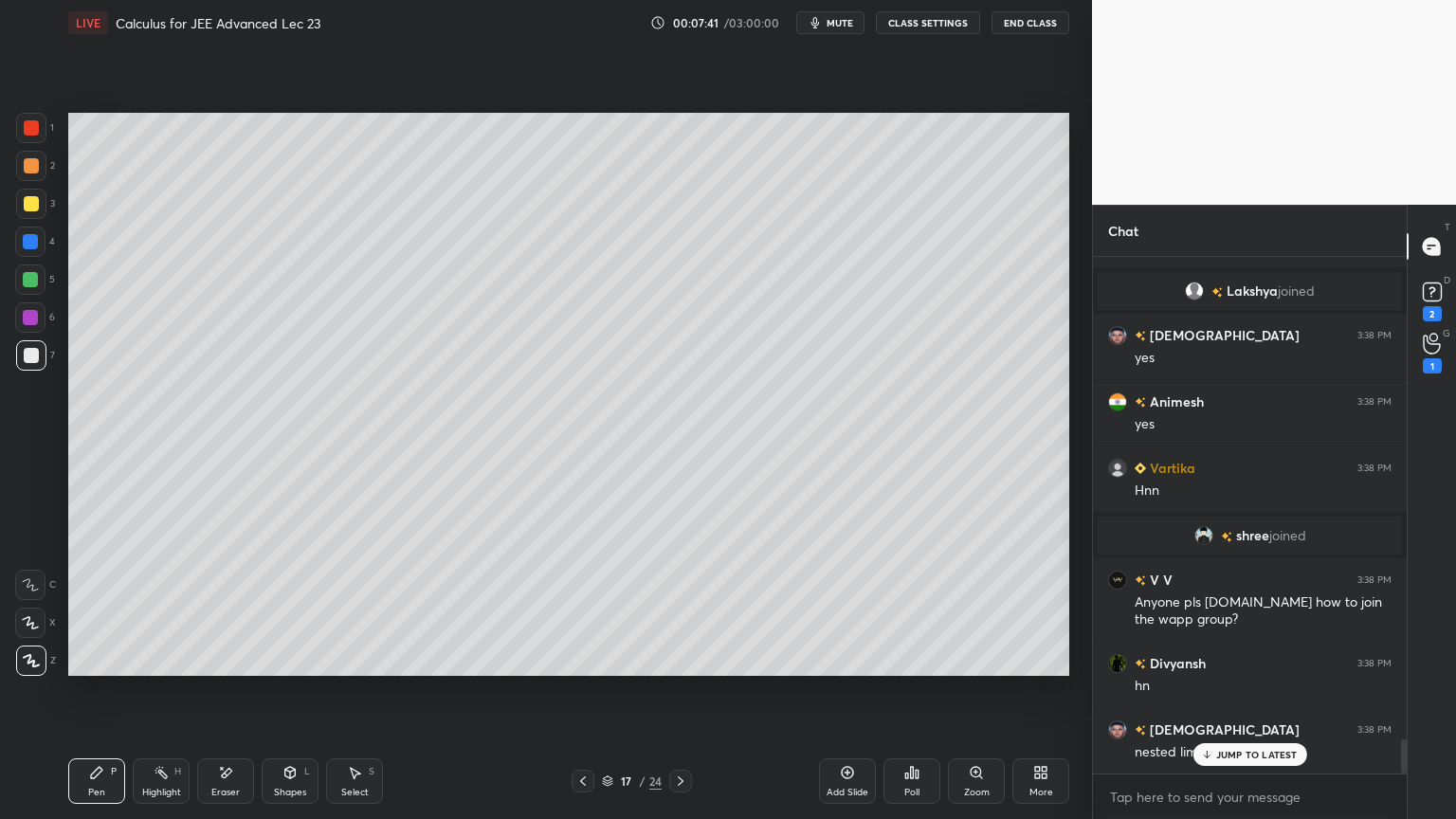click 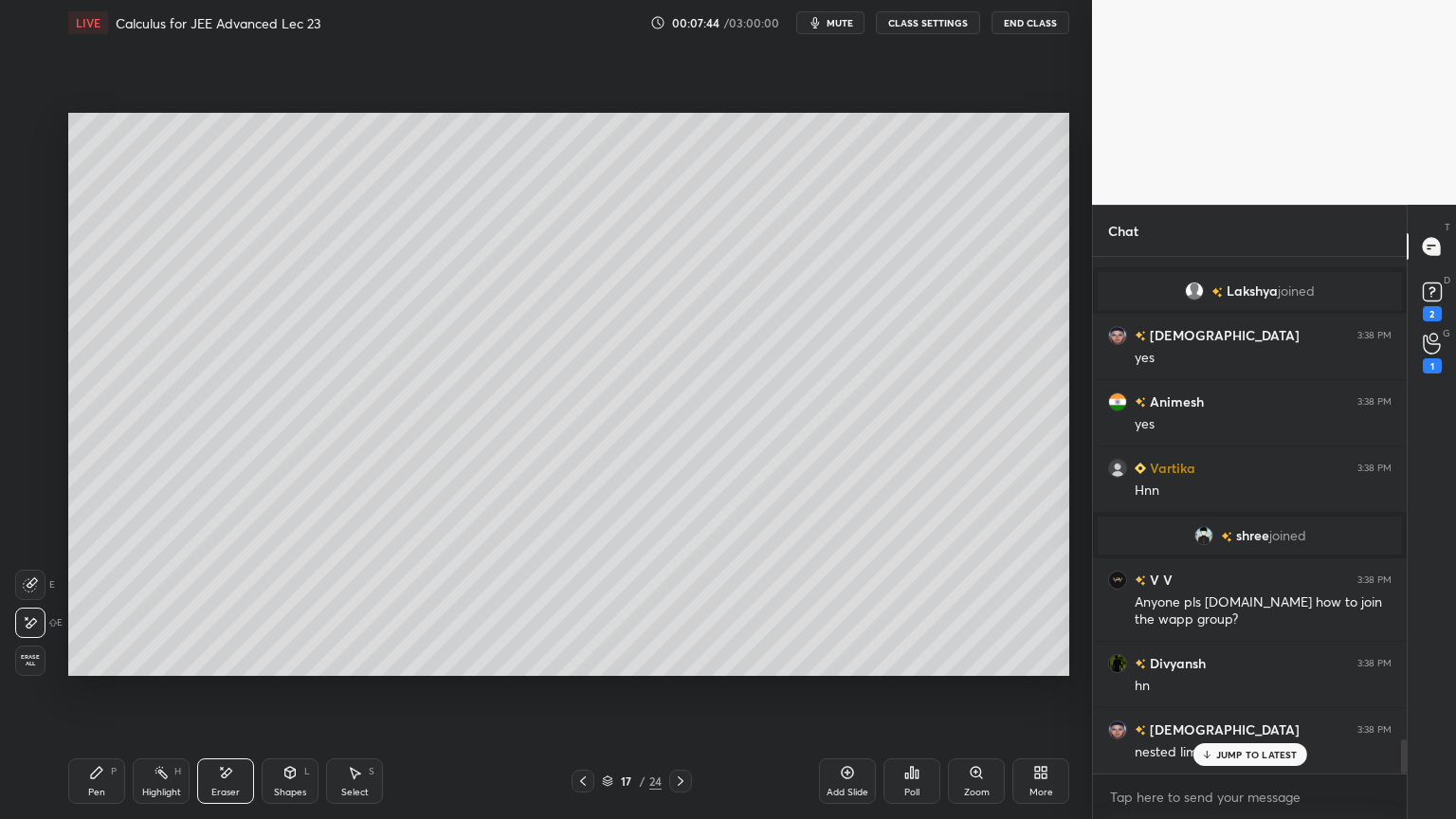 click on "Pen P" at bounding box center (97, 781) 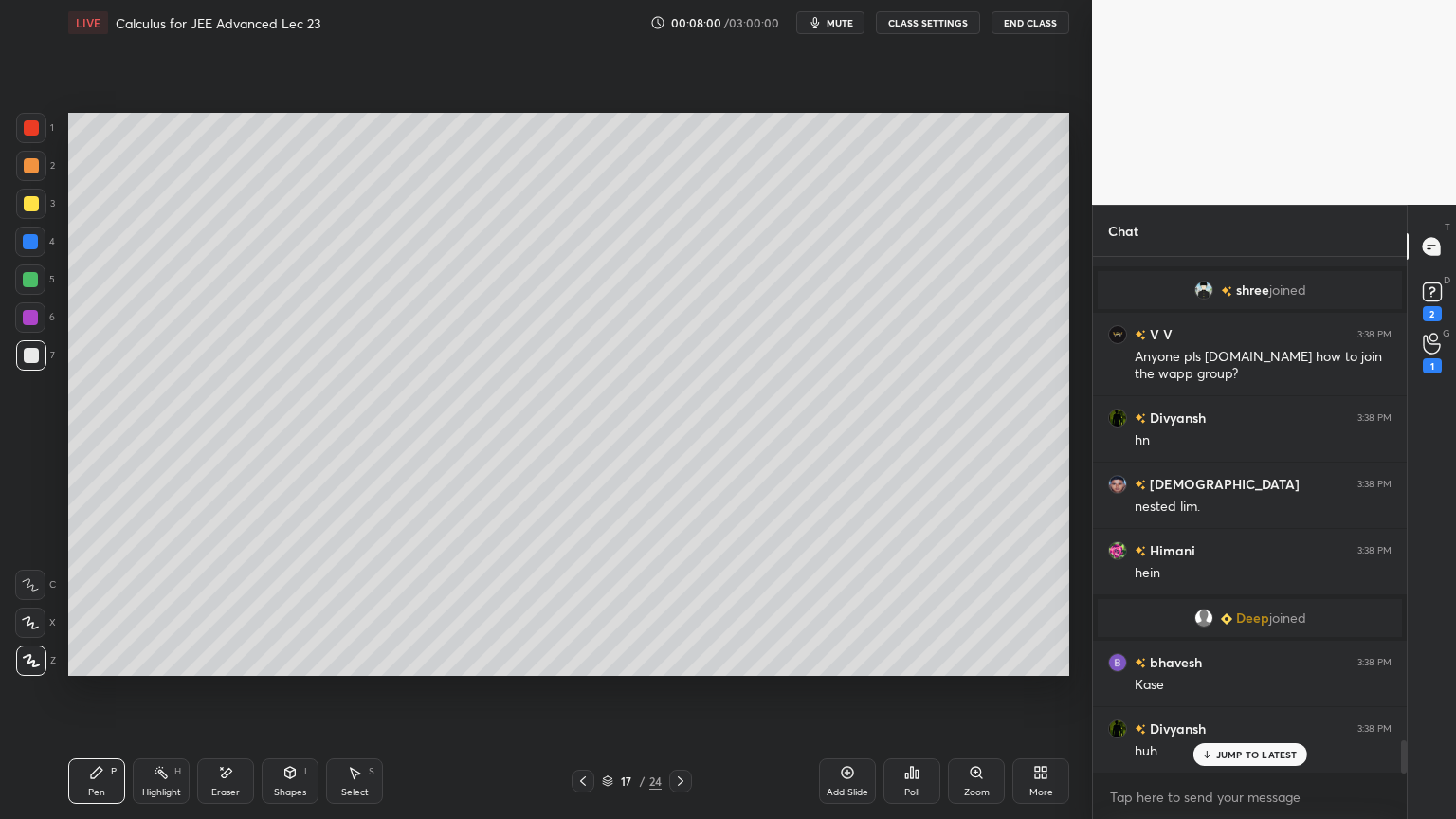 scroll, scrollTop: 7428, scrollLeft: 0, axis: vertical 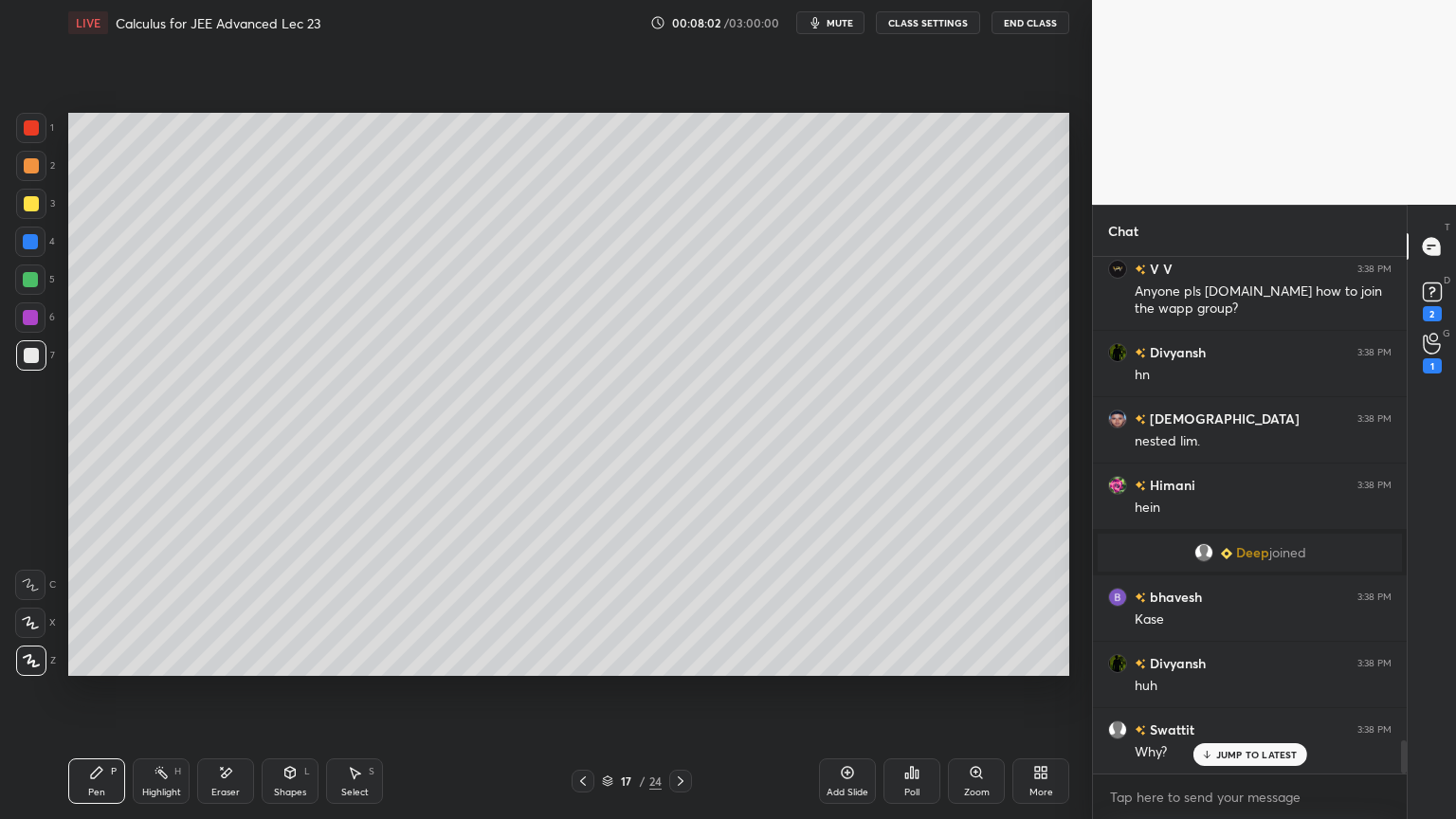 click 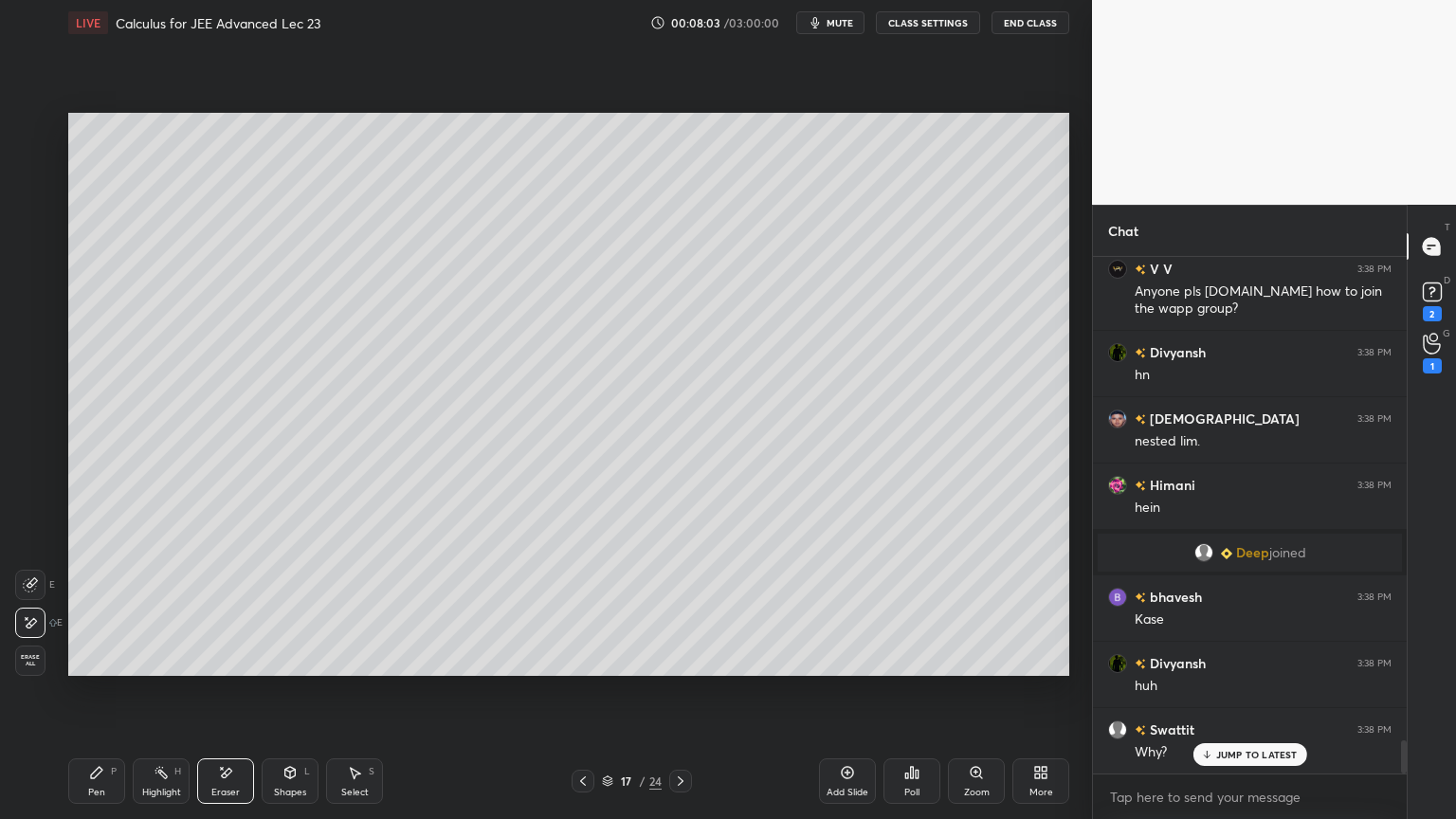 scroll, scrollTop: 7473, scrollLeft: 0, axis: vertical 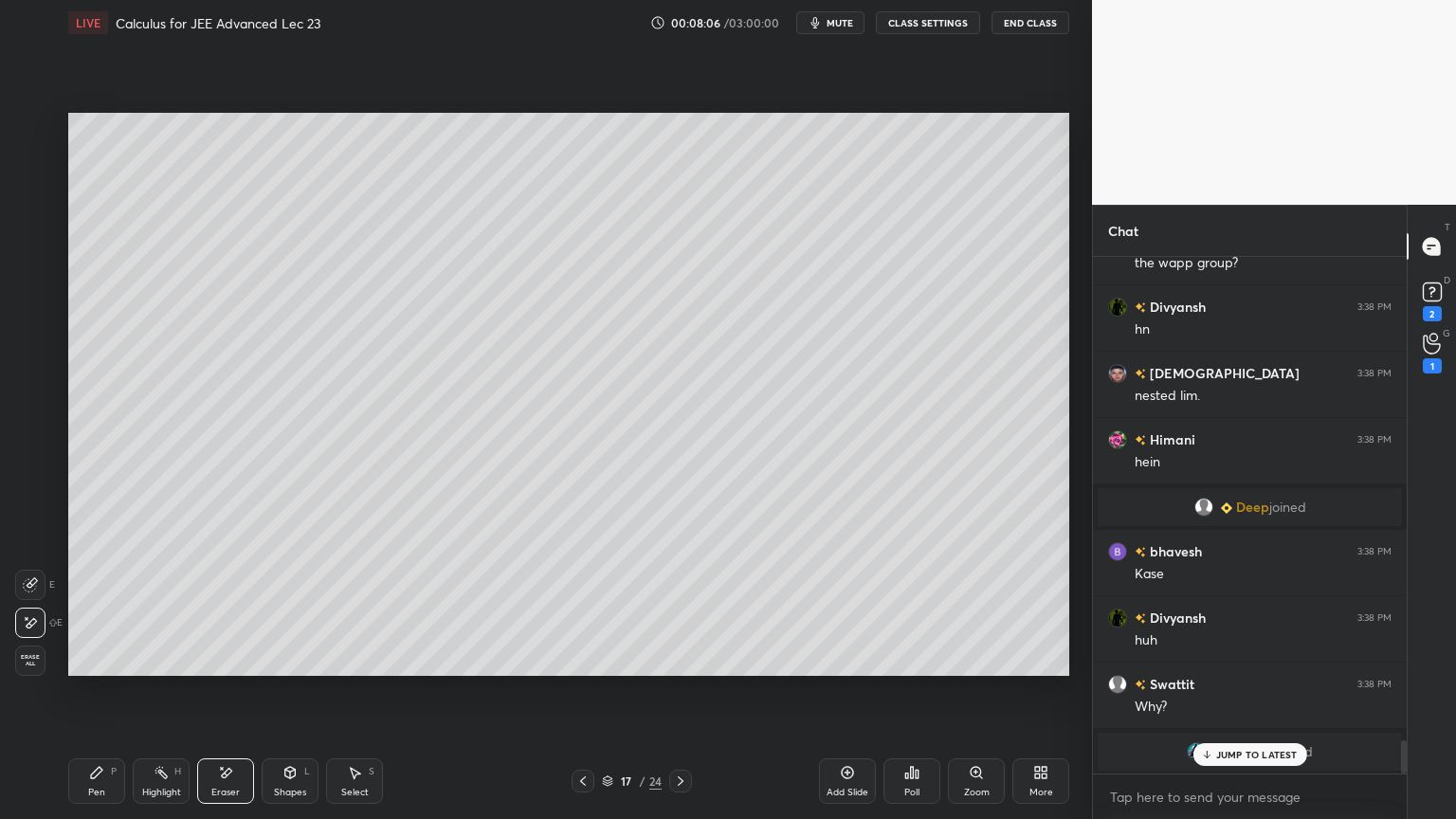 drag, startPoint x: 107, startPoint y: 769, endPoint x: 171, endPoint y: 679, distance: 110.4355 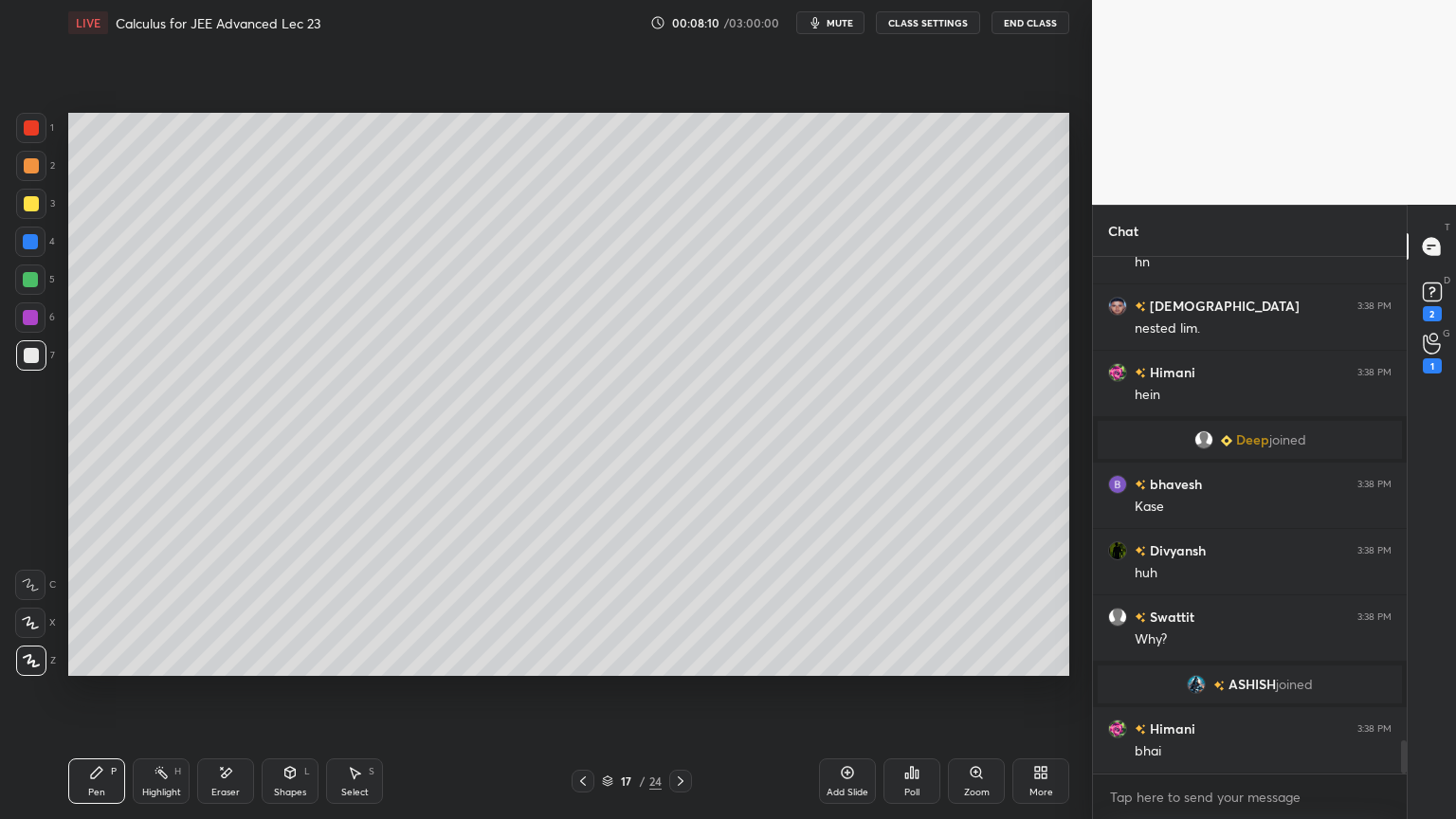 scroll, scrollTop: 7492, scrollLeft: 0, axis: vertical 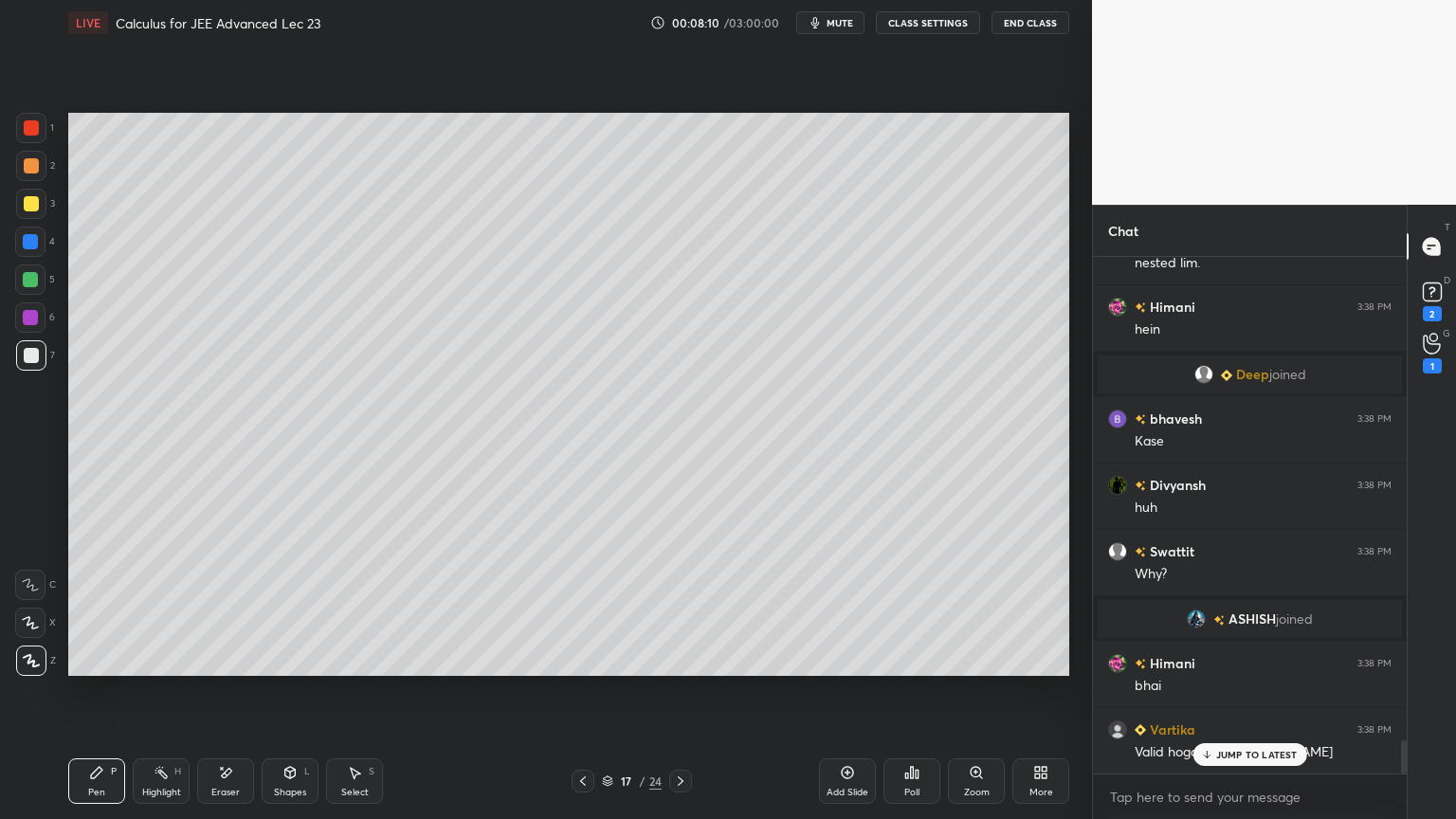 click on "Select S" at bounding box center [355, 781] 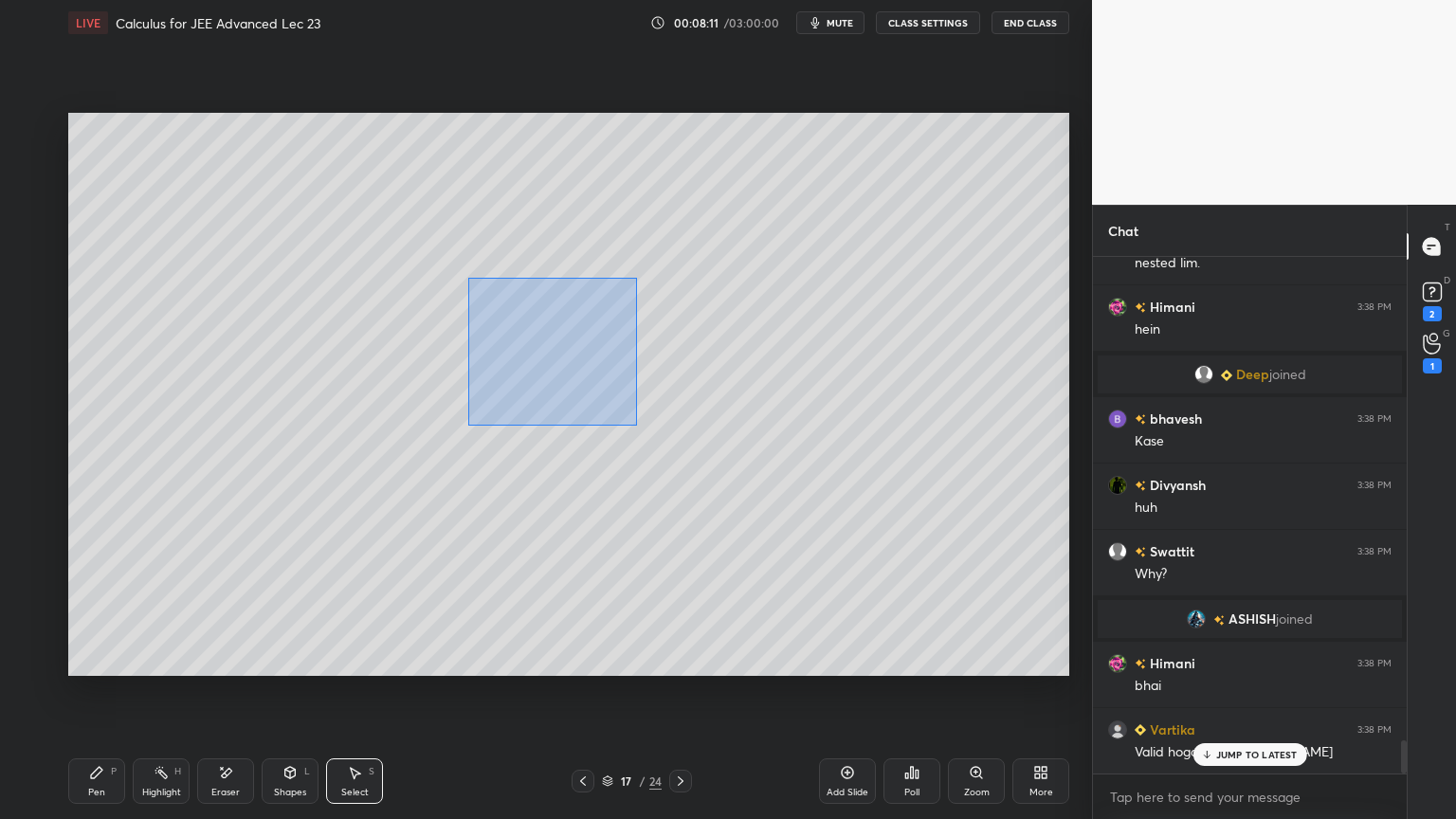 drag, startPoint x: 484, startPoint y: 307, endPoint x: 626, endPoint y: 420, distance: 181.47452 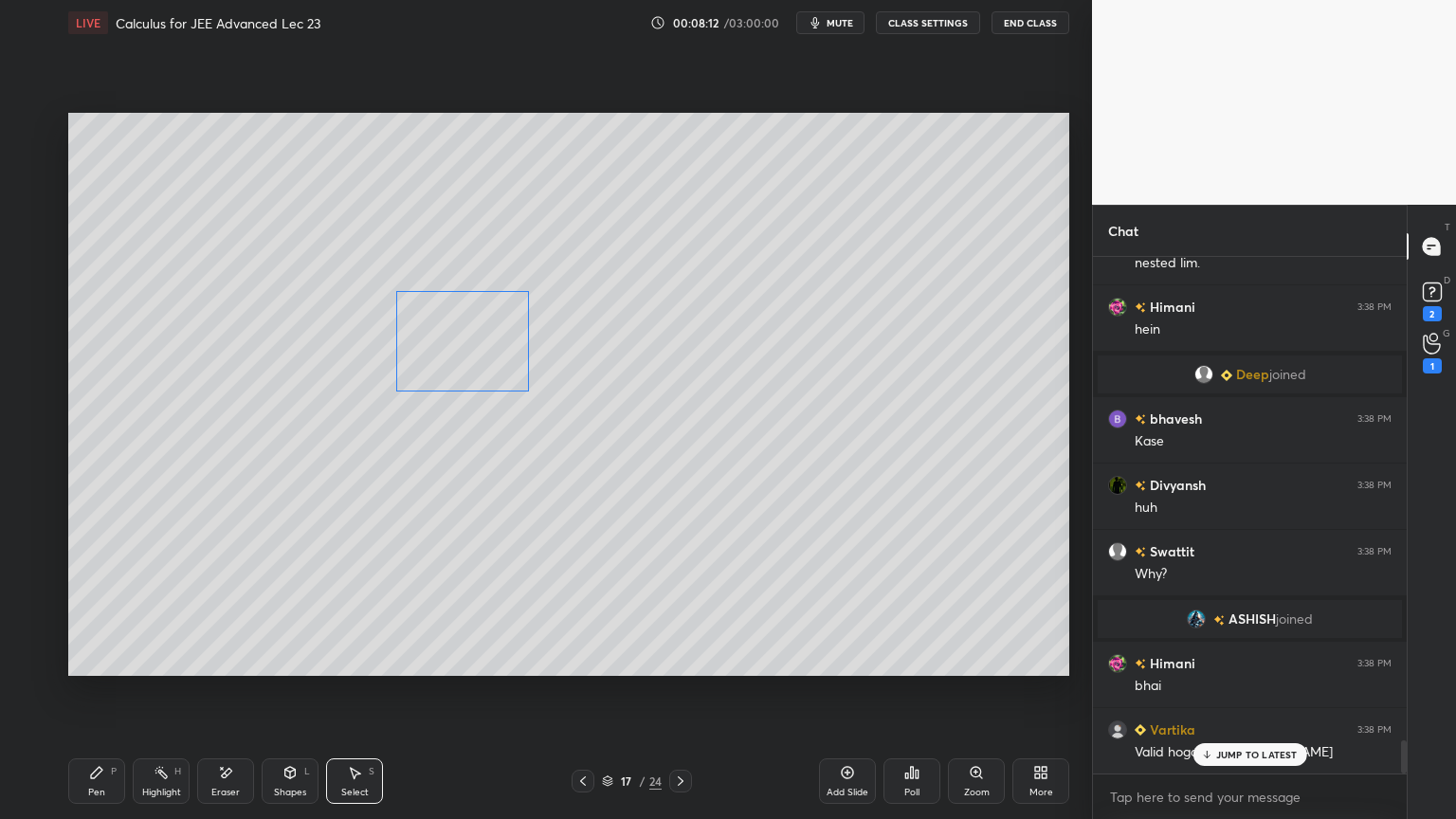 drag, startPoint x: 548, startPoint y: 356, endPoint x: 485, endPoint y: 357, distance: 63.007936 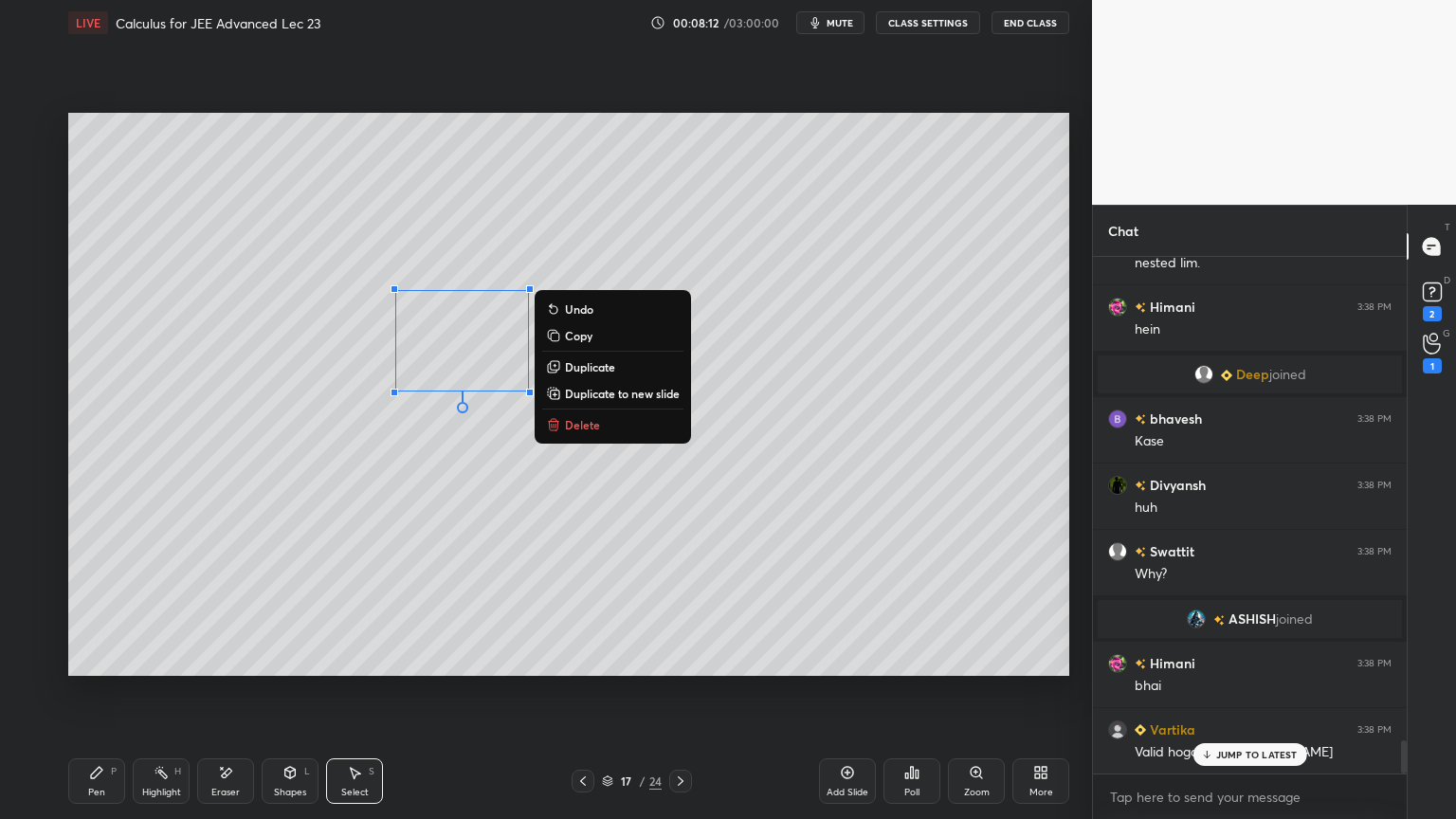 click on "0 ° Undo Copy Duplicate Duplicate to new slide Delete" at bounding box center [569, 394] 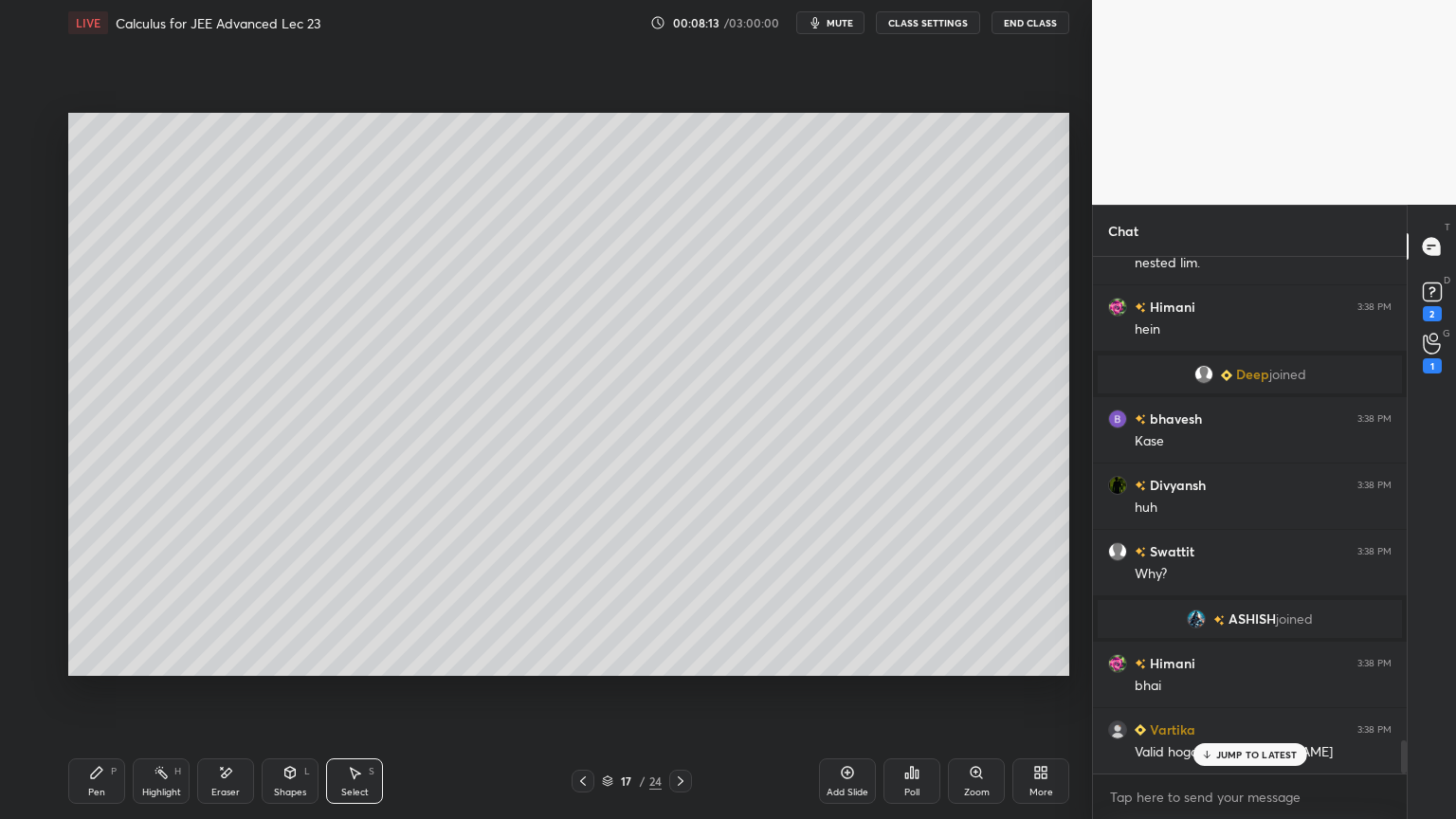 drag, startPoint x: 102, startPoint y: 783, endPoint x: 178, endPoint y: 691, distance: 119.33147 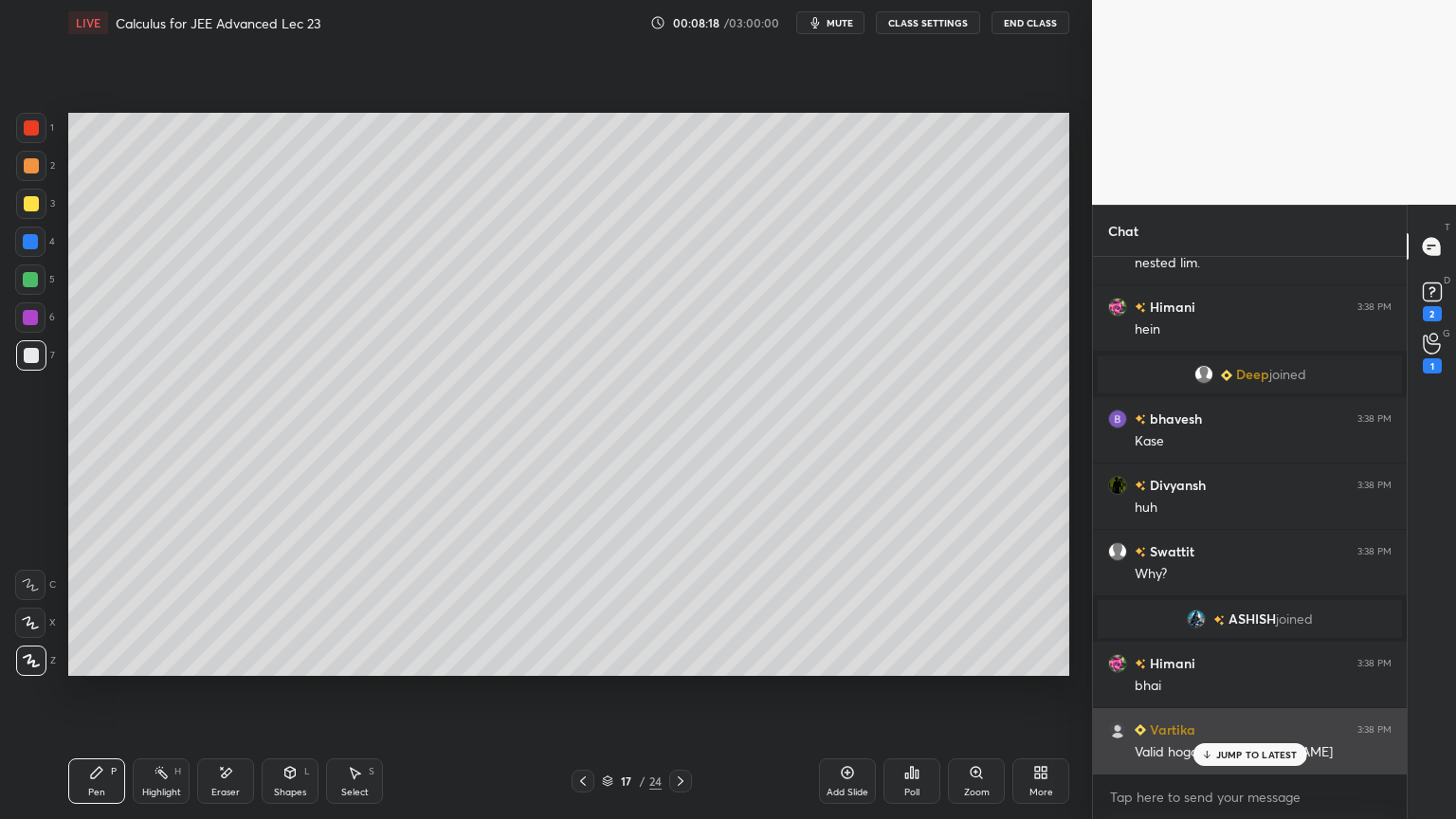 click on "JUMP TO LATEST" at bounding box center [1257, 755] 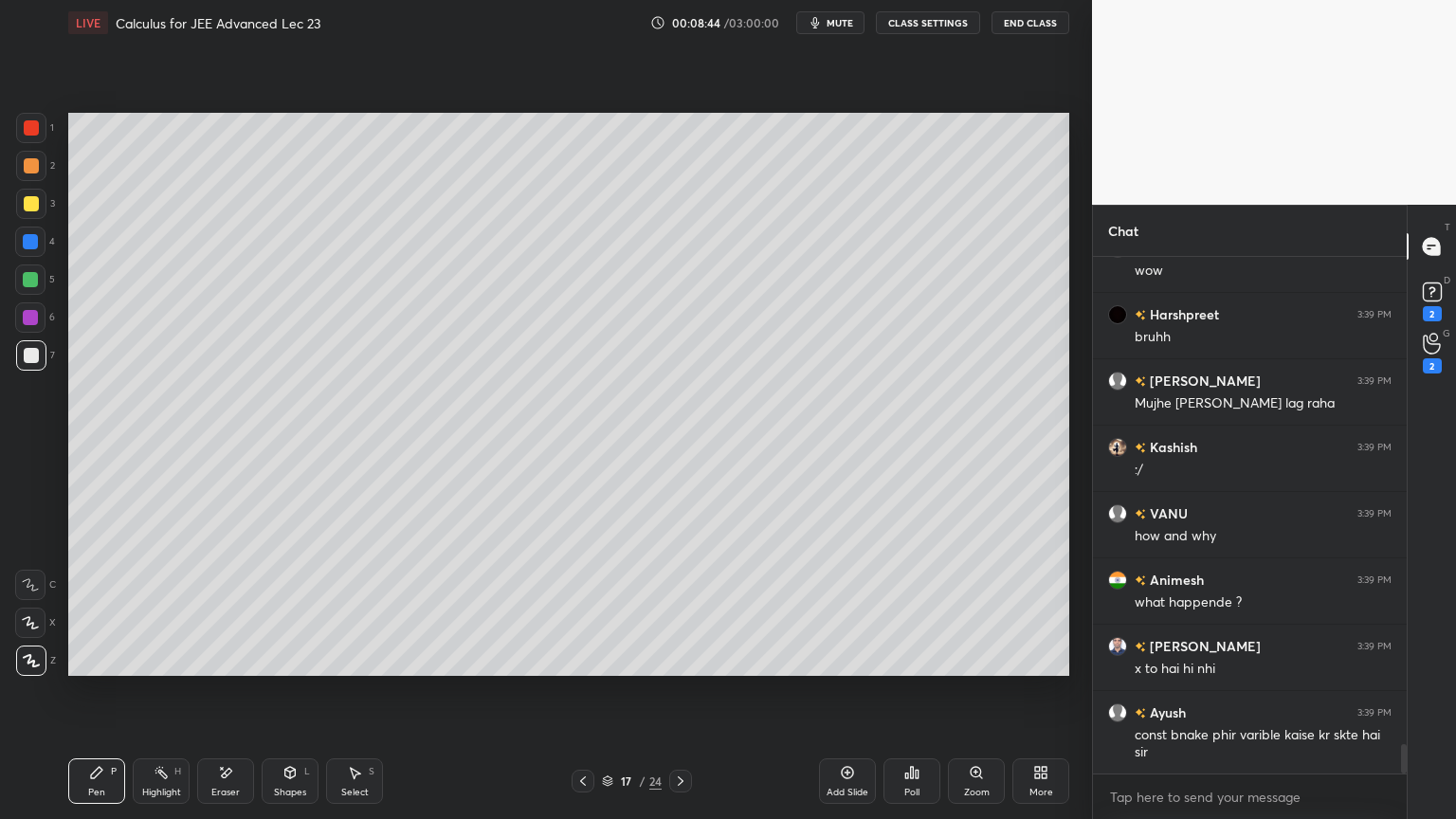 scroll, scrollTop: 8705, scrollLeft: 0, axis: vertical 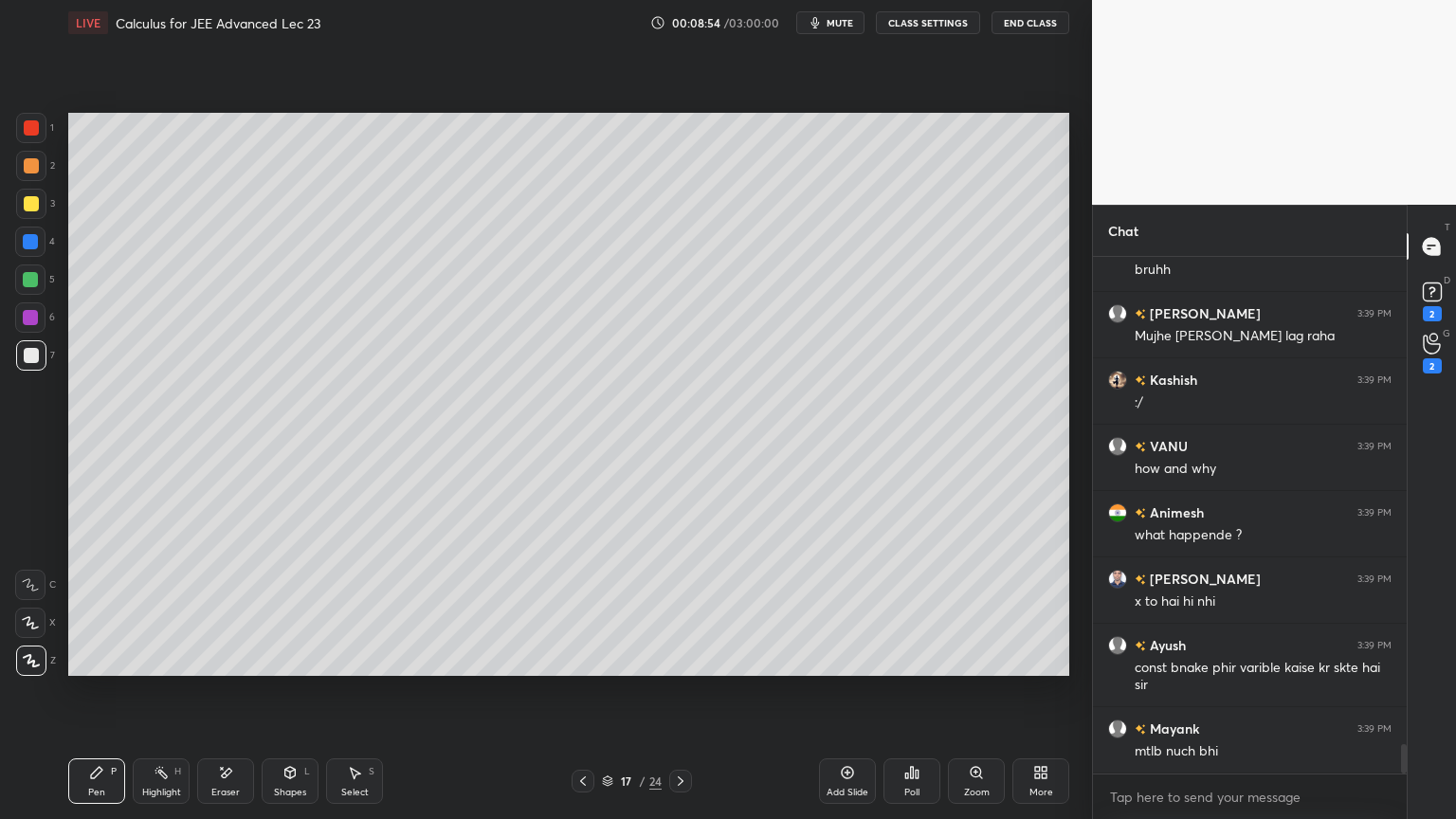 click 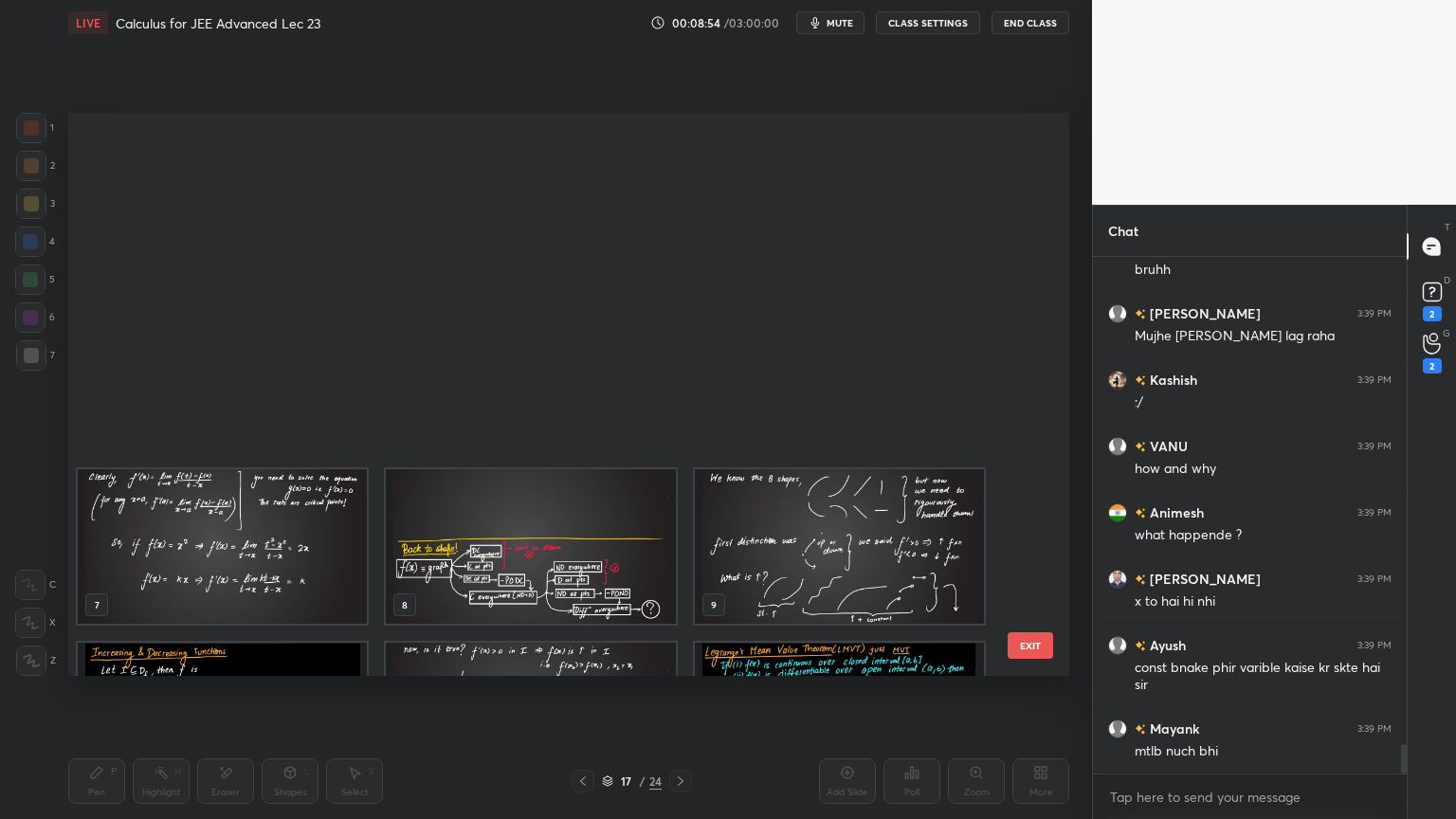 scroll, scrollTop: 478, scrollLeft: 0, axis: vertical 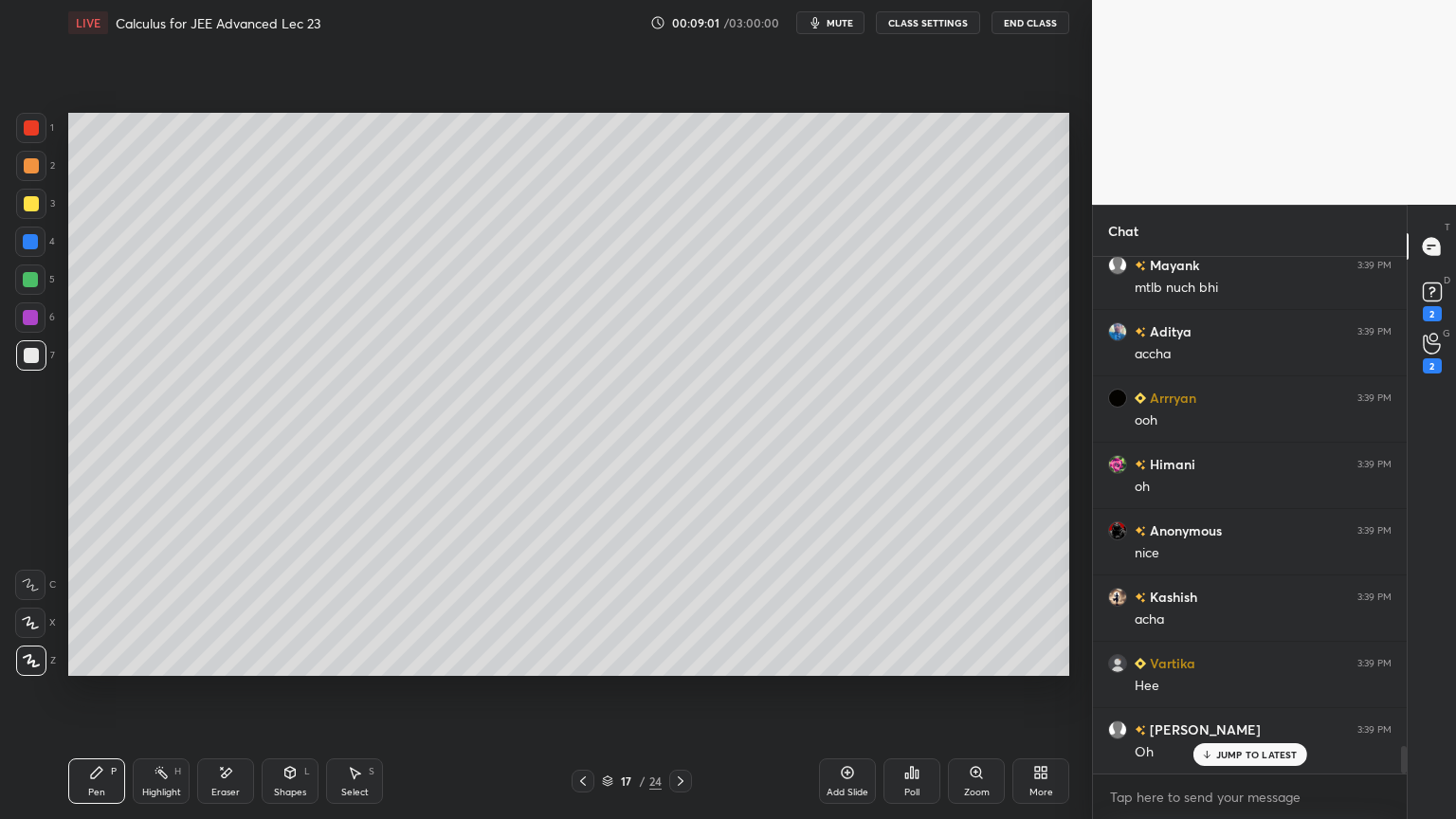 click on "JUMP TO LATEST" at bounding box center [1257, 755] 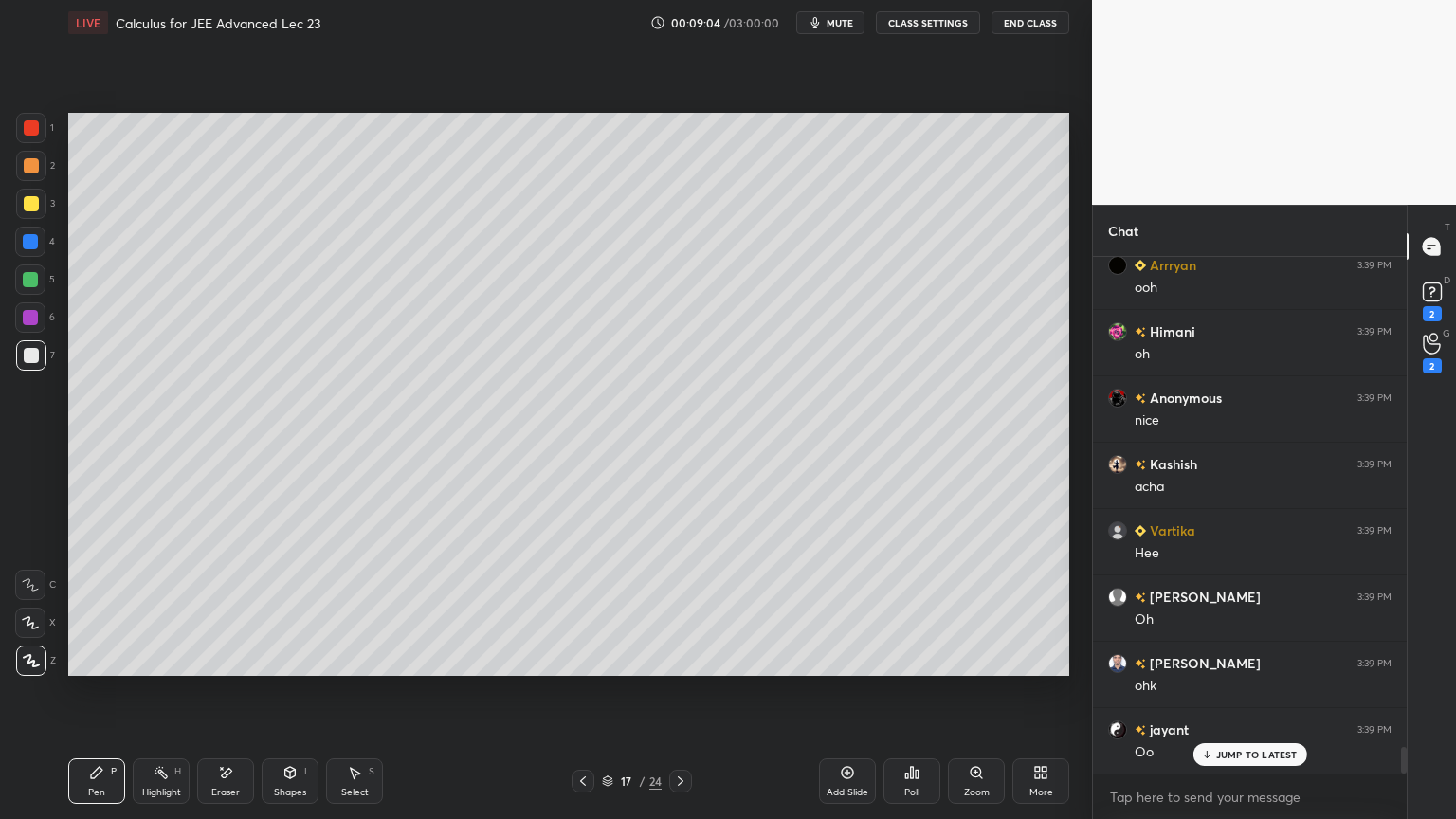 scroll, scrollTop: 9434, scrollLeft: 0, axis: vertical 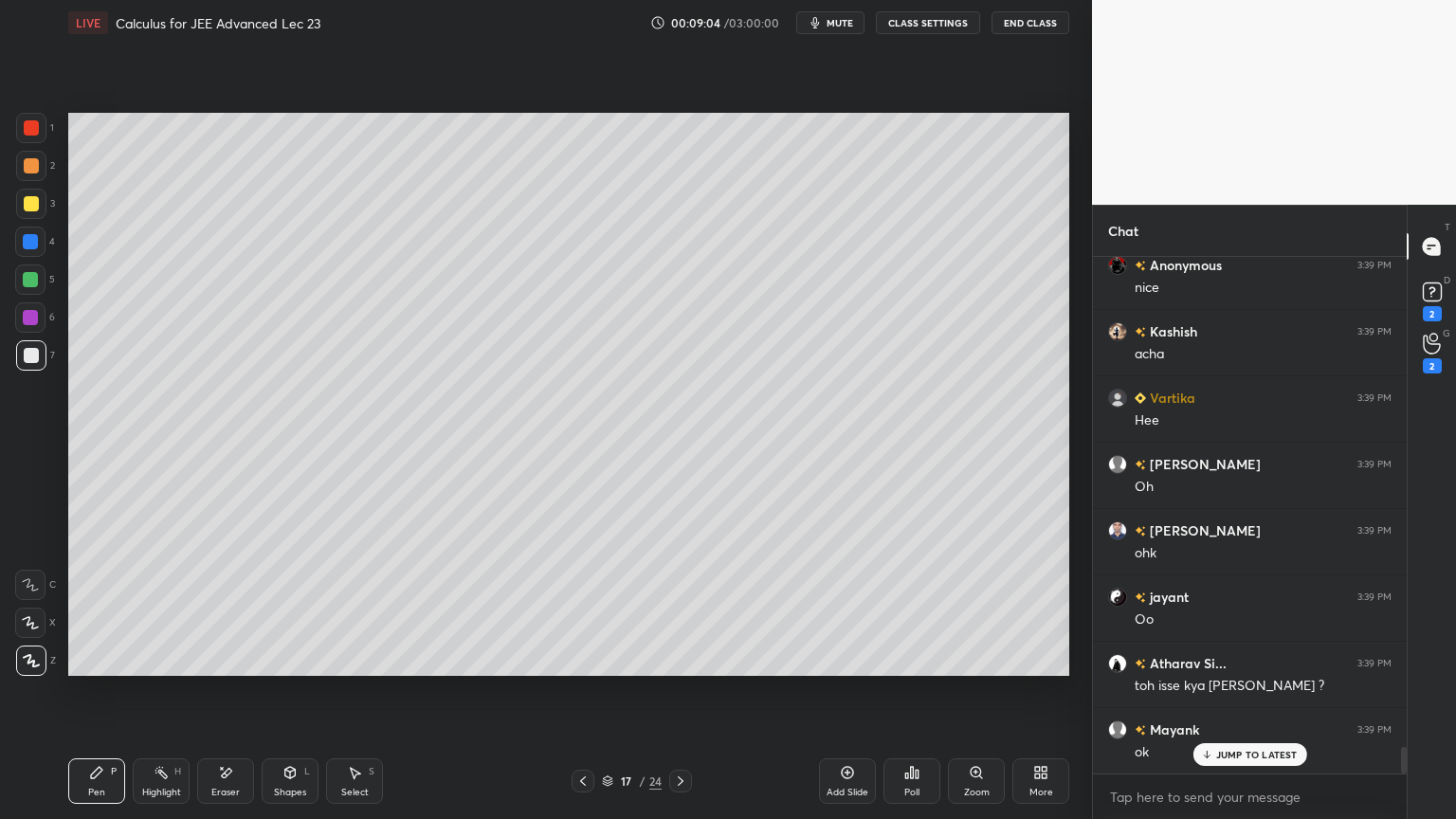 click on "JUMP TO LATEST" at bounding box center [1257, 755] 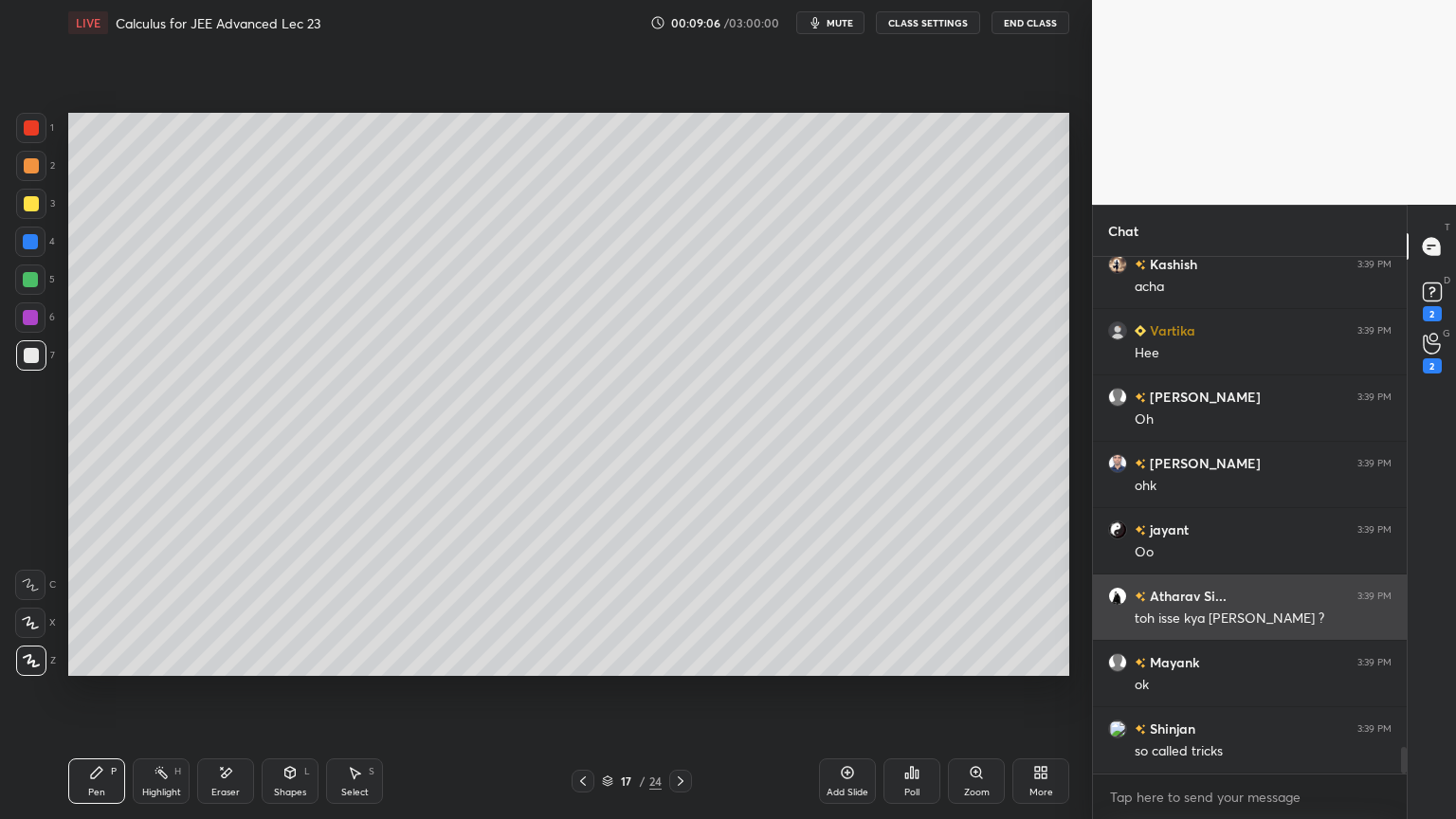 scroll, scrollTop: 9566, scrollLeft: 0, axis: vertical 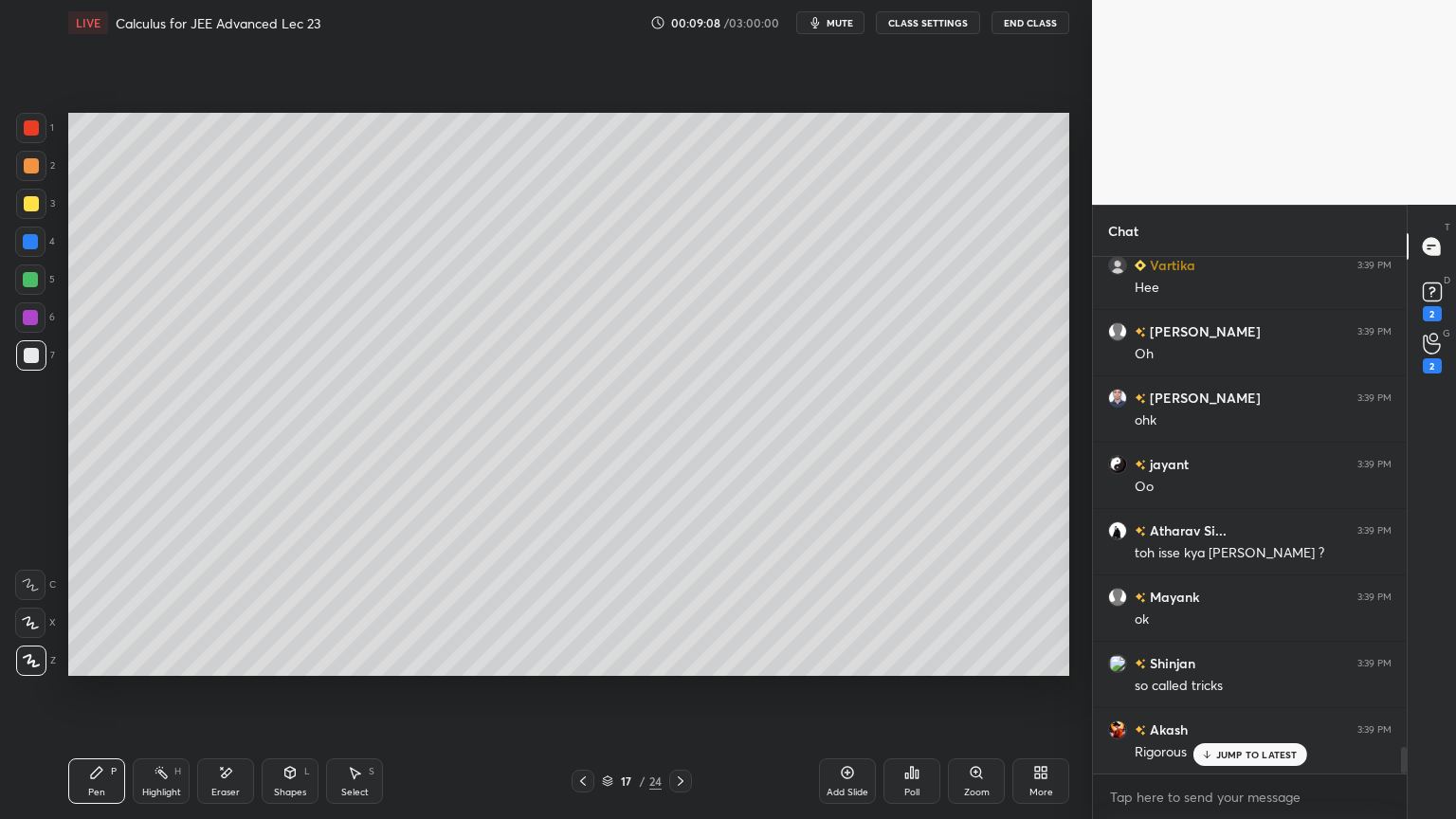 click on "JUMP TO LATEST" at bounding box center (1257, 755) 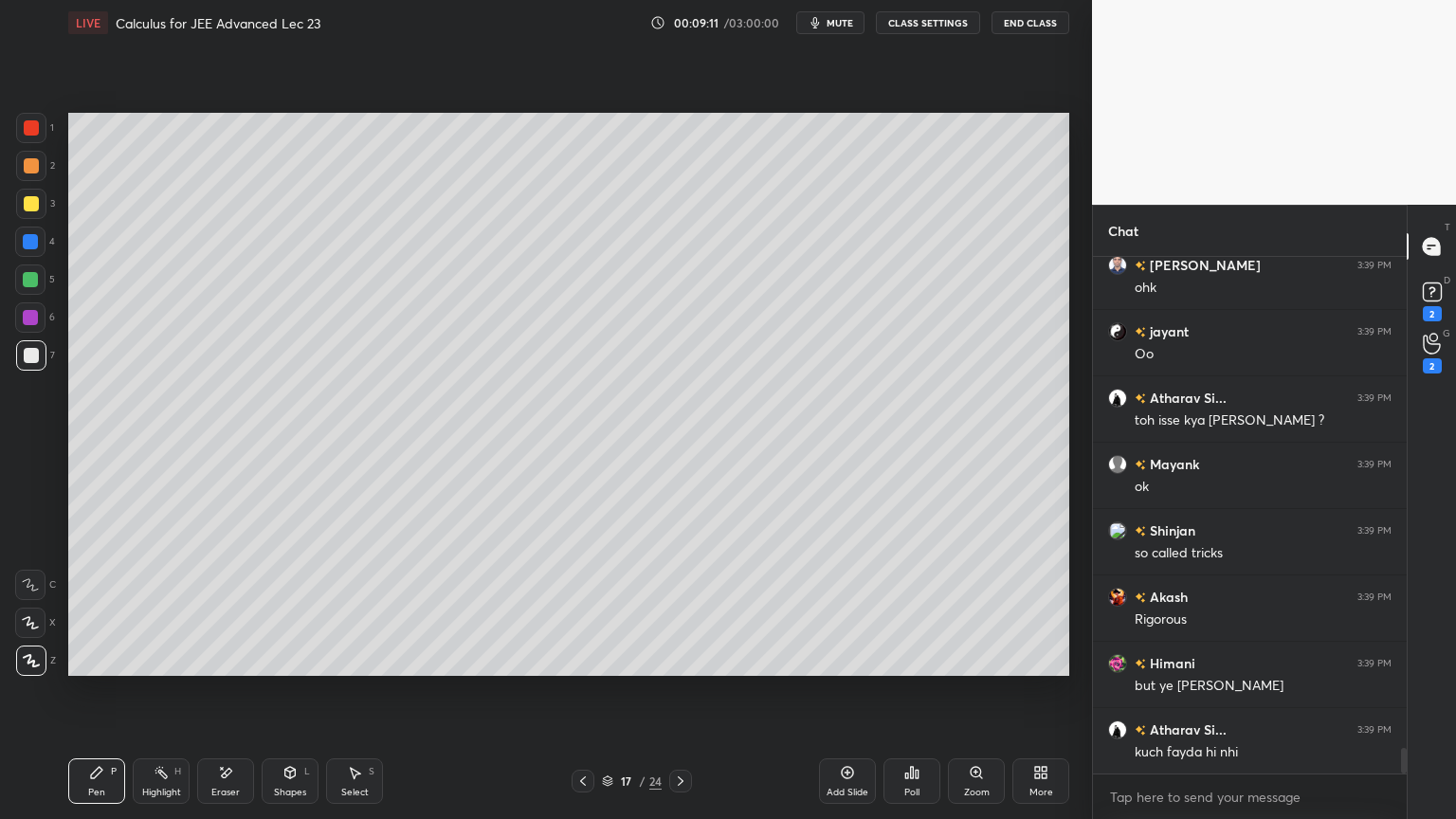 scroll, scrollTop: 9766, scrollLeft: 0, axis: vertical 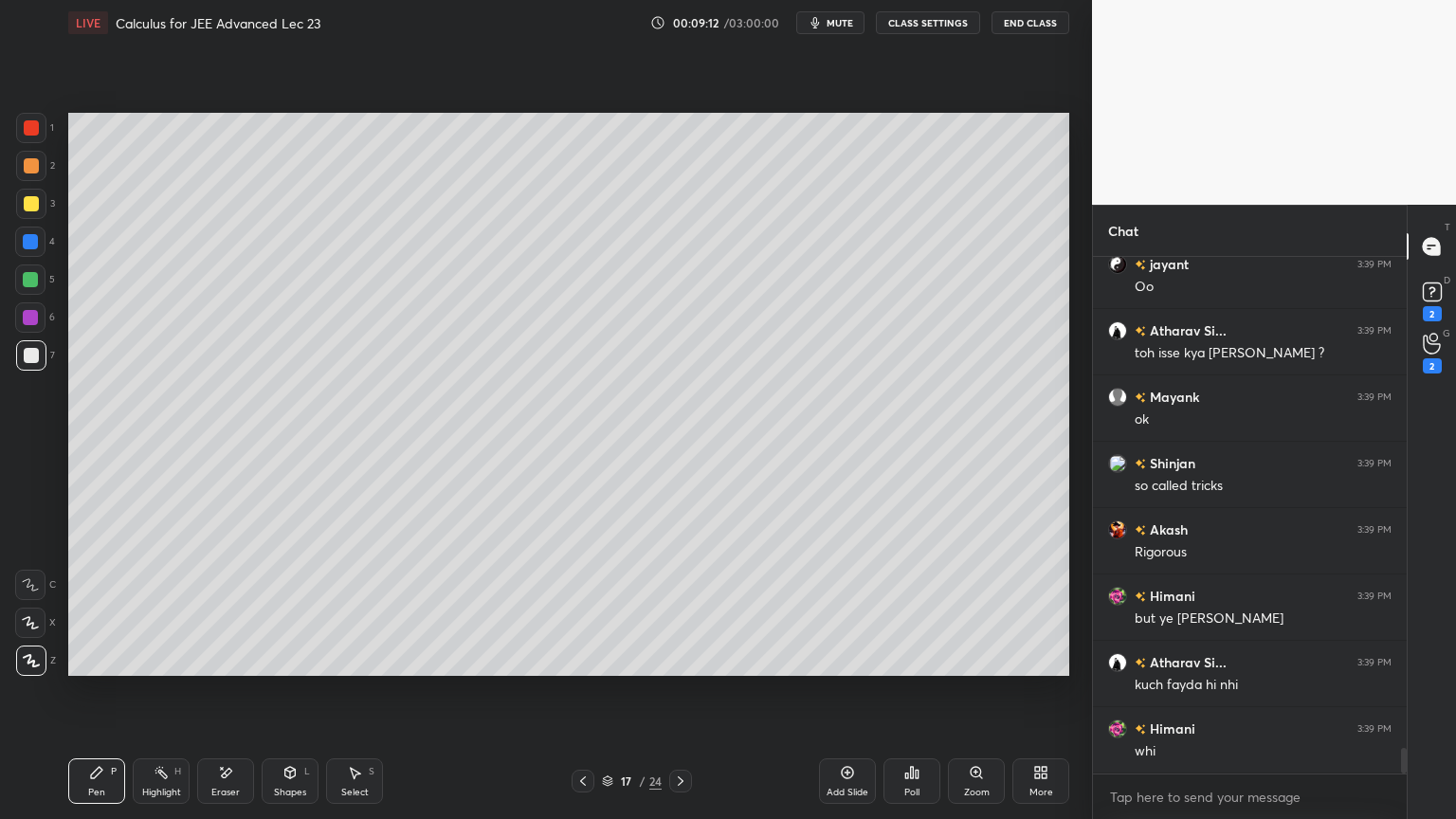 drag, startPoint x: 582, startPoint y: 779, endPoint x: 683, endPoint y: 757, distance: 103.368274 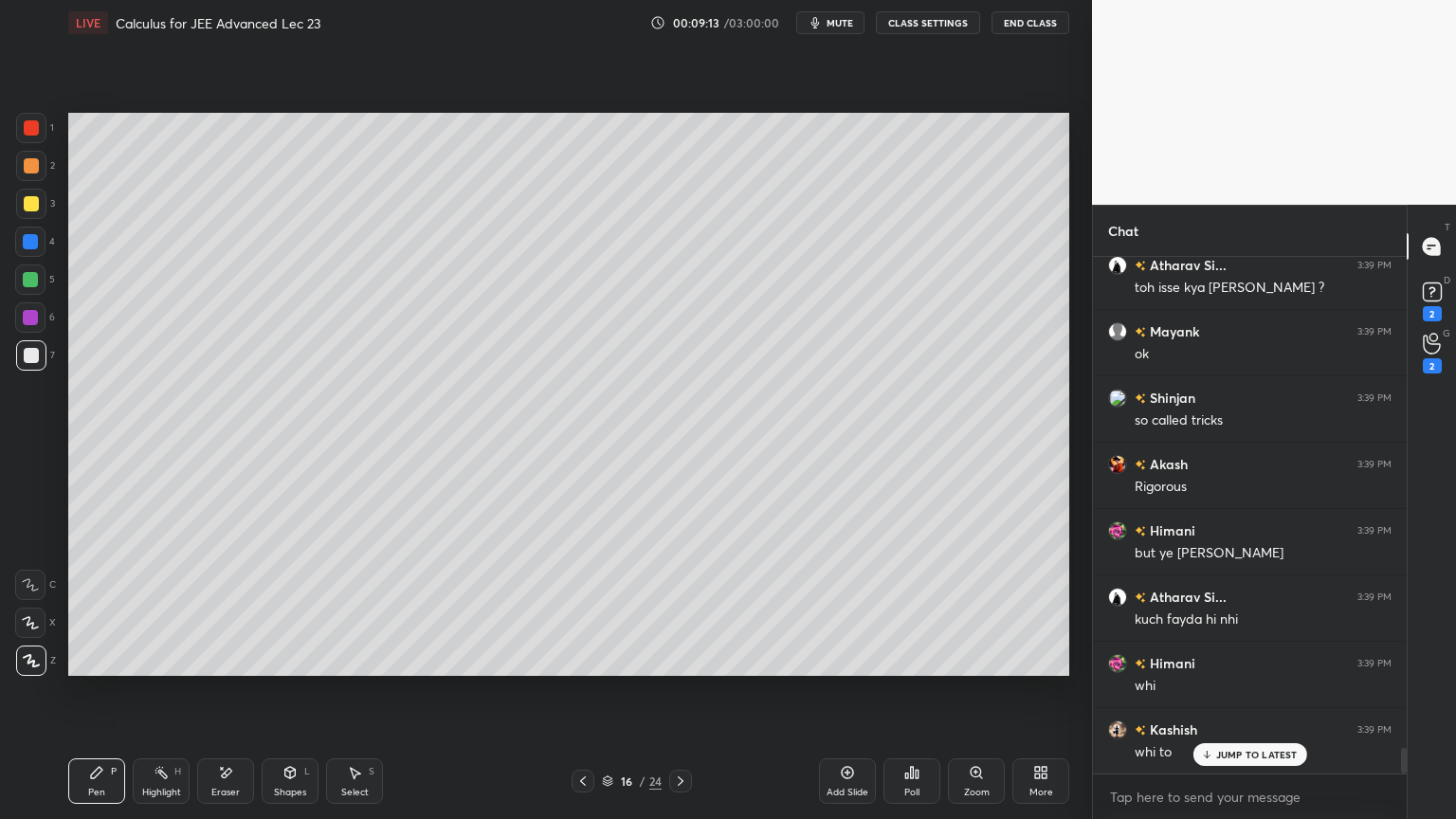 click at bounding box center [681, 781] 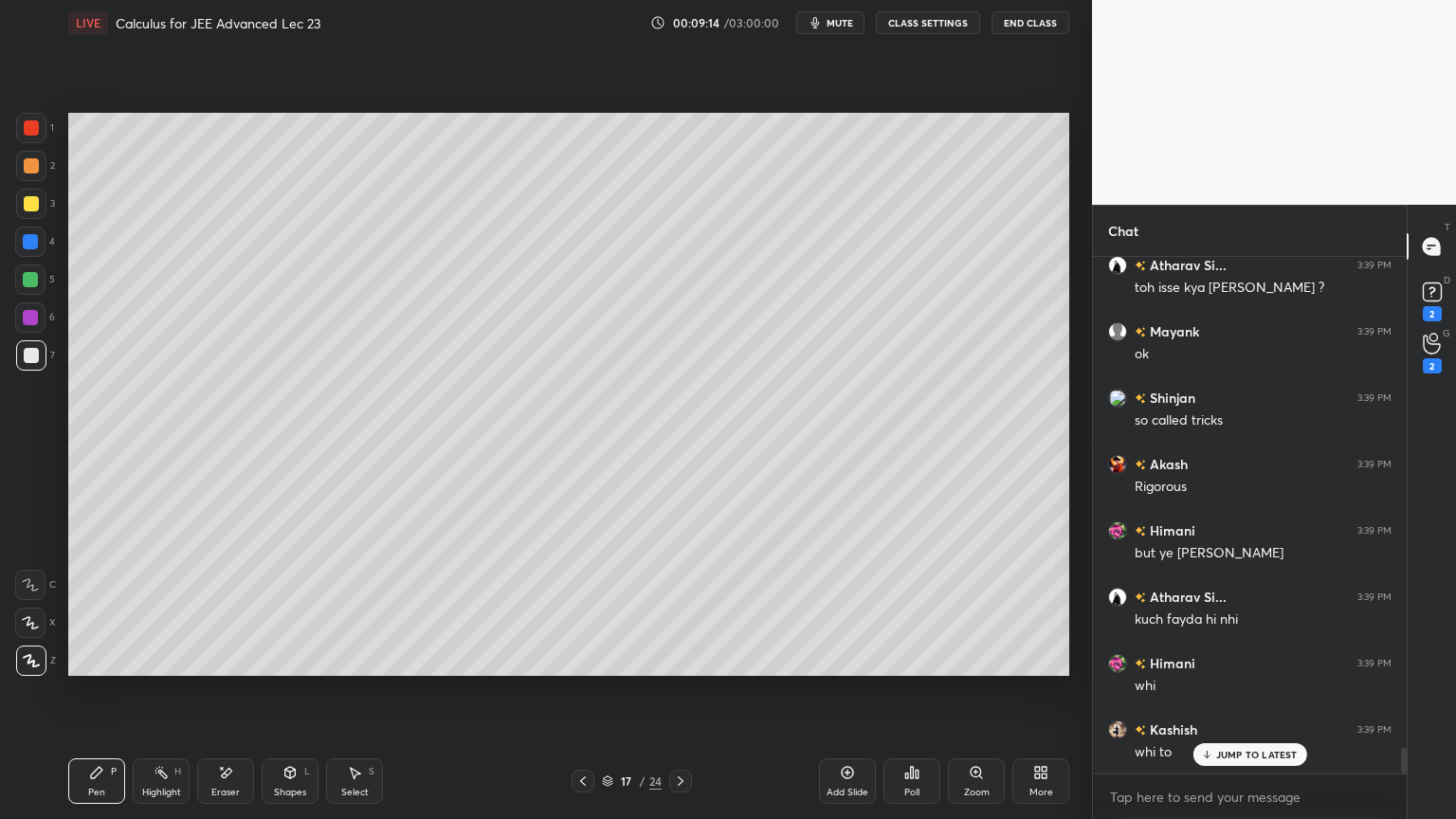 click at bounding box center (583, 781) 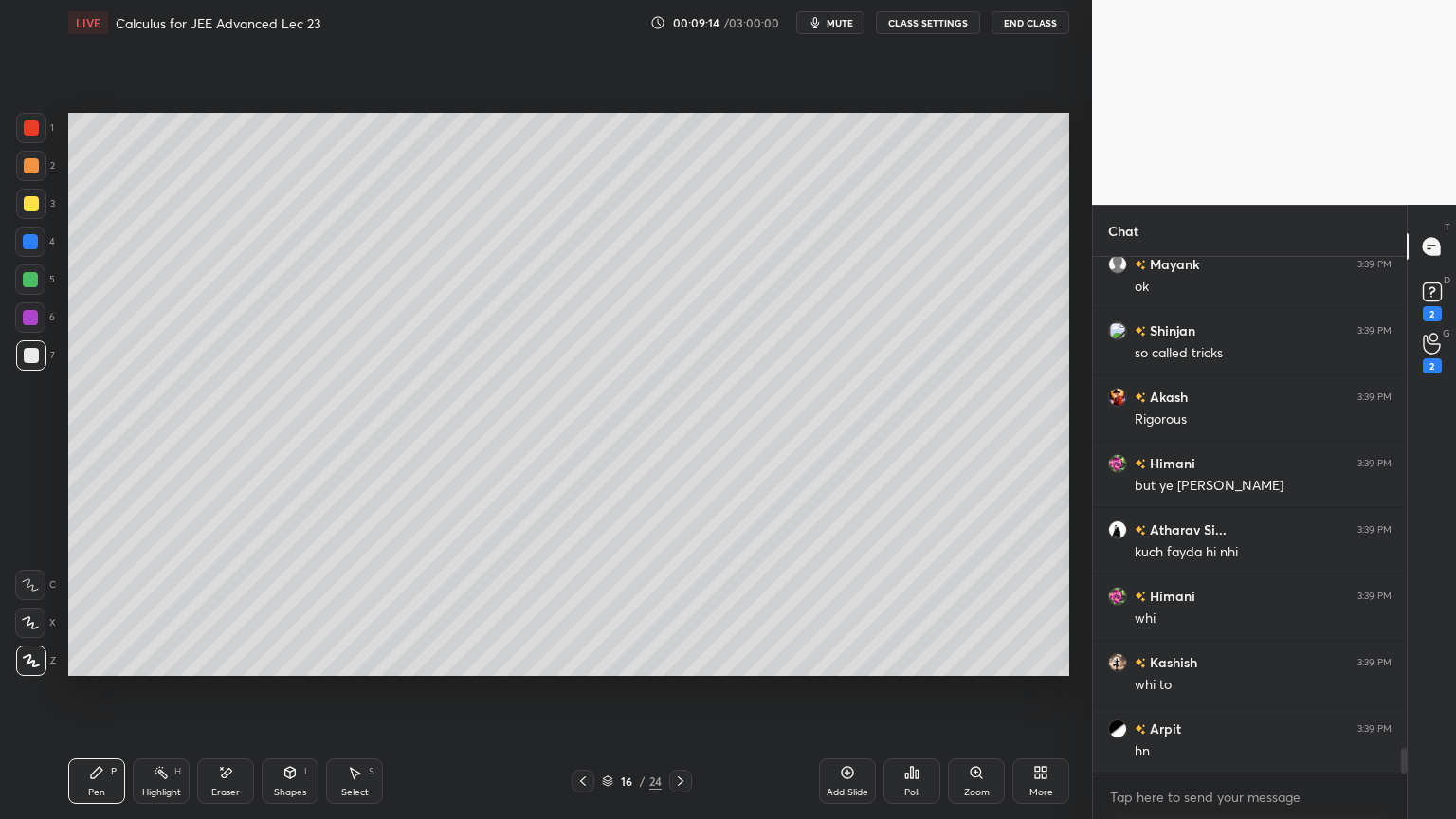 click on "Add Slide" at bounding box center (847, 781) 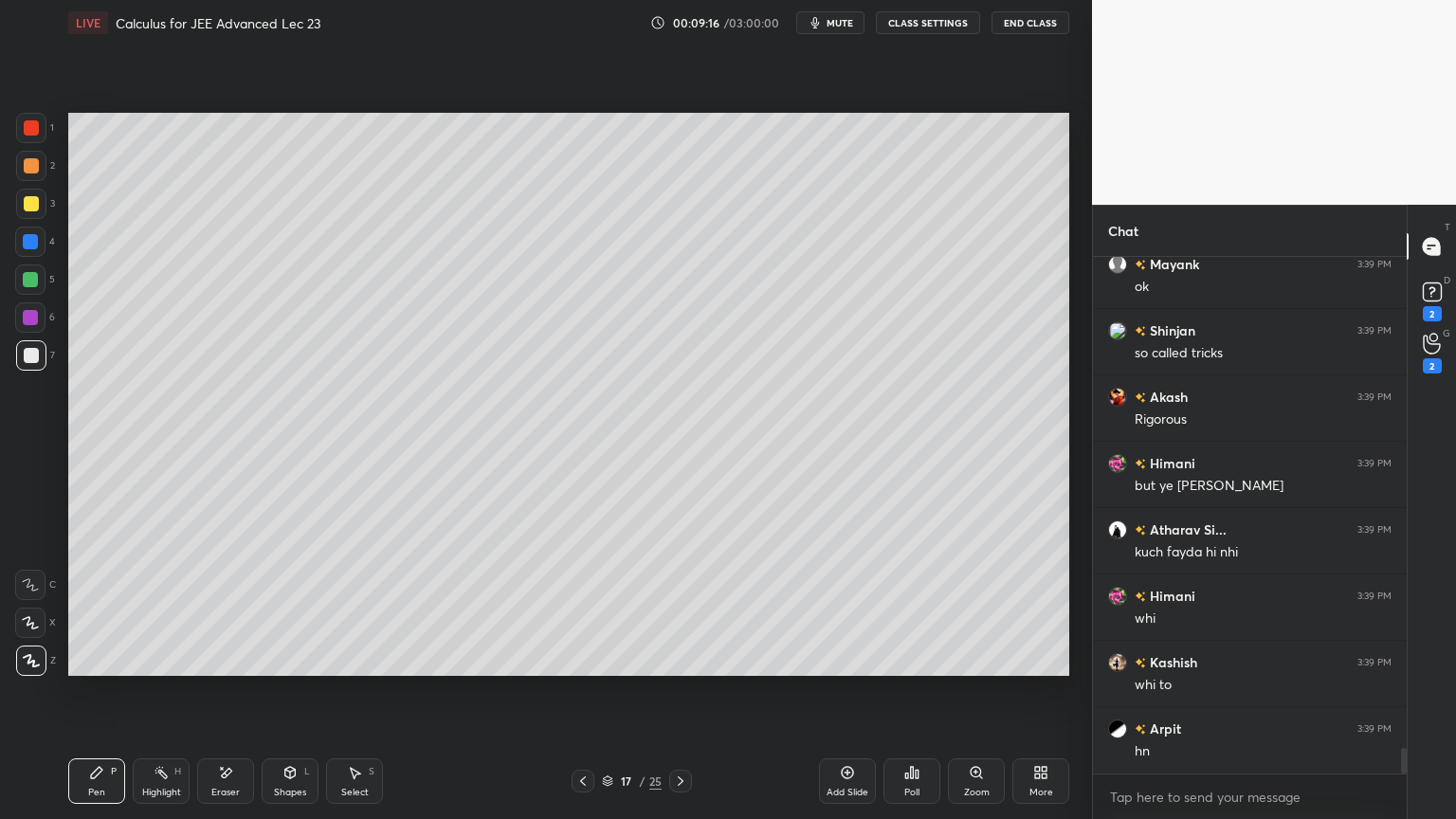 click at bounding box center [31, 204] 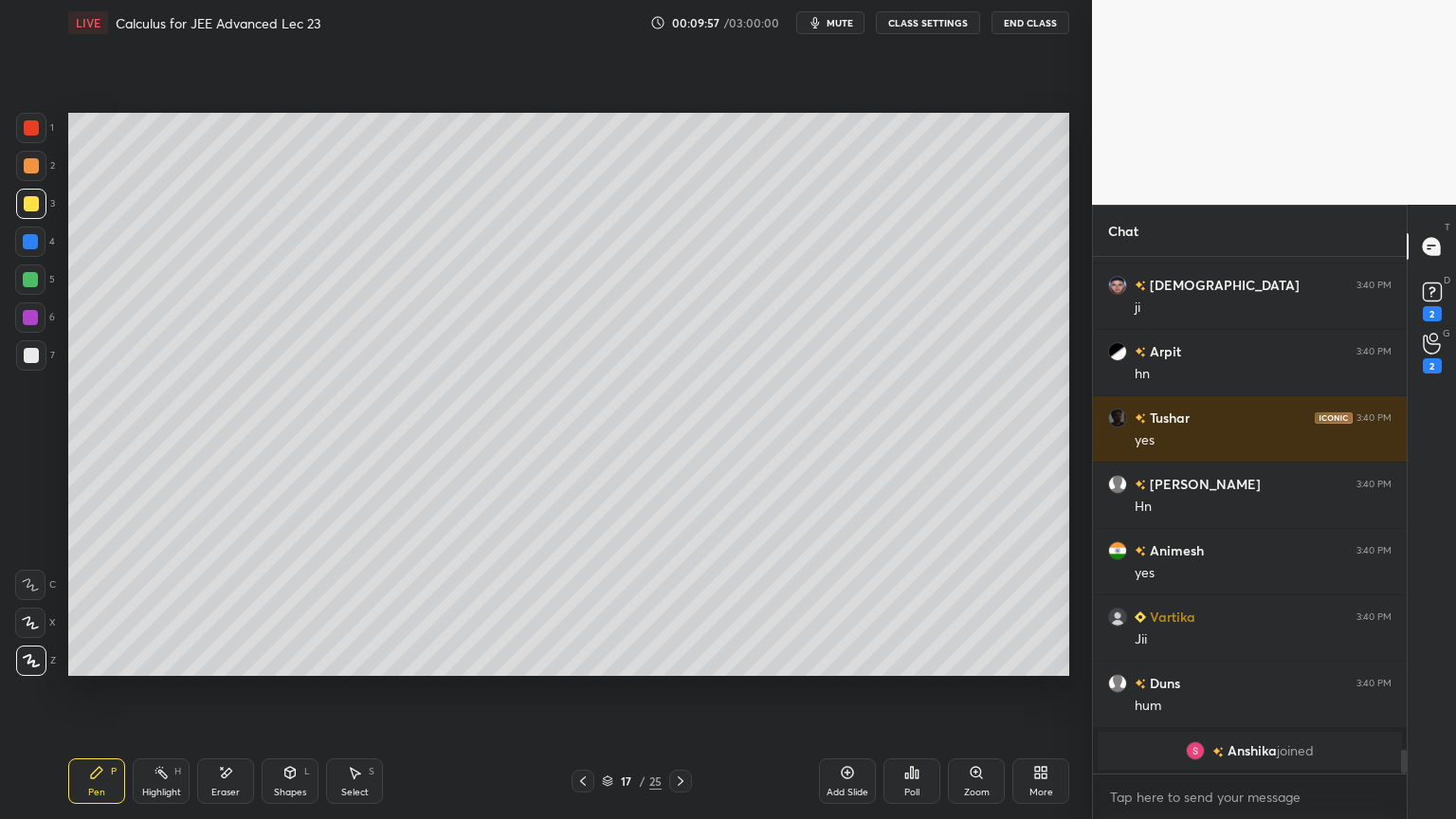 scroll, scrollTop: 9782, scrollLeft: 0, axis: vertical 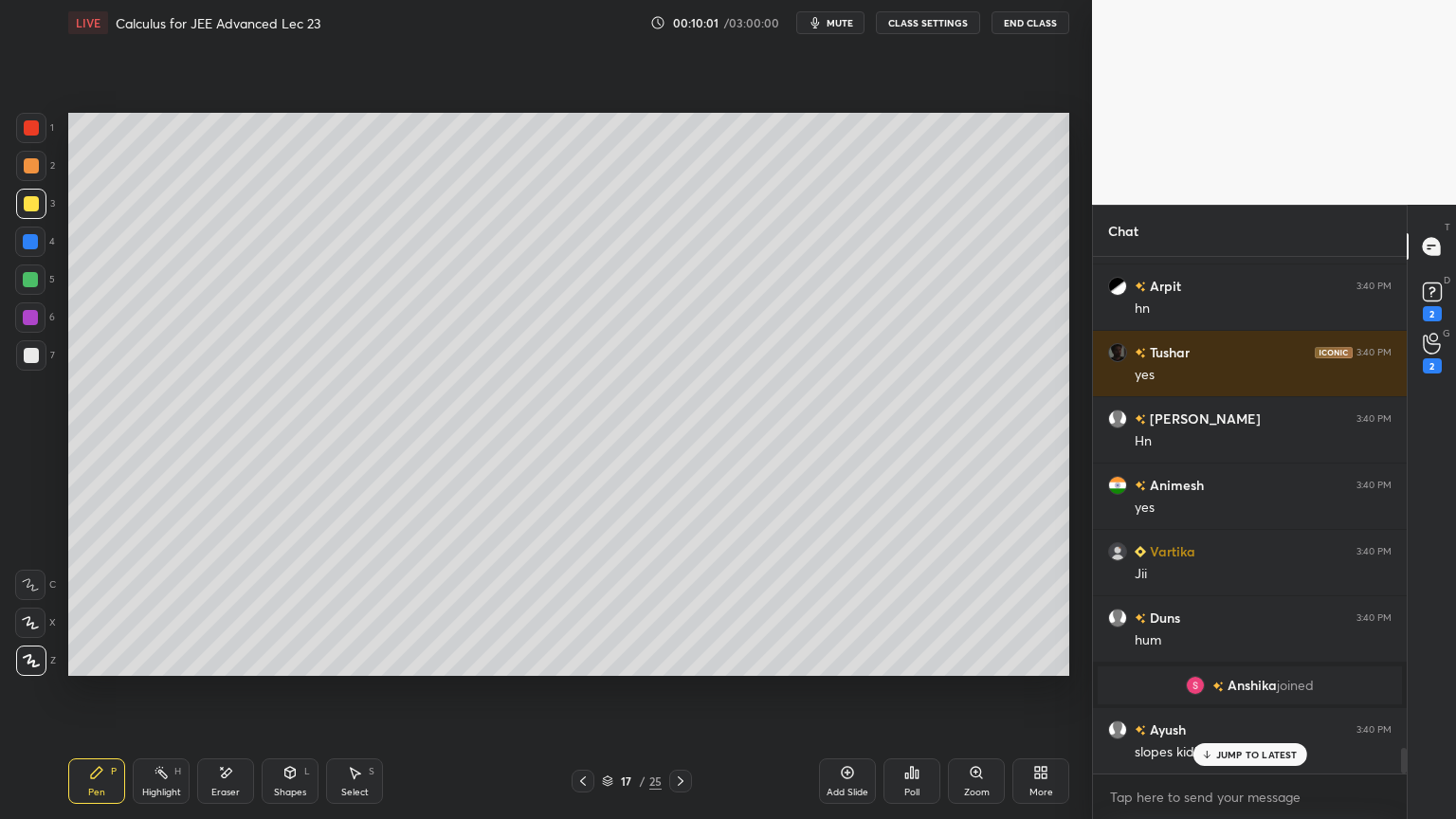 click 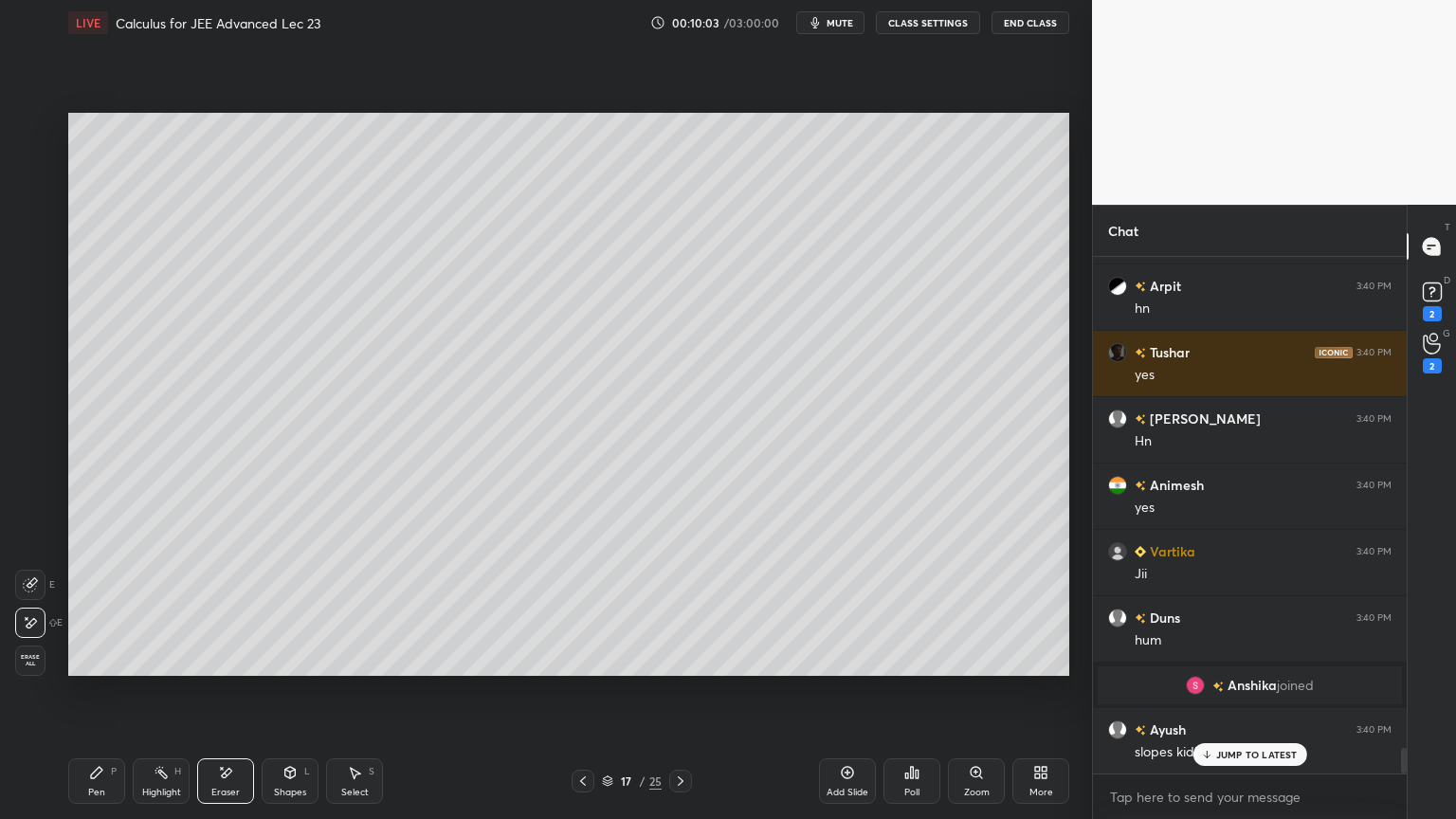 drag, startPoint x: 95, startPoint y: 786, endPoint x: 72, endPoint y: 696, distance: 92.892411 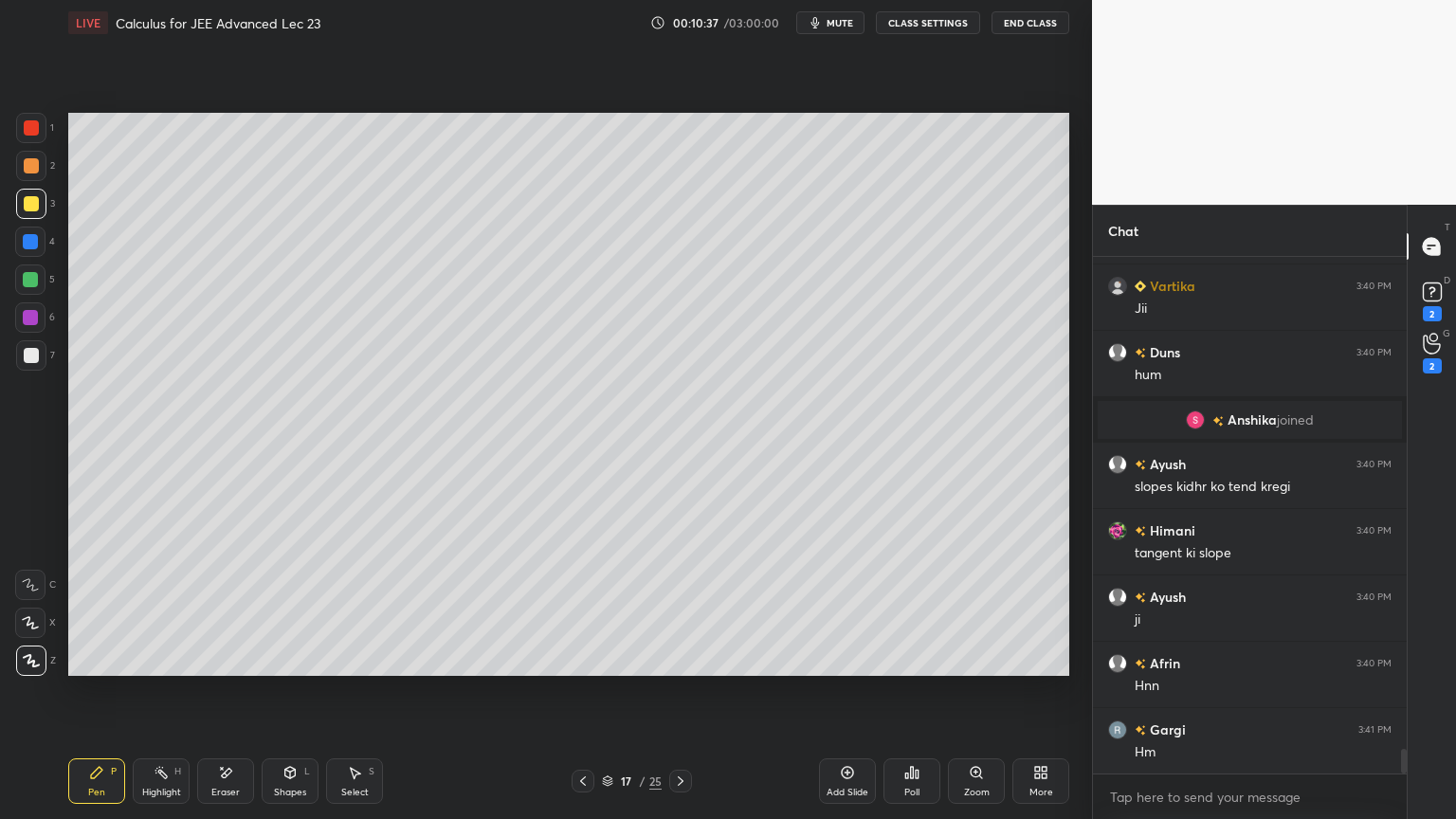 scroll, scrollTop: 10115, scrollLeft: 0, axis: vertical 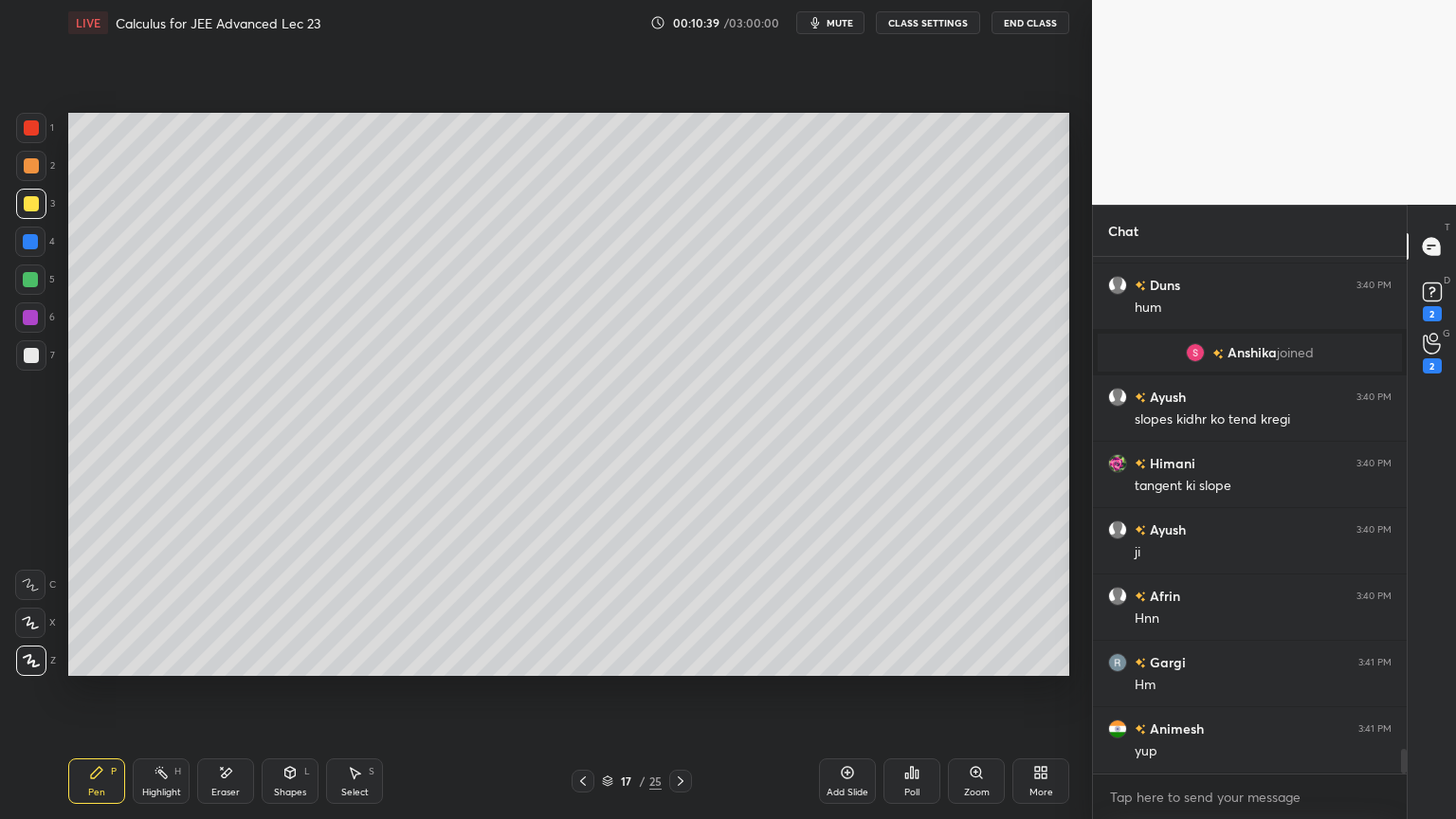 click at bounding box center [31, 355] 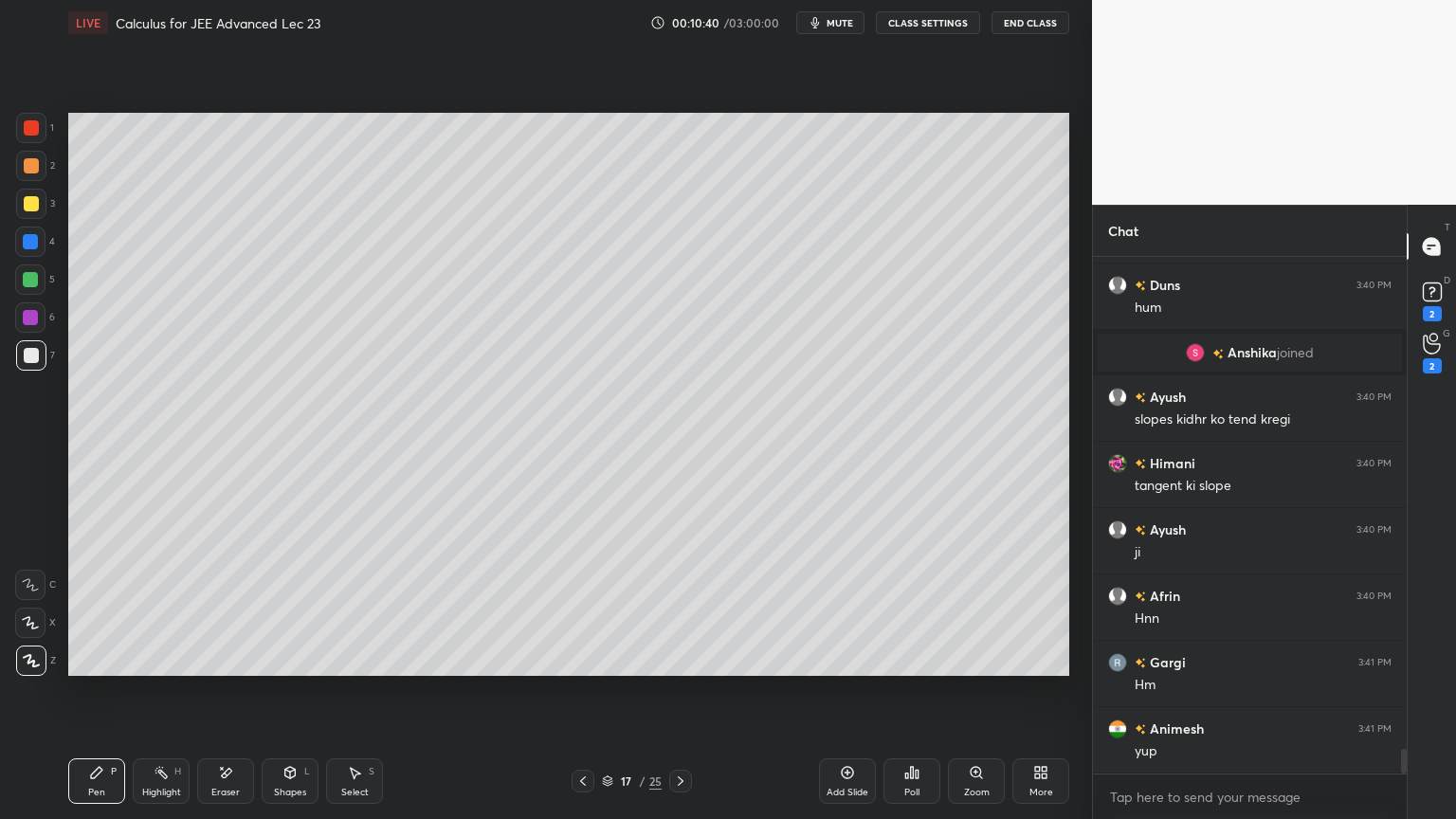 click on "Eraser" at bounding box center (226, 781) 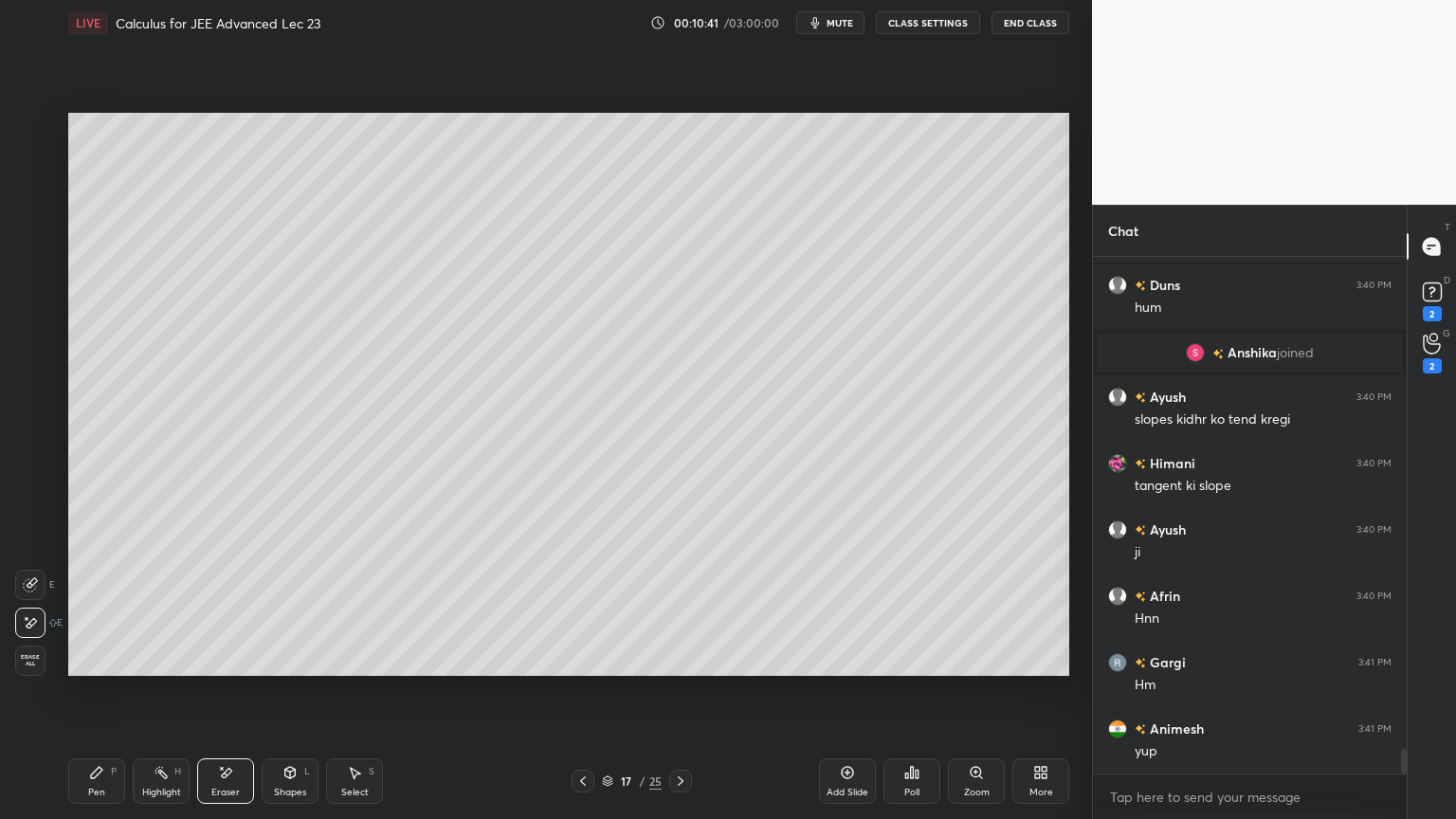 drag, startPoint x: 92, startPoint y: 778, endPoint x: 148, endPoint y: 694, distance: 100.95544 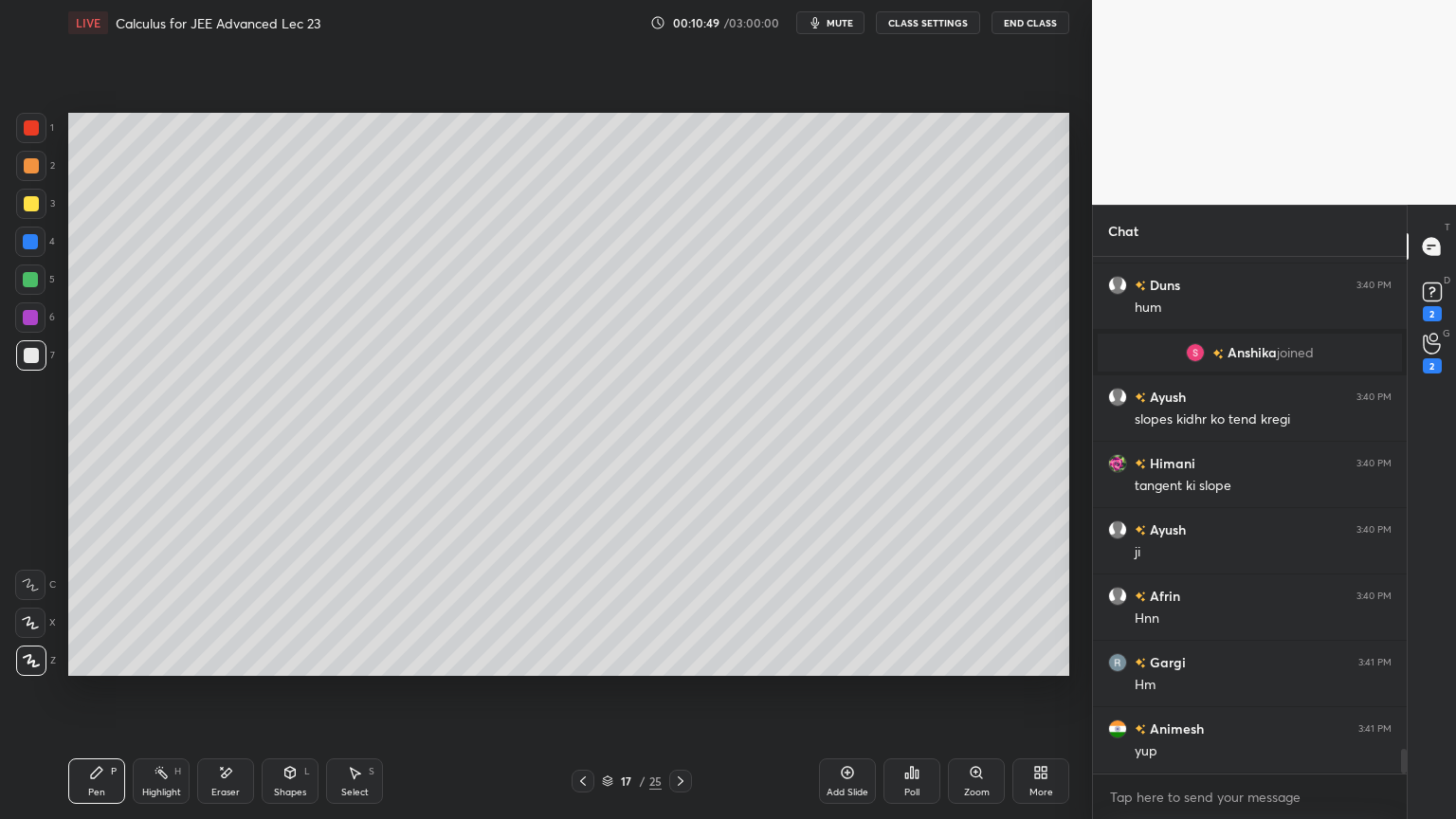 click on "Eraser" at bounding box center [226, 781] 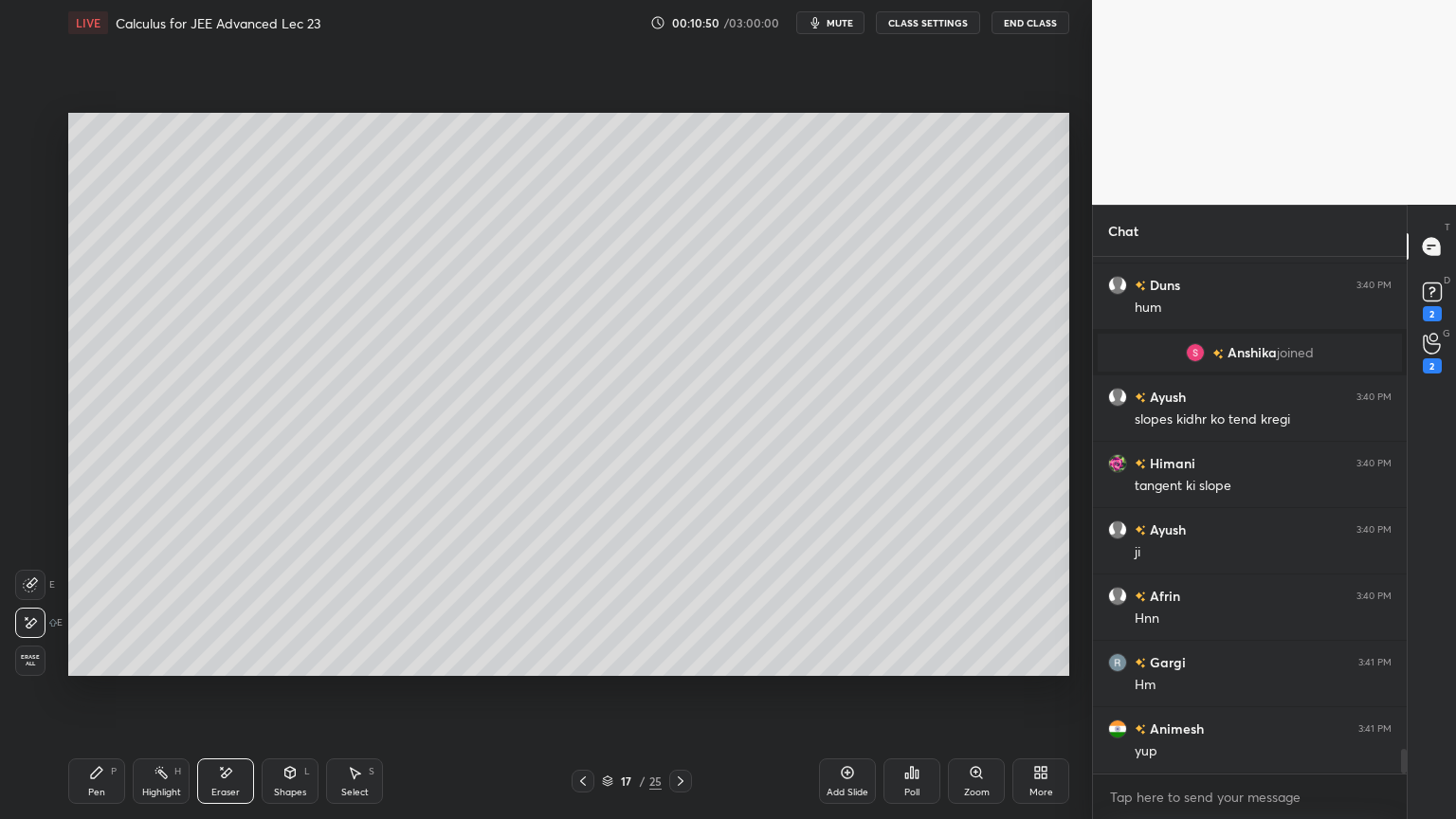 drag, startPoint x: 275, startPoint y: 773, endPoint x: 276, endPoint y: 755, distance: 18.027756 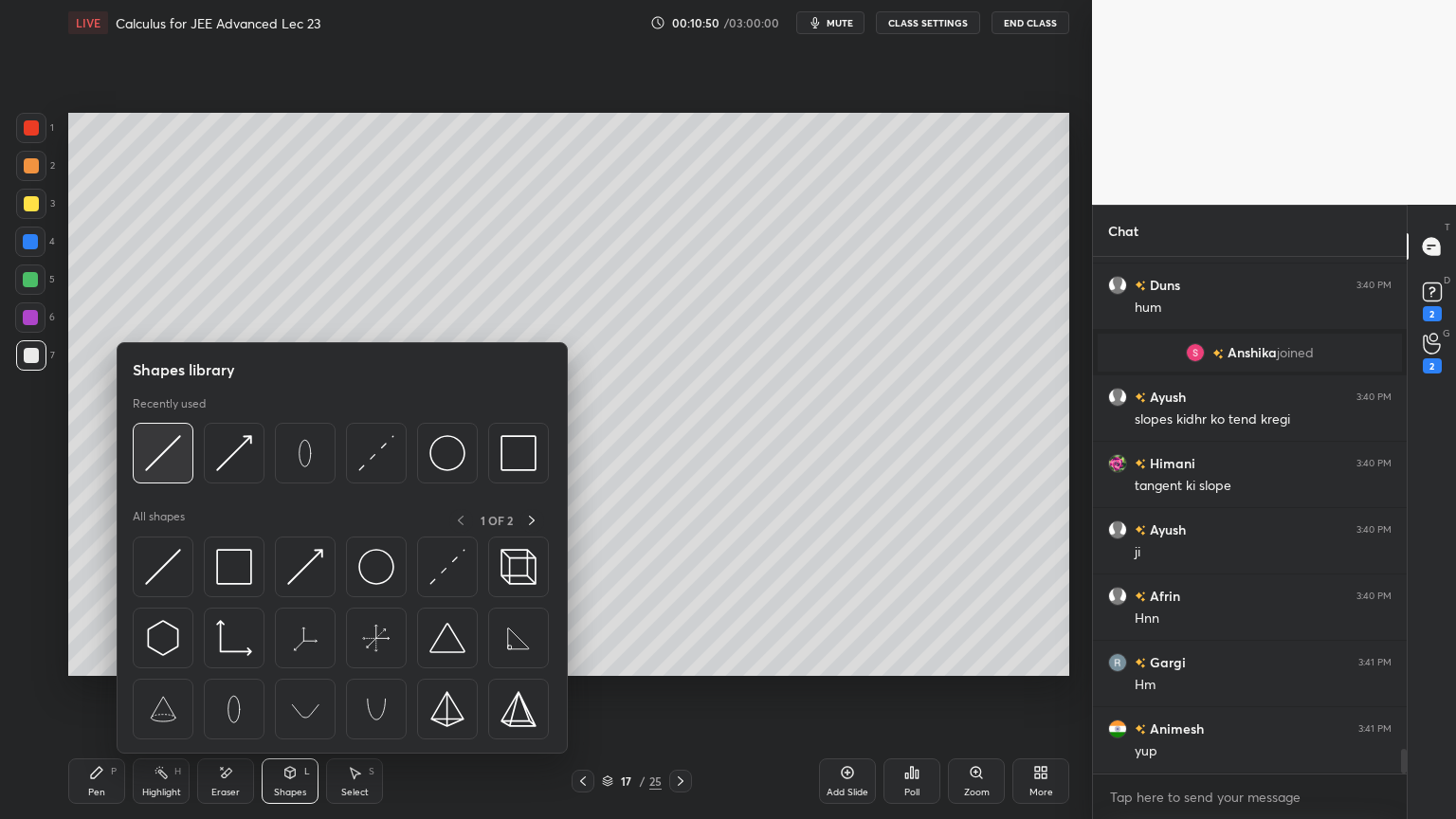 click at bounding box center (163, 453) 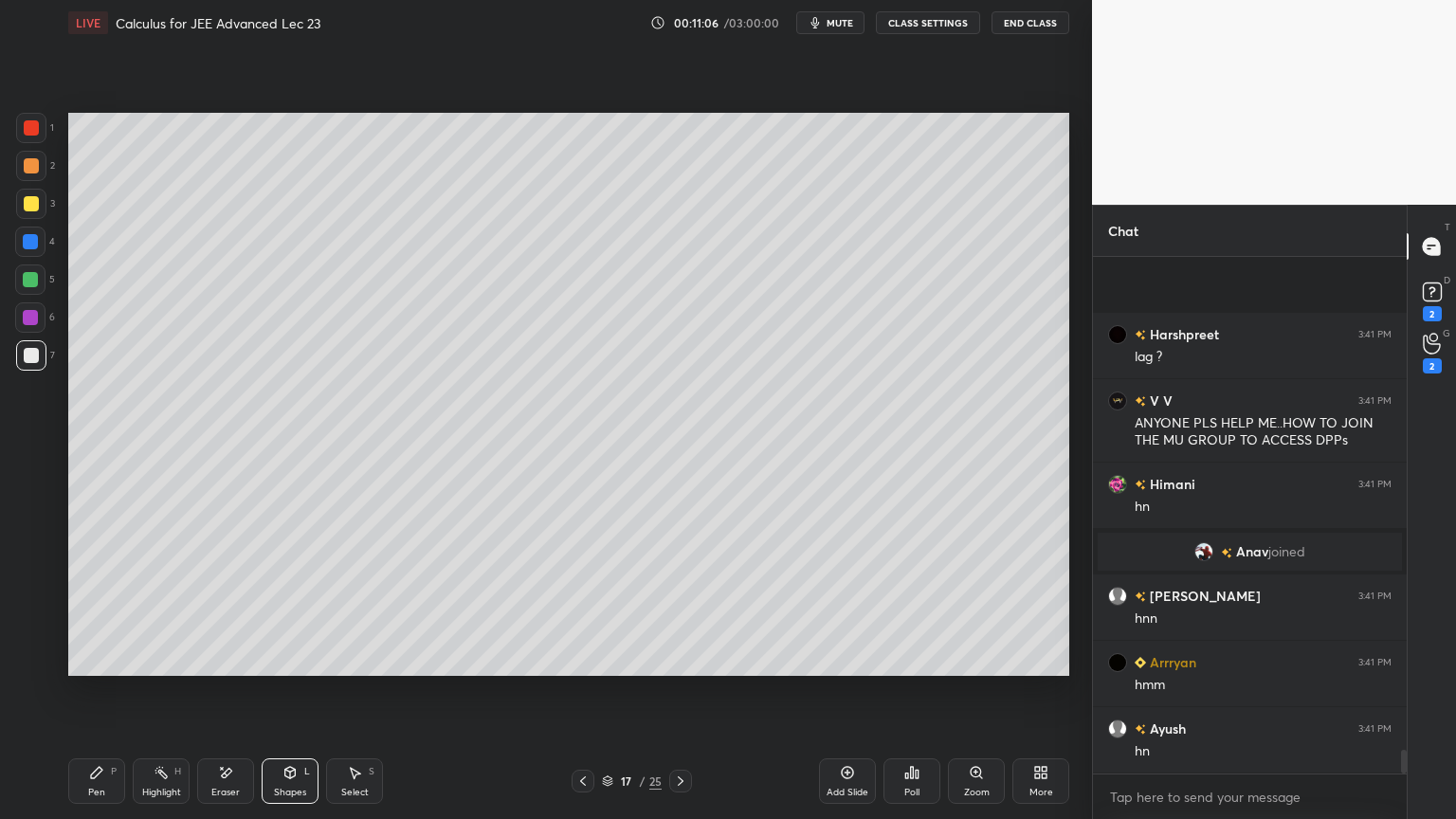 scroll, scrollTop: 10859, scrollLeft: 0, axis: vertical 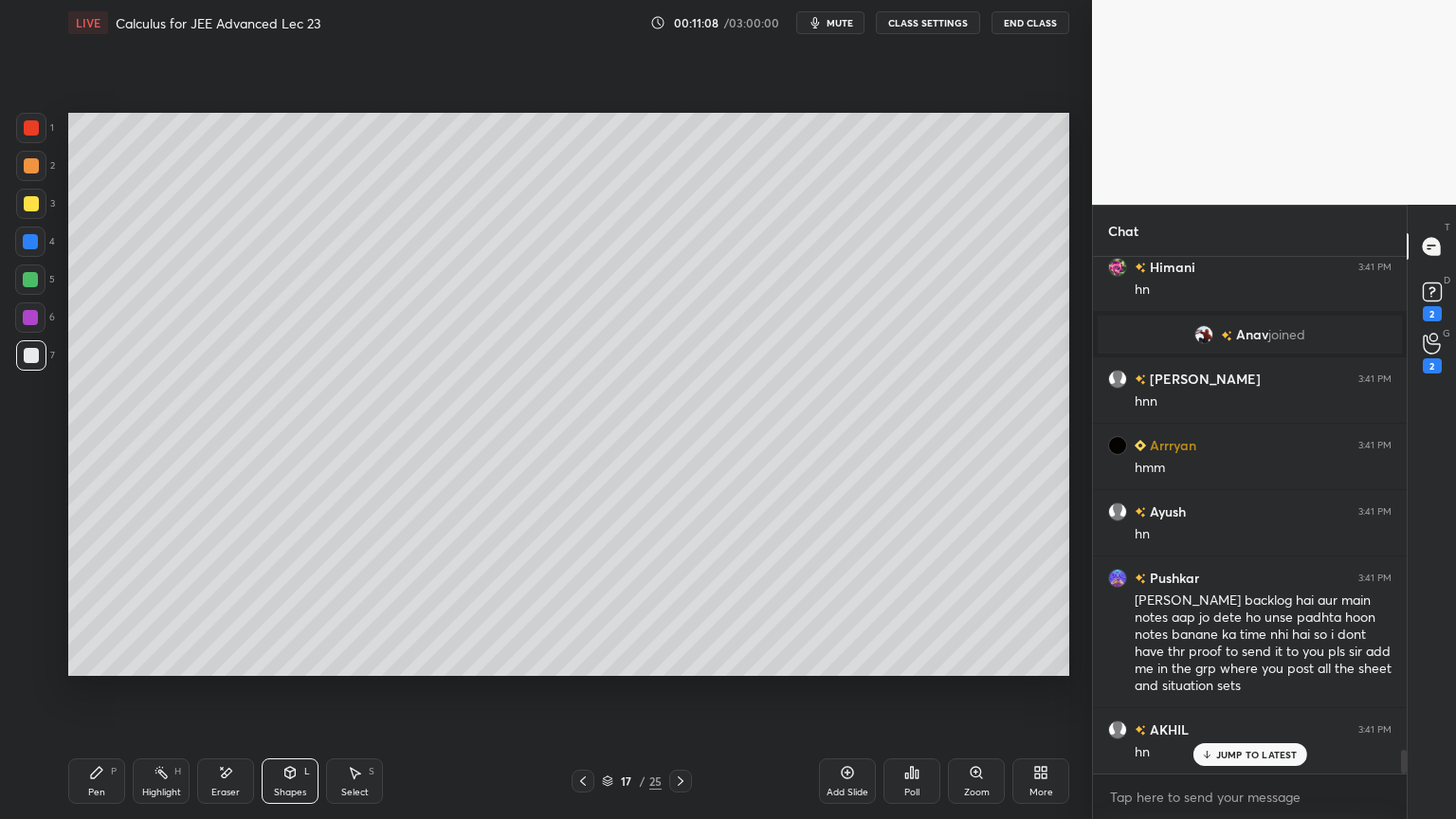 click on "P" at bounding box center [114, 772] 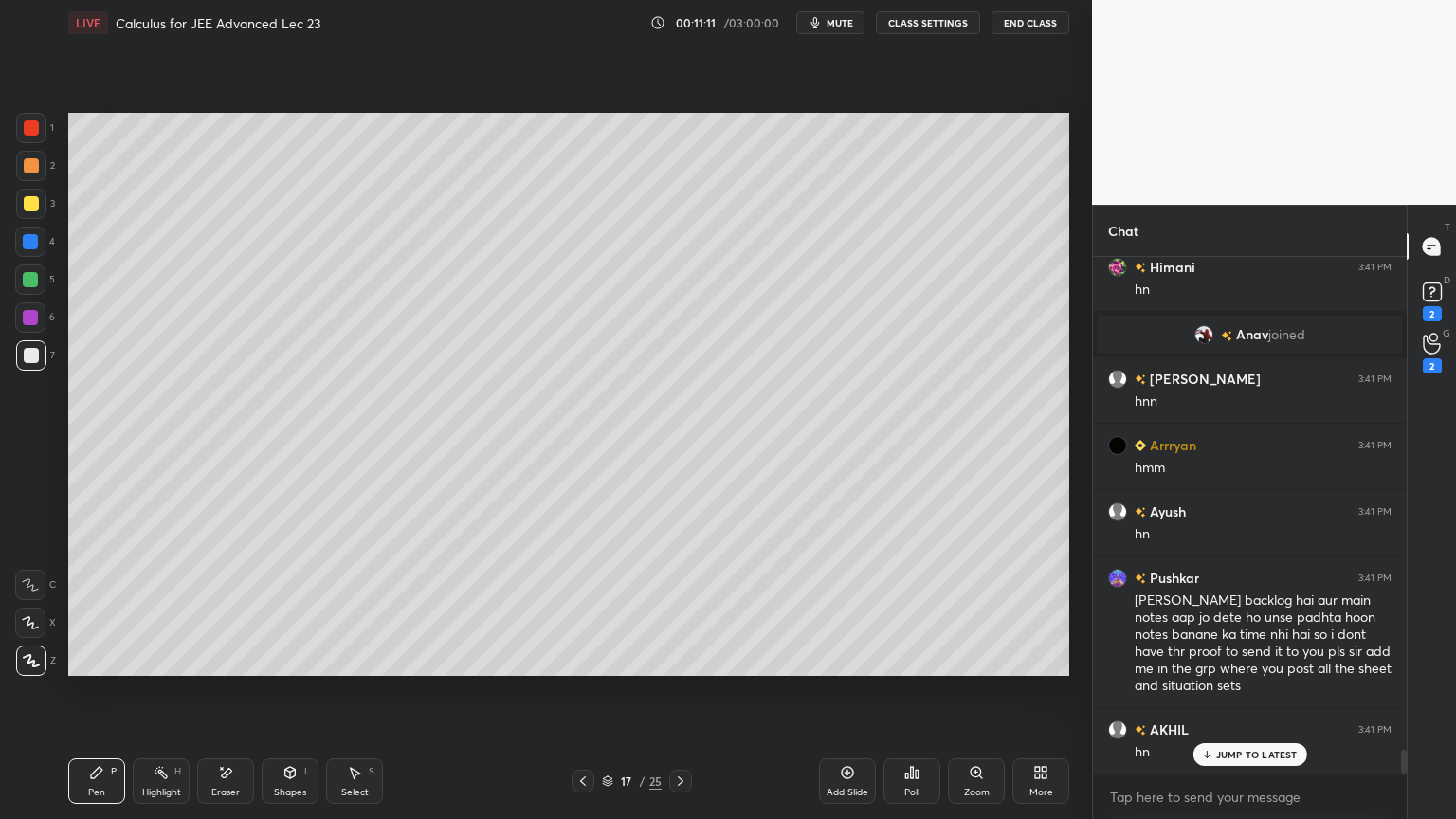 scroll, scrollTop: 10905, scrollLeft: 0, axis: vertical 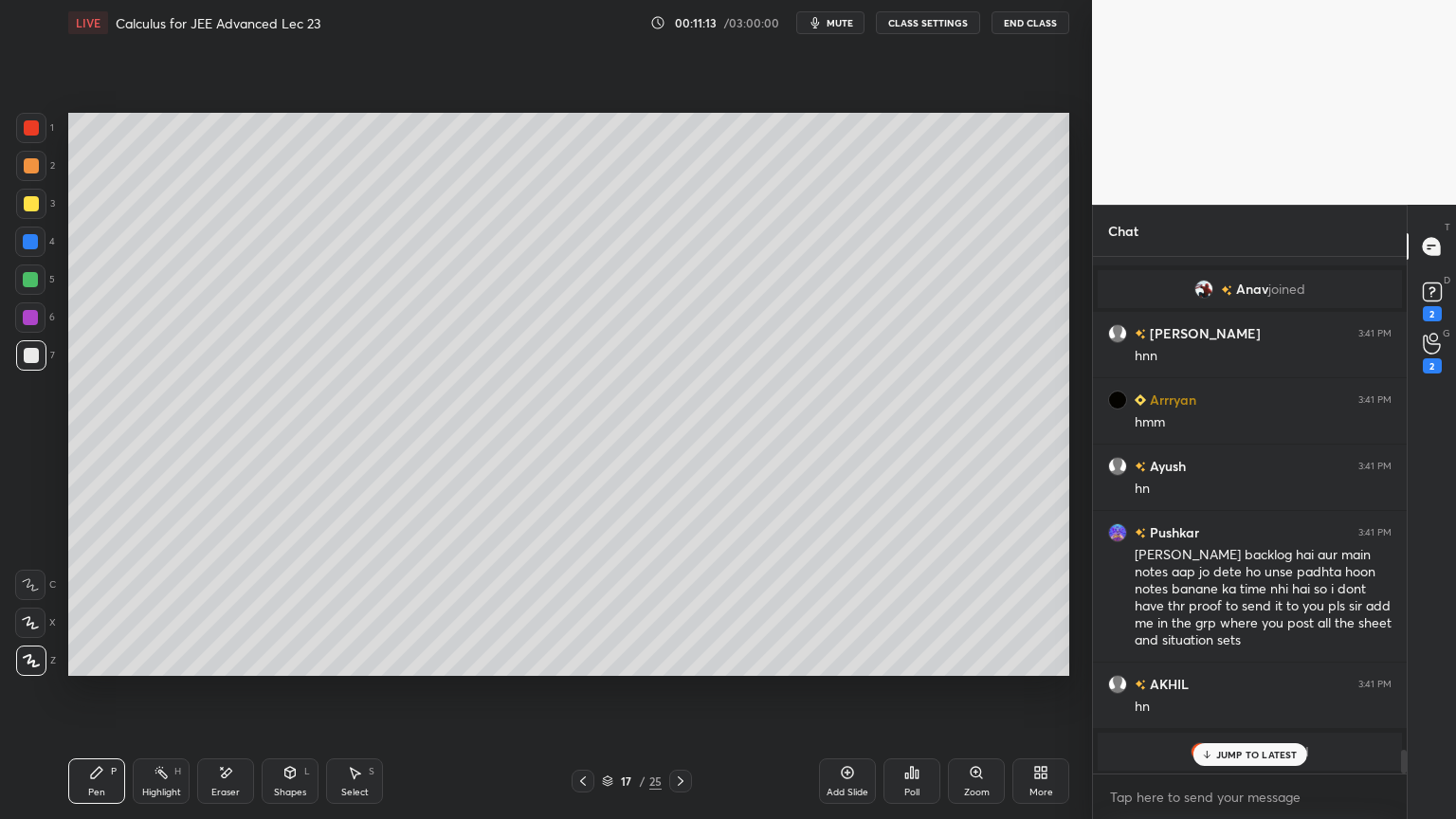 drag, startPoint x: 293, startPoint y: 786, endPoint x: 278, endPoint y: 757, distance: 33 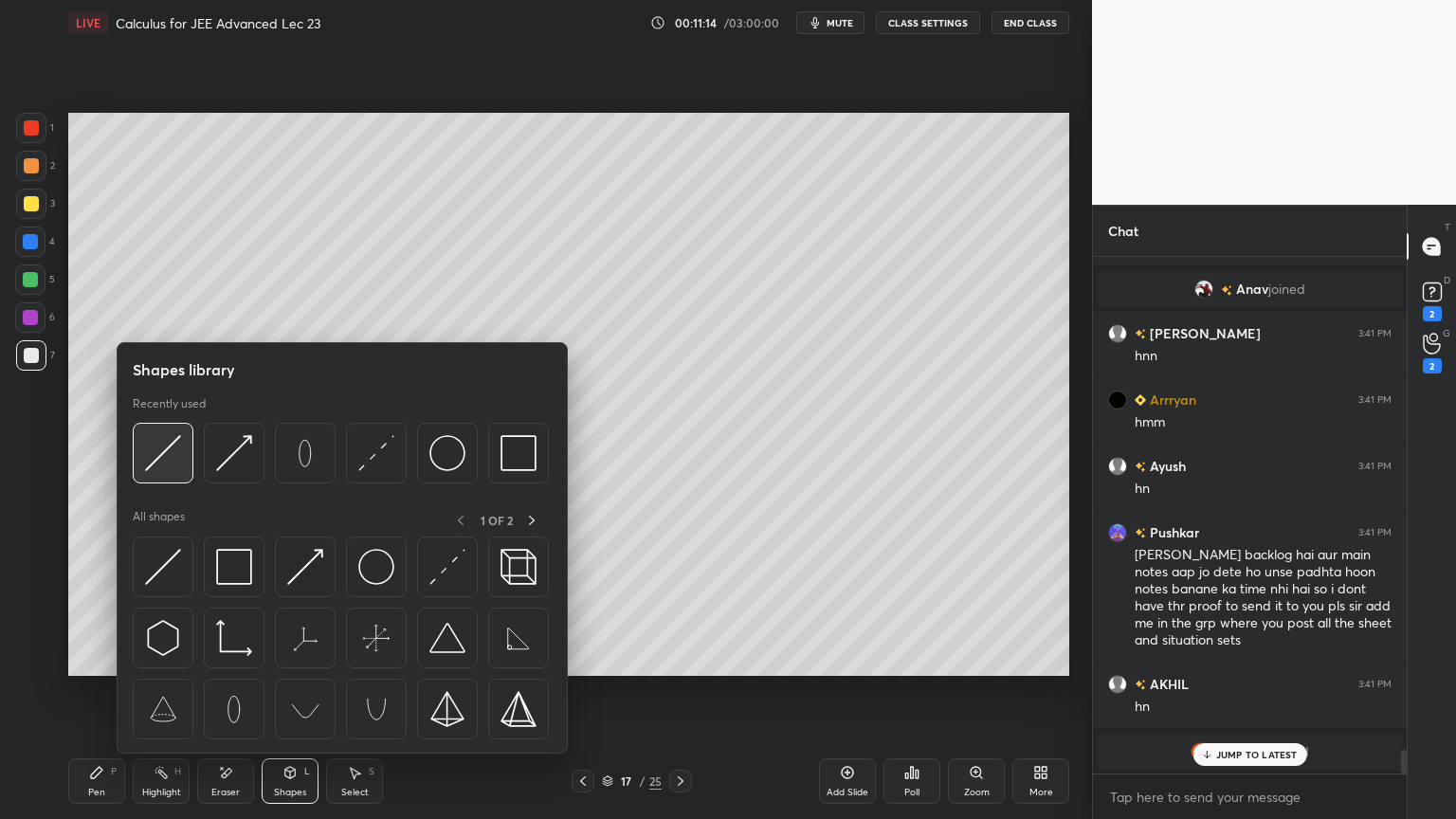 click at bounding box center [163, 453] 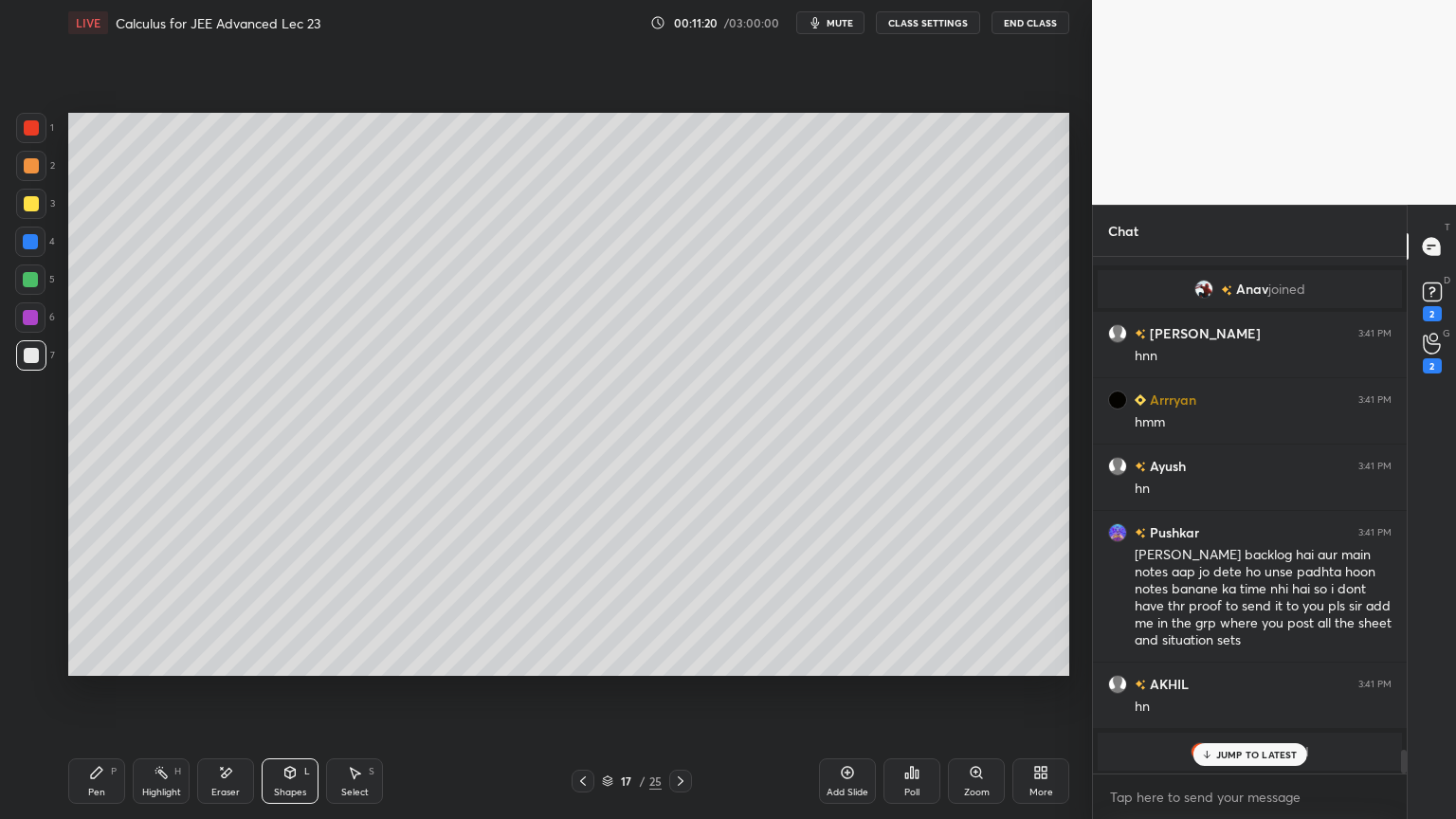 scroll, scrollTop: 10972, scrollLeft: 0, axis: vertical 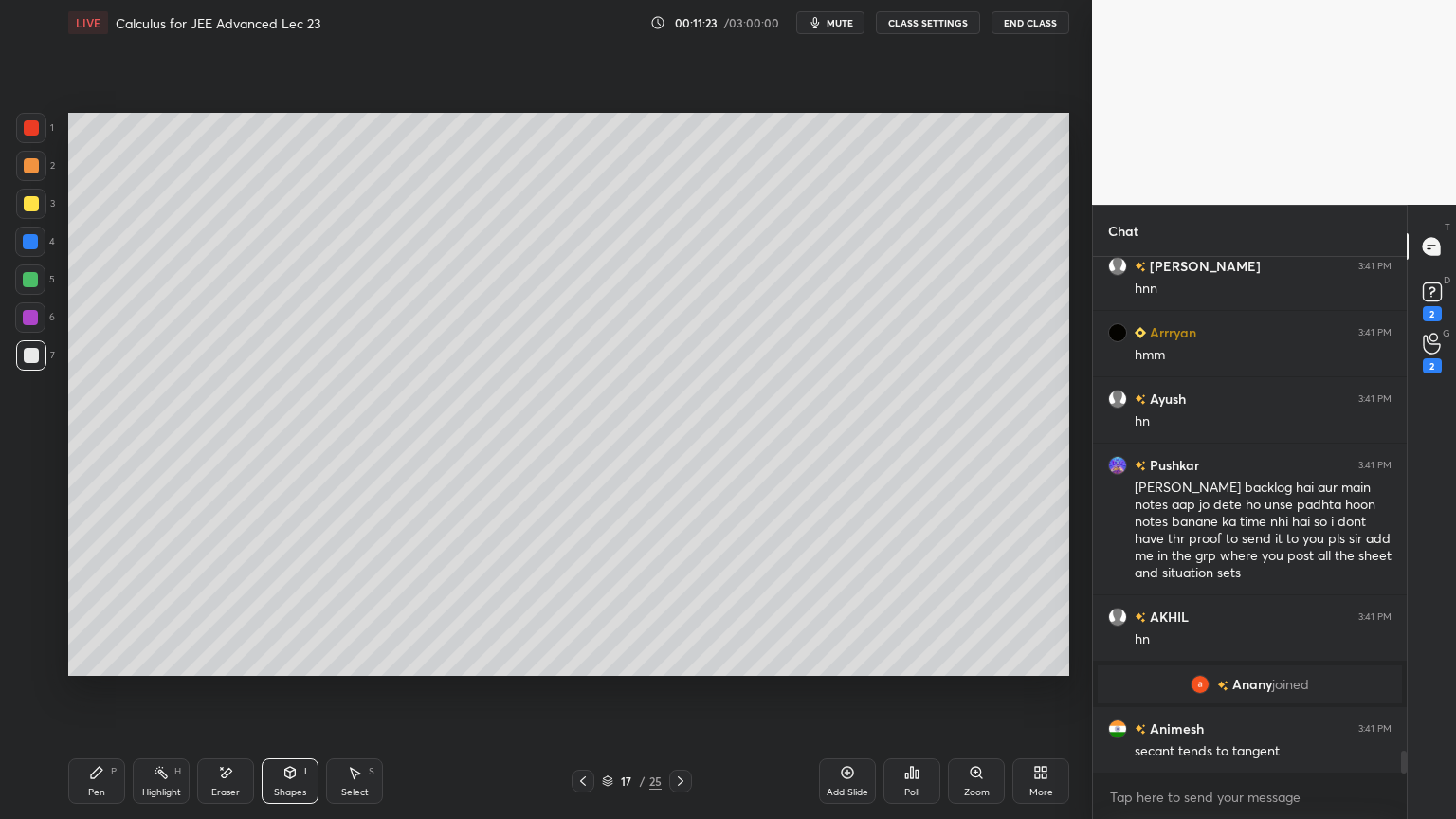 click 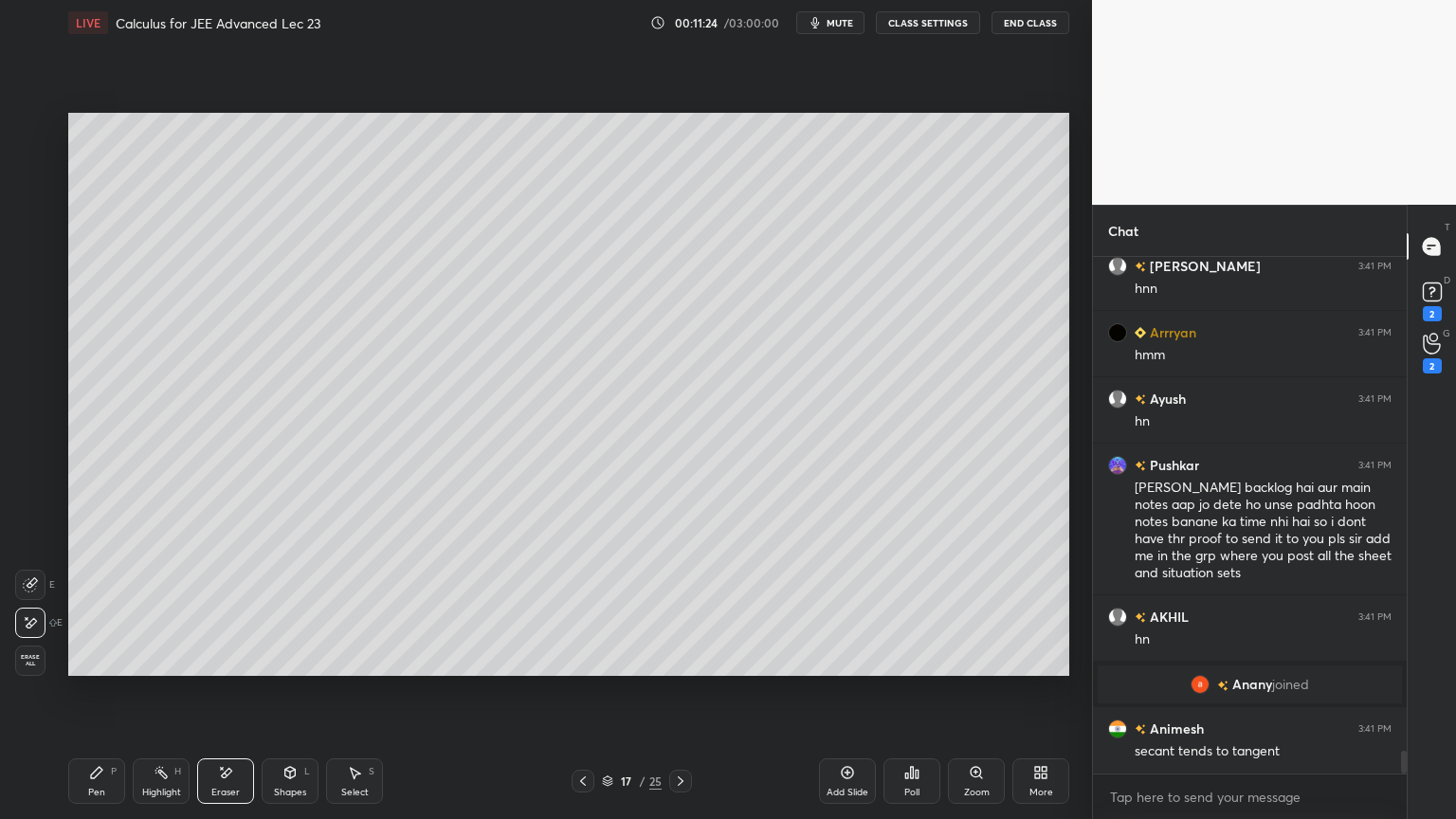 scroll, scrollTop: 11038, scrollLeft: 0, axis: vertical 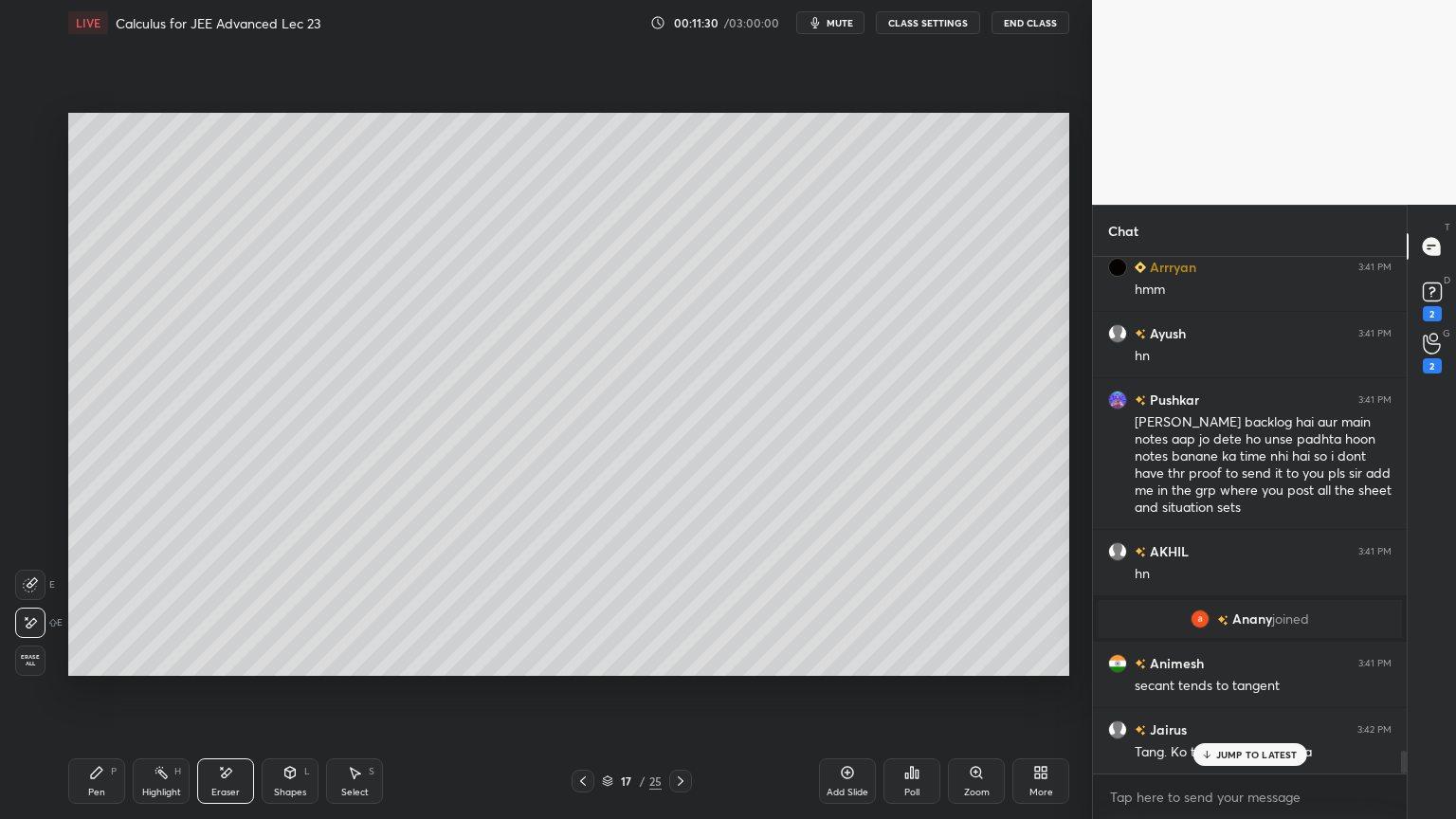 click on "Pen P" at bounding box center (97, 781) 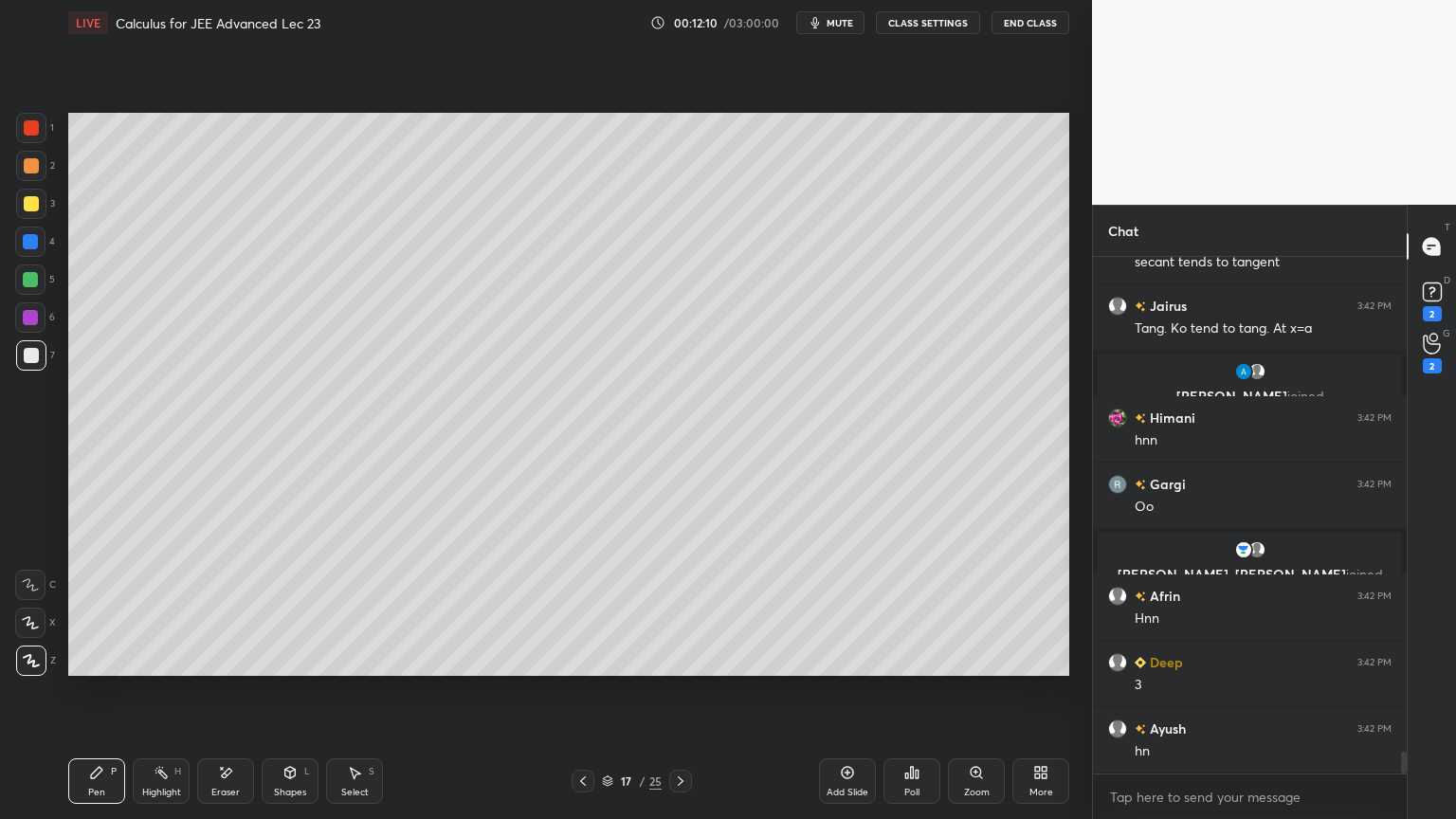 scroll, scrollTop: 11527, scrollLeft: 0, axis: vertical 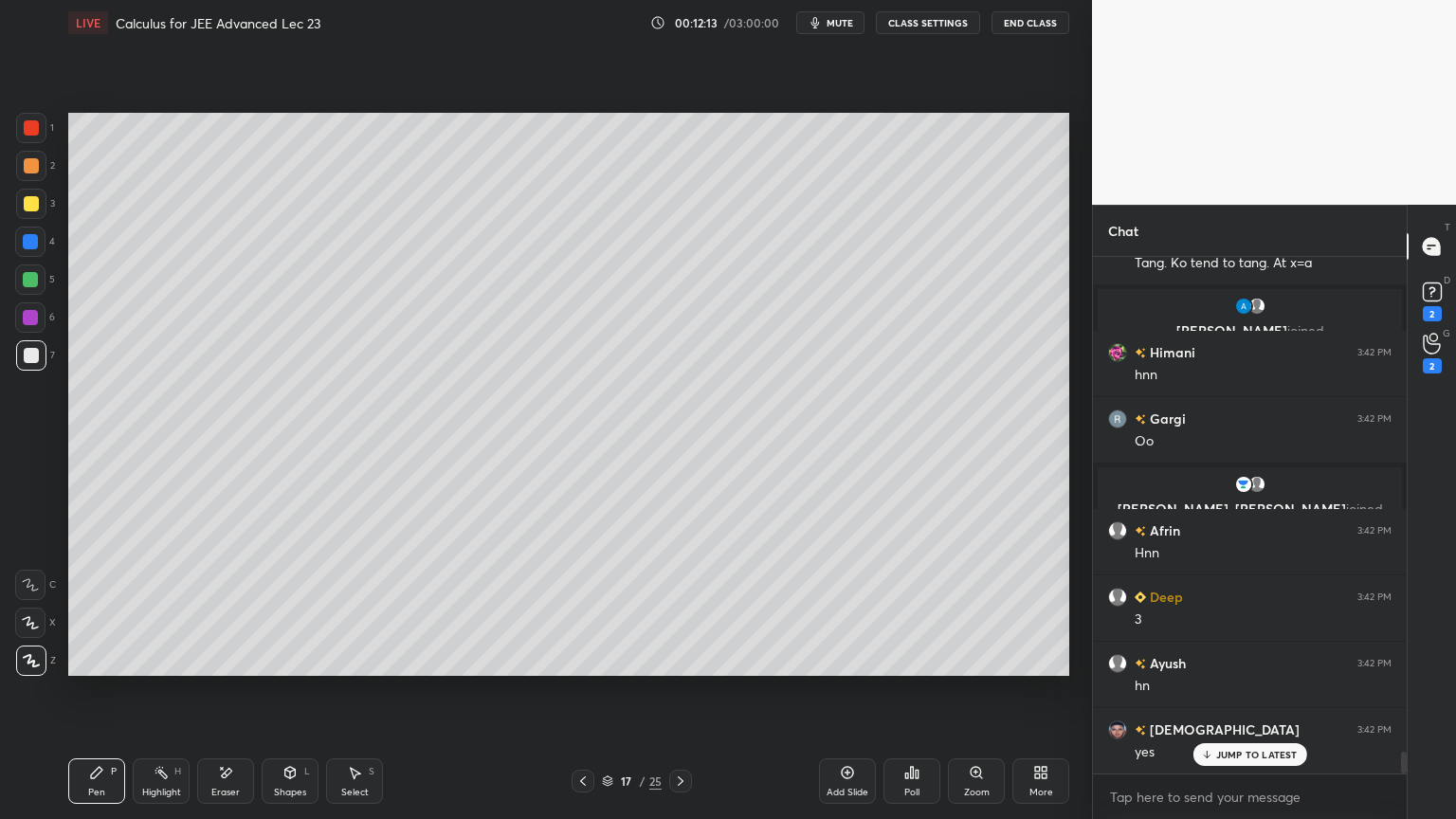 drag, startPoint x: 228, startPoint y: 782, endPoint x: 221, endPoint y: 677, distance: 105.23307 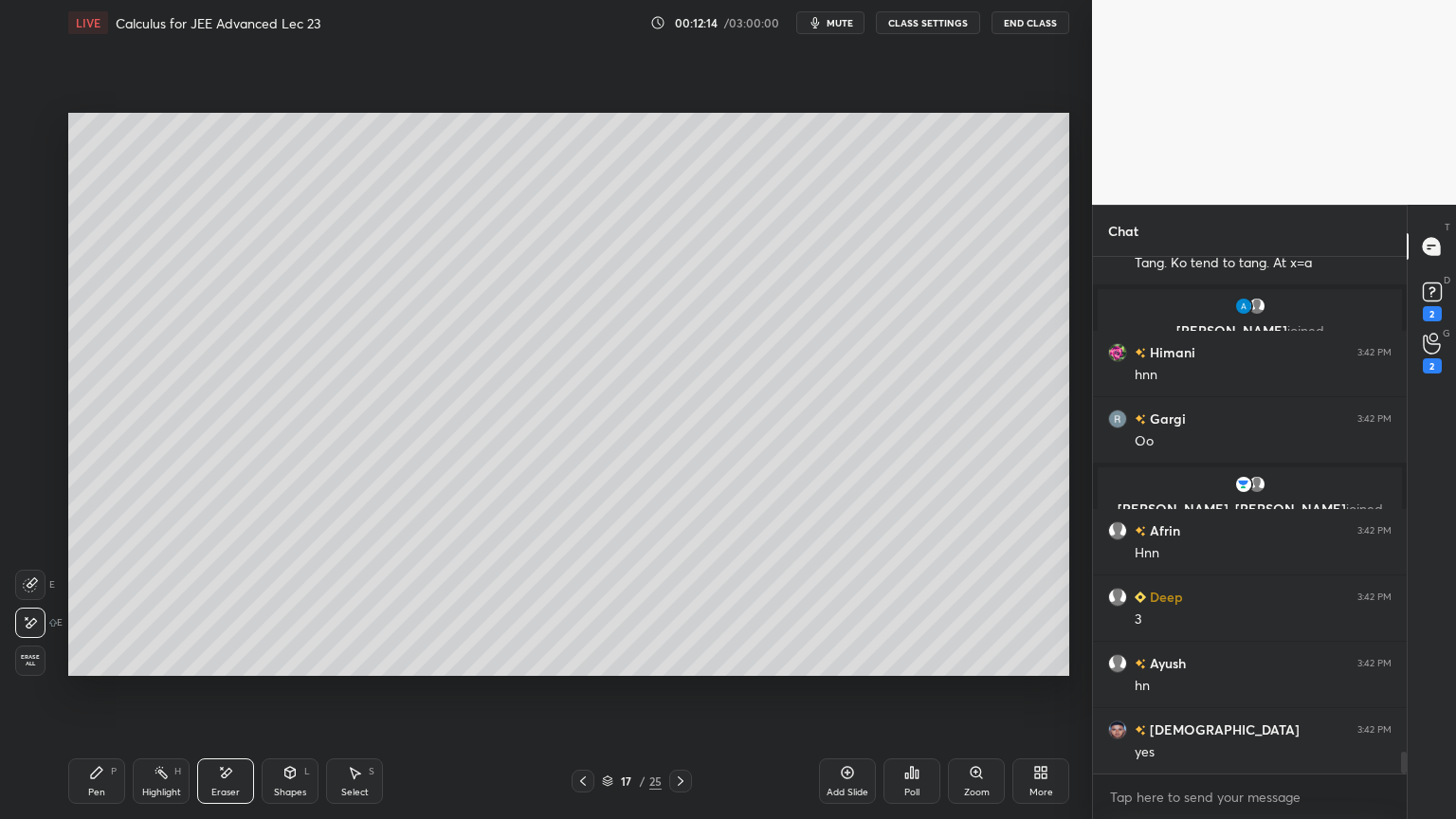 drag, startPoint x: 87, startPoint y: 772, endPoint x: 160, endPoint y: 703, distance: 100.44899 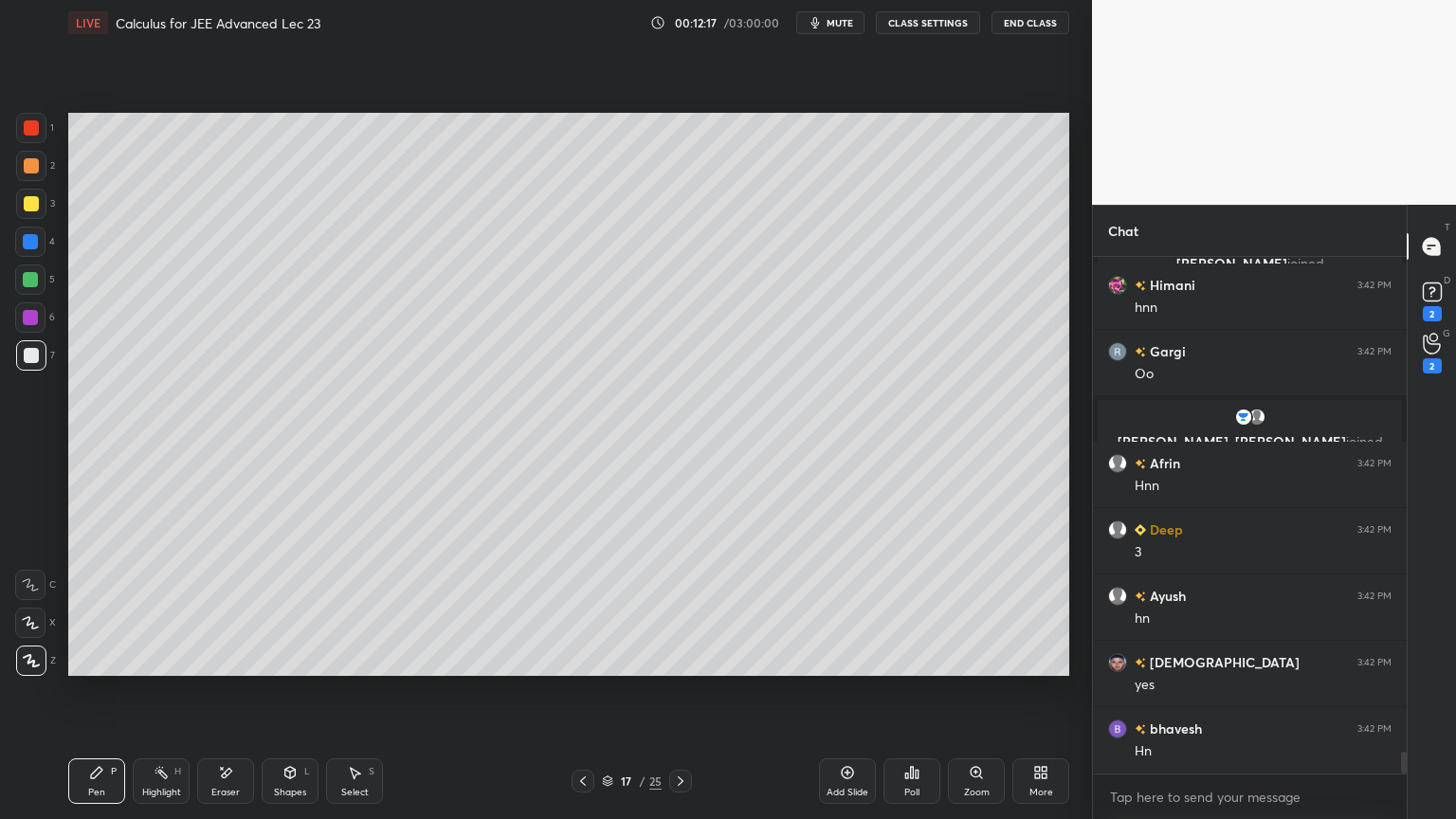 scroll, scrollTop: 11659, scrollLeft: 0, axis: vertical 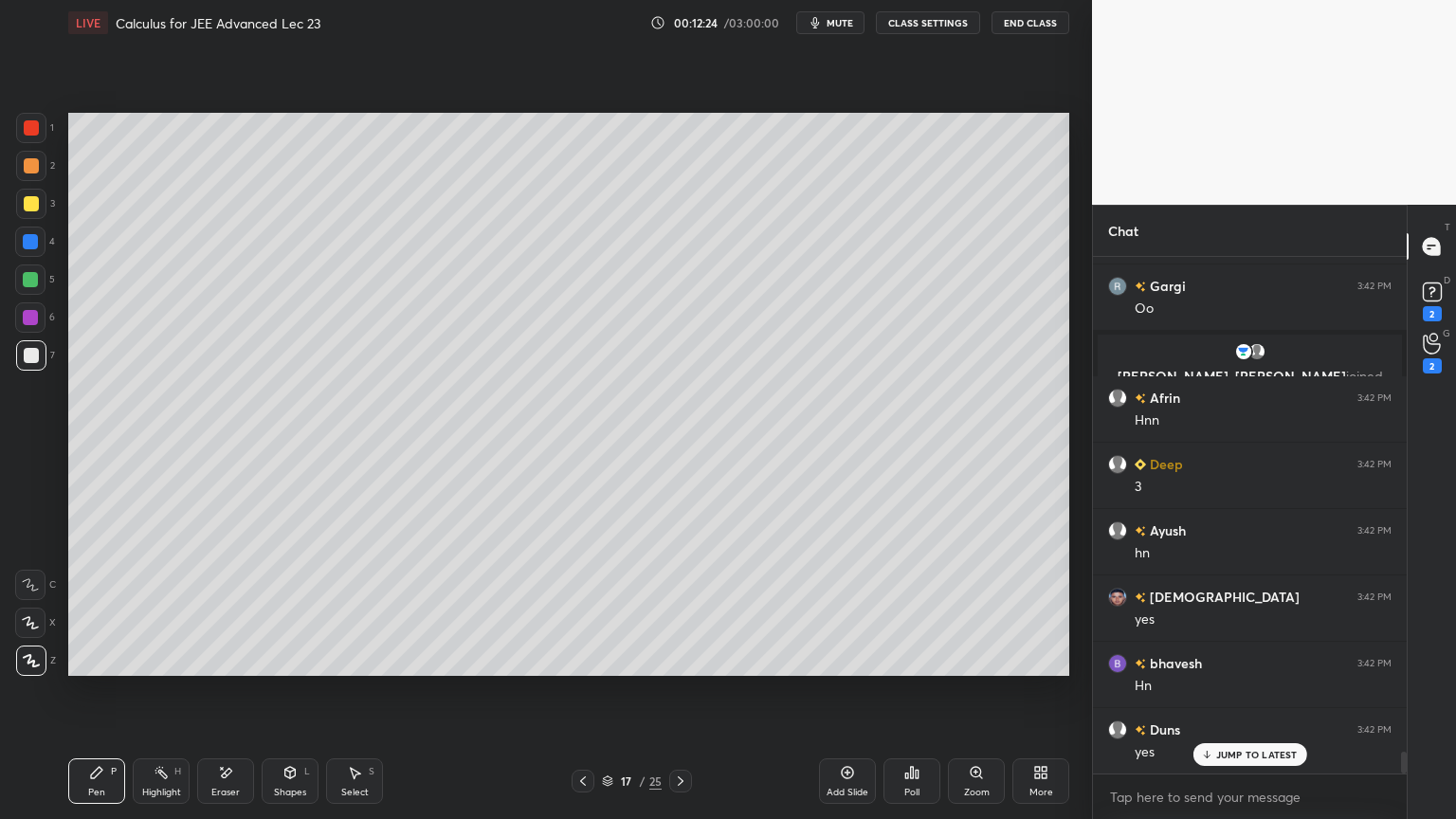 click on "Eraser" at bounding box center (226, 781) 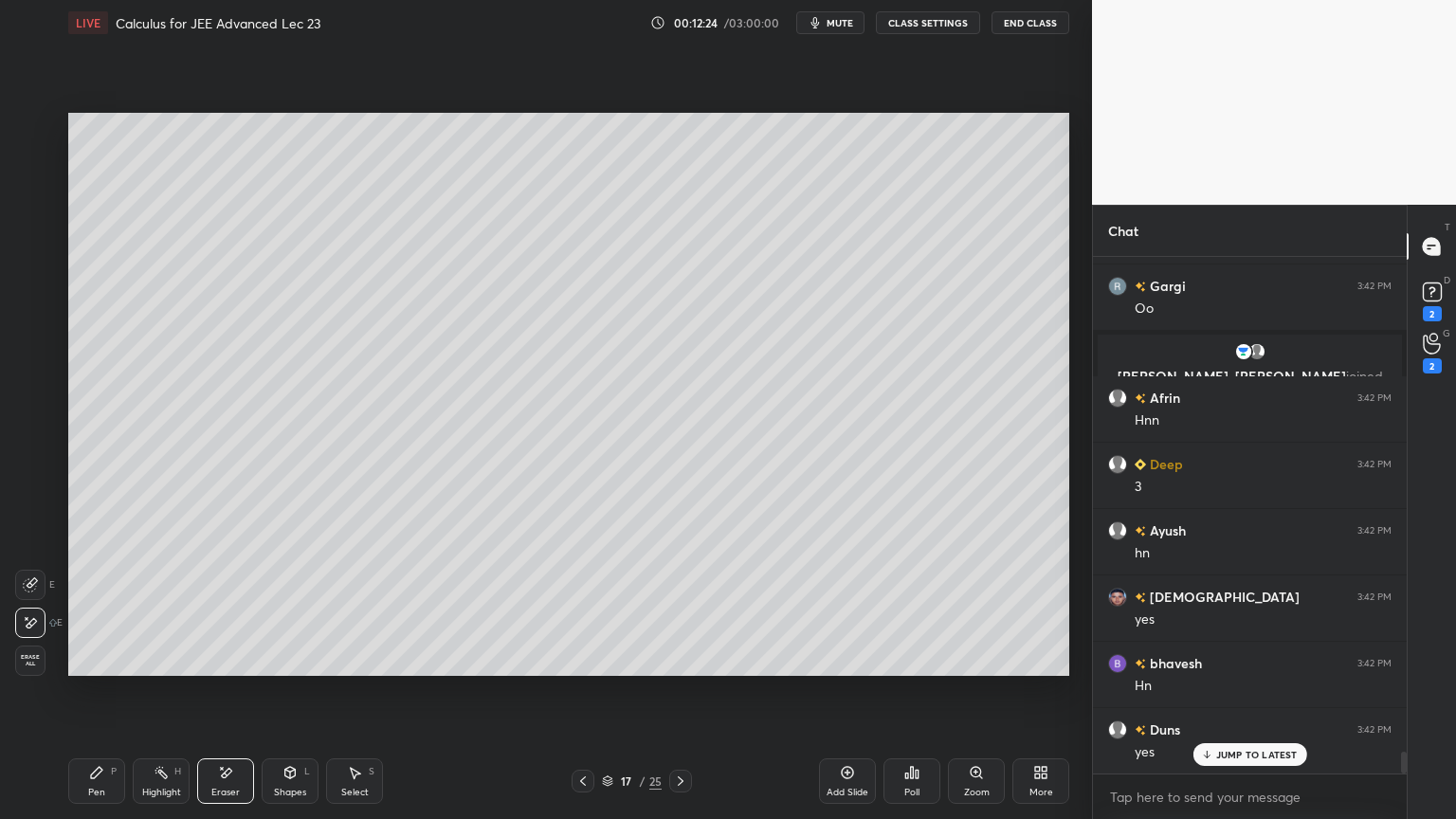 click on "Pen P" at bounding box center (97, 781) 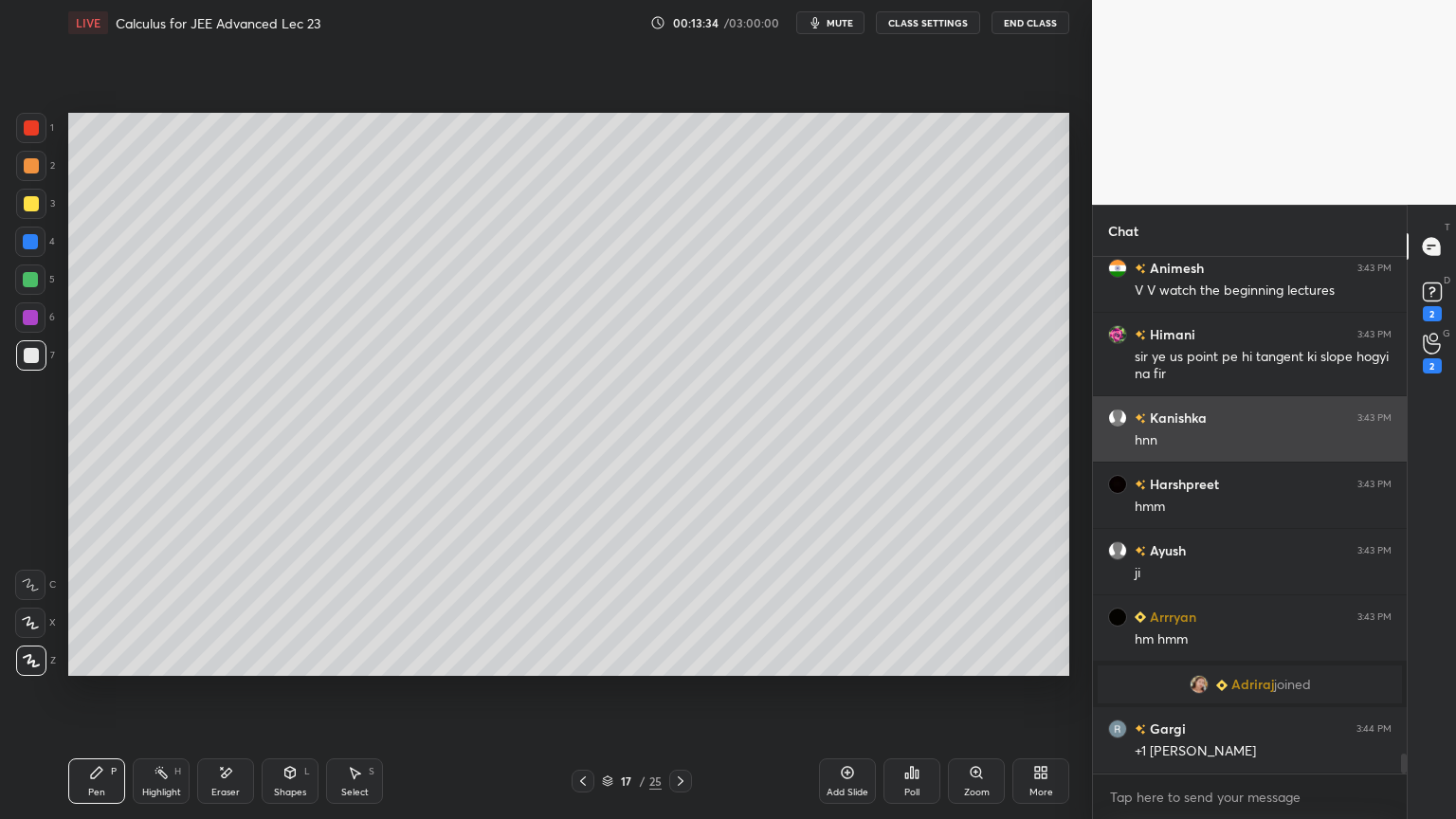 scroll, scrollTop: 12721, scrollLeft: 0, axis: vertical 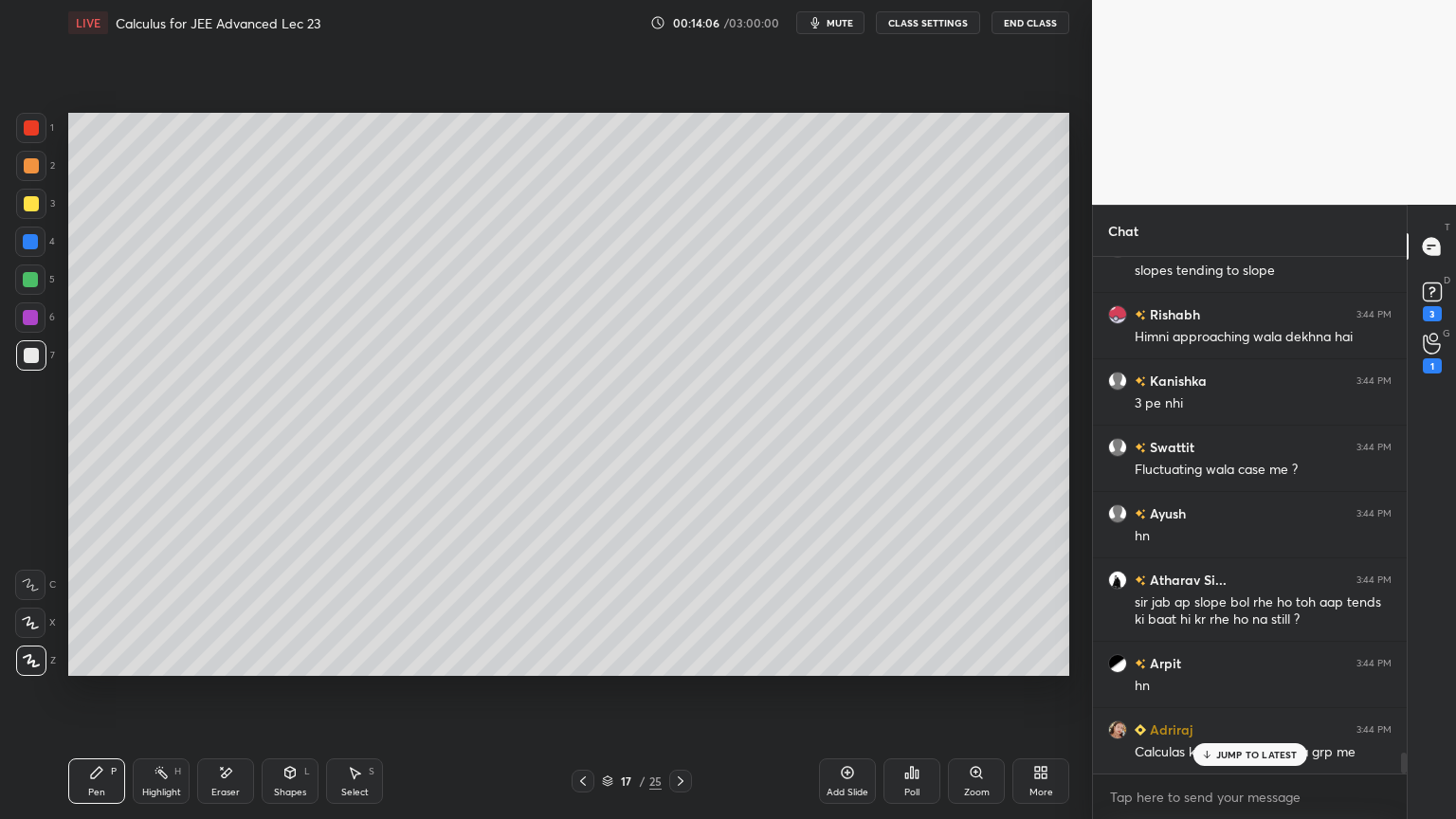 drag, startPoint x: 1228, startPoint y: 753, endPoint x: 1210, endPoint y: 750, distance: 18.248288 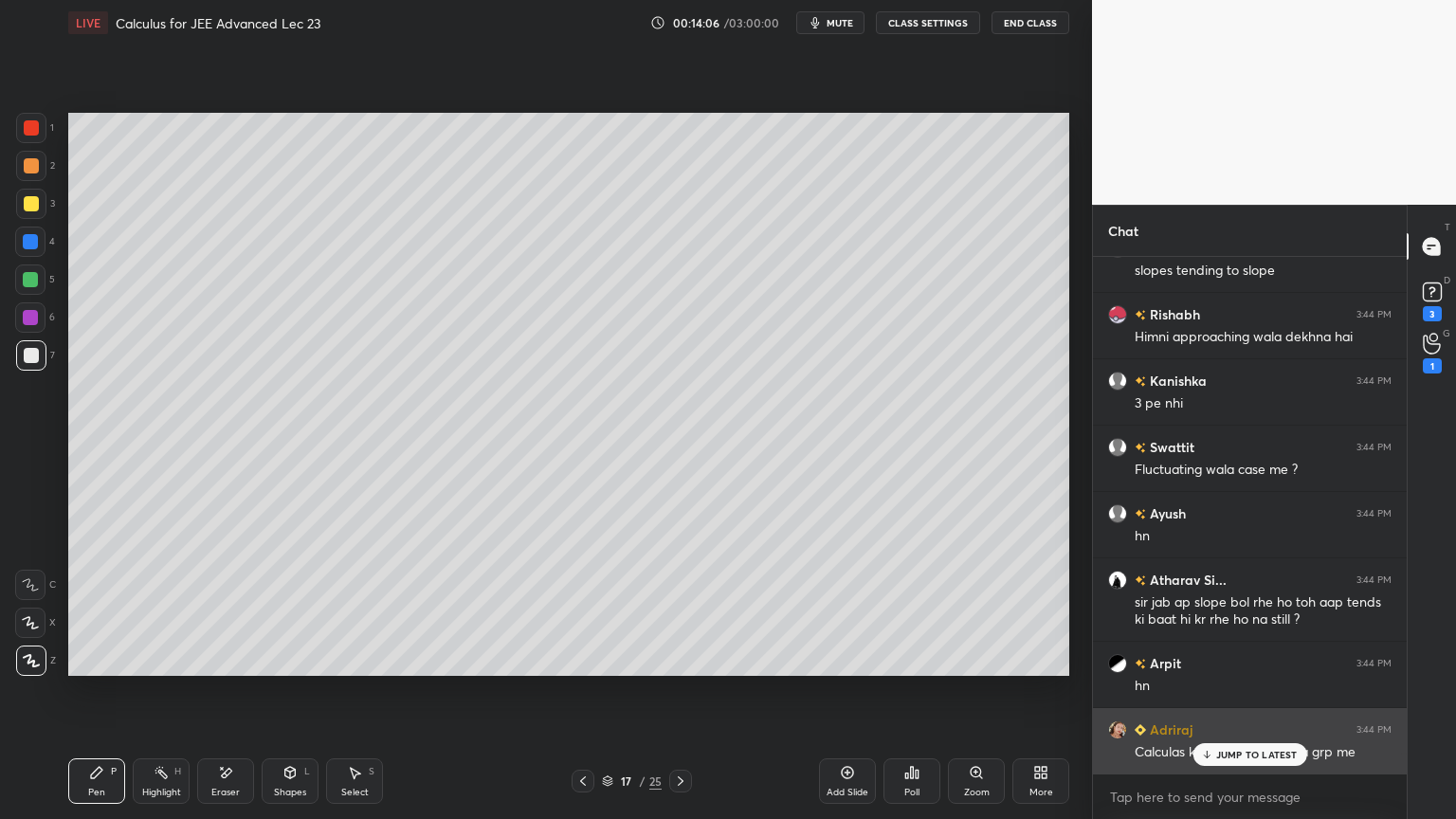 click on "JUMP TO LATEST" at bounding box center [1257, 755] 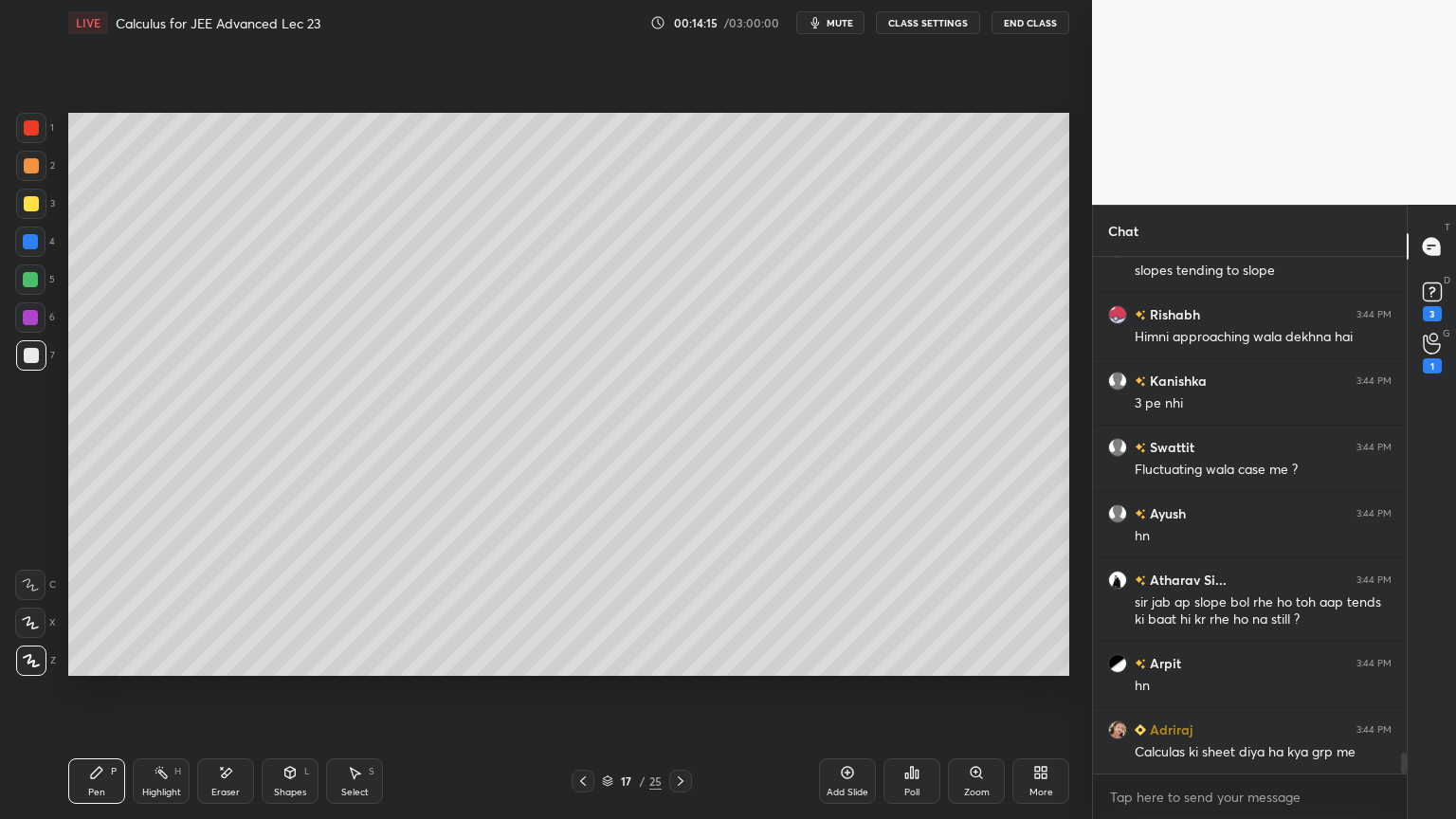 click on "Add Slide" at bounding box center [847, 781] 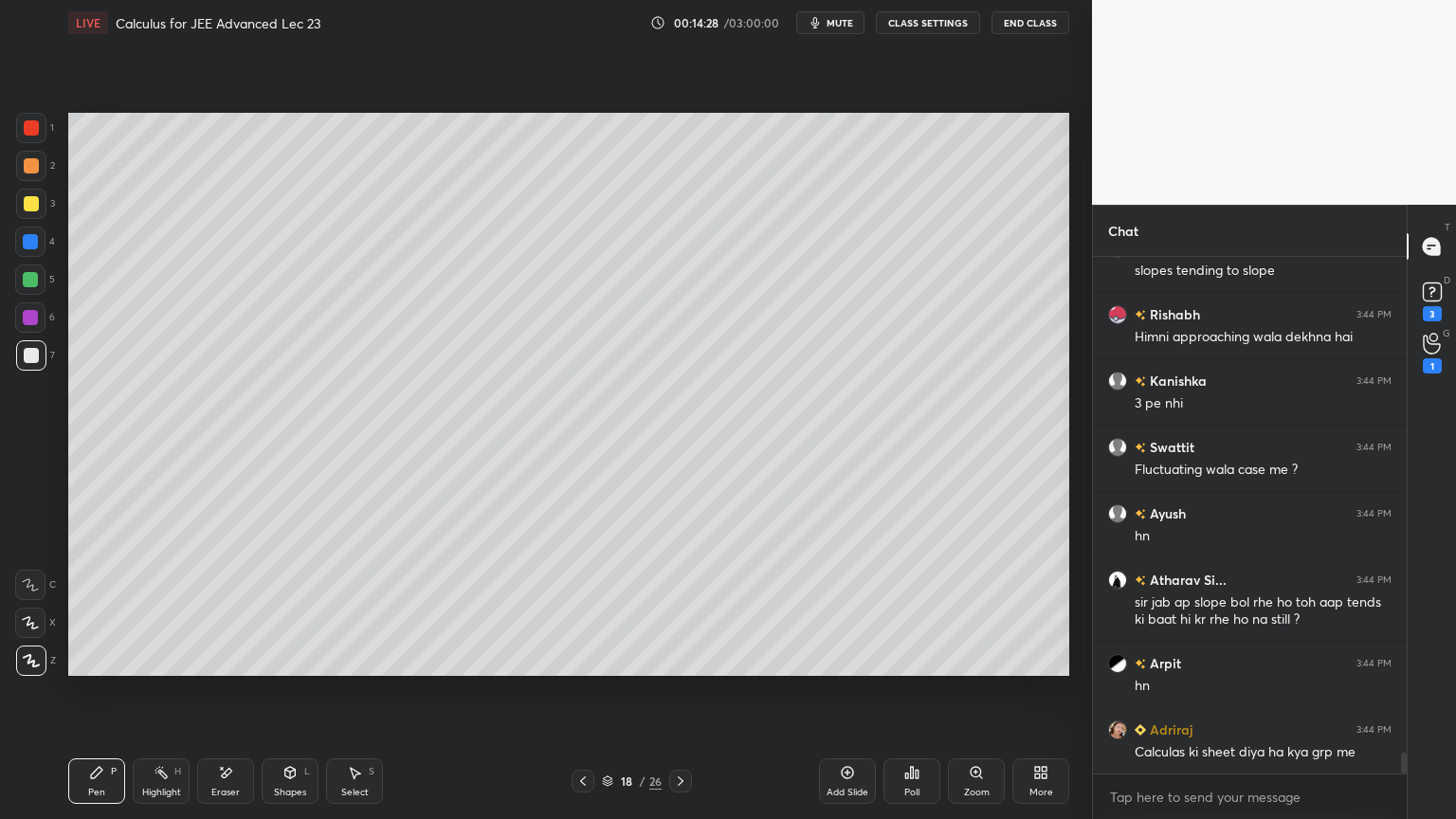 scroll, scrollTop: 12504, scrollLeft: 0, axis: vertical 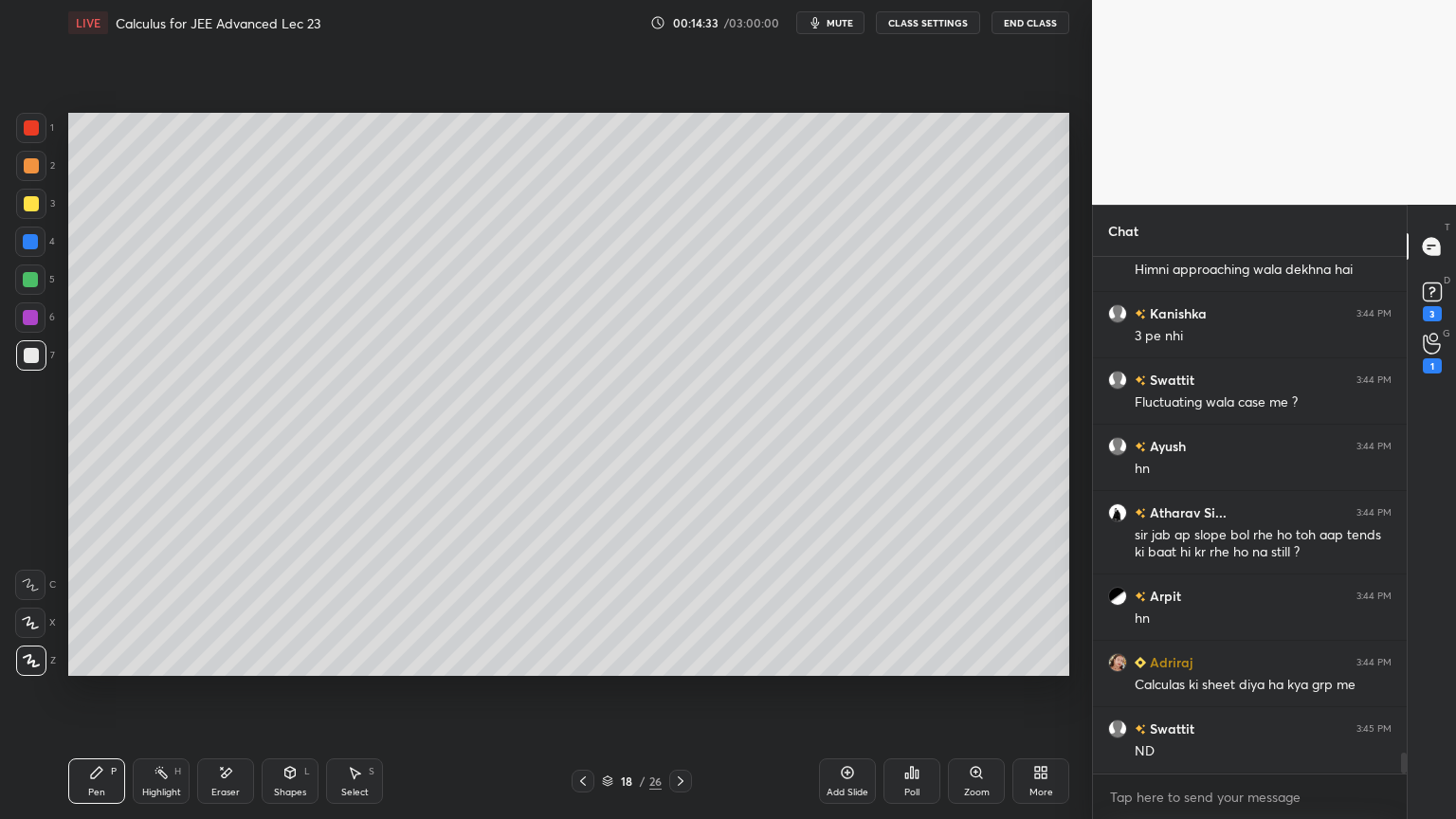 click at bounding box center (31, 204) 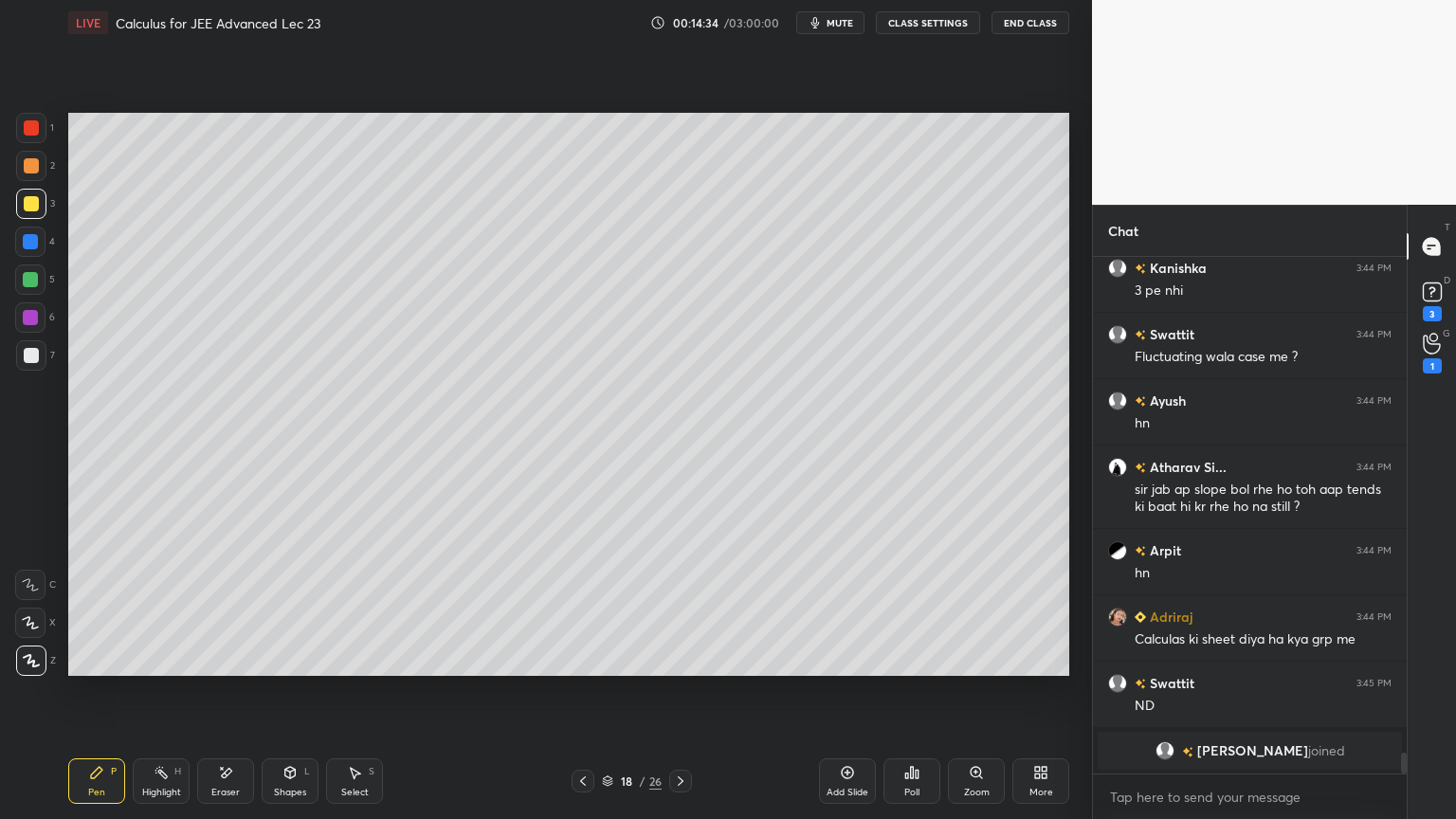 click on "Eraser" at bounding box center [226, 781] 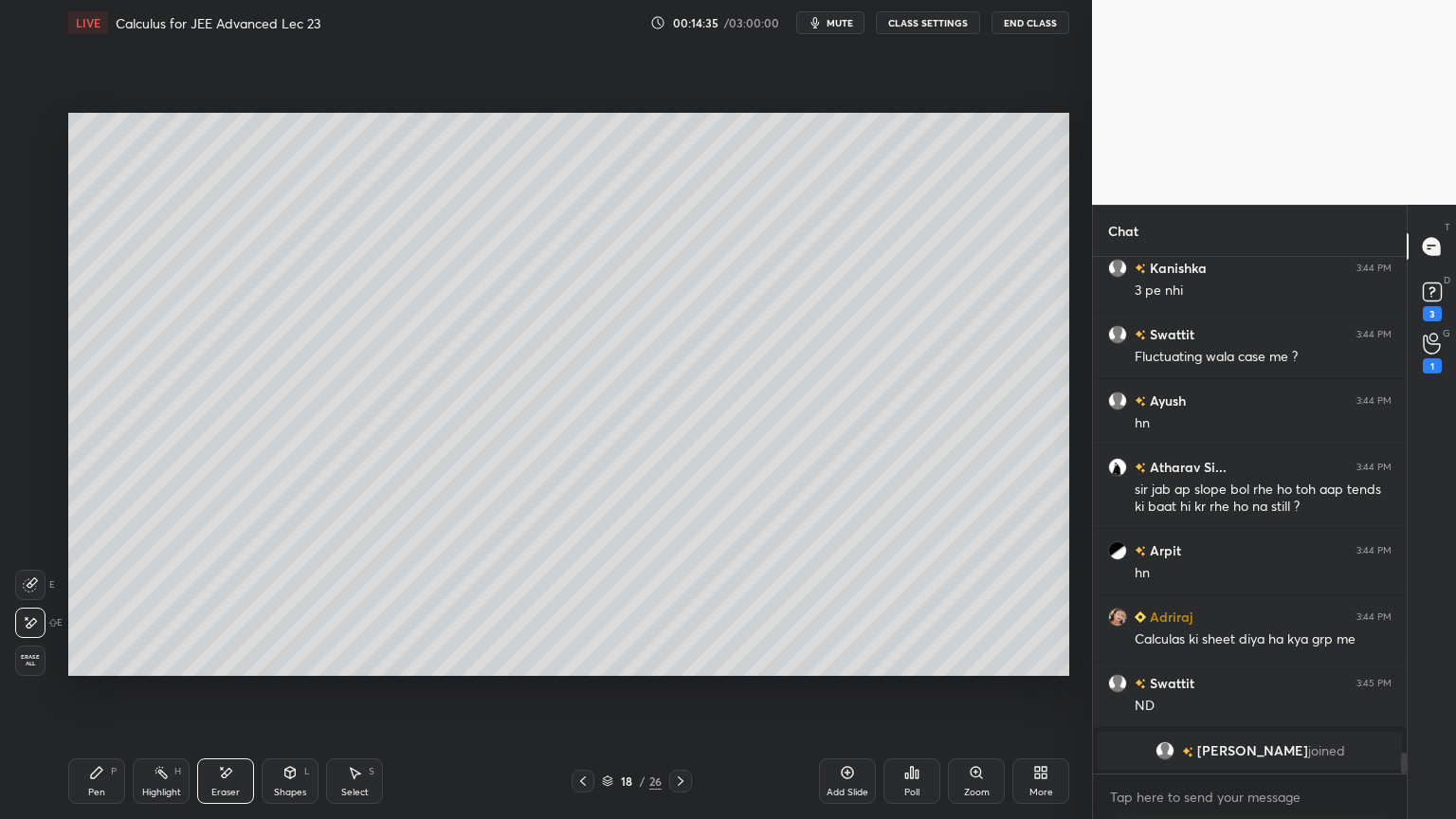 click 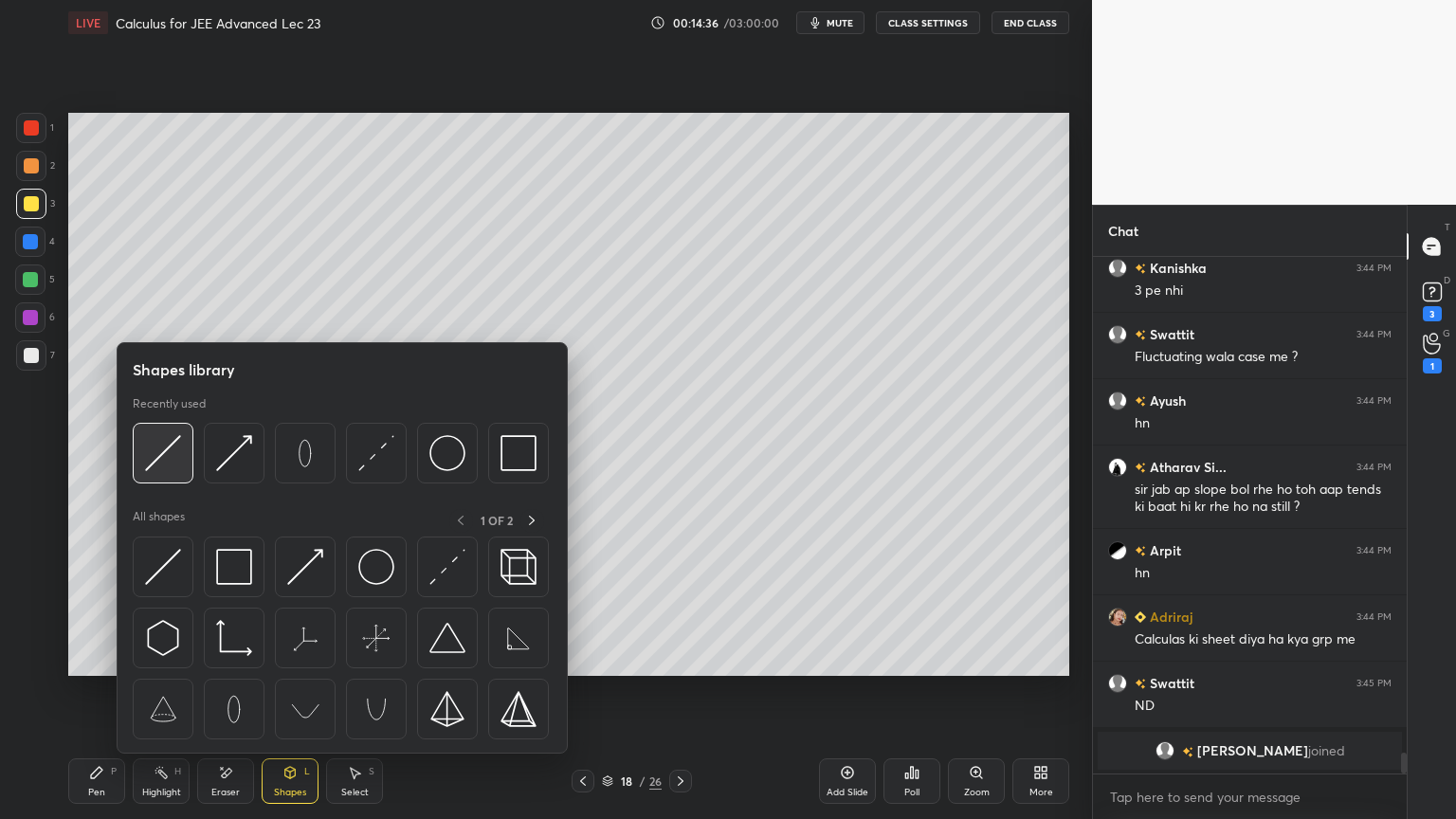 click at bounding box center (163, 453) 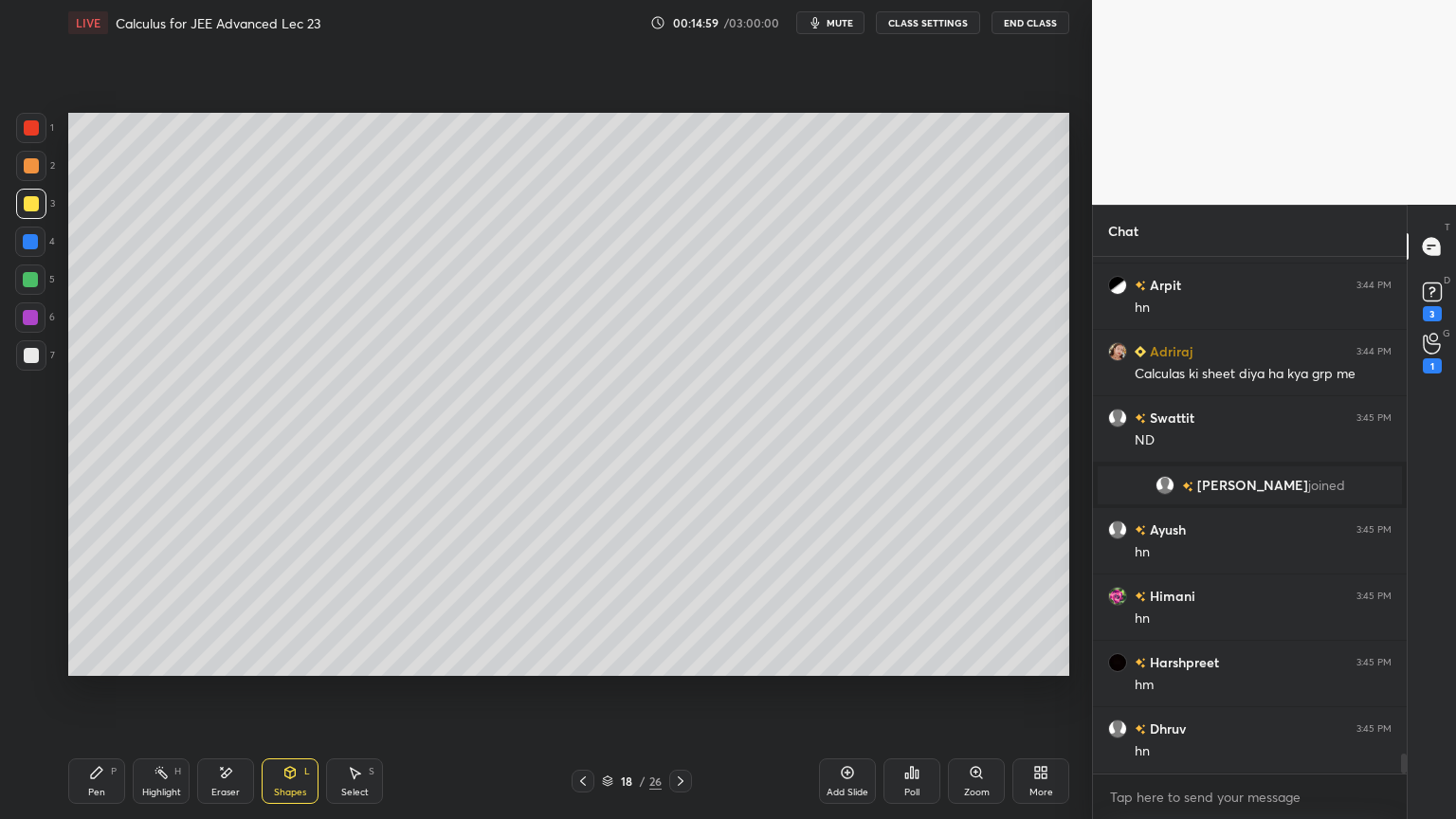 scroll, scrollTop: 12676, scrollLeft: 0, axis: vertical 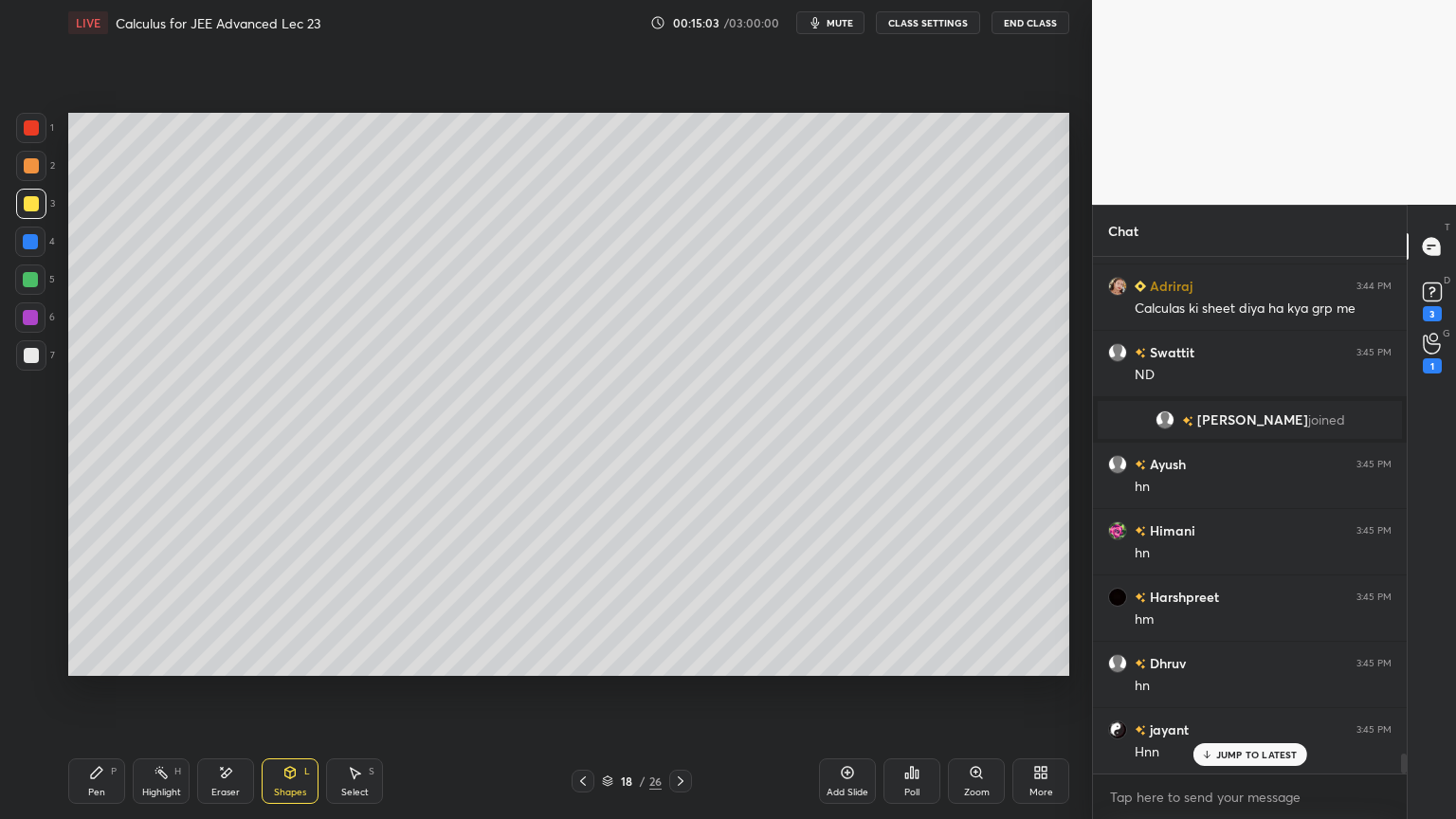 click 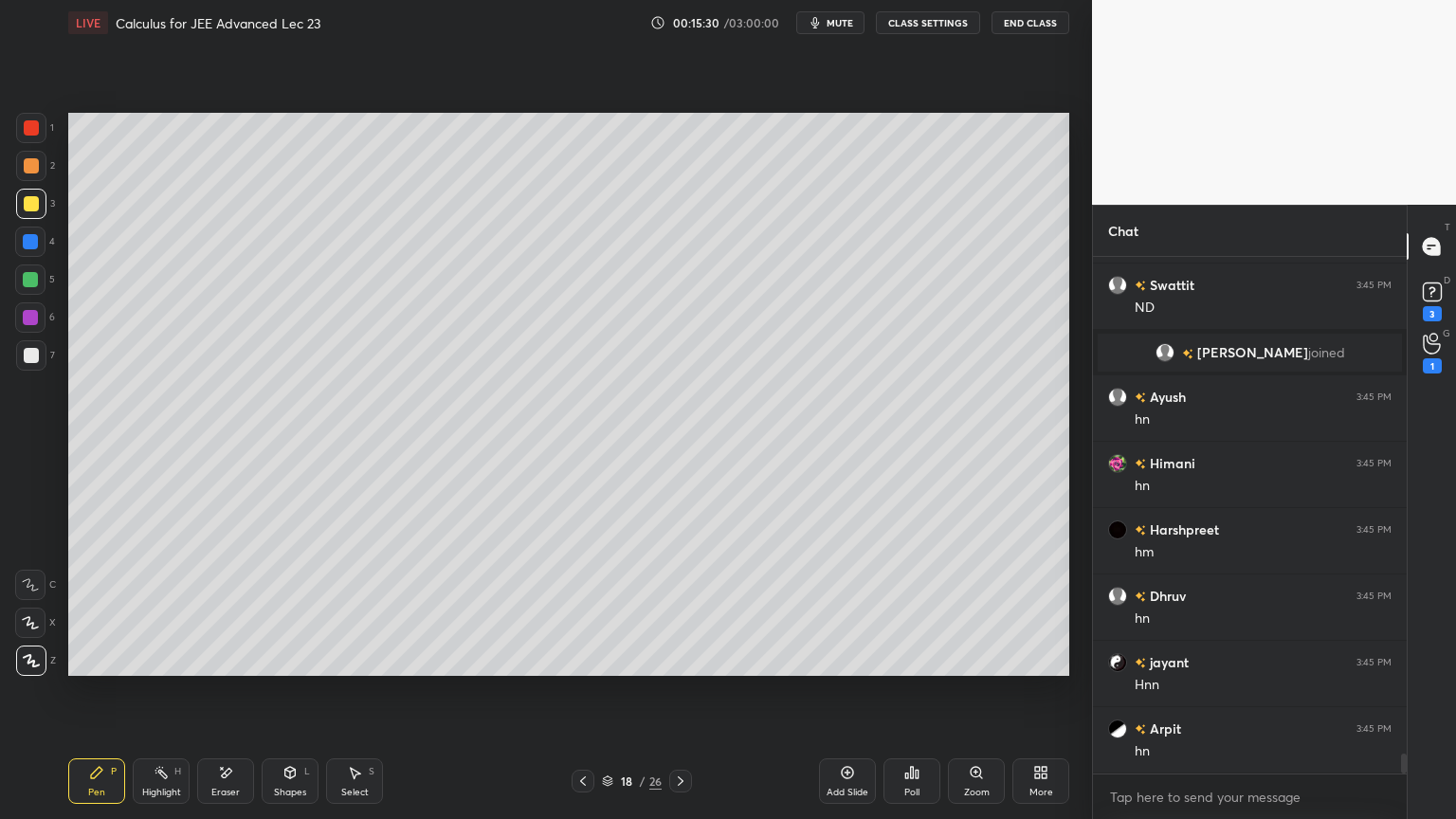 scroll, scrollTop: 12808, scrollLeft: 0, axis: vertical 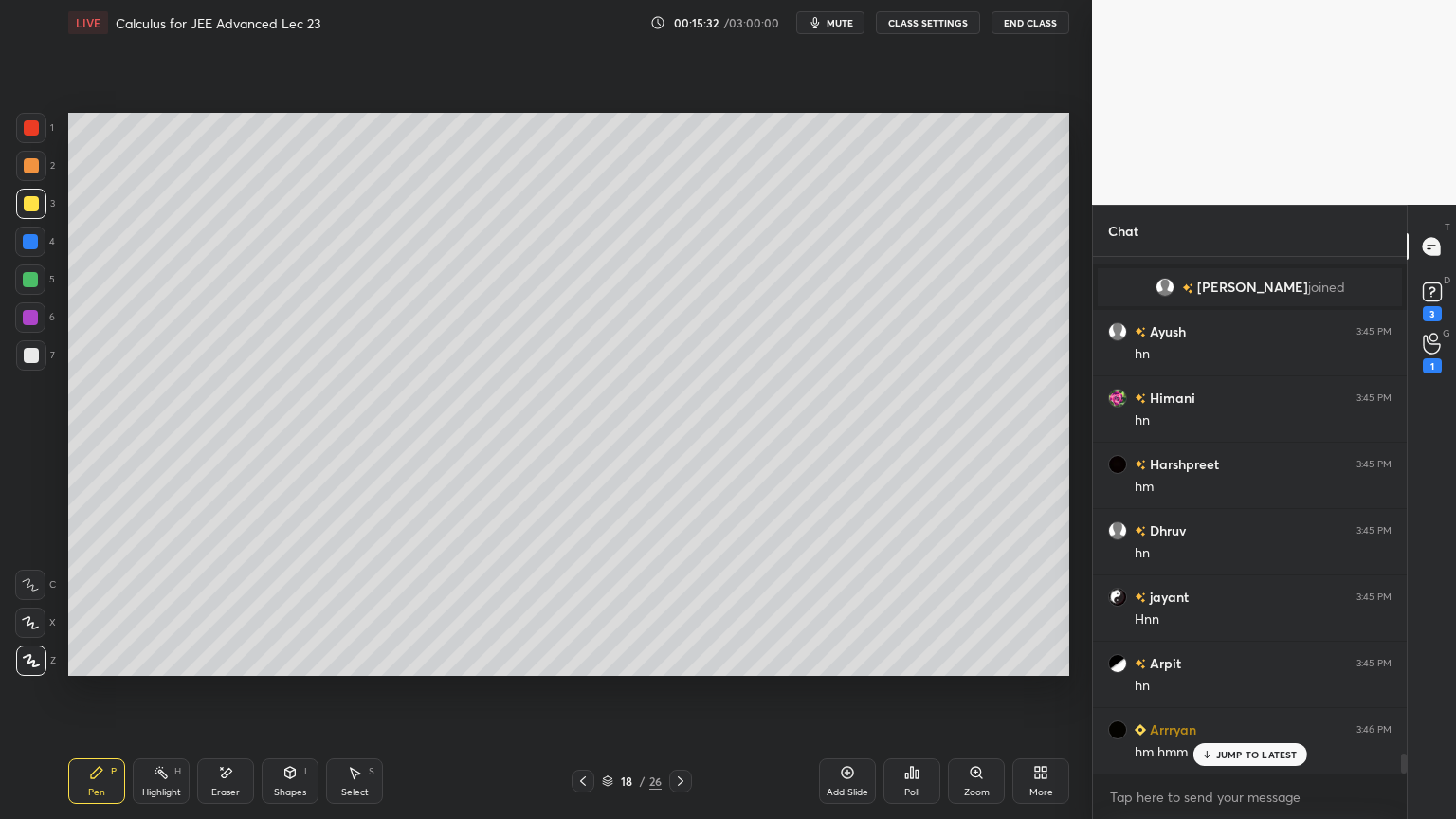 drag, startPoint x: 156, startPoint y: 777, endPoint x: 122, endPoint y: 776, distance: 34.014703 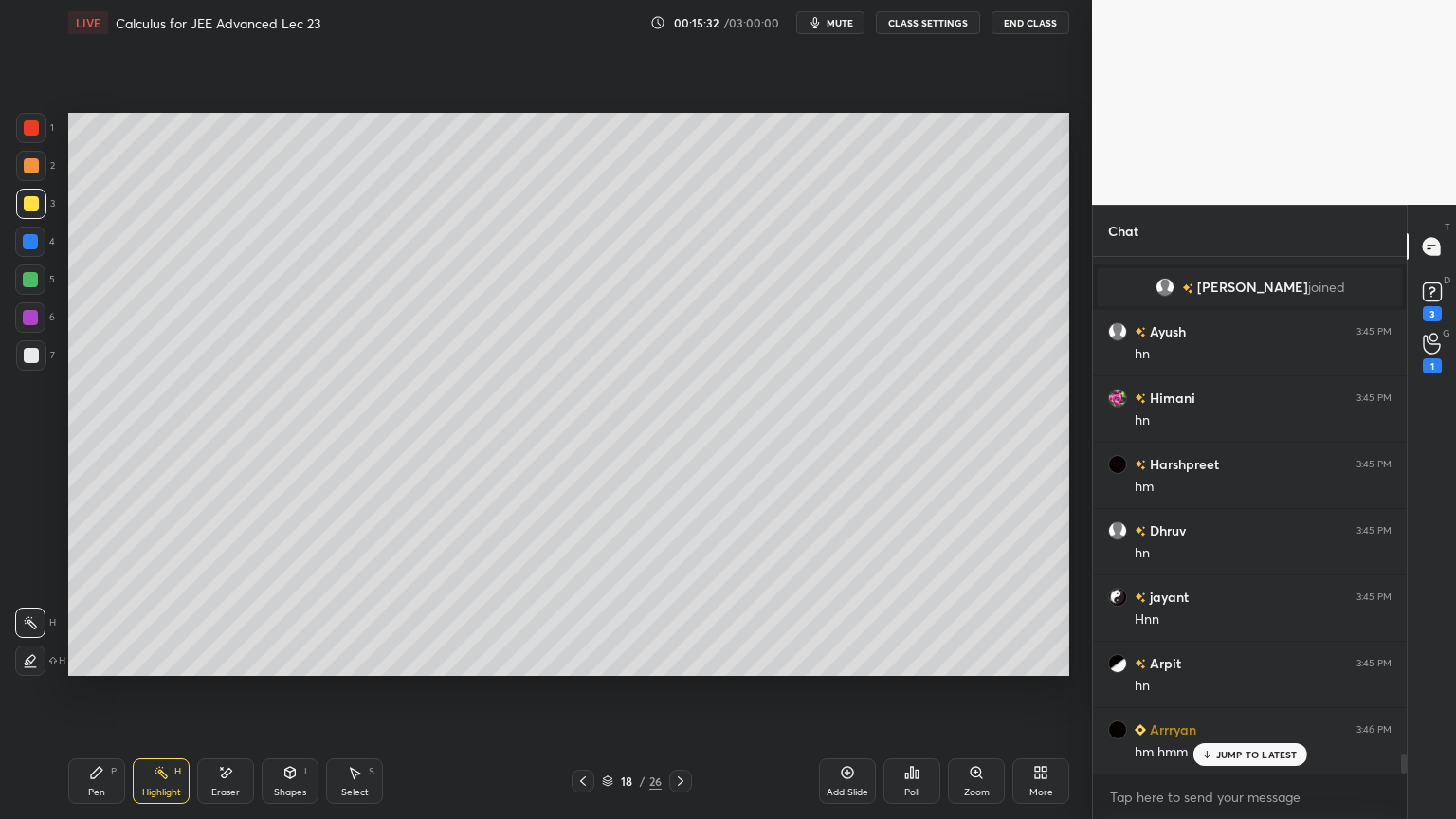 drag, startPoint x: 110, startPoint y: 776, endPoint x: 121, endPoint y: 779, distance: 11.401754 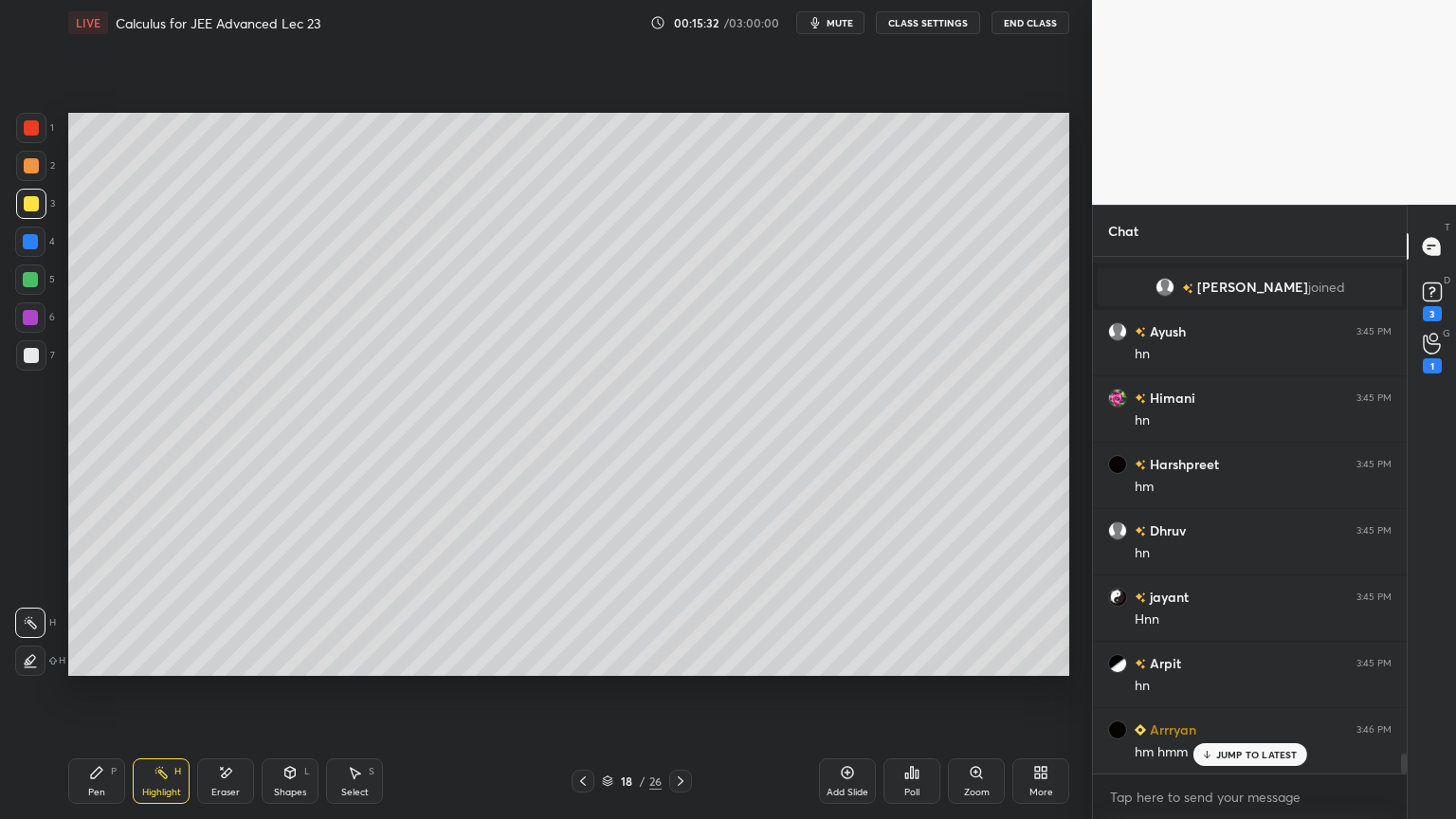 click on "Pen P" at bounding box center [97, 781] 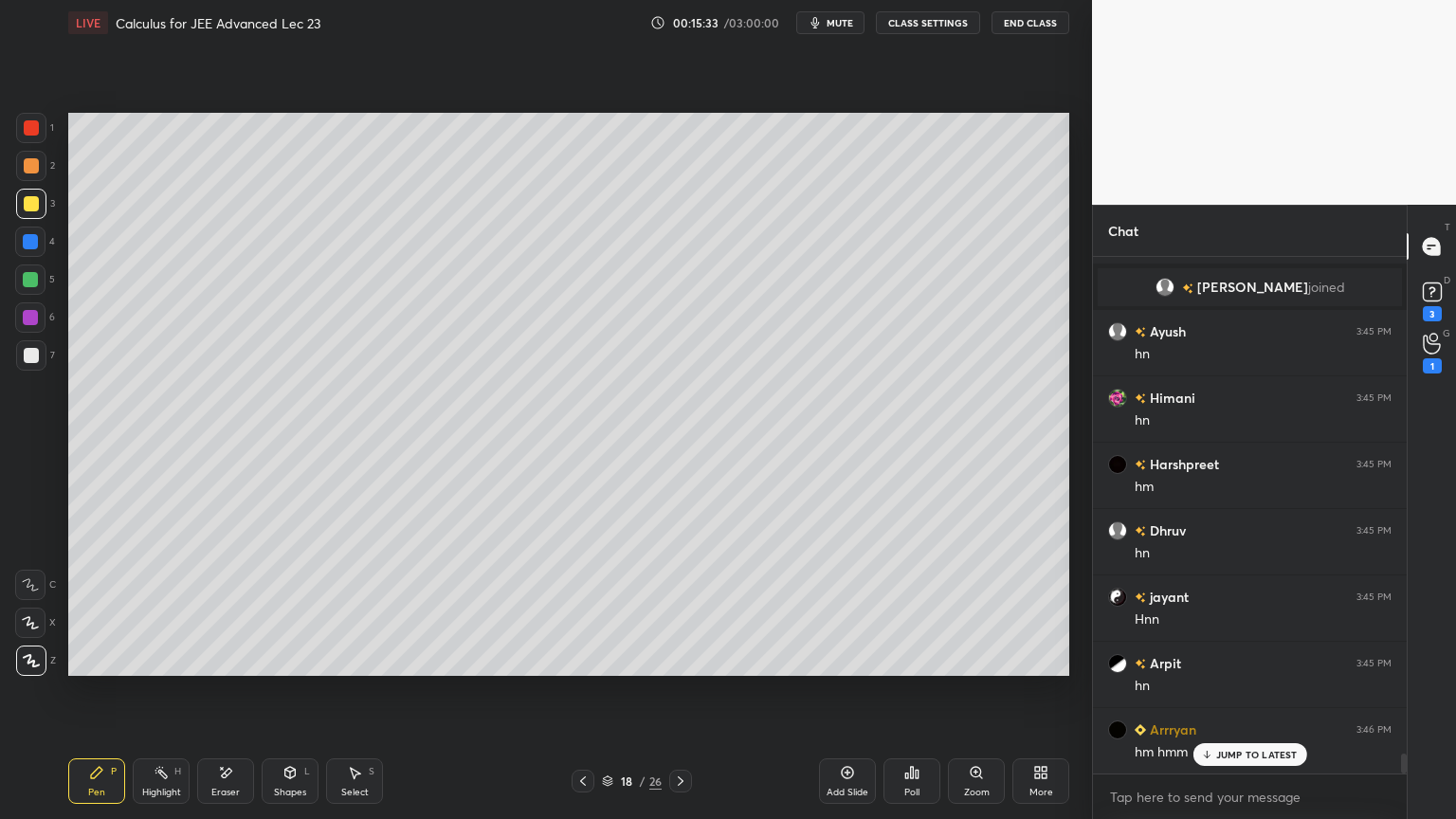 click 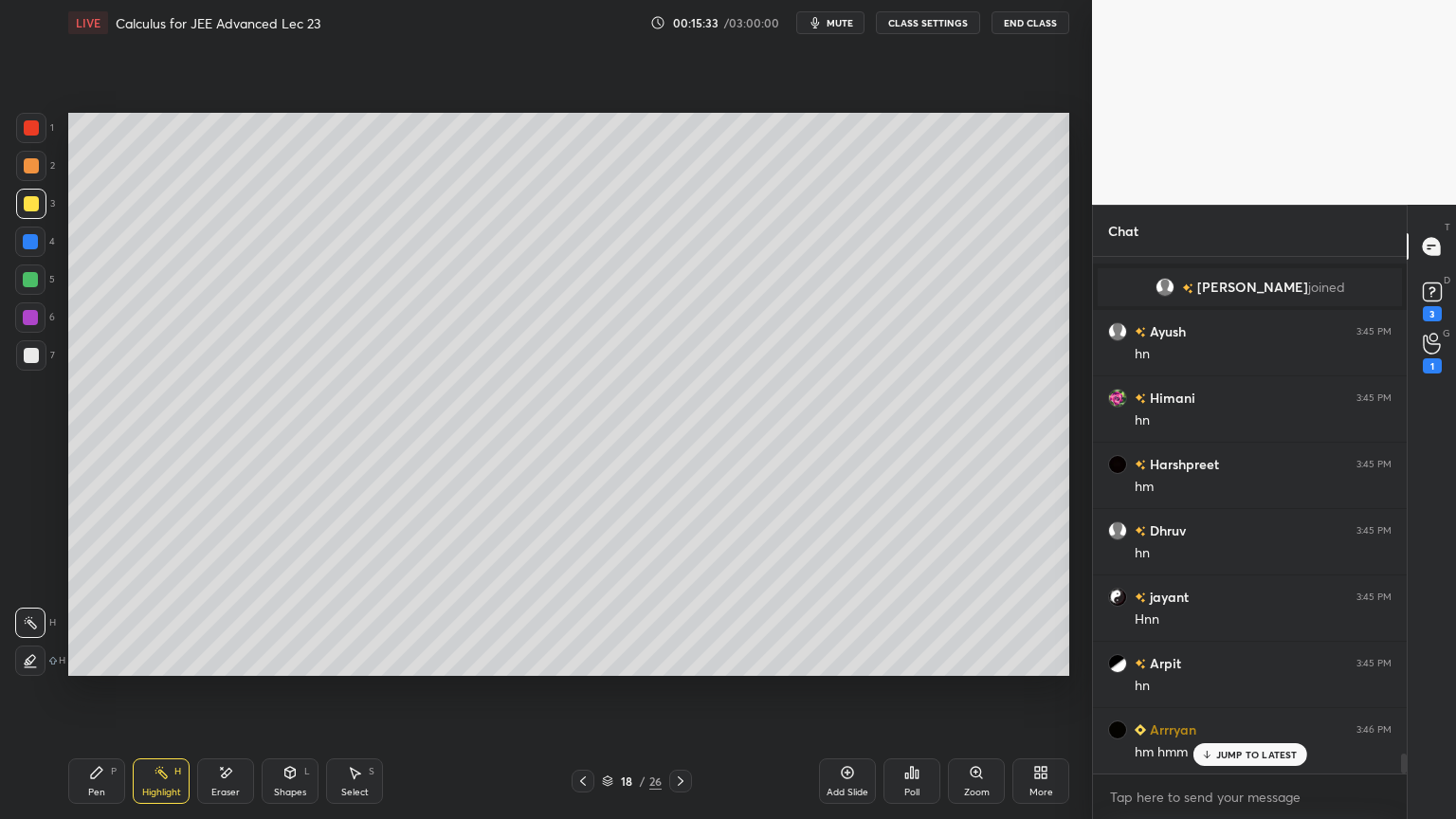 click on "Pen P" at bounding box center (97, 781) 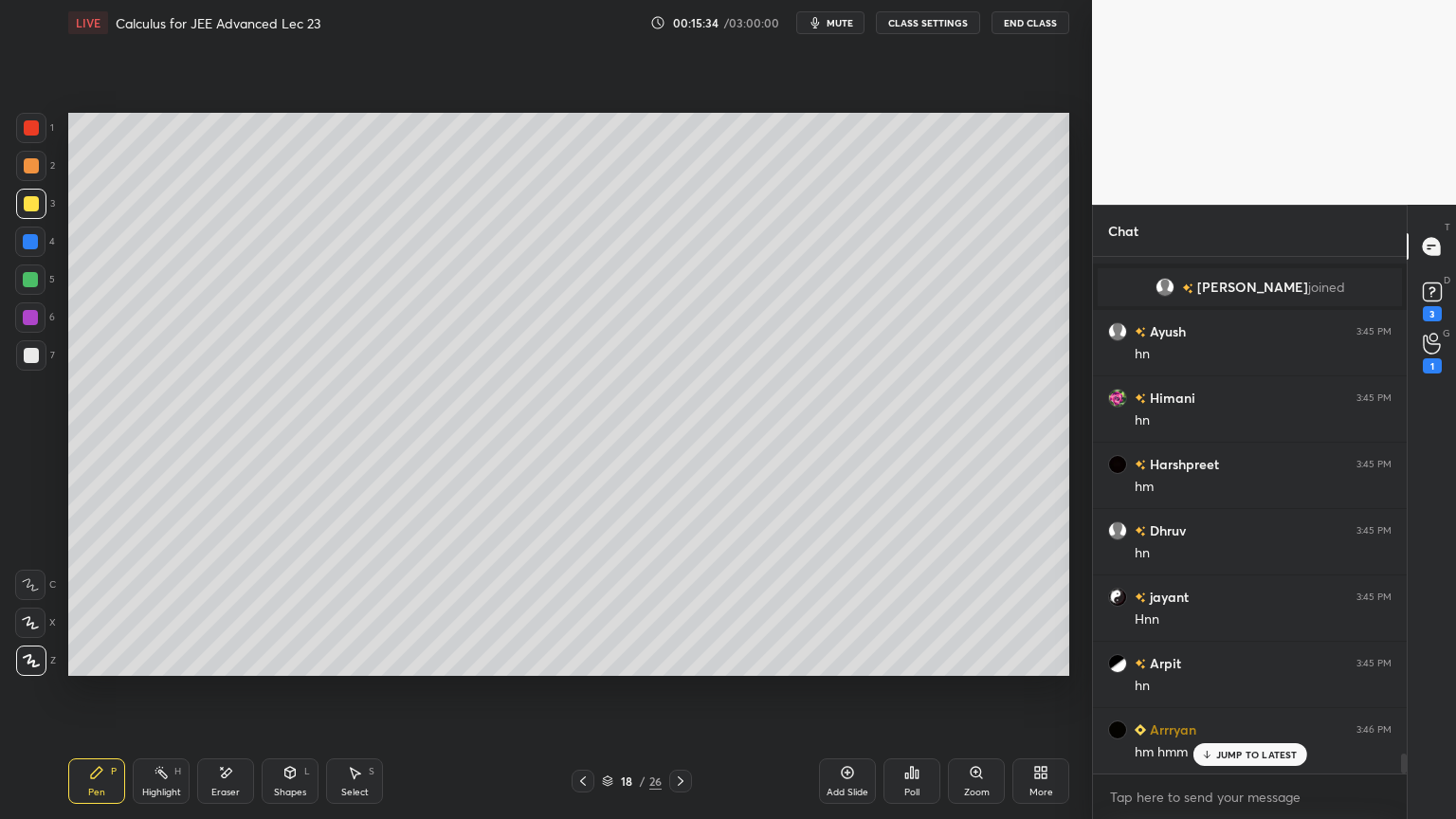 click at bounding box center [31, 355] 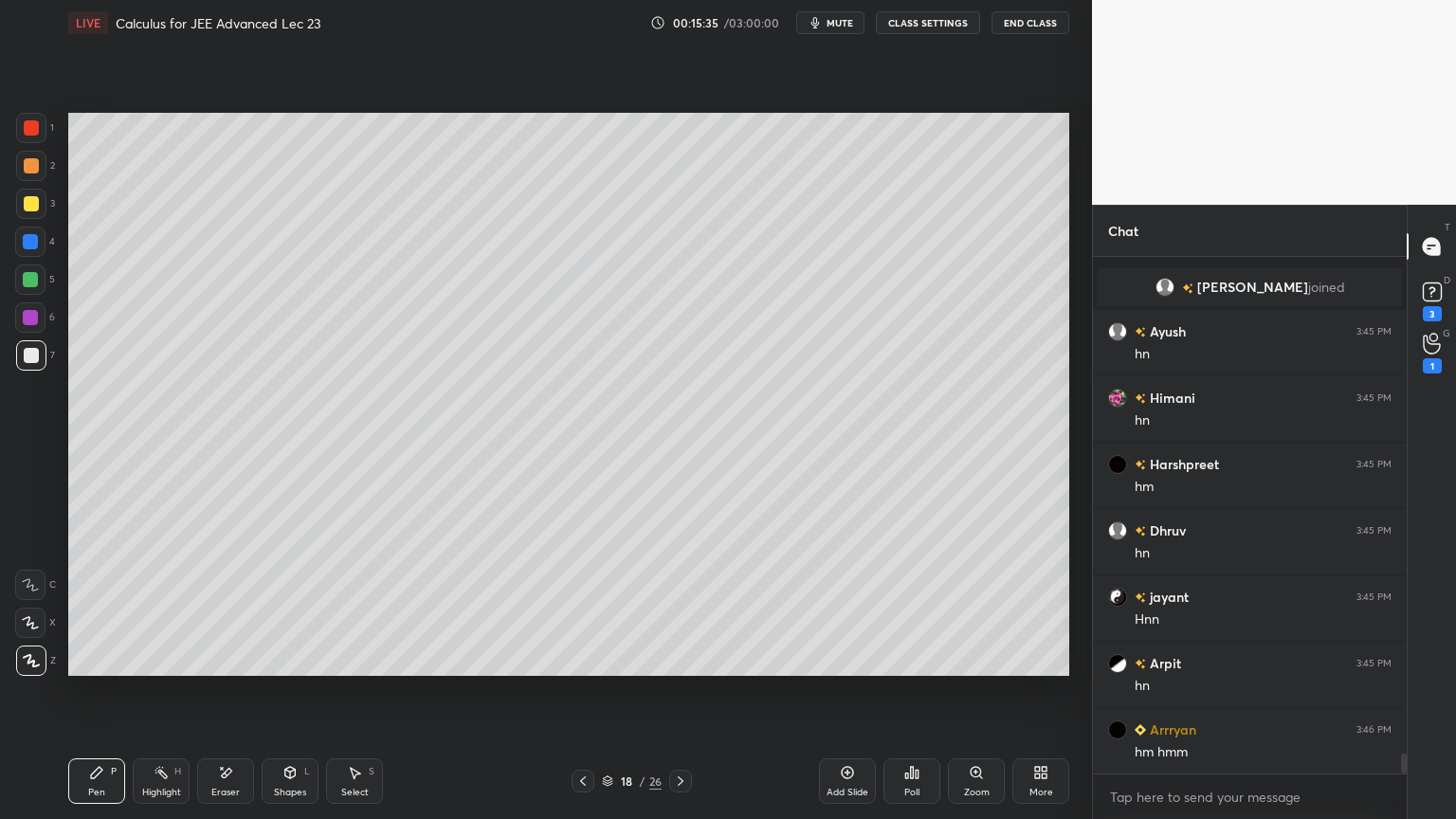 scroll, scrollTop: 12876, scrollLeft: 0, axis: vertical 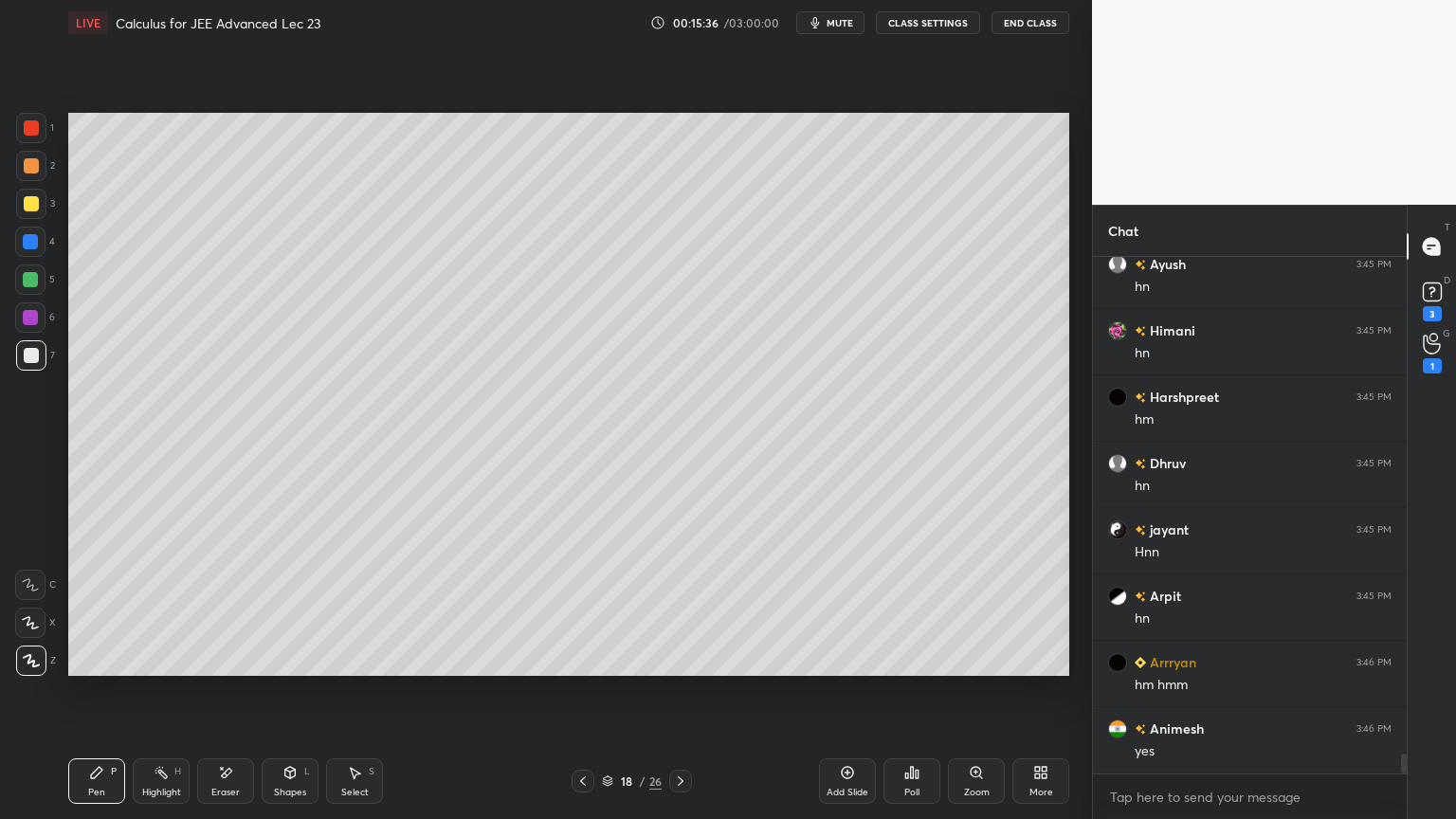 click on "Eraser" at bounding box center [226, 781] 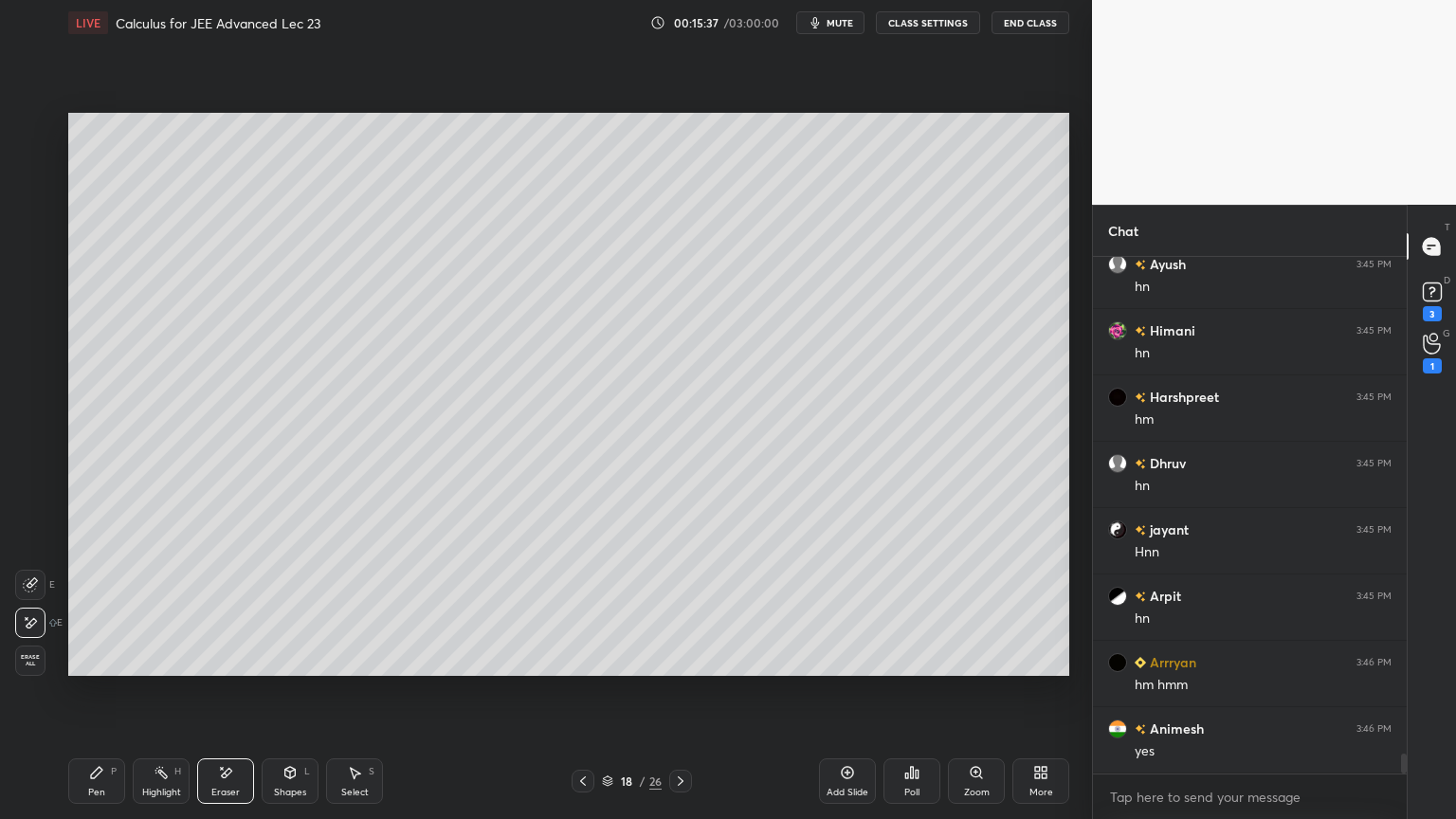 click on "Pen P" at bounding box center (97, 781) 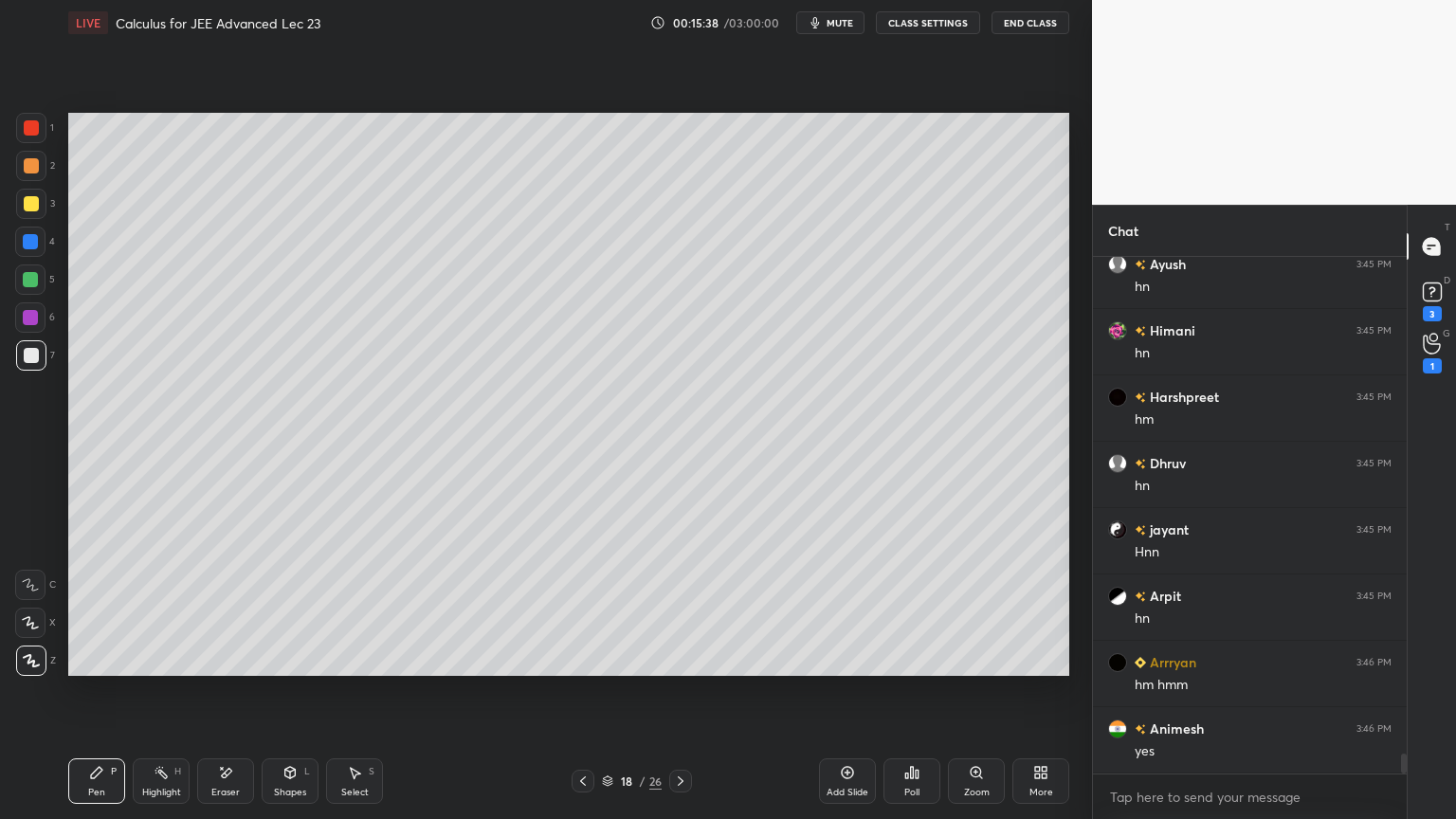 click at bounding box center (31, 128) 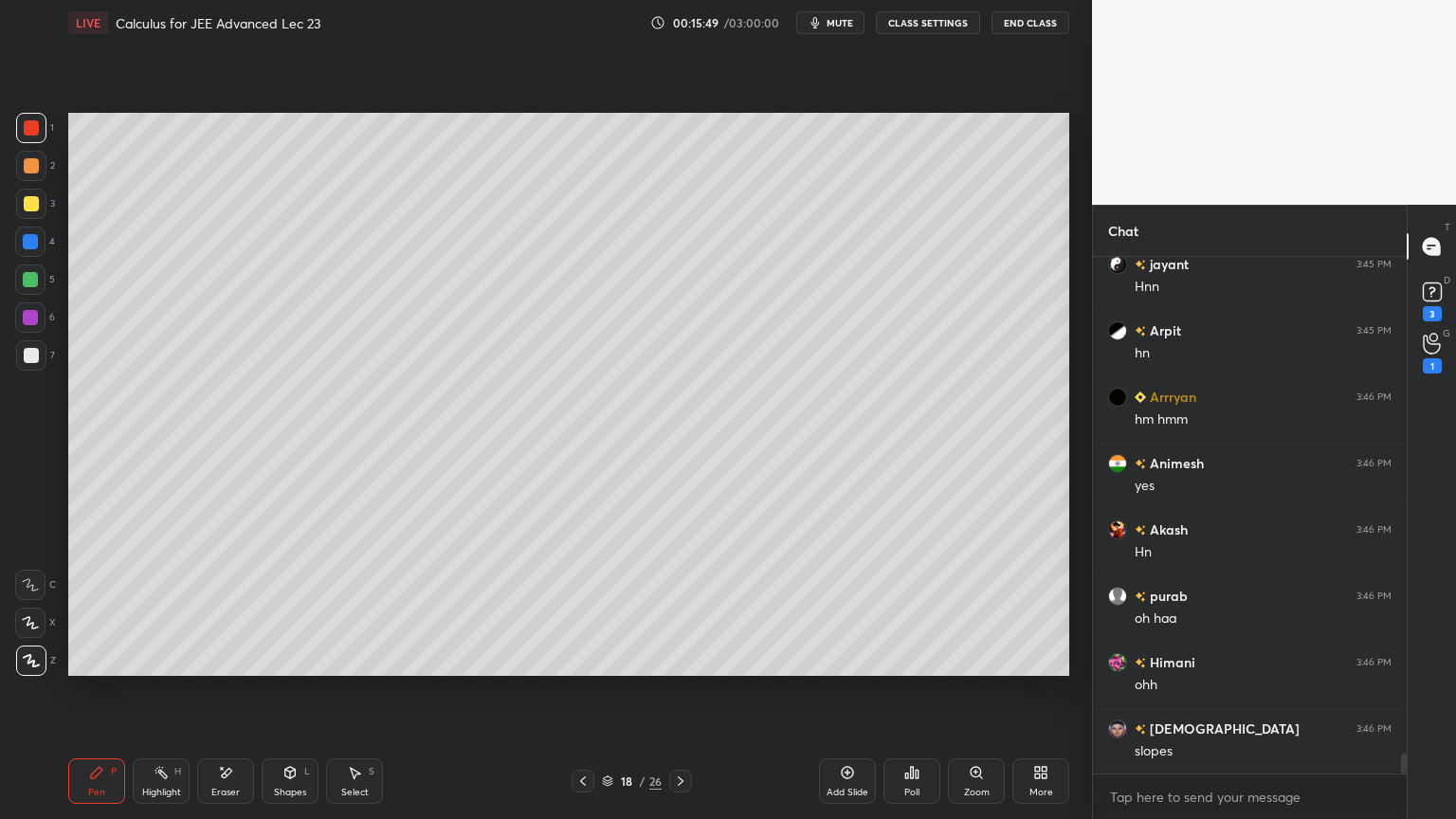 scroll, scrollTop: 13206, scrollLeft: 0, axis: vertical 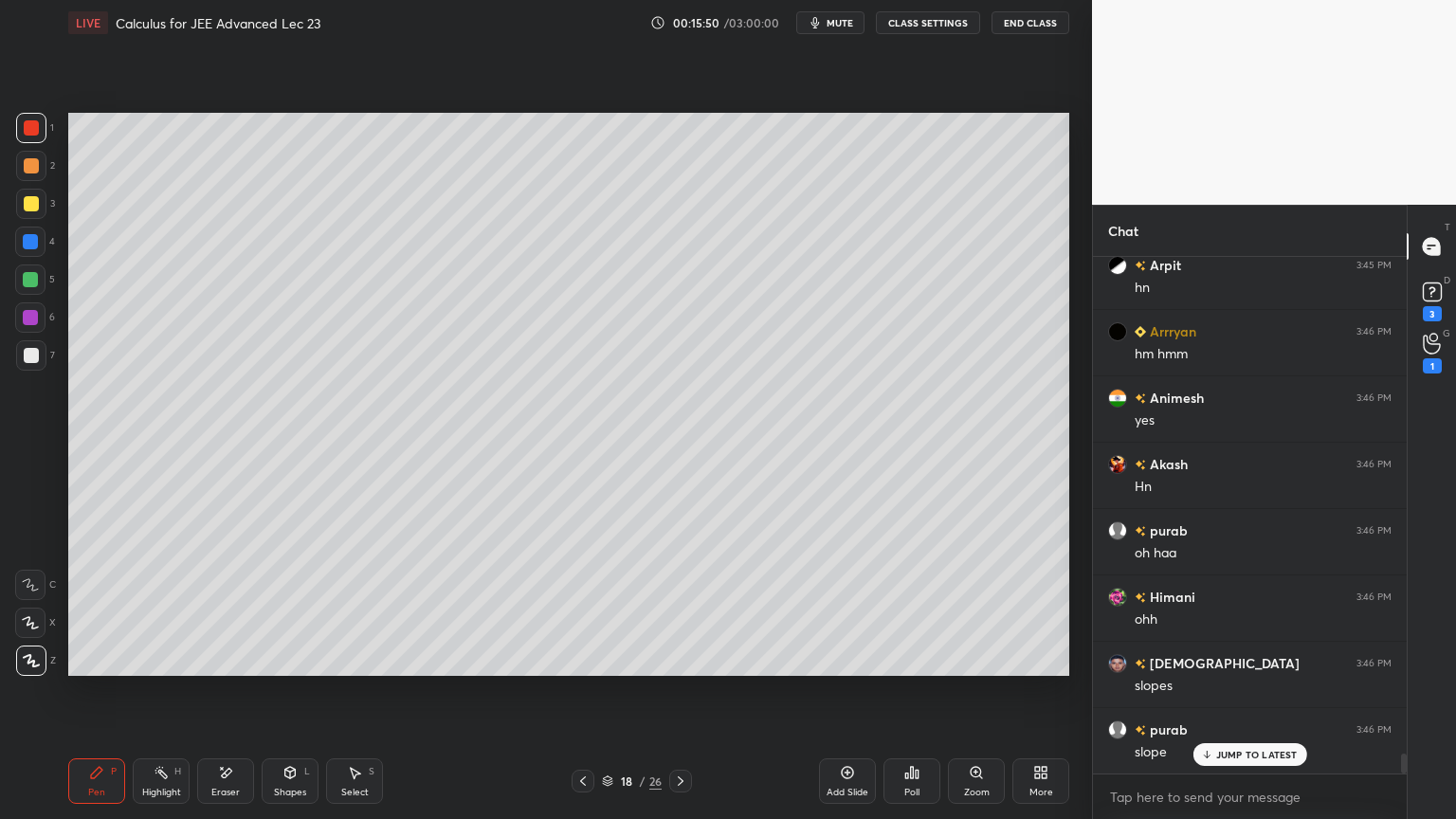 click on "Shapes L" at bounding box center (290, 781) 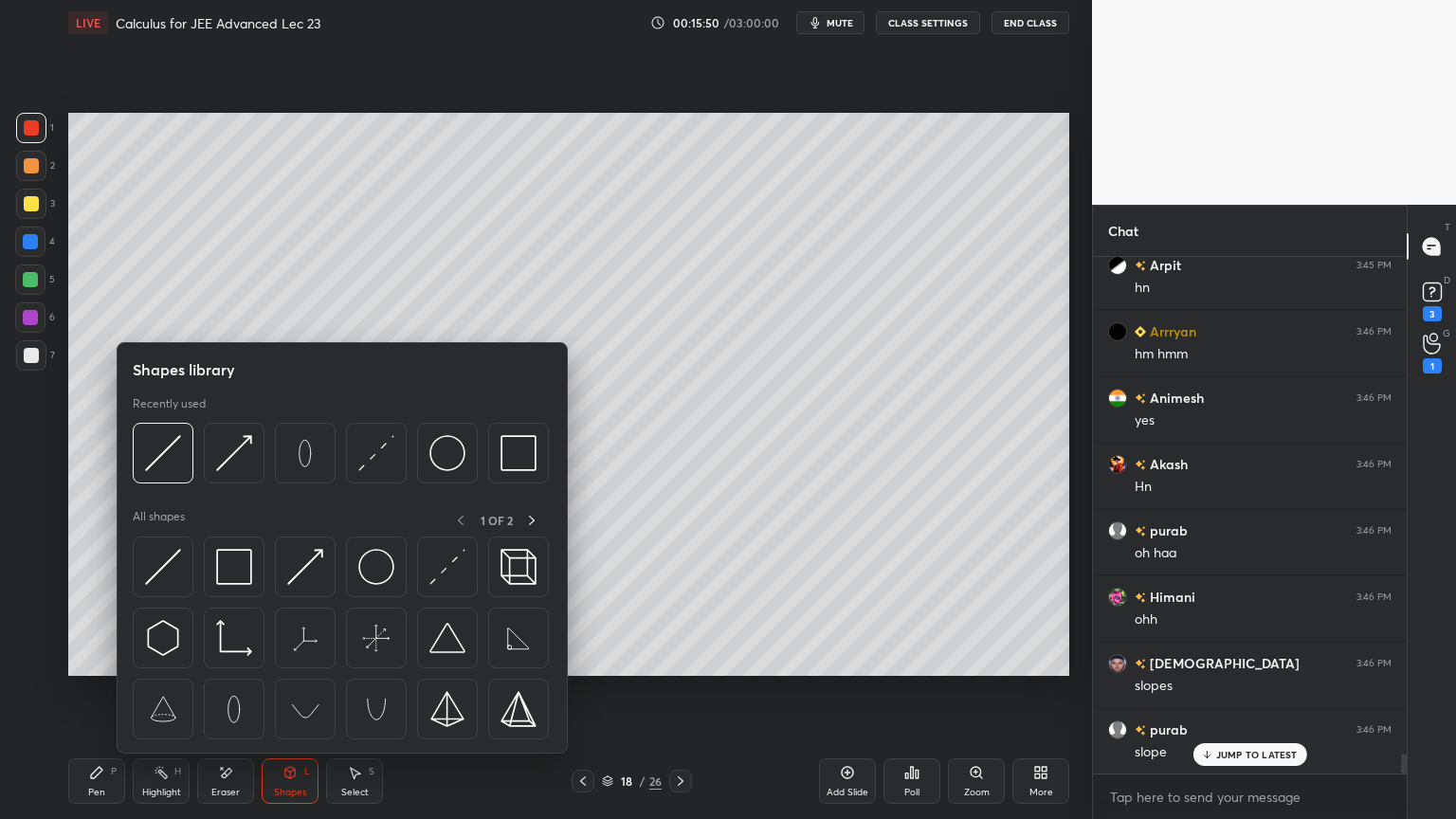scroll, scrollTop: 13274, scrollLeft: 0, axis: vertical 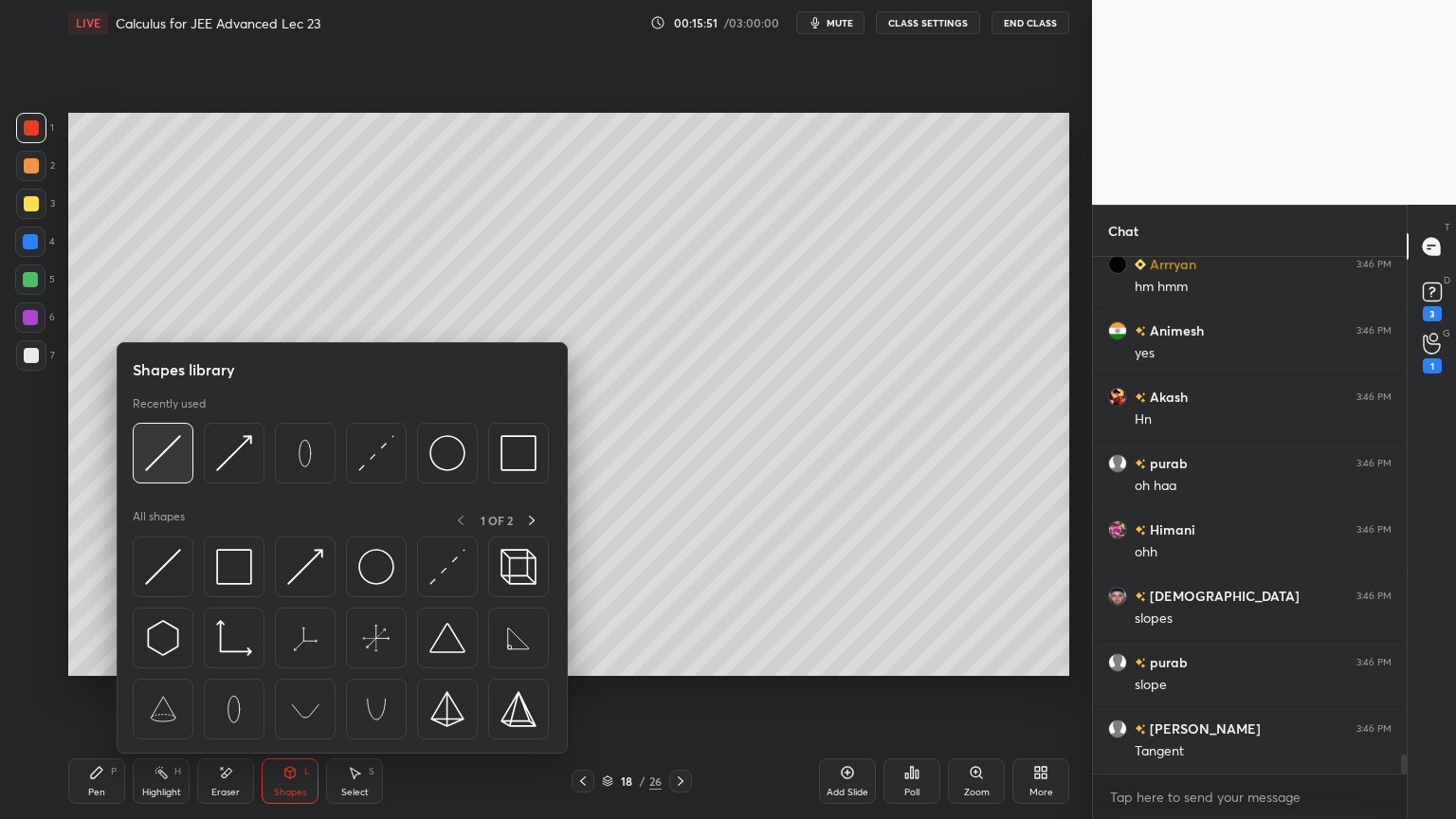 click at bounding box center [163, 453] 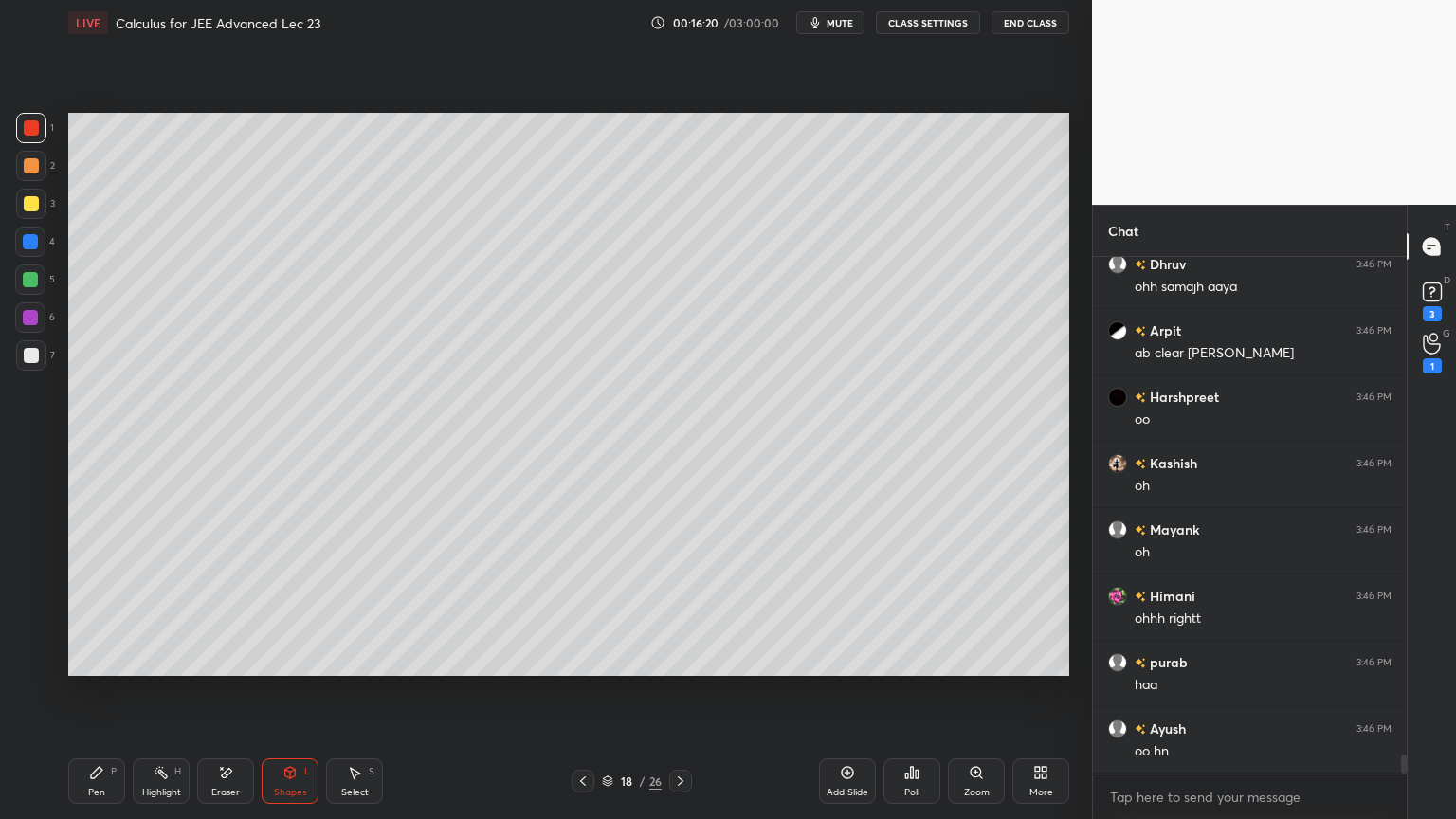 scroll, scrollTop: 13851, scrollLeft: 0, axis: vertical 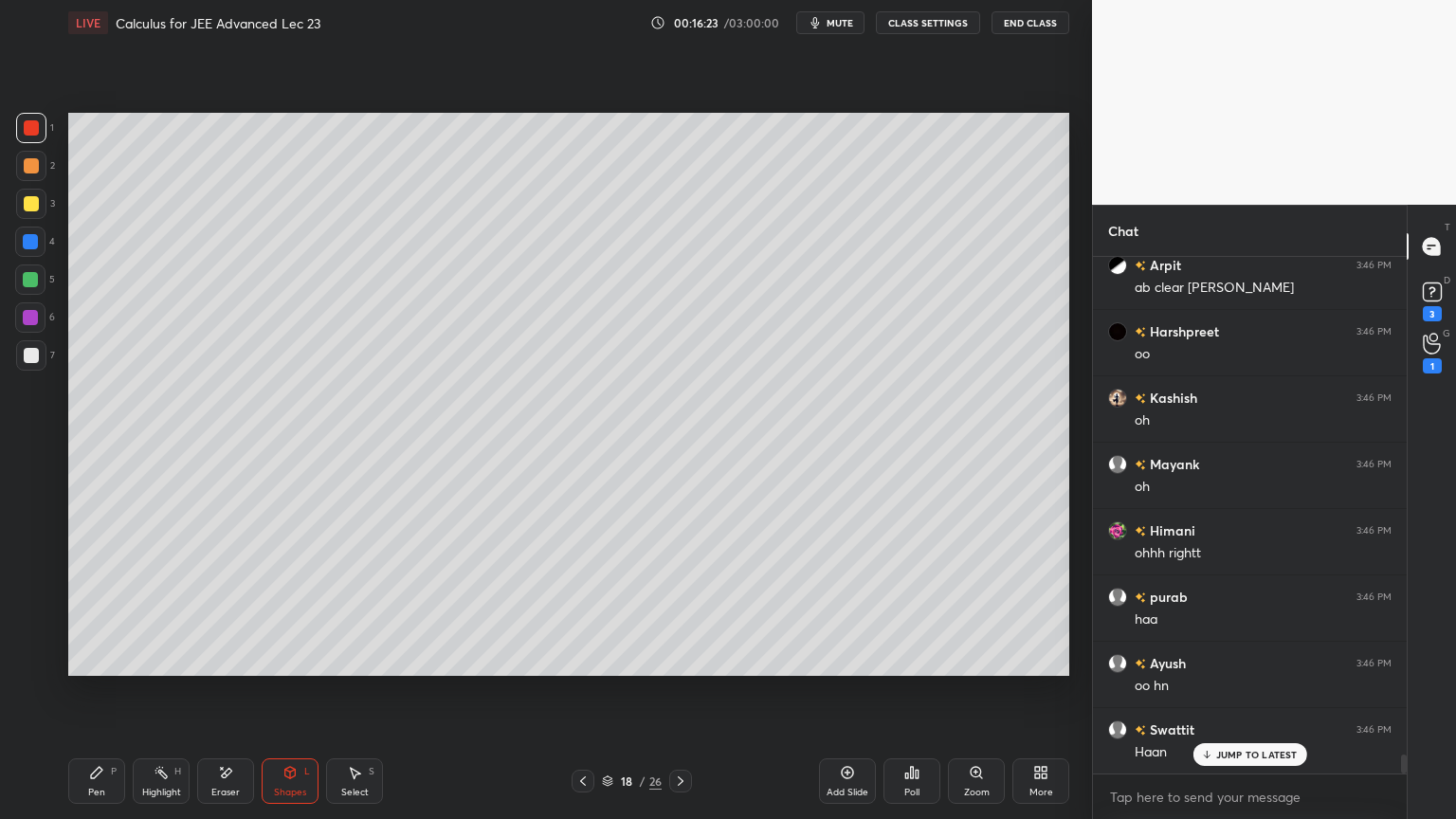 click 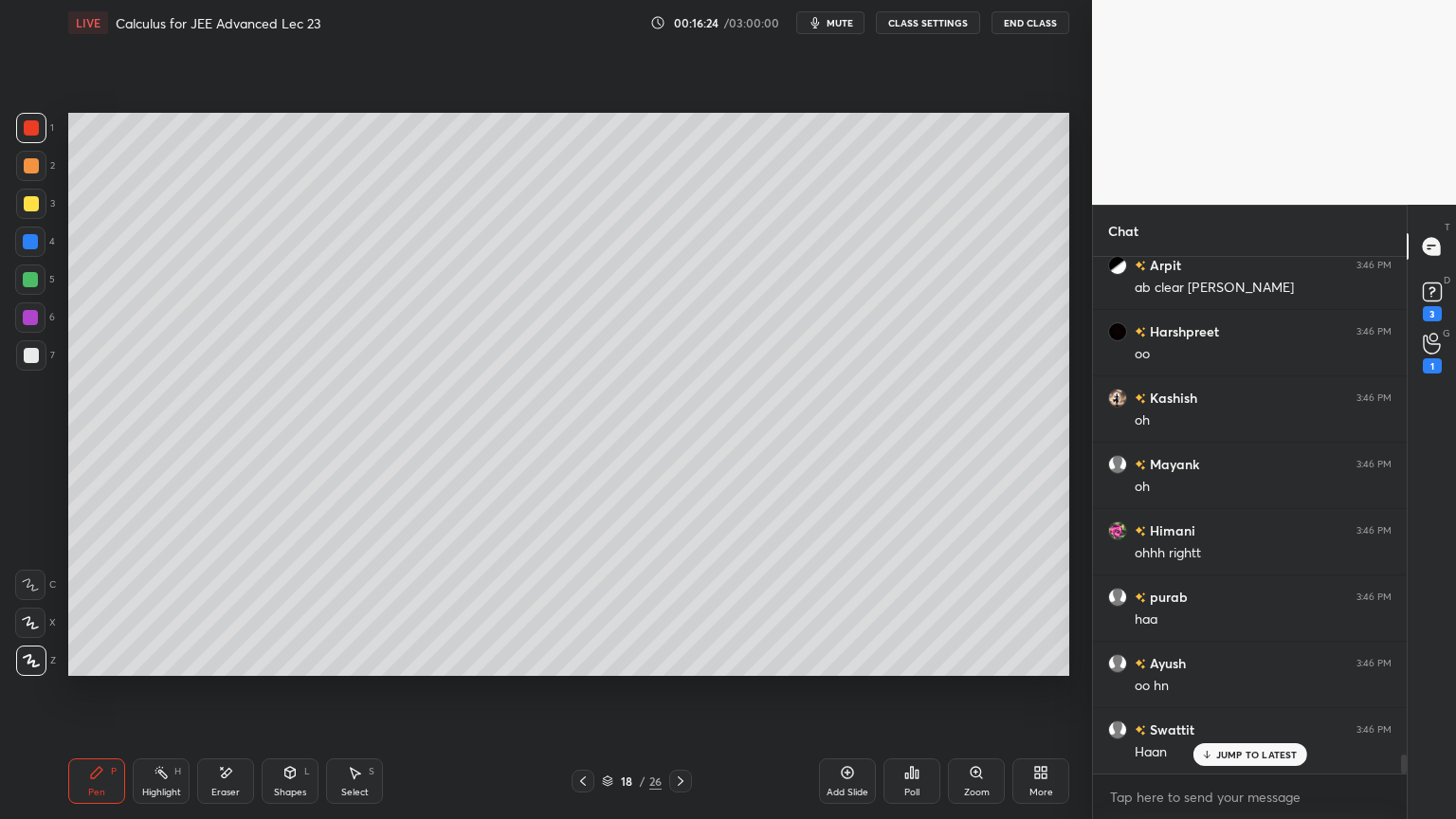 click at bounding box center (31, 355) 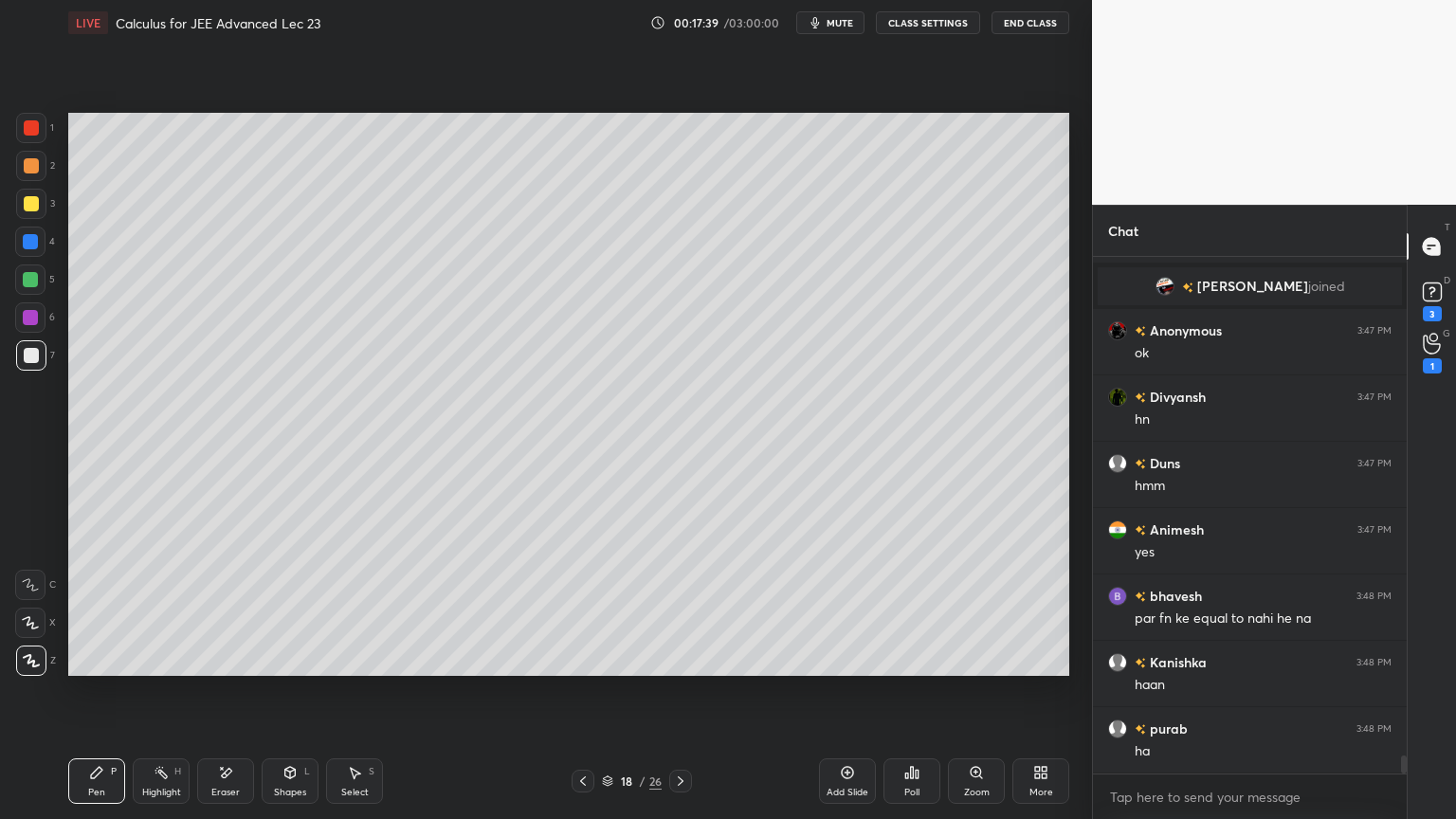 scroll, scrollTop: 14514, scrollLeft: 0, axis: vertical 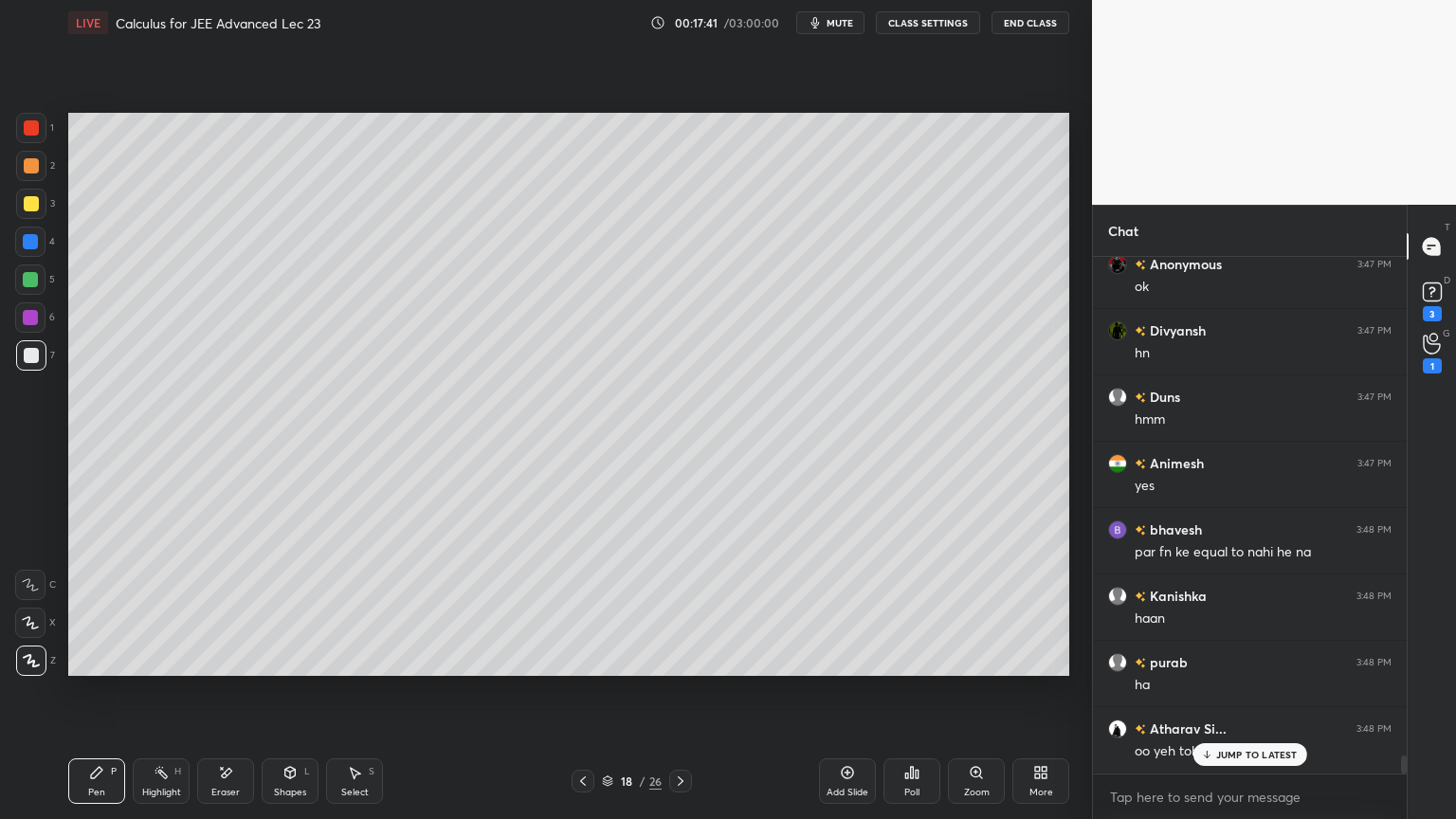 click on "[PERSON_NAME] 3:46 PM ohhh rightt [PERSON_NAME] 3:46 PM haa [PERSON_NAME] 3:46 PM oo hn Swattit 3:46 PM [PERSON_NAME] 3:47 PM haa Arrryan 3:47 PM hm hmm [PERSON_NAME] 3:47 PM hn jayant 3:47 PM [PERSON_NAME] 3:47 PM [PERSON_NAME]  joined Anonymous 3:47 PM ok [PERSON_NAME] 3:47 PM hn Duns 3:47 PM hmm [PERSON_NAME] 3:47 PM yes [PERSON_NAME] 3:48 PM par fn ke equal to nahi he na [PERSON_NAME] 3:48 PM [PERSON_NAME] 3:48 PM [PERSON_NAME] Si... 3:48 PM oo yeh toh khel skte mast" at bounding box center [1249, 515] 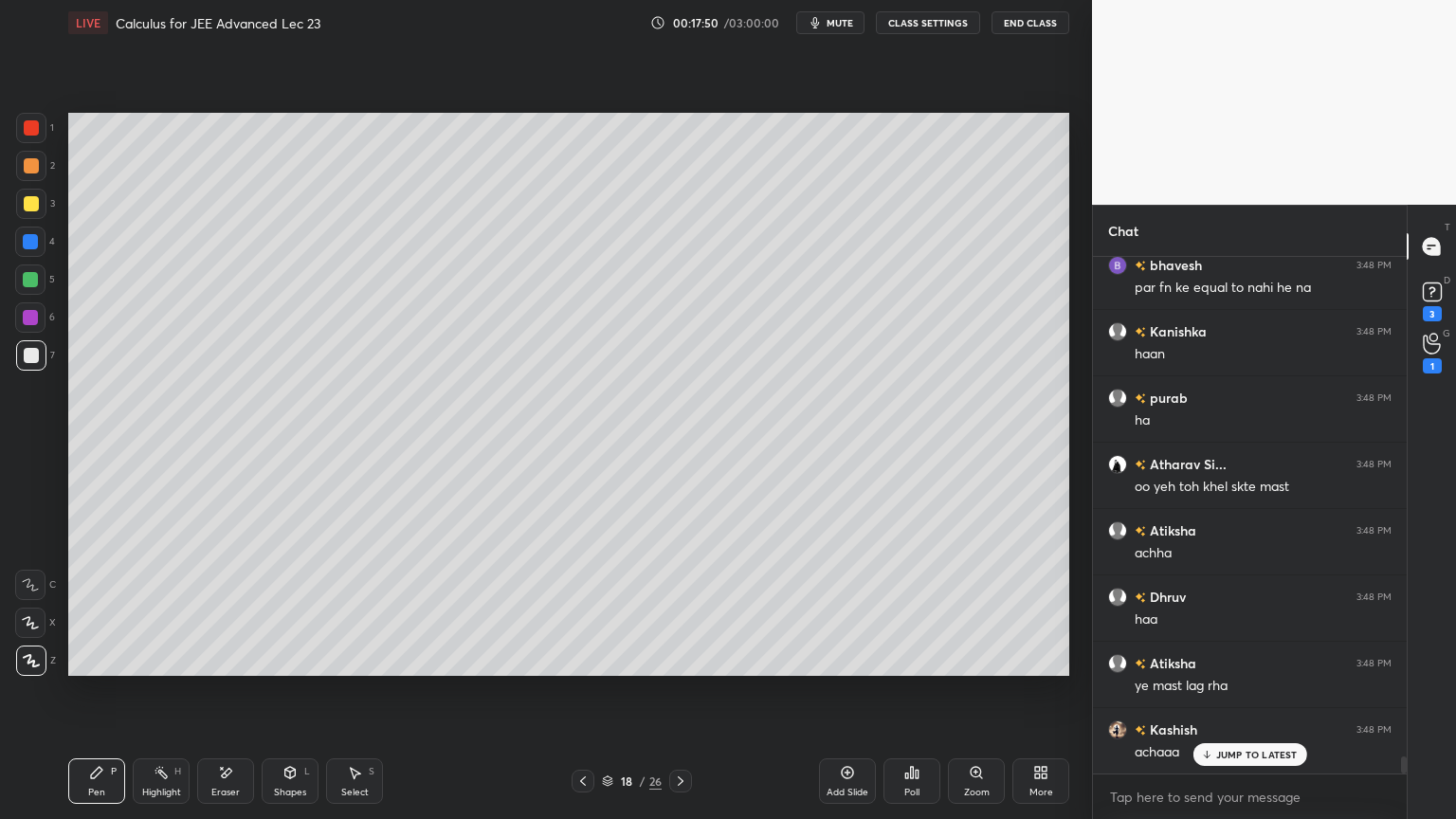 scroll, scrollTop: 14825, scrollLeft: 0, axis: vertical 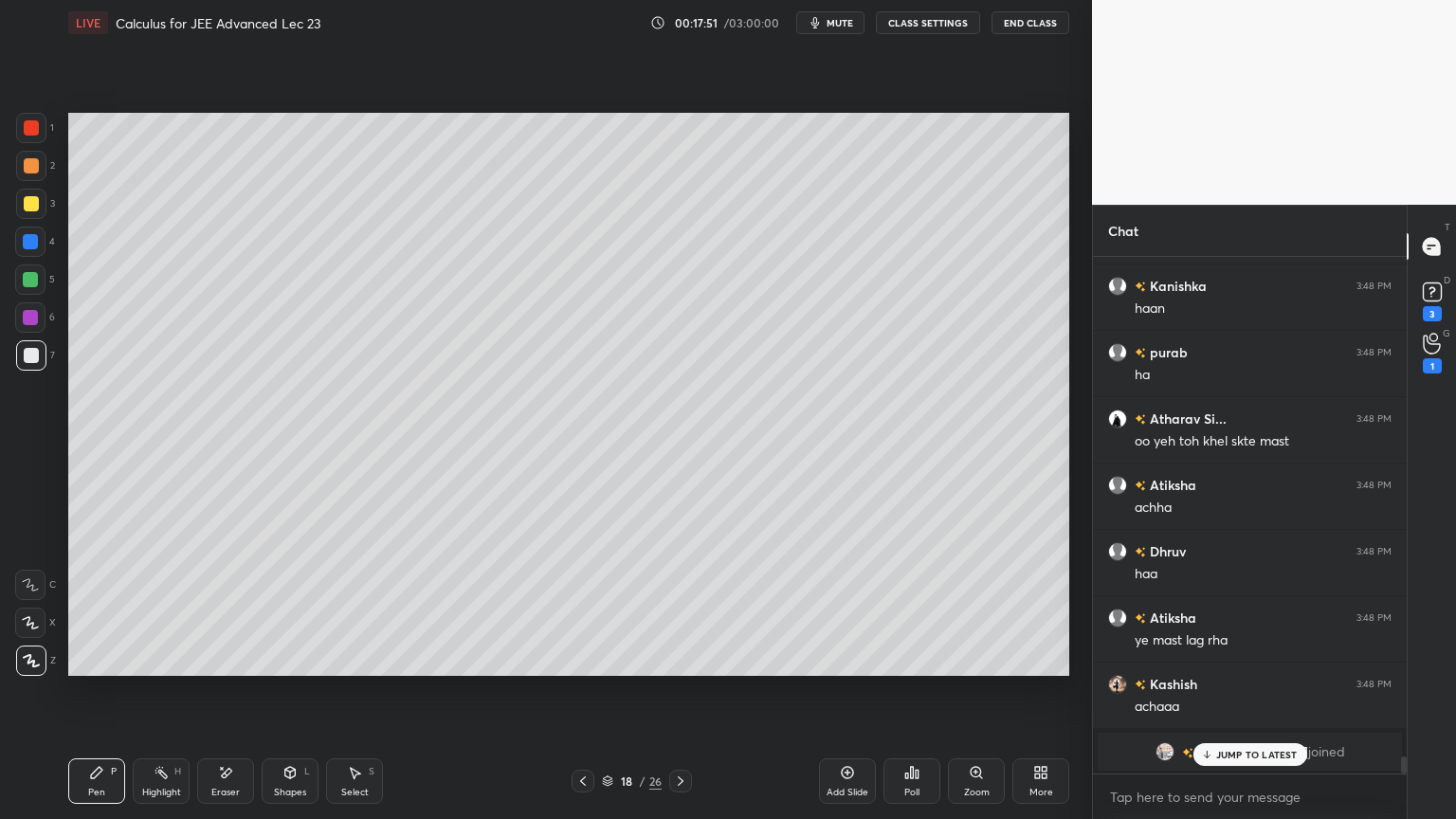 click on "JUMP TO LATEST" at bounding box center (1257, 755) 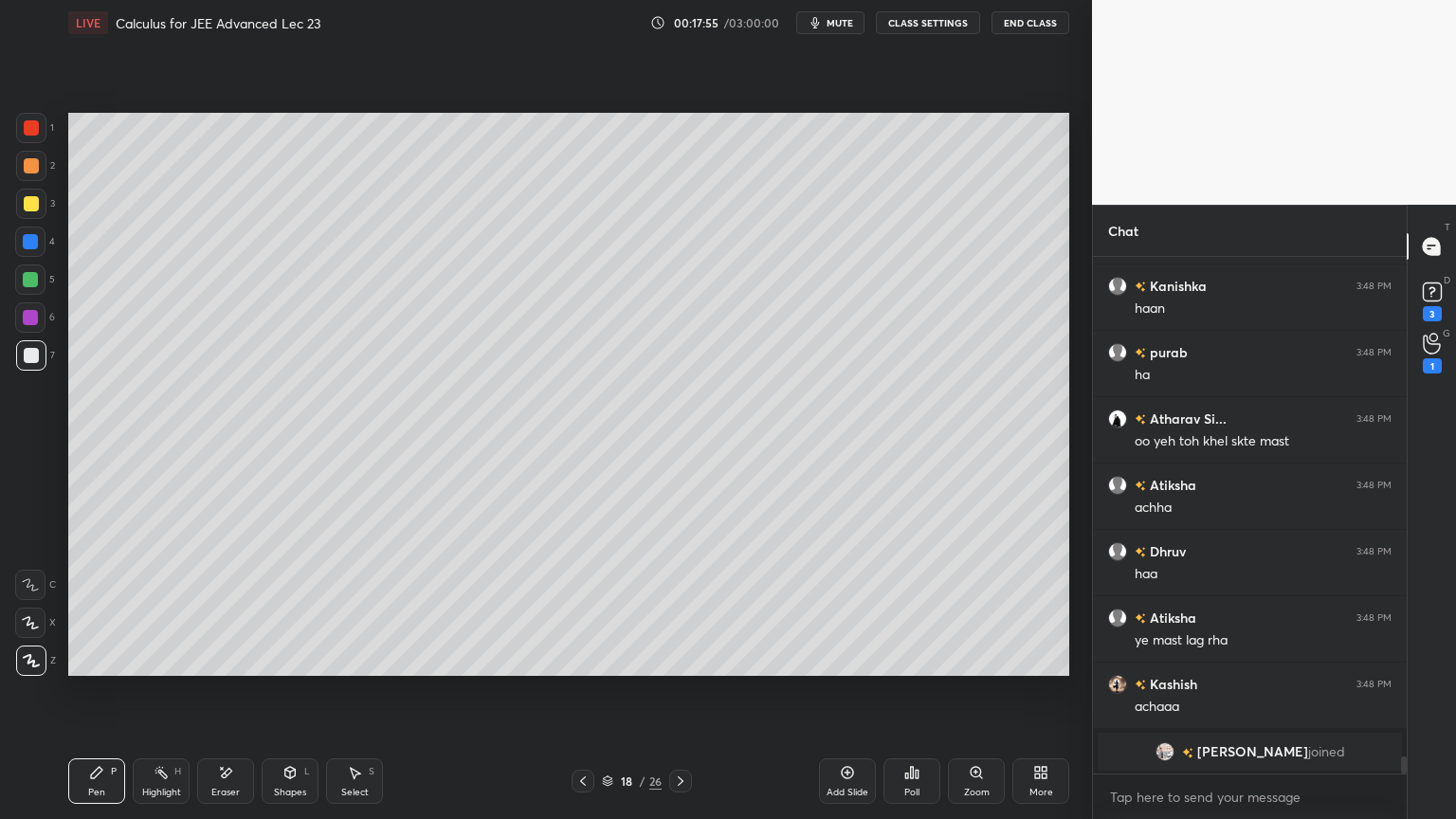 scroll, scrollTop: 14893, scrollLeft: 0, axis: vertical 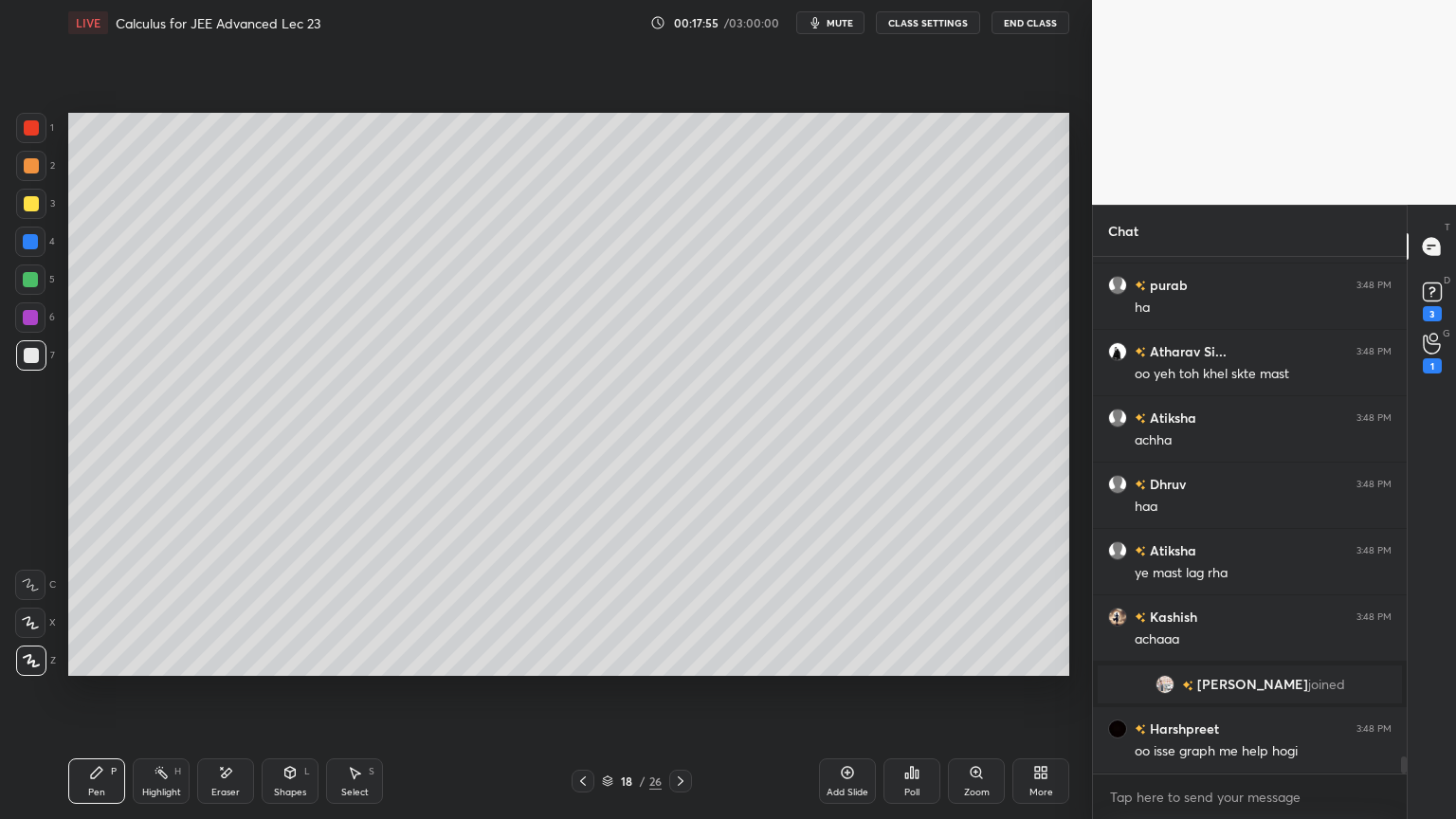 click on "Add Slide" at bounding box center [847, 781] 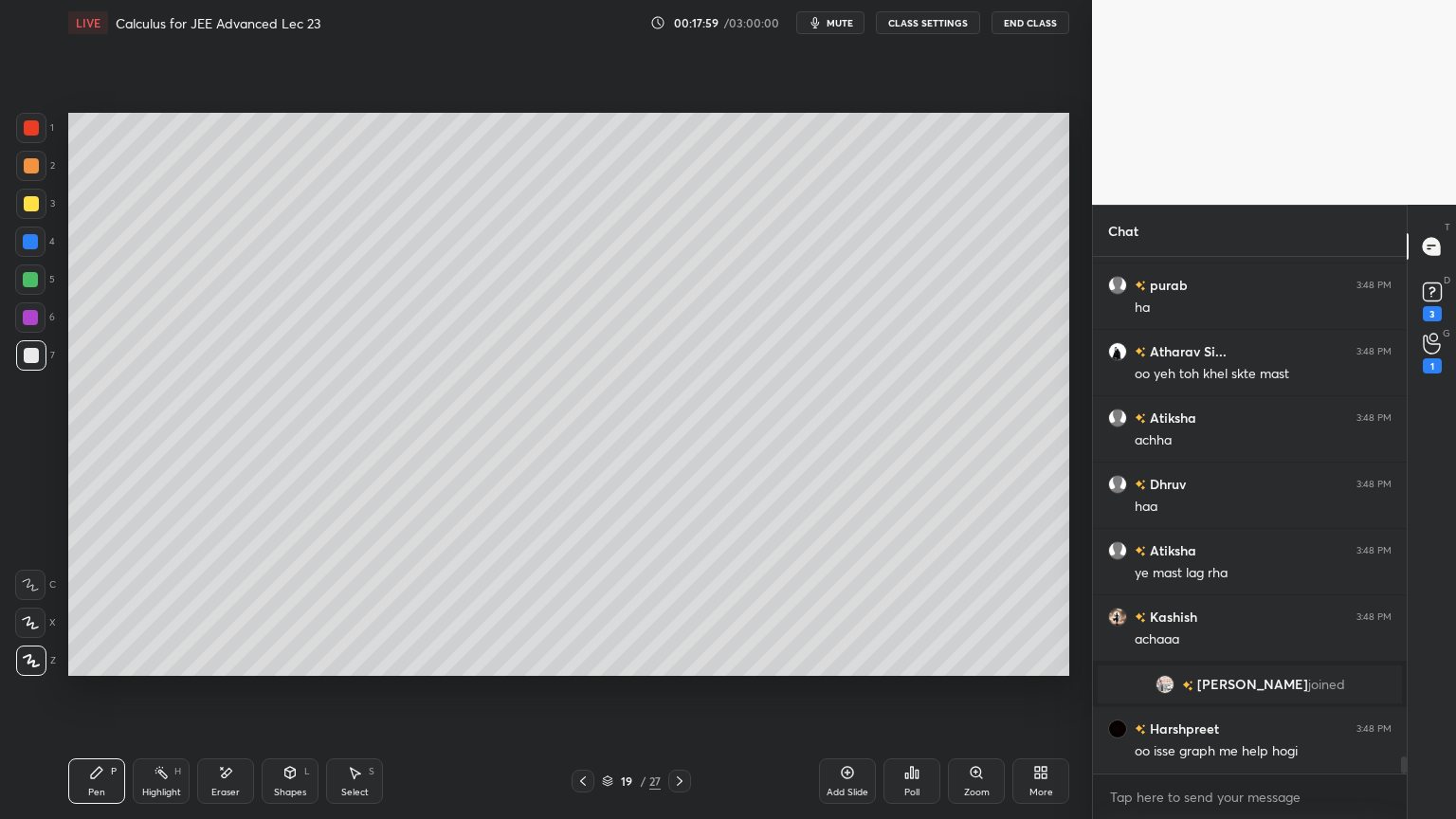 click 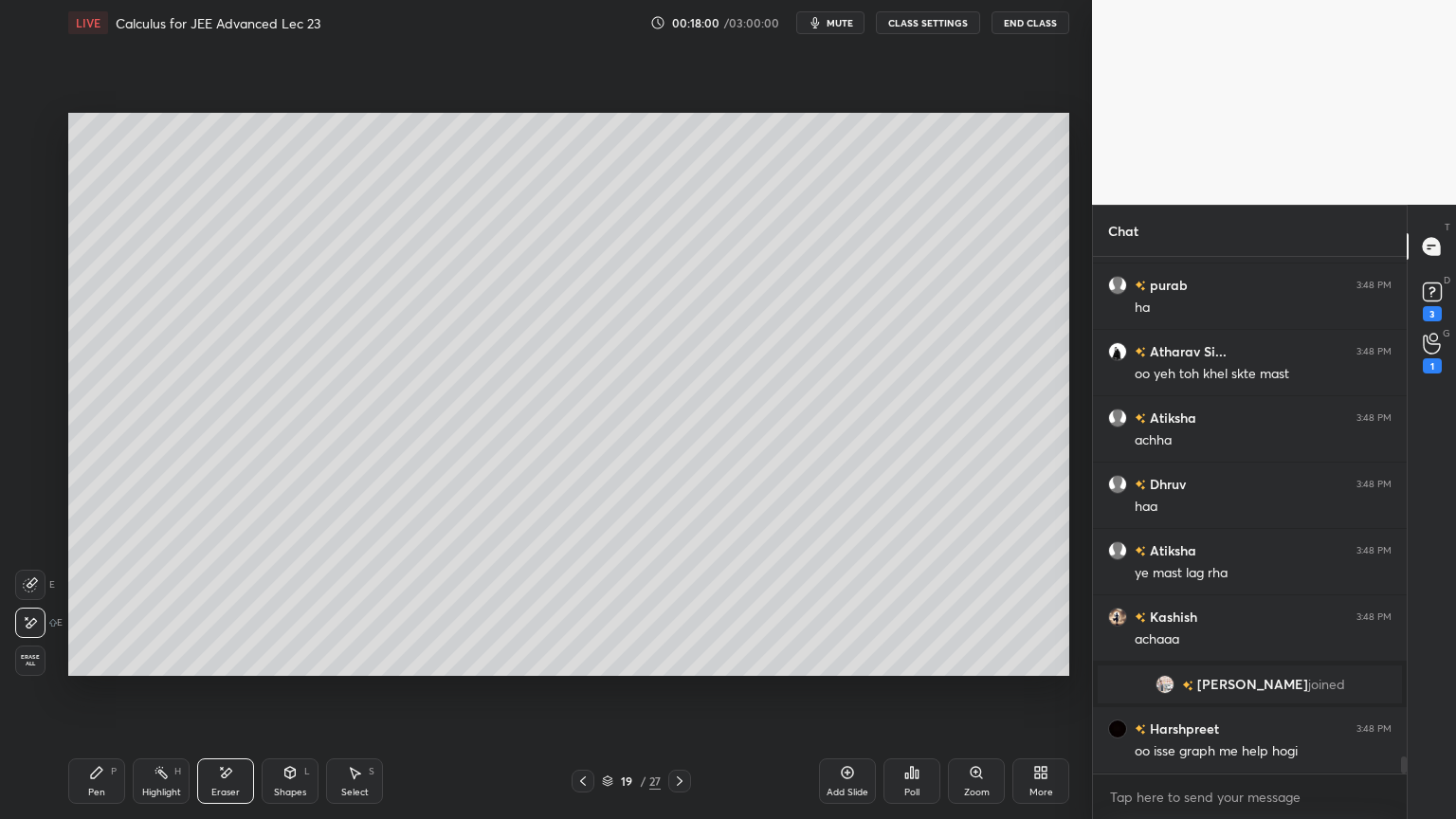 click on "Pen" at bounding box center (97, 792) 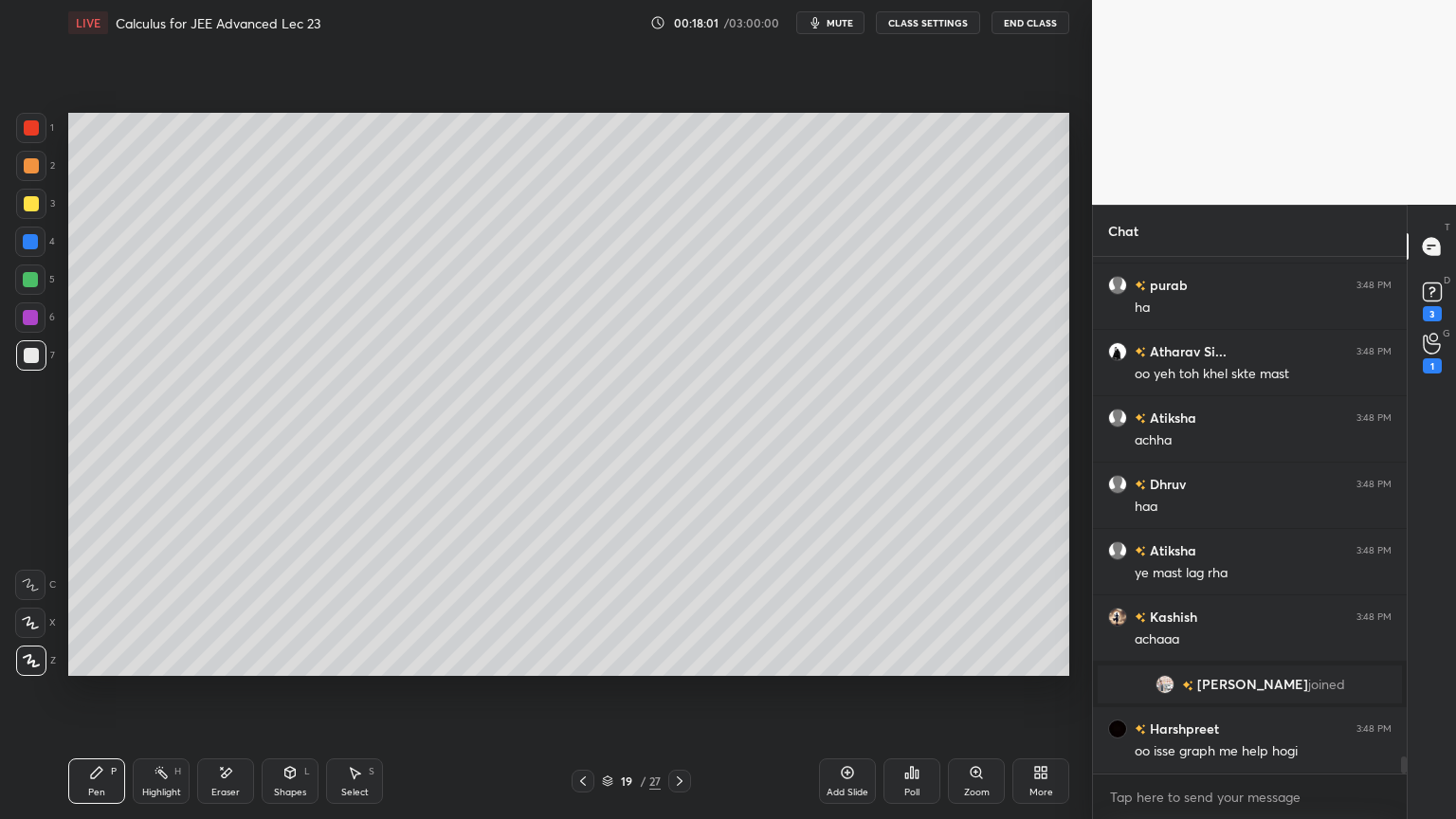 scroll, scrollTop: 14938, scrollLeft: 0, axis: vertical 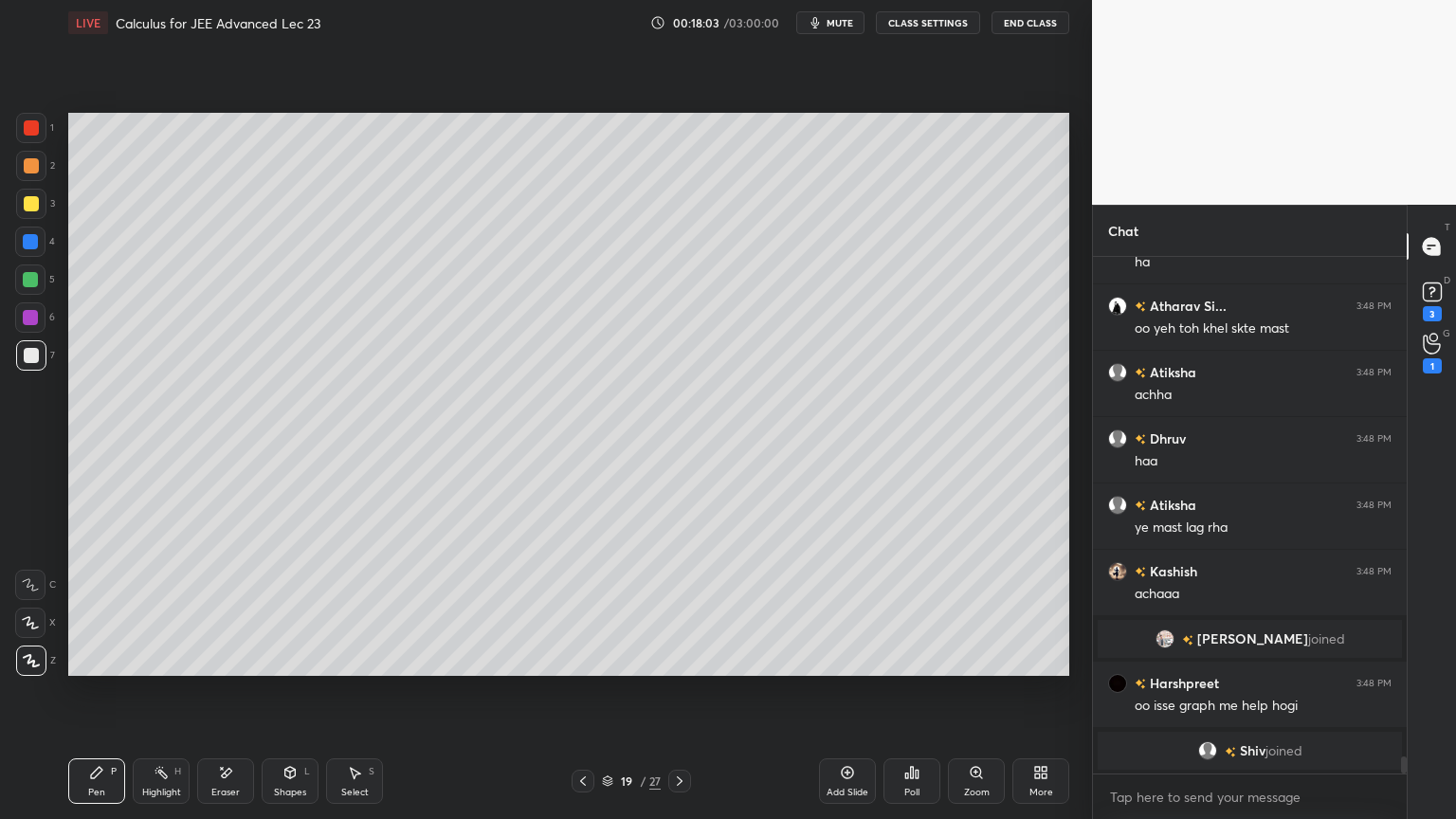 drag, startPoint x: 216, startPoint y: 788, endPoint x: 187, endPoint y: 687, distance: 105.080921 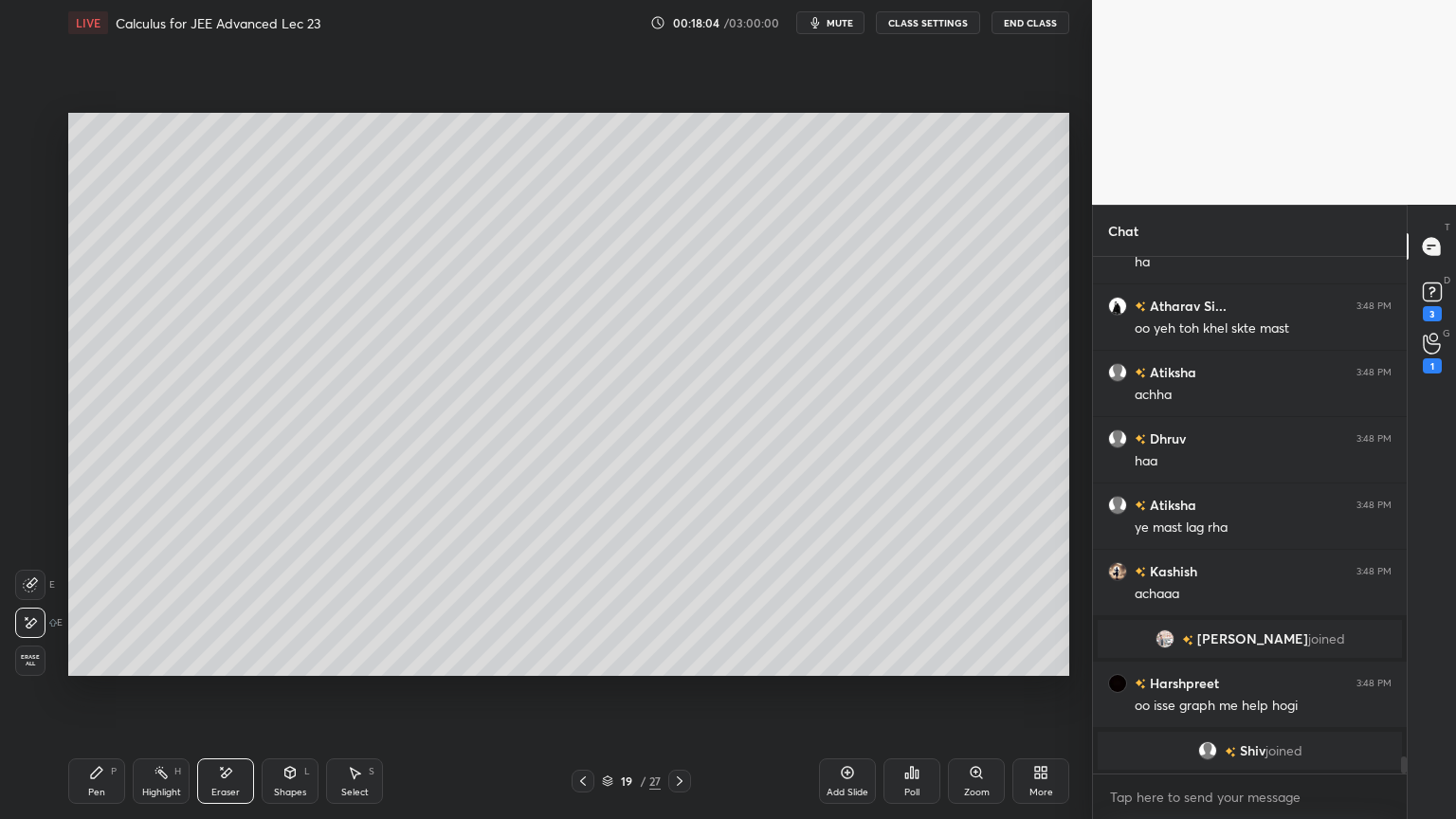 drag, startPoint x: 98, startPoint y: 786, endPoint x: 98, endPoint y: 758, distance: 28 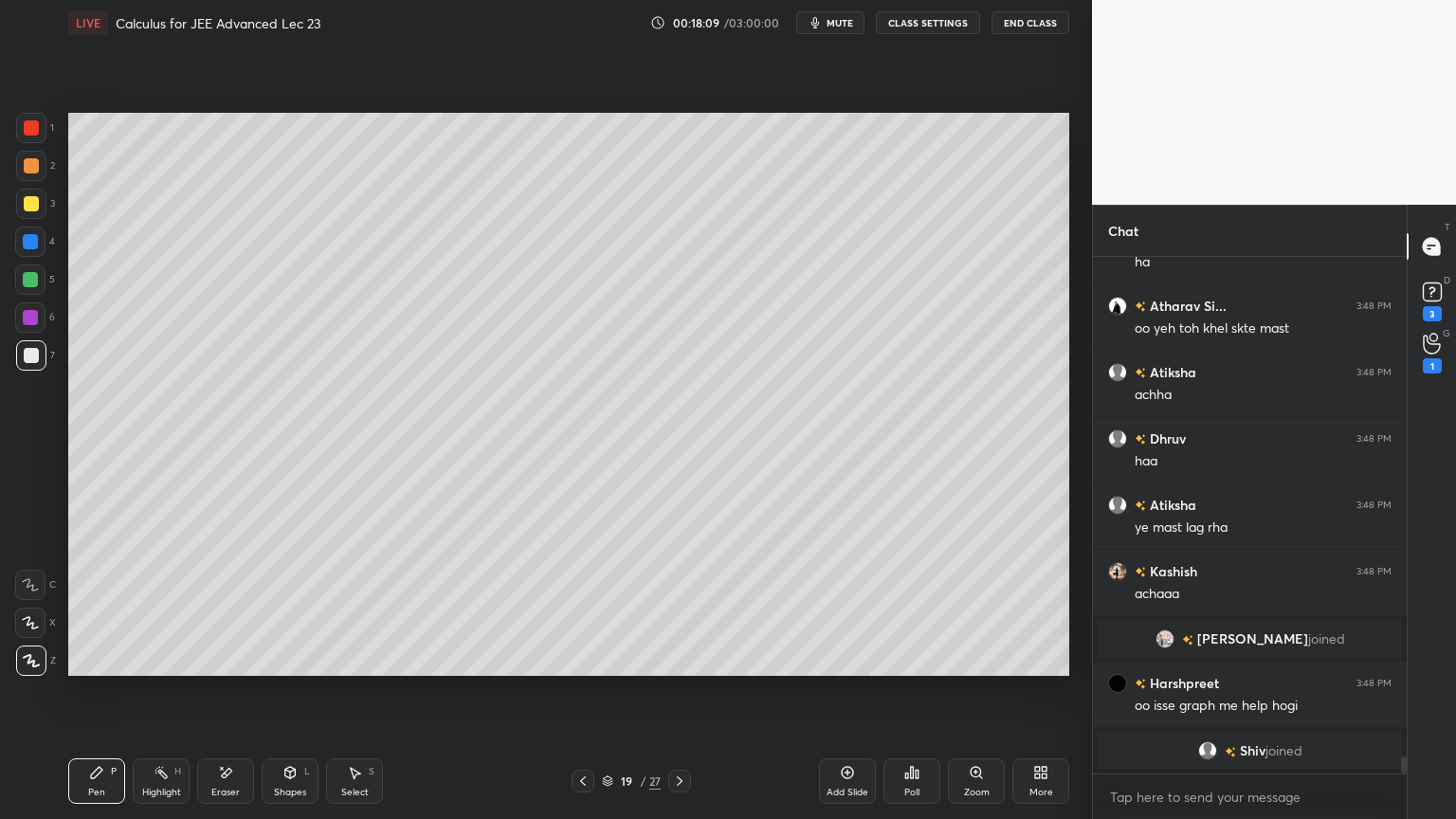 scroll, scrollTop: 14700, scrollLeft: 0, axis: vertical 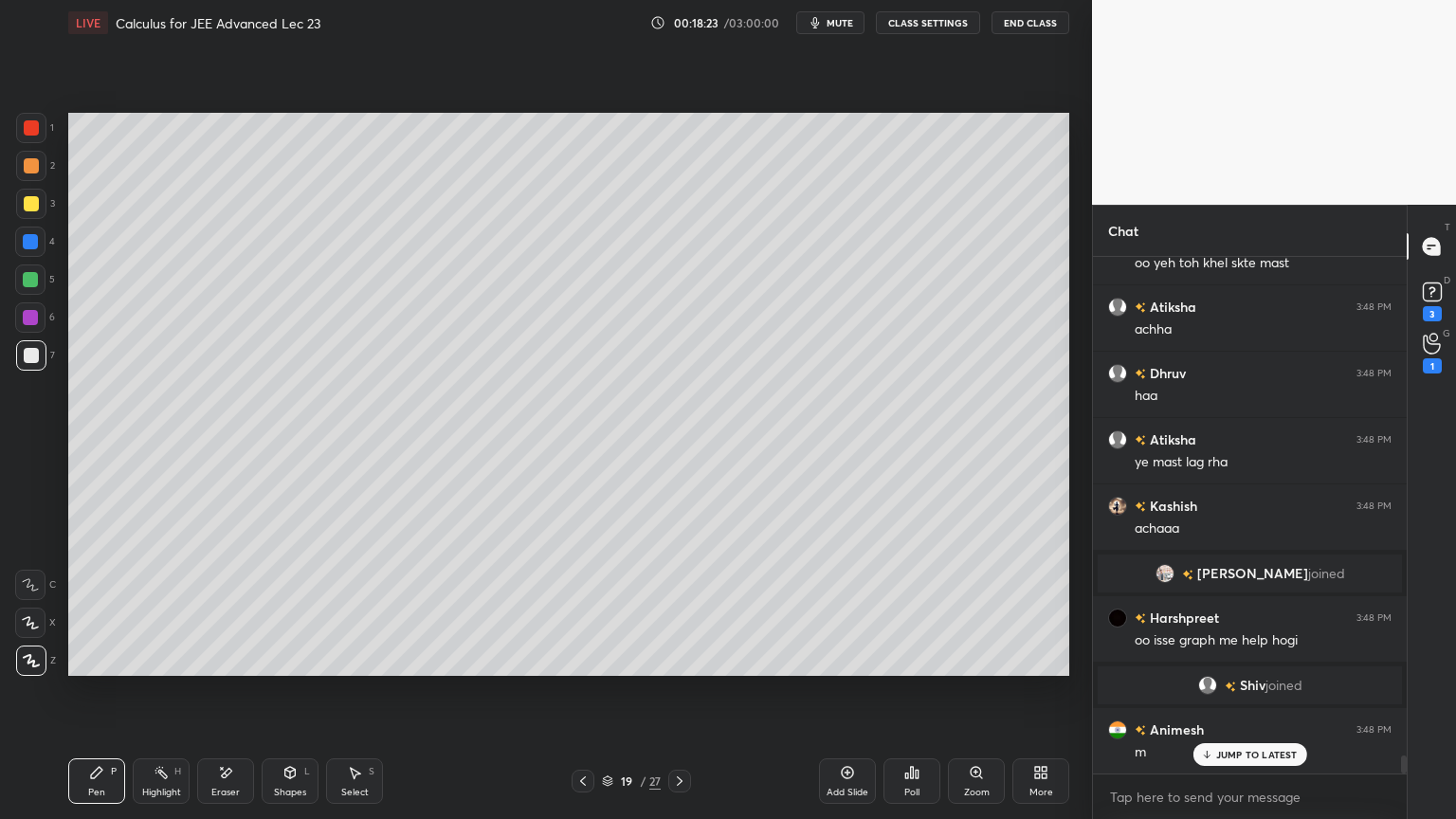 click 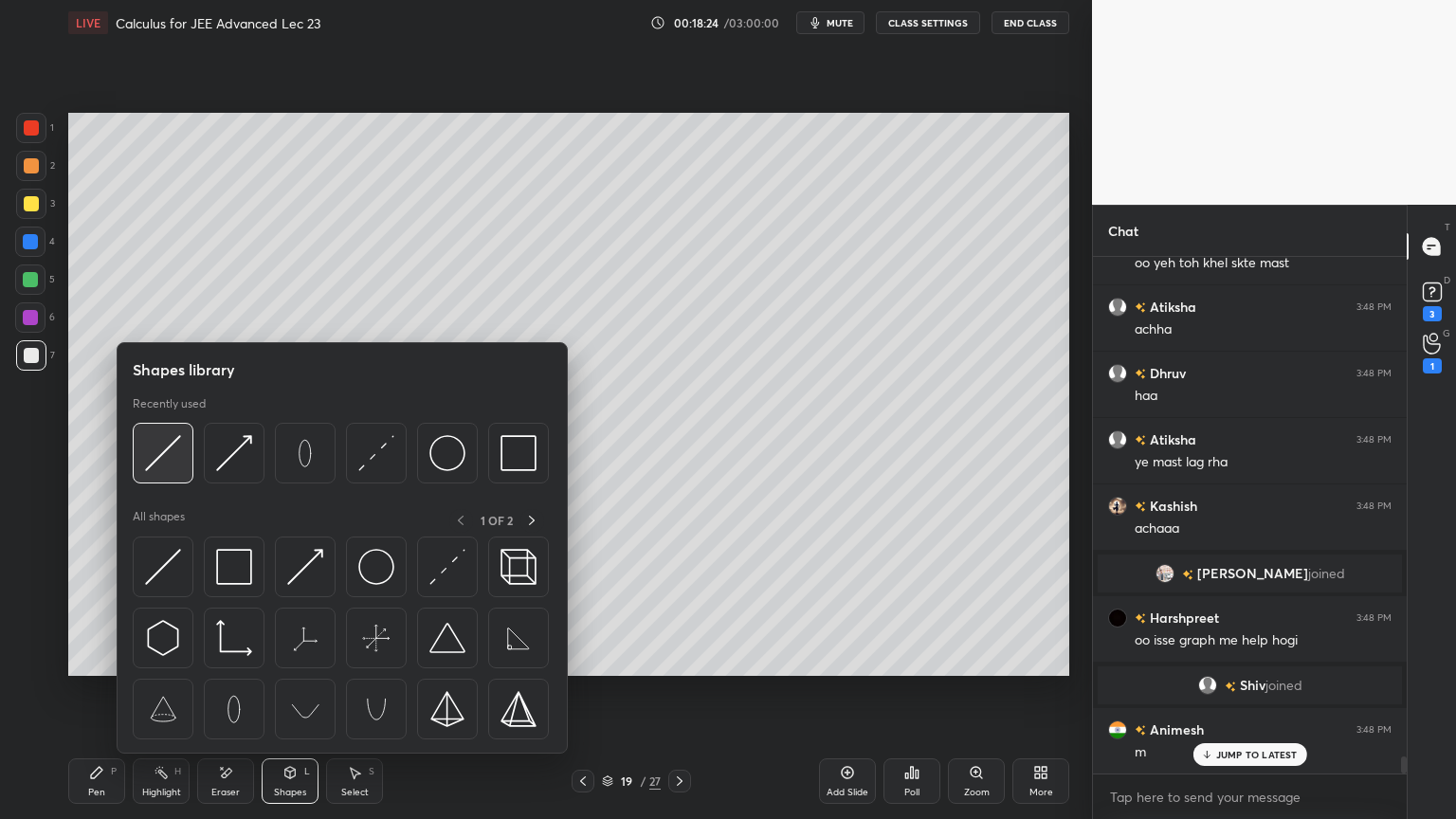 scroll, scrollTop: 14746, scrollLeft: 0, axis: vertical 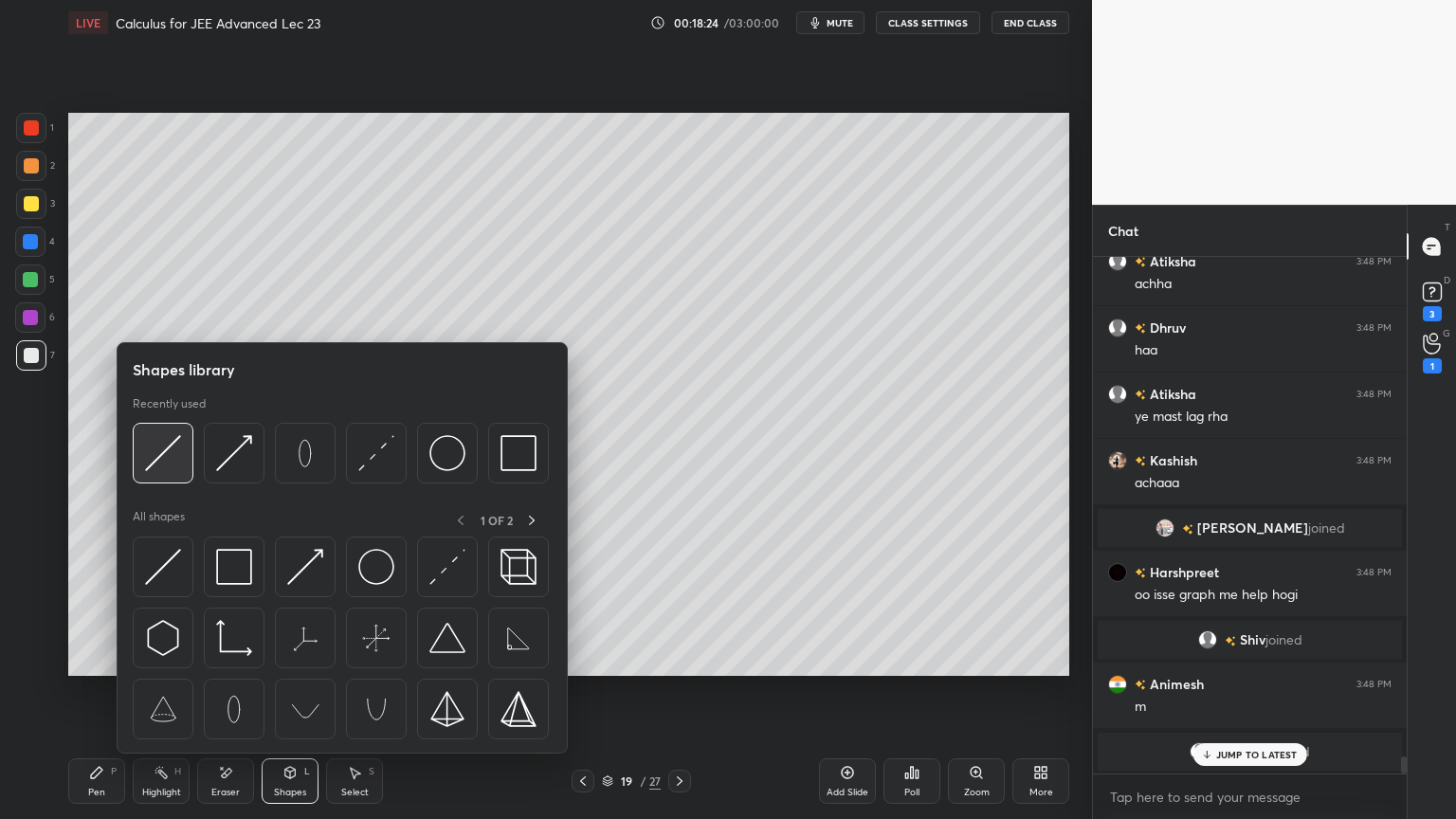 click at bounding box center (163, 453) 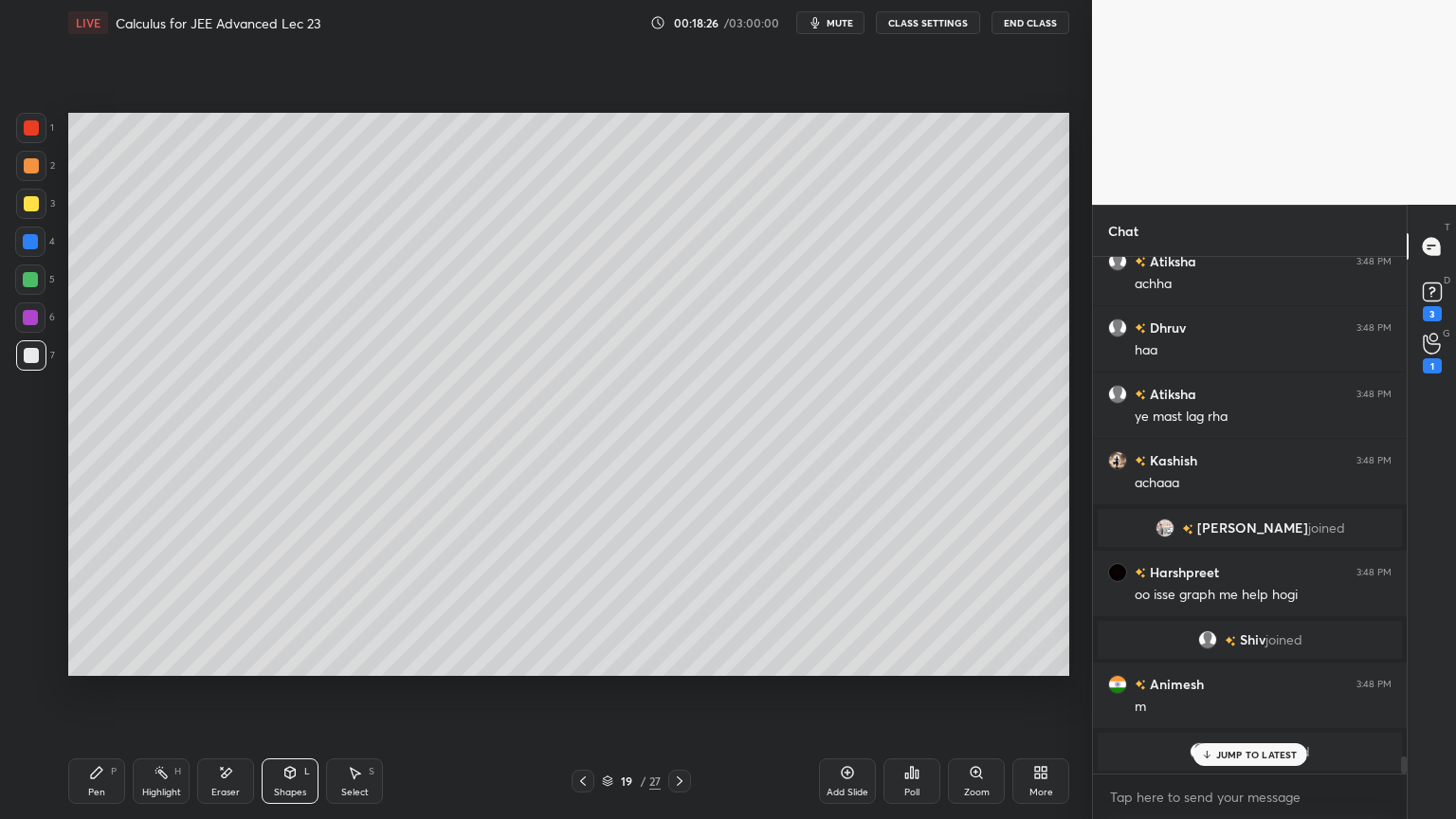 click at bounding box center [31, 204] 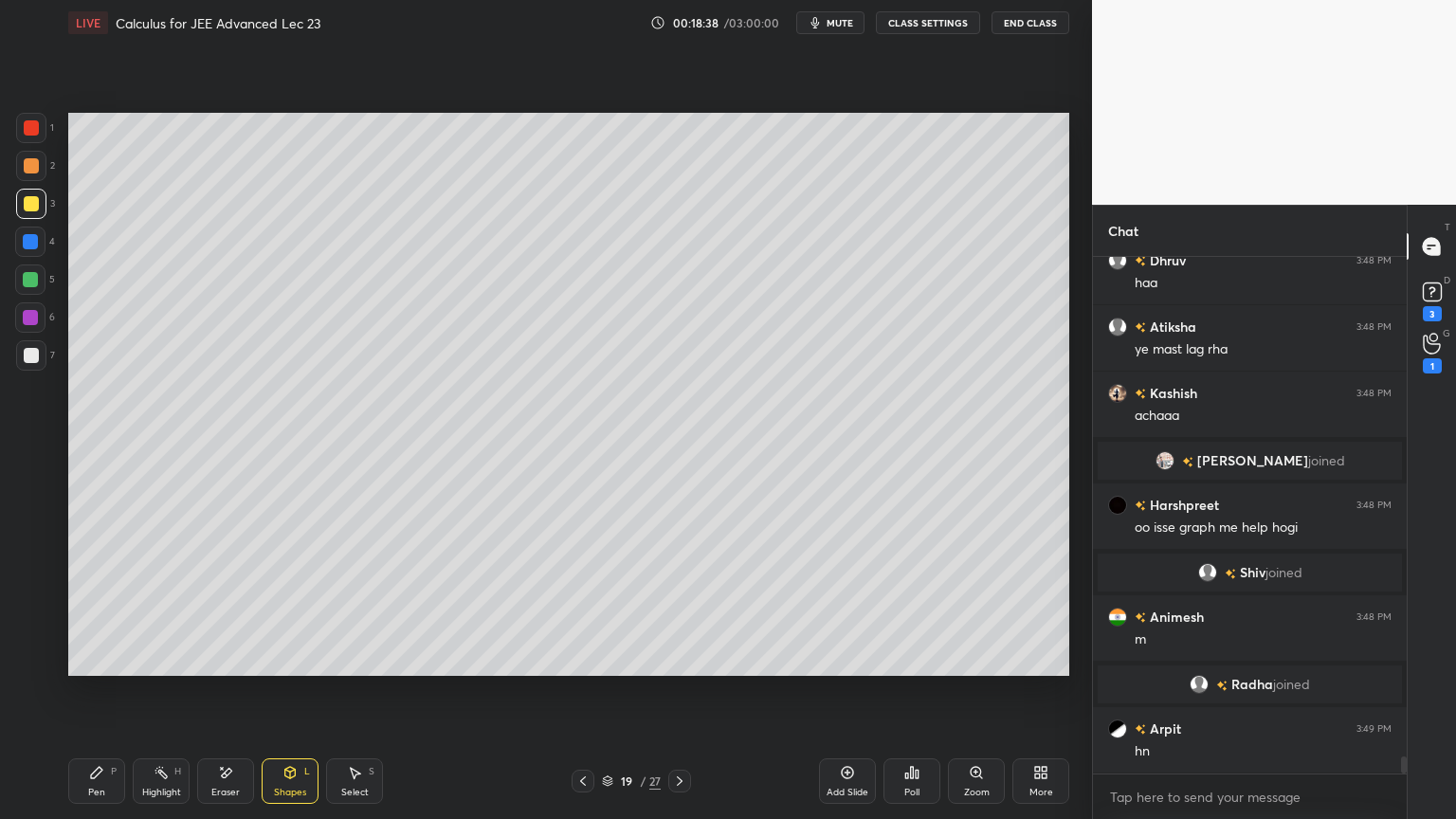 scroll, scrollTop: 14878, scrollLeft: 0, axis: vertical 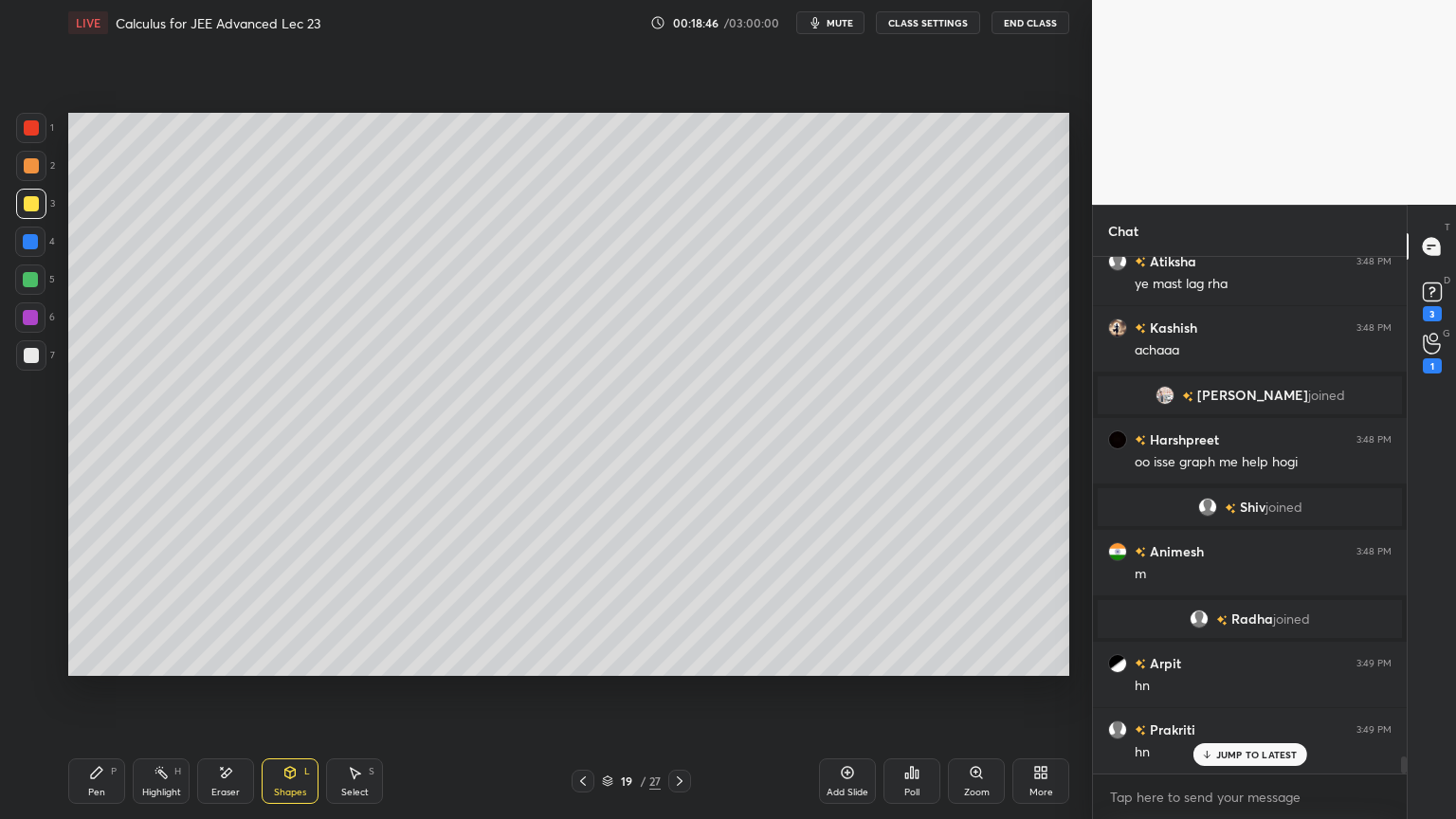 click at bounding box center (31, 355) 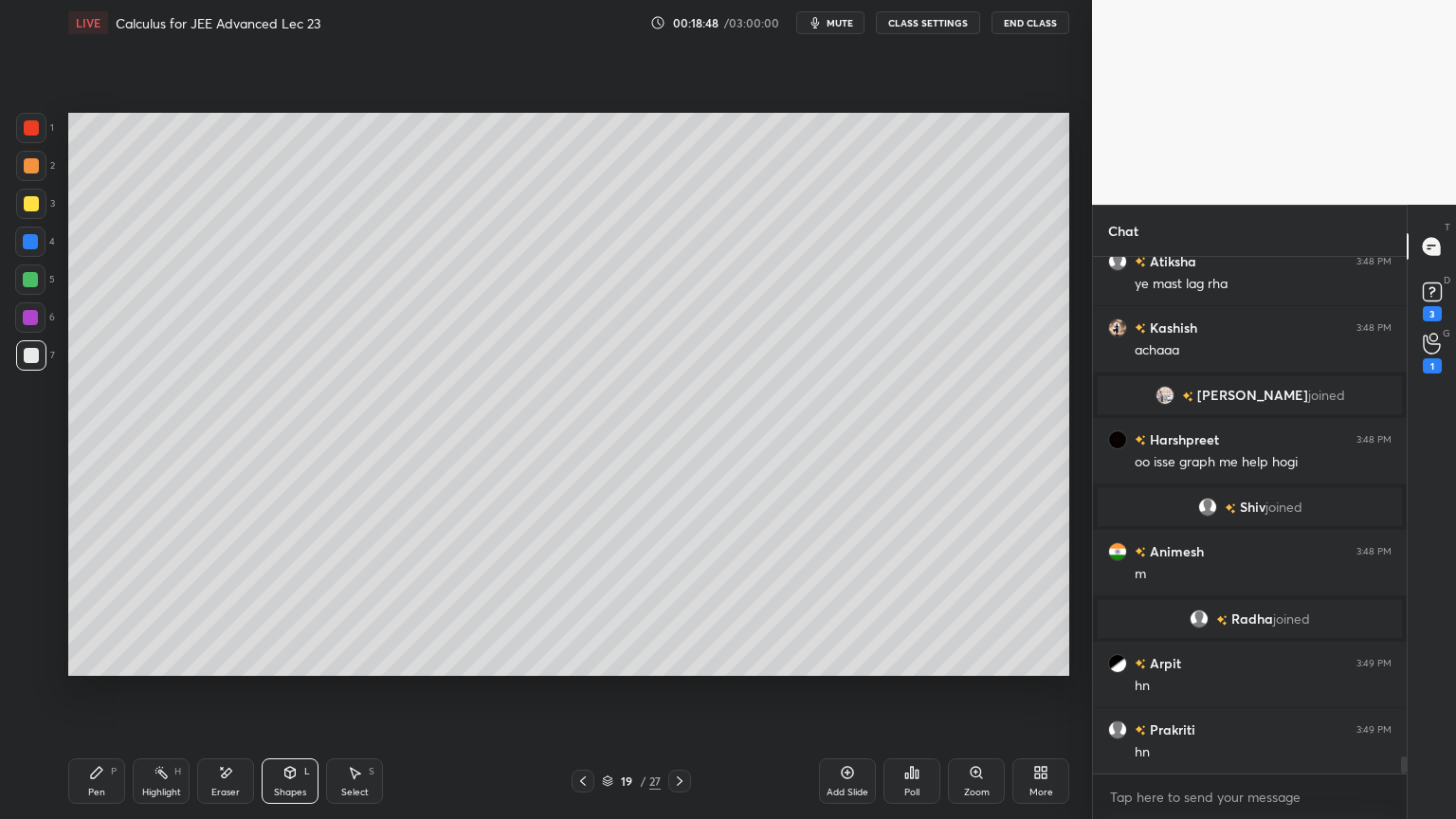 click 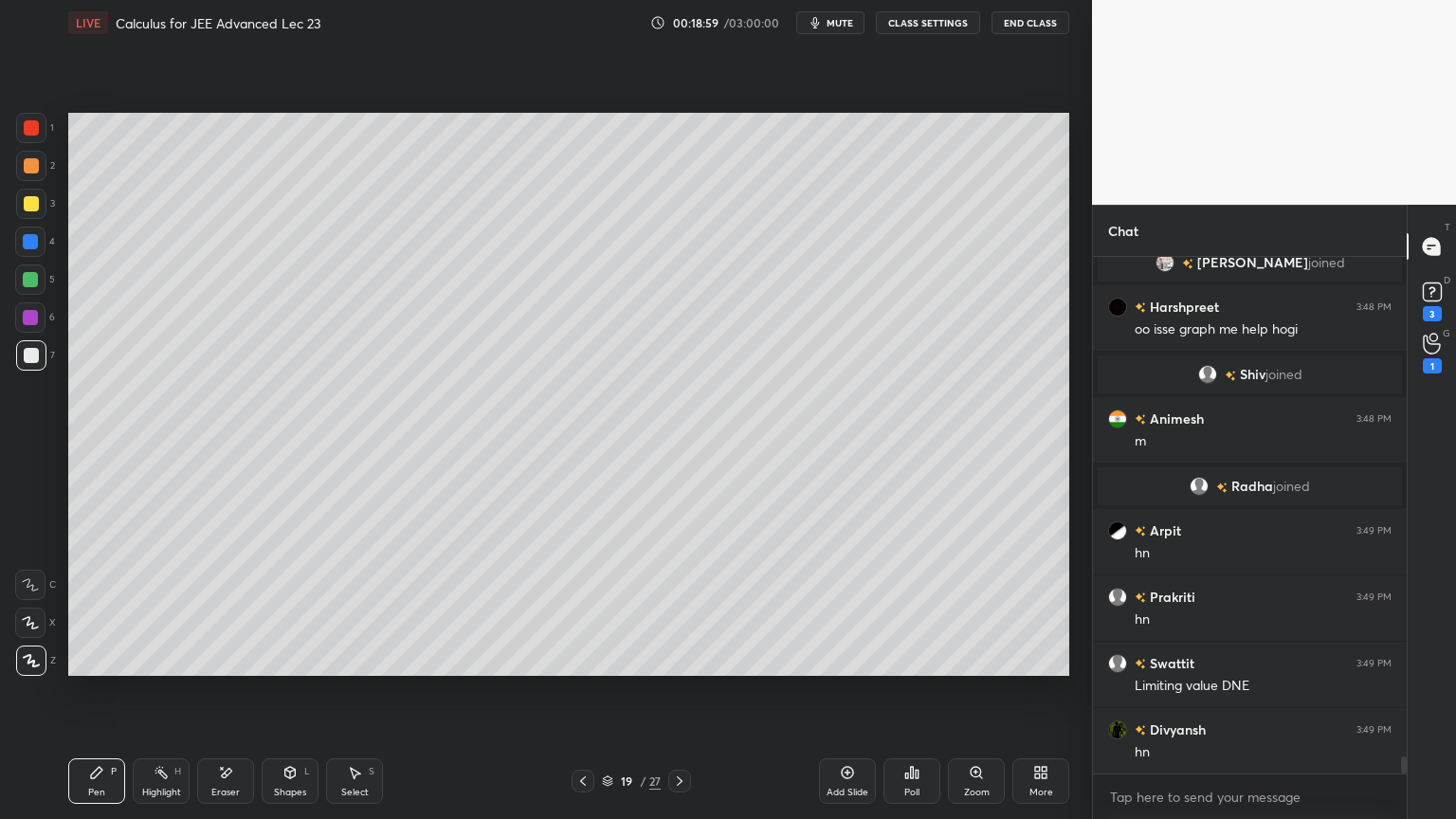 scroll, scrollTop: 15079, scrollLeft: 0, axis: vertical 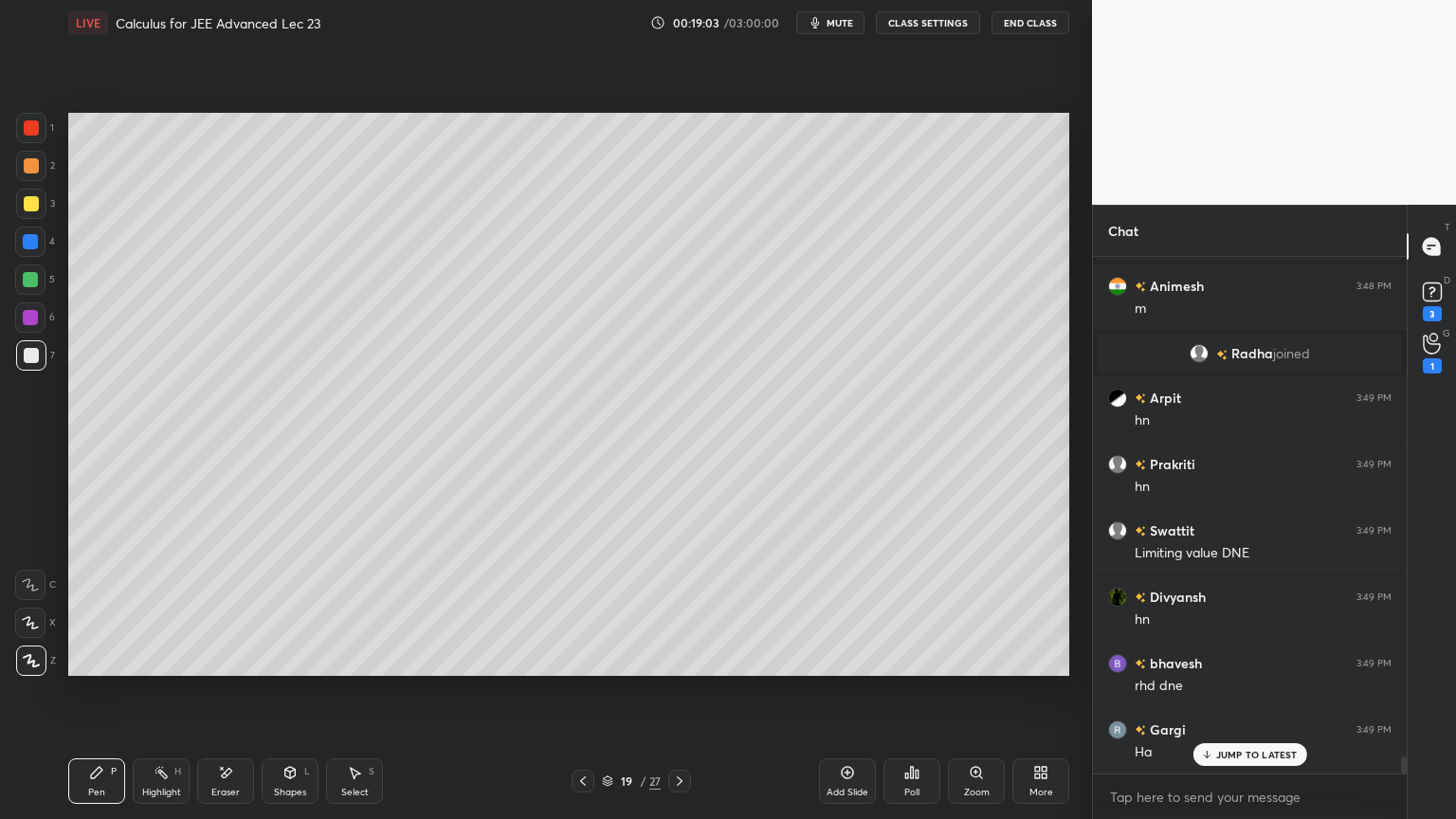 drag, startPoint x: 28, startPoint y: 124, endPoint x: 30, endPoint y: 134, distance: 10.198039 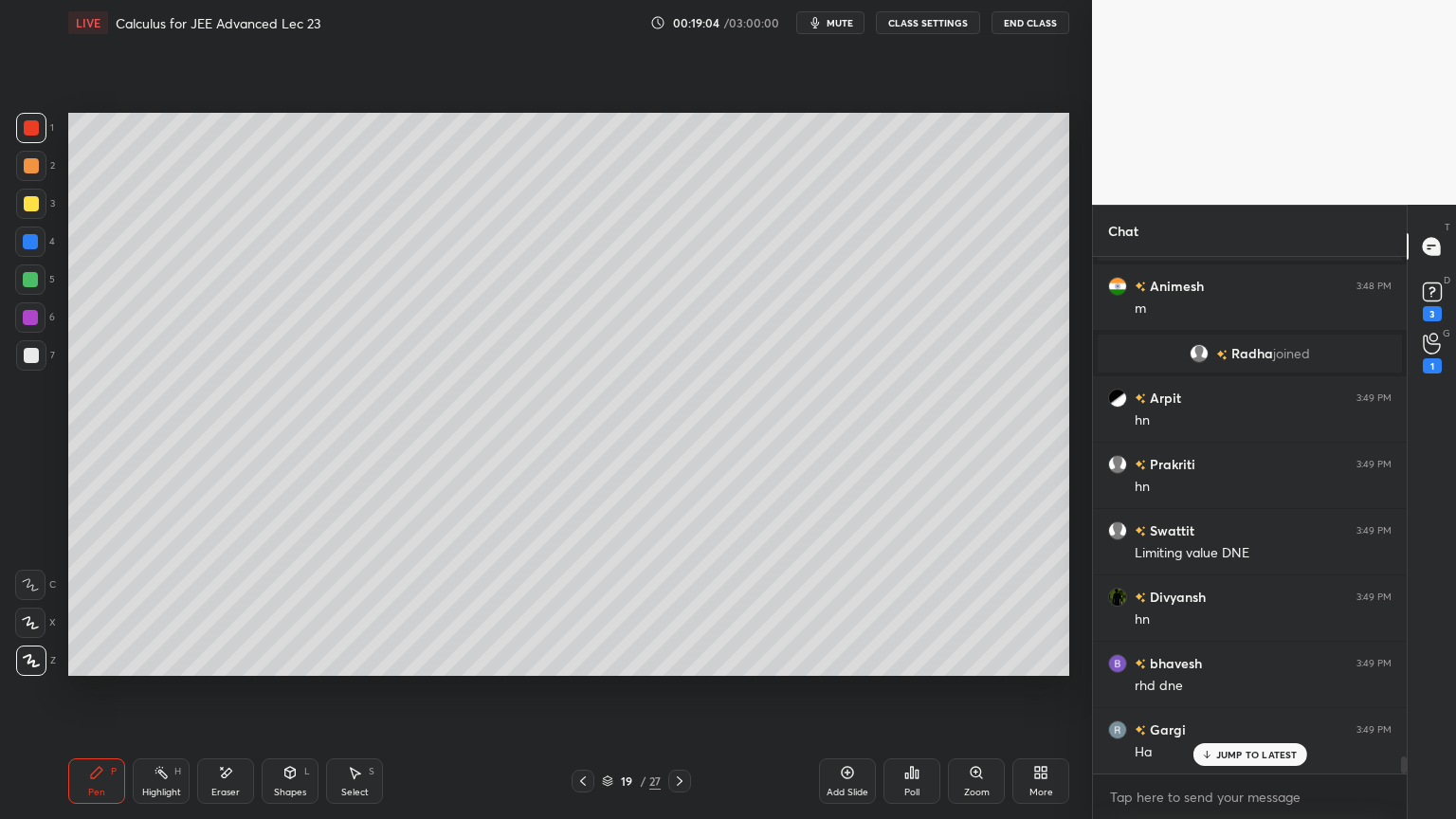 scroll, scrollTop: 15277, scrollLeft: 0, axis: vertical 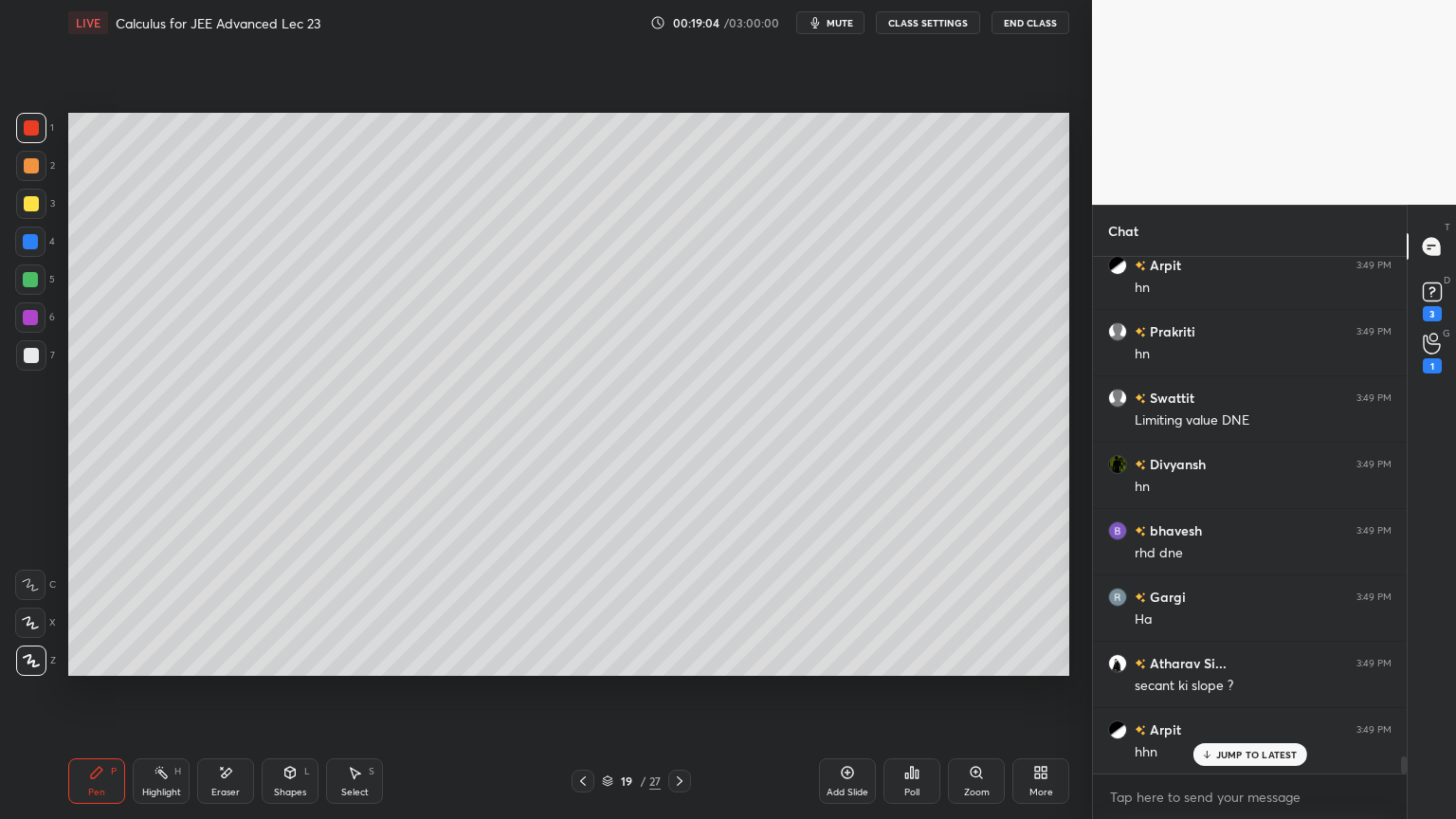 click on "Shapes L" at bounding box center [290, 781] 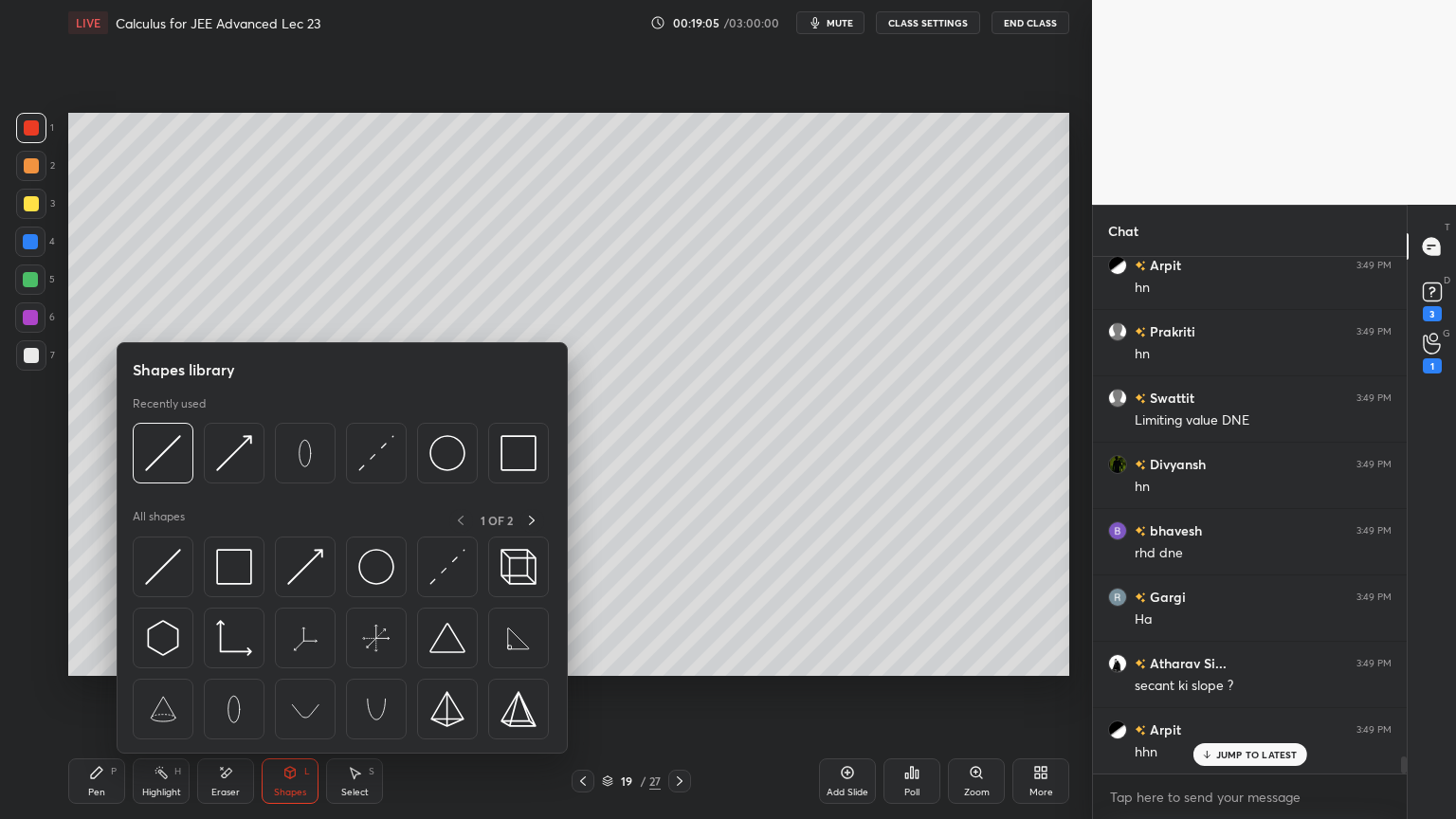 click on "Shapes L" at bounding box center (290, 781) 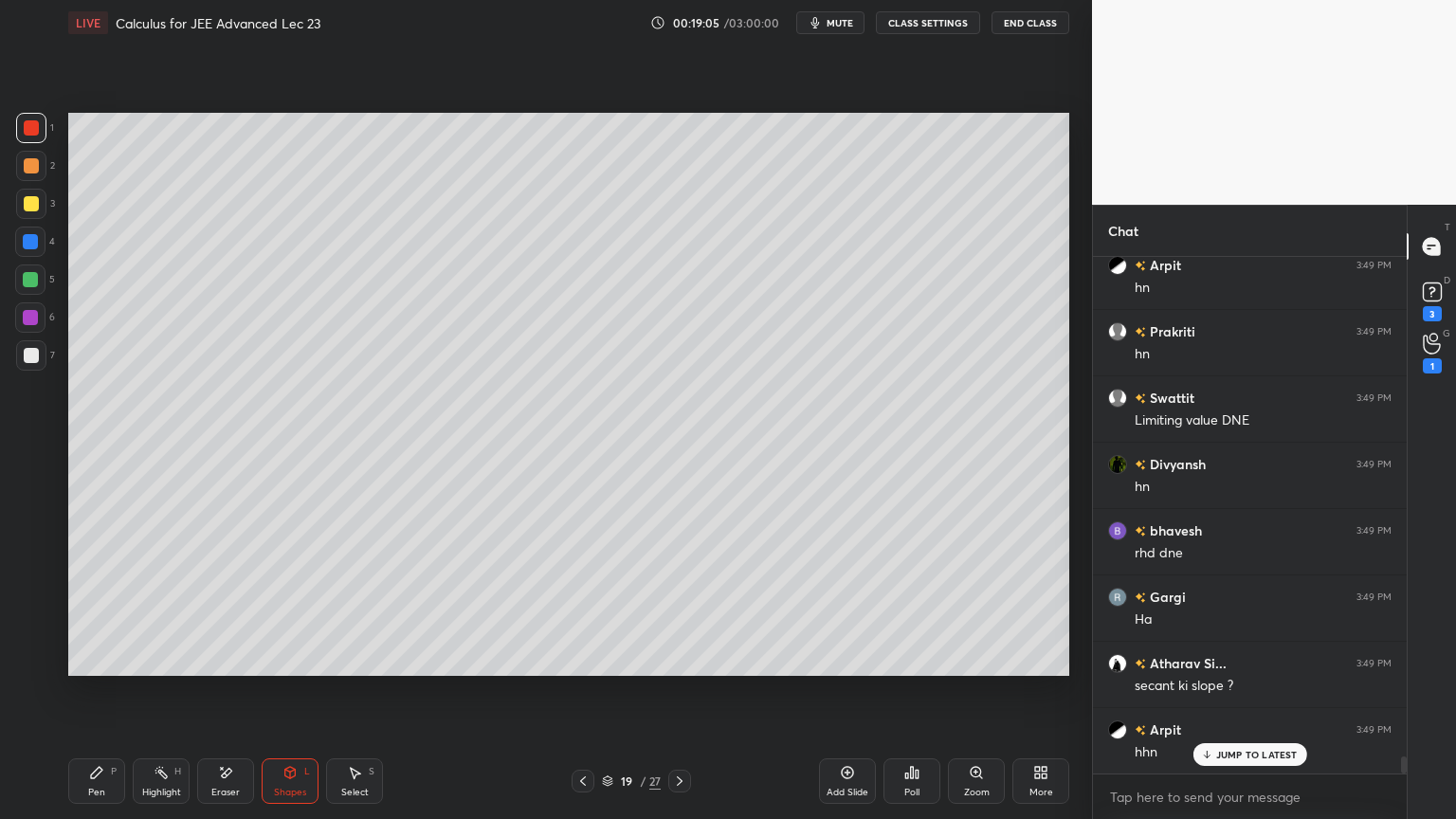 drag, startPoint x: 237, startPoint y: 780, endPoint x: 250, endPoint y: 784, distance: 13.60147 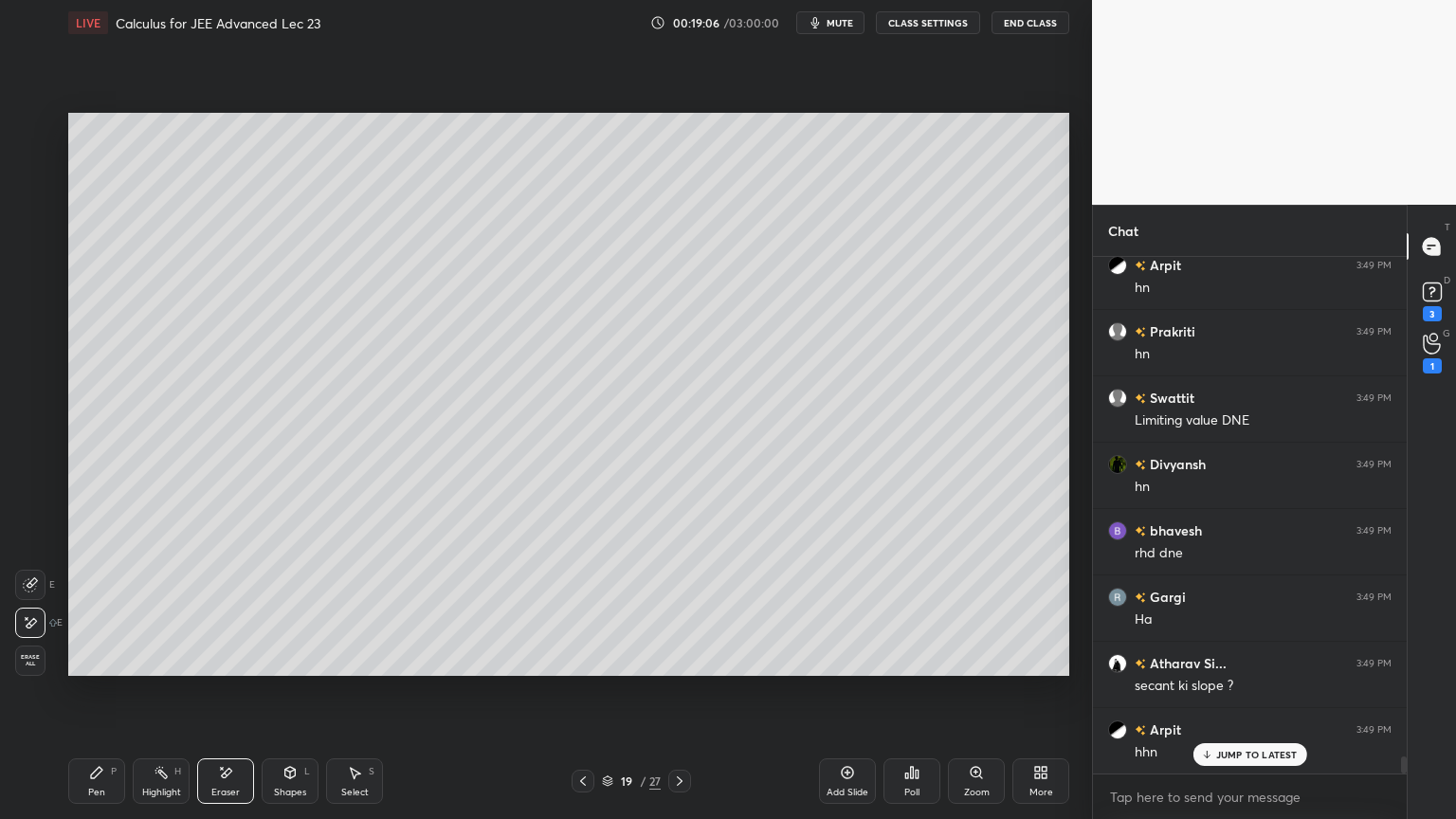 click on "Shapes L" at bounding box center [290, 781] 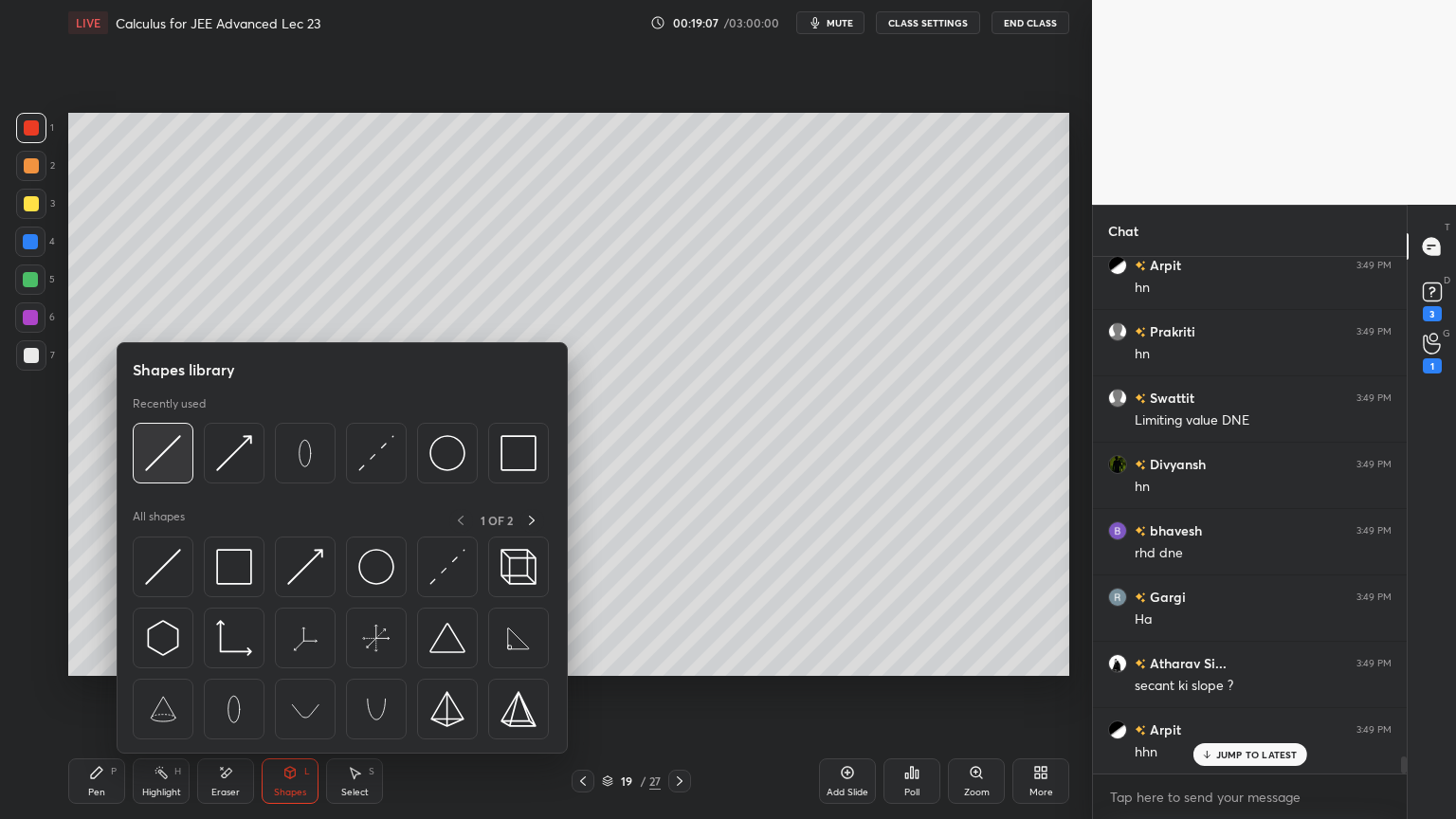 drag, startPoint x: 170, startPoint y: 460, endPoint x: 178, endPoint y: 453, distance: 10.630146 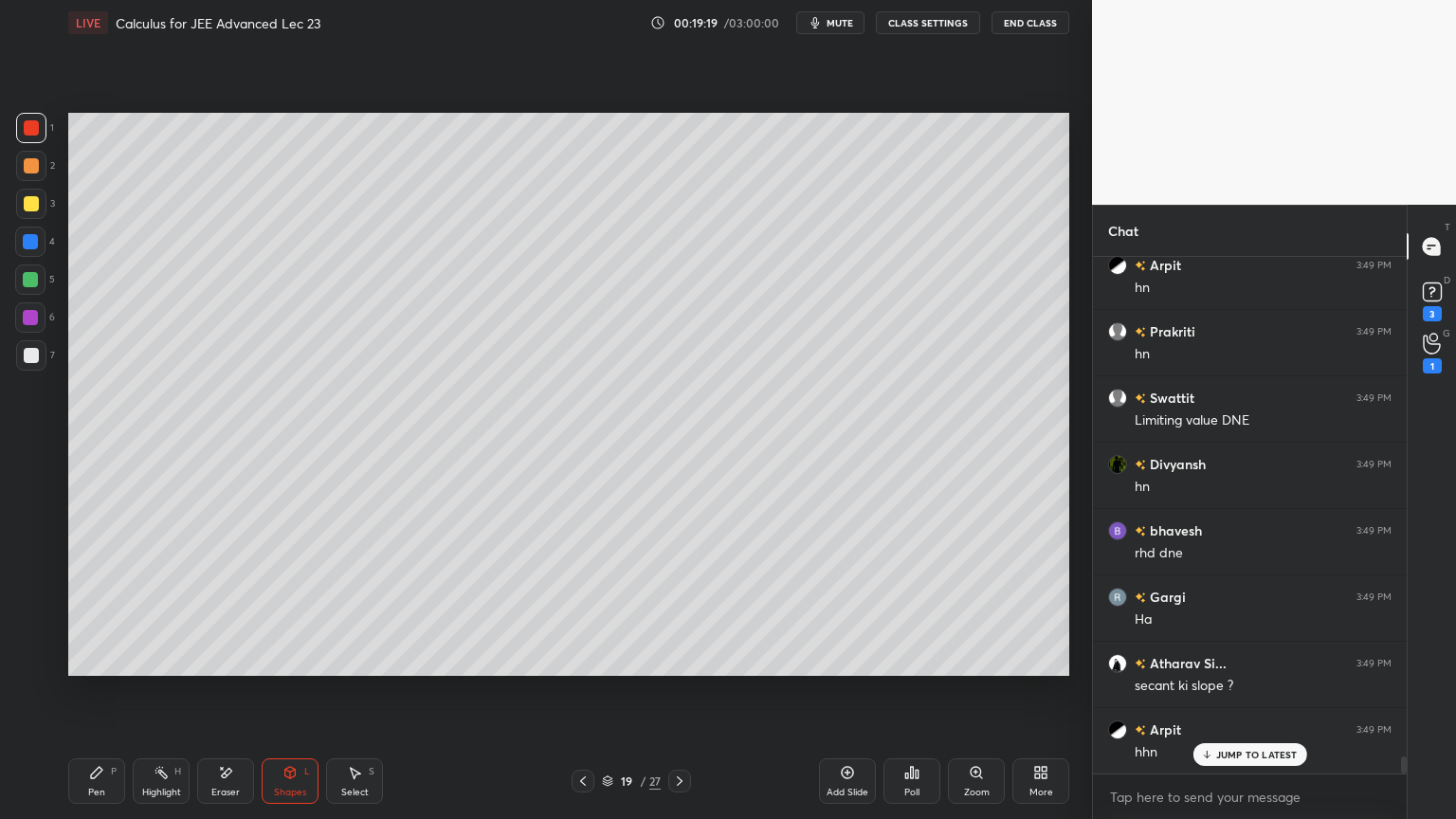 click at bounding box center (31, 355) 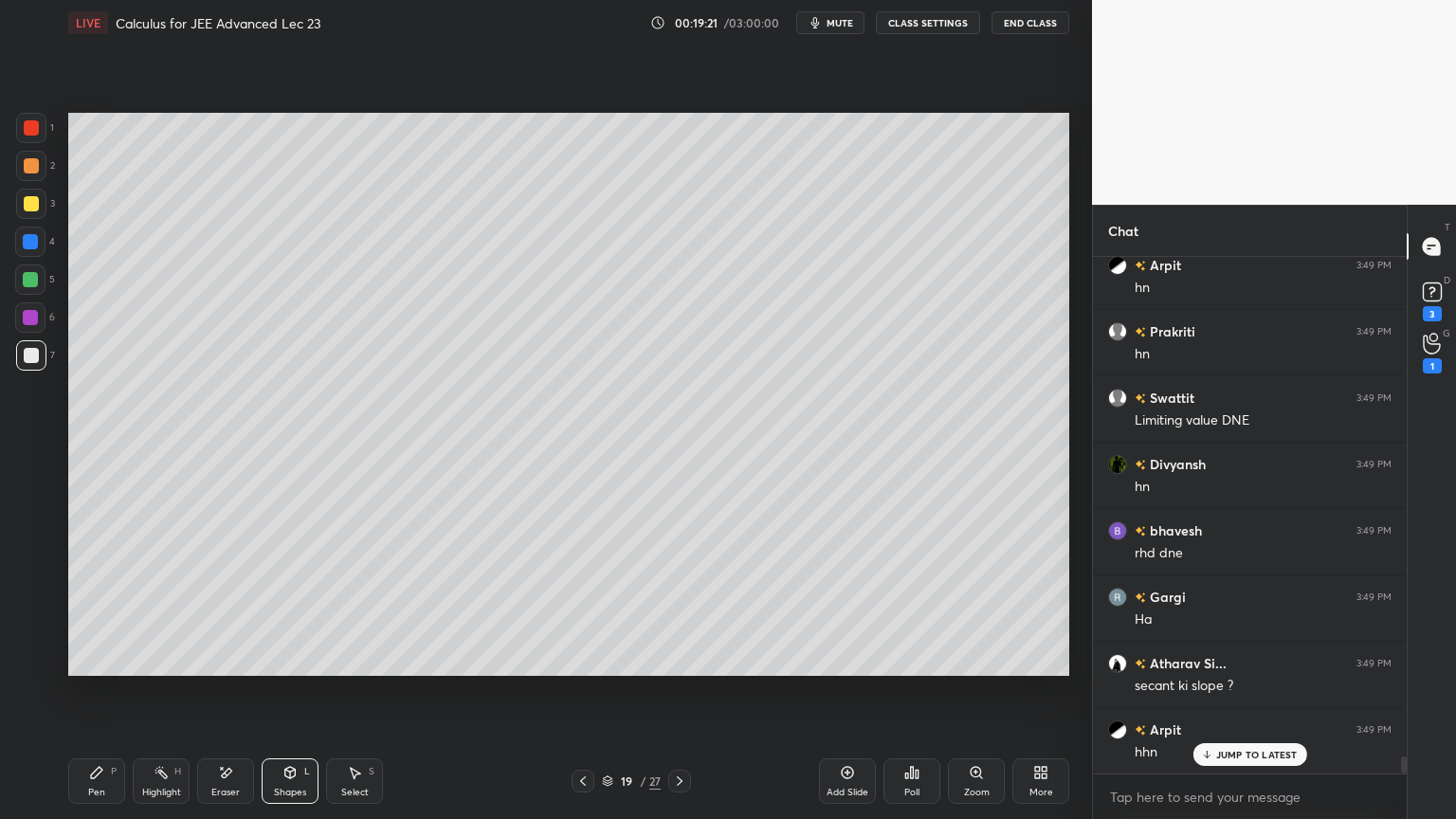 click at bounding box center [31, 128] 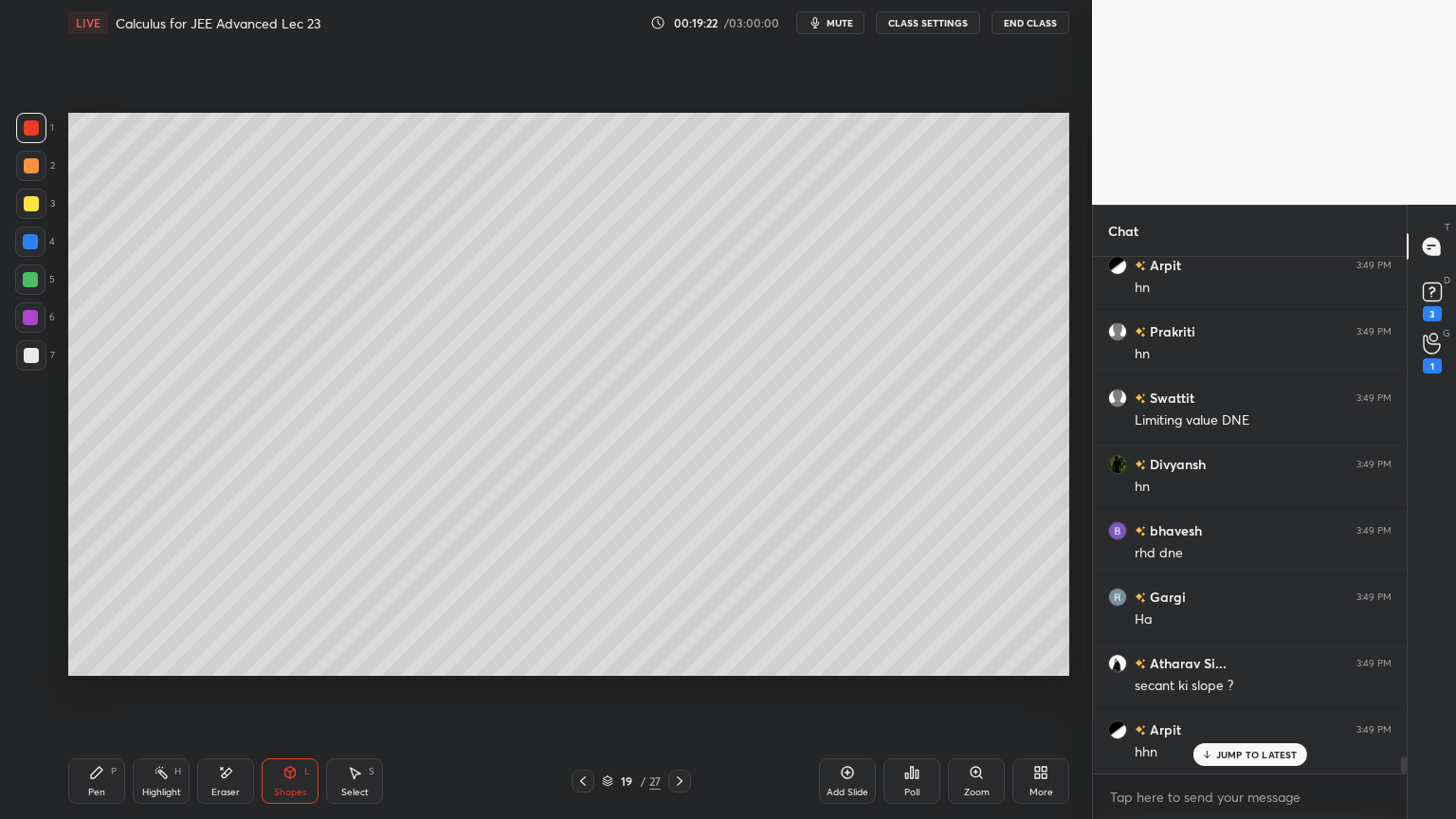 click 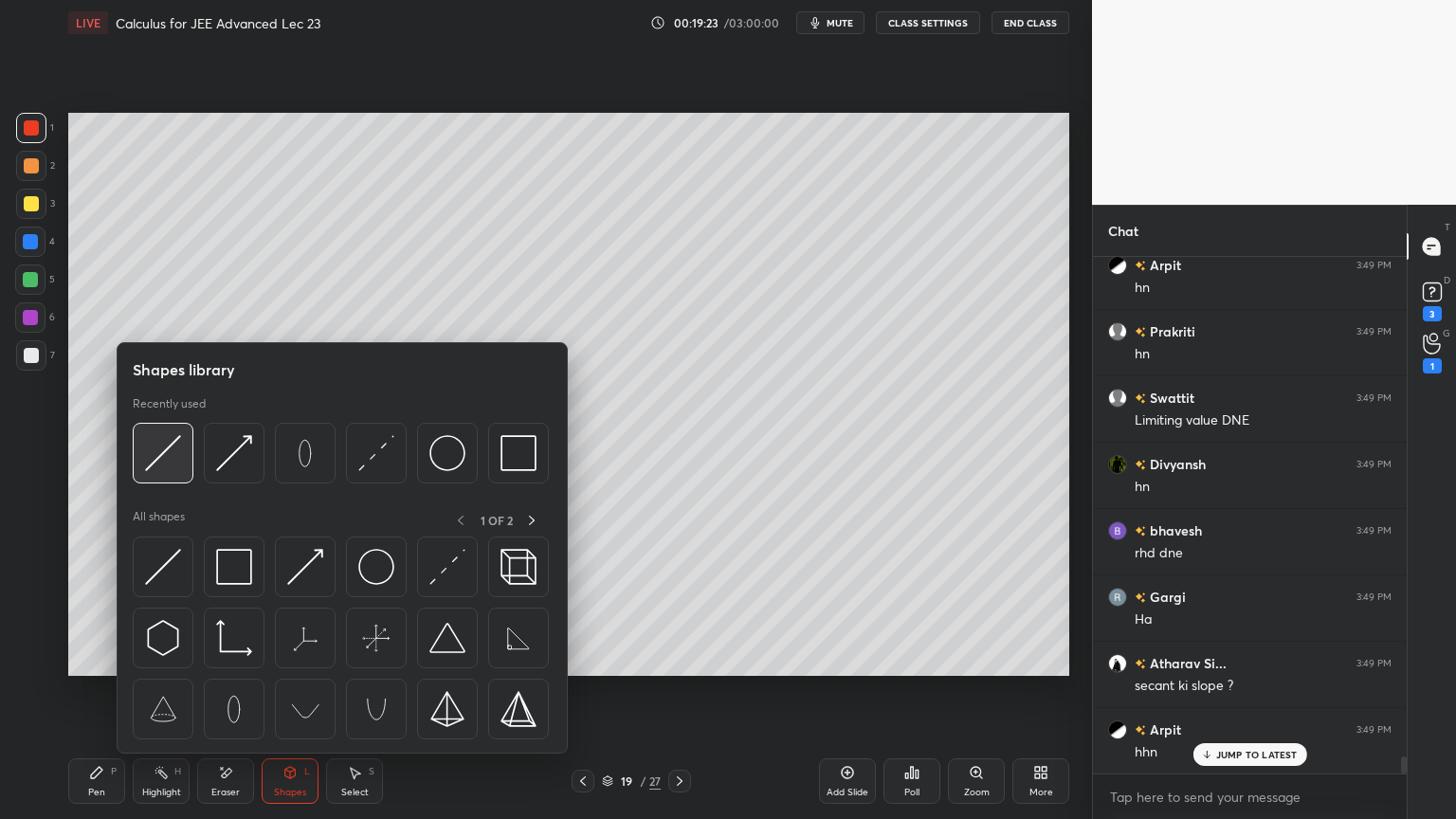 click at bounding box center (163, 453) 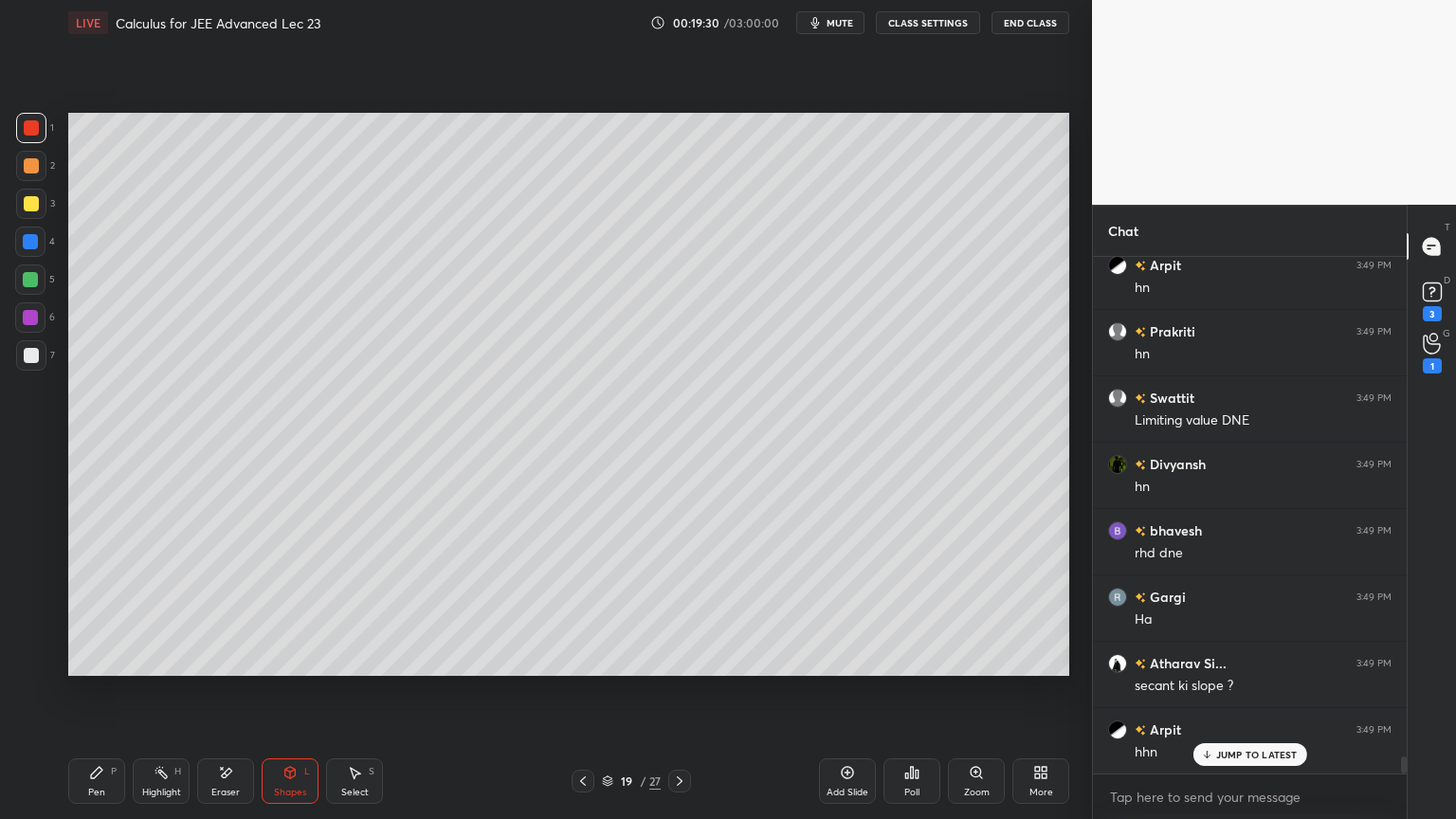 scroll, scrollTop: 15344, scrollLeft: 0, axis: vertical 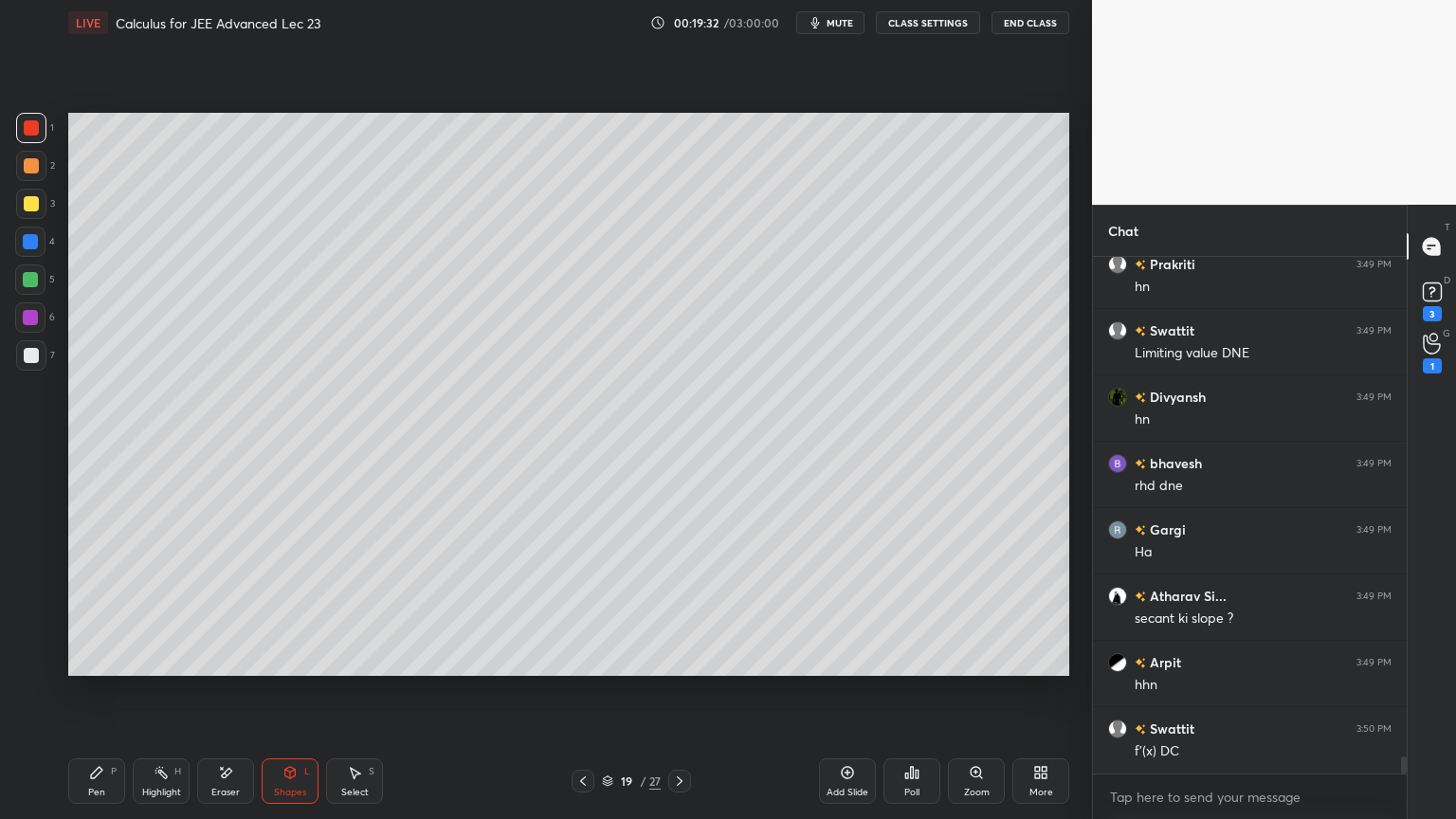 click on "Pen P" at bounding box center (97, 781) 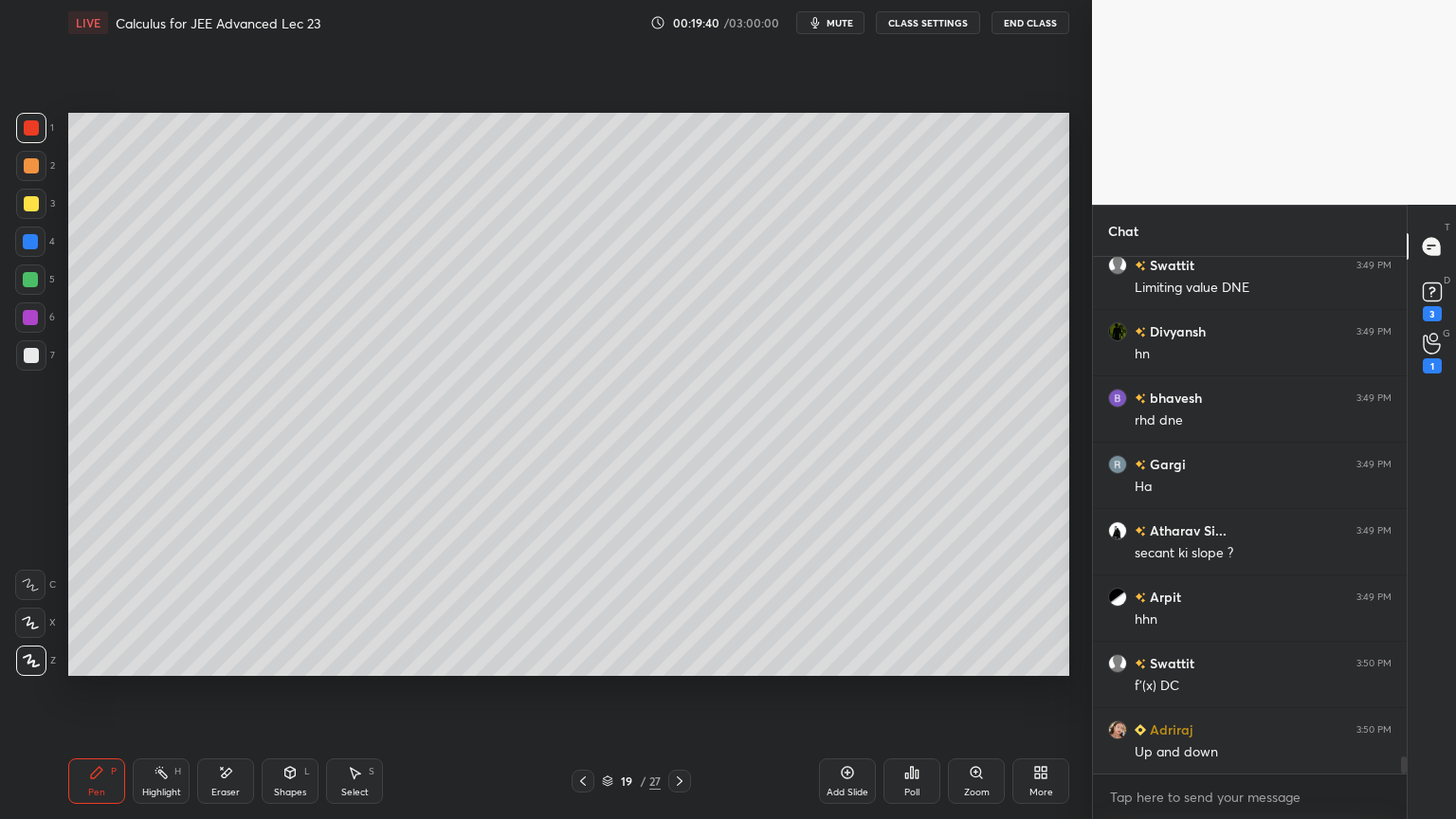scroll, scrollTop: 15455, scrollLeft: 0, axis: vertical 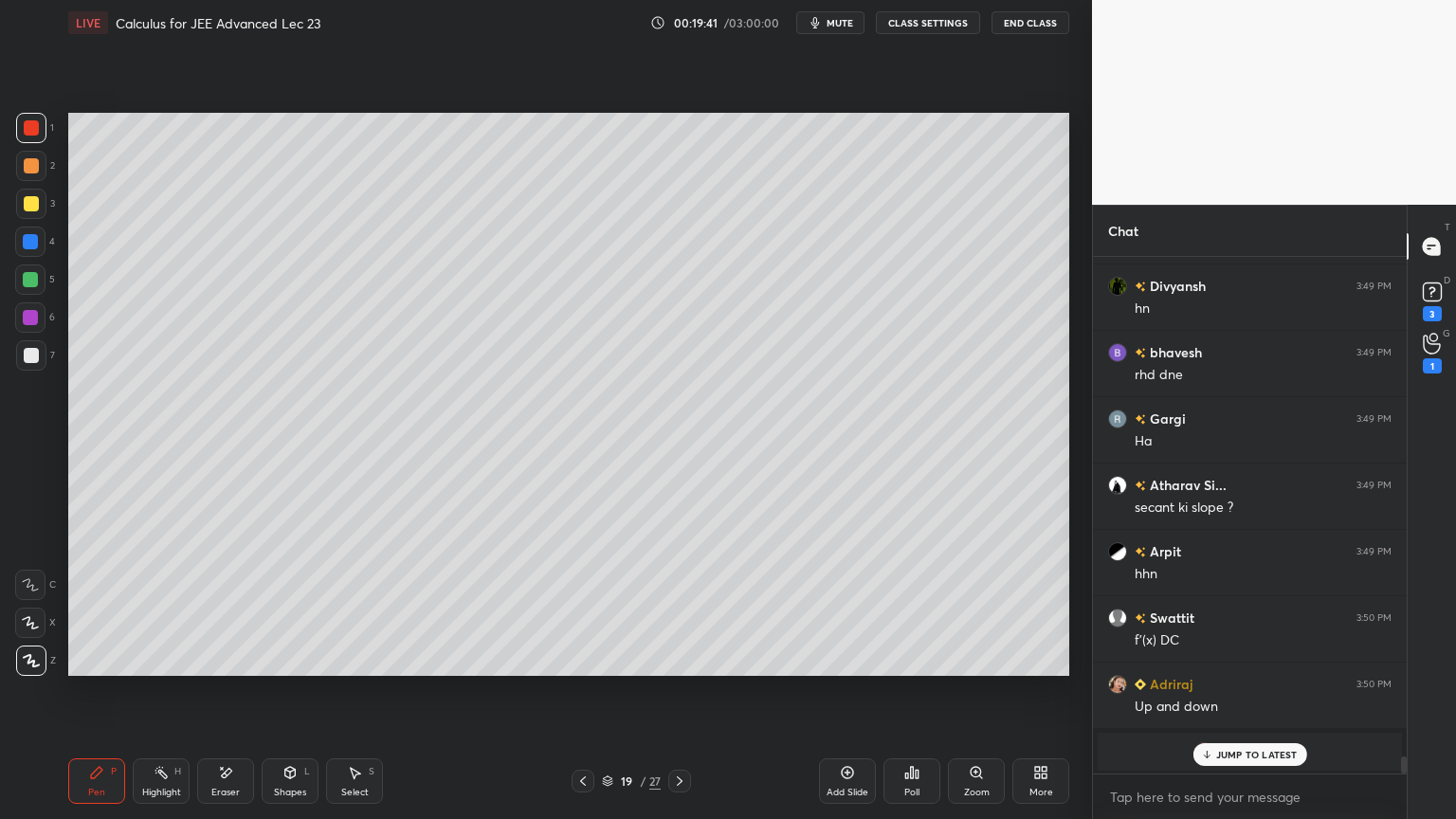 click on "JUMP TO LATEST" at bounding box center [1257, 755] 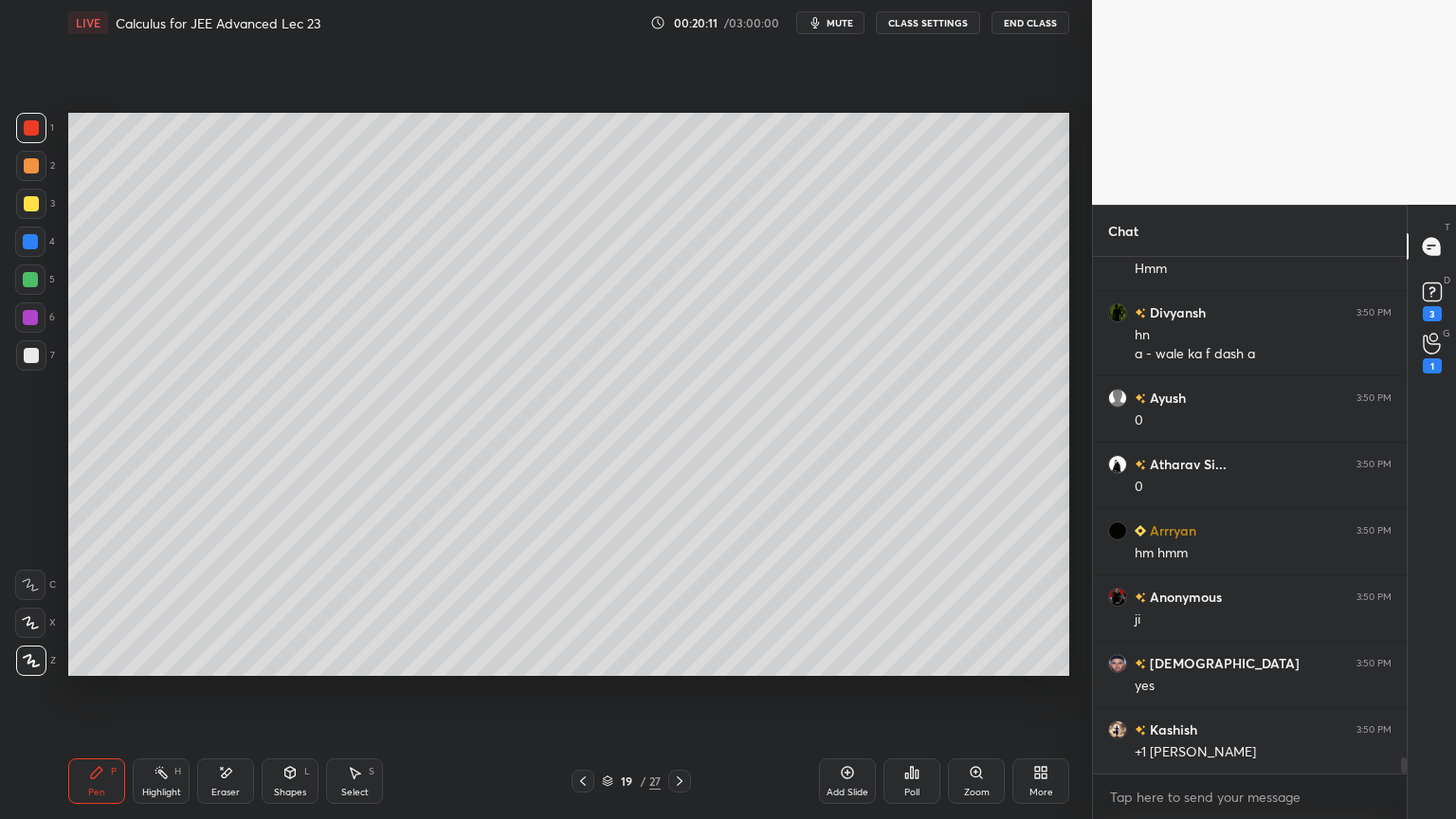 scroll, scrollTop: 16072, scrollLeft: 0, axis: vertical 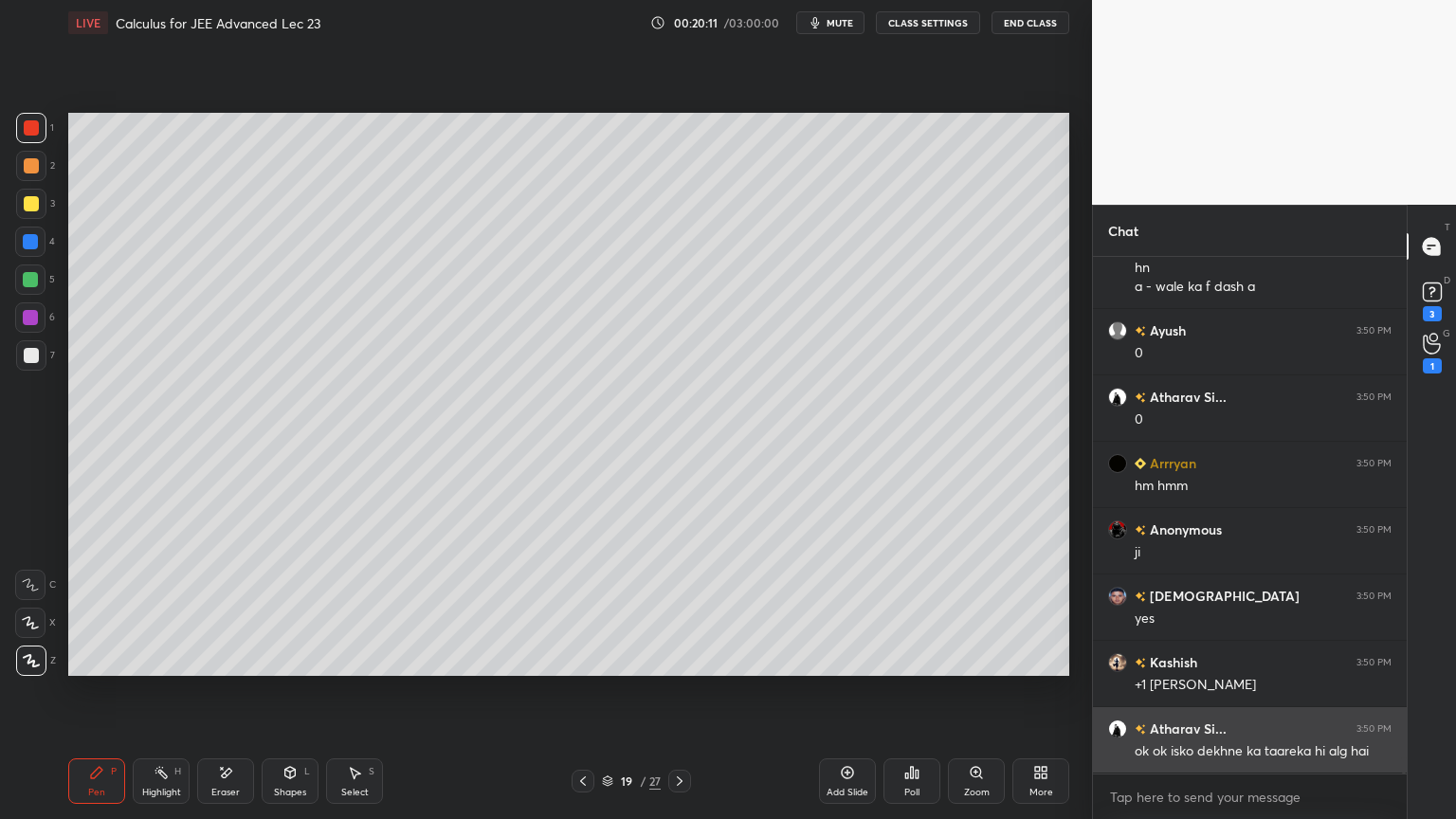 click on "Adriraj 3:50 PM Hmm [PERSON_NAME] 3:50 PM hn a - wale ka f dash a [PERSON_NAME] 3:50 PM 0 [PERSON_NAME] Si... 3:50 PM 0 Arrryan 3:50 PM hm hmm Anonymous 3:50 PM [PERSON_NAME] 3:50 PM yes [PERSON_NAME] 3:50 PM +1 [PERSON_NAME] Si... 3:50 PM ok ok isko dekhne ka taareka hi alg hai" at bounding box center (1249, 515) 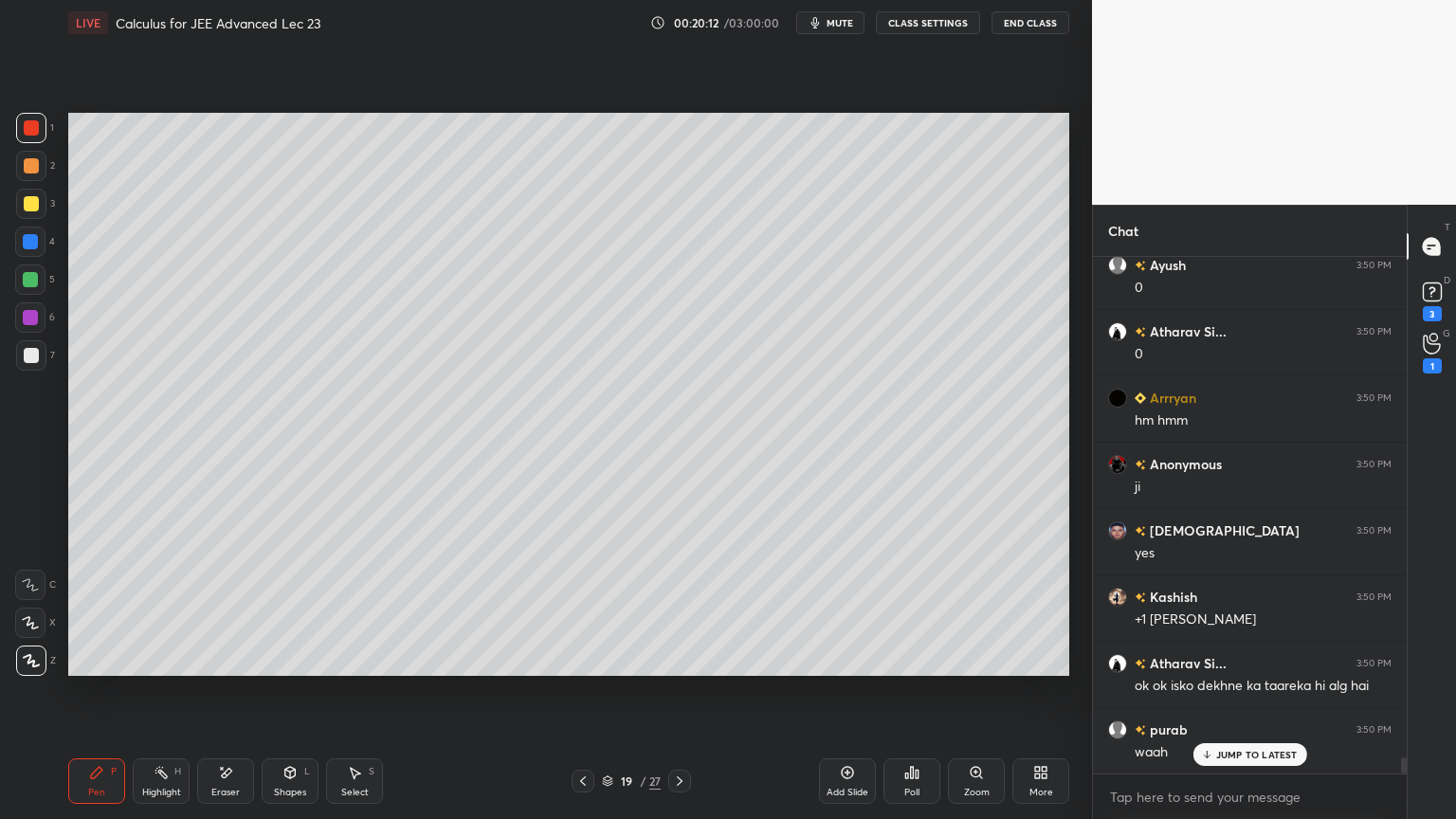 scroll, scrollTop: 16205, scrollLeft: 0, axis: vertical 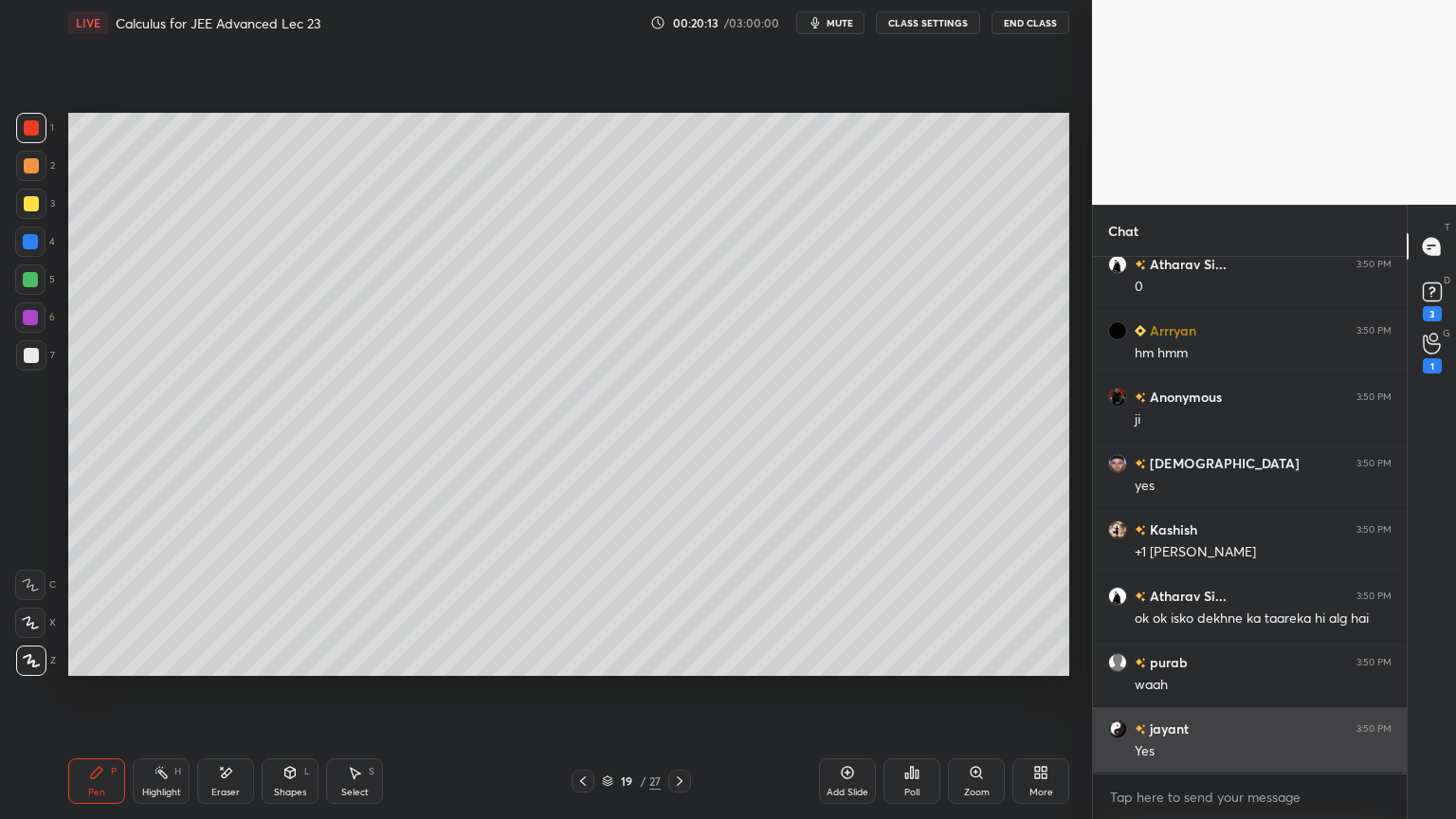 click on "[PERSON_NAME] 3:50 PM 0 [PERSON_NAME] Si... 3:50 PM 0 Arrryan 3:50 PM hm hmm Anonymous 3:50 PM [PERSON_NAME] 3:50 PM yes [PERSON_NAME] 3:50 PM +1 [PERSON_NAME] Si... 3:50 PM ok ok isko dekhne ka taareka hi alg hai [PERSON_NAME] 3:50 PM waah jayant 3:50 PM Yes" at bounding box center [1249, 515] 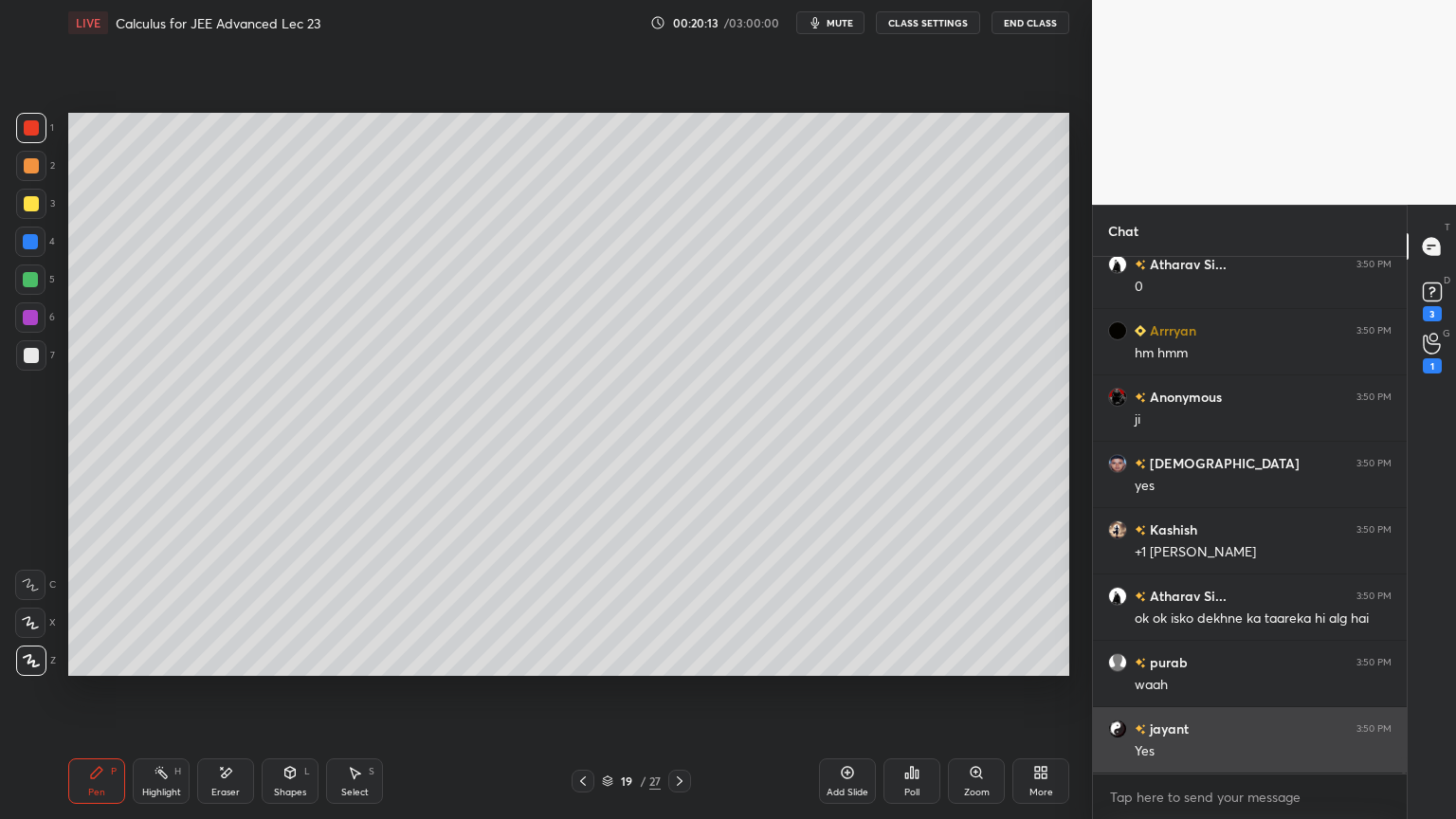 click on "Yes" at bounding box center (1263, 752) 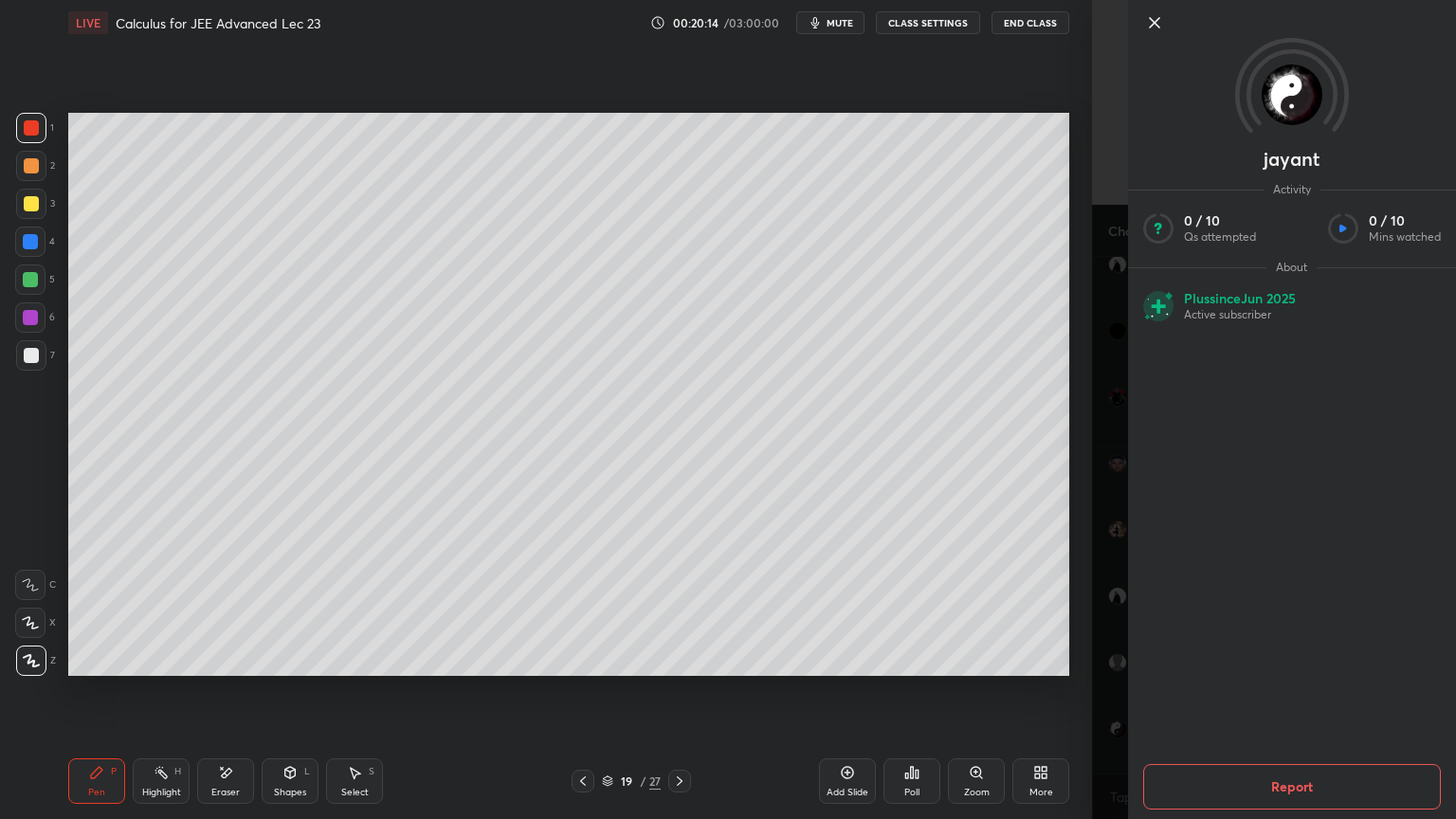 click on "jayant Activity 0 / 10 Qs attempted 0 / 10 Mins watched About Plus  since  [DATE] Active subscriber Report" at bounding box center [1274, 410] 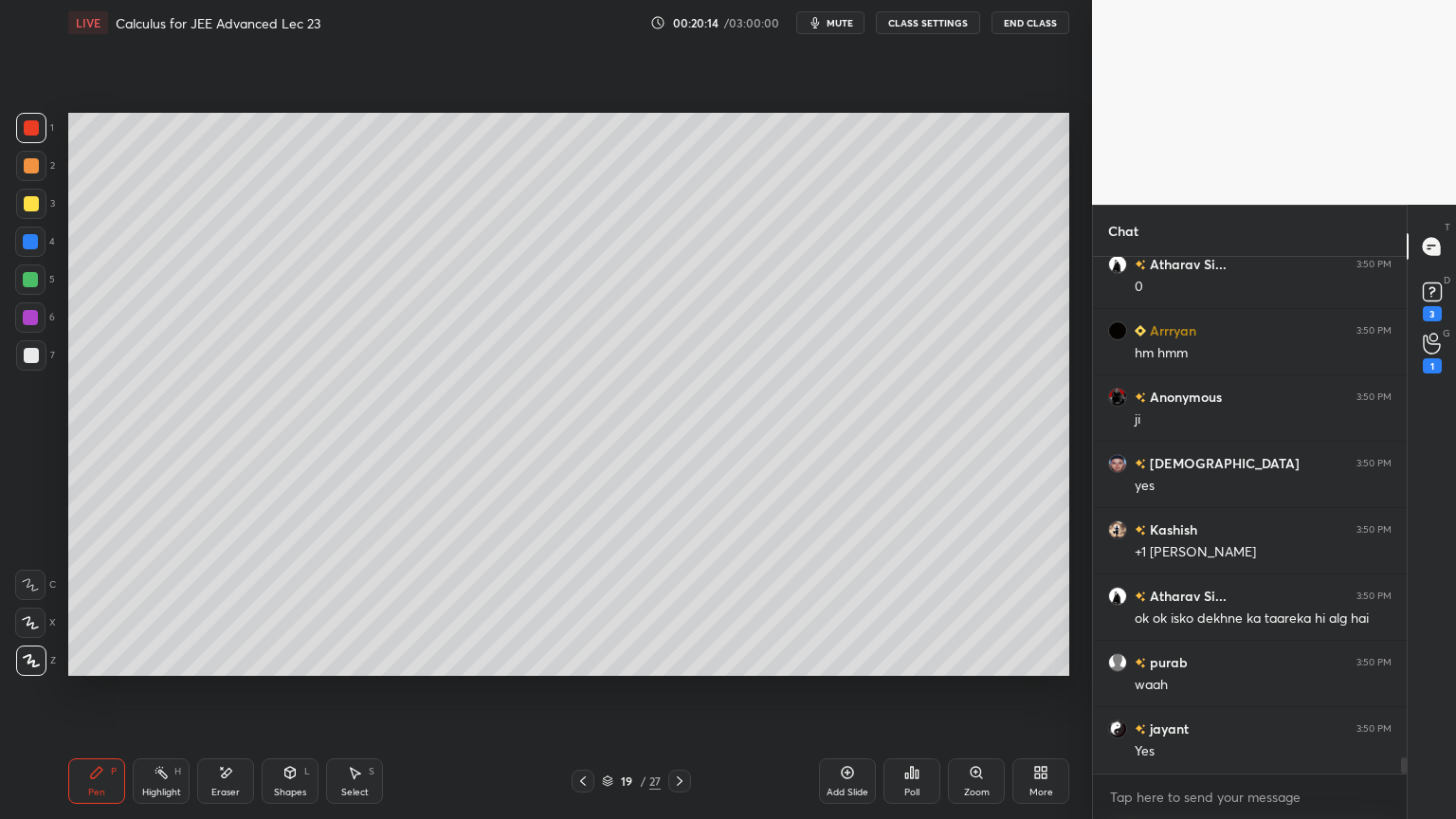scroll, scrollTop: 16288, scrollLeft: 0, axis: vertical 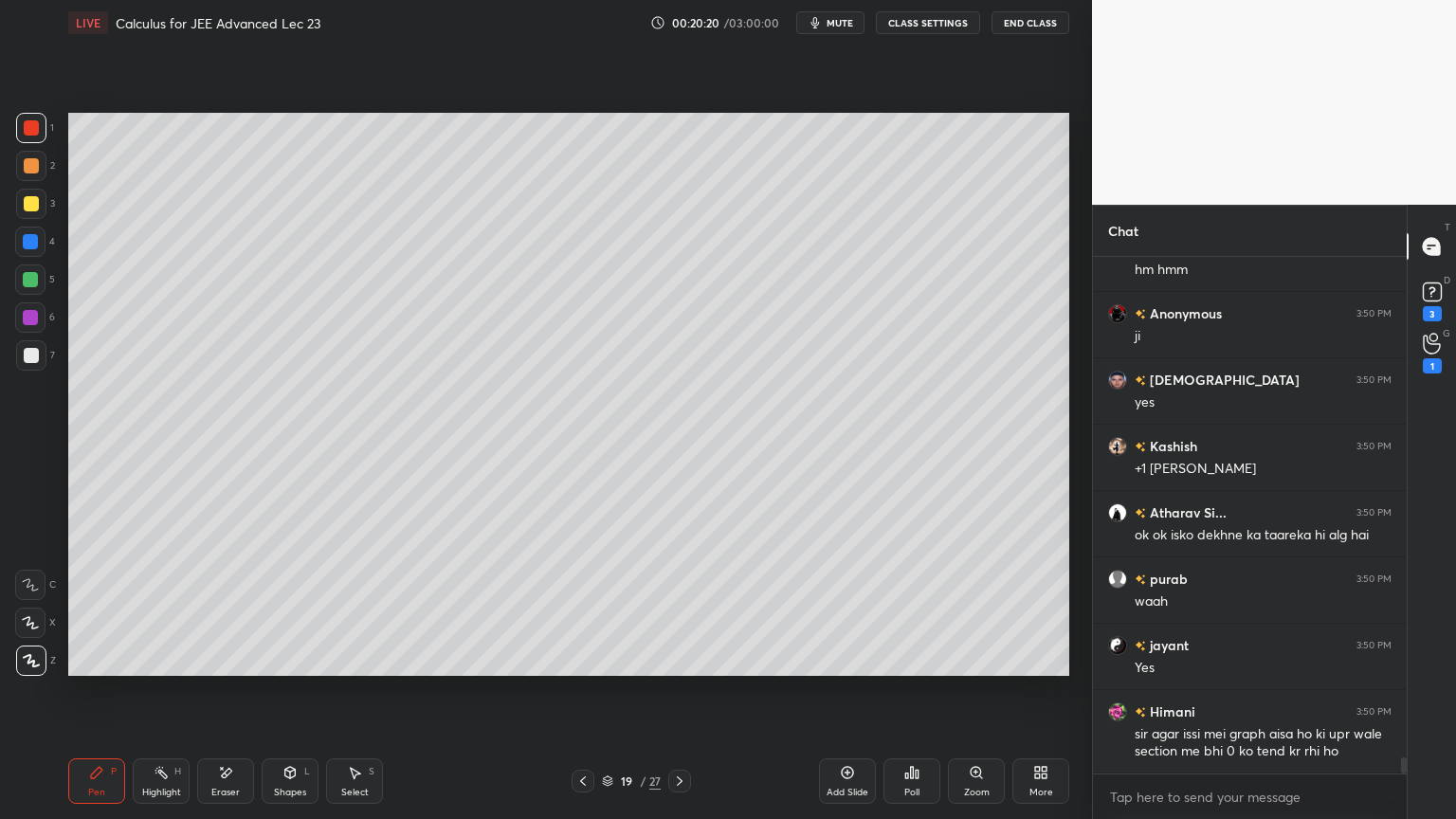 drag, startPoint x: 837, startPoint y: 776, endPoint x: 704, endPoint y: 694, distance: 156.2466 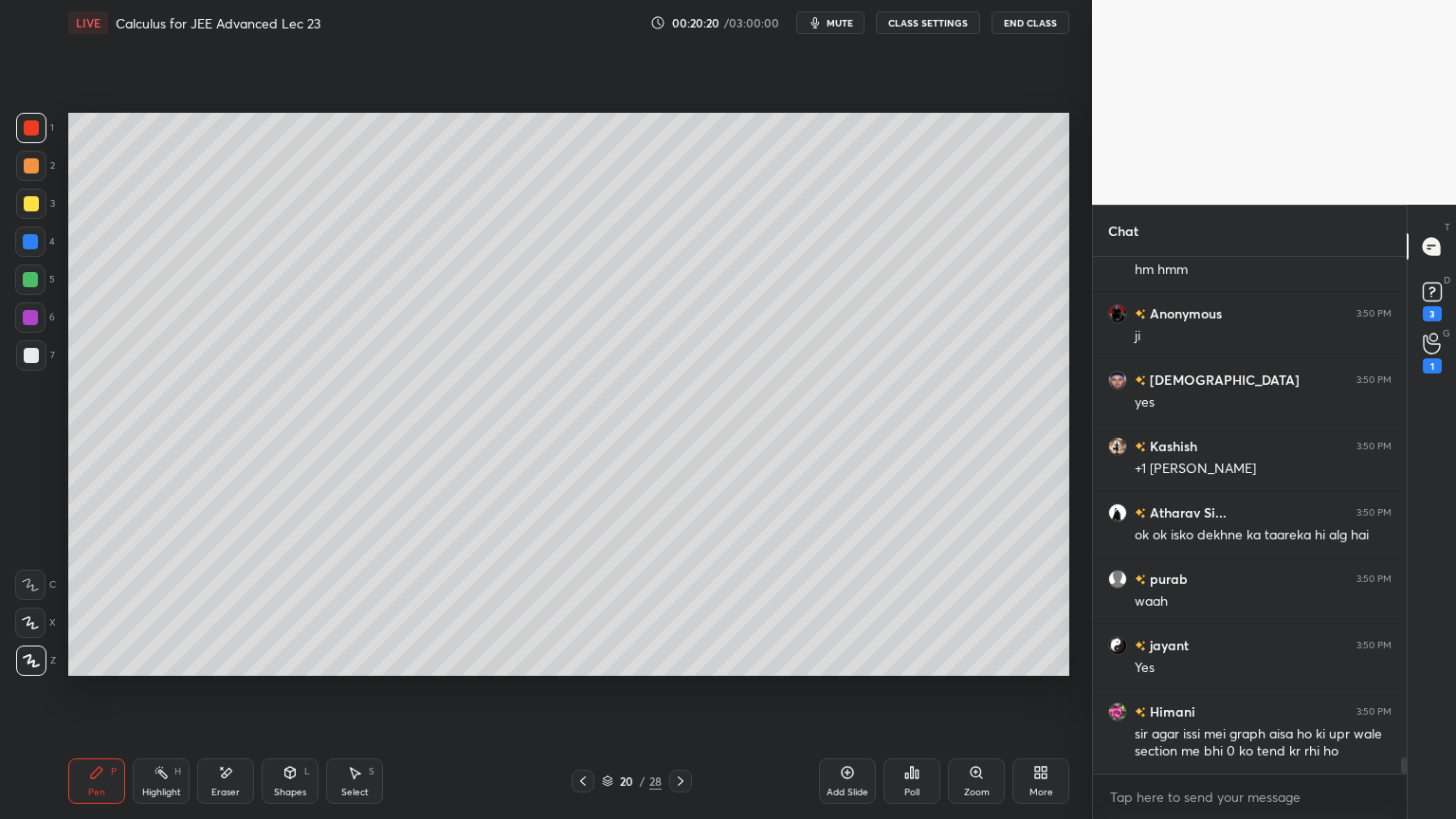 drag, startPoint x: 26, startPoint y: 345, endPoint x: 64, endPoint y: 306, distance: 54.451814 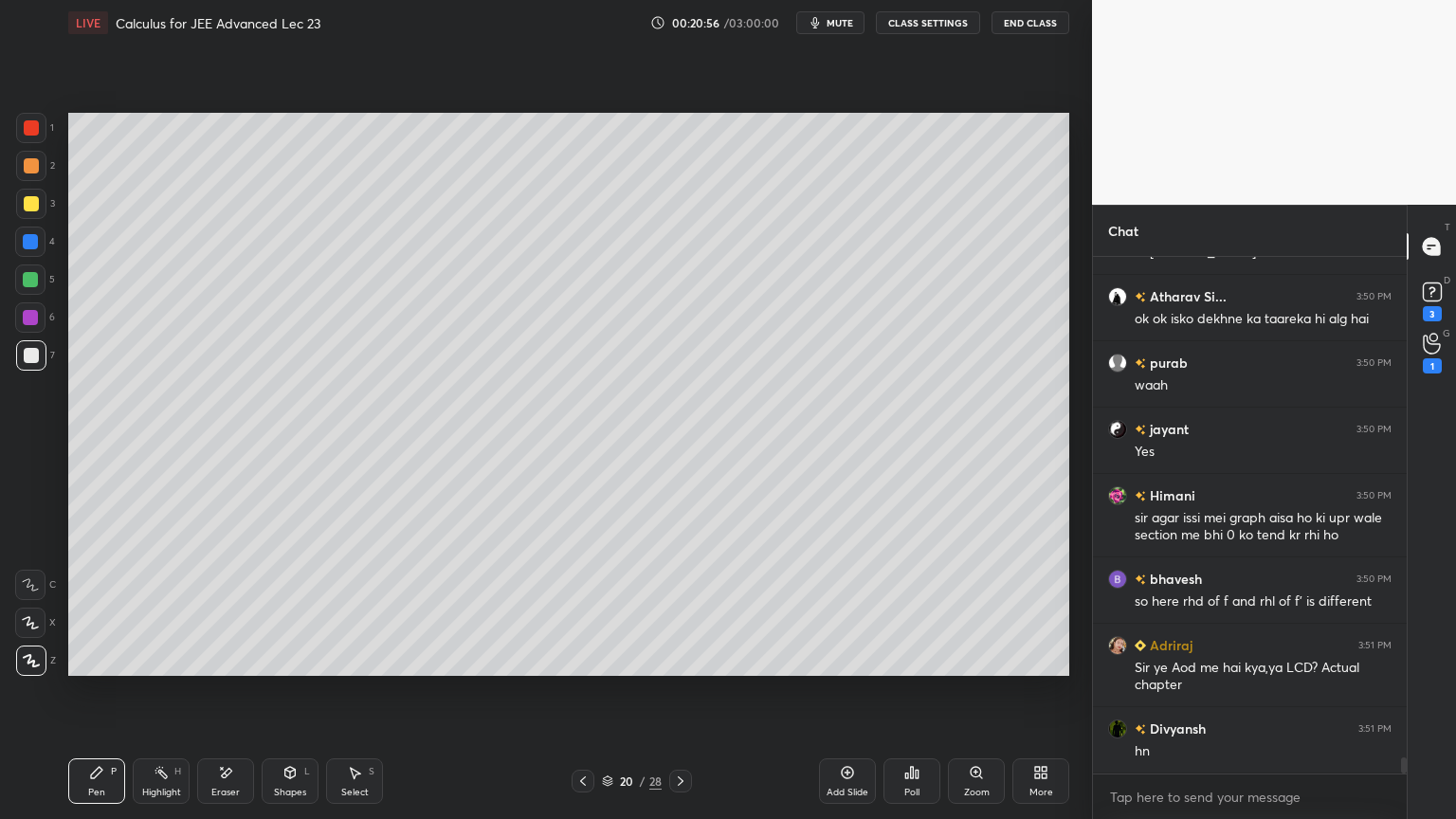 scroll, scrollTop: 16570, scrollLeft: 0, axis: vertical 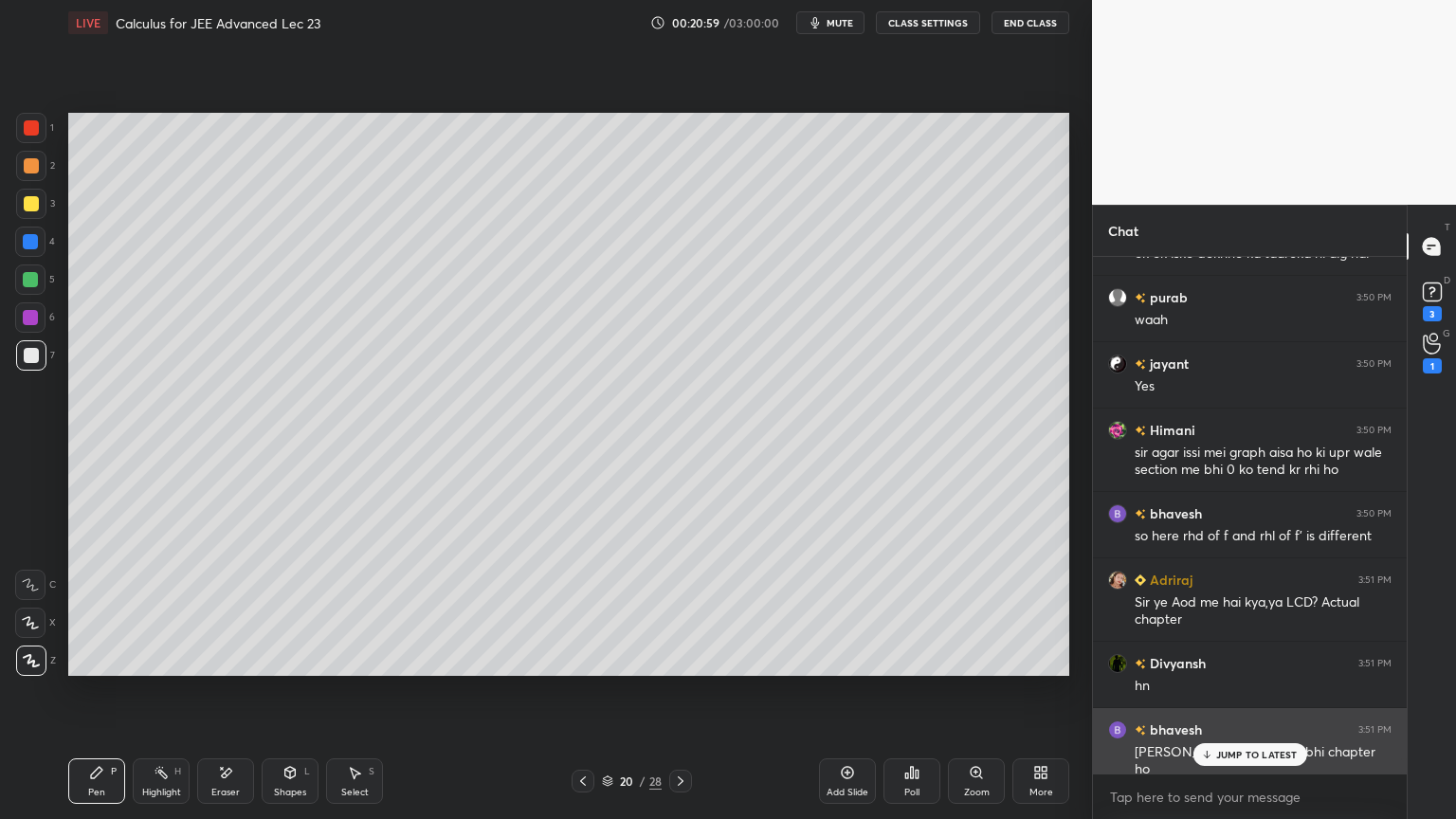 drag, startPoint x: 1225, startPoint y: 752, endPoint x: 1216, endPoint y: 746, distance: 10.816654 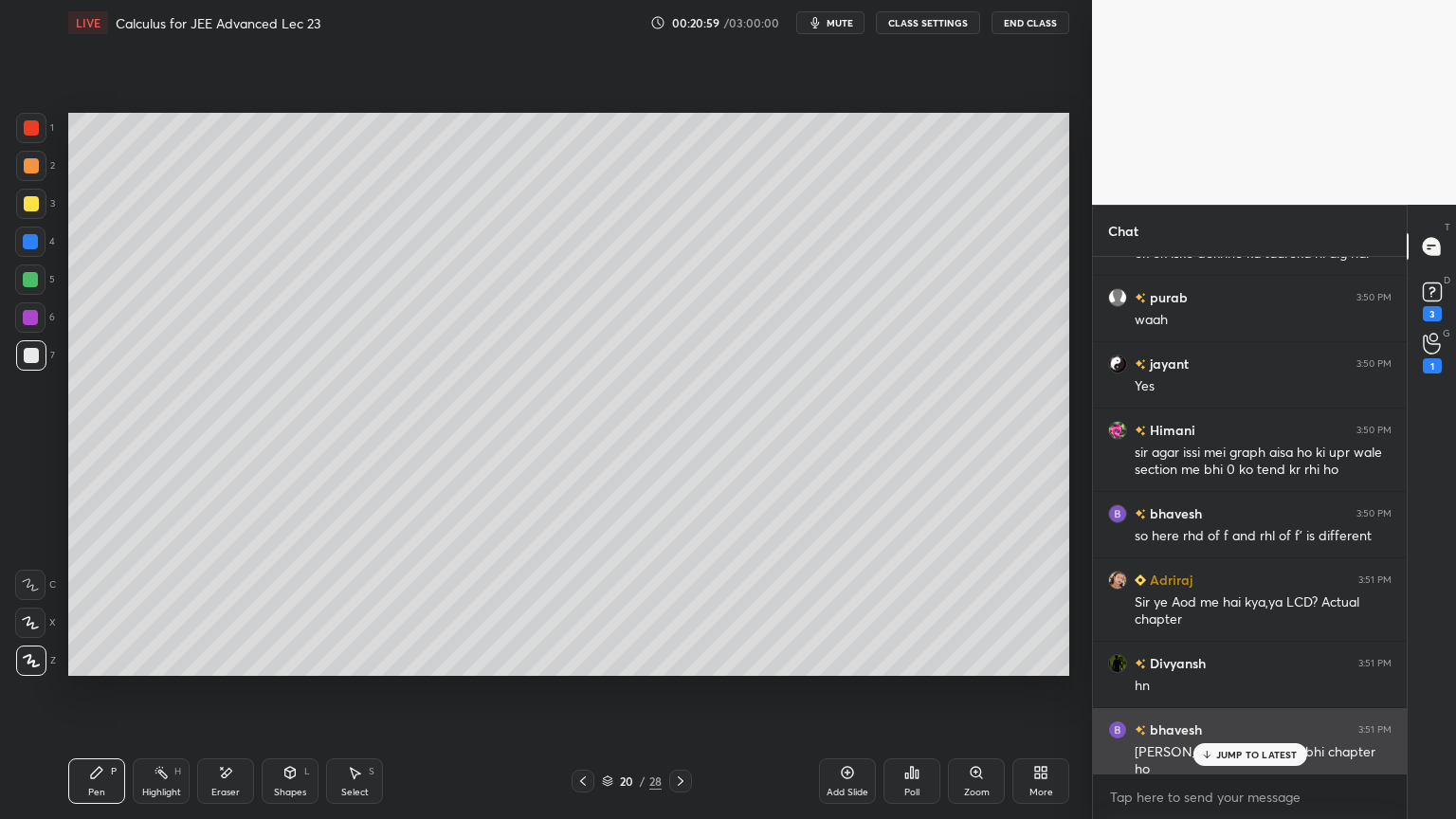 click on "JUMP TO LATEST" at bounding box center [1257, 755] 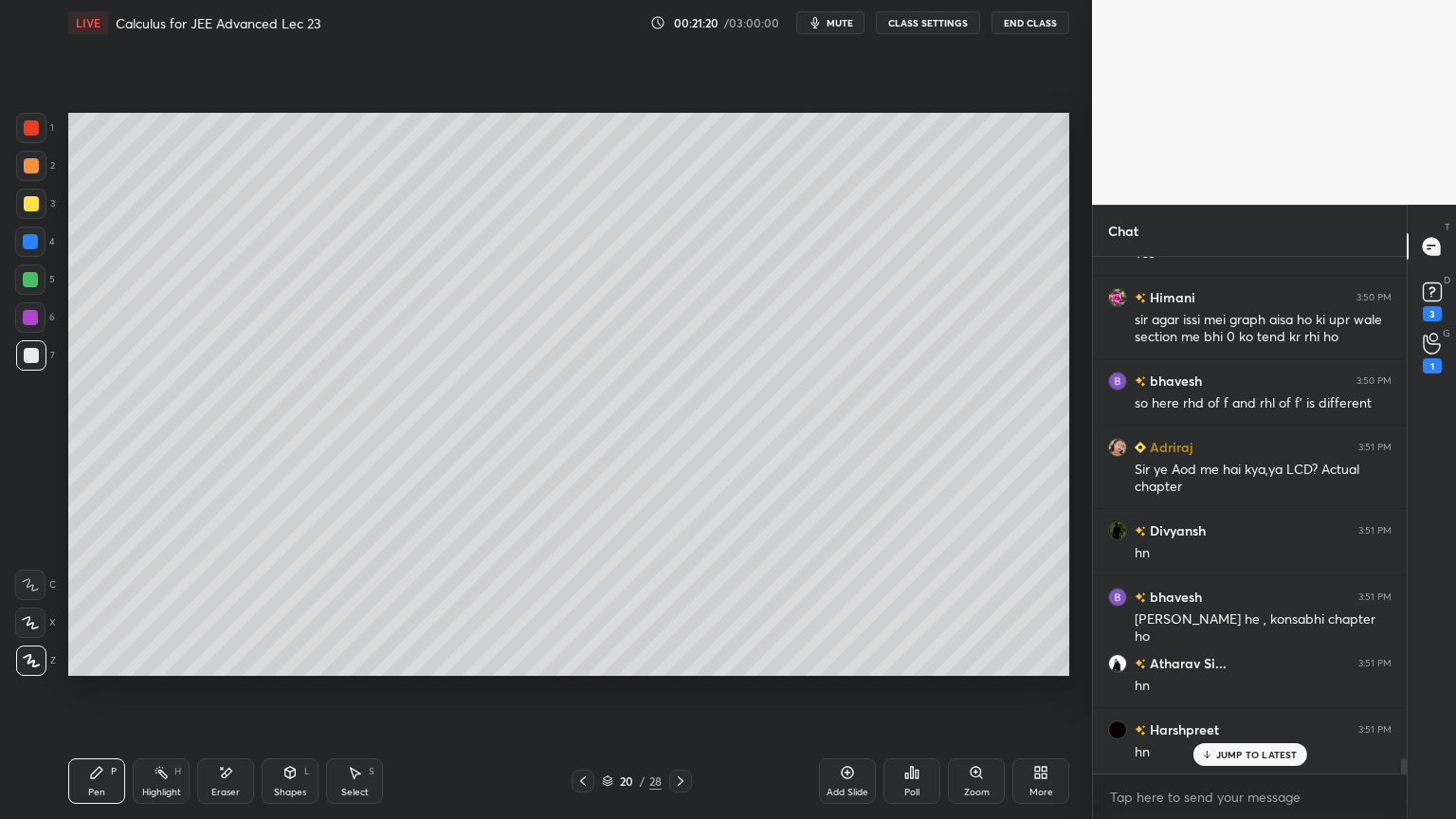scroll, scrollTop: 16770, scrollLeft: 0, axis: vertical 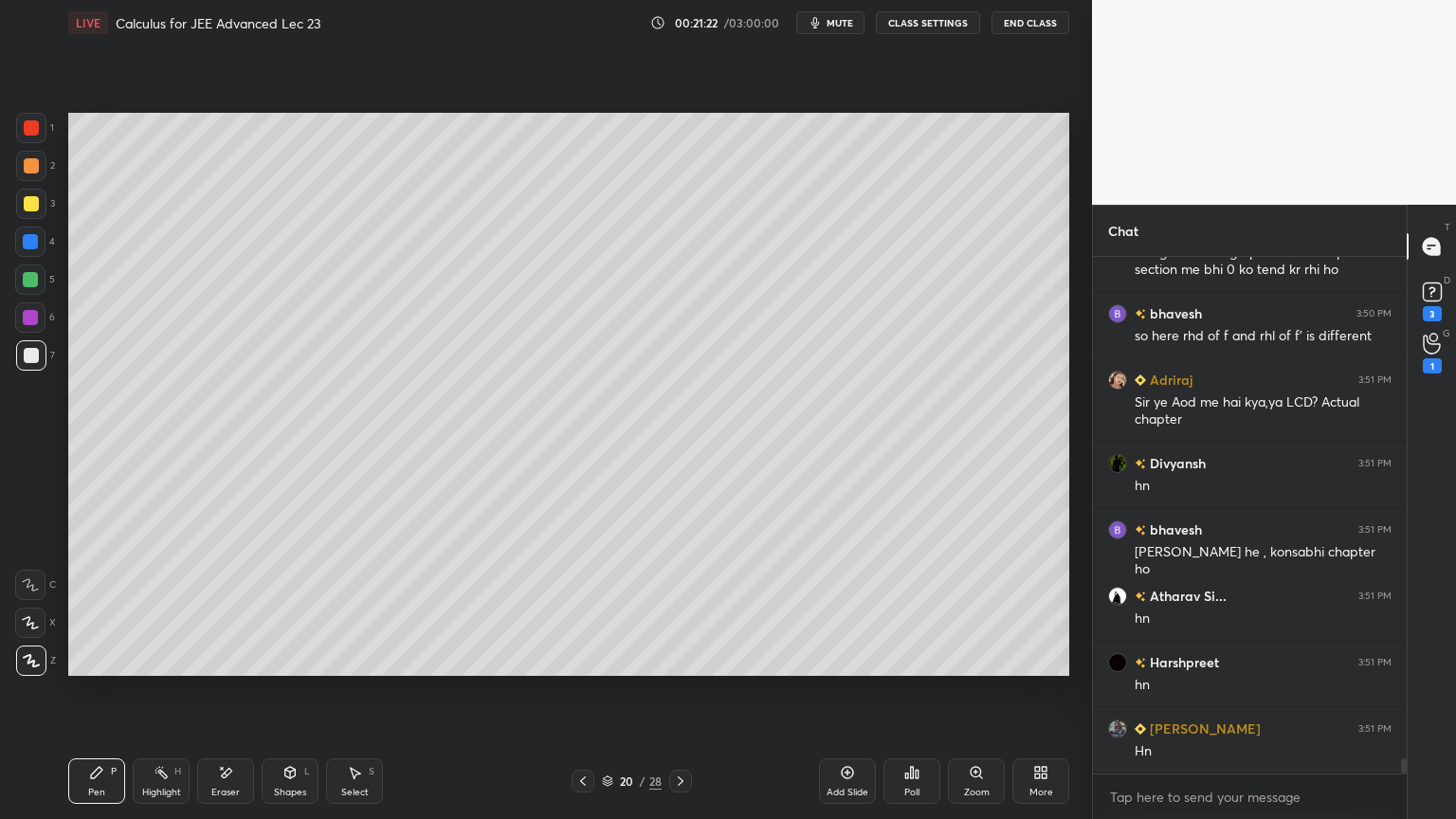 drag, startPoint x: 27, startPoint y: 127, endPoint x: 51, endPoint y: 155, distance: 36.87818 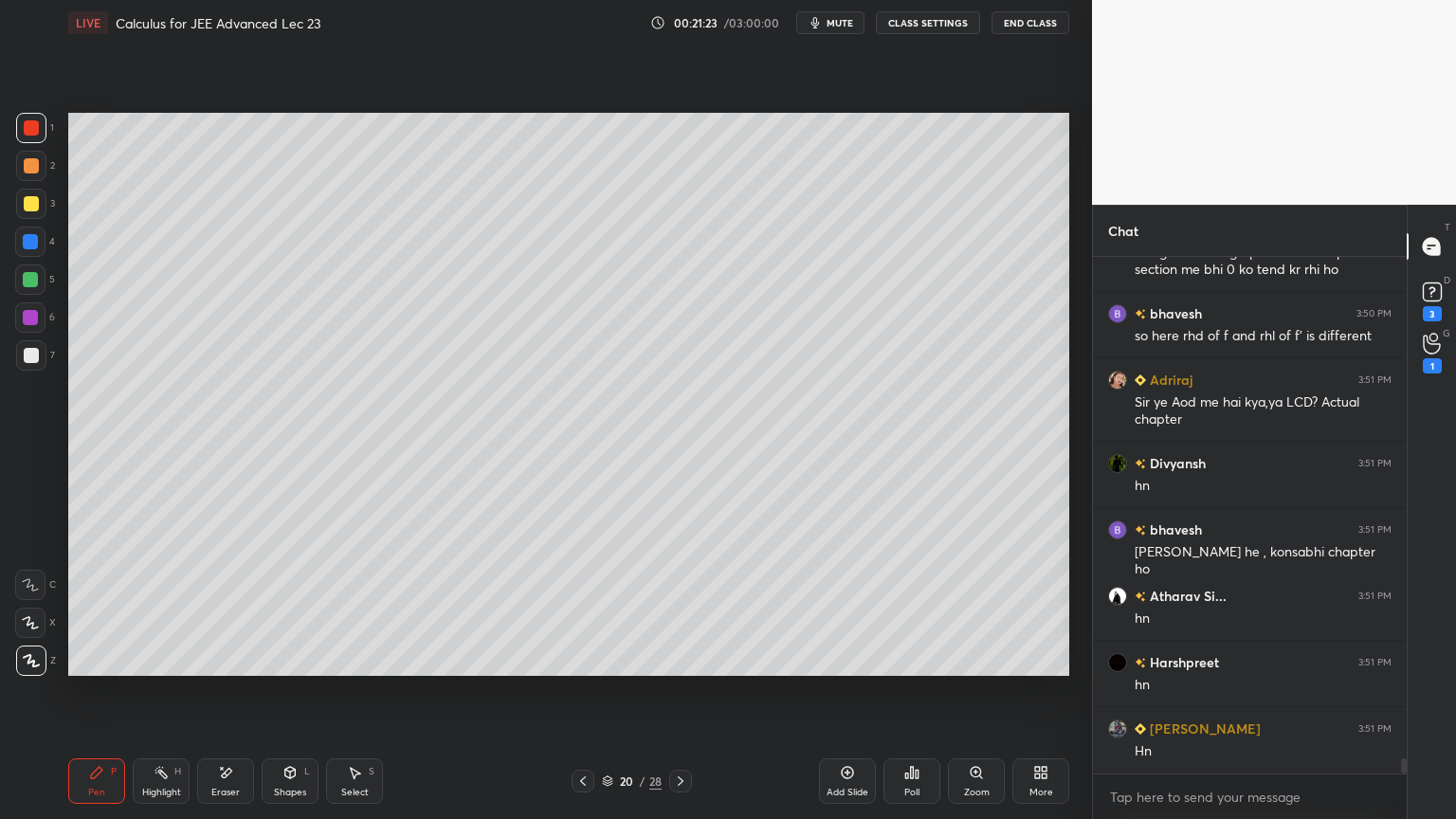 scroll, scrollTop: 16835, scrollLeft: 0, axis: vertical 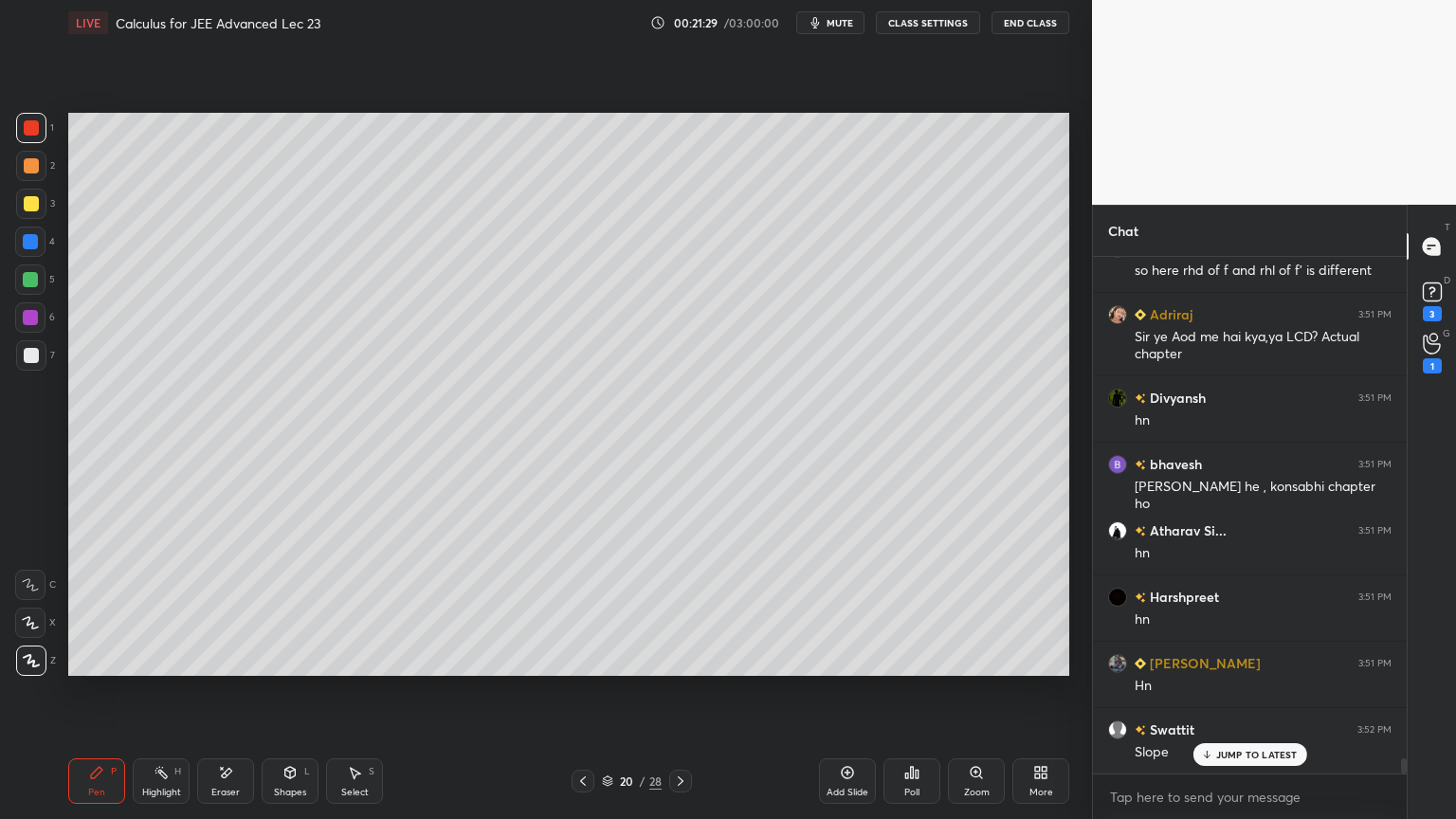 click on "Eraser" at bounding box center (226, 781) 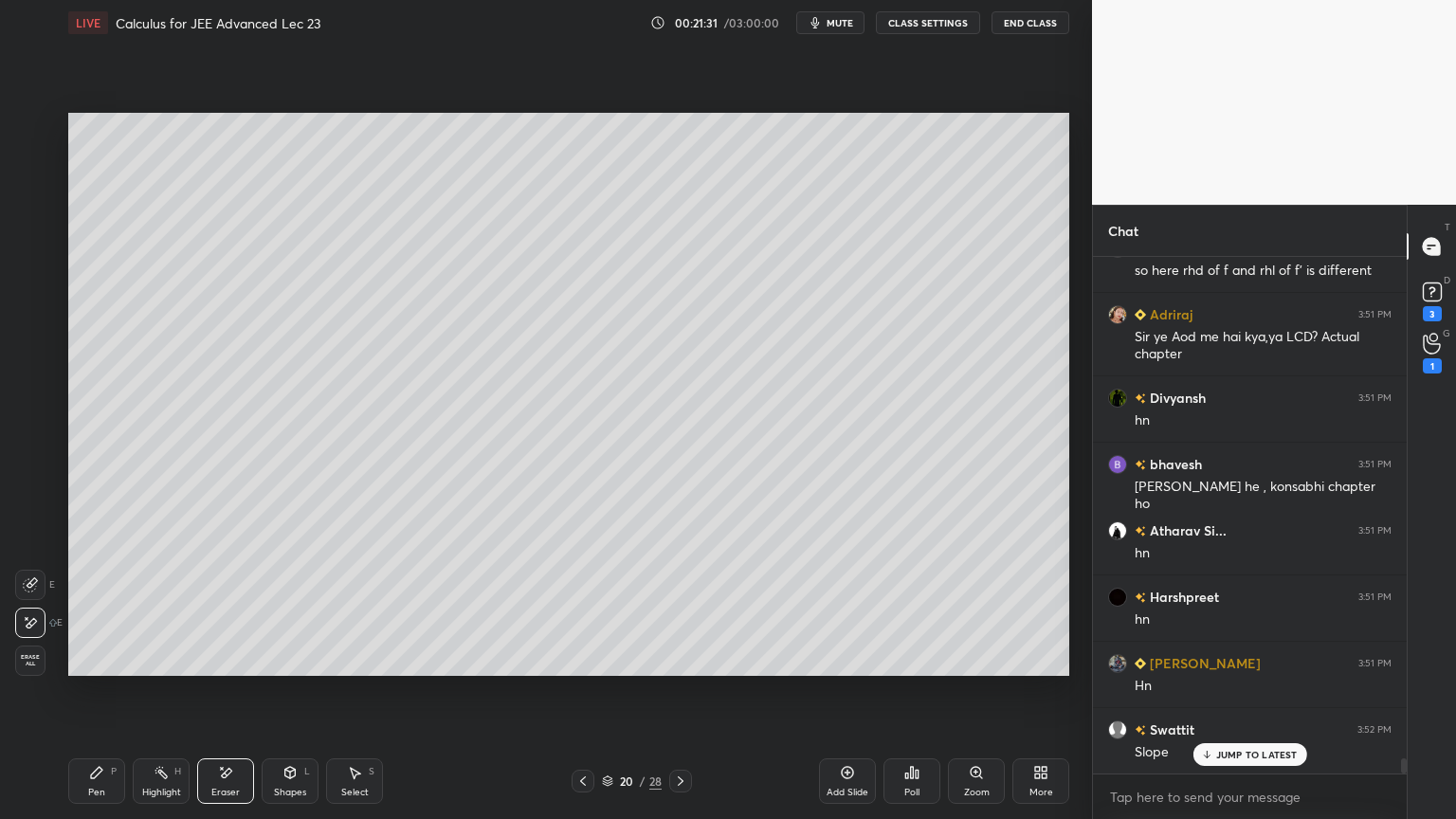 drag, startPoint x: 103, startPoint y: 787, endPoint x: 135, endPoint y: 733, distance: 62.769419 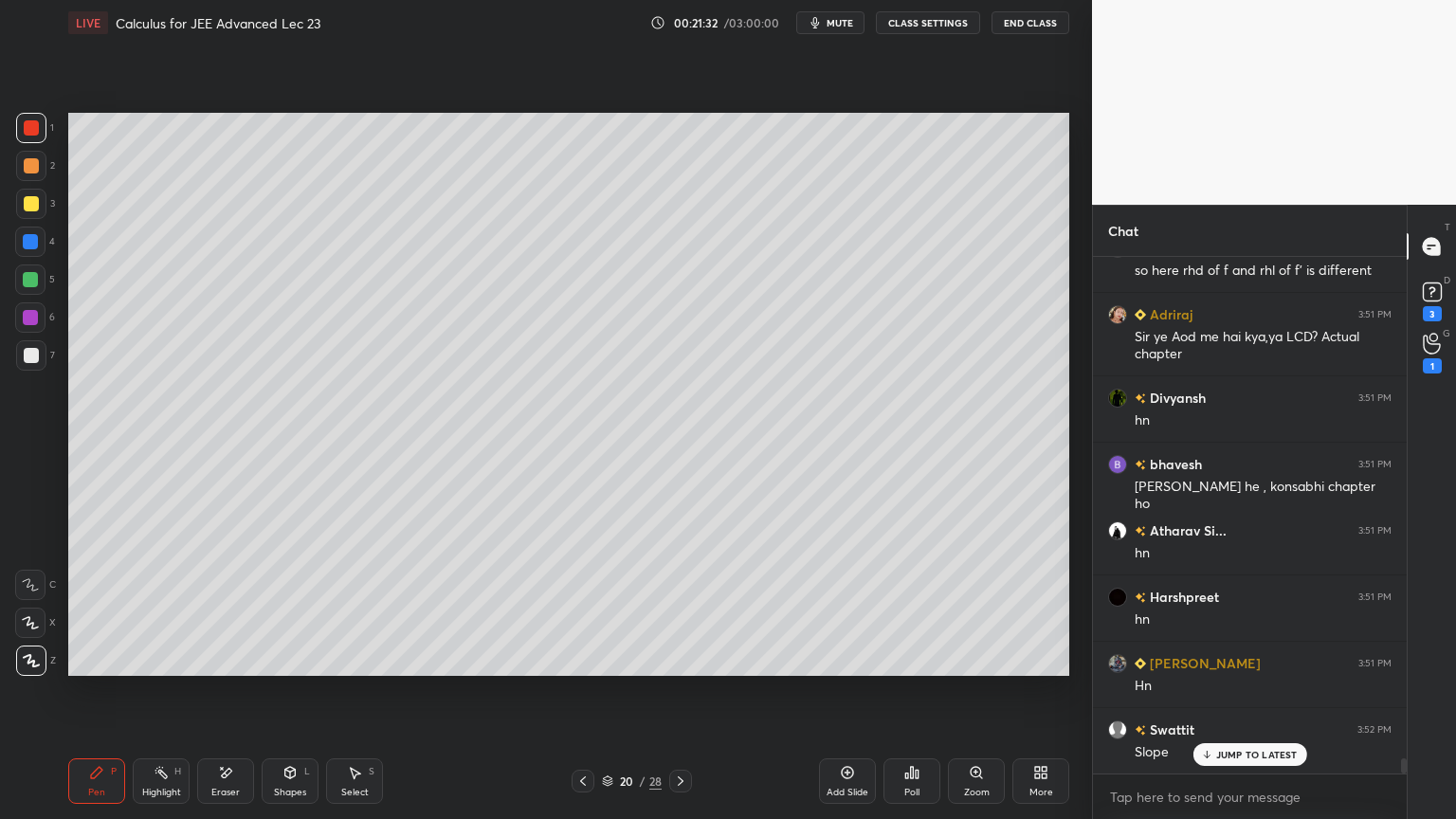 click at bounding box center [31, 355] 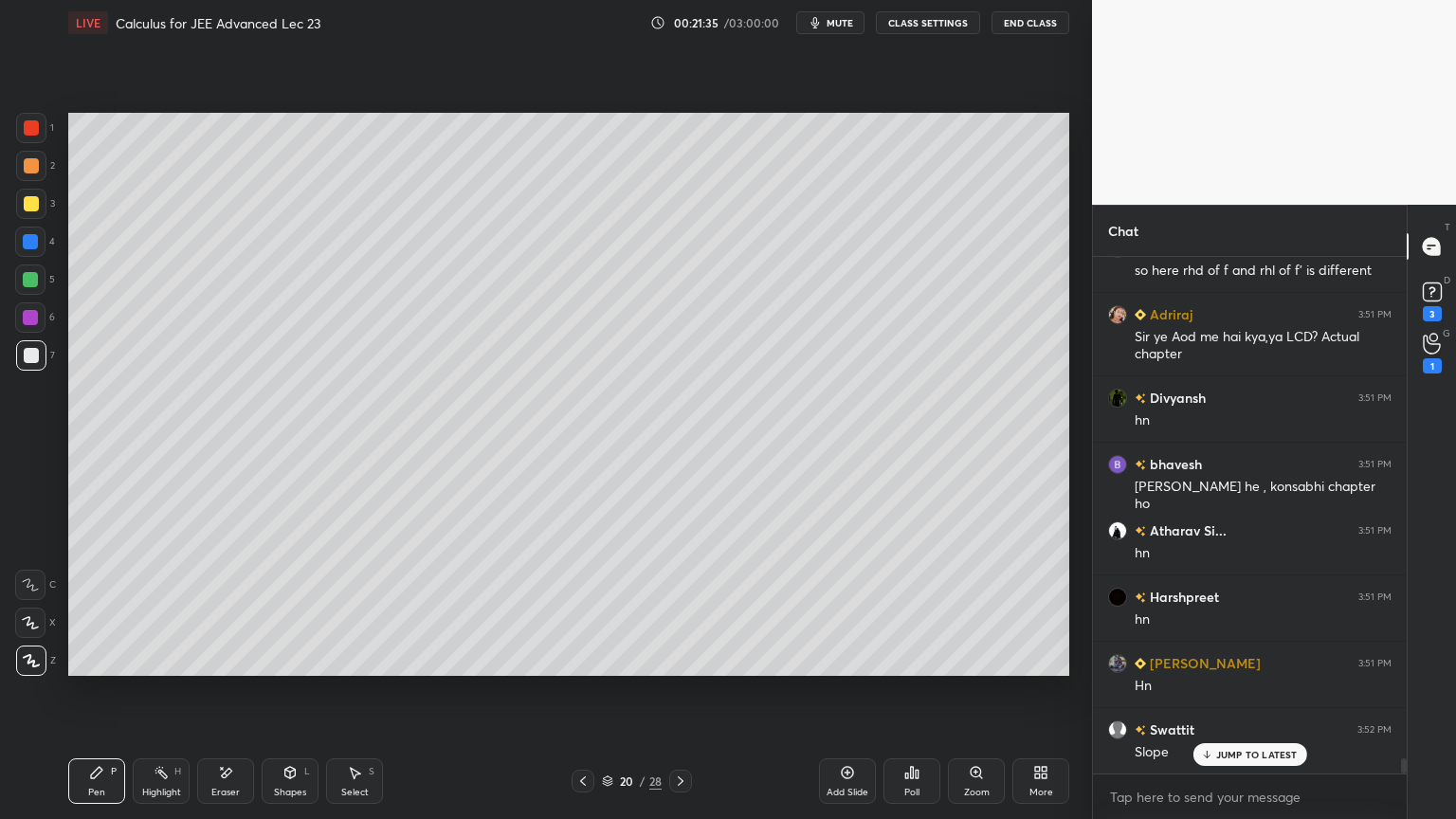 click 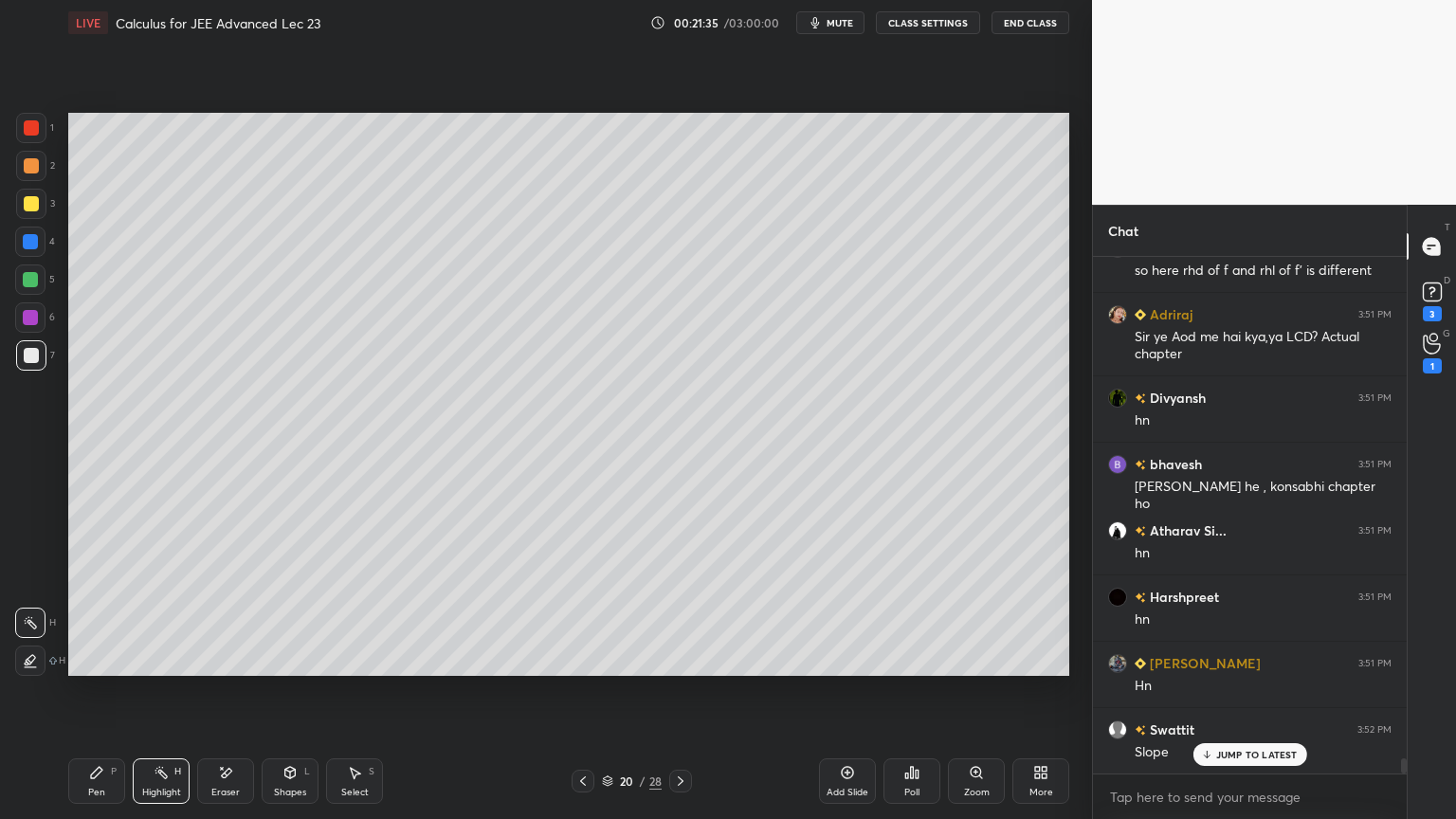 drag, startPoint x: 115, startPoint y: 767, endPoint x: 114, endPoint y: 682, distance: 85.005882 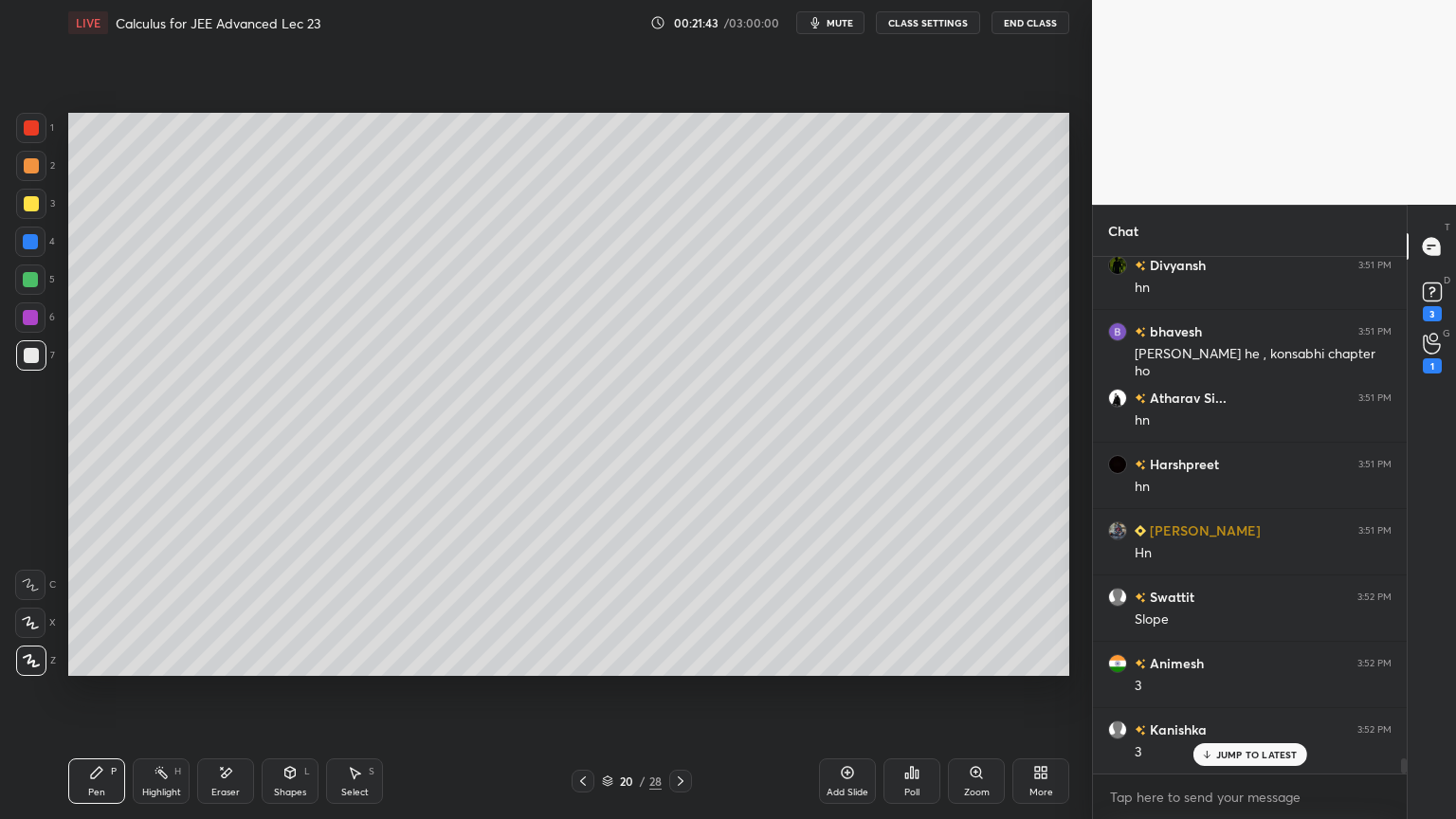 scroll, scrollTop: 17035, scrollLeft: 0, axis: vertical 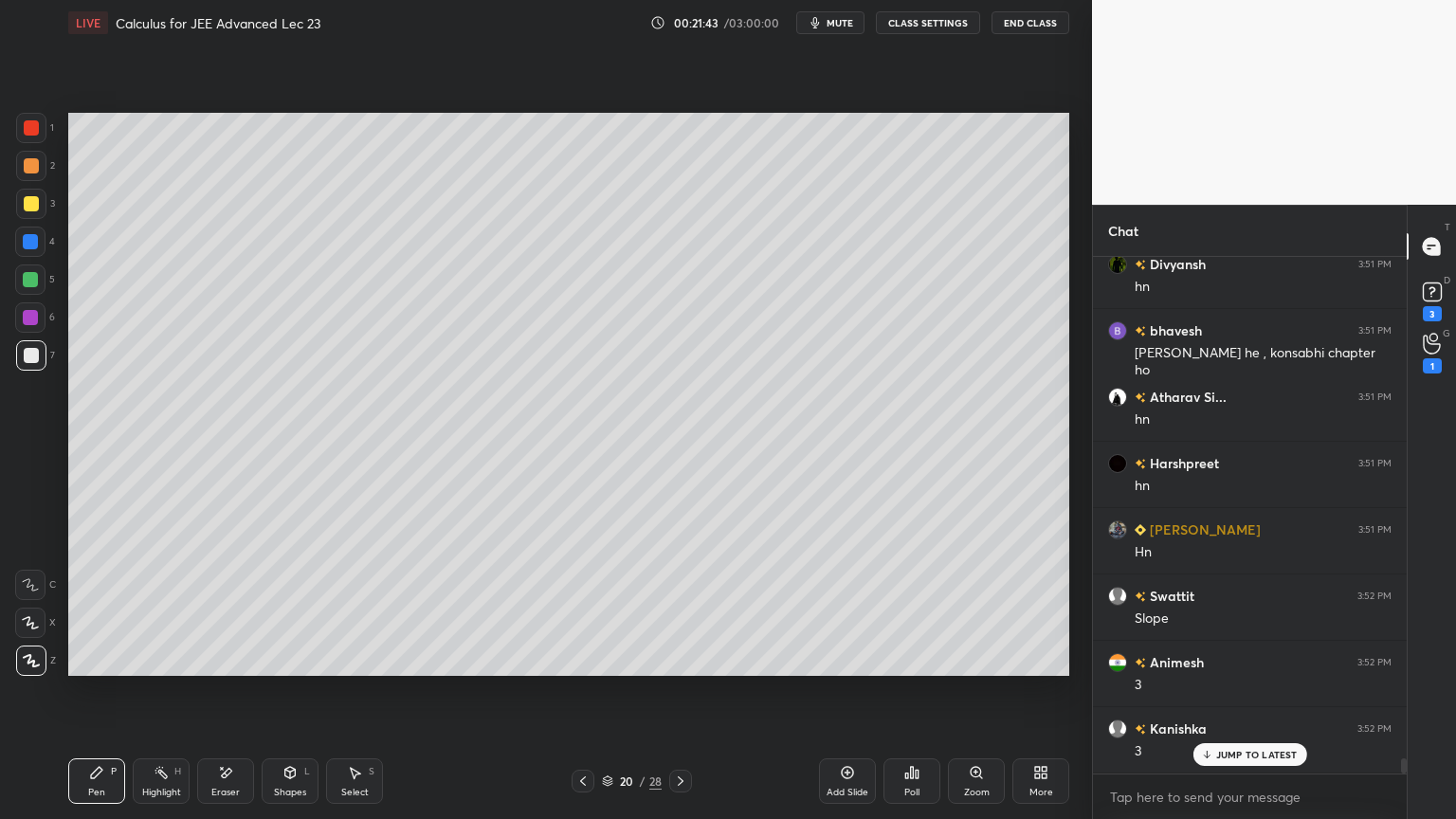click at bounding box center [31, 128] 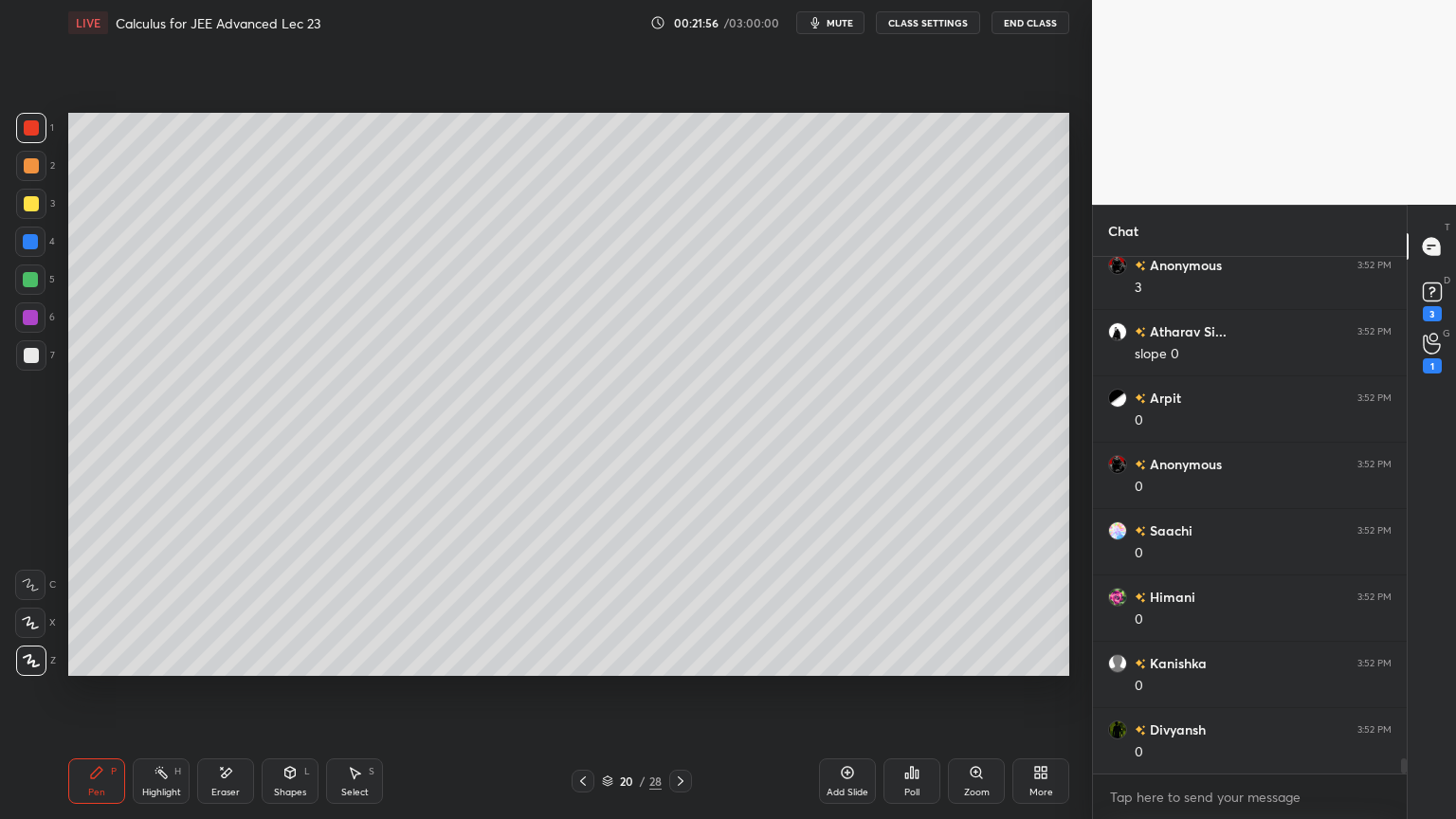scroll, scrollTop: 17566, scrollLeft: 0, axis: vertical 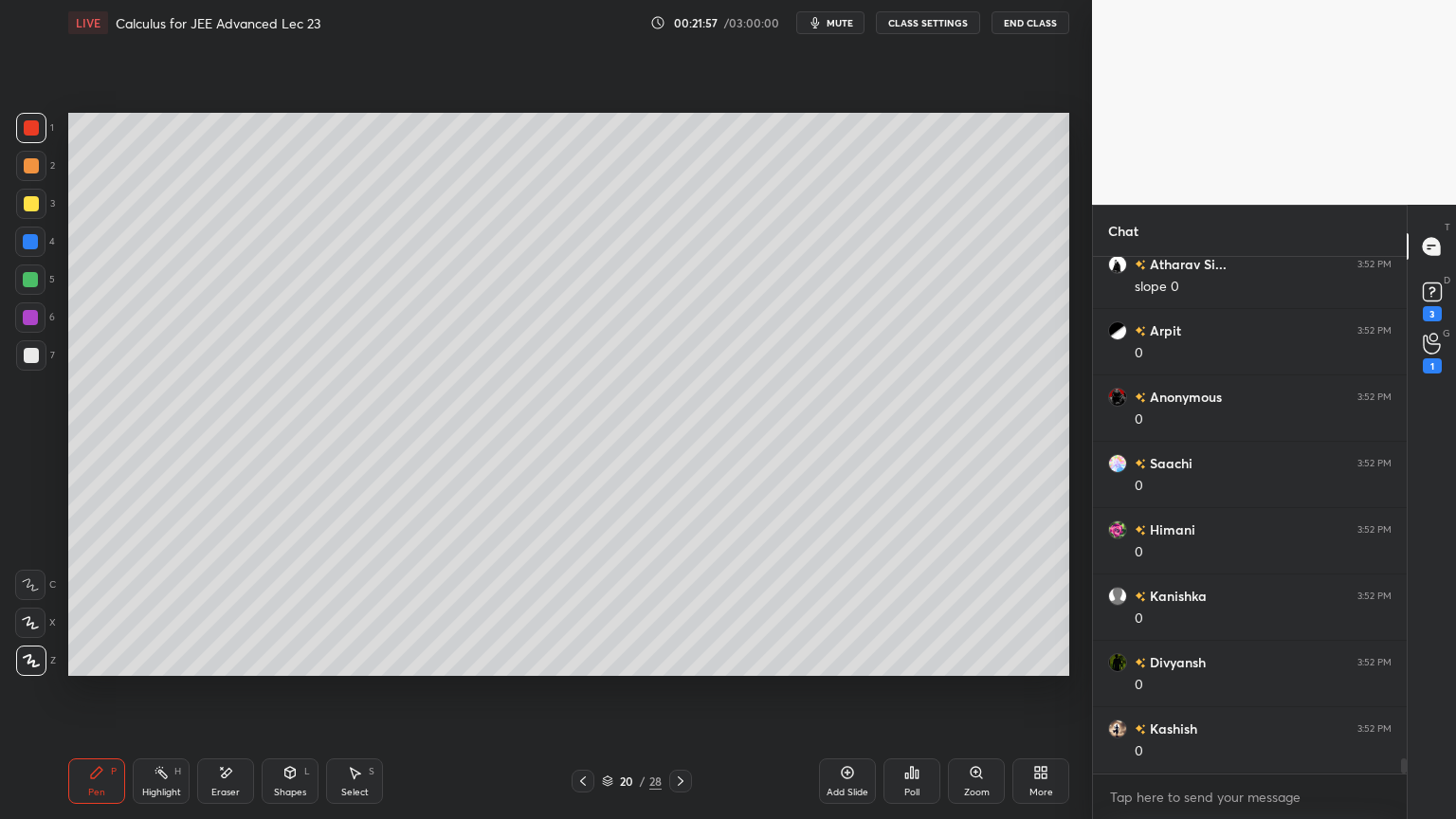 click 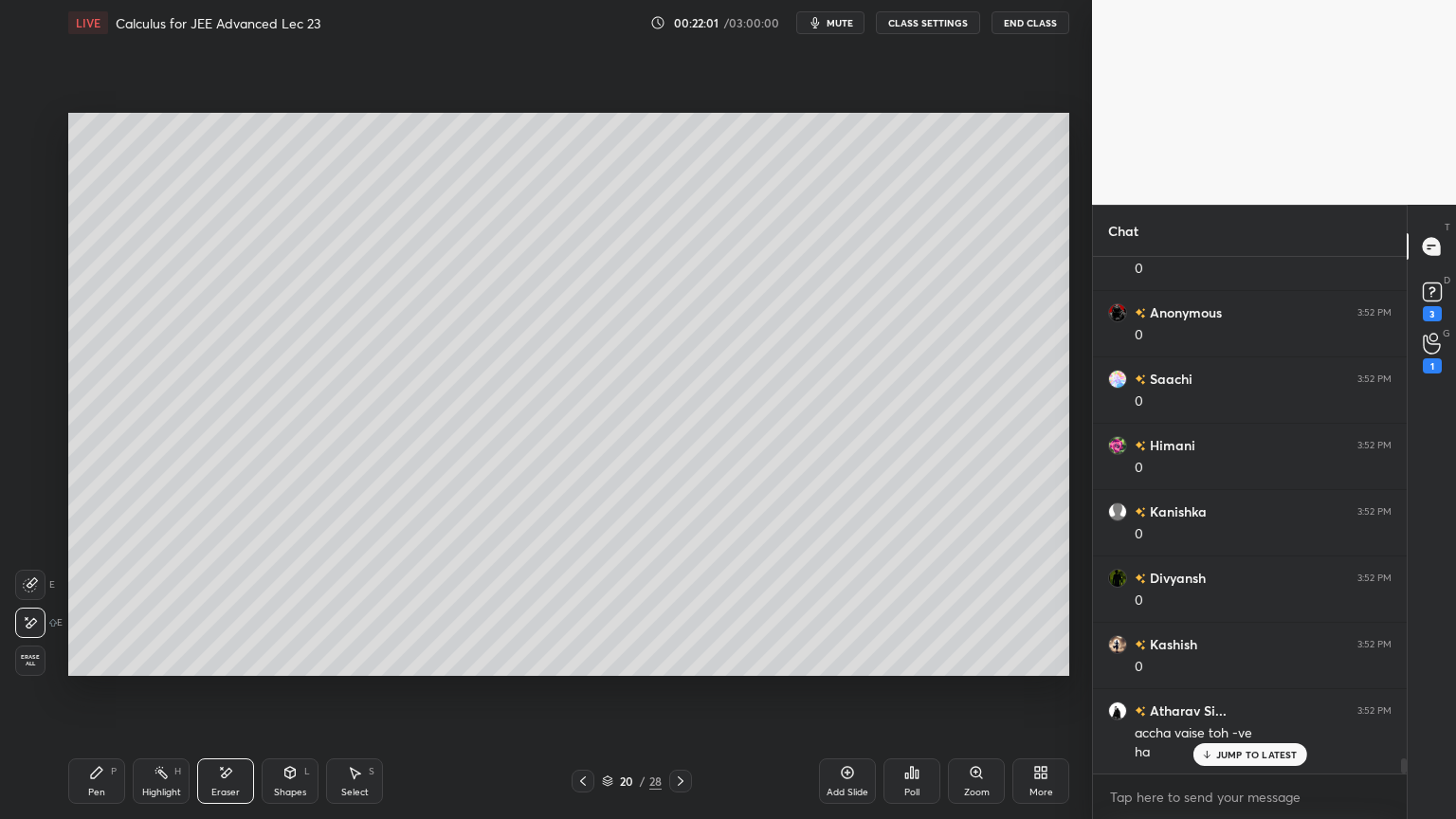scroll, scrollTop: 17718, scrollLeft: 0, axis: vertical 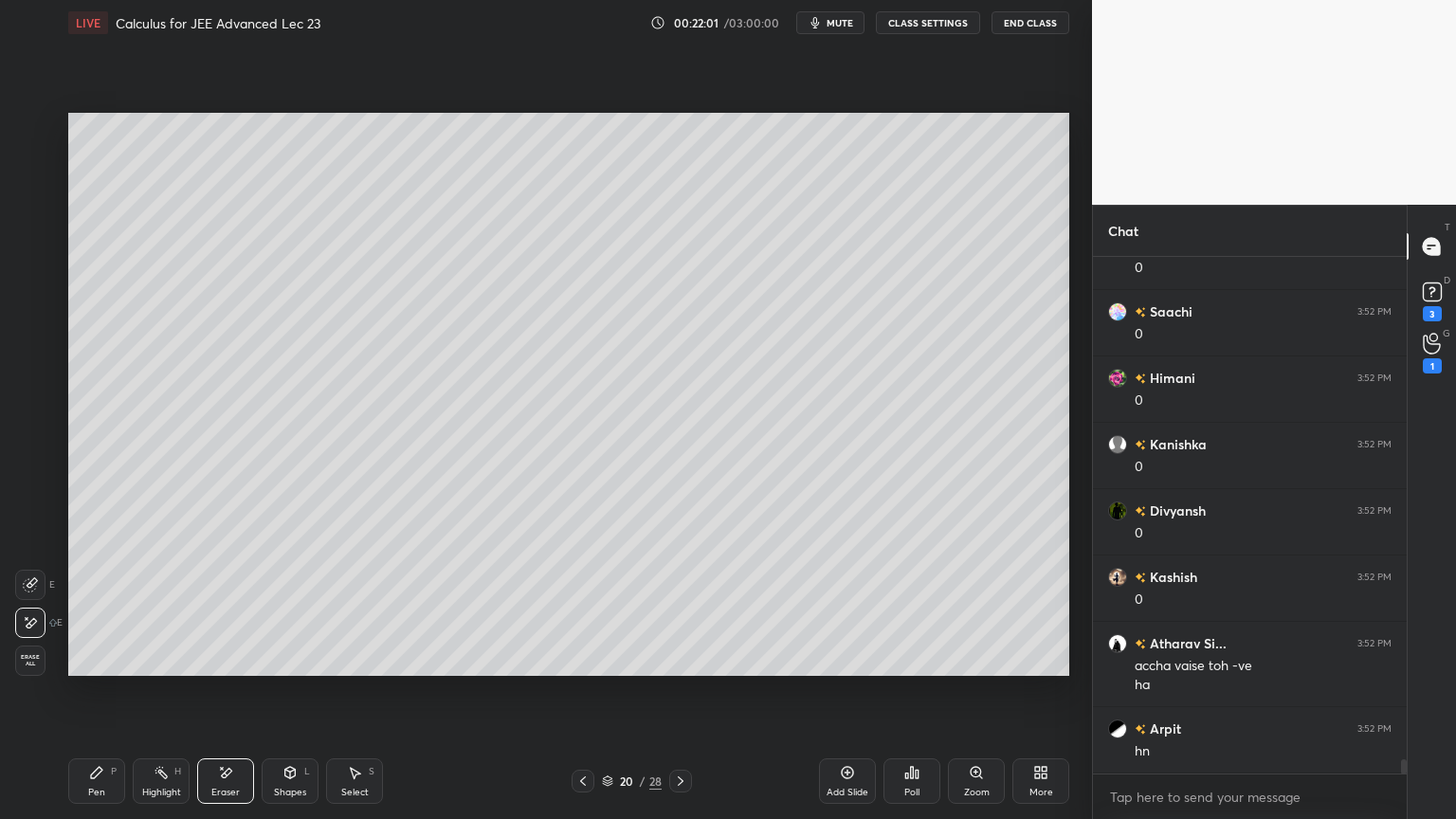 click on "Pen" at bounding box center [97, 792] 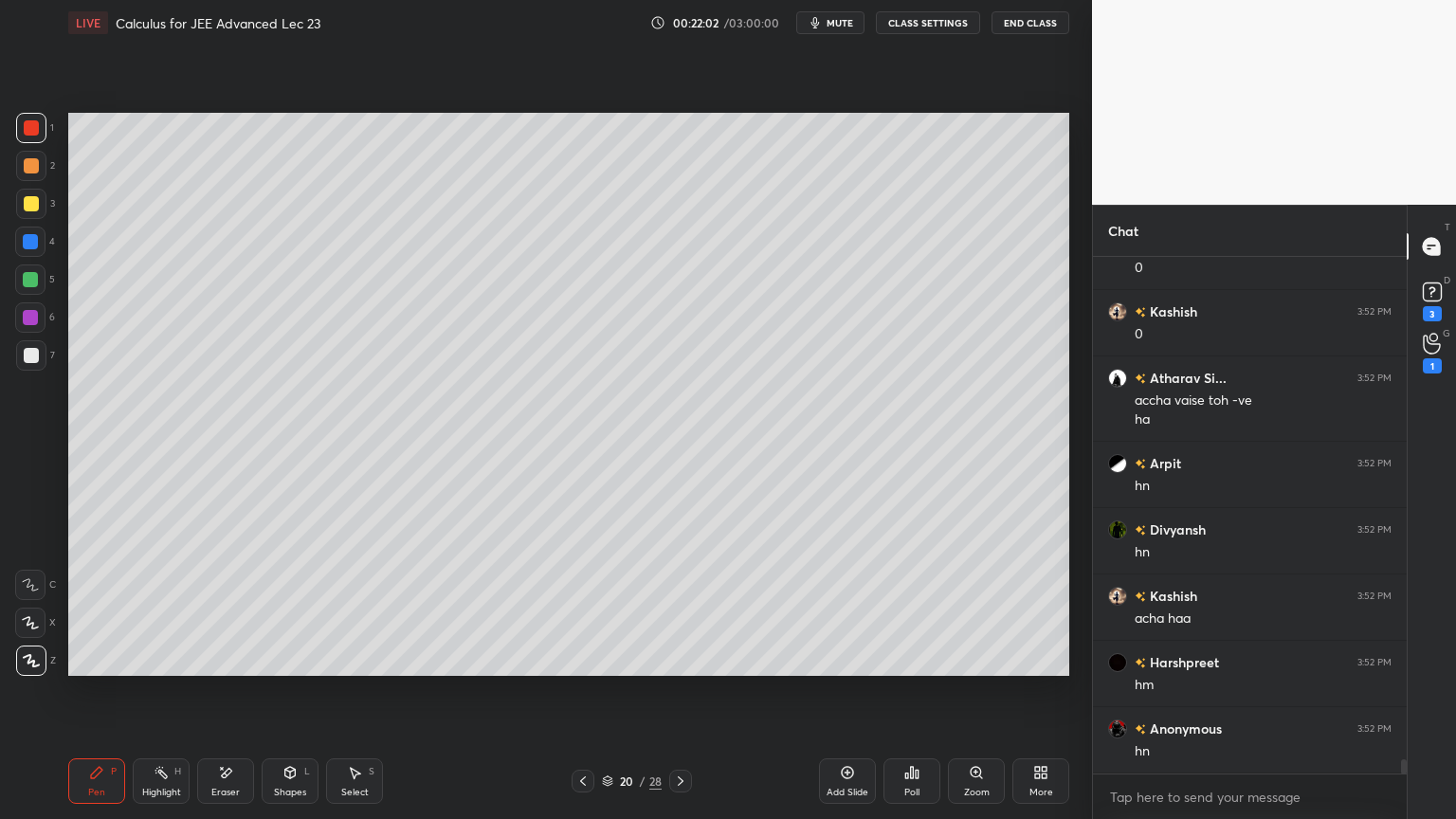 click at bounding box center [31, 355] 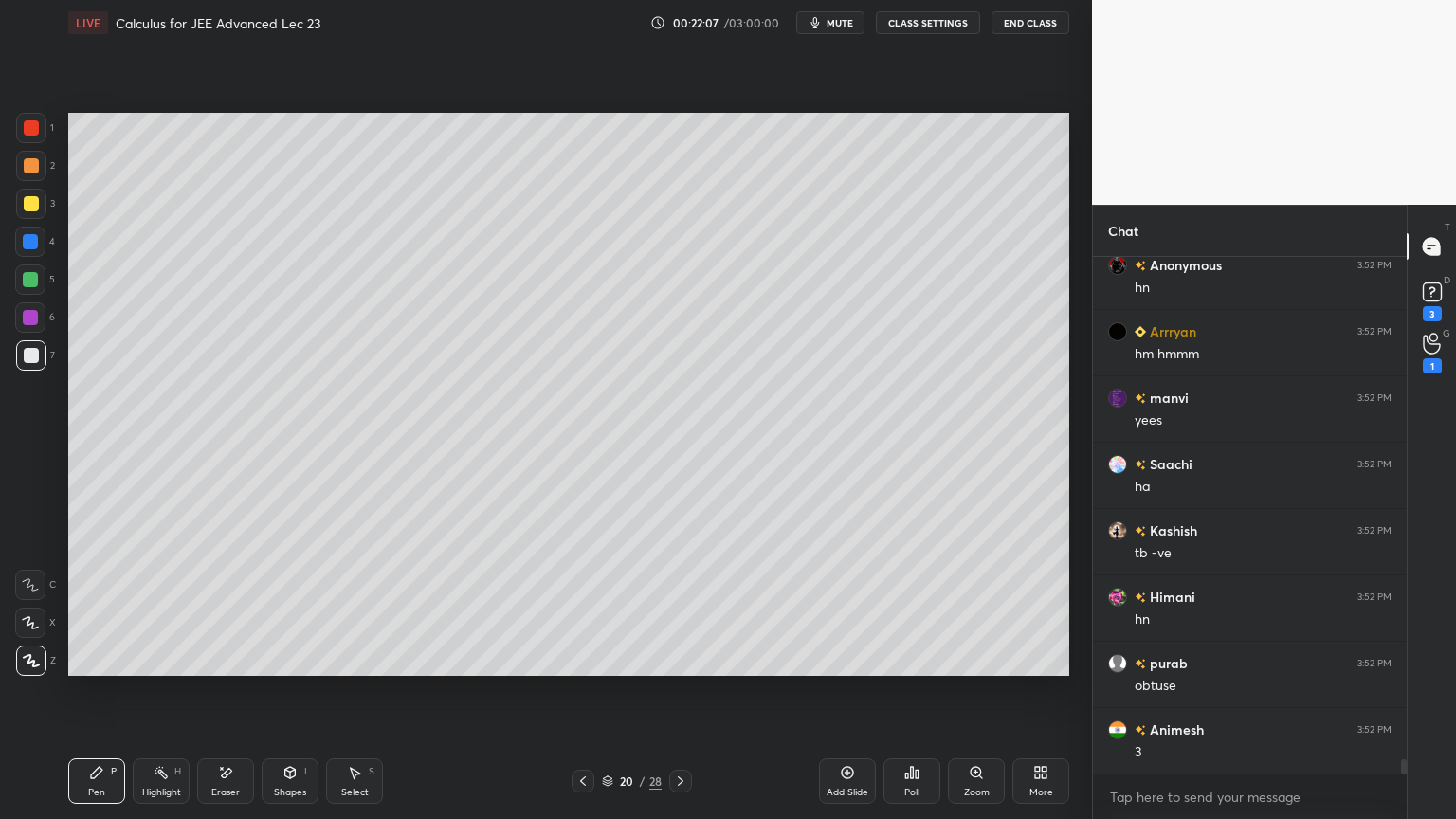 scroll, scrollTop: 18514, scrollLeft: 0, axis: vertical 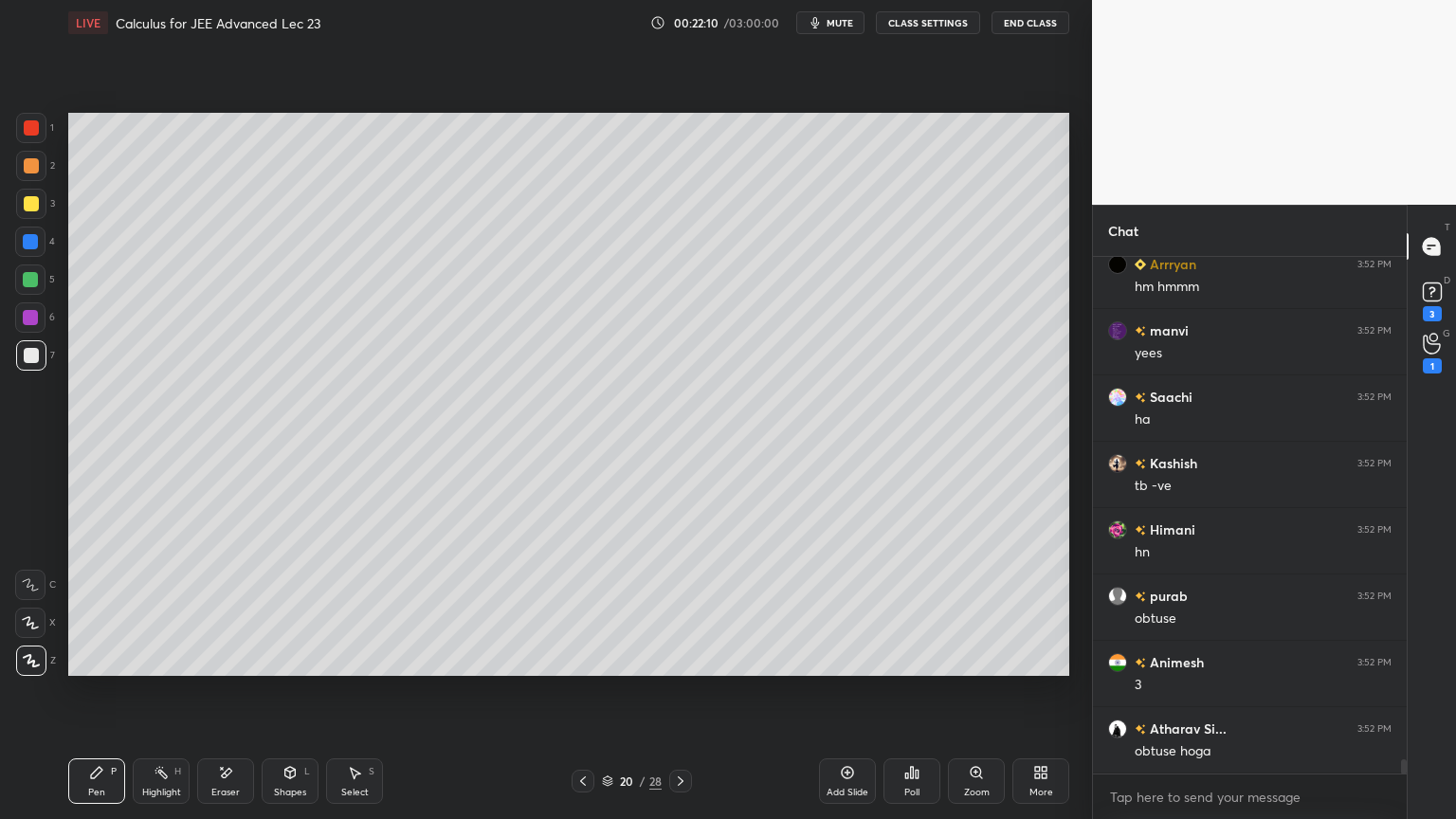 click 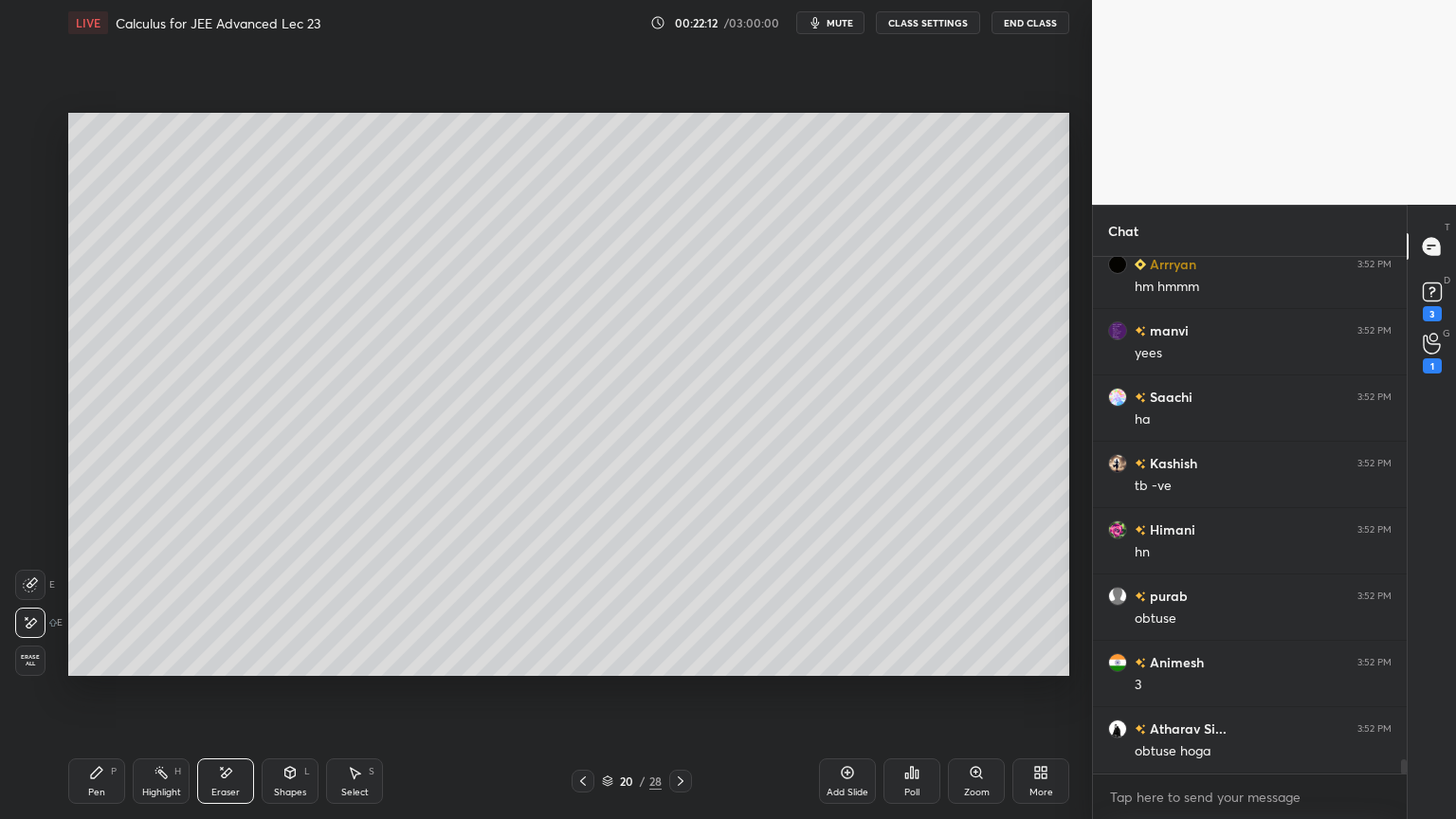 scroll, scrollTop: 18579, scrollLeft: 0, axis: vertical 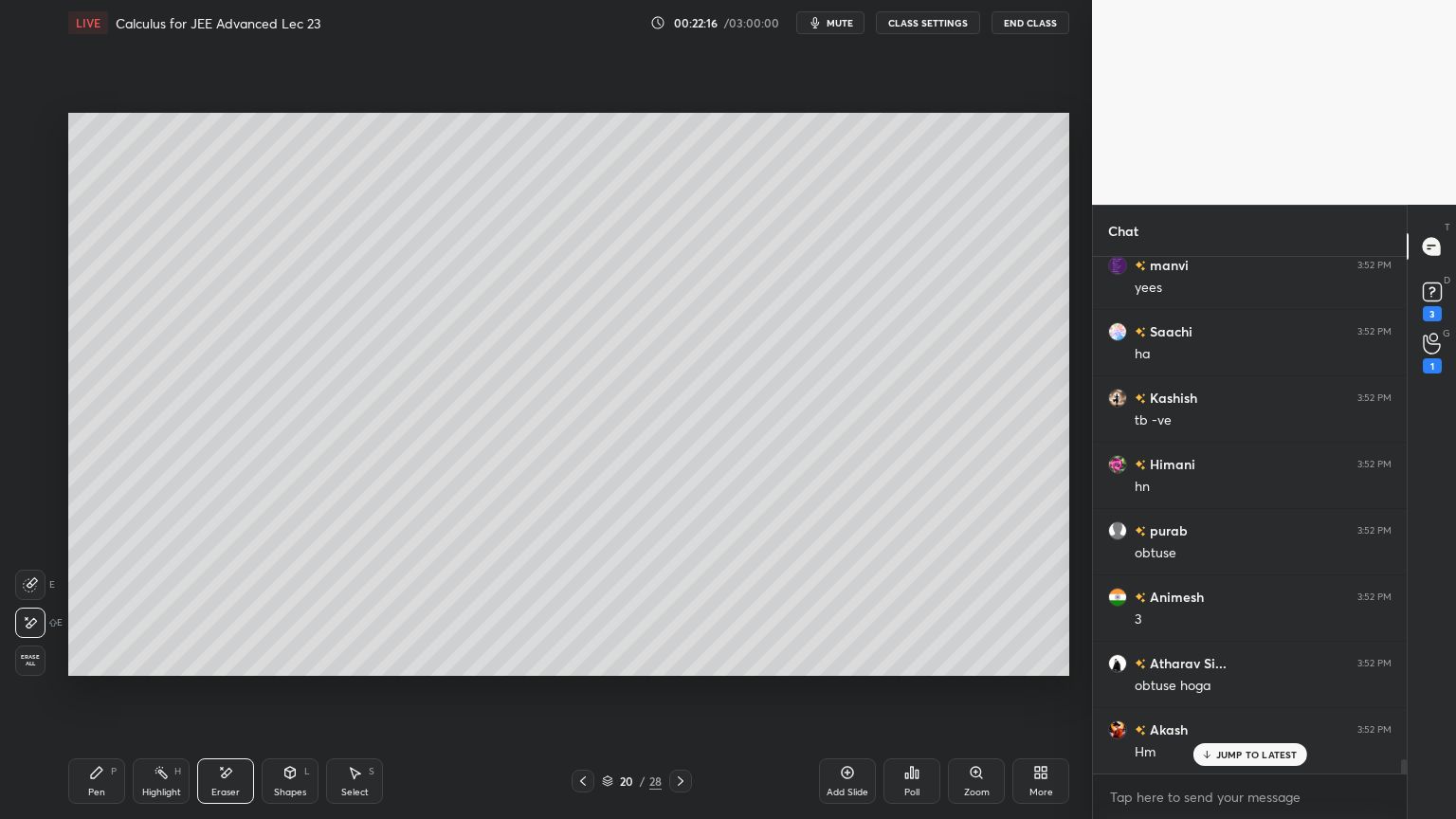 click on "Pen P" at bounding box center (97, 781) 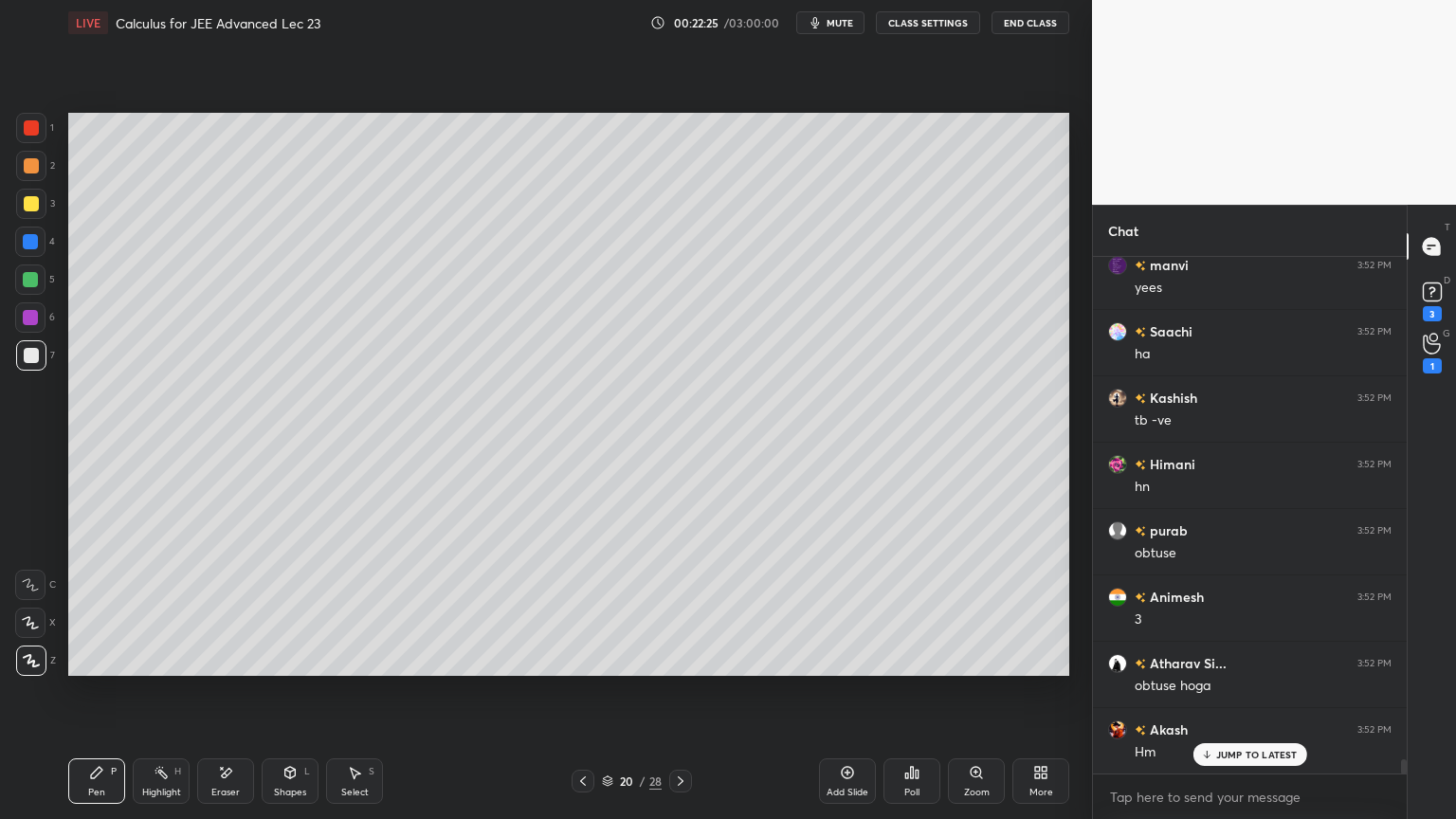 scroll, scrollTop: 18625, scrollLeft: 0, axis: vertical 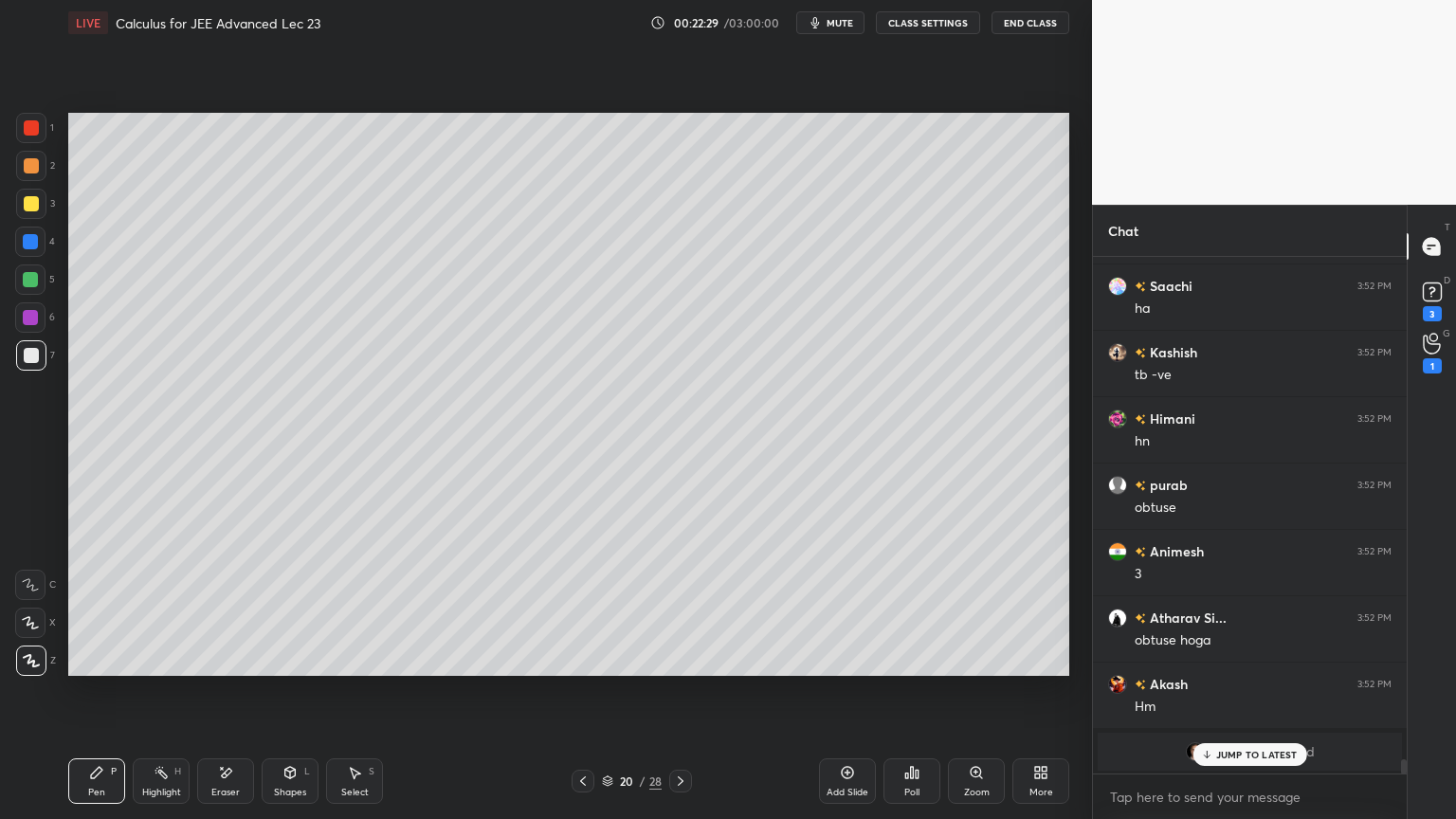 click on "Pen P Highlight H Eraser Shapes L Select S 20 / 28 Add Slide Poll Zoom More" at bounding box center (569, 781) 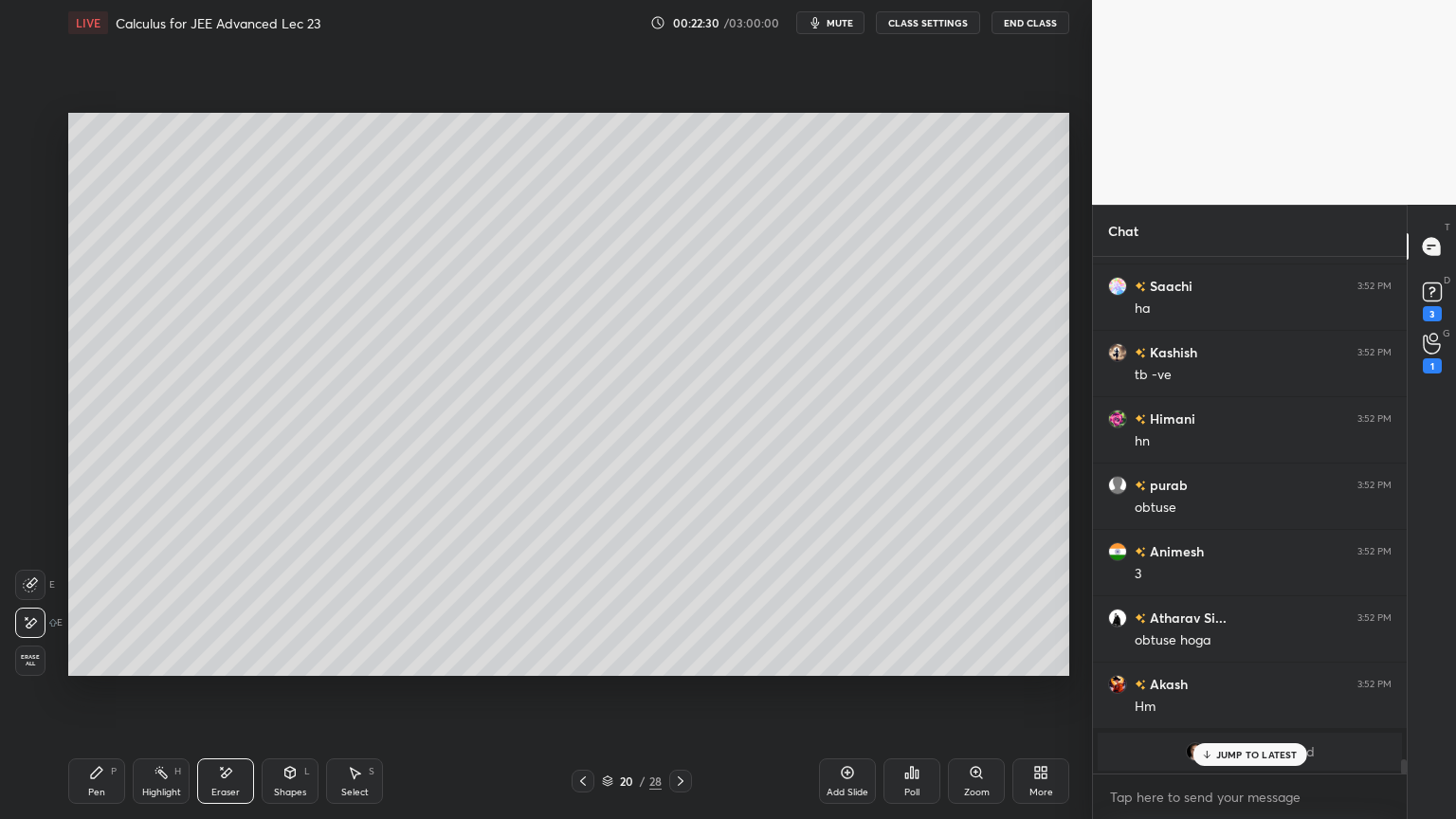 drag, startPoint x: 91, startPoint y: 771, endPoint x: 178, endPoint y: 685, distance: 122.3315 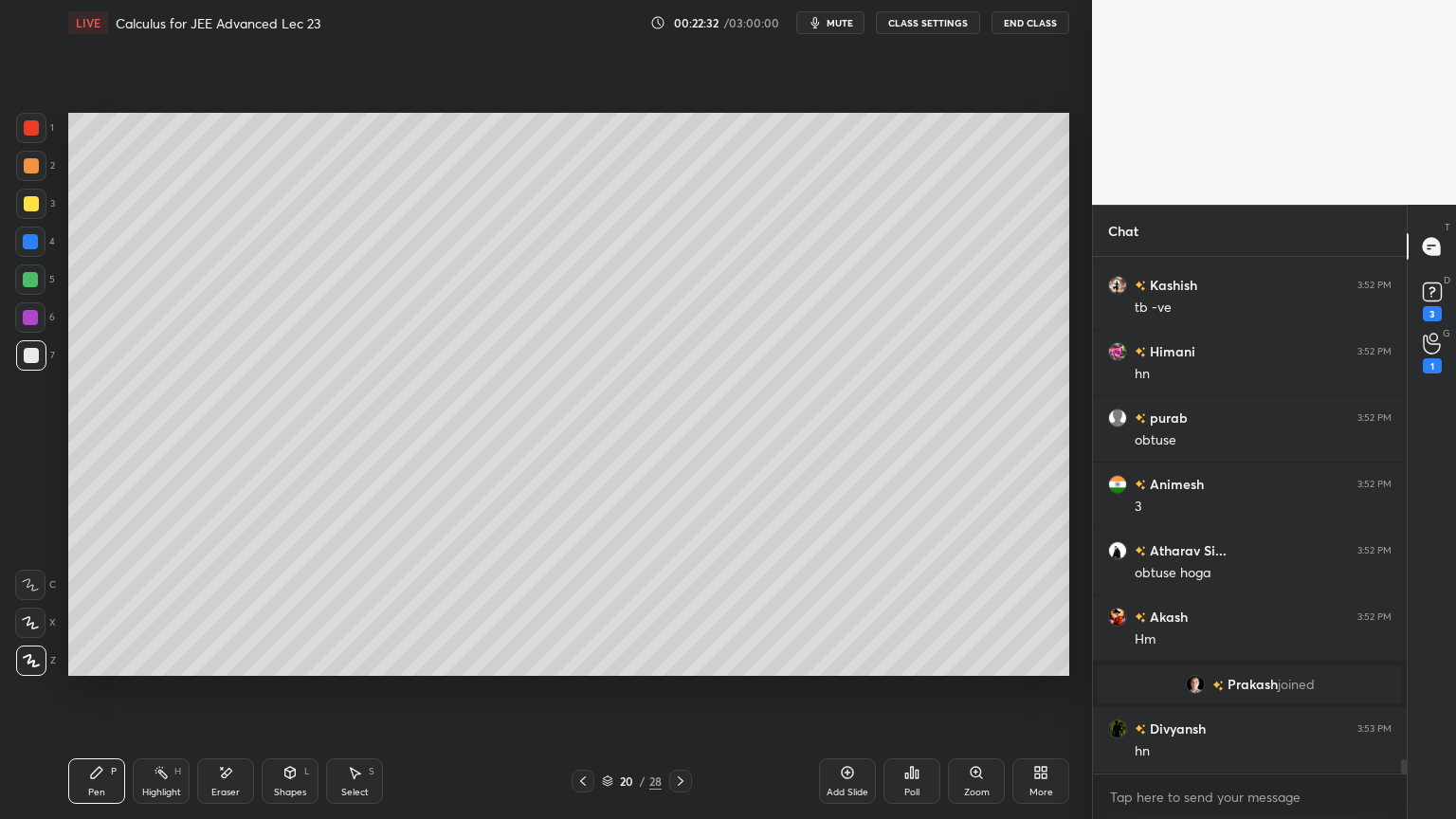 scroll, scrollTop: 18757, scrollLeft: 0, axis: vertical 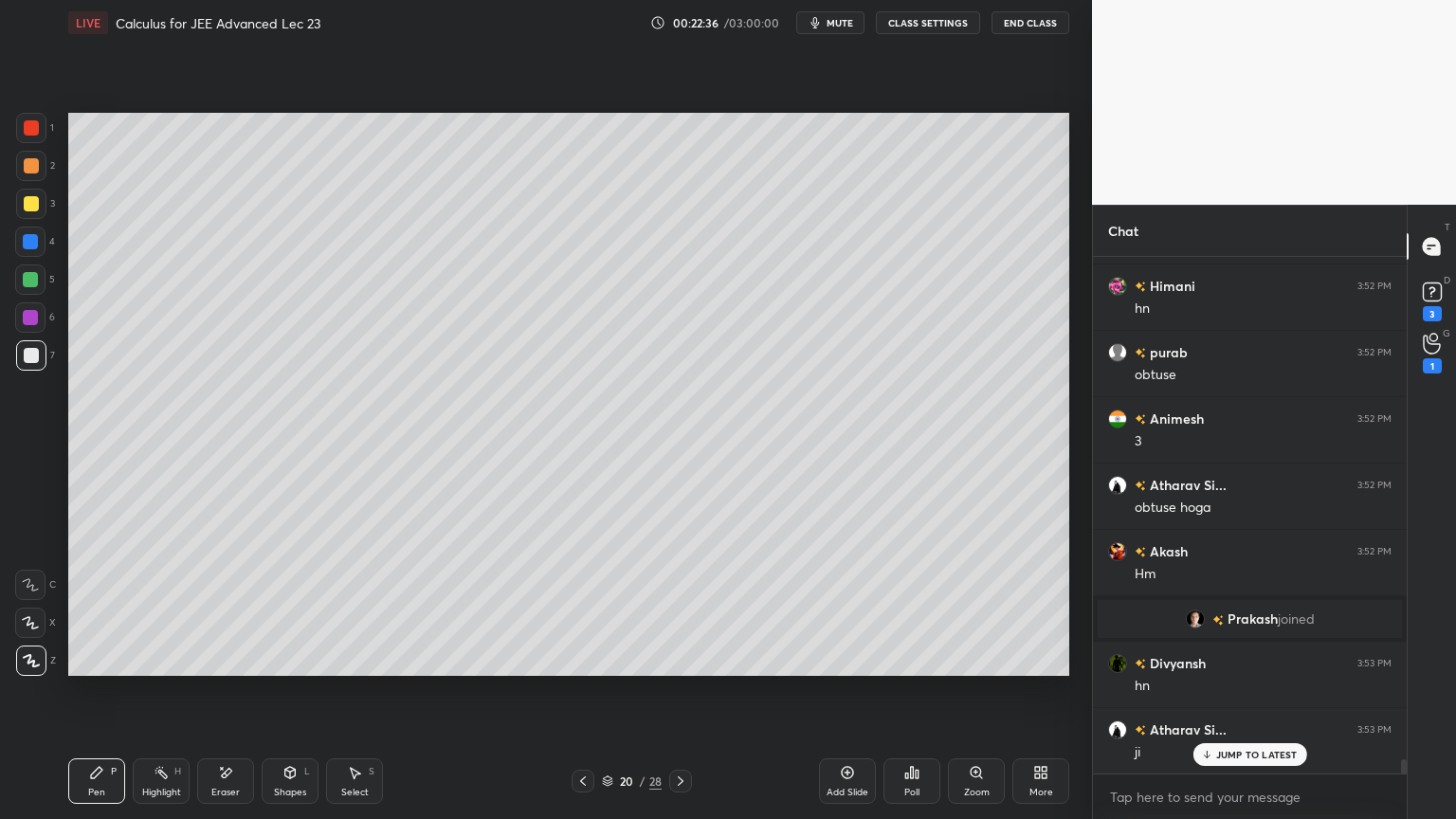 click on "Eraser" at bounding box center (226, 781) 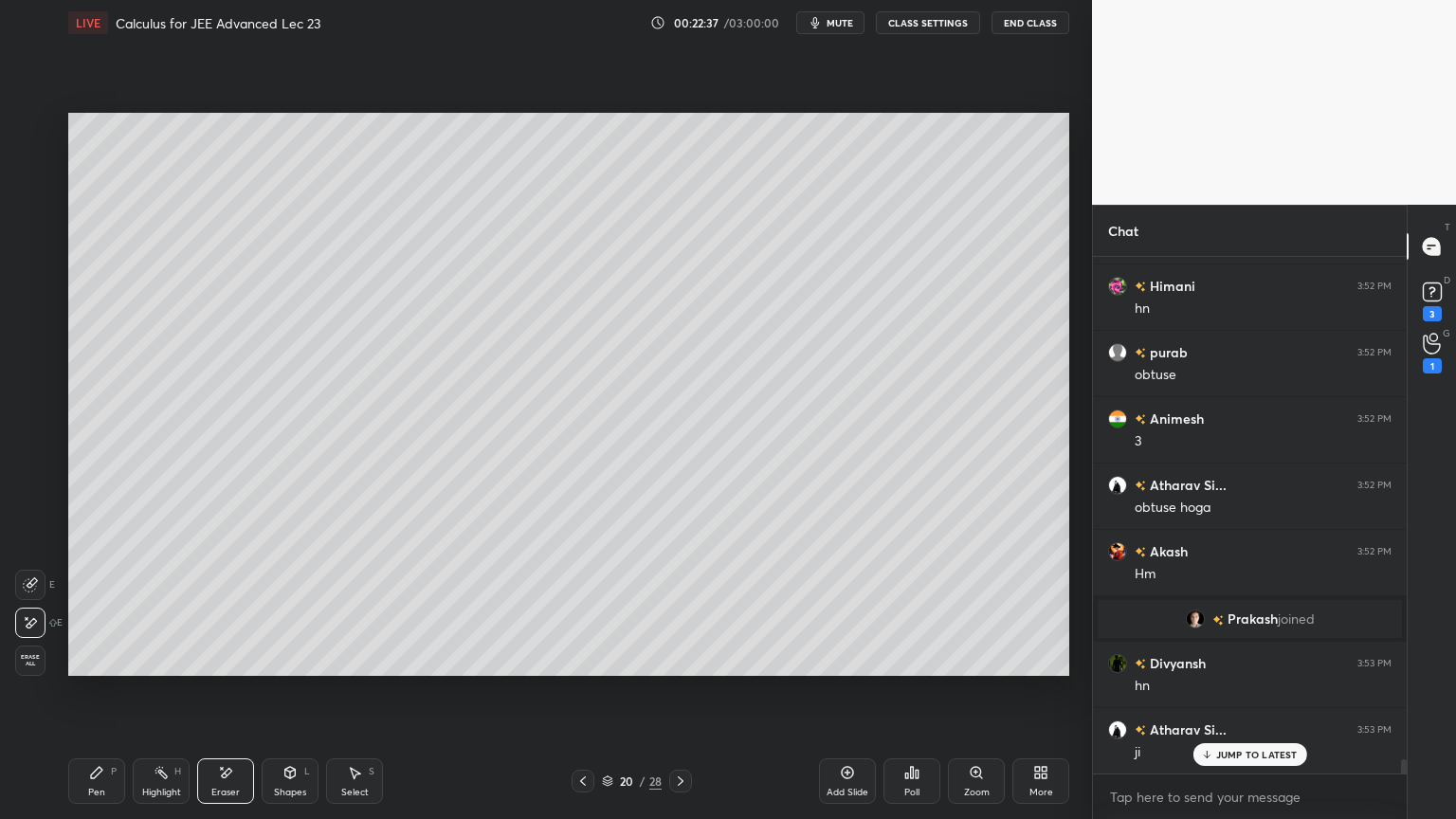 drag, startPoint x: 93, startPoint y: 775, endPoint x: 114, endPoint y: 713, distance: 65.45991 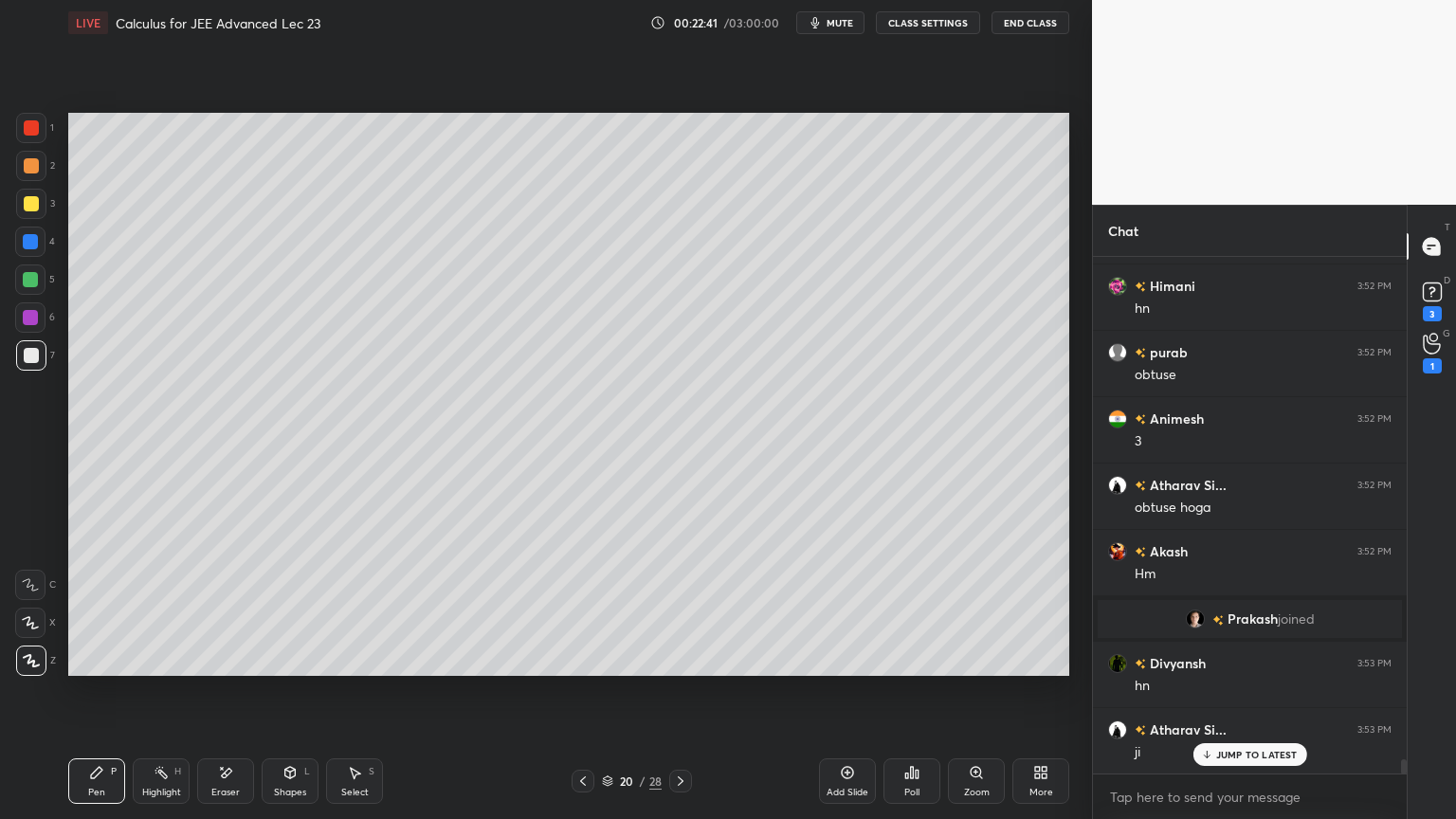drag, startPoint x: 227, startPoint y: 776, endPoint x: 250, endPoint y: 686, distance: 92.89241 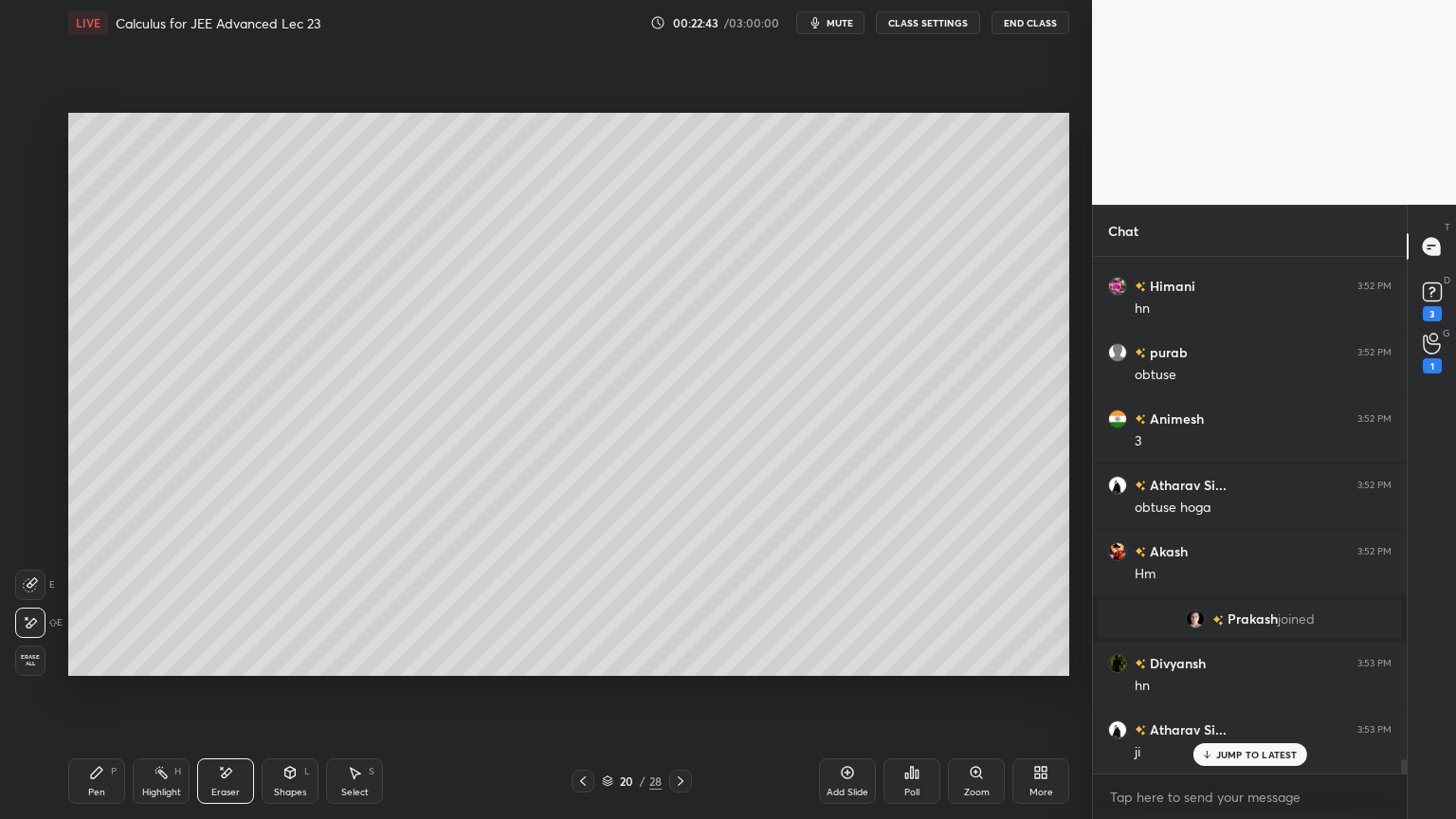 click on "P" at bounding box center [114, 772] 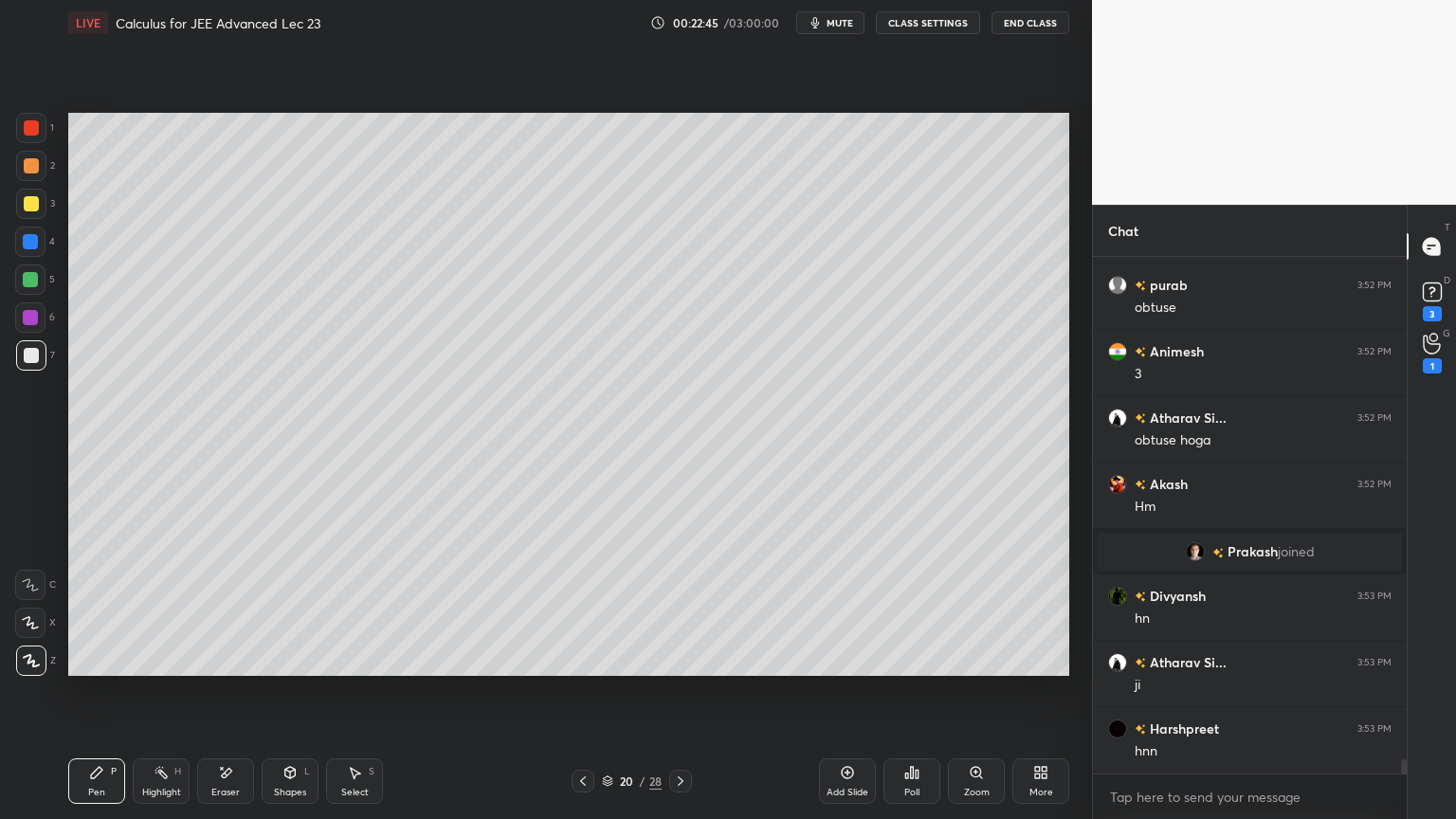 scroll, scrollTop: 18890, scrollLeft: 0, axis: vertical 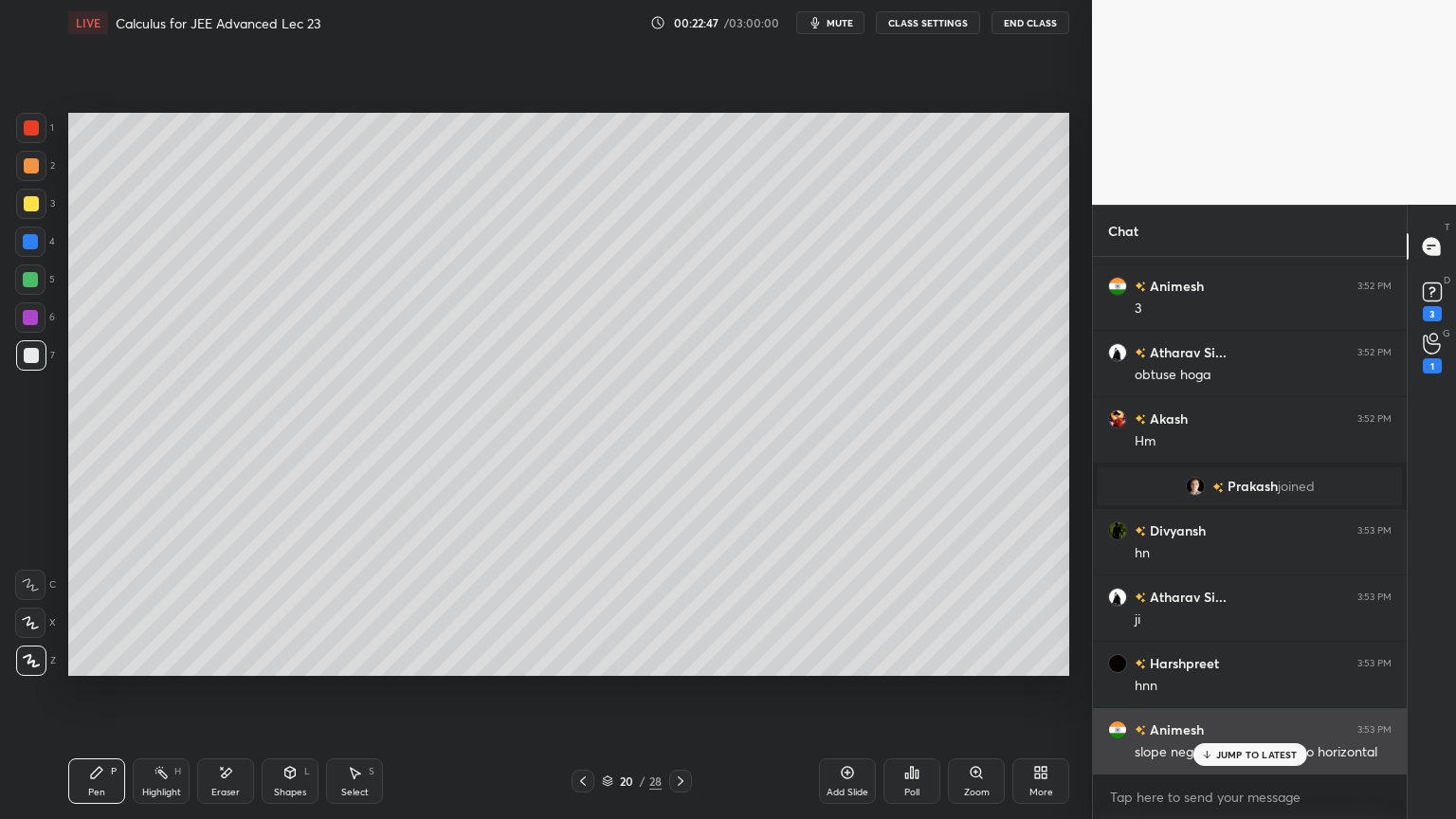 click on "JUMP TO LATEST" at bounding box center (1257, 755) 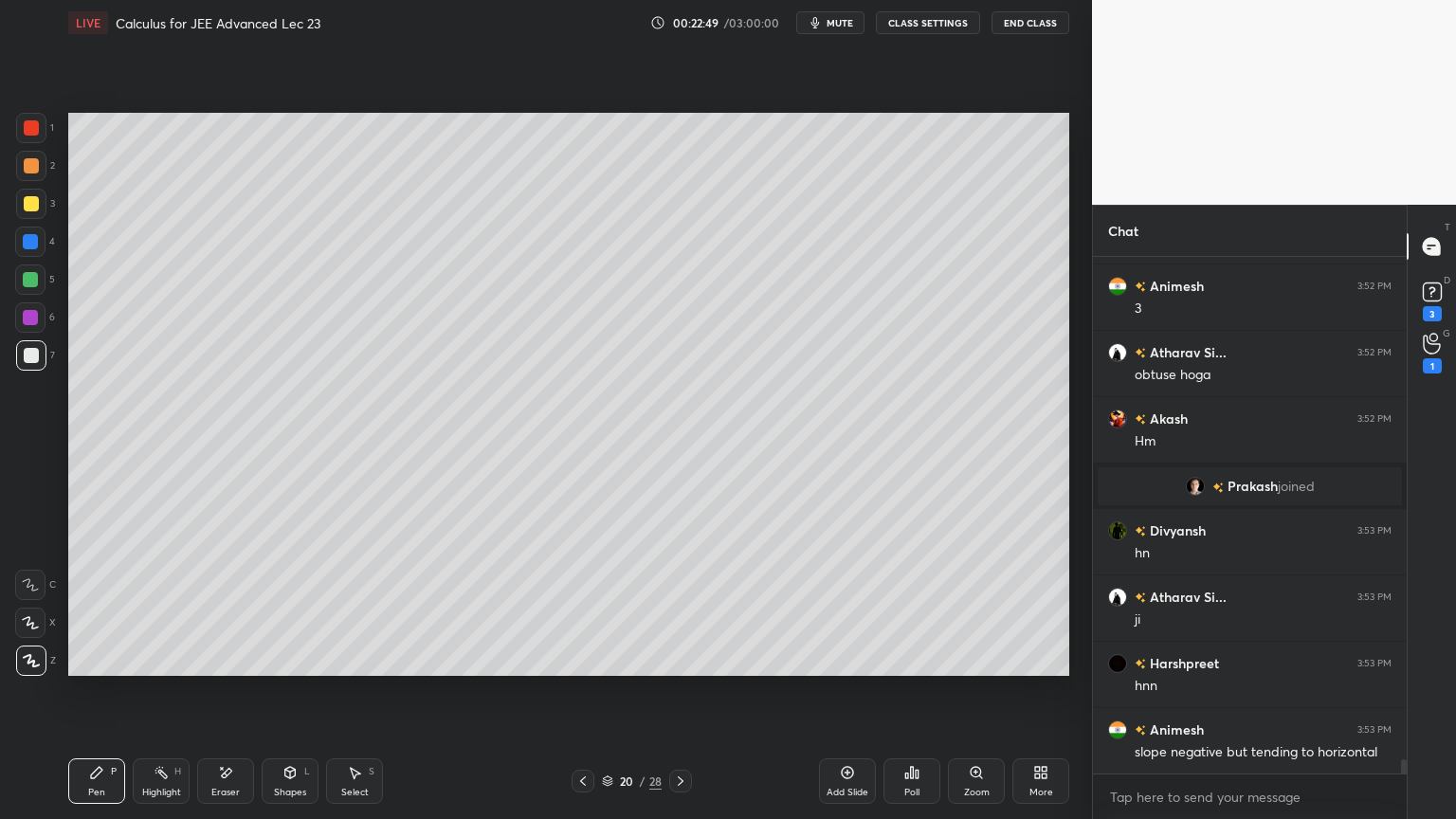 click on "Select S" at bounding box center [355, 781] 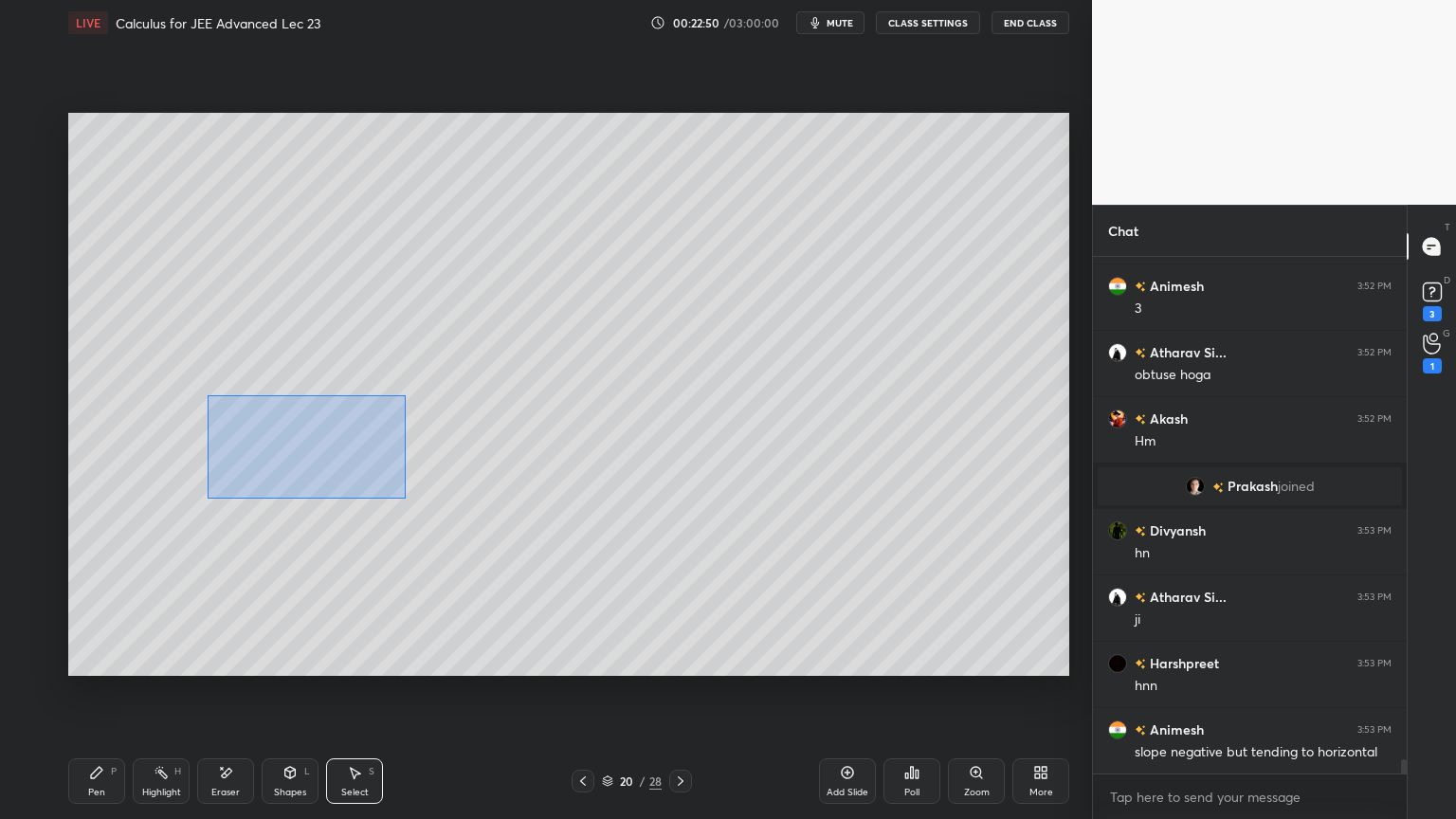 drag, startPoint x: 208, startPoint y: 394, endPoint x: 477, endPoint y: 519, distance: 296.62434 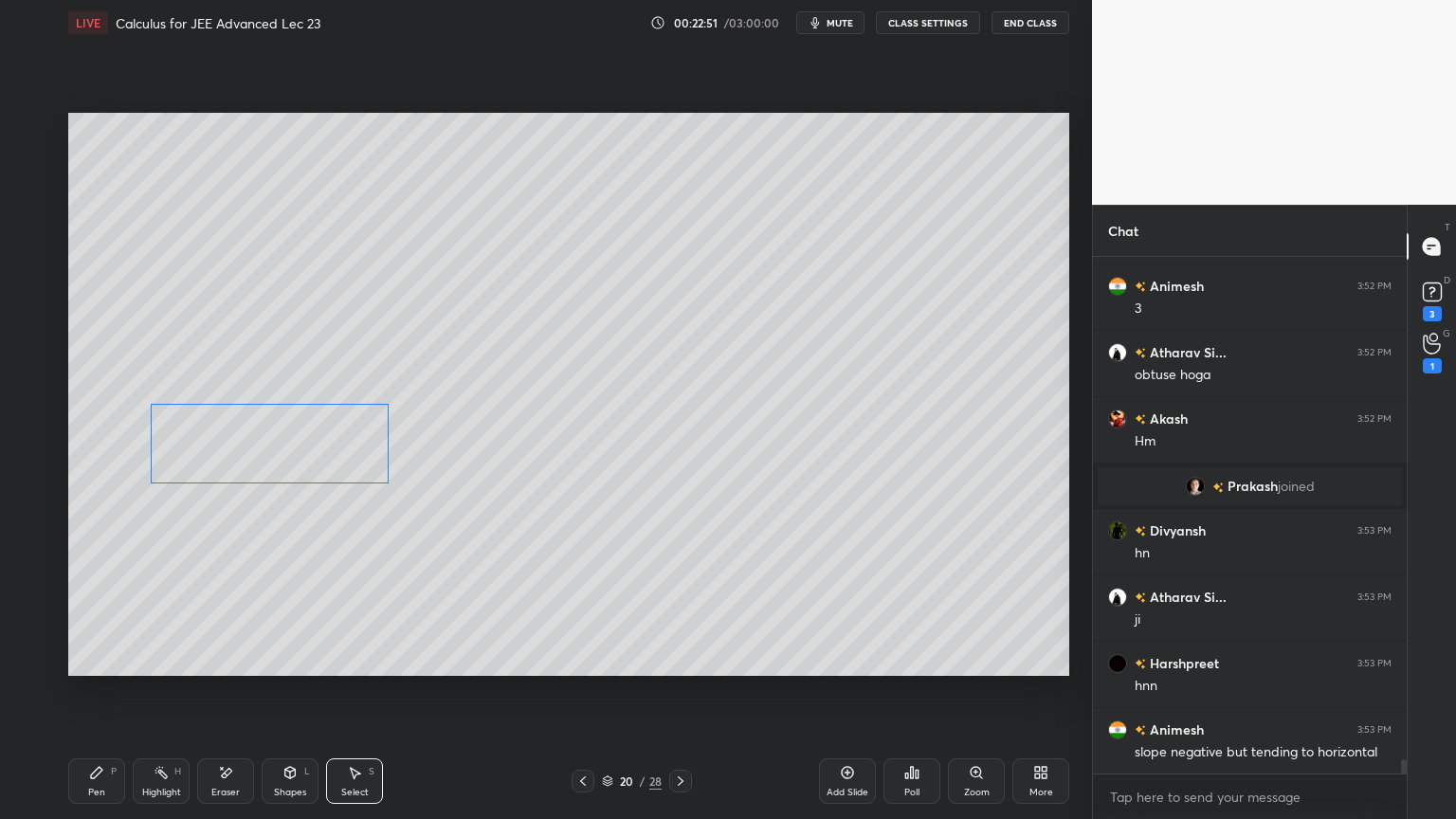 drag, startPoint x: 359, startPoint y: 460, endPoint x: 301, endPoint y: 458, distance: 58.03447 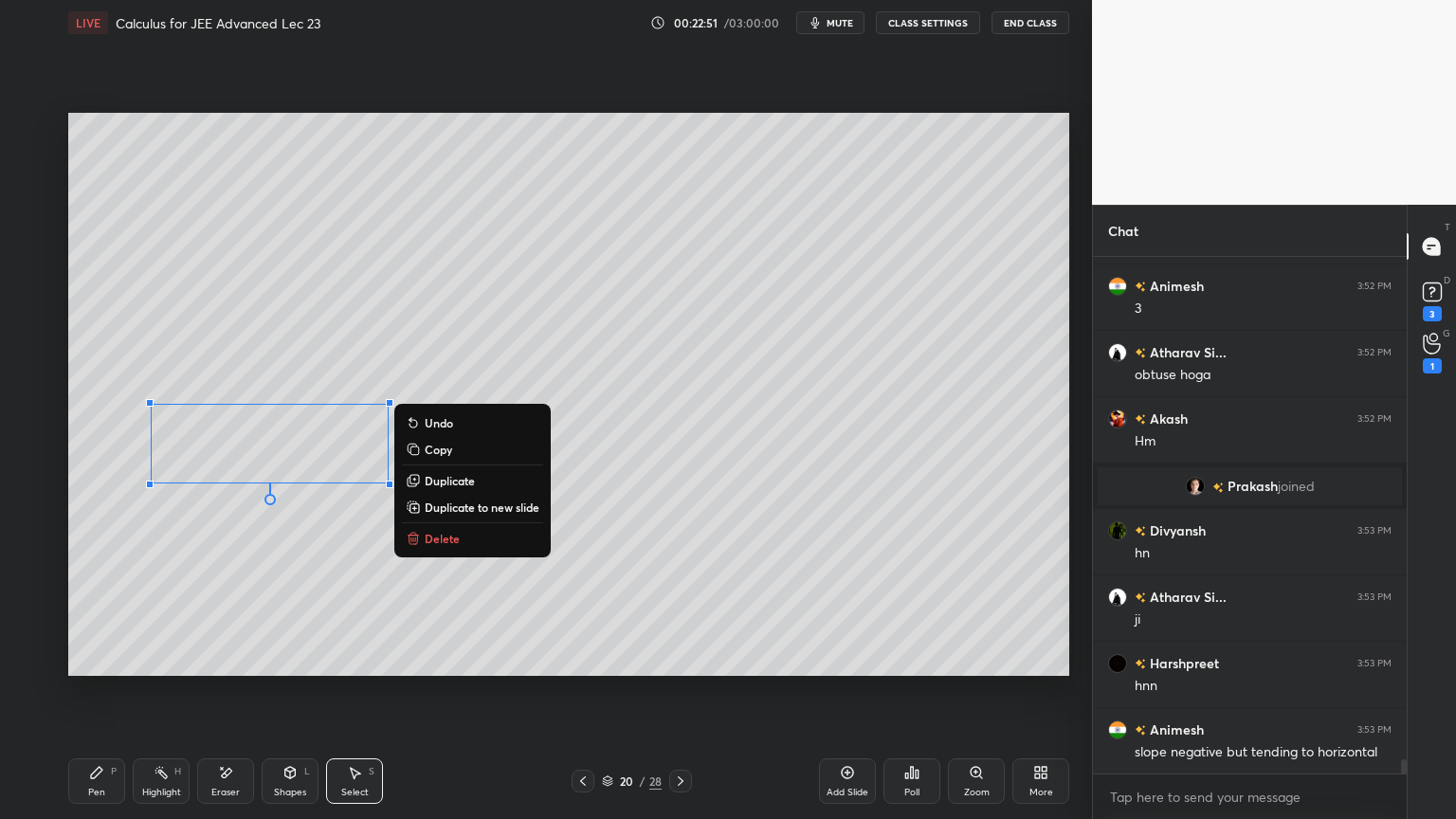 click on "0 ° Undo Copy Duplicate Duplicate to new slide Delete" at bounding box center (569, 394) 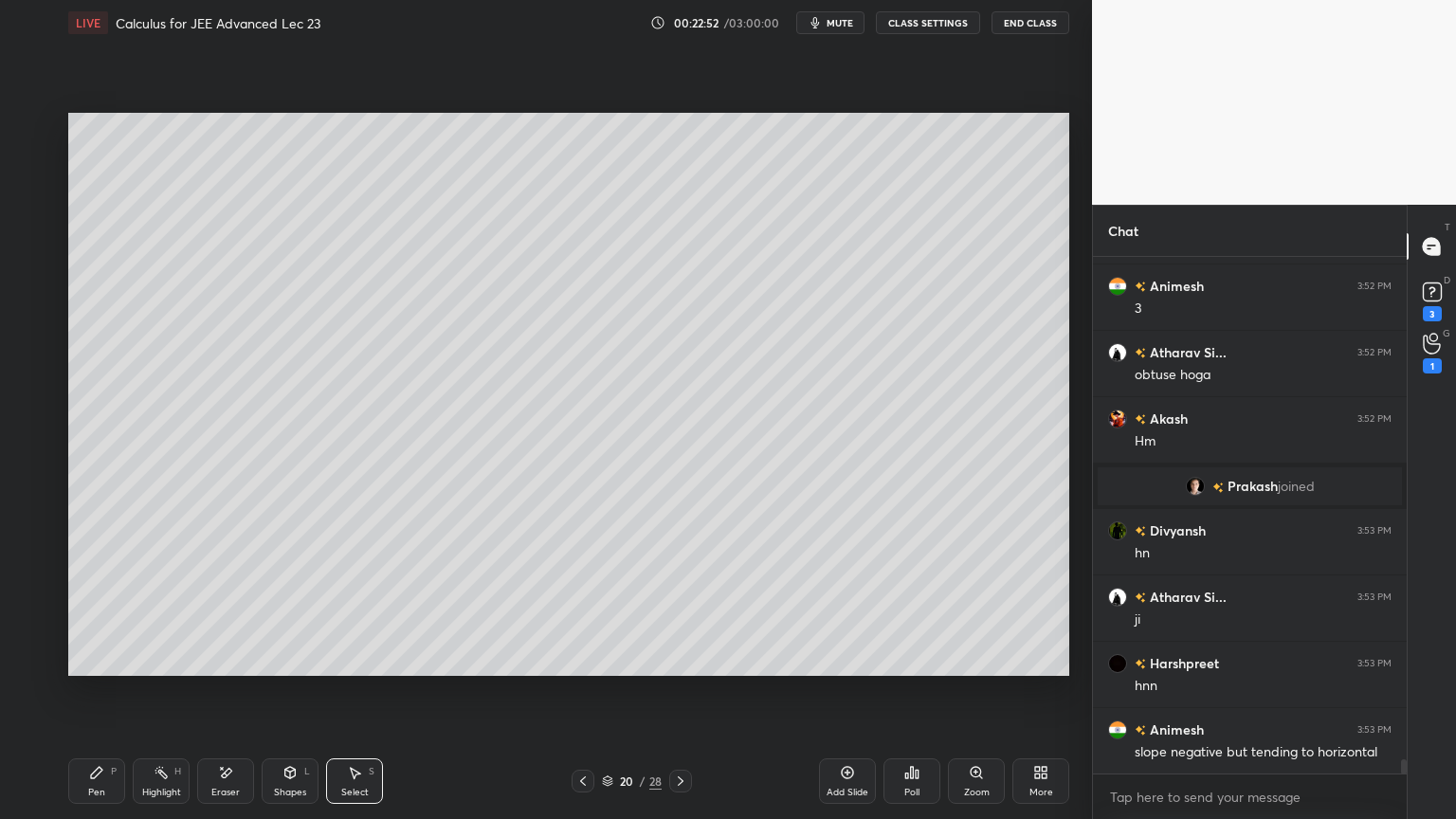 click on "Pen P" at bounding box center [97, 781] 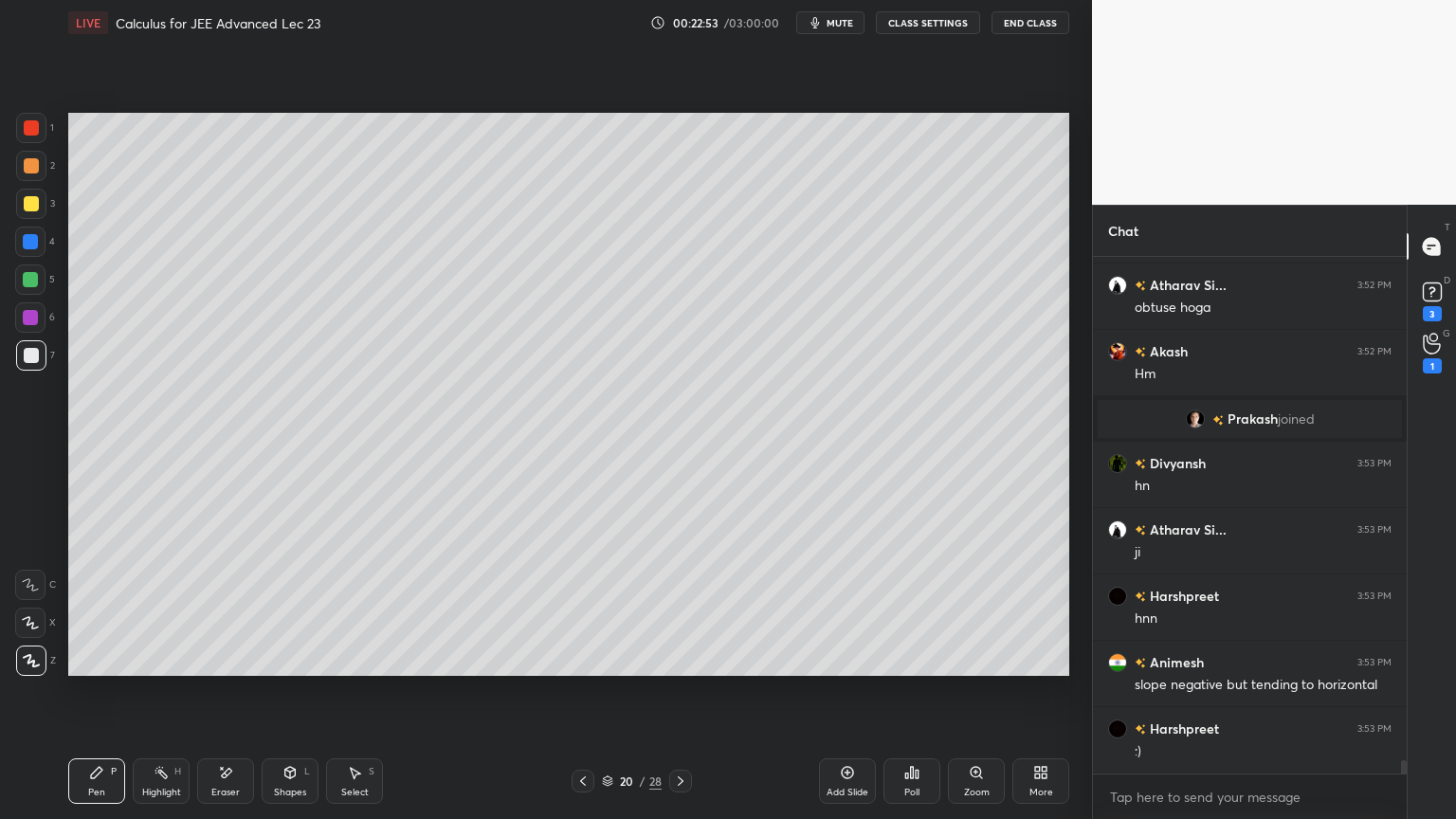 click 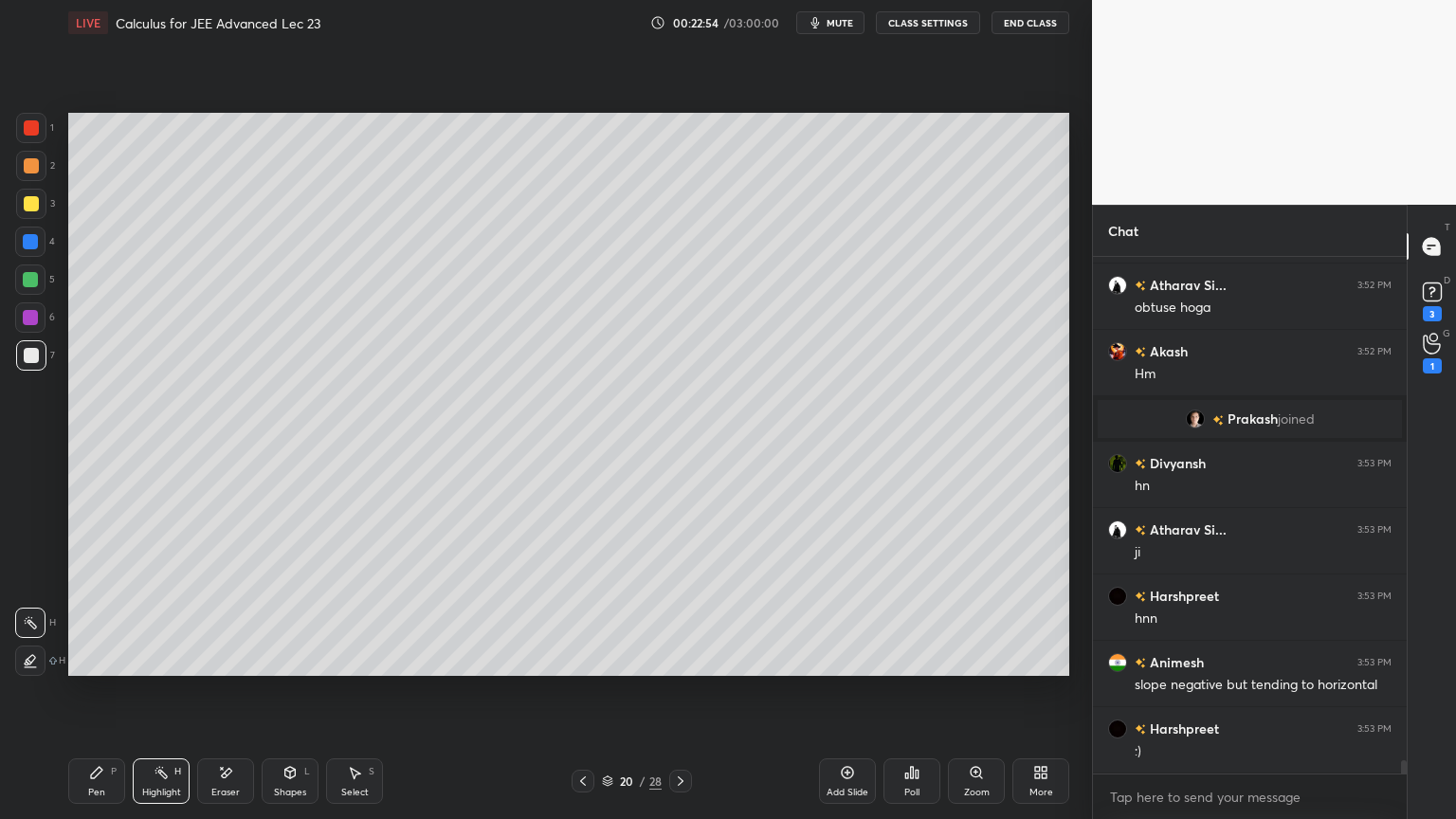 click 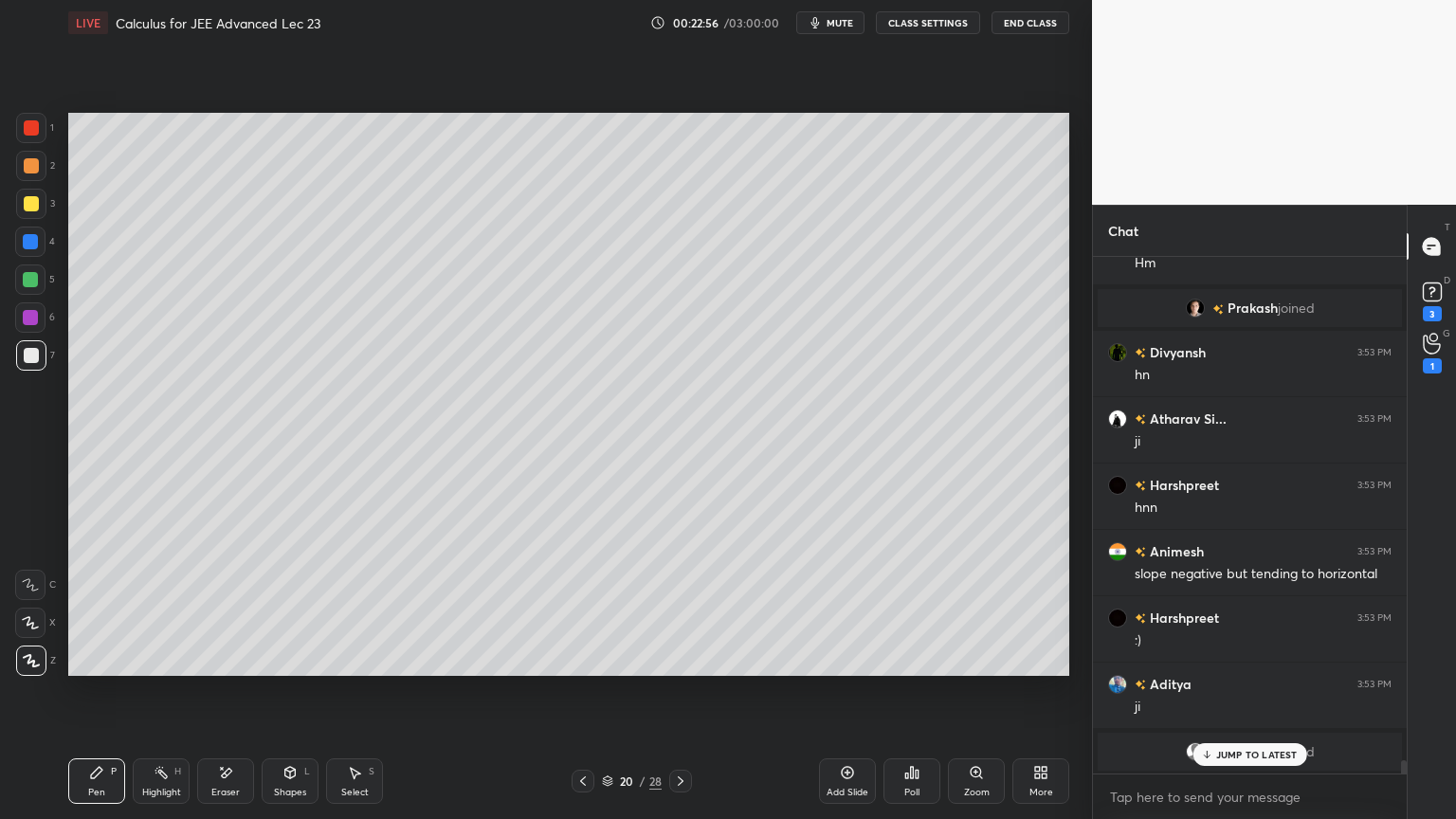 scroll, scrollTop: 19136, scrollLeft: 0, axis: vertical 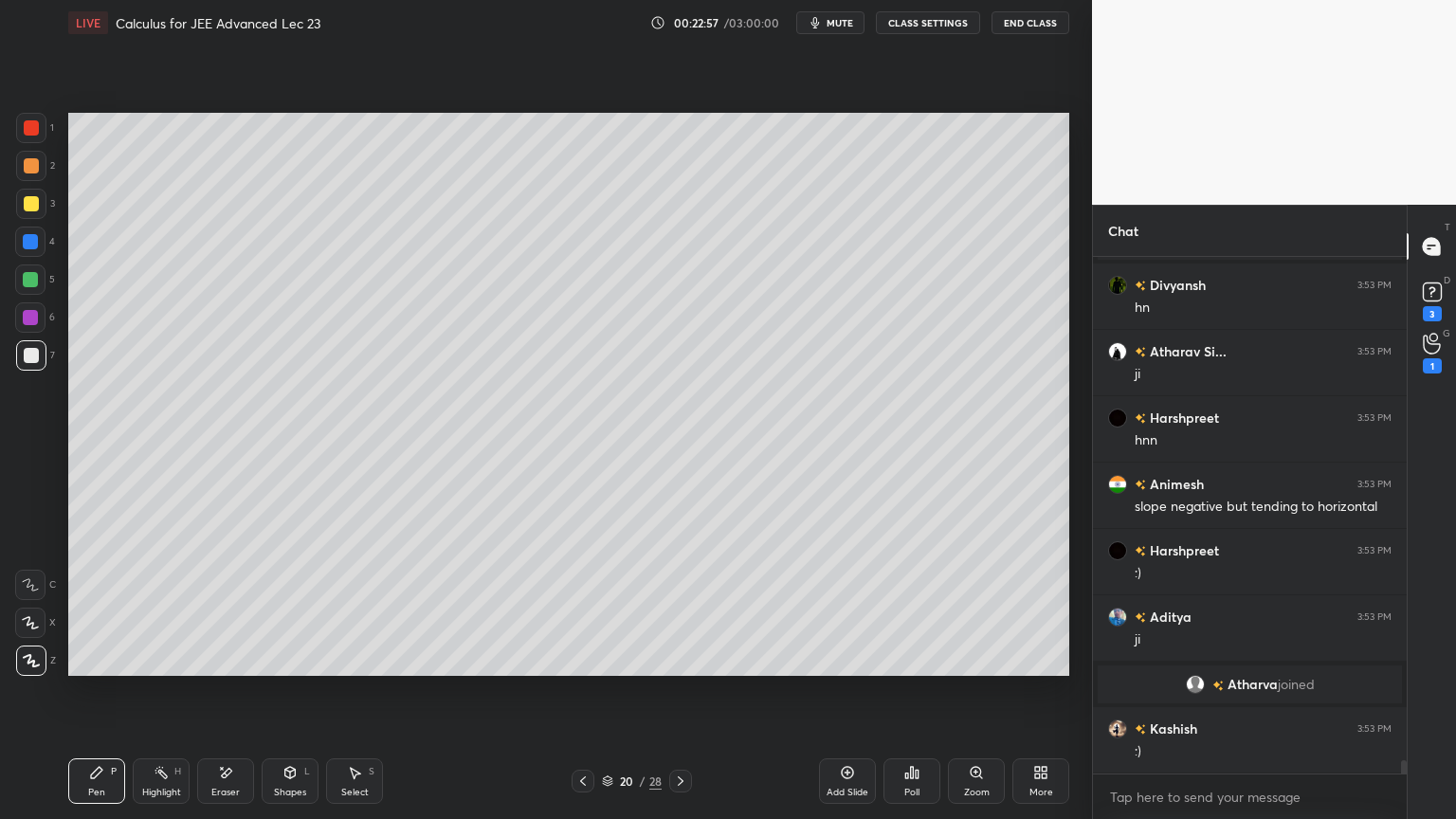 click 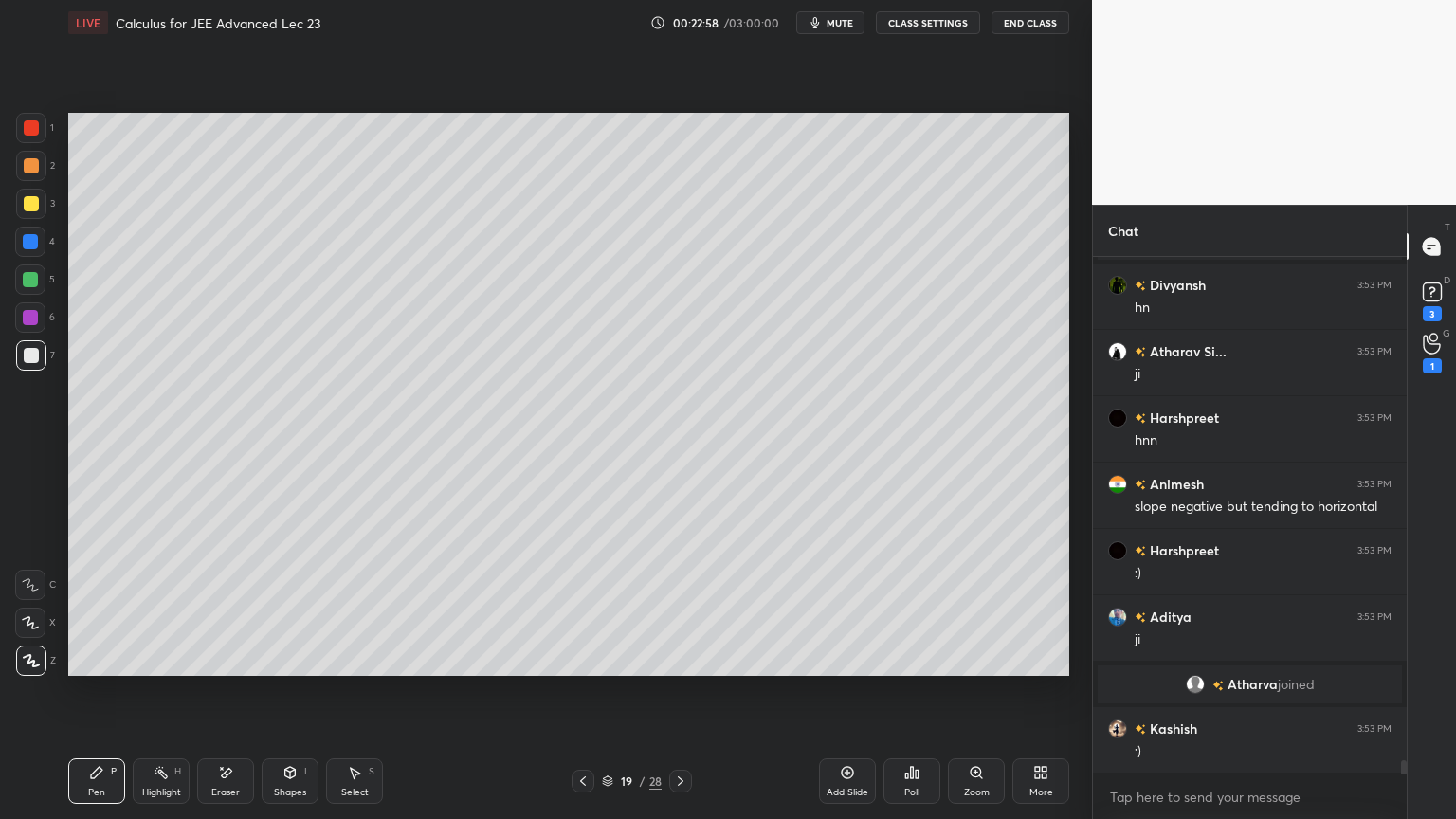 click 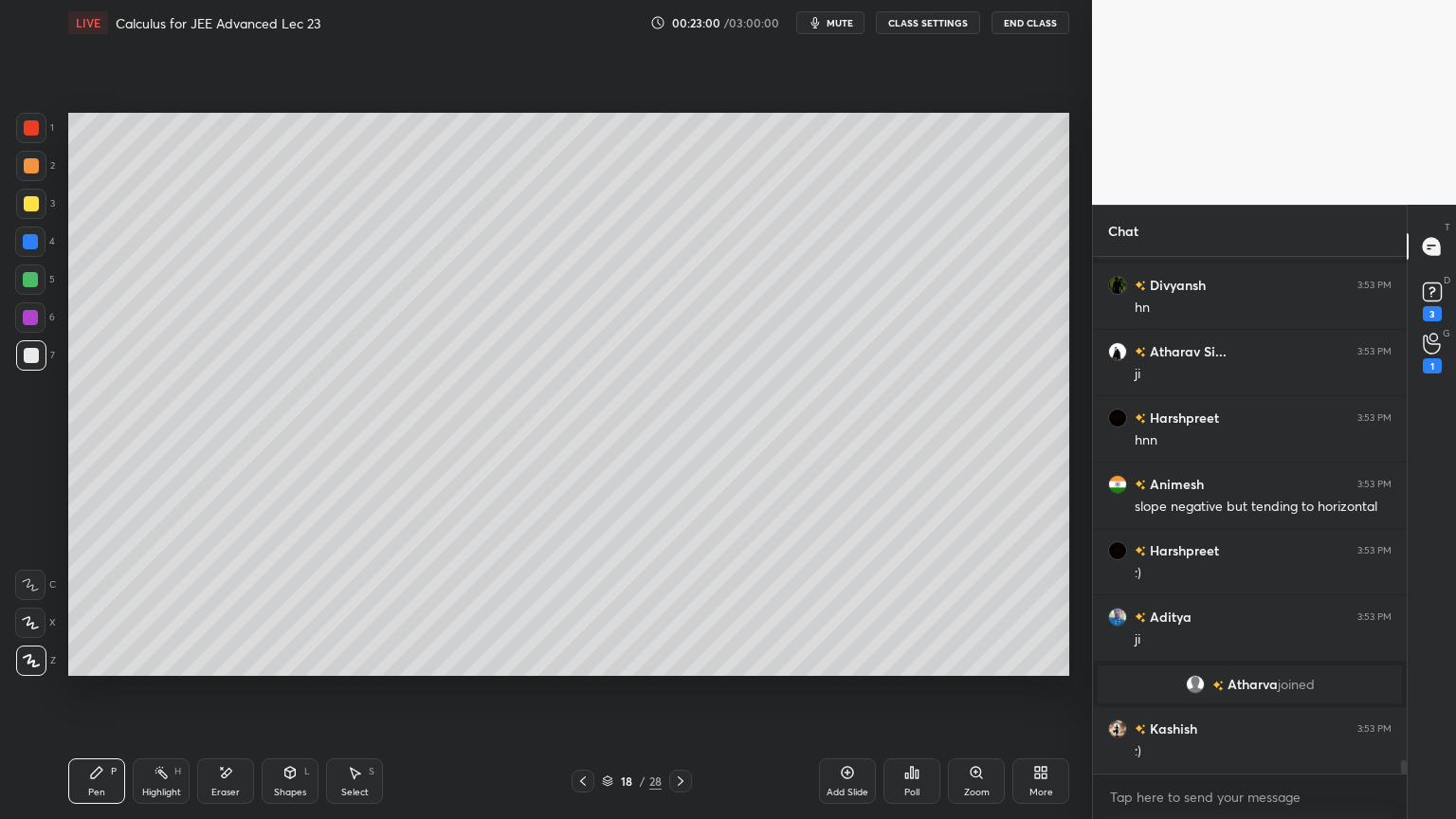 click 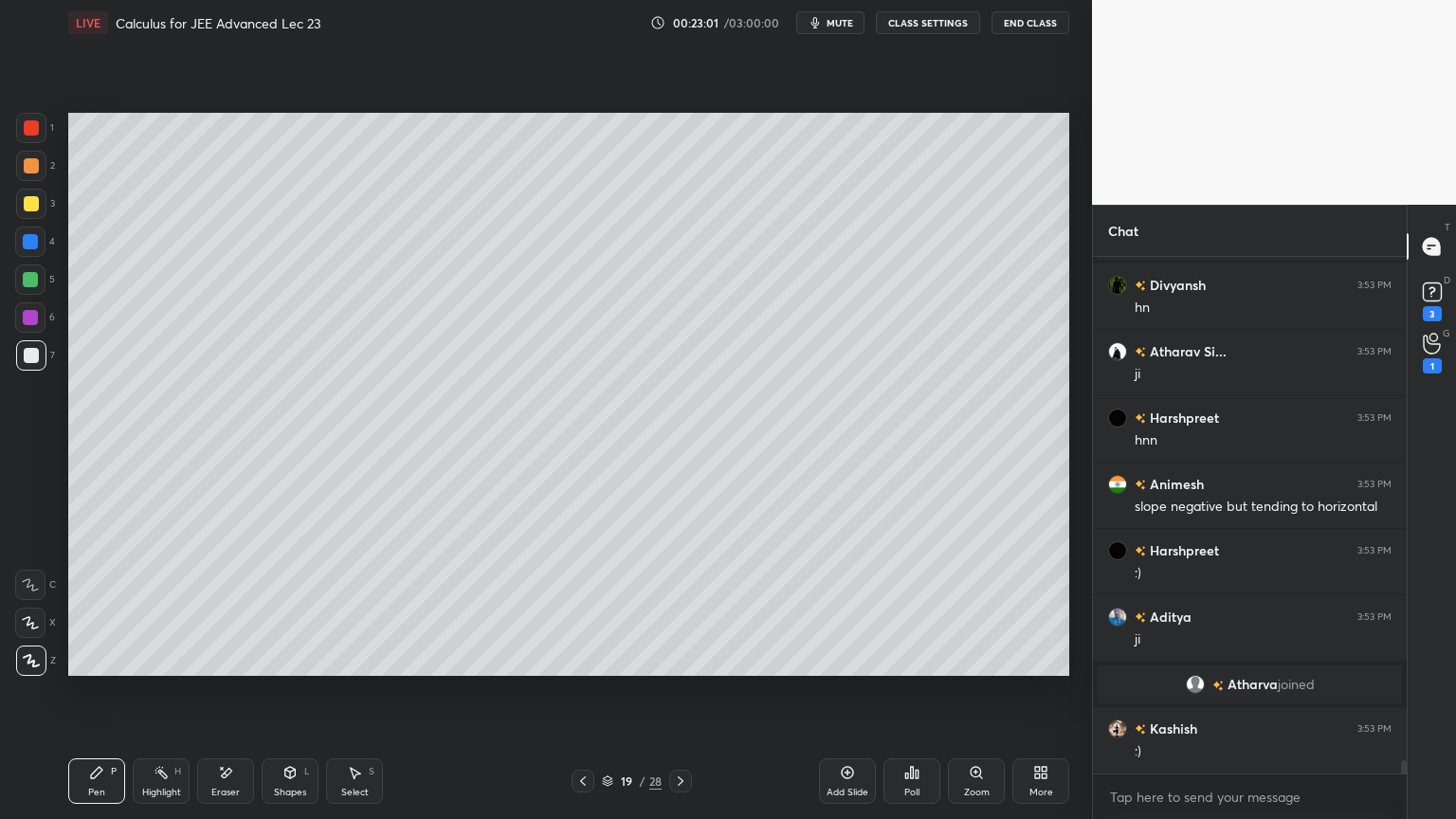 scroll, scrollTop: 19201, scrollLeft: 0, axis: vertical 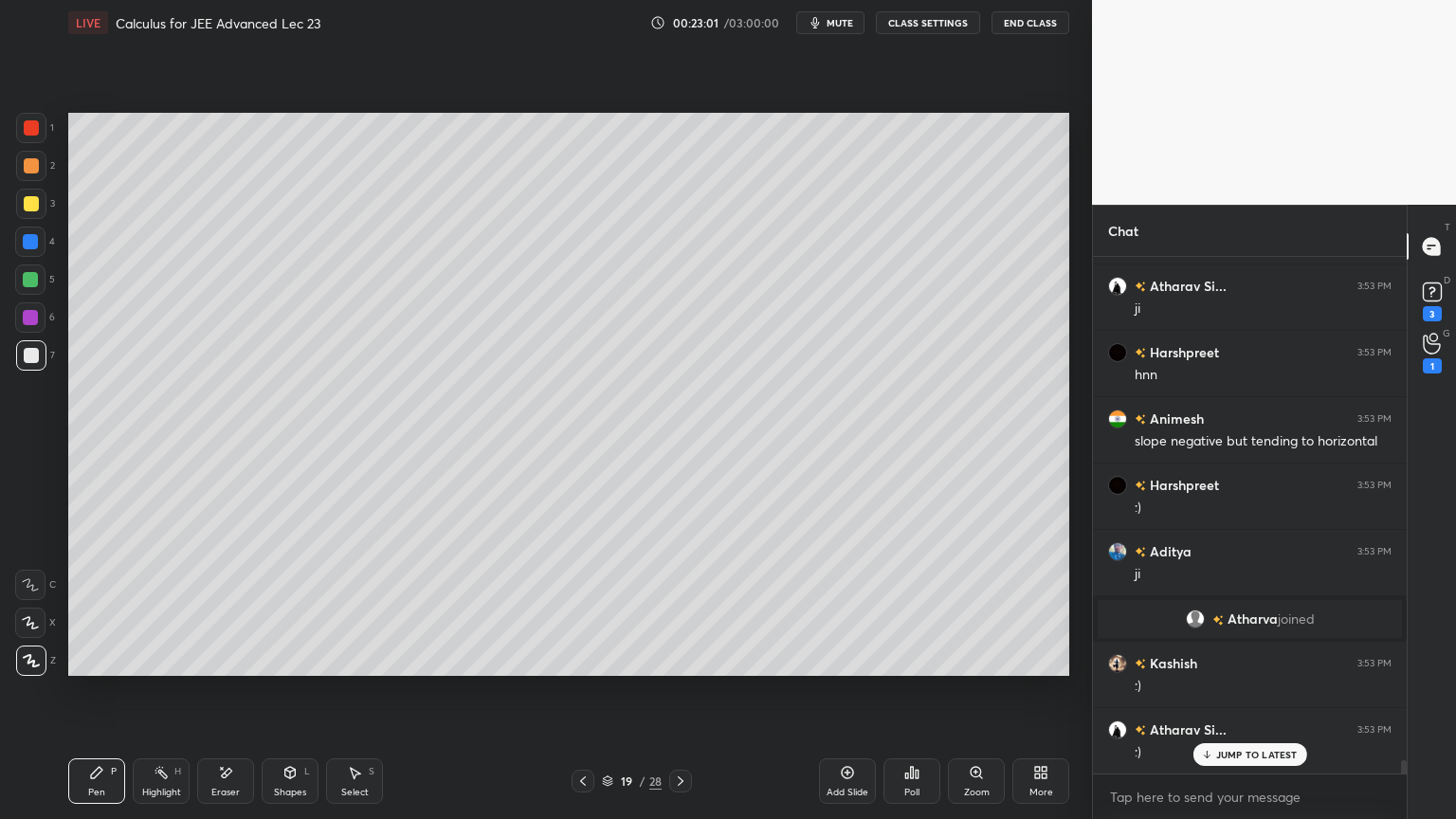 click 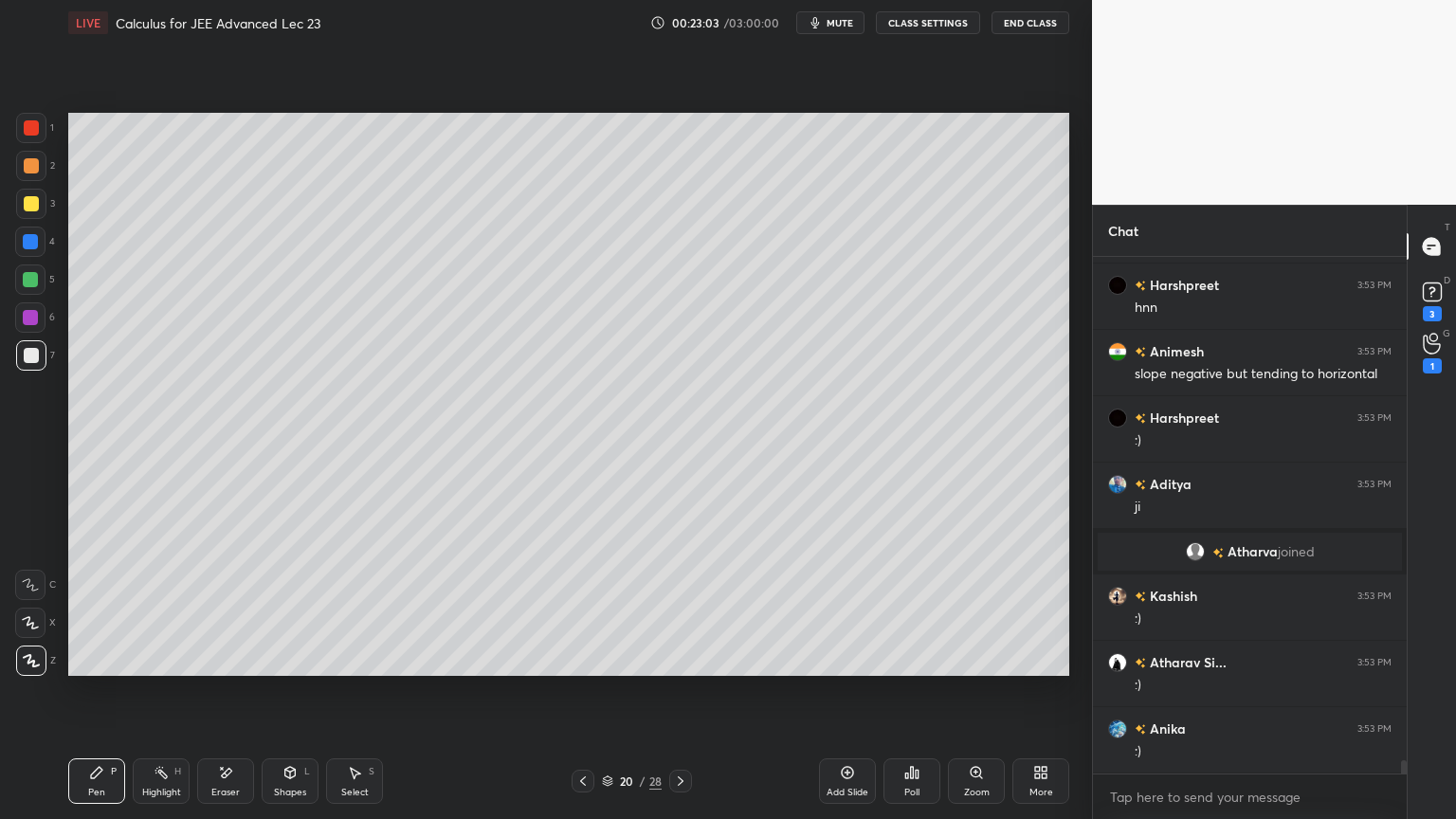 scroll, scrollTop: 19334, scrollLeft: 0, axis: vertical 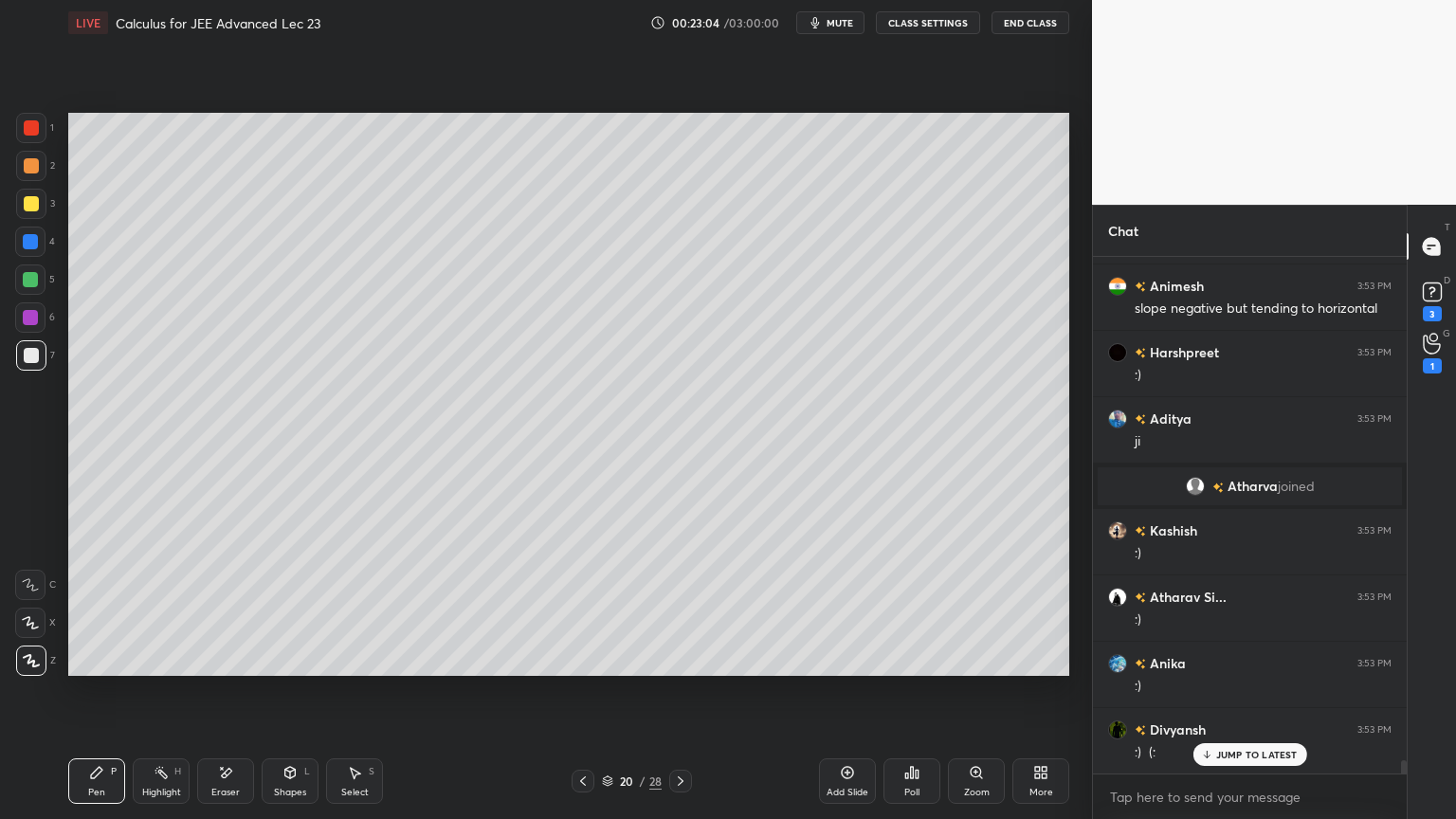 click on "Select" at bounding box center (355, 792) 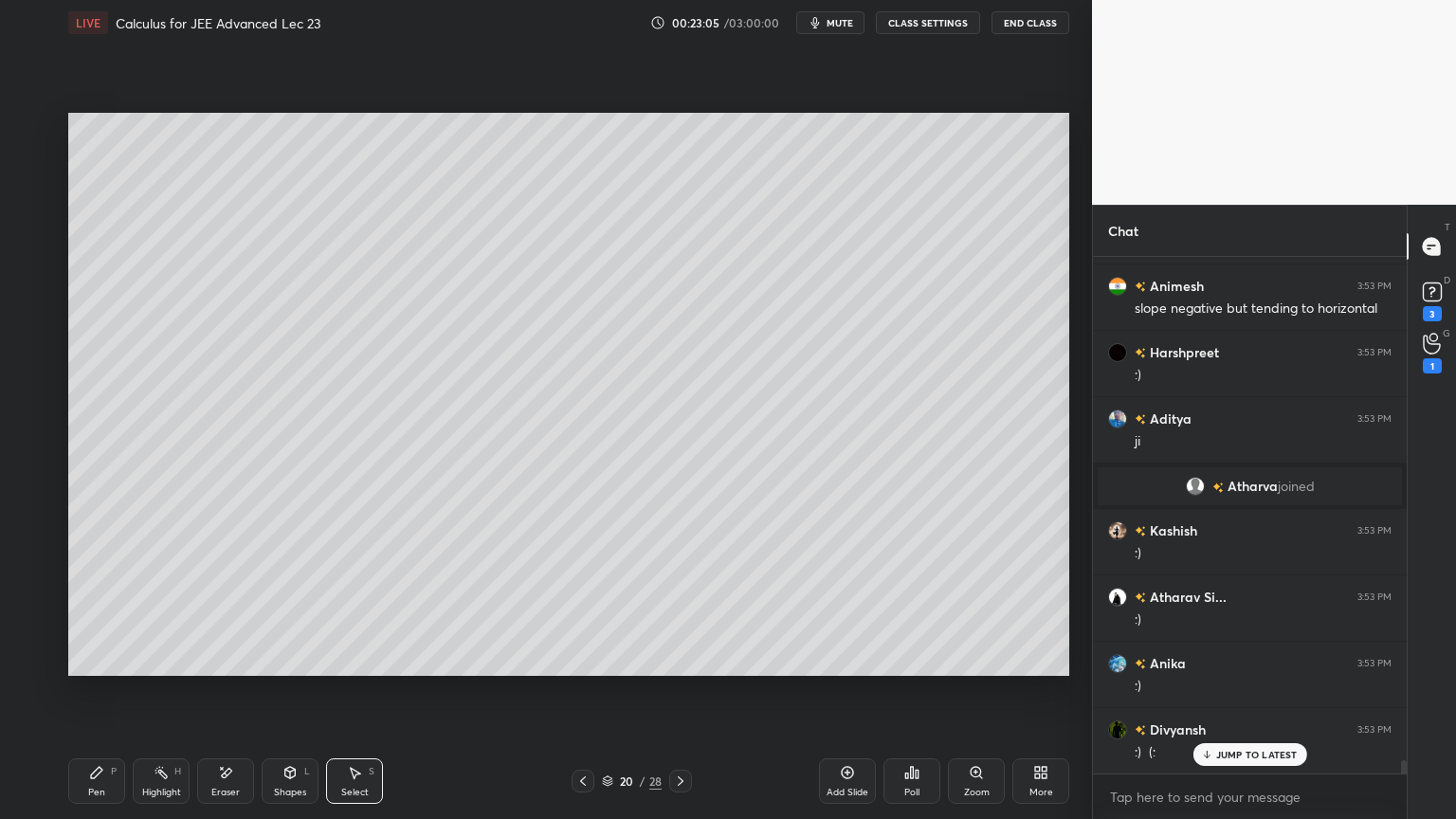 drag, startPoint x: 171, startPoint y: 780, endPoint x: 207, endPoint y: 779, distance: 36.013886 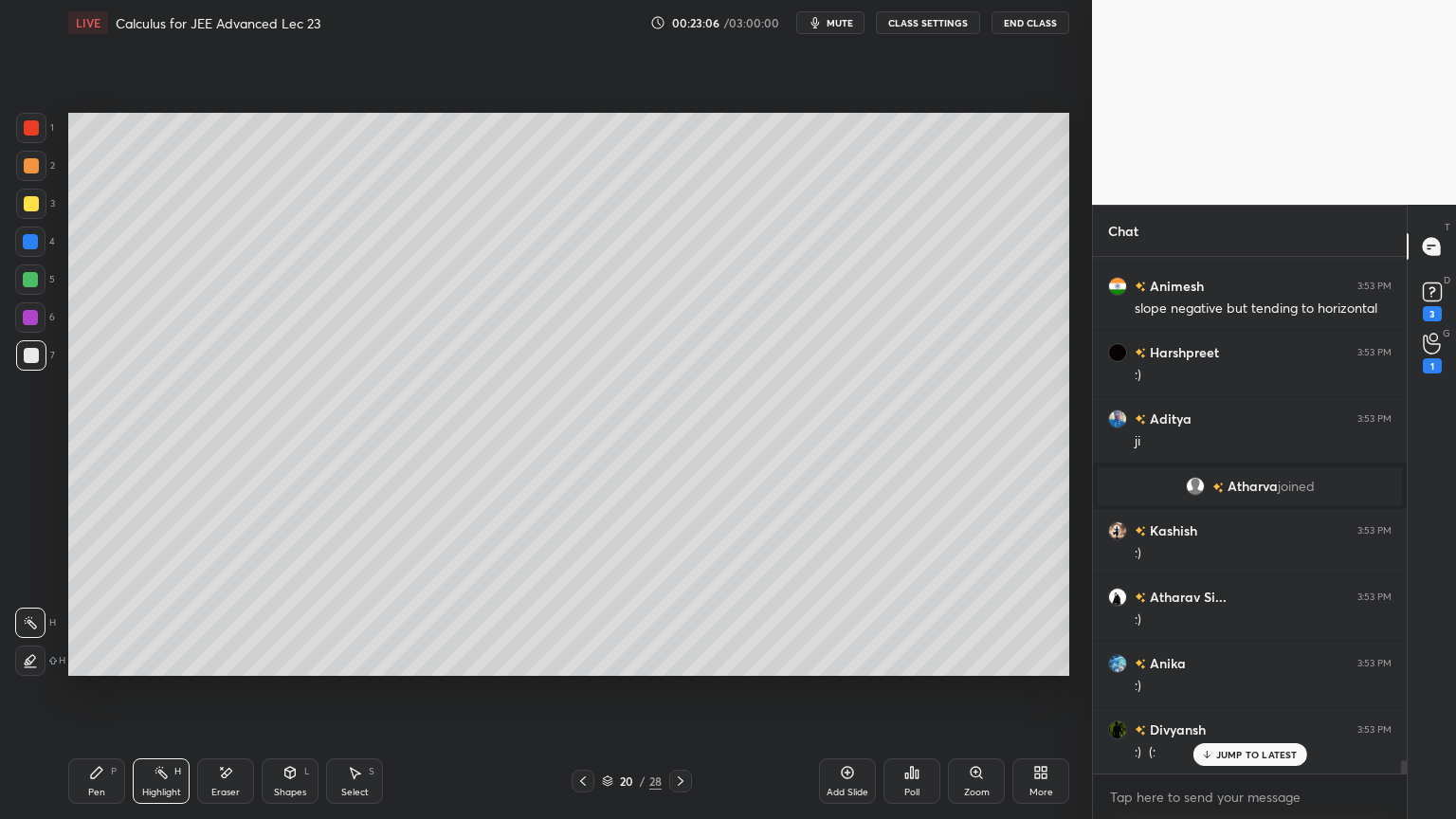 click on "Eraser" at bounding box center (226, 792) 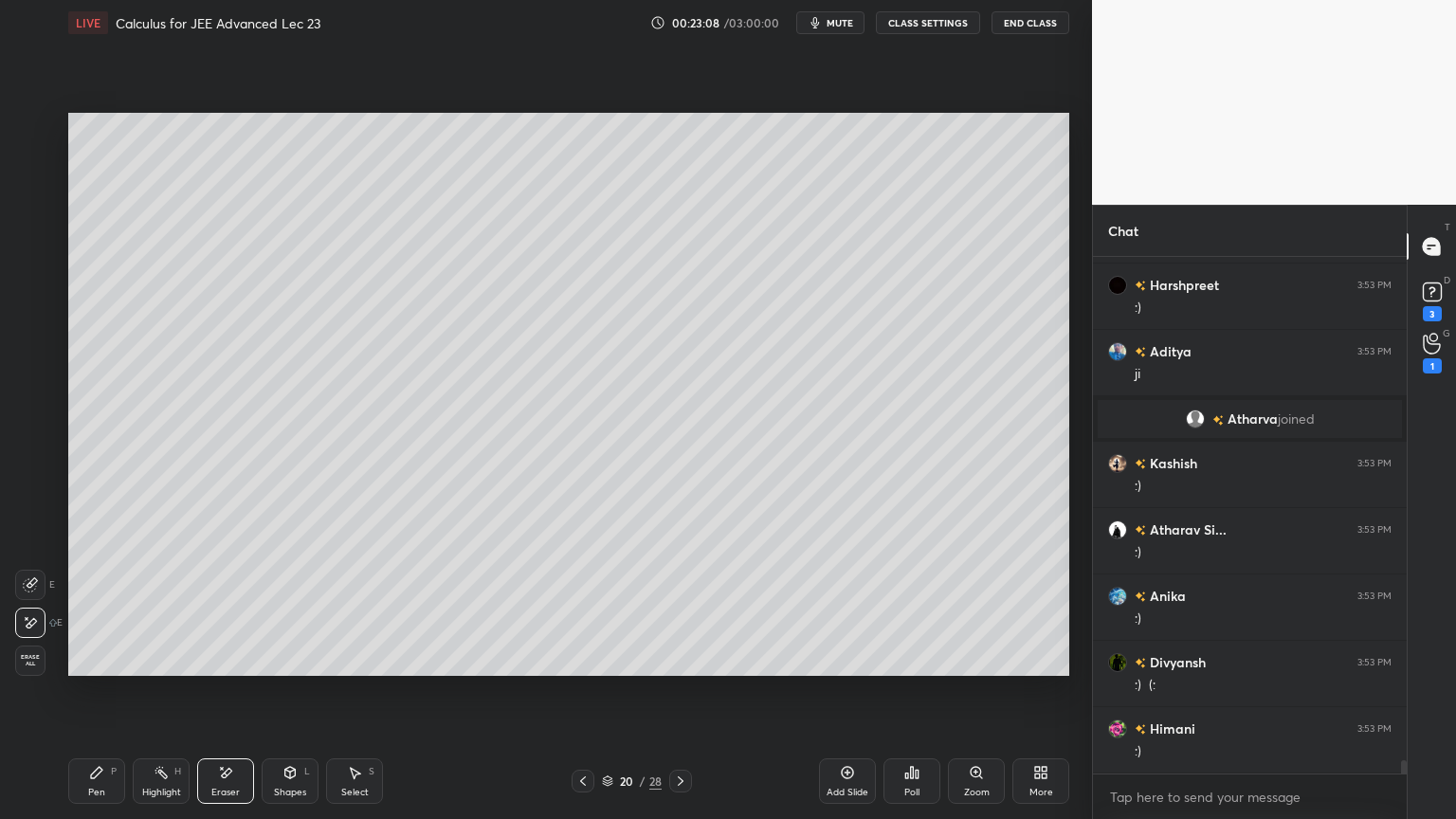 drag, startPoint x: 106, startPoint y: 785, endPoint x: 108, endPoint y: 795, distance: 10.19804 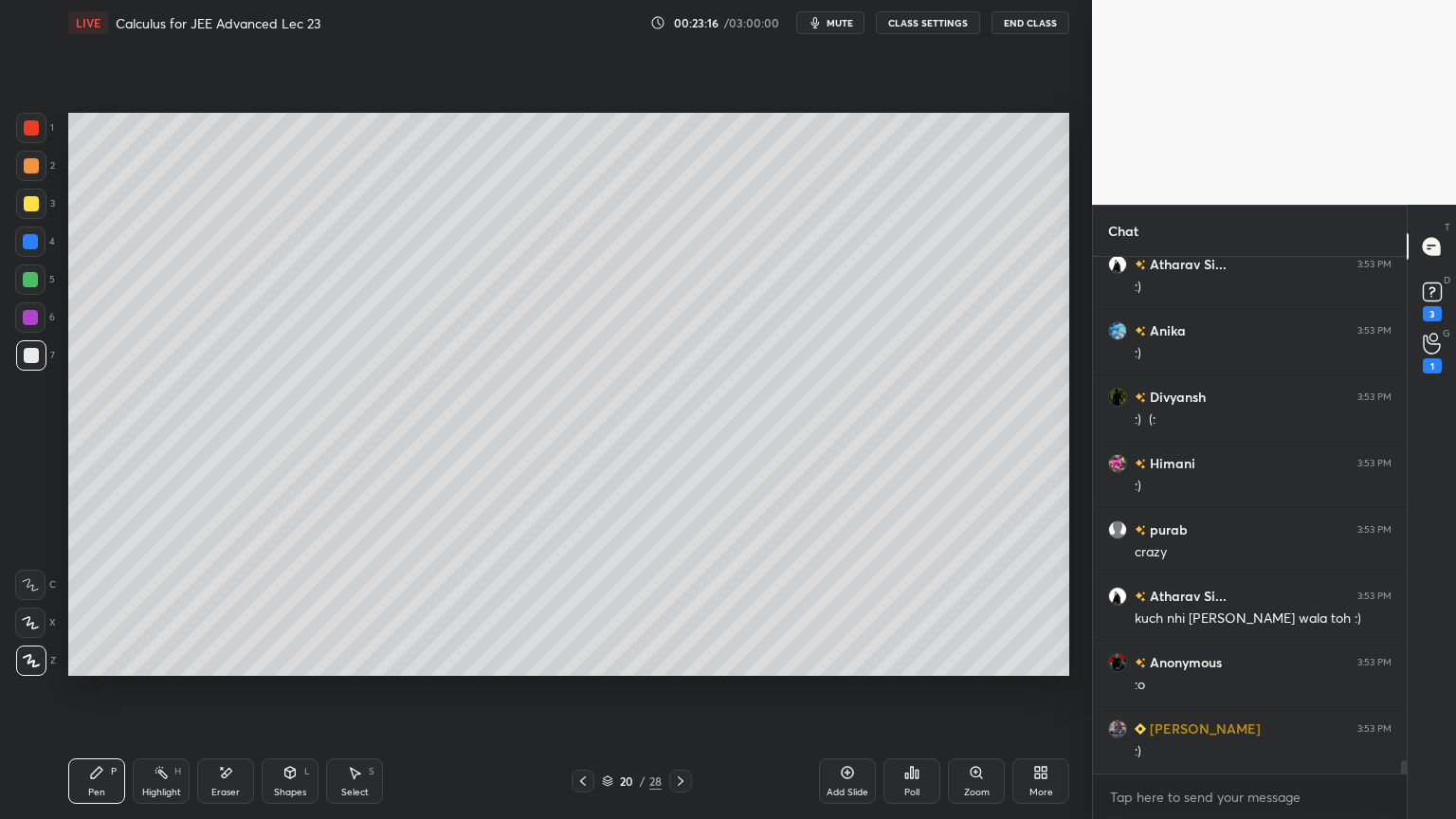 scroll, scrollTop: 19712, scrollLeft: 0, axis: vertical 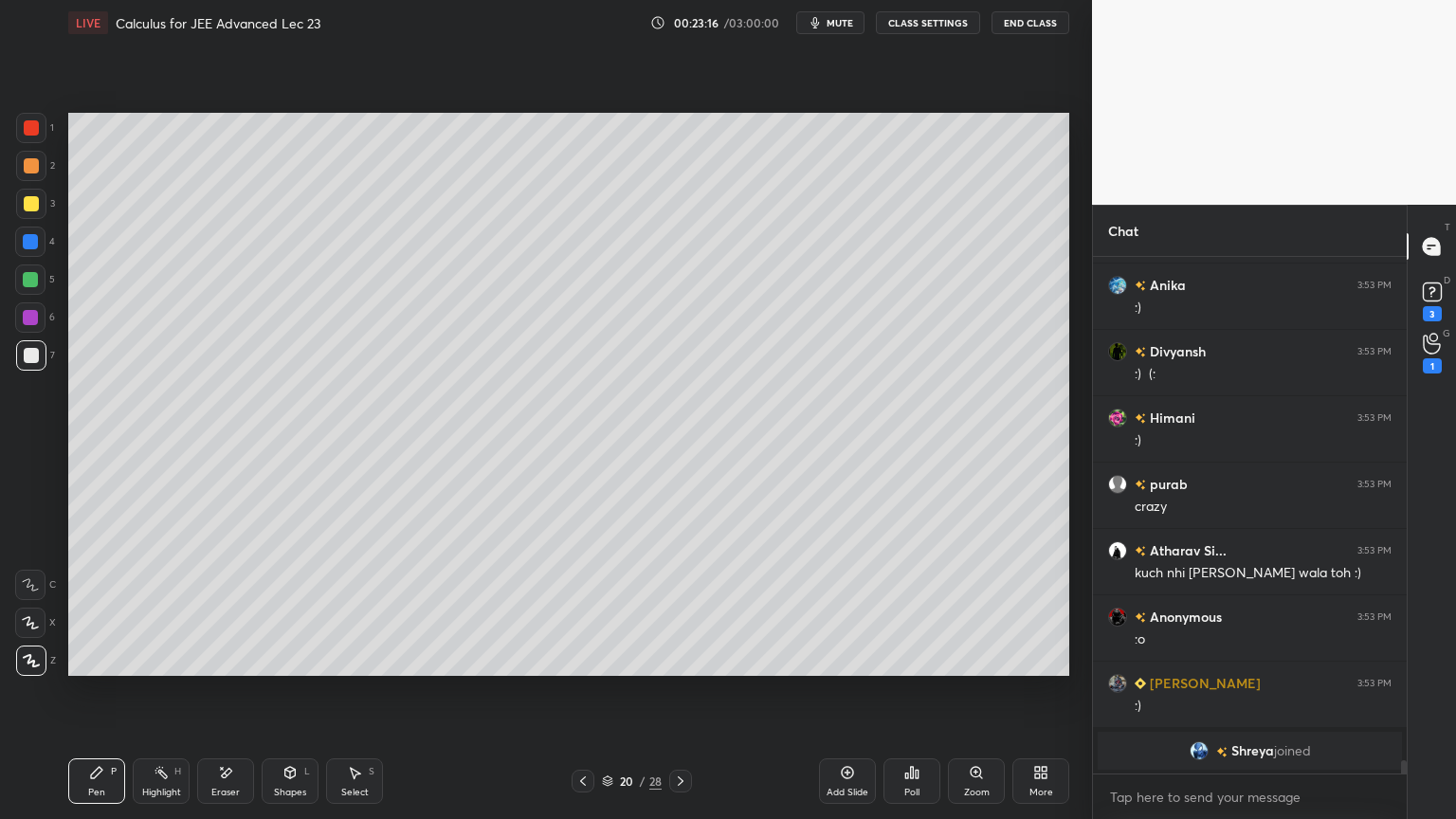 drag, startPoint x: 229, startPoint y: 777, endPoint x: 230, endPoint y: 741, distance: 36.013886 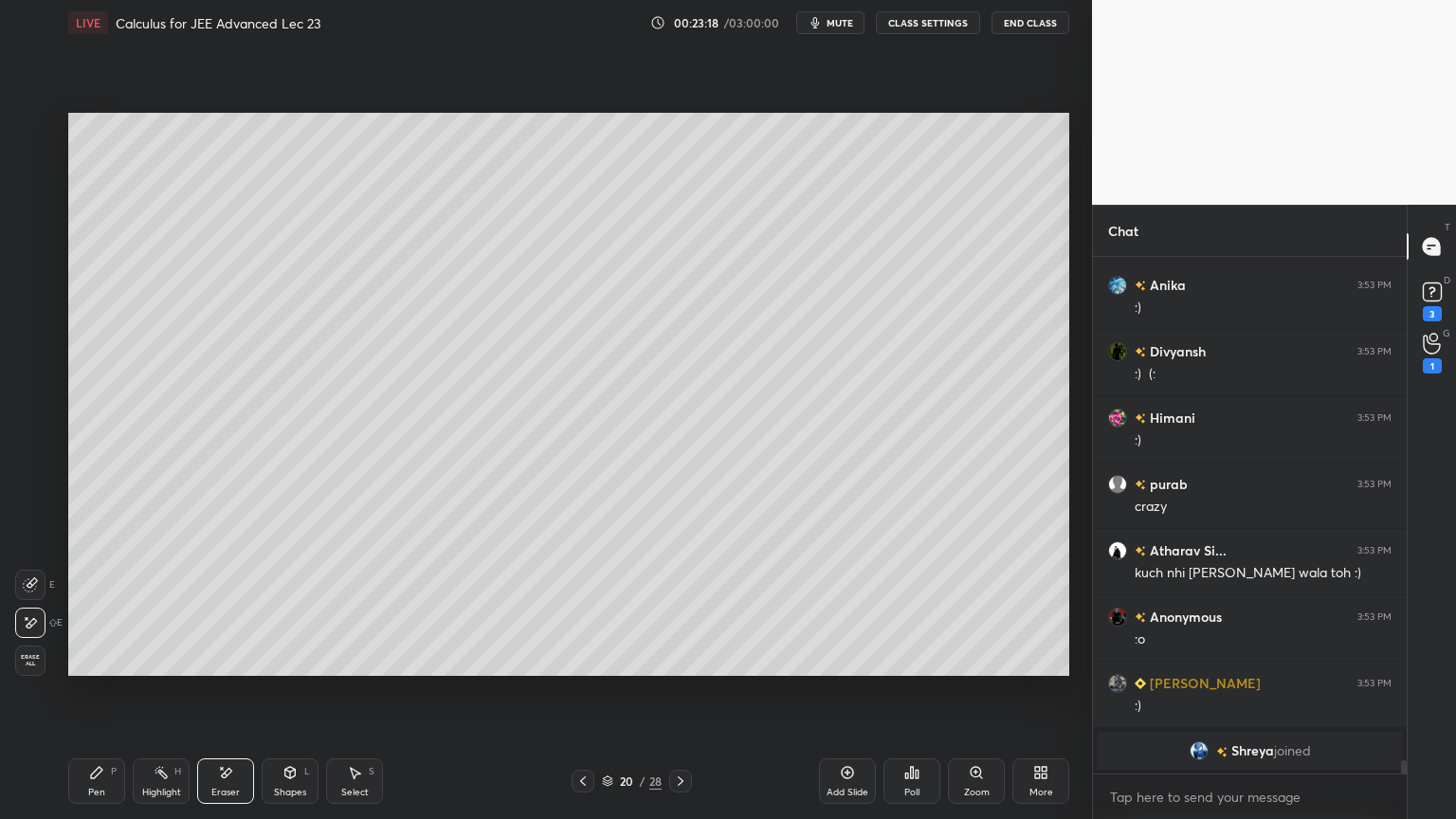 click on "Pen" at bounding box center [97, 792] 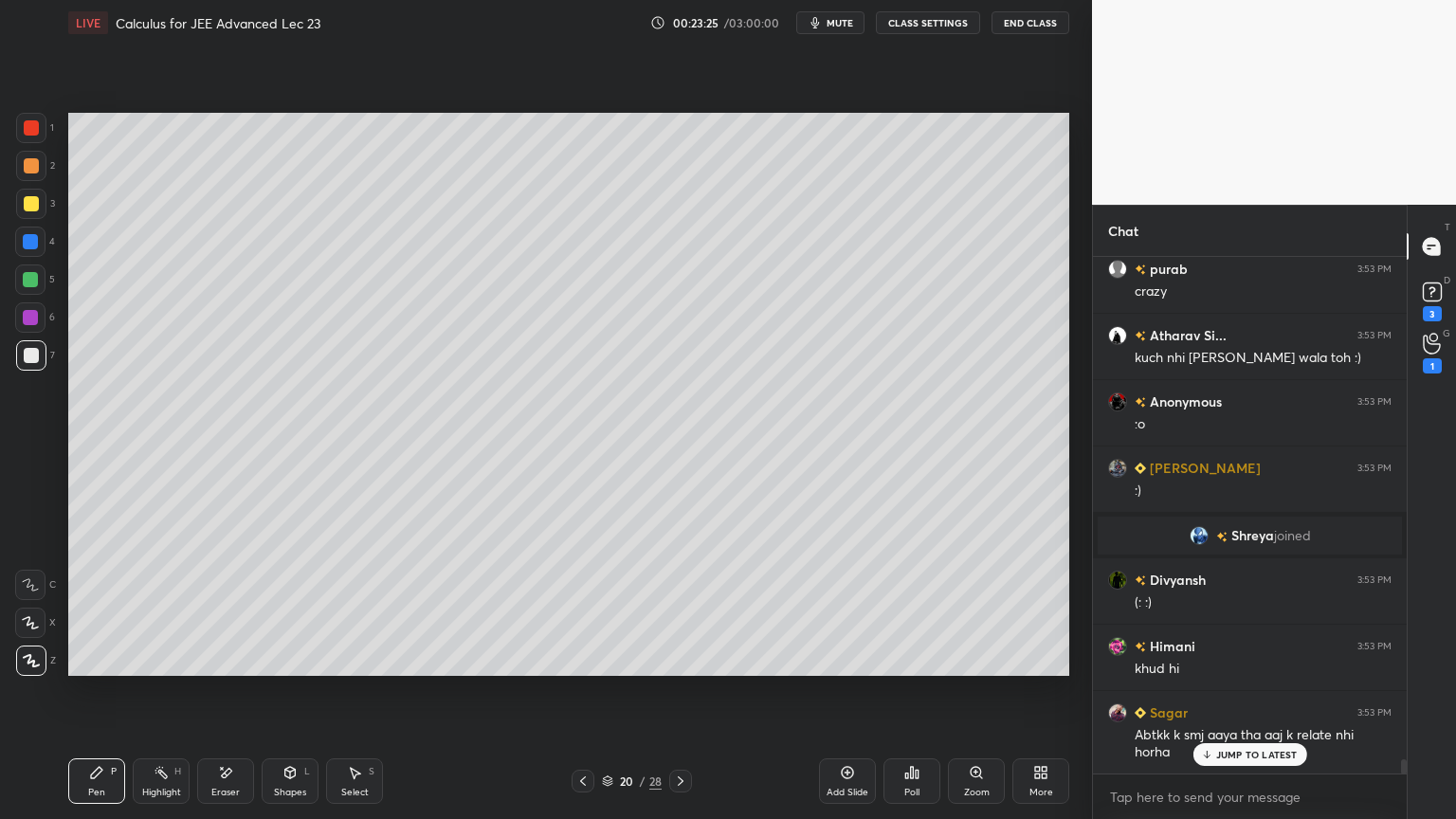 scroll, scrollTop: 18567, scrollLeft: 0, axis: vertical 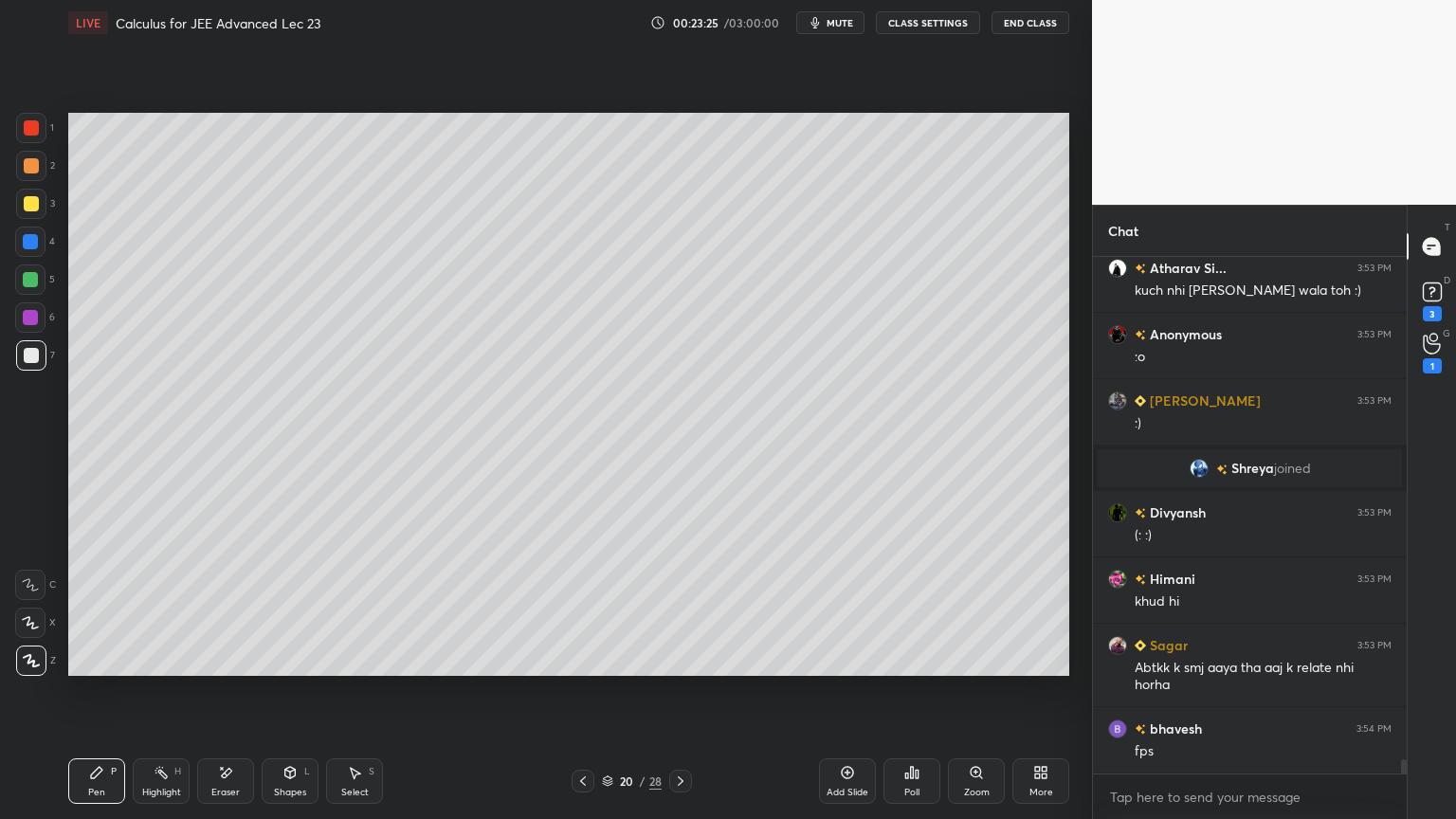 click on "Eraser" at bounding box center [226, 781] 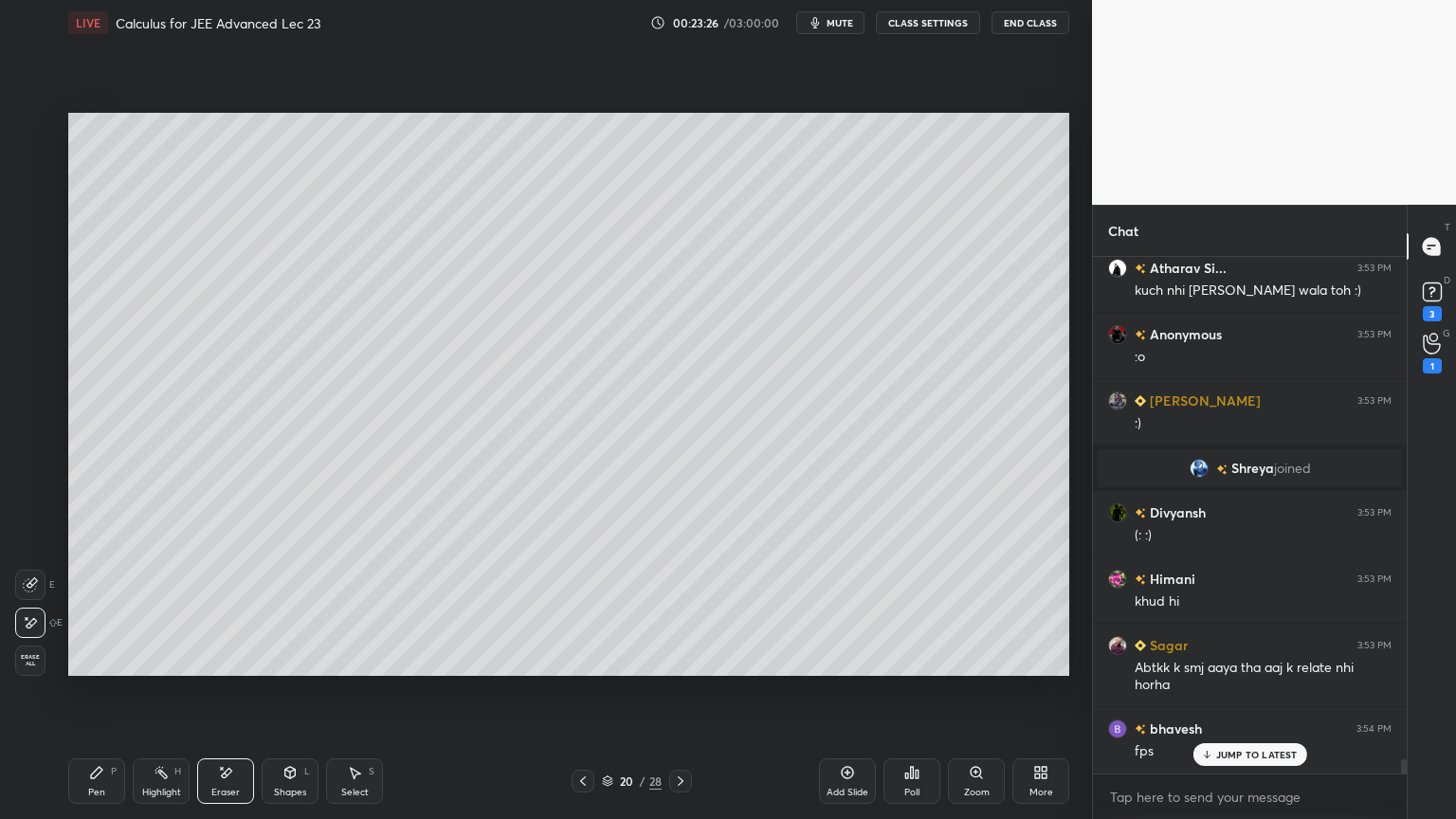 scroll, scrollTop: 18632, scrollLeft: 0, axis: vertical 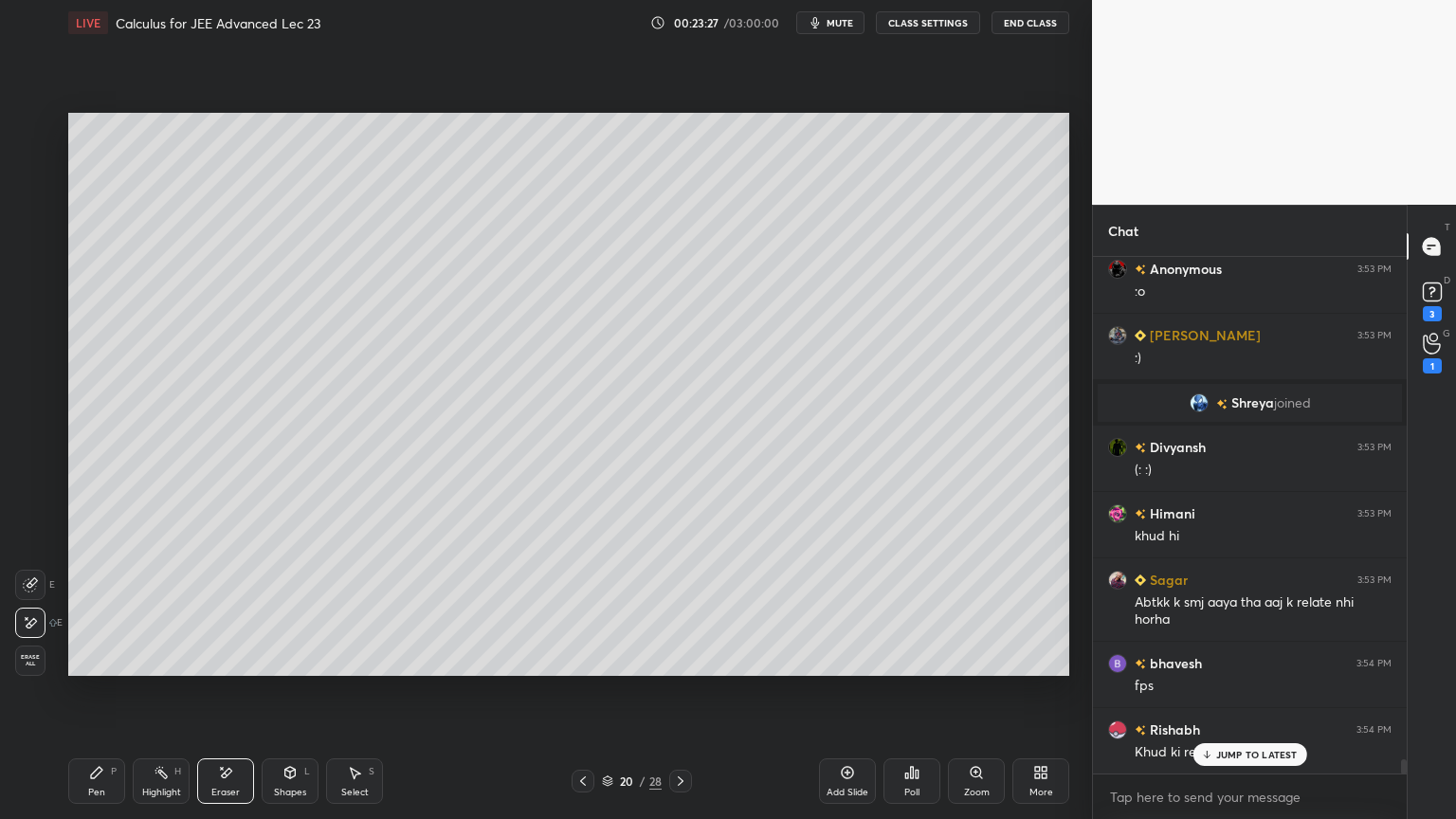 click on "Pen P" at bounding box center [97, 781] 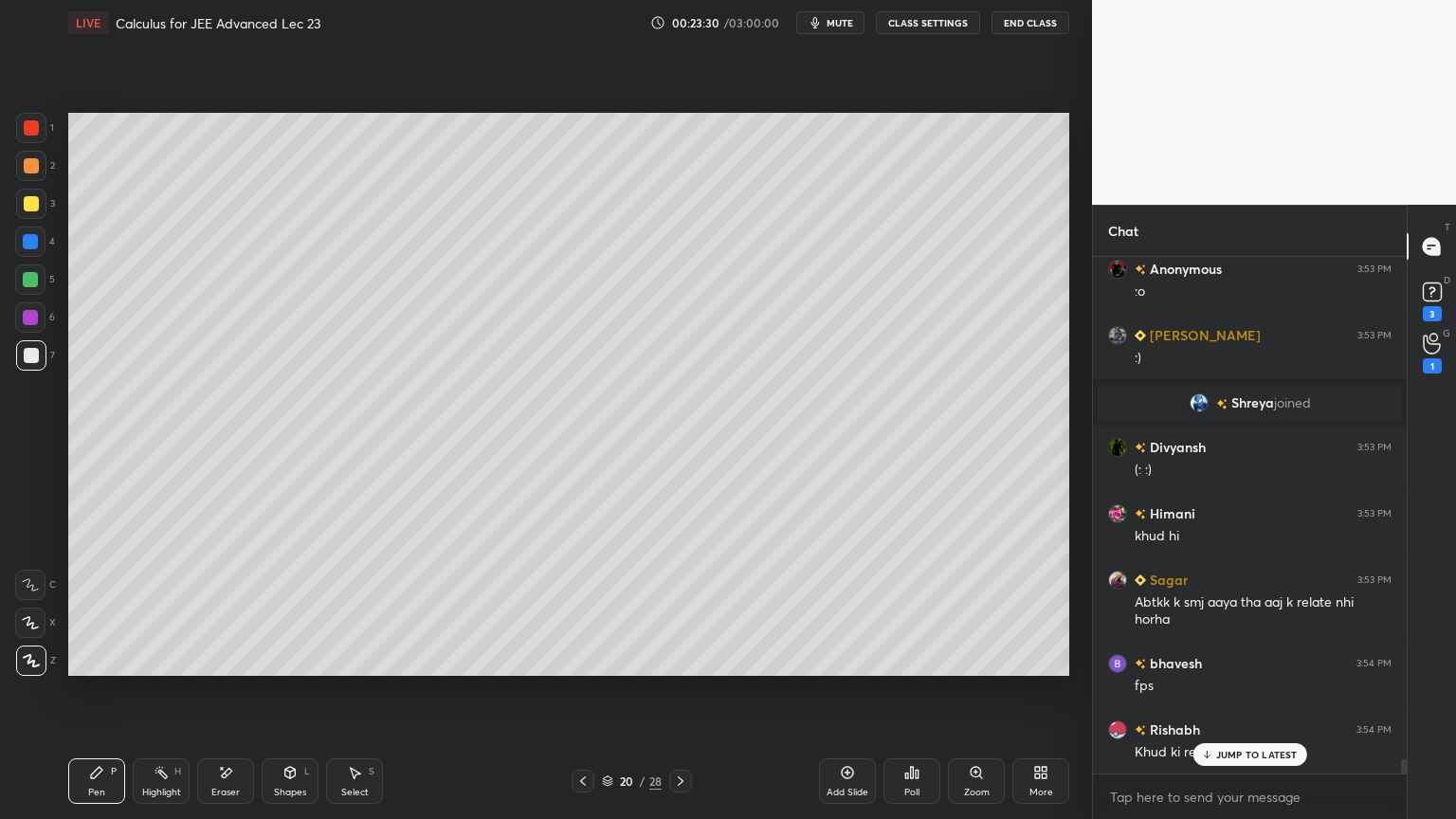 scroll, scrollTop: 18700, scrollLeft: 0, axis: vertical 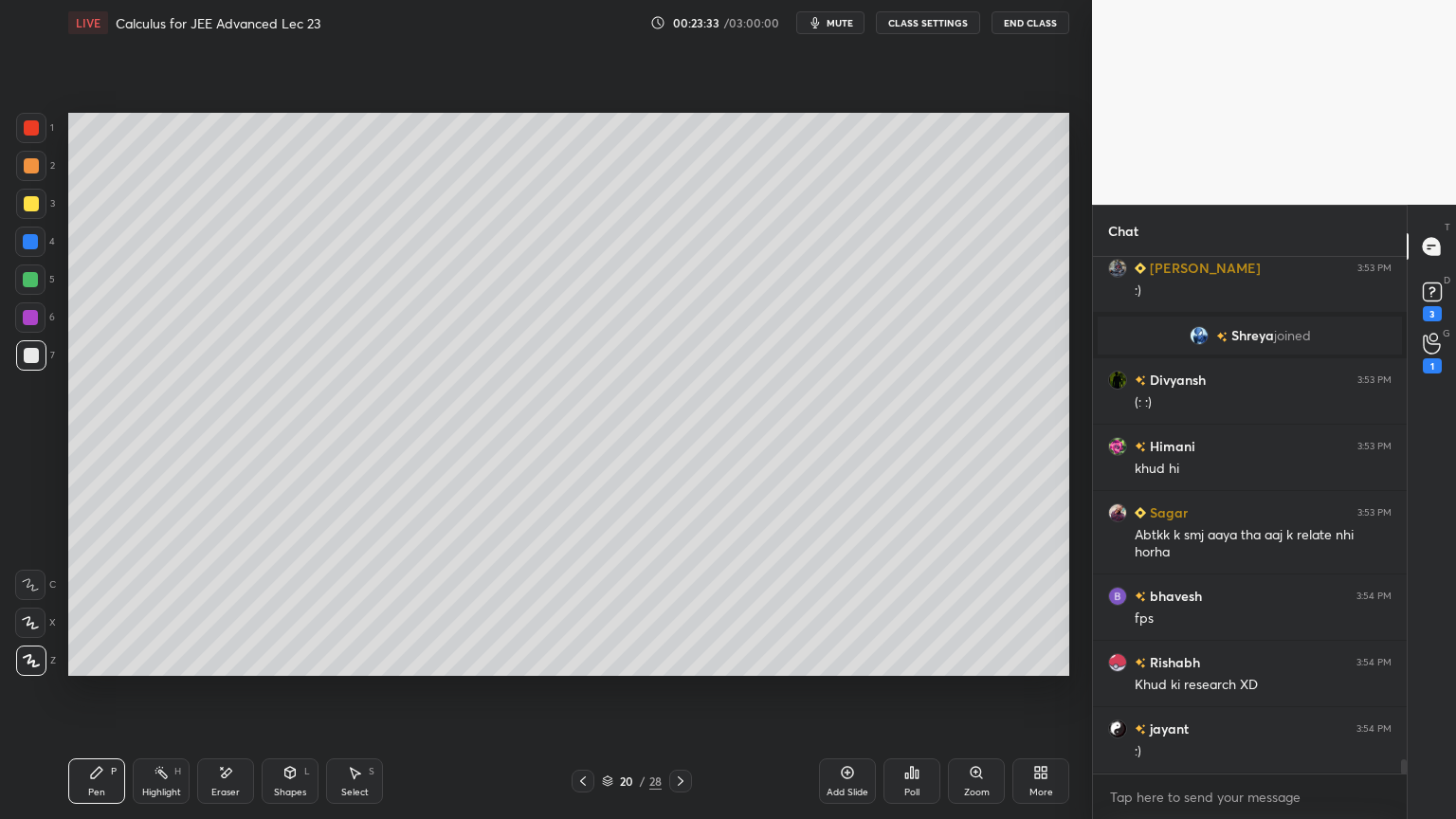 click on "Shapes L" at bounding box center (290, 781) 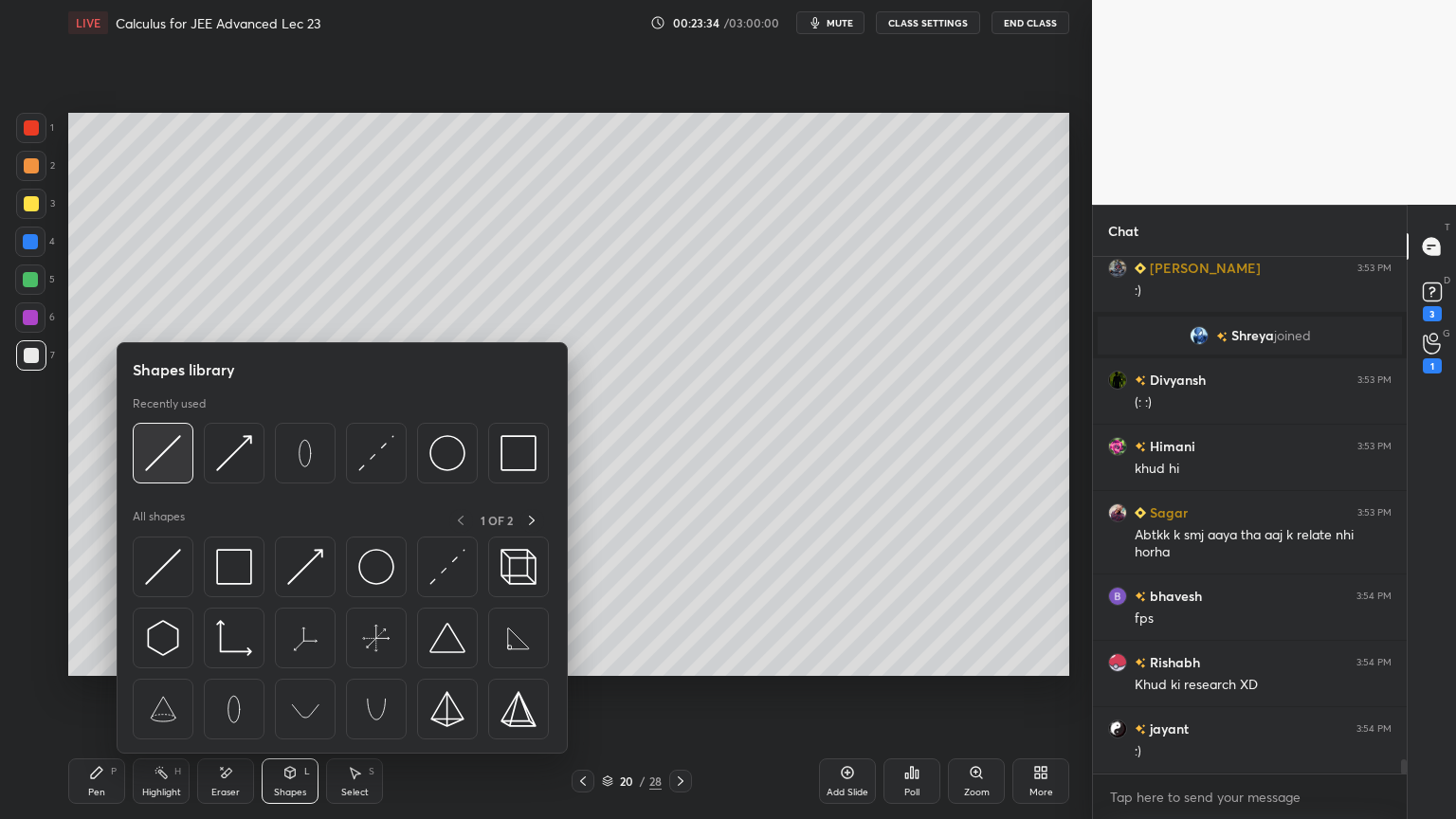 click at bounding box center [163, 453] 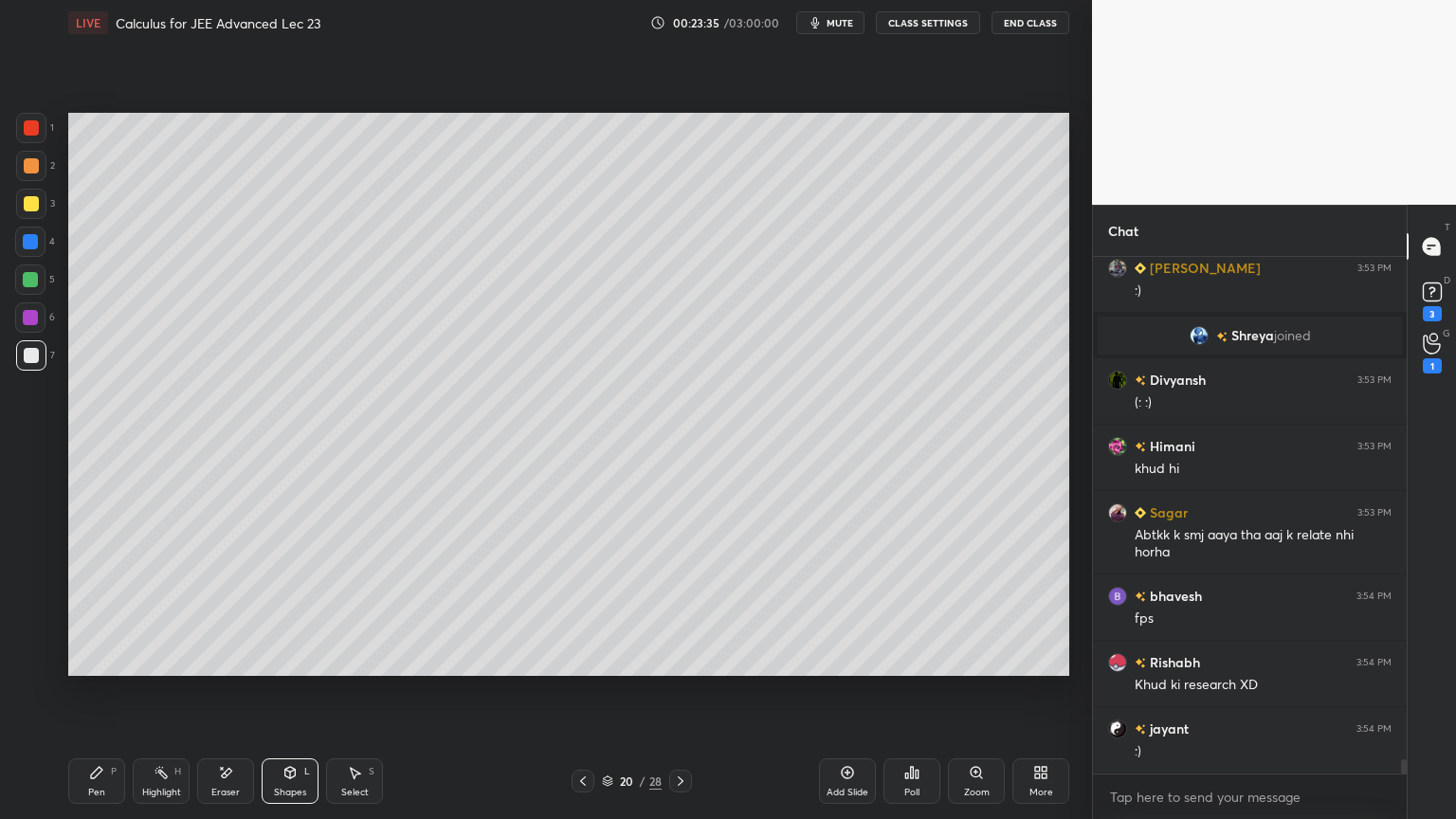 click at bounding box center (31, 204) 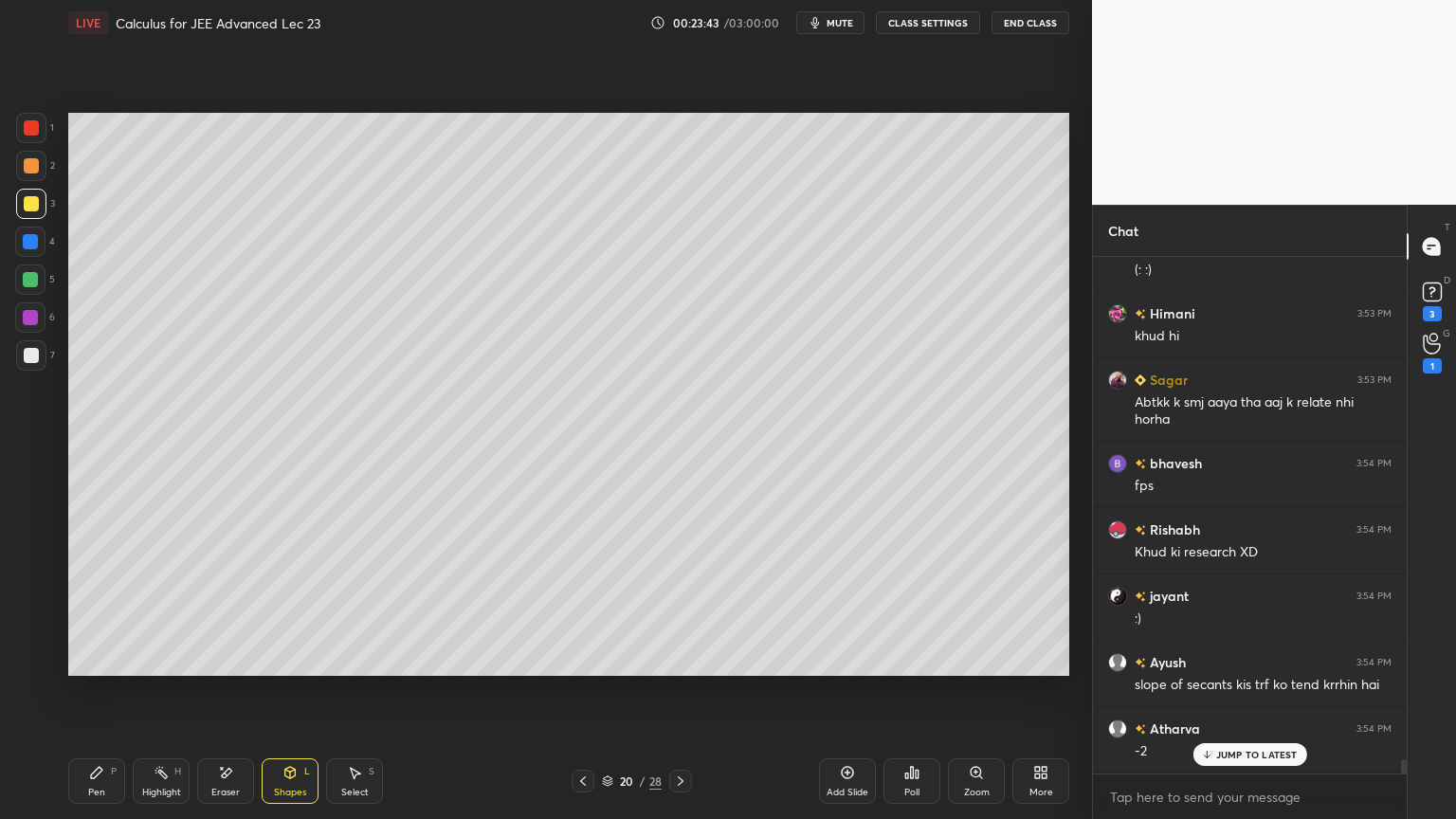 scroll, scrollTop: 18898, scrollLeft: 0, axis: vertical 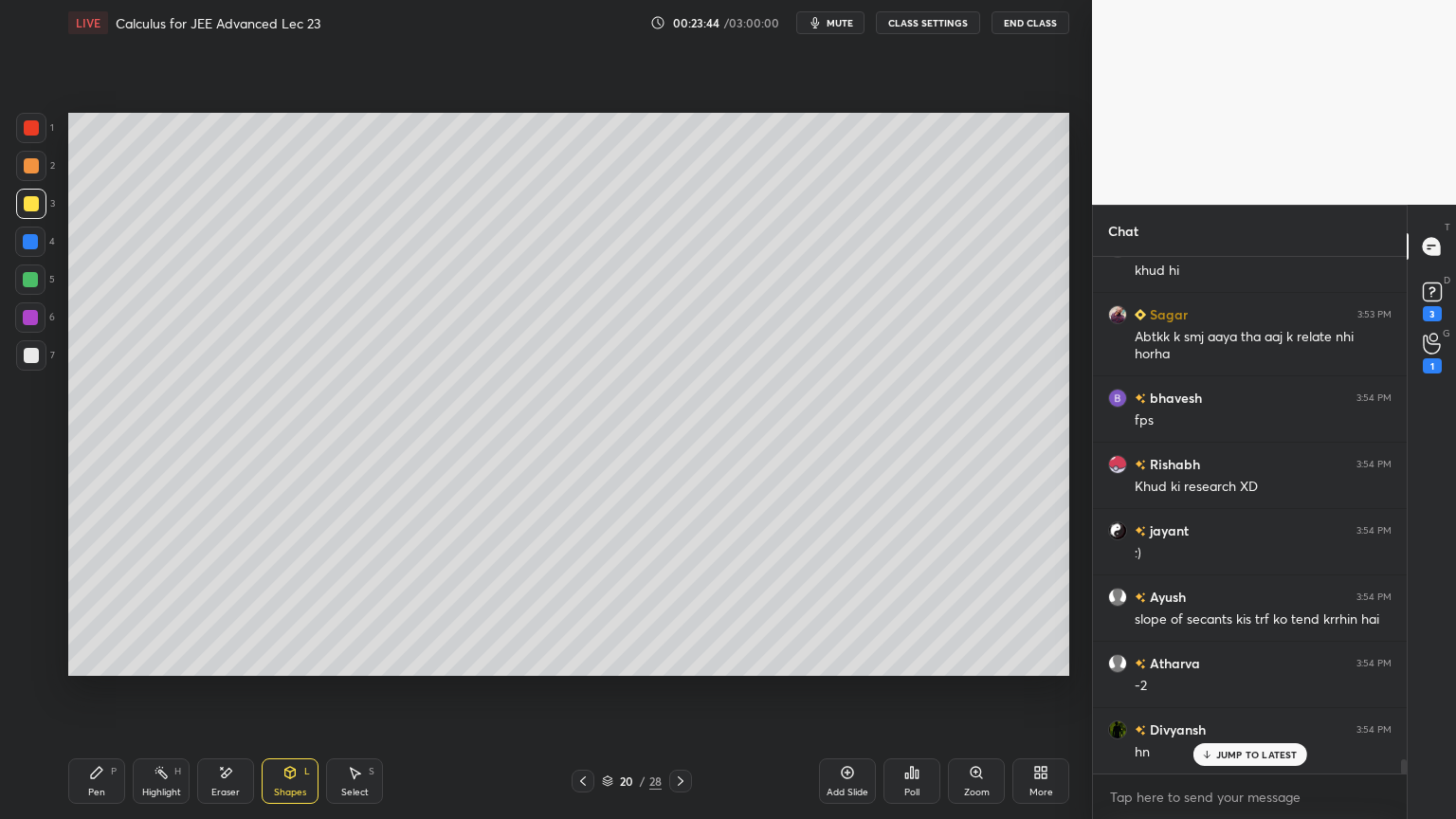 click on "Pen P" at bounding box center [97, 781] 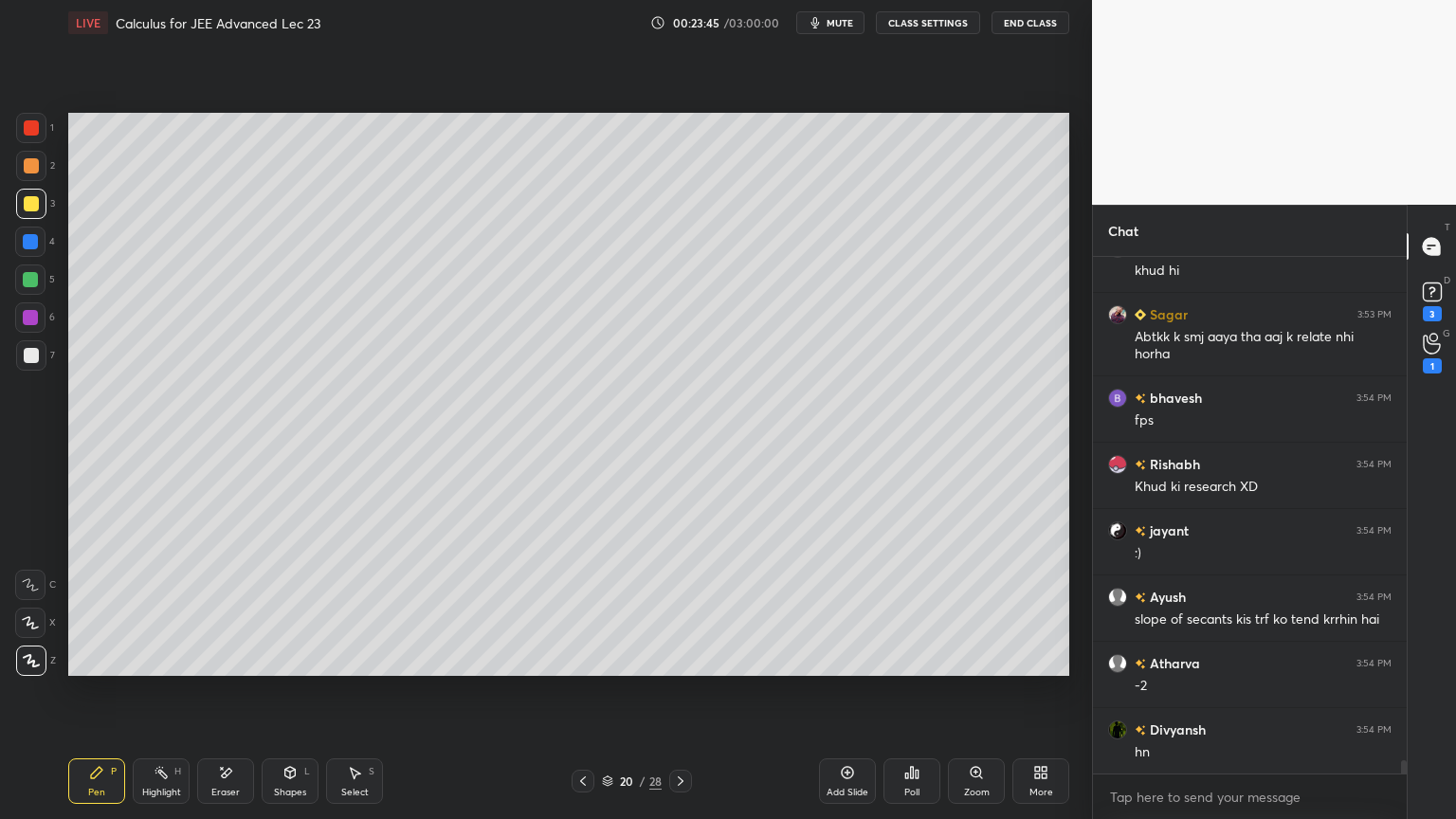 scroll, scrollTop: 18965, scrollLeft: 0, axis: vertical 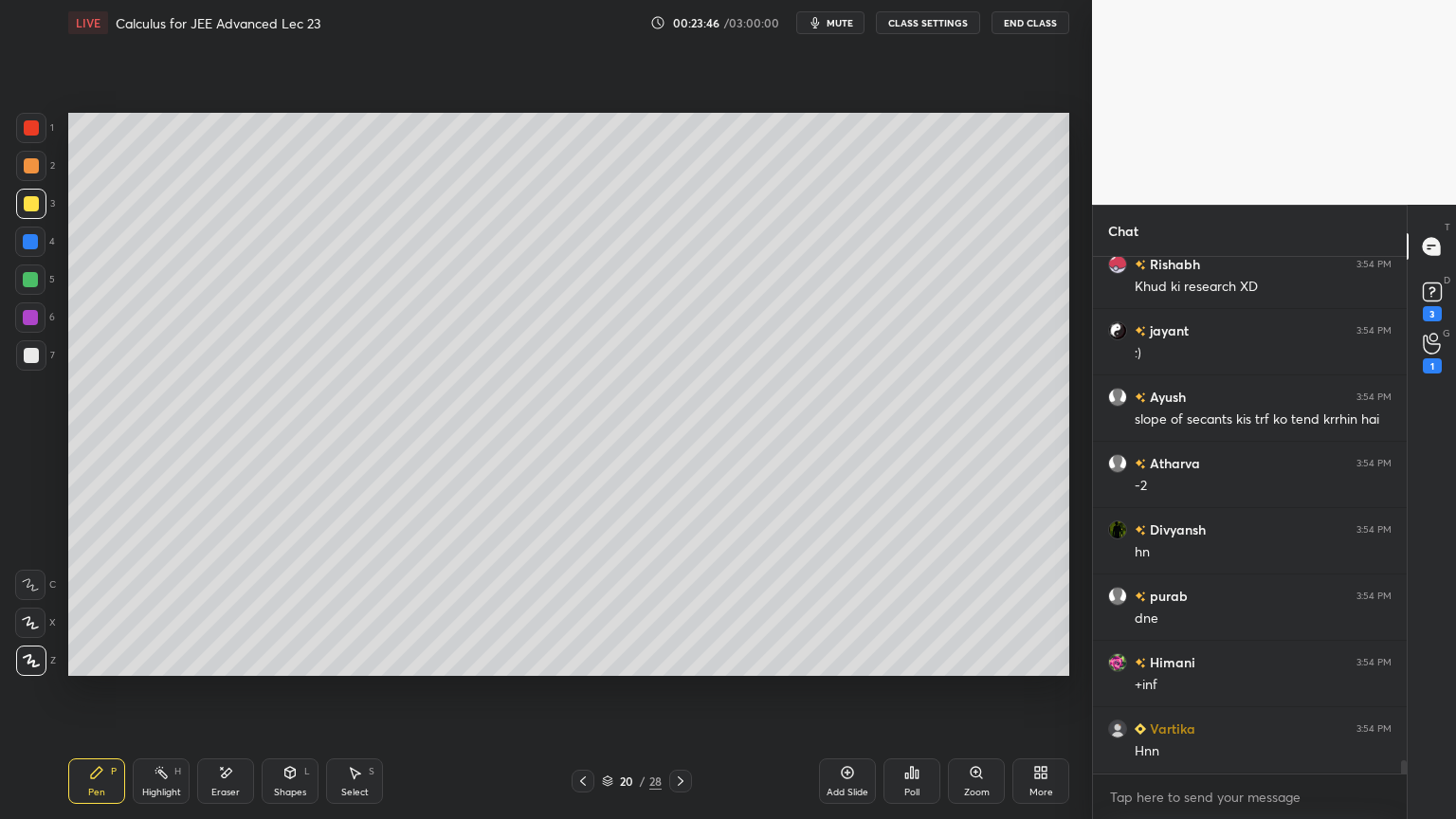 click at bounding box center [31, 355] 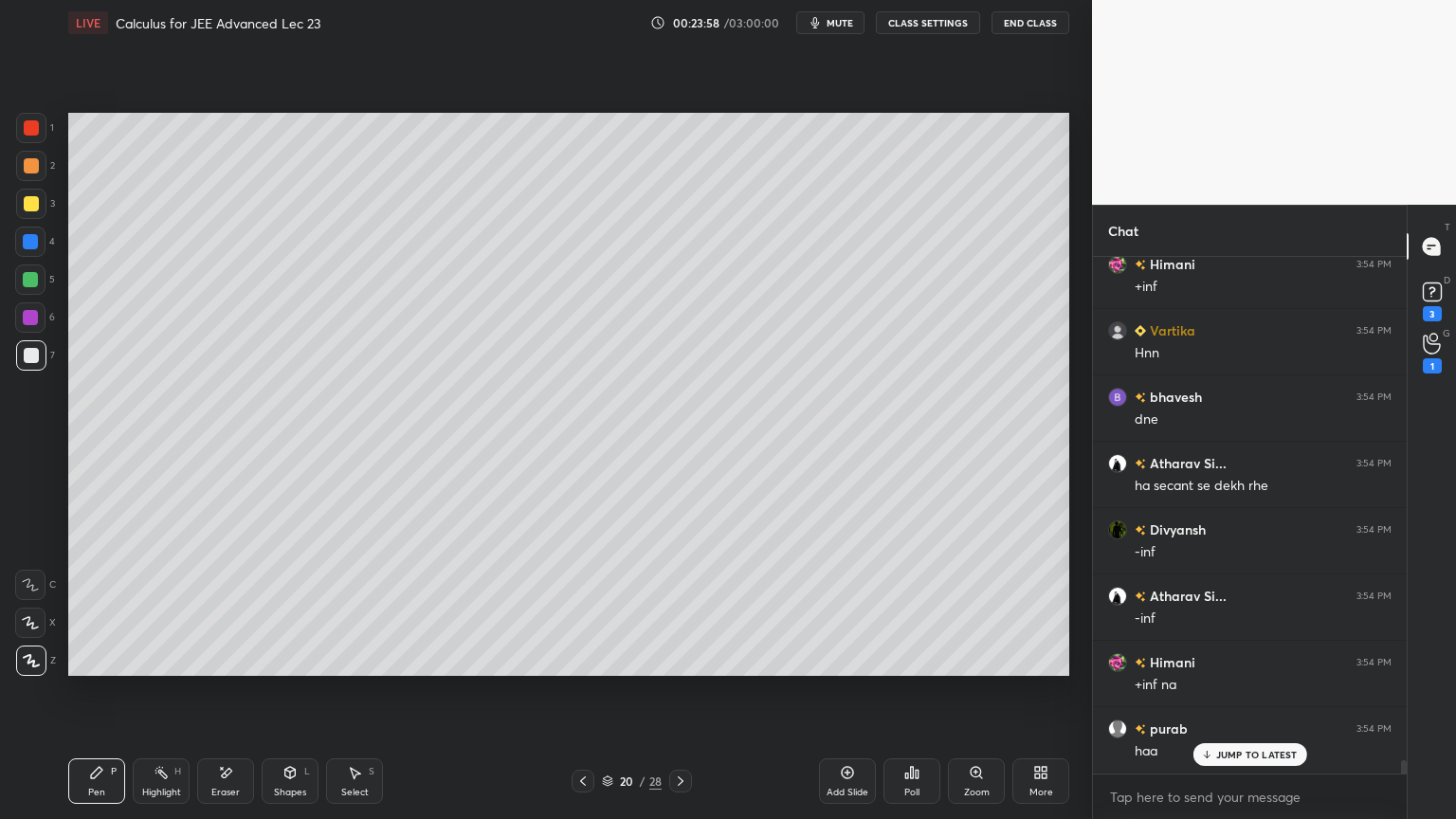 scroll, scrollTop: 19595, scrollLeft: 0, axis: vertical 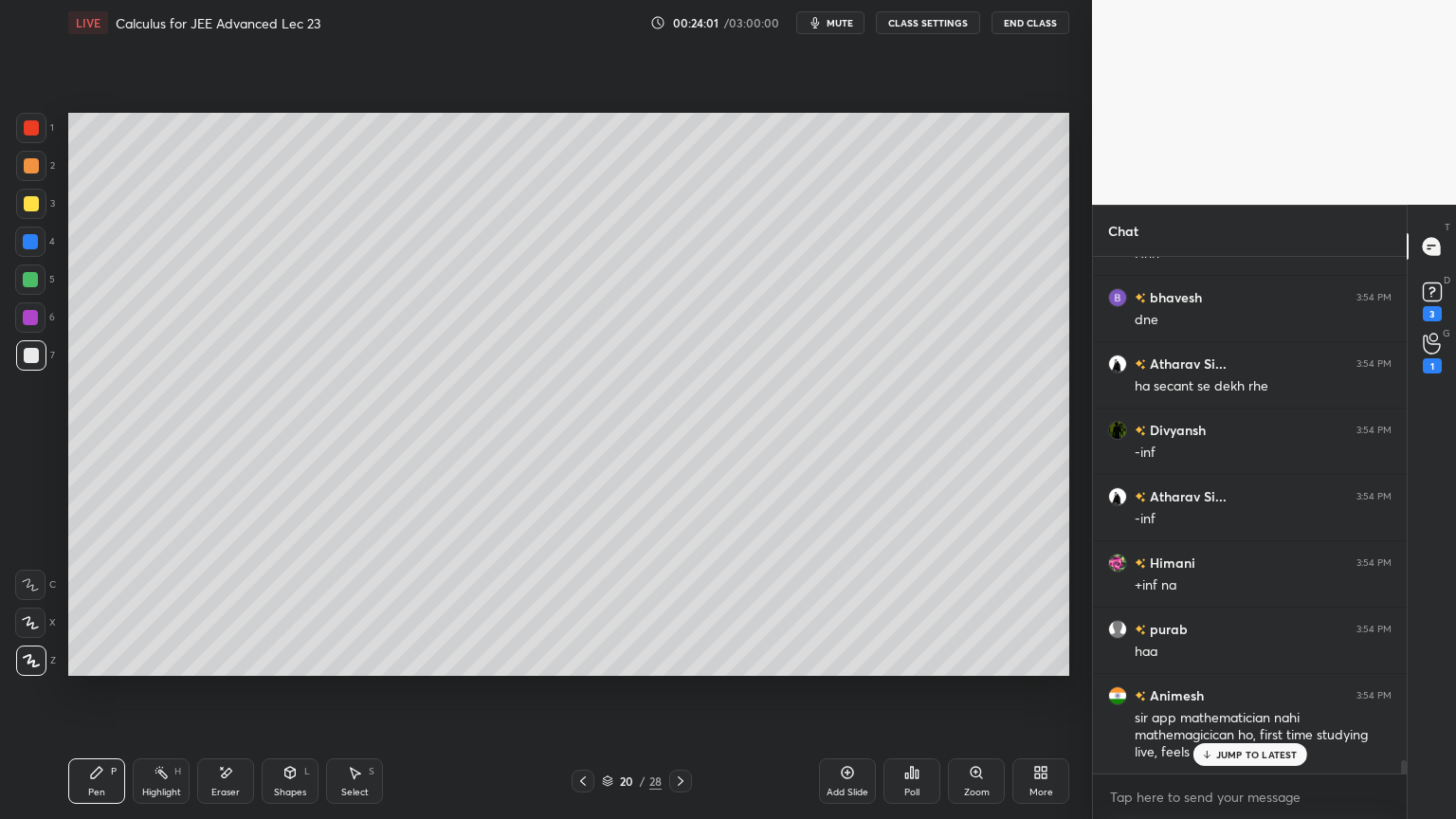 click on "JUMP TO LATEST" at bounding box center [1257, 755] 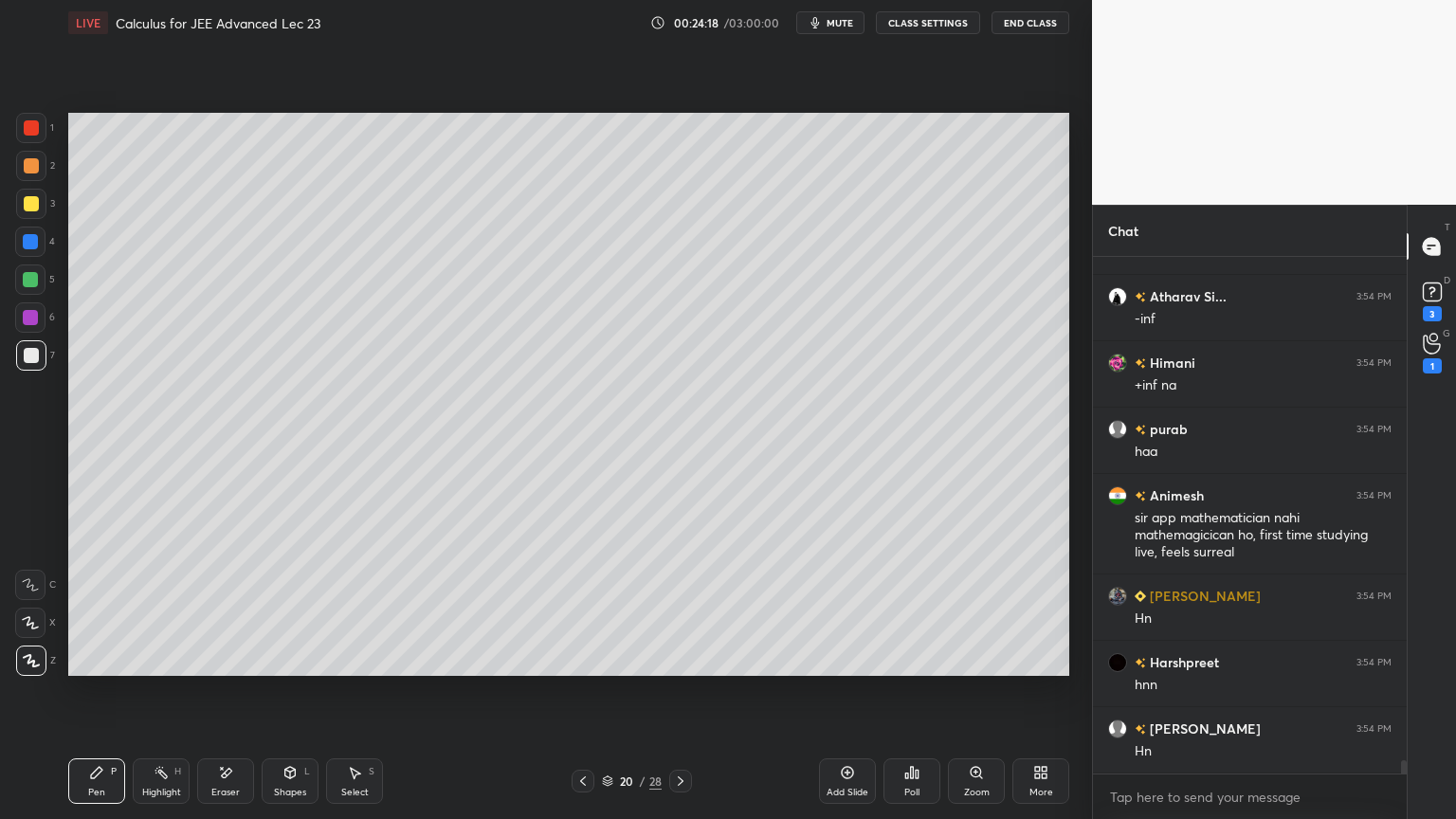 scroll, scrollTop: 19861, scrollLeft: 0, axis: vertical 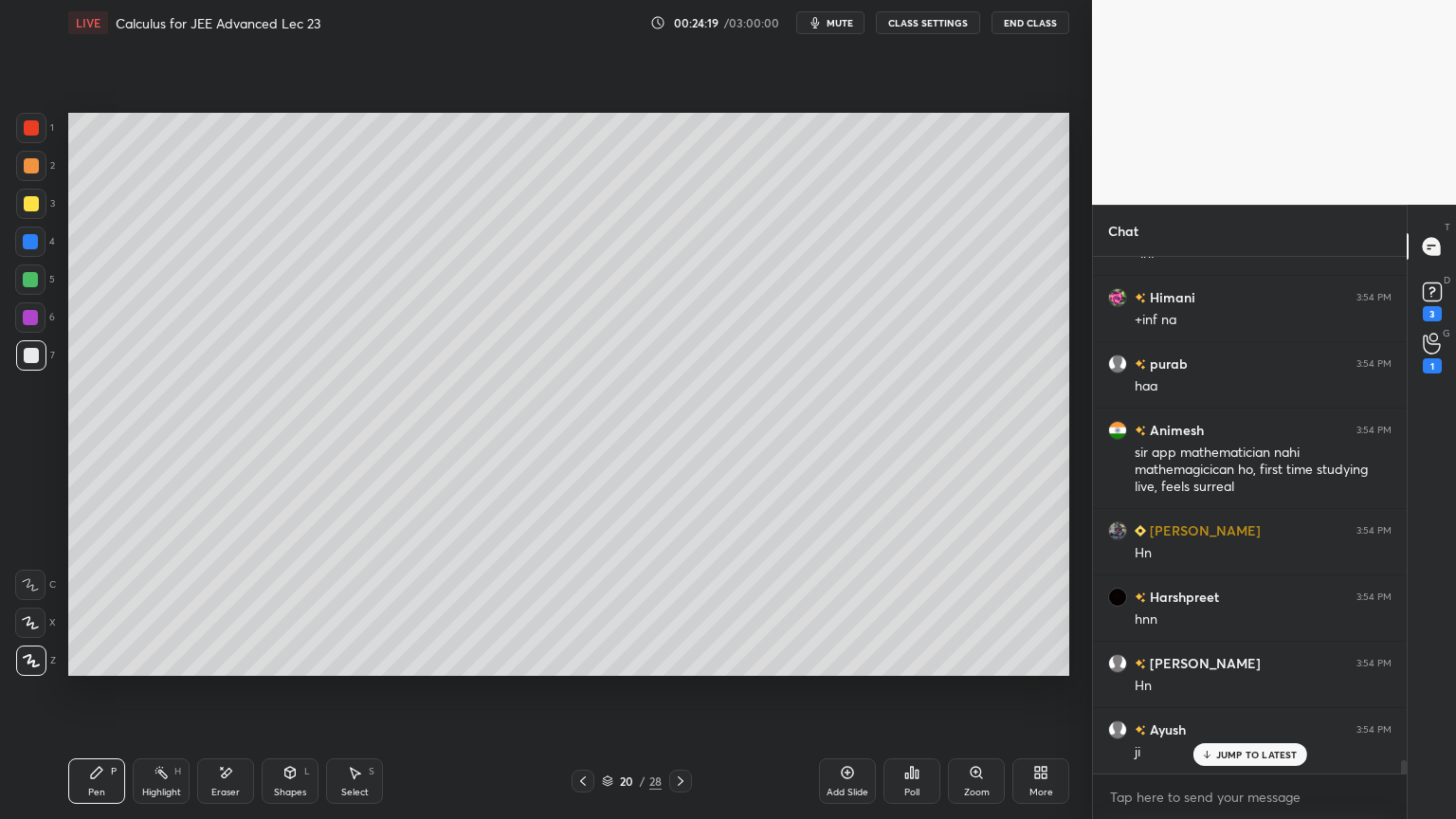 click on "Add Slide" at bounding box center (847, 781) 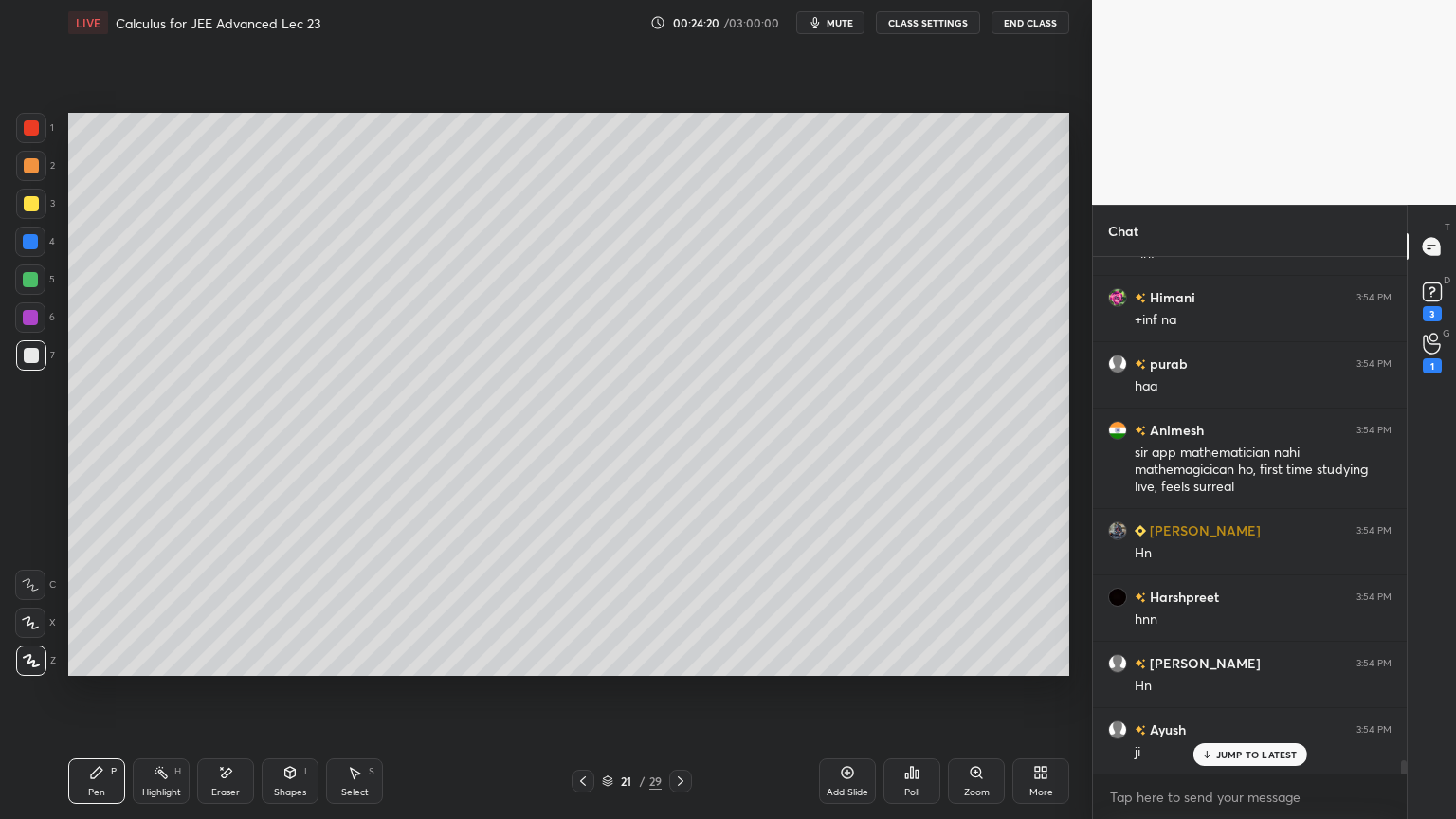 click on "JUMP TO LATEST" at bounding box center (1257, 755) 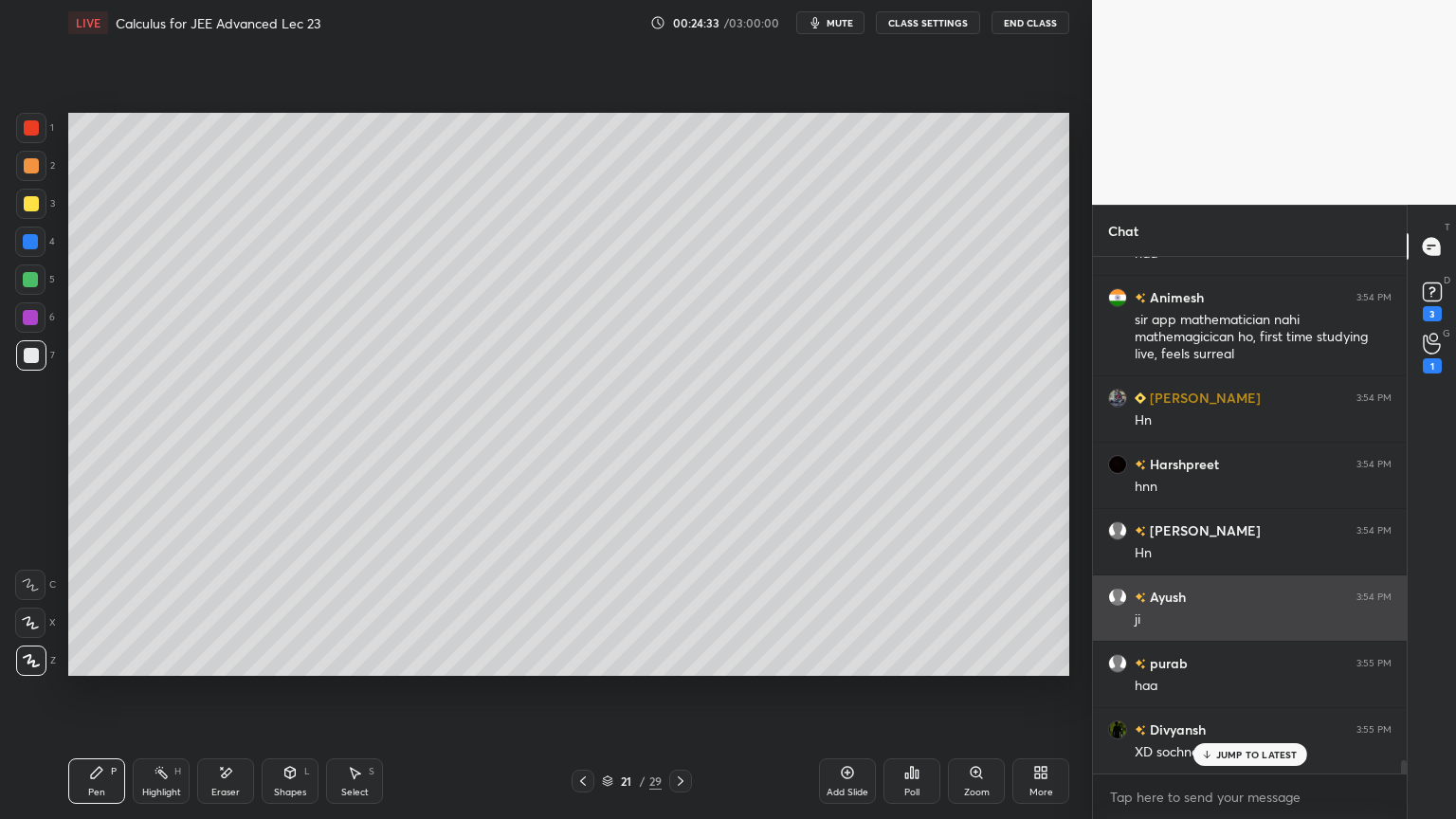 scroll, scrollTop: 20039, scrollLeft: 0, axis: vertical 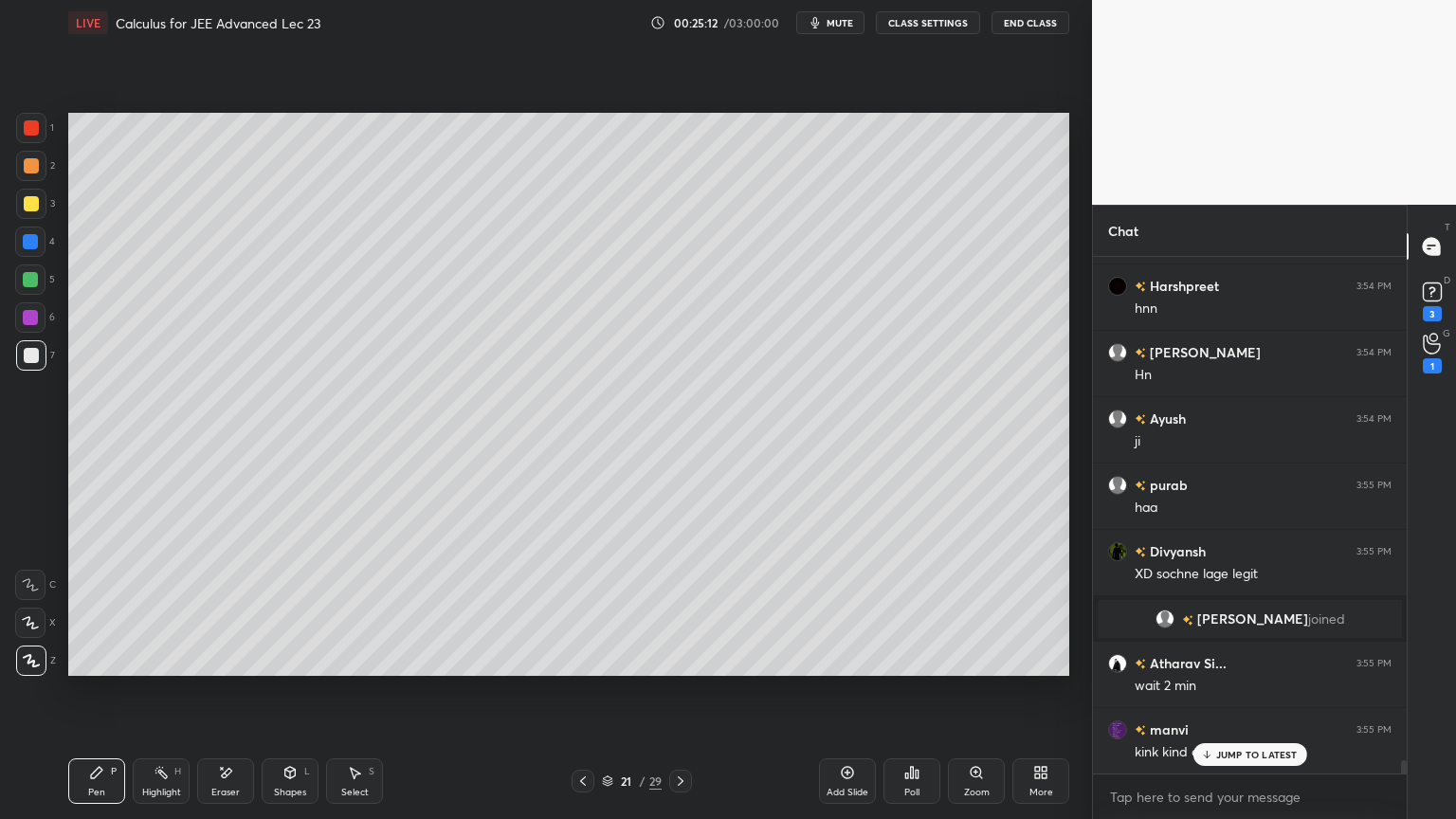 click on "JUMP TO LATEST" at bounding box center (1257, 755) 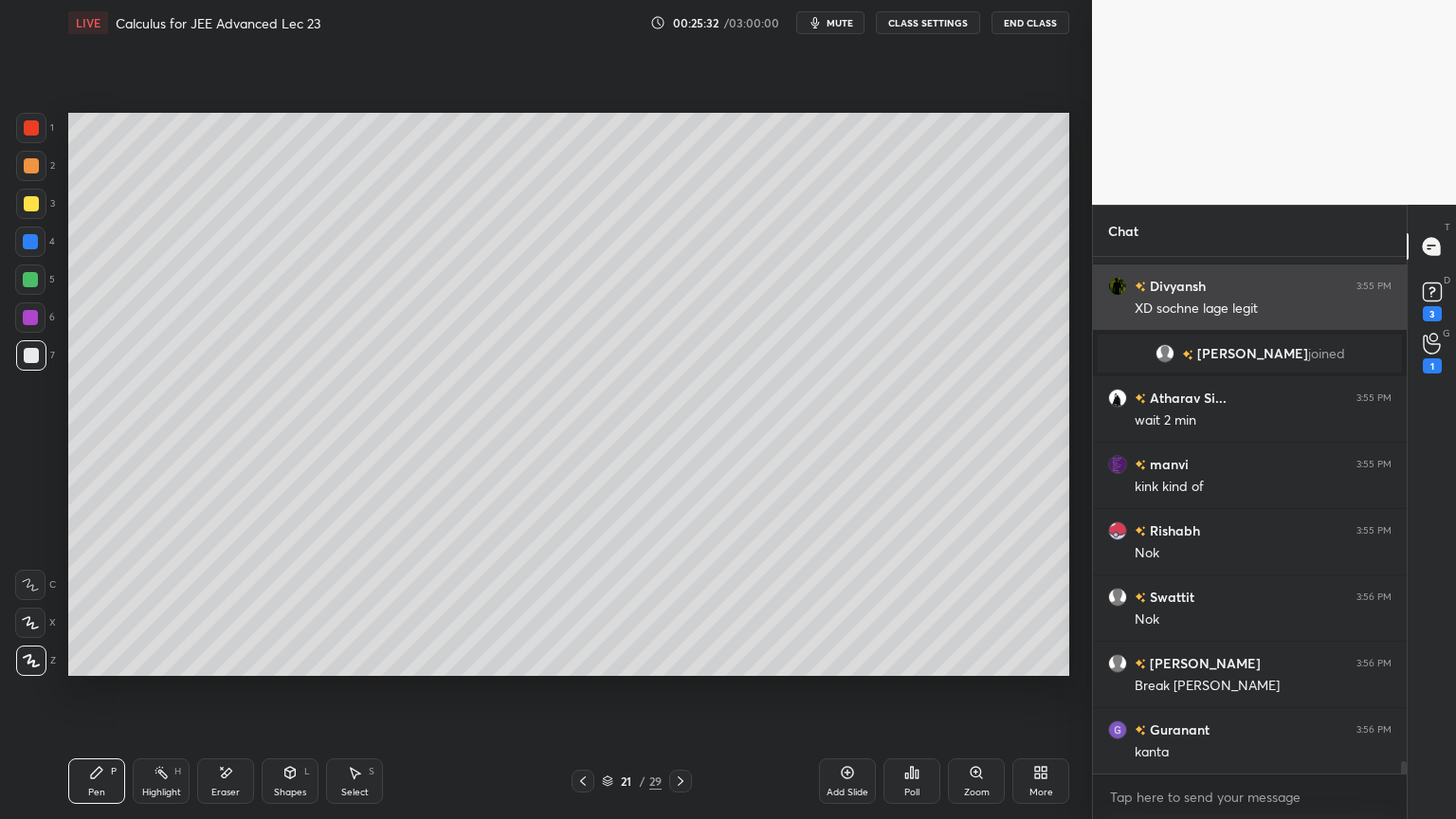 scroll, scrollTop: 20504, scrollLeft: 0, axis: vertical 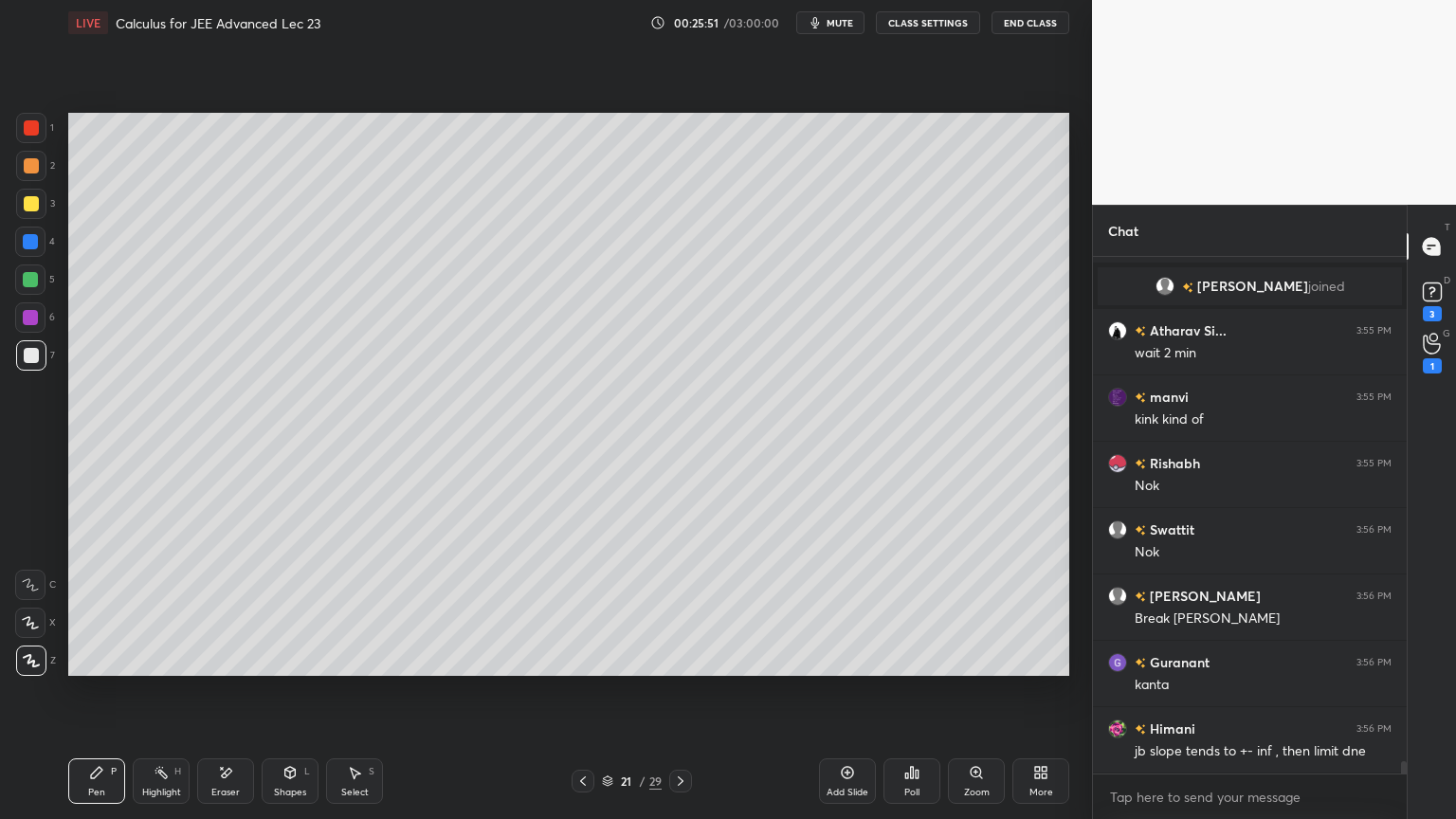 click 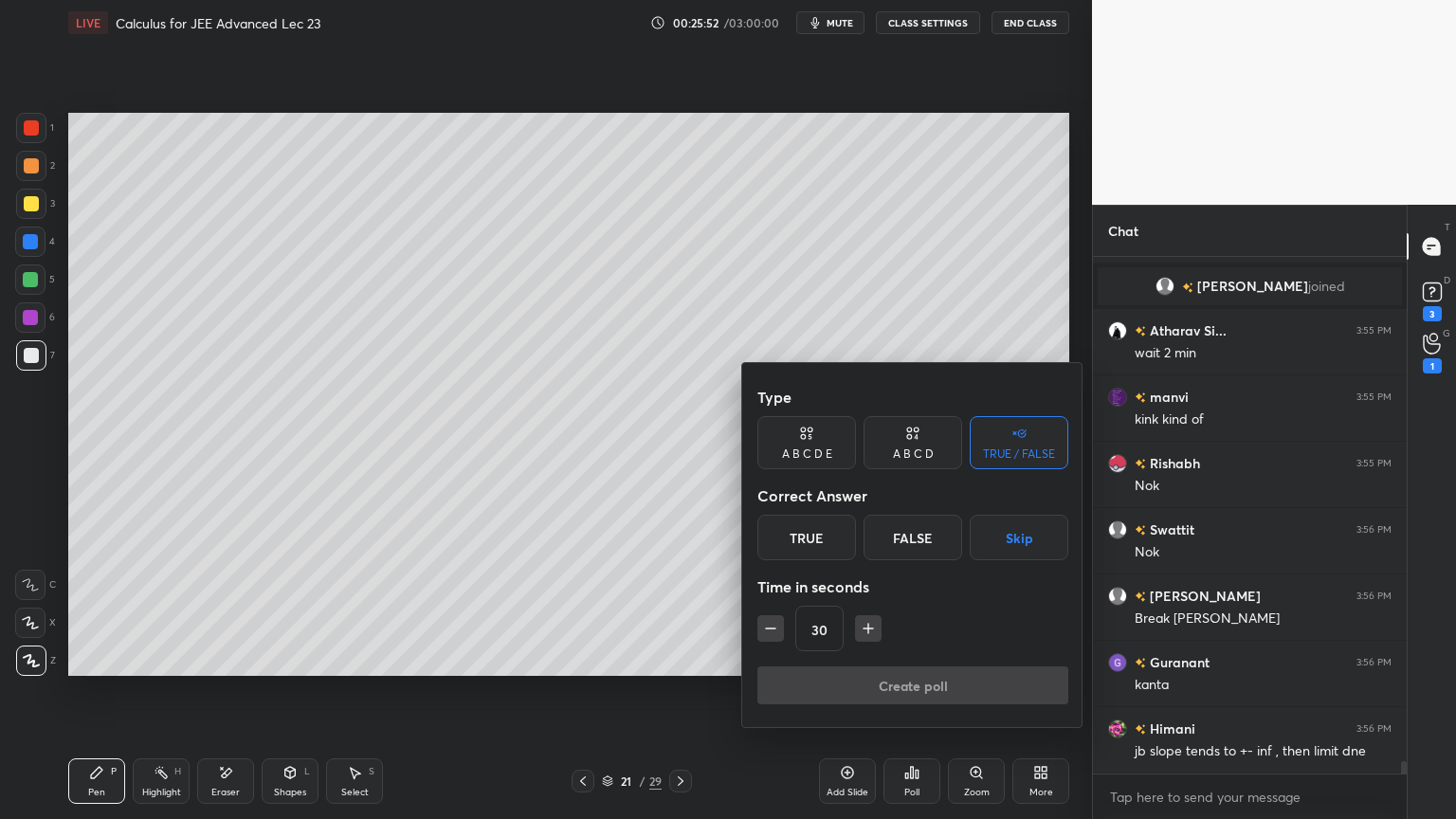 drag, startPoint x: 1008, startPoint y: 534, endPoint x: 987, endPoint y: 617, distance: 85.61542 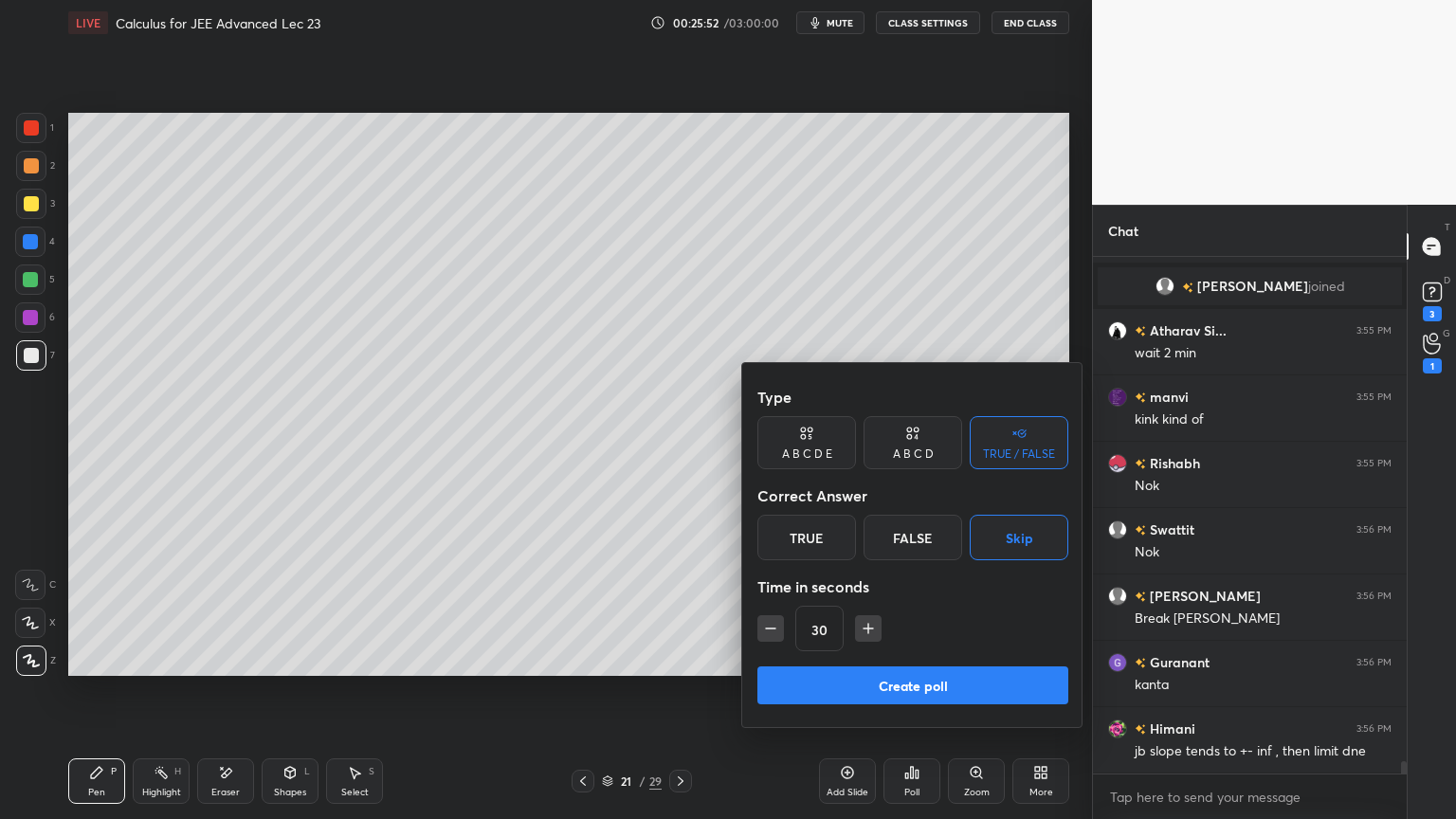 click on "Create poll" at bounding box center [913, 685] 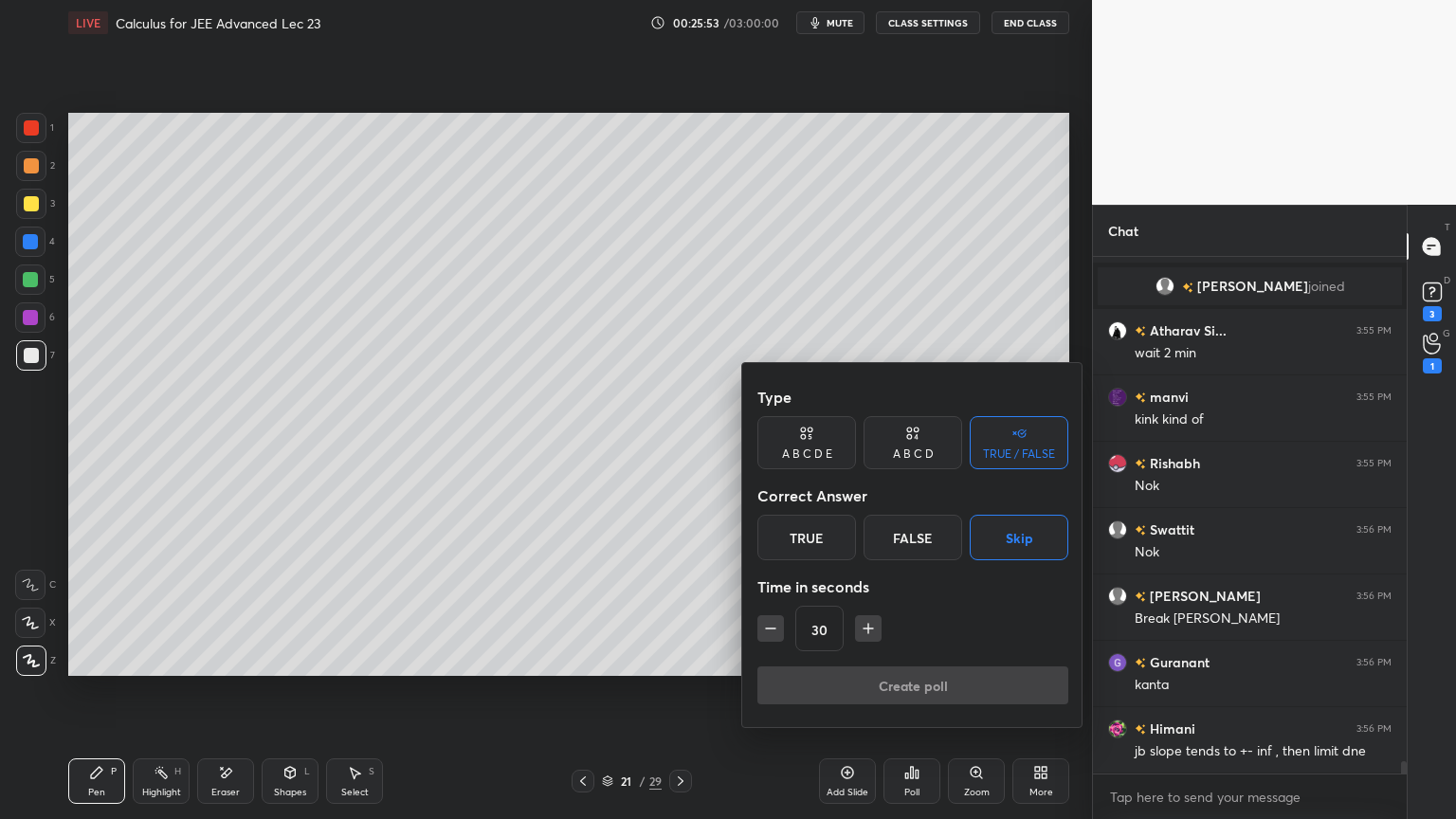 scroll, scrollTop: 327, scrollLeft: 308, axis: both 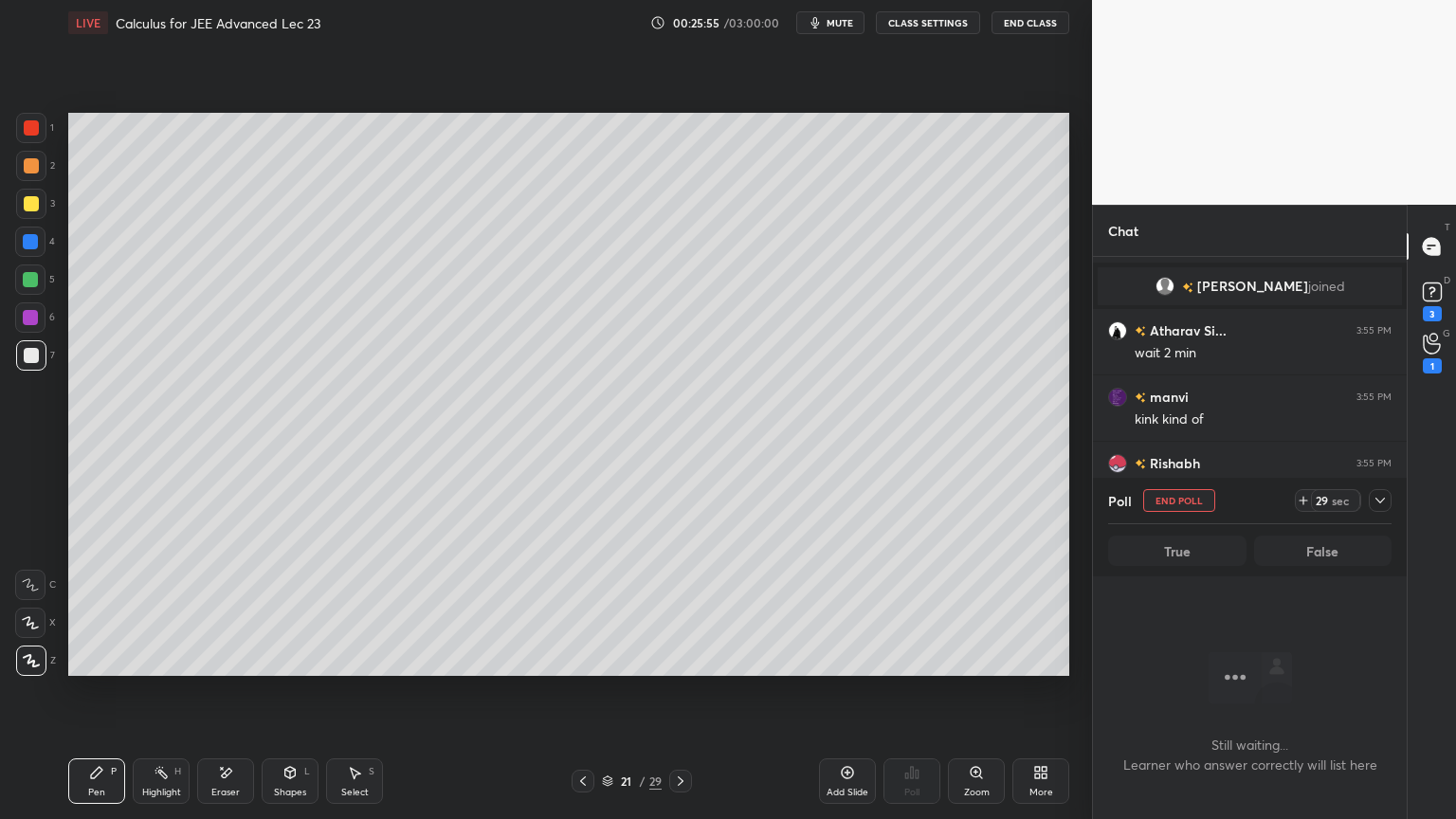 click 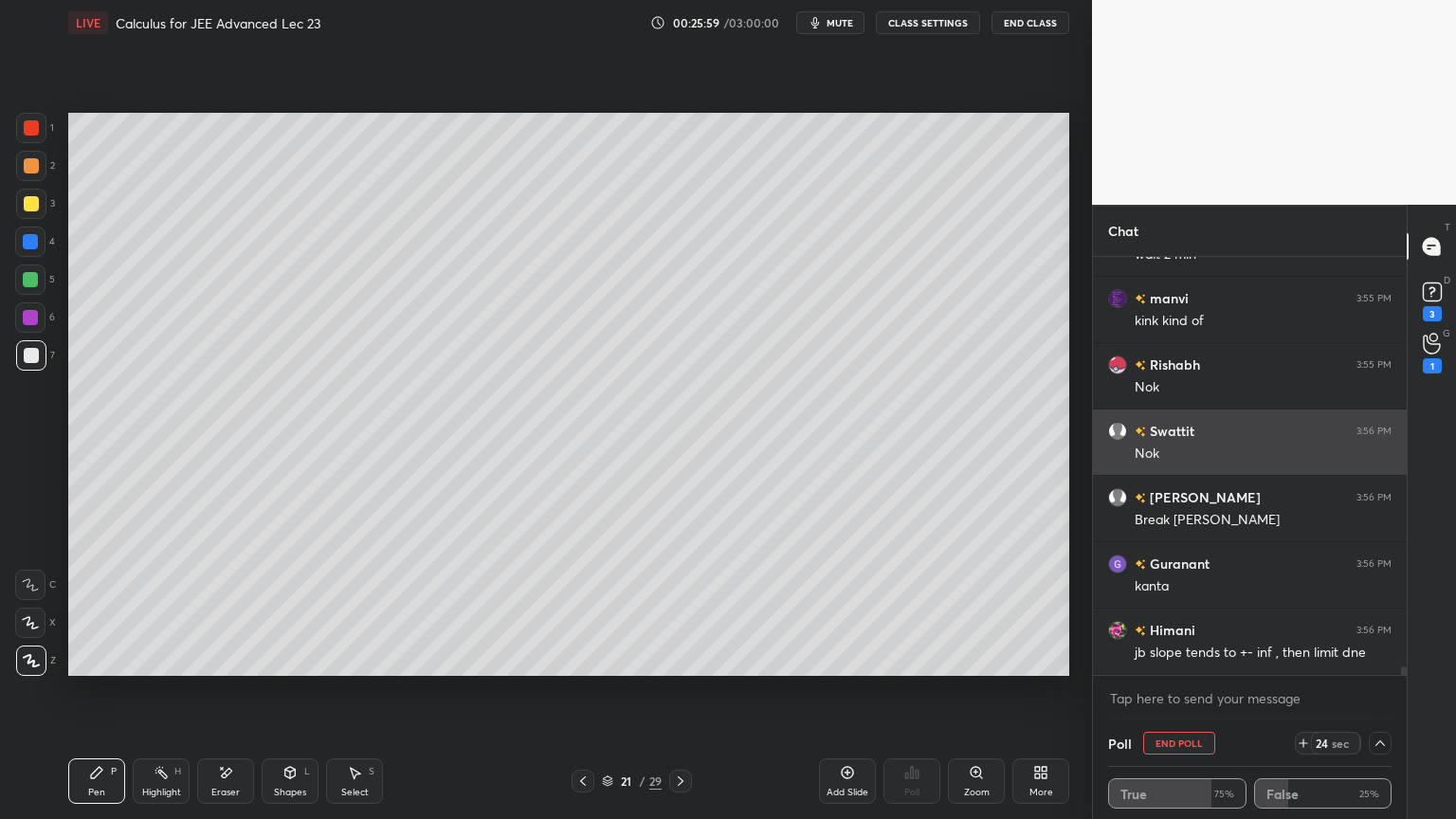scroll, scrollTop: 20686, scrollLeft: 0, axis: vertical 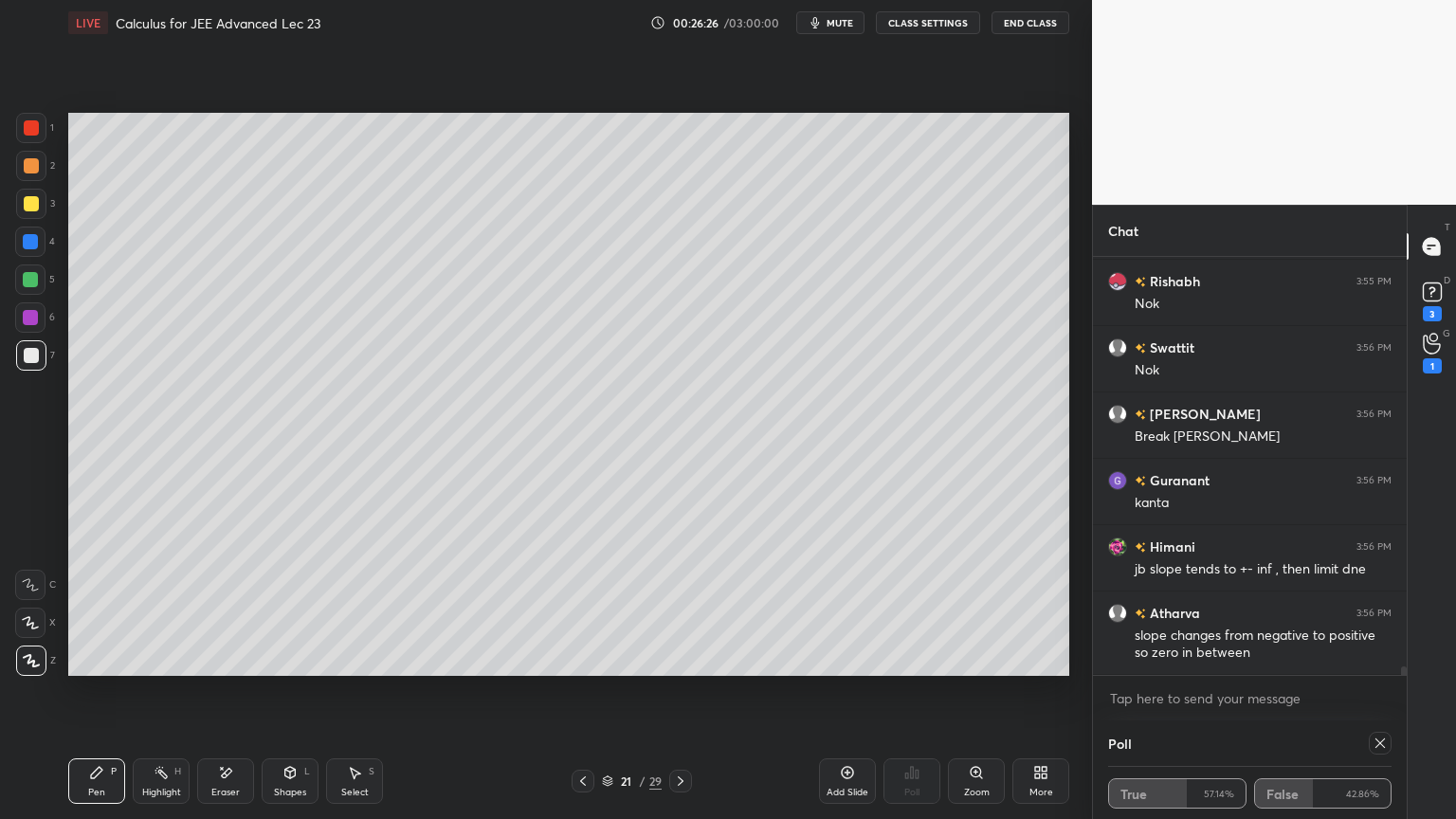 click 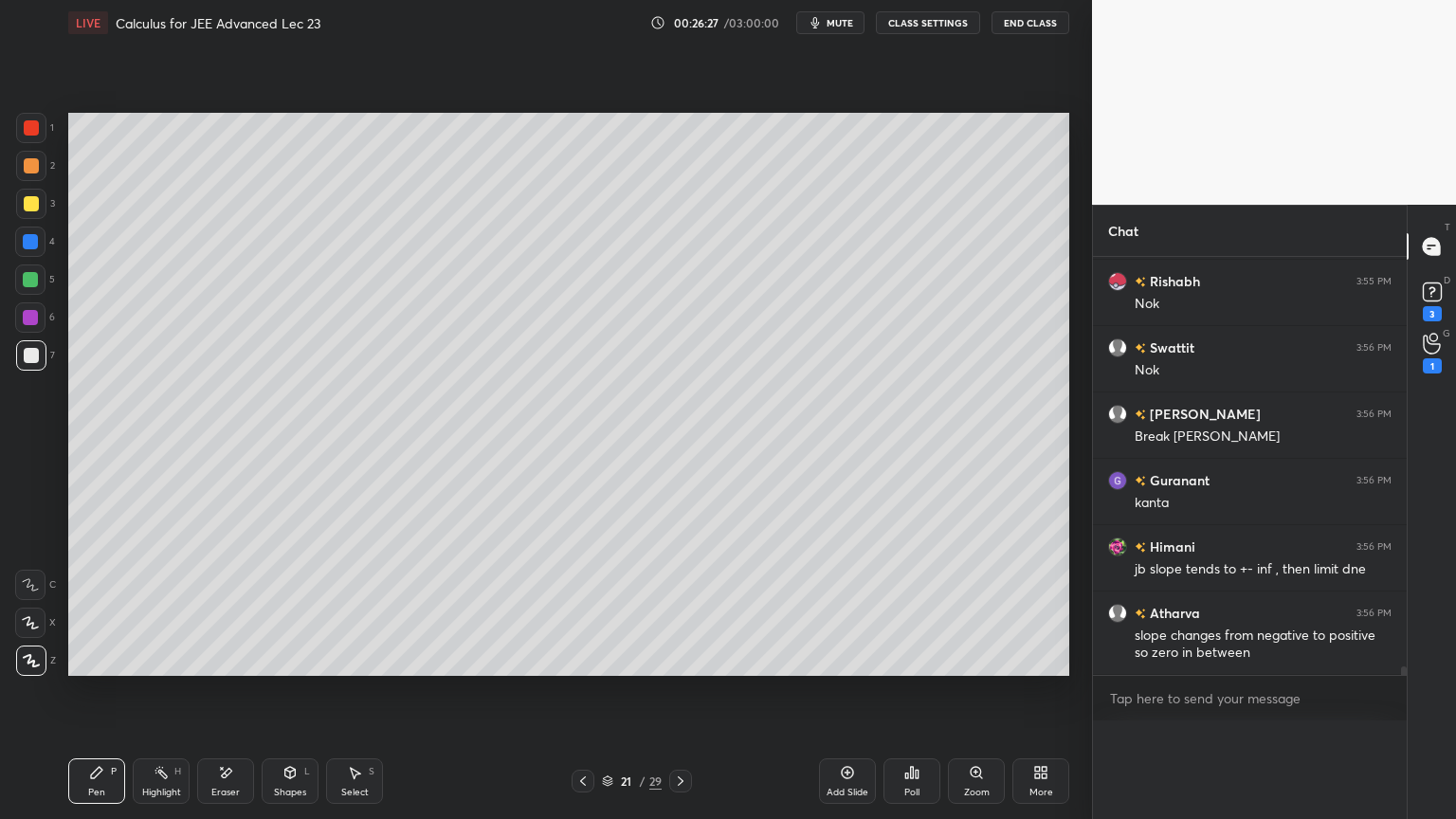 scroll, scrollTop: 7, scrollLeft: 6, axis: both 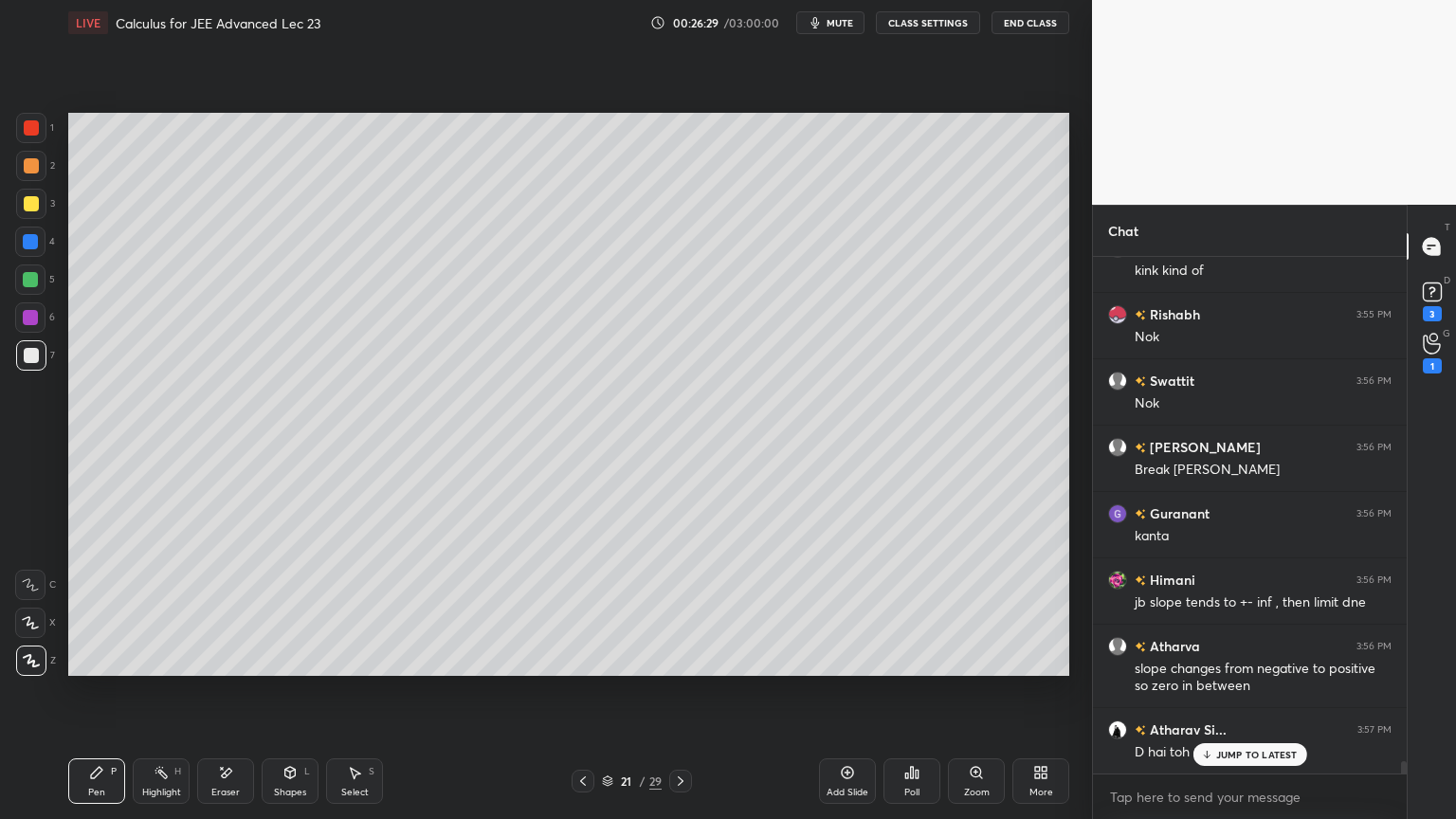 drag, startPoint x: 237, startPoint y: 782, endPoint x: 246, endPoint y: 775, distance: 11.401754 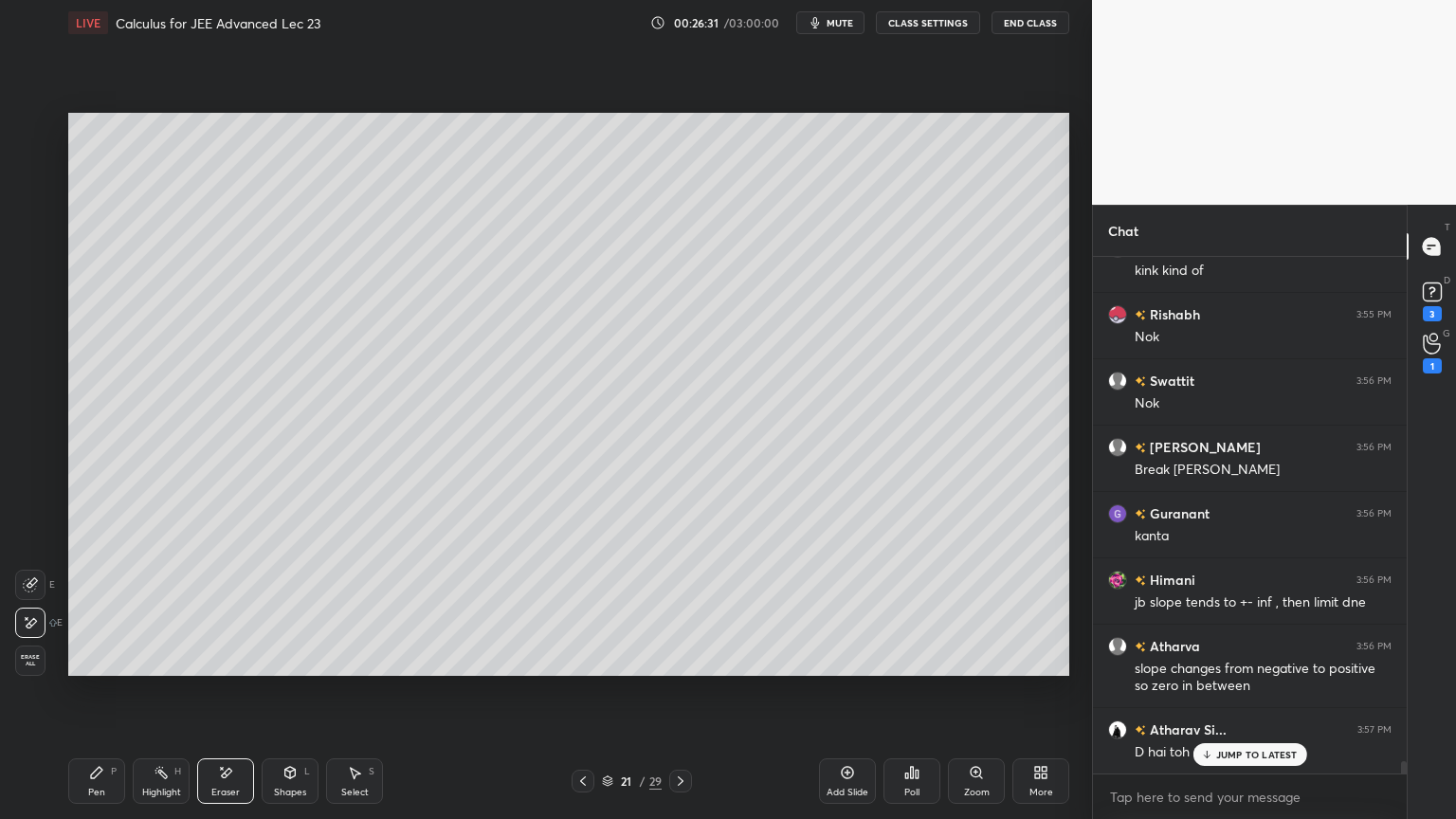 click on "Pen P" at bounding box center (97, 781) 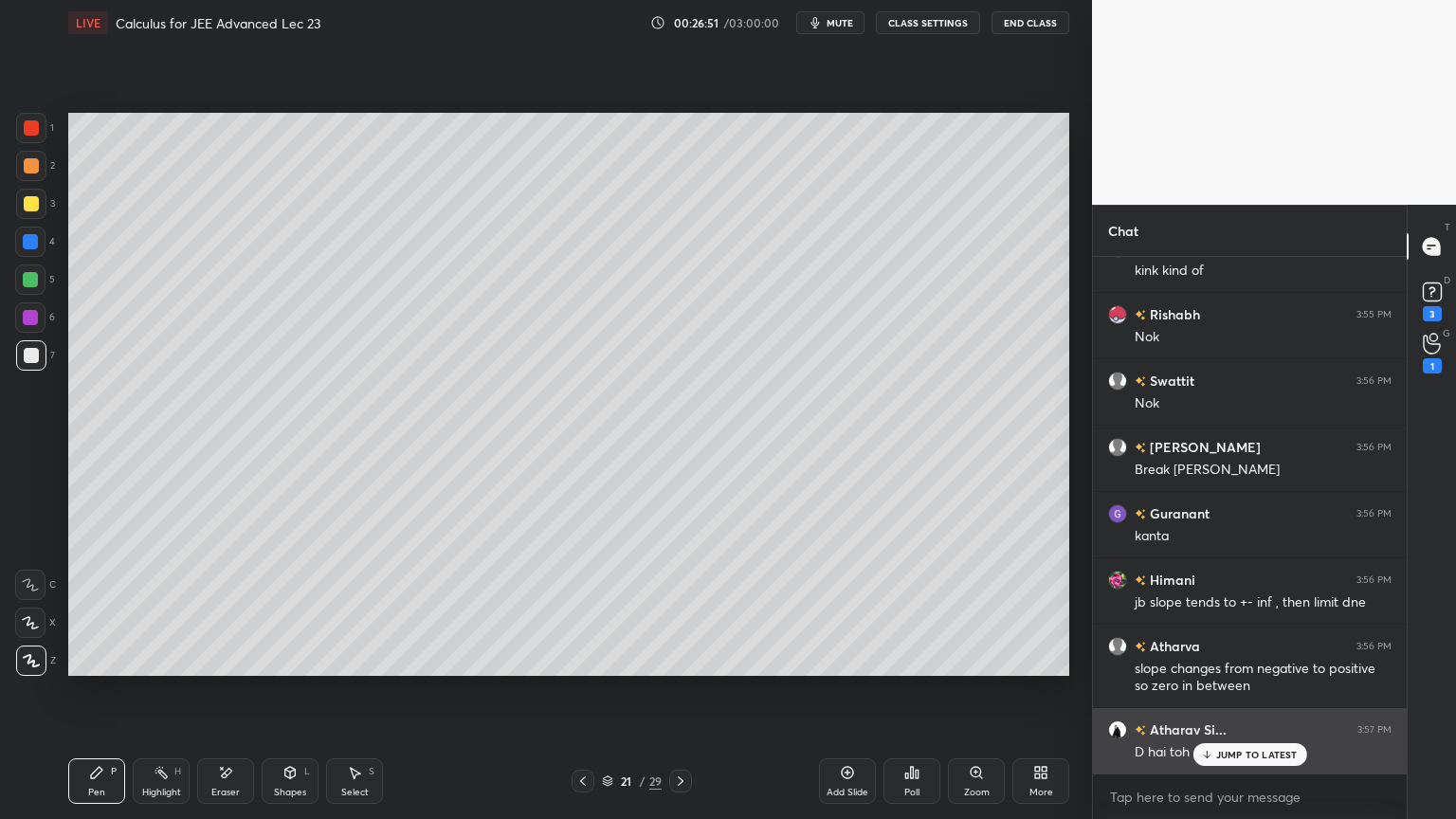 click on "JUMP TO LATEST" at bounding box center (1257, 755) 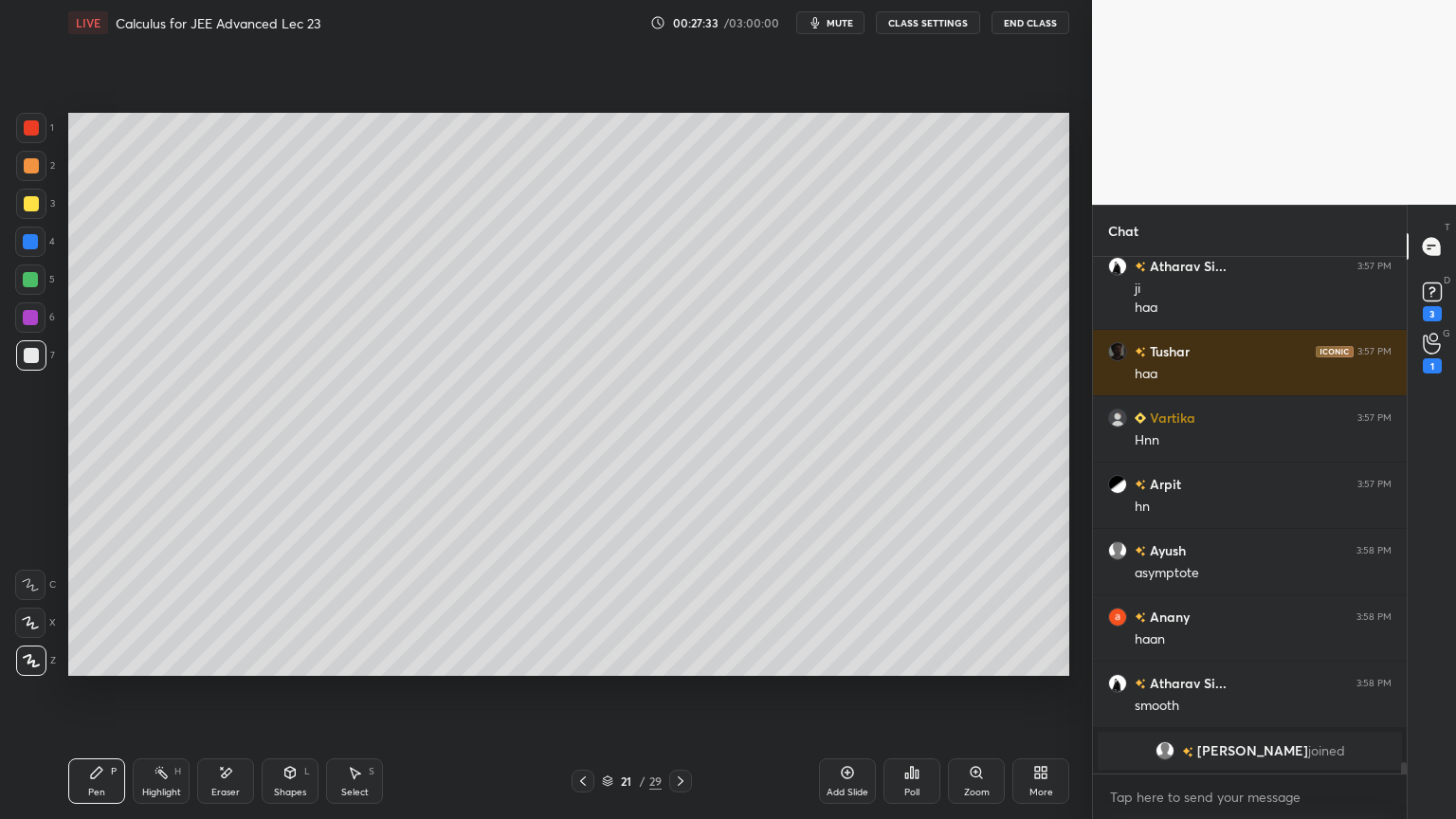 scroll, scrollTop: 21634, scrollLeft: 0, axis: vertical 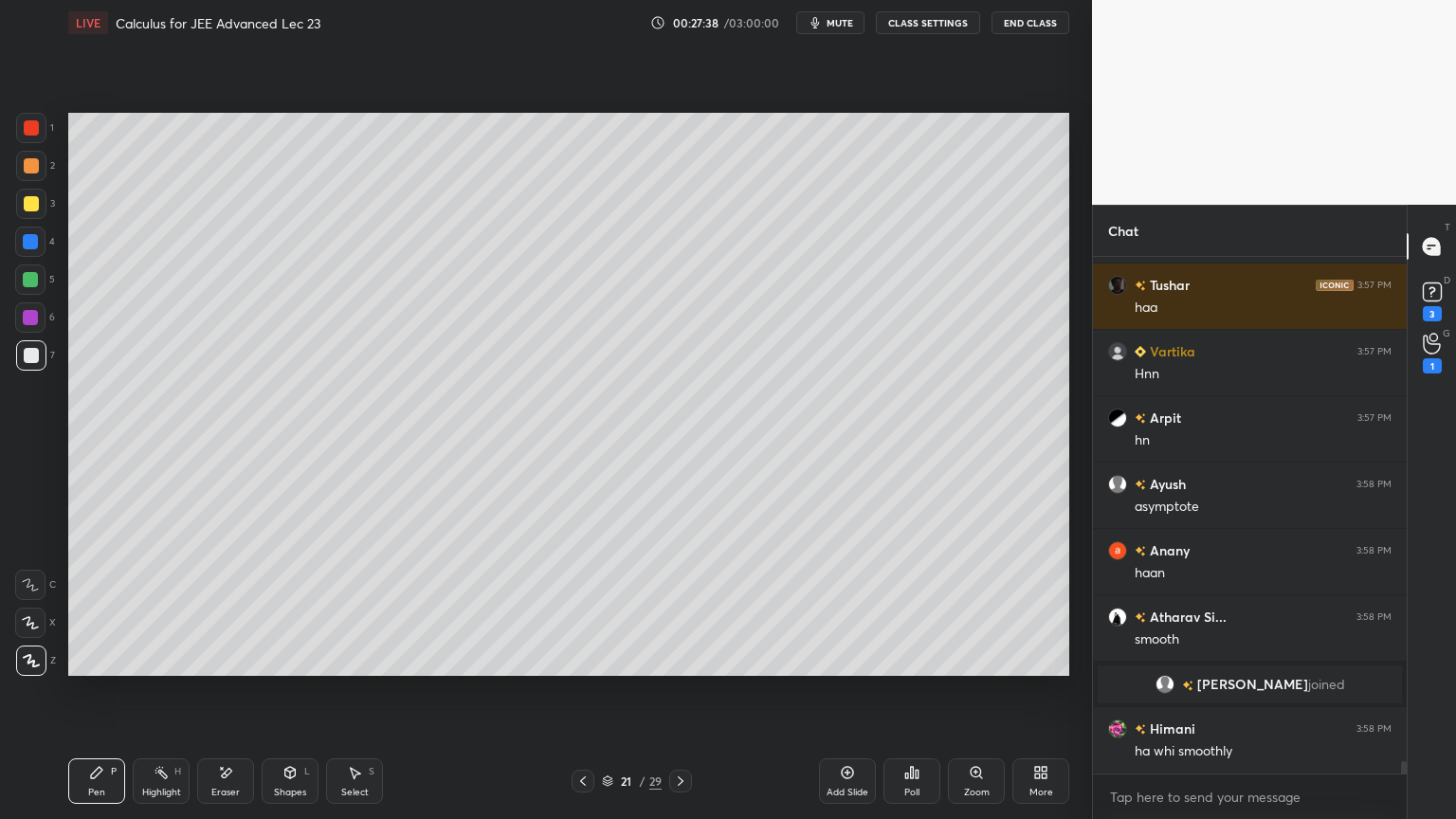 click at bounding box center [31, 128] 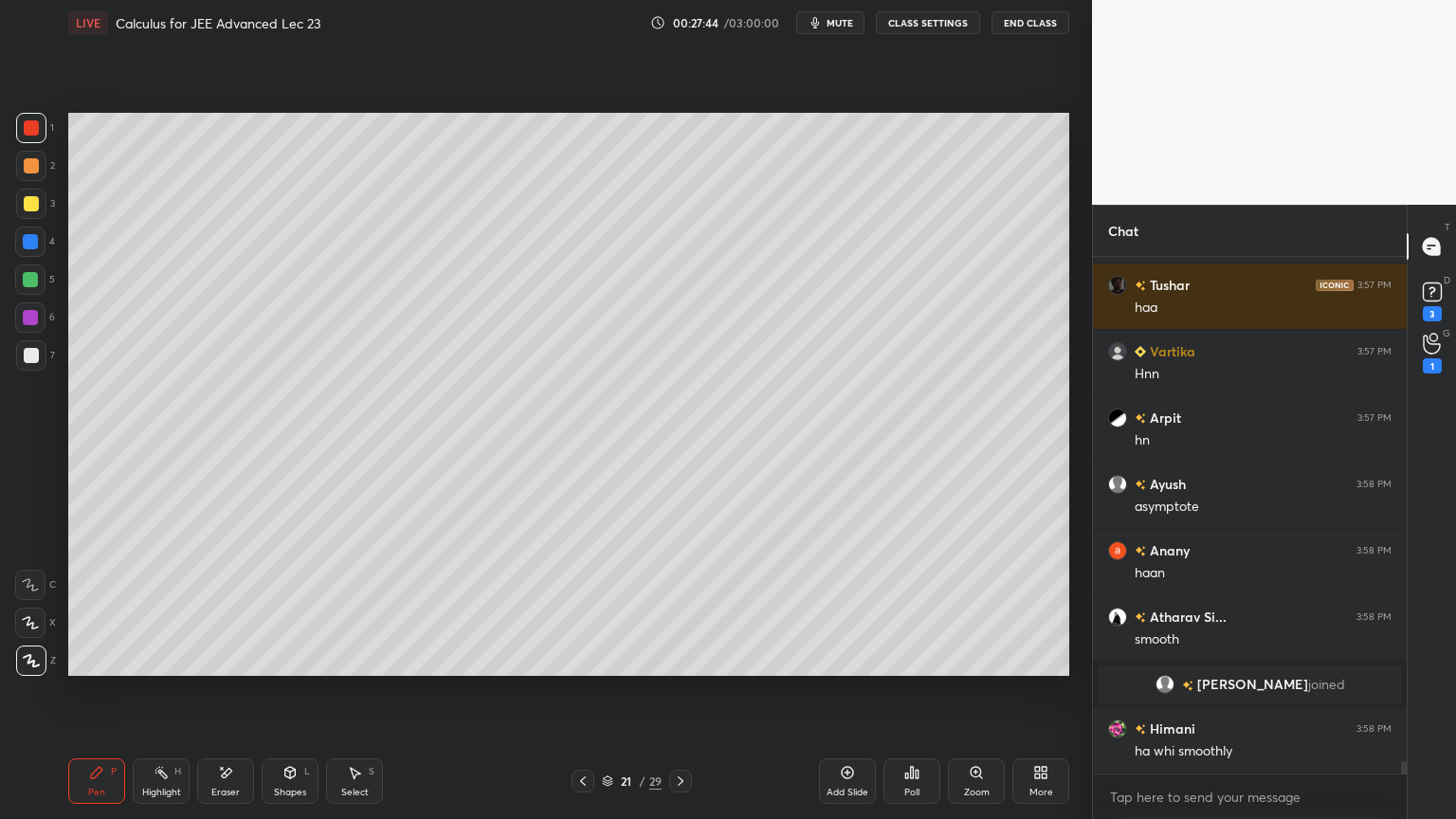 click on "Eraser" at bounding box center (226, 781) 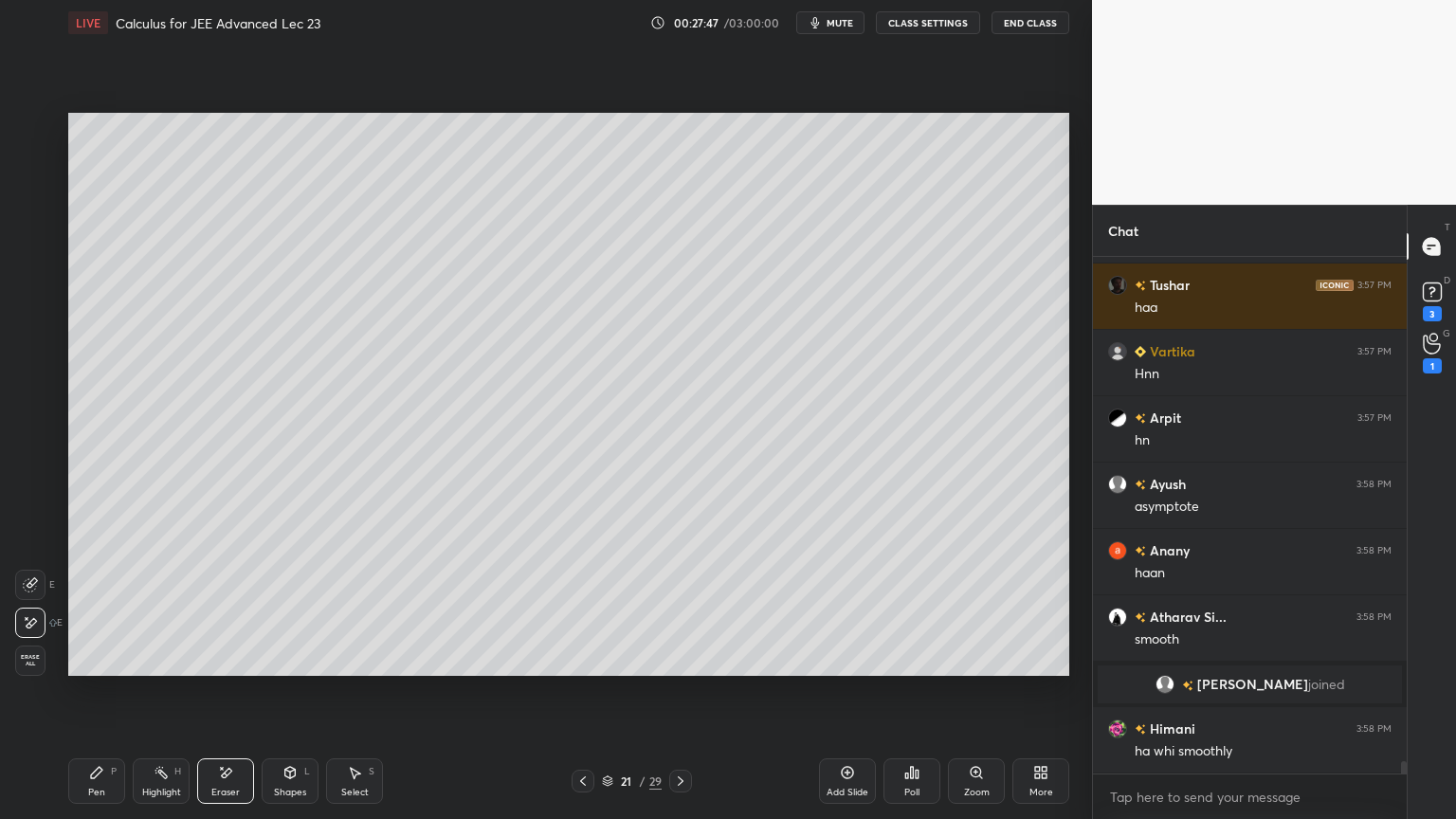 click on "Pen P" at bounding box center (97, 781) 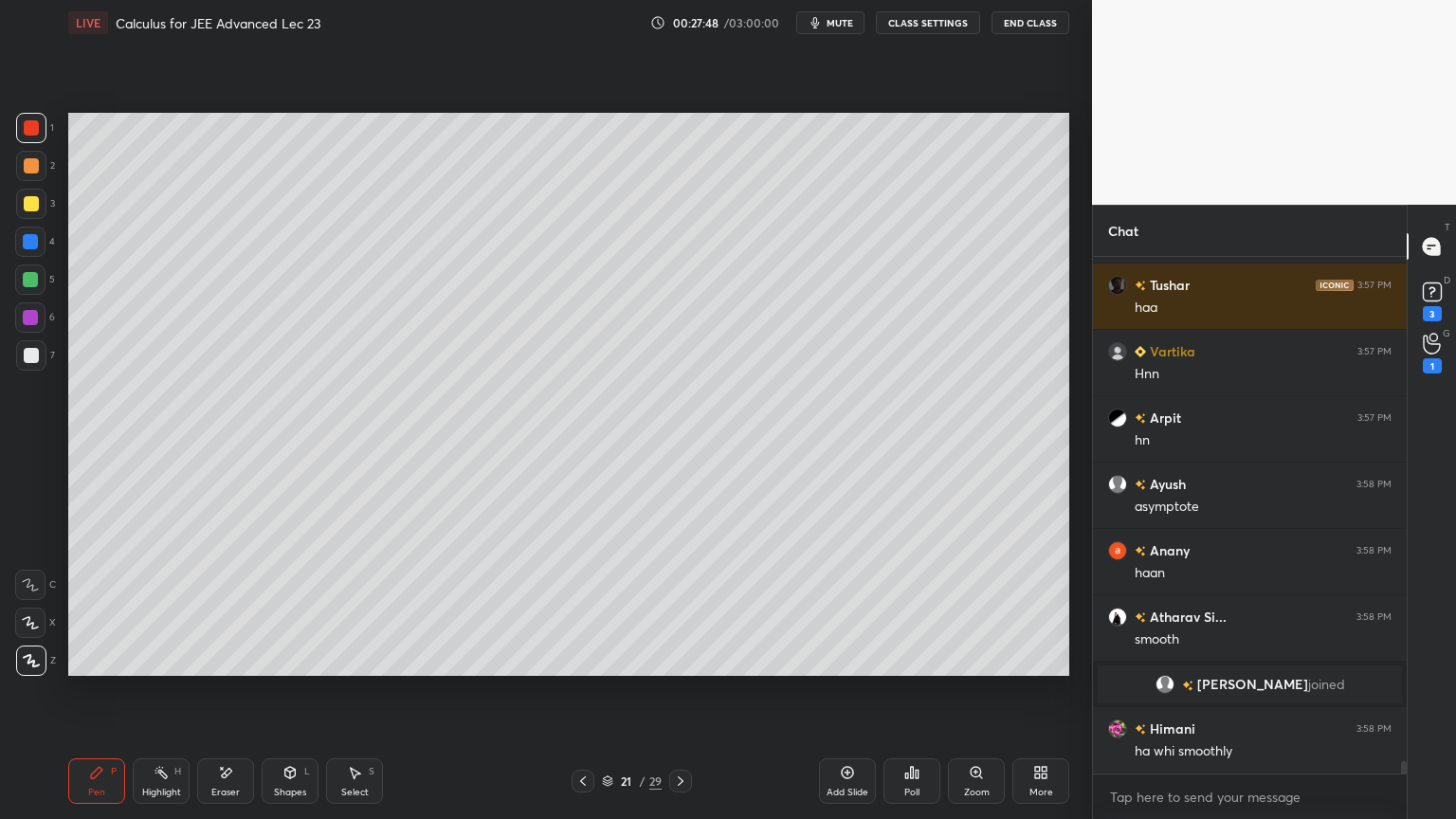 drag, startPoint x: 35, startPoint y: 360, endPoint x: 49, endPoint y: 360, distance: 14 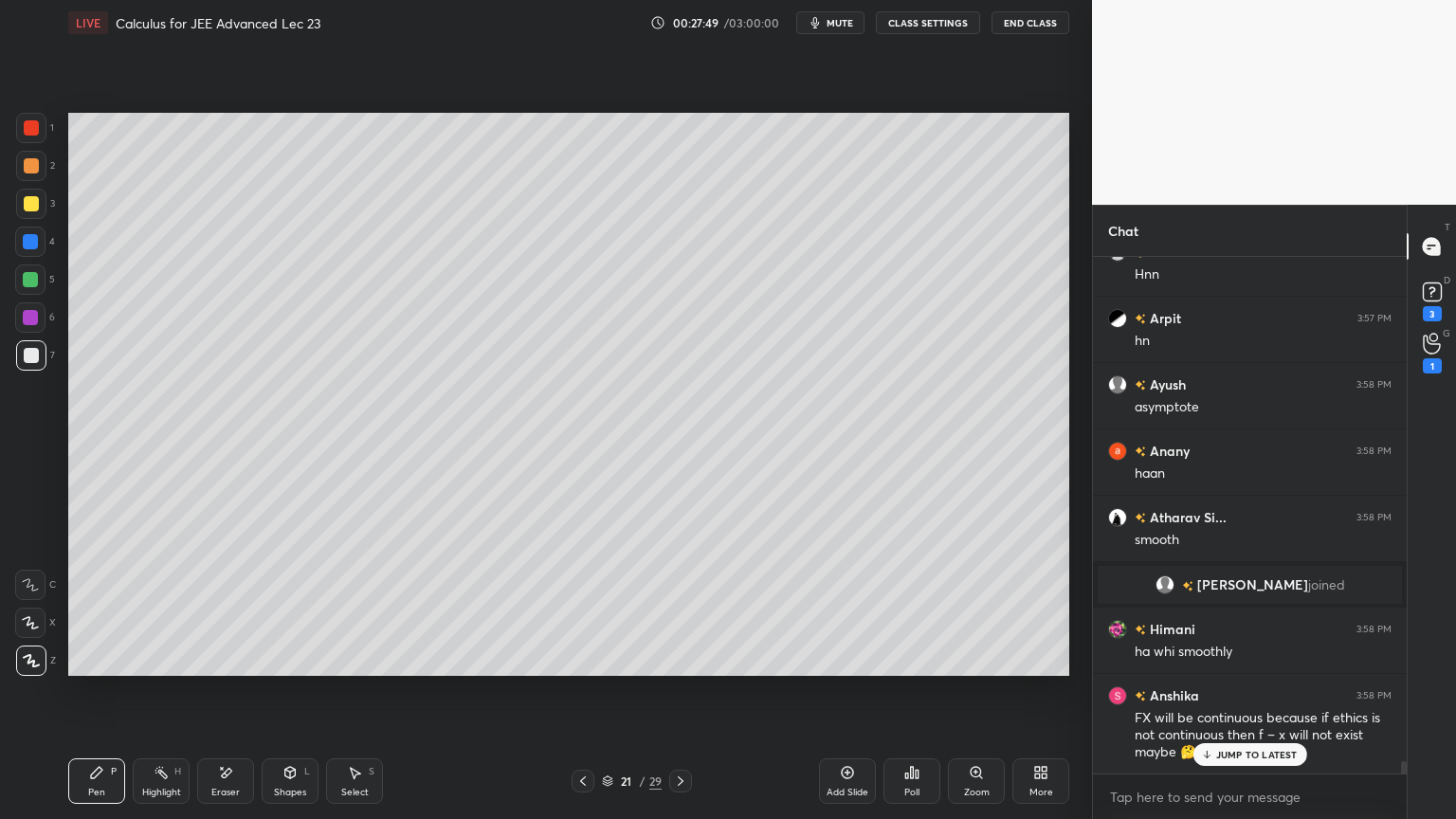 scroll, scrollTop: 21801, scrollLeft: 0, axis: vertical 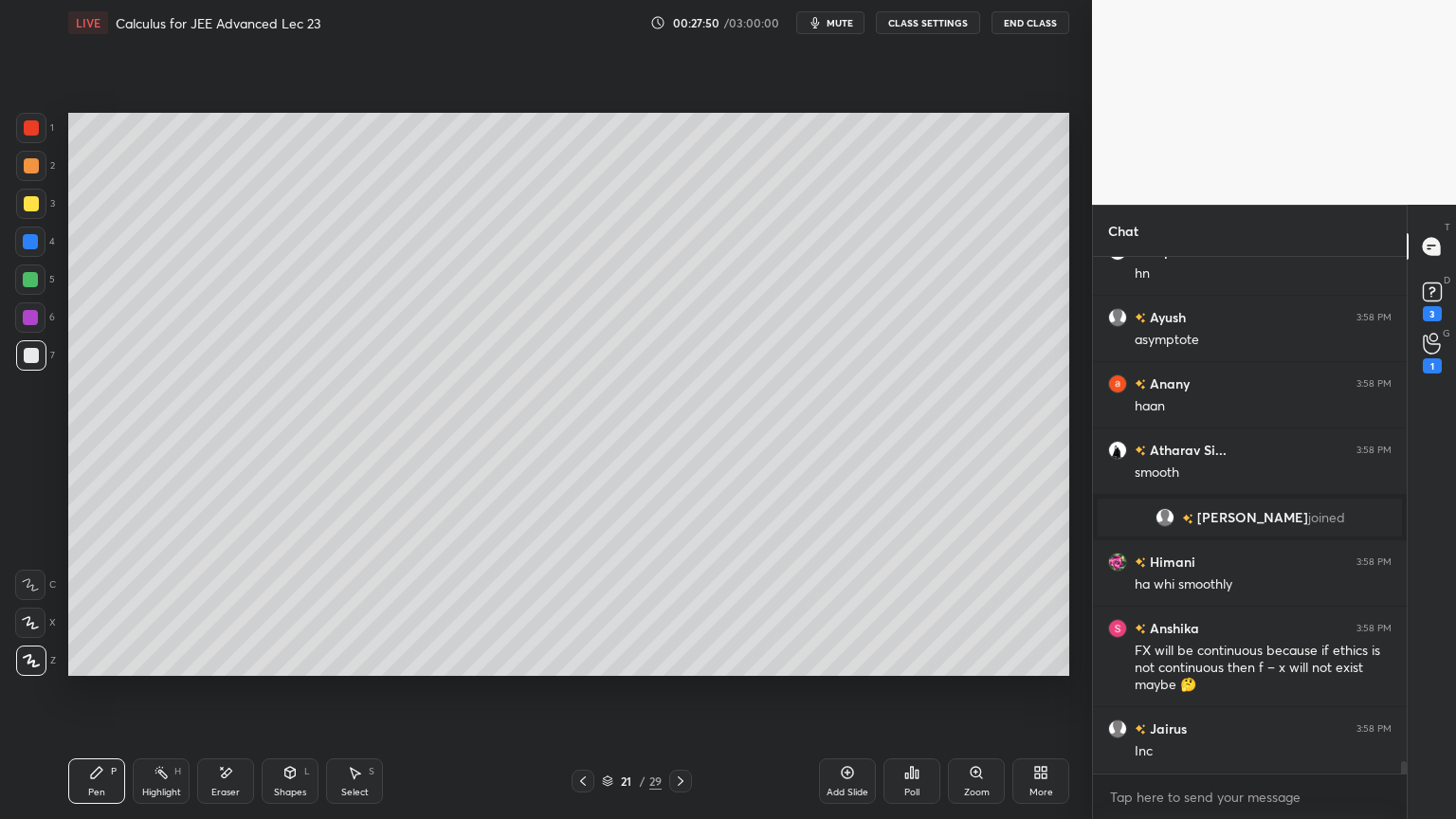 click on "Eraser" at bounding box center [226, 781] 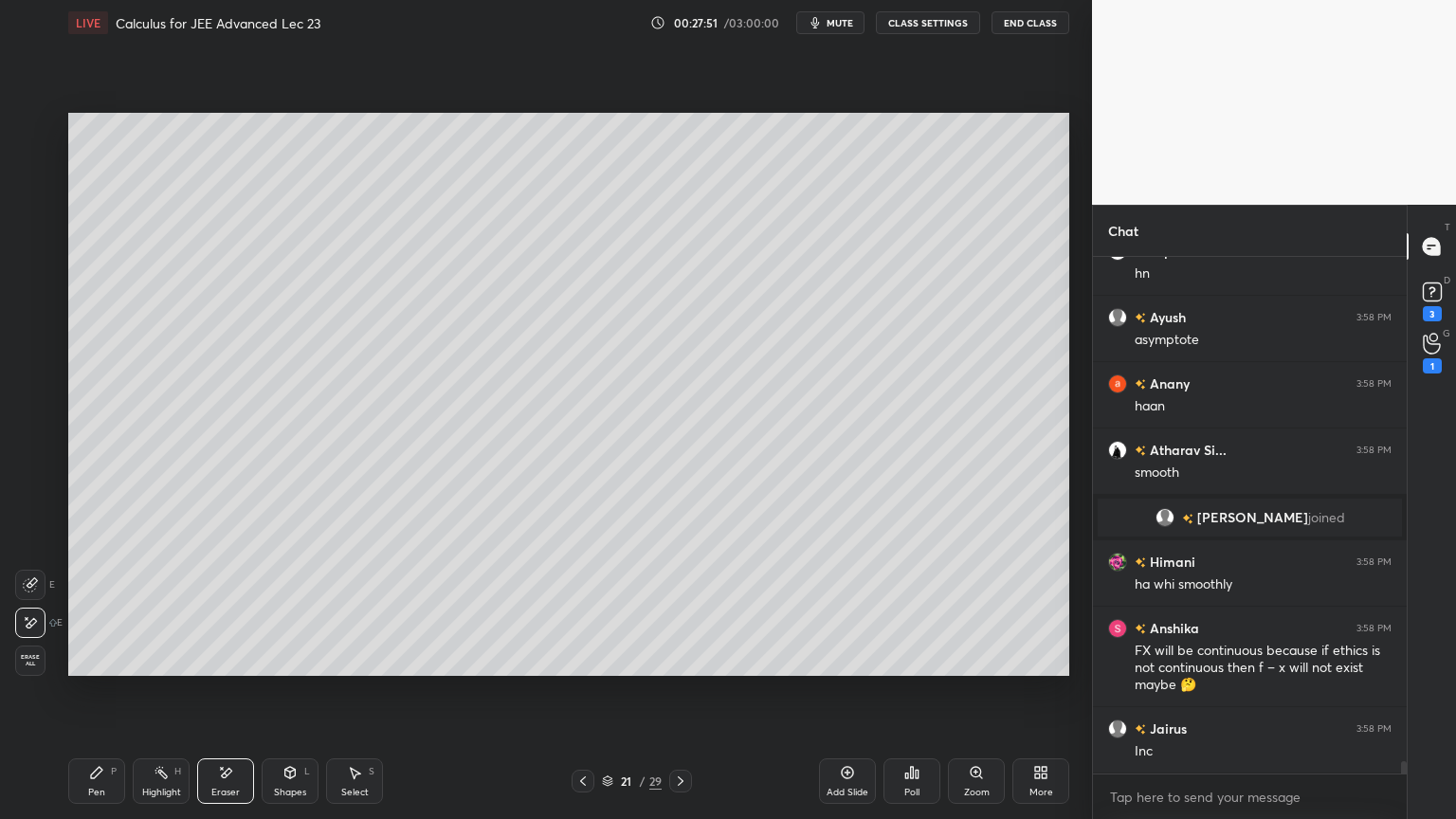 scroll, scrollTop: 21999, scrollLeft: 0, axis: vertical 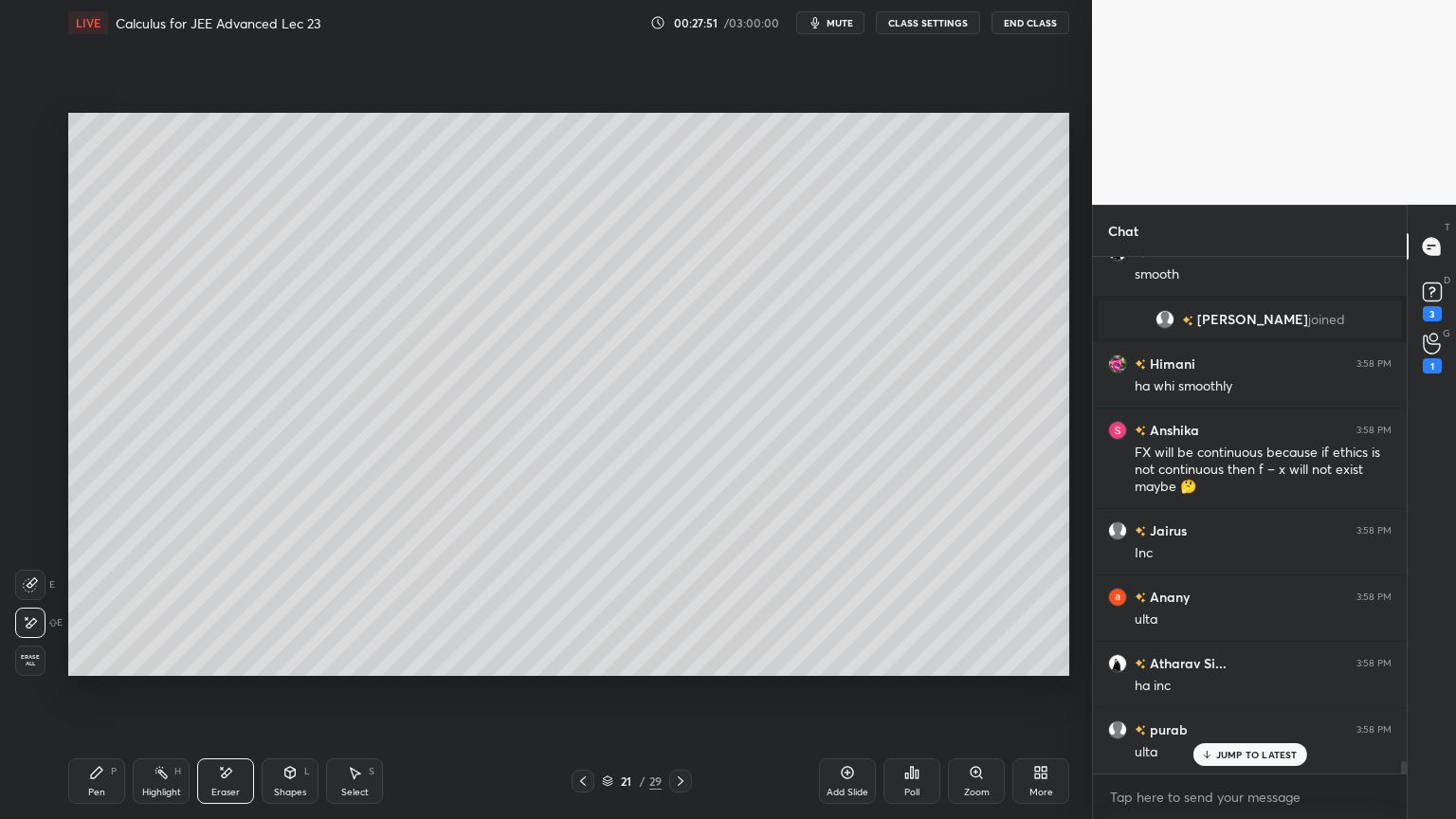 drag, startPoint x: 99, startPoint y: 771, endPoint x: 205, endPoint y: 698, distance: 128.70509 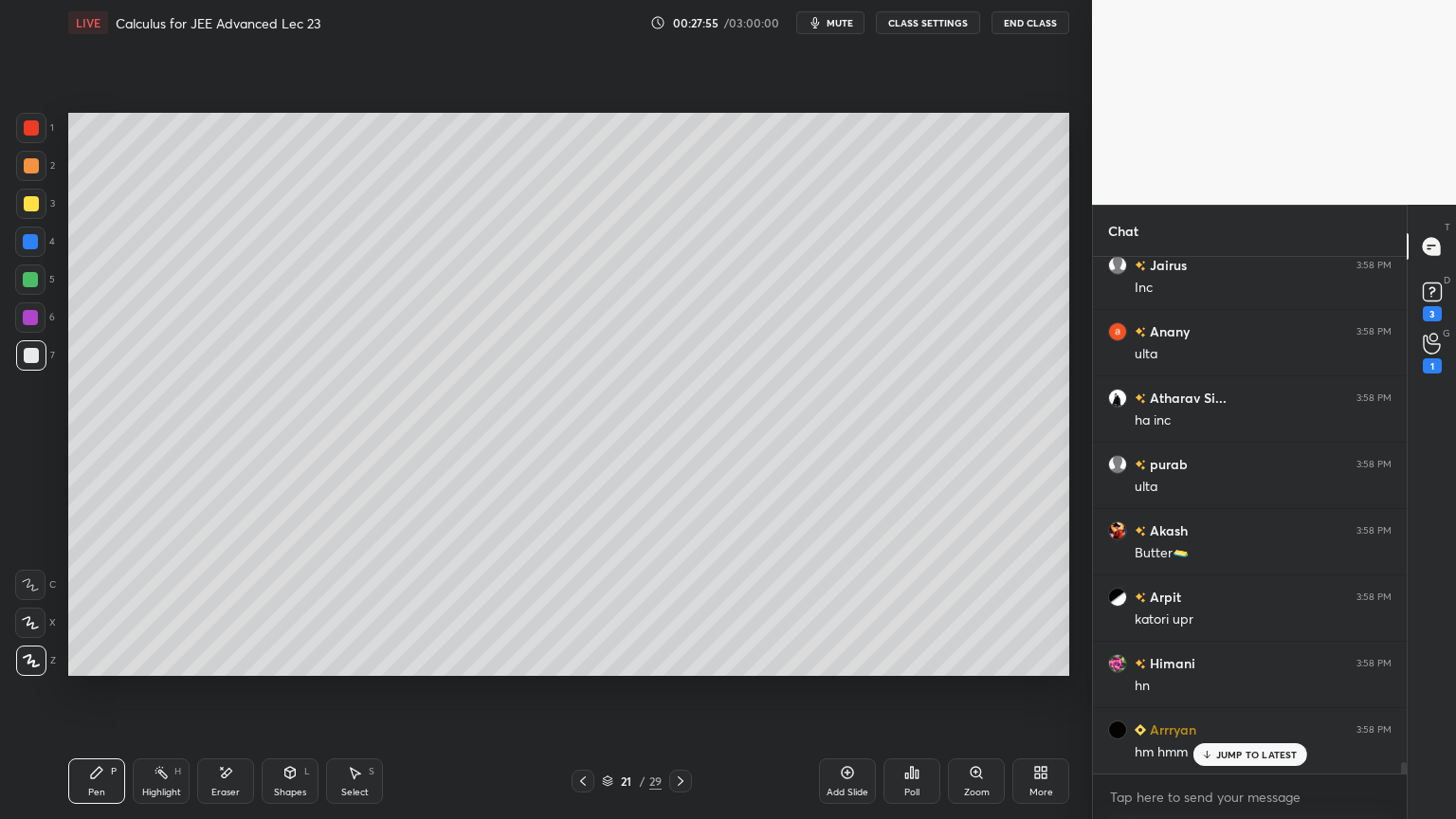 scroll, scrollTop: 22332, scrollLeft: 0, axis: vertical 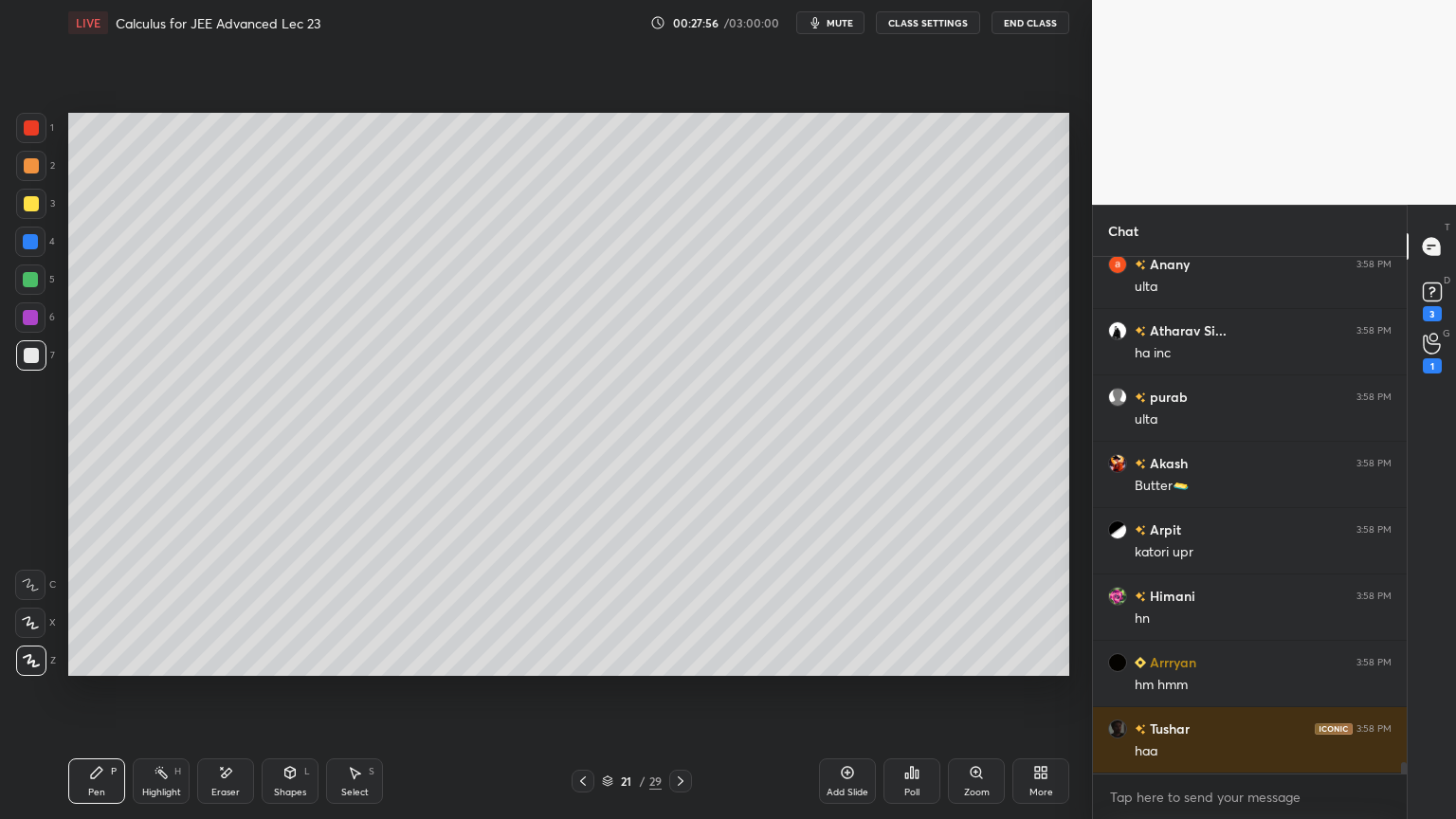drag, startPoint x: 30, startPoint y: 131, endPoint x: 56, endPoint y: 143, distance: 28.635642 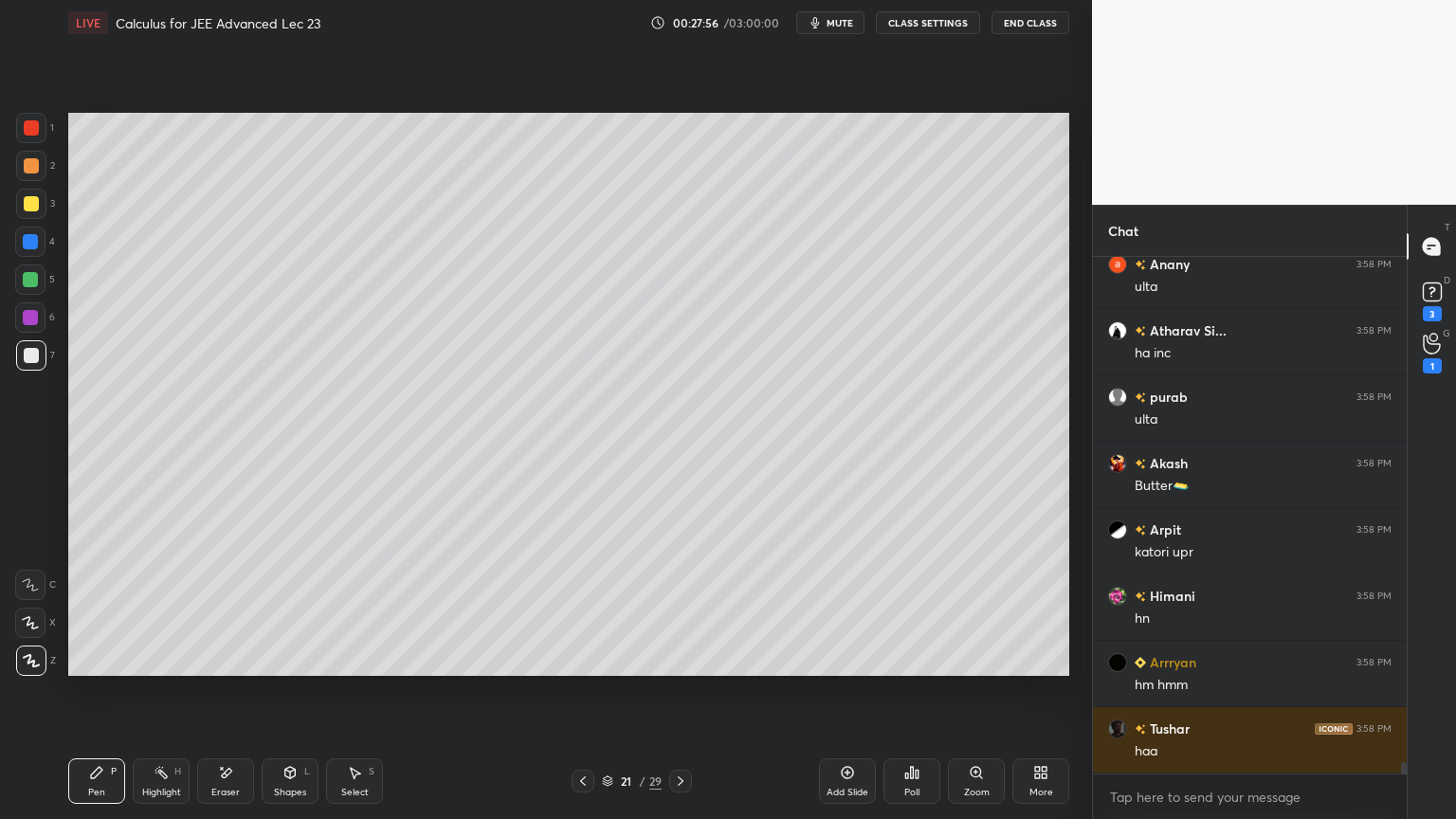 click at bounding box center (31, 128) 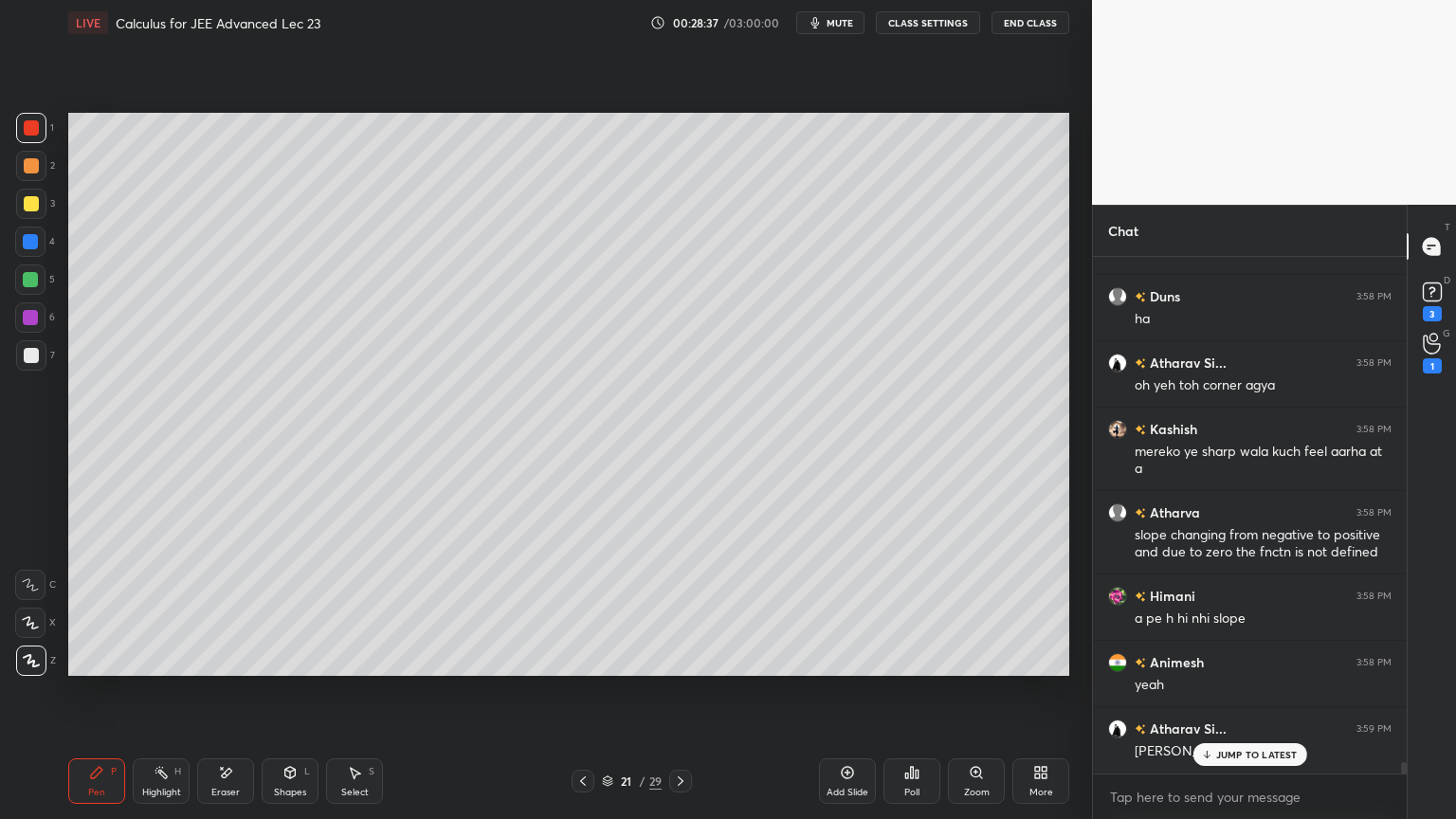 scroll, scrollTop: 23228, scrollLeft: 0, axis: vertical 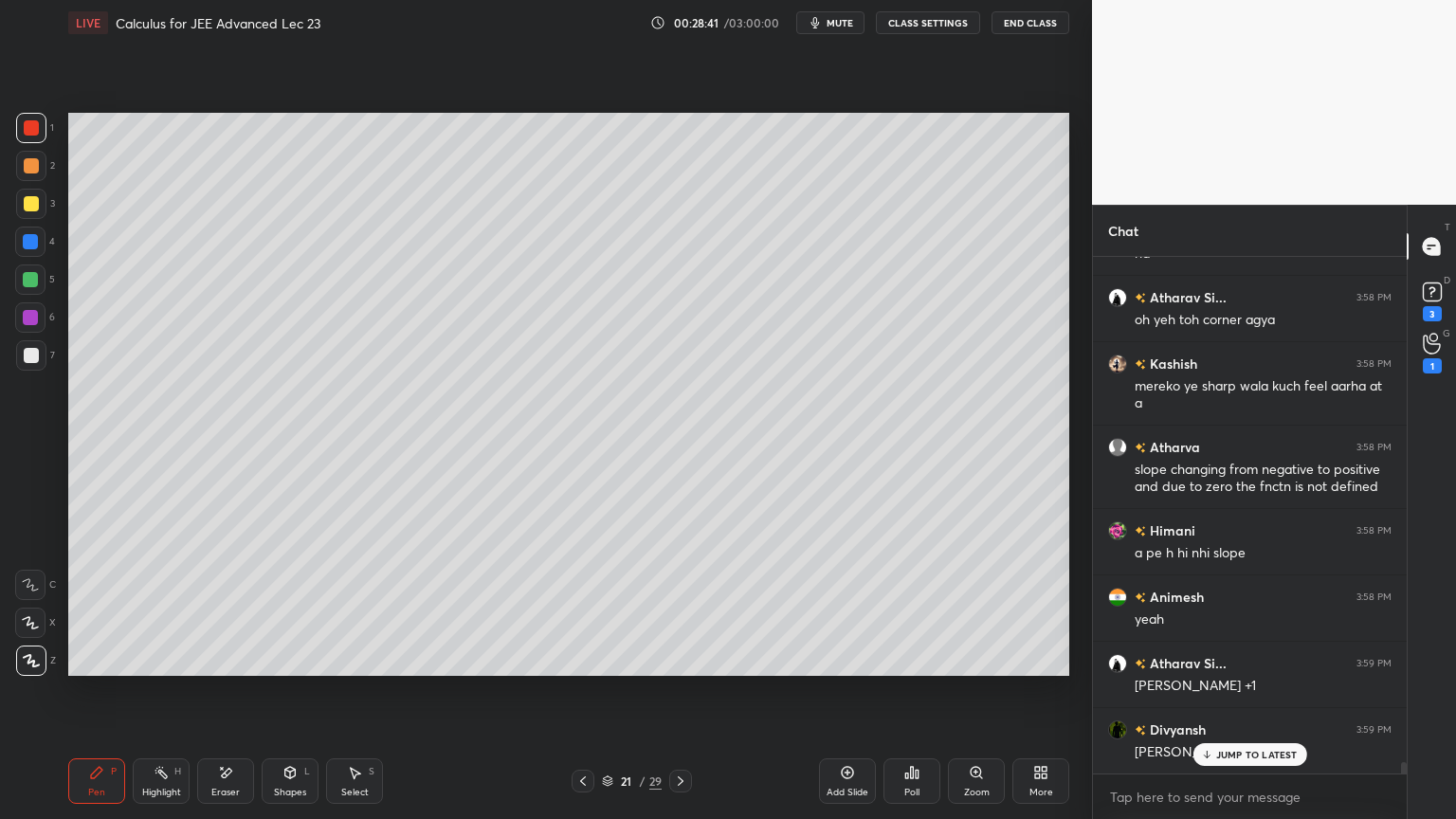 click at bounding box center (31, 355) 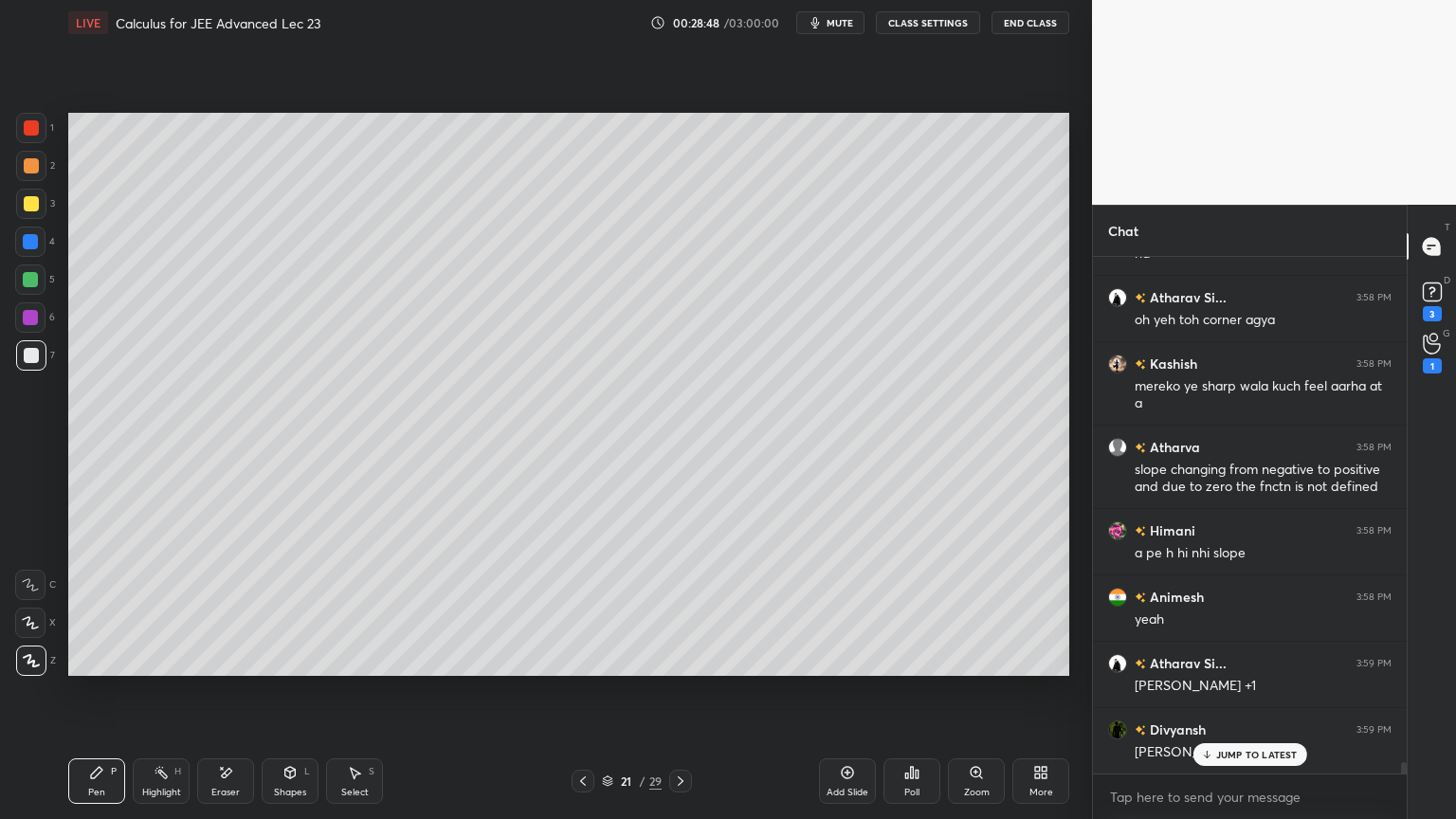 click on "Eraser" at bounding box center [226, 792] 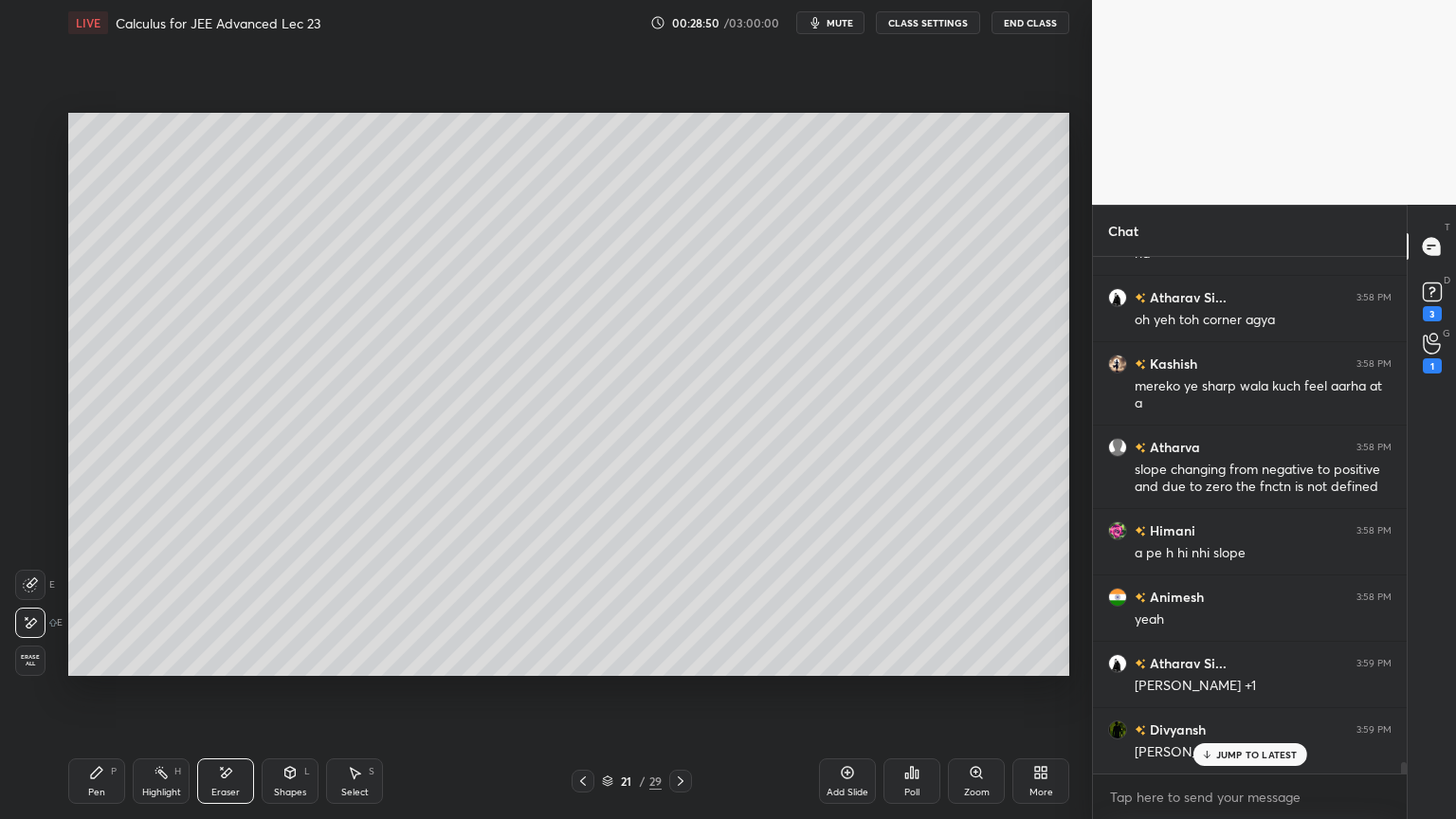 drag, startPoint x: 95, startPoint y: 765, endPoint x: 102, endPoint y: 693, distance: 72.33948 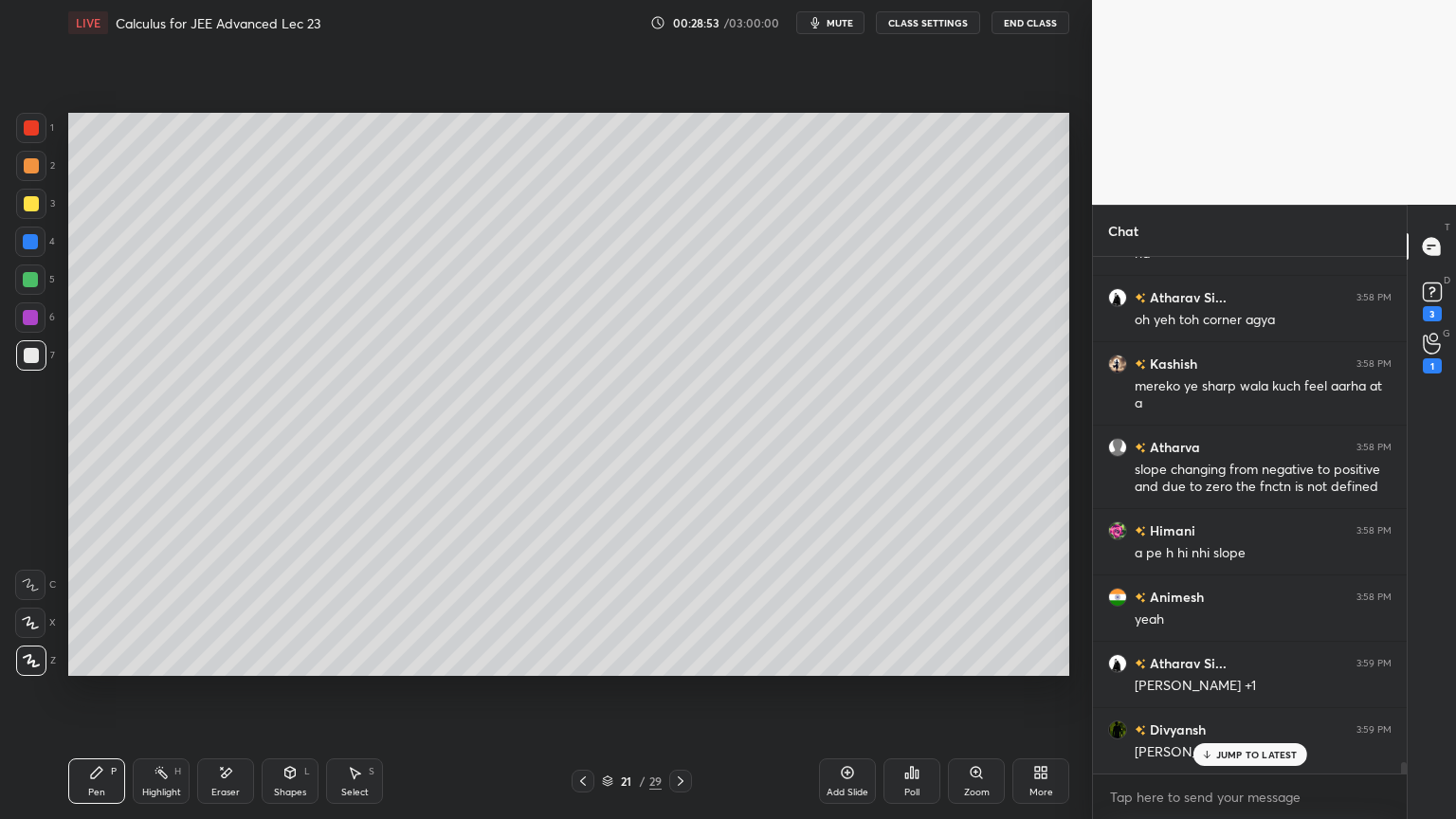 scroll, scrollTop: 23295, scrollLeft: 0, axis: vertical 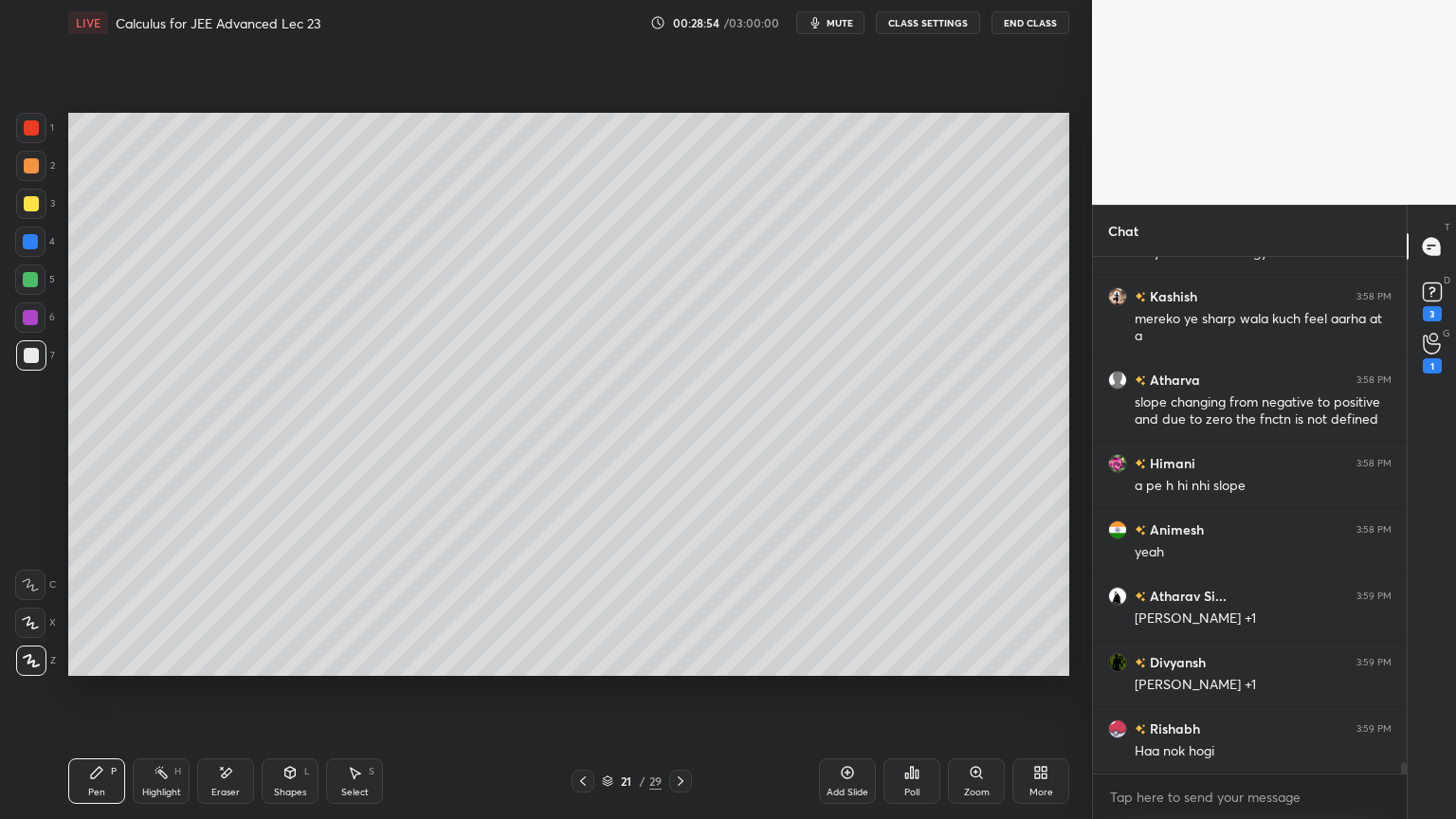drag, startPoint x: 242, startPoint y: 780, endPoint x: 264, endPoint y: 759, distance: 30.413813 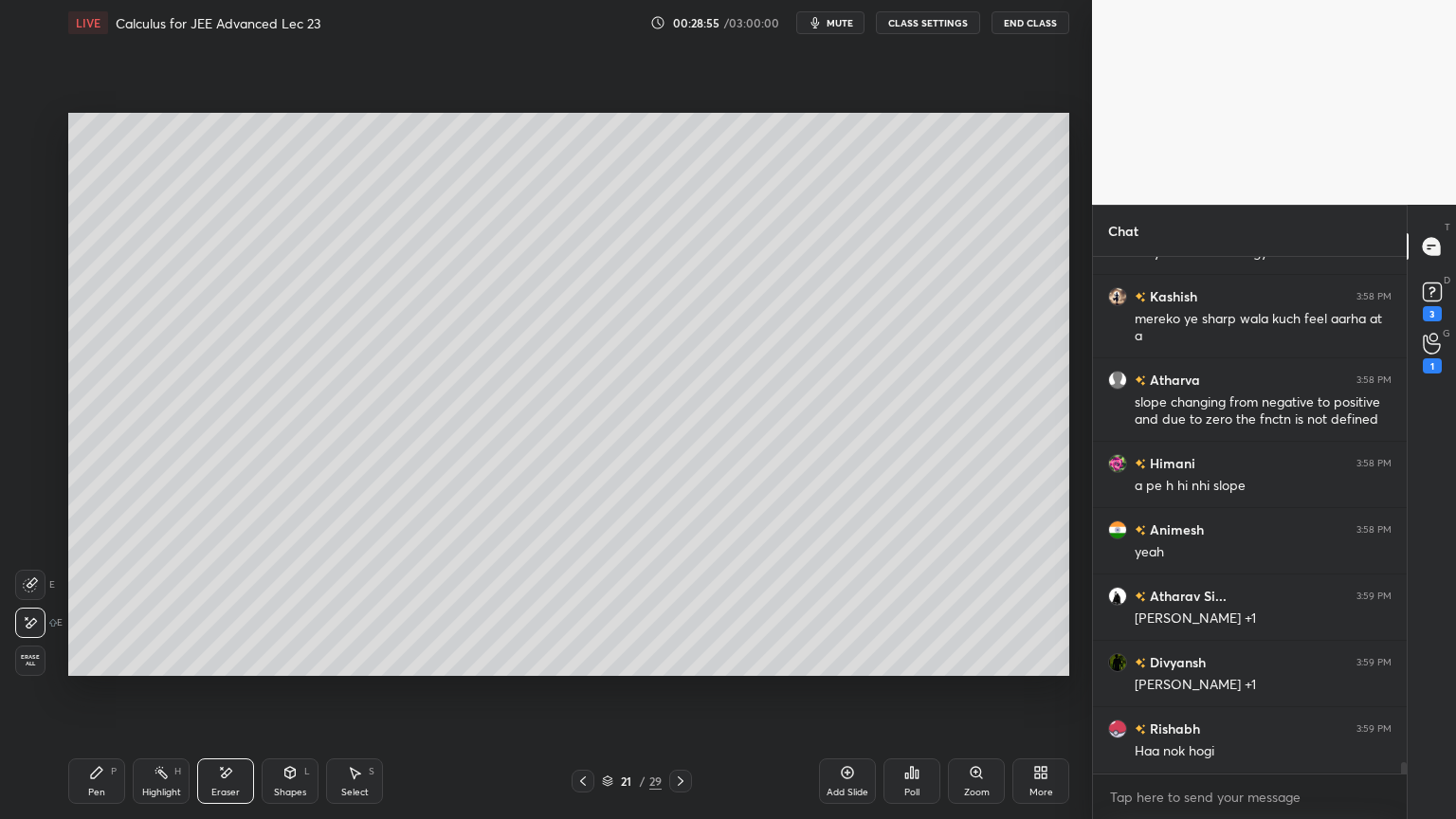 drag, startPoint x: 96, startPoint y: 779, endPoint x: 142, endPoint y: 747, distance: 56.0357 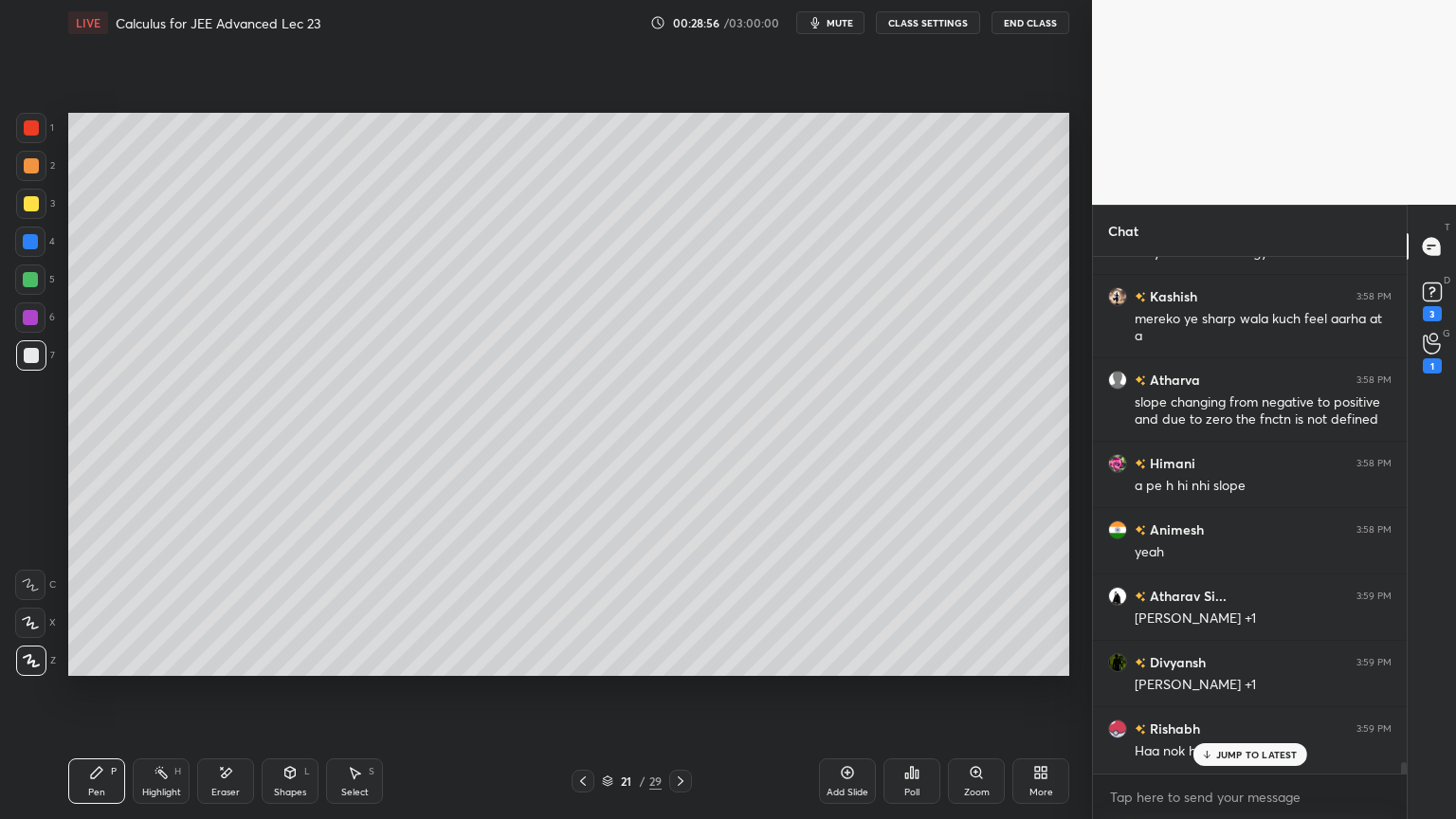 scroll, scrollTop: 23360, scrollLeft: 0, axis: vertical 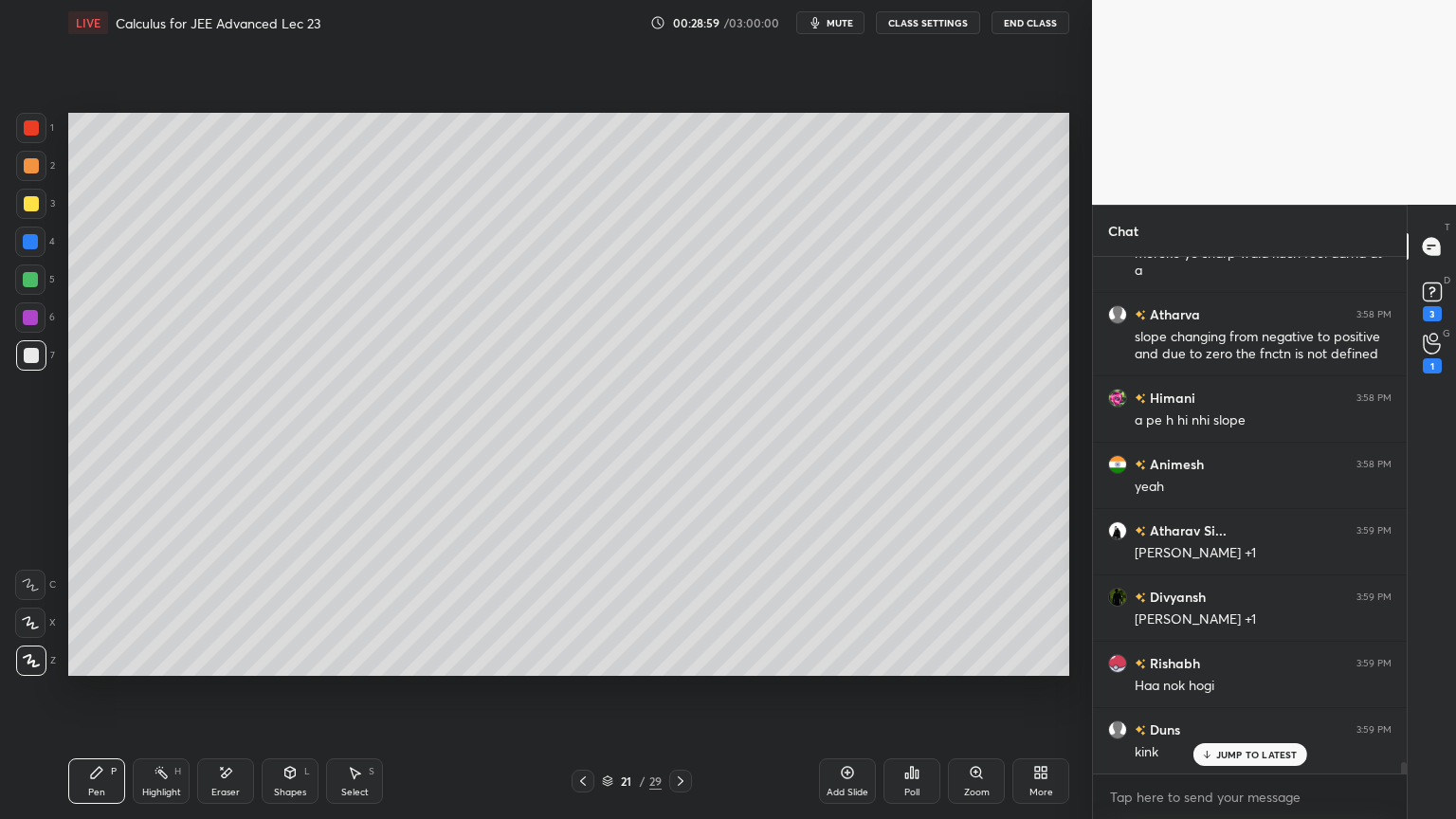 drag, startPoint x: 31, startPoint y: 120, endPoint x: 43, endPoint y: 122, distance: 12.165525 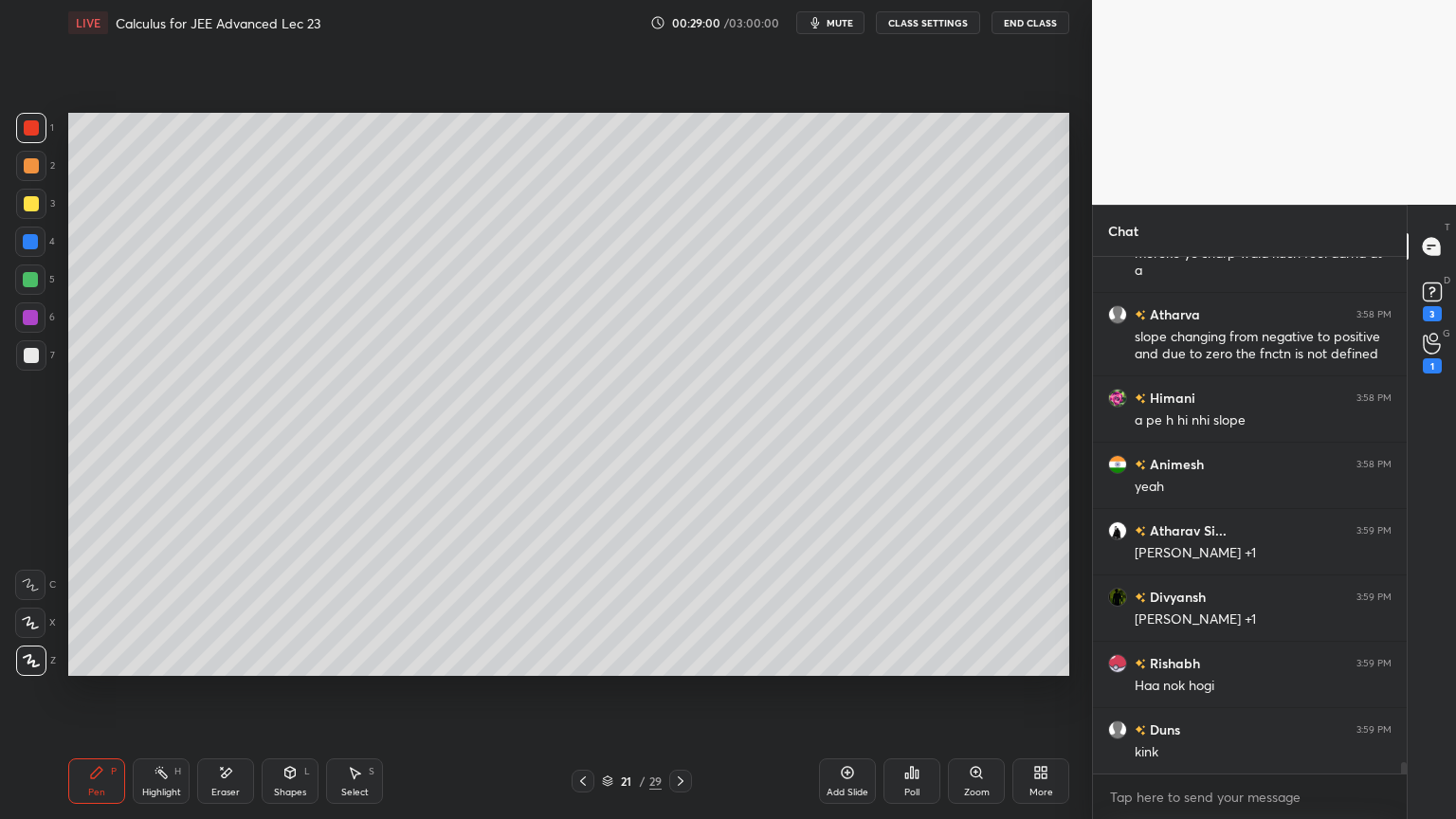 scroll, scrollTop: 23428, scrollLeft: 0, axis: vertical 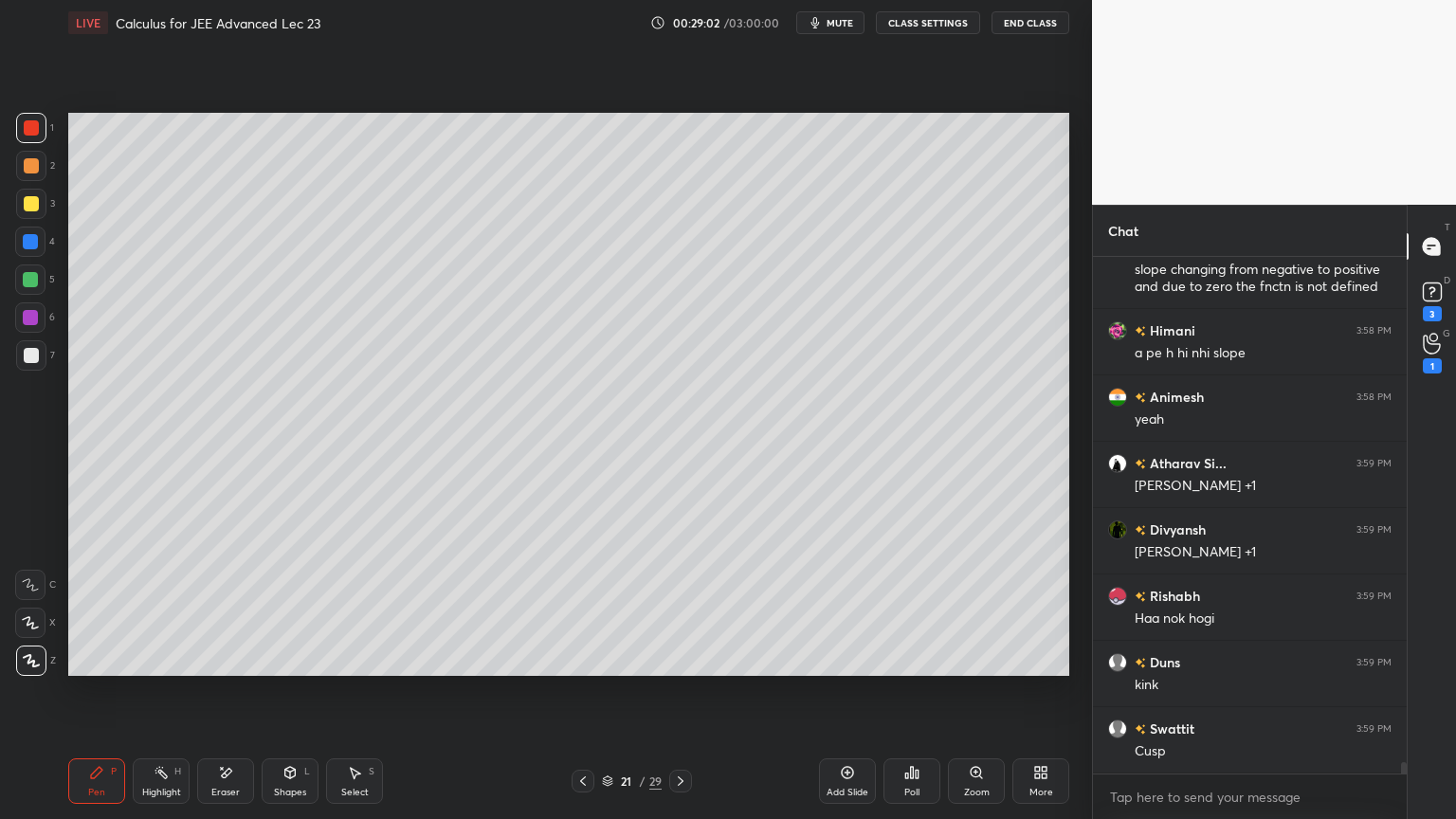 click 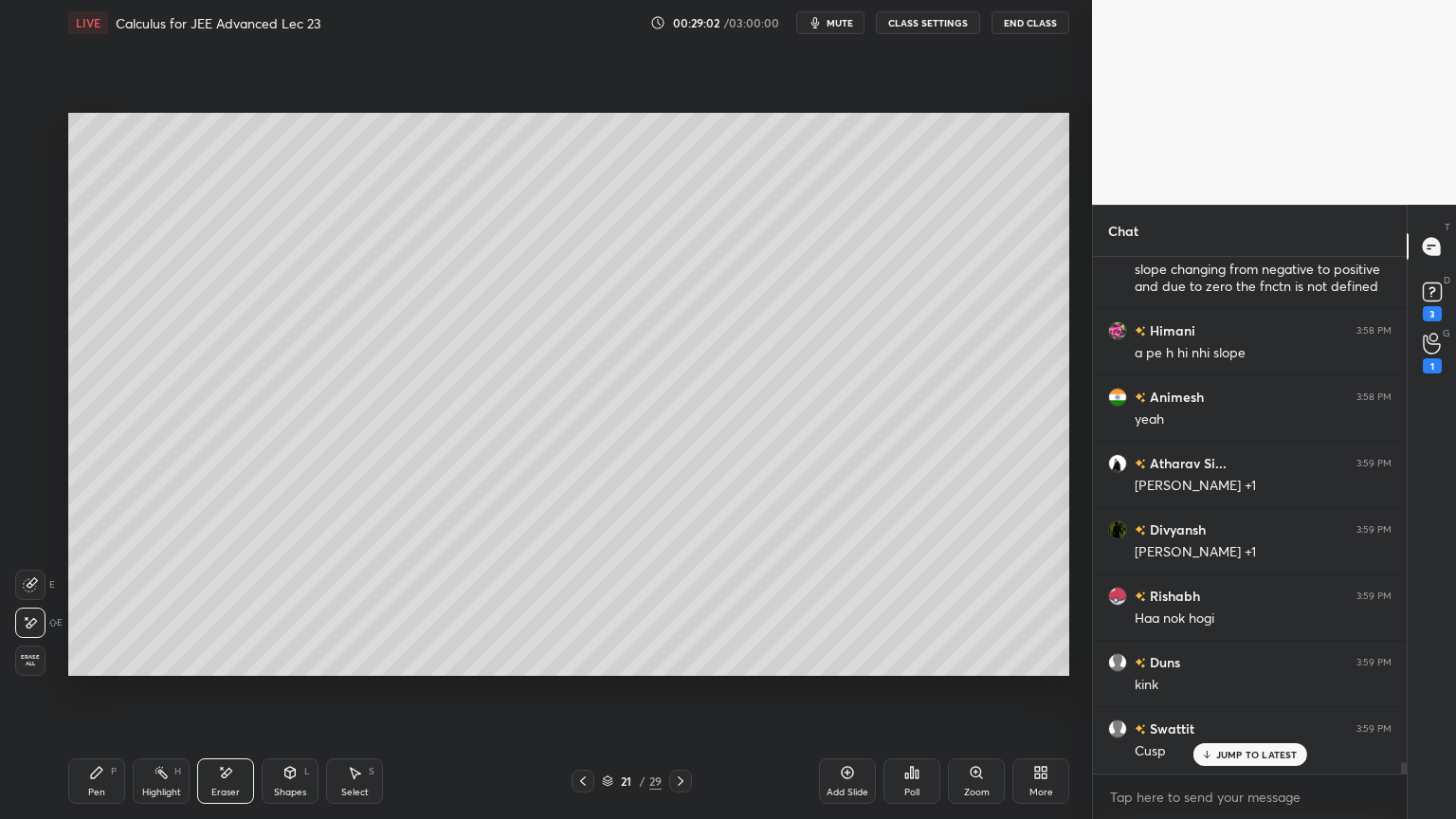 scroll, scrollTop: 23493, scrollLeft: 0, axis: vertical 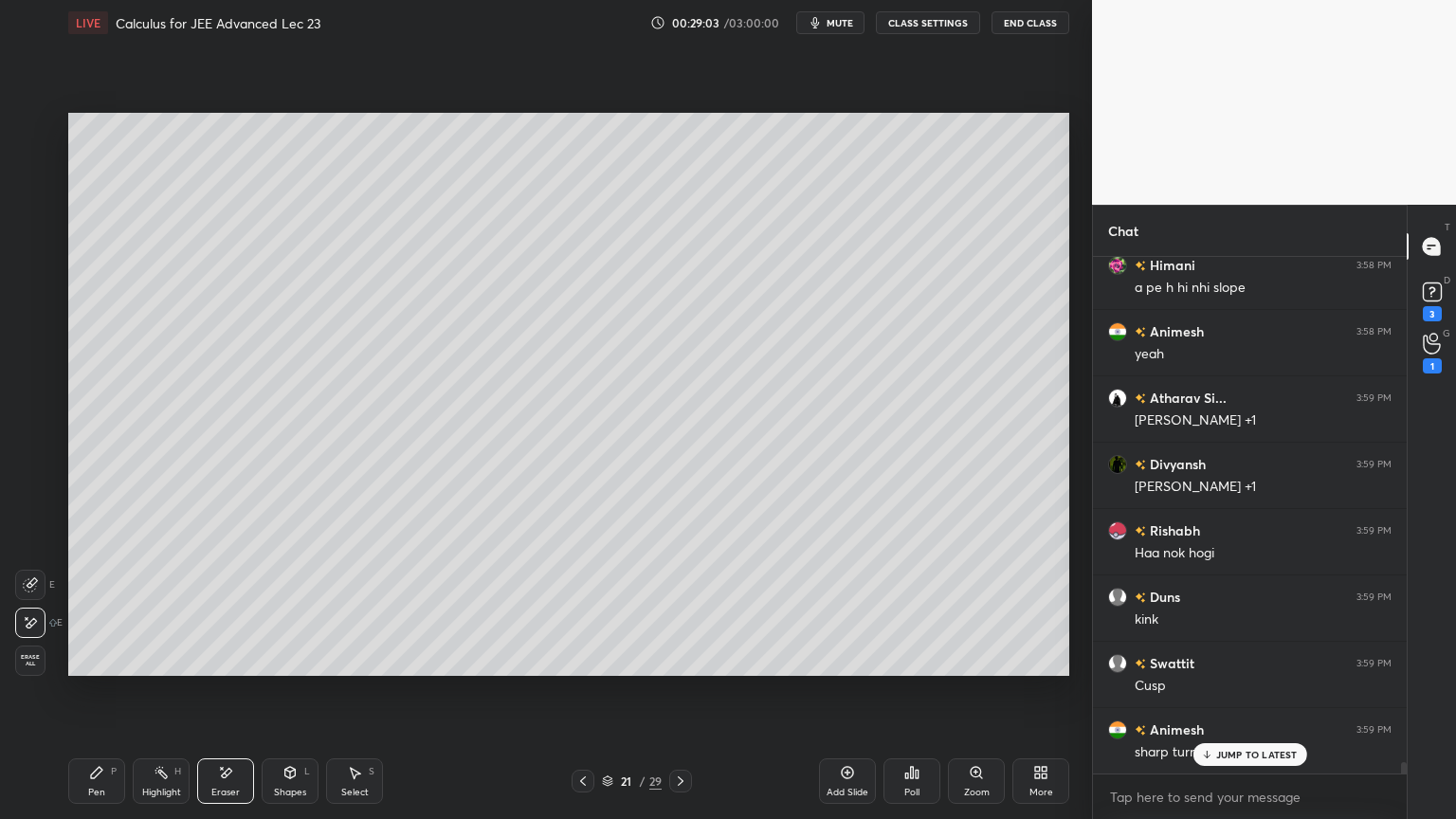 click on "Pen P" at bounding box center (97, 781) 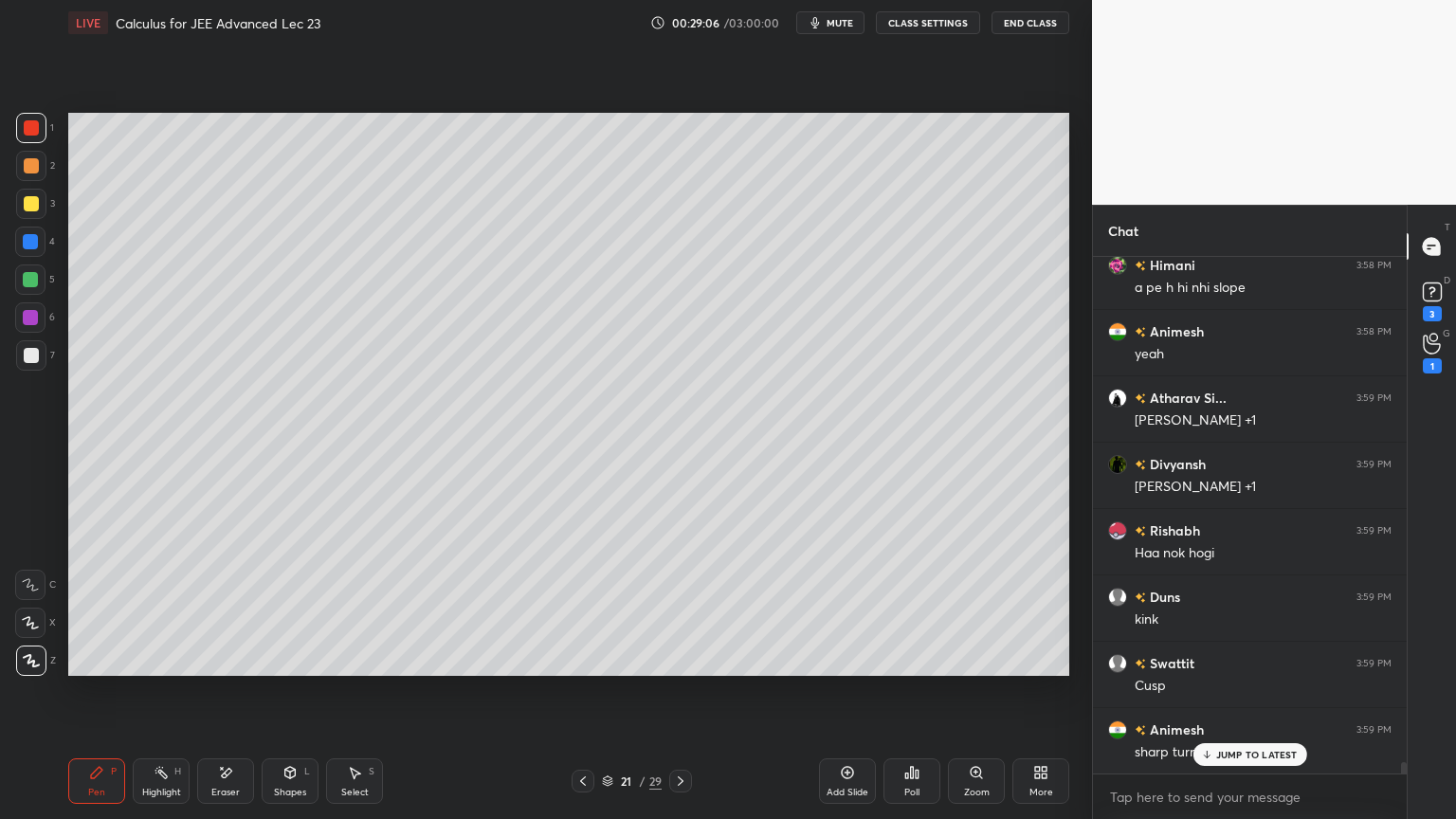 drag, startPoint x: 213, startPoint y: 776, endPoint x: 229, endPoint y: 759, distance: 23.345235 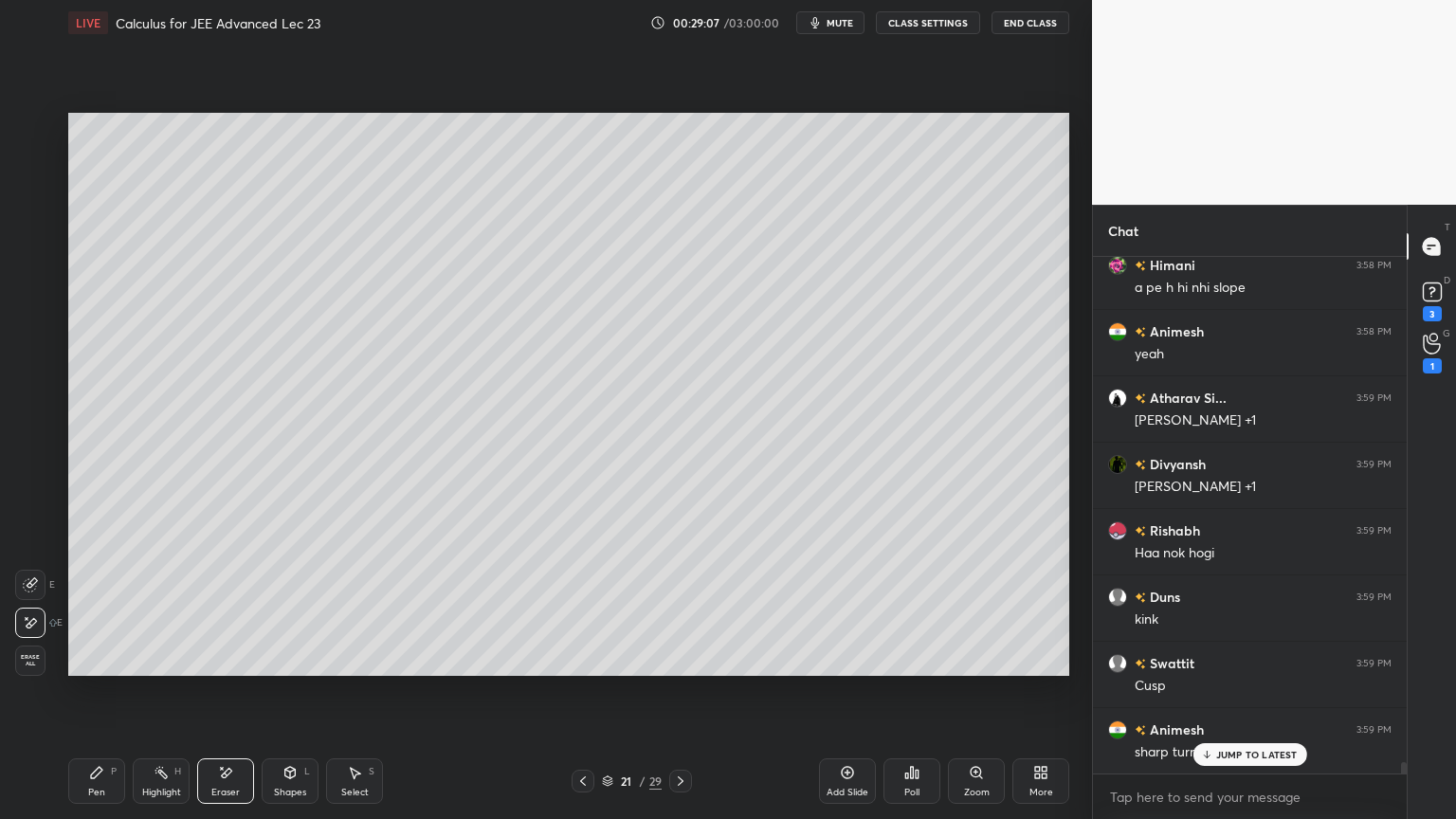 click on "Pen" at bounding box center (97, 792) 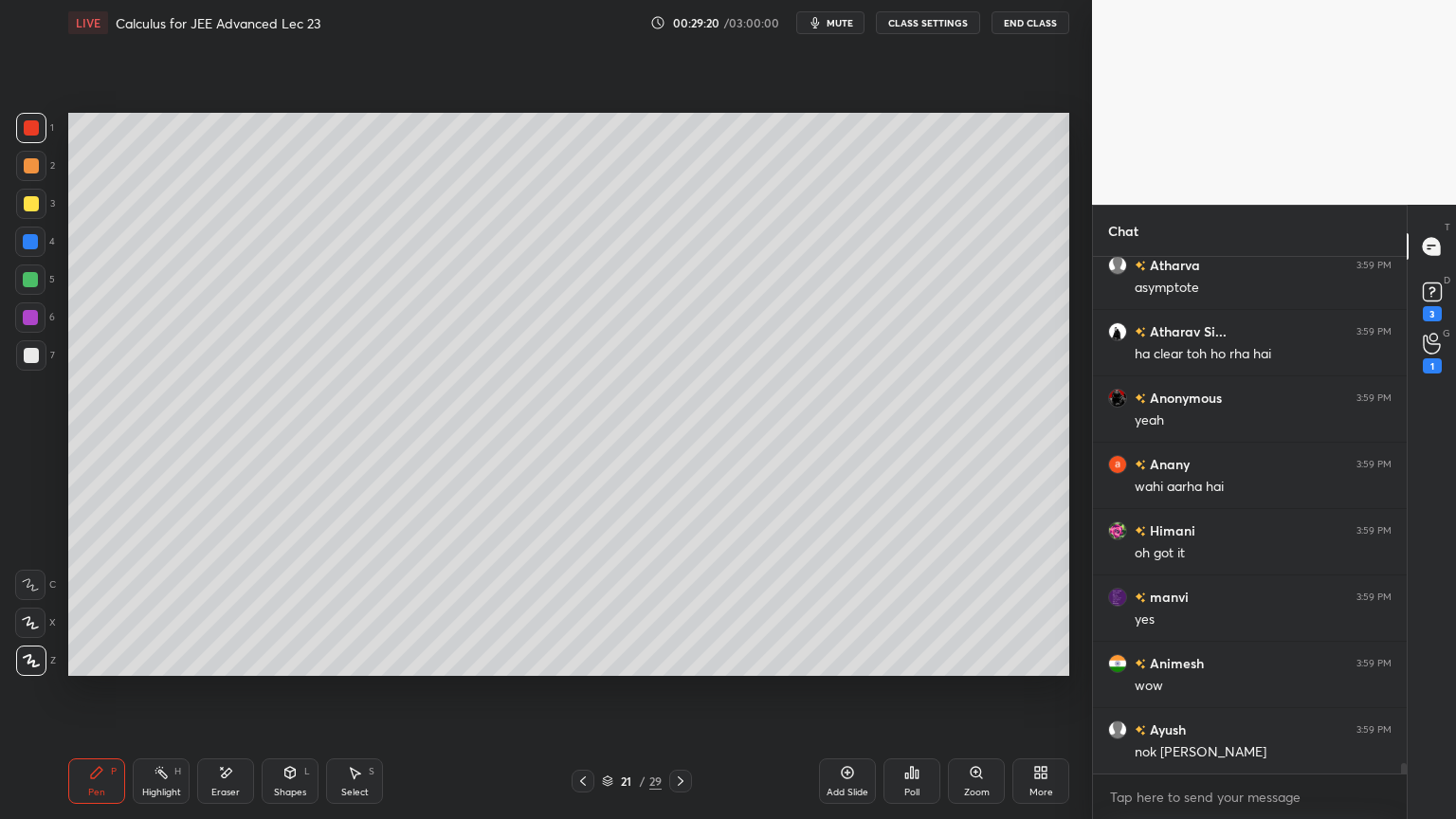 scroll, scrollTop: 24091, scrollLeft: 0, axis: vertical 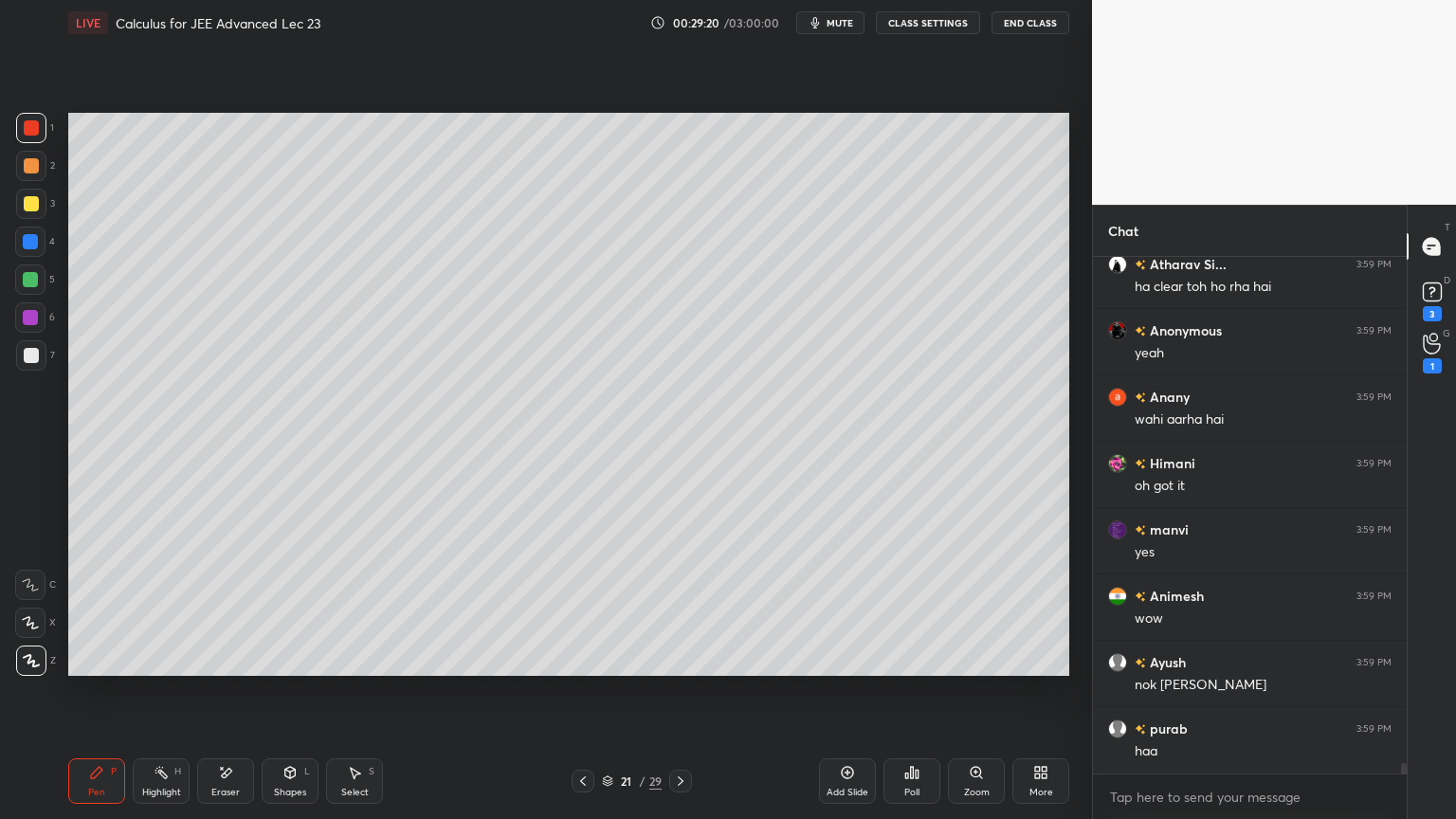 click at bounding box center [31, 355] 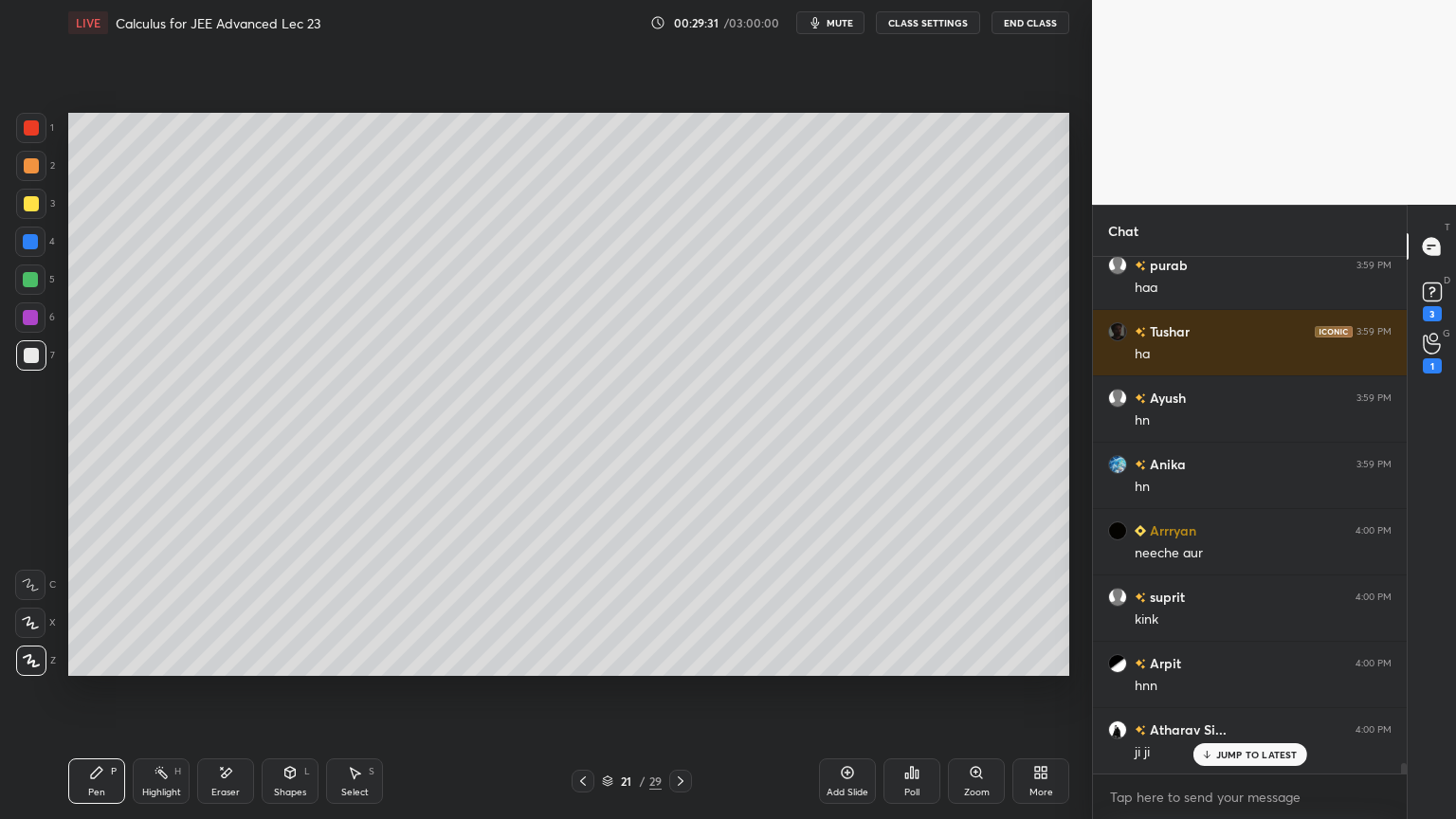 scroll, scrollTop: 24622, scrollLeft: 0, axis: vertical 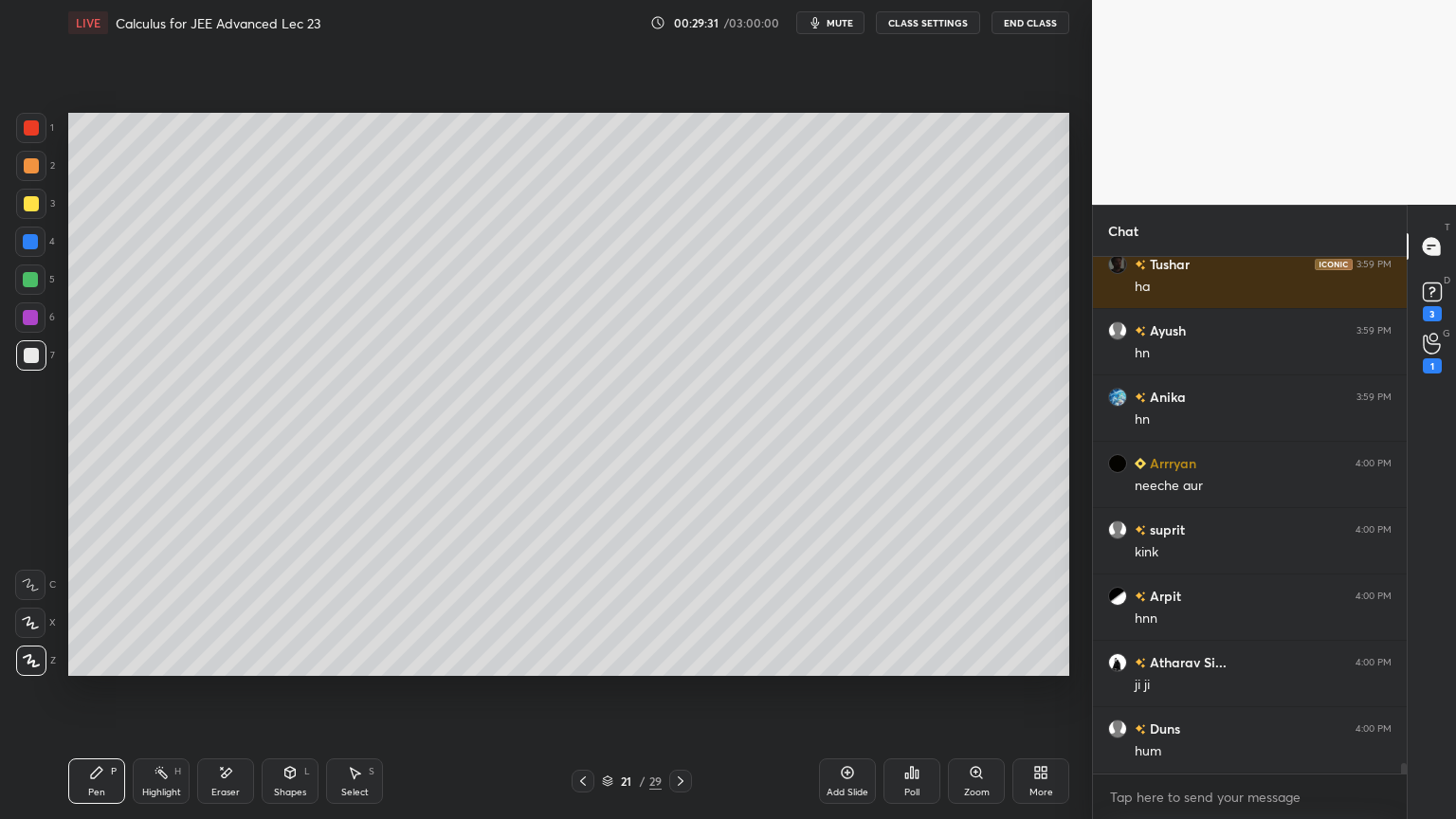 click at bounding box center [31, 128] 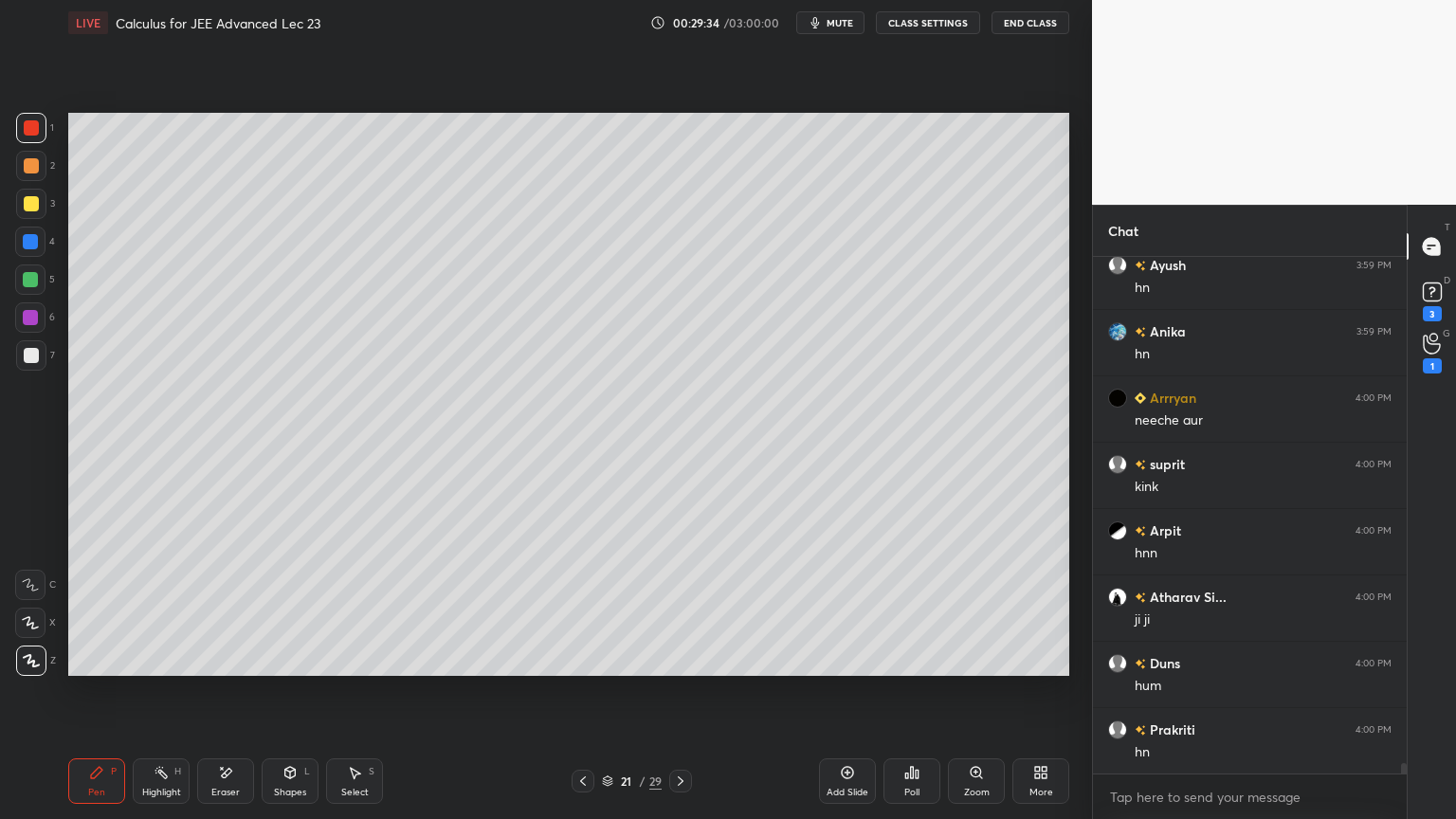 scroll, scrollTop: 24755, scrollLeft: 0, axis: vertical 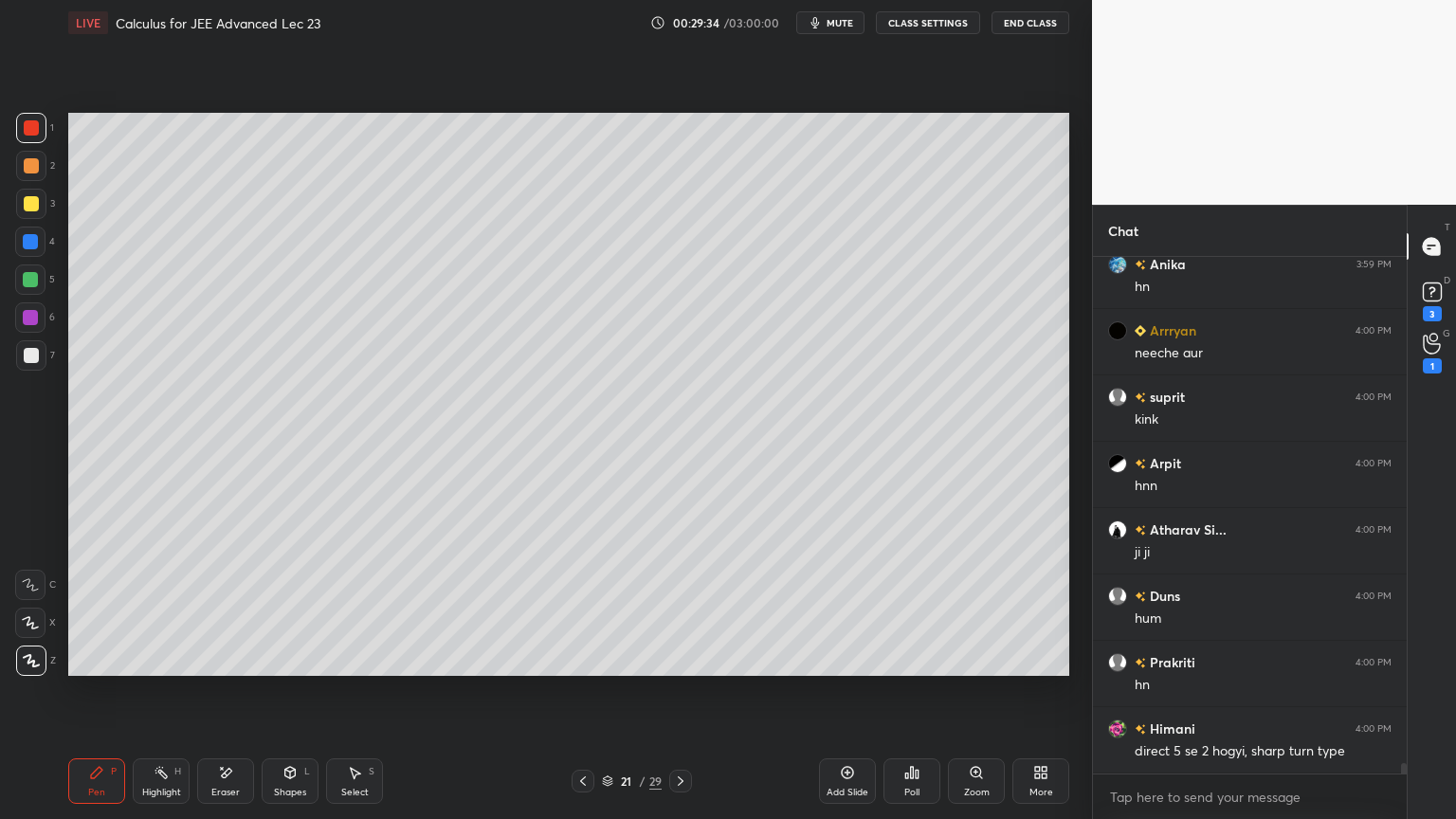 click on "Eraser" at bounding box center [226, 781] 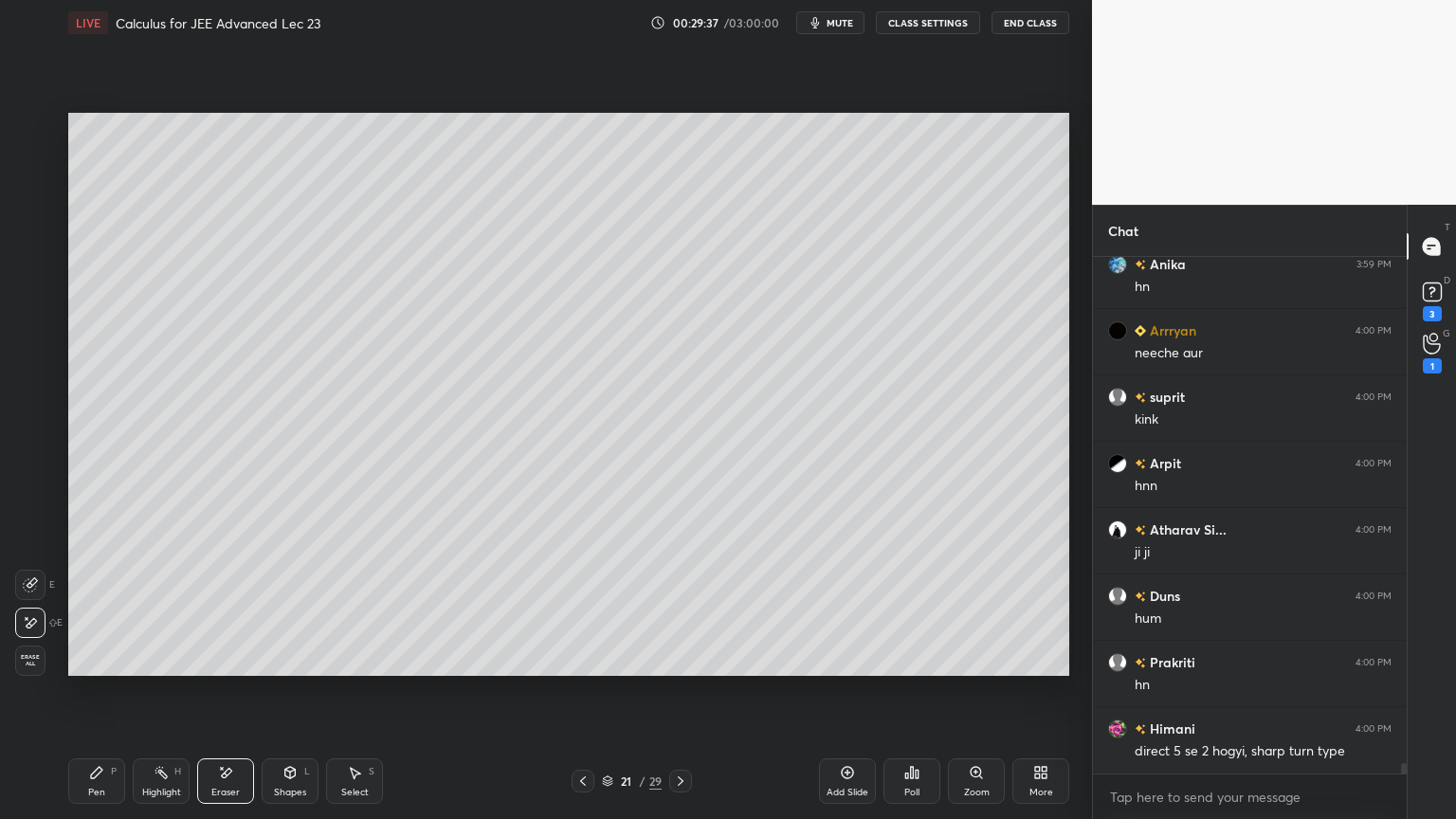 click on "Pen" at bounding box center [97, 792] 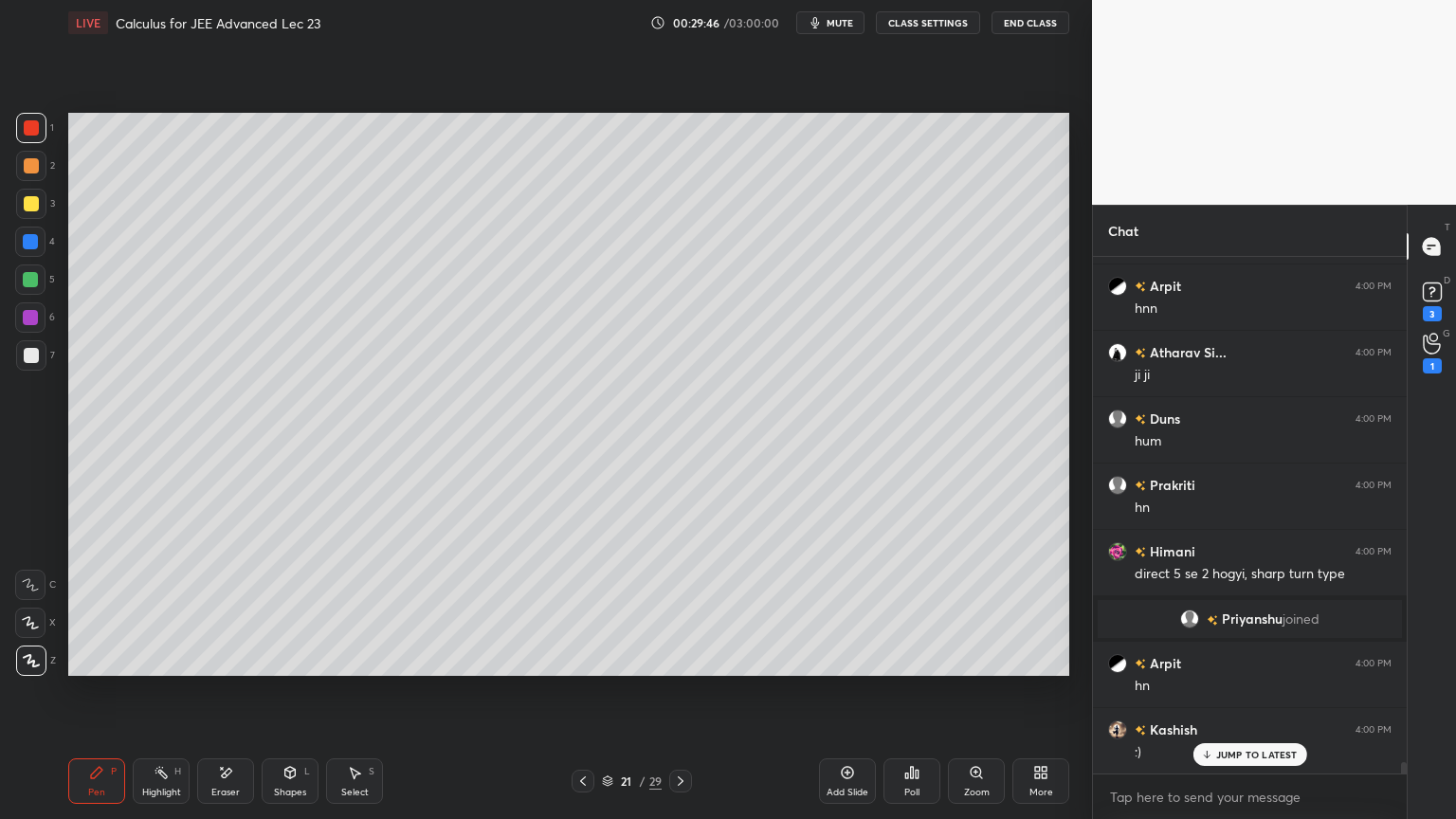 scroll, scrollTop: 24042, scrollLeft: 0, axis: vertical 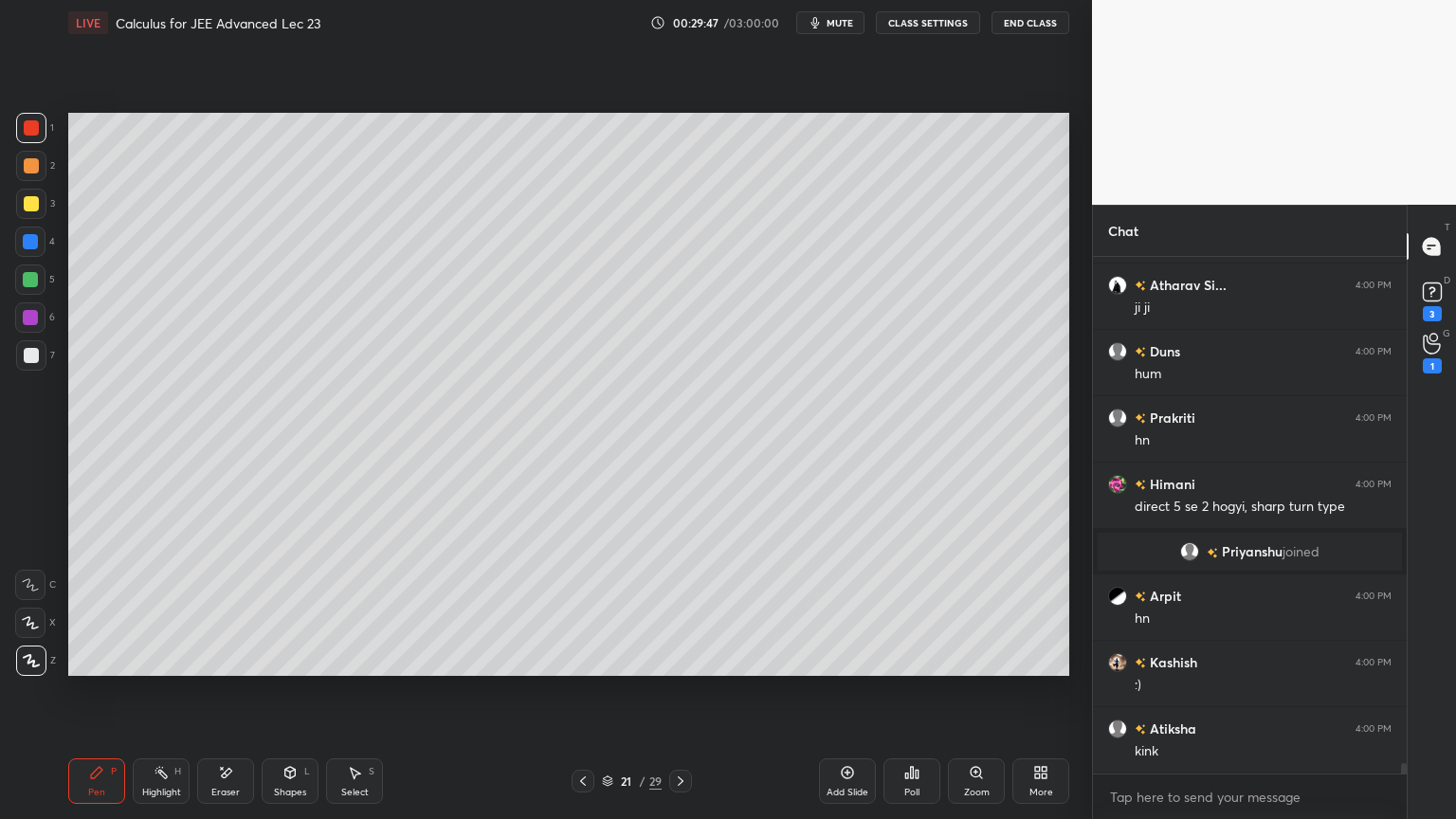 click on "Eraser" at bounding box center [226, 792] 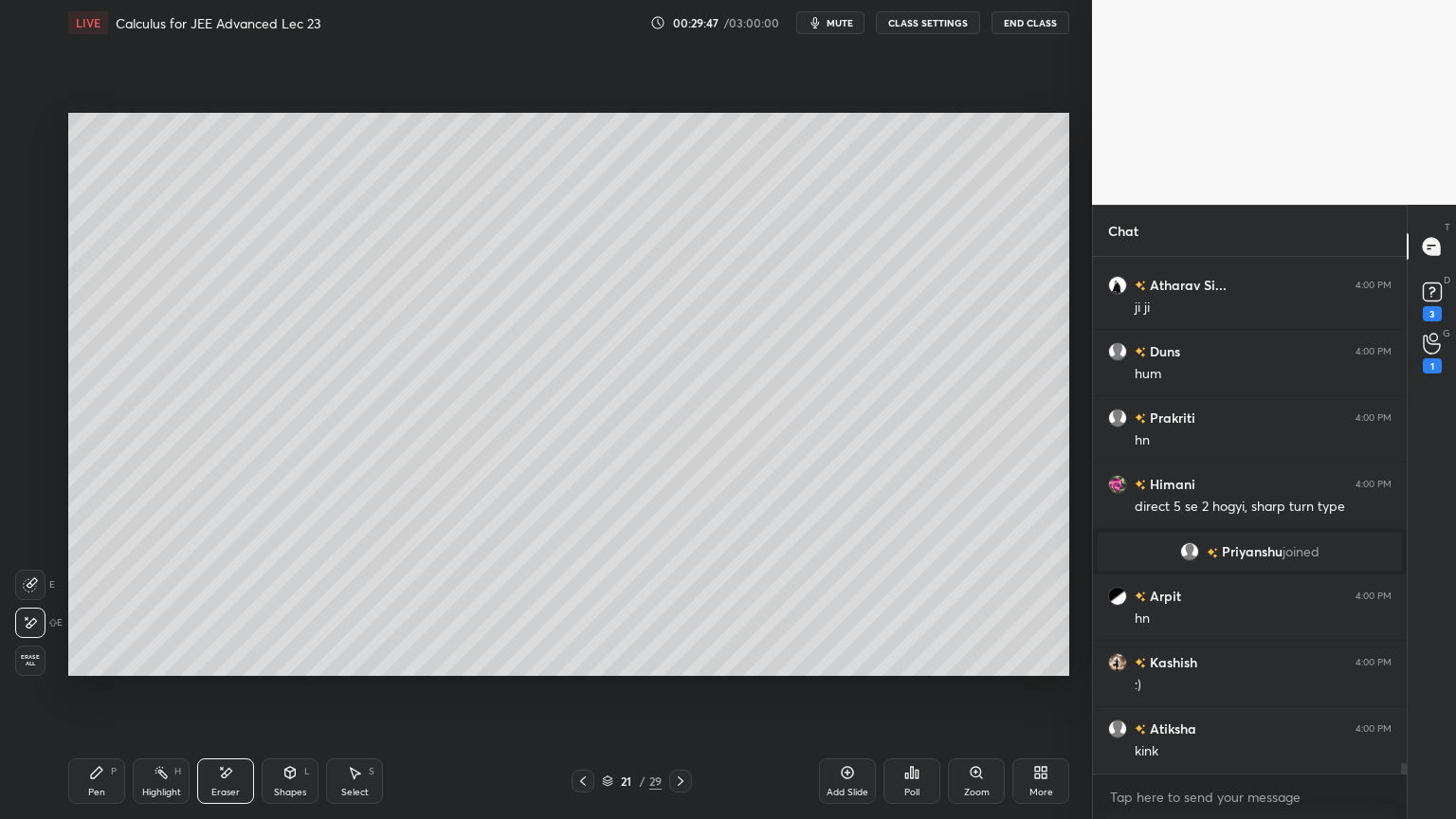 scroll, scrollTop: 24107, scrollLeft: 0, axis: vertical 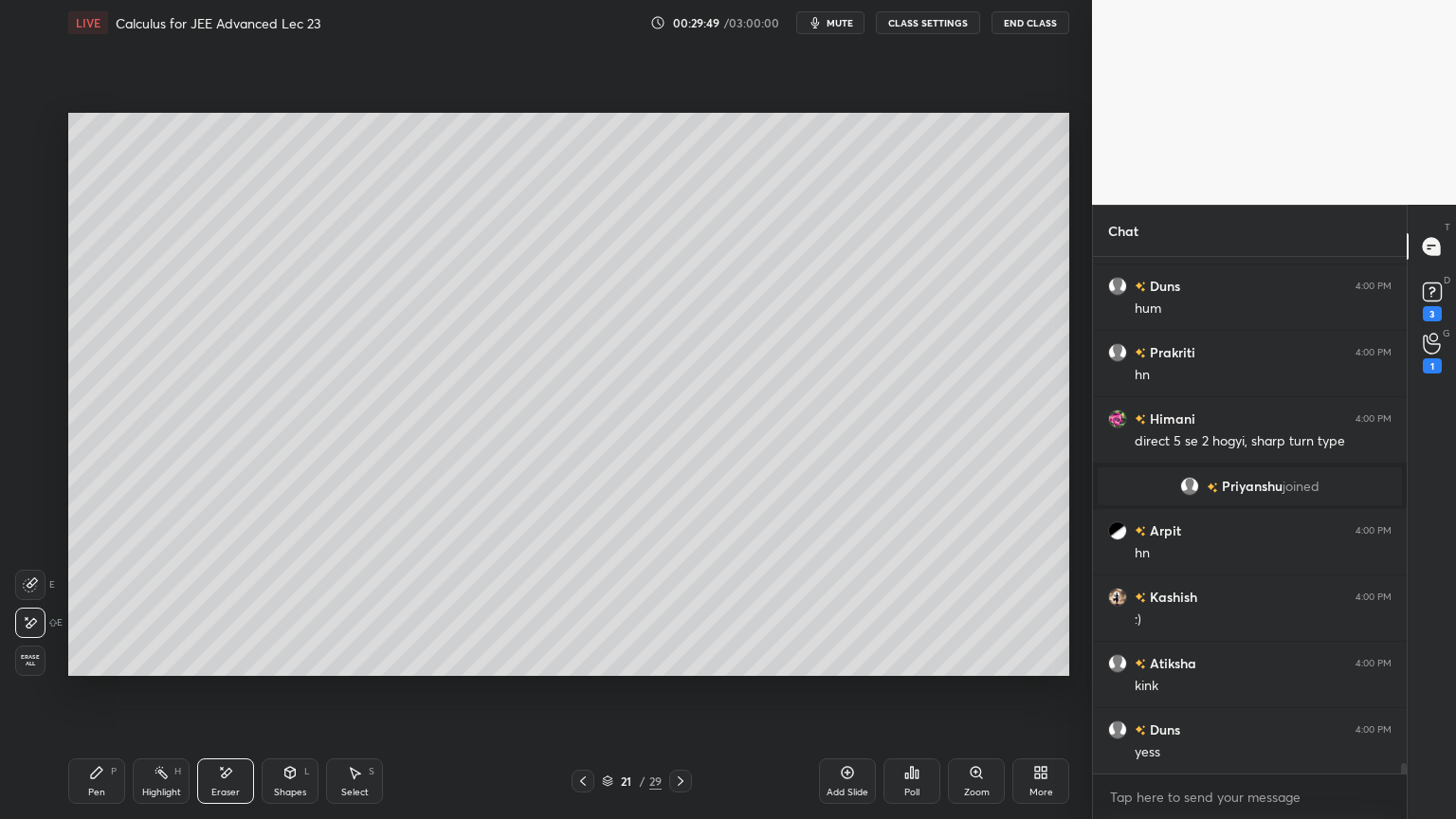 drag, startPoint x: 110, startPoint y: 774, endPoint x: 108, endPoint y: 694, distance: 80.025 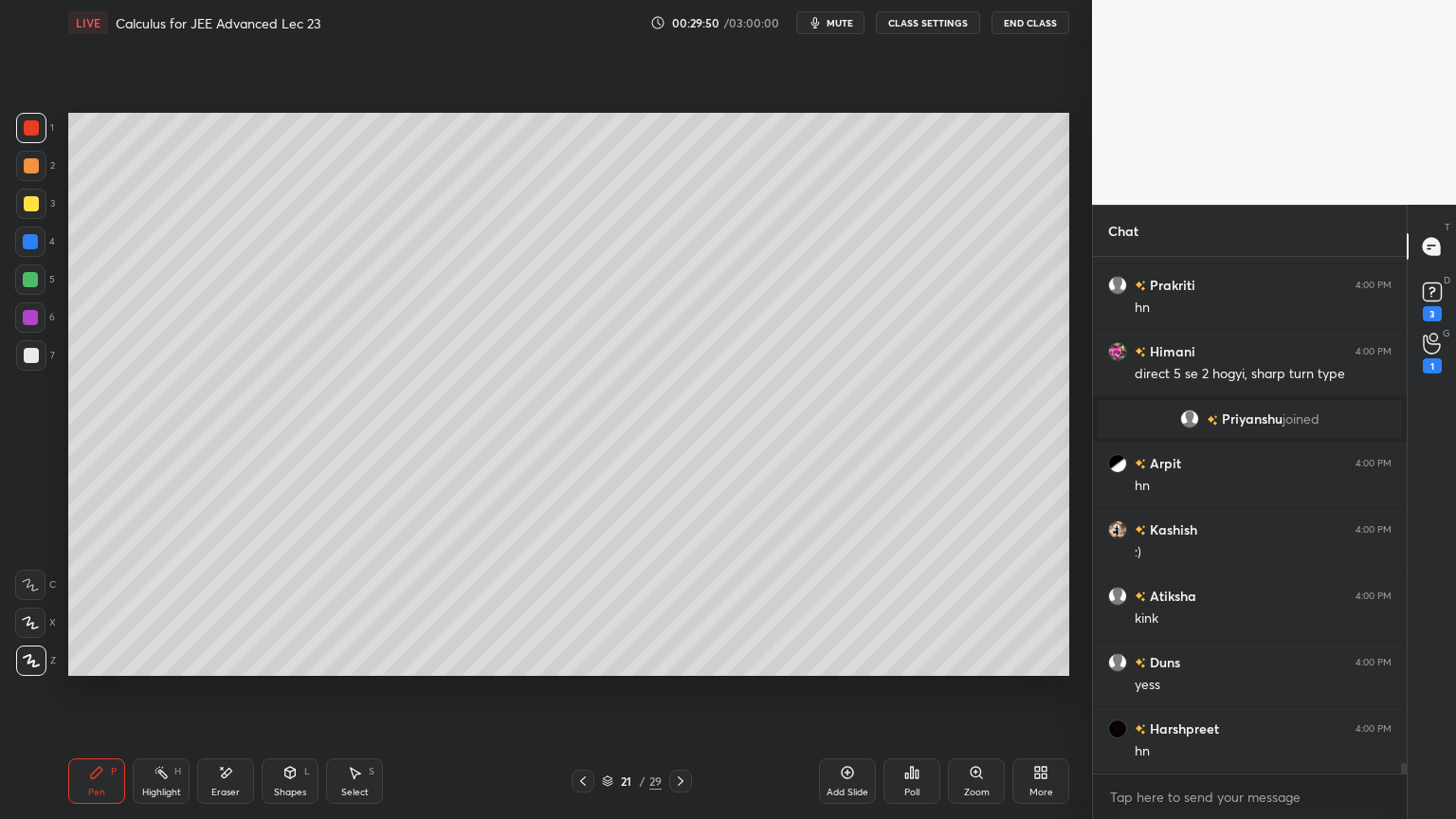 drag, startPoint x: 40, startPoint y: 351, endPoint x: 64, endPoint y: 334, distance: 29.410882 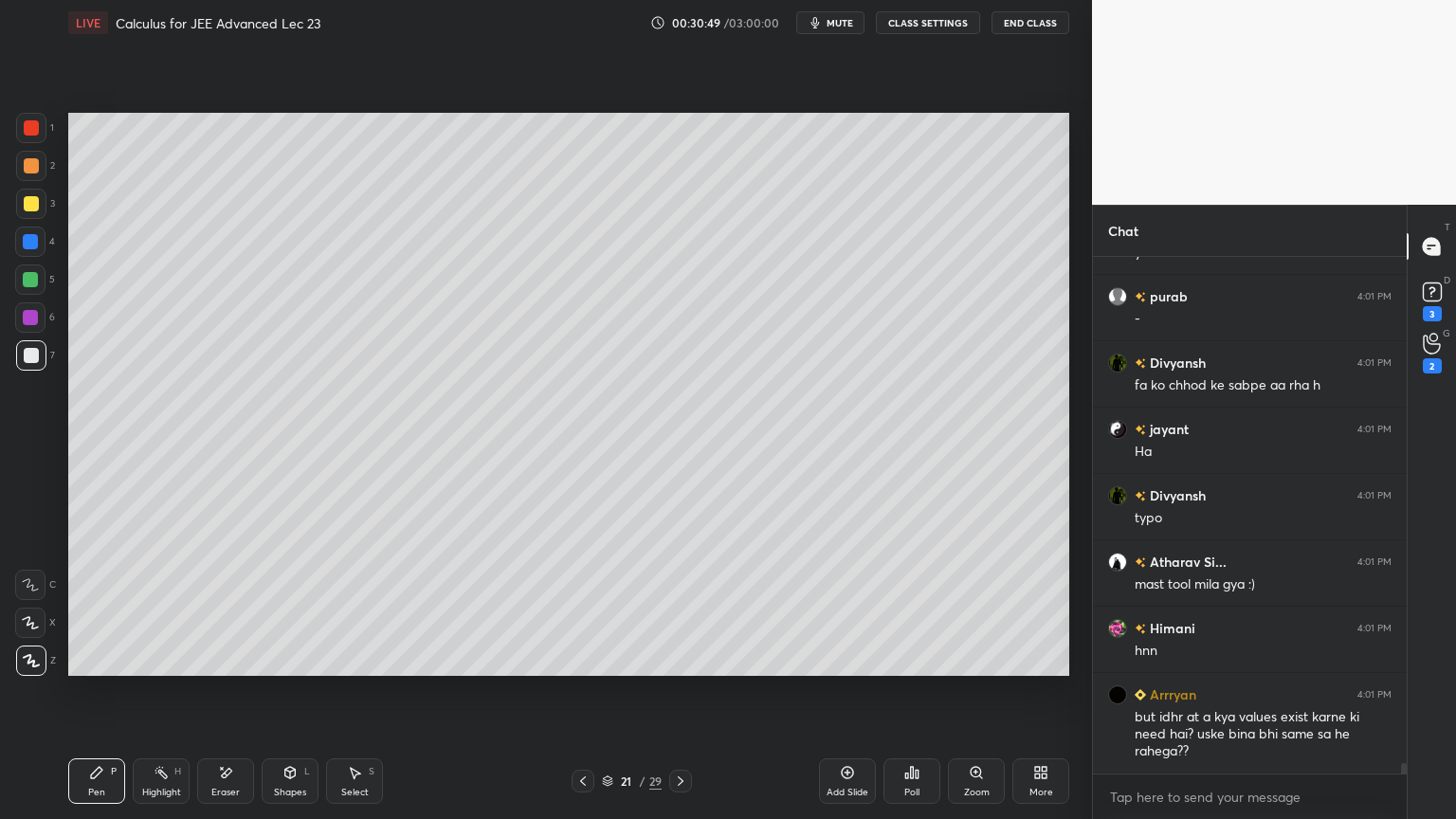 scroll, scrollTop: 26322, scrollLeft: 0, axis: vertical 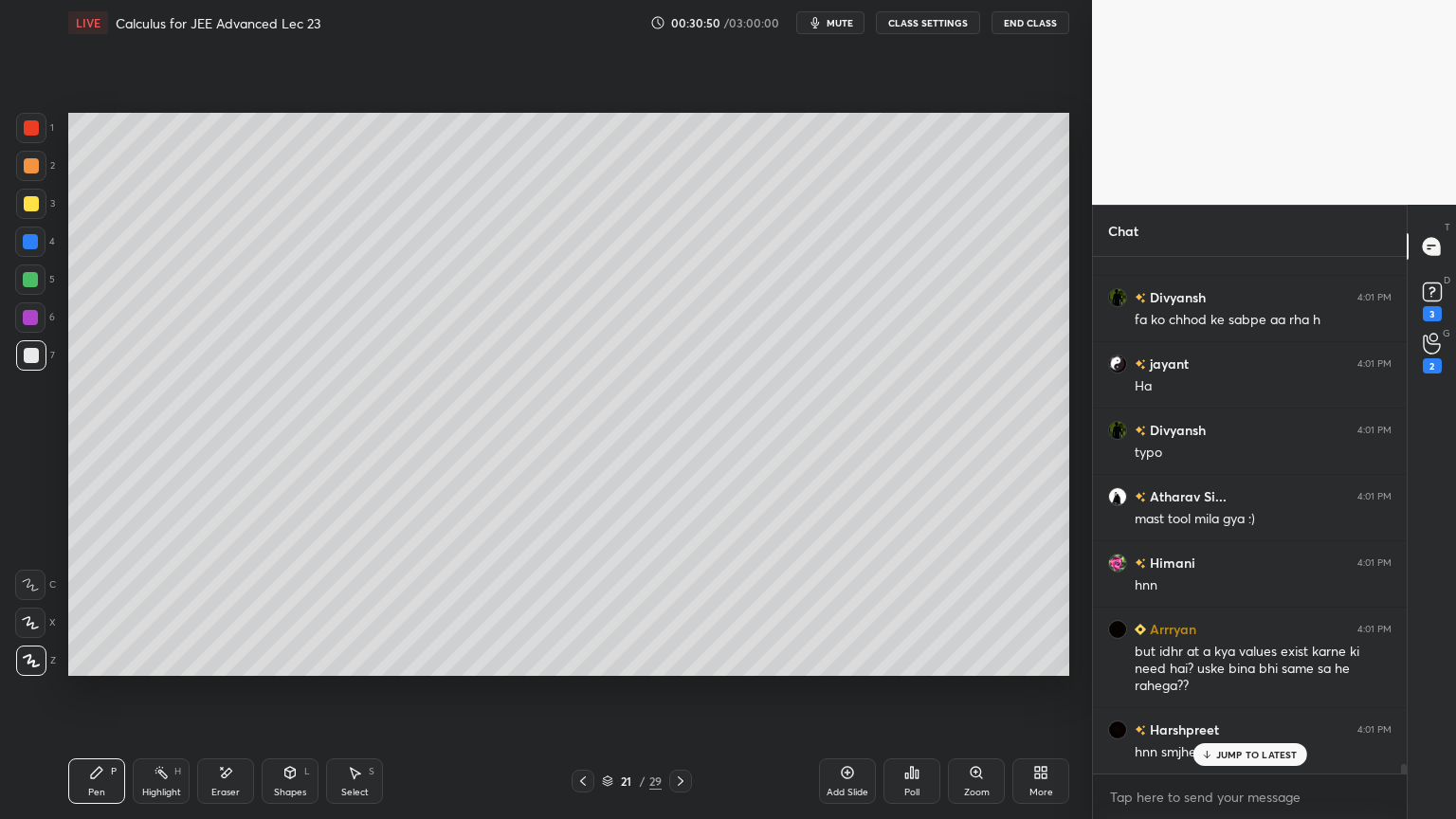 click on "Eraser" at bounding box center (226, 792) 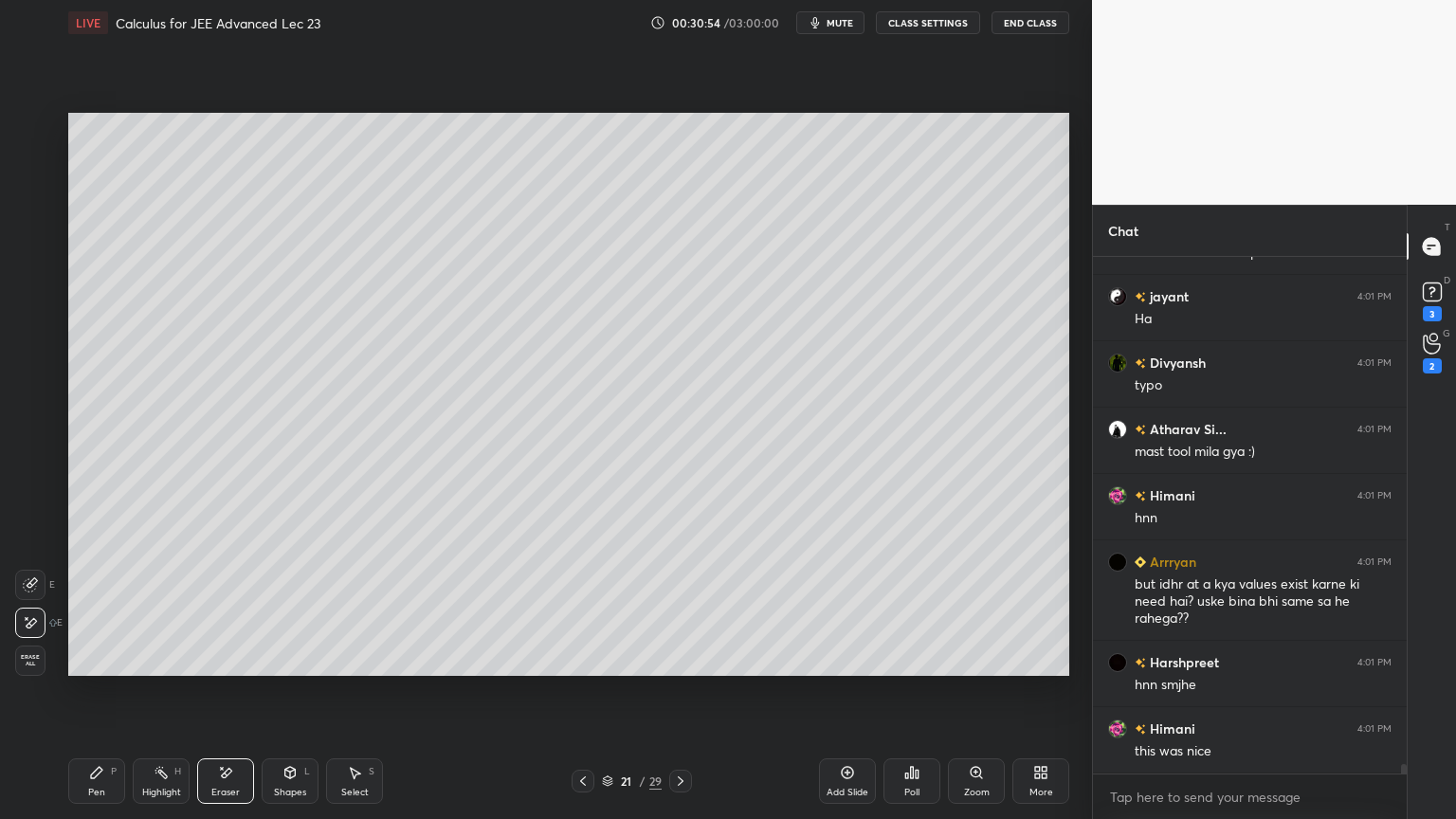 scroll, scrollTop: 26454, scrollLeft: 0, axis: vertical 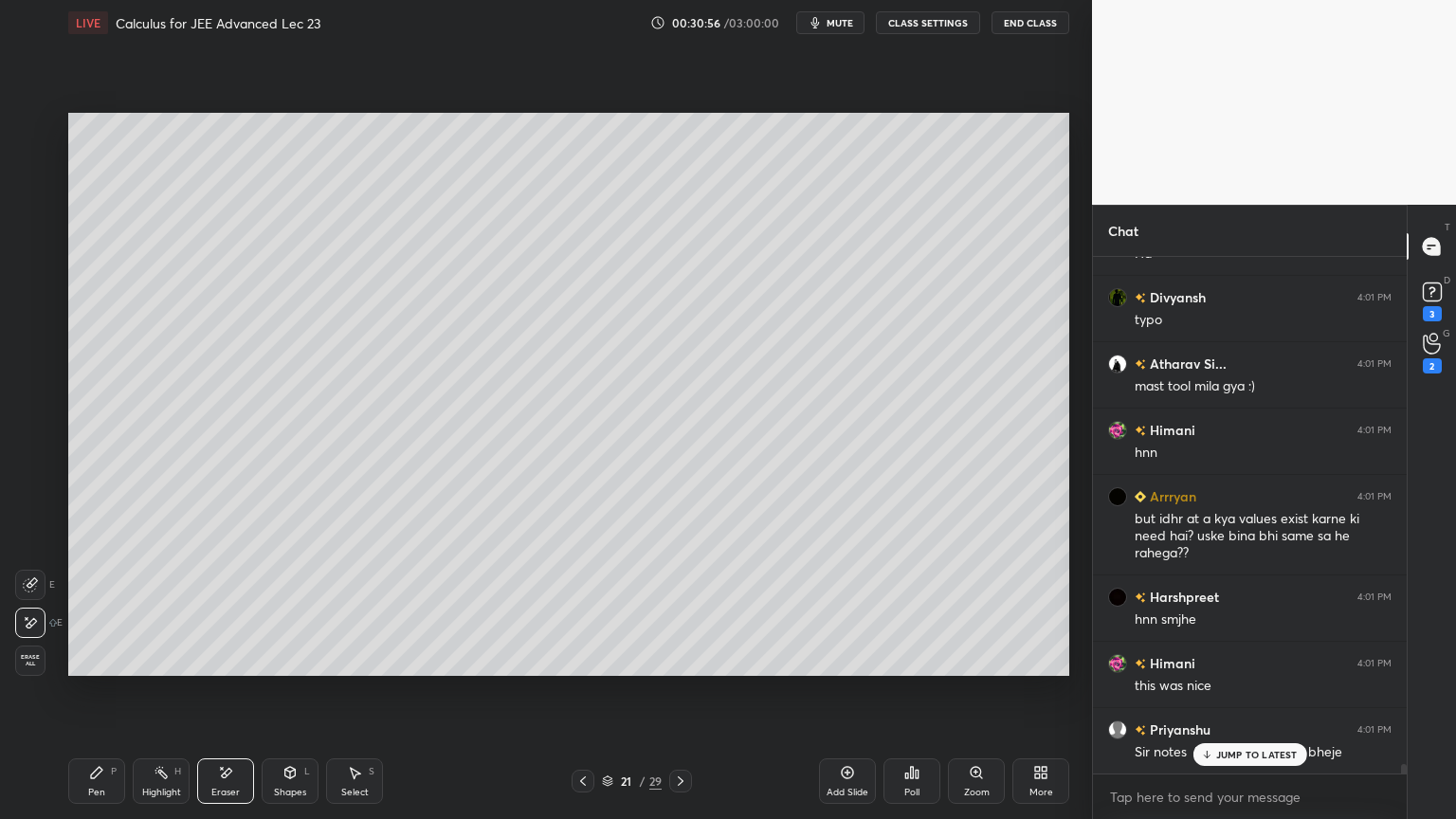 drag, startPoint x: 95, startPoint y: 793, endPoint x: 166, endPoint y: 762, distance: 77.473 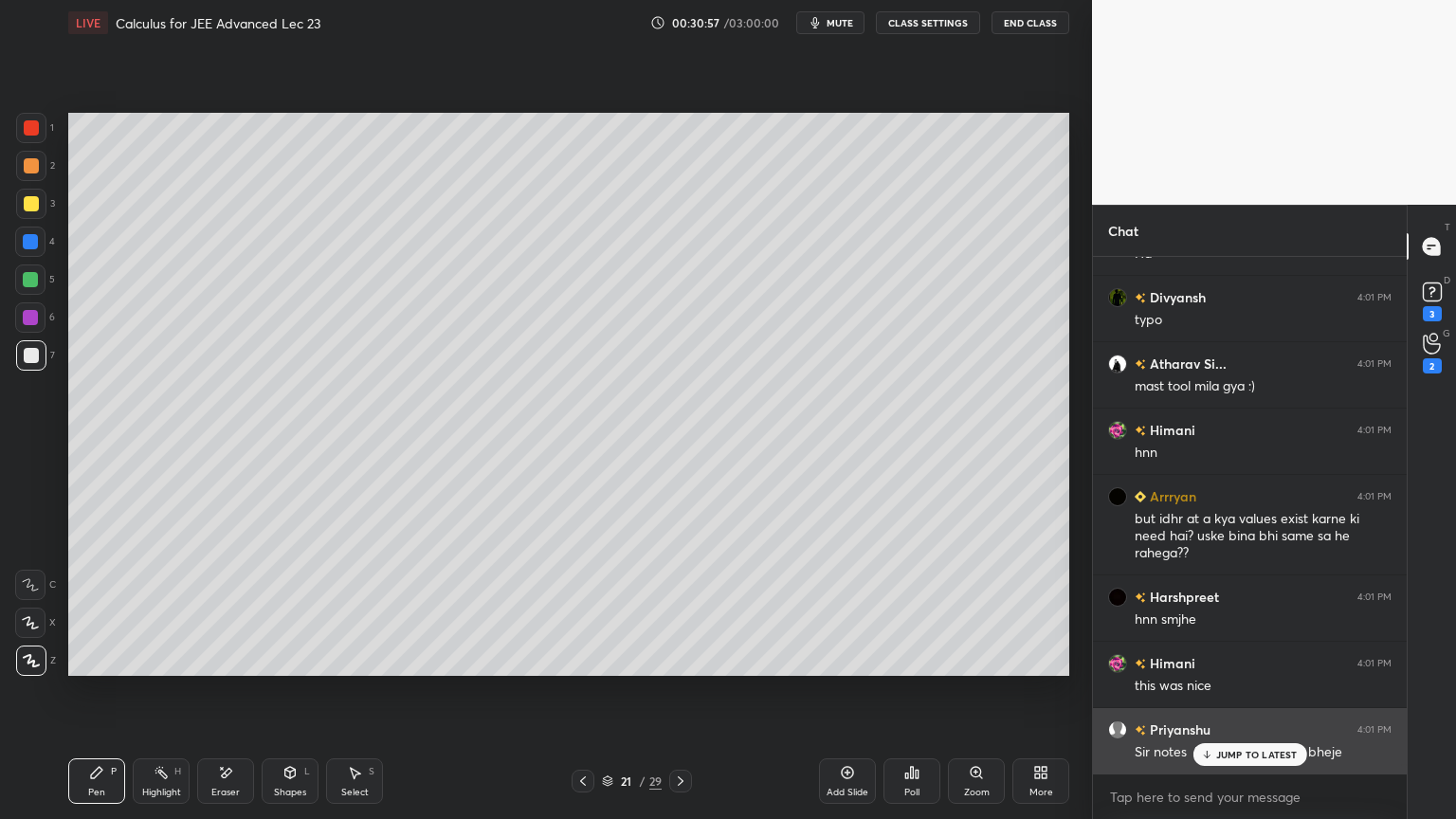 click on "JUMP TO LATEST" at bounding box center [1257, 755] 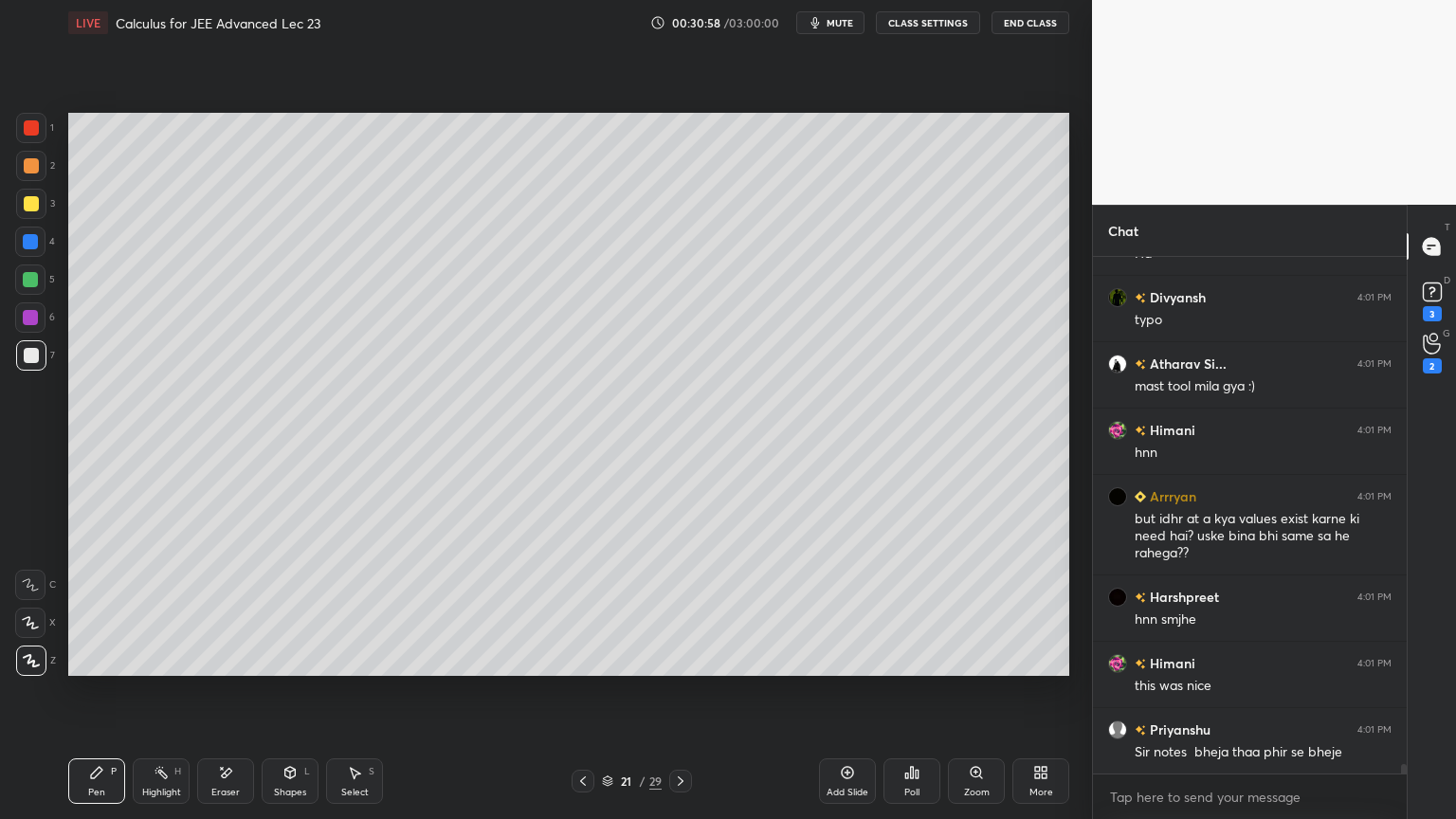 scroll, scrollTop: 26522, scrollLeft: 0, axis: vertical 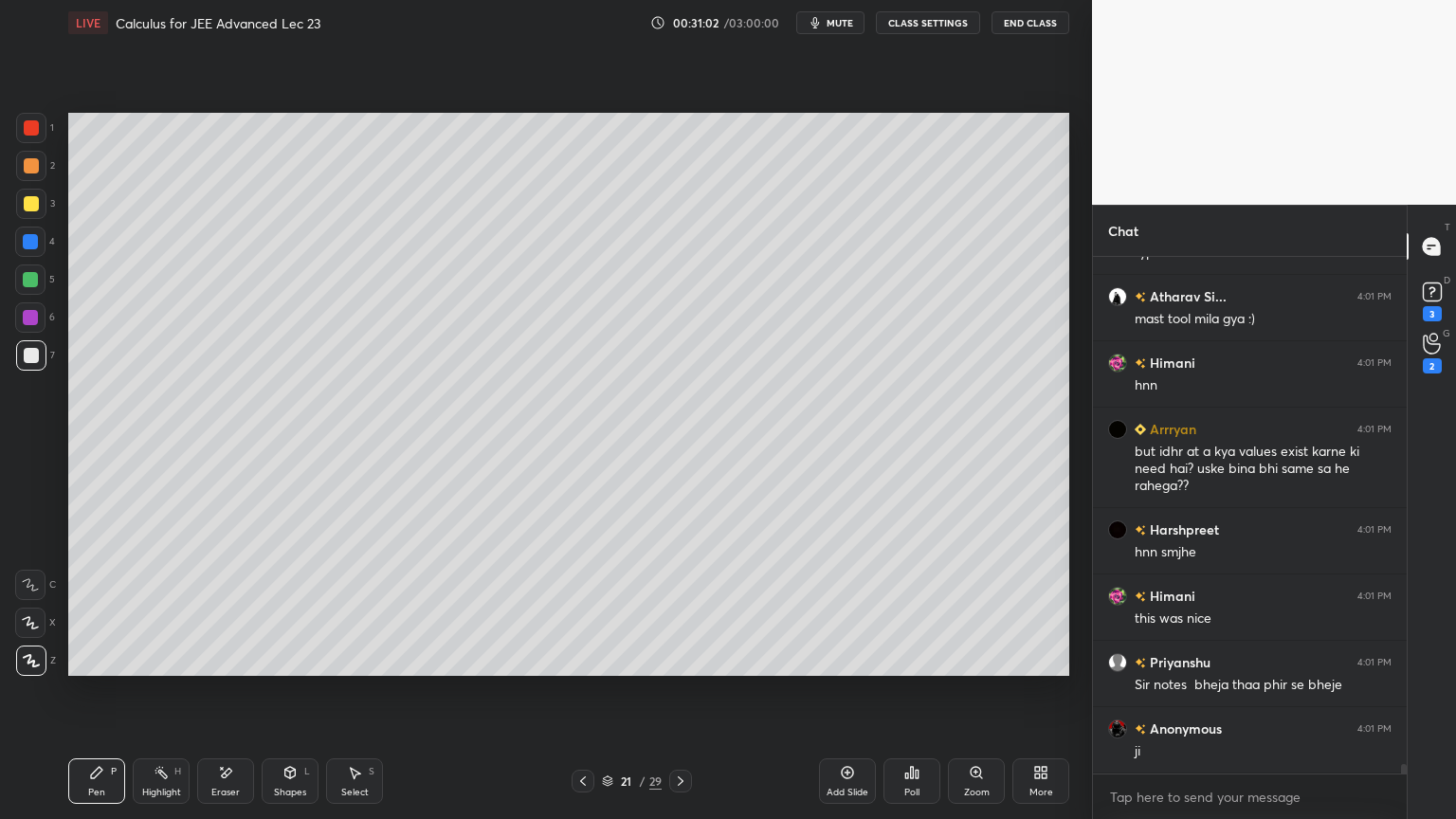 drag, startPoint x: 231, startPoint y: 774, endPoint x: 287, endPoint y: 747, distance: 62.16912 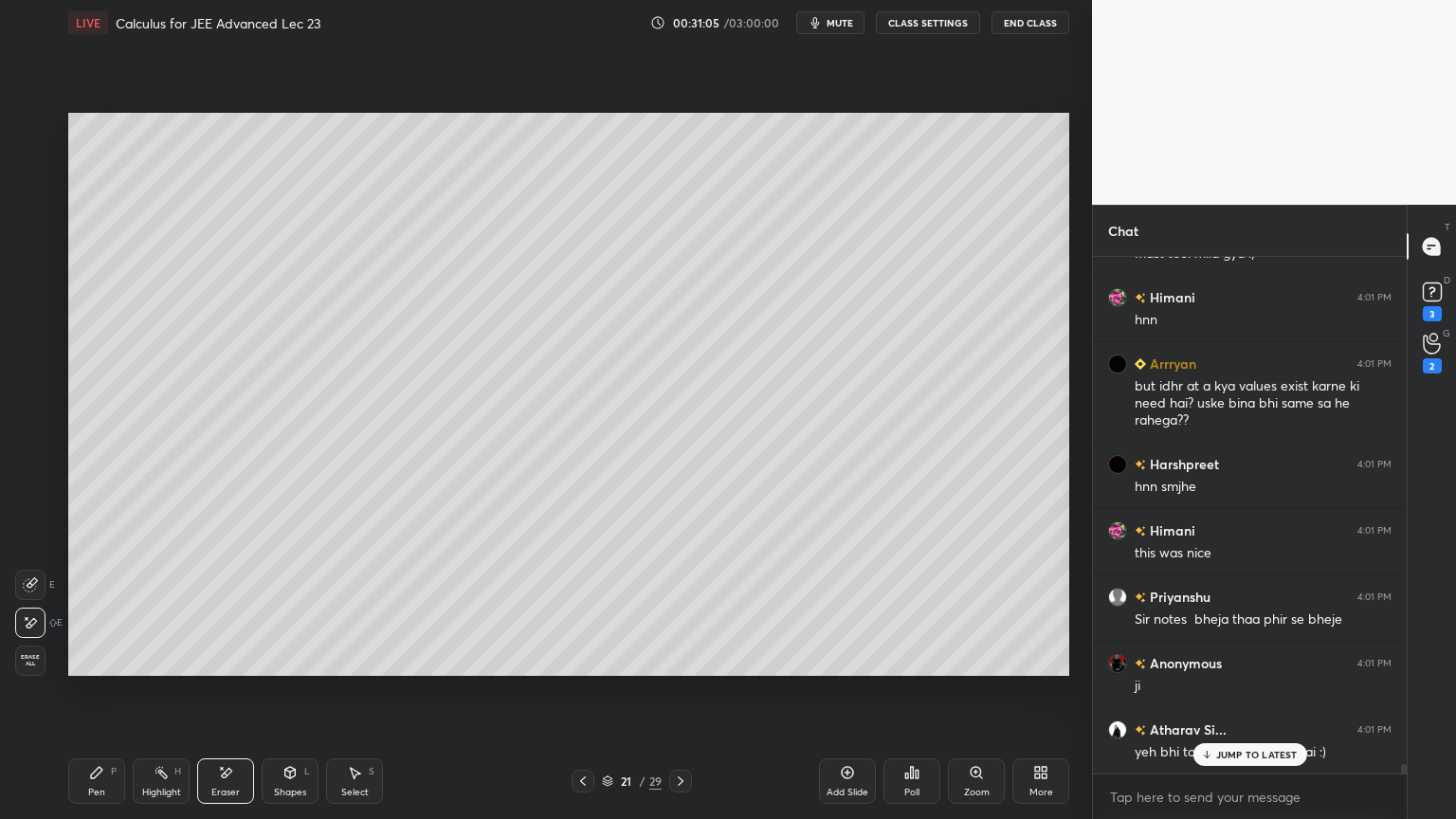 scroll, scrollTop: 26671, scrollLeft: 0, axis: vertical 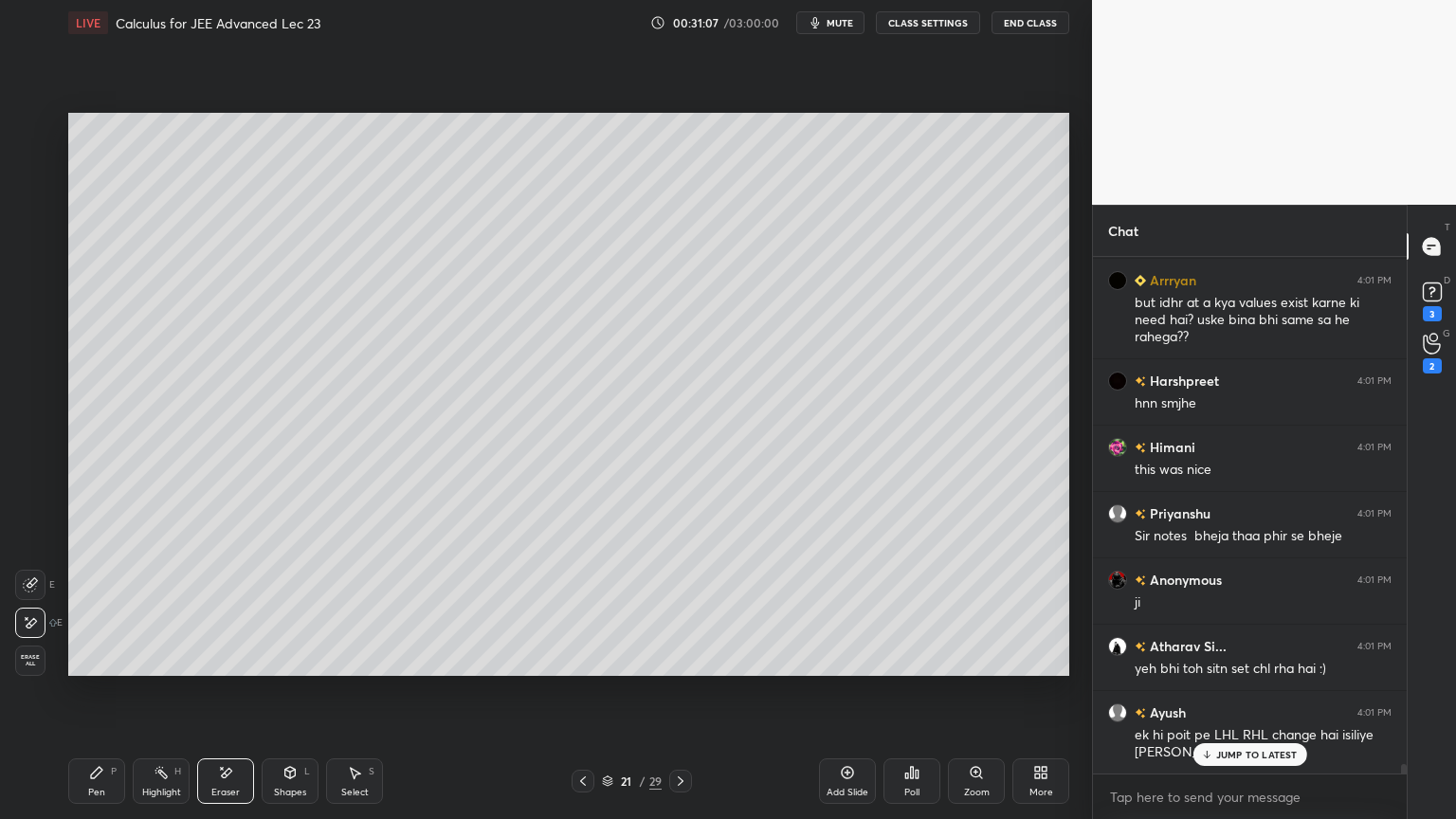 click on "Pen P" at bounding box center [97, 781] 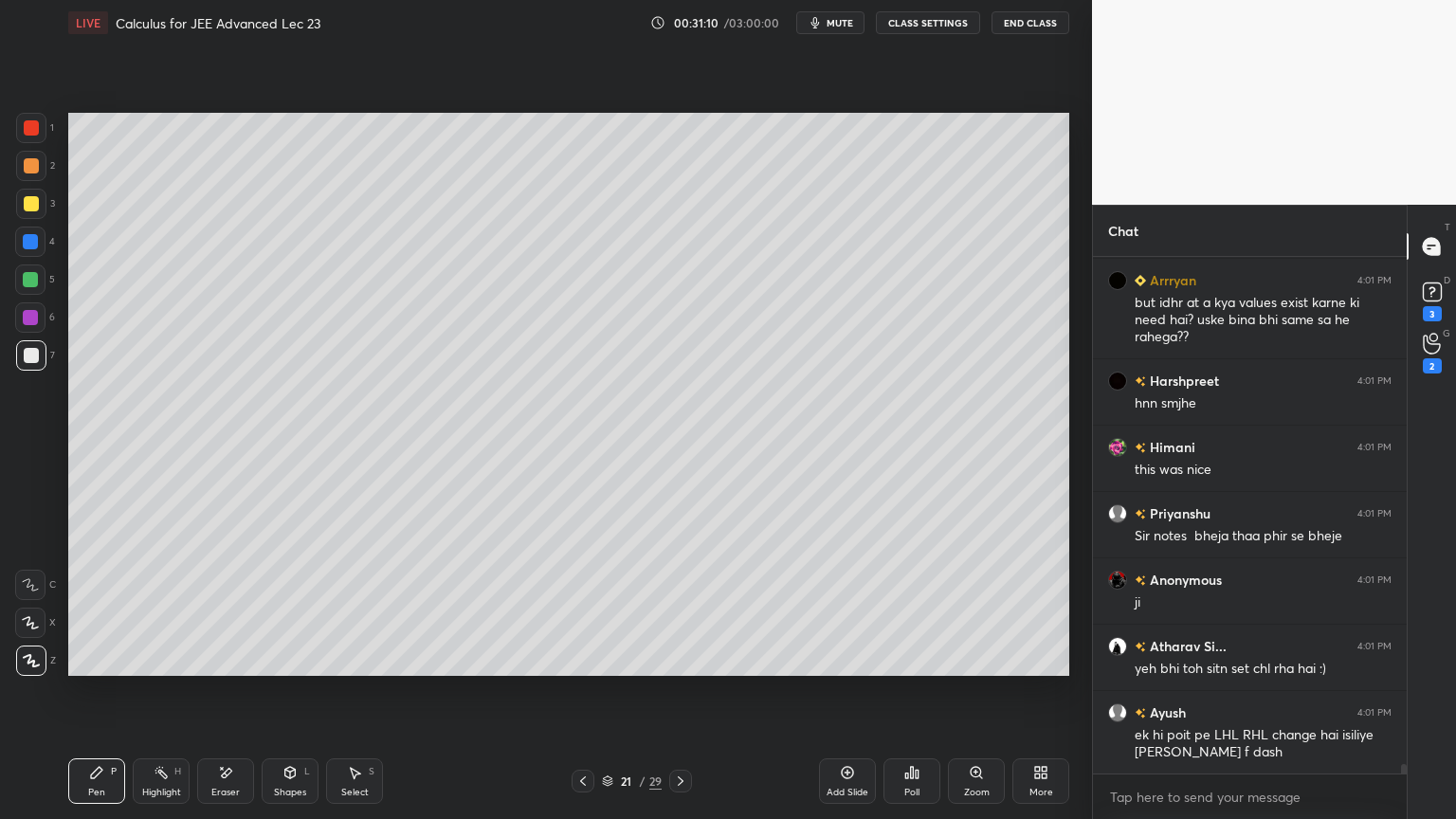 scroll, scrollTop: 26738, scrollLeft: 0, axis: vertical 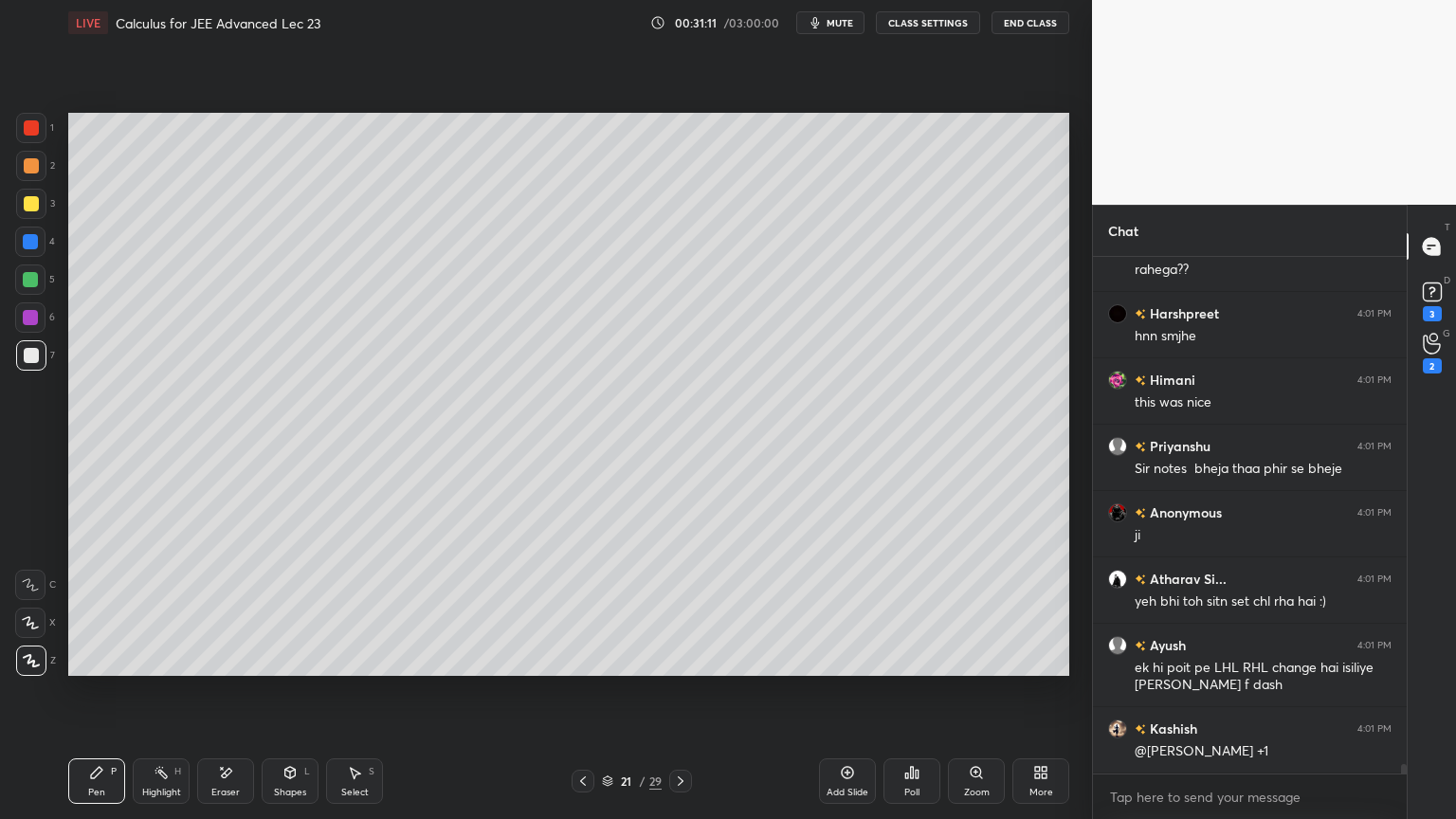 drag, startPoint x: 232, startPoint y: 766, endPoint x: 247, endPoint y: 755, distance: 18.601075 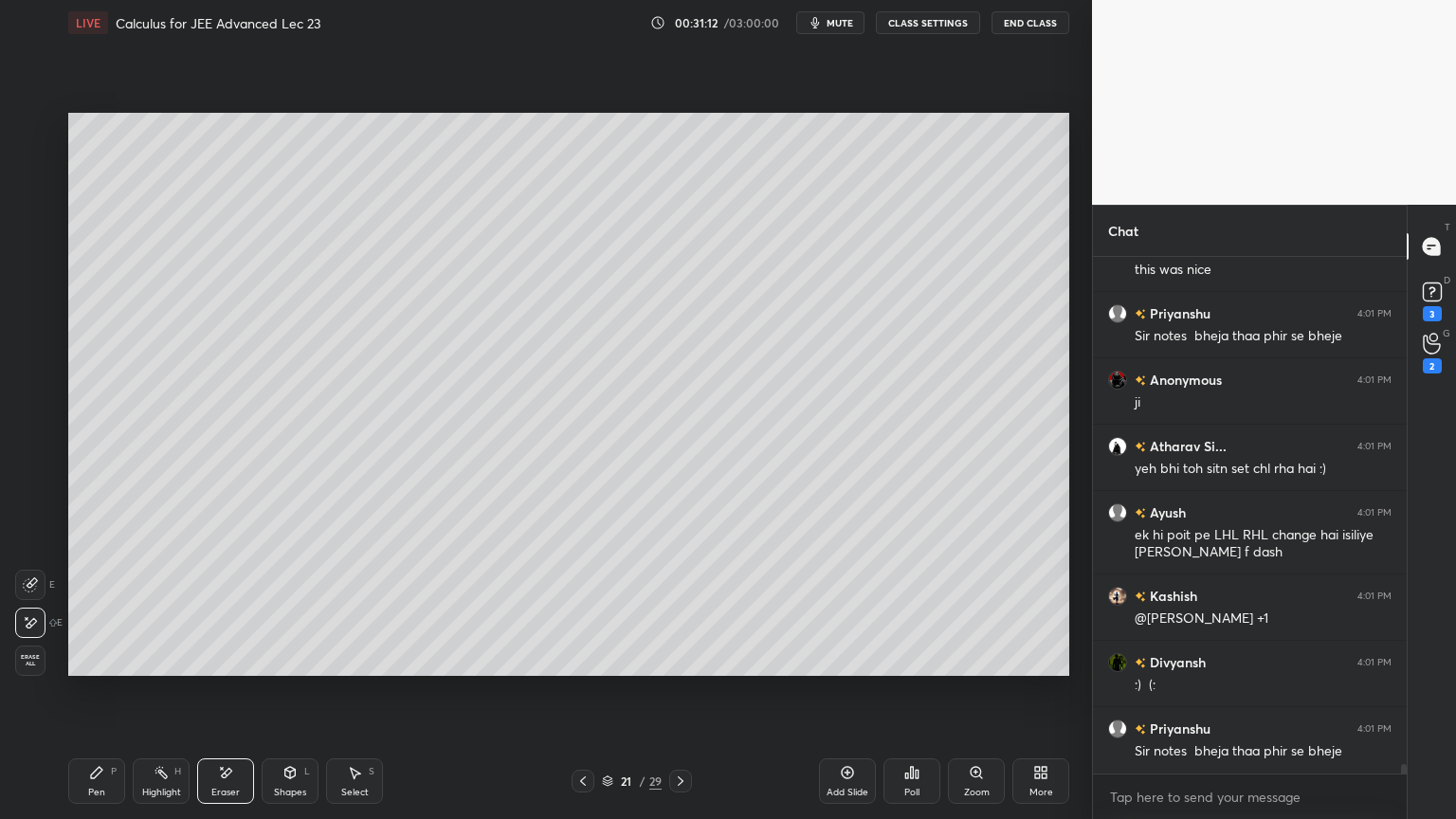 click on "Pen P" at bounding box center (97, 781) 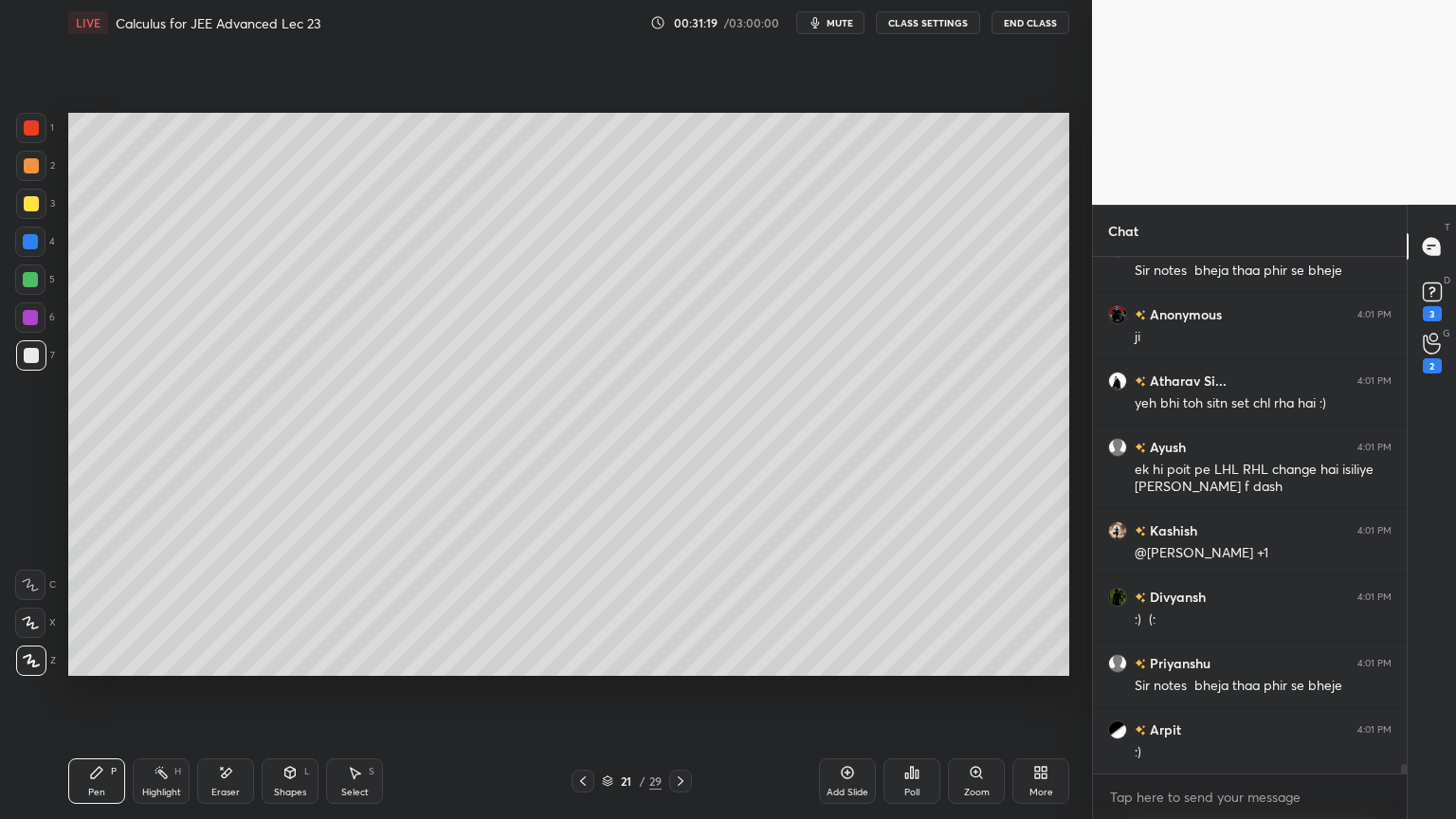 scroll, scrollTop: 27003, scrollLeft: 0, axis: vertical 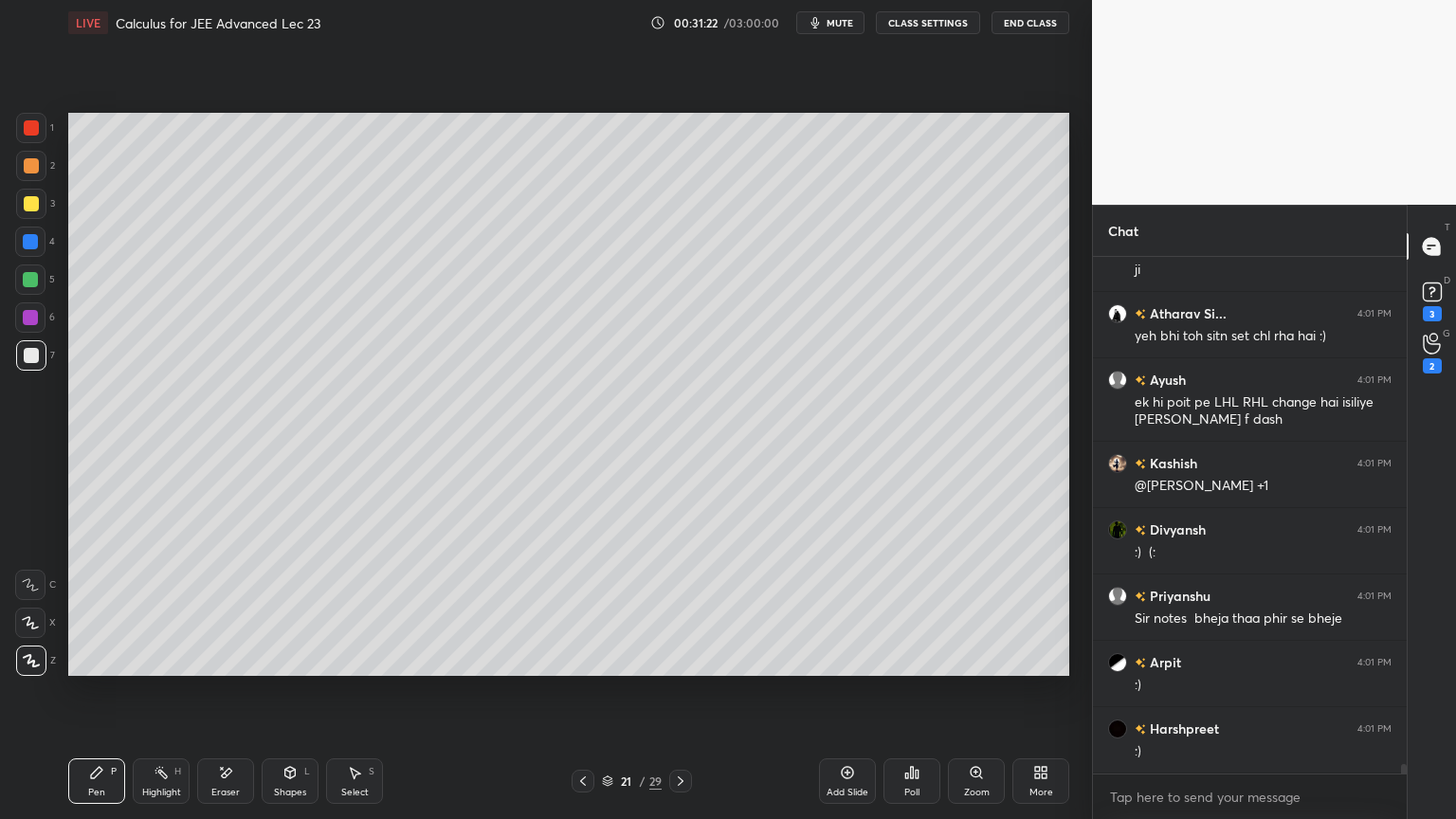 click 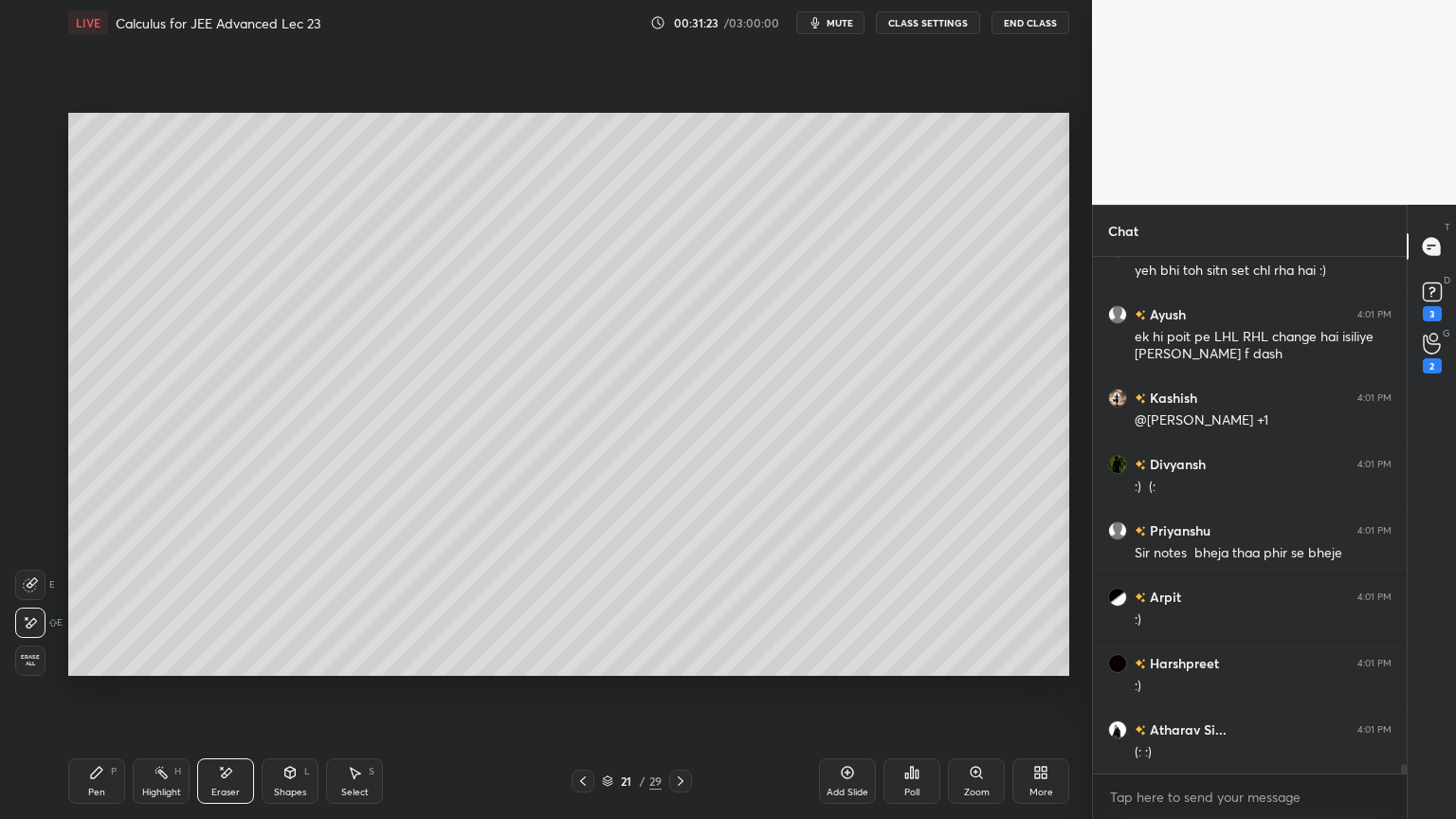 scroll, scrollTop: 27136, scrollLeft: 0, axis: vertical 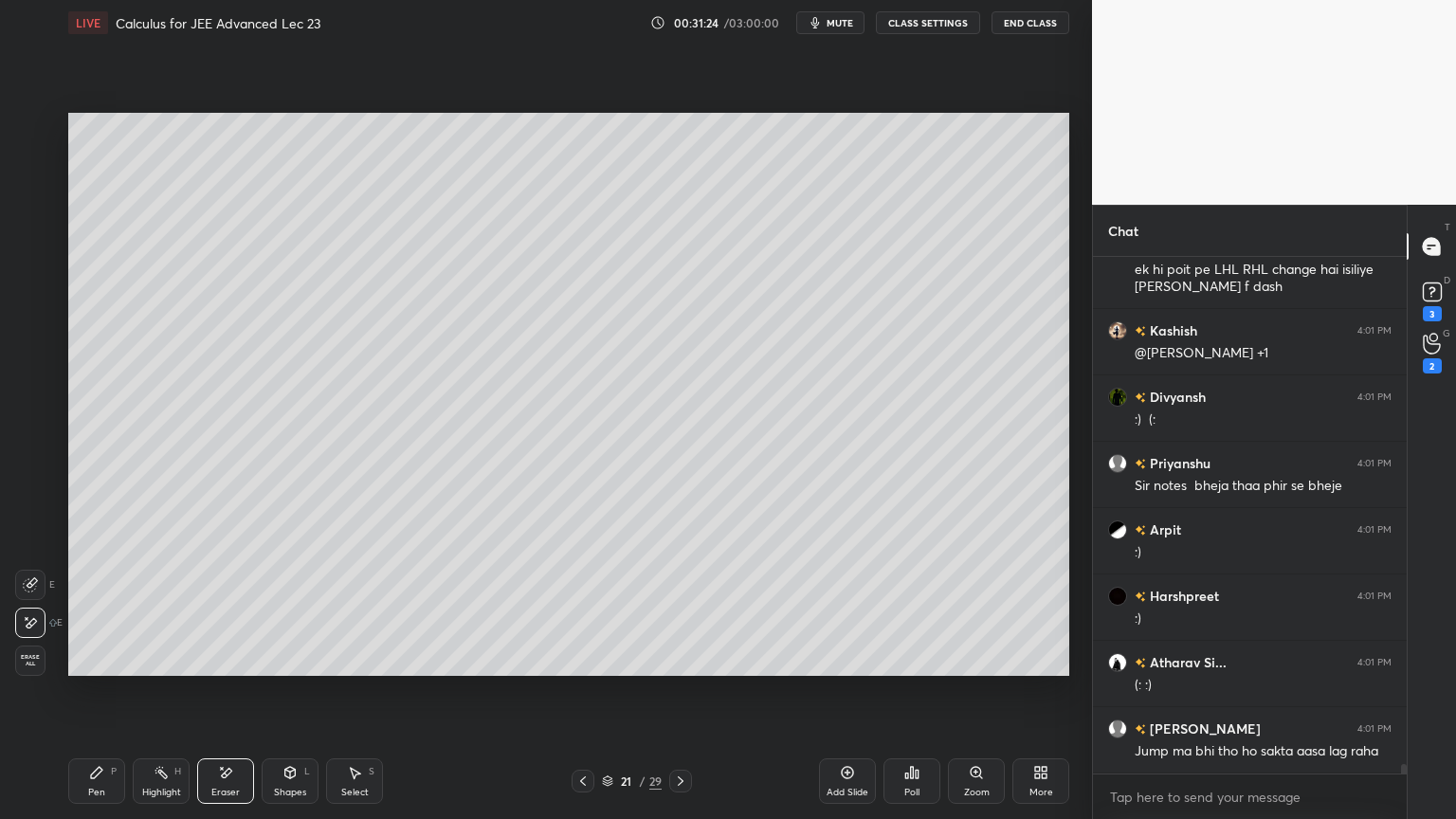 click on "Pen P" at bounding box center (97, 781) 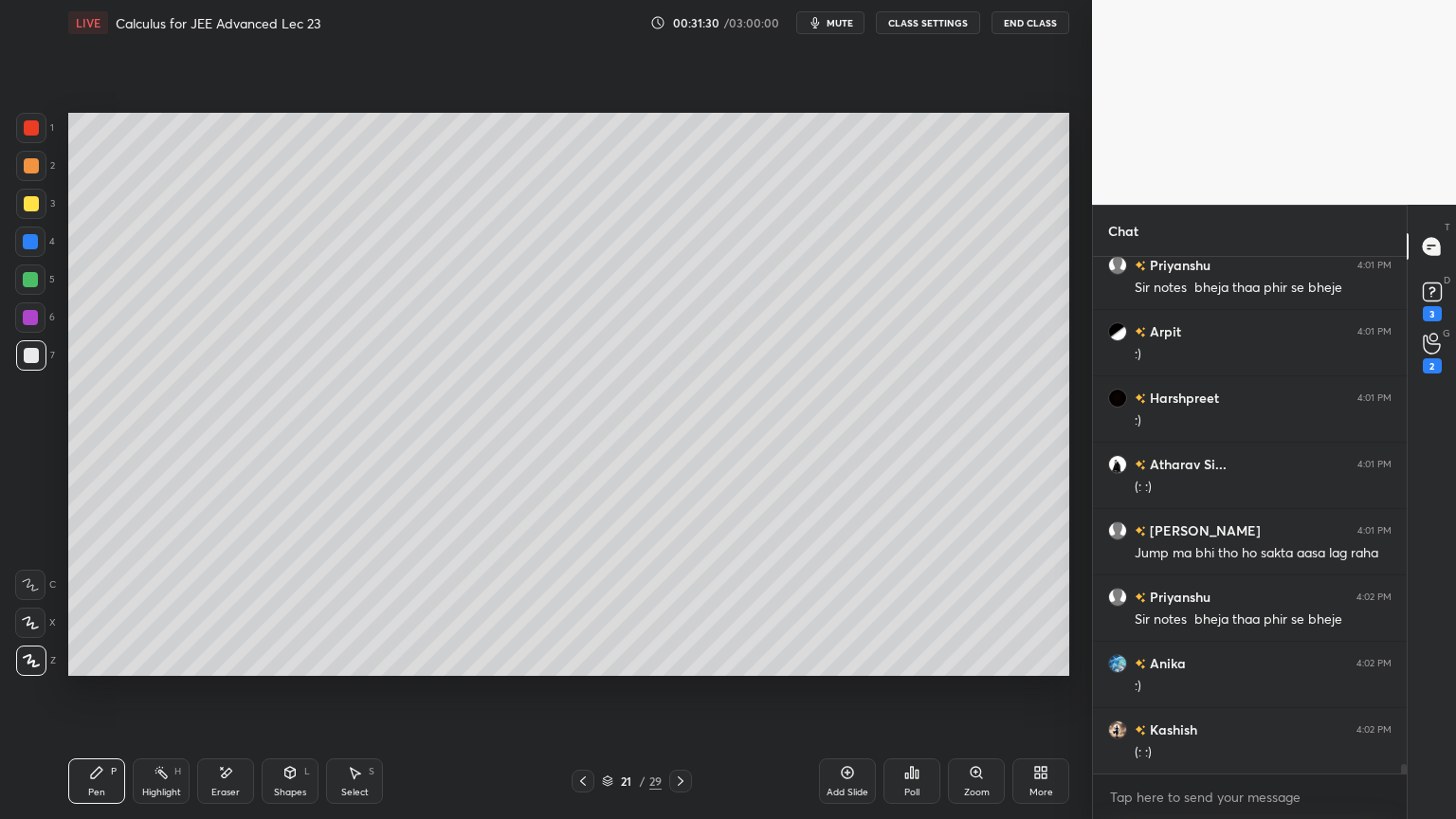 scroll, scrollTop: 27401, scrollLeft: 0, axis: vertical 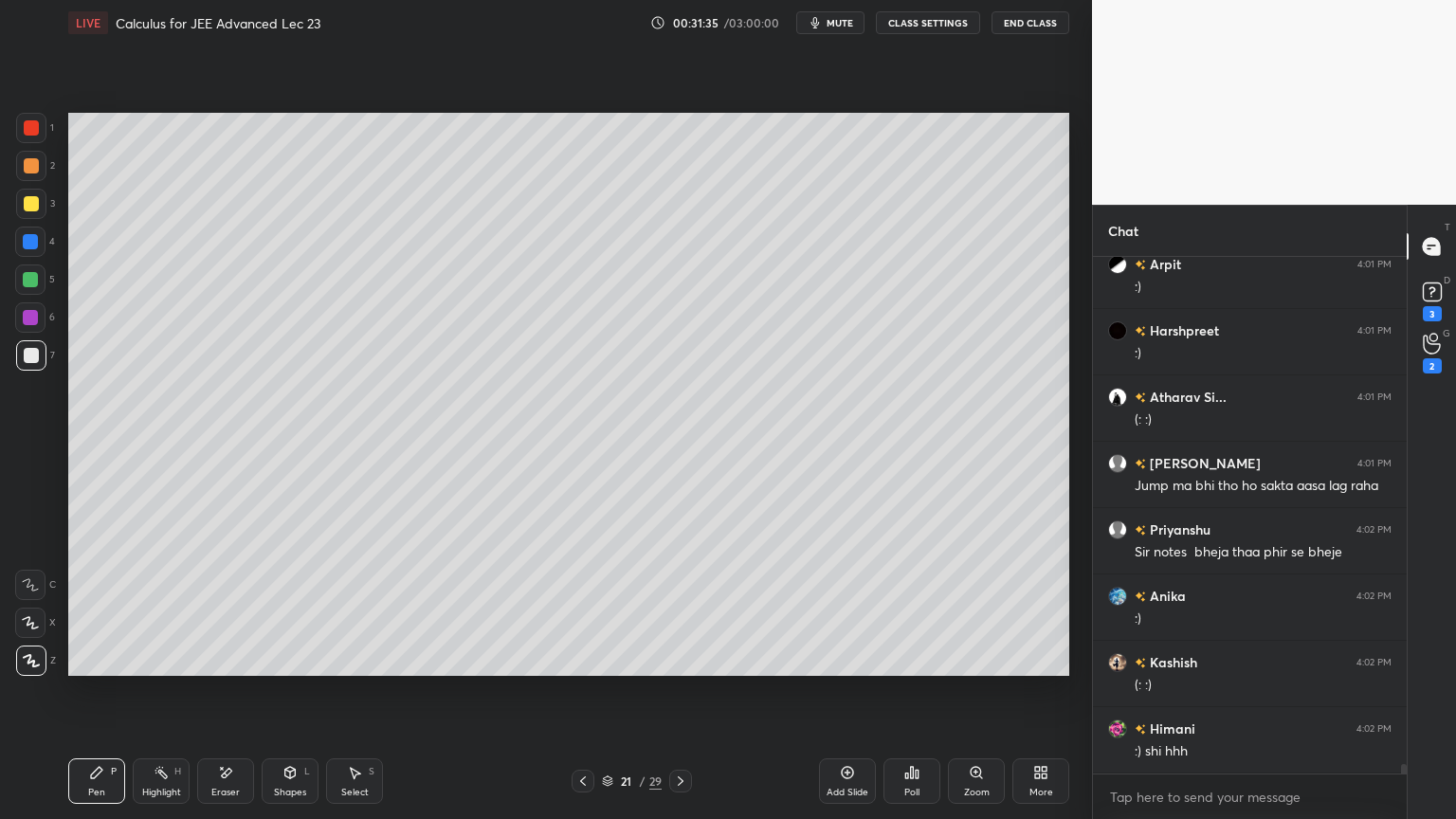 click on "Eraser" at bounding box center (226, 792) 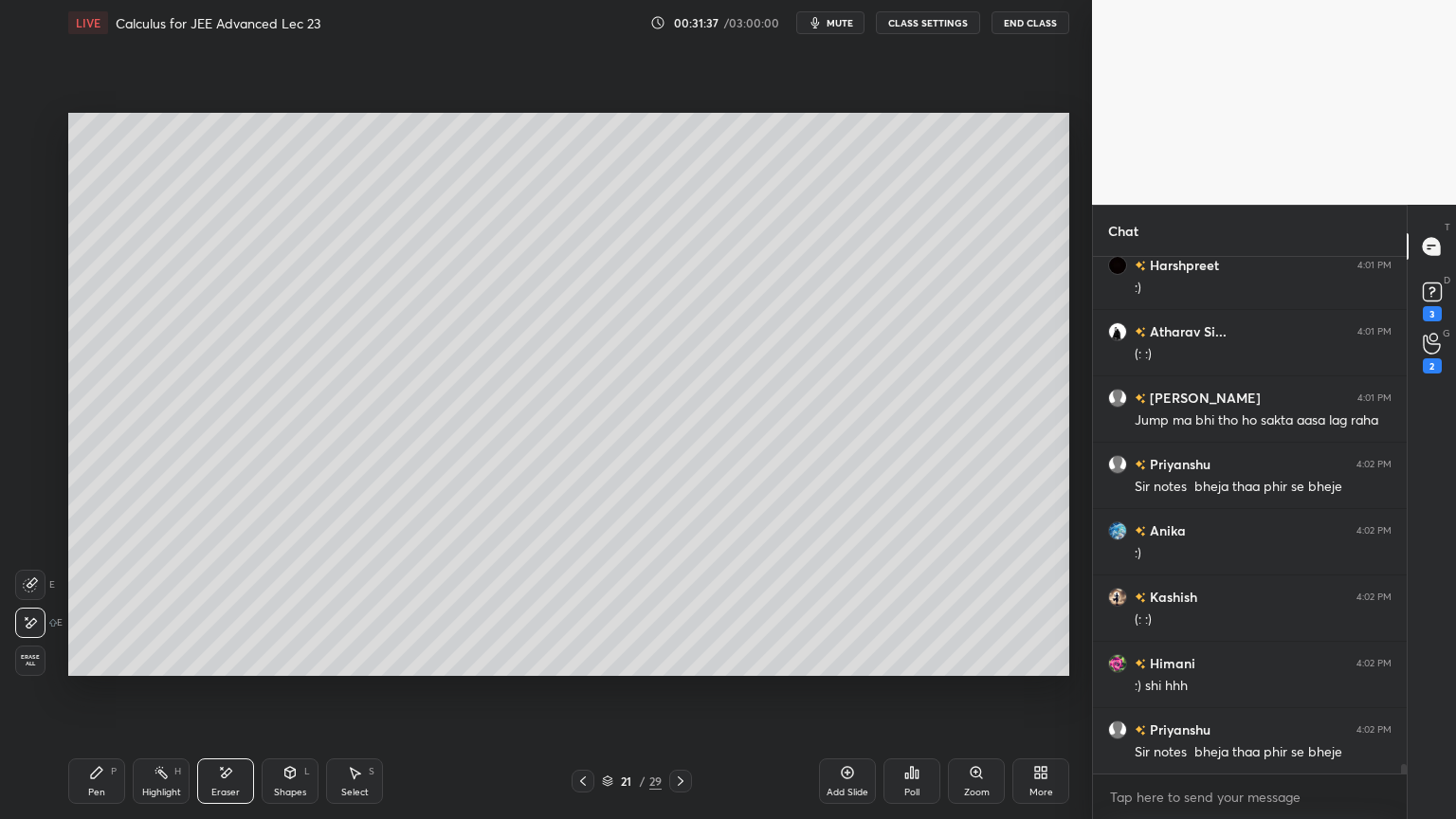 scroll, scrollTop: 27534, scrollLeft: 0, axis: vertical 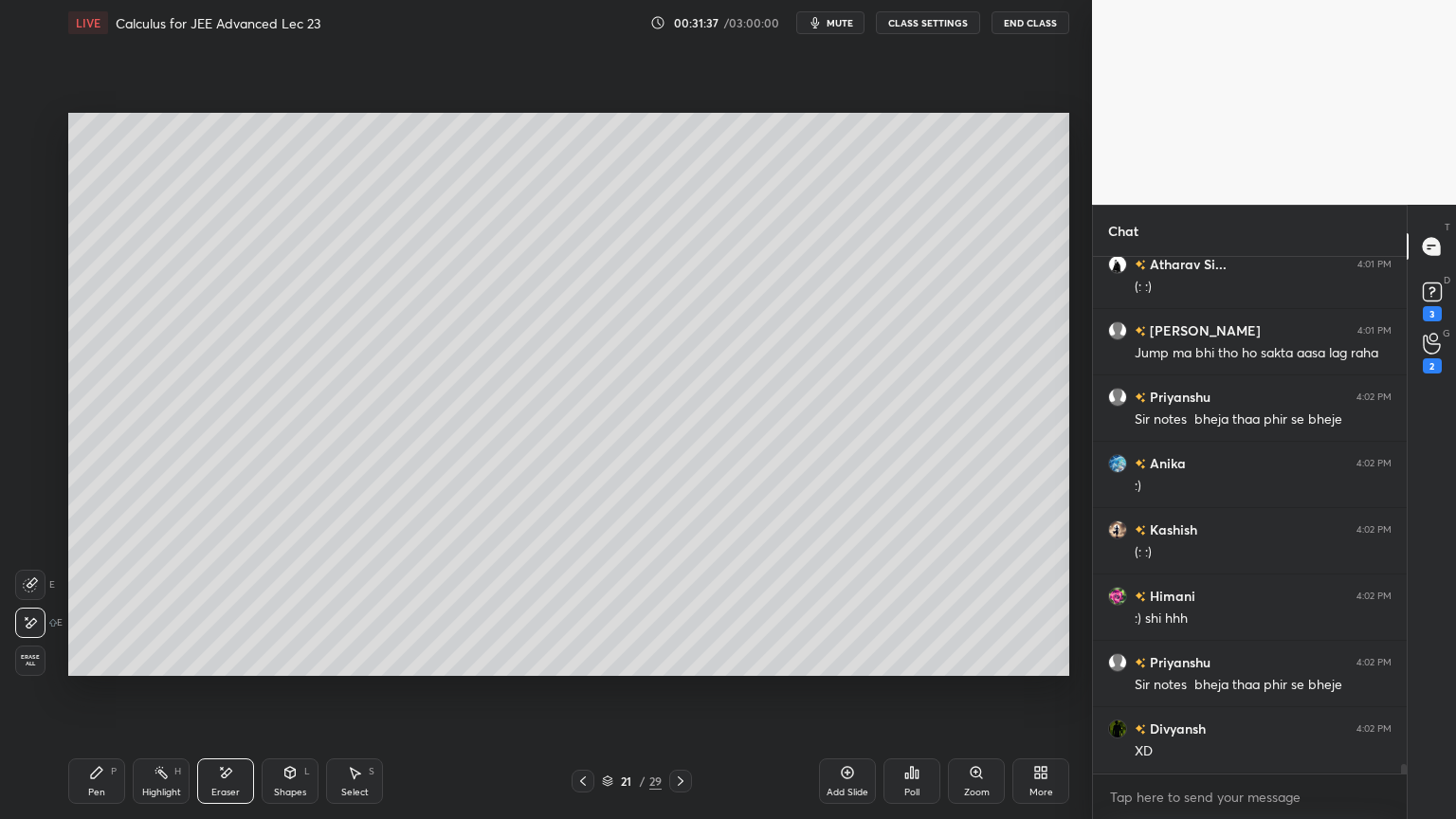 click on "Pen P" at bounding box center (97, 781) 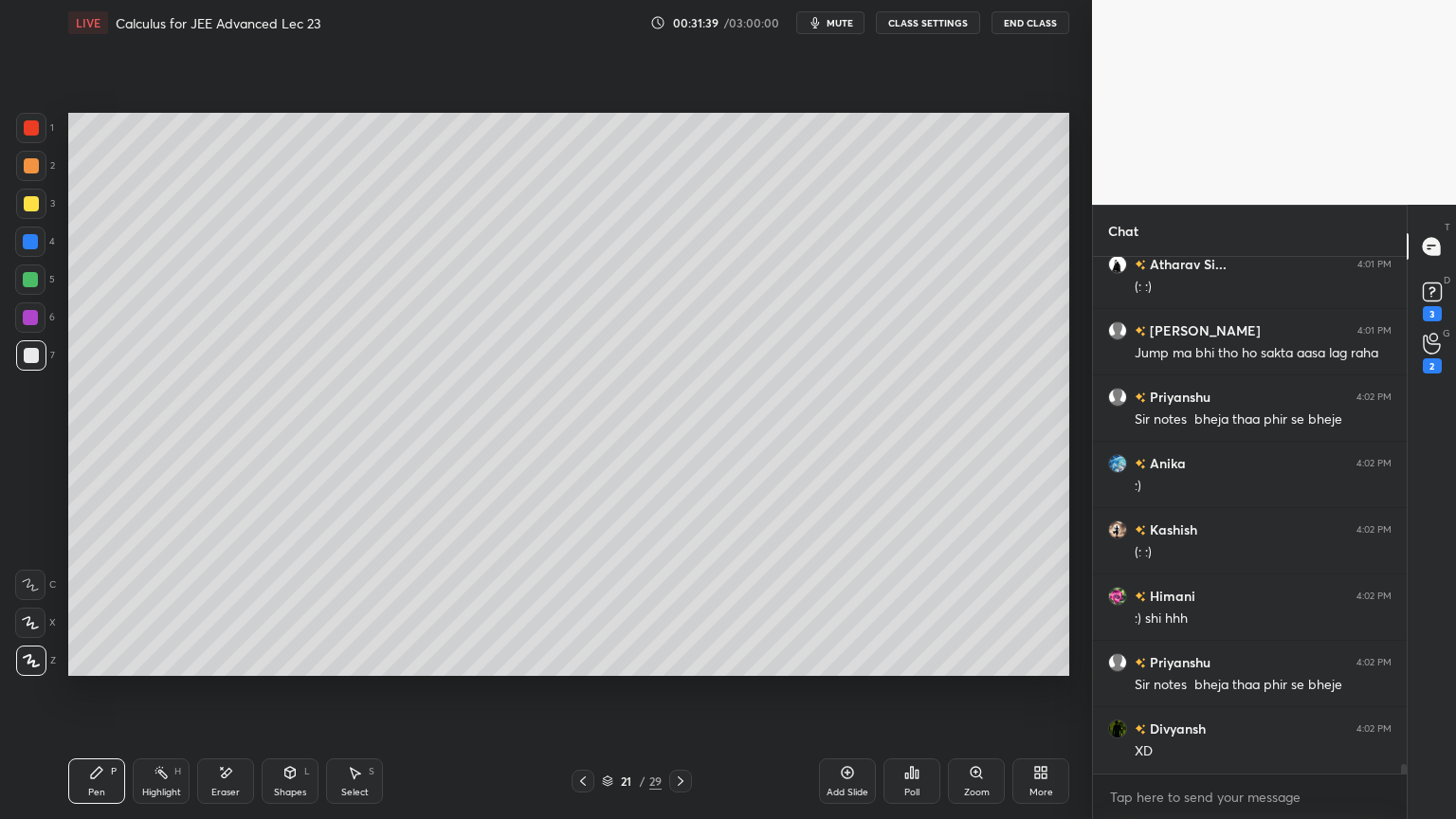 scroll, scrollTop: 27600, scrollLeft: 0, axis: vertical 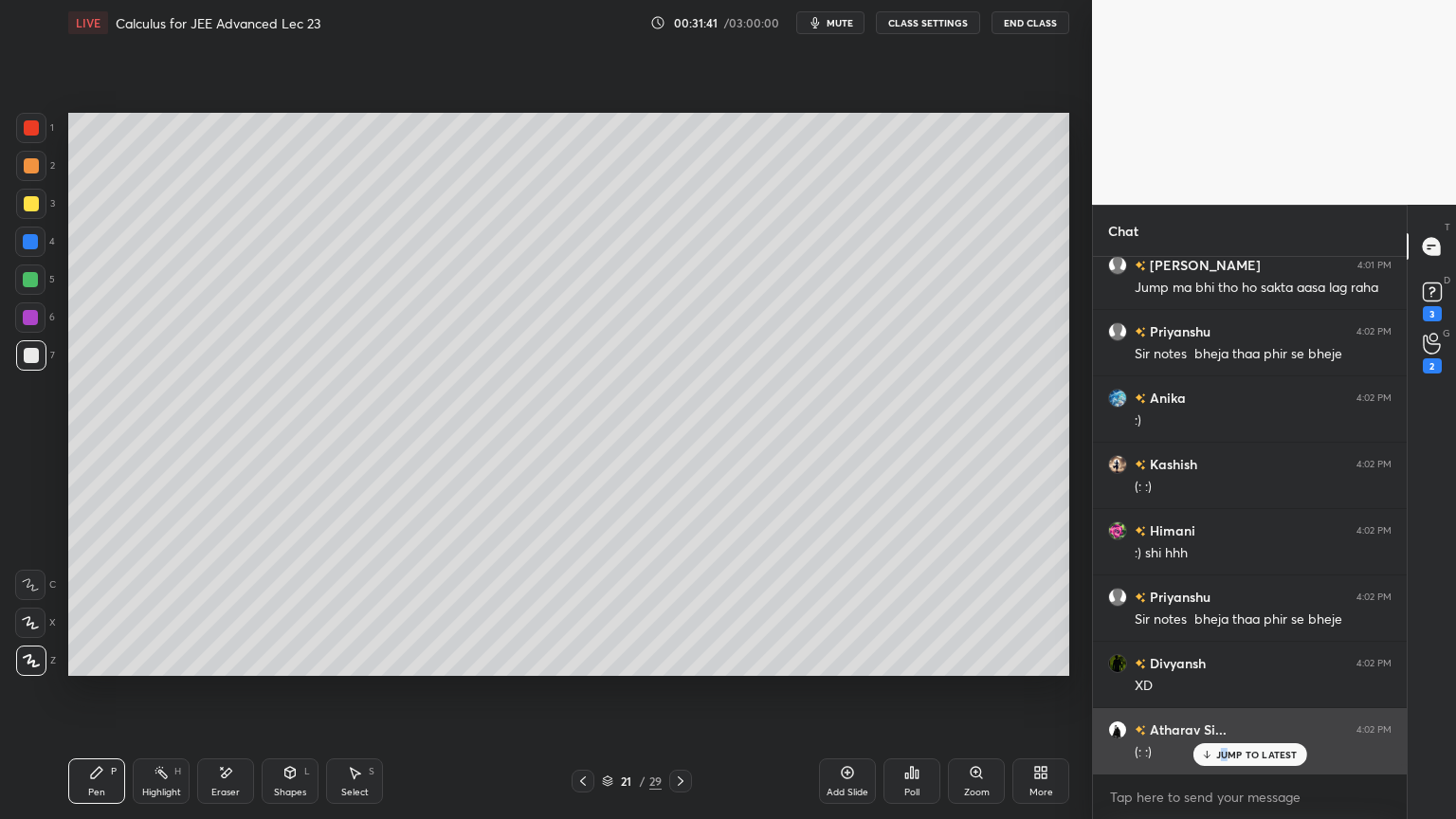 click on "JUMP TO LATEST" at bounding box center [1257, 755] 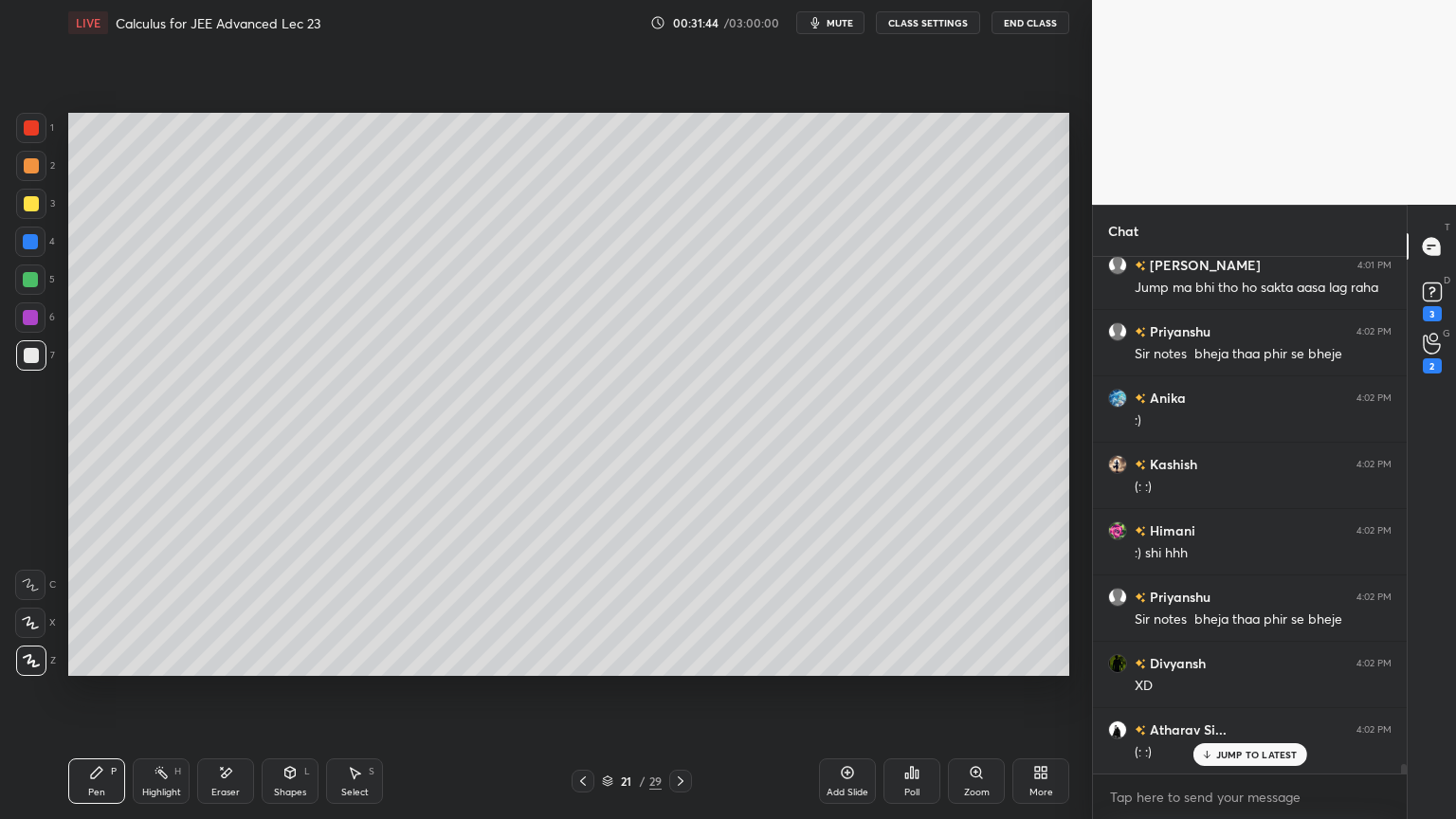 scroll, scrollTop: 27683, scrollLeft: 0, axis: vertical 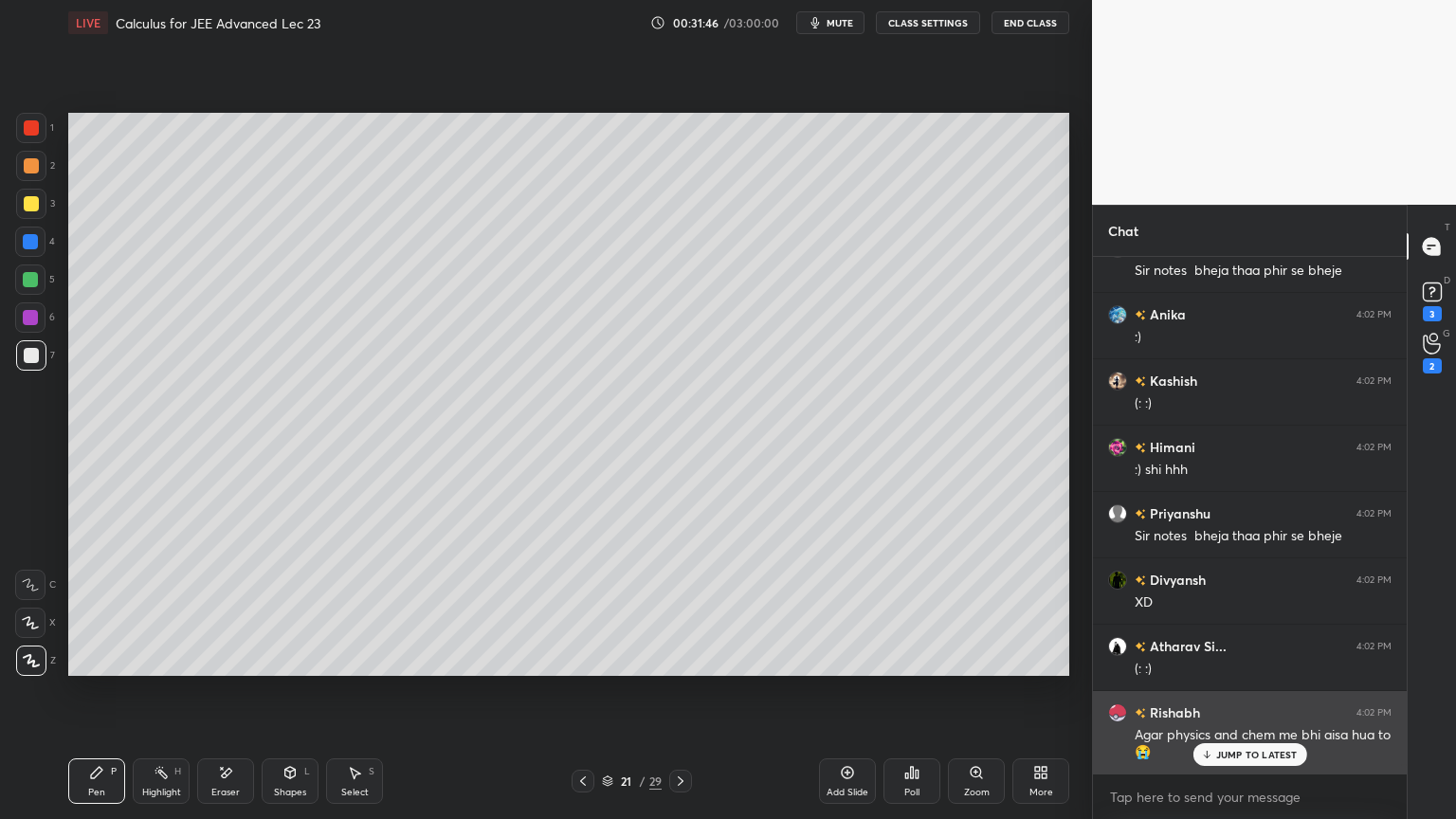 click on "JUMP TO LATEST" at bounding box center [1257, 755] 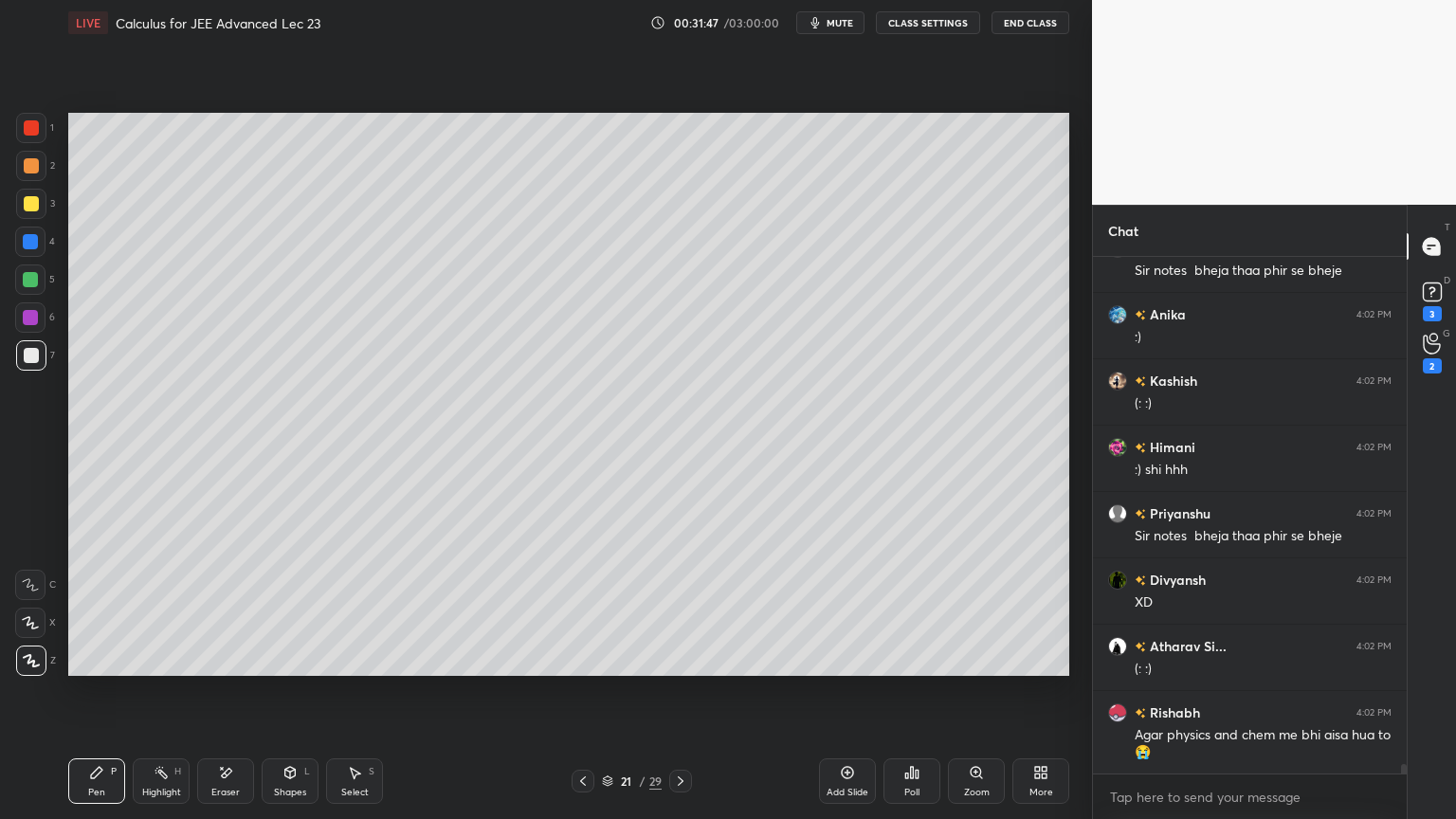 scroll, scrollTop: 27750, scrollLeft: 0, axis: vertical 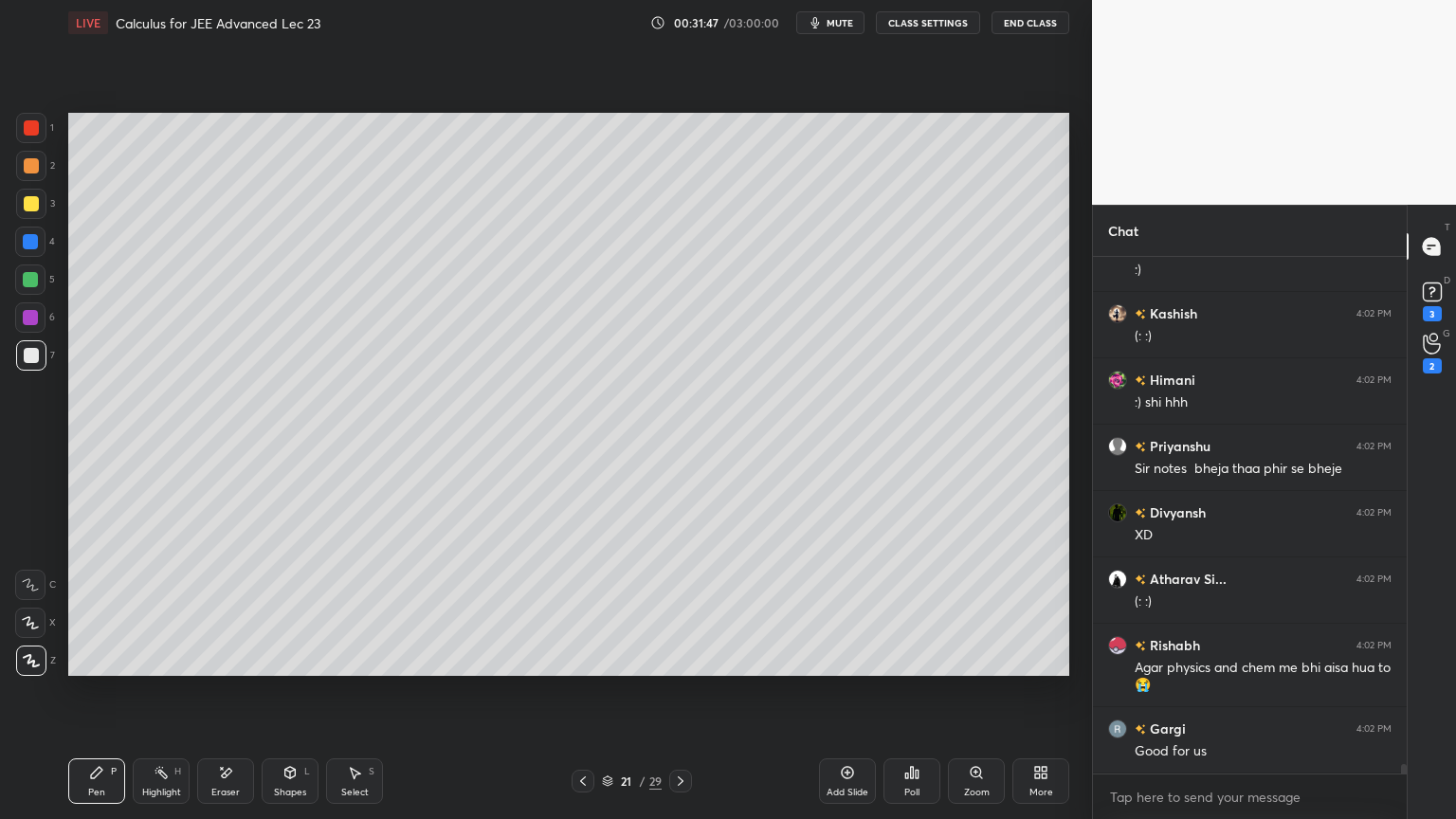 drag, startPoint x: 365, startPoint y: 783, endPoint x: 398, endPoint y: 770, distance: 35.468296 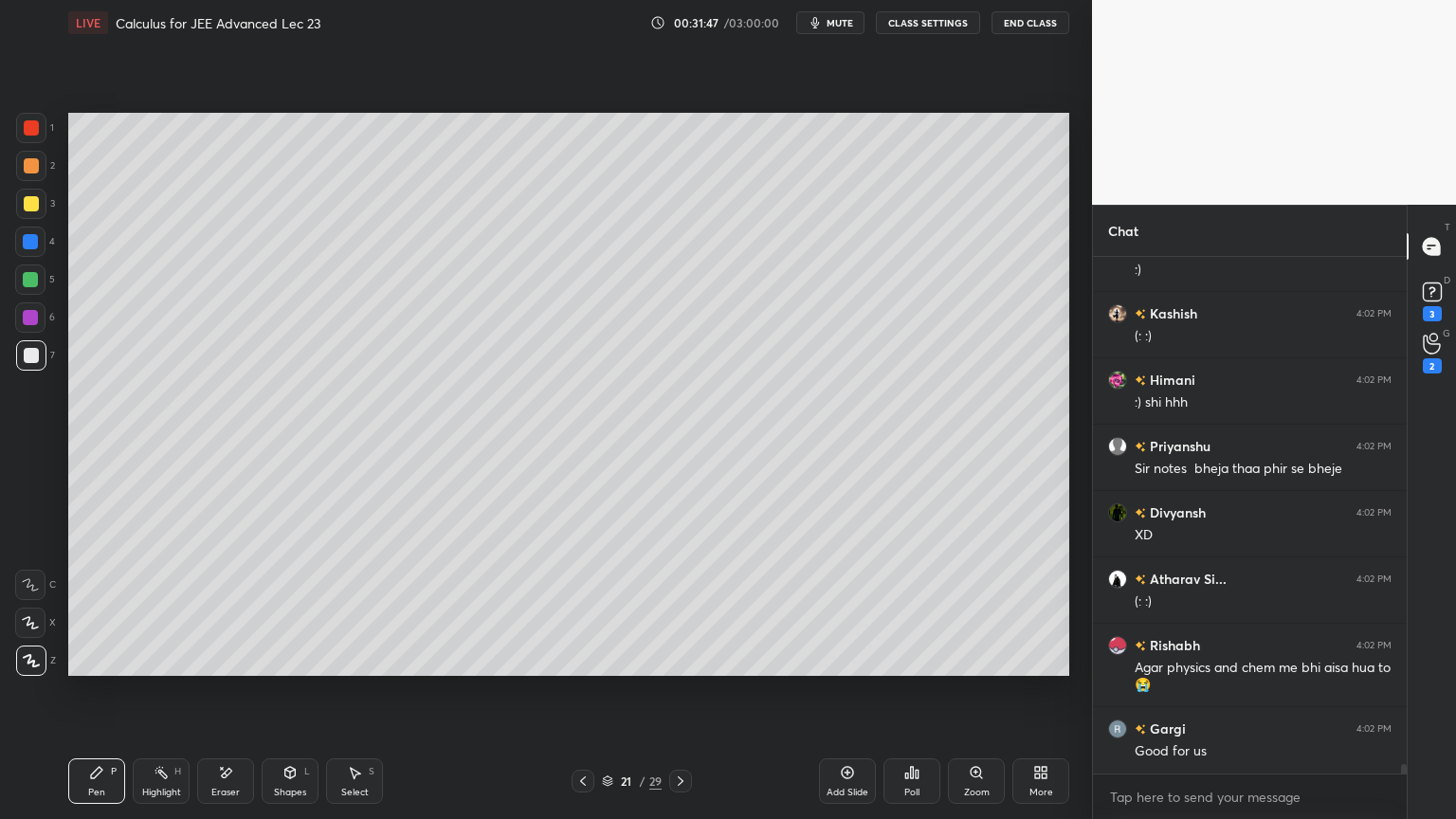 click on "Select S" at bounding box center [355, 781] 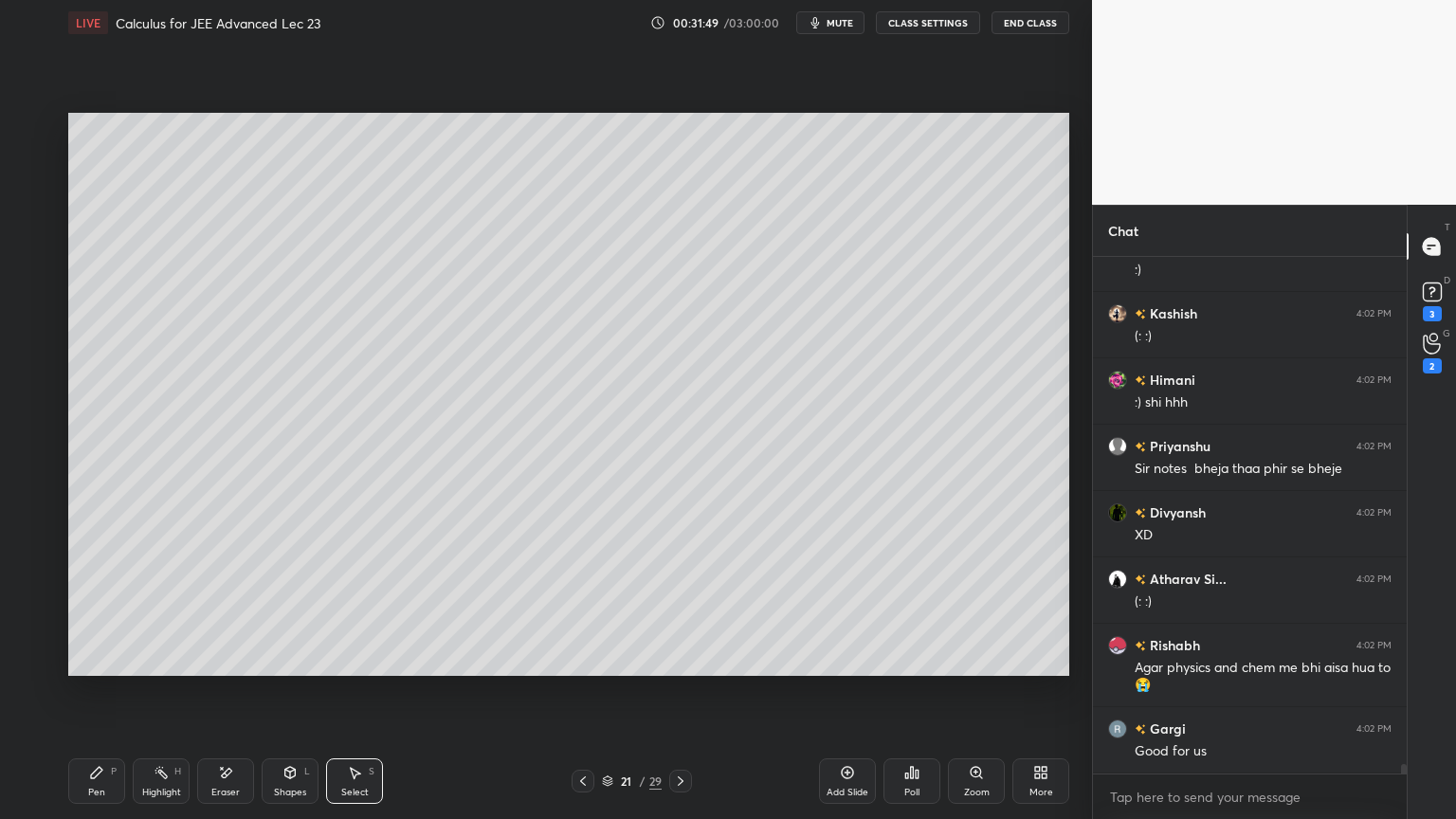 scroll, scrollTop: 27816, scrollLeft: 0, axis: vertical 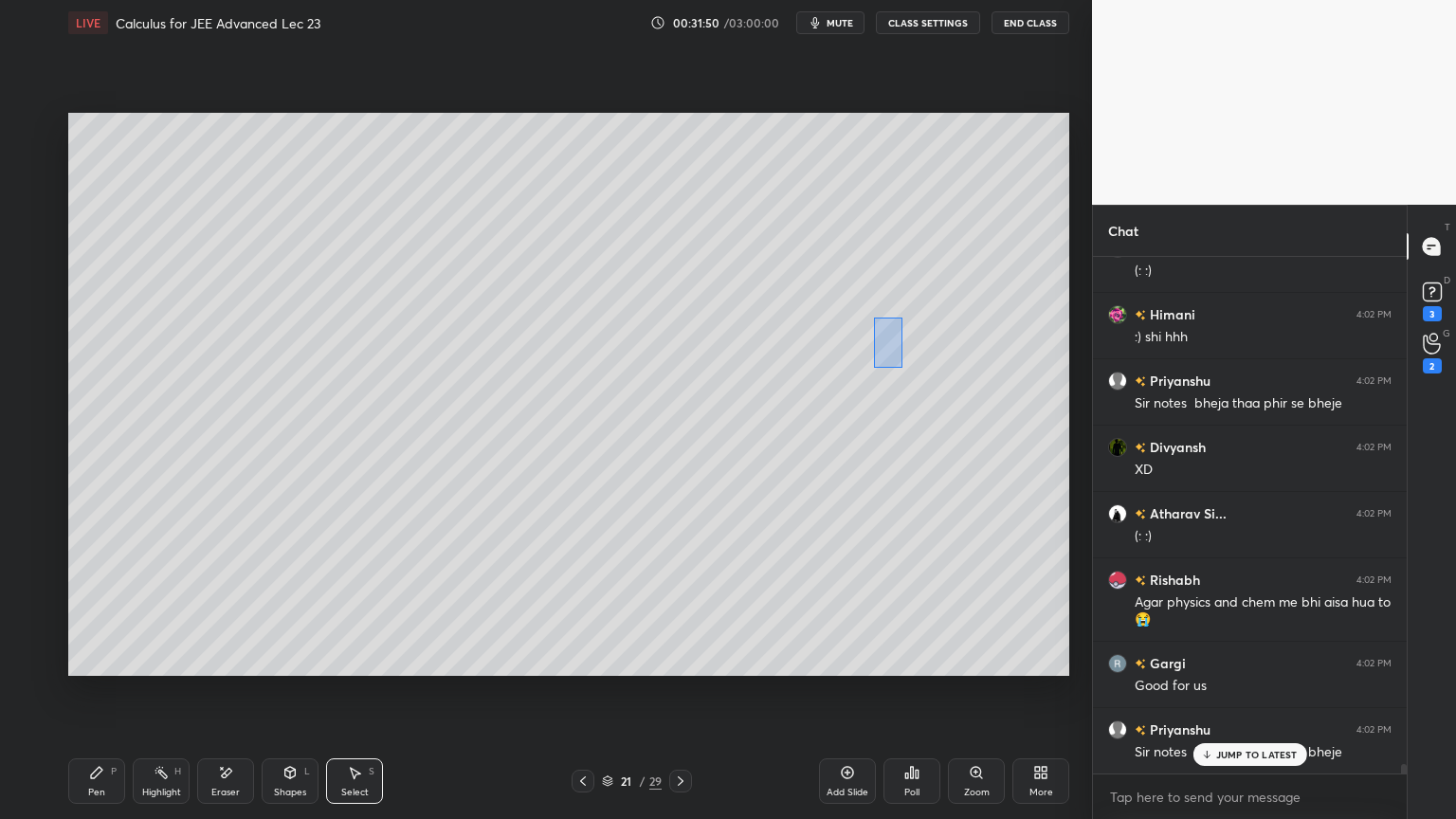 drag, startPoint x: 874, startPoint y: 317, endPoint x: 944, endPoint y: 350, distance: 77.38863 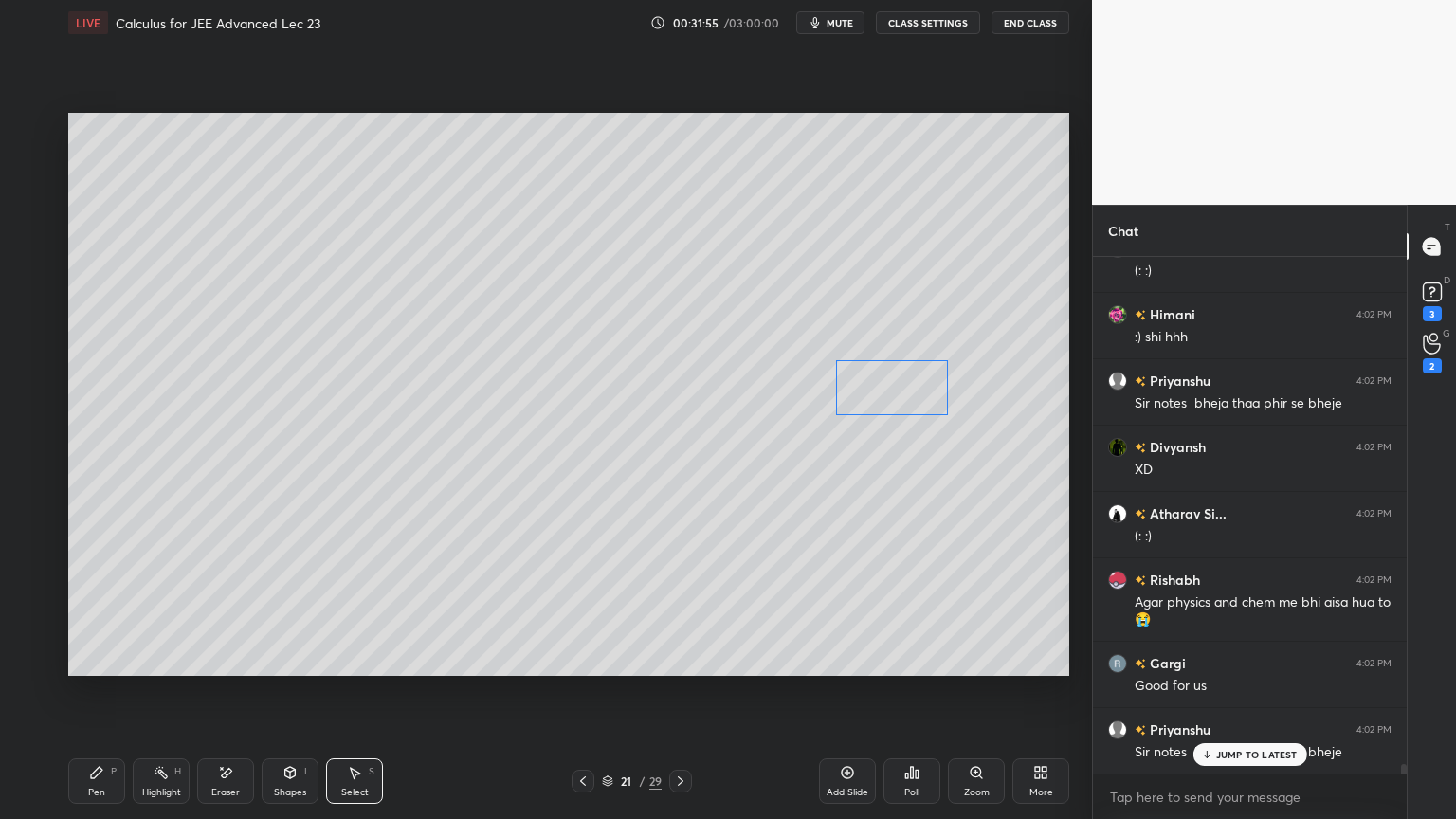 drag, startPoint x: 902, startPoint y: 333, endPoint x: 919, endPoint y: 424, distance: 92.57429 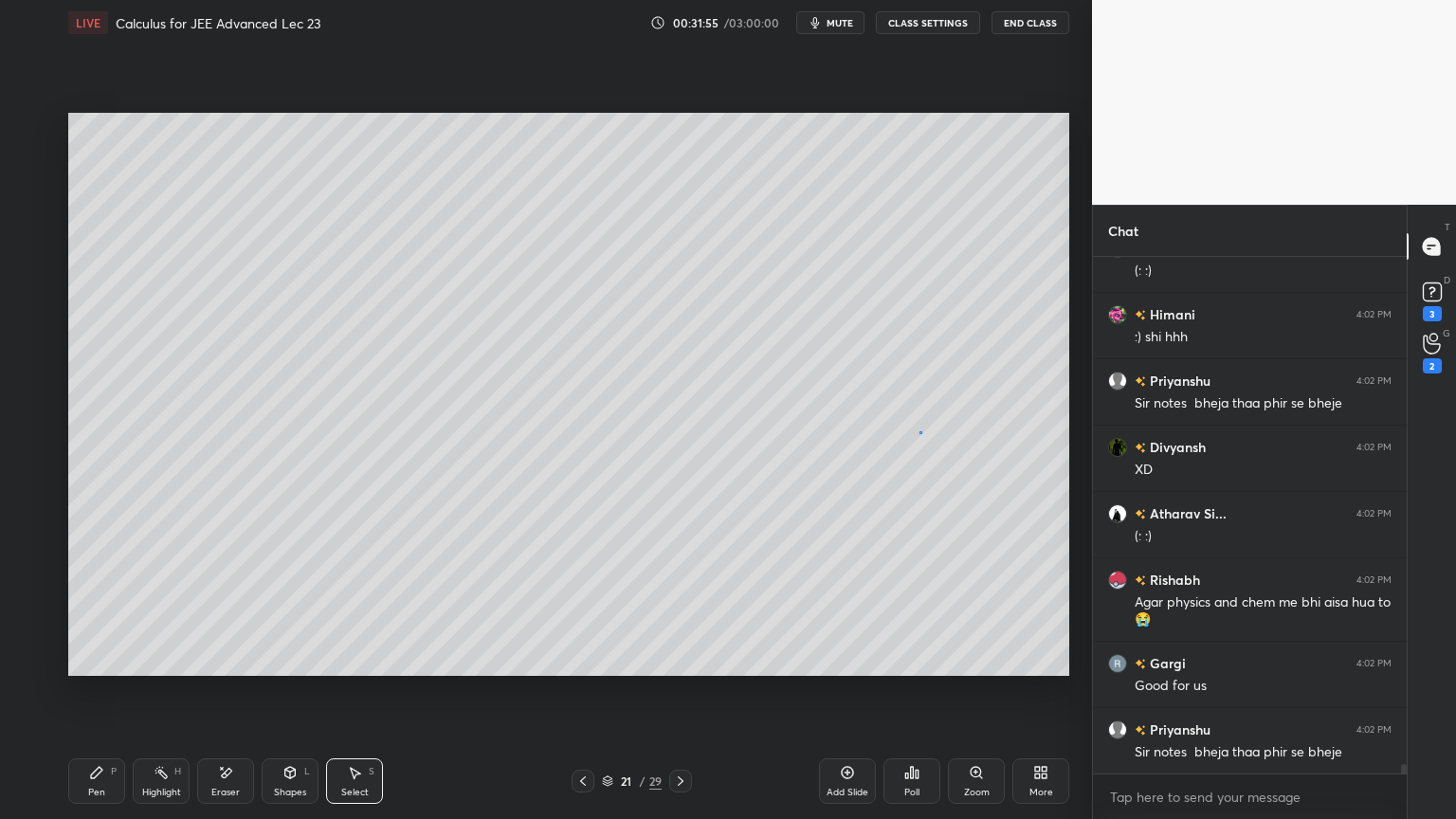 scroll, scrollTop: 27883, scrollLeft: 0, axis: vertical 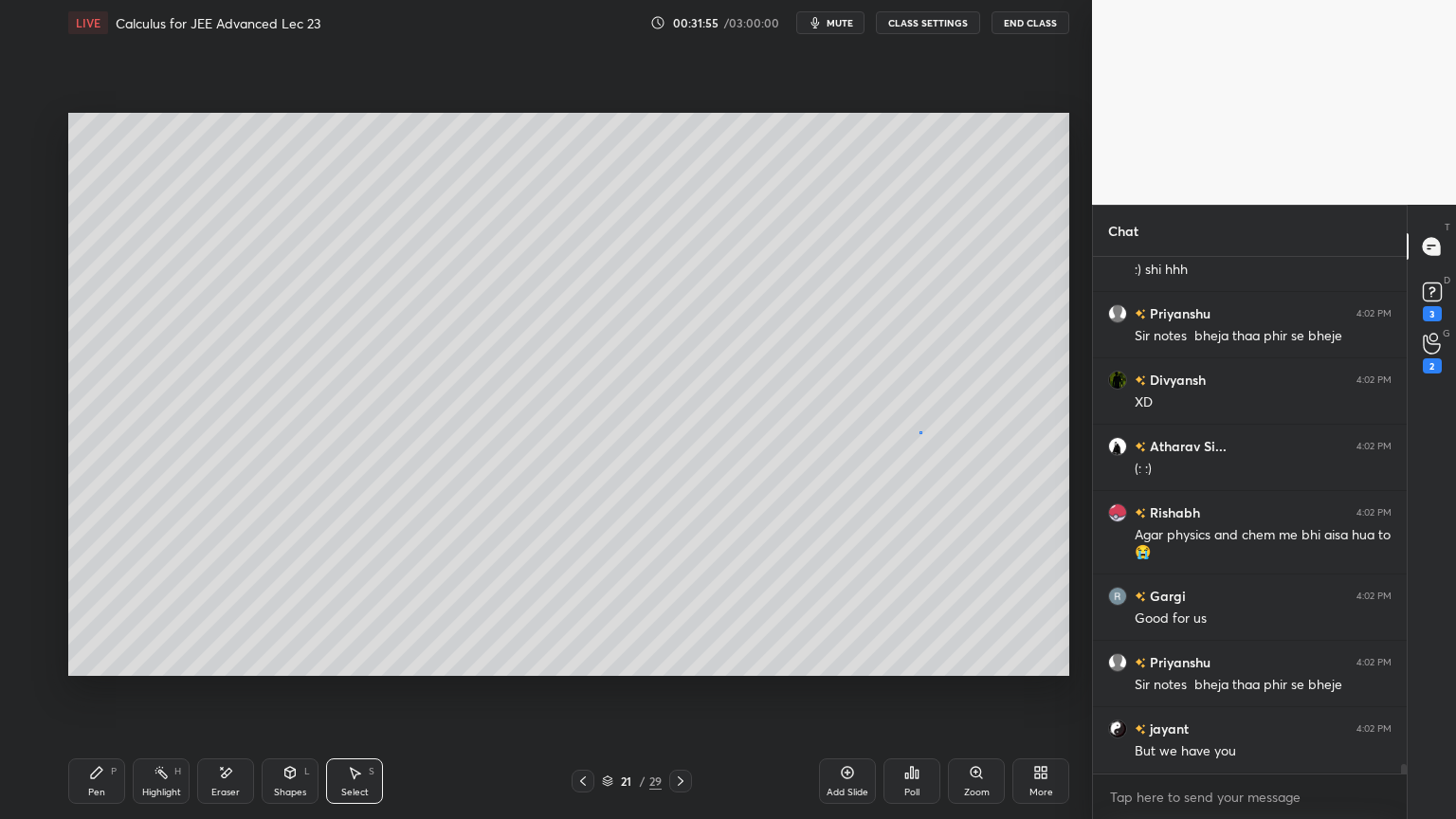 click on "0 ° Undo Copy Duplicate Duplicate to new slide Delete" at bounding box center (569, 394) 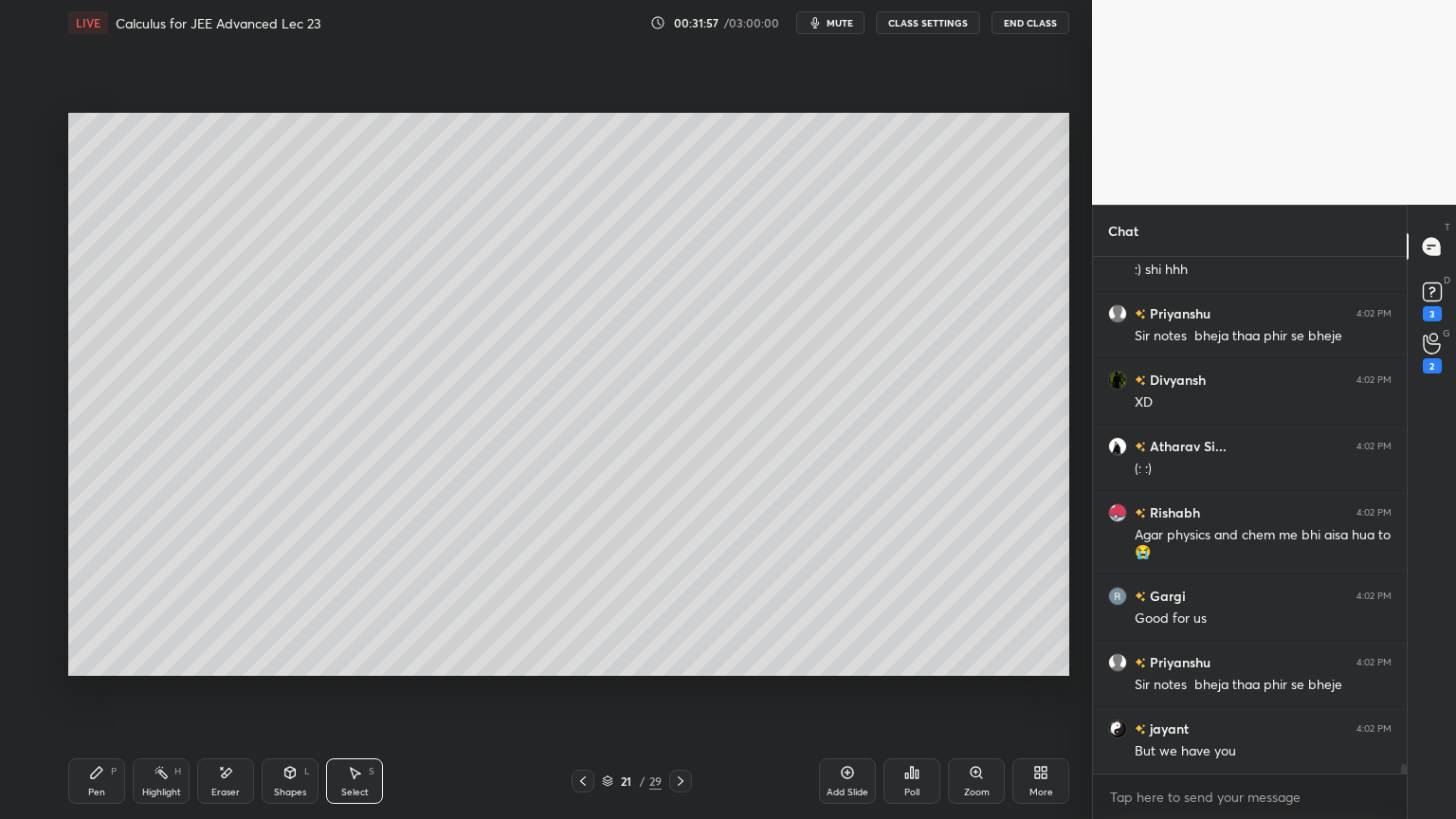 click 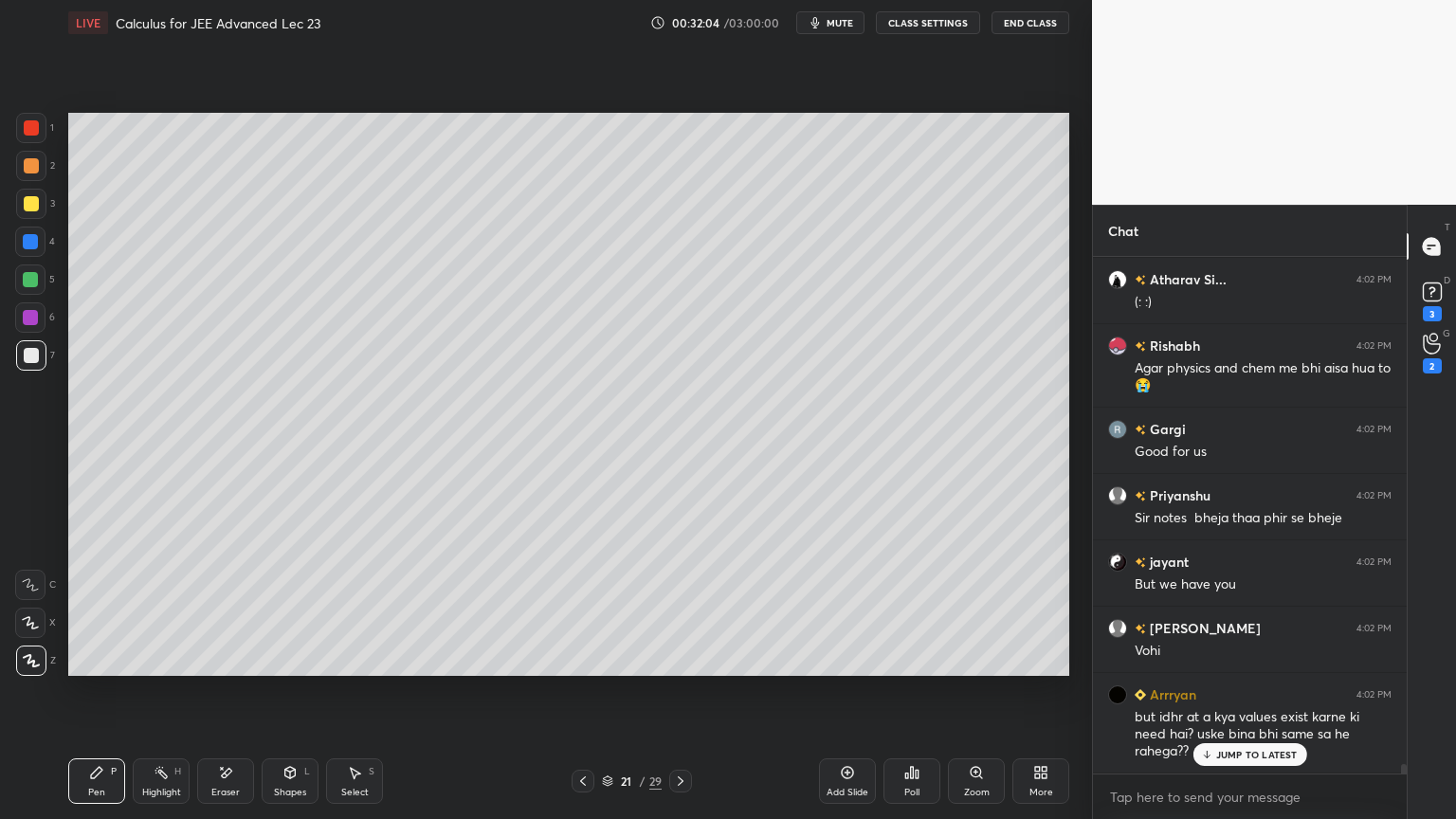 scroll, scrollTop: 28115, scrollLeft: 0, axis: vertical 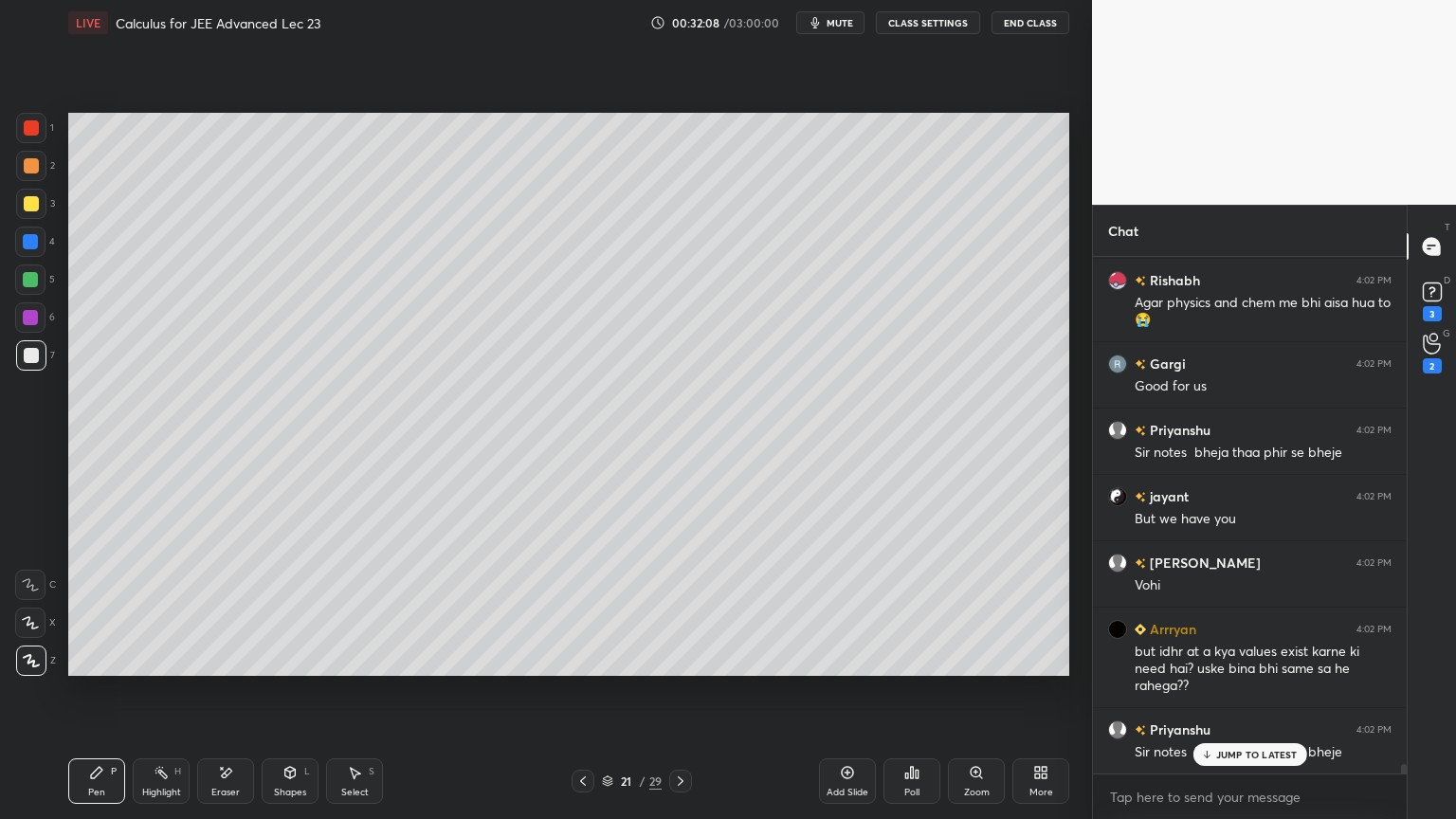 drag, startPoint x: 239, startPoint y: 783, endPoint x: 262, endPoint y: 770, distance: 26.41969 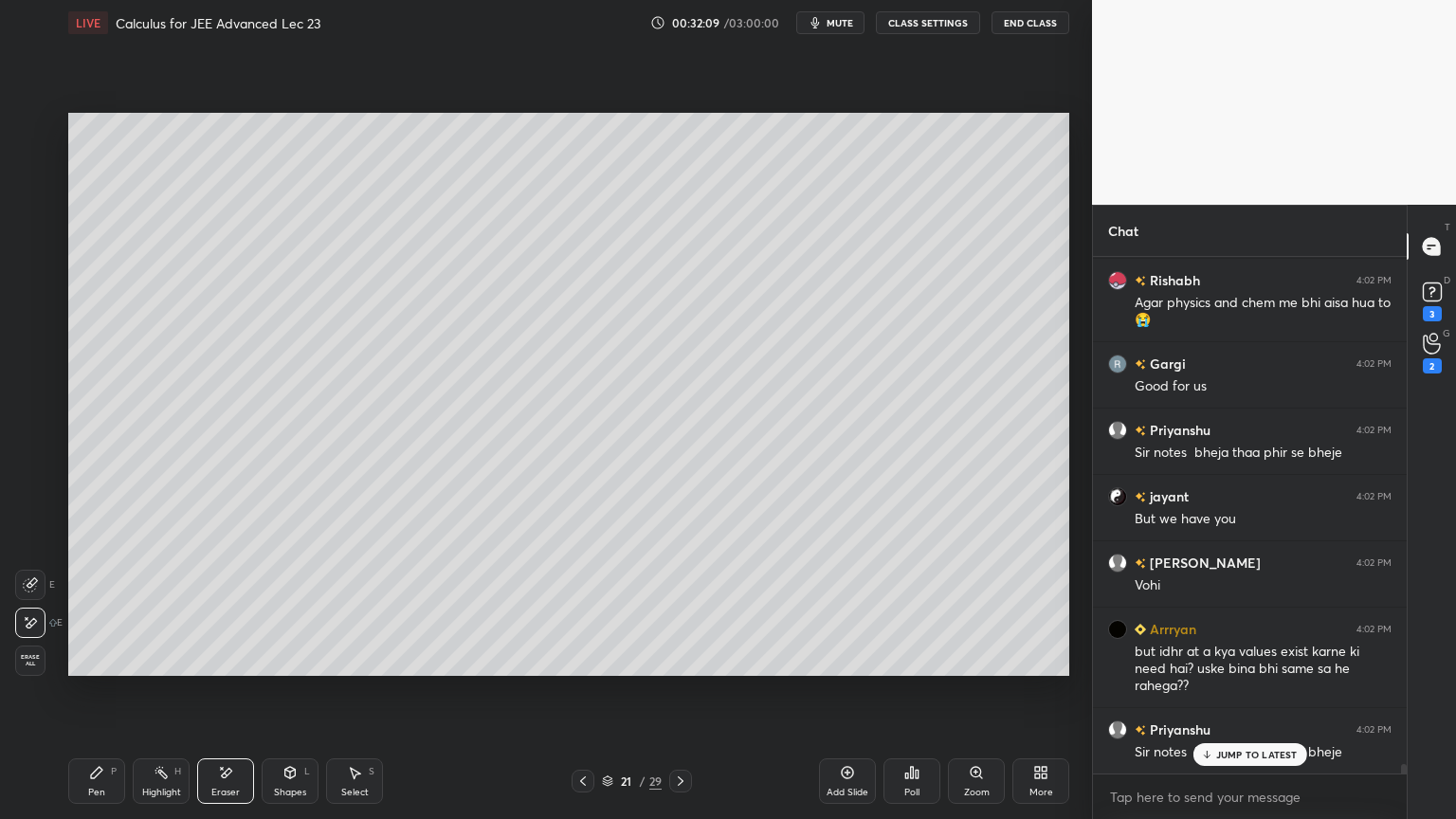 click on "Pen" at bounding box center (97, 792) 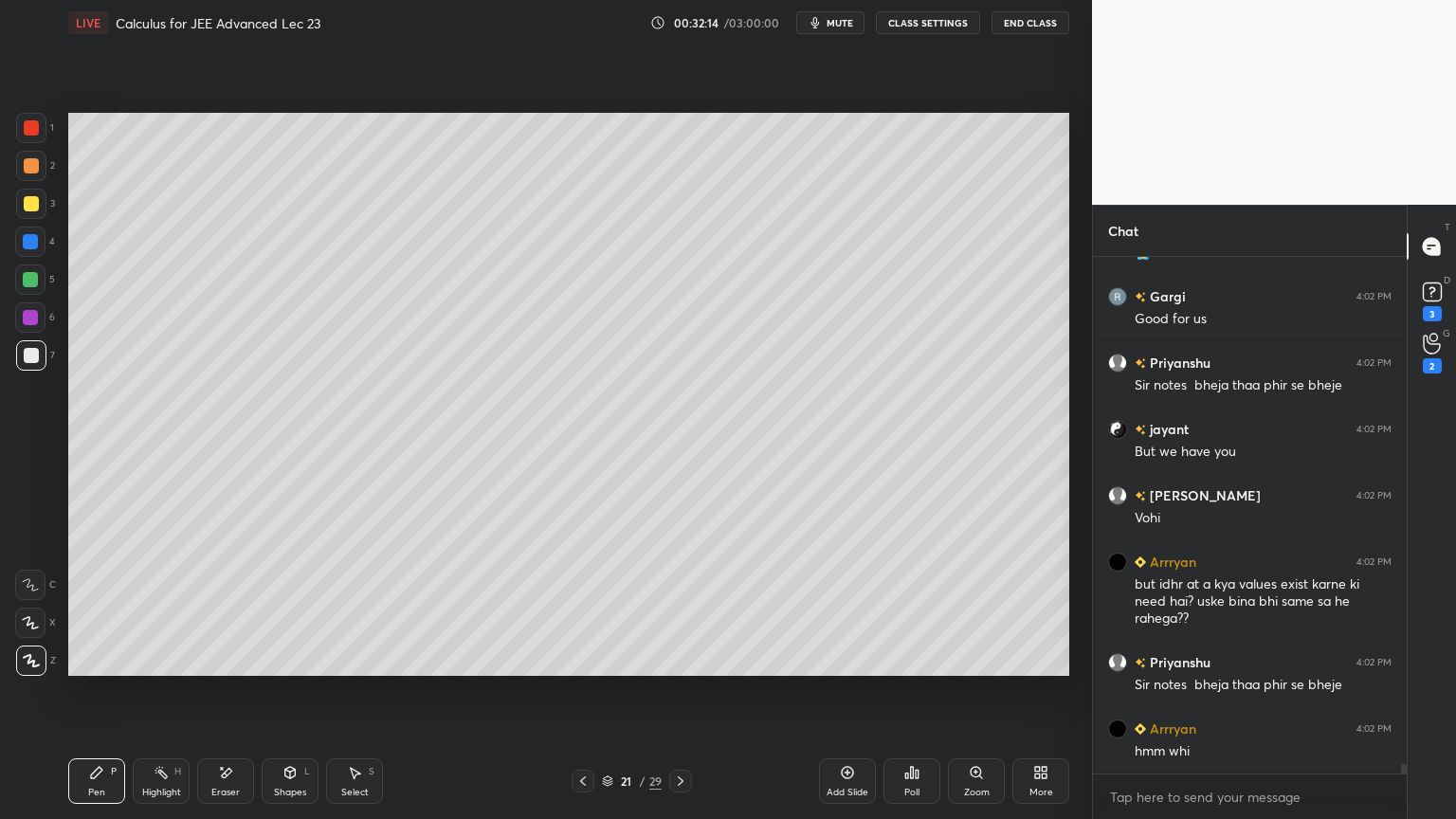 scroll, scrollTop: 28248, scrollLeft: 0, axis: vertical 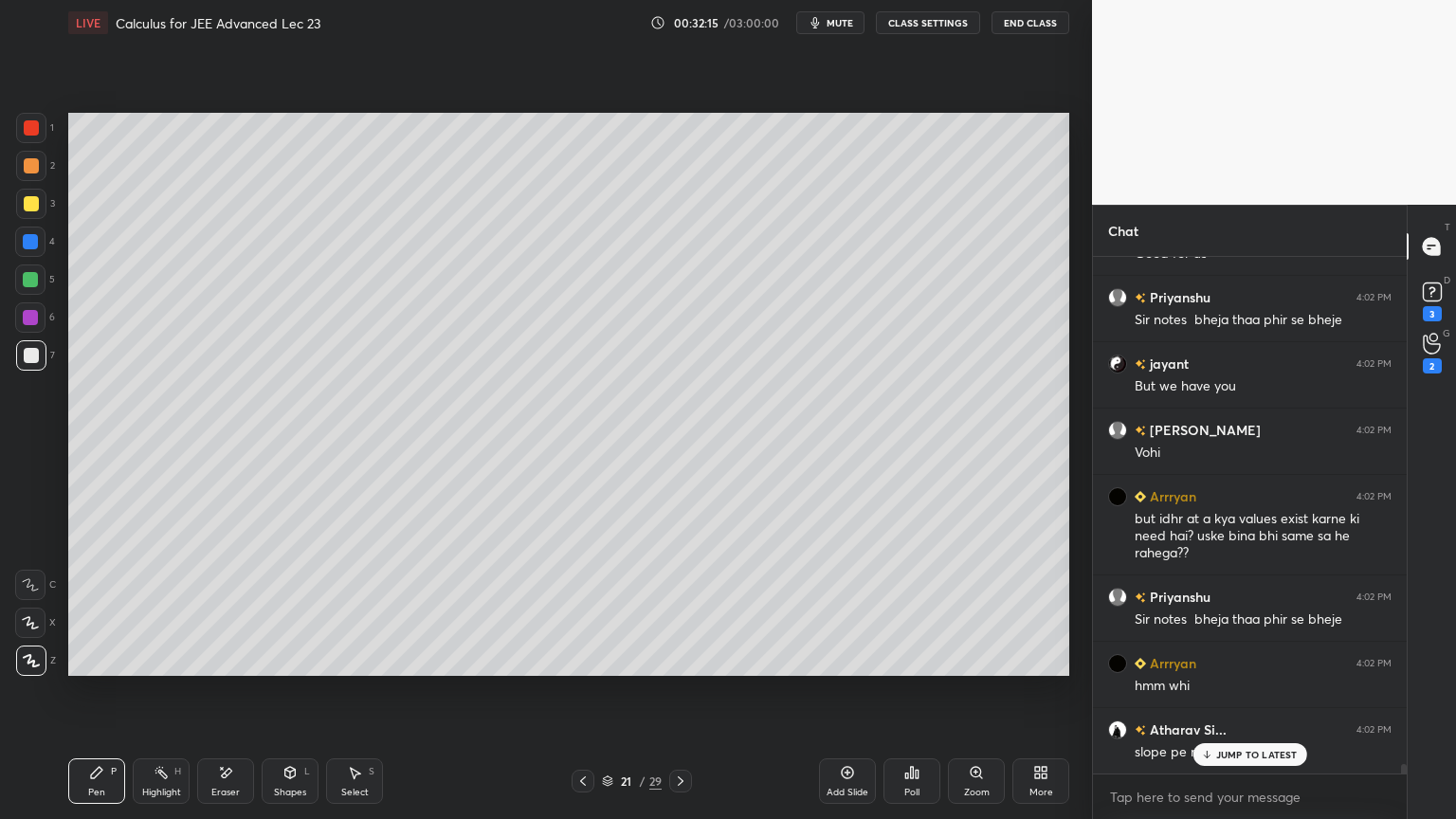 click 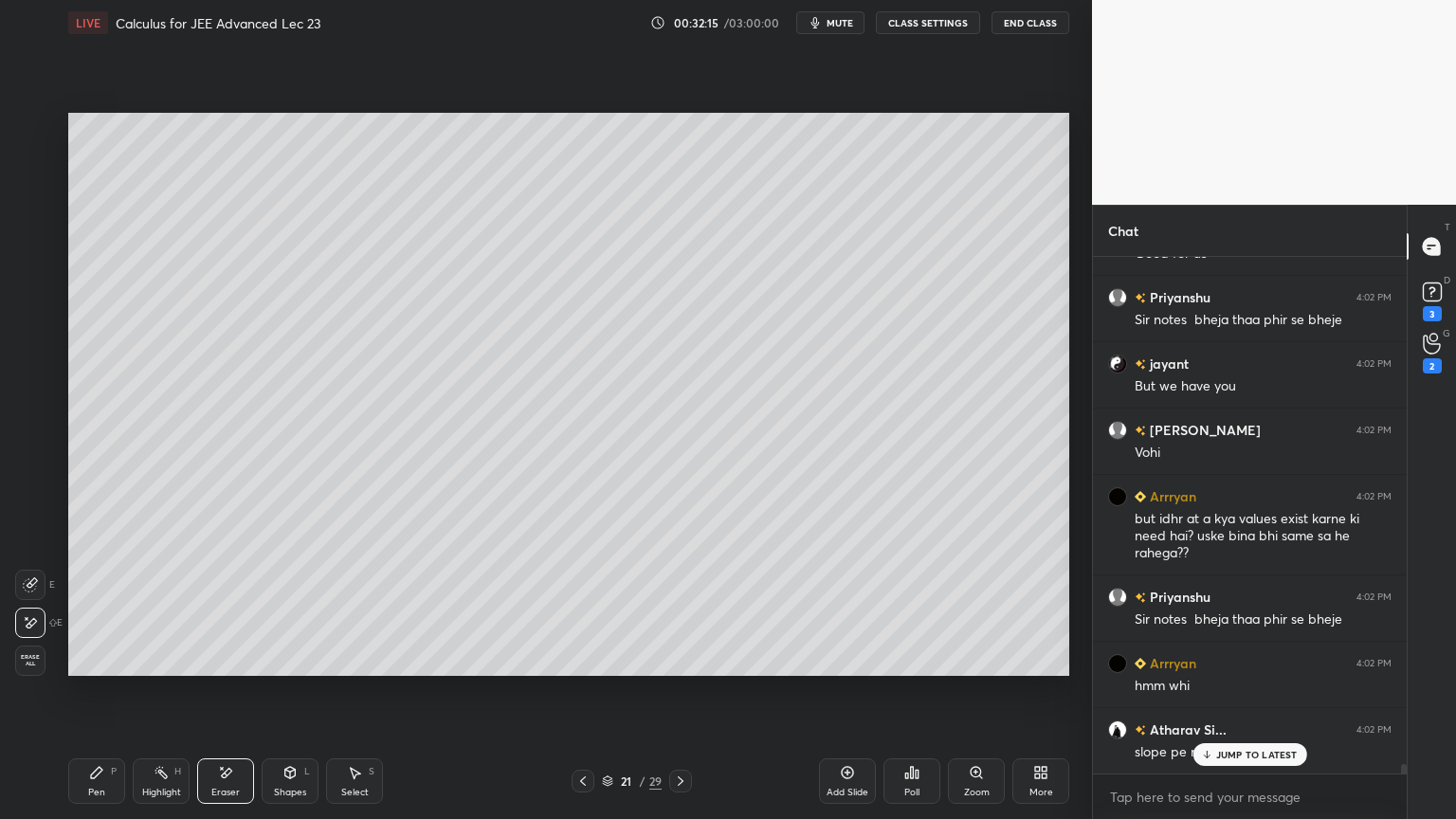 drag, startPoint x: 292, startPoint y: 779, endPoint x: 296, endPoint y: 764, distance: 15.524175 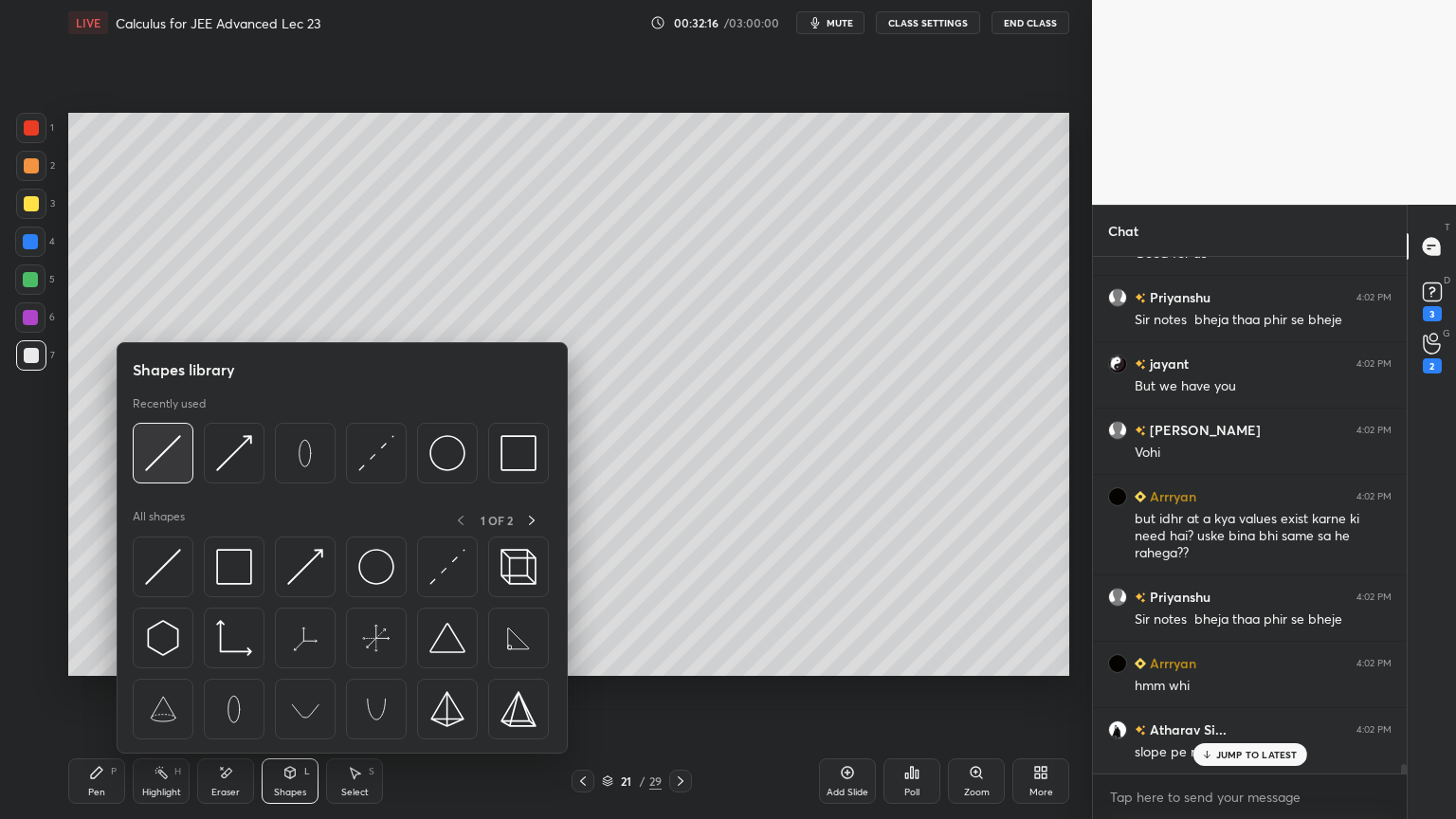 click at bounding box center [163, 453] 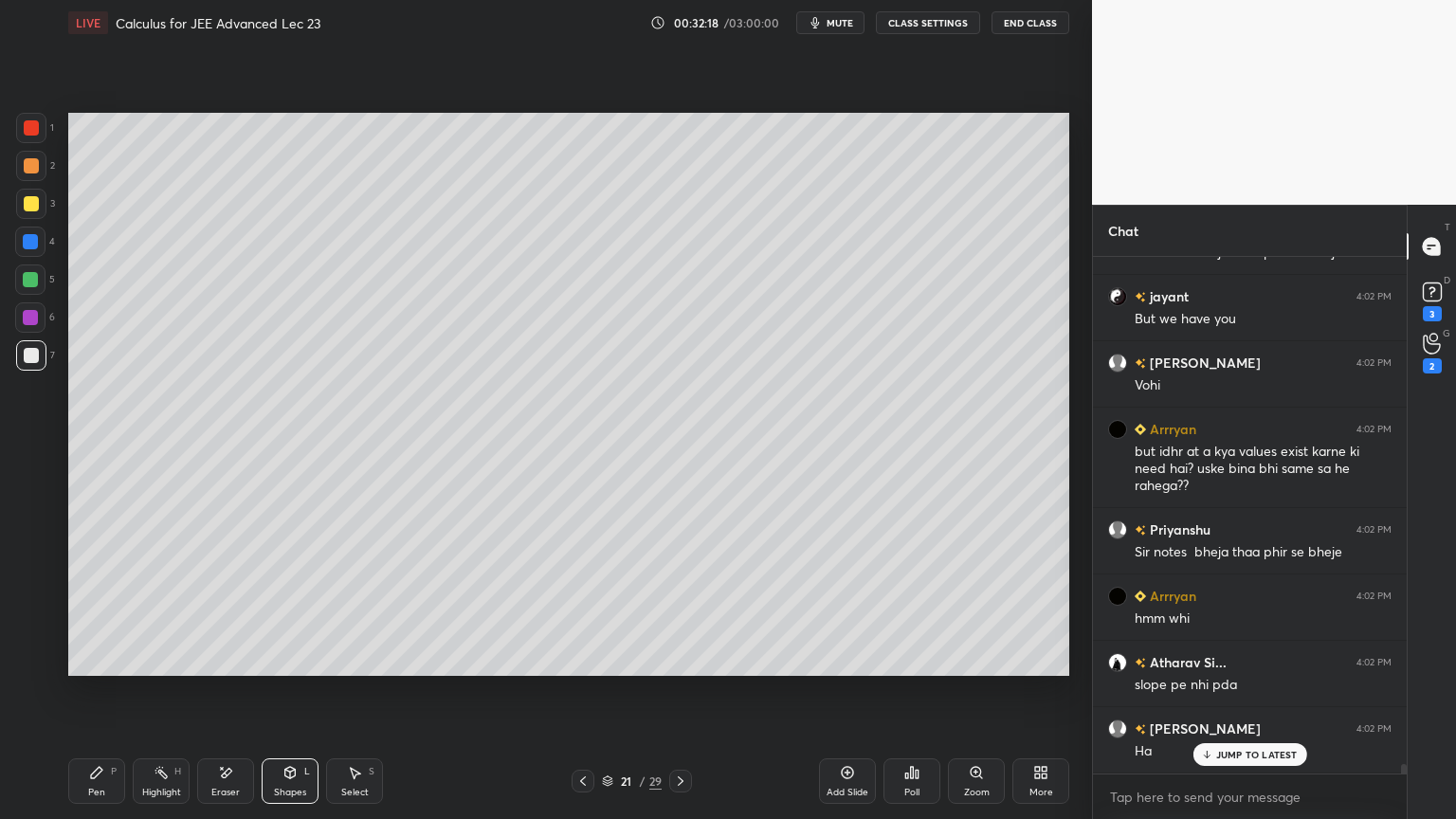 scroll, scrollTop: 28381, scrollLeft: 0, axis: vertical 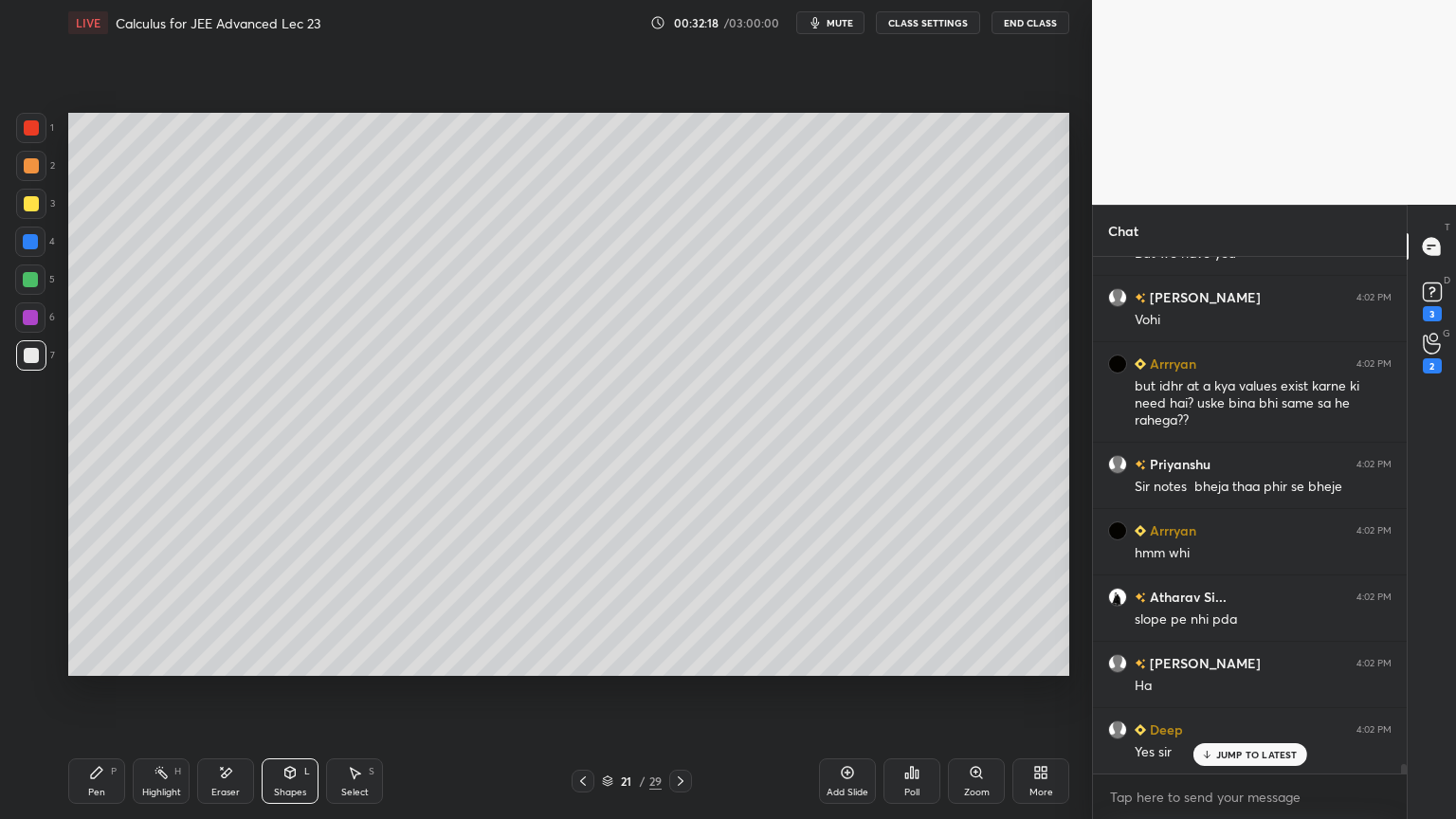 click at bounding box center [31, 128] 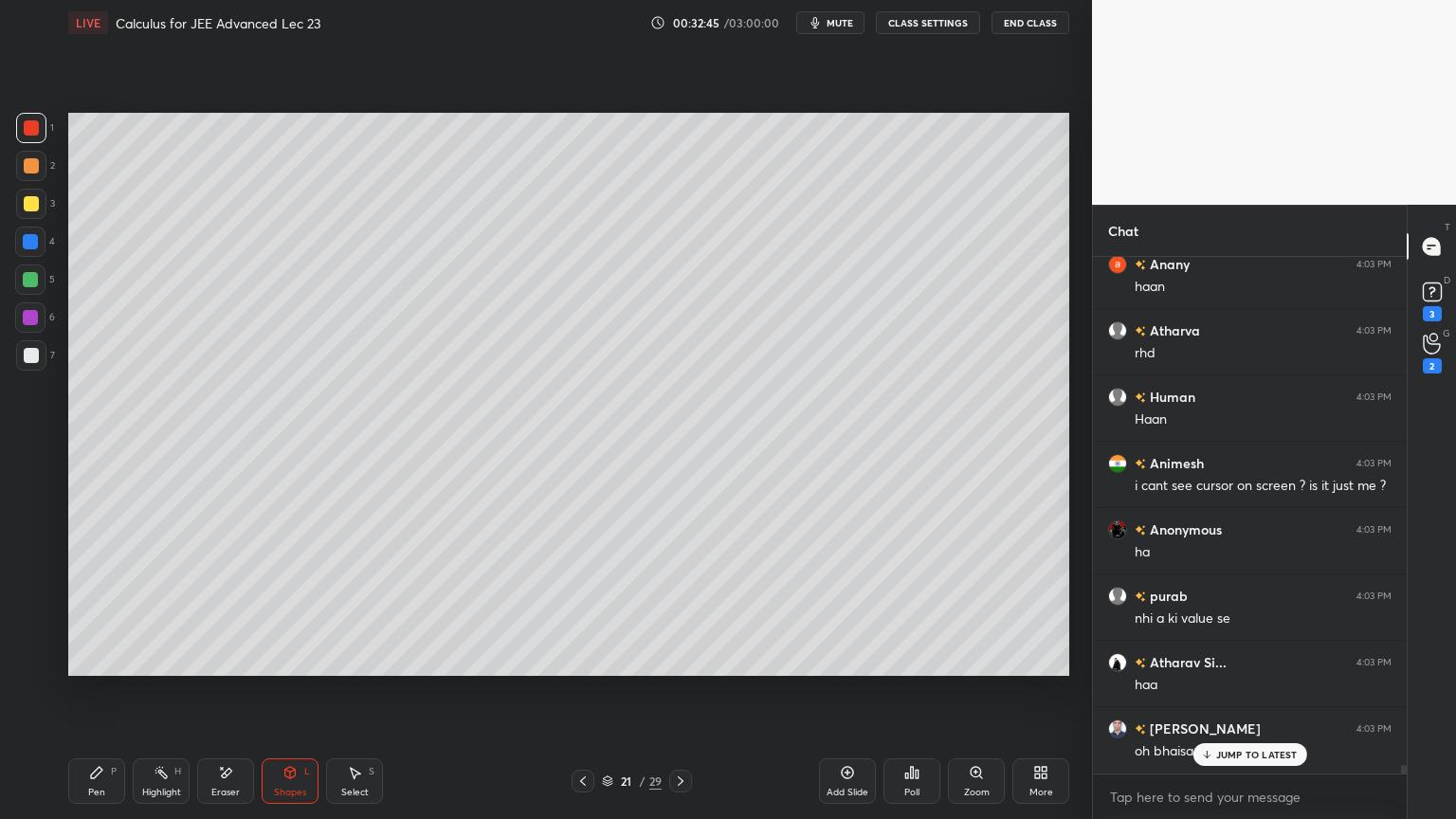 scroll, scrollTop: 29973, scrollLeft: 0, axis: vertical 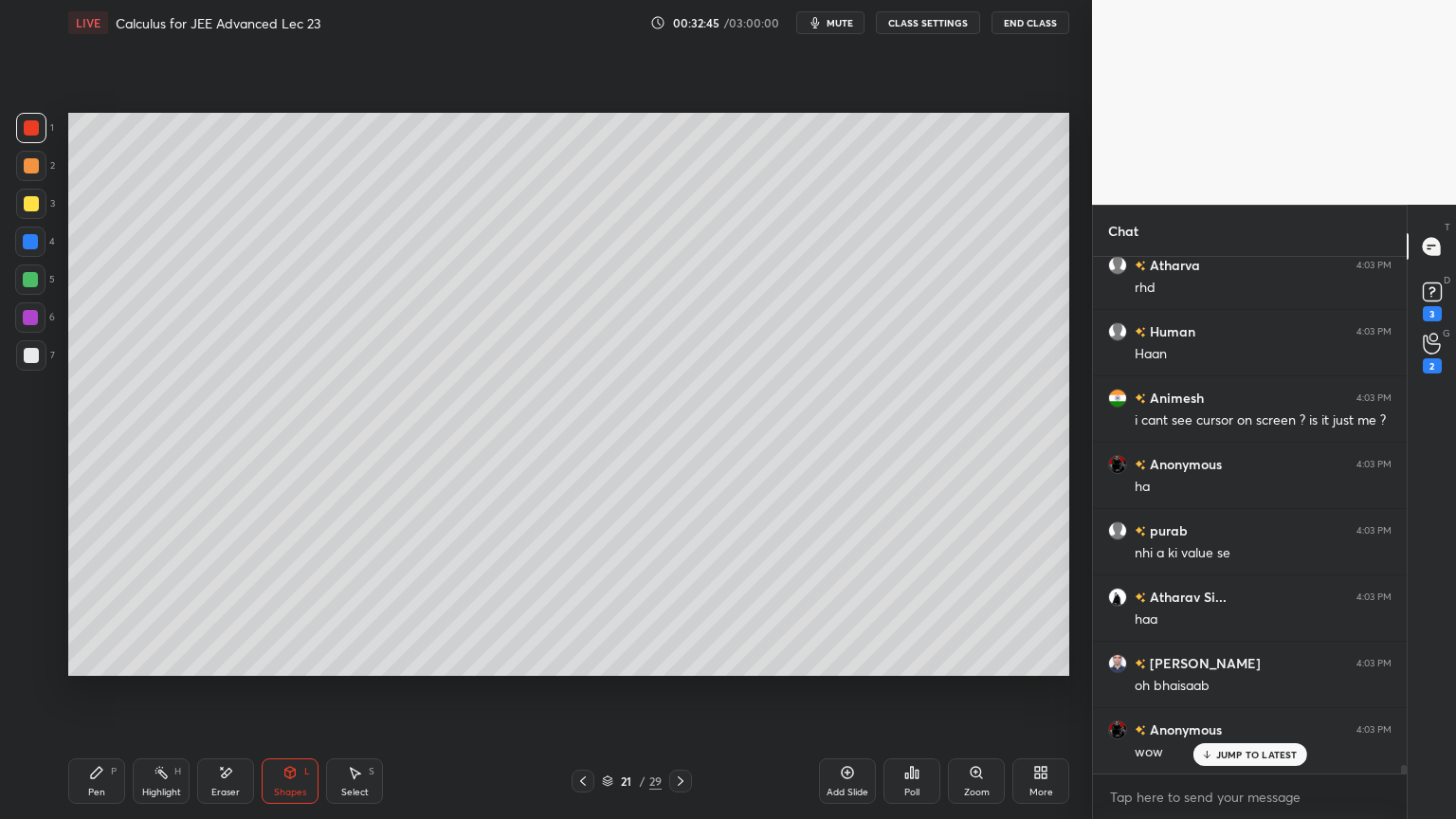 drag, startPoint x: 95, startPoint y: 790, endPoint x: 205, endPoint y: 736, distance: 122.53979 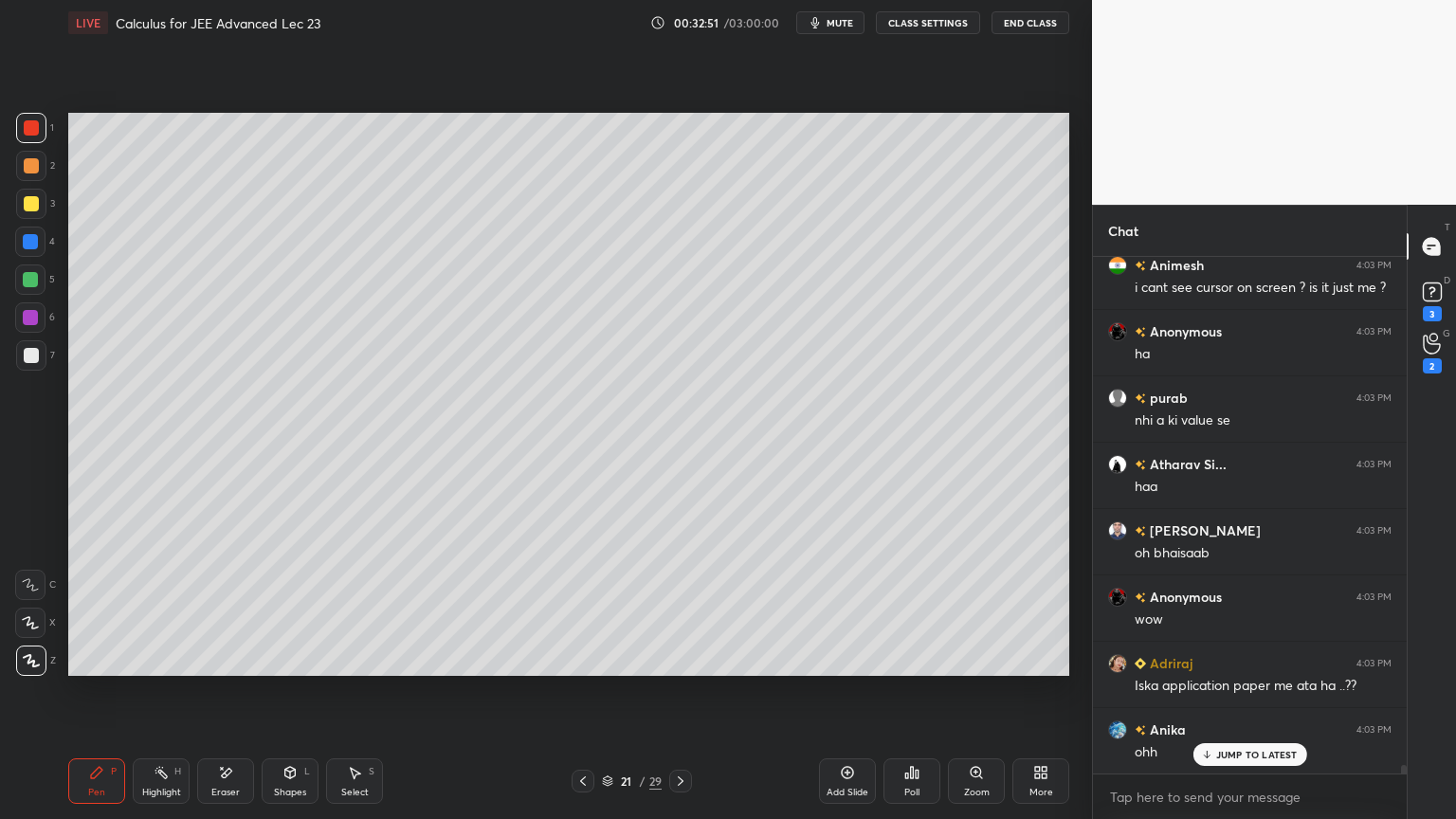 scroll, scrollTop: 30173, scrollLeft: 0, axis: vertical 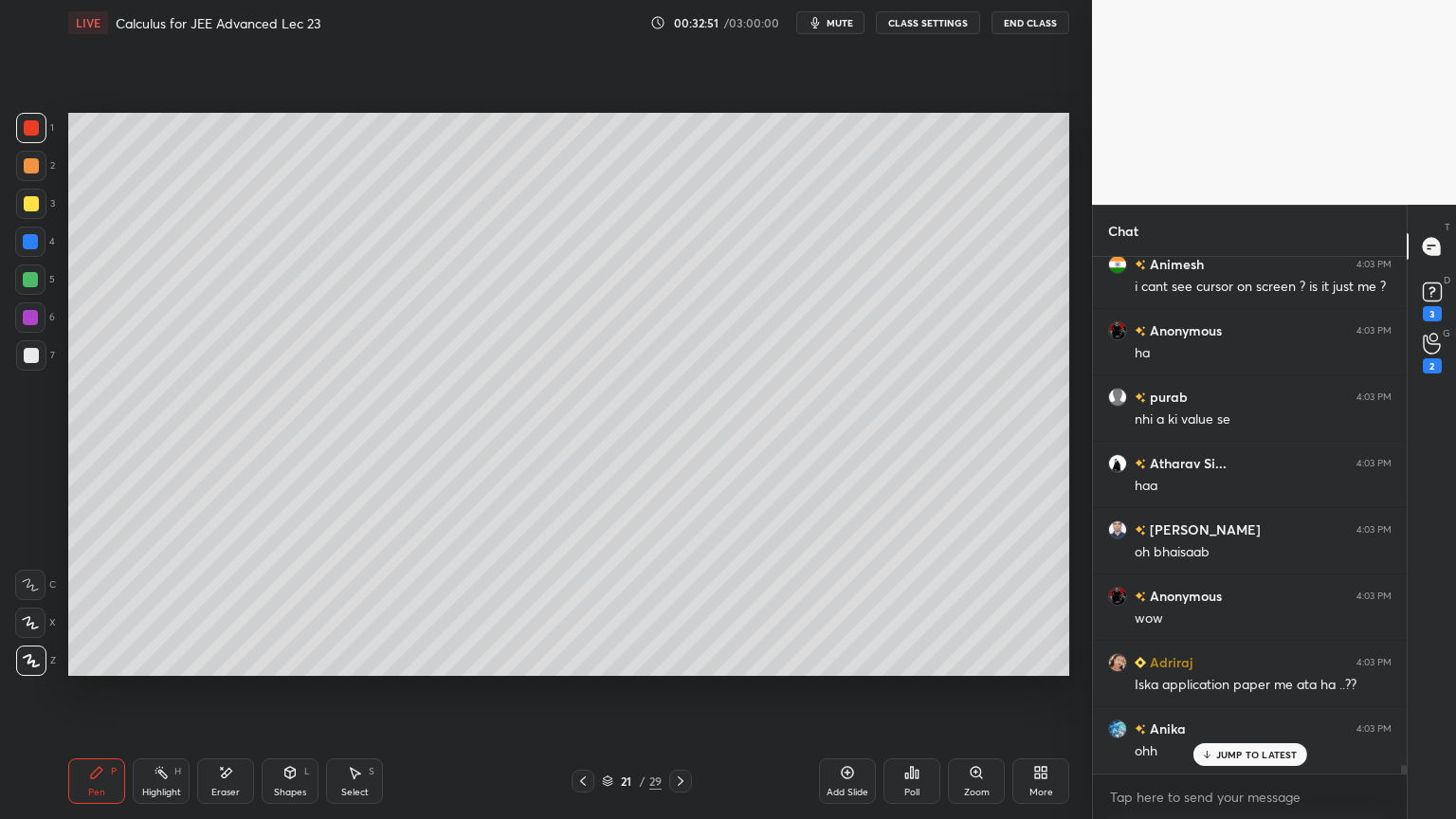click on "Swattit 4:03 PM -inf [PERSON_NAME] 4:03 PM [PERSON_NAME] Si... 4:03 PM slope ki value same hi hai [PERSON_NAME] 4:03 PM hn [PERSON_NAME] 4:03 PM yes Deep 4:03 PM Is it correct [PERSON_NAME] 4:03 PM slope ko kya farak Anany 4:03 PM [PERSON_NAME] 4:03 PM rhd Human 4:03 PM [PERSON_NAME] 4:03 PM i cant see cursor on screen ? is it just me ? Anonymous 4:03 PM ha purab 4:03 PM nhi a ki value se Atharav Si... 4:03 PM haa [PERSON_NAME] 4:03 PM oh bhaisaab Anonymous 4:03 PM wow Adriraj 4:03 PM Iska application paper me ata ha ..?? Anika 4:03 PM ohh" at bounding box center [1249, 515] 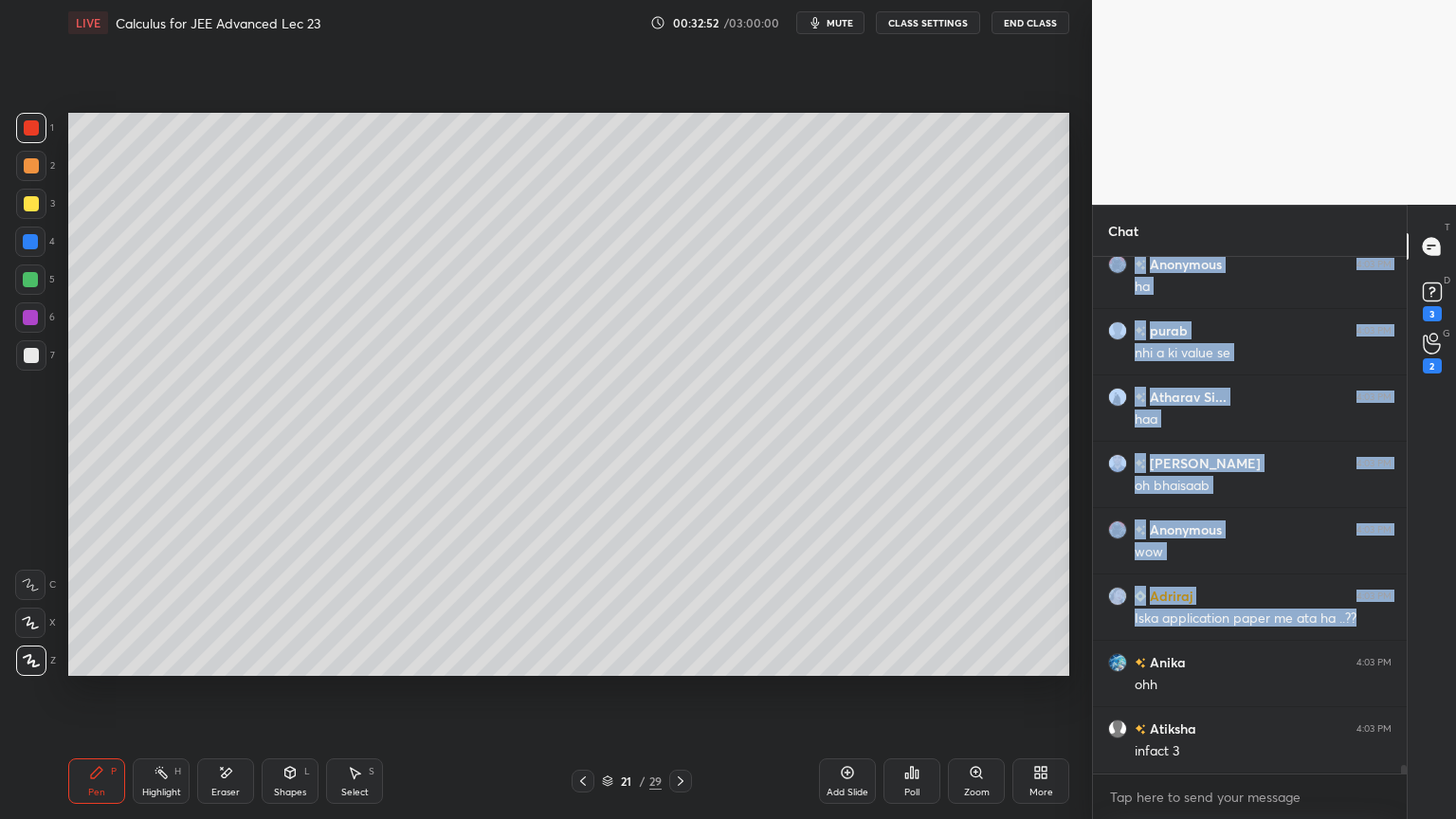 scroll, scrollTop: 30239, scrollLeft: 0, axis: vertical 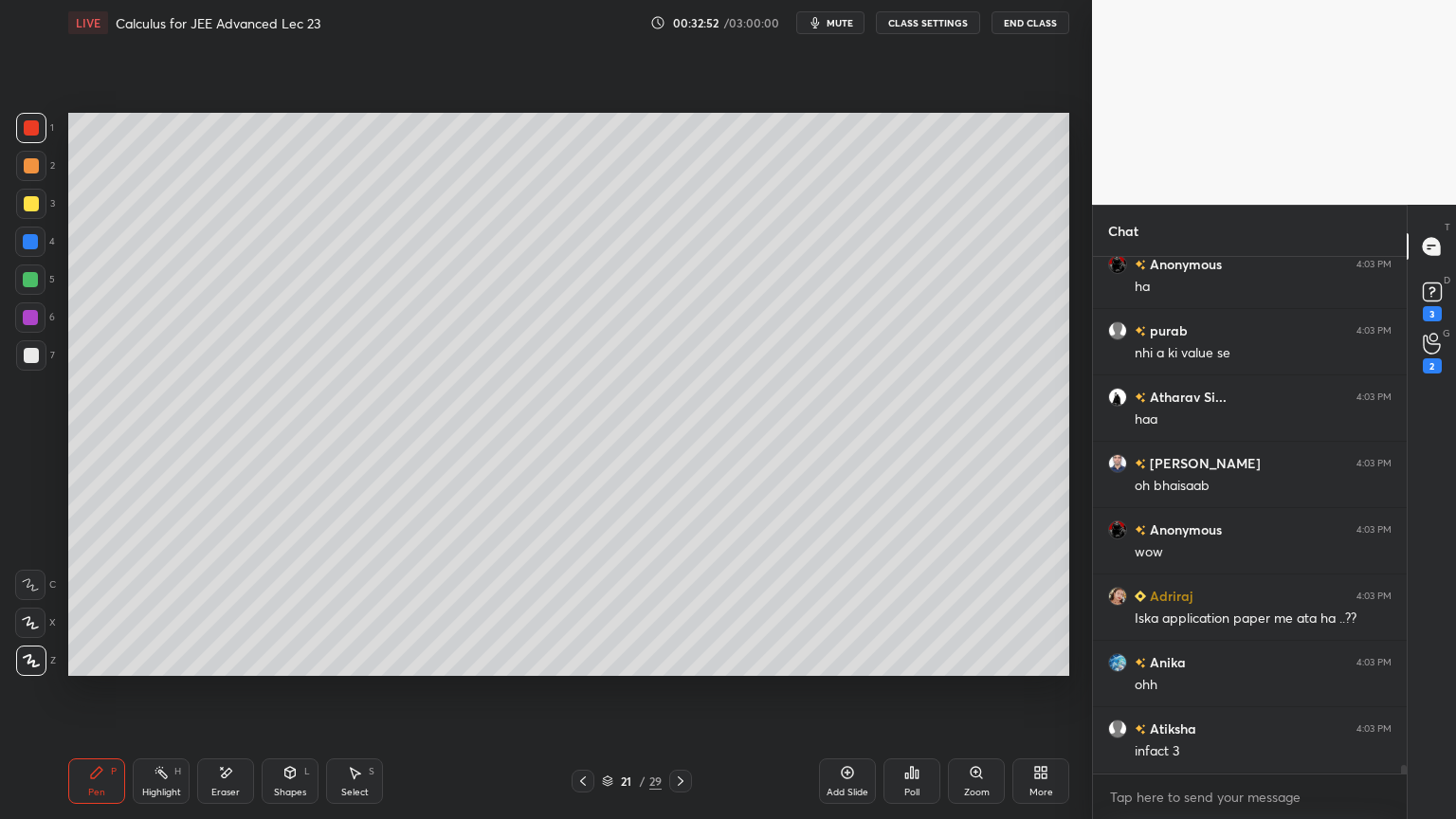click on "JUMP TO LATEST" at bounding box center [1257, 815] 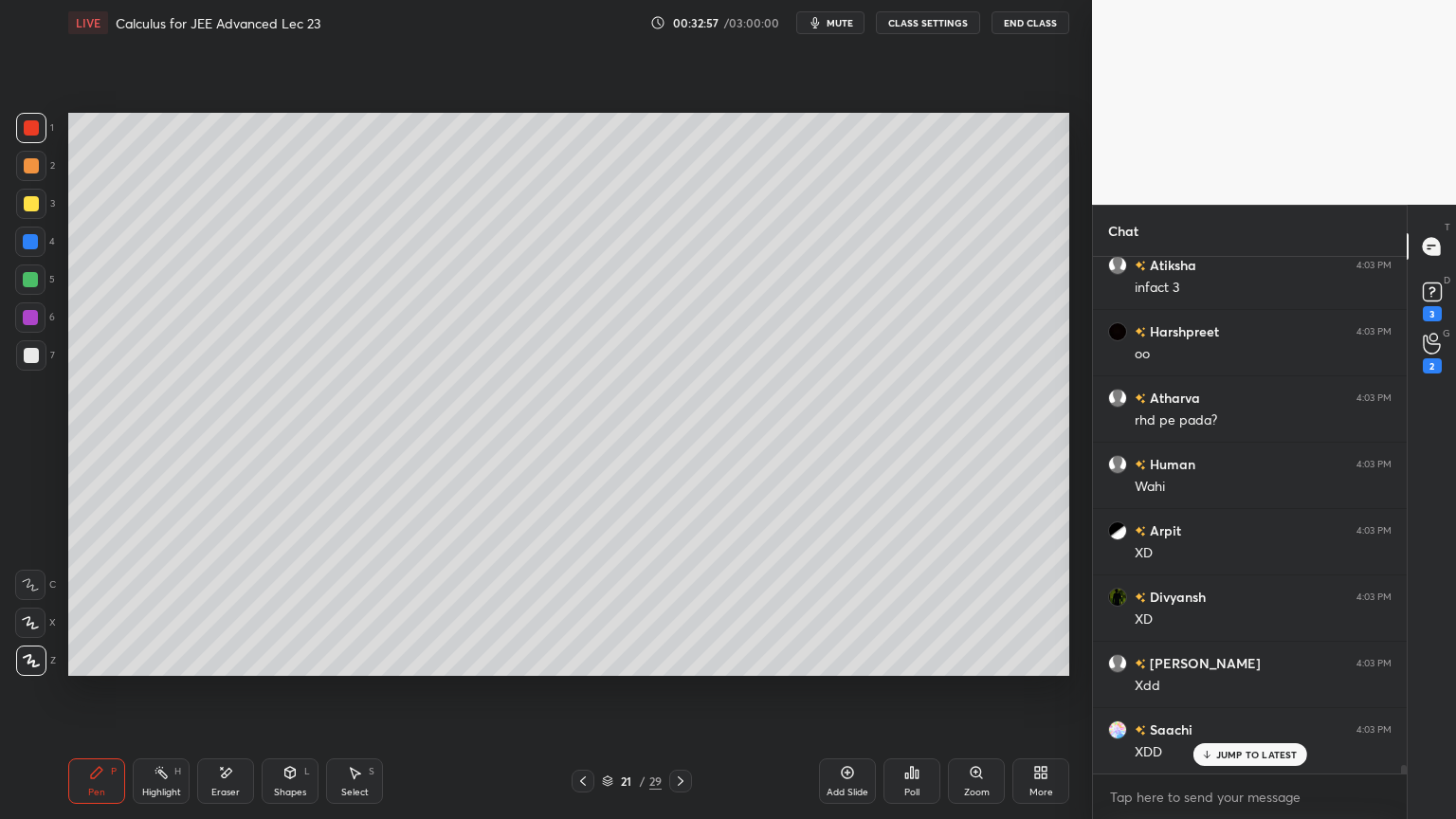scroll, scrollTop: 30704, scrollLeft: 0, axis: vertical 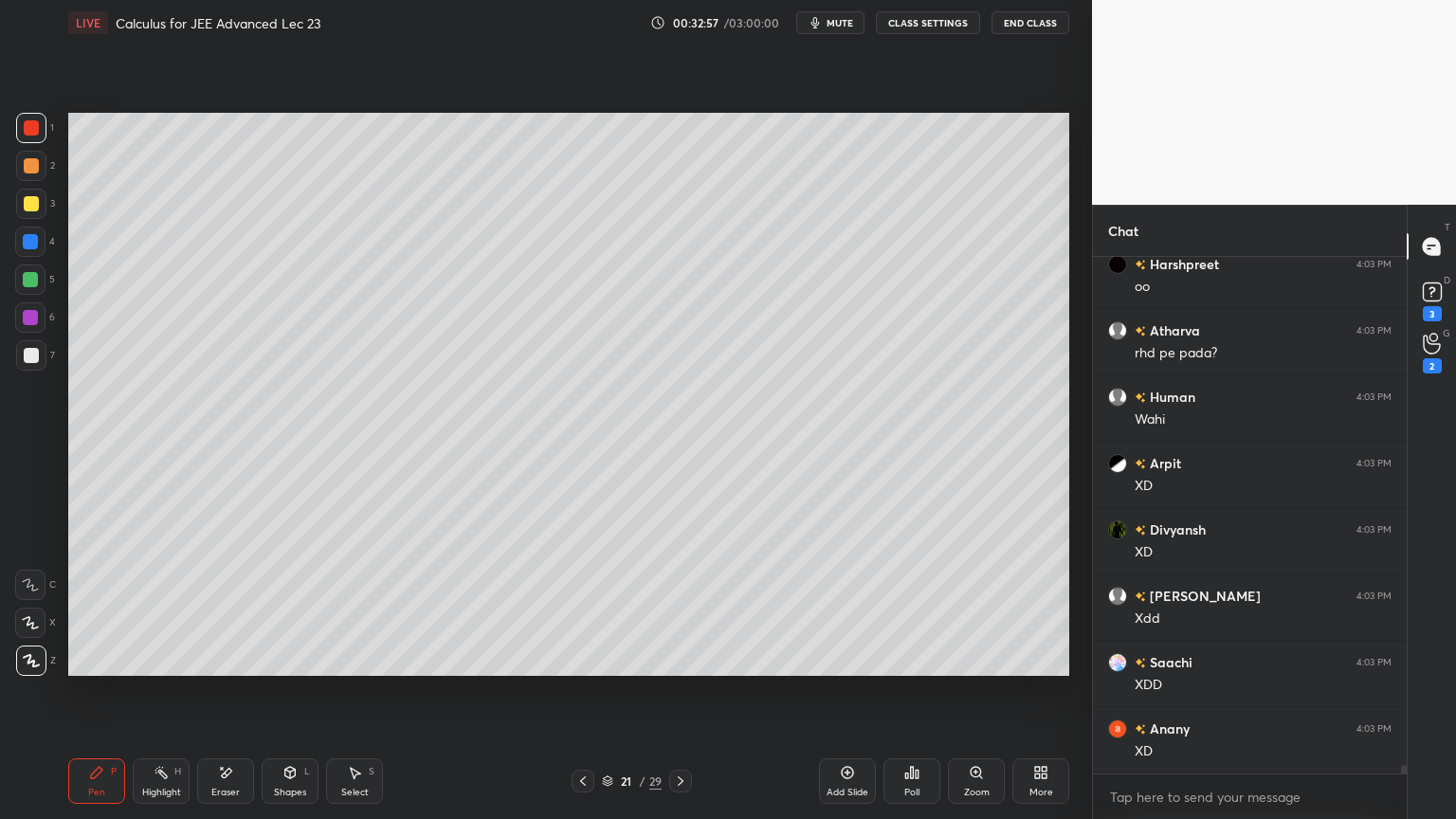 click 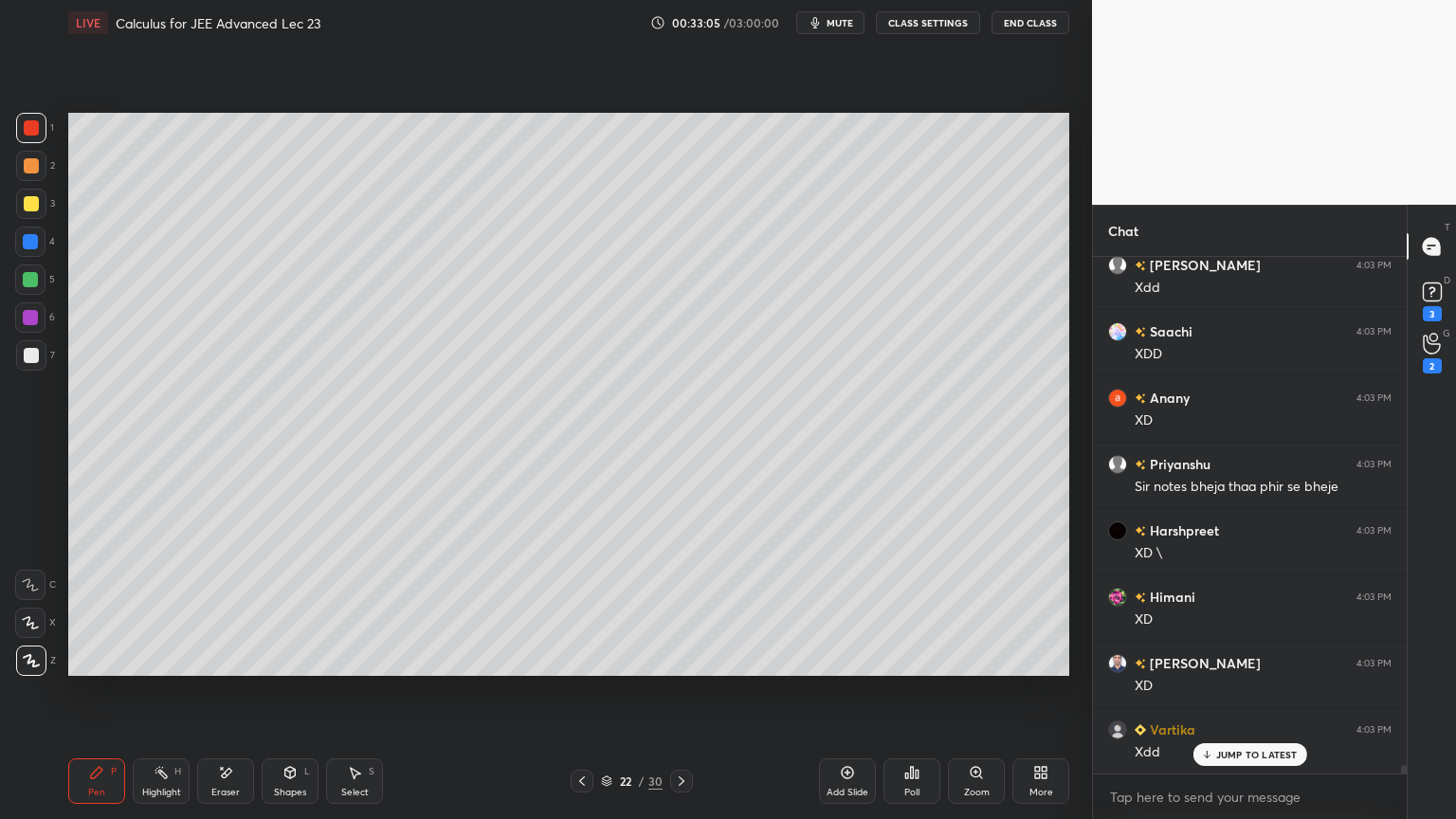 click 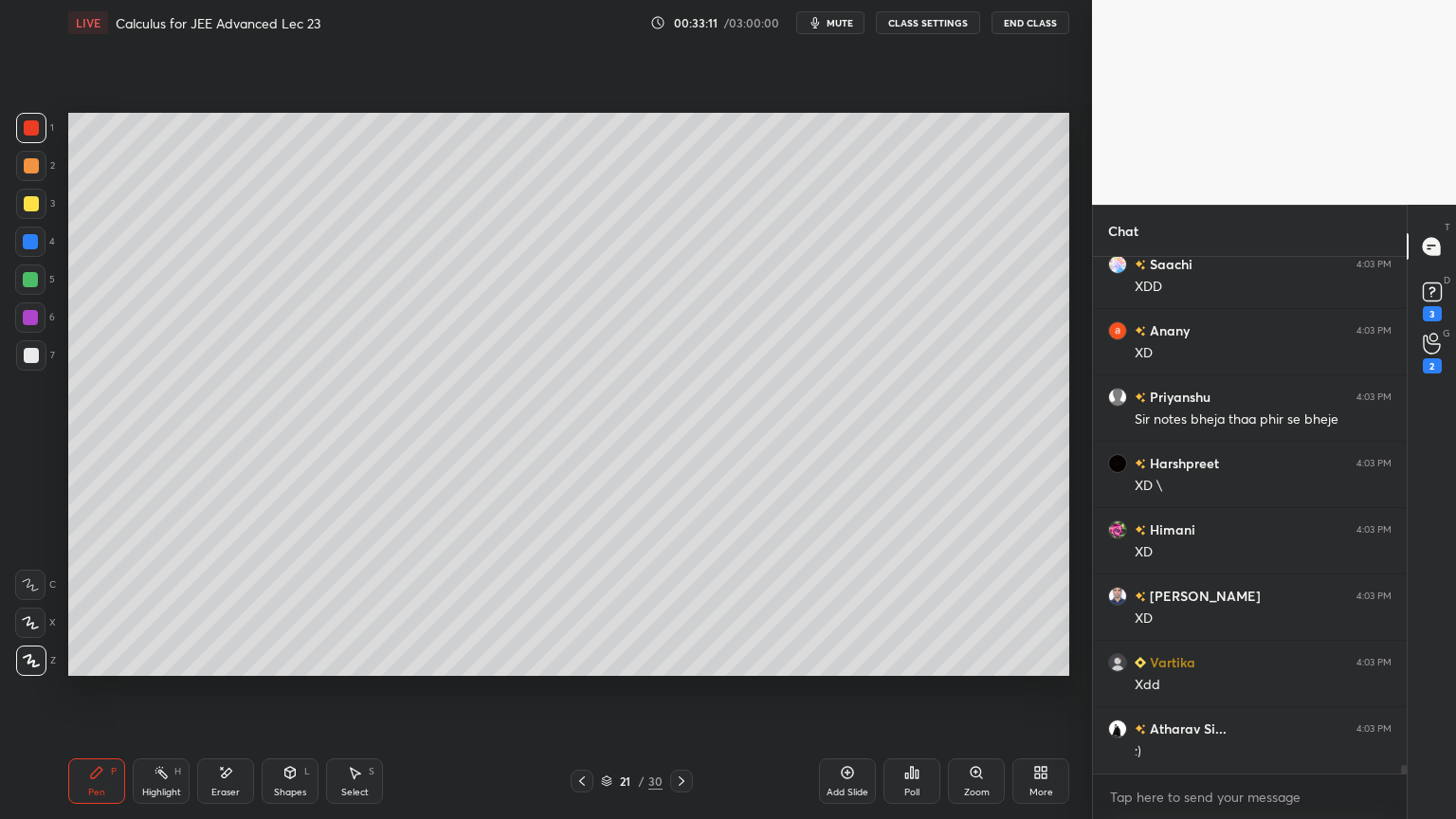 click 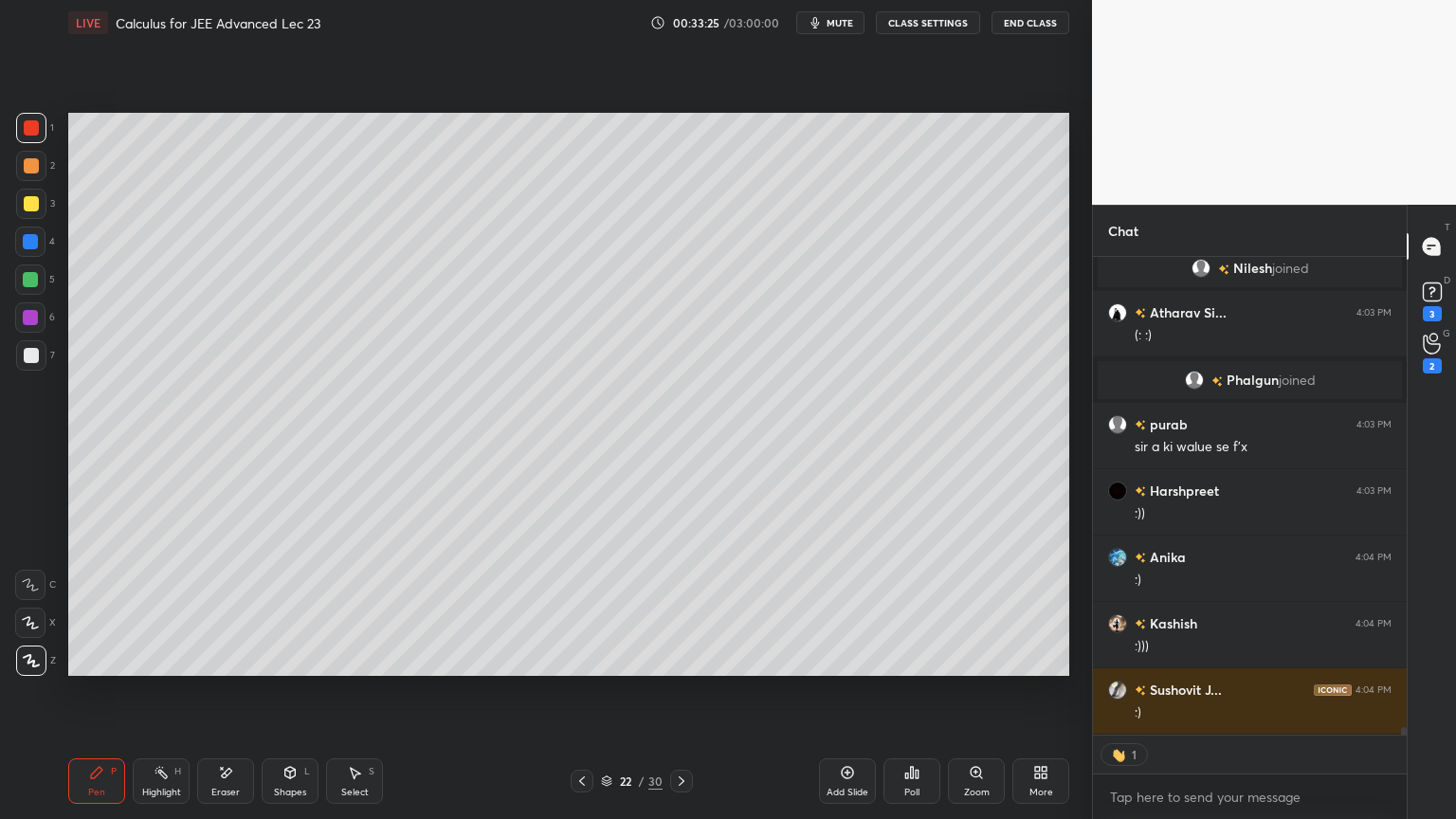 click 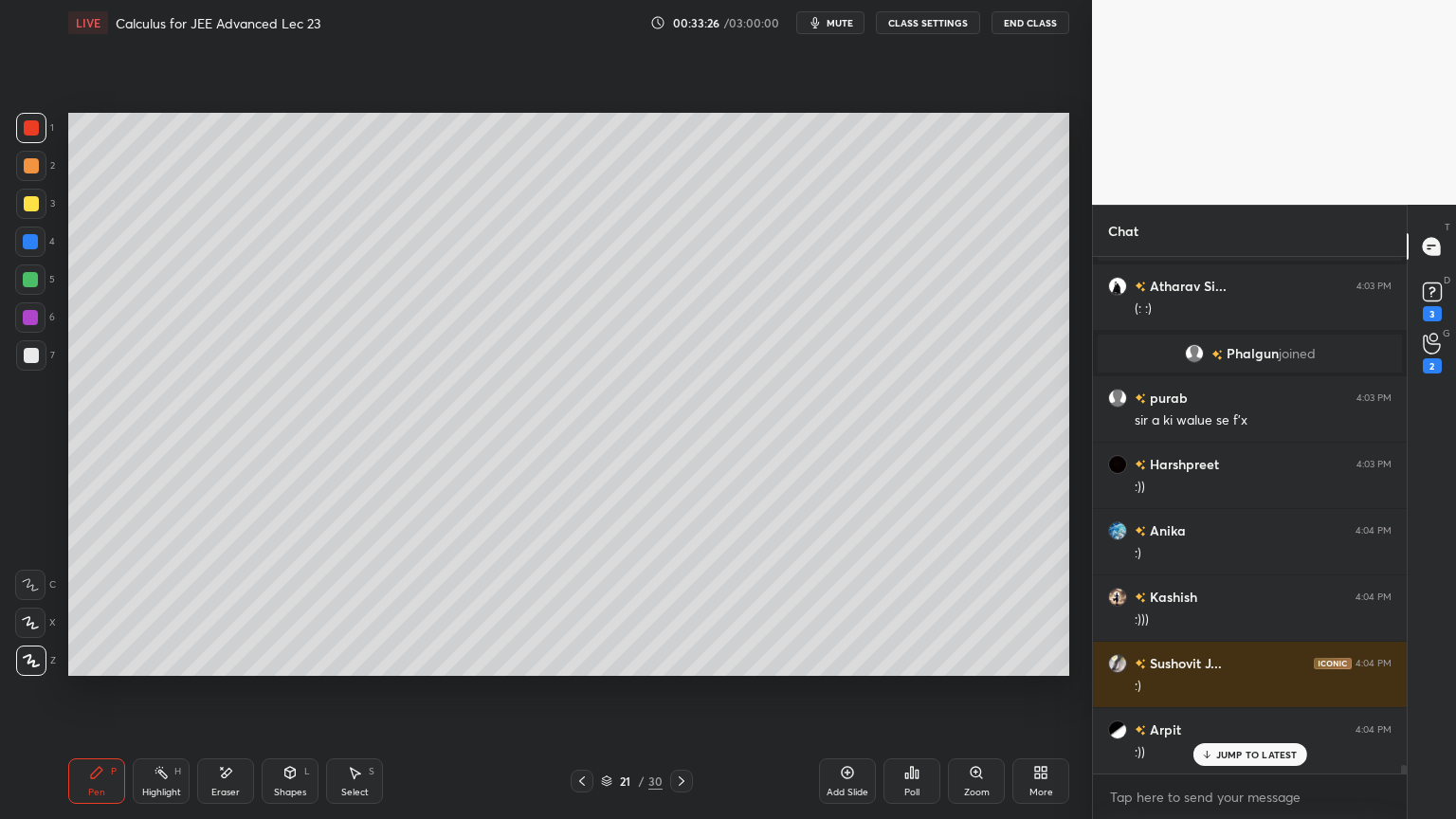 click 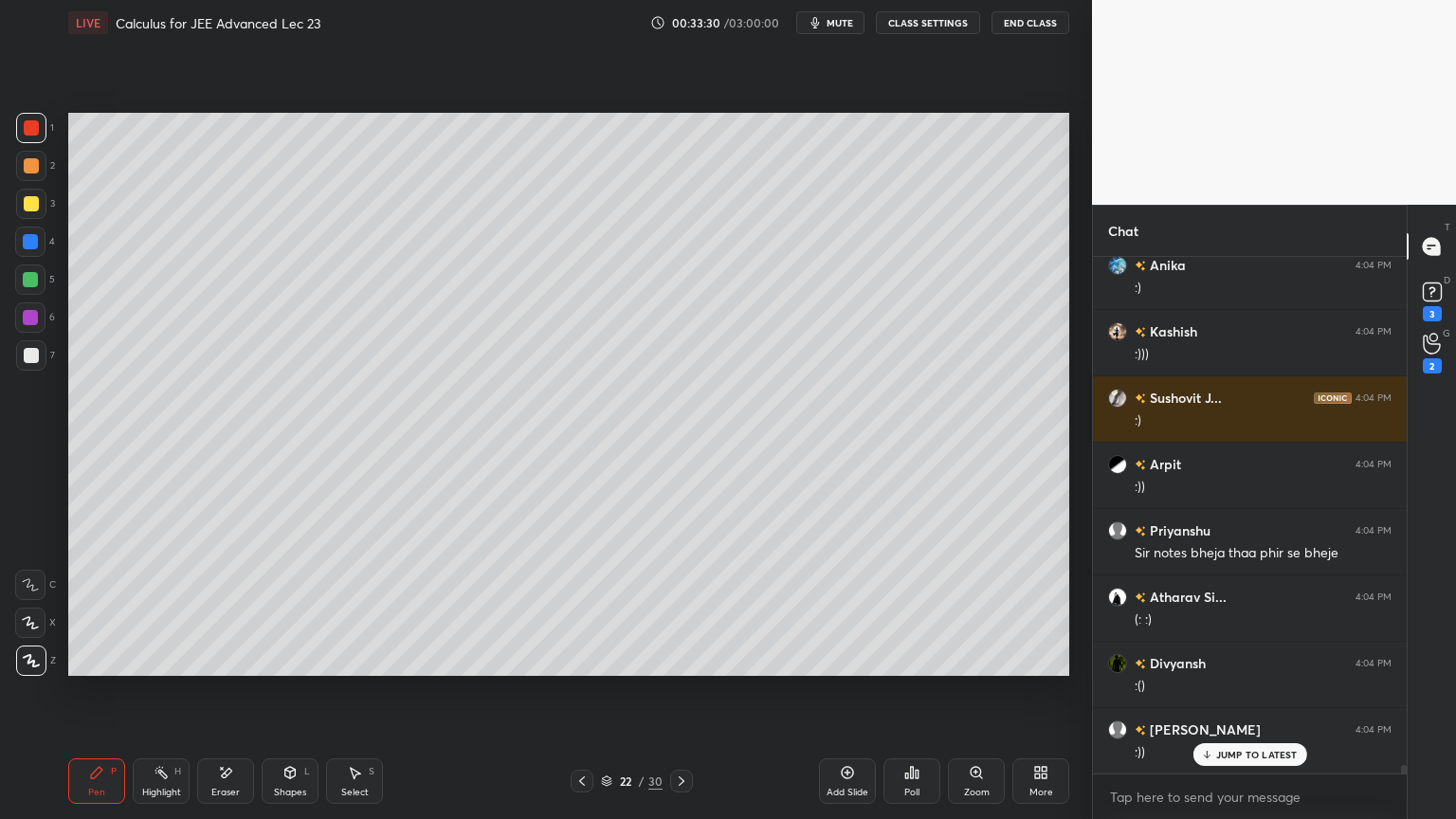 click 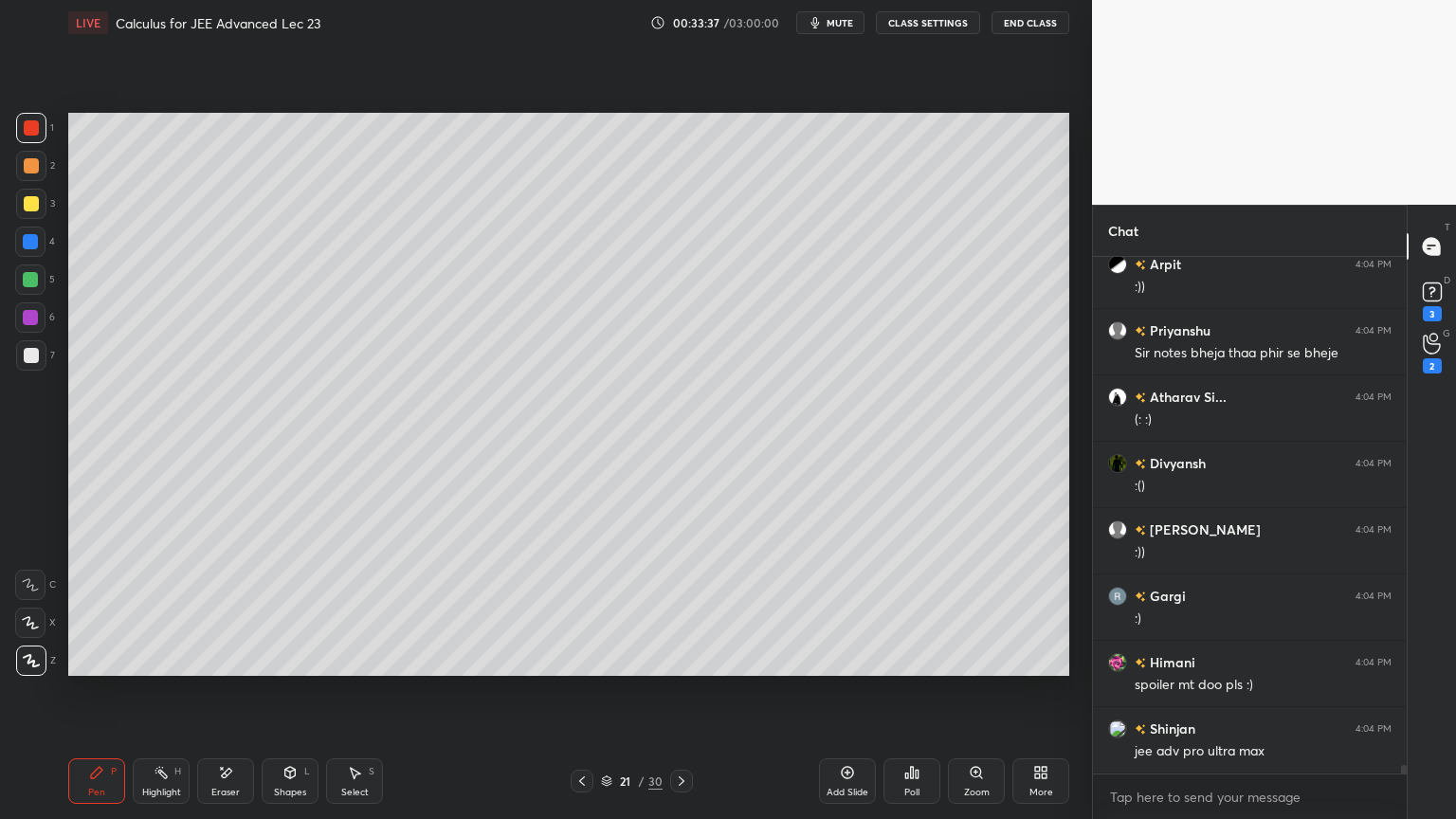 click 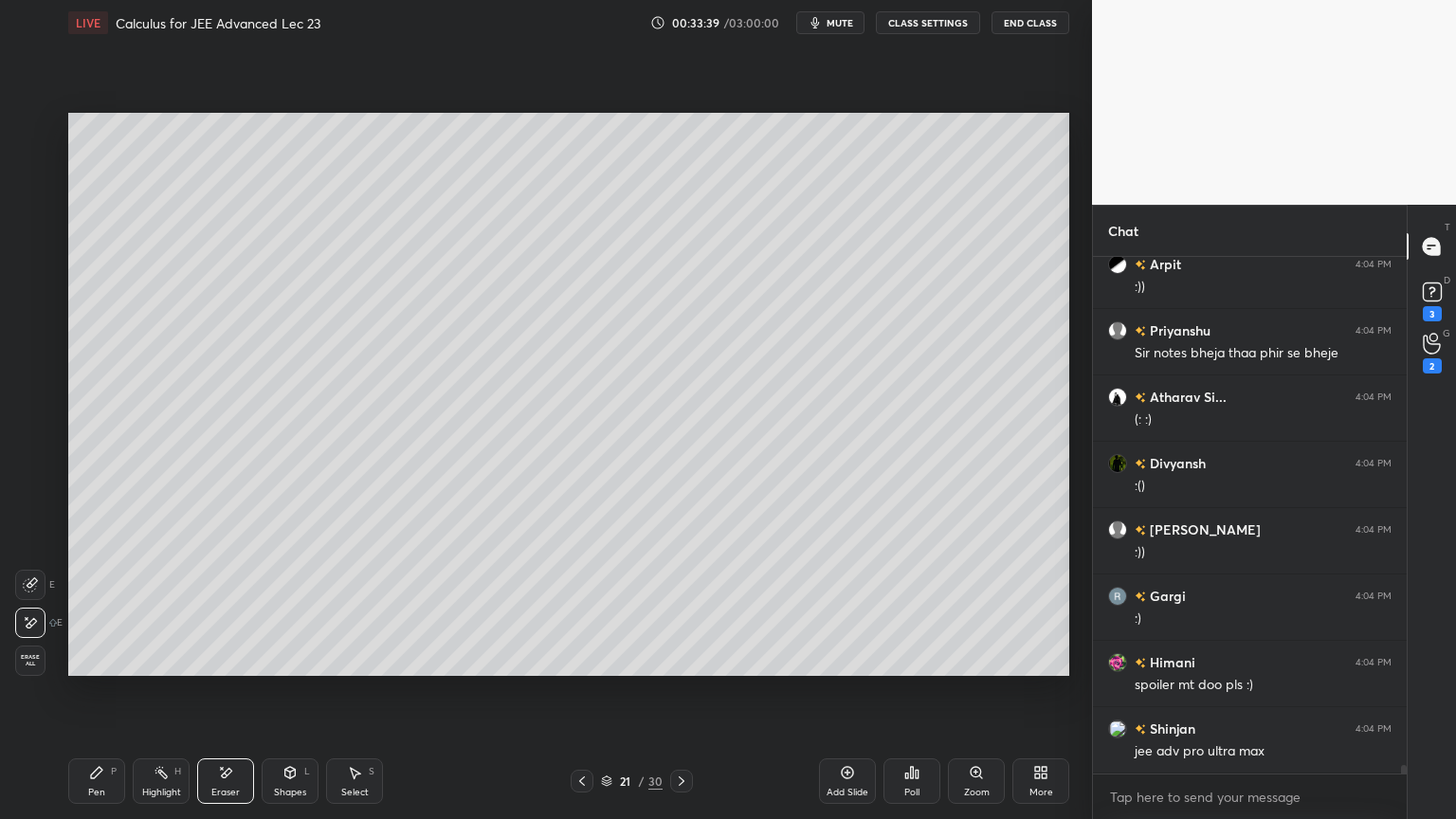 click on "Pen P" at bounding box center (97, 781) 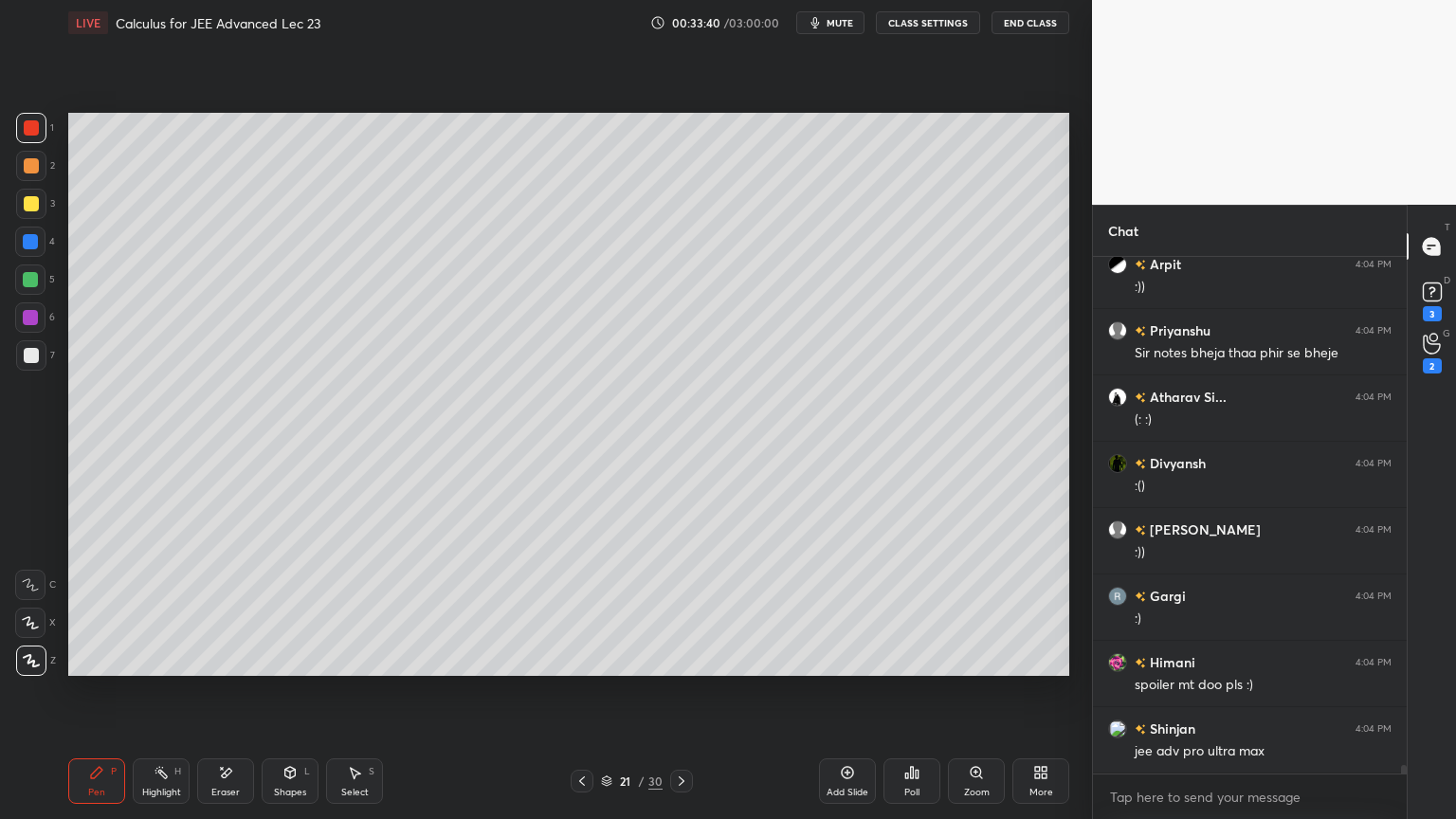 click 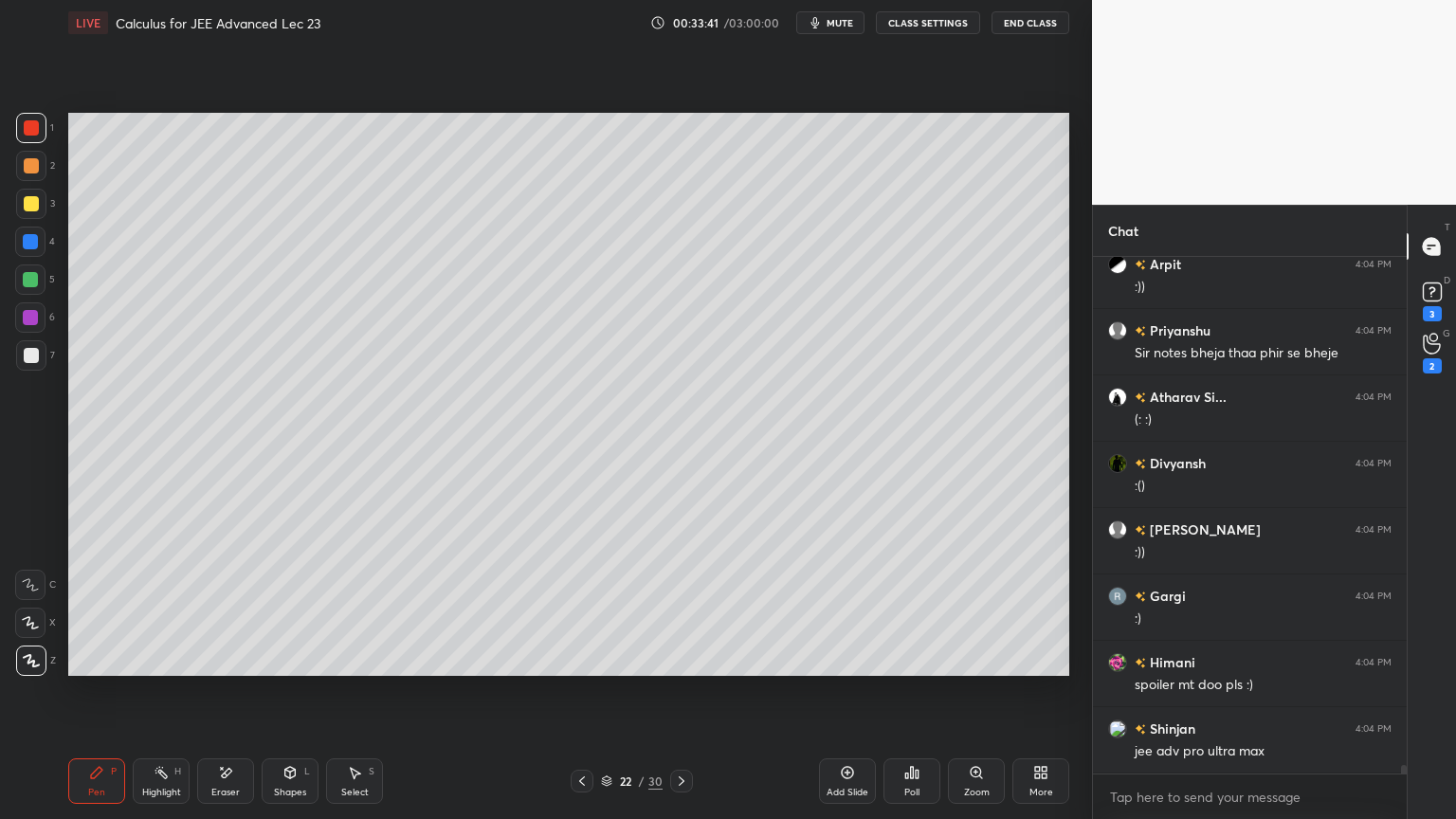 click at bounding box center [31, 355] 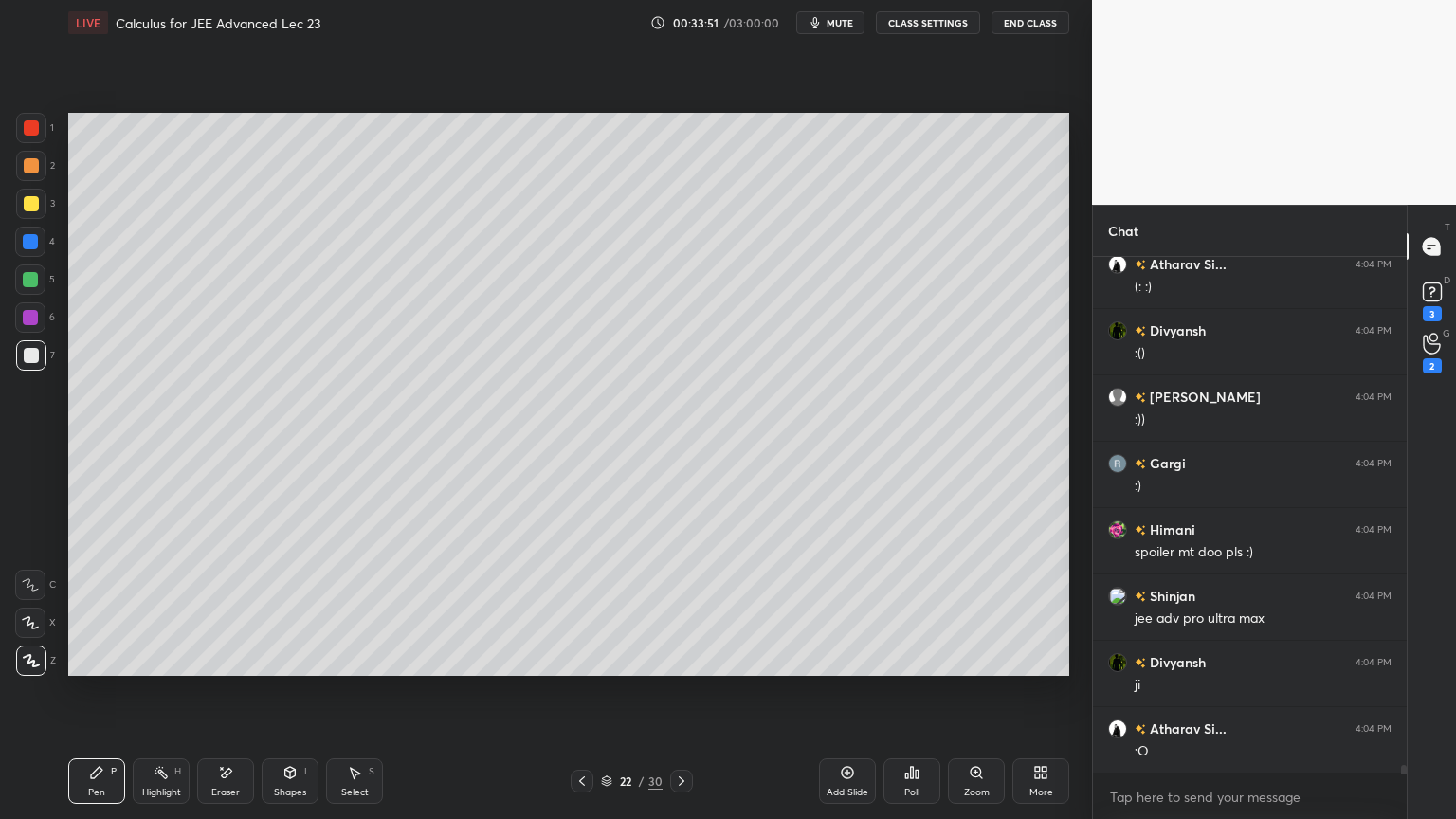 click 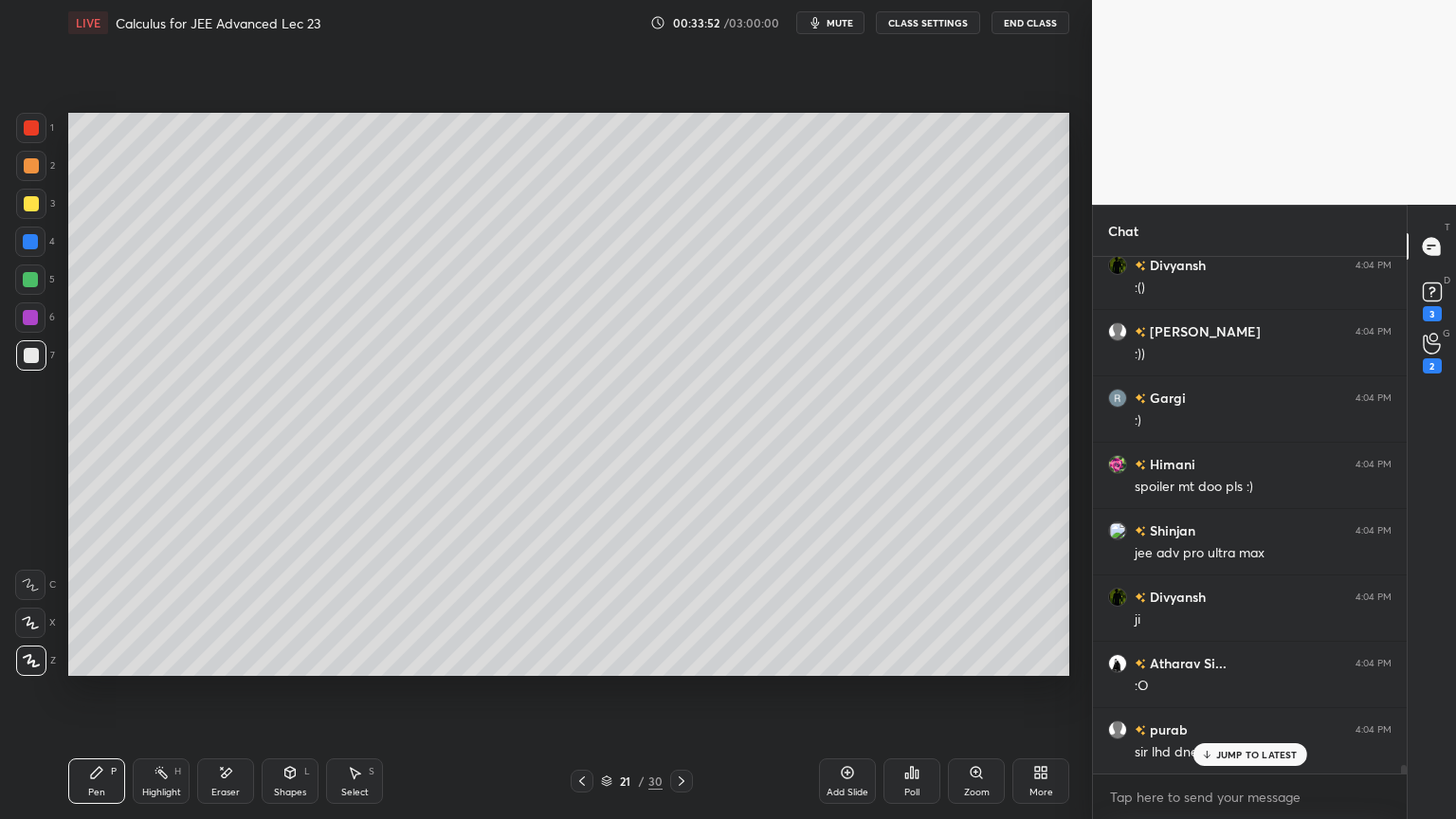 click 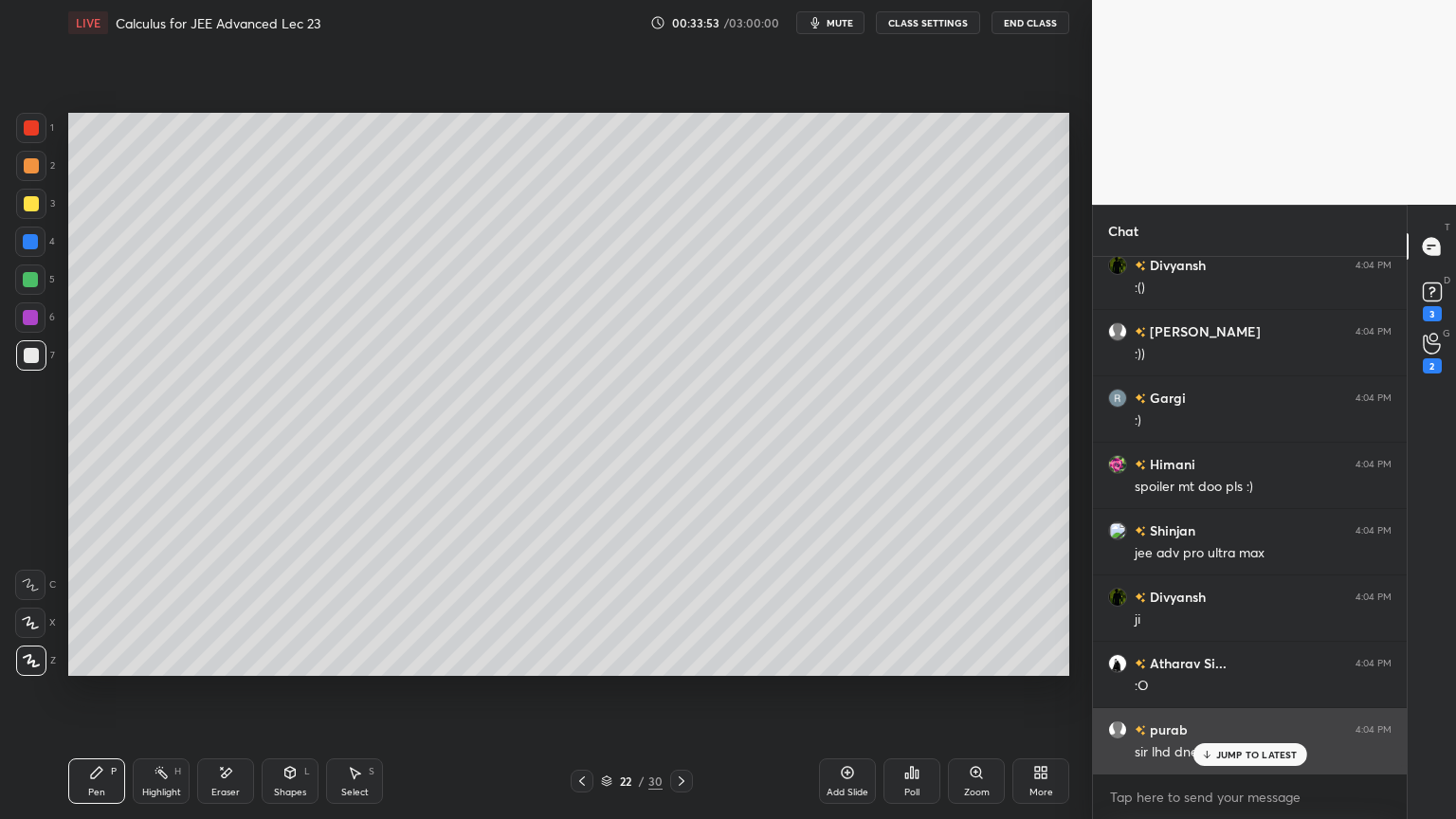 click on "JUMP TO LATEST" at bounding box center [1257, 755] 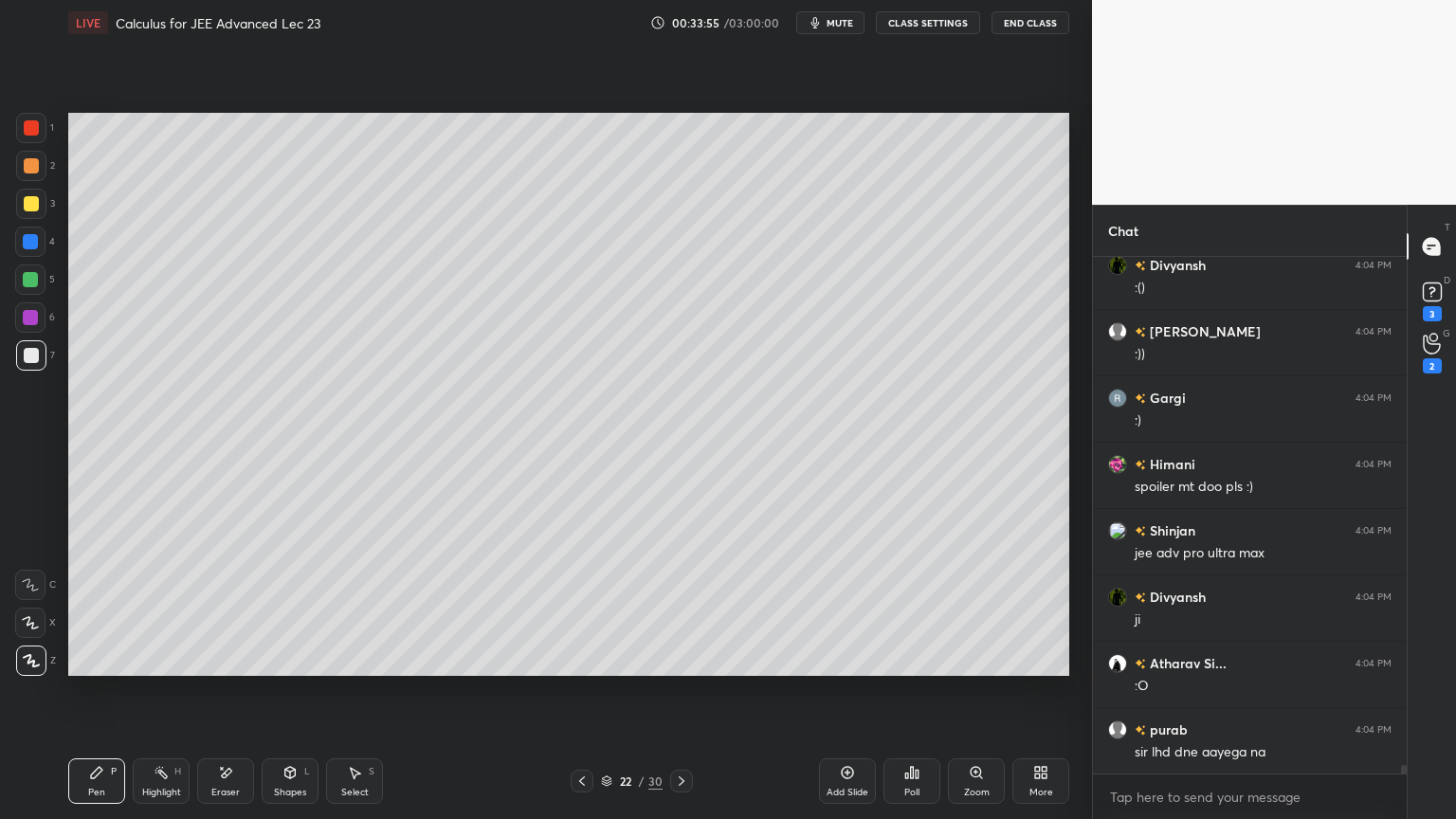 scroll, scrollTop: 30571, scrollLeft: 0, axis: vertical 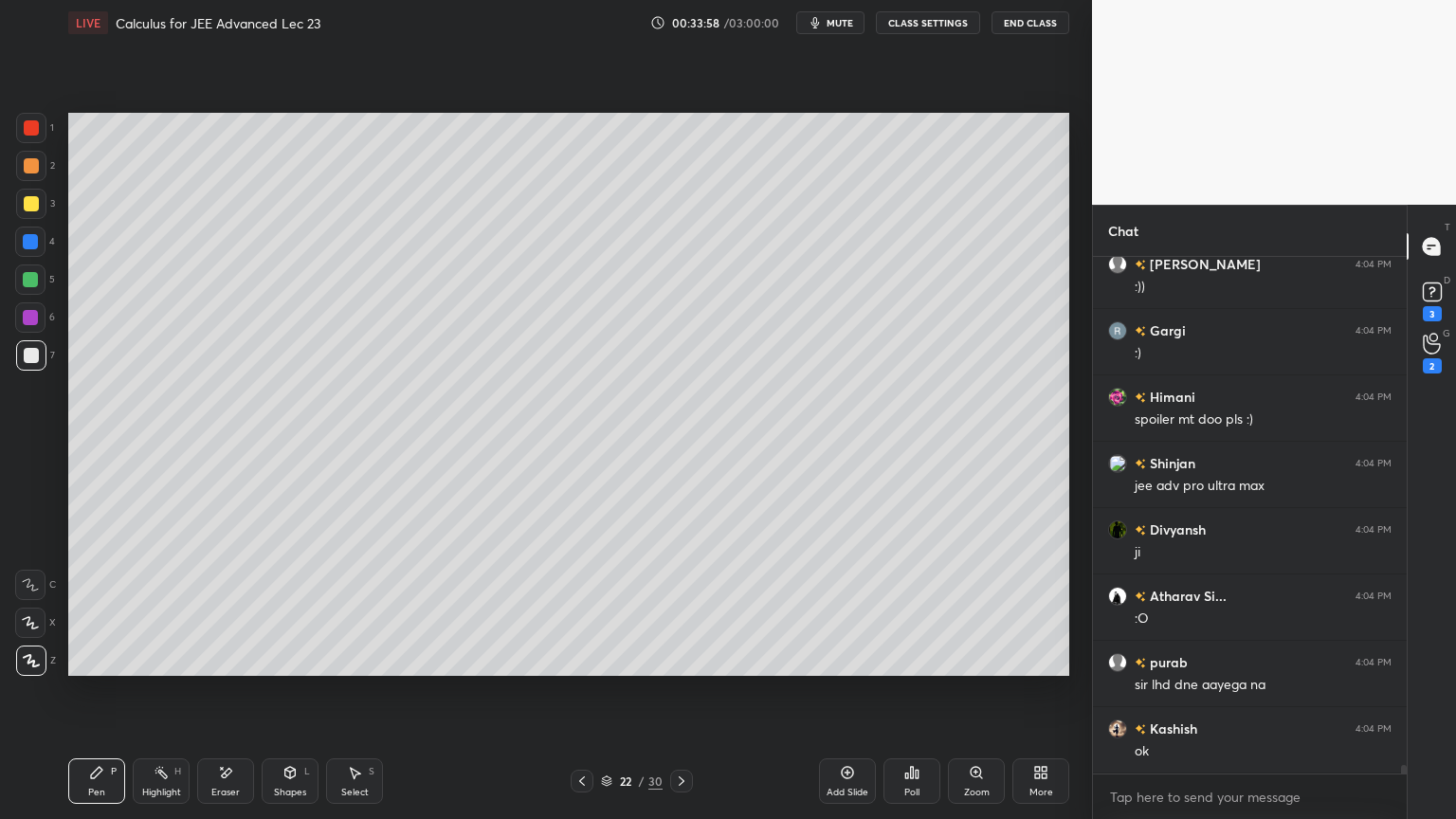 drag, startPoint x: 579, startPoint y: 780, endPoint x: 591, endPoint y: 768, distance: 16.970563 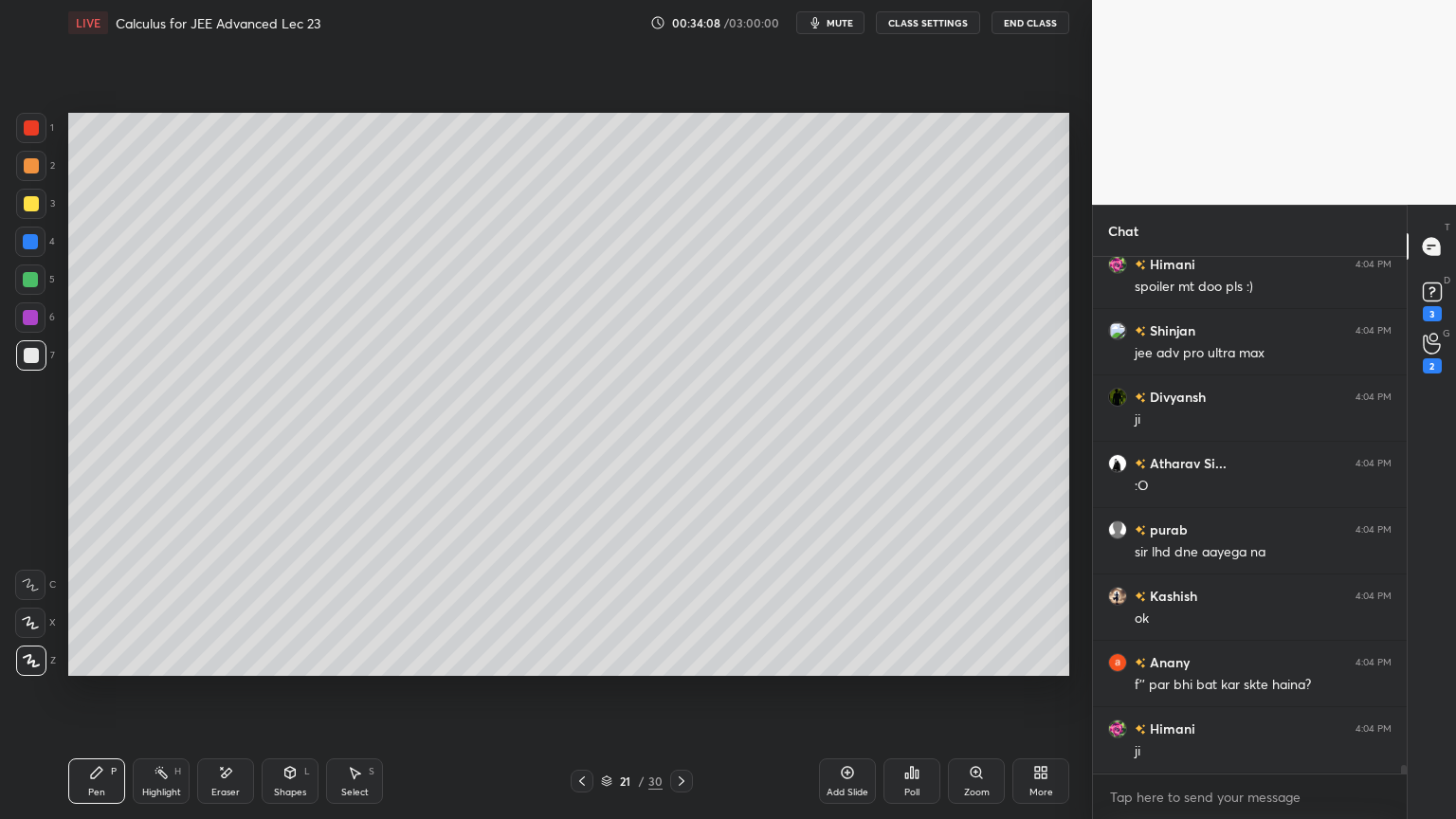 scroll, scrollTop: 30431, scrollLeft: 0, axis: vertical 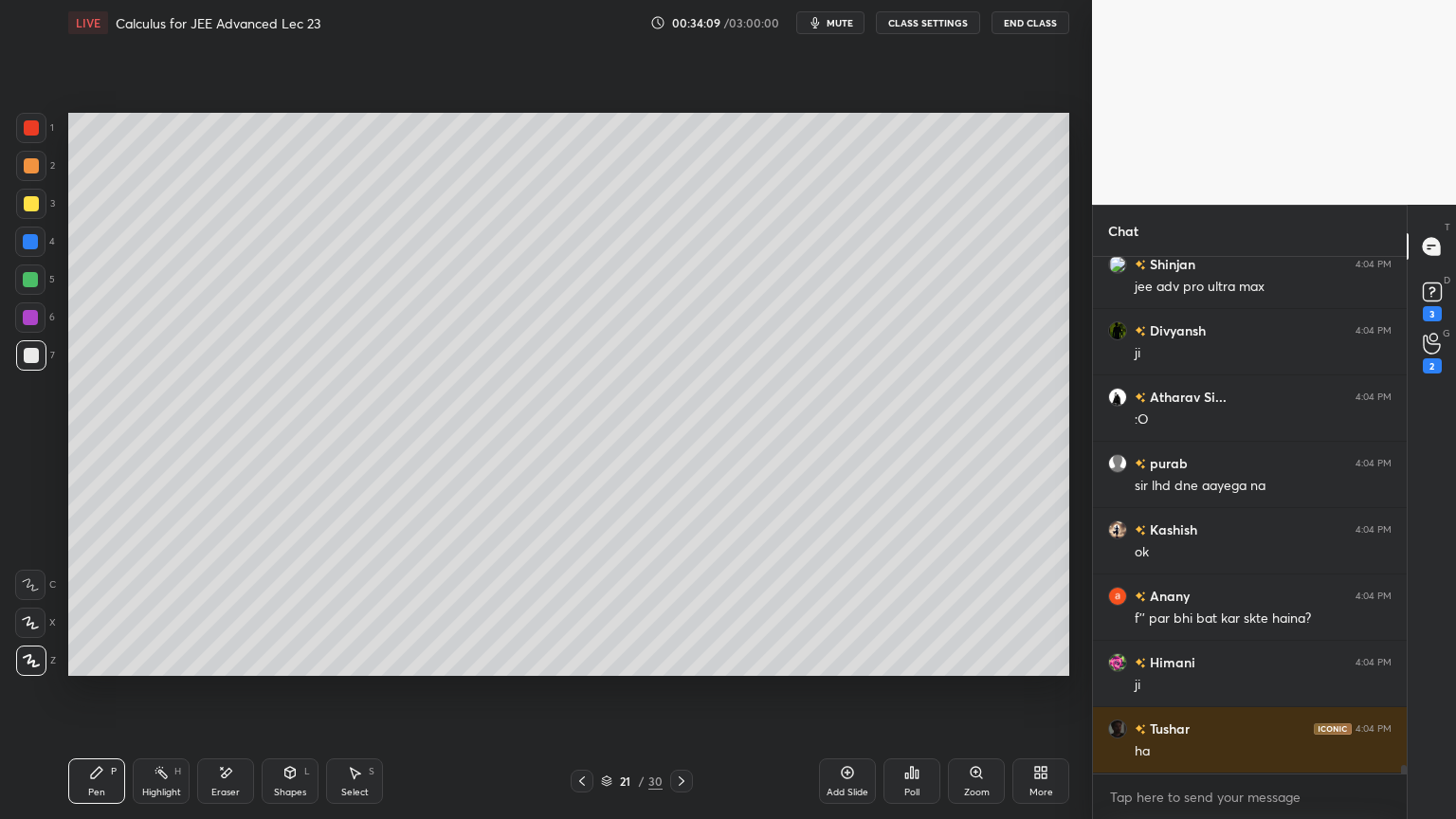 drag, startPoint x: 220, startPoint y: 783, endPoint x: 309, endPoint y: 705, distance: 118.34272 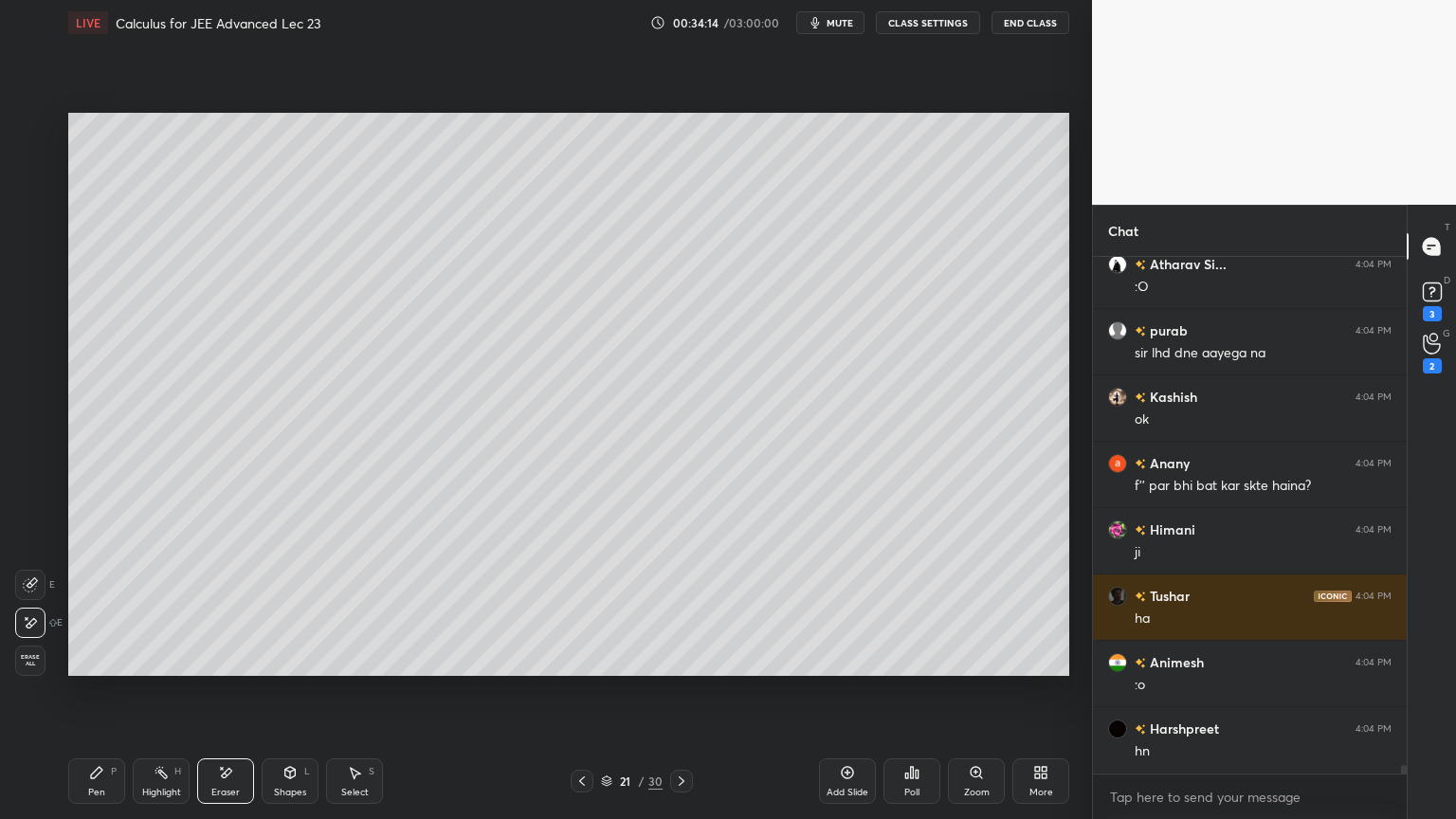 scroll, scrollTop: 30629, scrollLeft: 0, axis: vertical 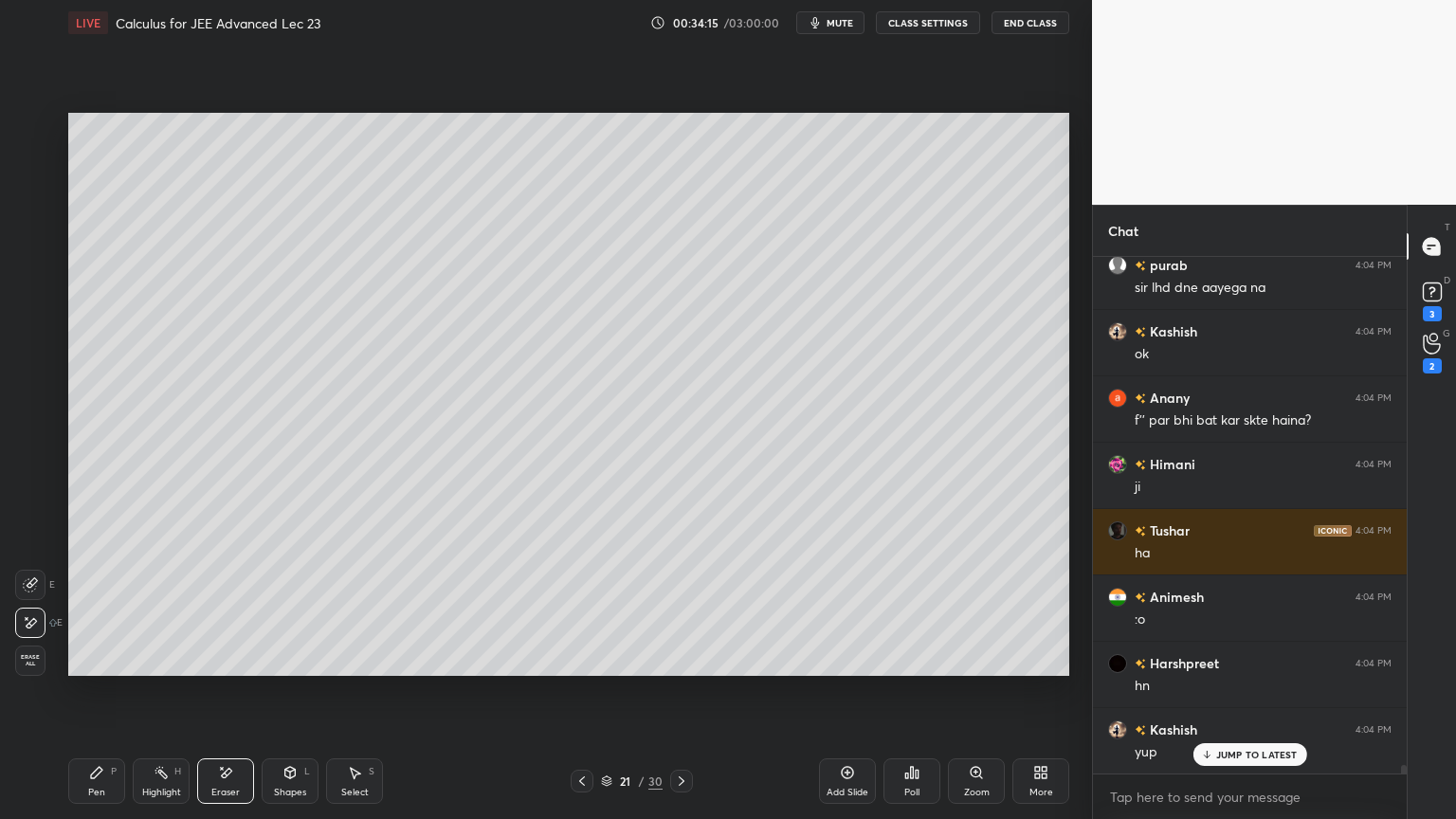 click on "Pen P" at bounding box center [97, 781] 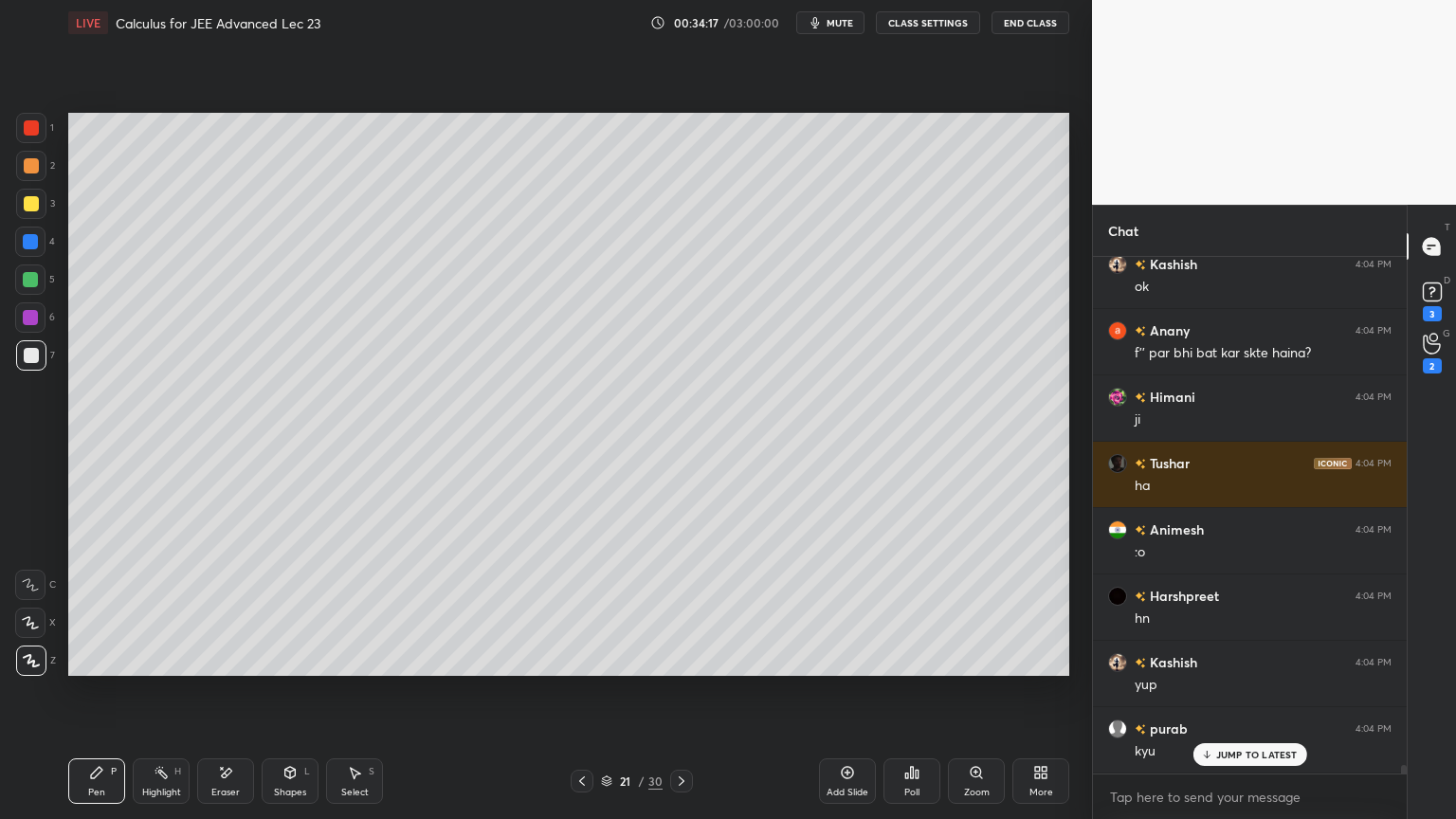 scroll, scrollTop: 30762, scrollLeft: 0, axis: vertical 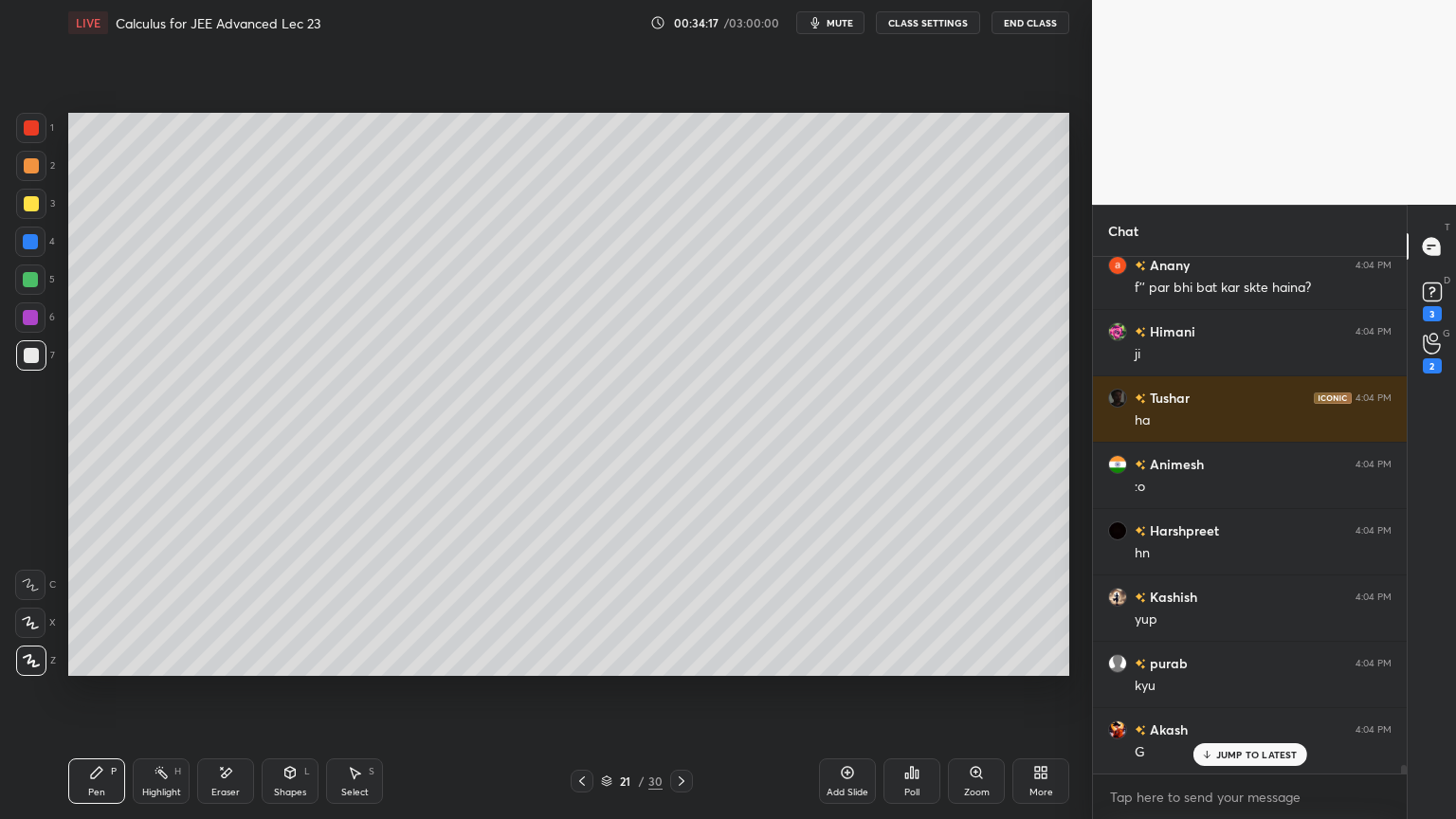 click 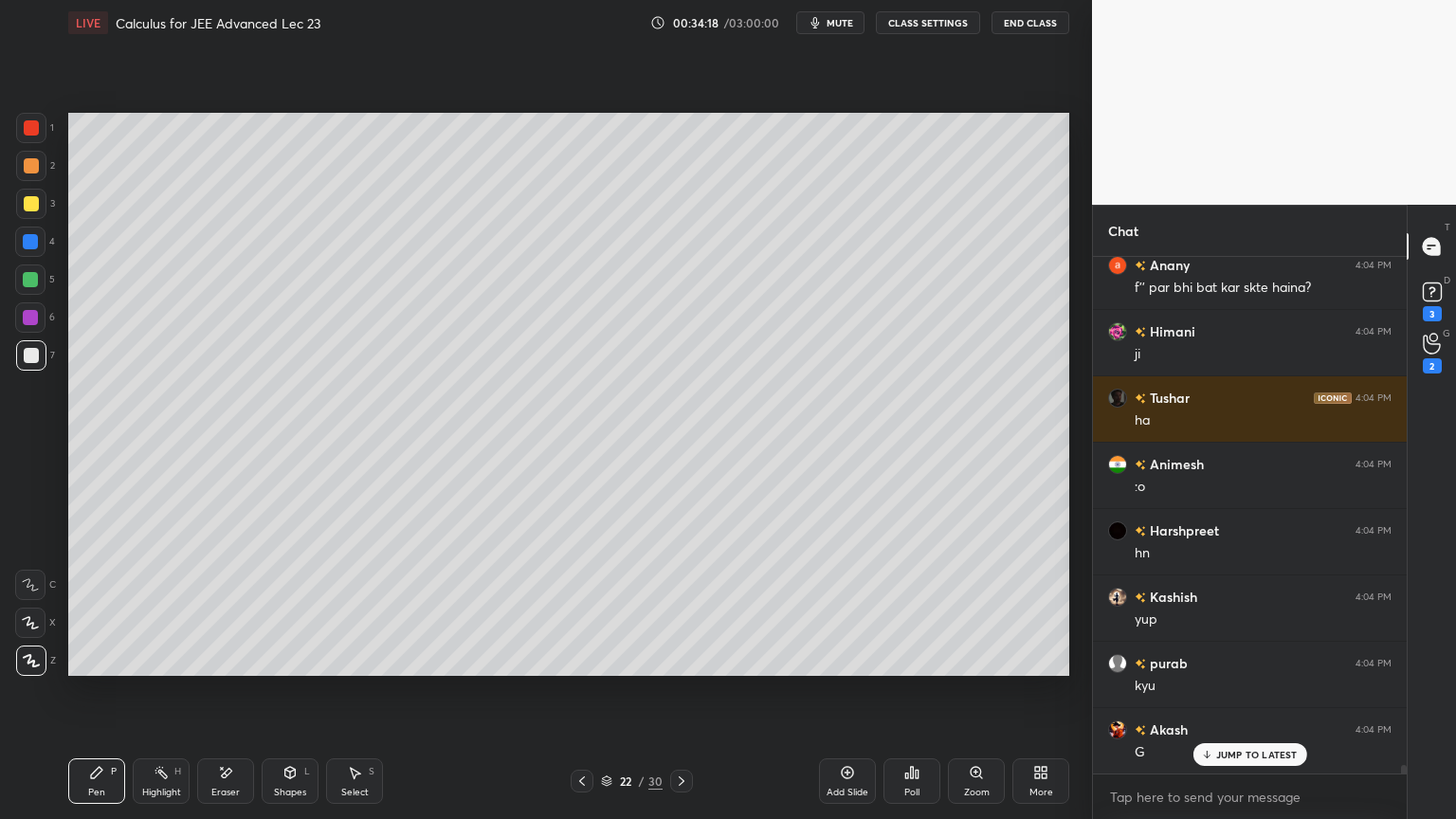 drag, startPoint x: 570, startPoint y: 788, endPoint x: 578, endPoint y: 783, distance: 9.43398 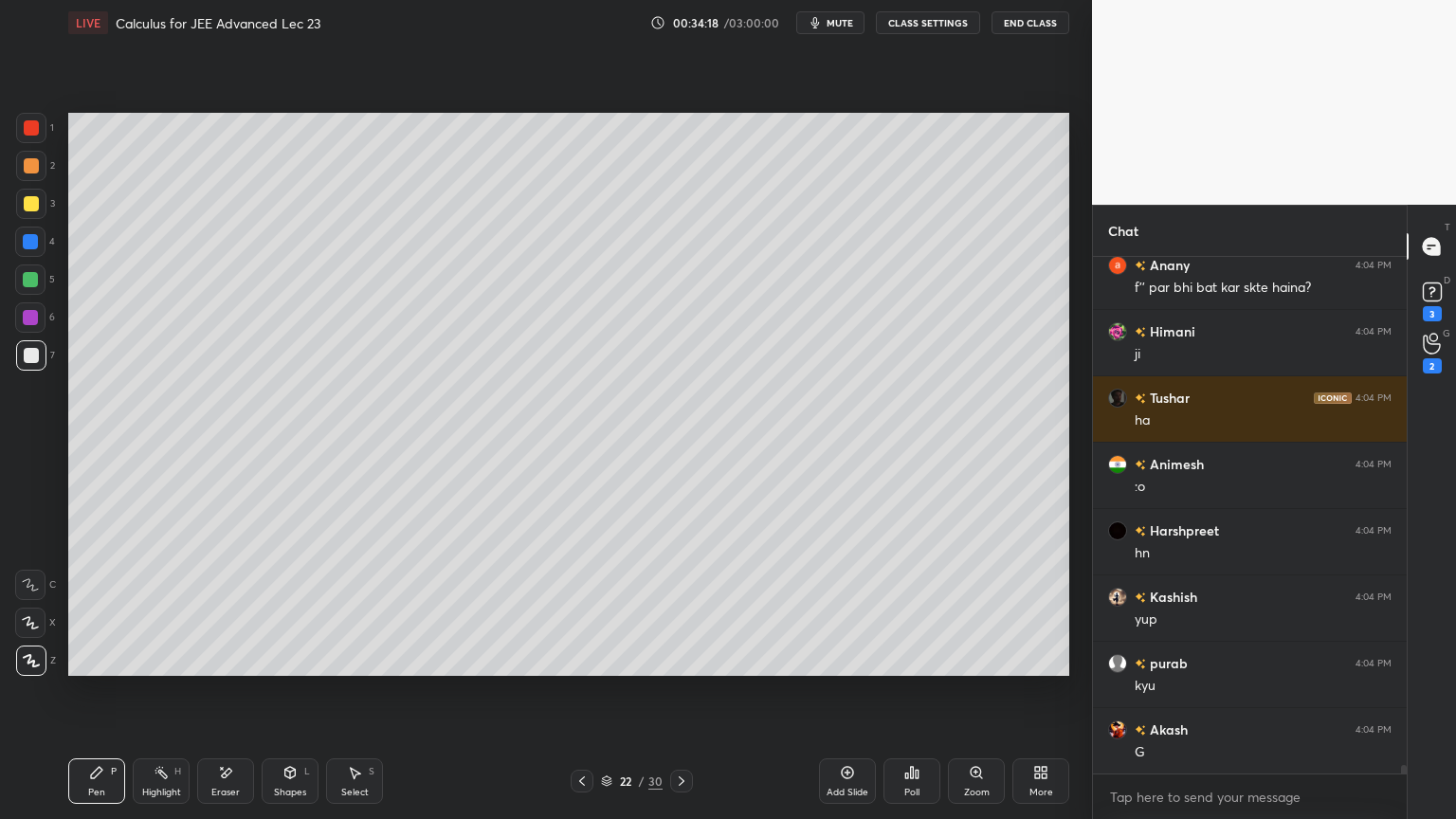 scroll, scrollTop: 30829, scrollLeft: 0, axis: vertical 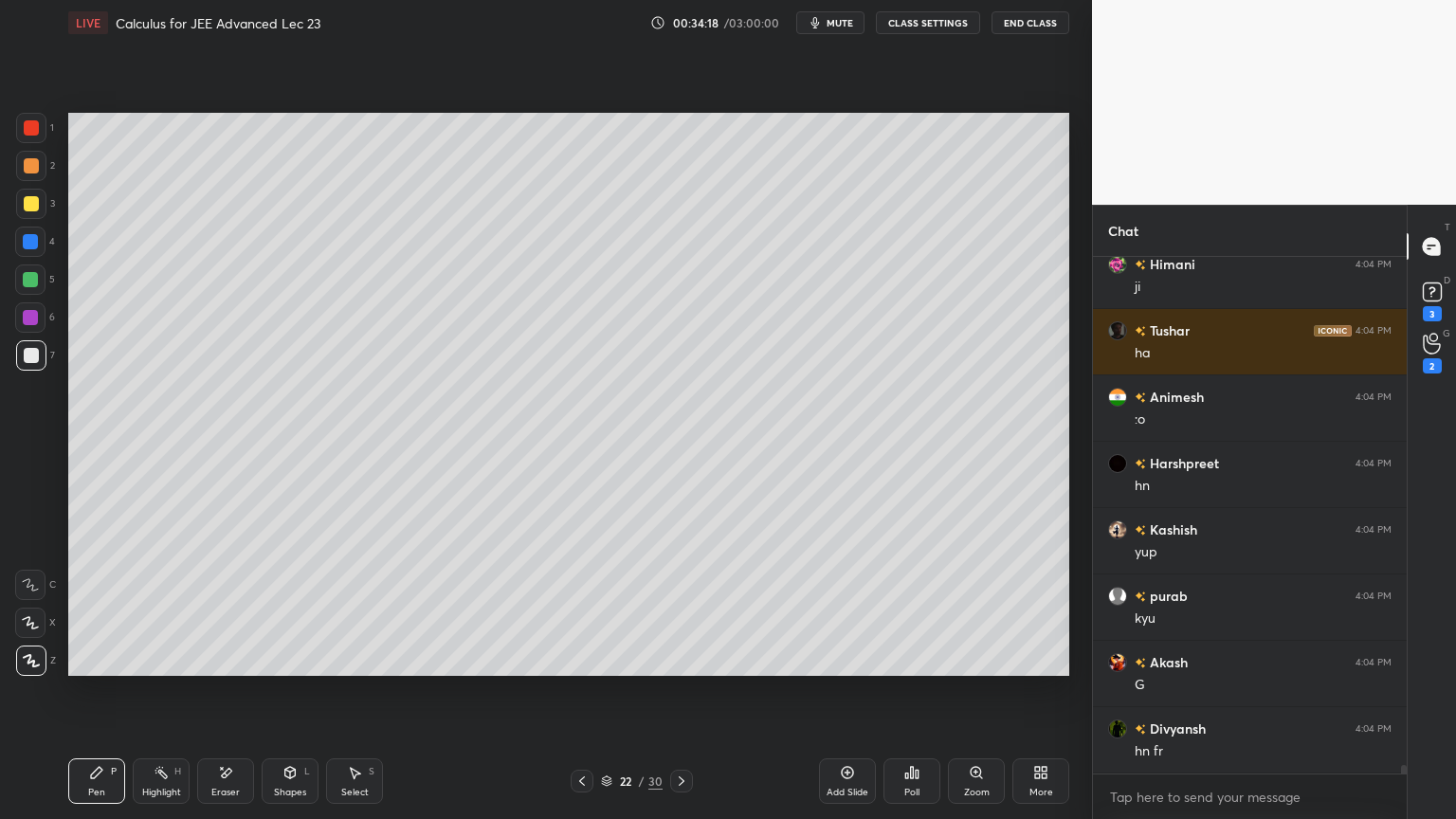 click 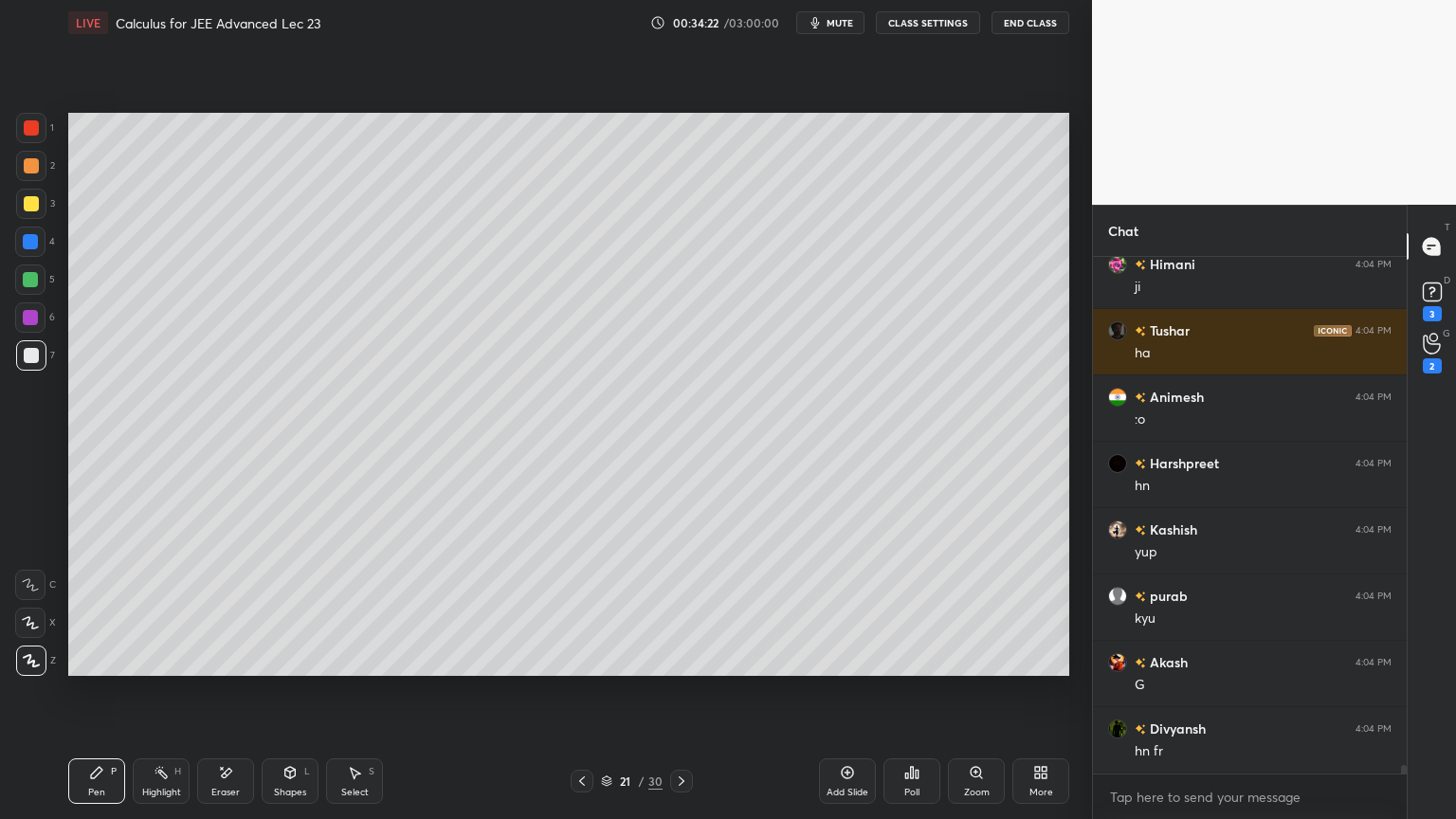 click 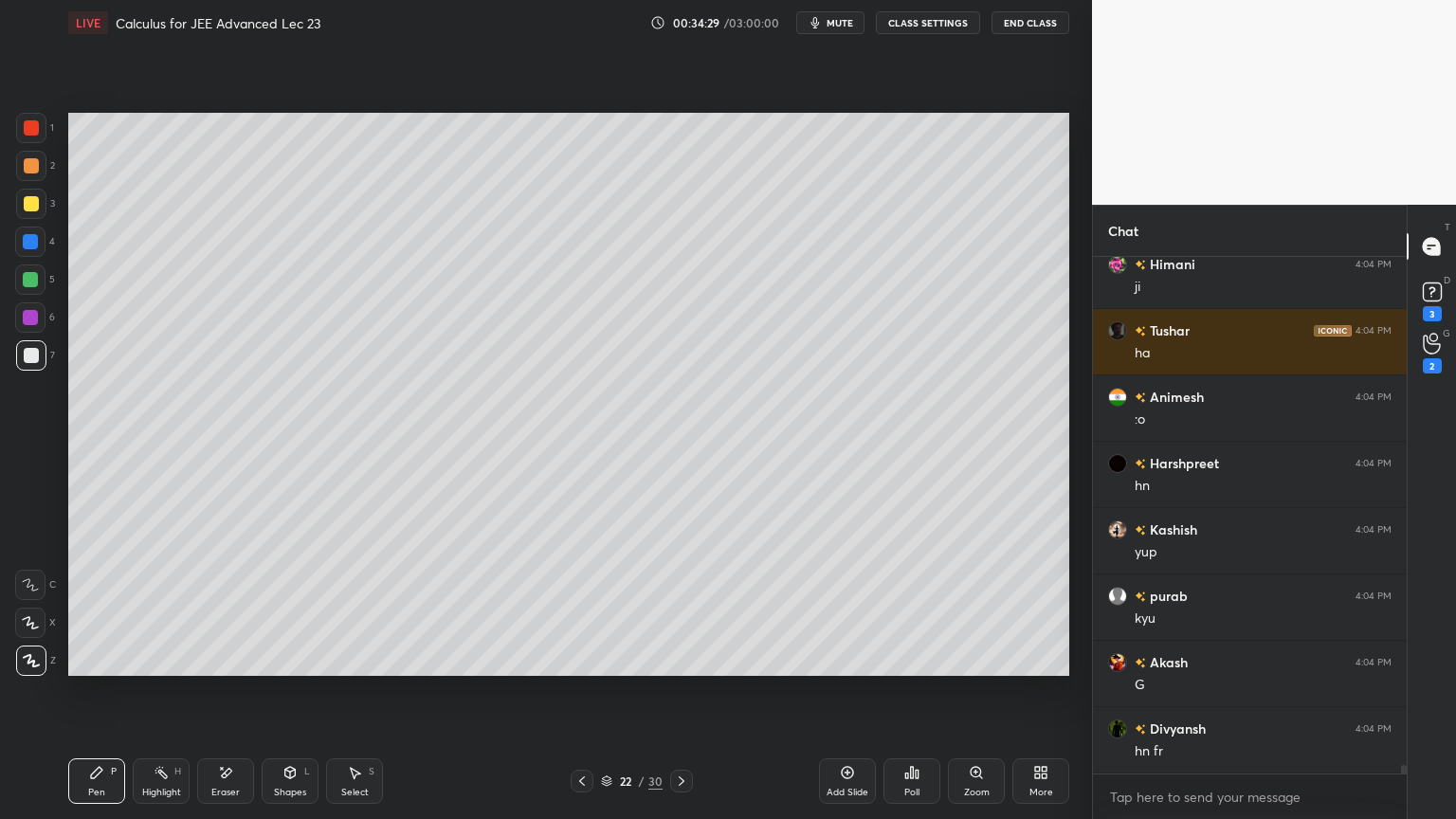 click on "Eraser" at bounding box center [226, 781] 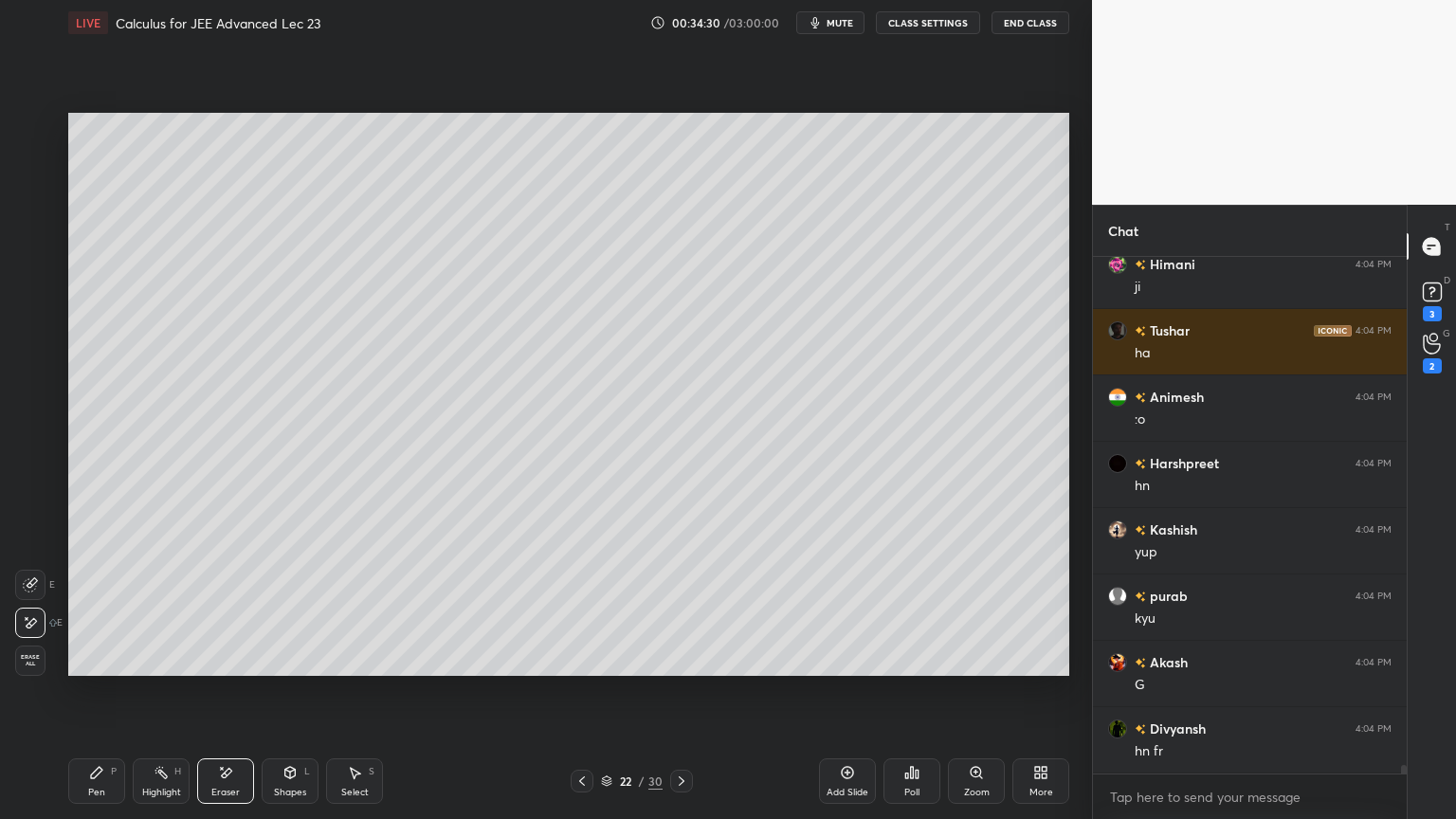 click on "P" at bounding box center [114, 772] 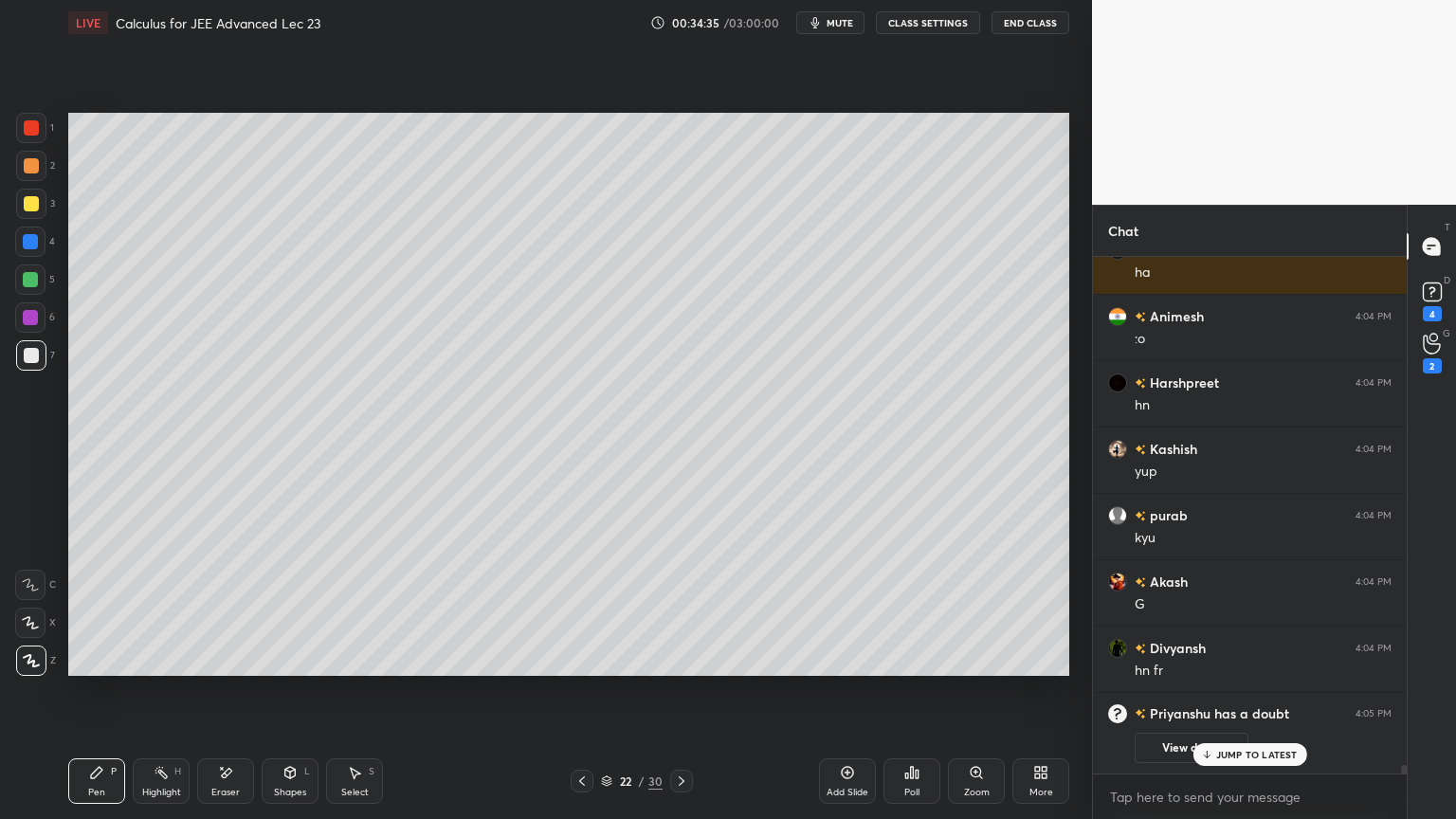 scroll, scrollTop: 30807, scrollLeft: 0, axis: vertical 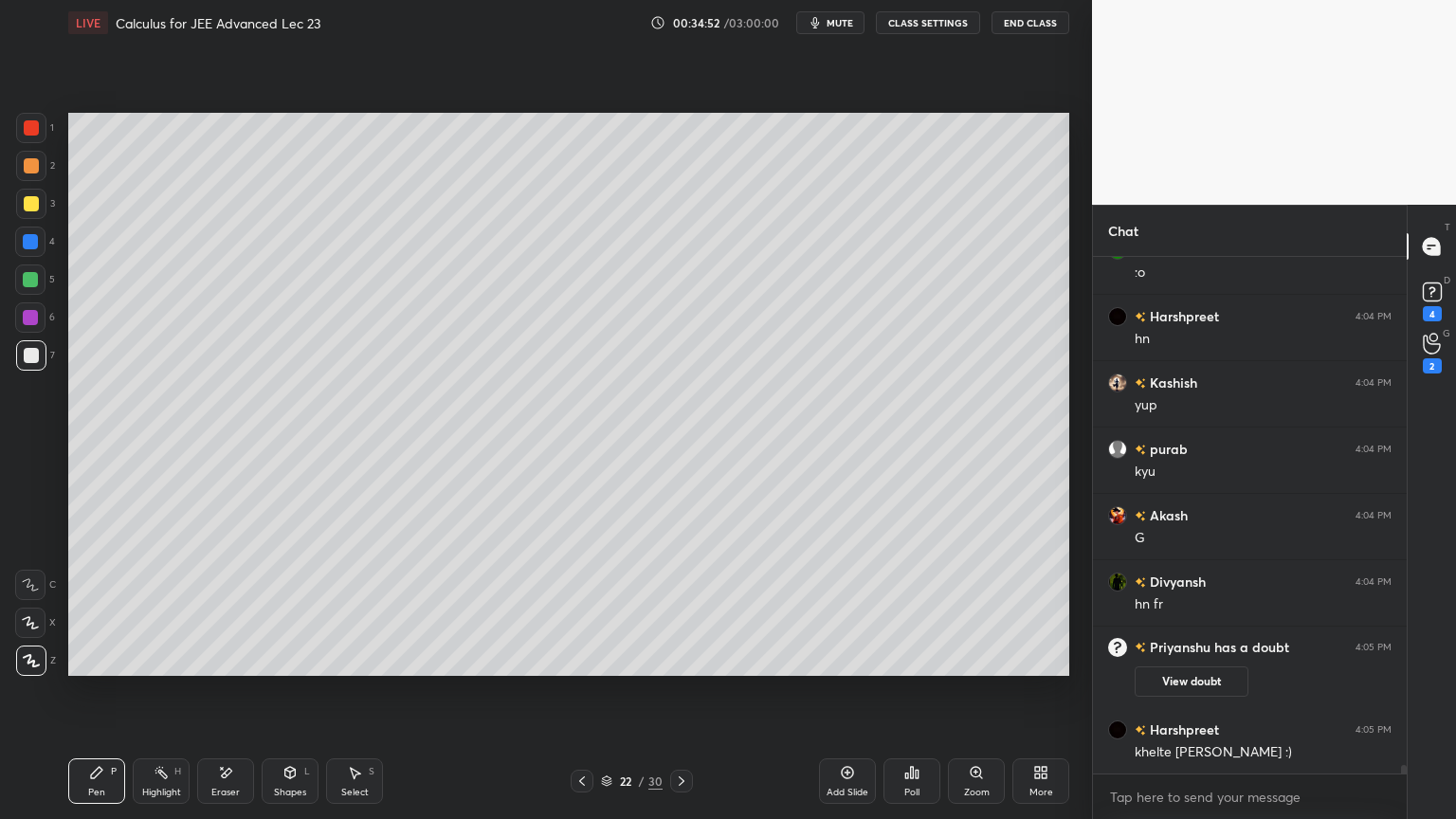click on "Eraser" at bounding box center (226, 781) 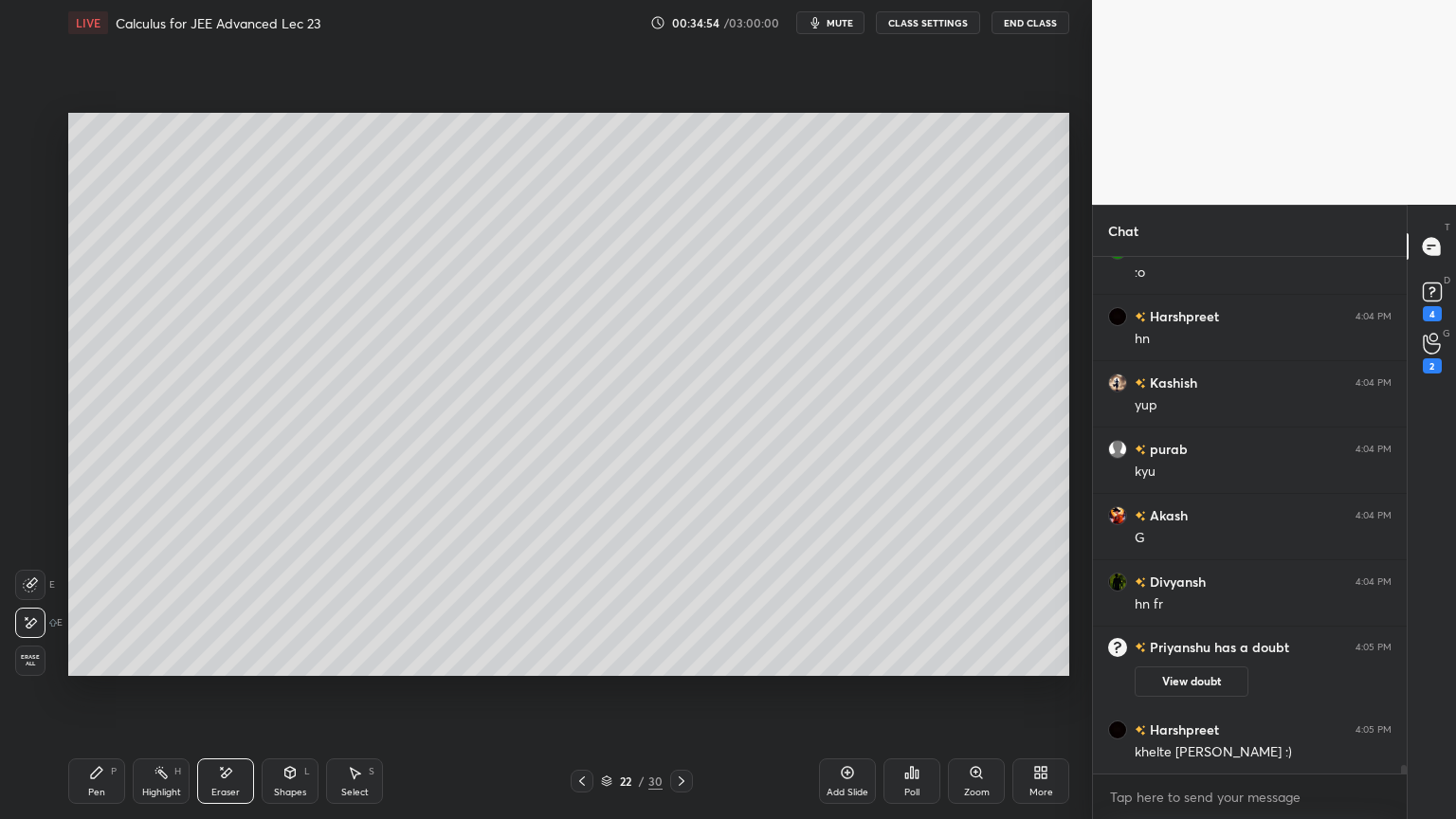 click on "Pen P" at bounding box center [97, 781] 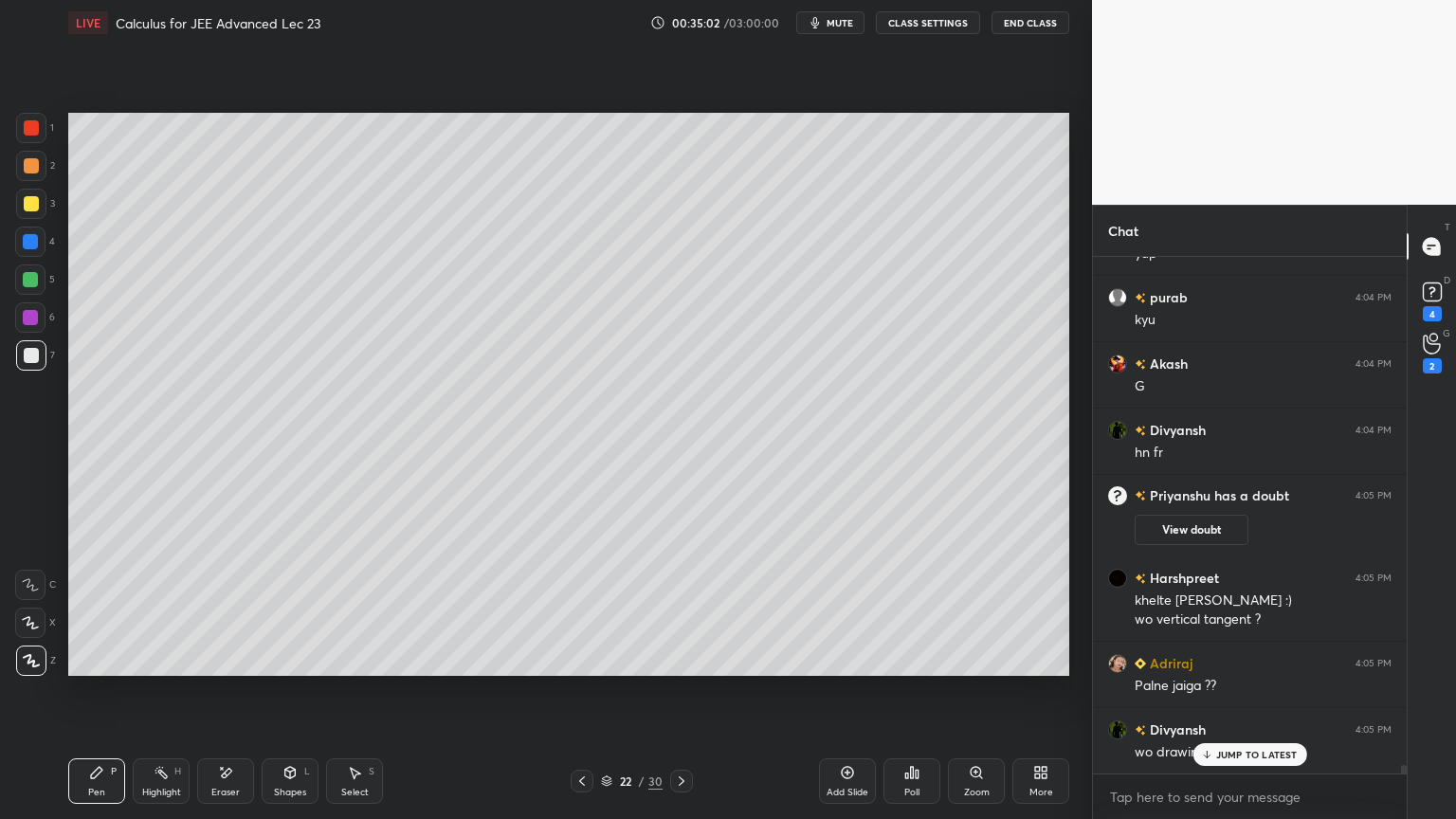 scroll, scrollTop: 31092, scrollLeft: 0, axis: vertical 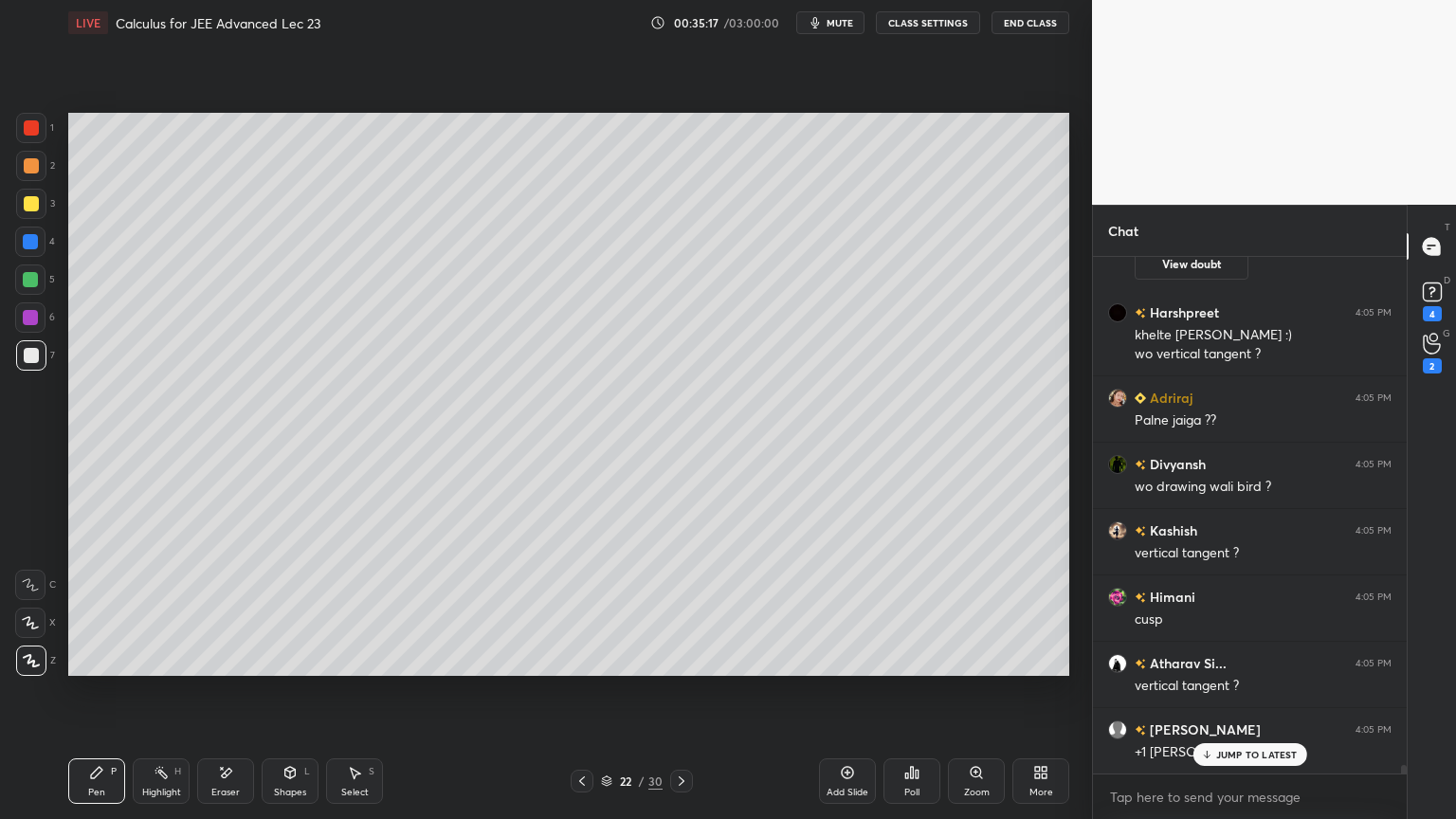 click on "JUMP TO LATEST" at bounding box center [1257, 755] 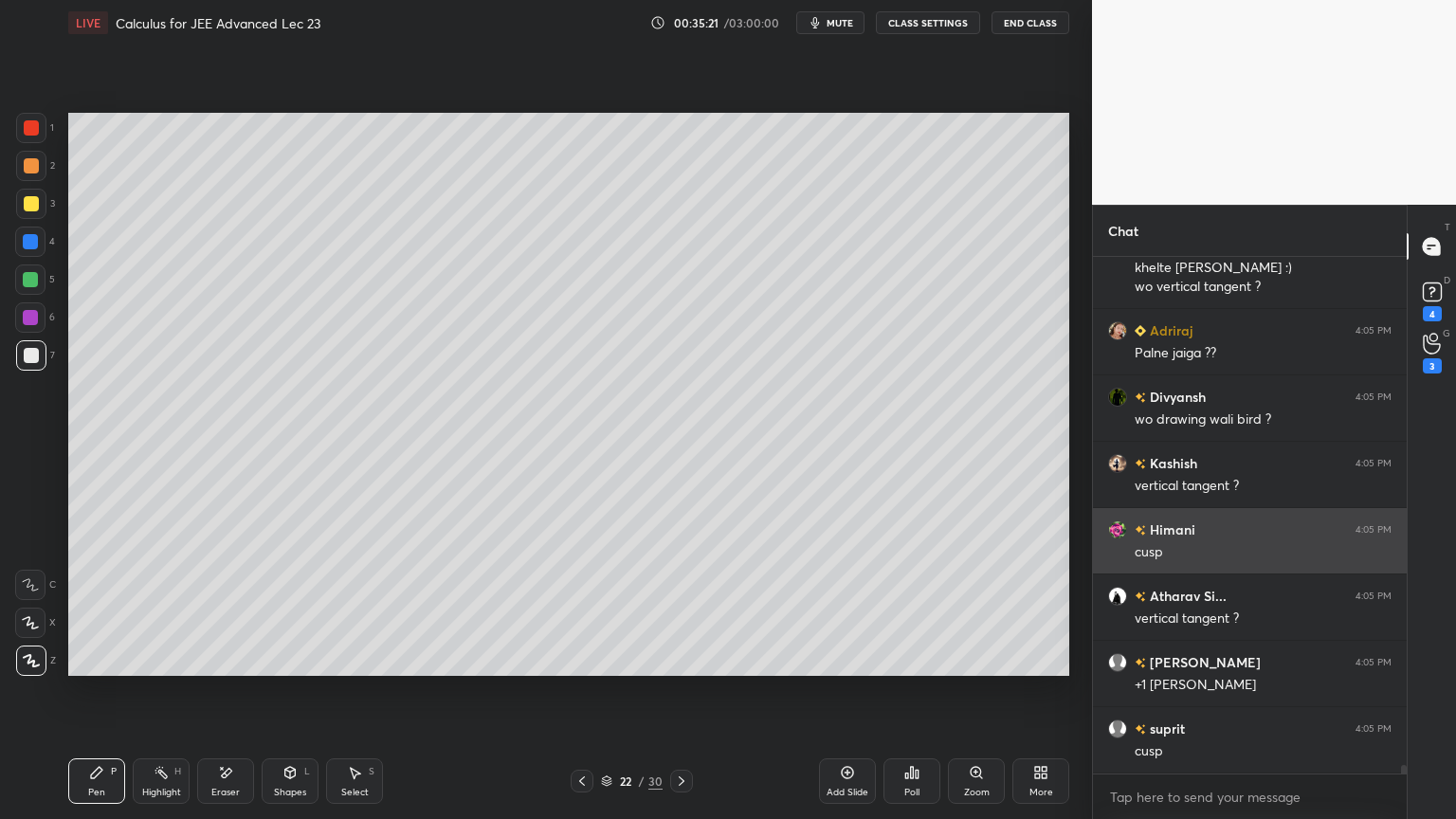 scroll, scrollTop: 31243, scrollLeft: 0, axis: vertical 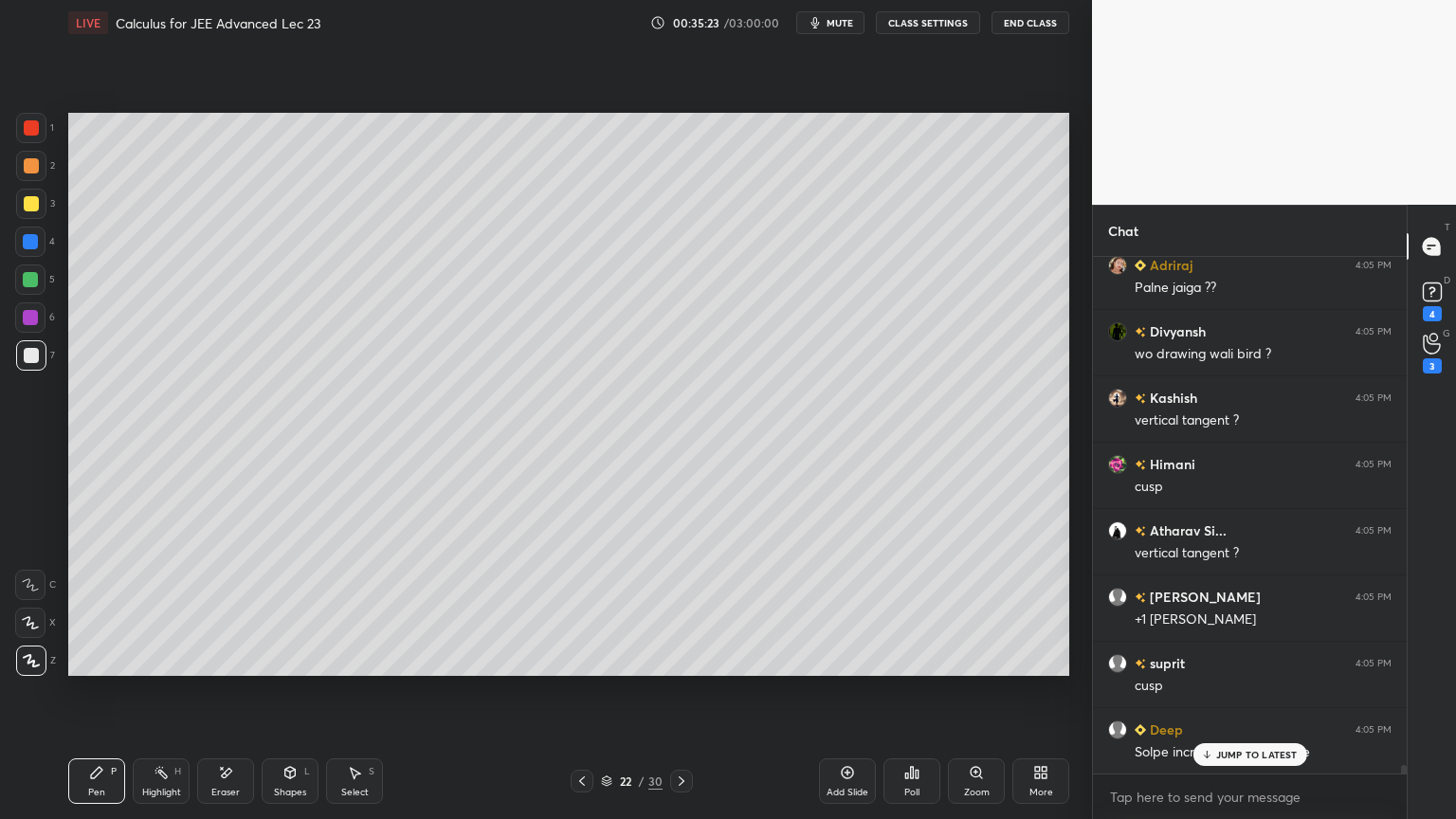 click on "[PERSON_NAME] 4:04 PM ji Tushar 4:04 PM [PERSON_NAME] 4:04 PM :o [PERSON_NAME] 4:04 PM hn [PERSON_NAME] 4:04 PM yup [PERSON_NAME] 4:04 PM kyu Akash 4:04 PM G [PERSON_NAME] 4:04 PM hn fr [PERSON_NAME]   has a doubt 4:05 PM View doubt [PERSON_NAME] 4:05 PM khelte [PERSON_NAME] :) wo vertical tangent ? Adriraj 4:05 PM Palne jaiga ?? [PERSON_NAME] 4:05 PM wo drawing wali bird ? [PERSON_NAME] 4:05 PM vertical tangent ? [PERSON_NAME] 4:05 PM cusp [PERSON_NAME] Si... 4:05 PM vertical tangent ? [PERSON_NAME] 4:05 PM +1 [PERSON_NAME] 4:05 PM cusp Deep 4:05 PM Solpe increase and decrease JUMP TO LATEST" at bounding box center [1249, 515] 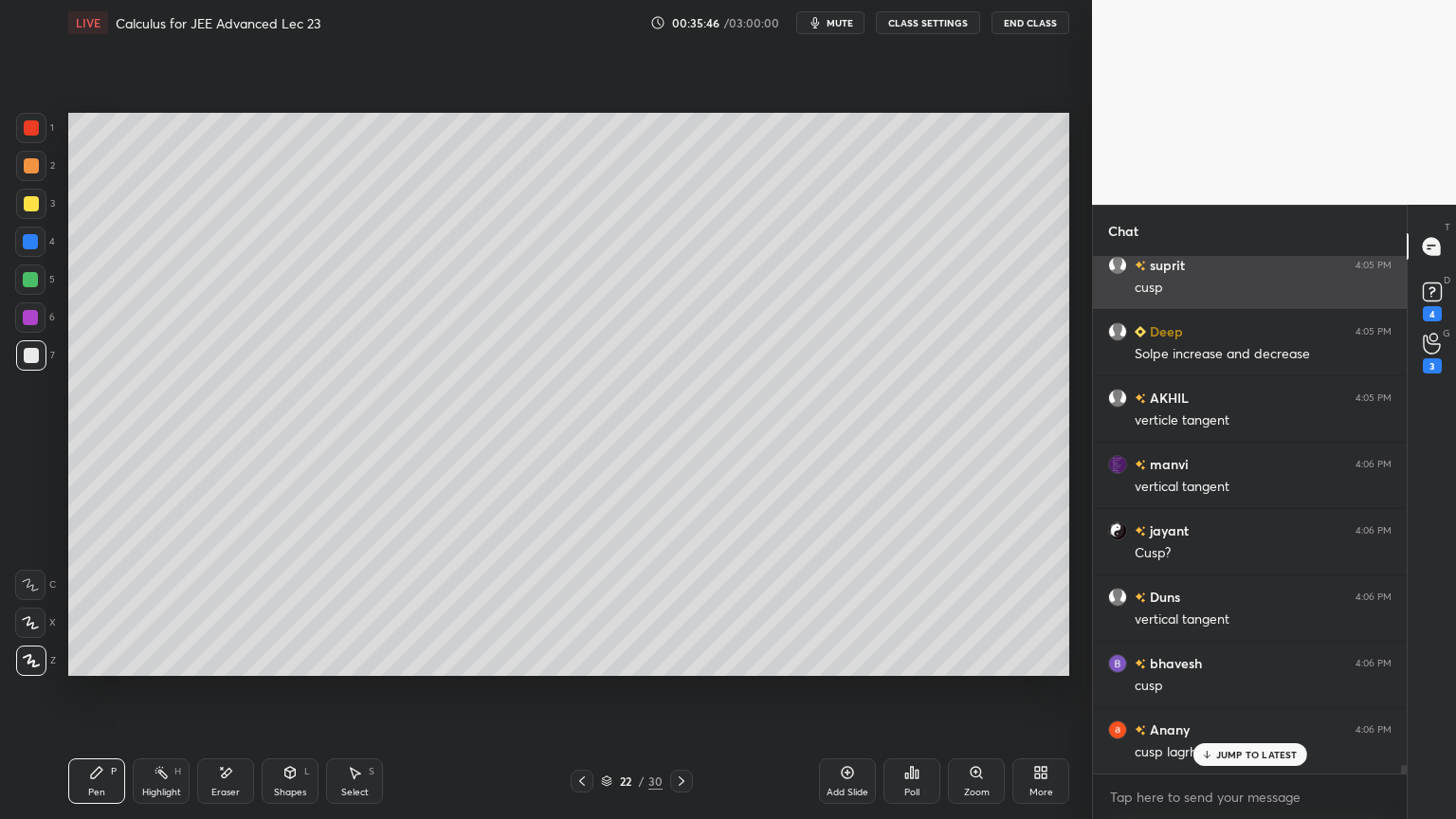 scroll, scrollTop: 31709, scrollLeft: 0, axis: vertical 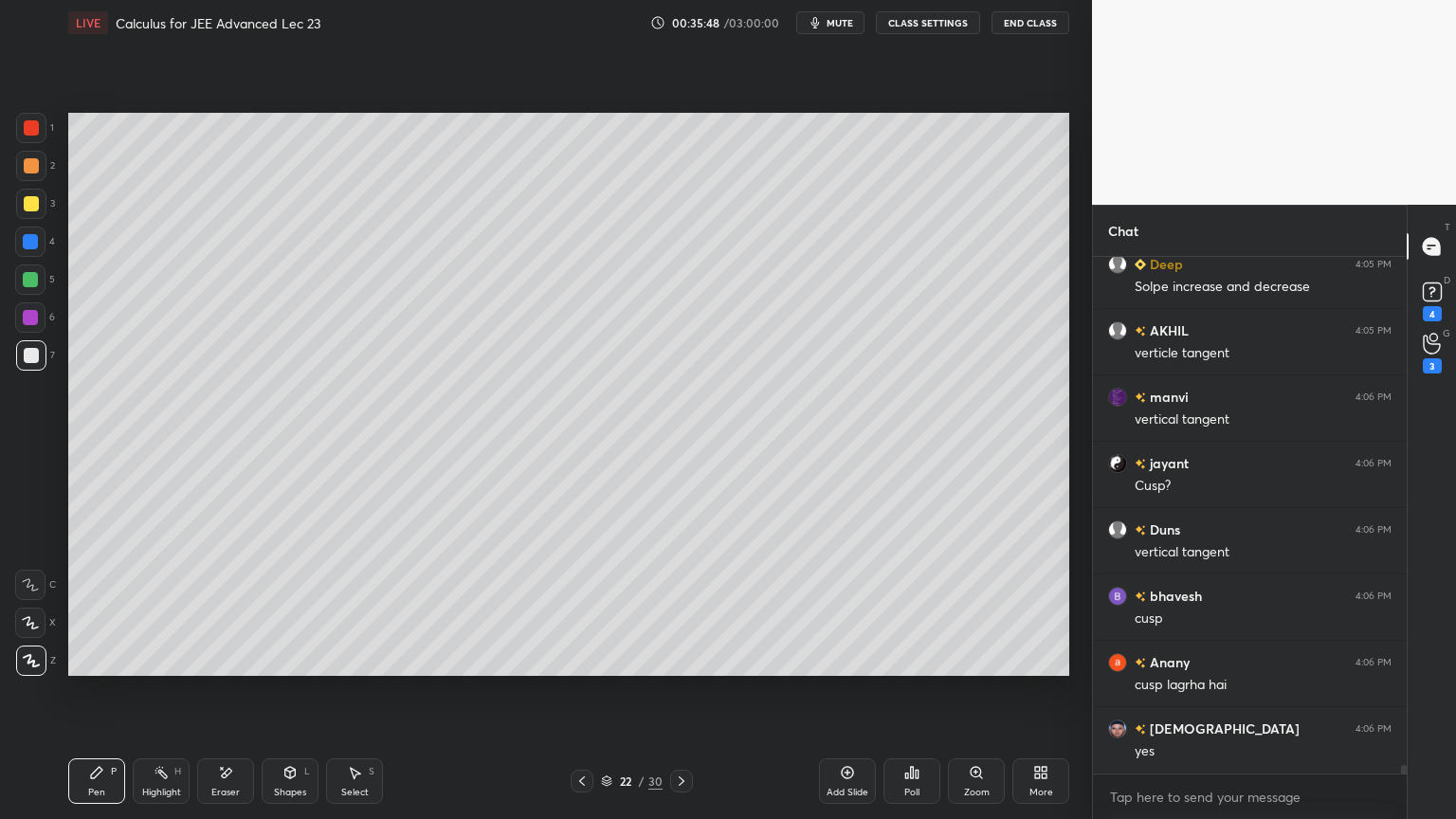 drag, startPoint x: 32, startPoint y: 128, endPoint x: 46, endPoint y: 135, distance: 15.652476 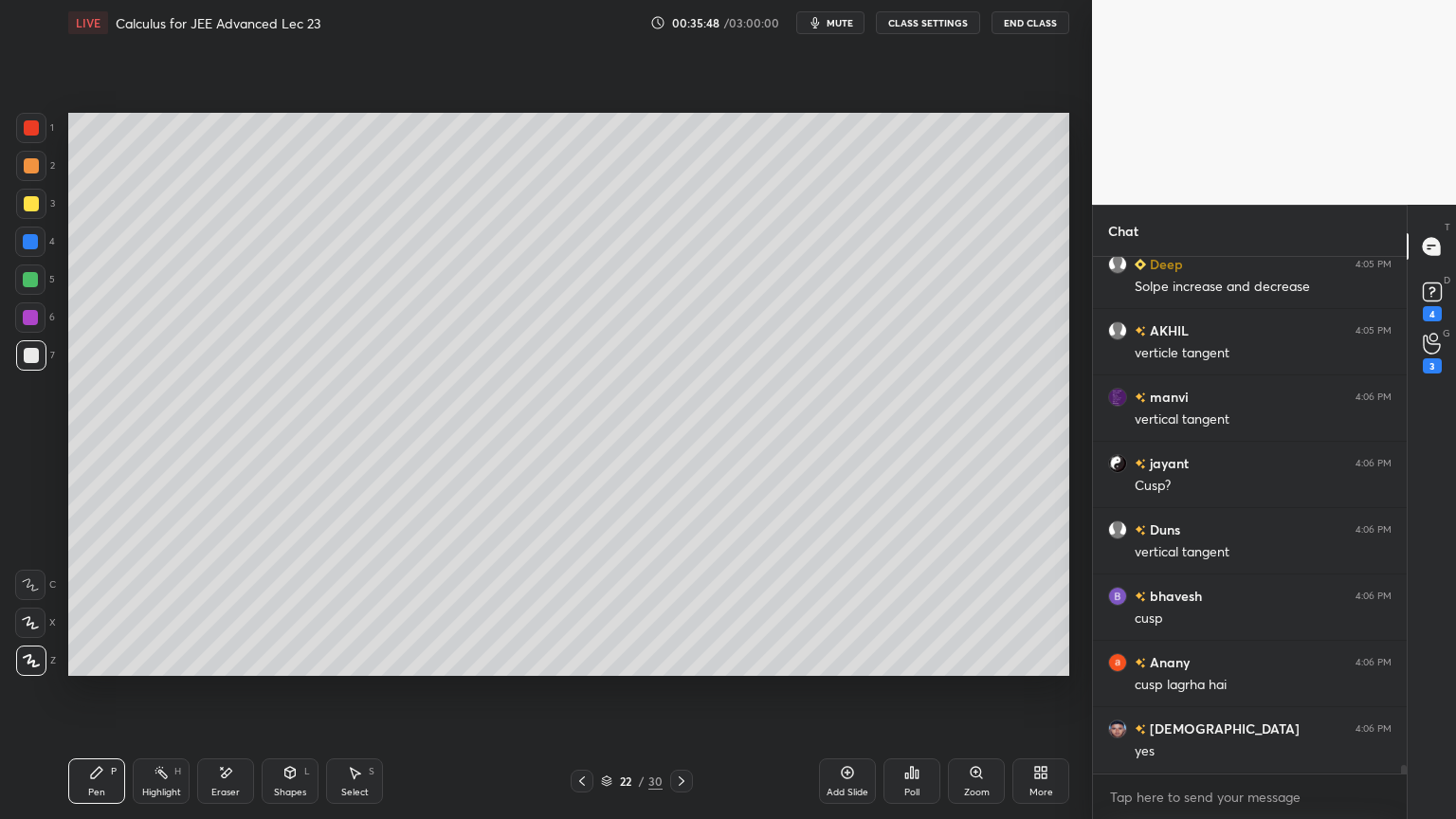click at bounding box center (31, 128) 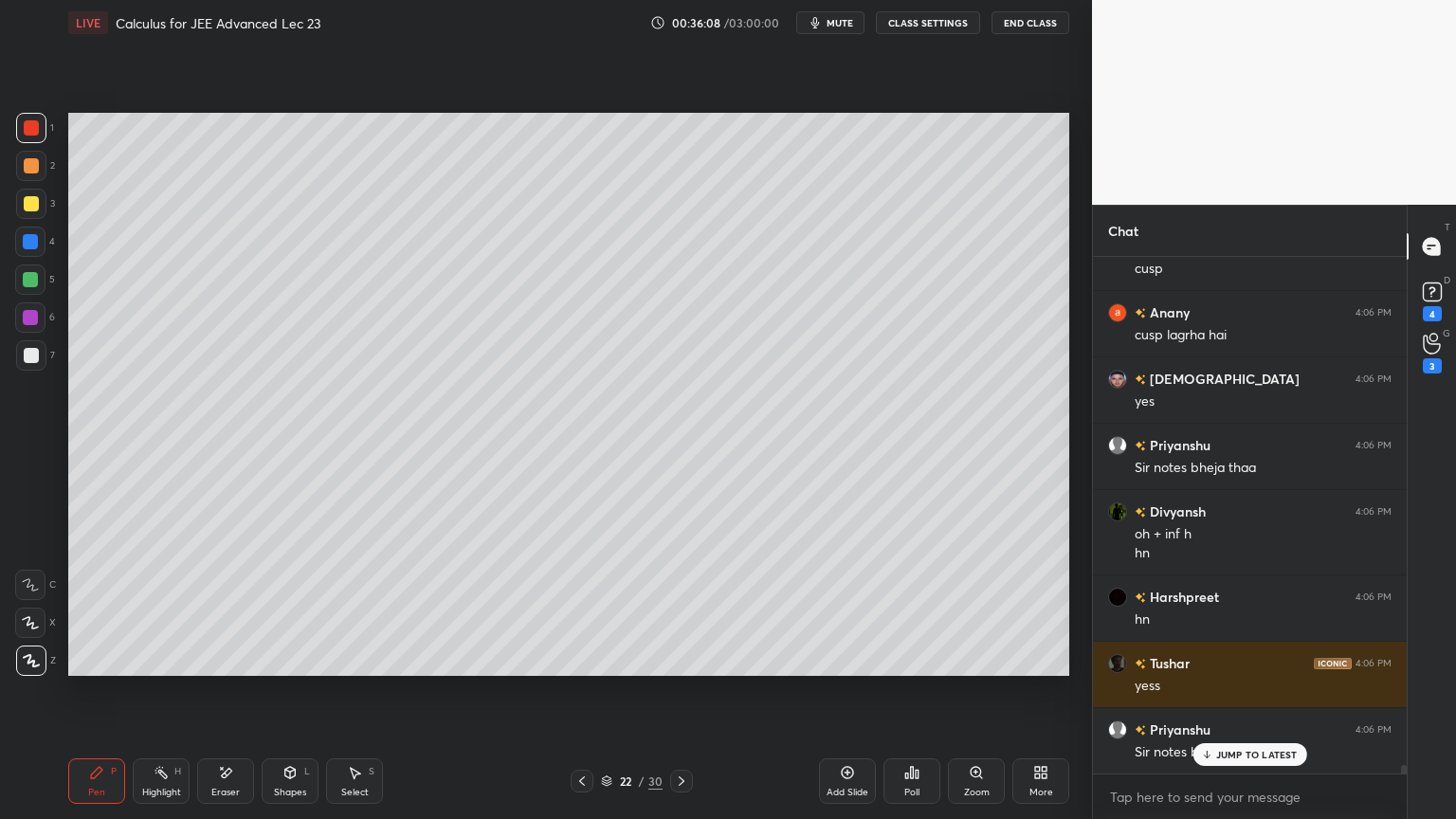 scroll, scrollTop: 32126, scrollLeft: 0, axis: vertical 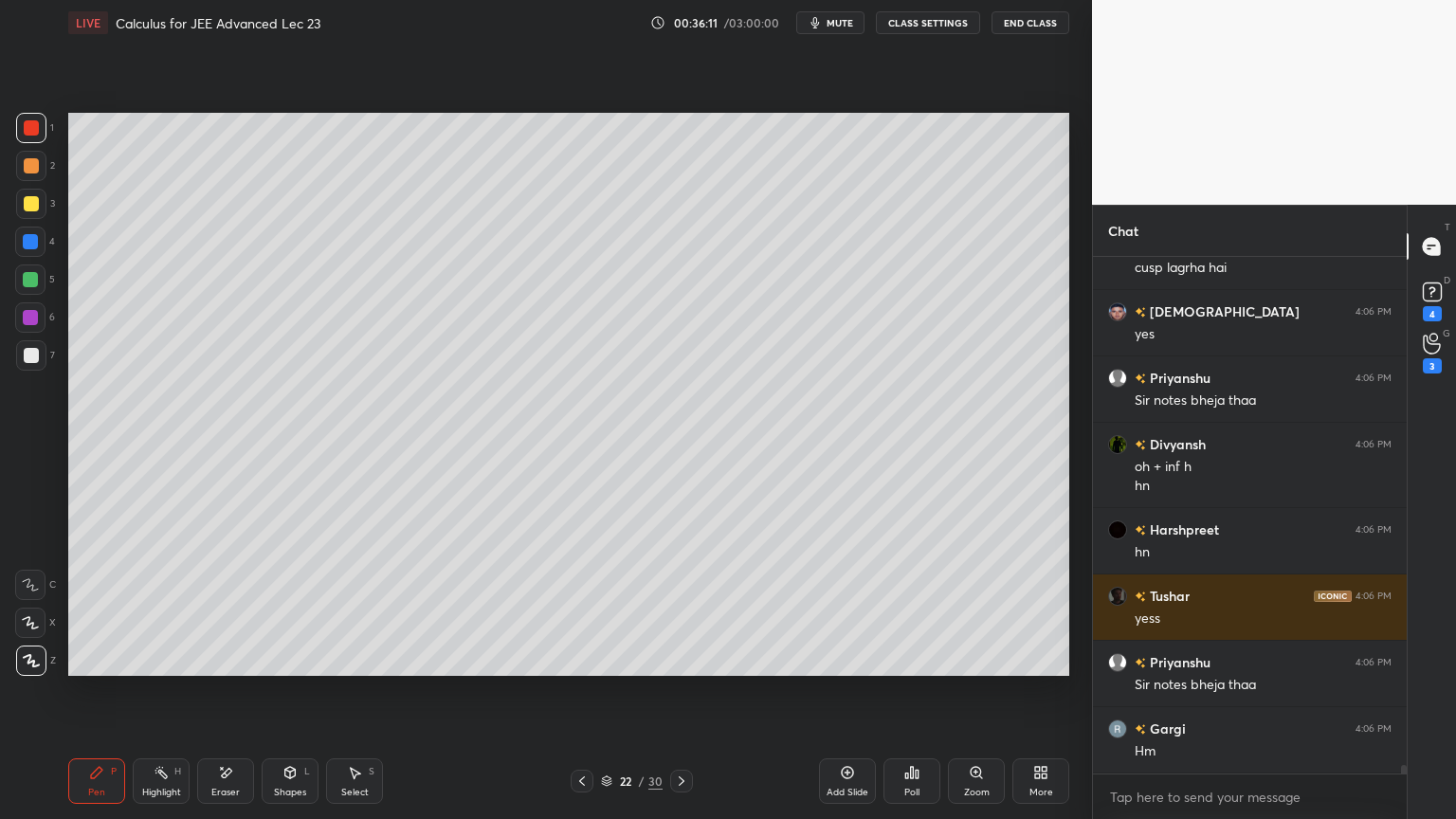 click on "Eraser" at bounding box center [226, 781] 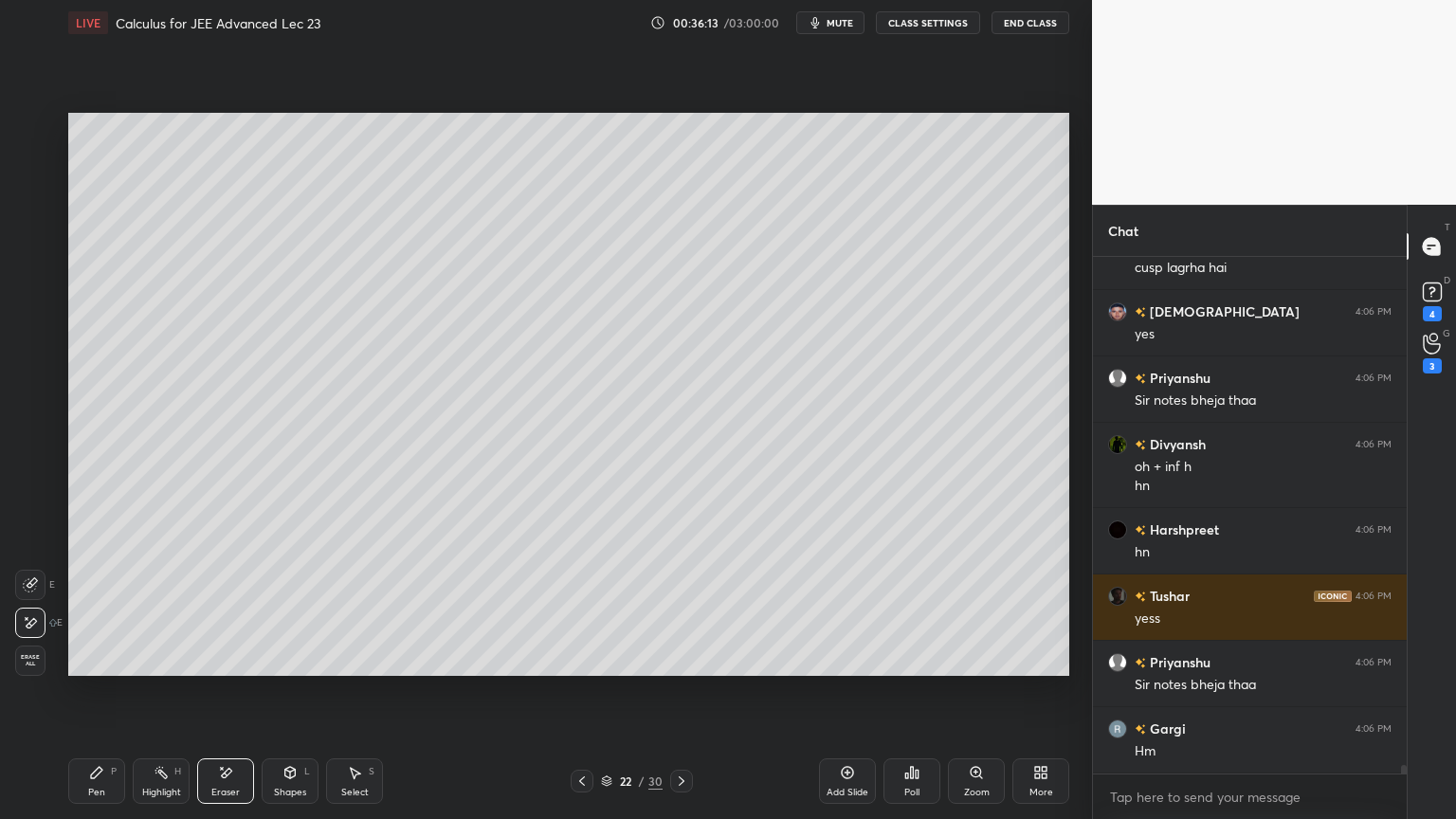 click on "Pen P" at bounding box center [97, 781] 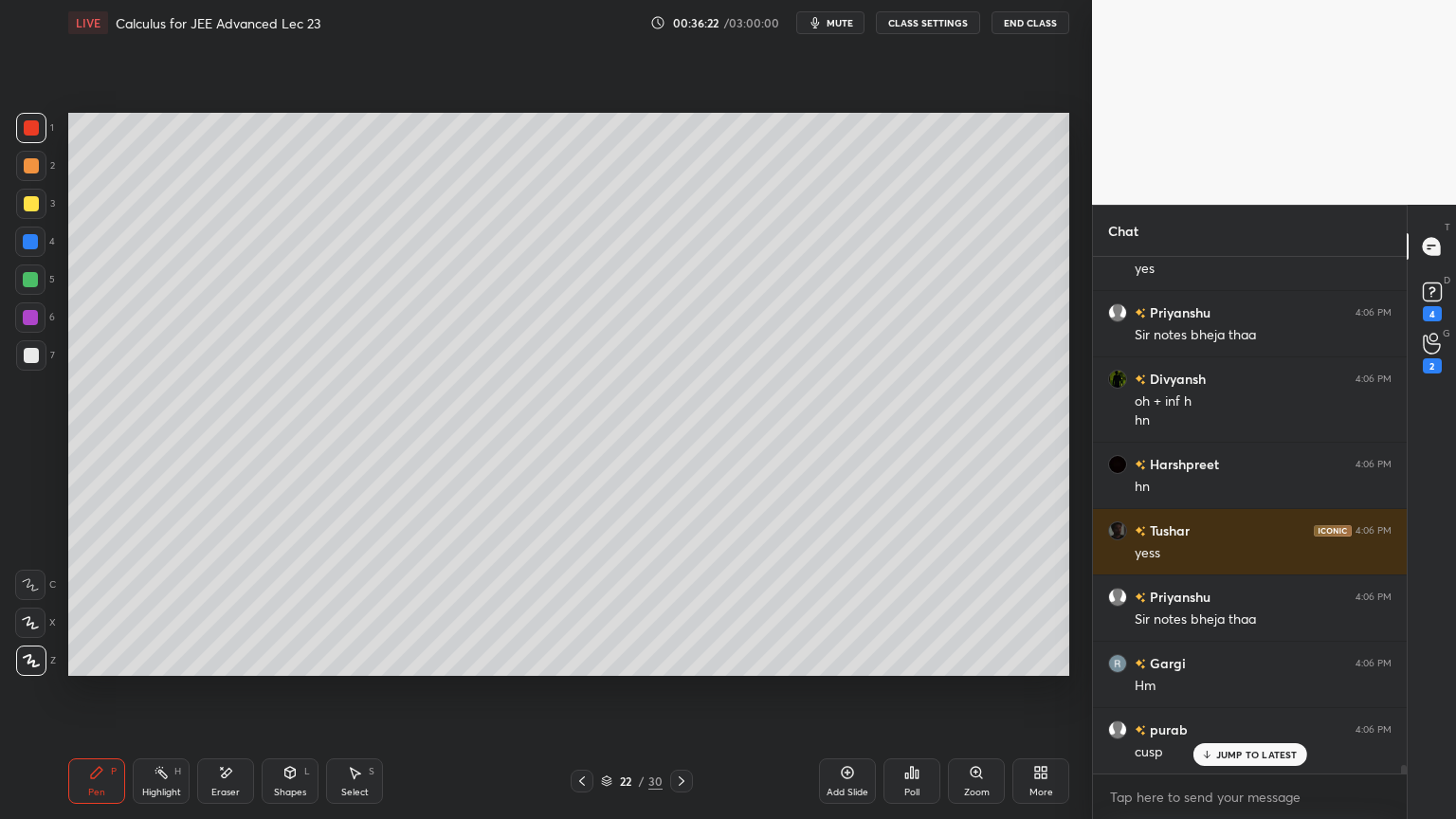 scroll, scrollTop: 32259, scrollLeft: 0, axis: vertical 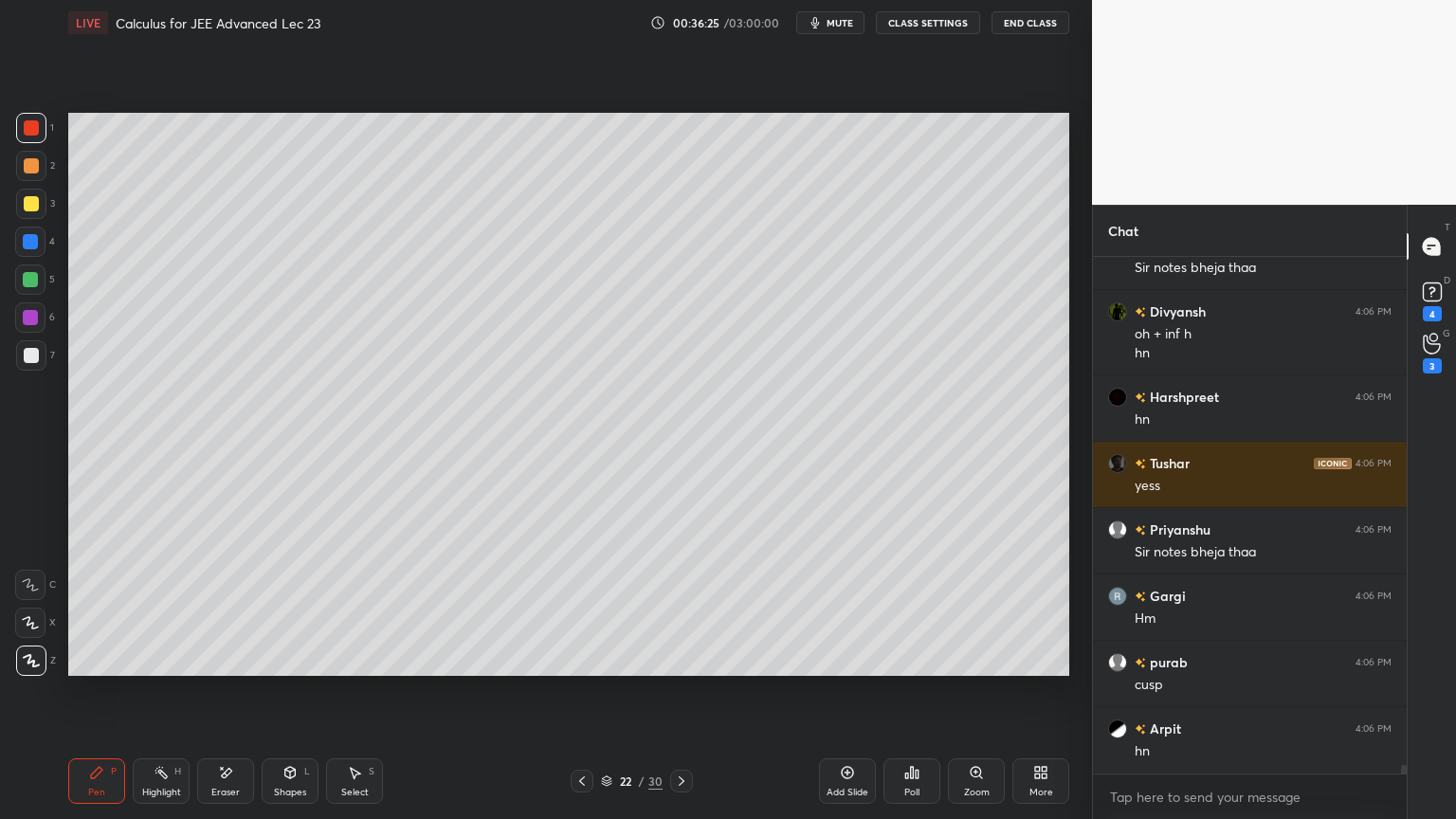 click 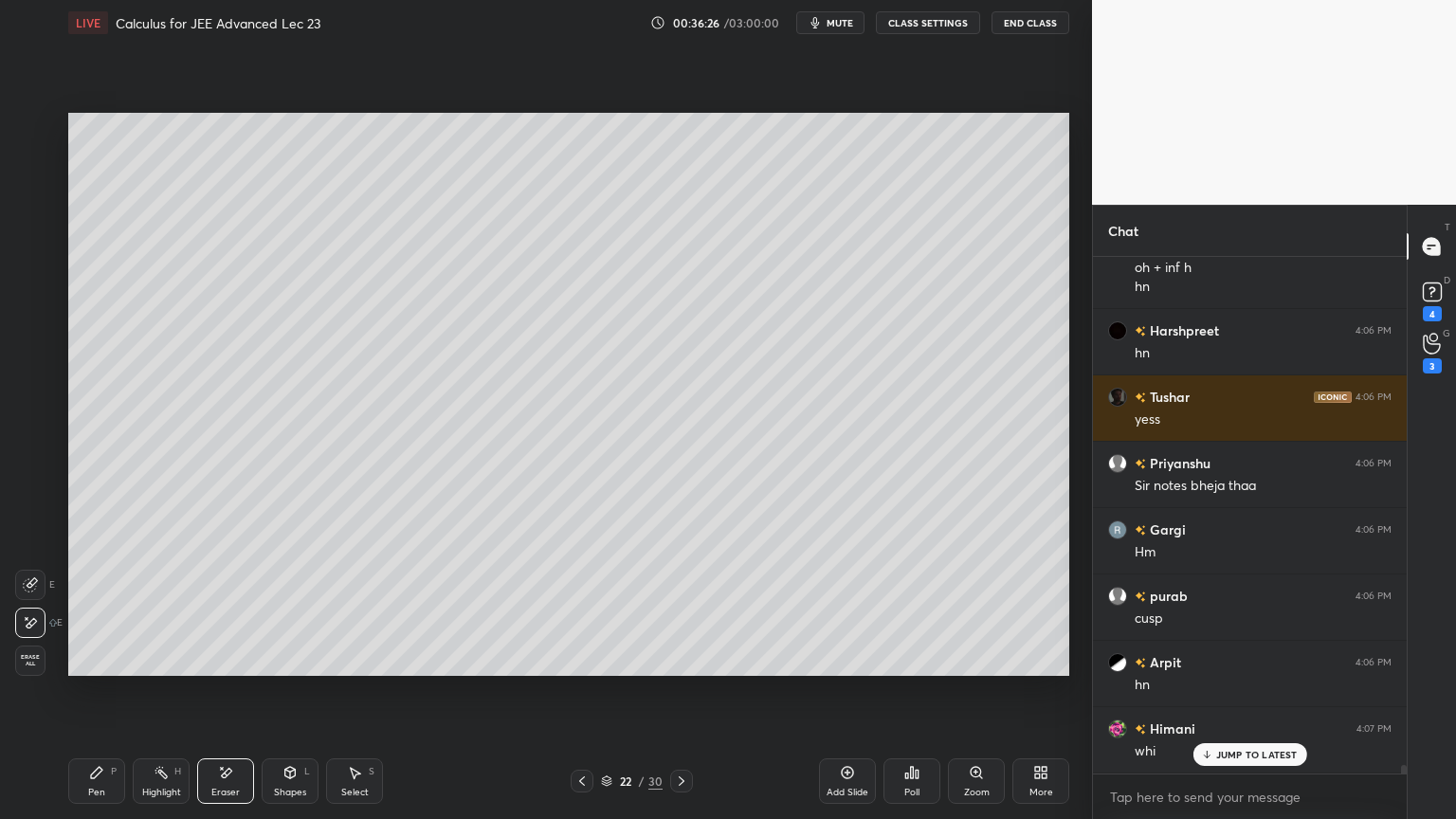 scroll, scrollTop: 31986, scrollLeft: 0, axis: vertical 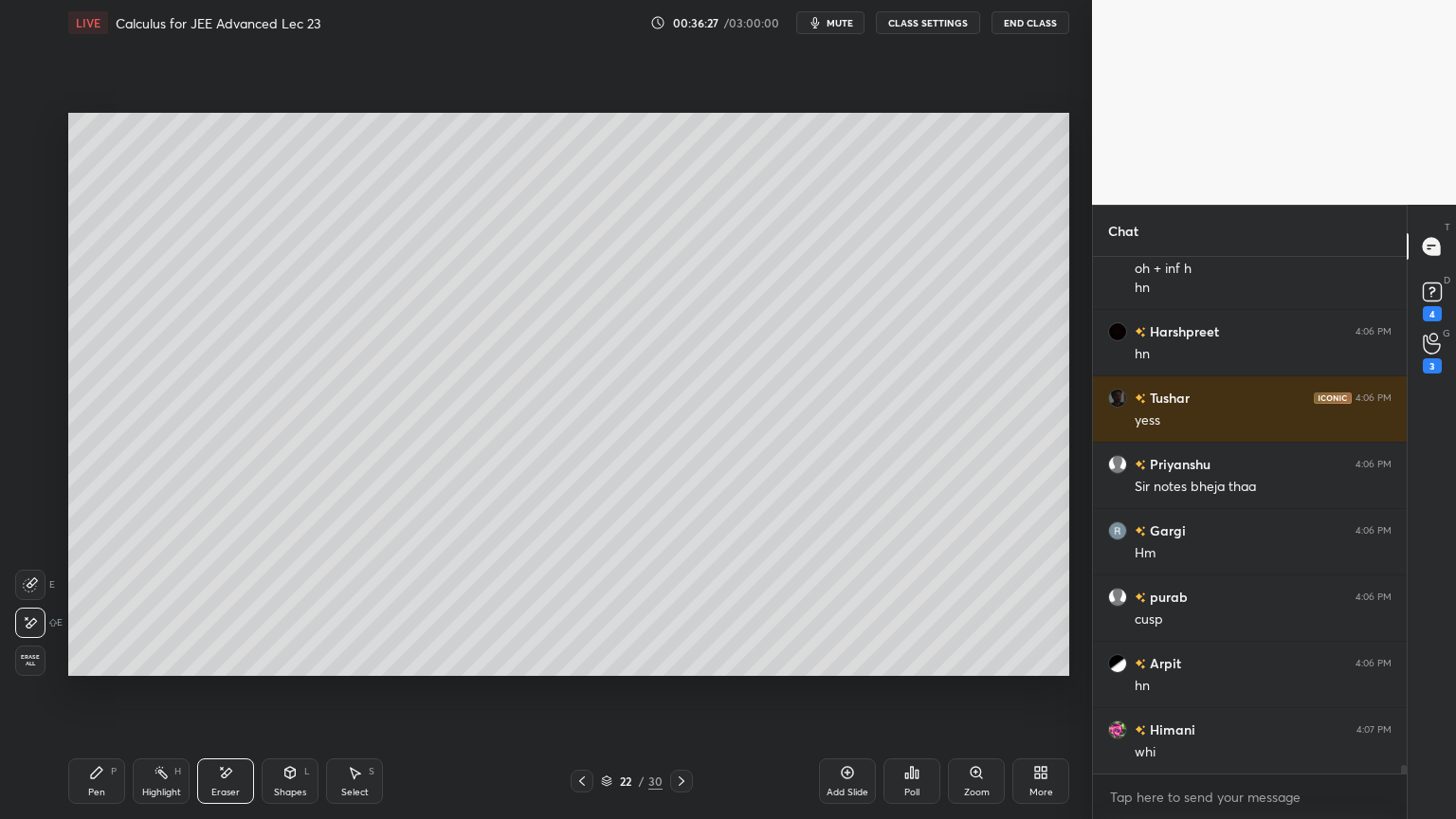 drag, startPoint x: 90, startPoint y: 788, endPoint x: 133, endPoint y: 774, distance: 45.221676 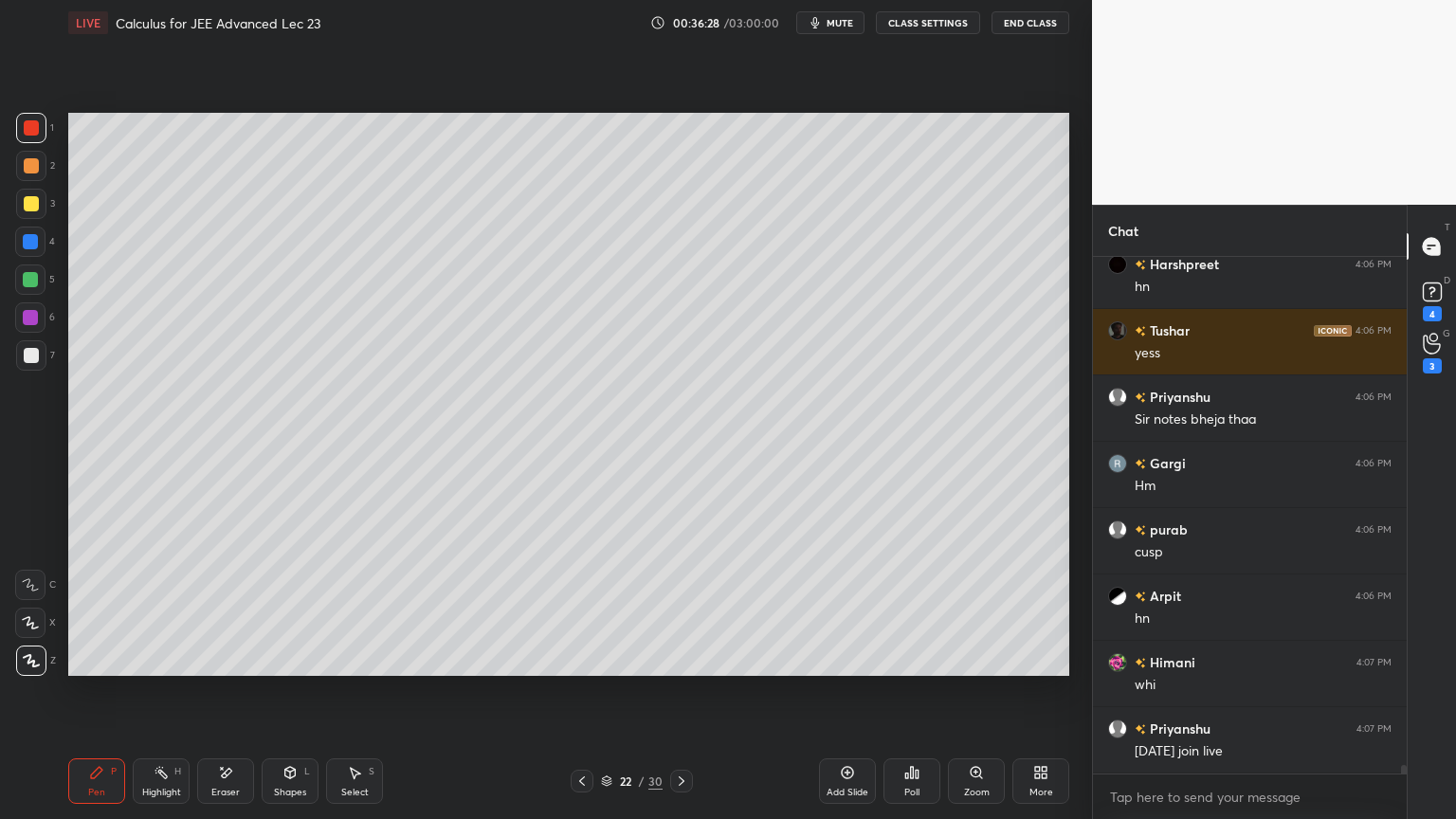 click at bounding box center [31, 355] 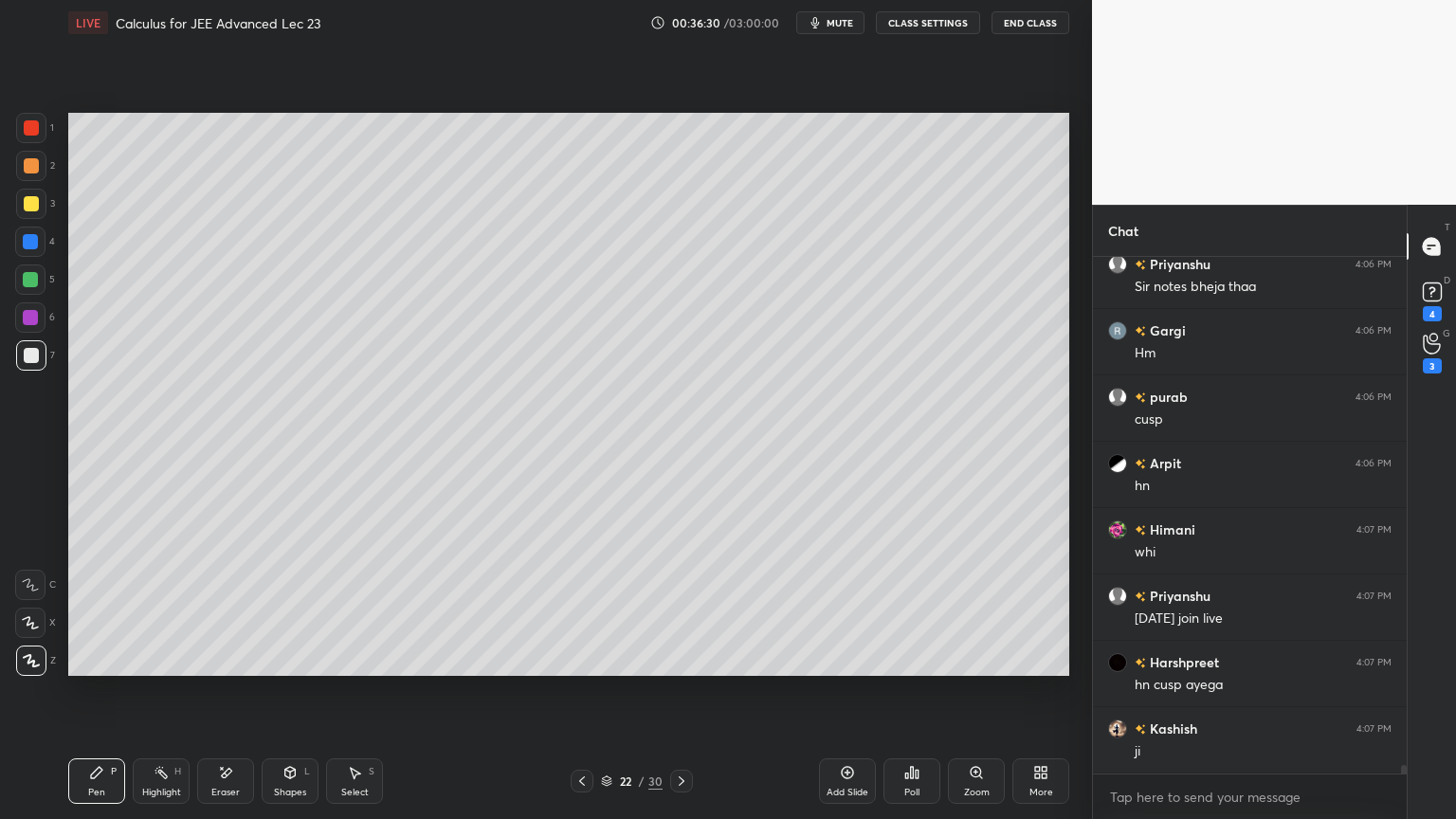 scroll, scrollTop: 32252, scrollLeft: 0, axis: vertical 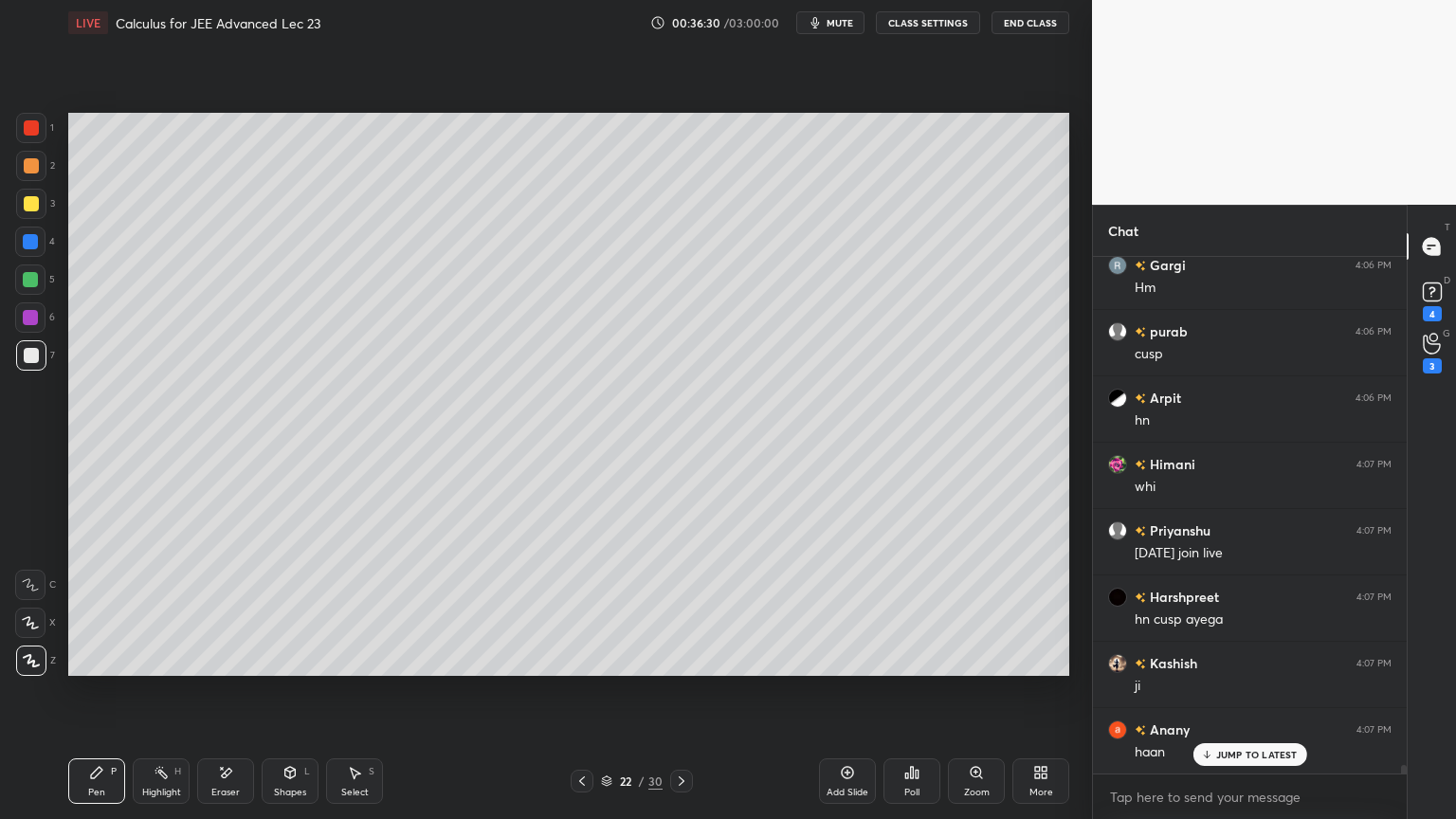 click on "Highlight H" at bounding box center [161, 781] 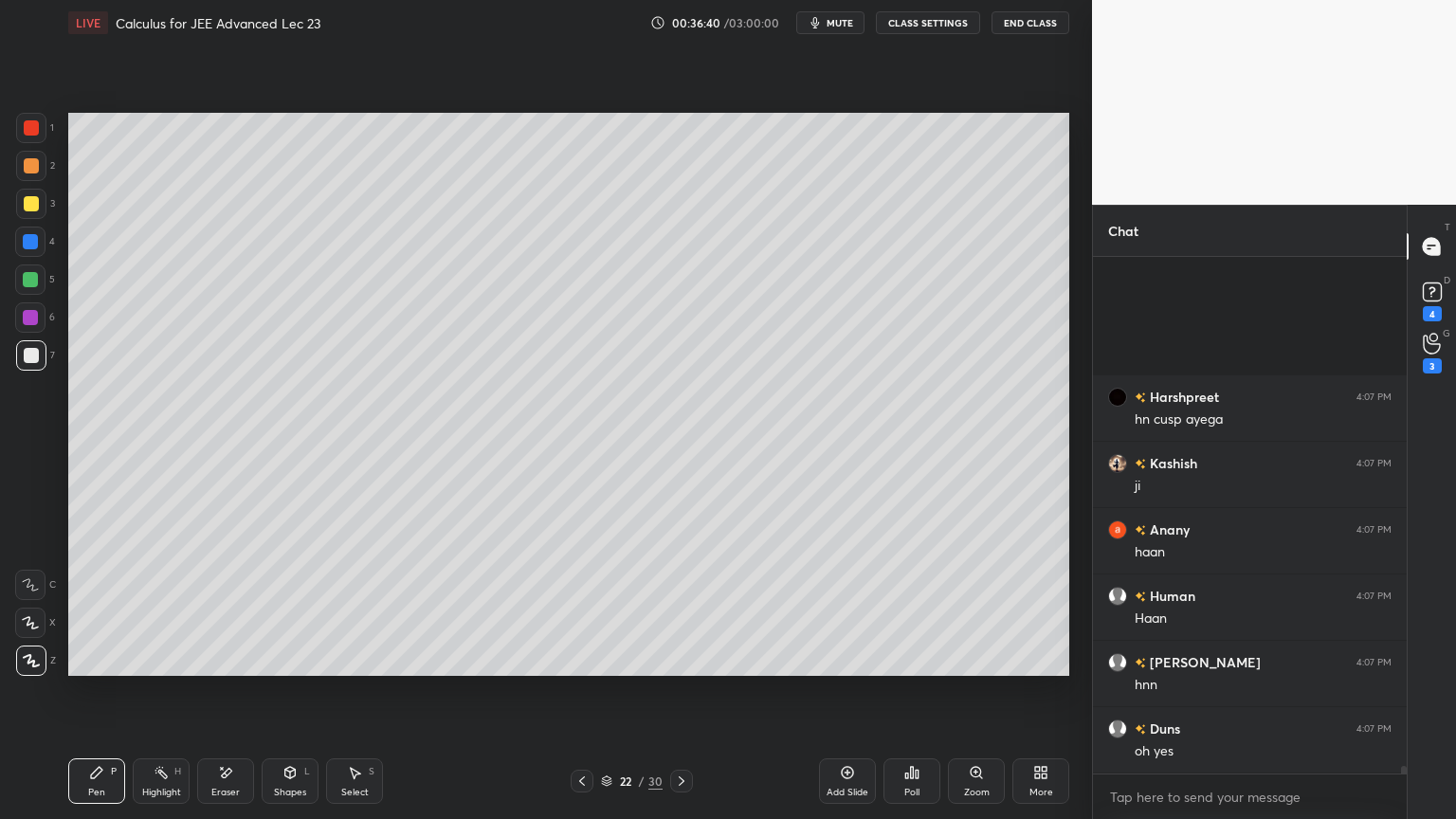 scroll, scrollTop: 32650, scrollLeft: 0, axis: vertical 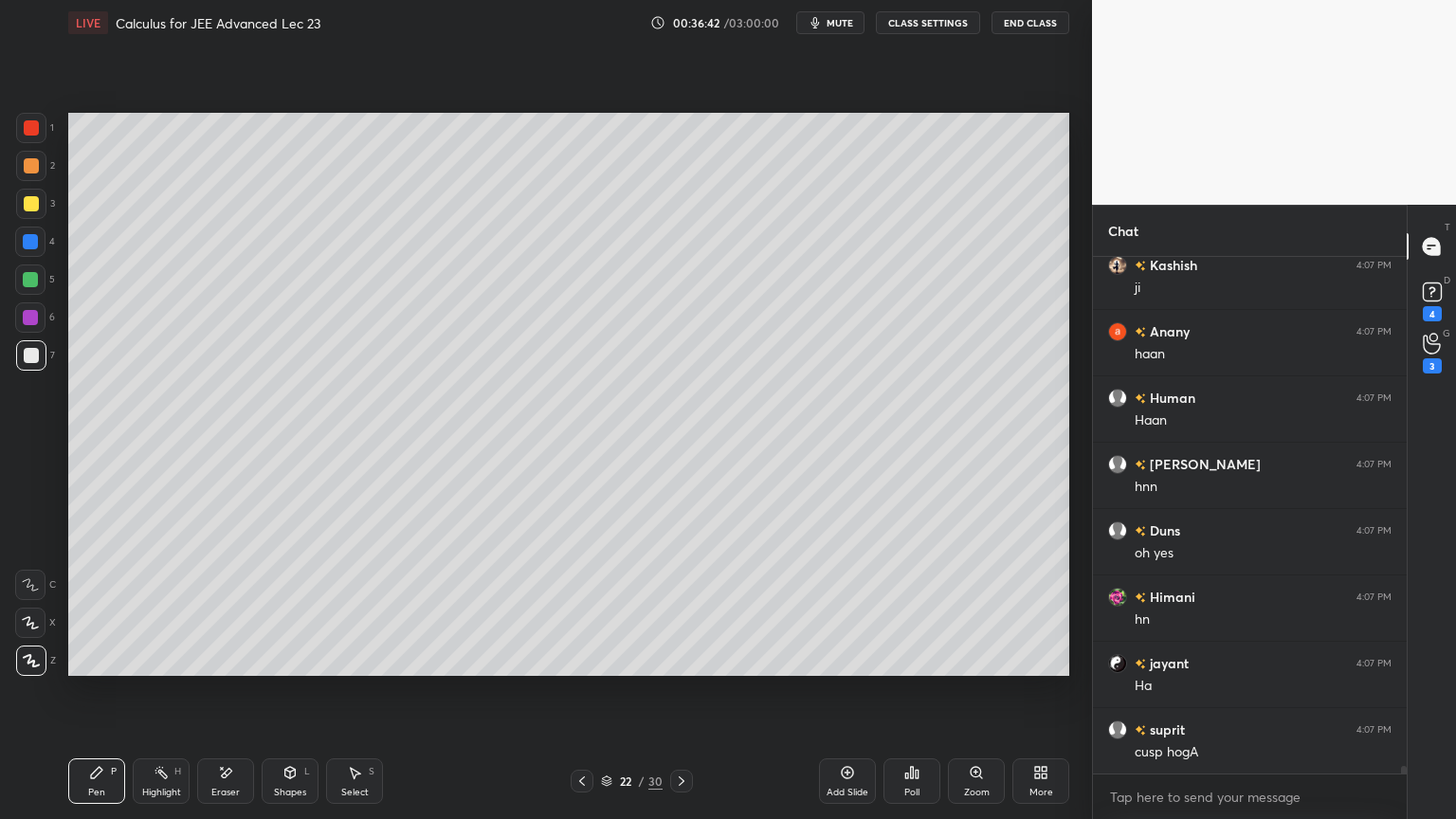 drag, startPoint x: 230, startPoint y: 771, endPoint x: 240, endPoint y: 755, distance: 18.867962 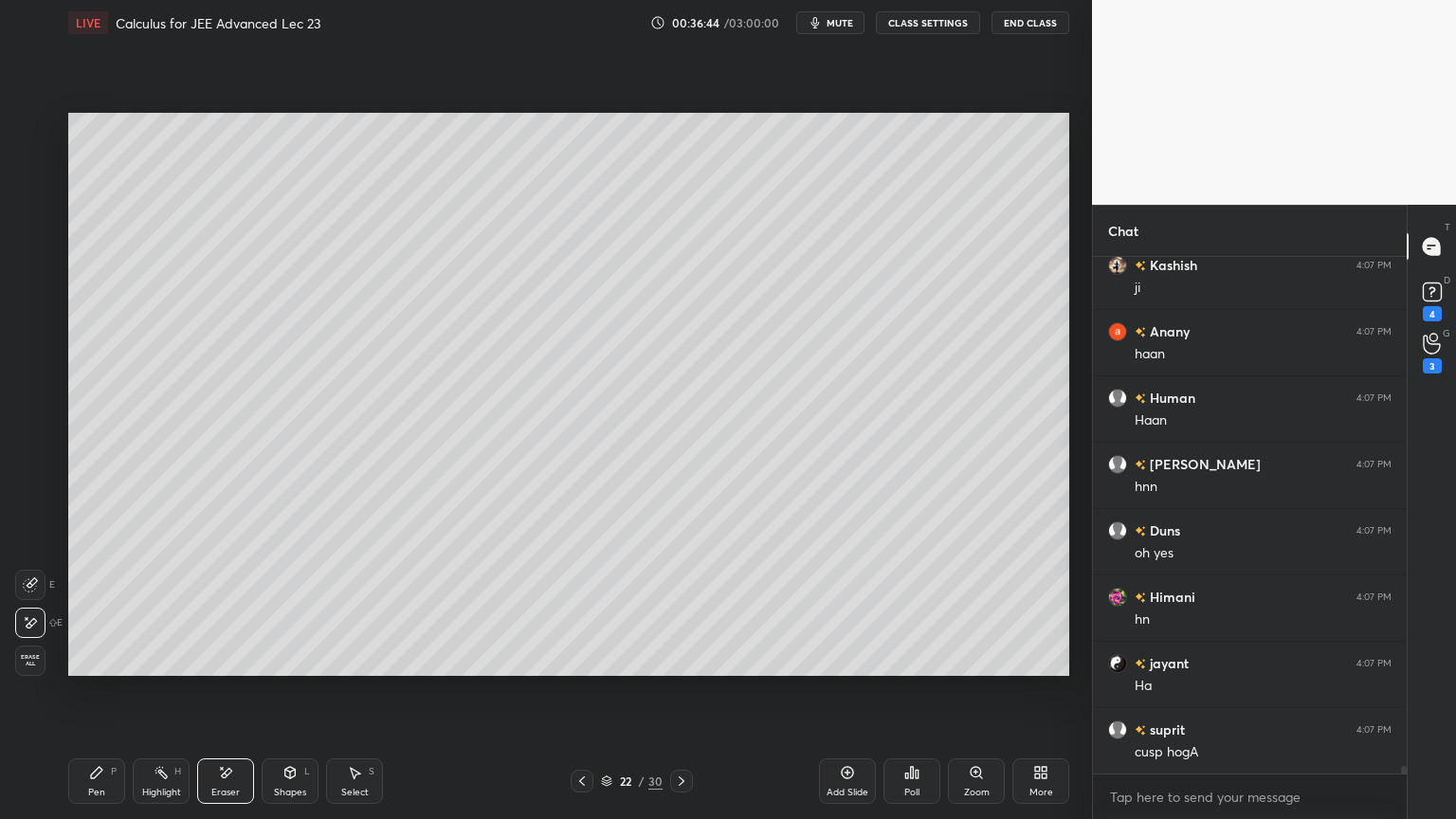 drag, startPoint x: 100, startPoint y: 788, endPoint x: 114, endPoint y: 773, distance: 20.518285 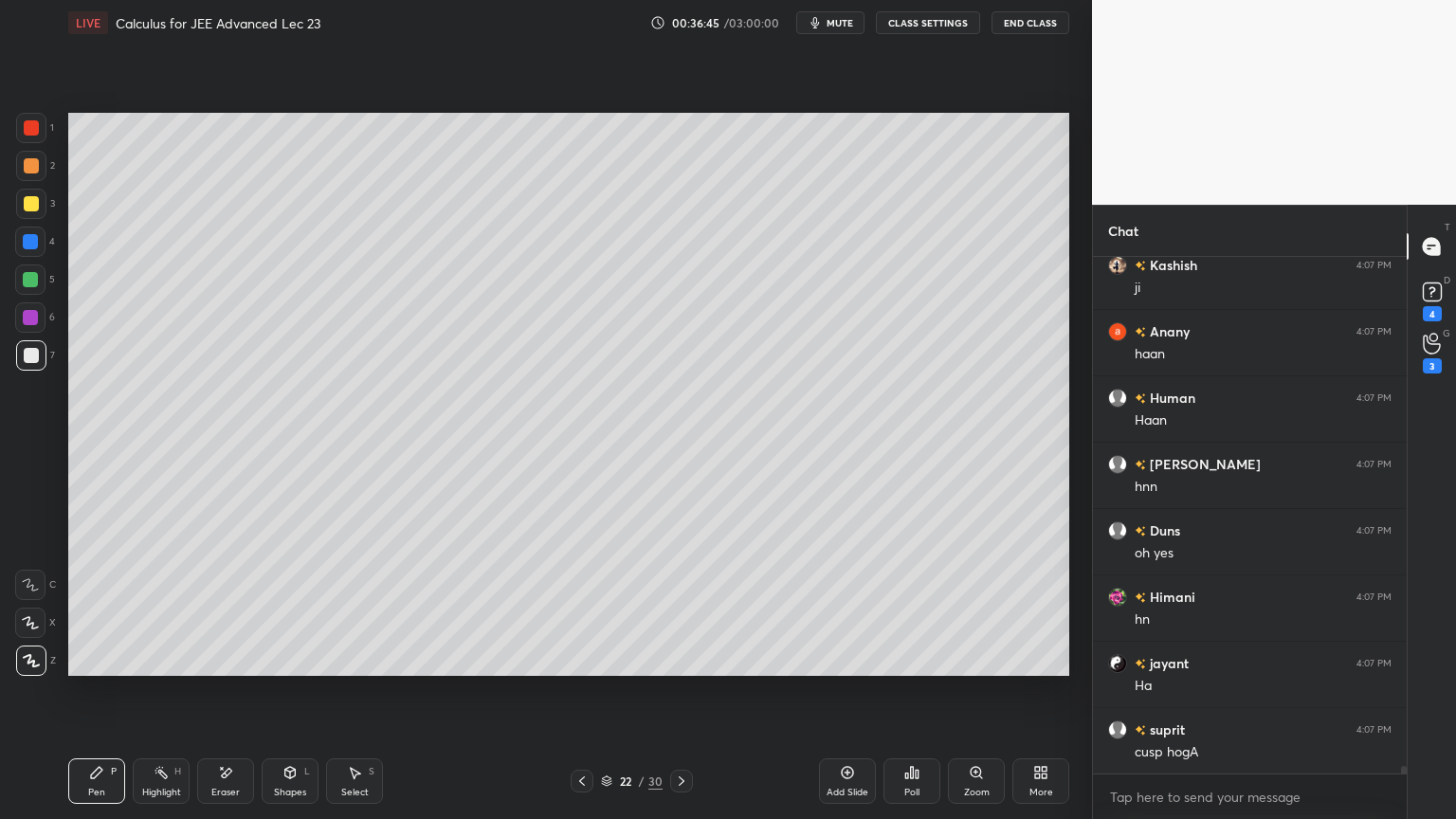 click on "Eraser" at bounding box center (226, 781) 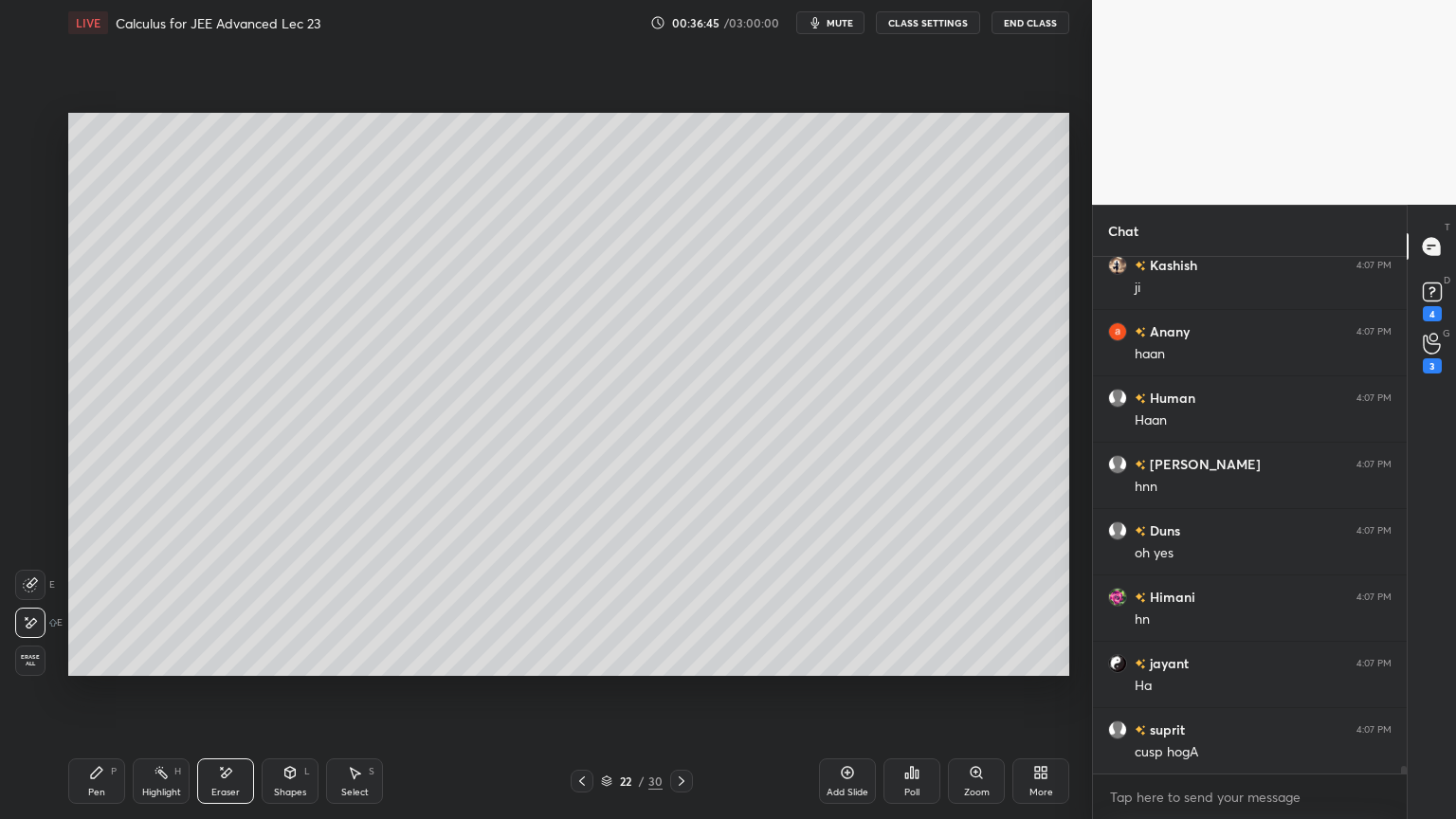 scroll, scrollTop: 32717, scrollLeft: 0, axis: vertical 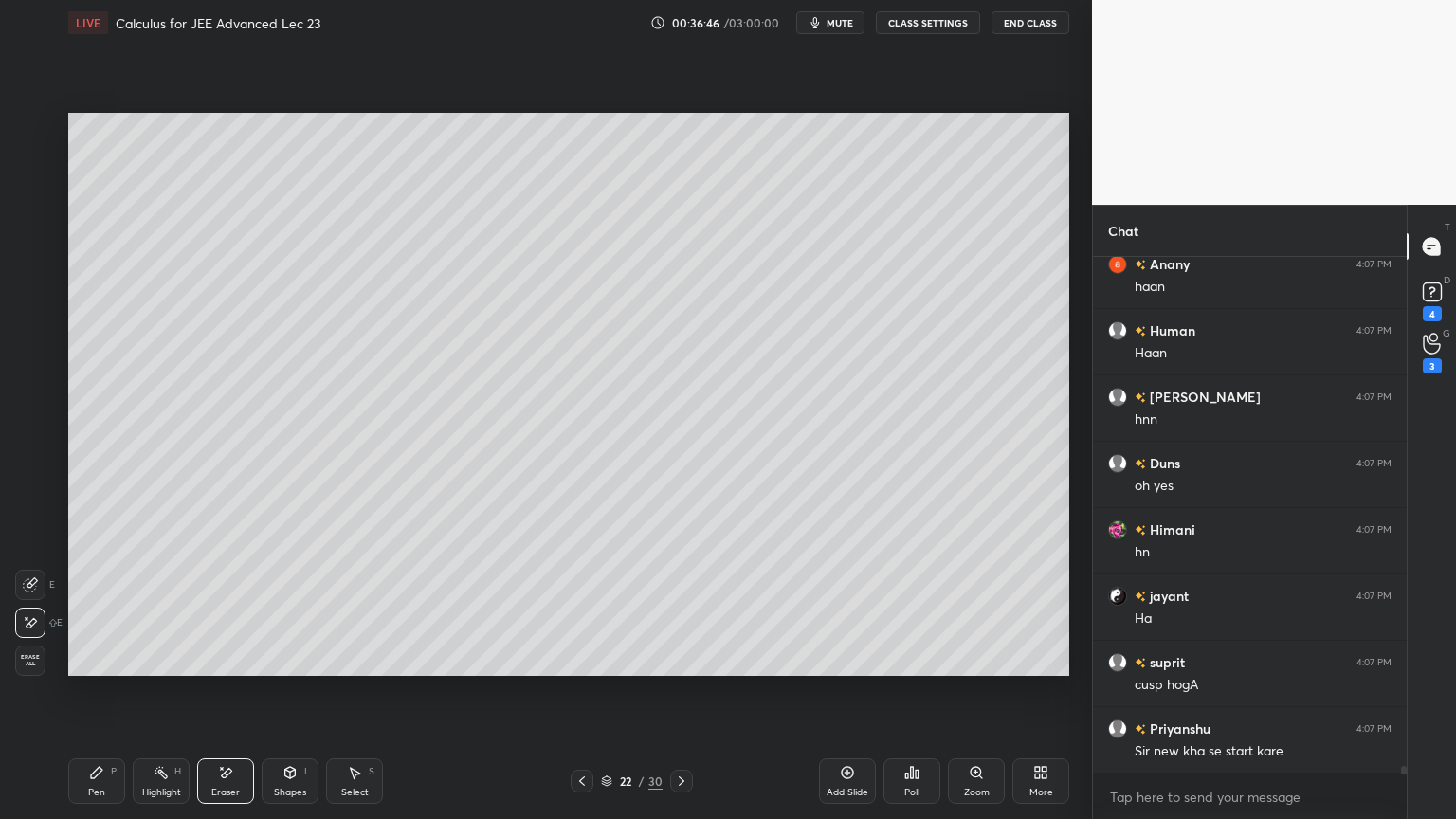 click 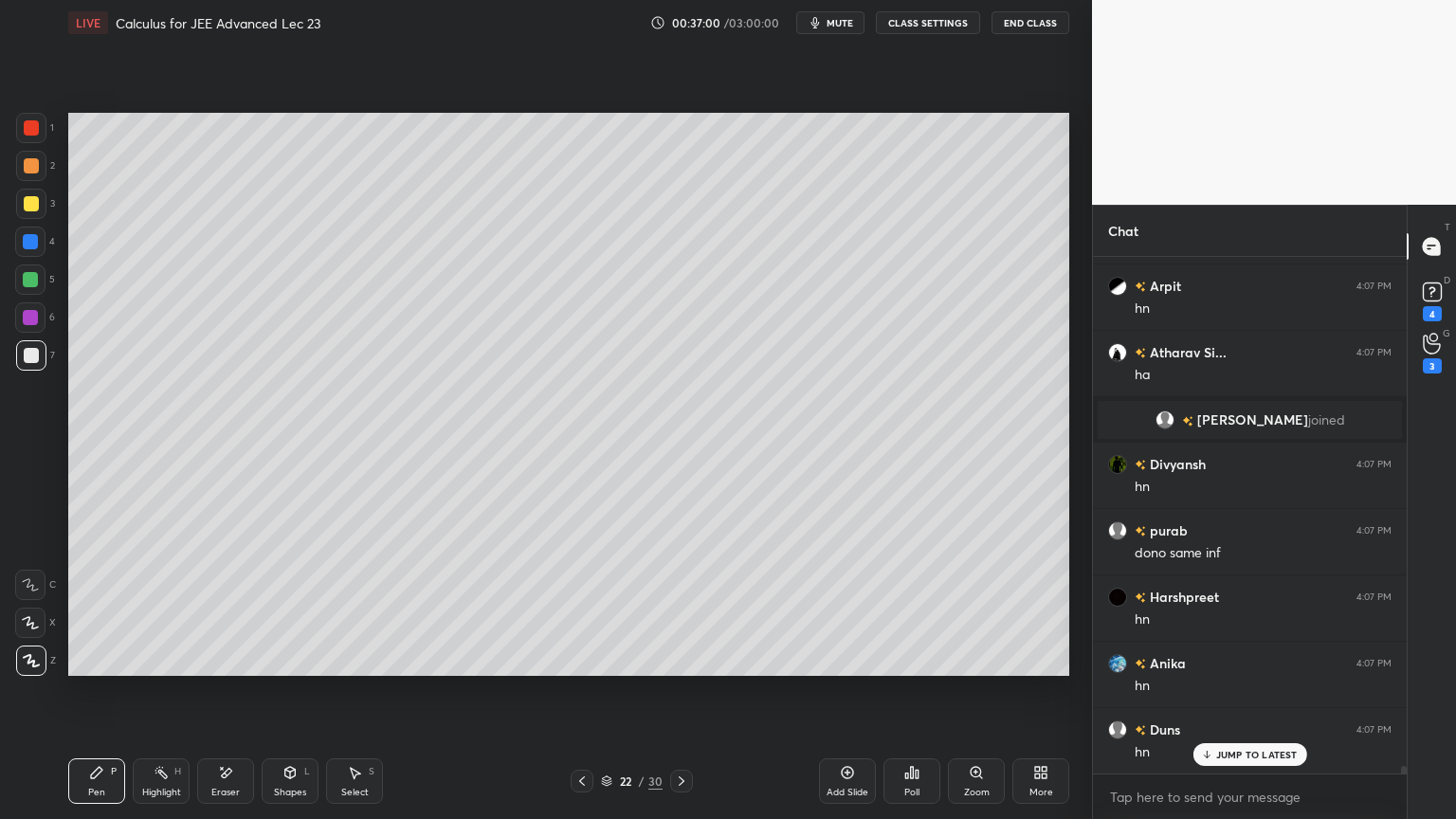 scroll, scrollTop: 33692, scrollLeft: 0, axis: vertical 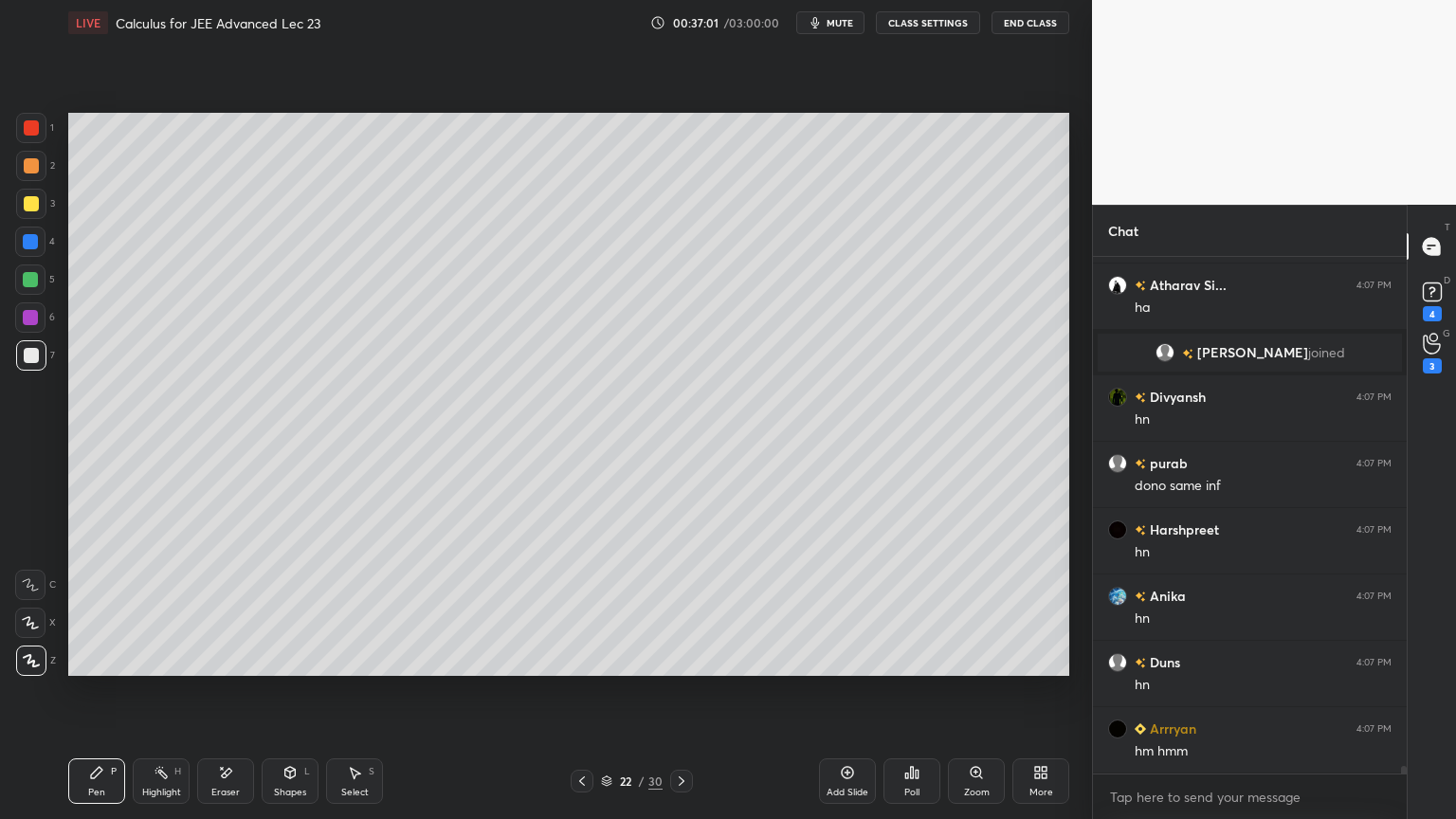 click on "Eraser" at bounding box center [226, 781] 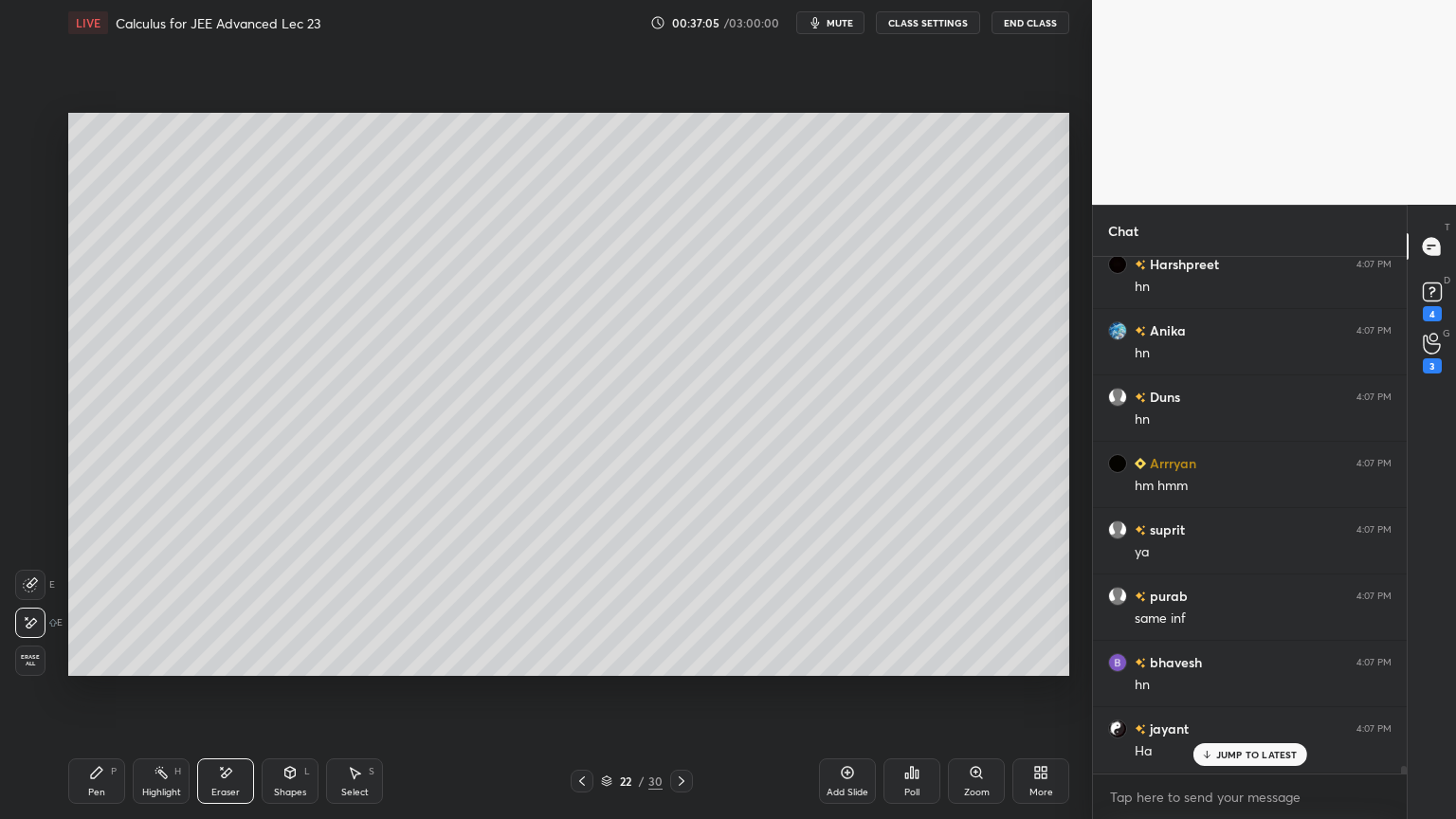 scroll, scrollTop: 34023, scrollLeft: 0, axis: vertical 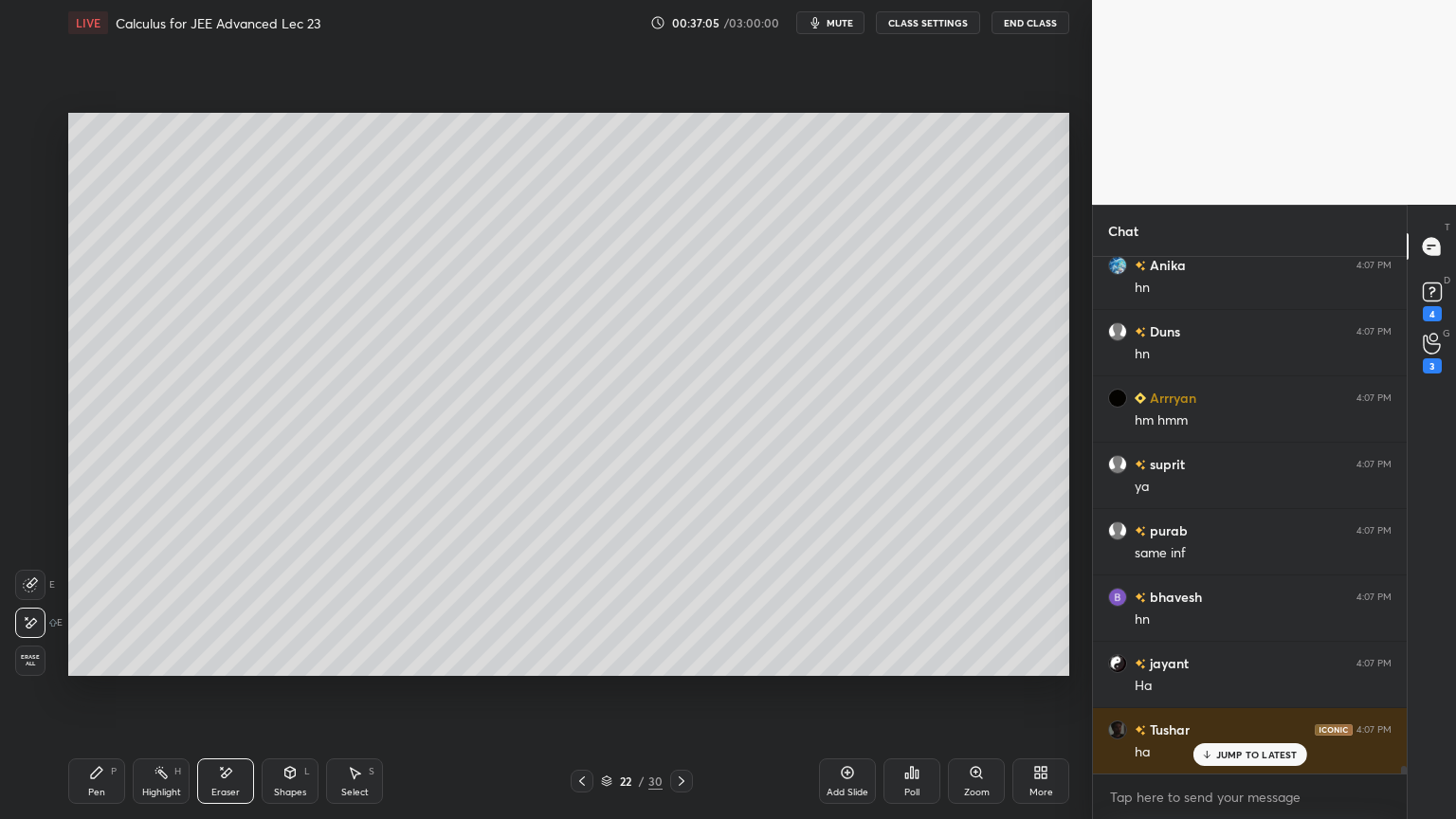 drag, startPoint x: 101, startPoint y: 781, endPoint x: 195, endPoint y: 717, distance: 113.71895 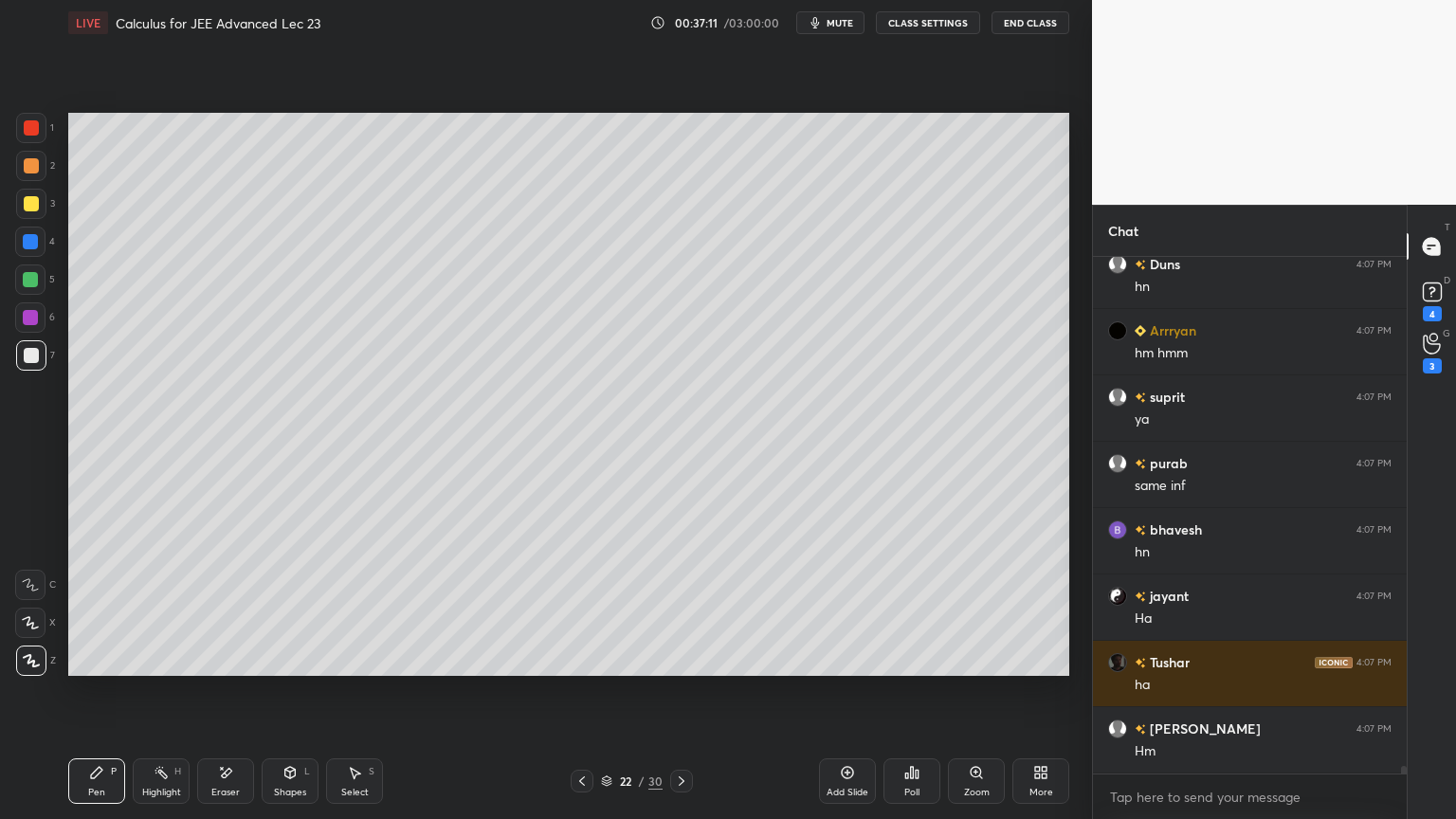 scroll, scrollTop: 34155, scrollLeft: 0, axis: vertical 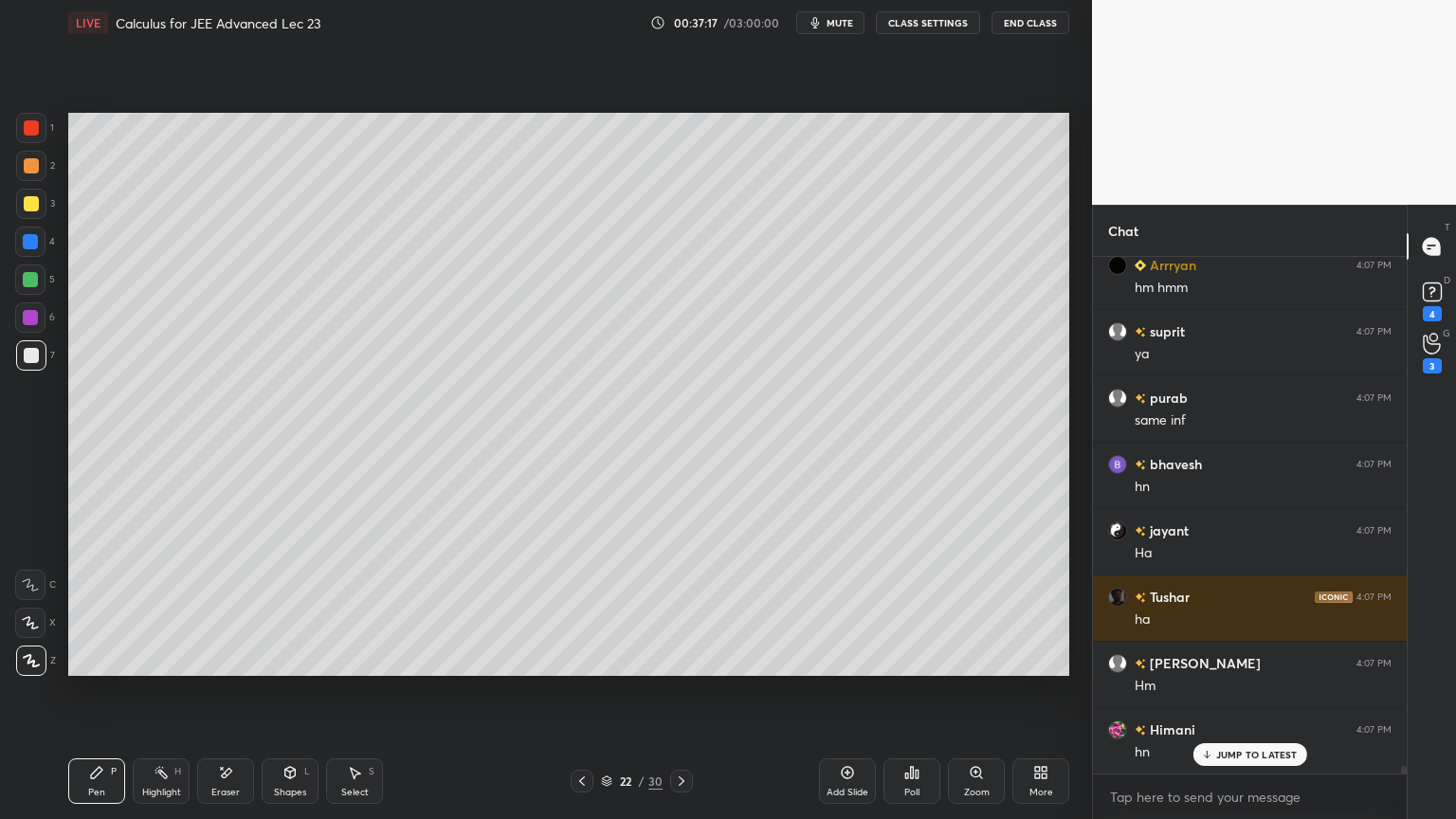 drag, startPoint x: 36, startPoint y: 123, endPoint x: 53, endPoint y: 145, distance: 27.802878 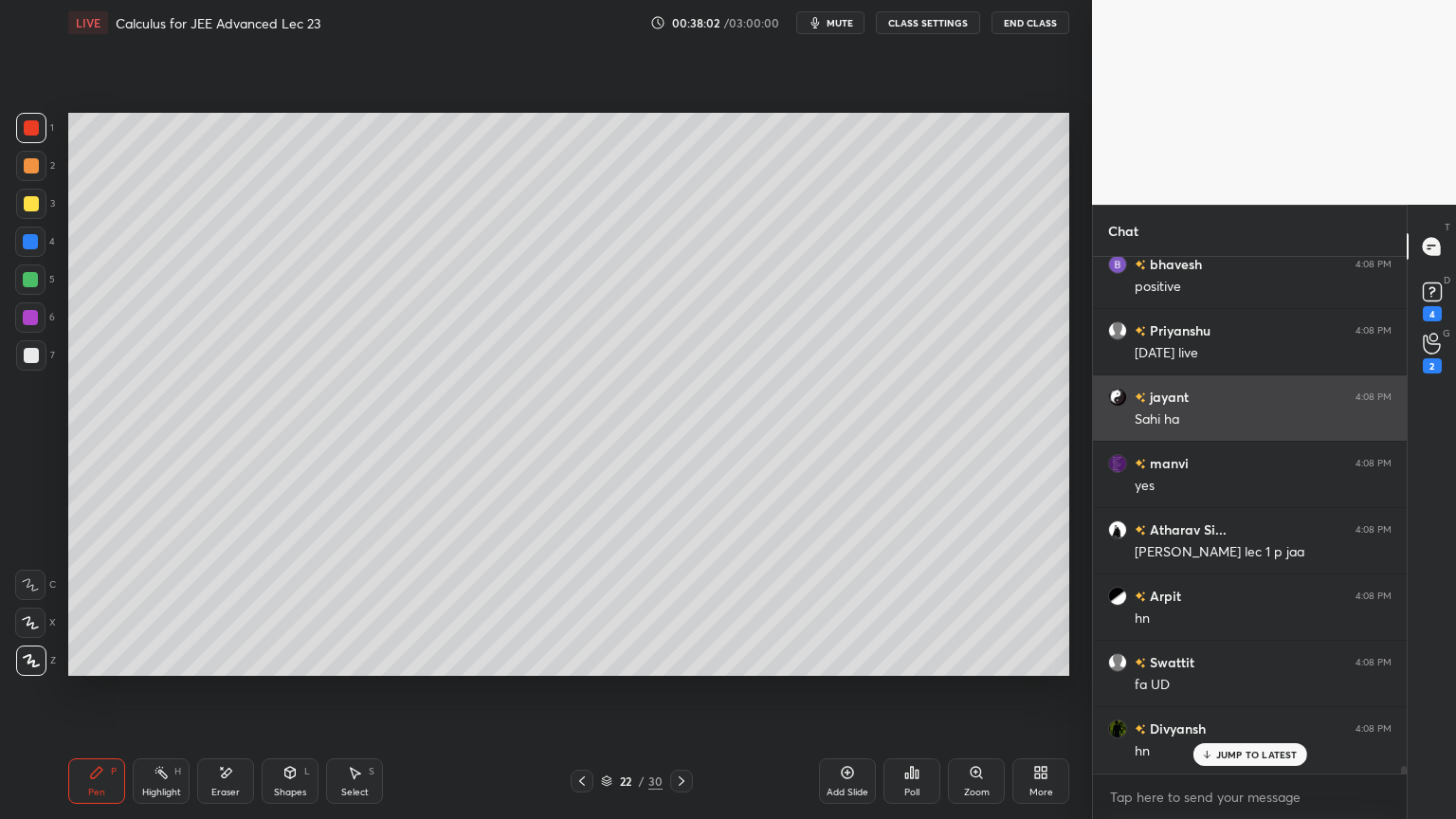 scroll, scrollTop: 35661, scrollLeft: 0, axis: vertical 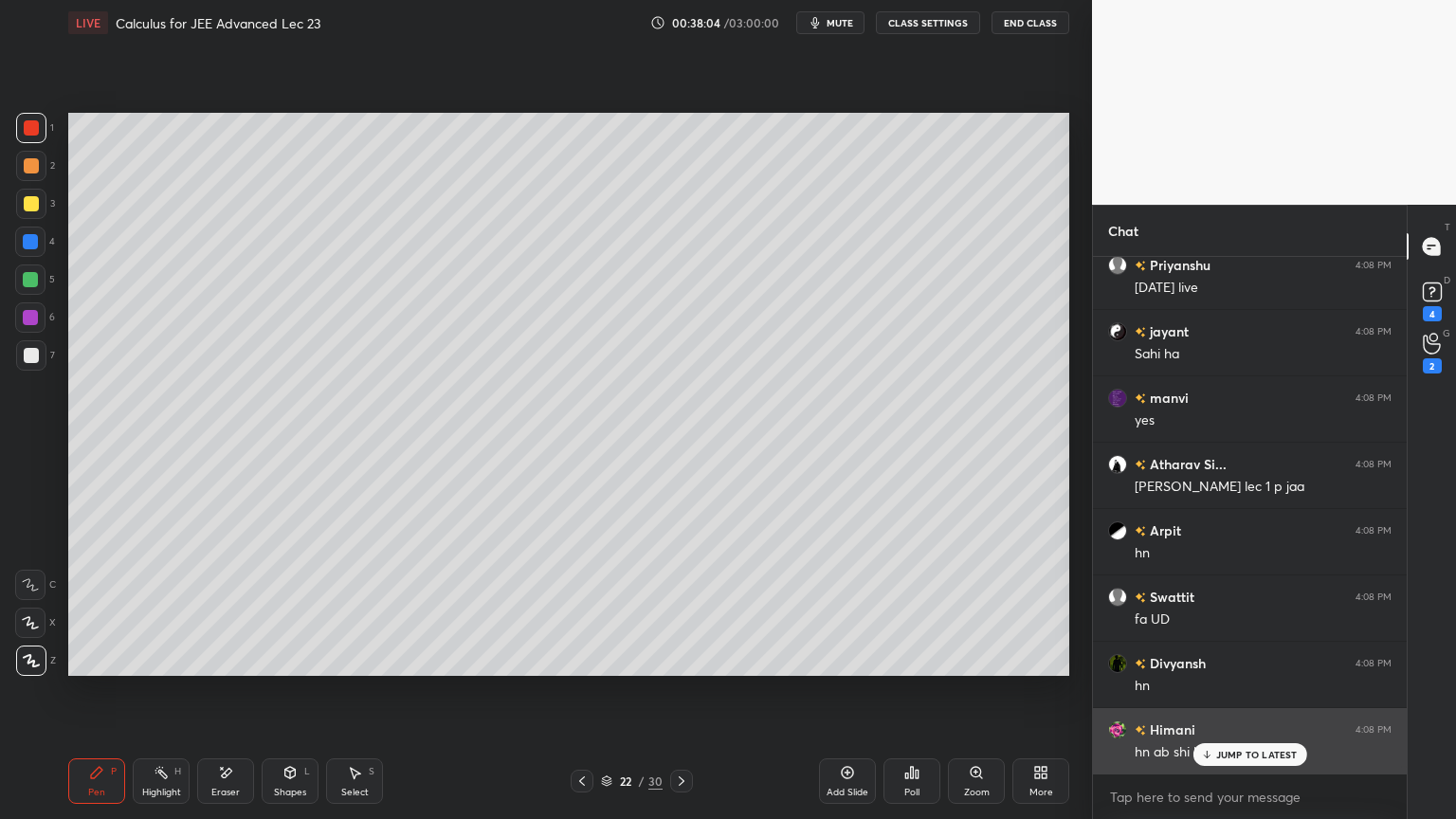click on "JUMP TO LATEST" at bounding box center (1257, 755) 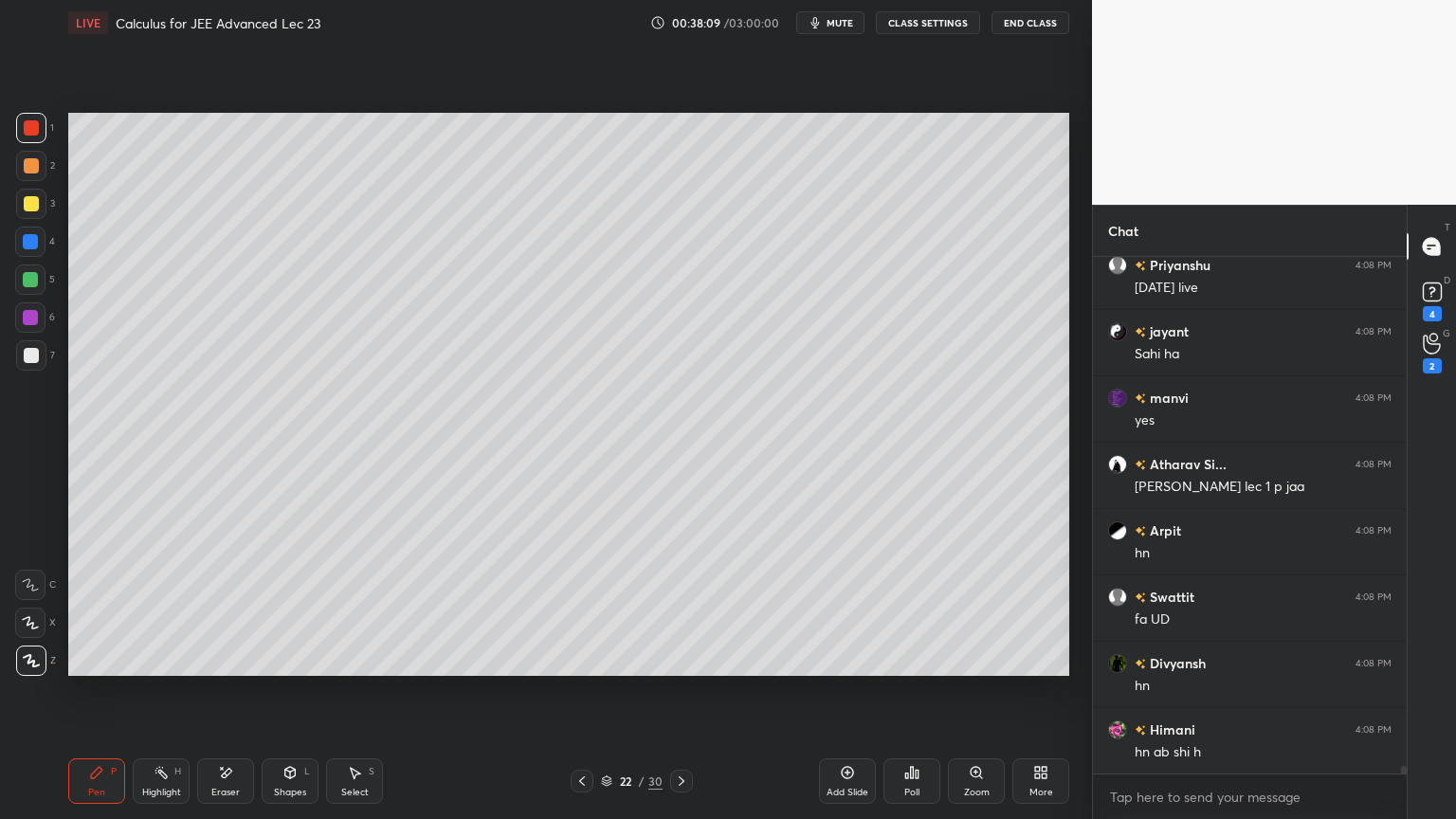 click on "Eraser" at bounding box center [226, 781] 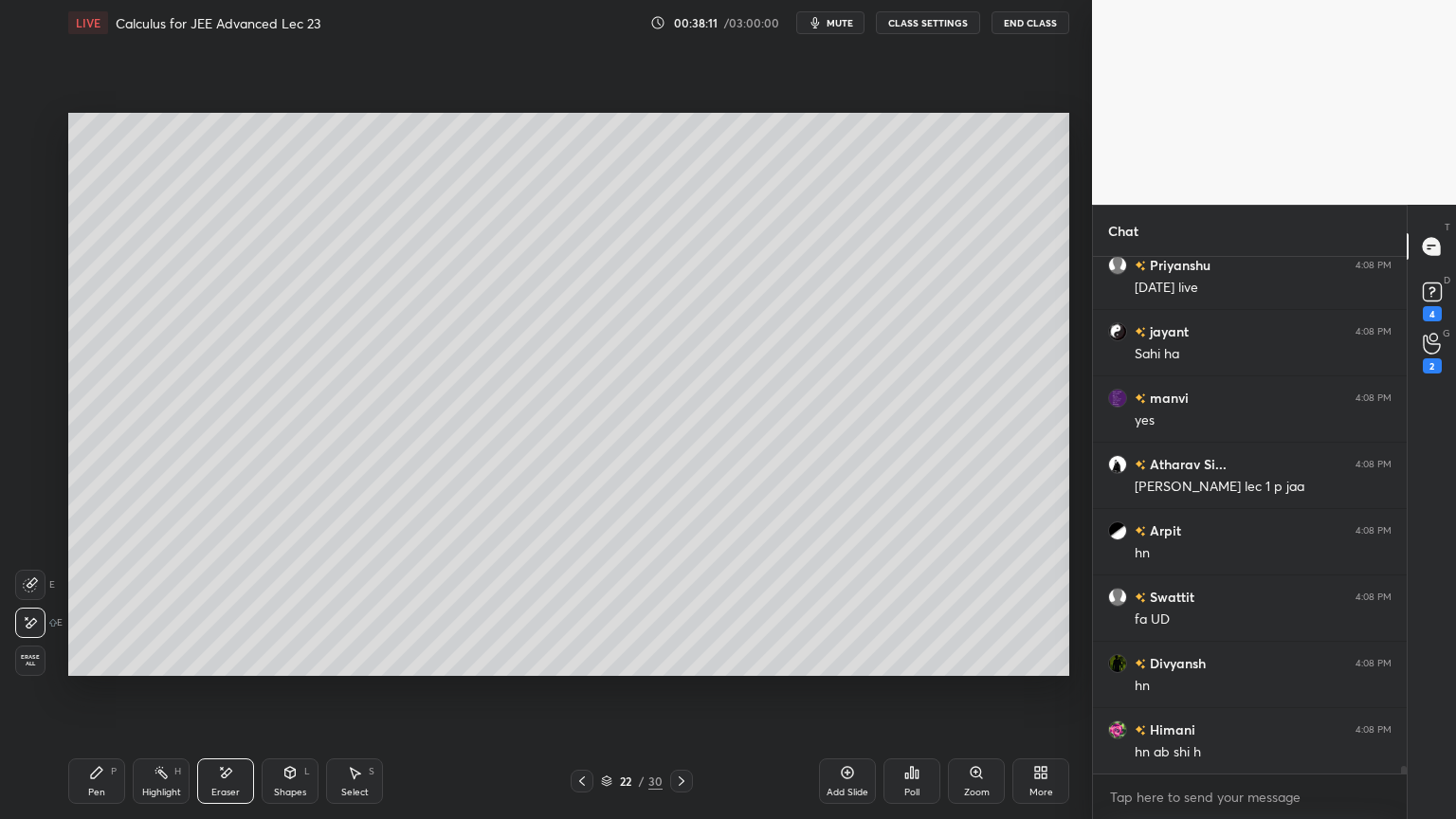 click on "Pen P" at bounding box center [97, 781] 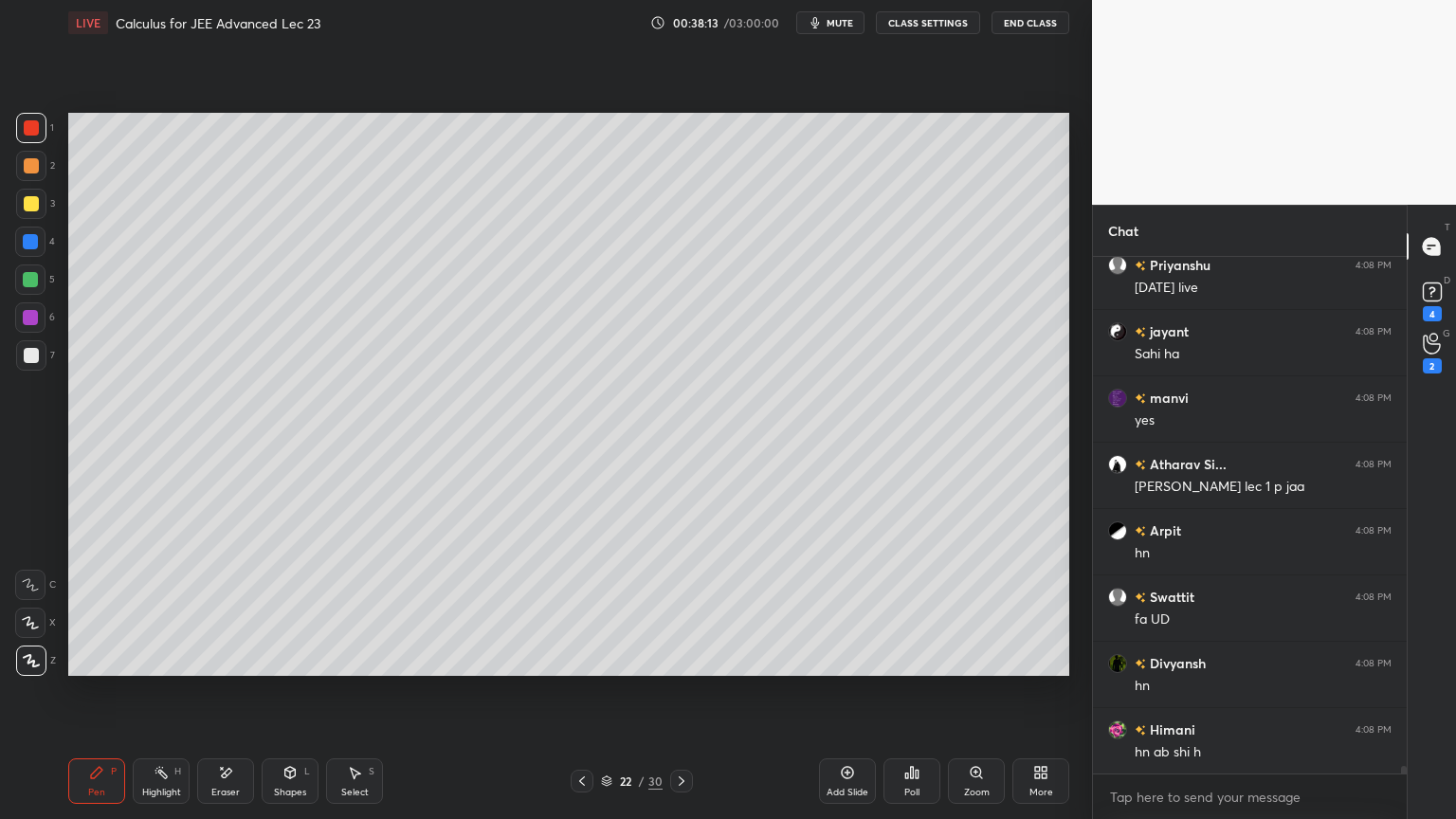 scroll, scrollTop: 35728, scrollLeft: 0, axis: vertical 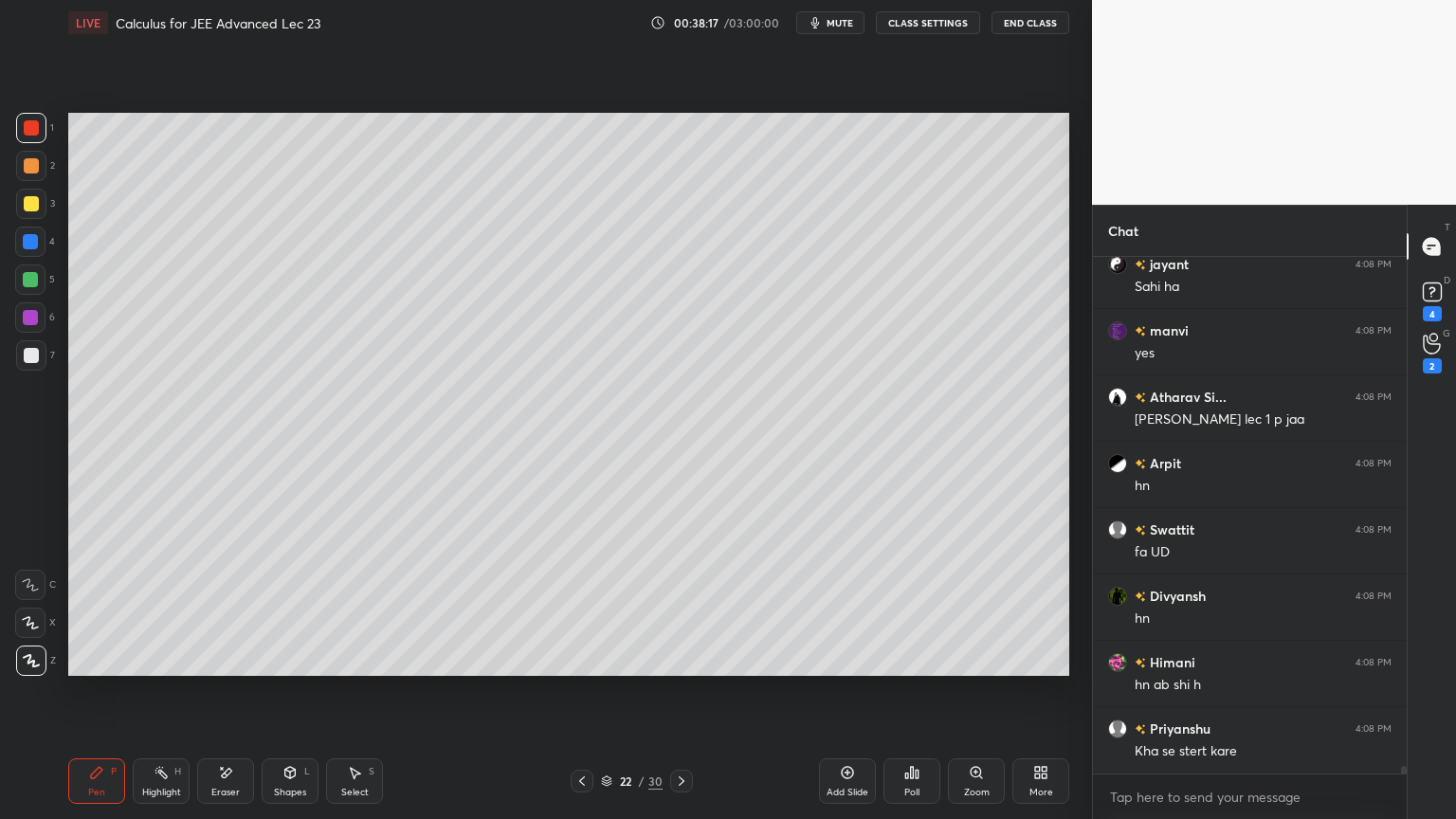 click on "Highlight H" at bounding box center (161, 781) 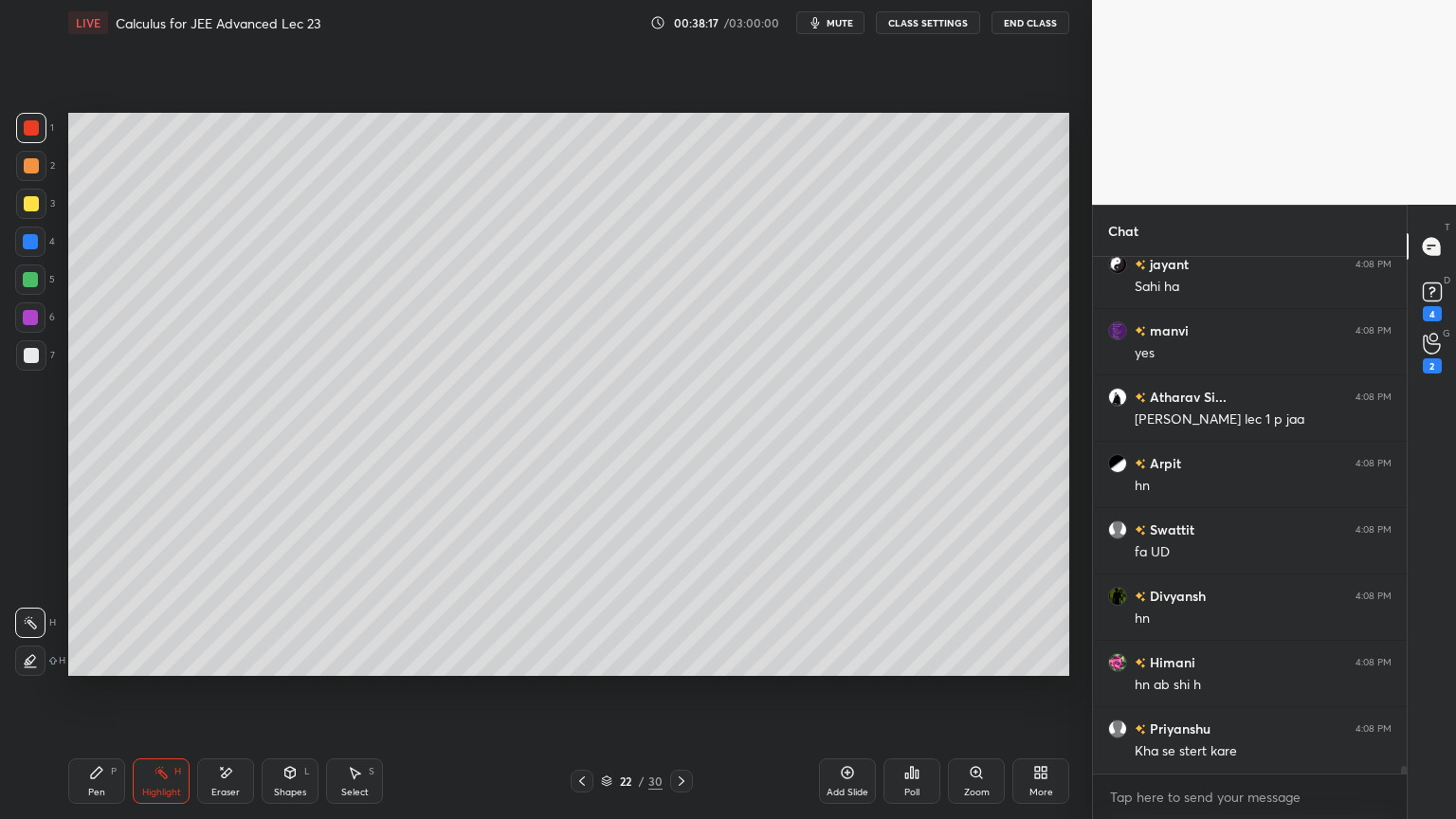 click on "Pen P" at bounding box center (97, 781) 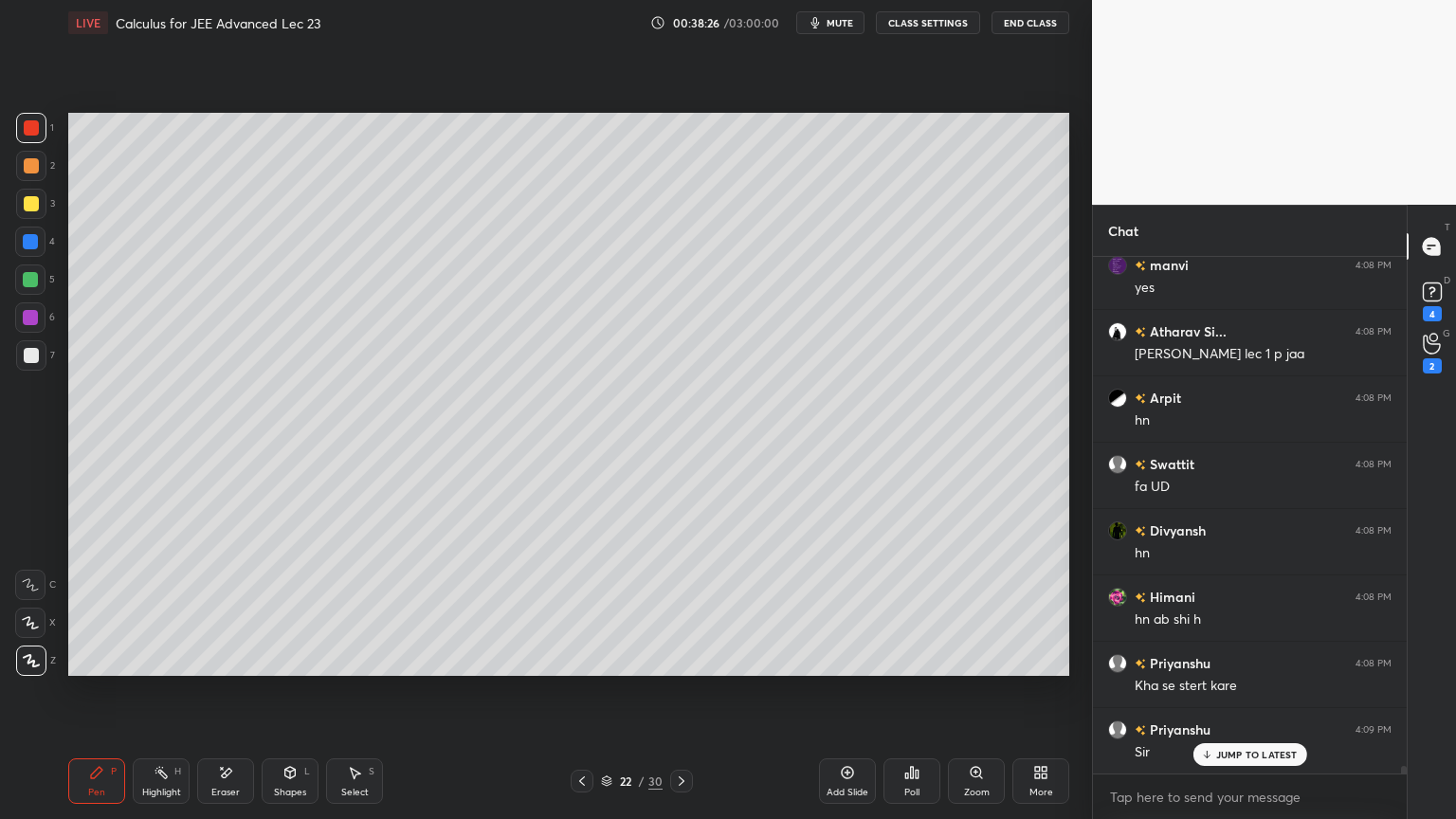 scroll, scrollTop: 35861, scrollLeft: 0, axis: vertical 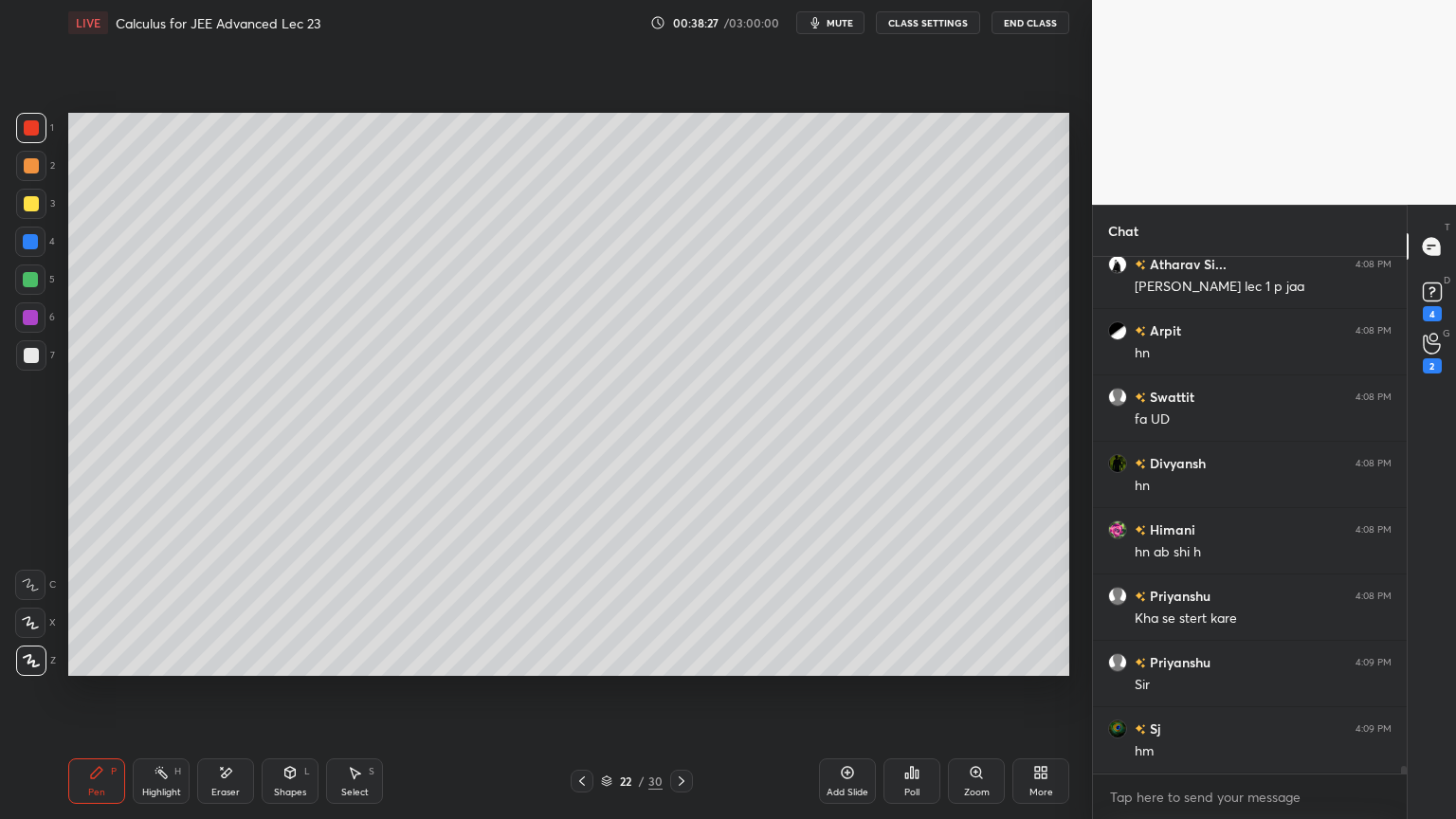 click on "Eraser" at bounding box center [226, 792] 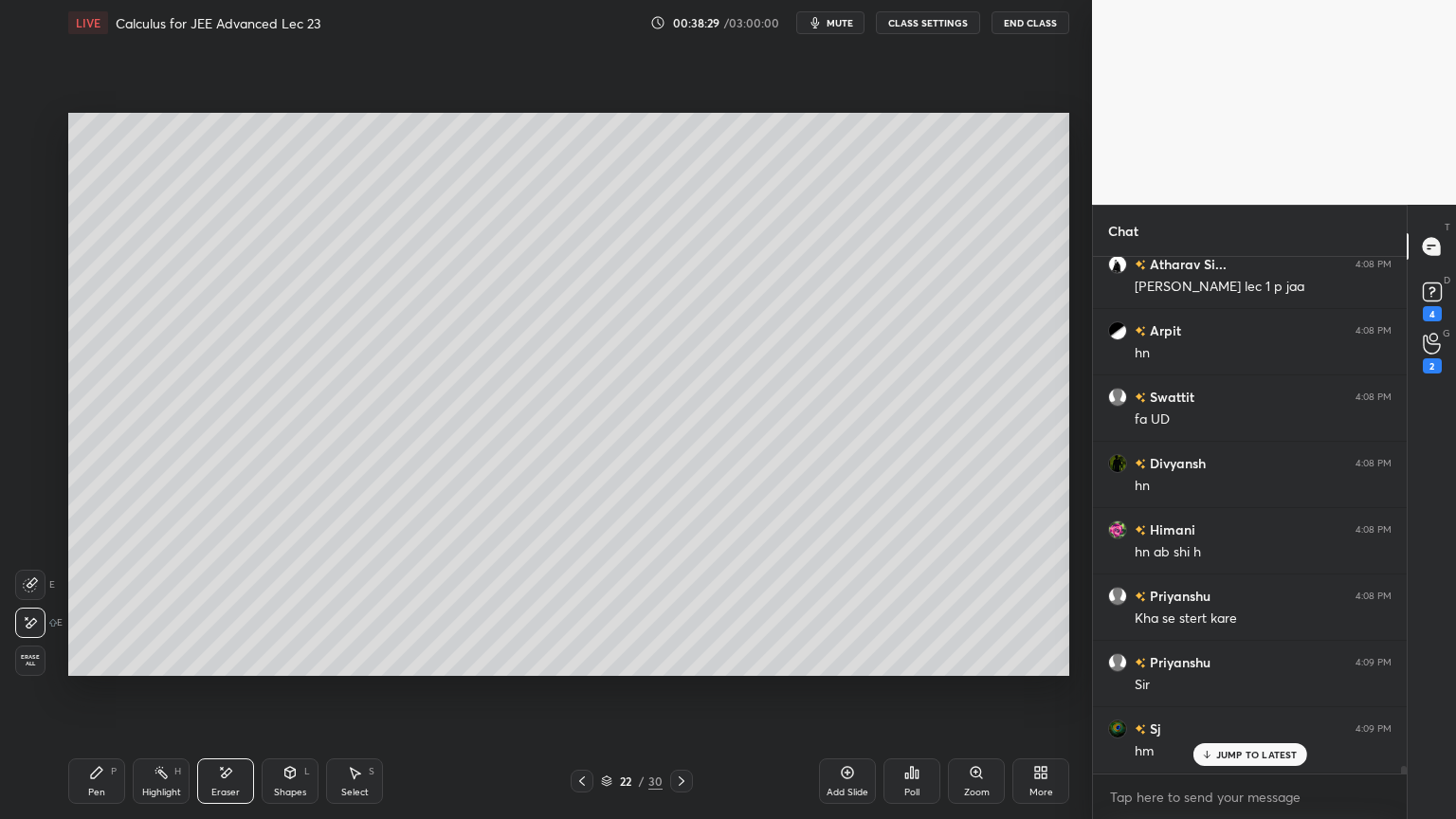 scroll, scrollTop: 35926, scrollLeft: 0, axis: vertical 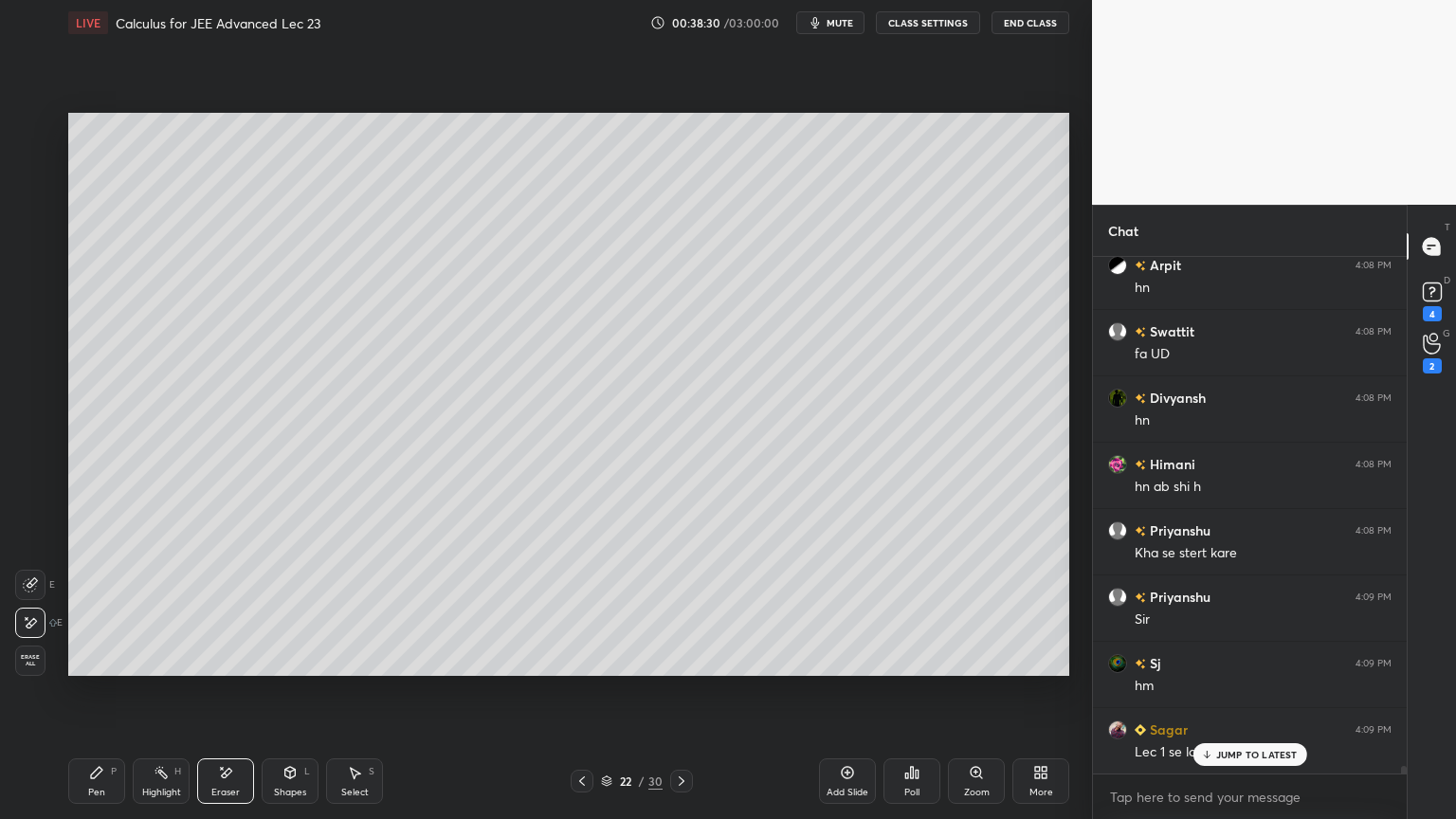 click on "JUMP TO LATEST" at bounding box center [1257, 755] 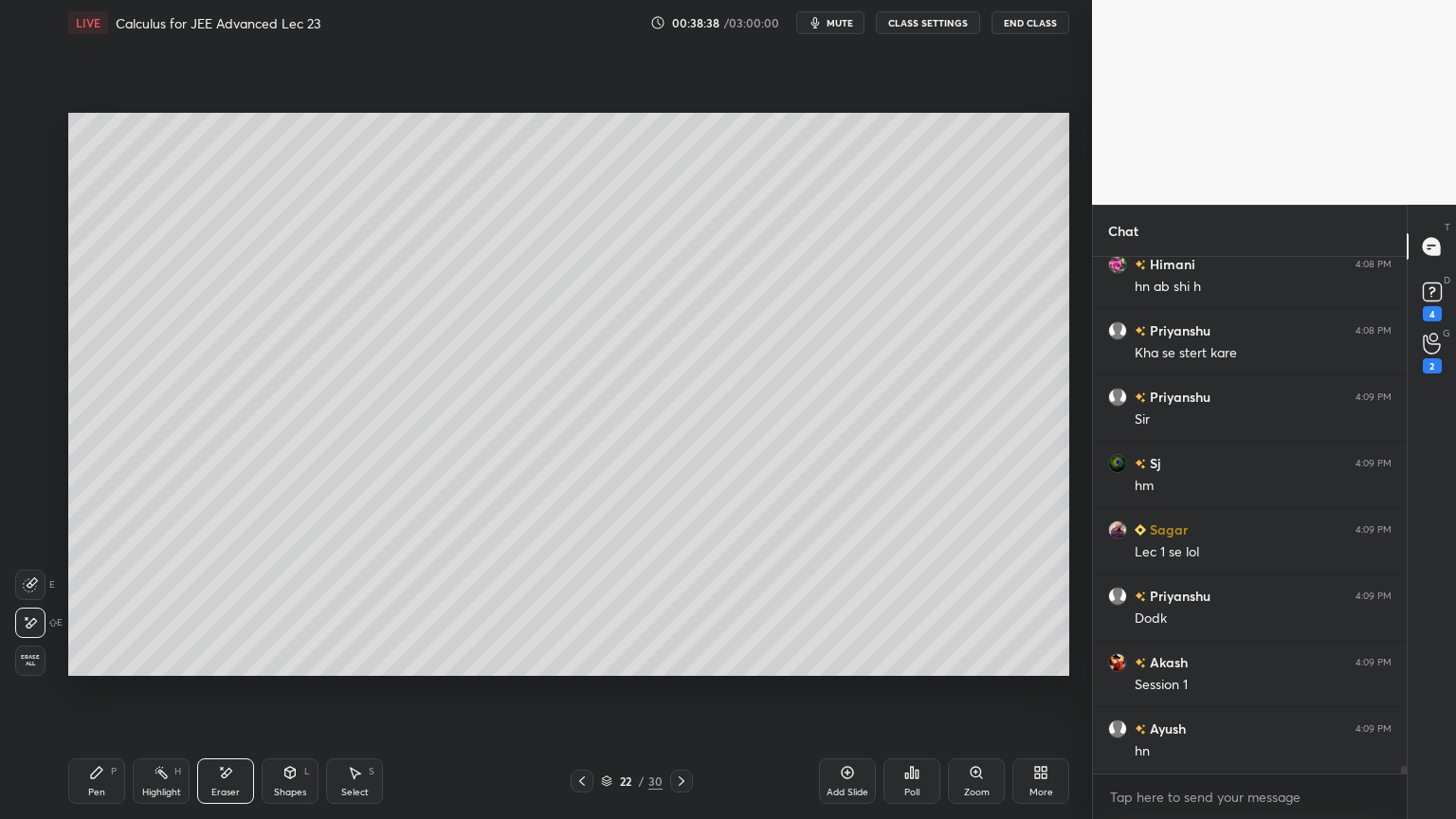 scroll, scrollTop: 36191, scrollLeft: 0, axis: vertical 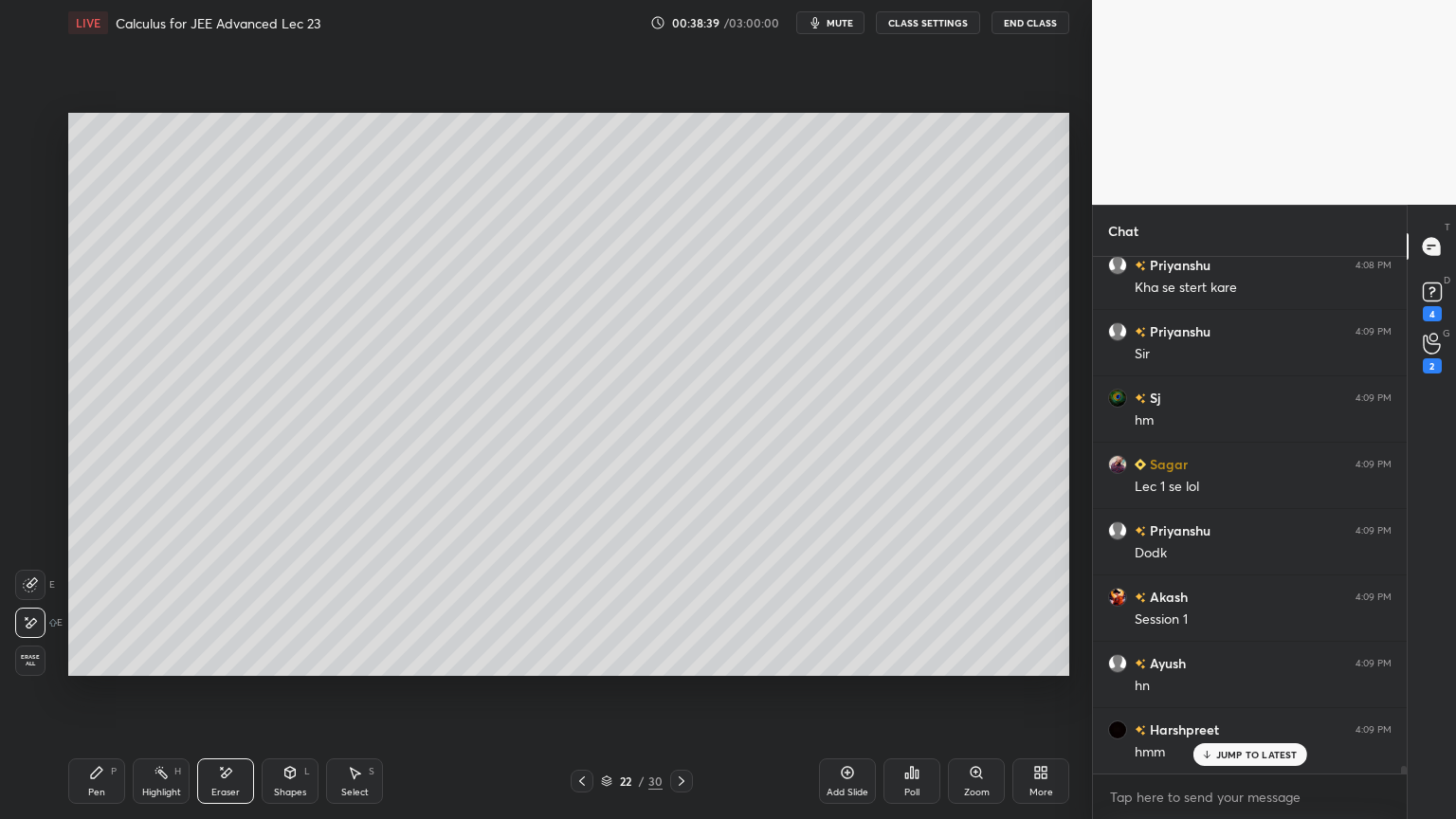 click on "Highlight H" at bounding box center [161, 781] 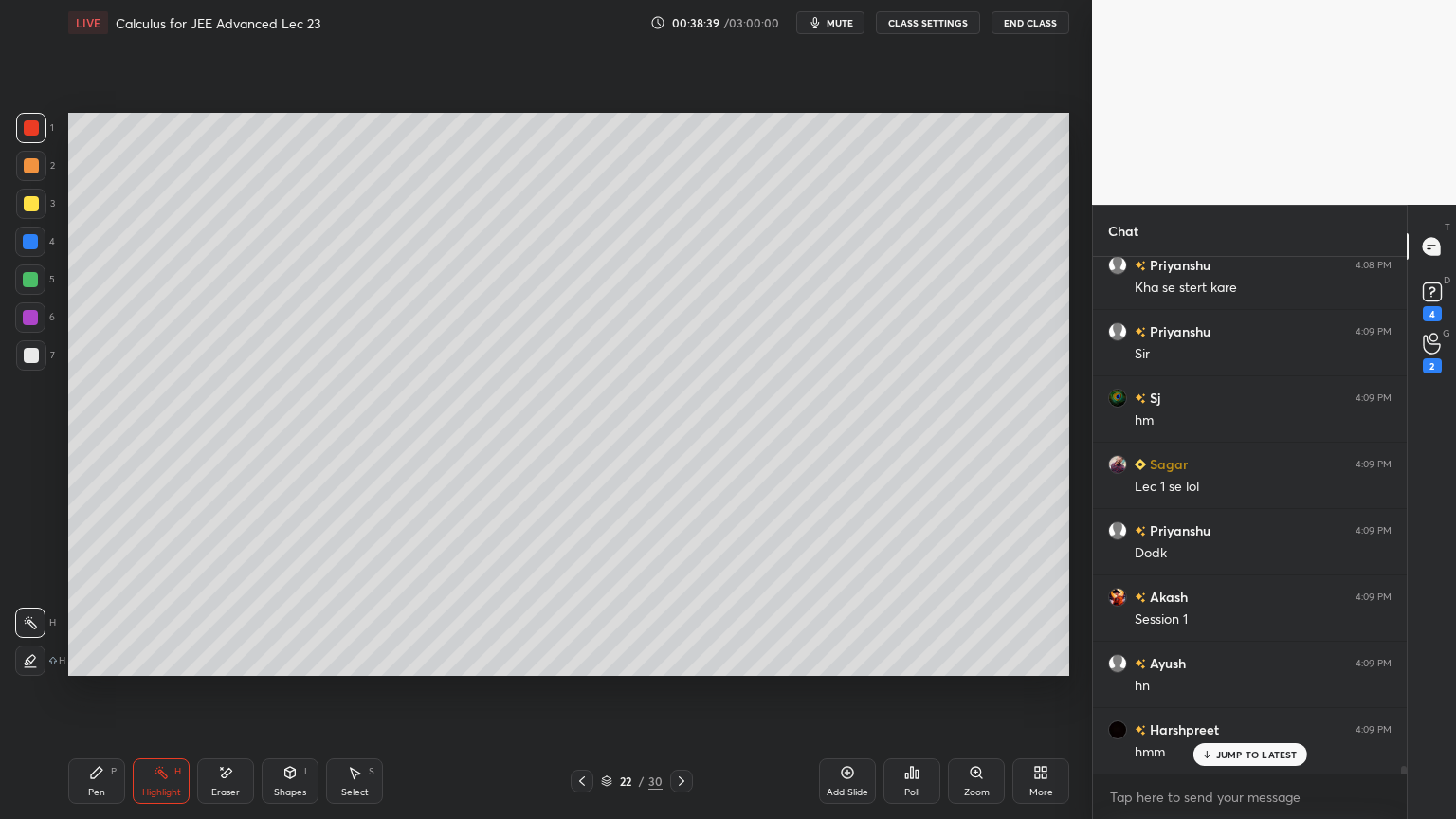 click 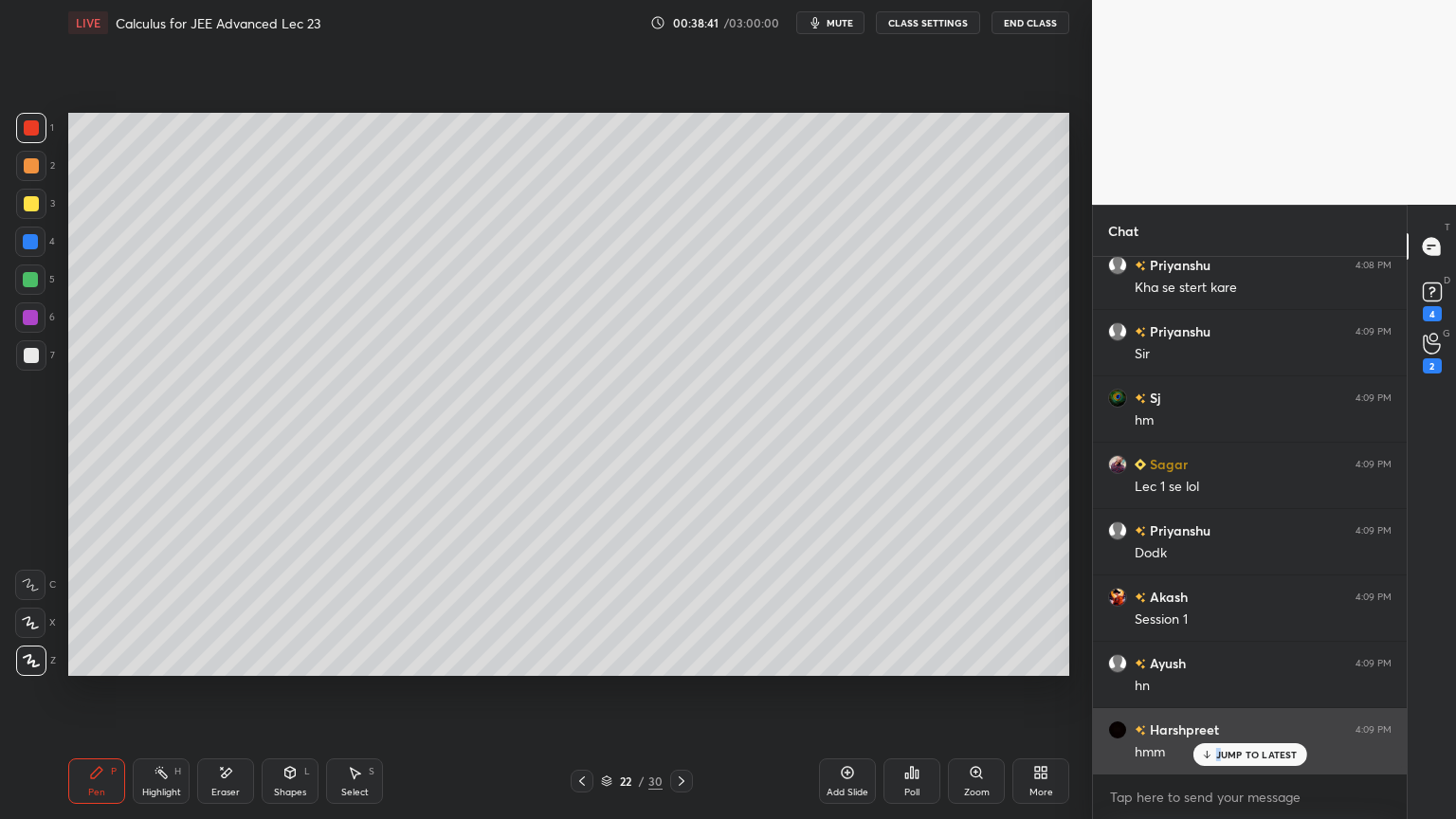 drag, startPoint x: 1219, startPoint y: 751, endPoint x: 1205, endPoint y: 755, distance: 14.56022 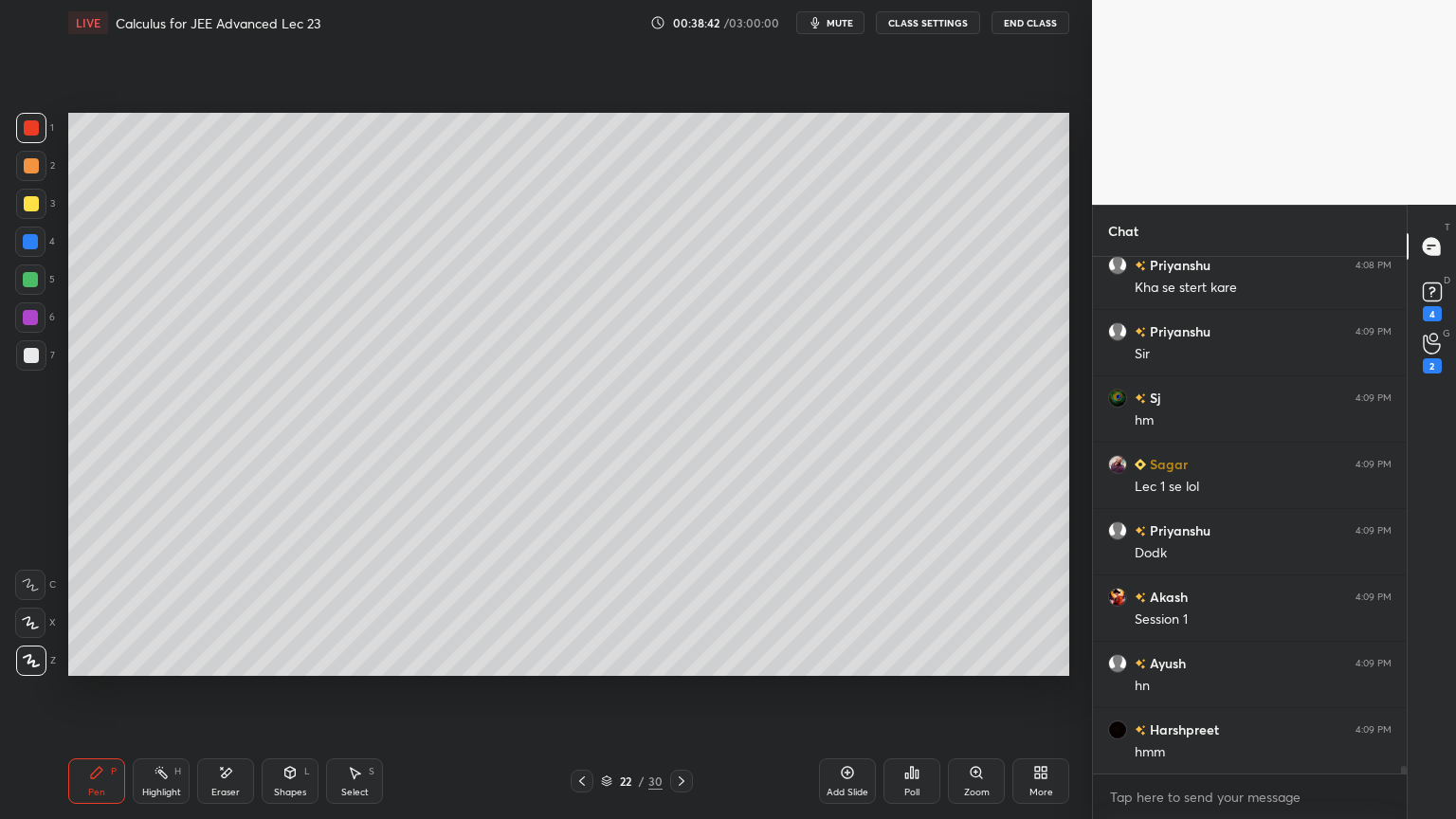 click at bounding box center (582, 781) 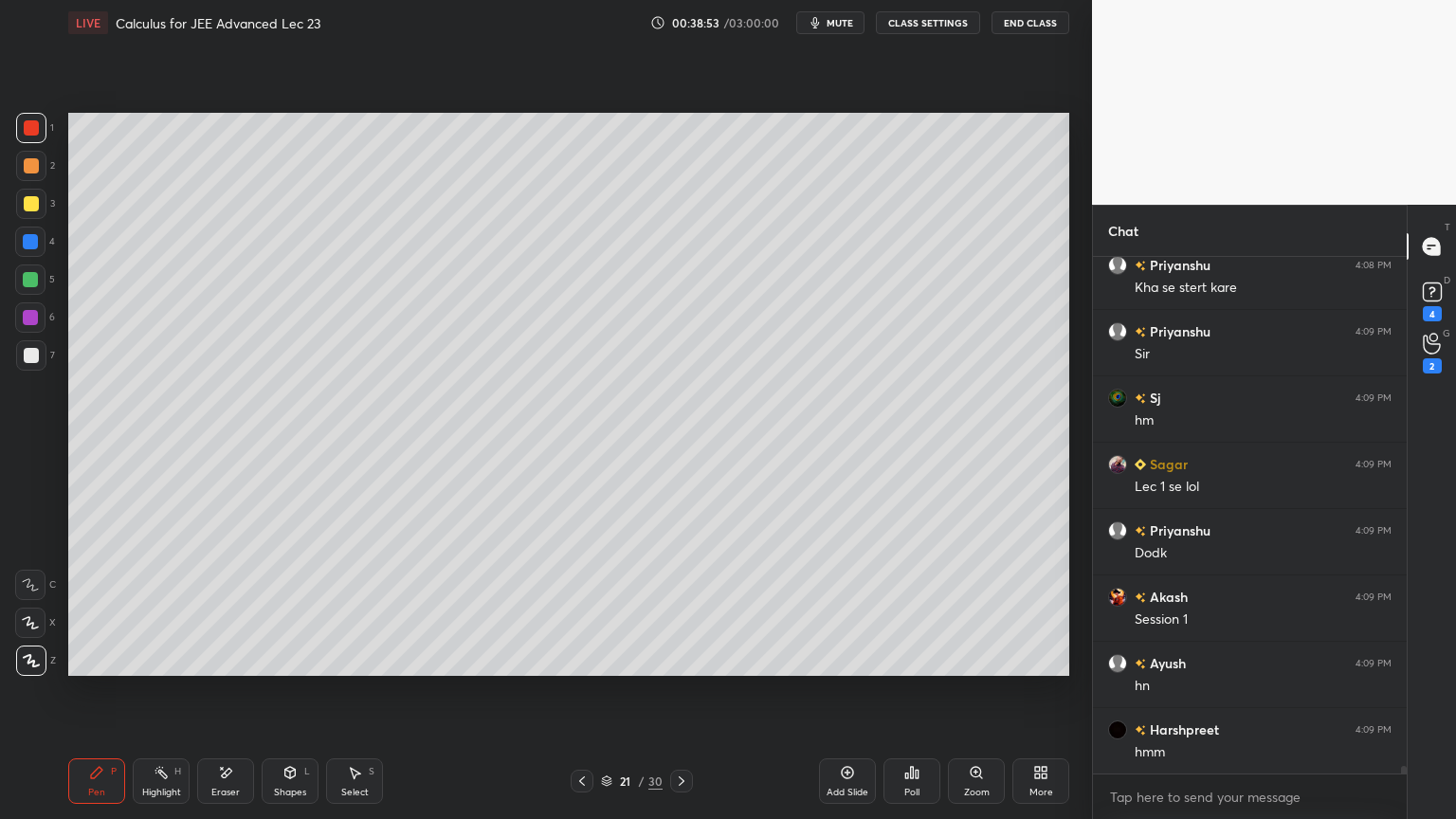 scroll, scrollTop: 473, scrollLeft: 308, axis: both 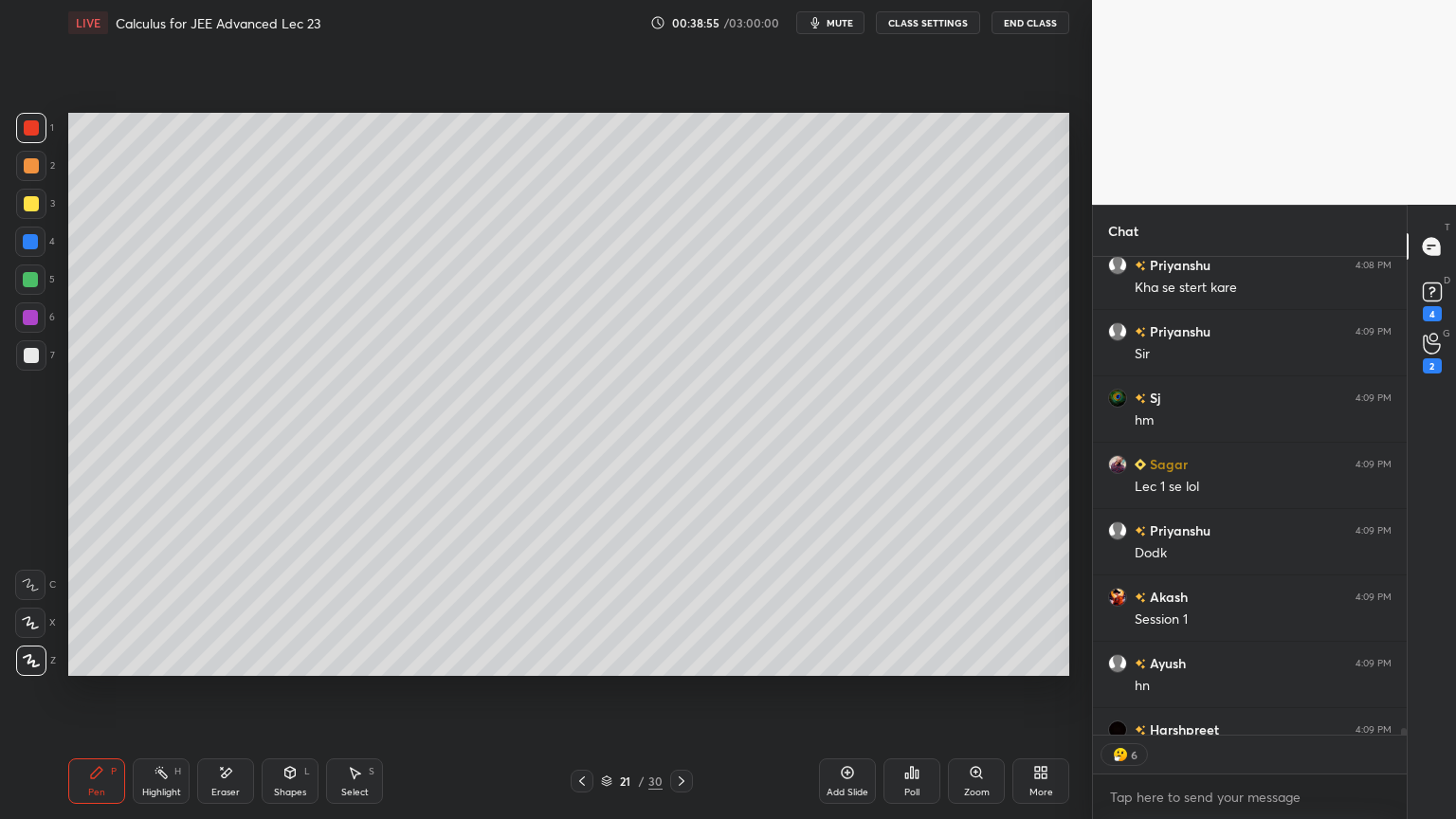 click 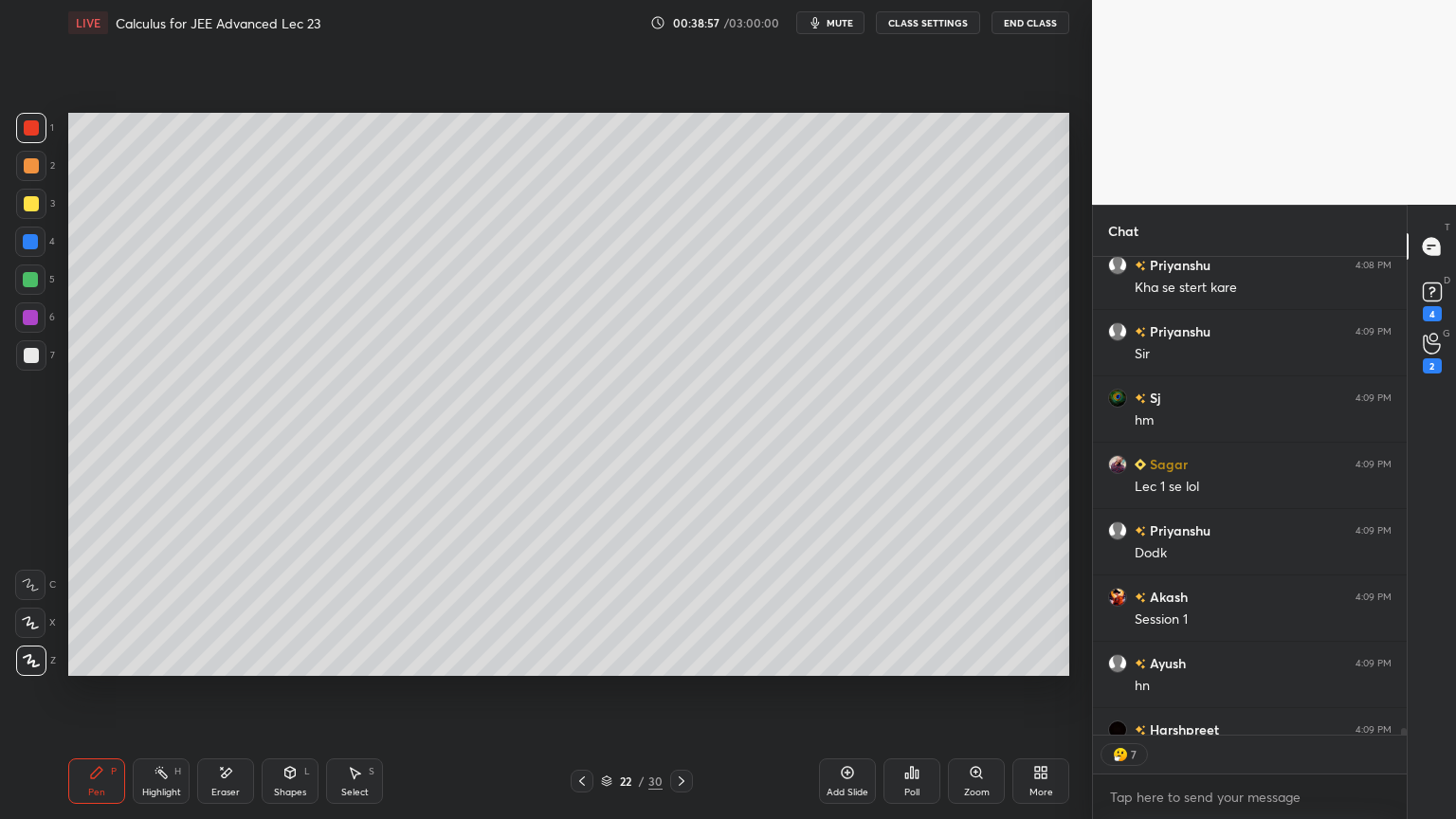 click 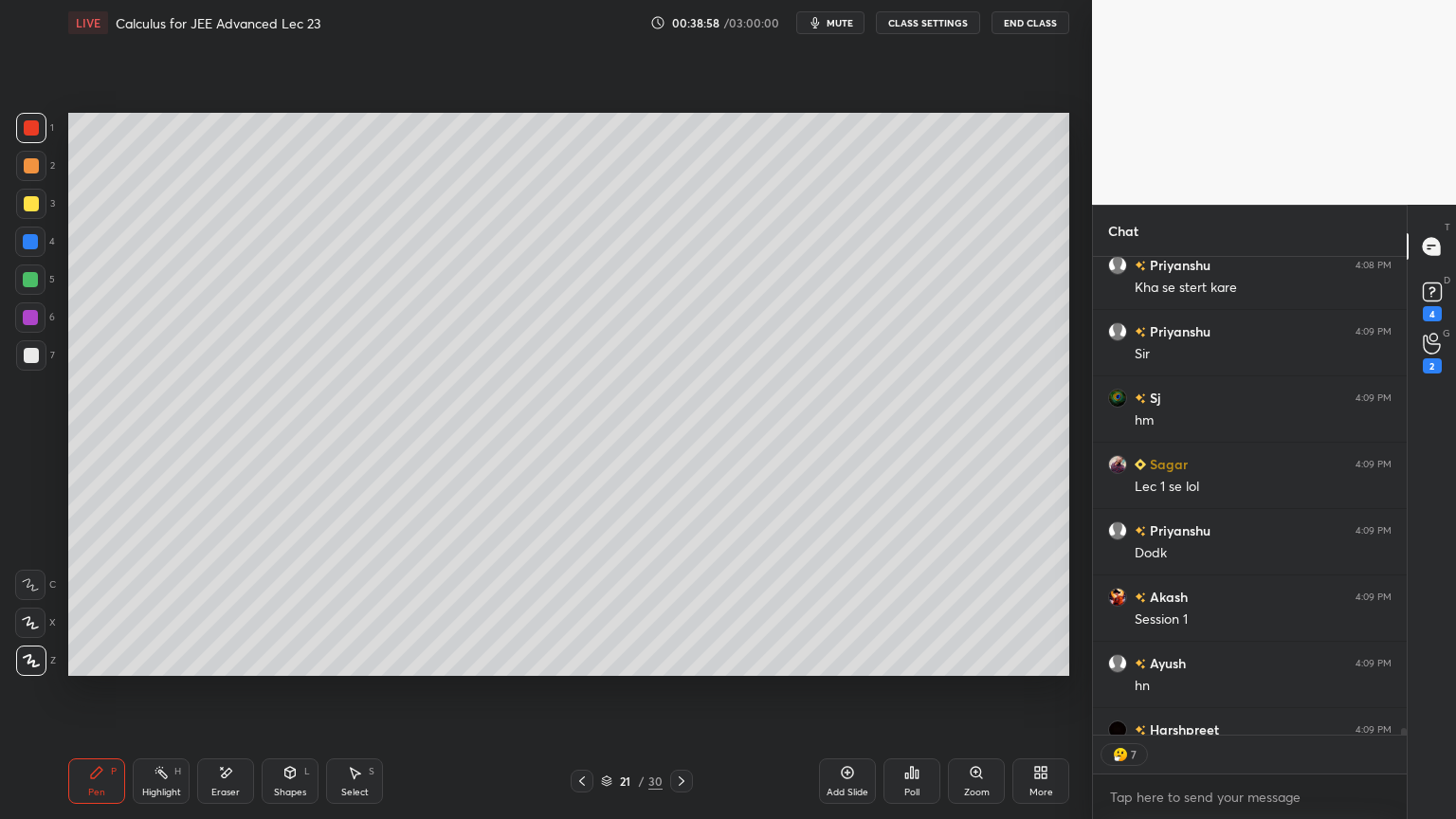 click 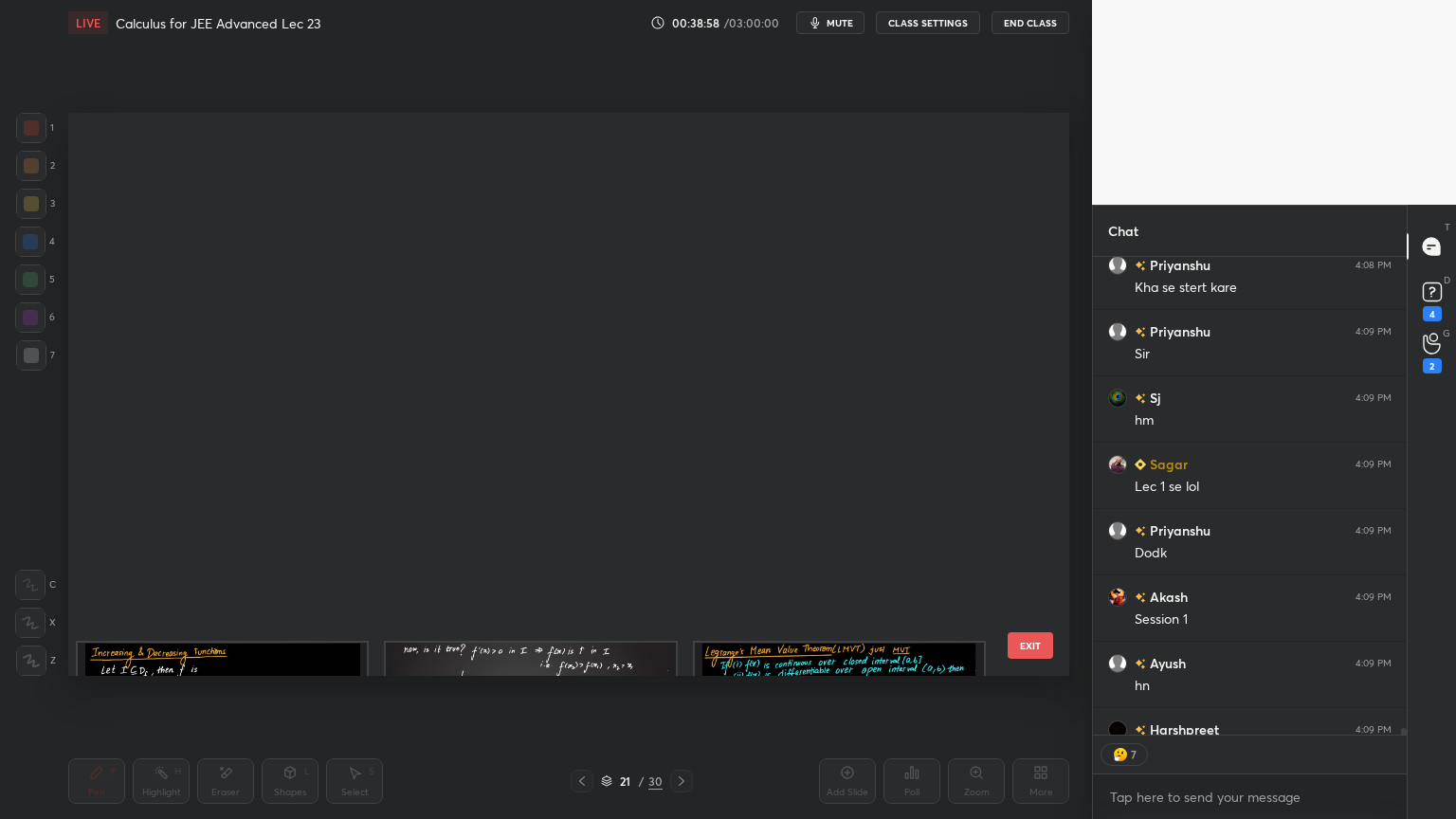 scroll, scrollTop: 651, scrollLeft: 0, axis: vertical 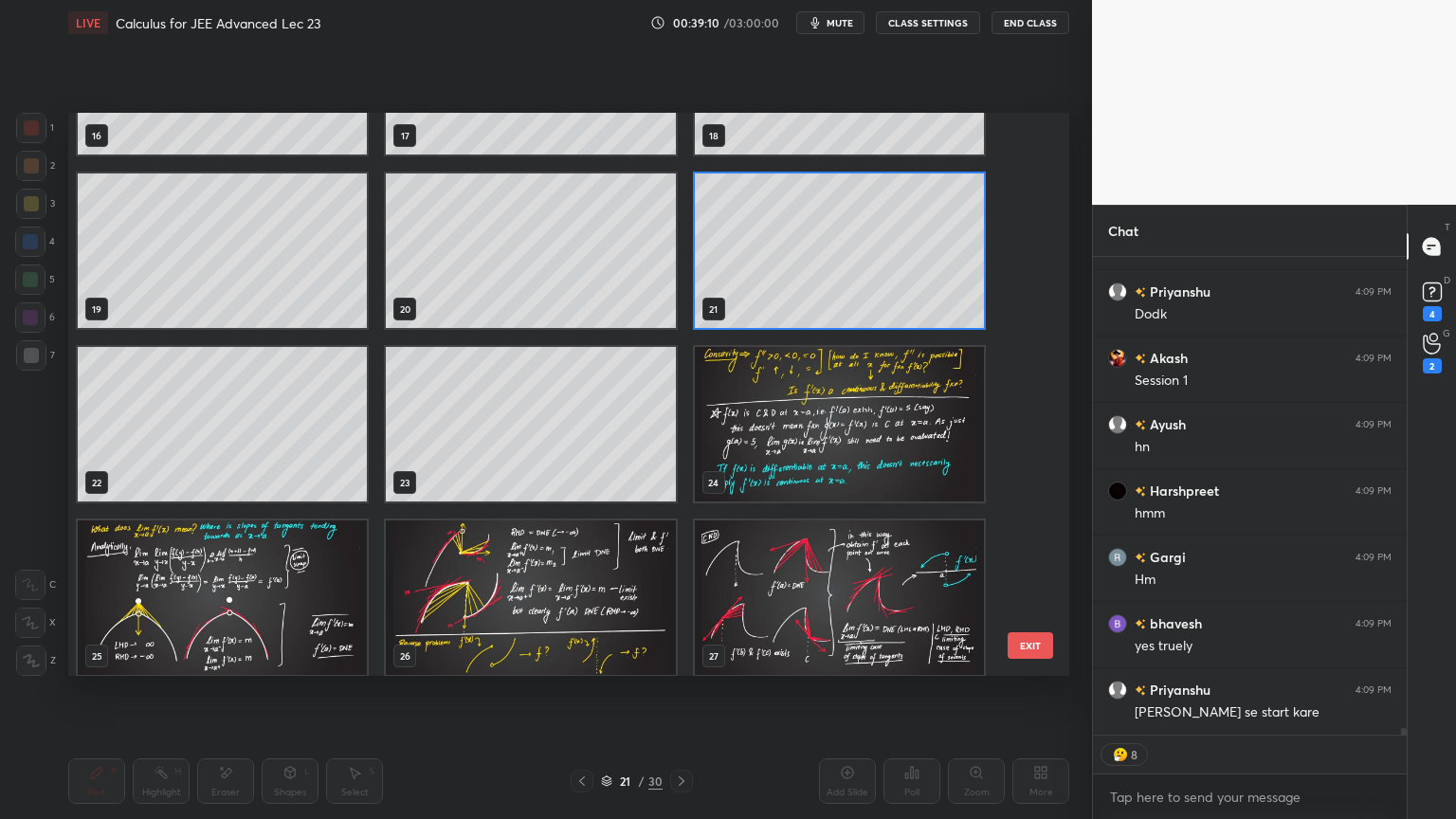 click at bounding box center (839, 424) 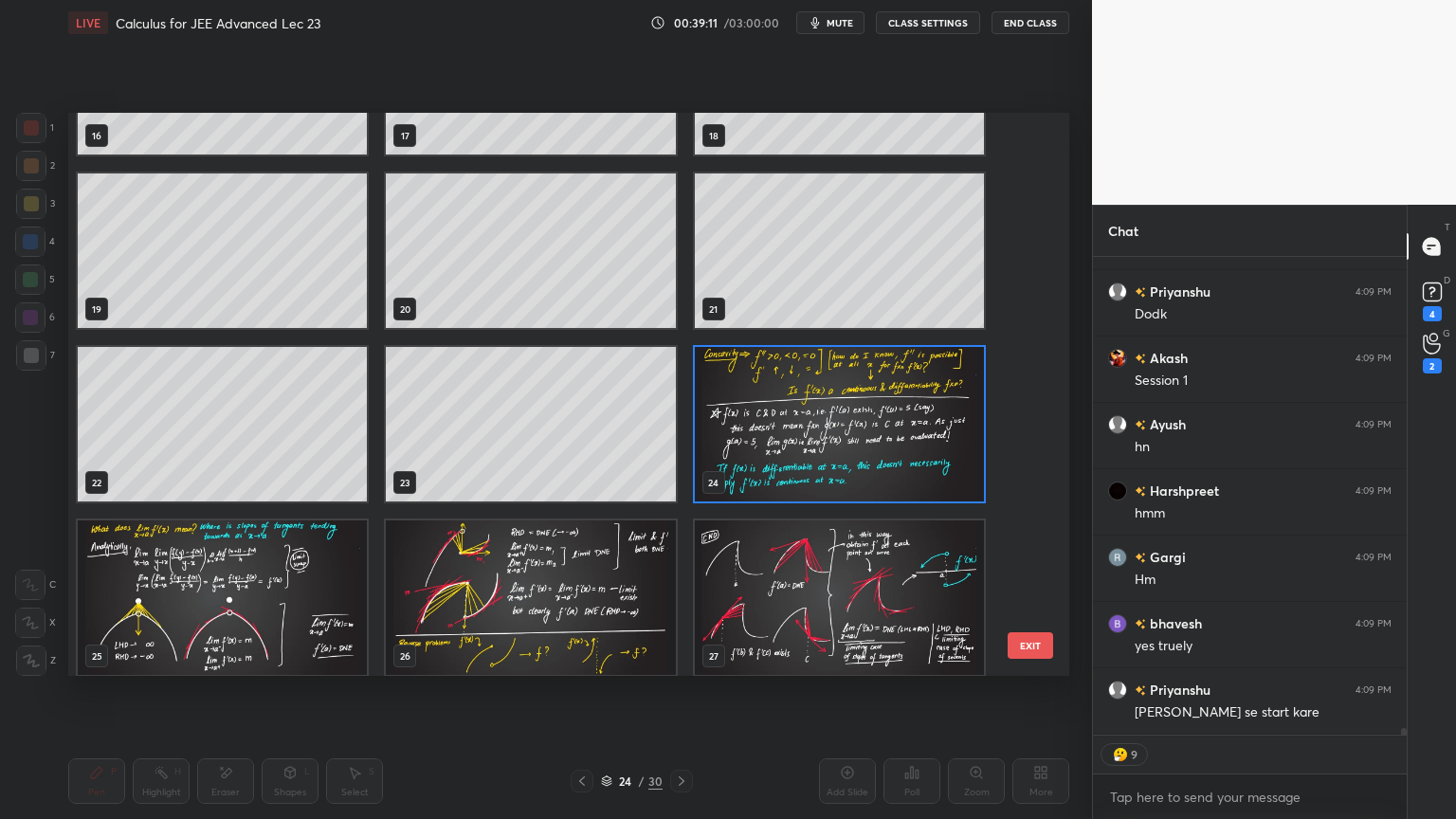 click at bounding box center (839, 424) 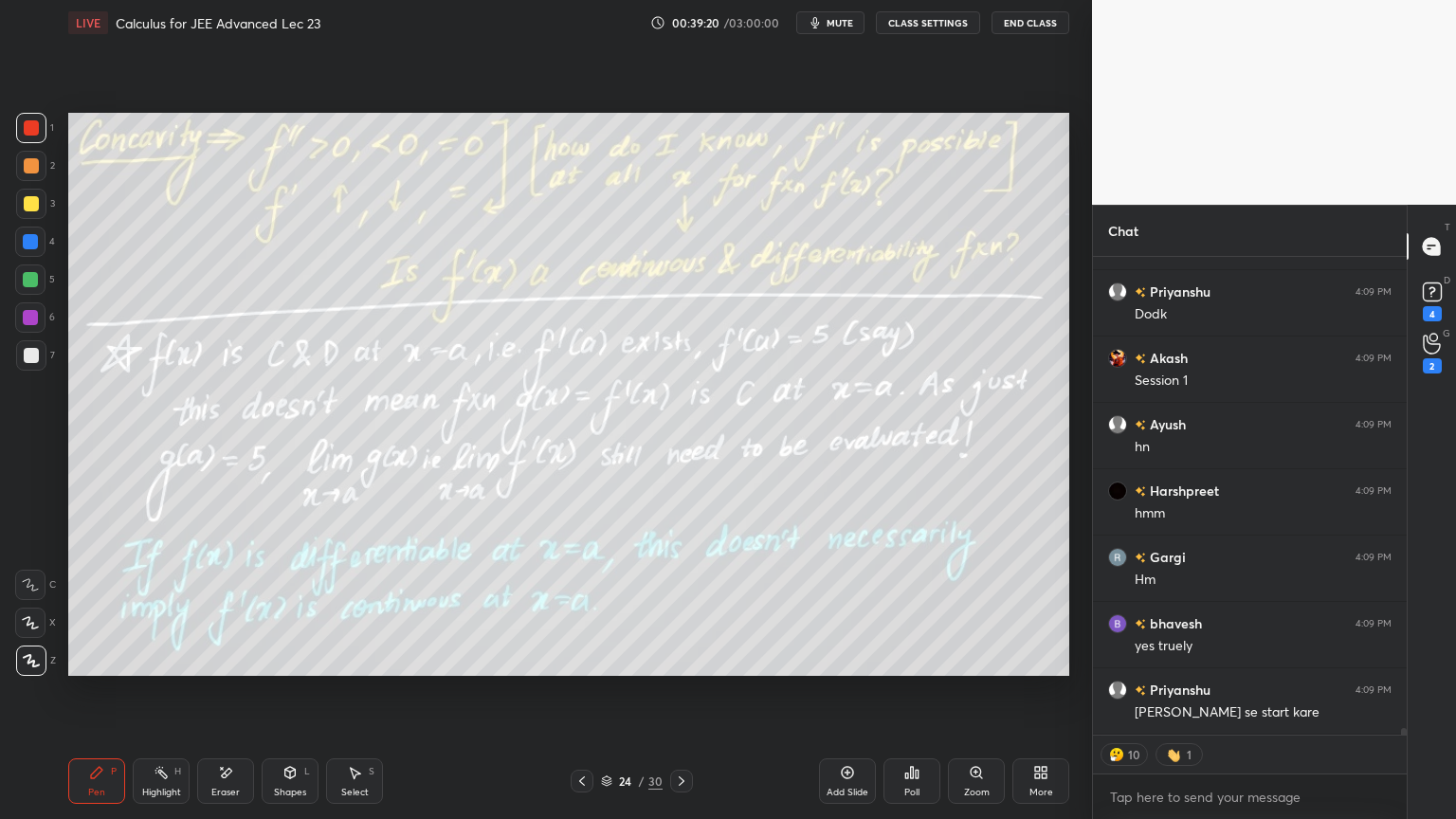 click on "Eraser" at bounding box center [226, 792] 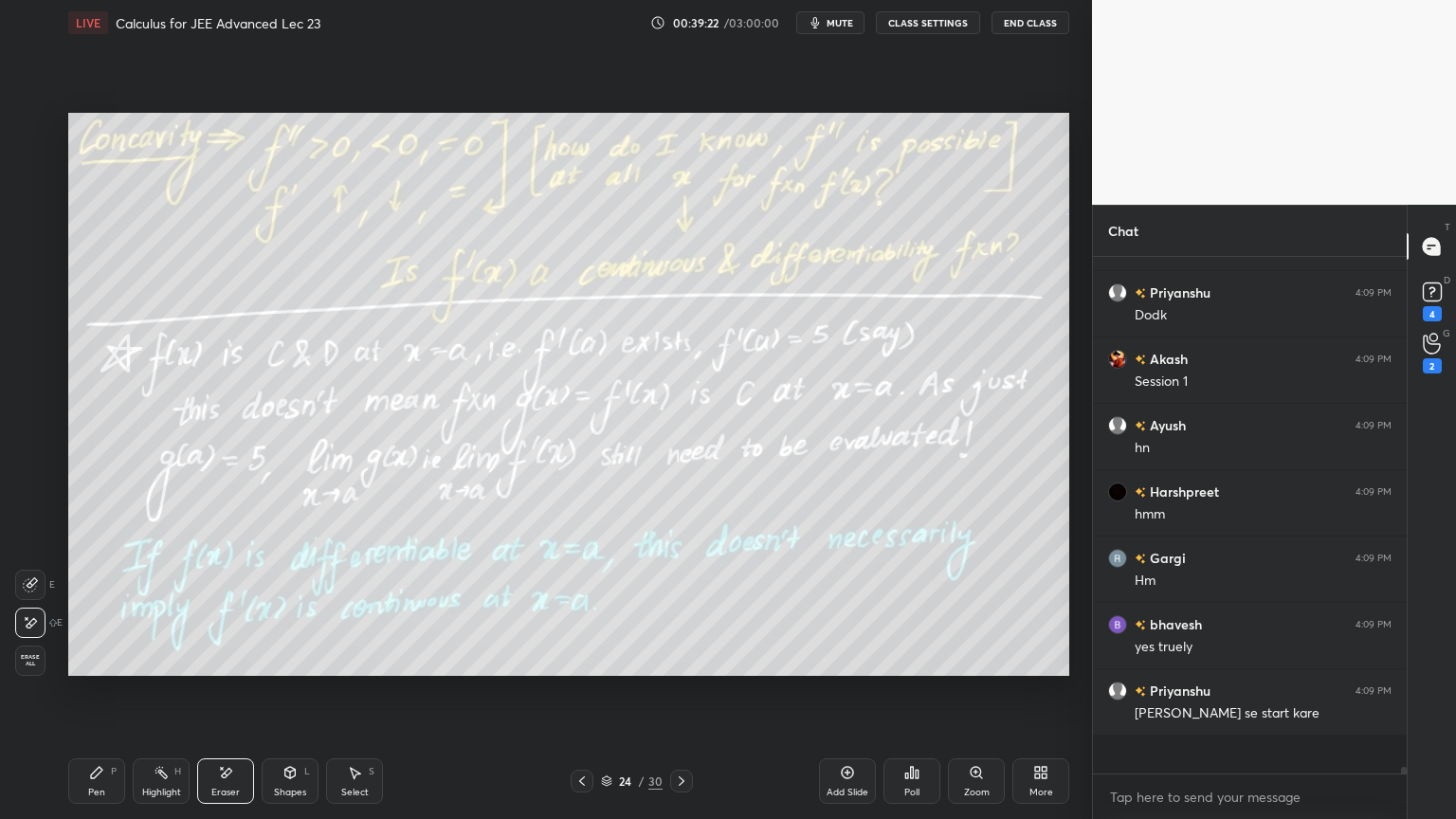 scroll, scrollTop: 6, scrollLeft: 6, axis: both 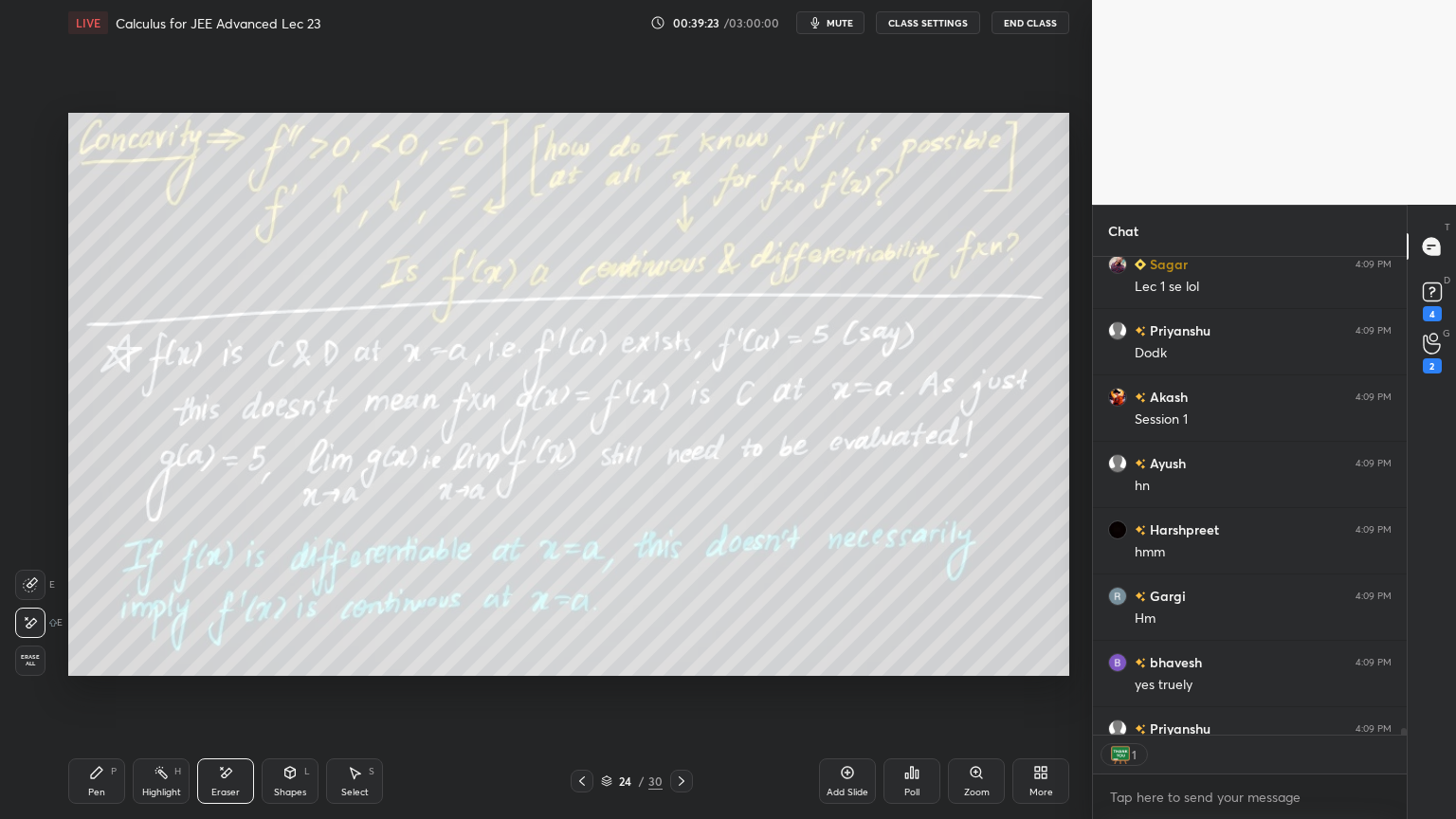 drag, startPoint x: 79, startPoint y: 791, endPoint x: 203, endPoint y: 685, distance: 163.13185 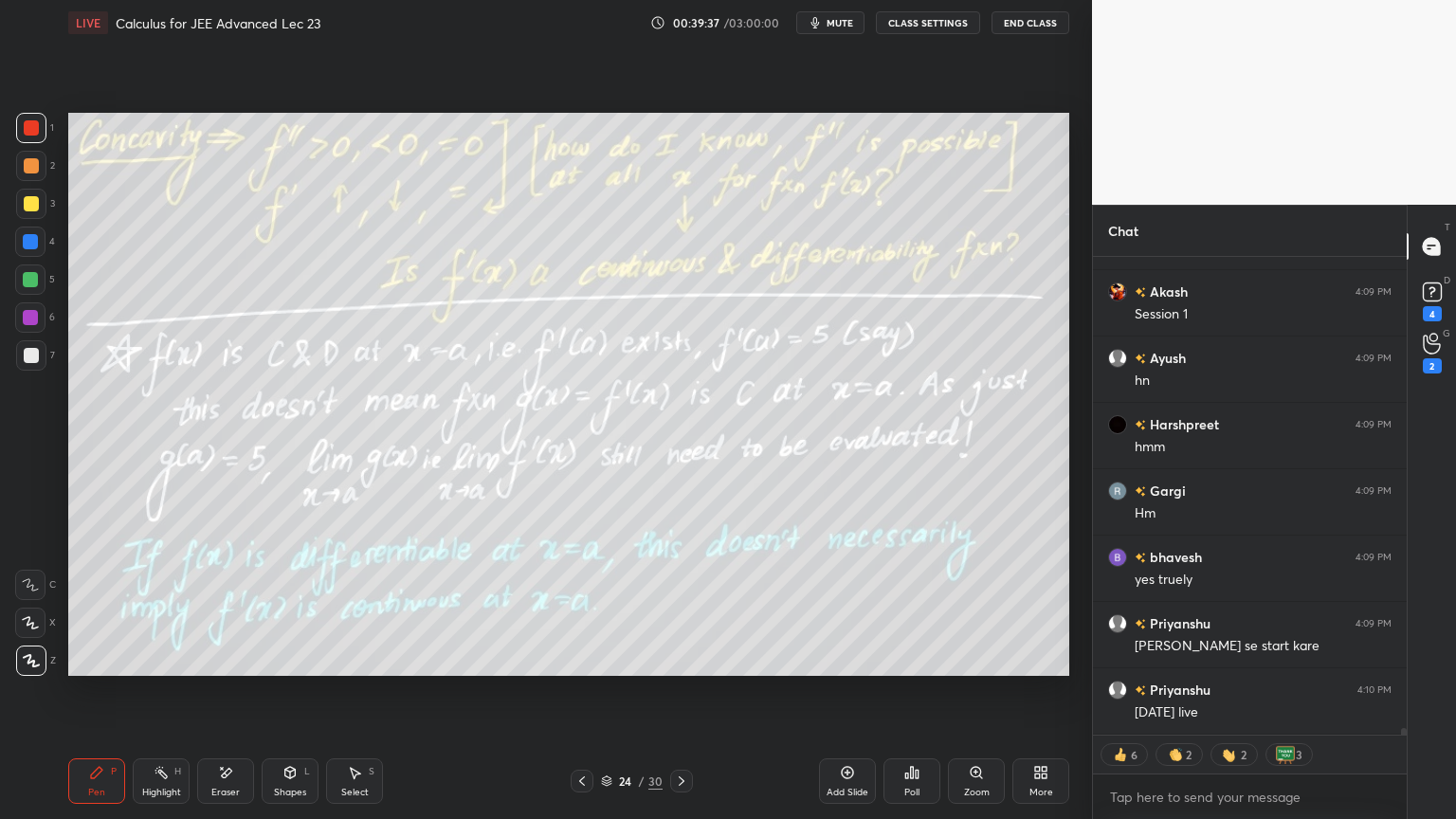 scroll, scrollTop: 36542, scrollLeft: 0, axis: vertical 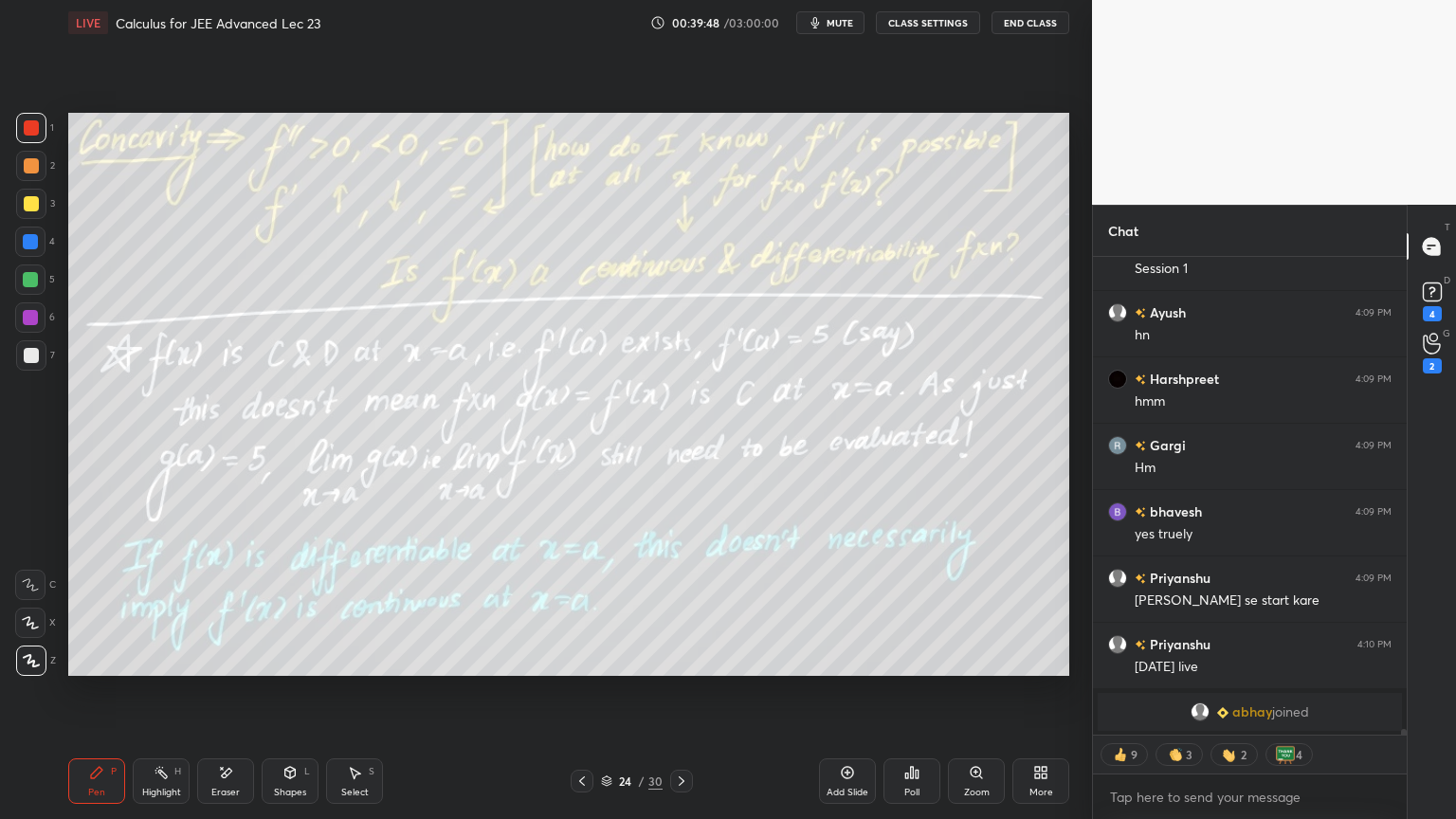 drag, startPoint x: 142, startPoint y: 759, endPoint x: 108, endPoint y: 768, distance: 35.171011 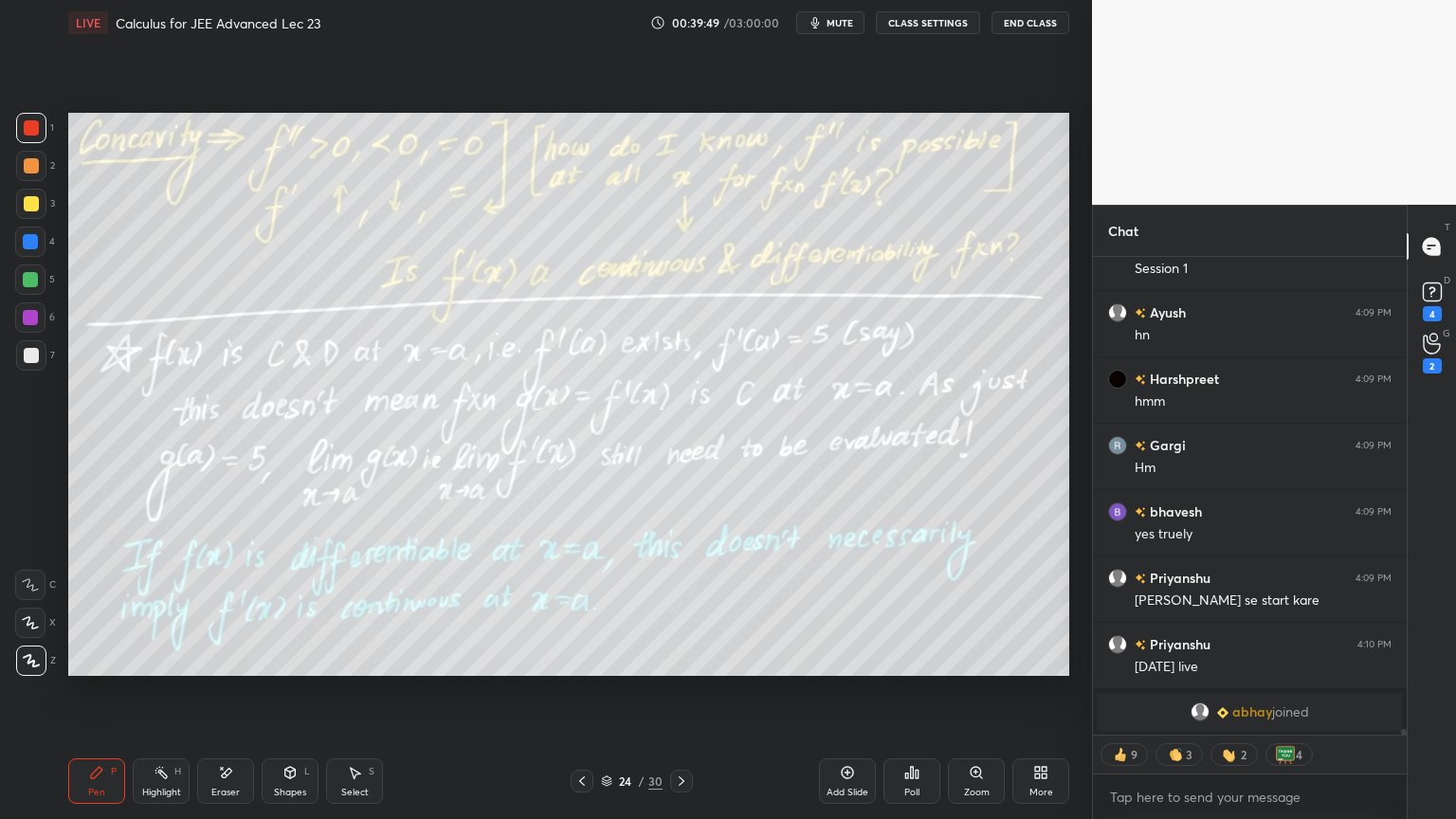 click at bounding box center [31, 355] 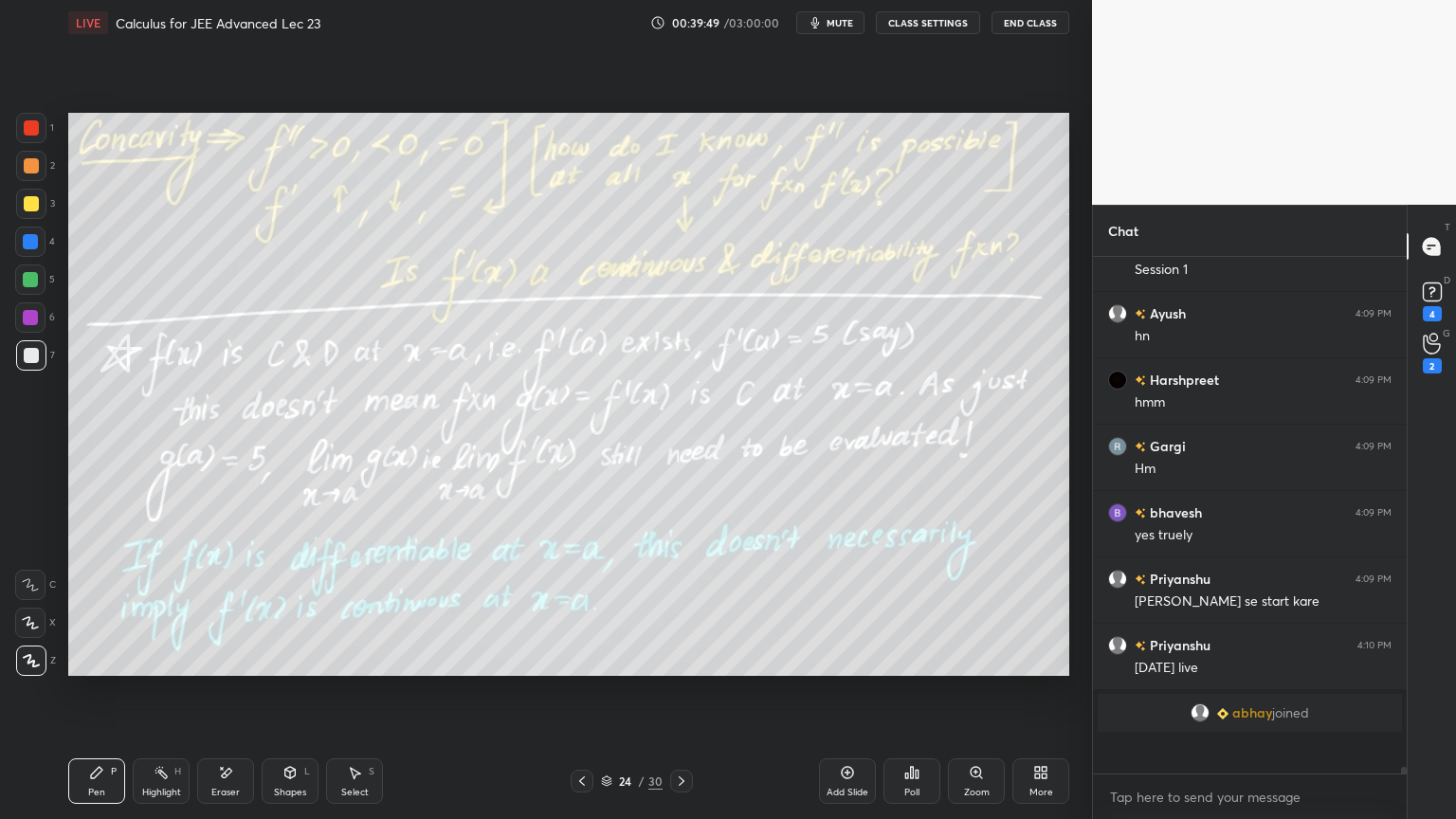 scroll, scrollTop: 6, scrollLeft: 6, axis: both 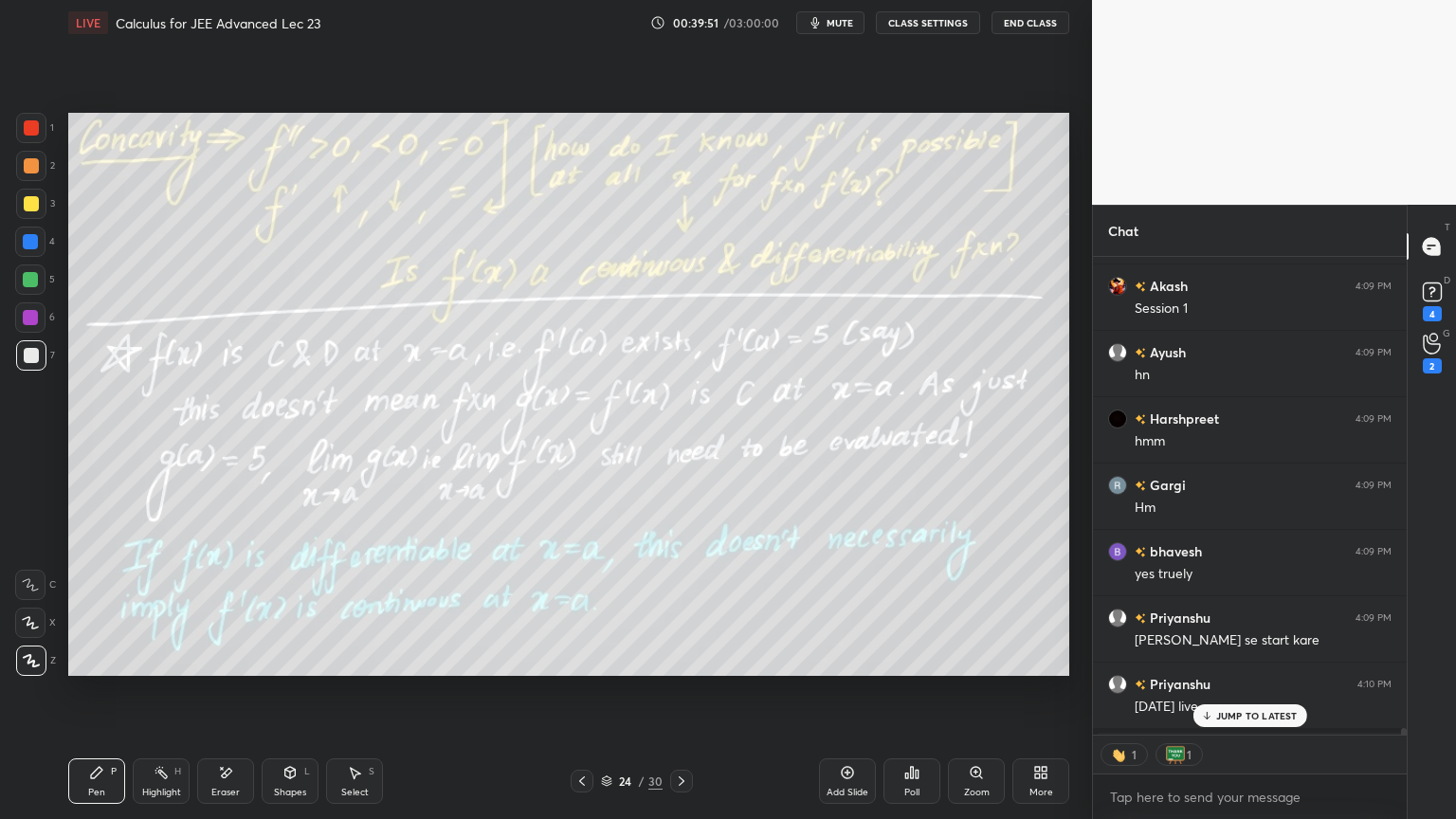 click on "Highlight H" at bounding box center [161, 781] 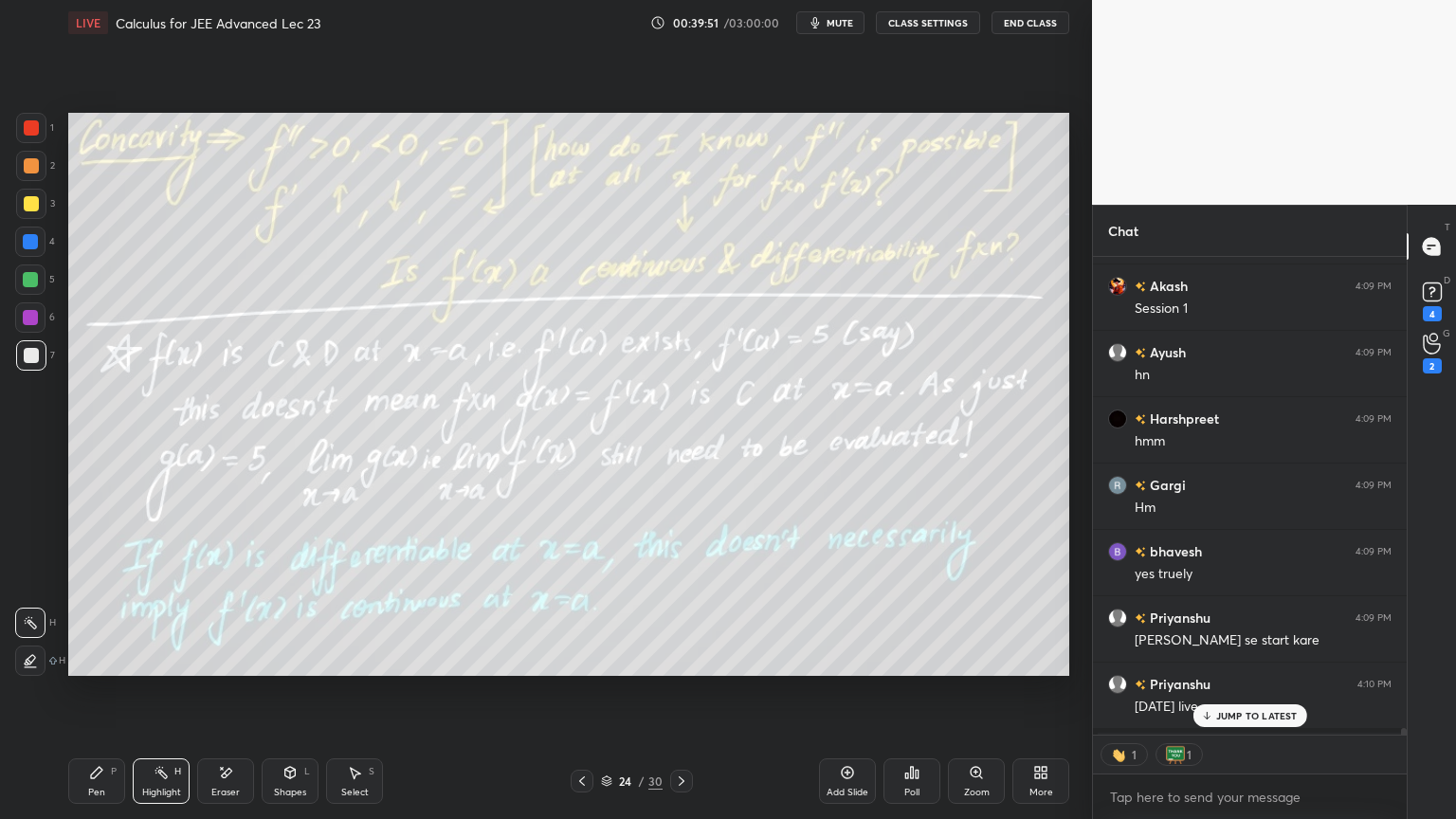 click on "Pen P" at bounding box center (97, 781) 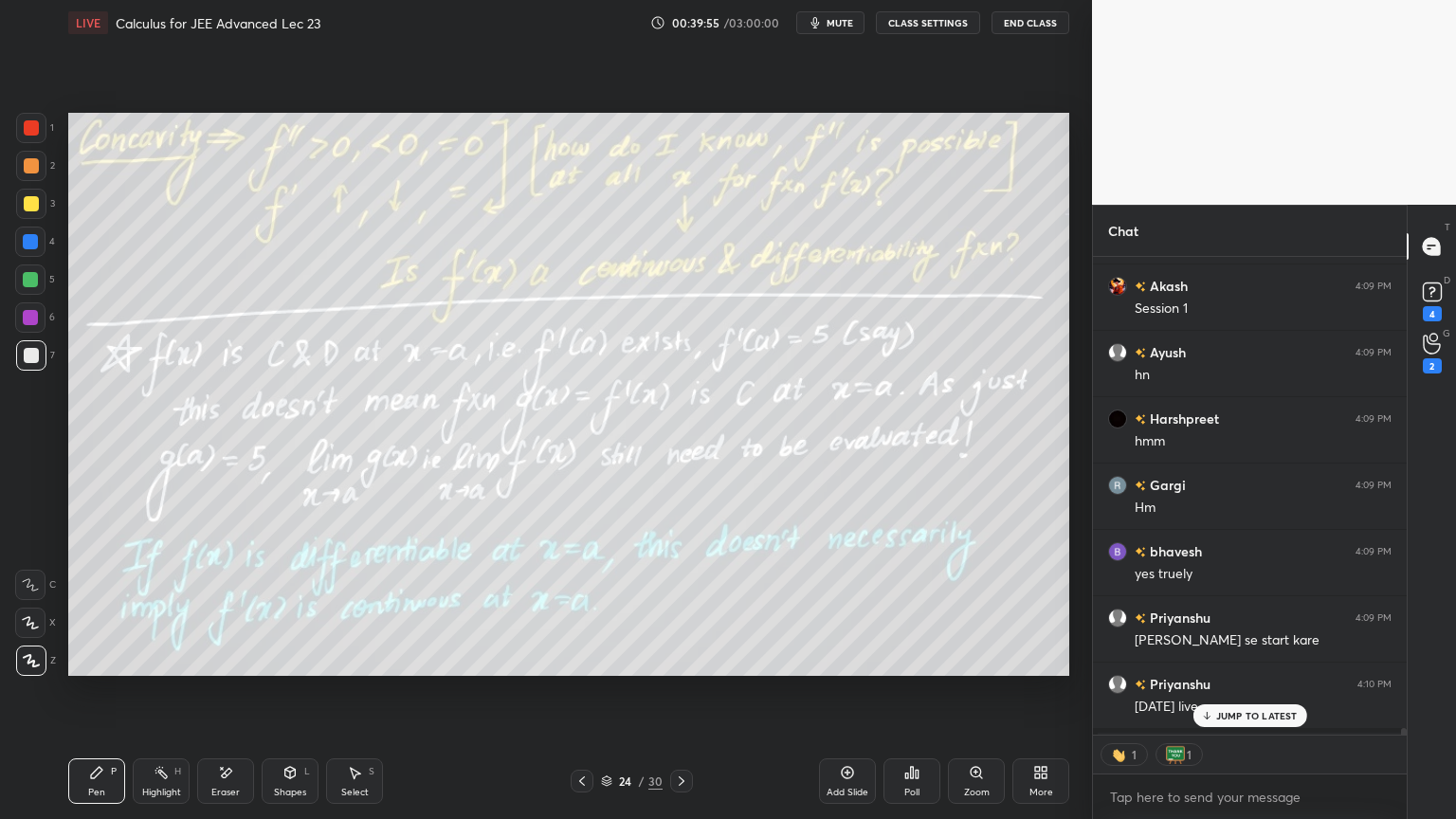 scroll, scrollTop: 35285, scrollLeft: 0, axis: vertical 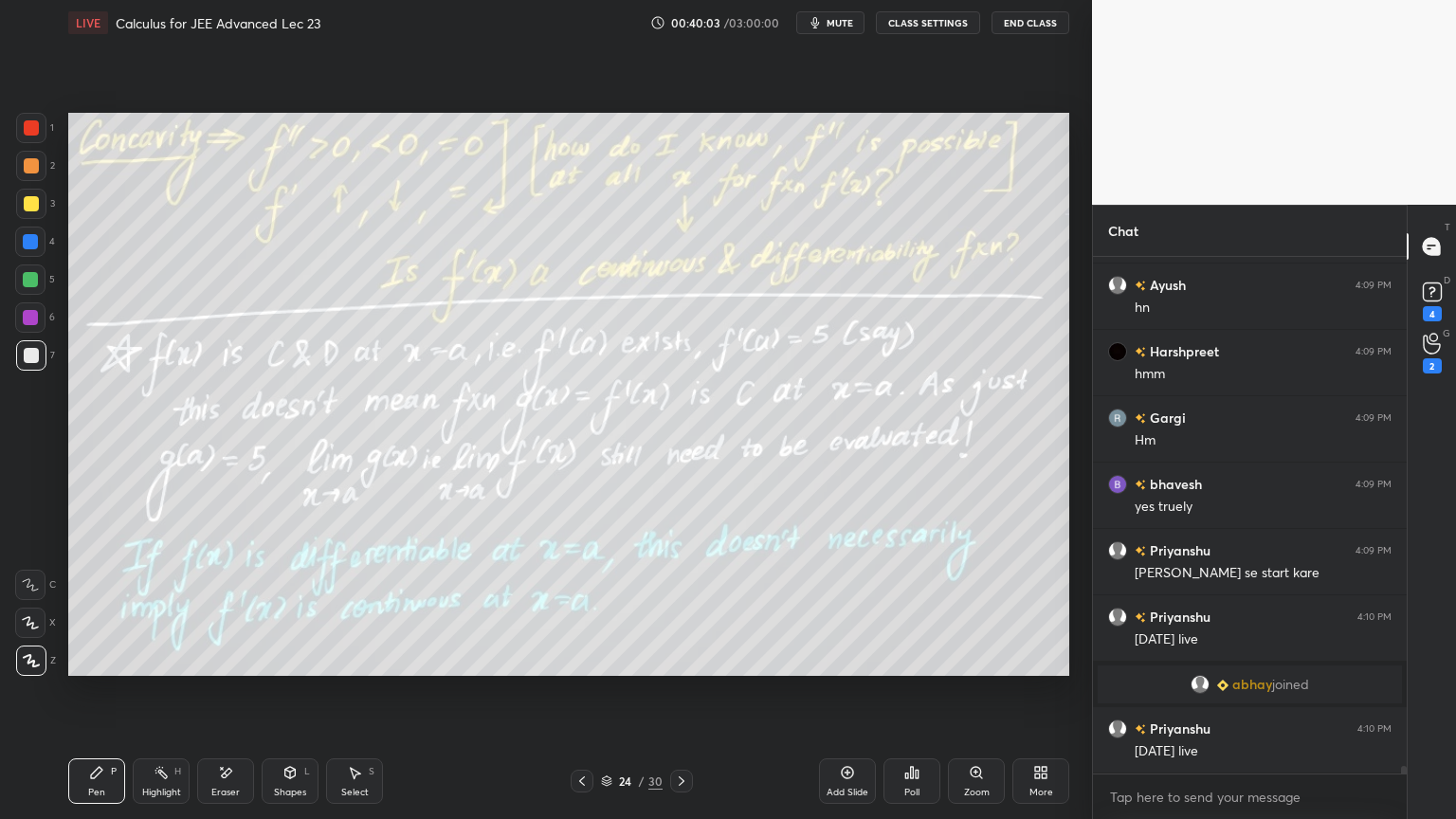 click 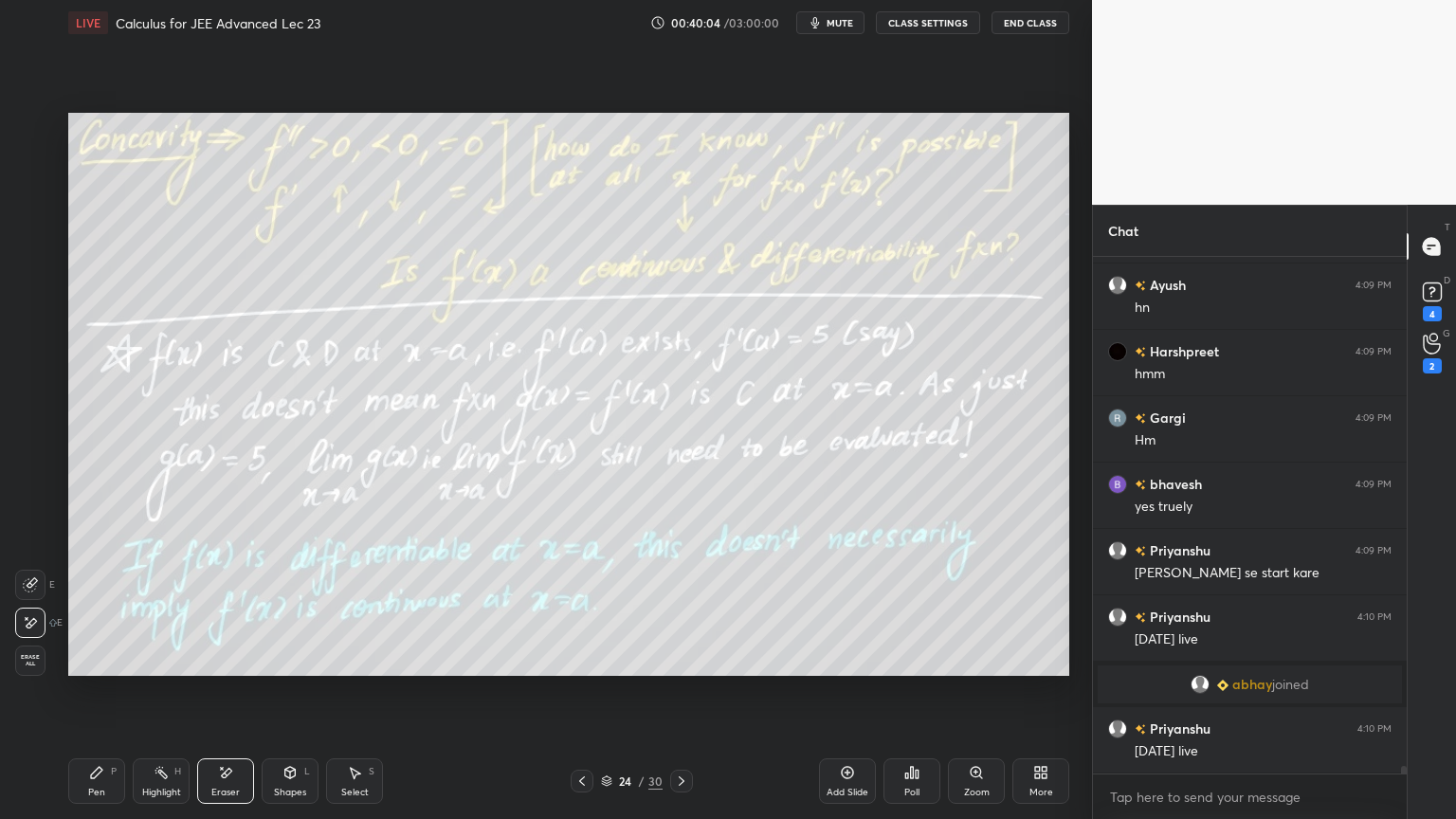 click on "Pen" at bounding box center (97, 792) 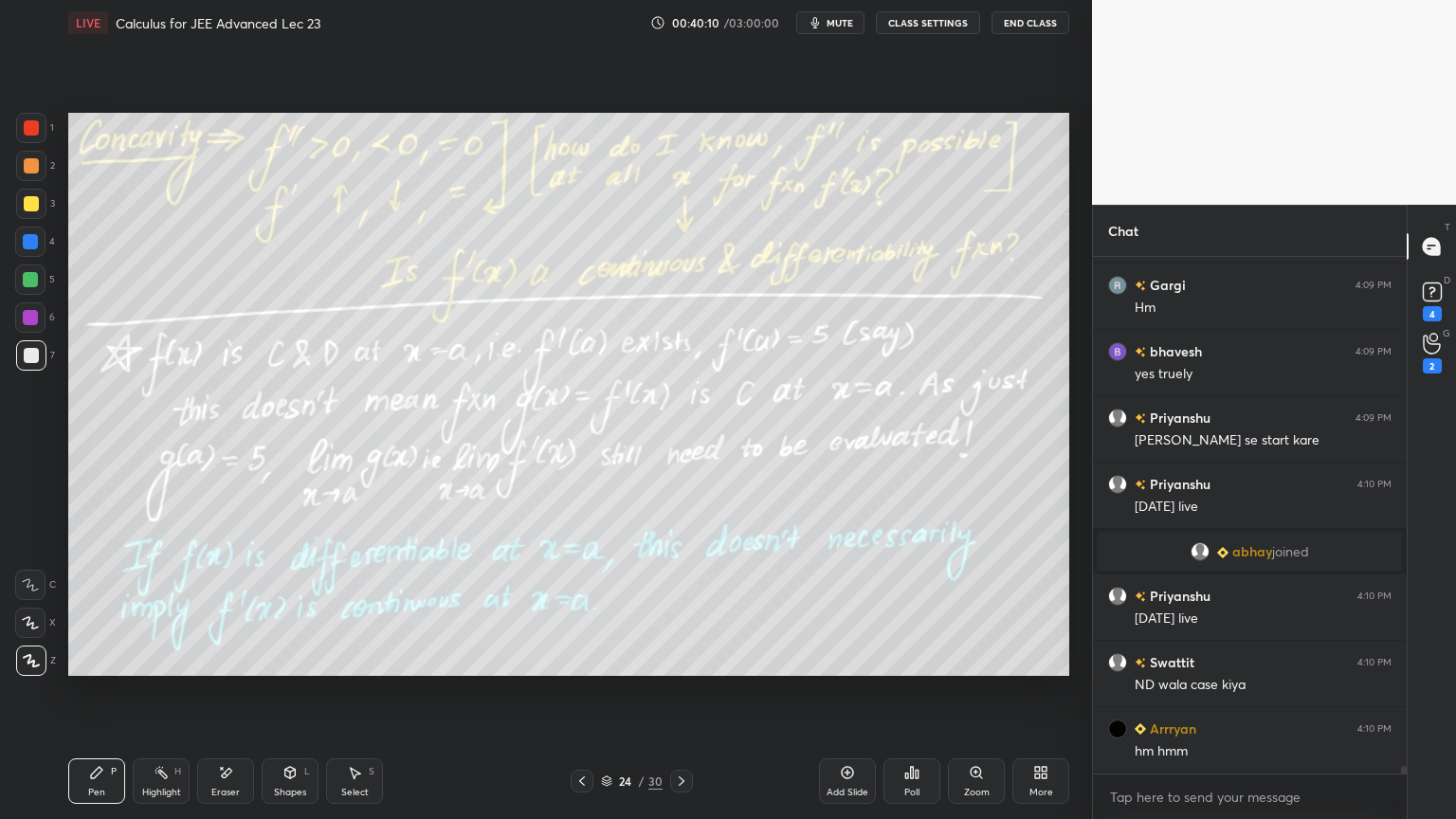scroll, scrollTop: 35444, scrollLeft: 0, axis: vertical 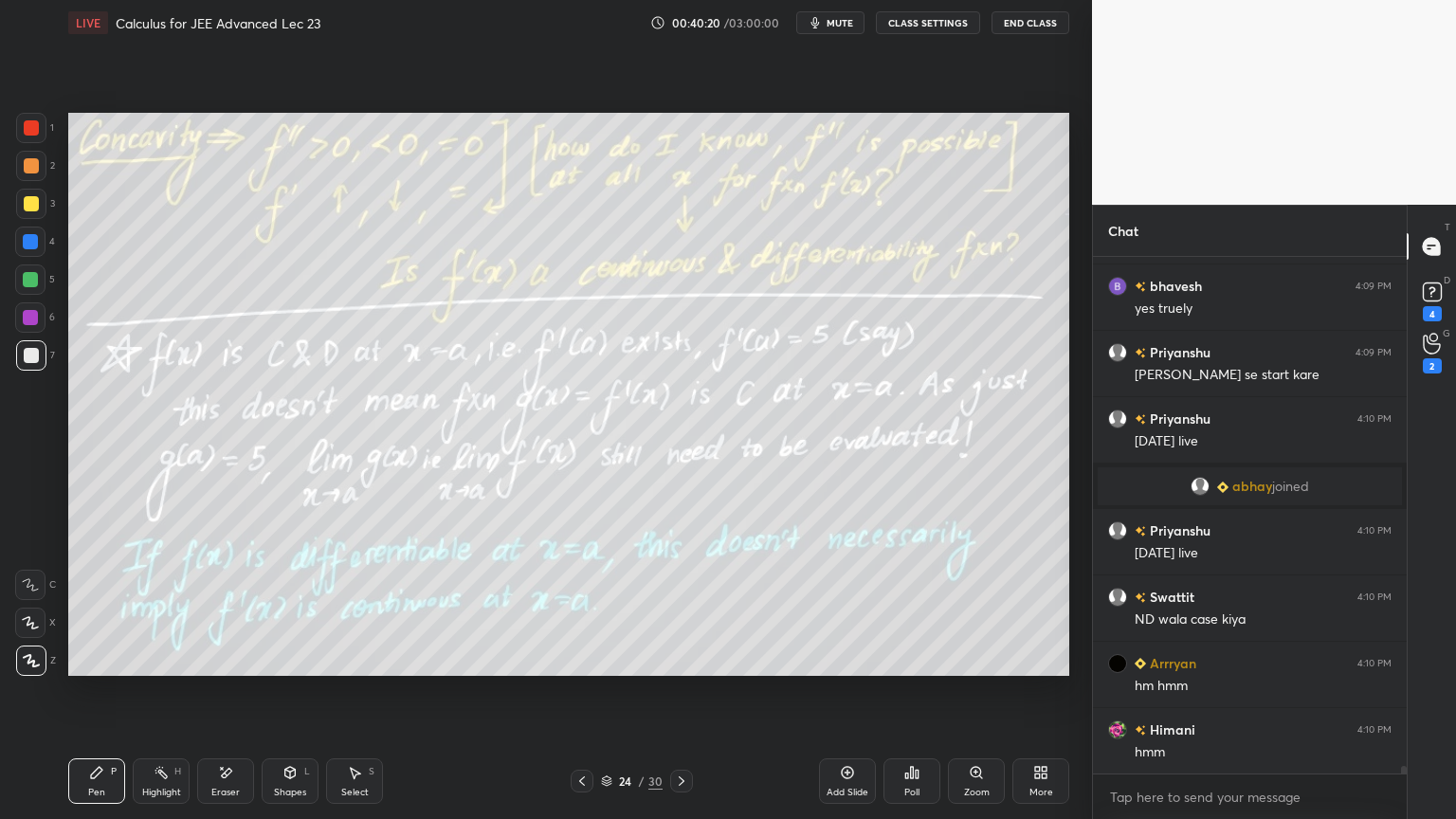 click 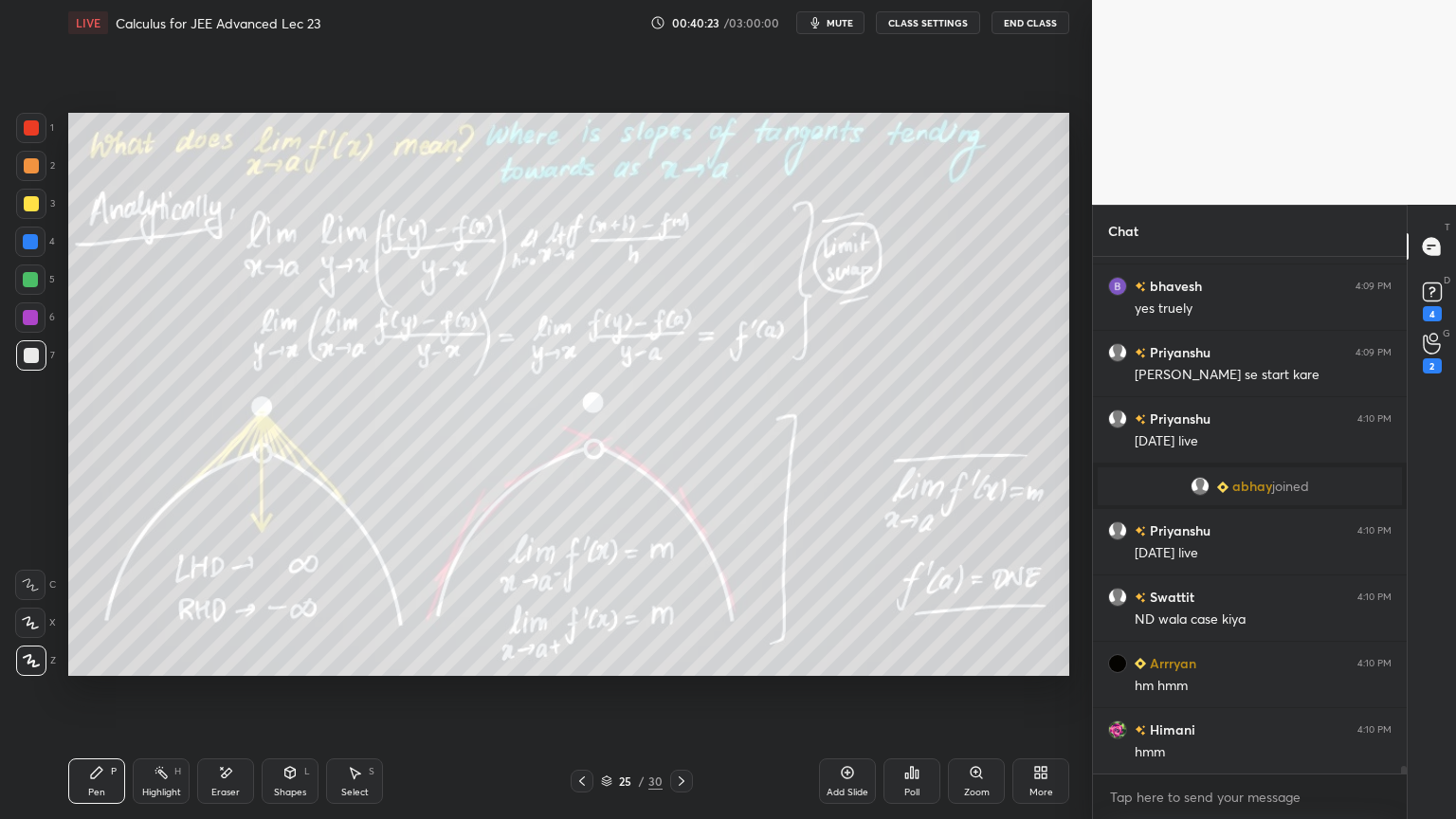 click 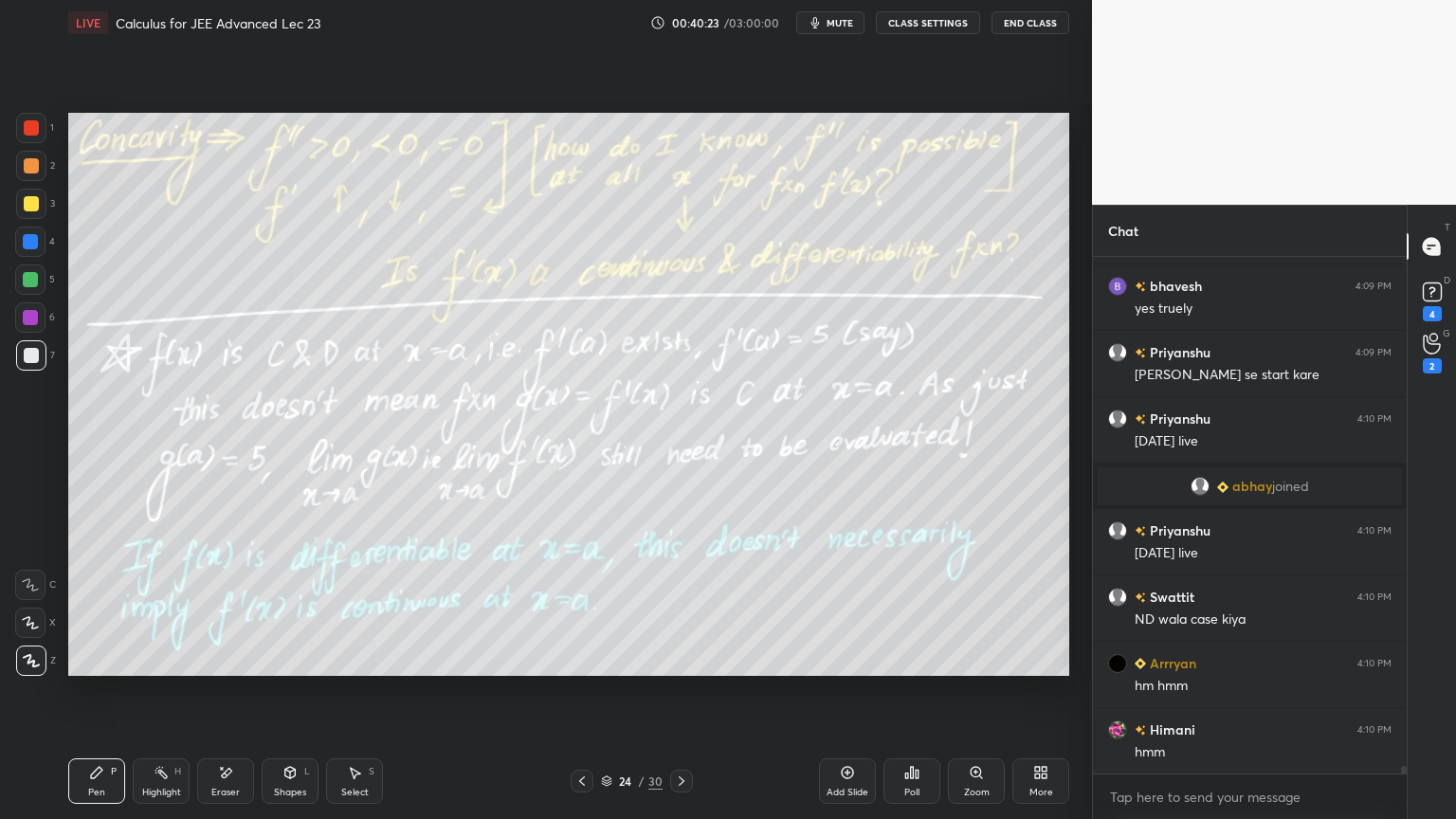 click 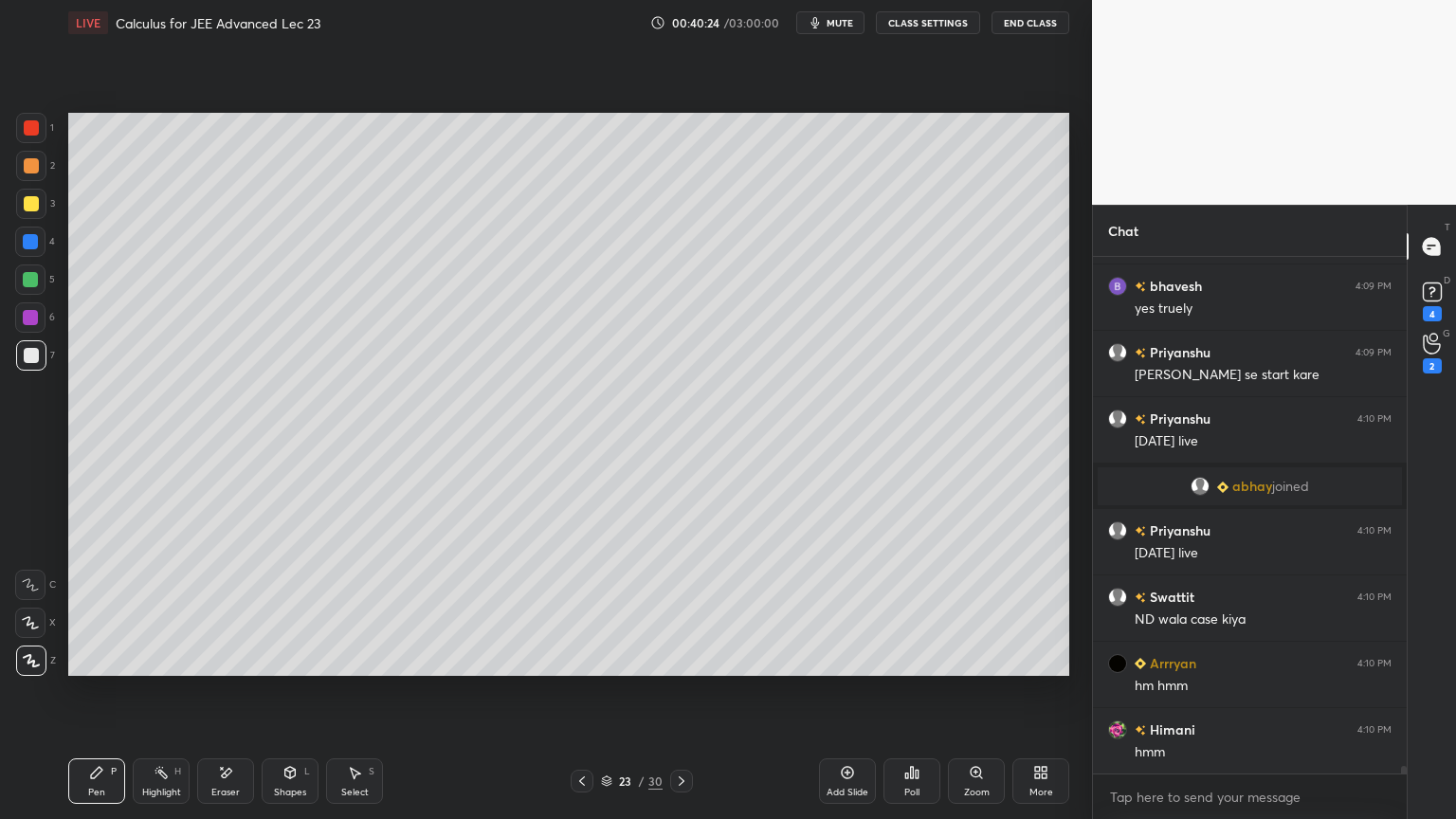click 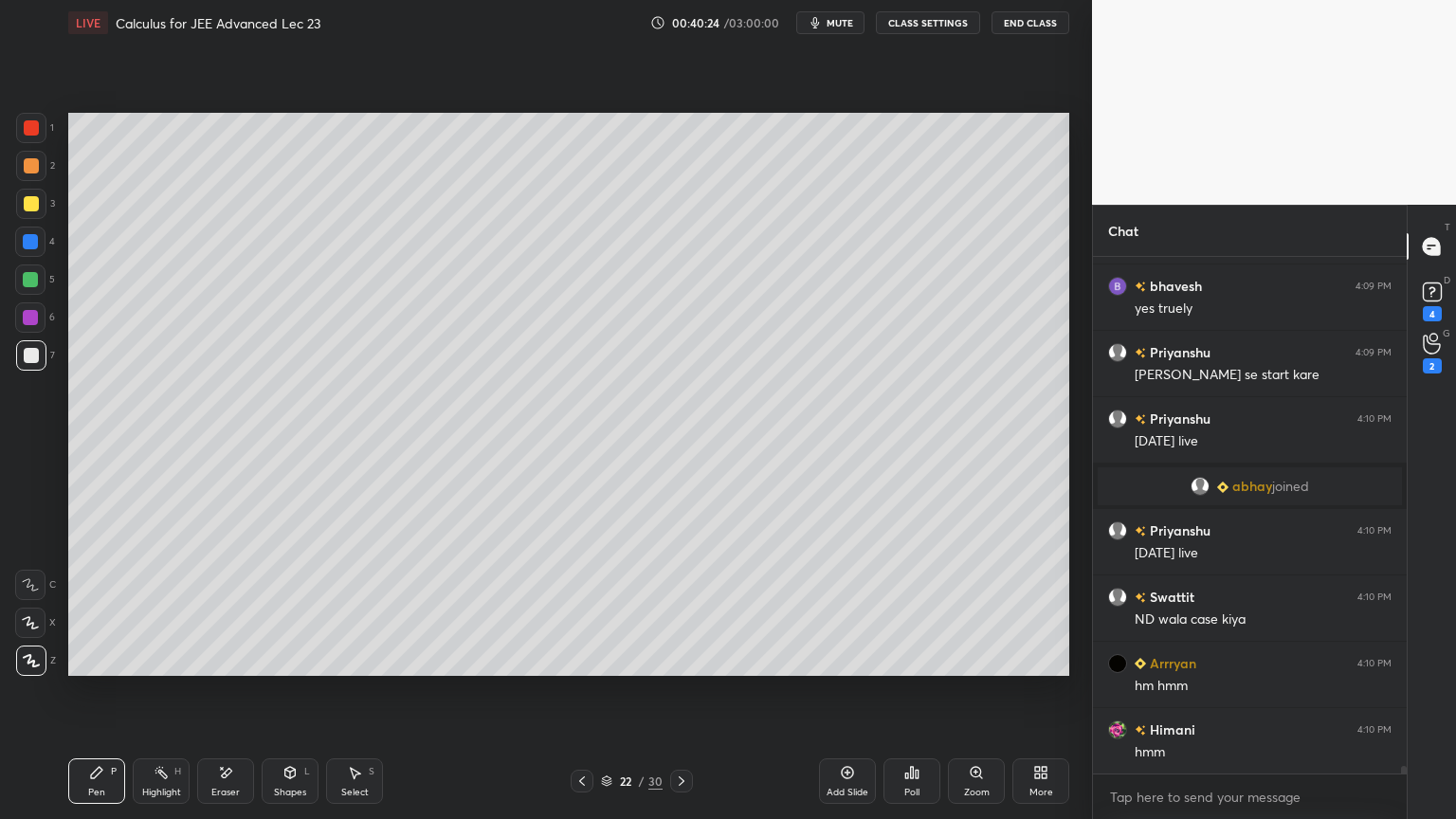 click 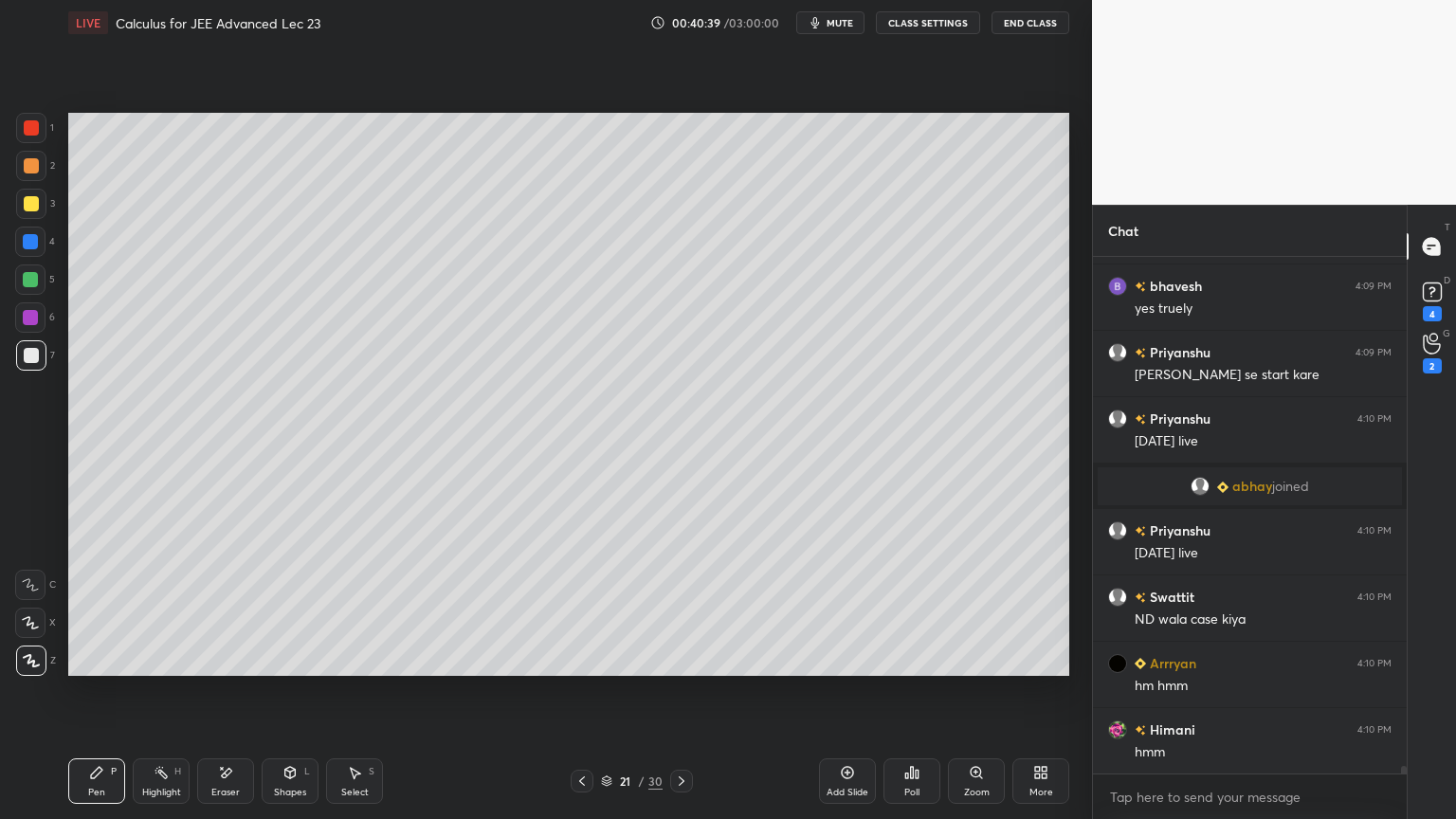 scroll, scrollTop: 35512, scrollLeft: 0, axis: vertical 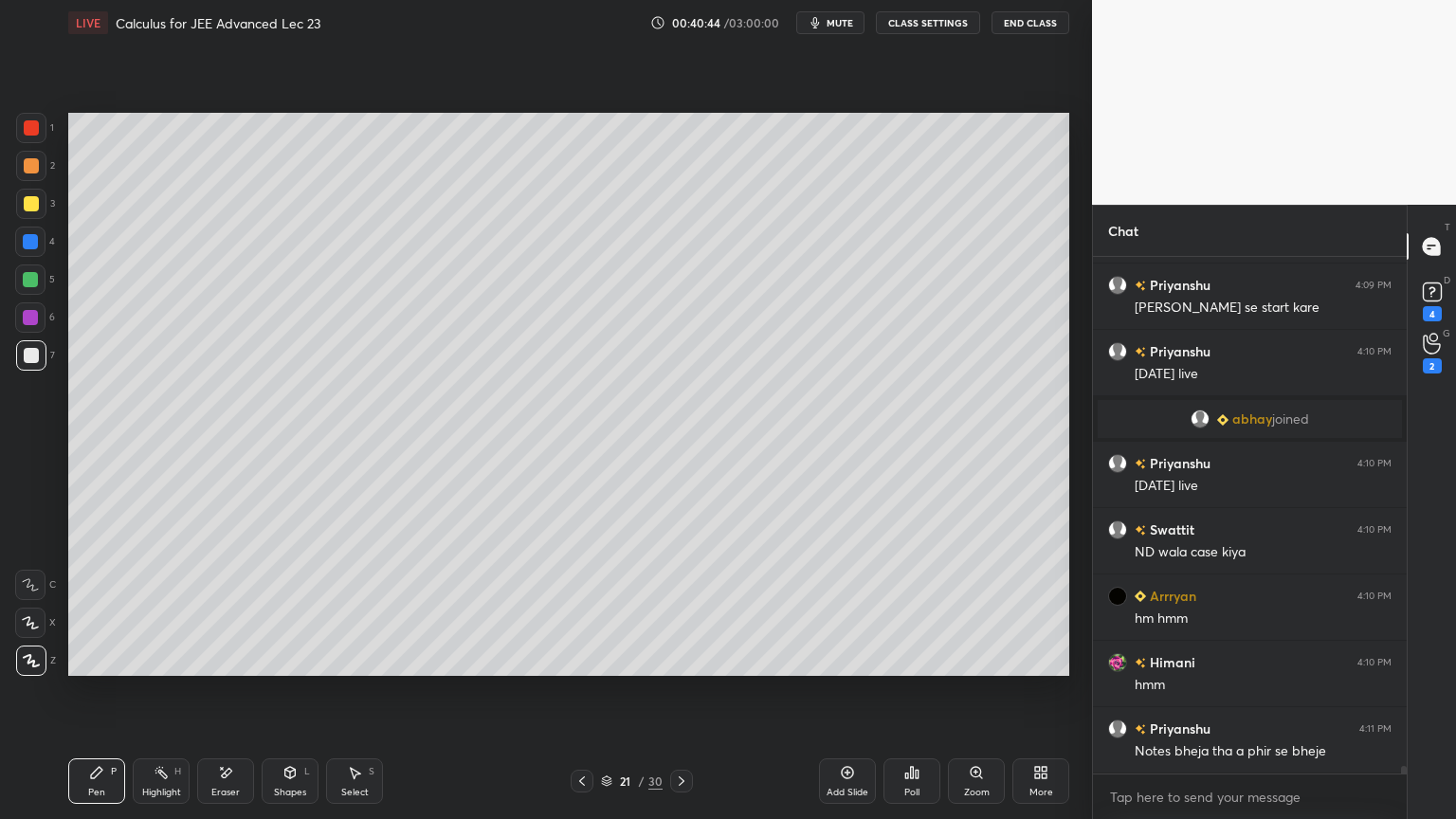 drag, startPoint x: 584, startPoint y: 777, endPoint x: 579, endPoint y: 765, distance: 13 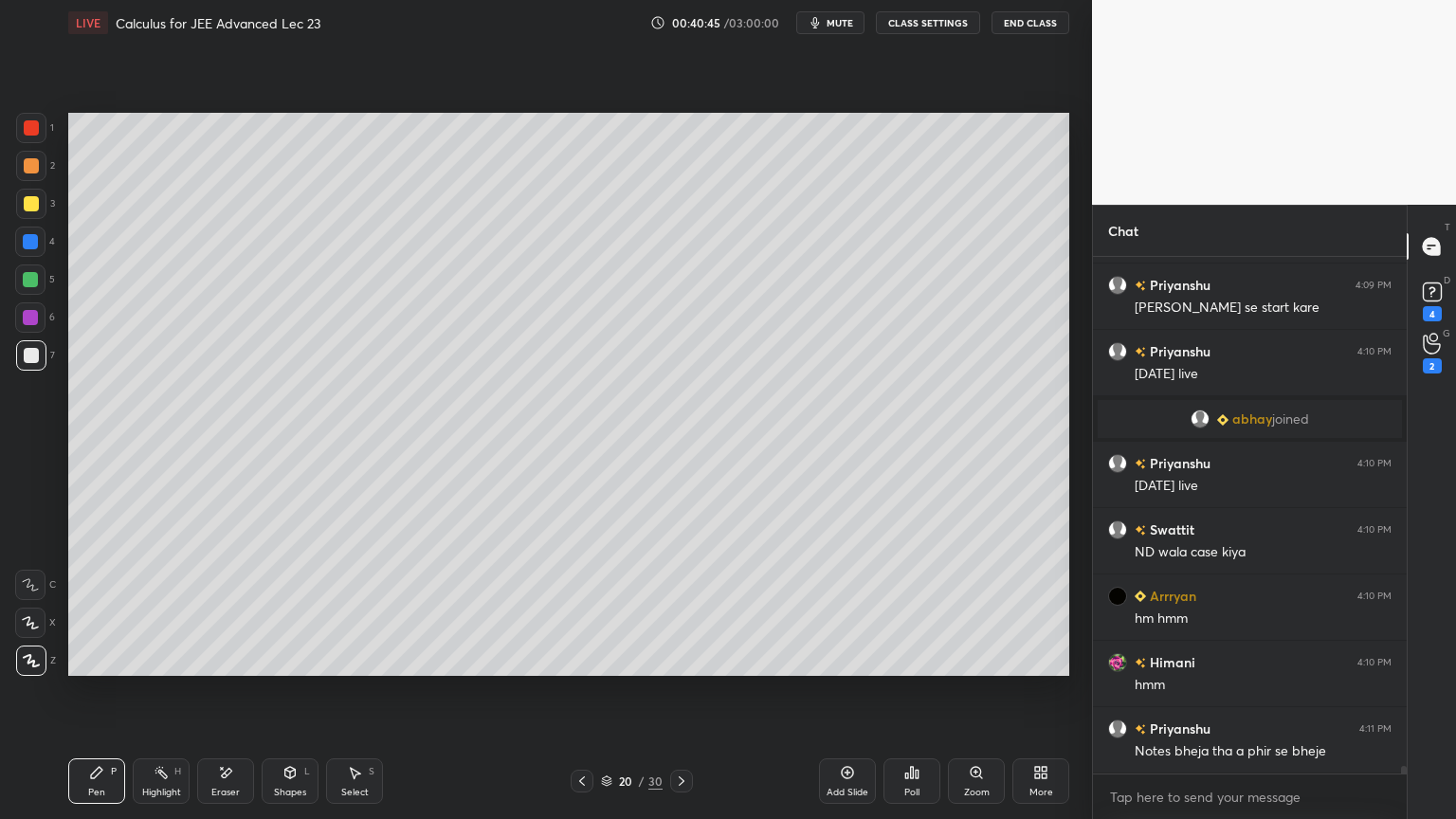 scroll, scrollTop: 35577, scrollLeft: 0, axis: vertical 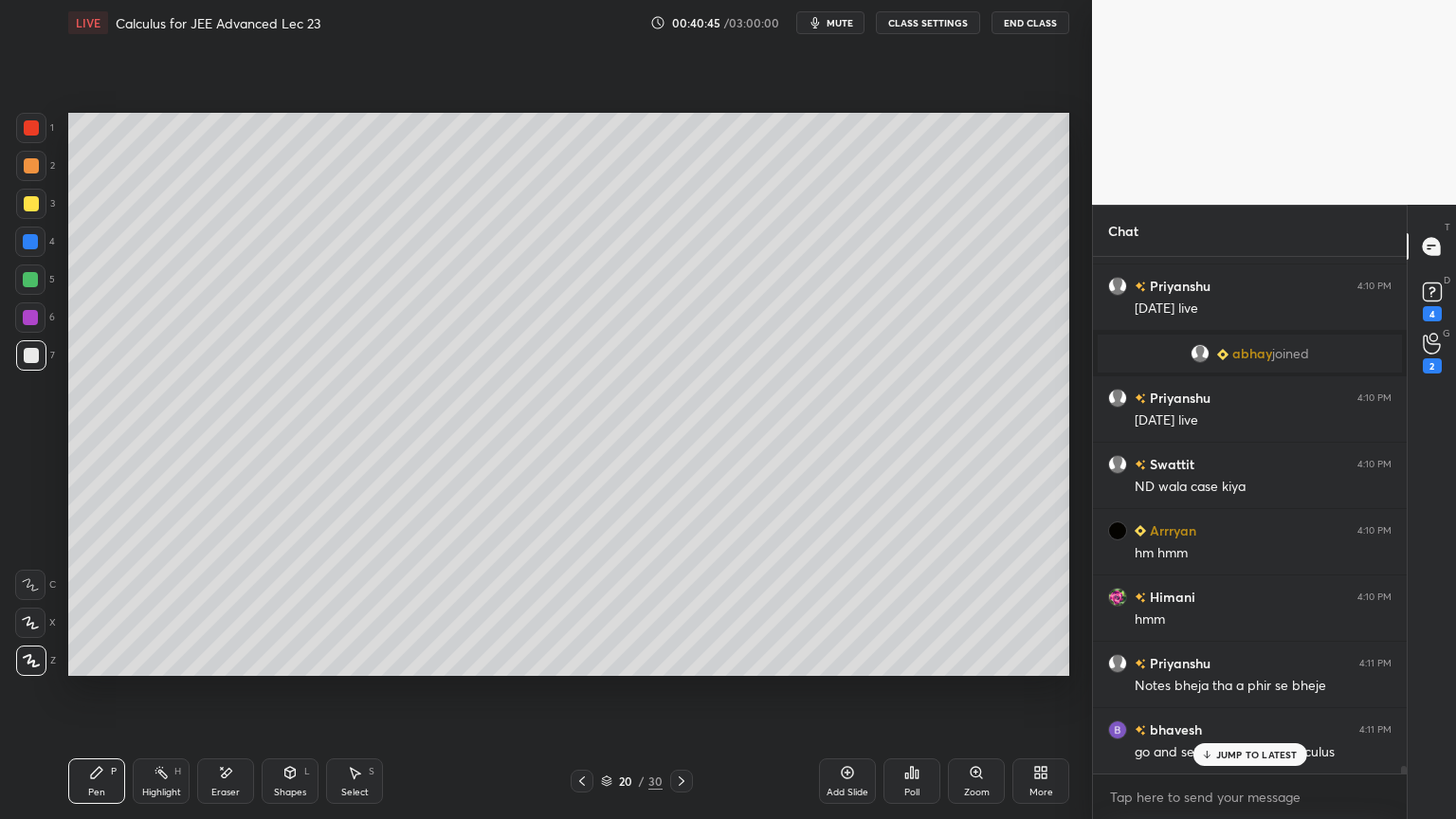 click 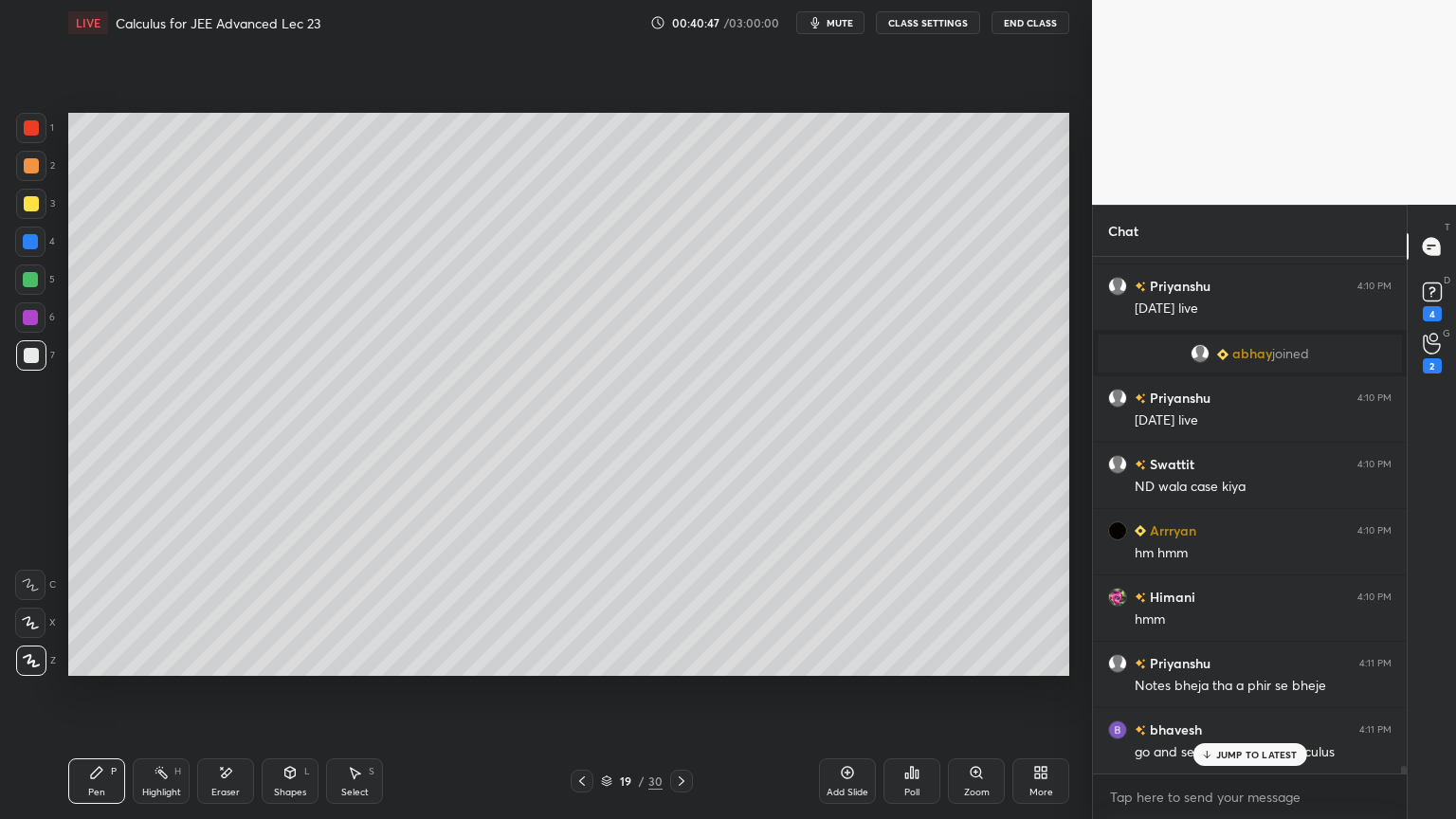 click 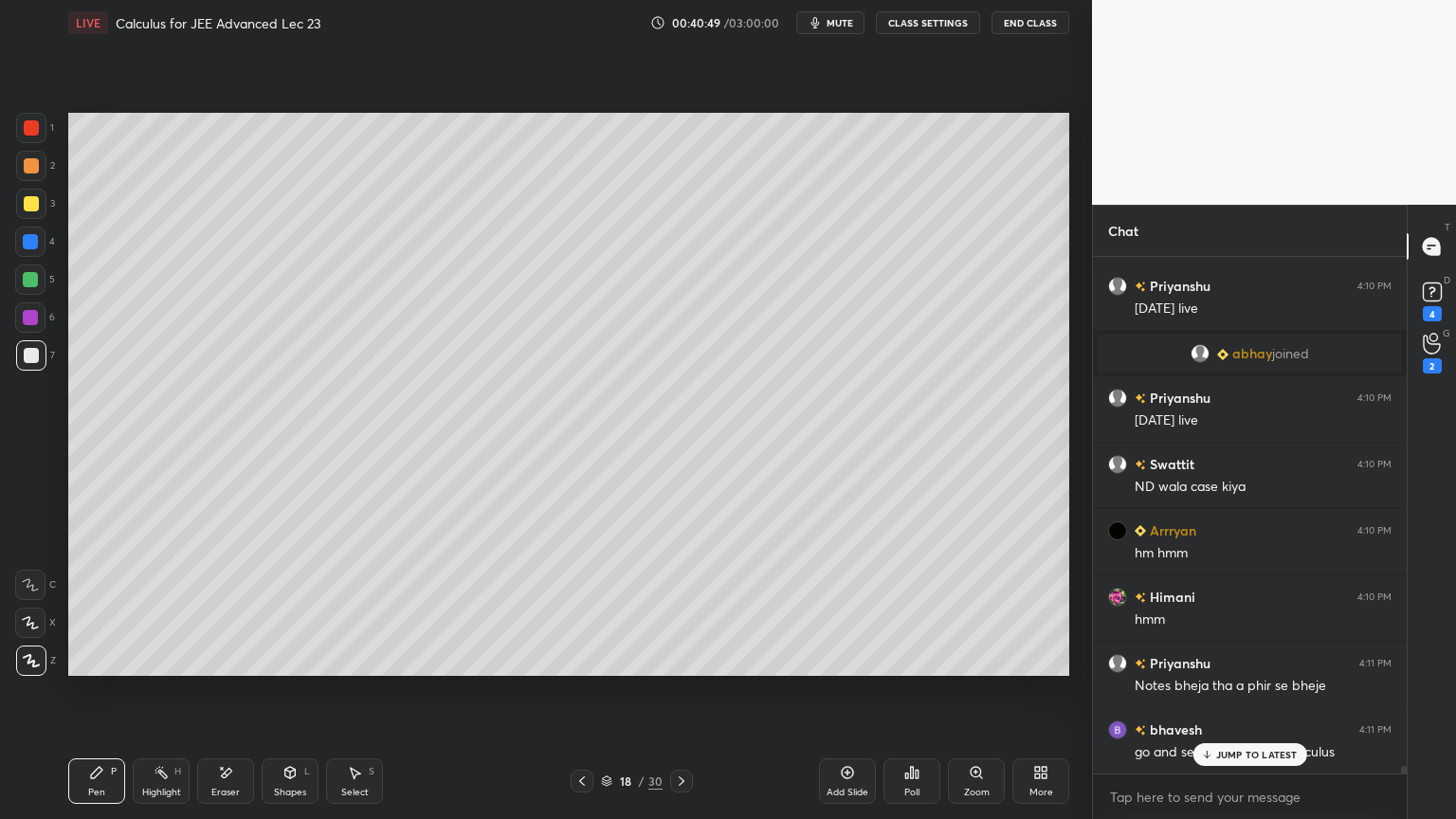 click 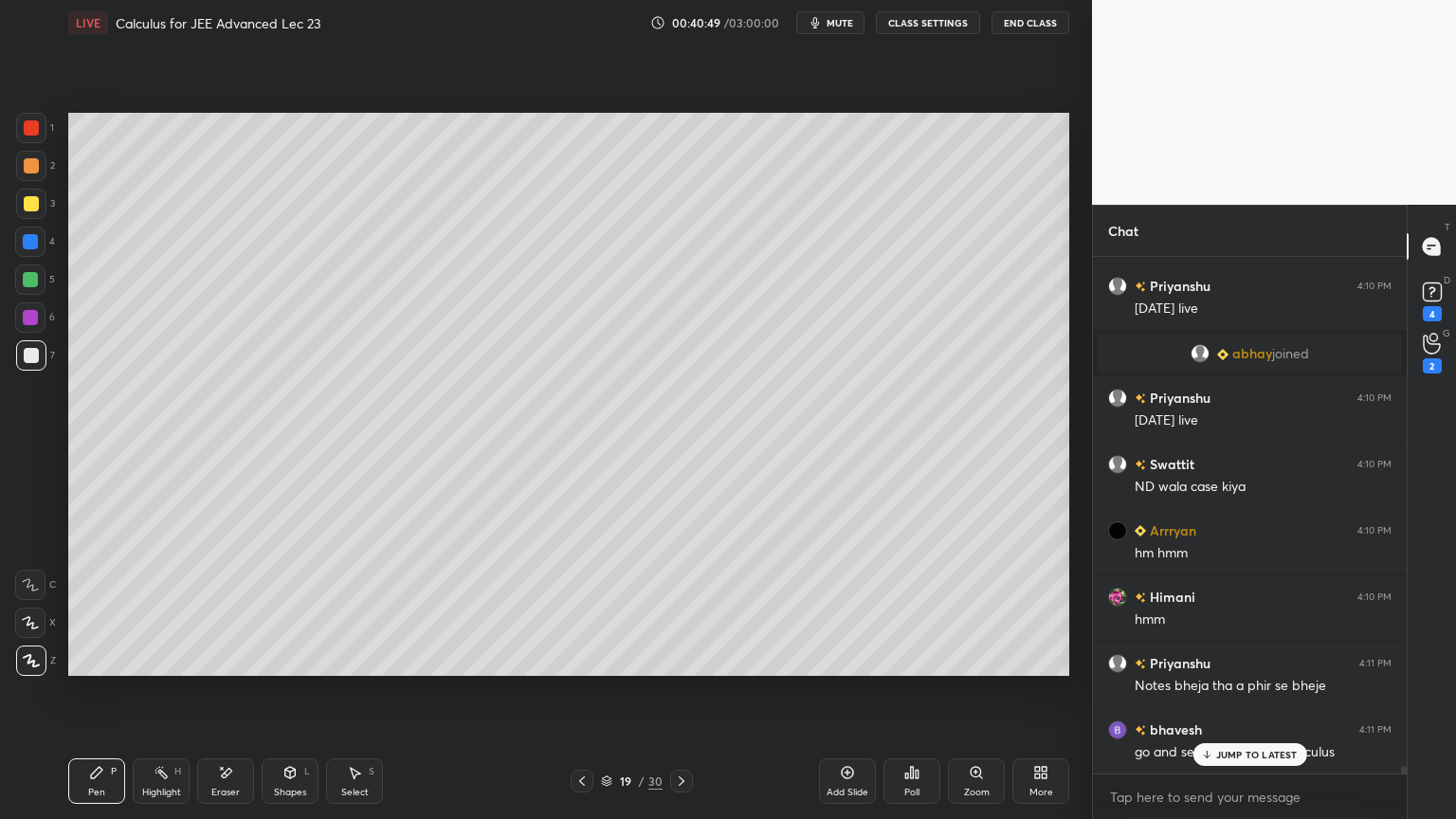 click at bounding box center [682, 781] 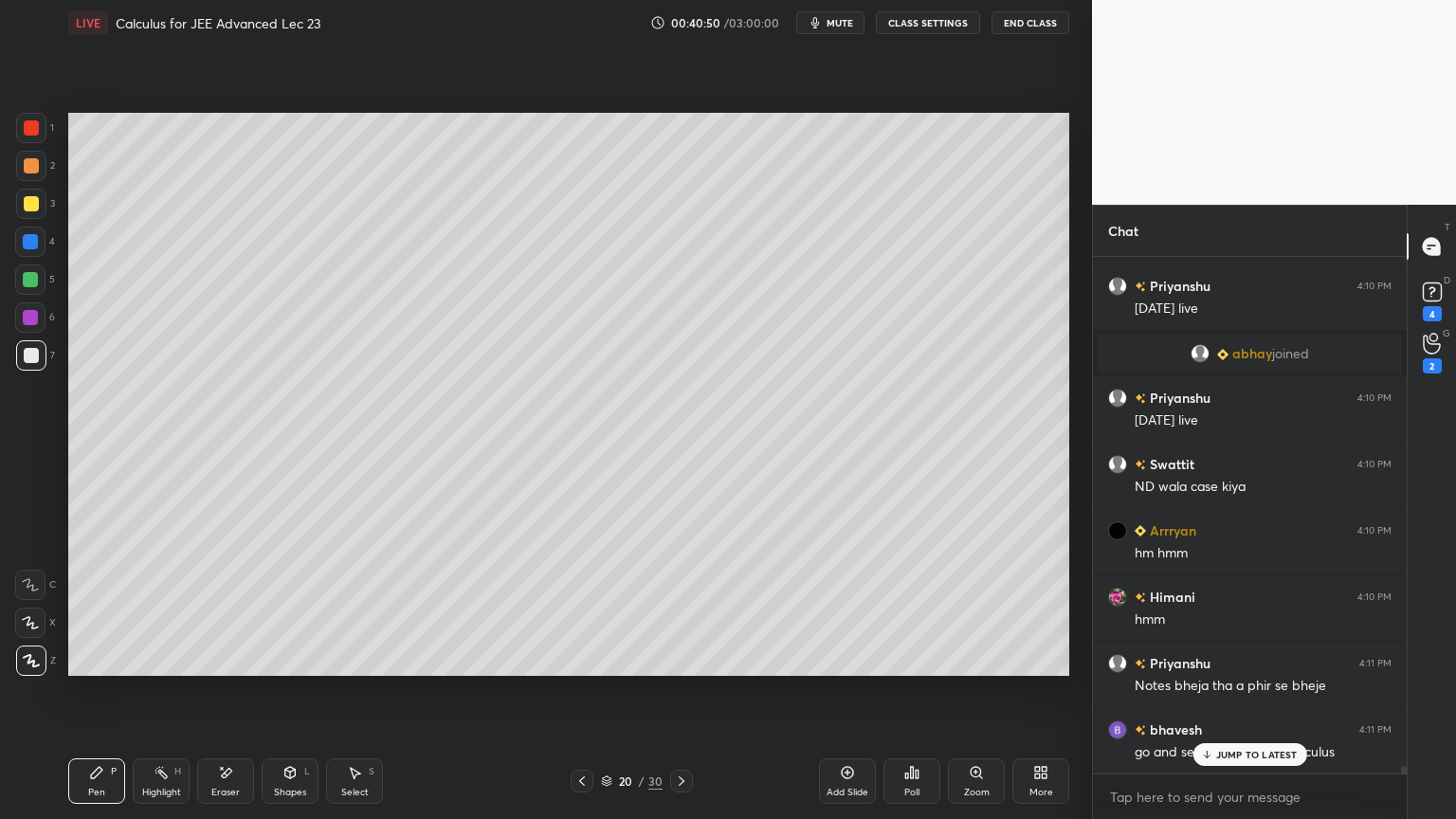 click at bounding box center [682, 781] 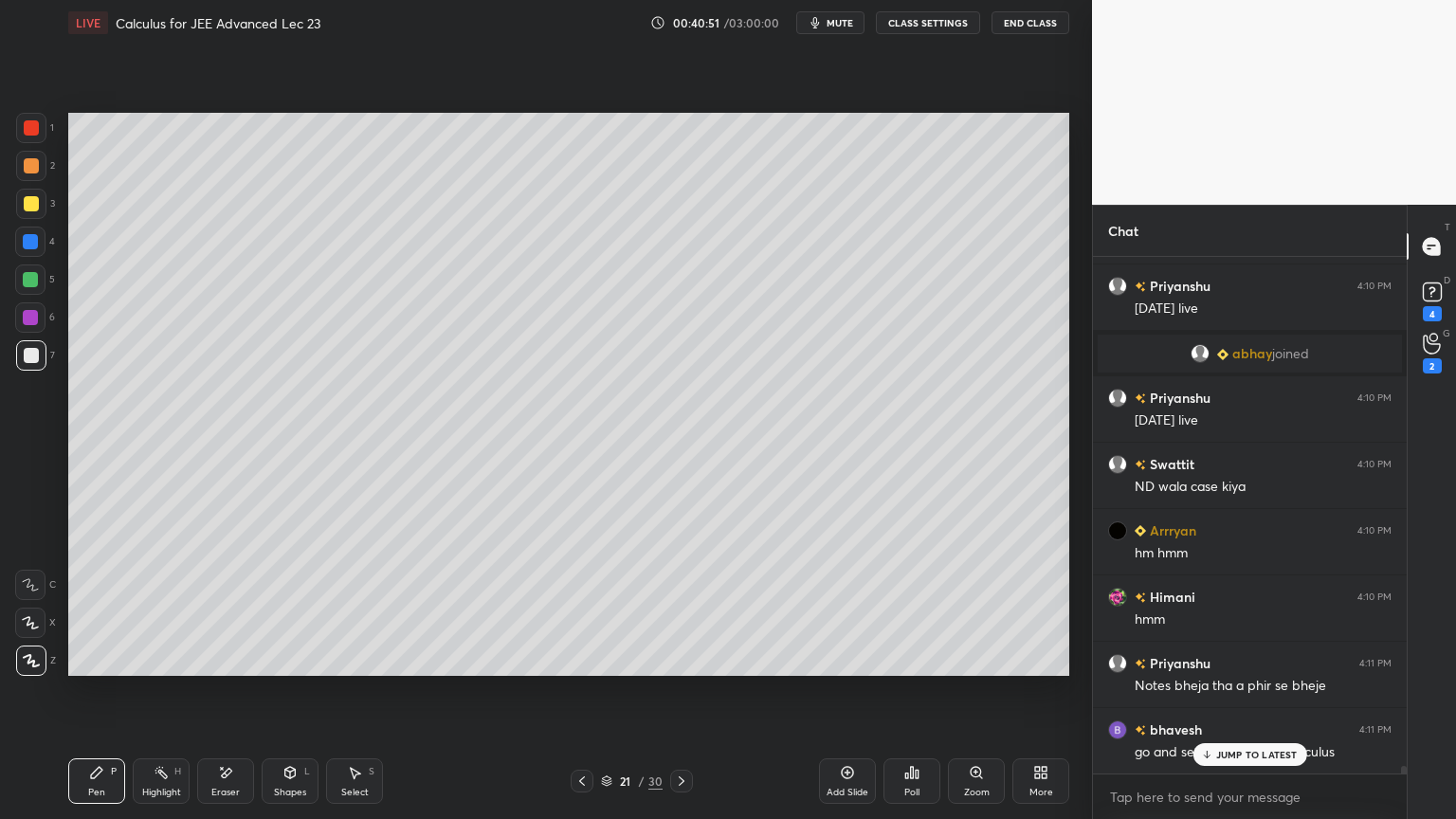 click 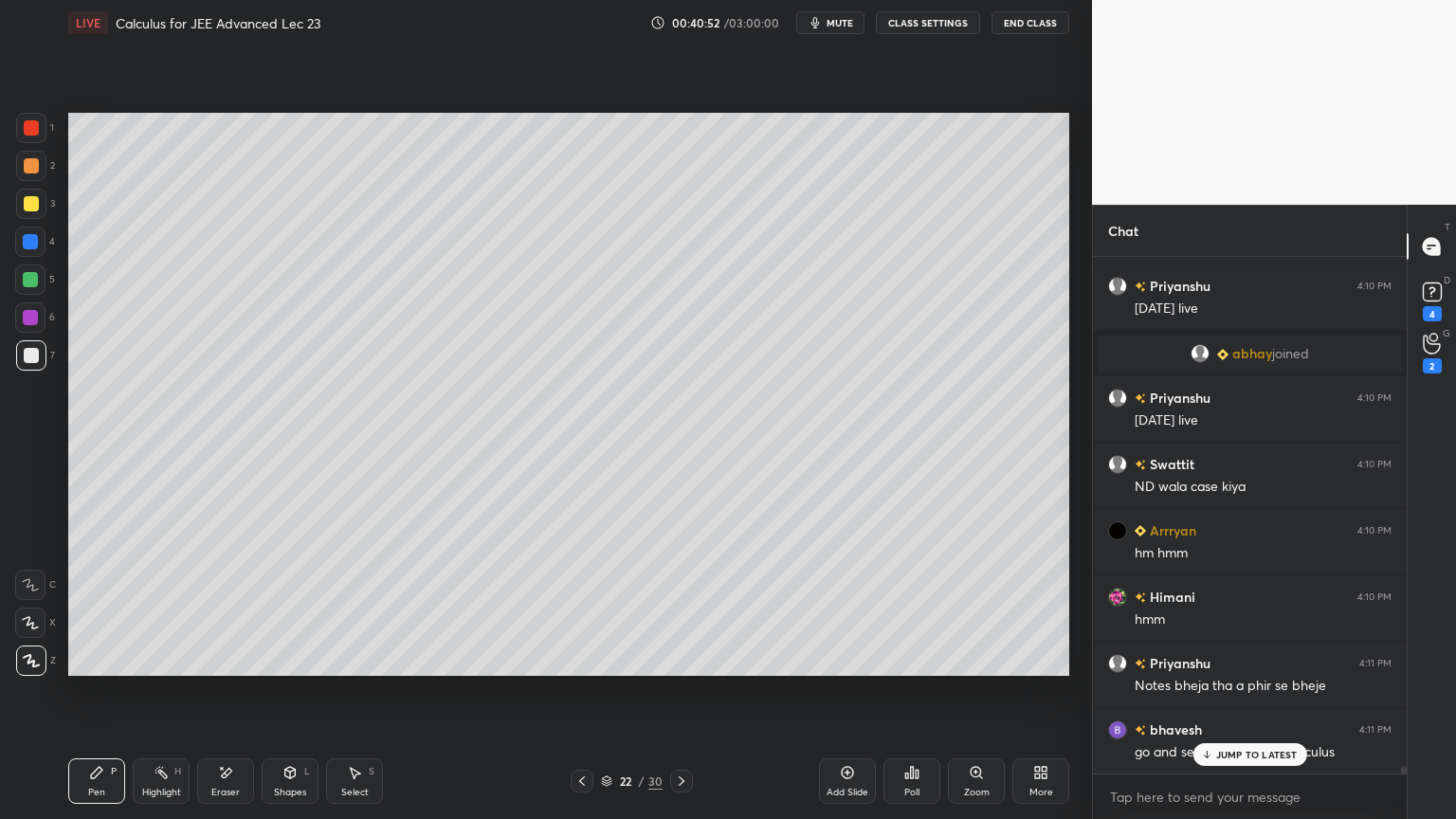 click 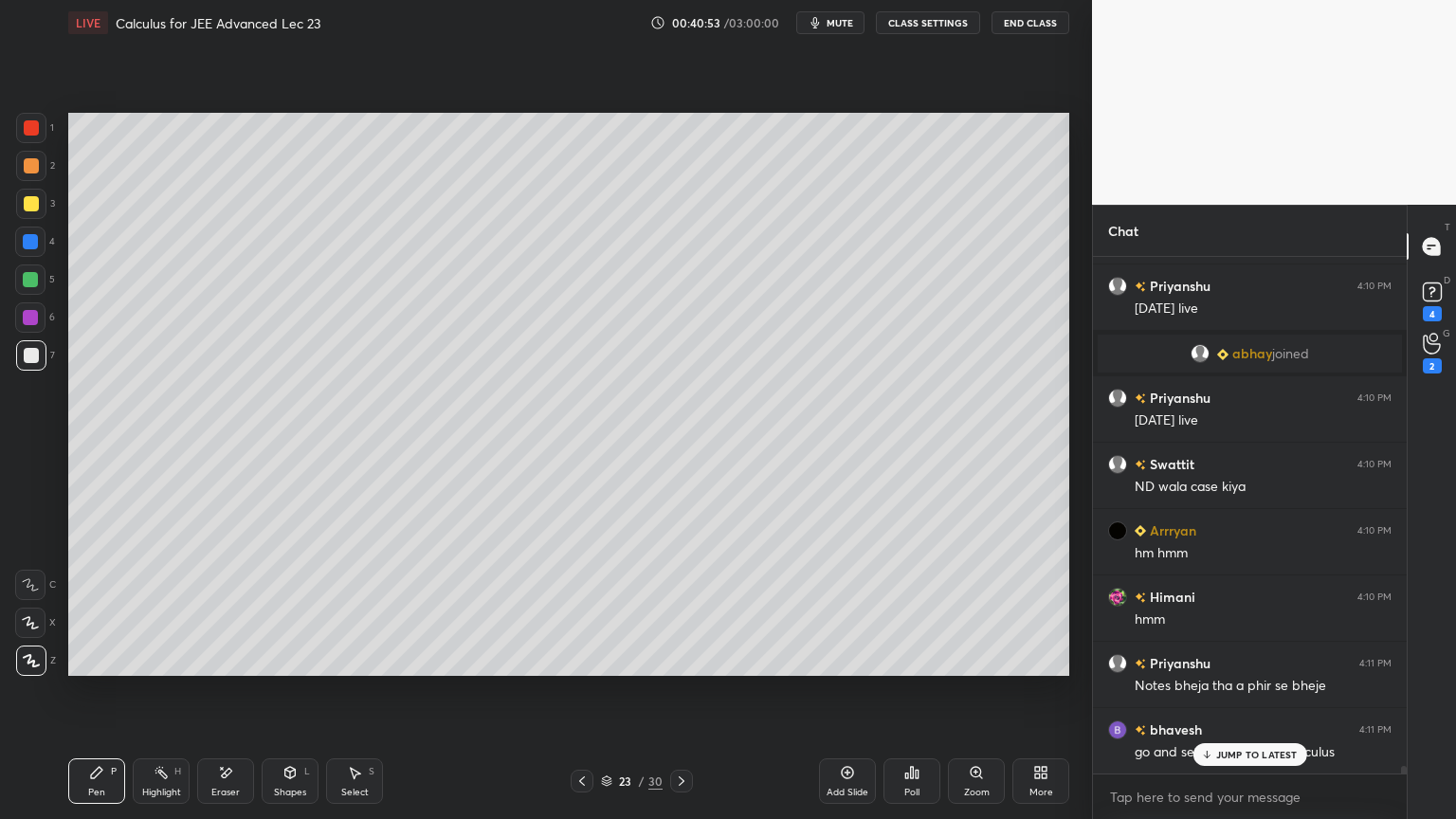 click 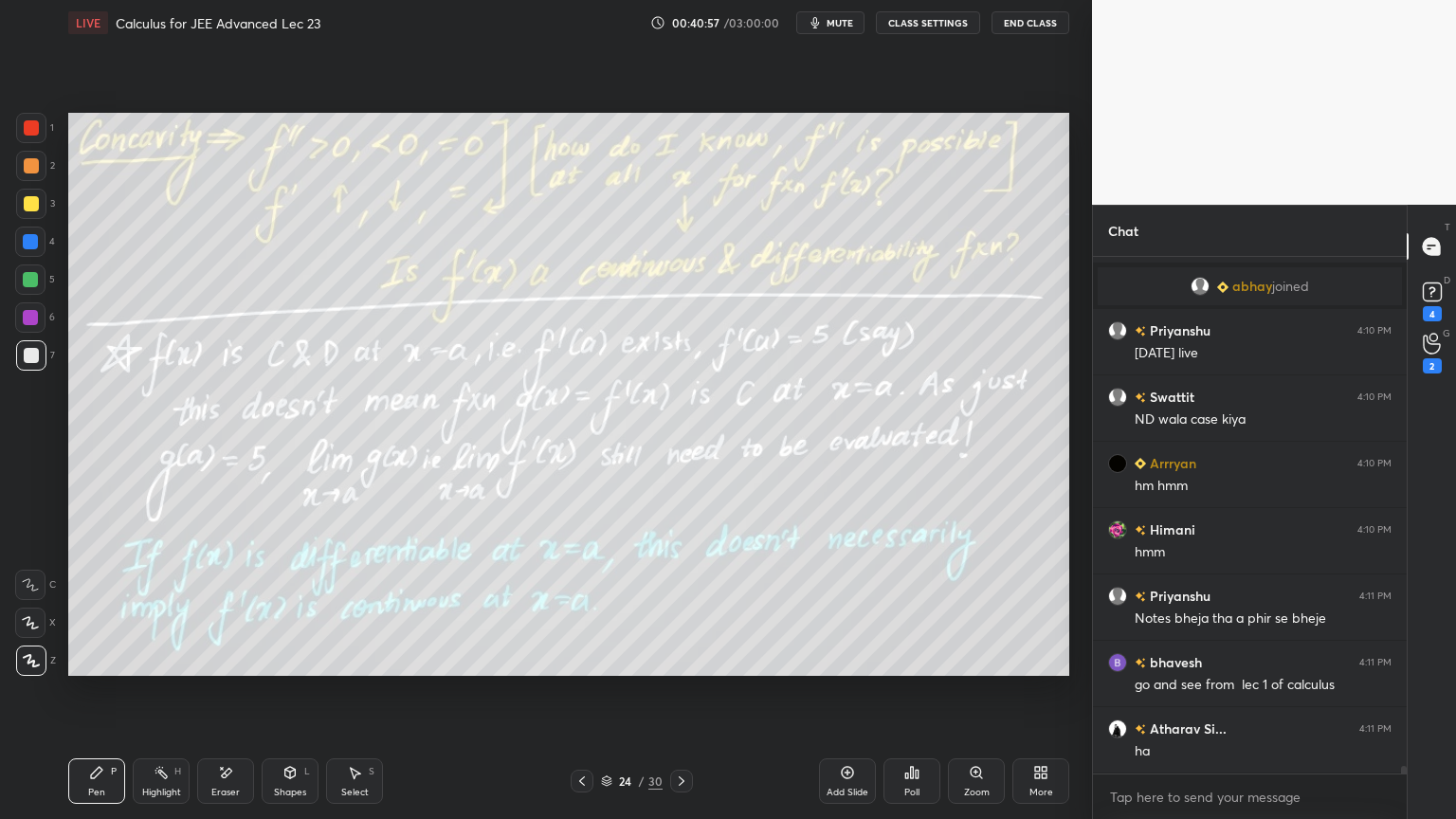 scroll, scrollTop: 35710, scrollLeft: 0, axis: vertical 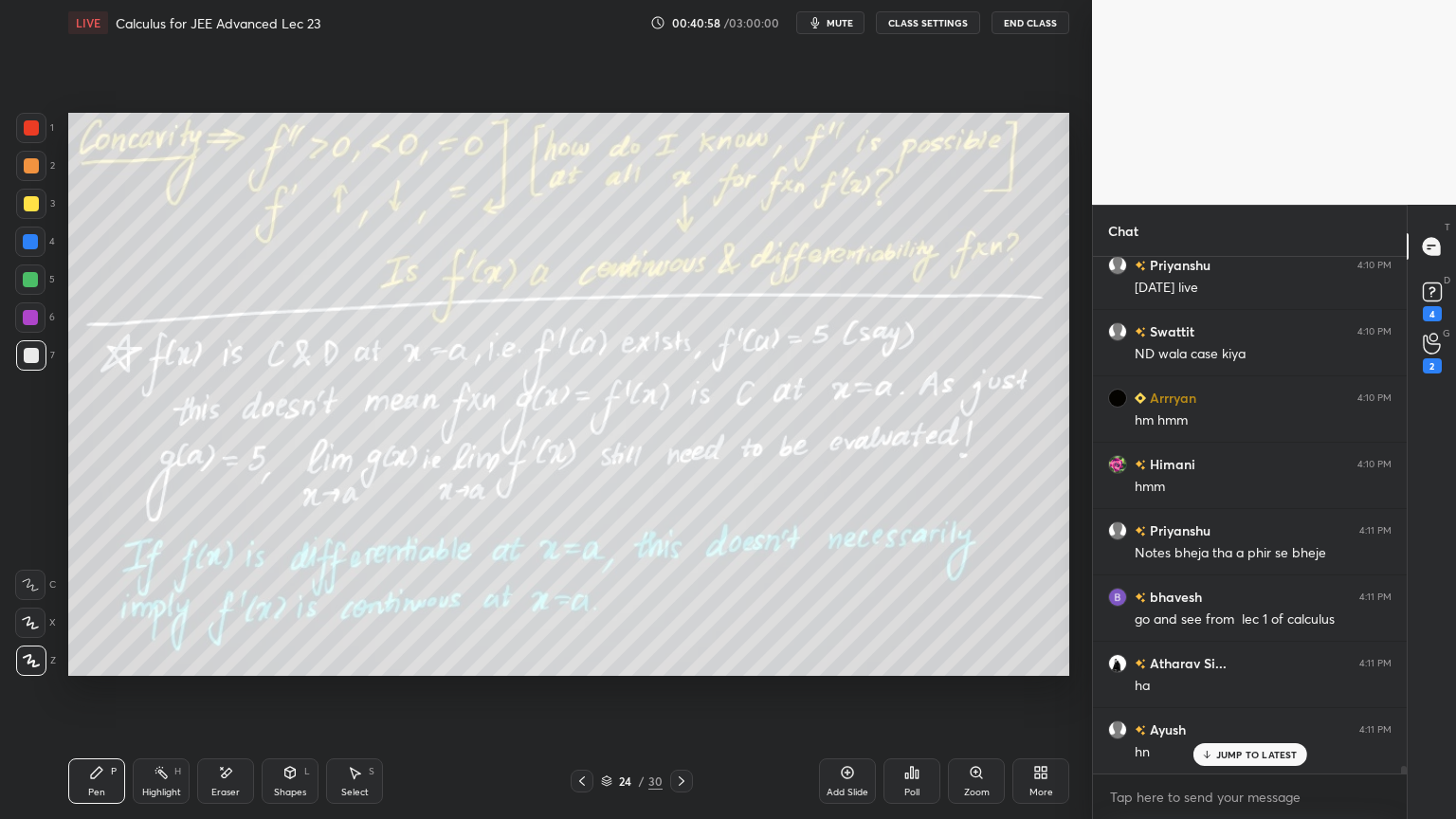 click 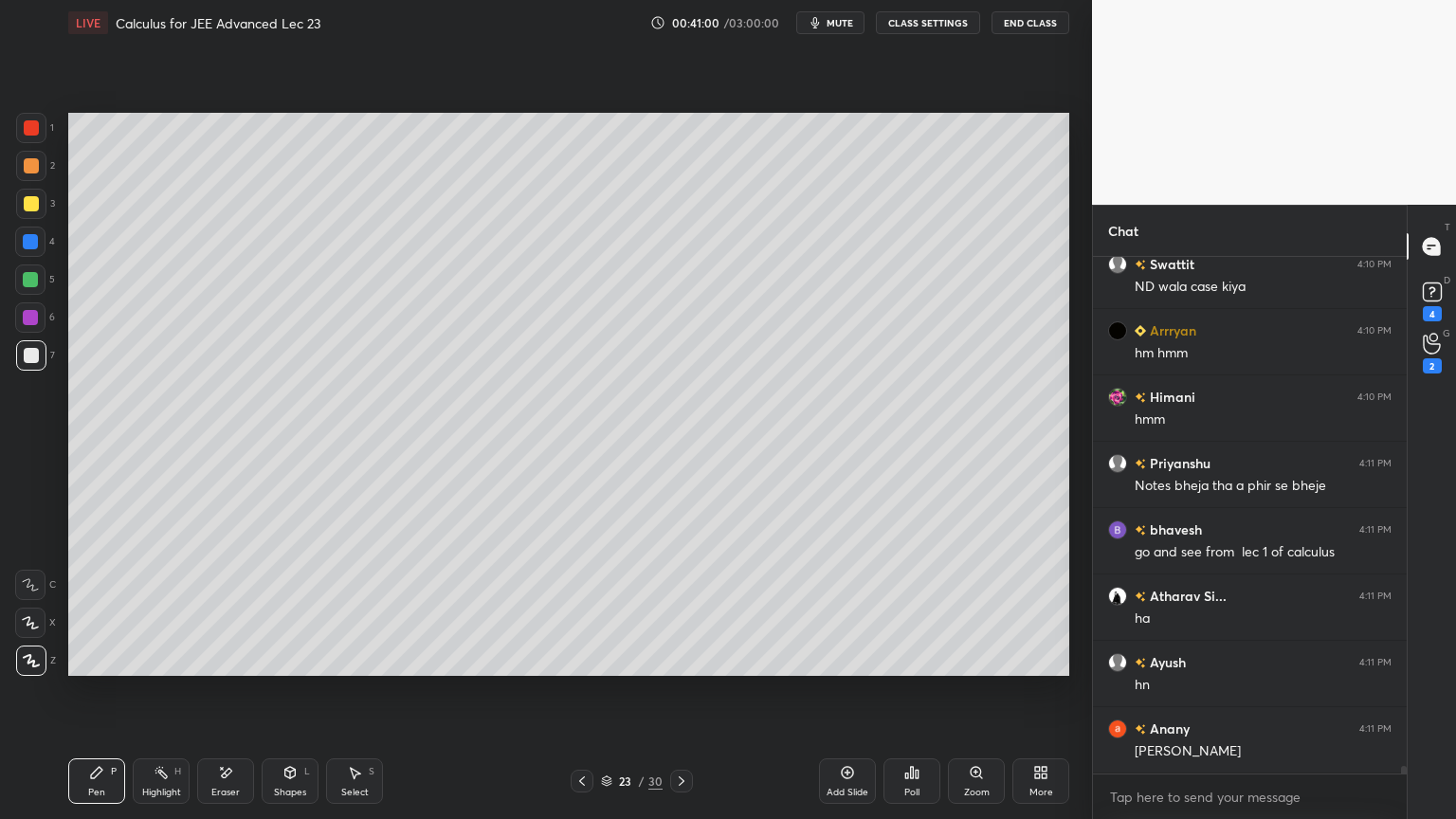 scroll, scrollTop: 35910, scrollLeft: 0, axis: vertical 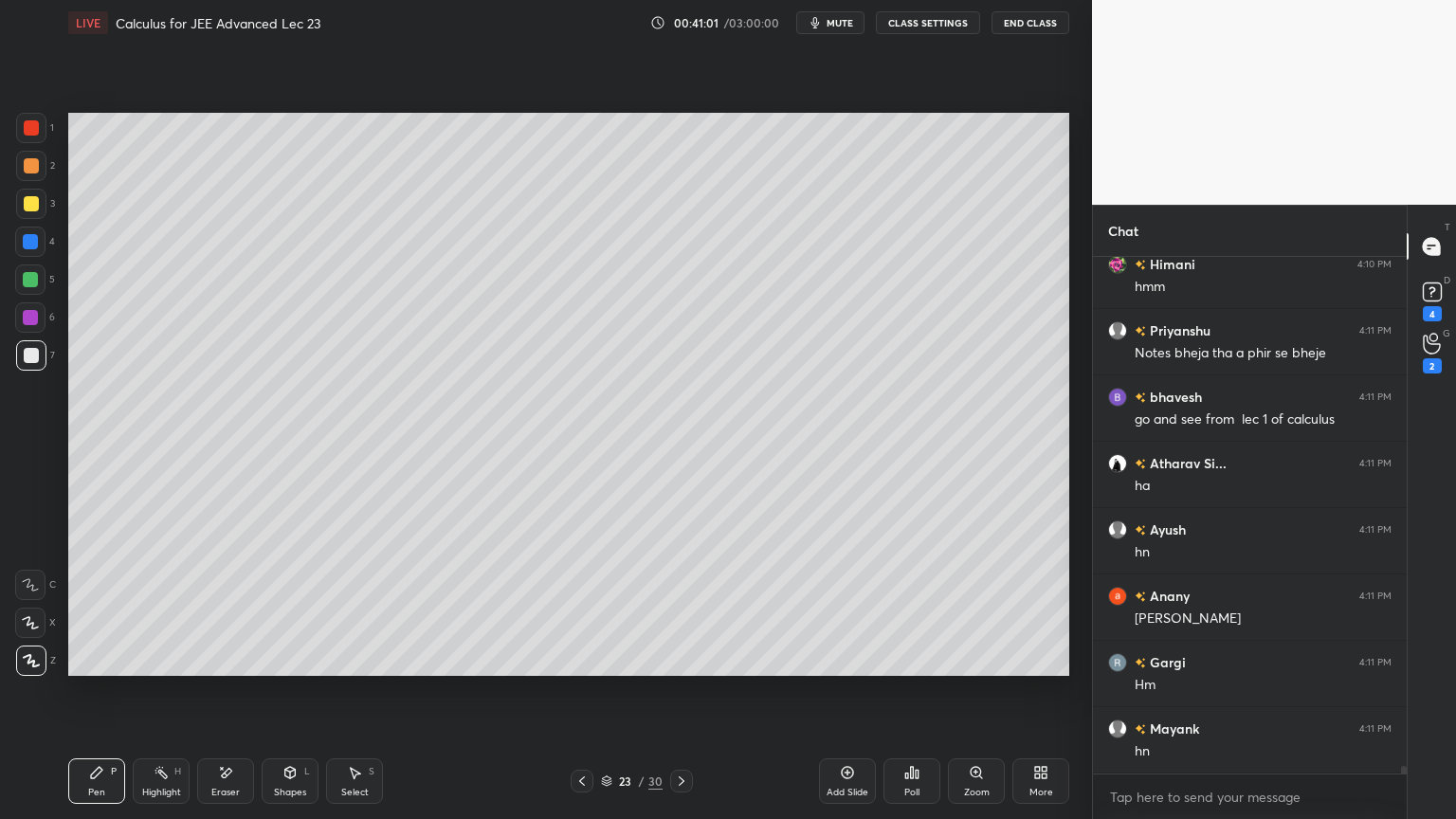 click 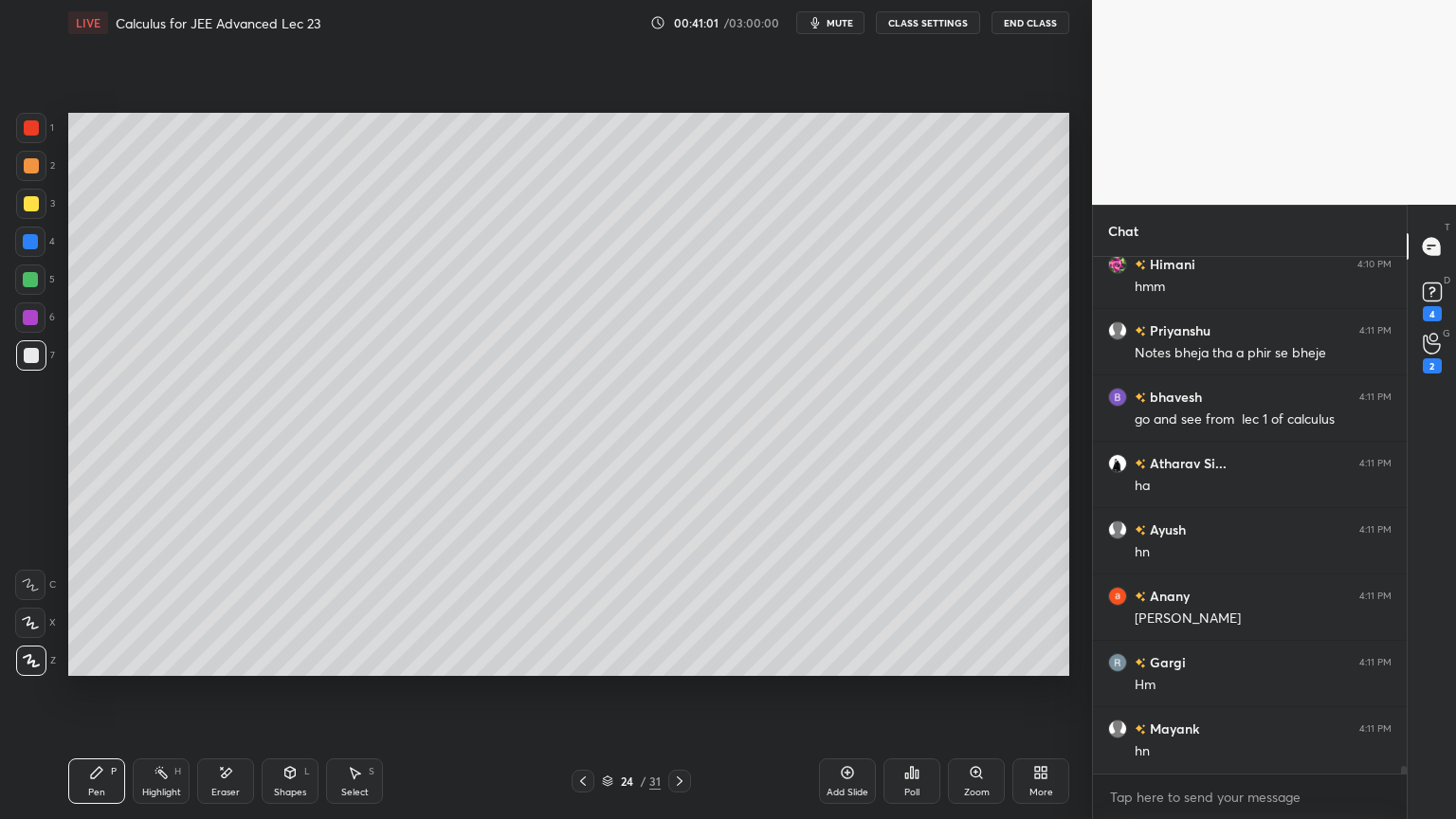 scroll, scrollTop: 35975, scrollLeft: 0, axis: vertical 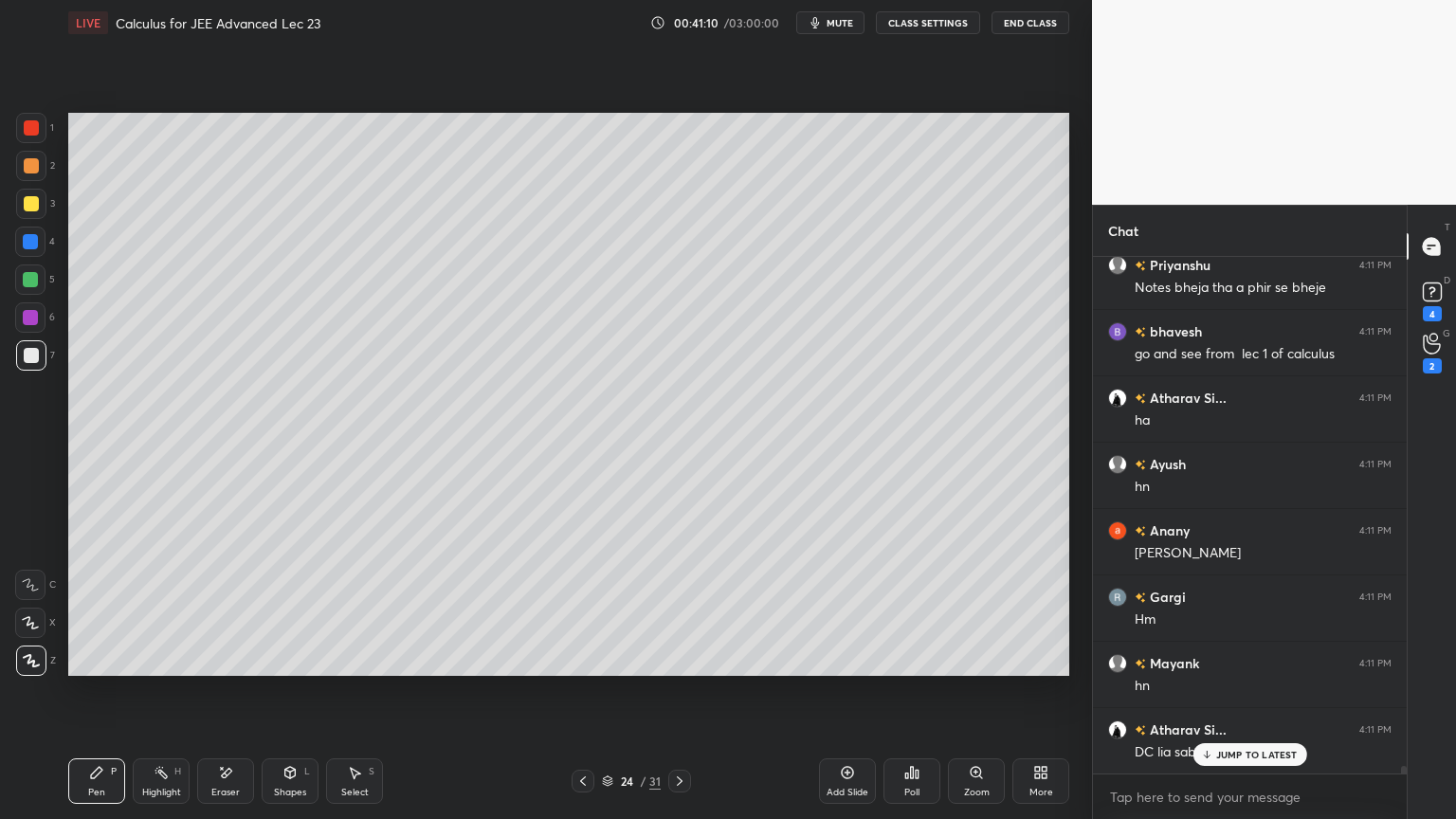 drag, startPoint x: 40, startPoint y: 125, endPoint x: 55, endPoint y: 133, distance: 17 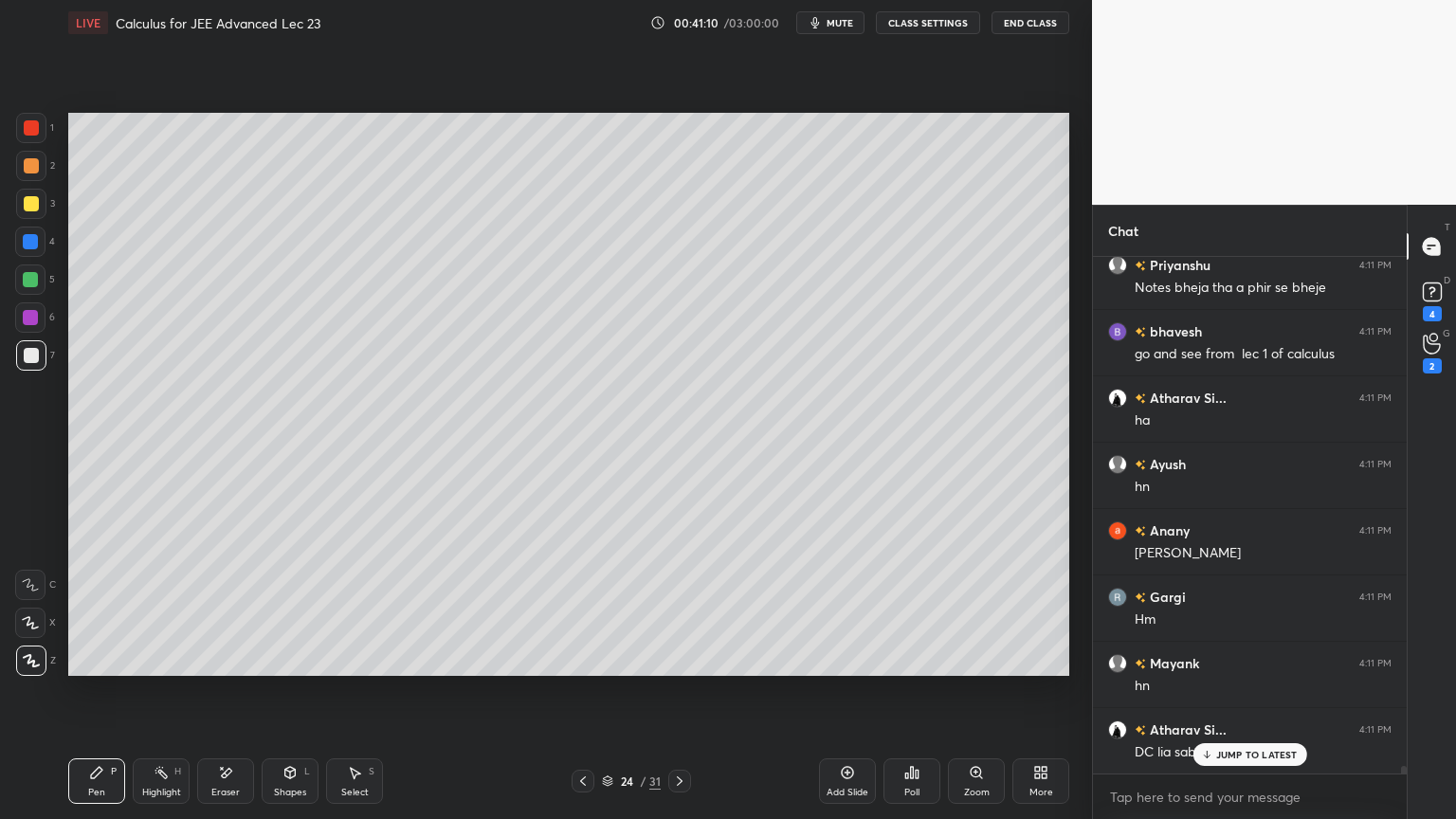 click at bounding box center [31, 128] 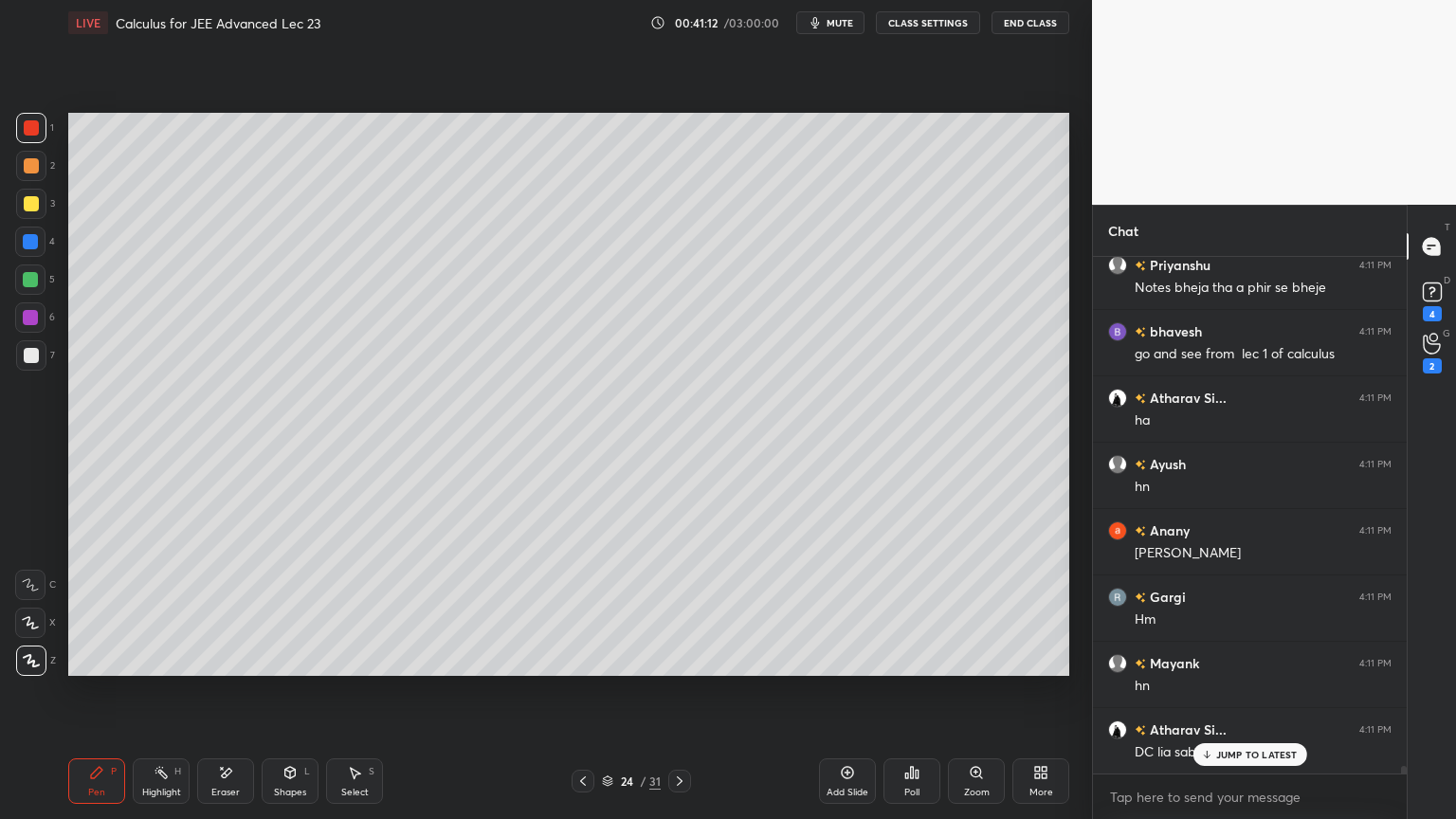 click on "Eraser" at bounding box center [226, 781] 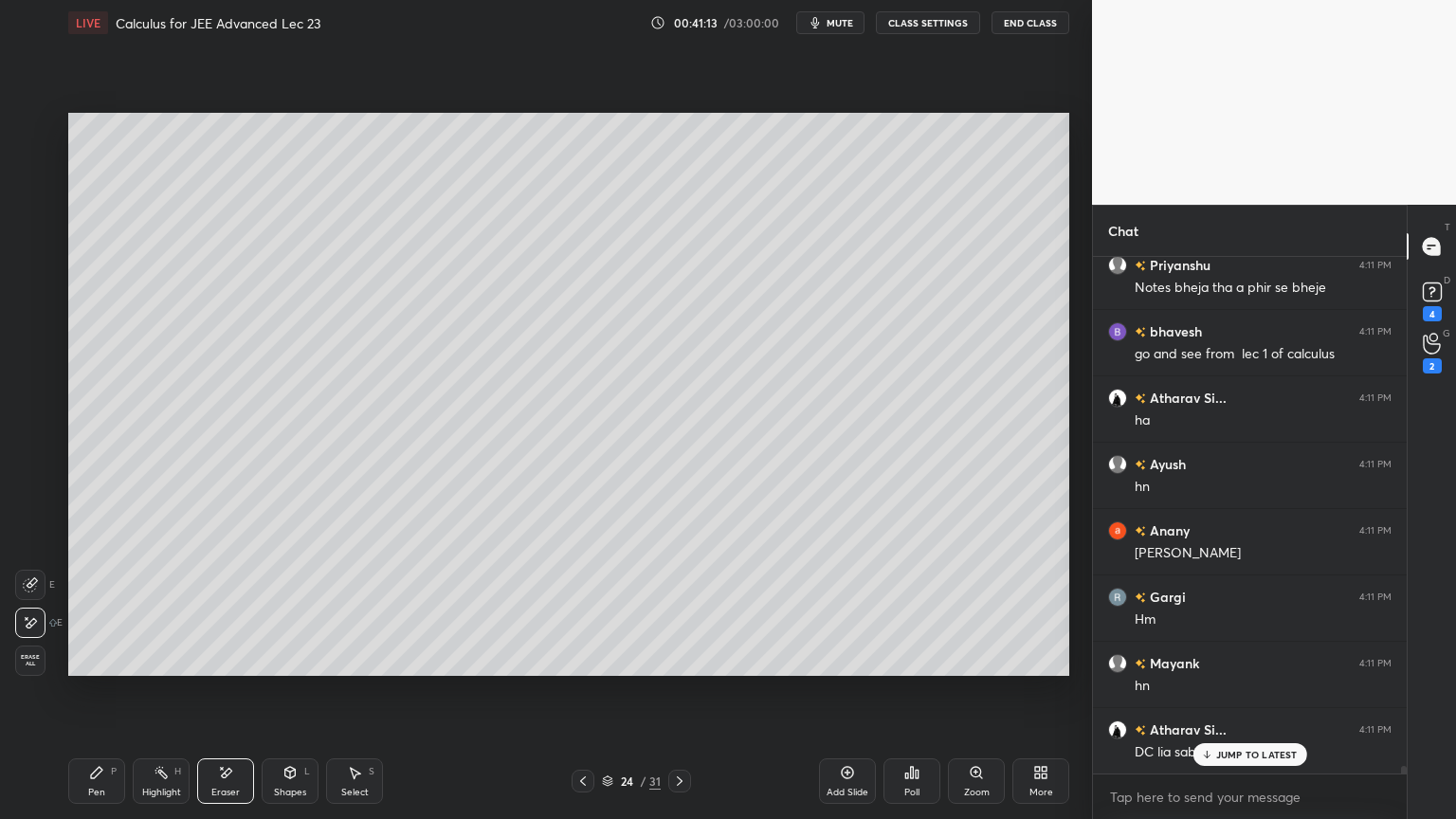 click 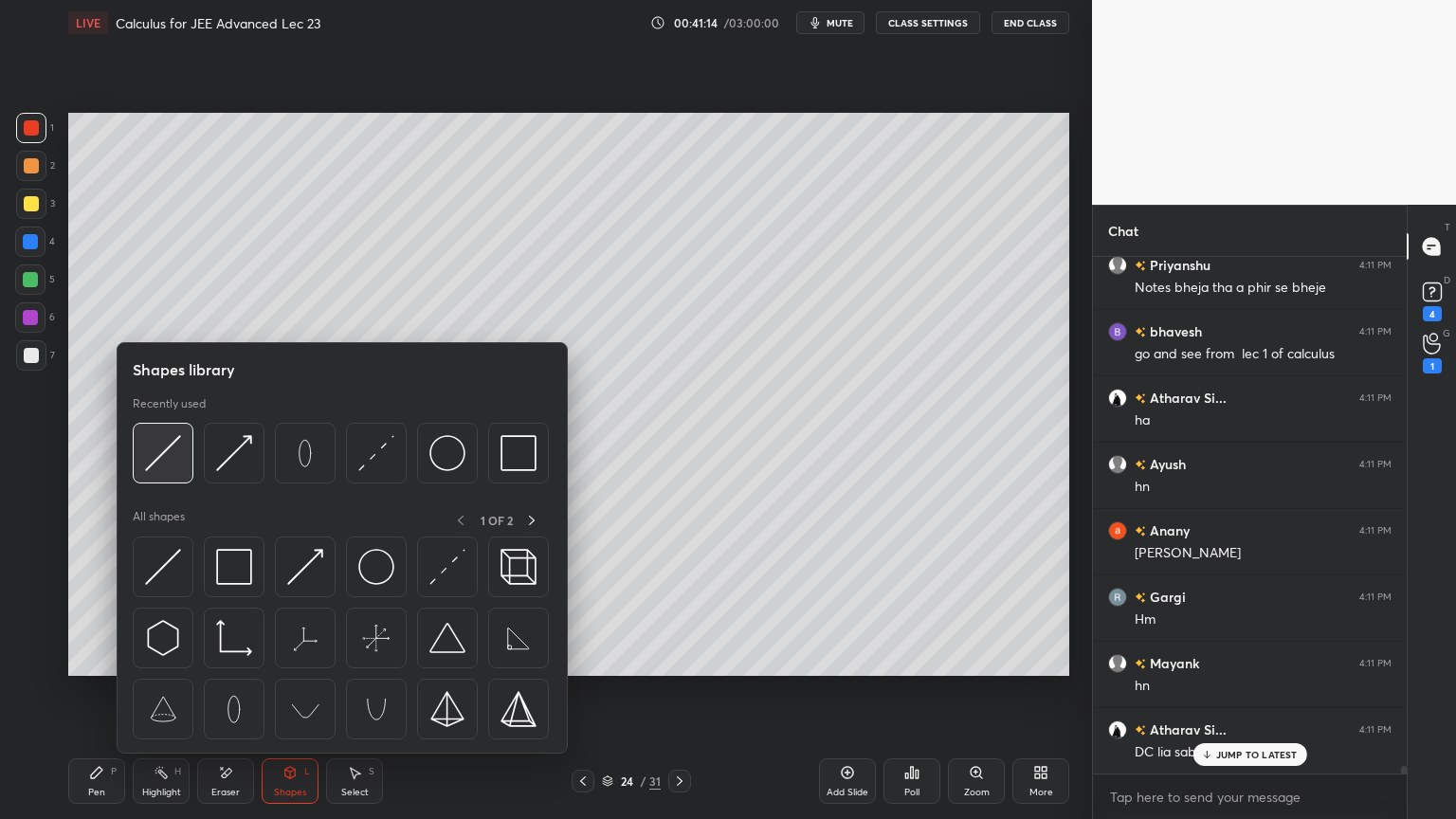 click at bounding box center [163, 453] 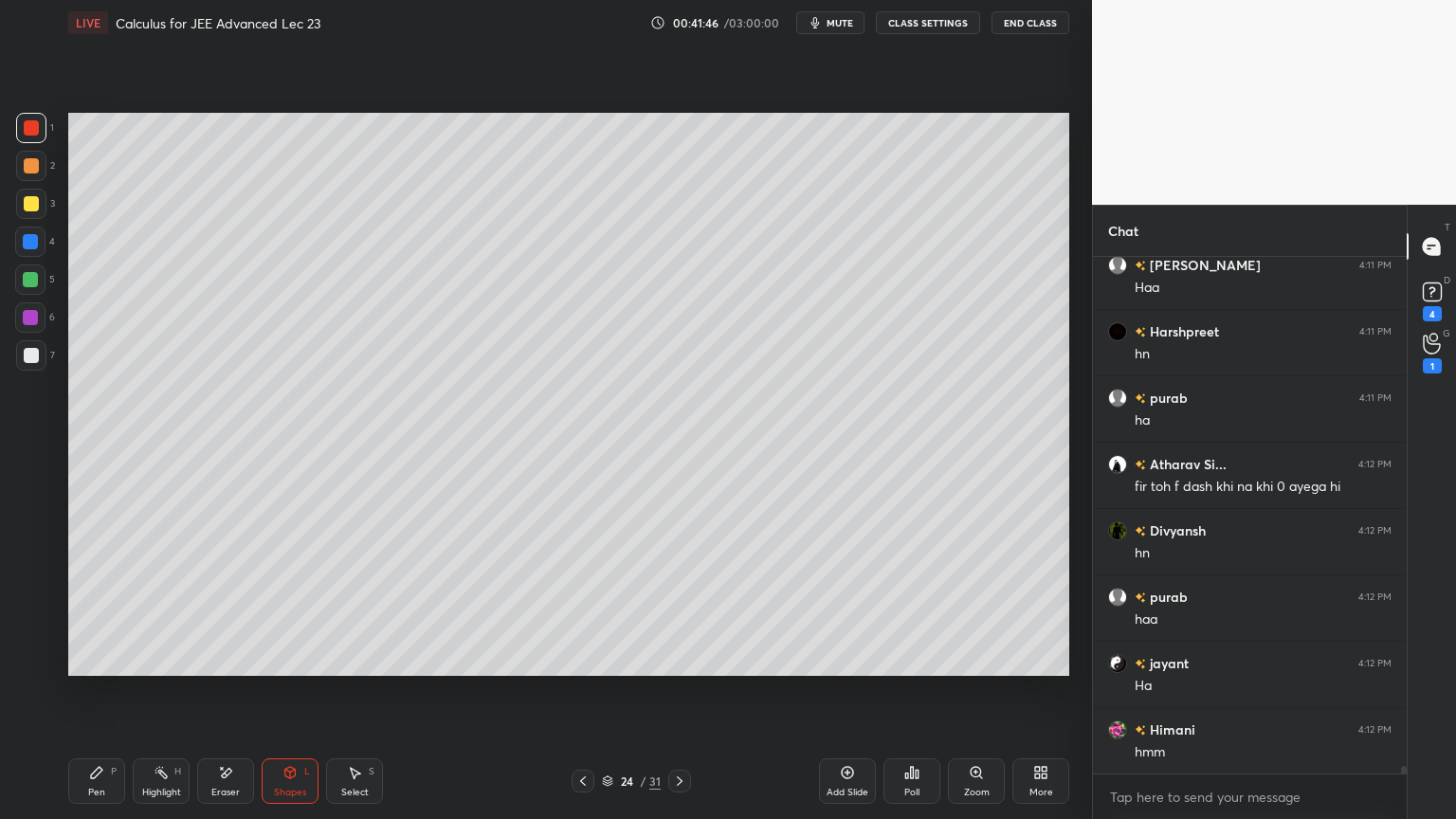 scroll, scrollTop: 36573, scrollLeft: 0, axis: vertical 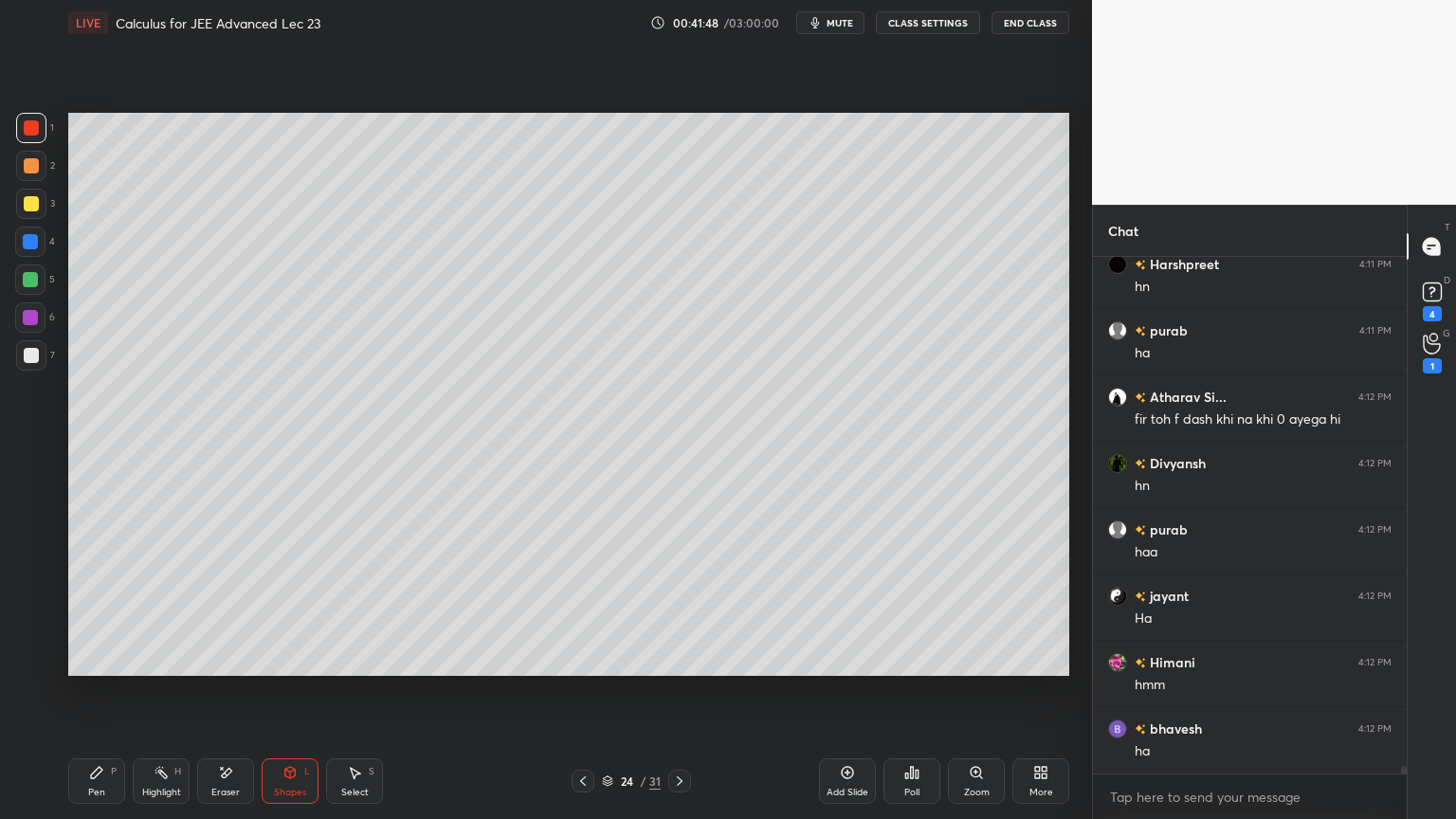 click 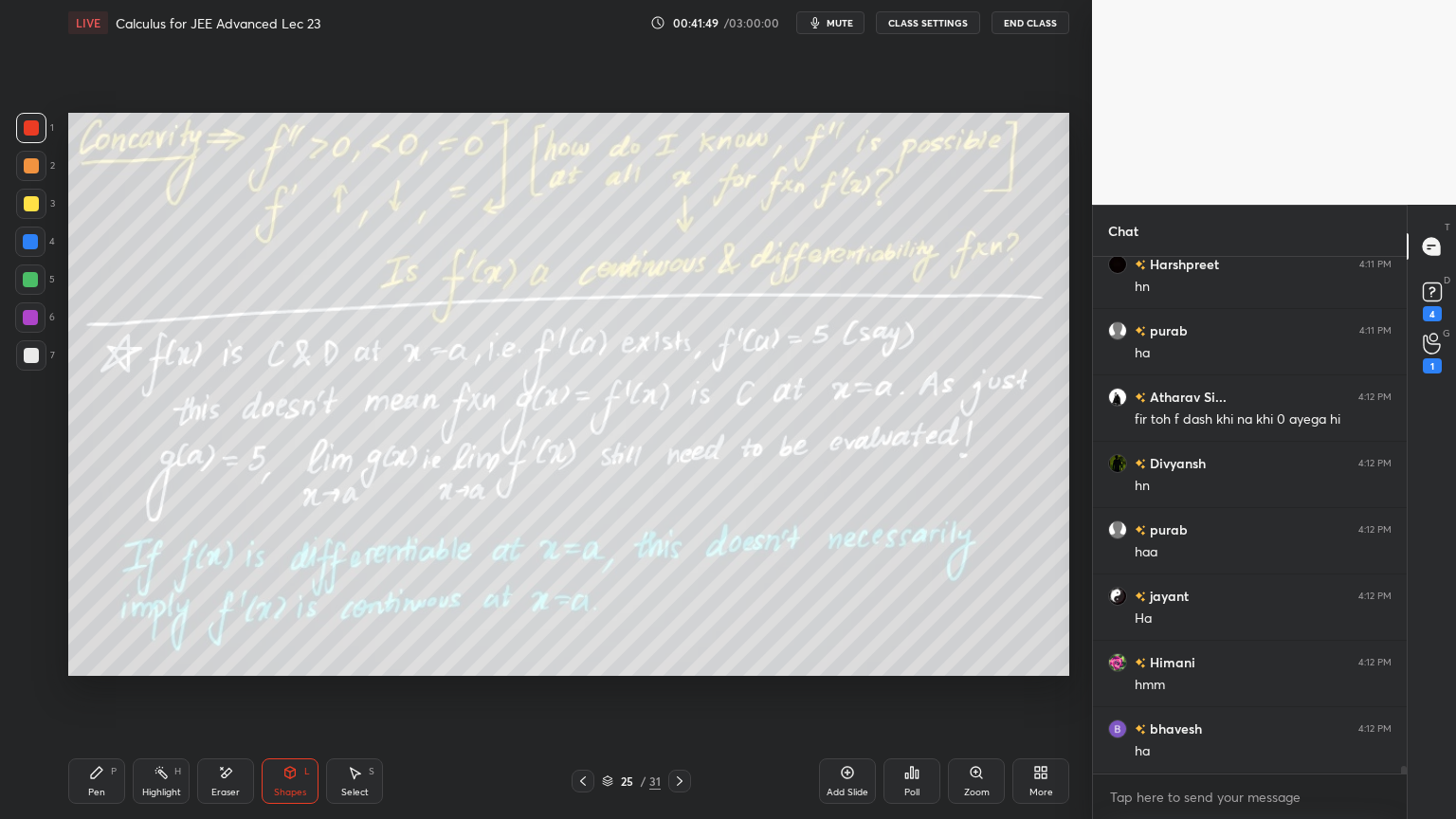 click 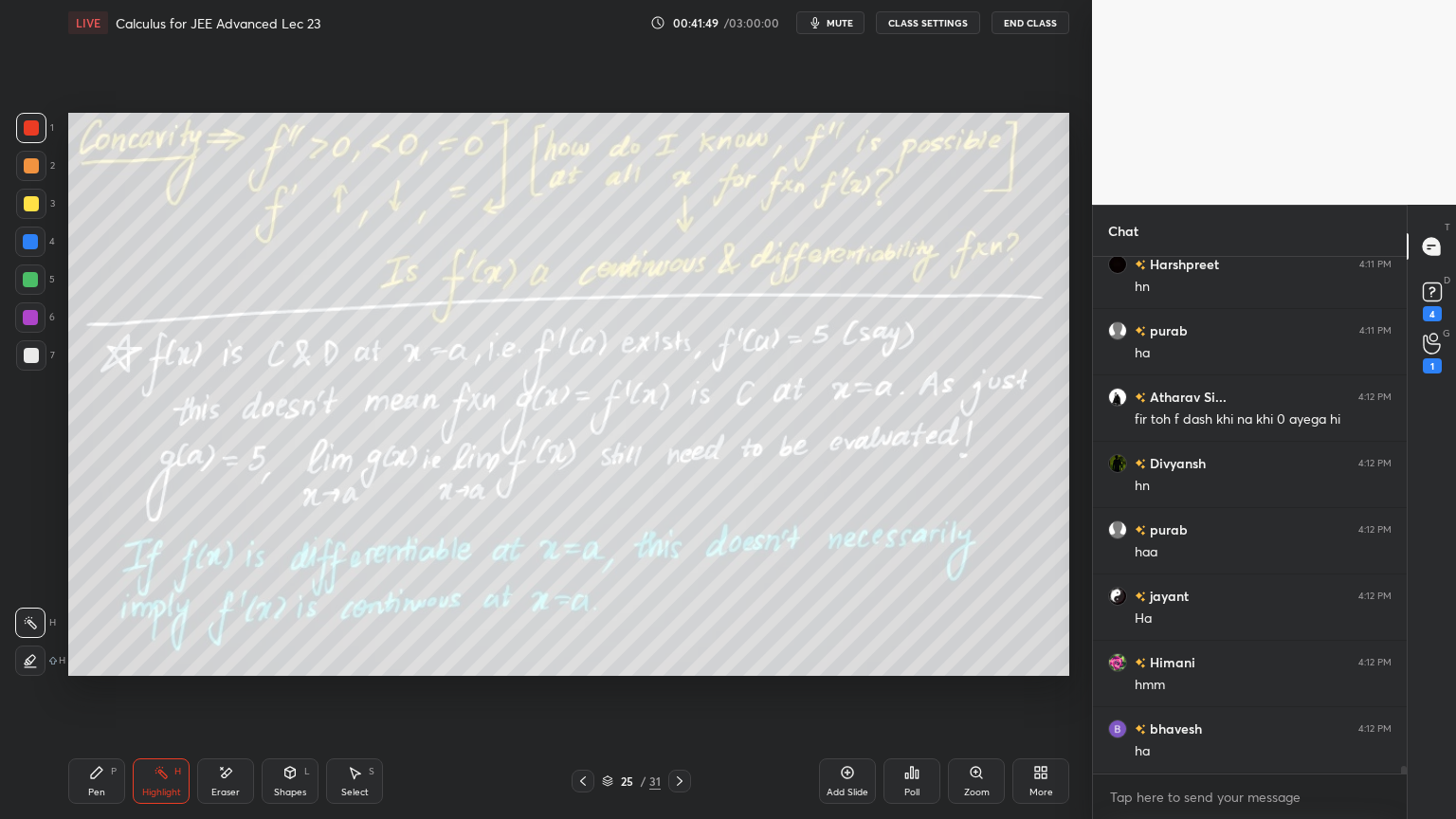 click on "Pen P" at bounding box center (97, 781) 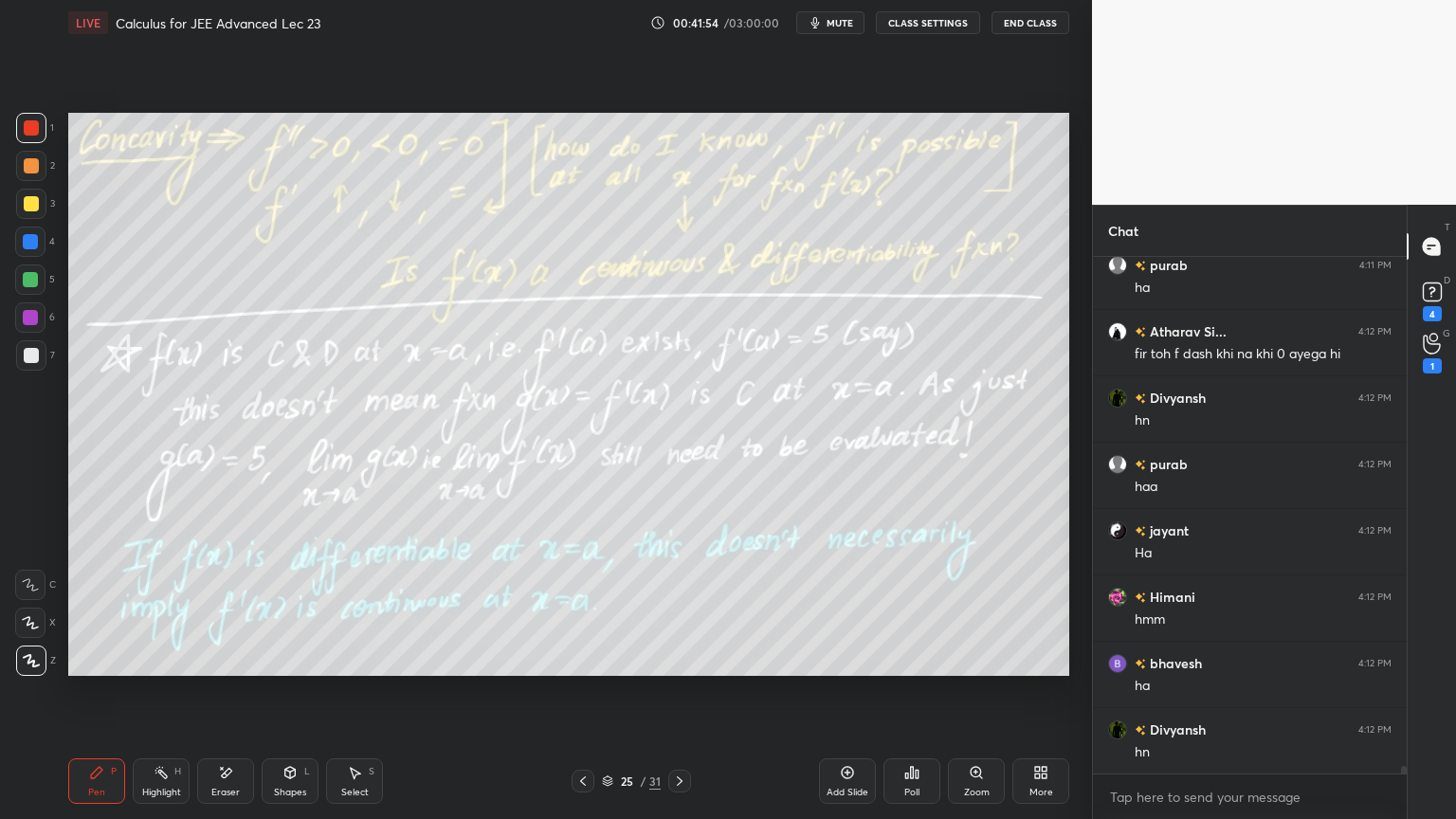 scroll, scrollTop: 36706, scrollLeft: 0, axis: vertical 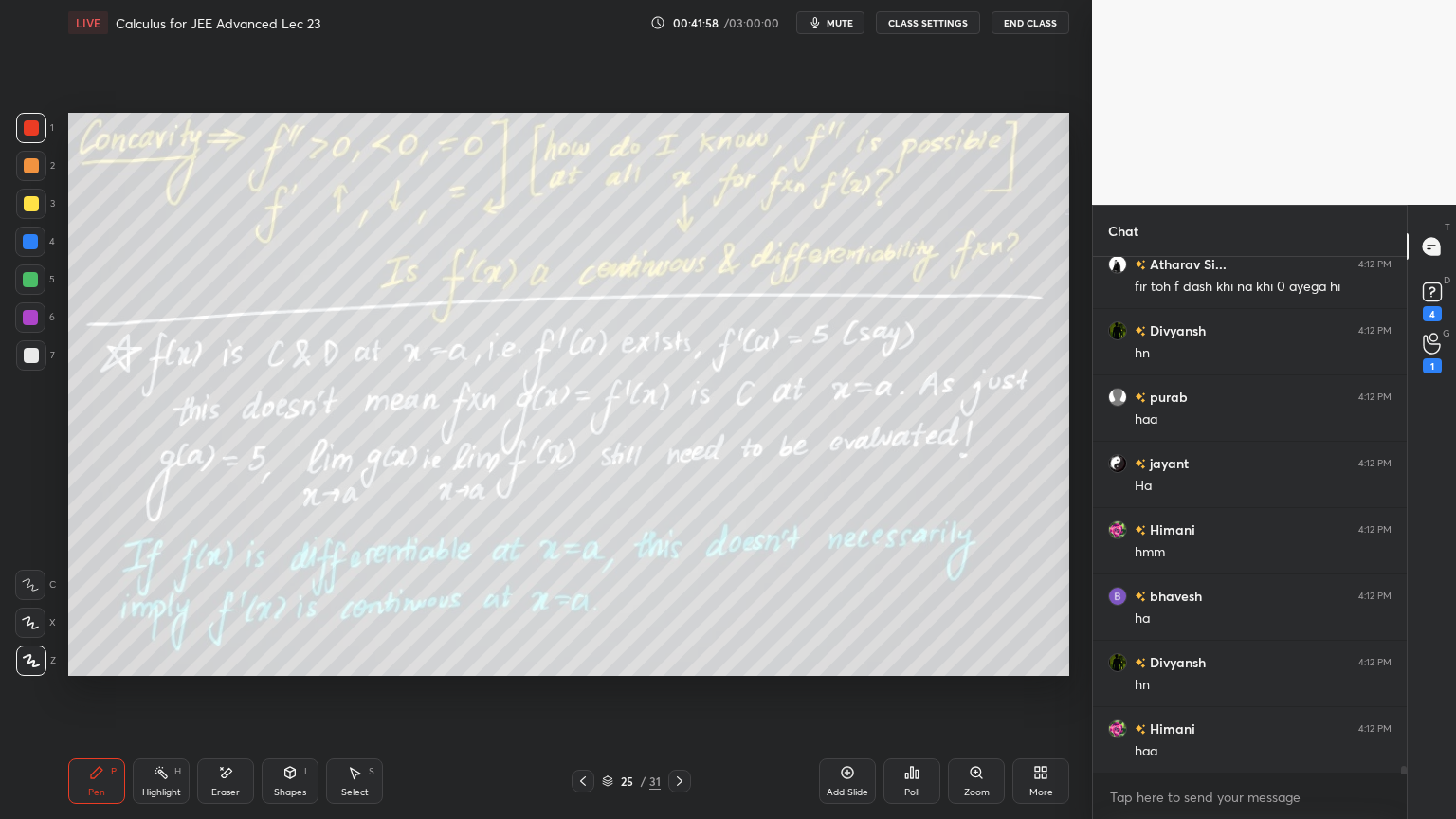 click on "Eraser" at bounding box center [226, 792] 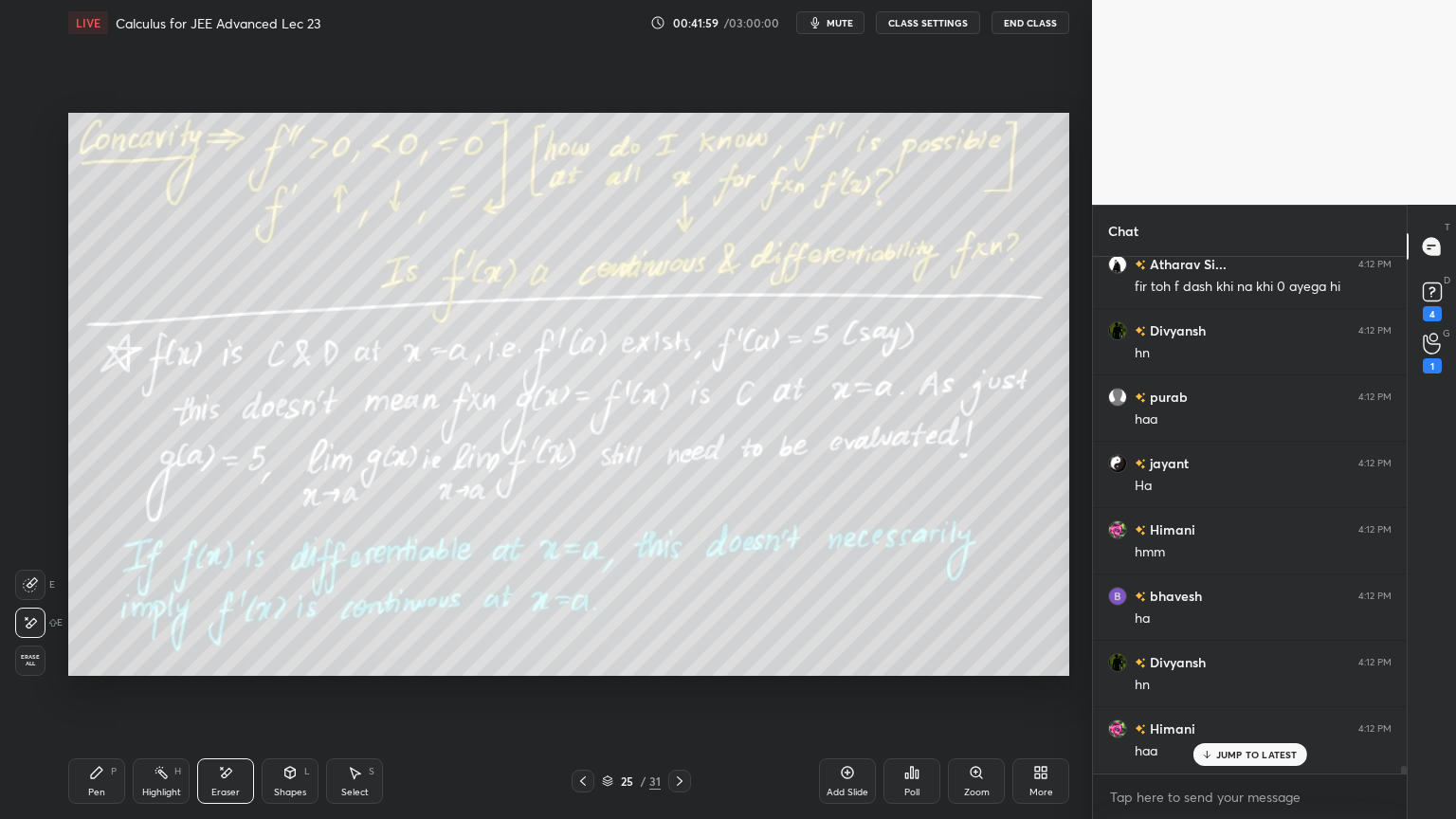 scroll, scrollTop: 36772, scrollLeft: 0, axis: vertical 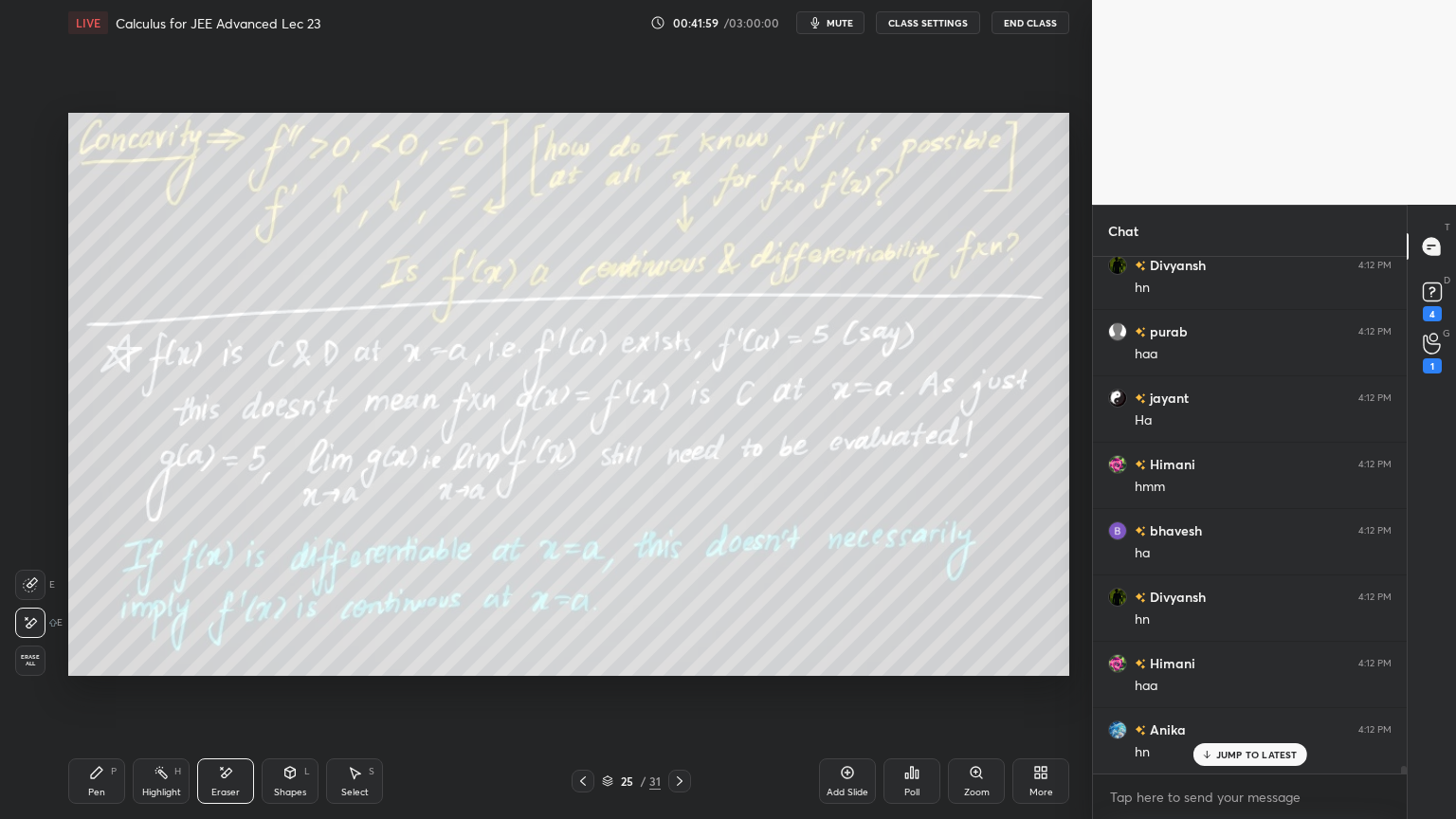 click on "P" at bounding box center (114, 772) 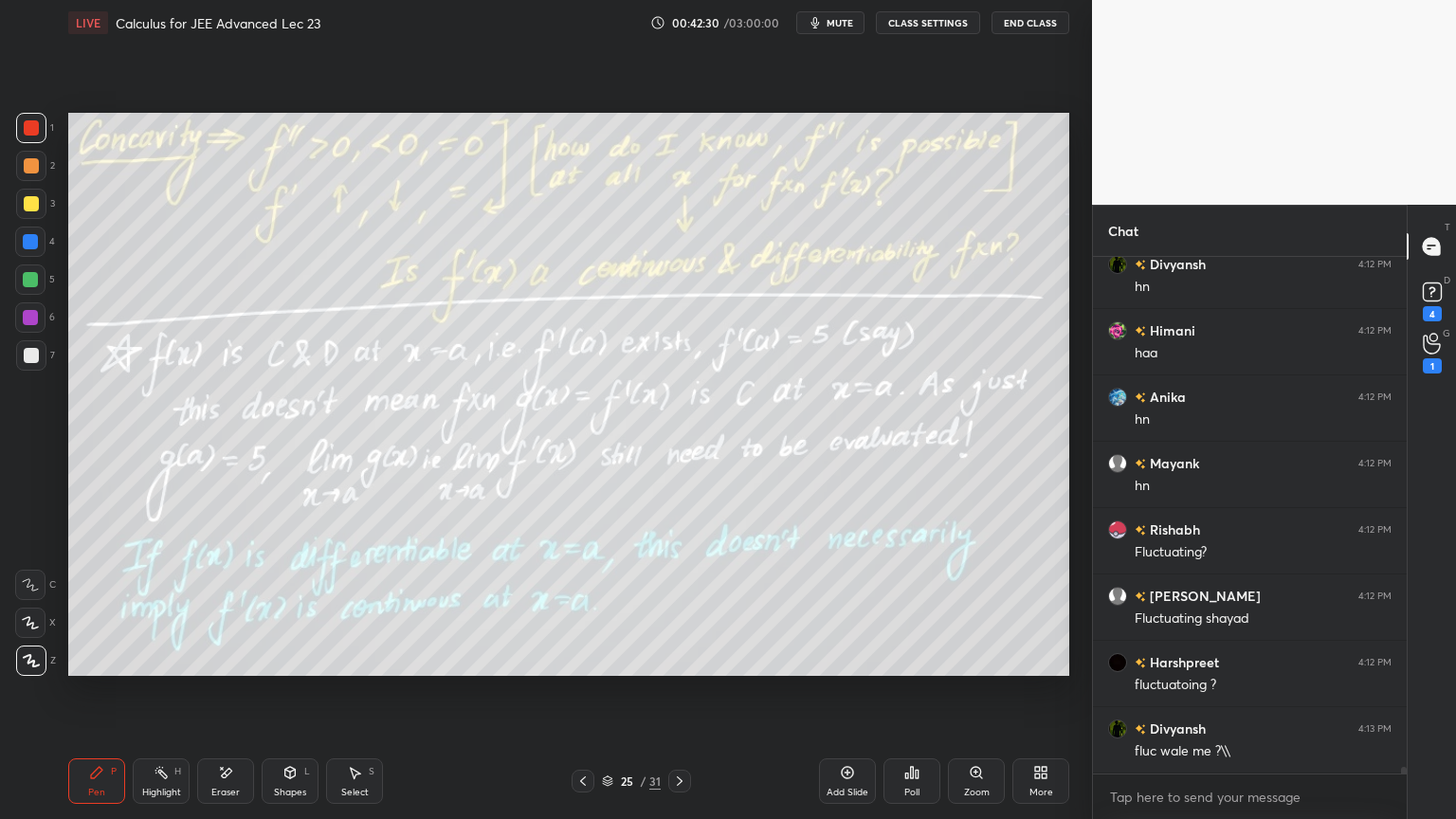 scroll, scrollTop: 37170, scrollLeft: 0, axis: vertical 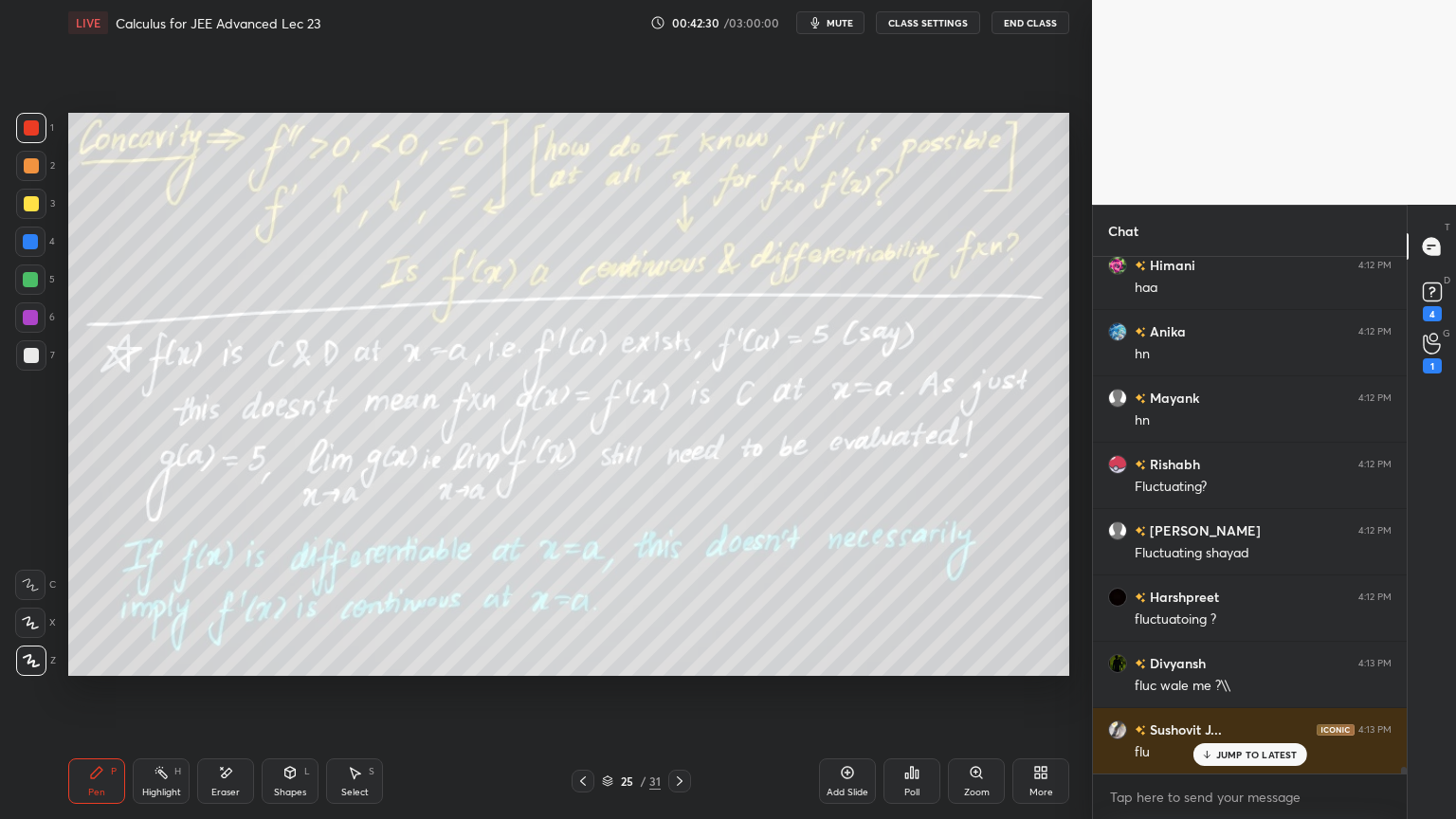 click 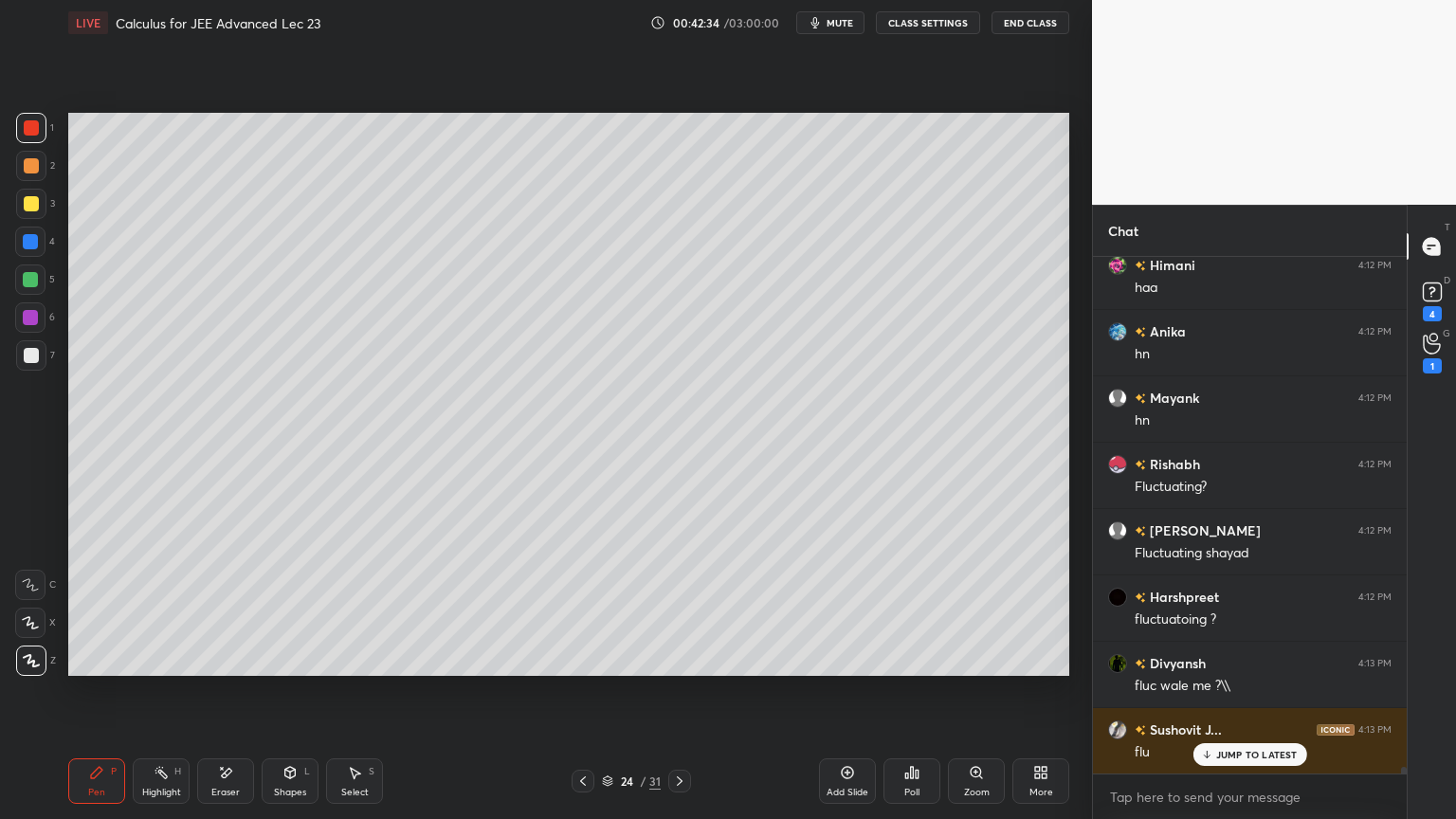 click at bounding box center [31, 355] 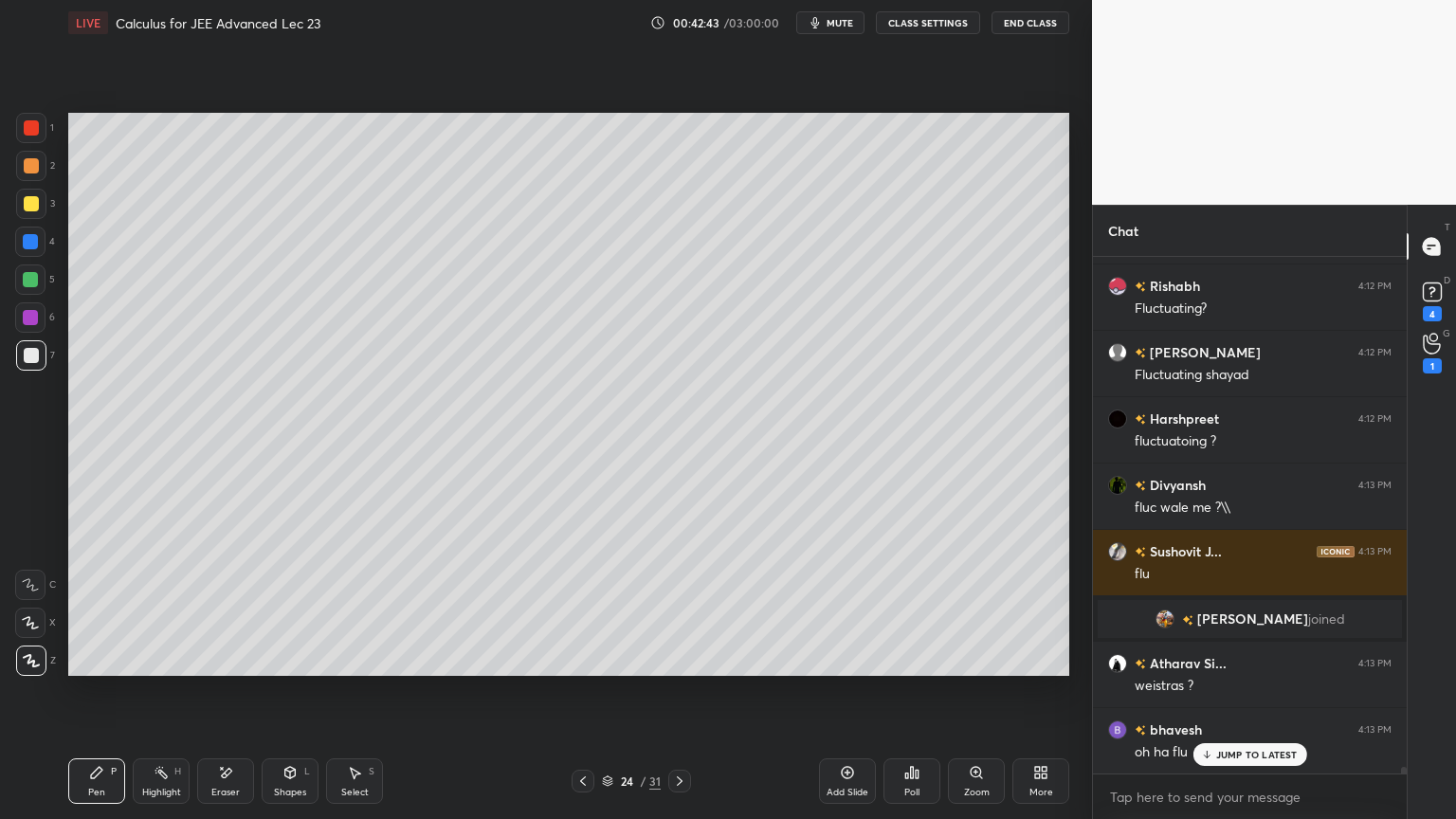 scroll, scrollTop: 37415, scrollLeft: 0, axis: vertical 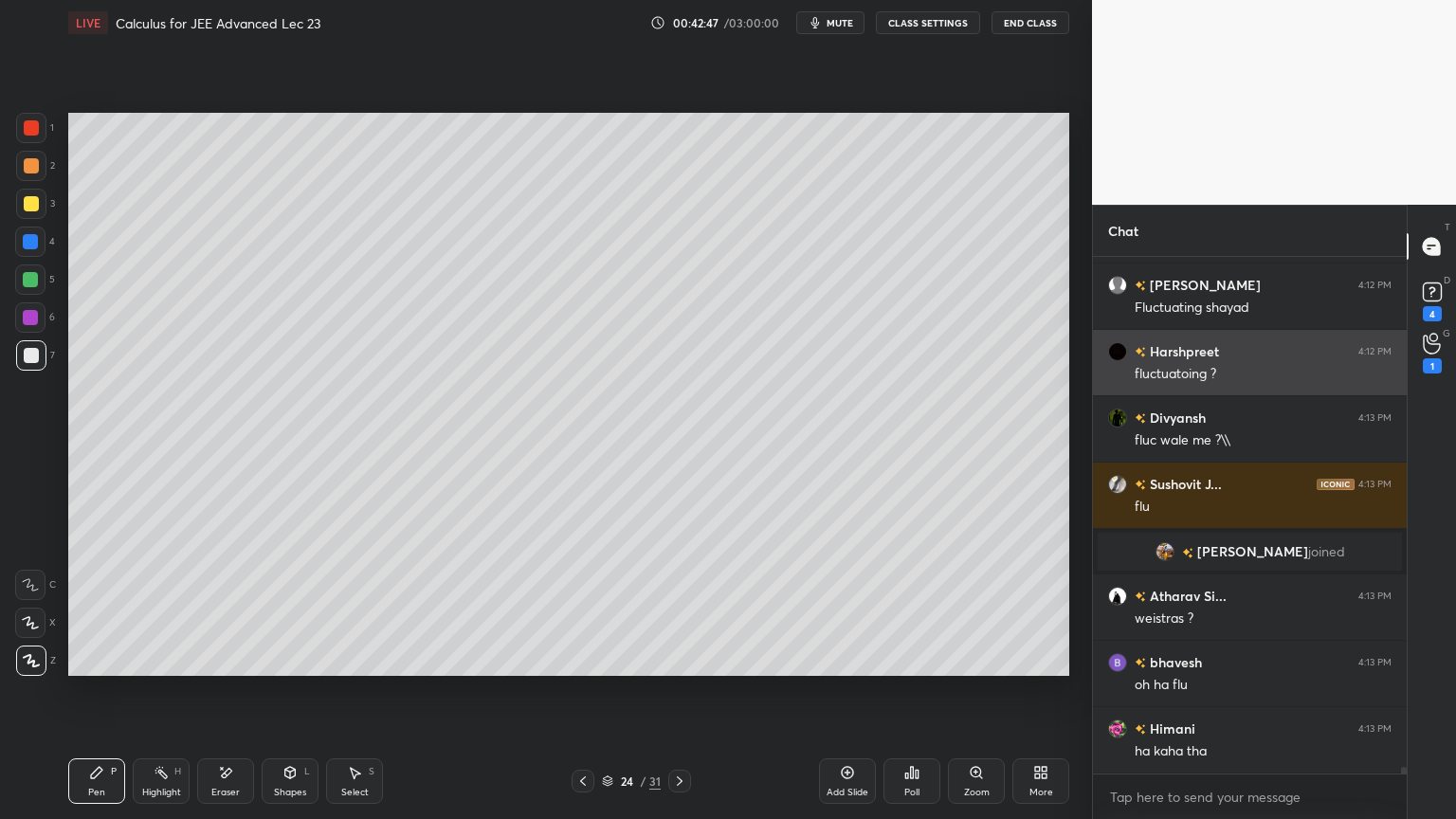 click on "1 2 3 4 5 6 7 C X Z E E Erase all   H H LIVE Calculus for JEE Advanced Lec 23 00:42:47 /  03:00:00 mute CLASS SETTINGS End Class Setting up your live class Poll for   secs No correct answer Start poll Back Calculus for JEE Advanced Lec 23 • L23 of Course on Calculus for JEE Advanced Part-I Sandal Agarwal Pen P Highlight H Eraser Shapes L Select S 24 / 31 Add Slide Poll Zoom More Chat [PERSON_NAME] 4:12 PM hn [PERSON_NAME] 4:12 PM Fluctuating? [PERSON_NAME] 4:12 PM Fluctuating shayad [PERSON_NAME] 4:12 PM fluctuatoing ? [PERSON_NAME] 4:13 PM fluc wale me ?\\ [PERSON_NAME].. 4:13 PM flu [PERSON_NAME]  joined [PERSON_NAME] Si... 4:13 PM weistras ? [PERSON_NAME] 4:13 PM oh ha flu [PERSON_NAME] 4:13 PM ha kaha tha JUMP TO LATEST Enable hand raising Enable raise hand to speak to learners. Once enabled, chat will be turned off temporarily. Enable x   introducing Raise a hand with a doubt Now learners can raise their hand along with a doubt  How it works? [PERSON_NAME] Asked a doubt 4 sir i sent u in the grup [DATE] but no response plz clarify me Pick this doubt 1 1 V V" at bounding box center [728, 410] 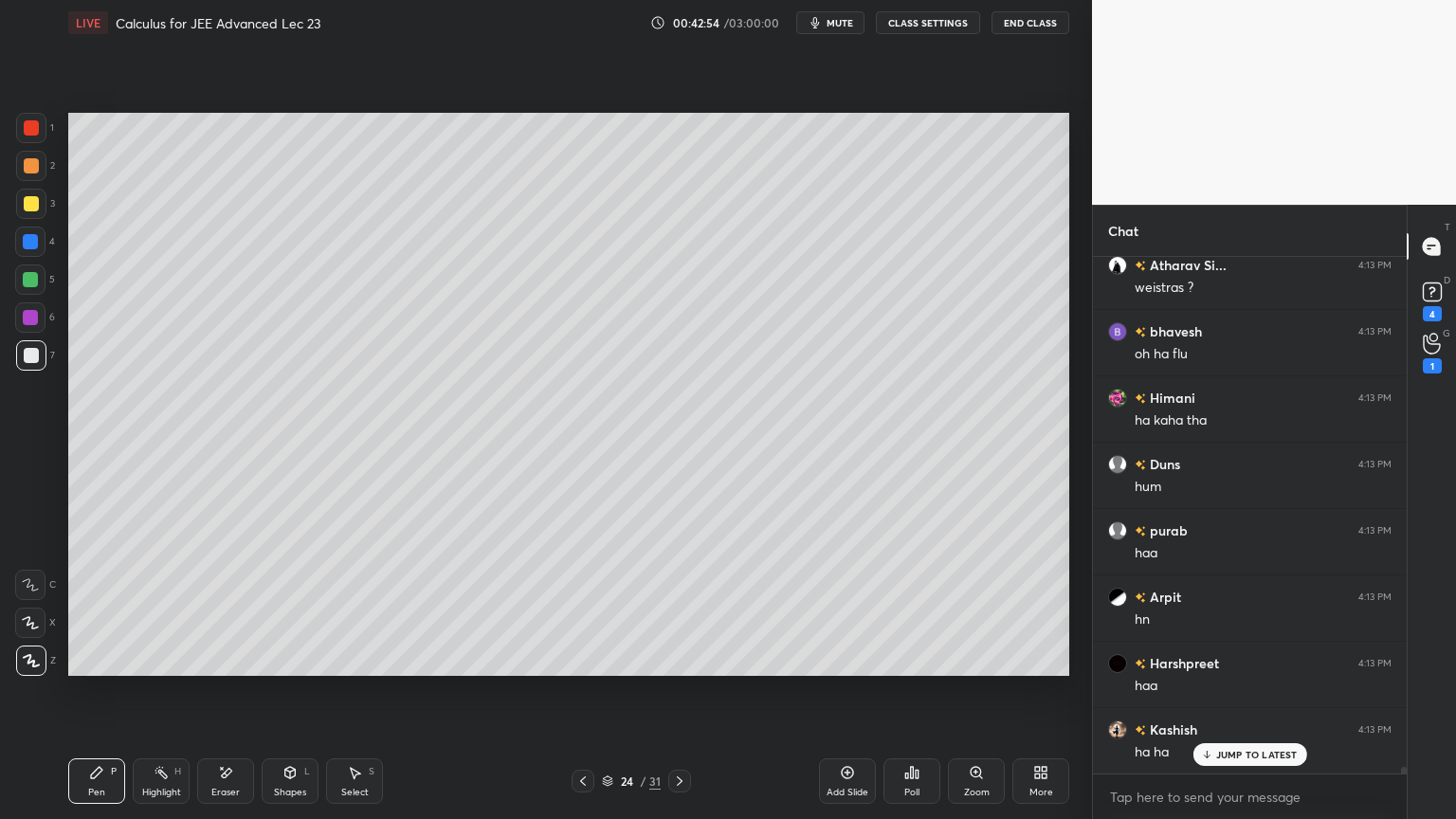 scroll, scrollTop: 37813, scrollLeft: 0, axis: vertical 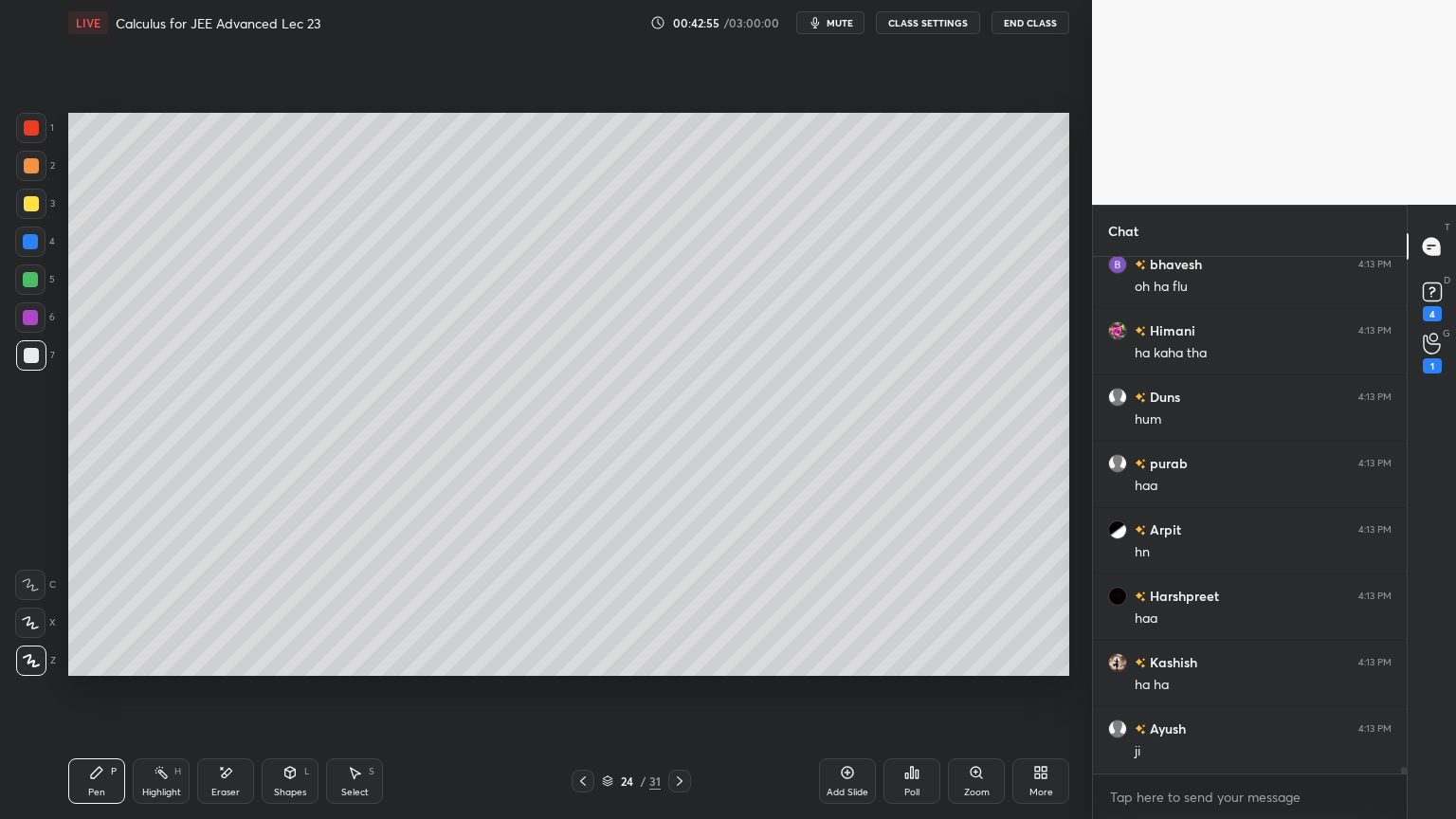click 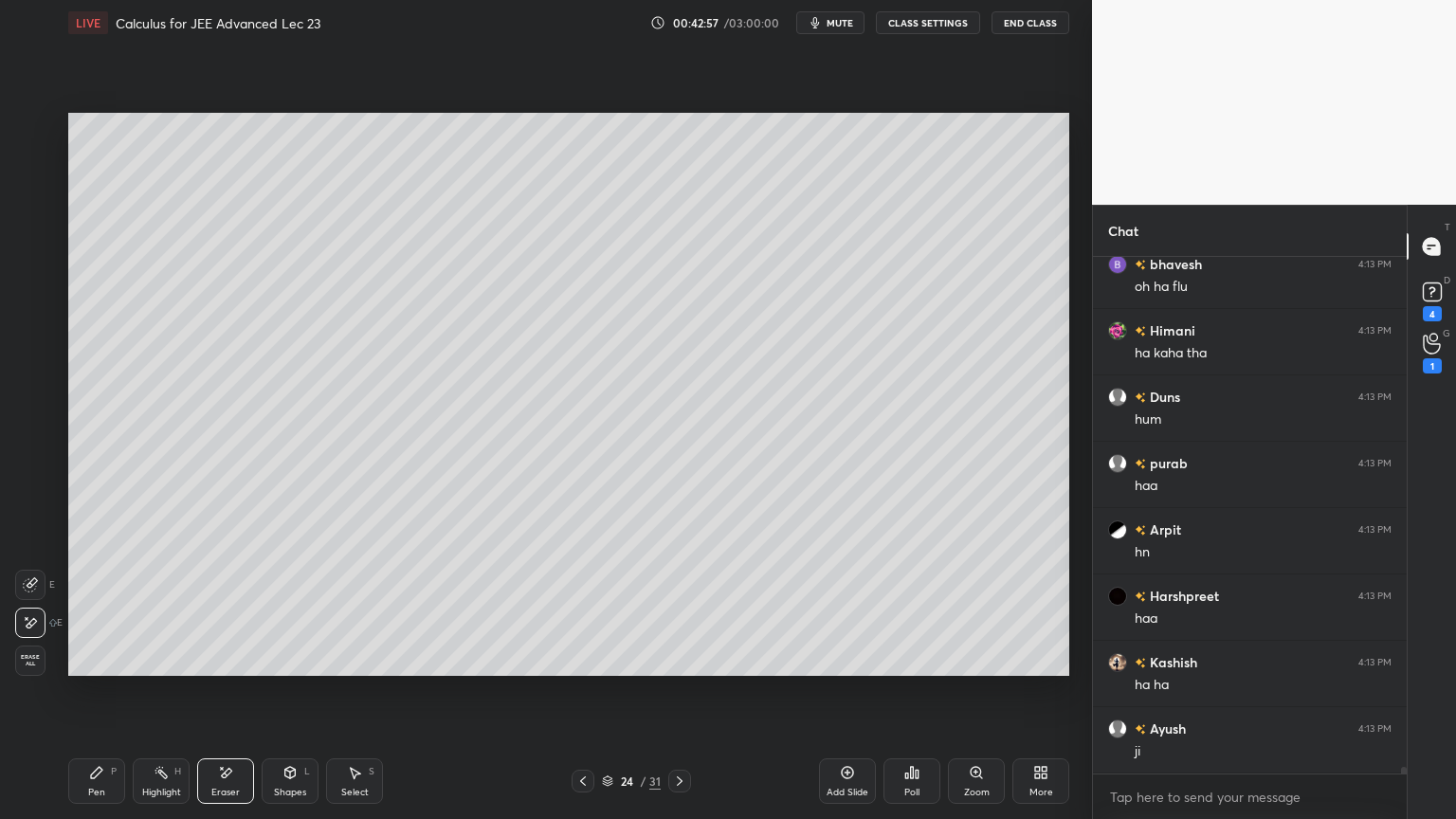 drag, startPoint x: 90, startPoint y: 785, endPoint x: 125, endPoint y: 735, distance: 61.03278 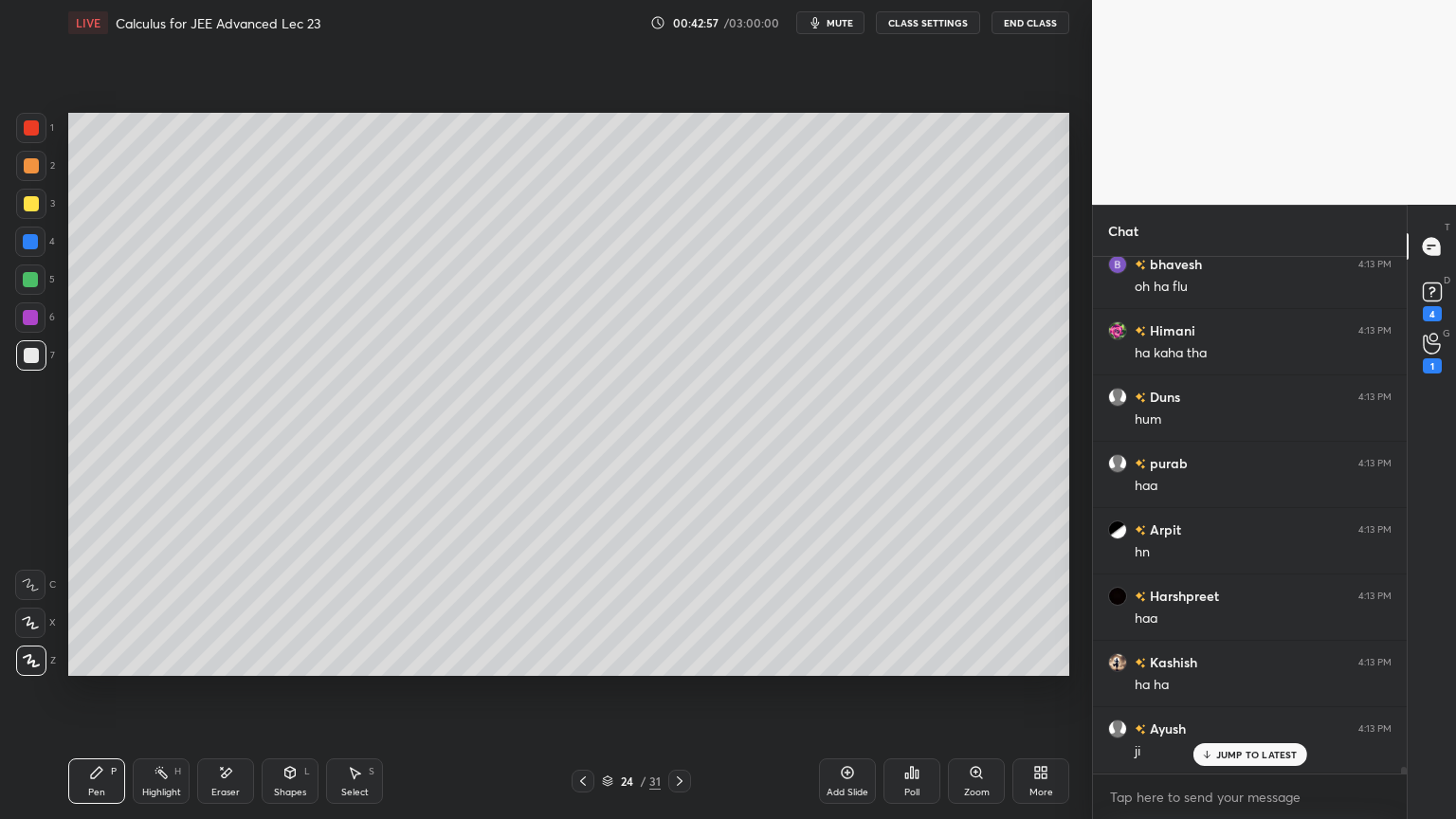 scroll, scrollTop: 37879, scrollLeft: 0, axis: vertical 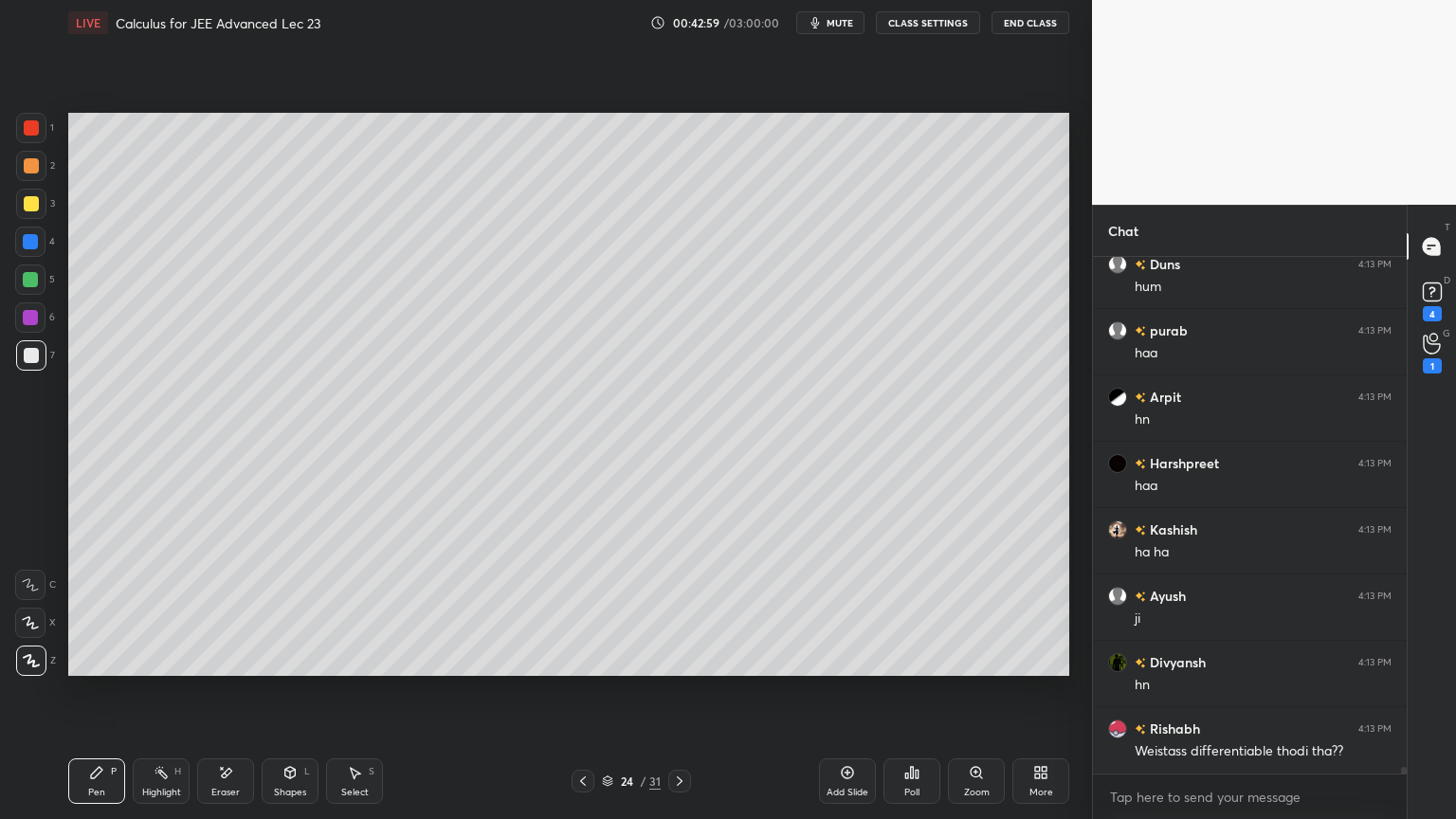 click on "Shapes L" at bounding box center (290, 781) 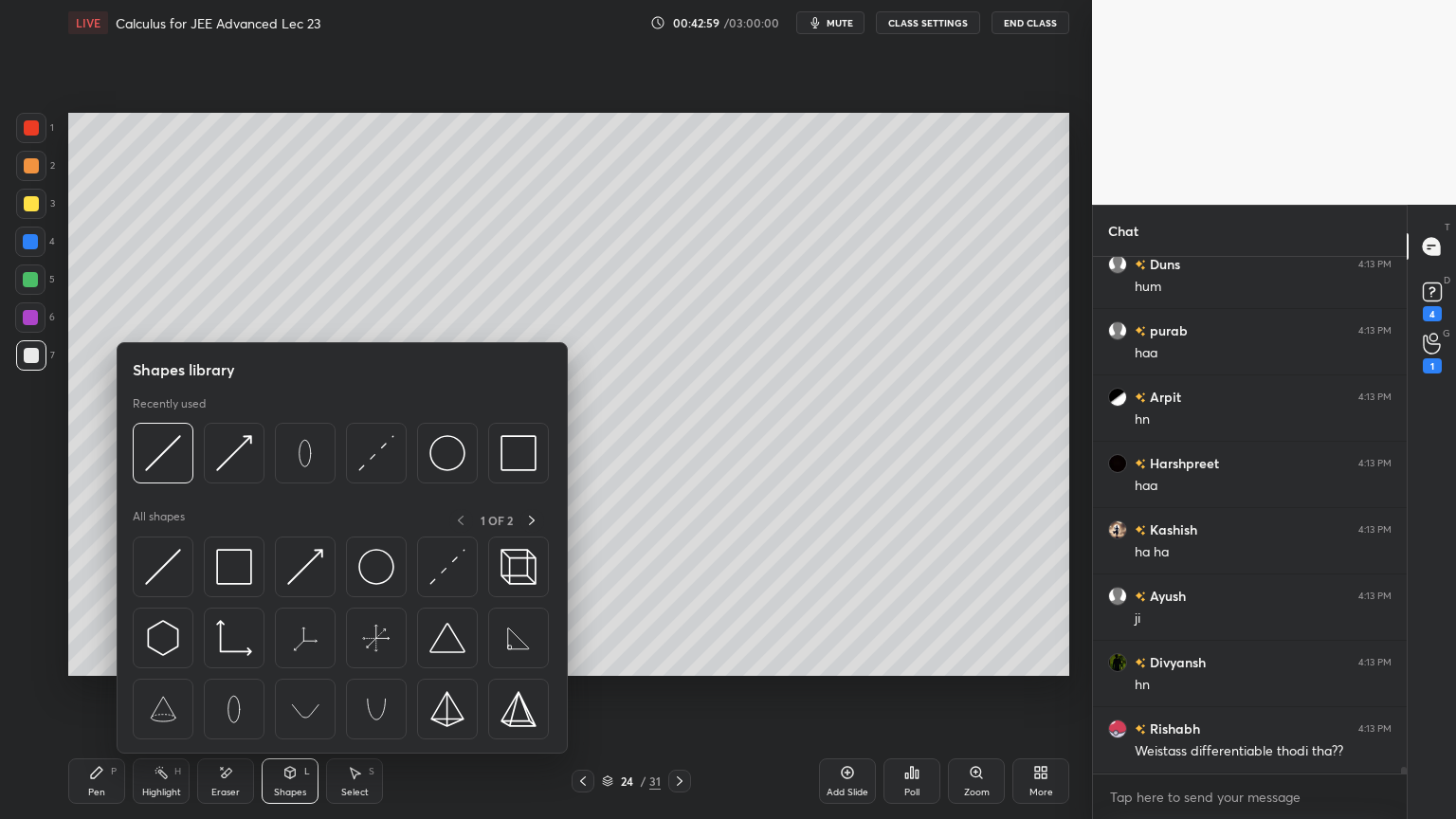 scroll, scrollTop: 38011, scrollLeft: 0, axis: vertical 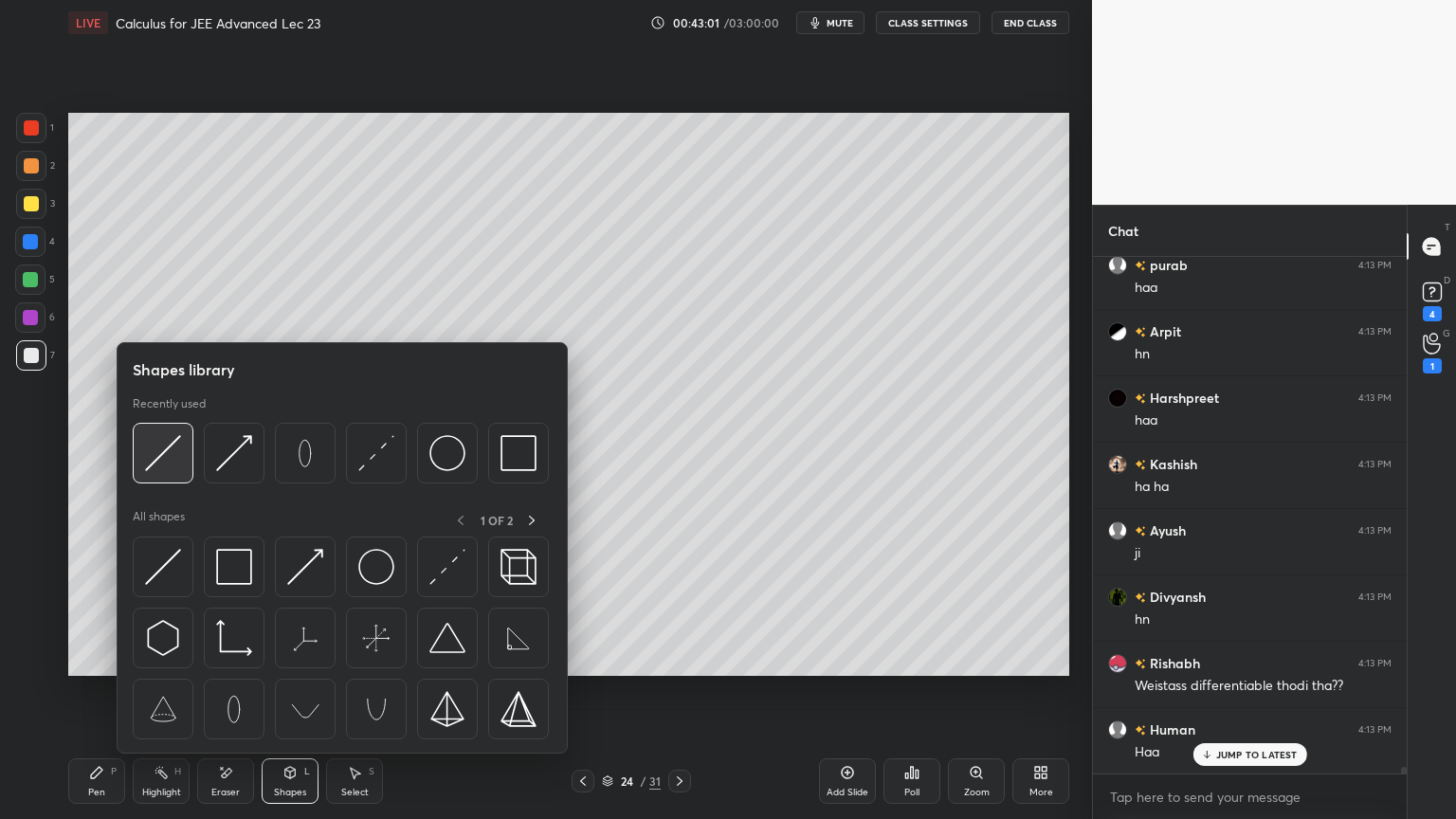 click at bounding box center [163, 453] 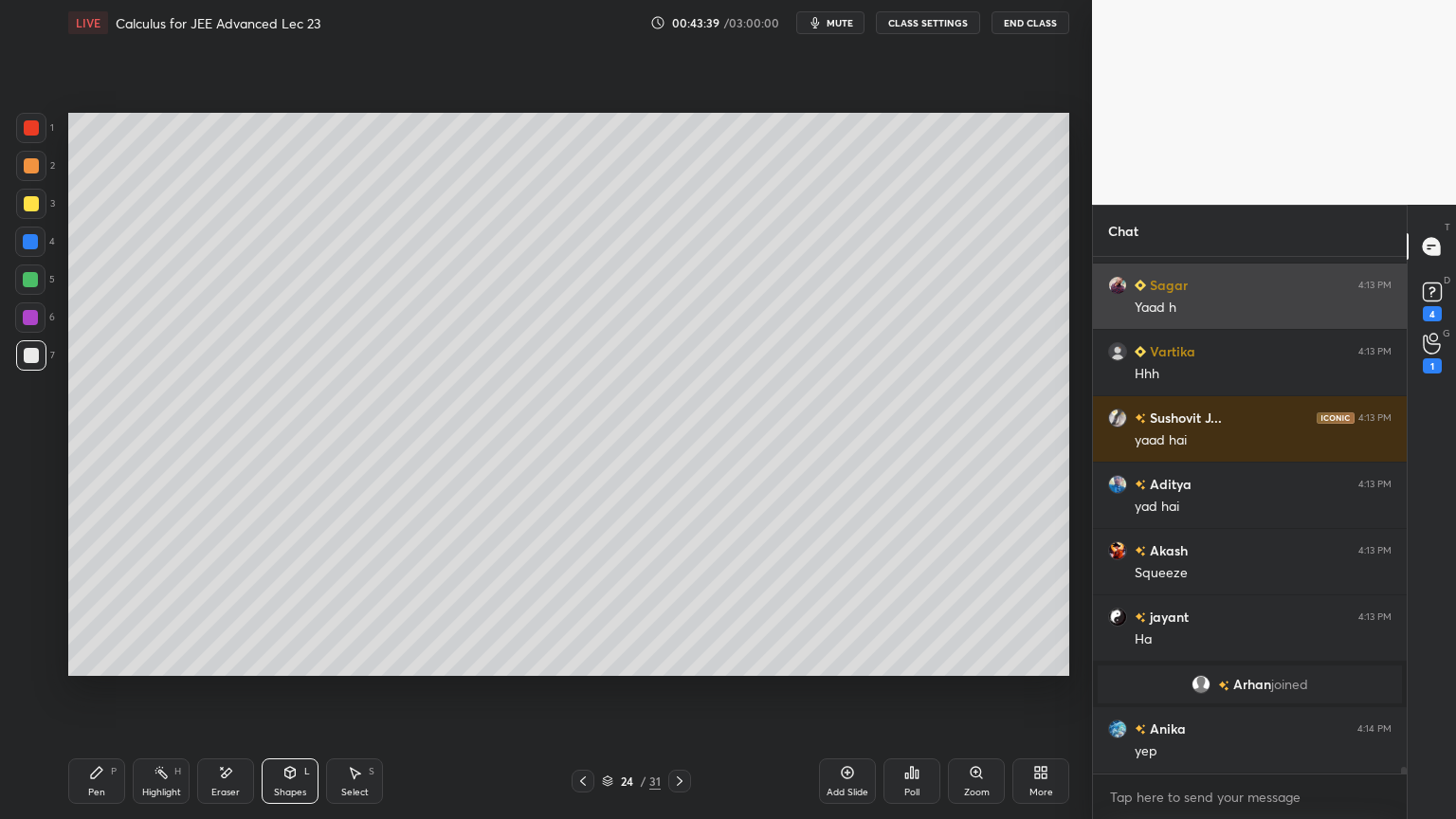 scroll, scrollTop: 38853, scrollLeft: 0, axis: vertical 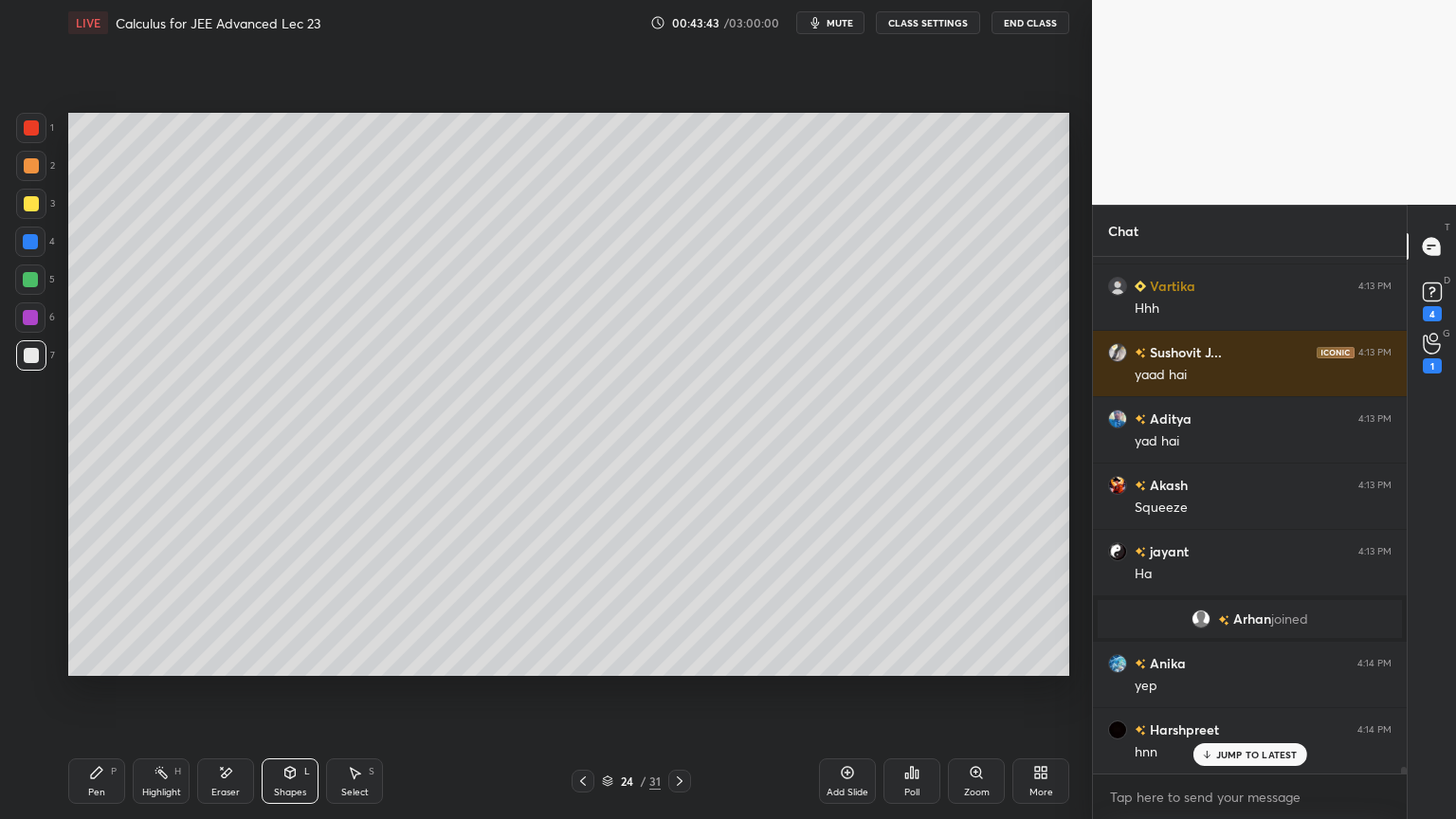 drag, startPoint x: 161, startPoint y: 784, endPoint x: 94, endPoint y: 773, distance: 67.89698 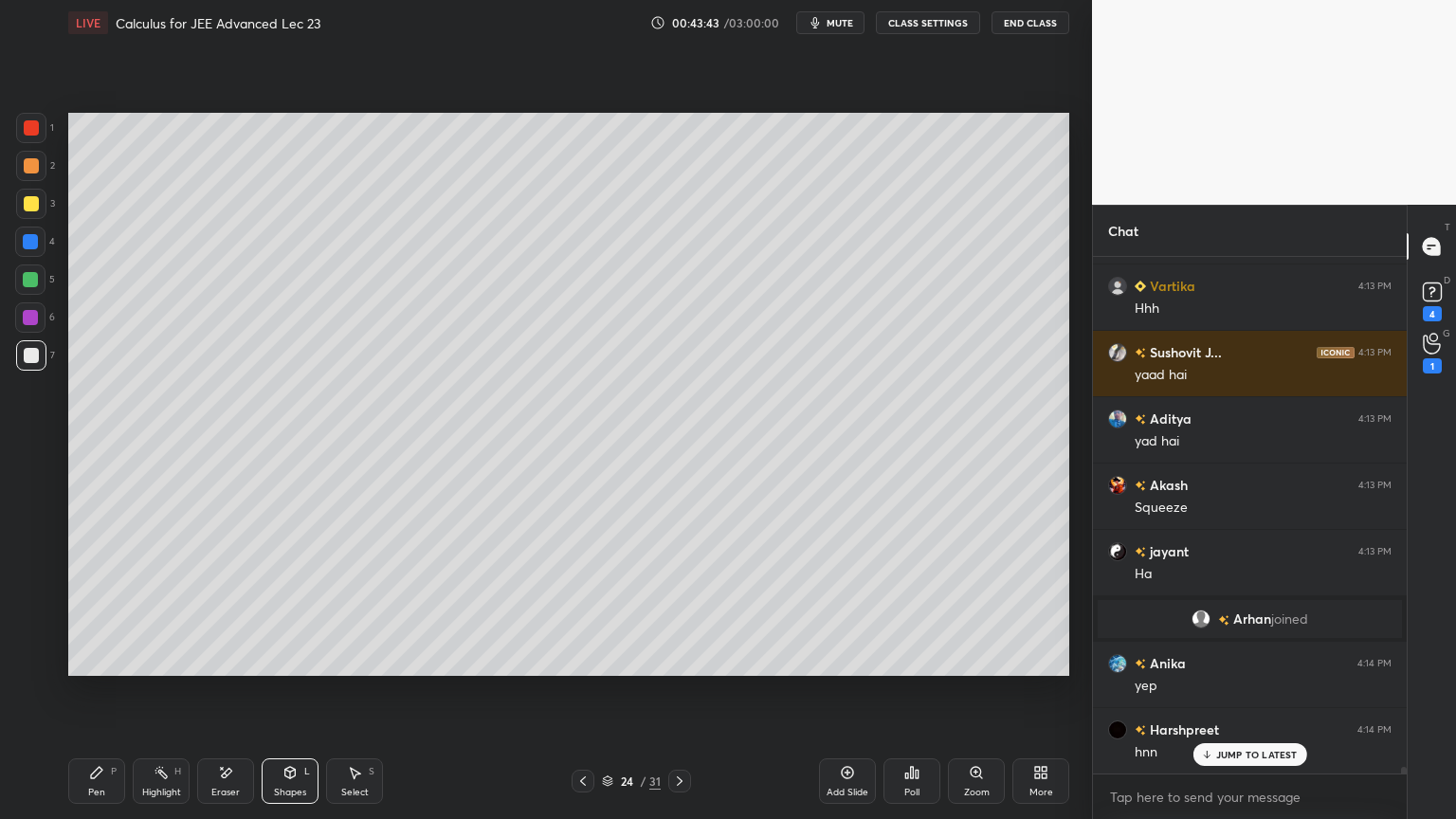 click on "Highlight H" at bounding box center (161, 781) 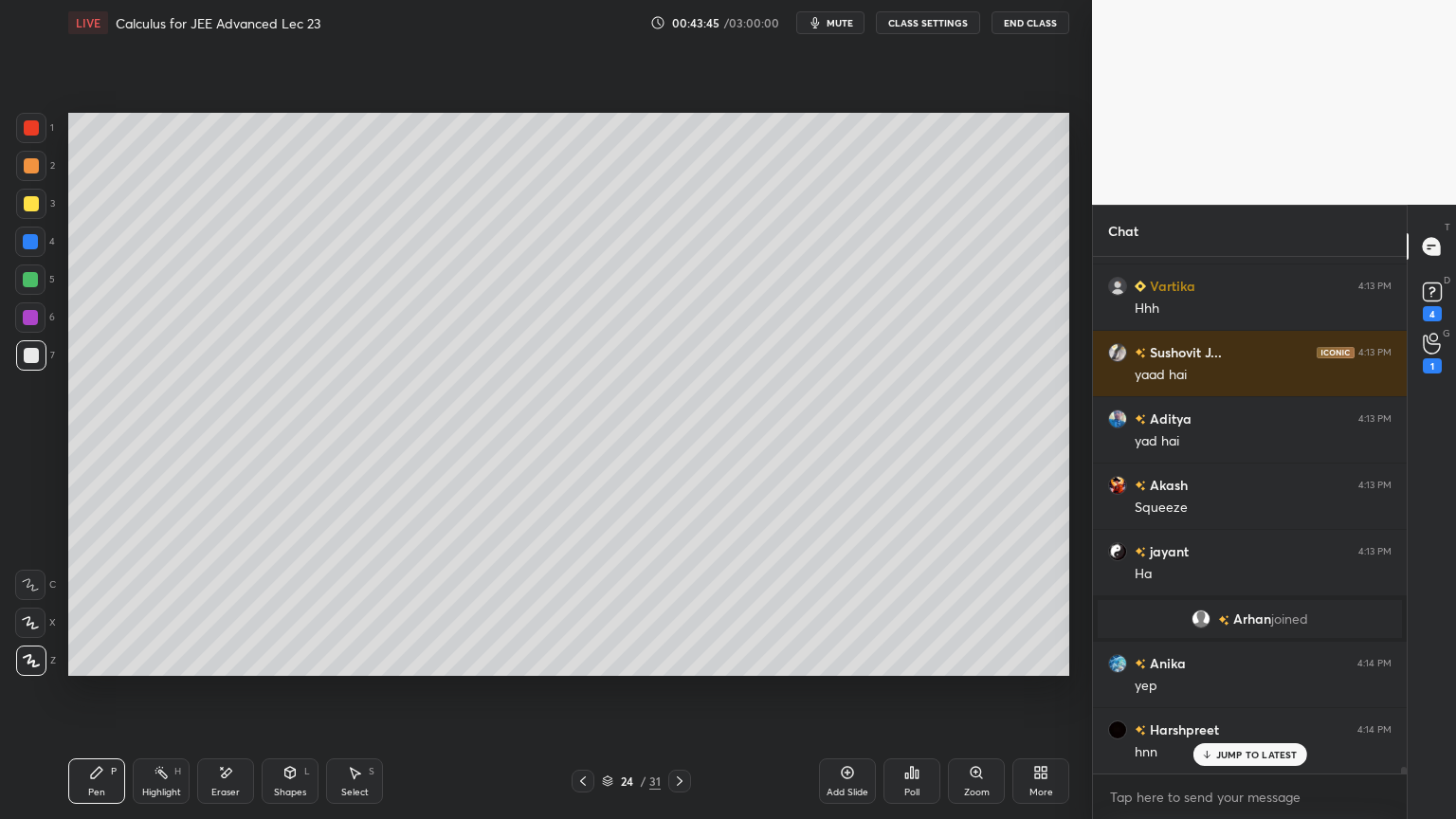 click 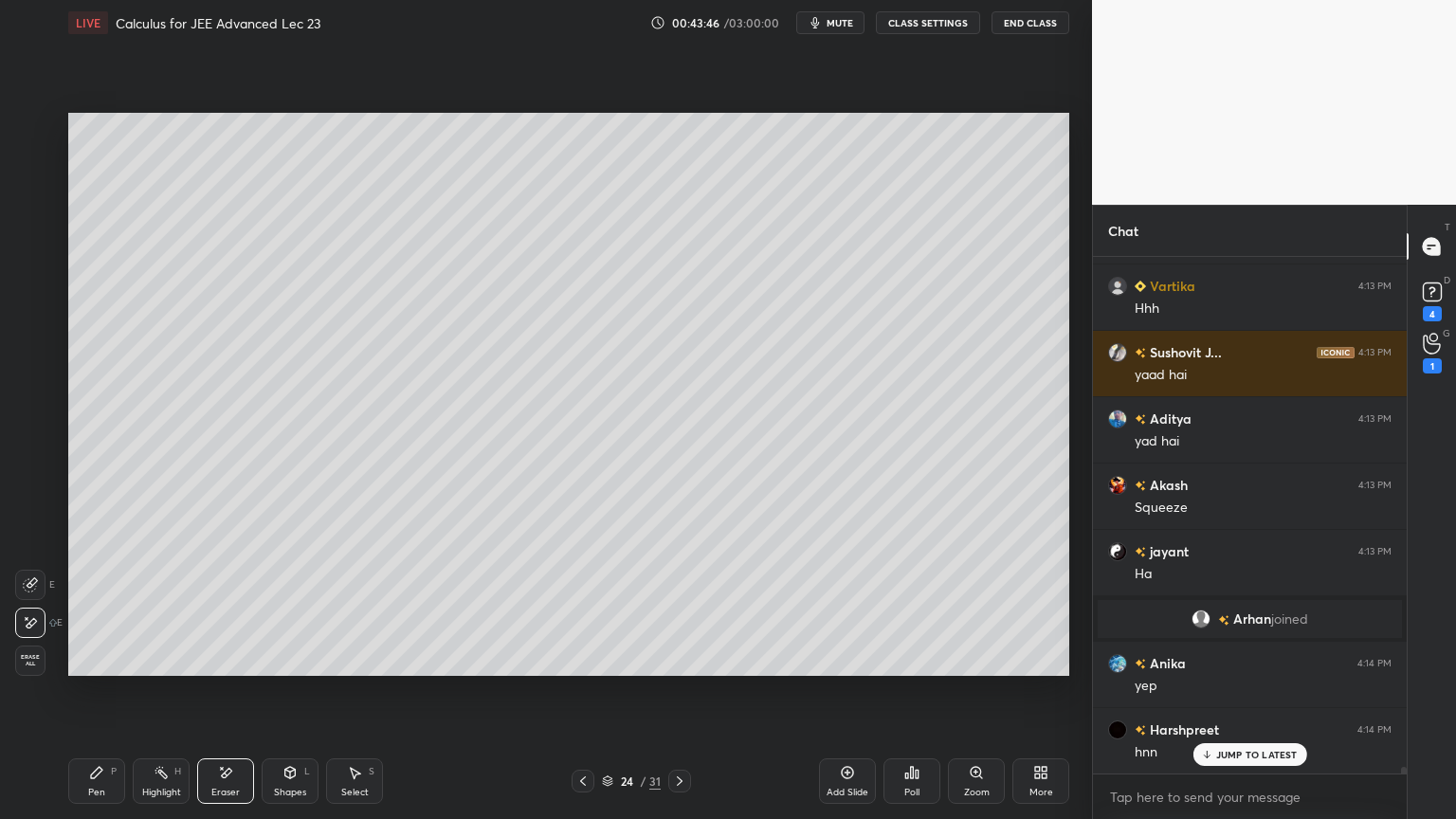 click on "Pen P" at bounding box center (97, 781) 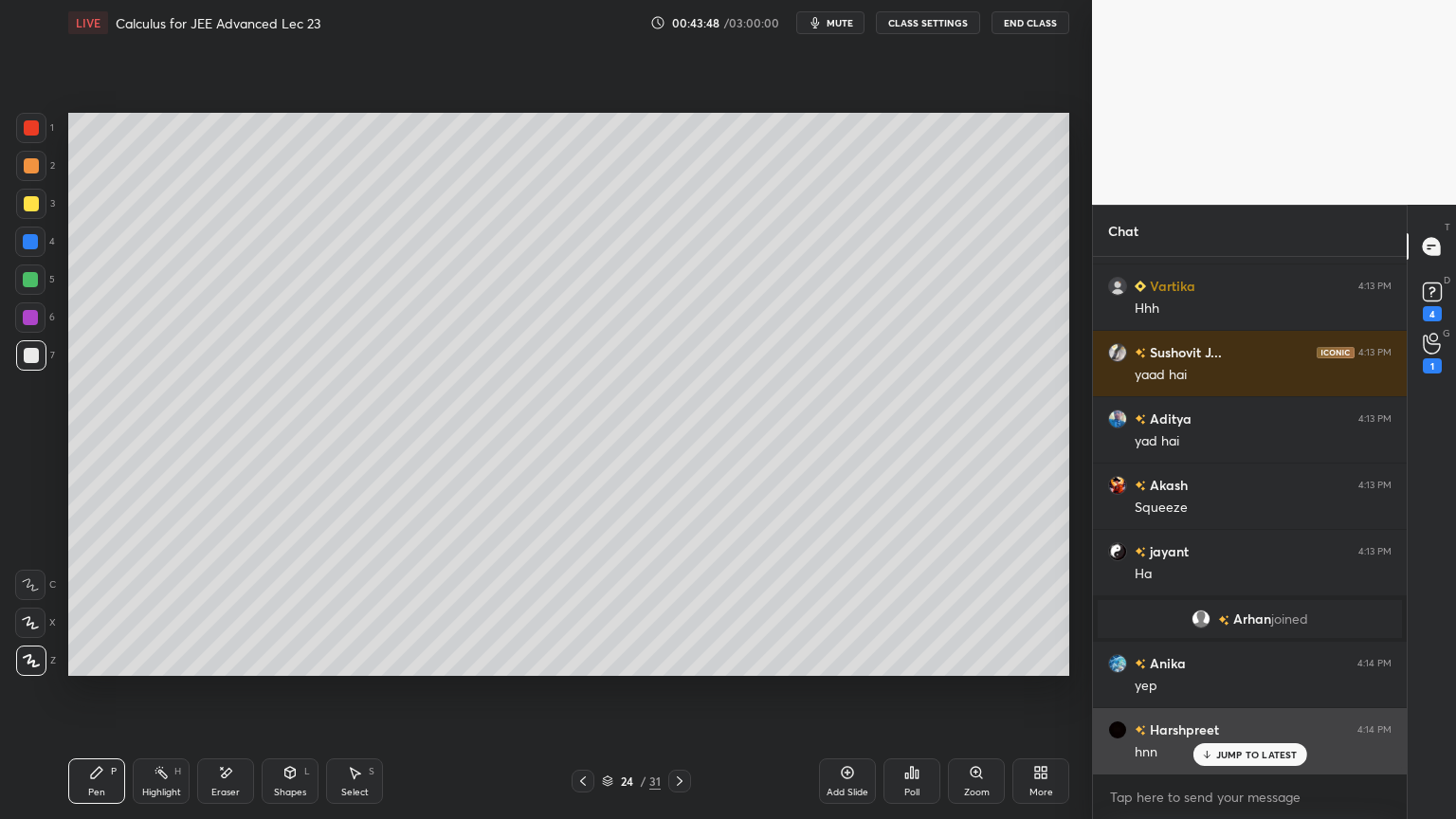 click on "JUMP TO LATEST" at bounding box center (1249, 755) 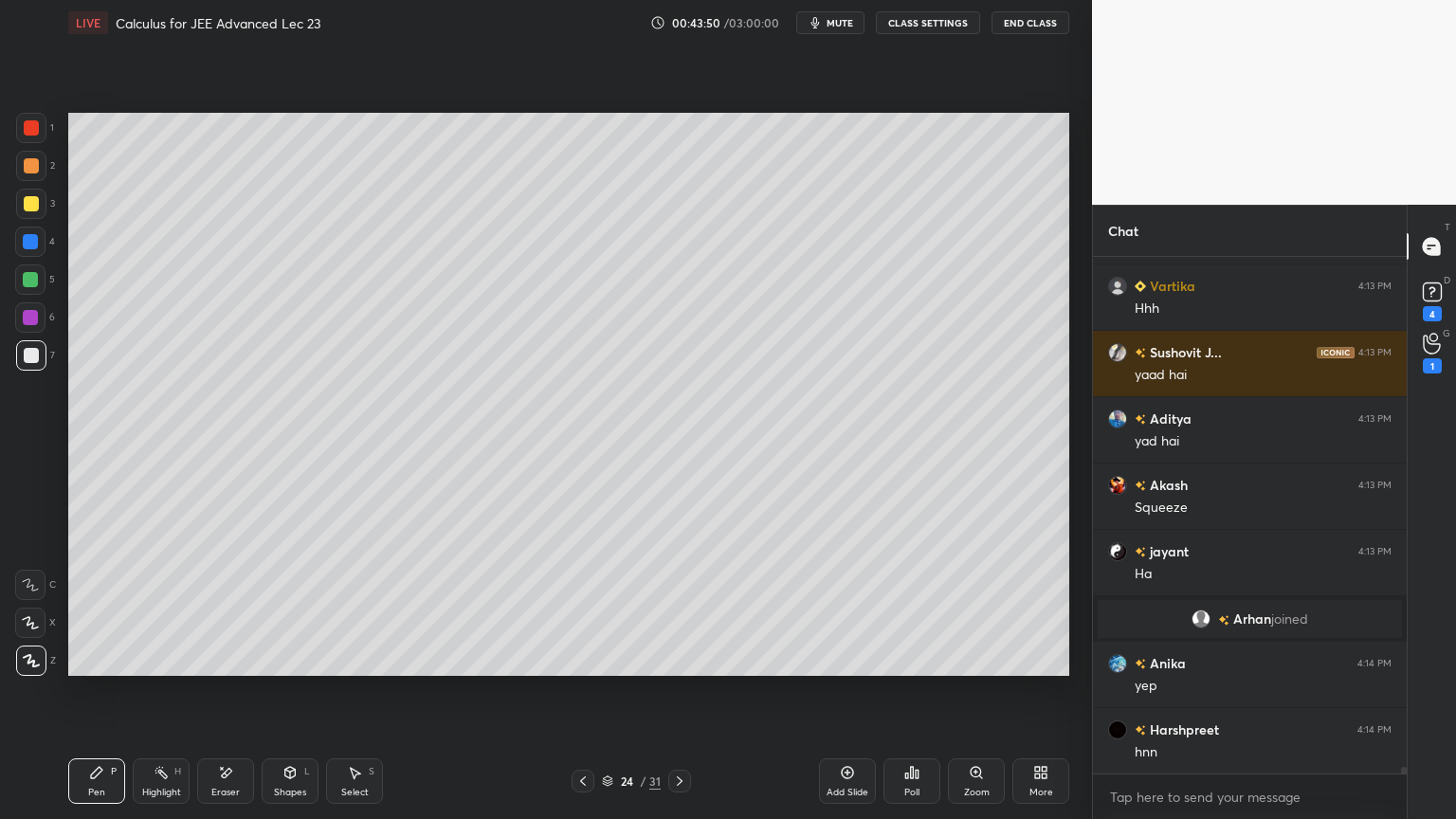 scroll, scrollTop: 38921, scrollLeft: 0, axis: vertical 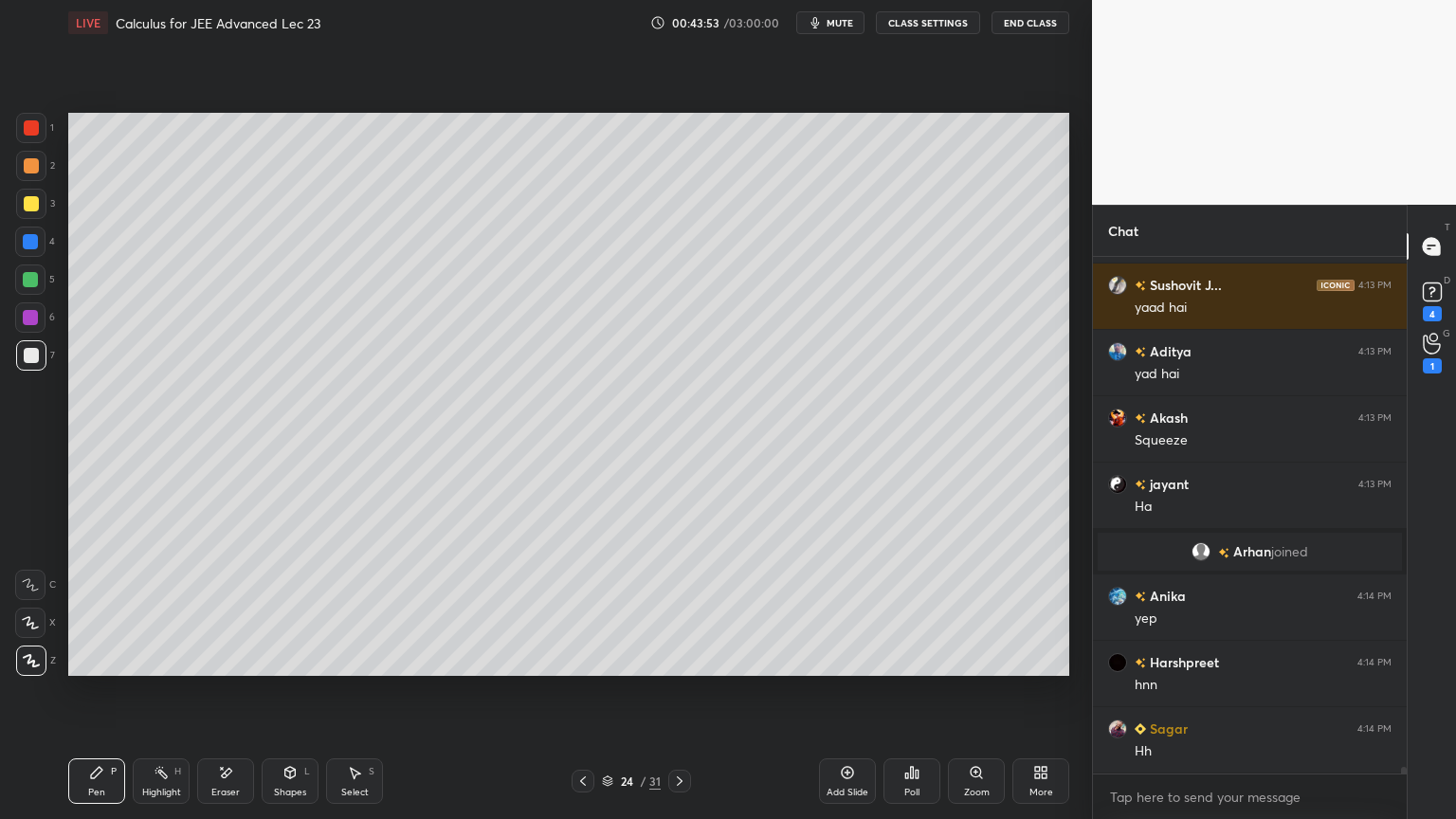 click on "Highlight H" at bounding box center [161, 781] 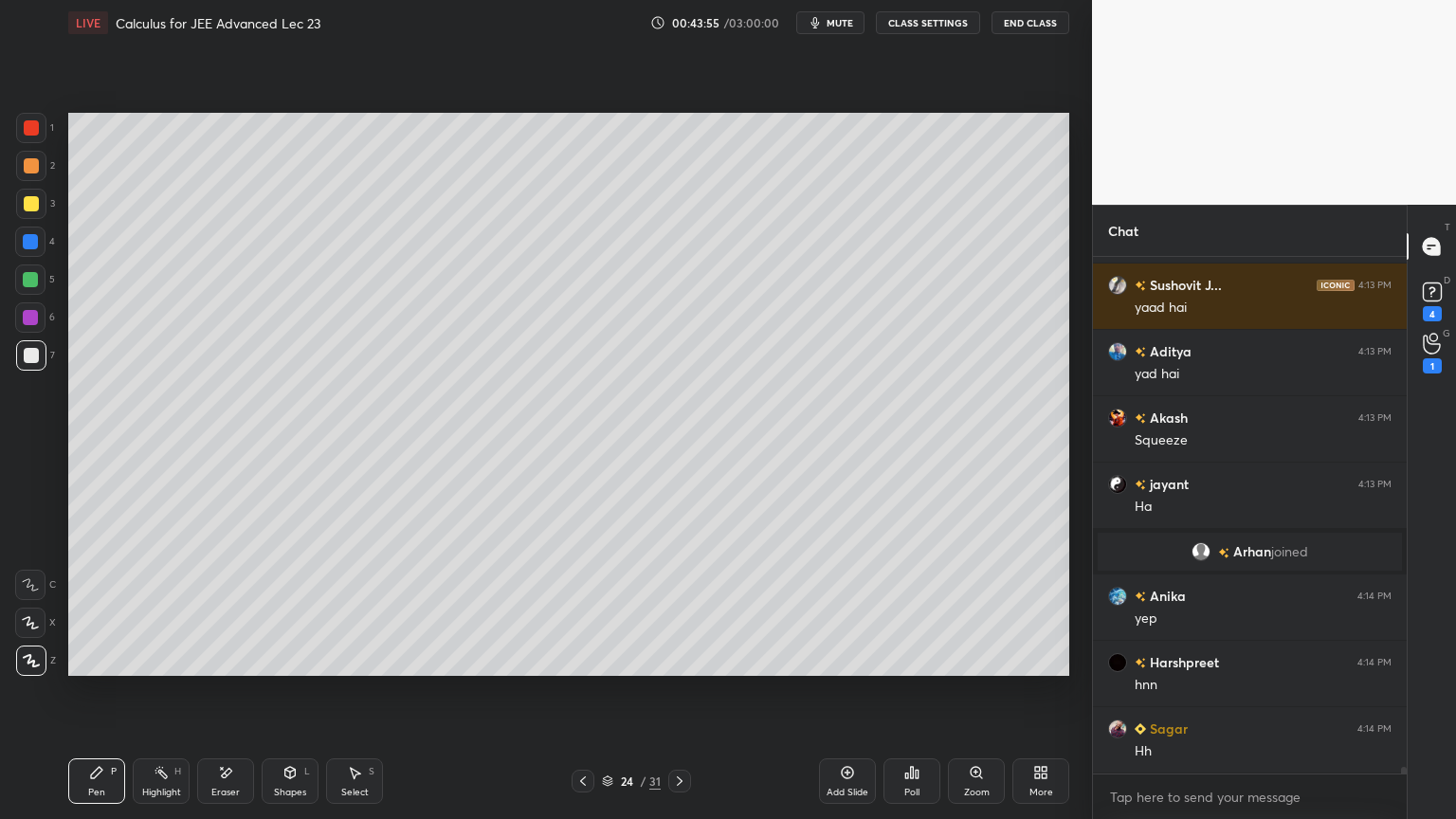 click at bounding box center (680, 781) 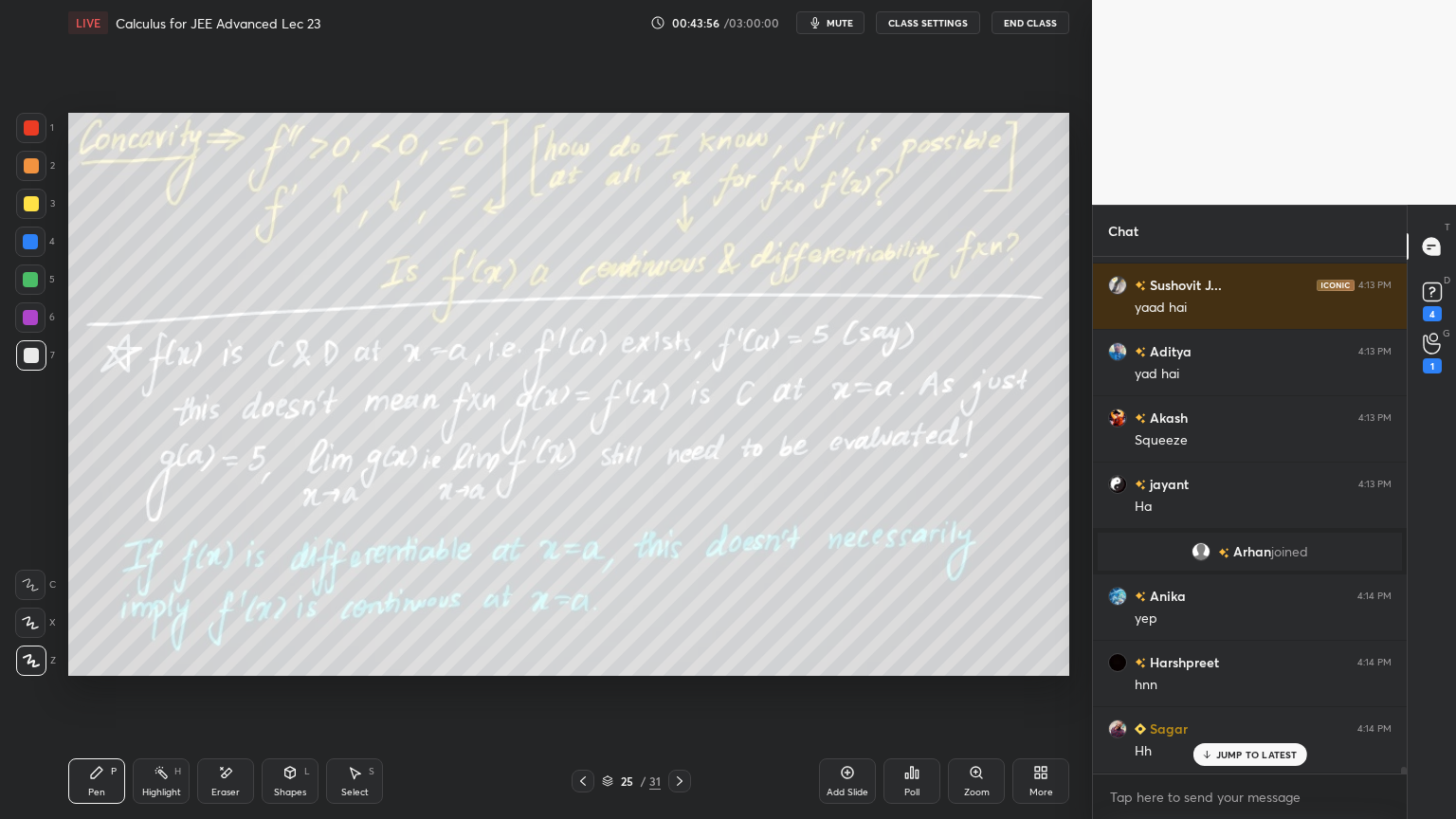 scroll, scrollTop: 38986, scrollLeft: 0, axis: vertical 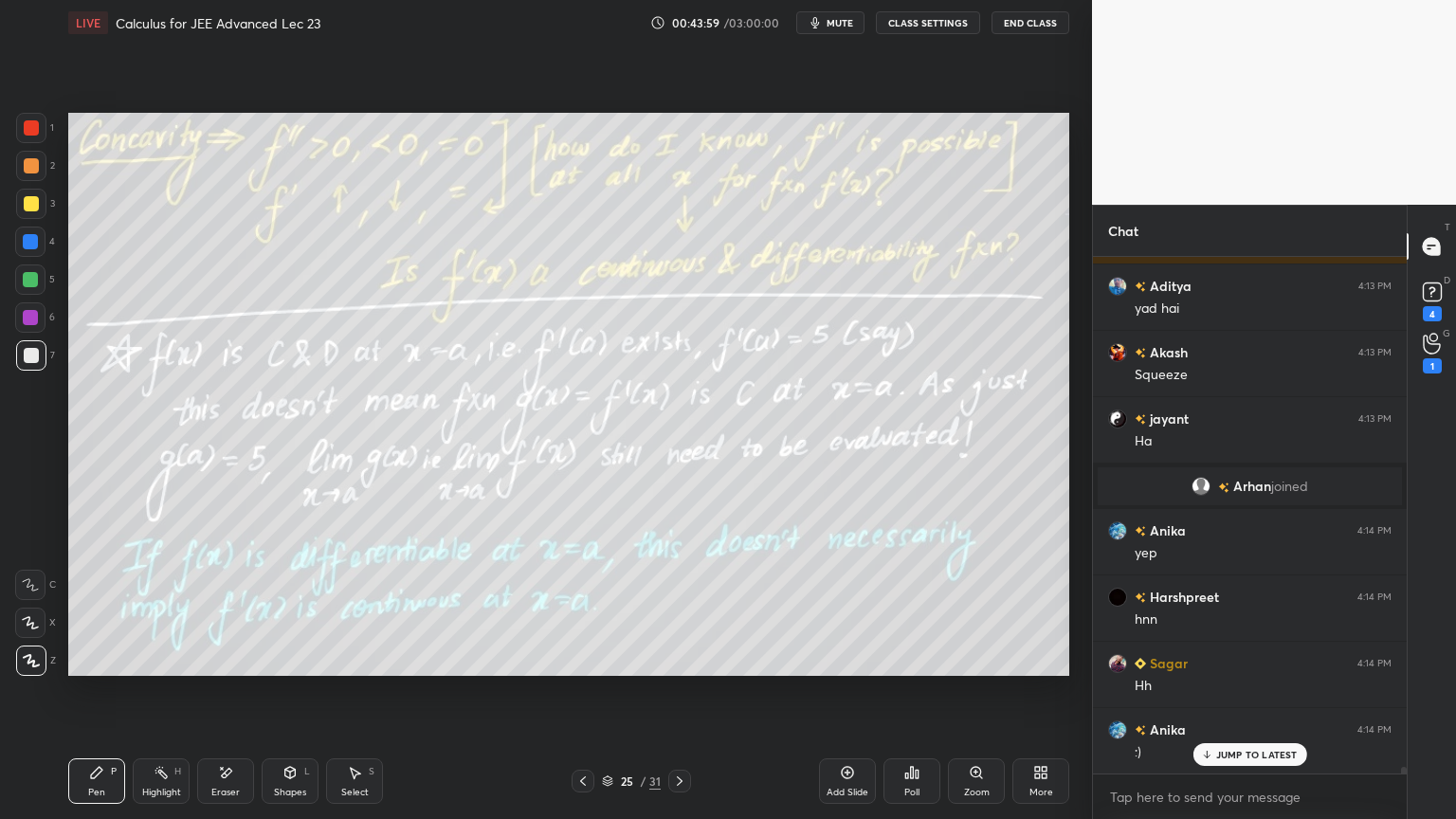 click on "Eraser" at bounding box center (226, 792) 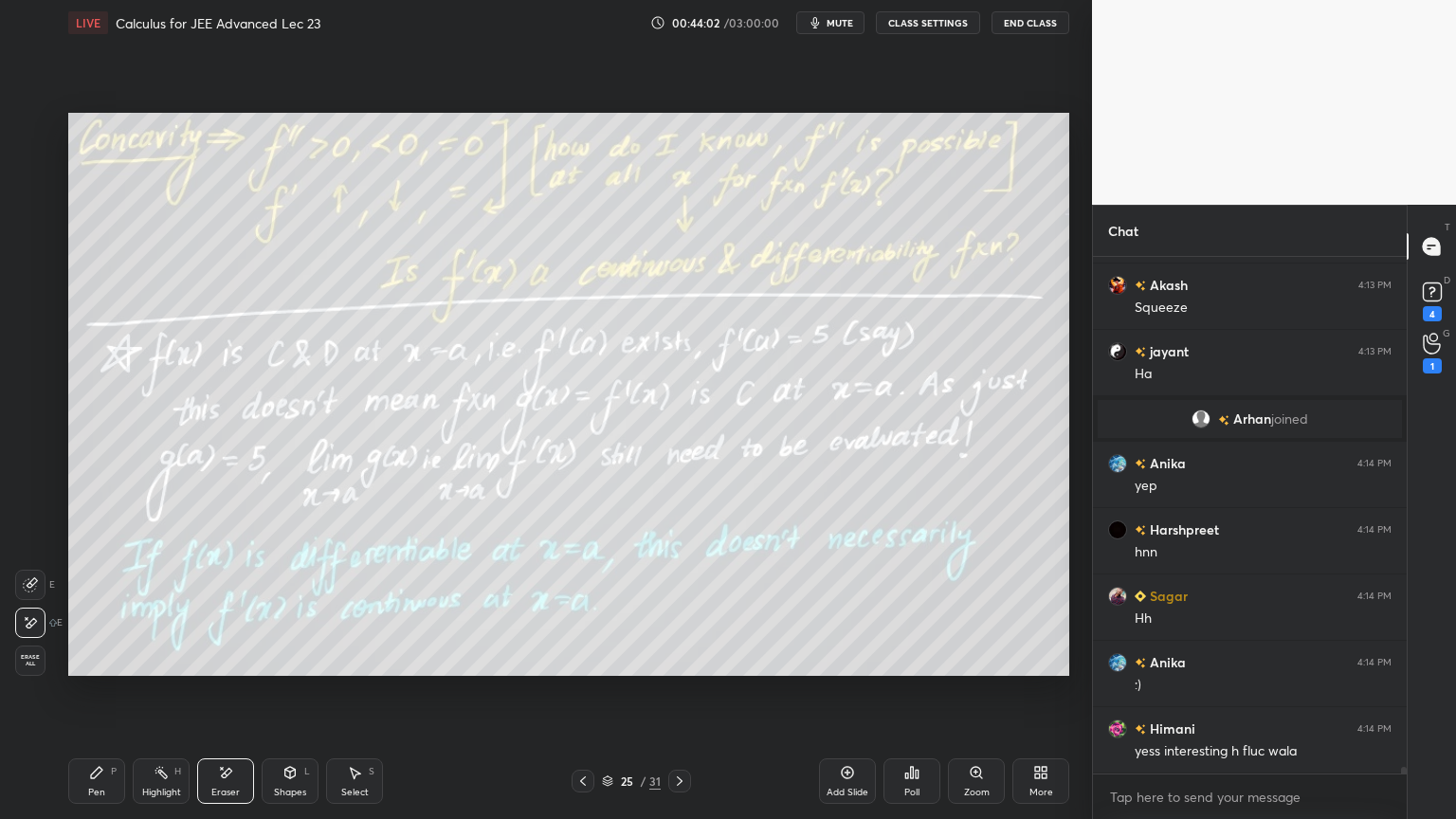 scroll, scrollTop: 39119, scrollLeft: 0, axis: vertical 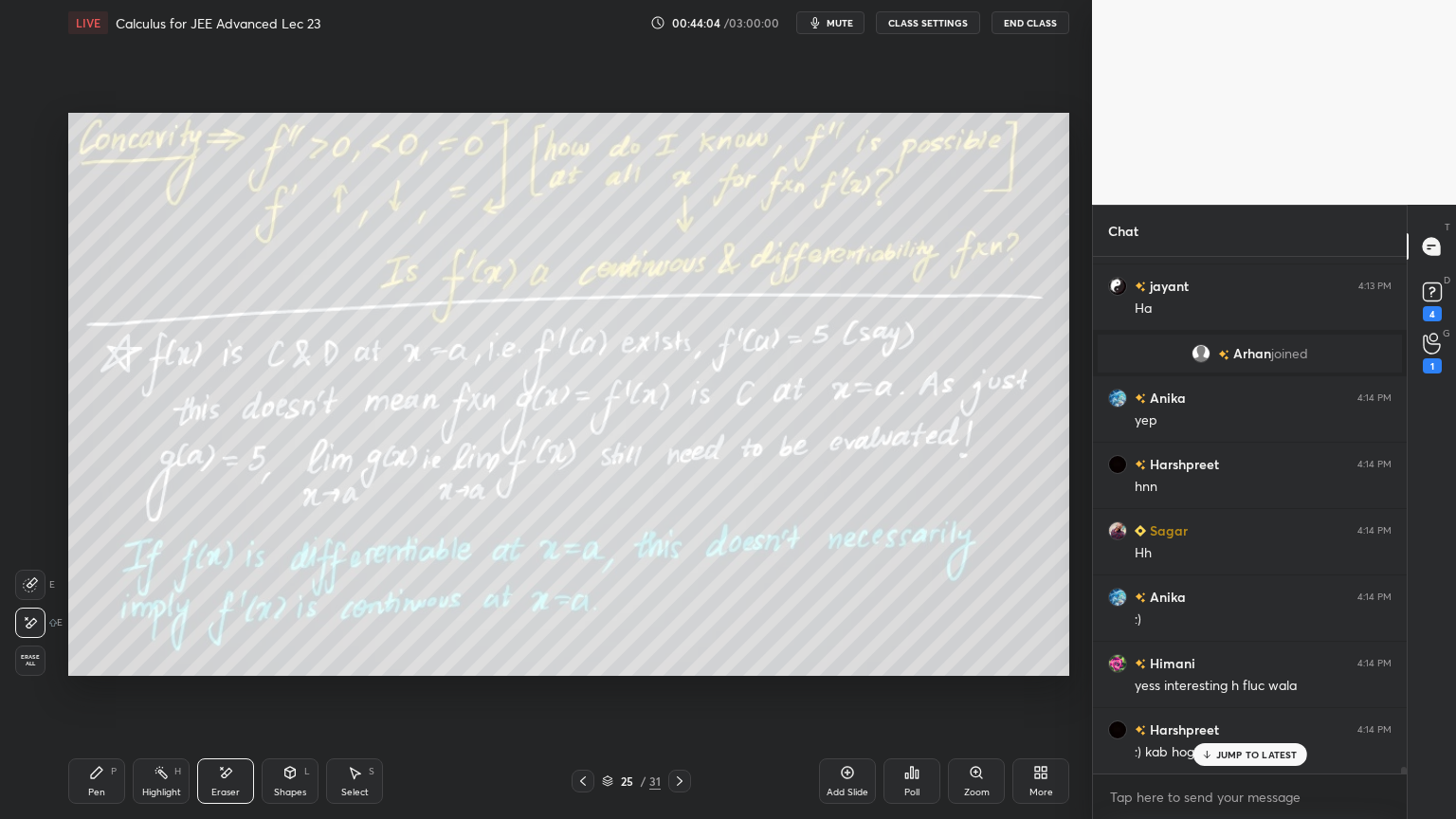 click on "Pen P" at bounding box center [97, 781] 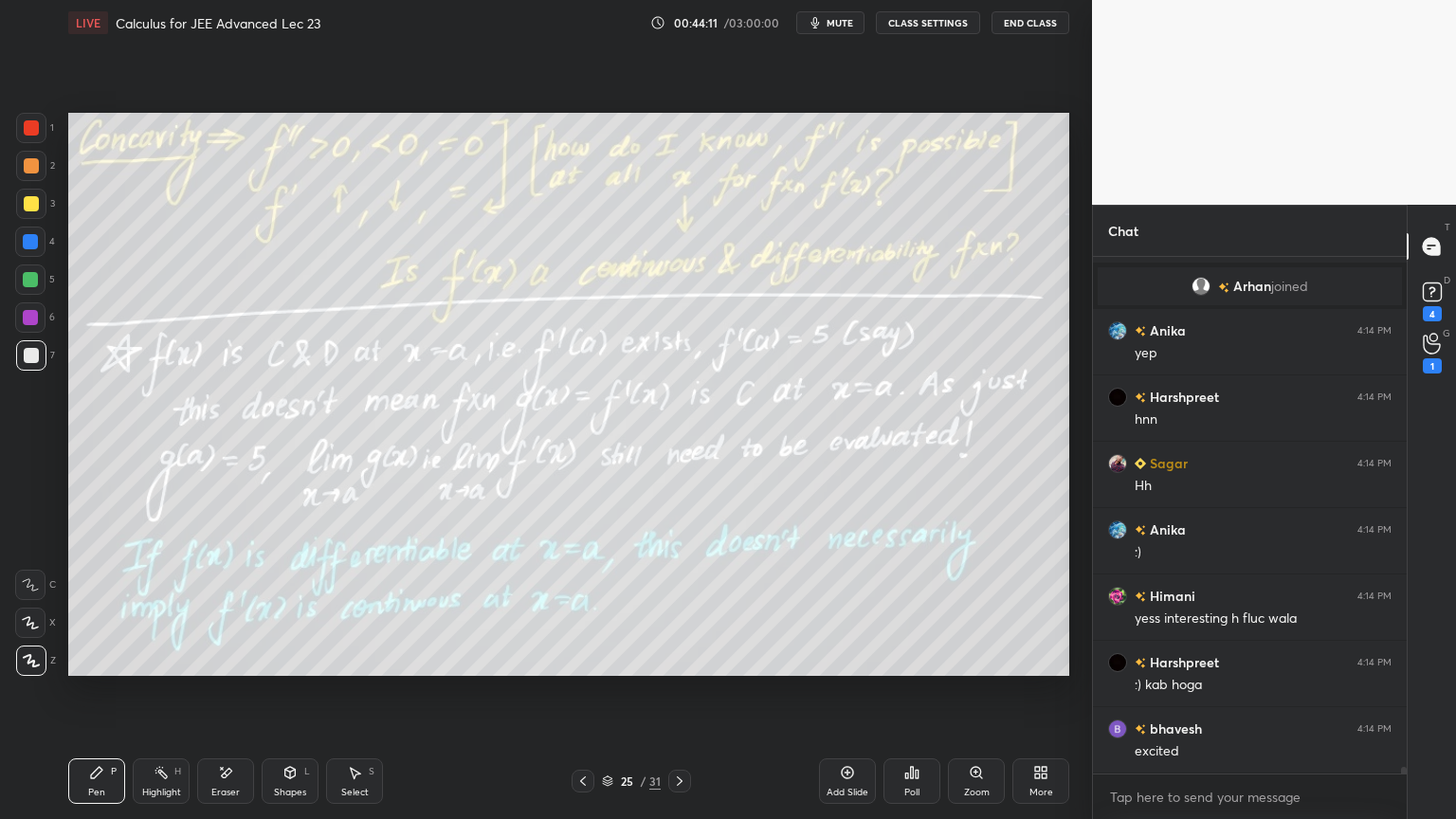 scroll, scrollTop: 39251, scrollLeft: 0, axis: vertical 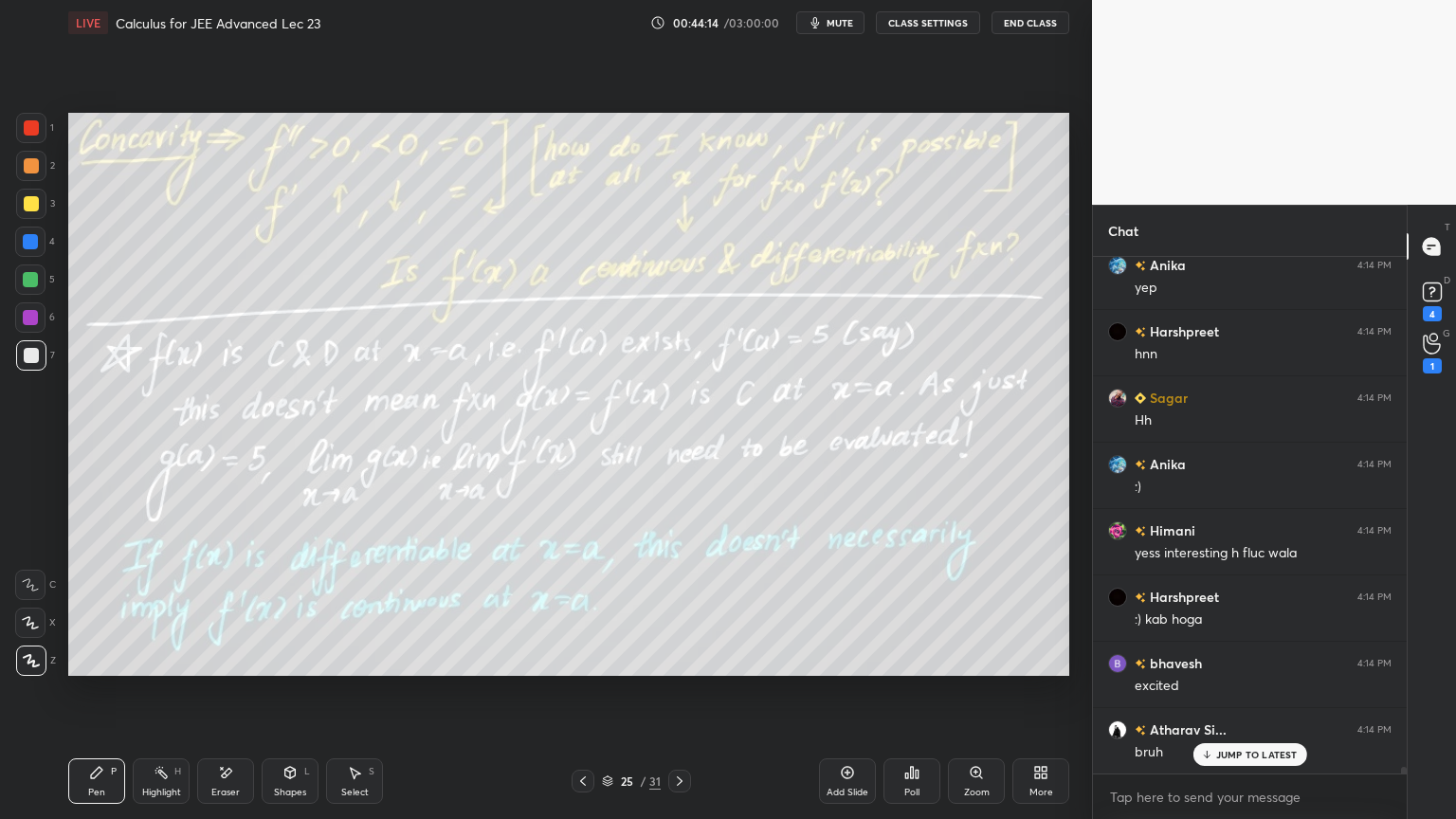 click 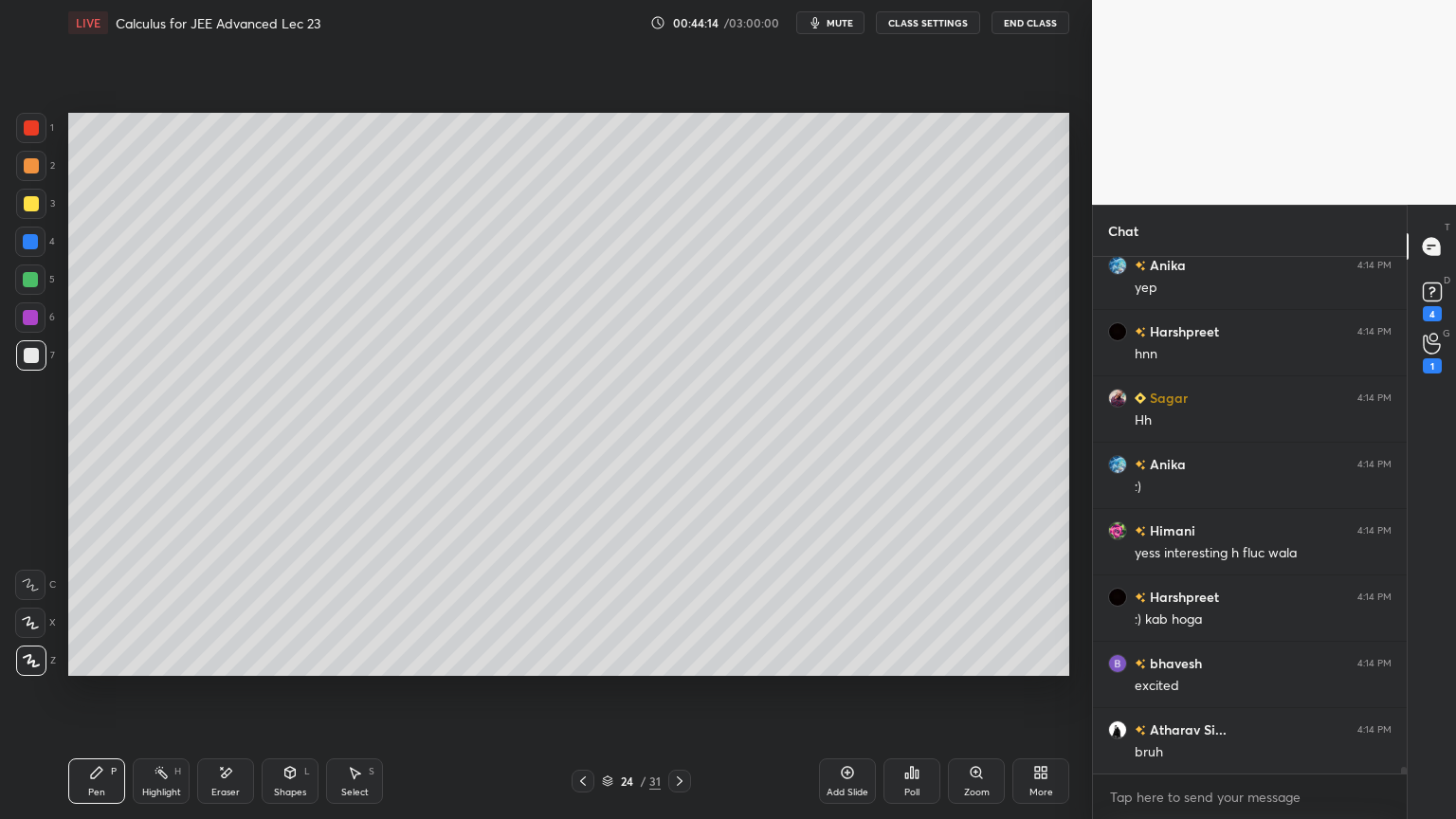 scroll, scrollTop: 39319, scrollLeft: 0, axis: vertical 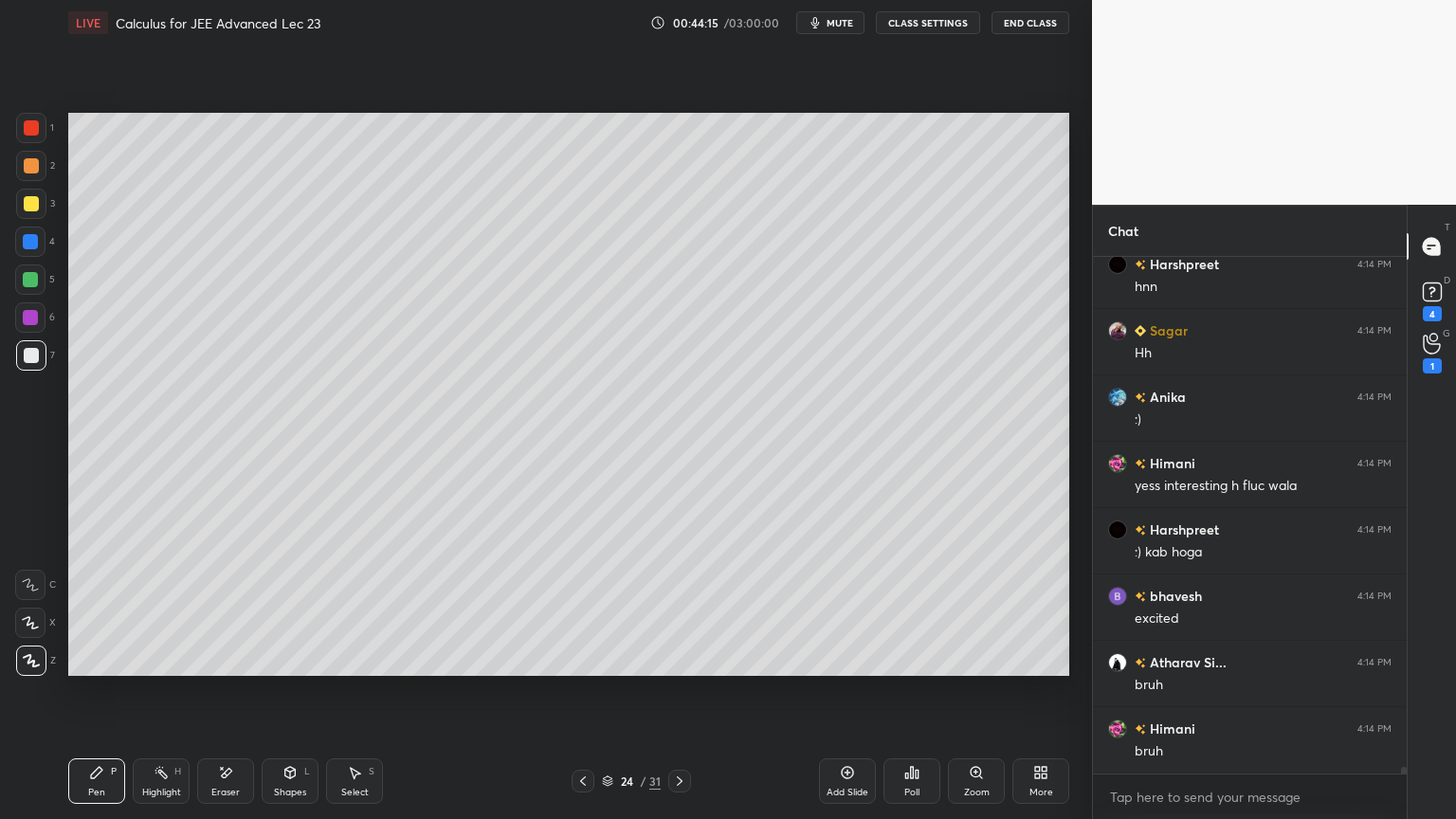 click 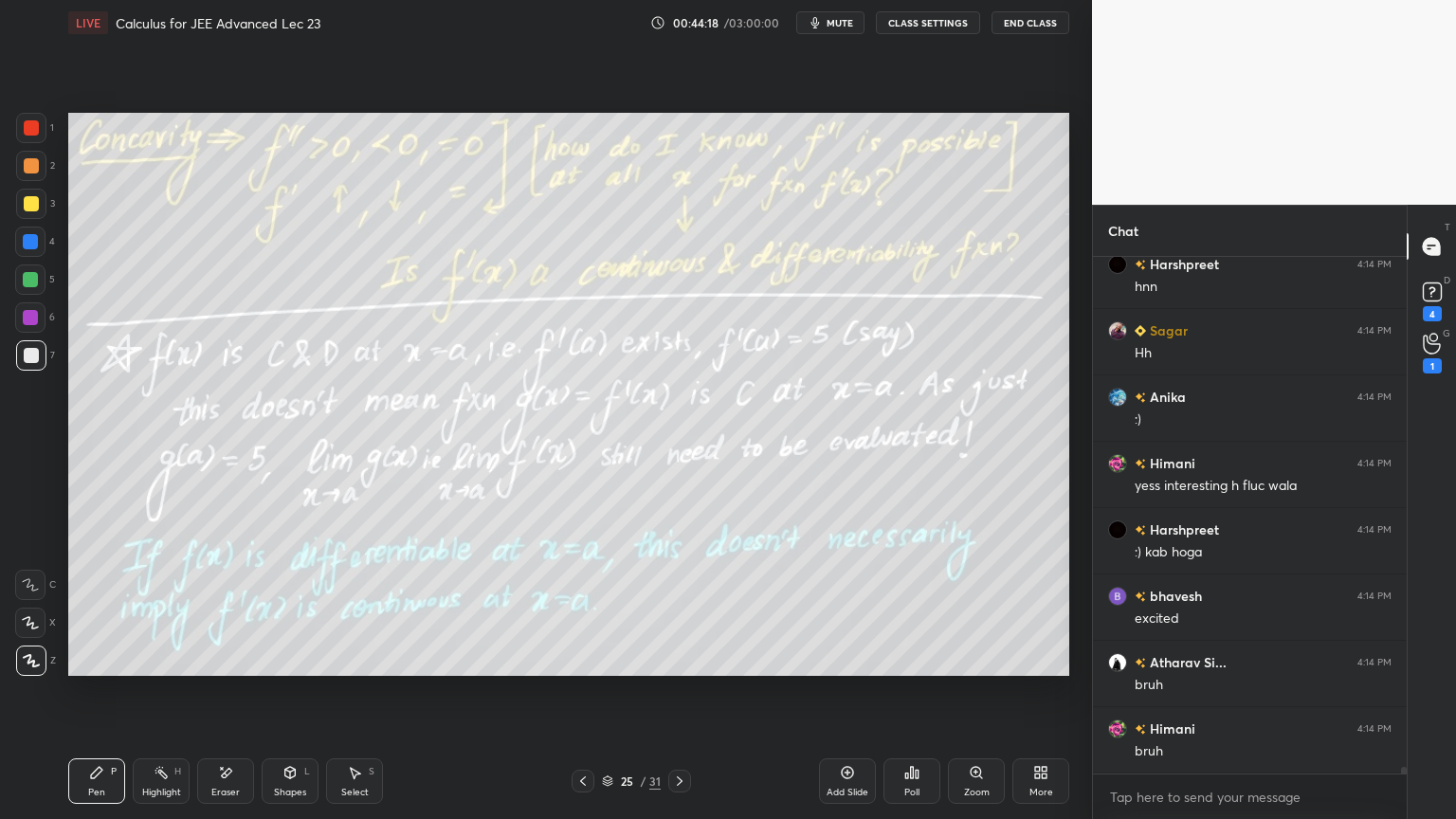 scroll, scrollTop: 39384, scrollLeft: 0, axis: vertical 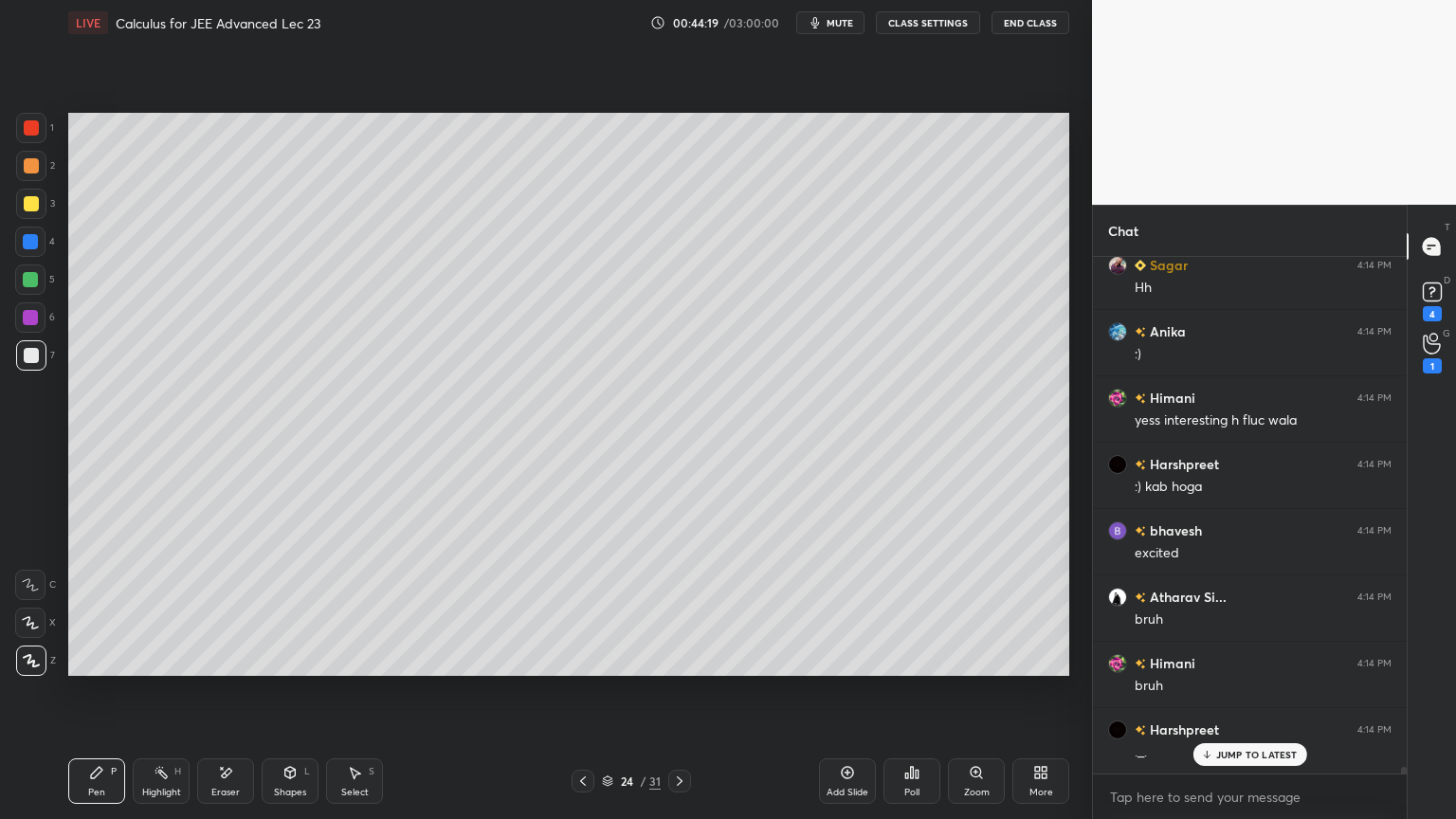 click 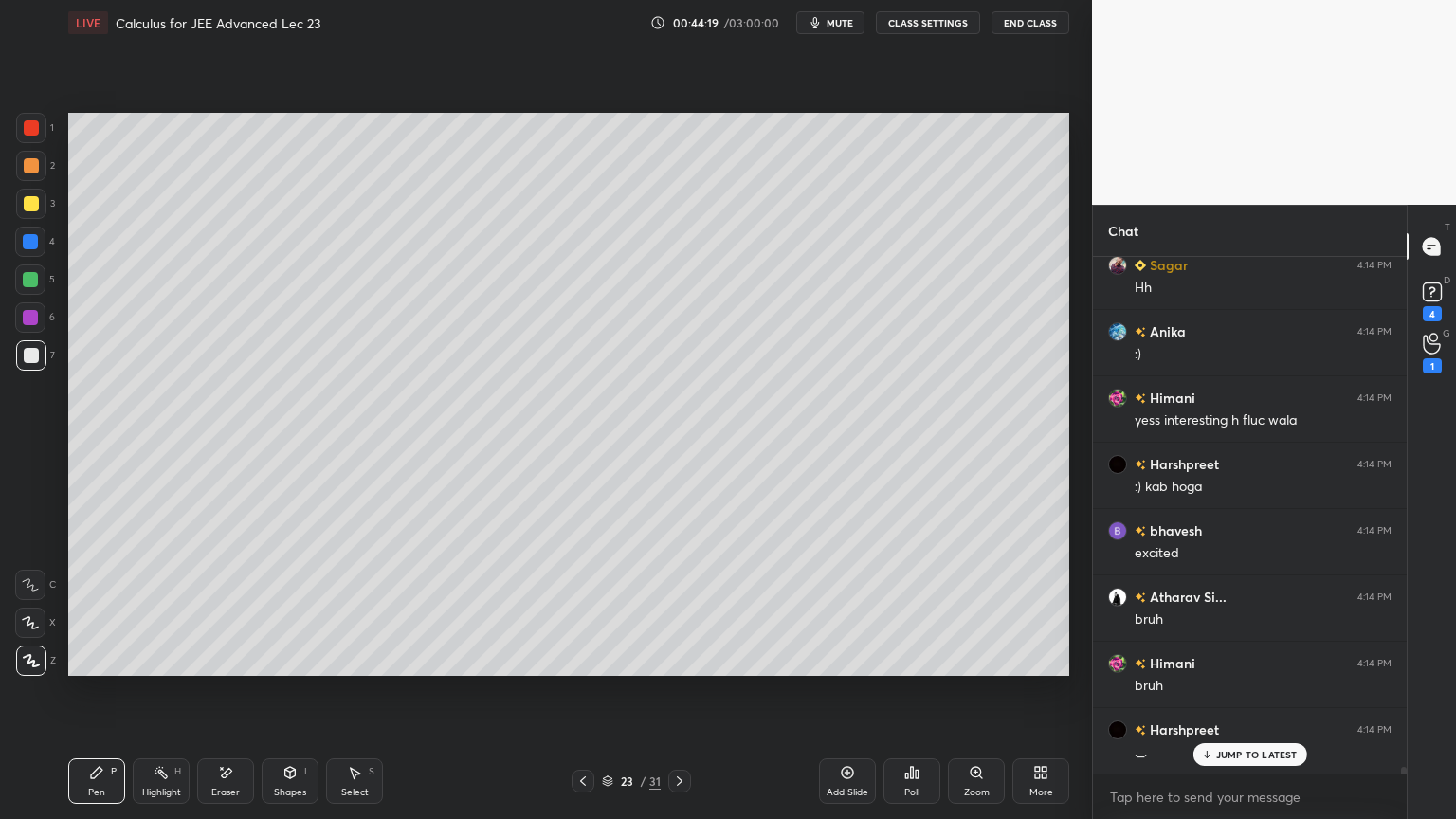 click 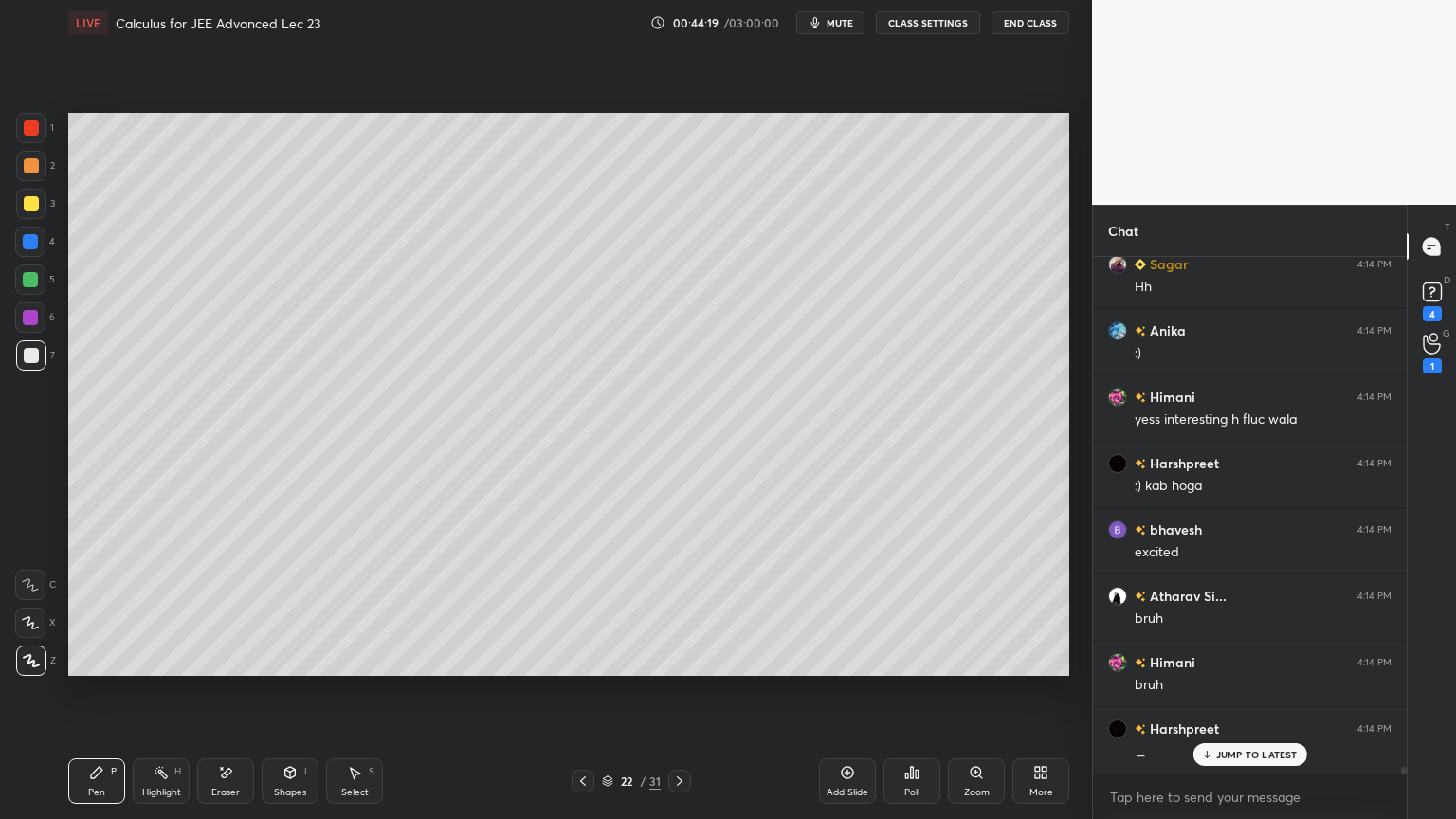 click 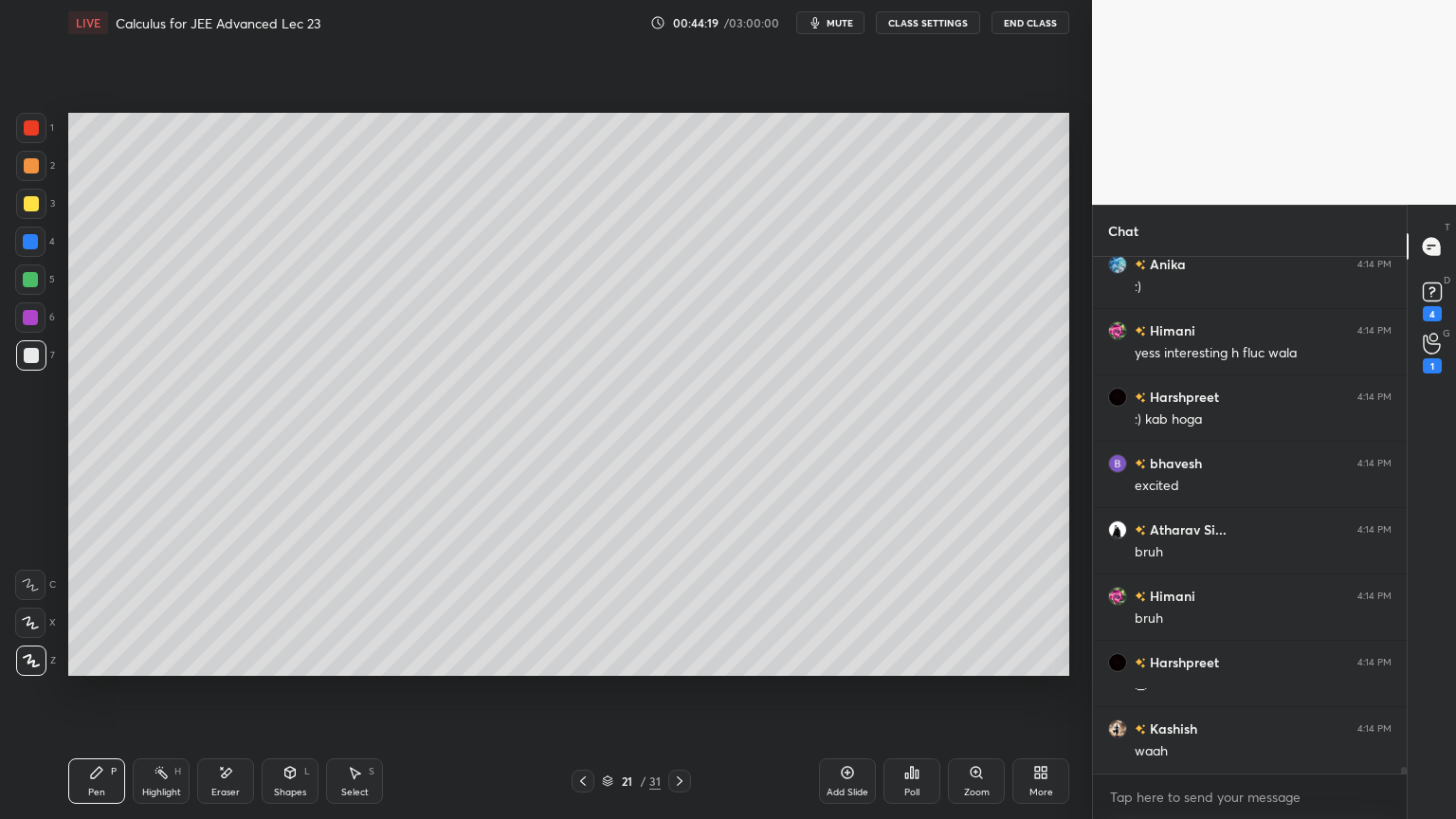 scroll, scrollTop: 39517, scrollLeft: 0, axis: vertical 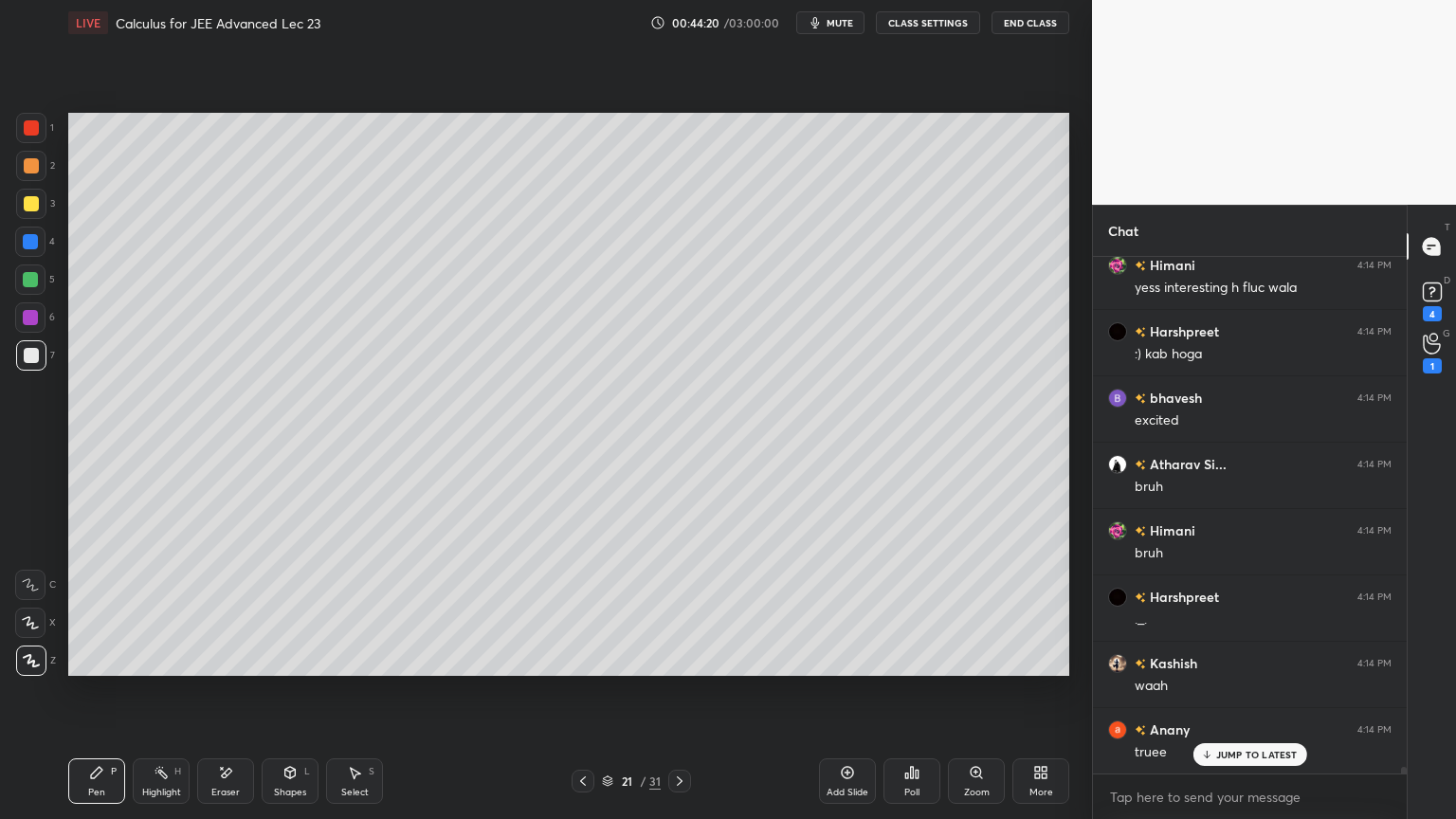 click 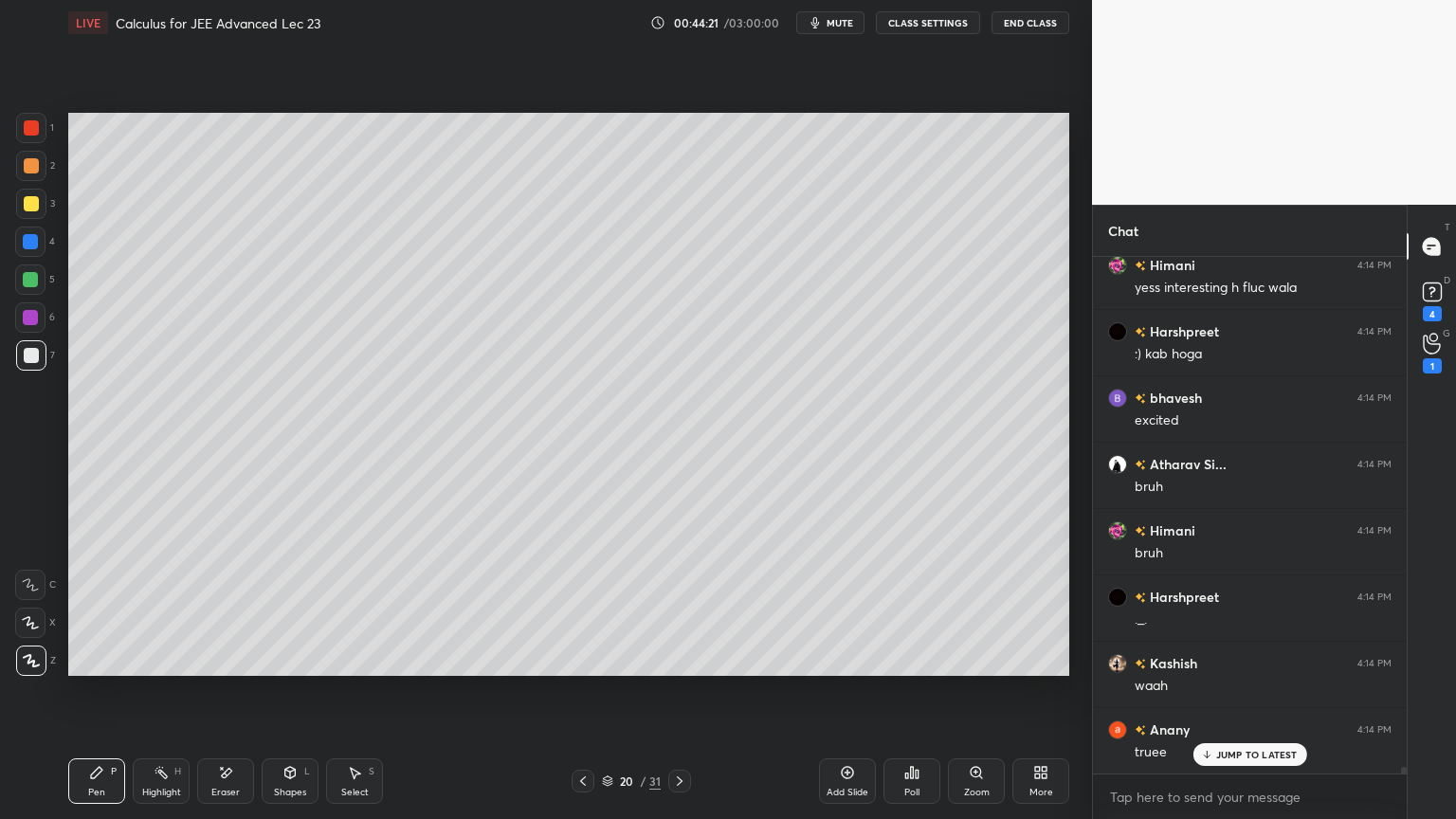 click 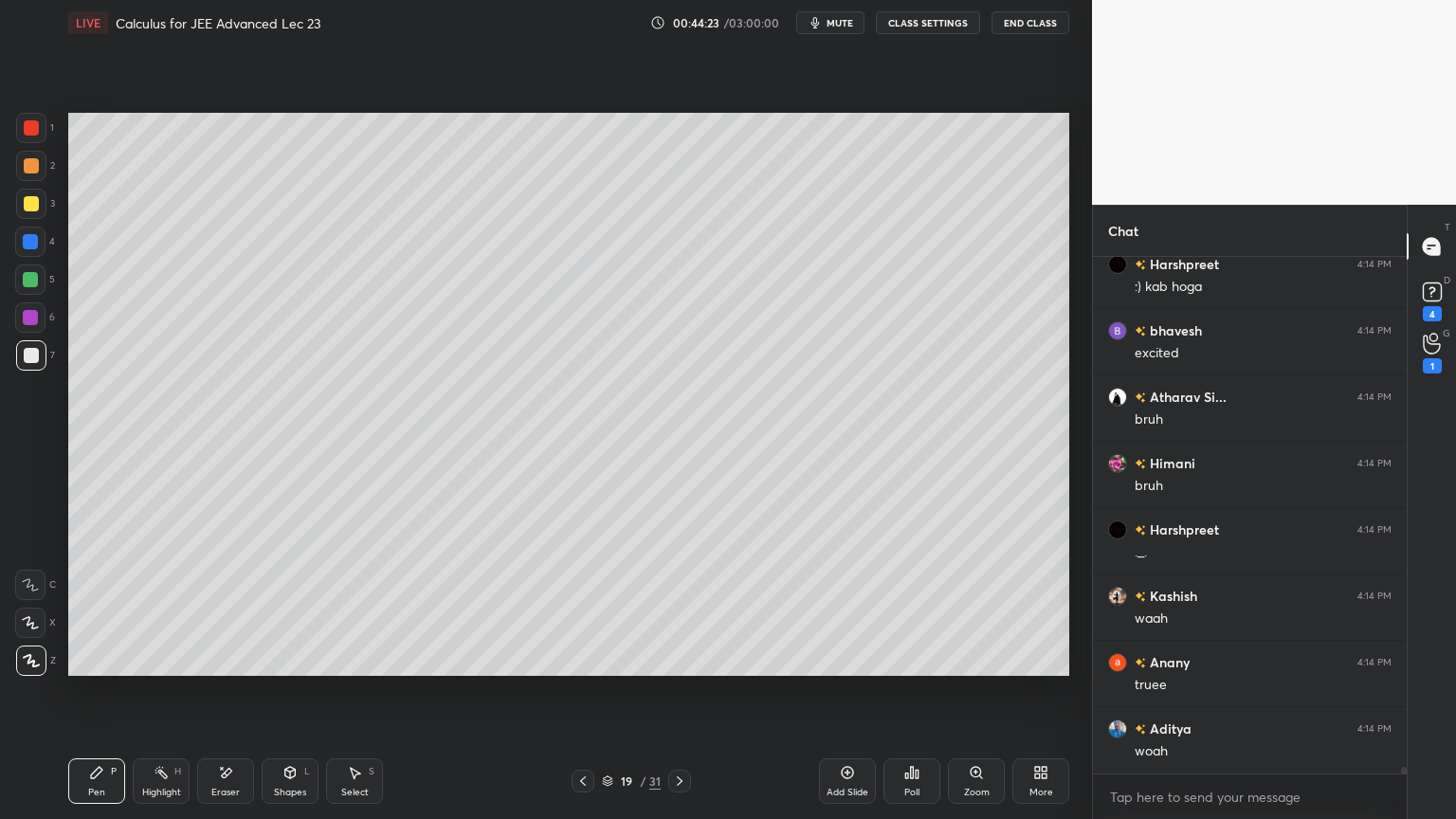scroll, scrollTop: 39649, scrollLeft: 0, axis: vertical 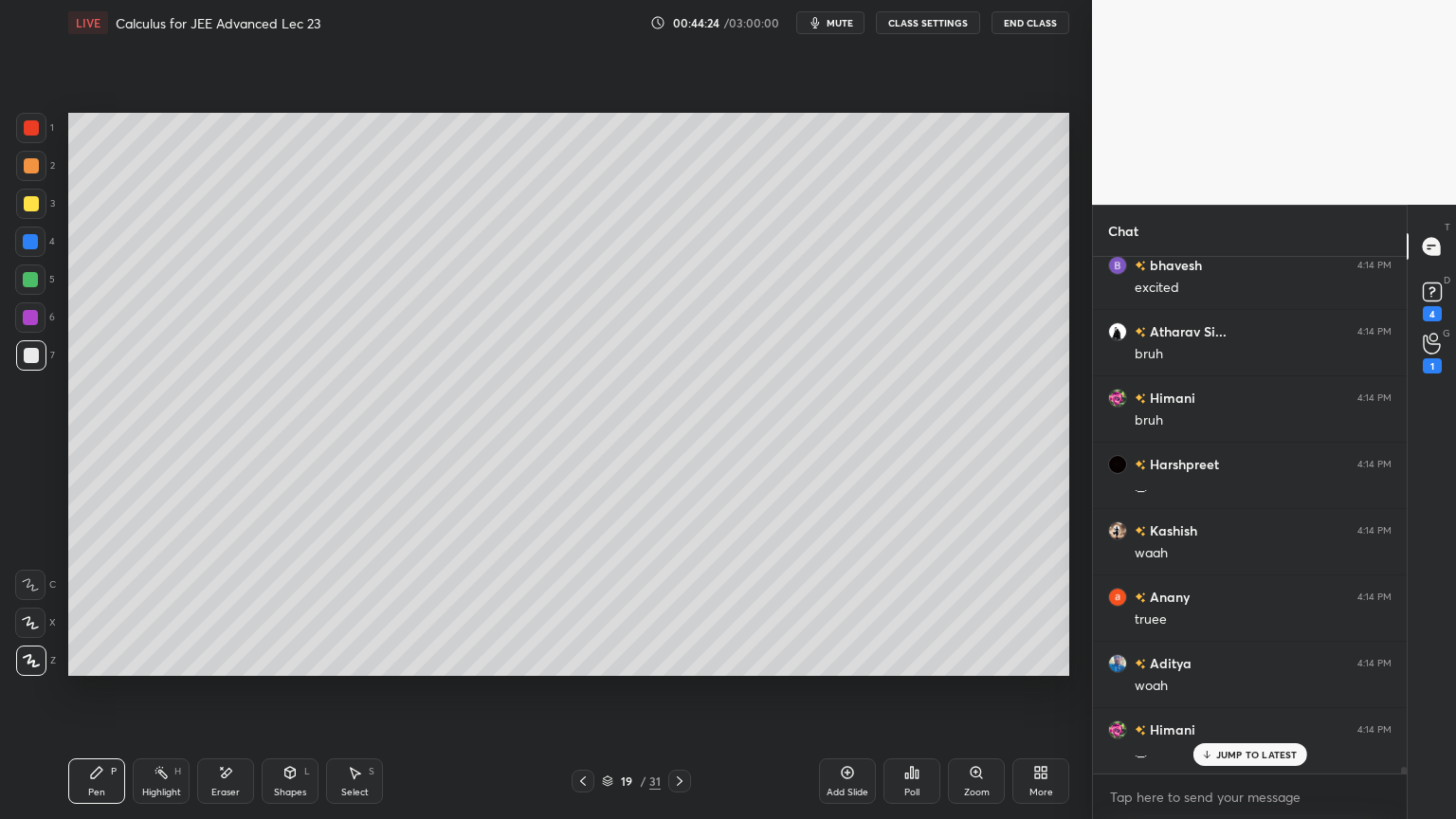 click on "19 / 31" at bounding box center (631, 781) 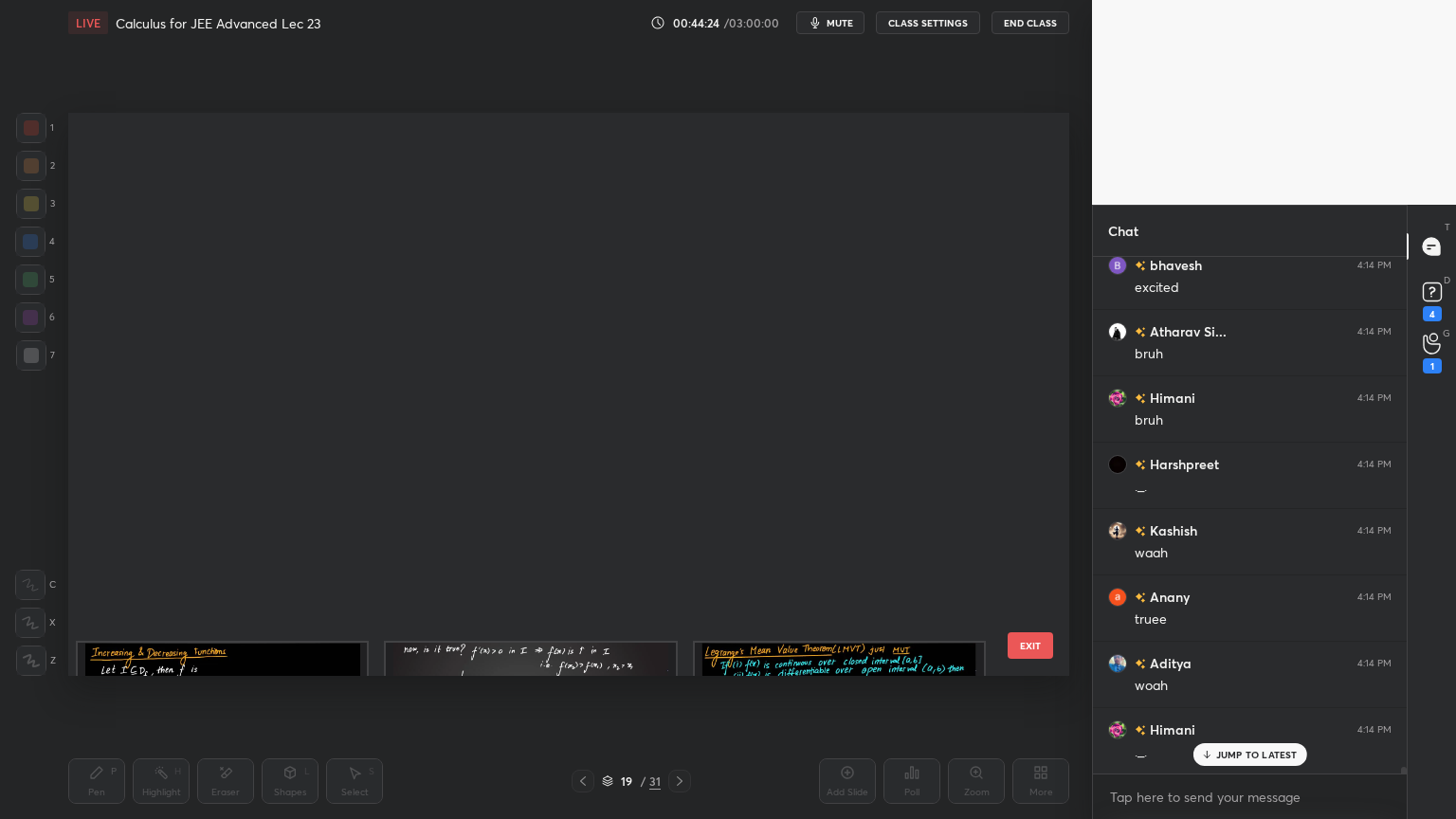 scroll, scrollTop: 651, scrollLeft: 0, axis: vertical 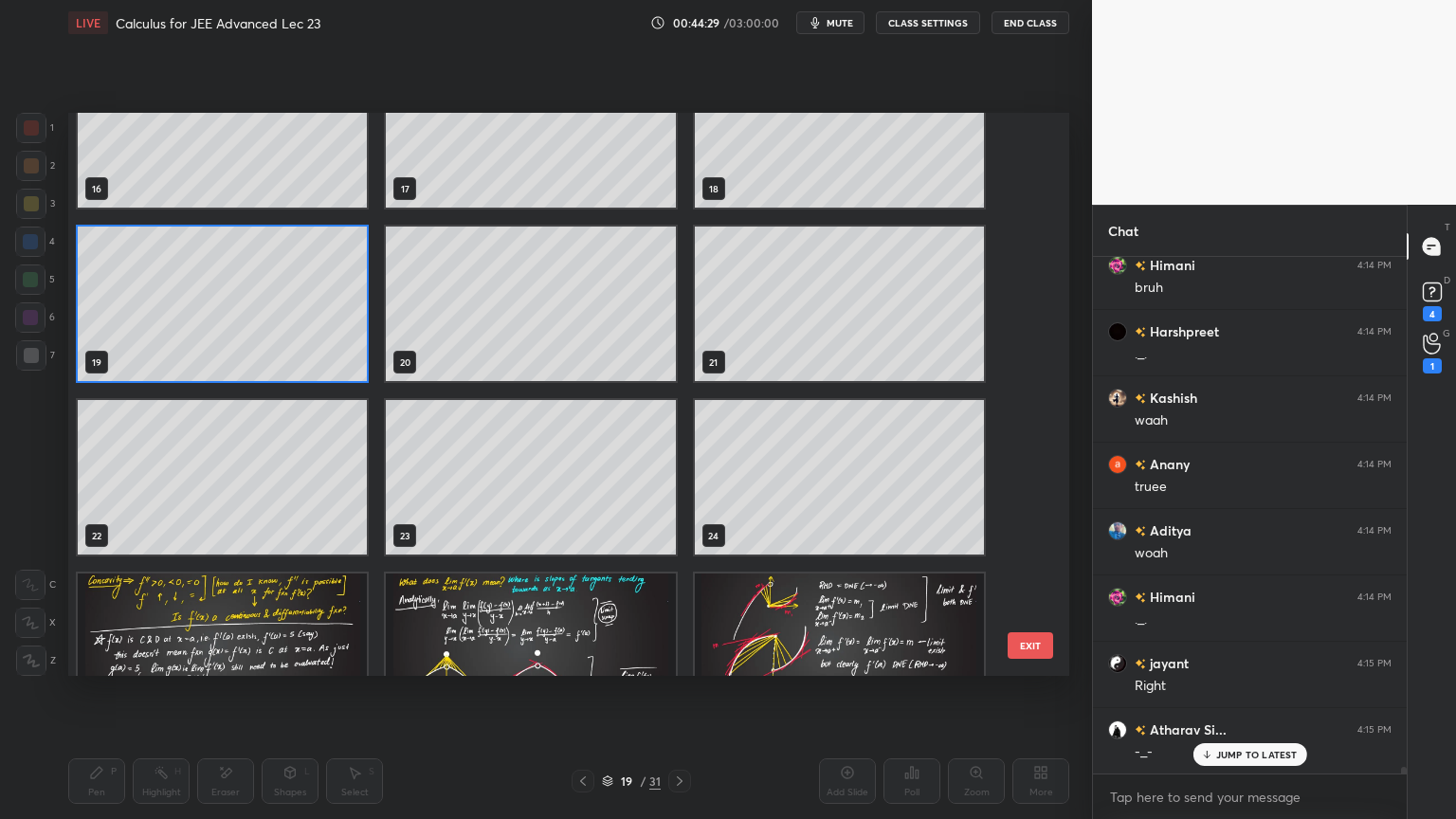 click on "JUMP TO LATEST" at bounding box center (1257, 755) 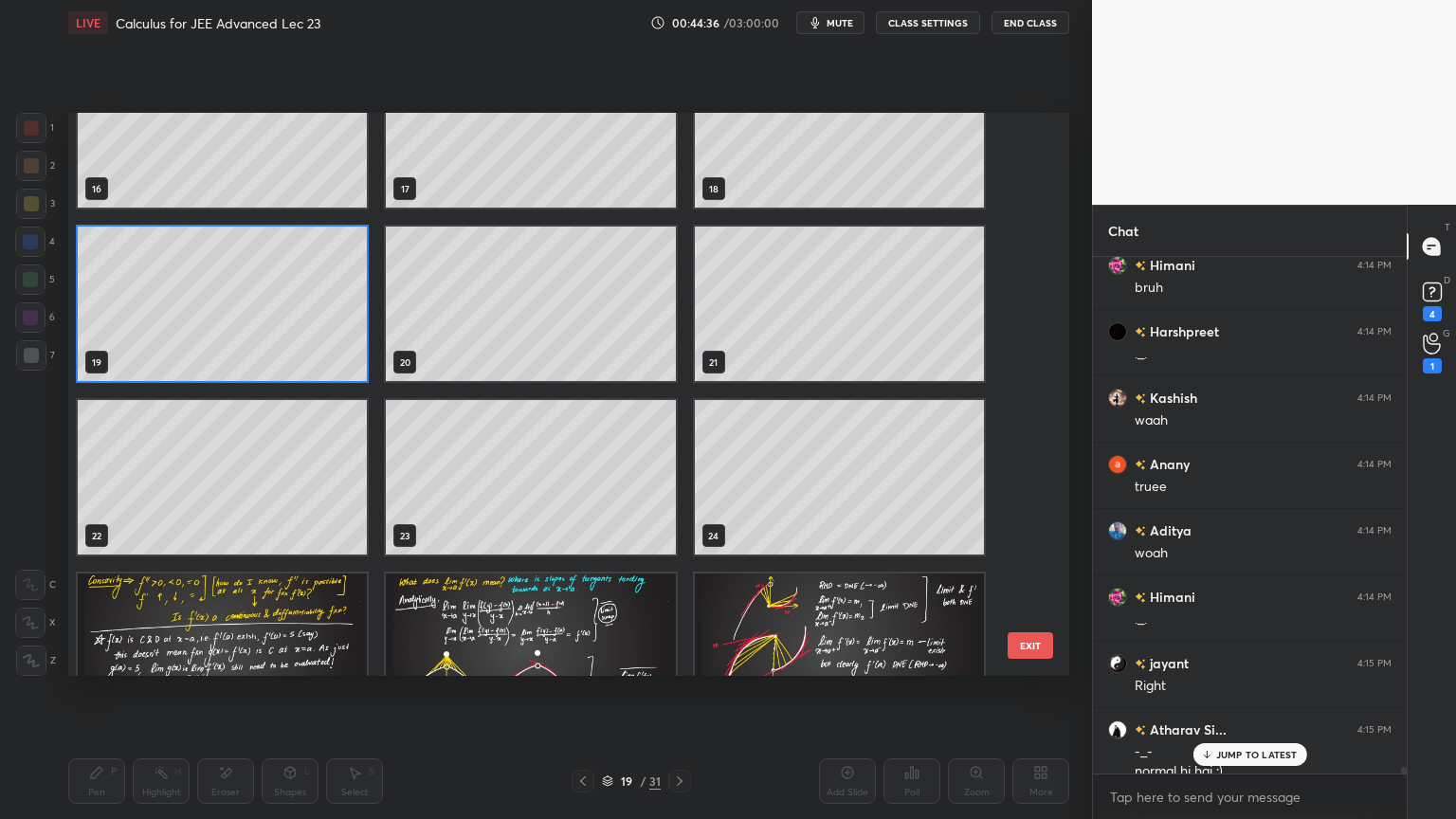 scroll, scrollTop: 39801, scrollLeft: 0, axis: vertical 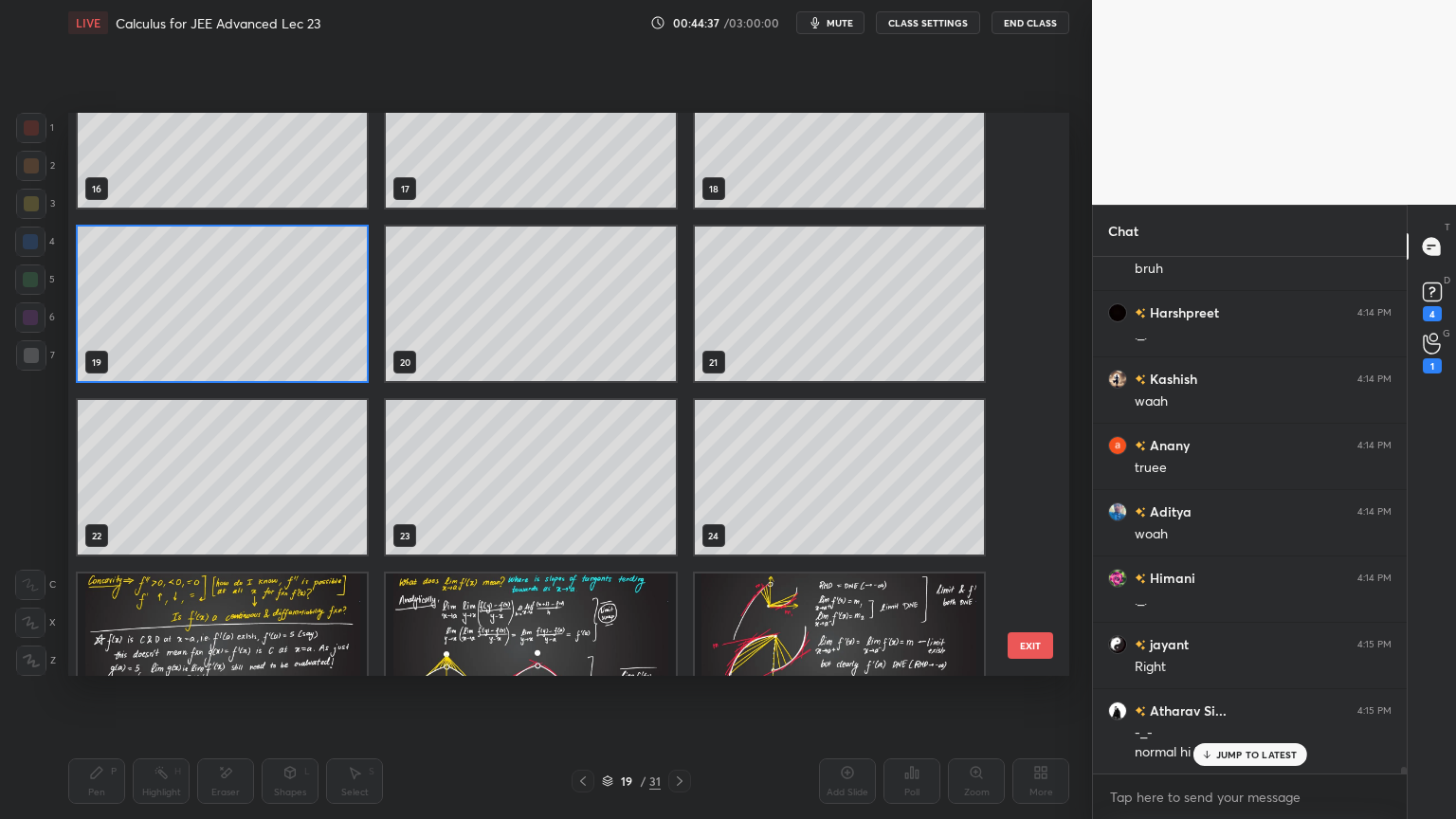 click on "JUMP TO LATEST" at bounding box center [1257, 755] 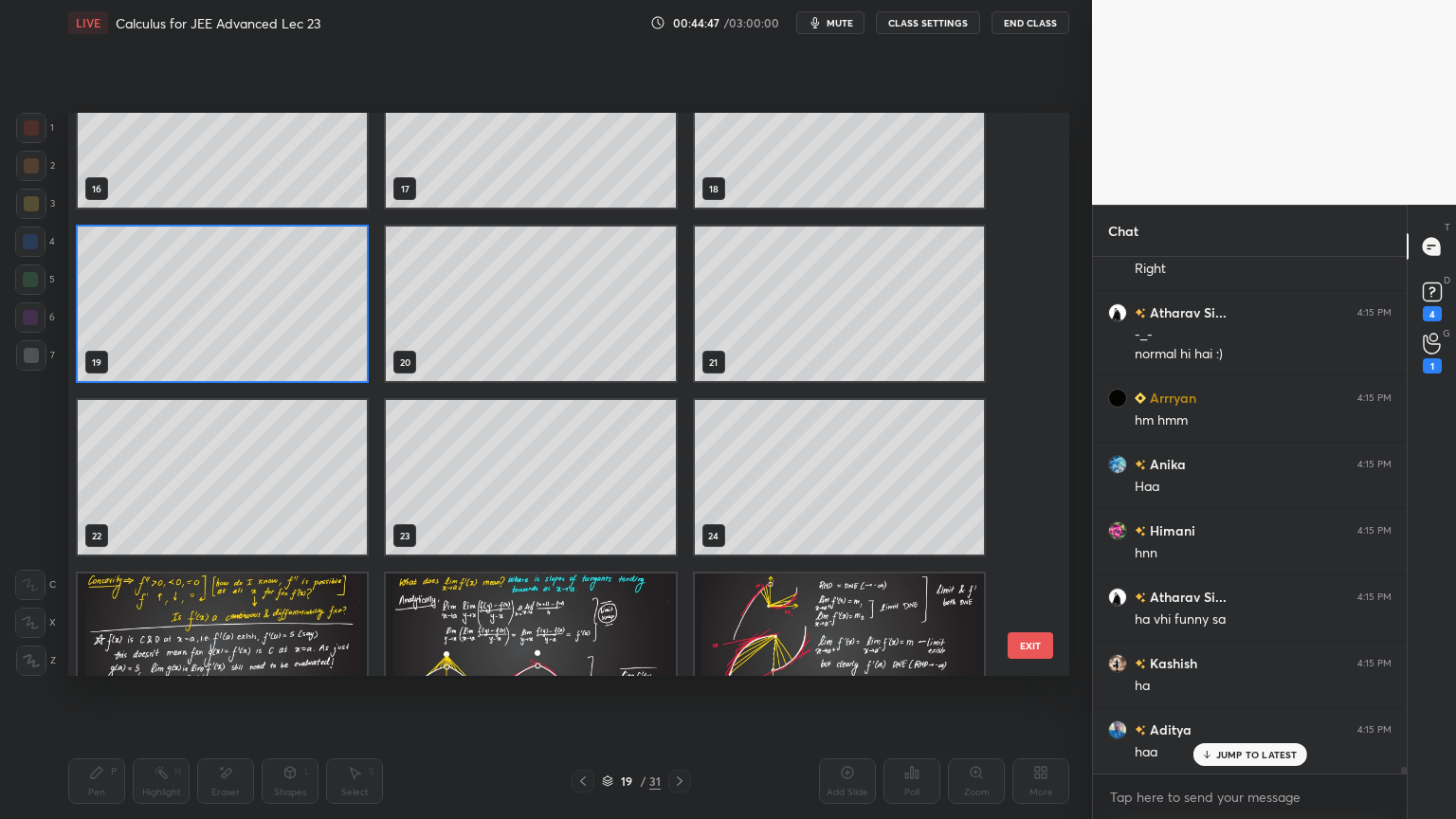 scroll, scrollTop: 40267, scrollLeft: 0, axis: vertical 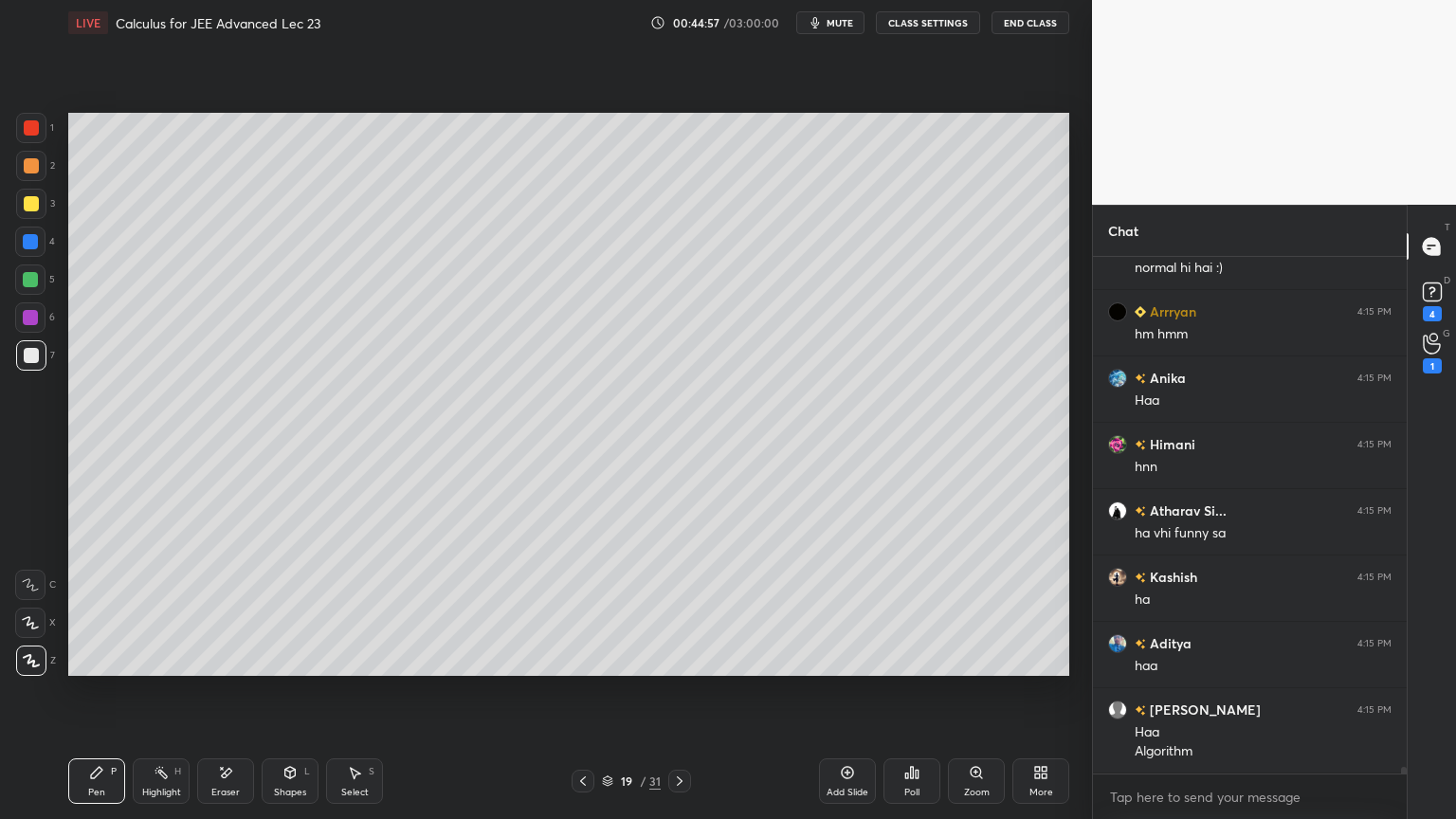 click 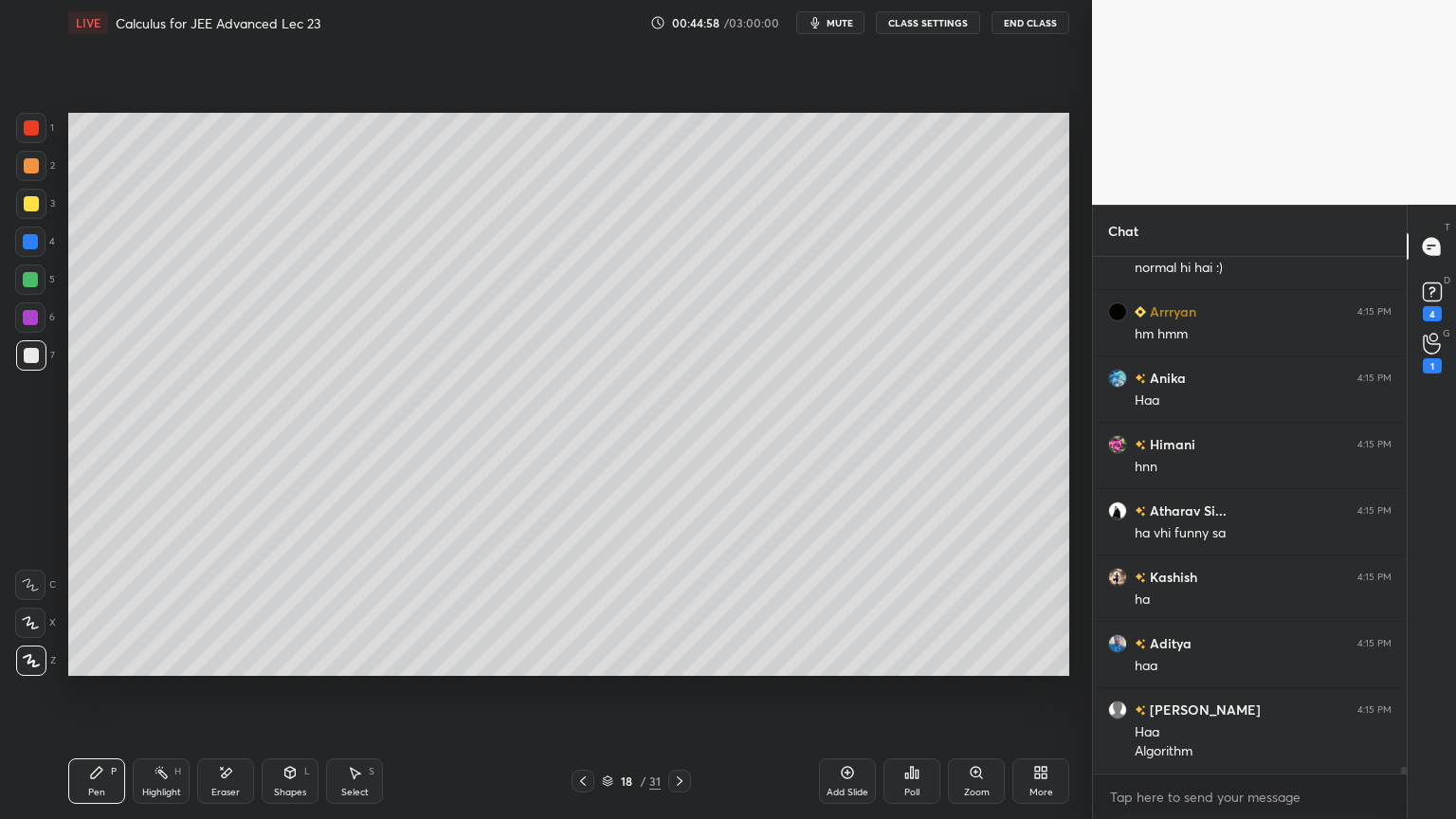 click 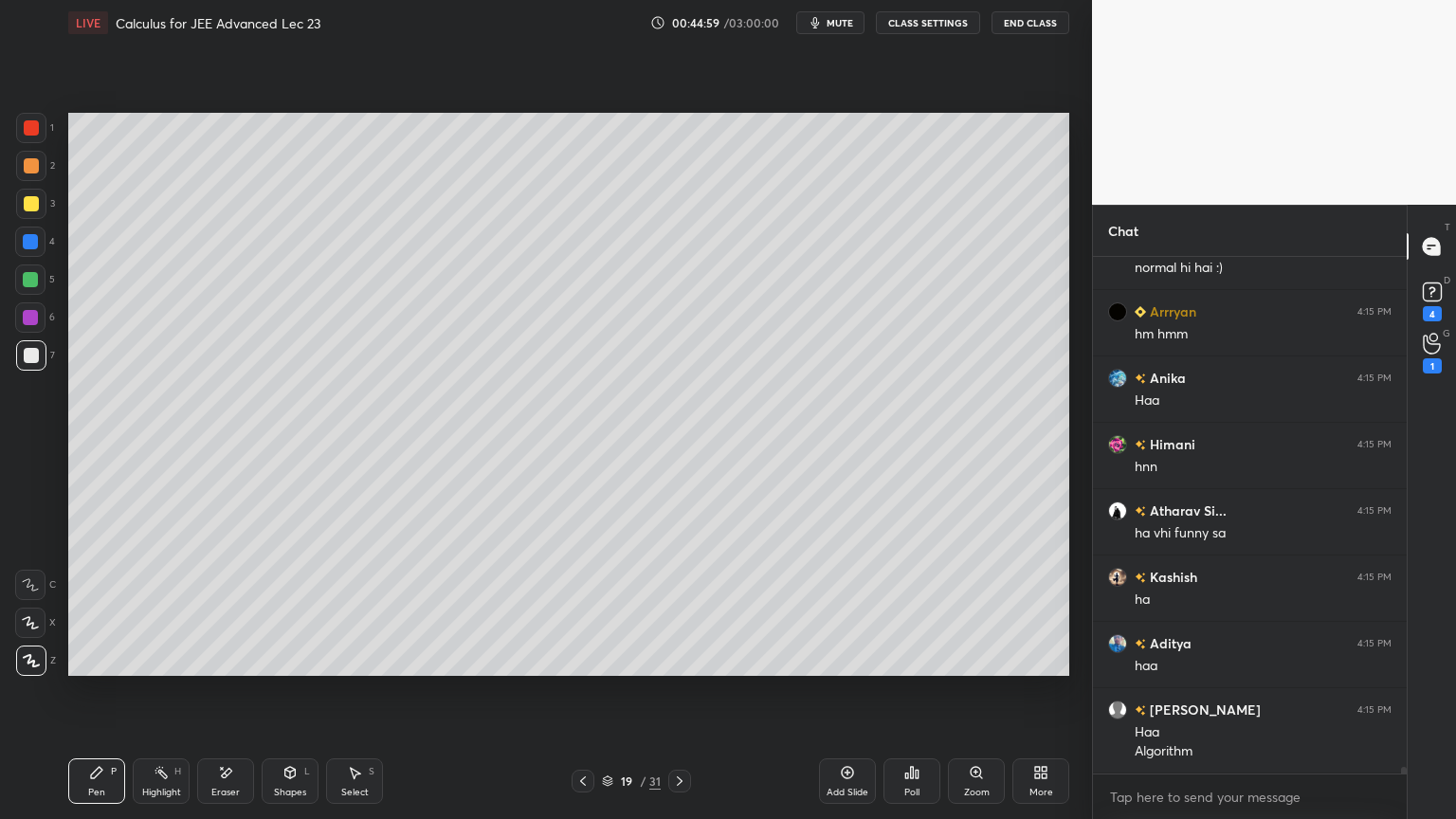 click 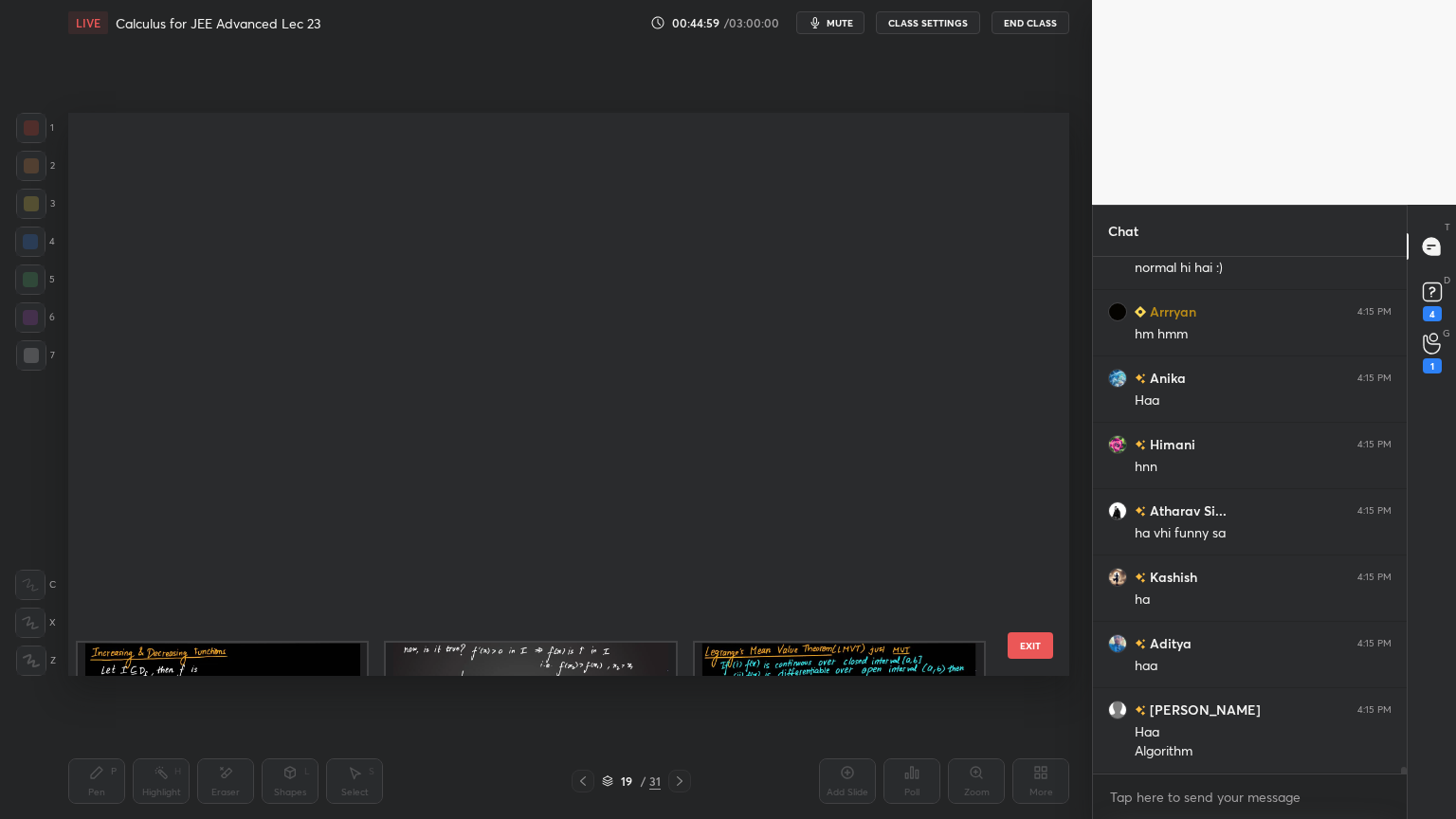 scroll, scrollTop: 651, scrollLeft: 0, axis: vertical 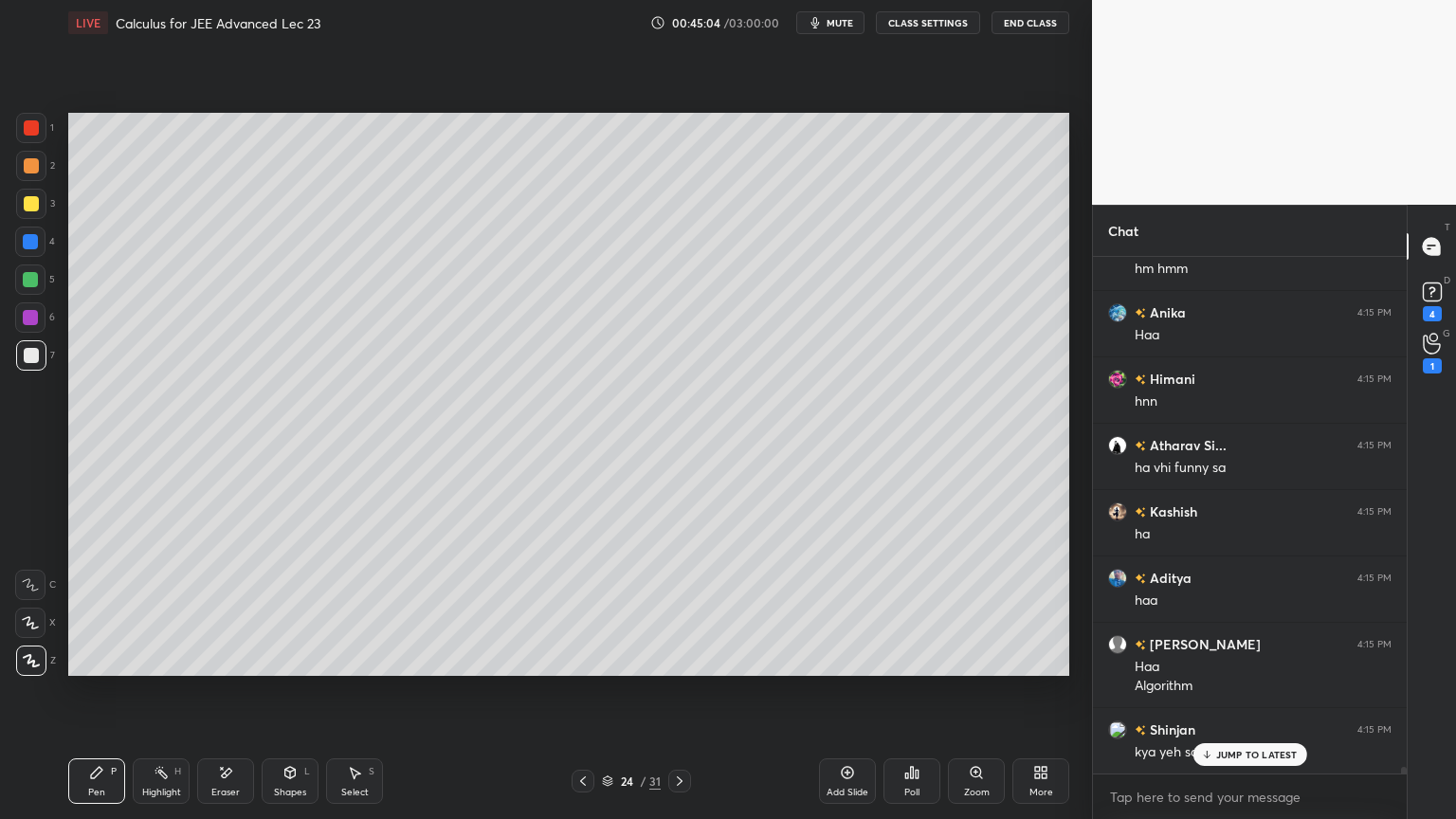 click on "Add Slide" at bounding box center (847, 792) 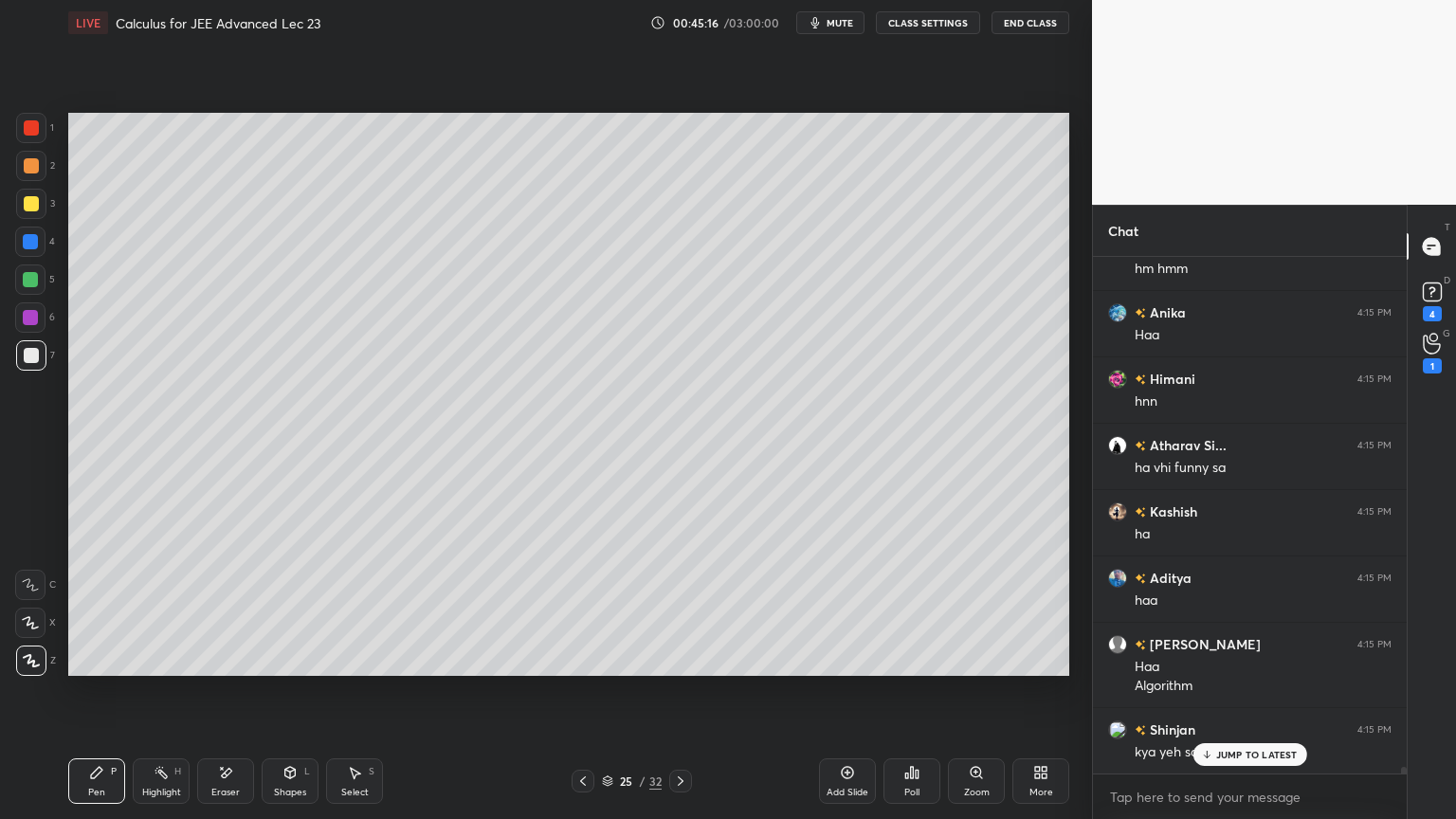 click on "Shapes L" at bounding box center [290, 781] 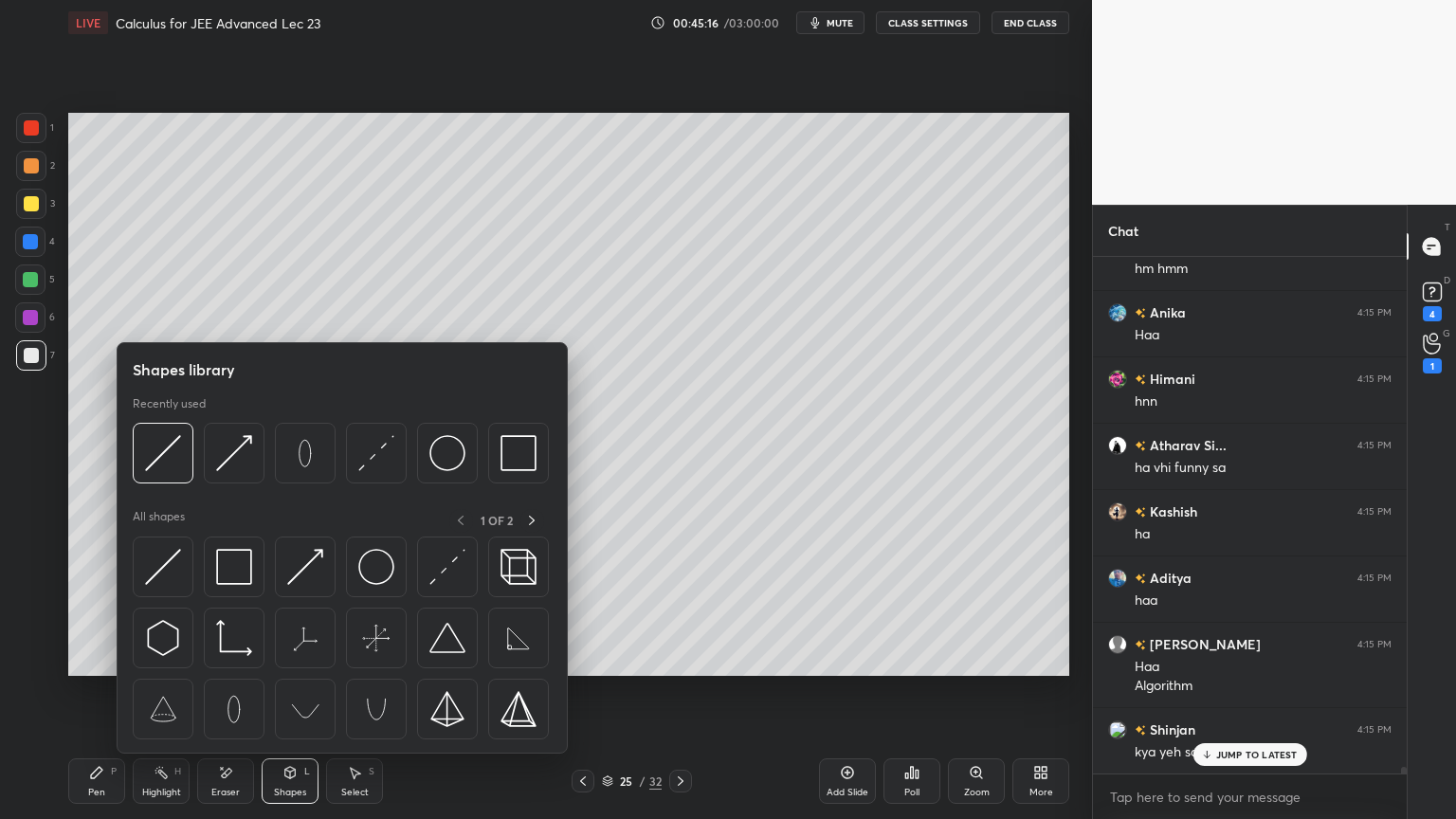 scroll, scrollTop: 40418, scrollLeft: 0, axis: vertical 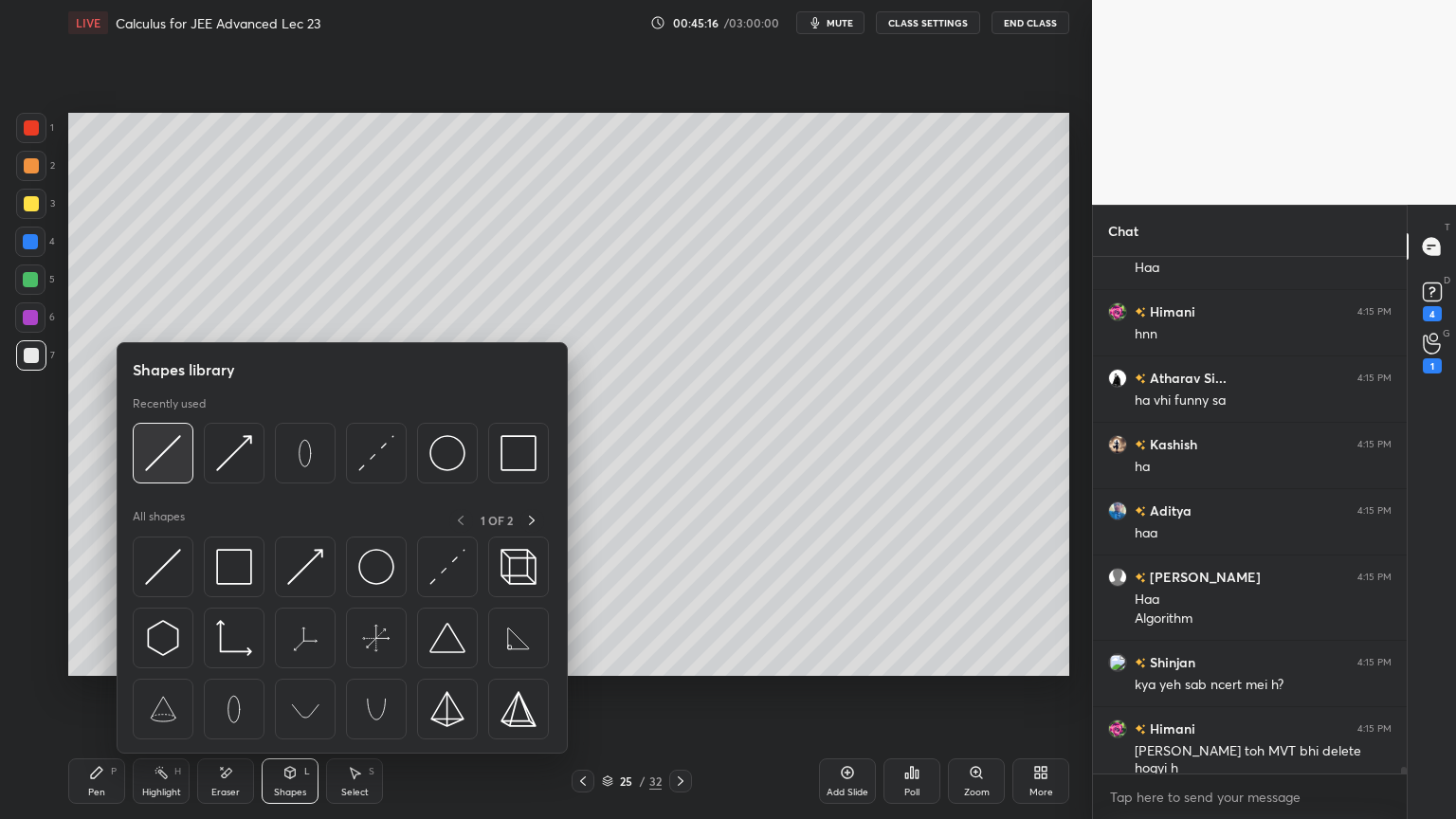 click at bounding box center (163, 453) 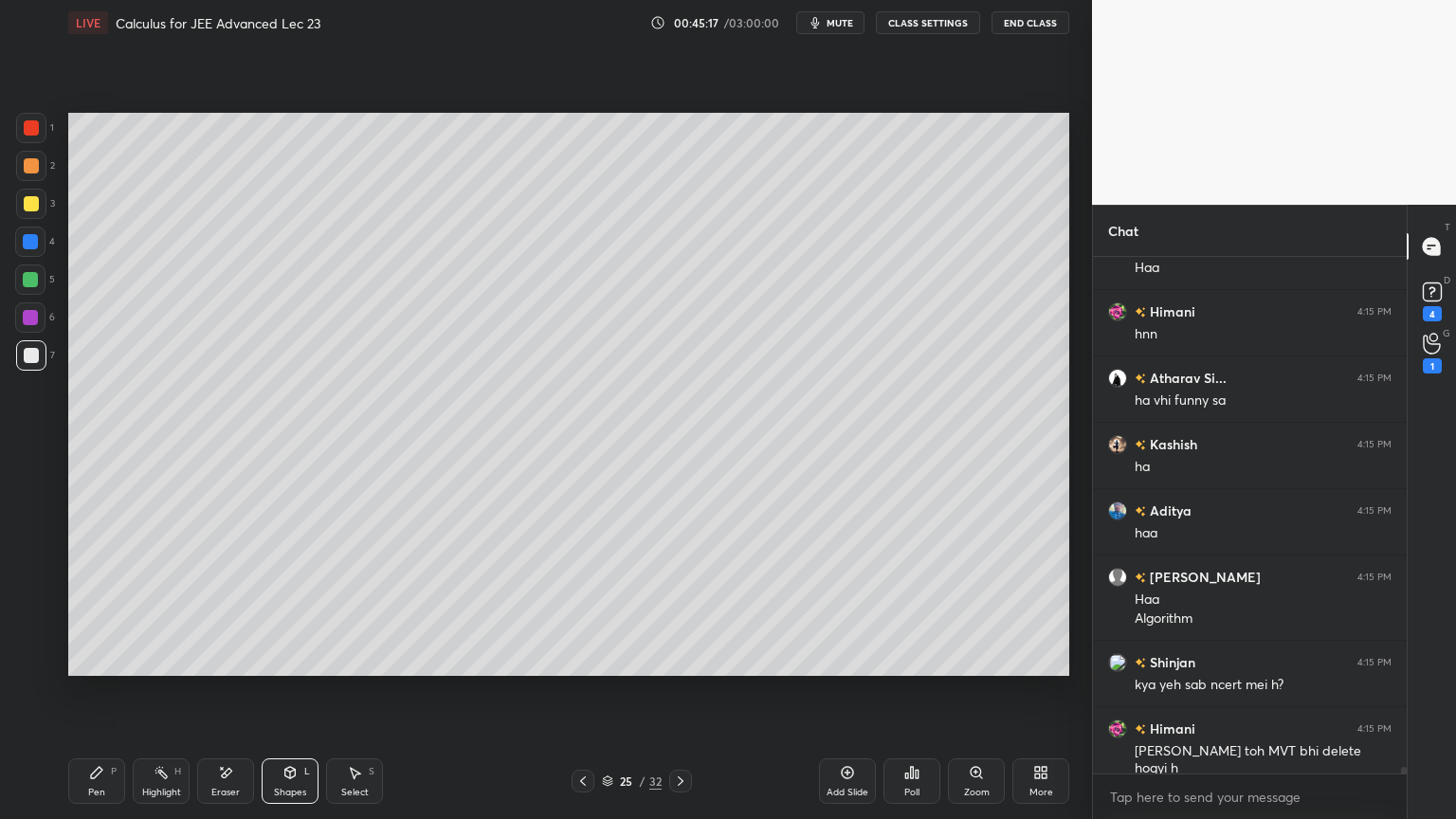 drag, startPoint x: 25, startPoint y: 128, endPoint x: 61, endPoint y: 141, distance: 38.275318 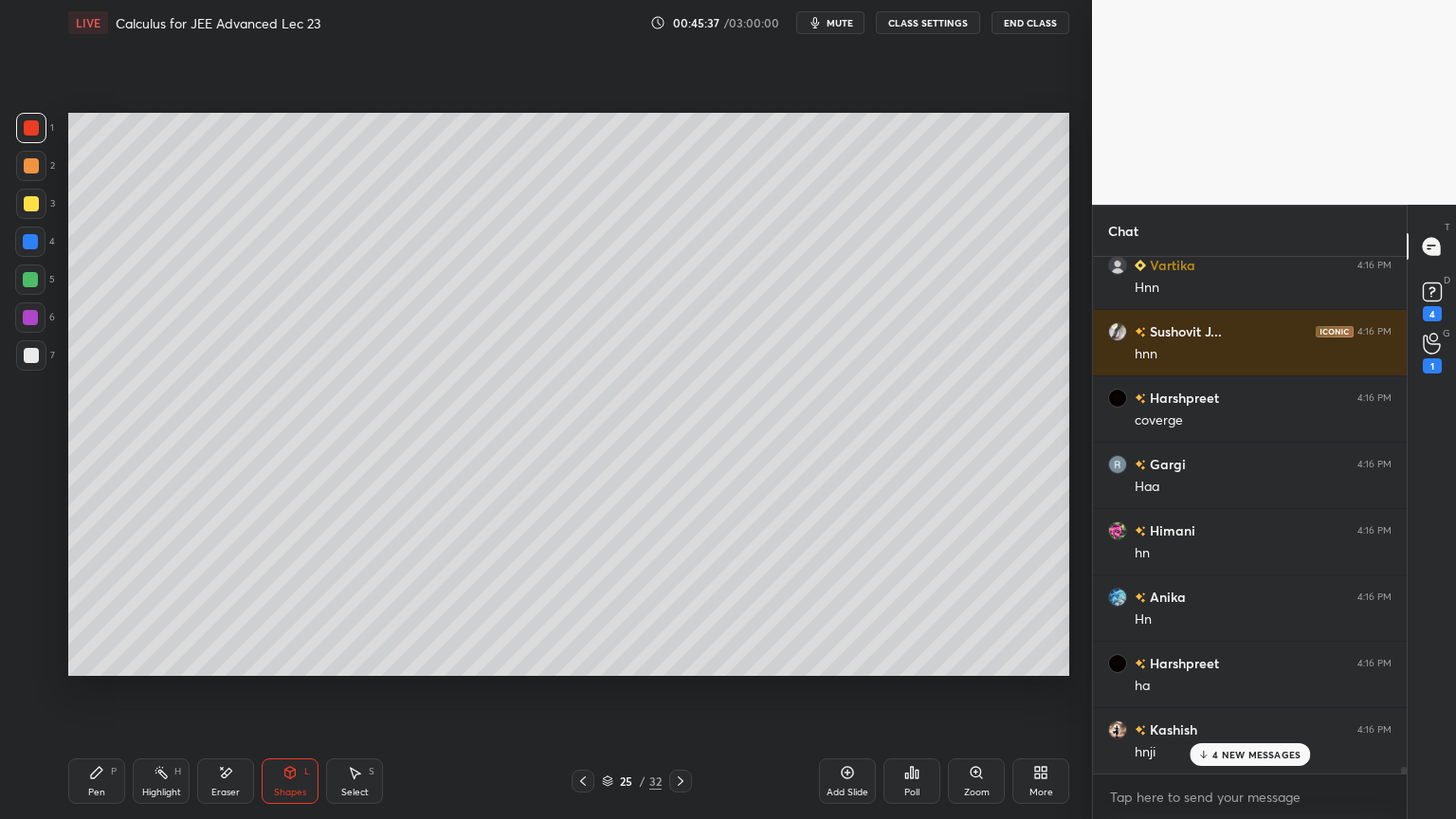 scroll, scrollTop: 41280, scrollLeft: 0, axis: vertical 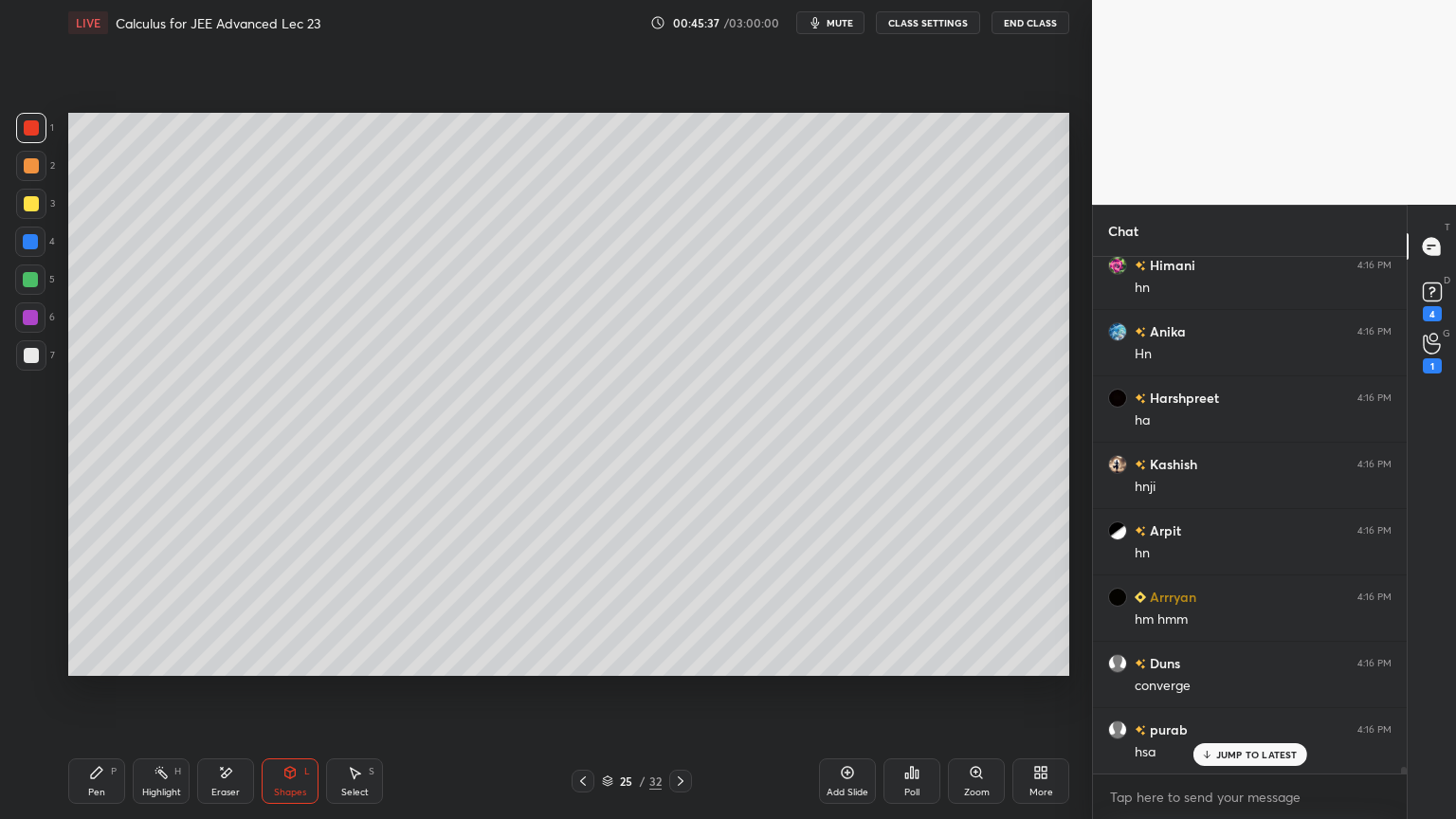 click 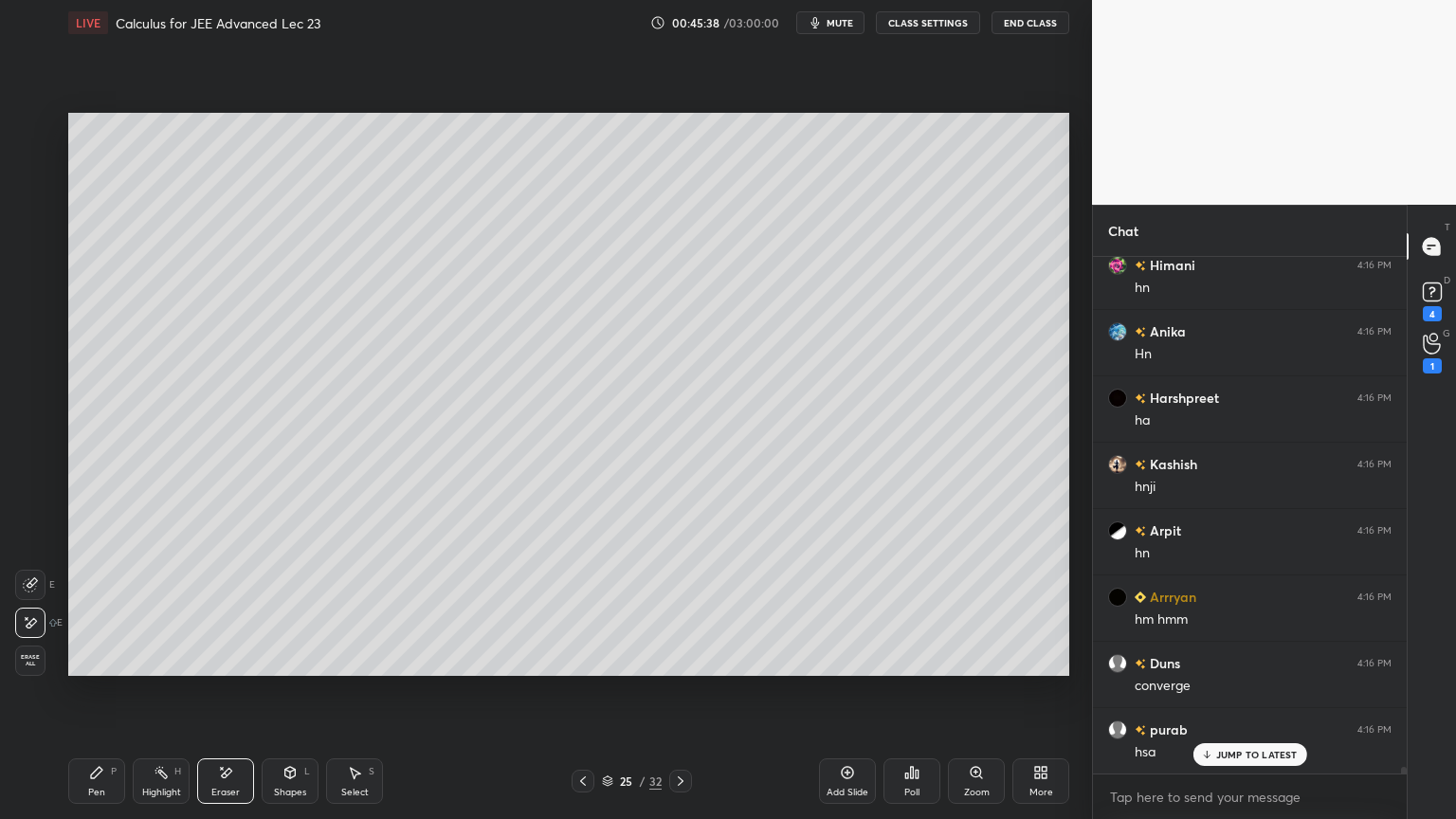 scroll, scrollTop: 41393, scrollLeft: 0, axis: vertical 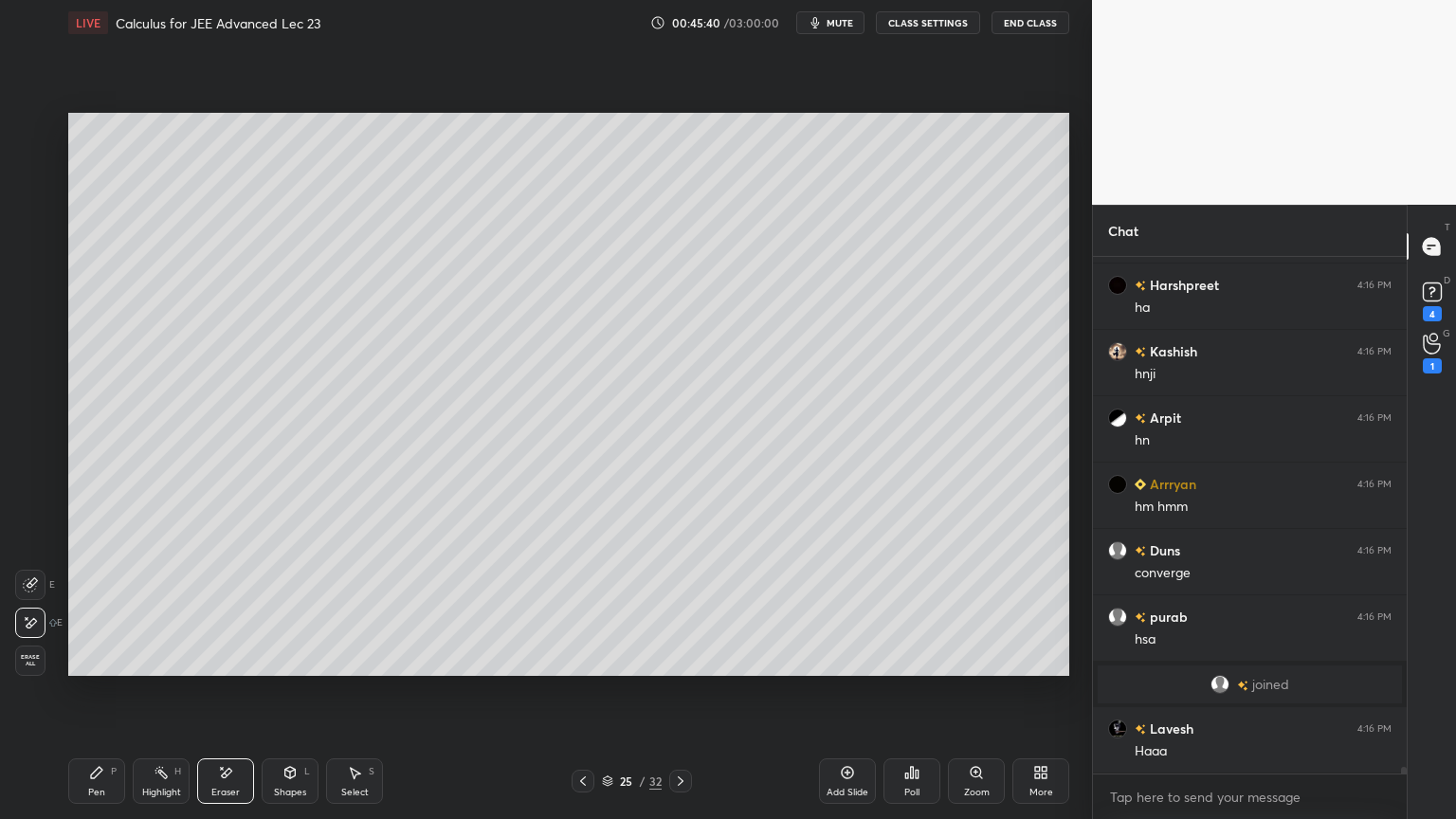 drag, startPoint x: 106, startPoint y: 779, endPoint x: 114, endPoint y: 770, distance: 12.041595 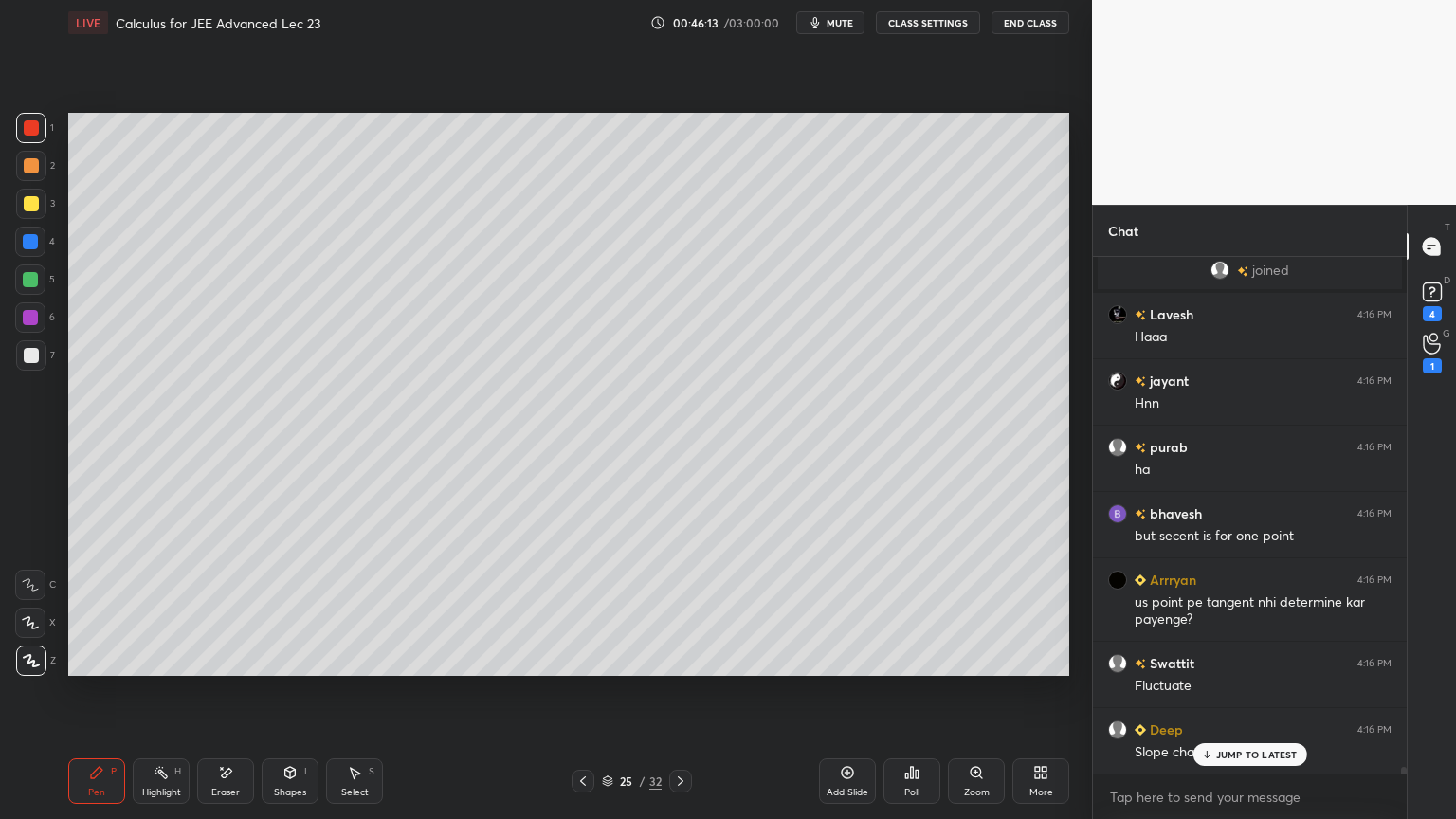 scroll, scrollTop: 41874, scrollLeft: 0, axis: vertical 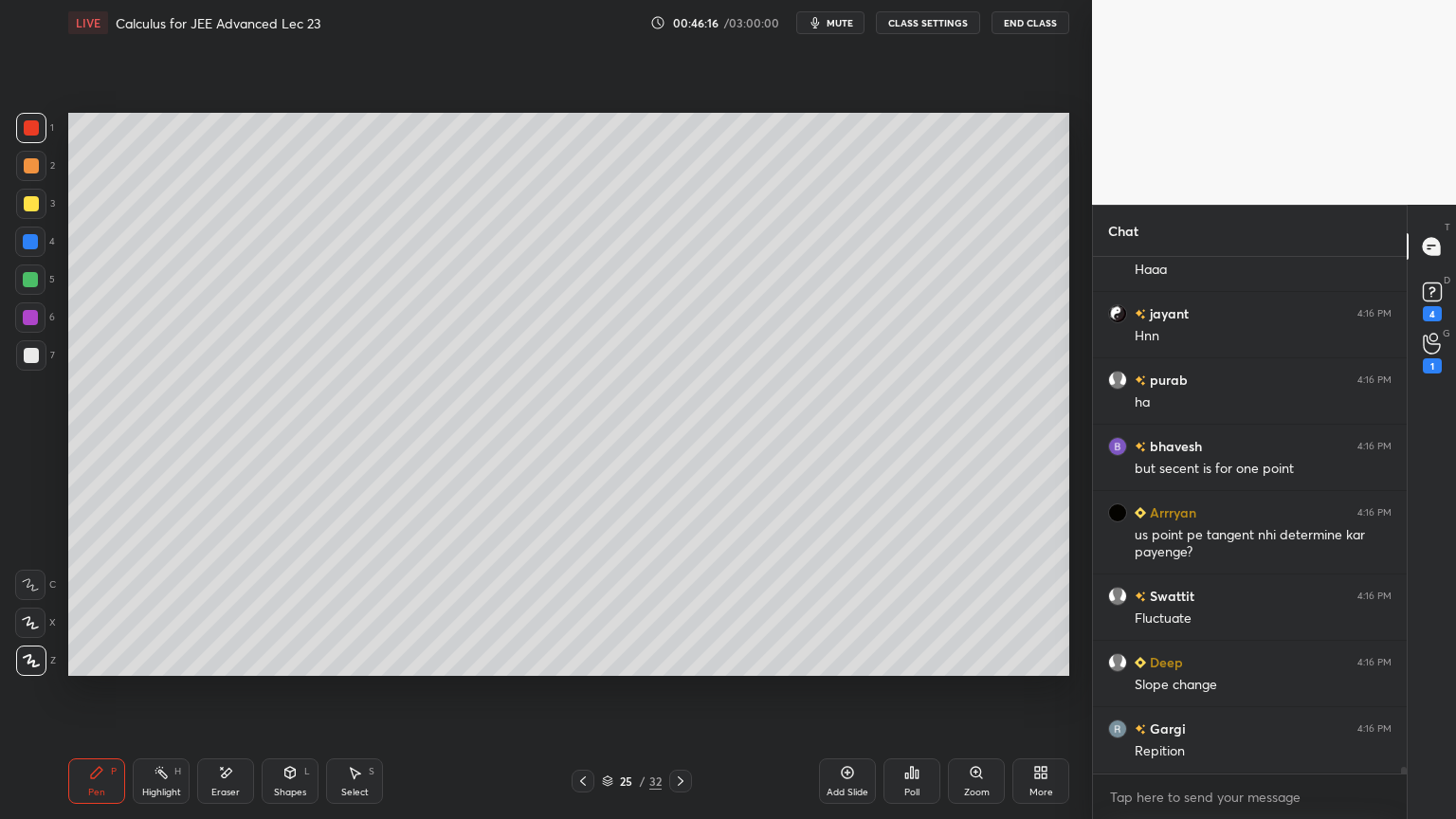 click at bounding box center (31, 355) 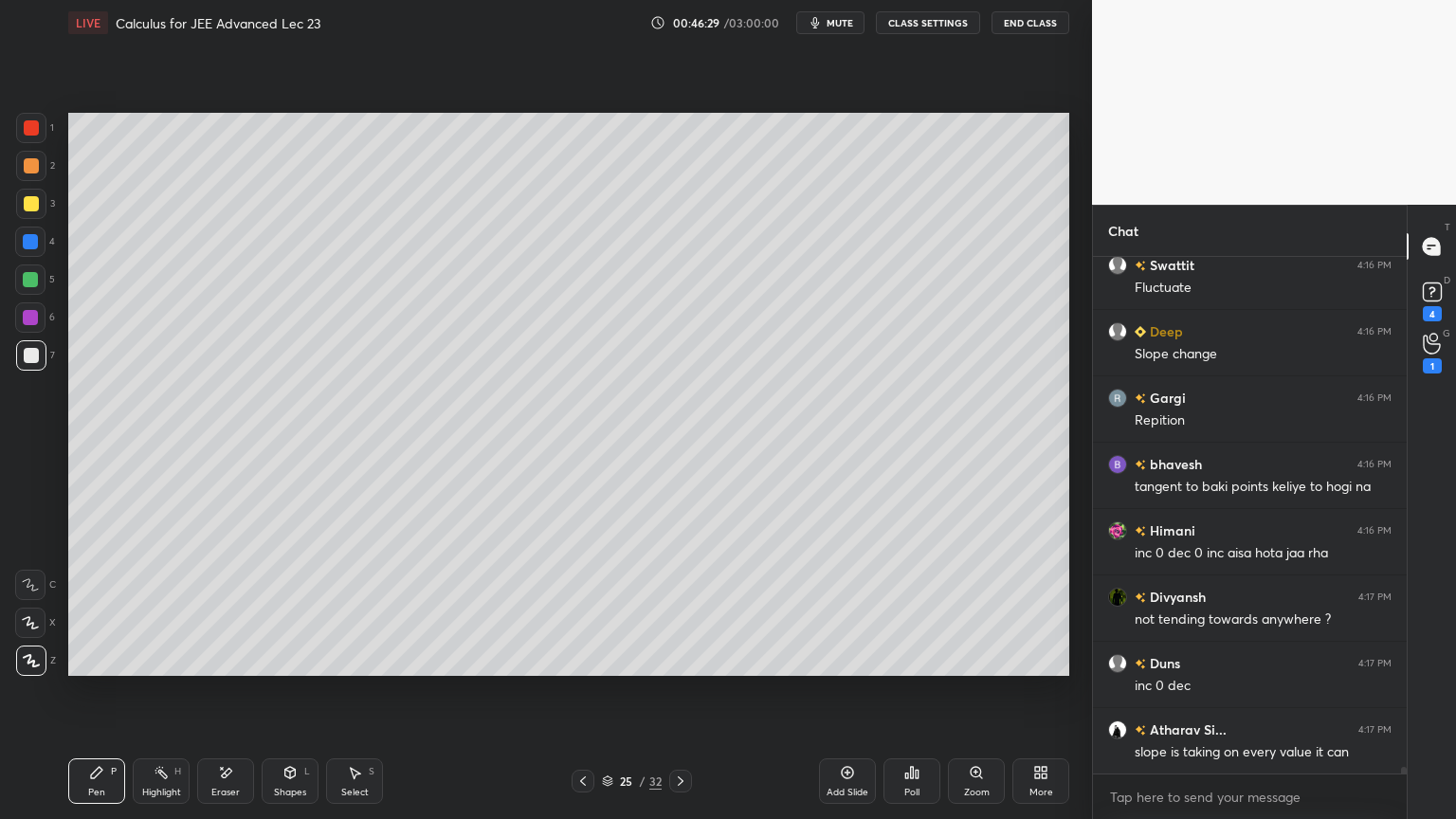 scroll, scrollTop: 42272, scrollLeft: 0, axis: vertical 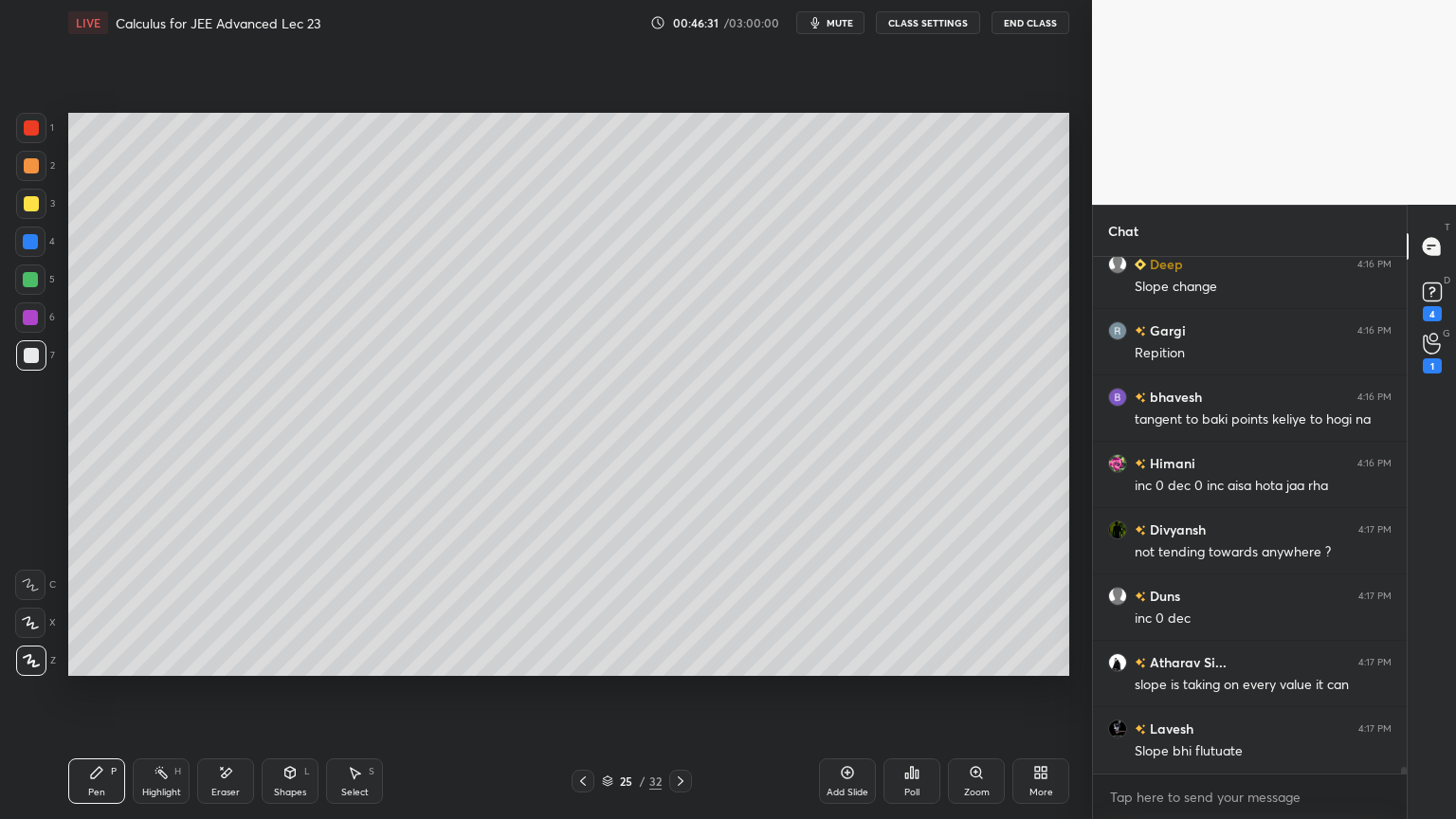 click at bounding box center [31, 128] 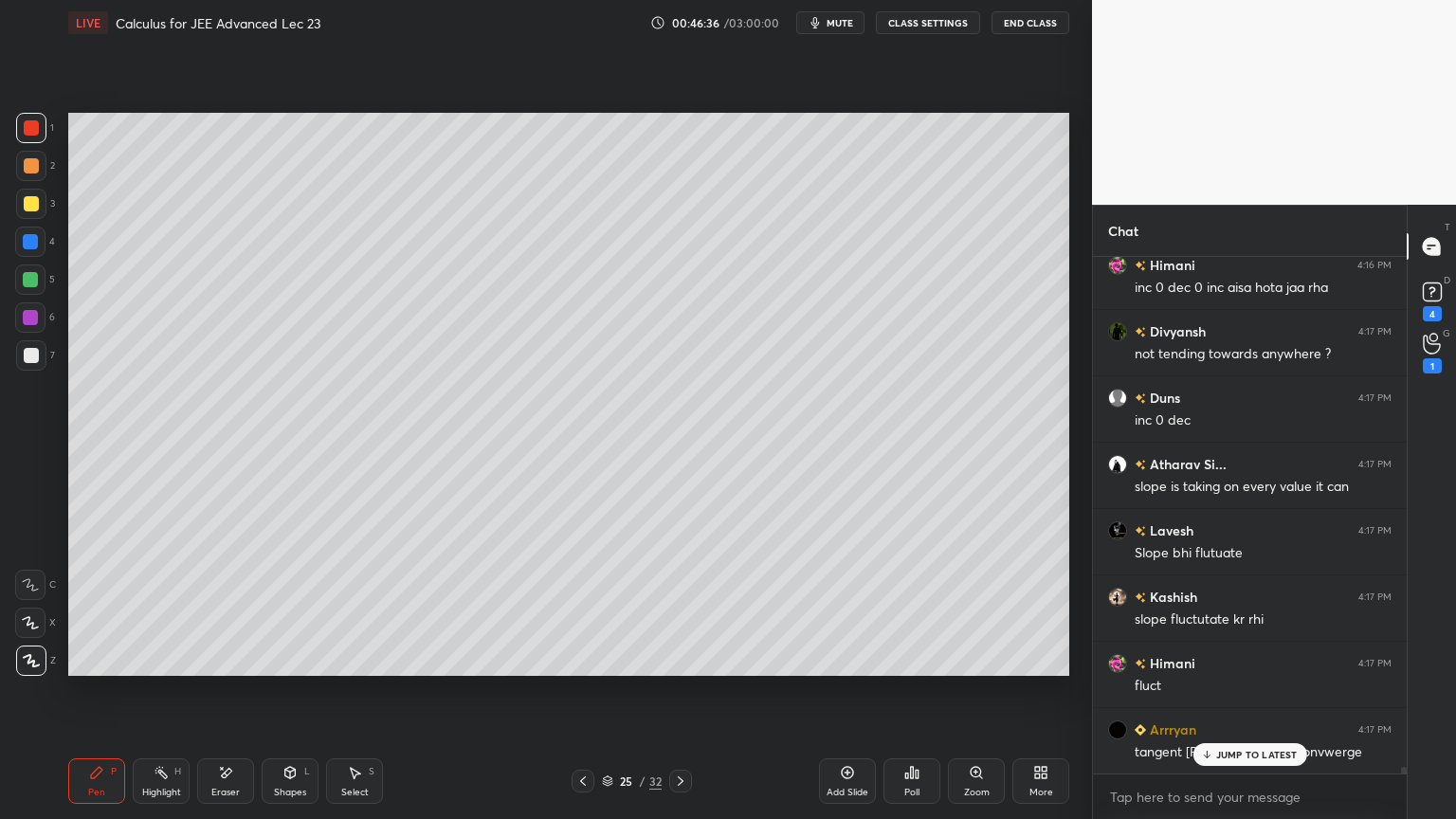 scroll, scrollTop: 42538, scrollLeft: 0, axis: vertical 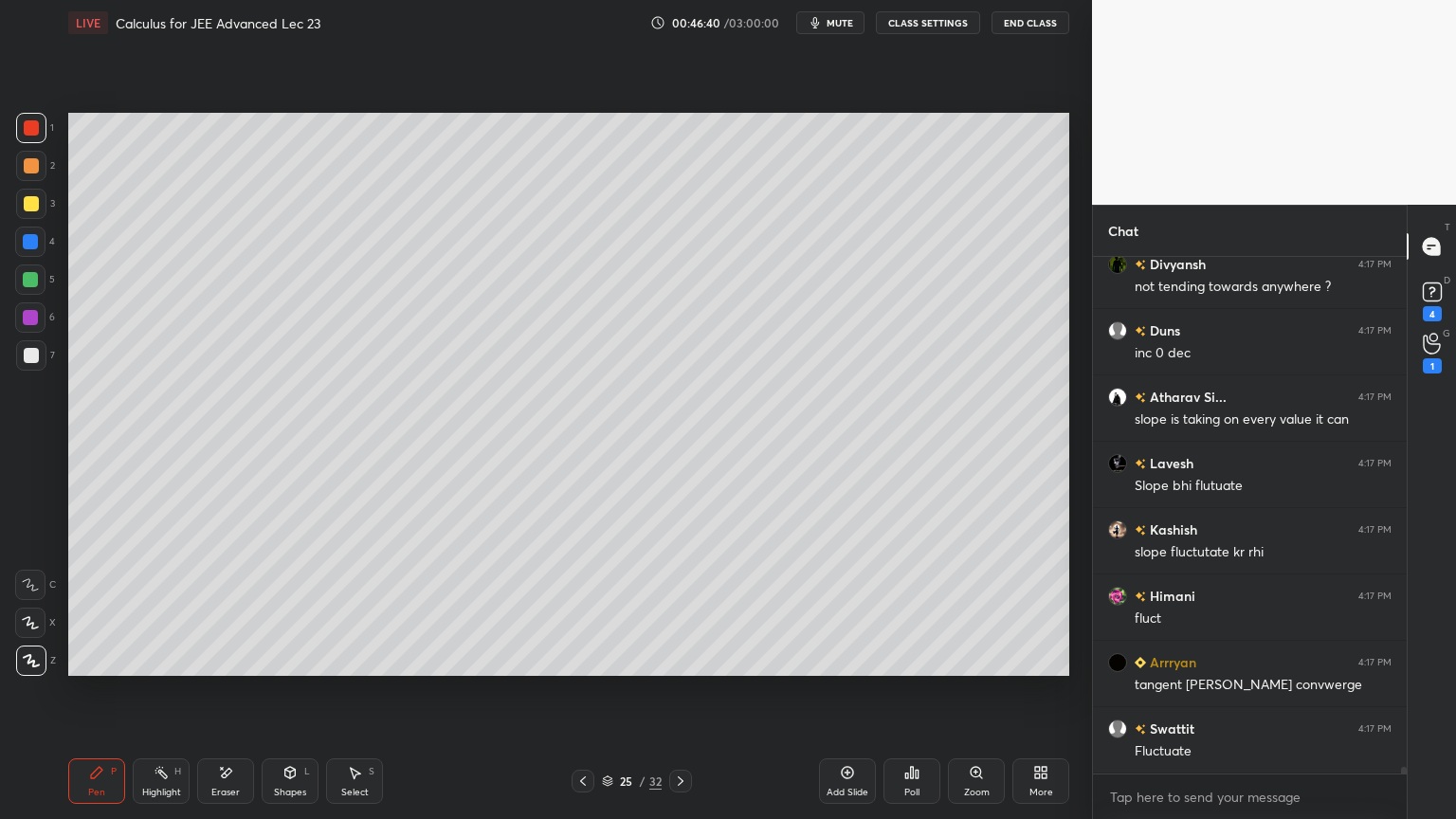 click 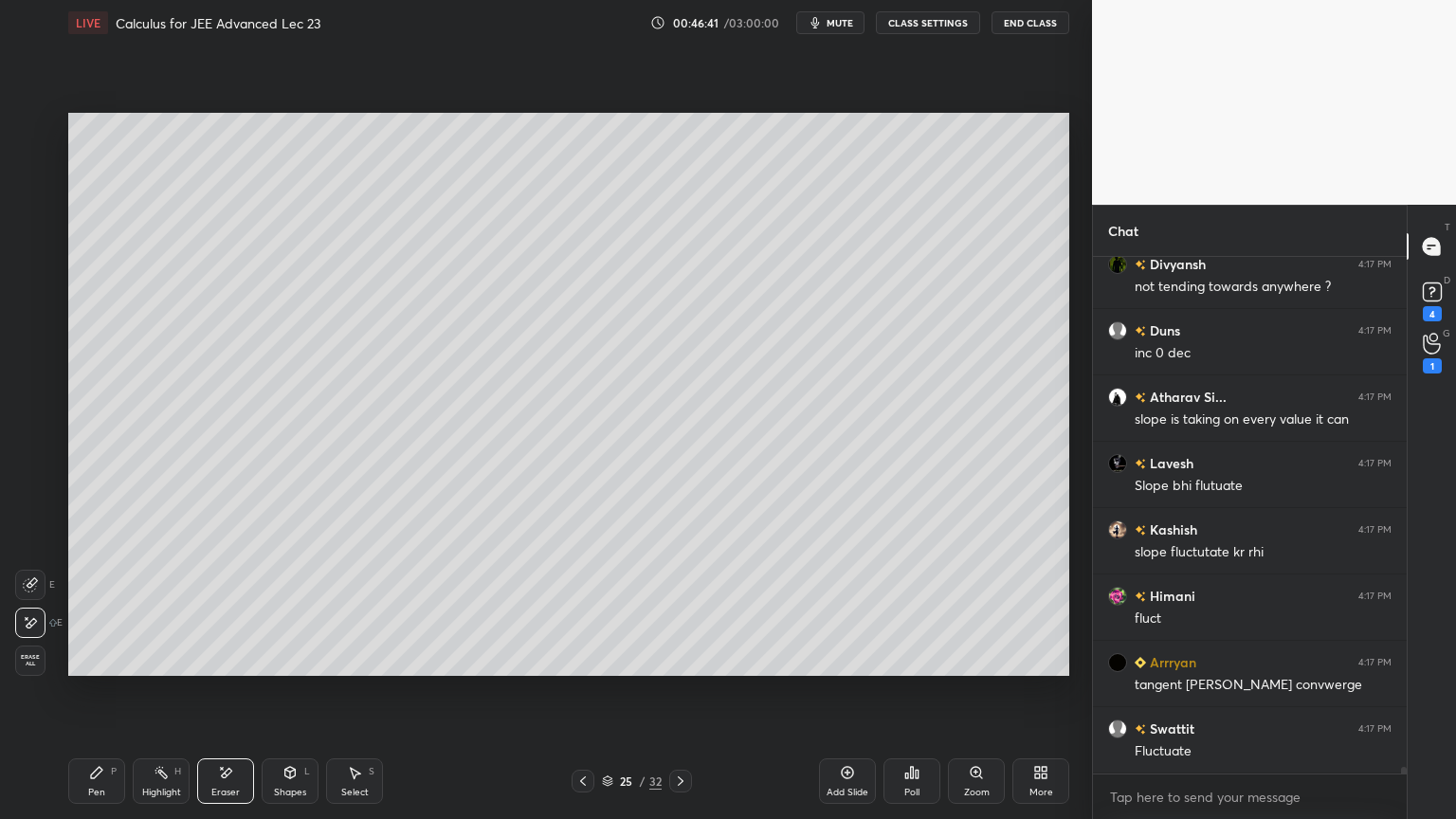 scroll, scrollTop: 42603, scrollLeft: 0, axis: vertical 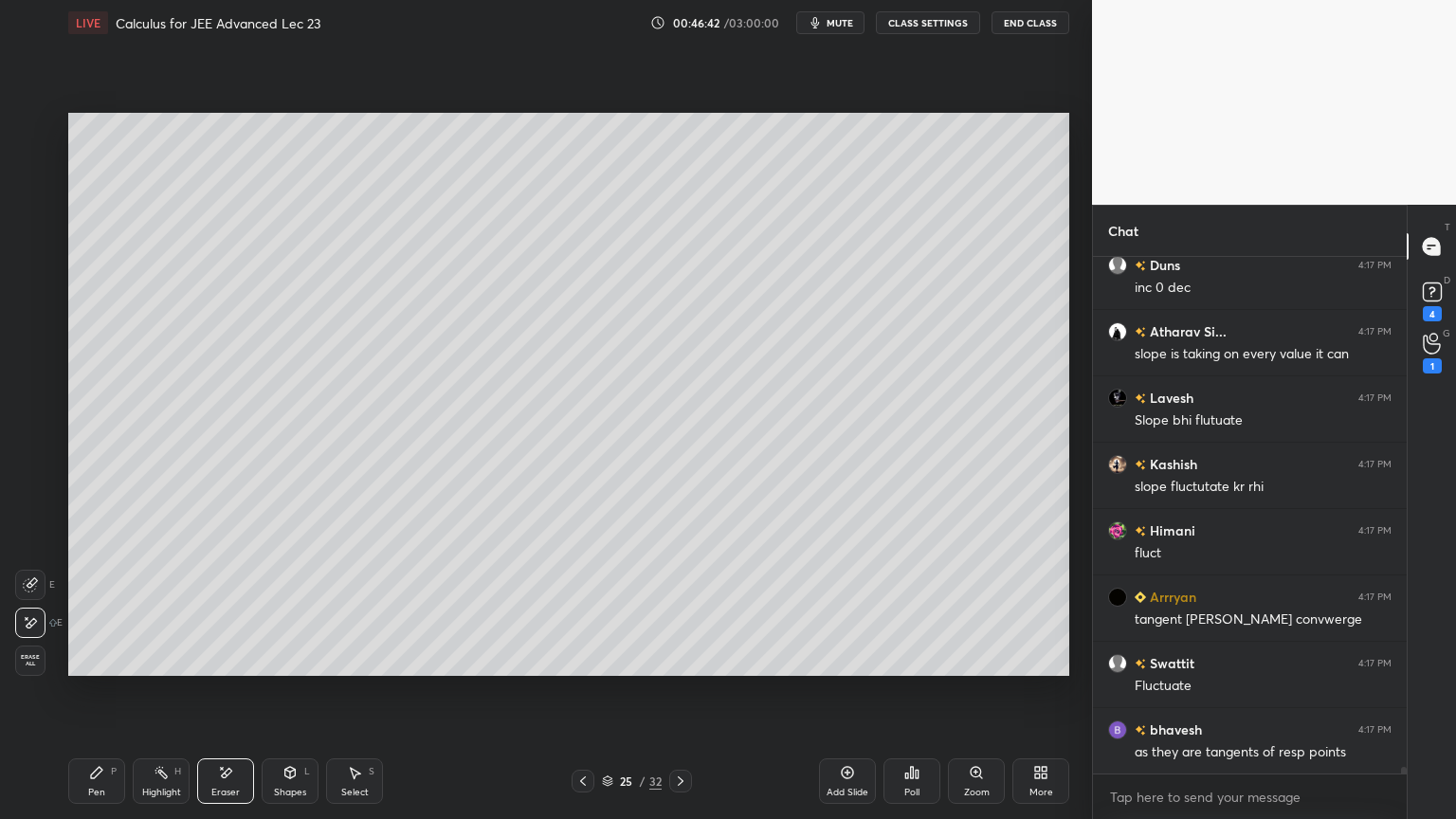 click on "Pen" at bounding box center (97, 792) 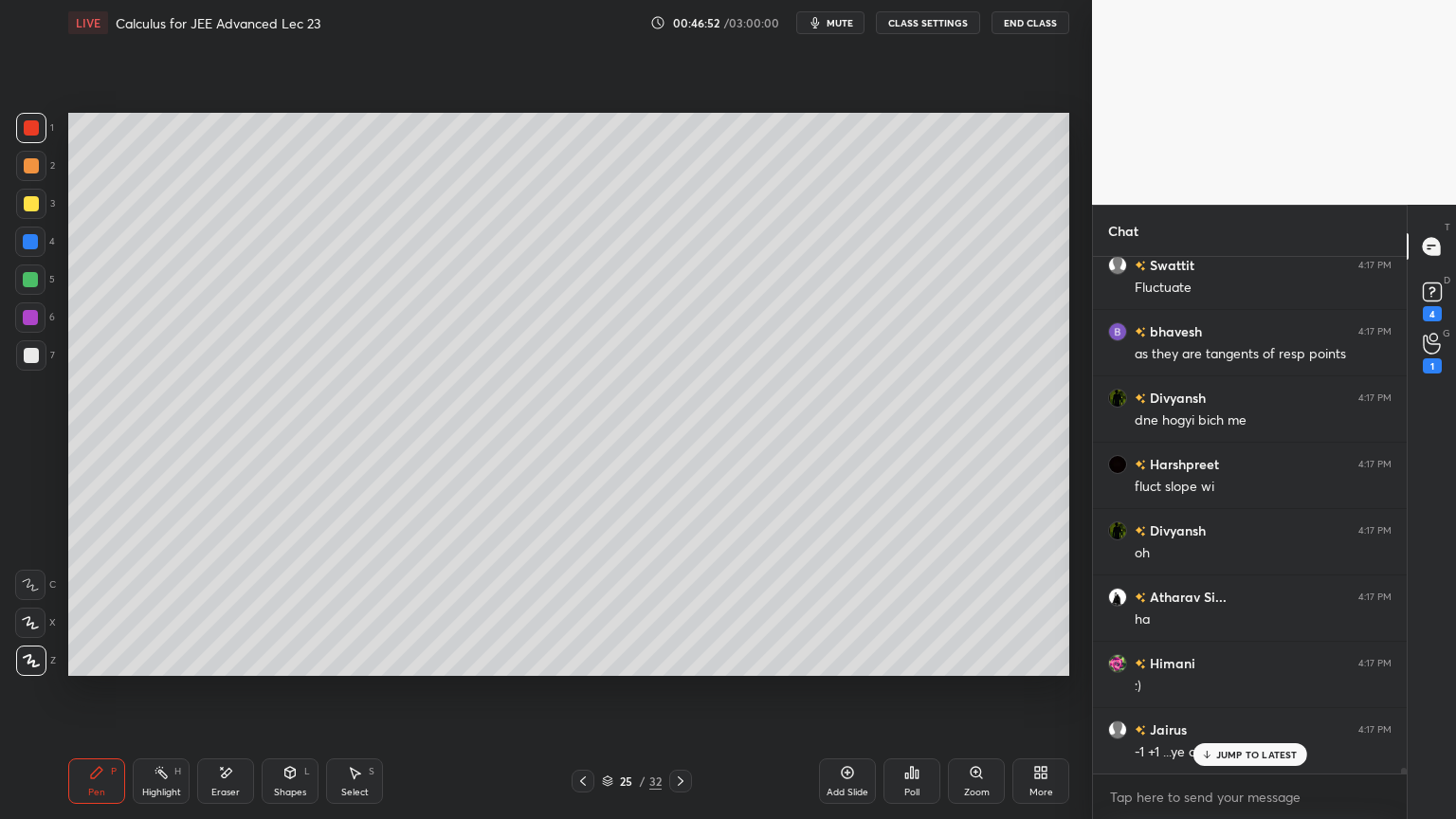 scroll, scrollTop: 43069, scrollLeft: 0, axis: vertical 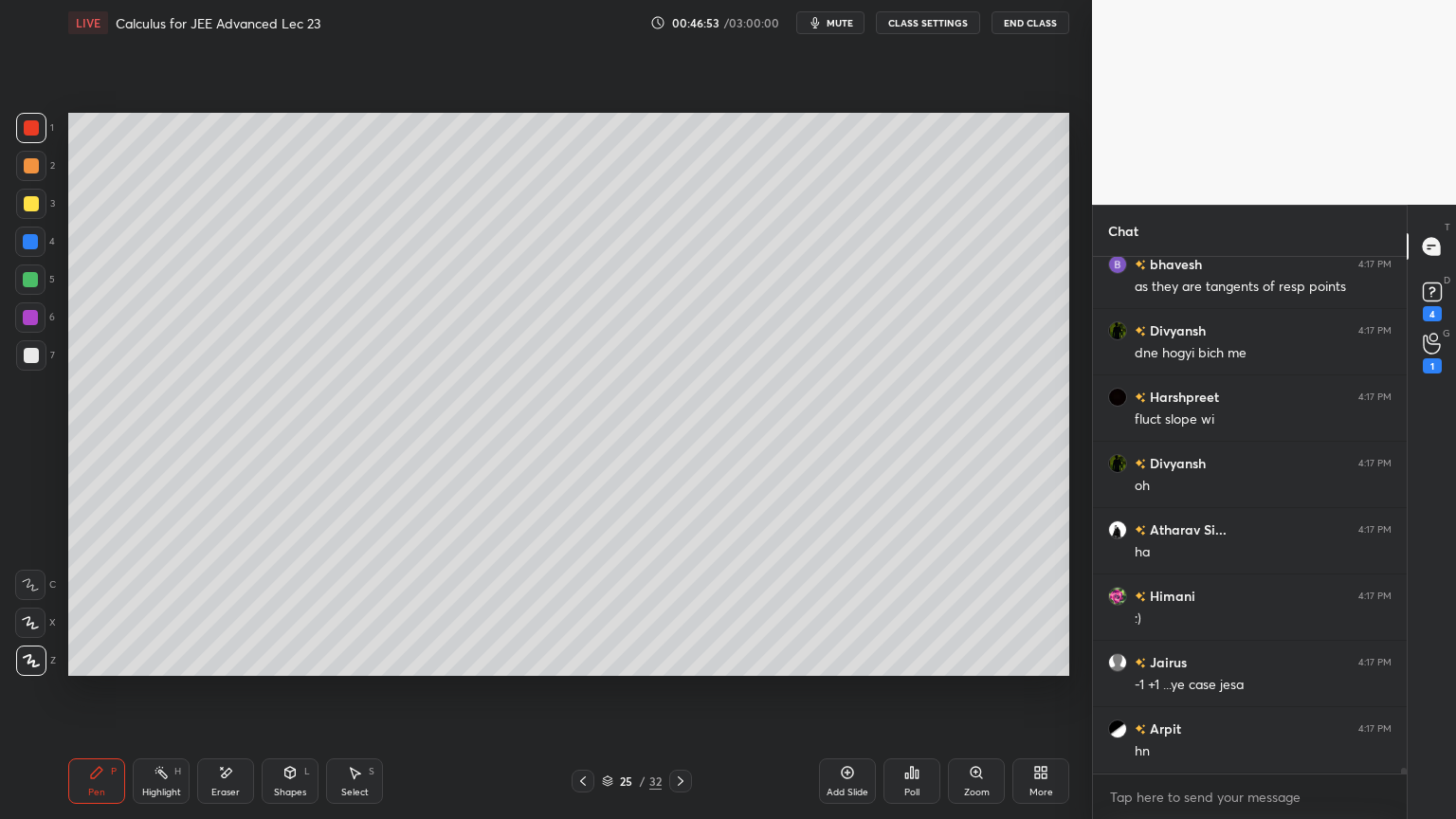 click on "Eraser" at bounding box center (226, 792) 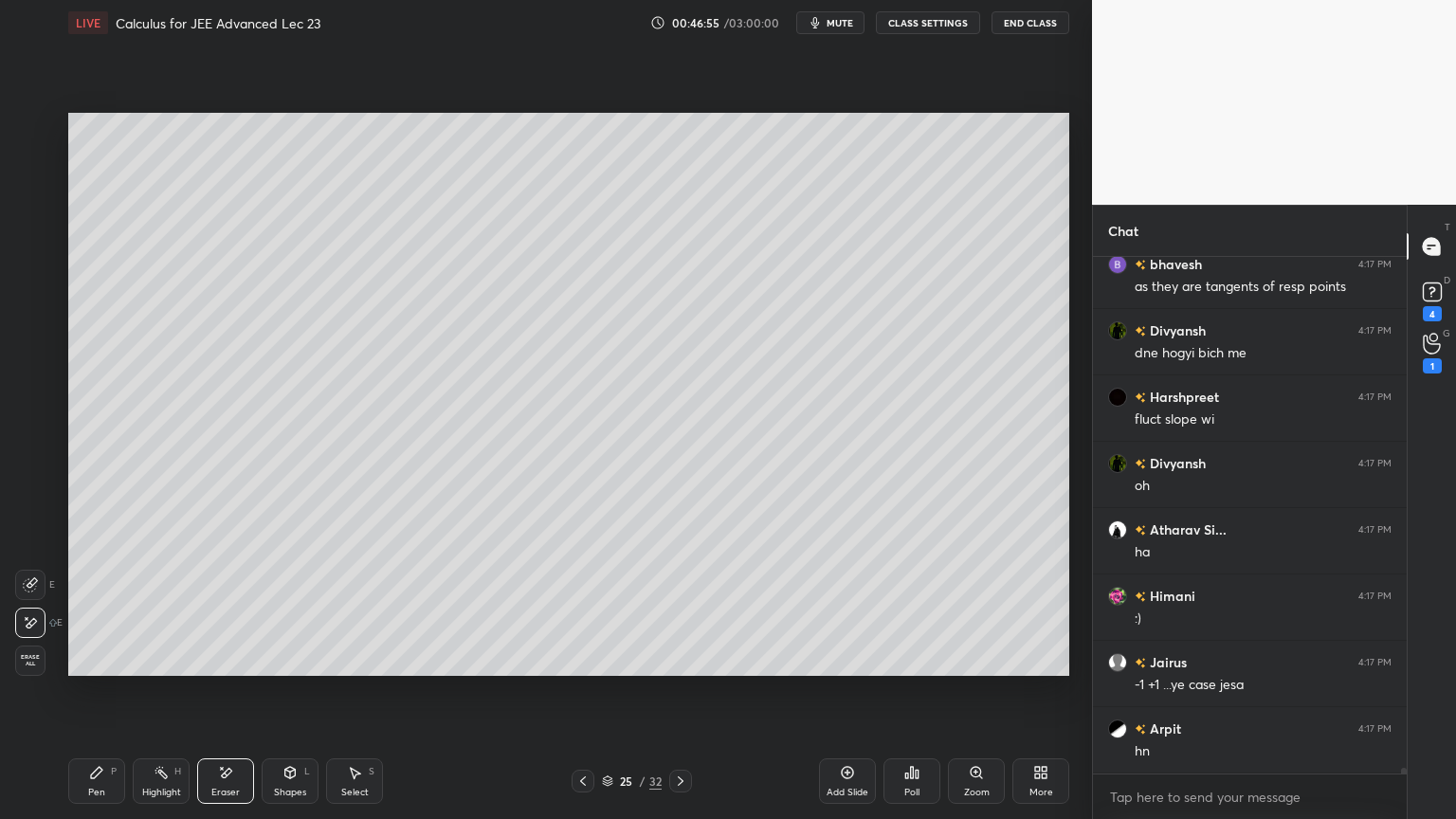 drag, startPoint x: 94, startPoint y: 777, endPoint x: 95, endPoint y: 677, distance: 100.005 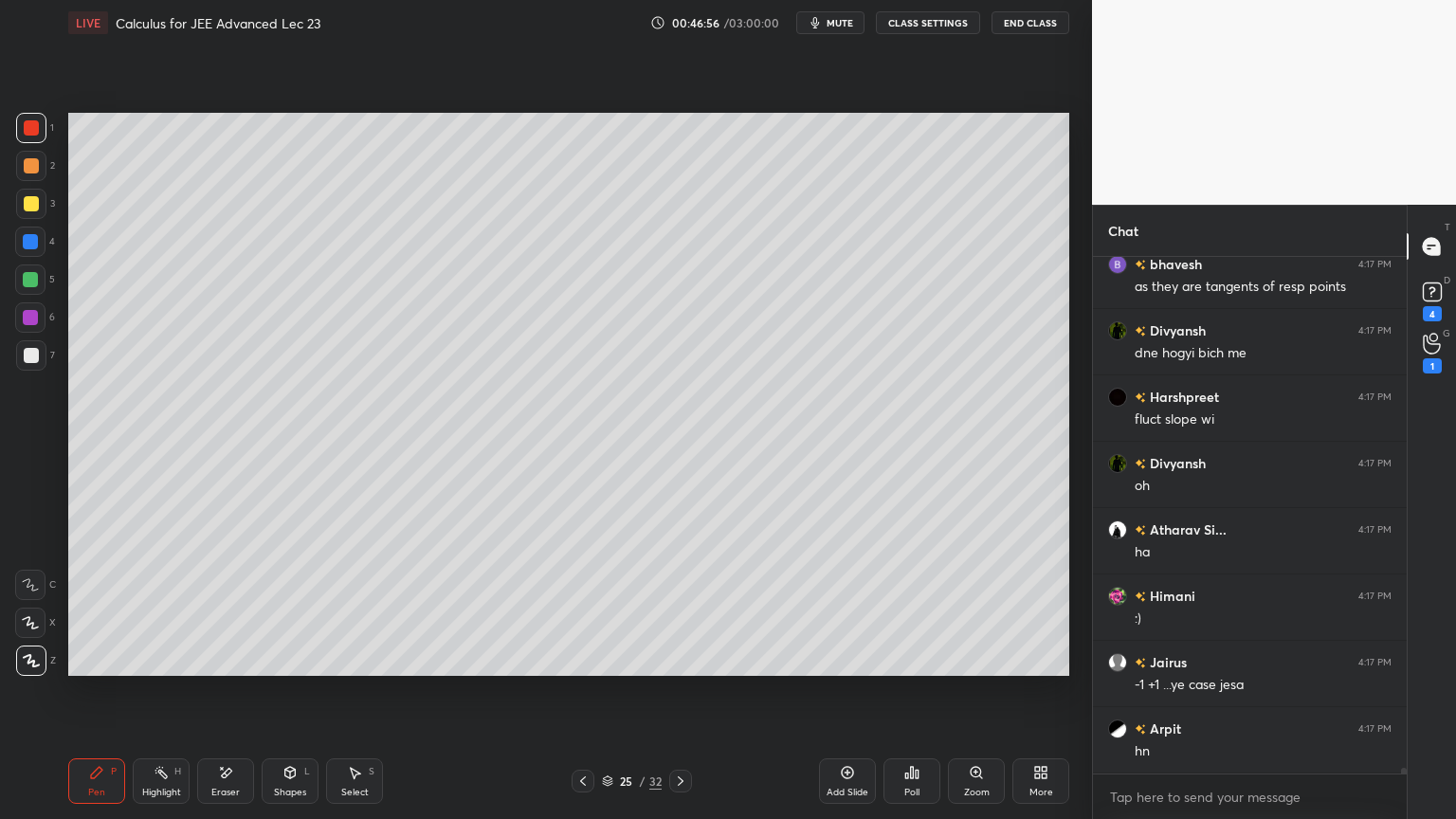 drag, startPoint x: 38, startPoint y: 356, endPoint x: 54, endPoint y: 358, distance: 16.124515 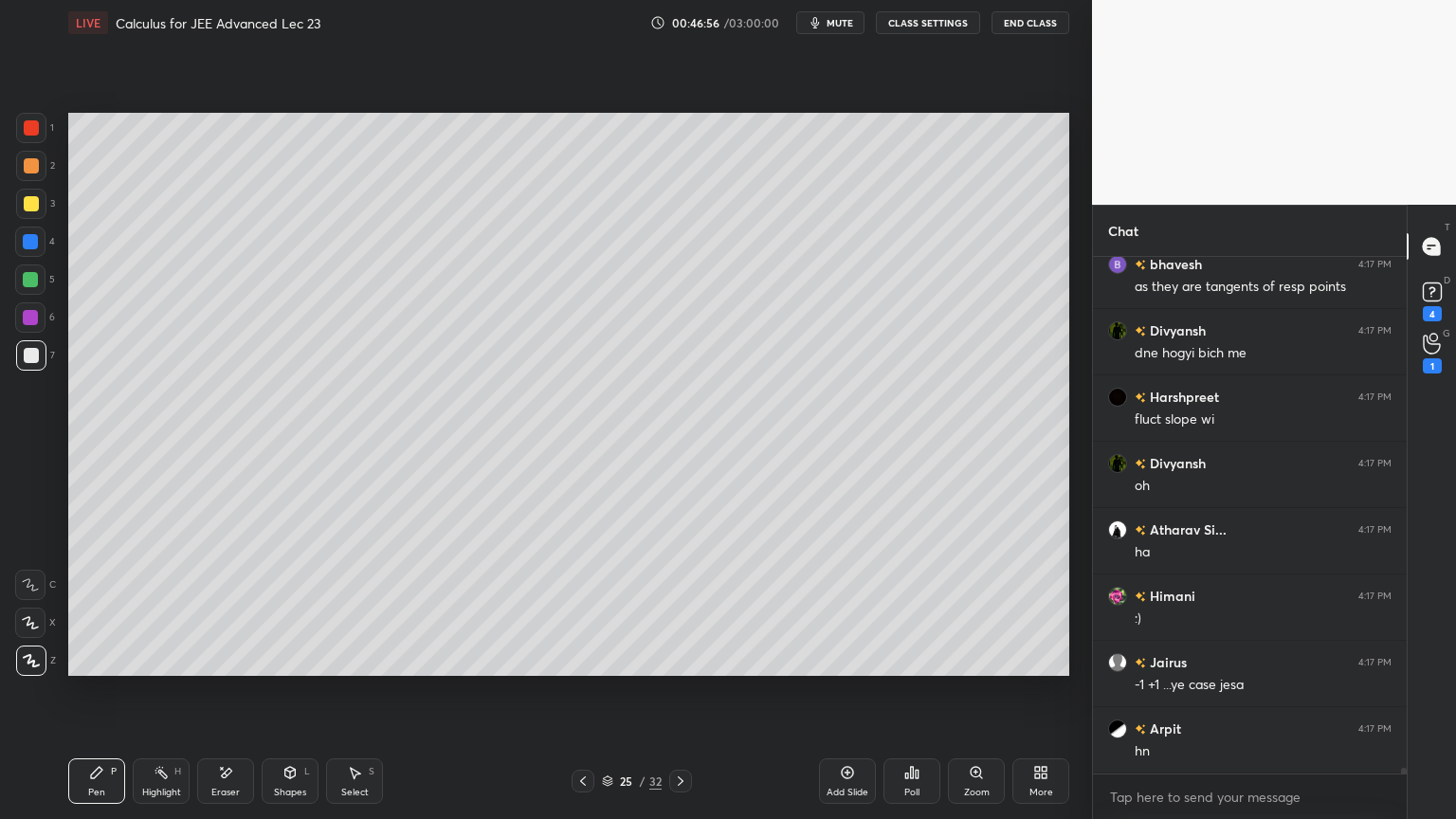 drag, startPoint x: 856, startPoint y: 785, endPoint x: 815, endPoint y: 770, distance: 43.65776 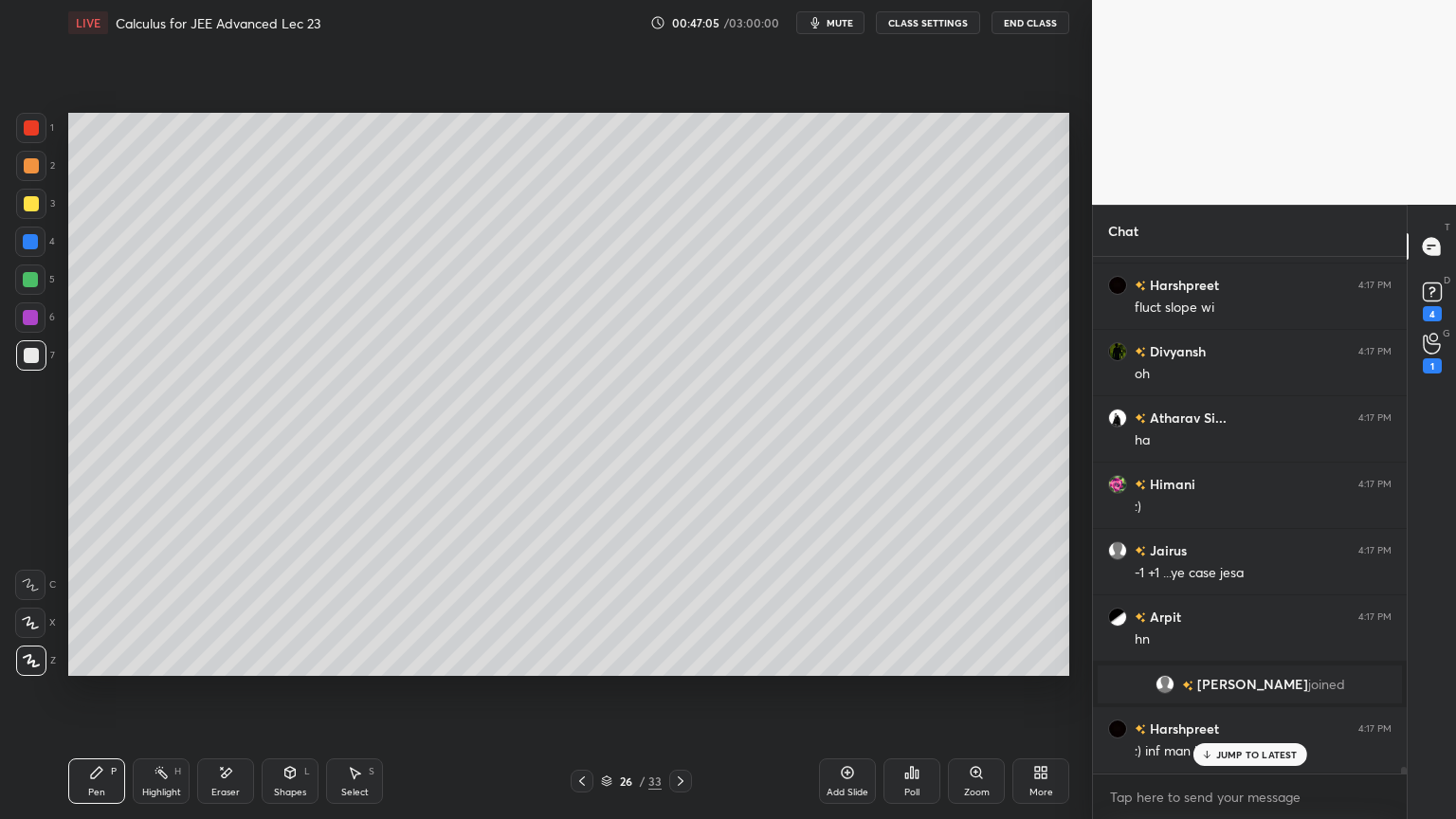 scroll, scrollTop: 41037, scrollLeft: 0, axis: vertical 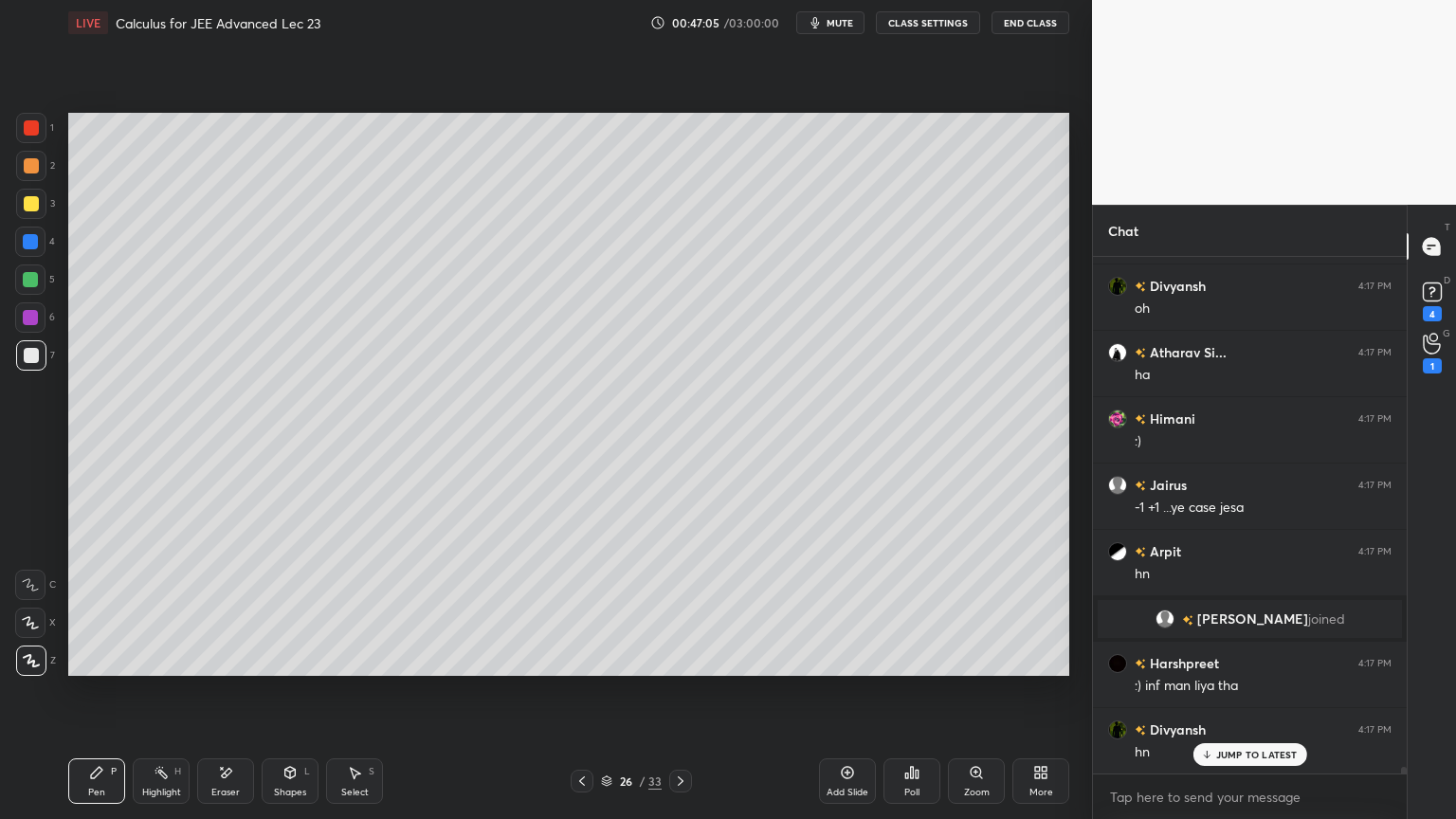 click at bounding box center [31, 128] 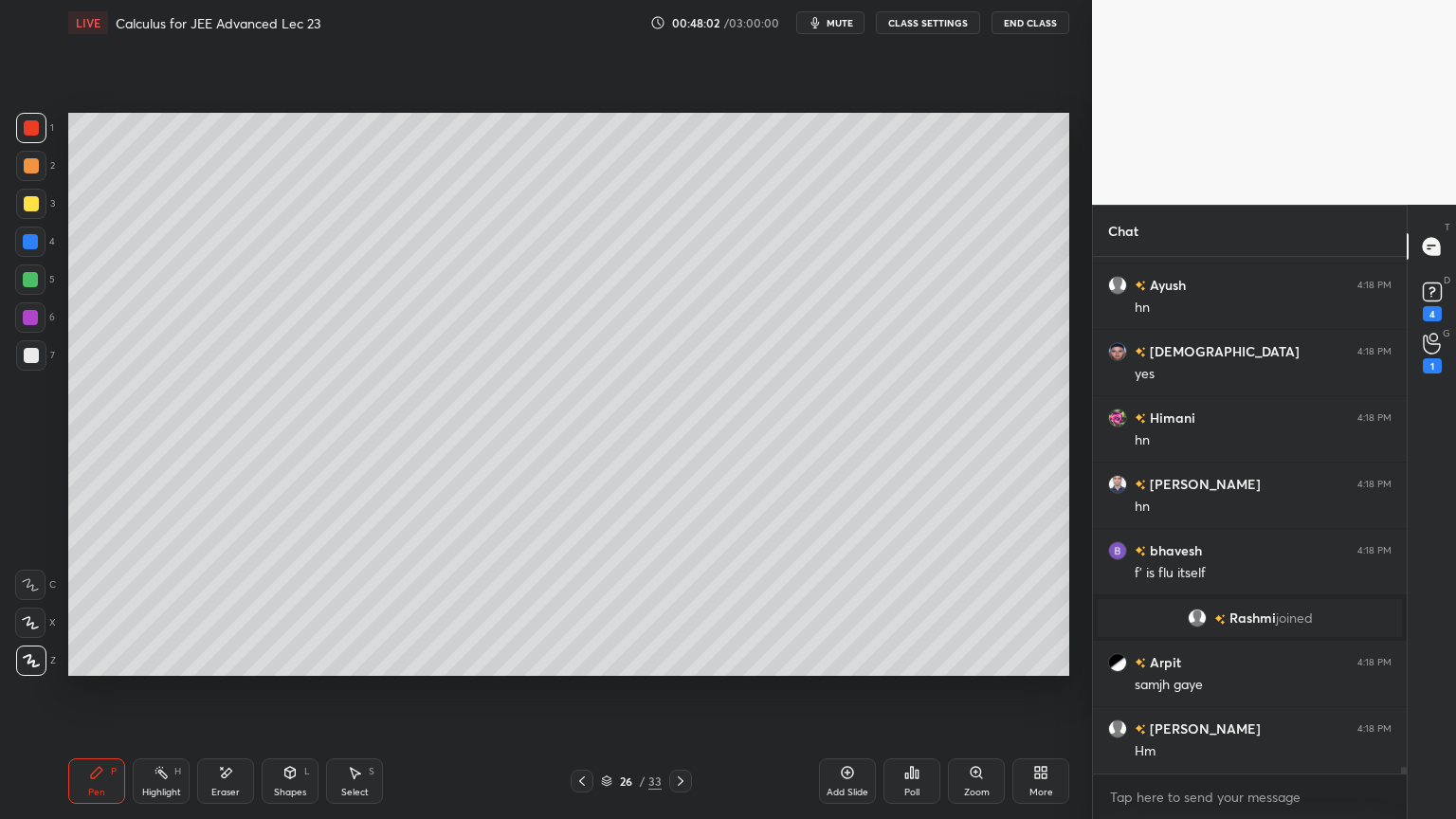 scroll, scrollTop: 41822, scrollLeft: 0, axis: vertical 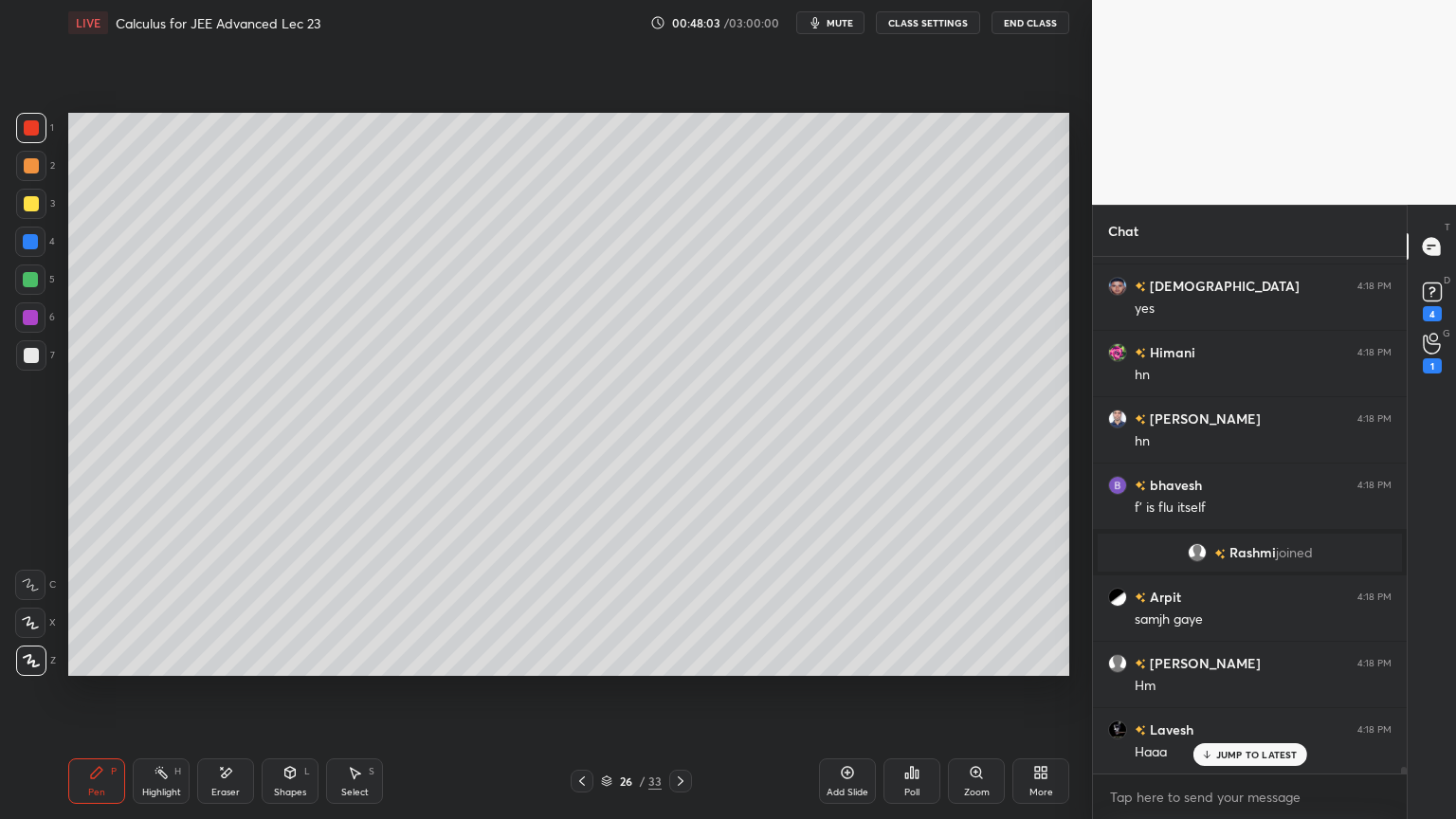 drag, startPoint x: 582, startPoint y: 786, endPoint x: 549, endPoint y: 710, distance: 82.8553 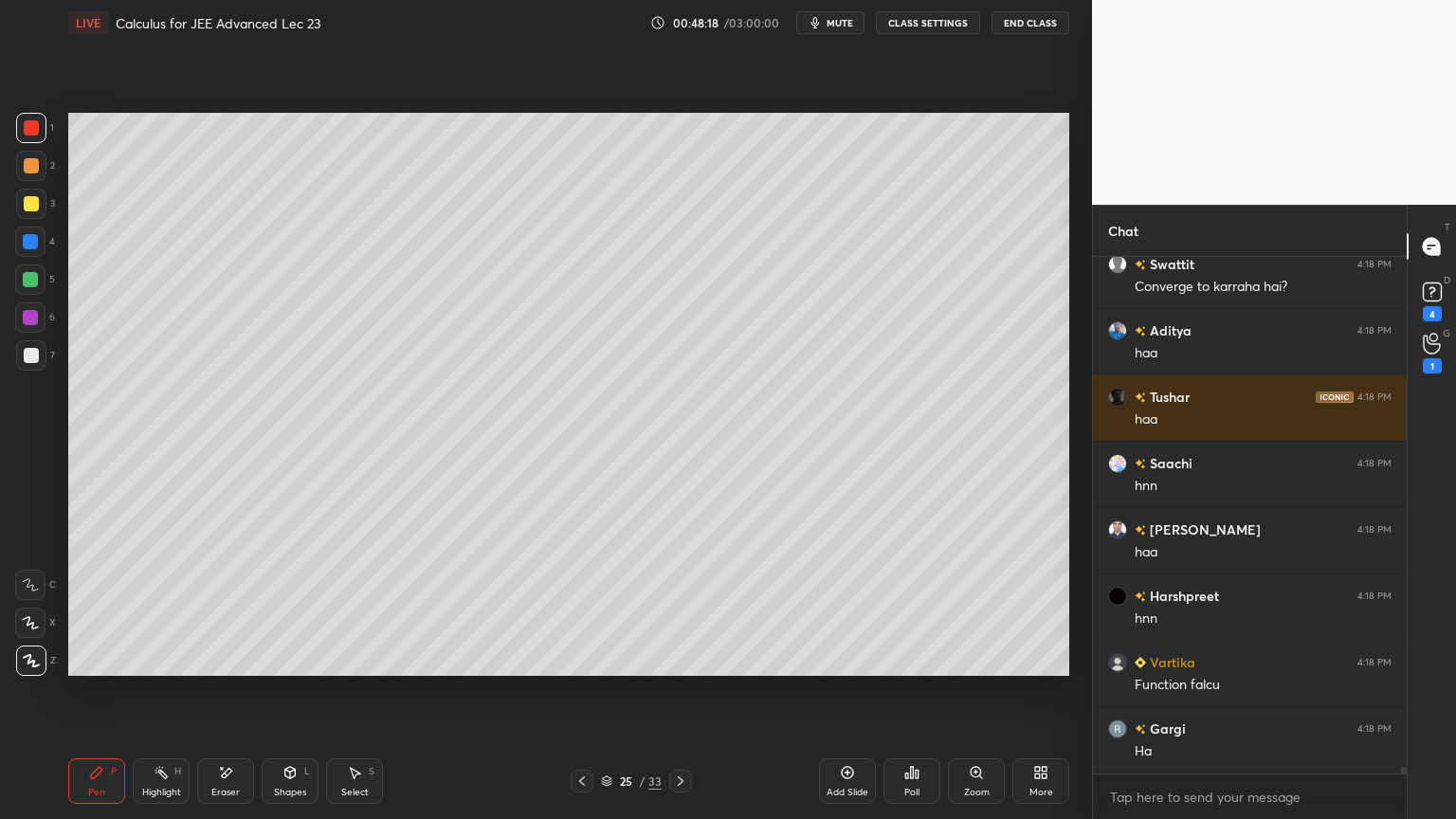 scroll, scrollTop: 42486, scrollLeft: 0, axis: vertical 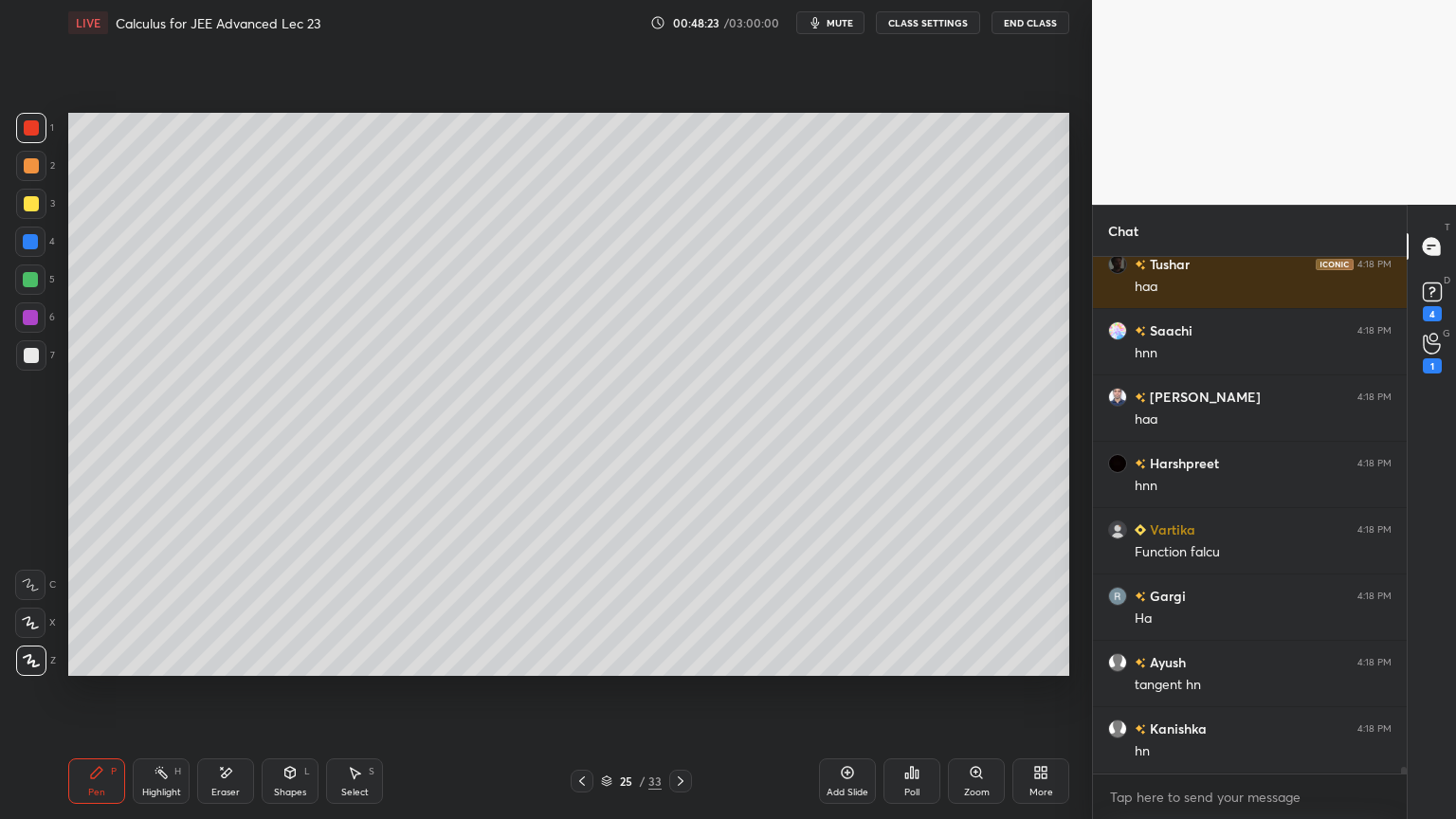 drag, startPoint x: 848, startPoint y: 776, endPoint x: 840, endPoint y: 772, distance: 8.94427 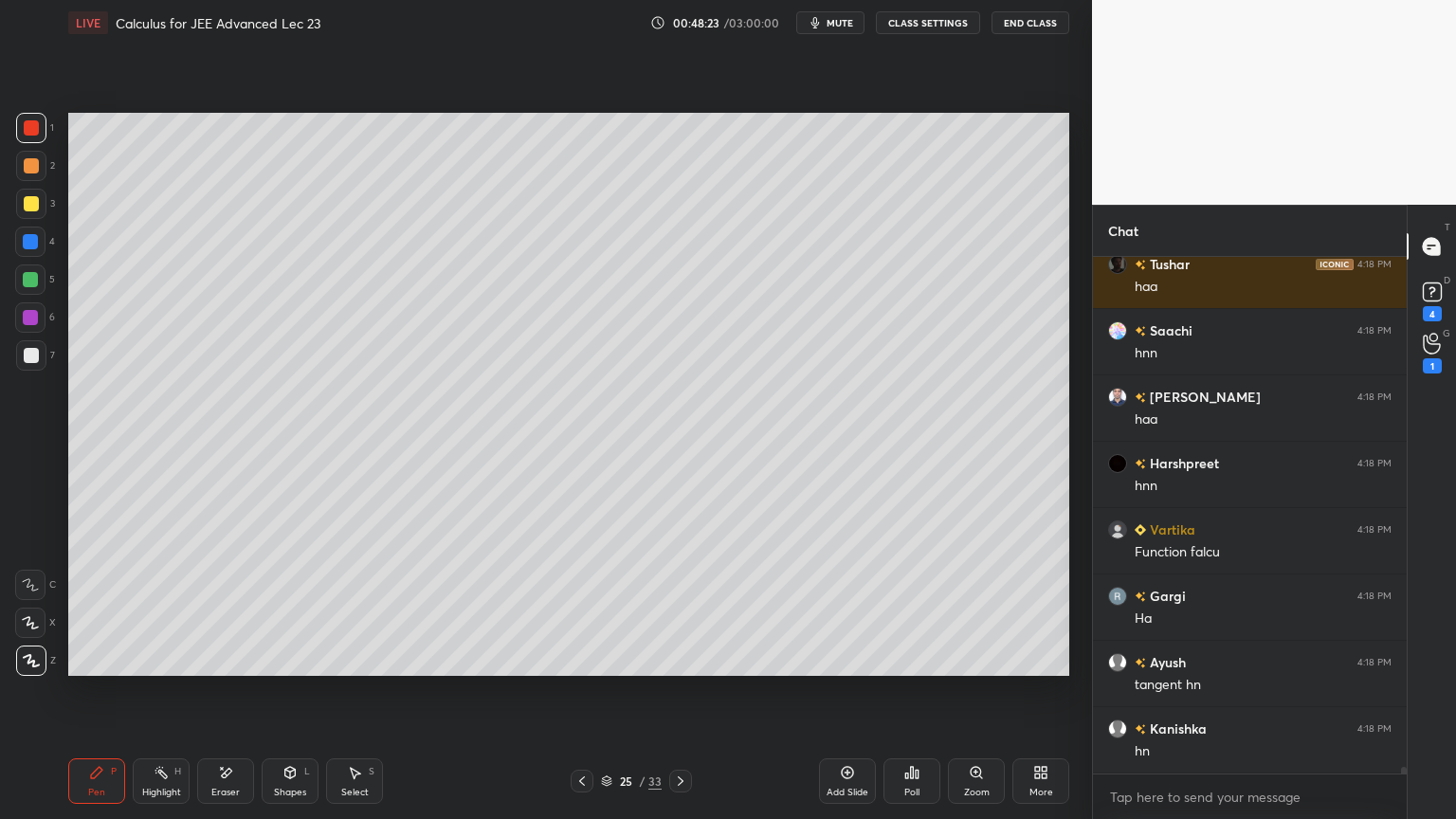 click 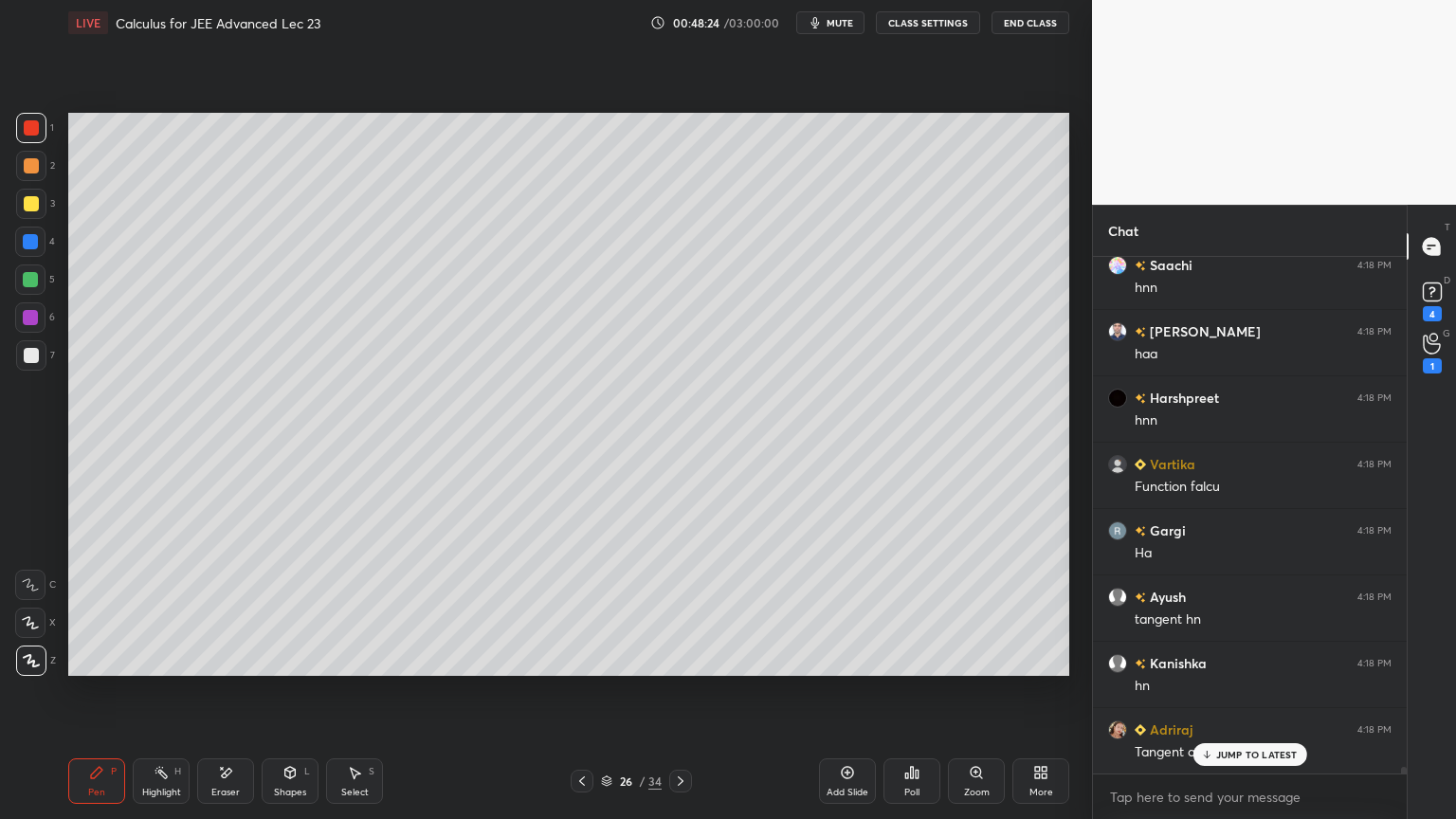 click at bounding box center [31, 355] 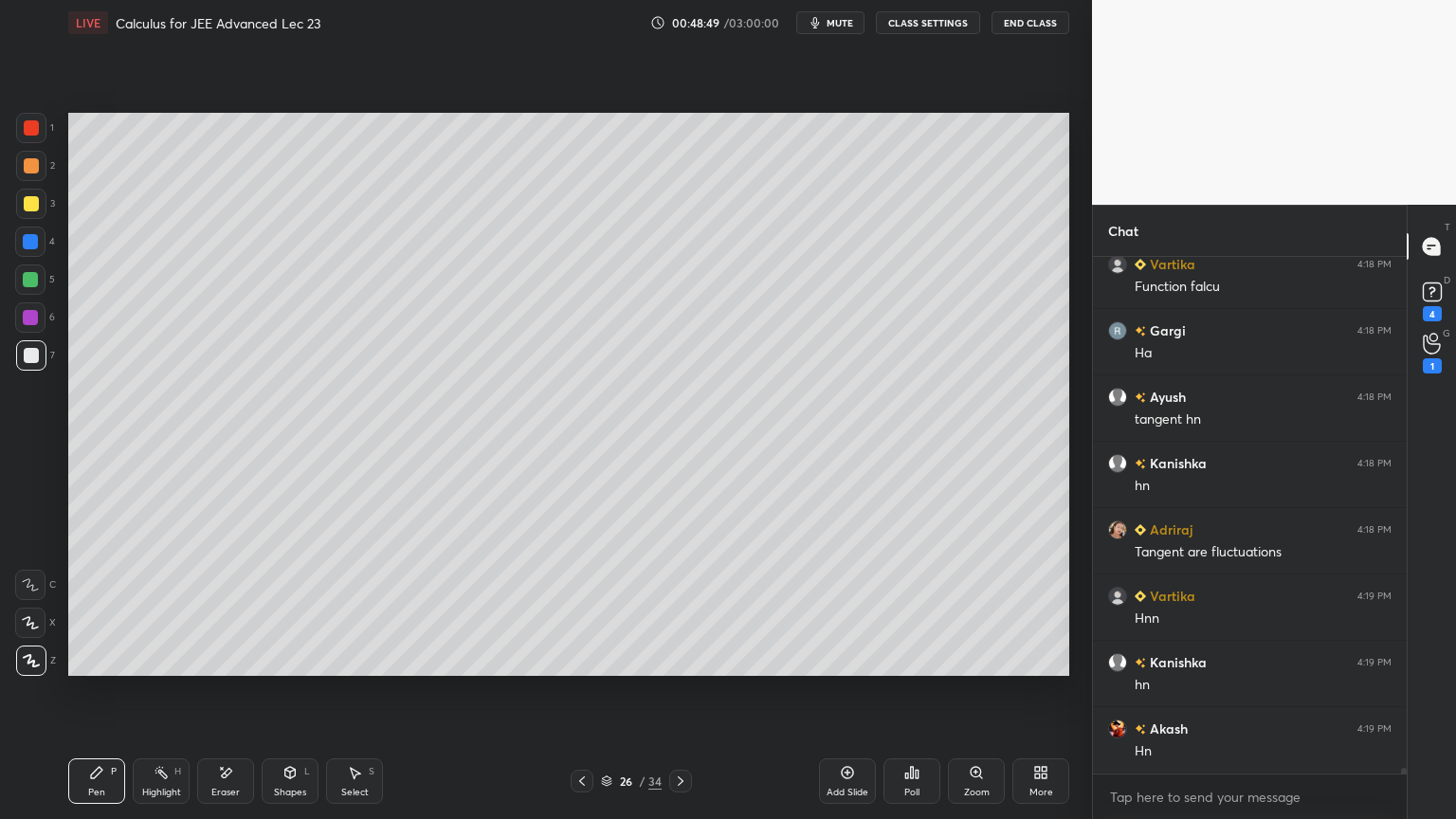 scroll, scrollTop: 42884, scrollLeft: 0, axis: vertical 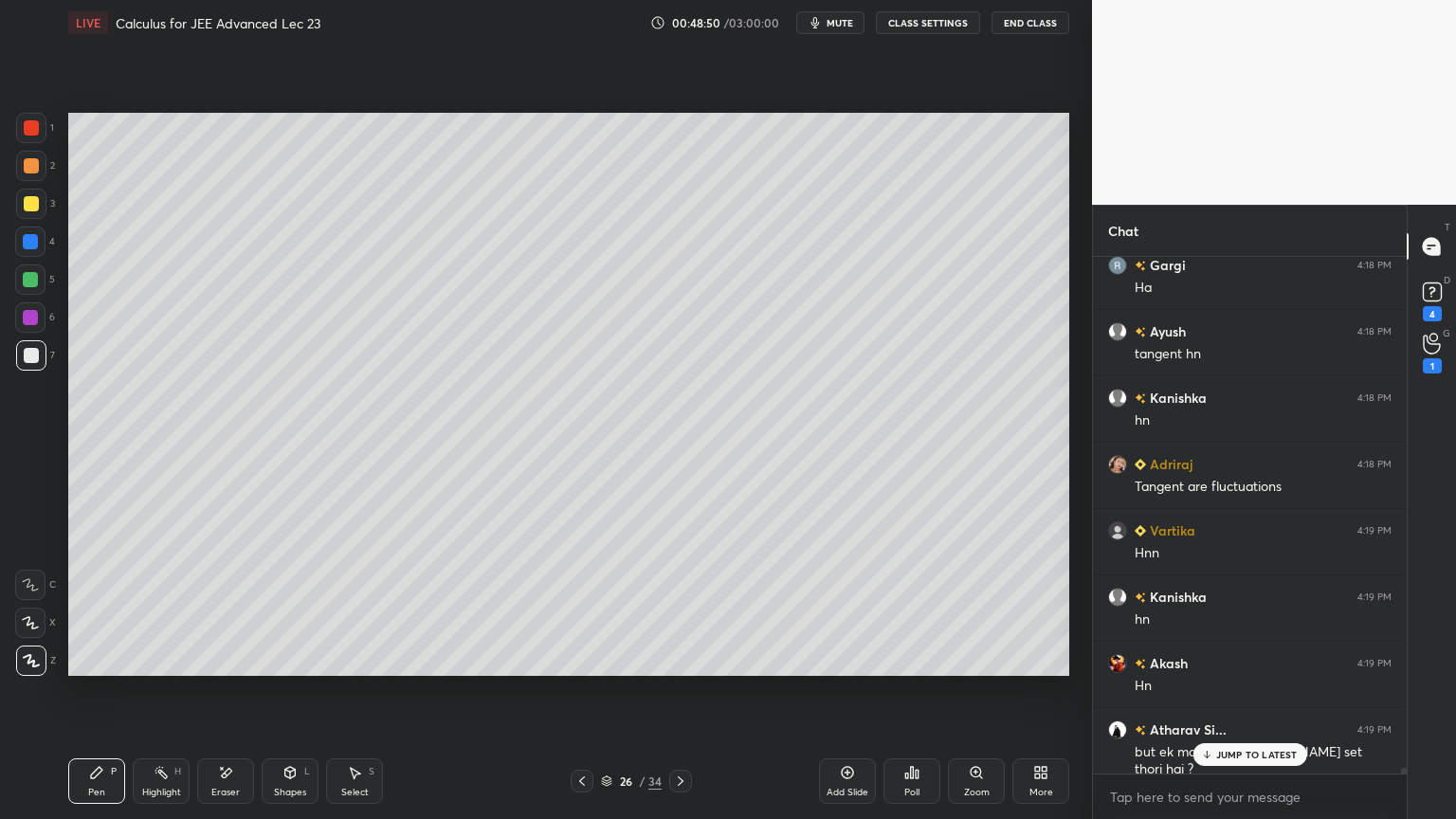 click 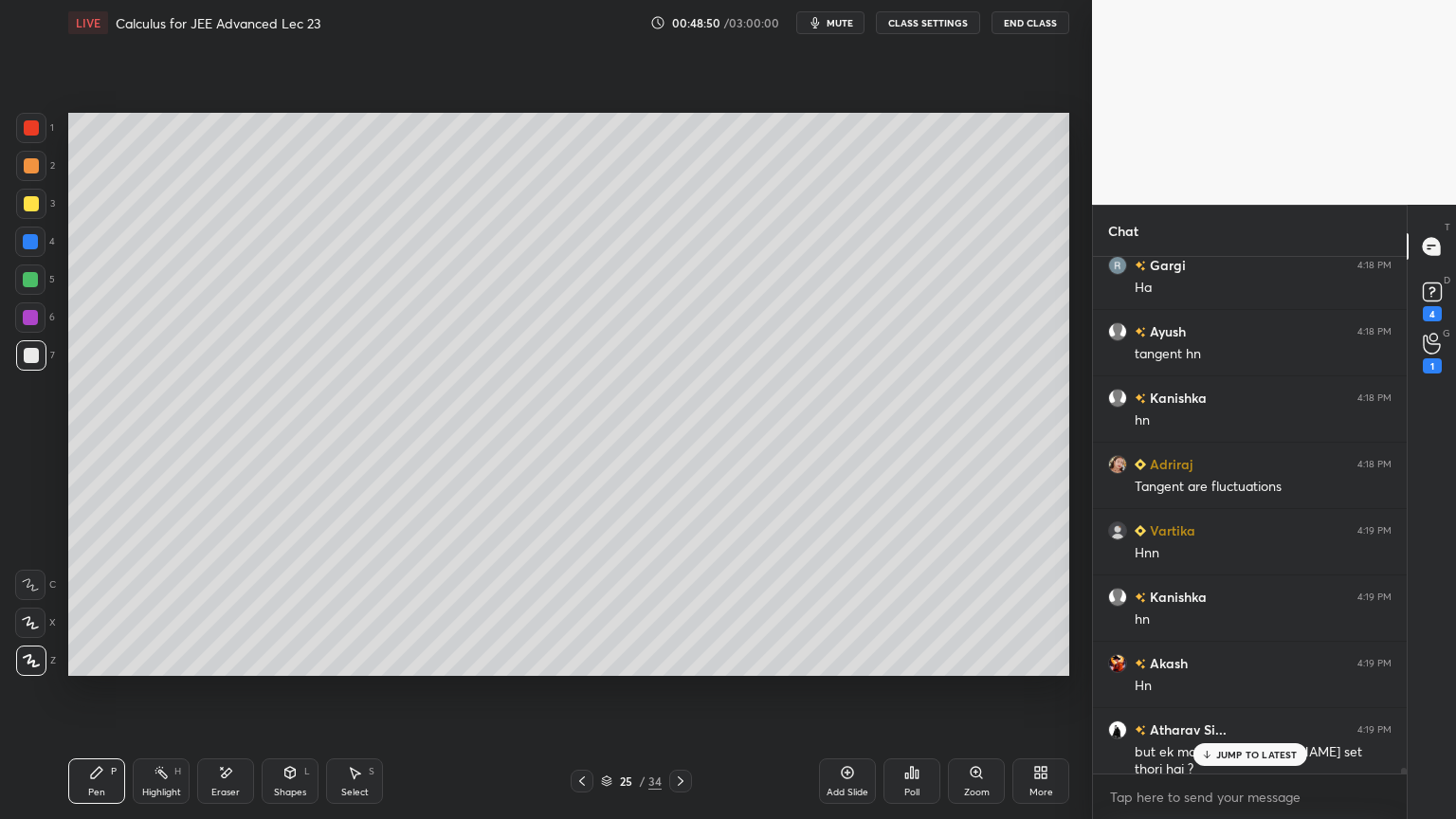 click at bounding box center (582, 781) 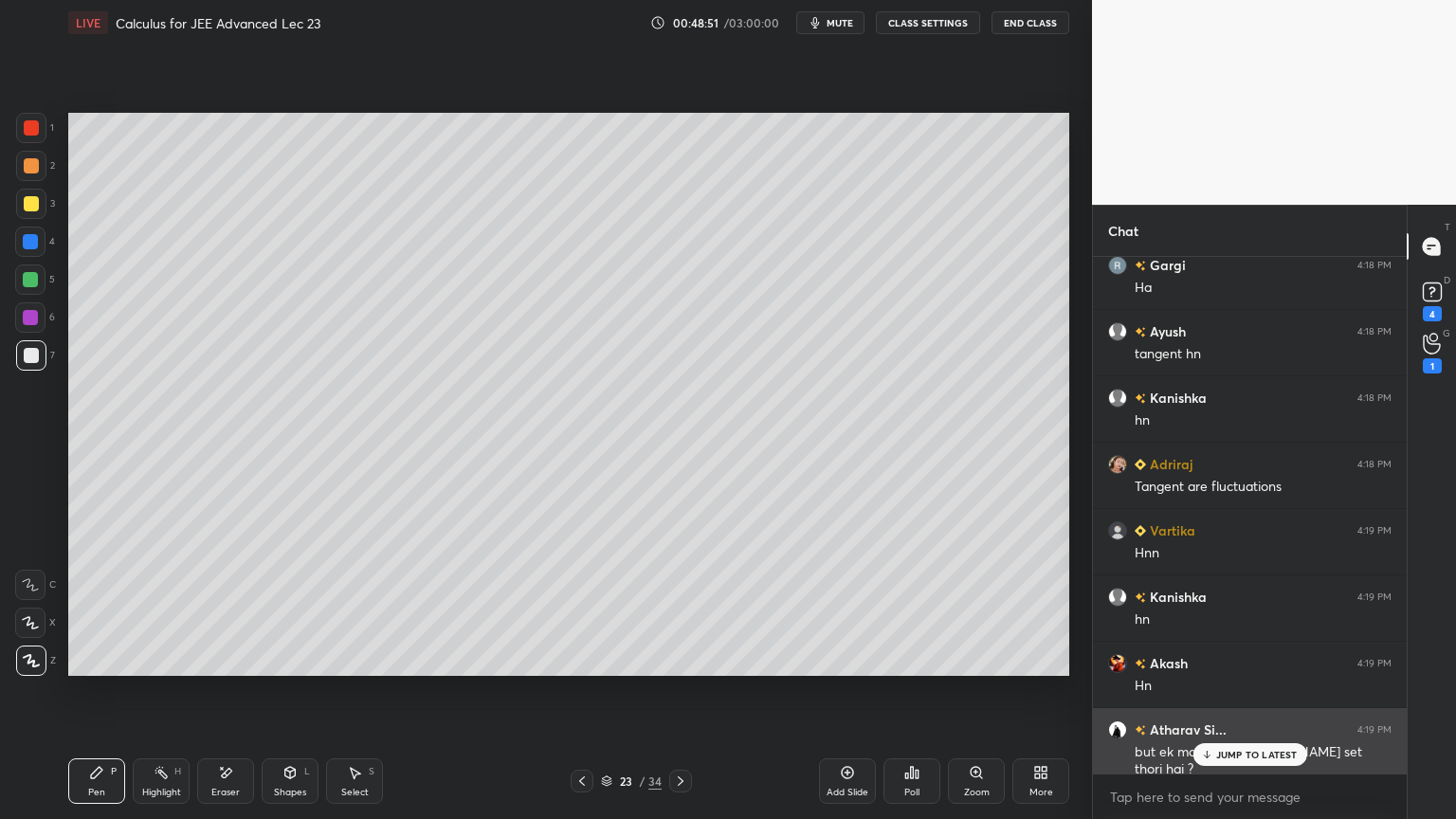 click on "JUMP TO LATEST" at bounding box center (1257, 755) 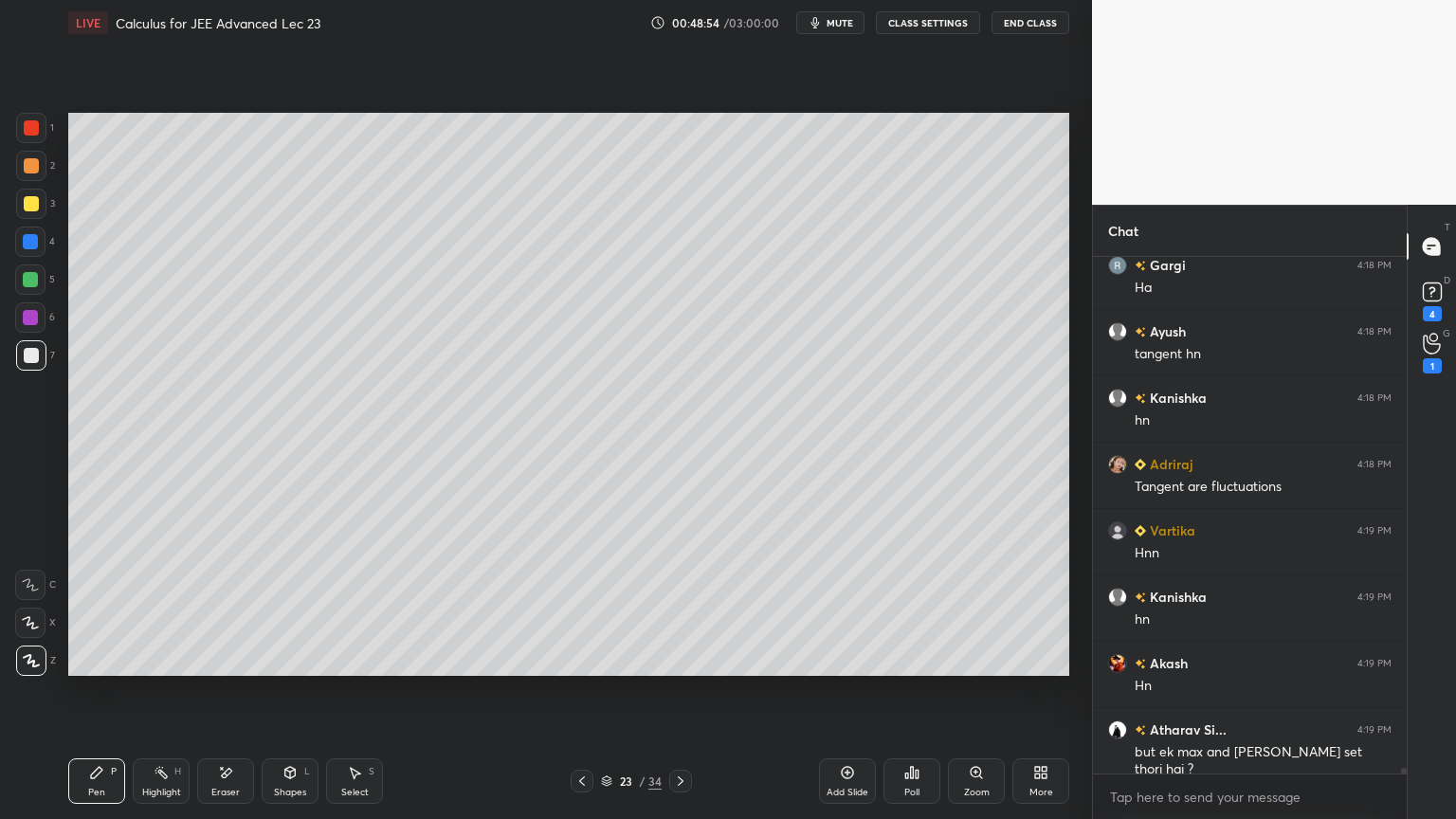 click 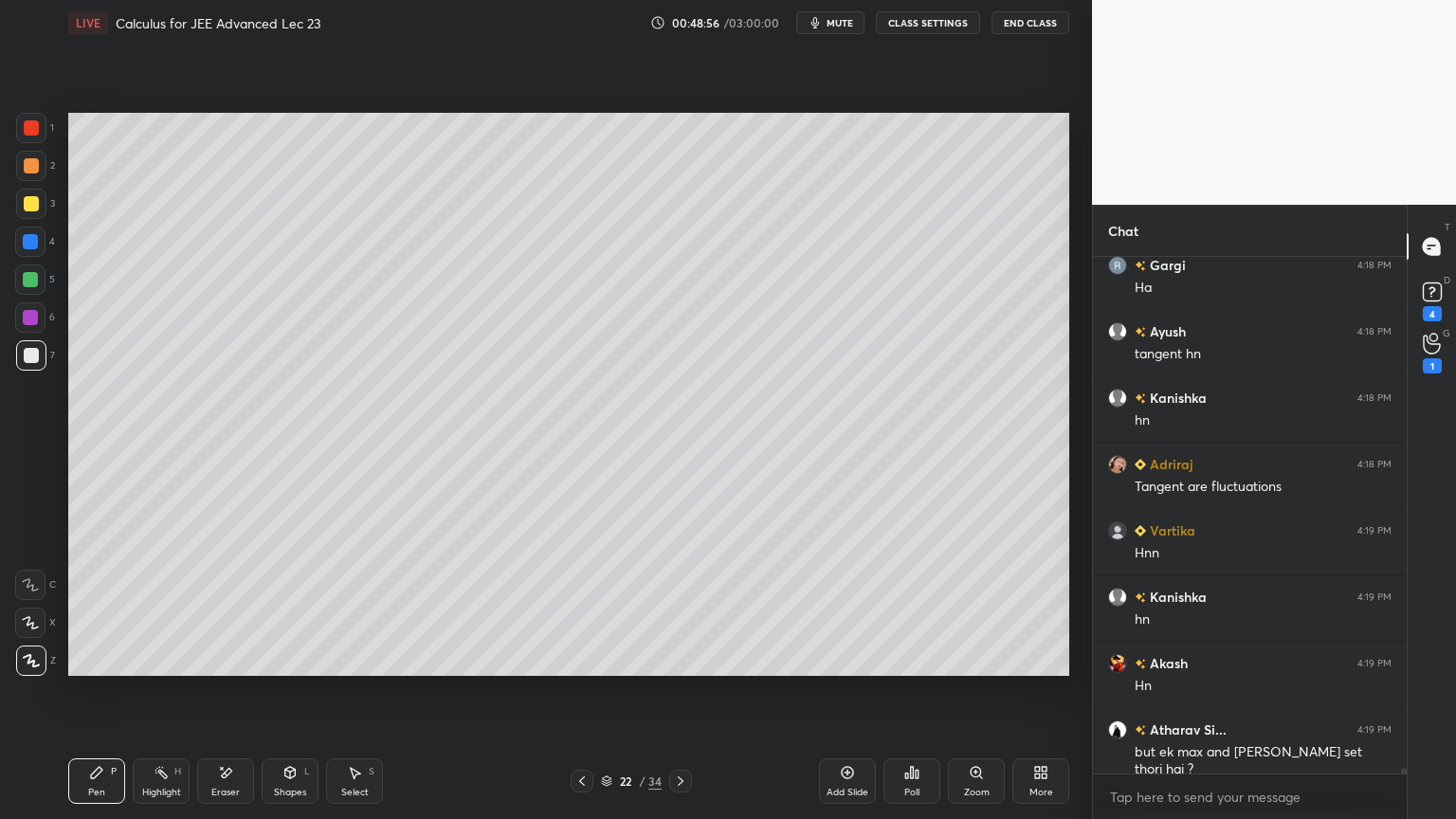 scroll, scrollTop: 42951, scrollLeft: 0, axis: vertical 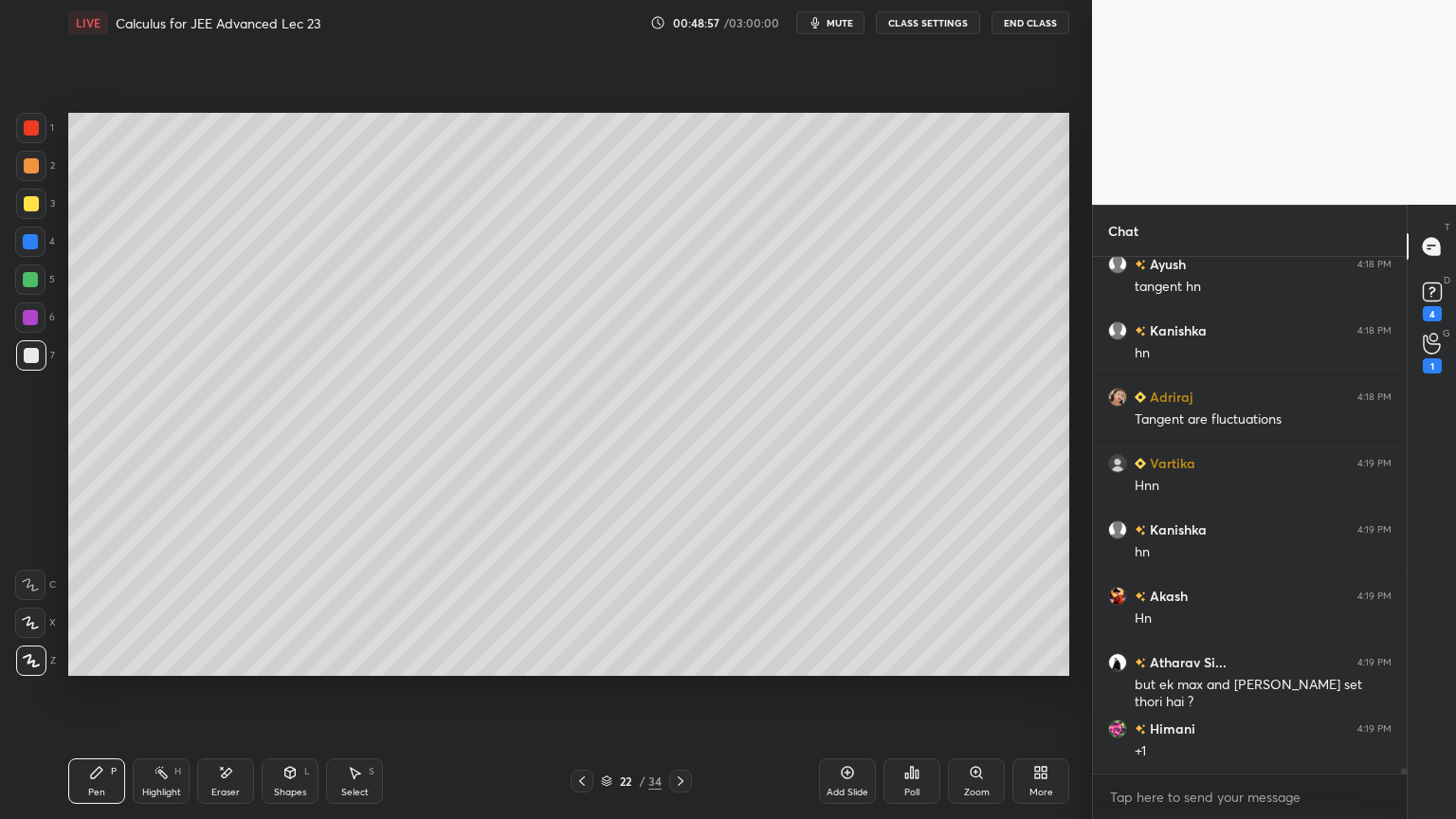 click 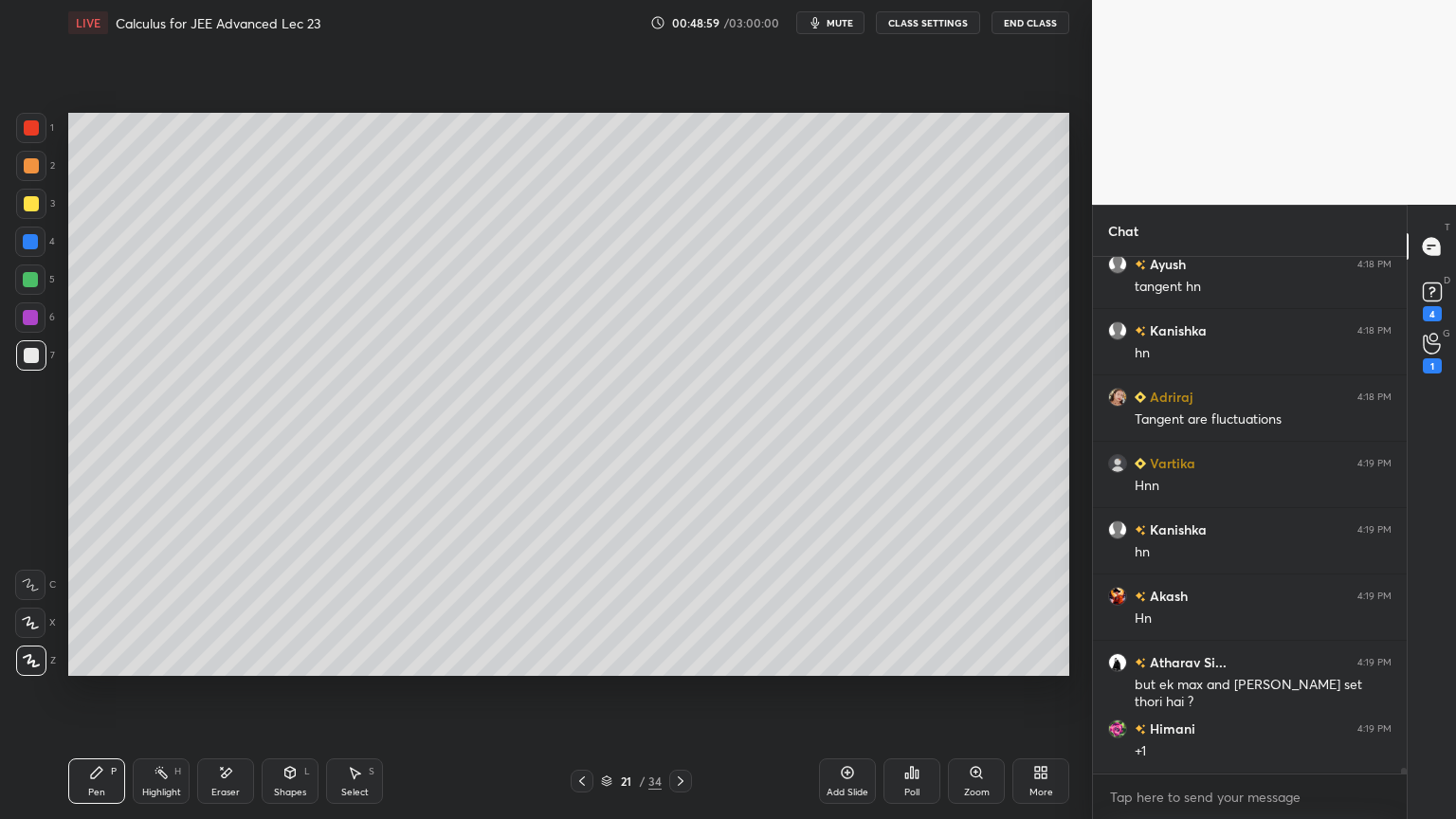 click 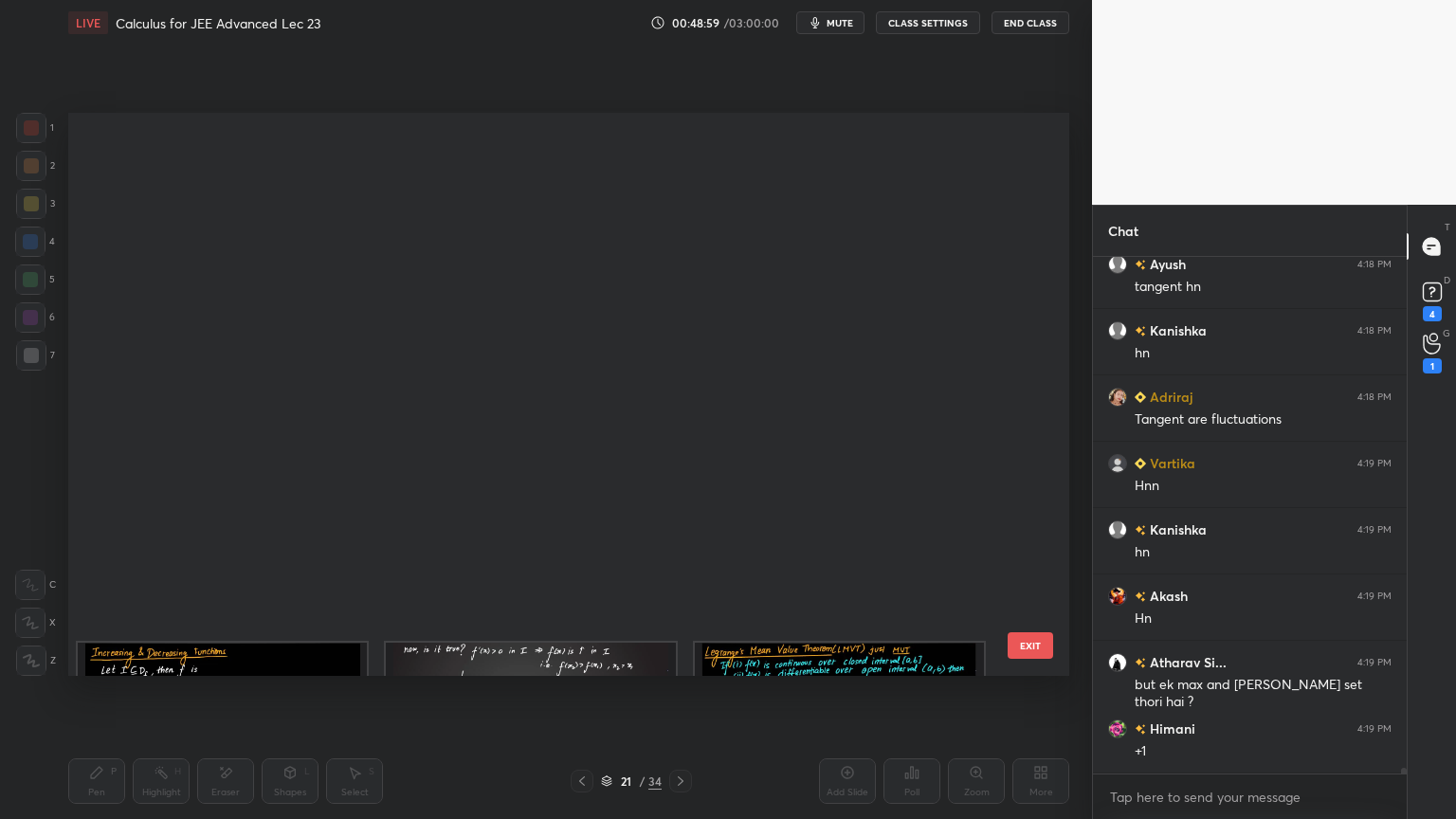 scroll, scrollTop: 651, scrollLeft: 0, axis: vertical 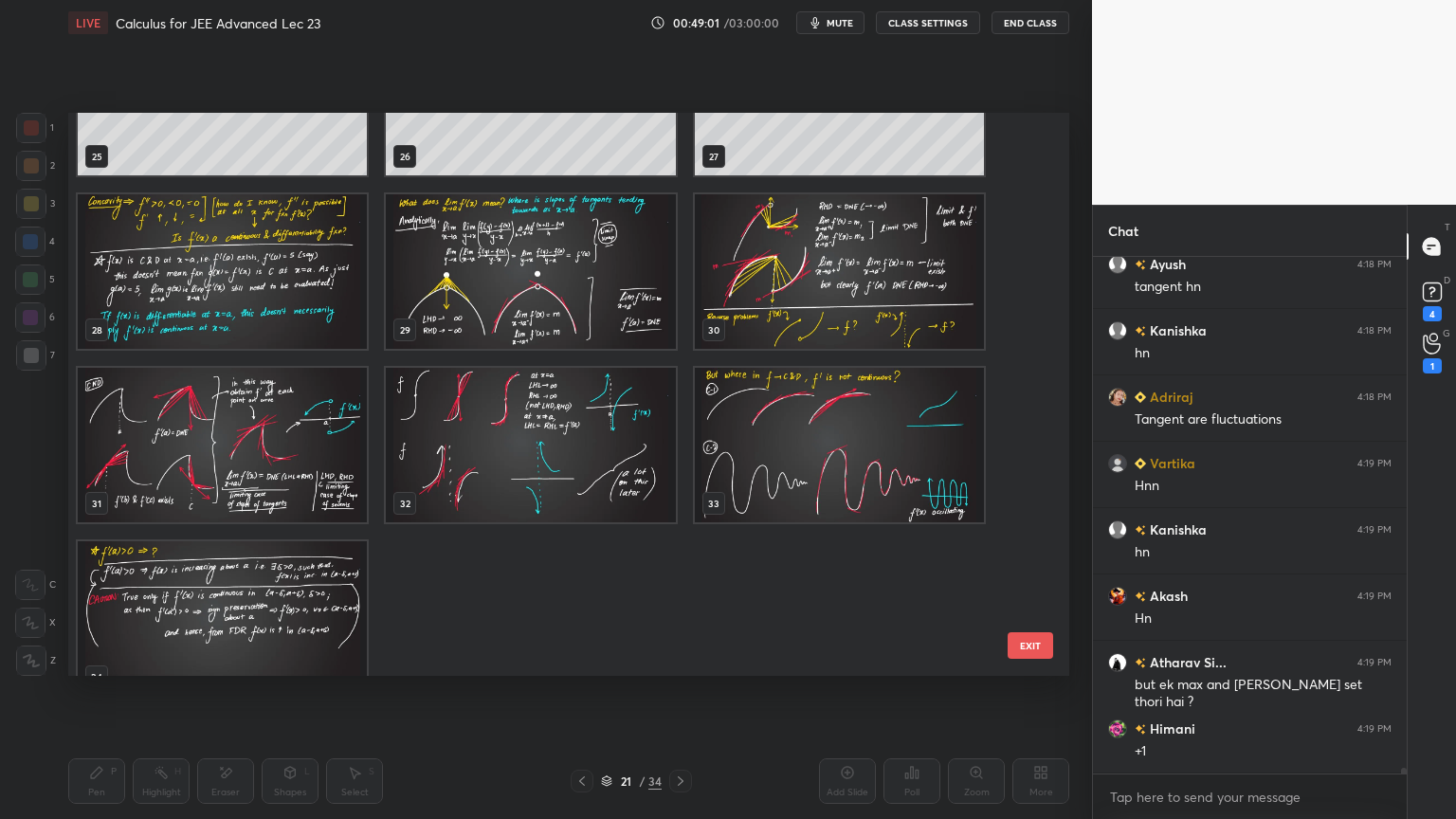 click at bounding box center (222, 271) 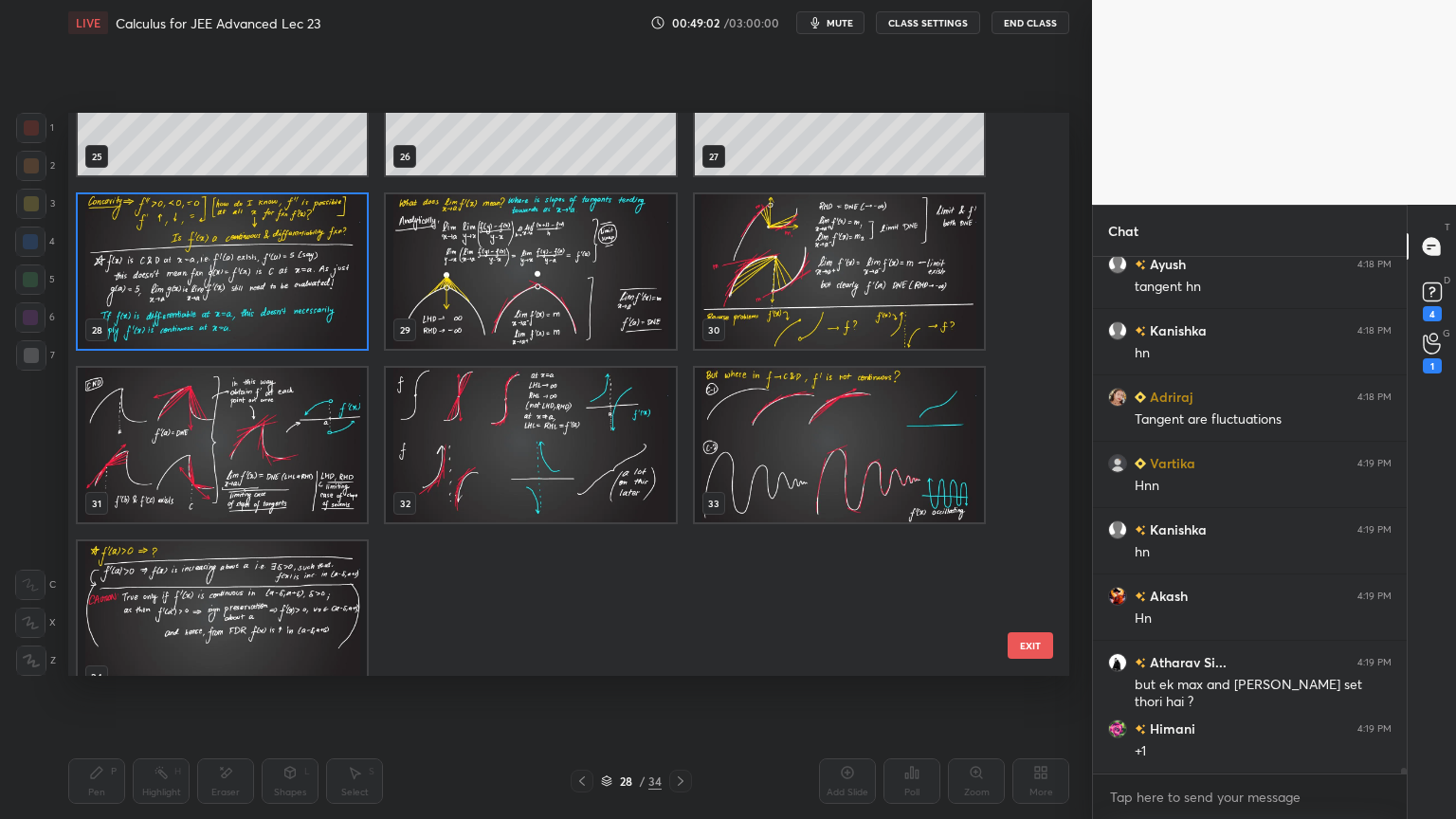 click at bounding box center (222, 271) 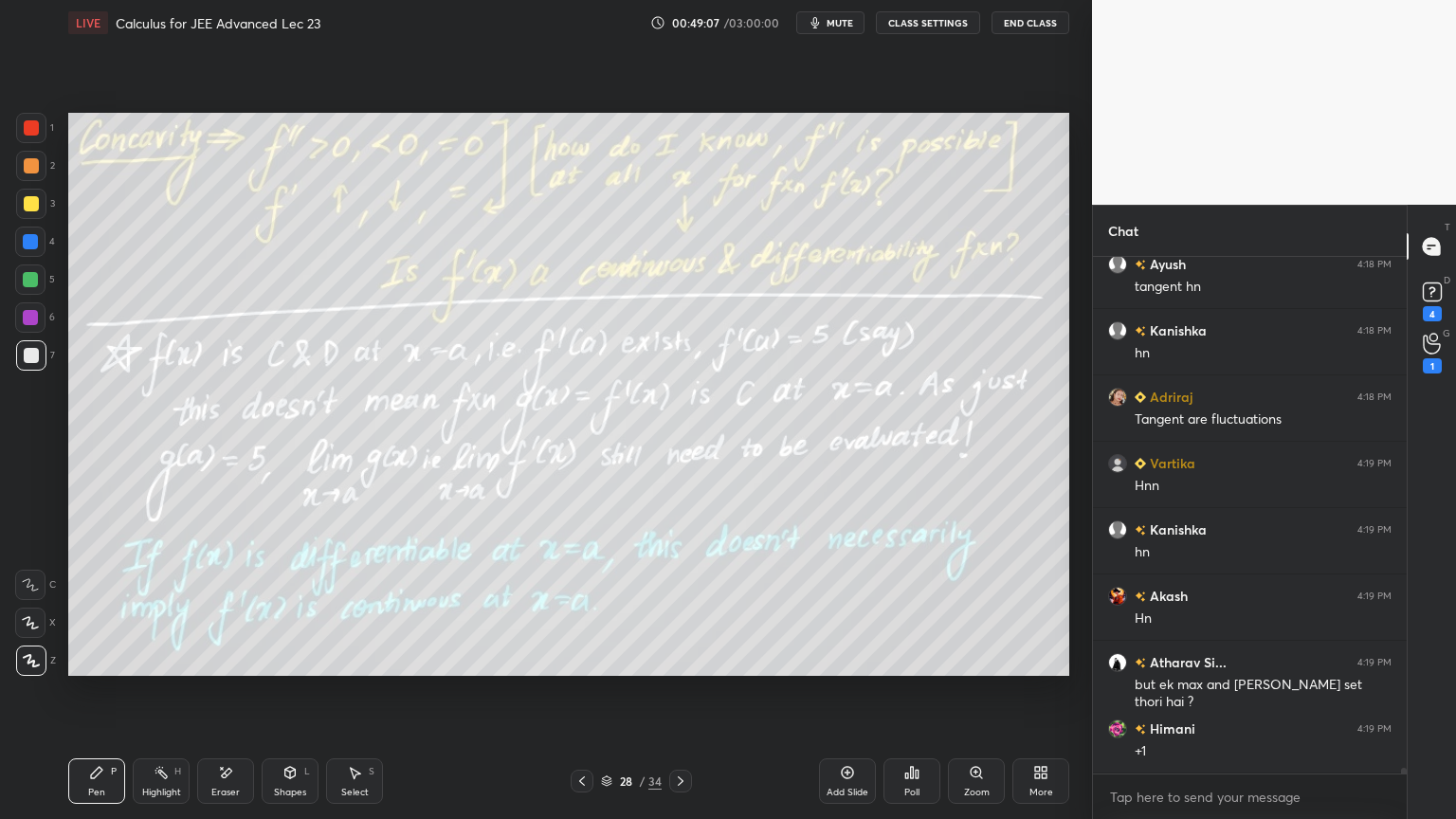 click 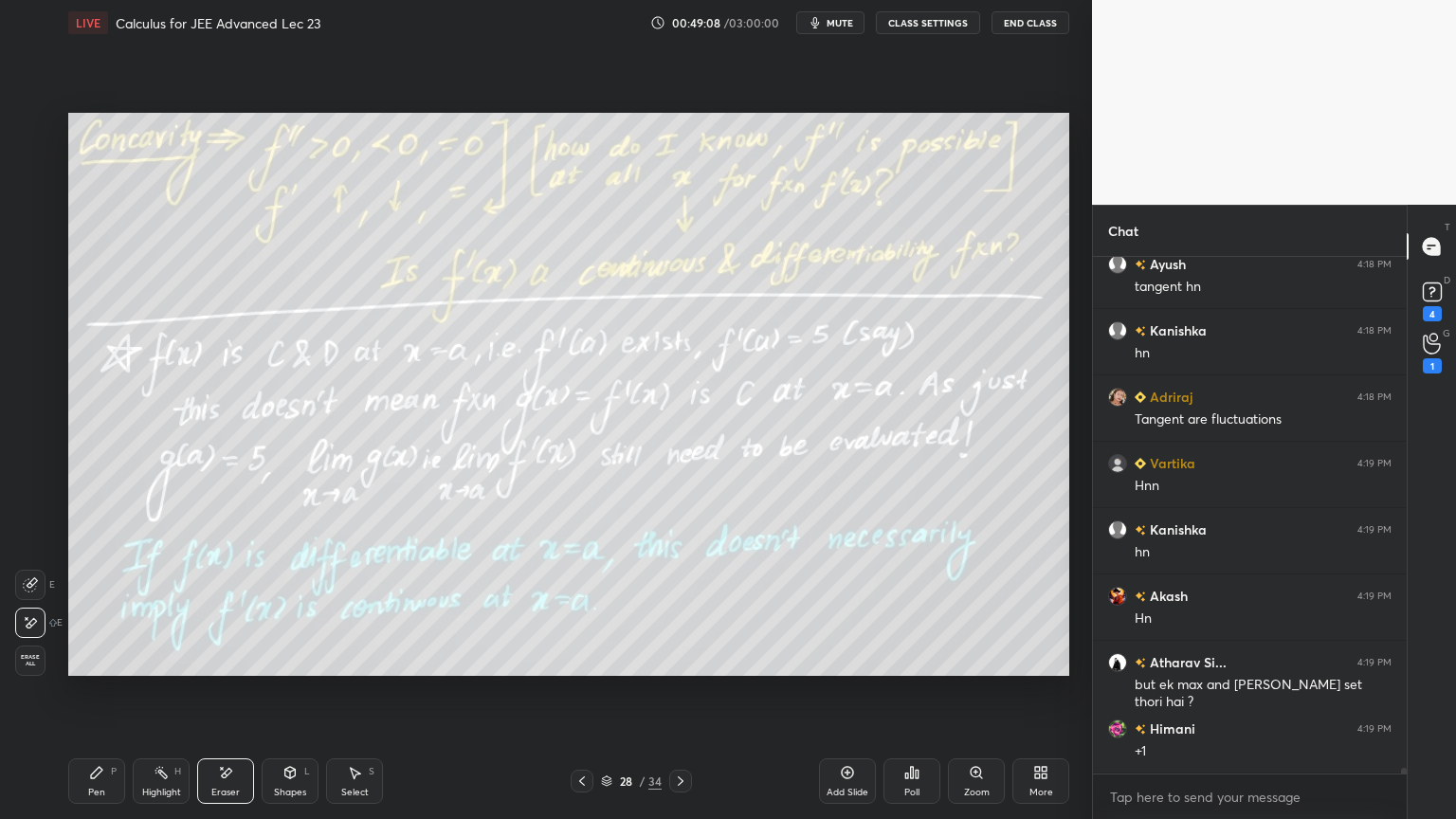 click on "Pen" at bounding box center (97, 792) 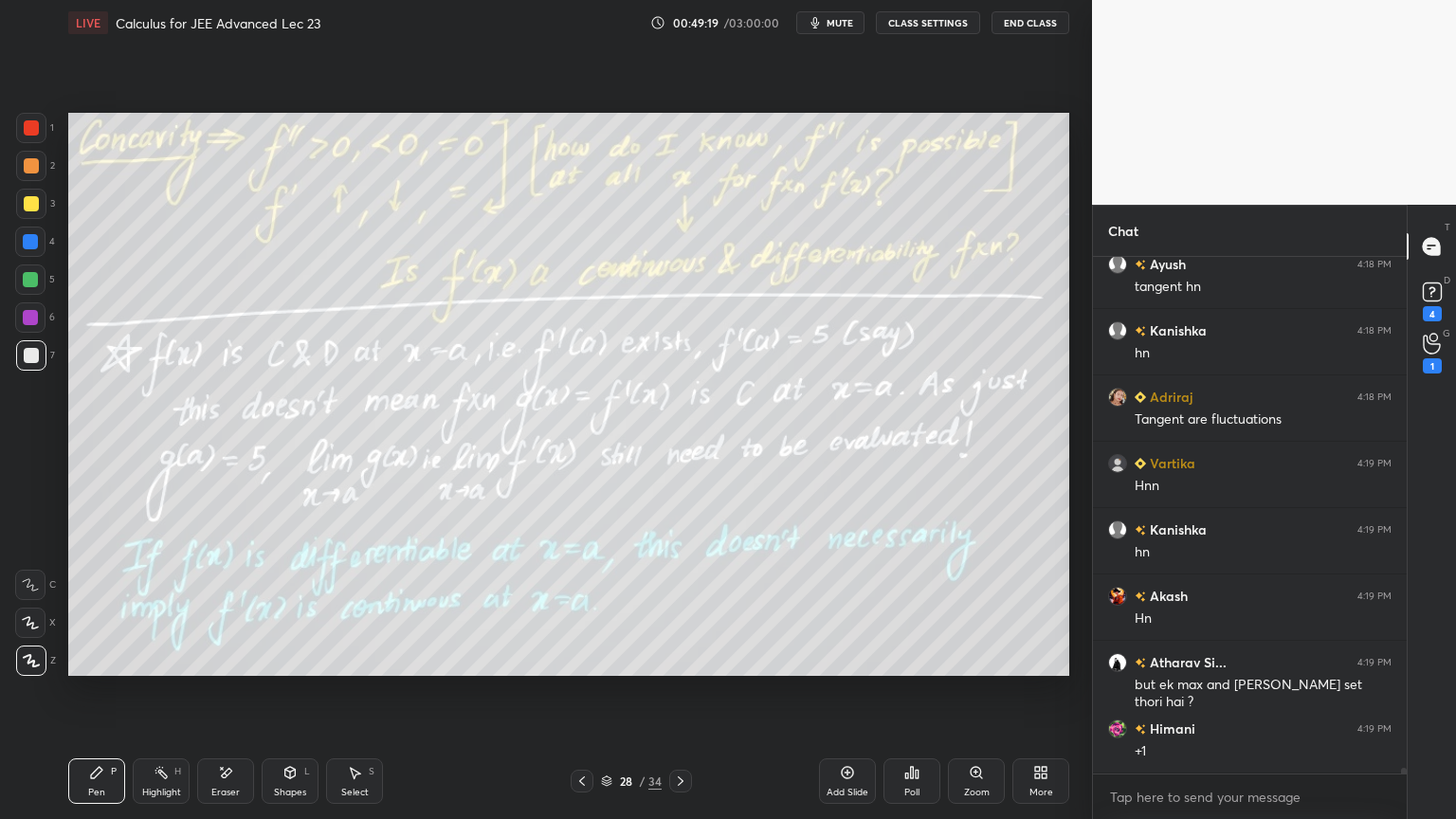 scroll, scrollTop: 43016, scrollLeft: 0, axis: vertical 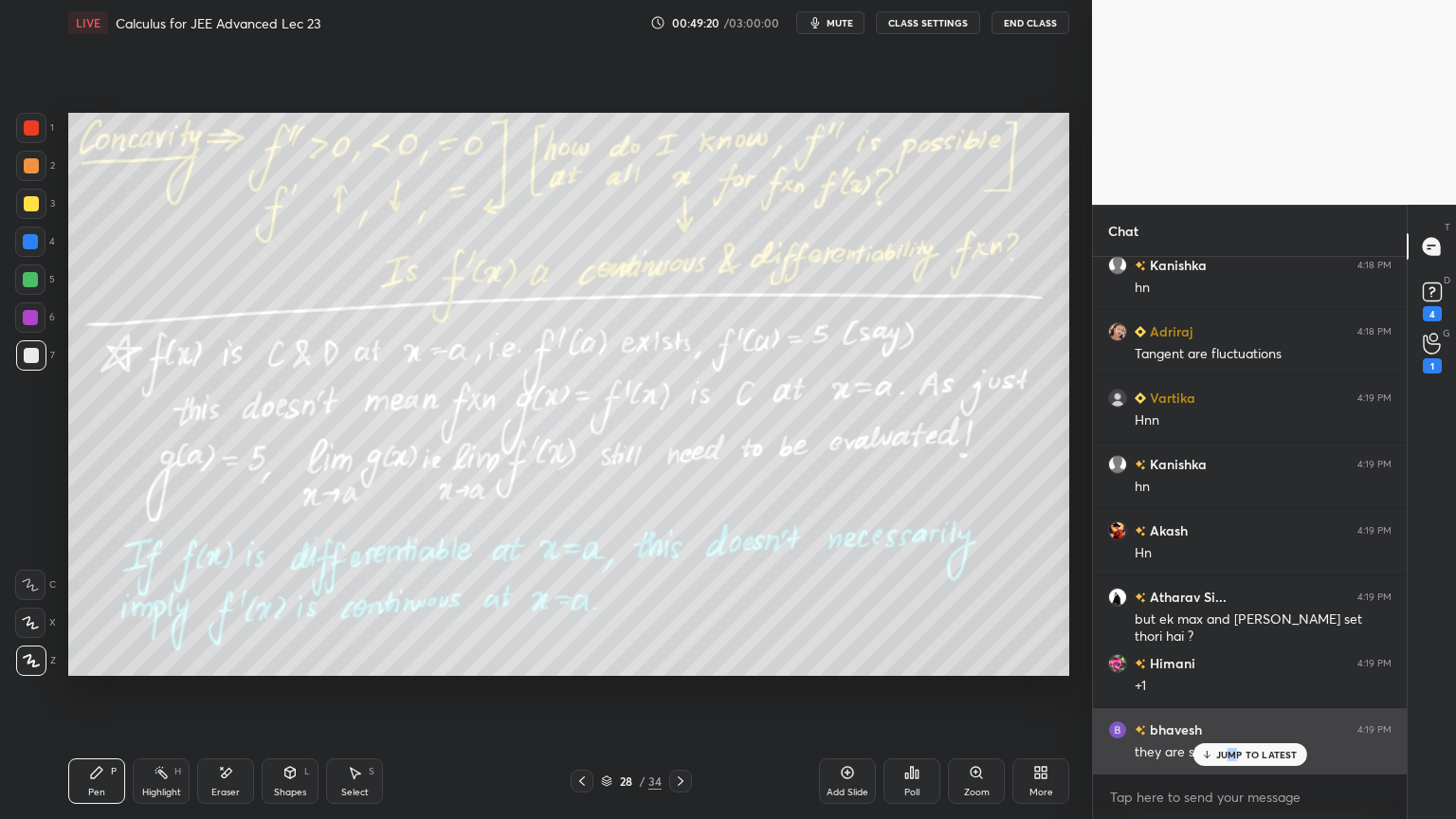 drag, startPoint x: 1232, startPoint y: 755, endPoint x: 1171, endPoint y: 746, distance: 61.66036 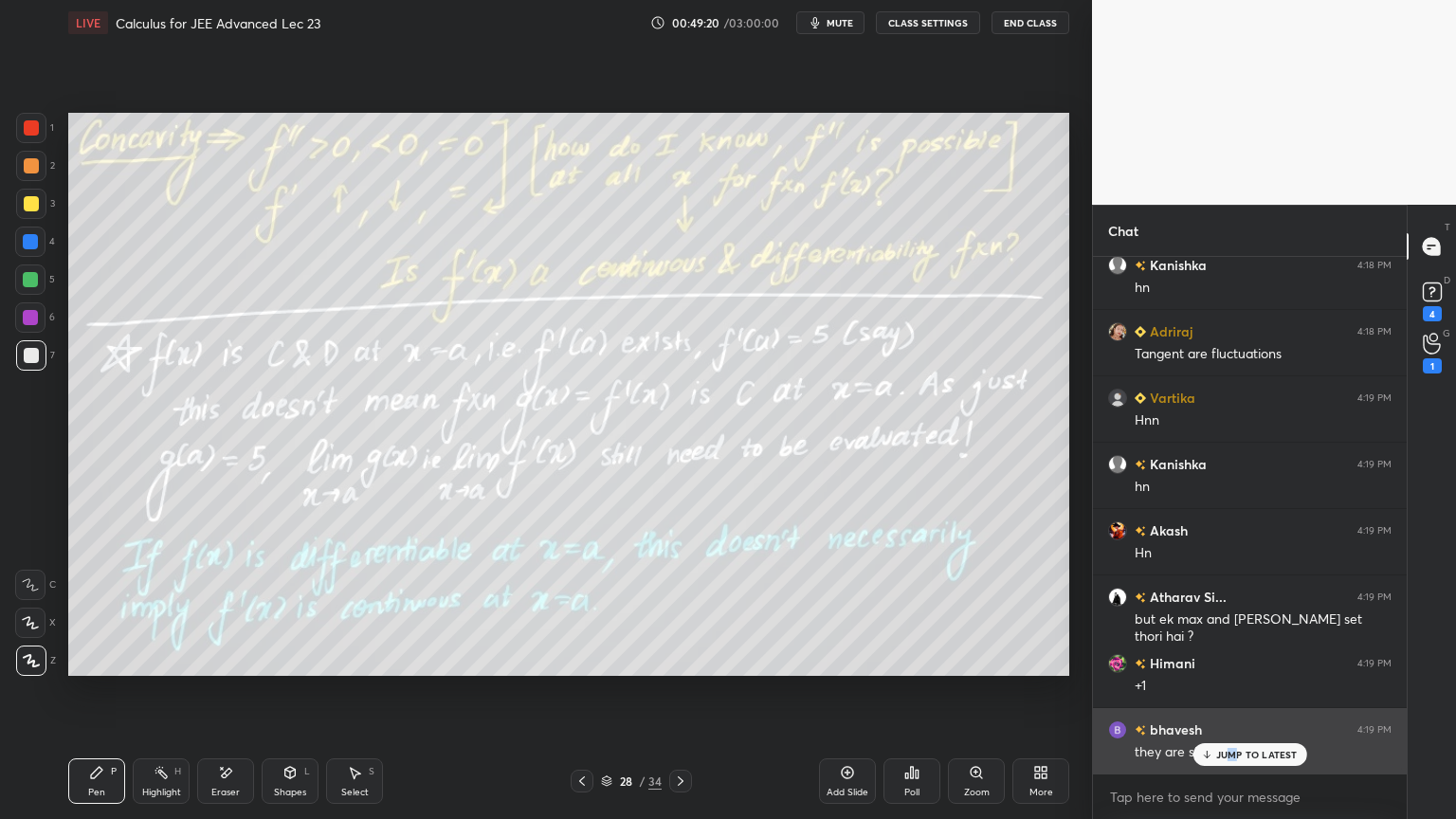 click on "JUMP TO LATEST" at bounding box center [1257, 755] 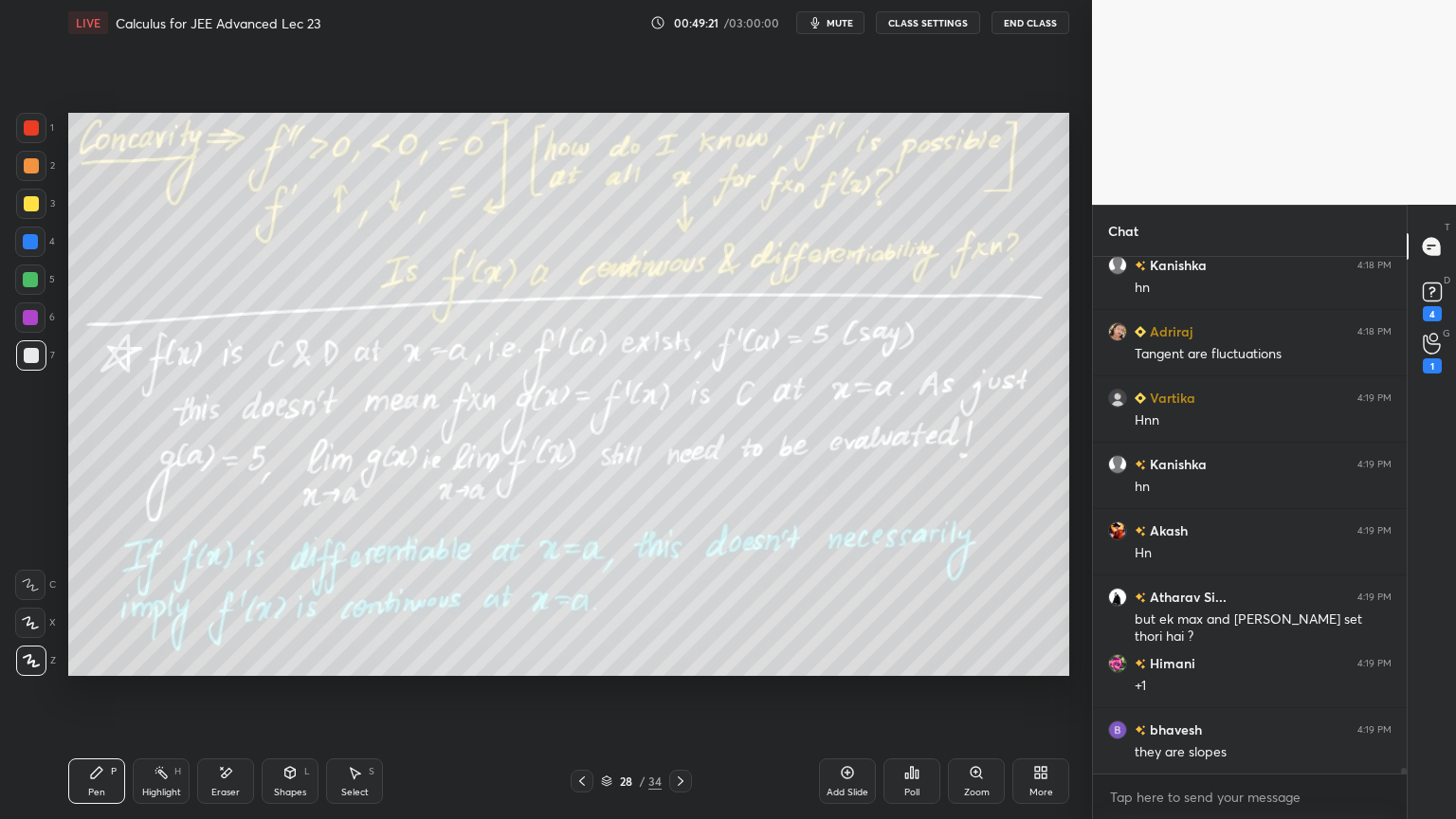 scroll, scrollTop: 43100, scrollLeft: 0, axis: vertical 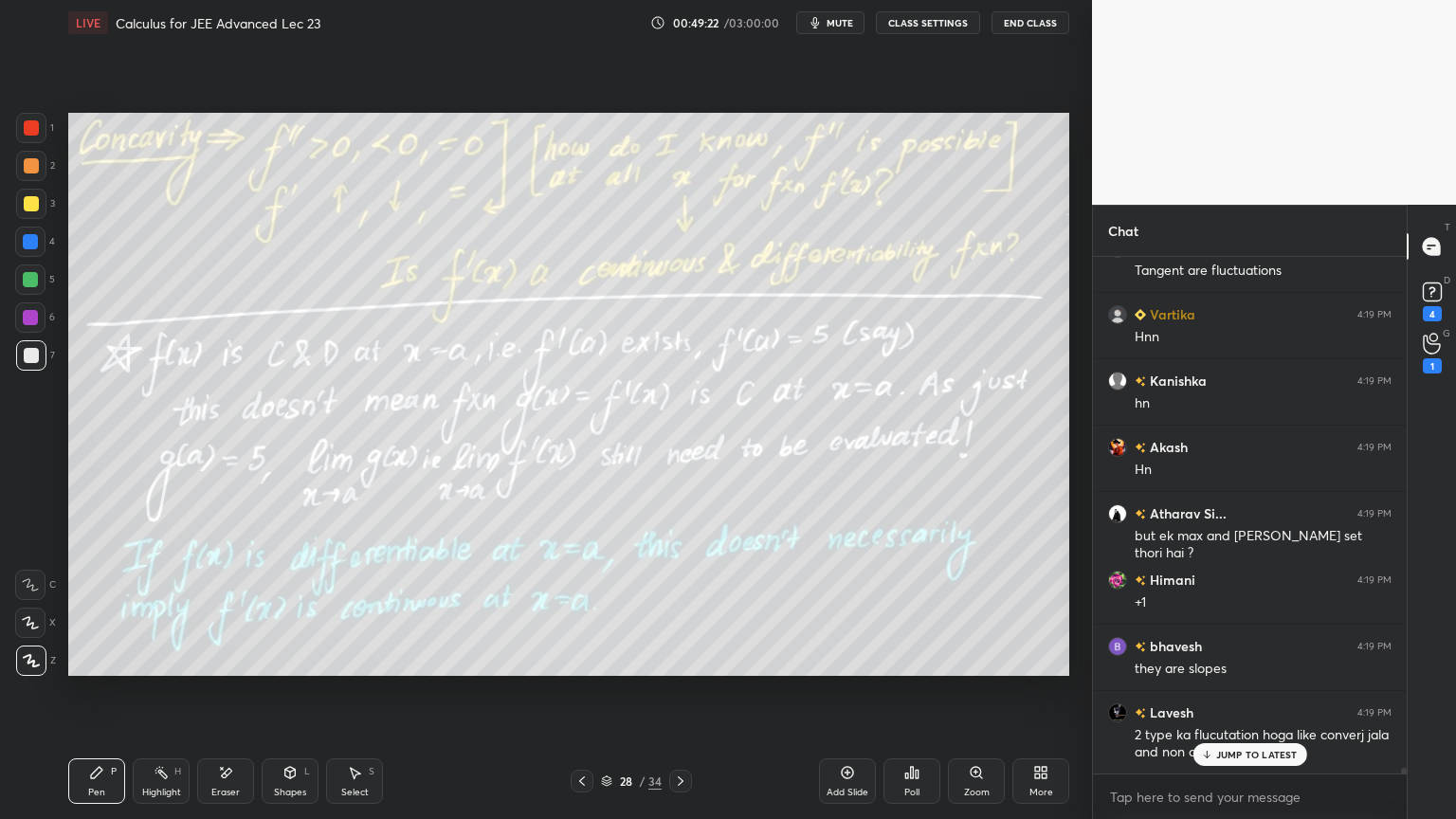 click on "JUMP TO LATEST" at bounding box center (1257, 755) 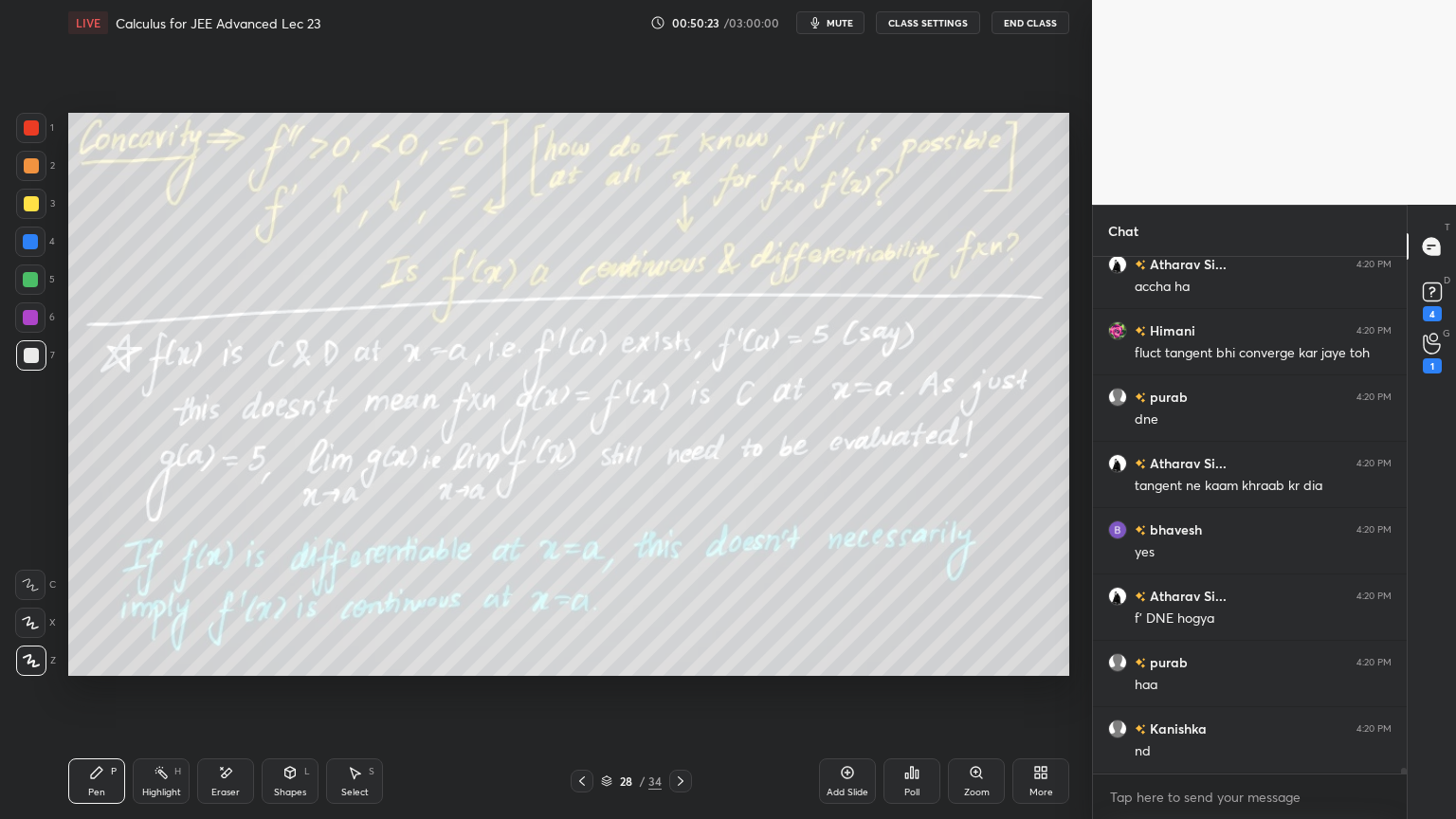 scroll, scrollTop: 44294, scrollLeft: 0, axis: vertical 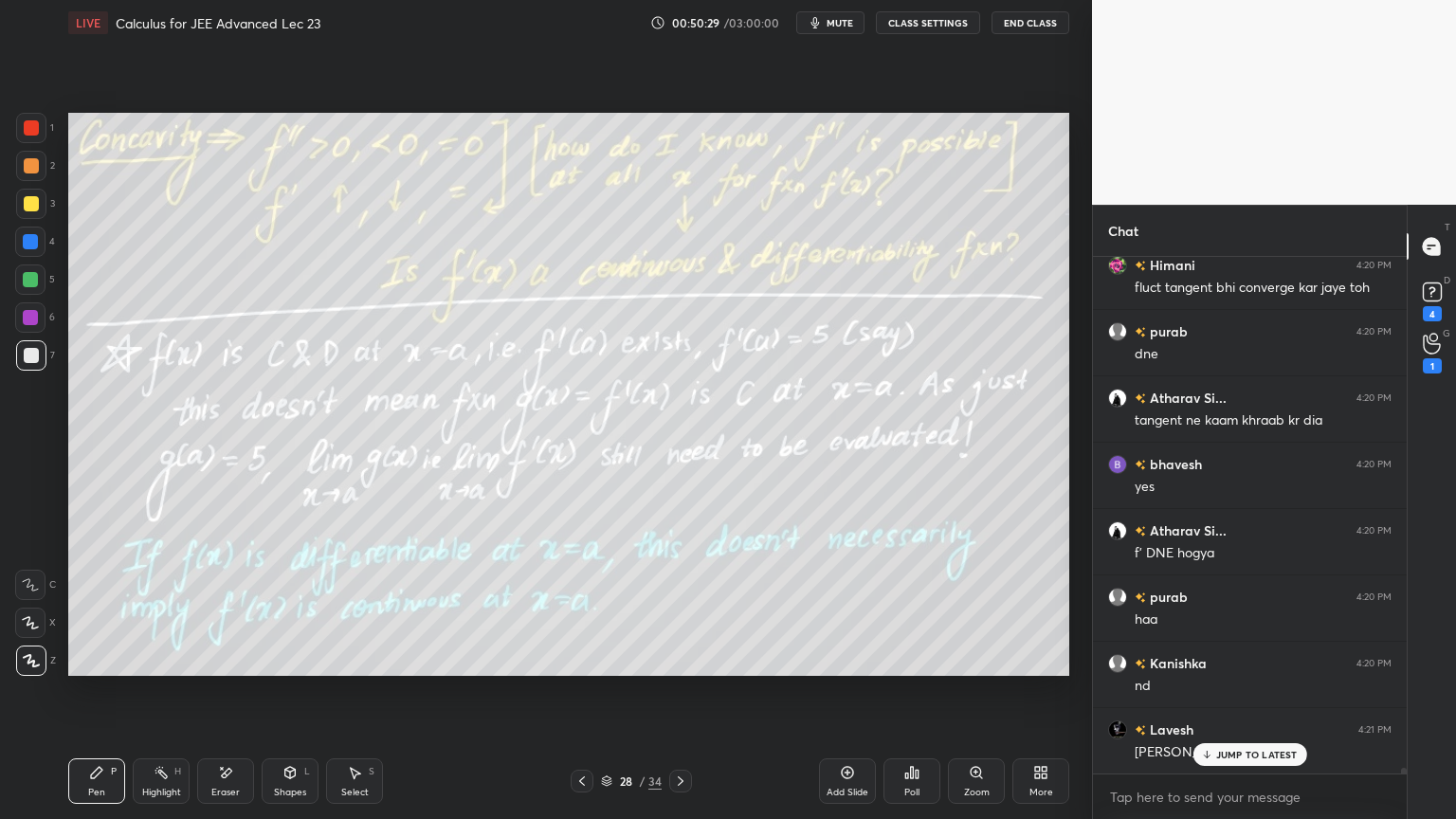 click 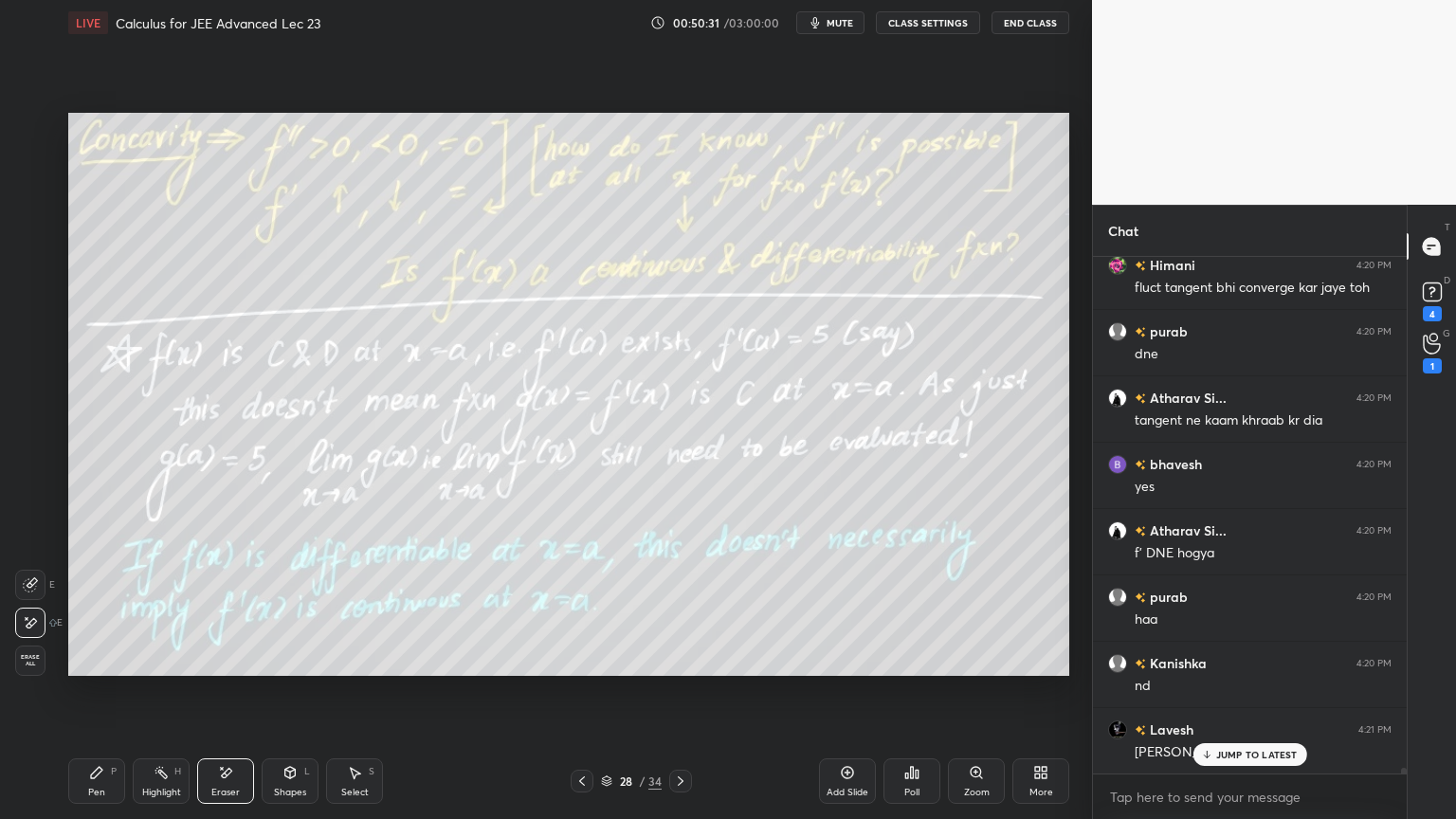 click on "Pen" at bounding box center [97, 792] 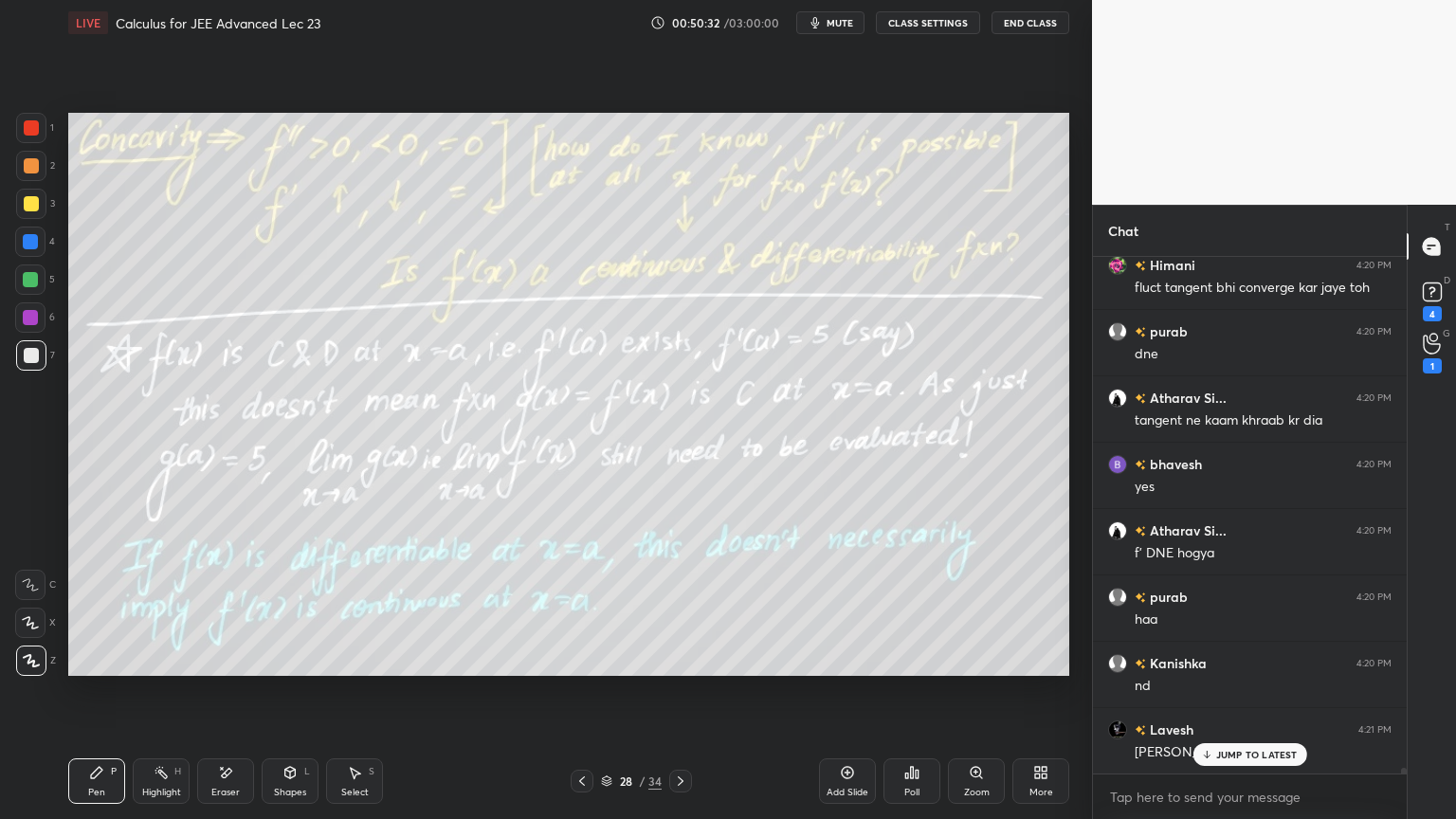 scroll, scrollTop: 44362, scrollLeft: 0, axis: vertical 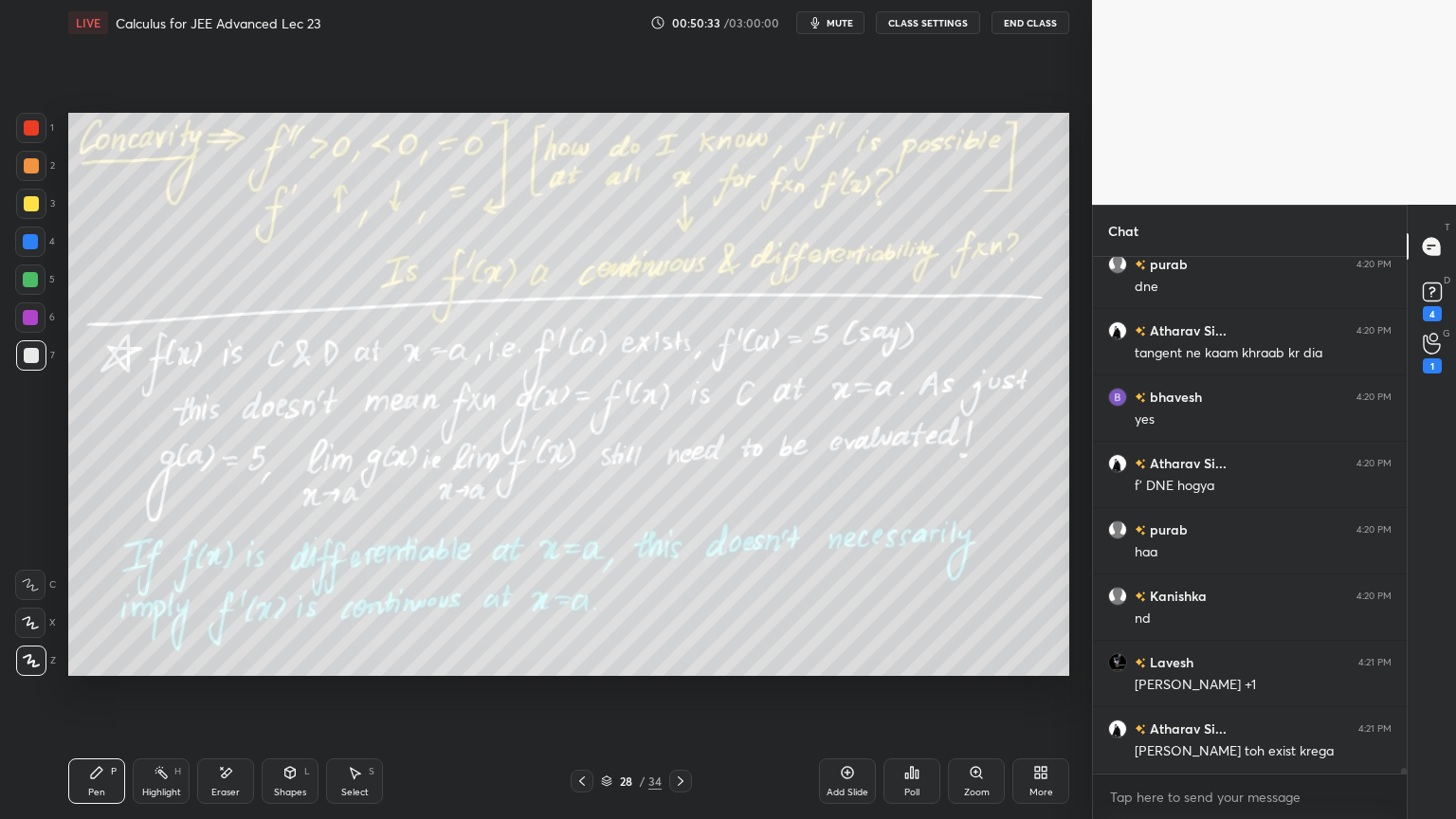 click on "Highlight" at bounding box center [161, 792] 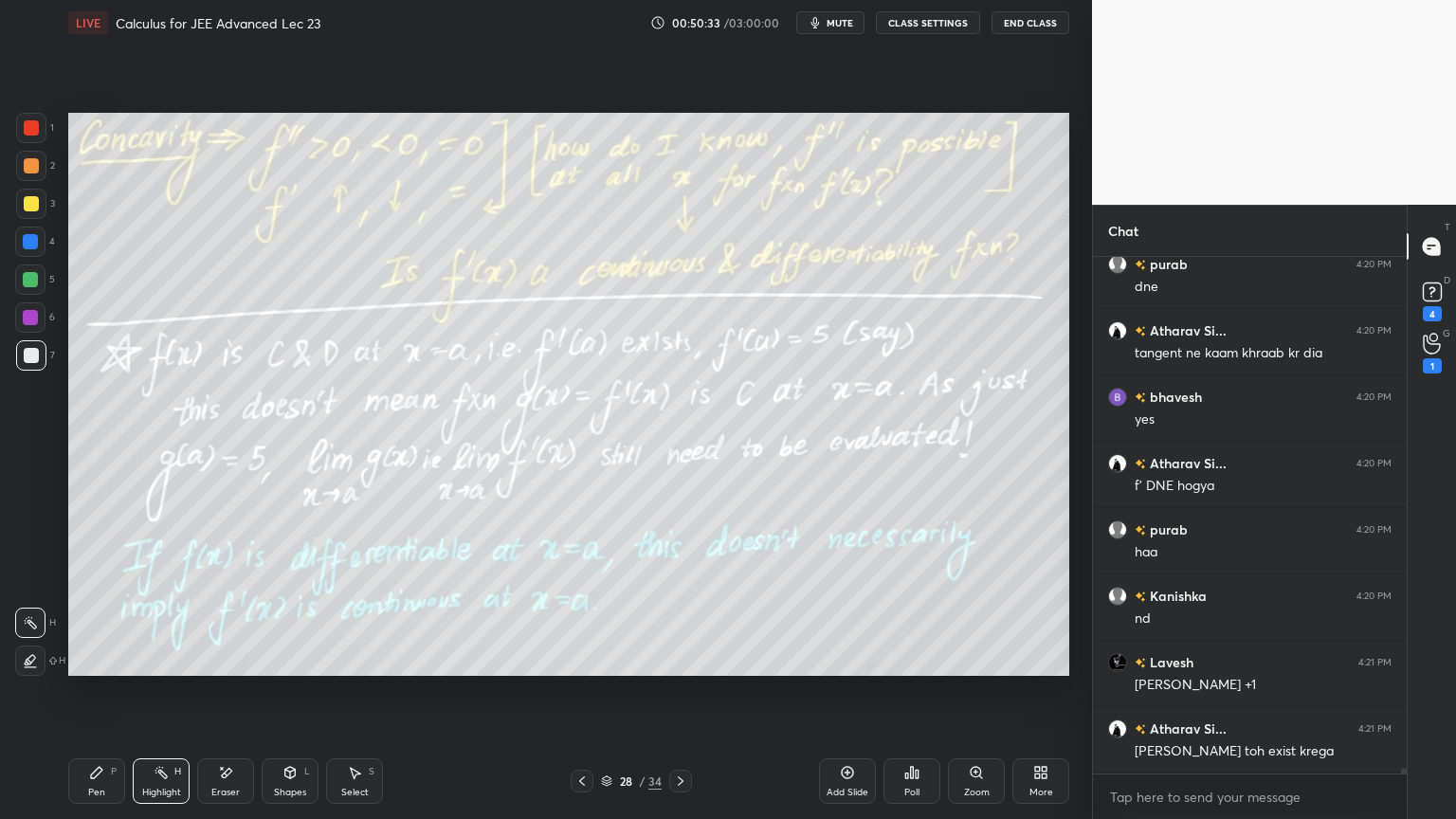 click on "Pen P" at bounding box center (97, 781) 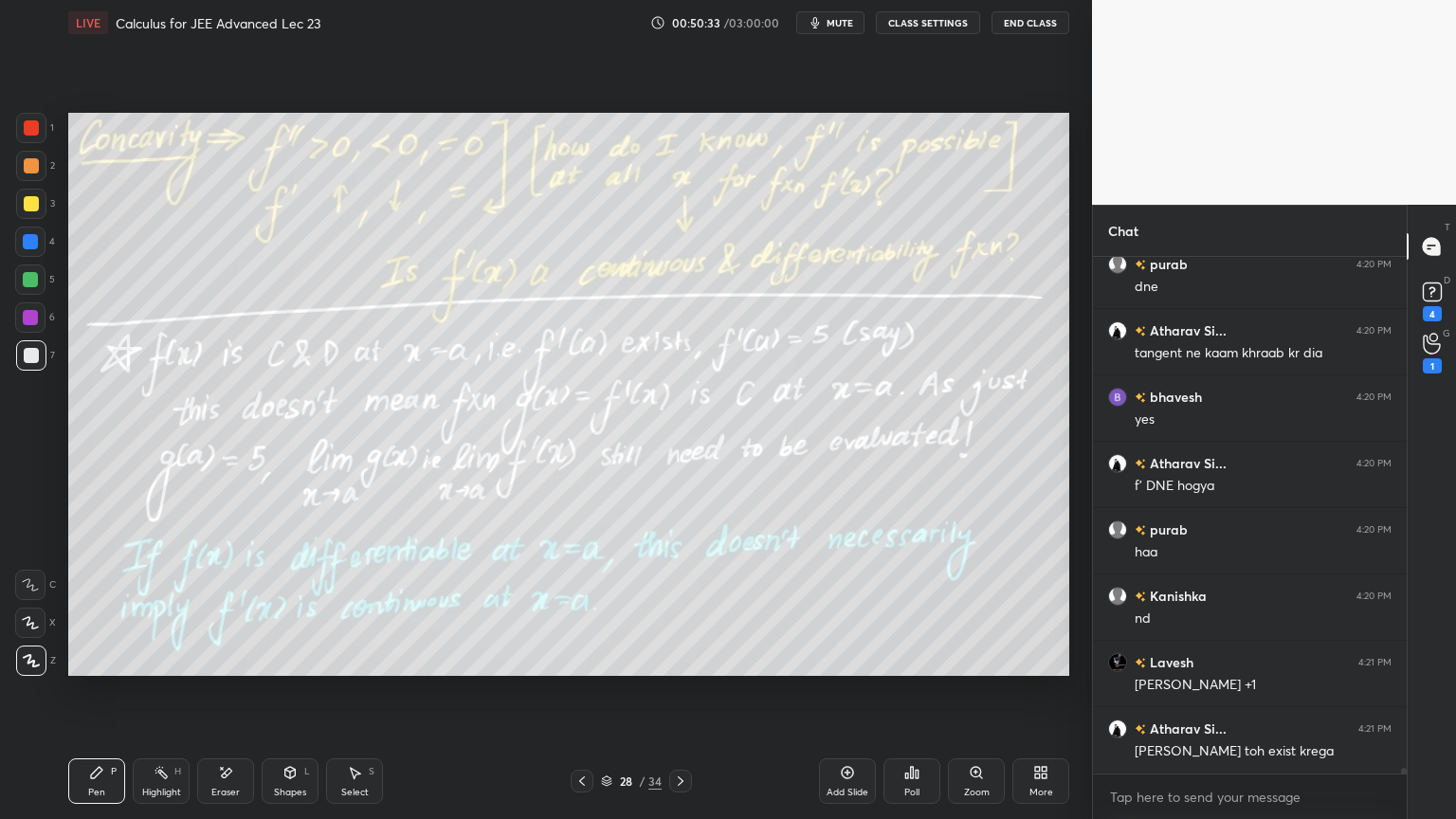 scroll, scrollTop: 44427, scrollLeft: 0, axis: vertical 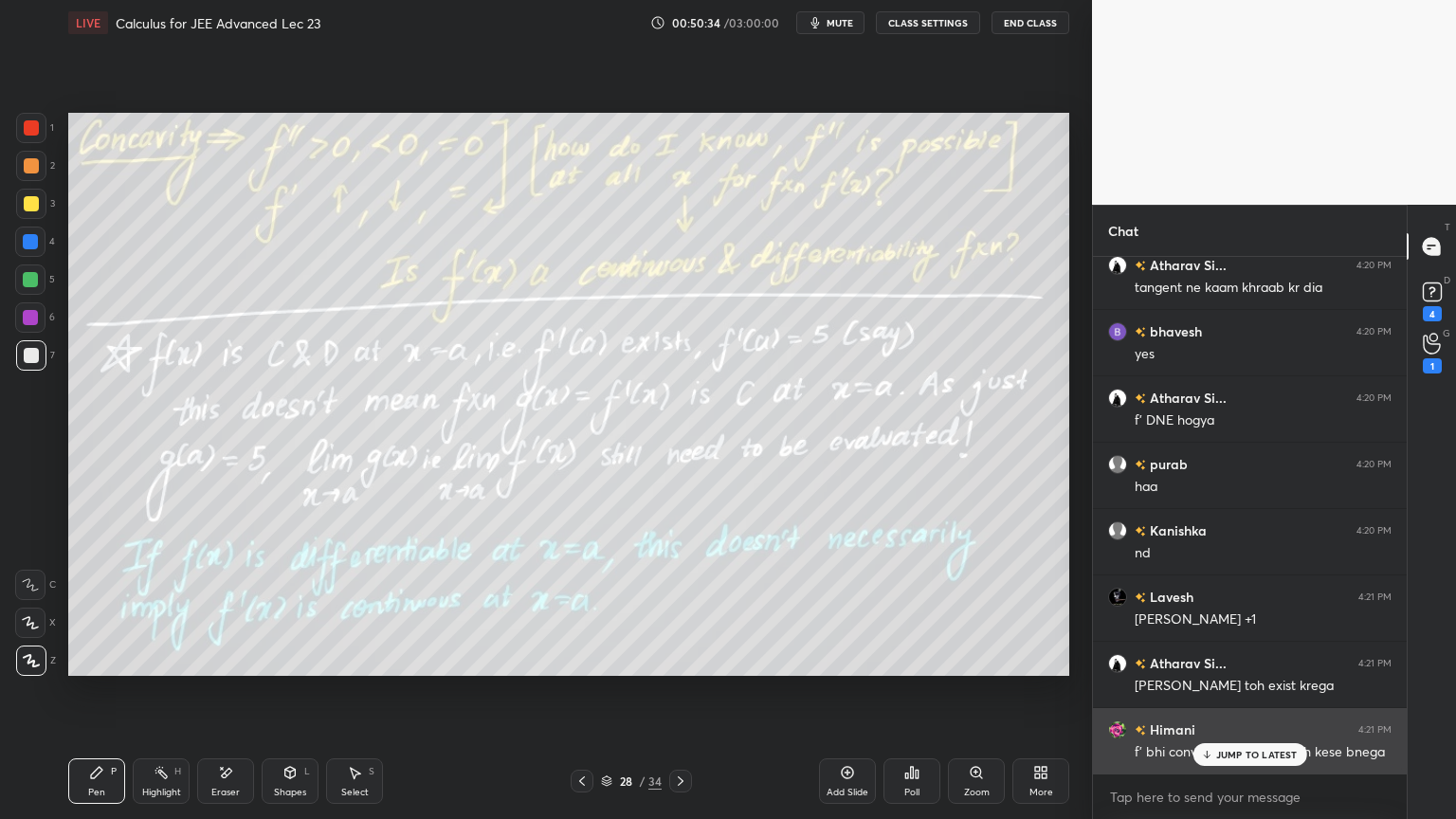click on "JUMP TO LATEST" at bounding box center [1257, 755] 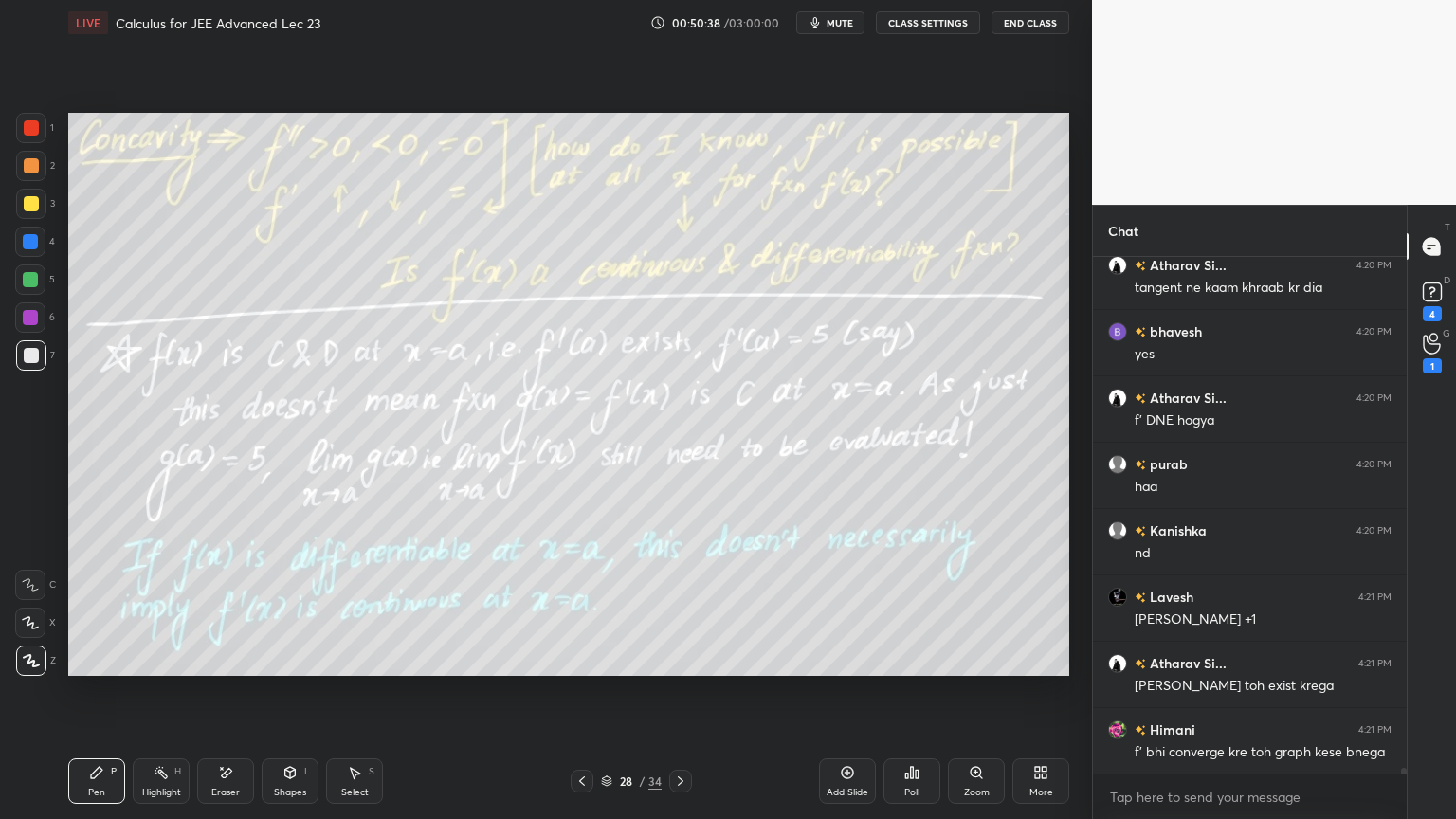 click on "Eraser" at bounding box center (226, 781) 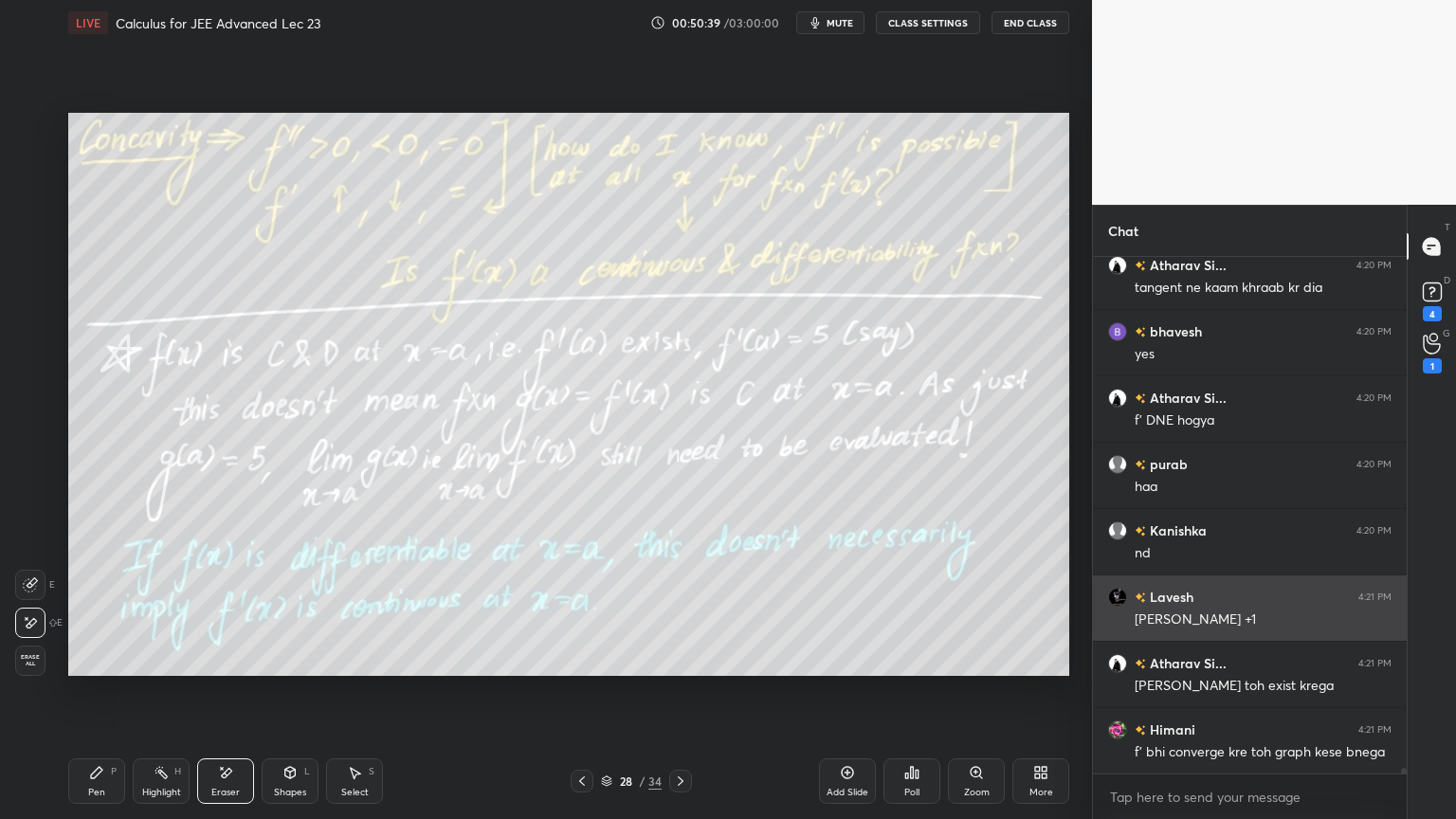 scroll, scrollTop: 44428, scrollLeft: 0, axis: vertical 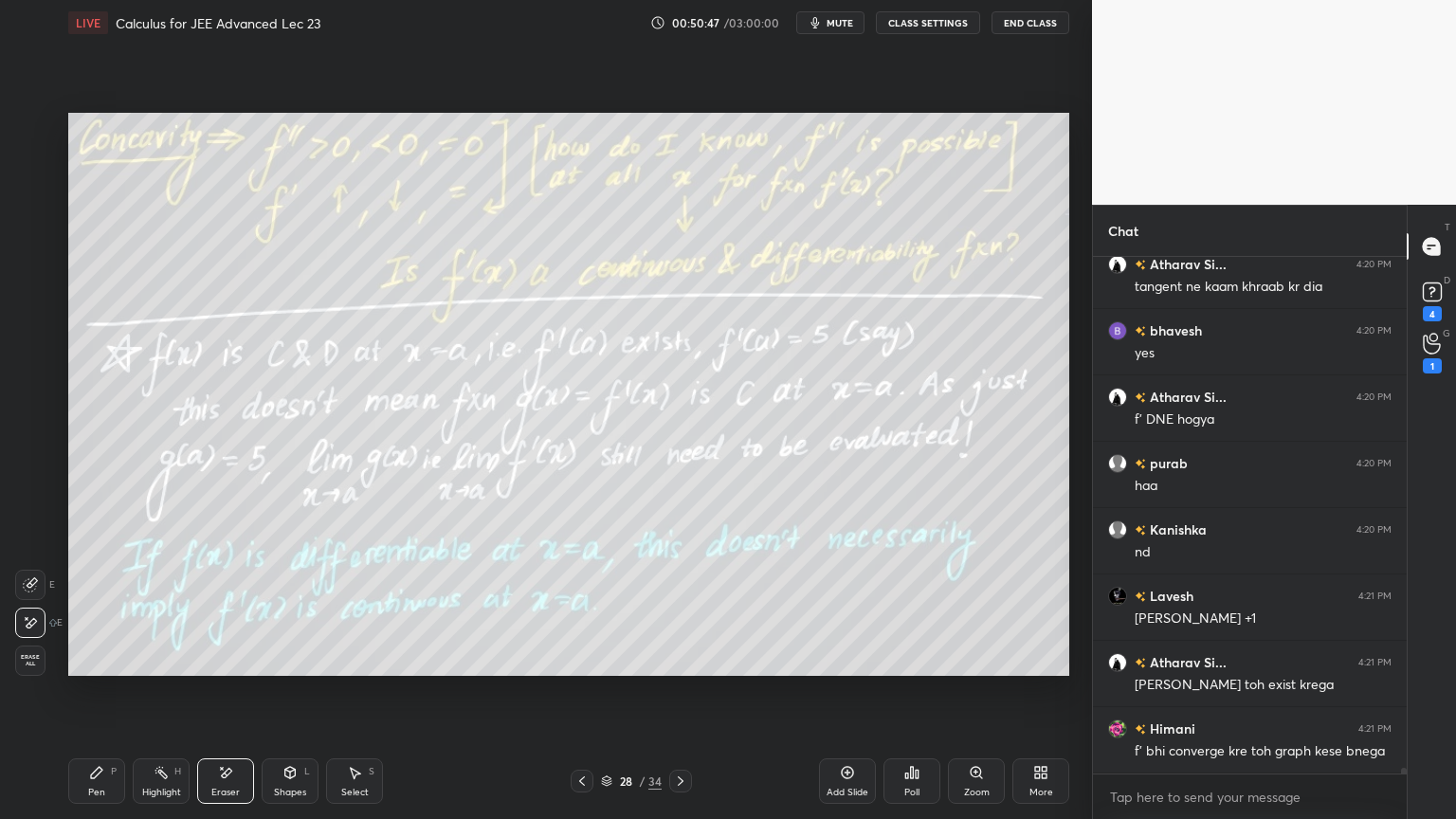 click 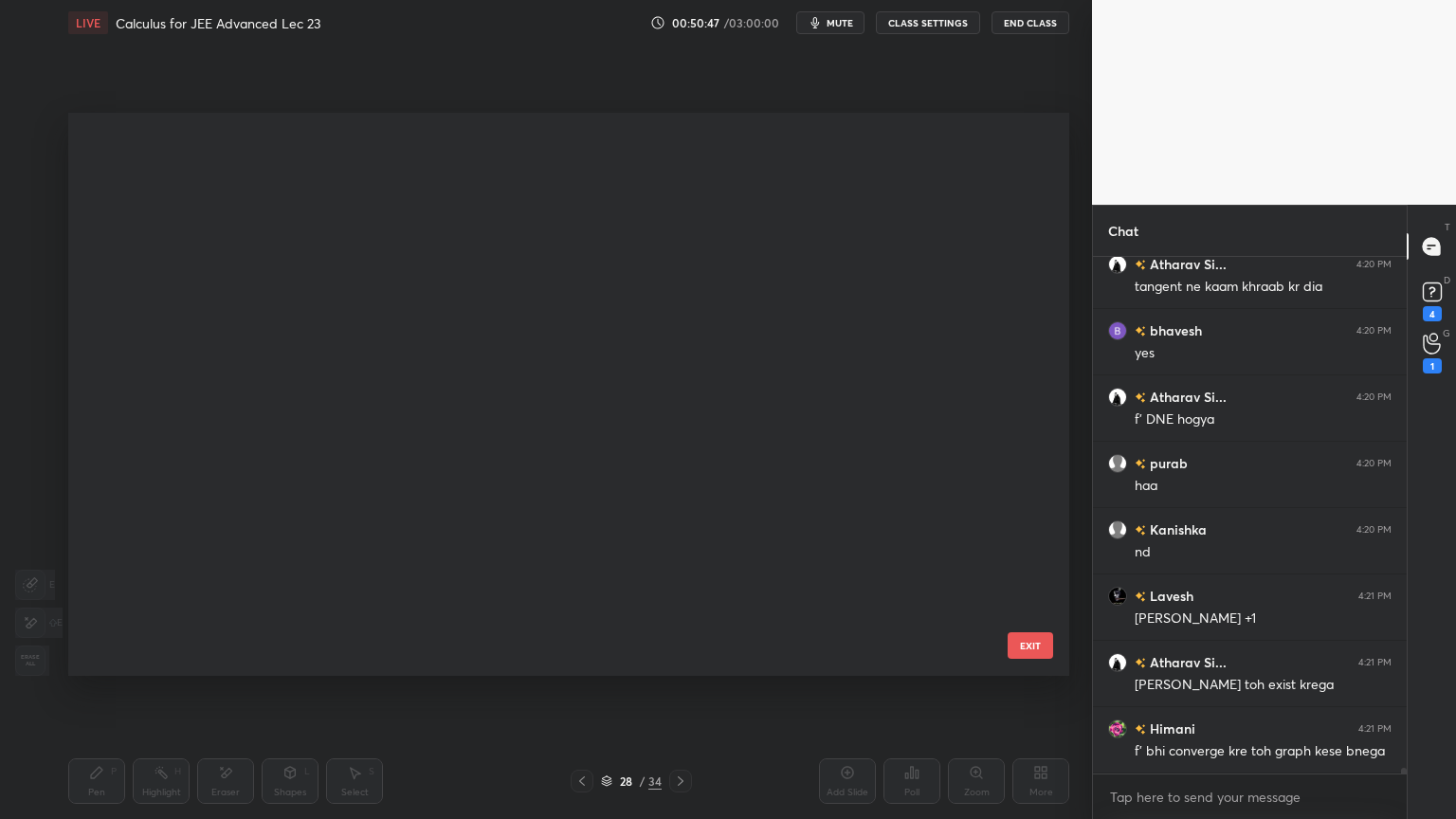 scroll, scrollTop: 1172, scrollLeft: 0, axis: vertical 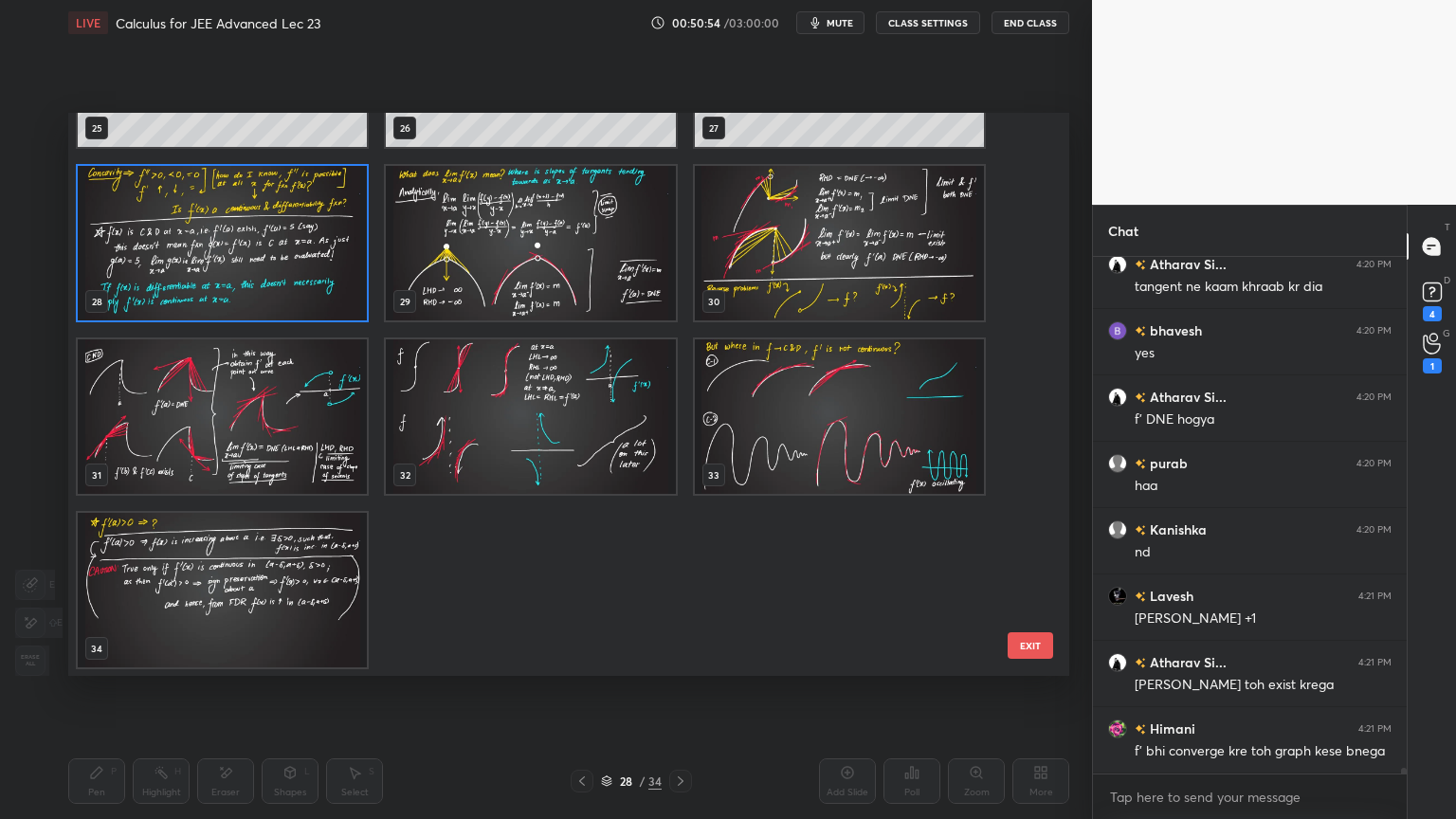 click at bounding box center (222, 243) 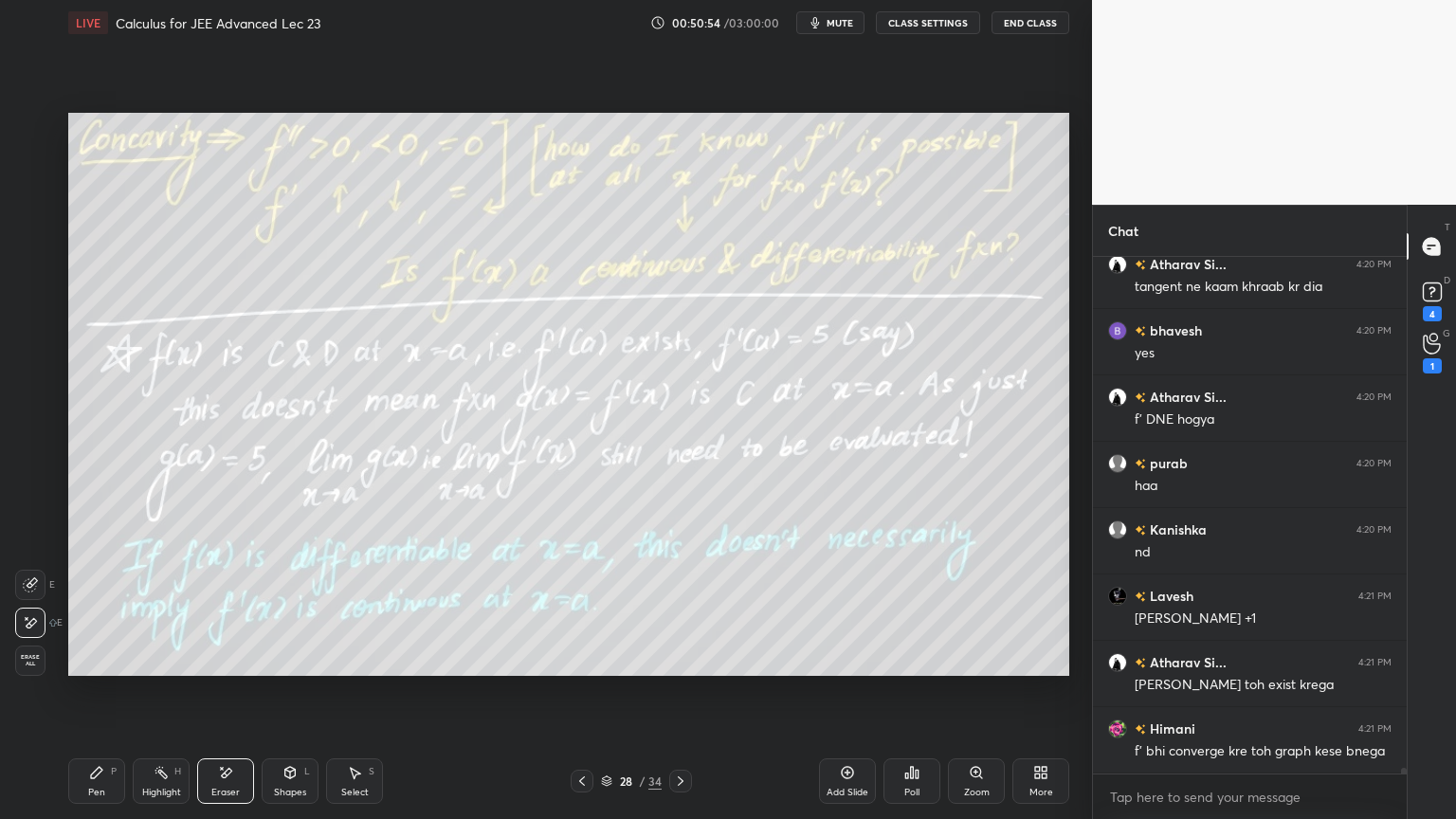 click at bounding box center [222, 243] 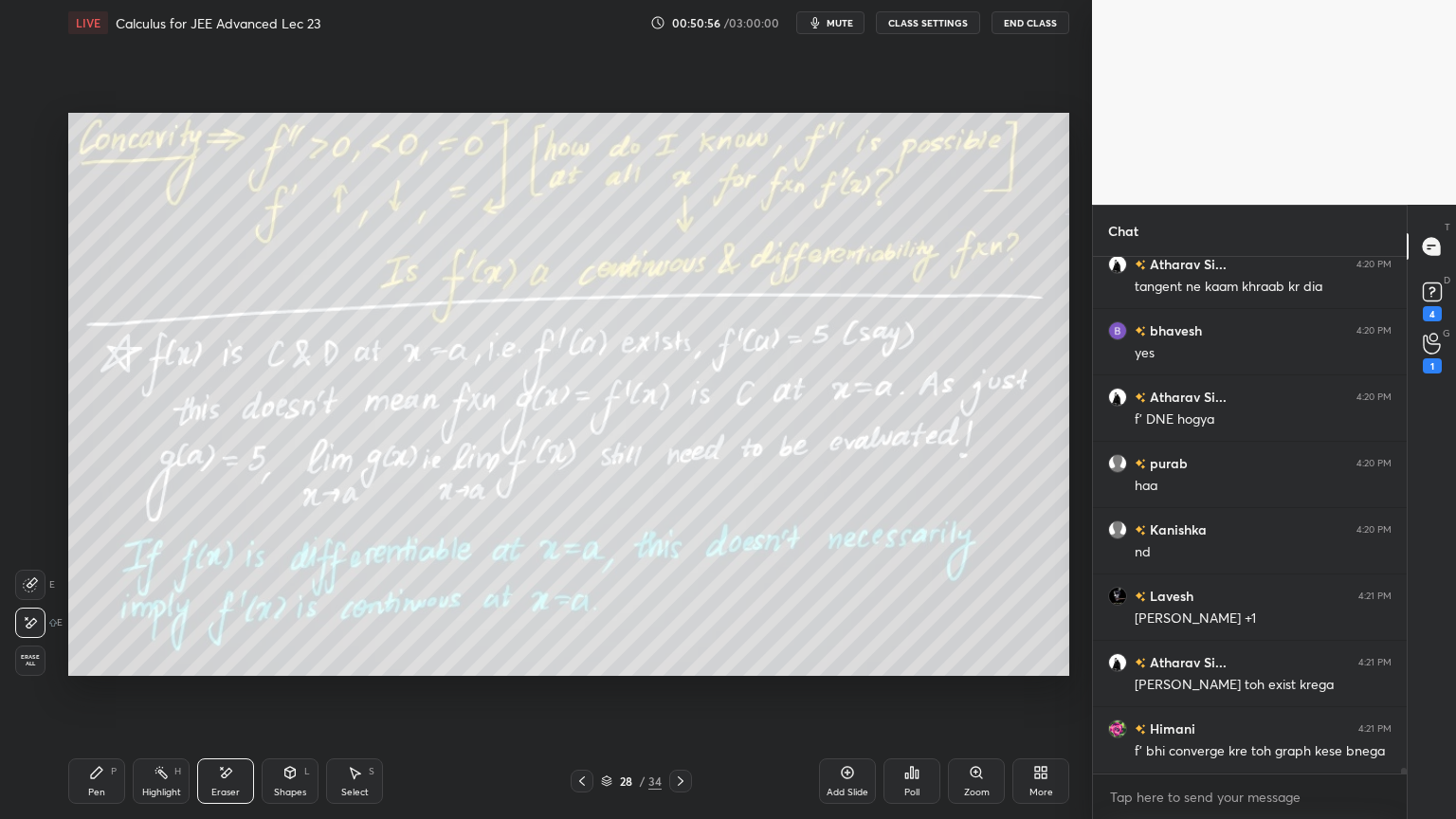 click 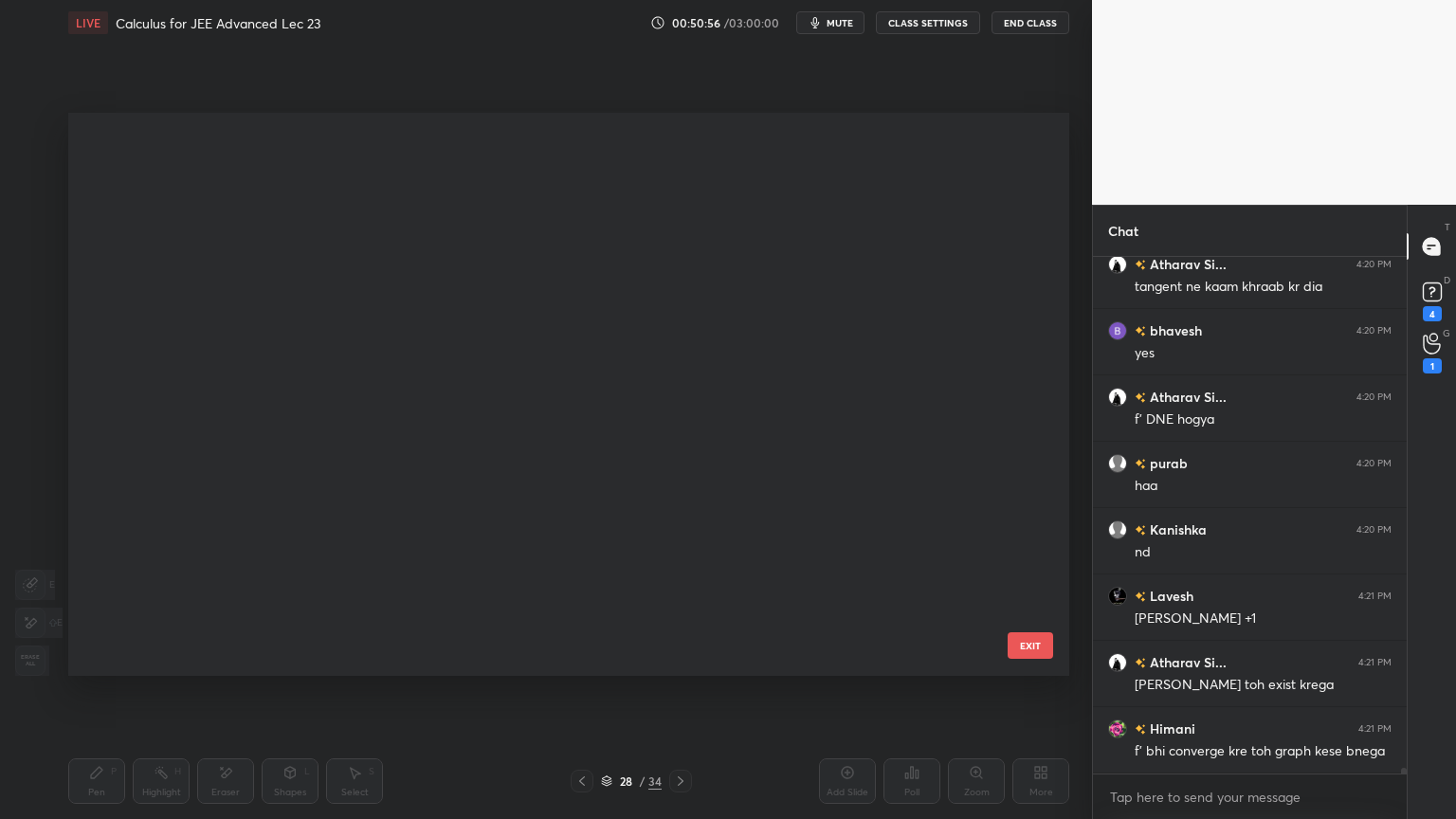 scroll, scrollTop: 1172, scrollLeft: 0, axis: vertical 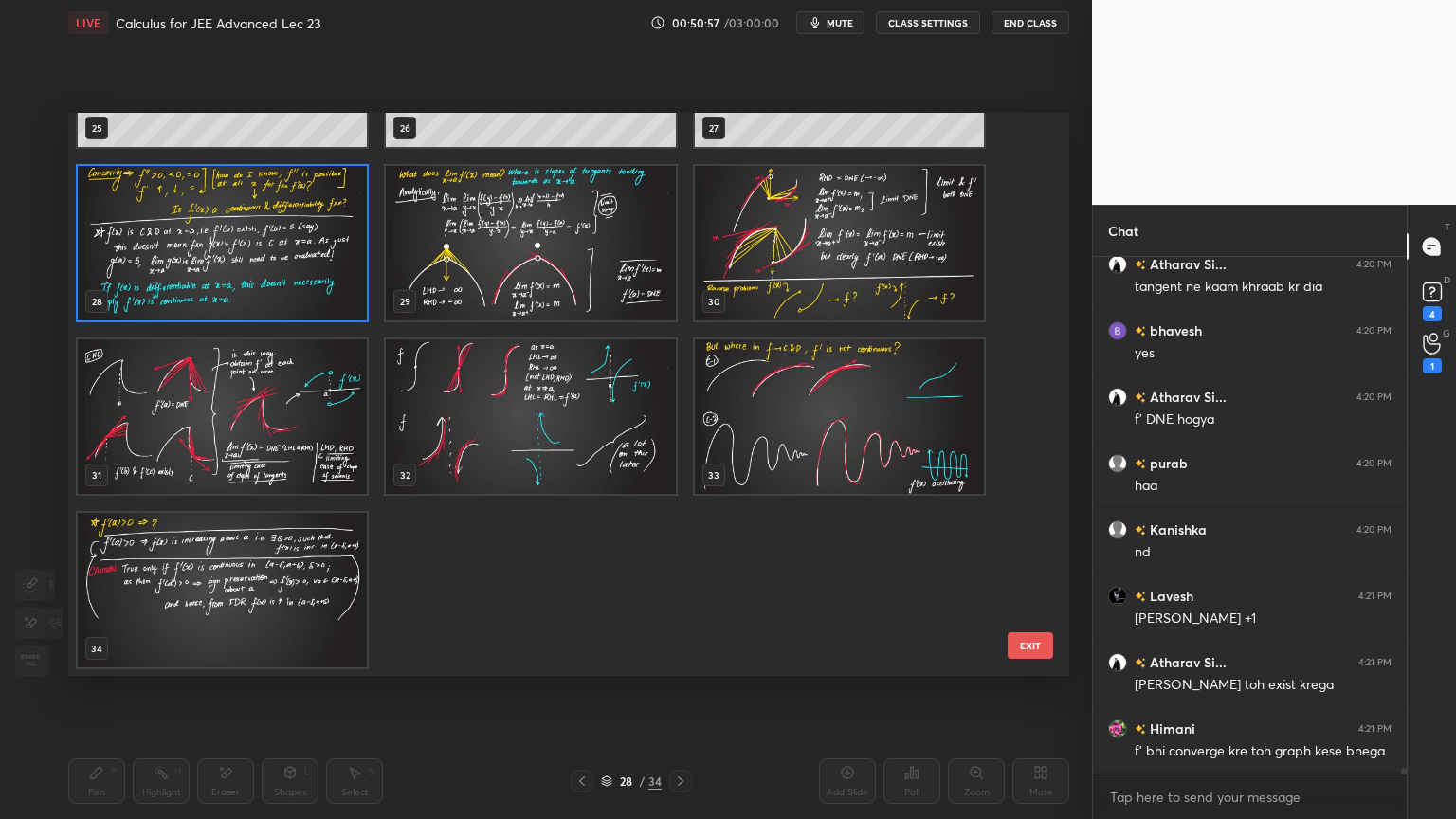 click at bounding box center (839, 416) 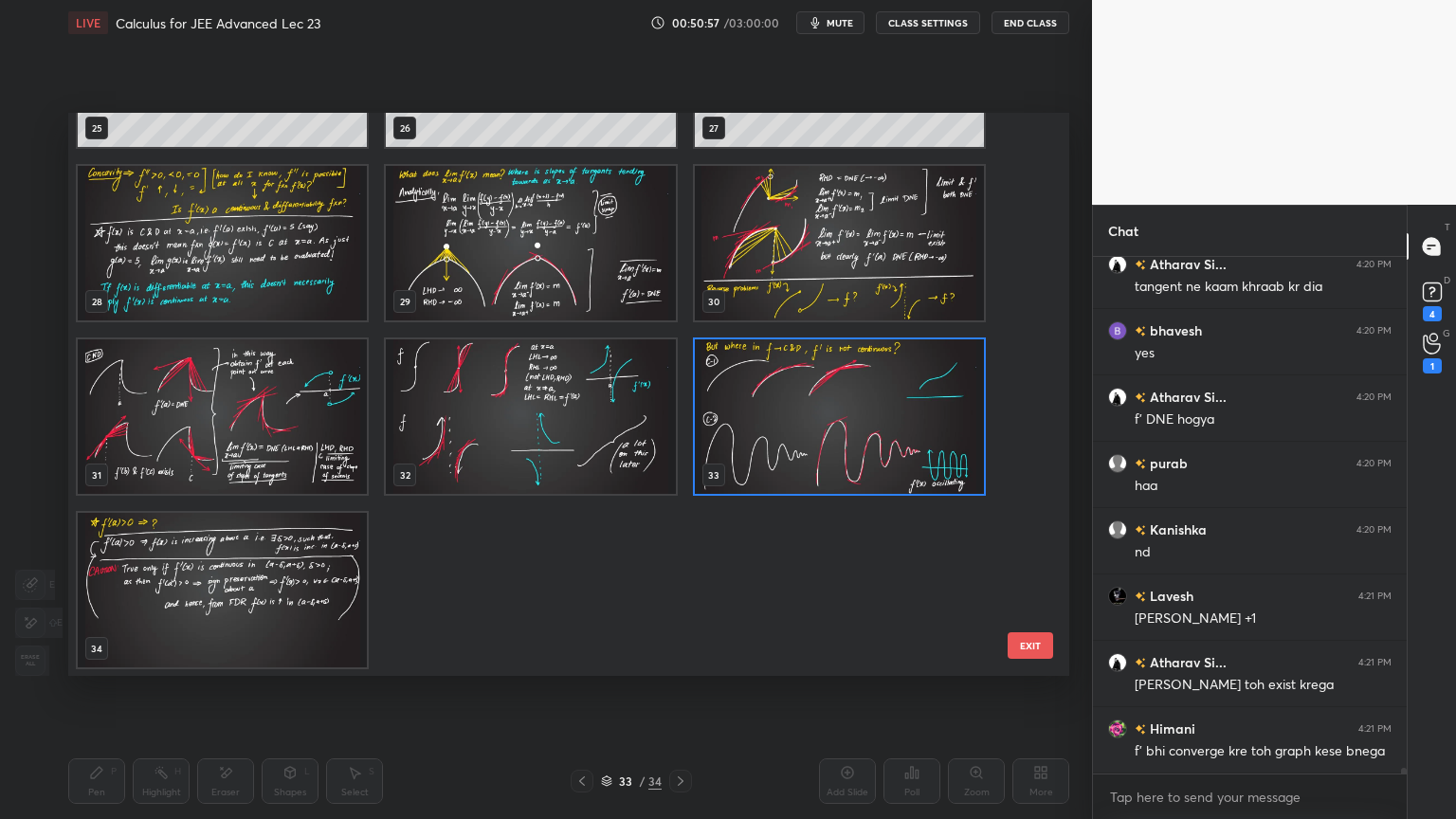 click at bounding box center (839, 416) 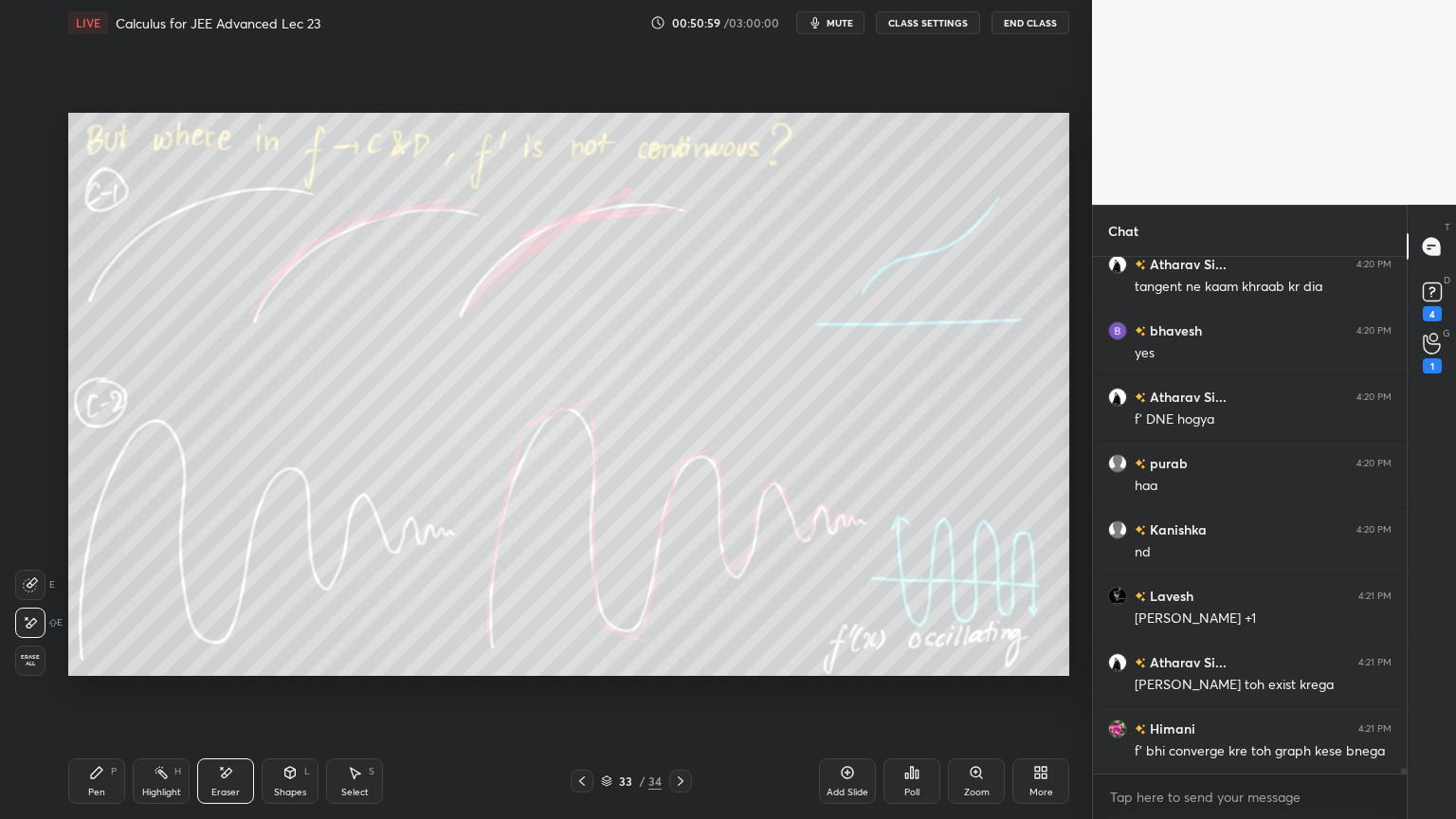 click on "Add Slide" at bounding box center (847, 792) 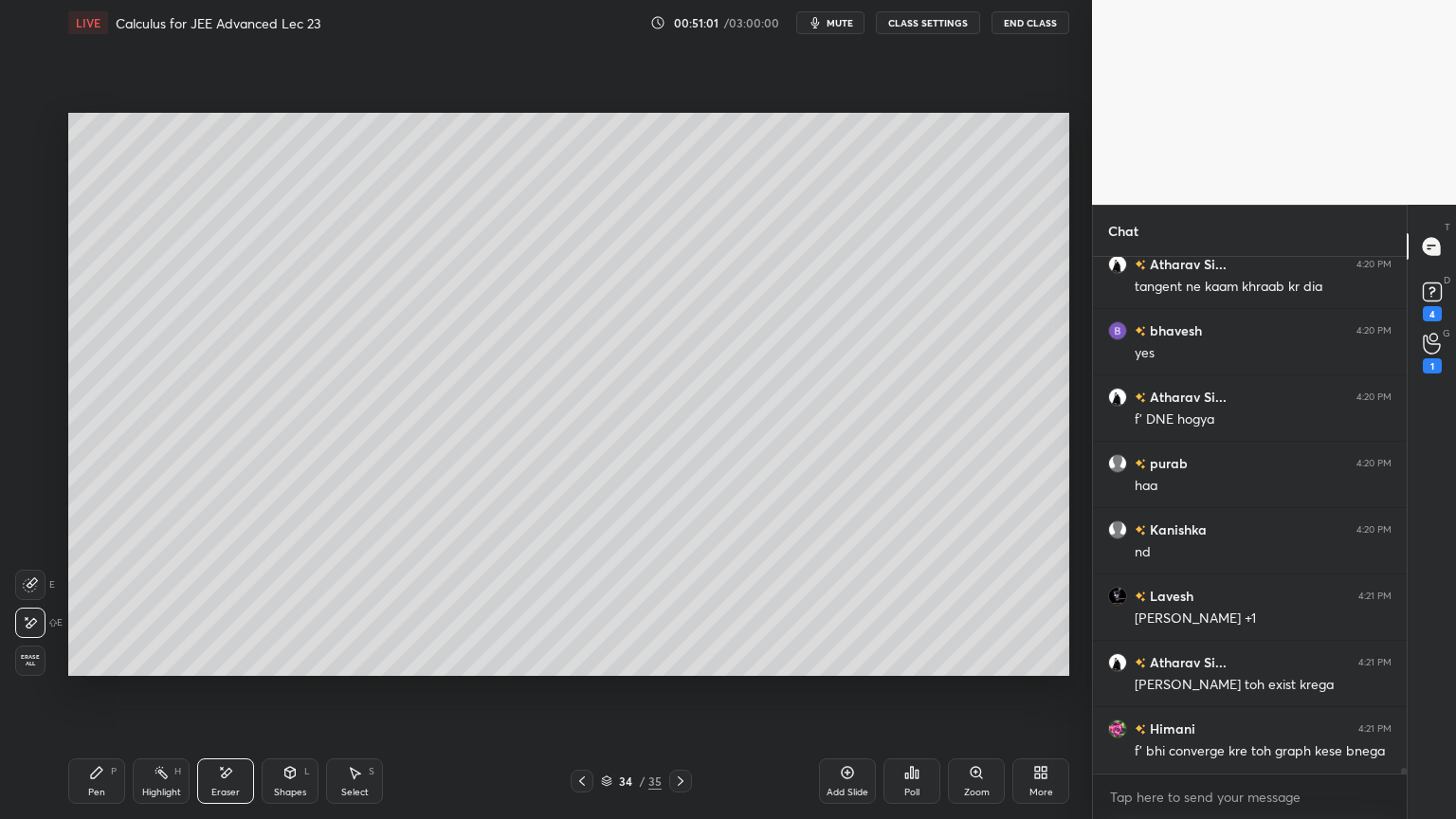 drag, startPoint x: 106, startPoint y: 765, endPoint x: 110, endPoint y: 752, distance: 13.60147 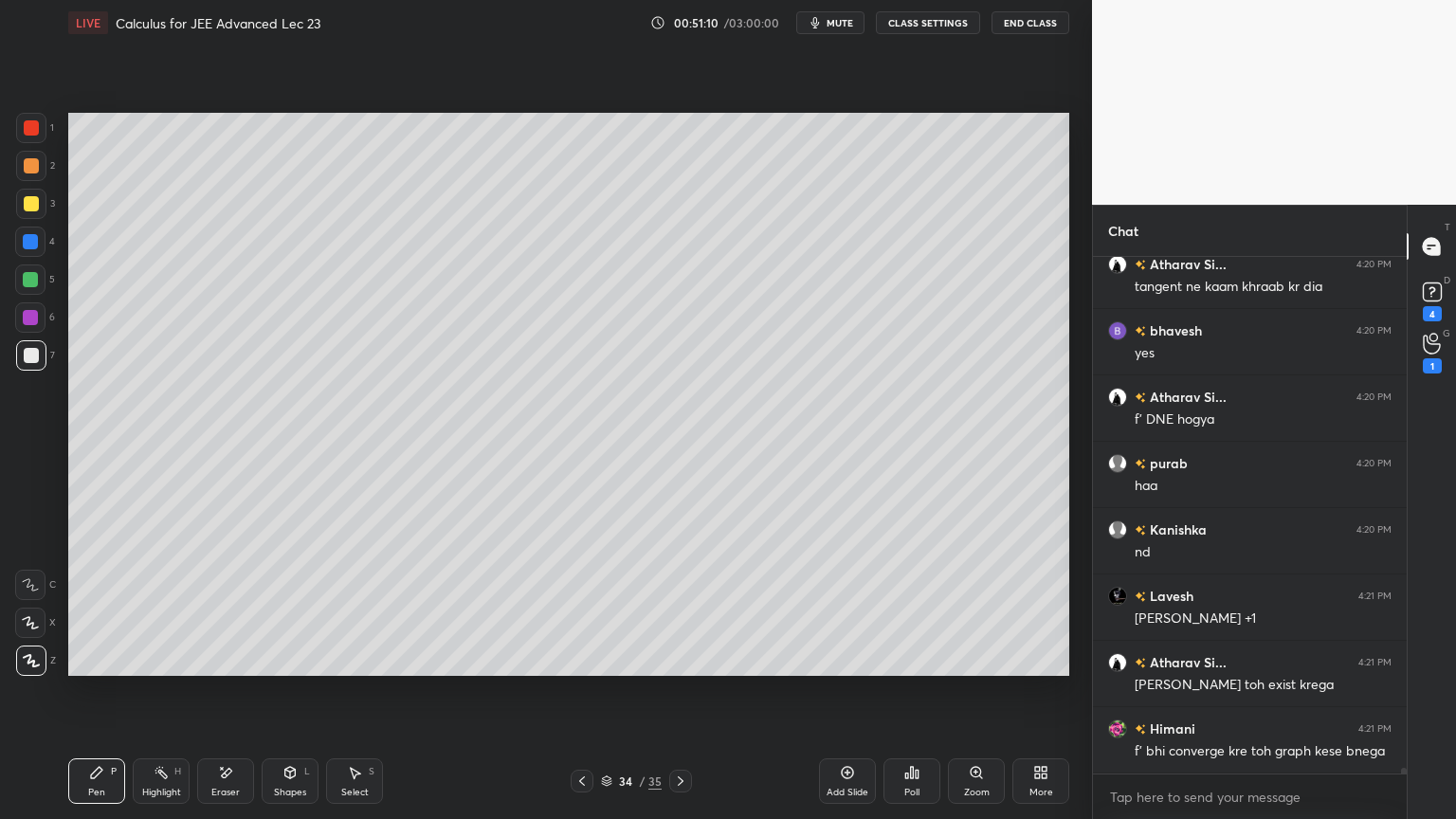 click at bounding box center [31, 204] 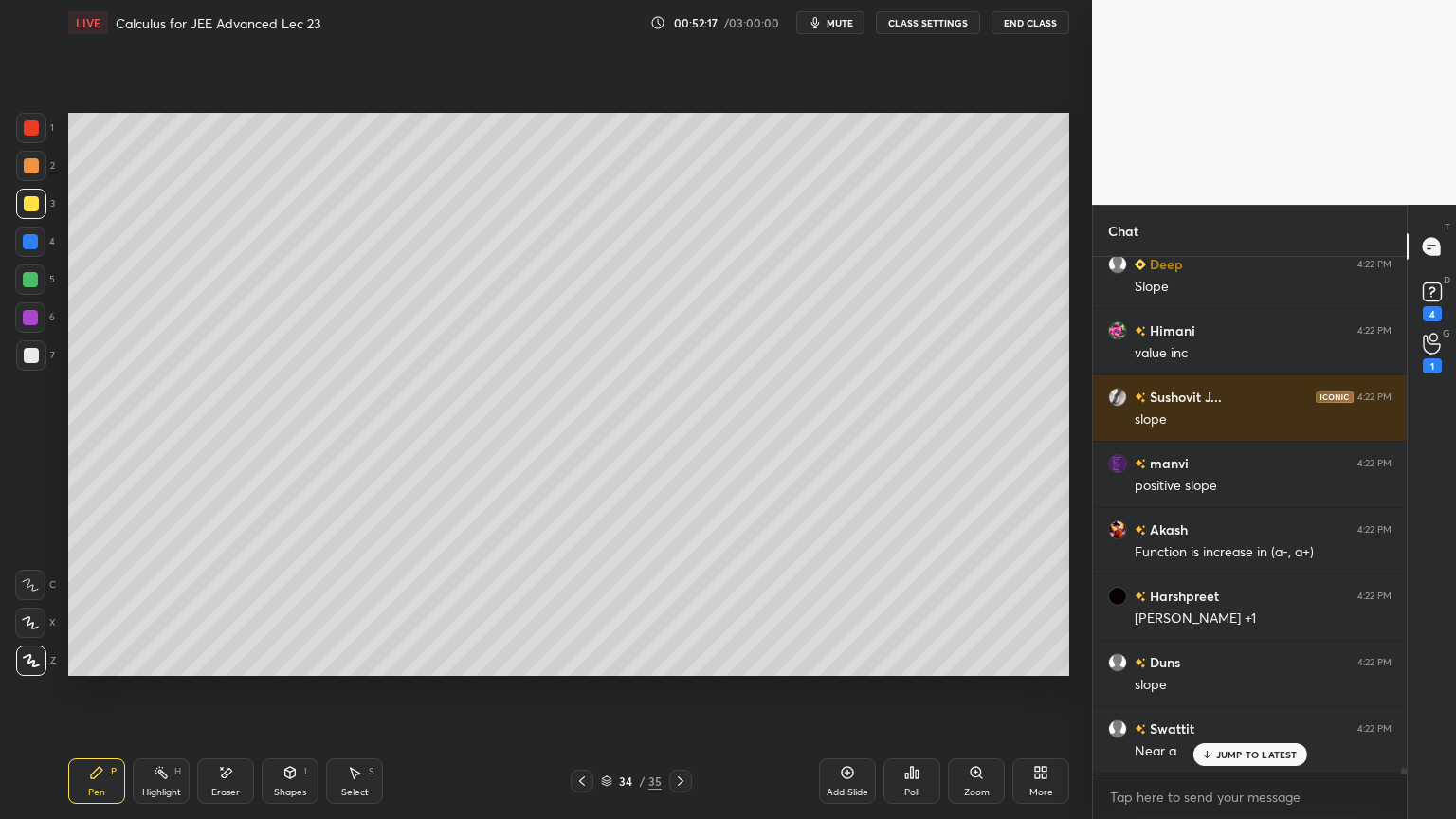 scroll, scrollTop: 45629, scrollLeft: 0, axis: vertical 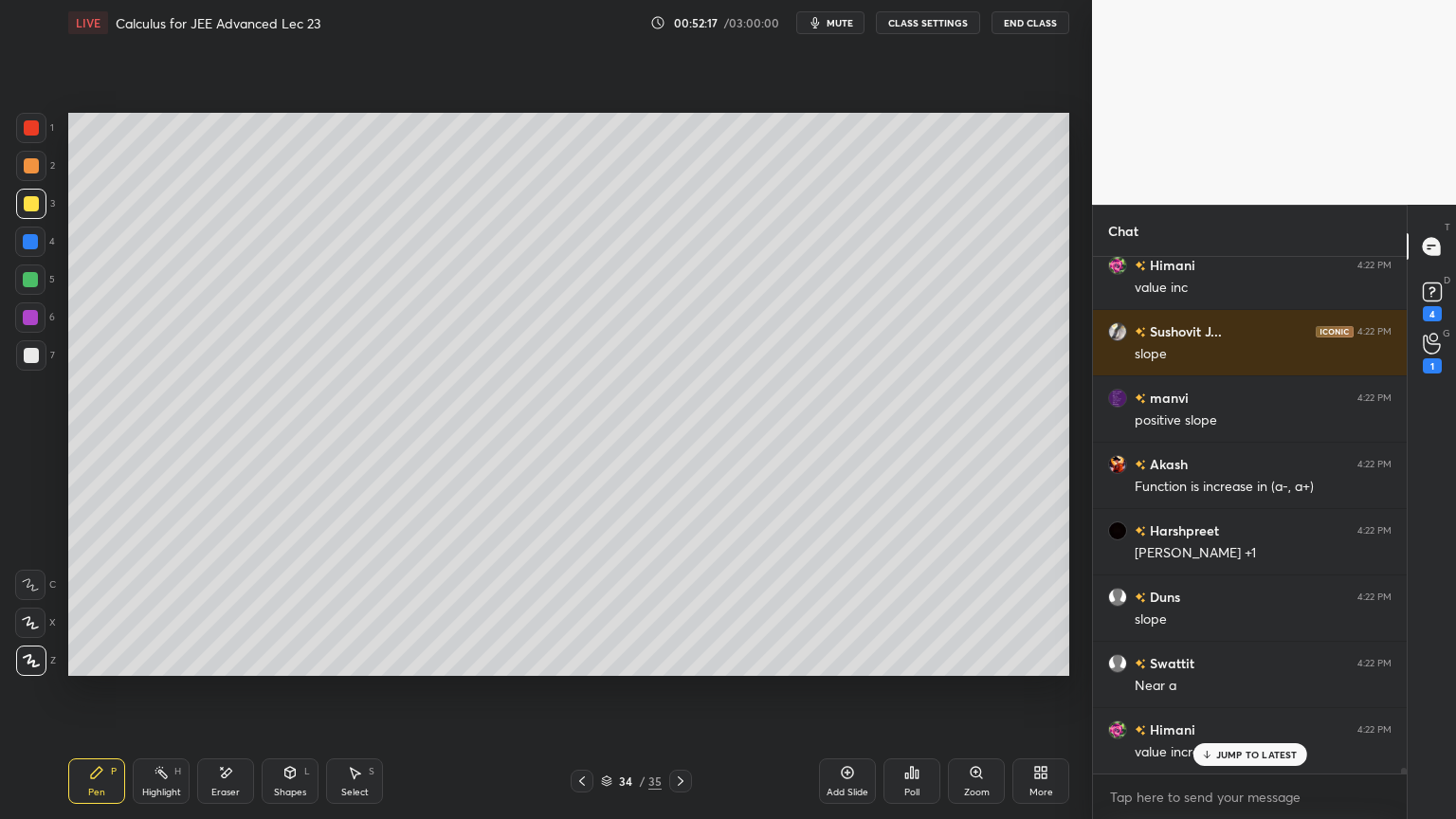 click 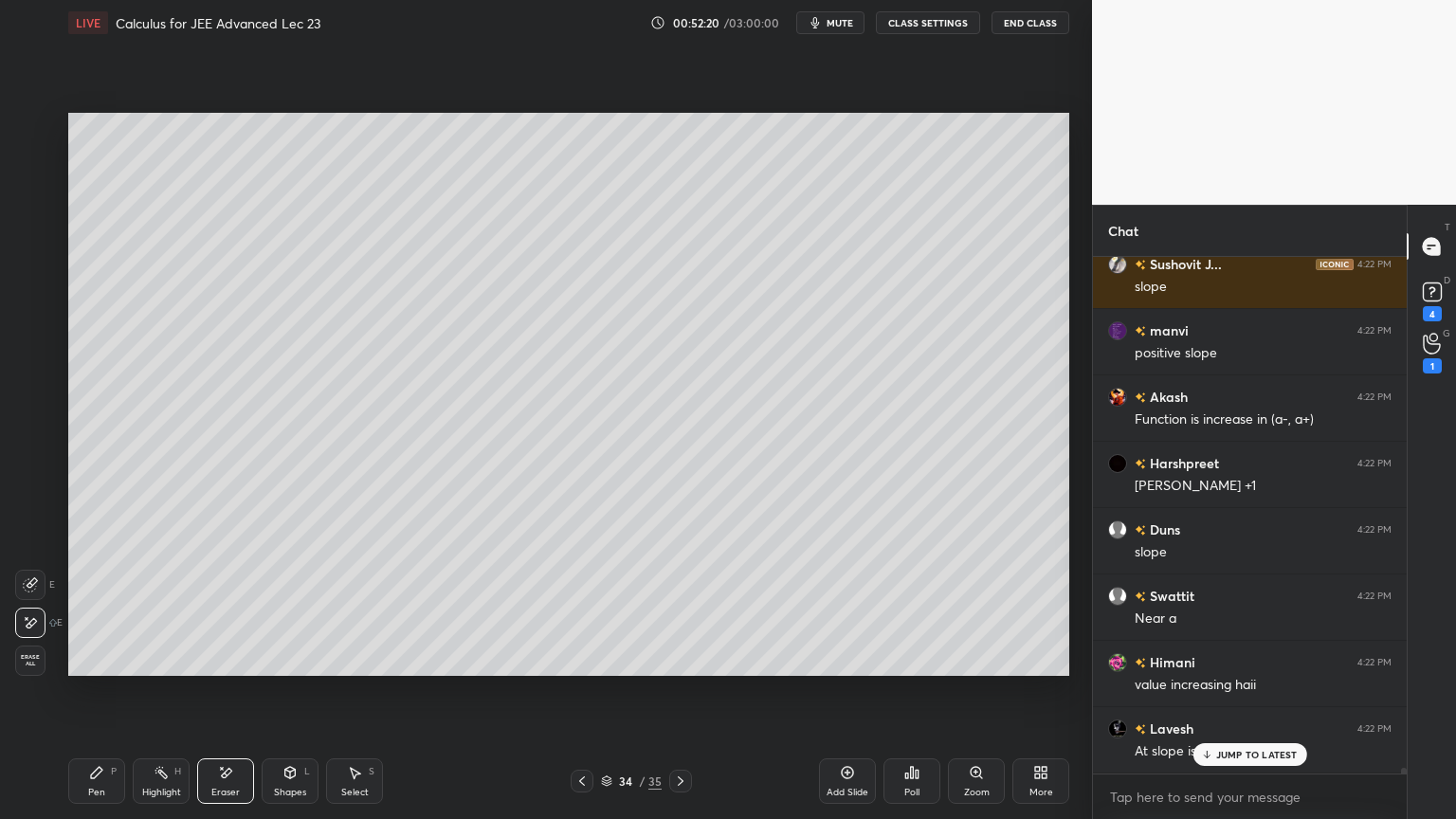 scroll, scrollTop: 45762, scrollLeft: 0, axis: vertical 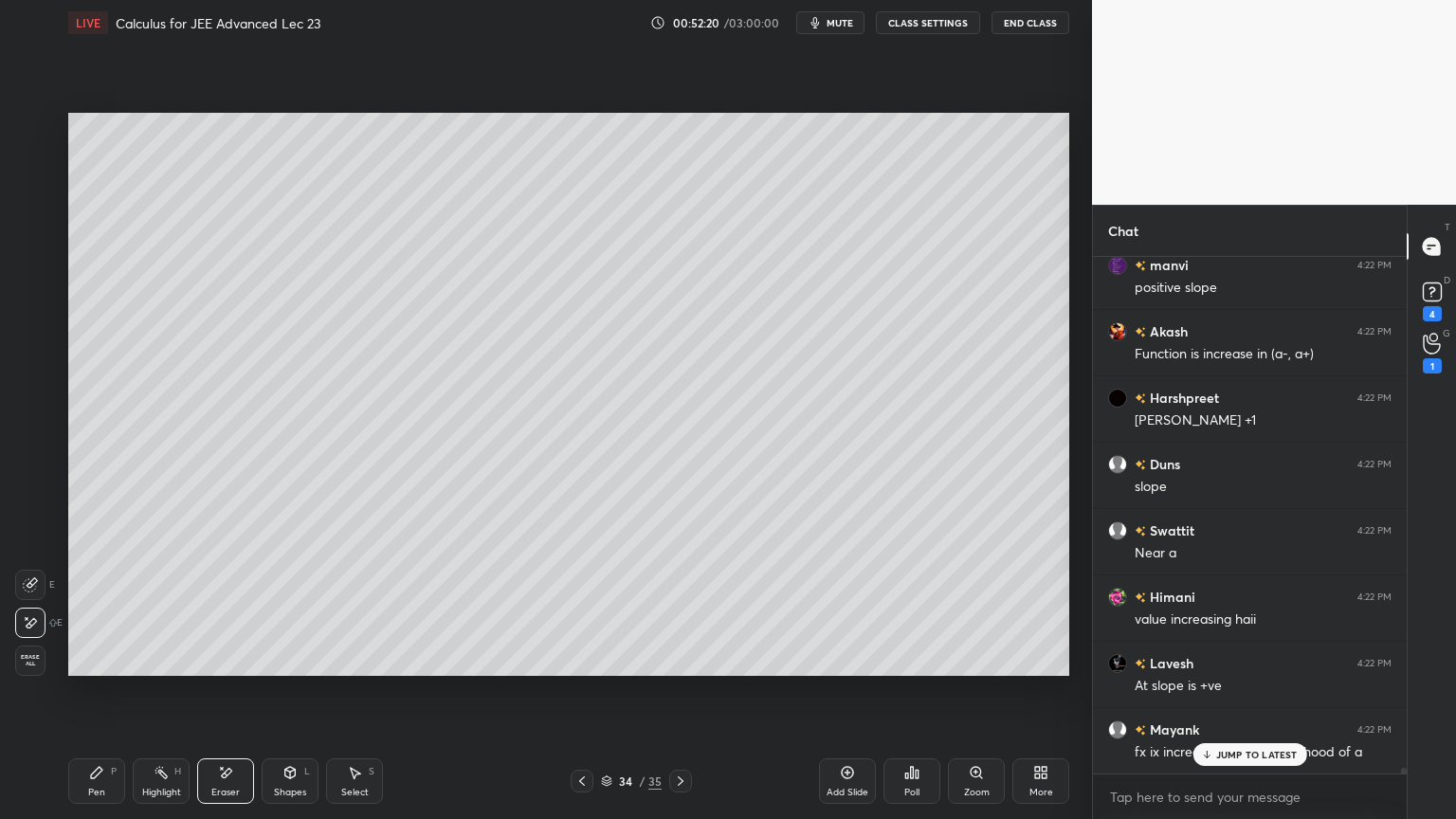 click on "Pen P" at bounding box center (97, 781) 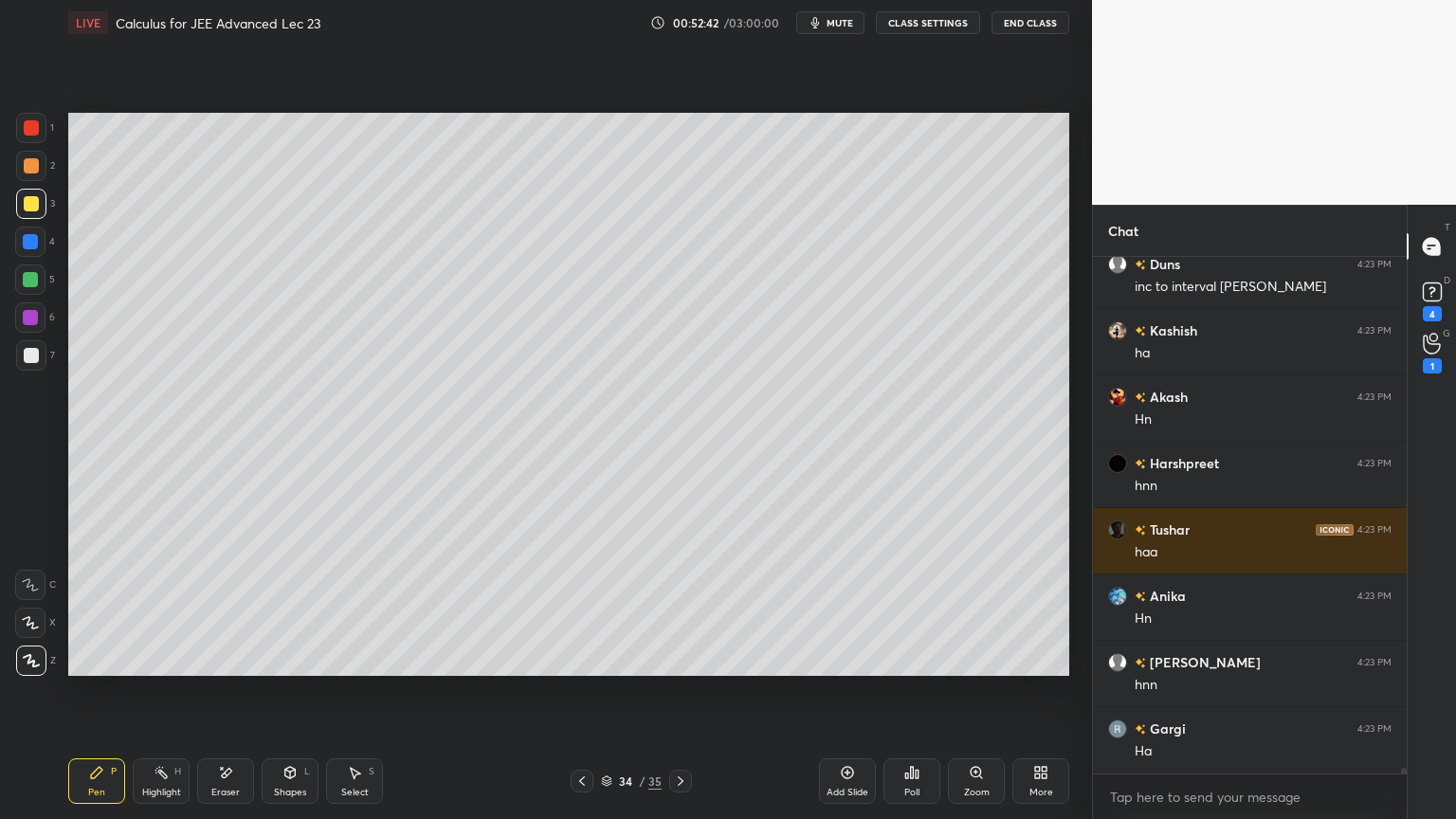 scroll, scrollTop: 46823, scrollLeft: 0, axis: vertical 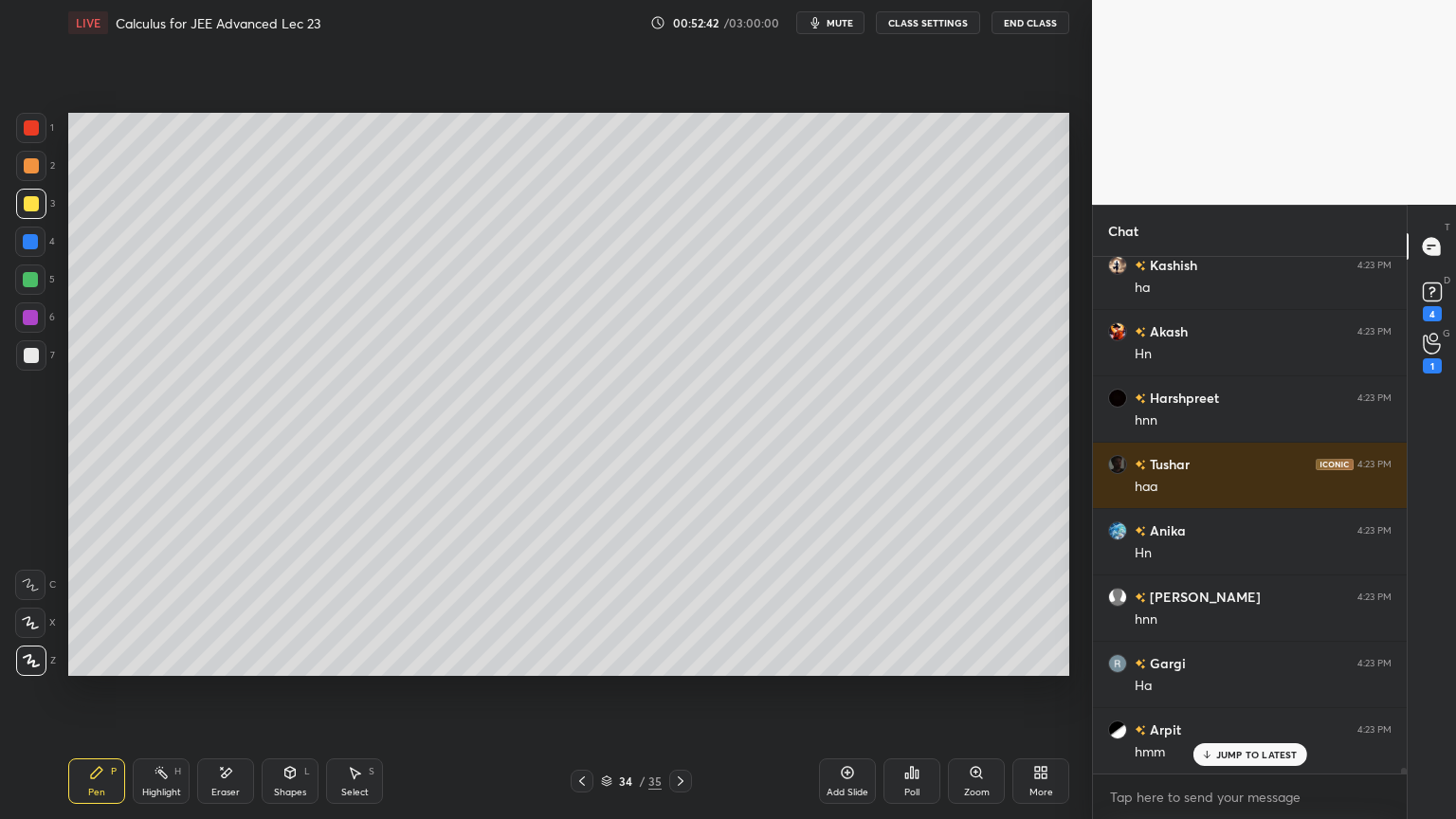 click 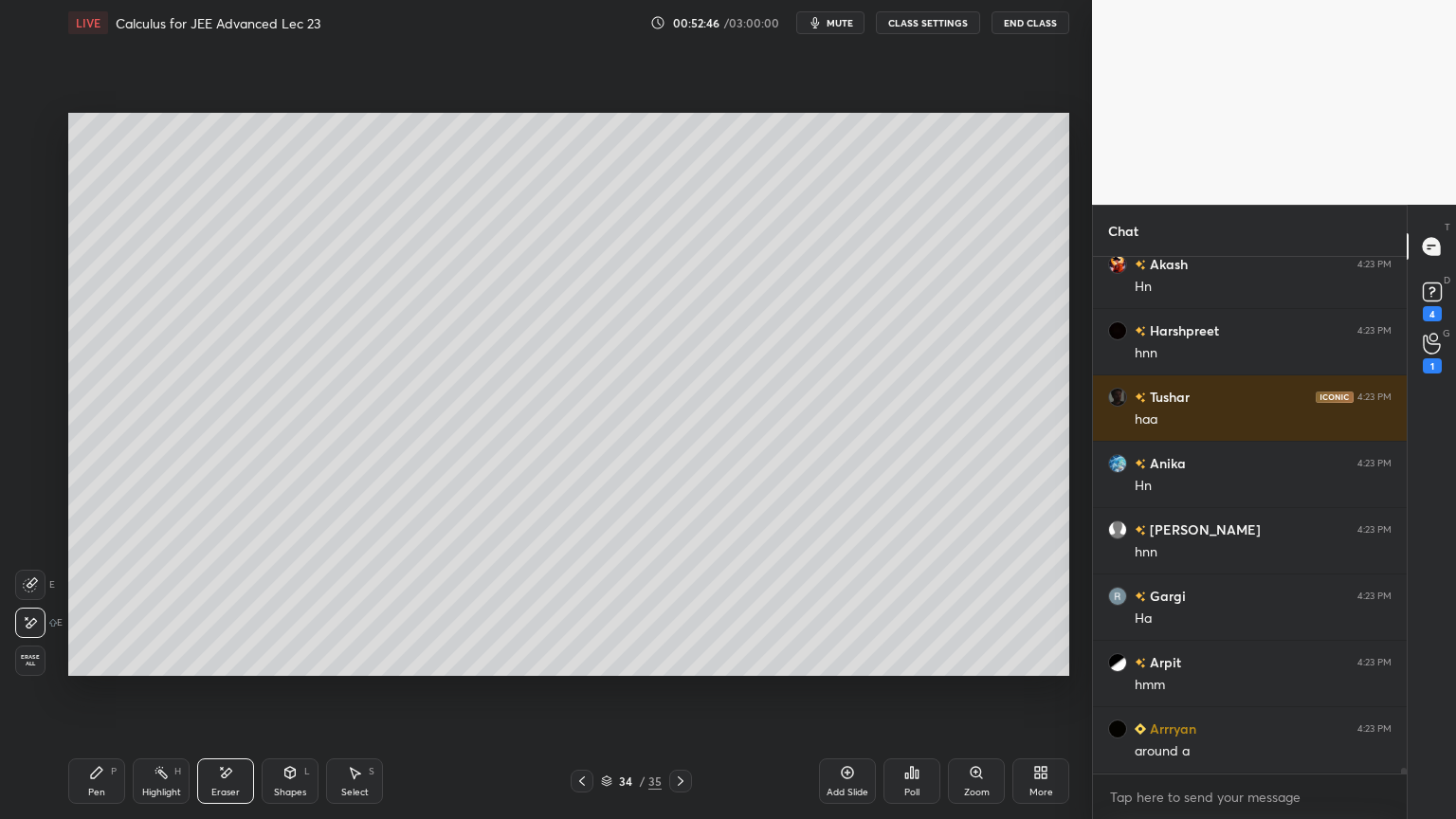 scroll, scrollTop: 46956, scrollLeft: 0, axis: vertical 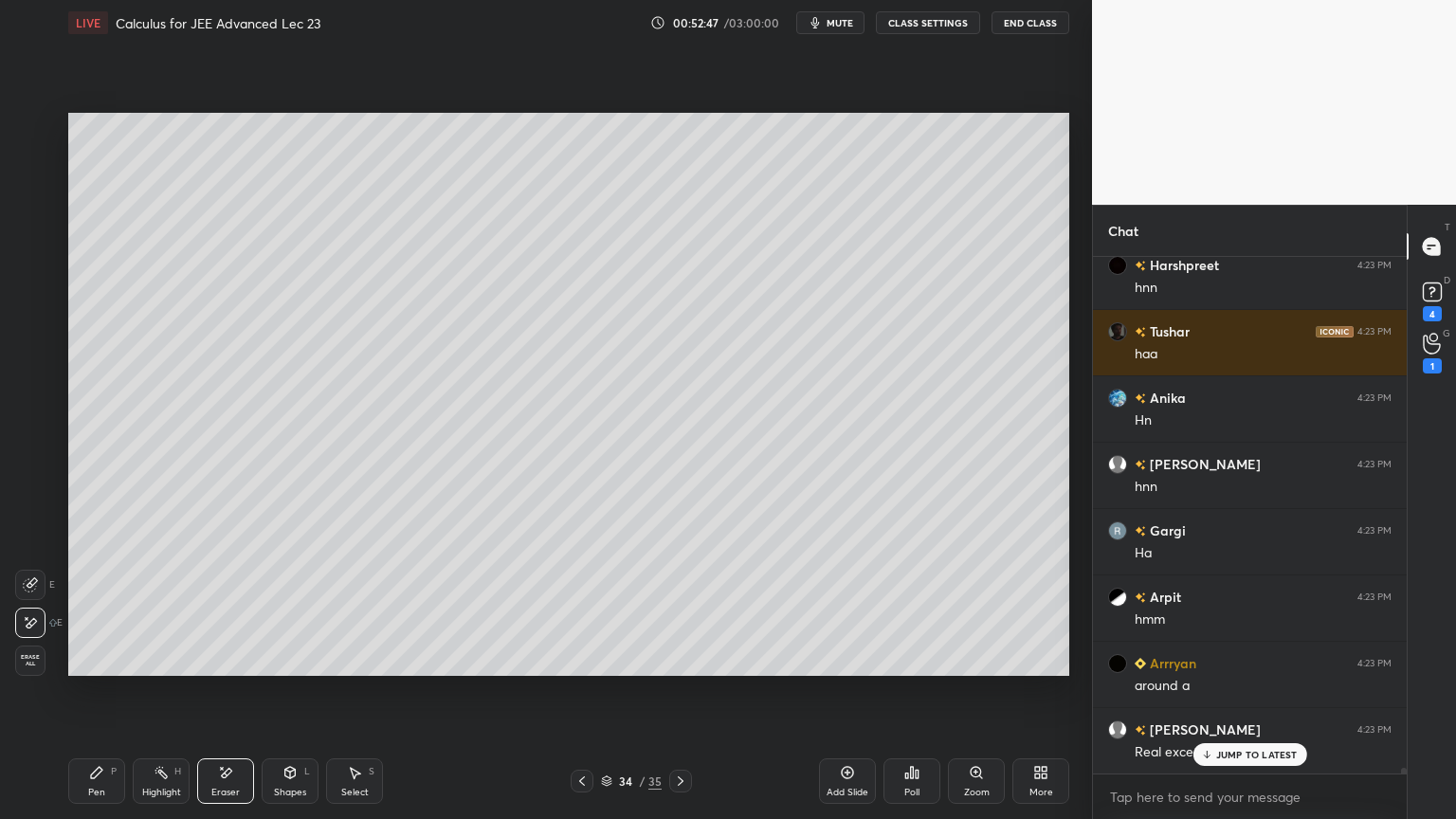 click on "Pen P" at bounding box center (97, 781) 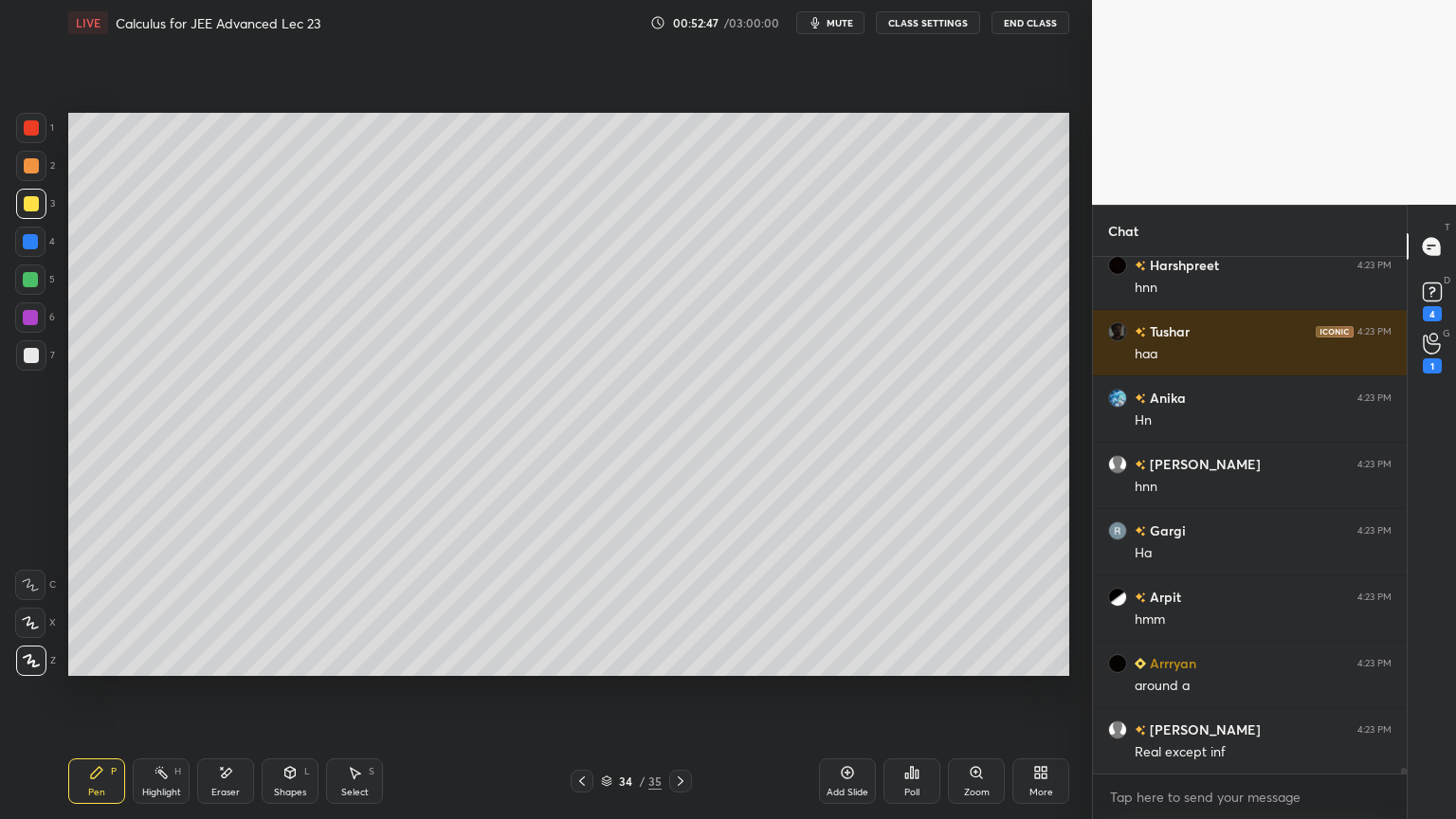 scroll, scrollTop: 47023, scrollLeft: 0, axis: vertical 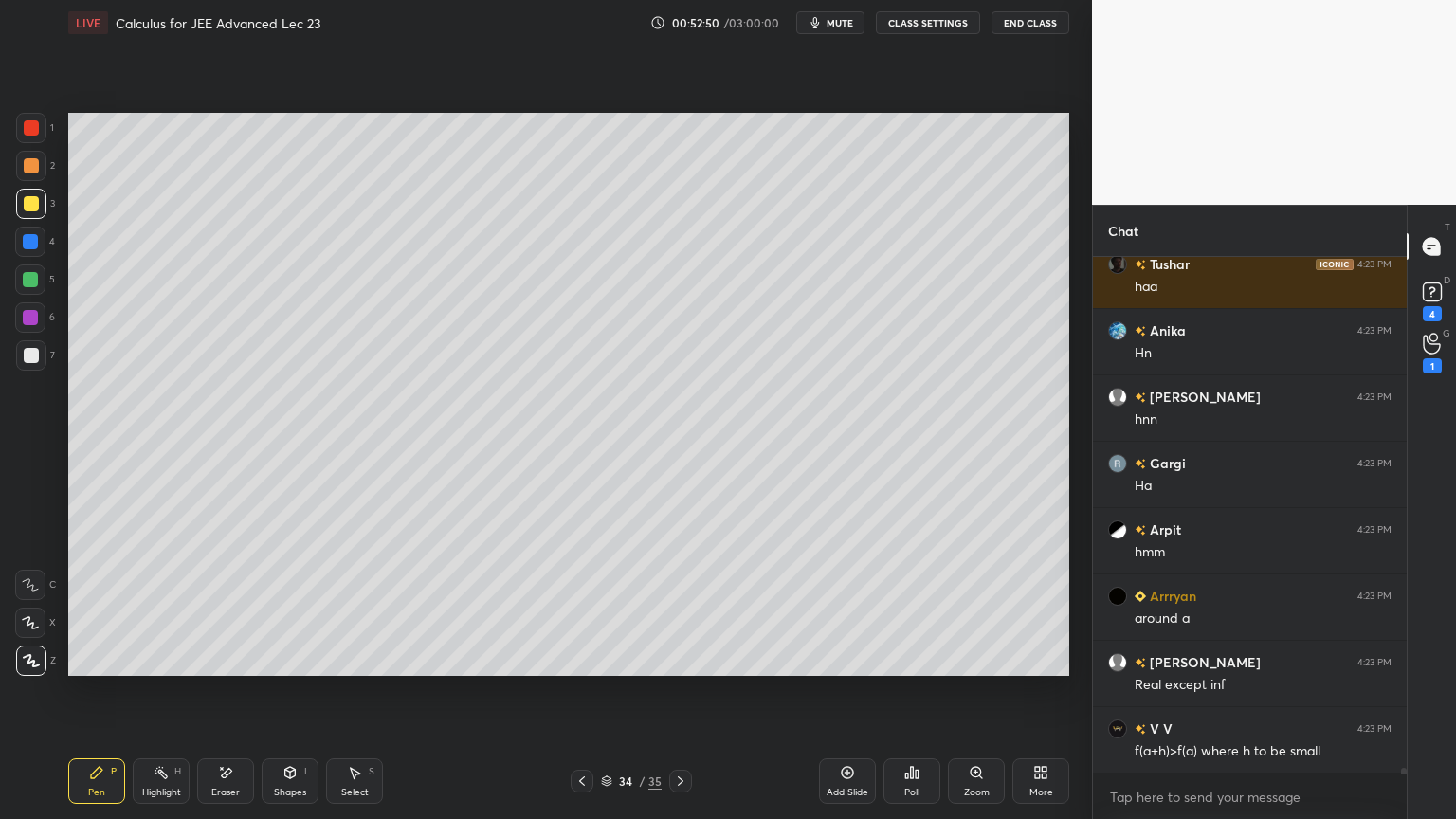 drag, startPoint x: 228, startPoint y: 776, endPoint x: 282, endPoint y: 688, distance: 103.24728 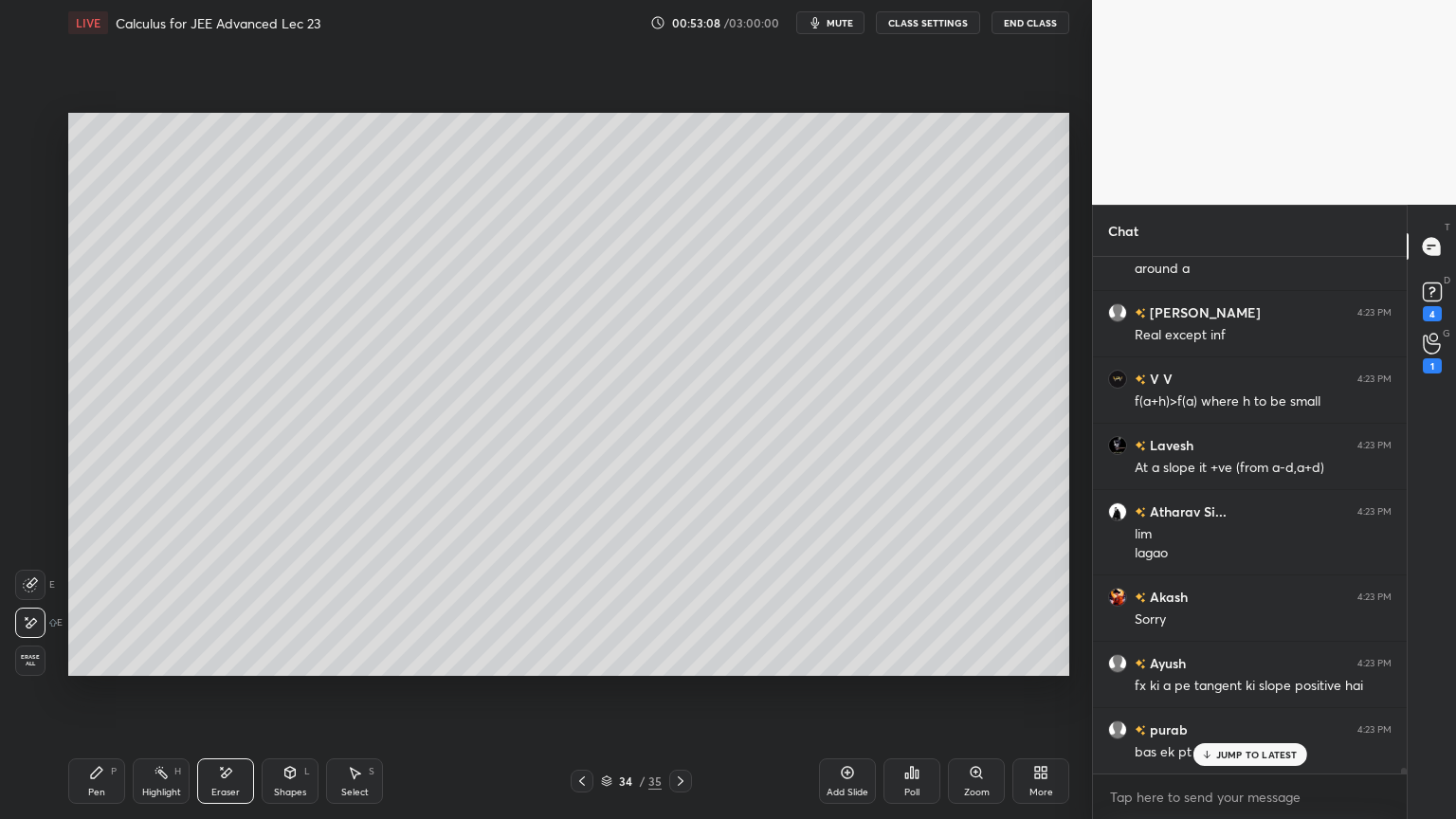 scroll, scrollTop: 47456, scrollLeft: 0, axis: vertical 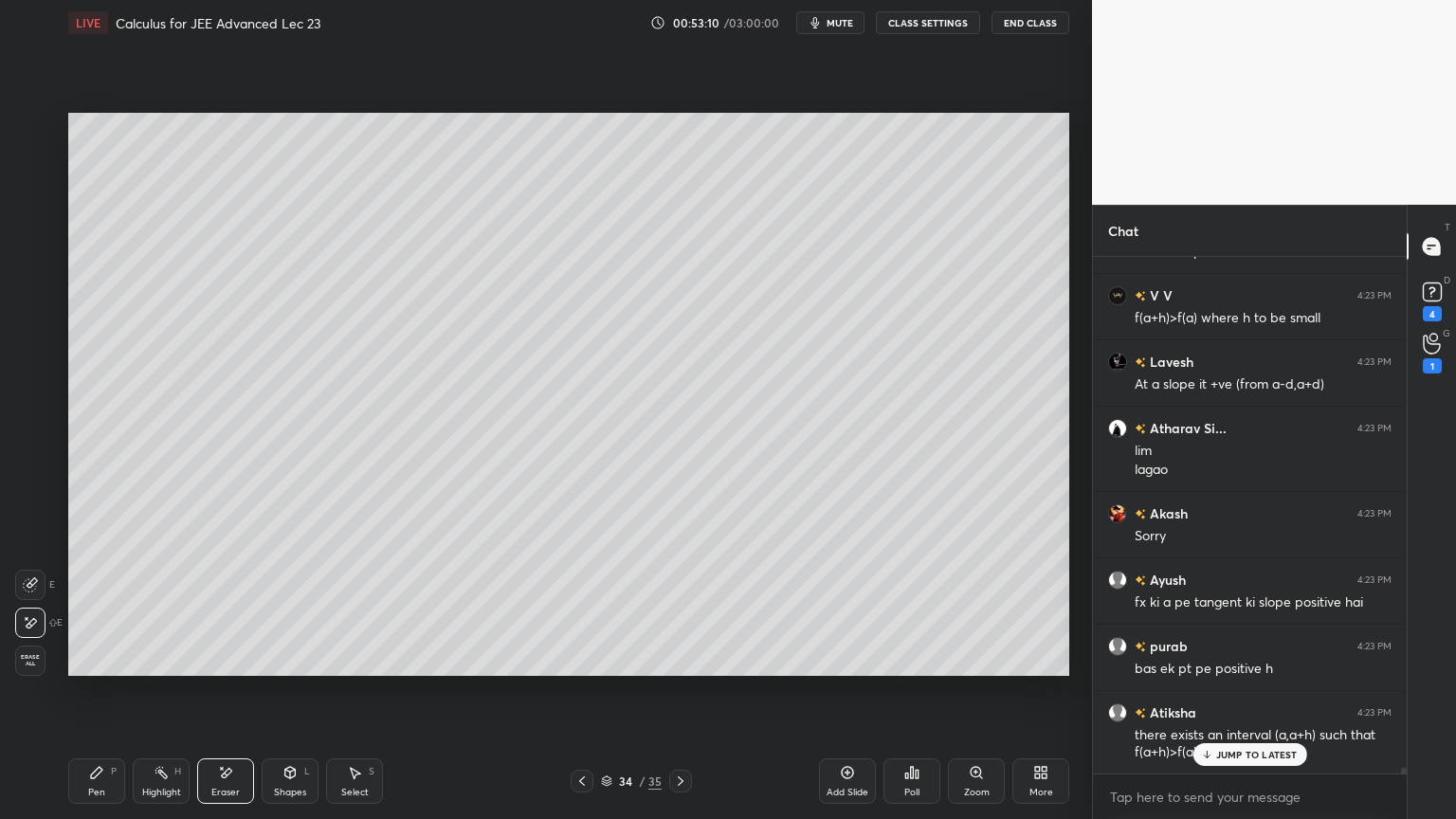 click on "Highlight" at bounding box center [161, 792] 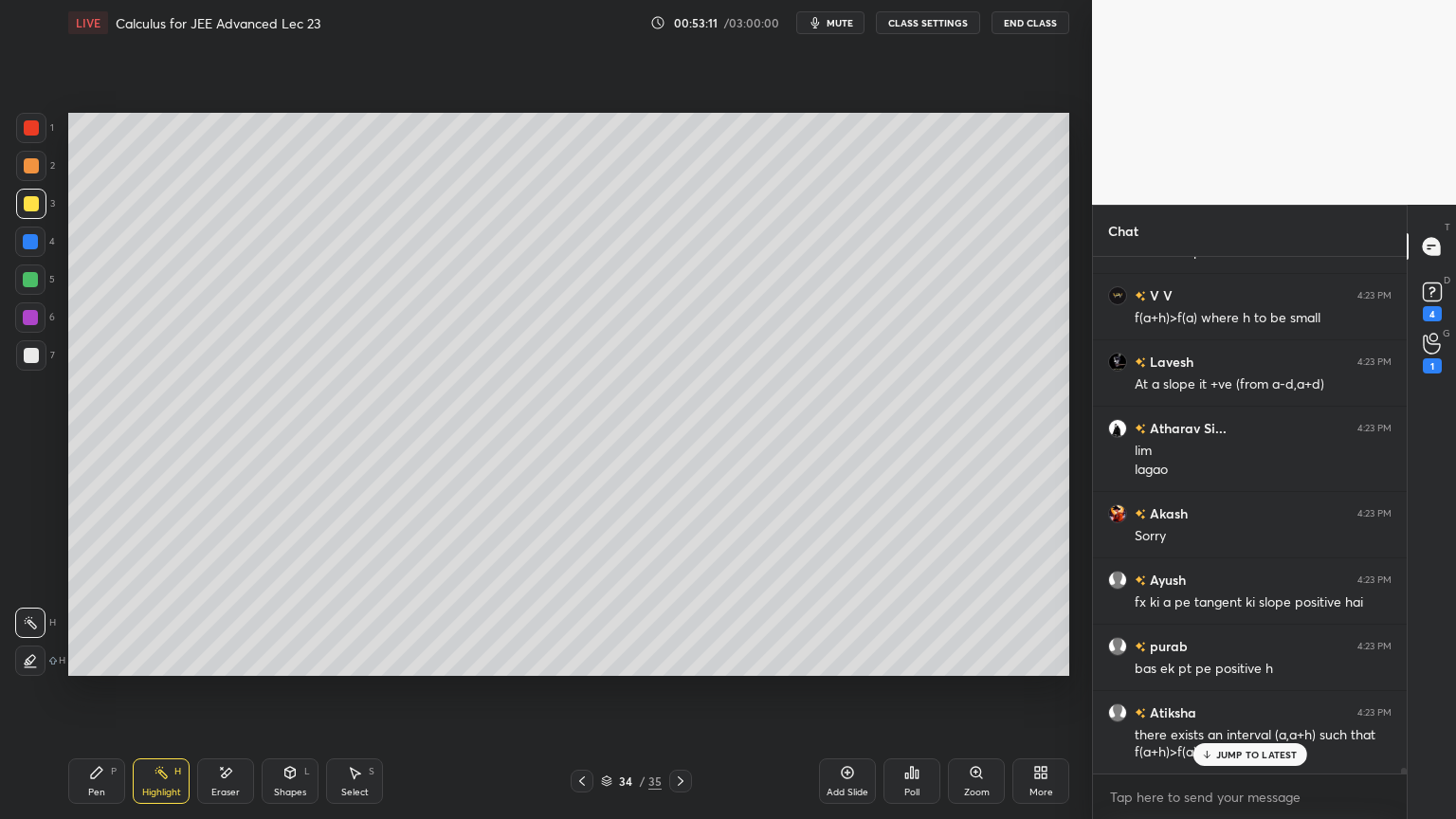 drag, startPoint x: 112, startPoint y: 776, endPoint x: 127, endPoint y: 771, distance: 15.811388 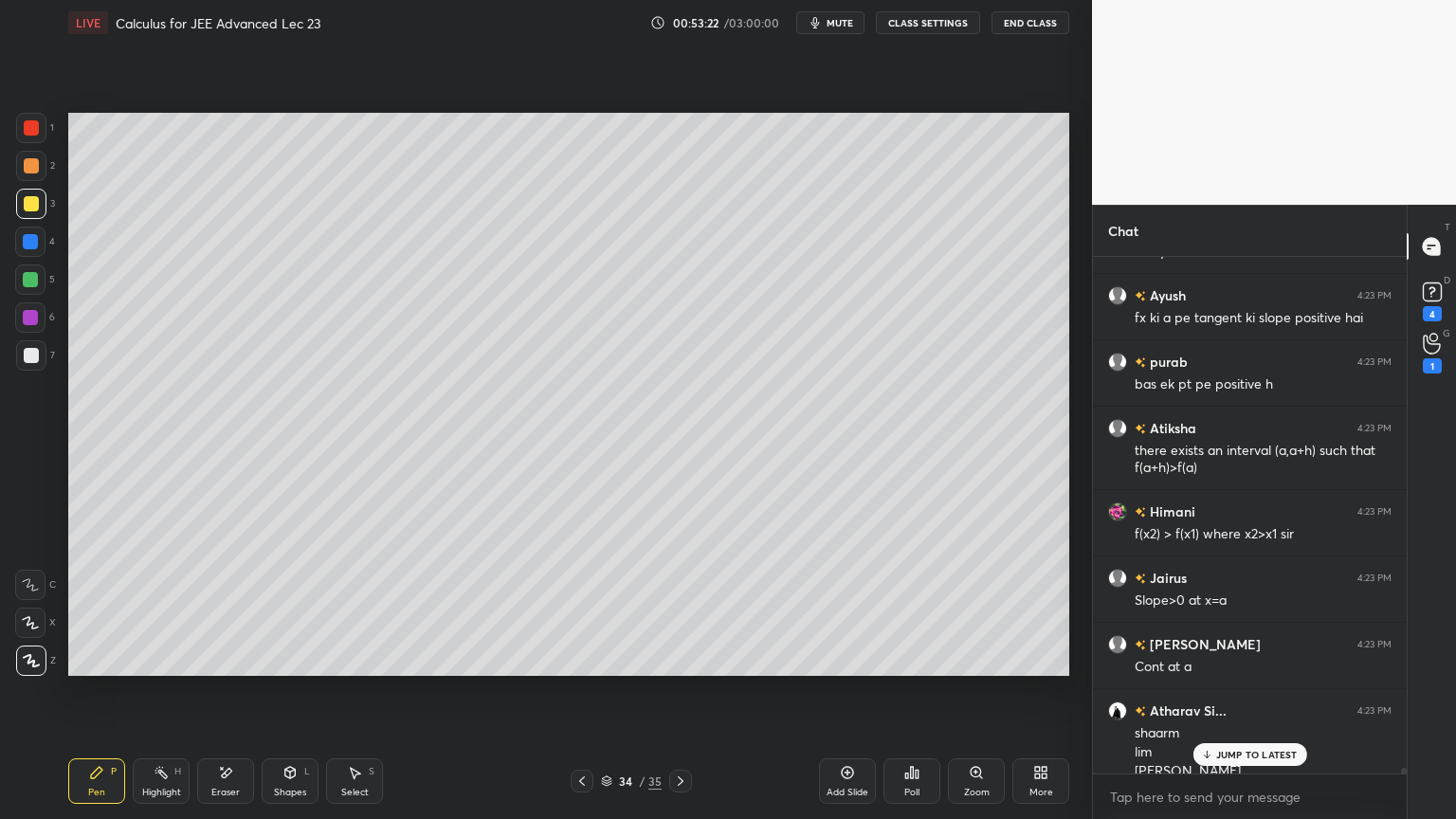 scroll, scrollTop: 47760, scrollLeft: 0, axis: vertical 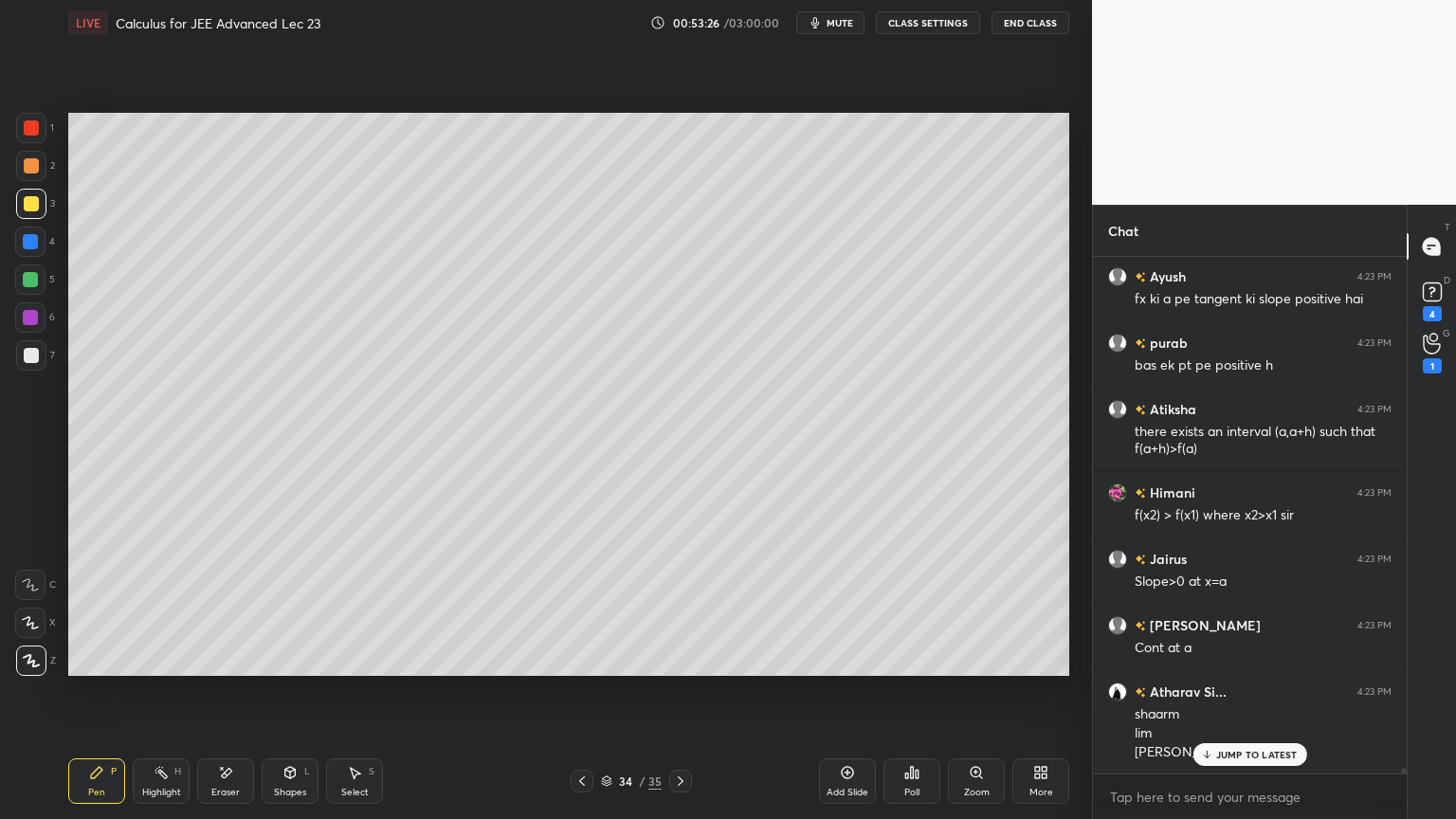 click 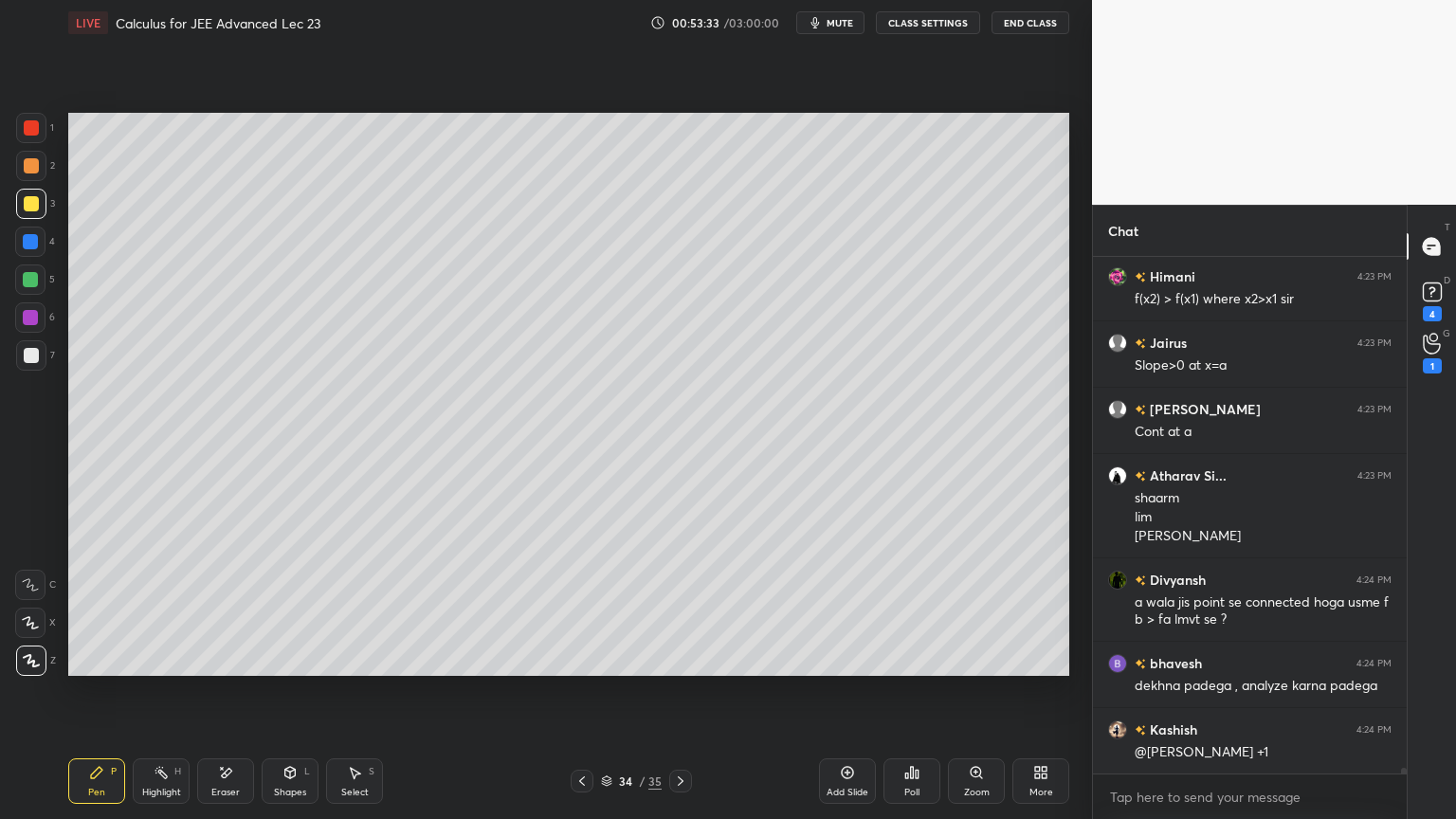 scroll, scrollTop: 48043, scrollLeft: 0, axis: vertical 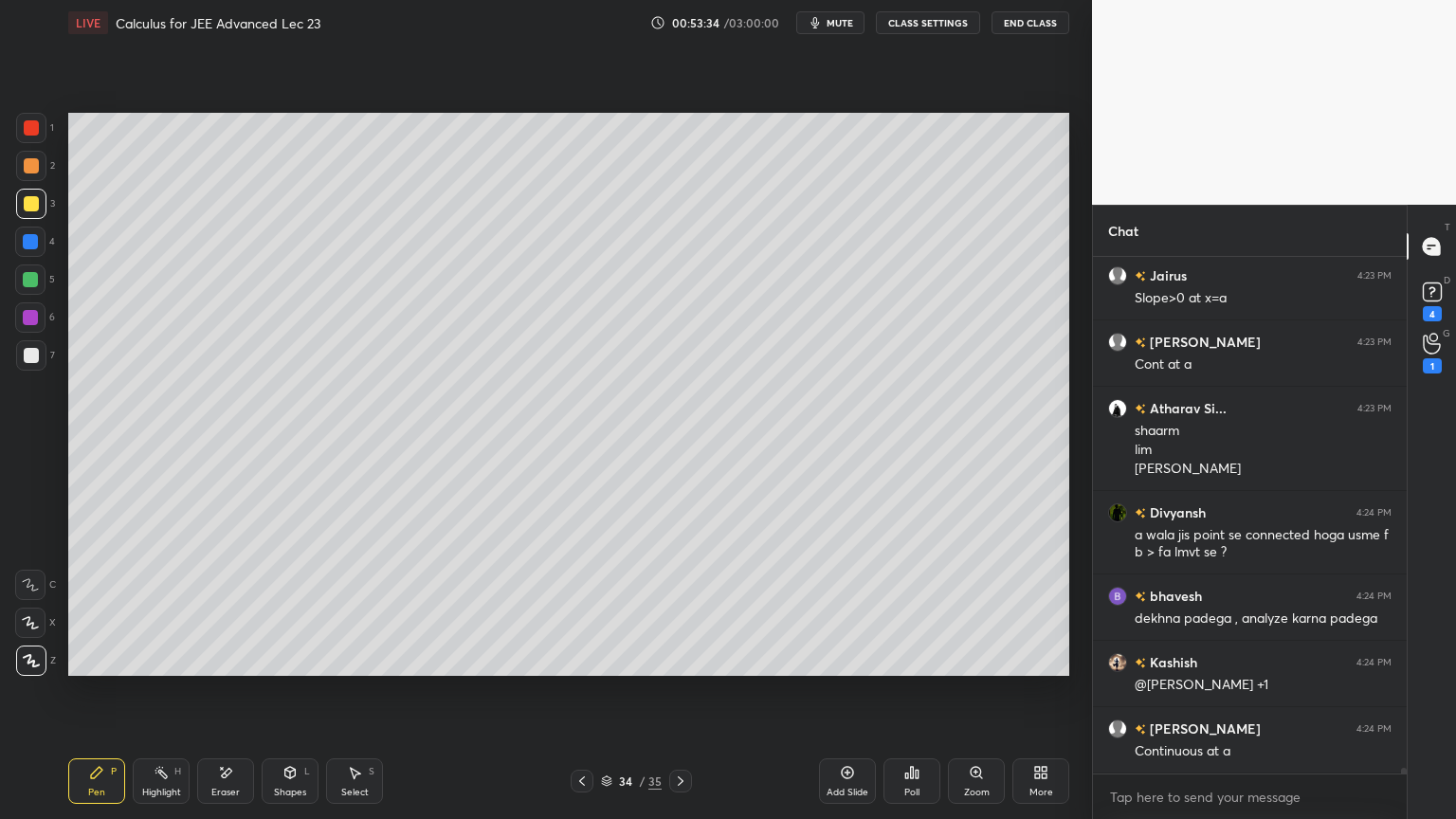 click on "Eraser" at bounding box center (226, 781) 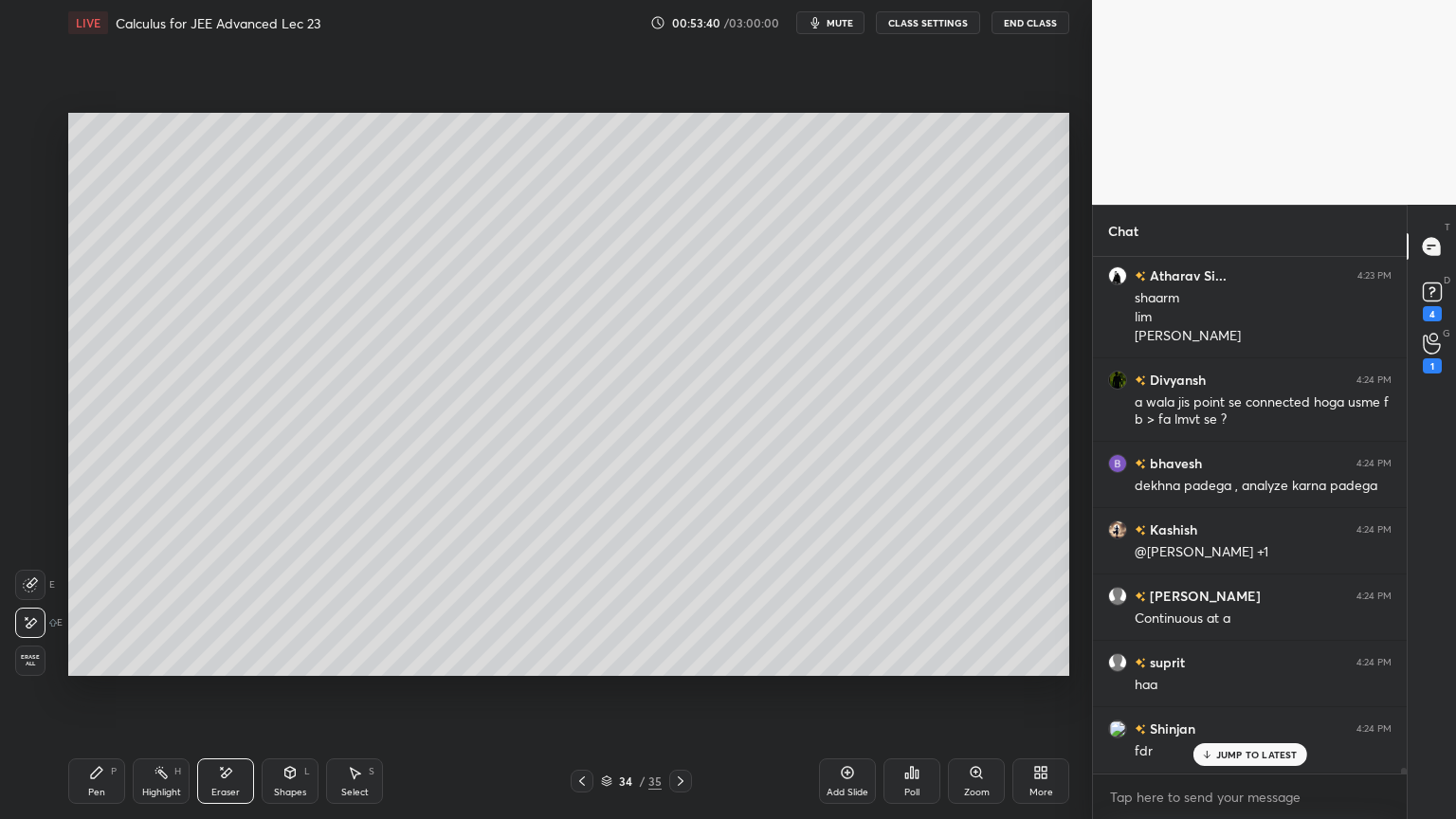 scroll, scrollTop: 48241, scrollLeft: 0, axis: vertical 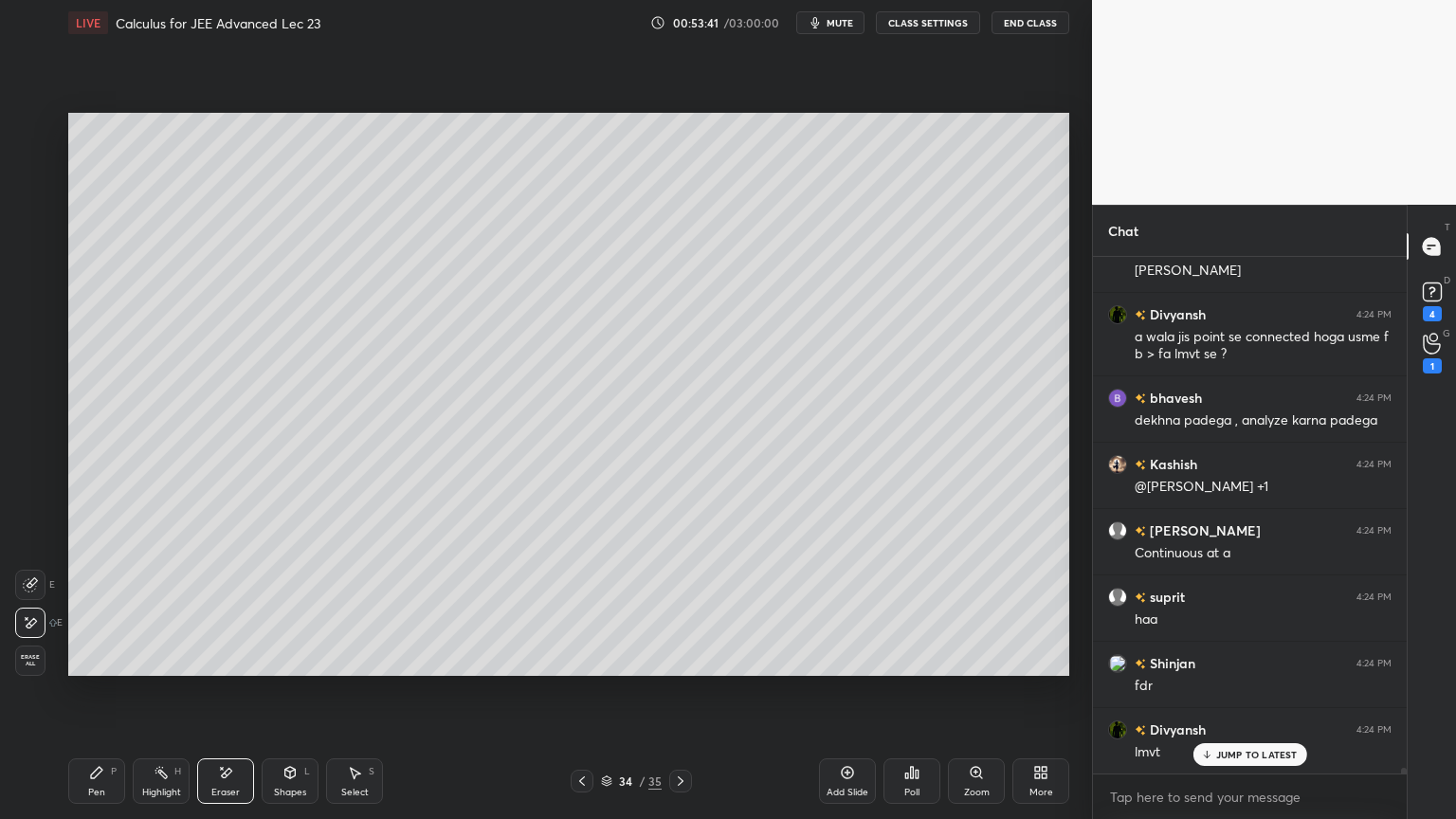 click 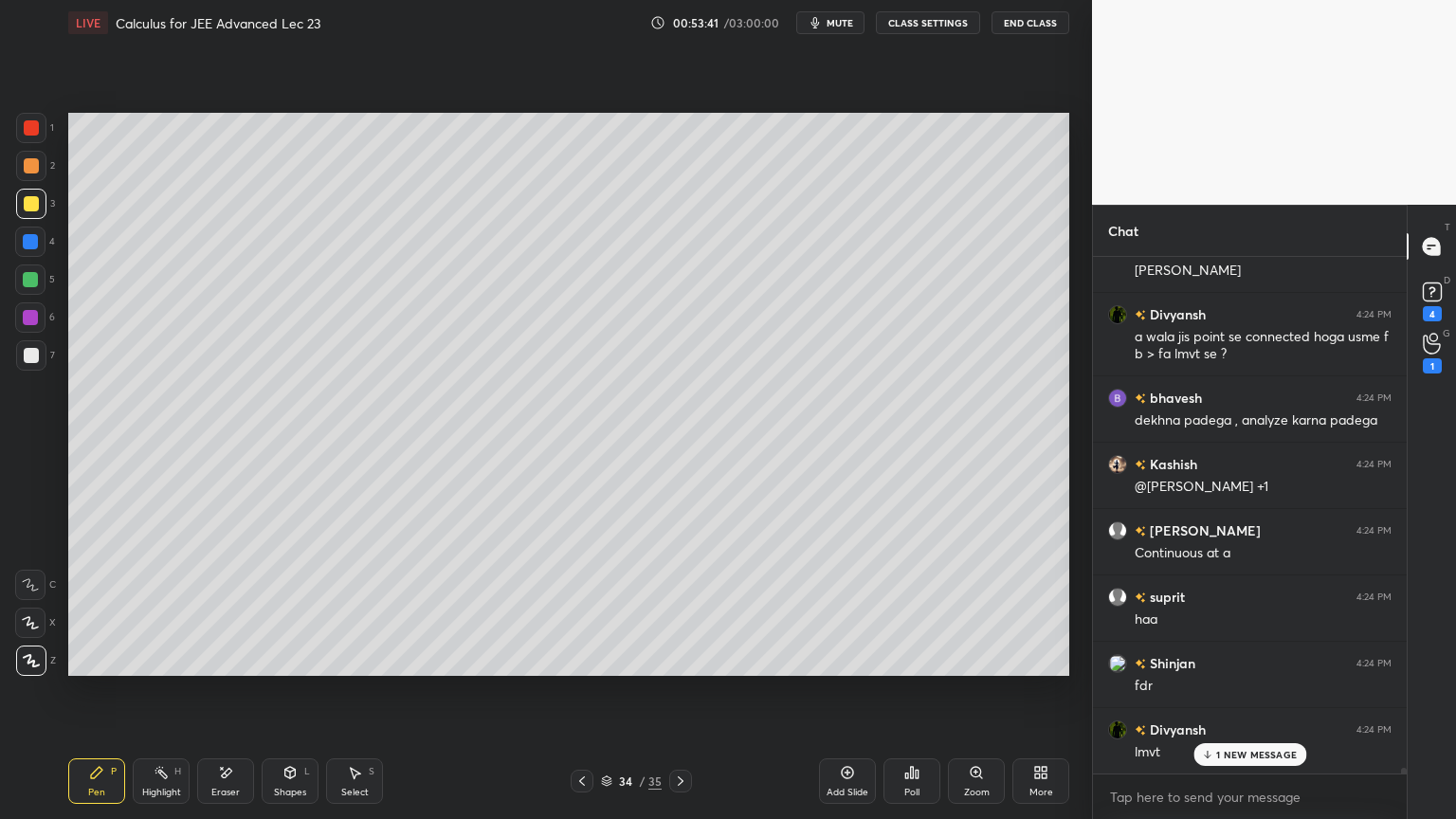 scroll, scrollTop: 48309, scrollLeft: 0, axis: vertical 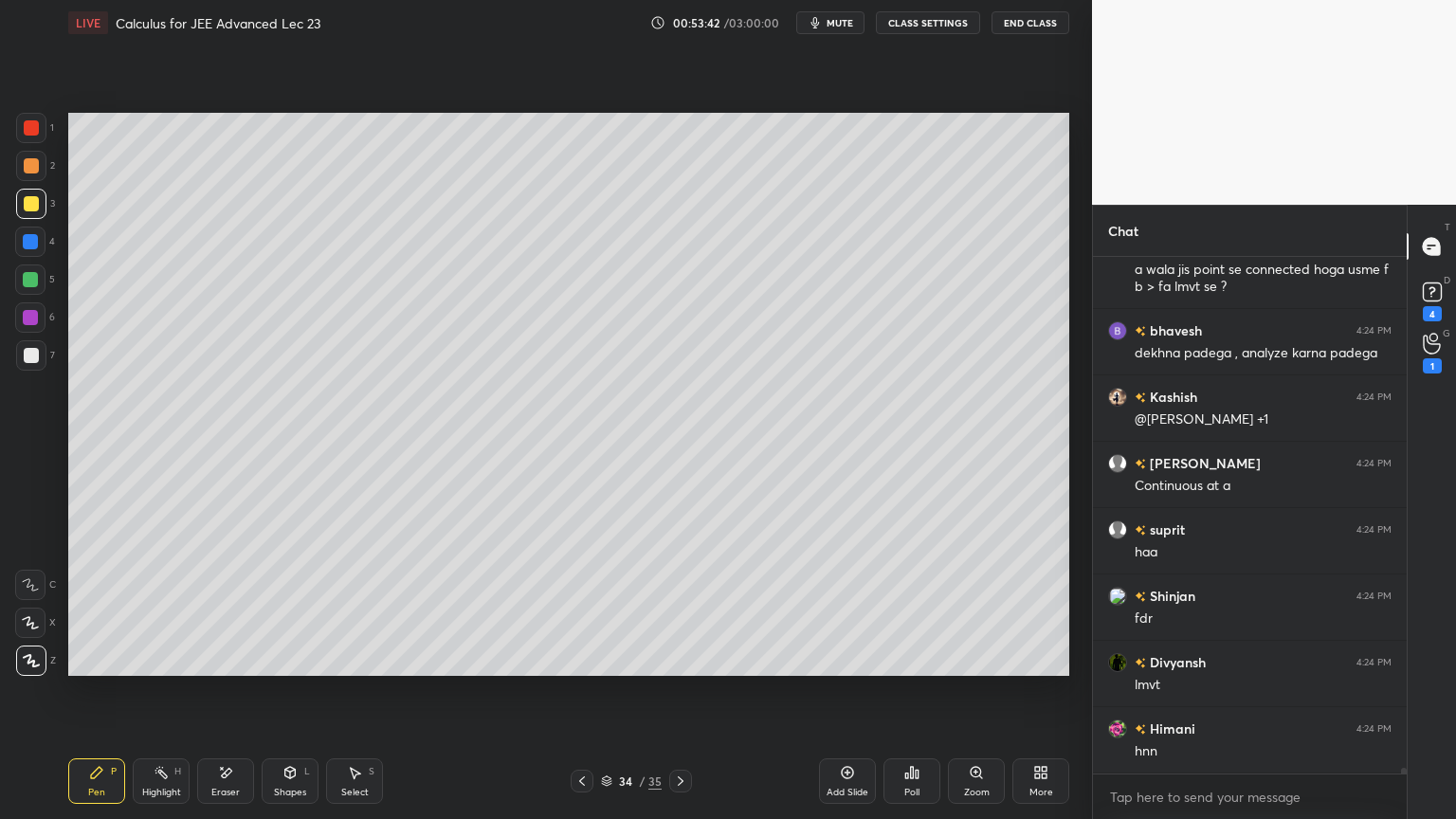 drag, startPoint x: 221, startPoint y: 779, endPoint x: 247, endPoint y: 676, distance: 106.23088 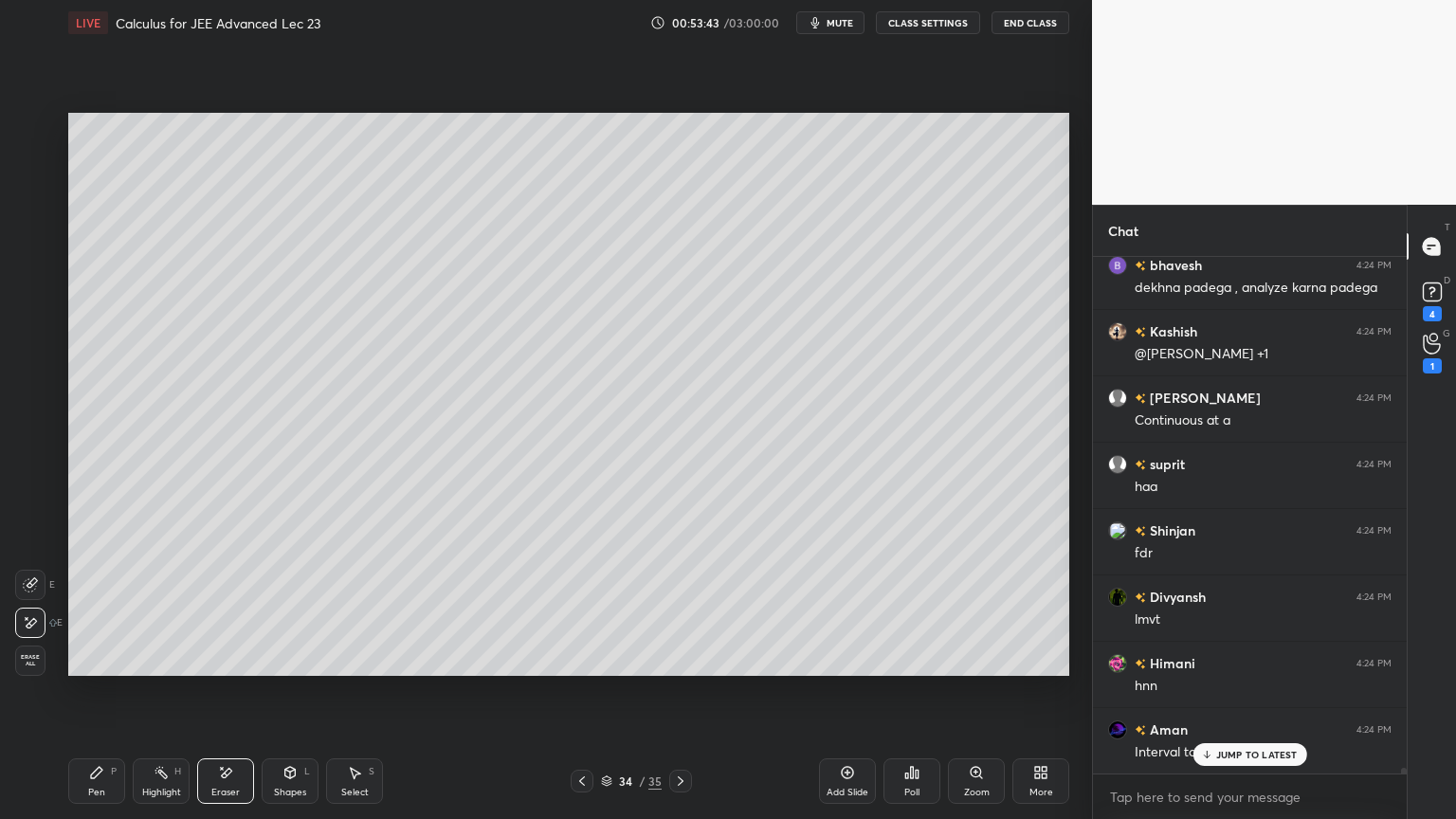 scroll, scrollTop: 48507, scrollLeft: 0, axis: vertical 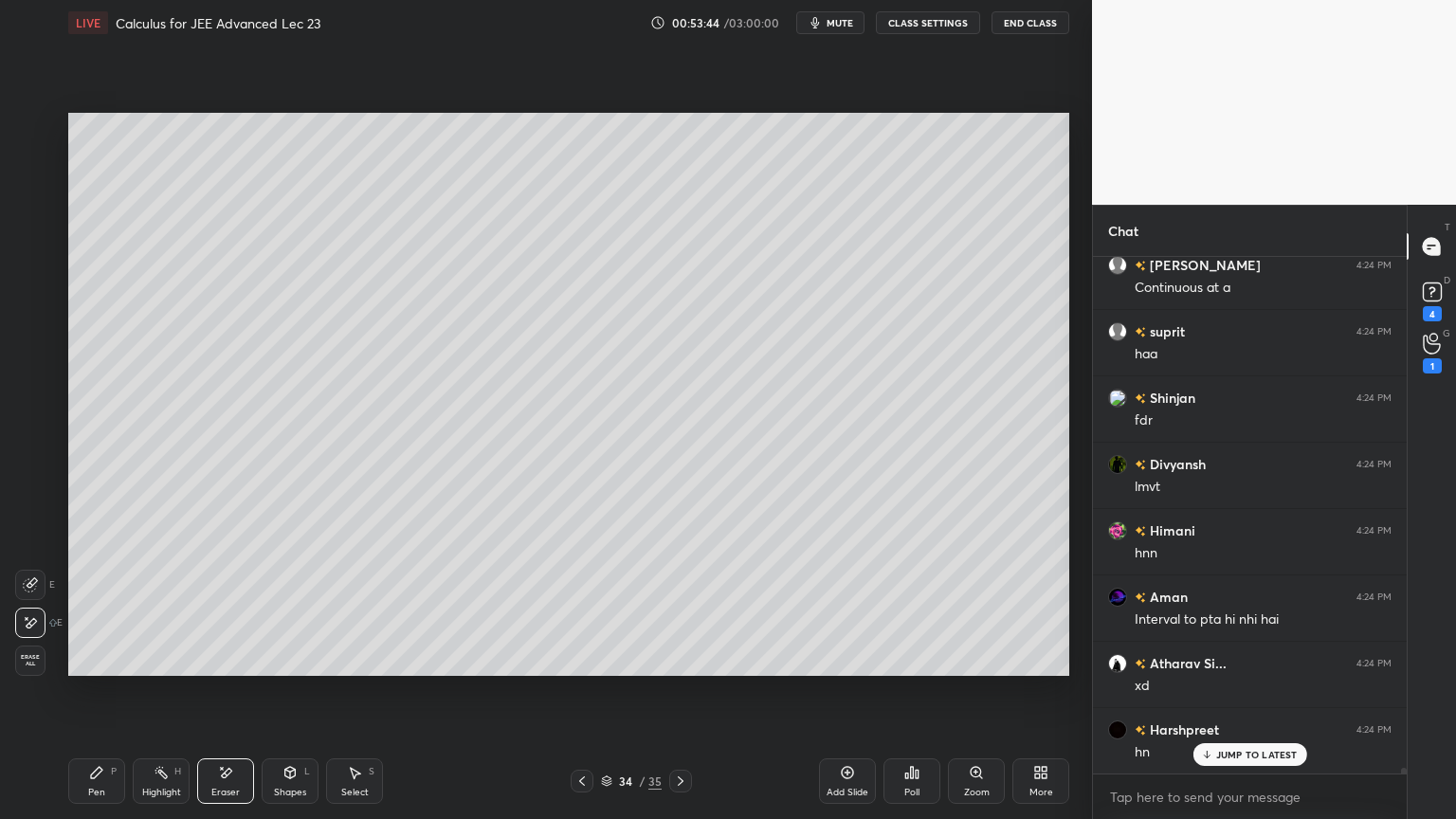 drag, startPoint x: 107, startPoint y: 774, endPoint x: 141, endPoint y: 717, distance: 66.37017 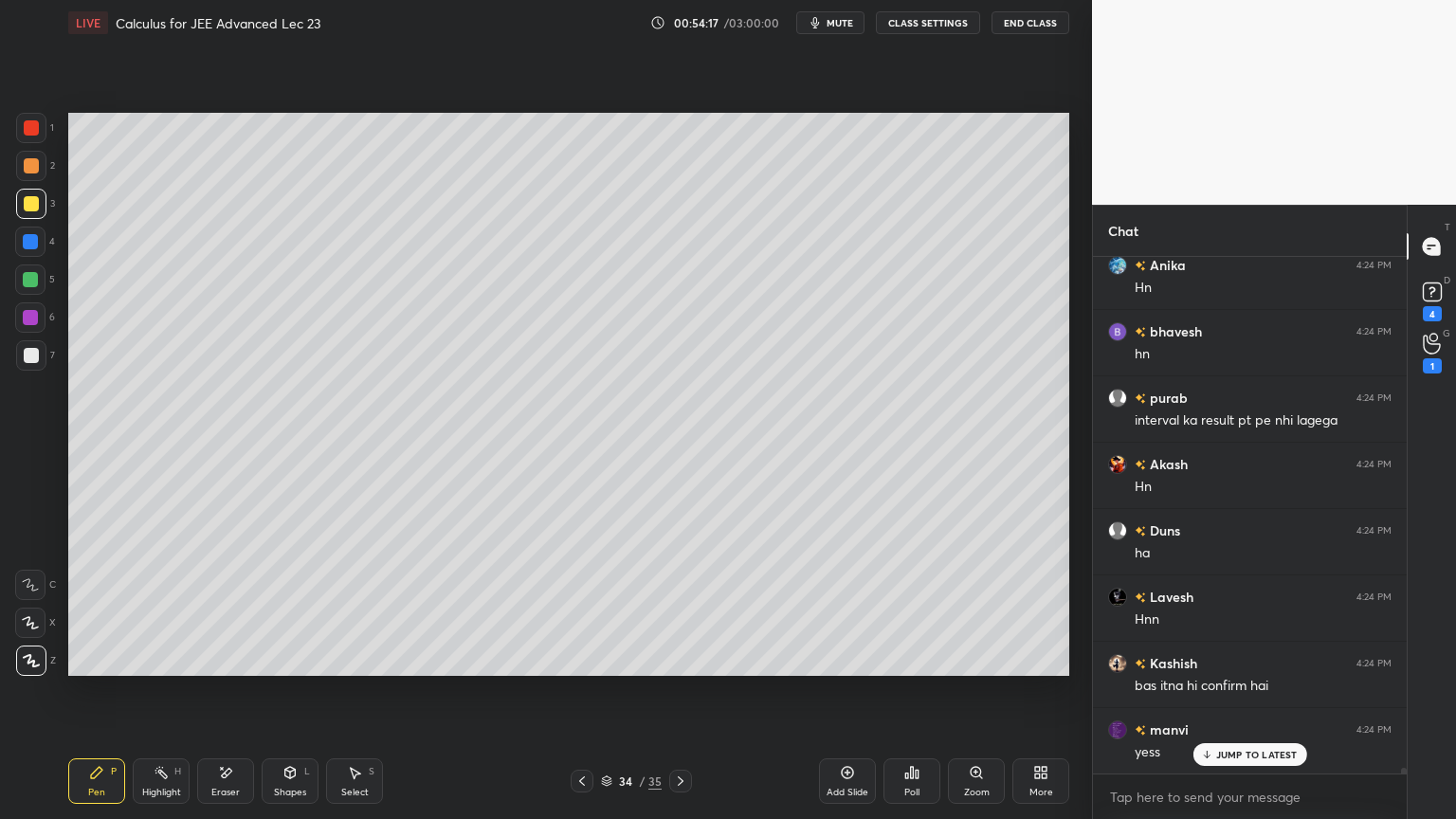 scroll, scrollTop: 49768, scrollLeft: 0, axis: vertical 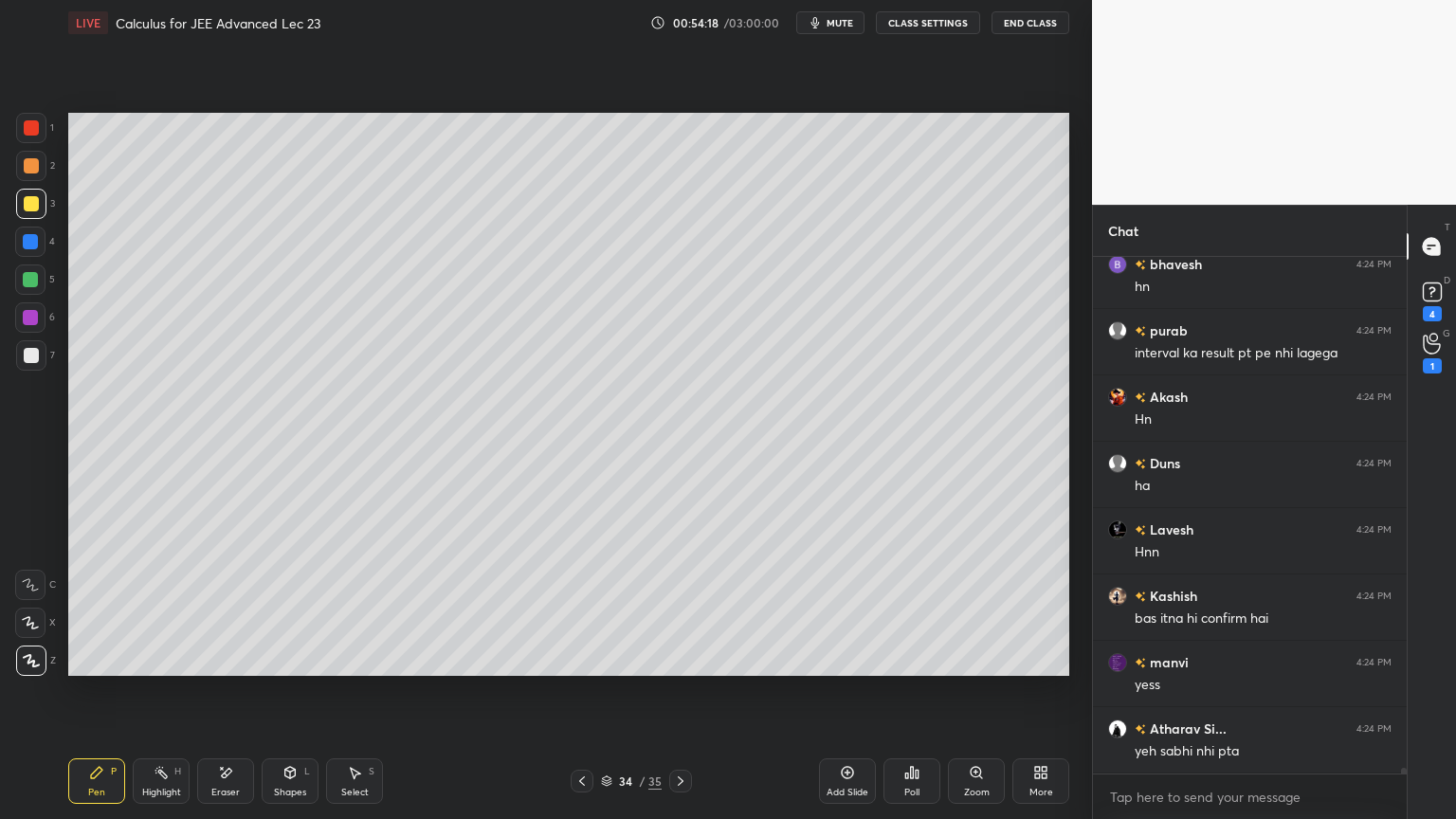 click 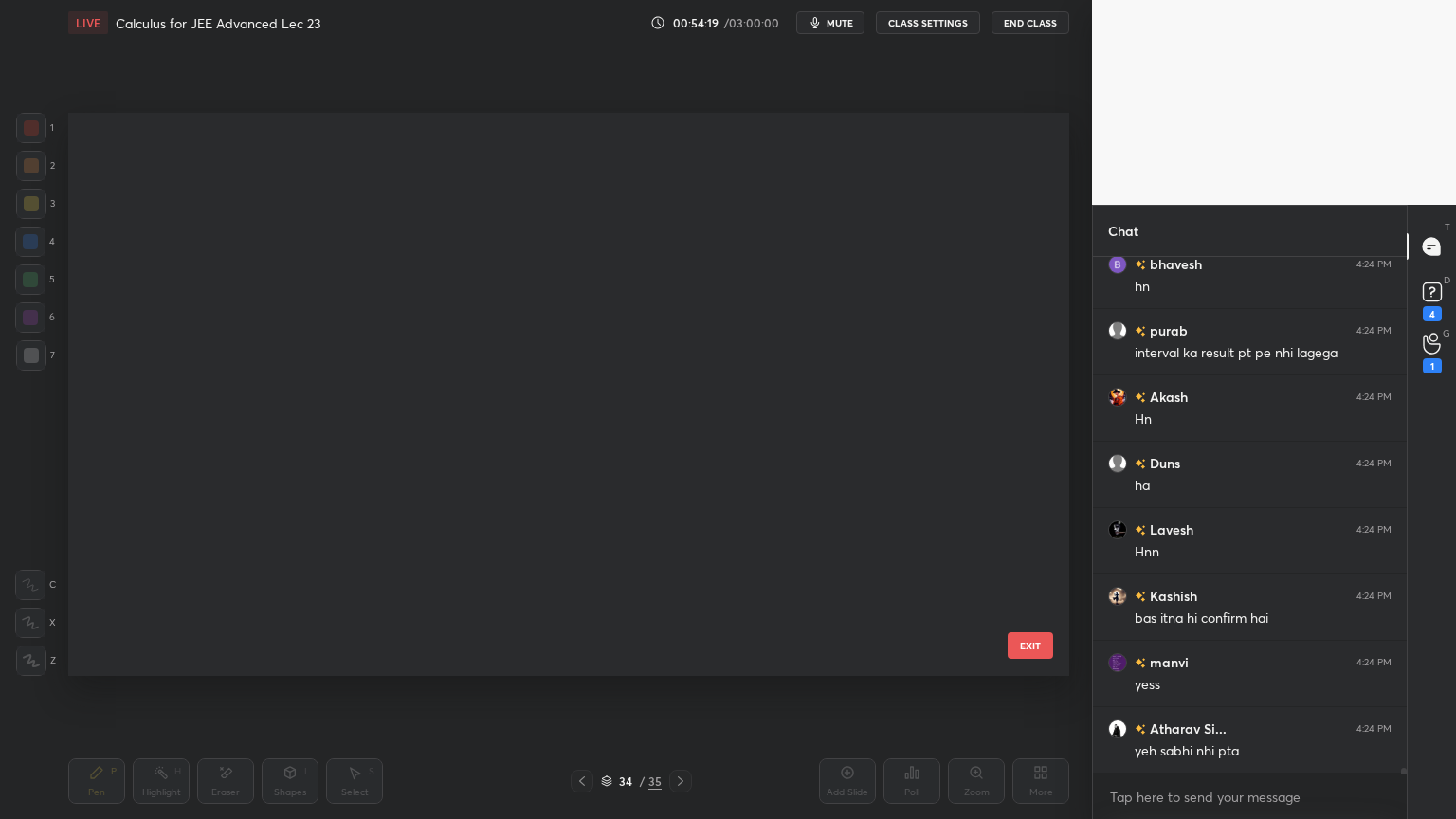 scroll, scrollTop: 1518, scrollLeft: 0, axis: vertical 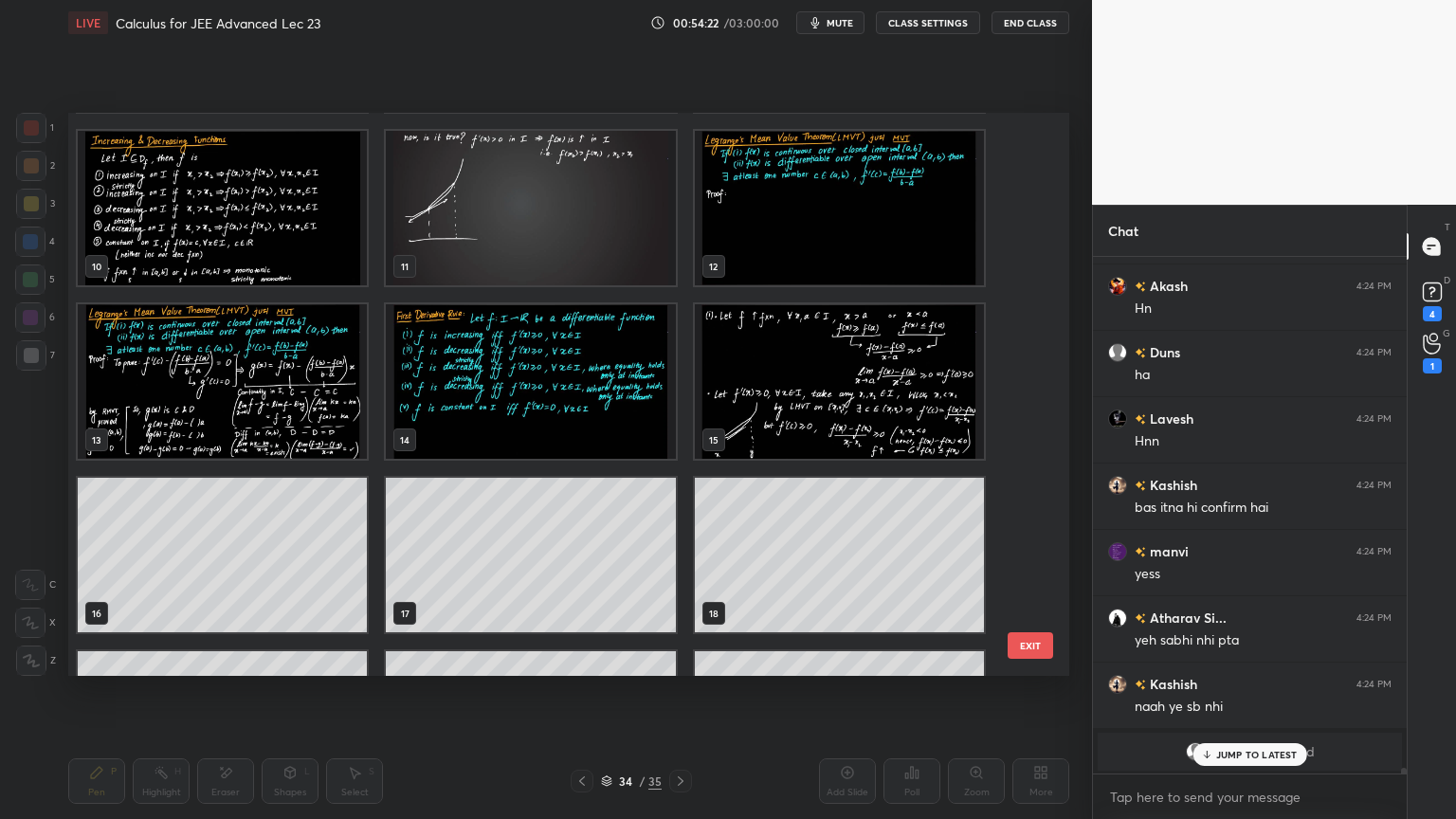 click at bounding box center [530, 381] 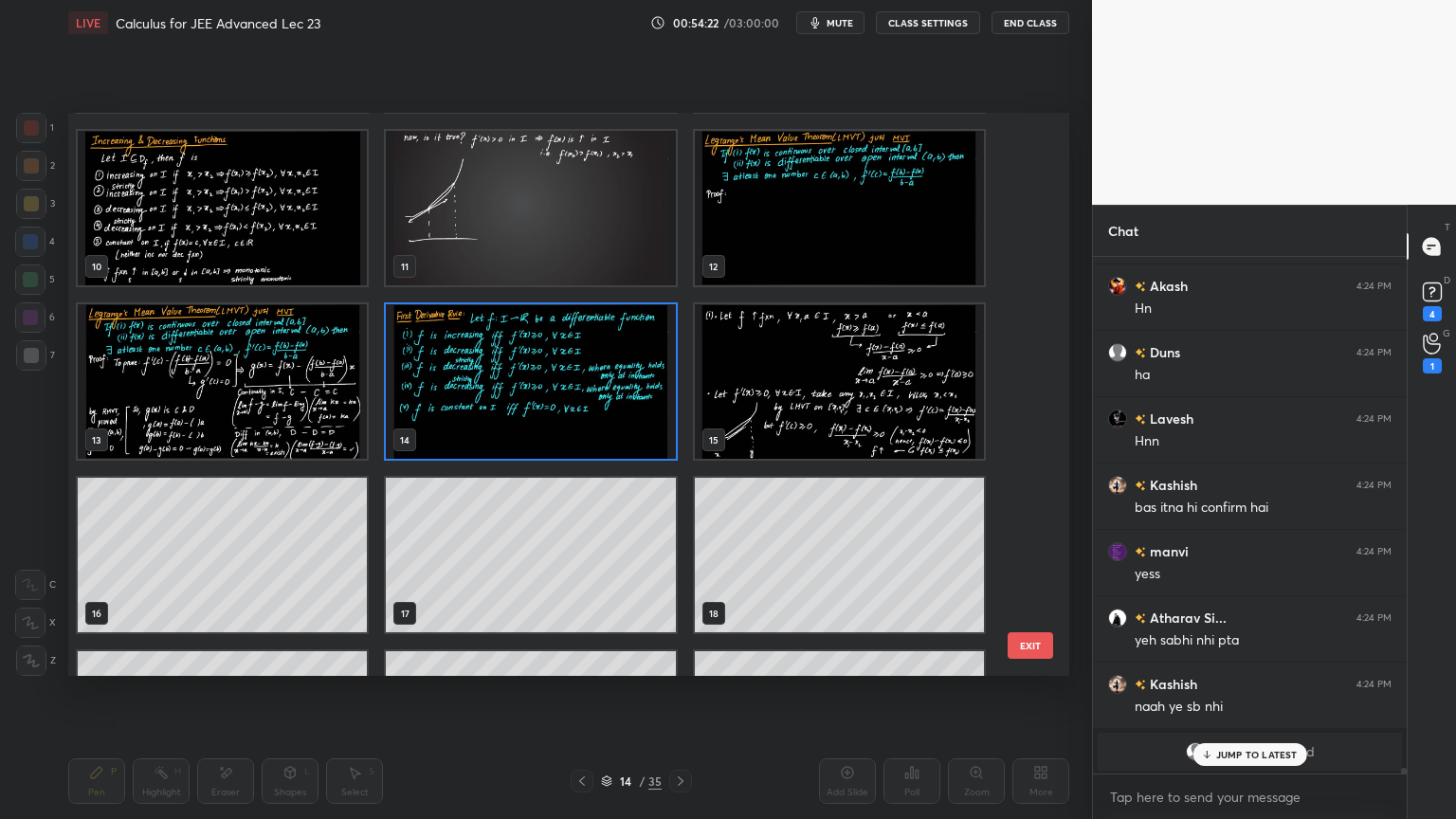 click at bounding box center (530, 381) 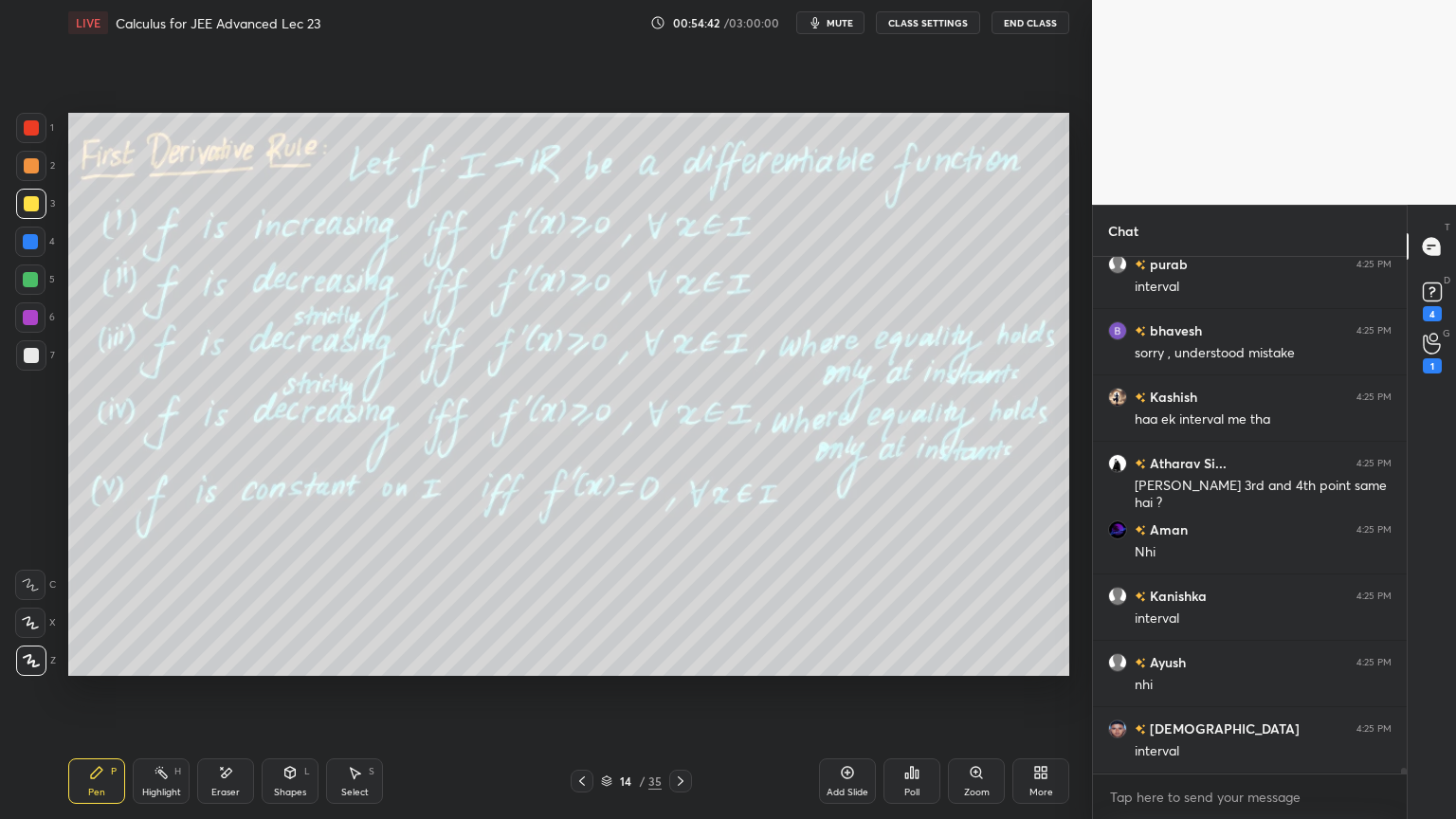 scroll, scrollTop: 50808, scrollLeft: 0, axis: vertical 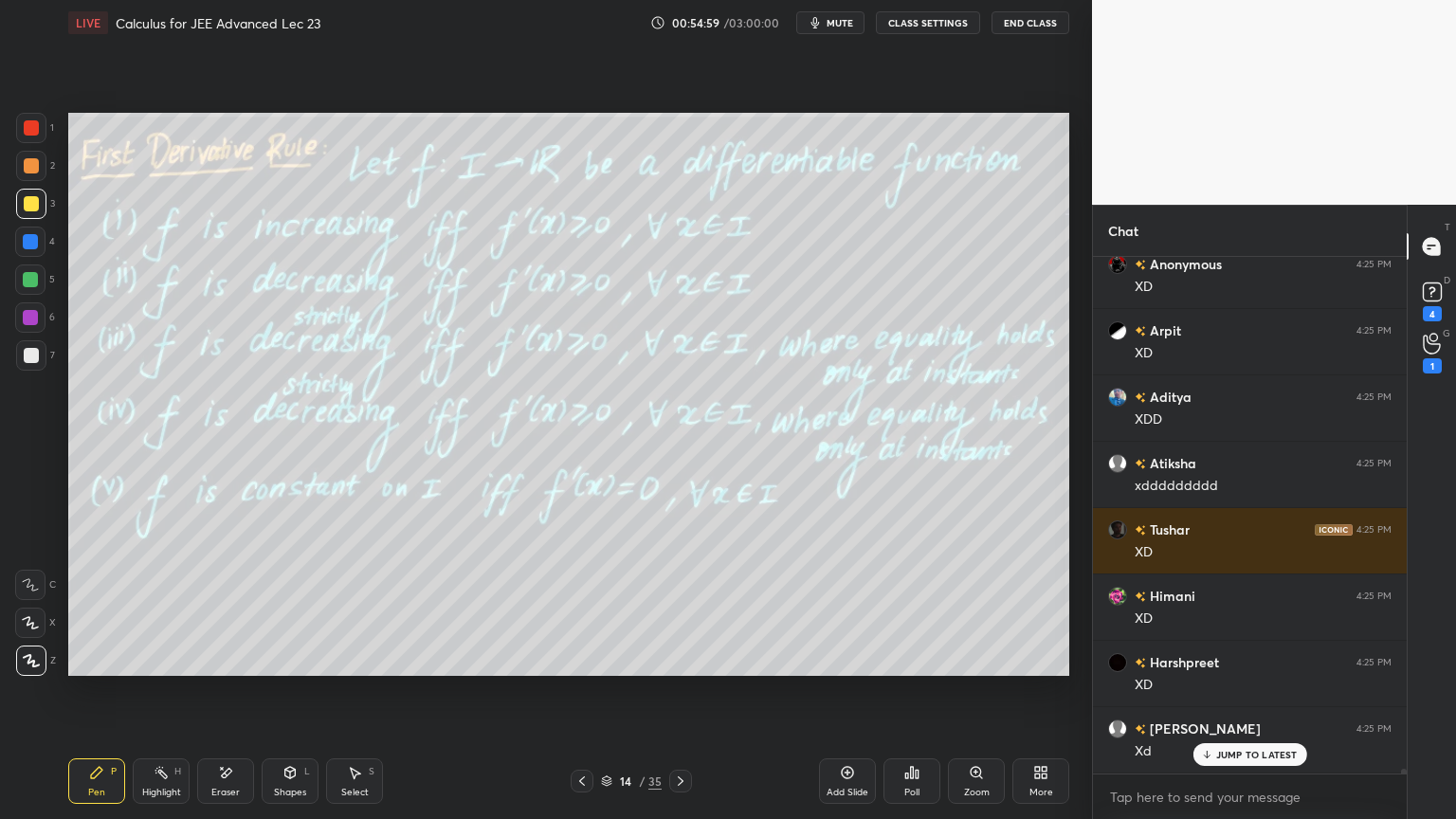 click on "Eraser" at bounding box center [226, 781] 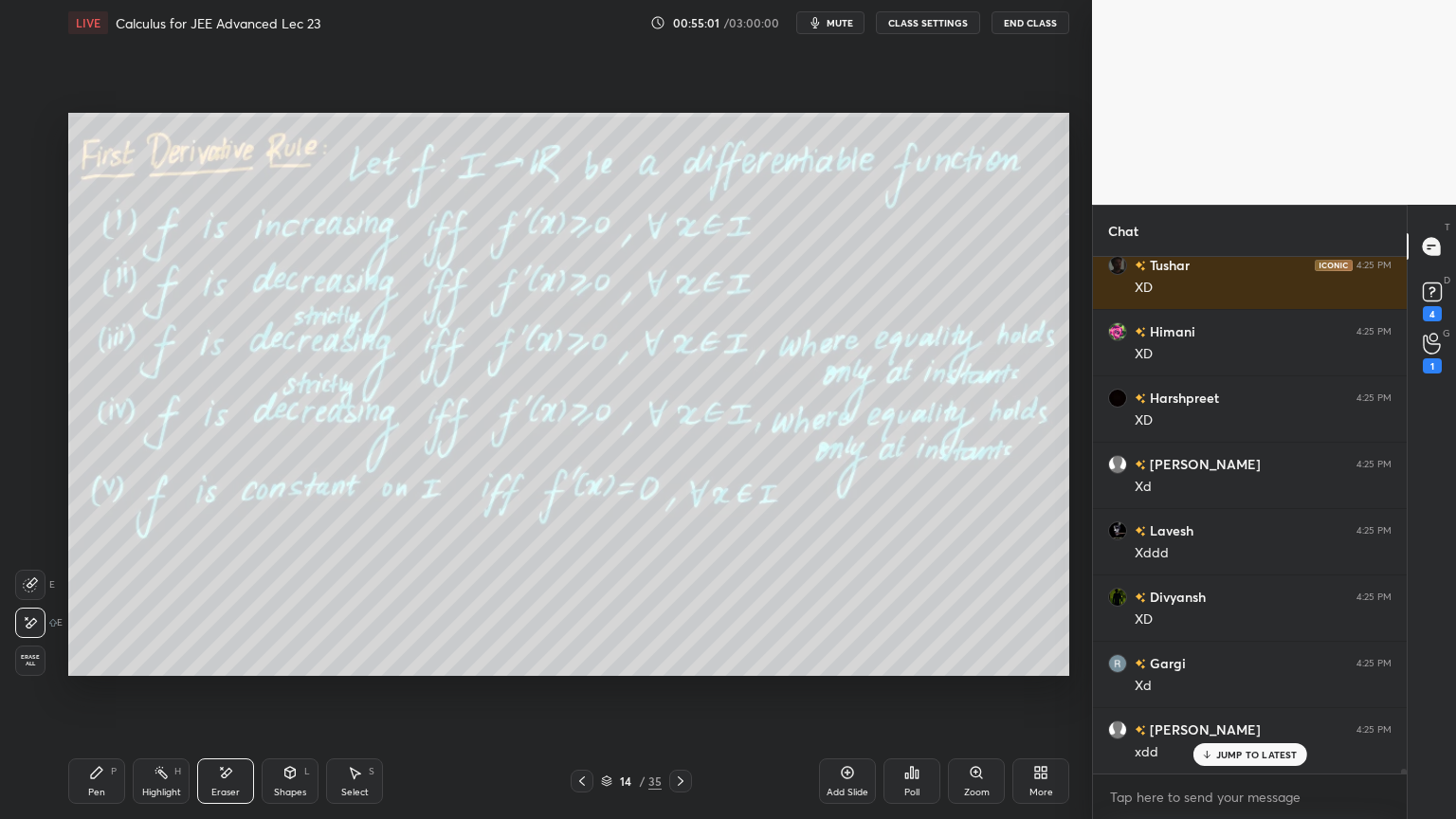 click 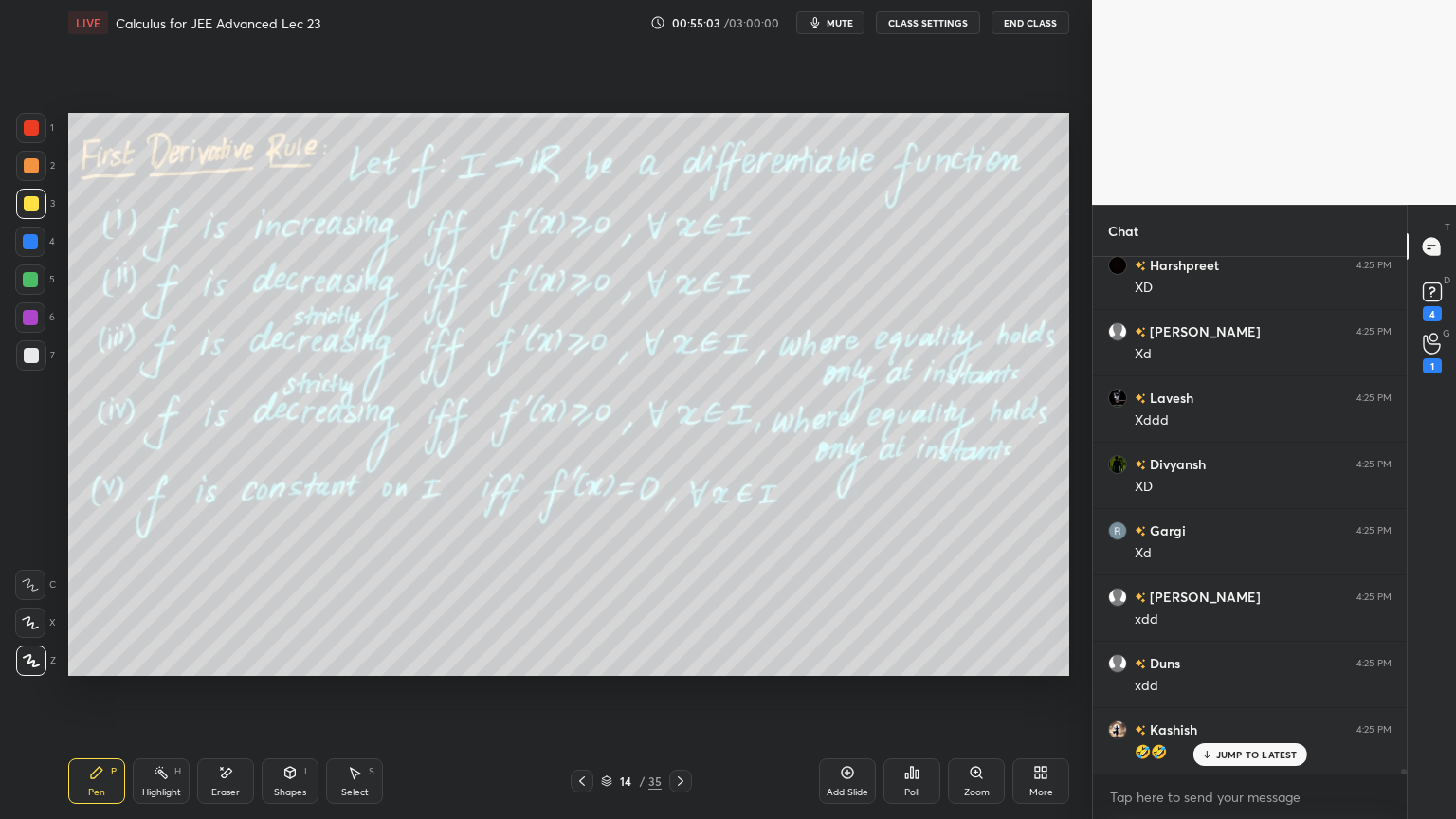 click on "[PERSON_NAME] 4:25 PM interval [PERSON_NAME] 4:25 PM intervall Akash 4:25 PM Function [PERSON_NAME] 4:25 PM Xd Anonymous 4:25 PM XD [PERSON_NAME] 4:25 PM XD Aditya 4:25 PM XDD [PERSON_NAME] 4:25 PM xddddddddd Tushar 4:25 PM XD [PERSON_NAME] 4:25 PM XD [PERSON_NAME] 4:25 PM XD [PERSON_NAME] 4:25 PM Xd [PERSON_NAME] 4:25 PM Xddd [PERSON_NAME] 4:25 PM XD [PERSON_NAME] 4:25 PM Xd [PERSON_NAME] 4:25 PM xdd Duns 4:25 PM xdd [PERSON_NAME] 4:25 PM 🤣🤣 JUMP TO LATEST" at bounding box center (1249, 515) 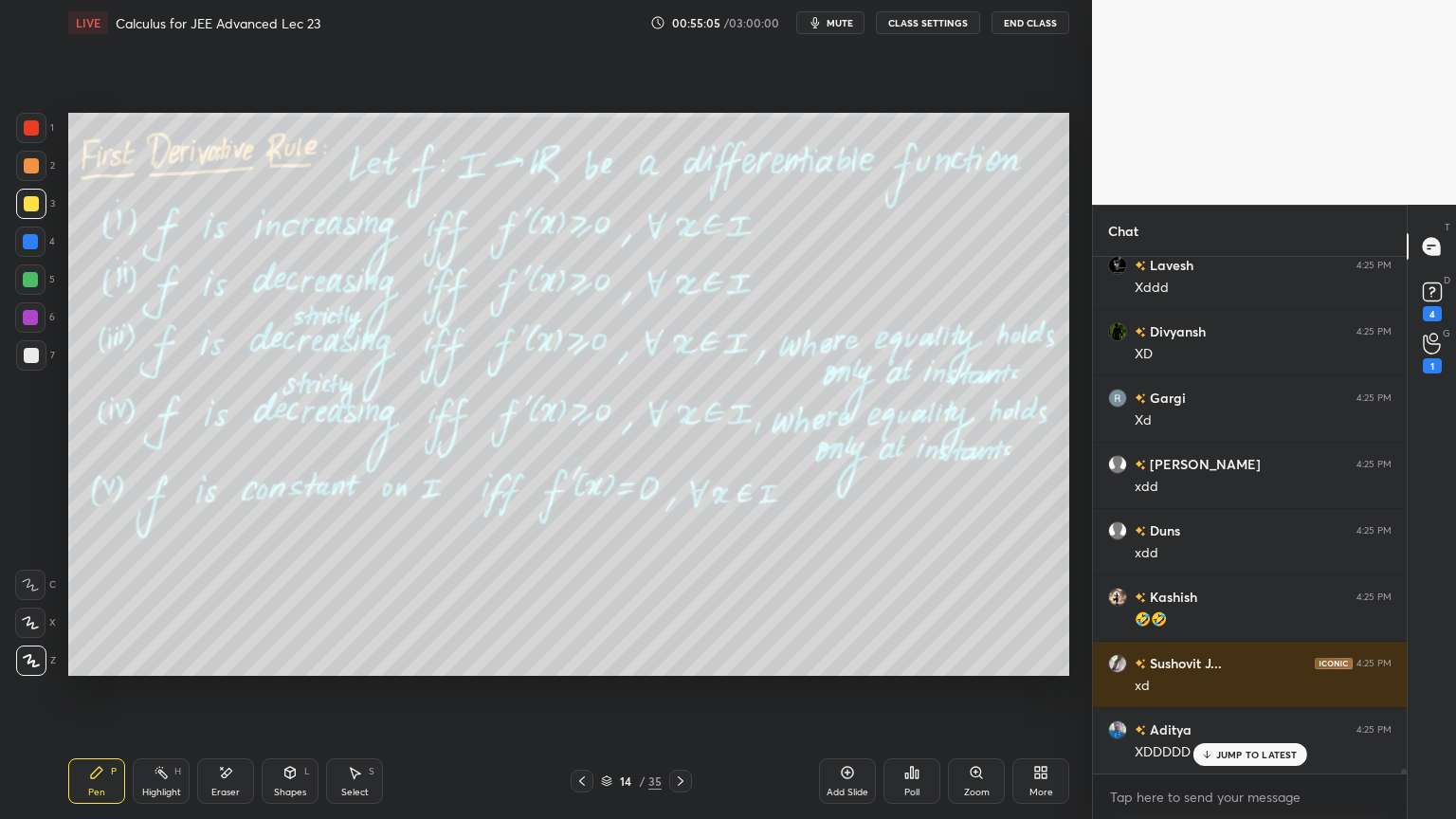 click 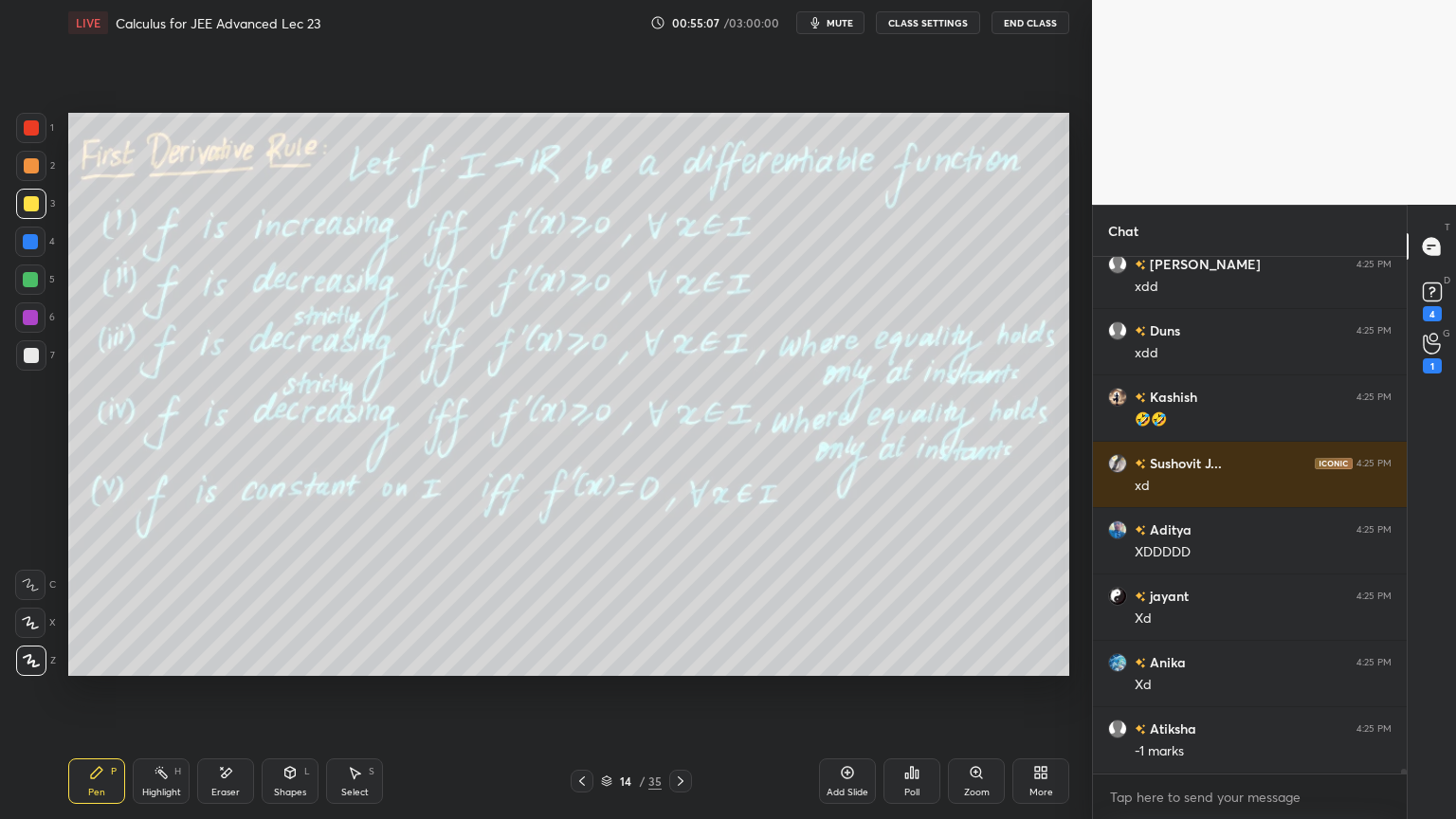 drag, startPoint x: 218, startPoint y: 784, endPoint x: 251, endPoint y: 740, distance: 55 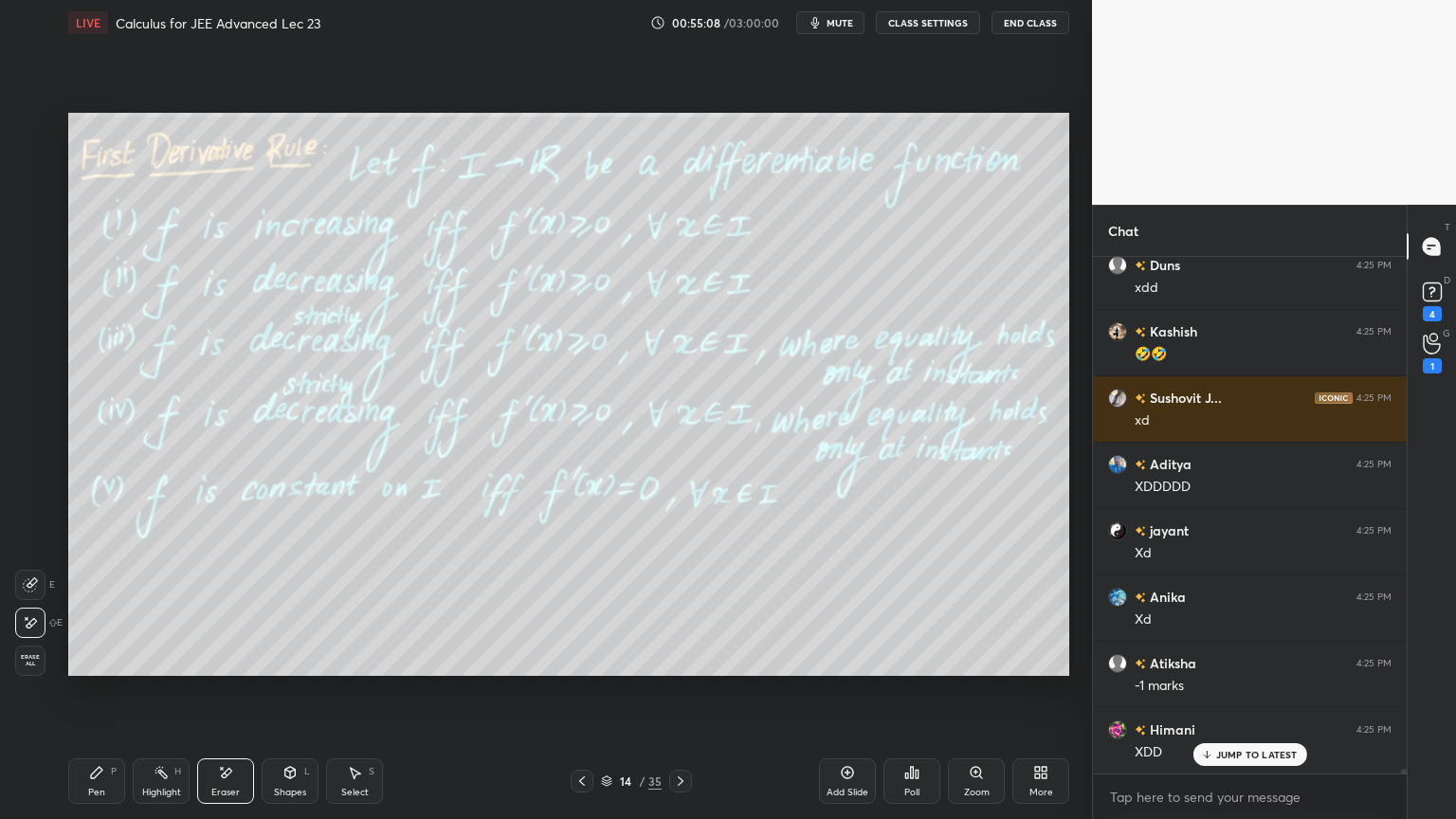 click on "Pen" at bounding box center [97, 792] 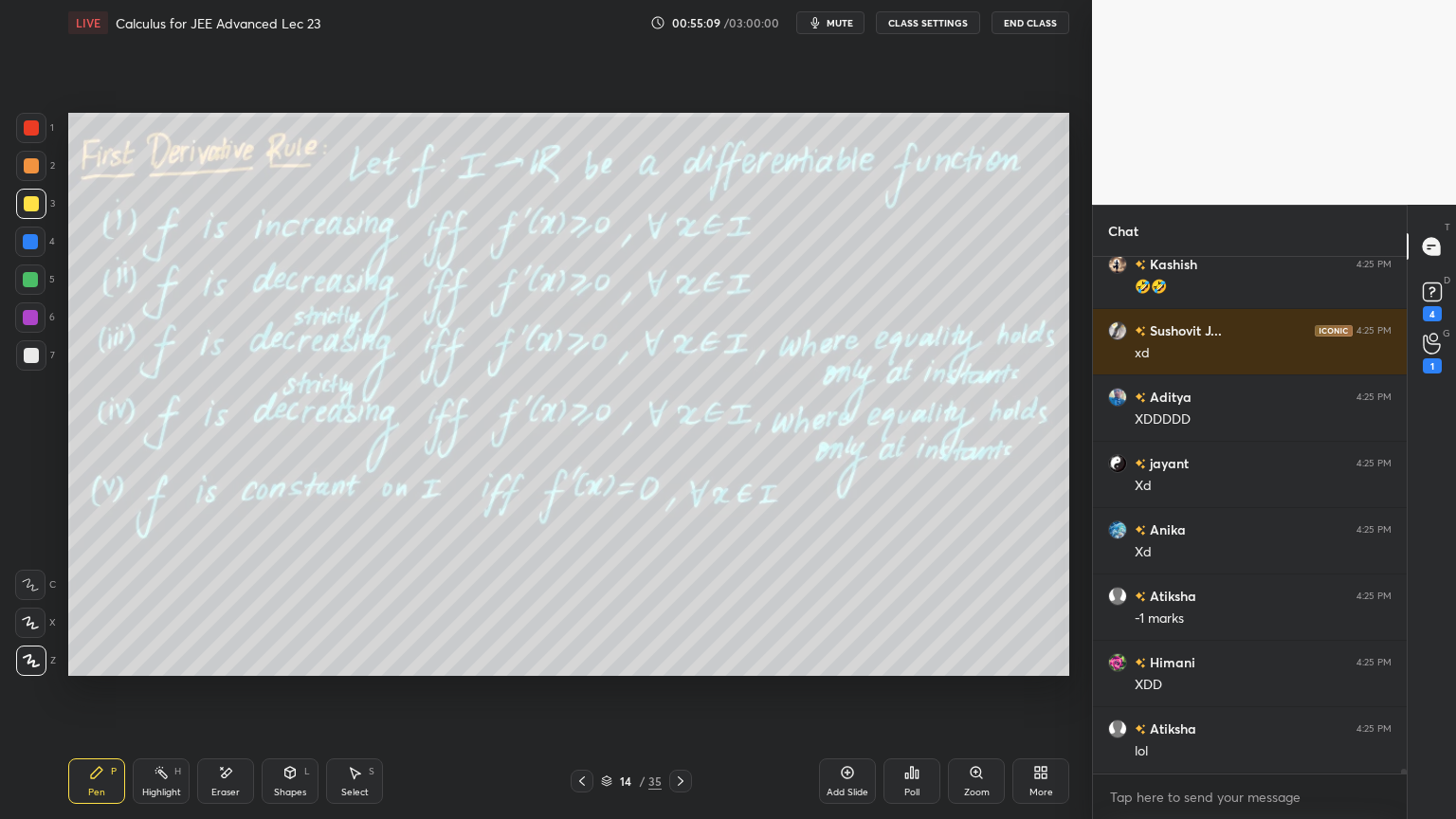 click on "Eraser" at bounding box center [226, 781] 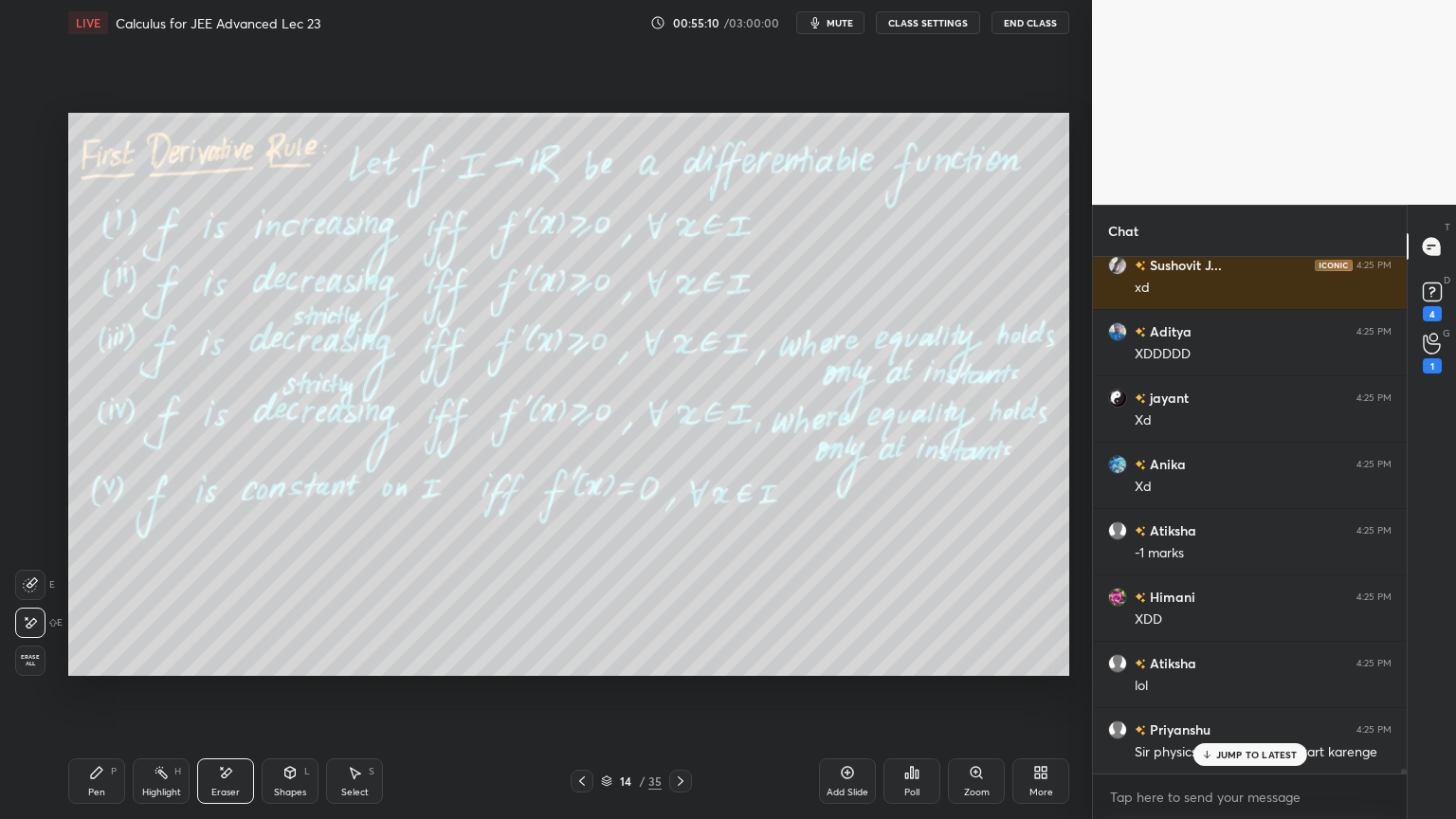 drag, startPoint x: 106, startPoint y: 778, endPoint x: 178, endPoint y: 737, distance: 82.8553 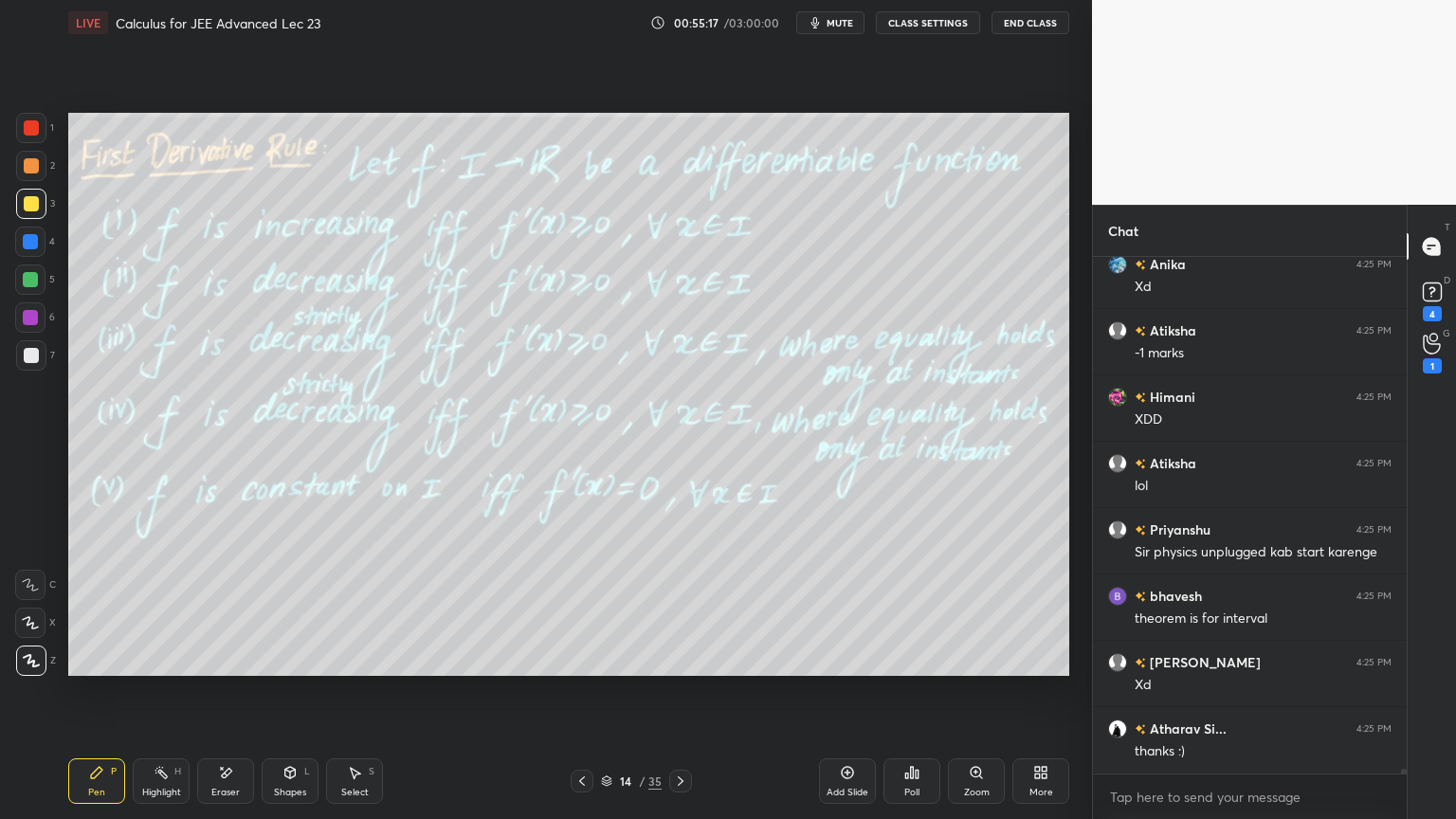 click on "jayant 4:25 PM Xd Anika 4:25 PM Xd [PERSON_NAME] 4:25 PM -1 [PERSON_NAME] 4:25 PM XDD [PERSON_NAME] 4:25 PM lol [PERSON_NAME] 4:25 PM Sir physics unplugged kab start karenge [PERSON_NAME] 4:25 PM theorem is for interval [PERSON_NAME] 4:25 PM Xd [PERSON_NAME] Si... 4:25 PM thanks :)" at bounding box center [1249, 515] 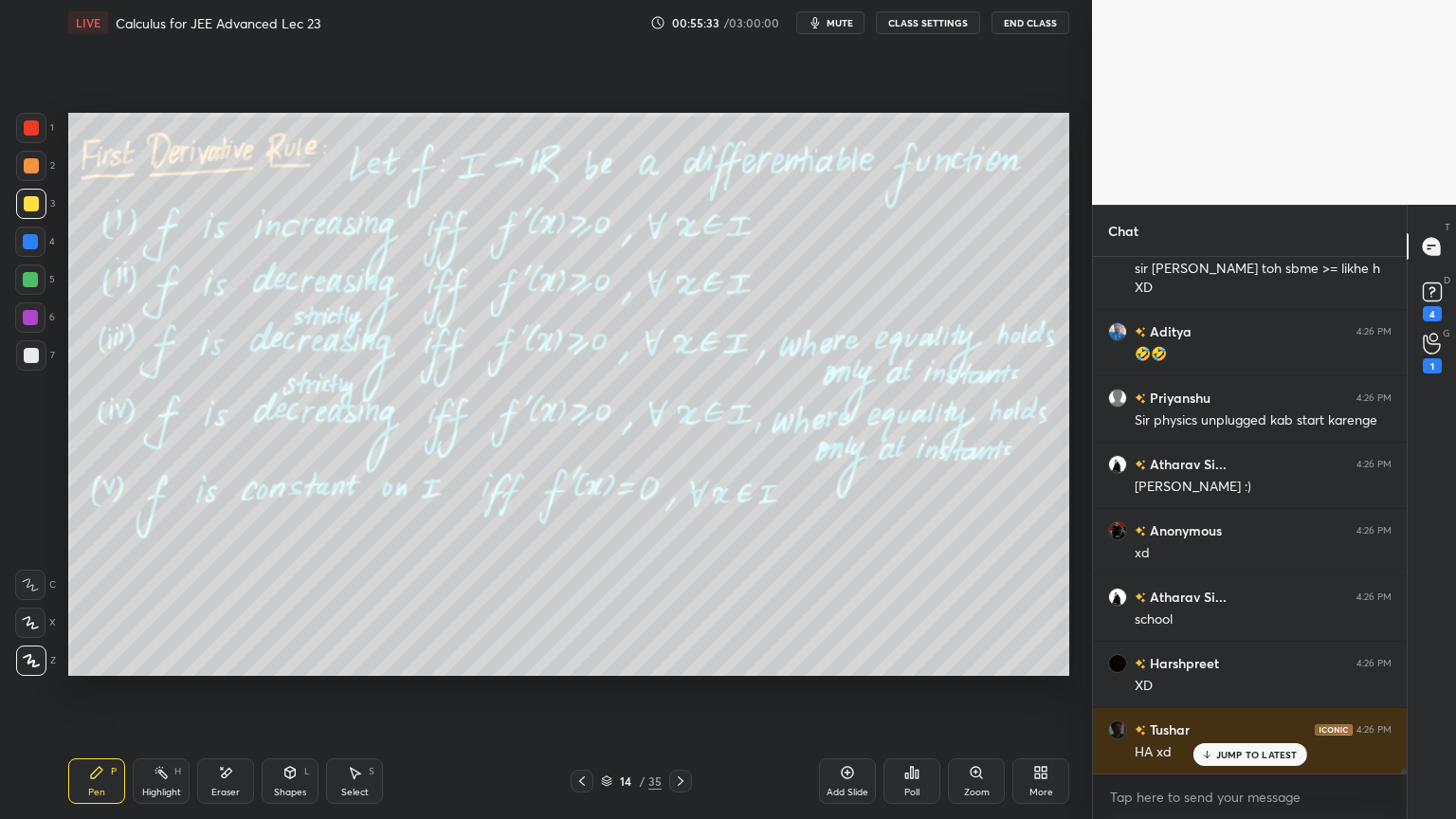 scroll, scrollTop: 53681, scrollLeft: 0, axis: vertical 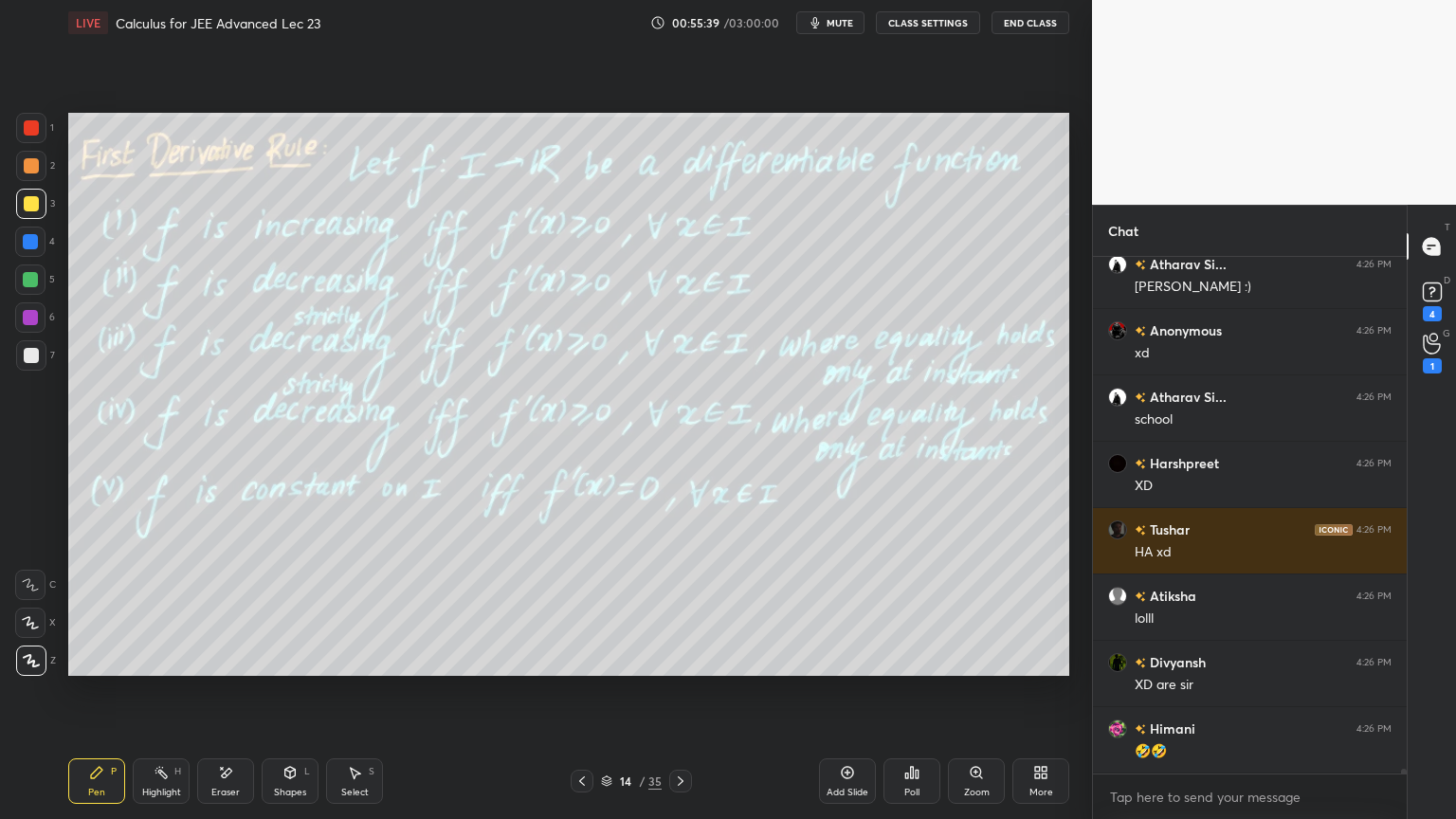 drag, startPoint x: 228, startPoint y: 776, endPoint x: 241, endPoint y: 701, distance: 76.11833 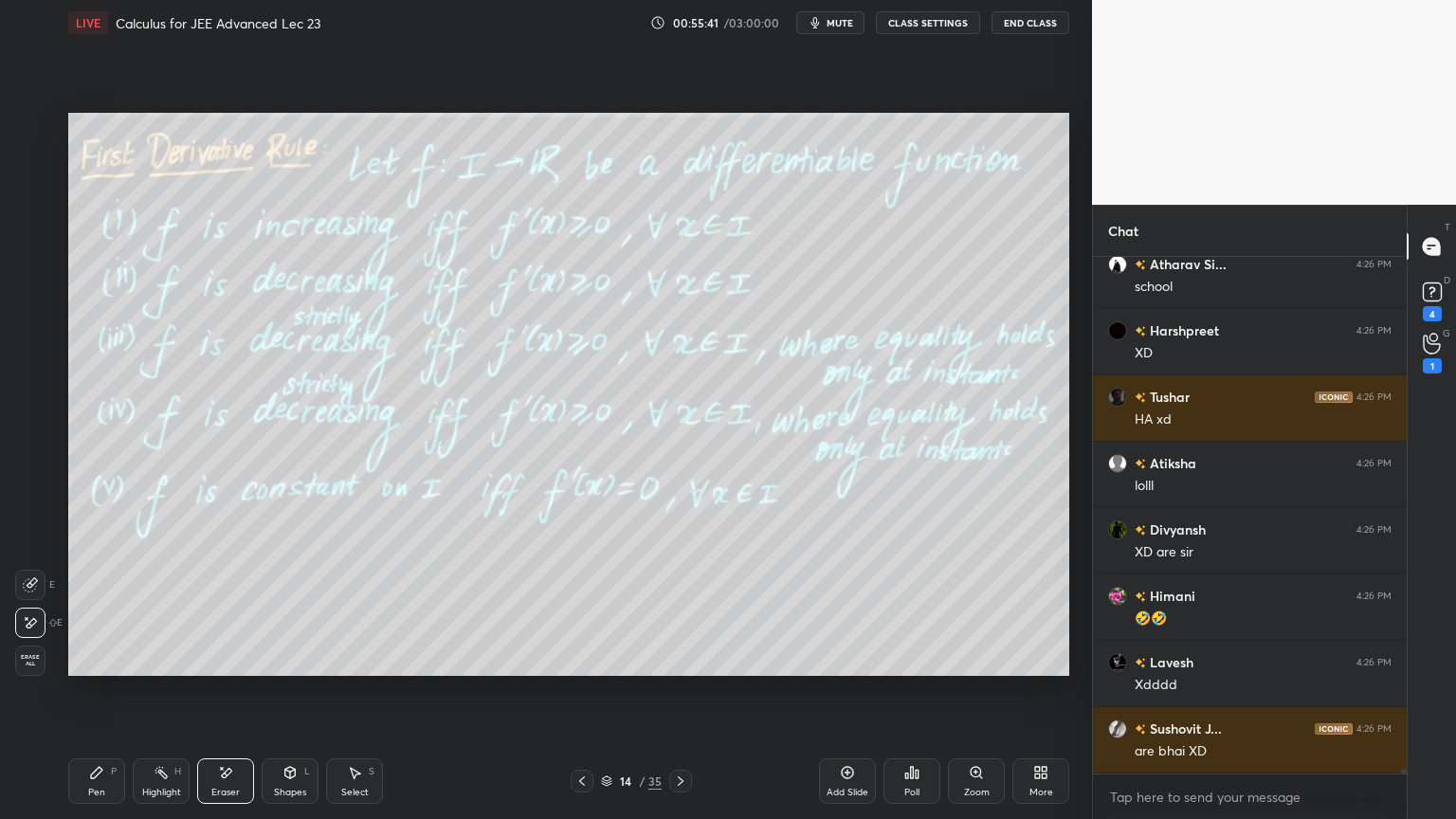 scroll, scrollTop: 54012, scrollLeft: 0, axis: vertical 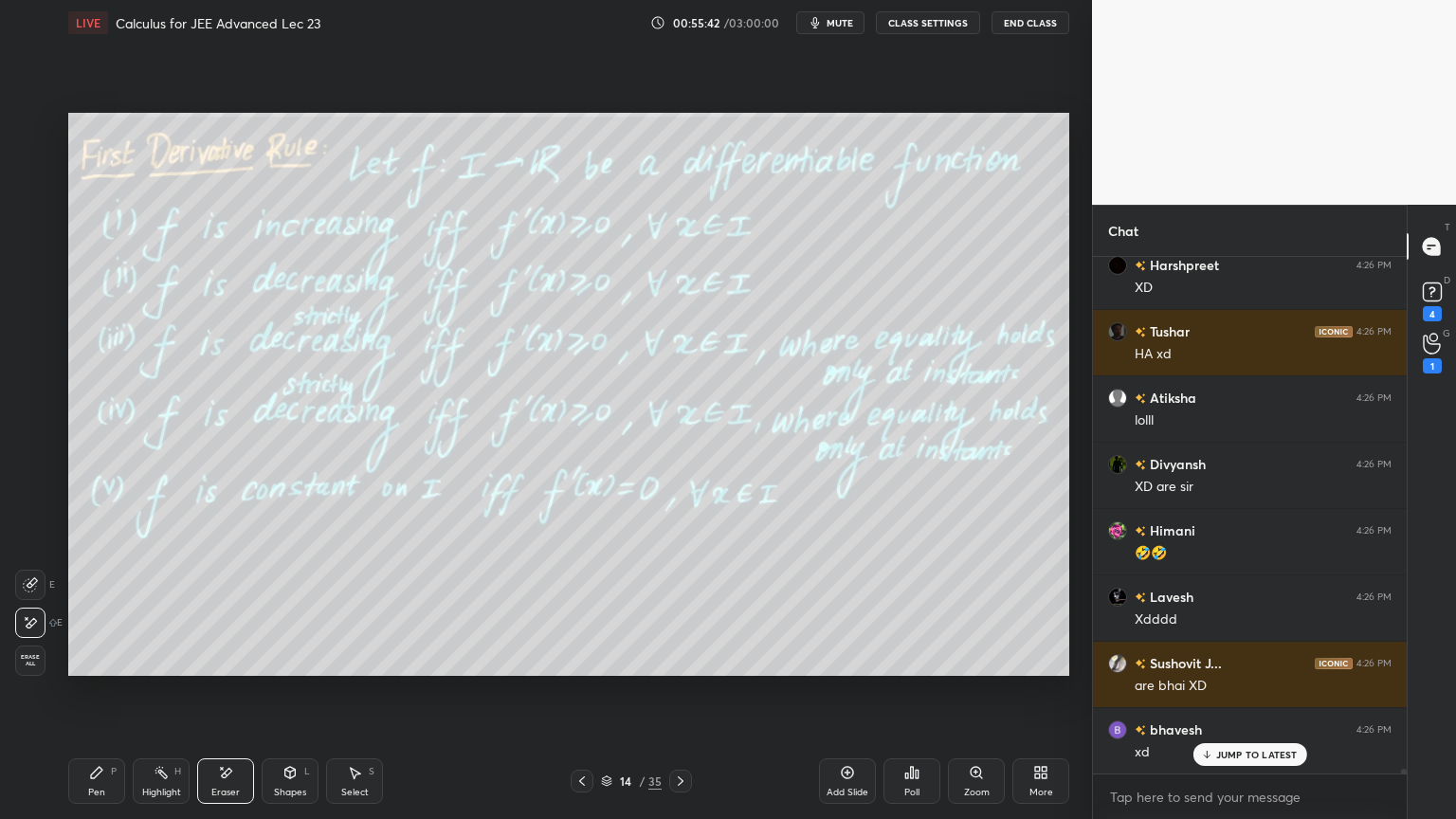 click on "Pen P" at bounding box center (97, 781) 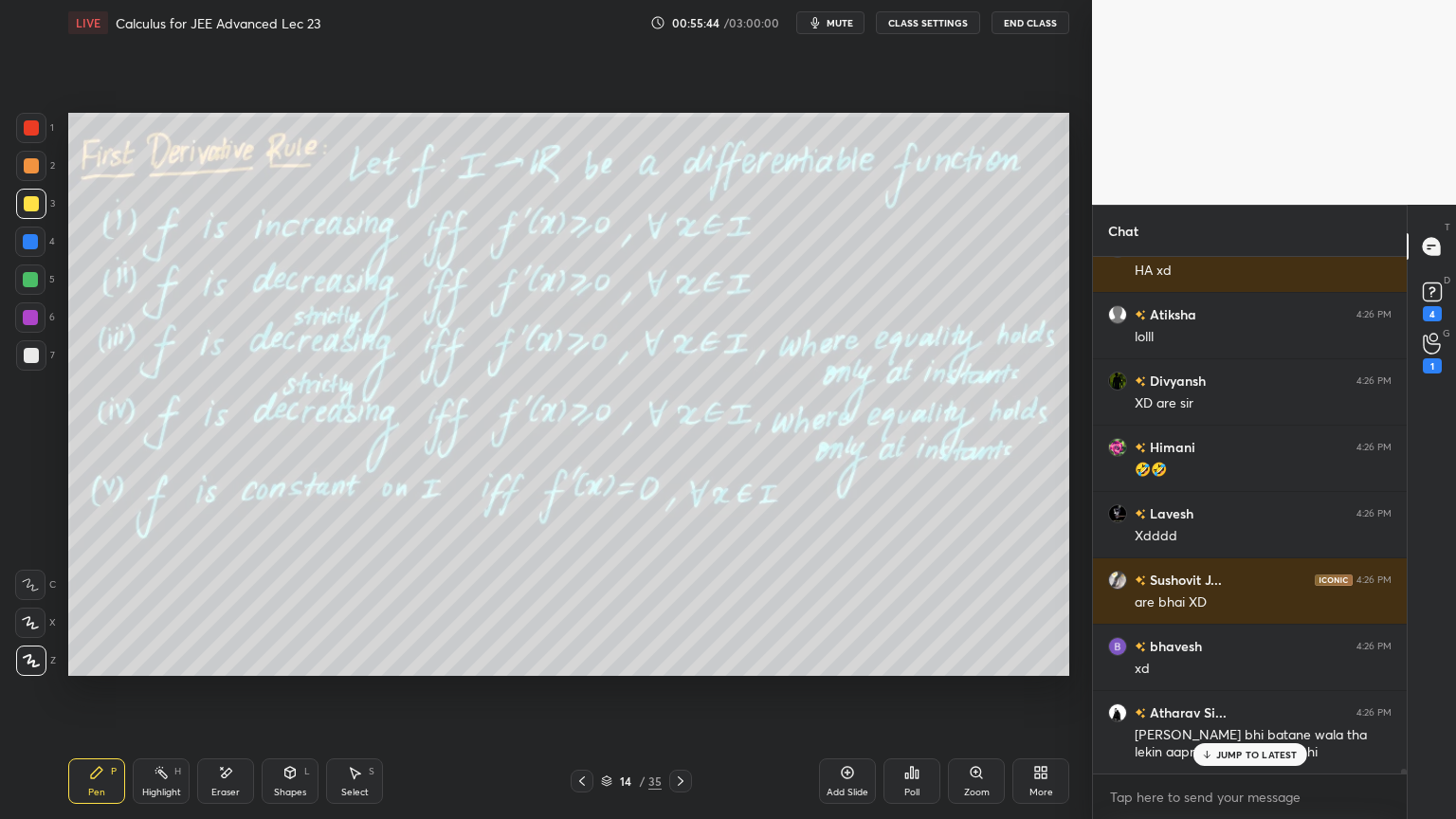 scroll, scrollTop: 54228, scrollLeft: 0, axis: vertical 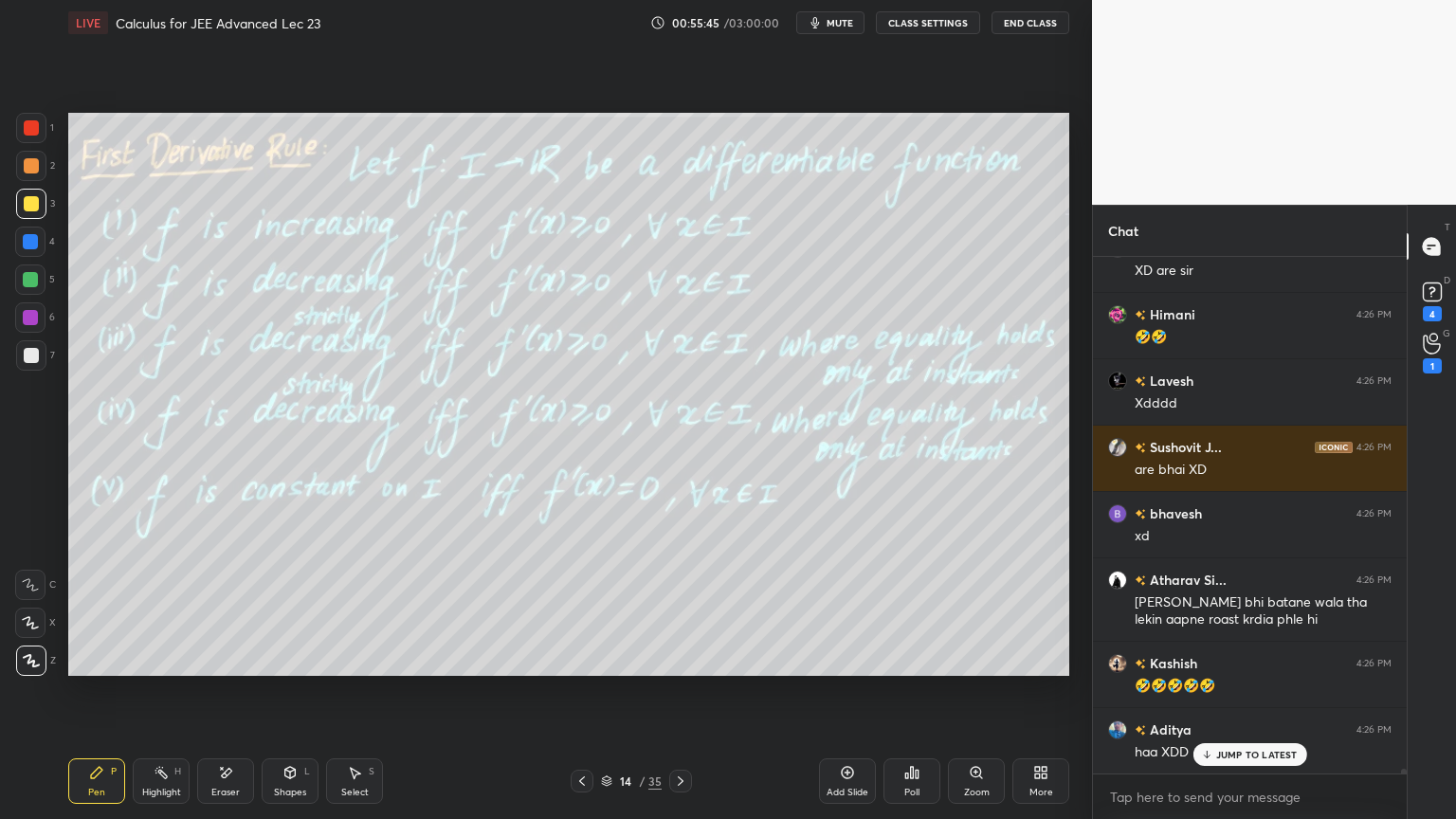 click on "JUMP TO LATEST" at bounding box center (1257, 755) 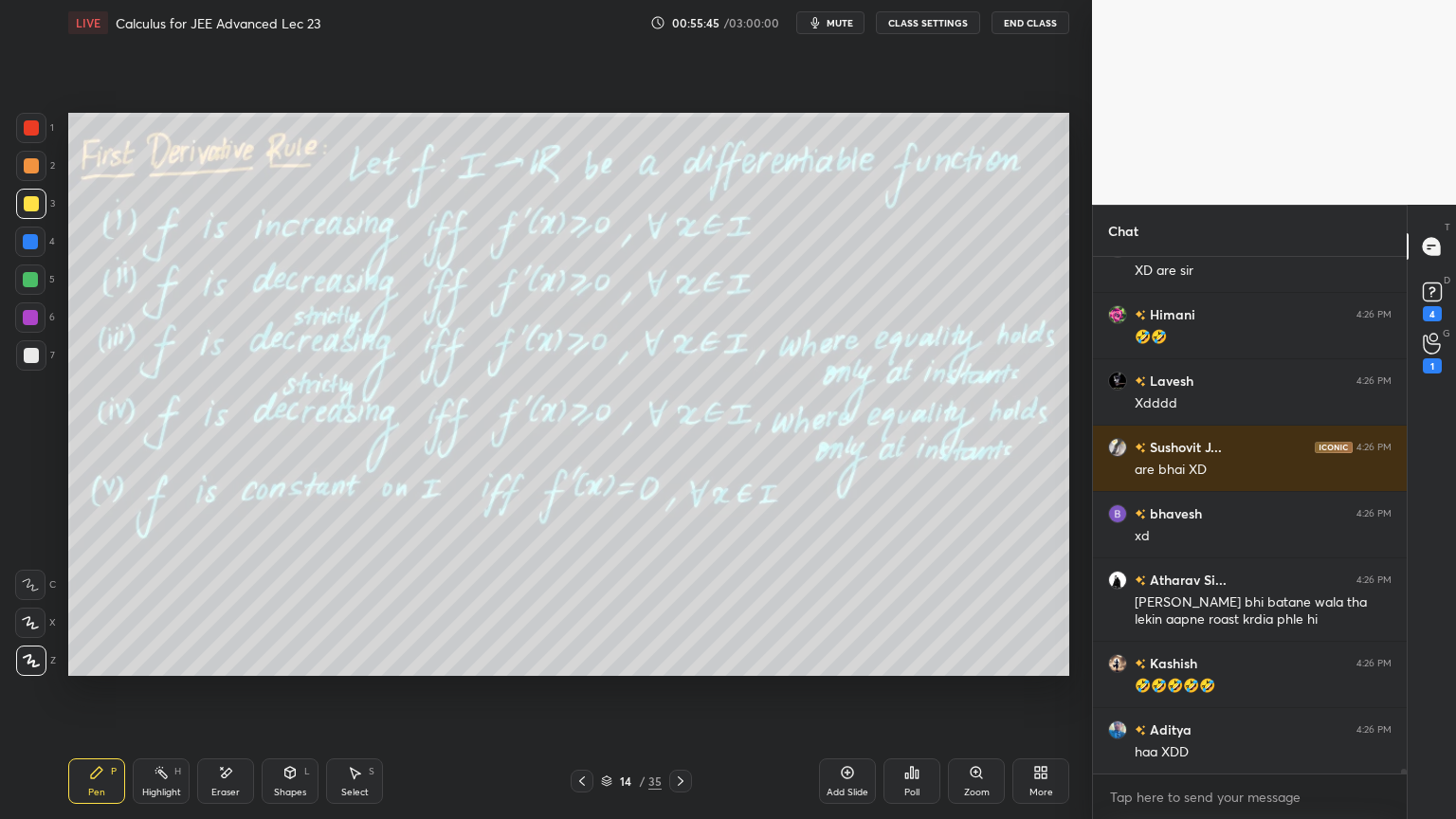 scroll, scrollTop: 54361, scrollLeft: 0, axis: vertical 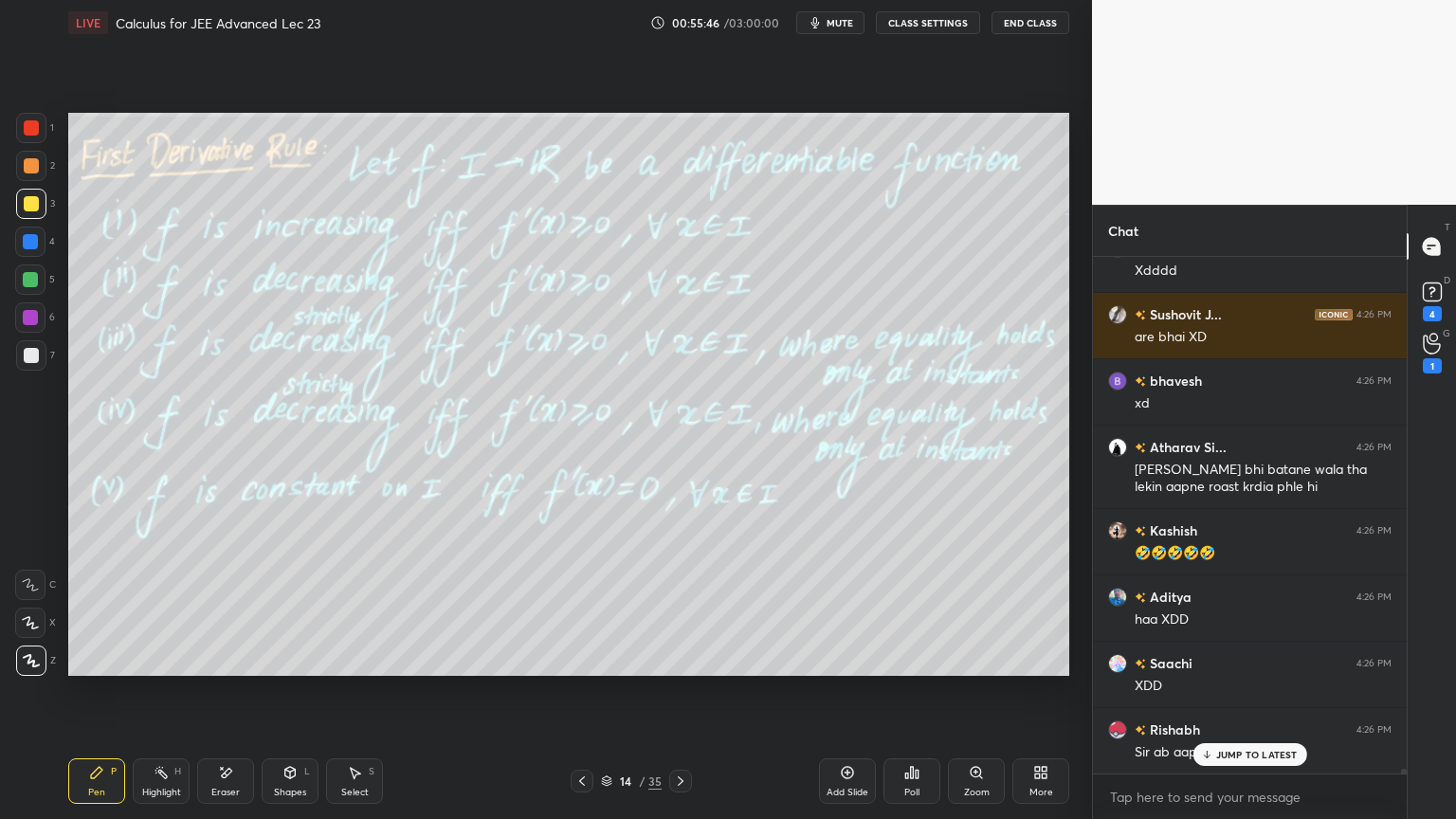 click on "JUMP TO LATEST" at bounding box center (1257, 755) 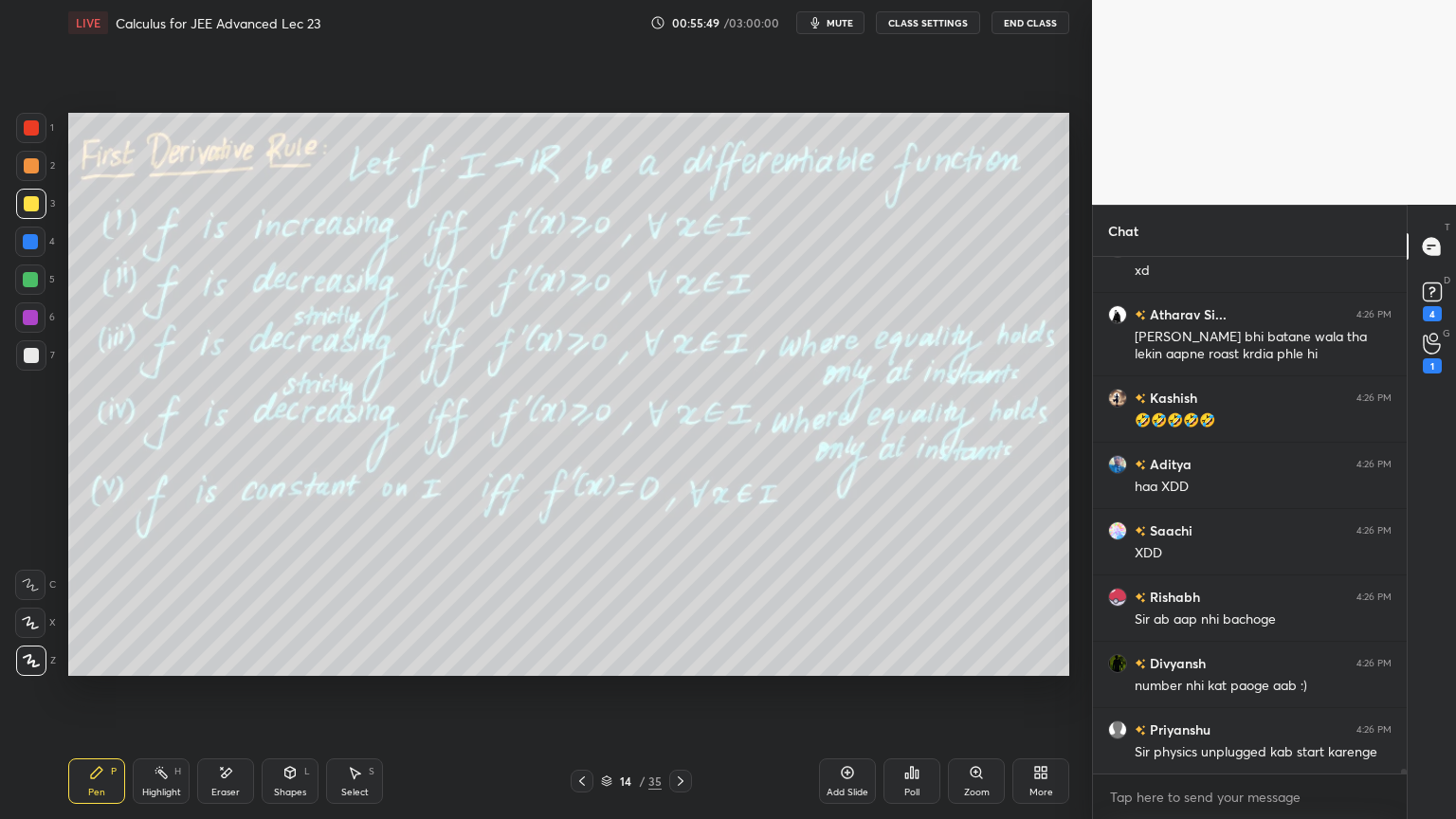 scroll, scrollTop: 54561, scrollLeft: 0, axis: vertical 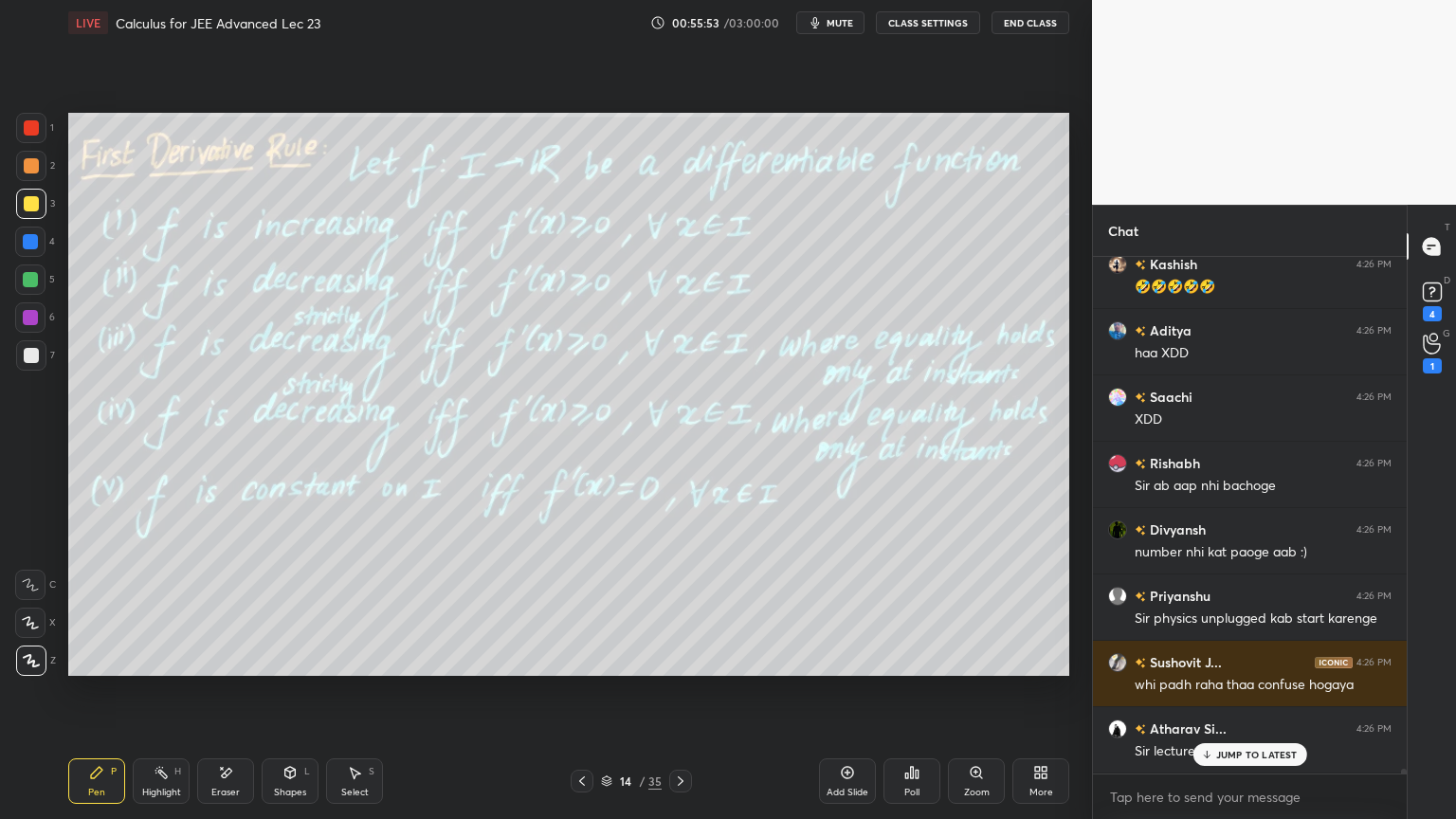 click on "JUMP TO LATEST" at bounding box center [1257, 755] 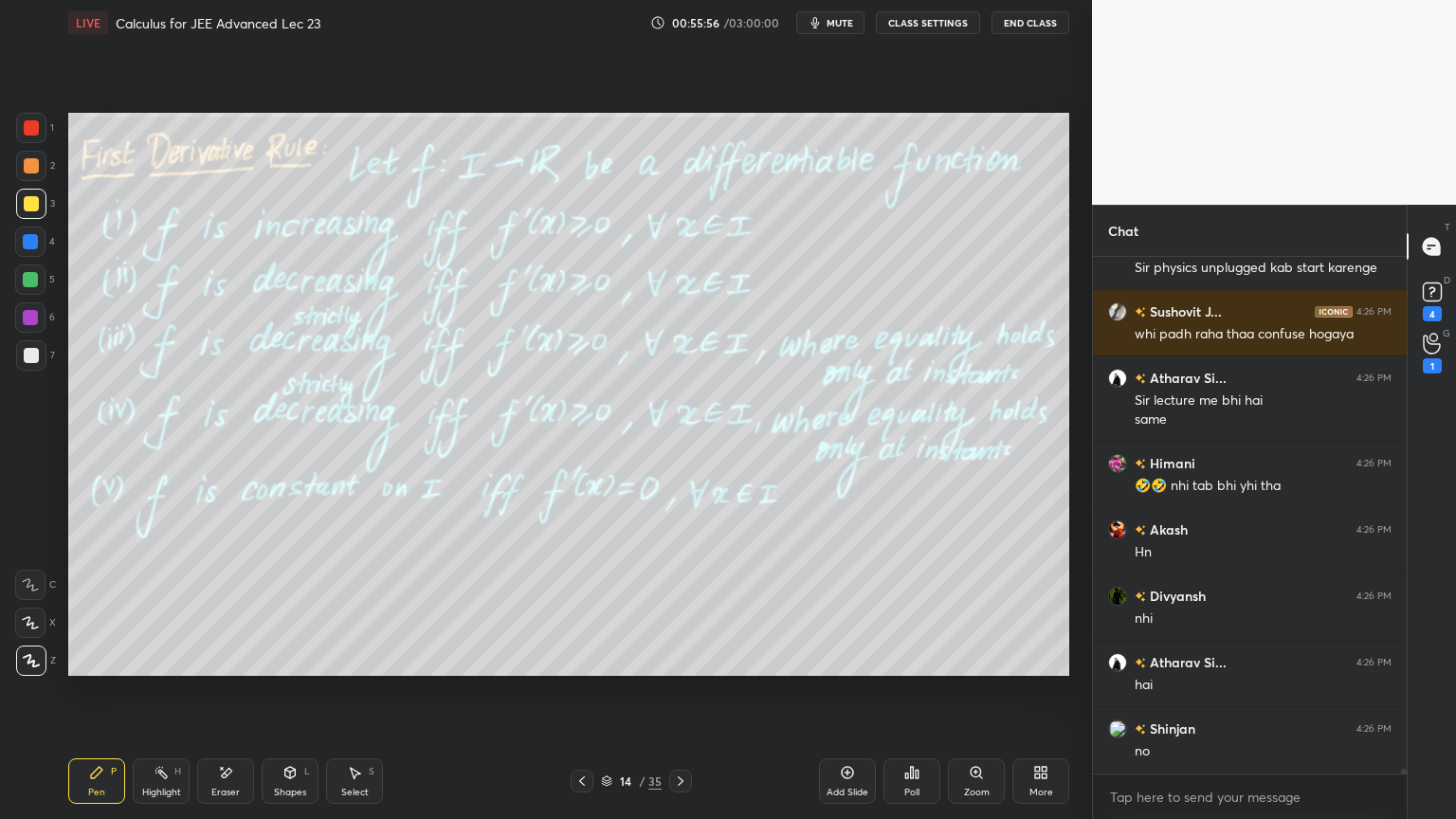 click 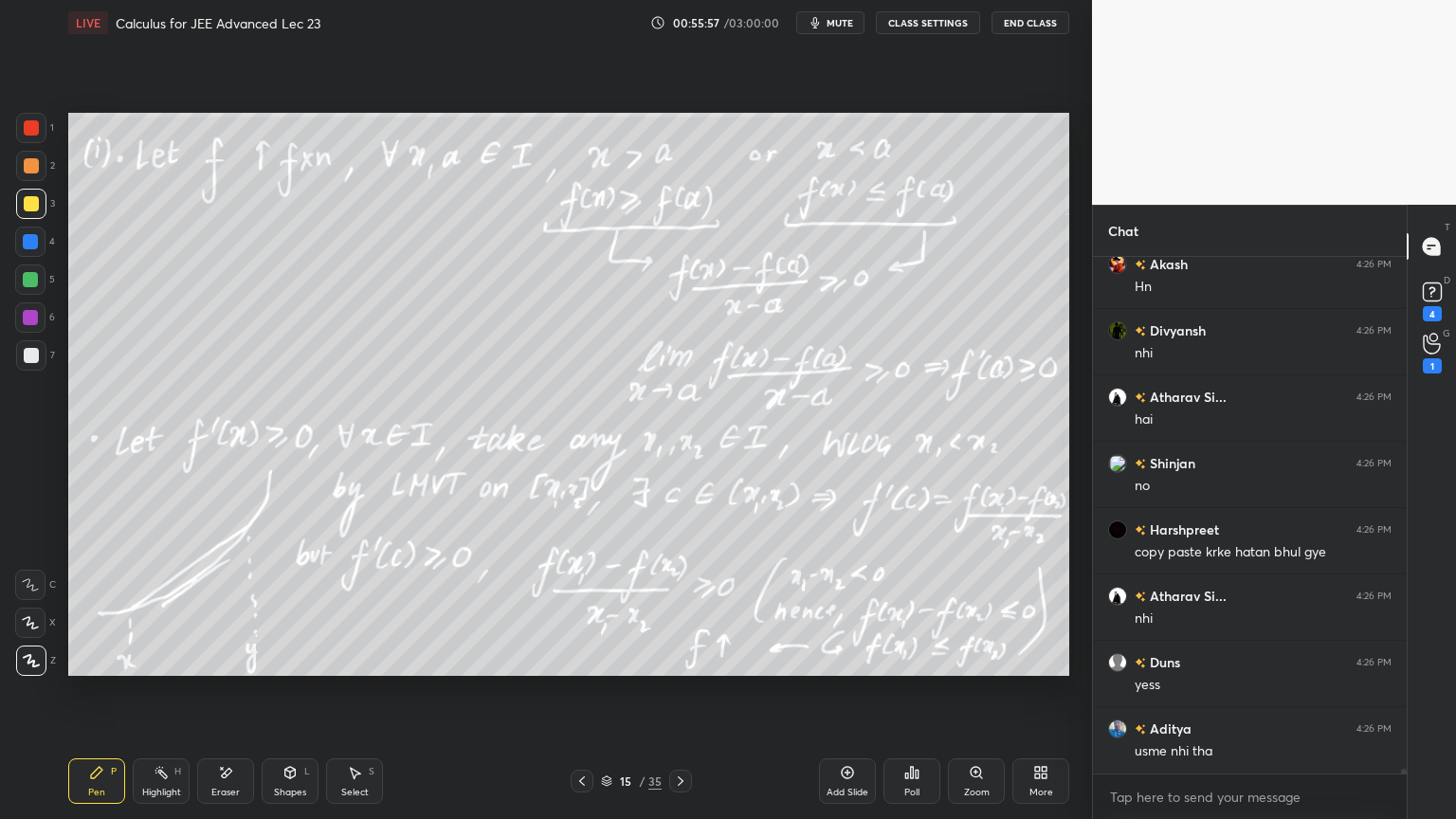 click 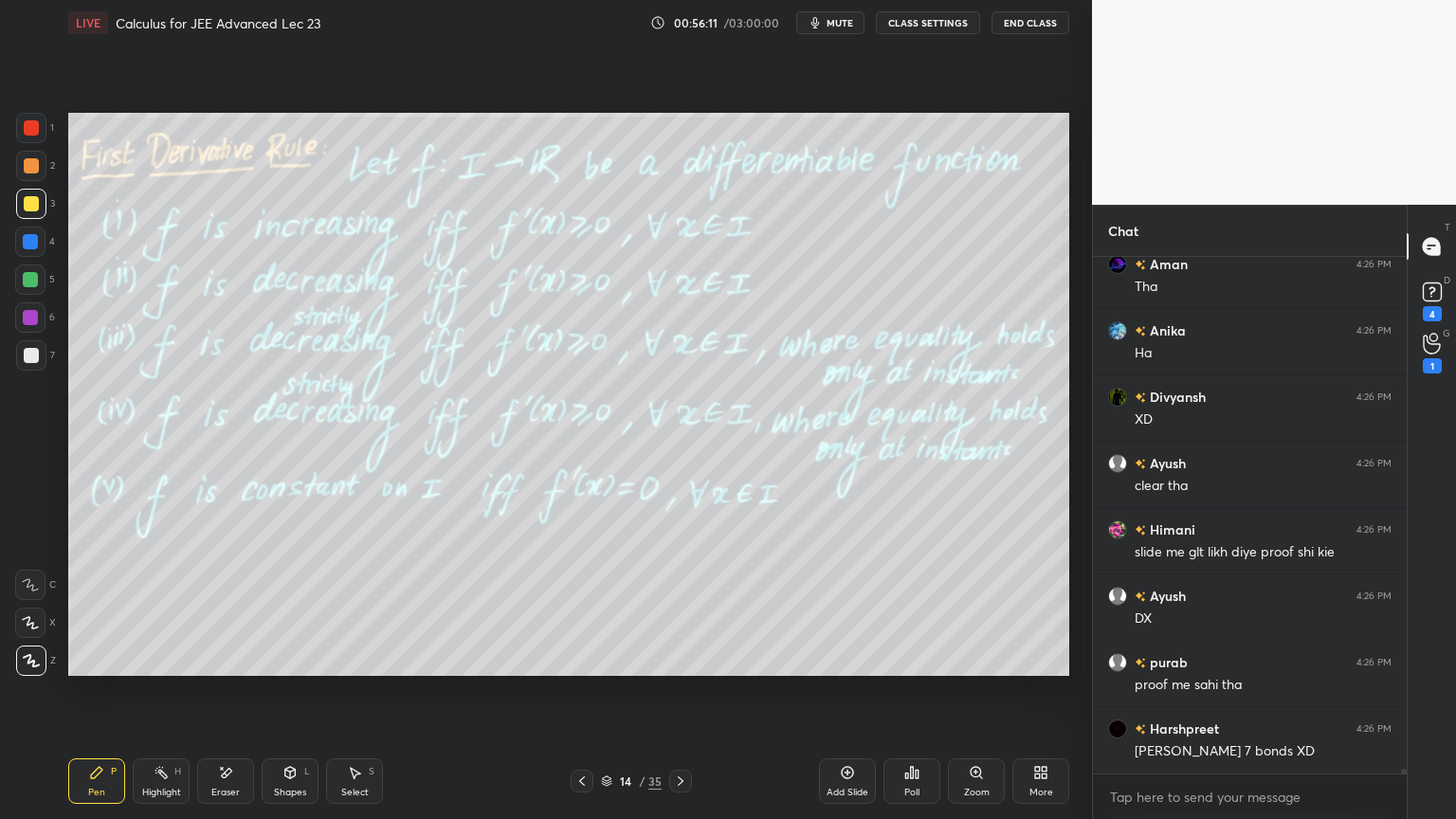click on "Add Slide" at bounding box center (847, 781) 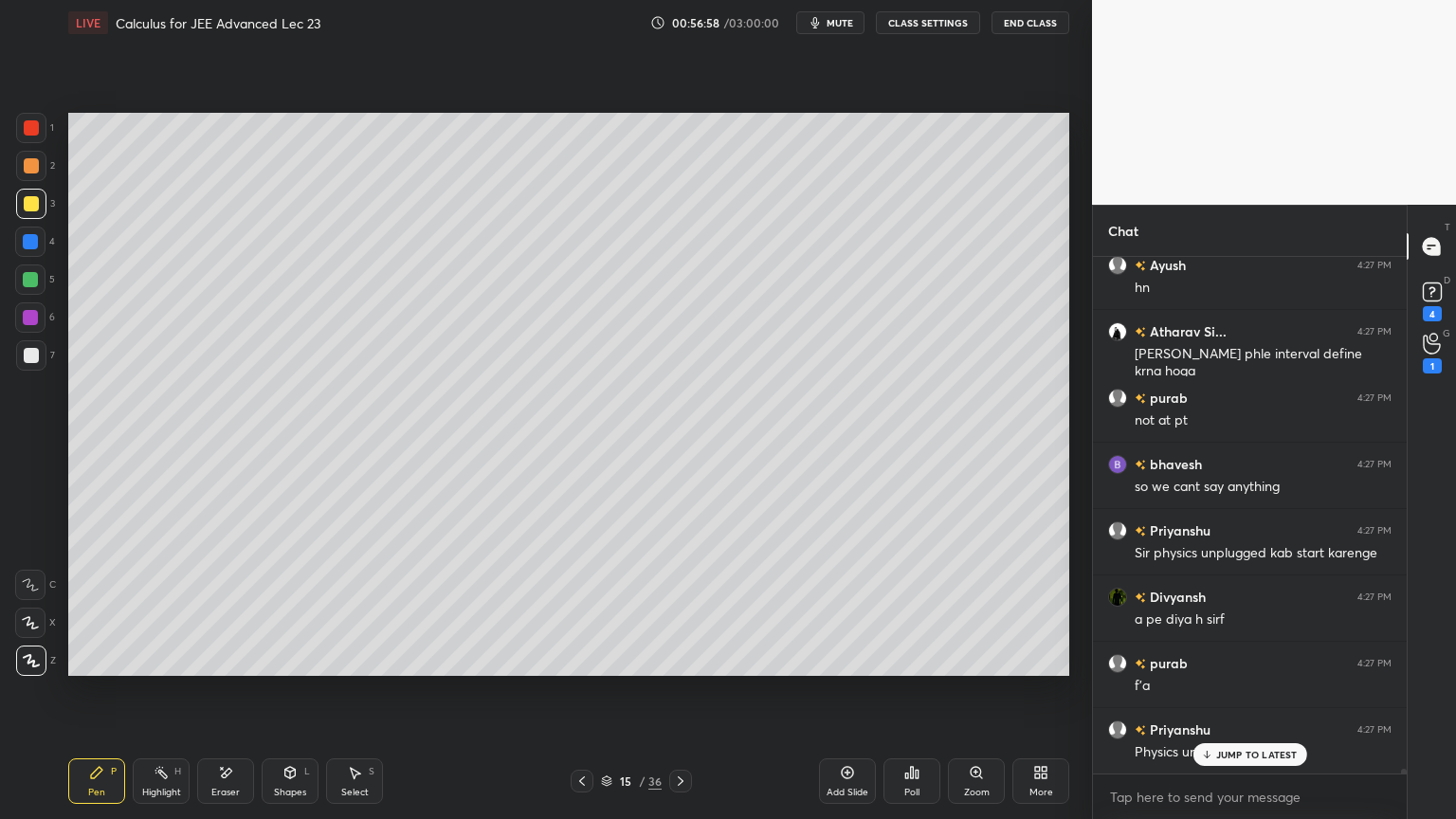 scroll, scrollTop: 57052, scrollLeft: 0, axis: vertical 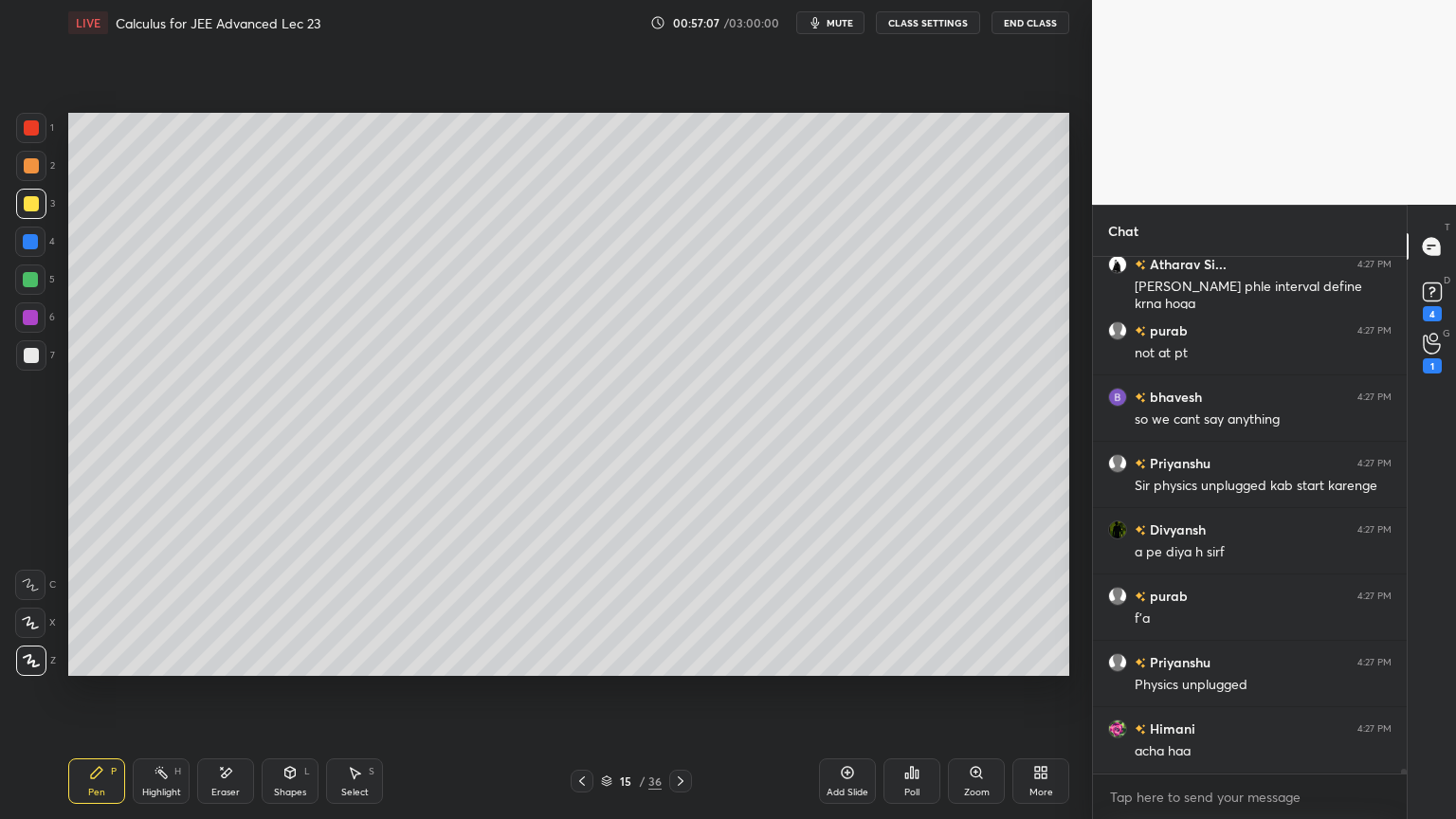 drag, startPoint x: 225, startPoint y: 772, endPoint x: 273, endPoint y: 701, distance: 85.70298 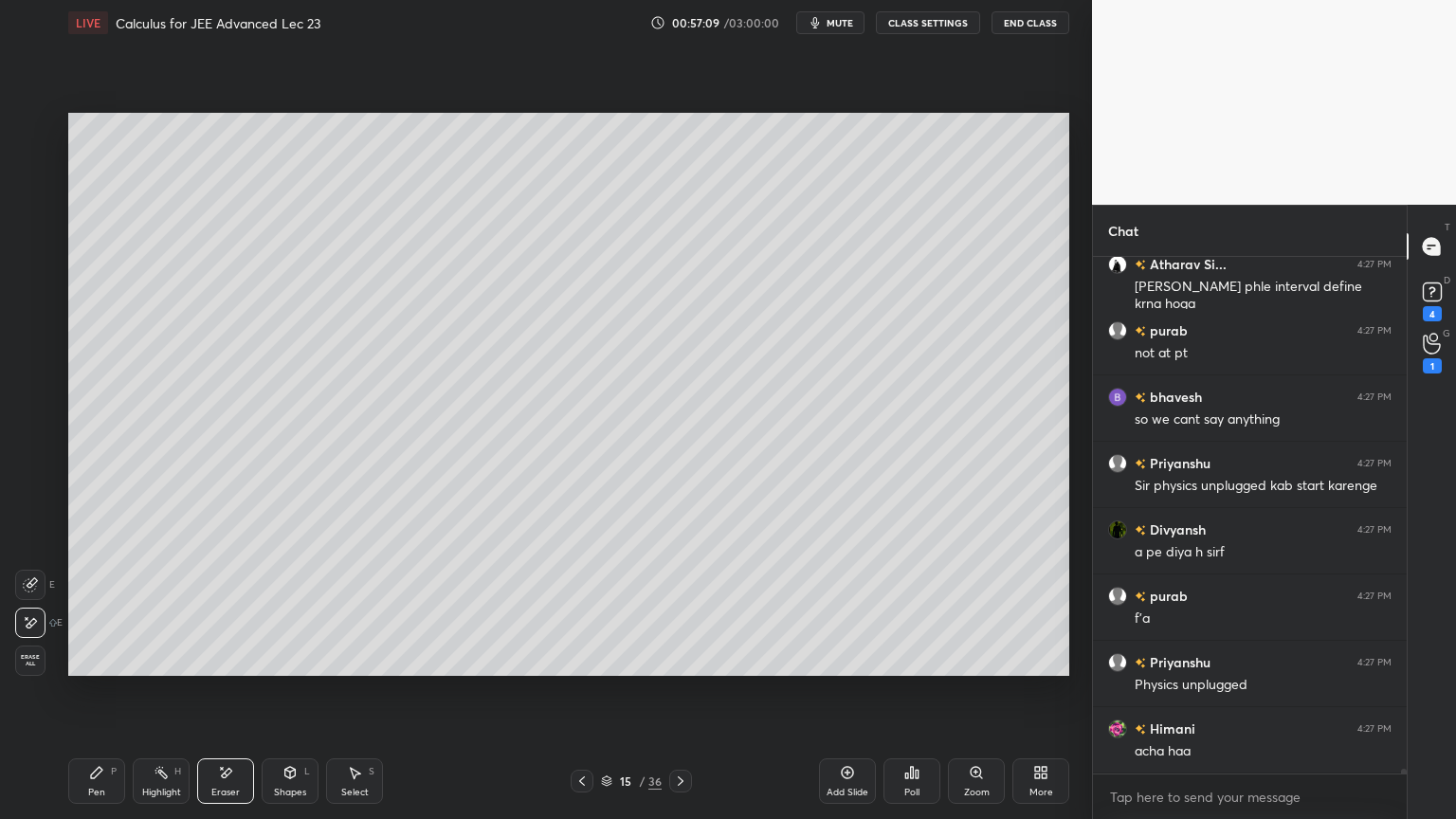 drag, startPoint x: 109, startPoint y: 775, endPoint x: 136, endPoint y: 701, distance: 78.77182 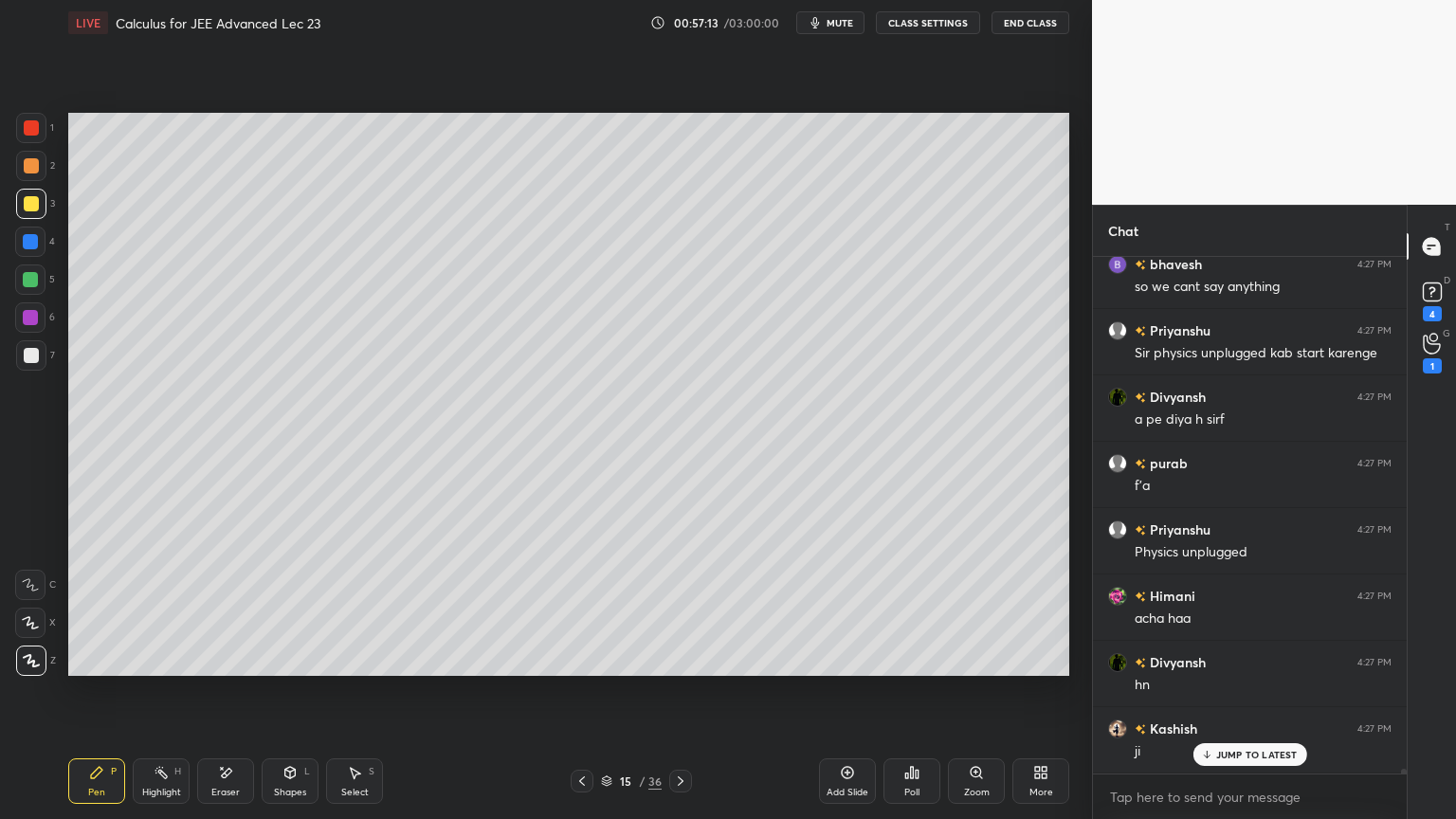 scroll, scrollTop: 57250, scrollLeft: 0, axis: vertical 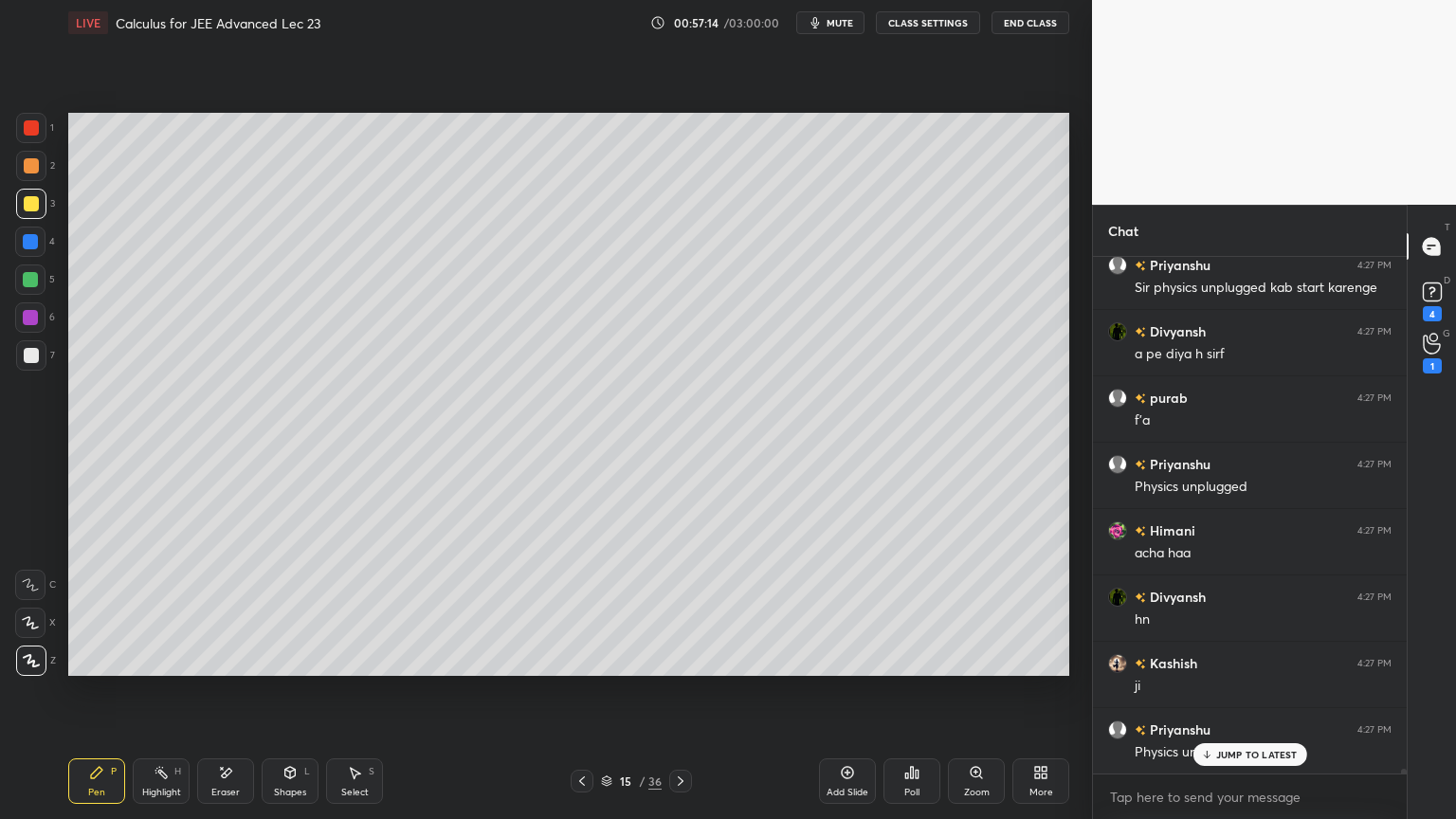 drag, startPoint x: 224, startPoint y: 774, endPoint x: 288, endPoint y: 689, distance: 106.40019 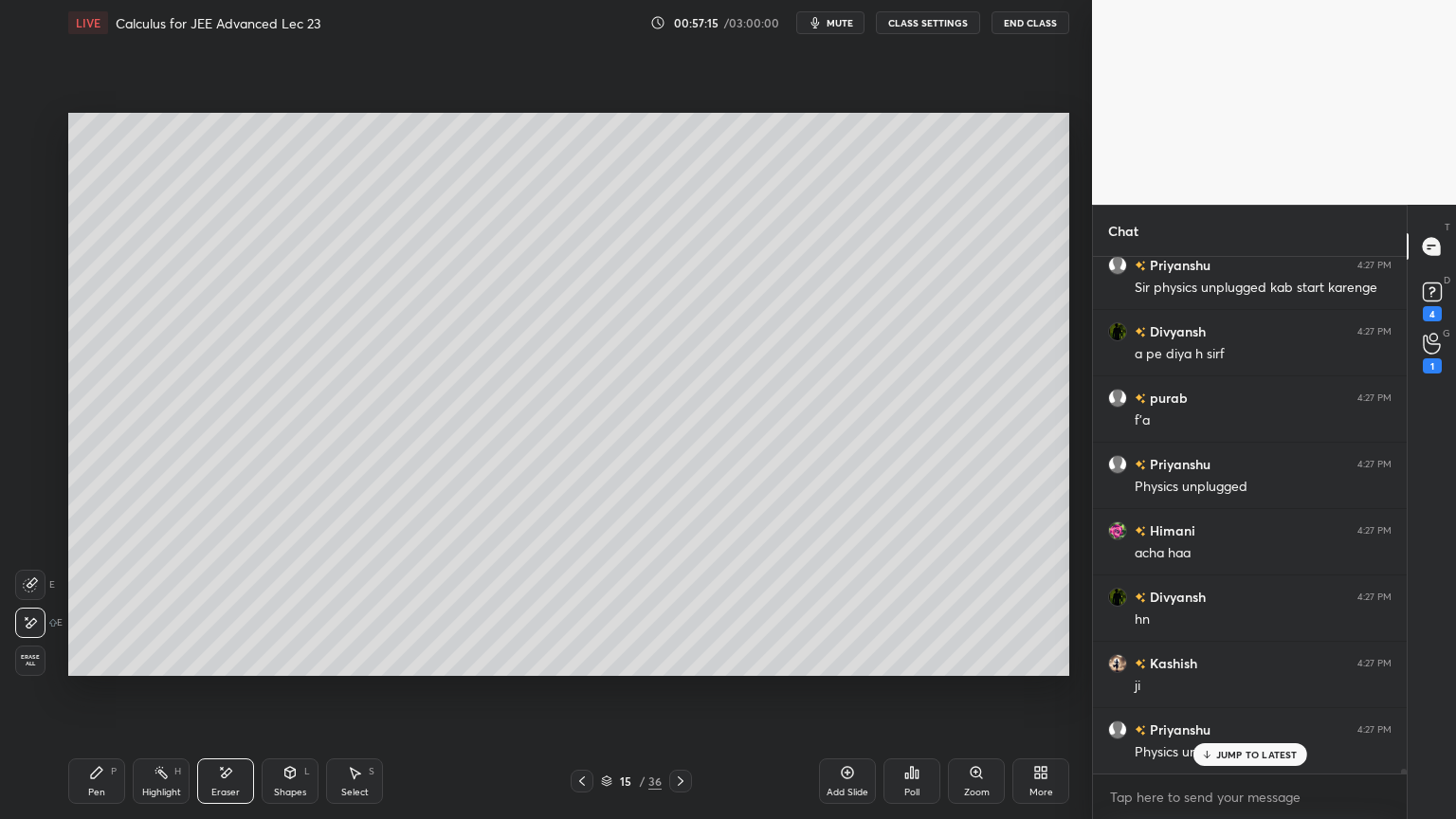 click on "P" at bounding box center (114, 772) 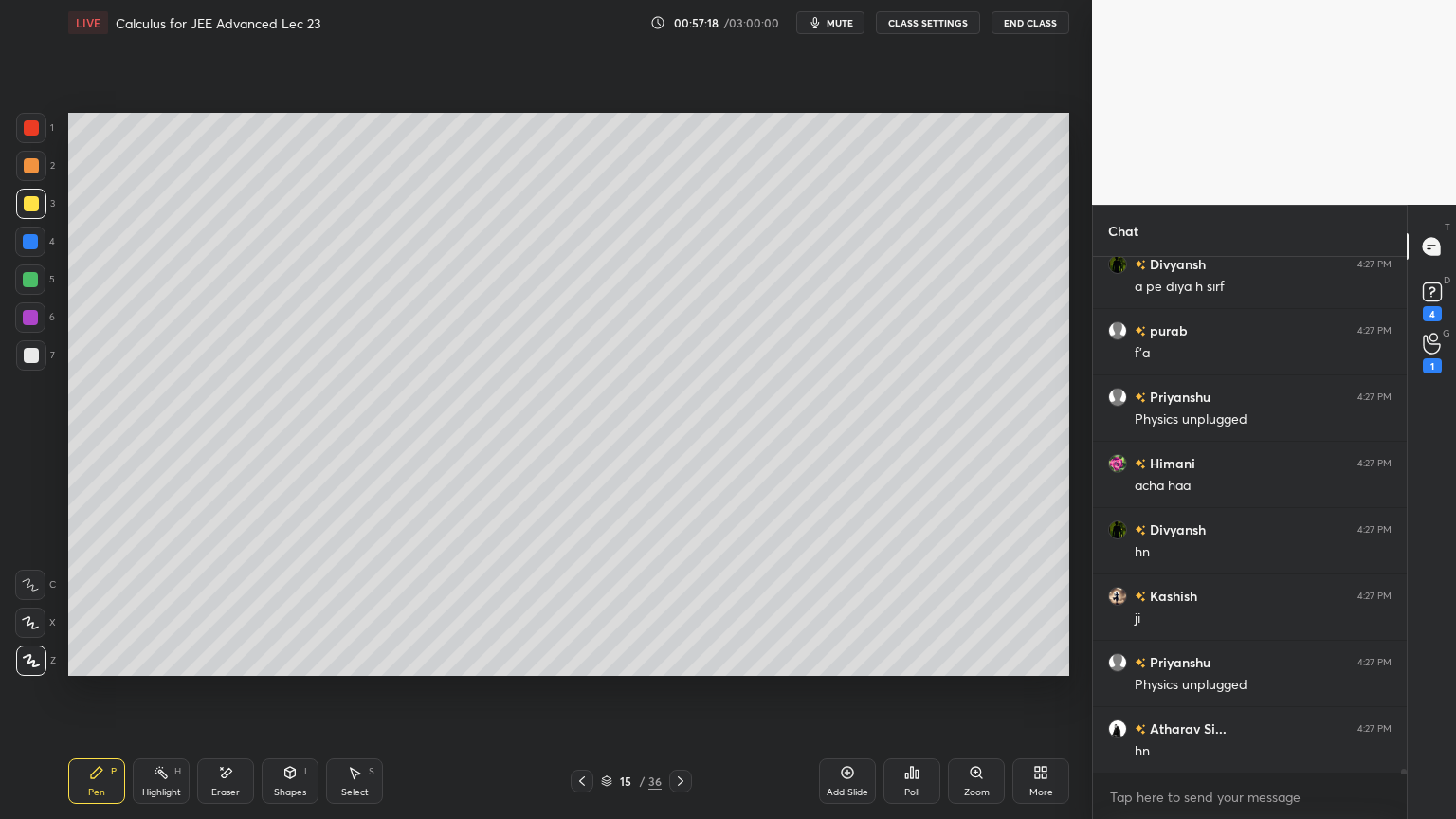 drag, startPoint x: 230, startPoint y: 776, endPoint x: 277, endPoint y: 757, distance: 50.695167 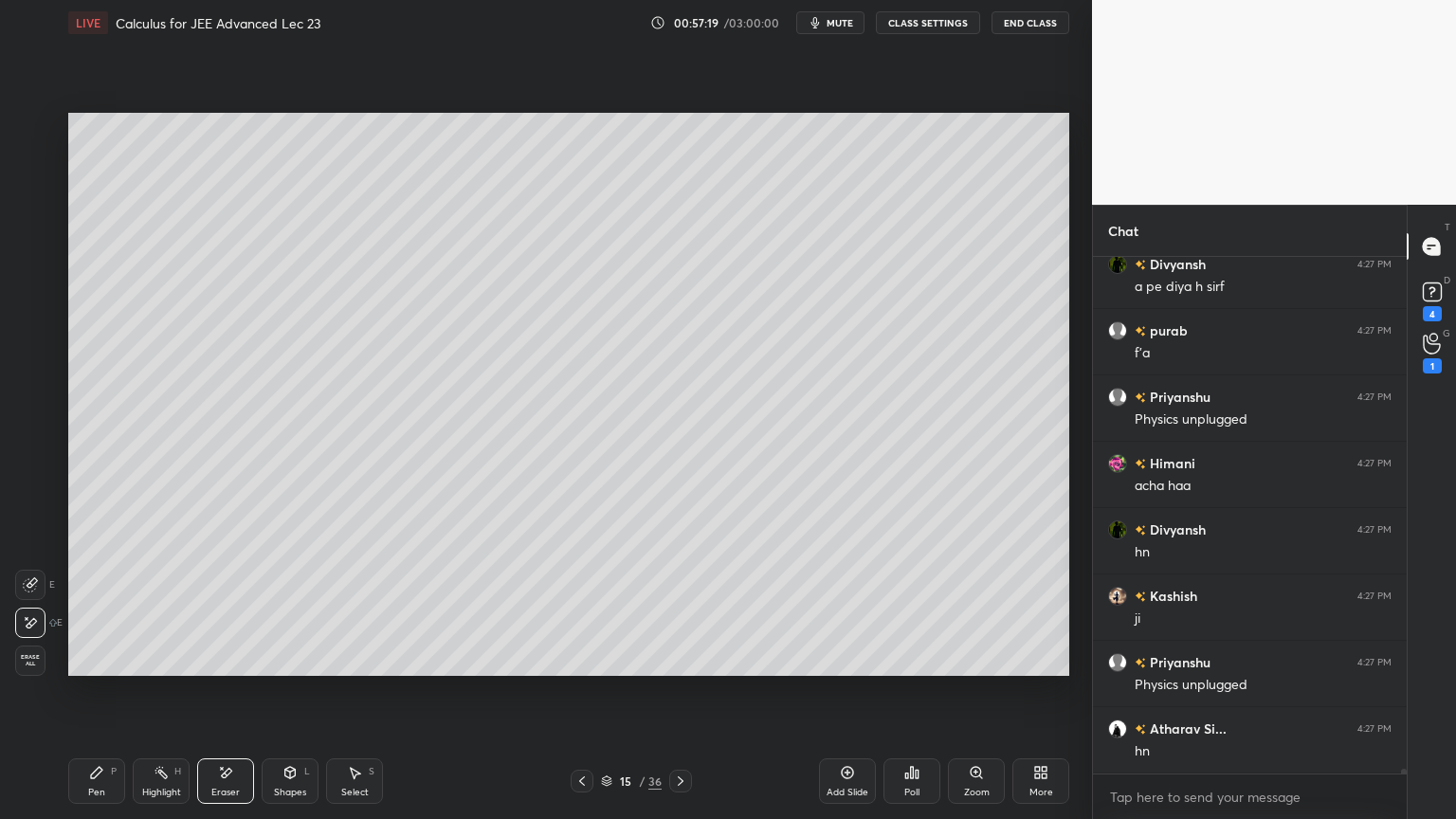 scroll, scrollTop: 57383, scrollLeft: 0, axis: vertical 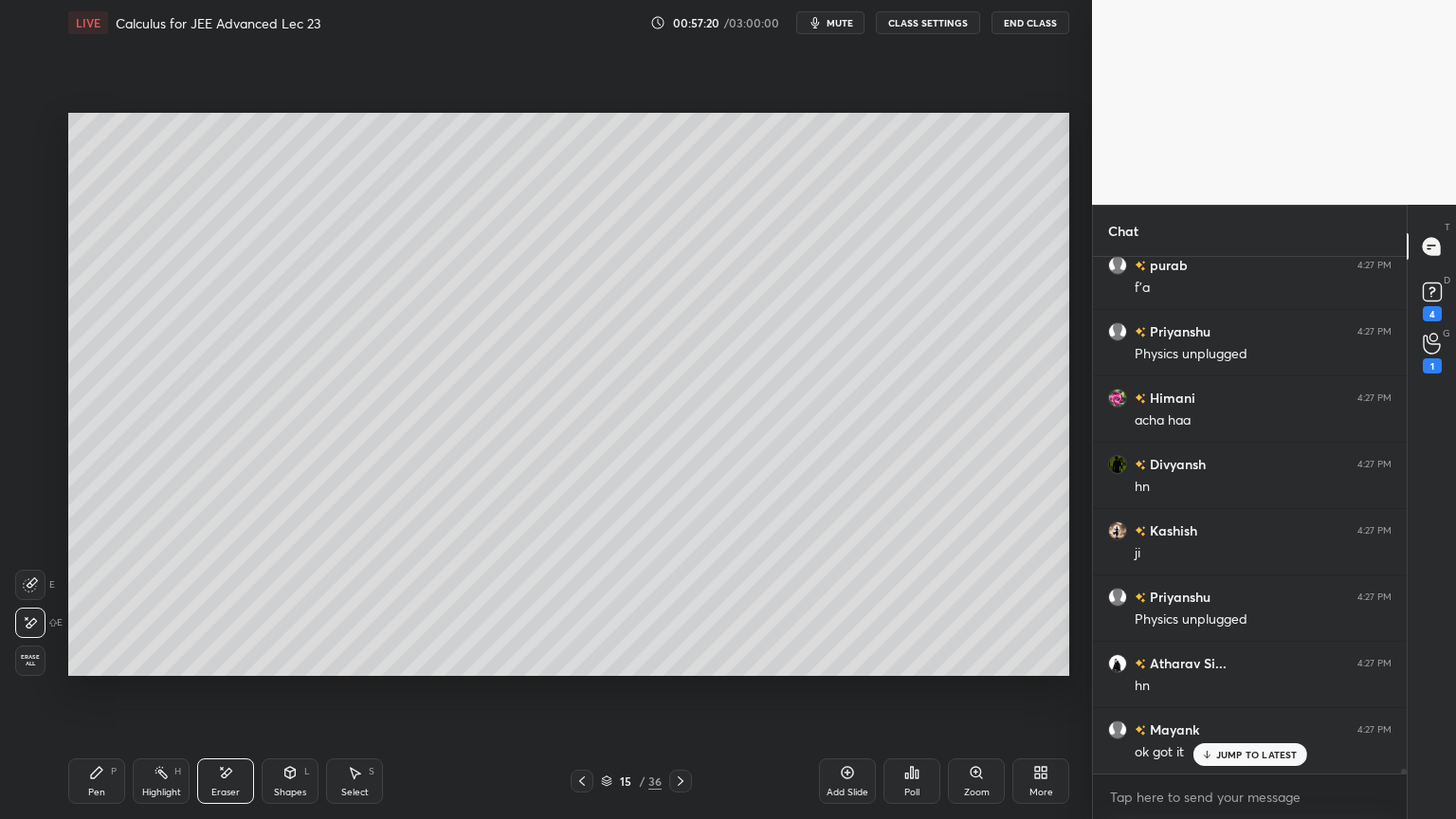 drag, startPoint x: 95, startPoint y: 779, endPoint x: 114, endPoint y: 760, distance: 26.870058 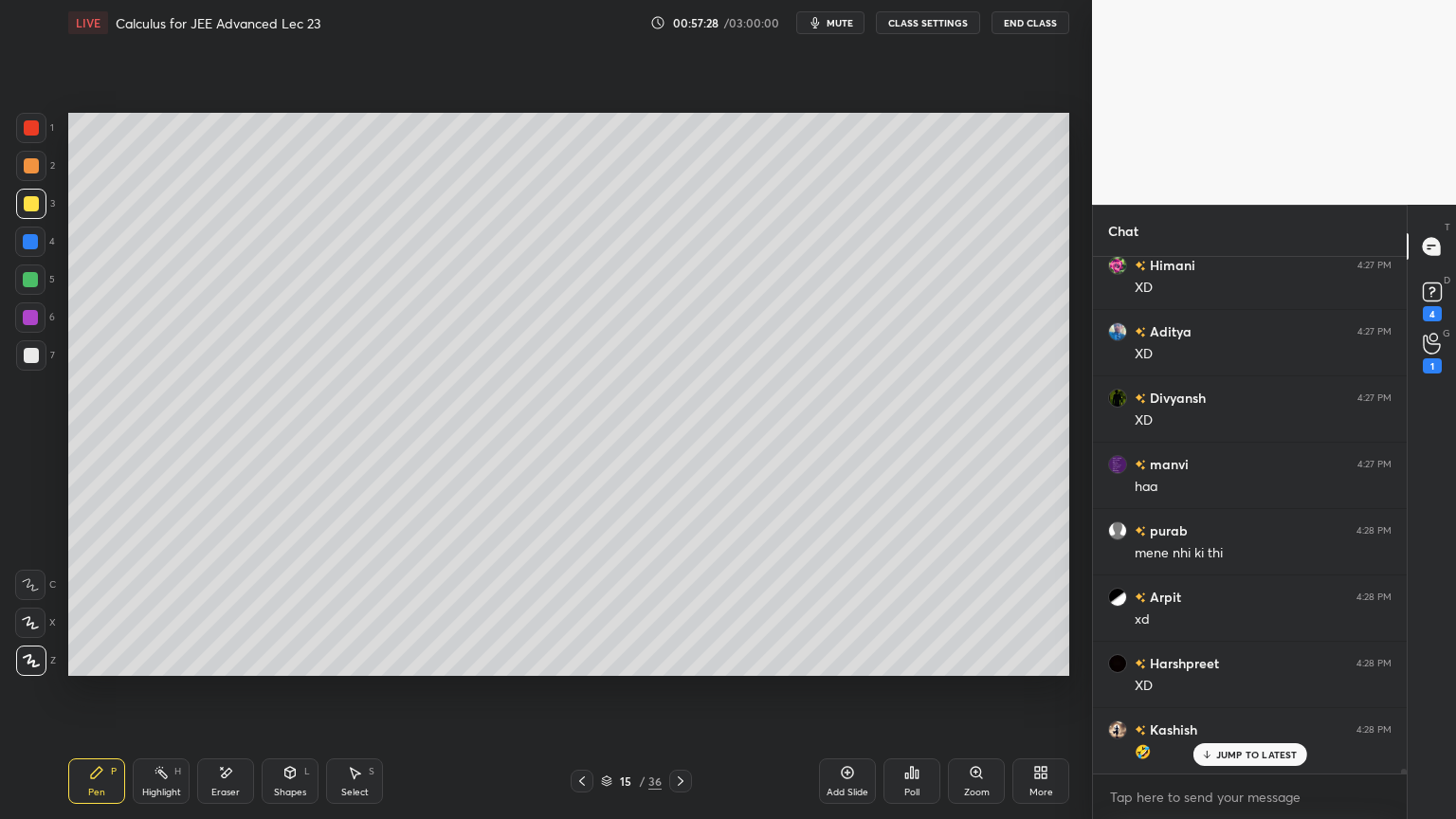 scroll, scrollTop: 58114, scrollLeft: 0, axis: vertical 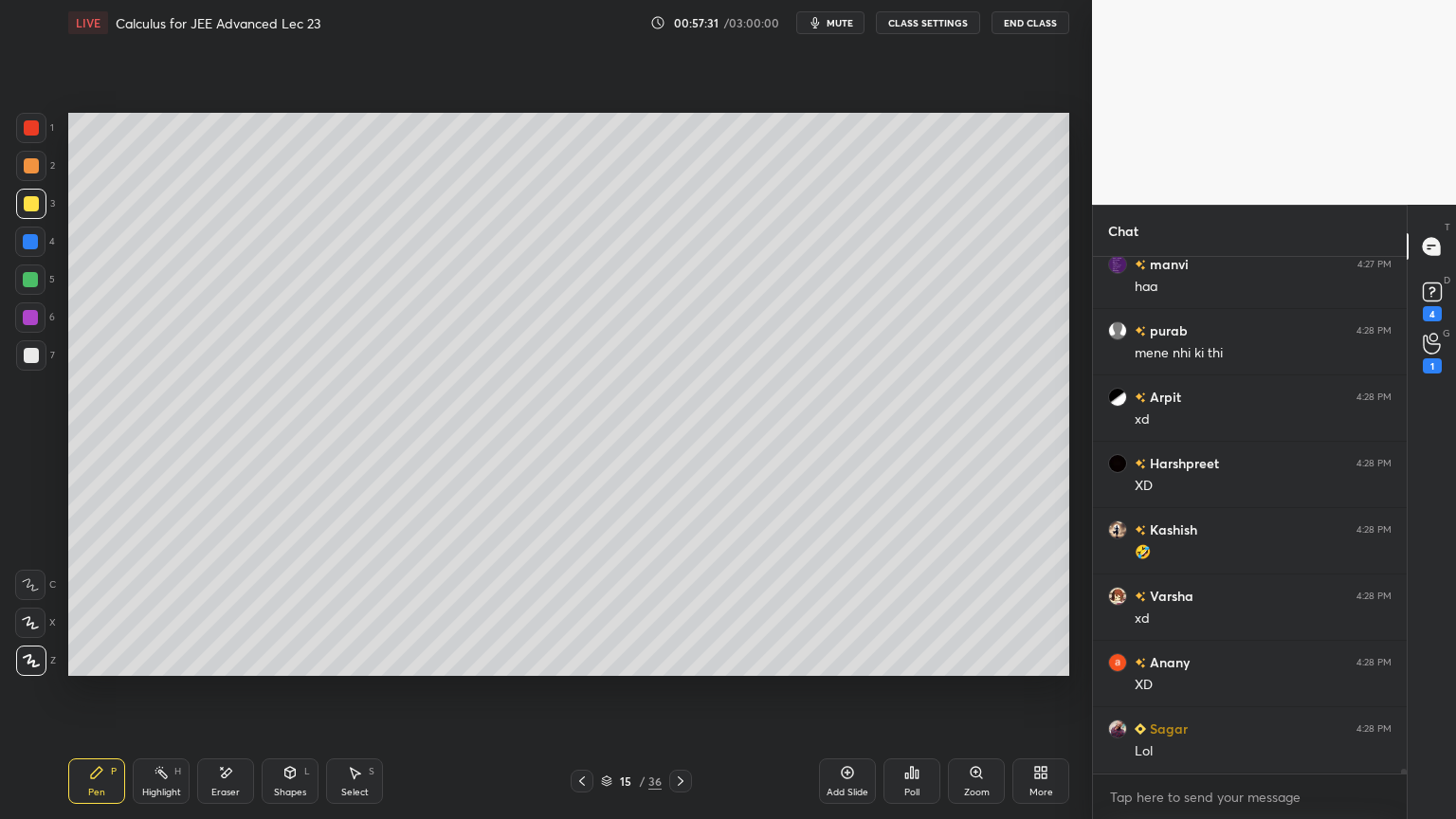 click on "Highlight" at bounding box center [161, 792] 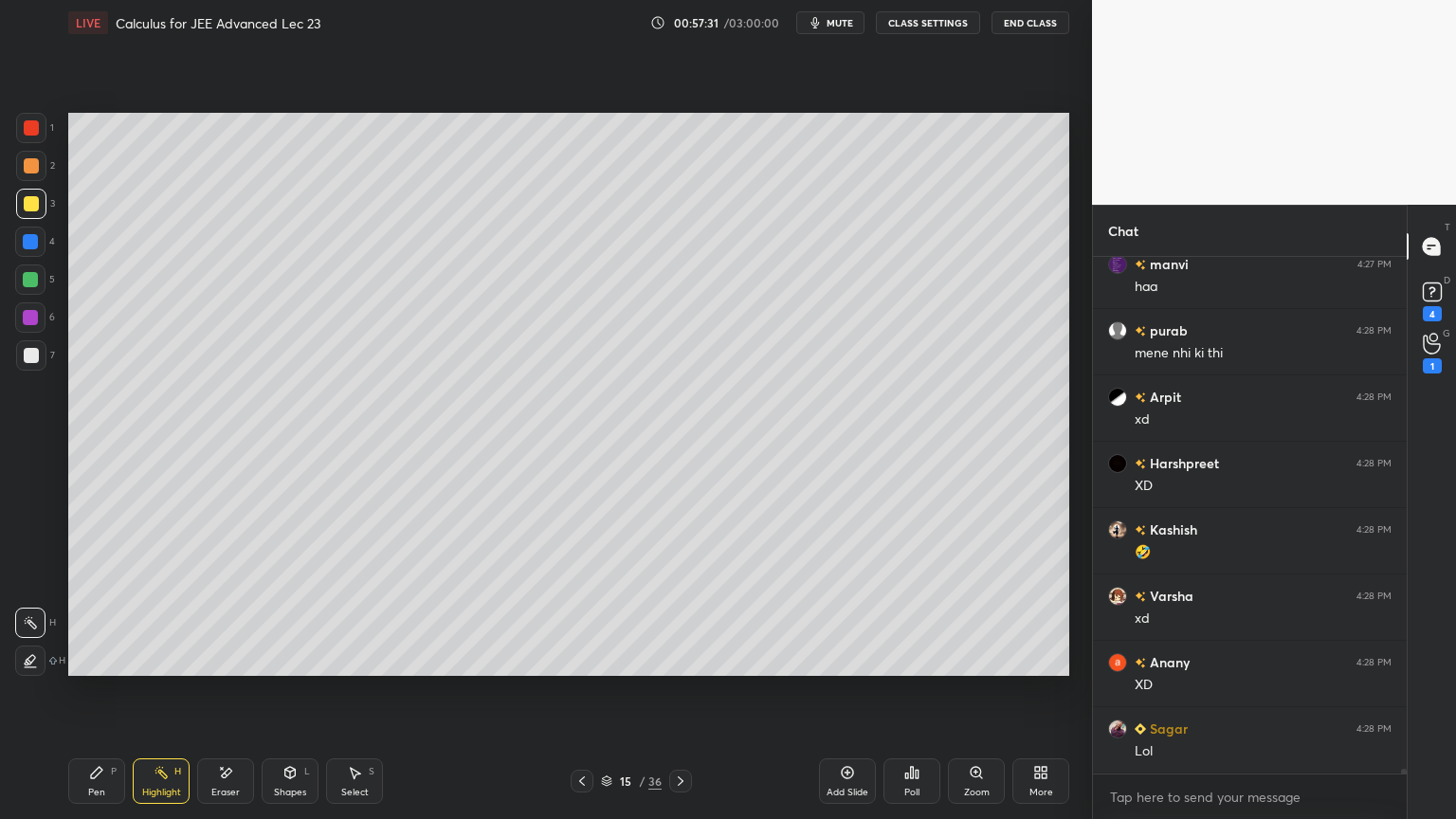 click on "Pen P" at bounding box center (97, 781) 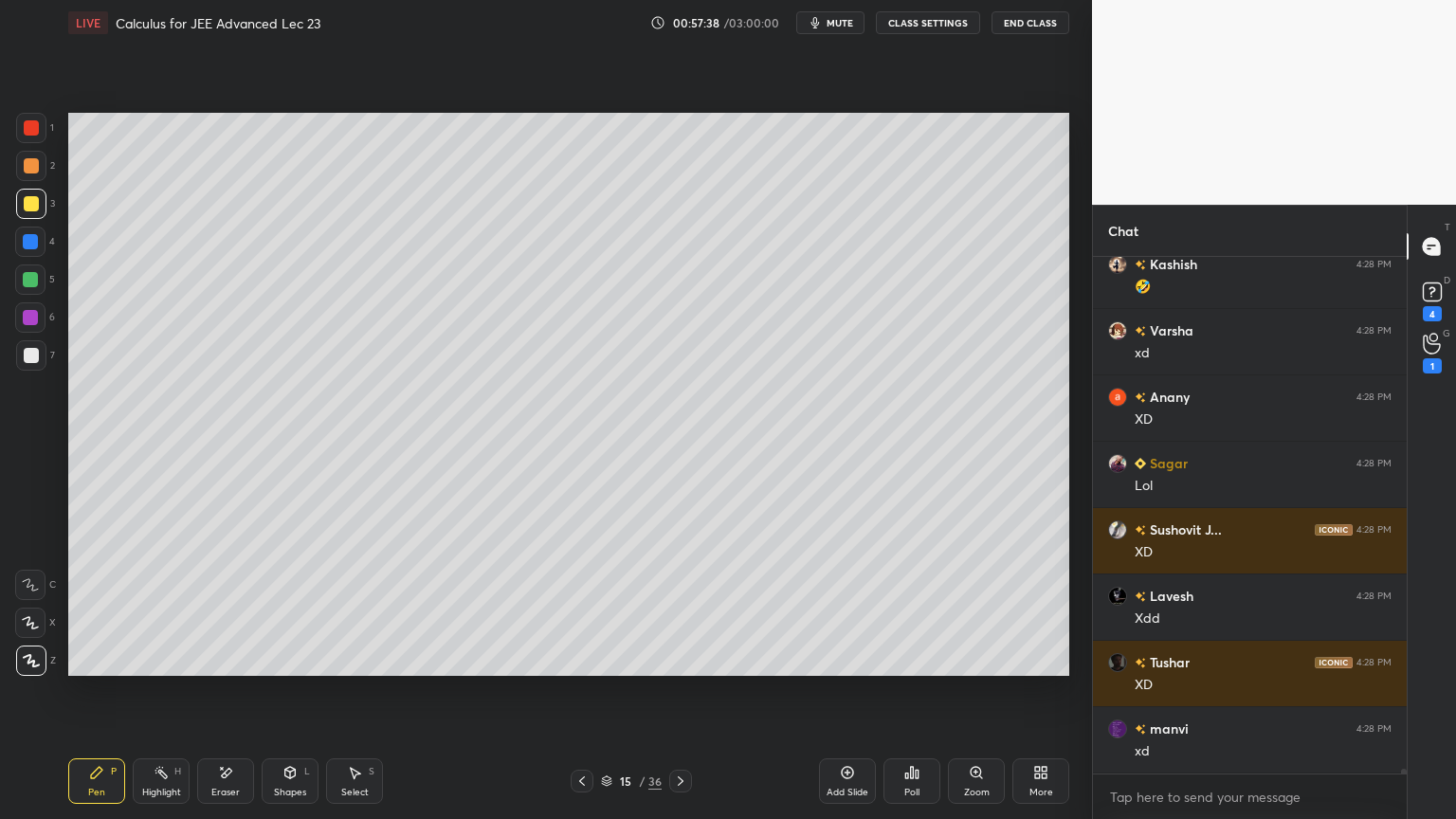 scroll, scrollTop: 58445, scrollLeft: 0, axis: vertical 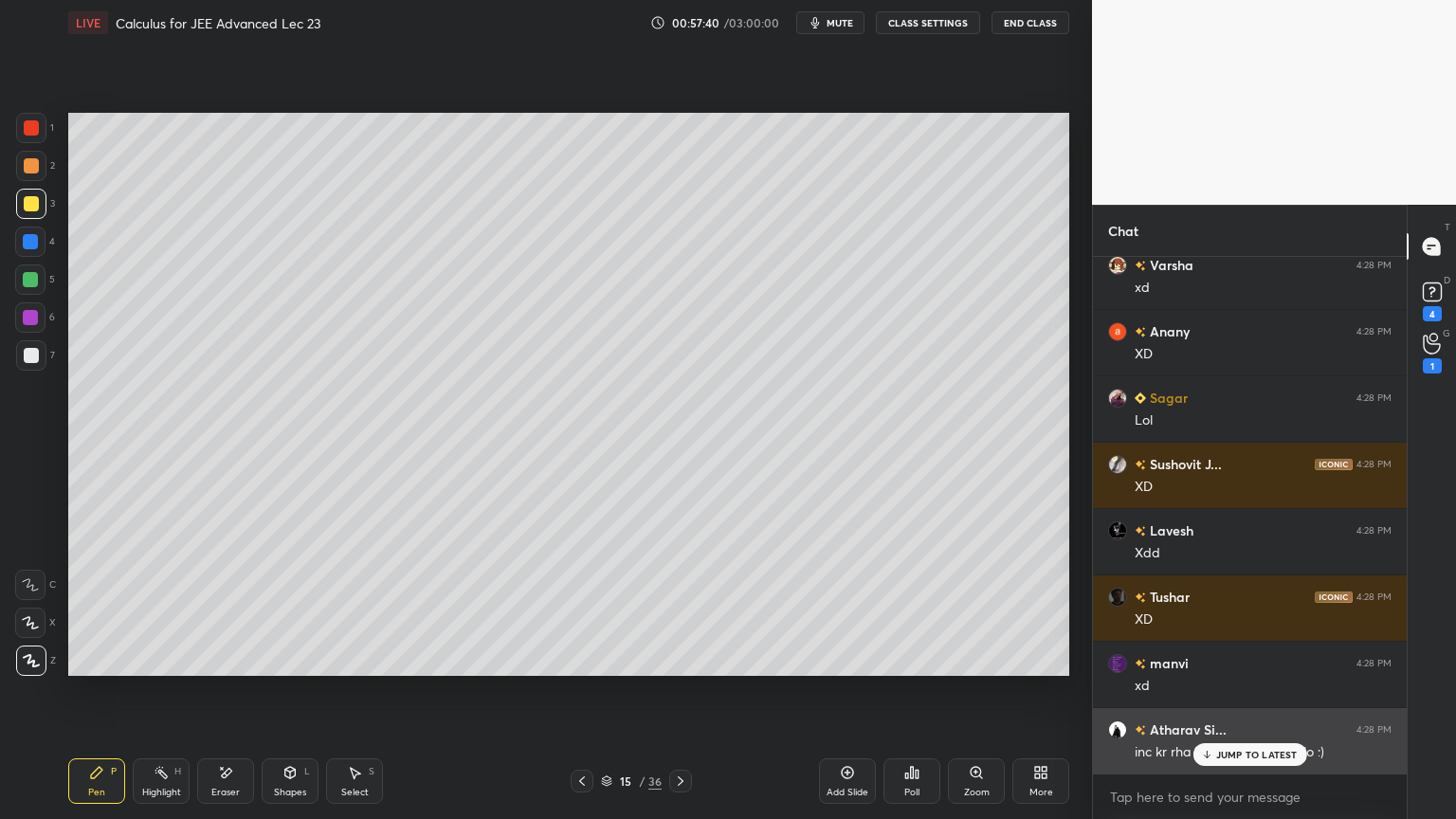 click on "JUMP TO LATEST" at bounding box center (1257, 755) 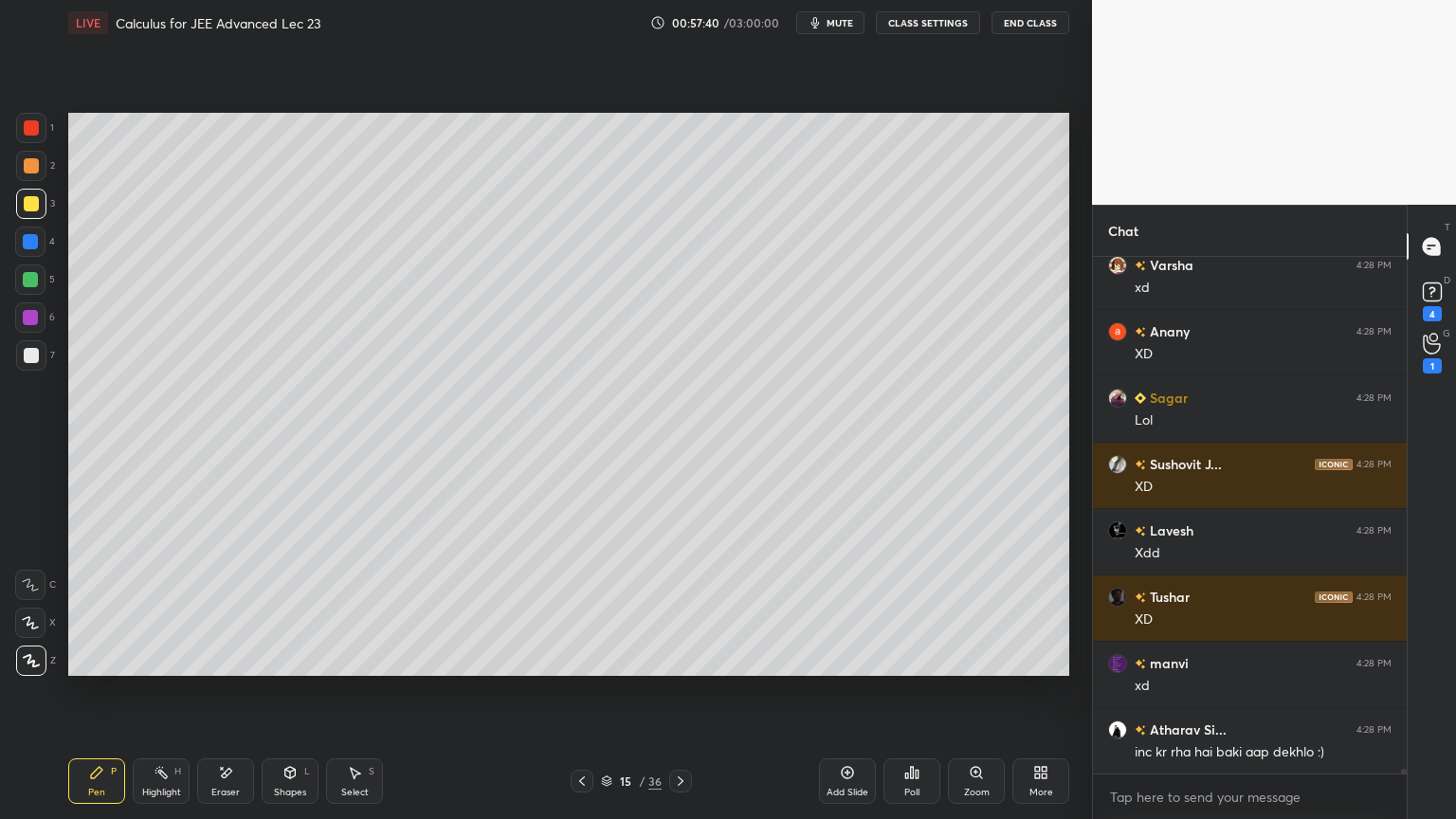 scroll, scrollTop: 58528, scrollLeft: 0, axis: vertical 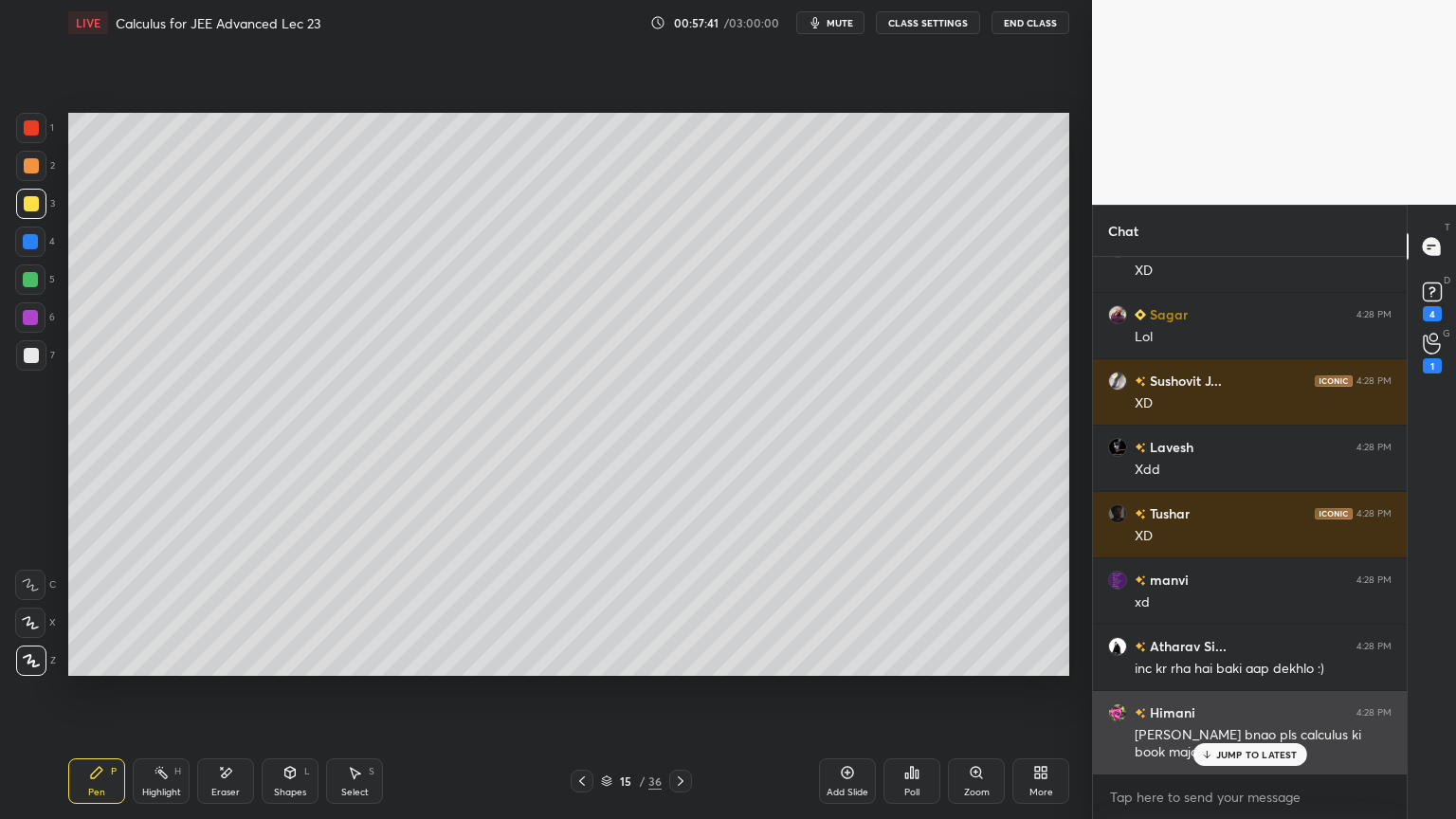 click on "JUMP TO LATEST" at bounding box center [1257, 755] 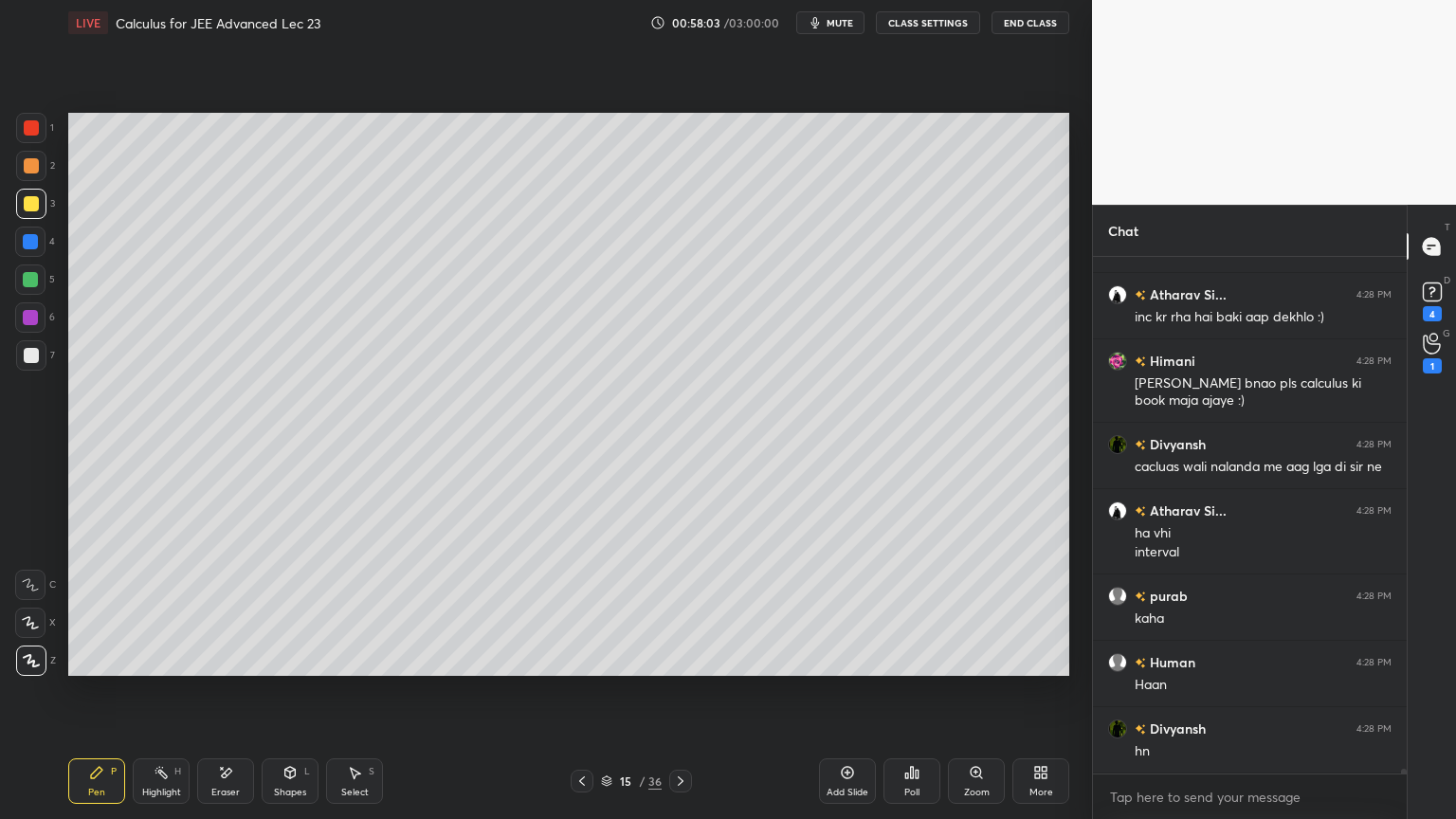 scroll, scrollTop: 58945, scrollLeft: 0, axis: vertical 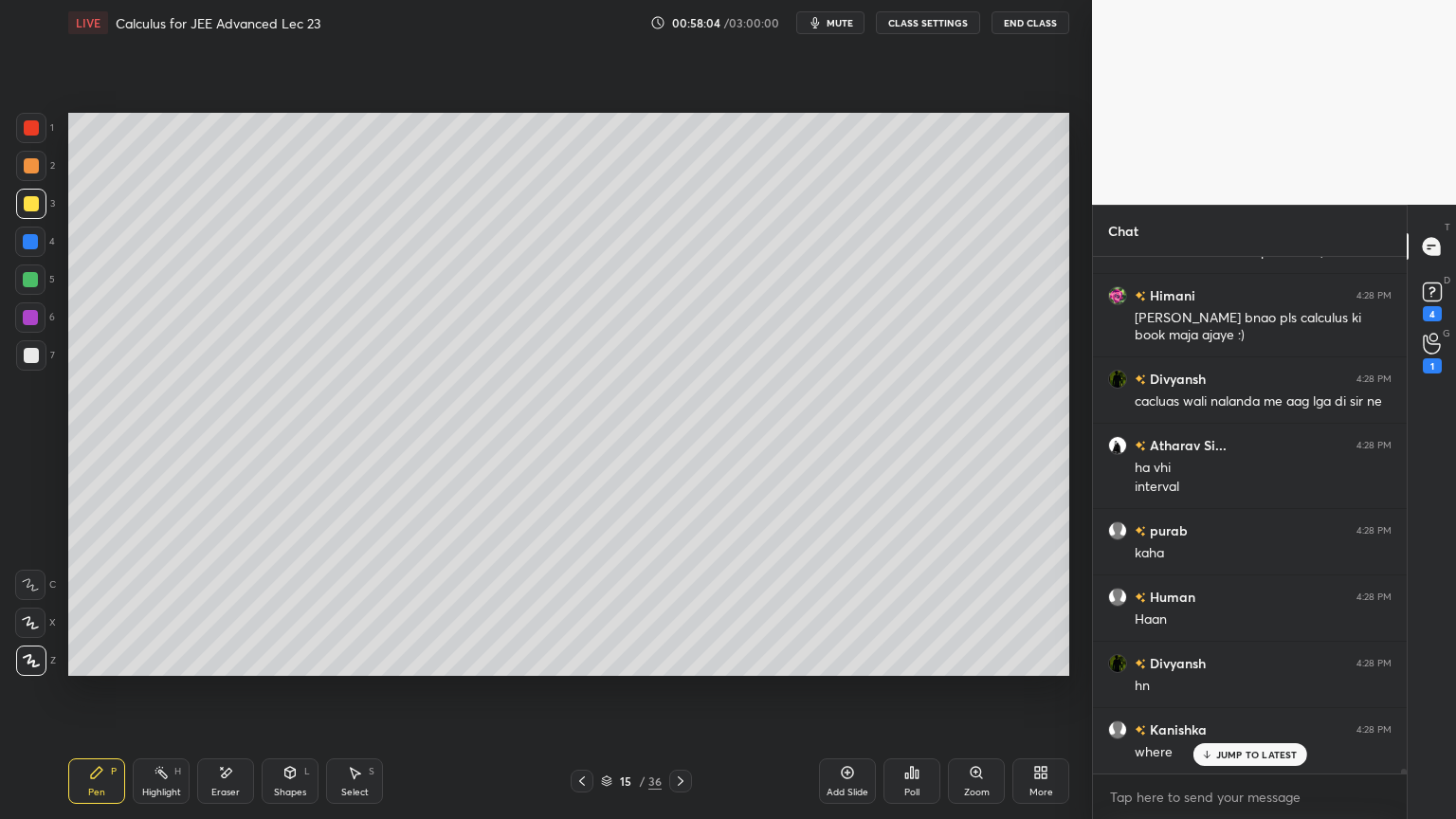 drag, startPoint x: 156, startPoint y: 776, endPoint x: 103, endPoint y: 775, distance: 53.009433 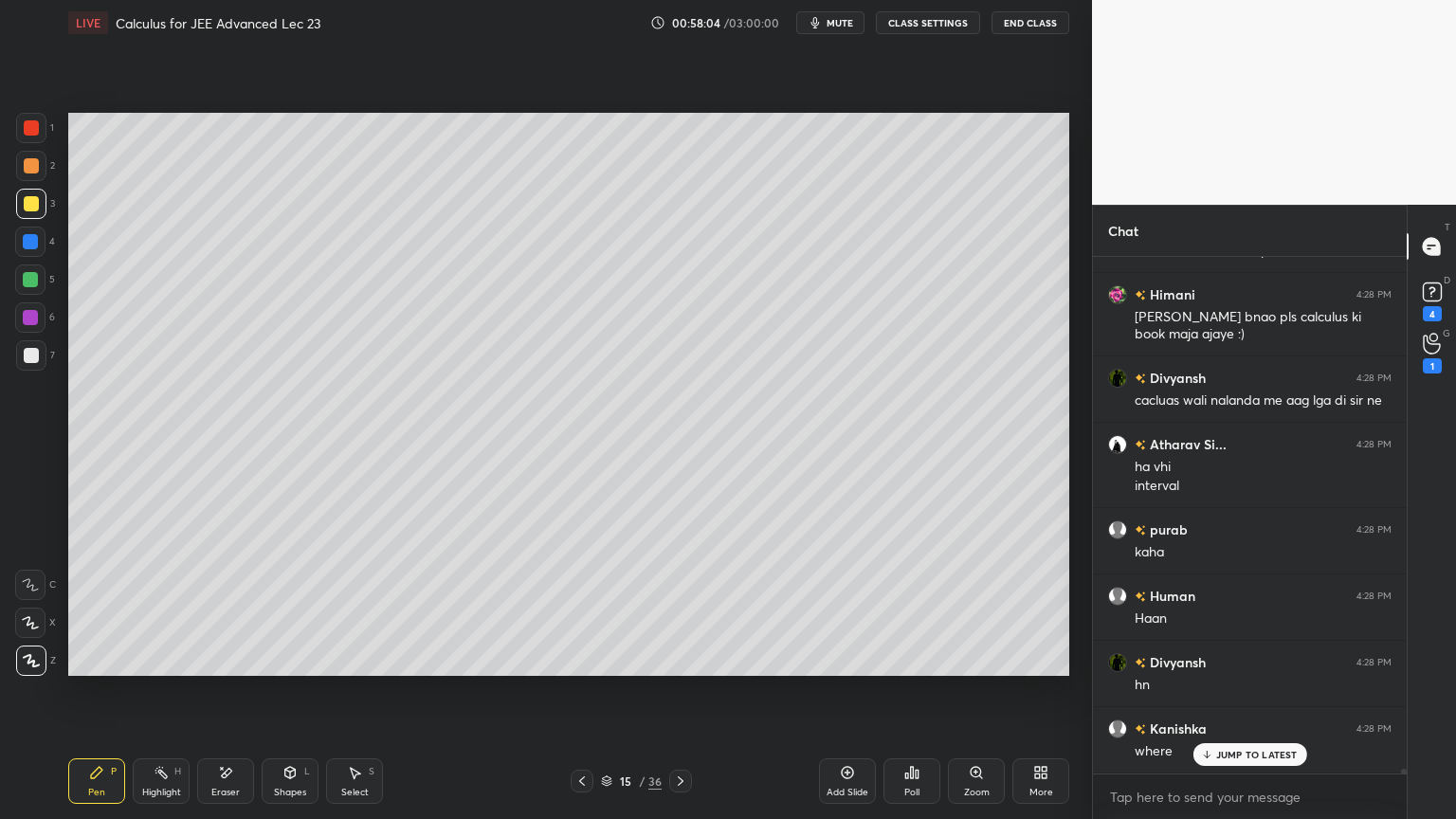click on "Pen P" at bounding box center [97, 781] 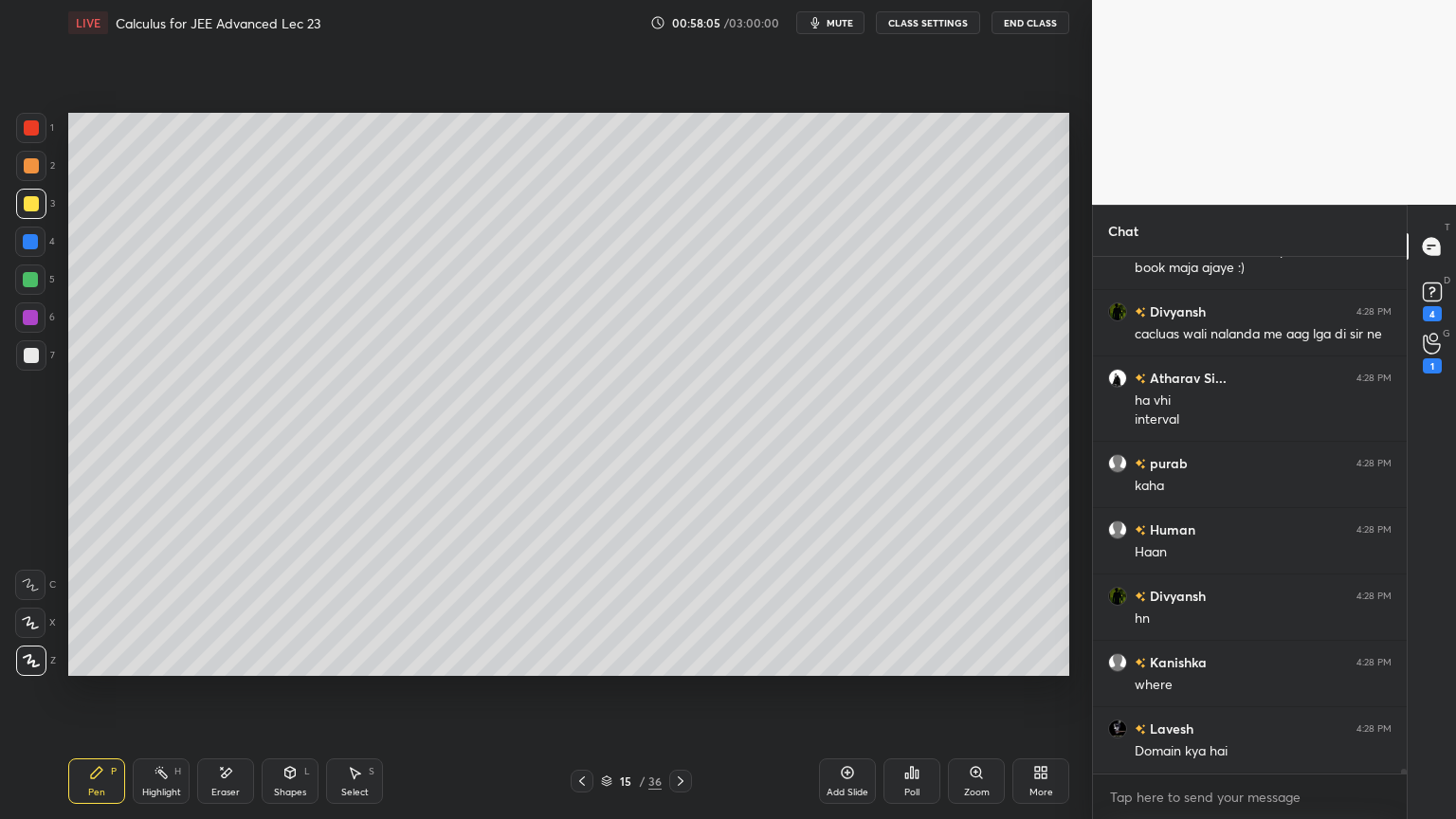 click on "Eraser" at bounding box center (226, 781) 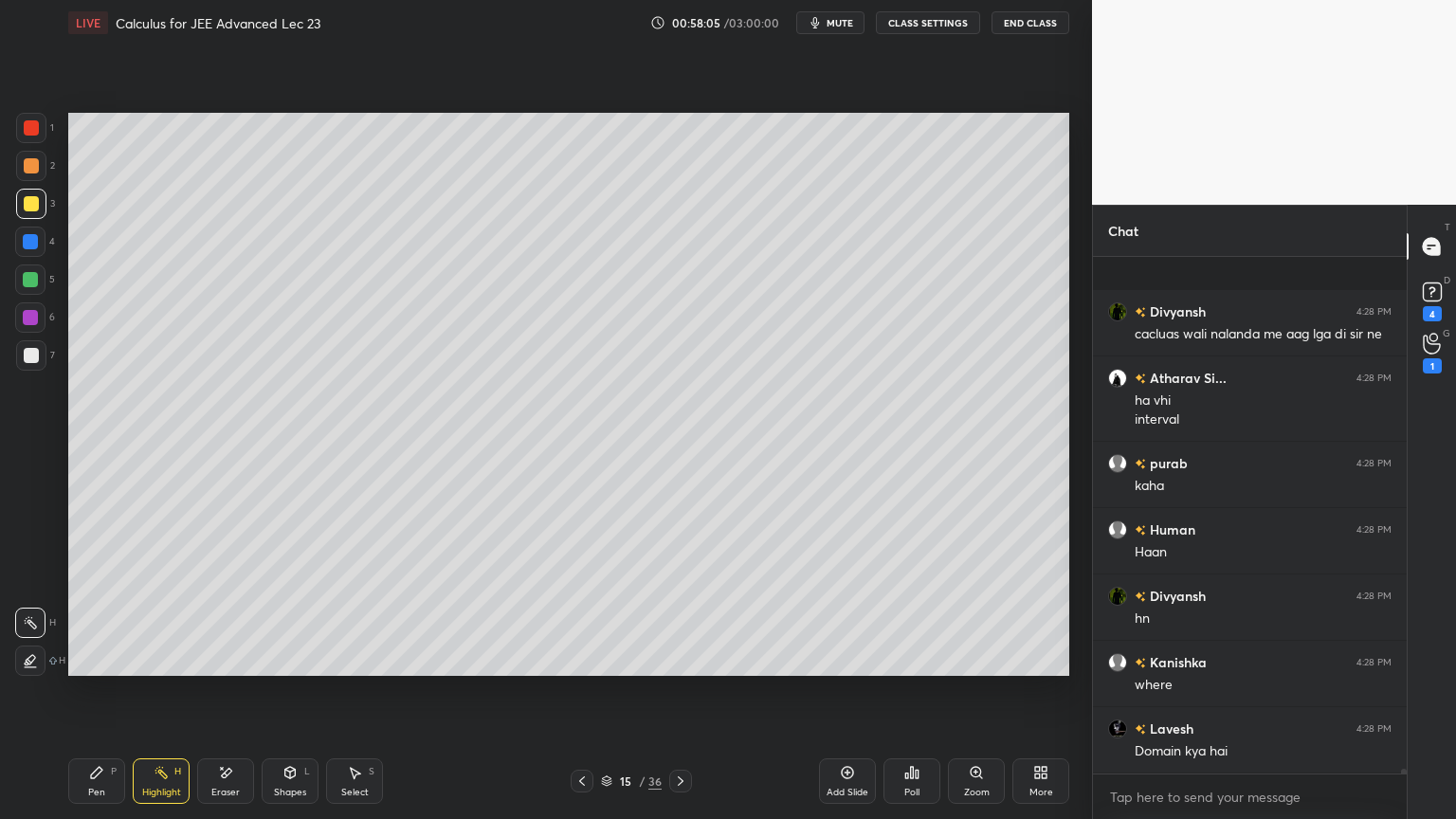 scroll, scrollTop: 59145, scrollLeft: 0, axis: vertical 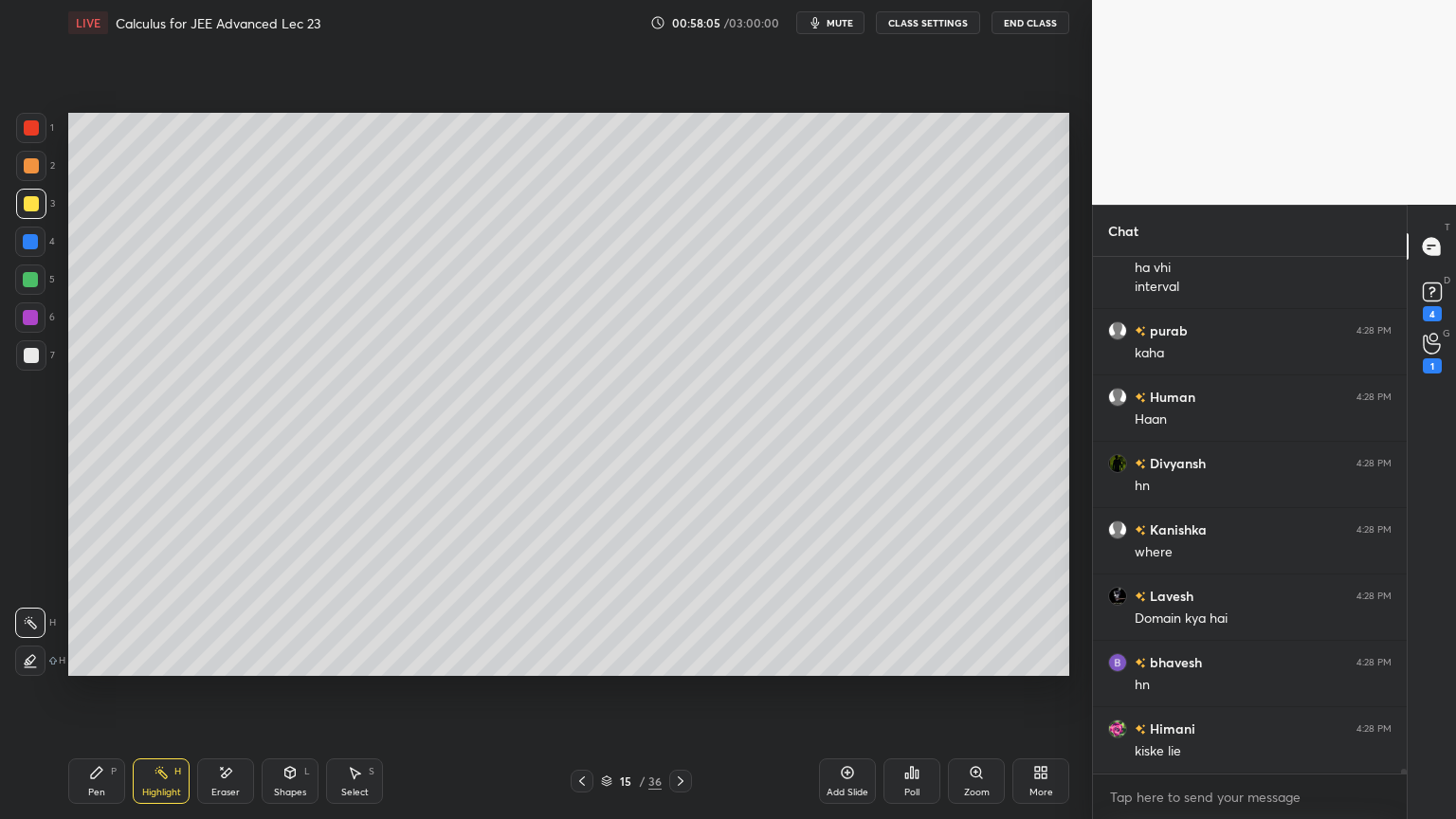 click 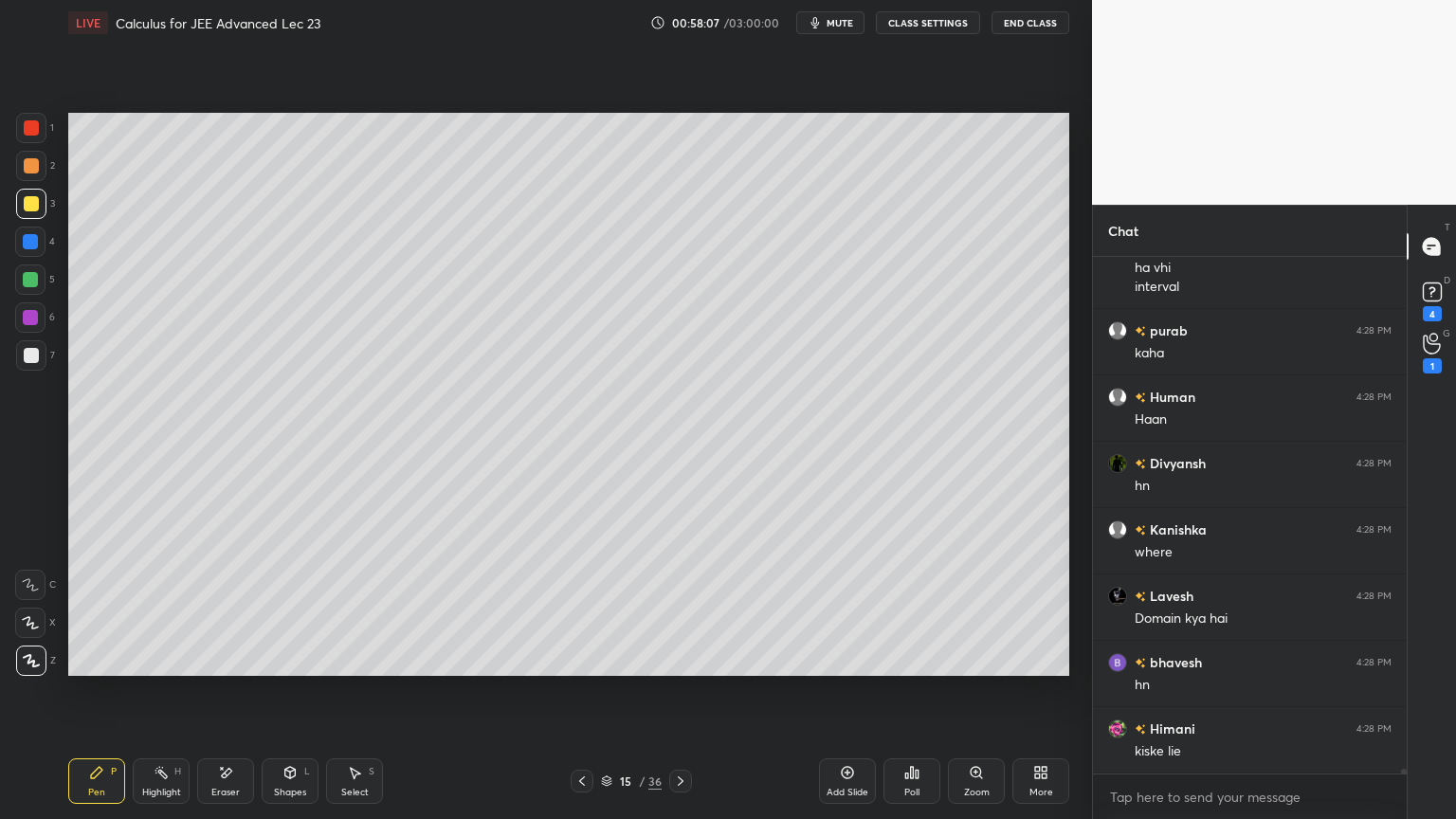 click 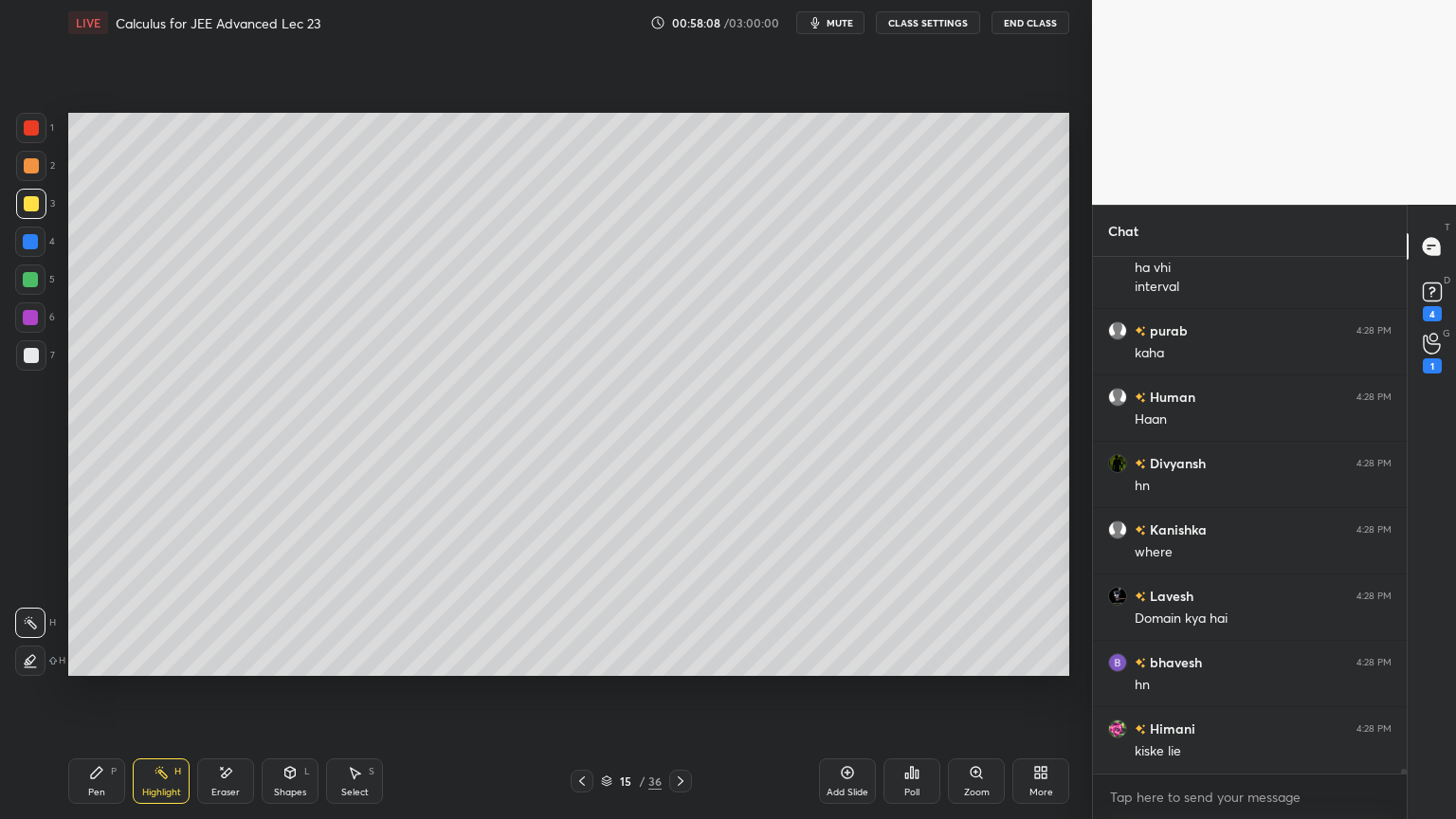 scroll, scrollTop: 59211, scrollLeft: 0, axis: vertical 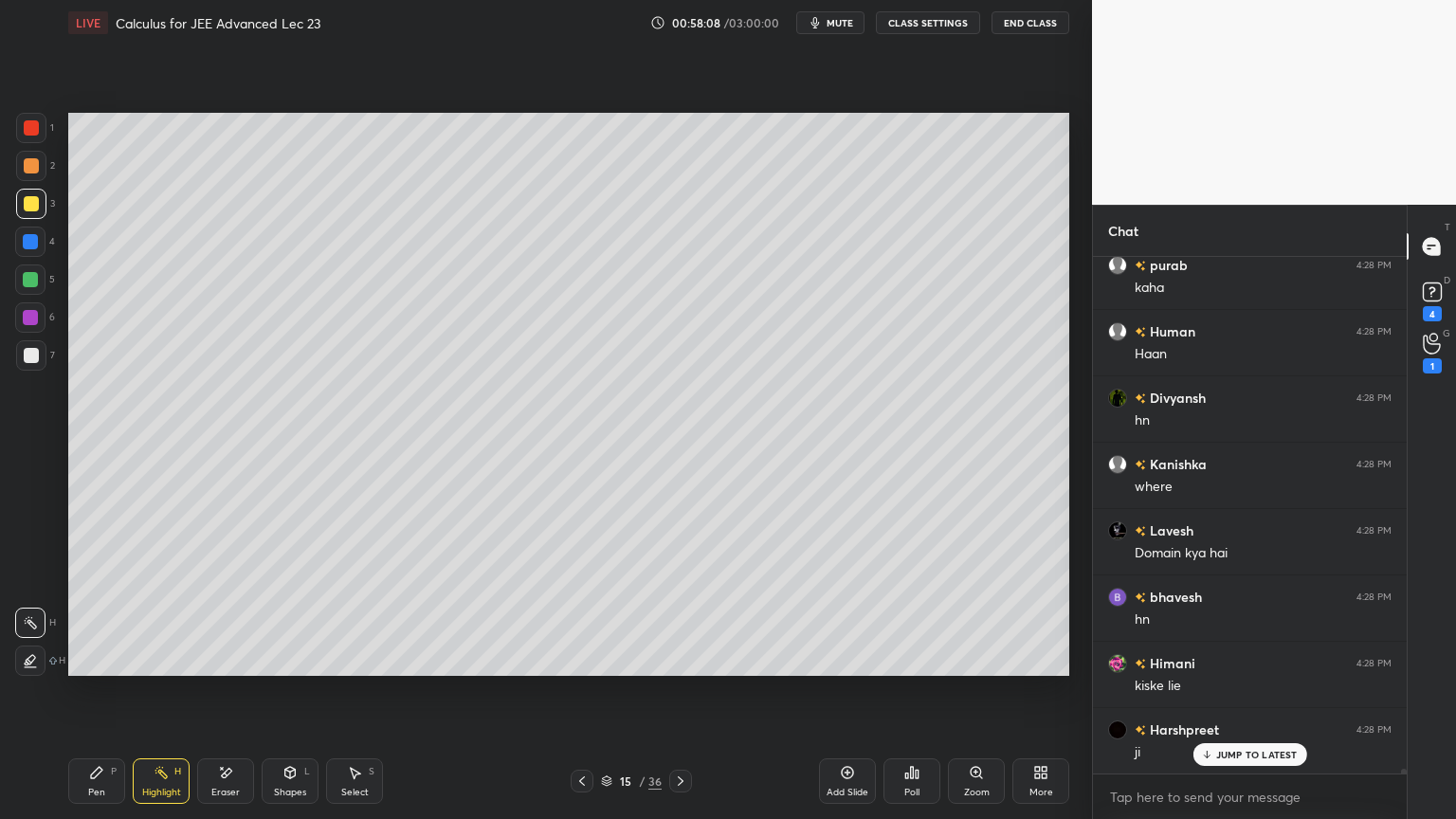 click on "Pen P Highlight H Eraser Shapes L Select S" at bounding box center (256, 781) 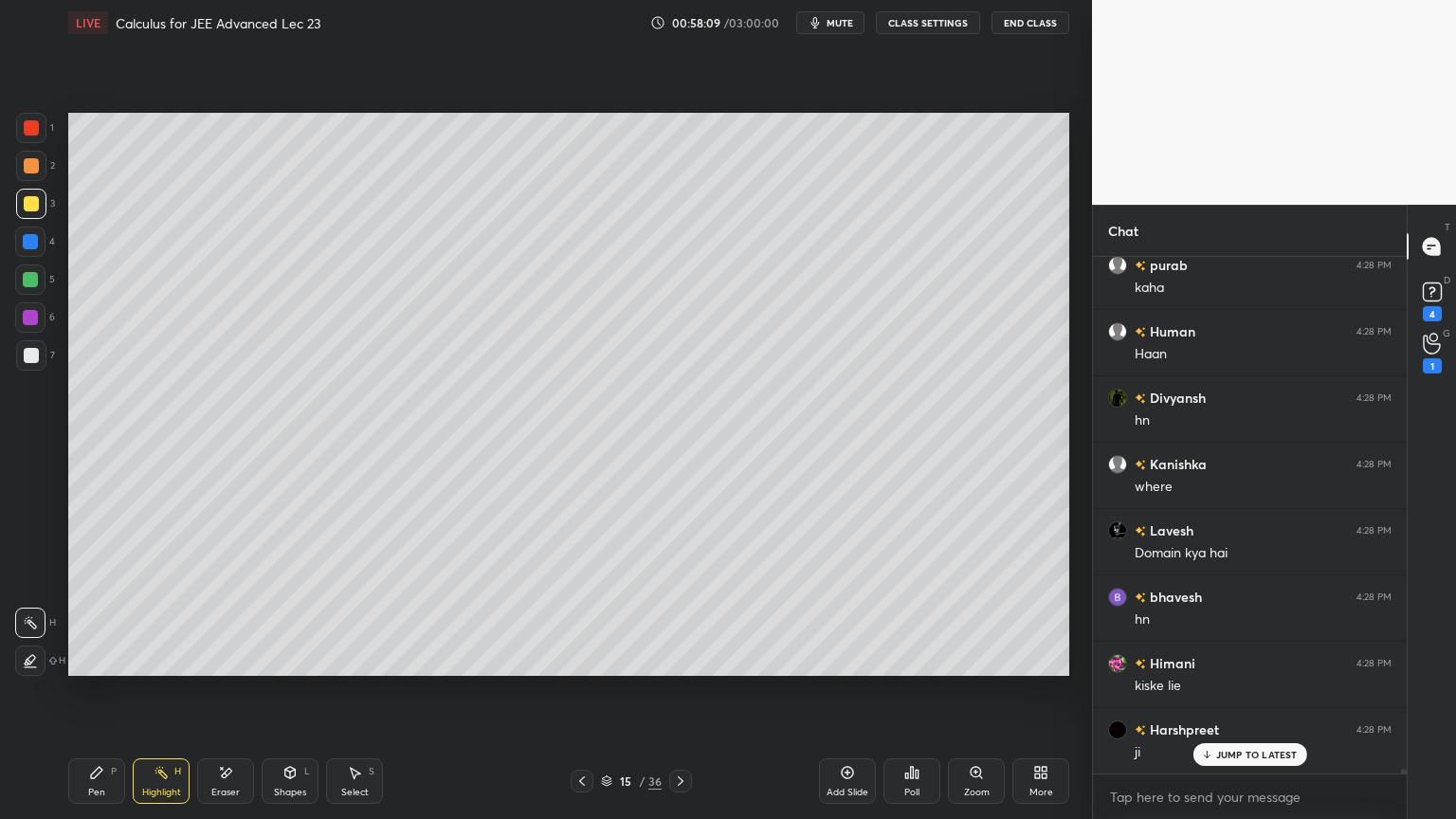 click 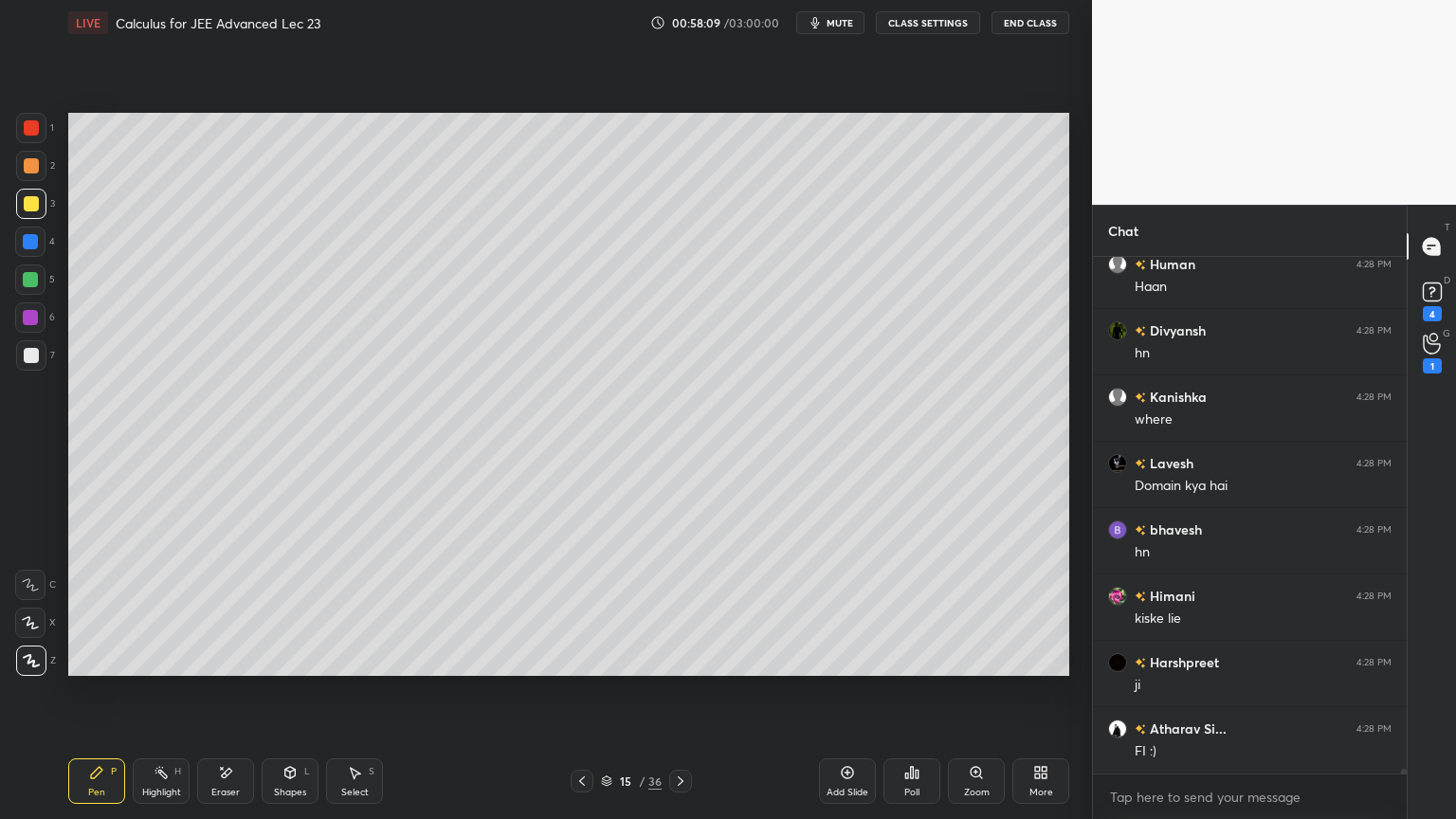 click on "Highlight H" at bounding box center [161, 781] 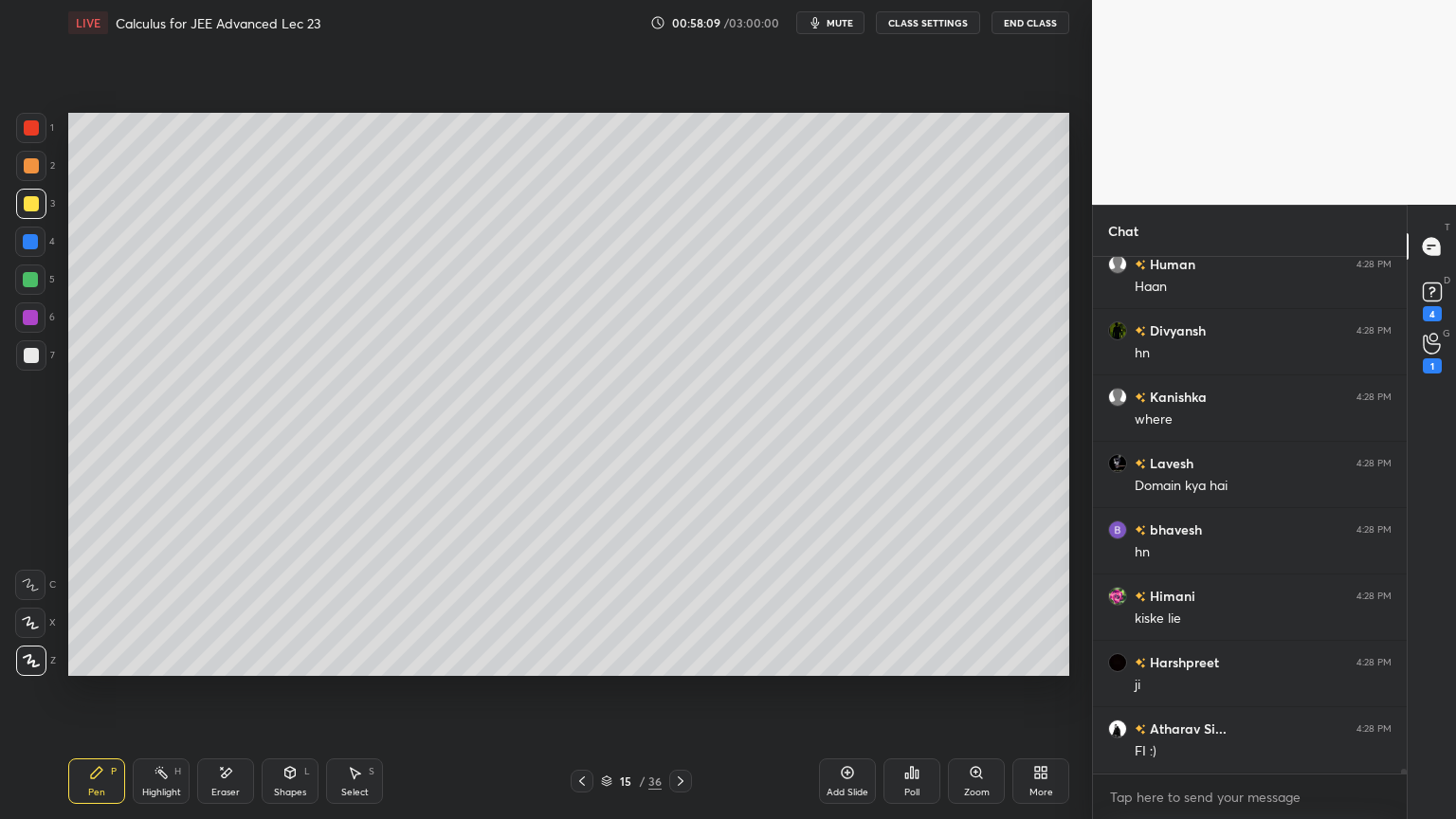 click on "Pen P" at bounding box center [97, 781] 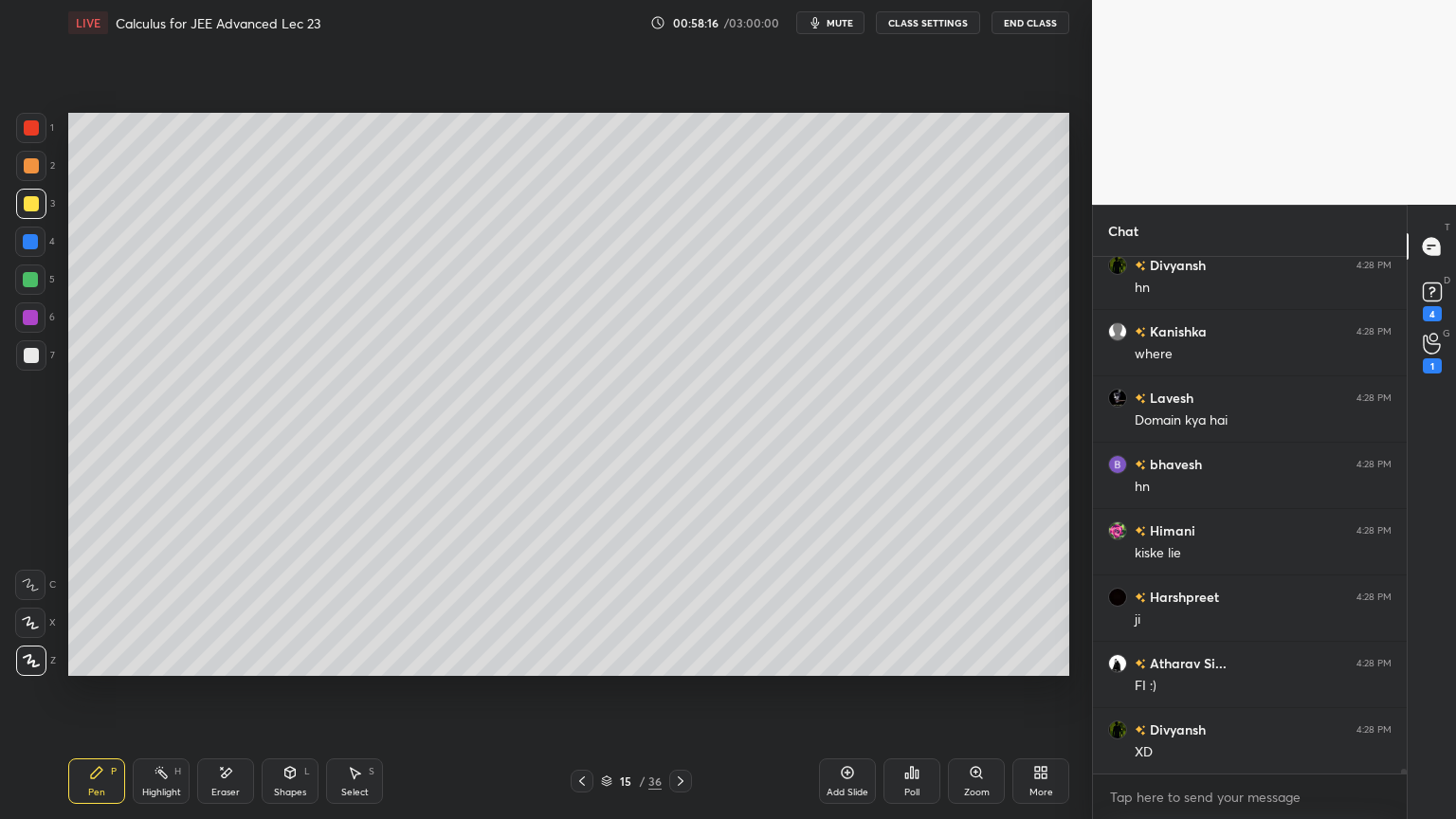 scroll, scrollTop: 59427, scrollLeft: 0, axis: vertical 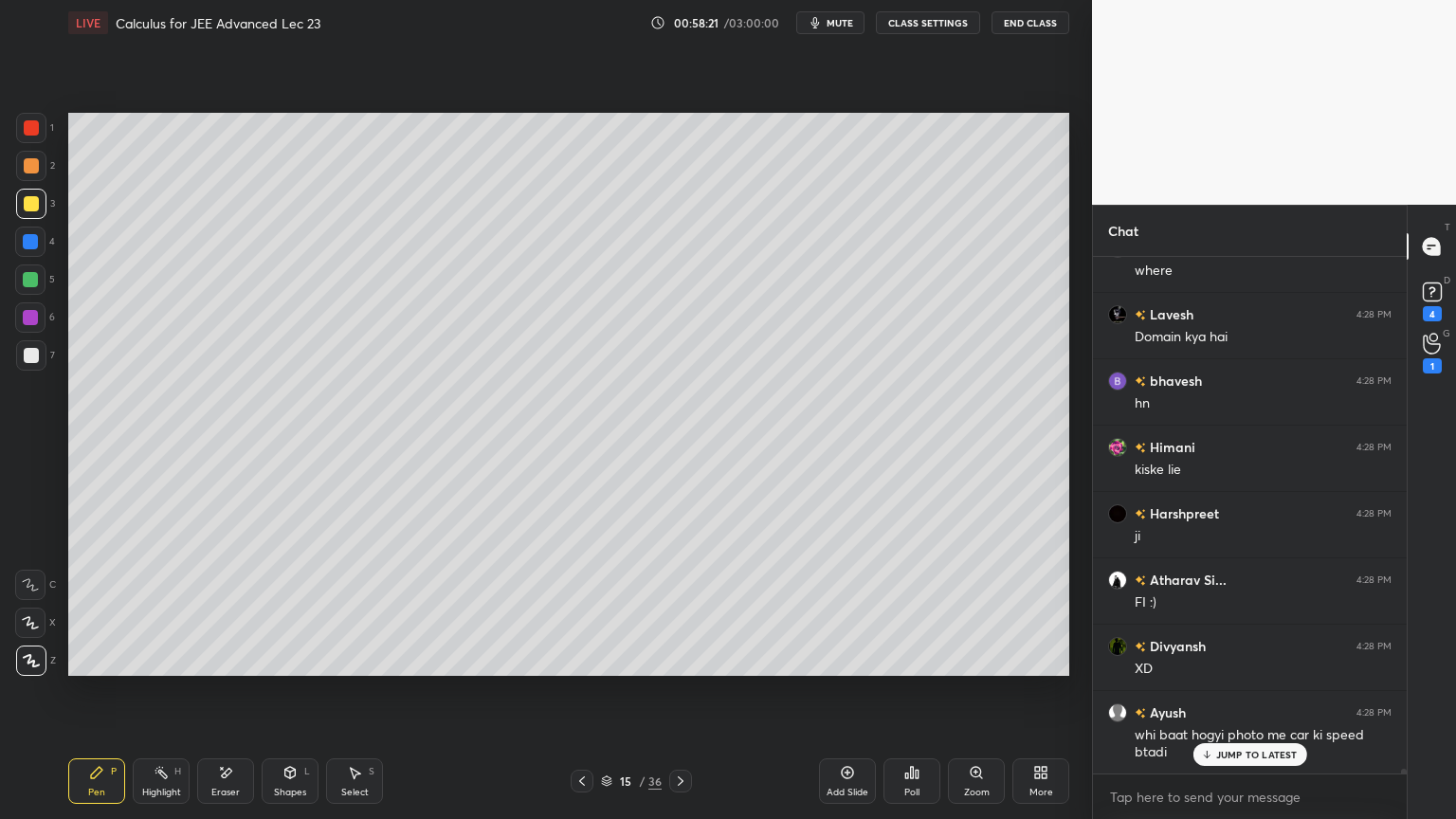 drag, startPoint x: 226, startPoint y: 777, endPoint x: 388, endPoint y: 721, distance: 171.40595 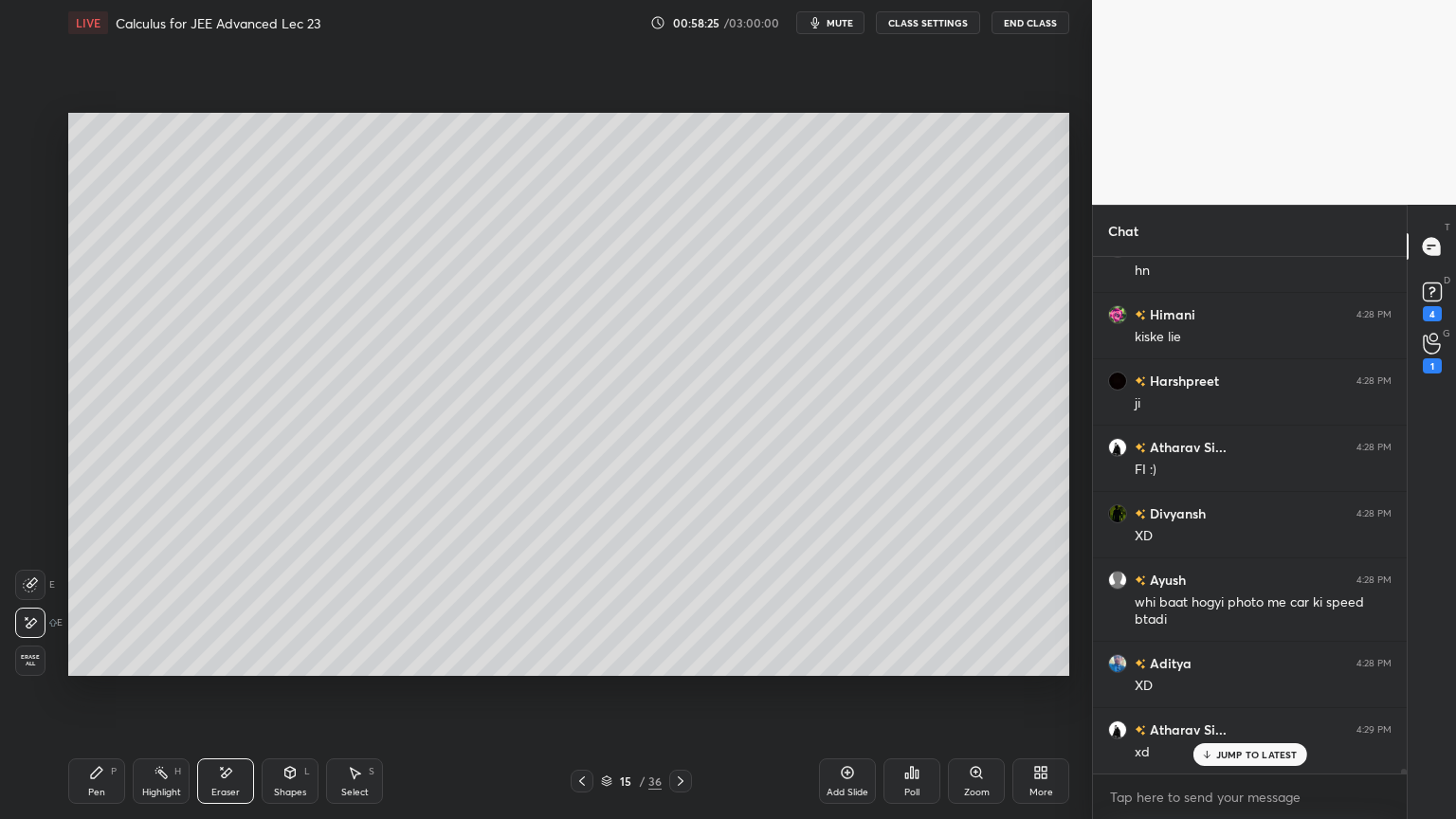 scroll, scrollTop: 59692, scrollLeft: 0, axis: vertical 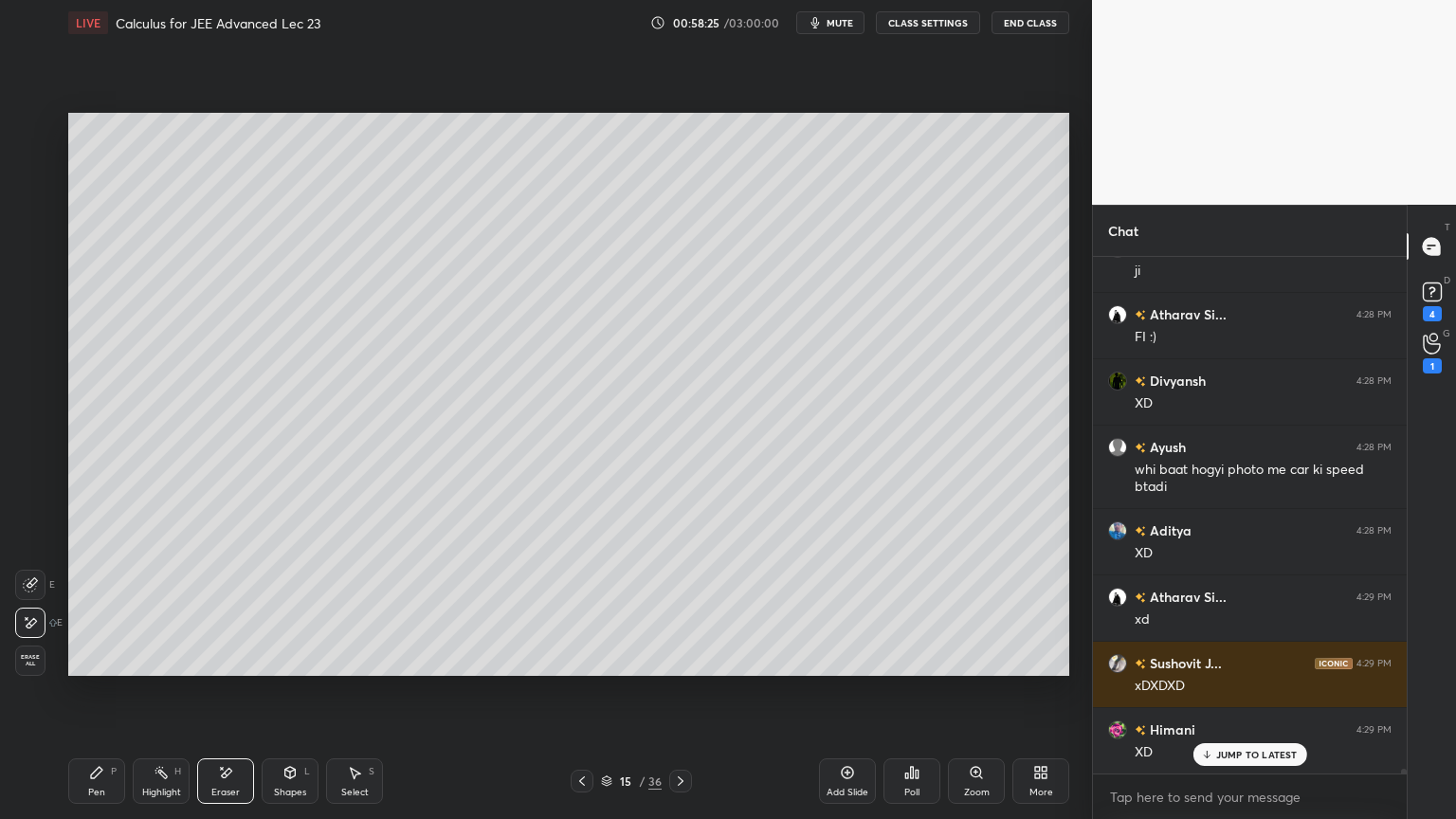 click on "P" at bounding box center (114, 772) 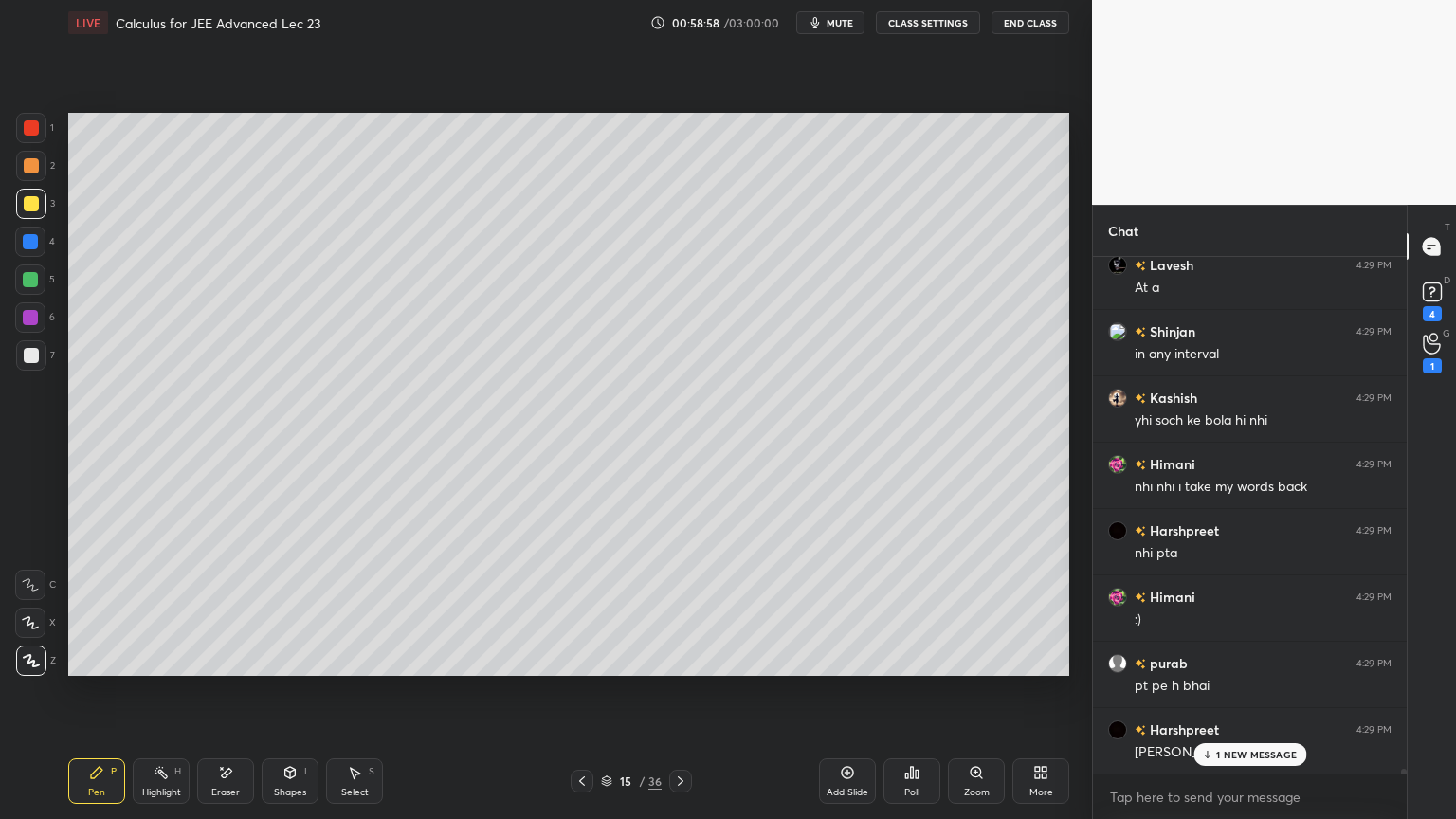 scroll, scrollTop: 60688, scrollLeft: 0, axis: vertical 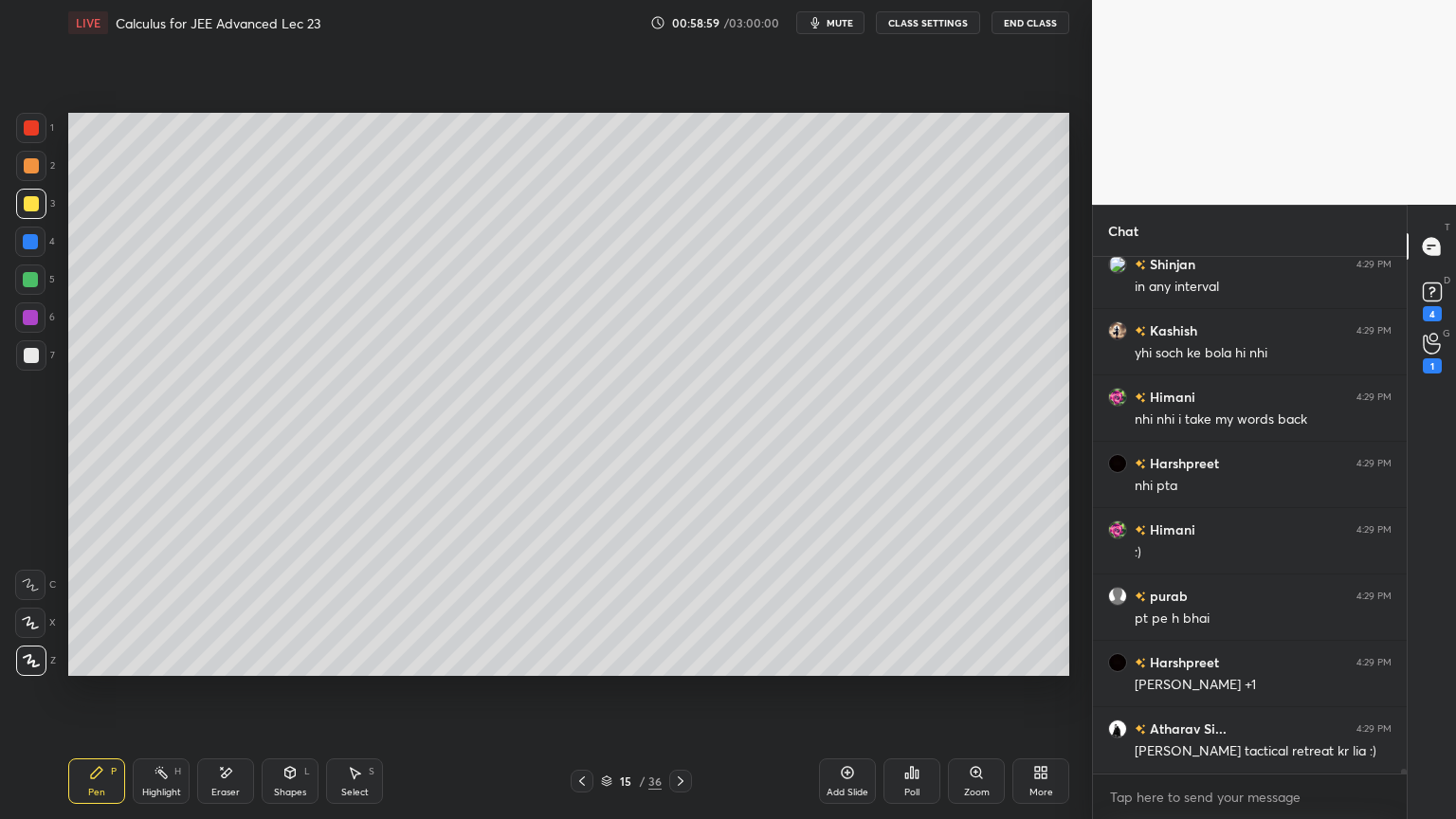 drag, startPoint x: 219, startPoint y: 779, endPoint x: 305, endPoint y: 709, distance: 110.88733 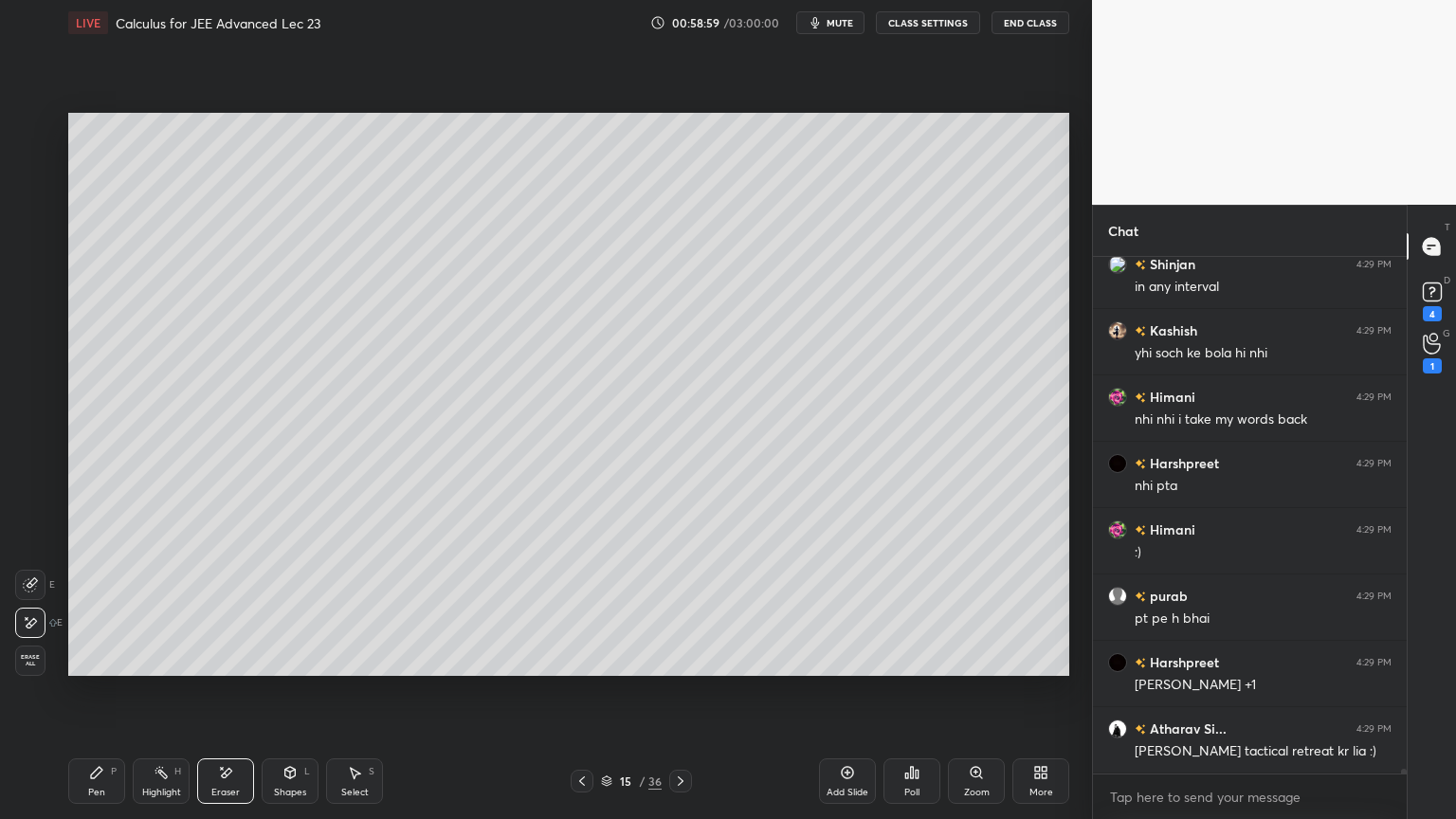 scroll, scrollTop: 60772, scrollLeft: 0, axis: vertical 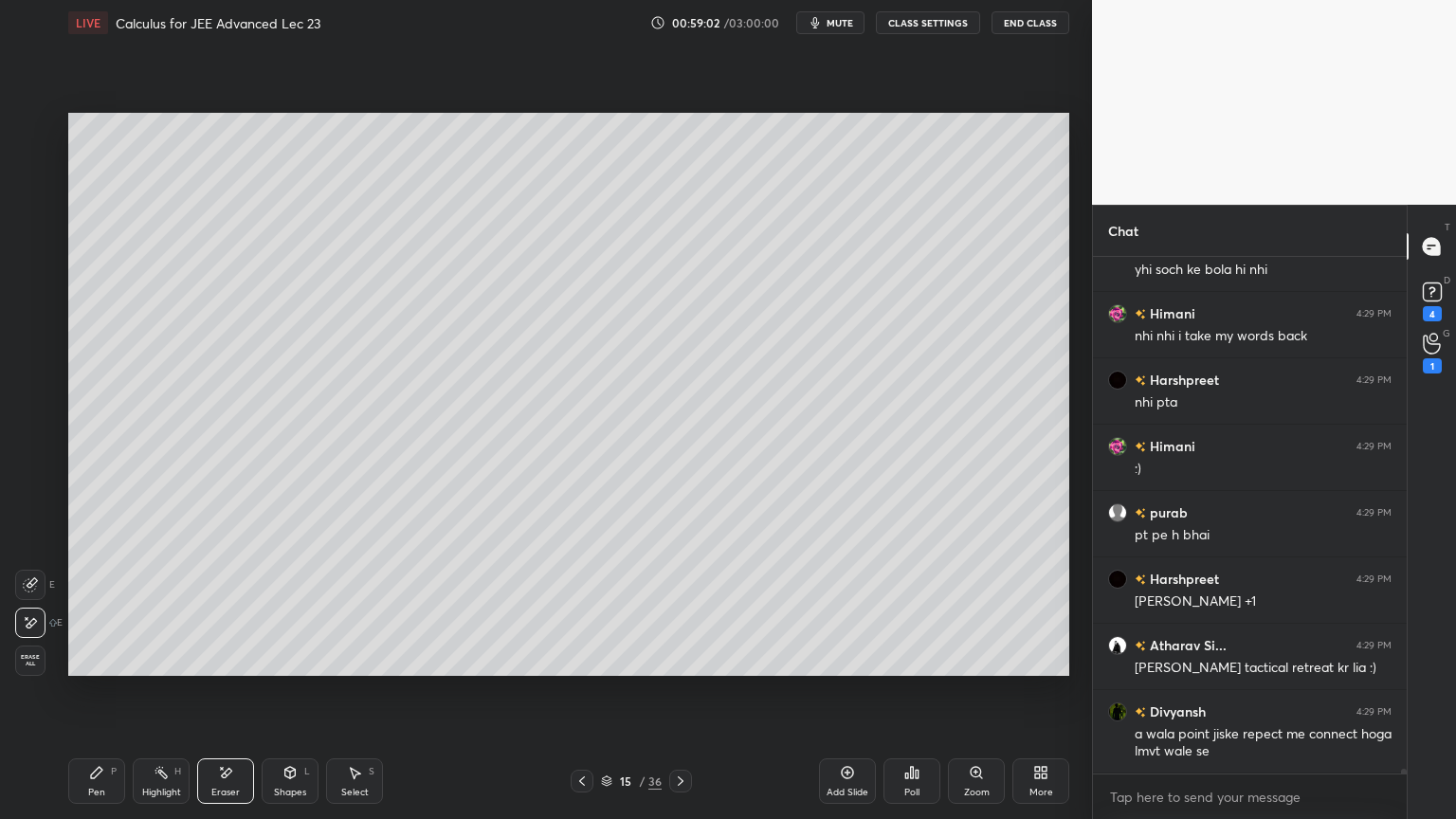 click on "Pen P" at bounding box center (97, 781) 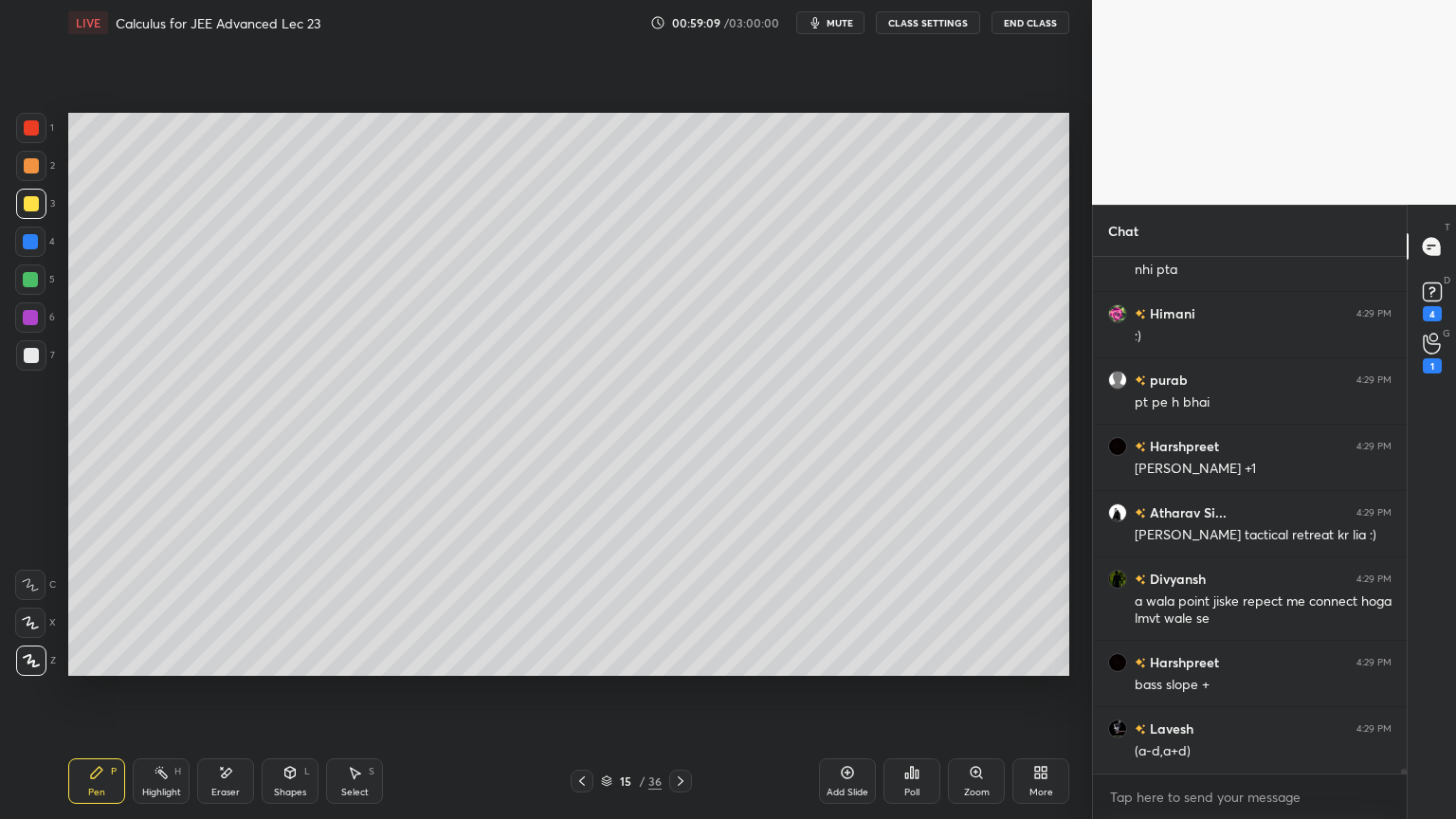 scroll, scrollTop: 60970, scrollLeft: 0, axis: vertical 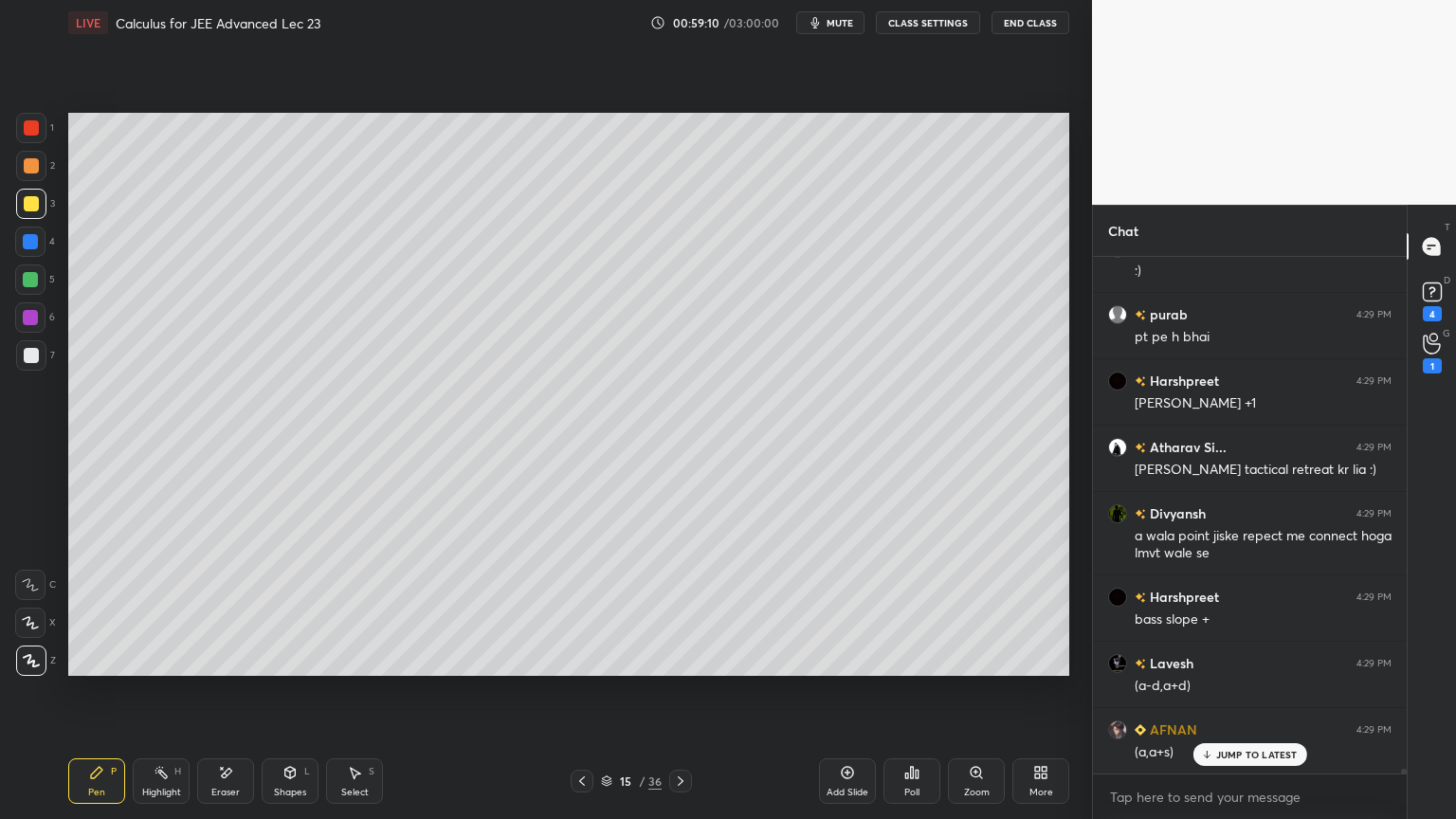 drag, startPoint x: 246, startPoint y: 777, endPoint x: 257, endPoint y: 767, distance: 14.86607 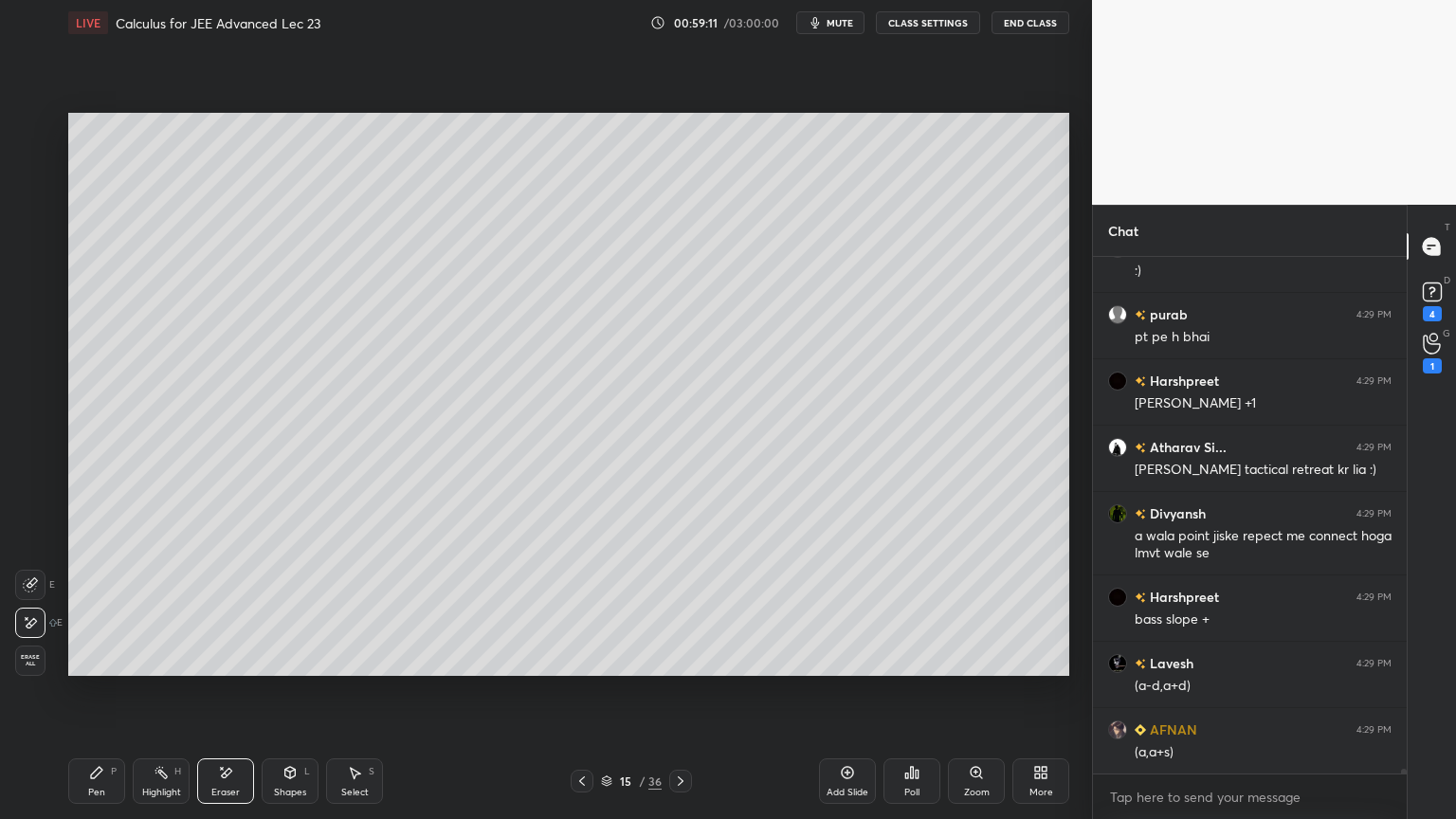 scroll, scrollTop: 61037, scrollLeft: 0, axis: vertical 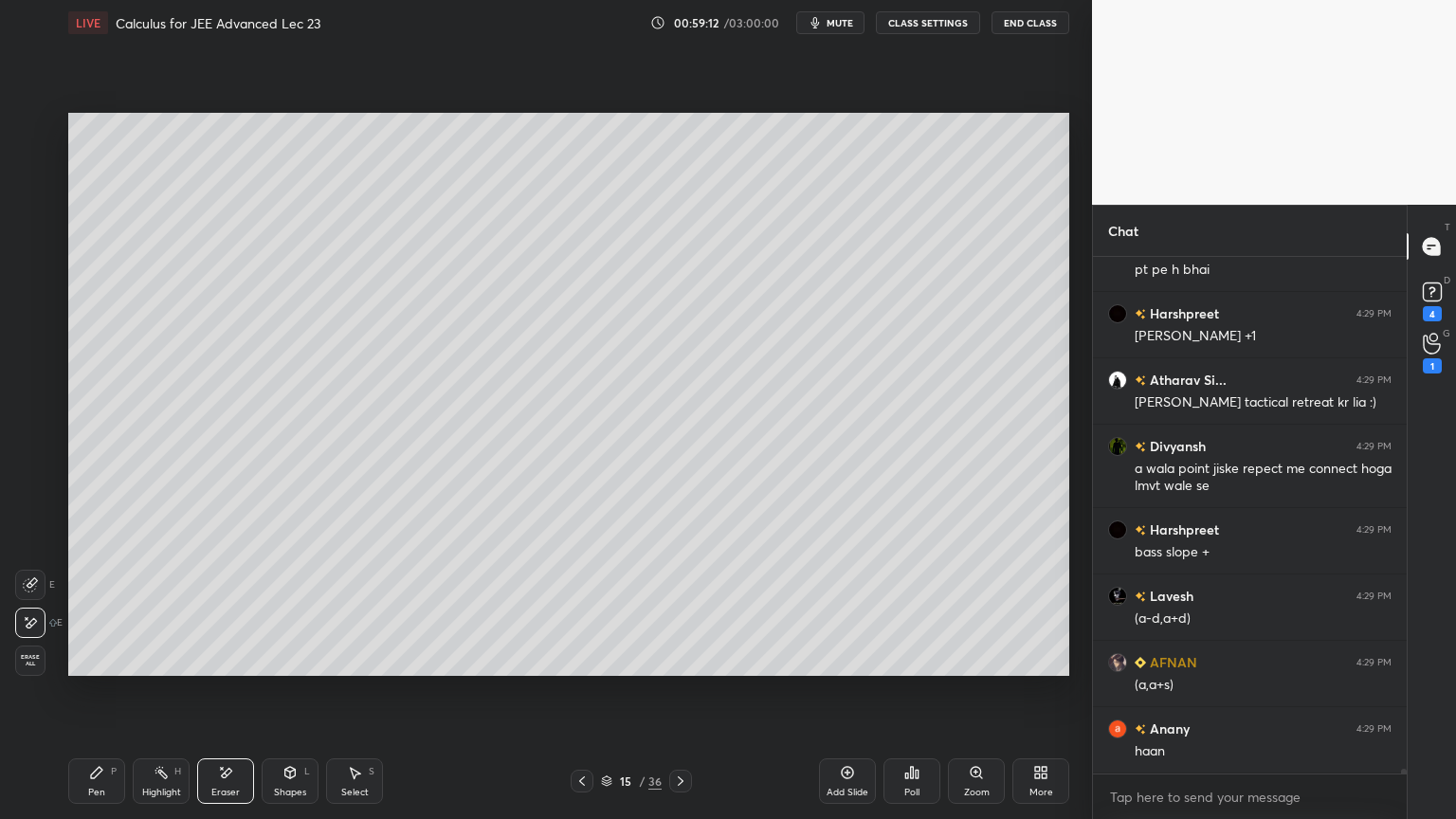 click on "Pen" at bounding box center [97, 792] 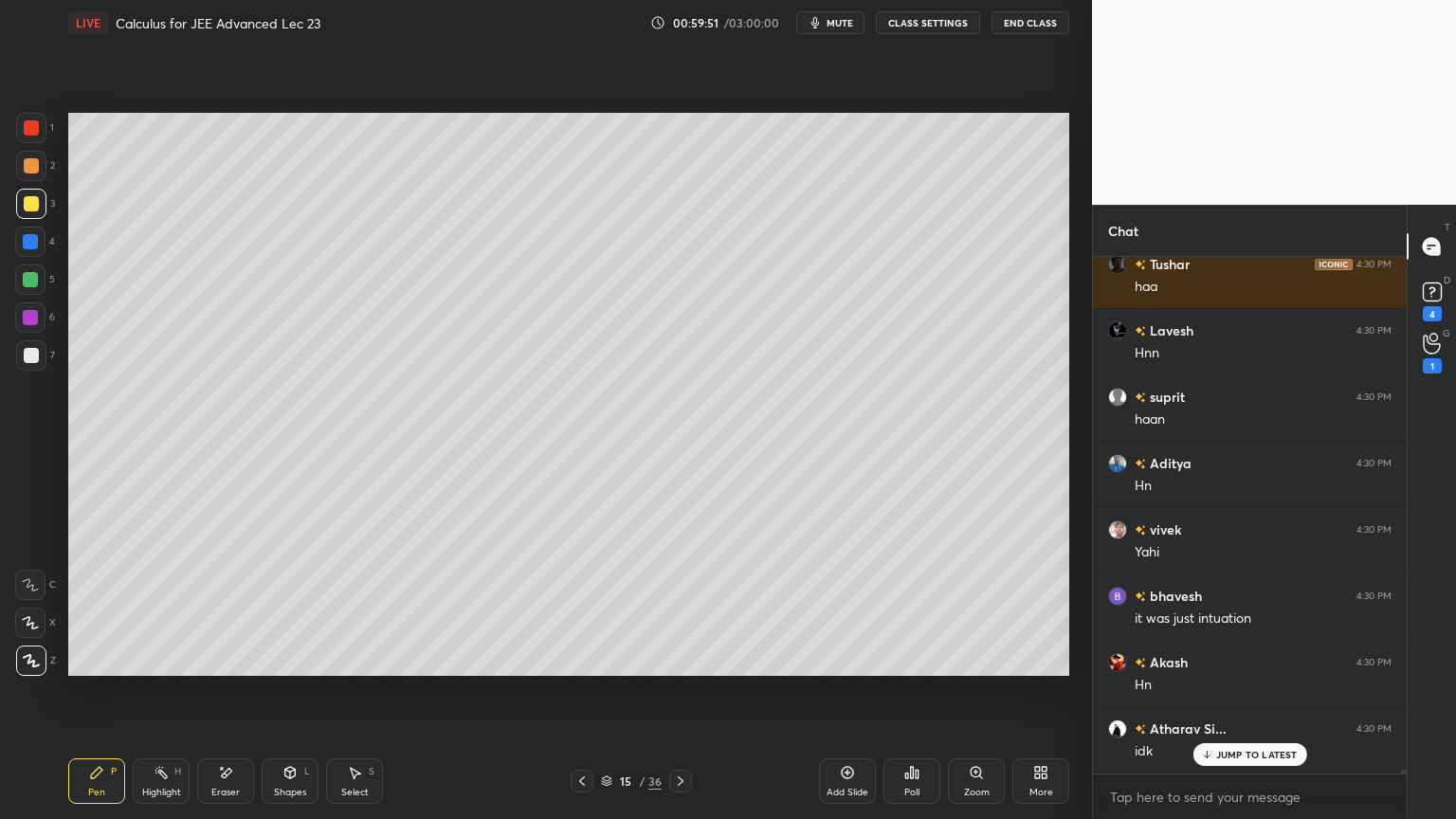 scroll, scrollTop: 62164, scrollLeft: 0, axis: vertical 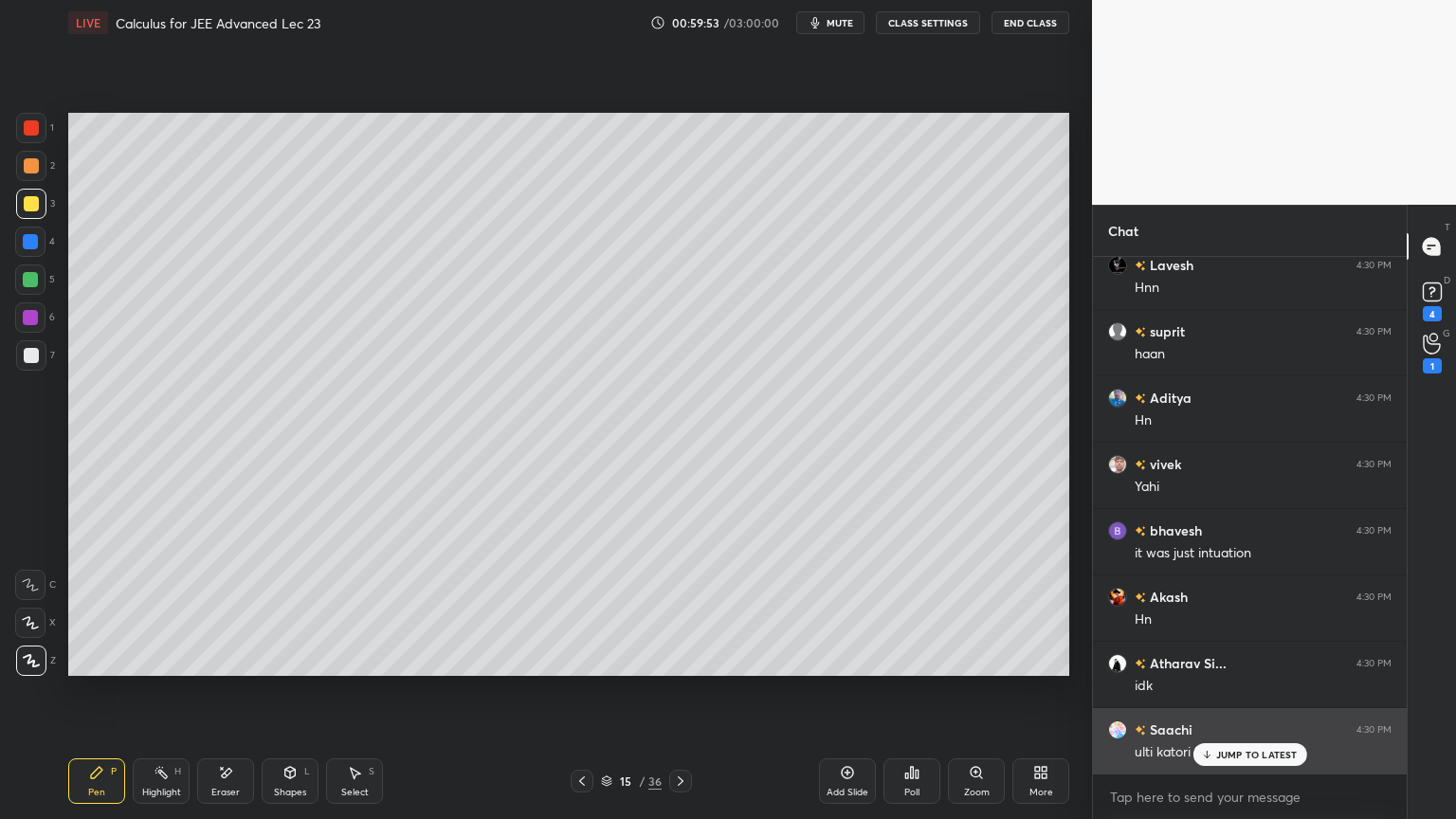 click on "JUMP TO LATEST" at bounding box center (1257, 755) 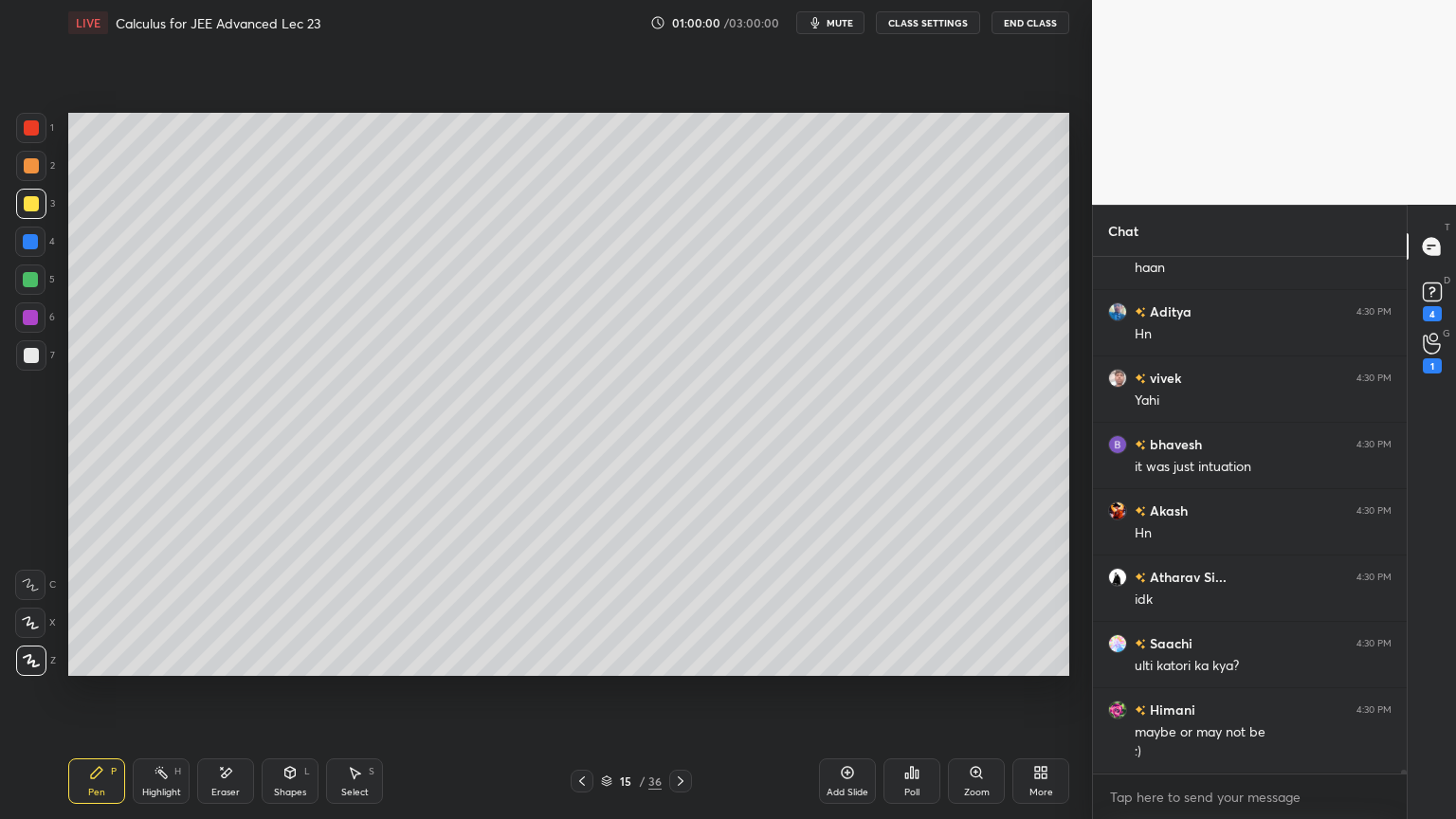 scroll, scrollTop: 62334, scrollLeft: 0, axis: vertical 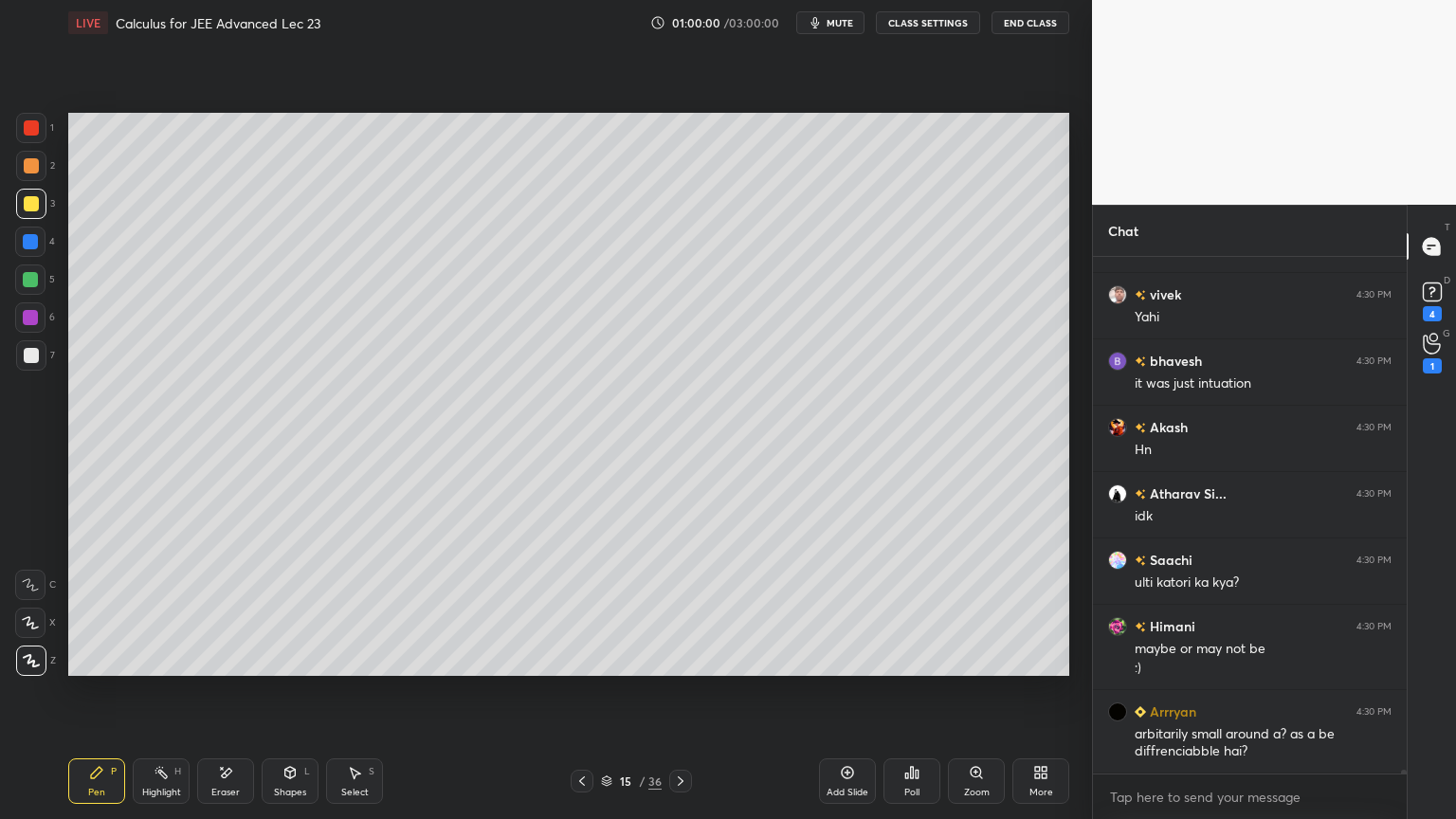 click at bounding box center (582, 781) 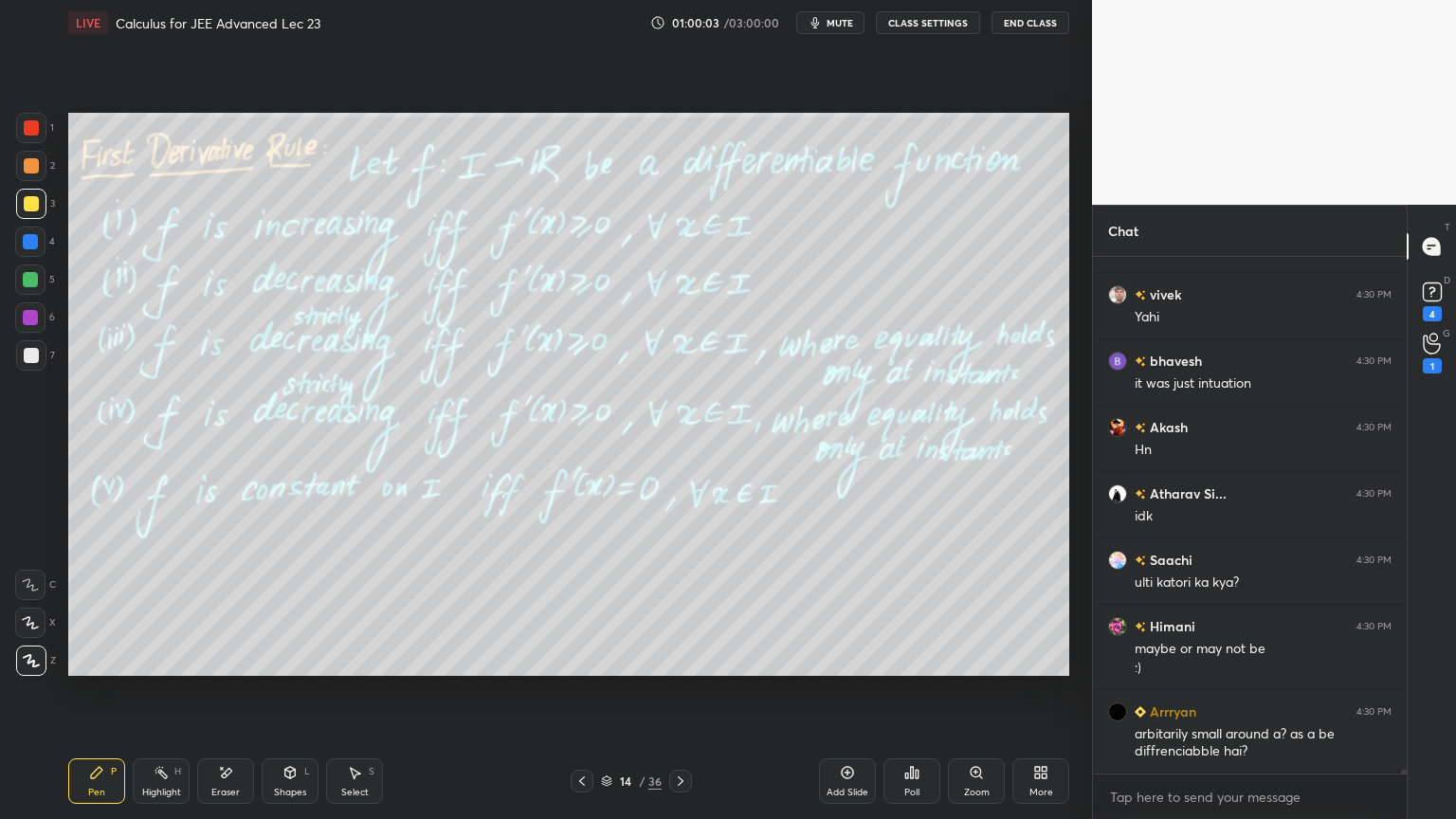 scroll, scrollTop: 62399, scrollLeft: 0, axis: vertical 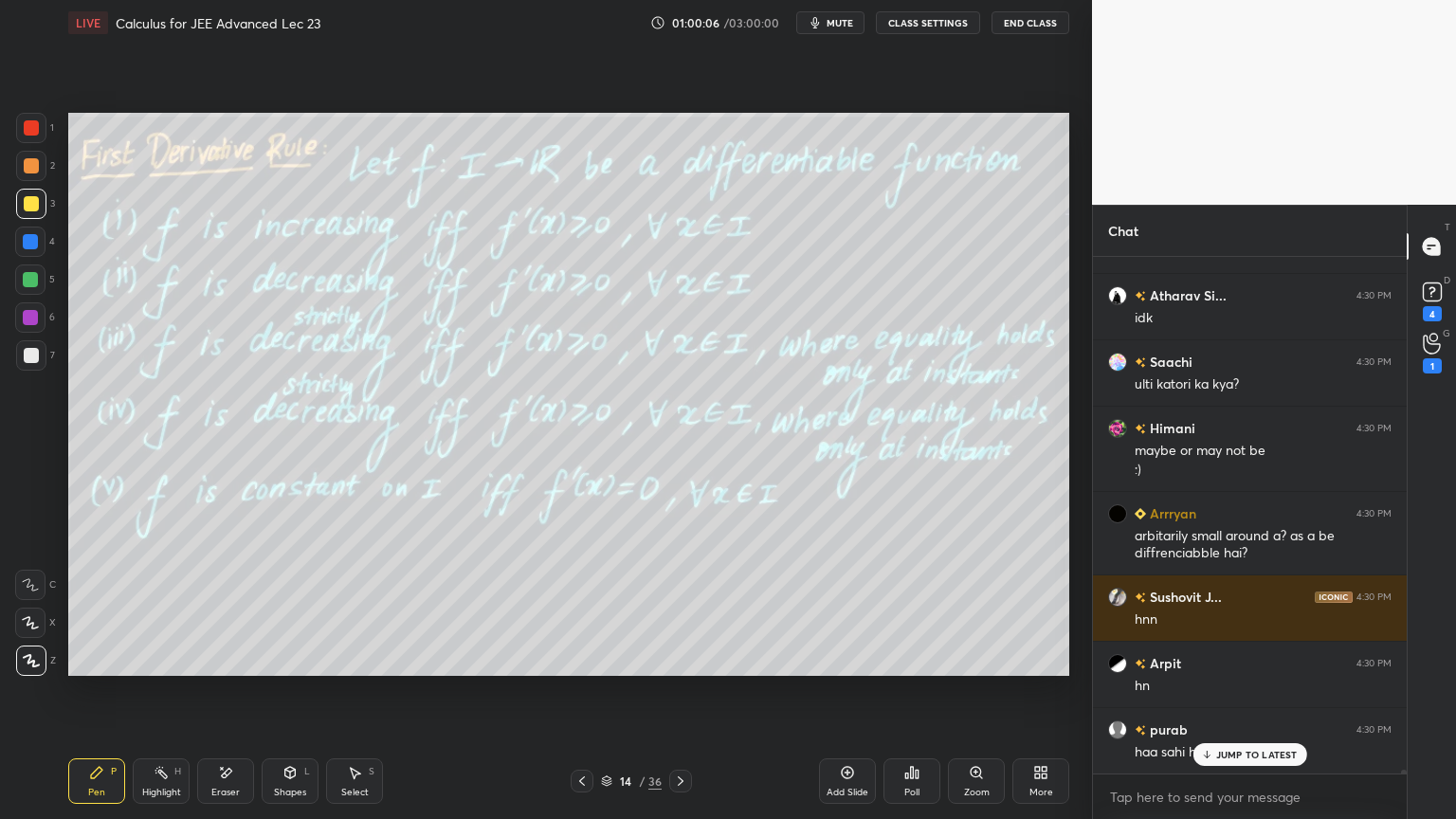 click at bounding box center (681, 781) 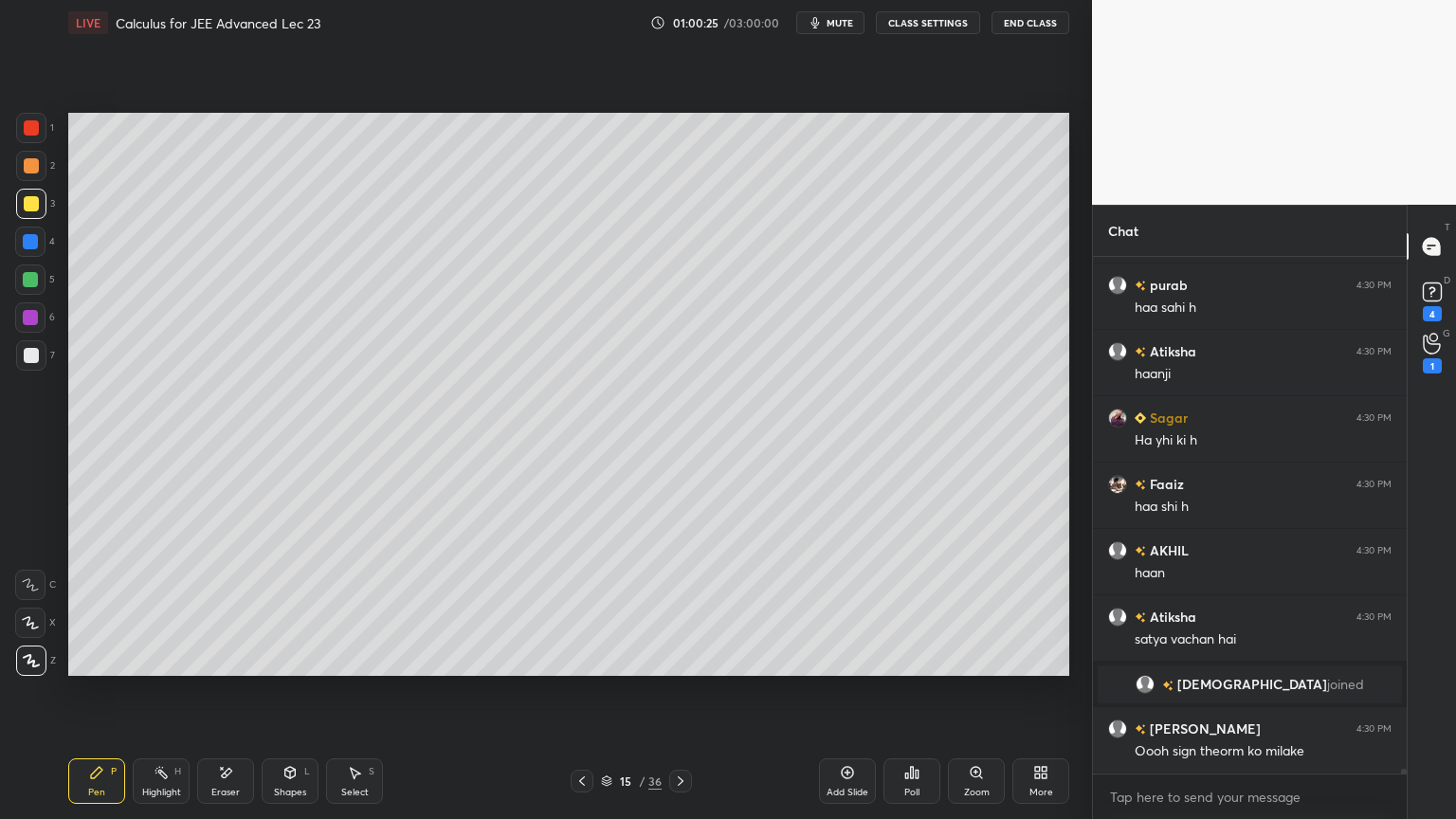 scroll, scrollTop: 57367, scrollLeft: 0, axis: vertical 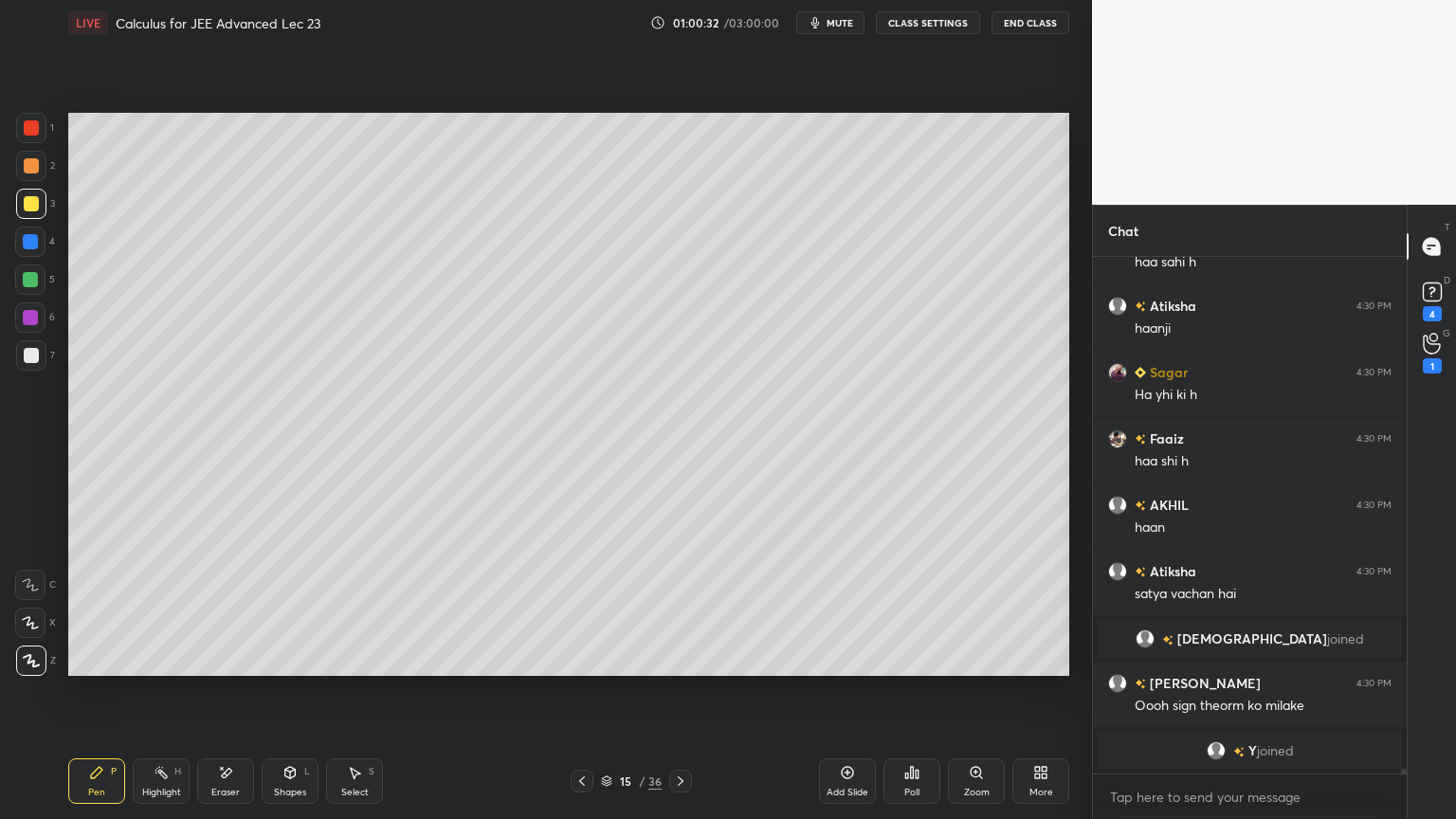 click 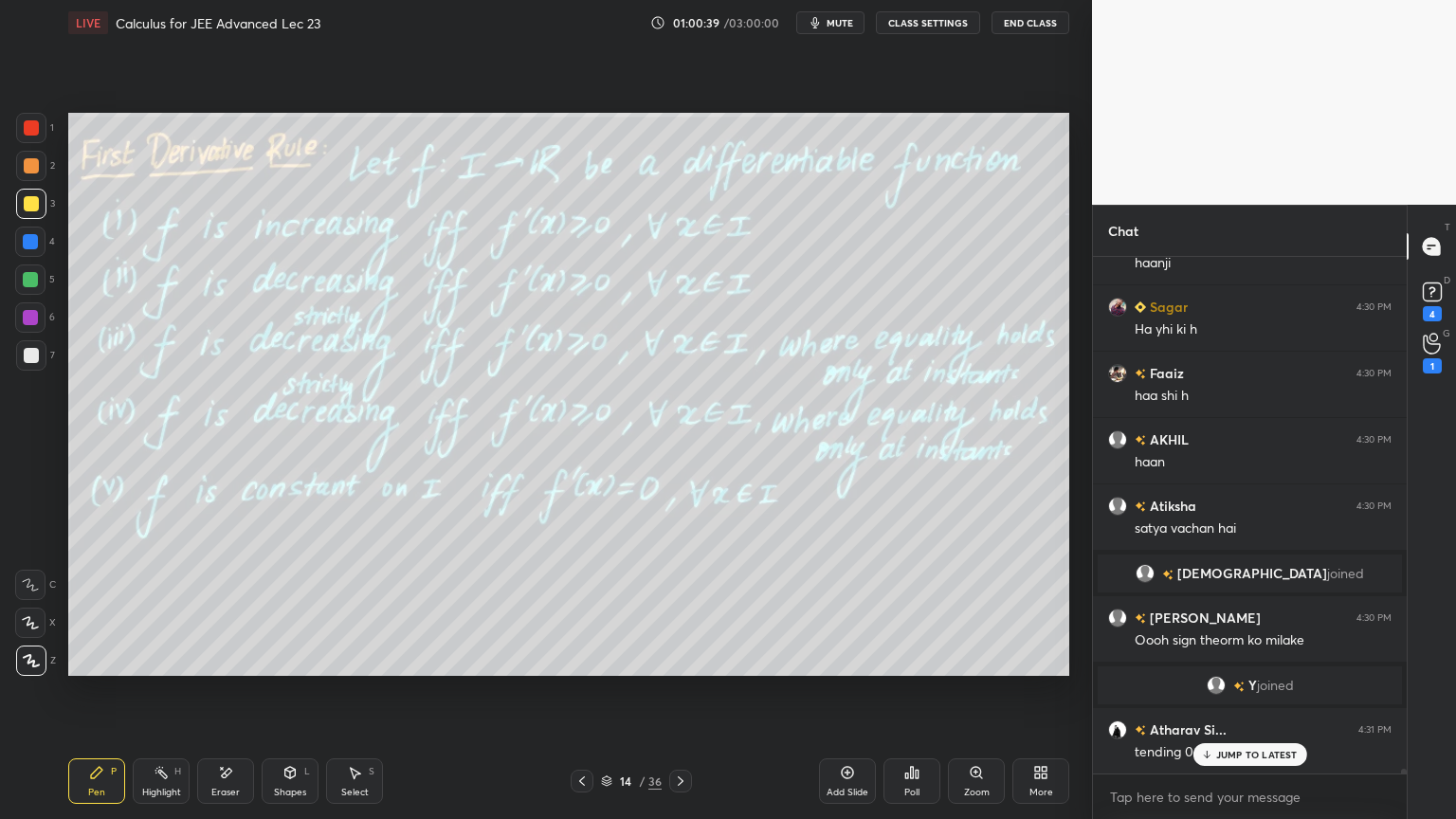 scroll, scrollTop: 57519, scrollLeft: 0, axis: vertical 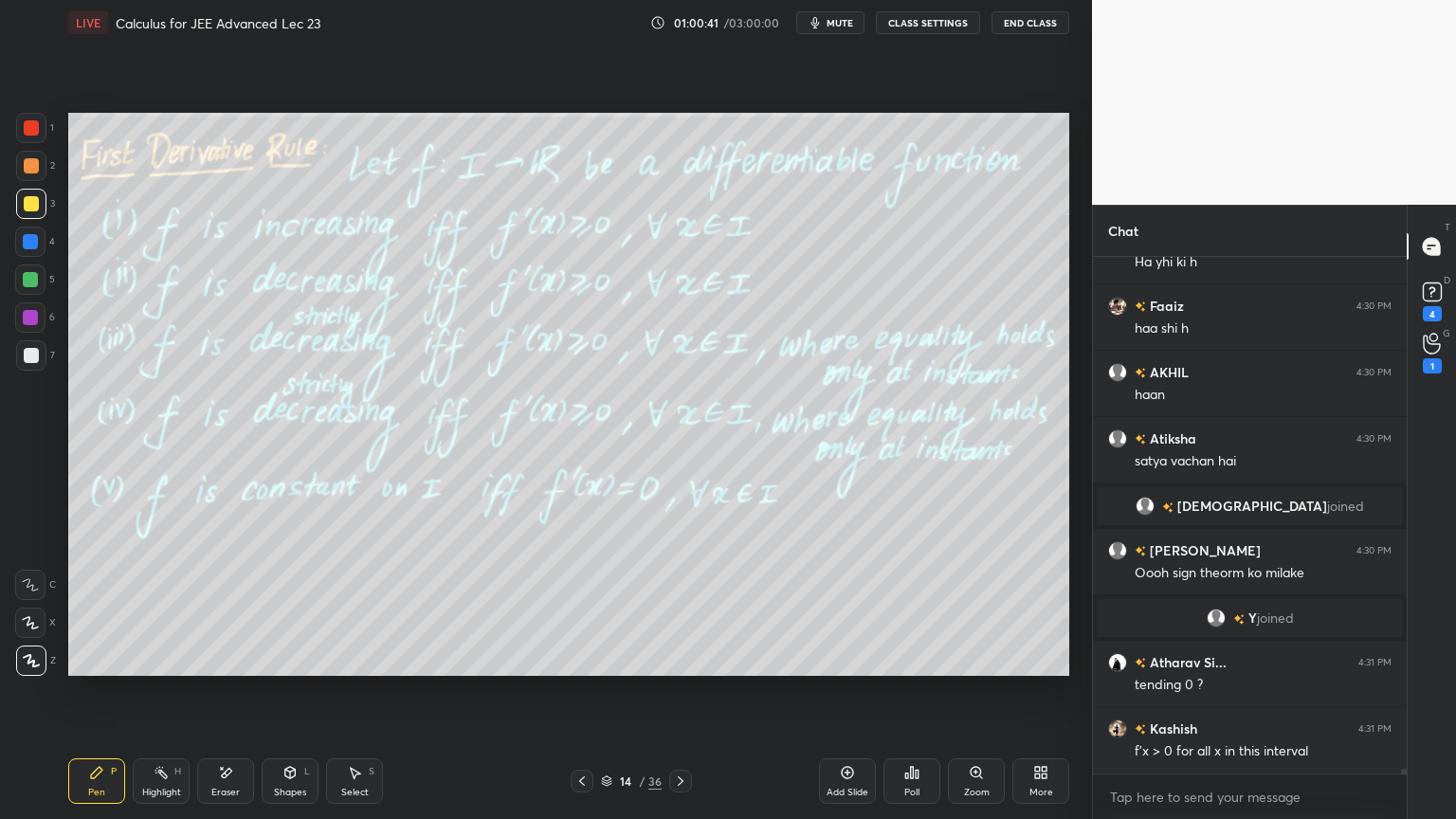 click 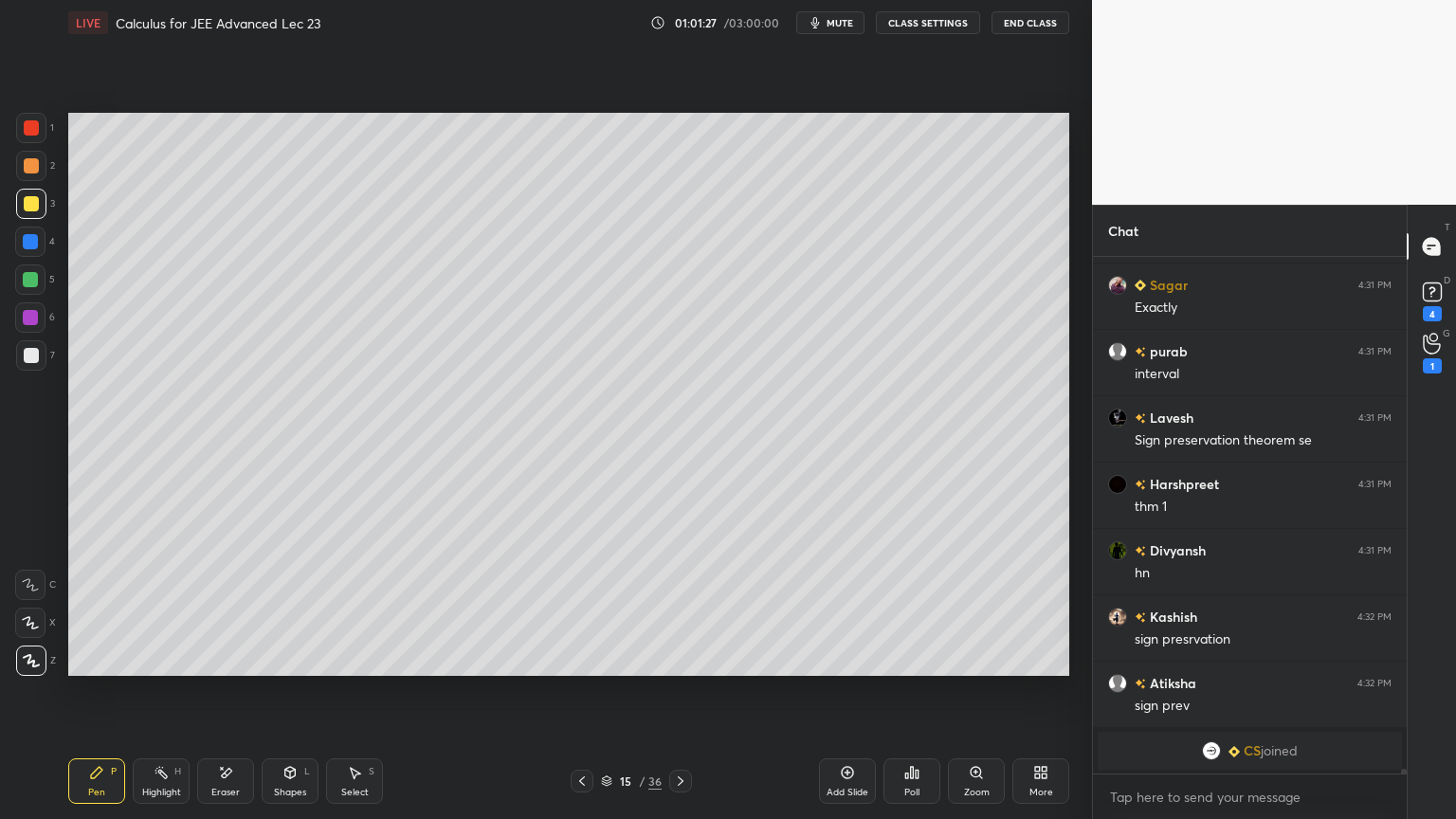 scroll, scrollTop: 58293, scrollLeft: 0, axis: vertical 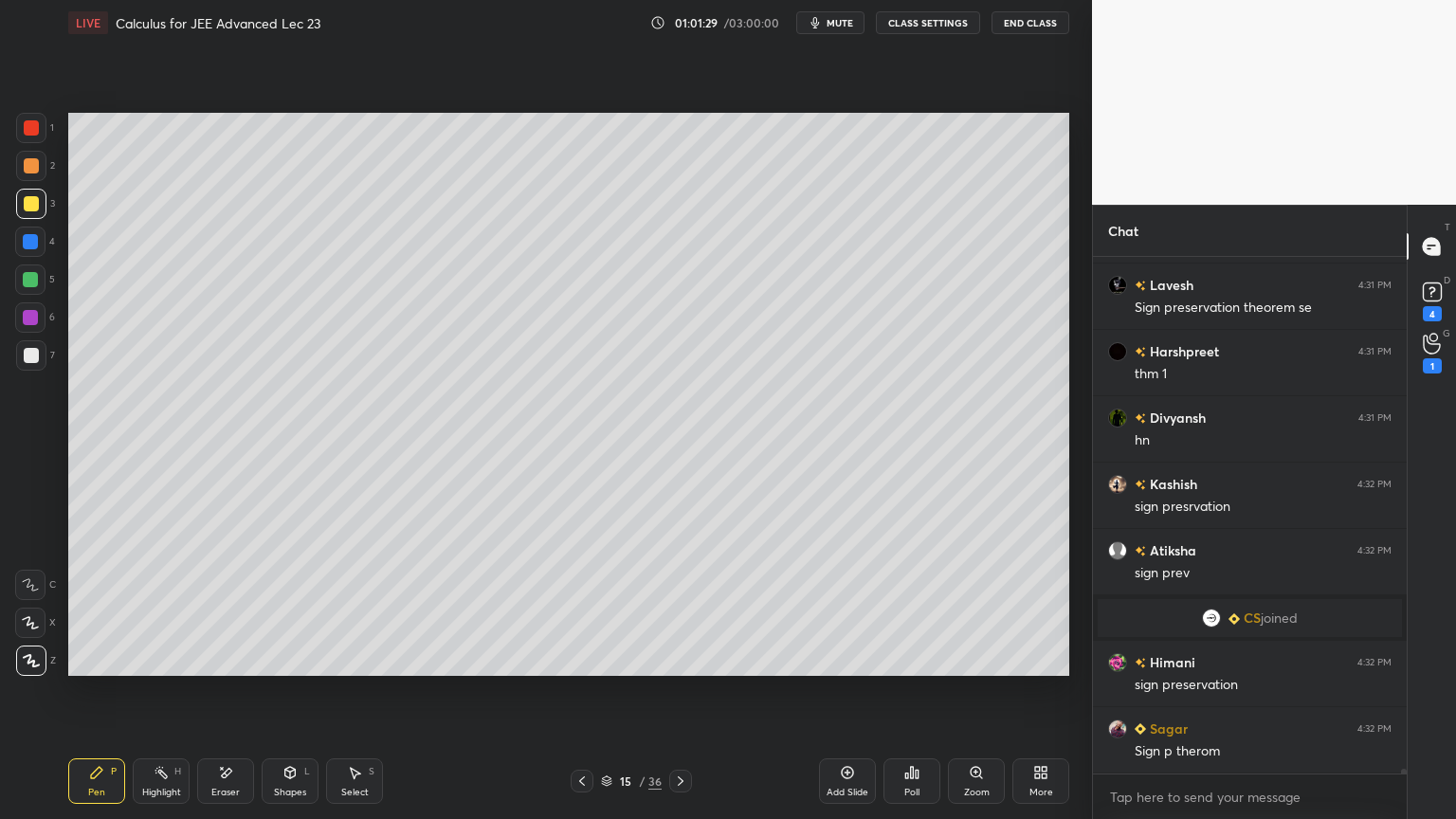 click on "Sagar 4:31 PM Exactly [PERSON_NAME] 4:31 PM interval [PERSON_NAME] 4:31 PM Sign preservation theorem se [PERSON_NAME] 4:31 PM thm 1 [PERSON_NAME] 4:31 PM hn [PERSON_NAME] 4:32 PM sign presrvation [PERSON_NAME] 4:32 PM sign prev CS  joined [PERSON_NAME] 4:32 PM sign preservation Sagar 4:32 PM Sign p therom" at bounding box center (1249, 515) 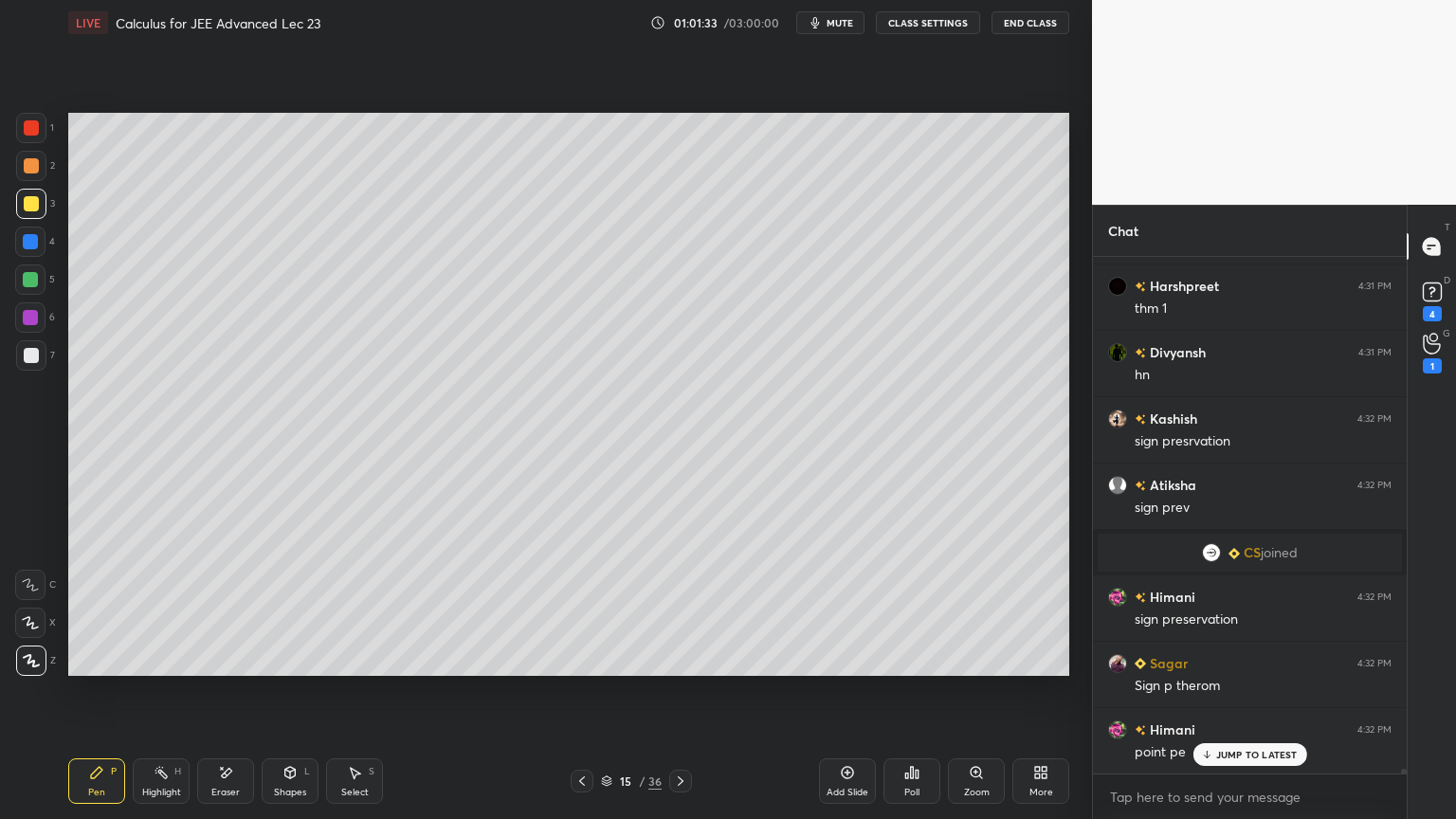scroll, scrollTop: 58691, scrollLeft: 0, axis: vertical 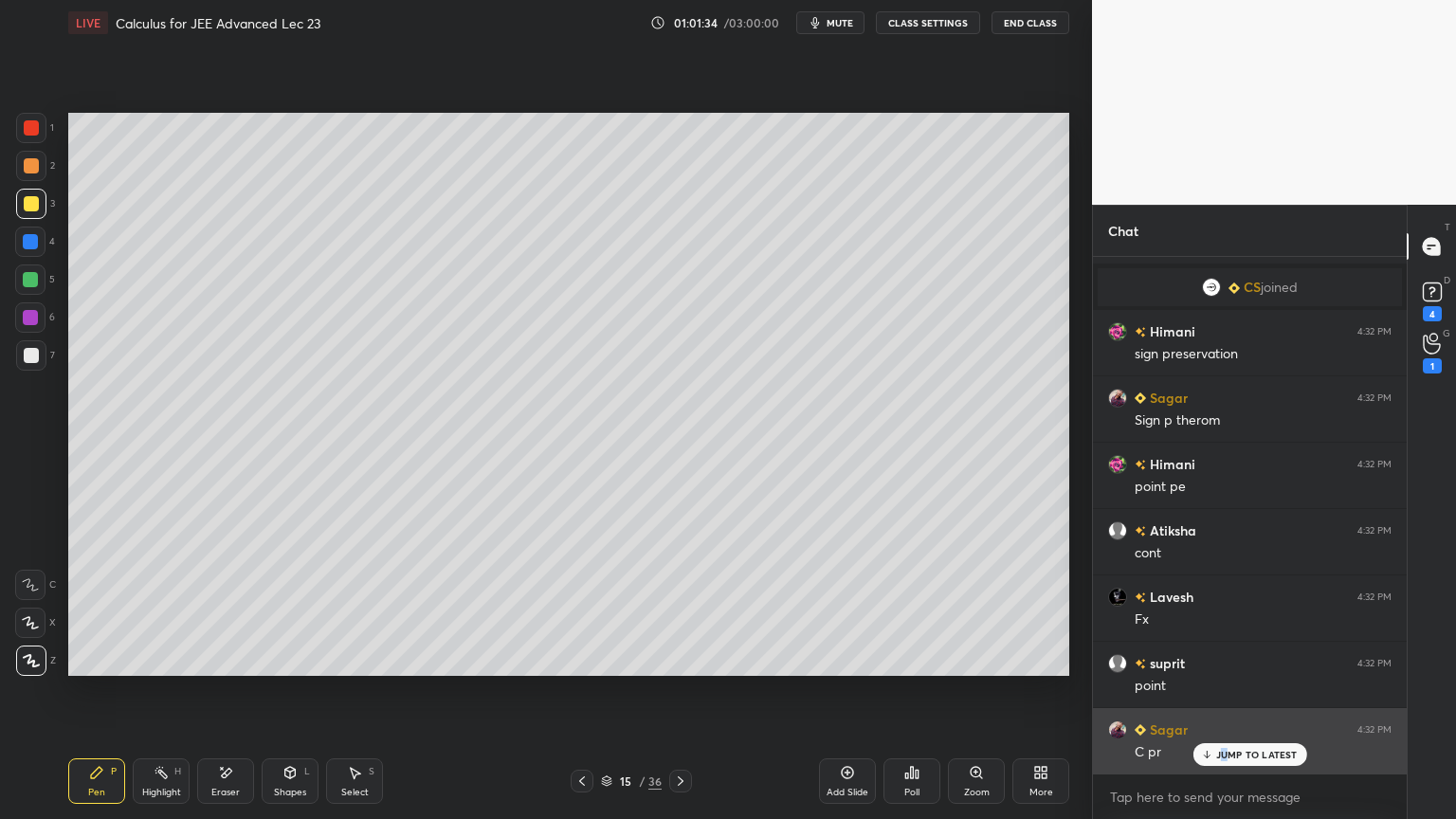 click on "JUMP TO LATEST" at bounding box center [1257, 755] 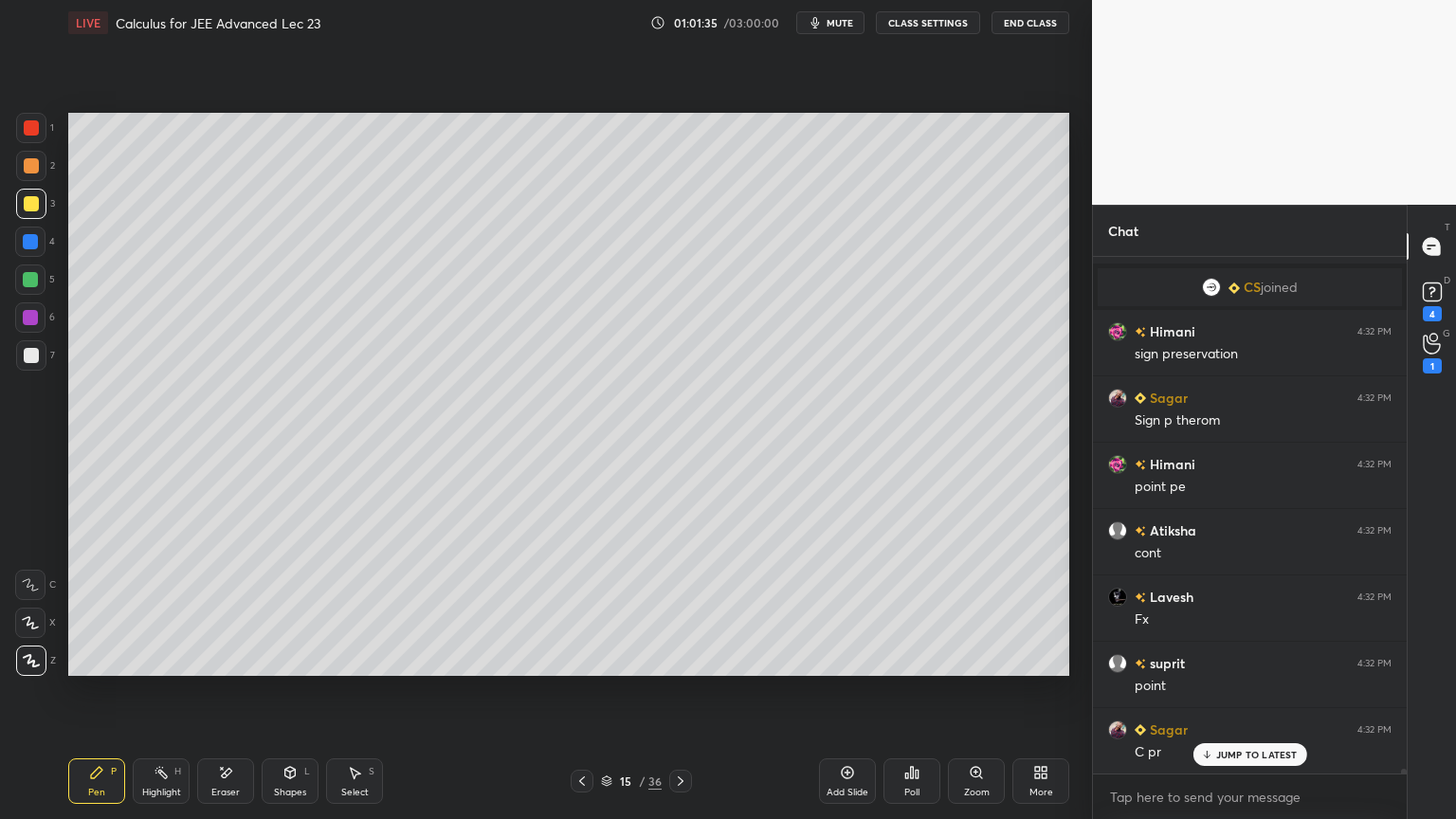 scroll, scrollTop: 58824, scrollLeft: 0, axis: vertical 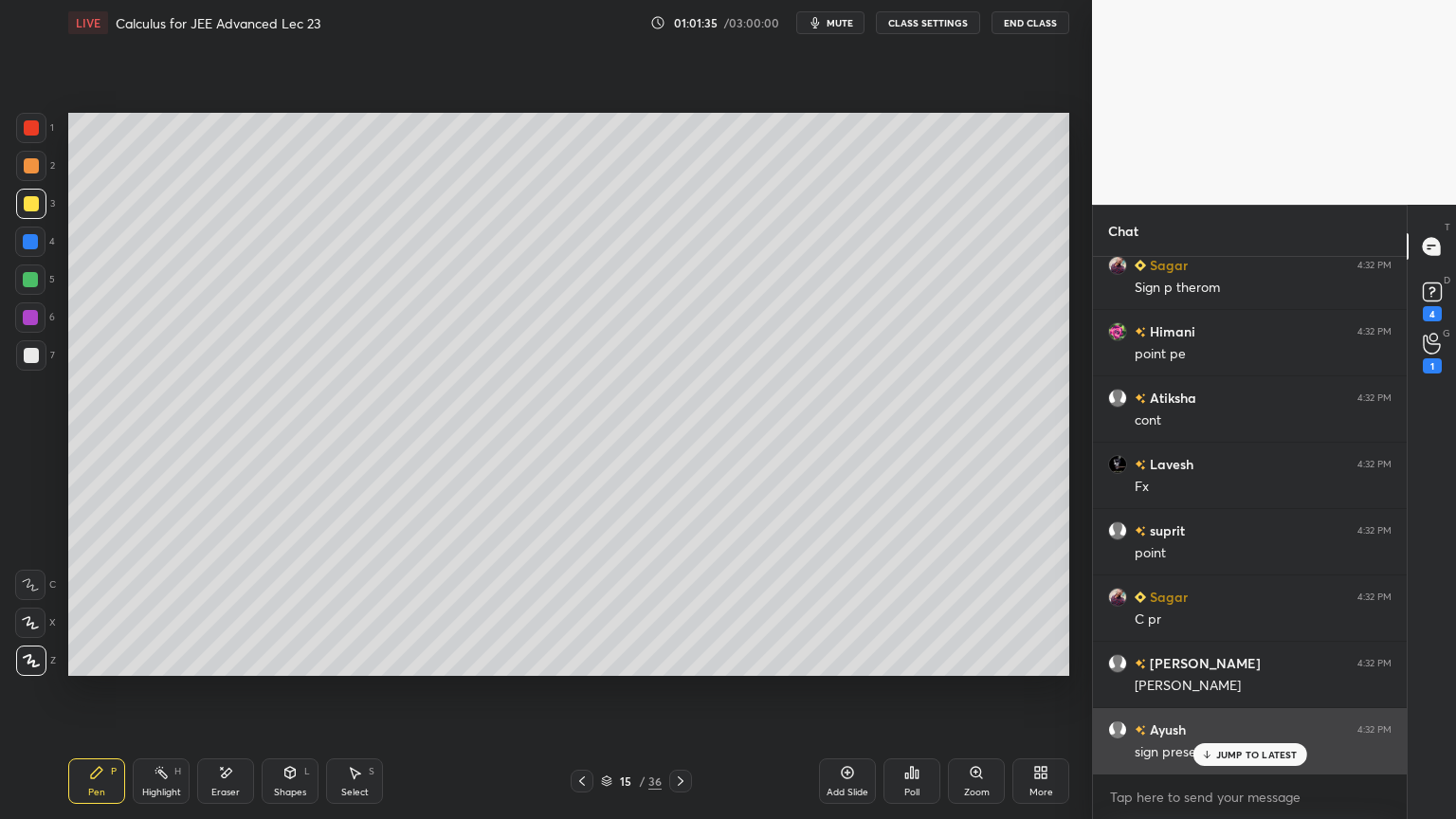 click on "JUMP TO LATEST" at bounding box center (1249, 755) 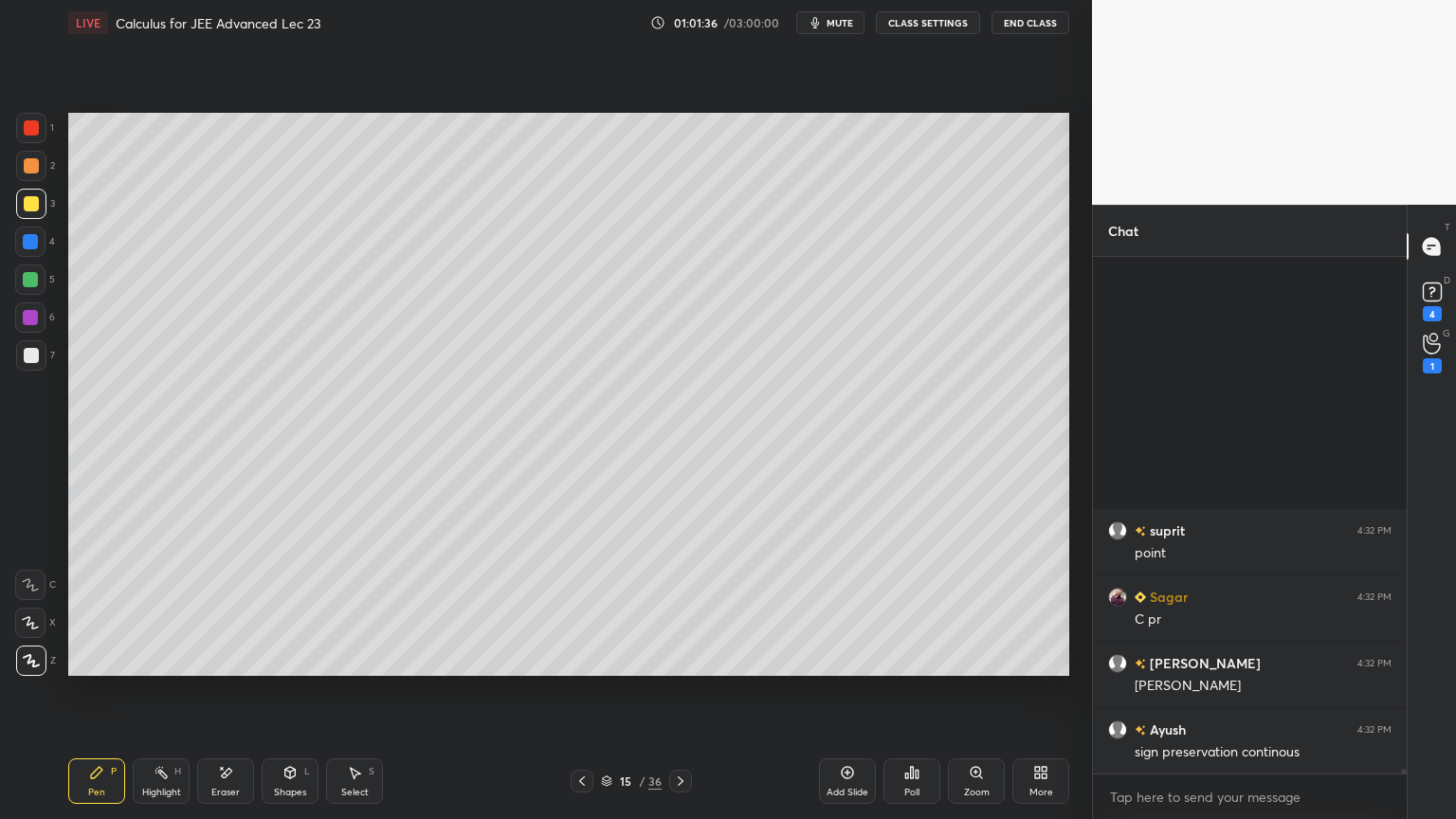 scroll, scrollTop: 59157, scrollLeft: 0, axis: vertical 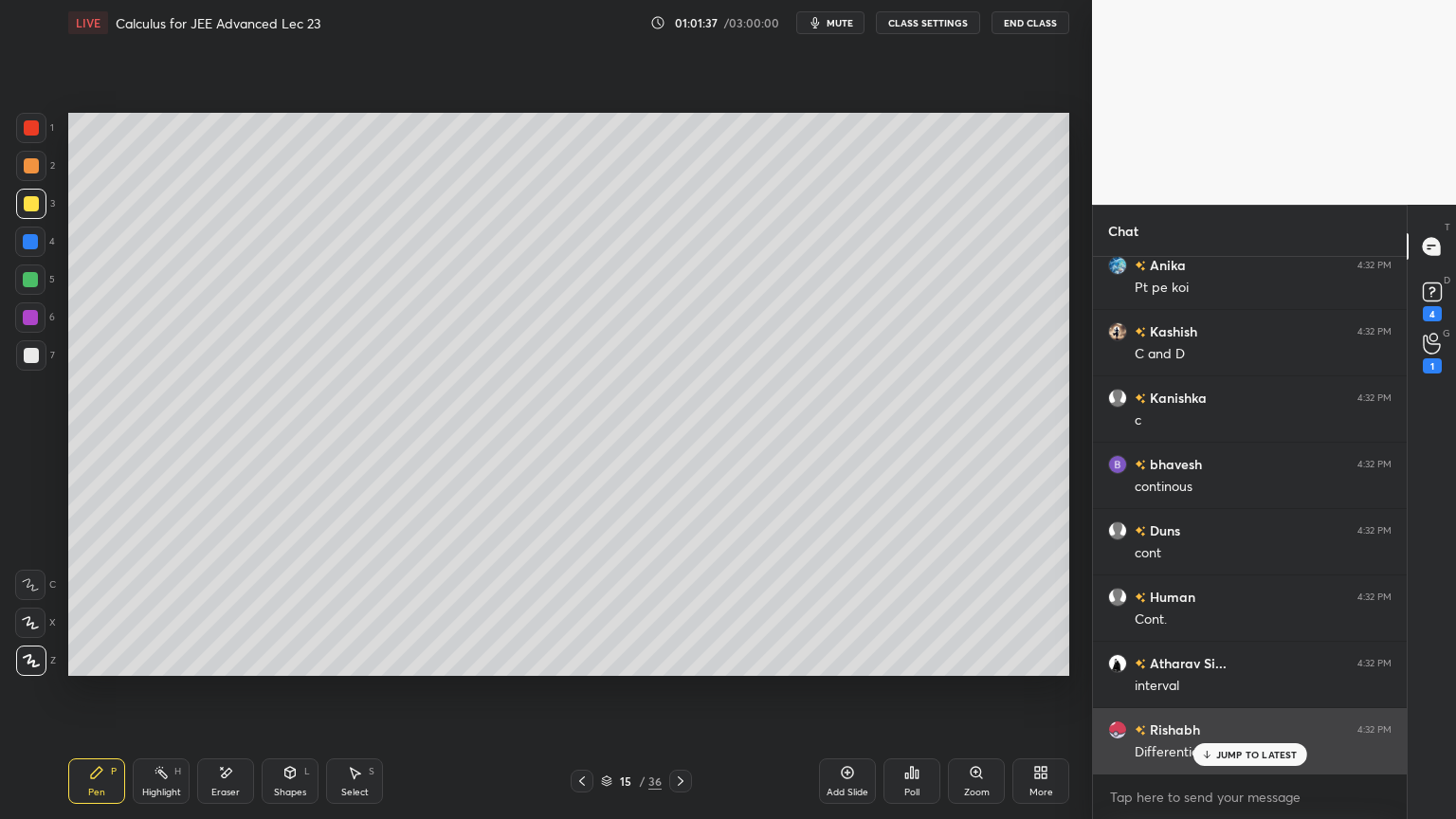 click on "JUMP TO LATEST" at bounding box center (1257, 755) 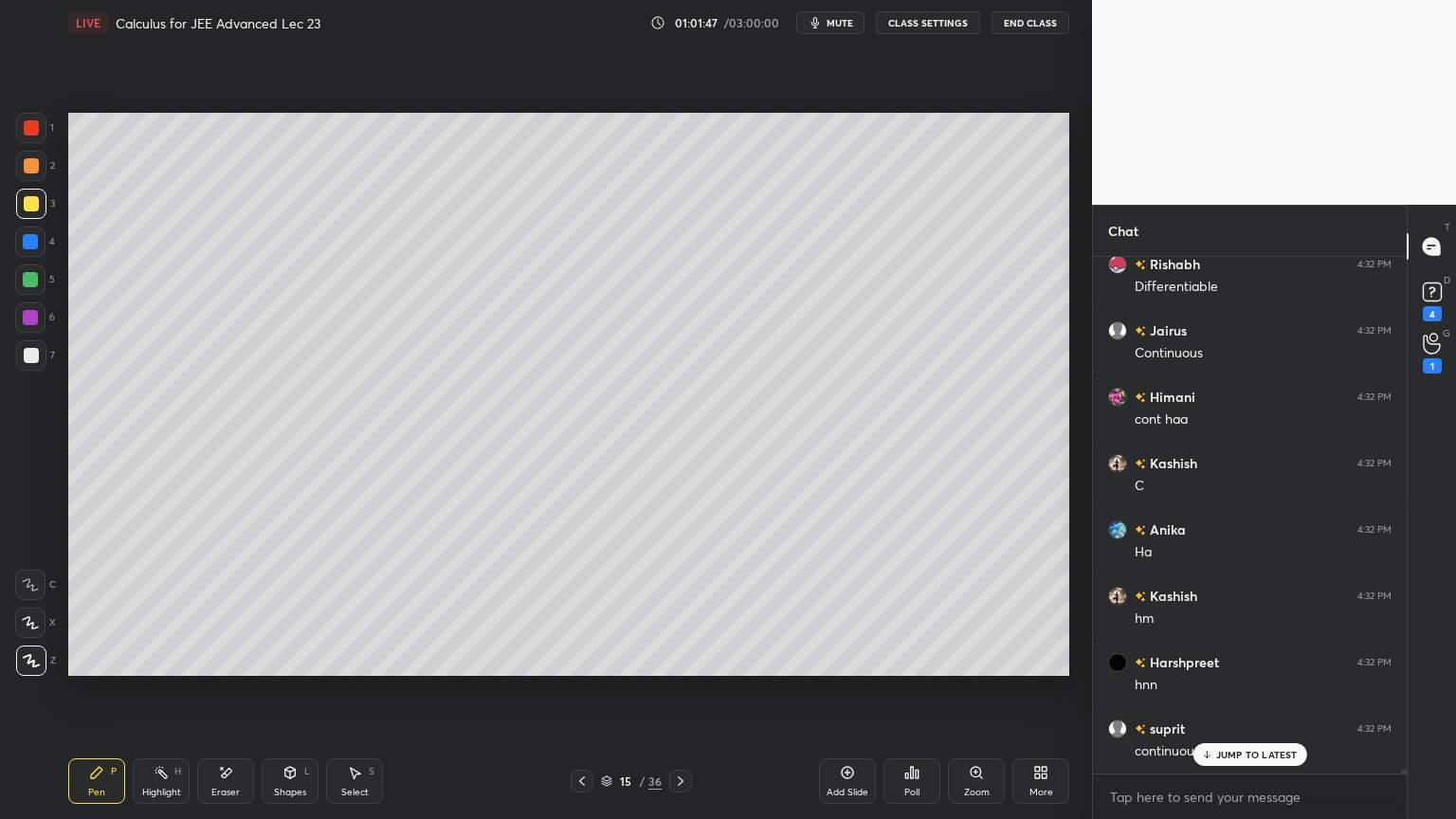 scroll, scrollTop: 59886, scrollLeft: 0, axis: vertical 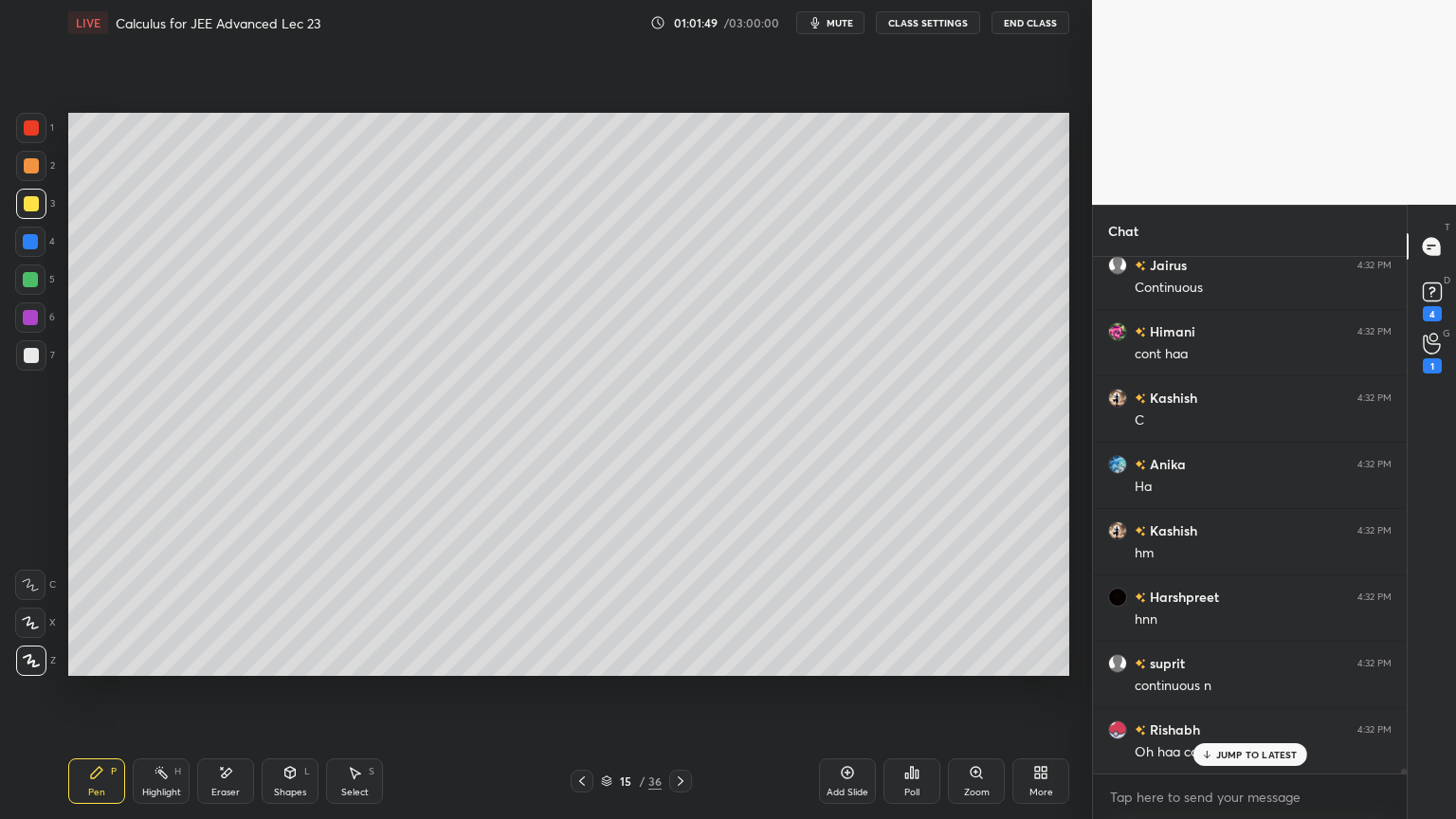 click on "Add Slide" at bounding box center [847, 781] 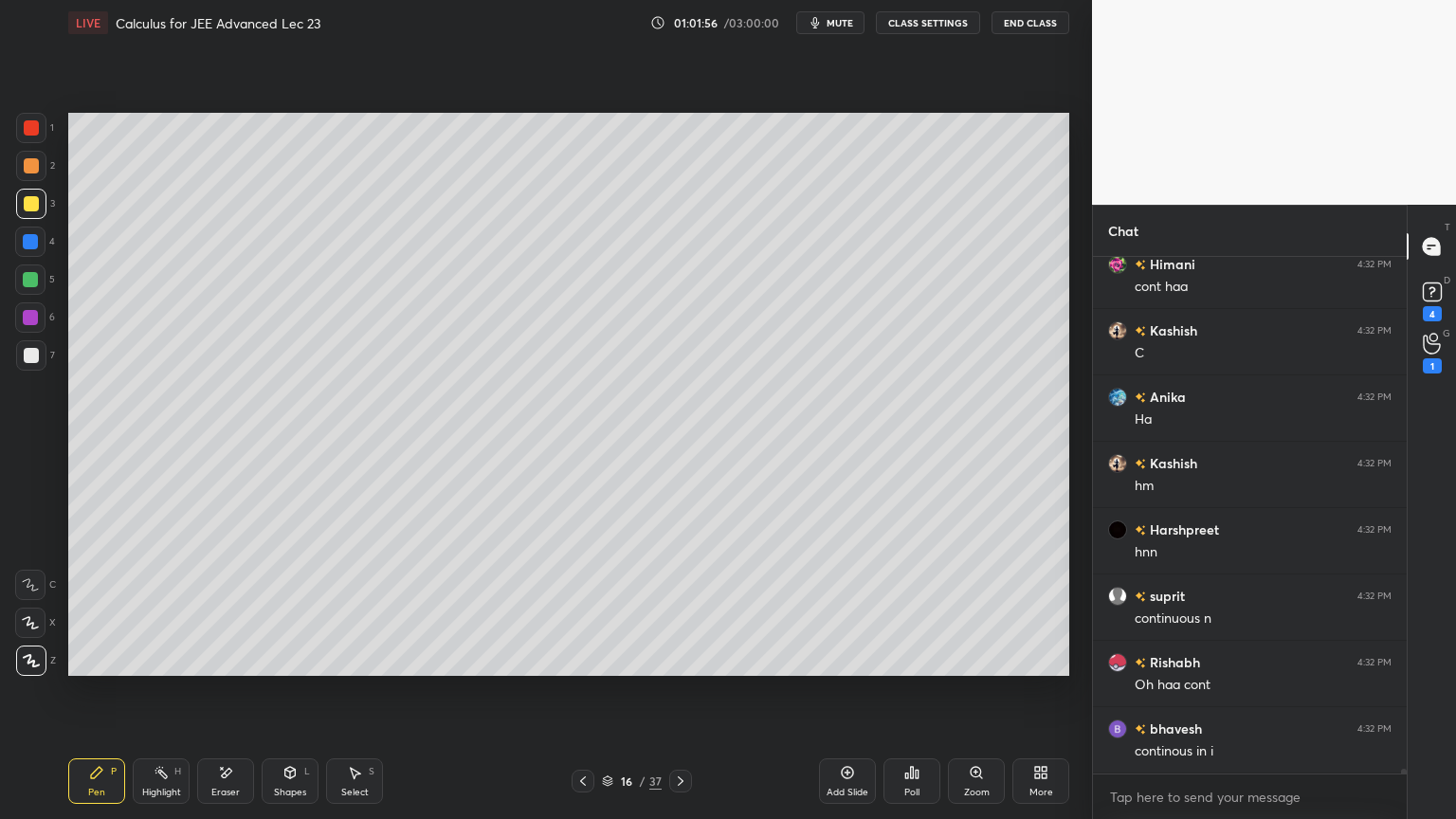 scroll, scrollTop: 60018, scrollLeft: 0, axis: vertical 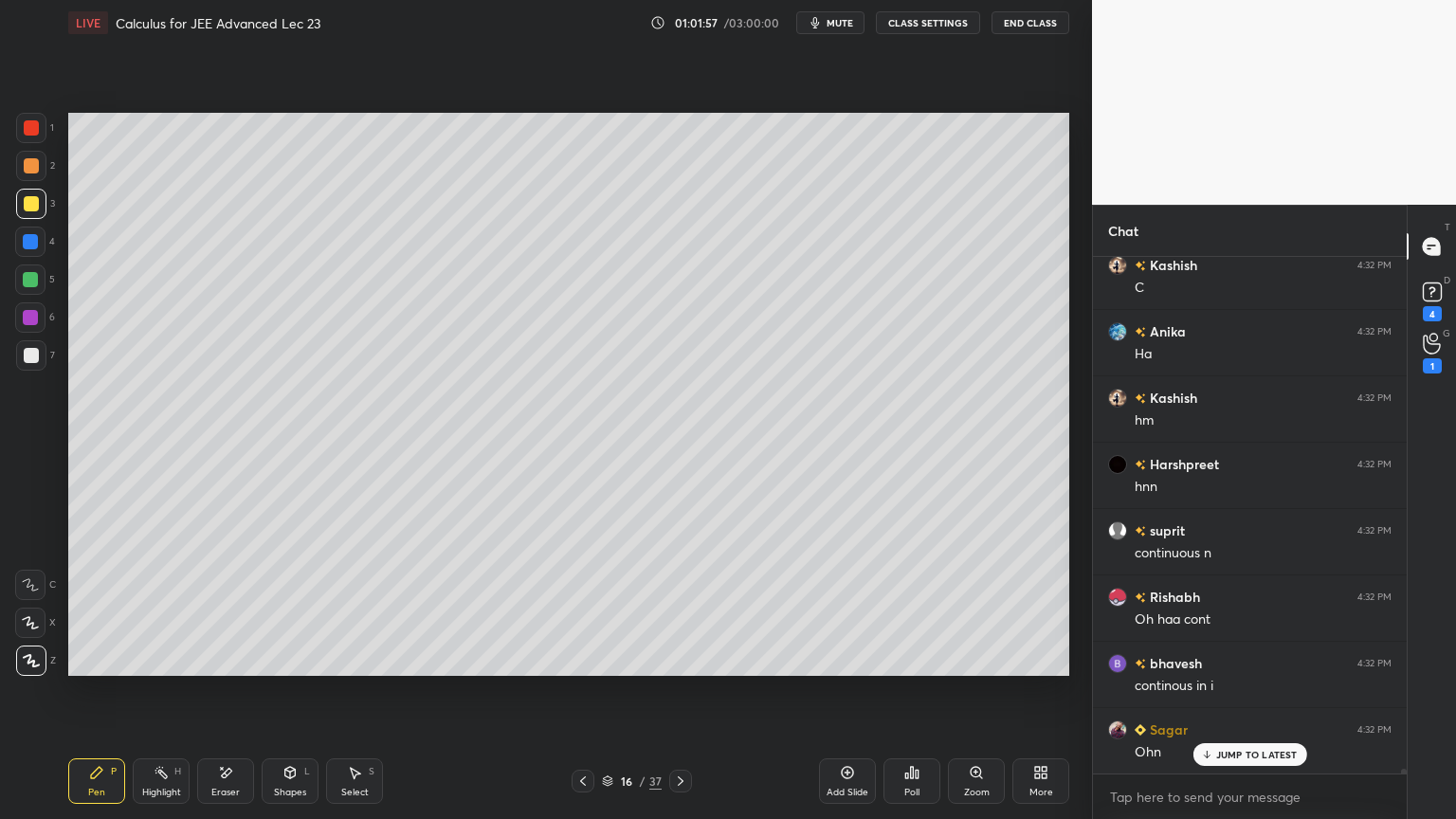 drag, startPoint x: 215, startPoint y: 773, endPoint x: 209, endPoint y: 693, distance: 80.22468 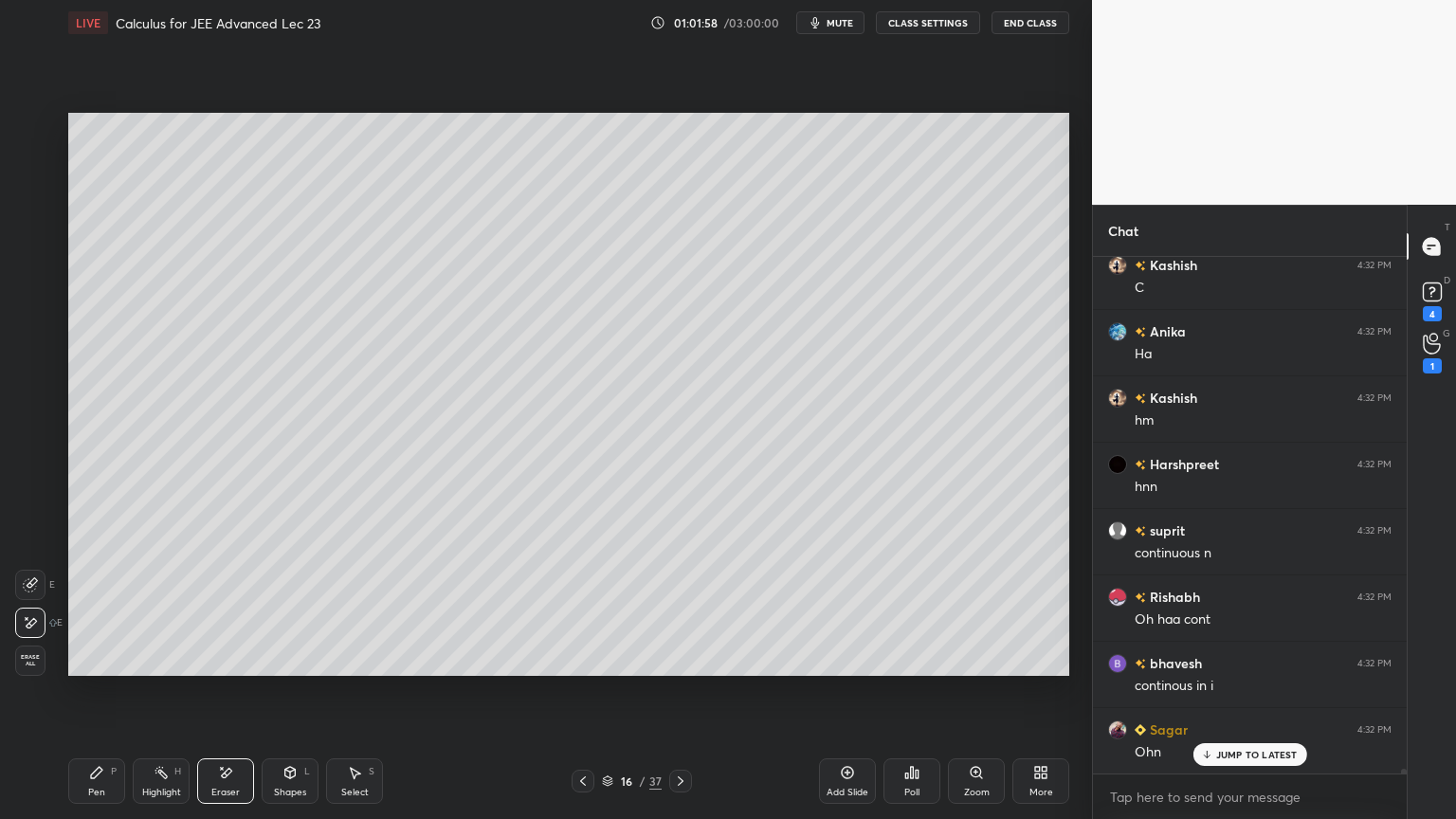 click 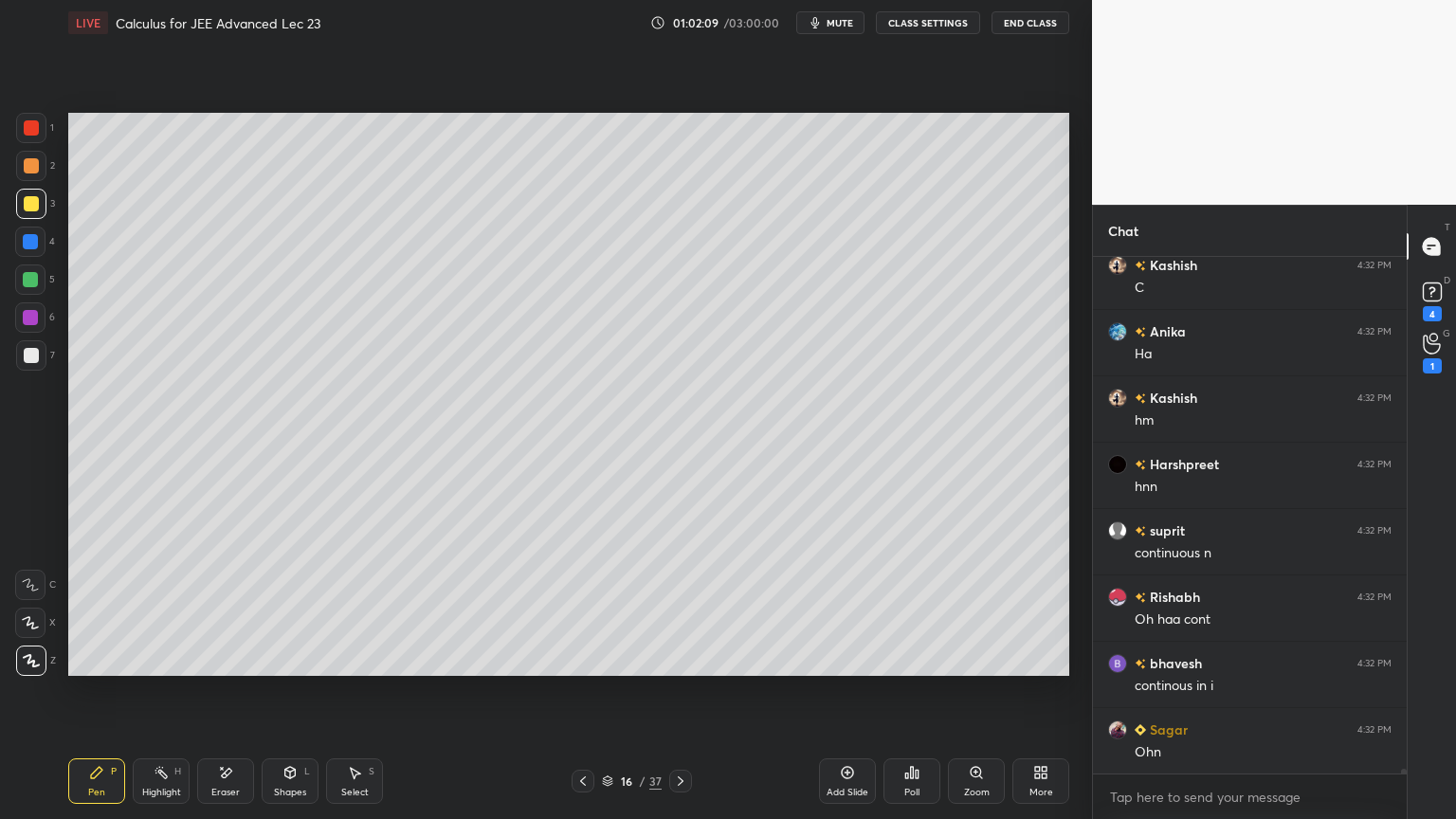 scroll, scrollTop: 60086, scrollLeft: 0, axis: vertical 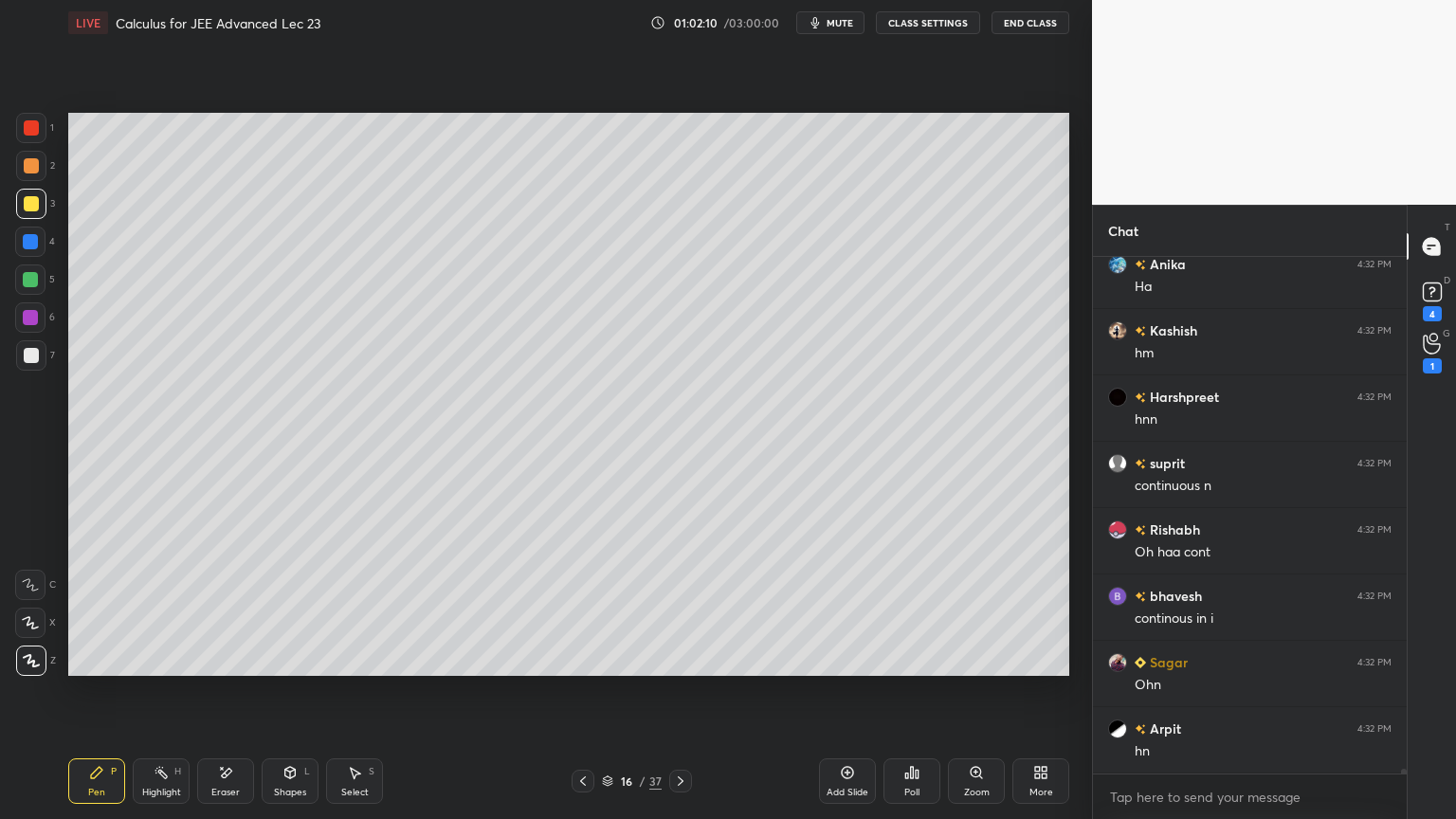 click at bounding box center [31, 355] 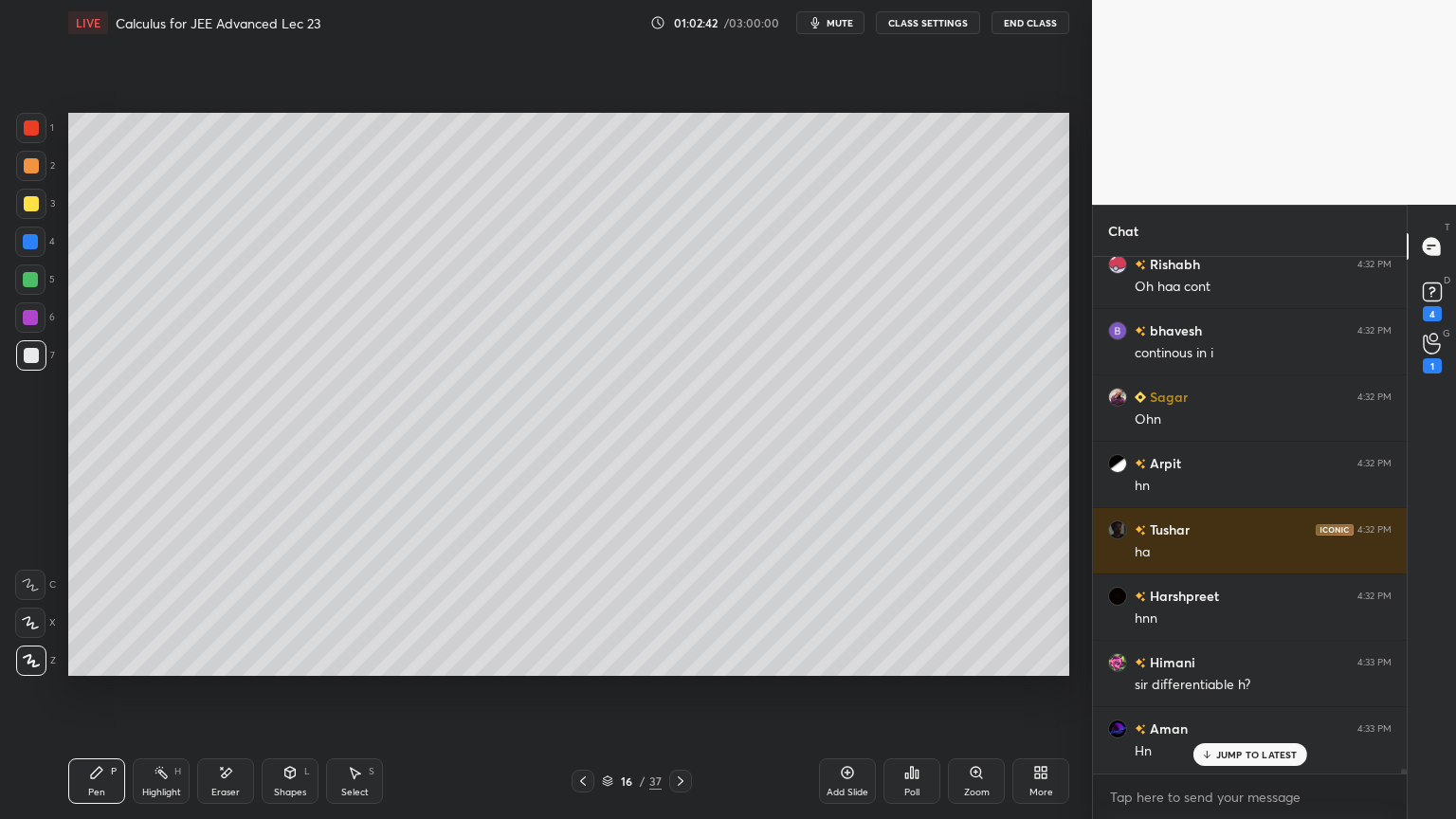 scroll, scrollTop: 60416, scrollLeft: 0, axis: vertical 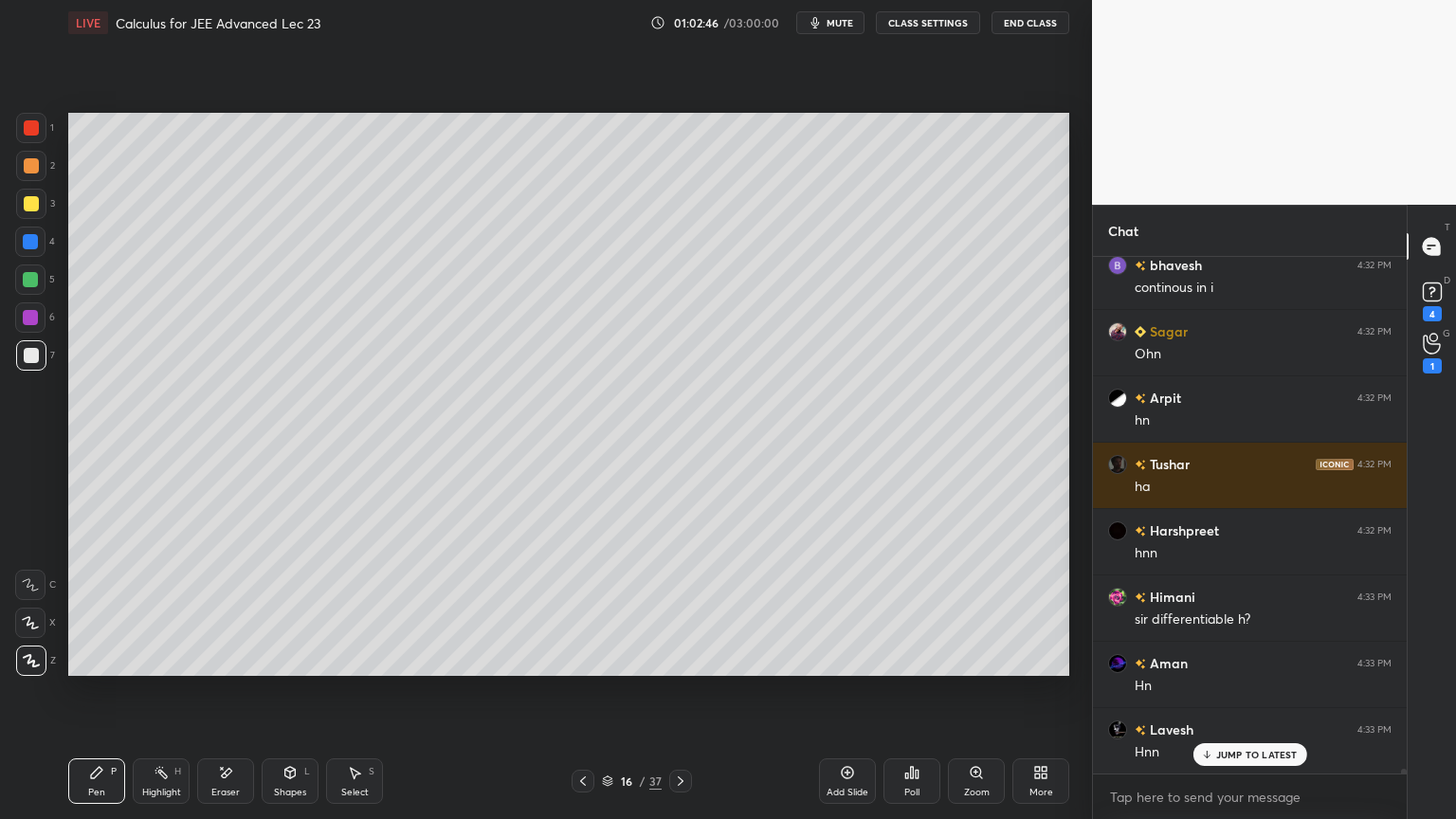 click on "Eraser" at bounding box center (226, 792) 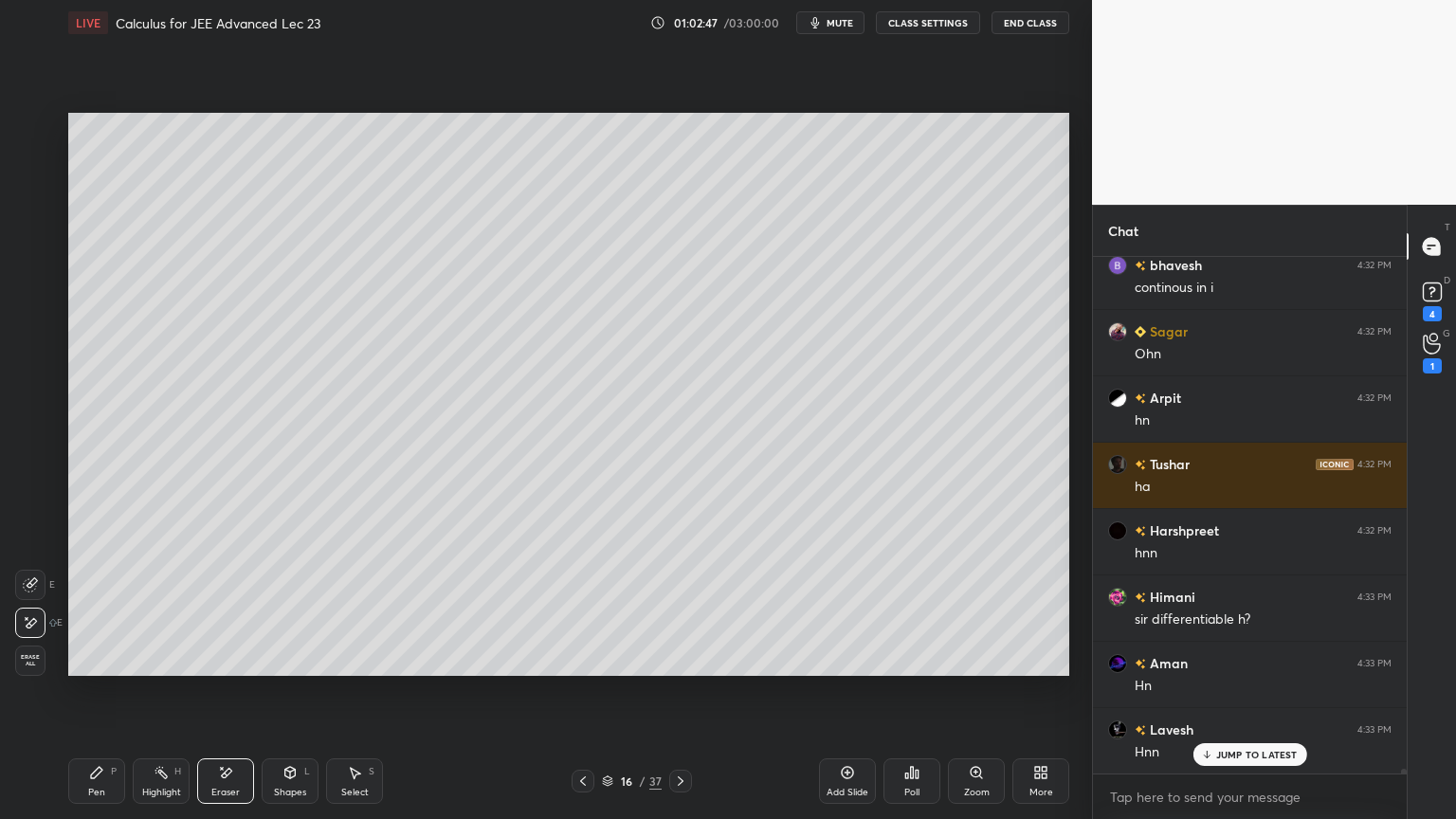 scroll, scrollTop: 60484, scrollLeft: 0, axis: vertical 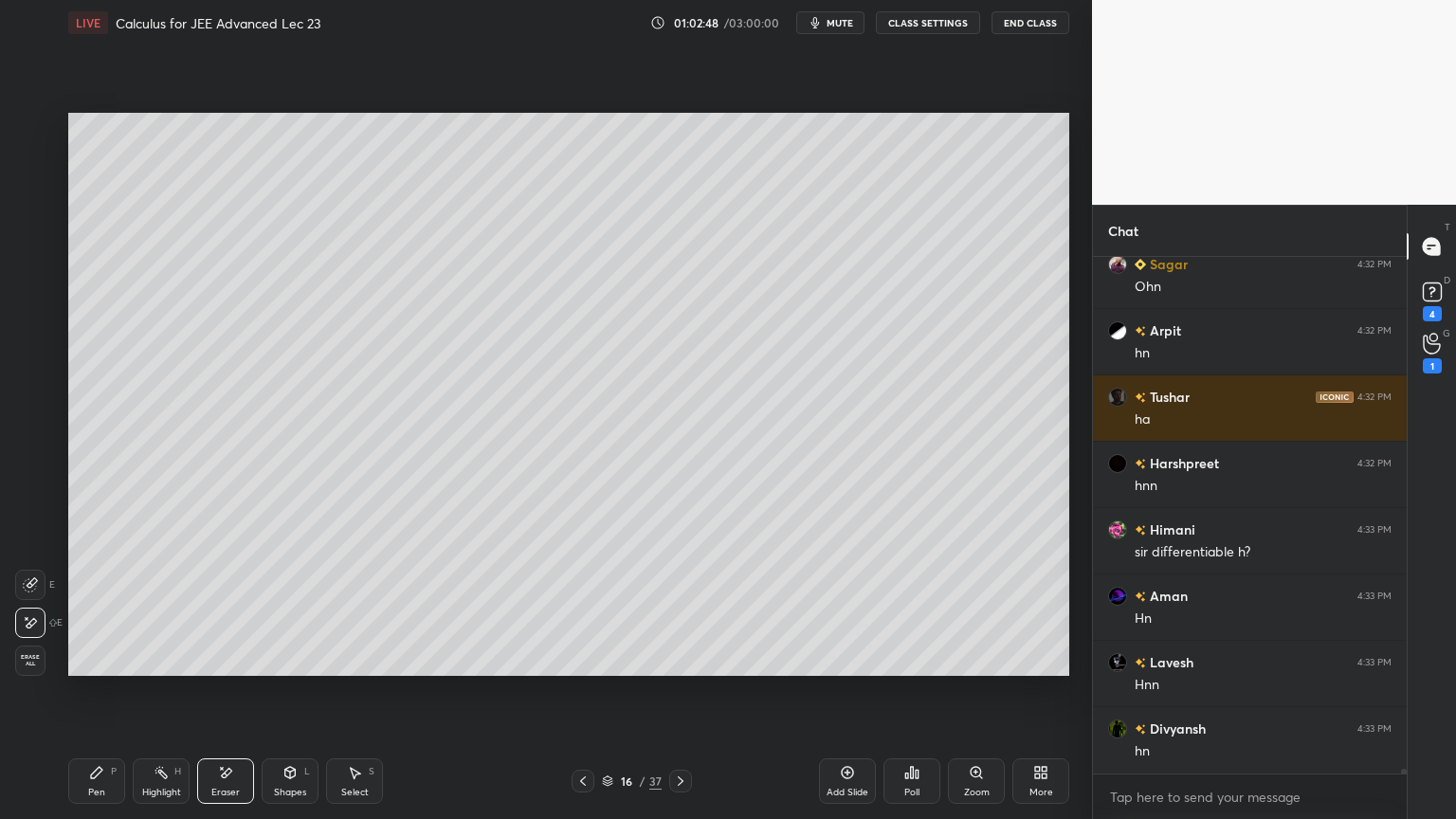 click on "Pen P" at bounding box center [97, 781] 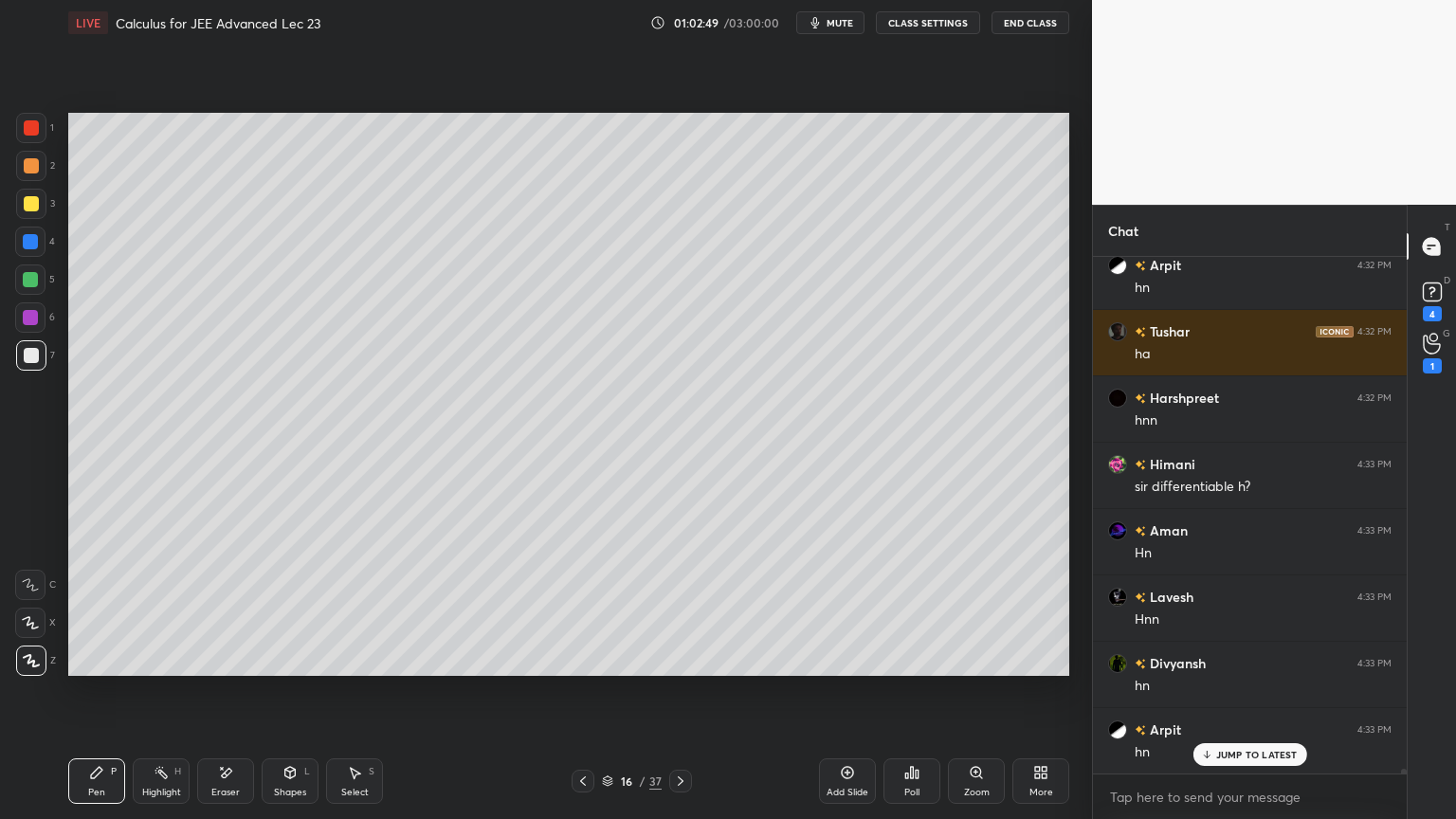 scroll, scrollTop: 60633, scrollLeft: 0, axis: vertical 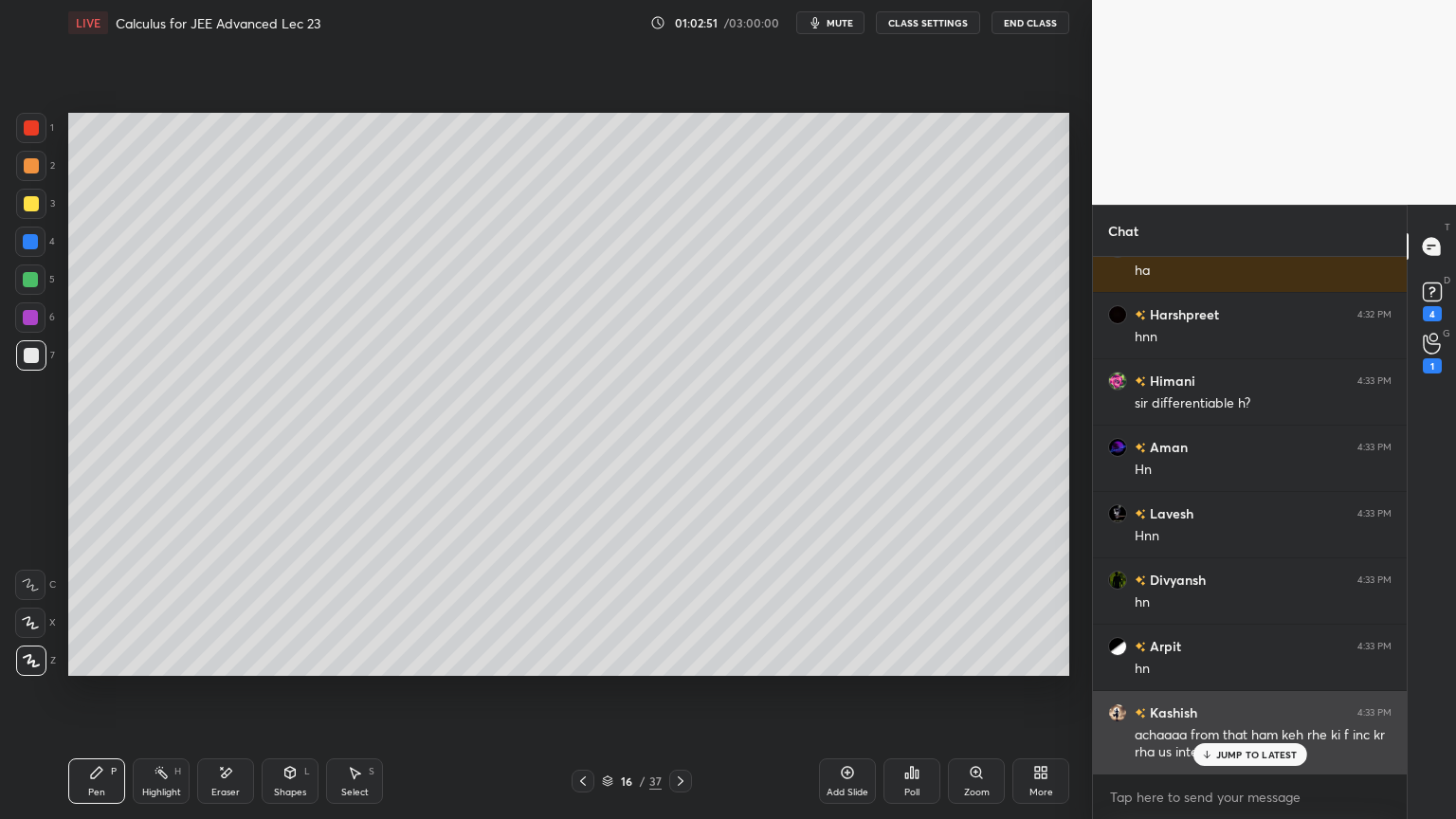 drag, startPoint x: 1250, startPoint y: 753, endPoint x: 1220, endPoint y: 742, distance: 31.95309 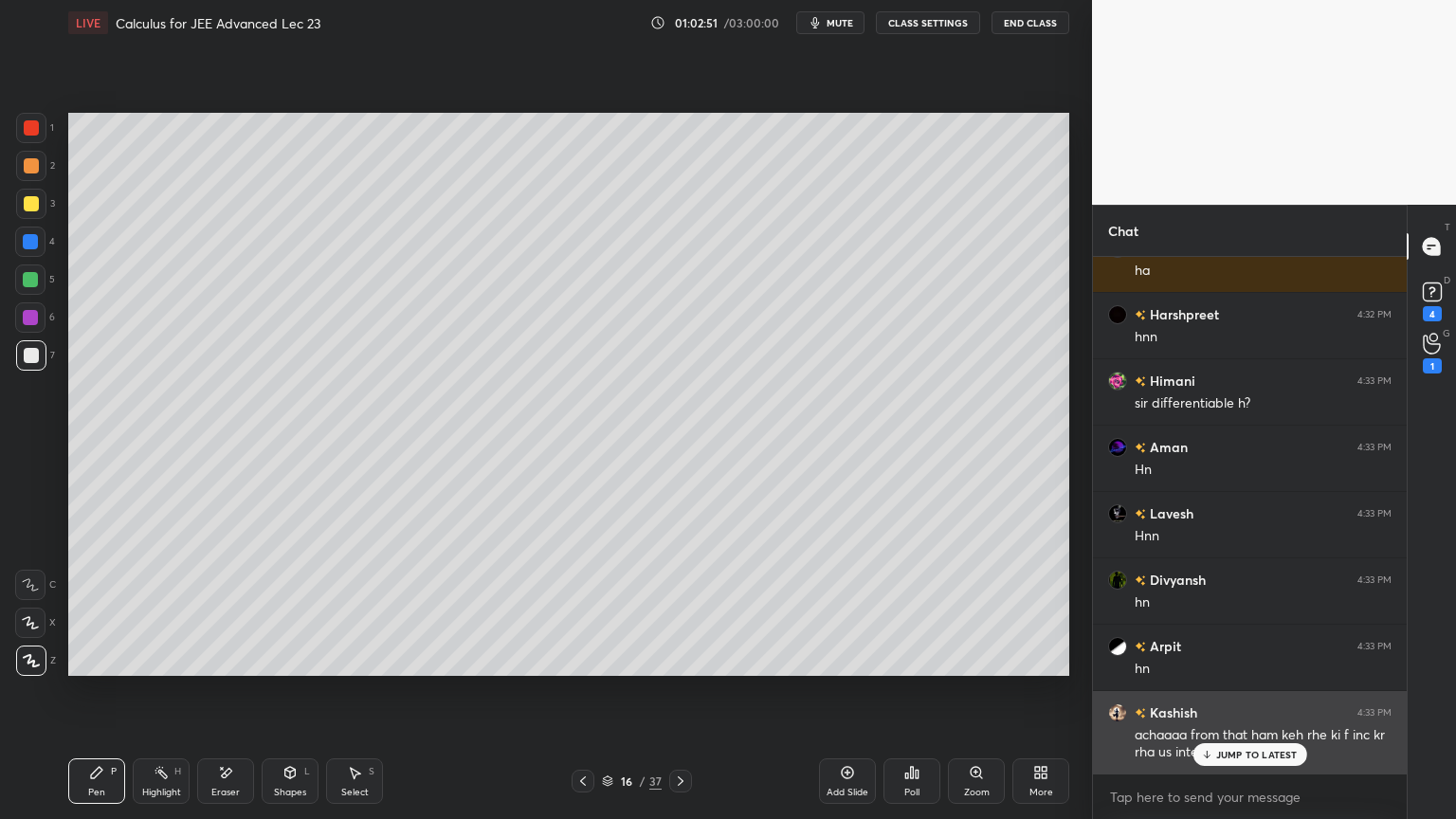 click on "JUMP TO LATEST" at bounding box center [1257, 755] 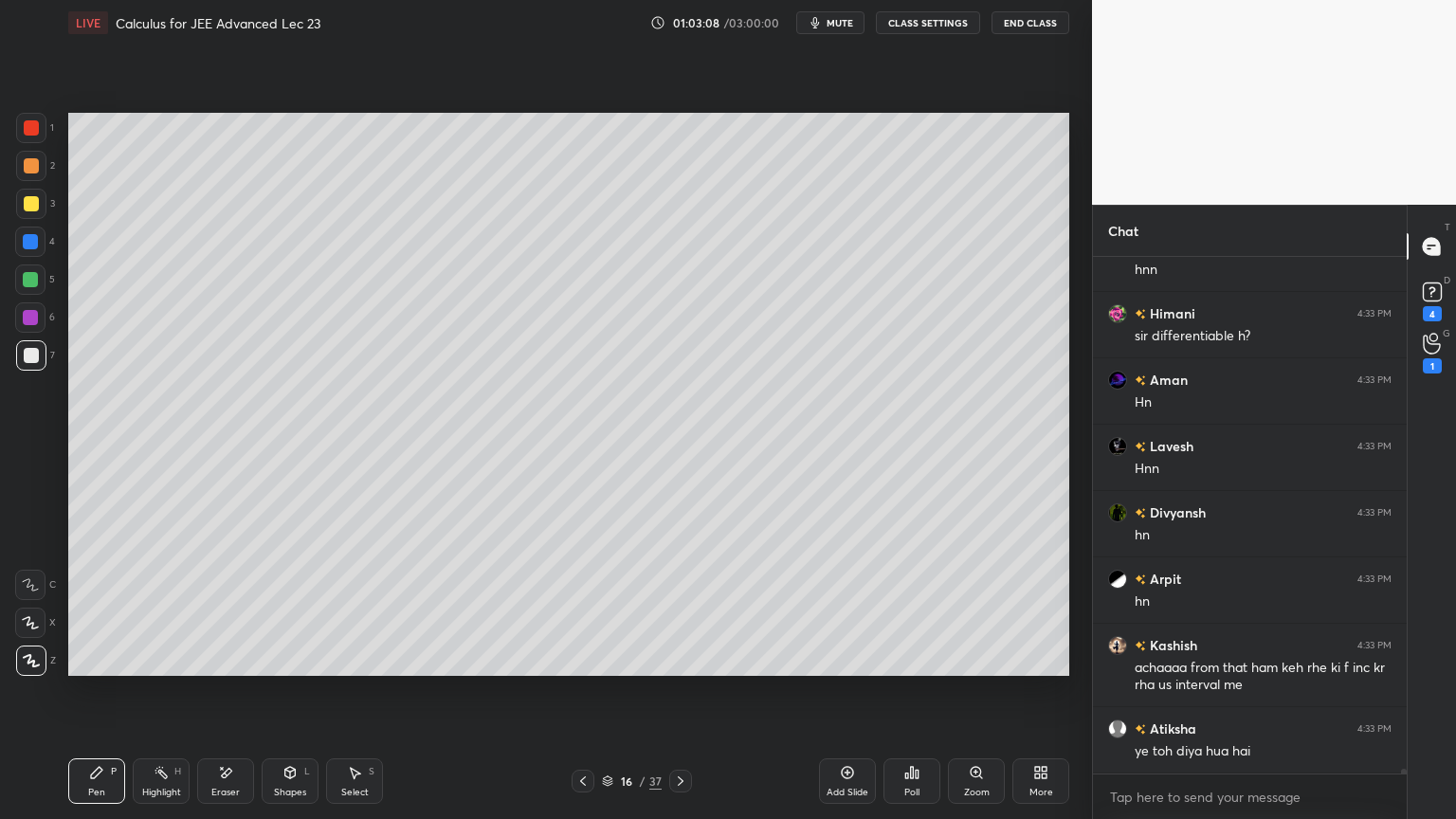 scroll, scrollTop: 60765, scrollLeft: 0, axis: vertical 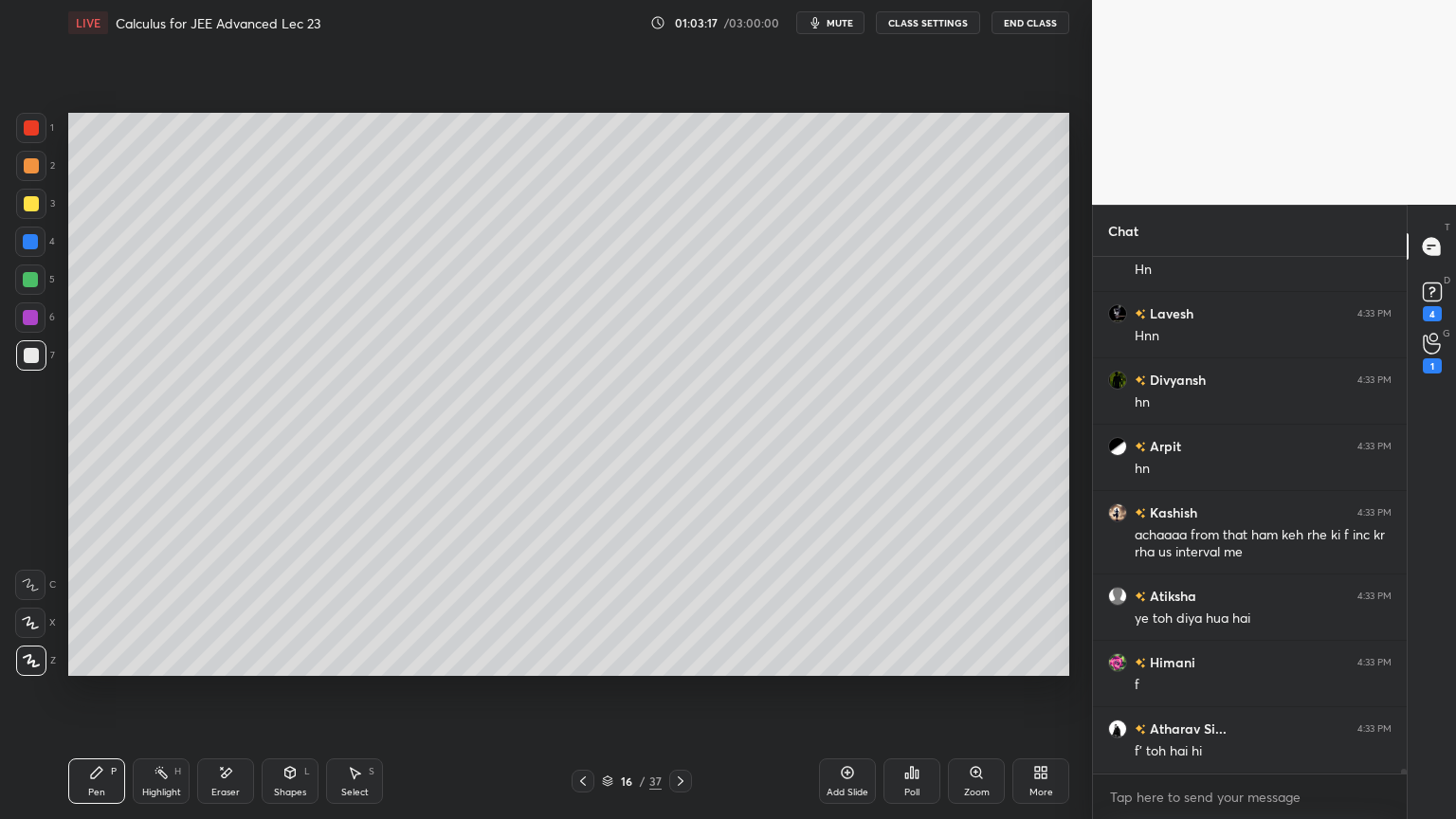click on "Eraser" at bounding box center (226, 792) 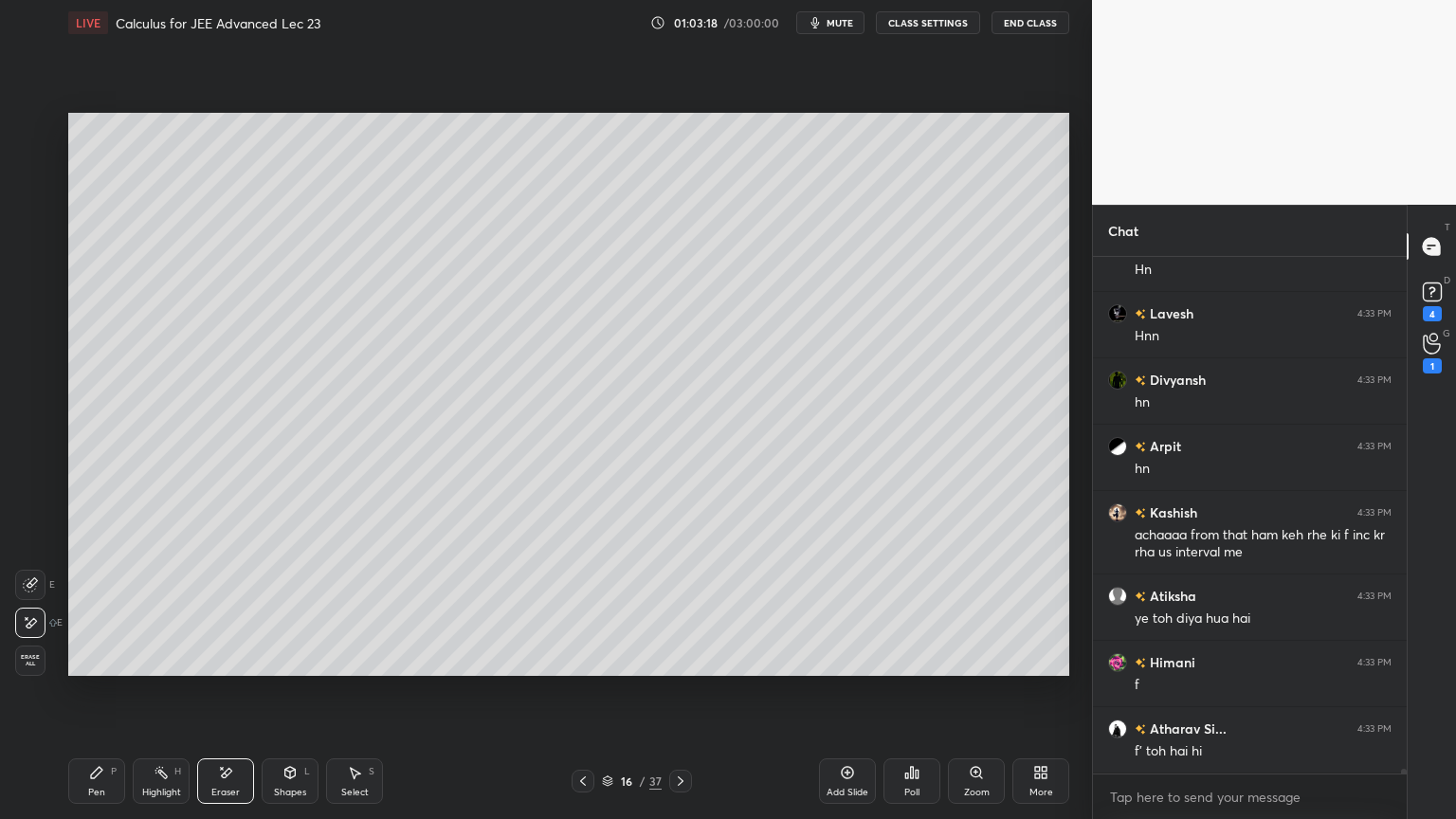 scroll, scrollTop: 60898, scrollLeft: 0, axis: vertical 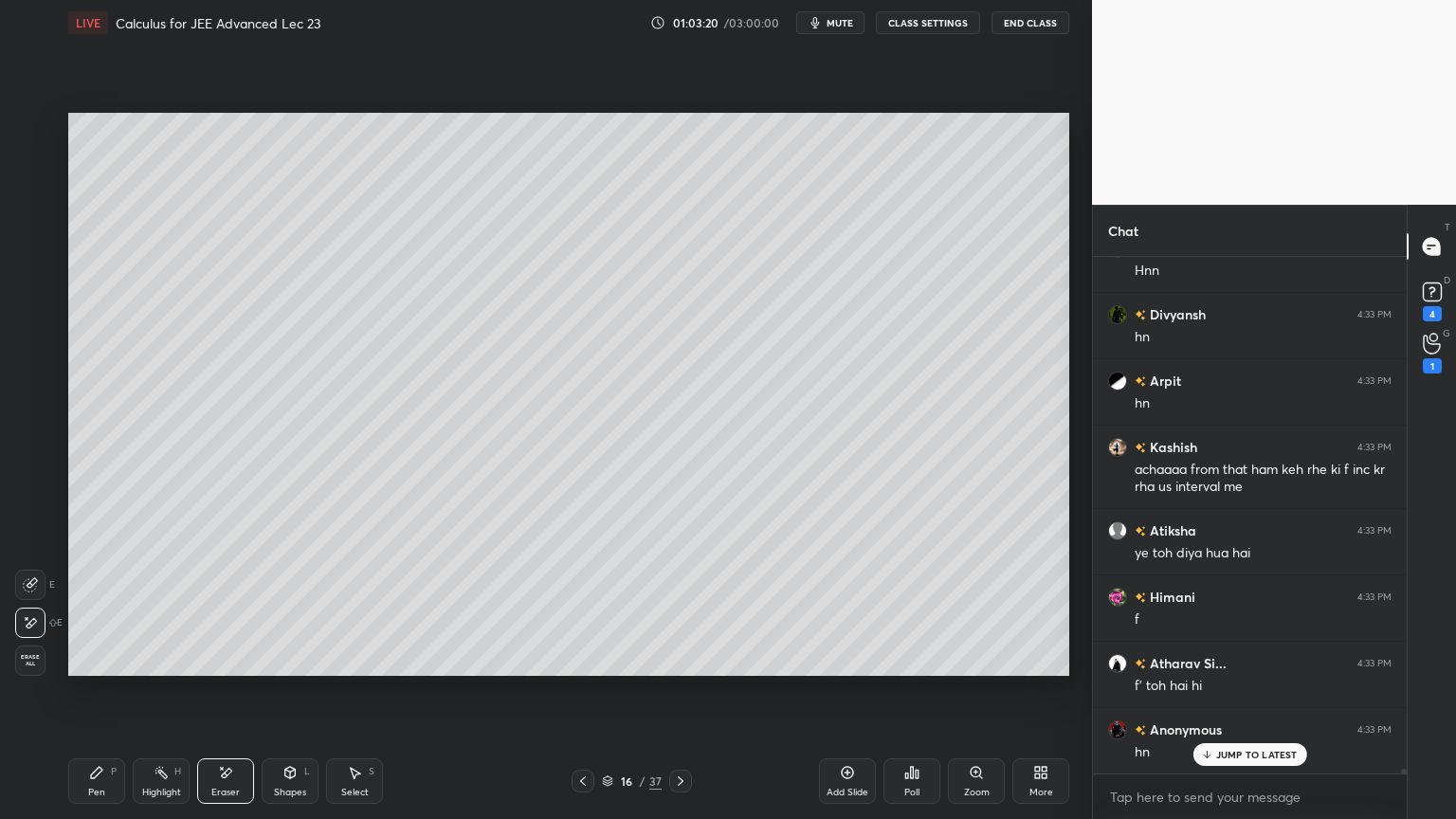 click 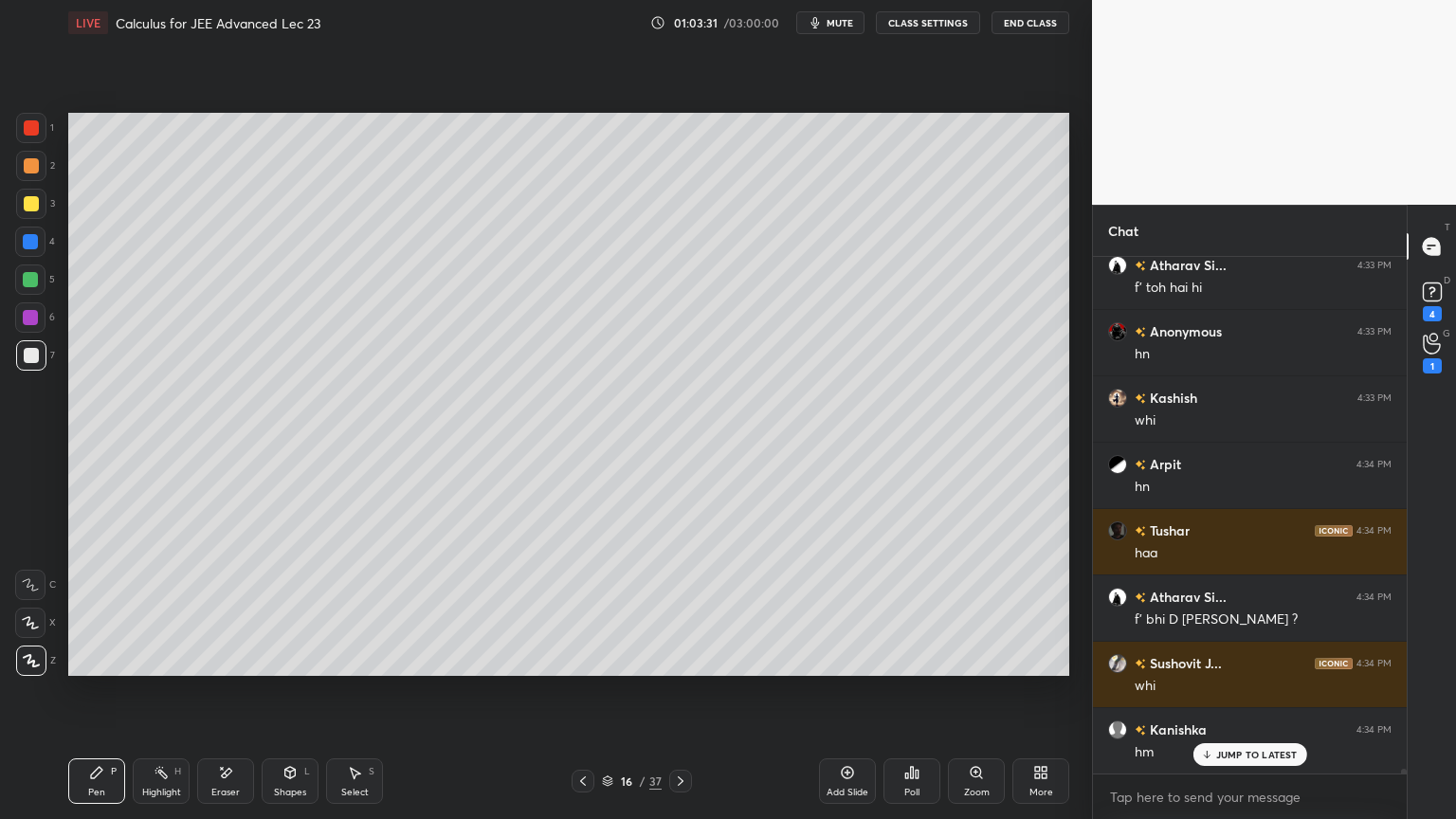 scroll, scrollTop: 61363, scrollLeft: 0, axis: vertical 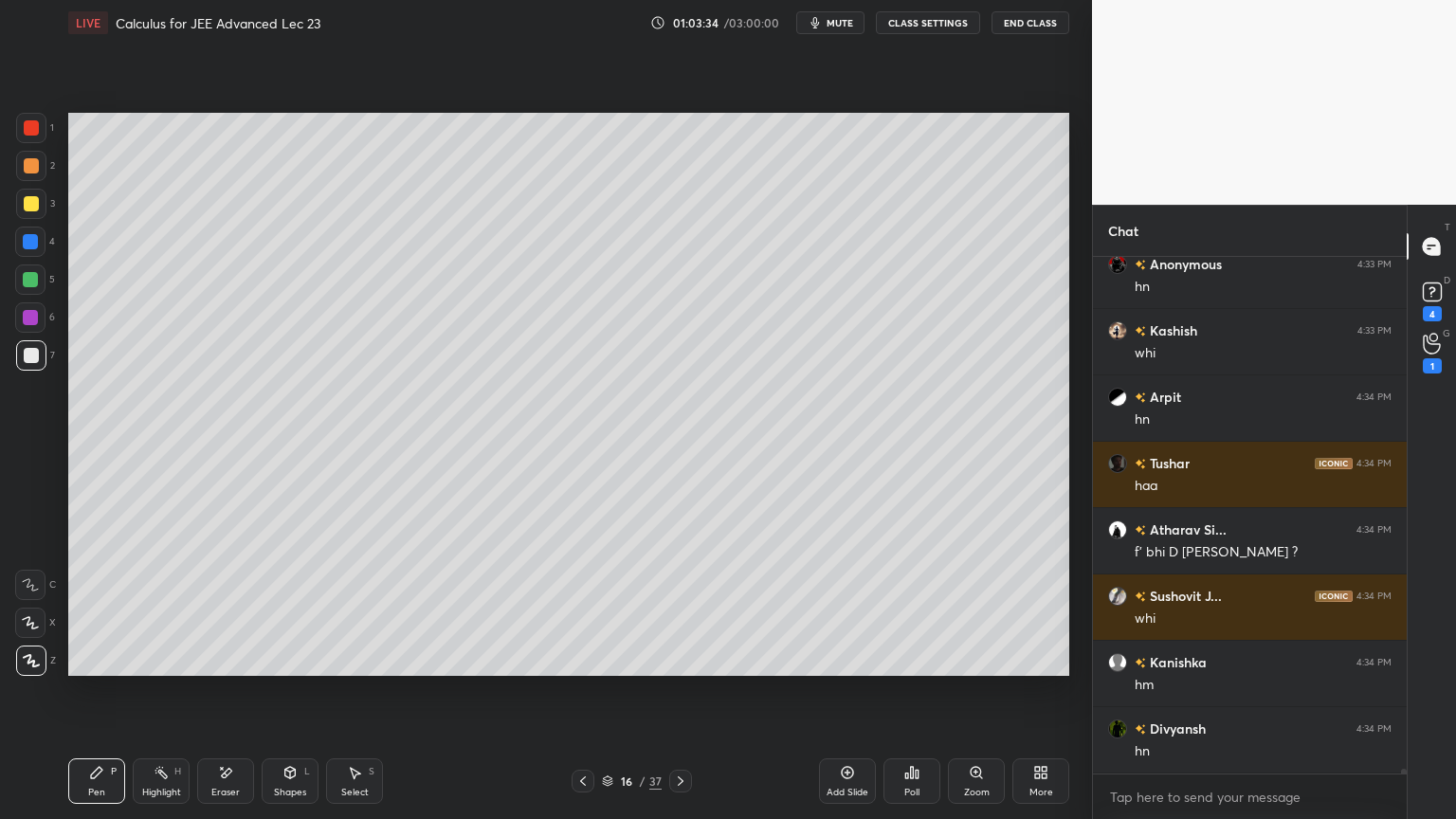 drag, startPoint x: 162, startPoint y: 766, endPoint x: 129, endPoint y: 759, distance: 33.73426 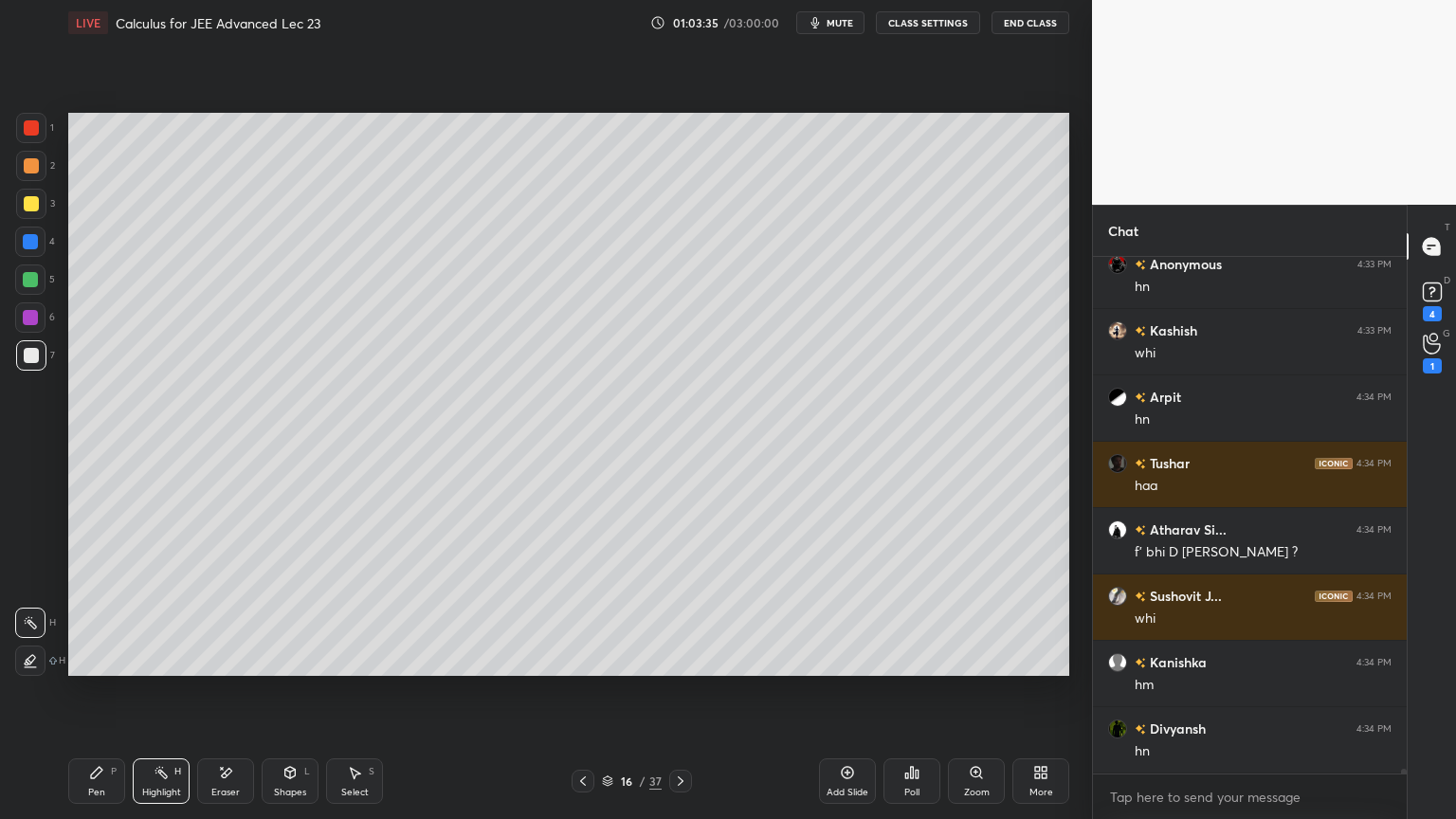 drag, startPoint x: 113, startPoint y: 766, endPoint x: 123, endPoint y: 774, distance: 12.80625 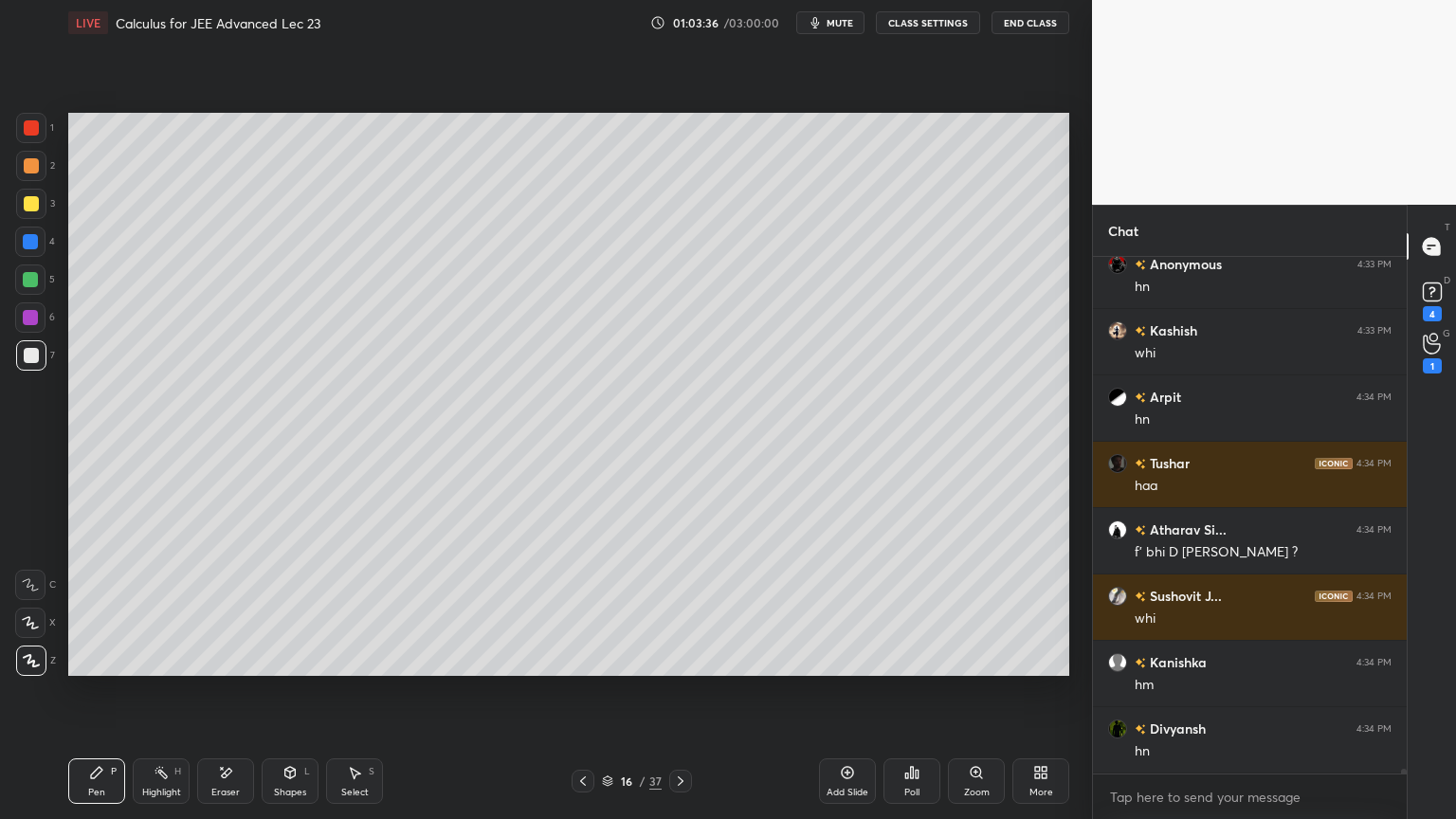 click 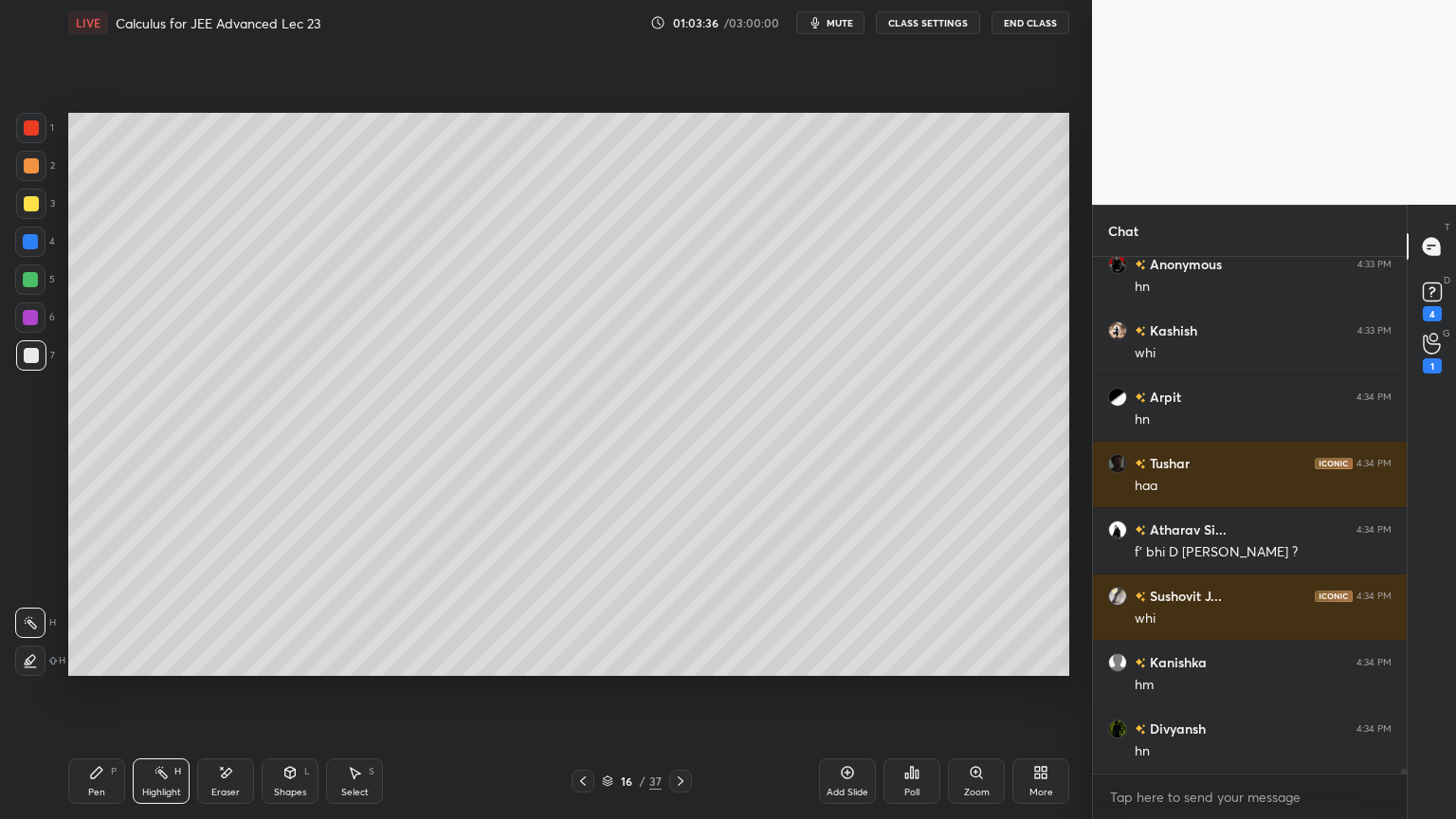 click on "Pen P" at bounding box center (97, 781) 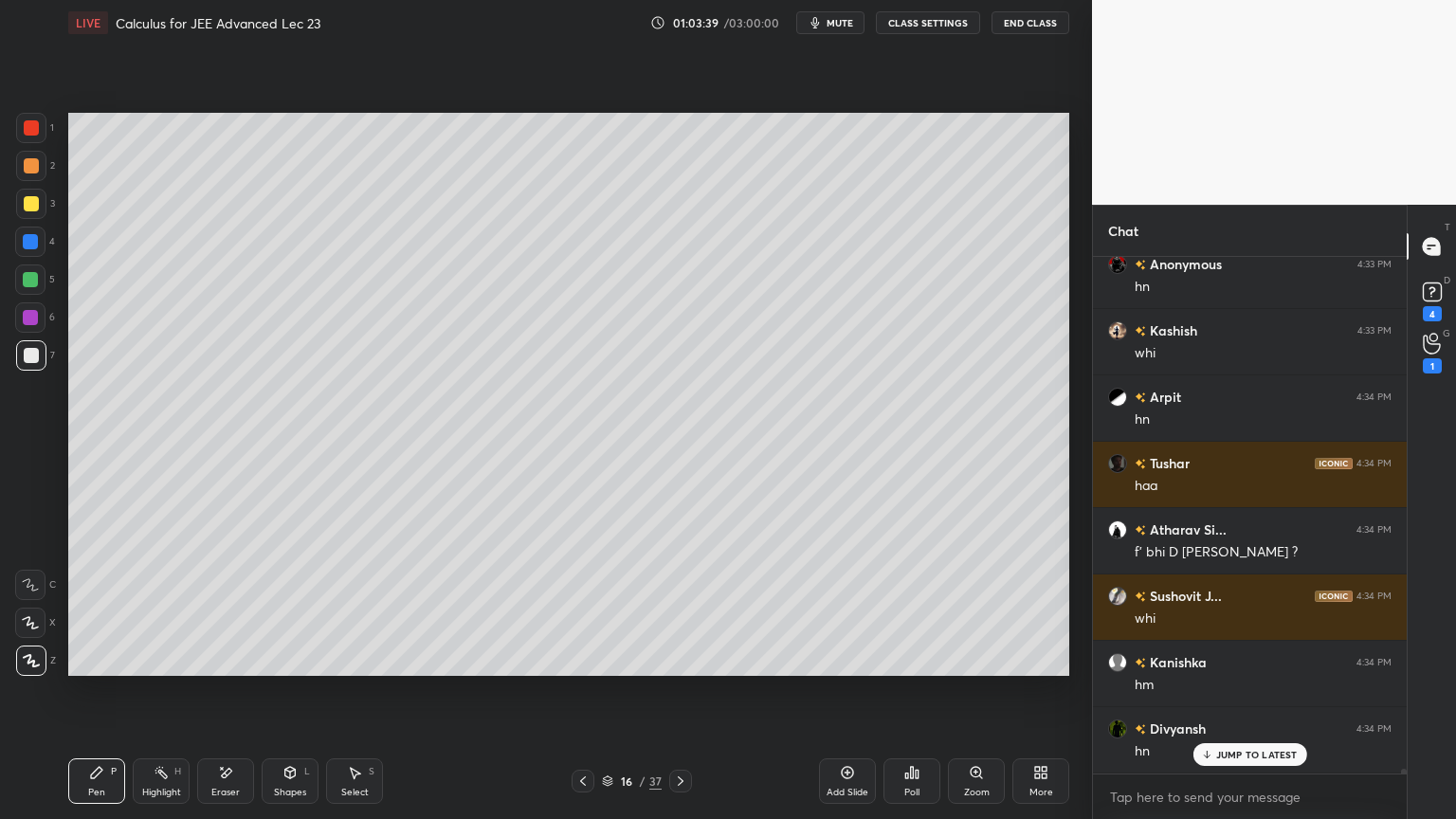 scroll, scrollTop: 61429, scrollLeft: 0, axis: vertical 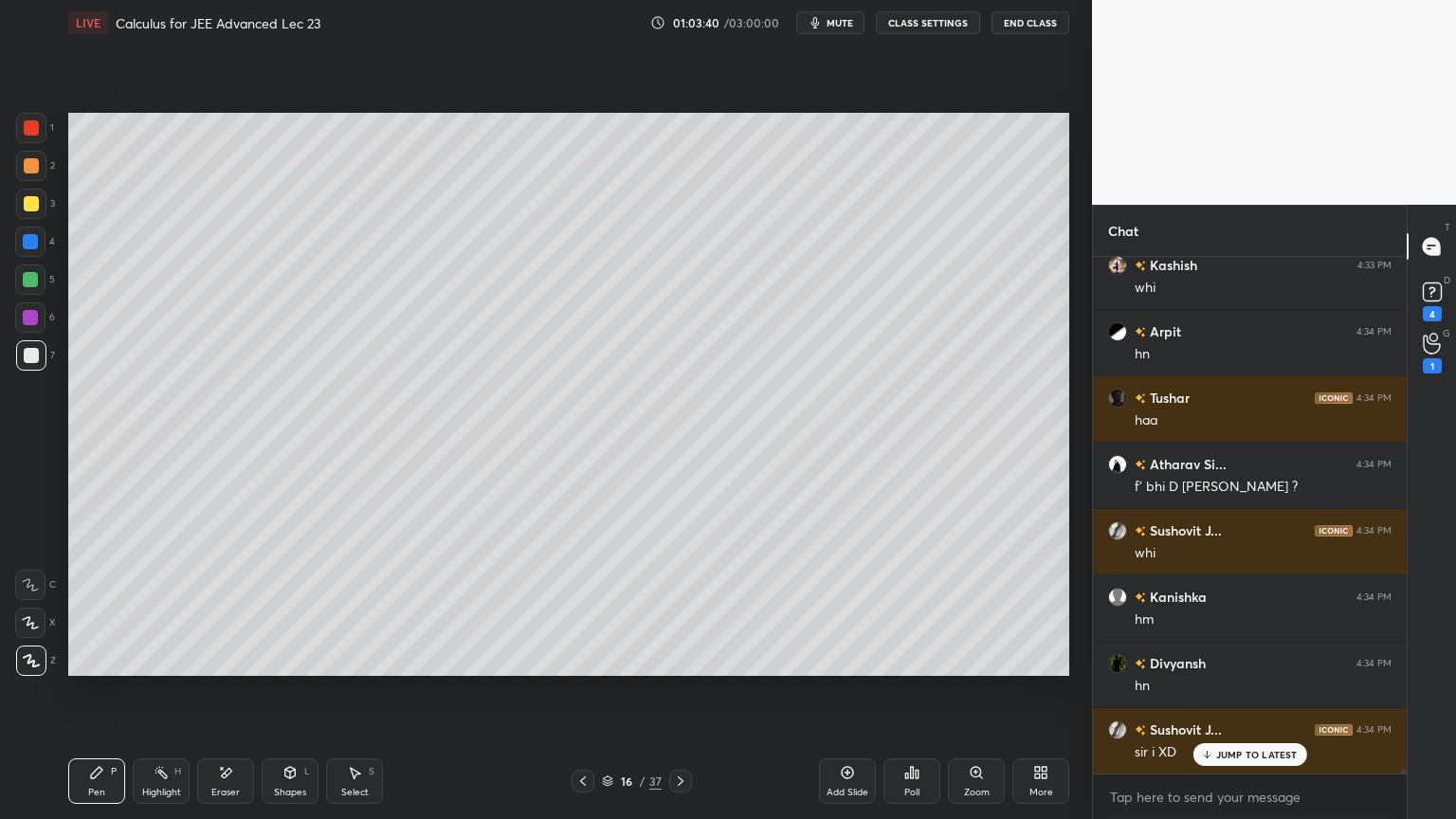 click on "Highlight" at bounding box center (161, 792) 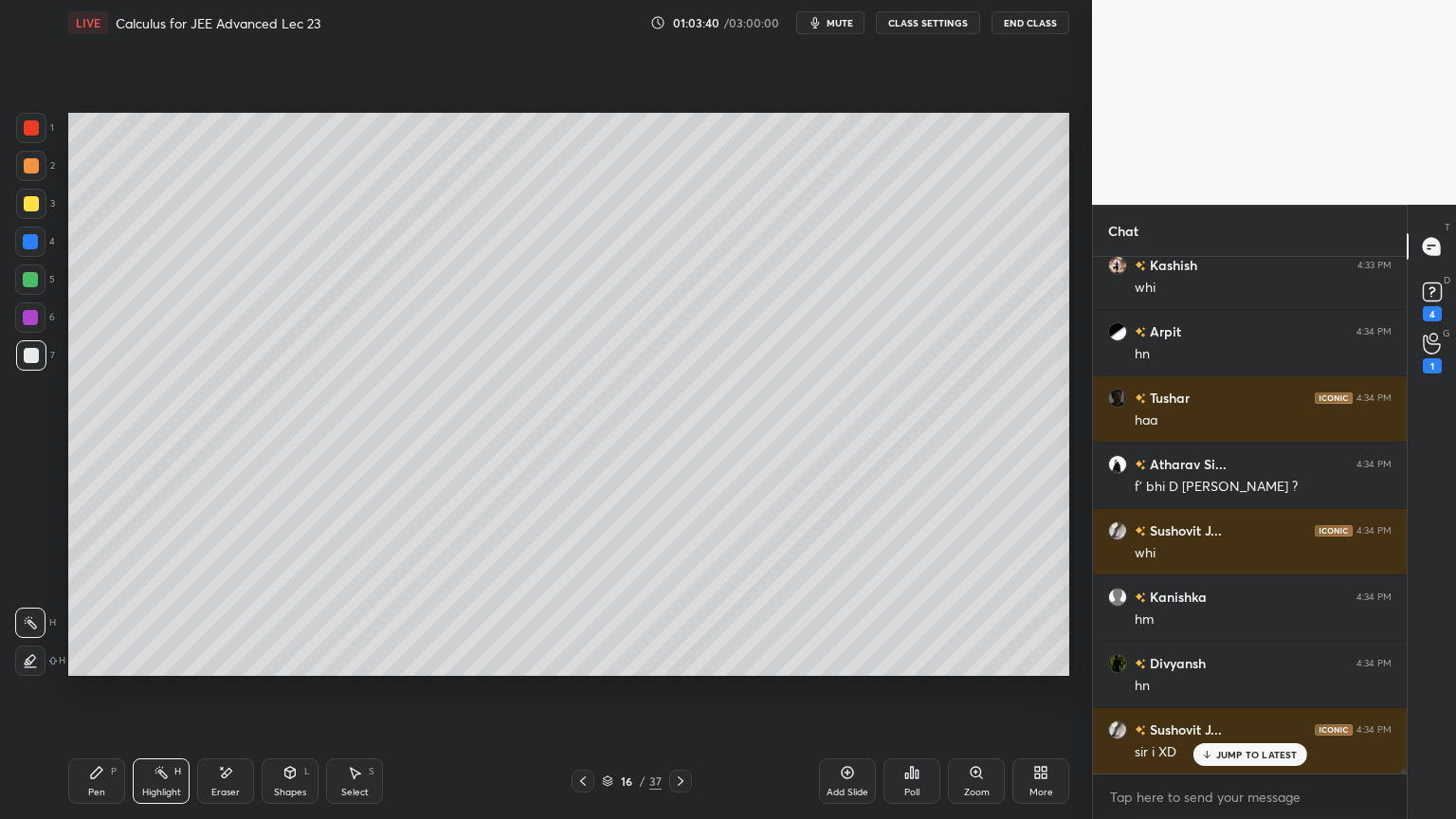 click on "Pen P" at bounding box center [97, 781] 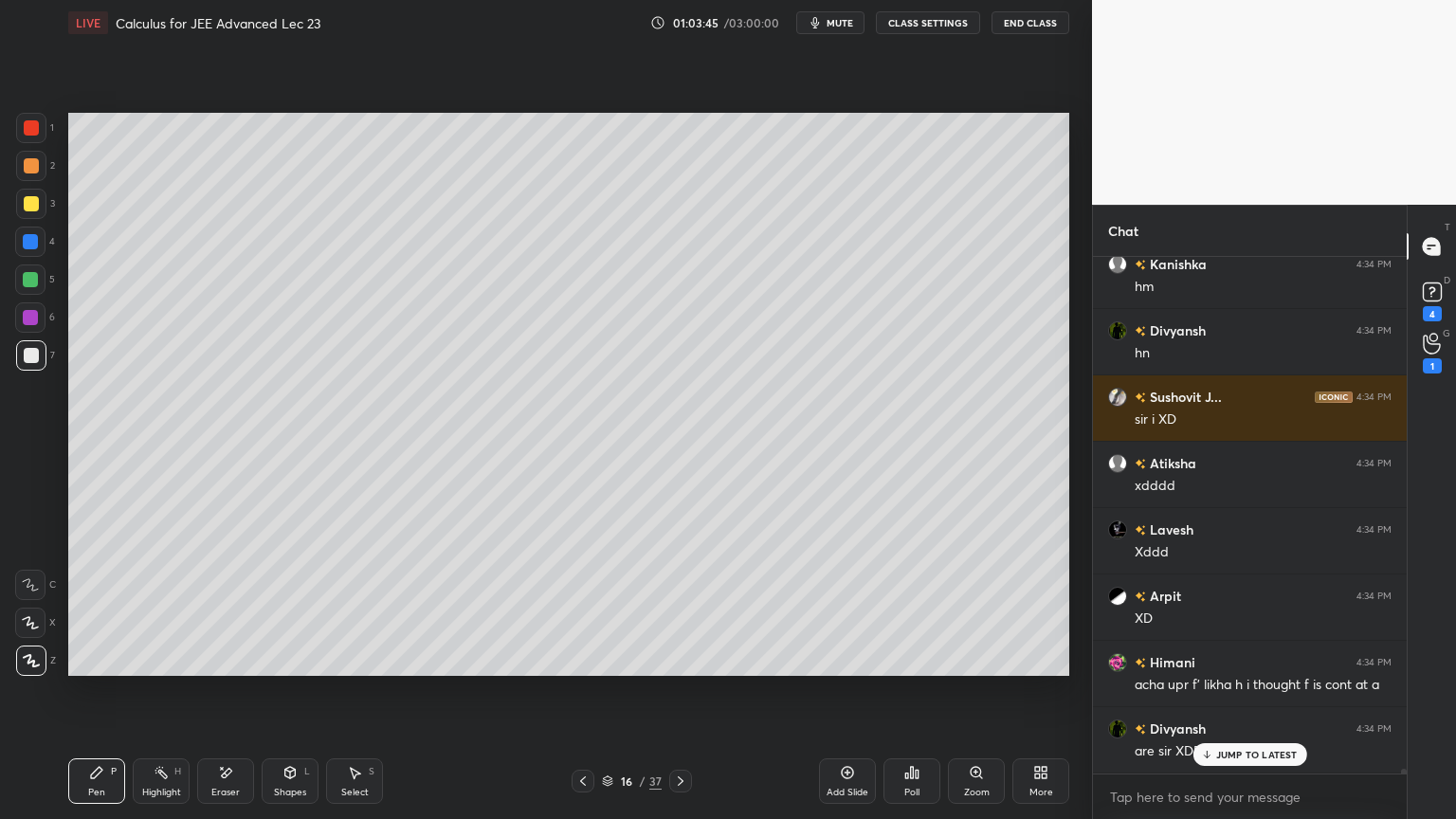 scroll, scrollTop: 61827, scrollLeft: 0, axis: vertical 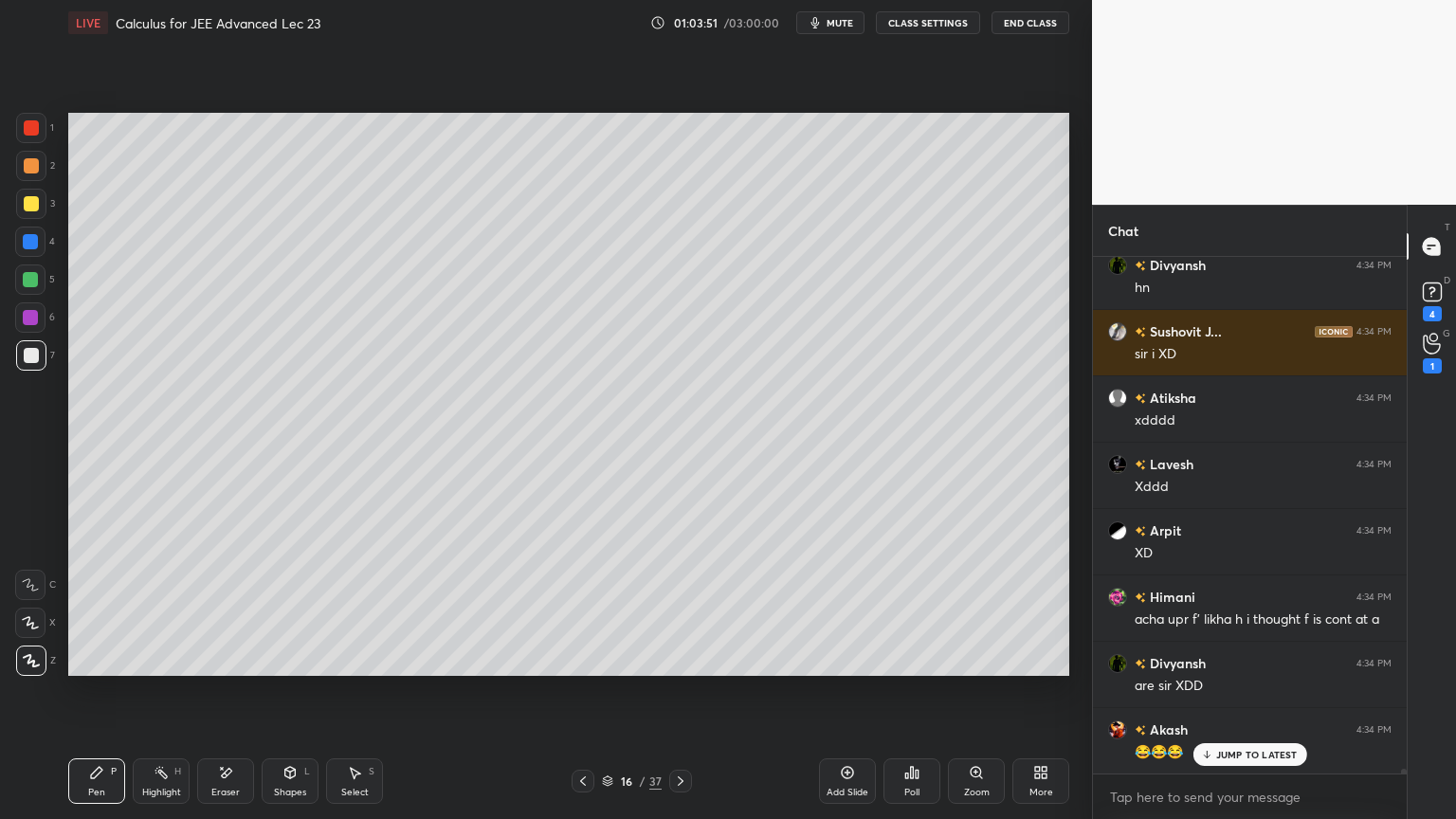 click 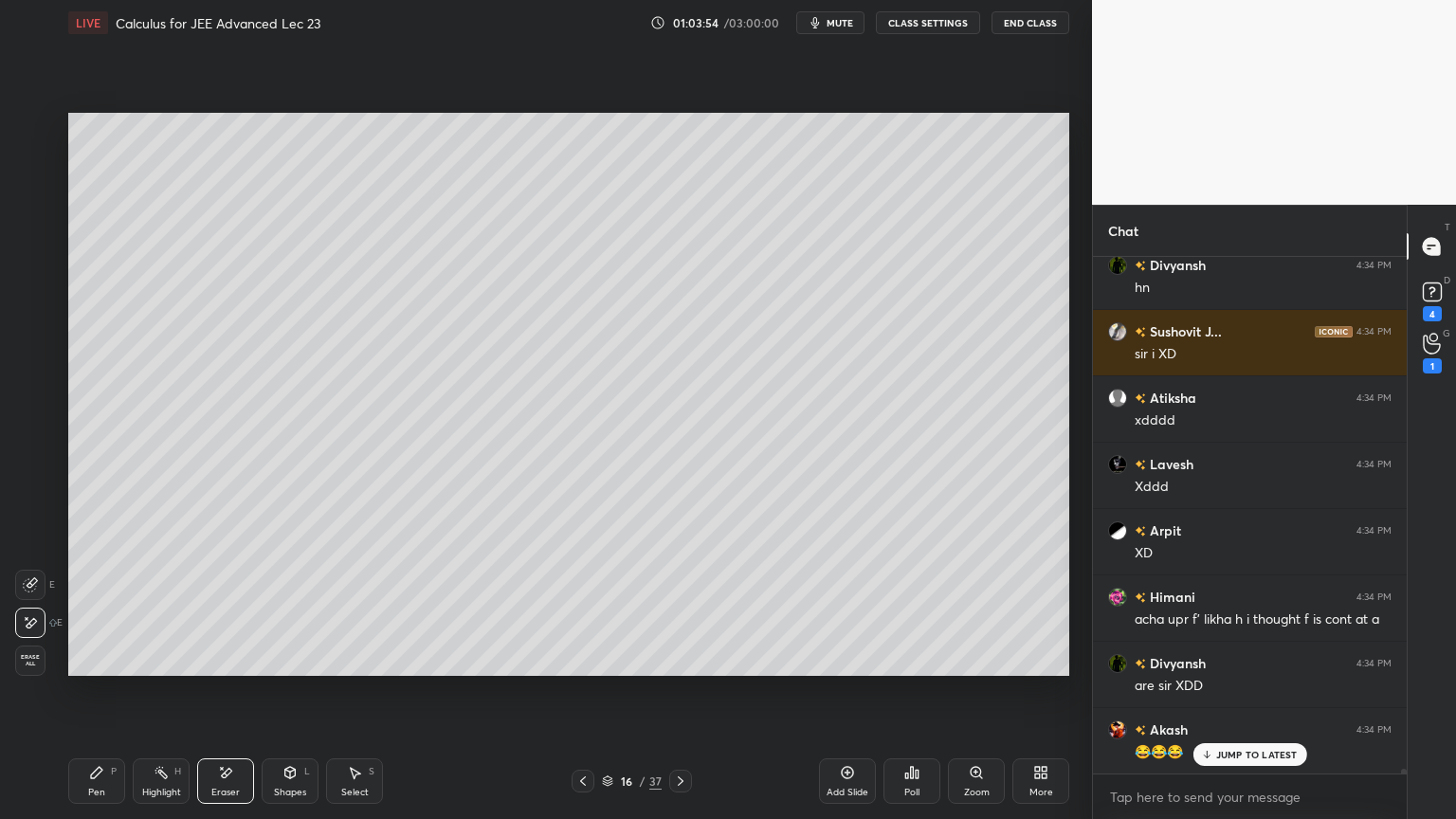 drag, startPoint x: 102, startPoint y: 761, endPoint x: 104, endPoint y: 722, distance: 39.05125 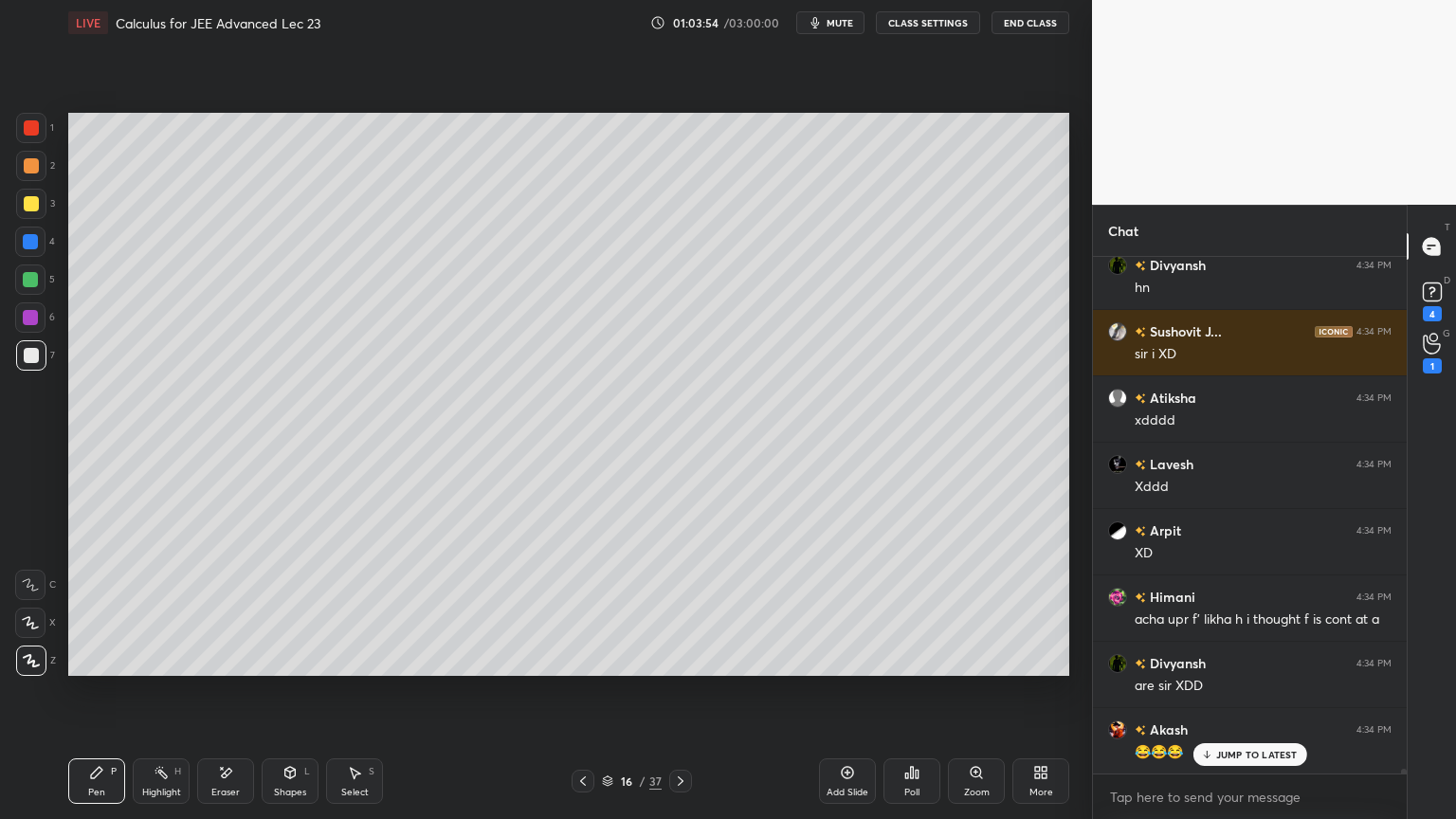 scroll, scrollTop: 61894, scrollLeft: 0, axis: vertical 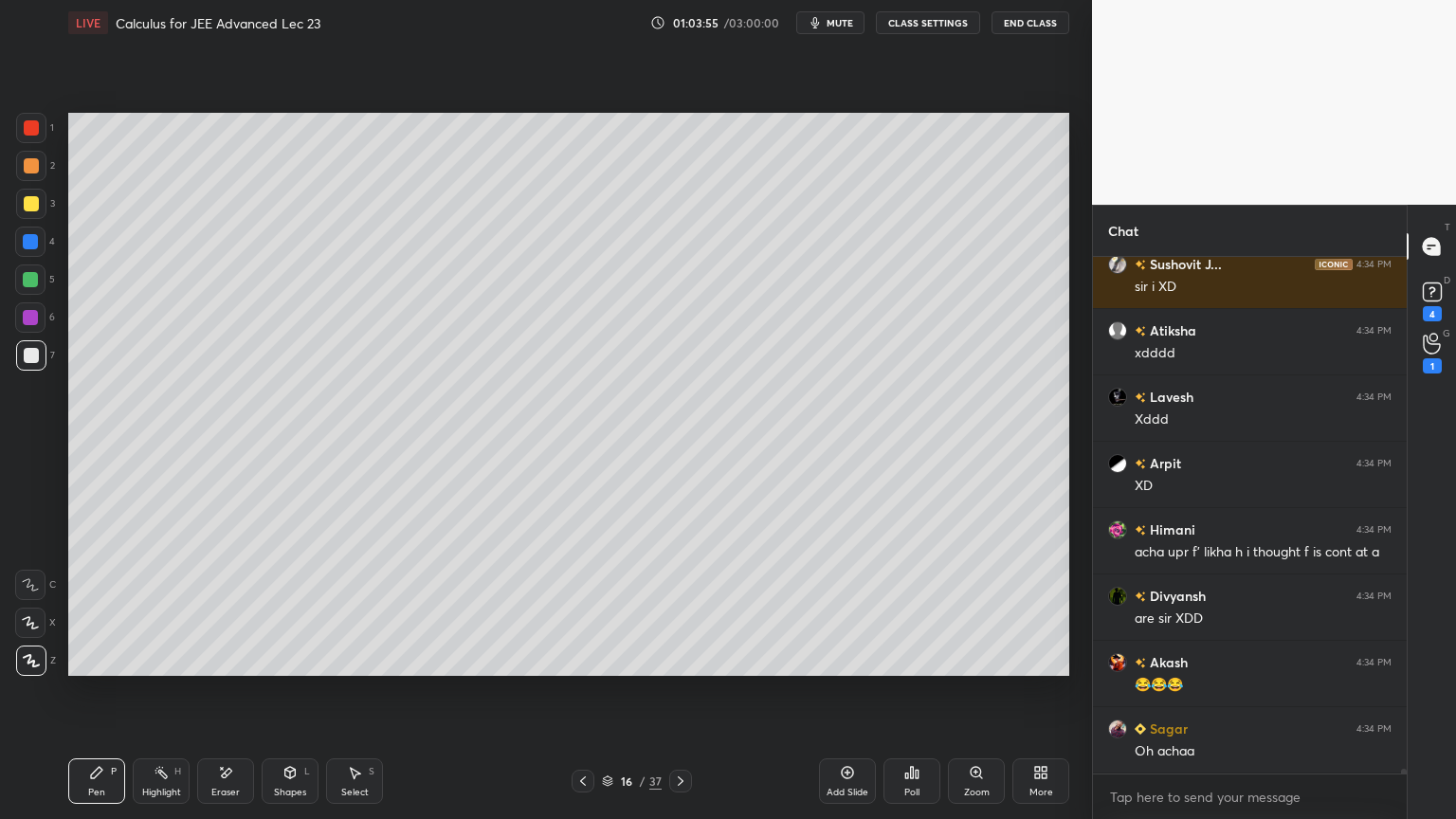 drag, startPoint x: 576, startPoint y: 781, endPoint x: 574, endPoint y: 767, distance: 14.142136 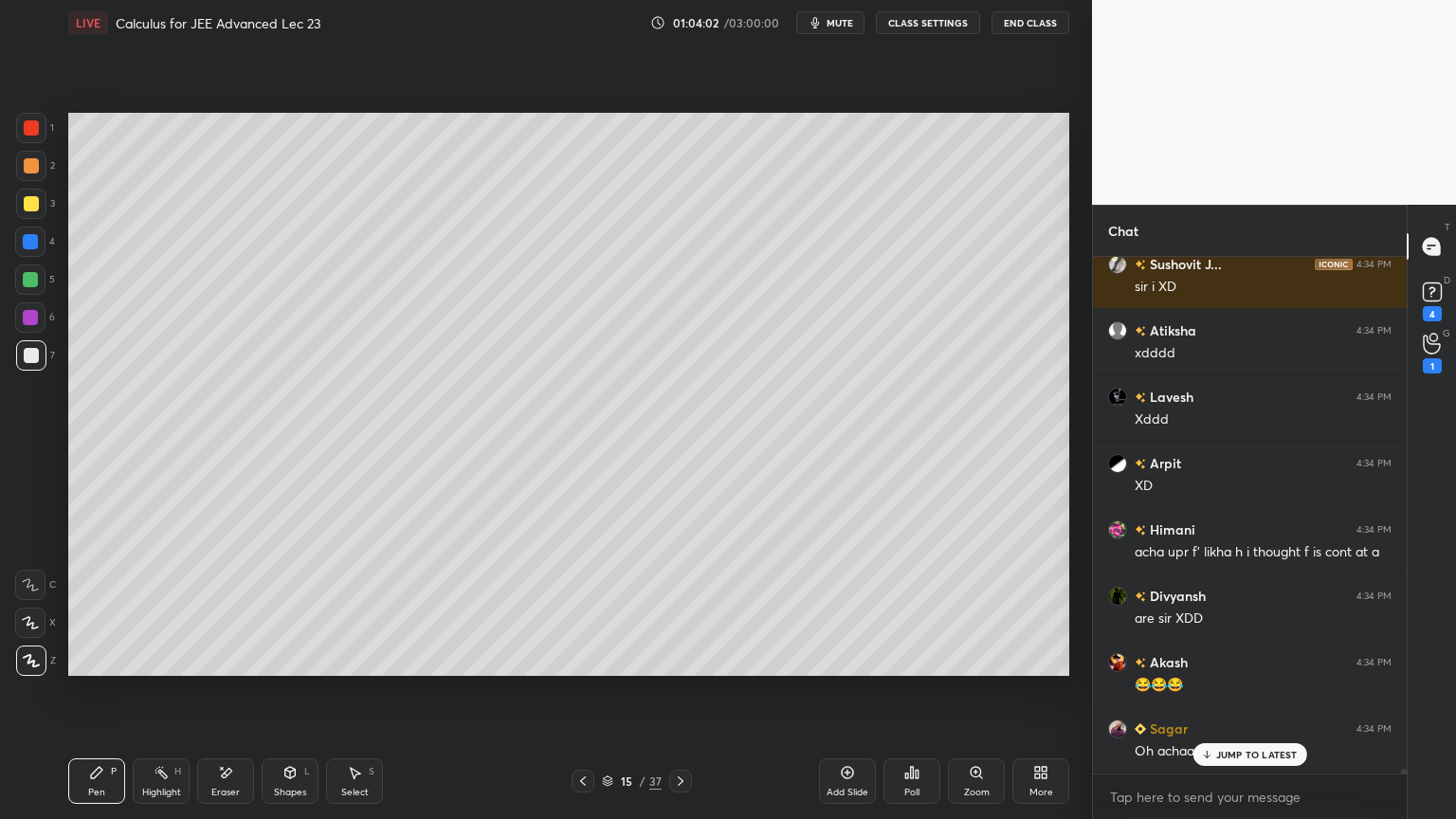 scroll, scrollTop: 61960, scrollLeft: 0, axis: vertical 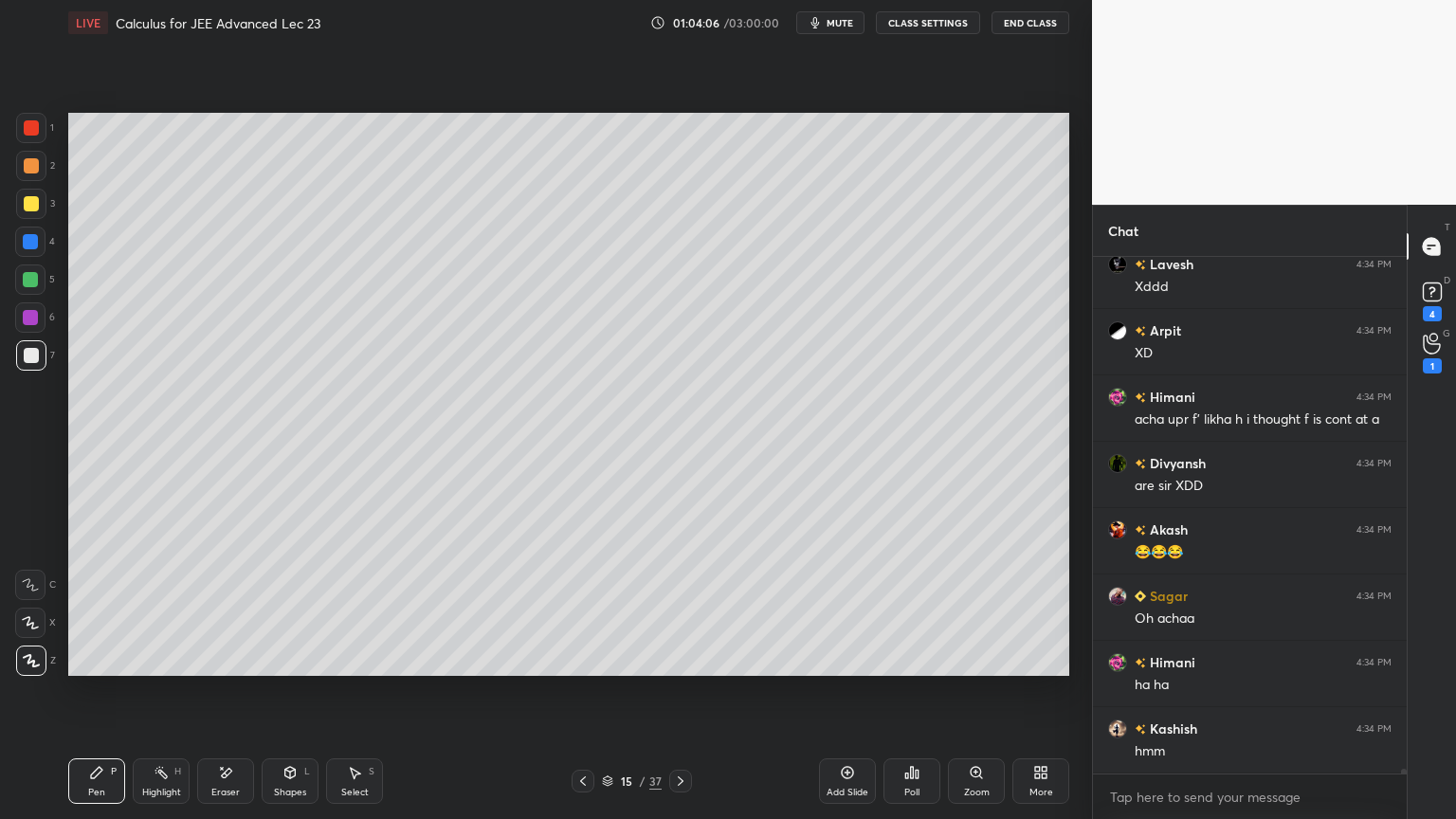 click at bounding box center (681, 781) 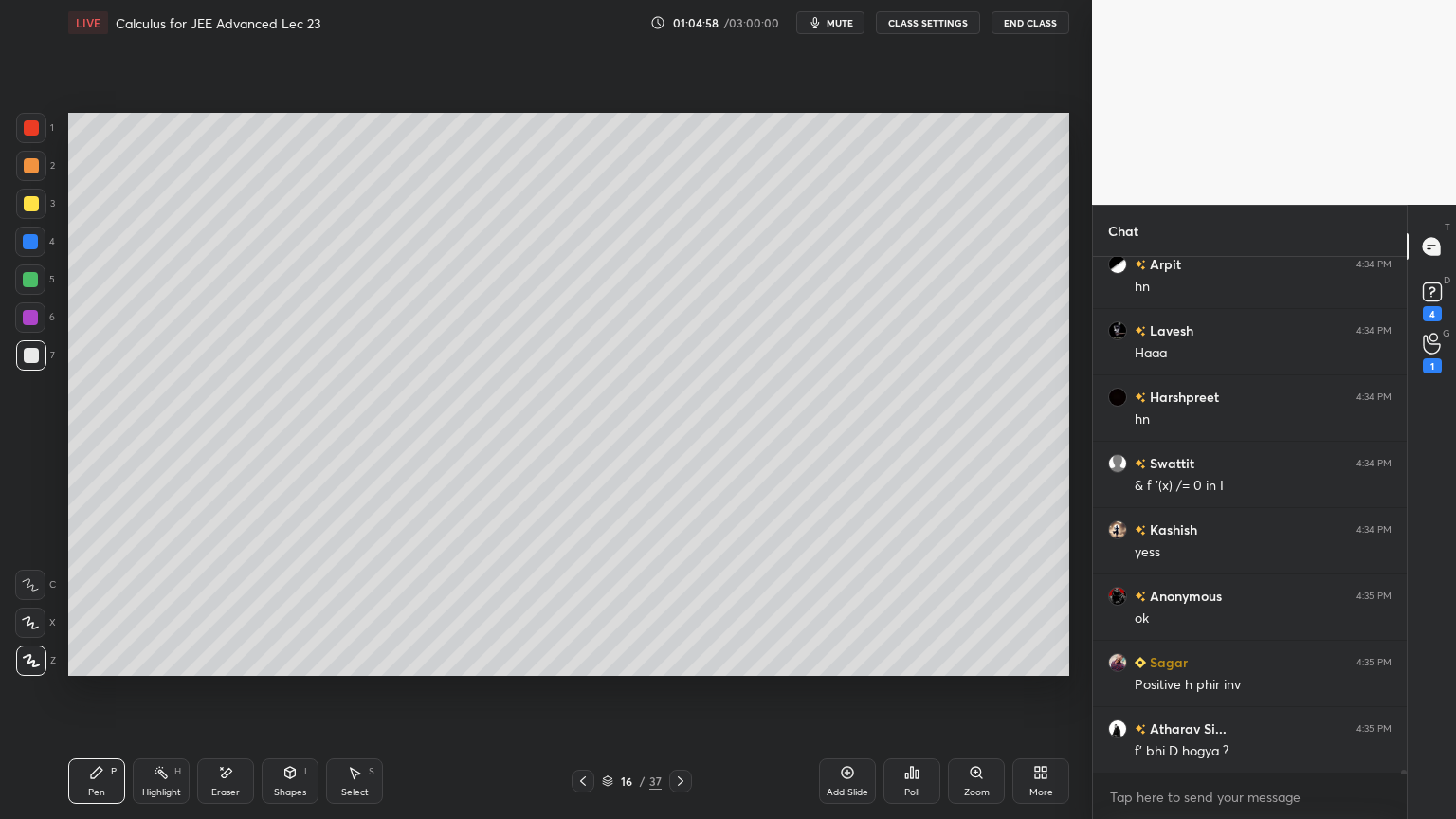 scroll, scrollTop: 62623, scrollLeft: 0, axis: vertical 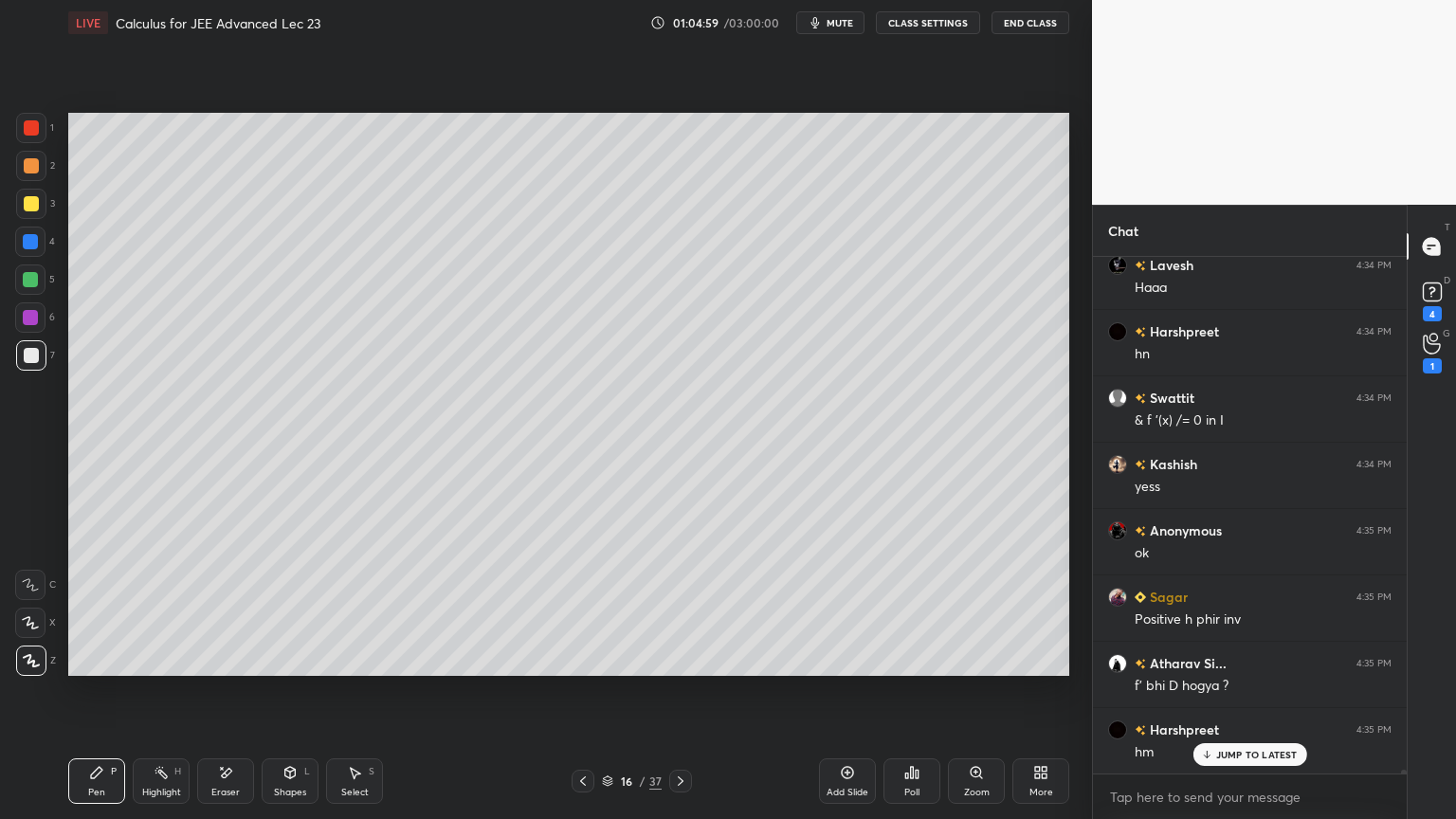 click on "JUMP TO LATEST" at bounding box center (1257, 755) 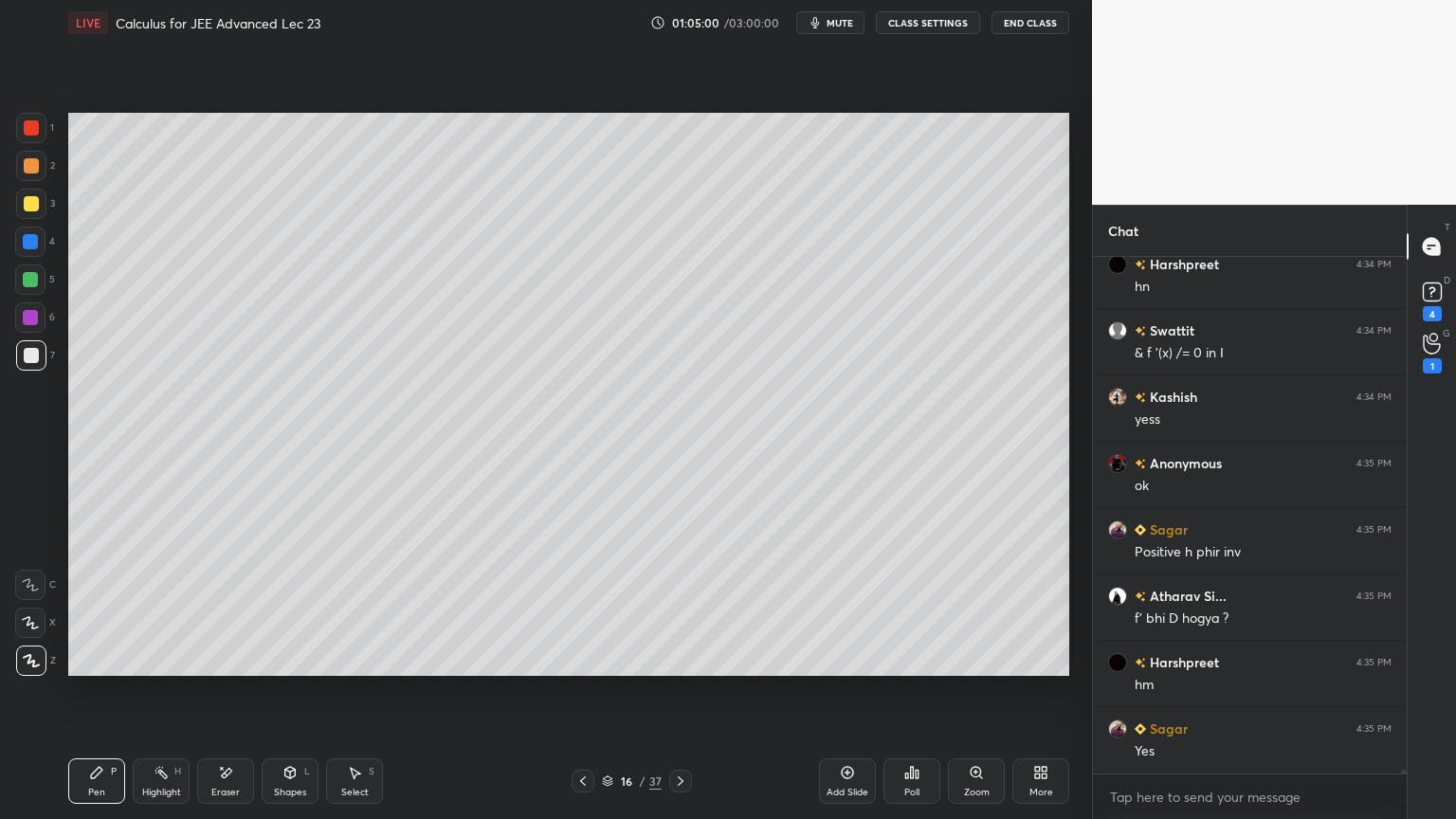 scroll, scrollTop: 62756, scrollLeft: 0, axis: vertical 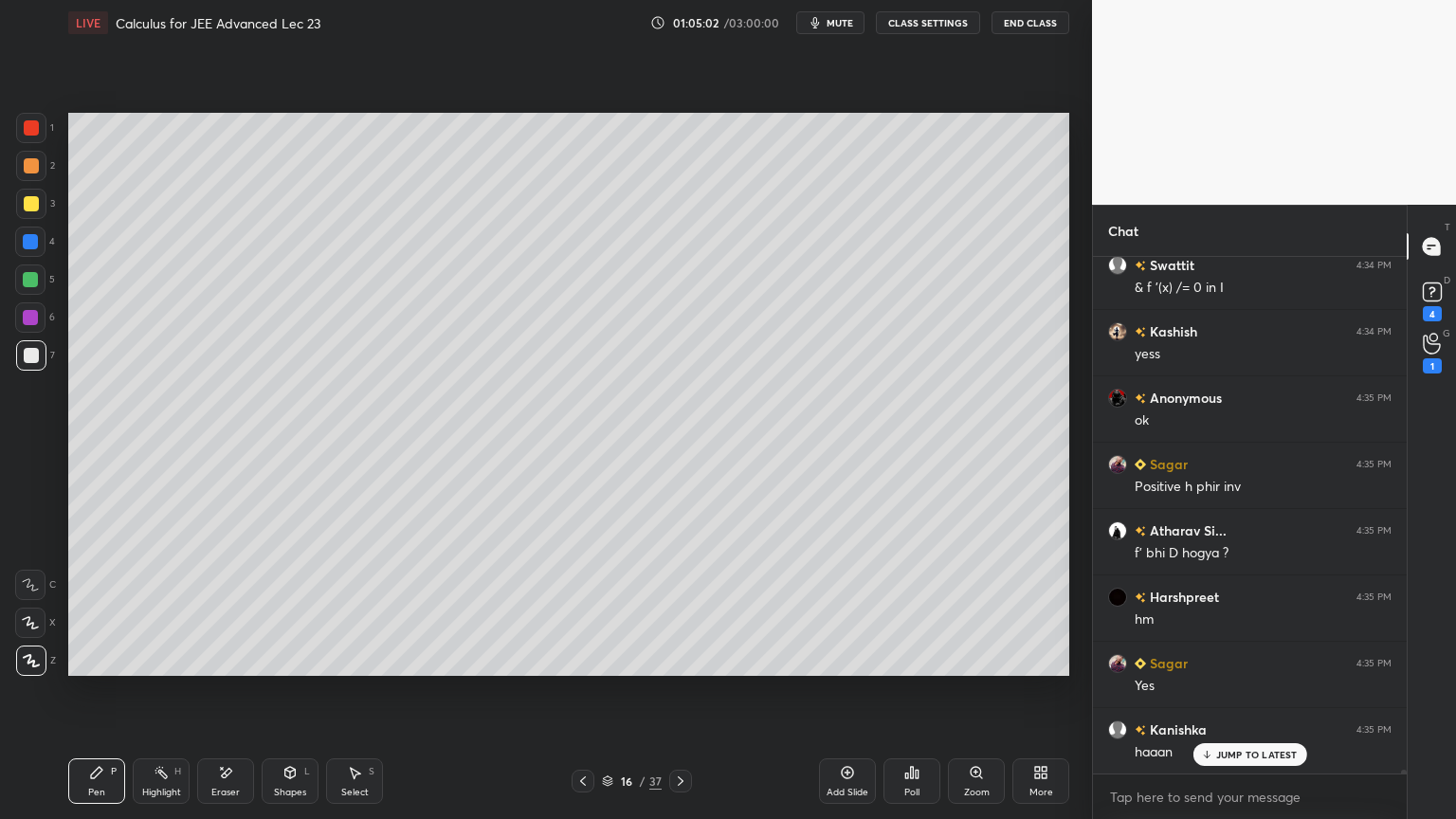 click on "JUMP TO LATEST" at bounding box center (1257, 755) 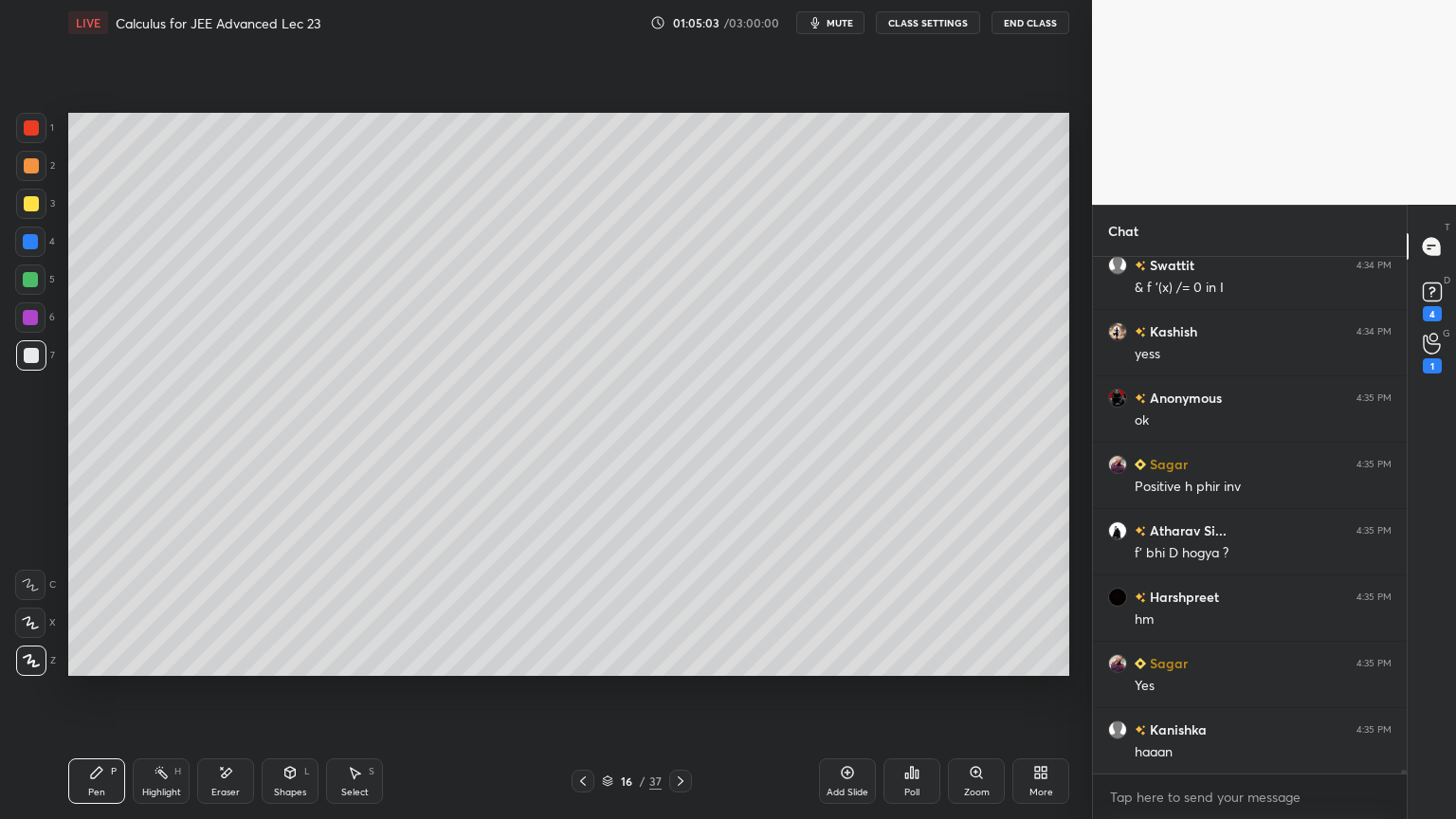 click 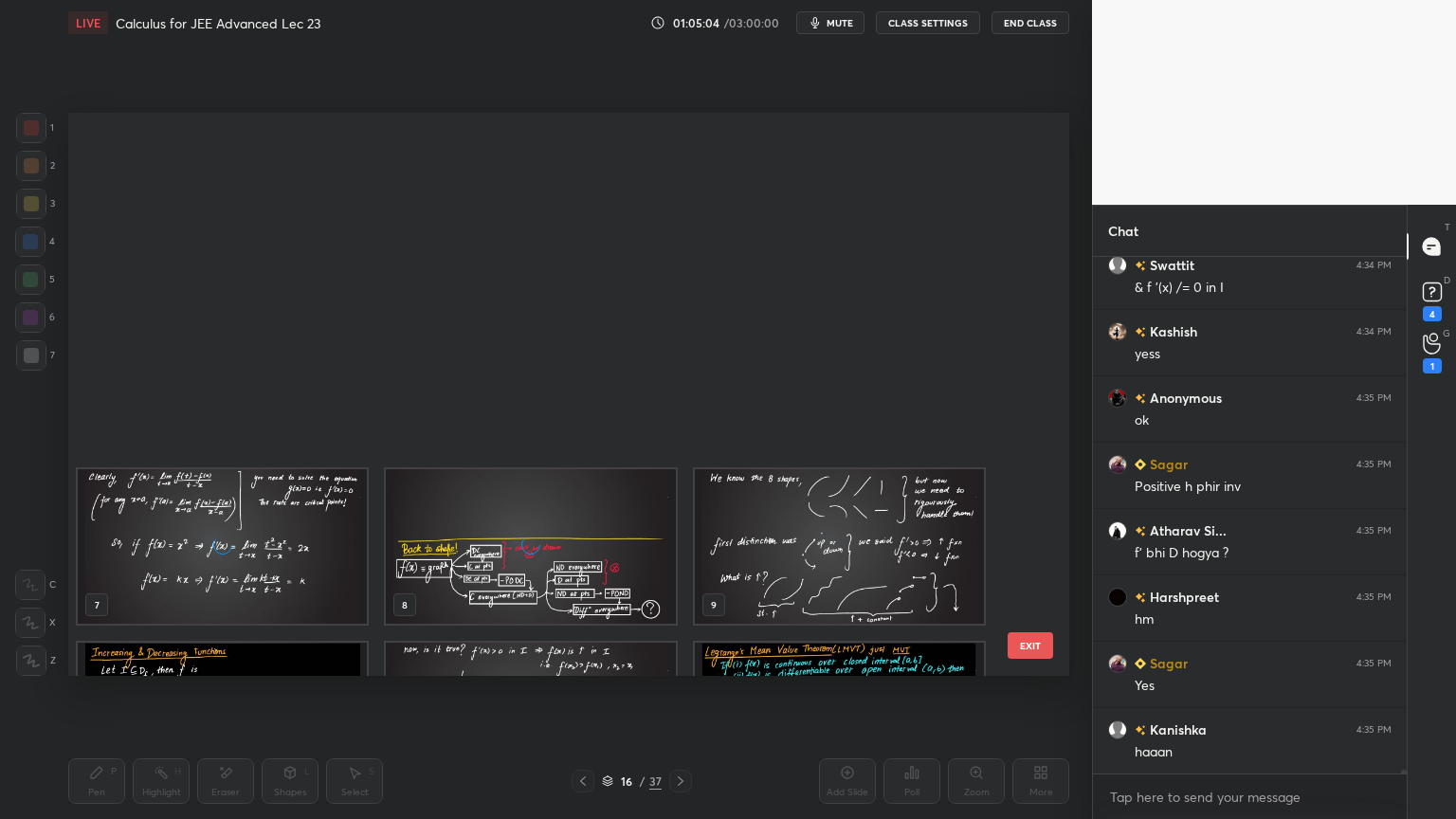 scroll, scrollTop: 478, scrollLeft: 0, axis: vertical 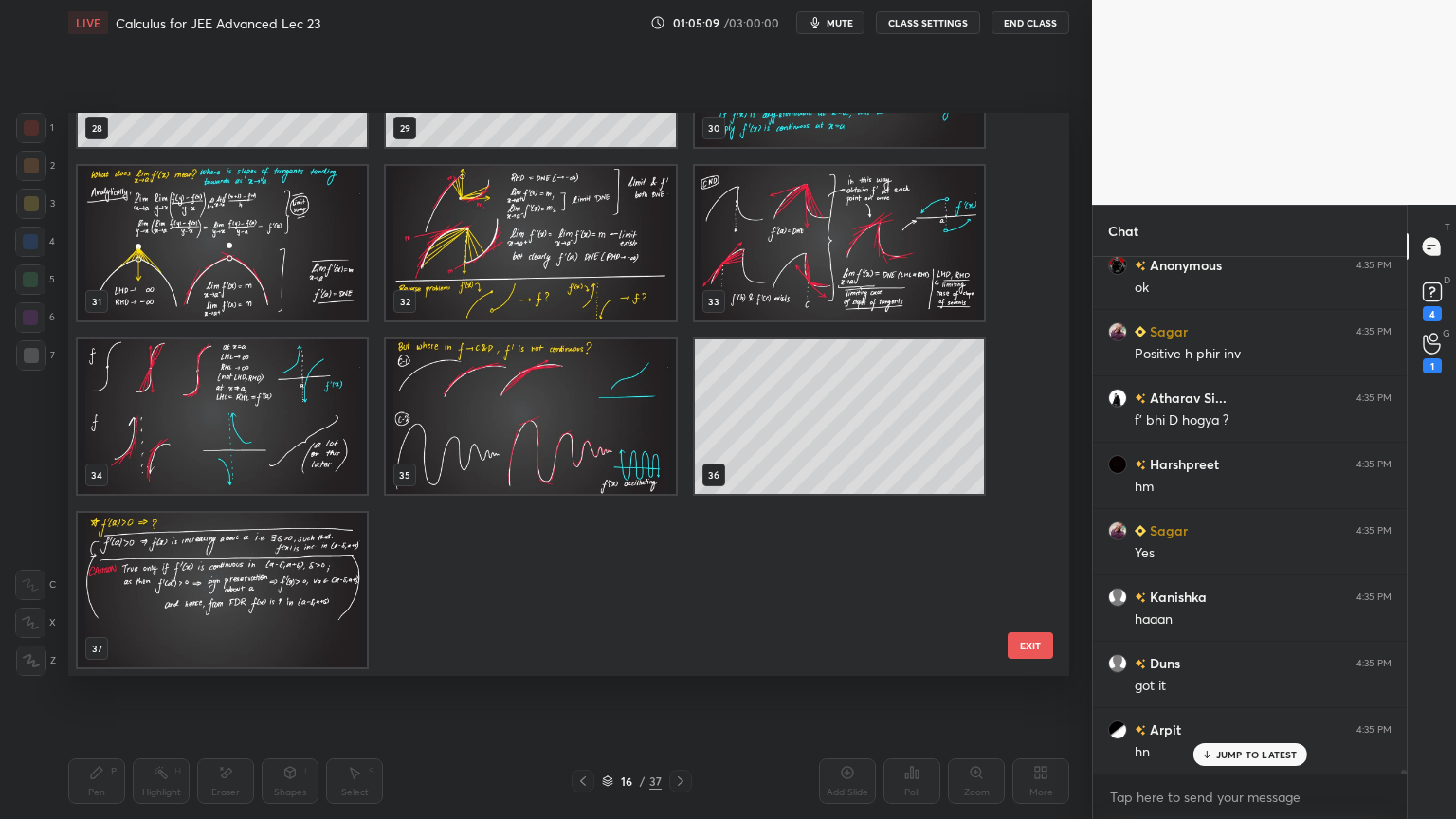 click at bounding box center [222, 590] 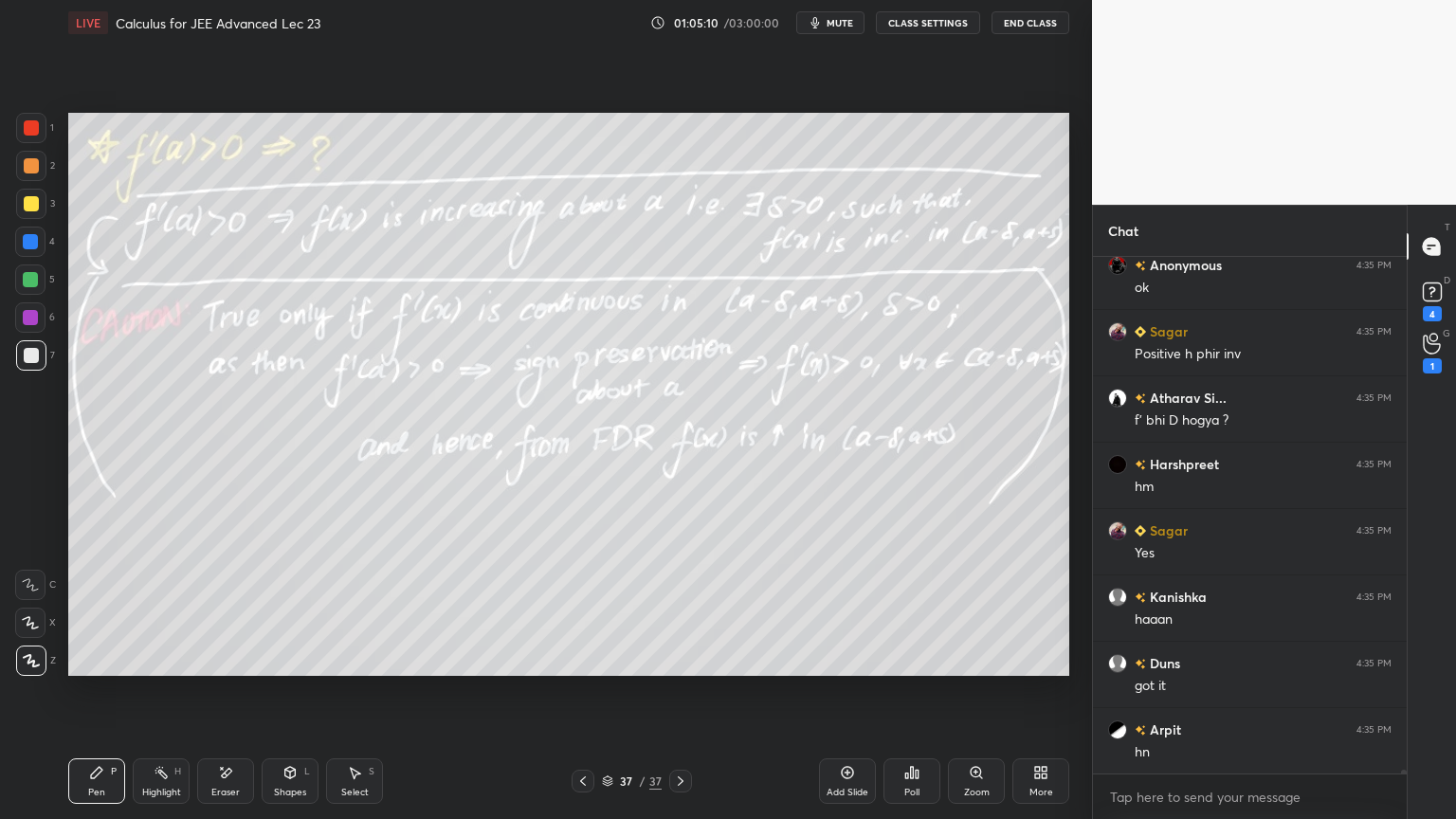 scroll, scrollTop: 62956, scrollLeft: 0, axis: vertical 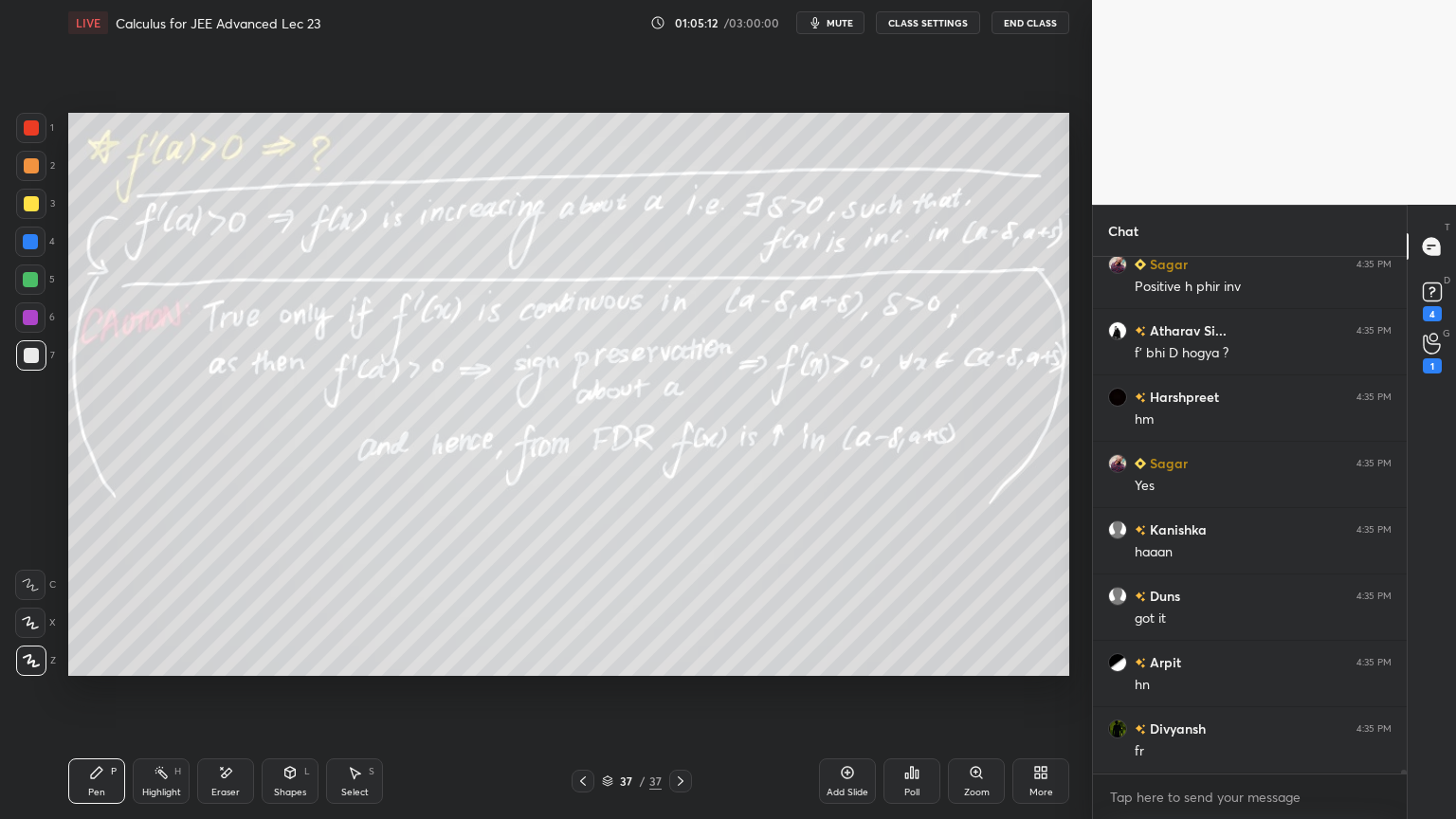 click on "Highlight H" at bounding box center [161, 781] 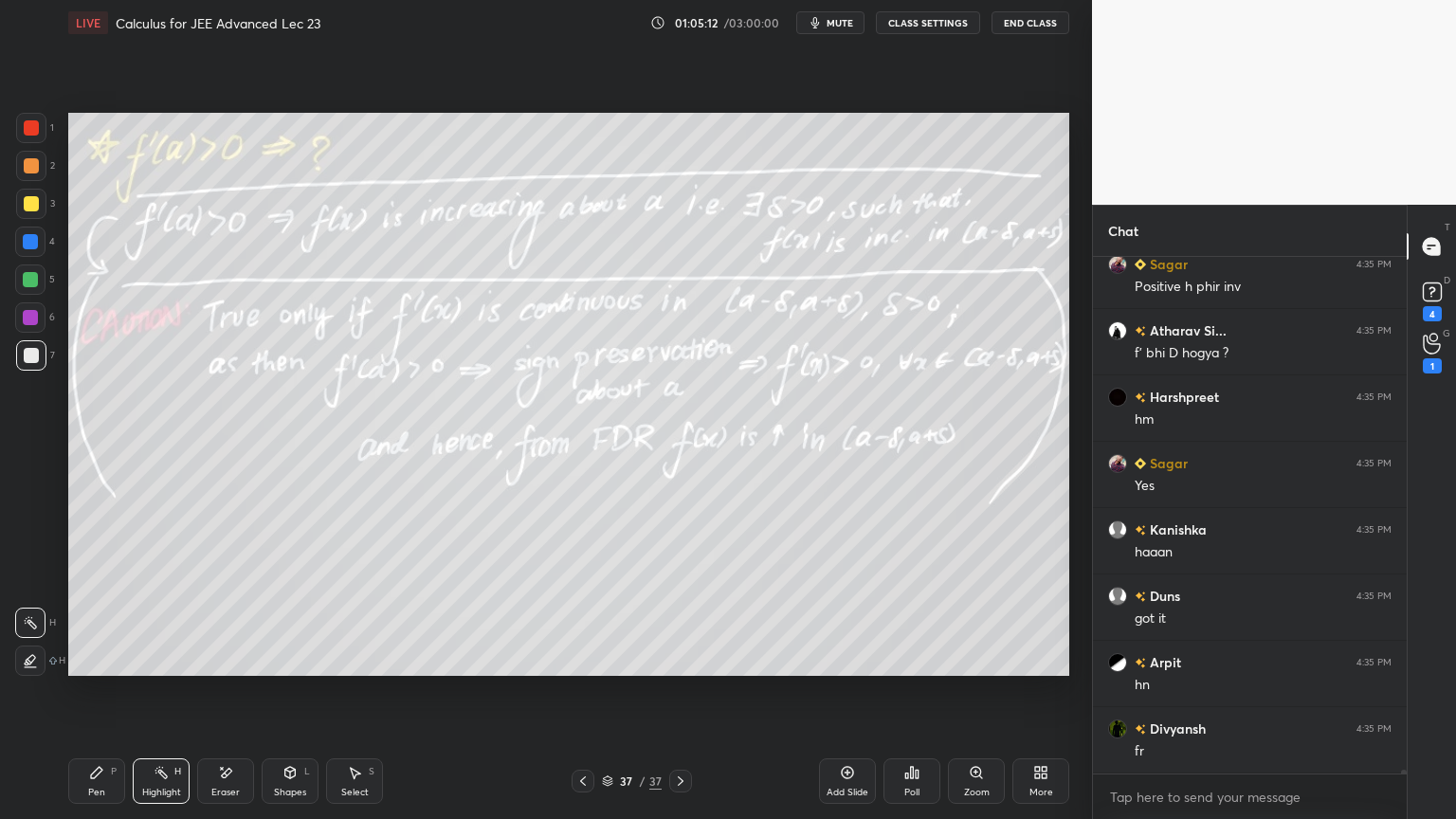 click on "Pen P" at bounding box center (97, 781) 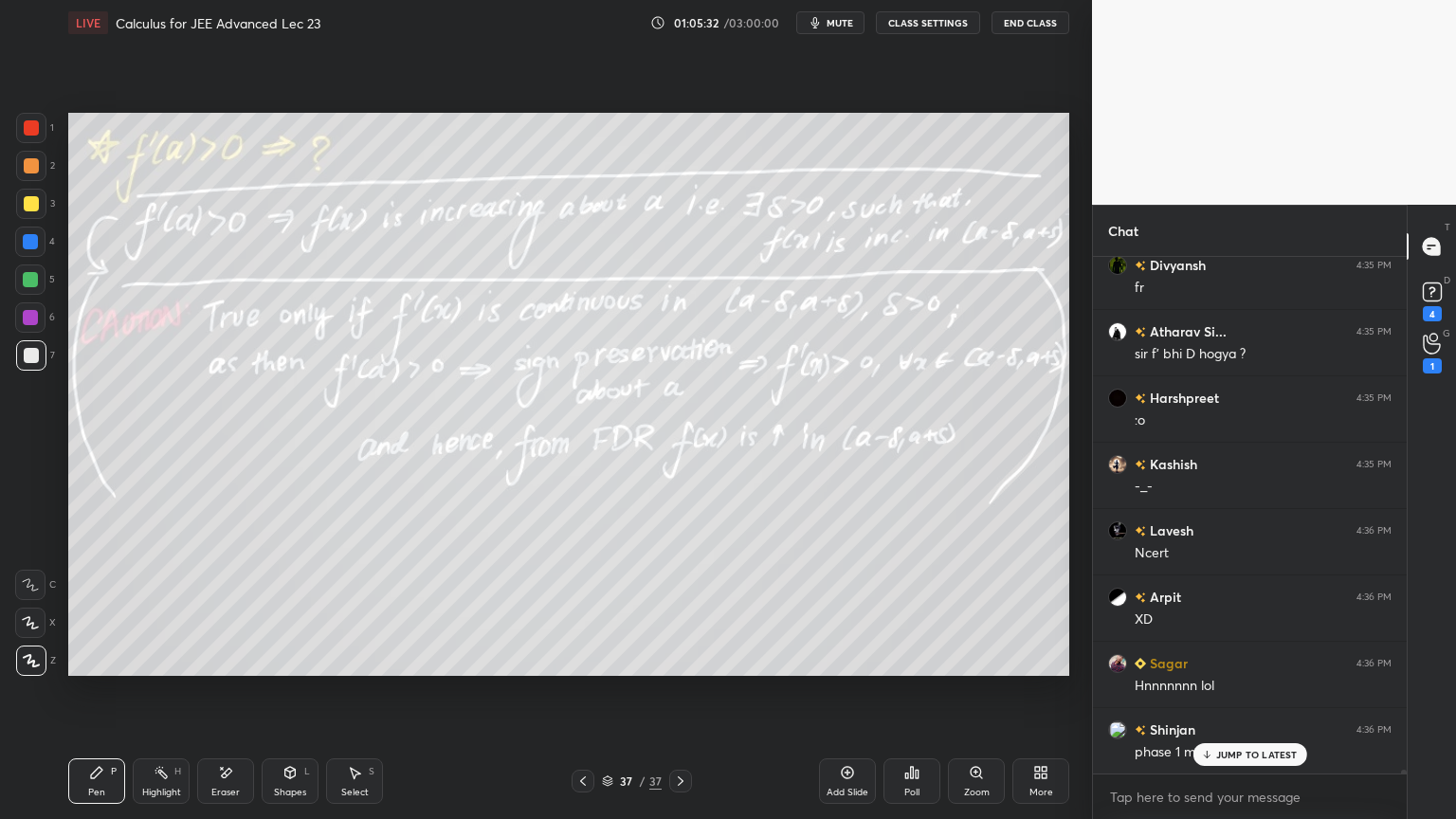 scroll, scrollTop: 63532, scrollLeft: 0, axis: vertical 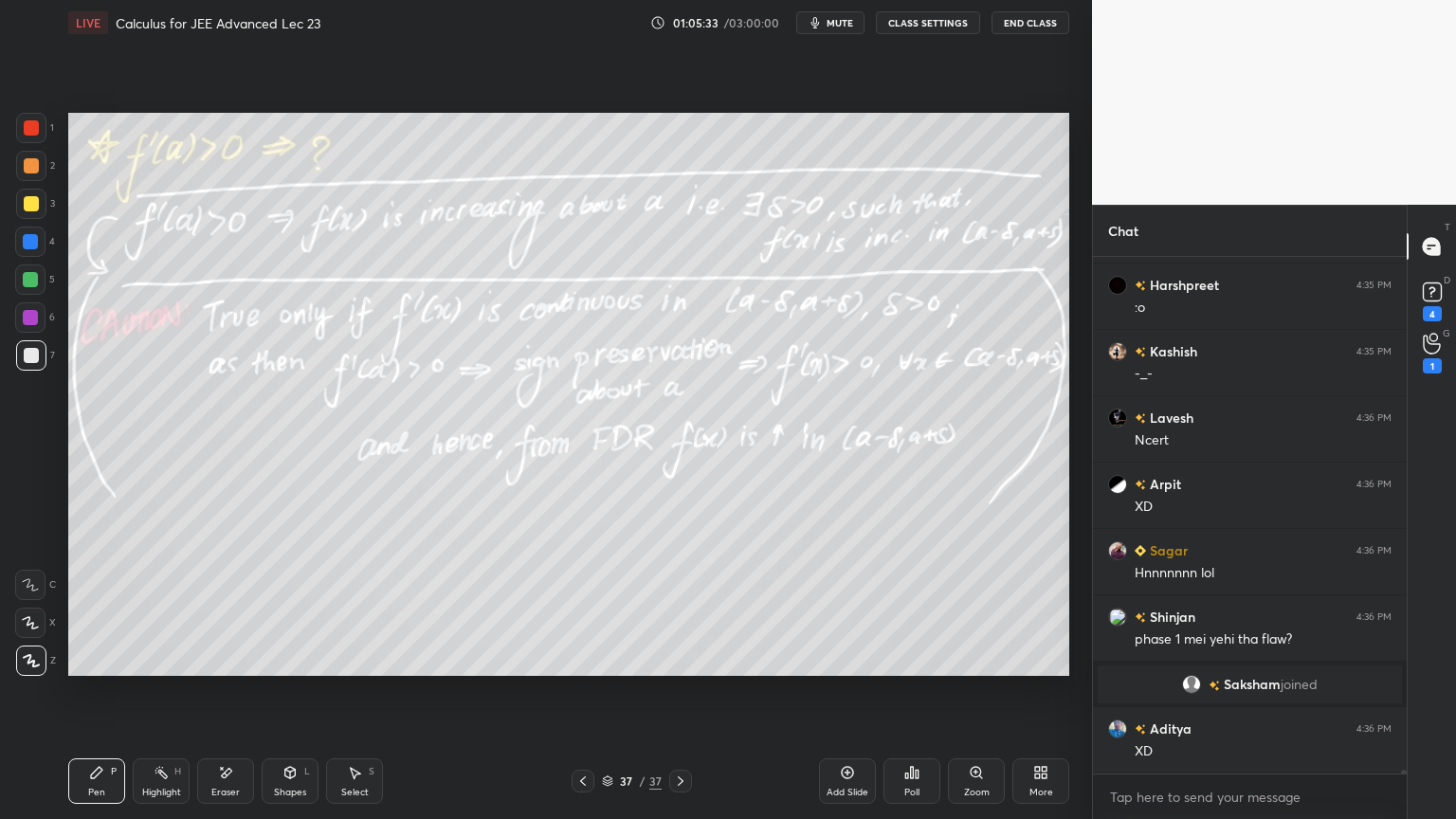 click on "Highlight H" at bounding box center (161, 781) 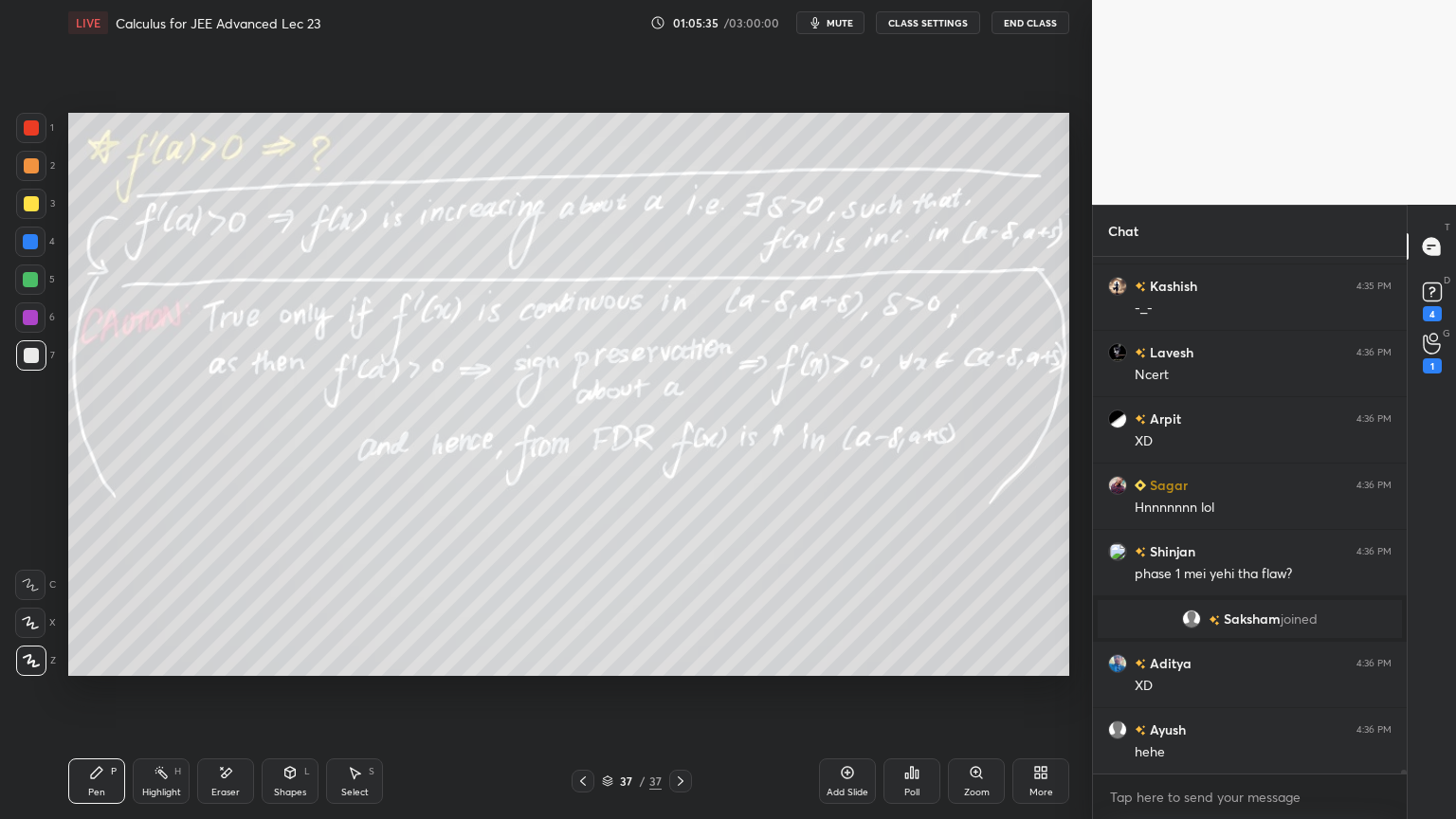 scroll, scrollTop: 63665, scrollLeft: 0, axis: vertical 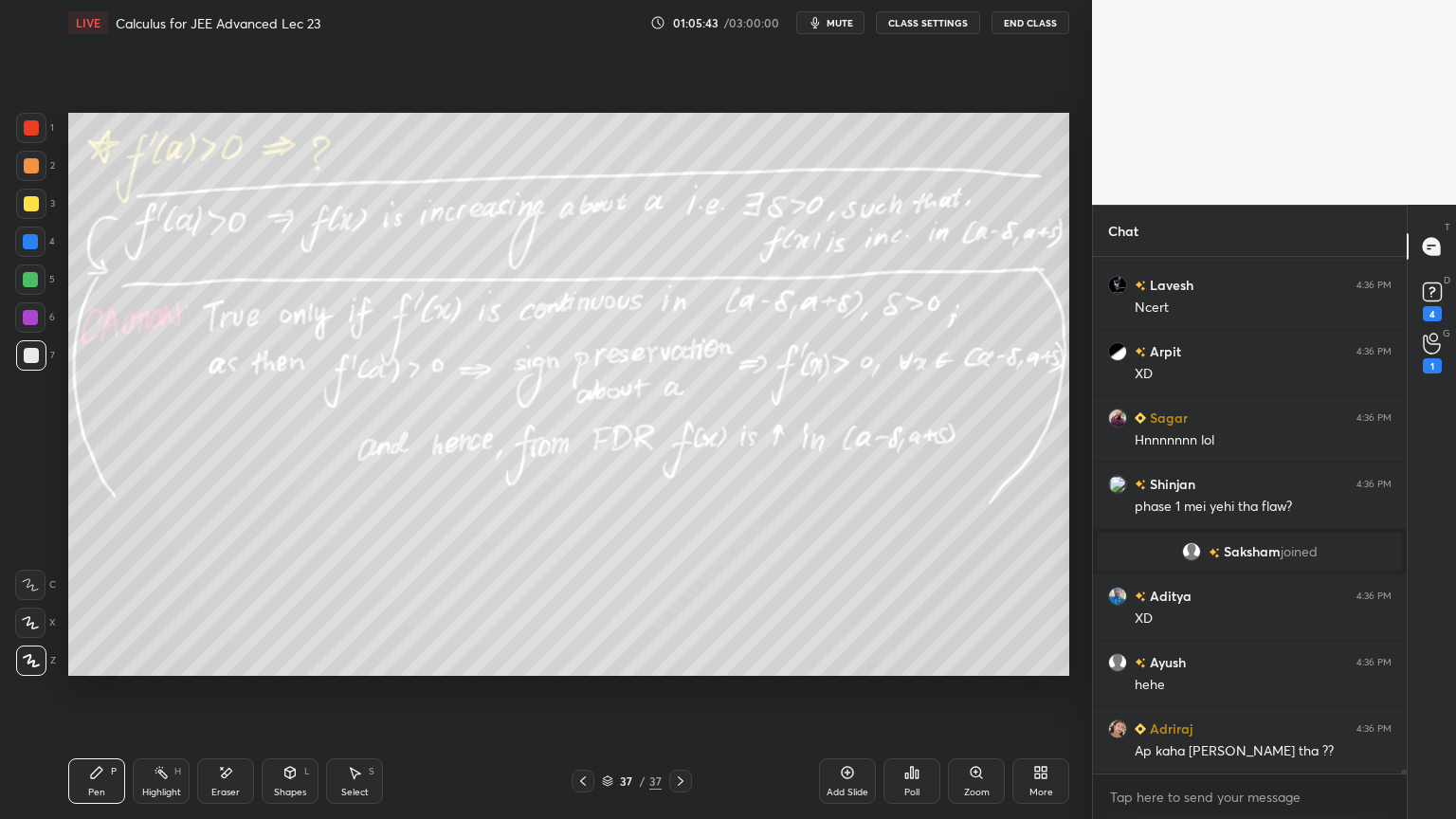 click 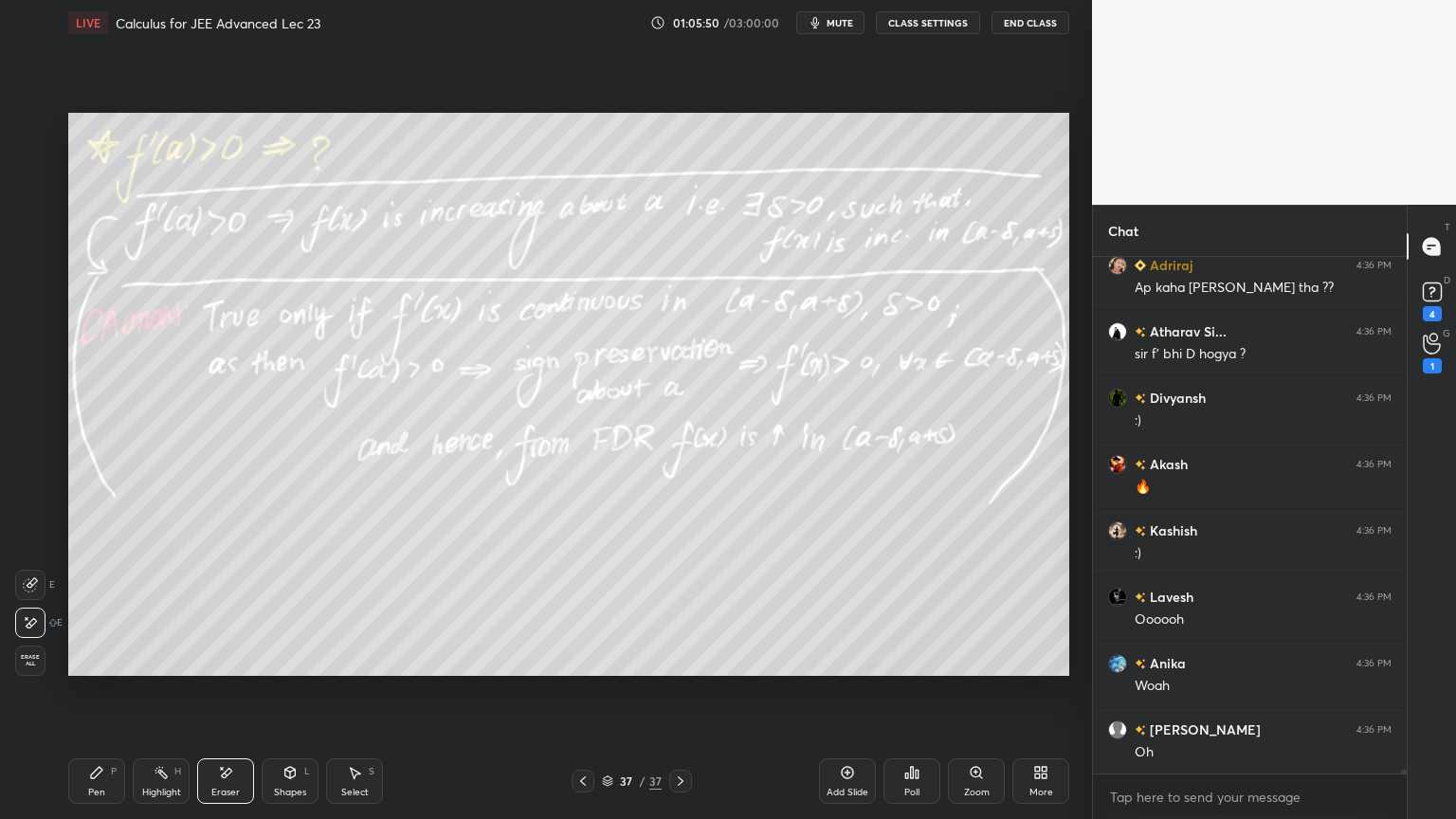 scroll, scrollTop: 64196, scrollLeft: 0, axis: vertical 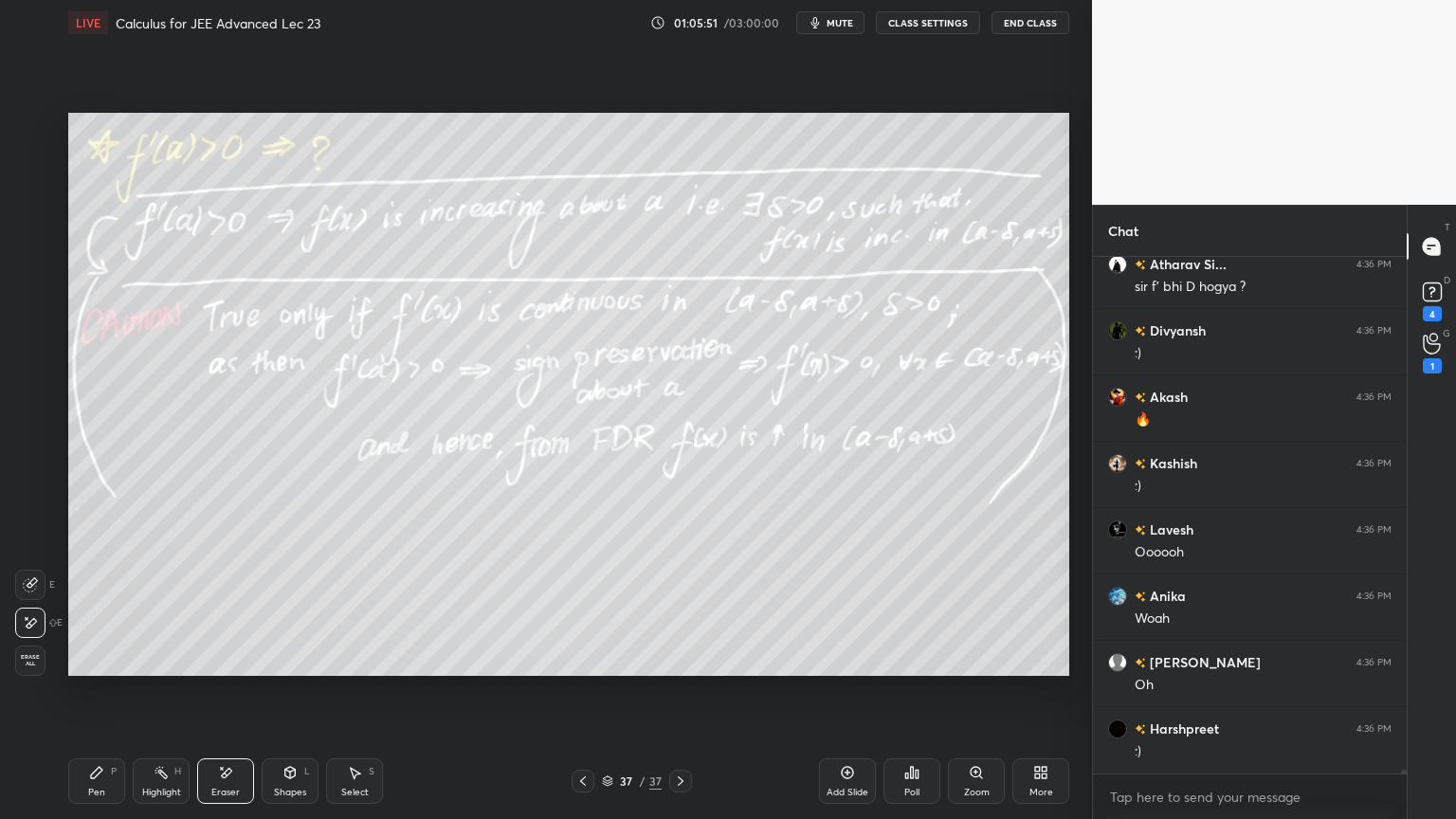click 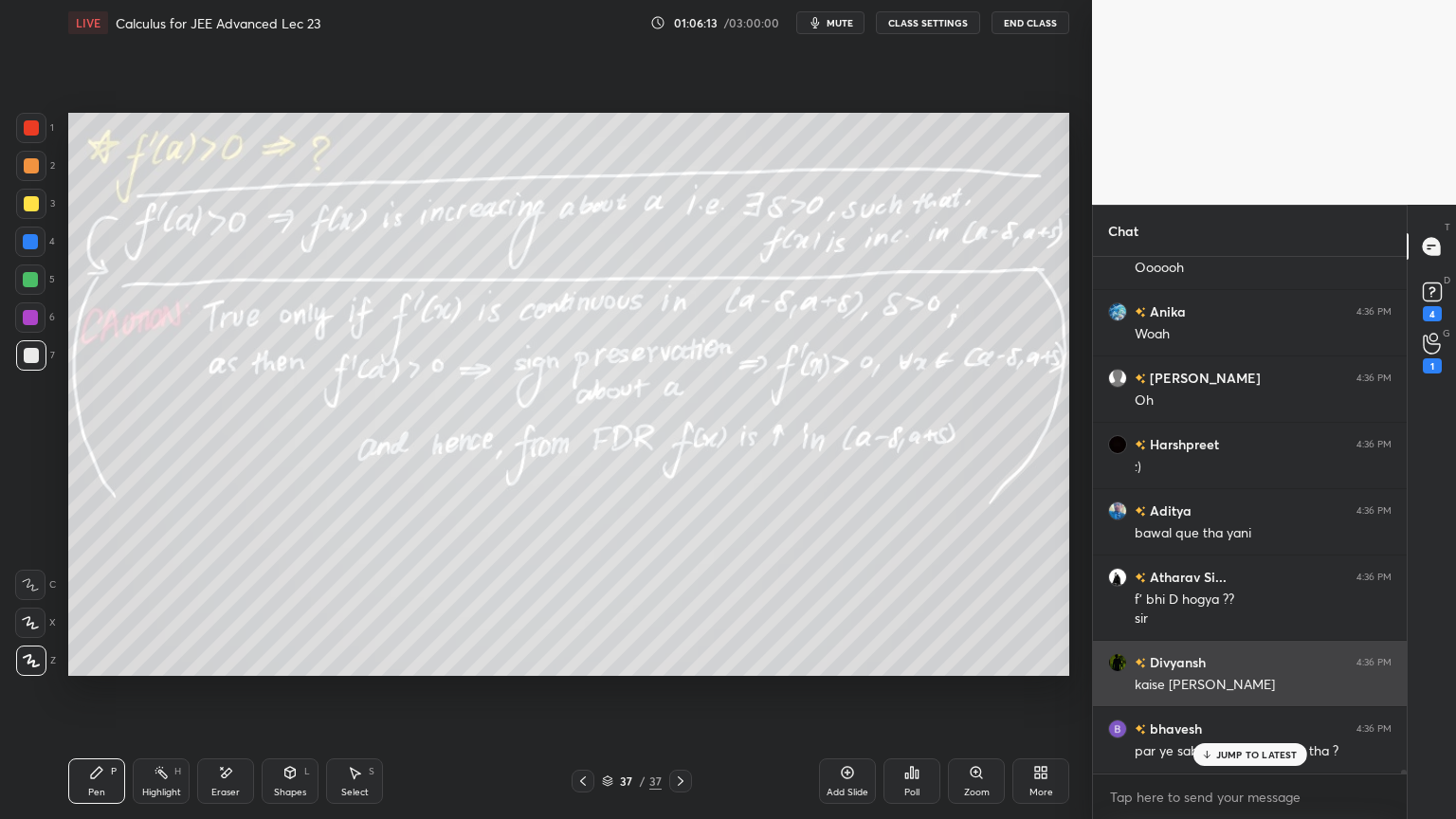 scroll, scrollTop: 64546, scrollLeft: 0, axis: vertical 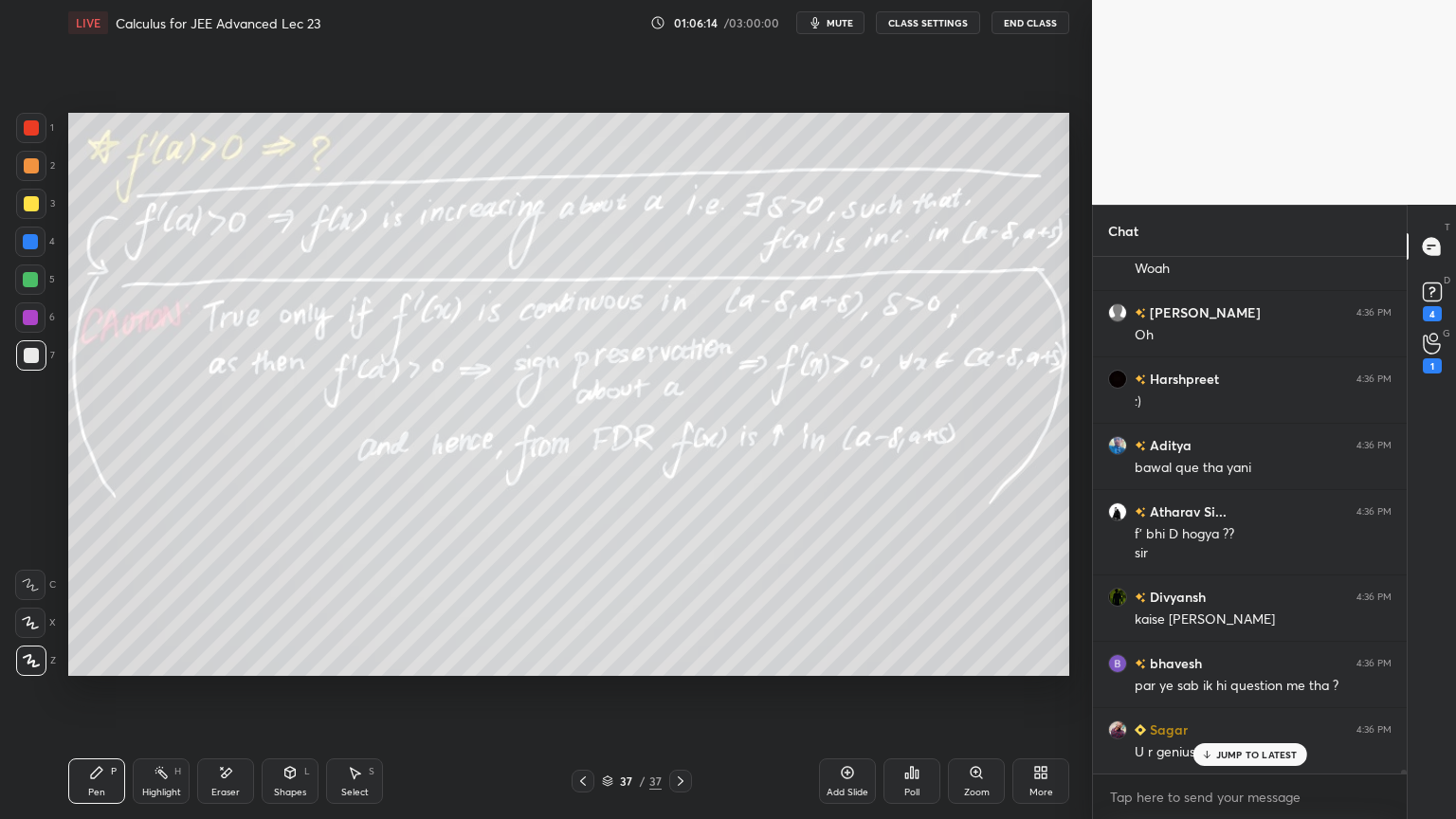 click on "JUMP TO LATEST" at bounding box center (1249, 755) 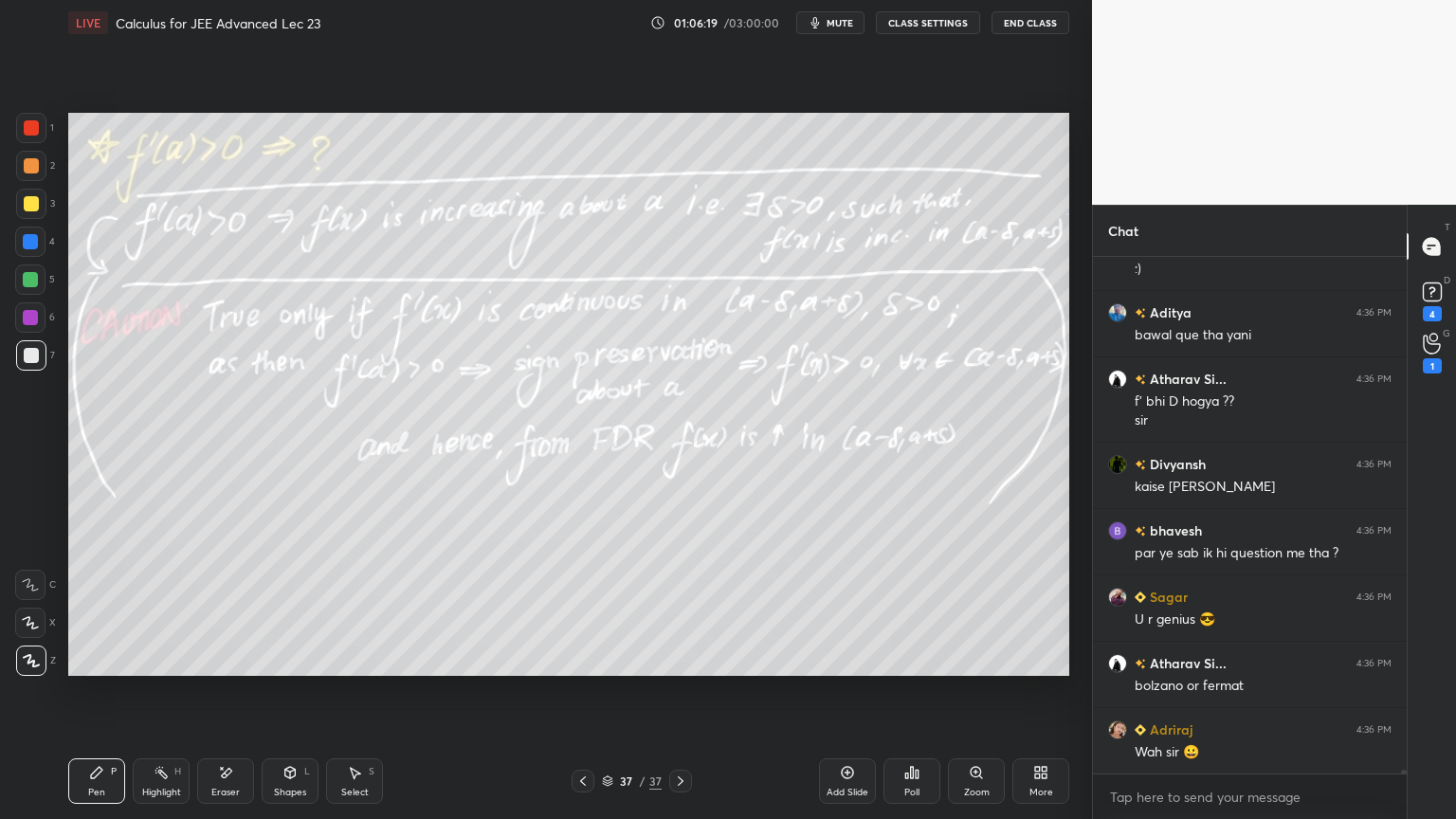 scroll, scrollTop: 64746, scrollLeft: 0, axis: vertical 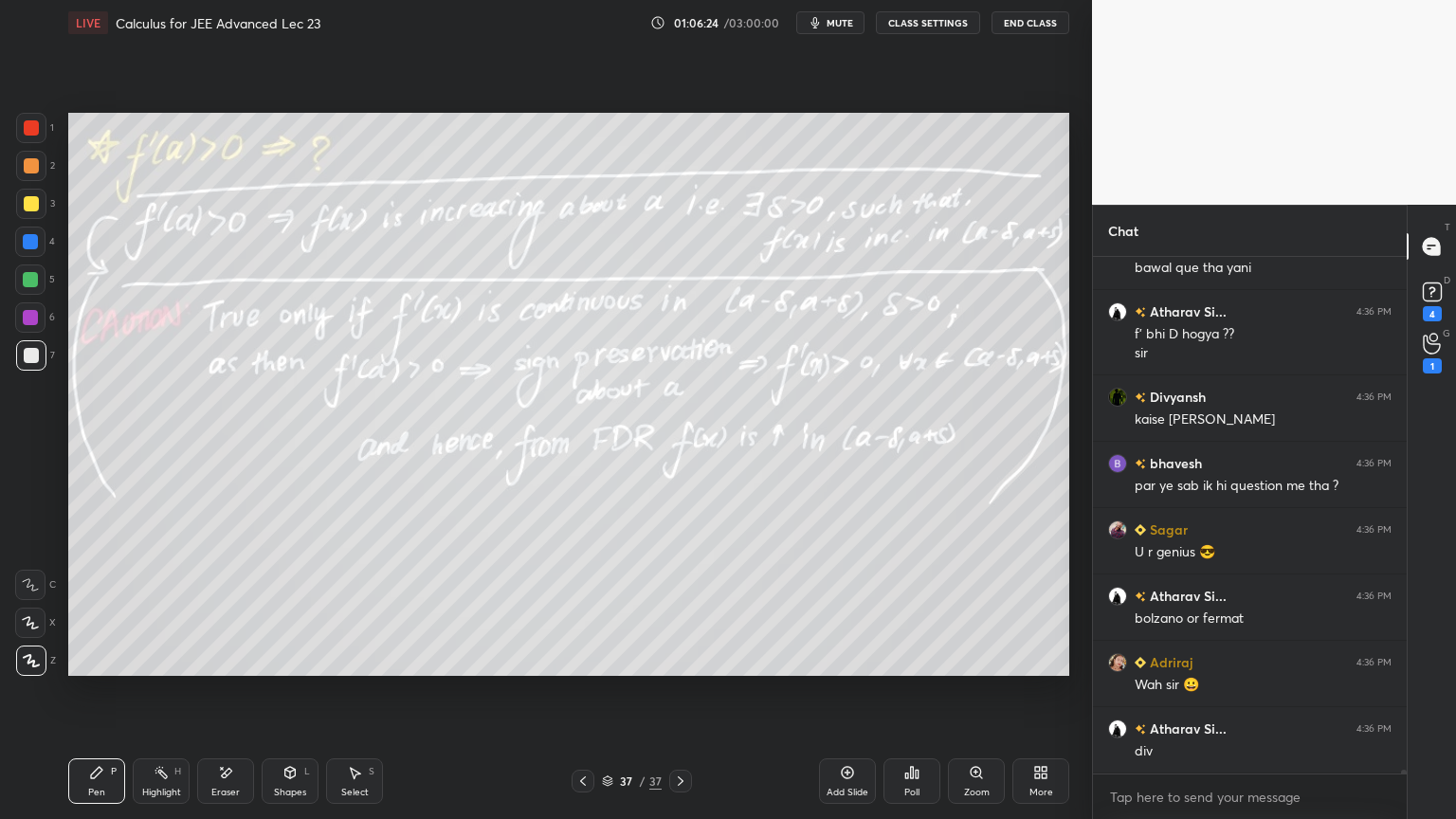 drag, startPoint x: 209, startPoint y: 764, endPoint x: 246, endPoint y: 698, distance: 75.66373 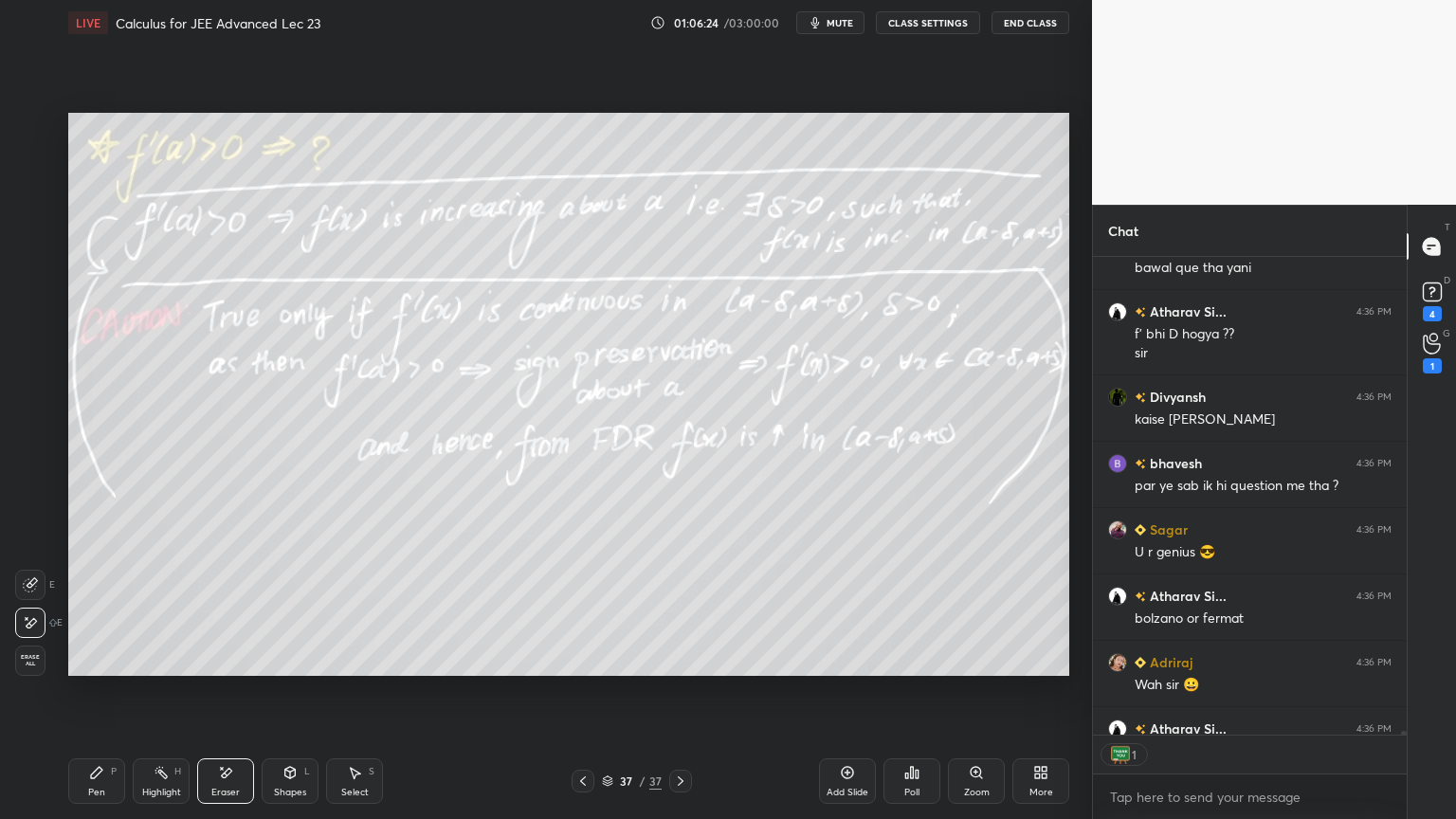 scroll, scrollTop: 473, scrollLeft: 308, axis: both 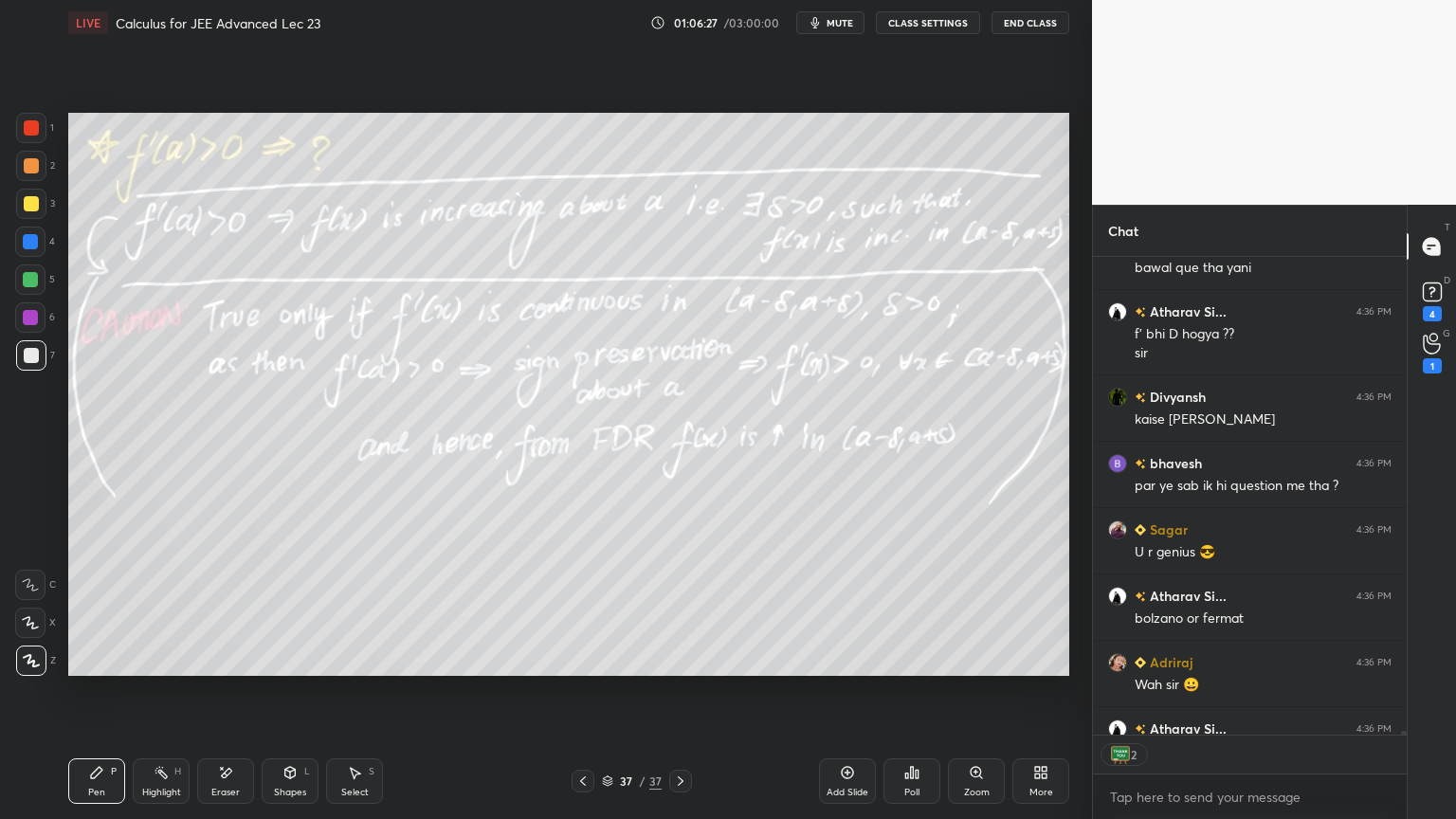 click on "Eraser" at bounding box center [226, 781] 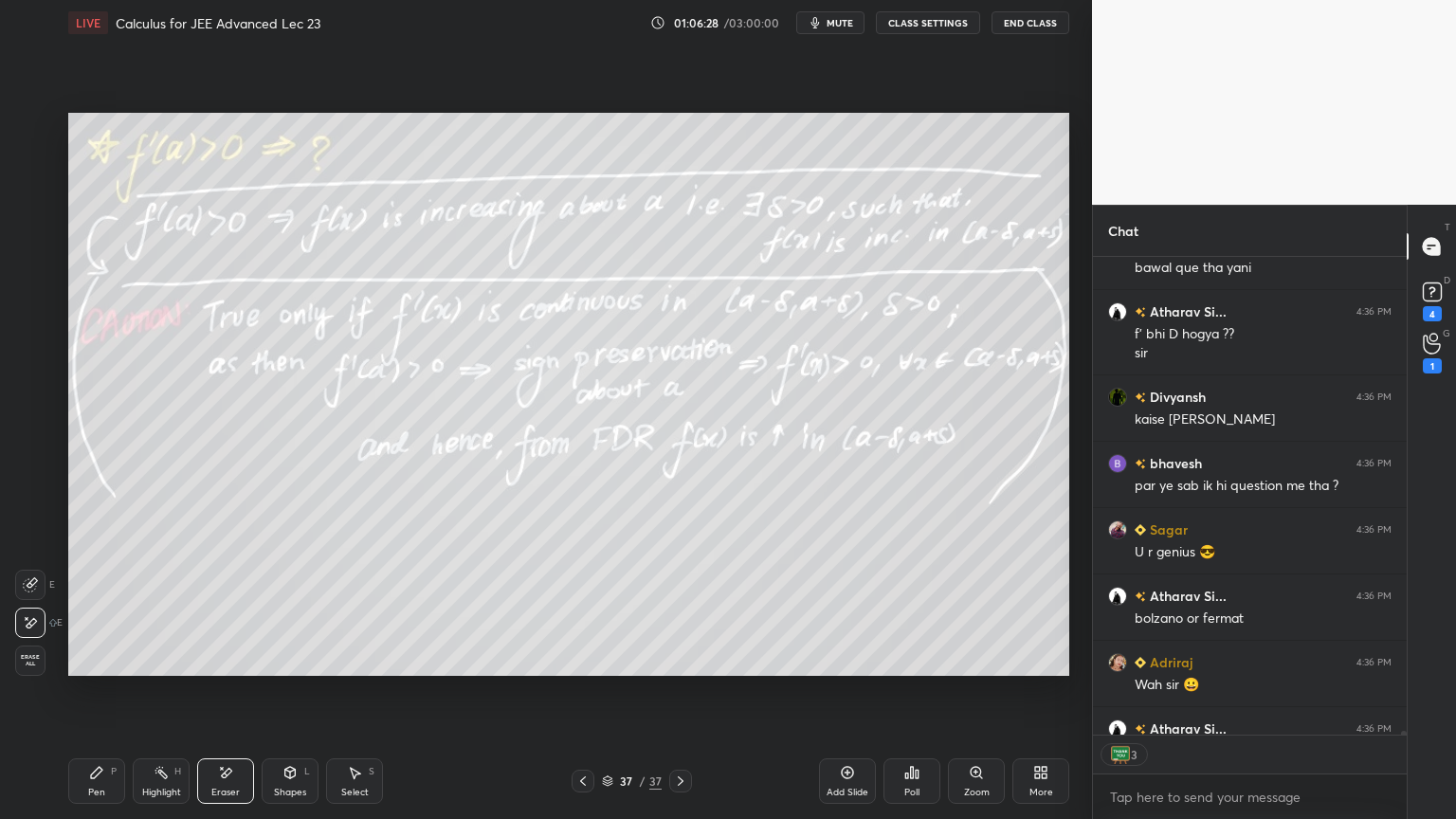 click on "Pen P" at bounding box center [97, 781] 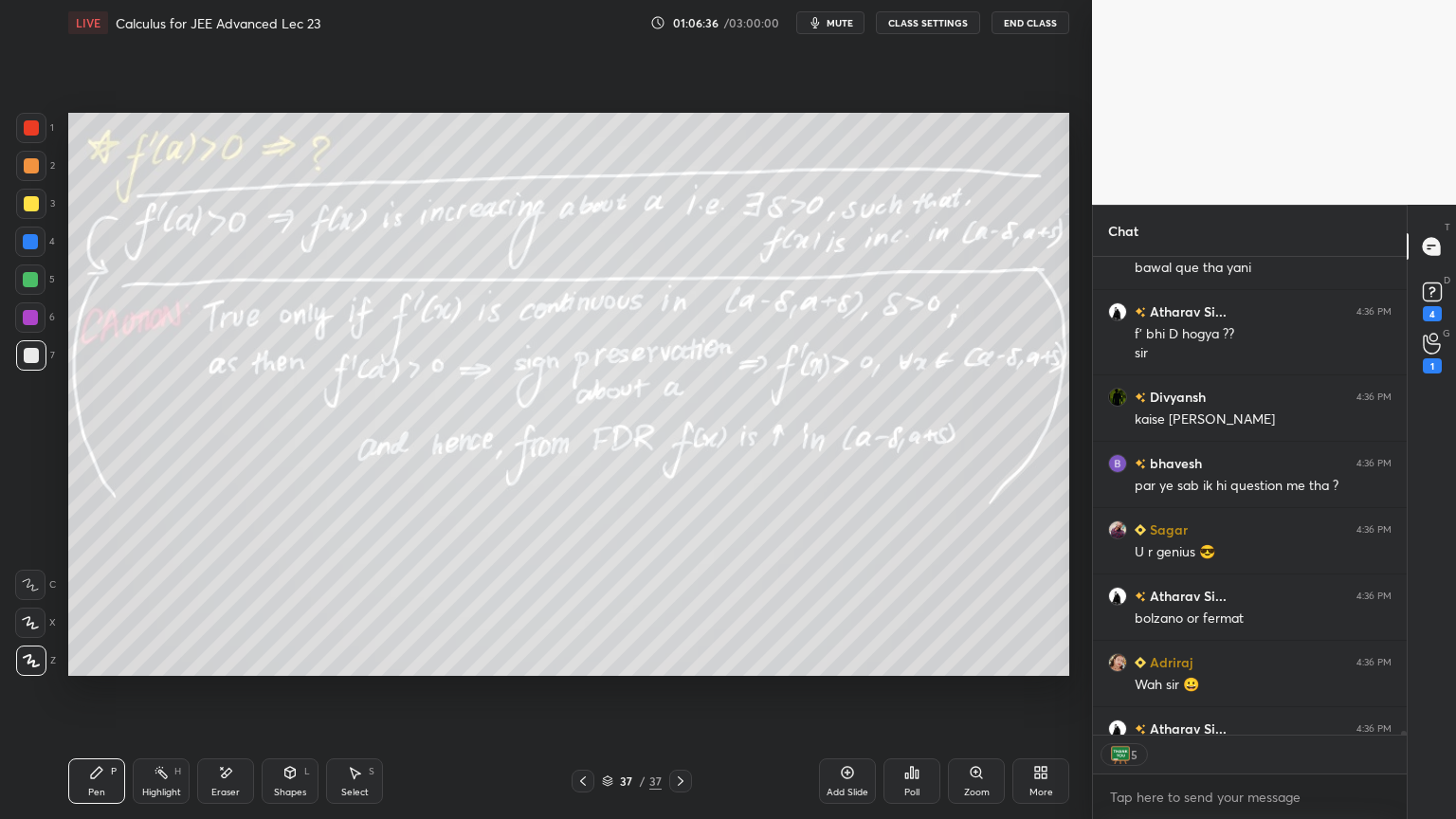 scroll, scrollTop: 64851, scrollLeft: 0, axis: vertical 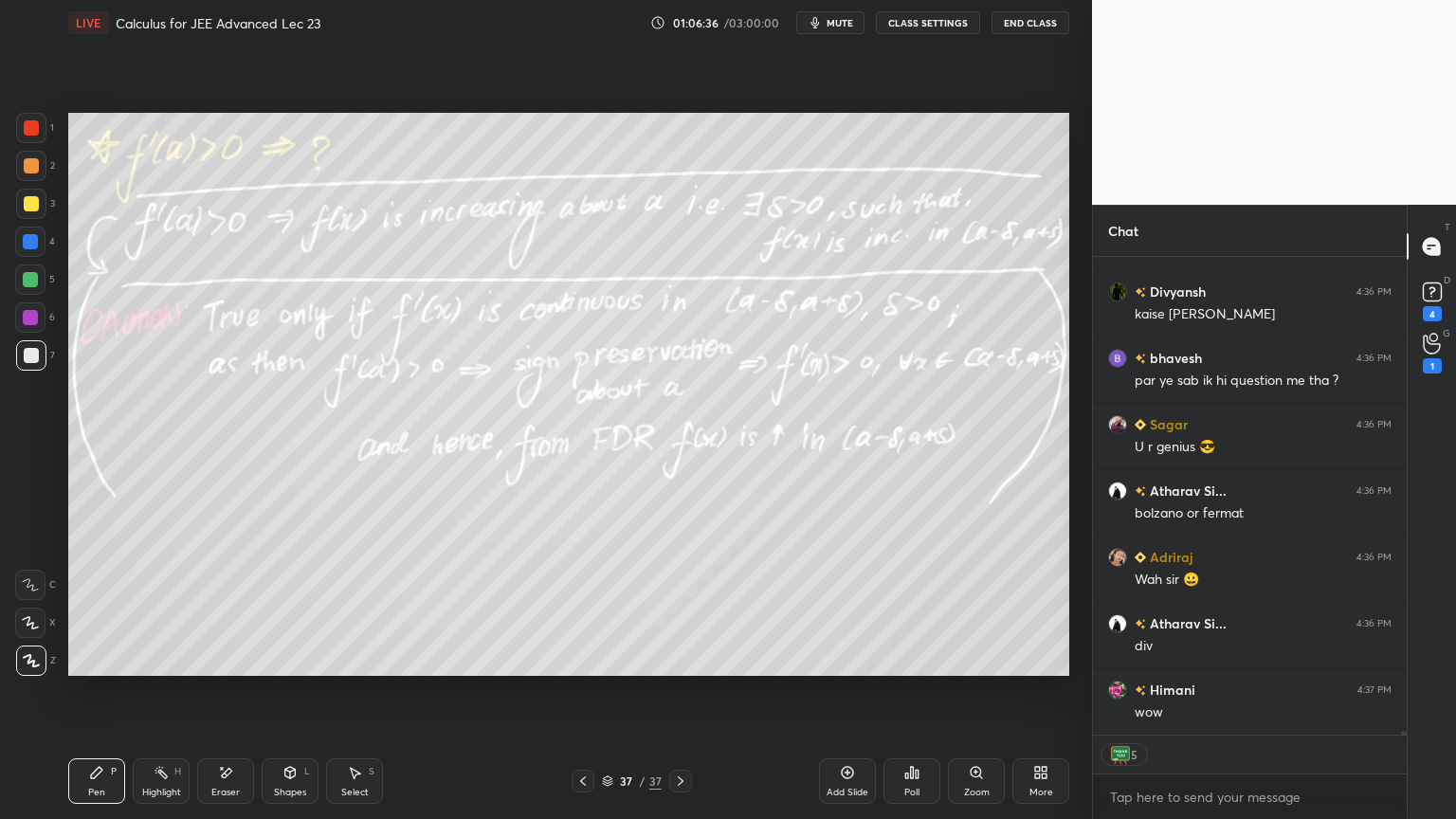 click on "Add Slide" at bounding box center [847, 781] 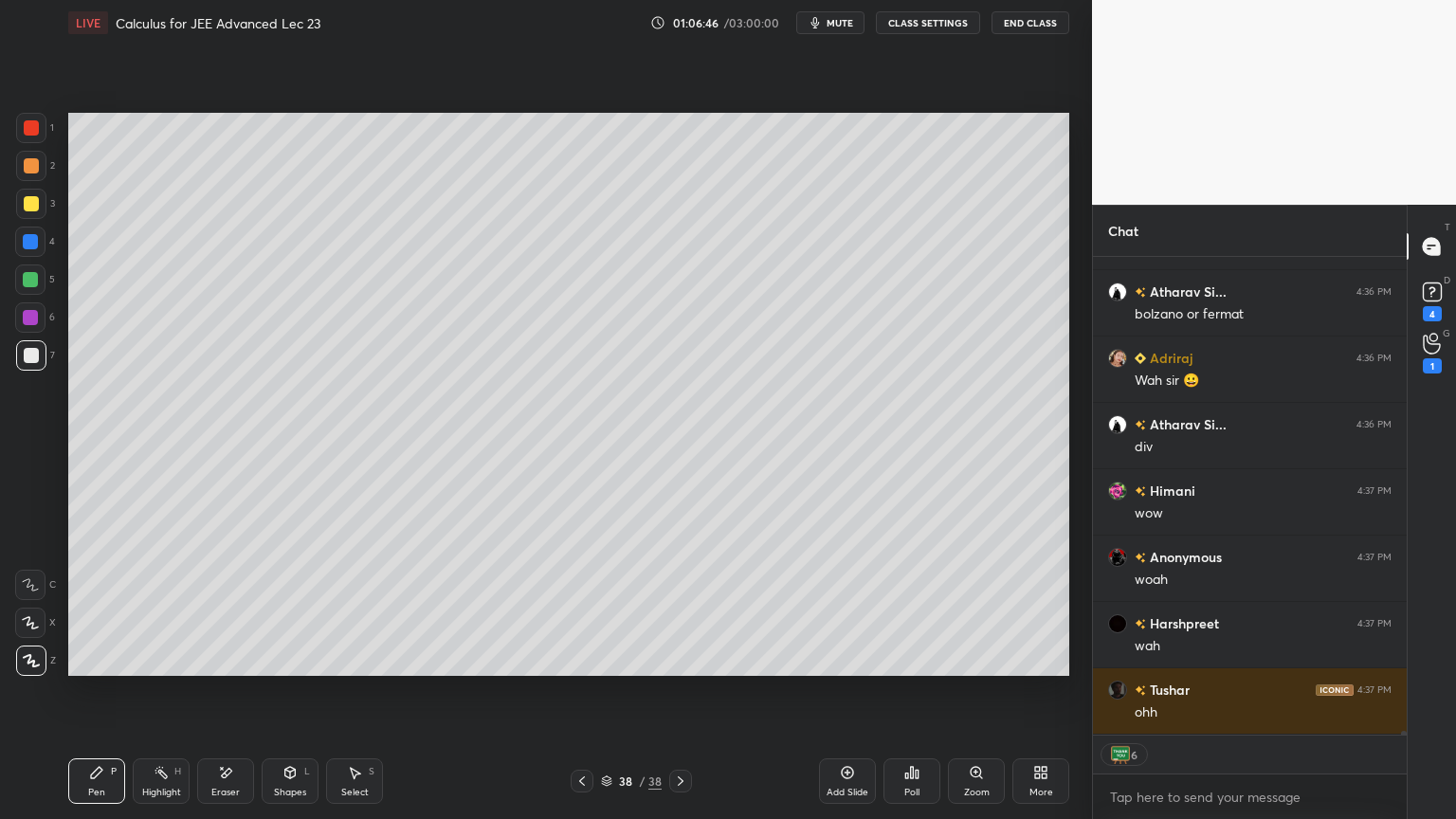 scroll, scrollTop: 65116, scrollLeft: 0, axis: vertical 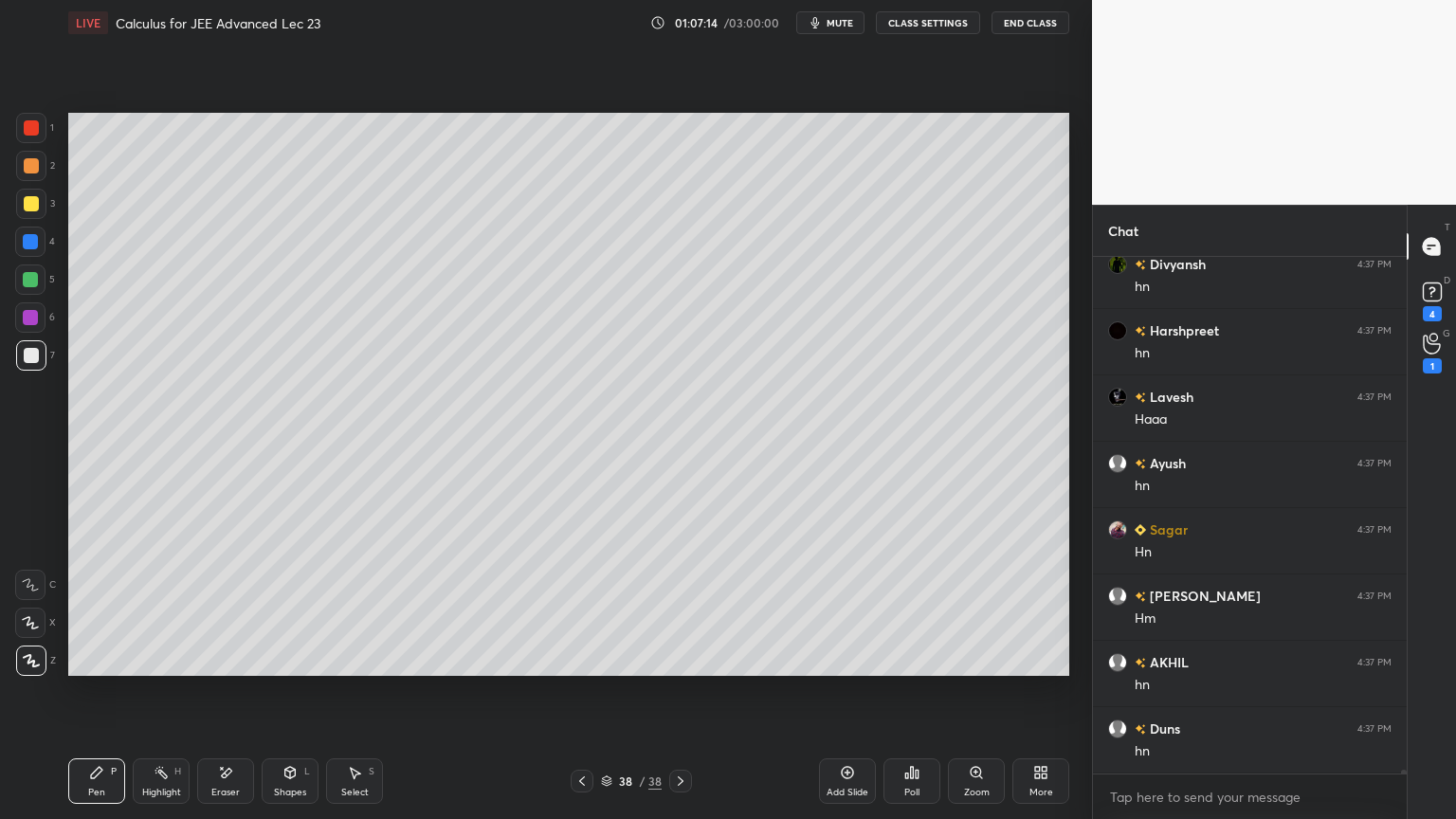 drag, startPoint x: 362, startPoint y: 776, endPoint x: 389, endPoint y: 677, distance: 102.61579 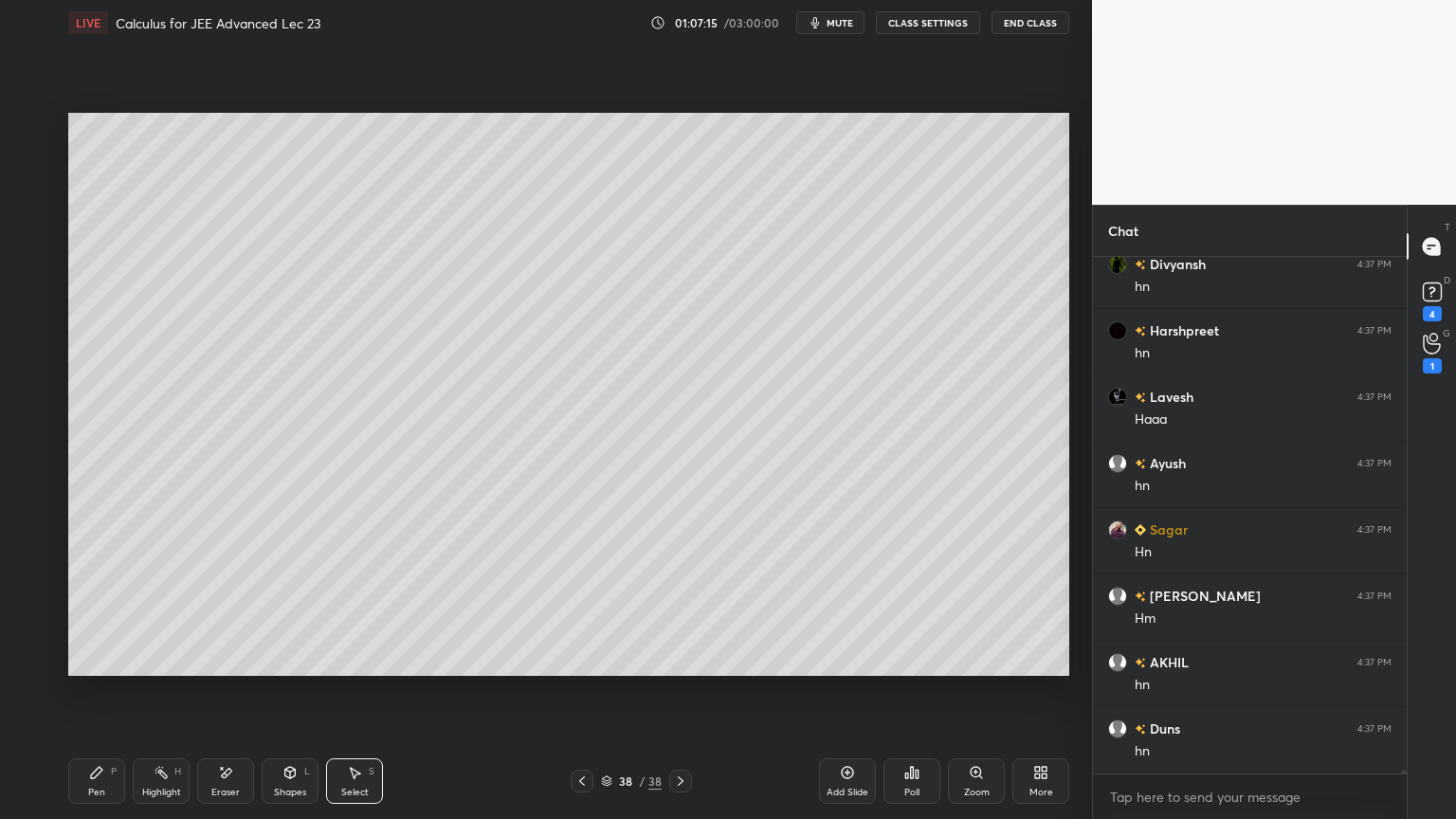 click on "0 ° Undo Copy Duplicate Duplicate to new slide Delete" at bounding box center (569, 394) 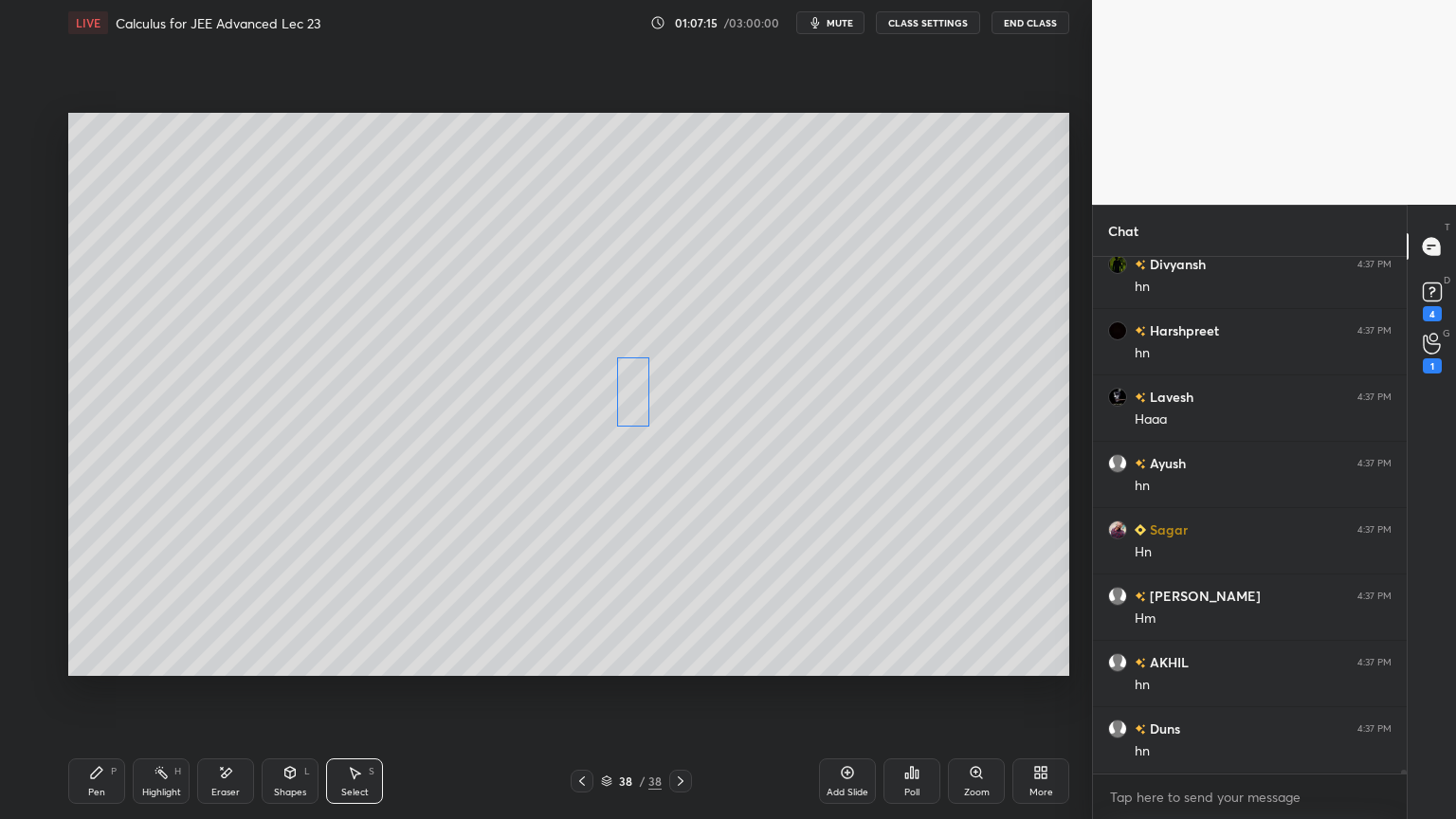 scroll, scrollTop: 65823, scrollLeft: 0, axis: vertical 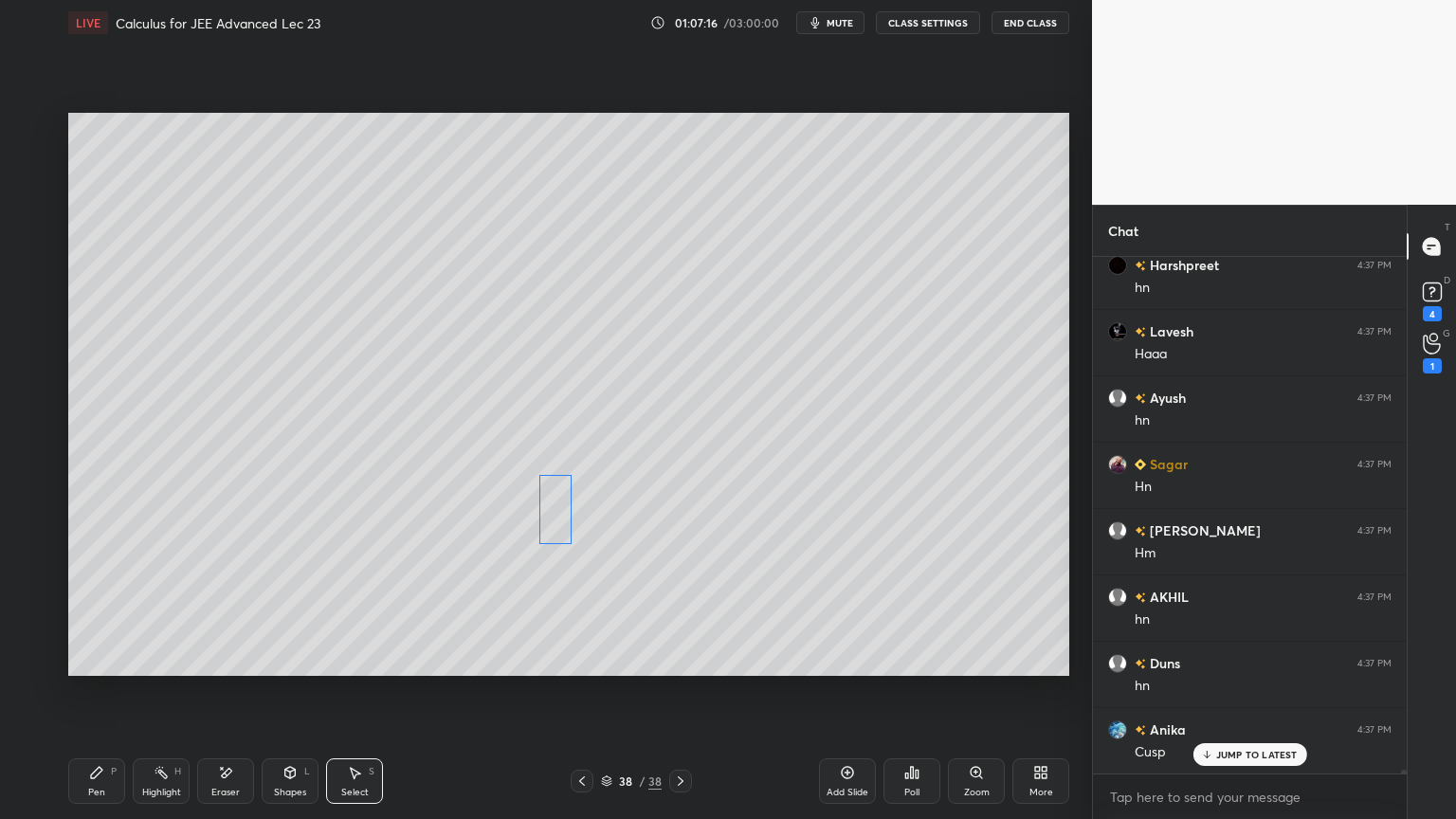 drag, startPoint x: 633, startPoint y: 387, endPoint x: 544, endPoint y: 508, distance: 150.20652 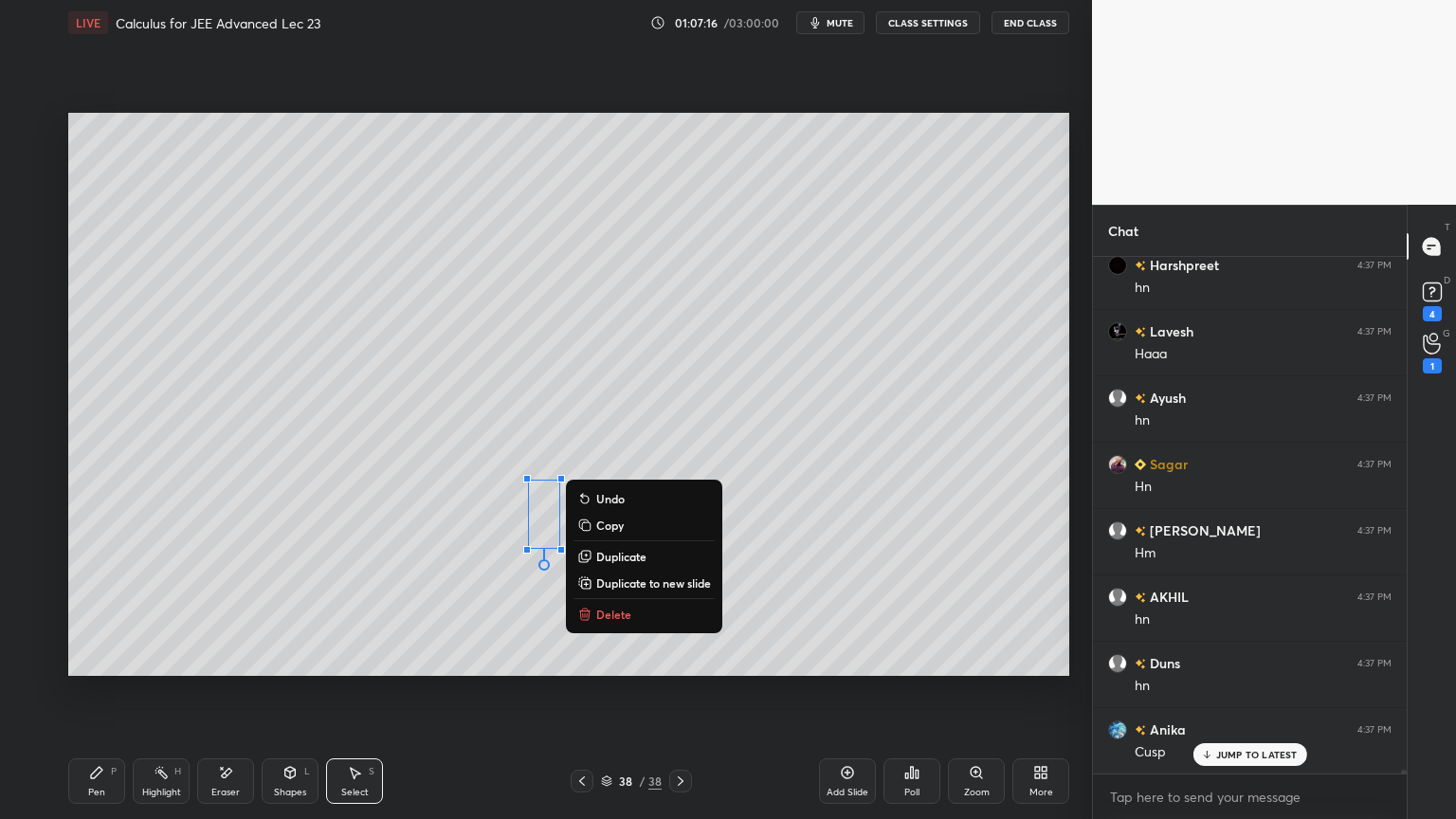 click on "0 ° Undo Copy Duplicate Duplicate to new slide Delete" at bounding box center (569, 394) 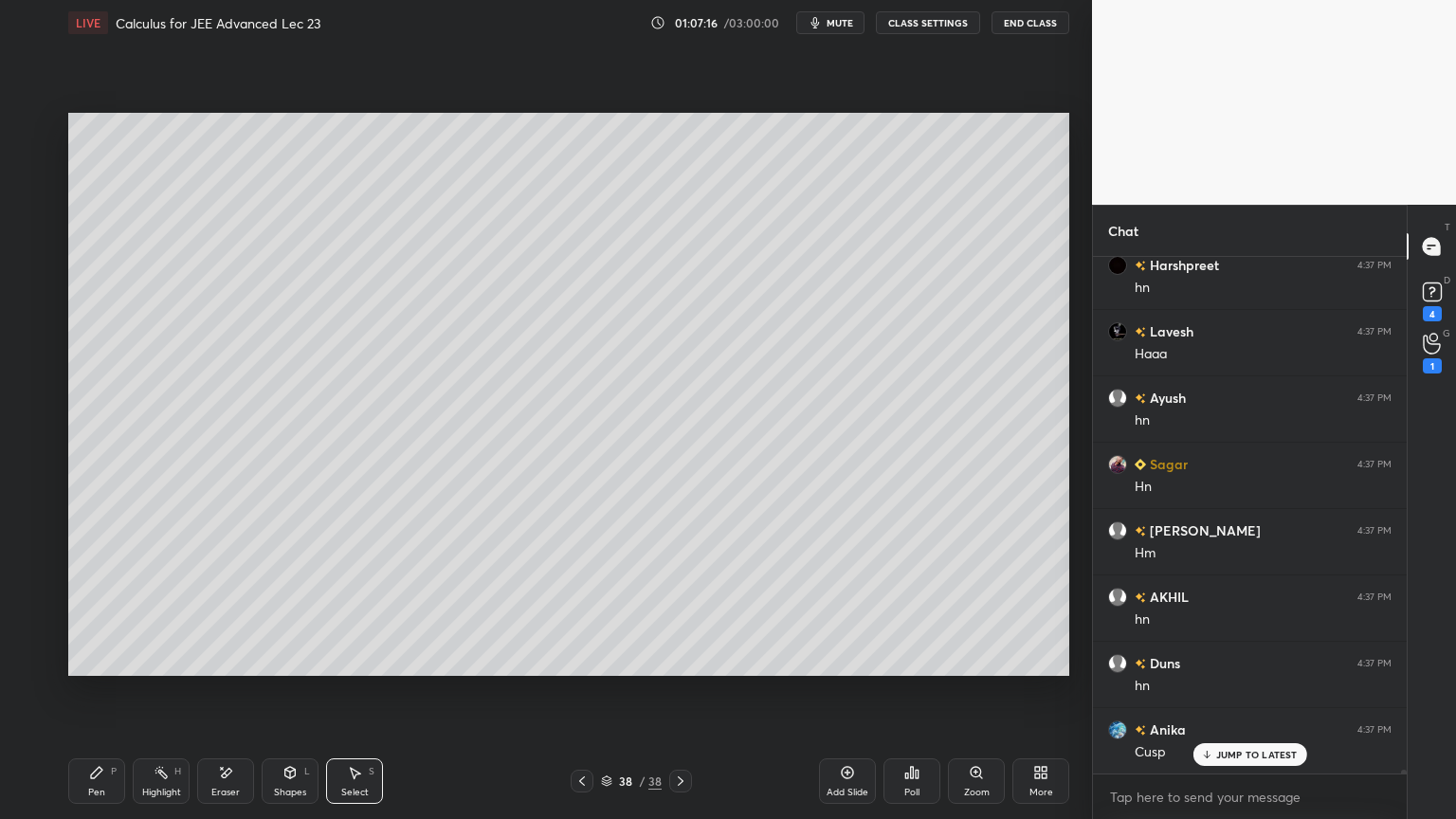 click on "Pen P" at bounding box center [97, 781] 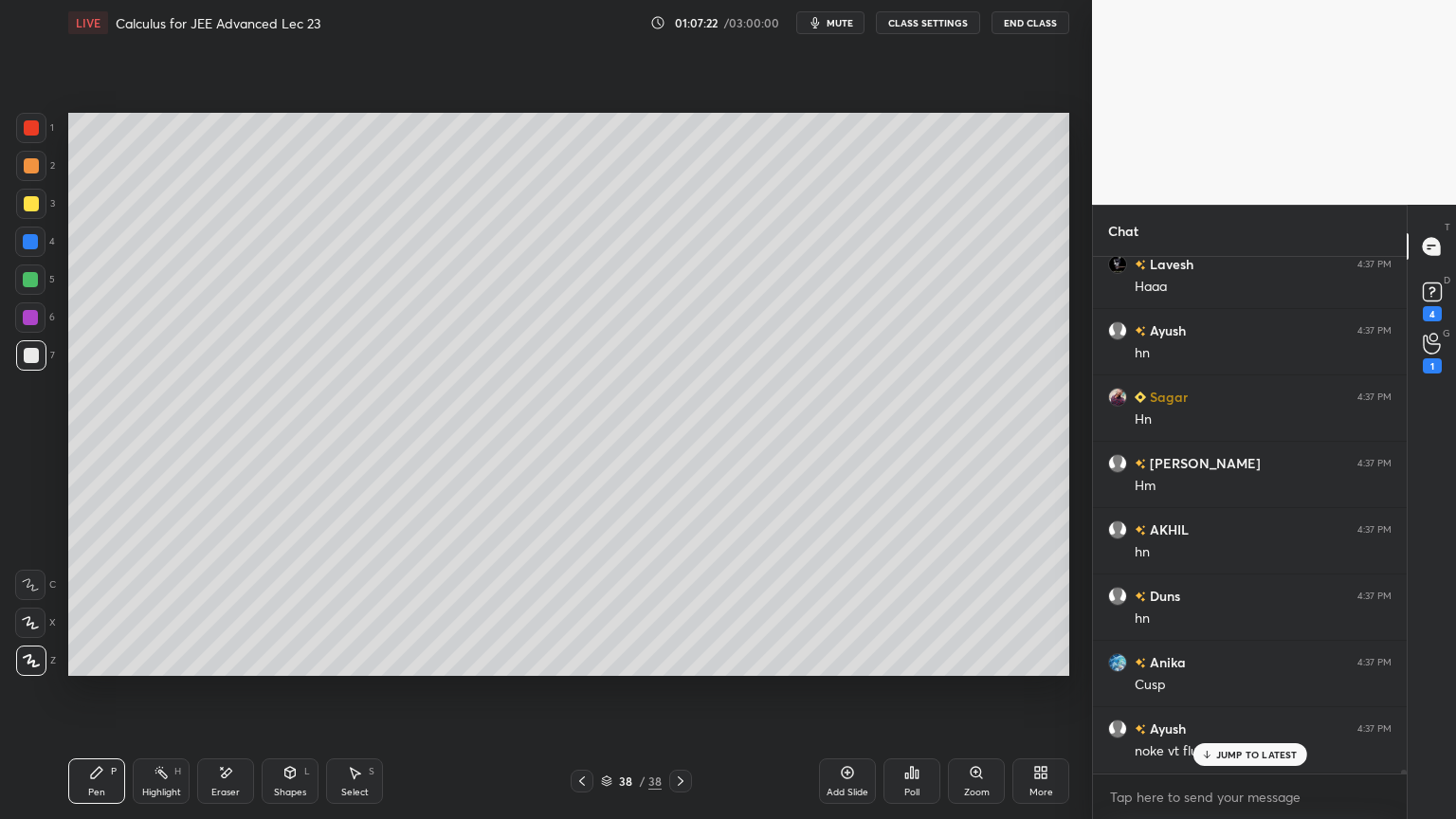 scroll, scrollTop: 65956, scrollLeft: 0, axis: vertical 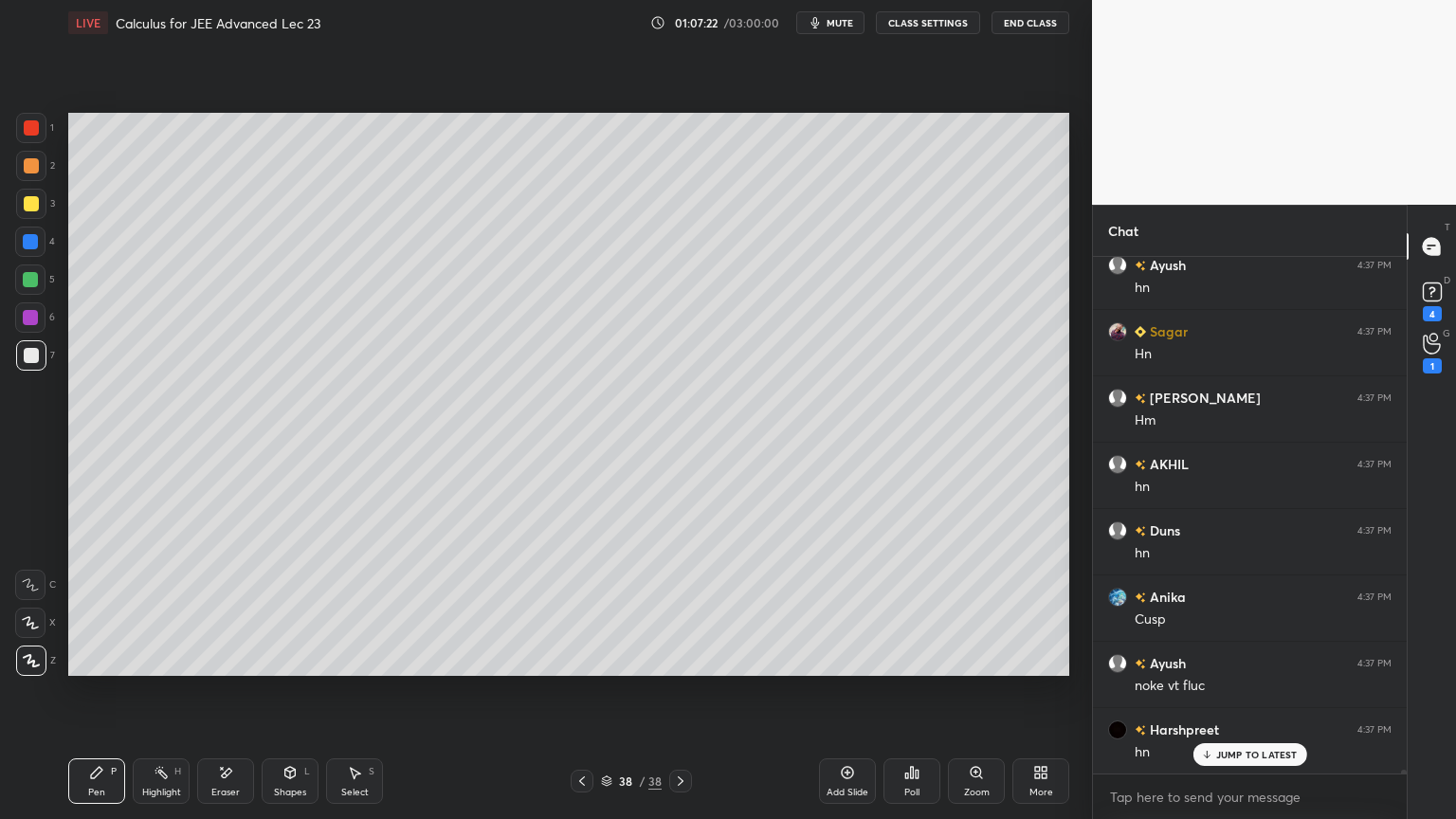 drag, startPoint x: 355, startPoint y: 774, endPoint x: 397, endPoint y: 694, distance: 90.35486 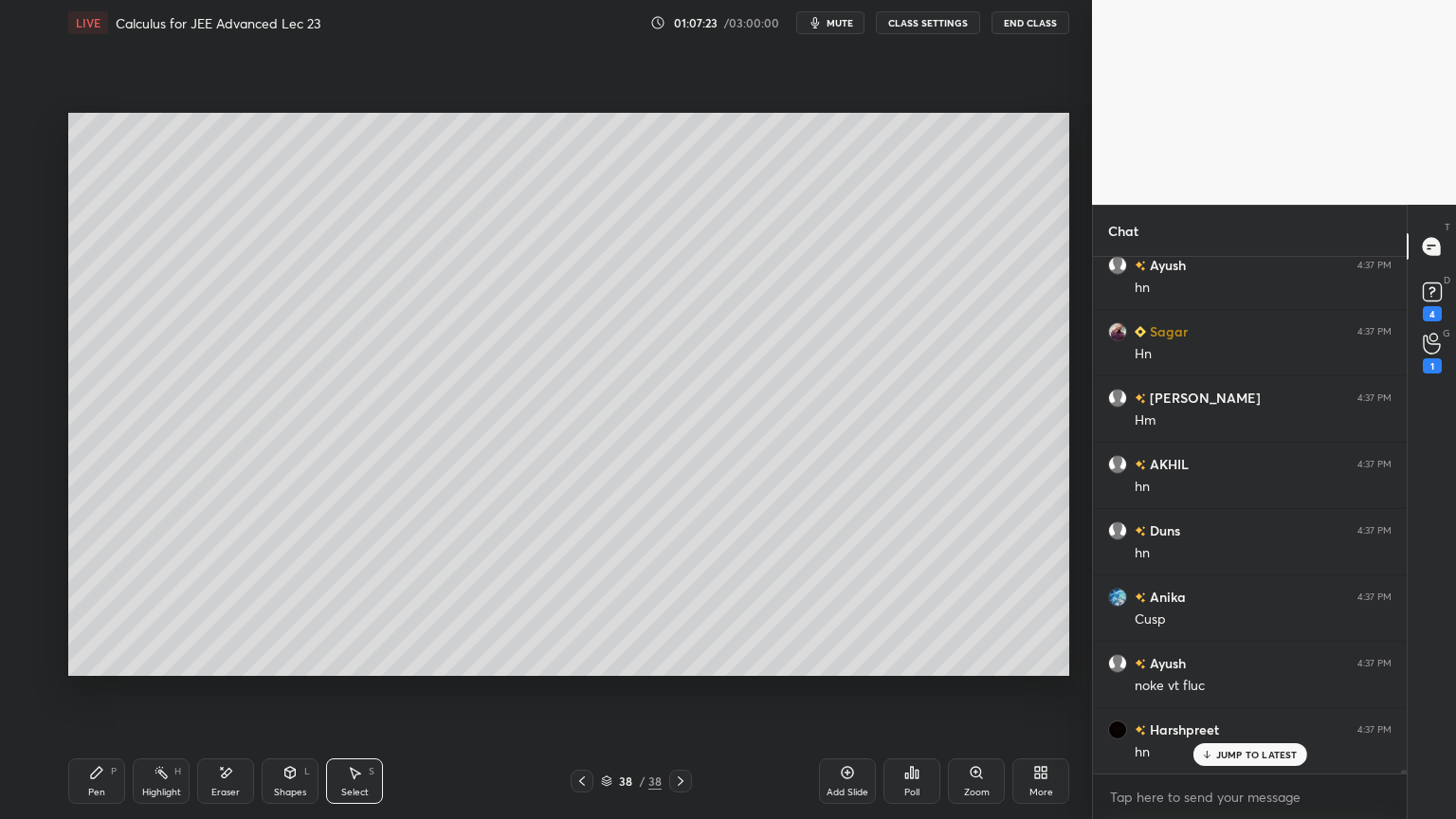 drag, startPoint x: 695, startPoint y: 369, endPoint x: 755, endPoint y: 445, distance: 96.82975 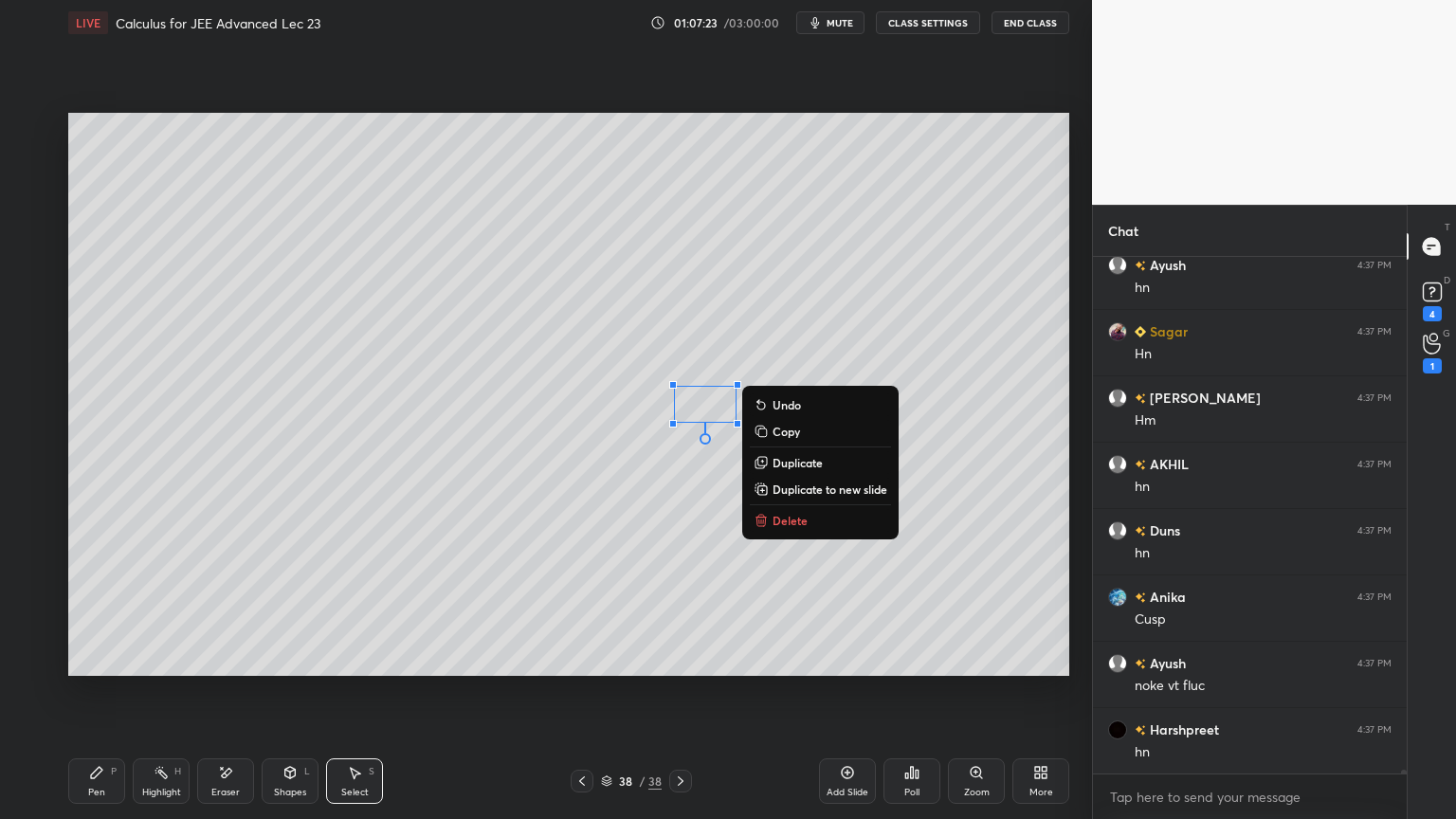 scroll, scrollTop: 66023, scrollLeft: 0, axis: vertical 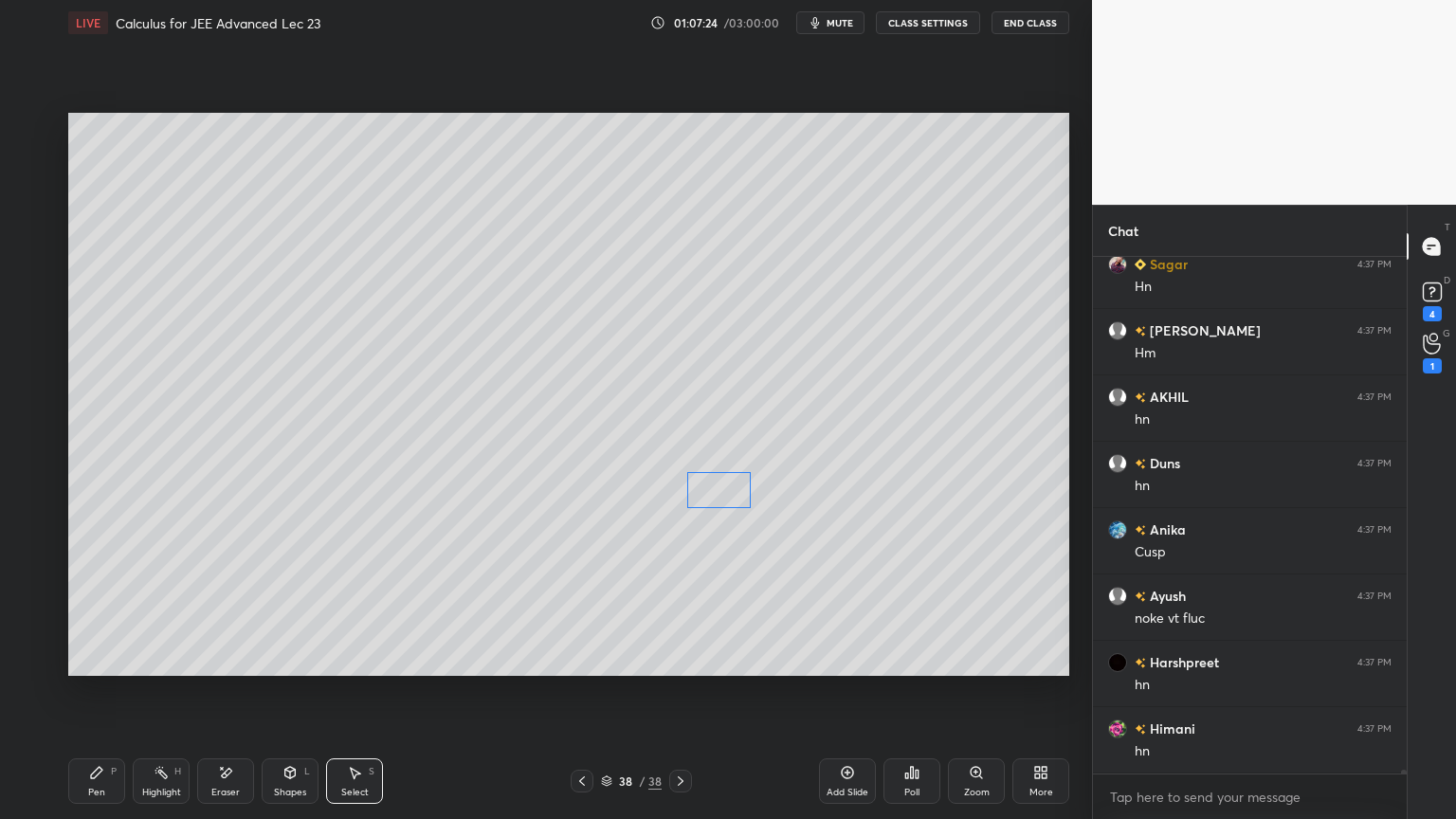 drag, startPoint x: 710, startPoint y: 415, endPoint x: 723, endPoint y: 501, distance: 86.977008 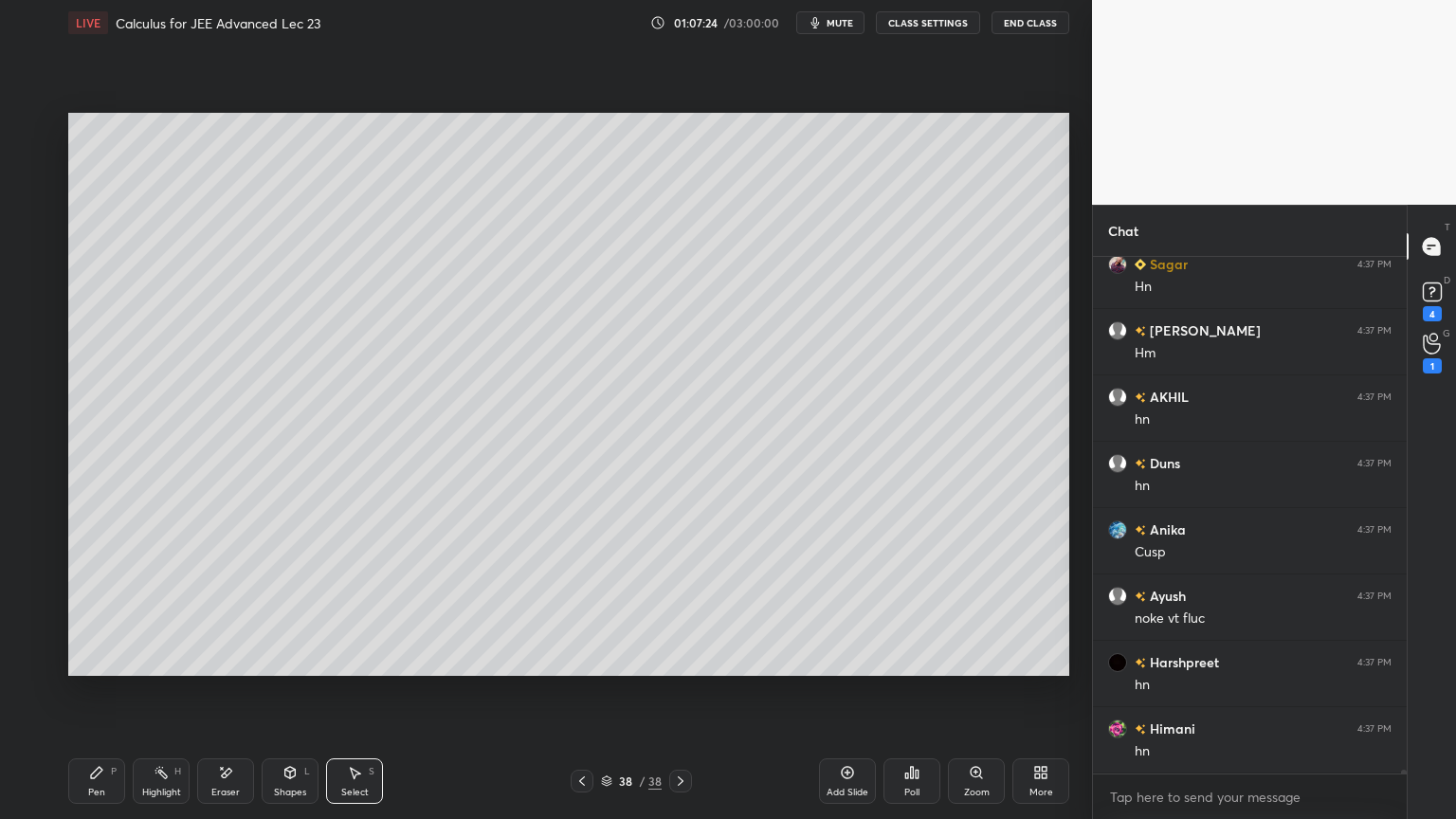 click on "Pen P" at bounding box center [97, 781] 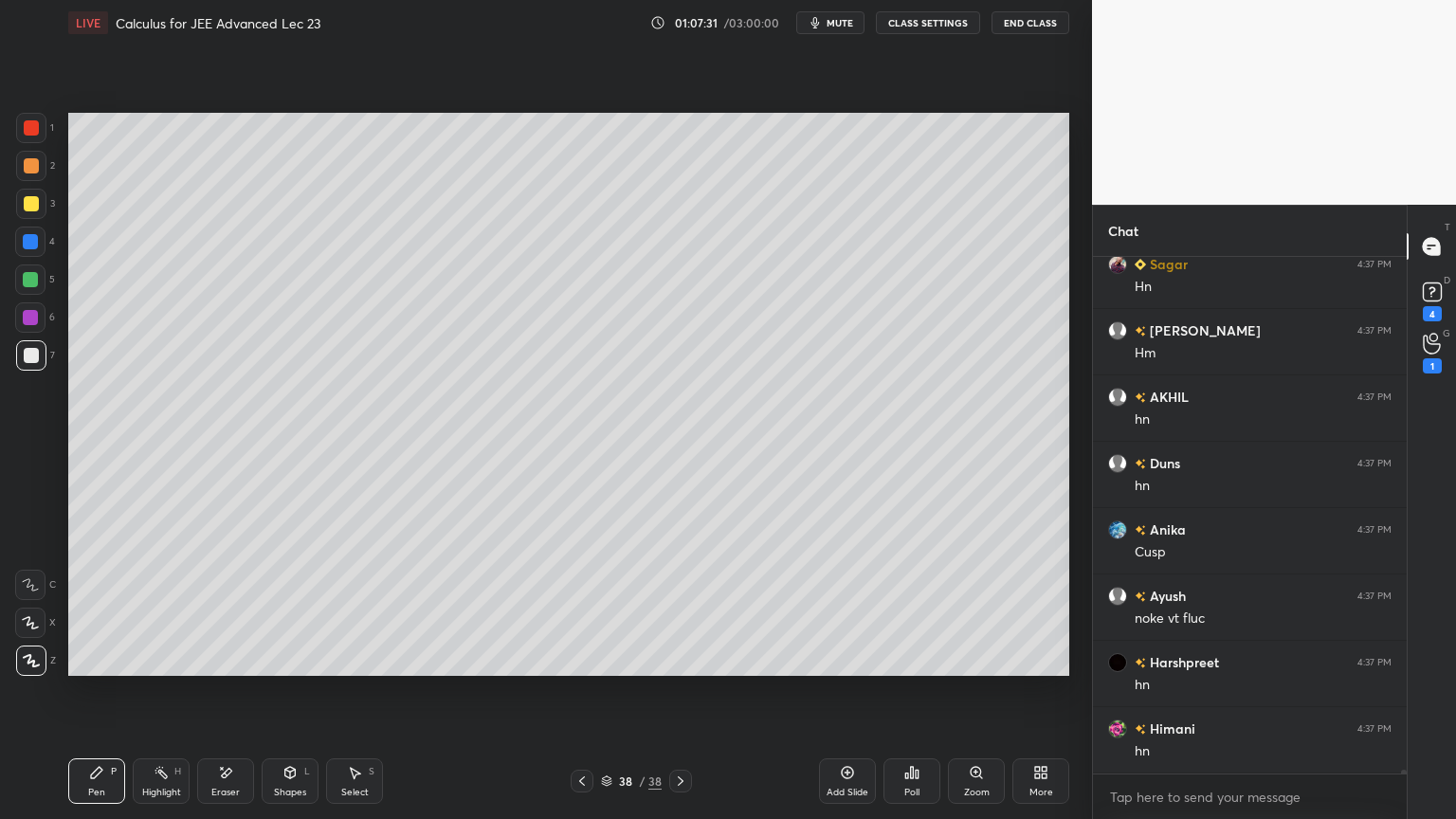 click on "Pen P Highlight H Eraser Shapes L Select S 38 / 38 Add Slide Poll Zoom More" at bounding box center (569, 781) 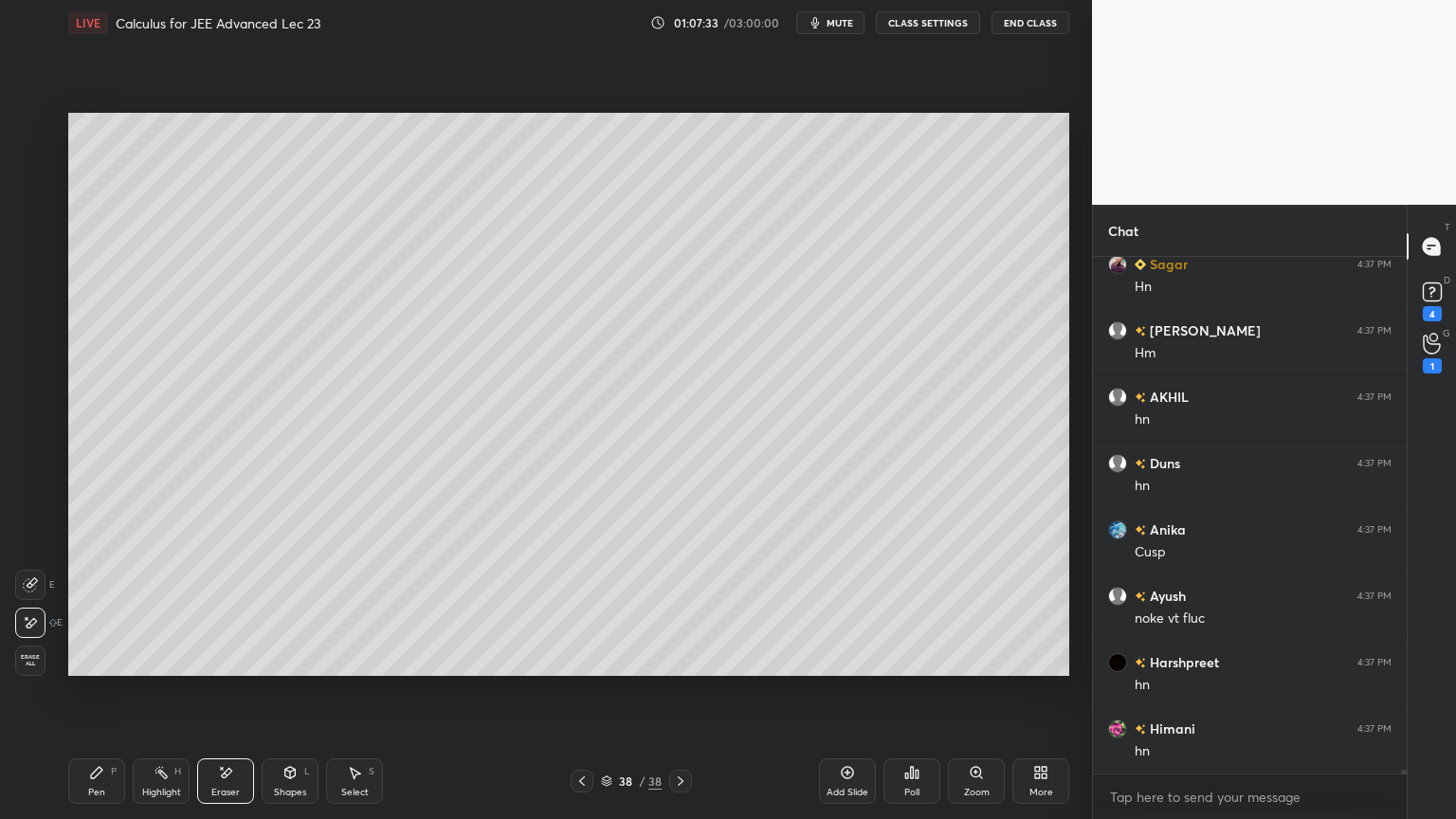 click 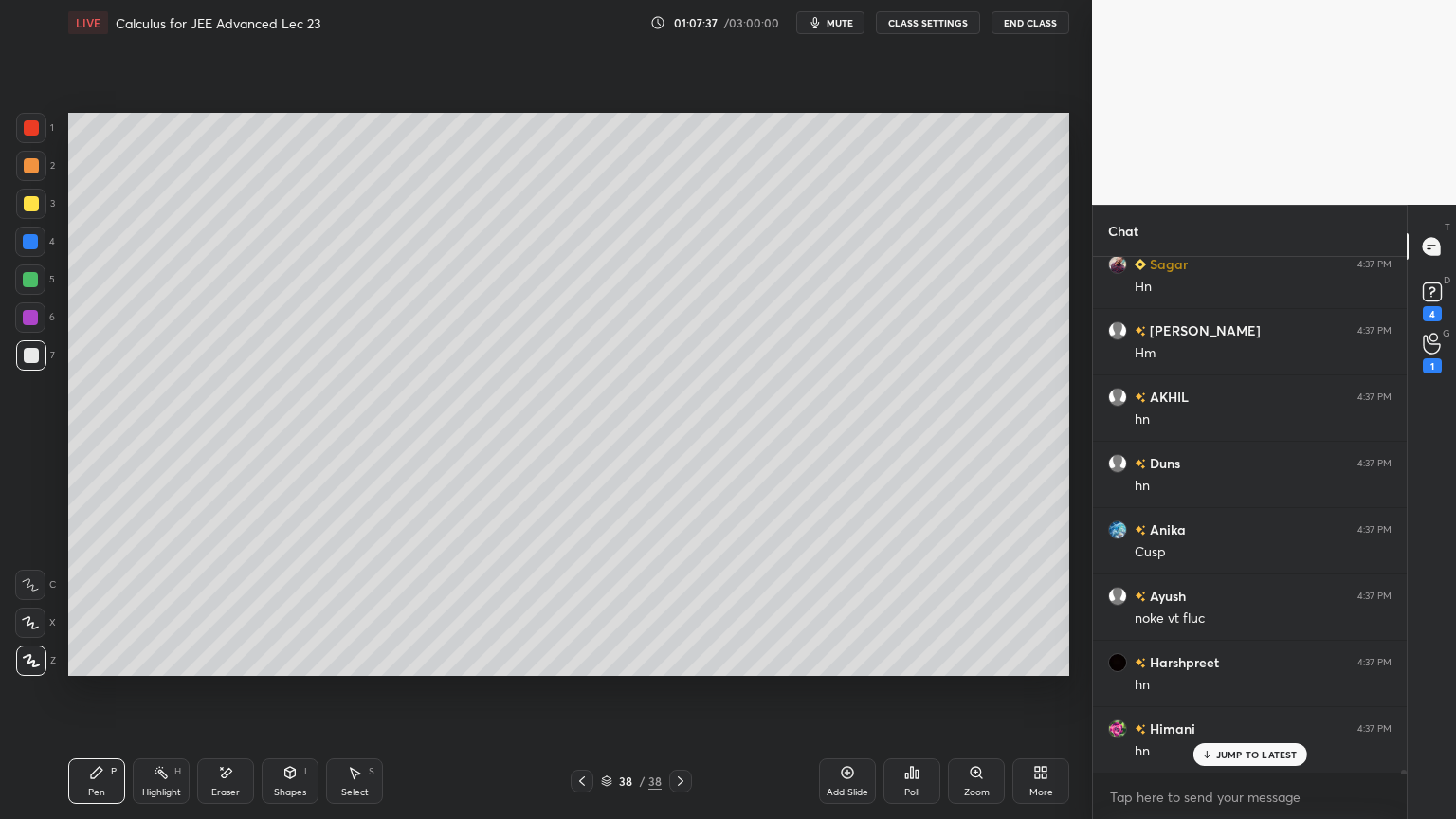 scroll, scrollTop: 66089, scrollLeft: 0, axis: vertical 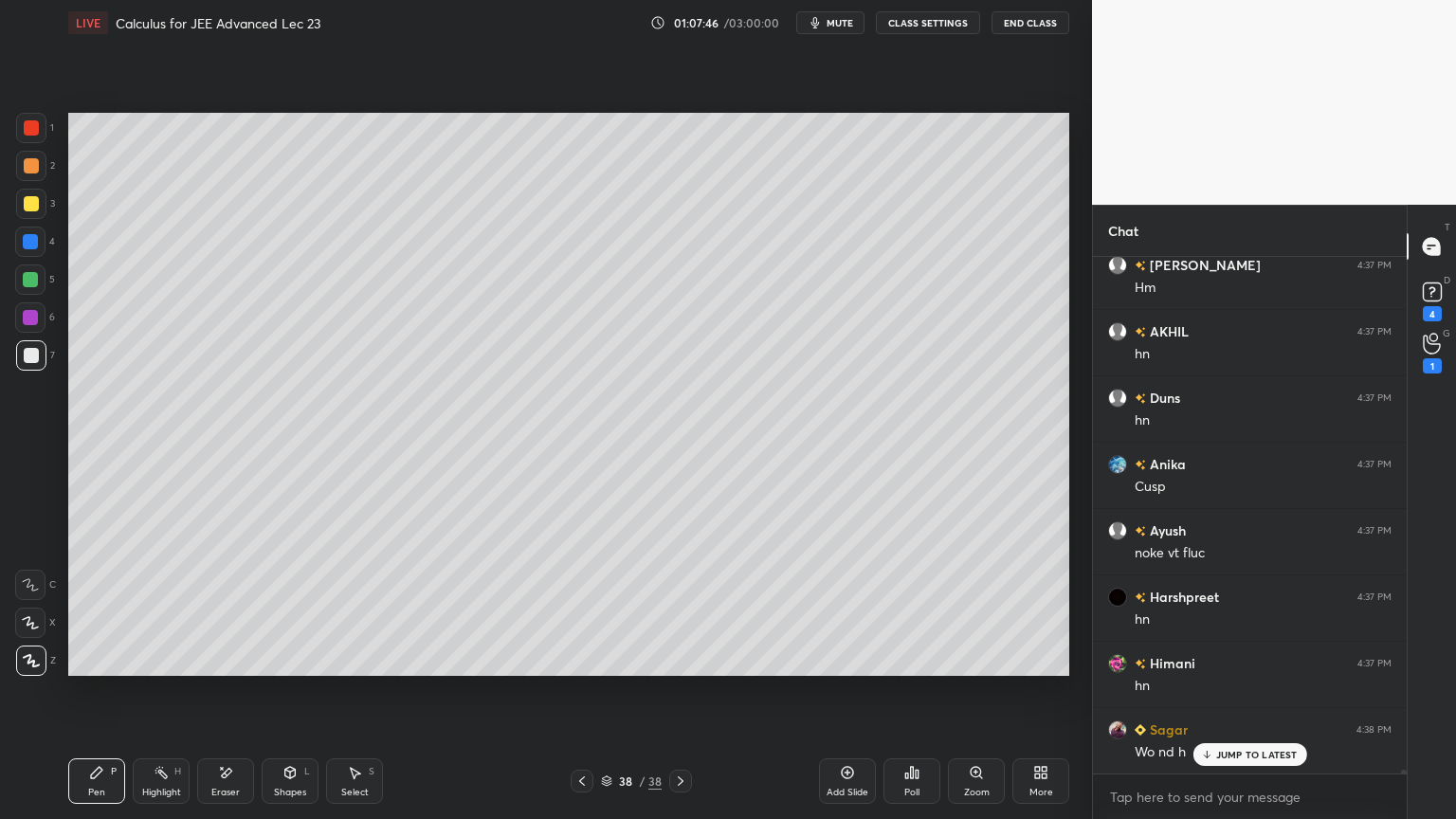 drag, startPoint x: 221, startPoint y: 781, endPoint x: 246, endPoint y: 758, distance: 33.970576 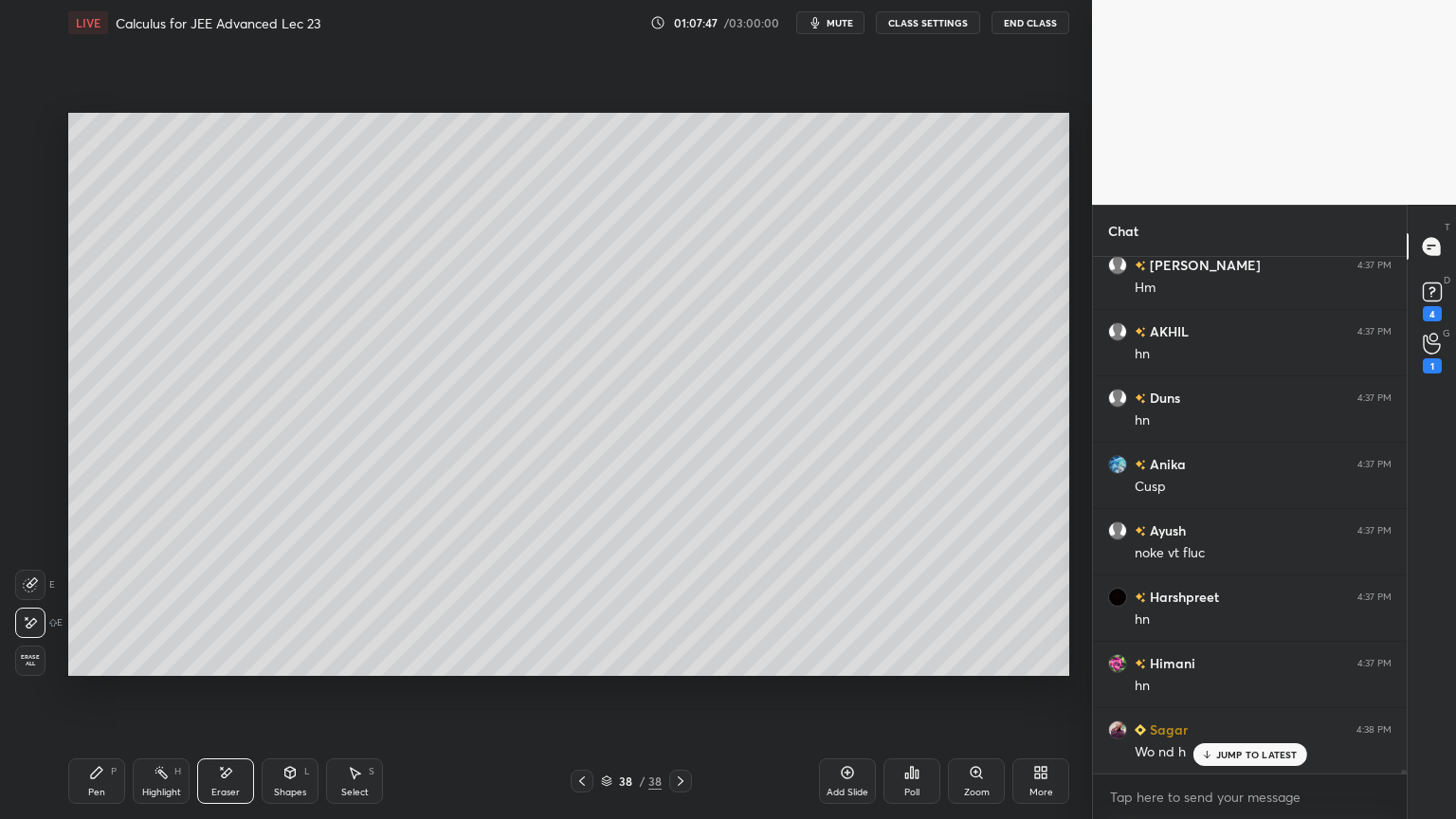 drag, startPoint x: 101, startPoint y: 769, endPoint x: 135, endPoint y: 736, distance: 47.381431 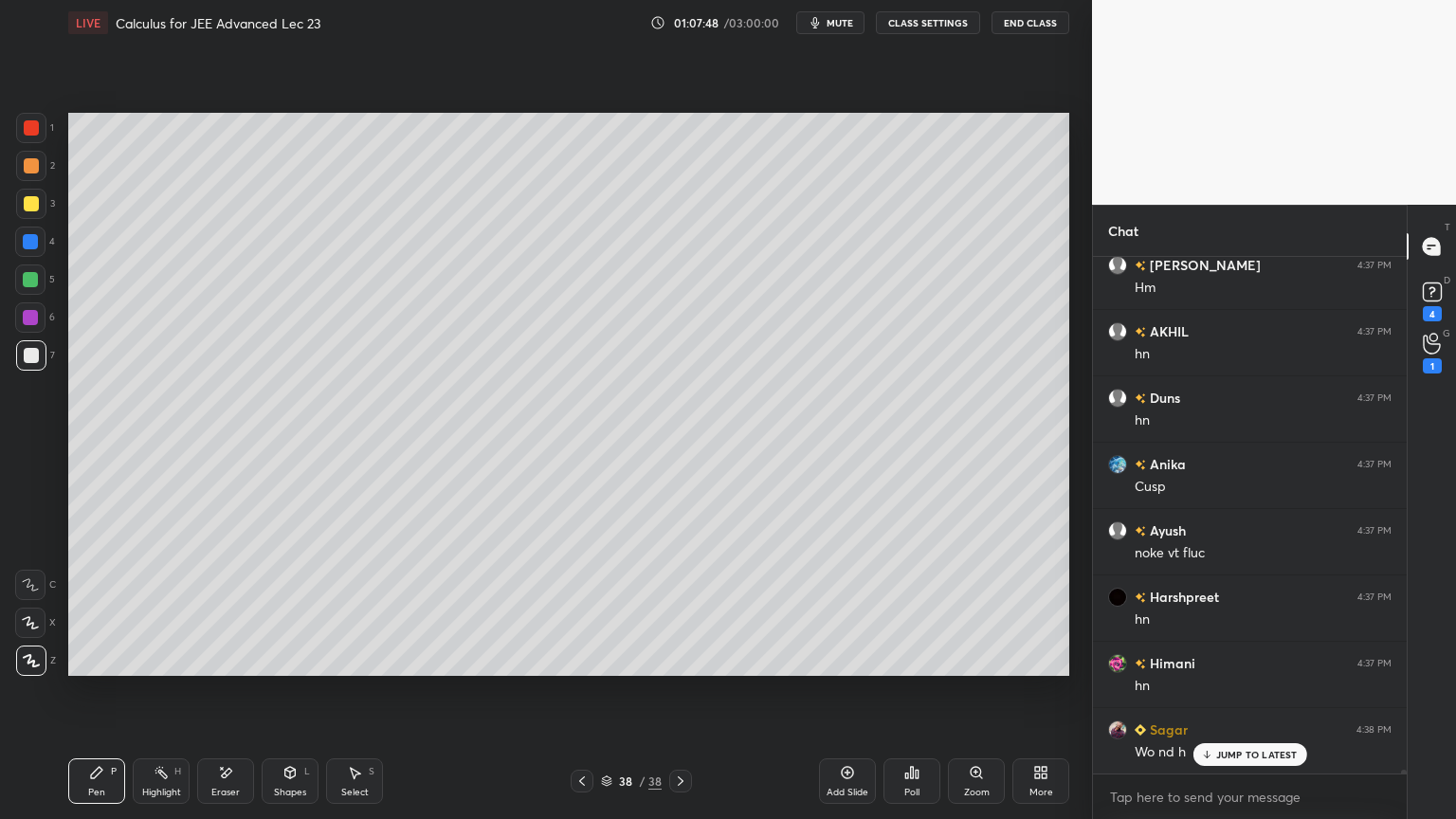scroll, scrollTop: 66134, scrollLeft: 0, axis: vertical 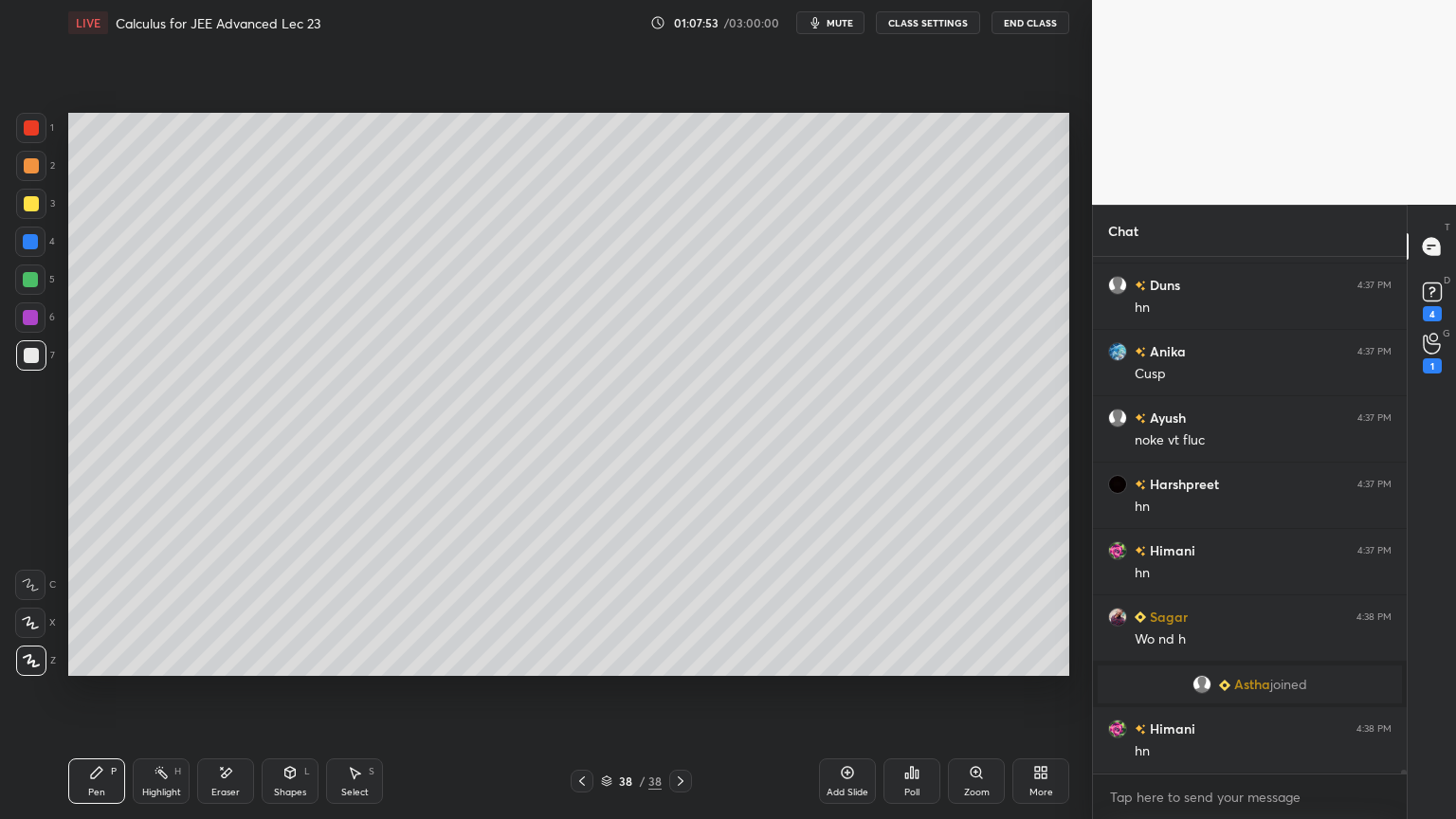 drag, startPoint x: 234, startPoint y: 776, endPoint x: 315, endPoint y: 713, distance: 102.61579 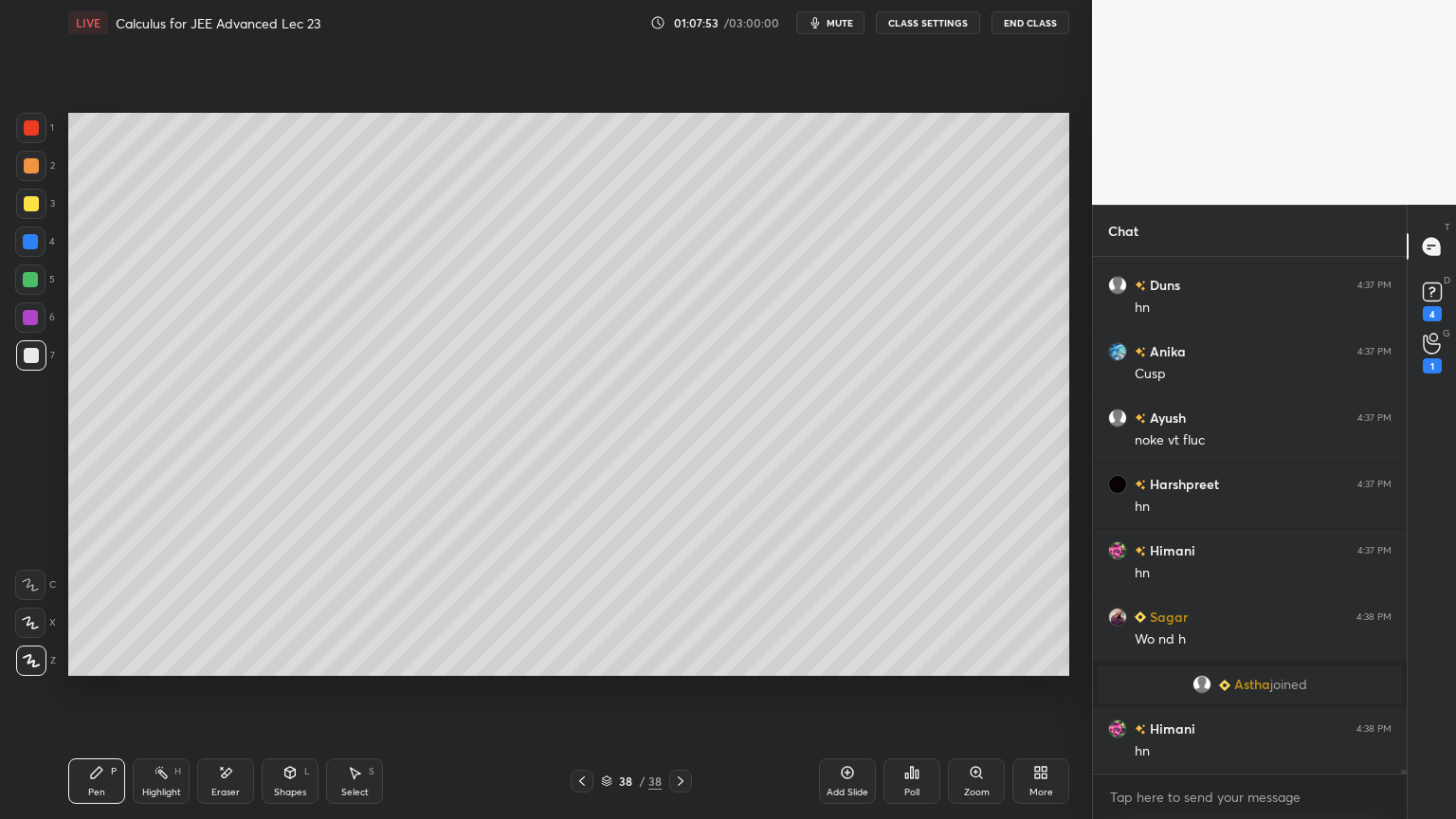click on "Eraser" at bounding box center (226, 781) 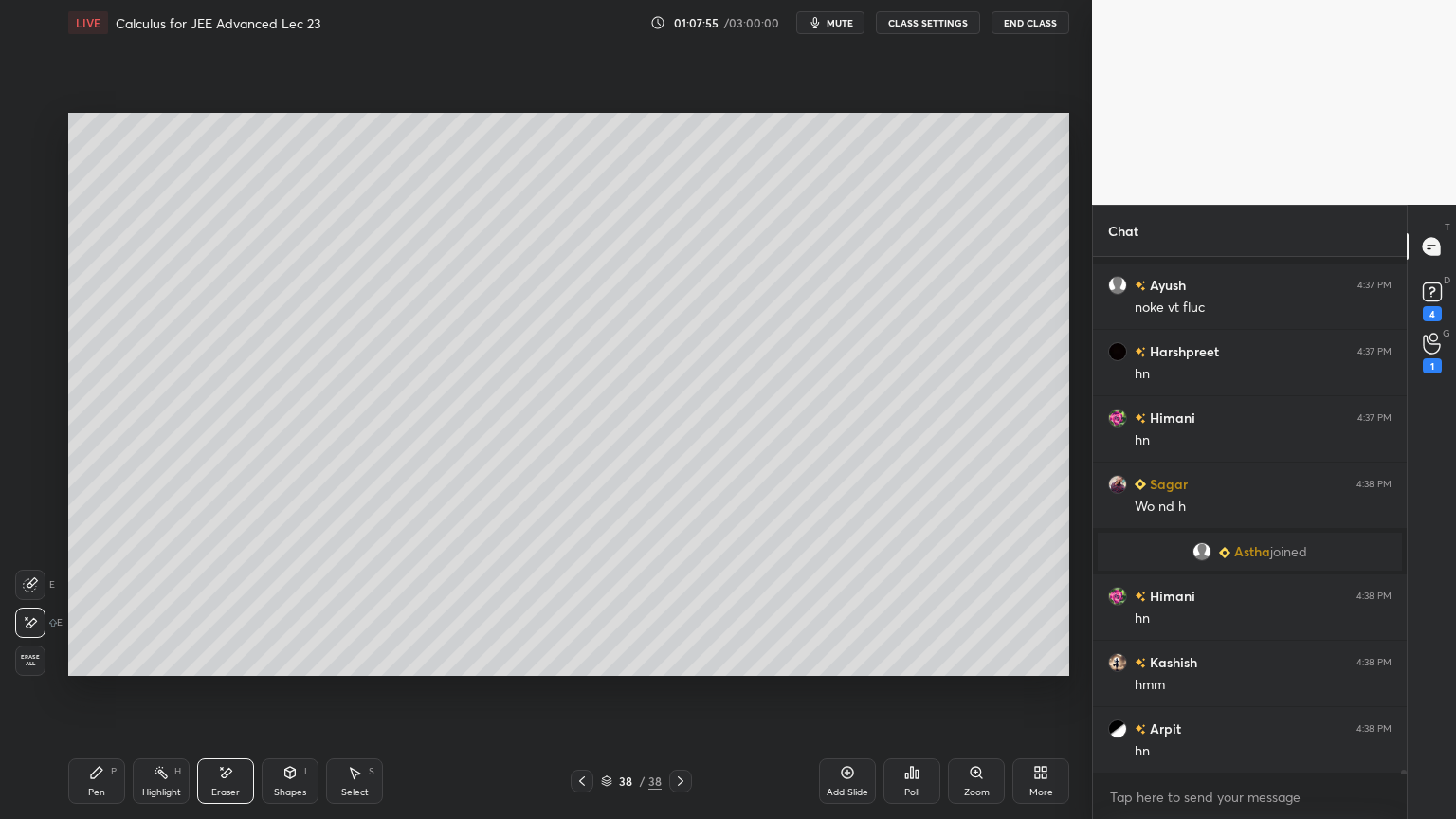 scroll, scrollTop: 66467, scrollLeft: 0, axis: vertical 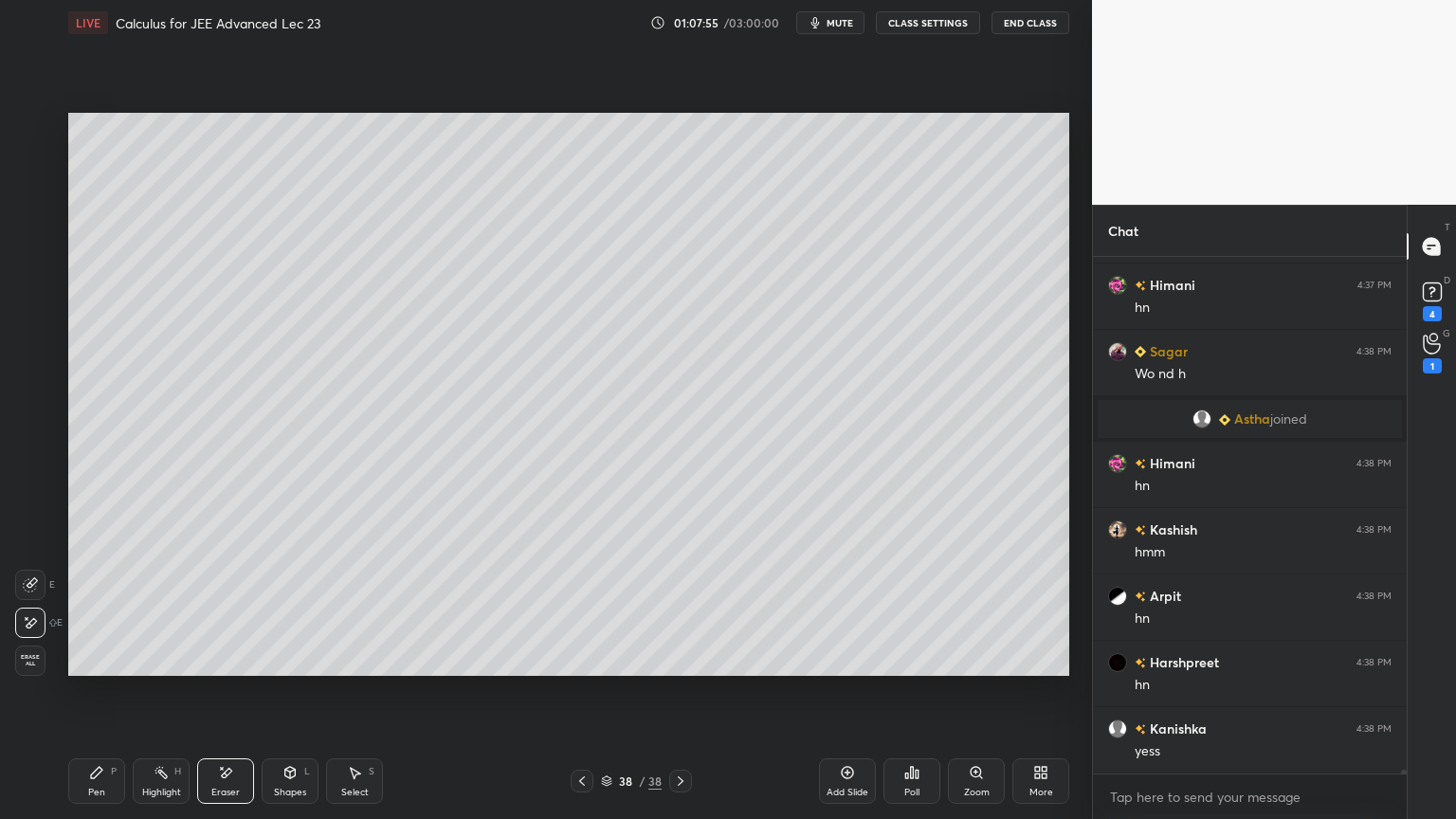 drag, startPoint x: 95, startPoint y: 774, endPoint x: 209, endPoint y: 755, distance: 115.57249 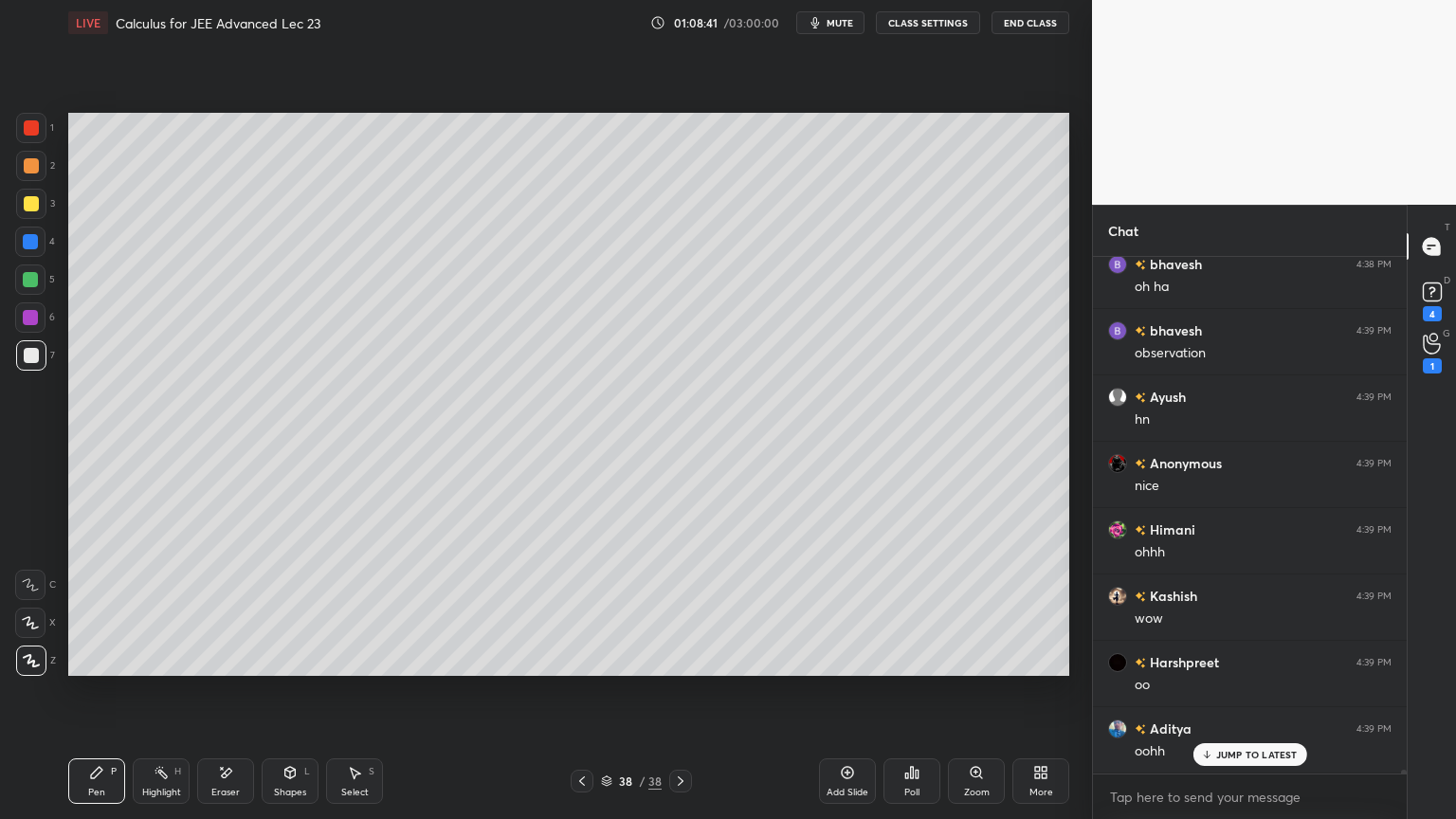 scroll, scrollTop: 67063, scrollLeft: 0, axis: vertical 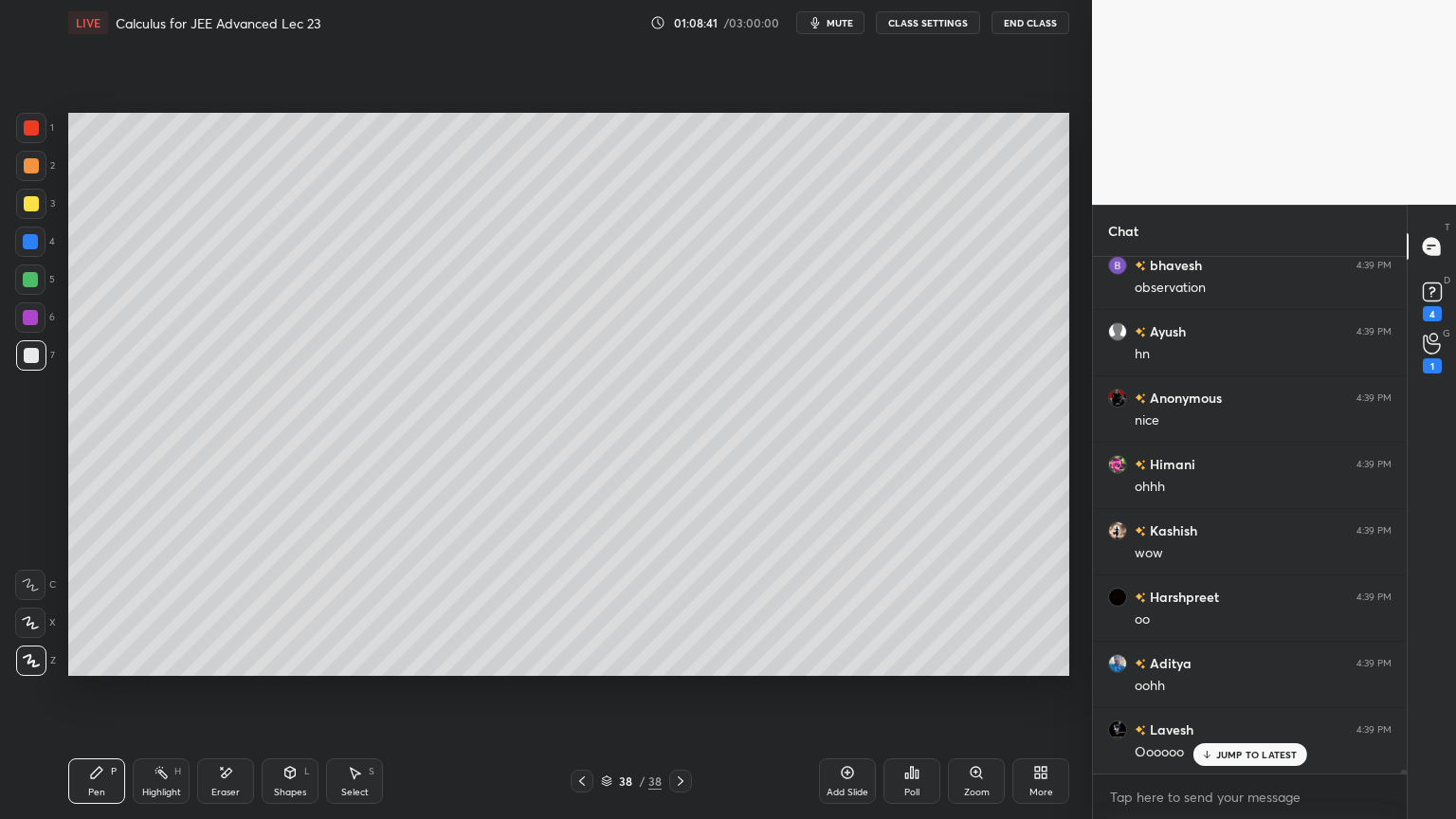 click 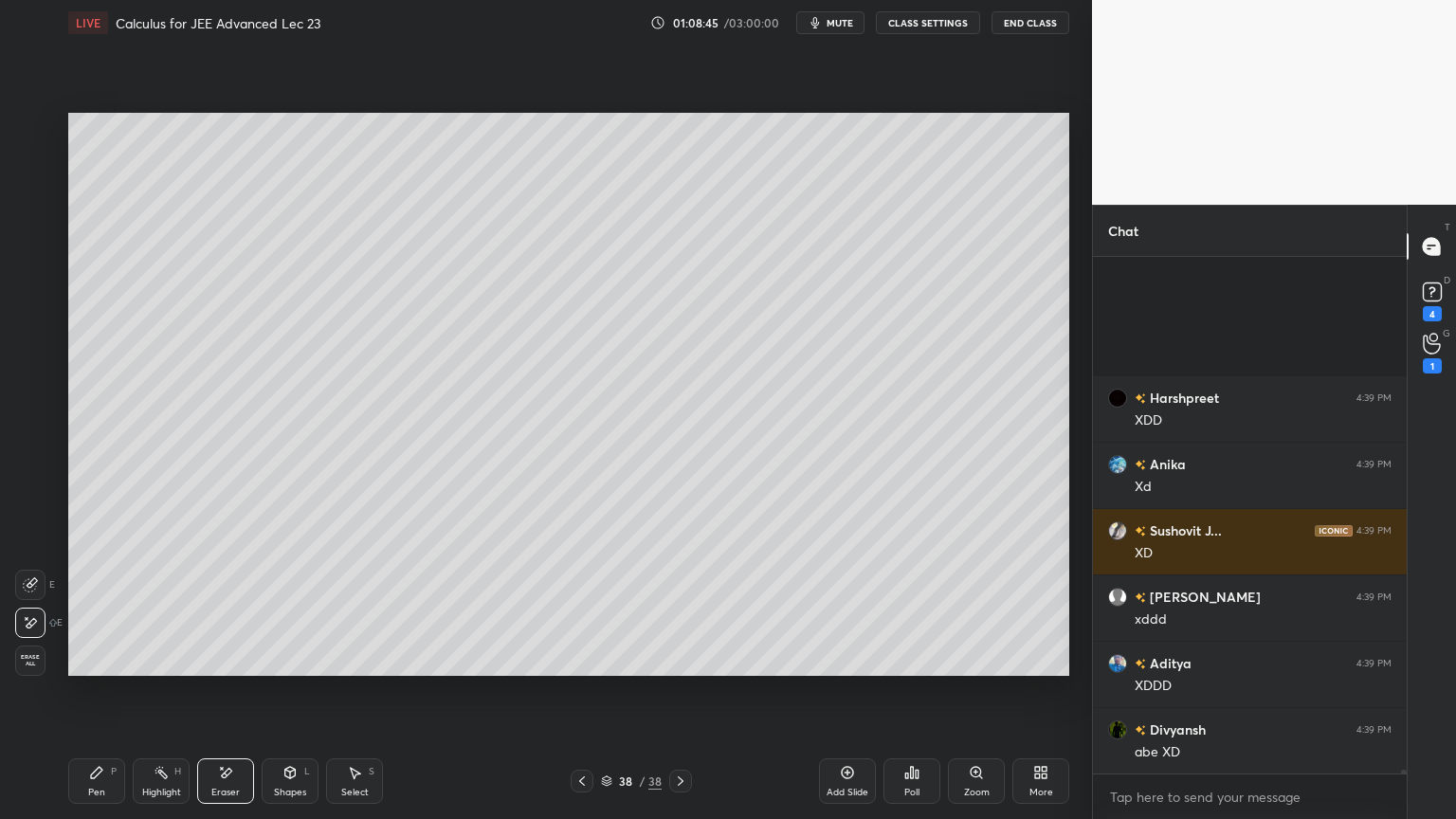 scroll, scrollTop: 67661, scrollLeft: 0, axis: vertical 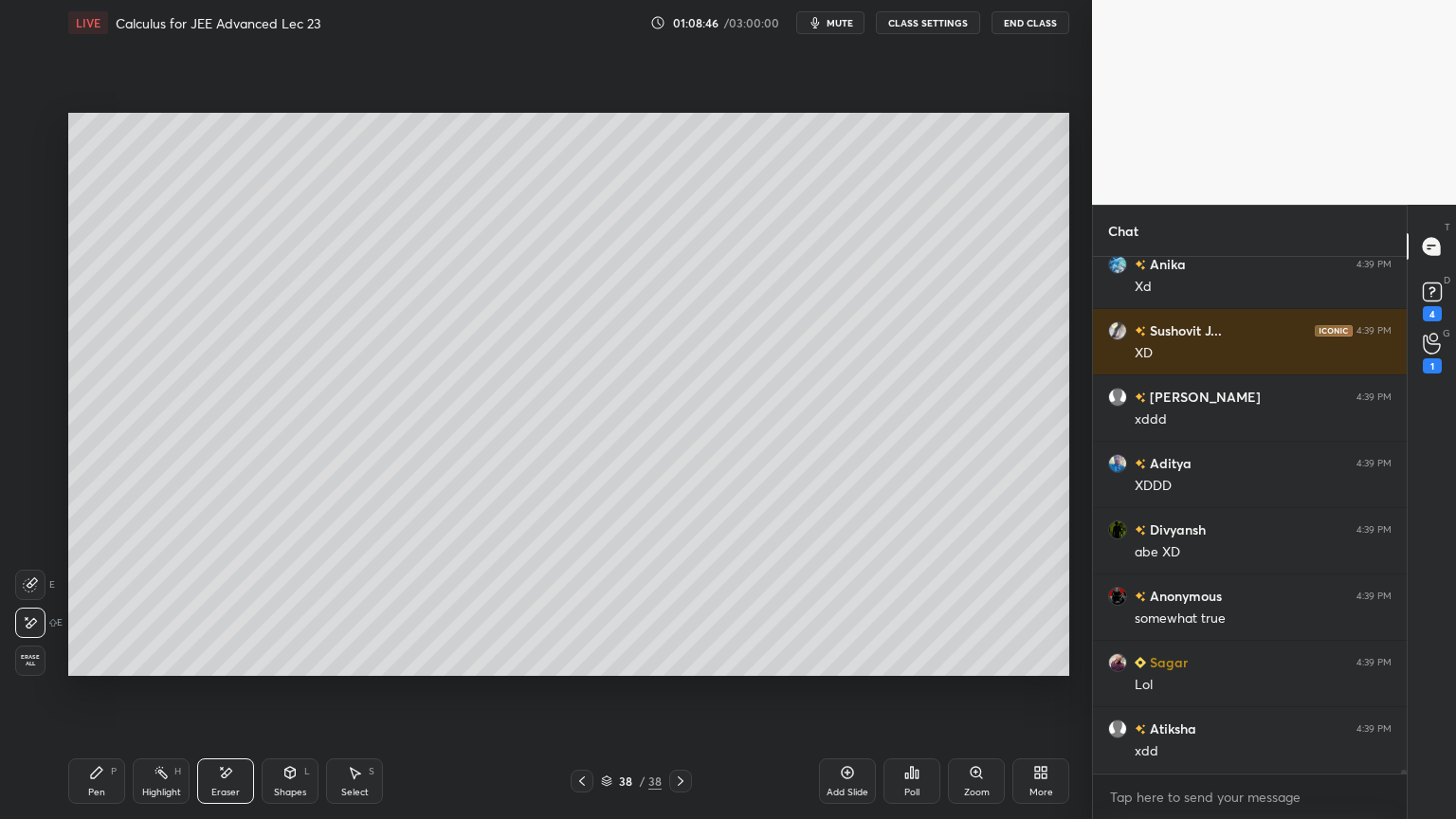 click on "Pen P" at bounding box center [97, 781] 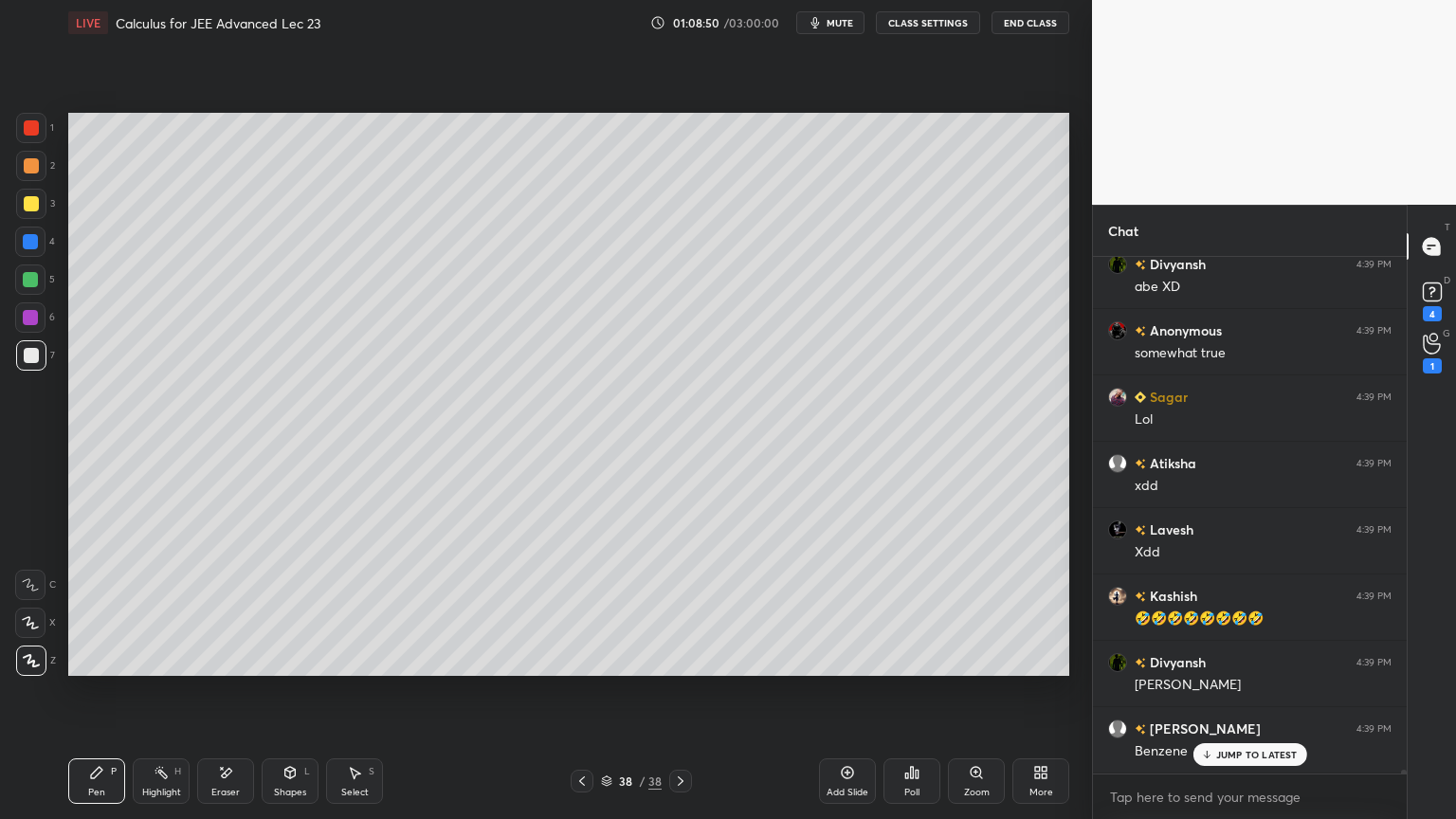 scroll, scrollTop: 67992, scrollLeft: 0, axis: vertical 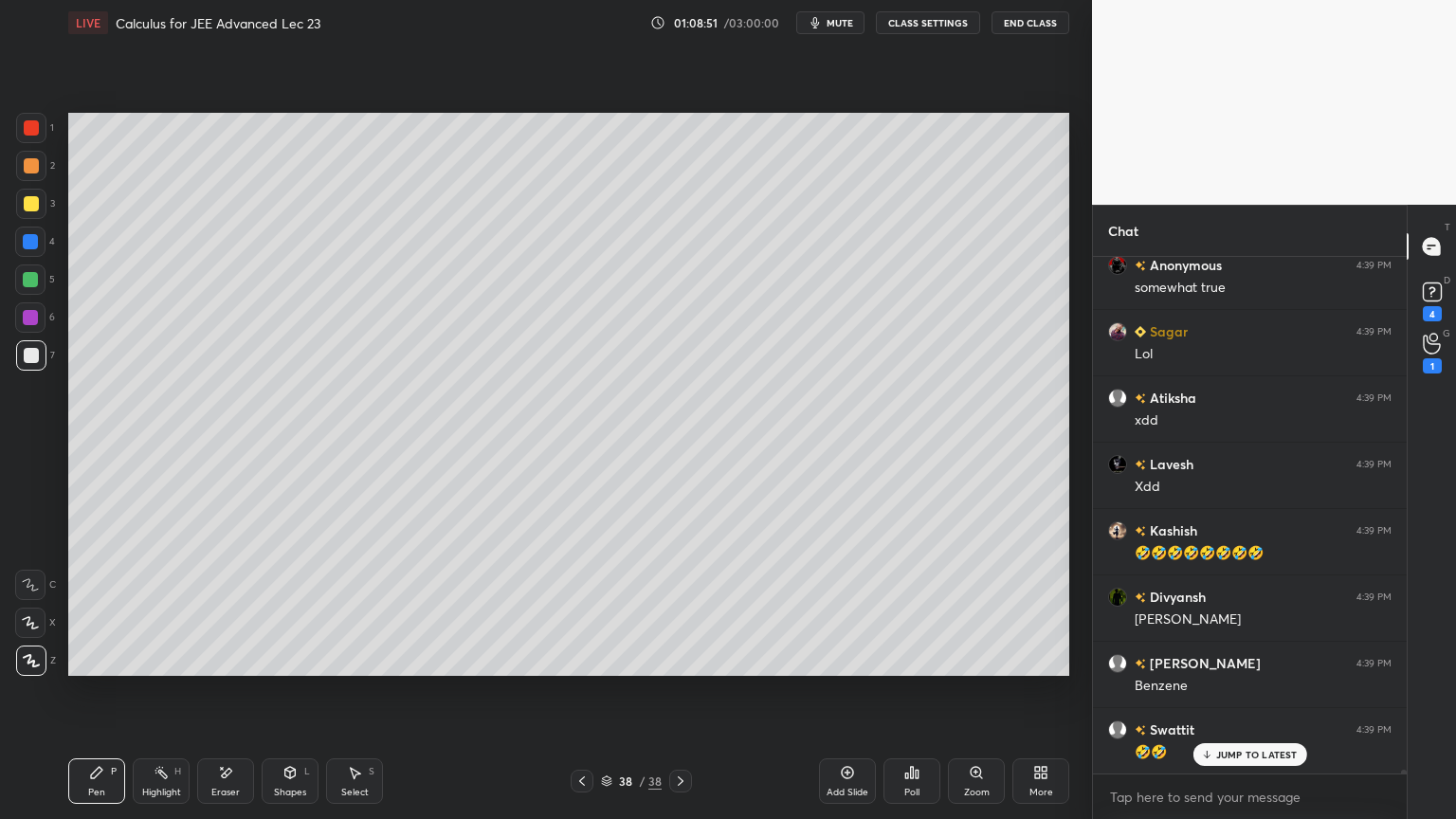 click on "Eraser" at bounding box center (226, 781) 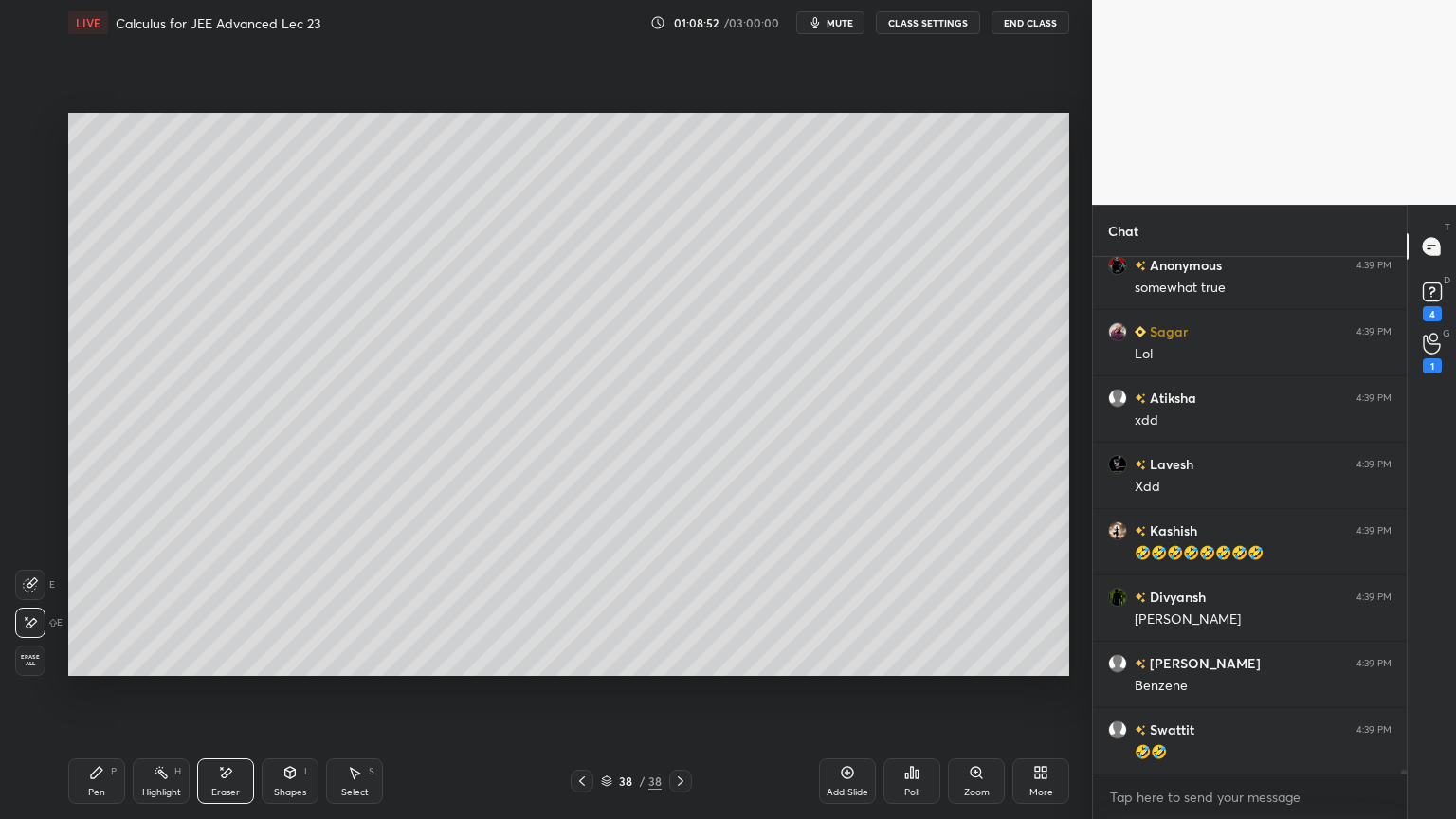 scroll, scrollTop: 68059, scrollLeft: 0, axis: vertical 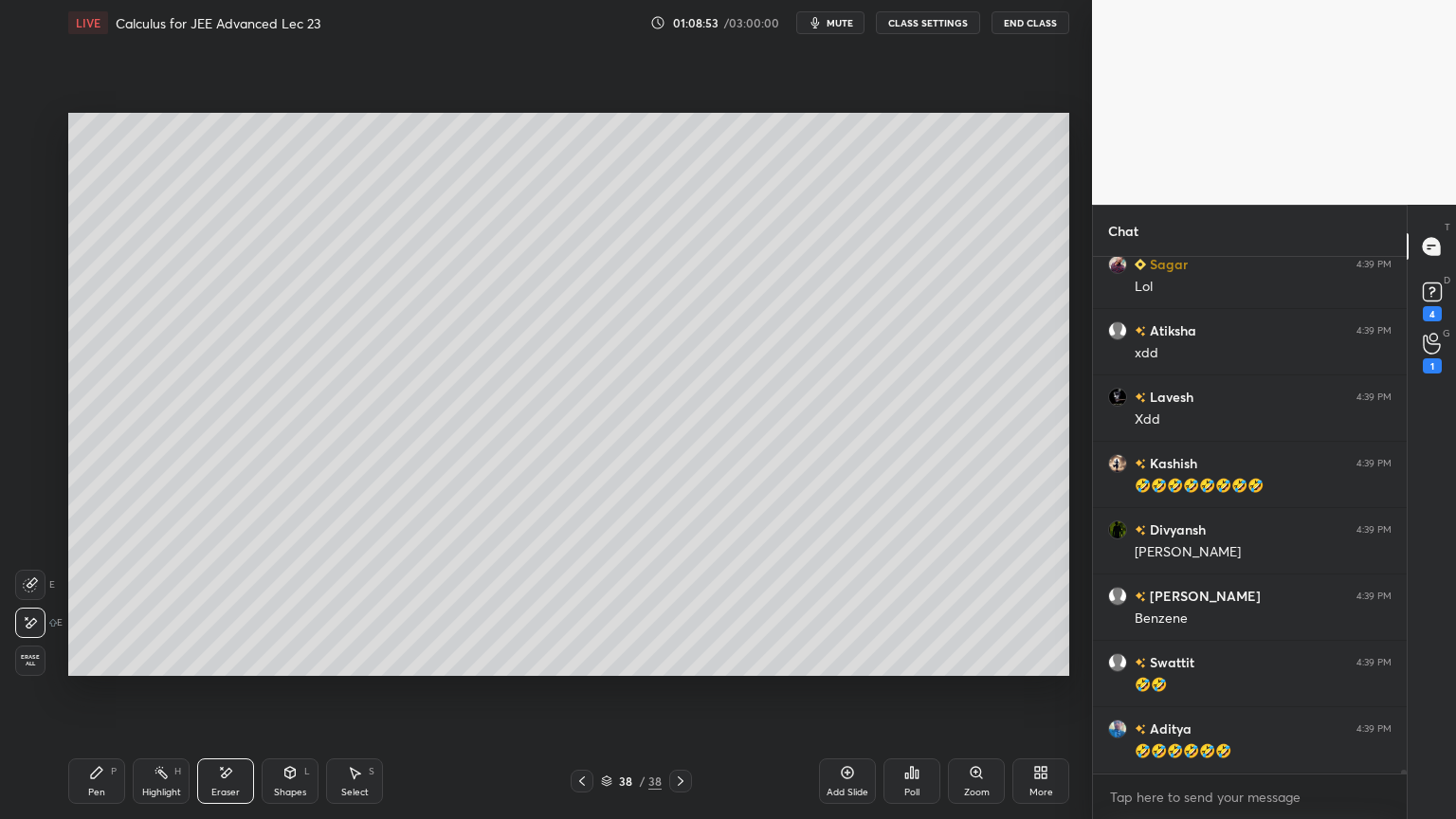 click 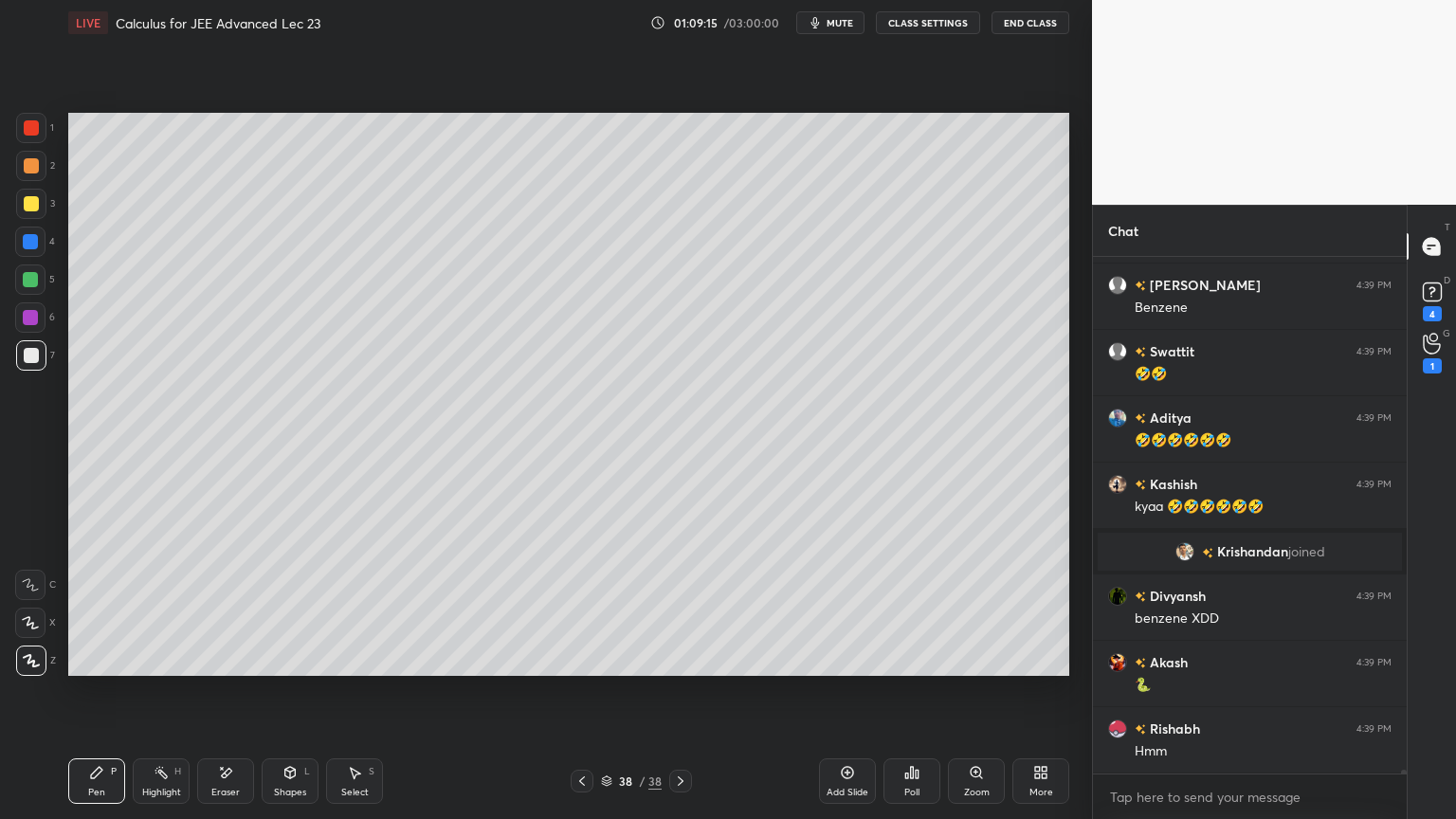 scroll, scrollTop: 68436, scrollLeft: 0, axis: vertical 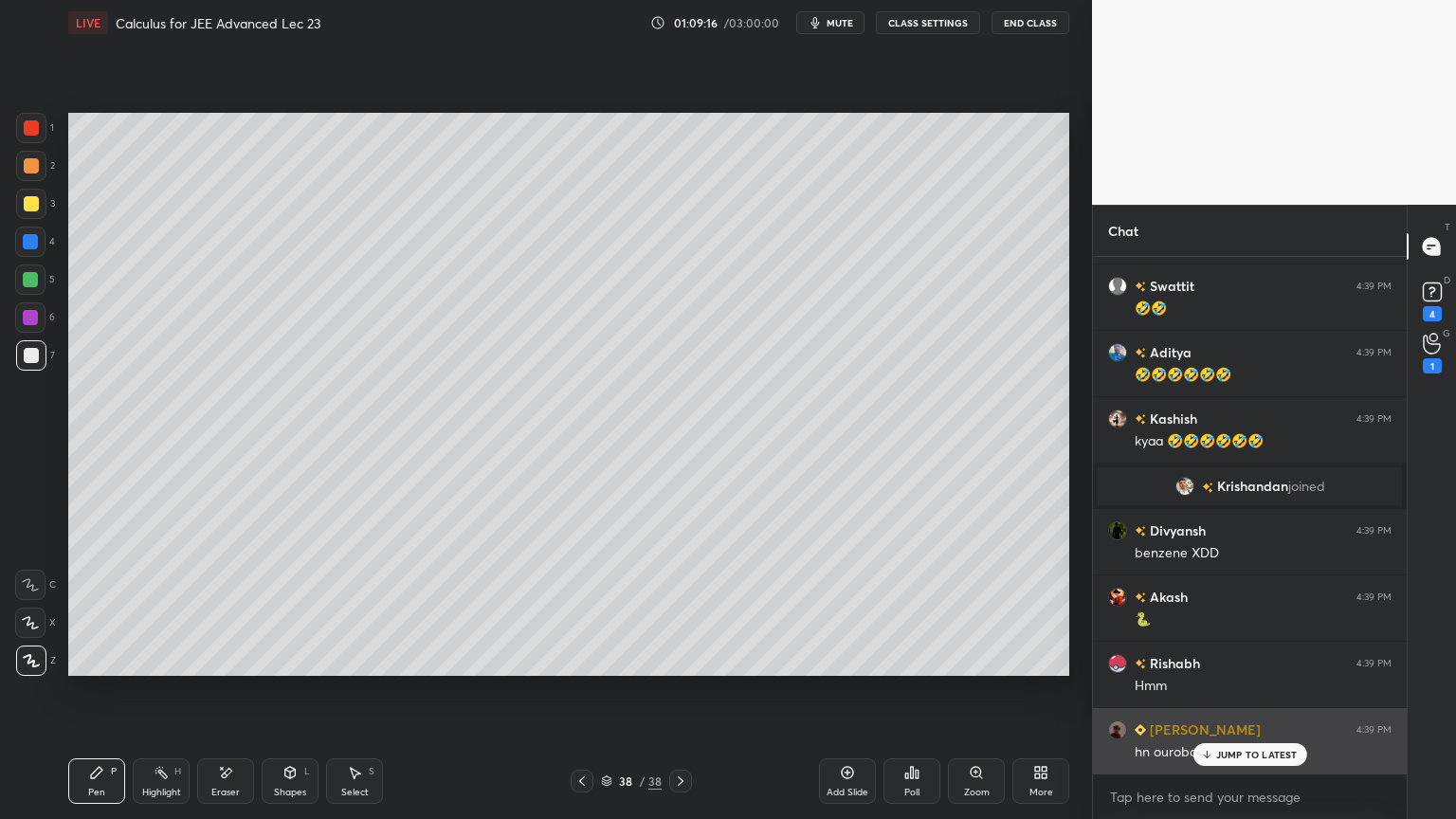 click on "JUMP TO LATEST" at bounding box center (1249, 755) 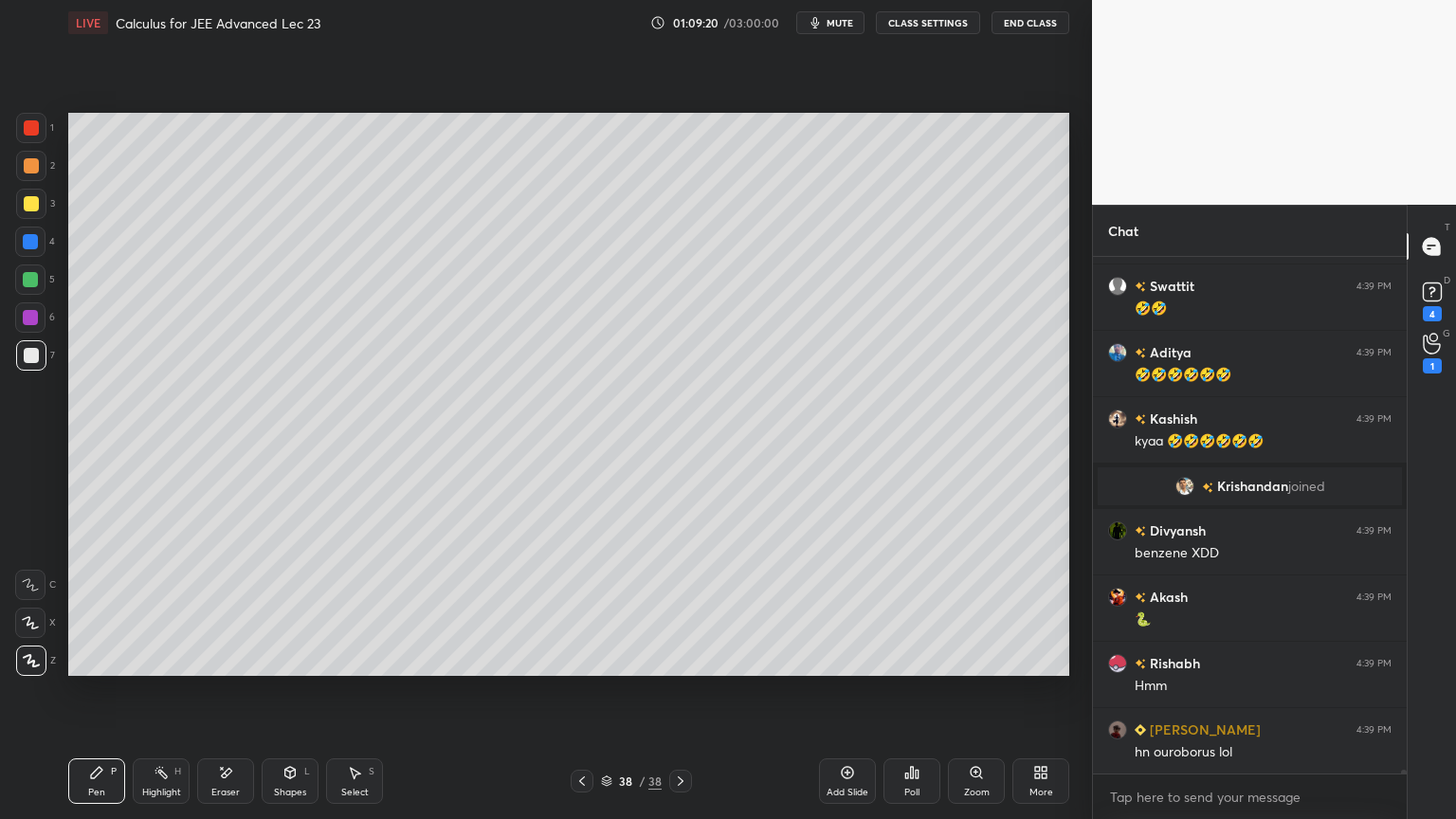 scroll, scrollTop: 473, scrollLeft: 308, axis: both 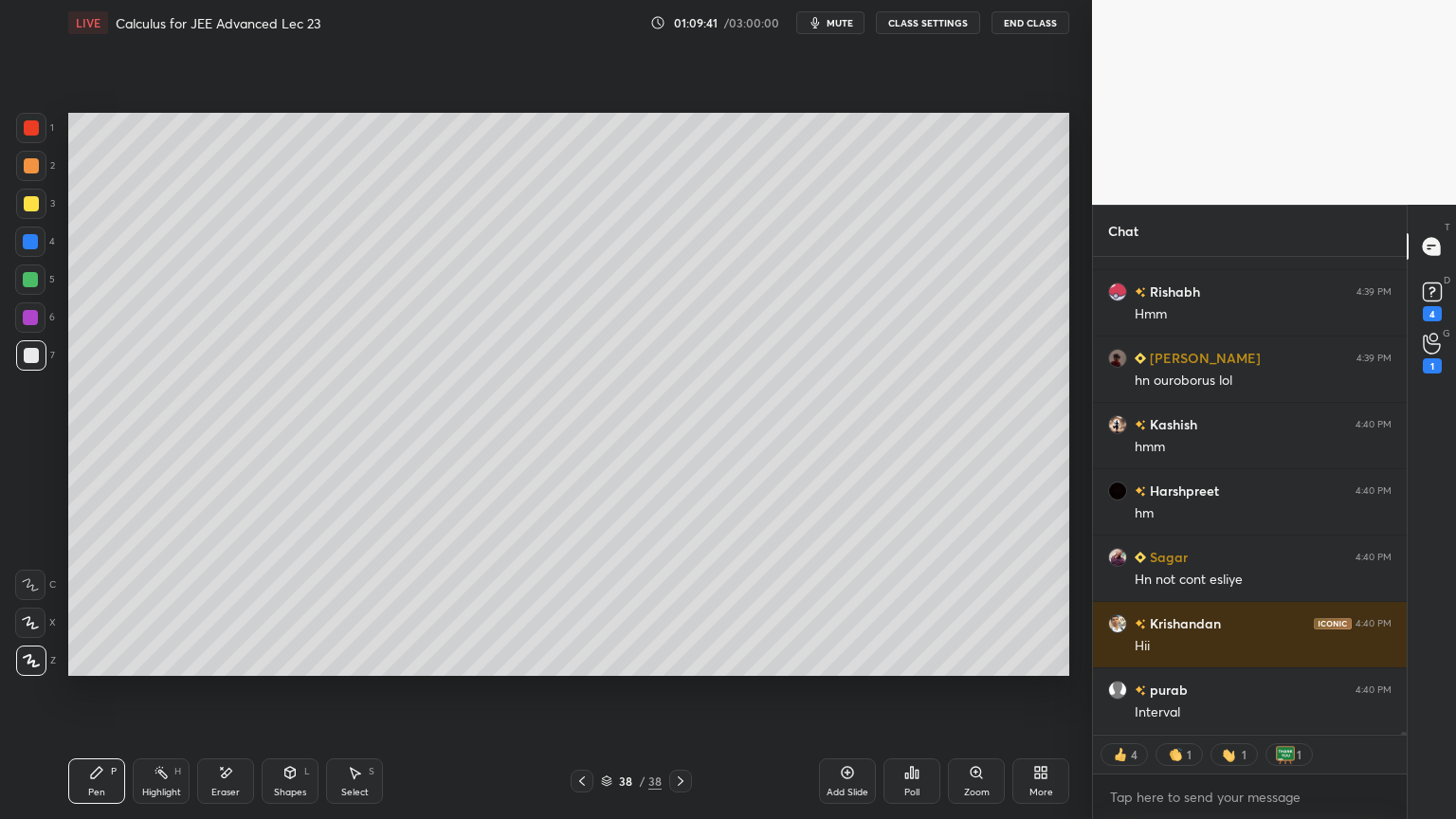 click on "Eraser" at bounding box center (226, 781) 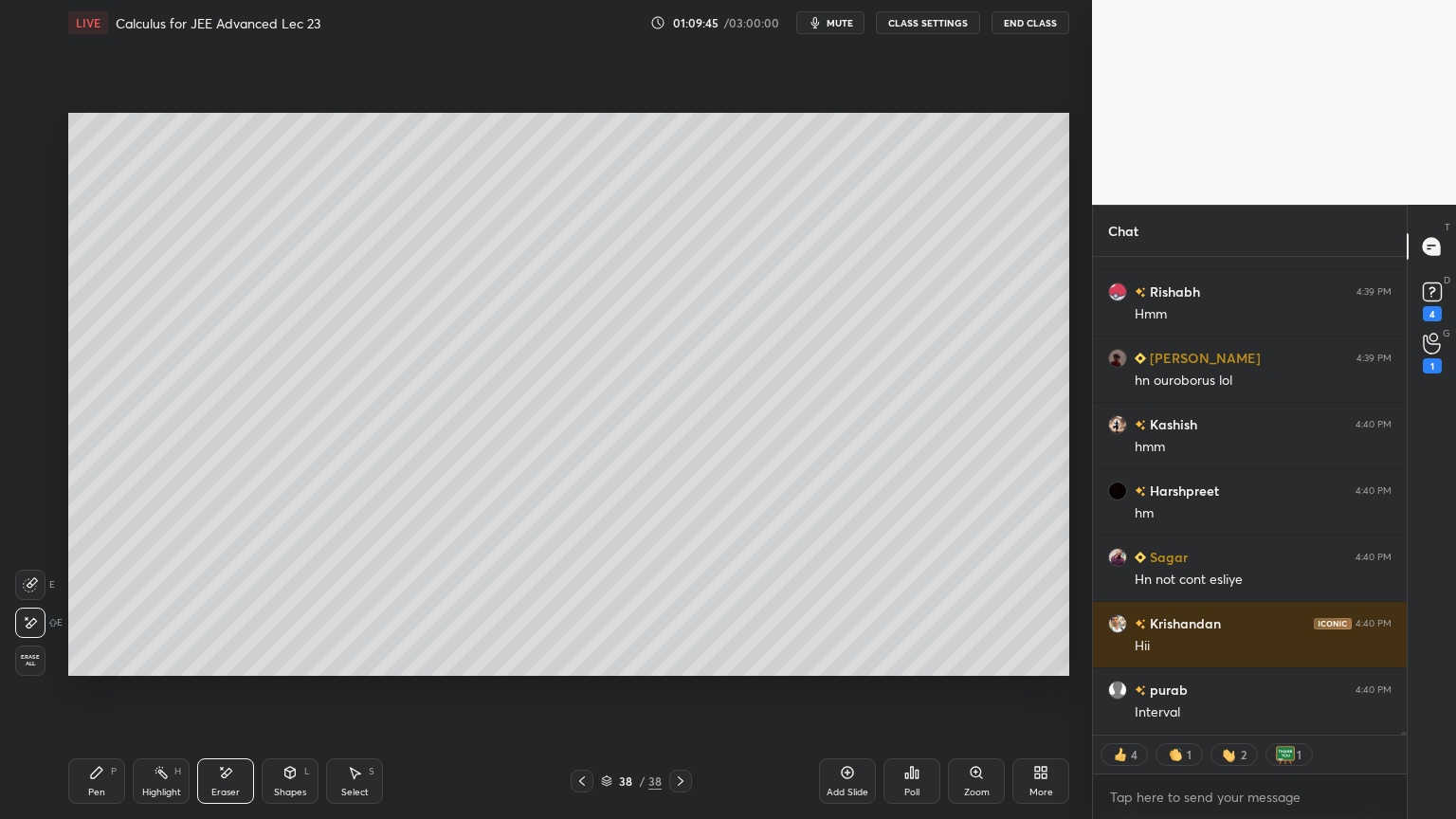 click on "Pen P" at bounding box center [97, 781] 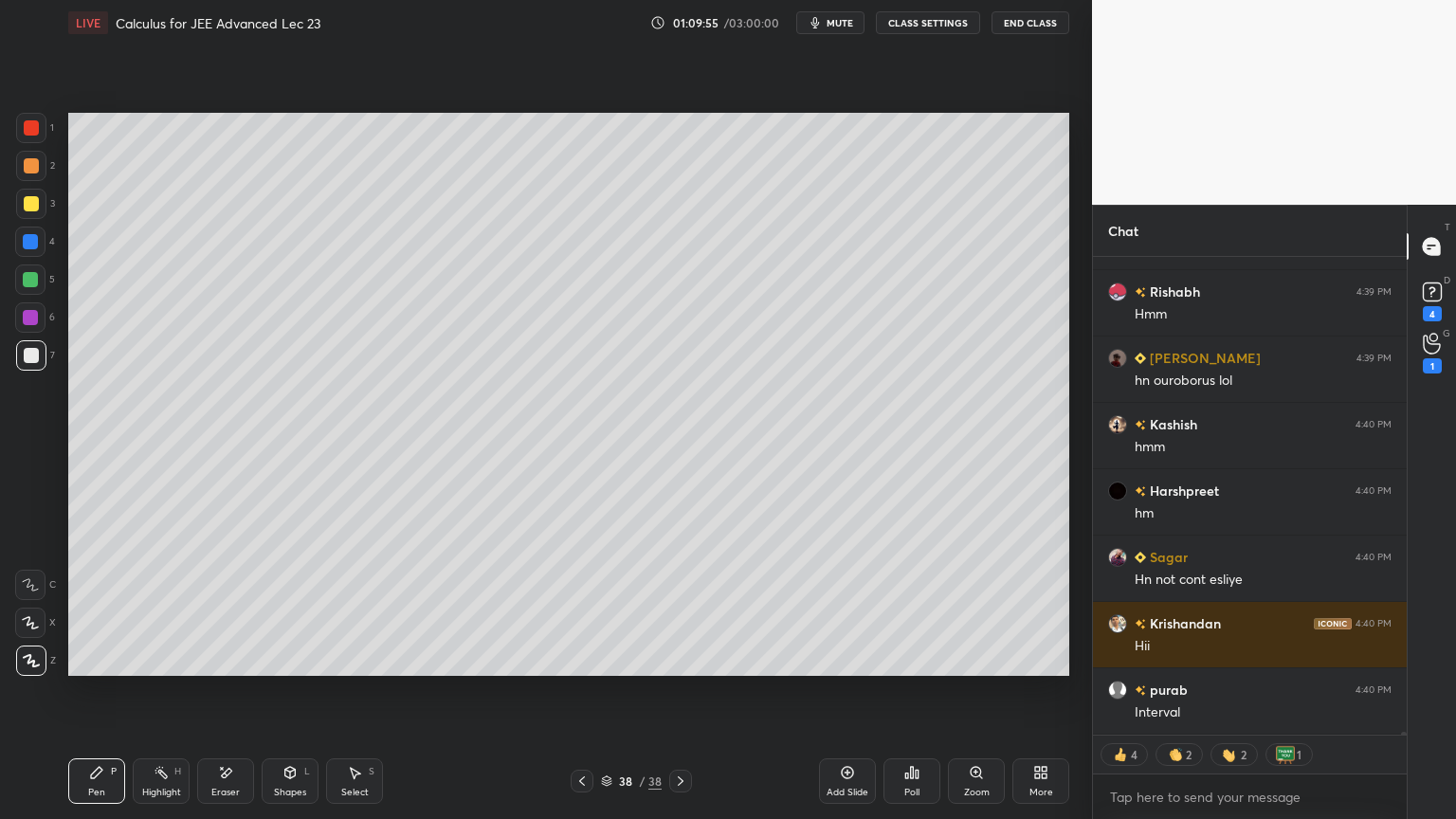 scroll, scrollTop: 68874, scrollLeft: 0, axis: vertical 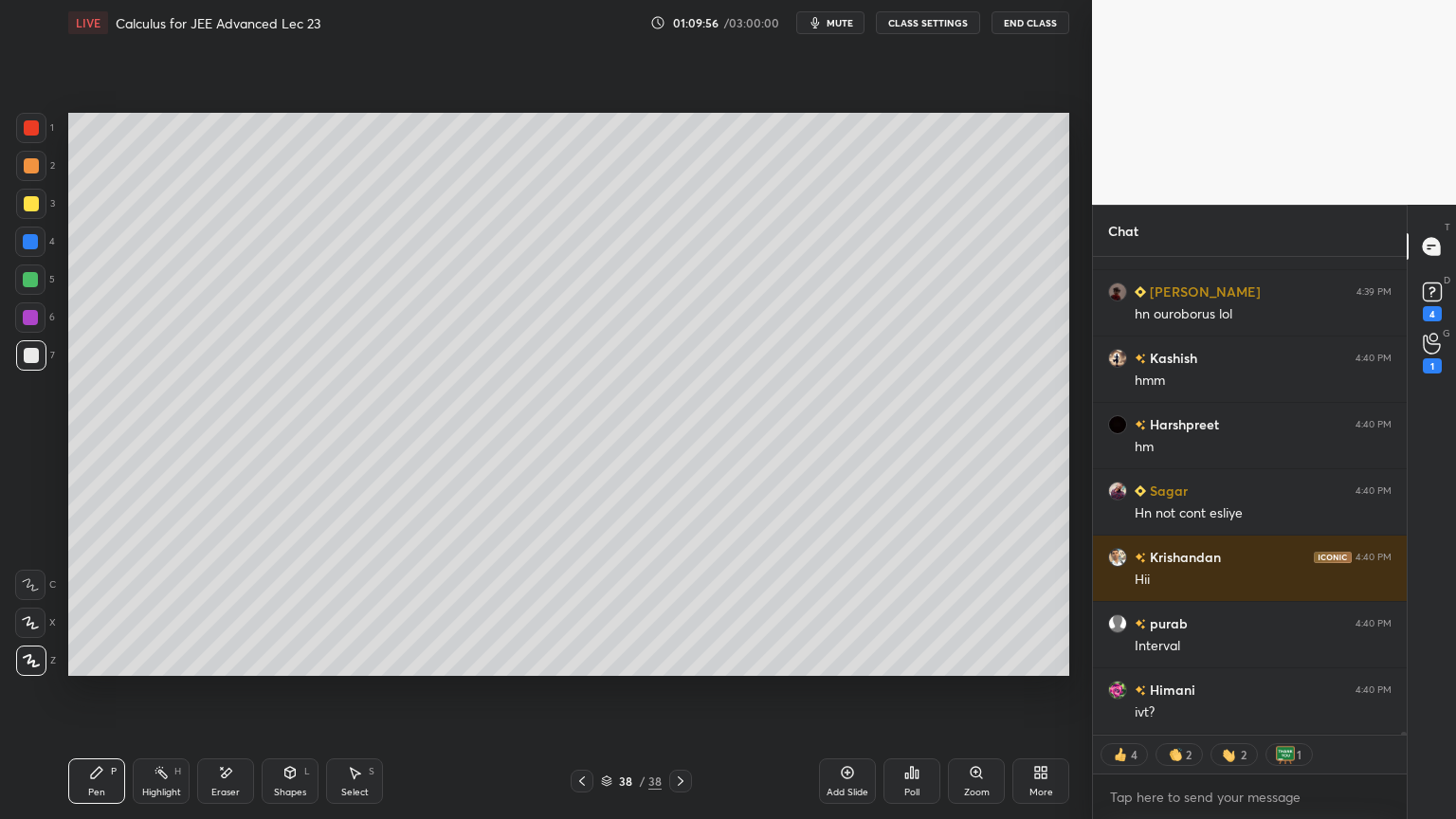 click on "Eraser" at bounding box center (226, 781) 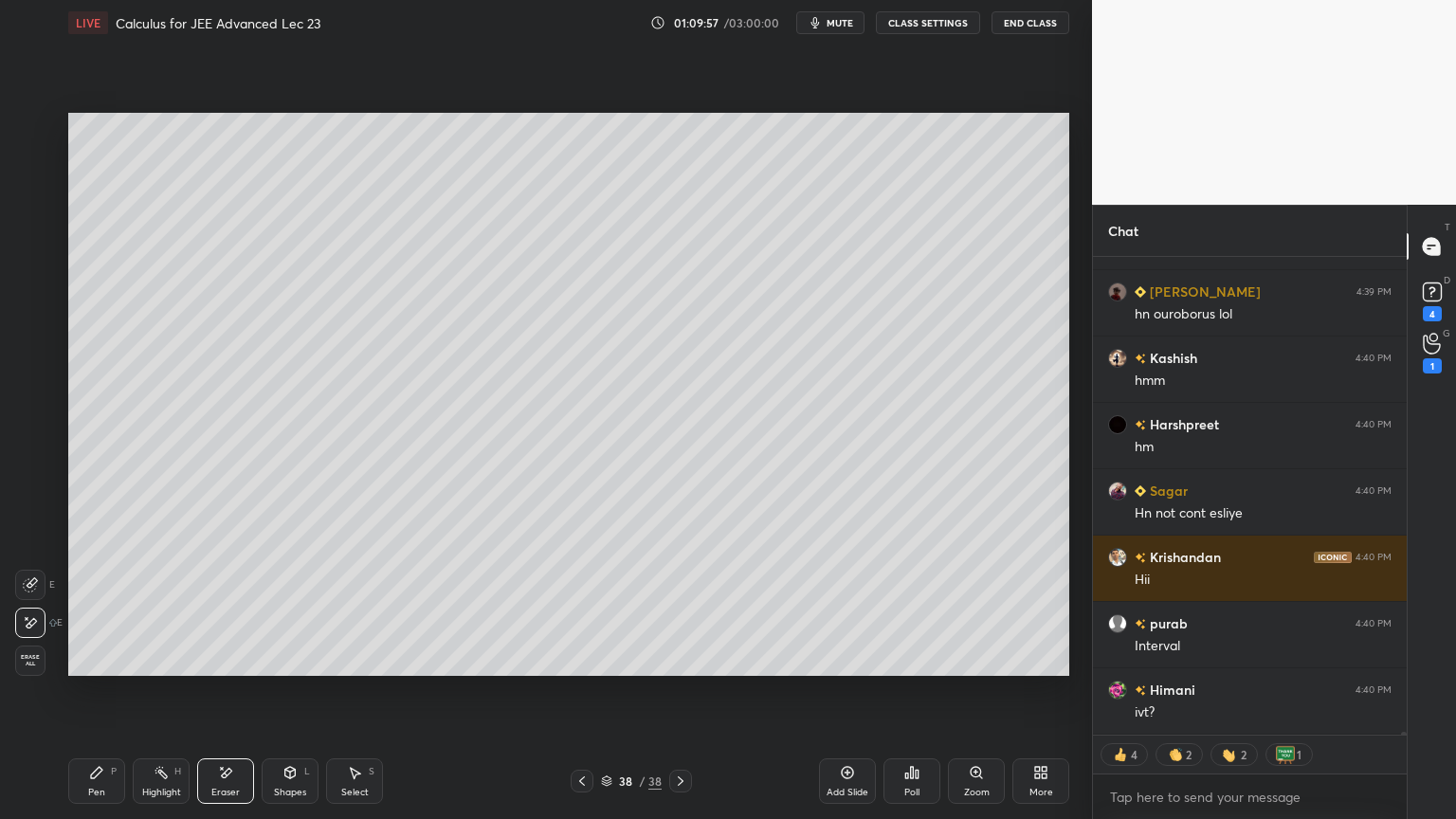 scroll, scrollTop: 6, scrollLeft: 6, axis: both 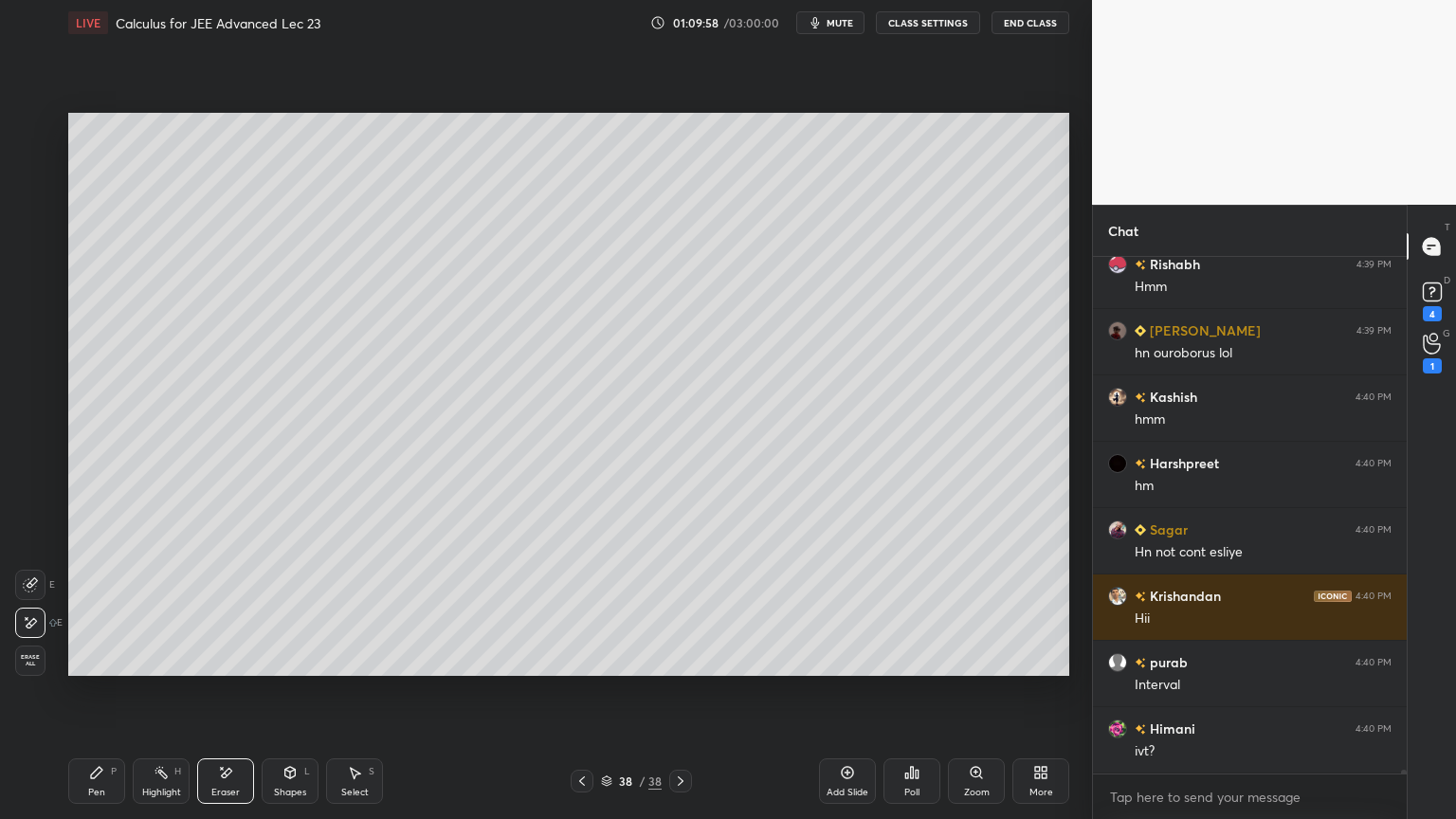click on "Pen P" at bounding box center (97, 781) 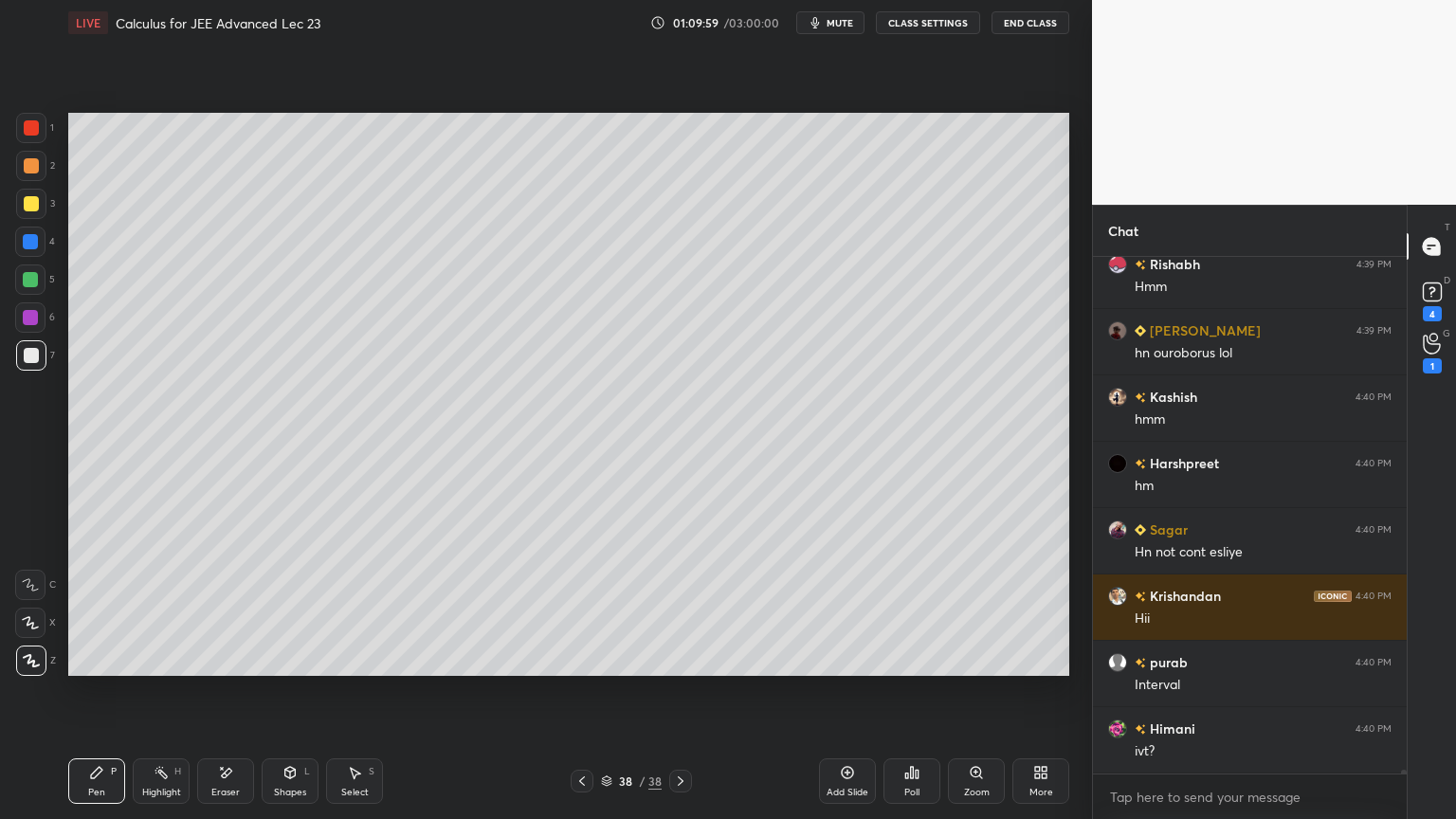 click on "Eraser" at bounding box center [226, 781] 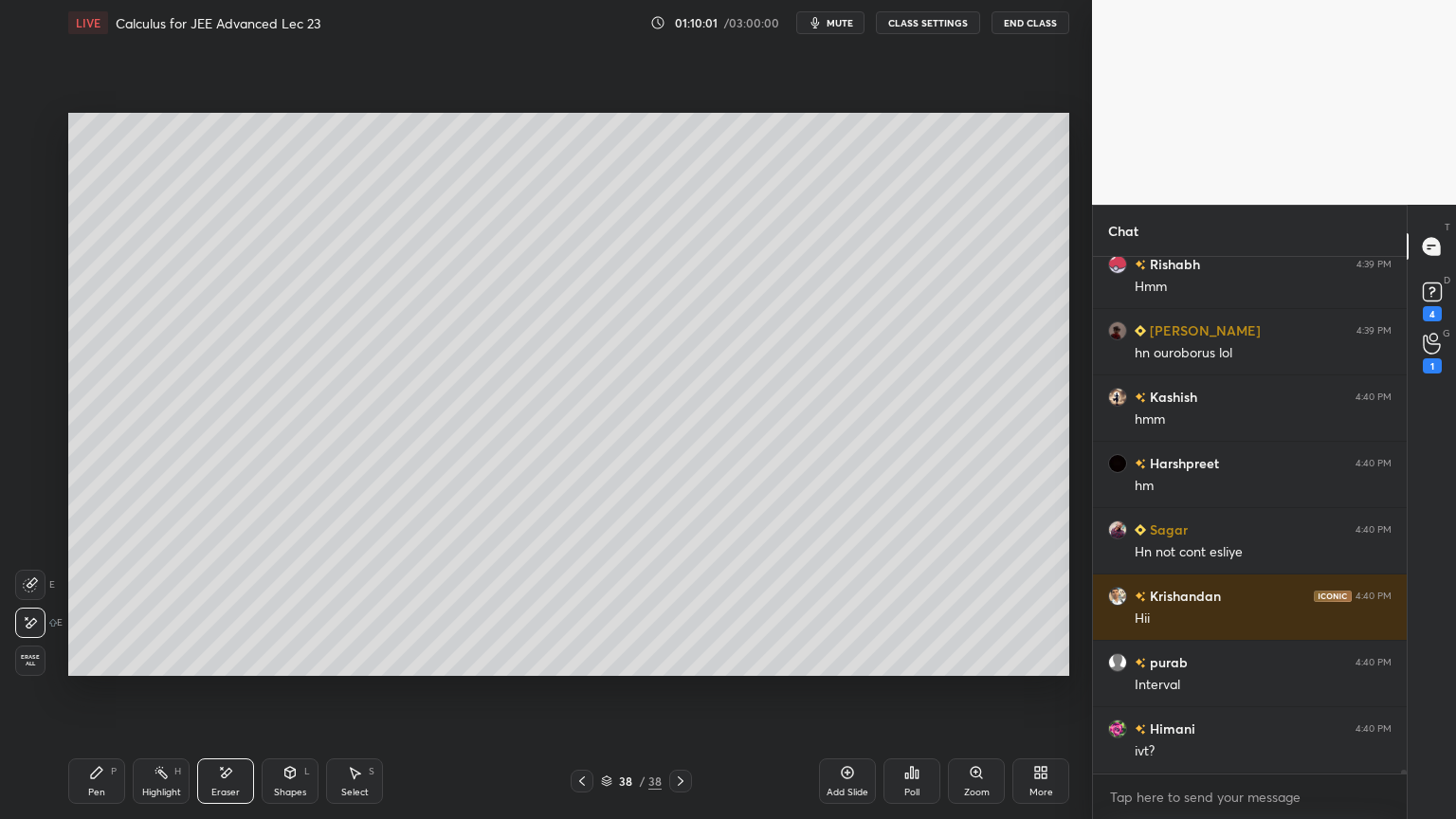 click on "Pen P" at bounding box center (97, 781) 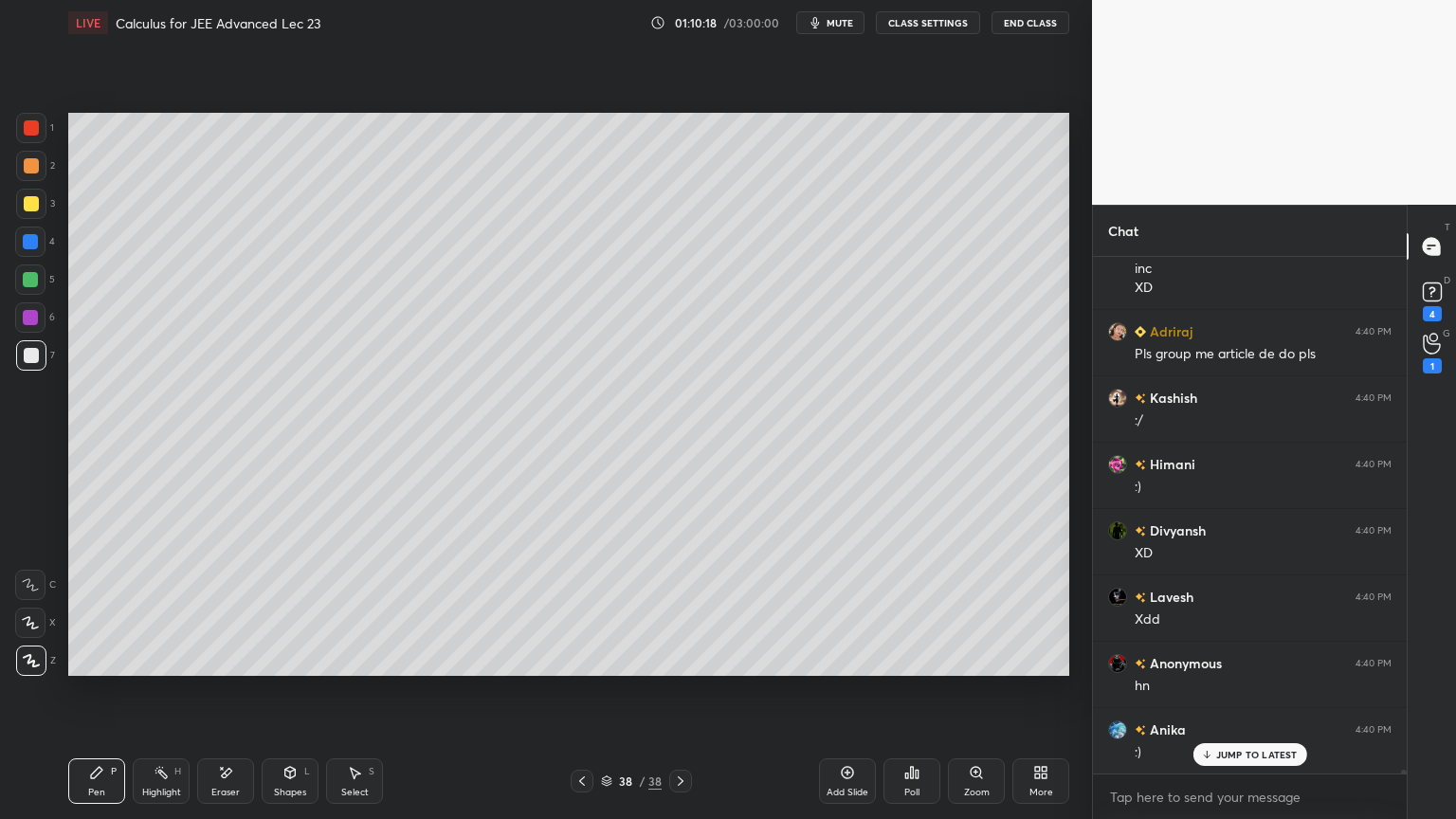 scroll, scrollTop: 69716, scrollLeft: 0, axis: vertical 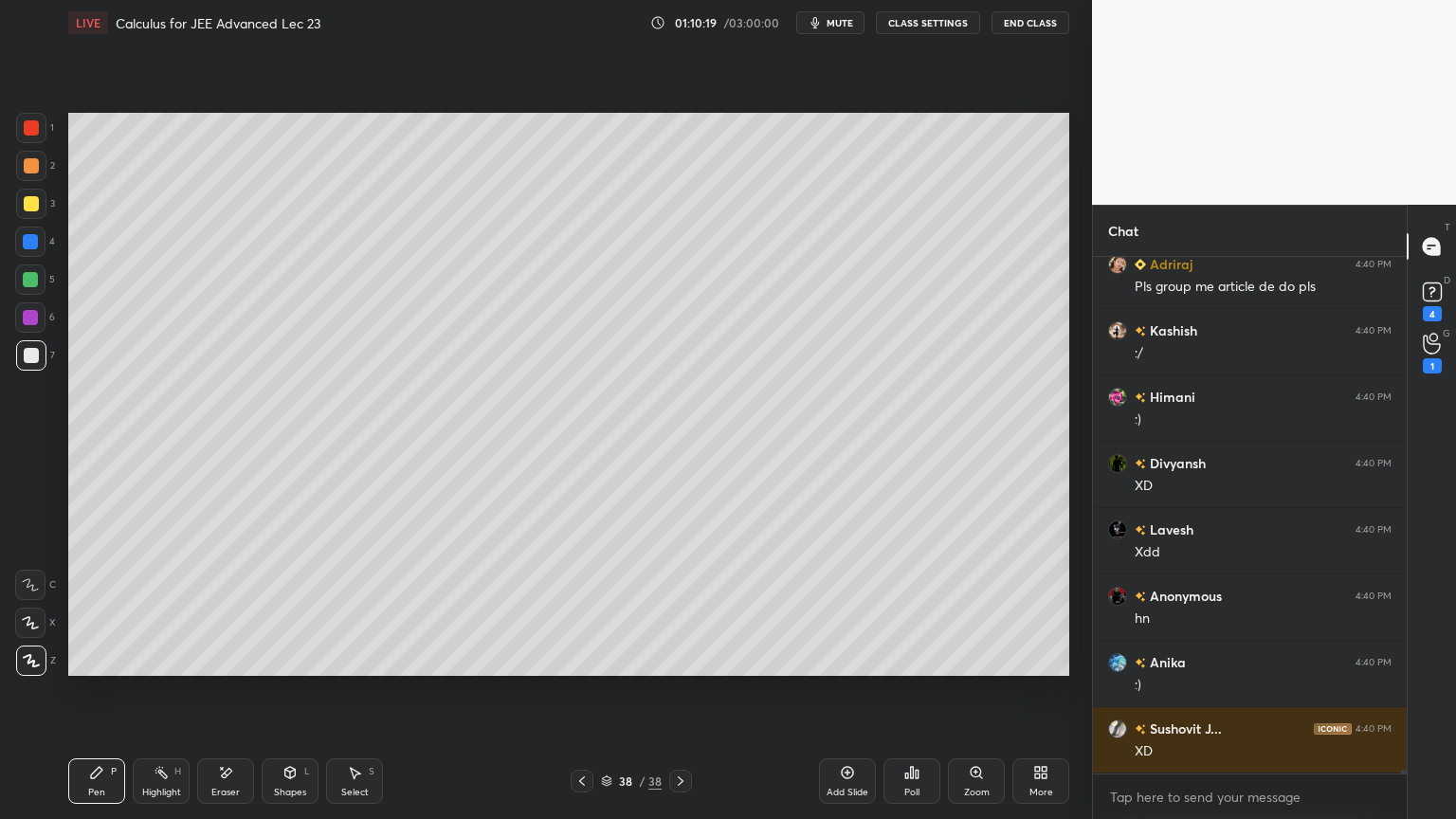 click 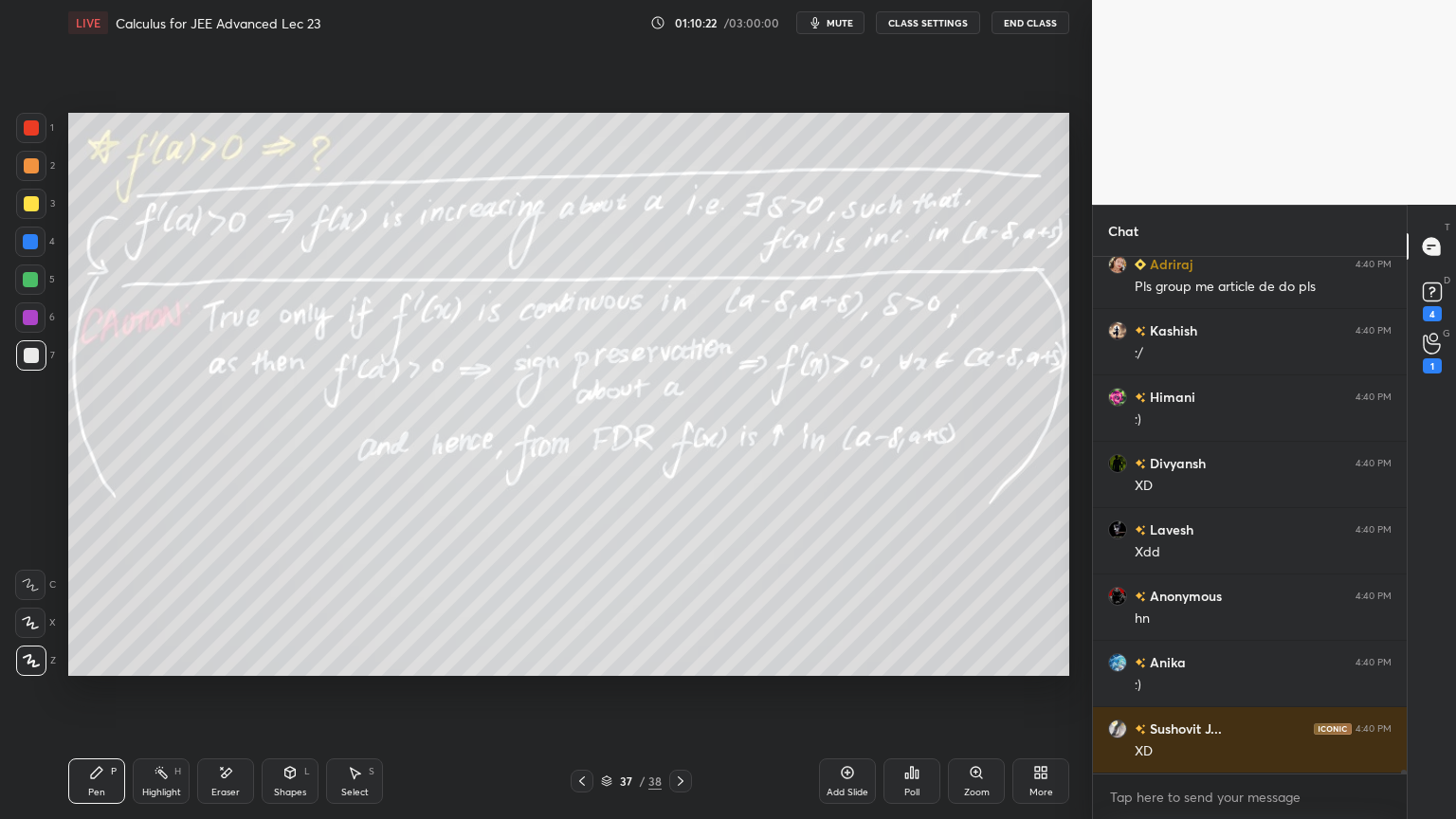 click 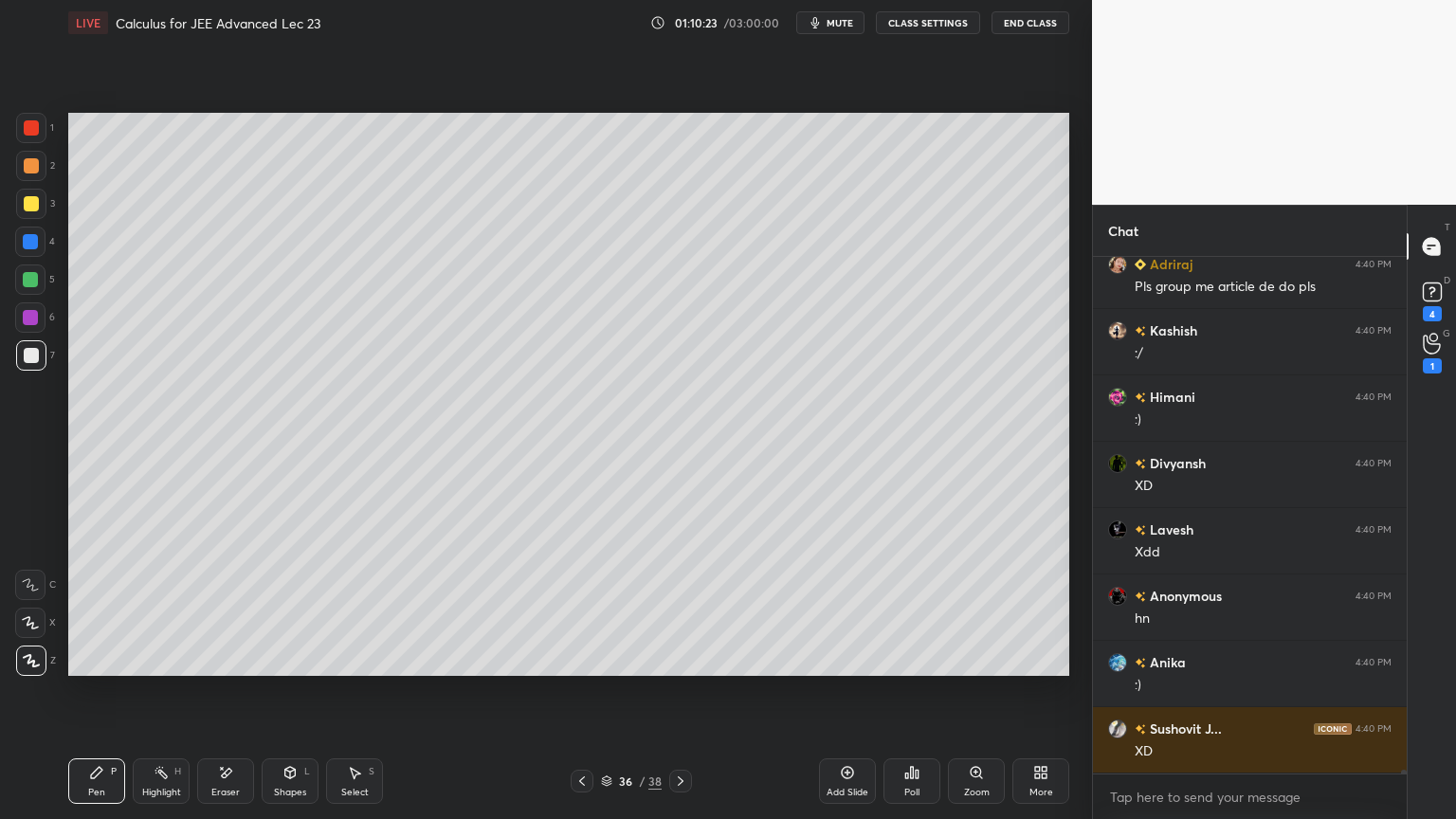 click 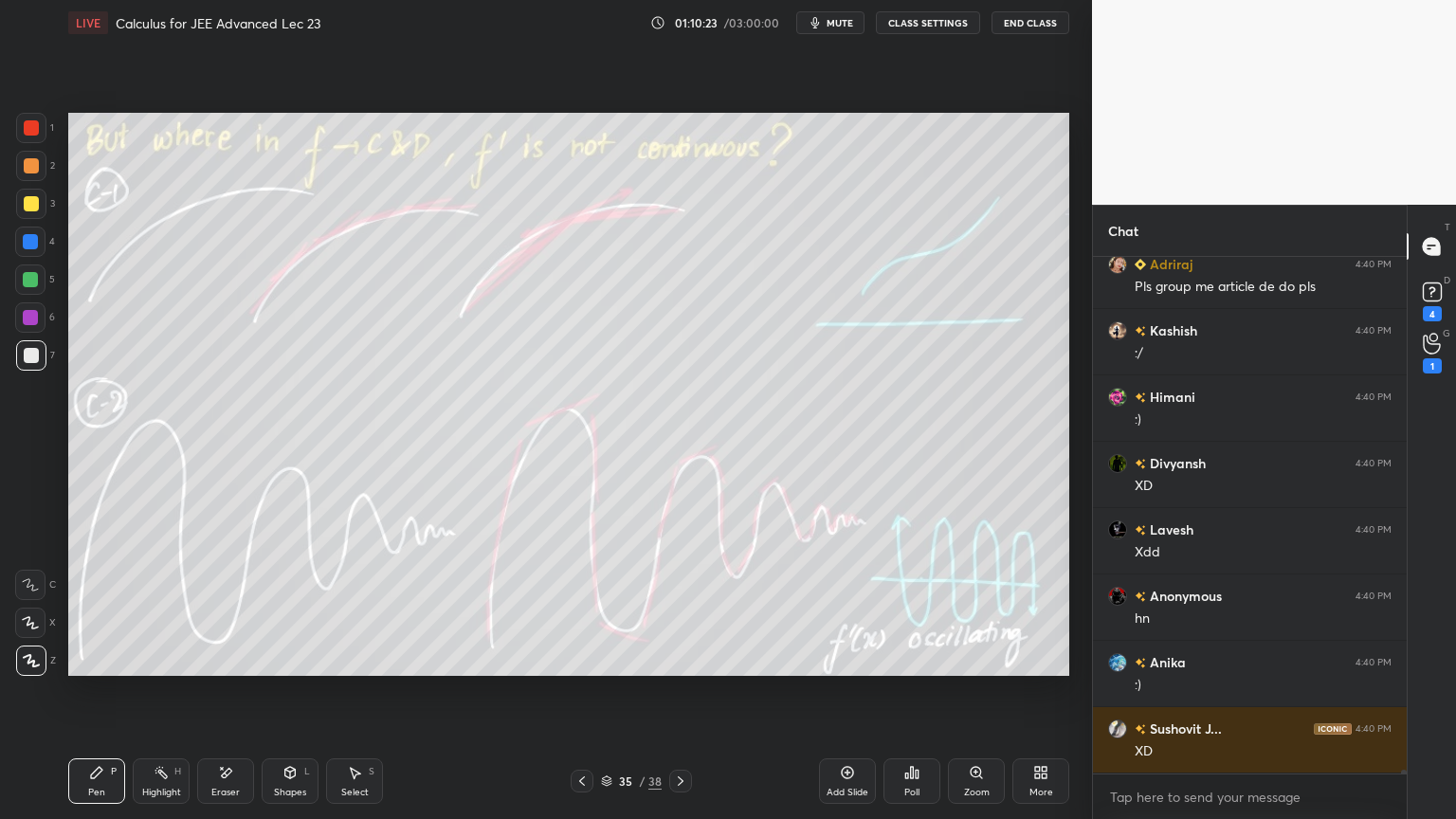 scroll, scrollTop: 69782, scrollLeft: 0, axis: vertical 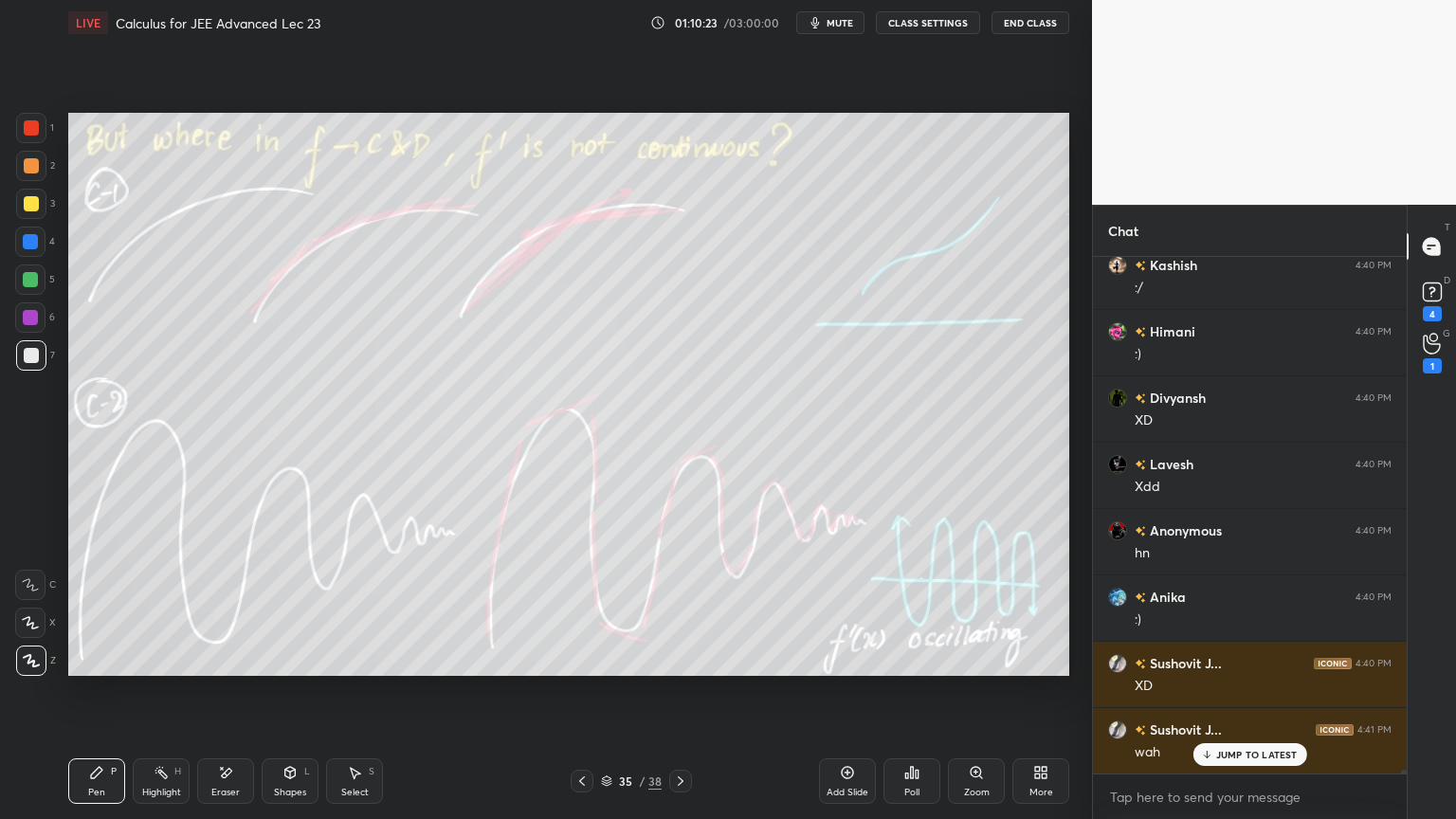 click 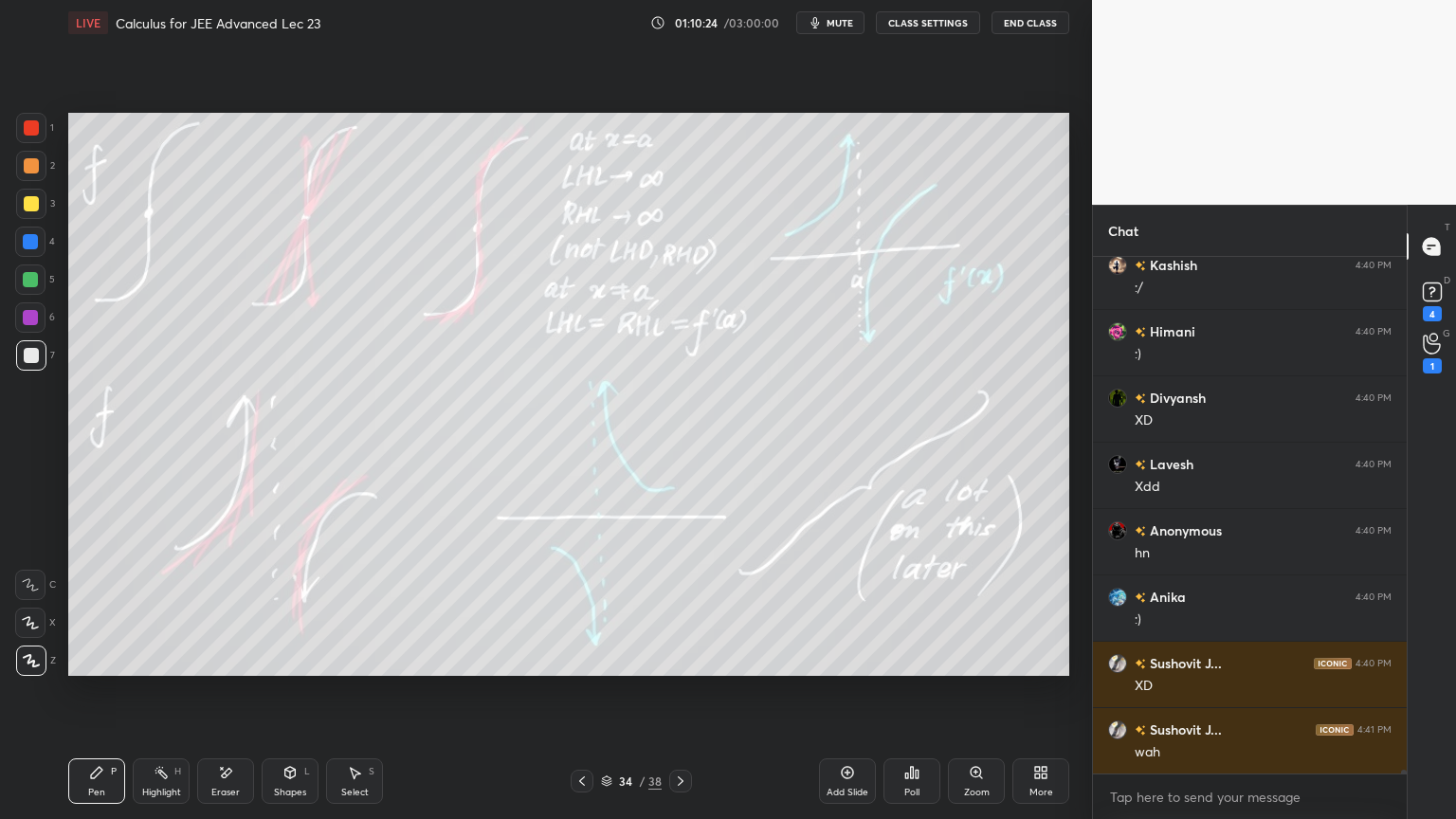 scroll, scrollTop: 69849, scrollLeft: 0, axis: vertical 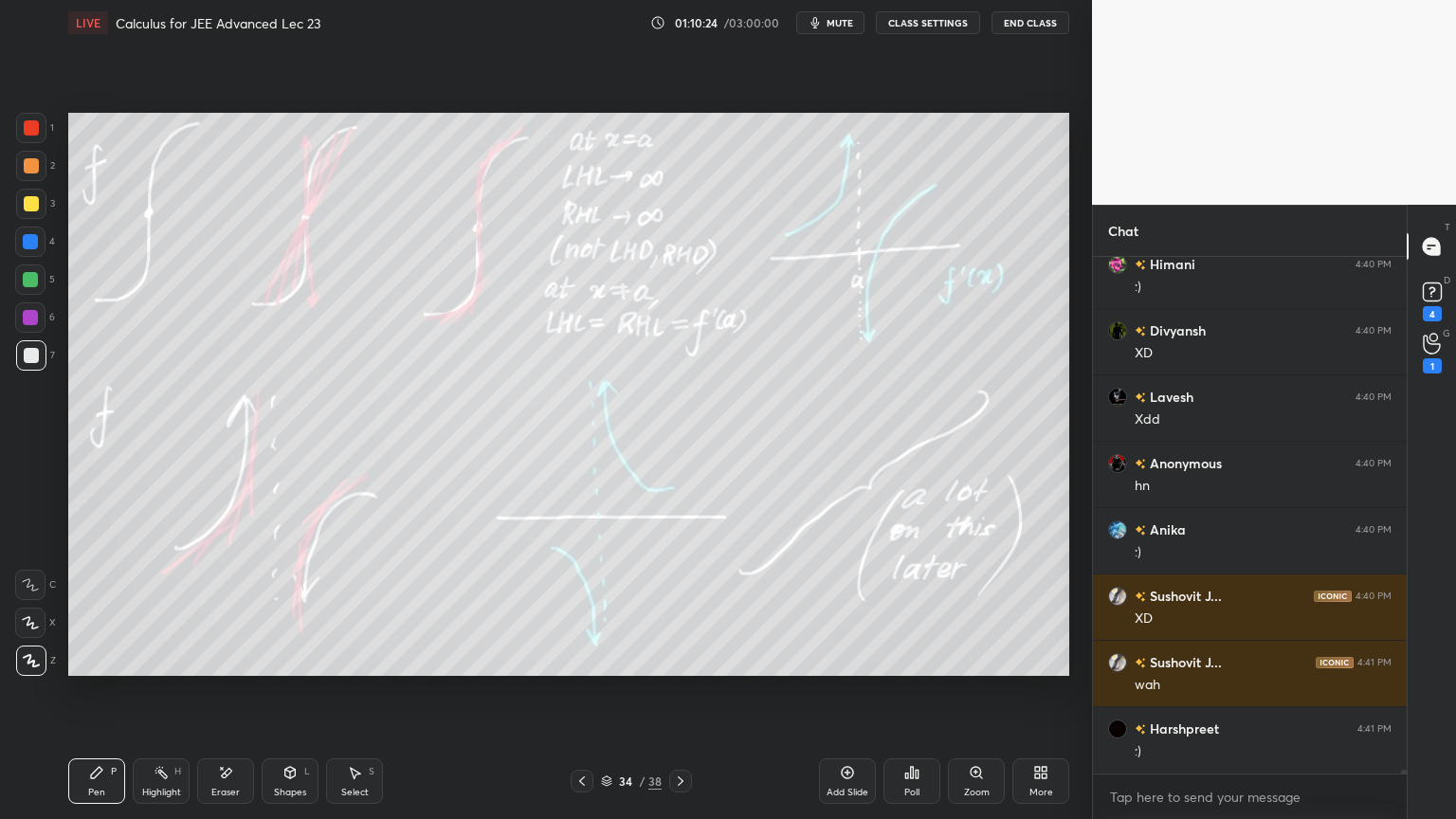 click 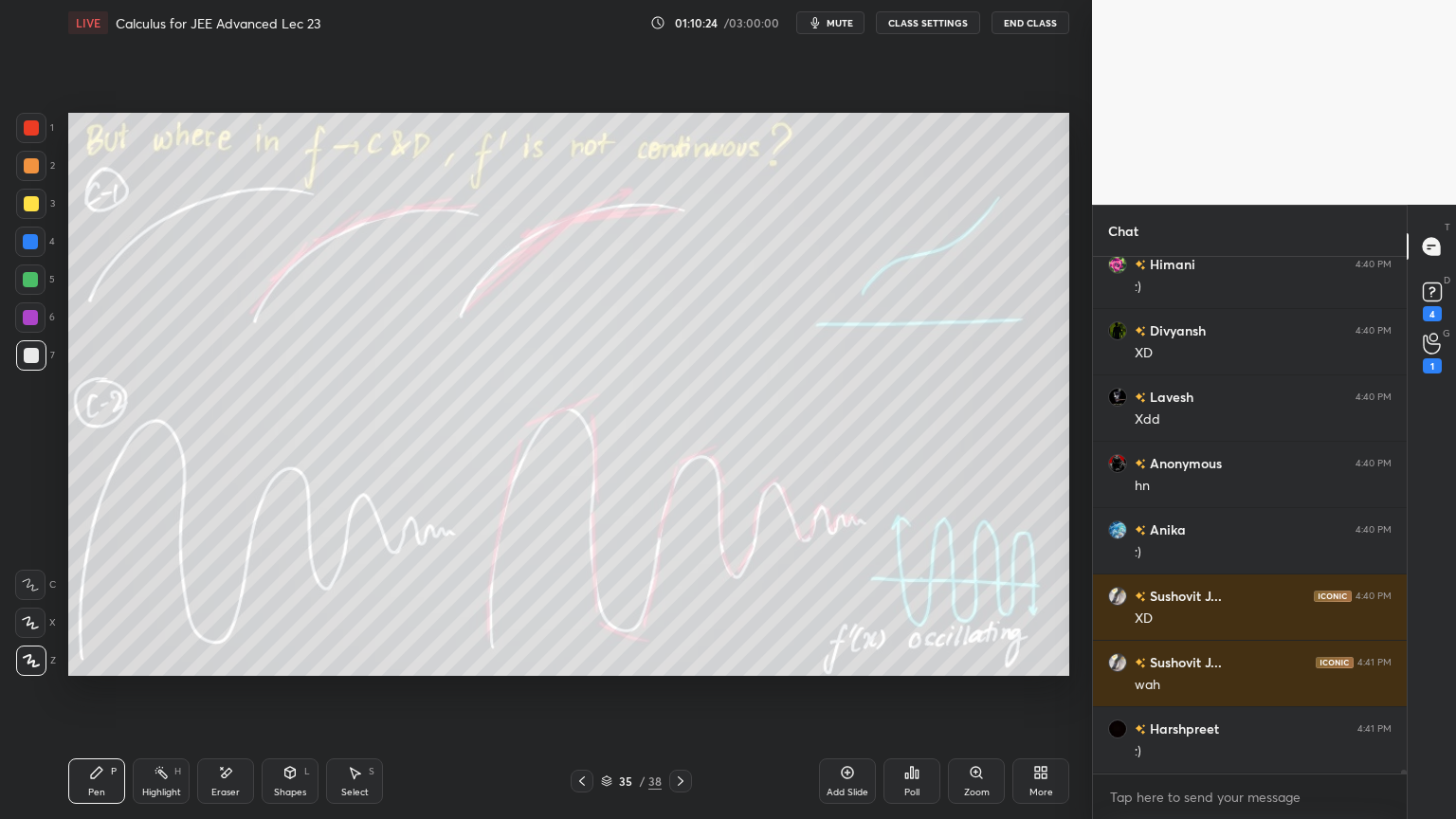click 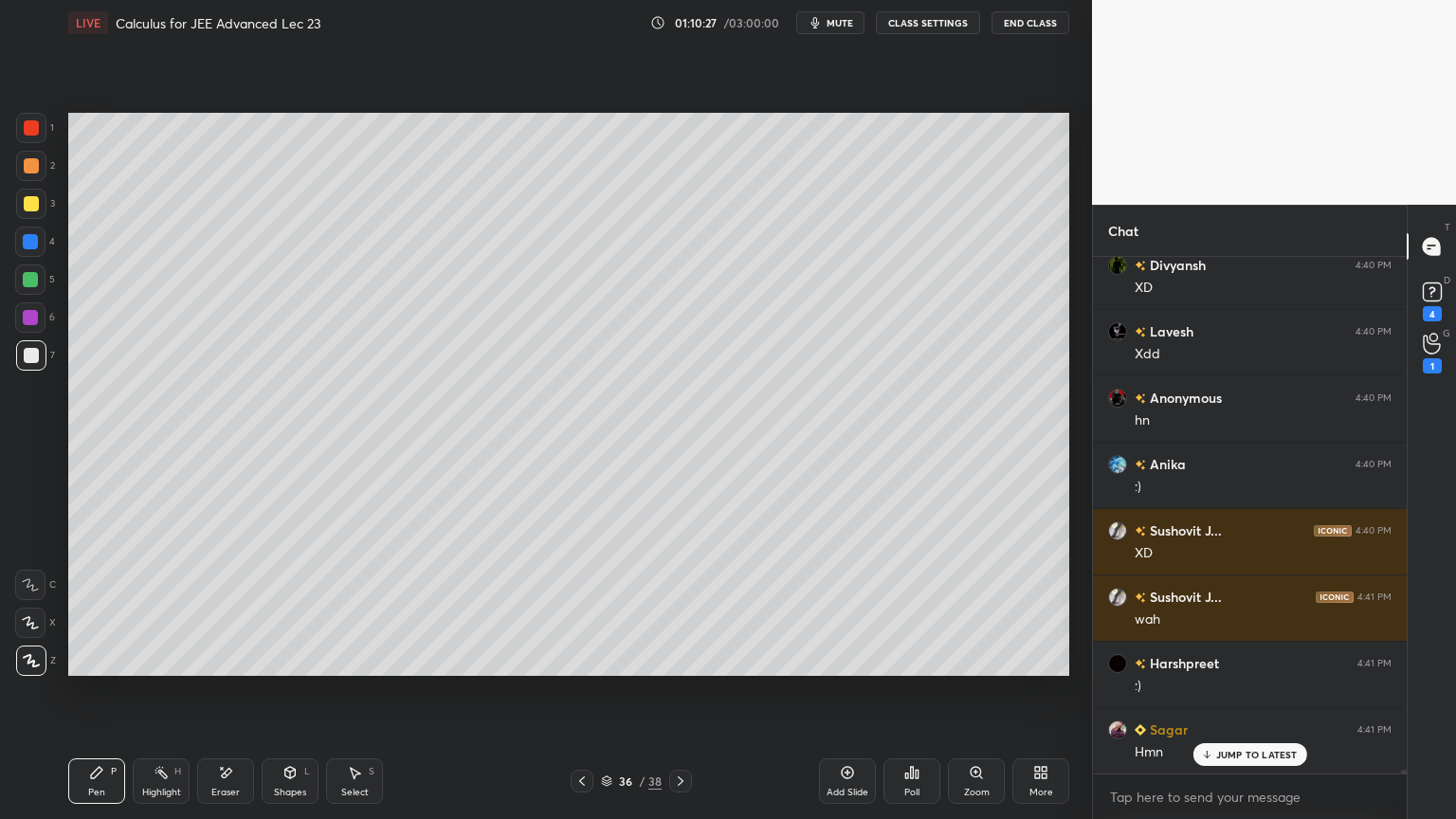 scroll, scrollTop: 69998, scrollLeft: 0, axis: vertical 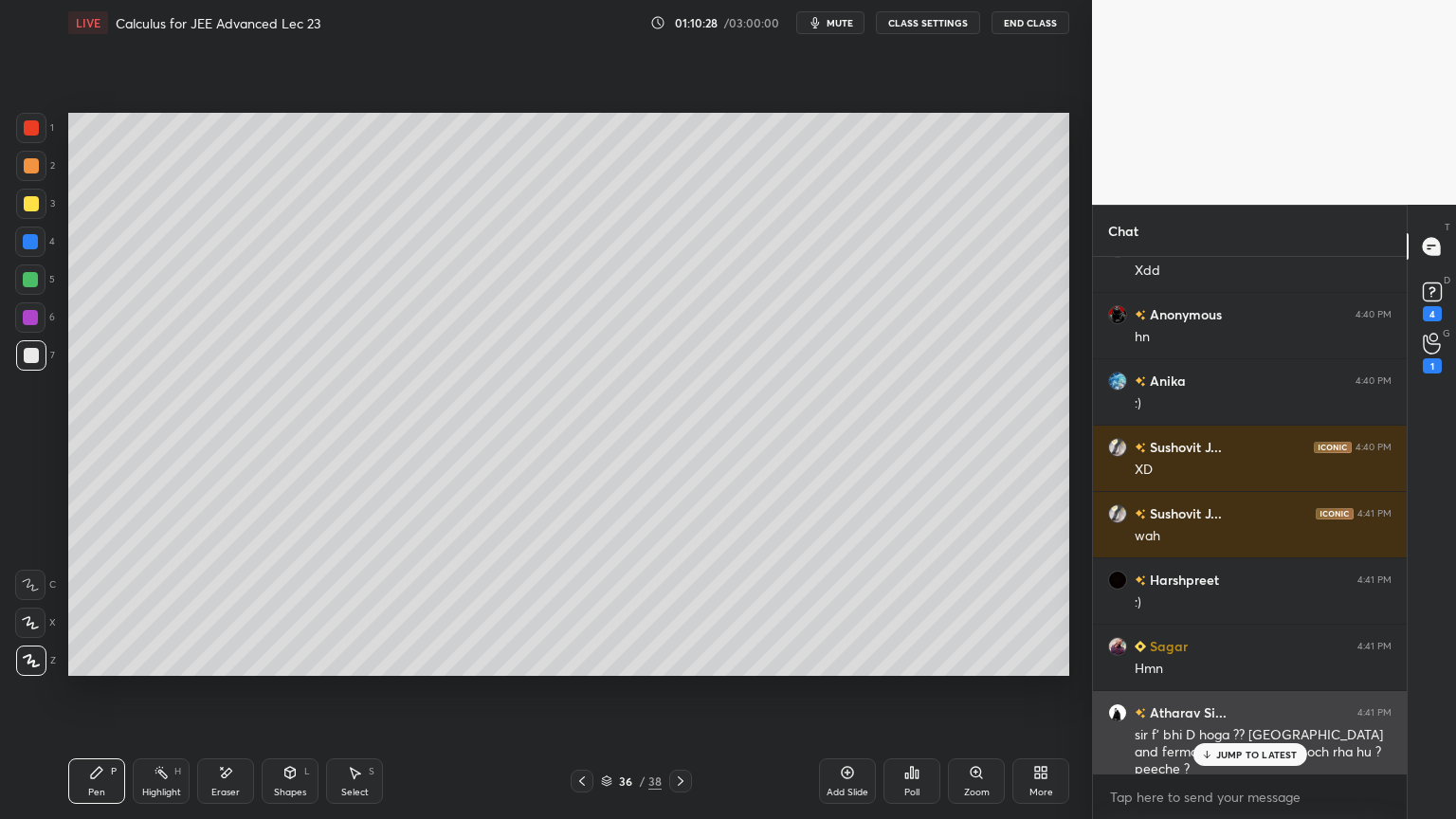click on "JUMP TO LATEST" at bounding box center (1249, 755) 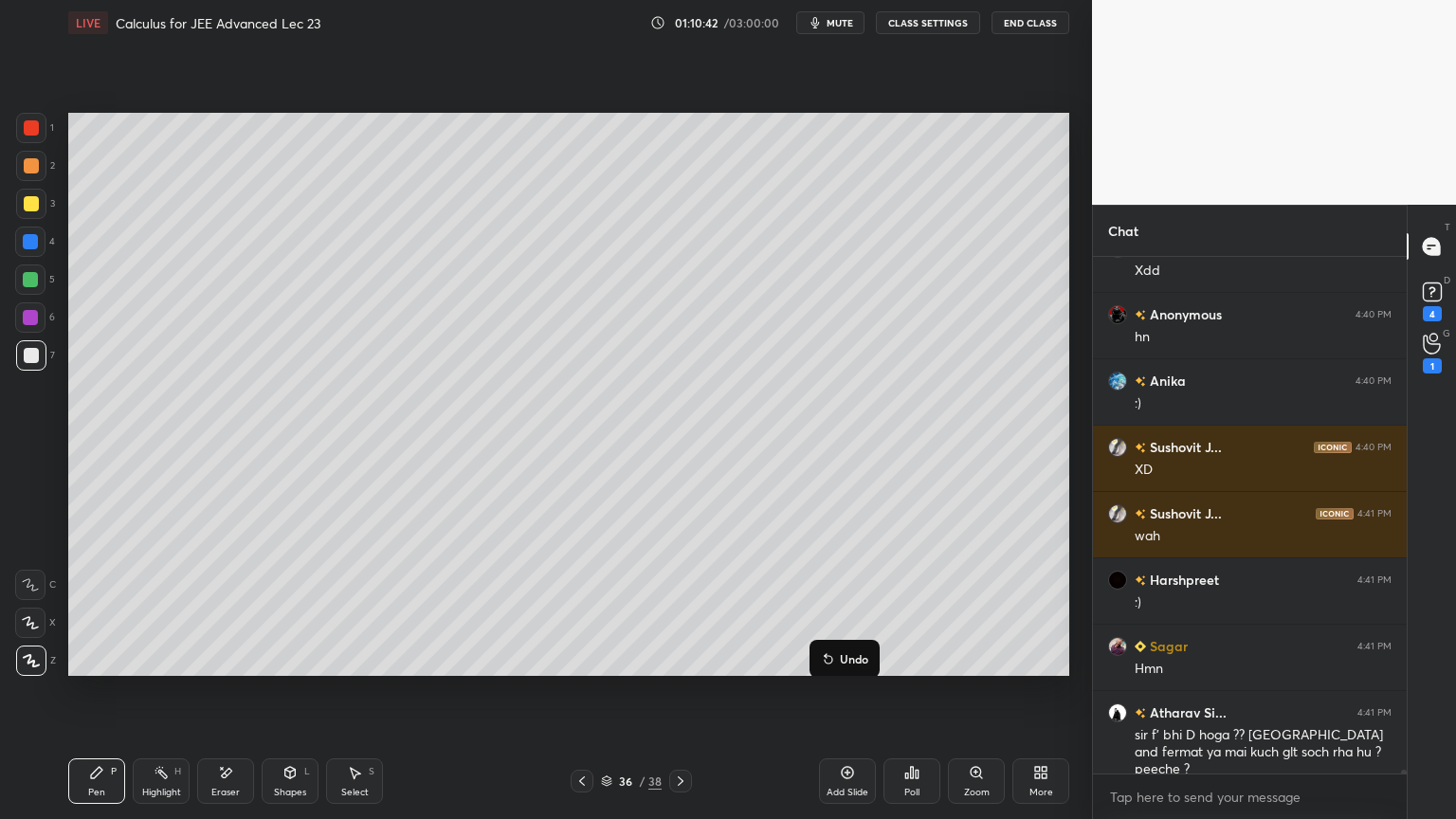 scroll, scrollTop: 70065, scrollLeft: 0, axis: vertical 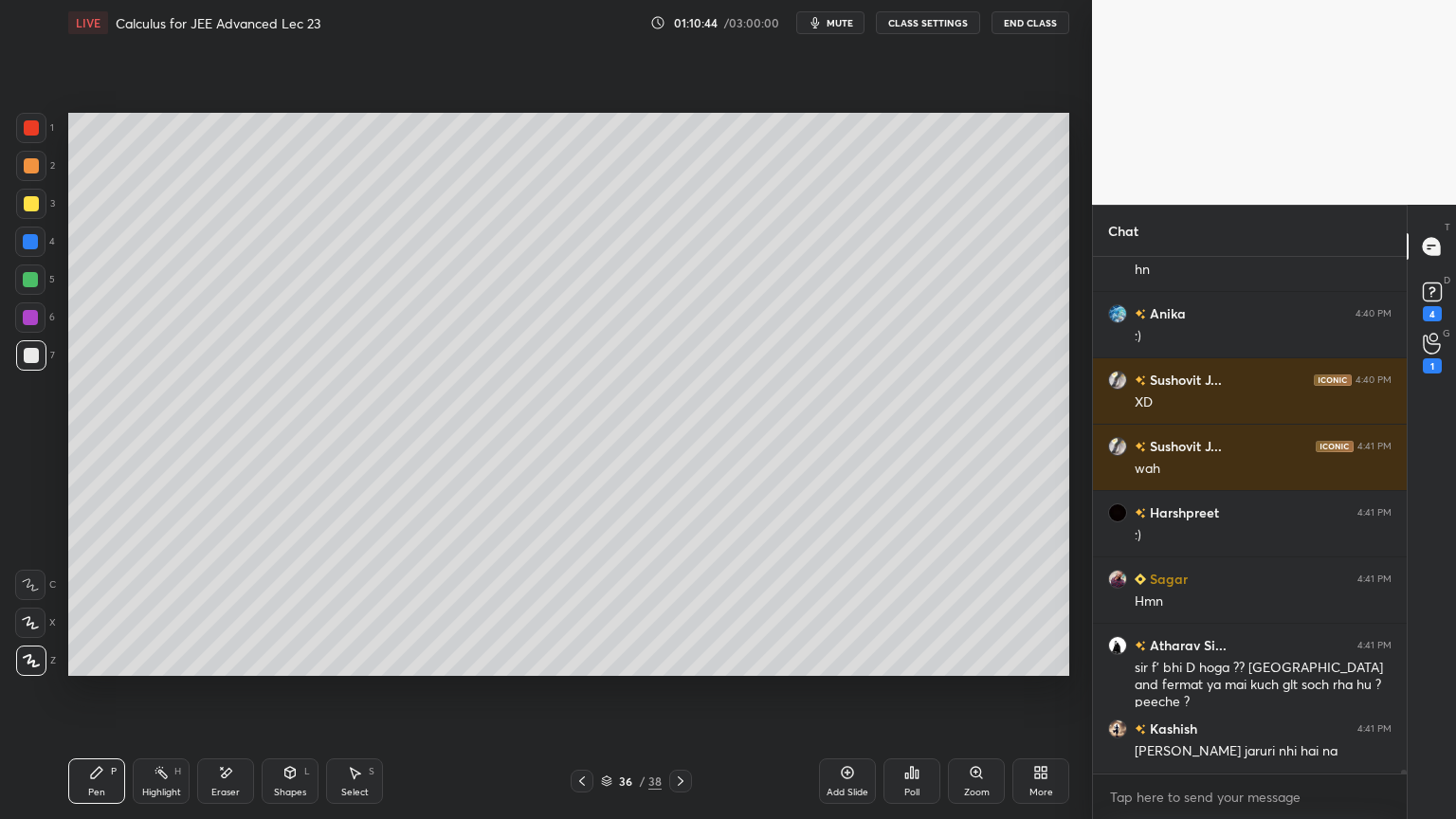 click on "36 / 38" at bounding box center [631, 781] 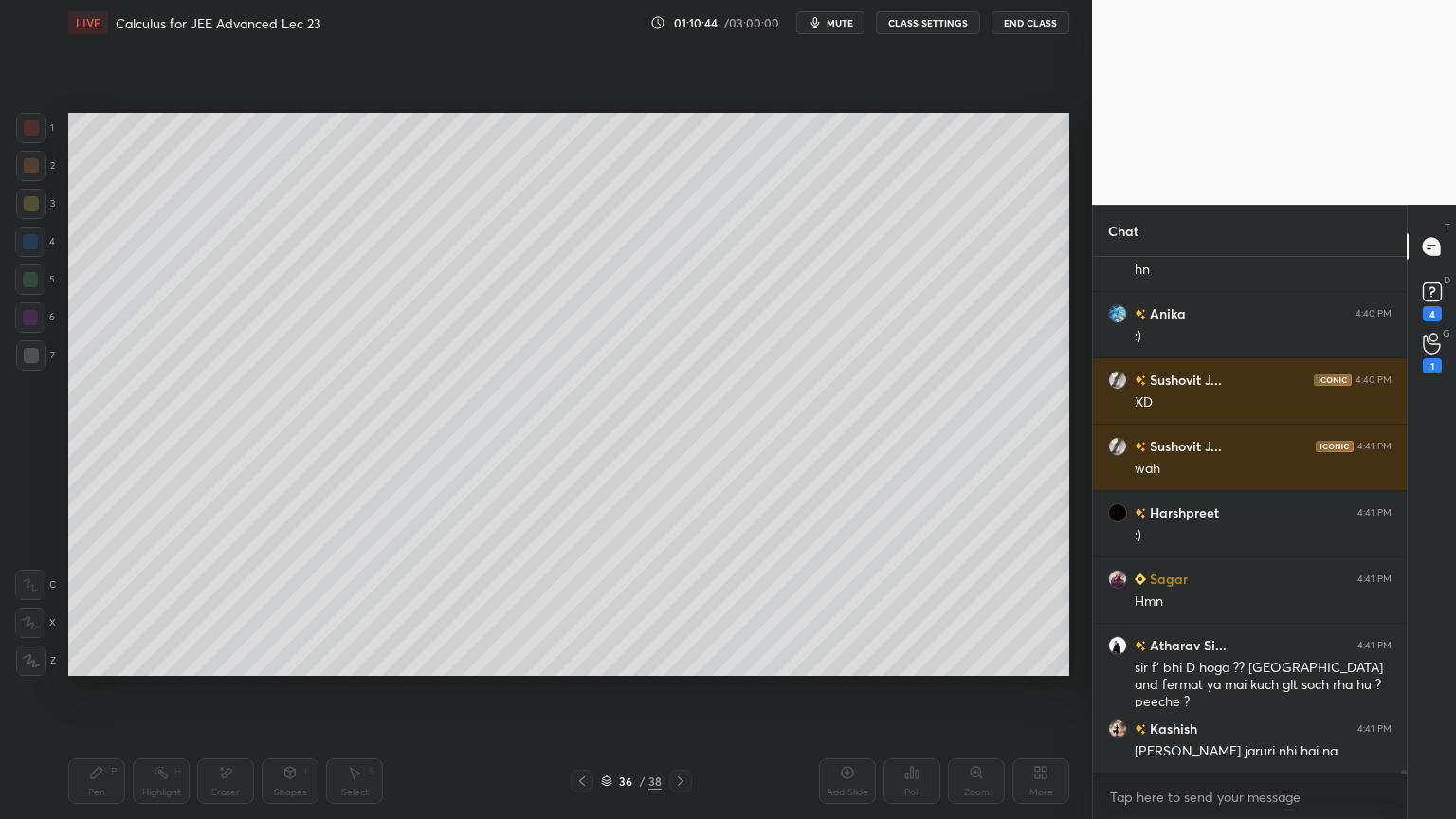scroll, scrollTop: 70131, scrollLeft: 0, axis: vertical 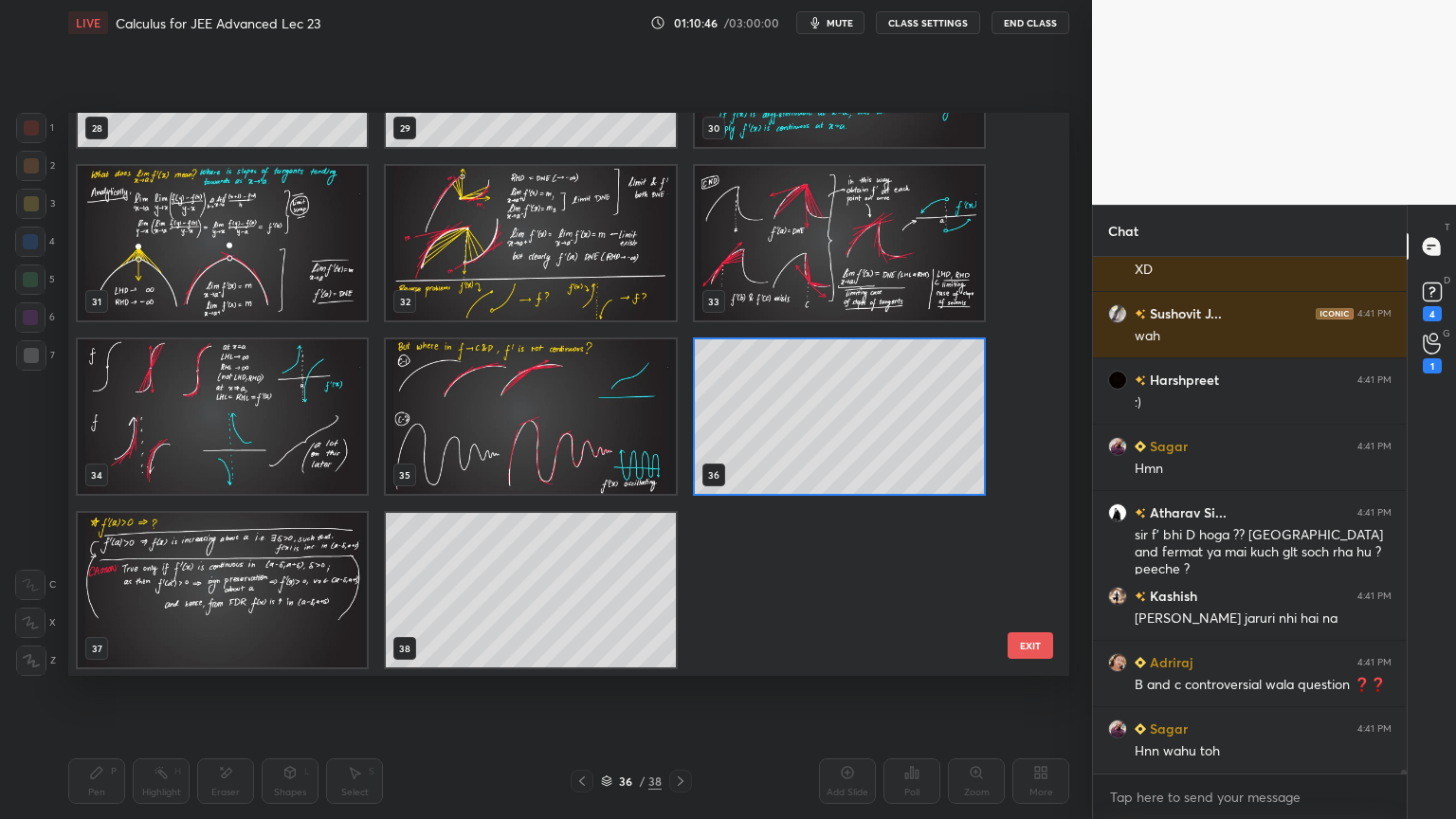click at bounding box center [222, 590] 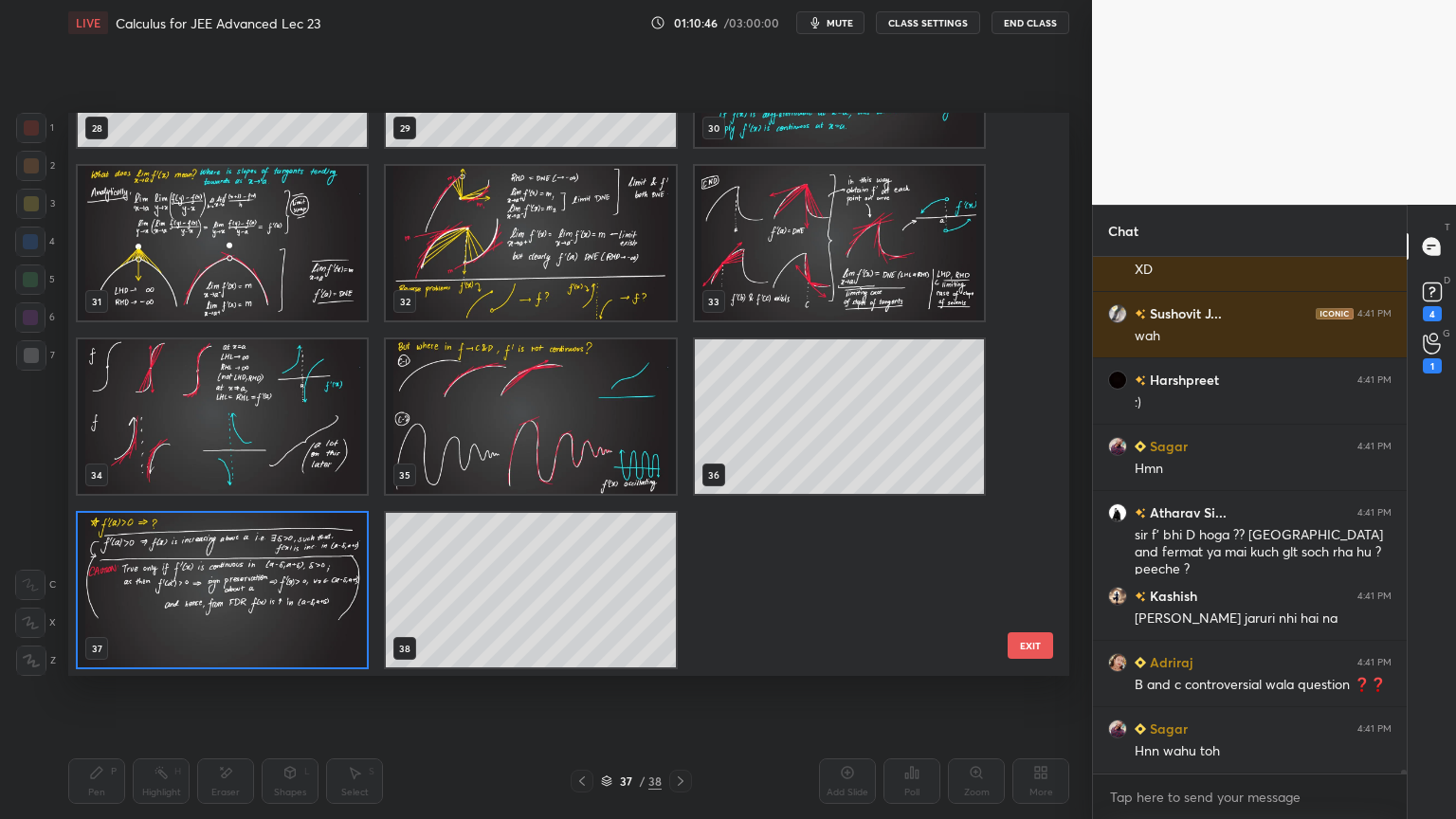 click at bounding box center (222, 590) 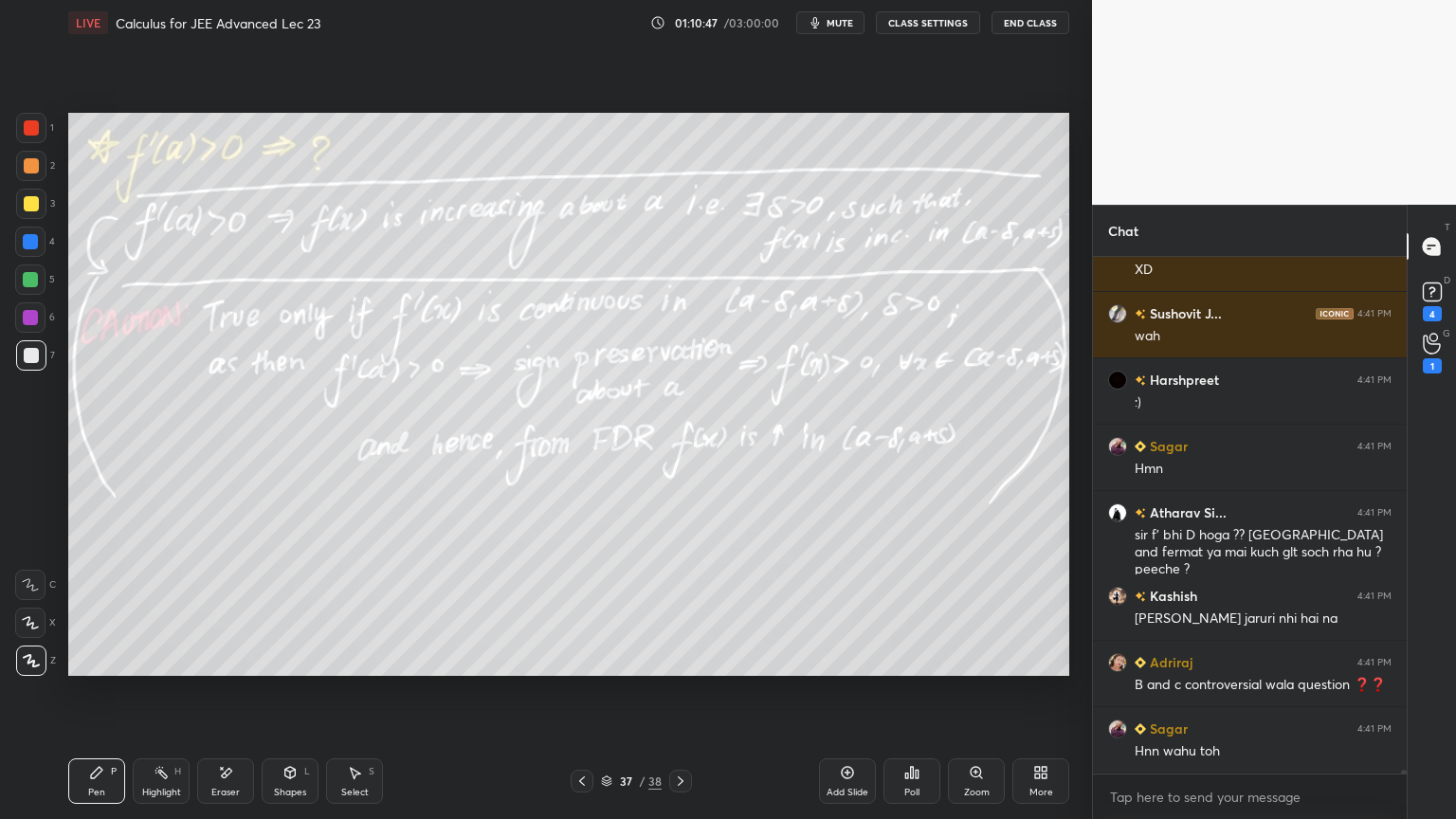 scroll, scrollTop: 70263, scrollLeft: 0, axis: vertical 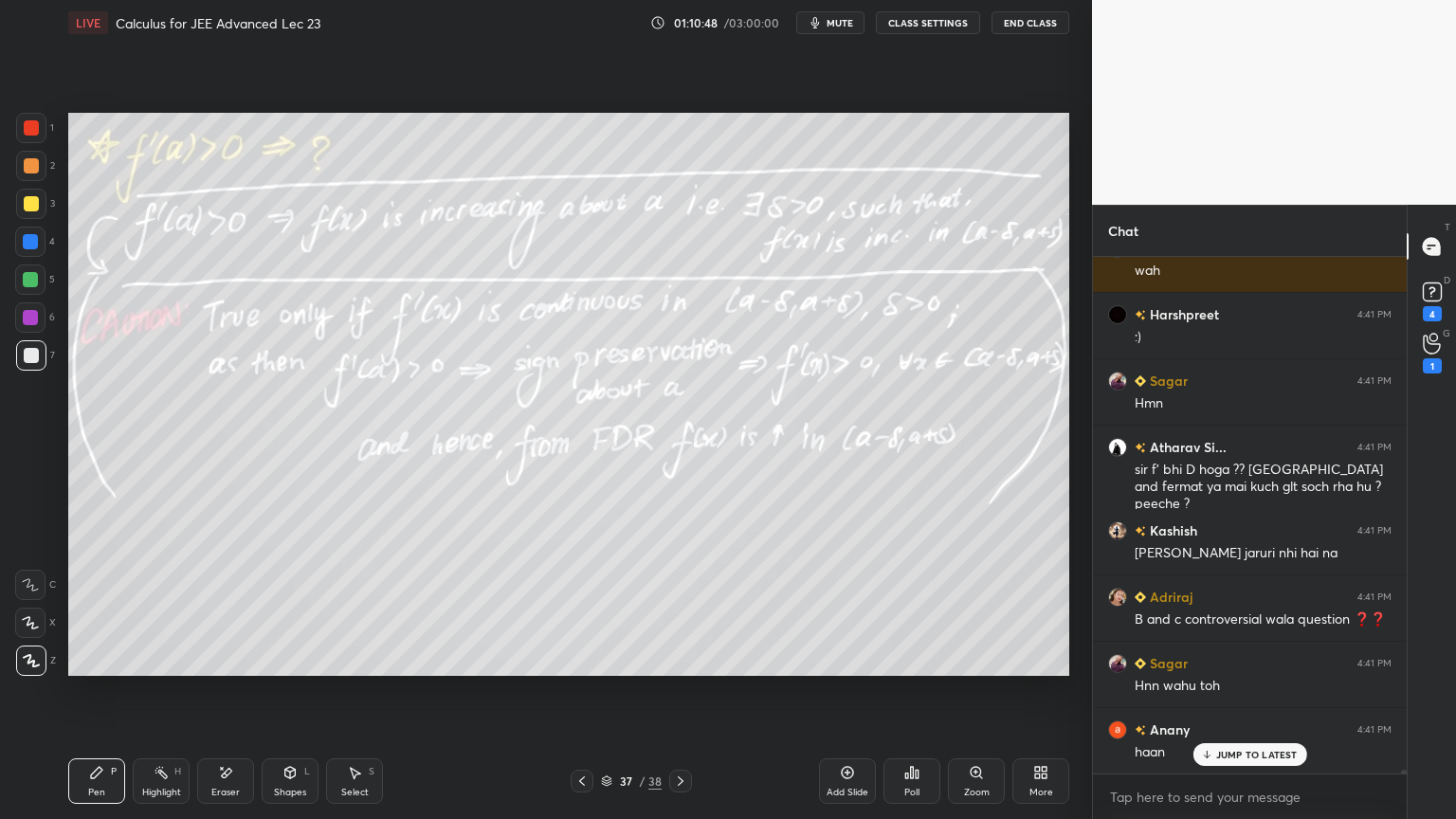 click 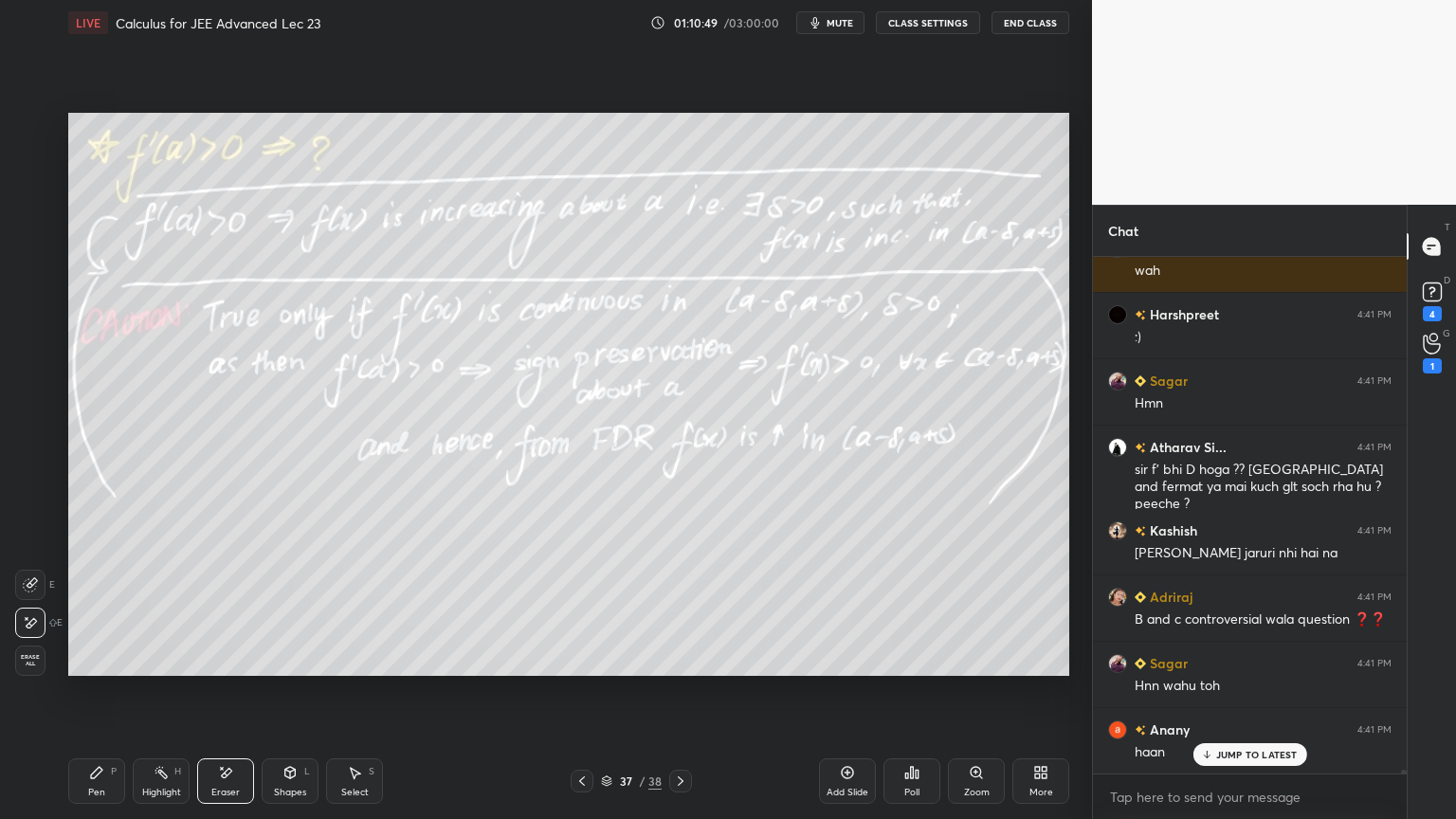 click on "Erase all" at bounding box center (30, 661) 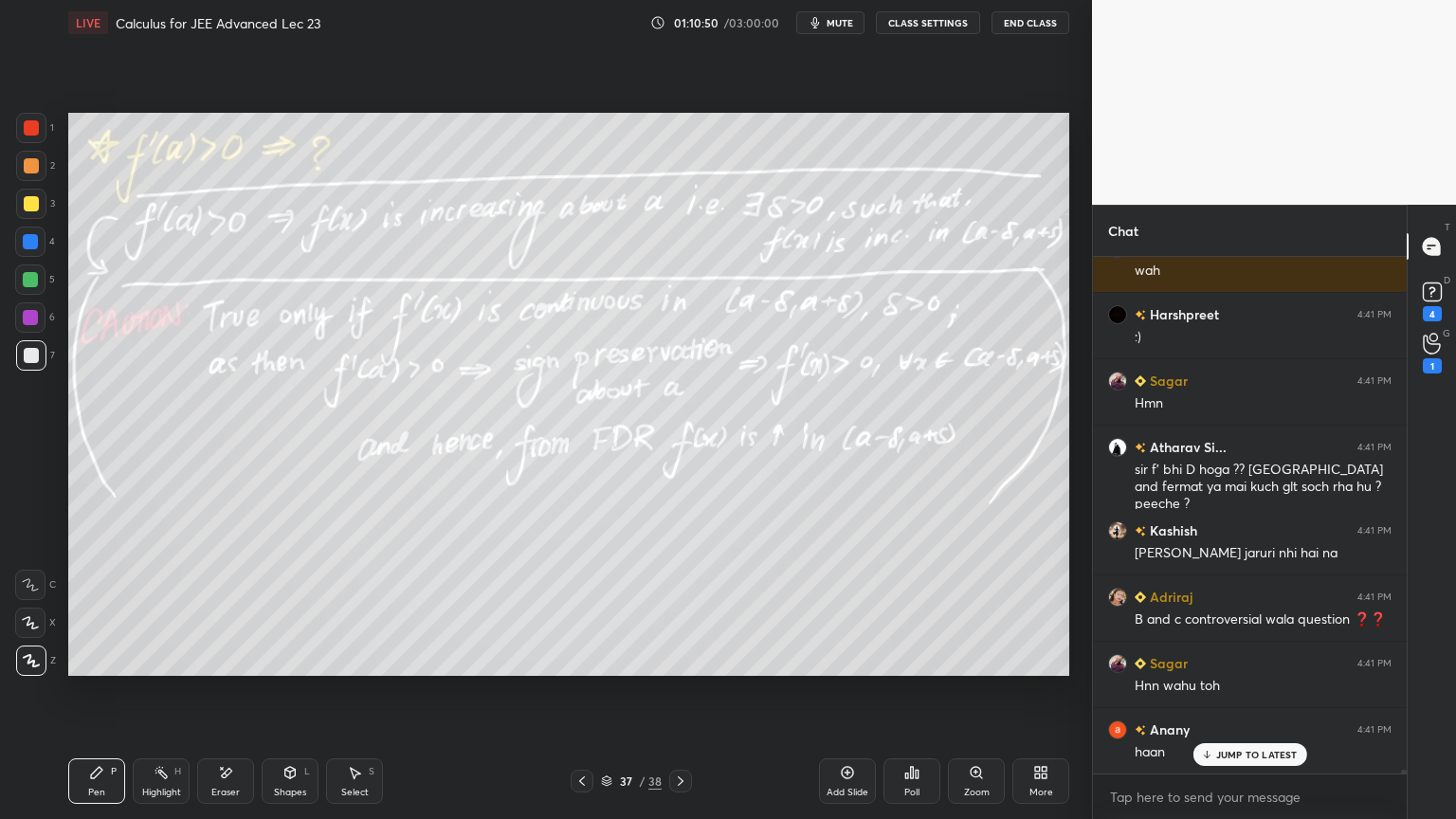 click on "Highlight H" at bounding box center [161, 781] 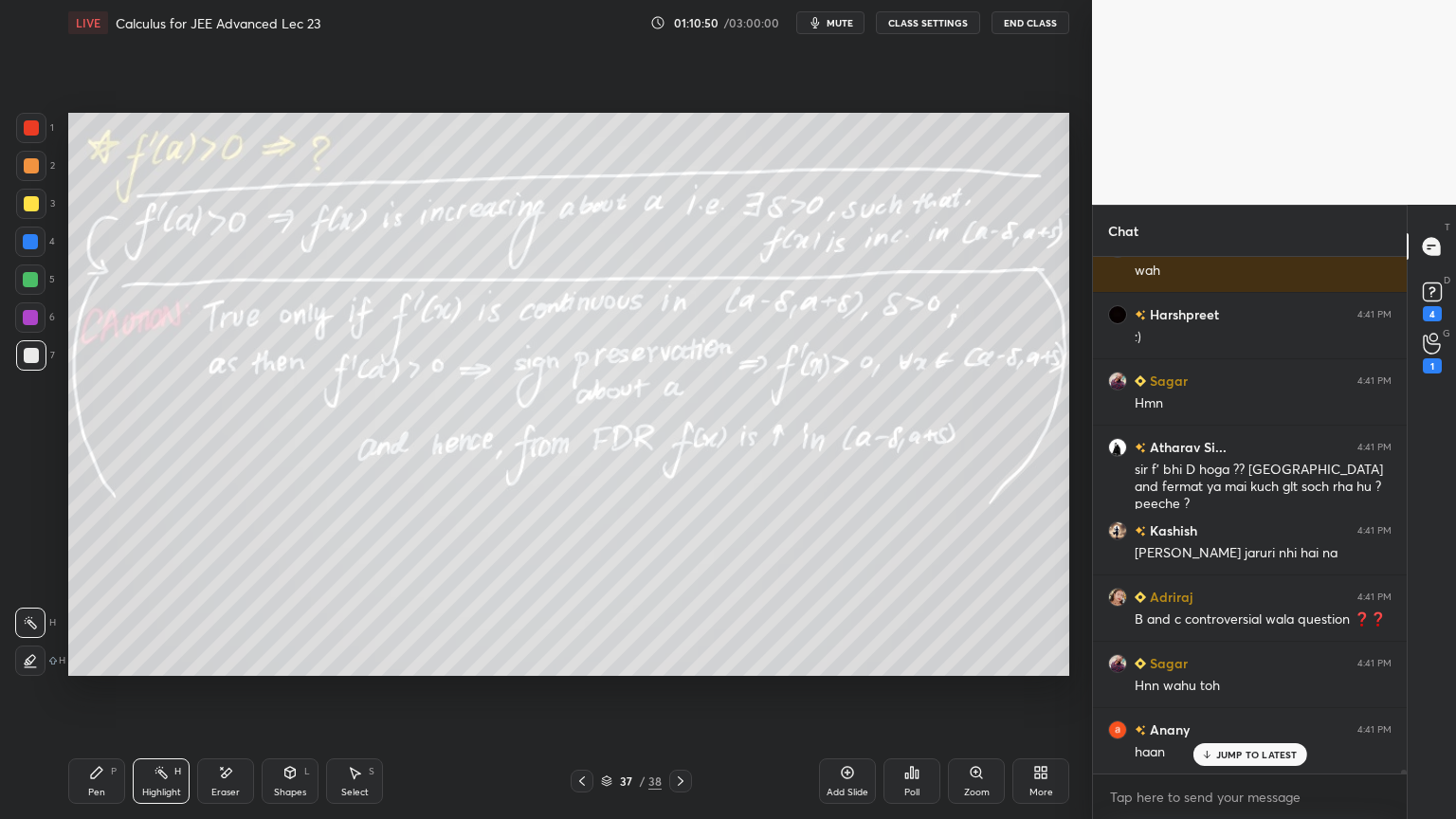 drag, startPoint x: 87, startPoint y: 792, endPoint x: 95, endPoint y: 769, distance: 24.351591 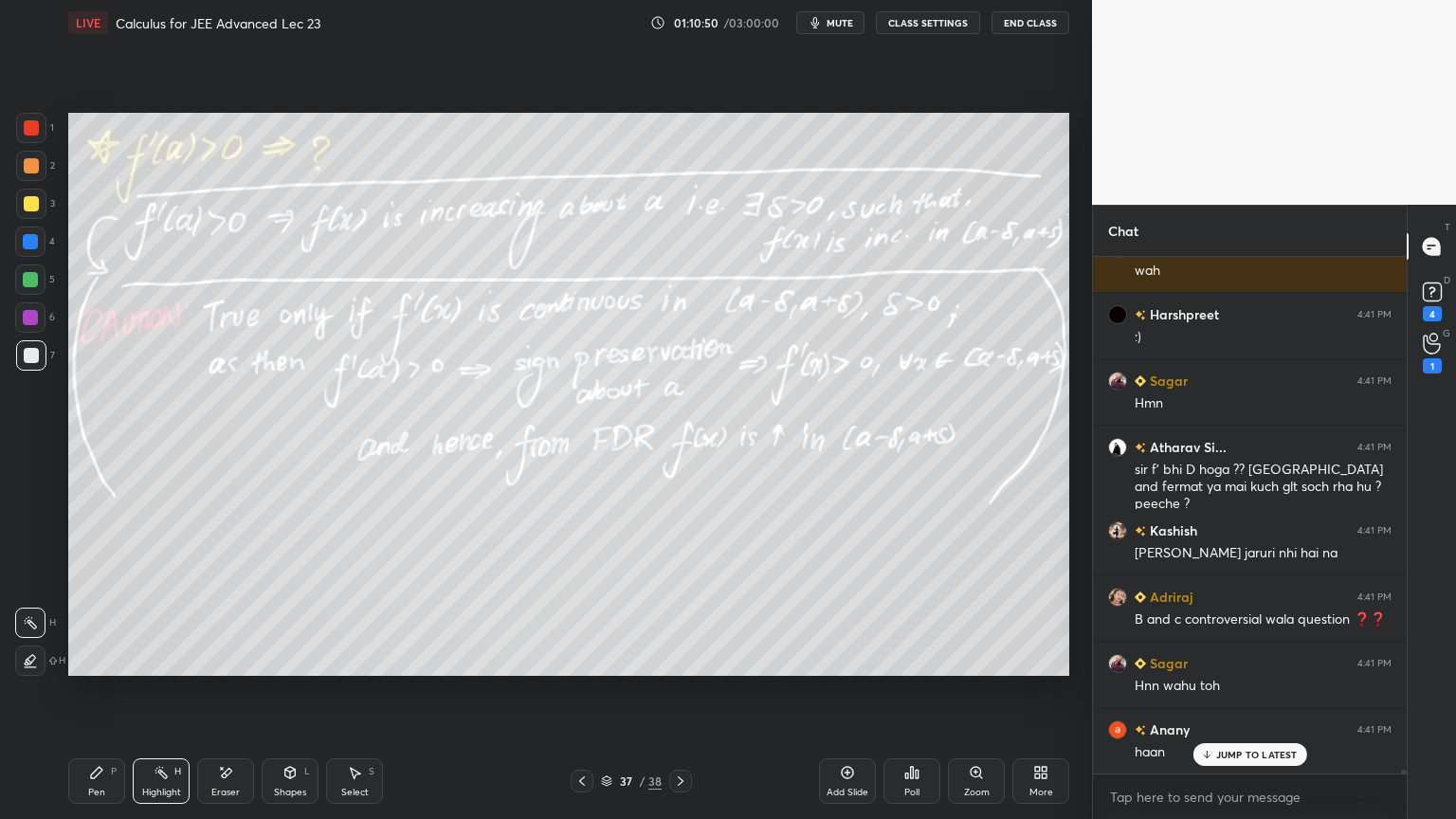 click on "Pen P" at bounding box center [97, 781] 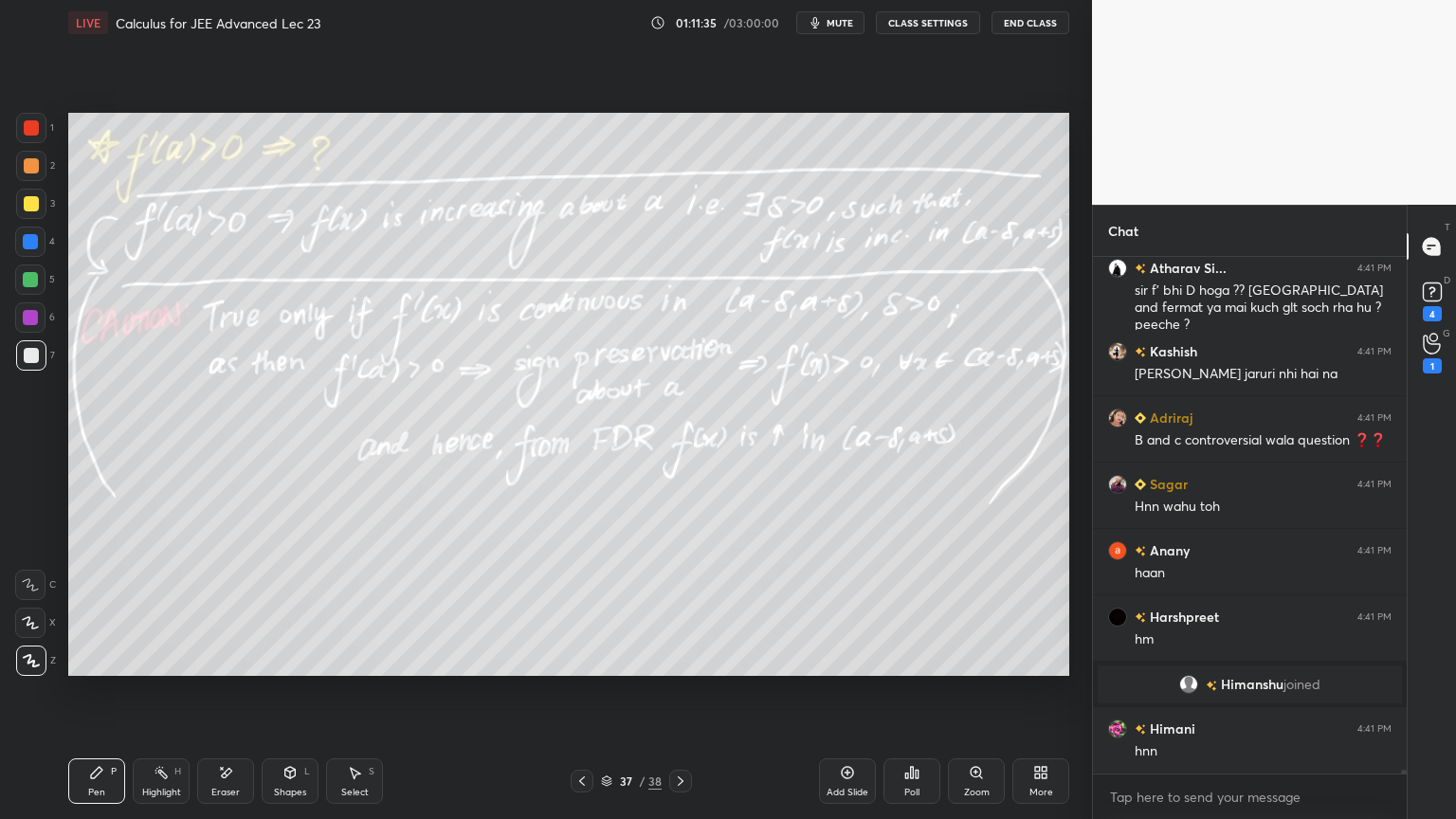 scroll, scrollTop: 66733, scrollLeft: 0, axis: vertical 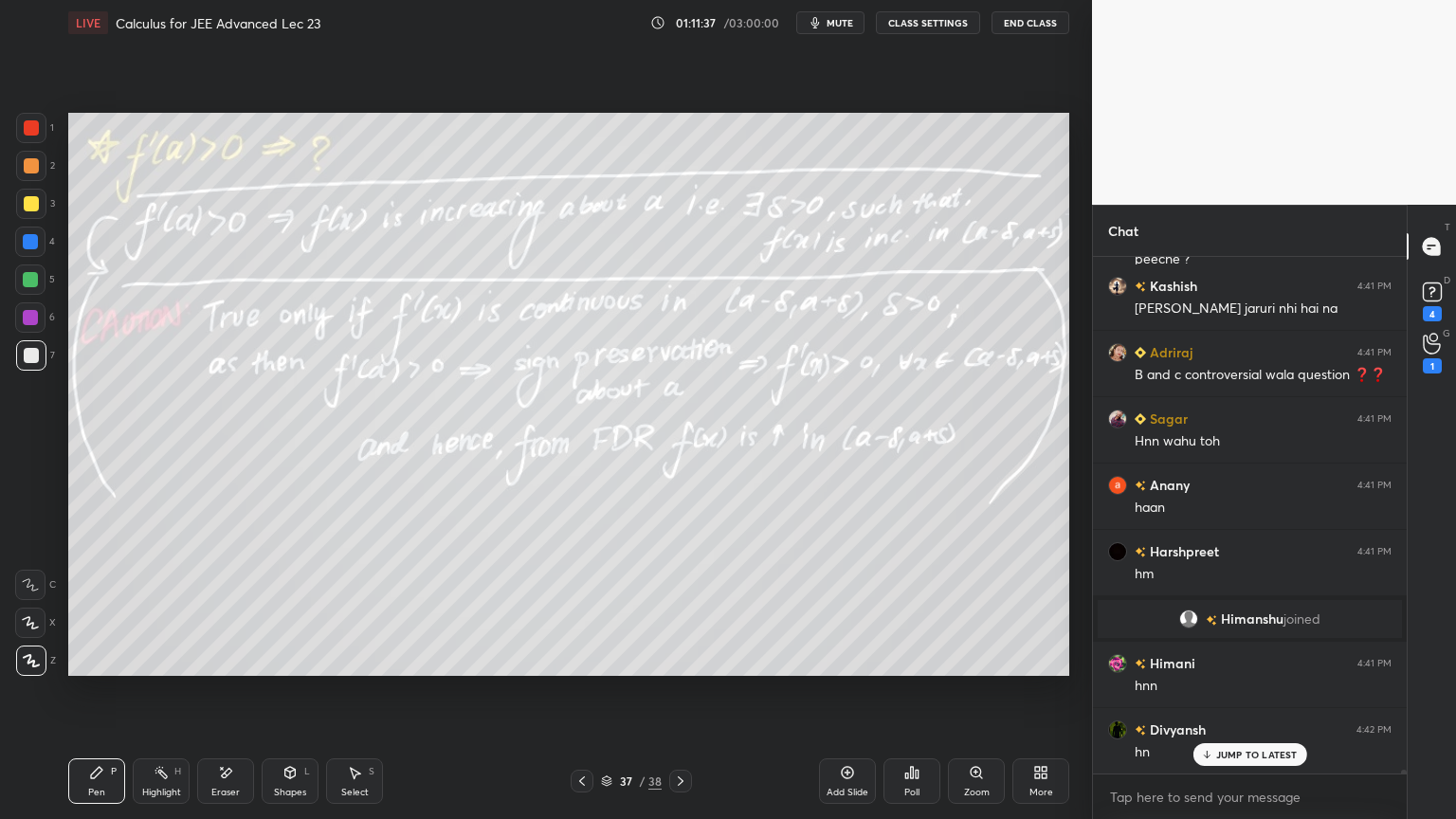 click 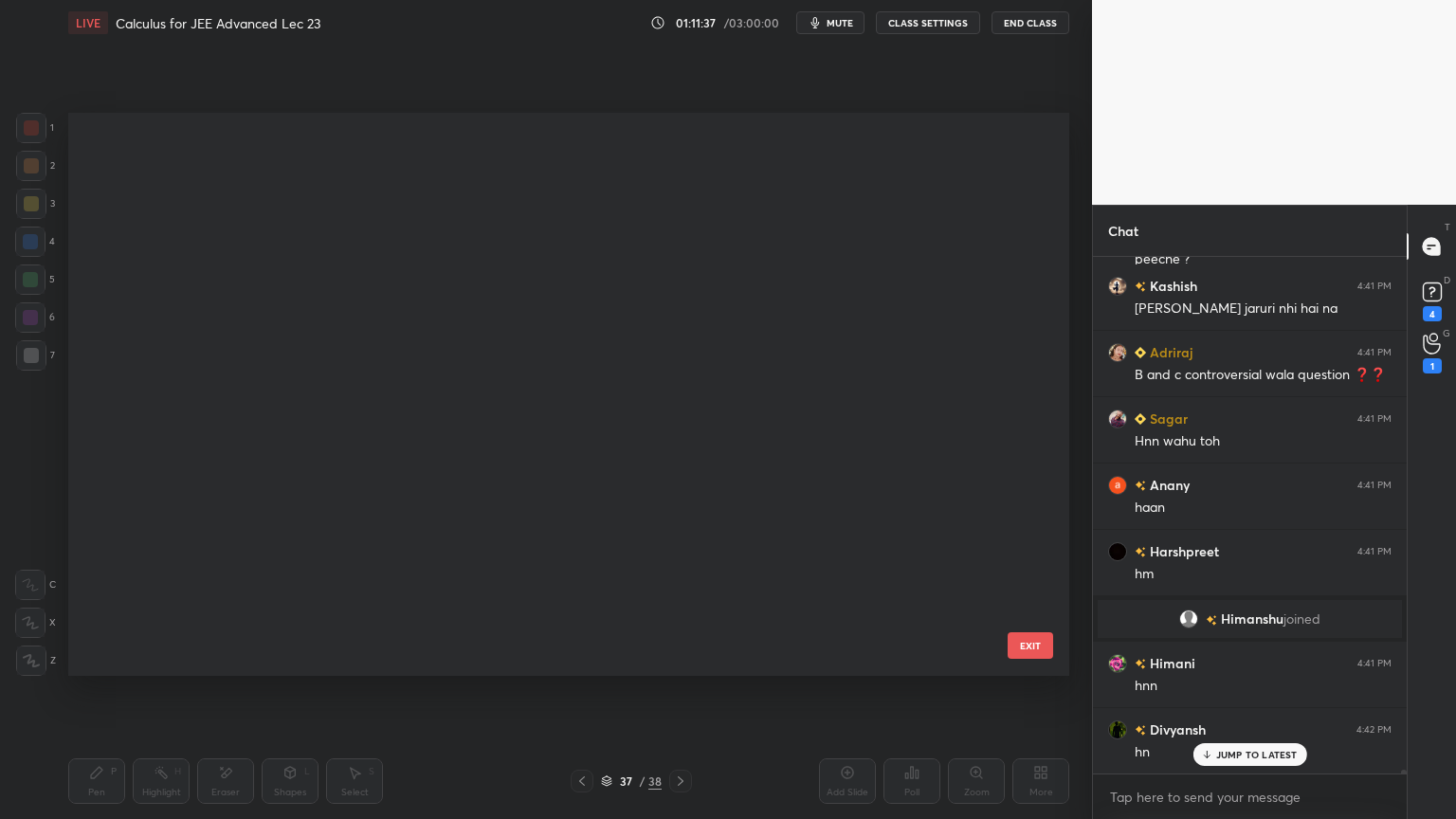 scroll, scrollTop: 1691, scrollLeft: 0, axis: vertical 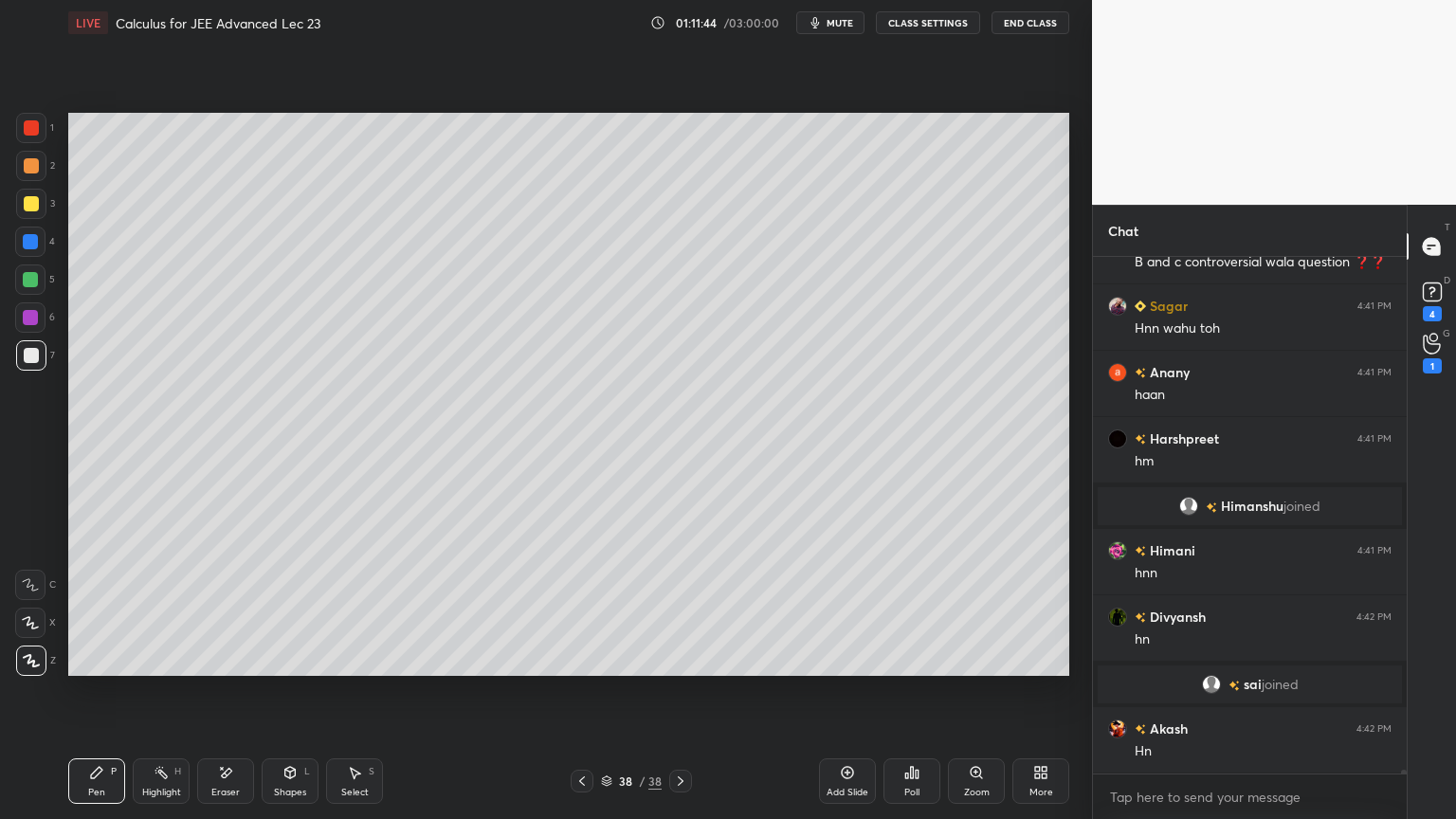 click 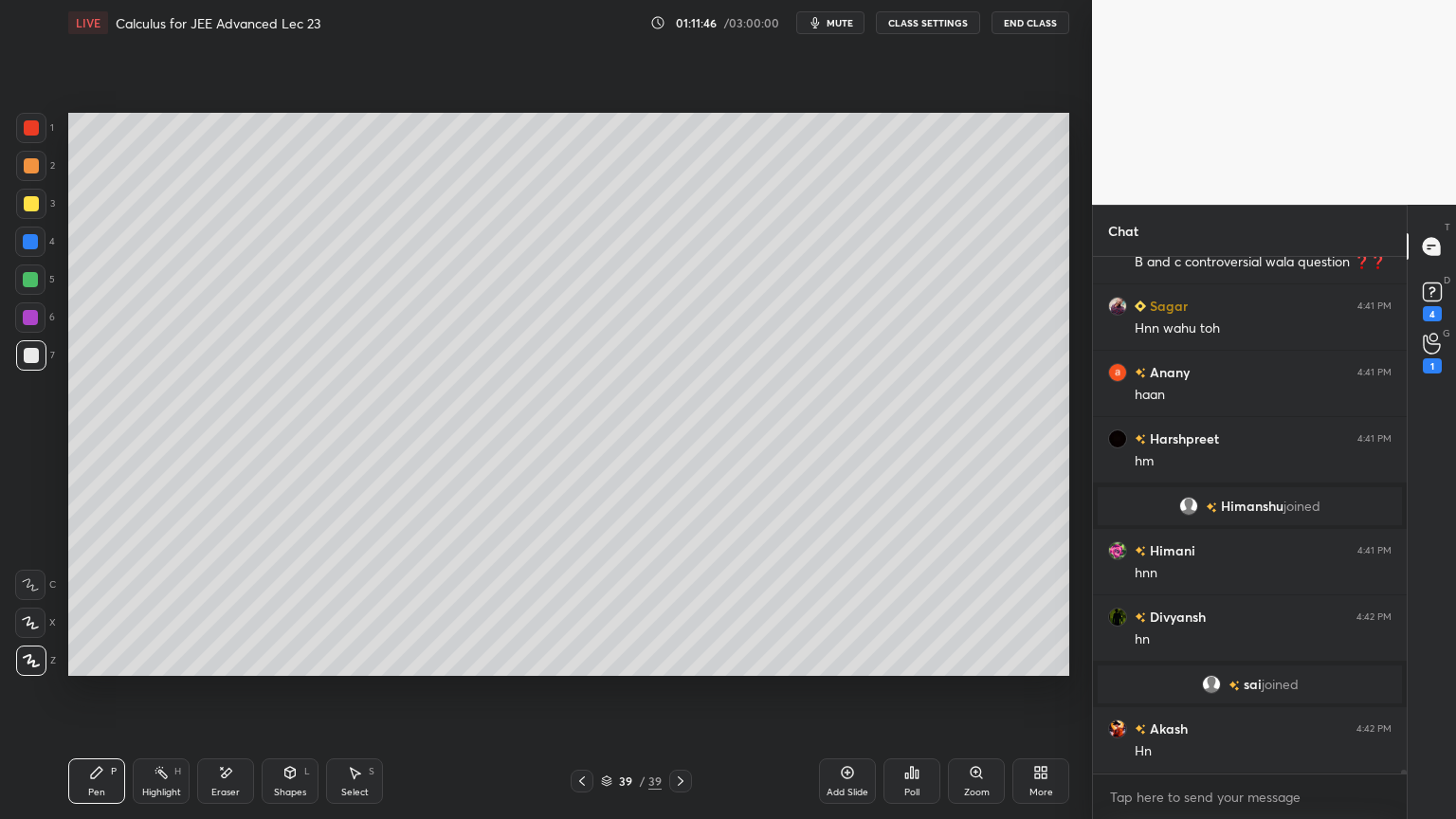 click at bounding box center [31, 204] 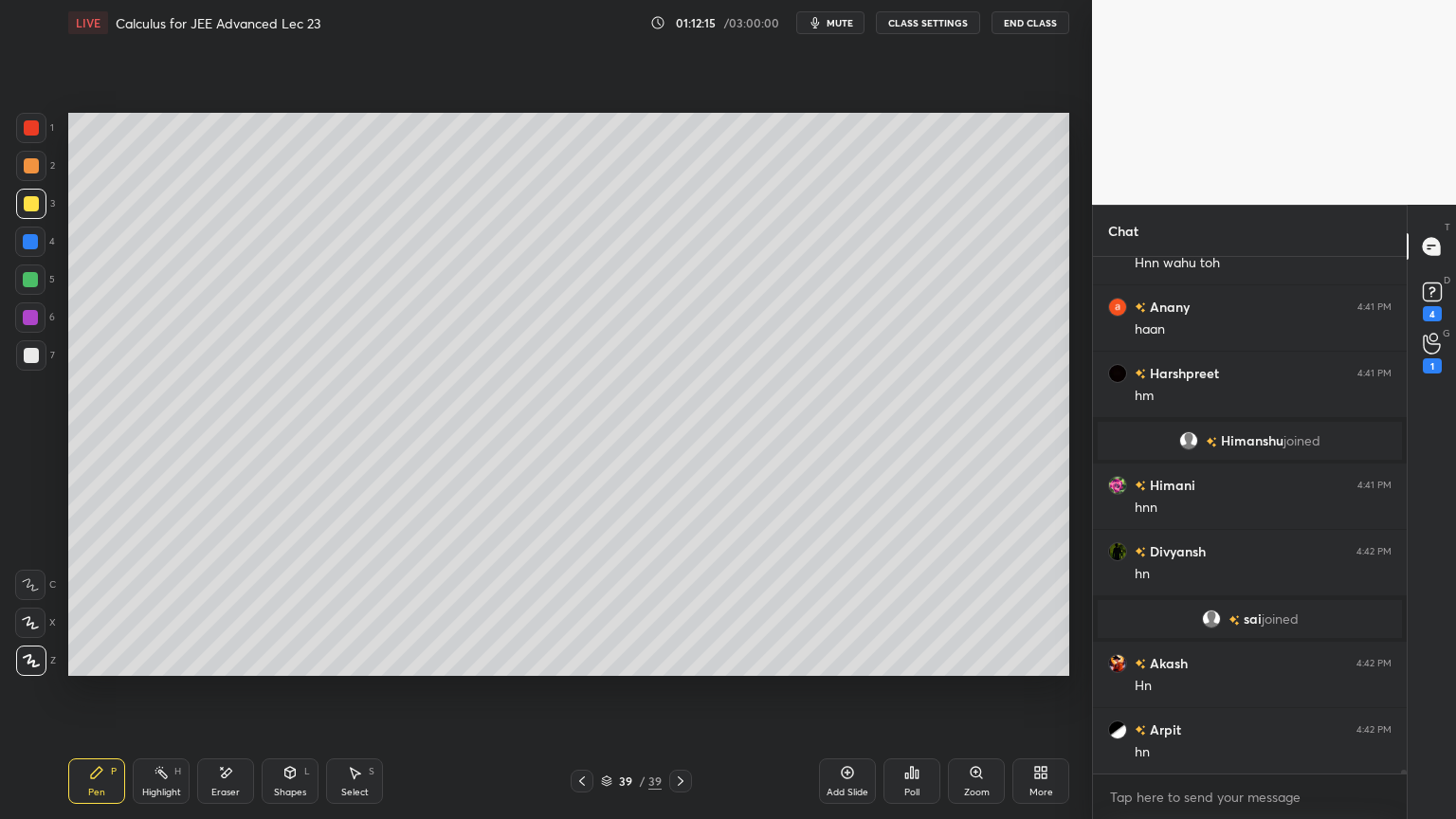scroll, scrollTop: 66979, scrollLeft: 0, axis: vertical 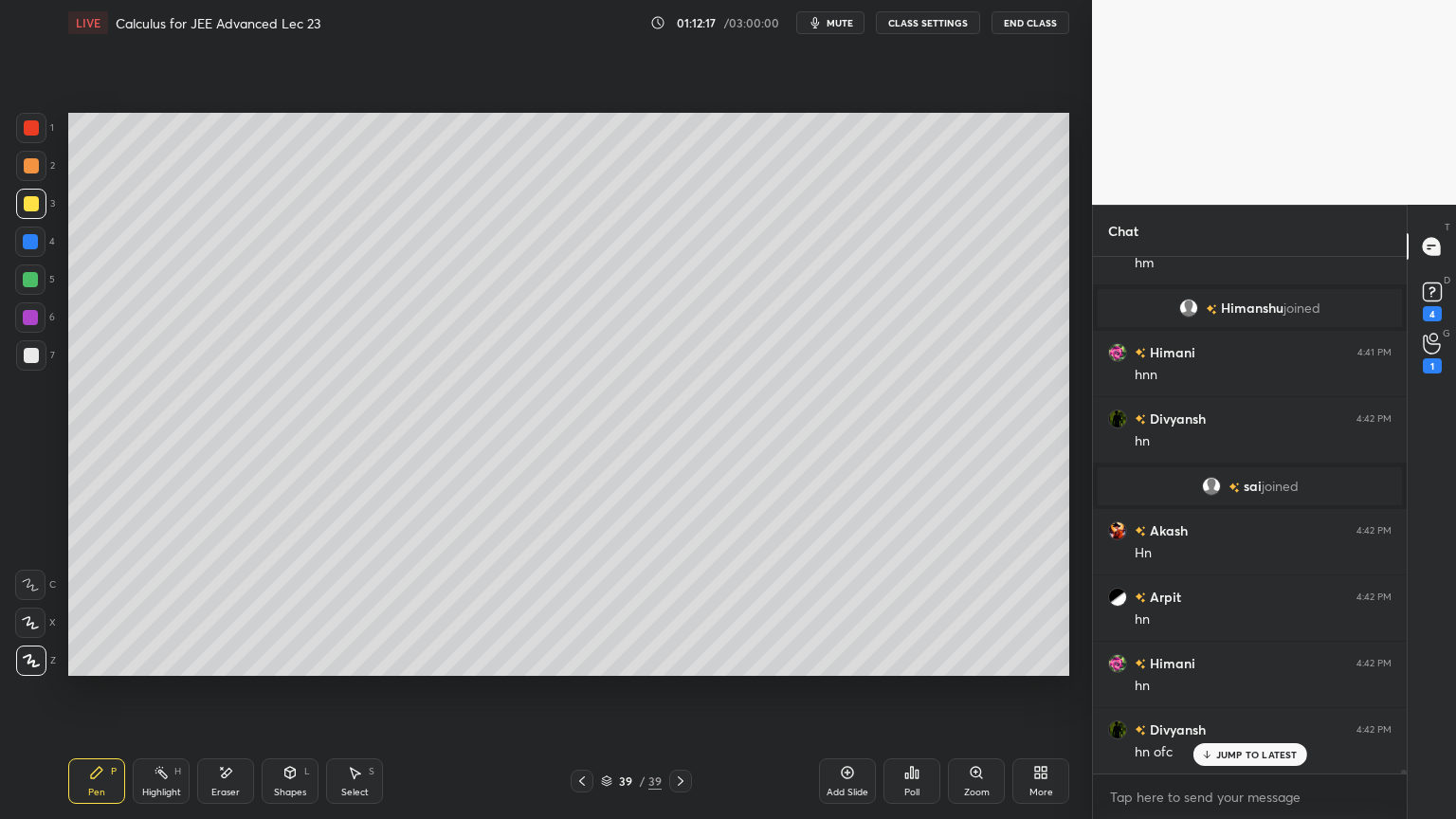 click on "Eraser" at bounding box center (226, 781) 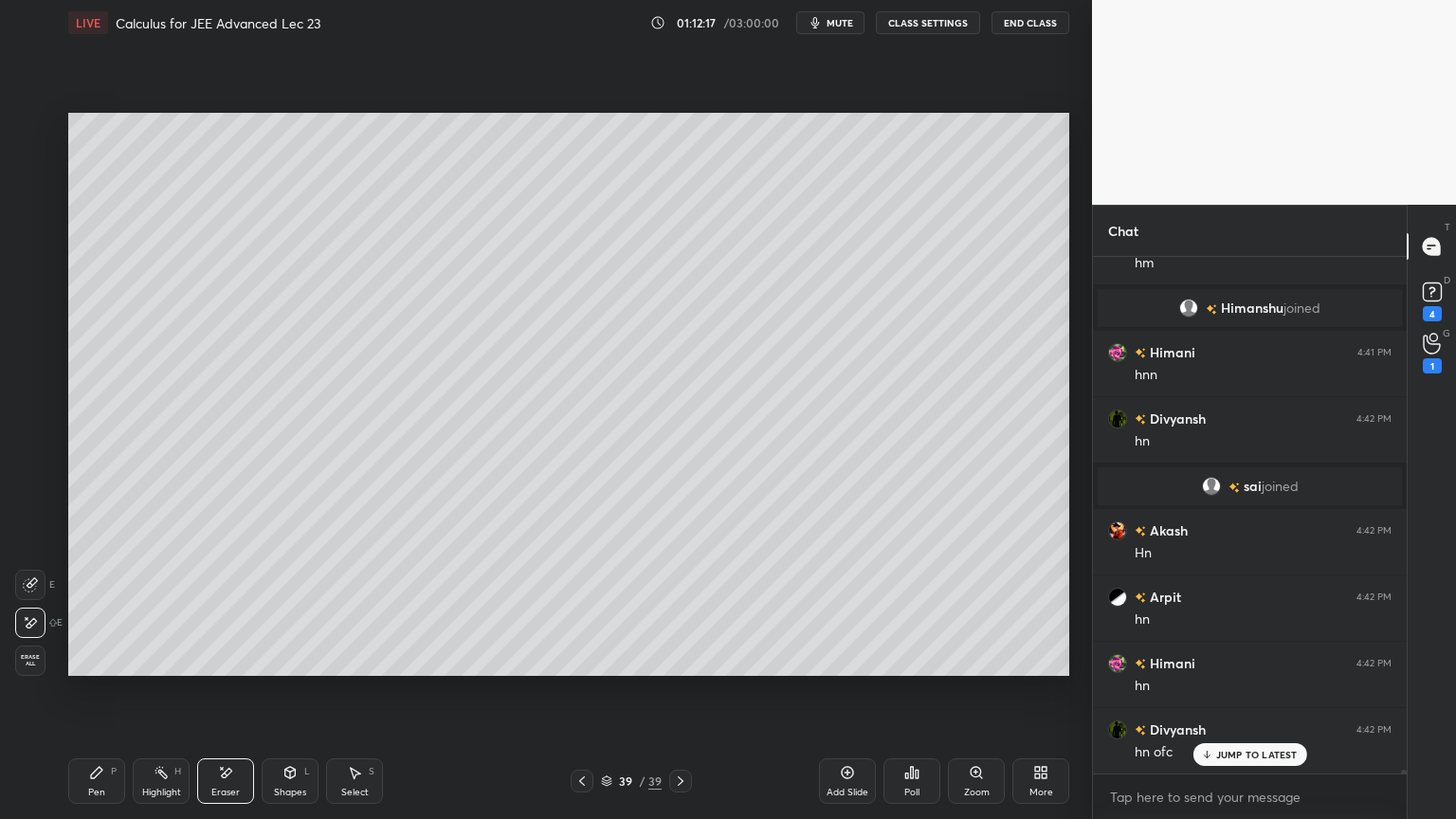 scroll, scrollTop: 67090, scrollLeft: 0, axis: vertical 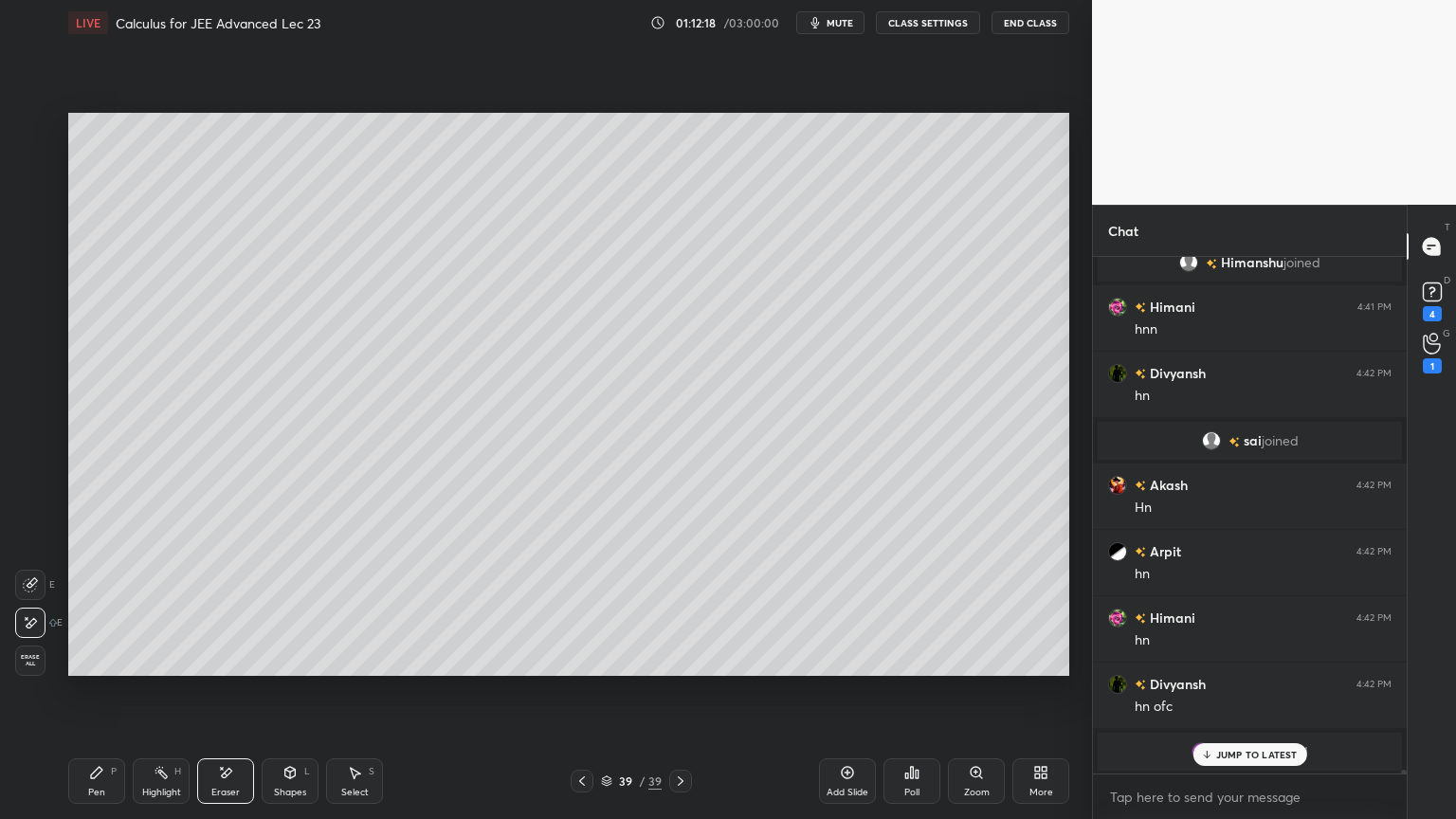 click on "Pen P" at bounding box center [97, 781] 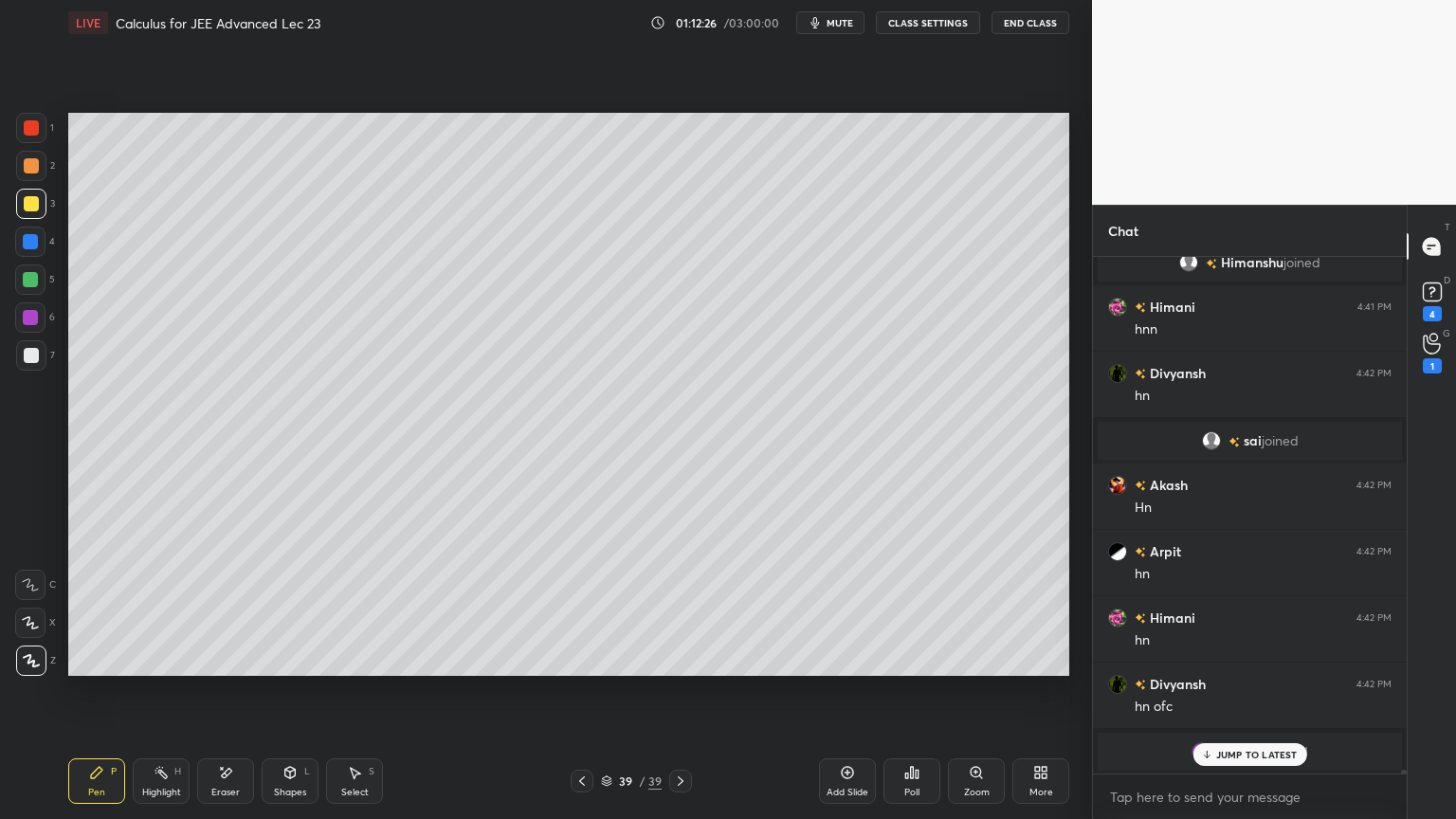 click on "Eraser" at bounding box center (226, 792) 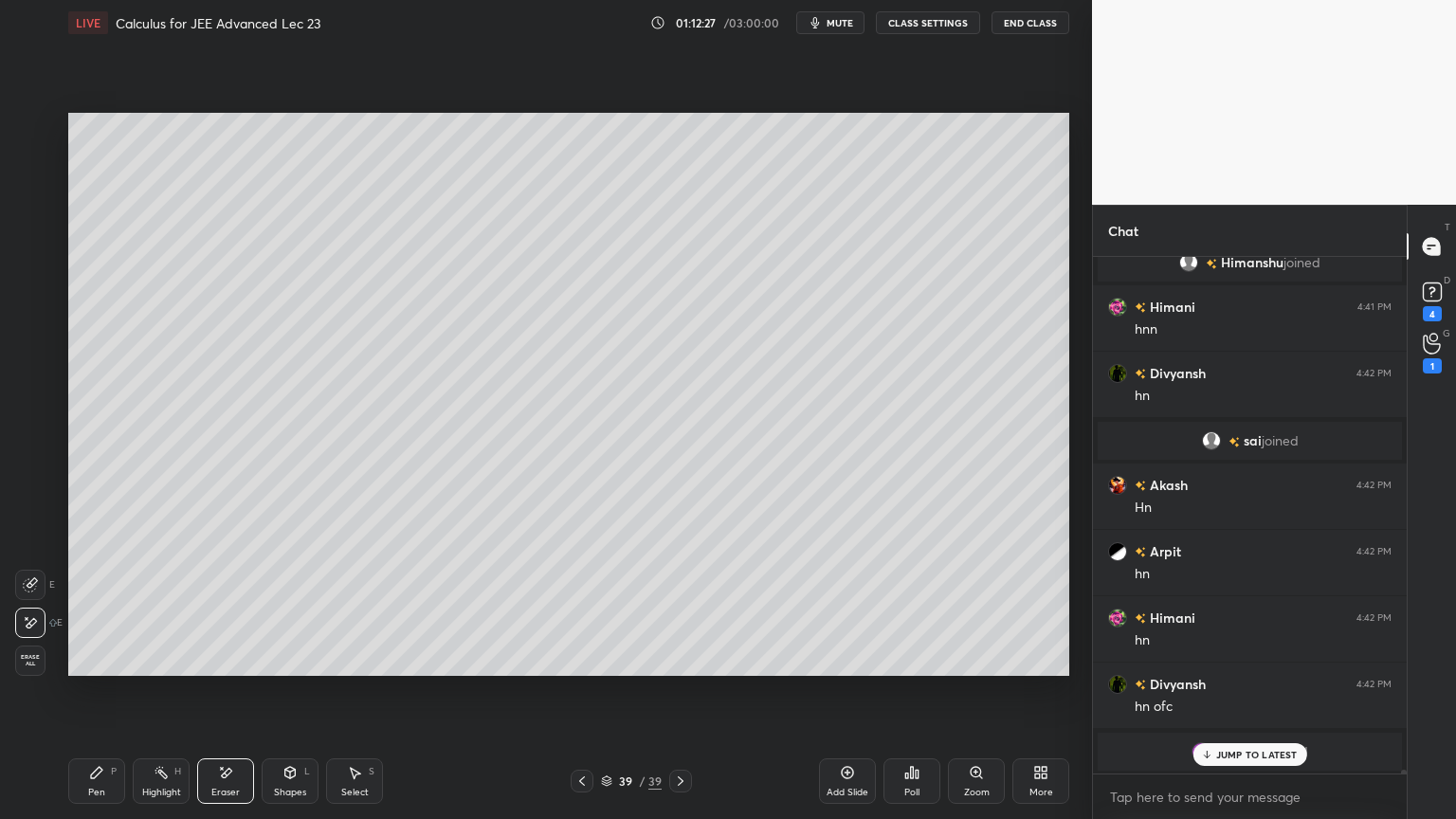 click on "Pen" at bounding box center [97, 792] 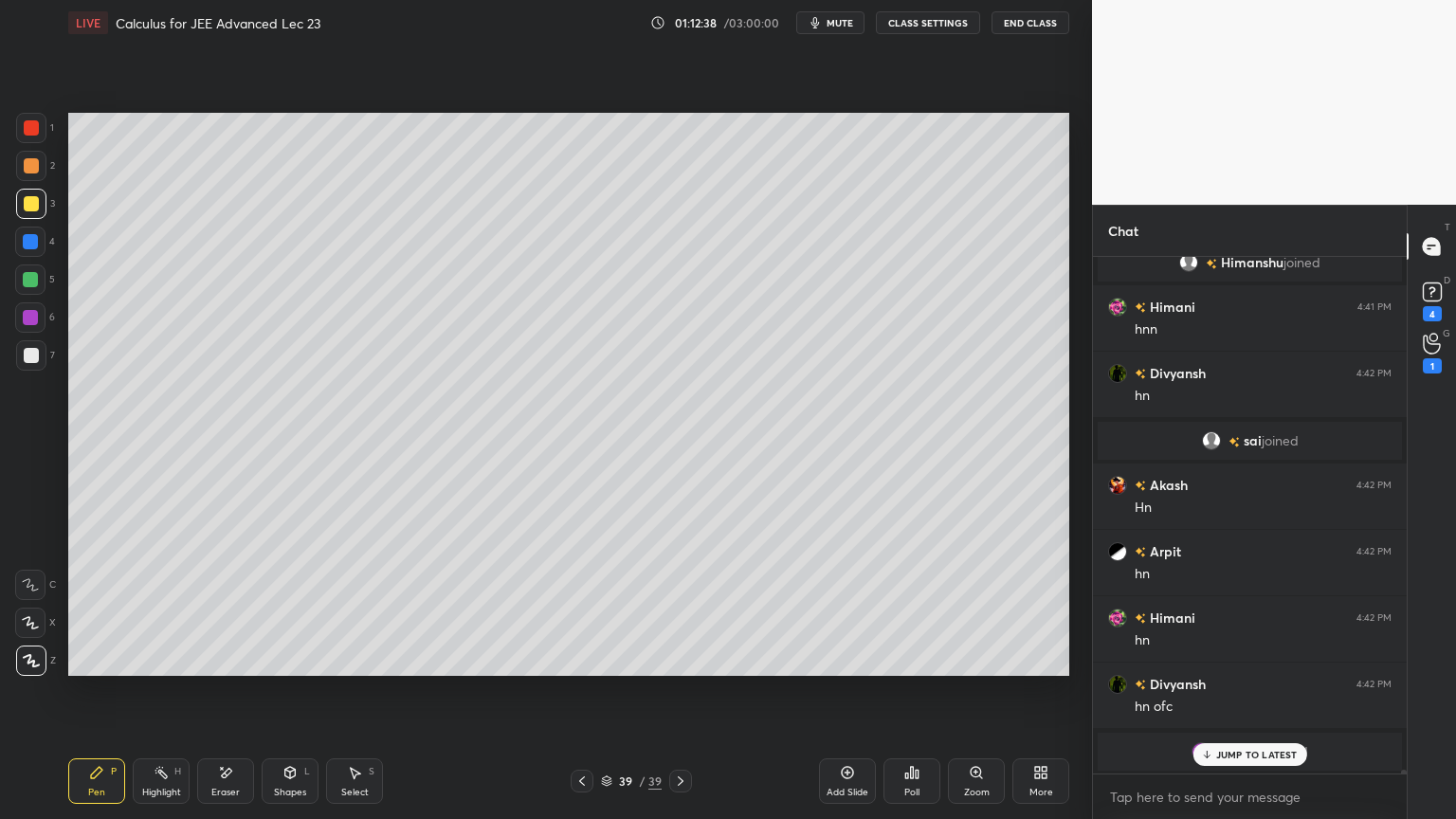 click on "Eraser" at bounding box center [226, 781] 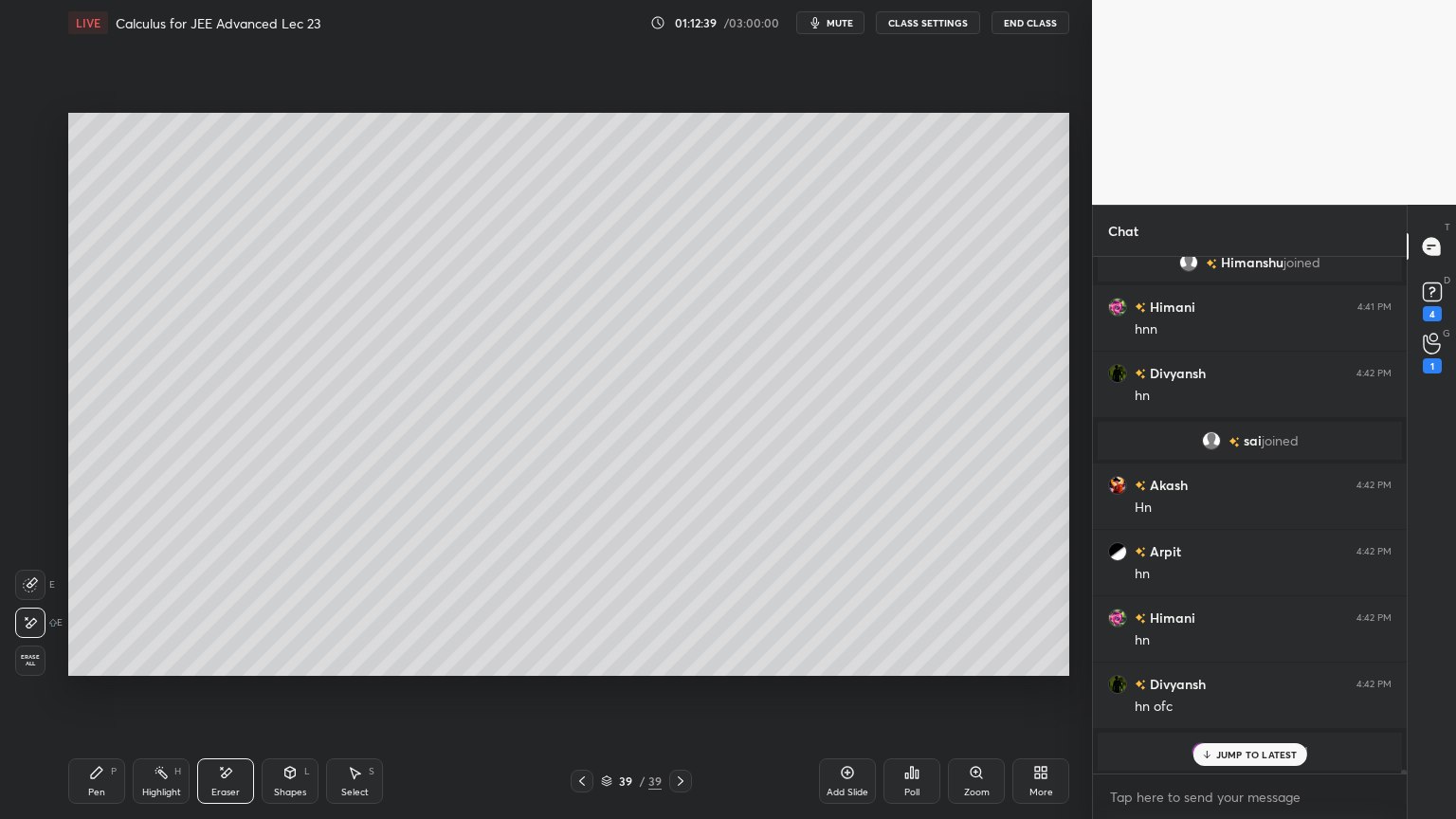drag, startPoint x: 88, startPoint y: 768, endPoint x: 172, endPoint y: 694, distance: 111.946416 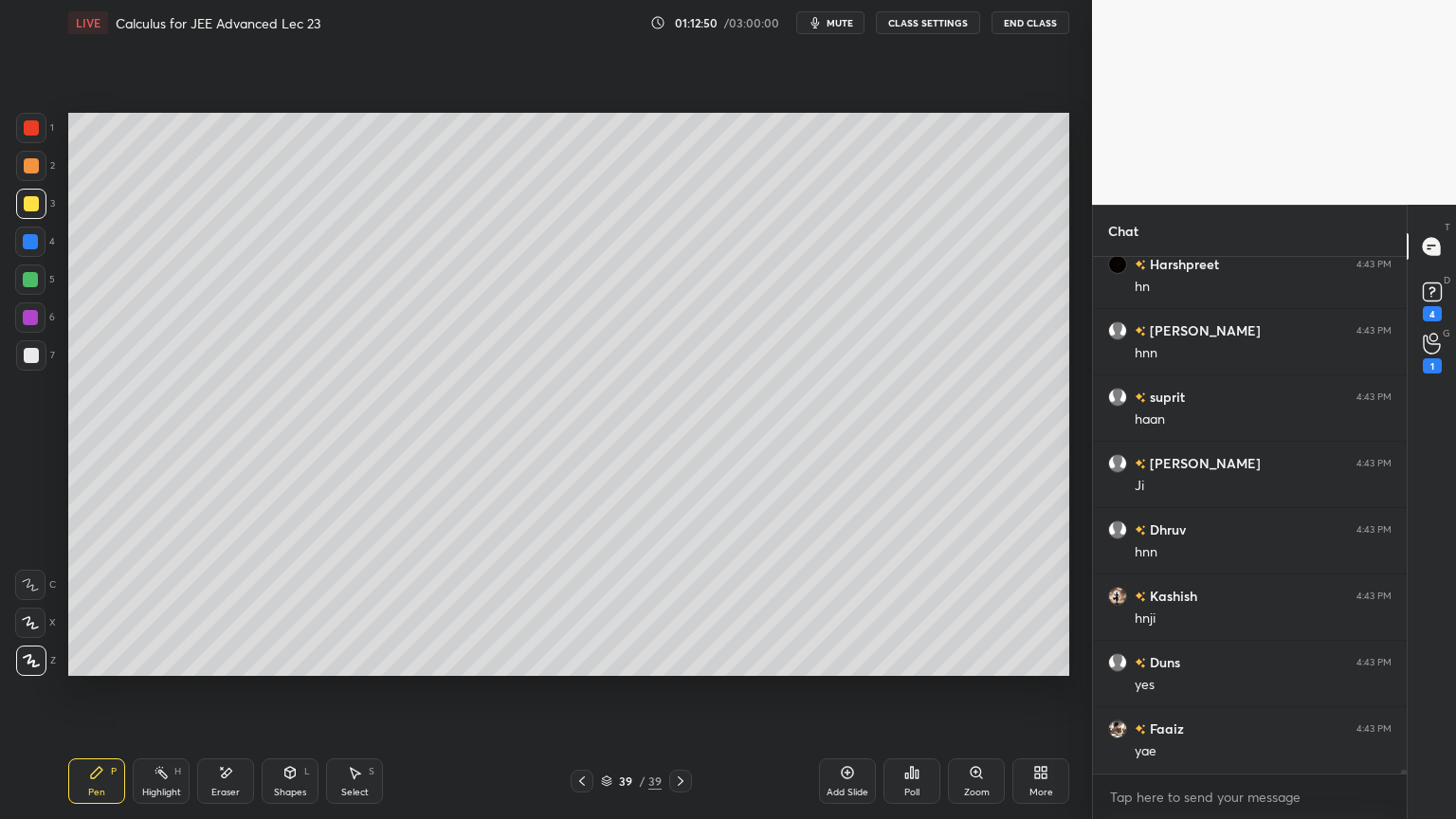 scroll, scrollTop: 67866, scrollLeft: 0, axis: vertical 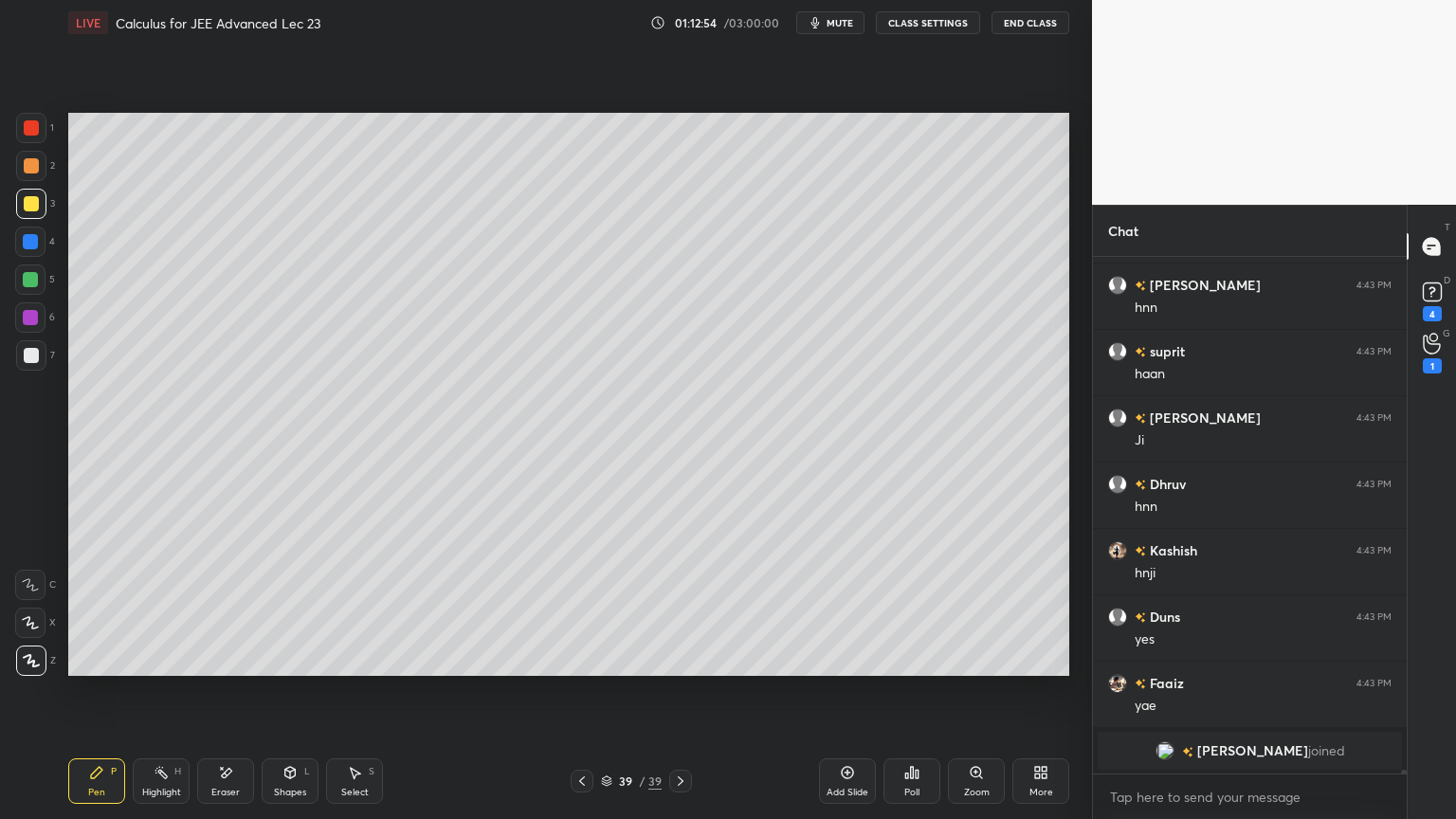 click on "Eraser" at bounding box center (226, 792) 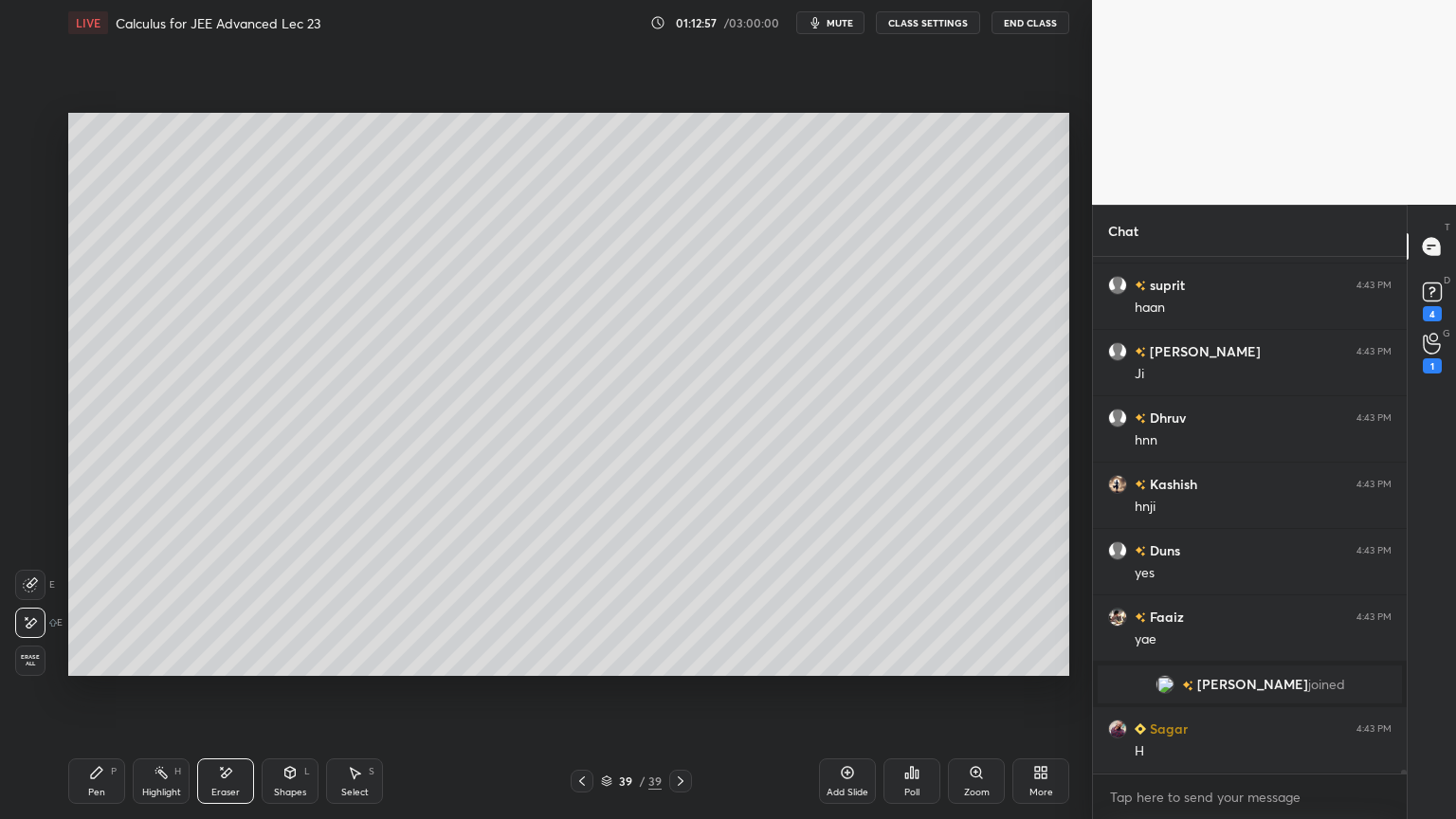 drag, startPoint x: 111, startPoint y: 772, endPoint x: 158, endPoint y: 715, distance: 73.87828 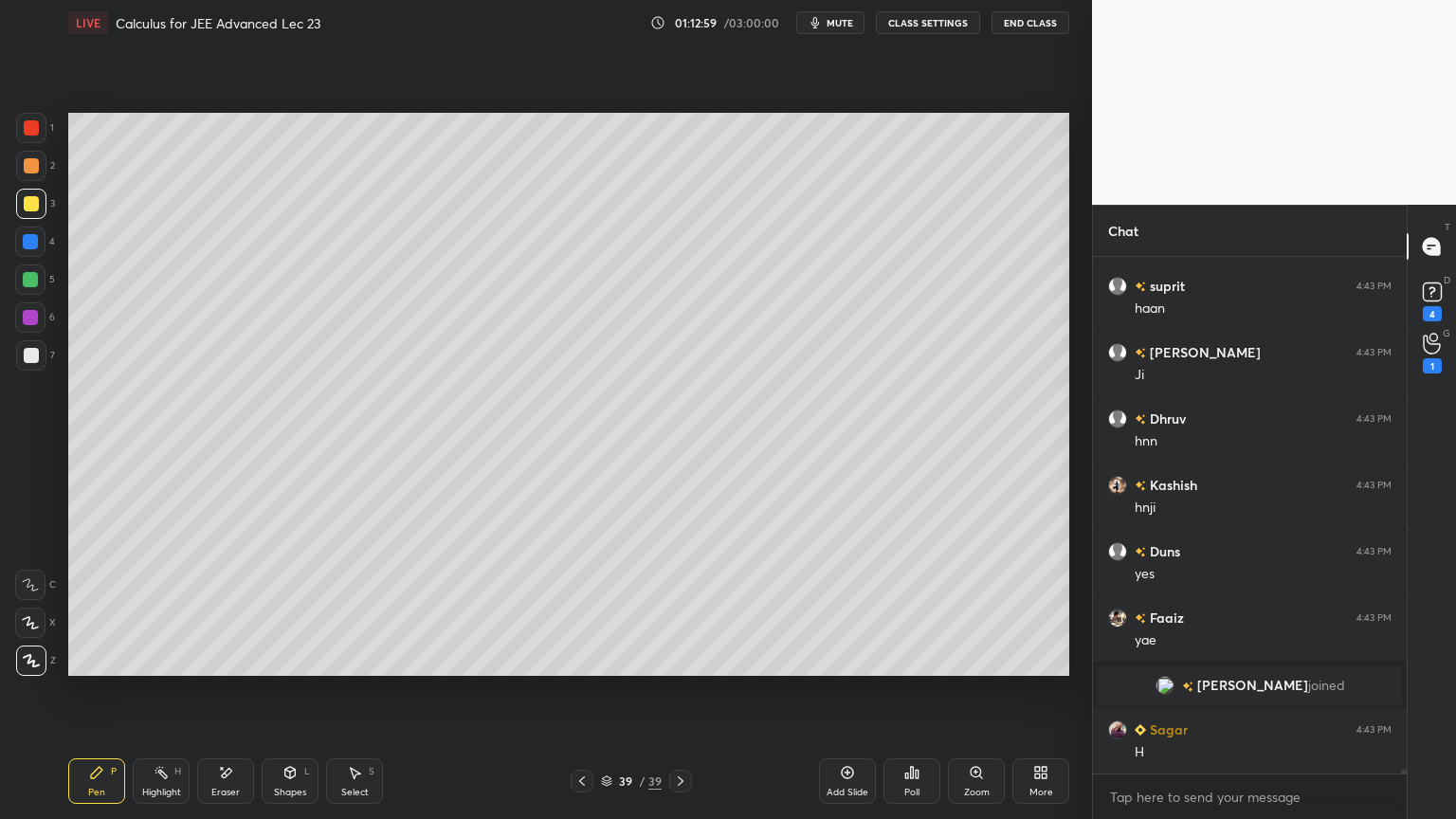 click on "Eraser" at bounding box center (226, 781) 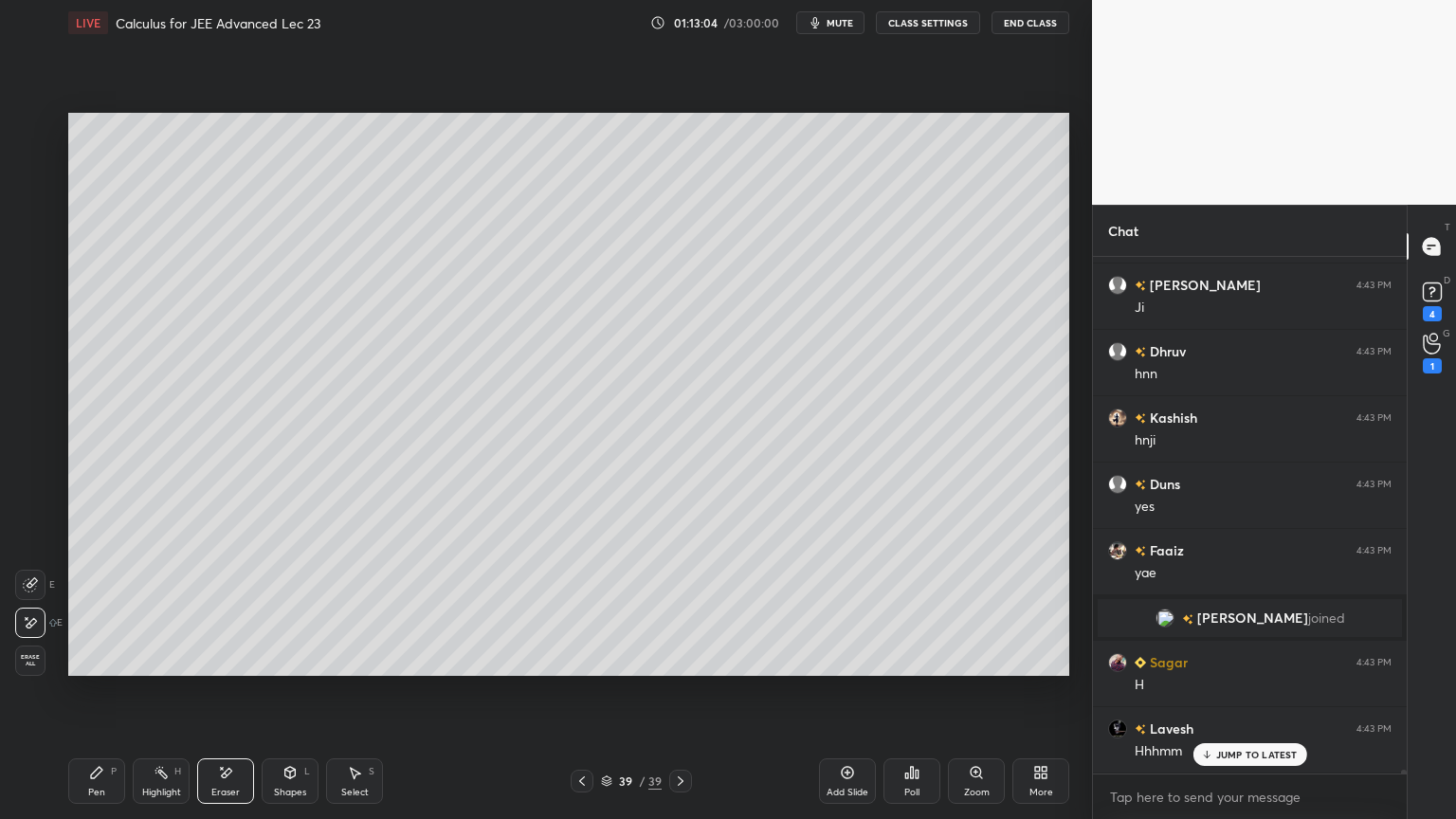 scroll, scrollTop: 67727, scrollLeft: 0, axis: vertical 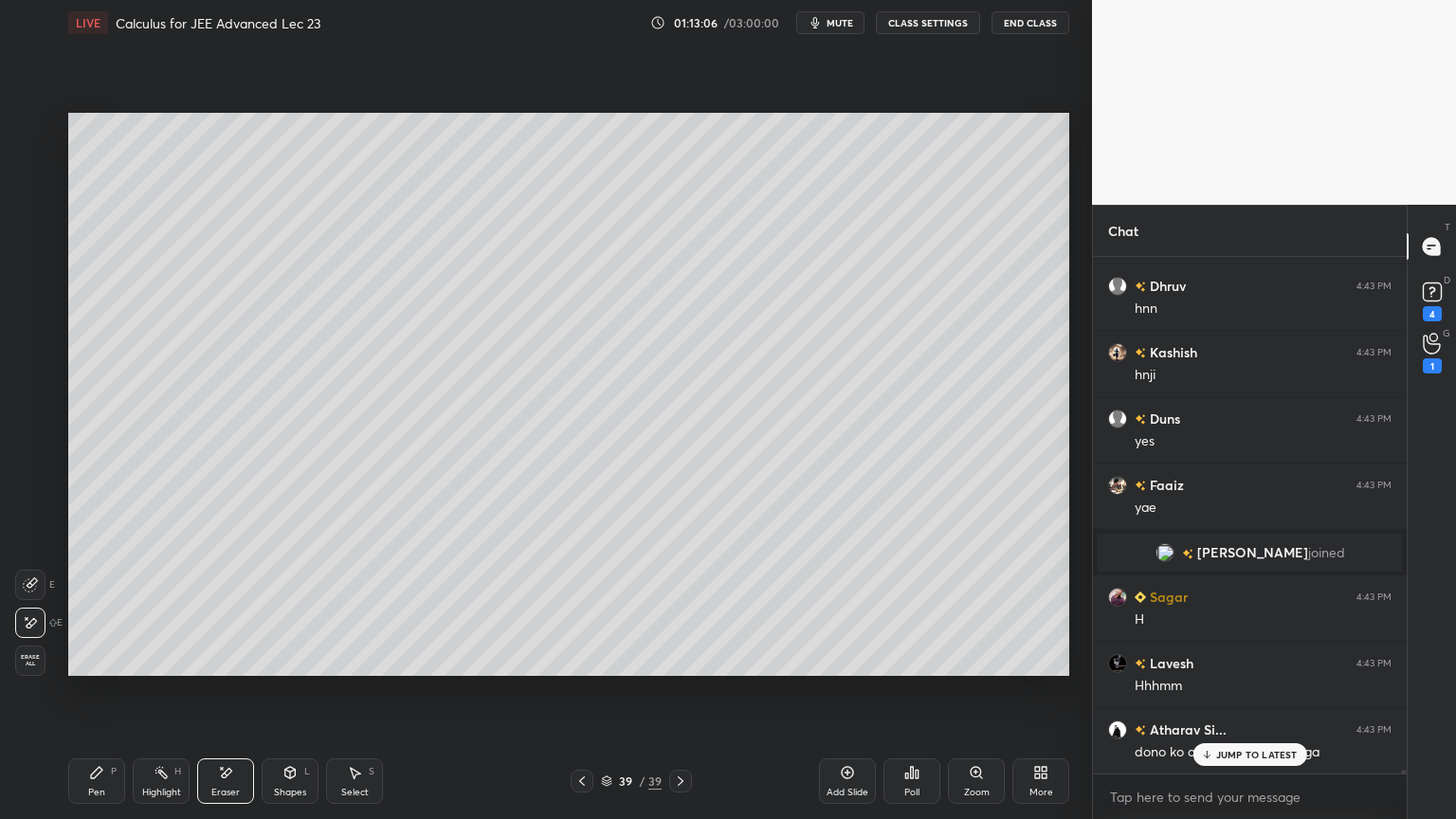 click 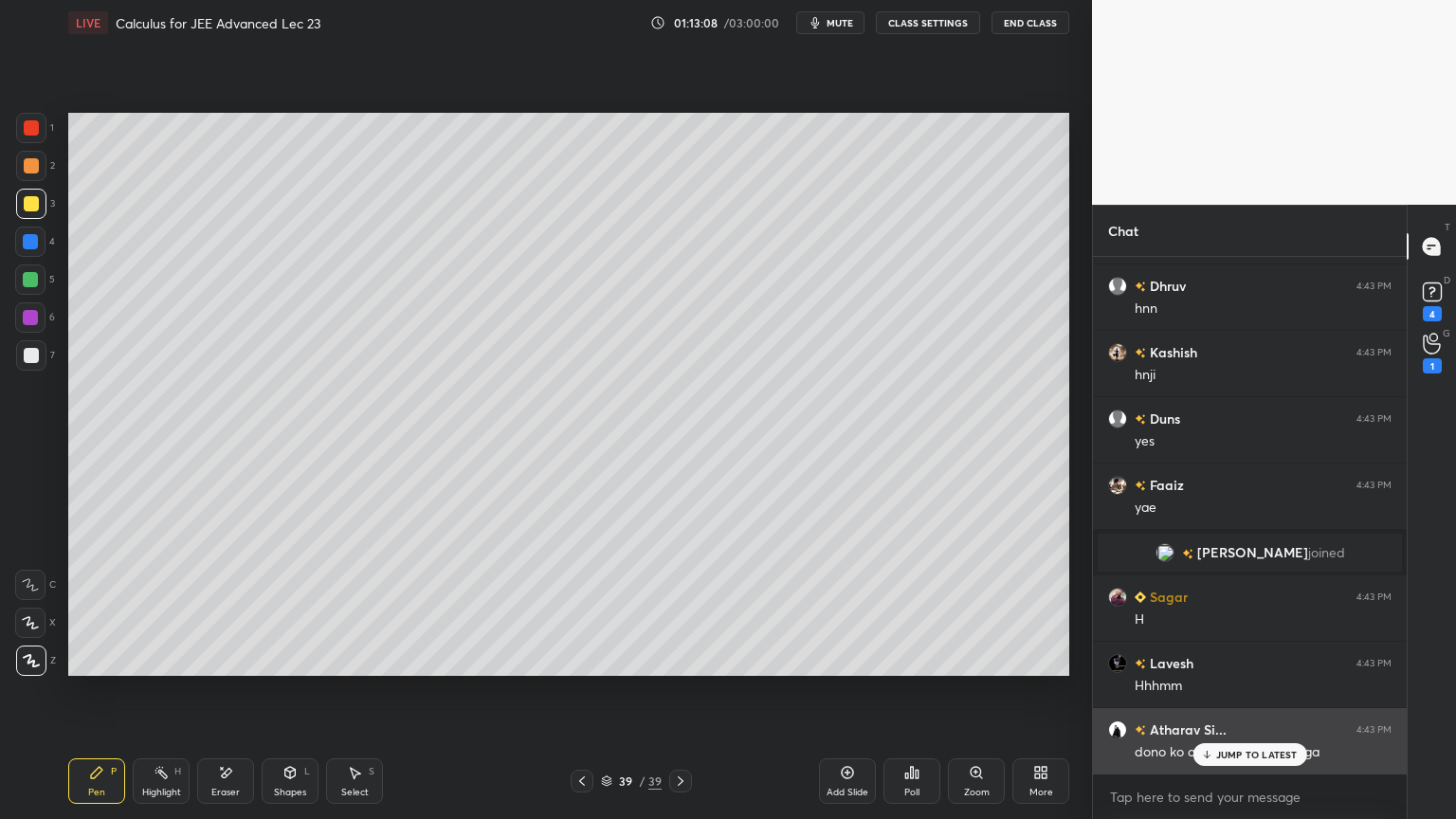 drag, startPoint x: 1217, startPoint y: 753, endPoint x: 1206, endPoint y: 757, distance: 12 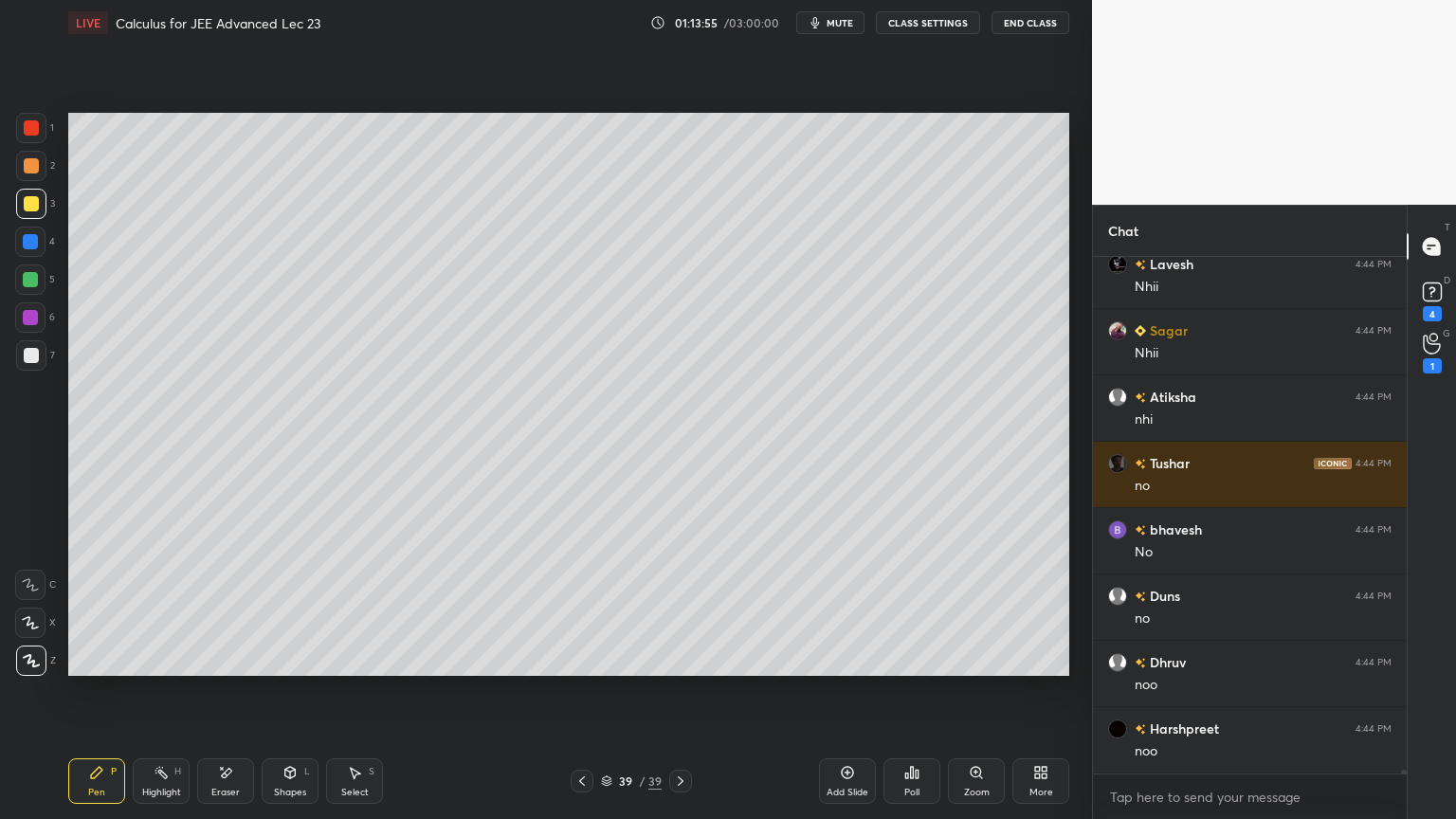 scroll, scrollTop: 69834, scrollLeft: 0, axis: vertical 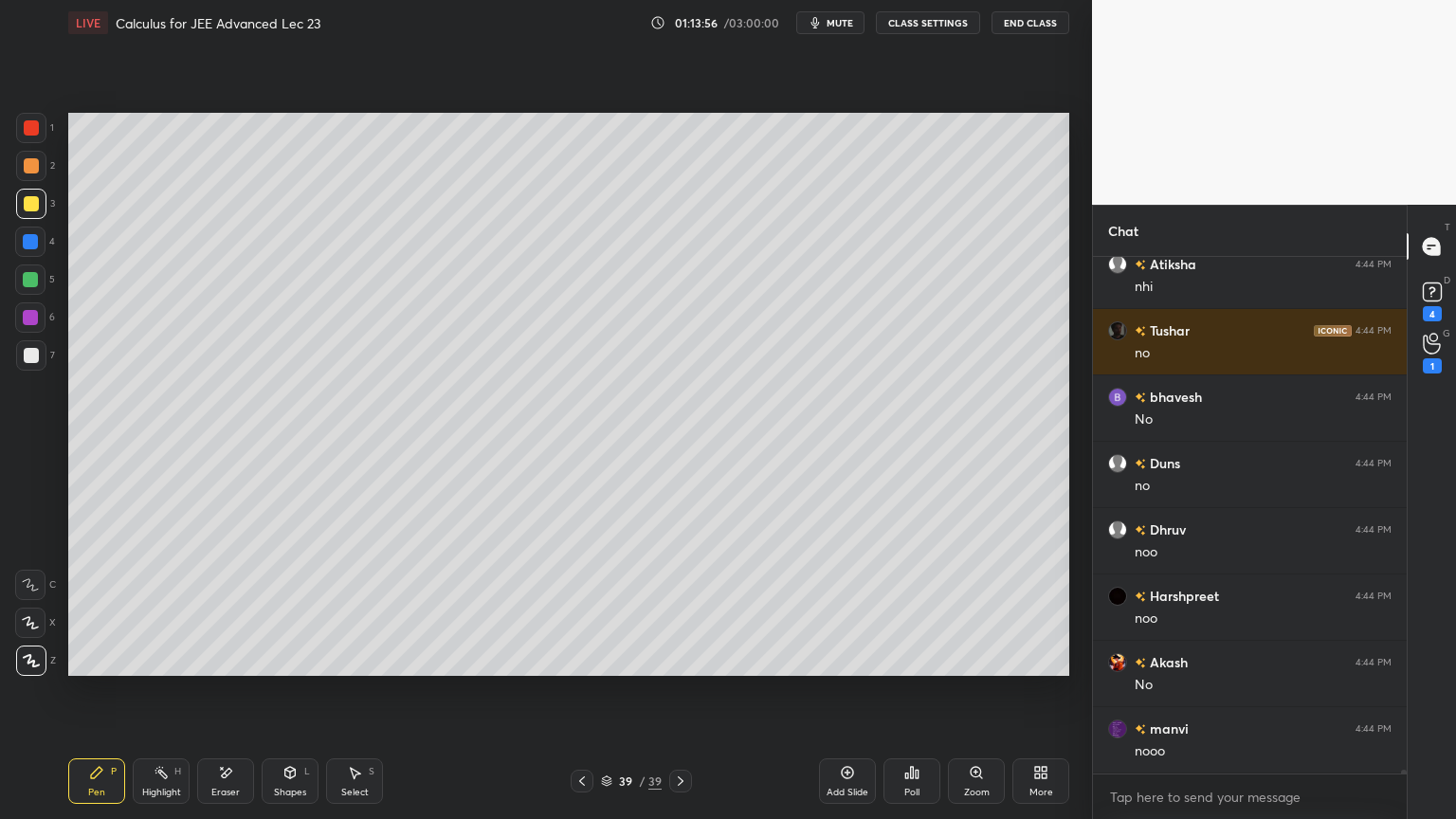 click 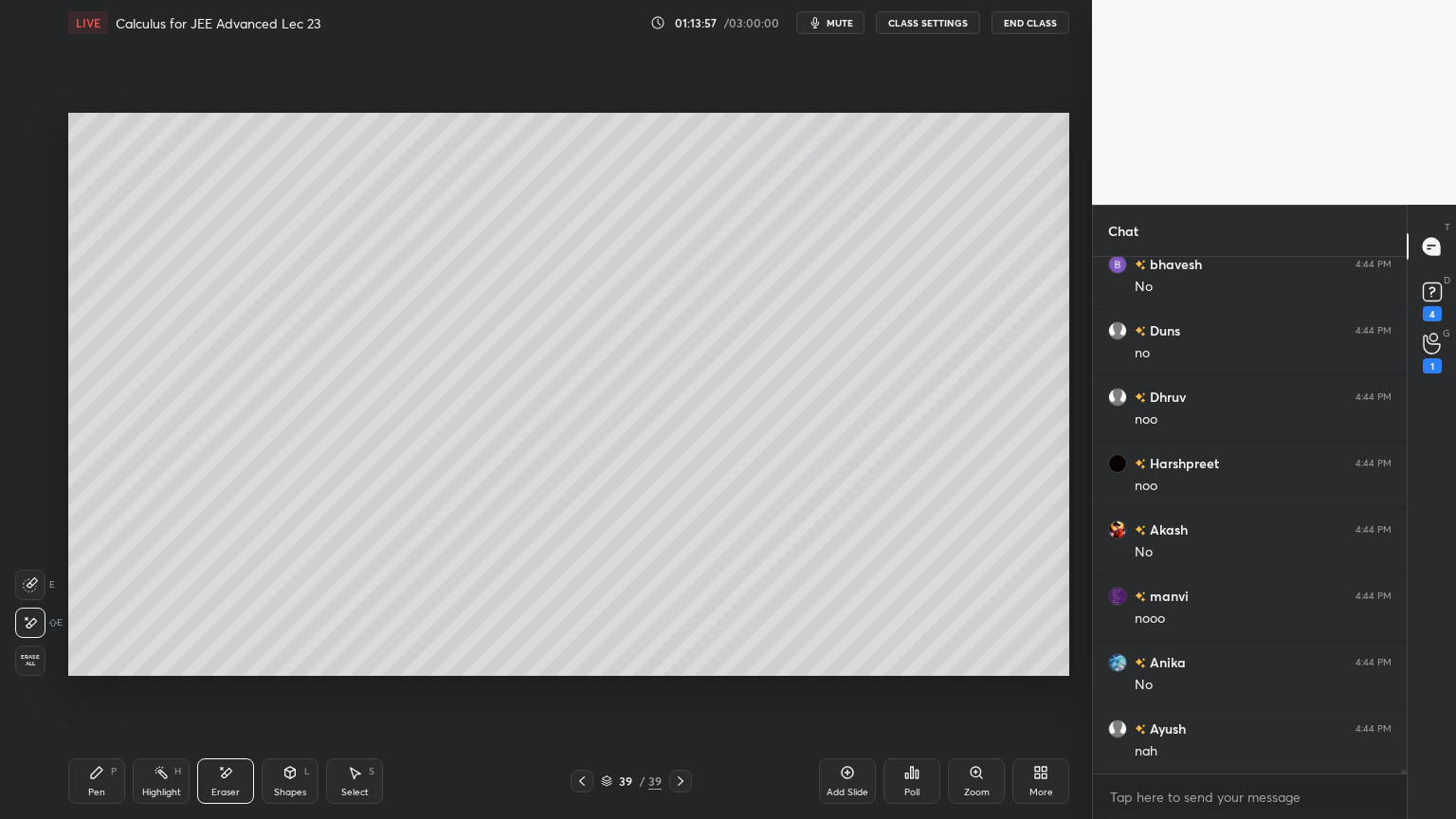 scroll, scrollTop: 70232, scrollLeft: 0, axis: vertical 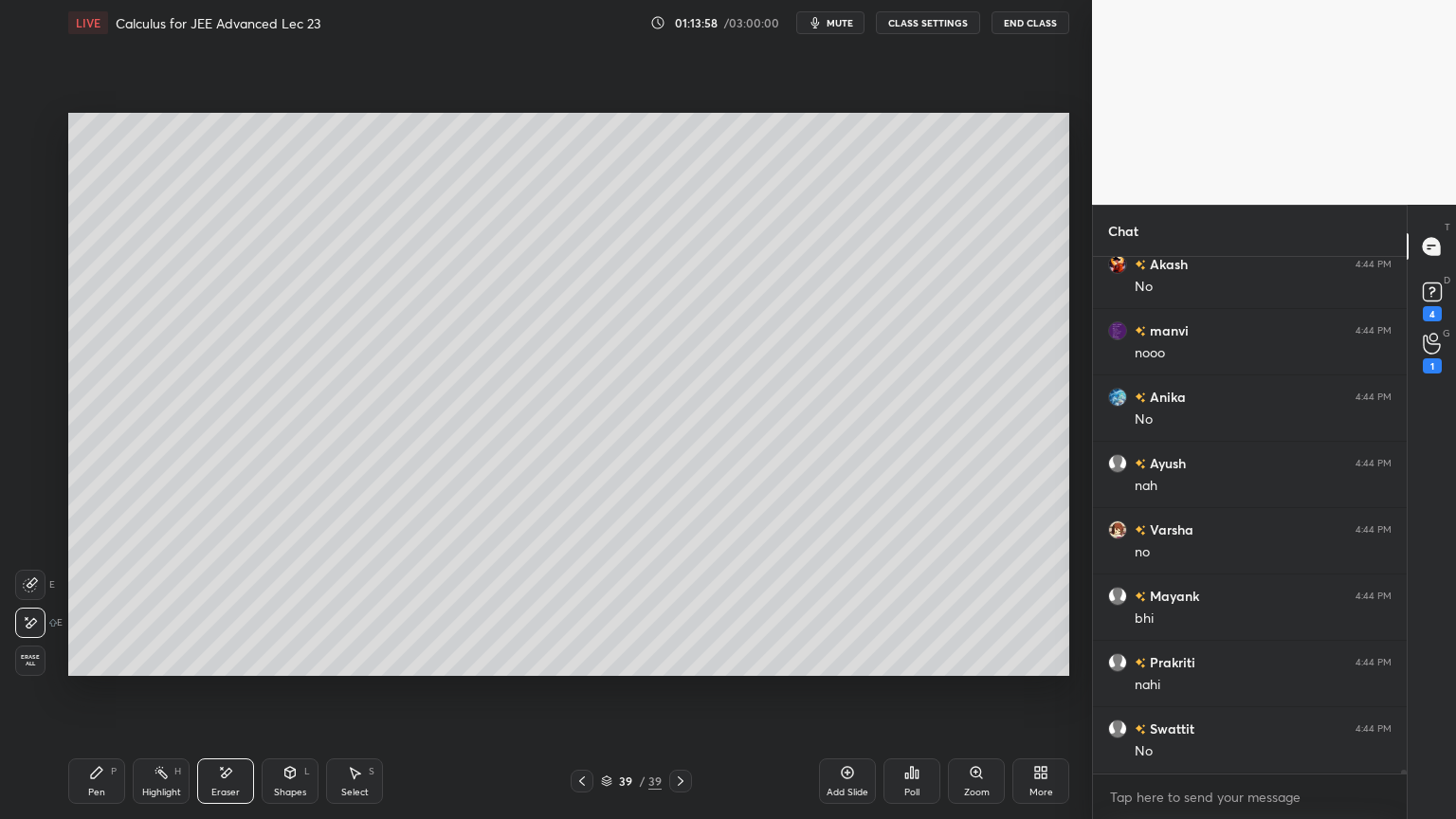 click on "Pen P" at bounding box center [97, 781] 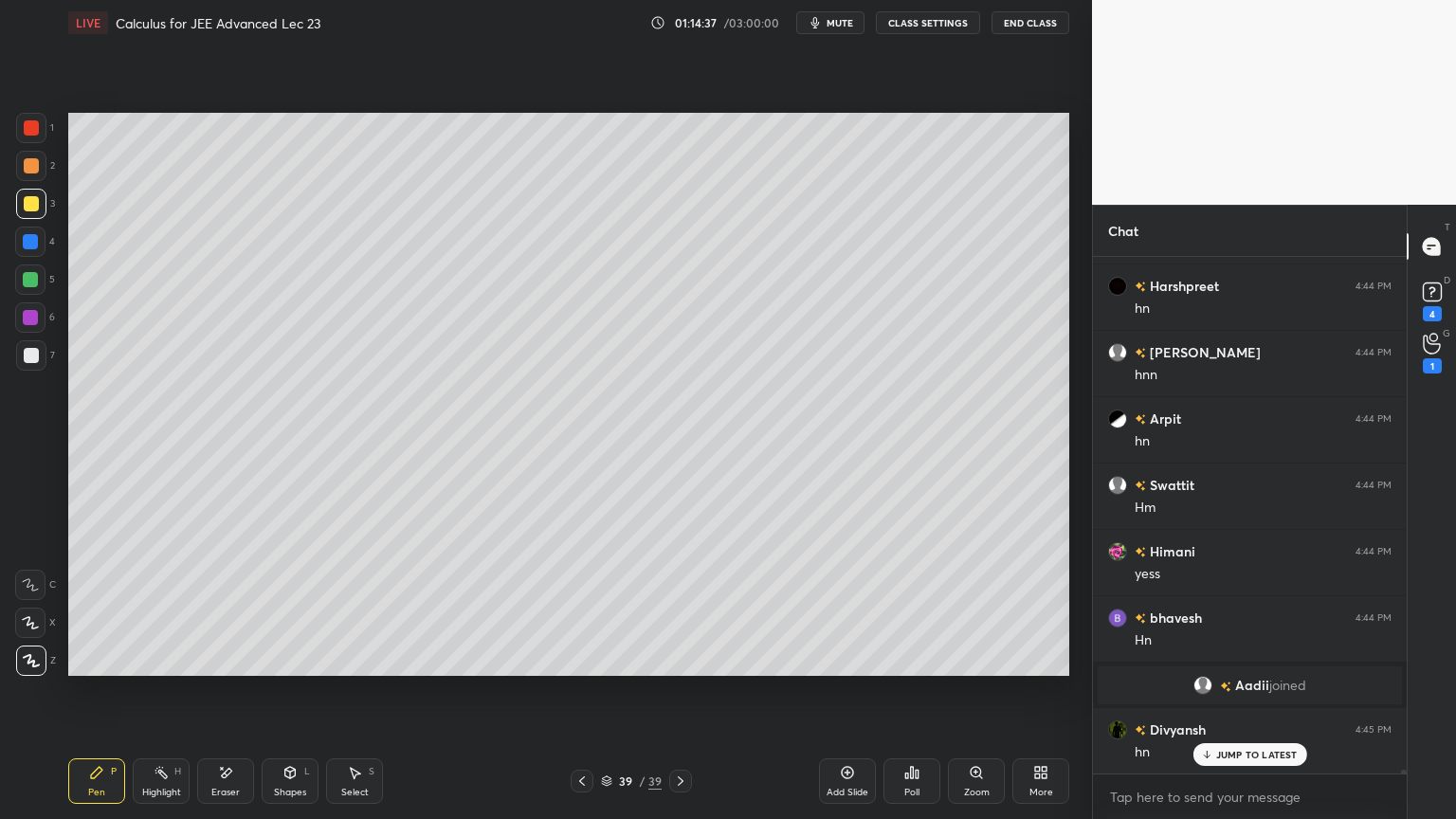 scroll, scrollTop: 70953, scrollLeft: 0, axis: vertical 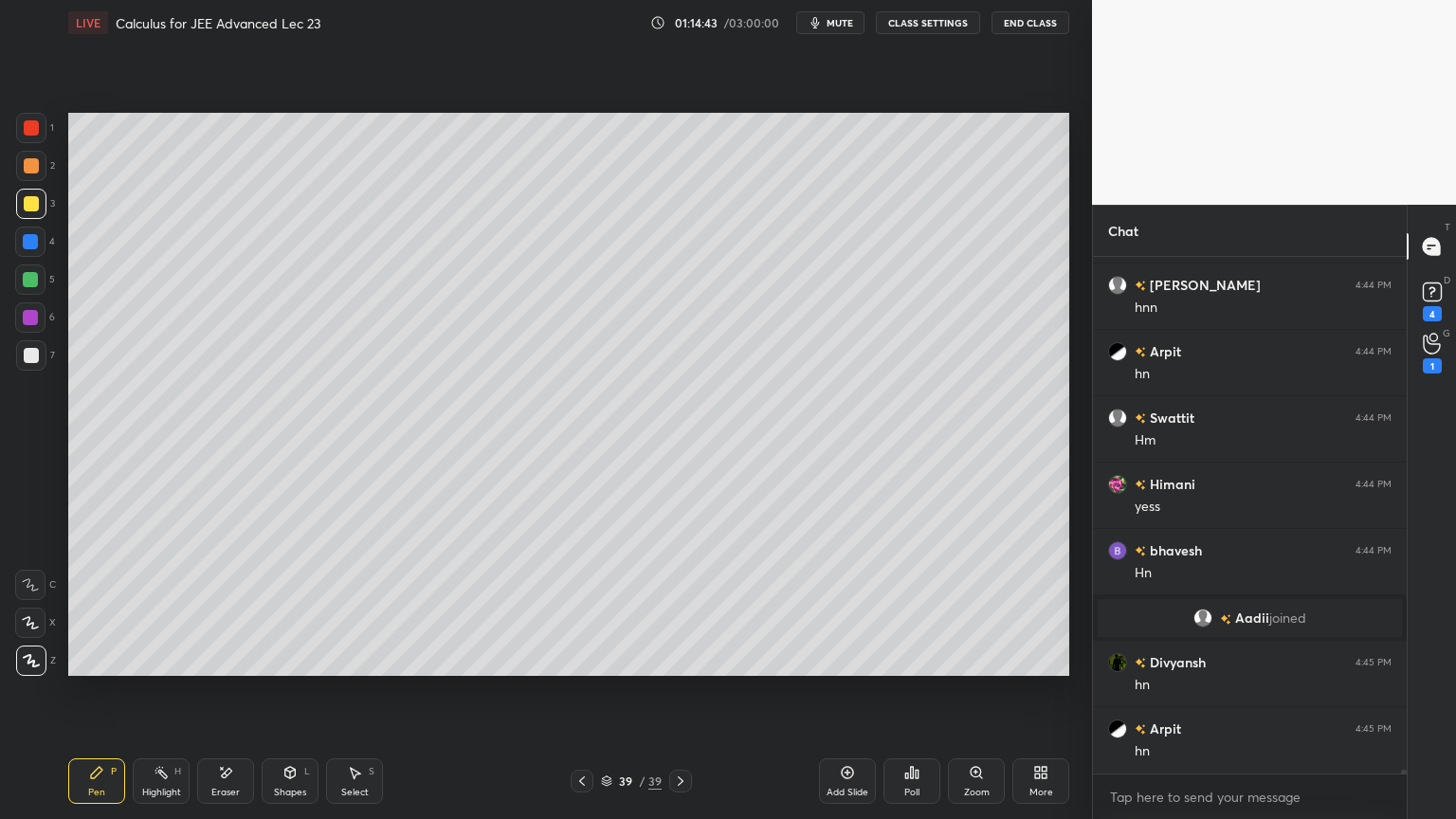 click 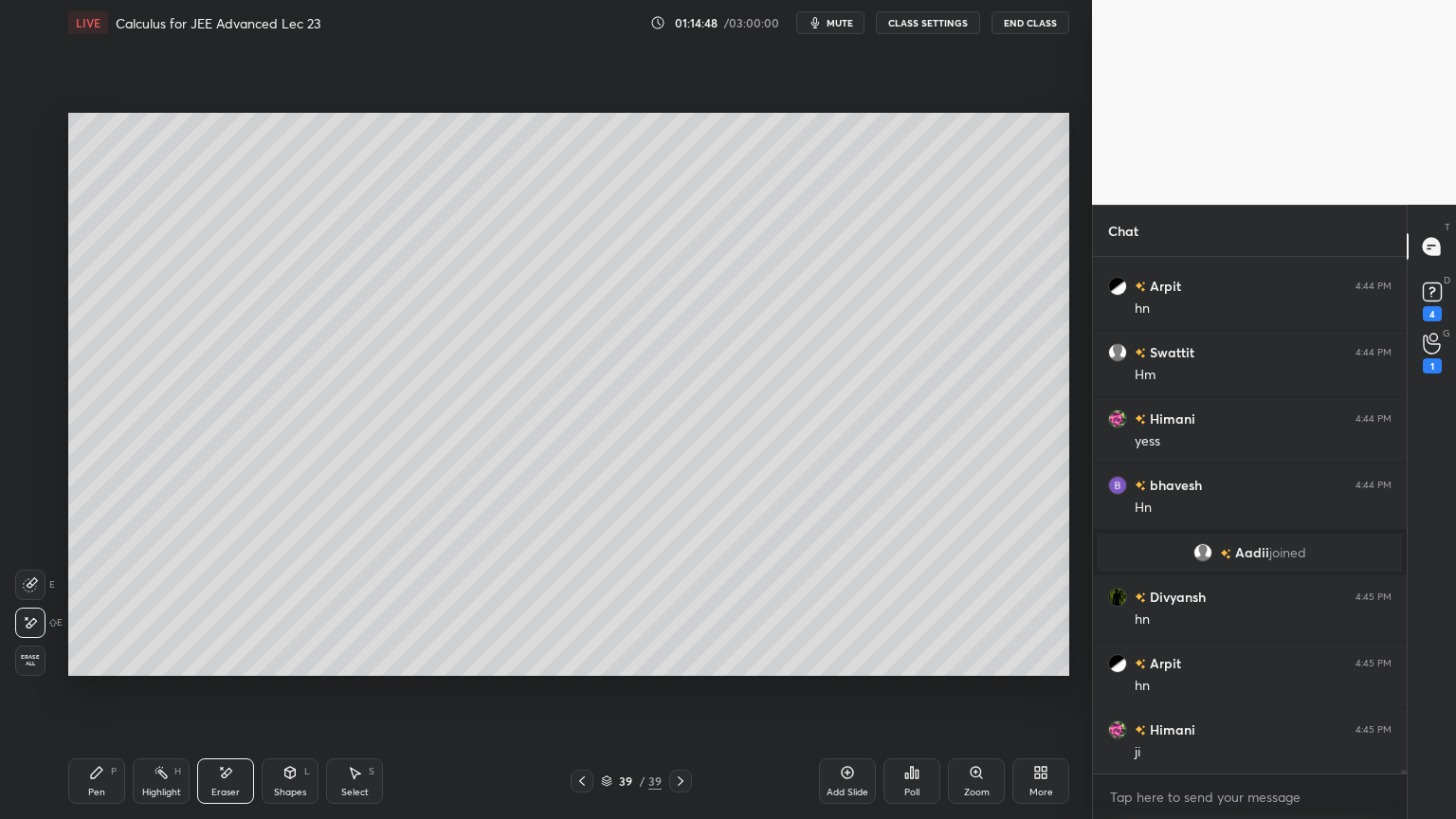 scroll, scrollTop: 71085, scrollLeft: 0, axis: vertical 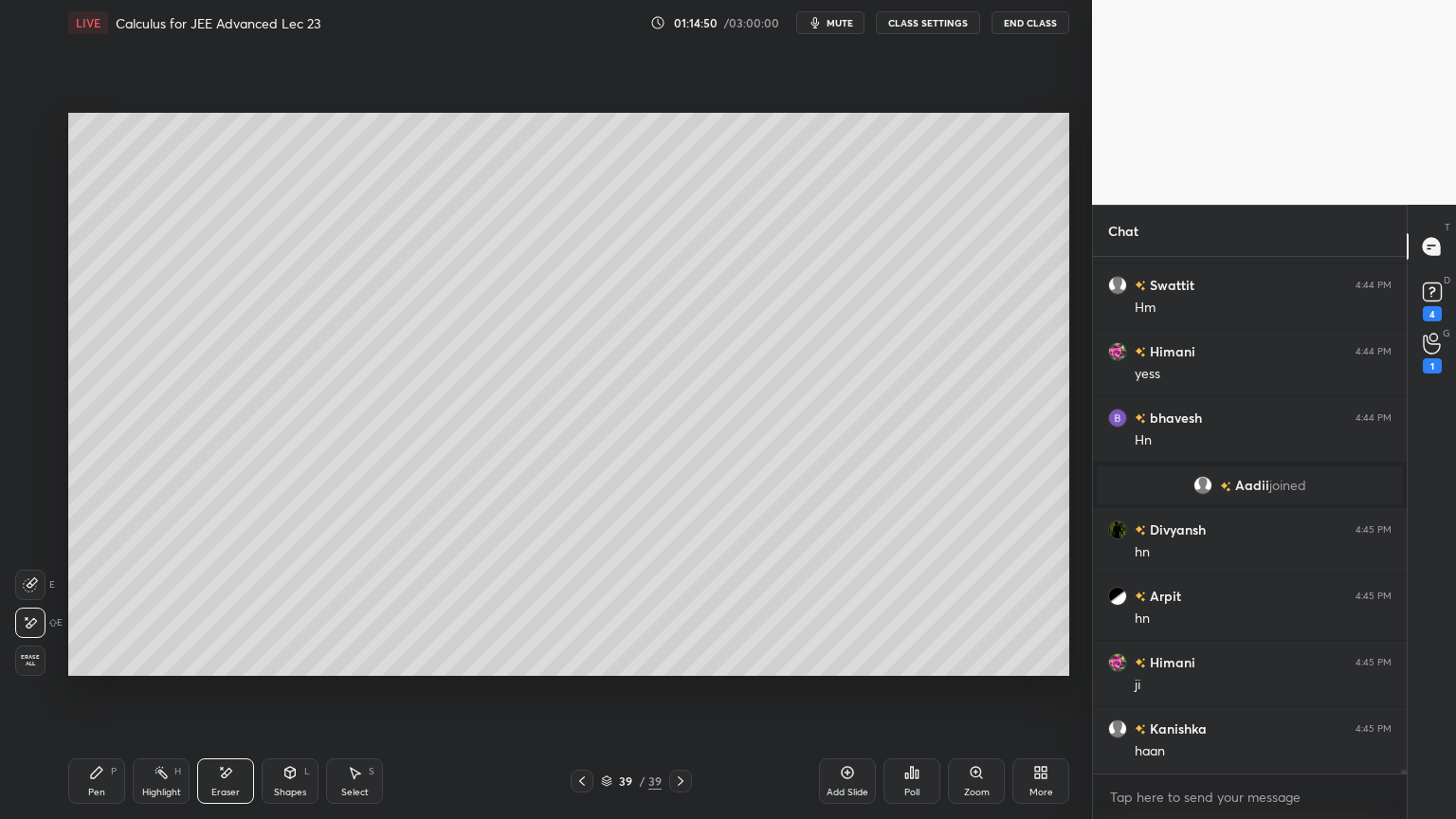 click on "Pen P" at bounding box center [97, 781] 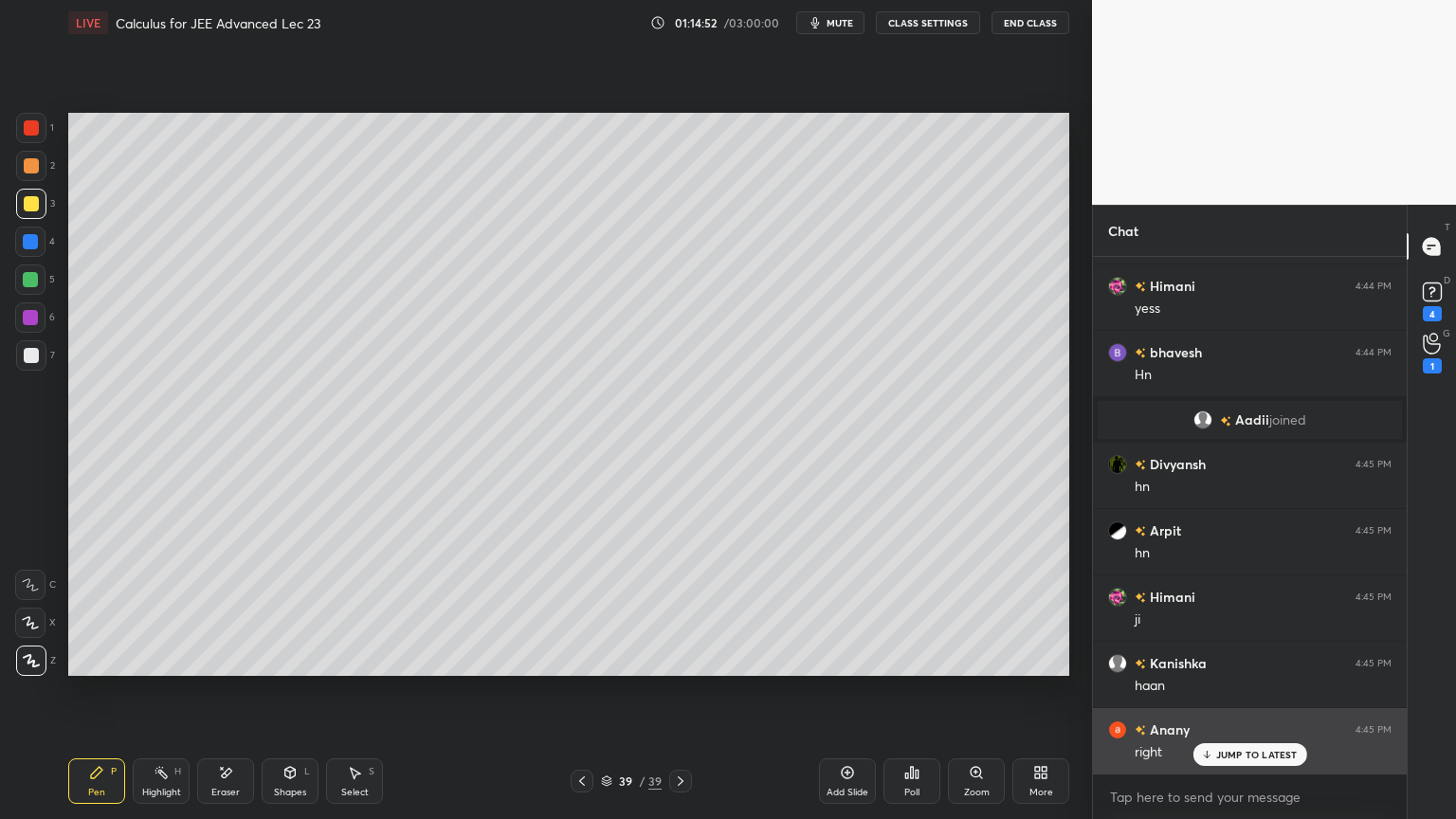 drag, startPoint x: 1210, startPoint y: 746, endPoint x: 1180, endPoint y: 726, distance: 36.05551 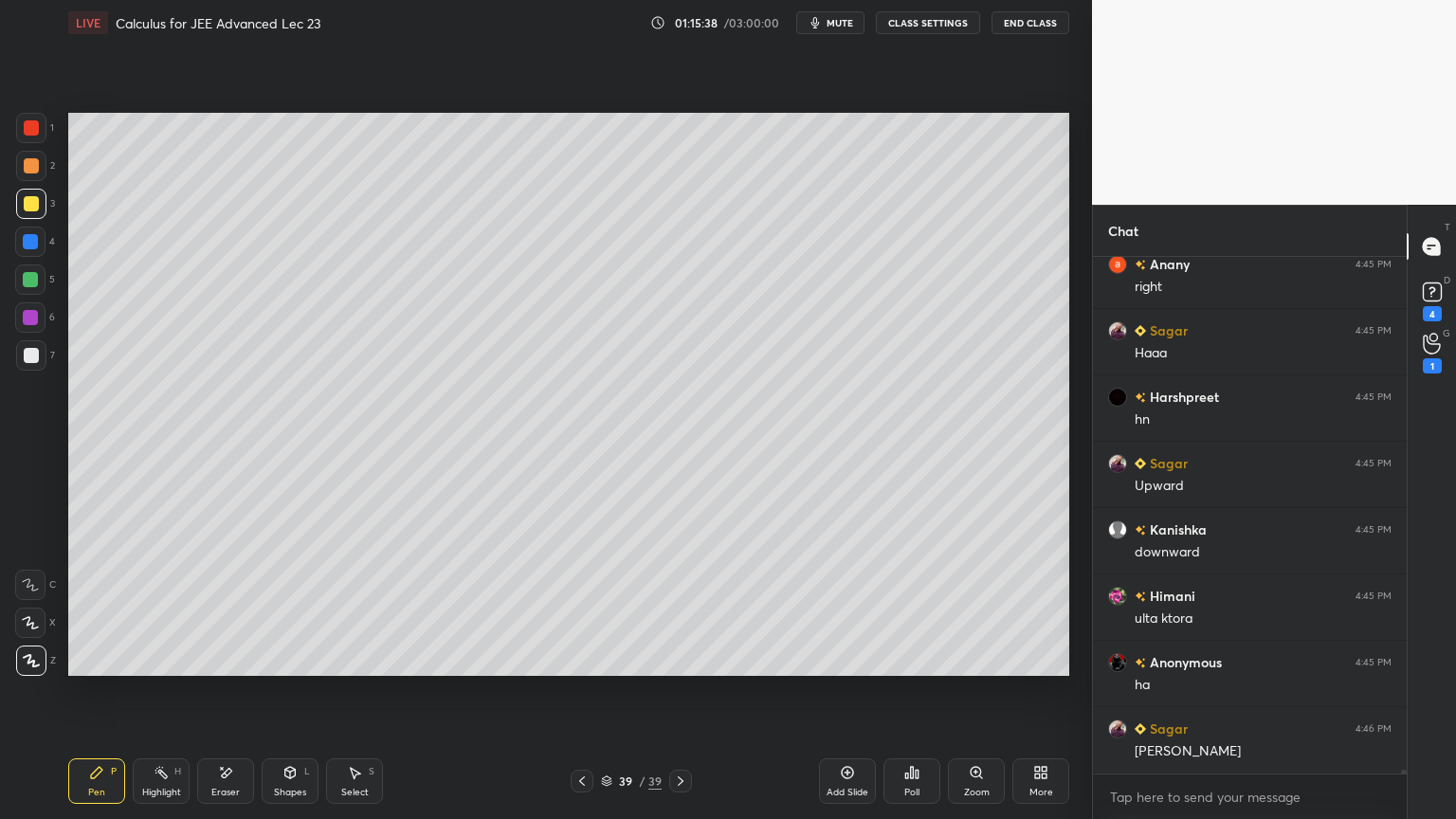 scroll, scrollTop: 71681, scrollLeft: 0, axis: vertical 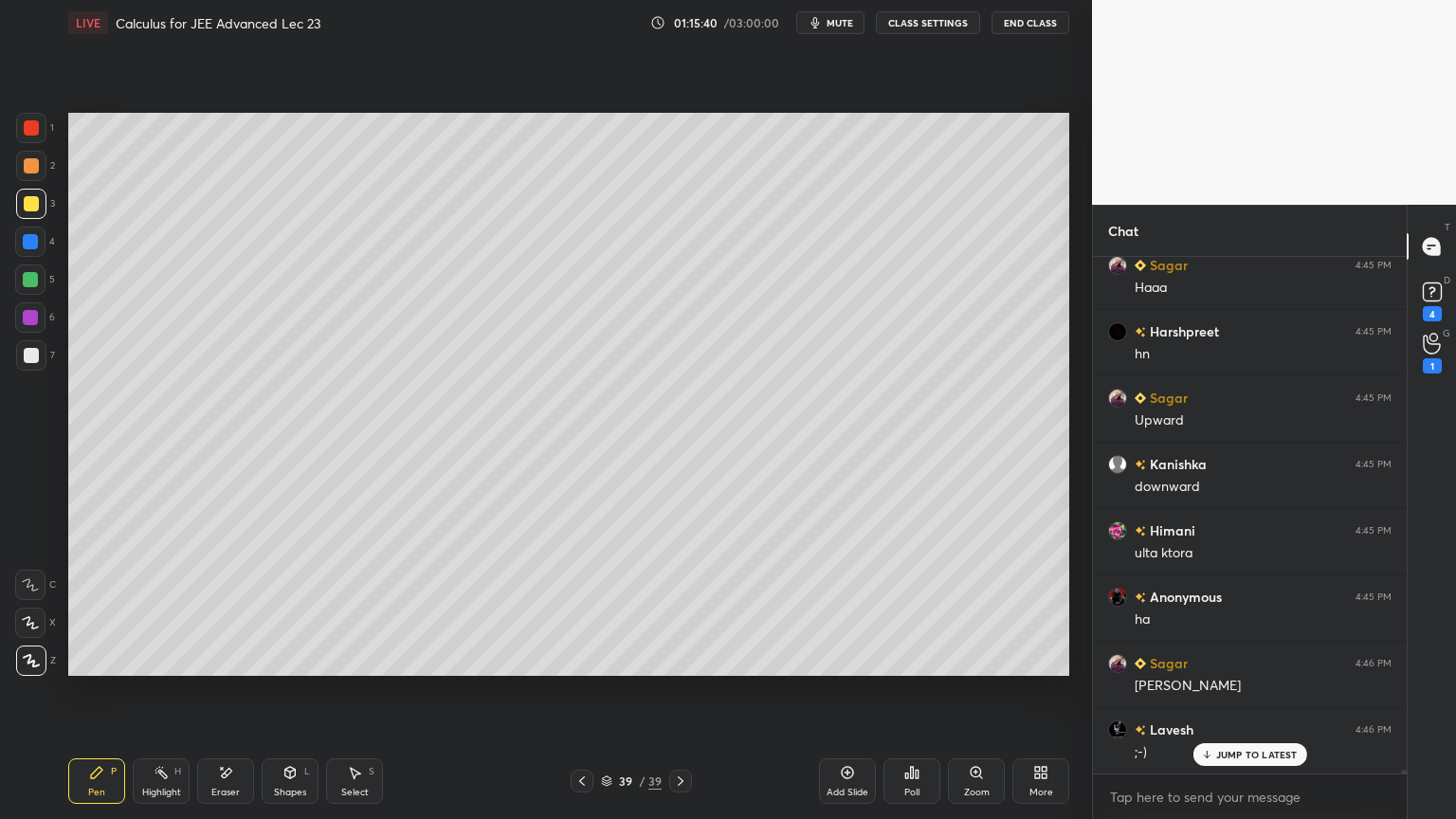 drag, startPoint x: 228, startPoint y: 781, endPoint x: 225, endPoint y: 724, distance: 57.078893 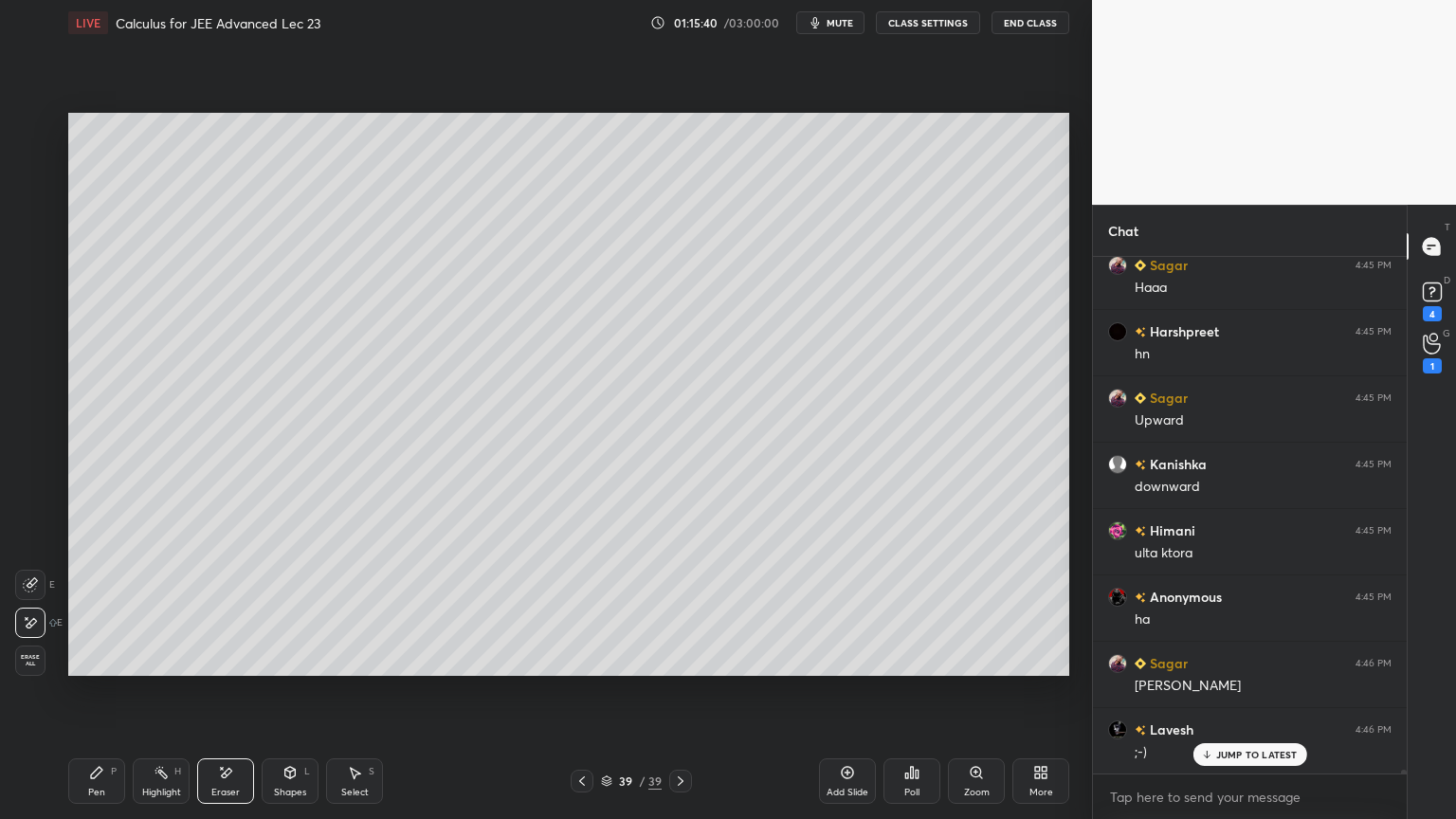 click on "Pen P" at bounding box center [97, 781] 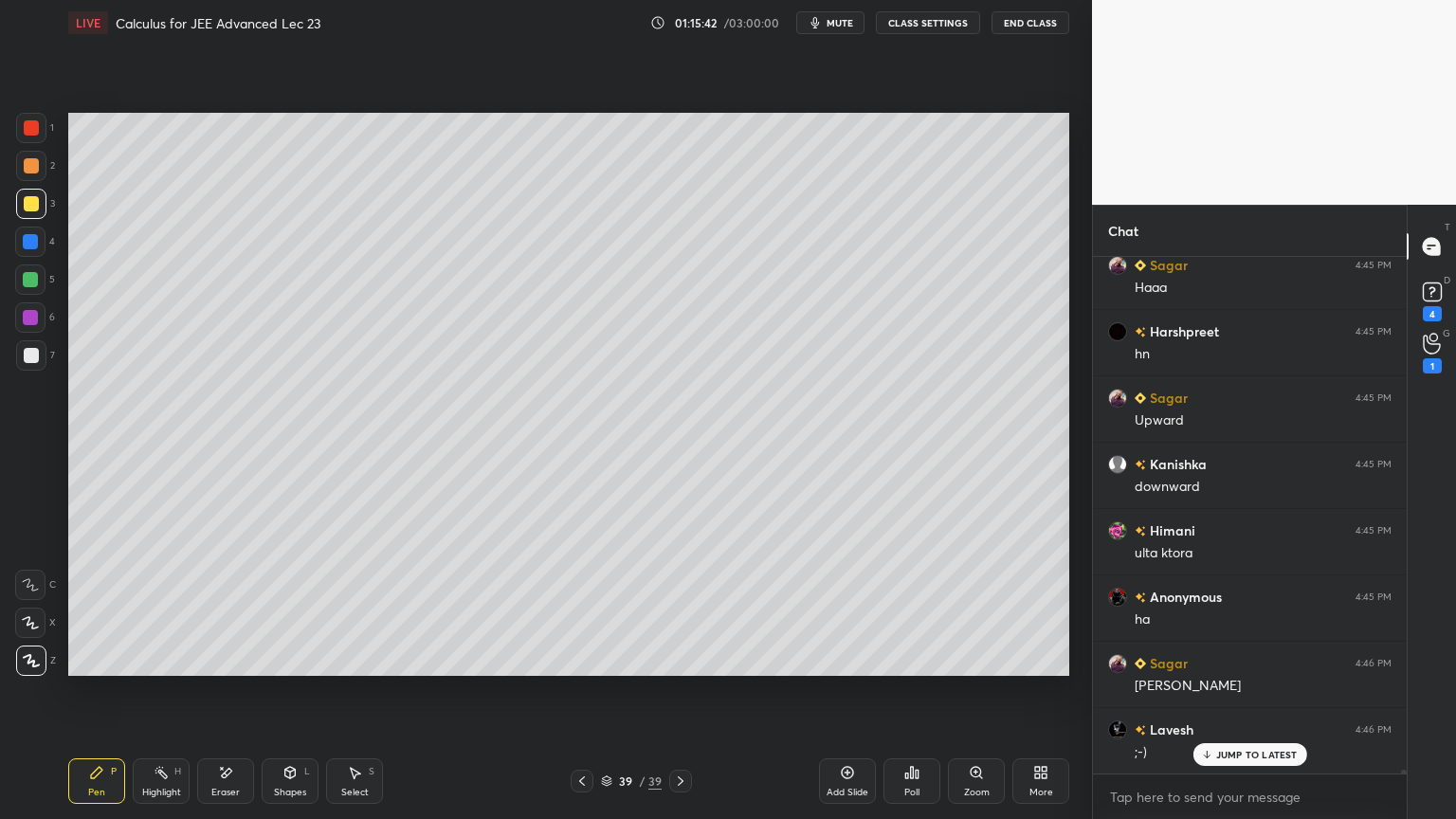 click on "Eraser" at bounding box center [226, 781] 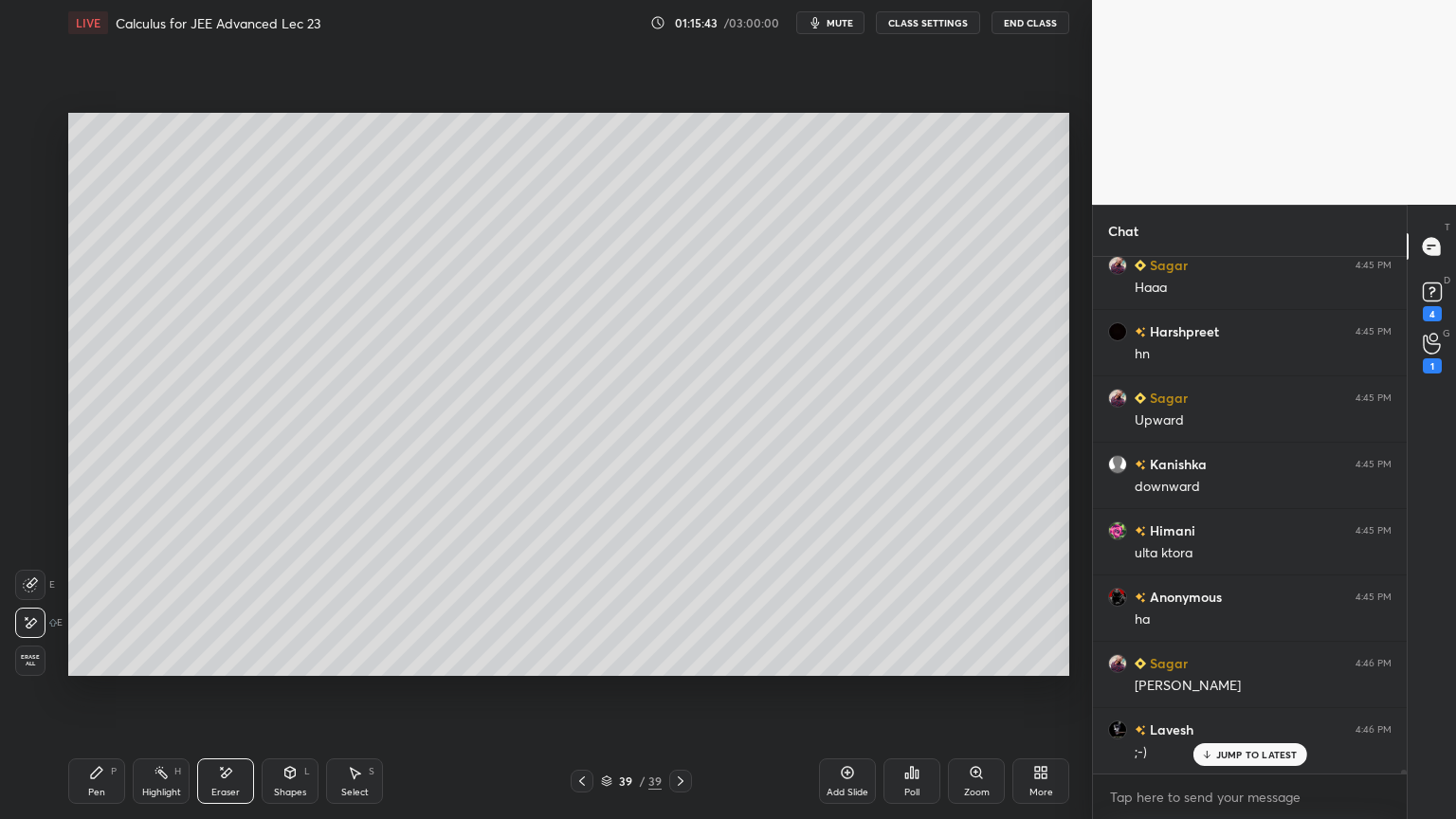 click on "Pen P" at bounding box center [97, 781] 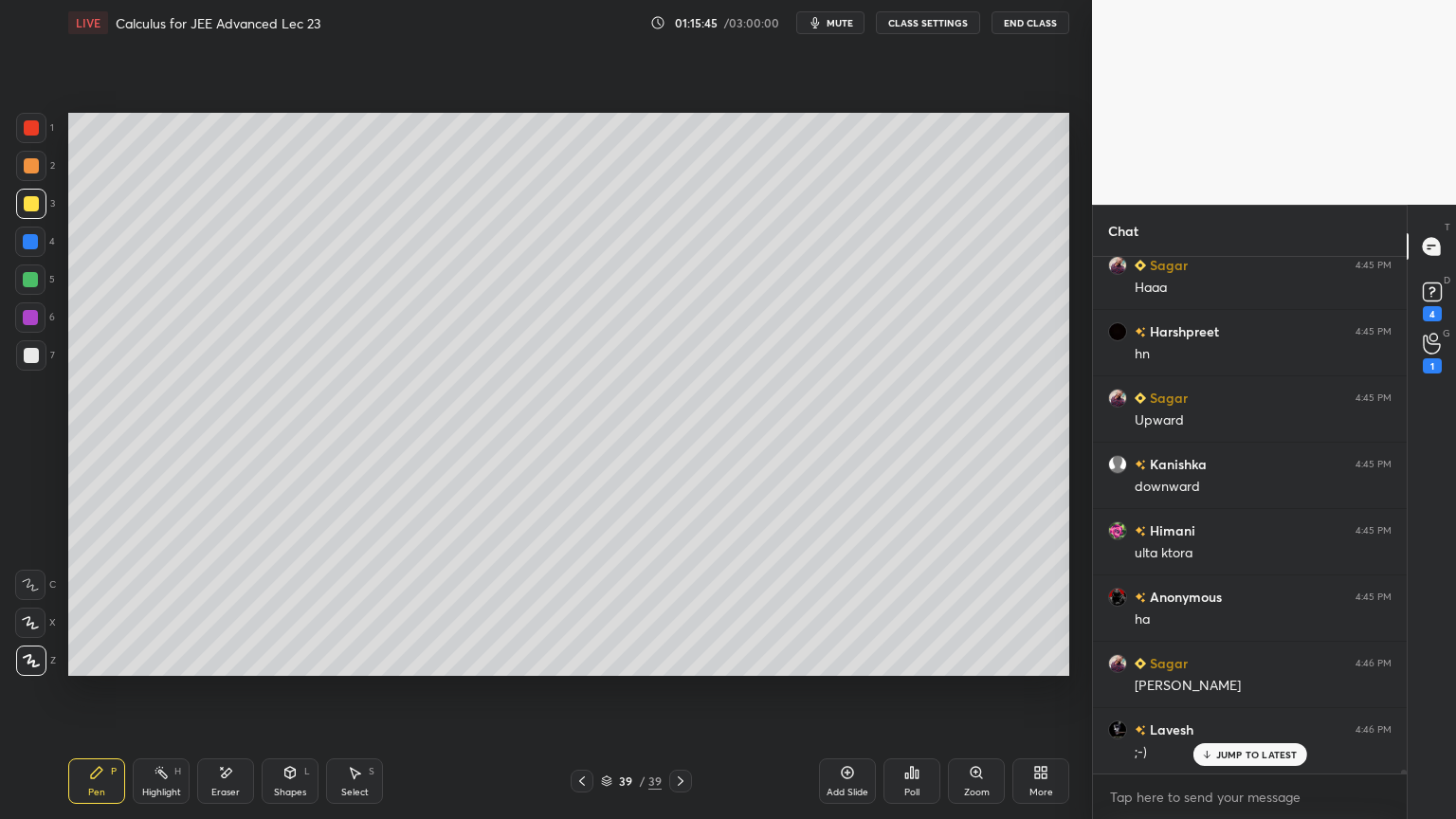 scroll, scrollTop: 71749, scrollLeft: 0, axis: vertical 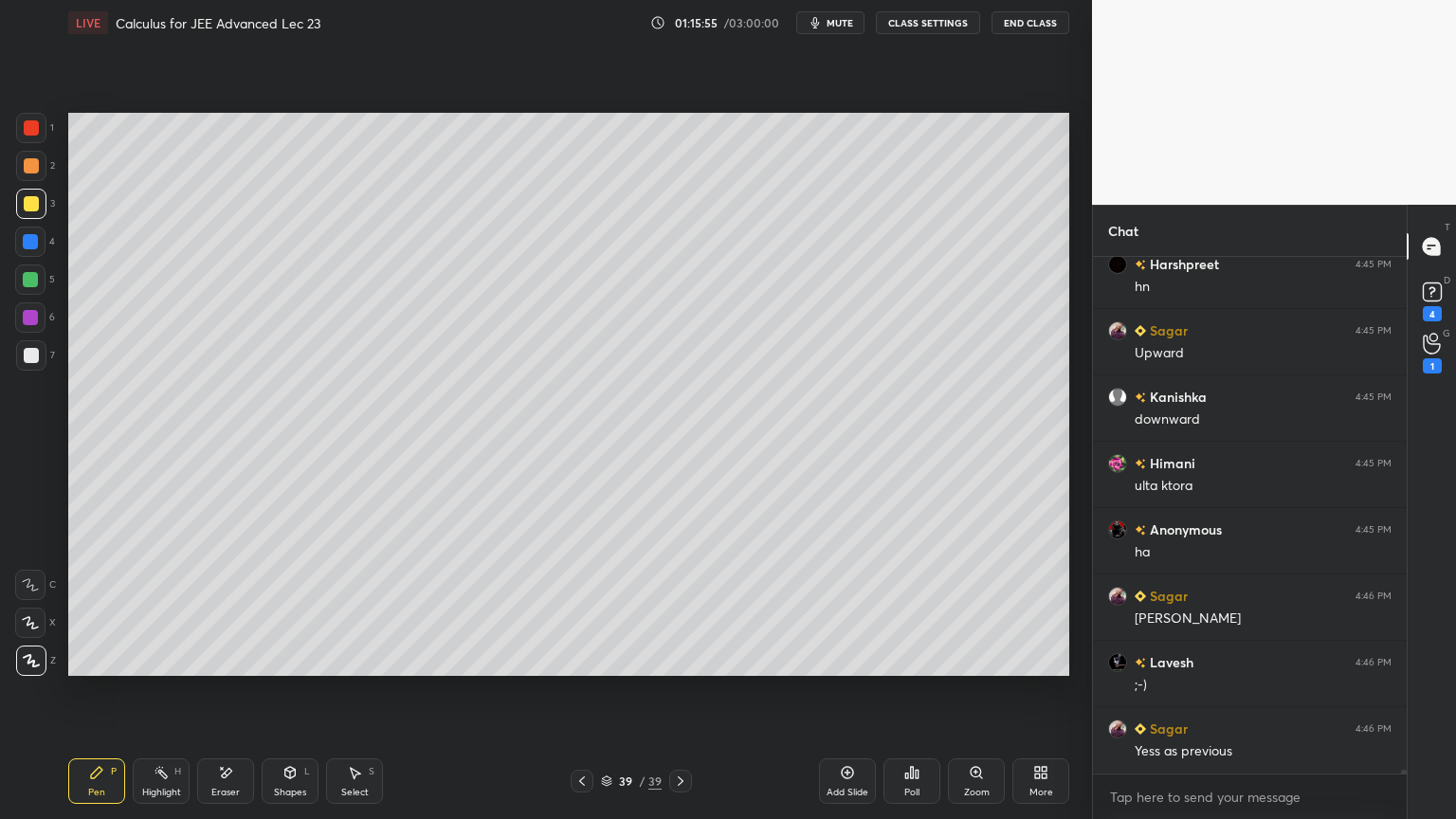 click 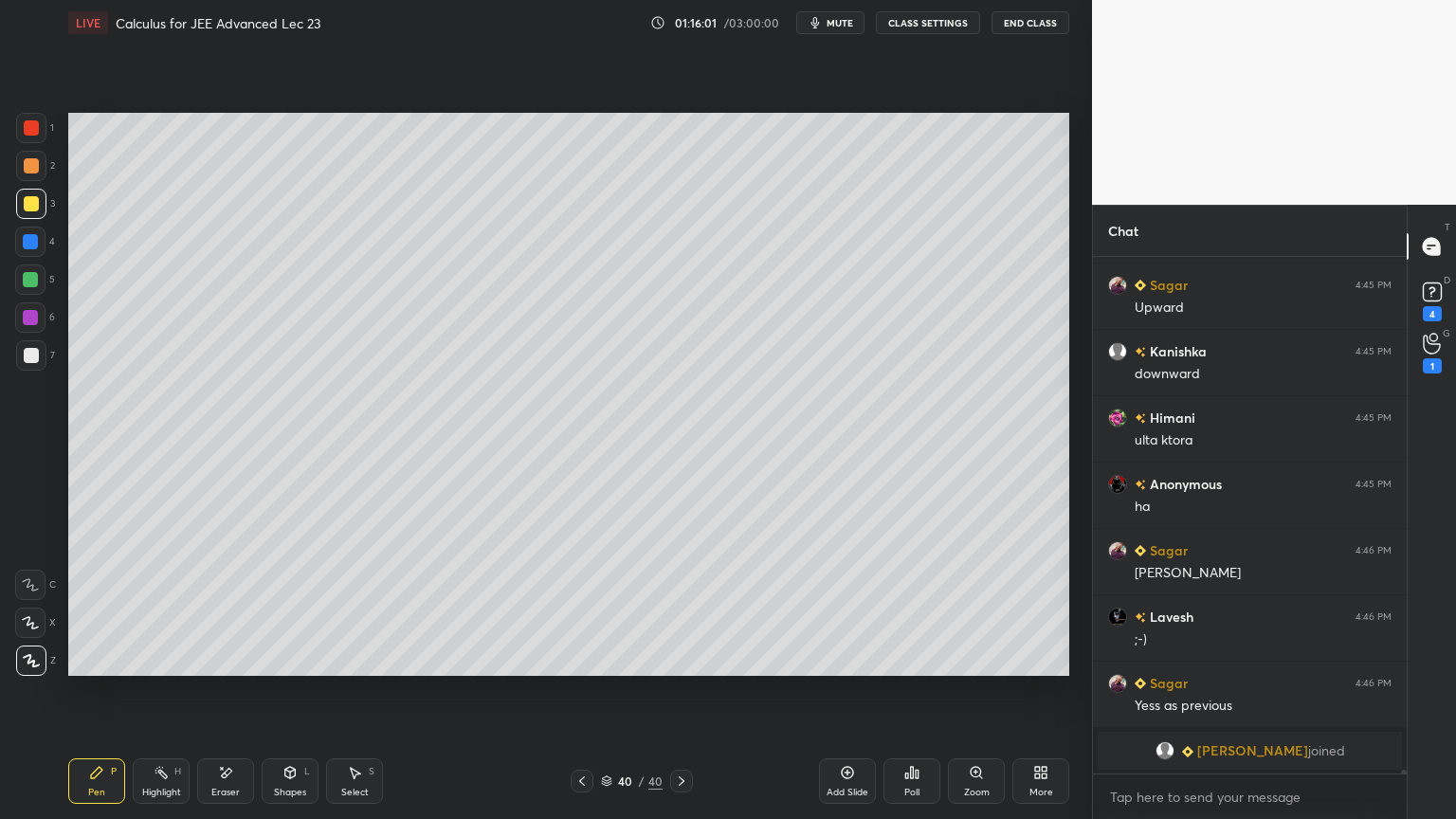 scroll, scrollTop: 71613, scrollLeft: 0, axis: vertical 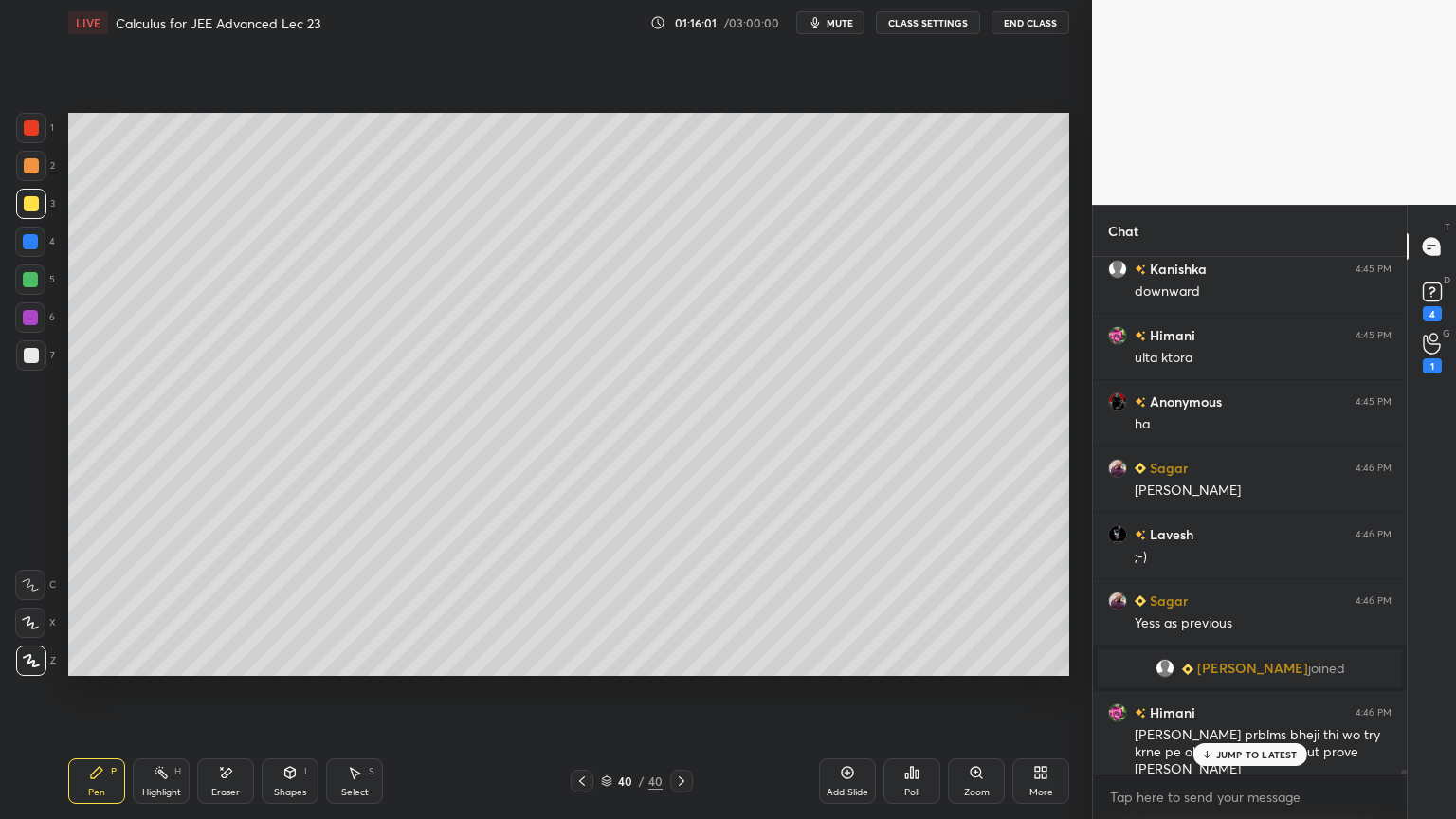 click on "More" at bounding box center (1041, 781) 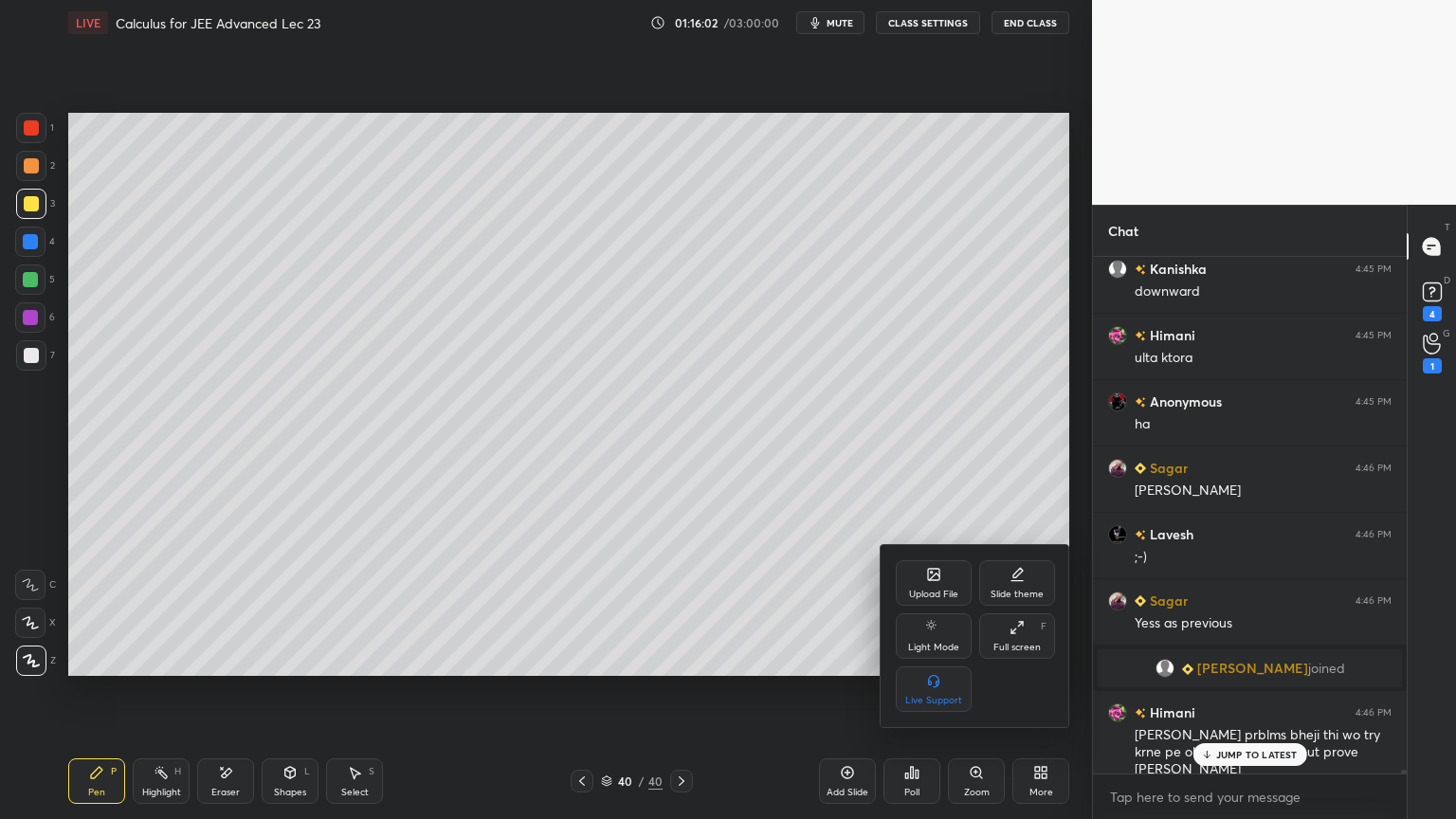click 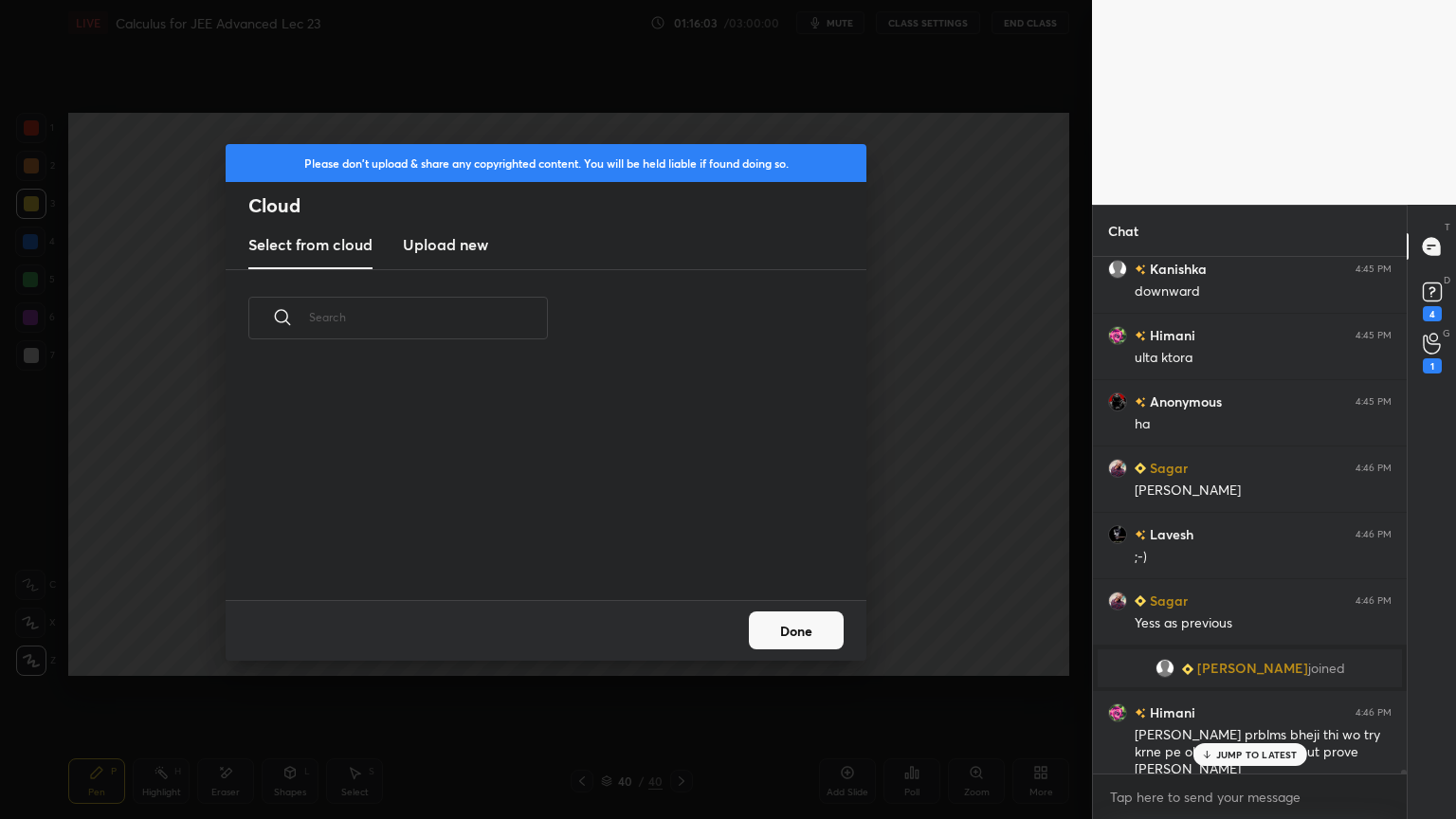 scroll, scrollTop: 5, scrollLeft: 9, axis: both 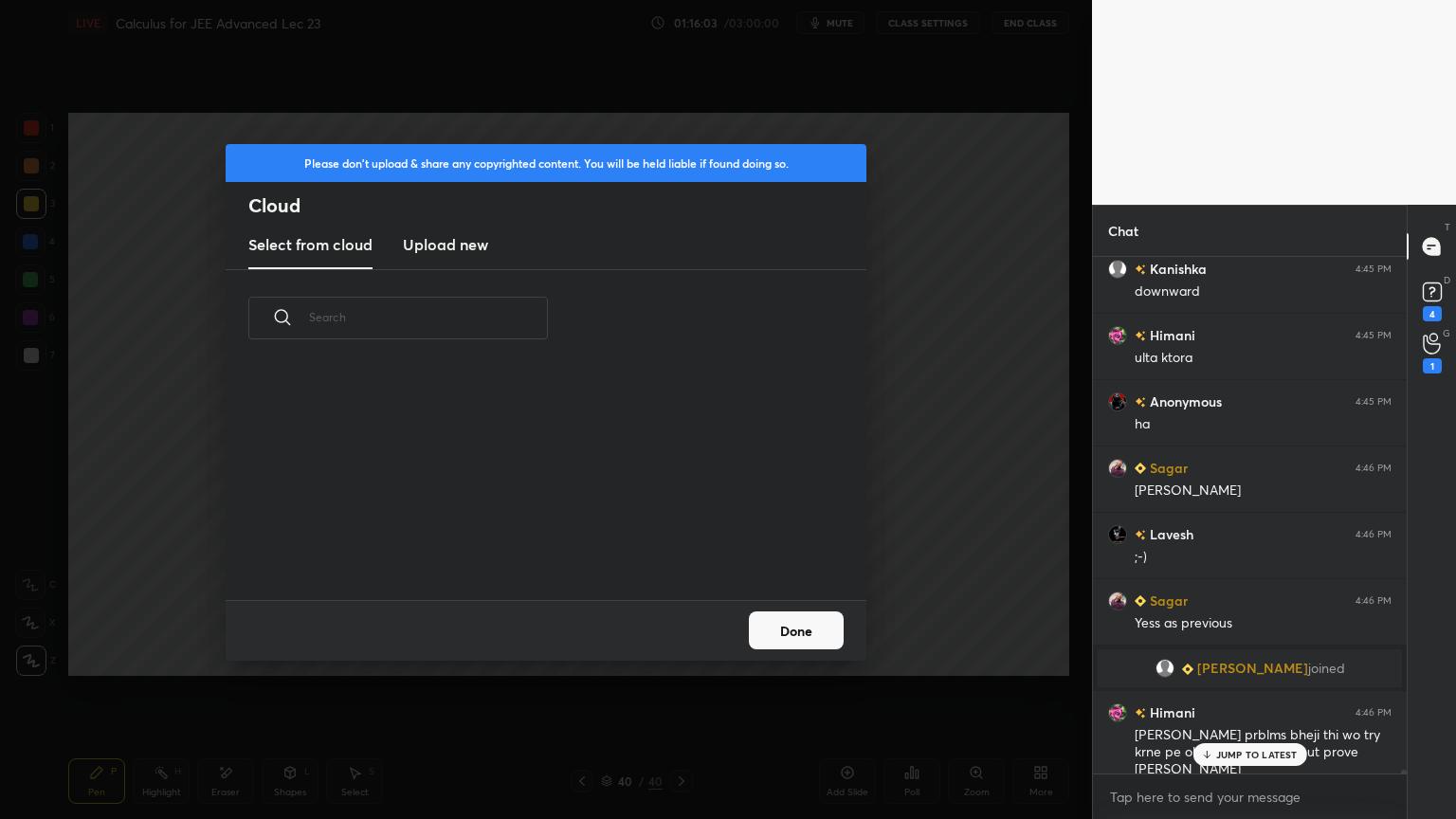 click on "Upload new" at bounding box center (446, 245) 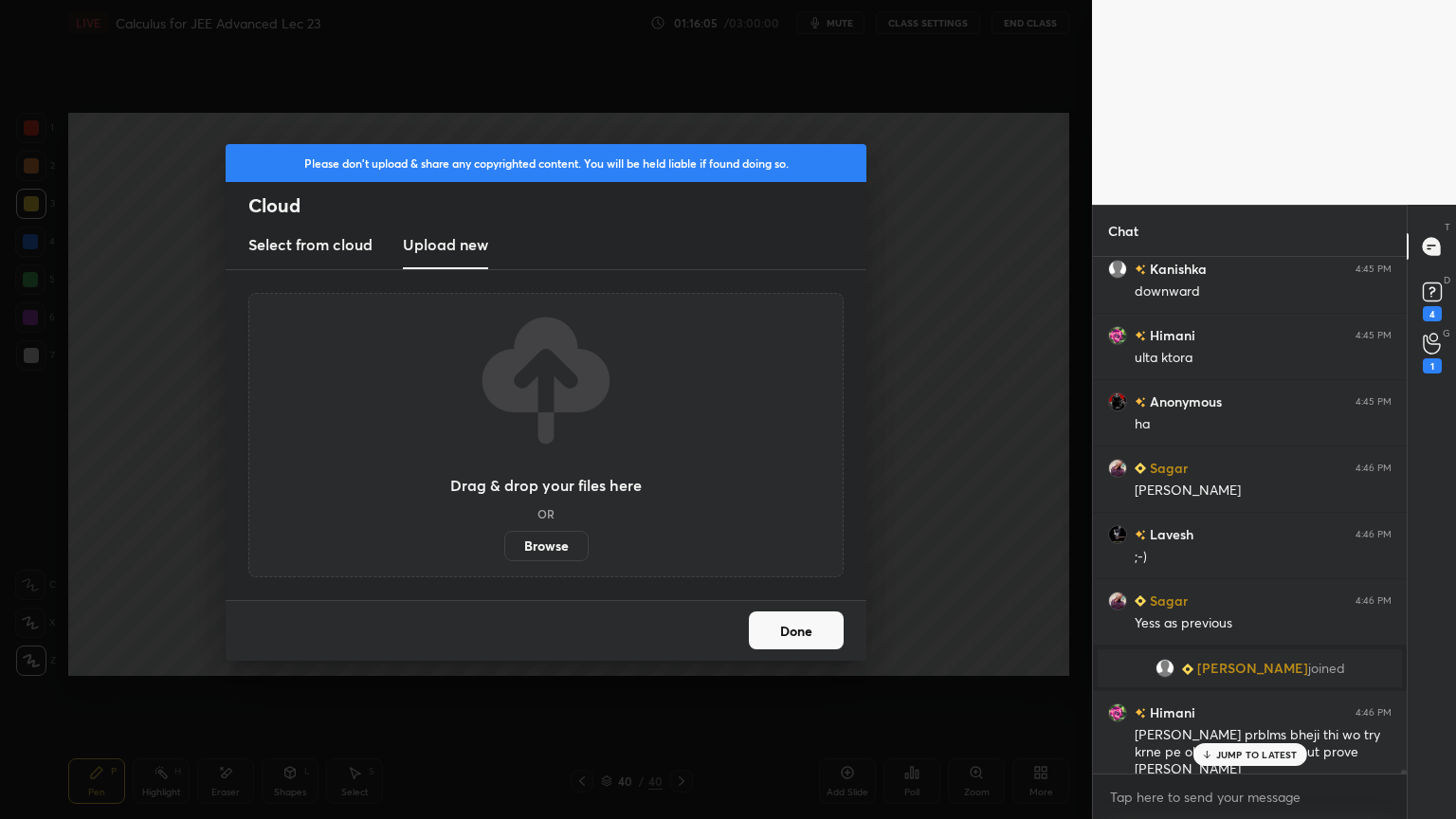 click on "Browse" at bounding box center [546, 546] 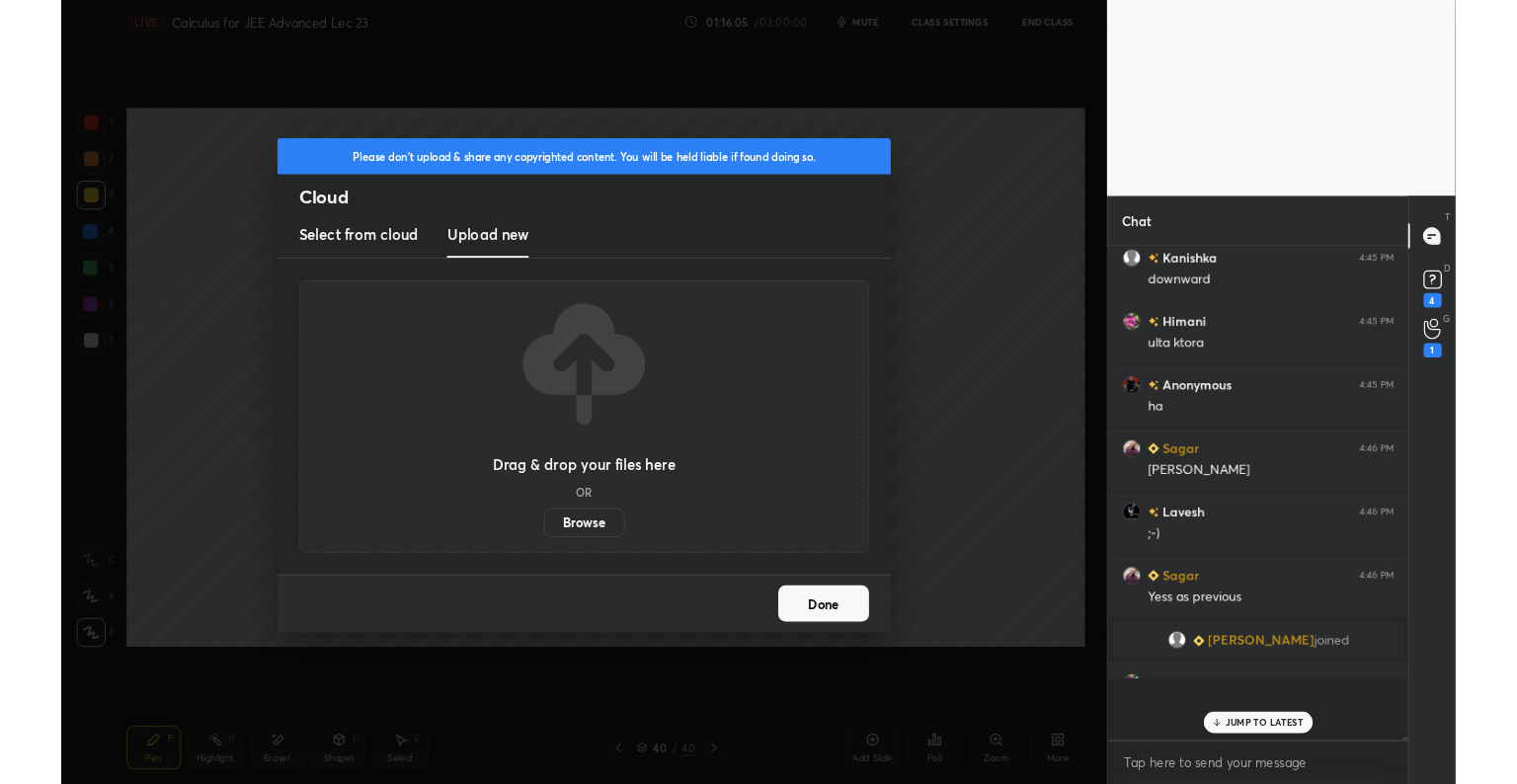scroll, scrollTop: 658, scrollLeft: 1059, axis: both 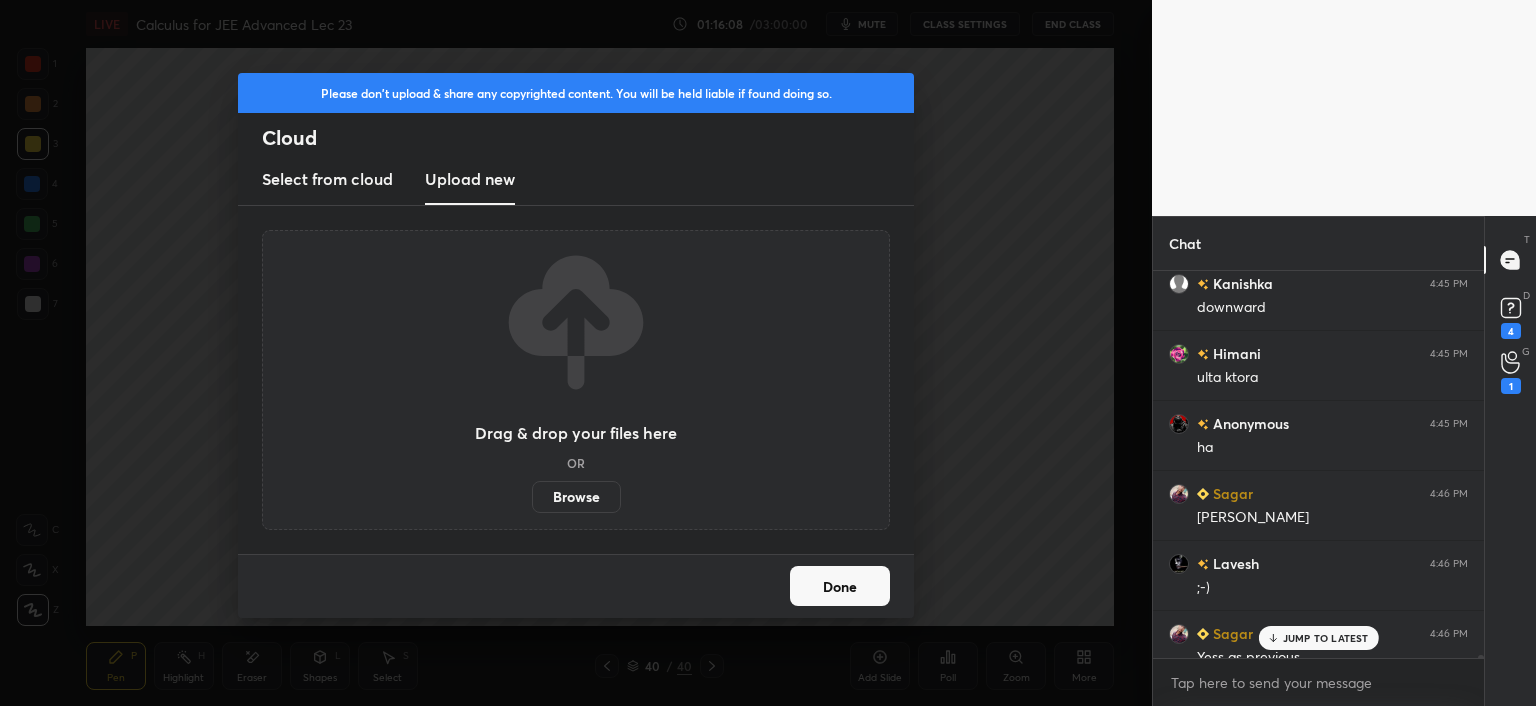 click on "JUMP TO LATEST" at bounding box center (1326, 638) 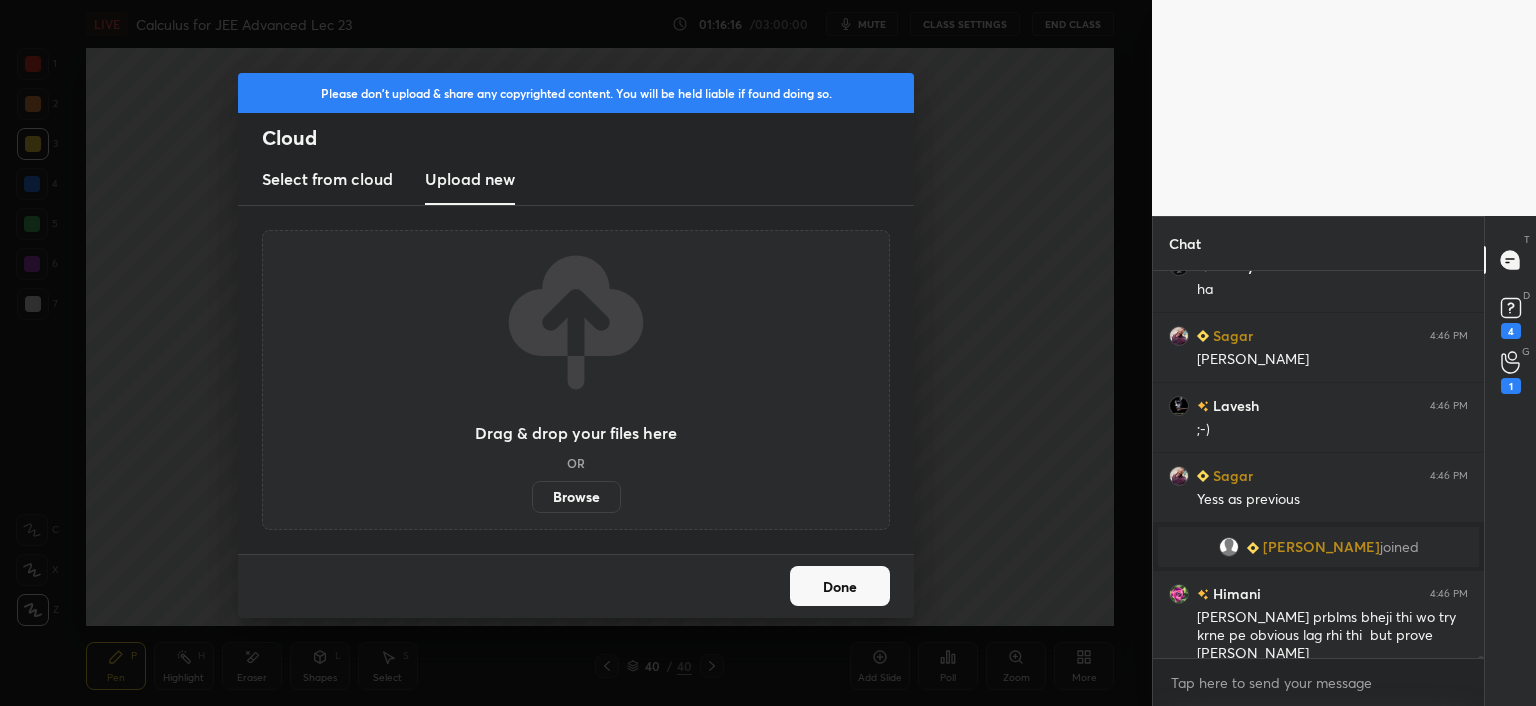 scroll, scrollTop: 75776, scrollLeft: 0, axis: vertical 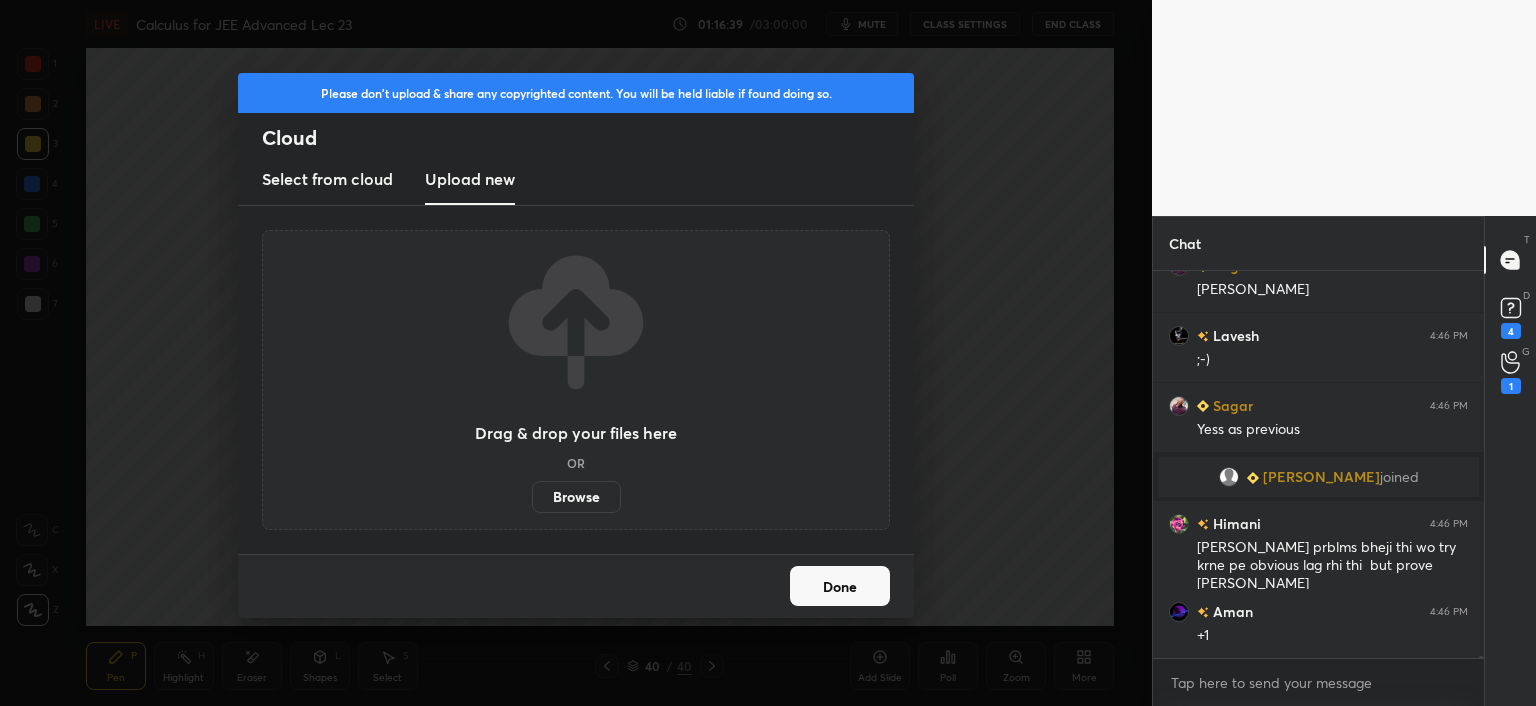 drag, startPoint x: 825, startPoint y: 573, endPoint x: 854, endPoint y: 589, distance: 33.12099 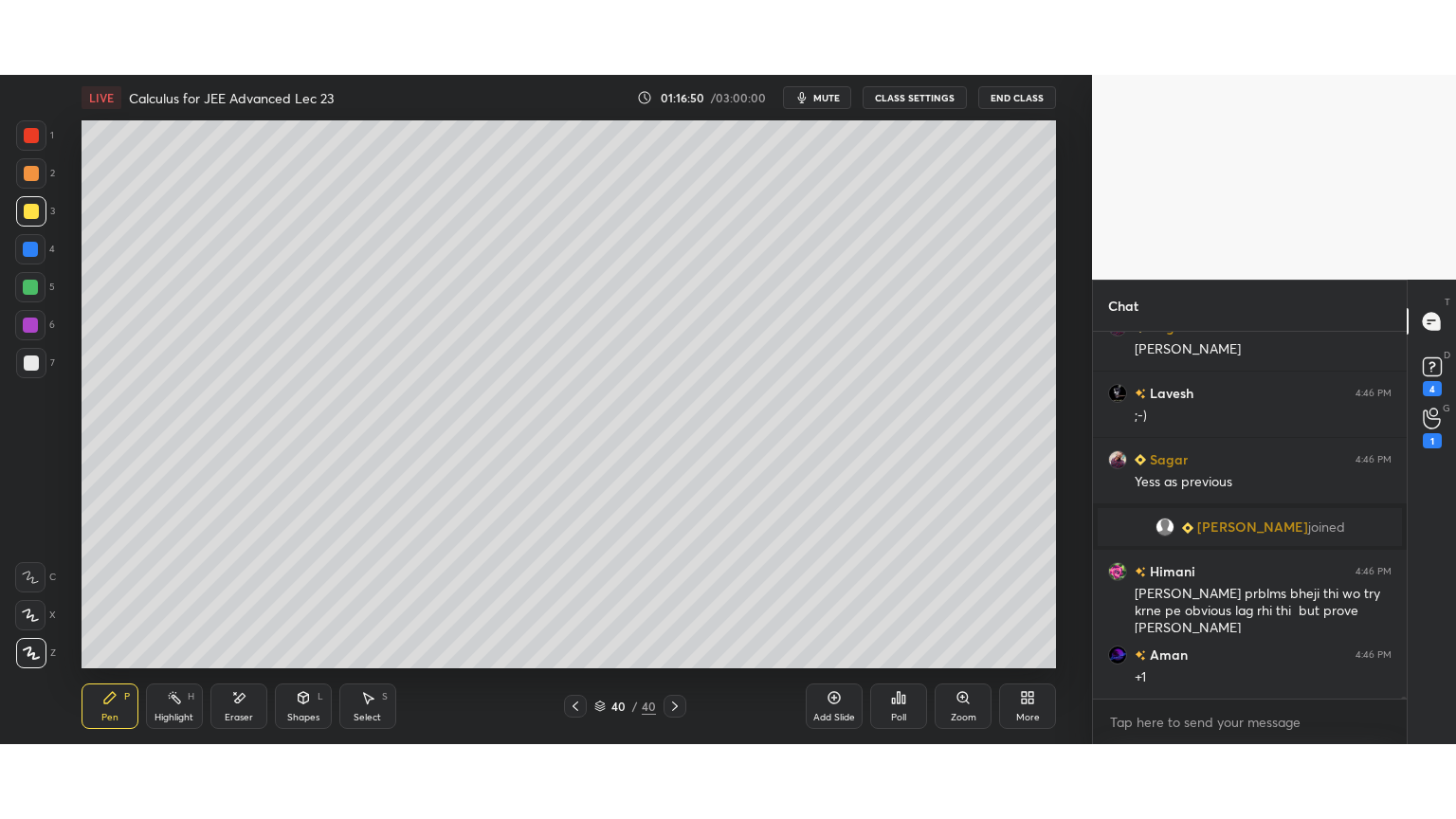 scroll, scrollTop: 71896, scrollLeft: 0, axis: vertical 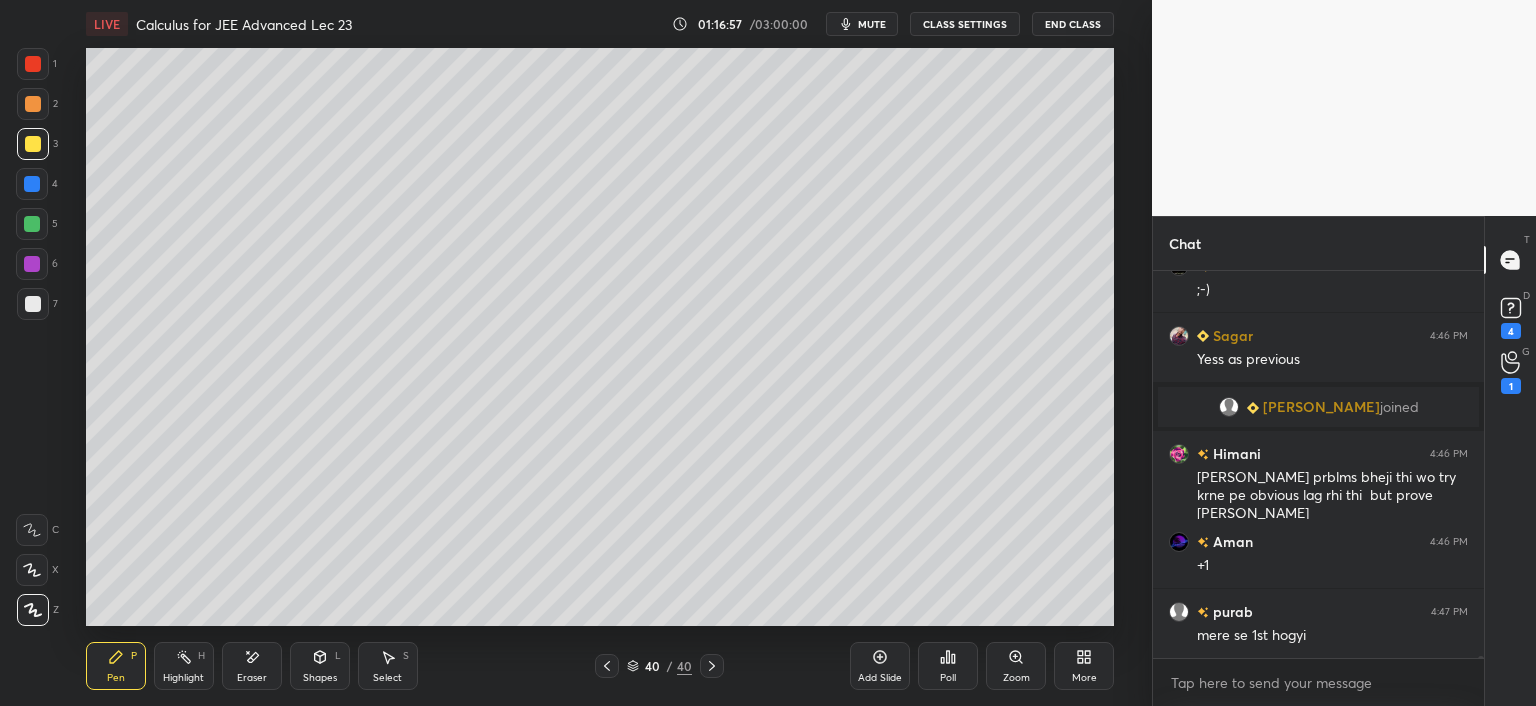 click on "More" at bounding box center [1084, 666] 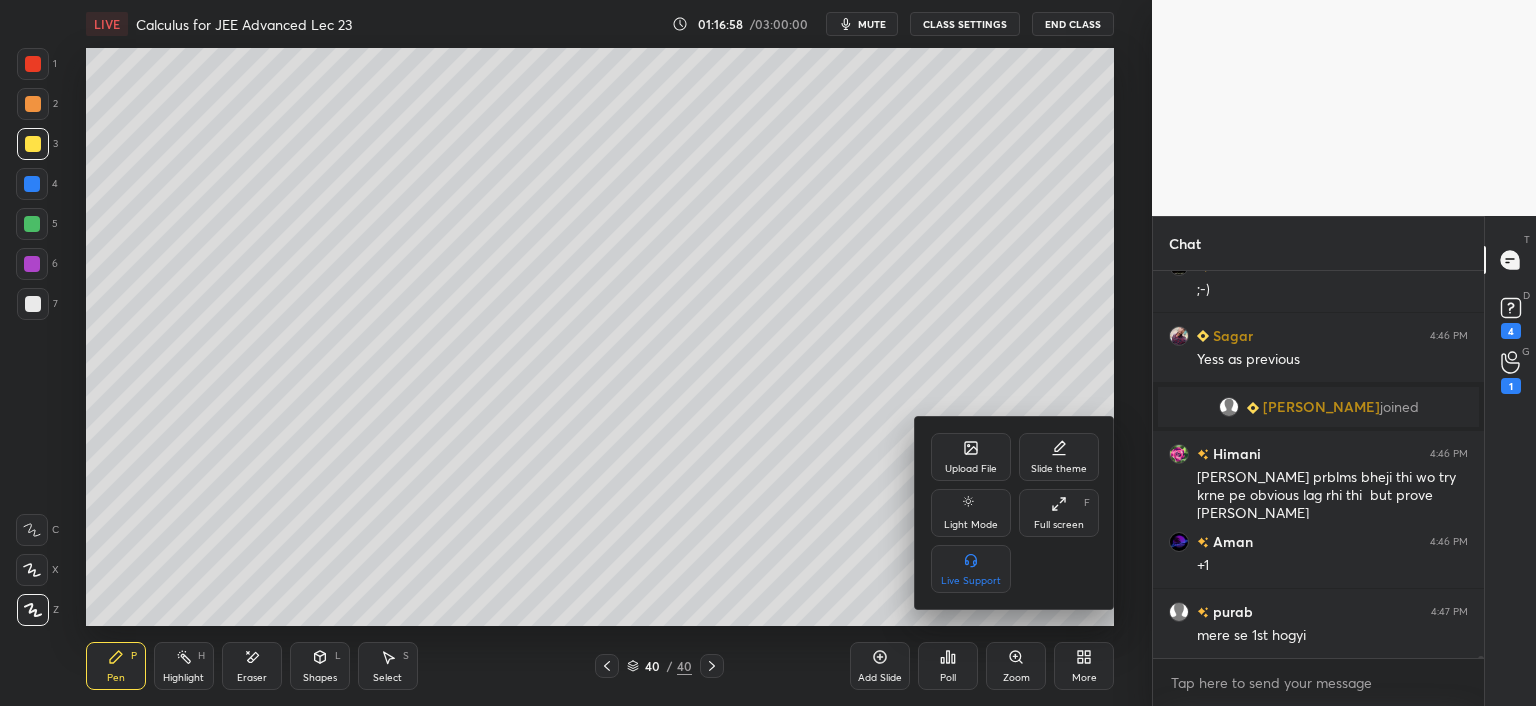 click on "Full screen F" at bounding box center [1059, 513] 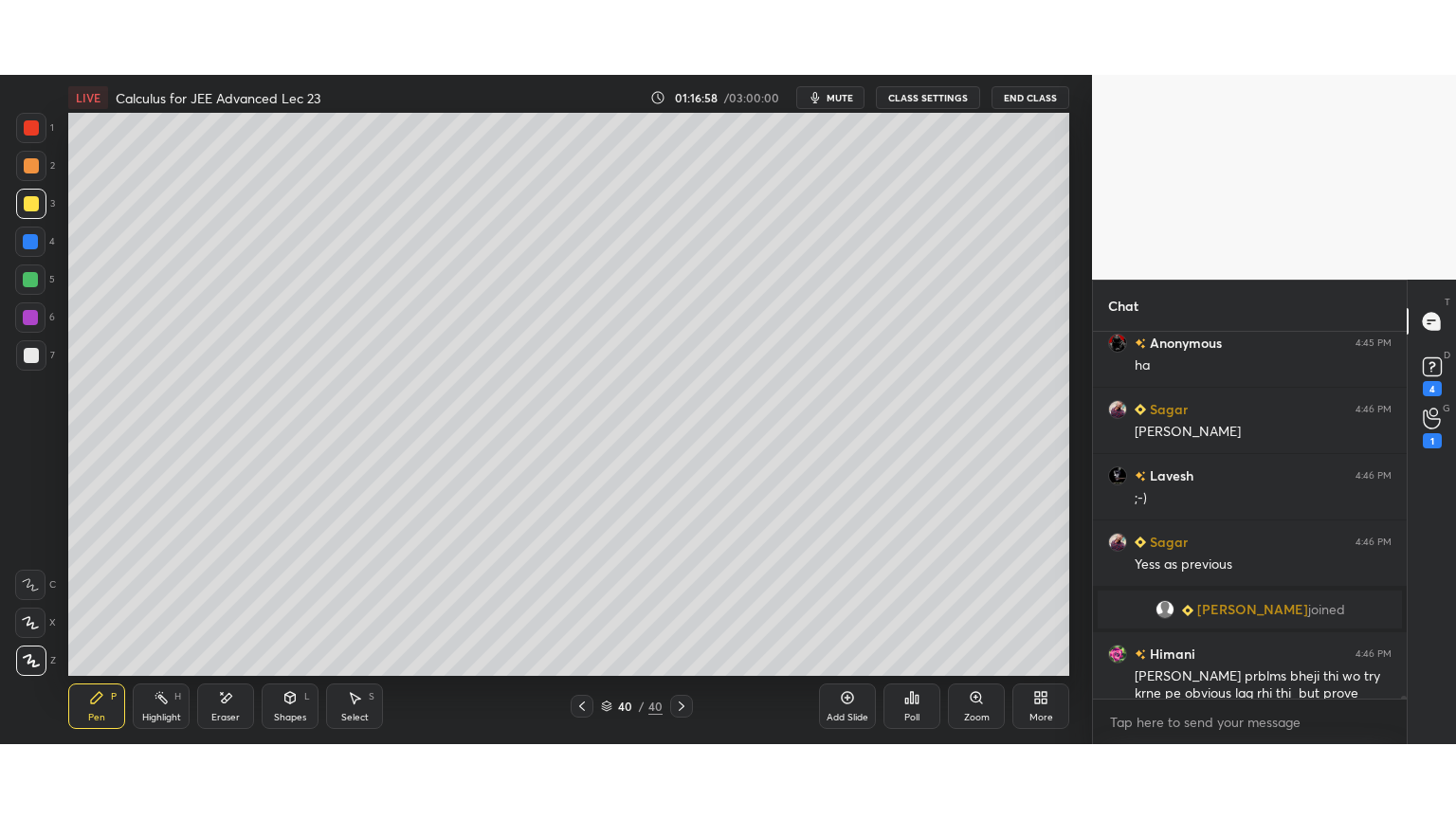scroll, scrollTop: 94094, scrollLeft: 93776, axis: both 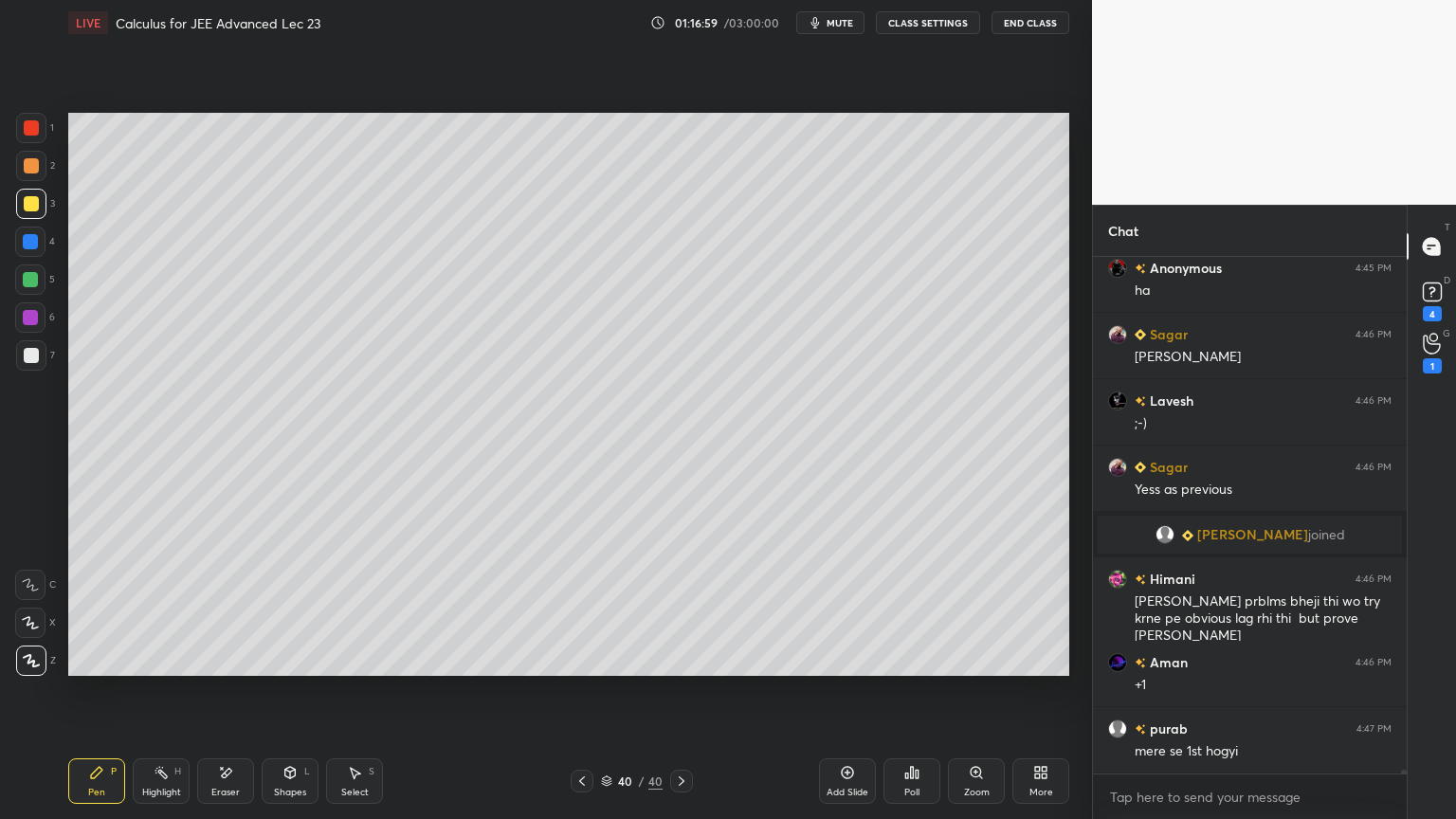 click 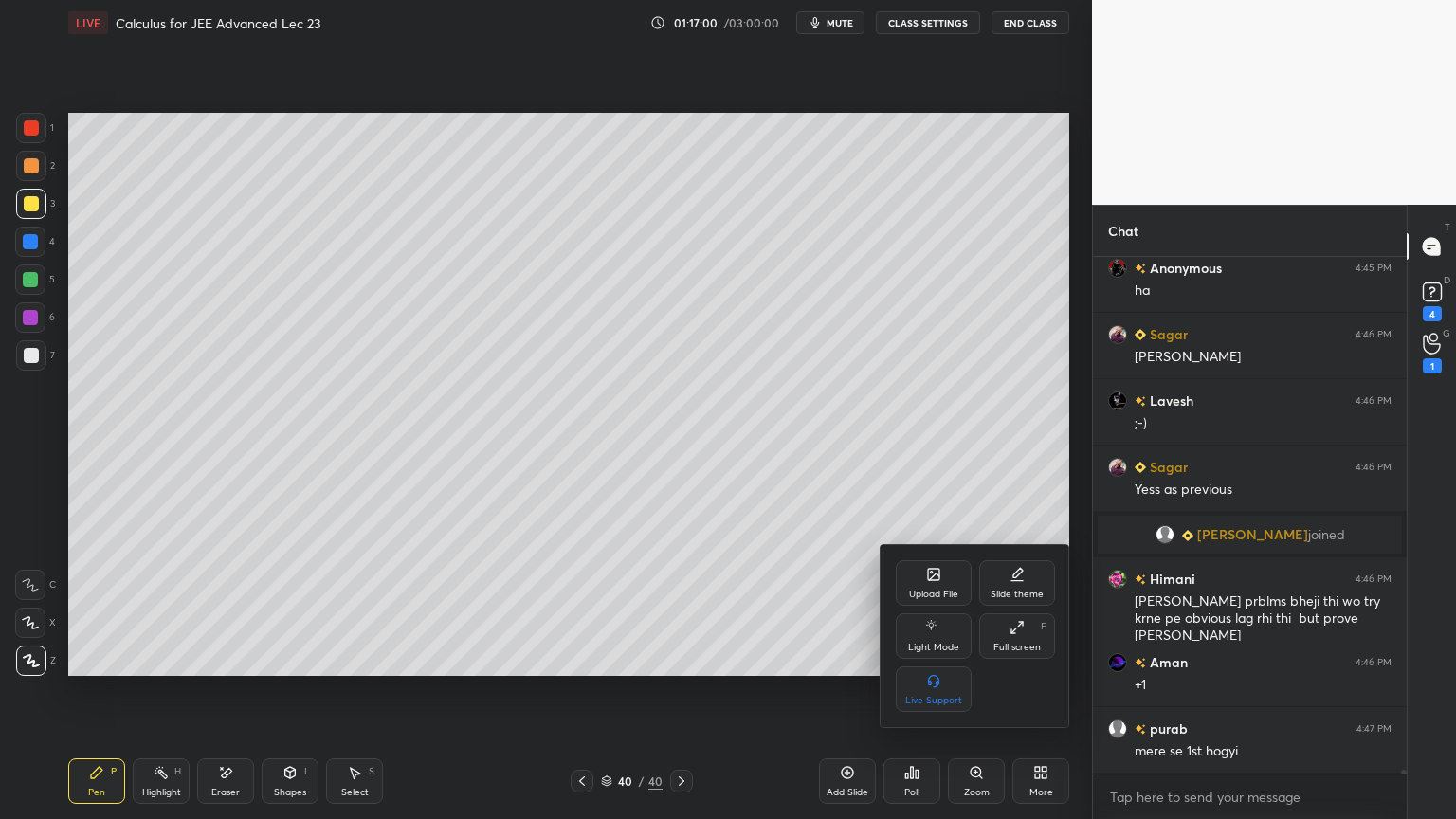 click on "Upload File" at bounding box center (934, 583) 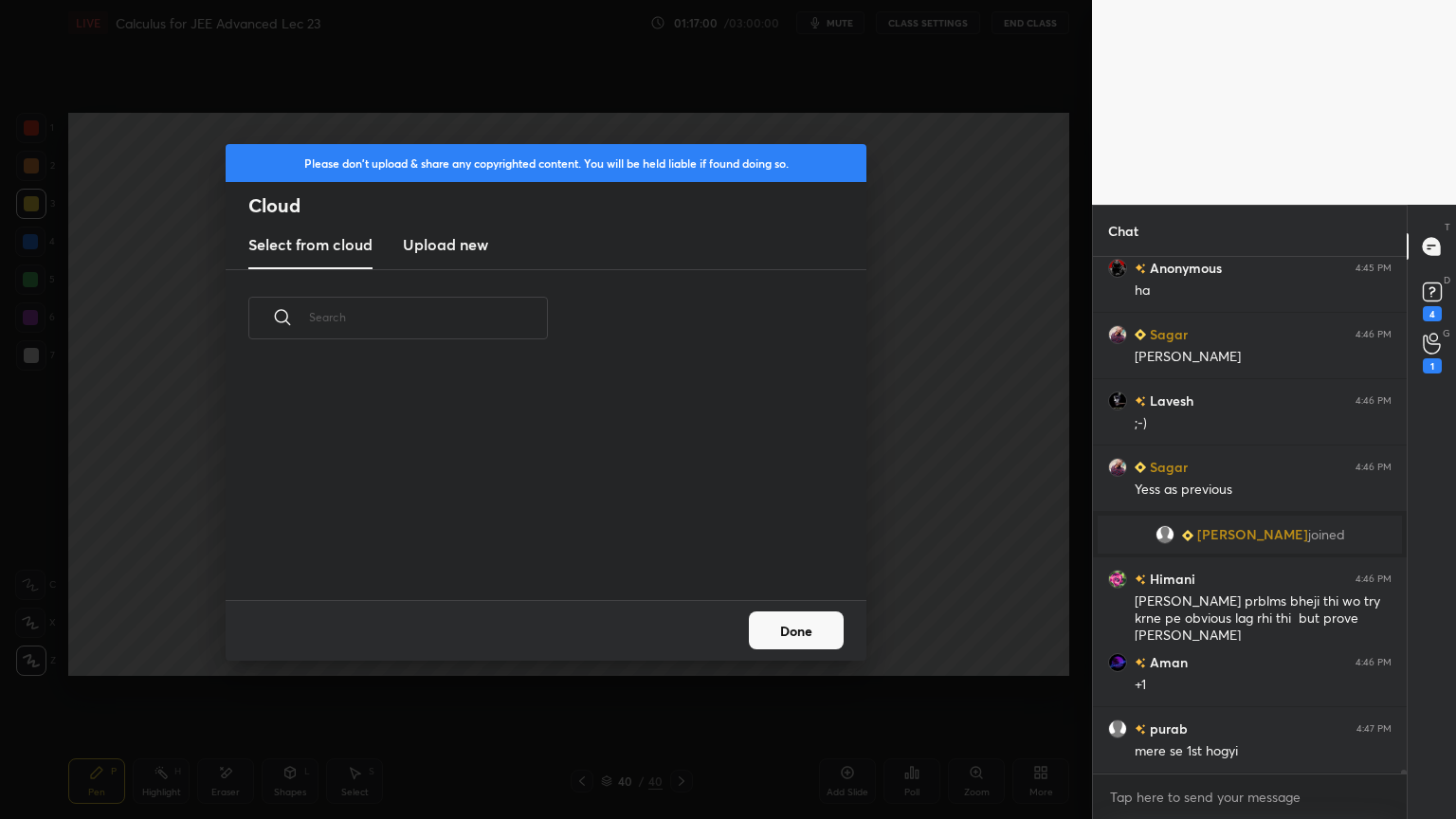 scroll, scrollTop: 5, scrollLeft: 9, axis: both 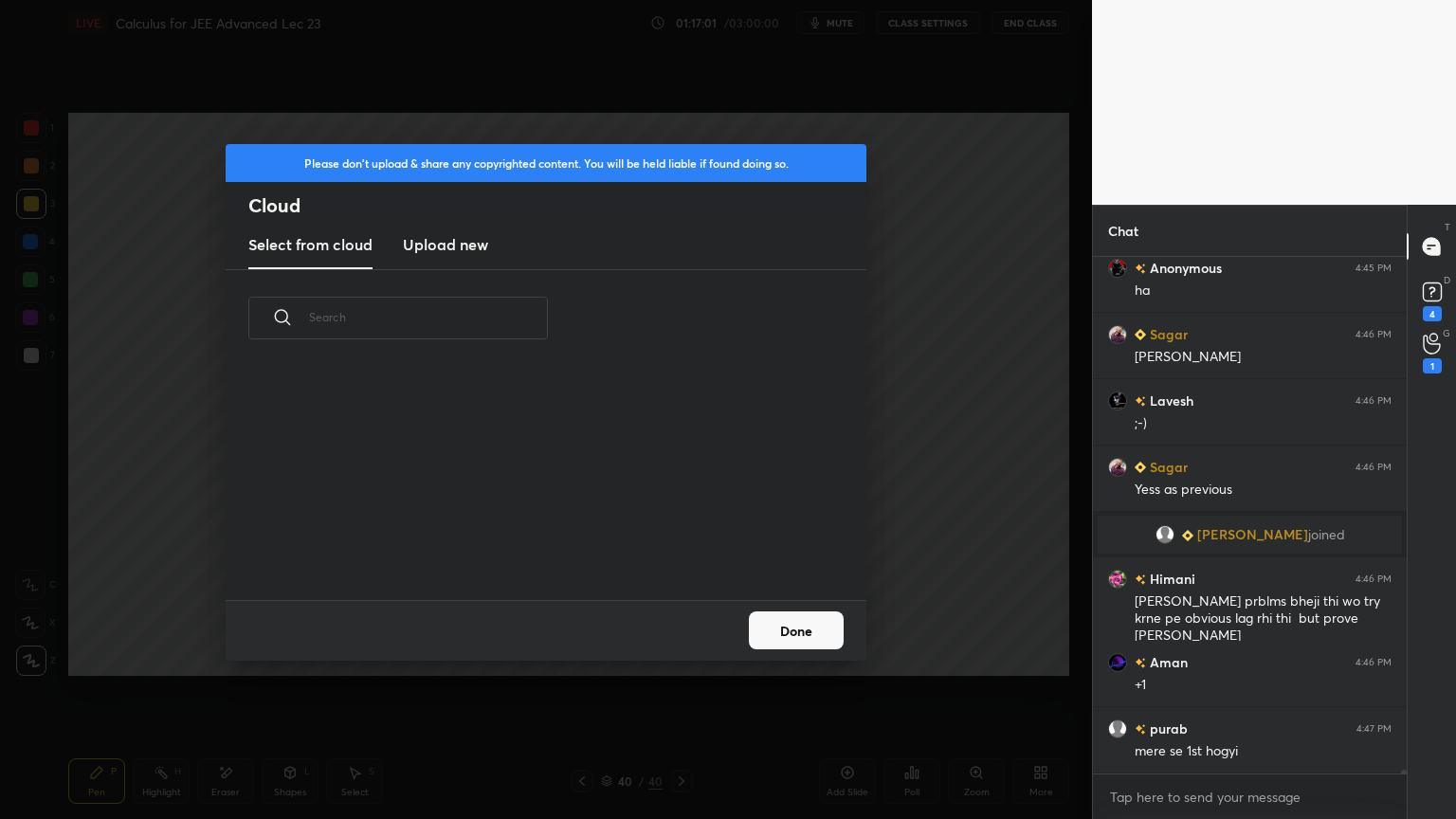 click on "Upload new" at bounding box center [446, 245] 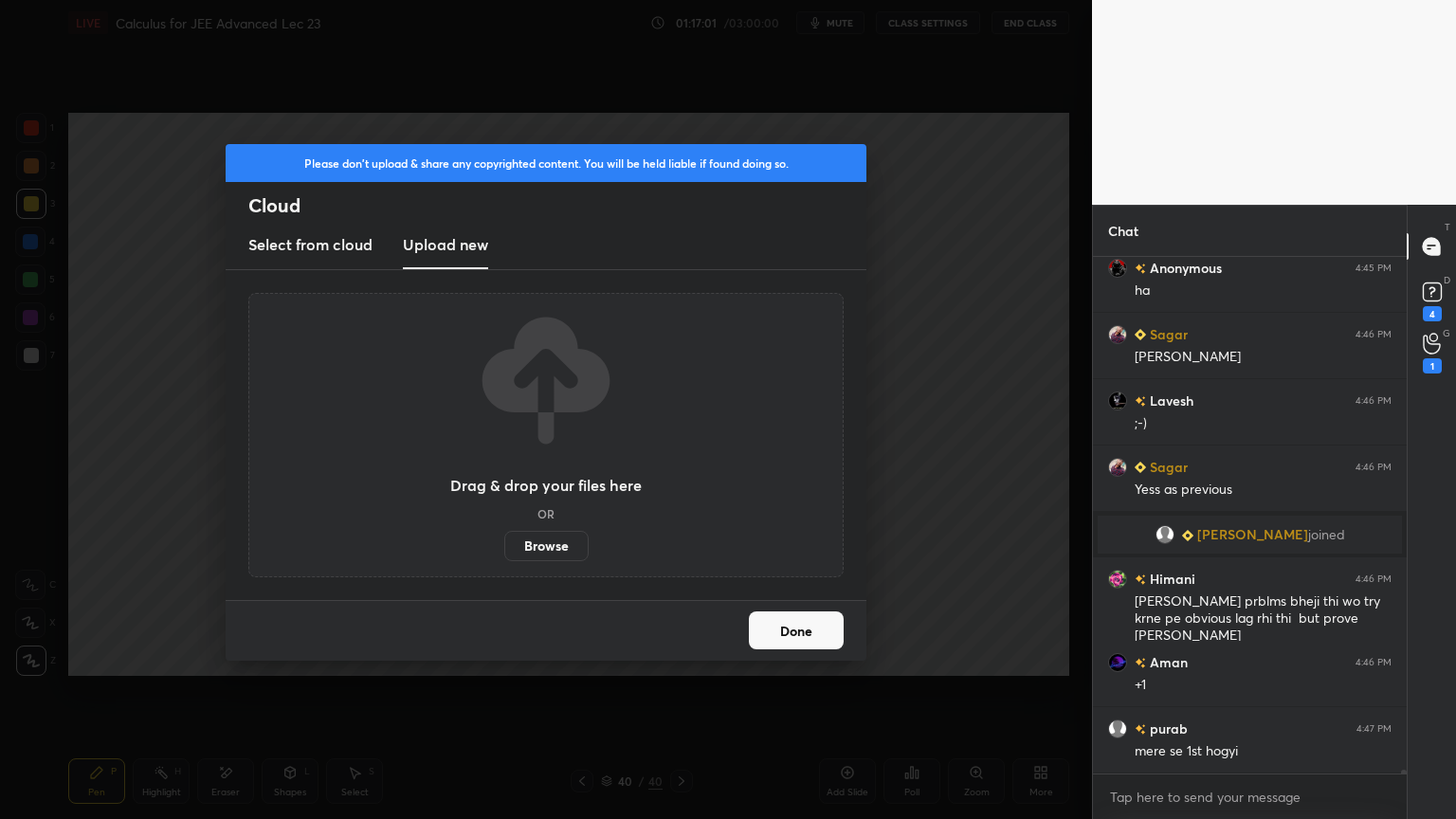 click on "Browse" at bounding box center (546, 546) 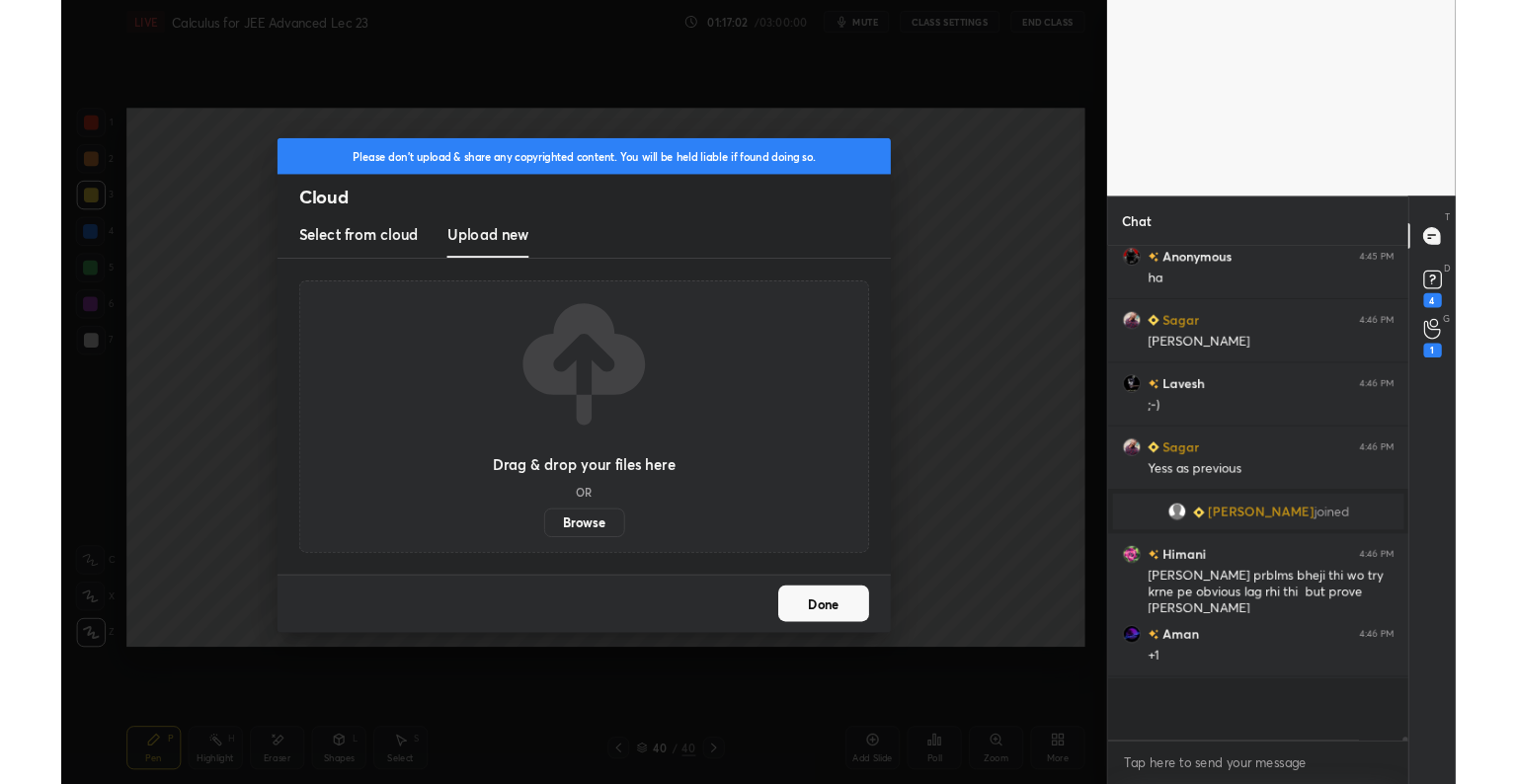scroll, scrollTop: 658, scrollLeft: 1059, axis: both 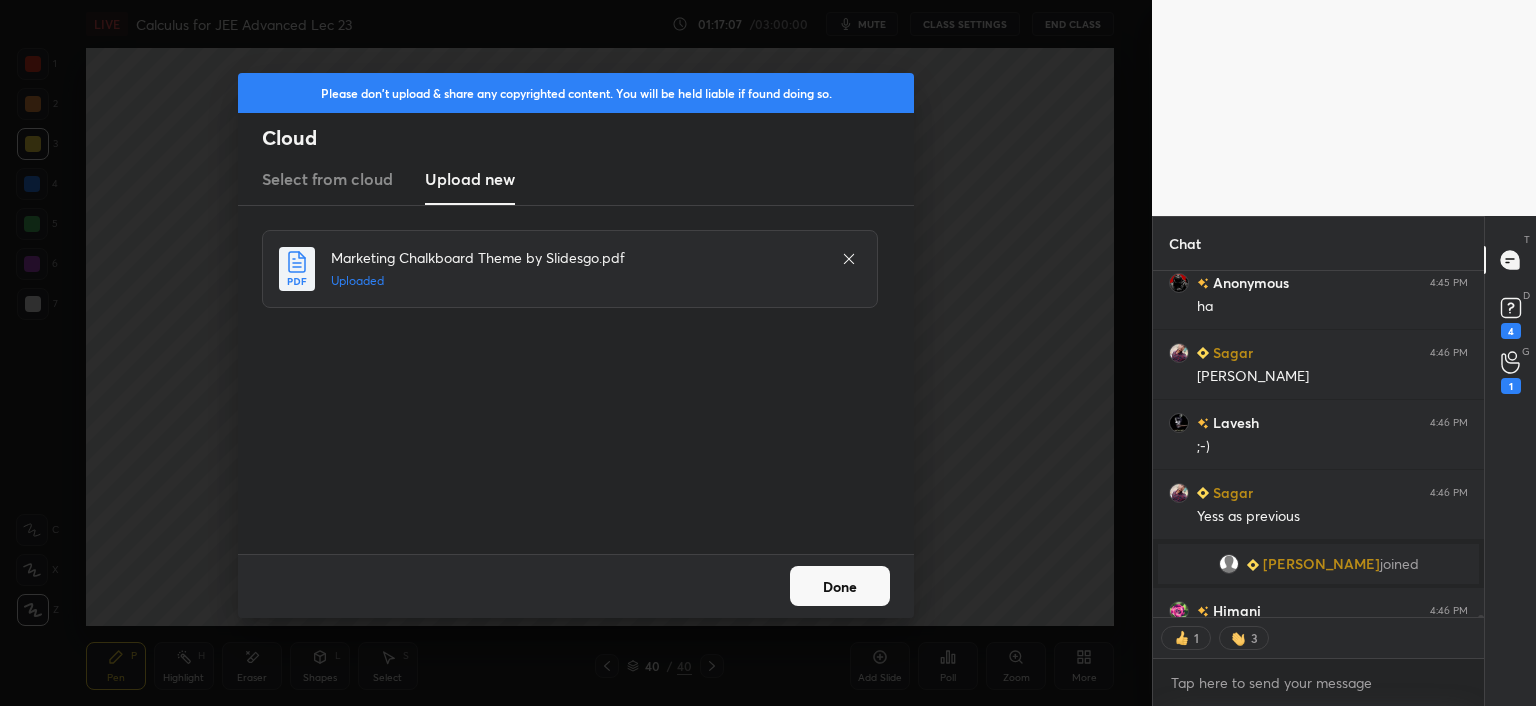 click on "Done" at bounding box center [840, 586] 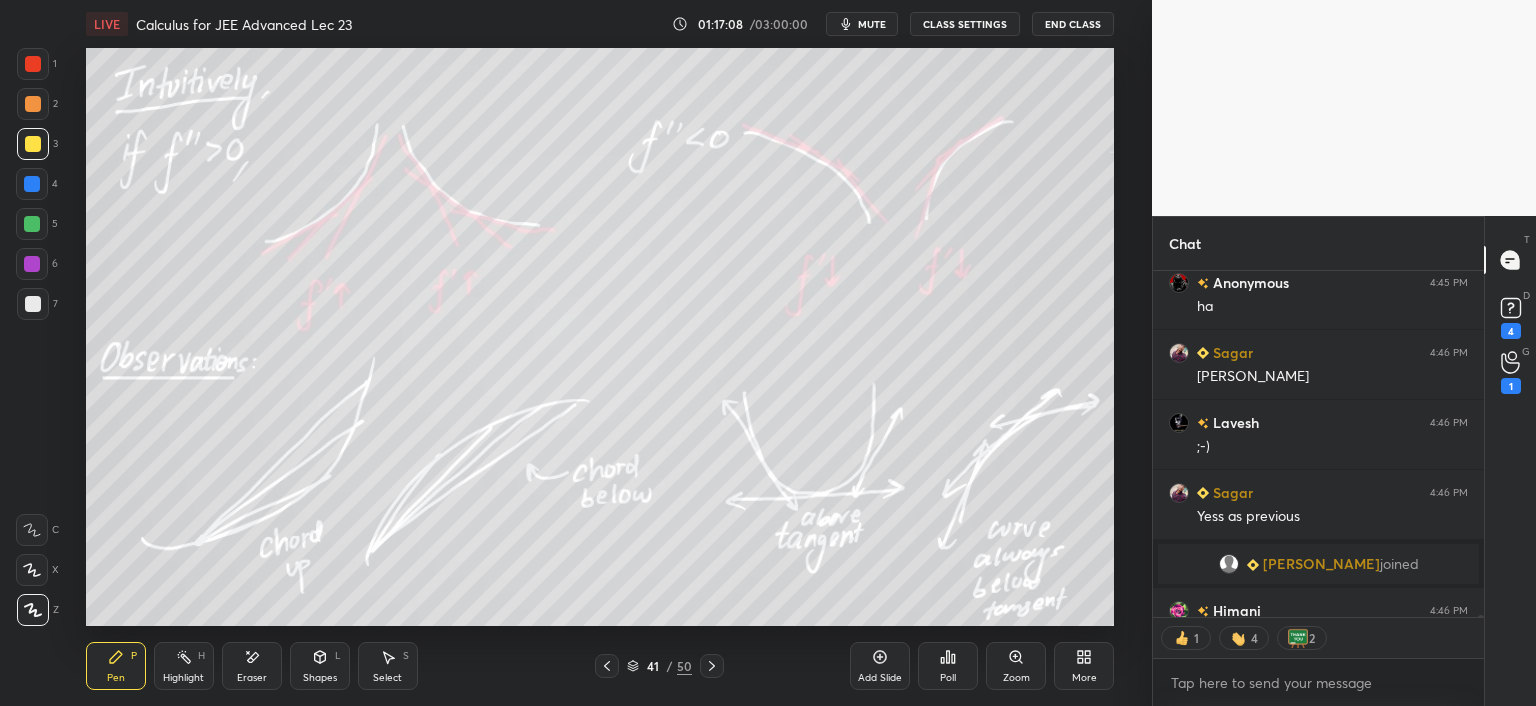 click 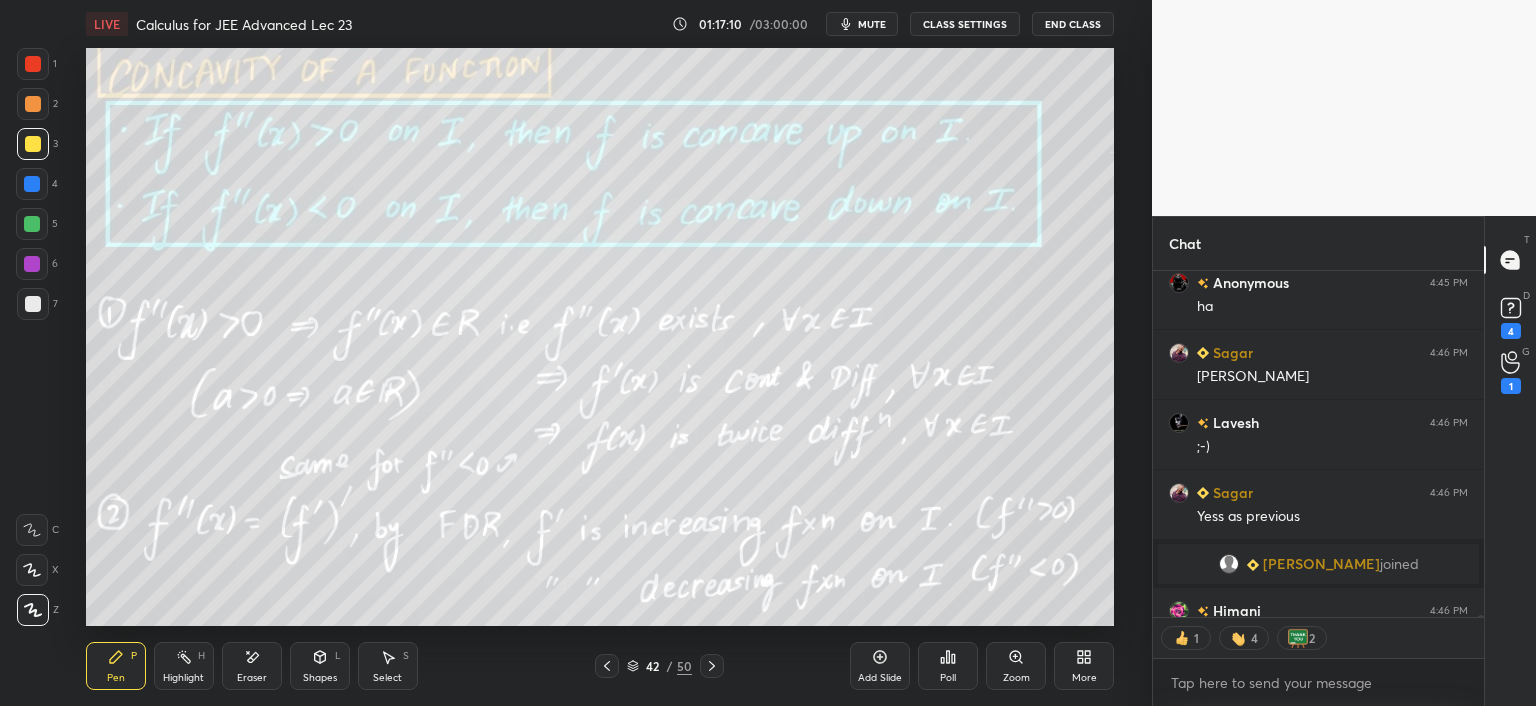 click 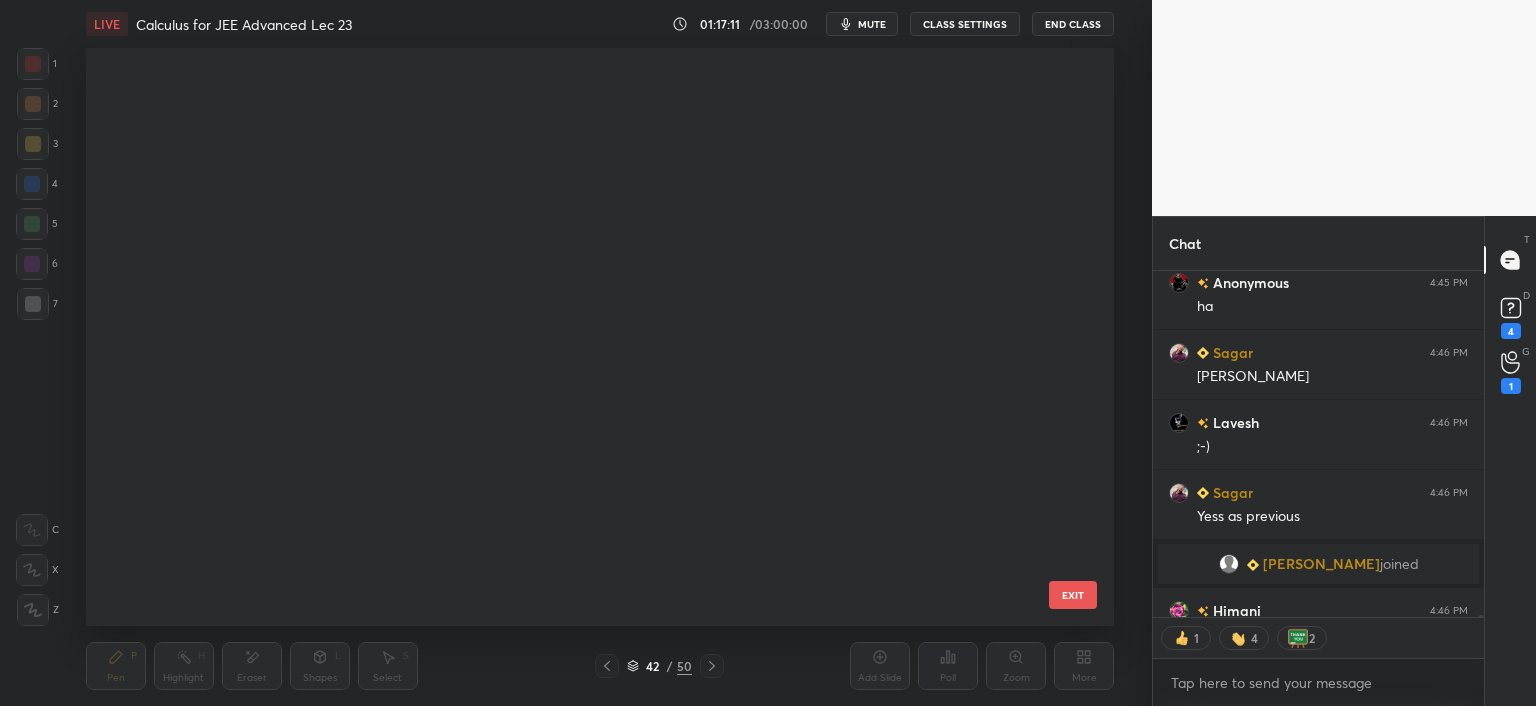 scroll, scrollTop: 1910, scrollLeft: 0, axis: vertical 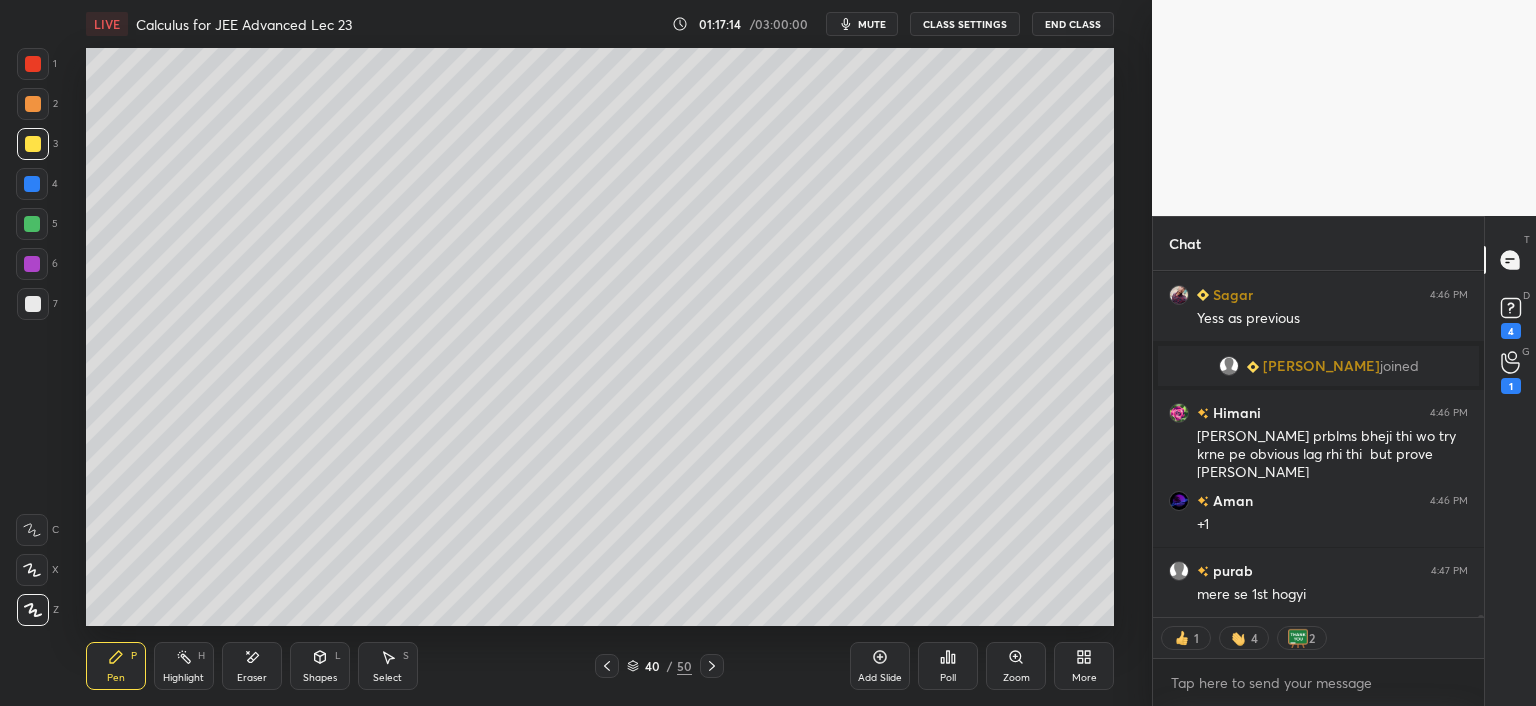 click on "More" at bounding box center (1084, 678) 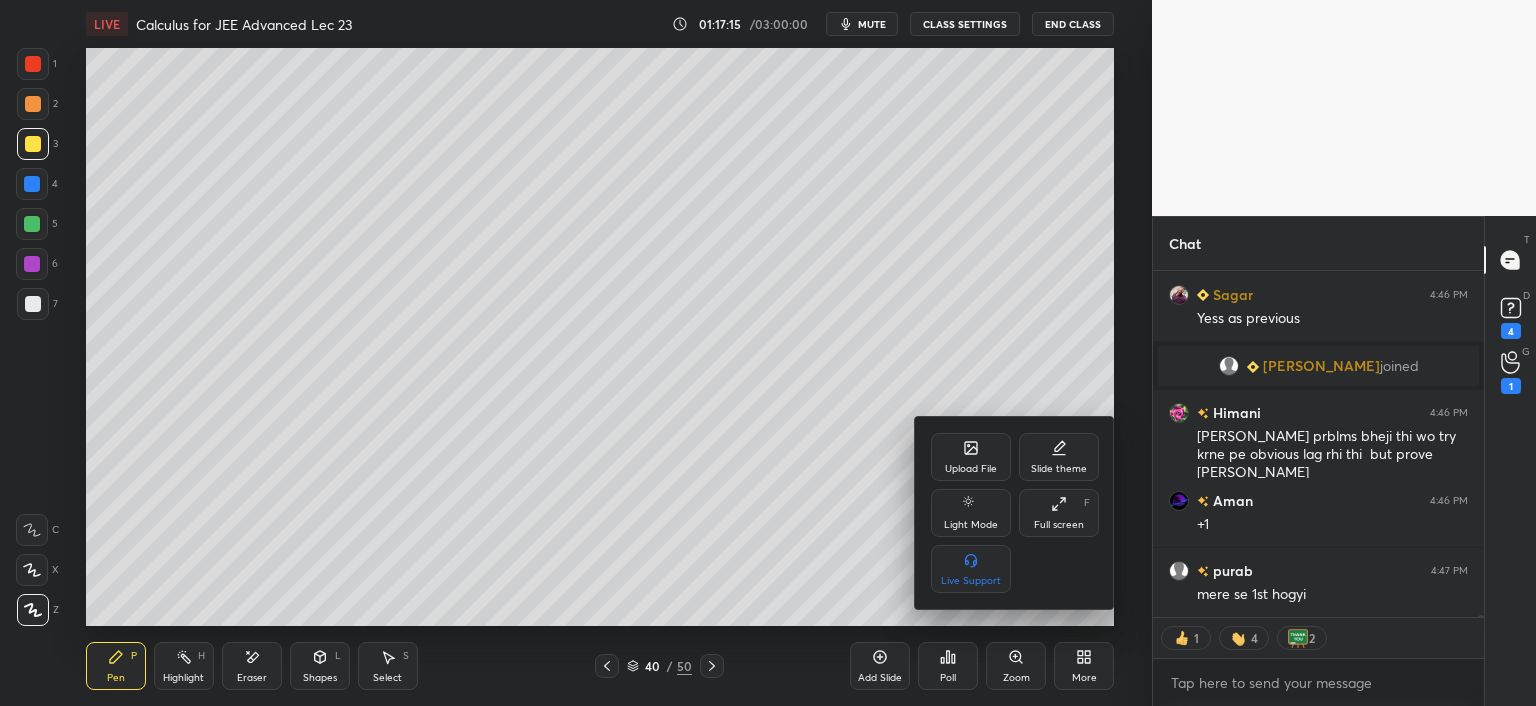 click on "Full screen" at bounding box center (1059, 525) 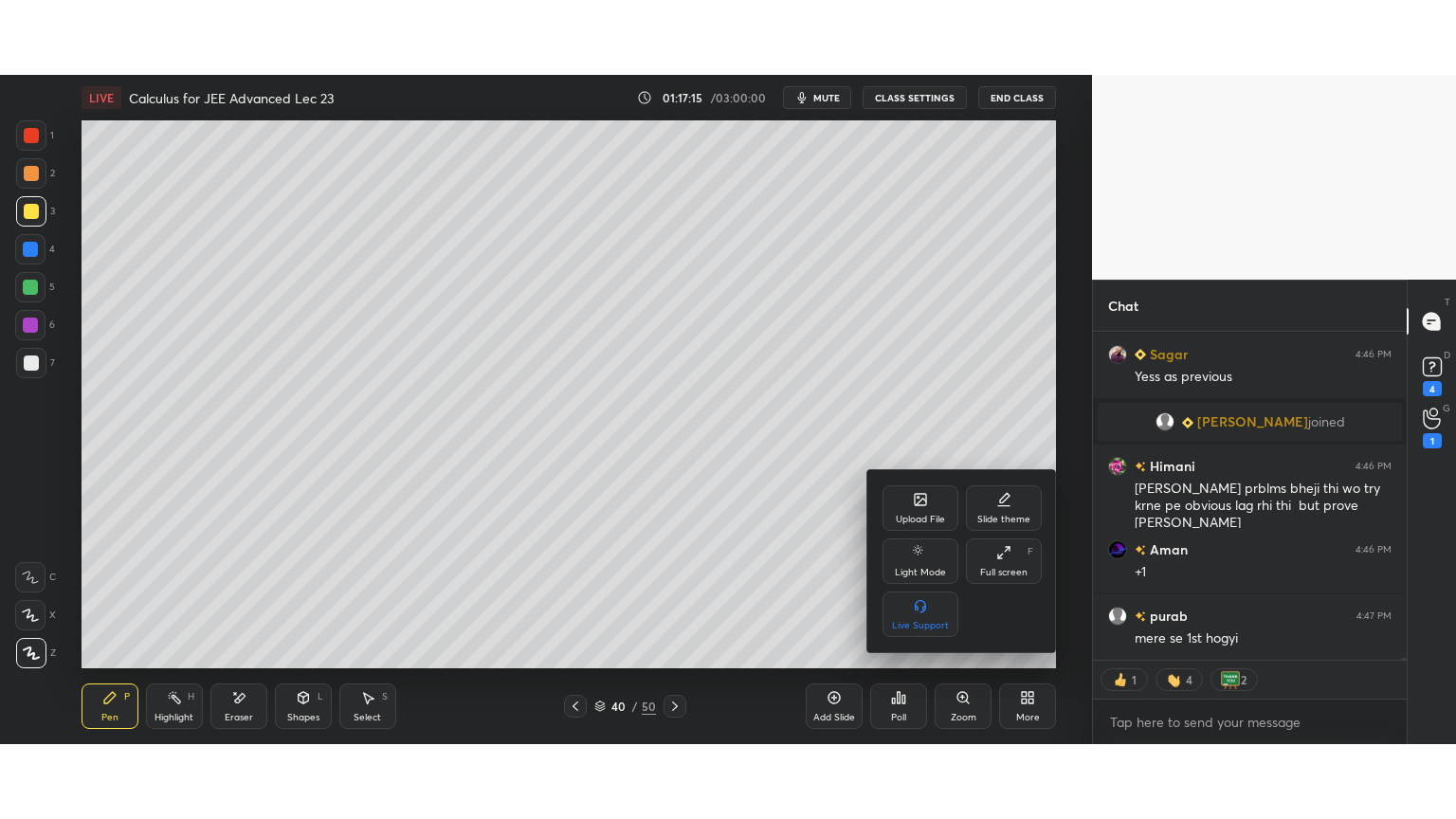 scroll, scrollTop: 94094, scrollLeft: 93776, axis: both 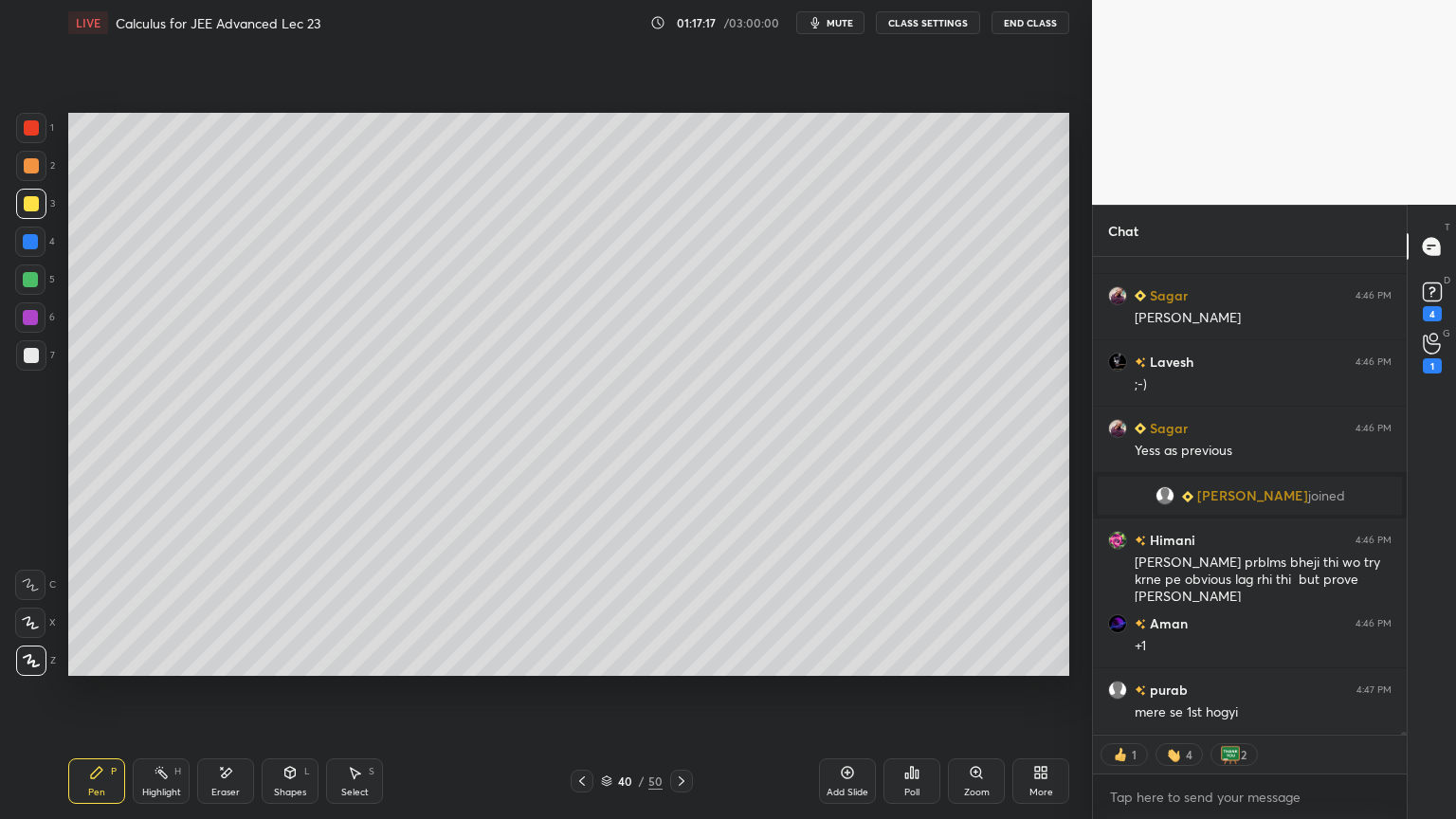 click at bounding box center [31, 355] 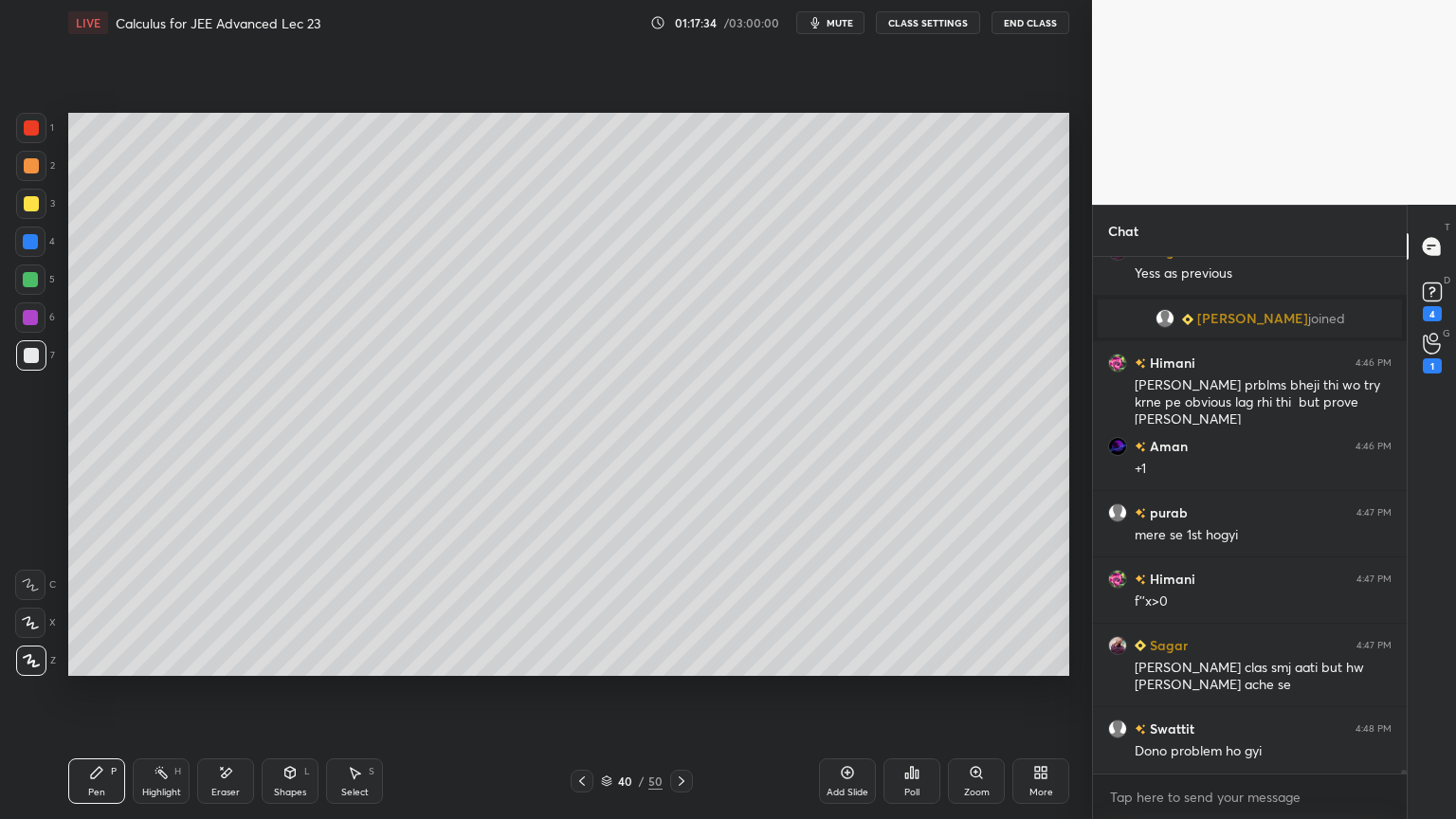 drag, startPoint x: 225, startPoint y: 769, endPoint x: 231, endPoint y: 755, distance: 15.231546 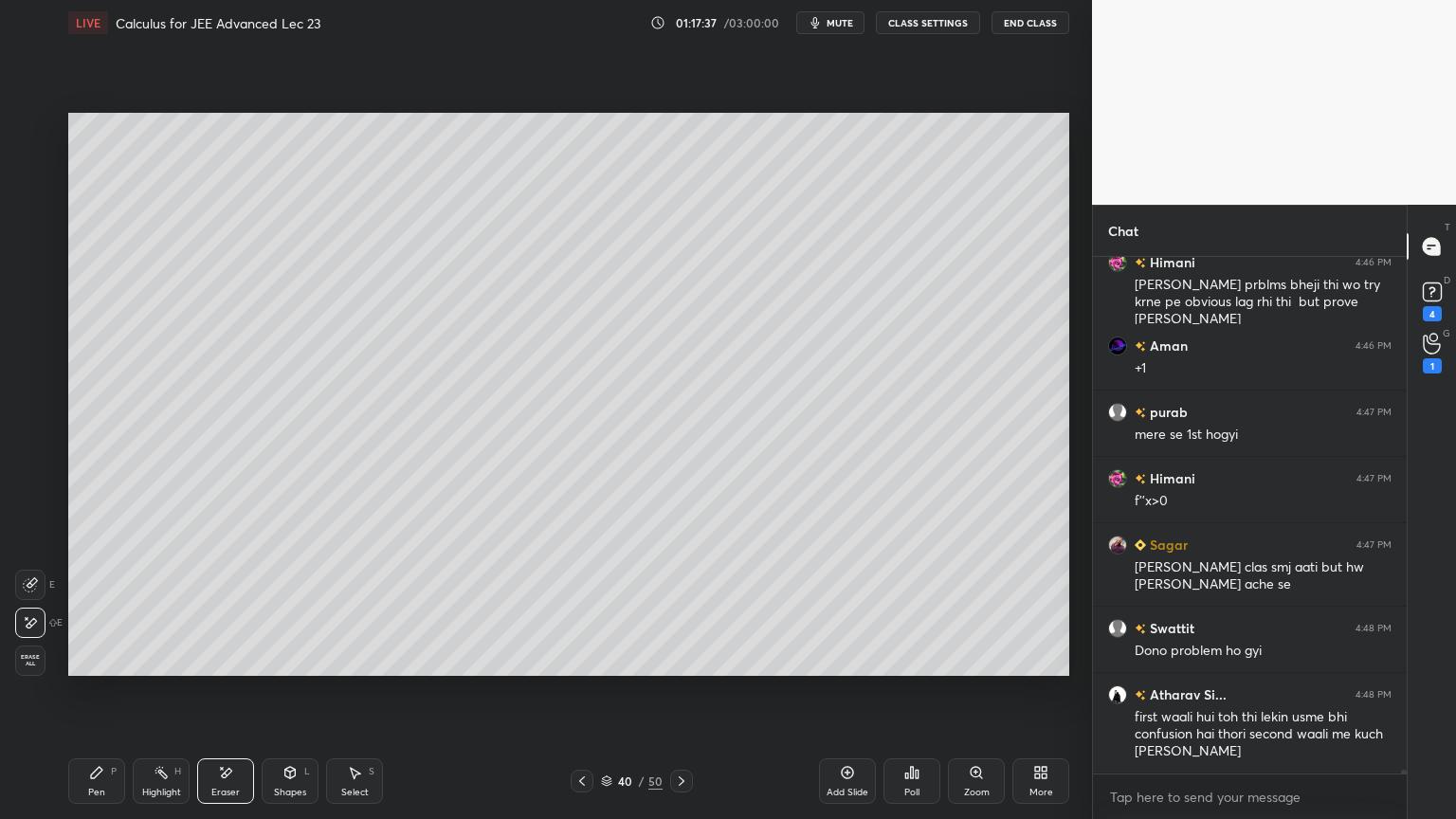 click 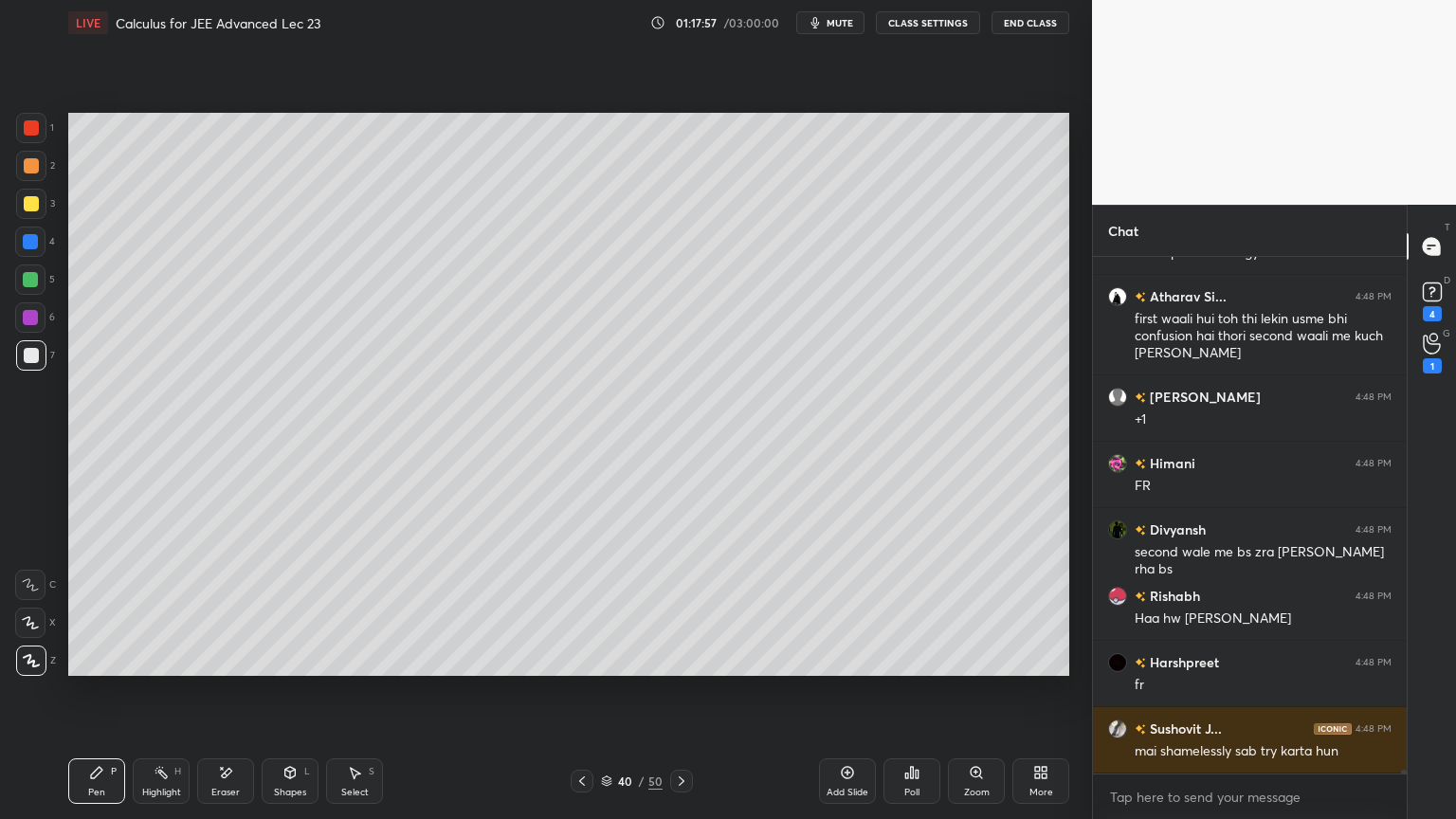 click 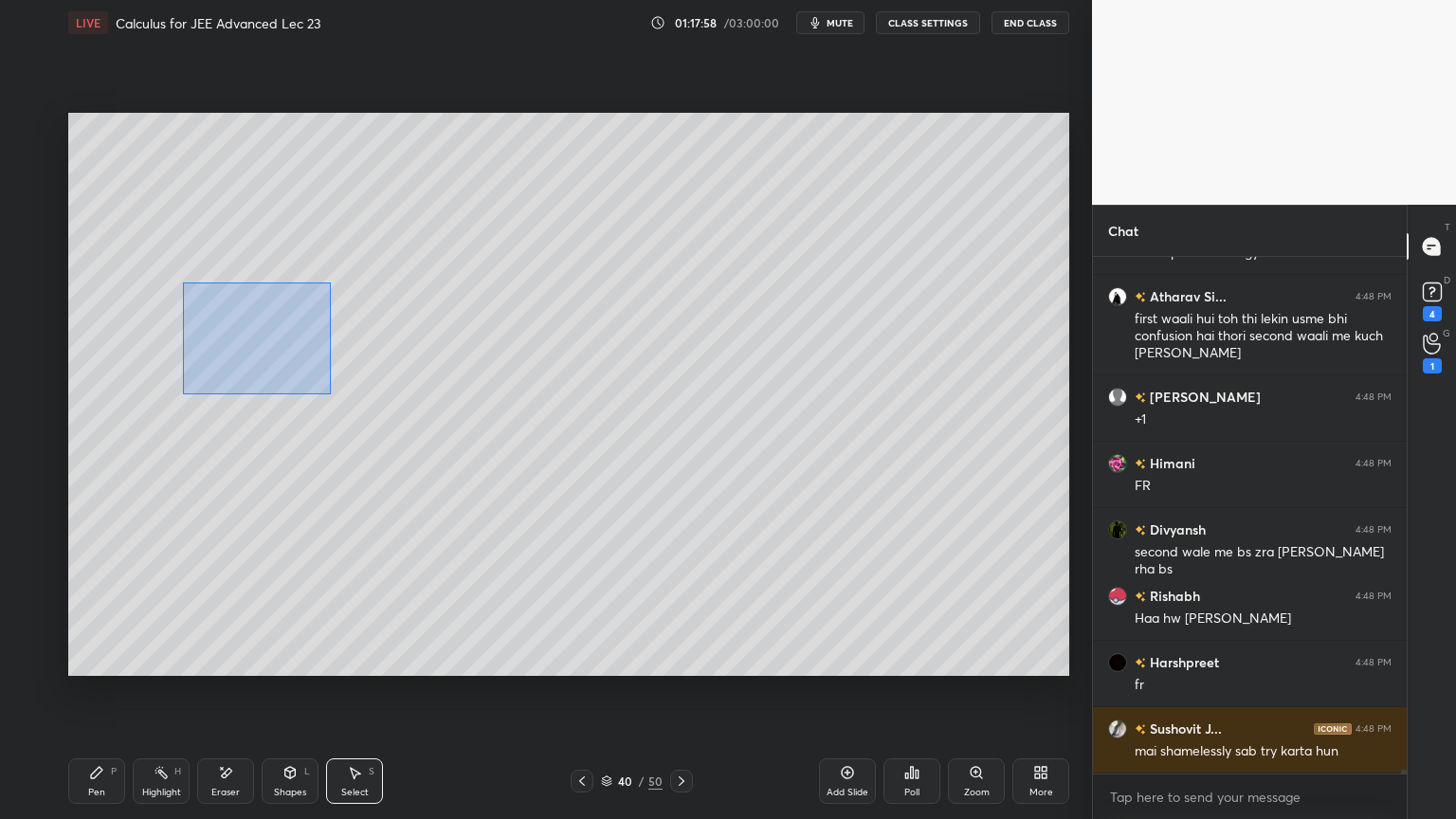 drag, startPoint x: 183, startPoint y: 282, endPoint x: 330, endPoint y: 391, distance: 183.0027 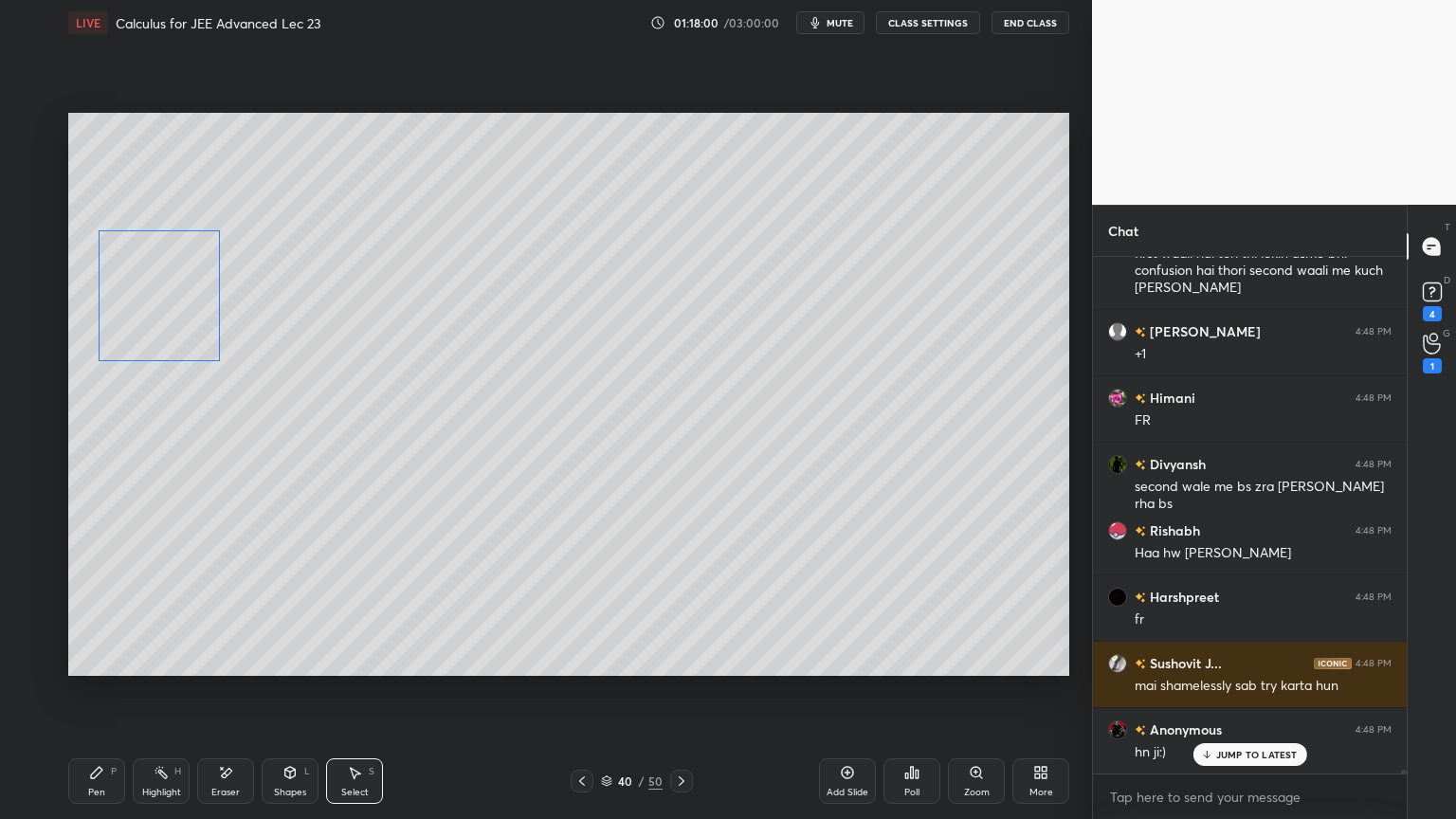 drag, startPoint x: 241, startPoint y: 333, endPoint x: 171, endPoint y: 349, distance: 71.8053 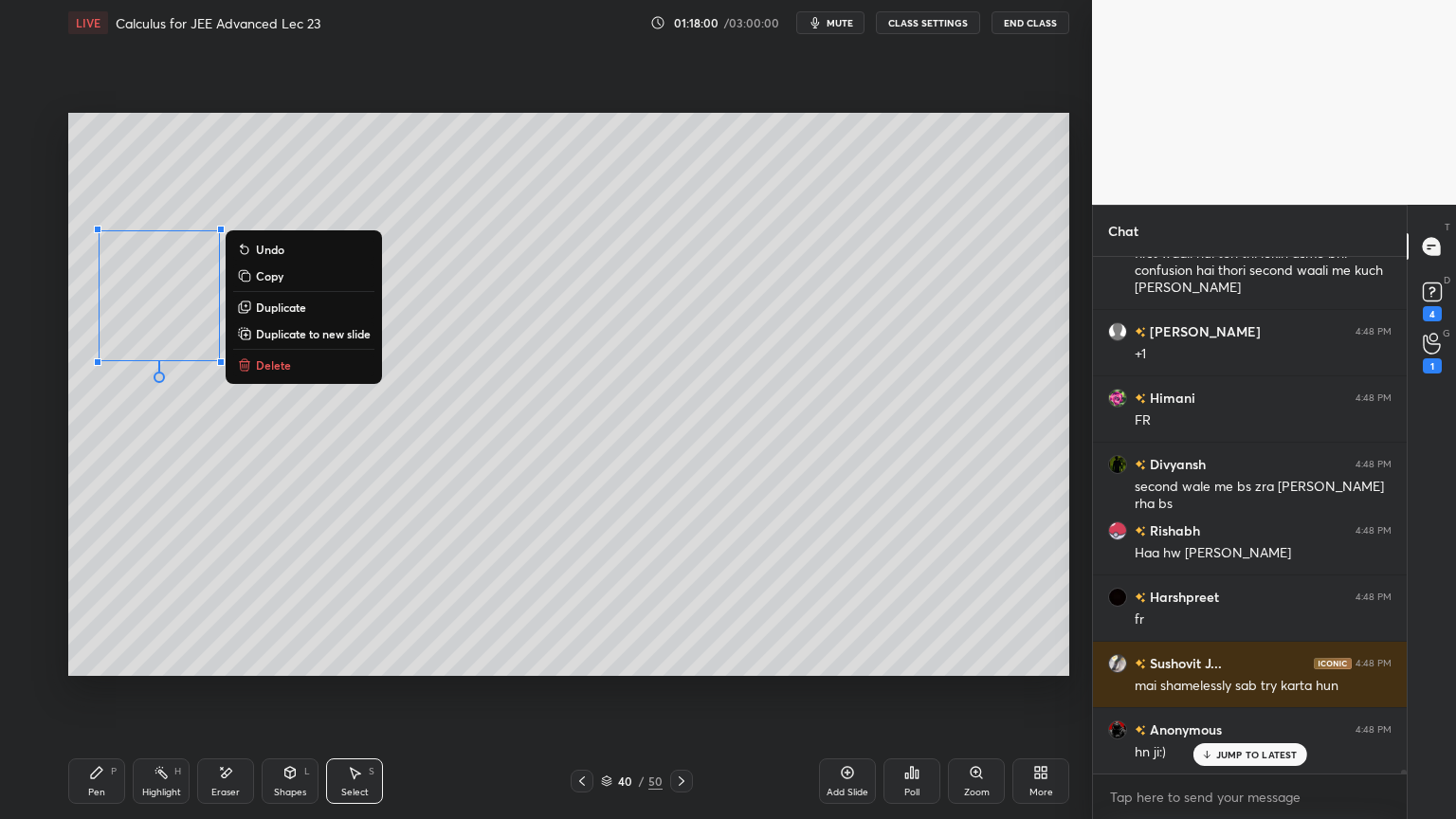 drag, startPoint x: 177, startPoint y: 429, endPoint x: 180, endPoint y: 440, distance: 11.401754 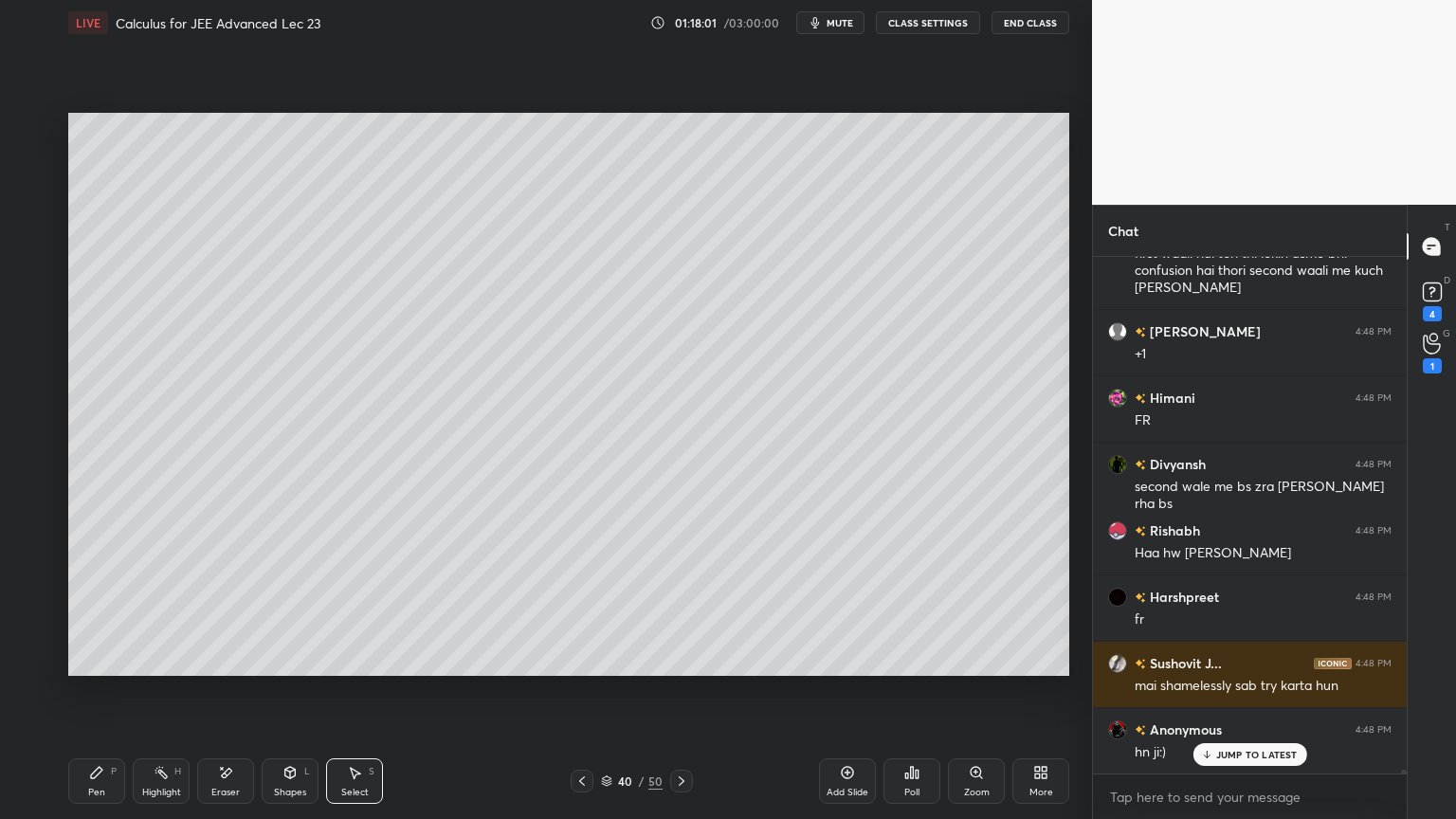 click on "Pen P" at bounding box center [97, 781] 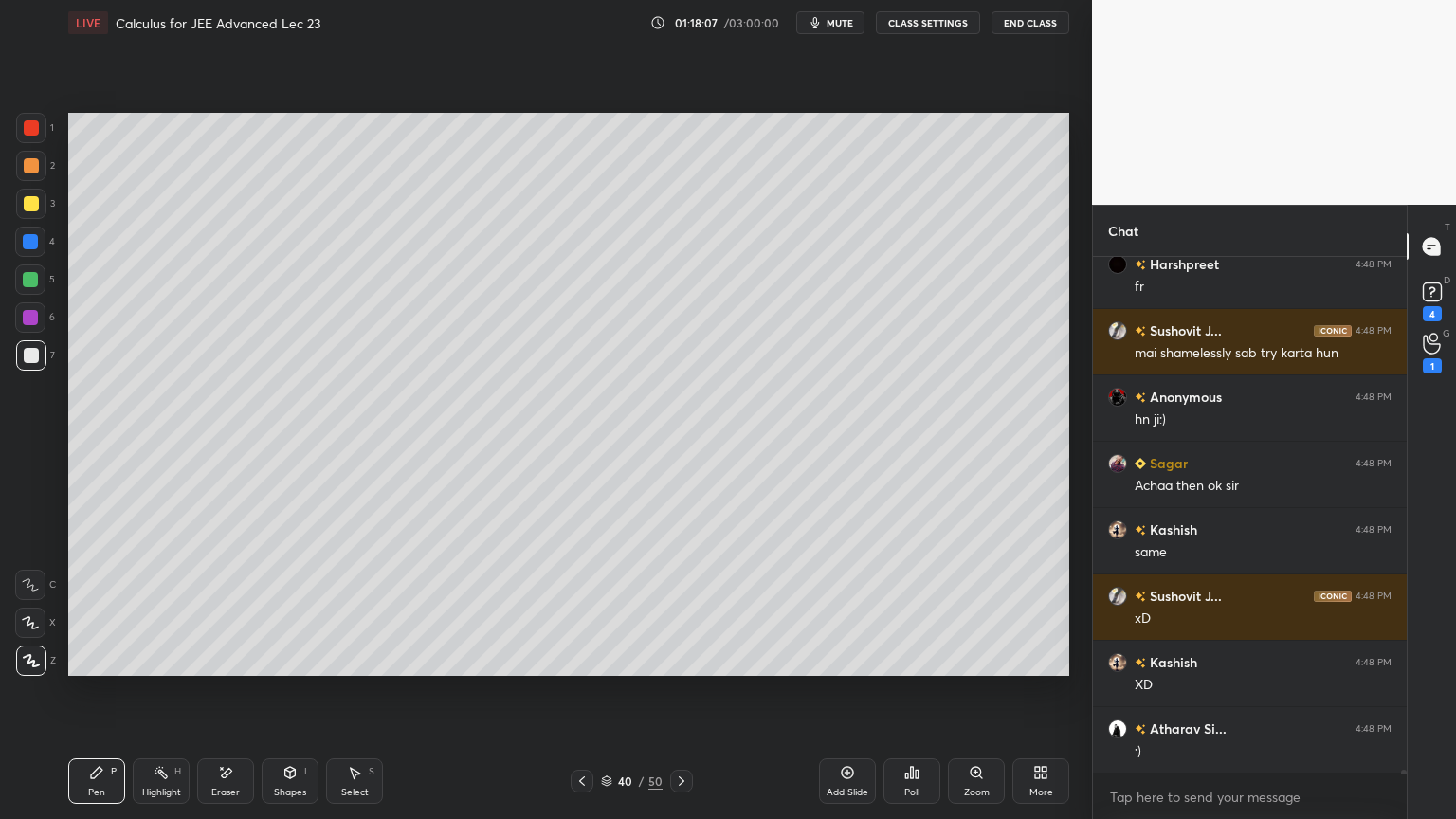 scroll, scrollTop: 72925, scrollLeft: 0, axis: vertical 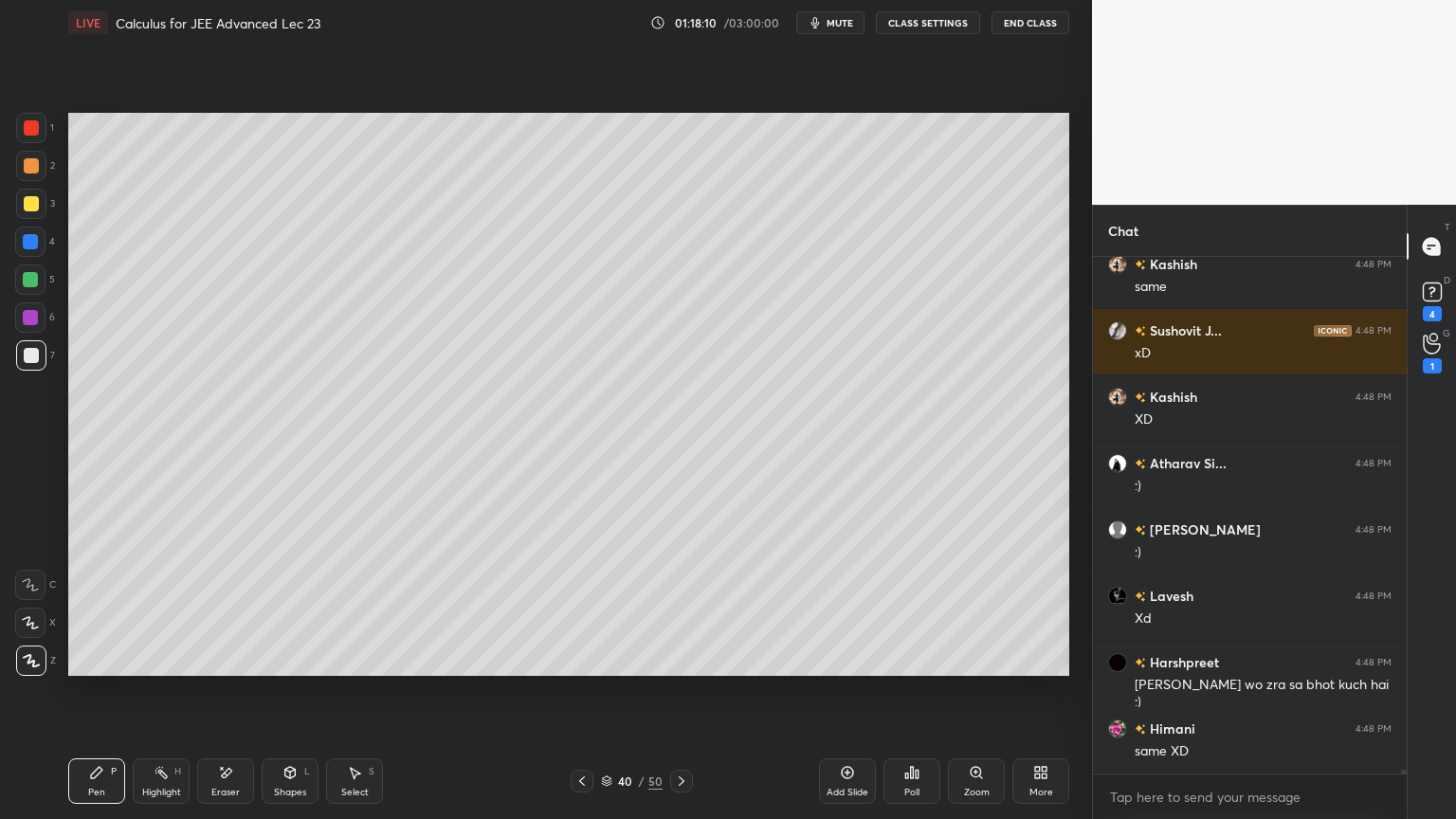 click on "Eraser" at bounding box center [226, 781] 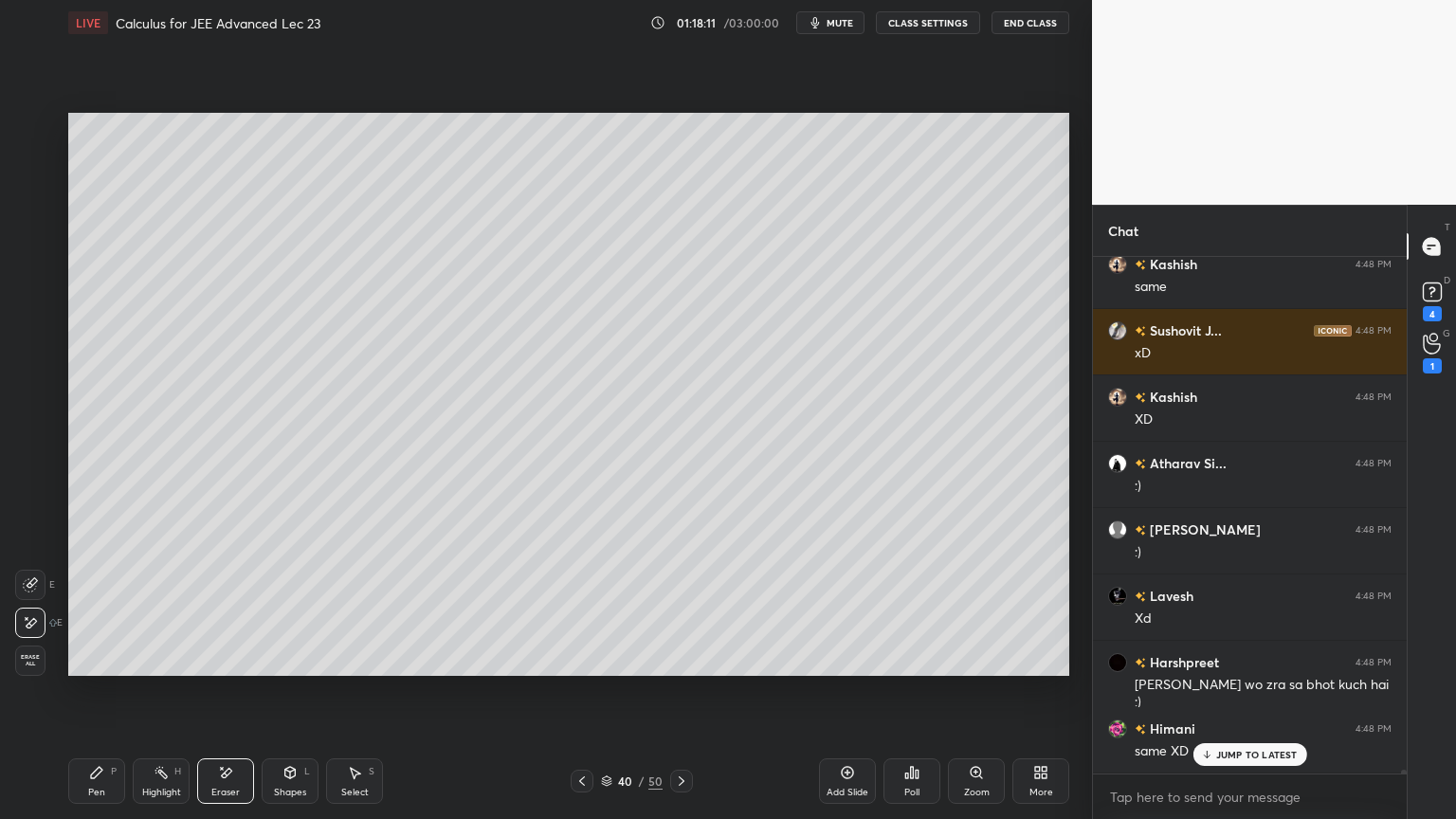 scroll, scrollTop: 73191, scrollLeft: 0, axis: vertical 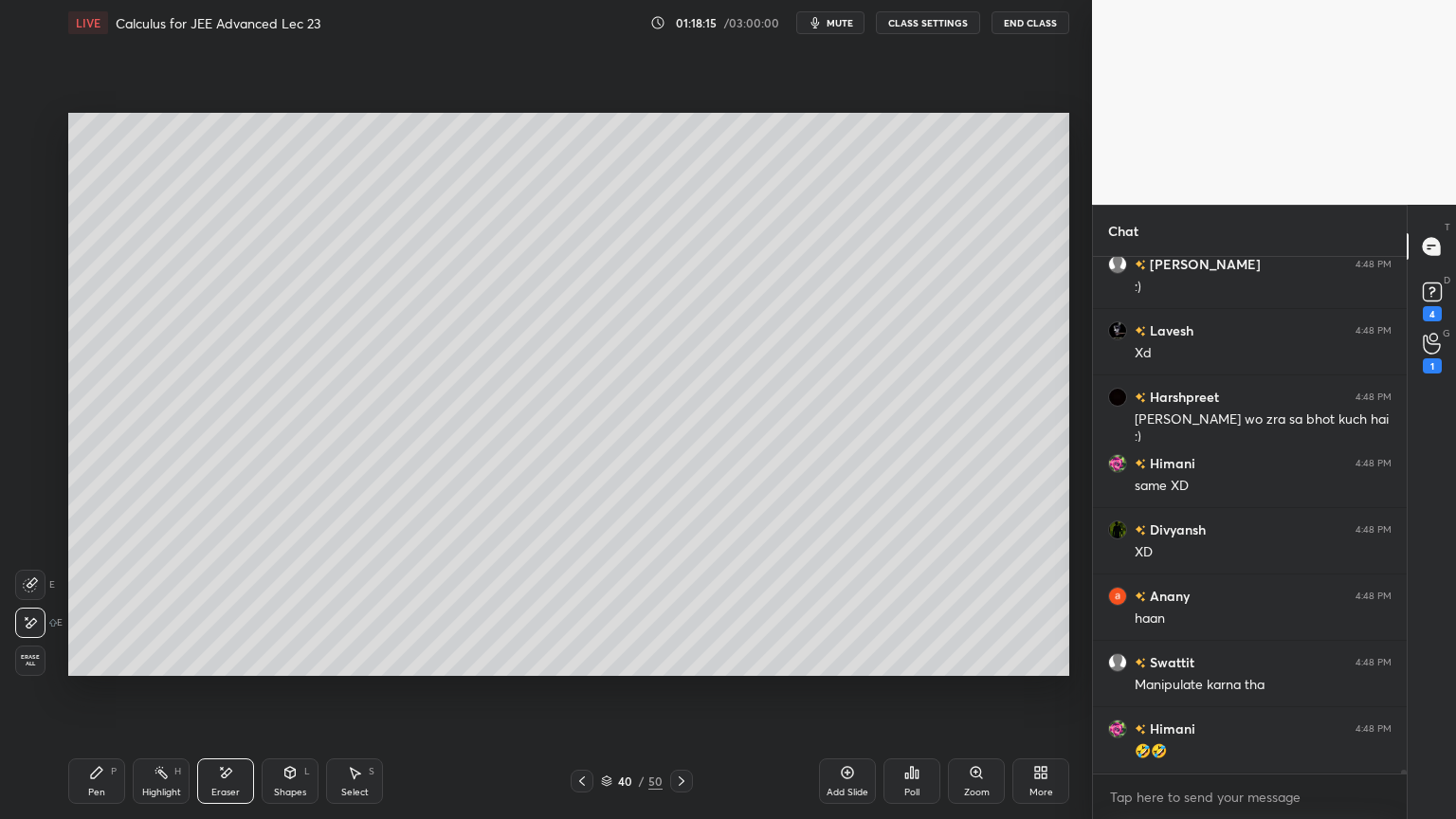 drag, startPoint x: 90, startPoint y: 785, endPoint x: 106, endPoint y: 783, distance: 16.124515 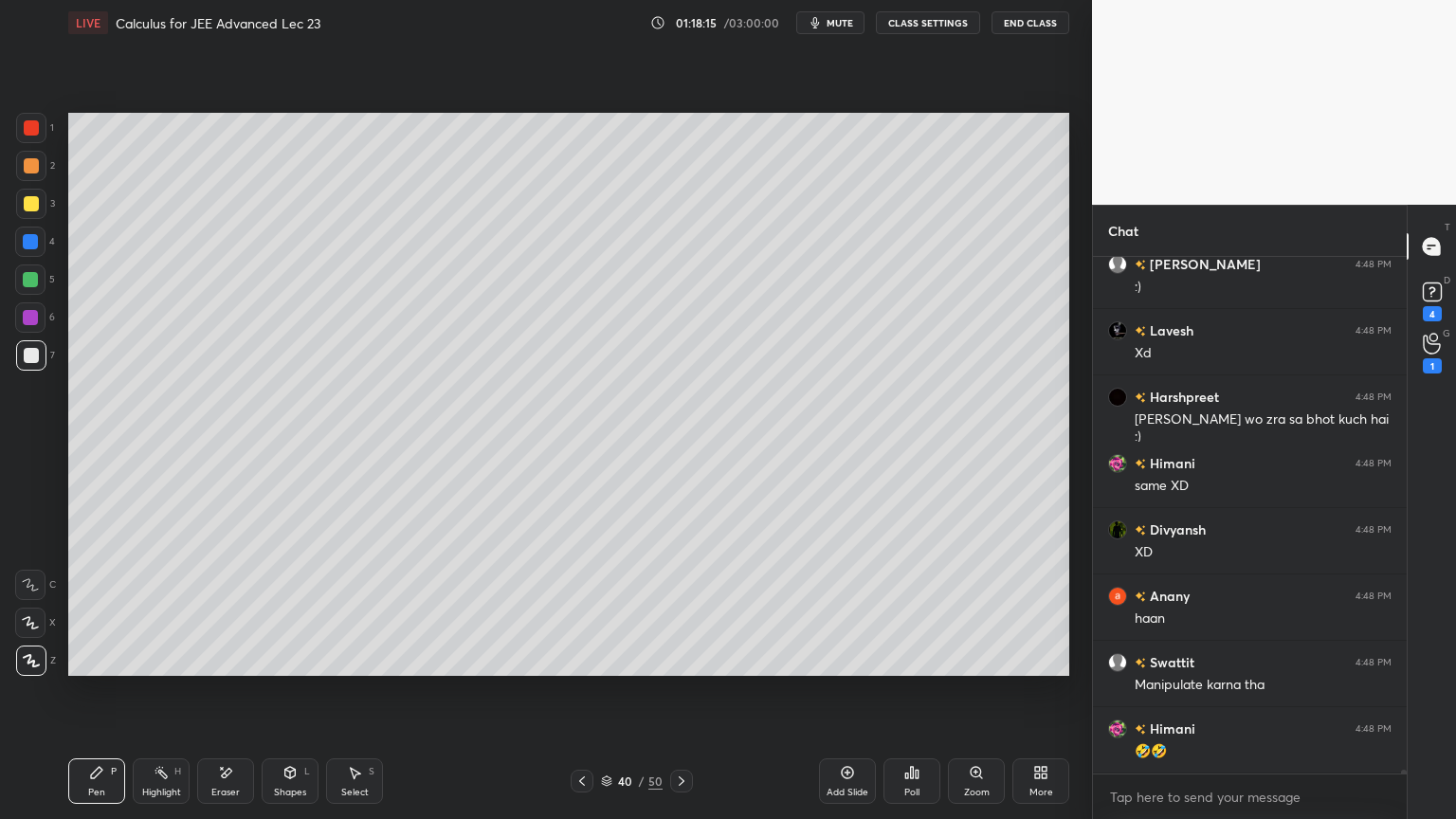 scroll, scrollTop: 73456, scrollLeft: 0, axis: vertical 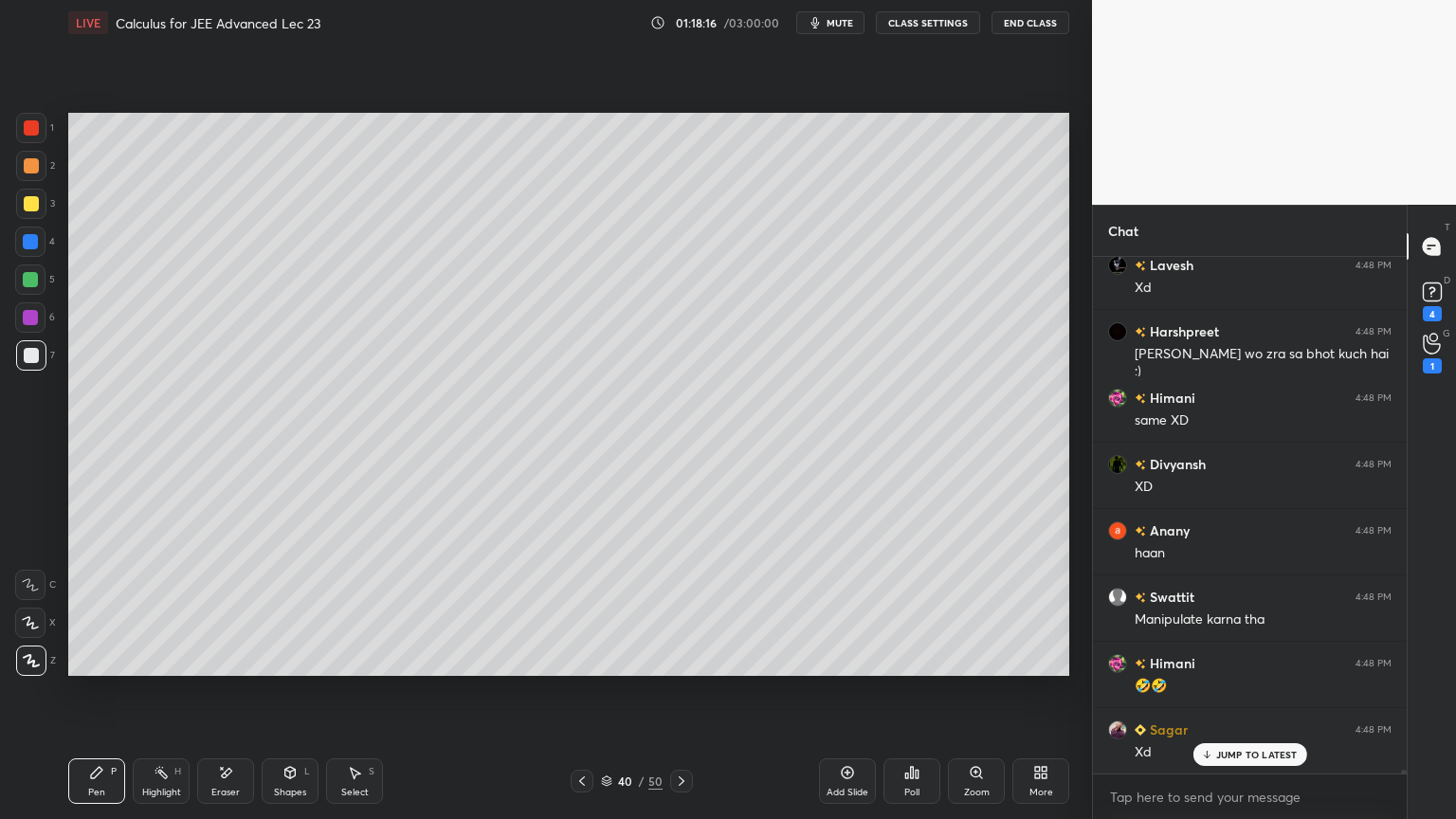 click on "Eraser" at bounding box center (226, 781) 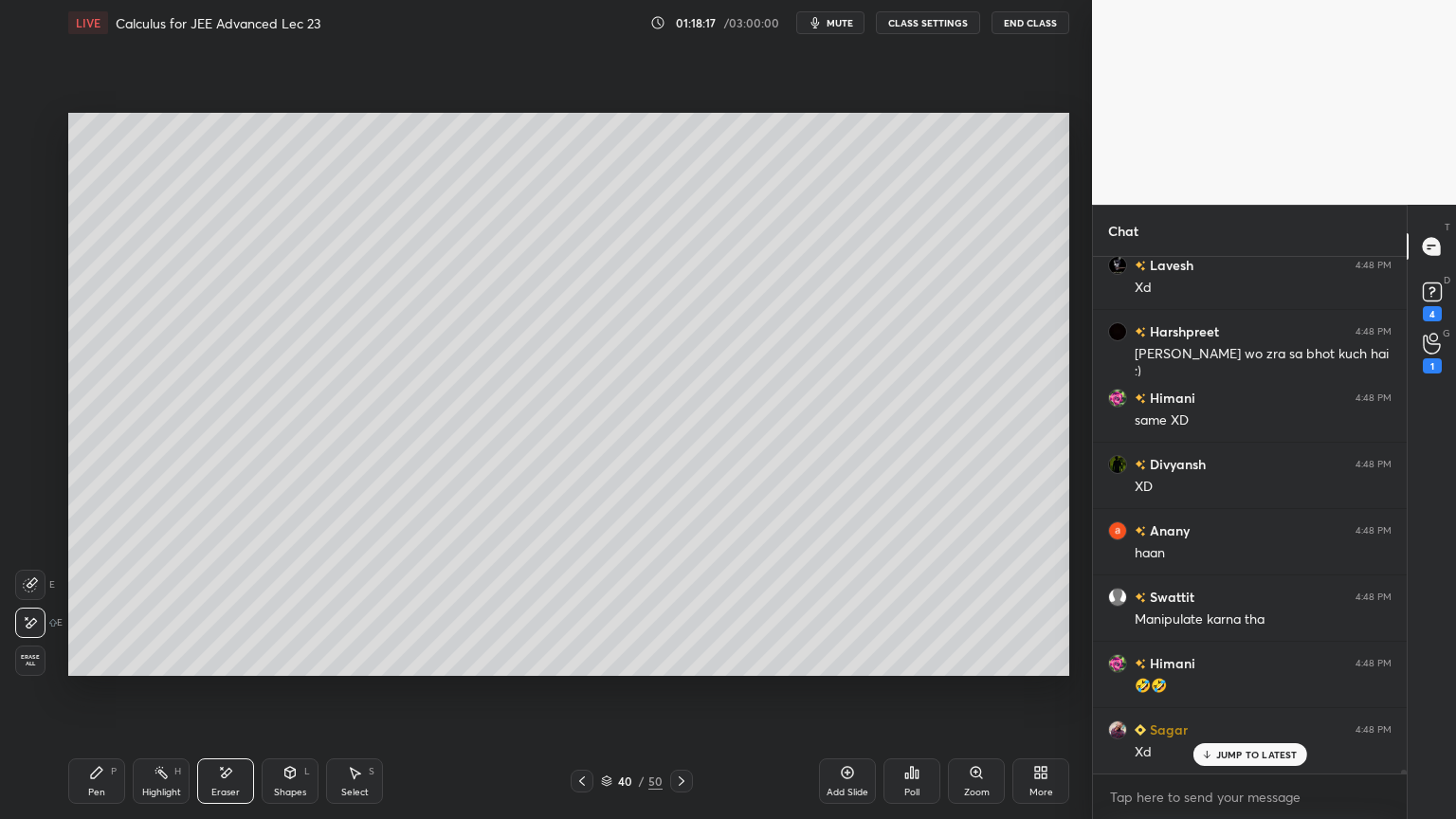scroll, scrollTop: 73523, scrollLeft: 0, axis: vertical 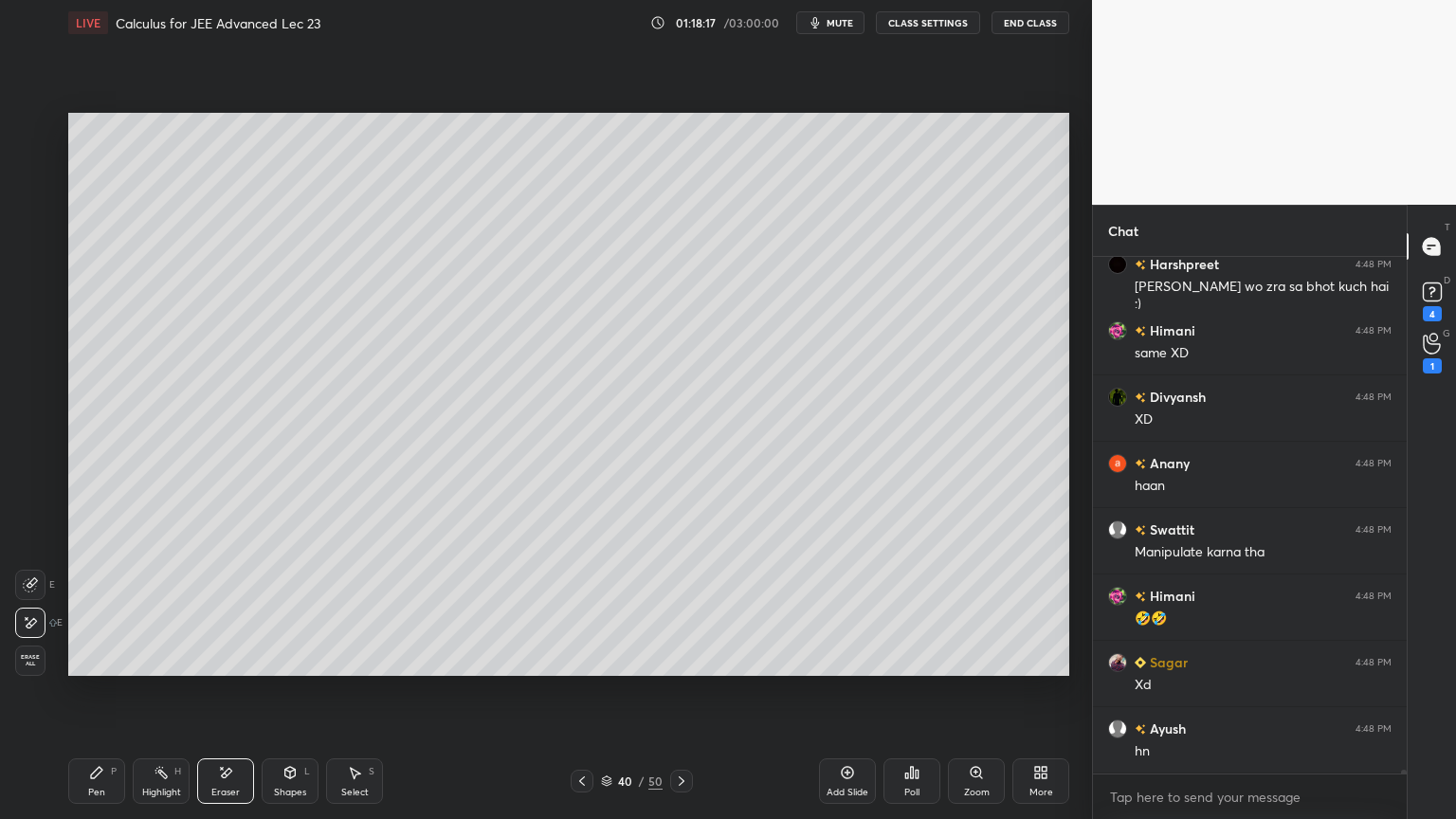 click on "Pen P" at bounding box center [97, 781] 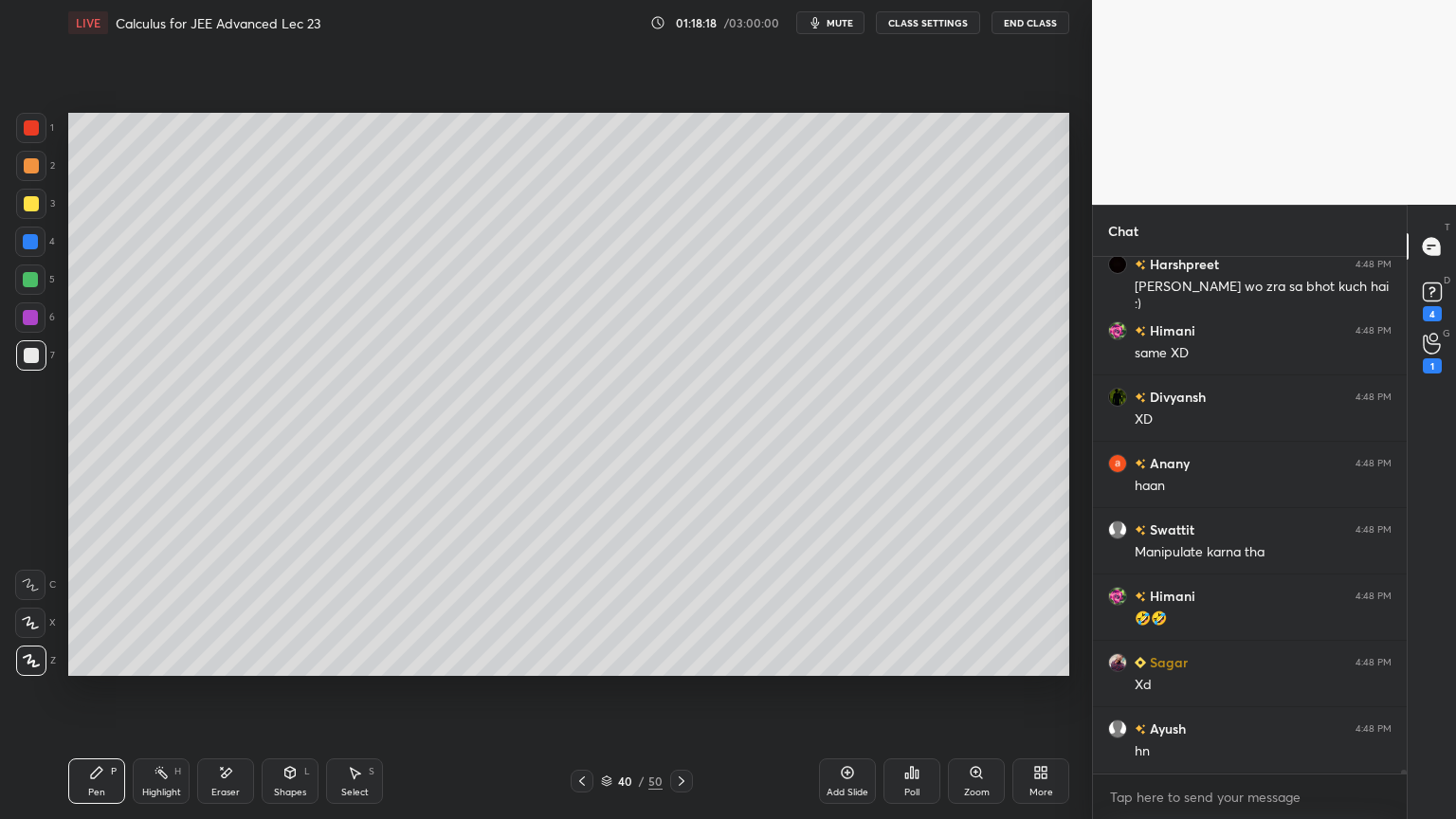 scroll, scrollTop: 73589, scrollLeft: 0, axis: vertical 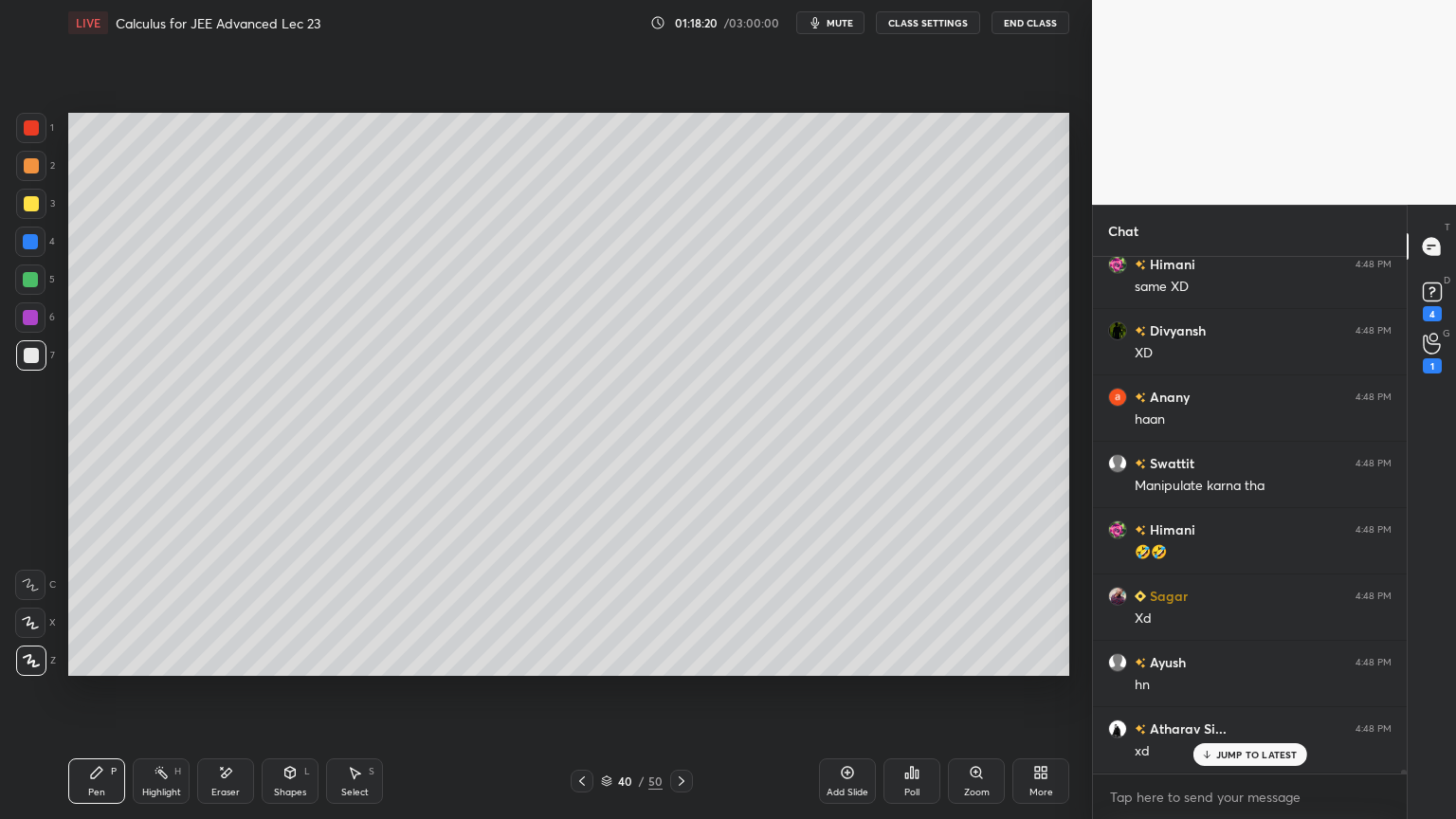 click on "Highlight H" at bounding box center (161, 781) 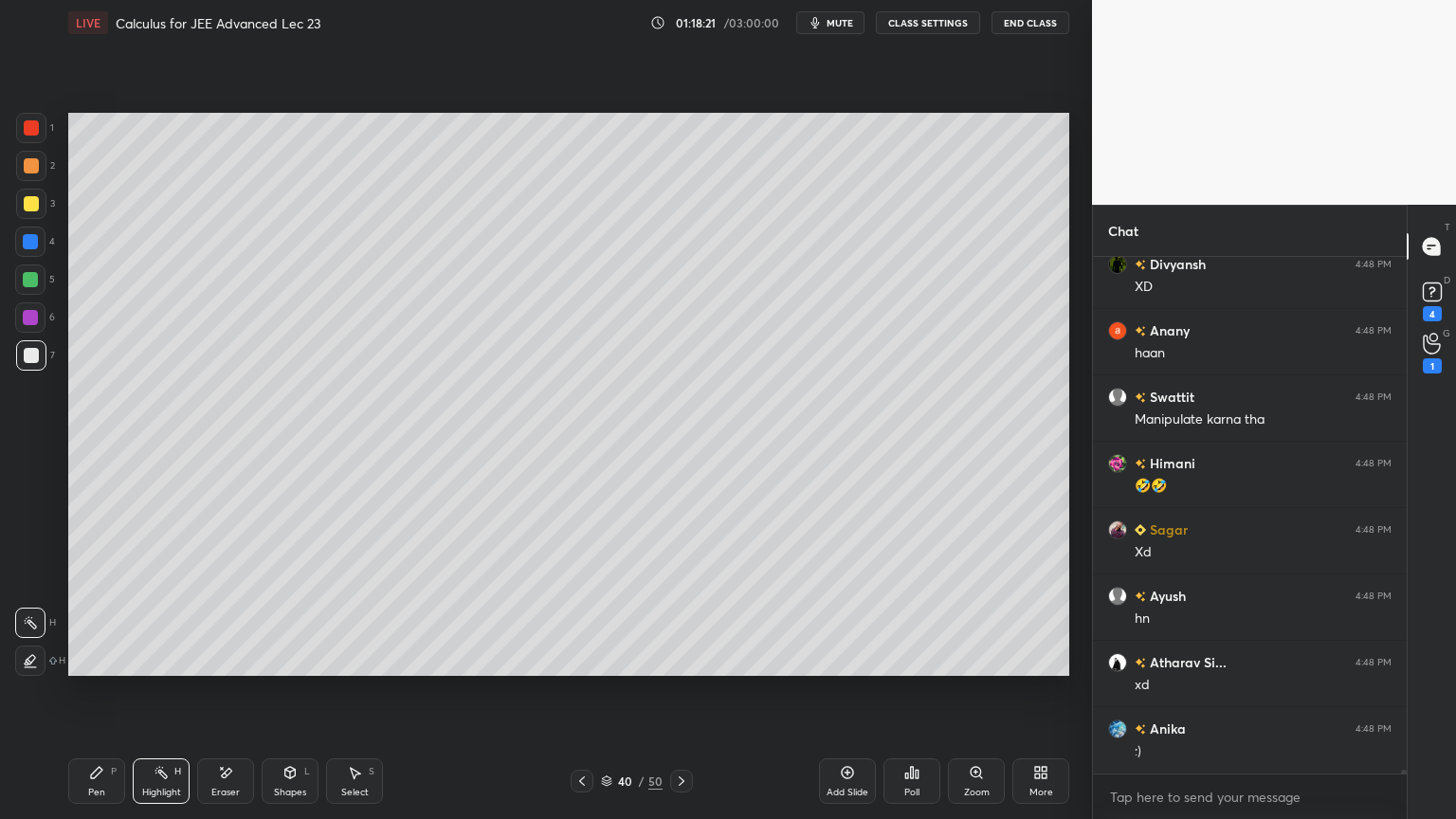 drag, startPoint x: 107, startPoint y: 774, endPoint x: 130, endPoint y: 777, distance: 23.19483 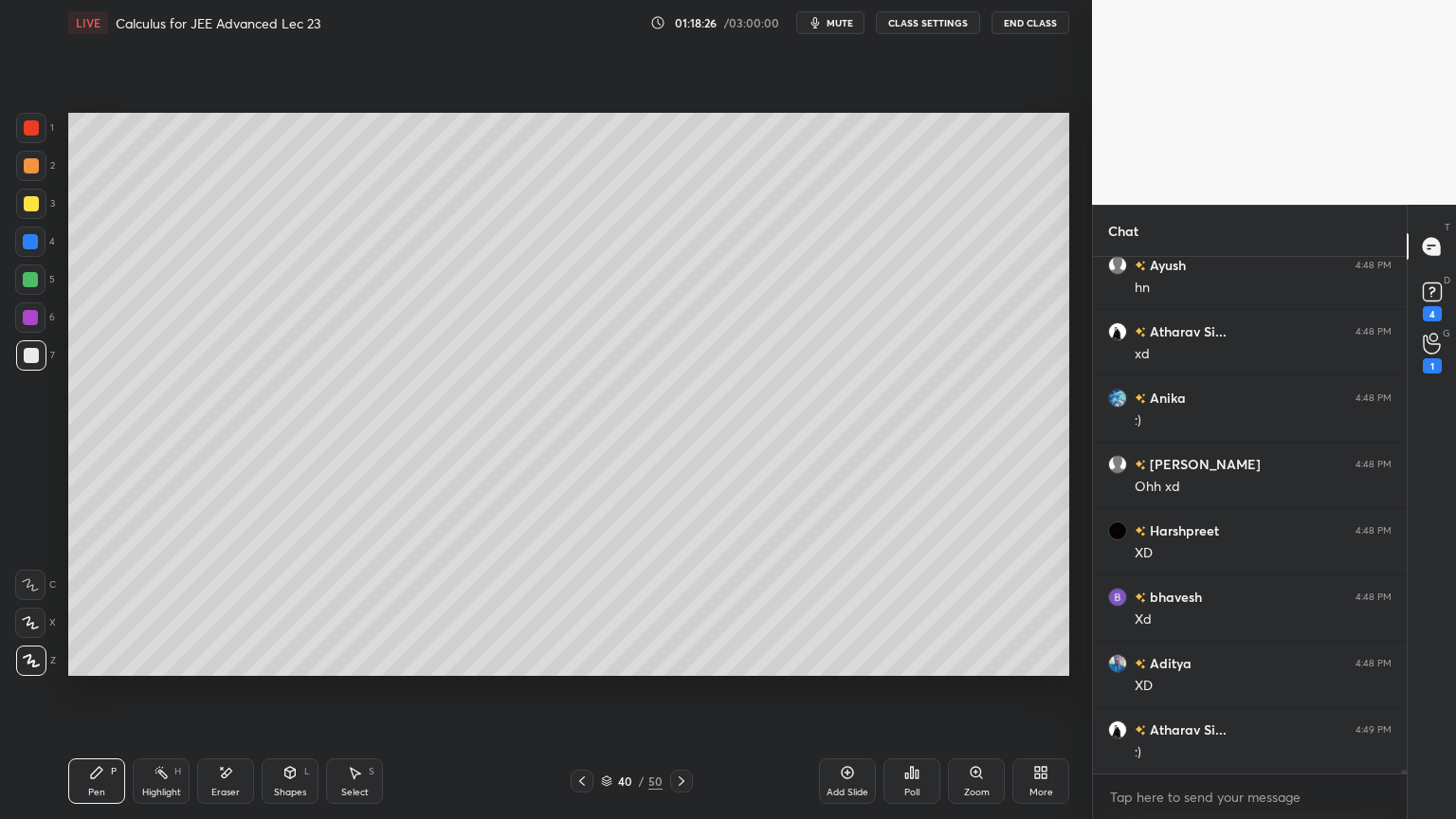scroll, scrollTop: 74054, scrollLeft: 0, axis: vertical 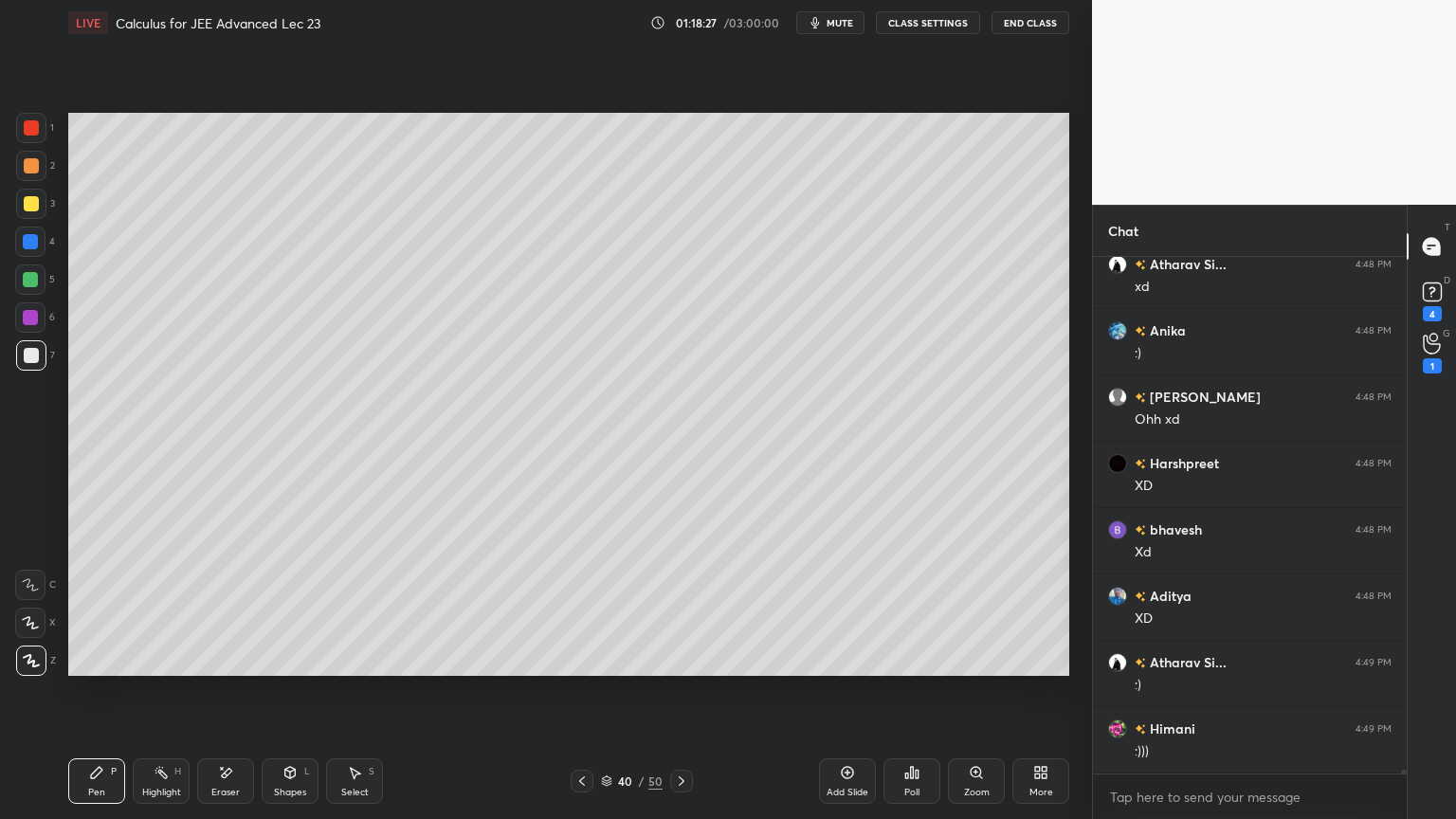 click on "Select S" at bounding box center [355, 781] 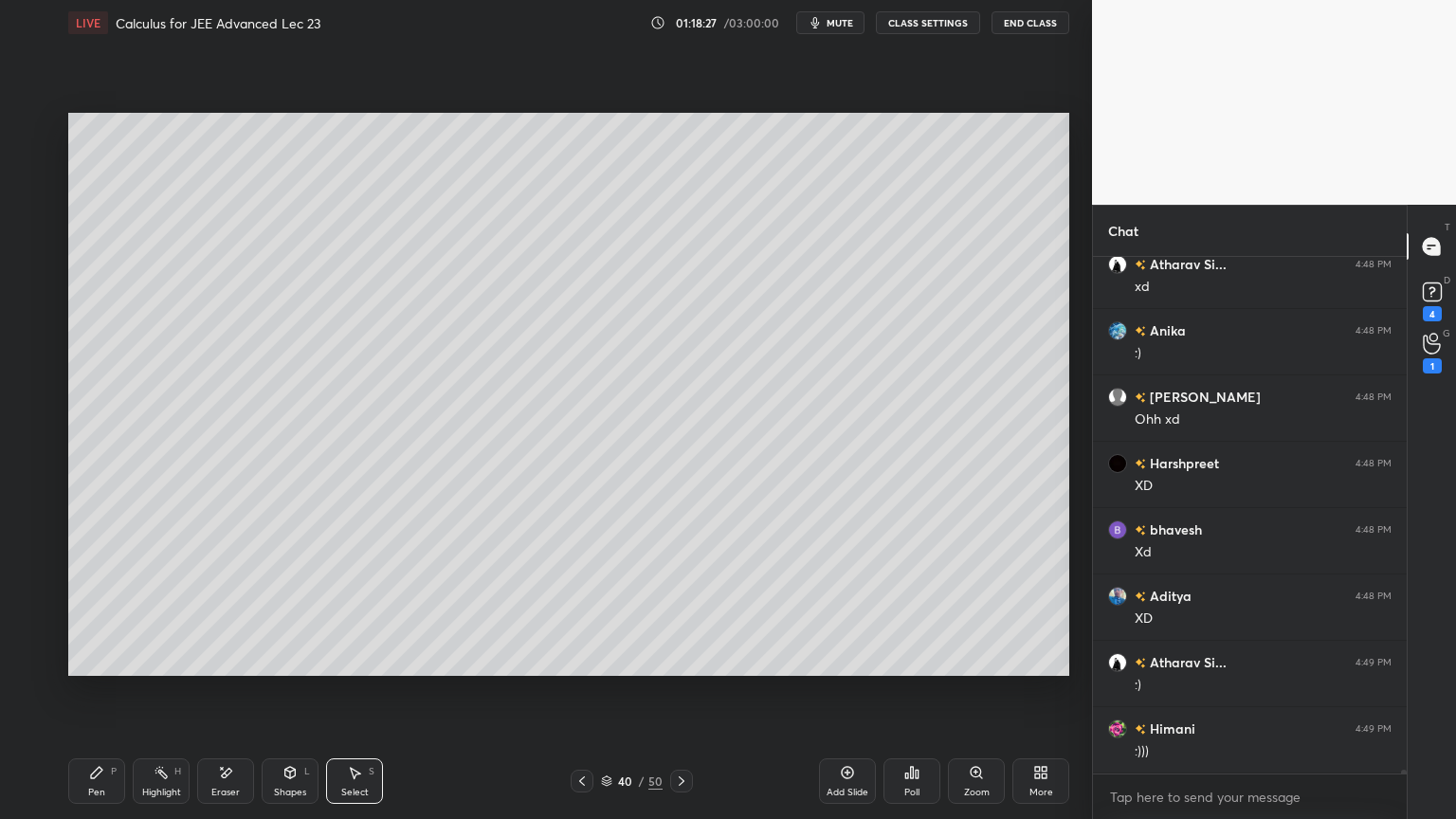scroll, scrollTop: 74120, scrollLeft: 0, axis: vertical 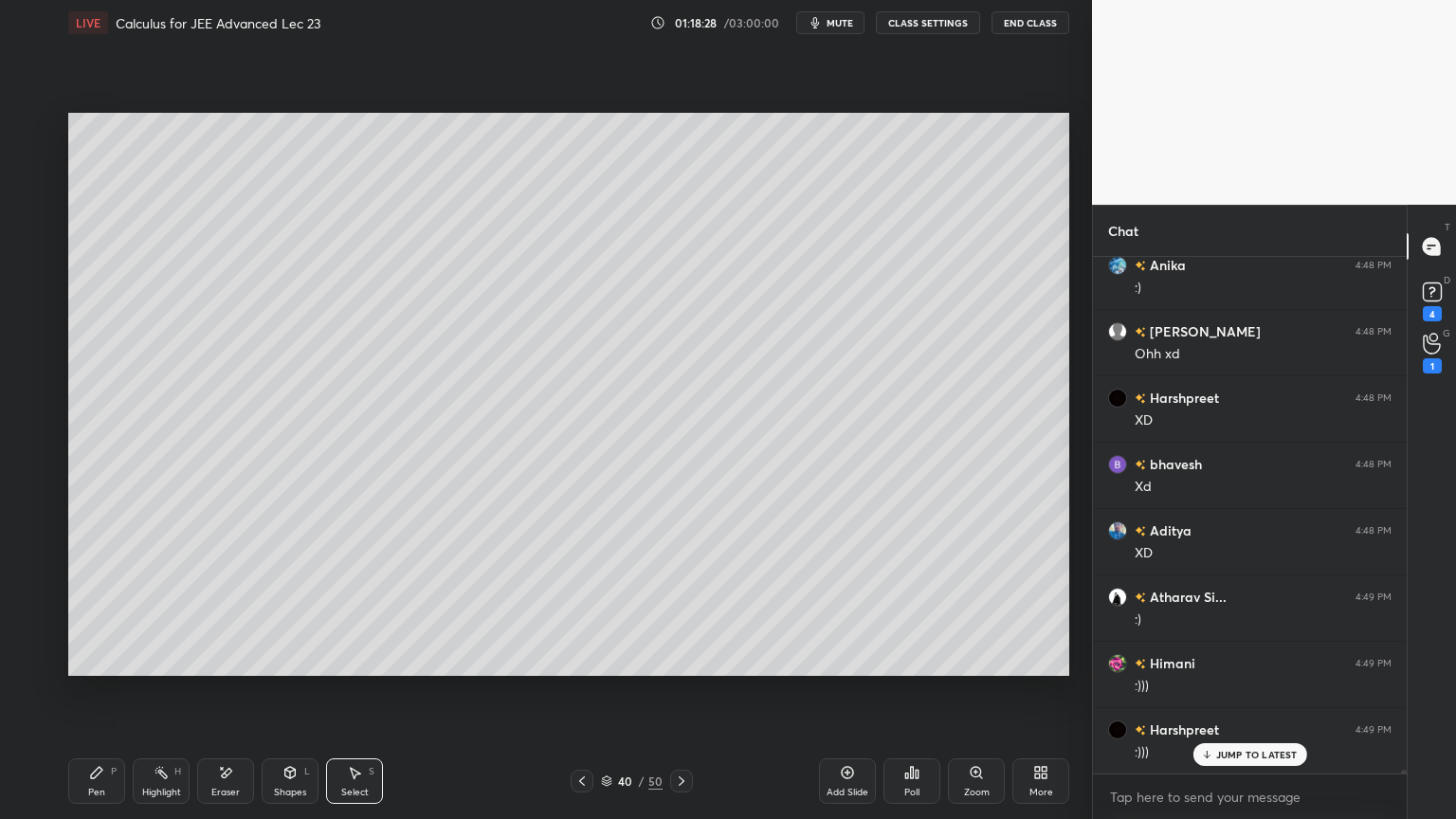 click on "Eraser" at bounding box center (226, 781) 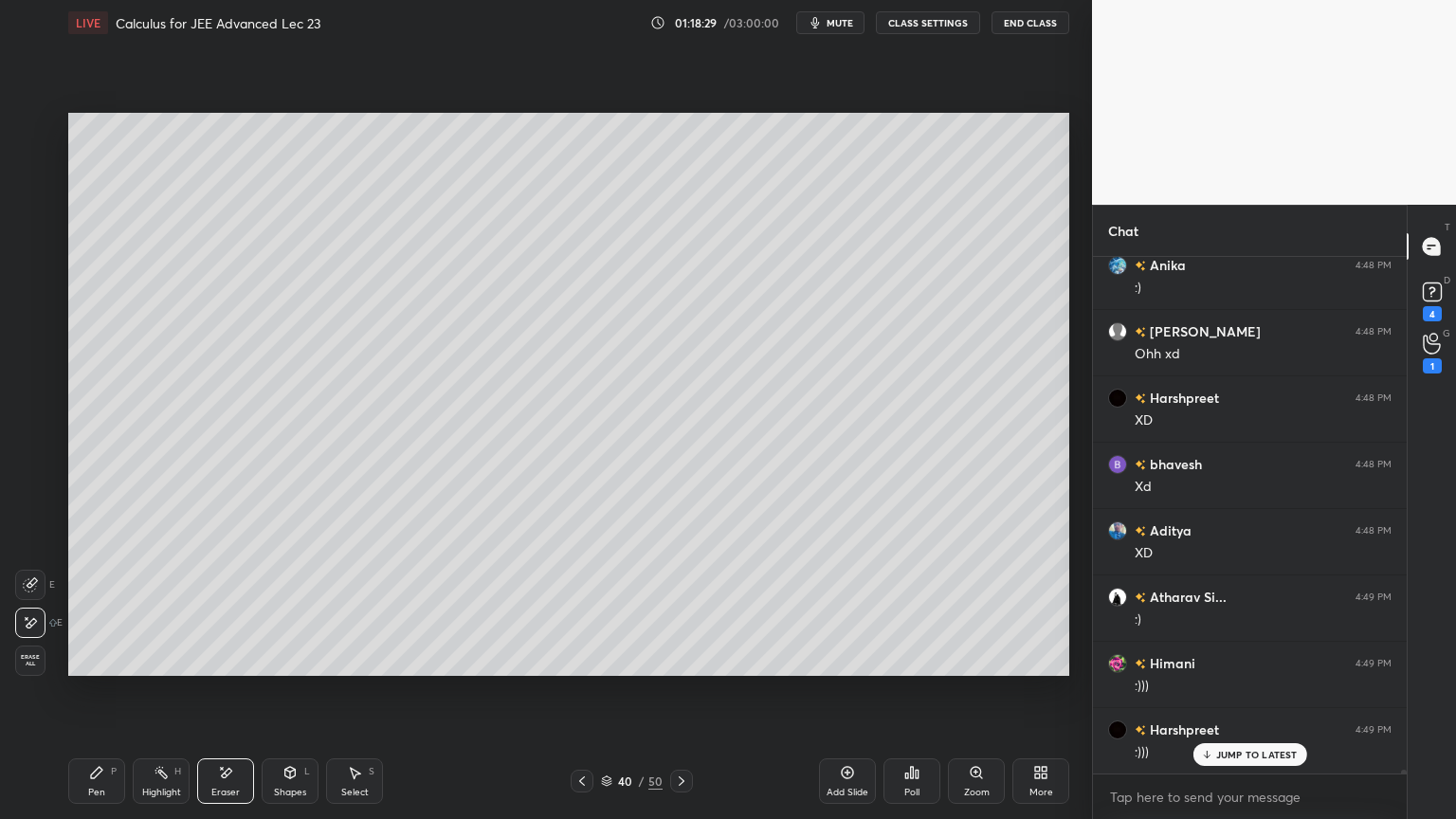 click on "Pen P" at bounding box center (97, 781) 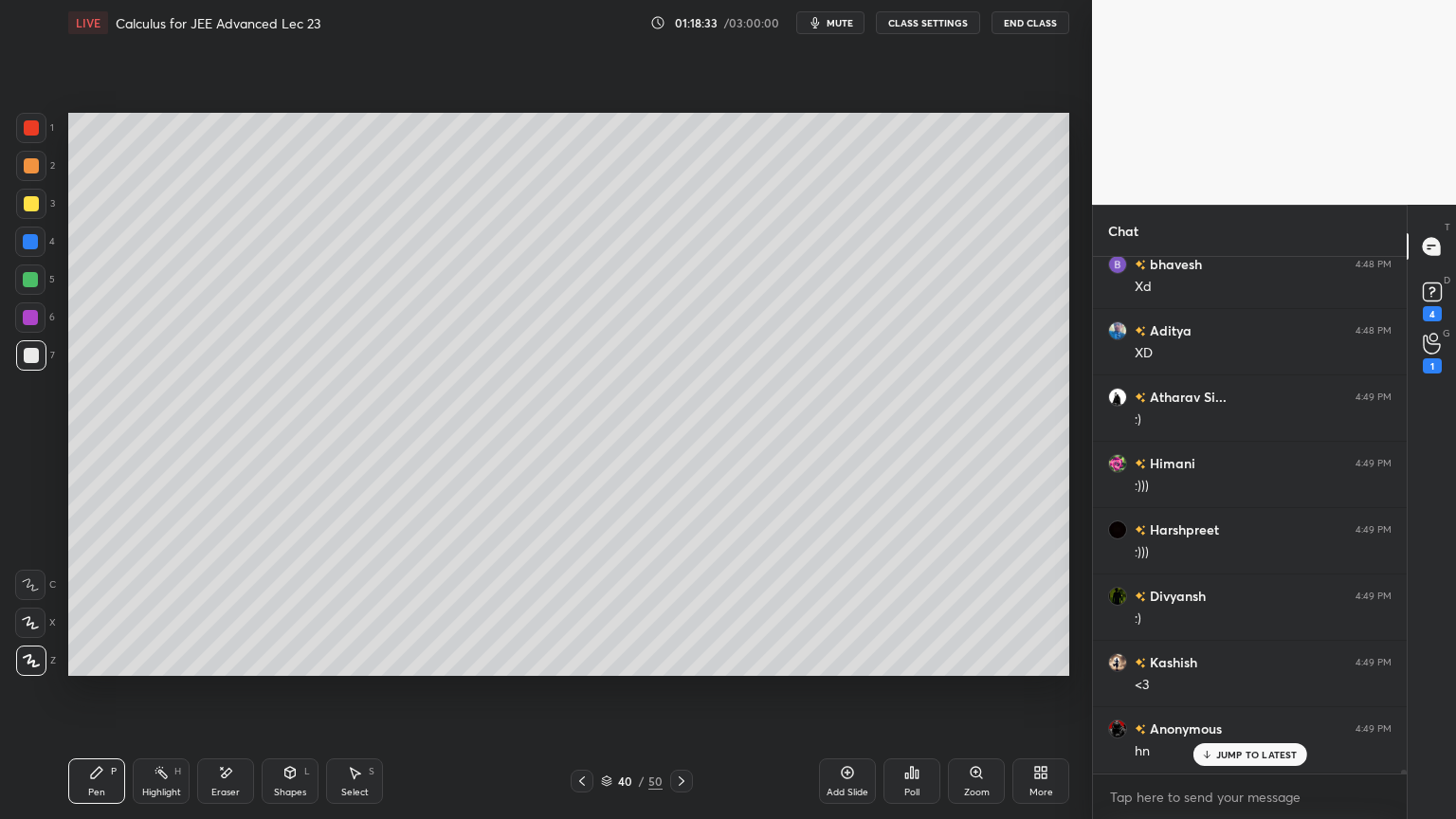scroll, scrollTop: 74385, scrollLeft: 0, axis: vertical 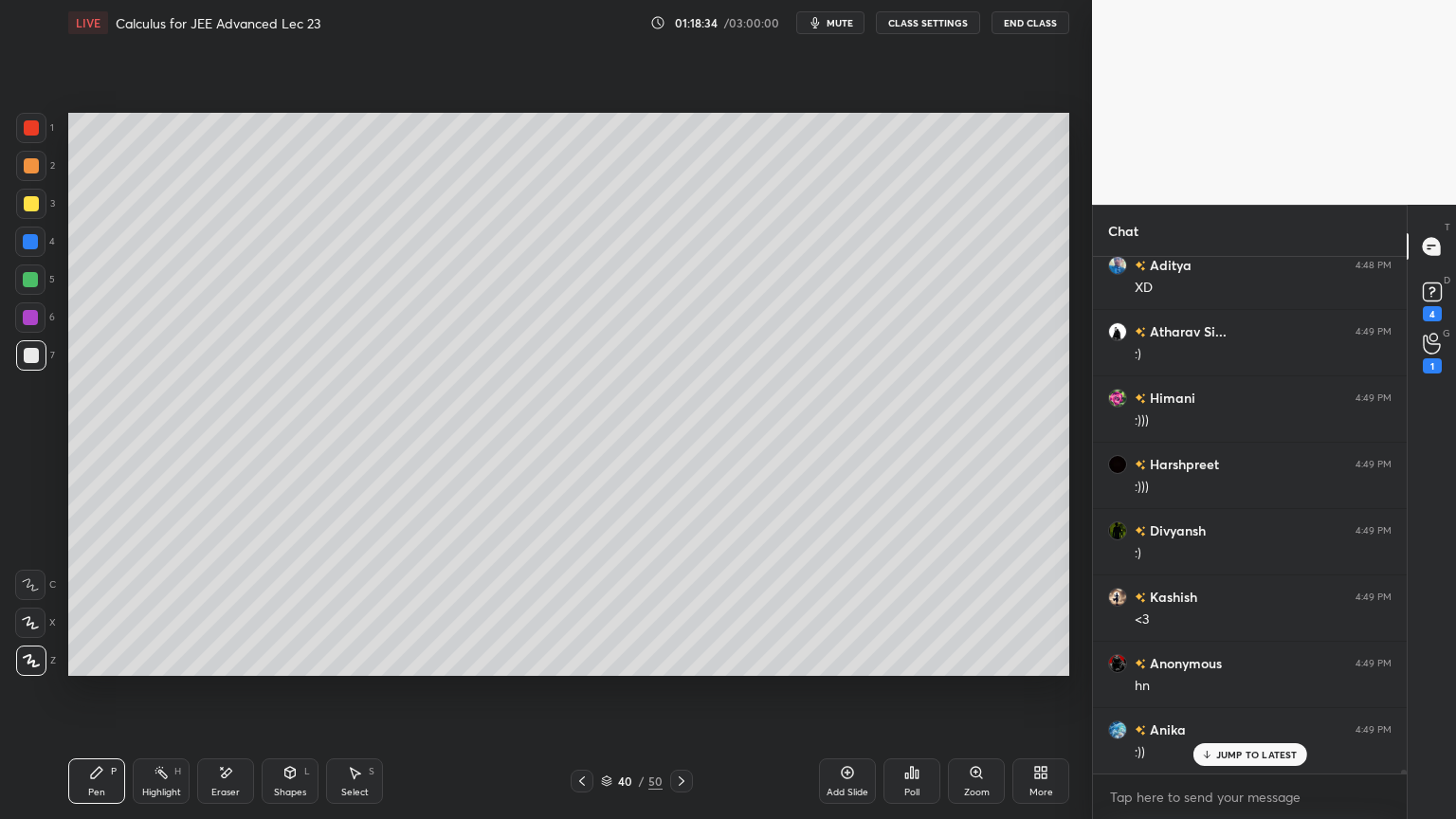 click on "Shapes L" at bounding box center (290, 781) 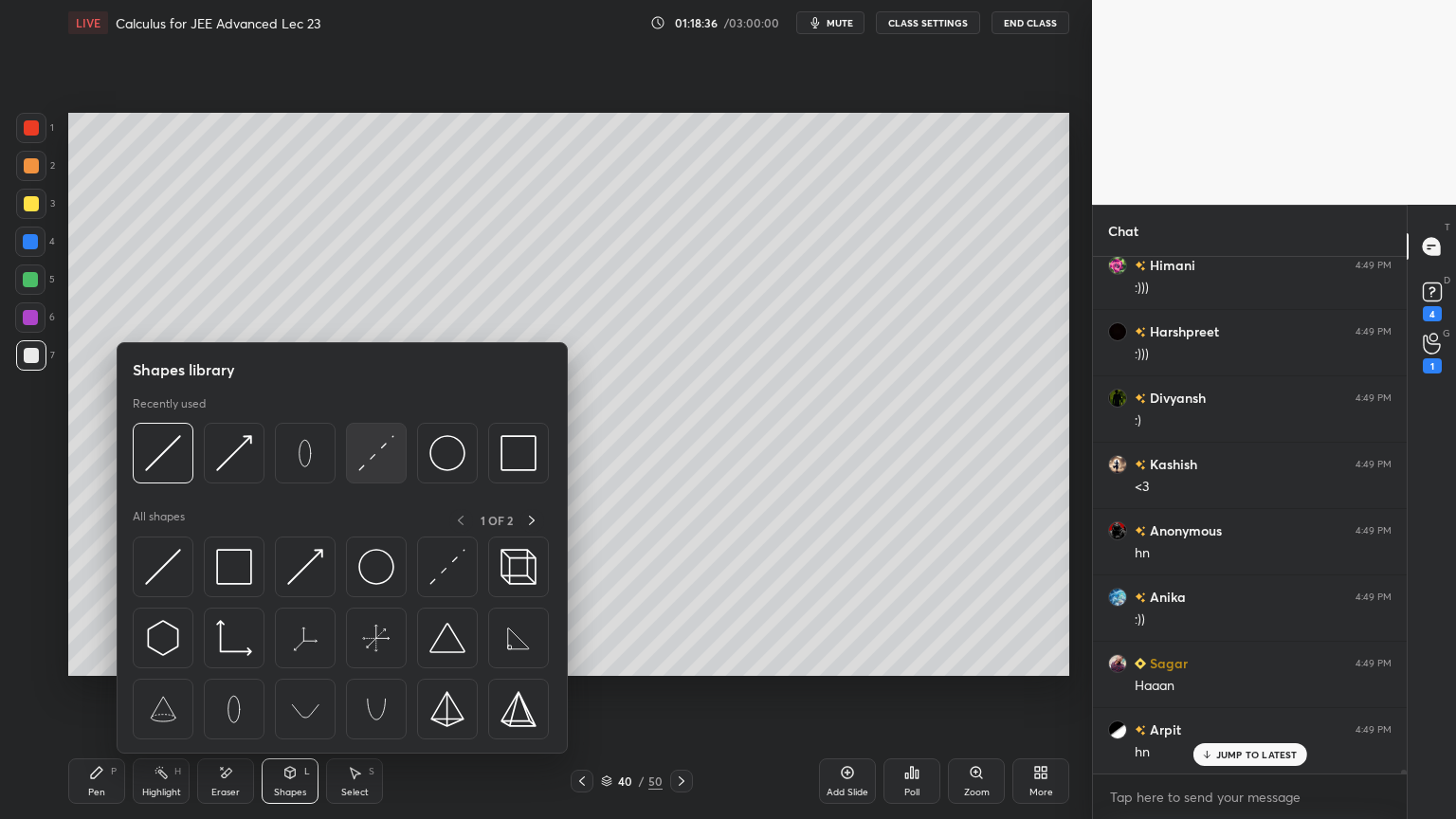 scroll, scrollTop: 74585, scrollLeft: 0, axis: vertical 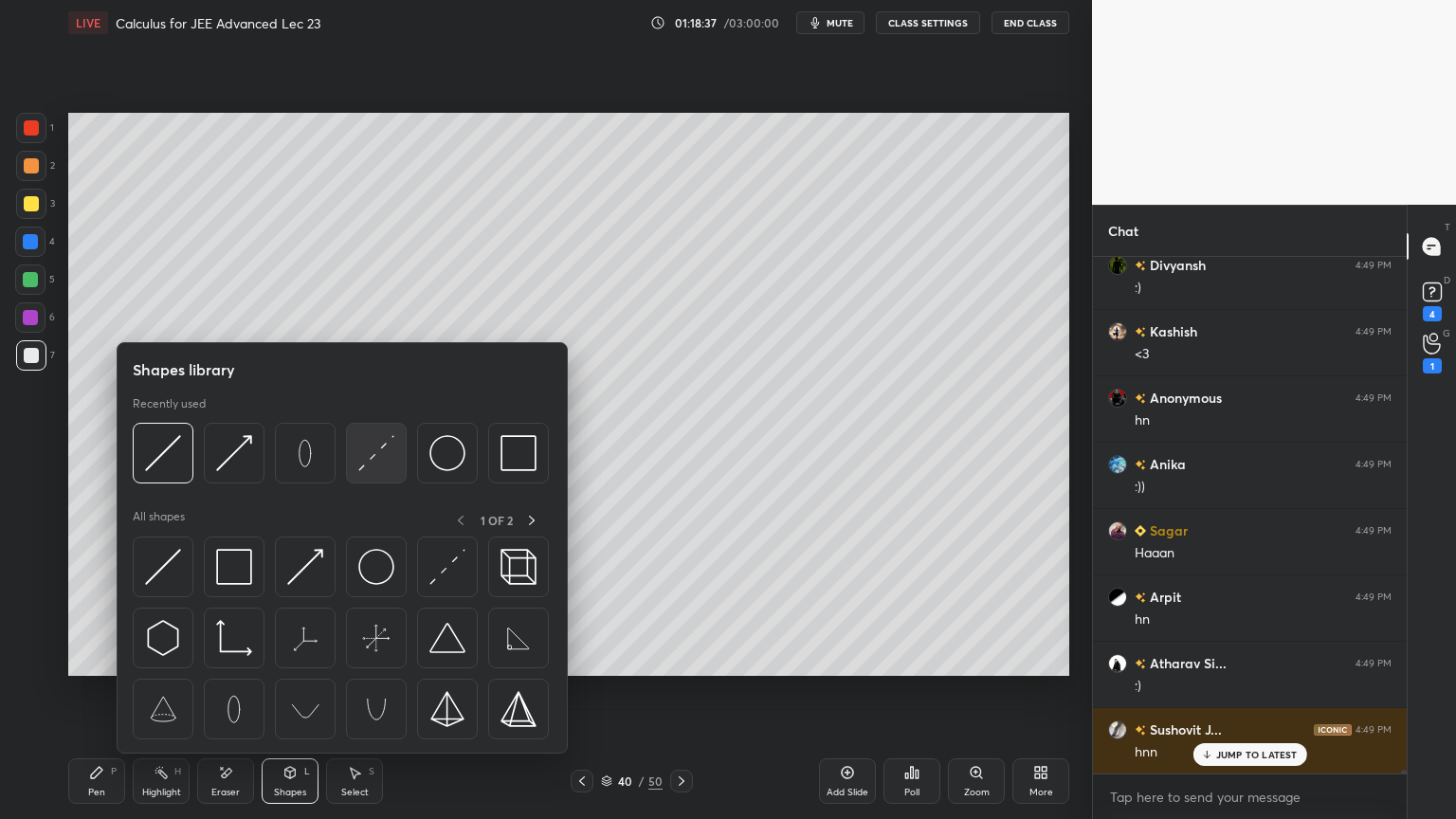 click at bounding box center (376, 453) 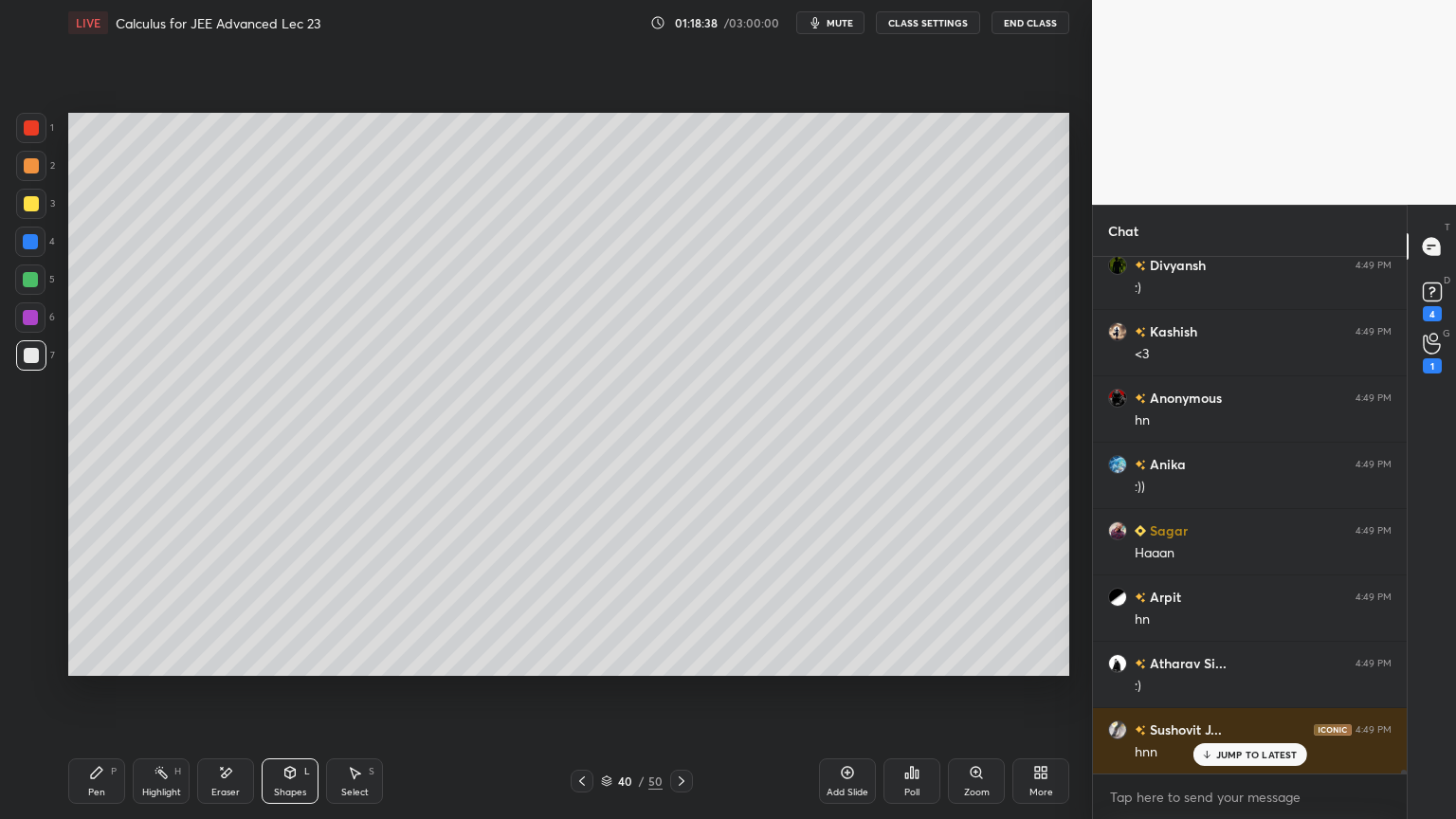 scroll, scrollTop: 74696, scrollLeft: 0, axis: vertical 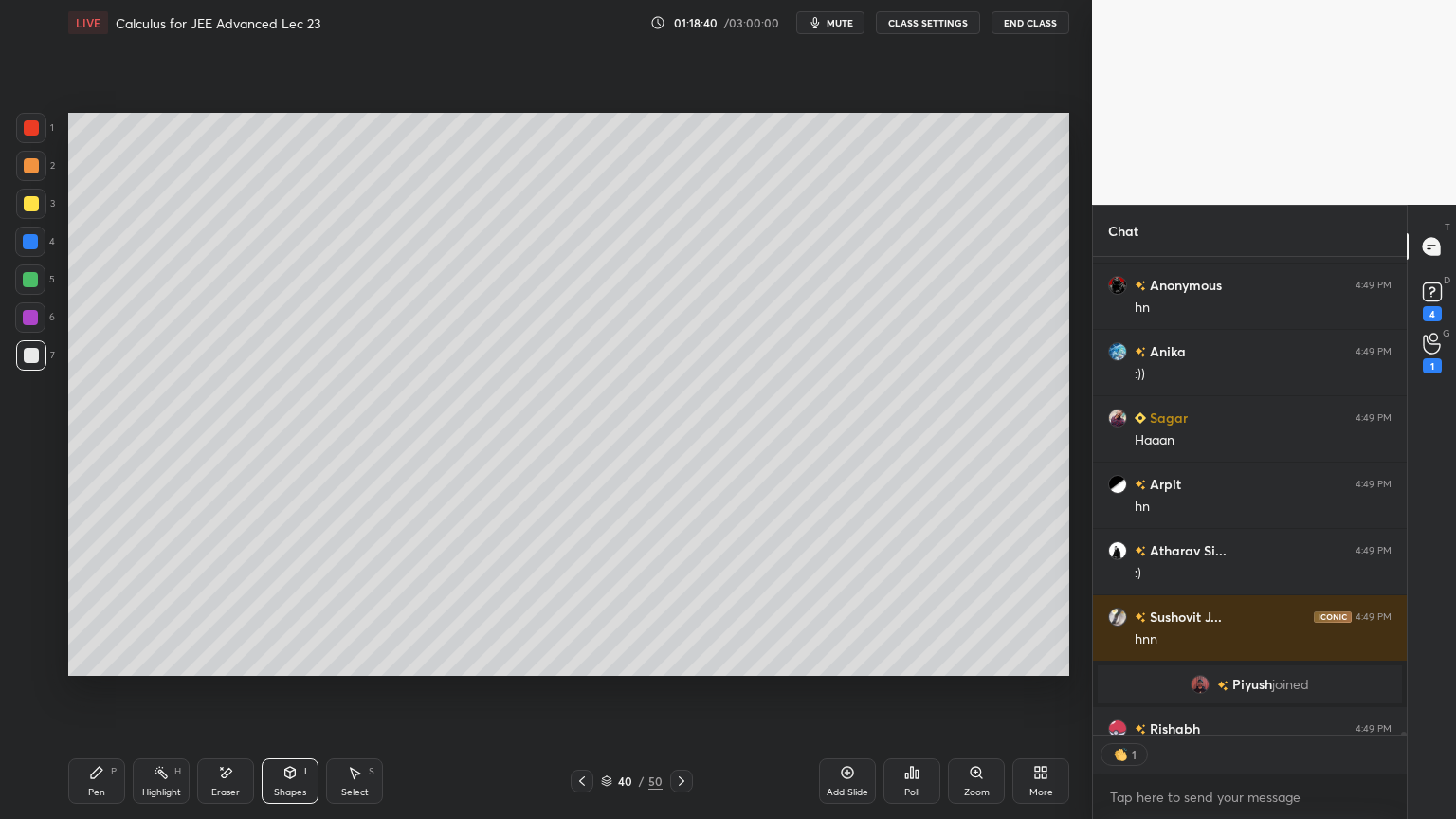 click on "Pen P" at bounding box center [97, 781] 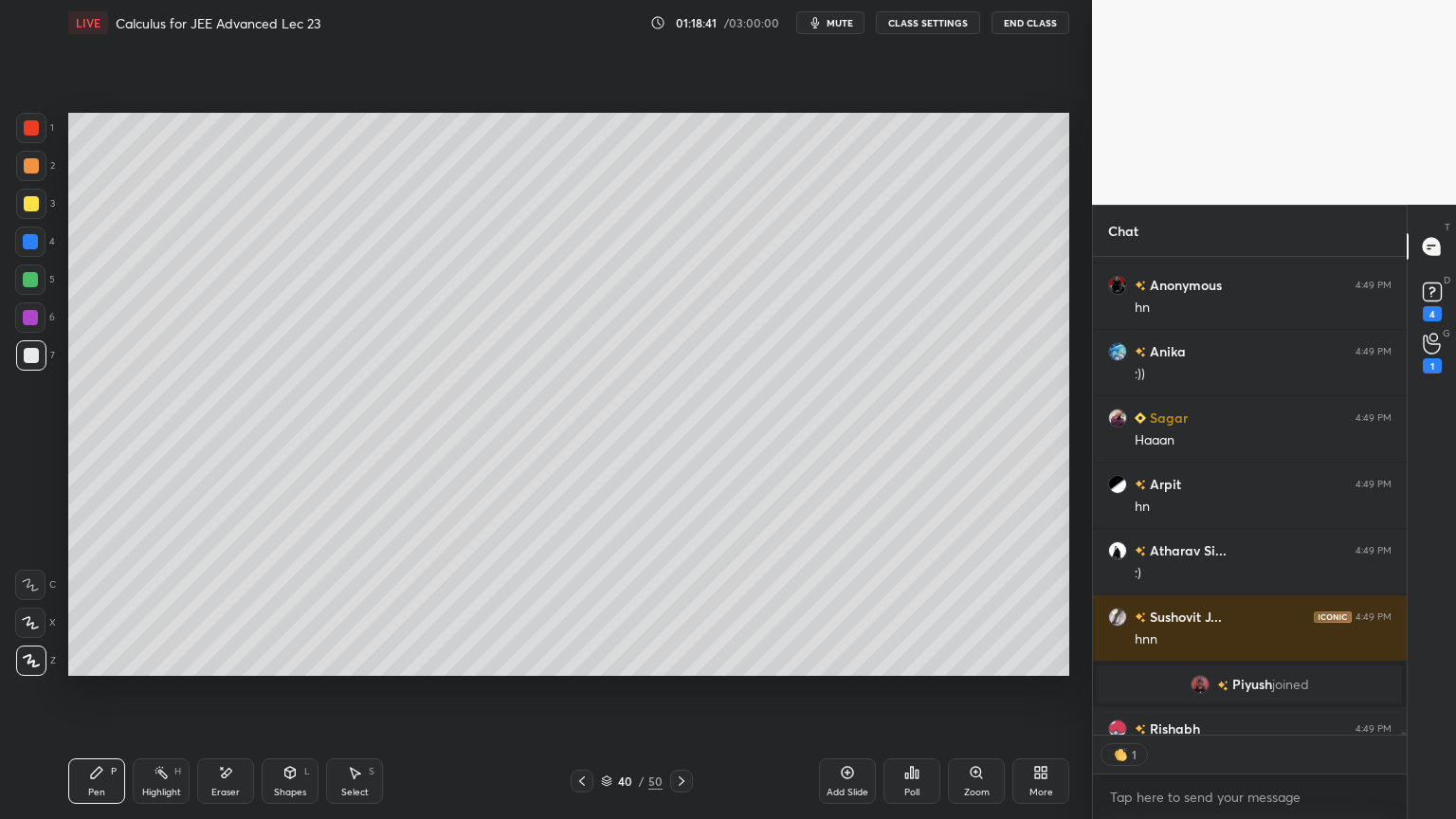scroll, scrollTop: 74868, scrollLeft: 0, axis: vertical 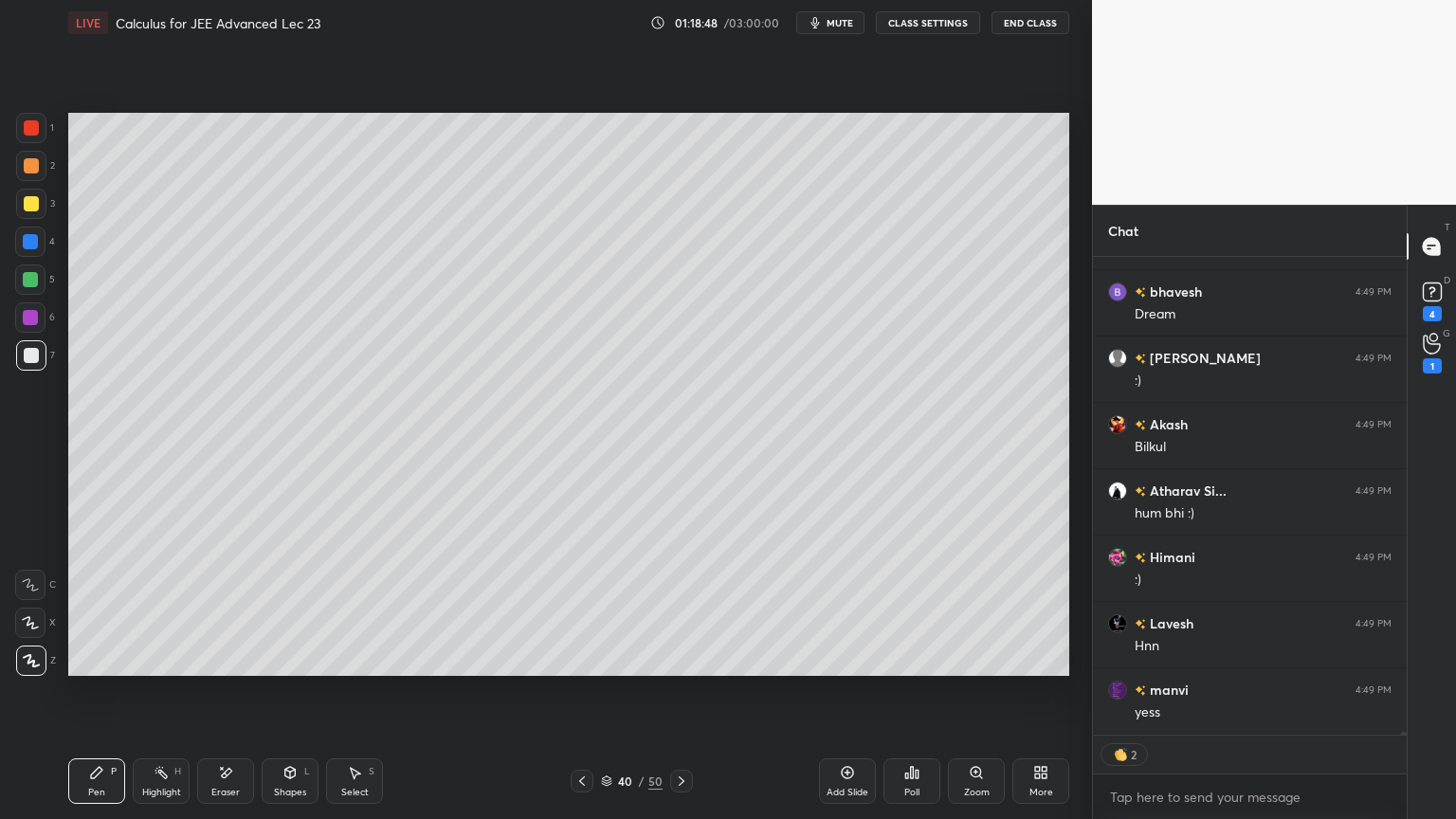 click on "Highlight H" at bounding box center (161, 781) 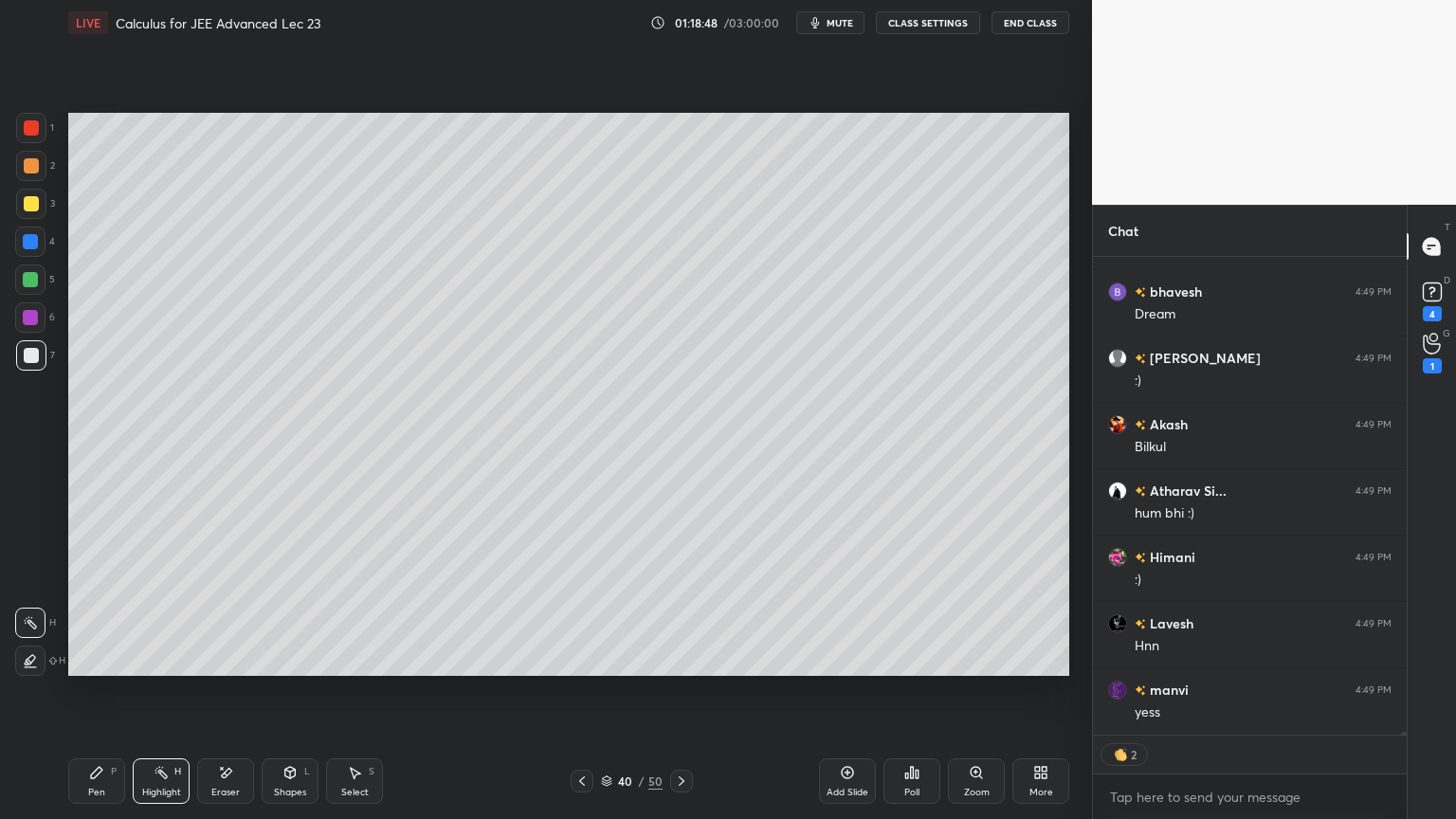 click on "P" at bounding box center [114, 772] 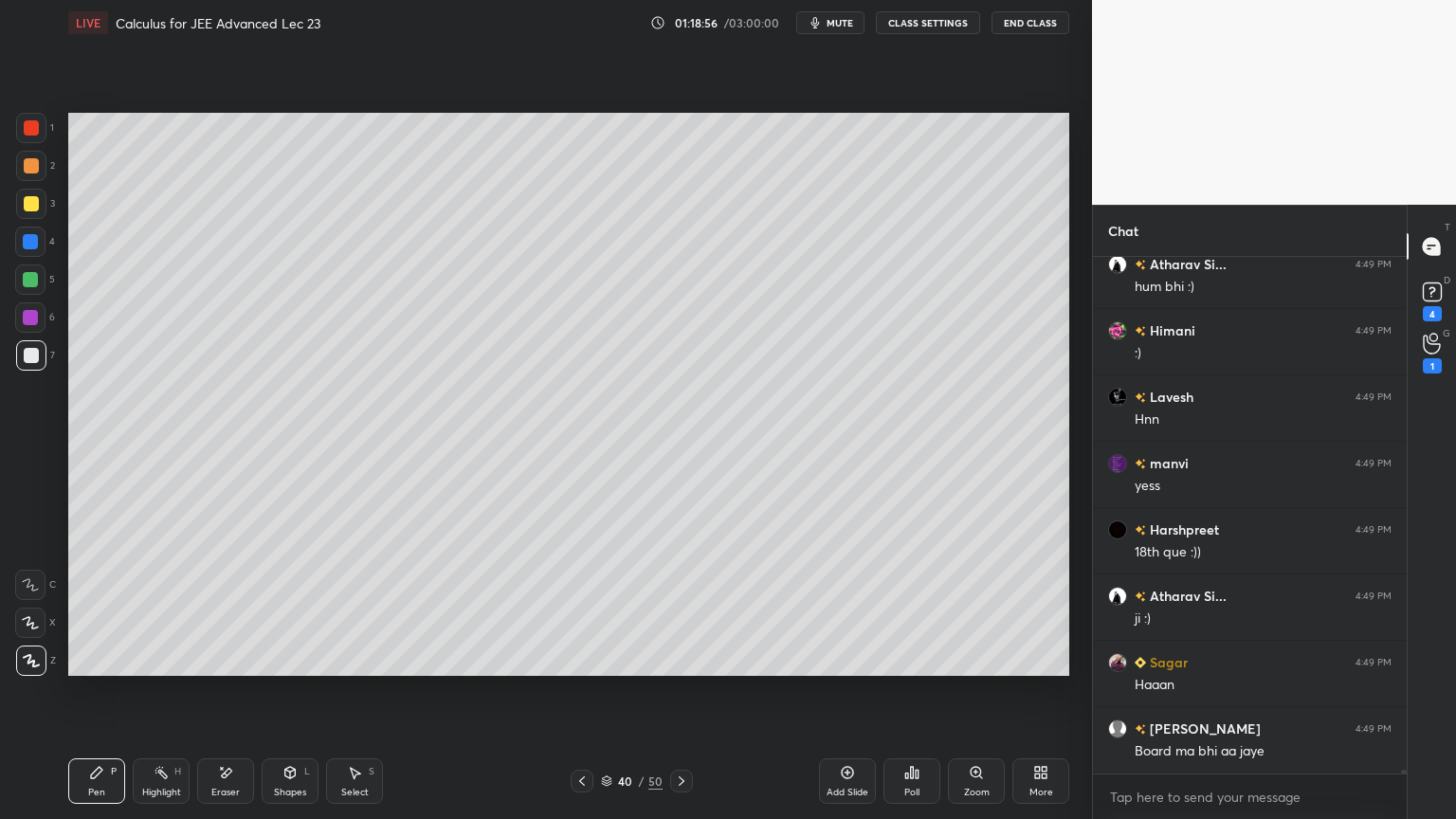 click on "Select" at bounding box center [355, 792] 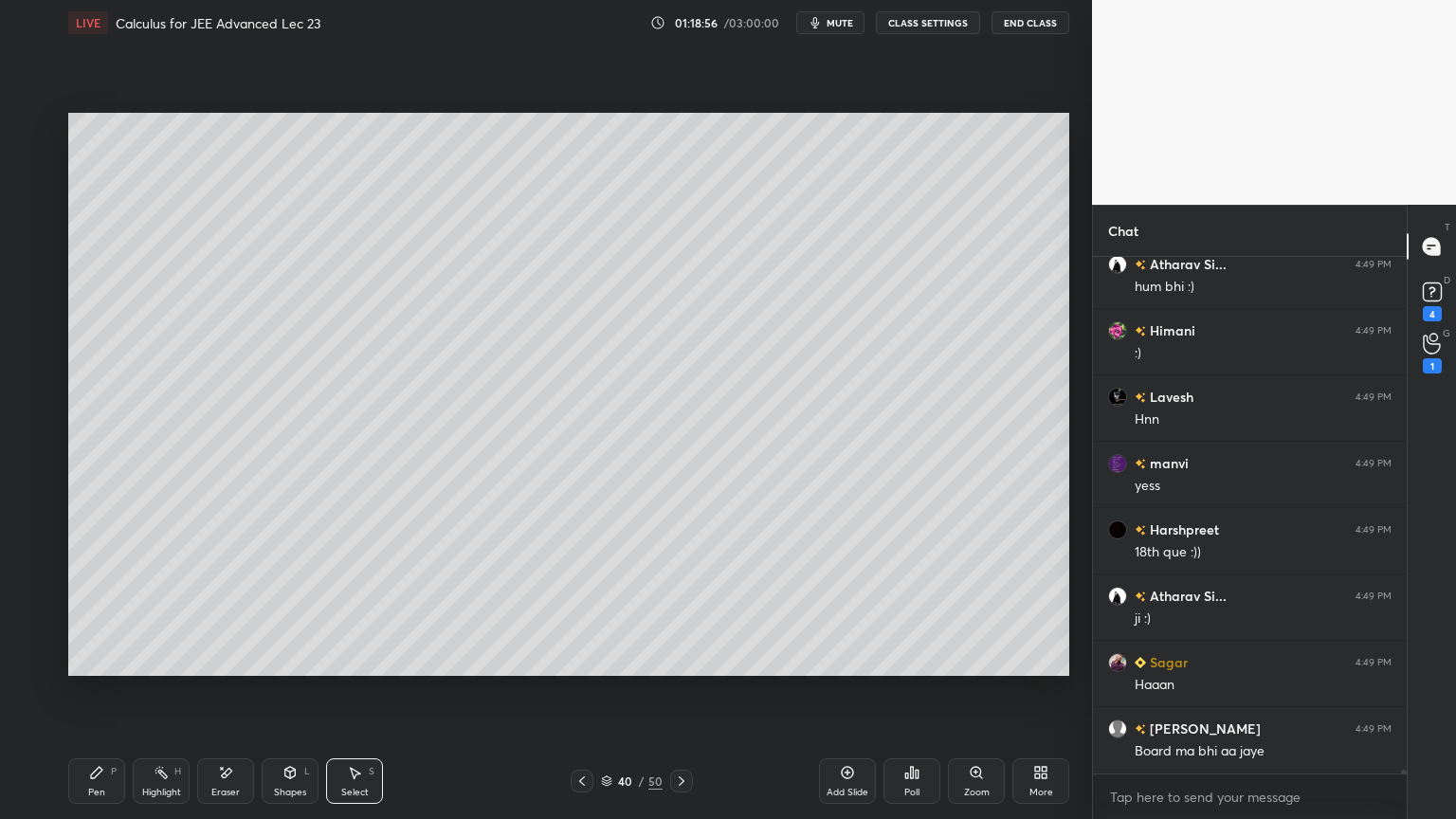 drag, startPoint x: 891, startPoint y: 299, endPoint x: 930, endPoint y: 324, distance: 46.32494 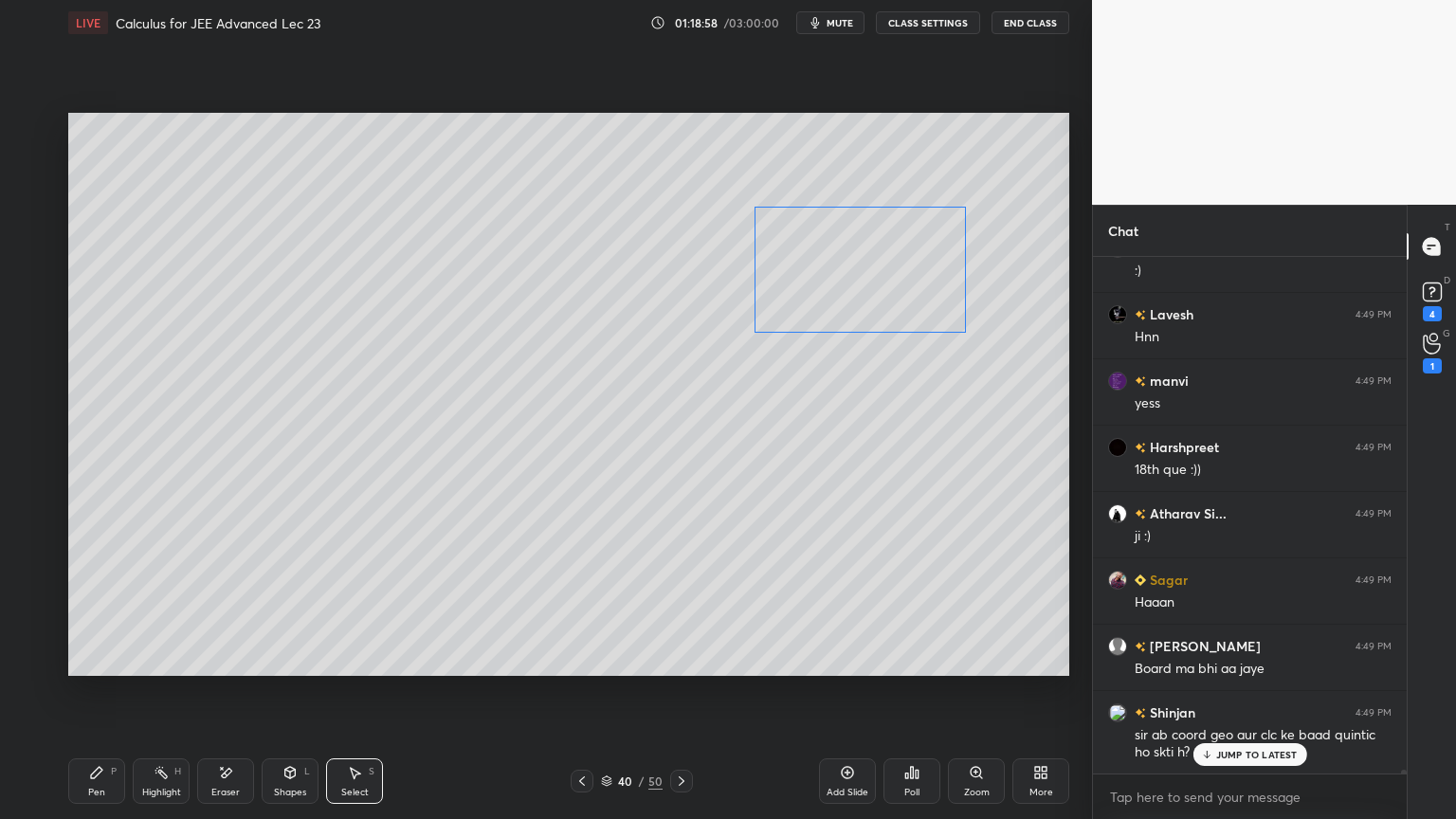 drag, startPoint x: 872, startPoint y: 270, endPoint x: 906, endPoint y: 266, distance: 34.234486 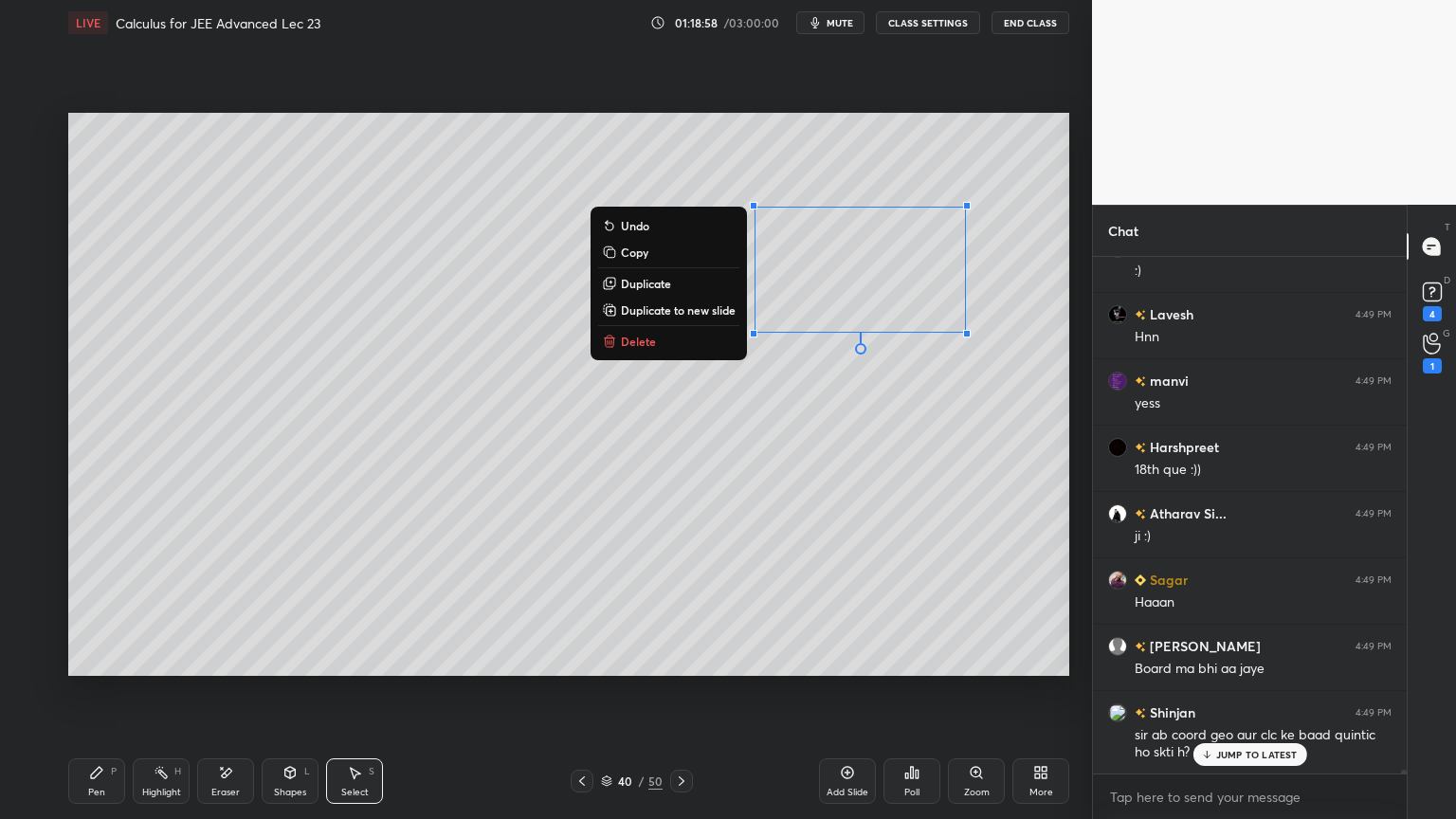 drag, startPoint x: 856, startPoint y: 428, endPoint x: 795, endPoint y: 444, distance: 63.06346 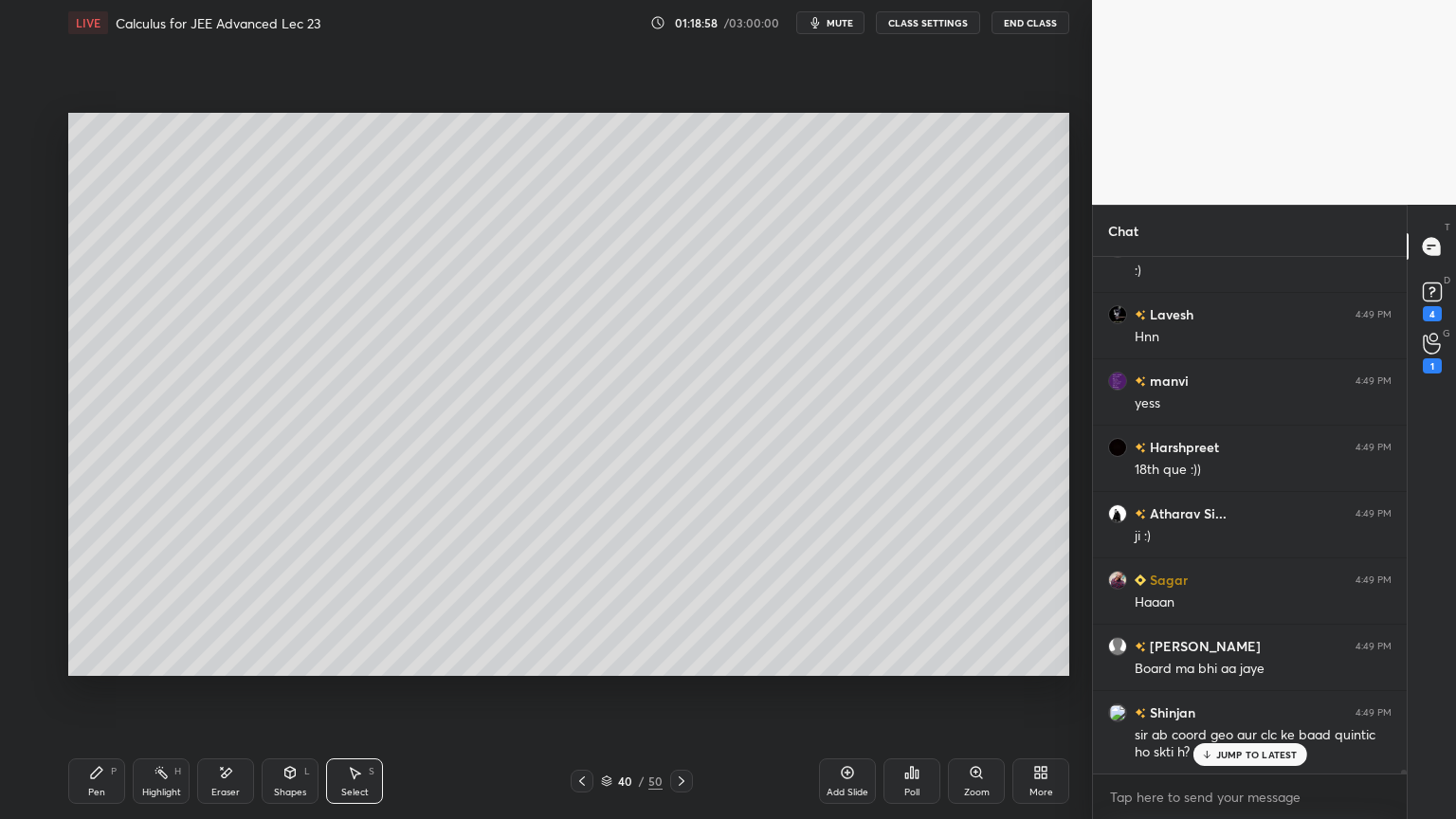 click on "Pen" at bounding box center (97, 792) 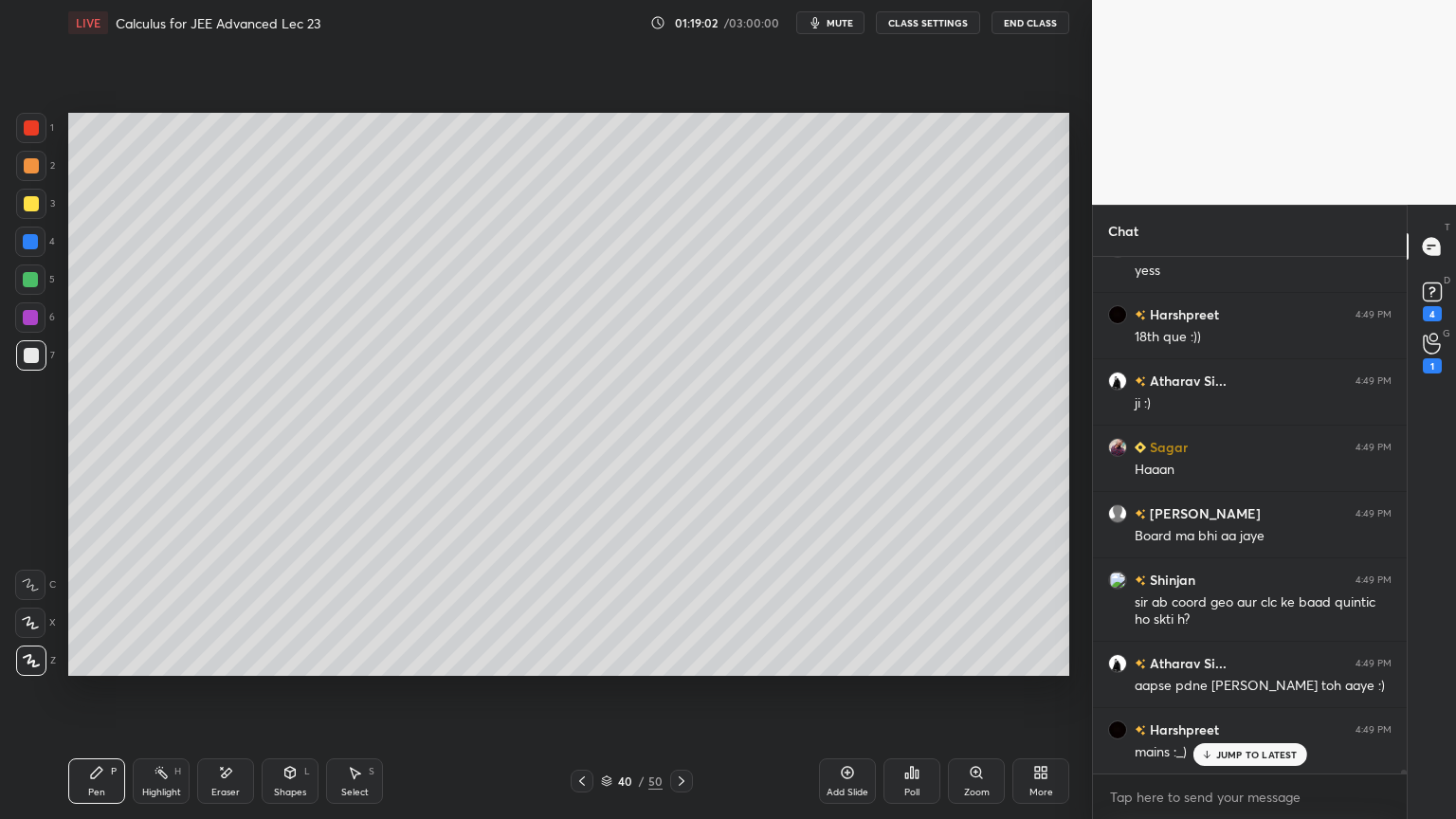 drag, startPoint x: 35, startPoint y: 127, endPoint x: 45, endPoint y: 136, distance: 13.453624 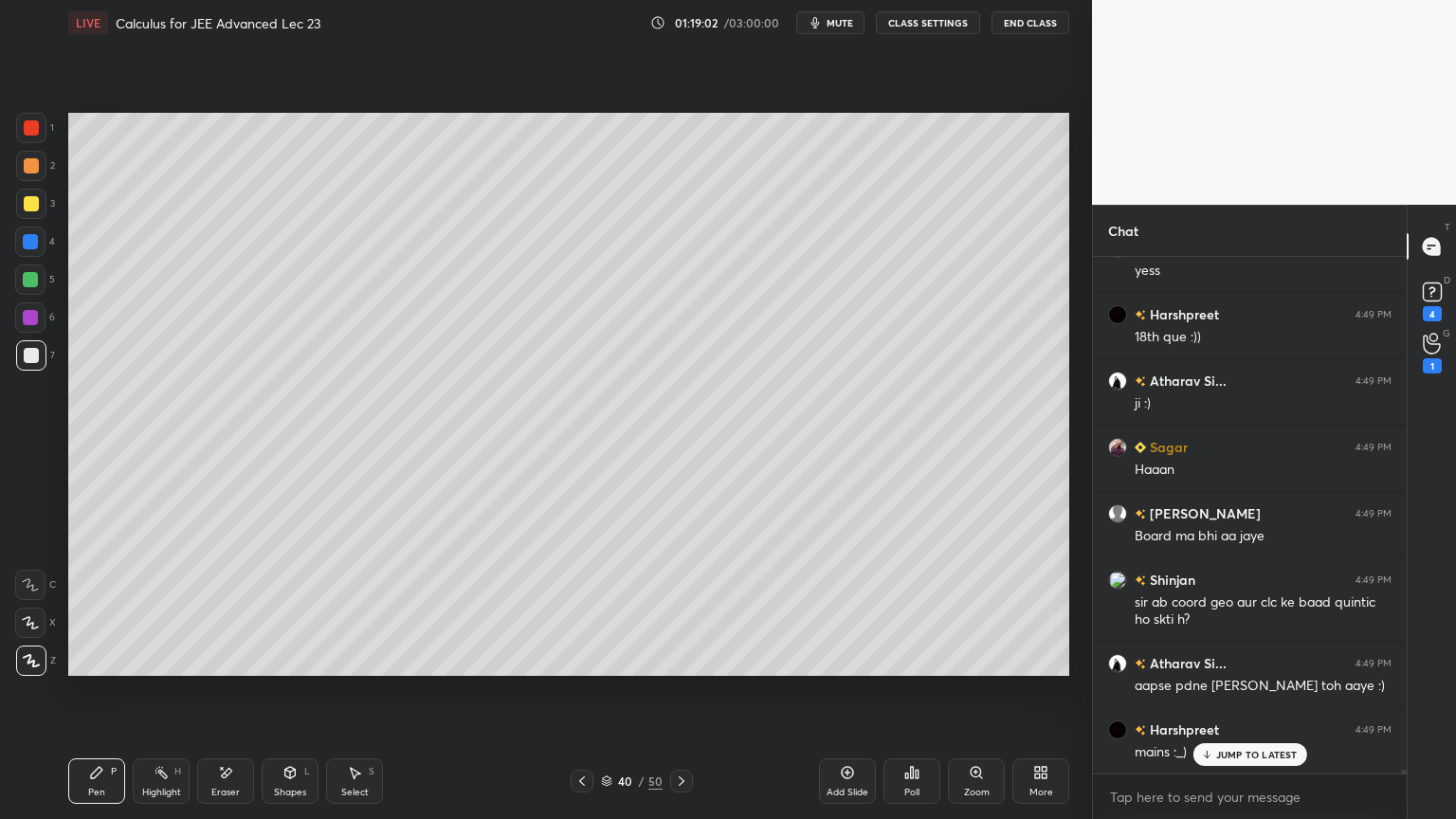 click at bounding box center (31, 128) 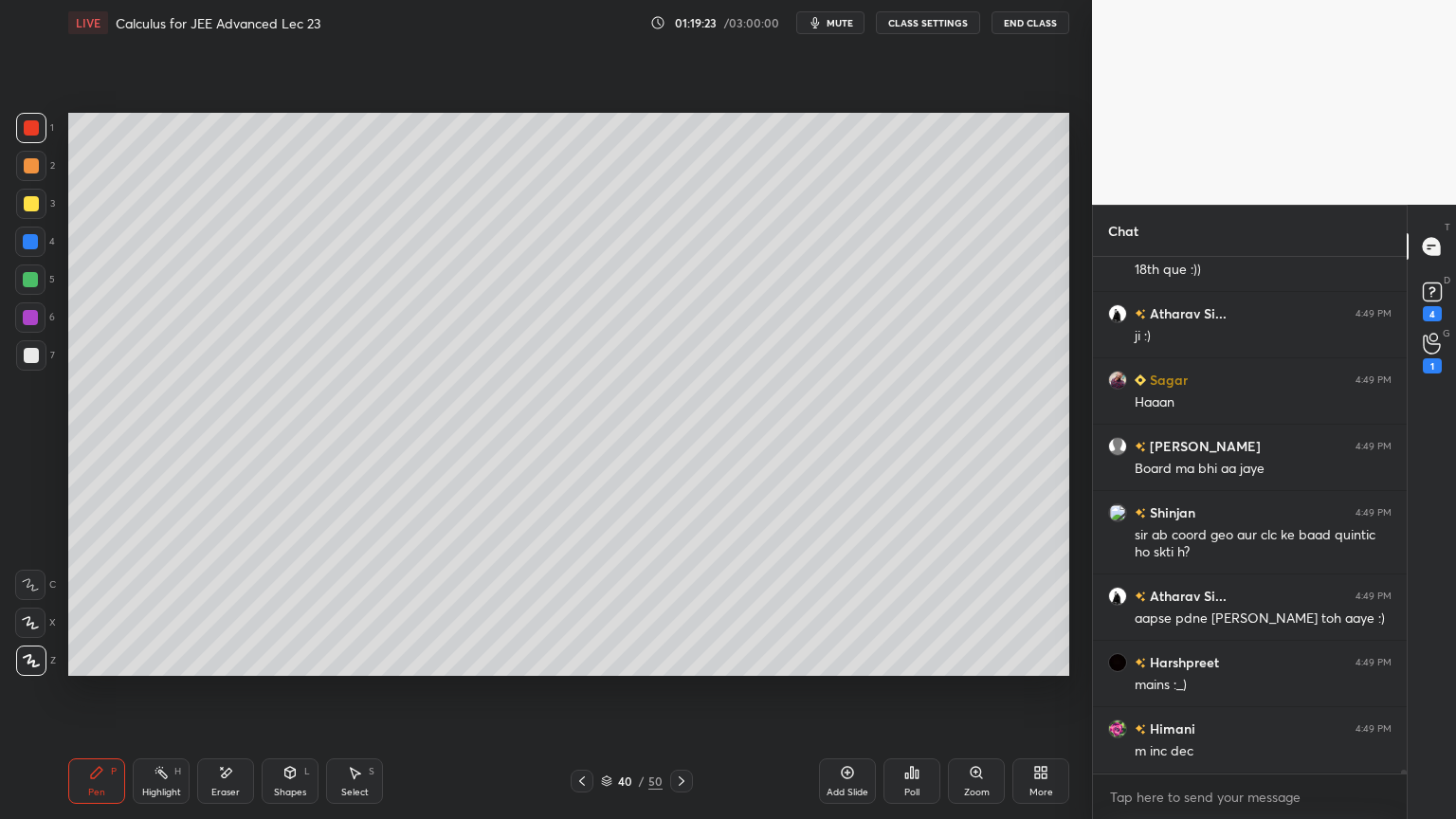 scroll, scrollTop: 75974, scrollLeft: 0, axis: vertical 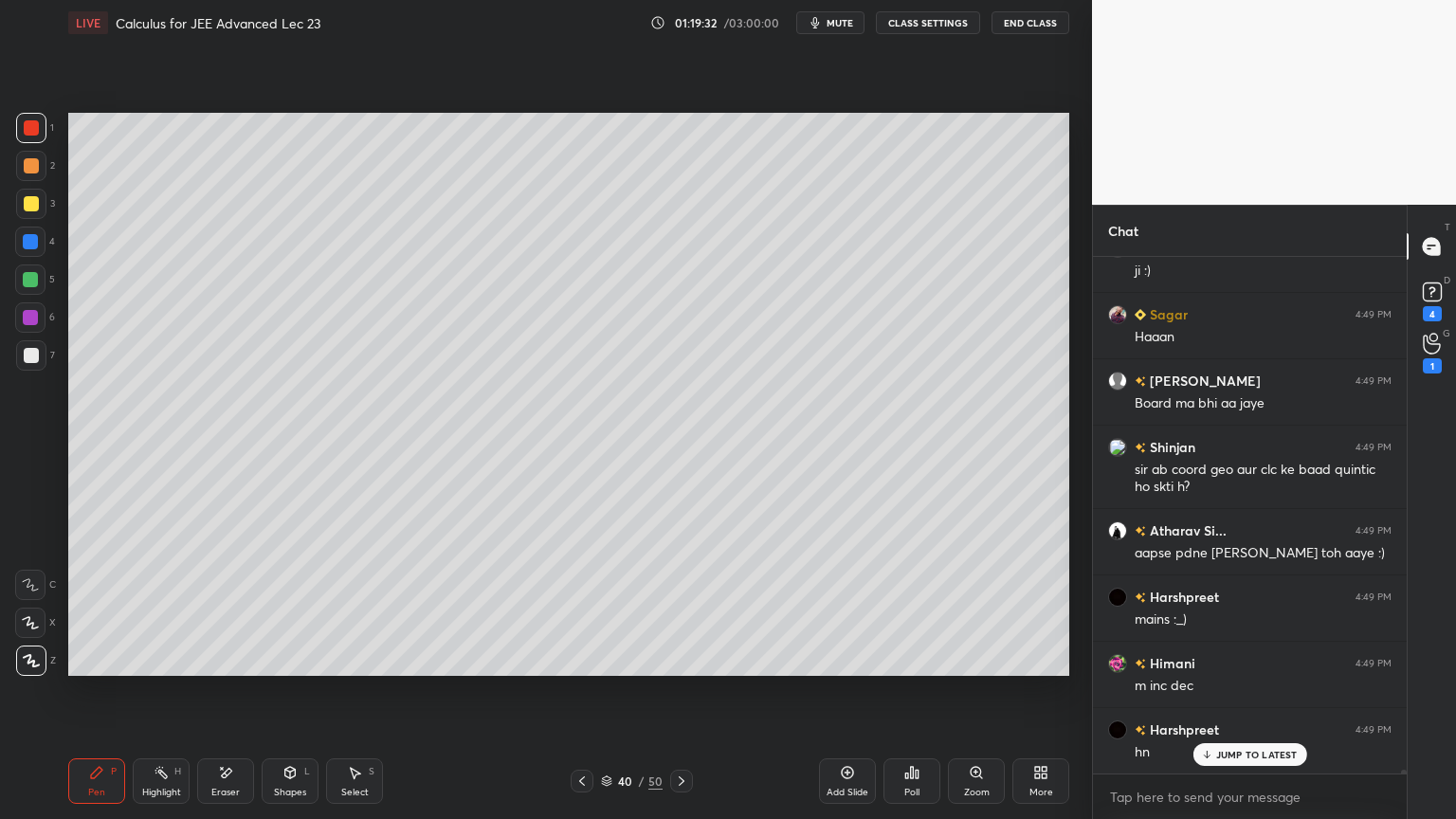click 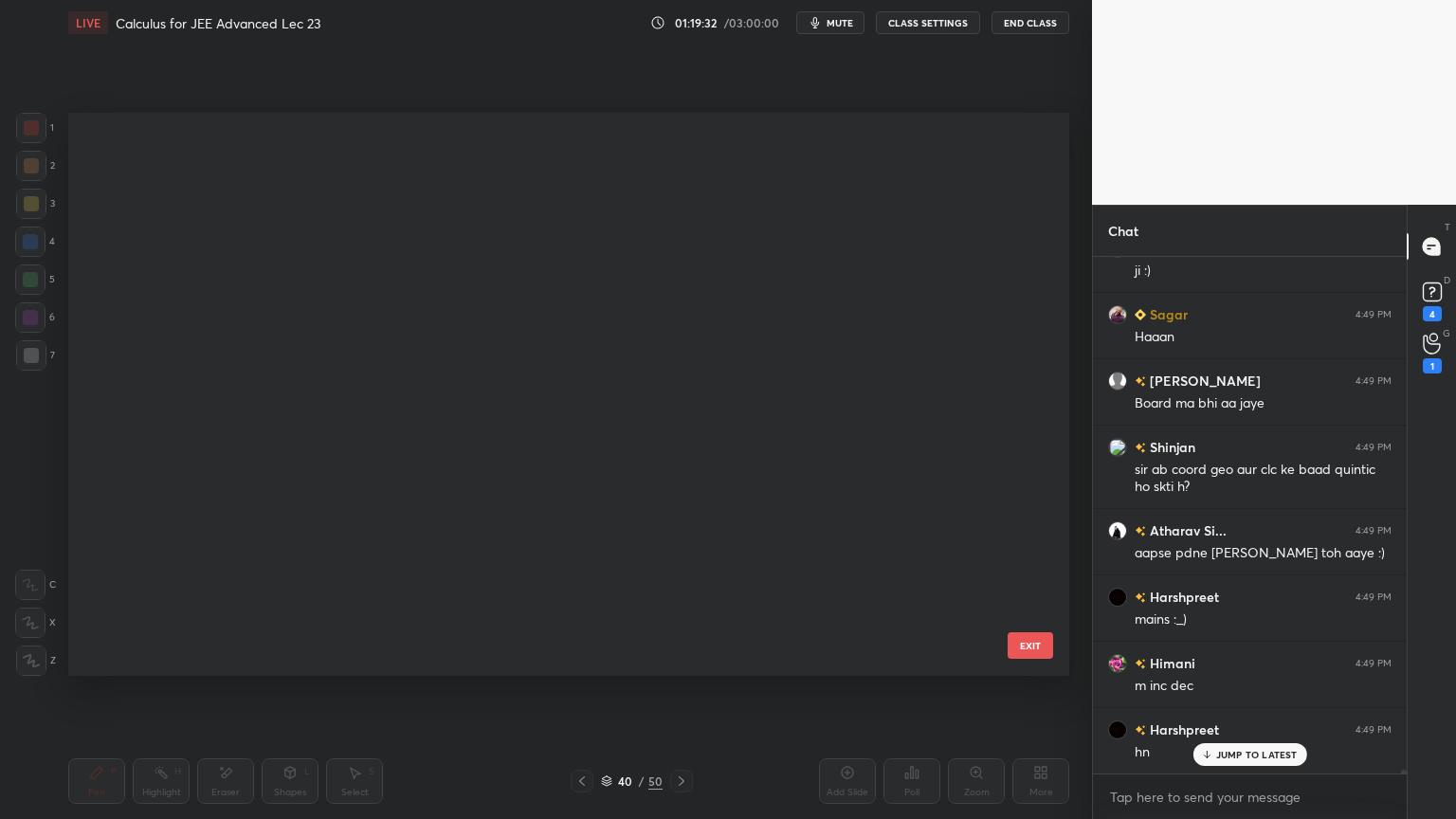 scroll, scrollTop: 1866, scrollLeft: 0, axis: vertical 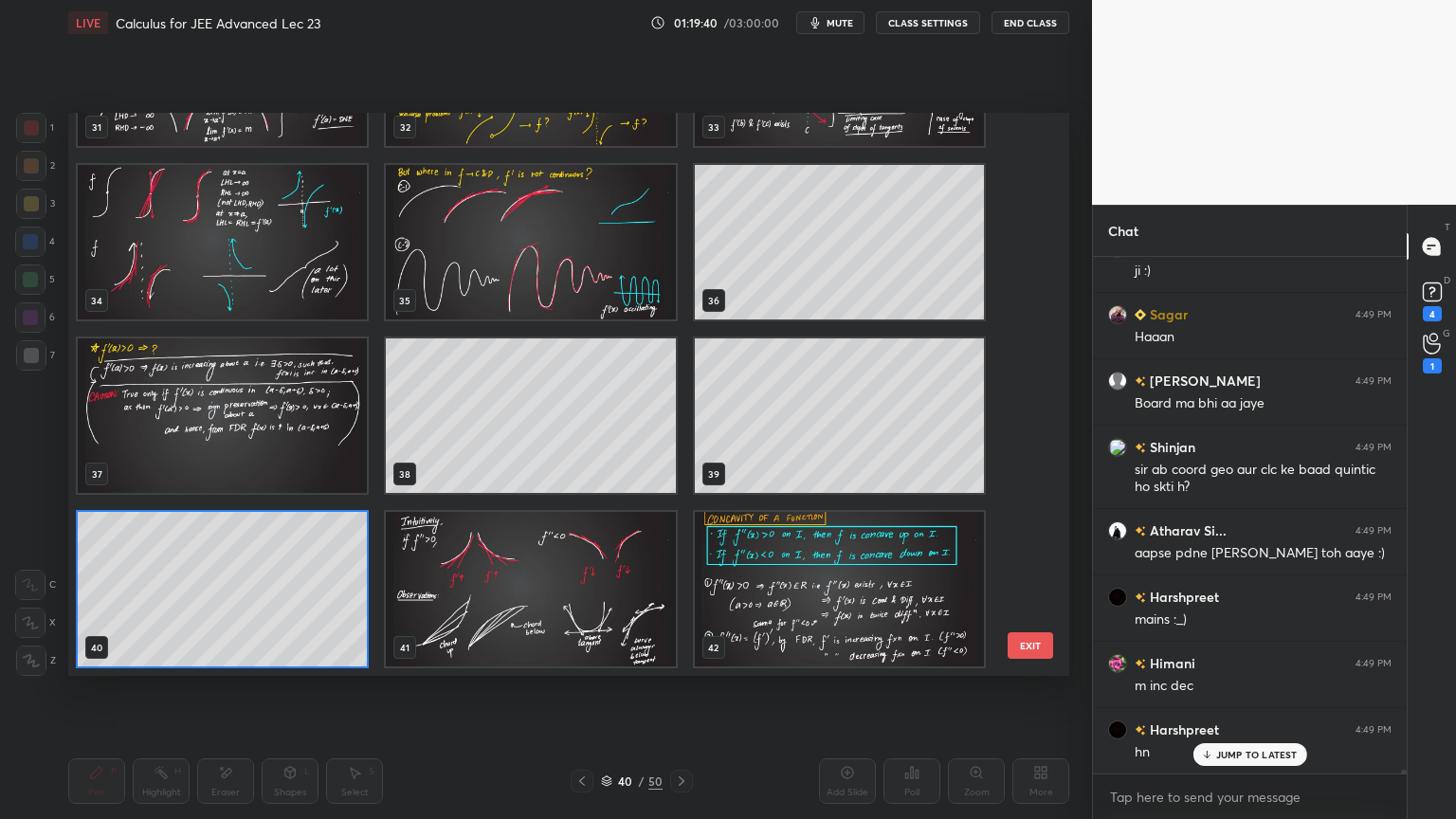 click at bounding box center [839, 589] 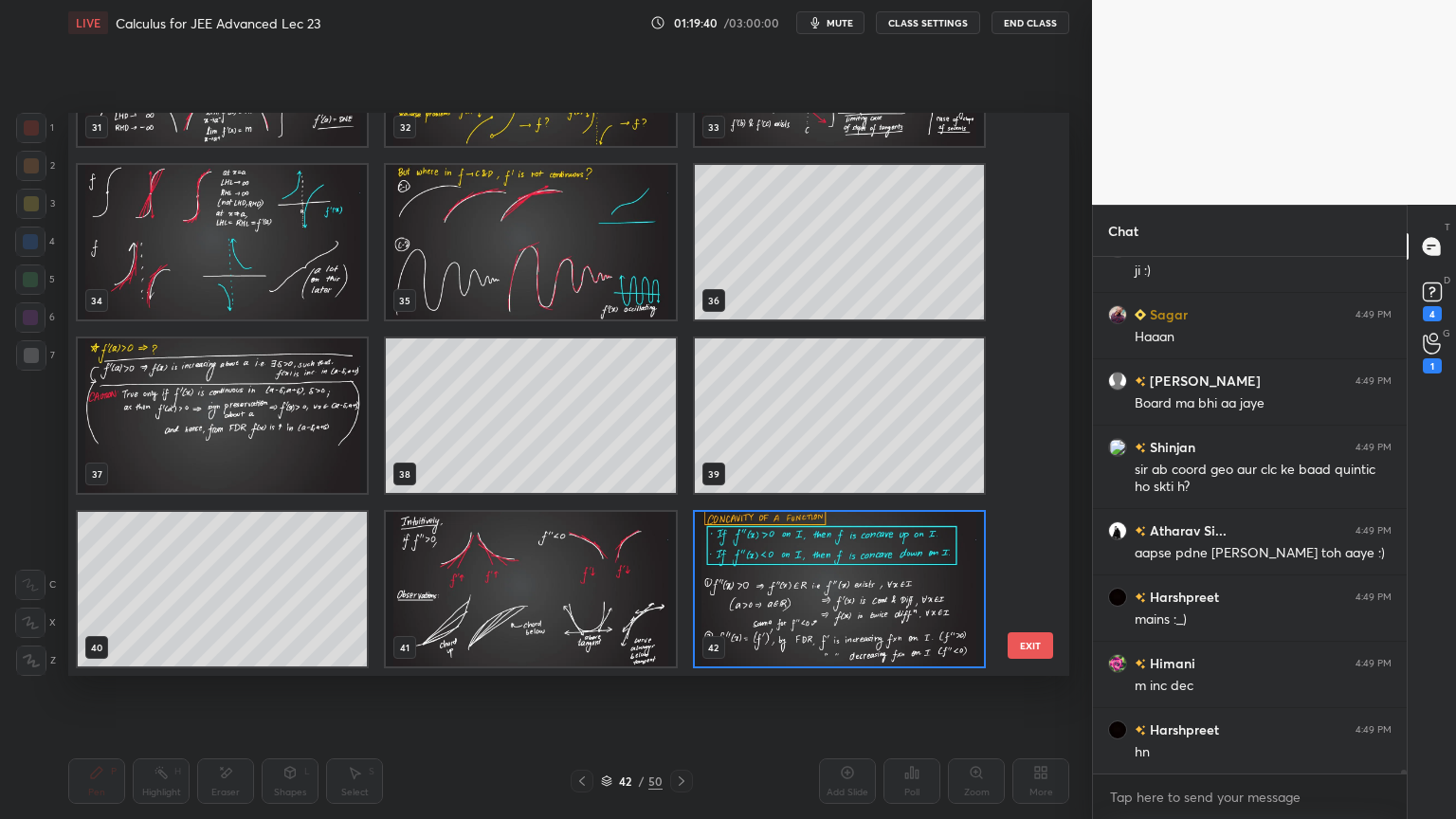 scroll, scrollTop: 76041, scrollLeft: 0, axis: vertical 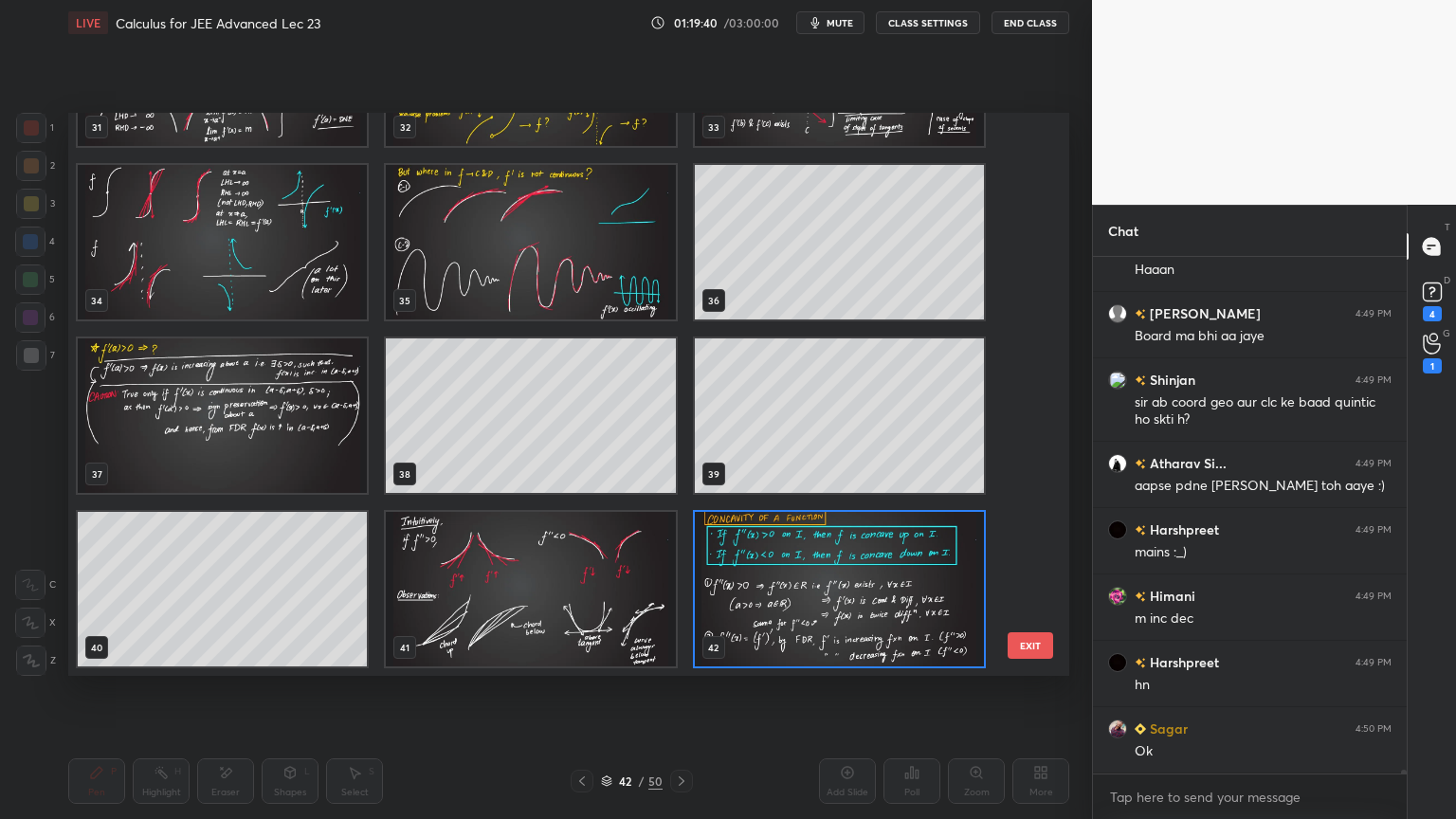 click at bounding box center [839, 589] 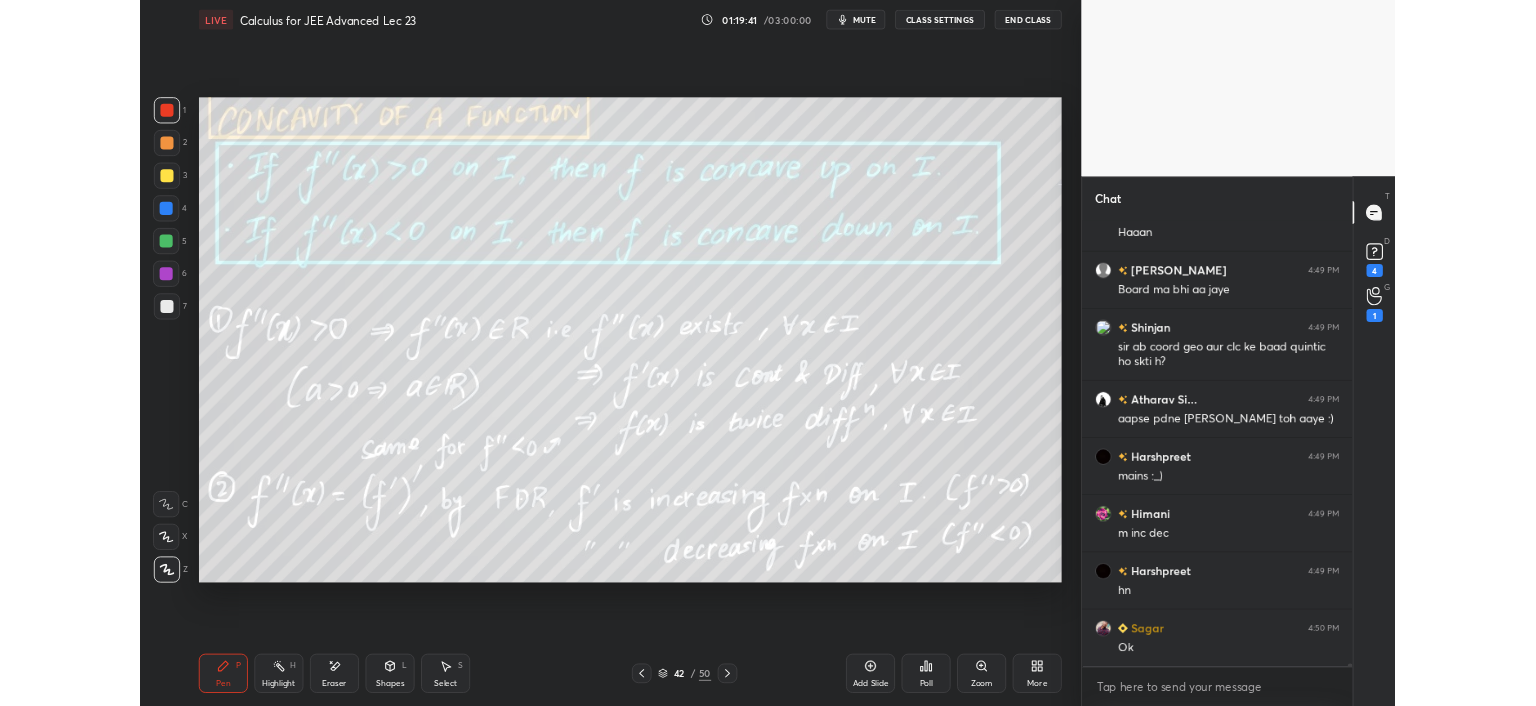 scroll, scrollTop: 80288, scrollLeft: 0, axis: vertical 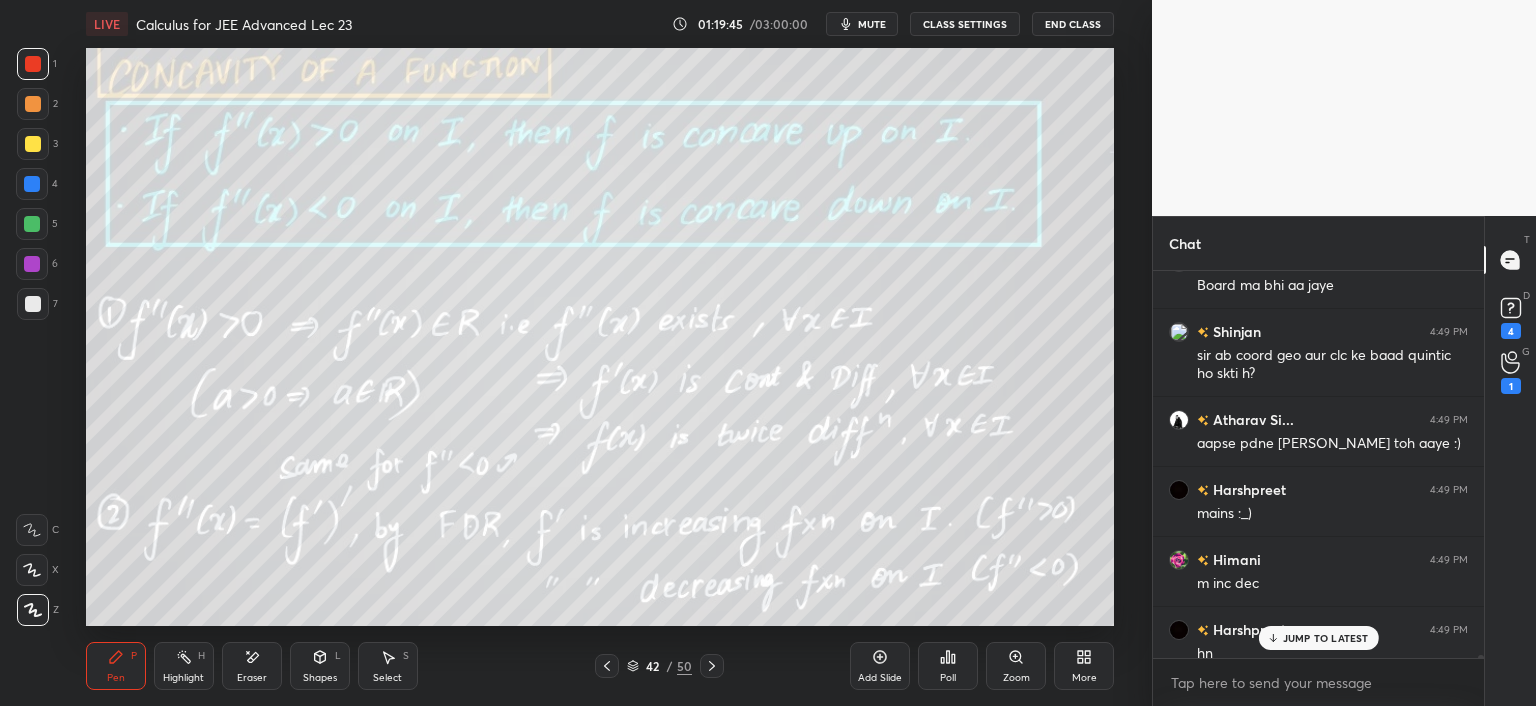 drag, startPoint x: 607, startPoint y: 662, endPoint x: 629, endPoint y: 668, distance: 22.803509 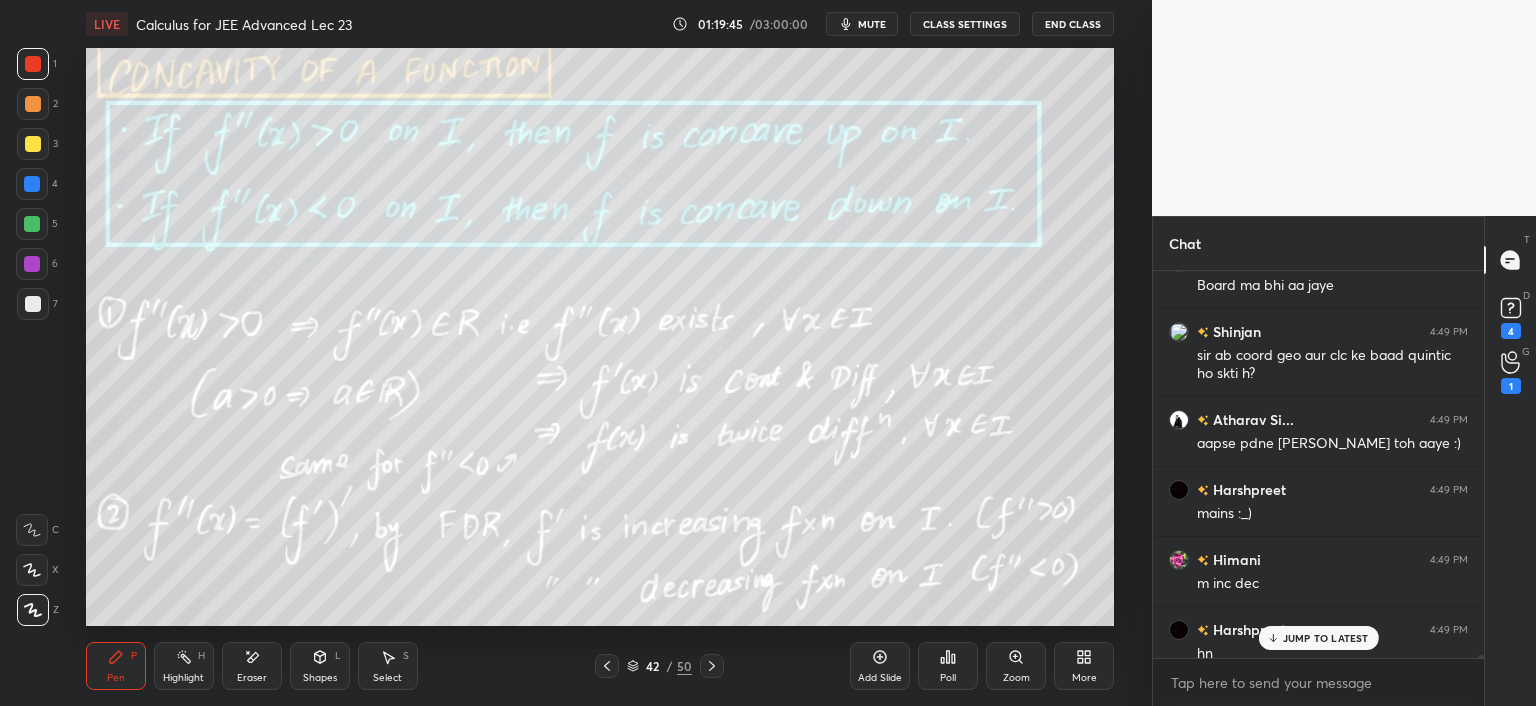 click 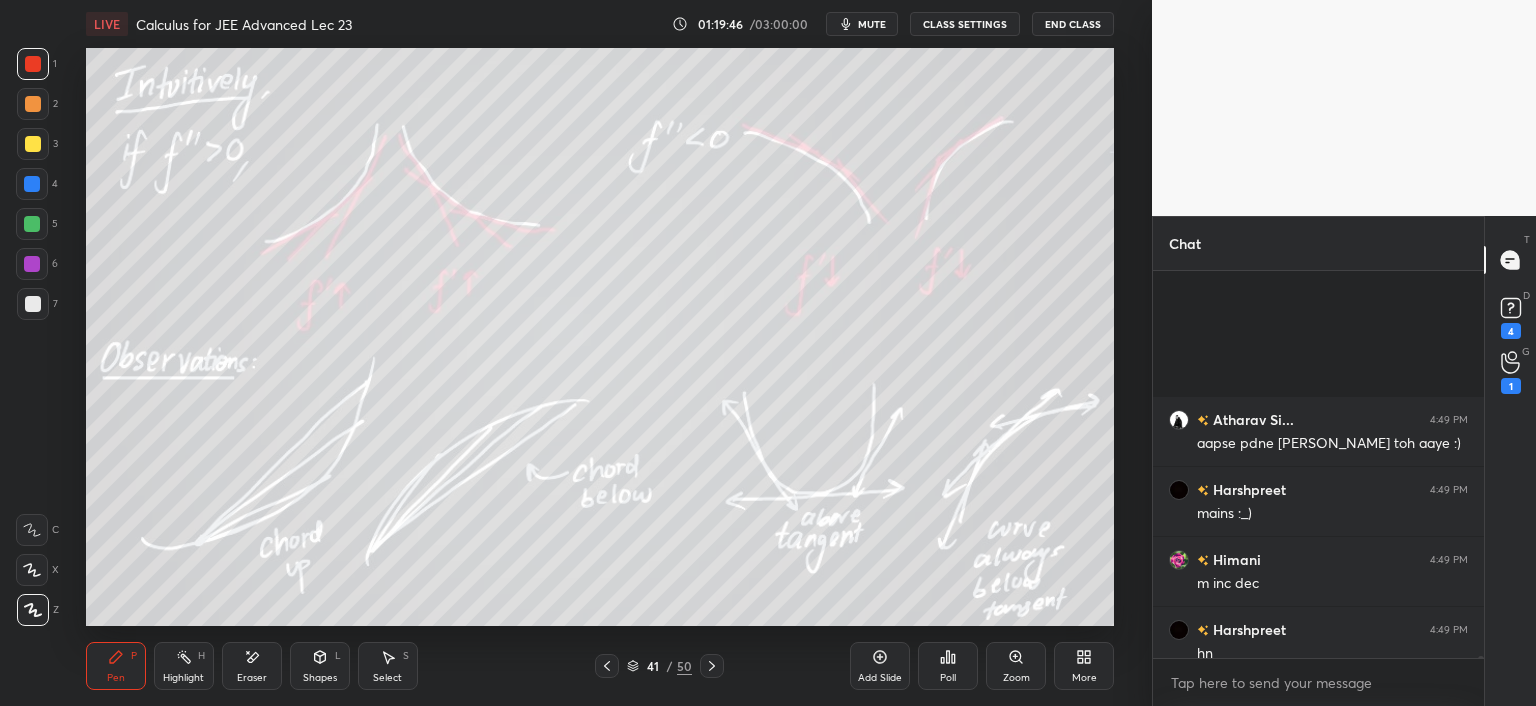 scroll, scrollTop: 80516, scrollLeft: 0, axis: vertical 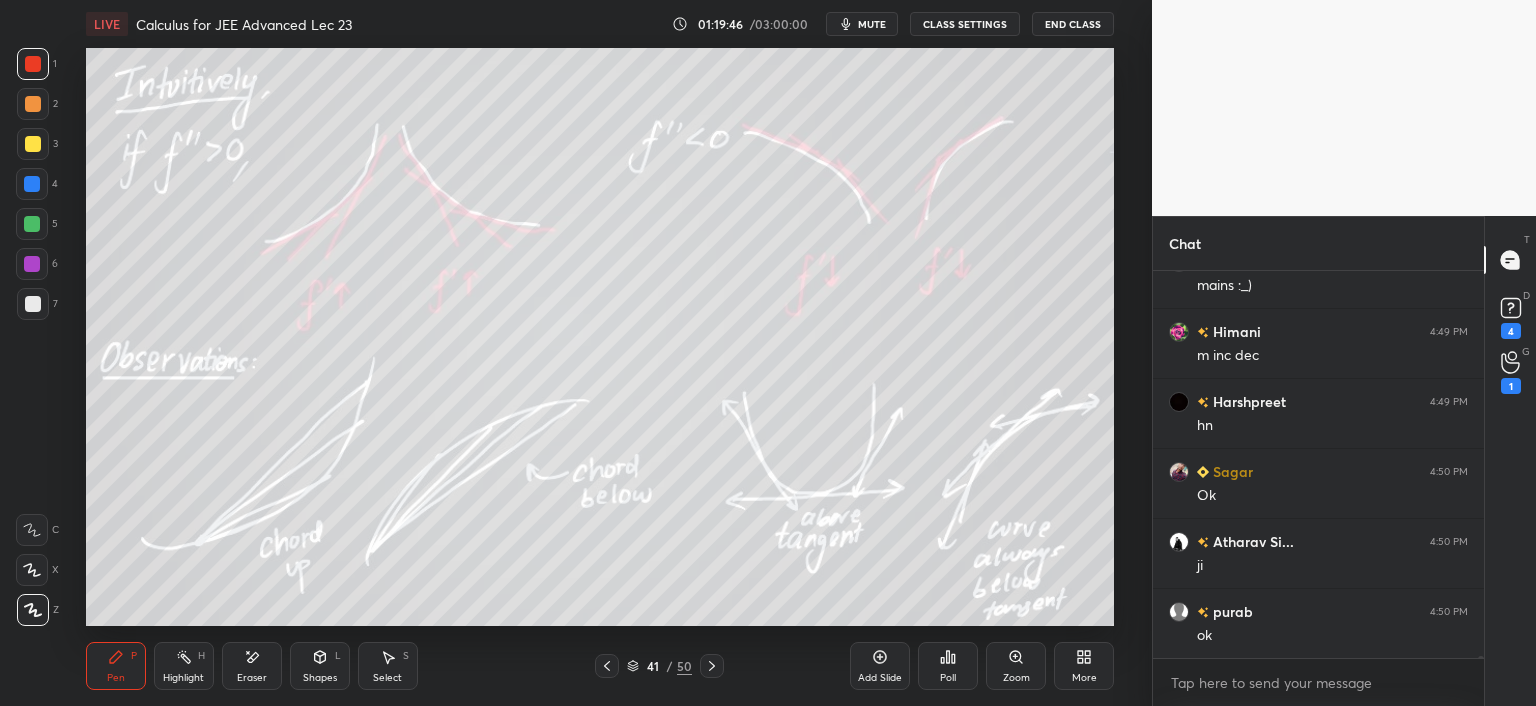 click 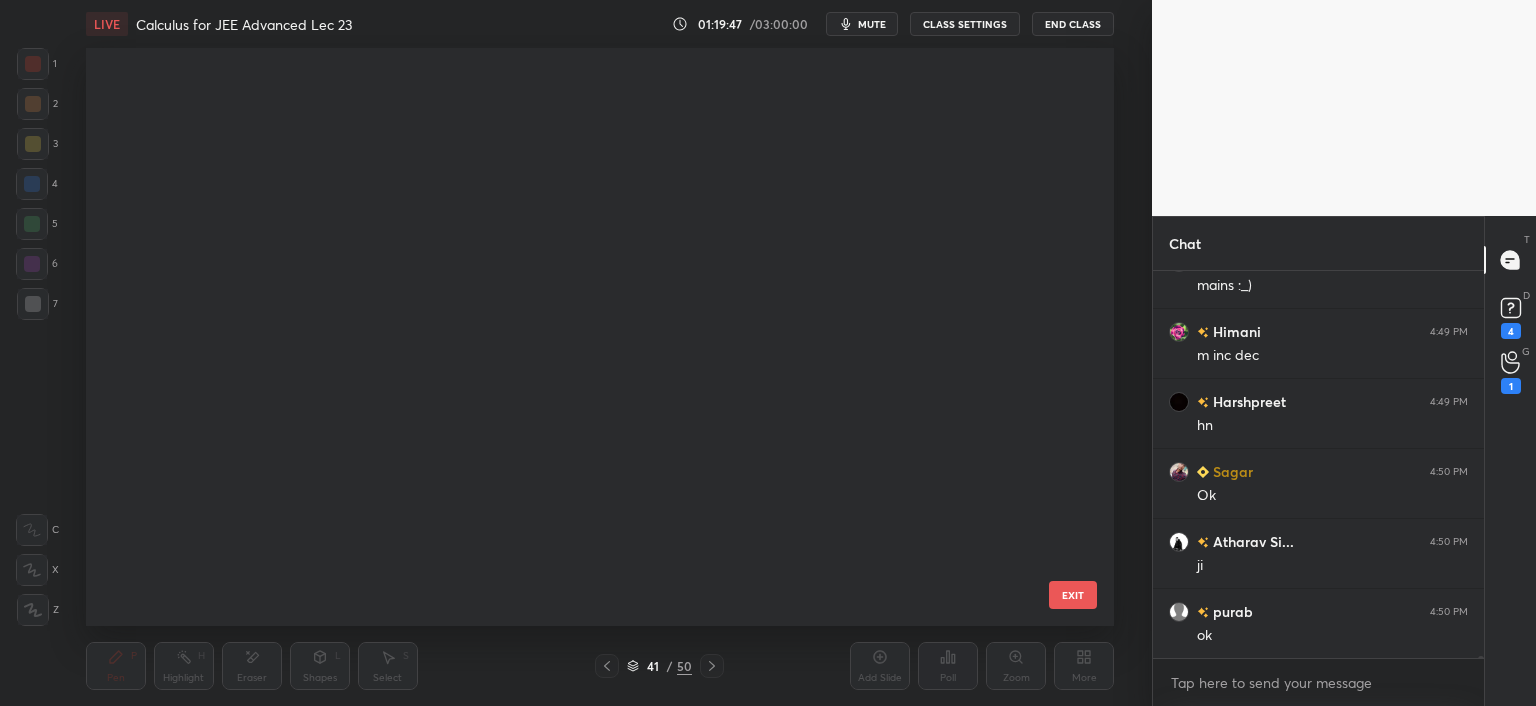 scroll, scrollTop: 1910, scrollLeft: 0, axis: vertical 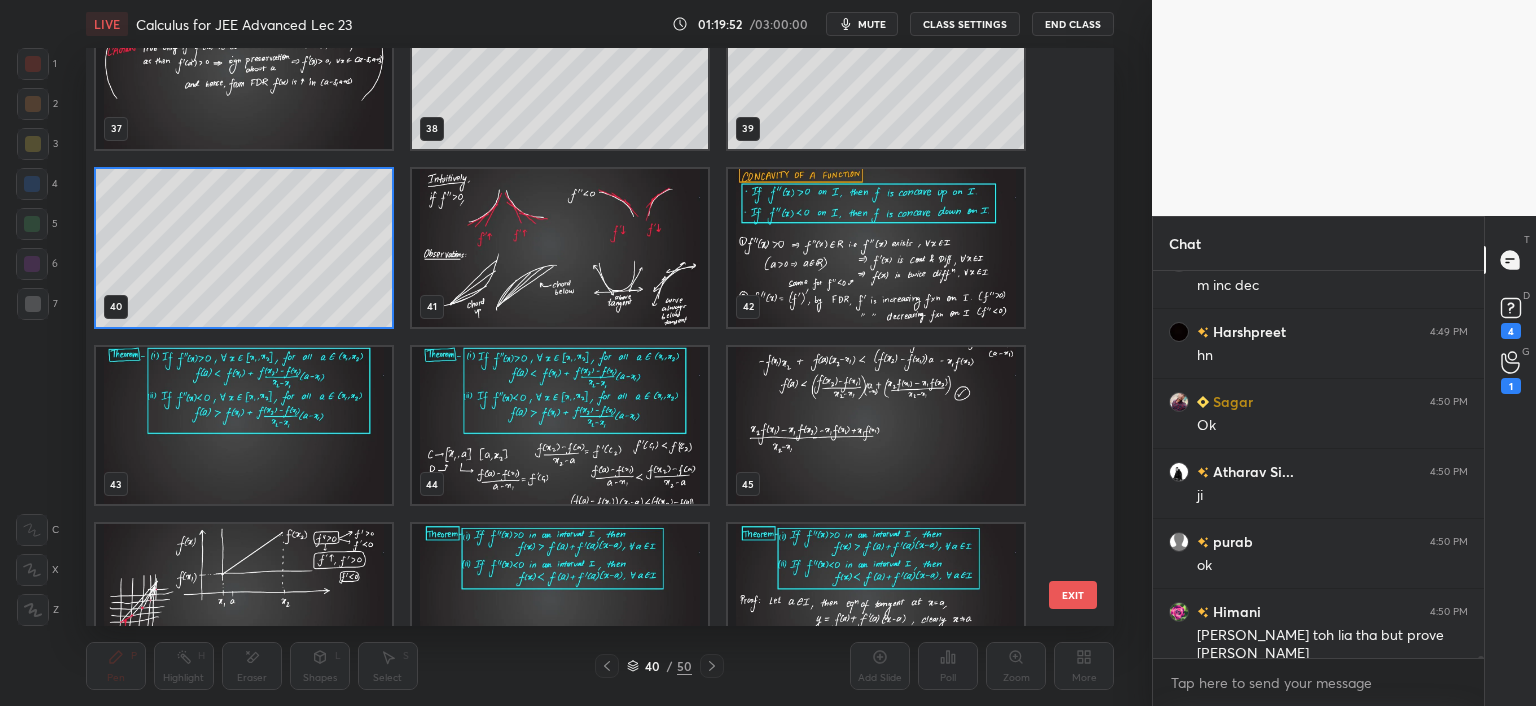 click at bounding box center [560, 425] 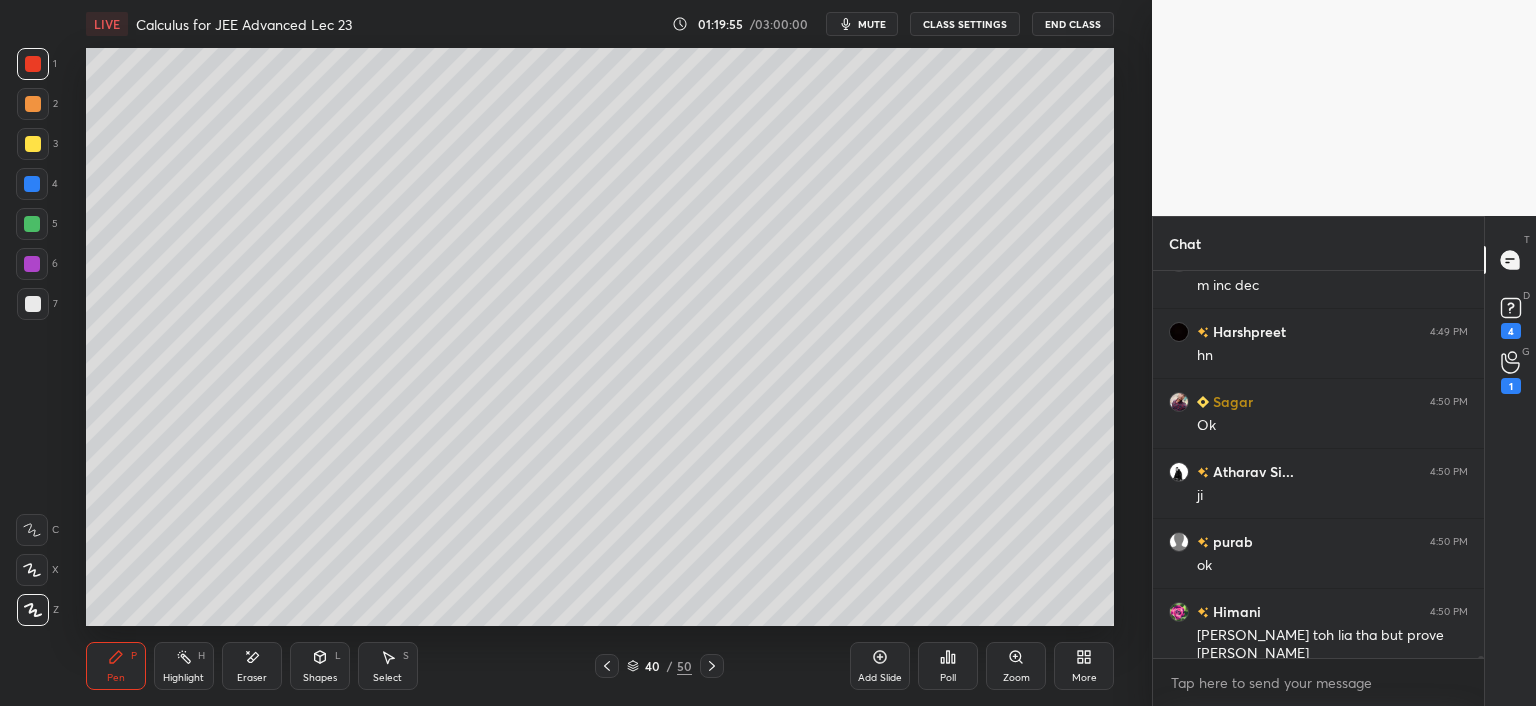 click 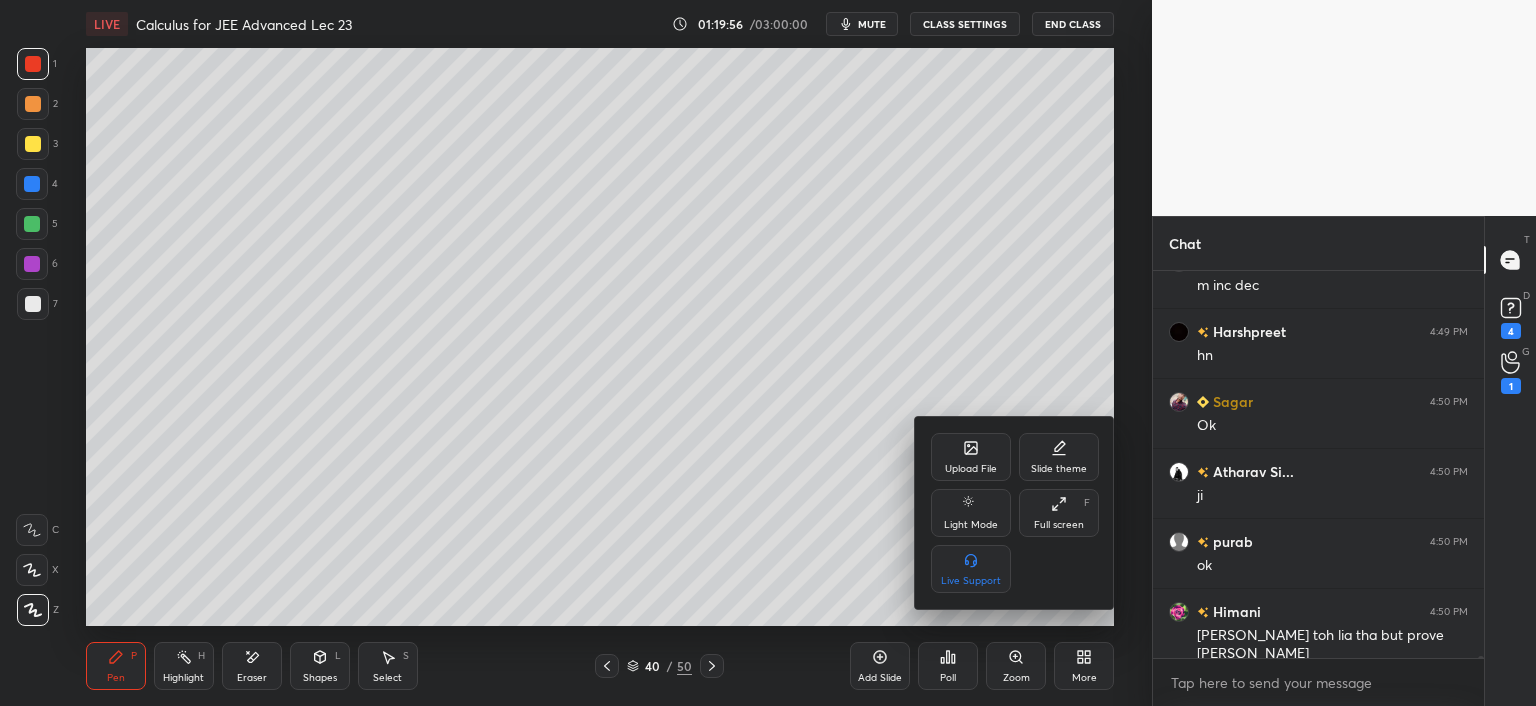 click on "Full screen" at bounding box center (1059, 525) 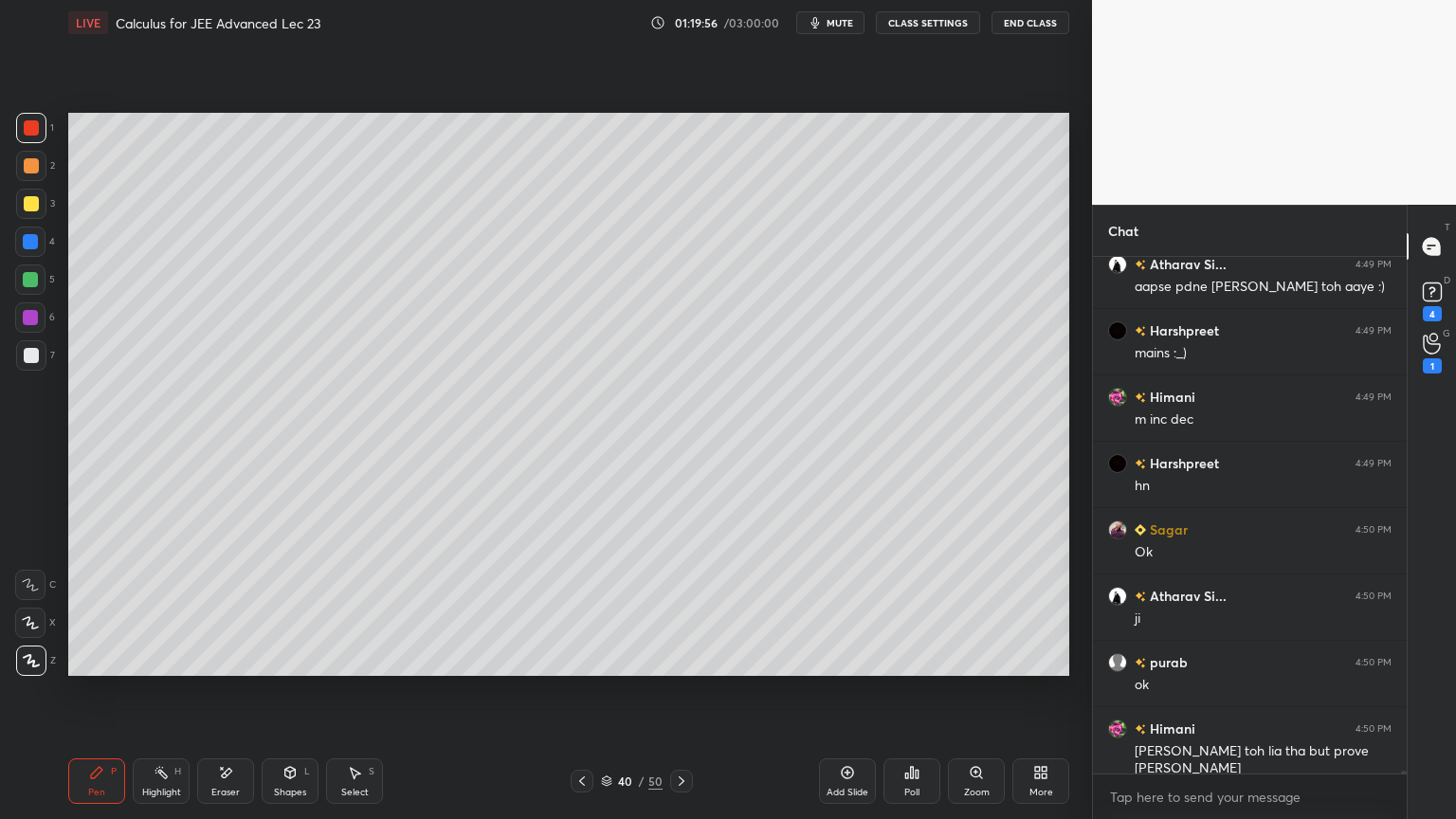 scroll, scrollTop: 94094, scrollLeft: 93776, axis: both 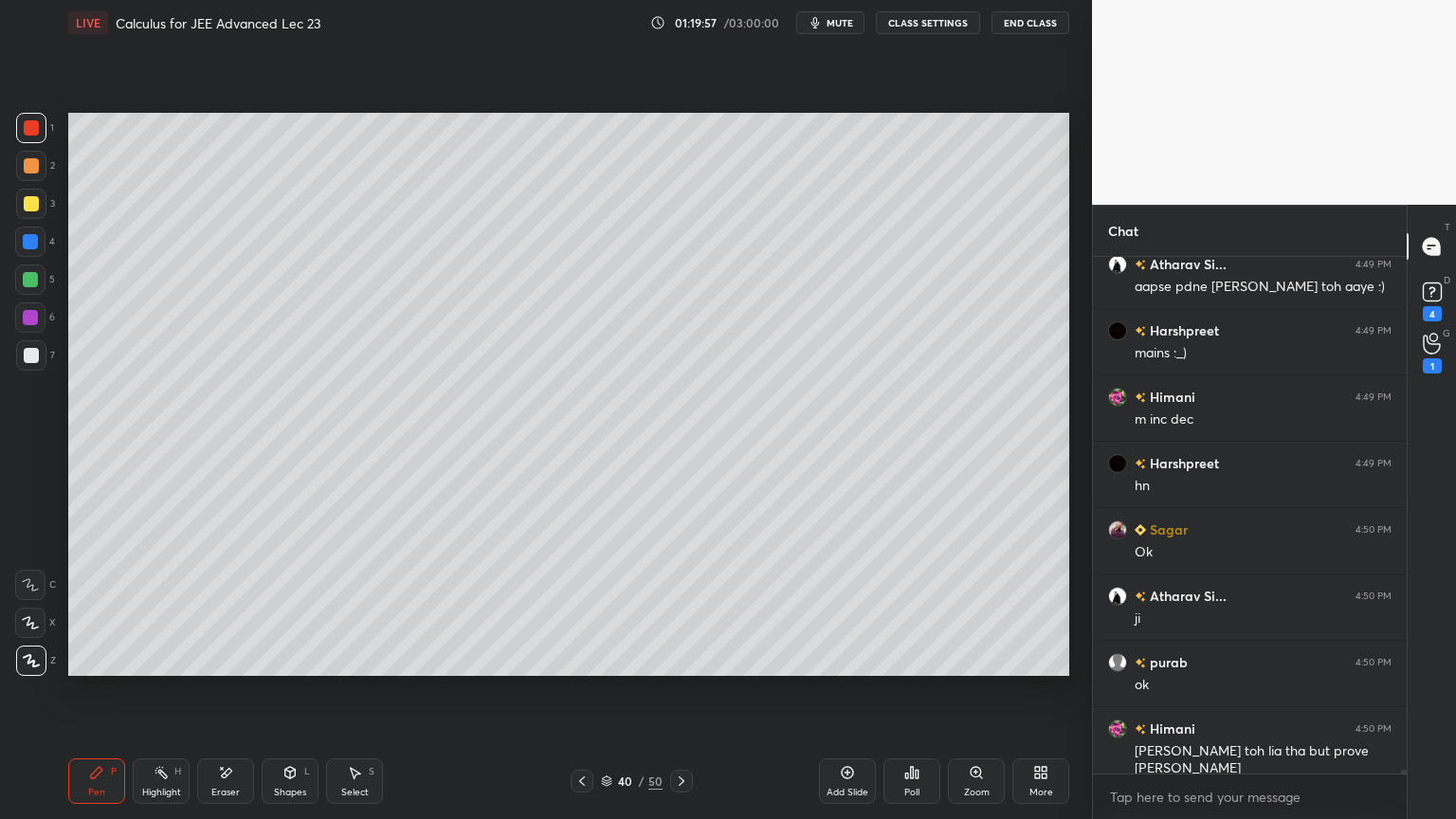 click 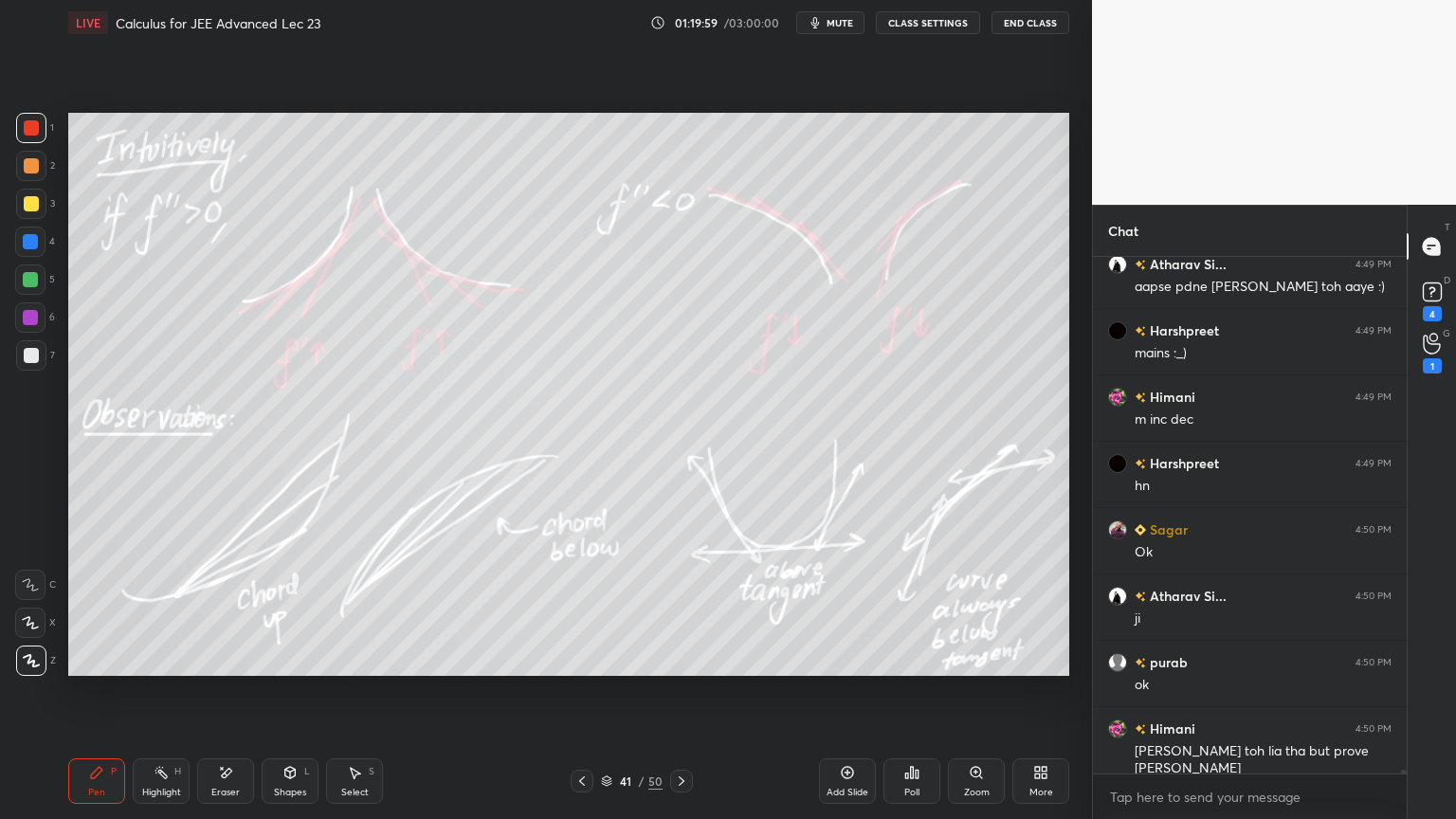 click on "Add Slide" at bounding box center [847, 781] 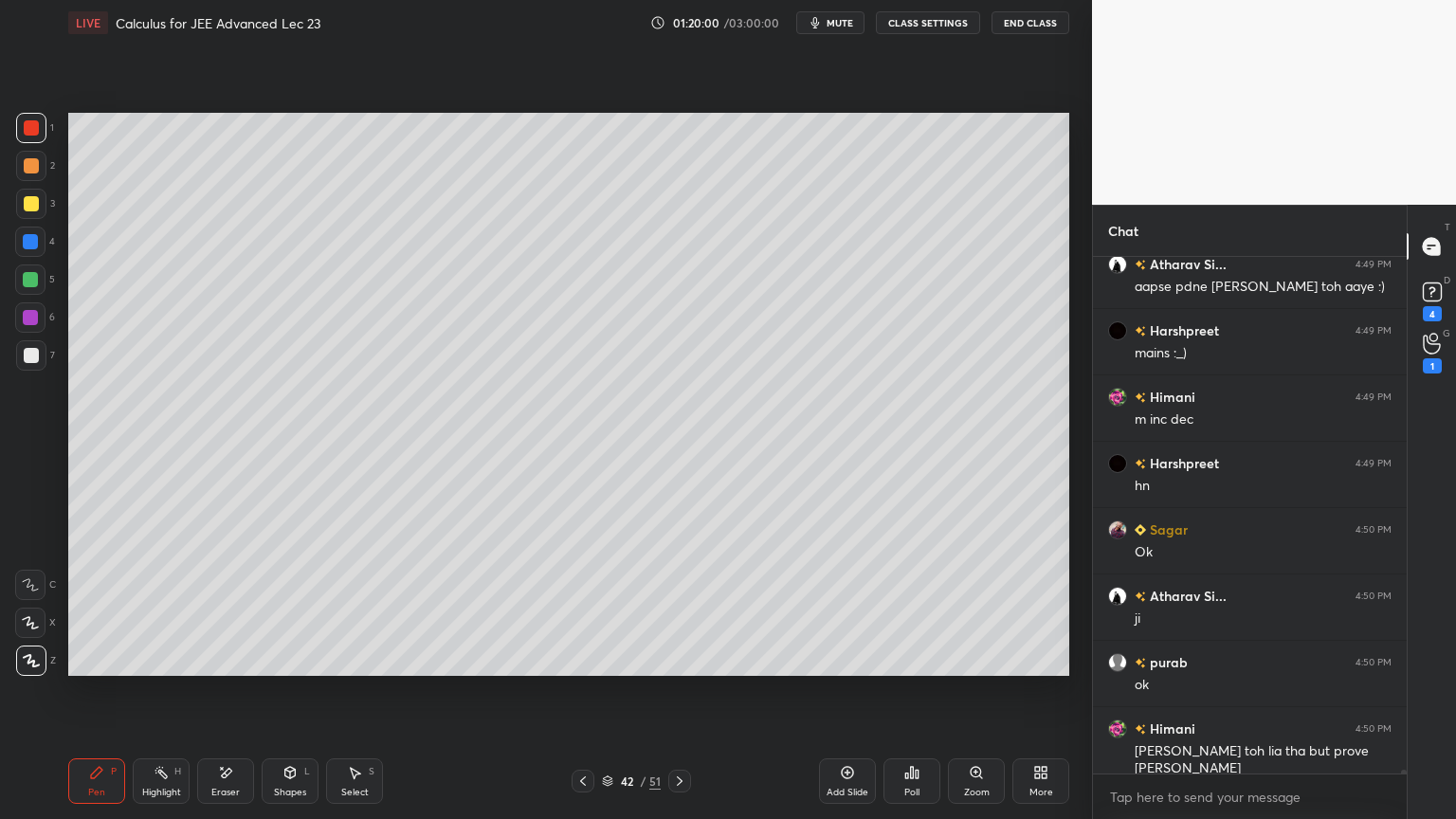 click at bounding box center (31, 355) 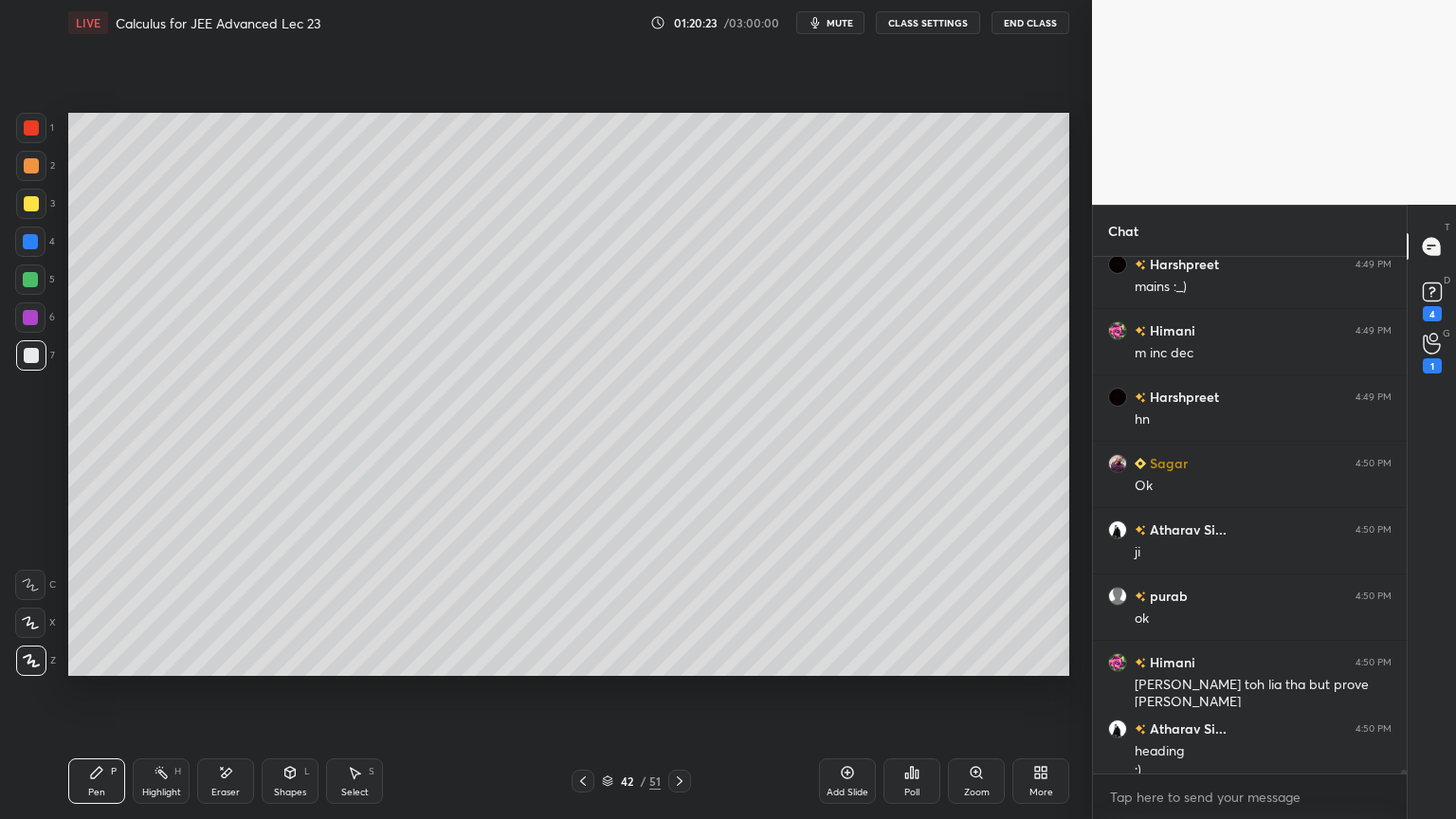 scroll, scrollTop: 76325, scrollLeft: 0, axis: vertical 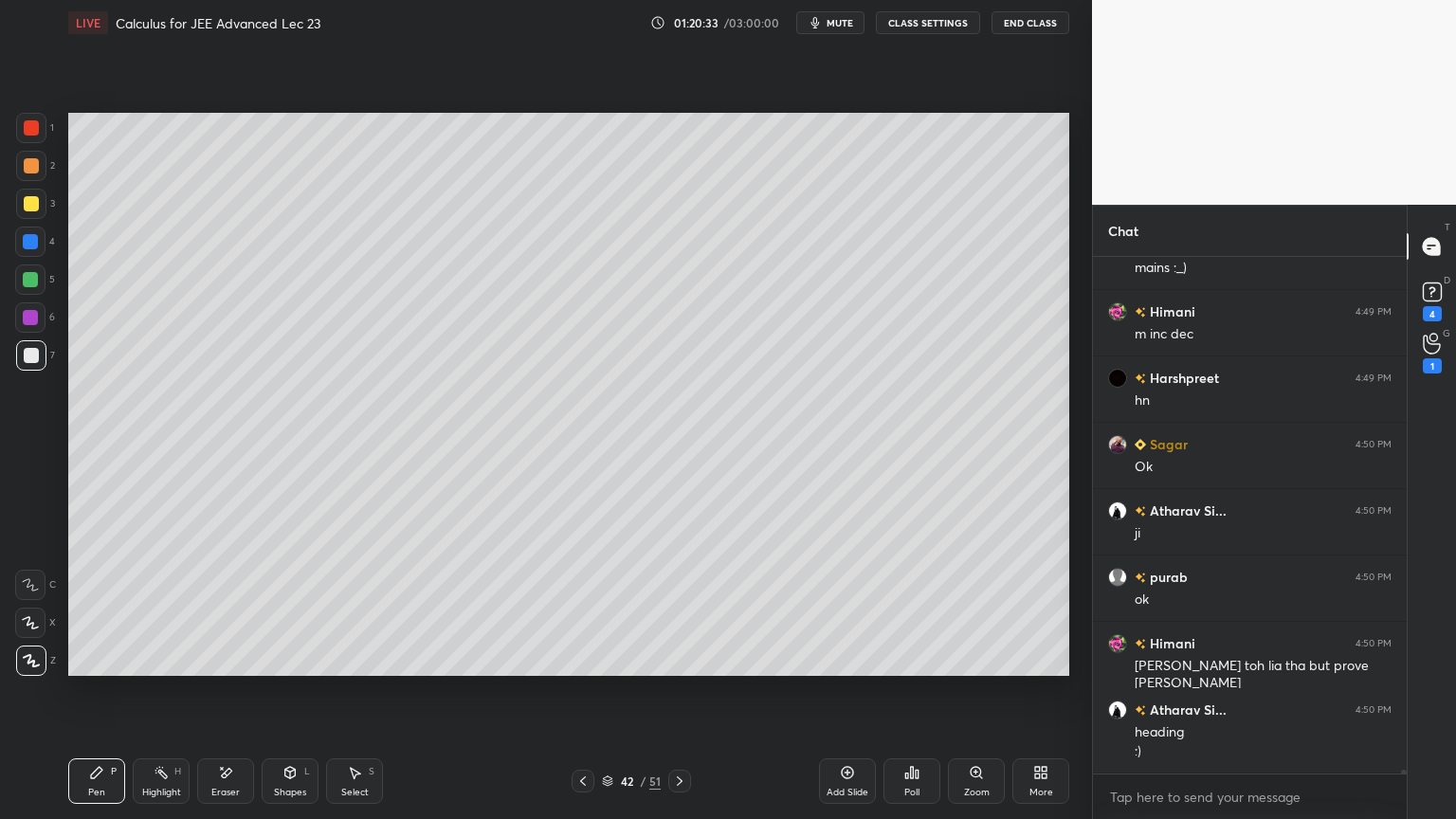 click on "Eraser" at bounding box center (226, 781) 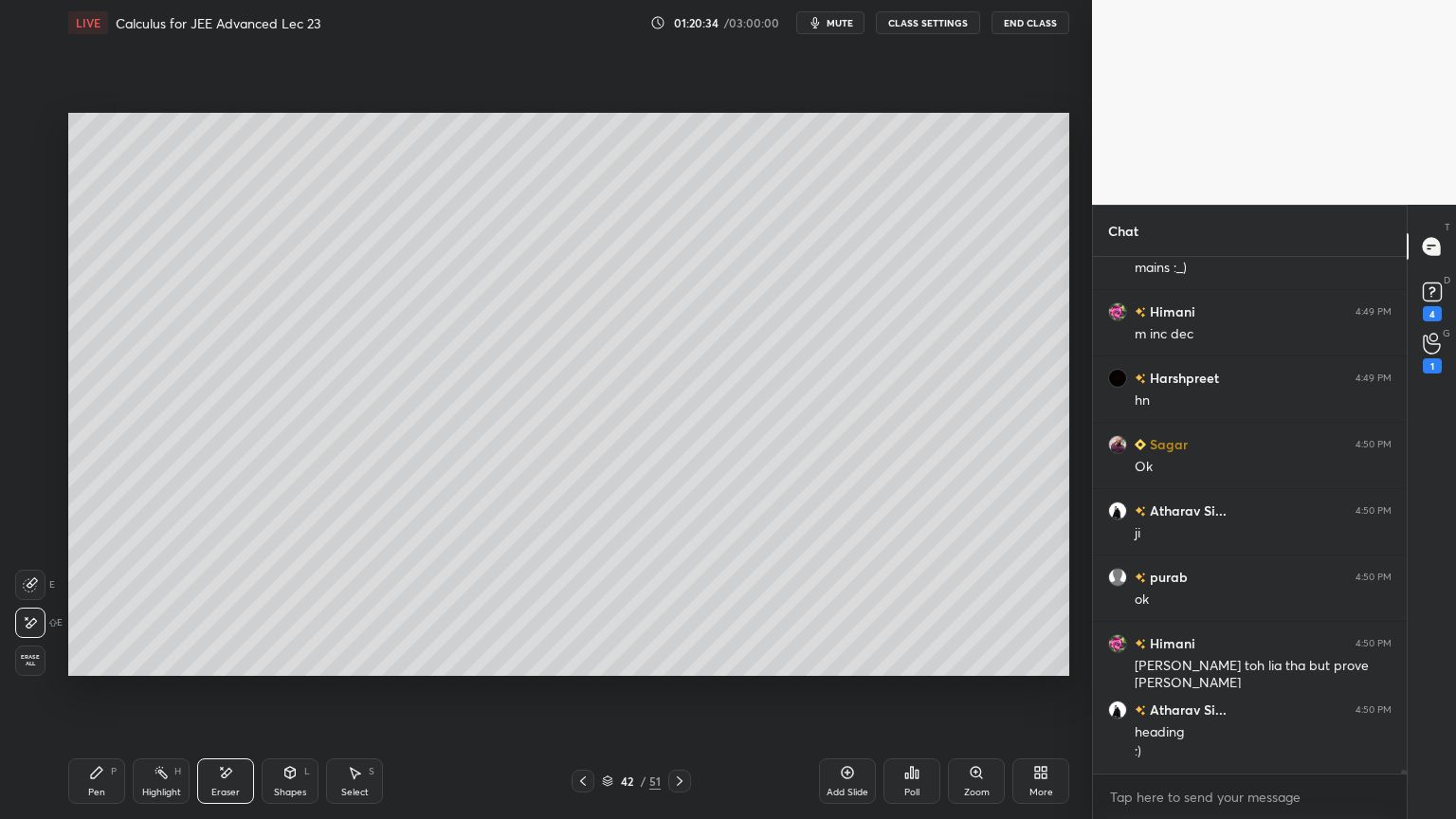 click on "Pen P" at bounding box center (97, 781) 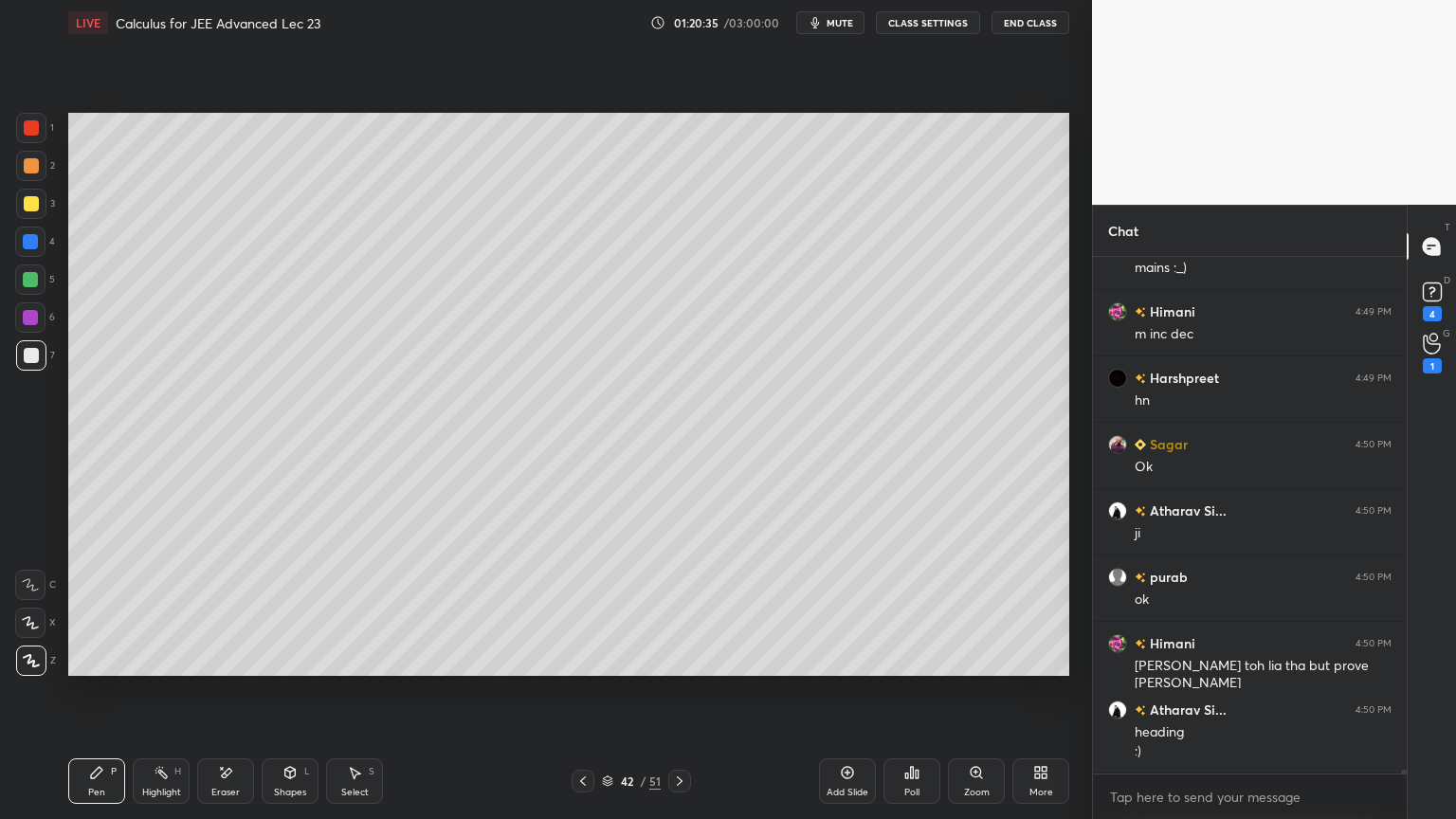 click 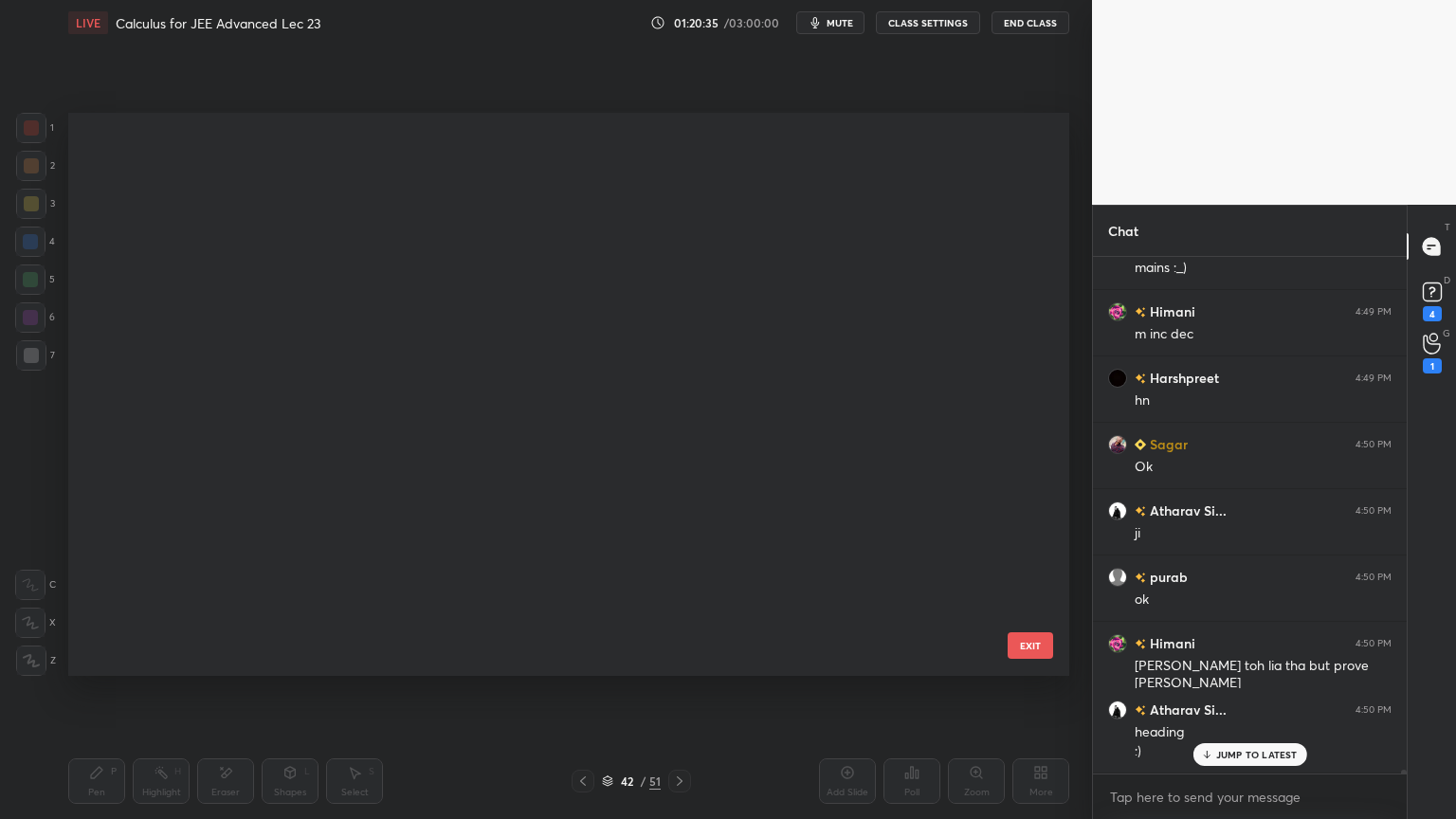 scroll, scrollTop: 76391, scrollLeft: 0, axis: vertical 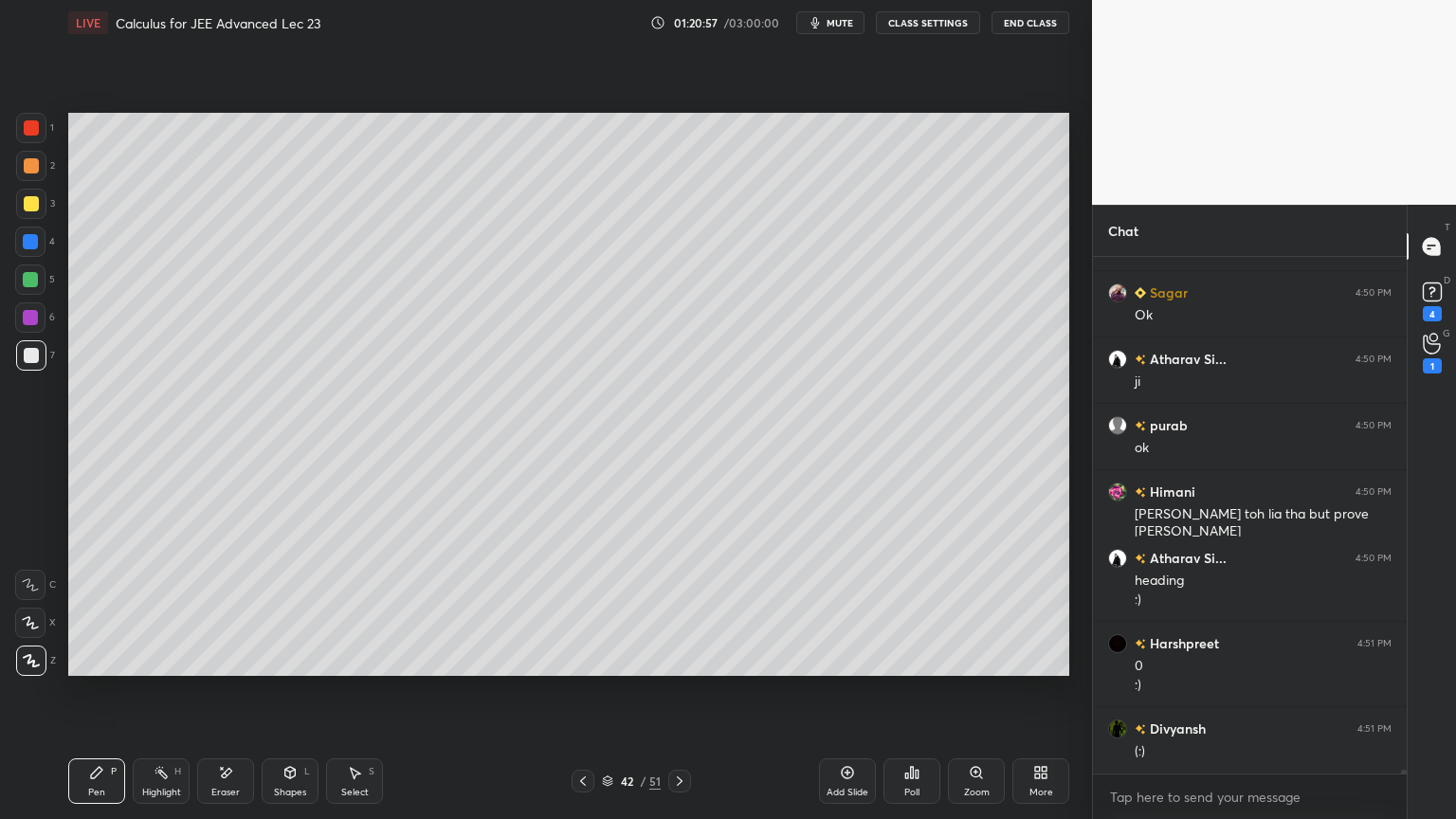 click 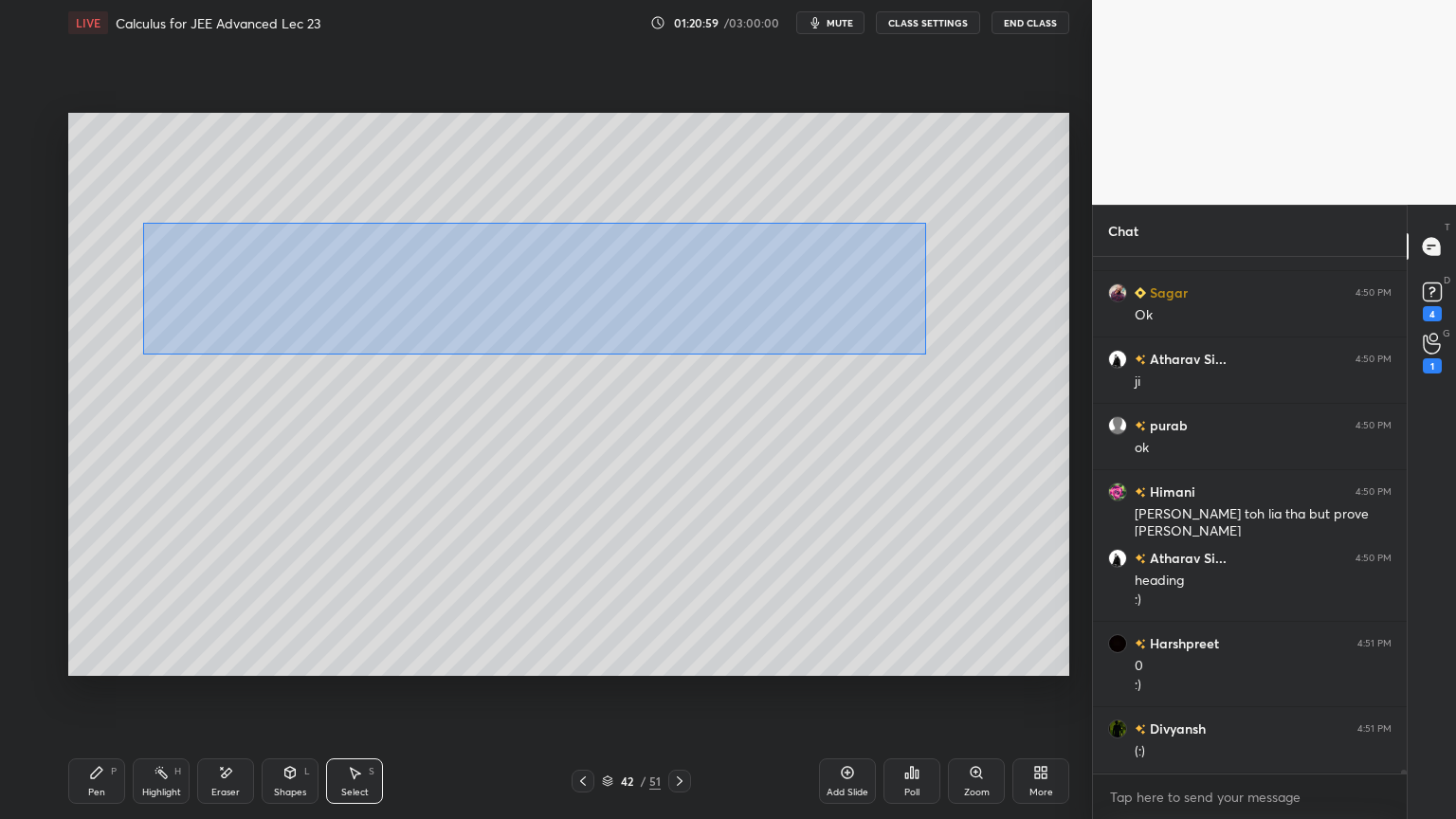 drag, startPoint x: 148, startPoint y: 231, endPoint x: 940, endPoint y: 353, distance: 801.34138 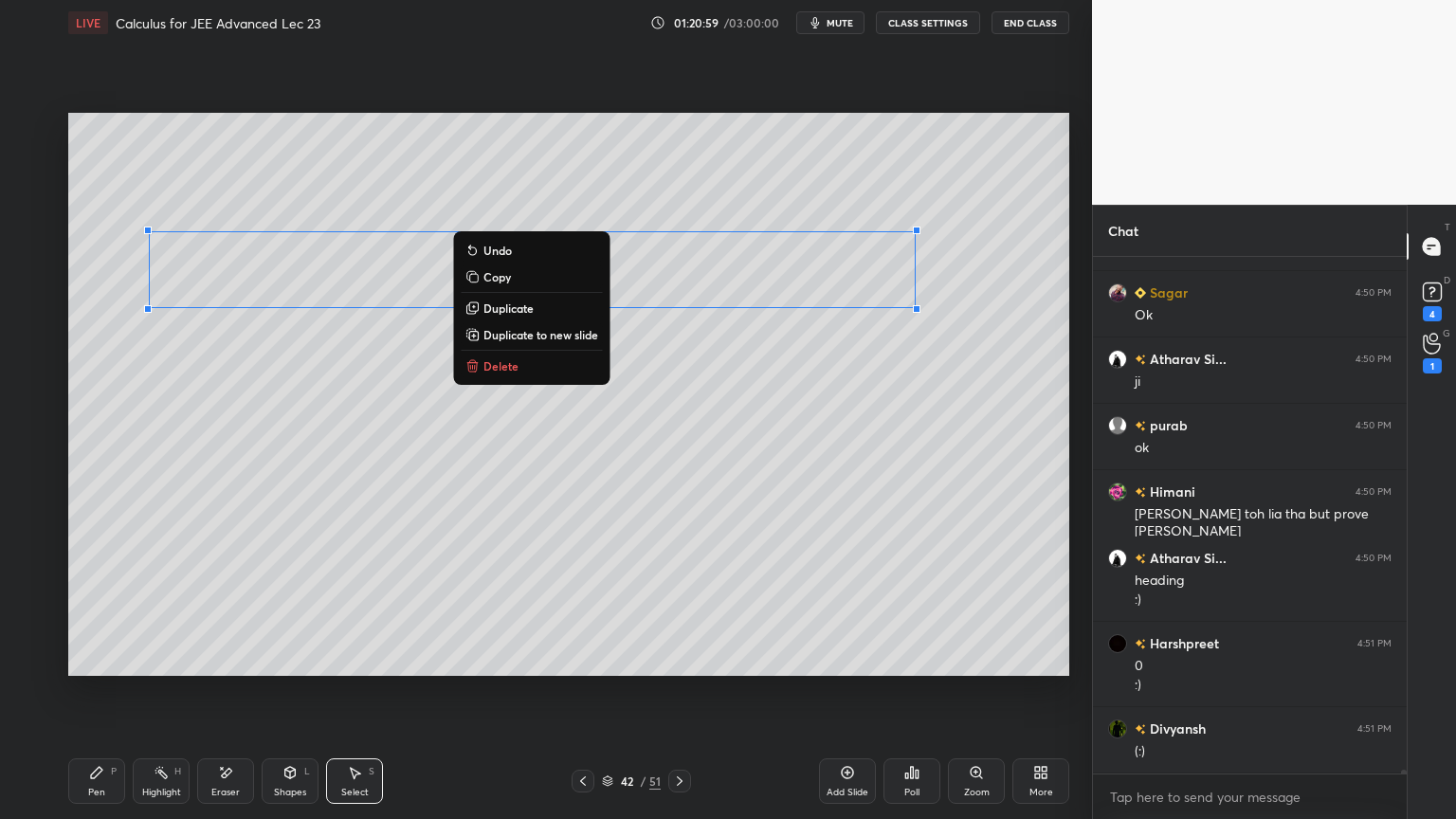scroll, scrollTop: 76542, scrollLeft: 0, axis: vertical 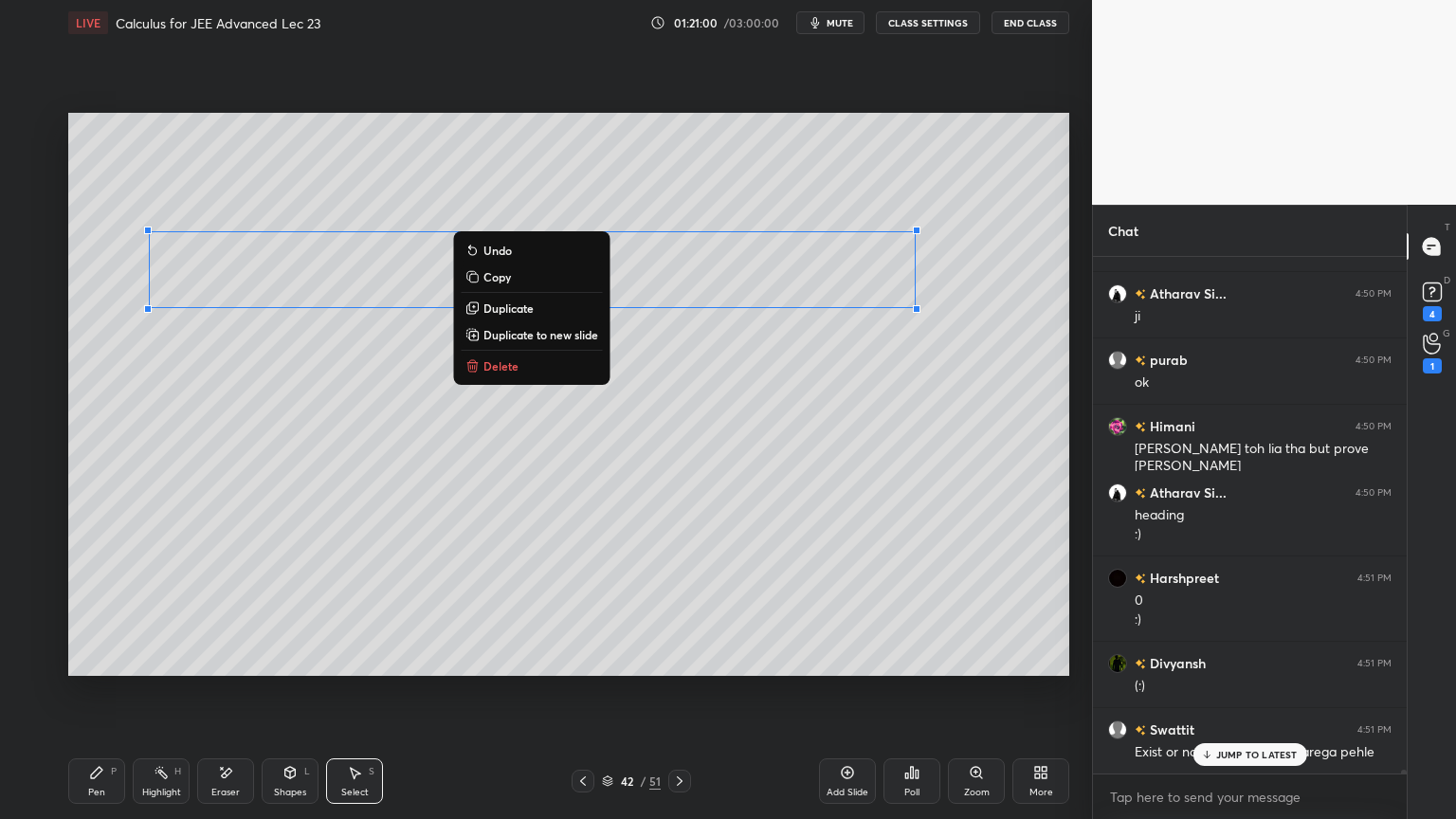 drag, startPoint x: 524, startPoint y: 308, endPoint x: 529, endPoint y: 333, distance: 25.495098 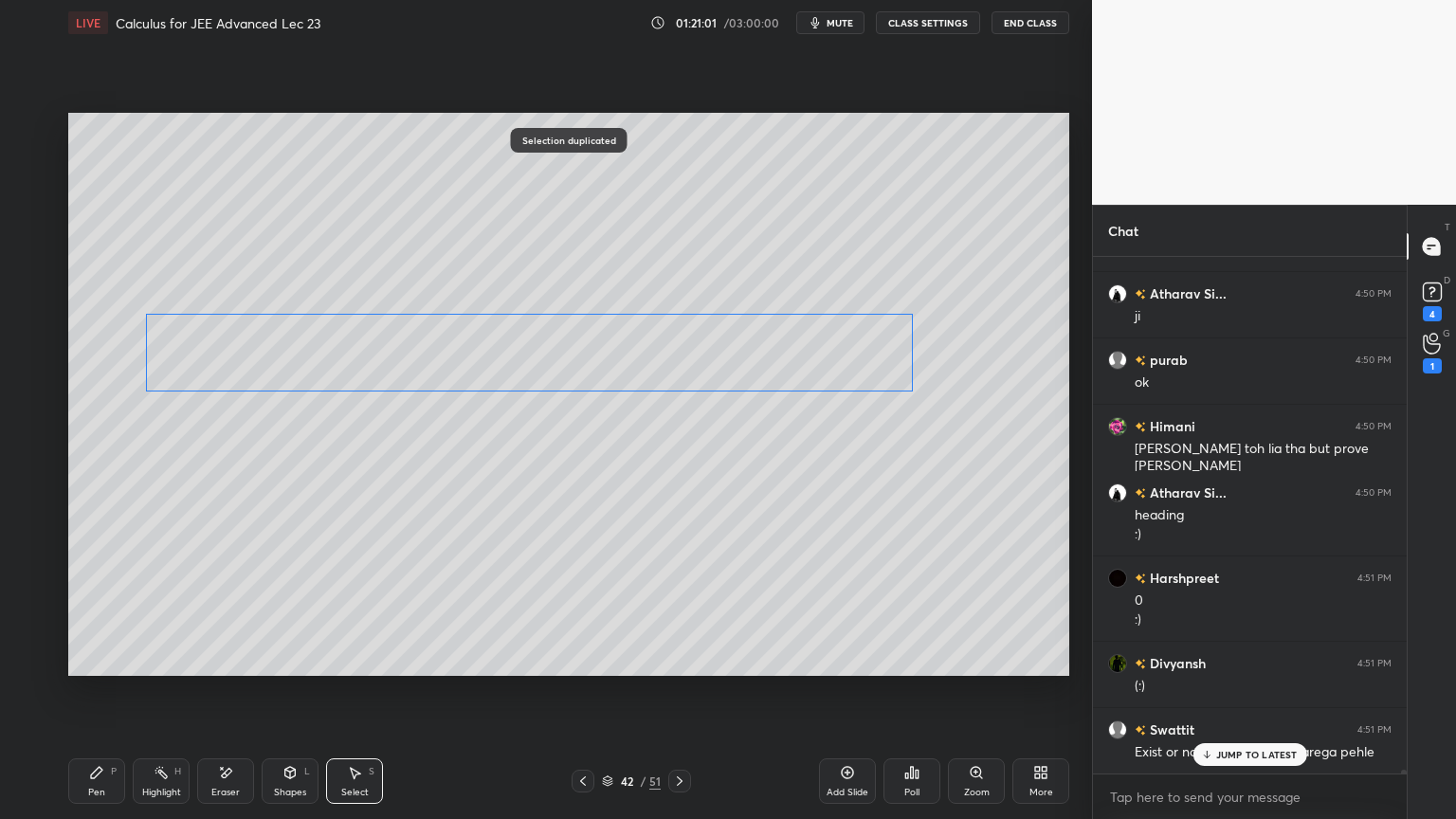drag, startPoint x: 414, startPoint y: 309, endPoint x: 388, endPoint y: 359, distance: 56.35601 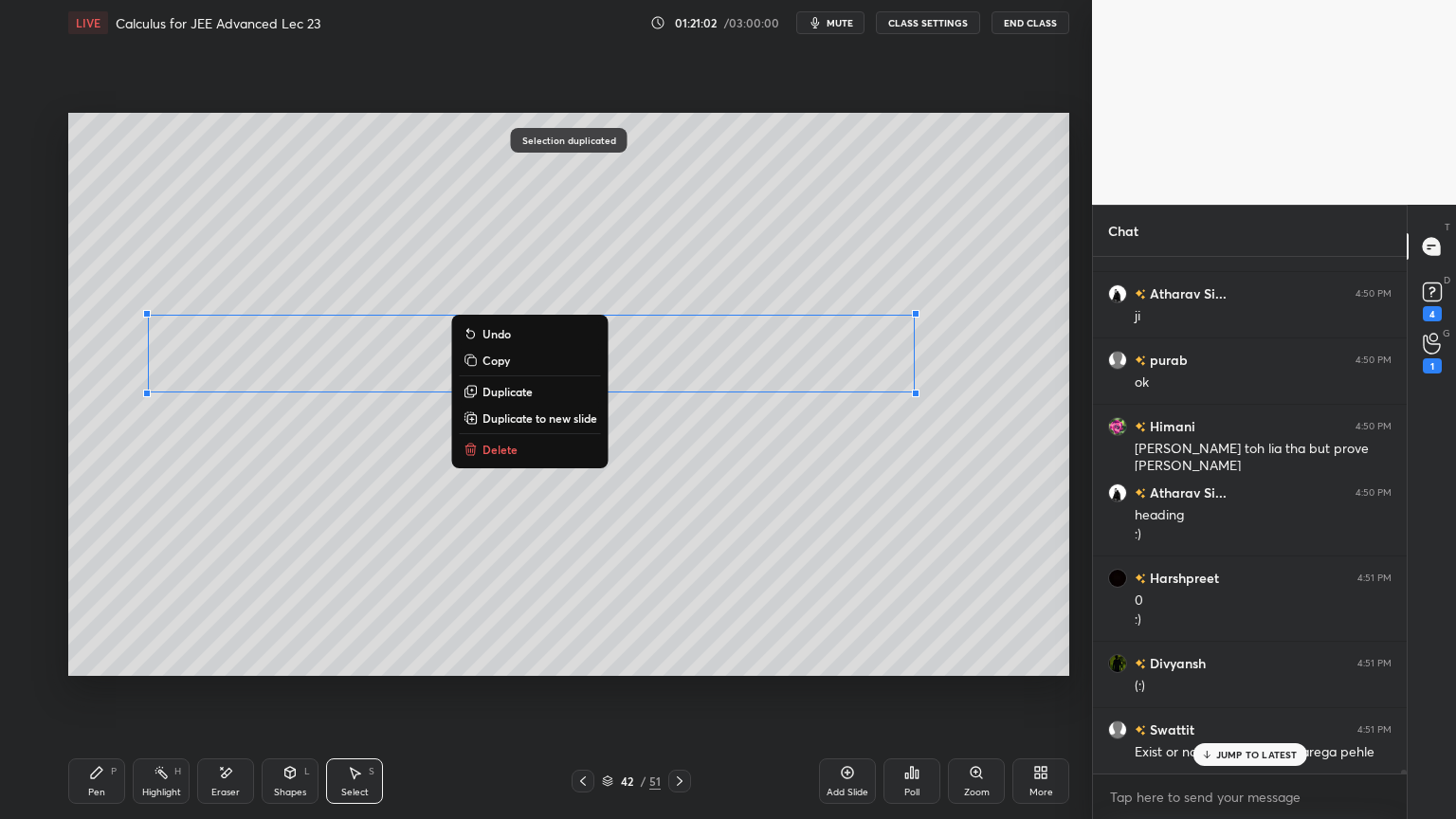 click on "0 ° Undo Copy Duplicate Duplicate to new slide Delete" at bounding box center [569, 394] 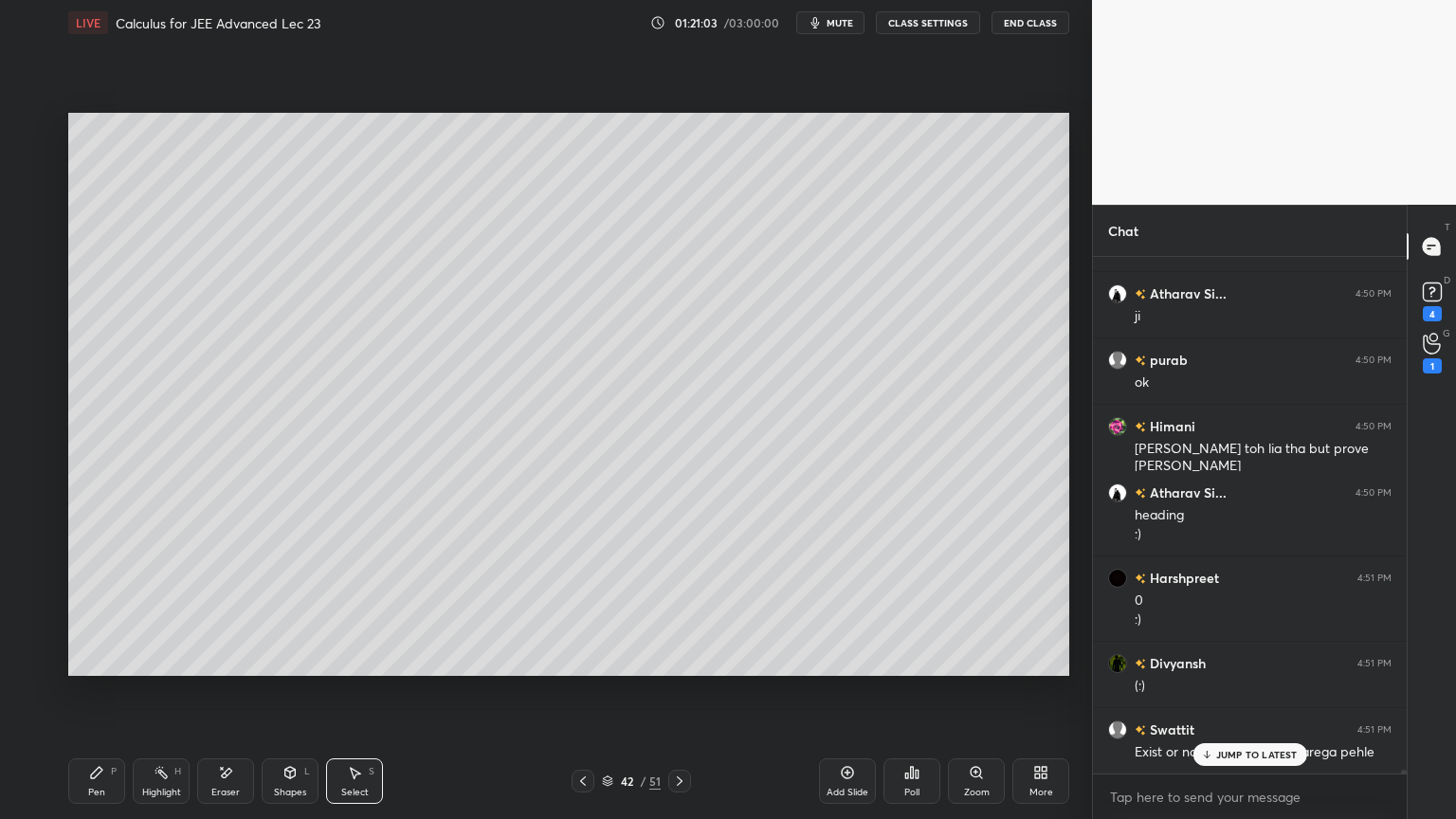 click 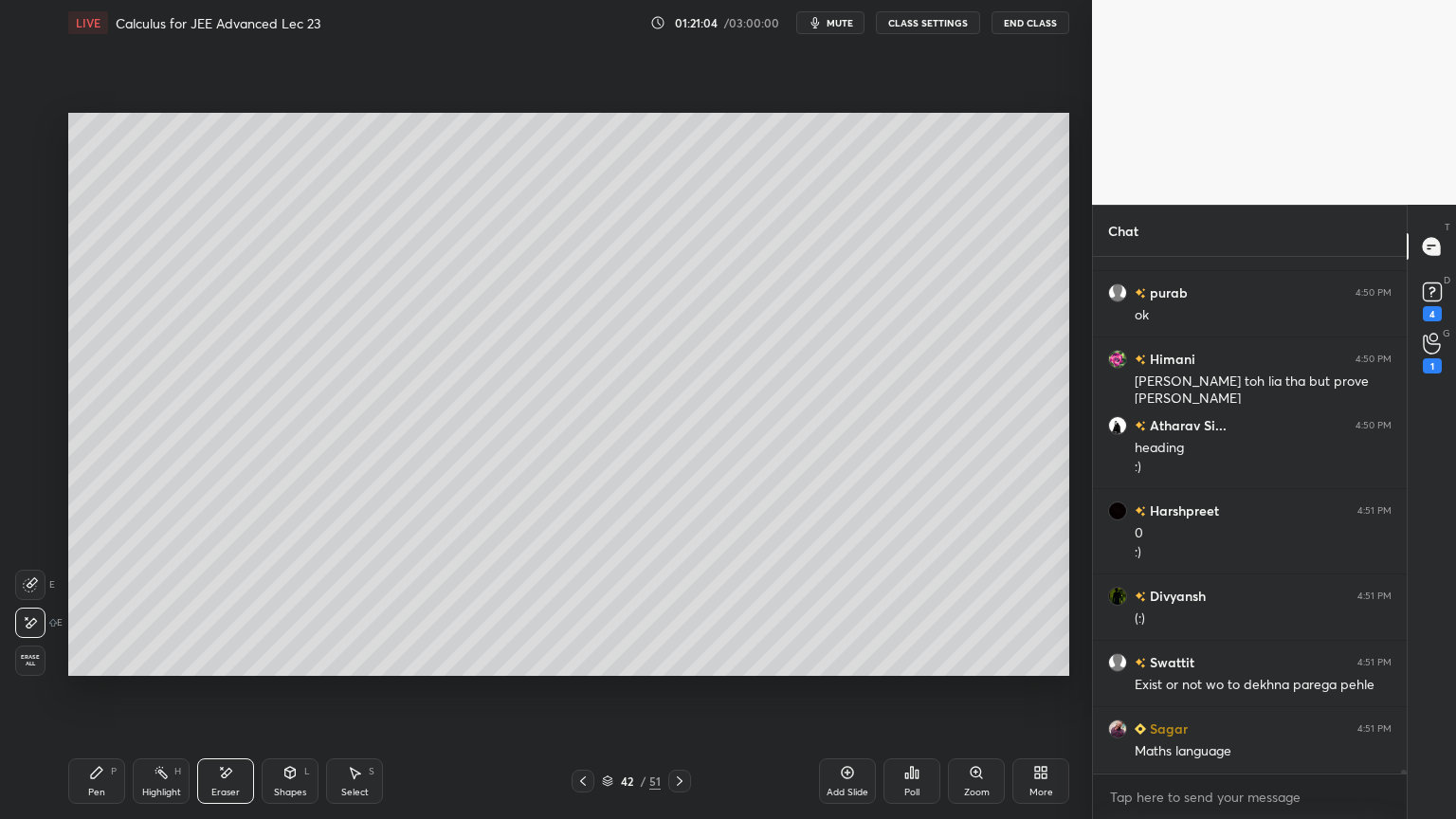 drag, startPoint x: 88, startPoint y: 789, endPoint x: 121, endPoint y: 682, distance: 111.97321 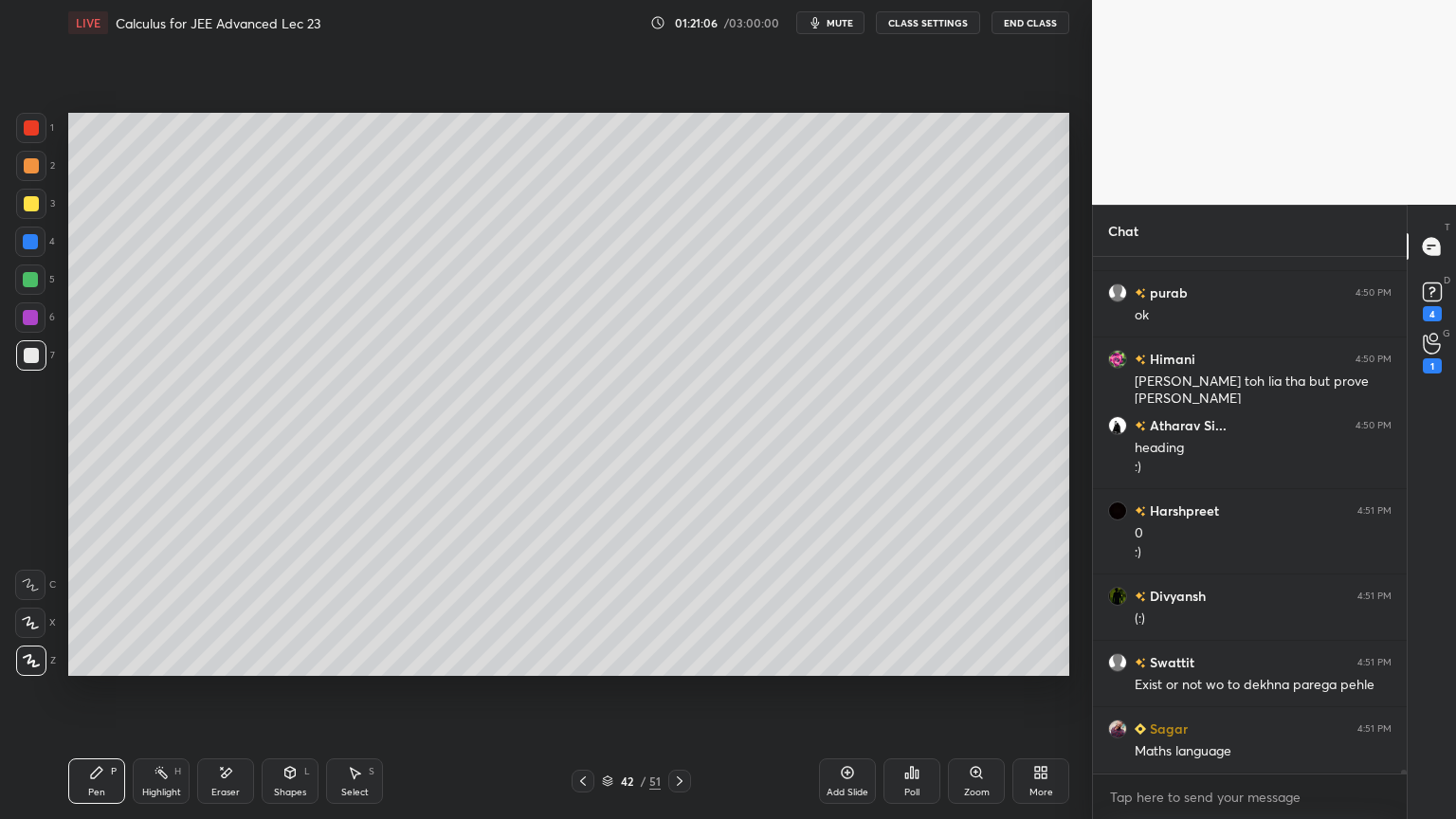 click on "Eraser" at bounding box center [226, 781] 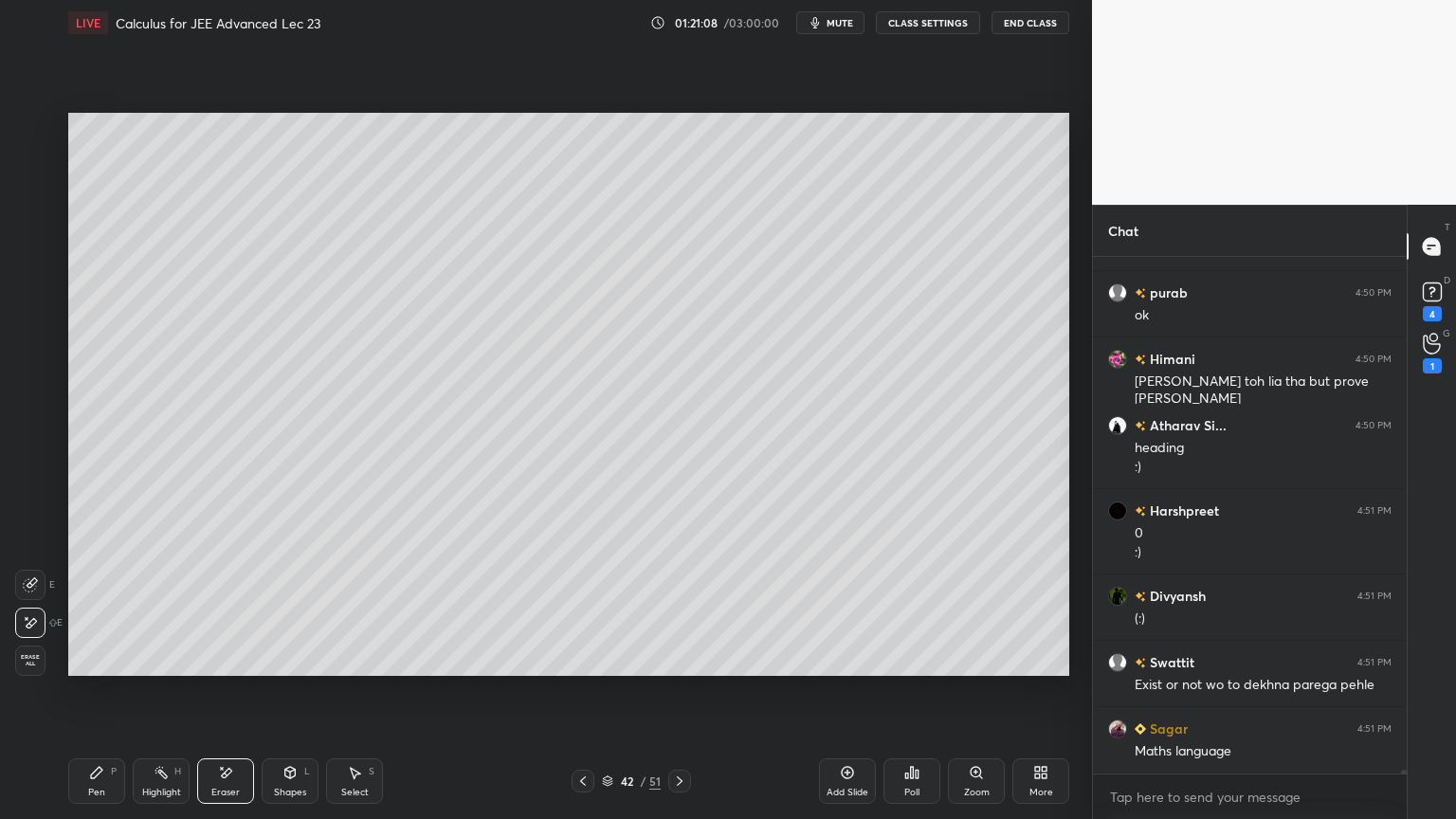 click on "Pen P" at bounding box center [97, 781] 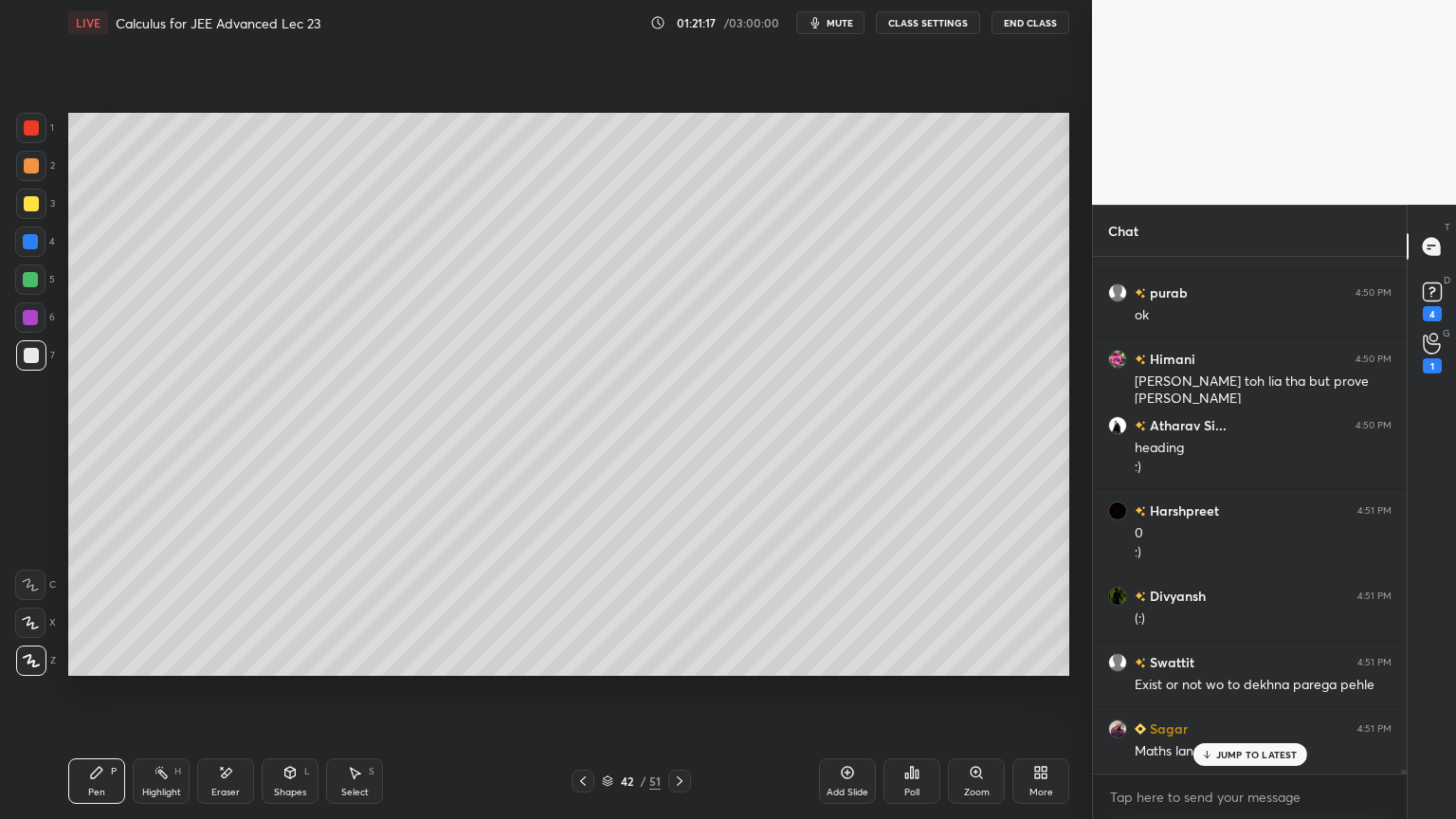 scroll, scrollTop: 76675, scrollLeft: 0, axis: vertical 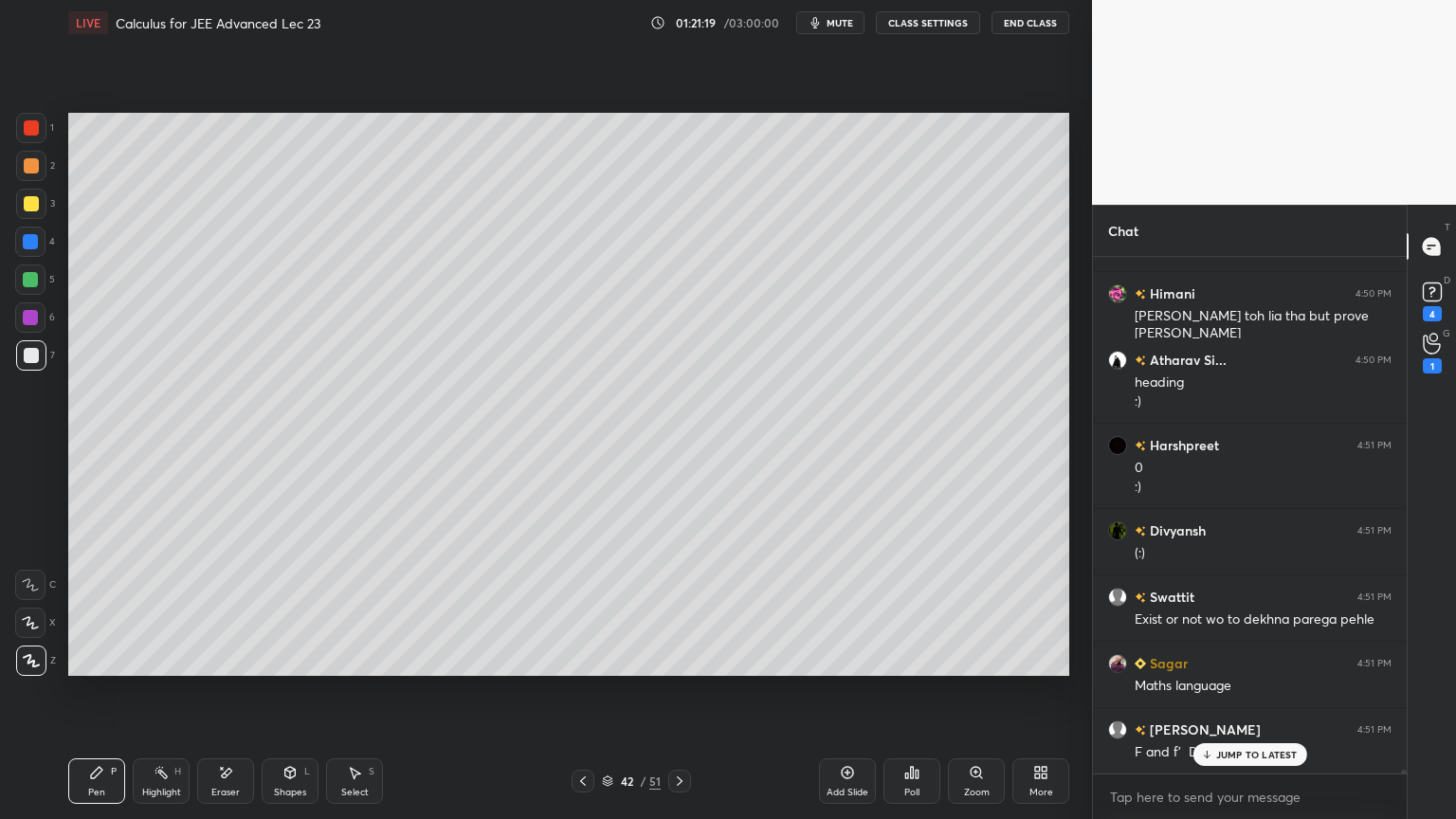 drag, startPoint x: 230, startPoint y: 783, endPoint x: 230, endPoint y: 756, distance: 27 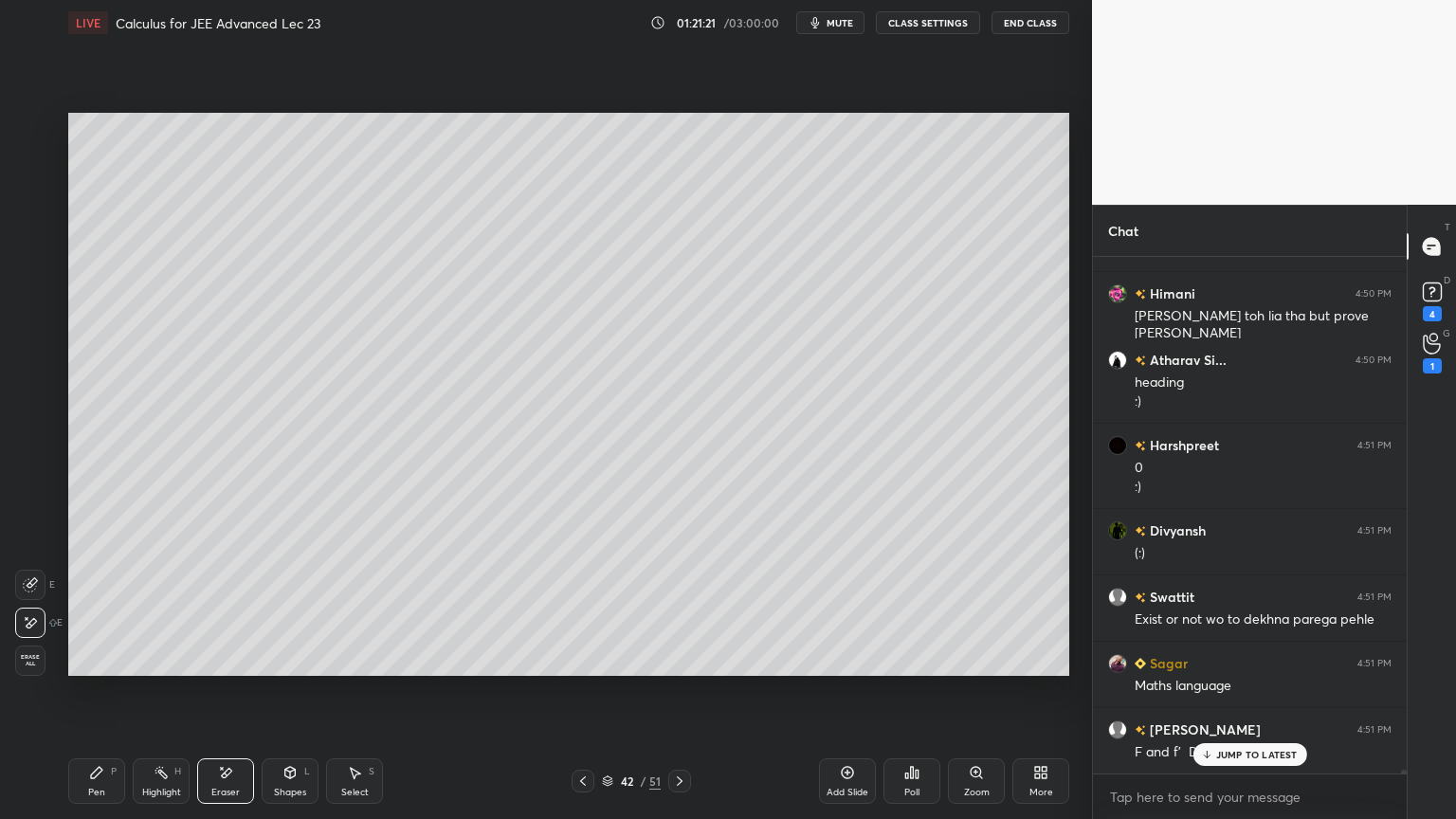 drag, startPoint x: 100, startPoint y: 790, endPoint x: 143, endPoint y: 758, distance: 53.60037 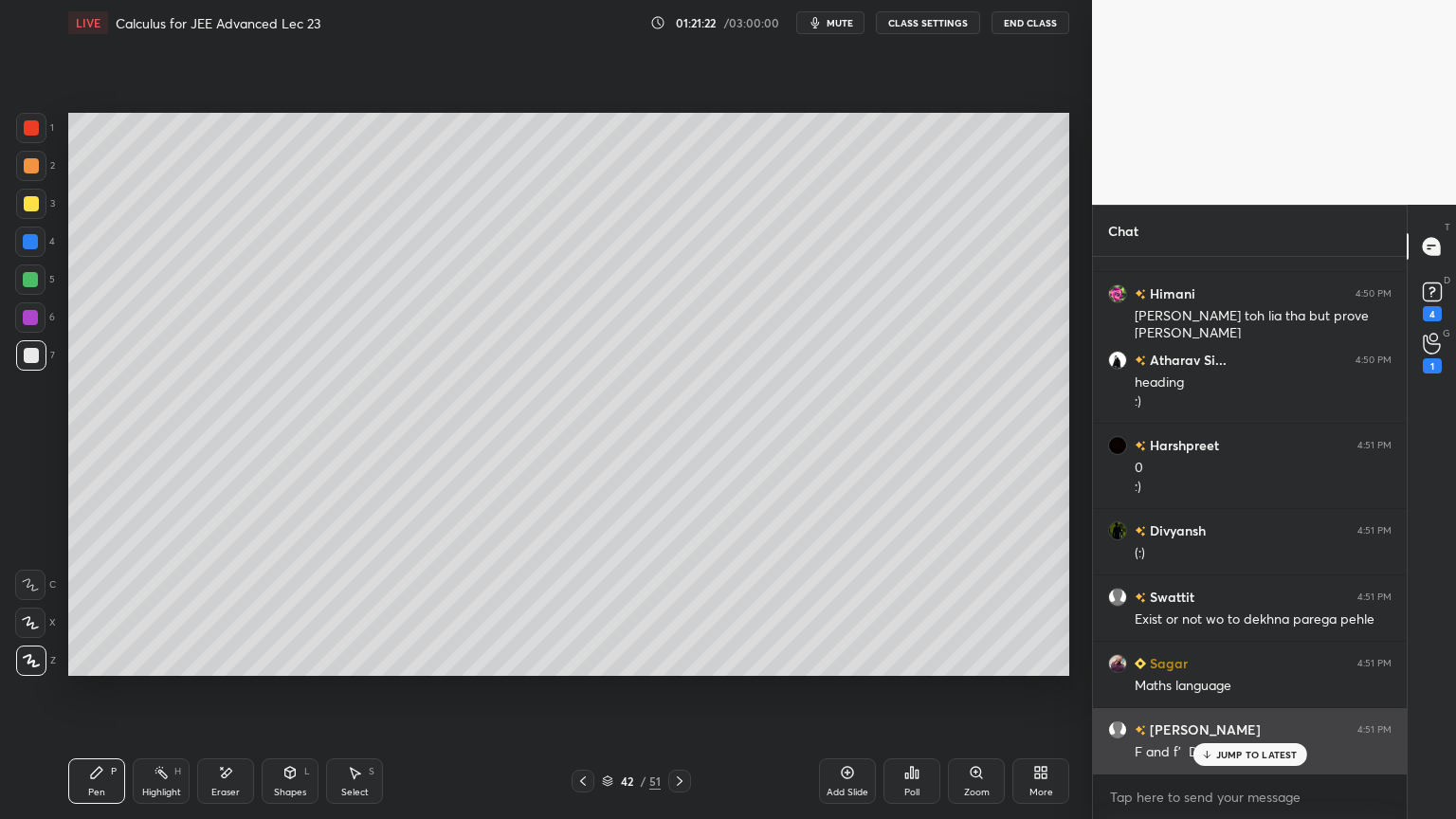click on "JUMP TO LATEST" at bounding box center [1257, 755] 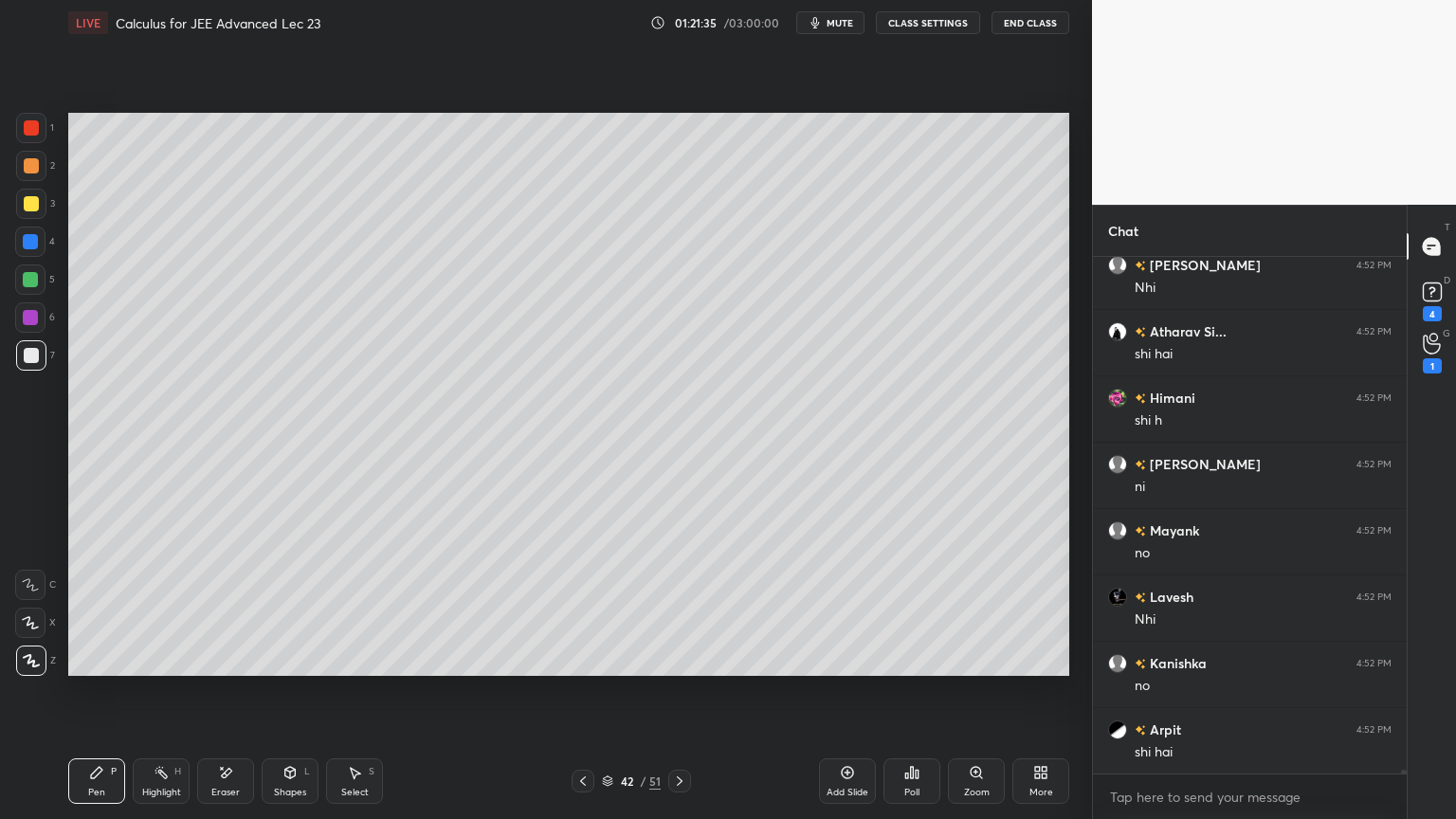 scroll, scrollTop: 77406, scrollLeft: 0, axis: vertical 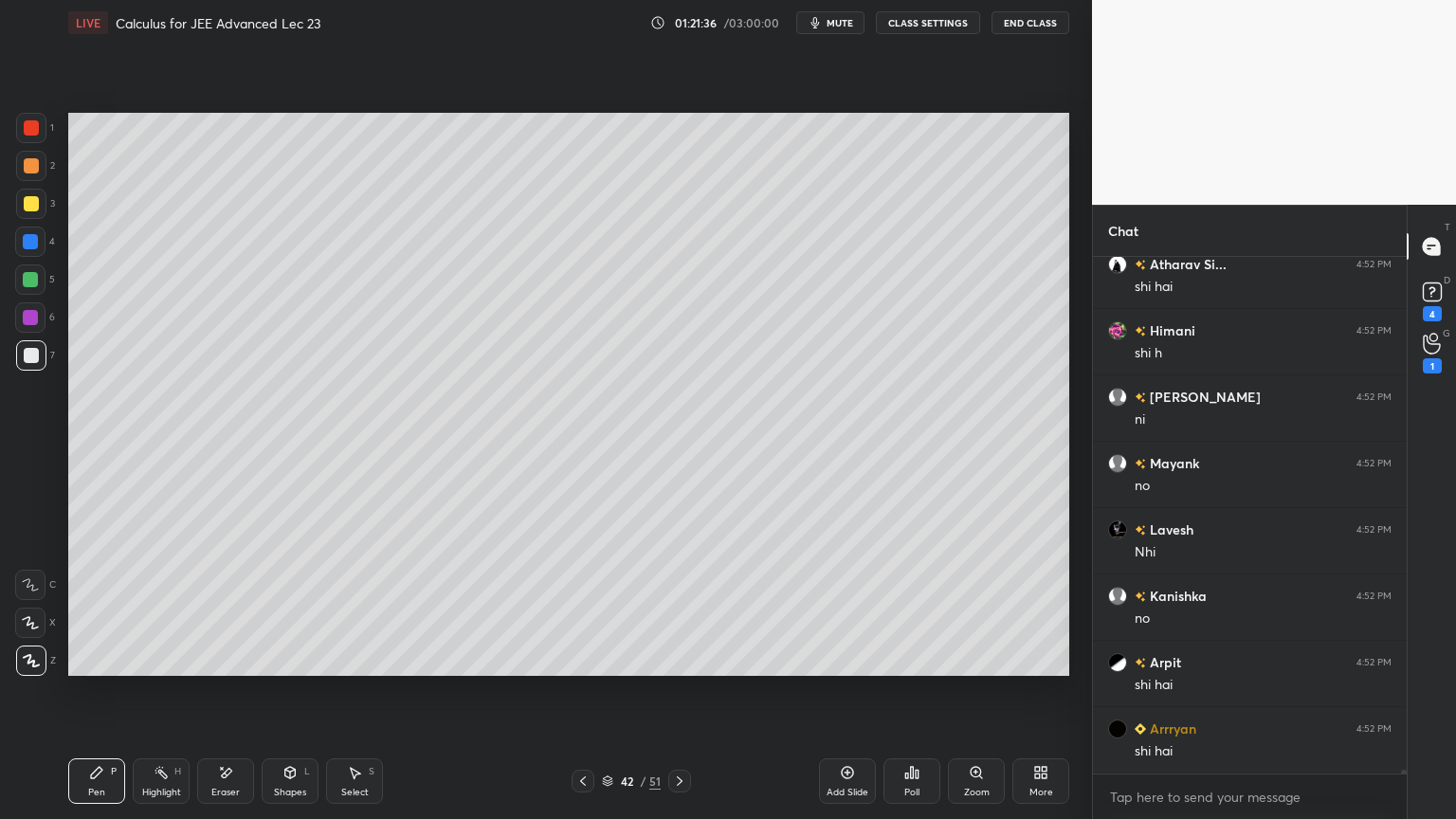 click at bounding box center [31, 166] 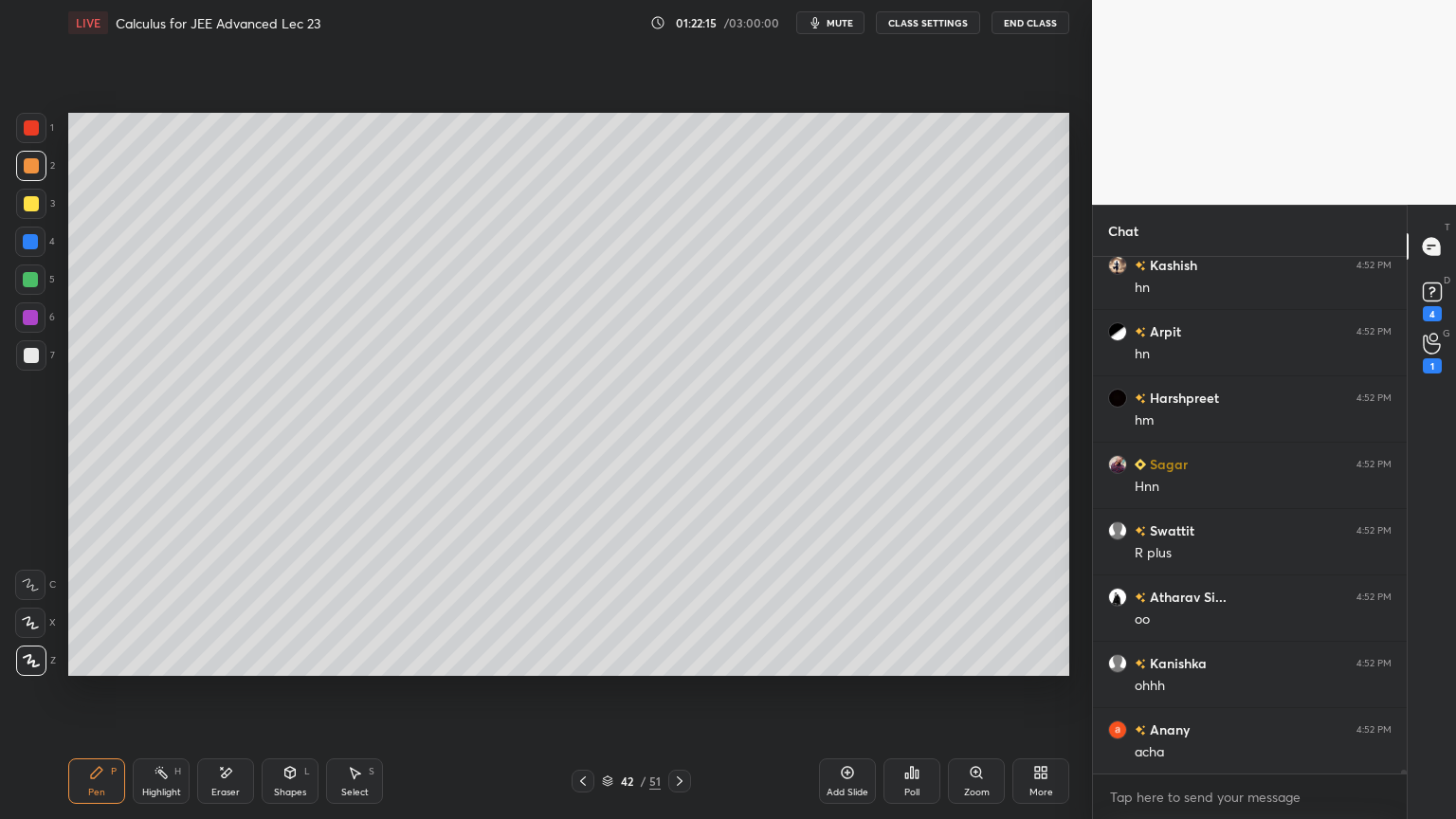 scroll, scrollTop: 78949, scrollLeft: 0, axis: vertical 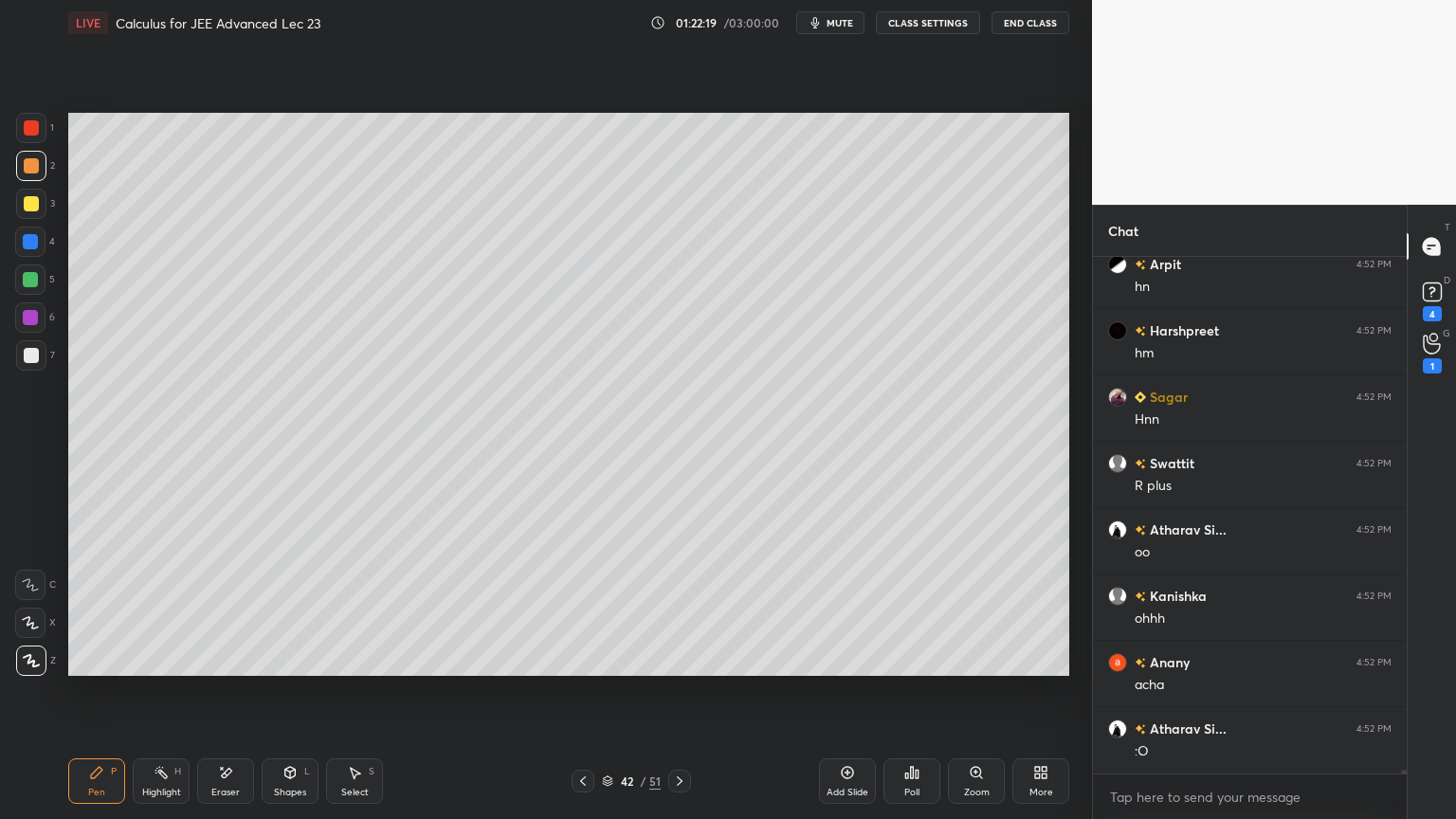 click on "Eraser" at bounding box center [226, 781] 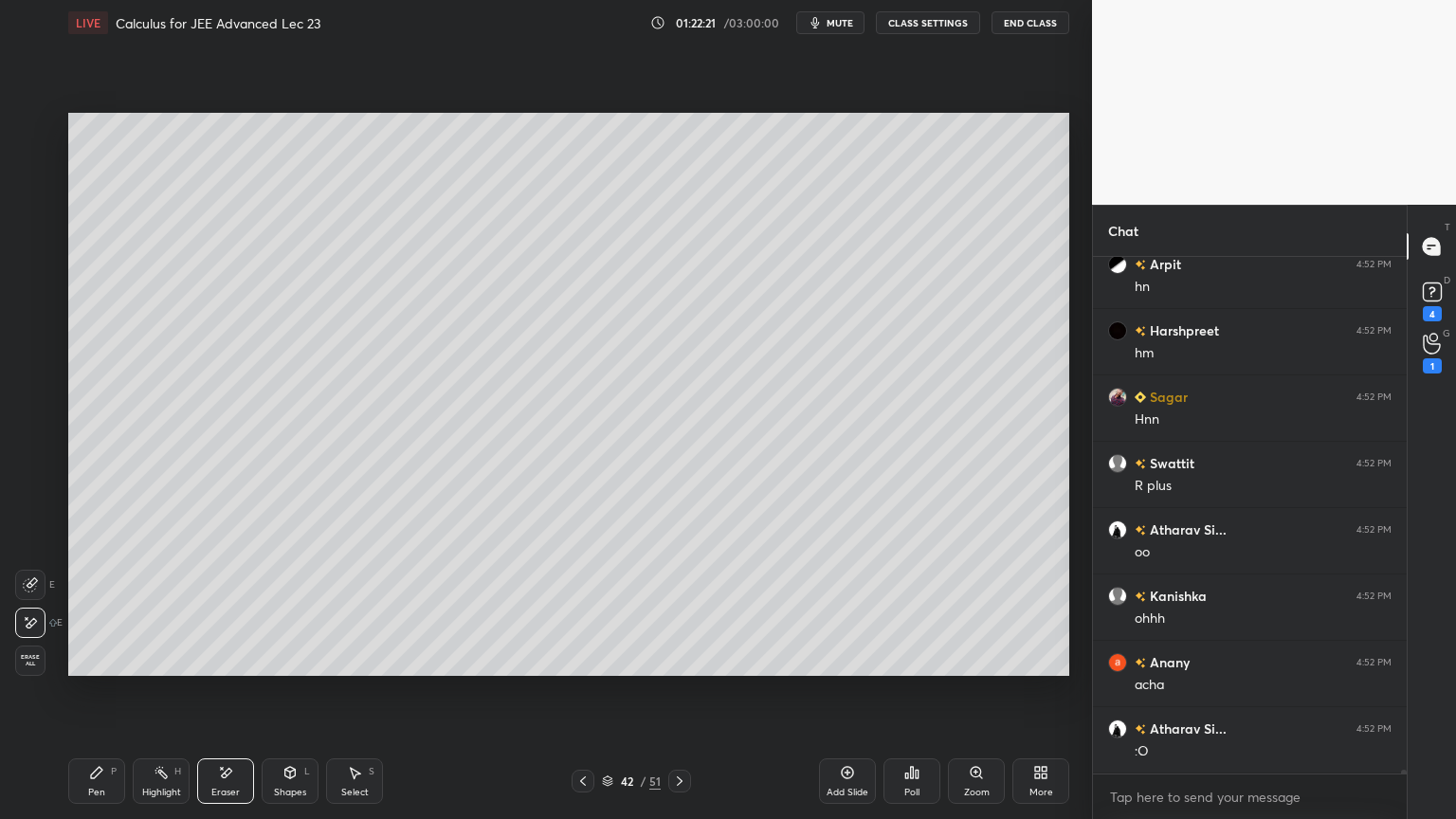 click 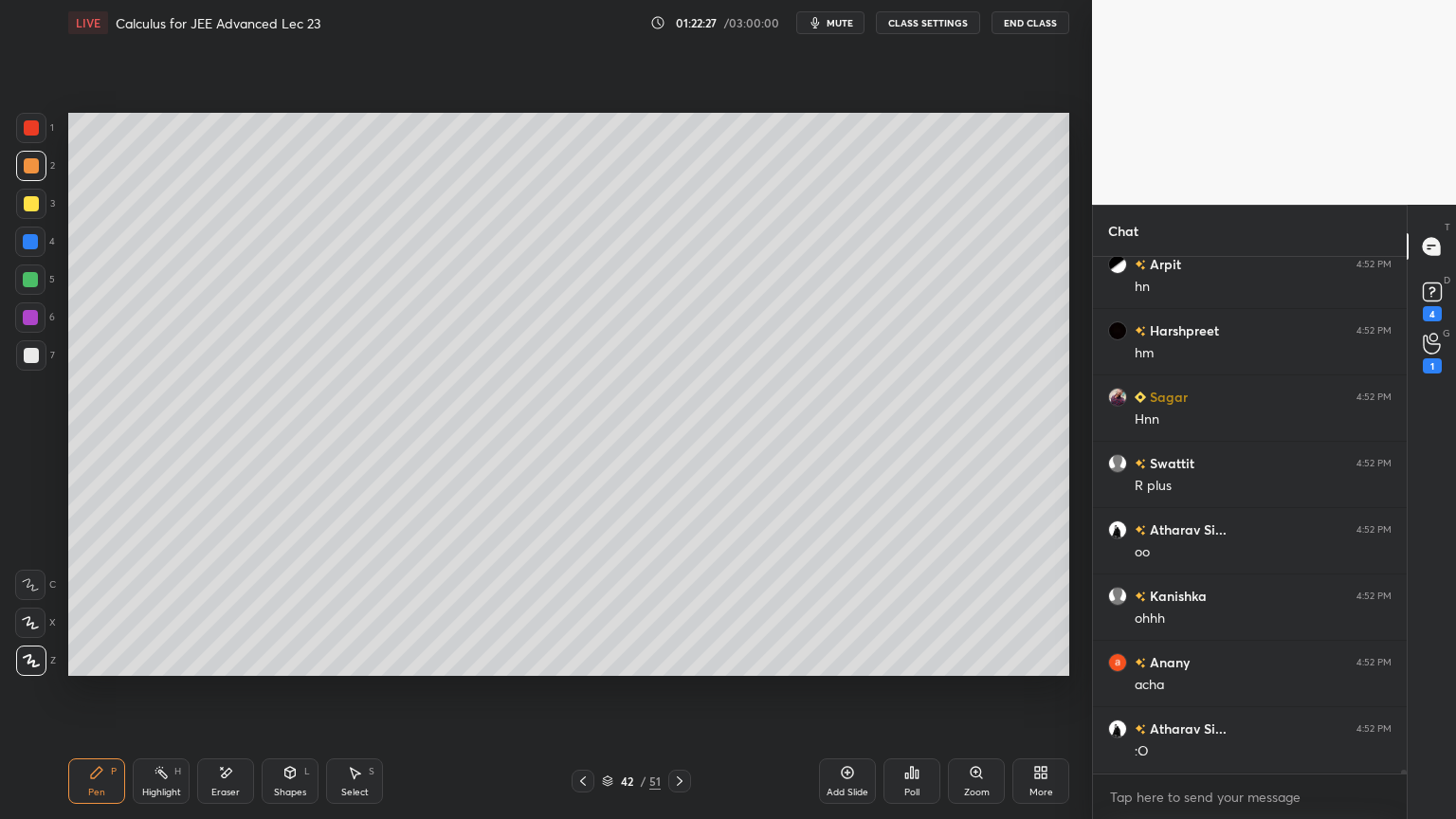 drag, startPoint x: 236, startPoint y: 753, endPoint x: 246, endPoint y: 701, distance: 52.95281 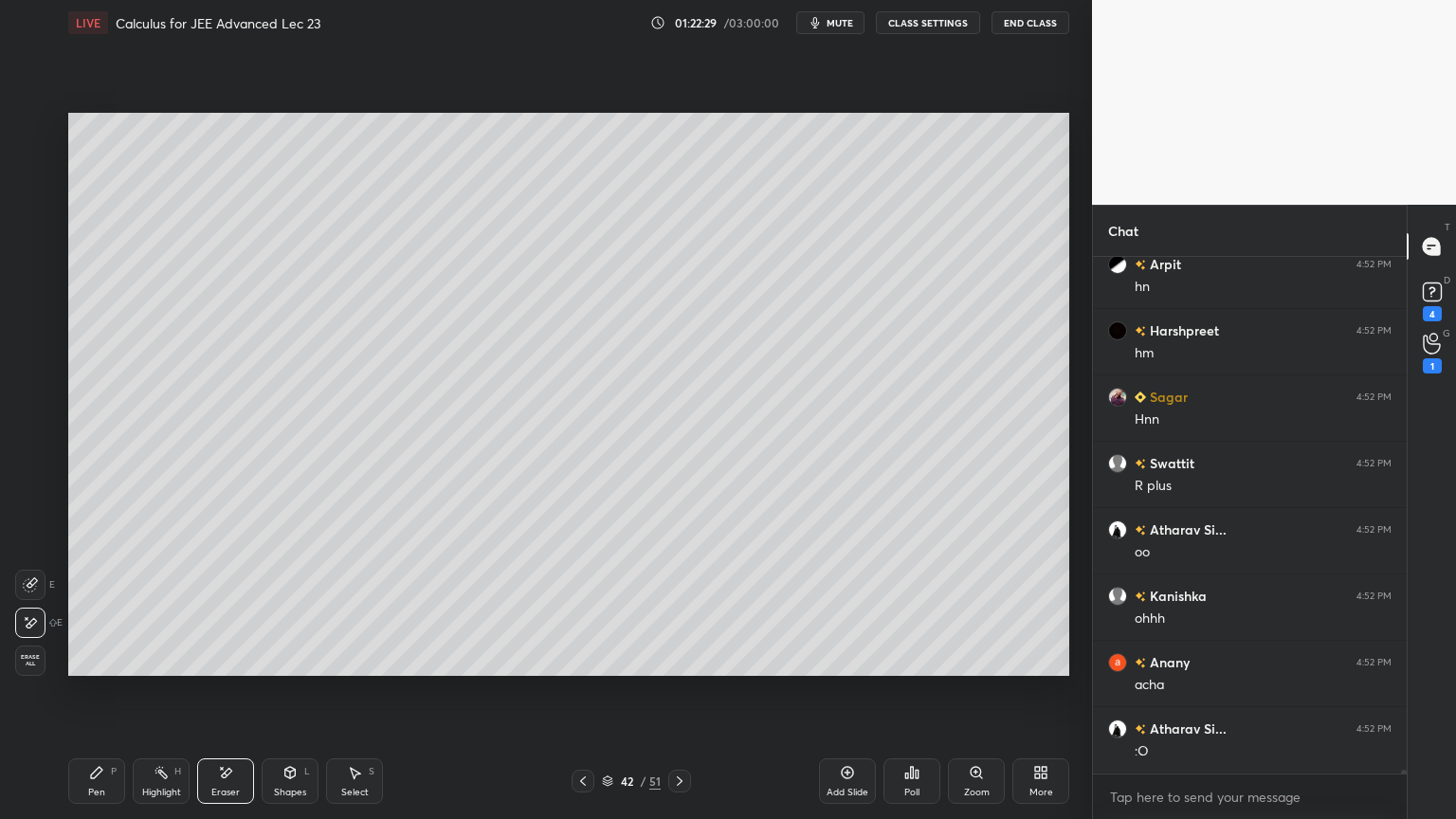 drag, startPoint x: 95, startPoint y: 794, endPoint x: 99, endPoint y: 782, distance: 12.649111 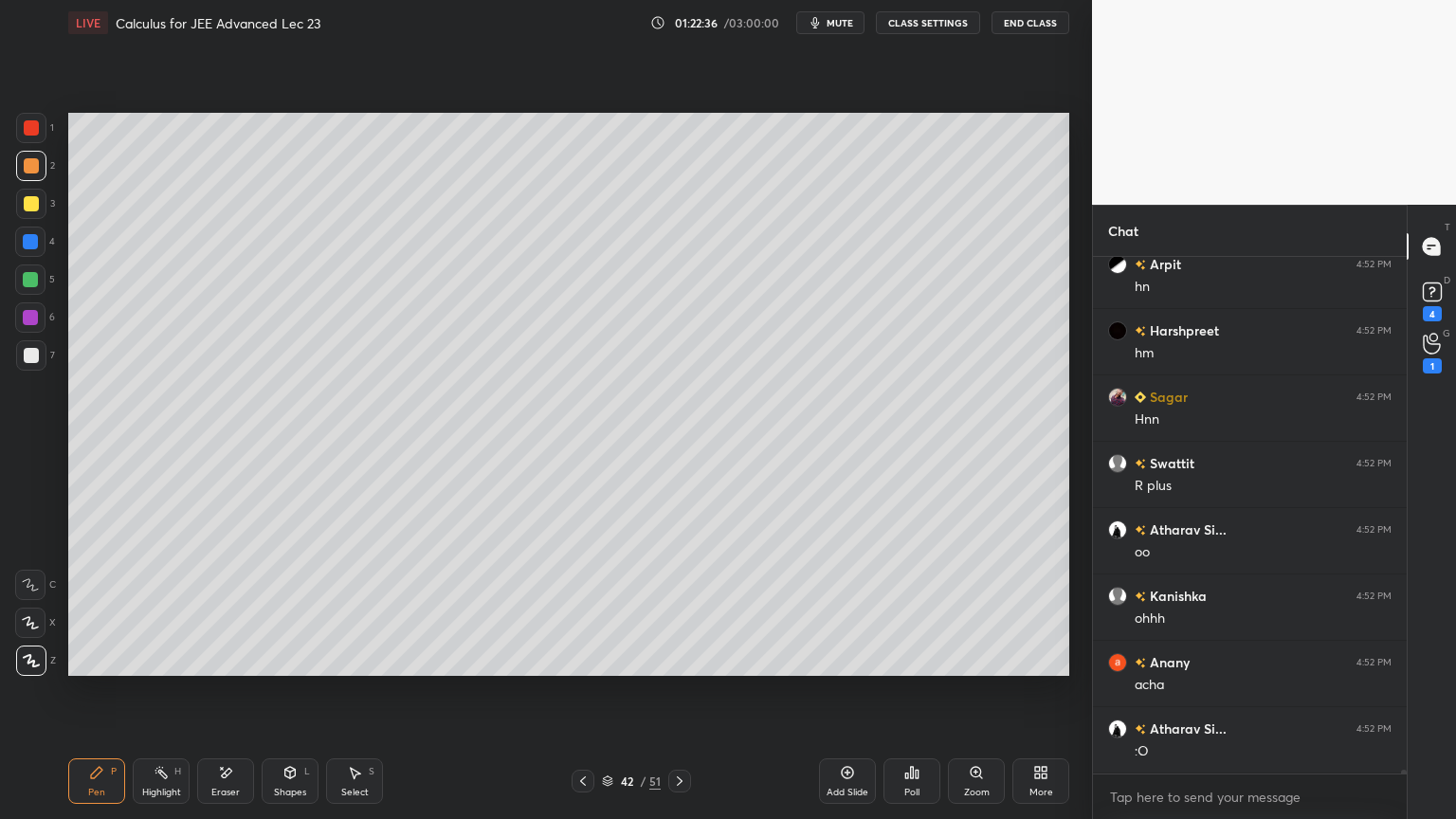 drag, startPoint x: 226, startPoint y: 781, endPoint x: 230, endPoint y: 712, distance: 69.115845 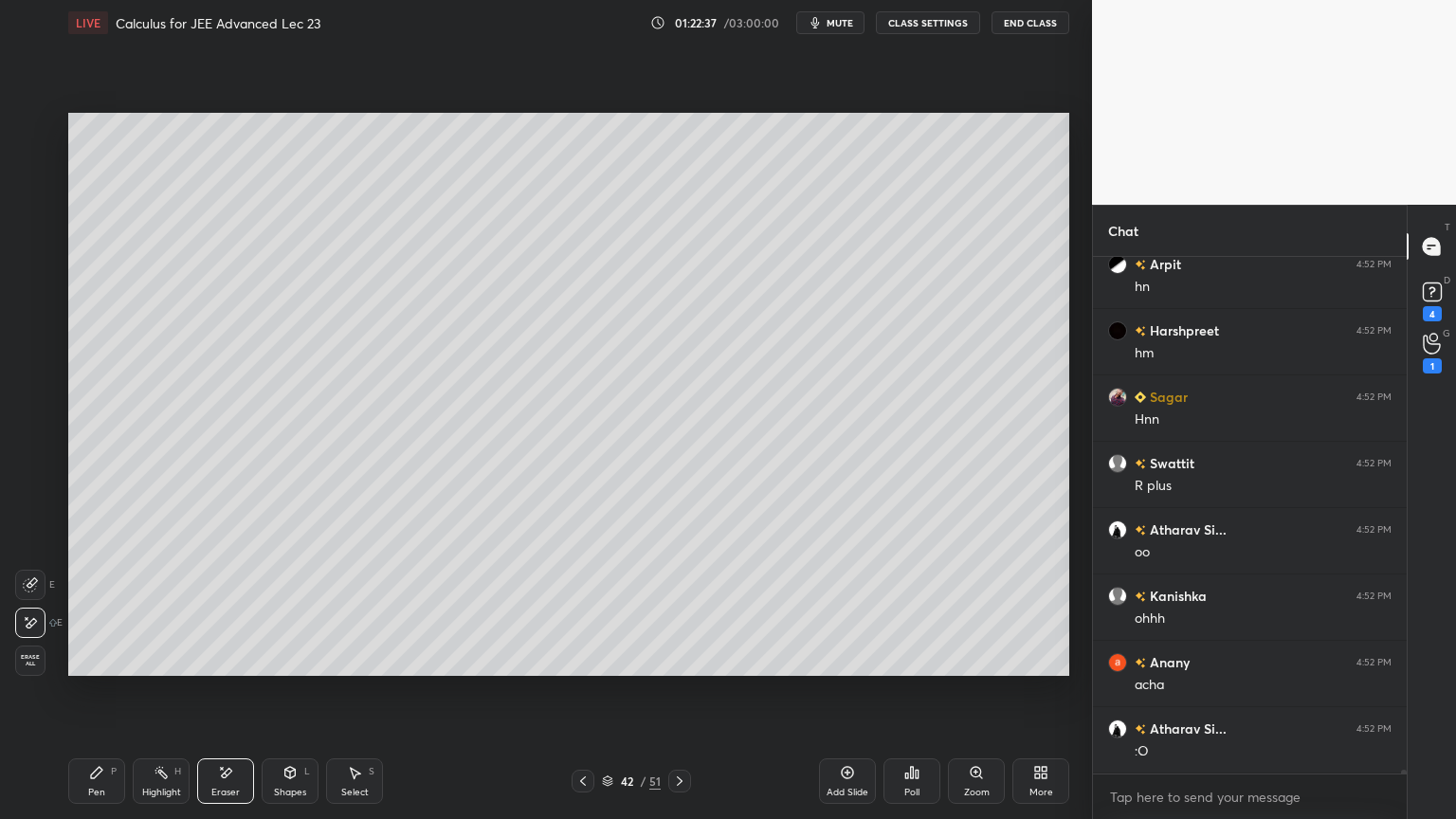 drag, startPoint x: 92, startPoint y: 791, endPoint x: 96, endPoint y: 718, distance: 73.10951 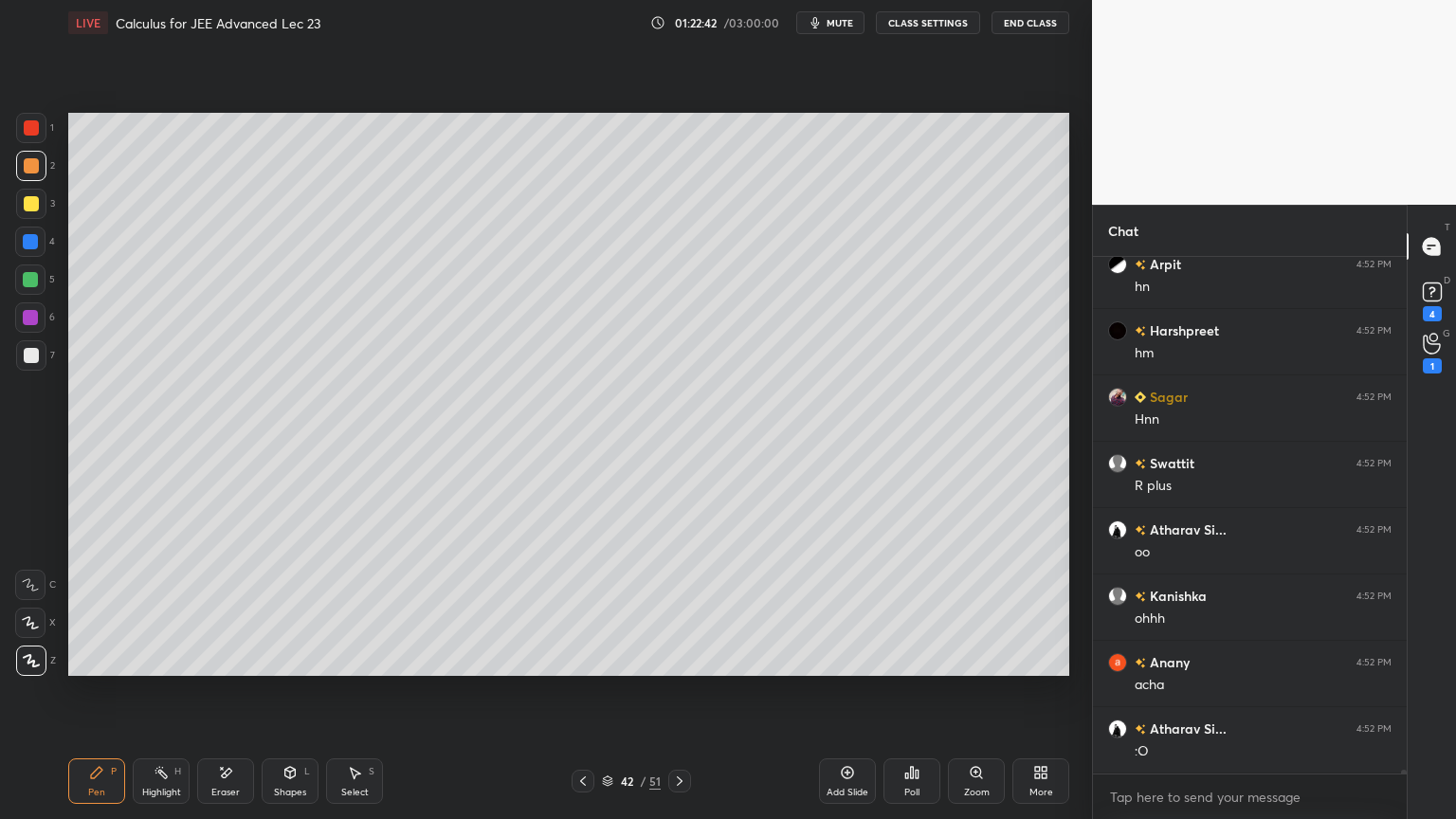 scroll, scrollTop: 79015, scrollLeft: 0, axis: vertical 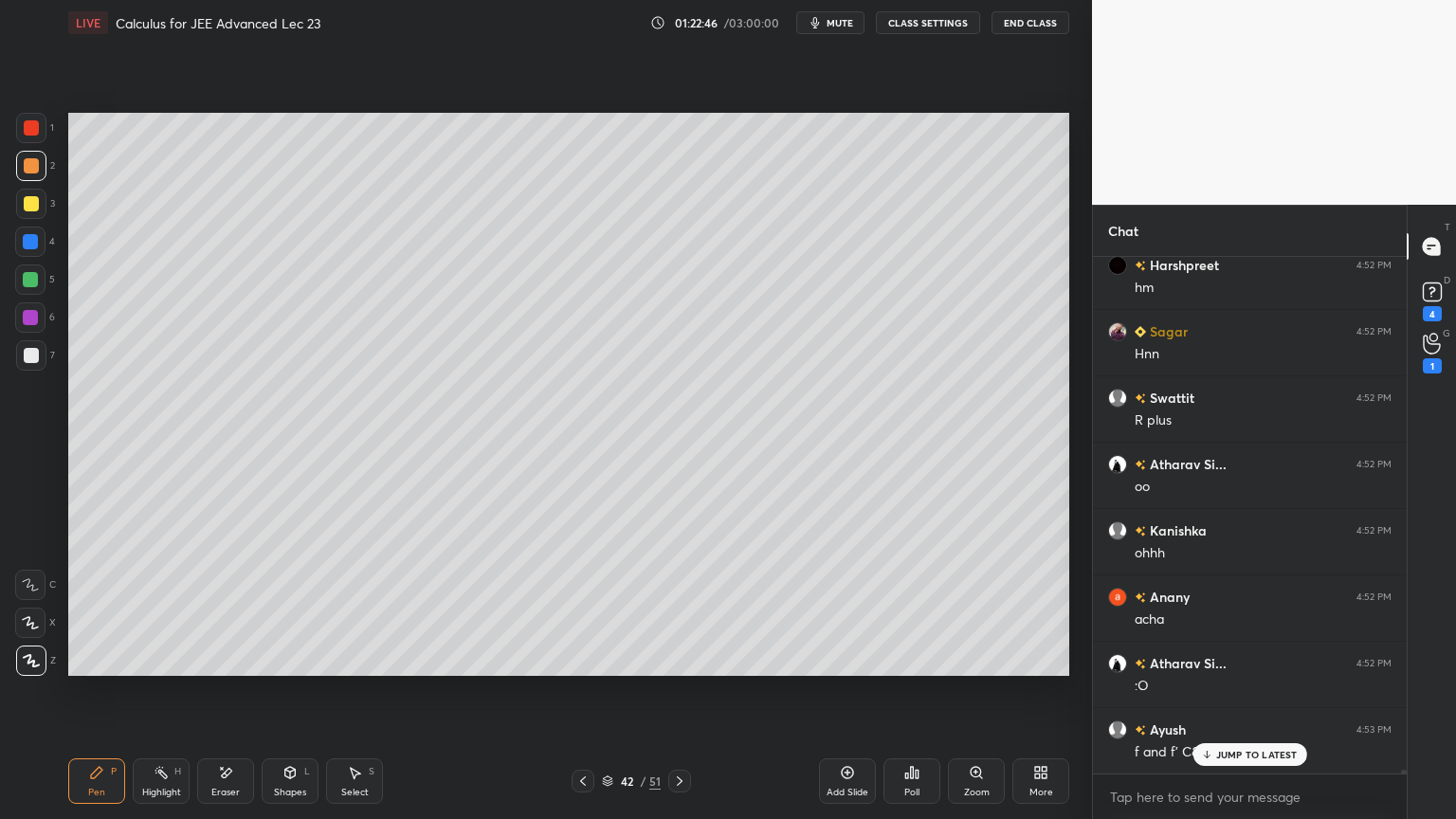 drag, startPoint x: 230, startPoint y: 769, endPoint x: 234, endPoint y: 759, distance: 10.77033 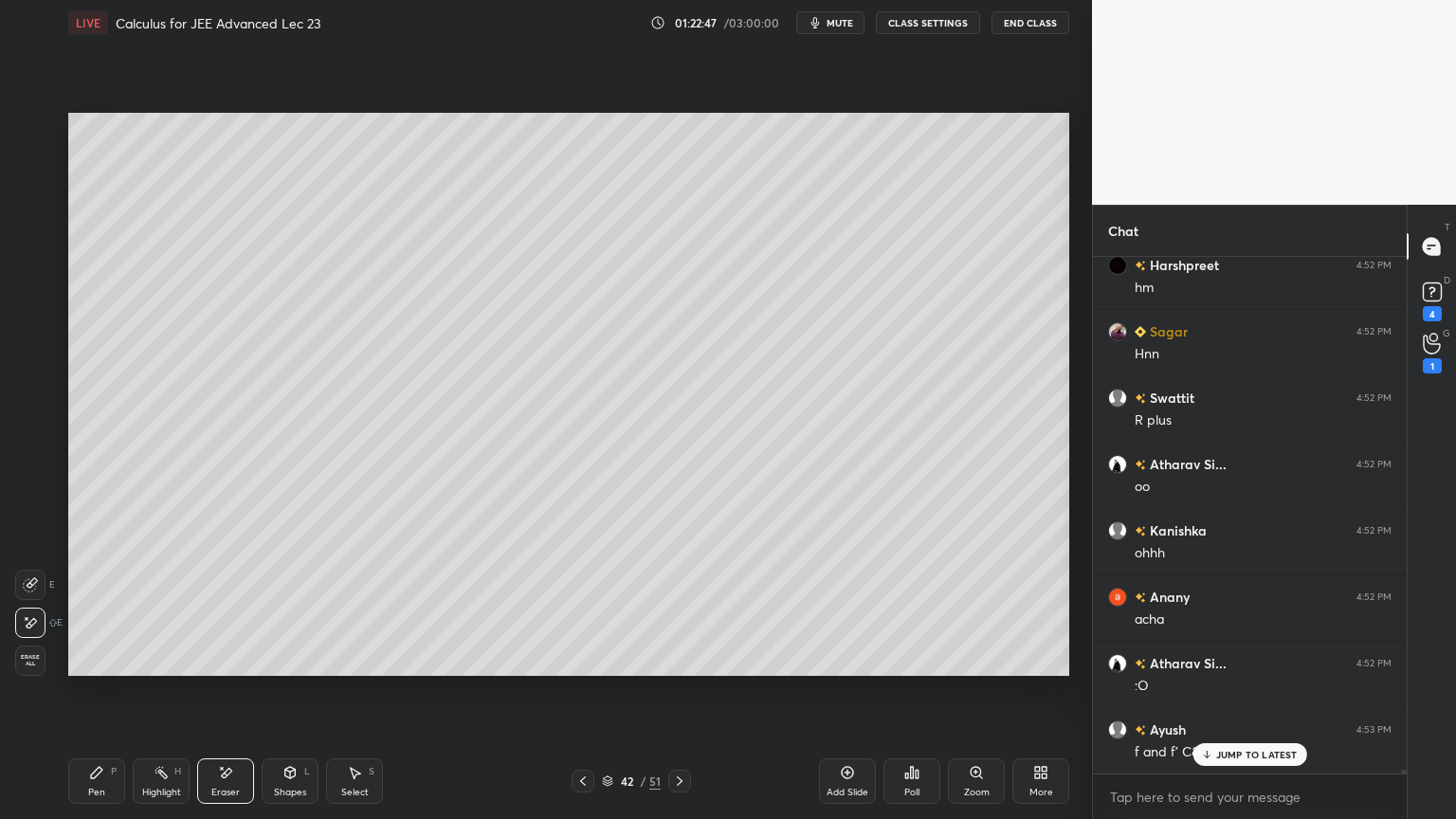 drag, startPoint x: 102, startPoint y: 777, endPoint x: 212, endPoint y: 677, distance: 148.66069 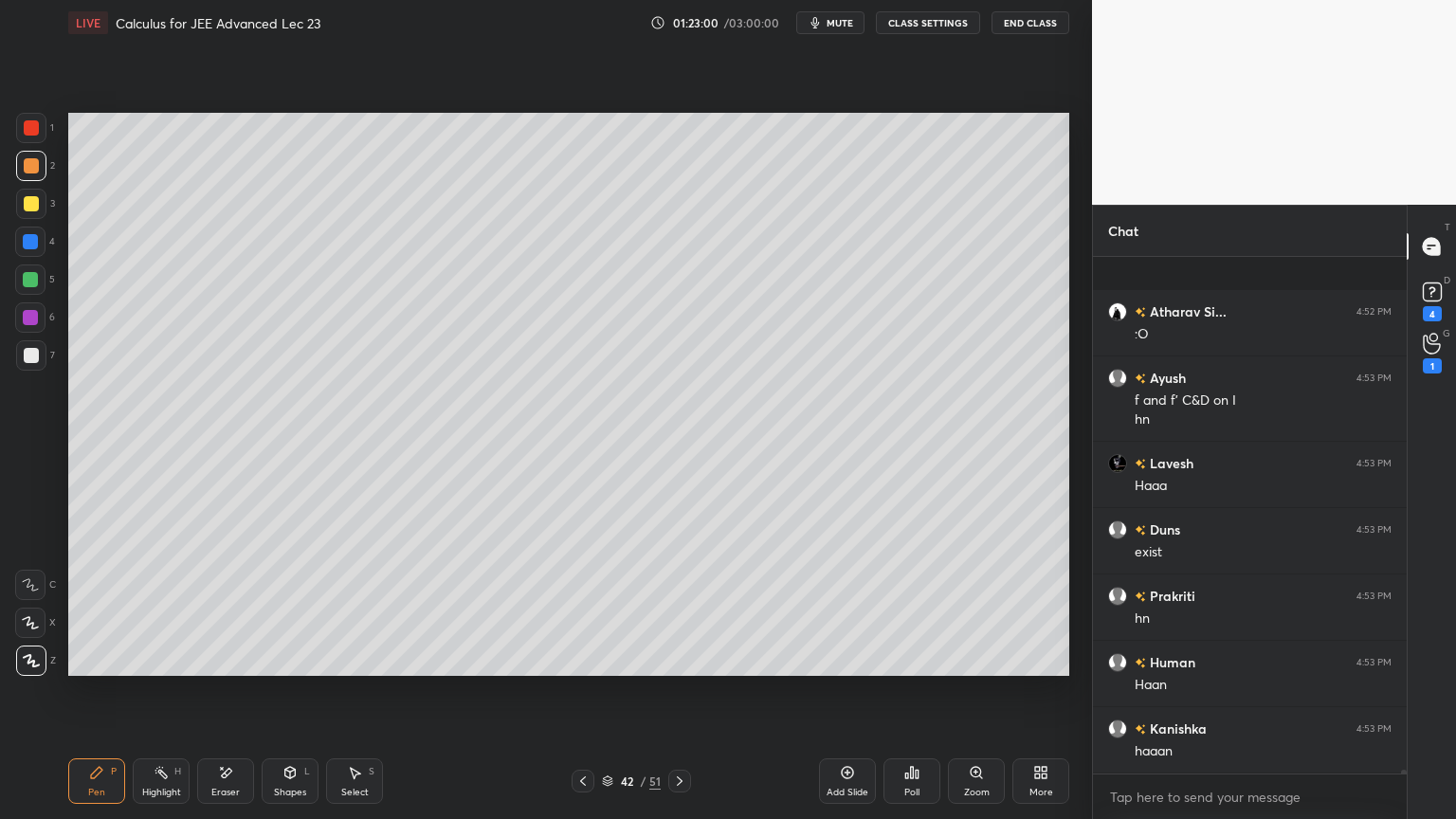 scroll, scrollTop: 79499, scrollLeft: 0, axis: vertical 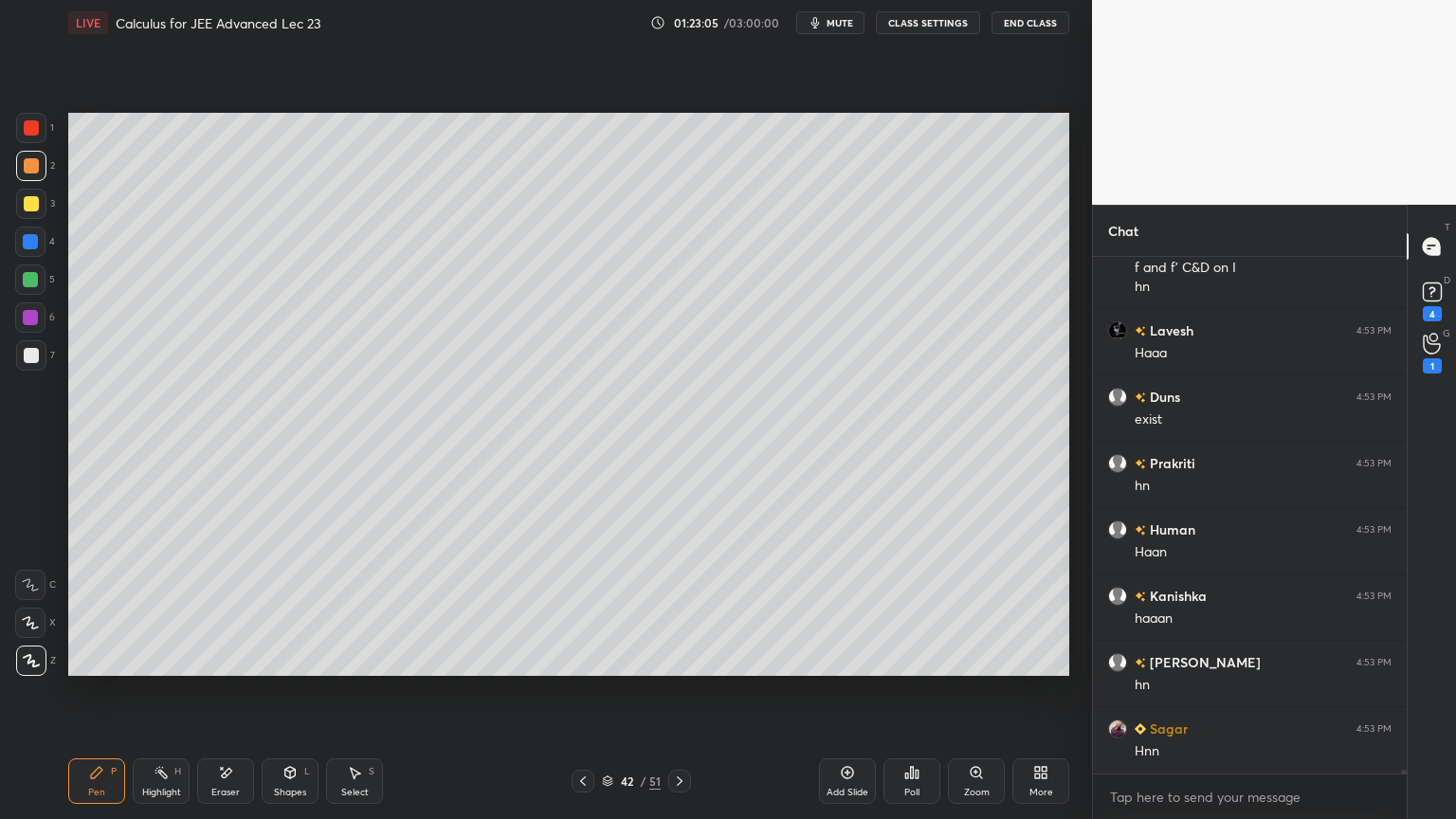 drag, startPoint x: 226, startPoint y: 783, endPoint x: 322, endPoint y: 685, distance: 137.18601 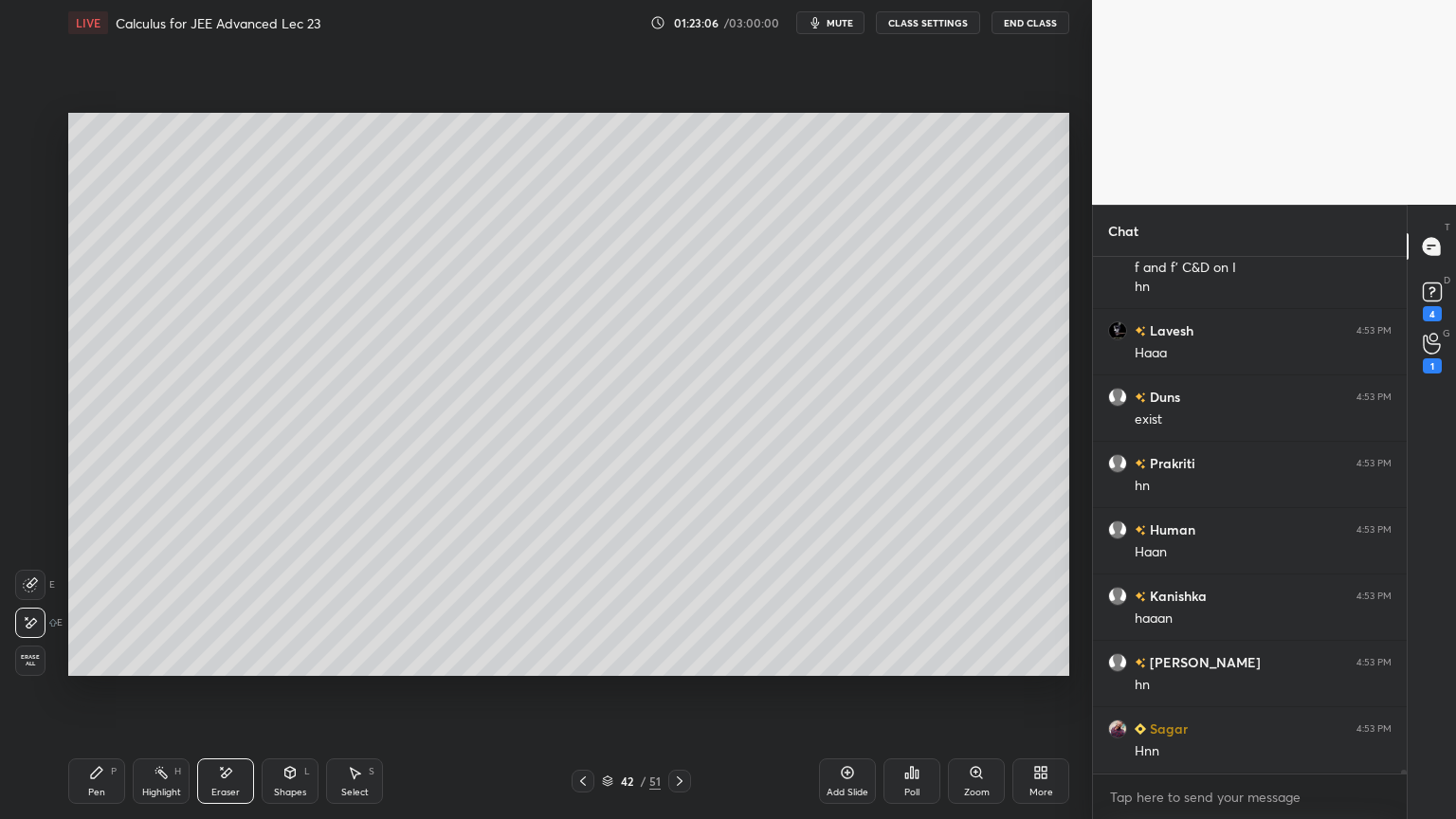 scroll, scrollTop: 79564, scrollLeft: 0, axis: vertical 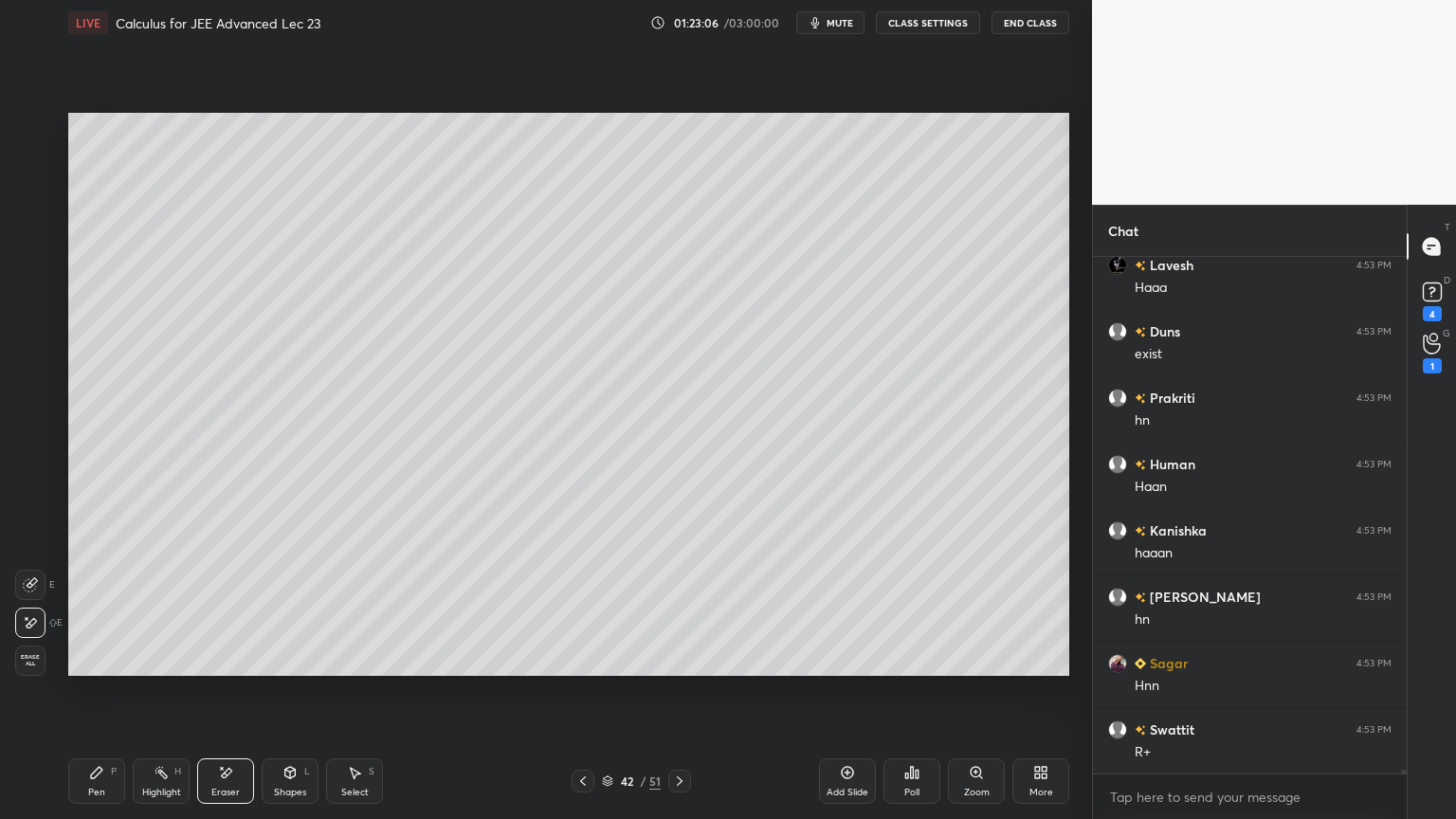 drag, startPoint x: 100, startPoint y: 770, endPoint x: 180, endPoint y: 698, distance: 107.62899 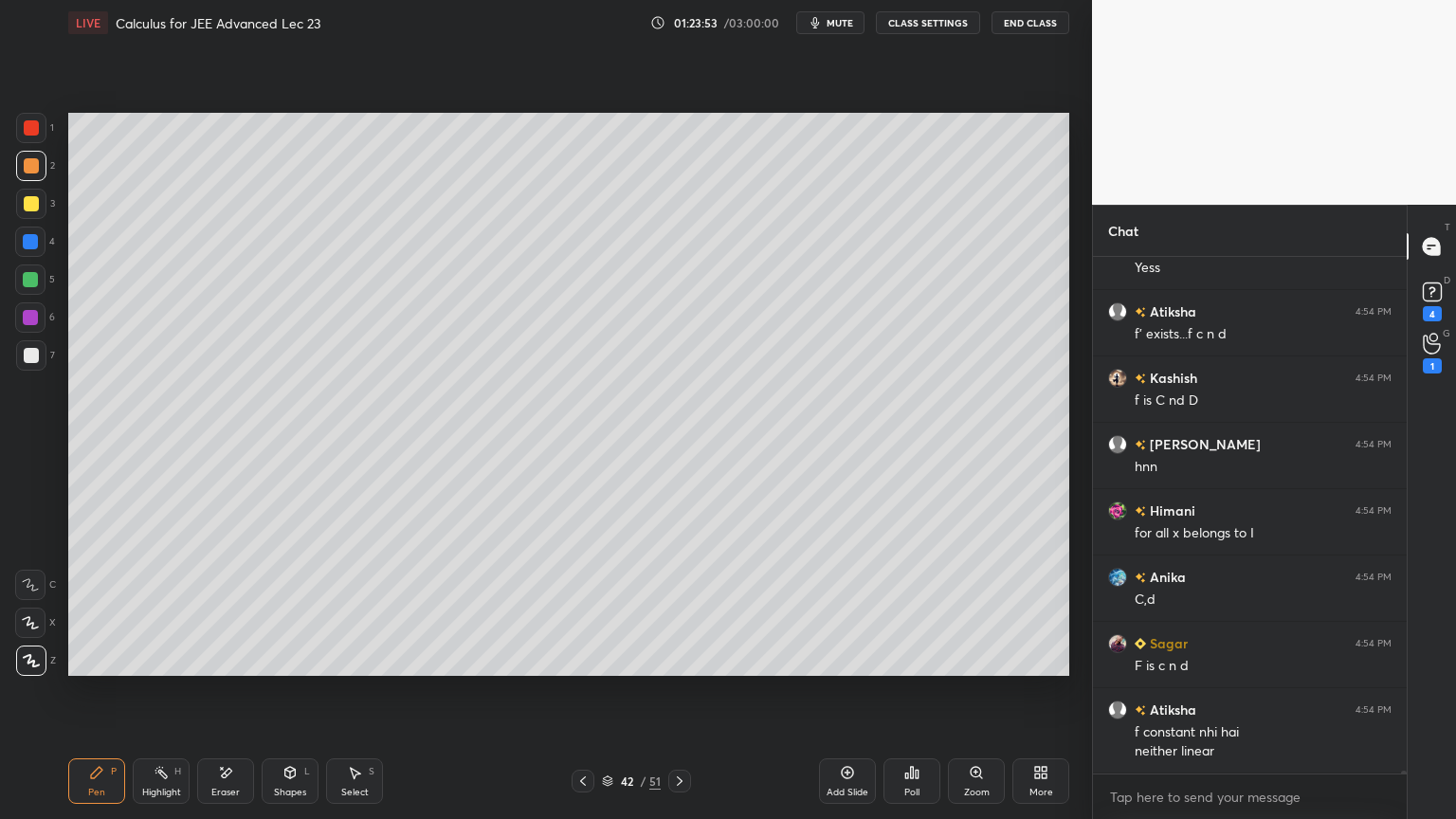 scroll, scrollTop: 80512, scrollLeft: 0, axis: vertical 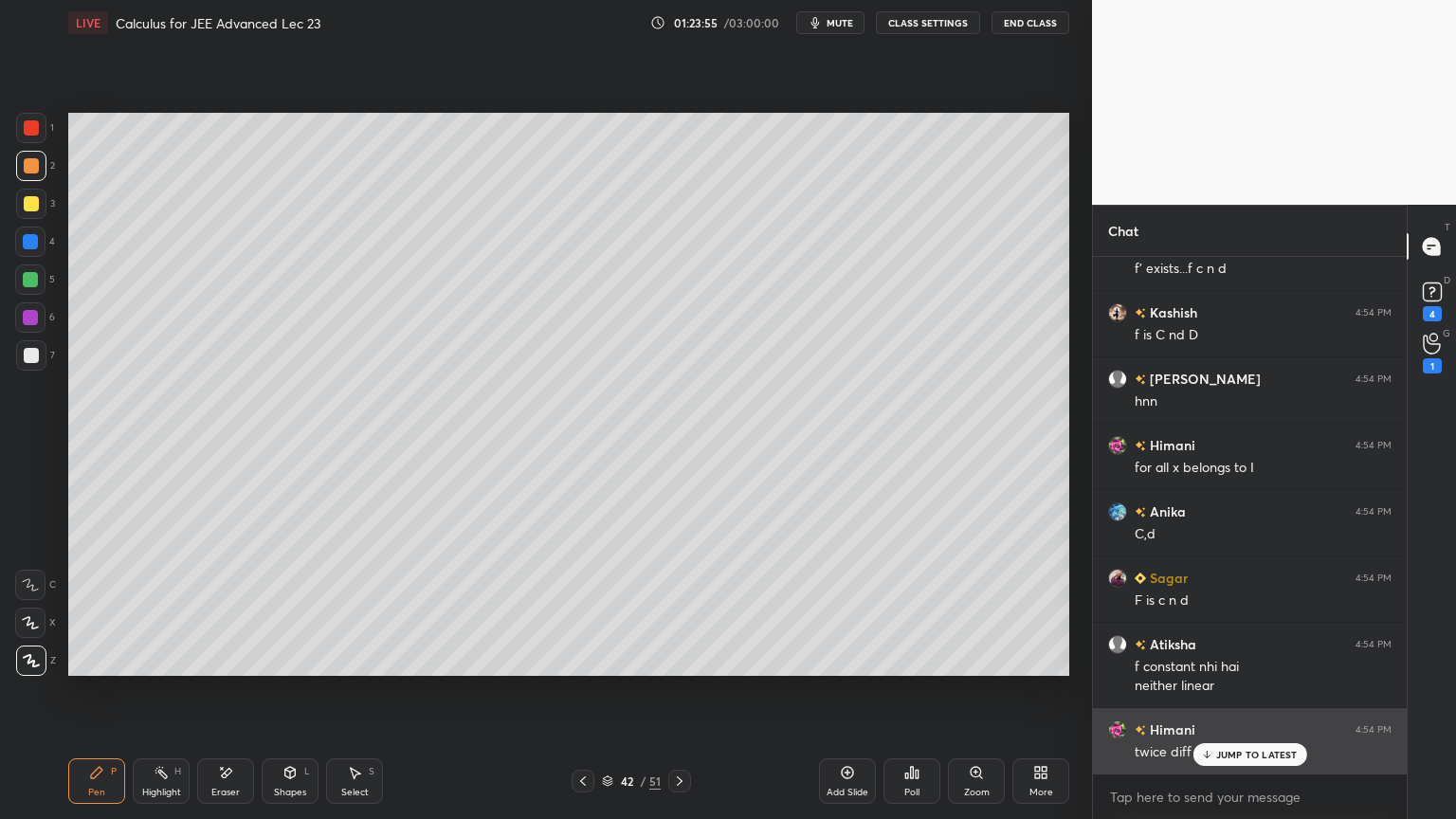 click on "JUMP TO LATEST" at bounding box center [1257, 755] 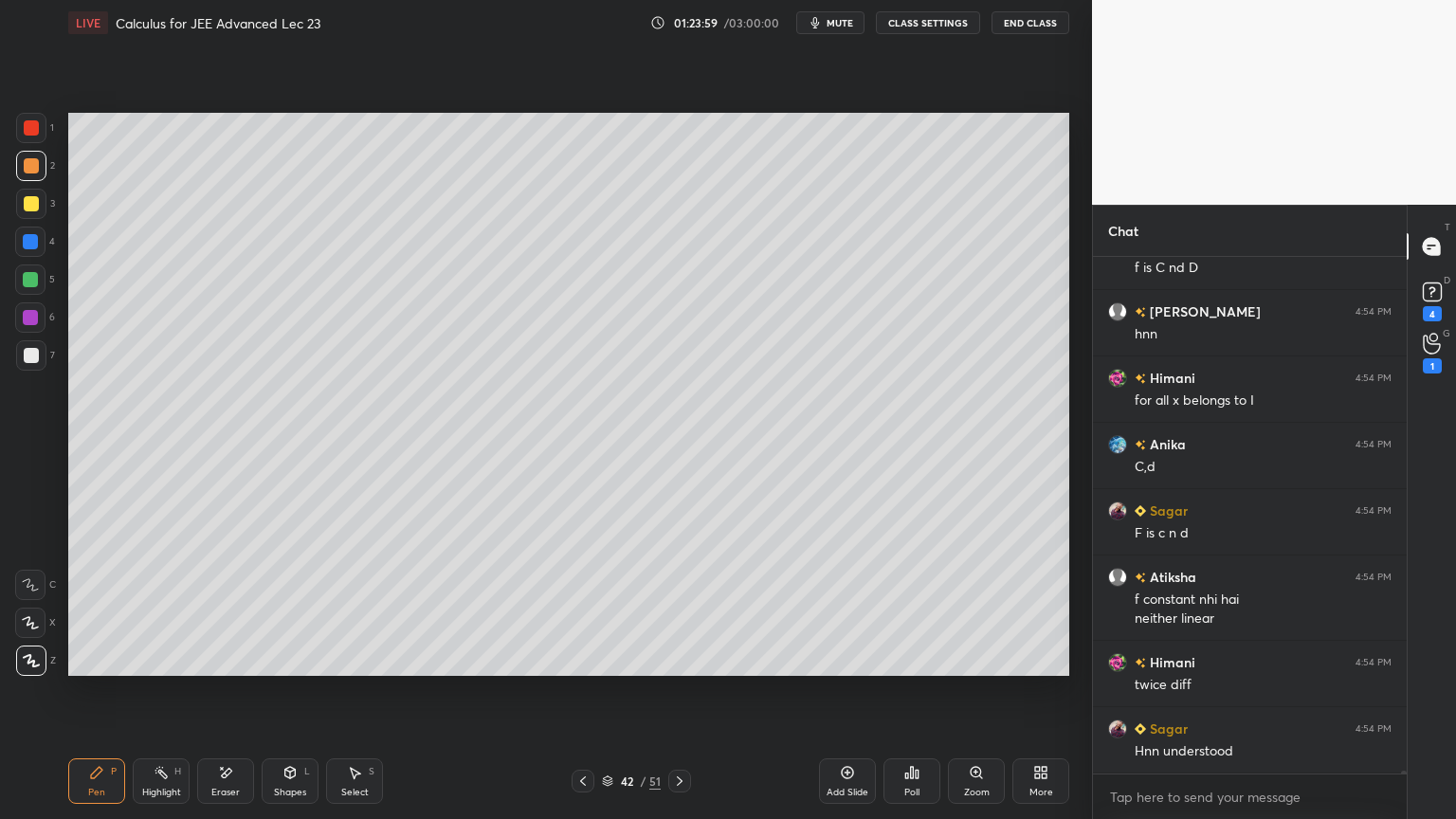 scroll, scrollTop: 80645, scrollLeft: 0, axis: vertical 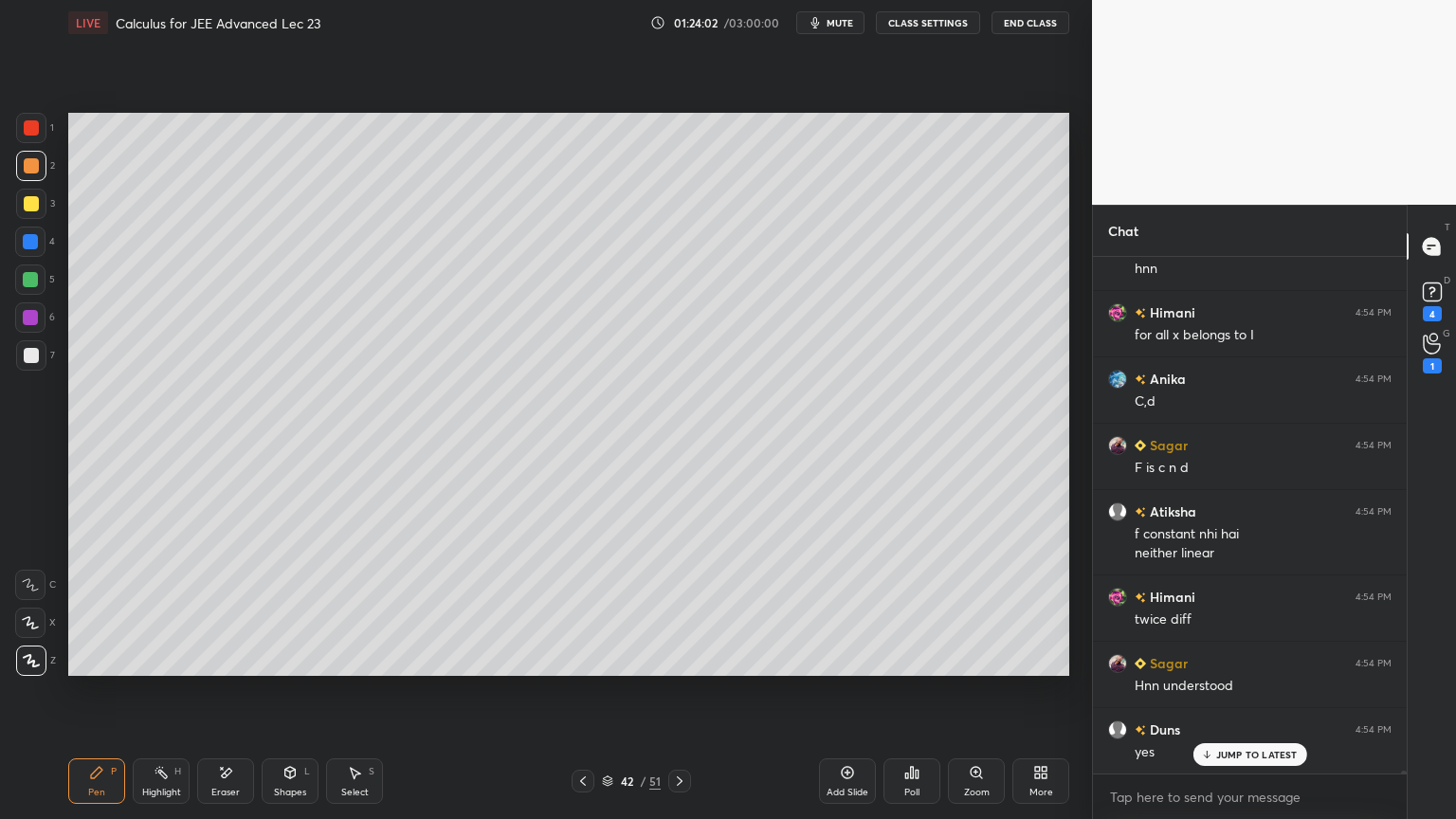 drag, startPoint x: 219, startPoint y: 775, endPoint x: 232, endPoint y: 747, distance: 30.870698 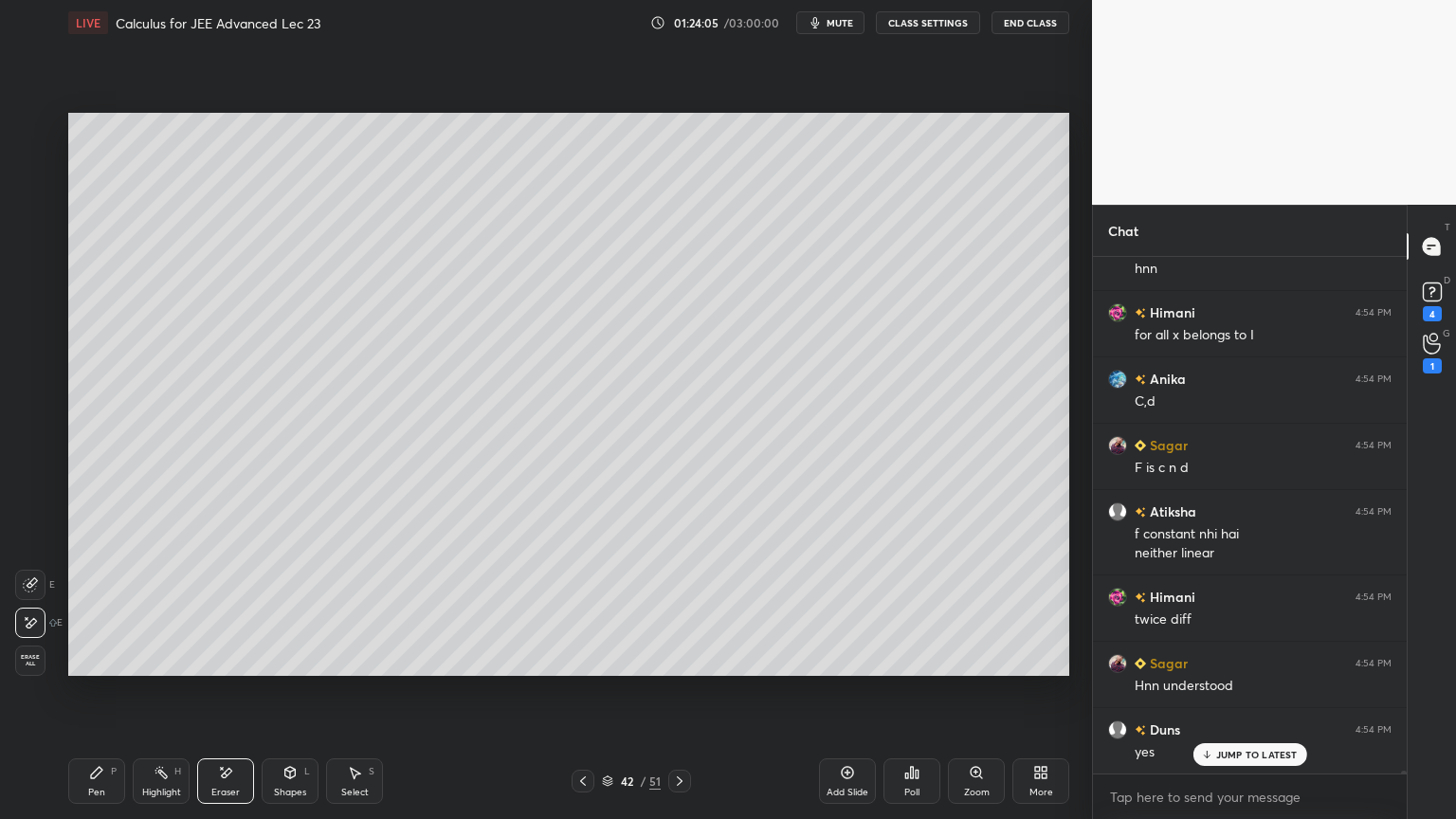 click 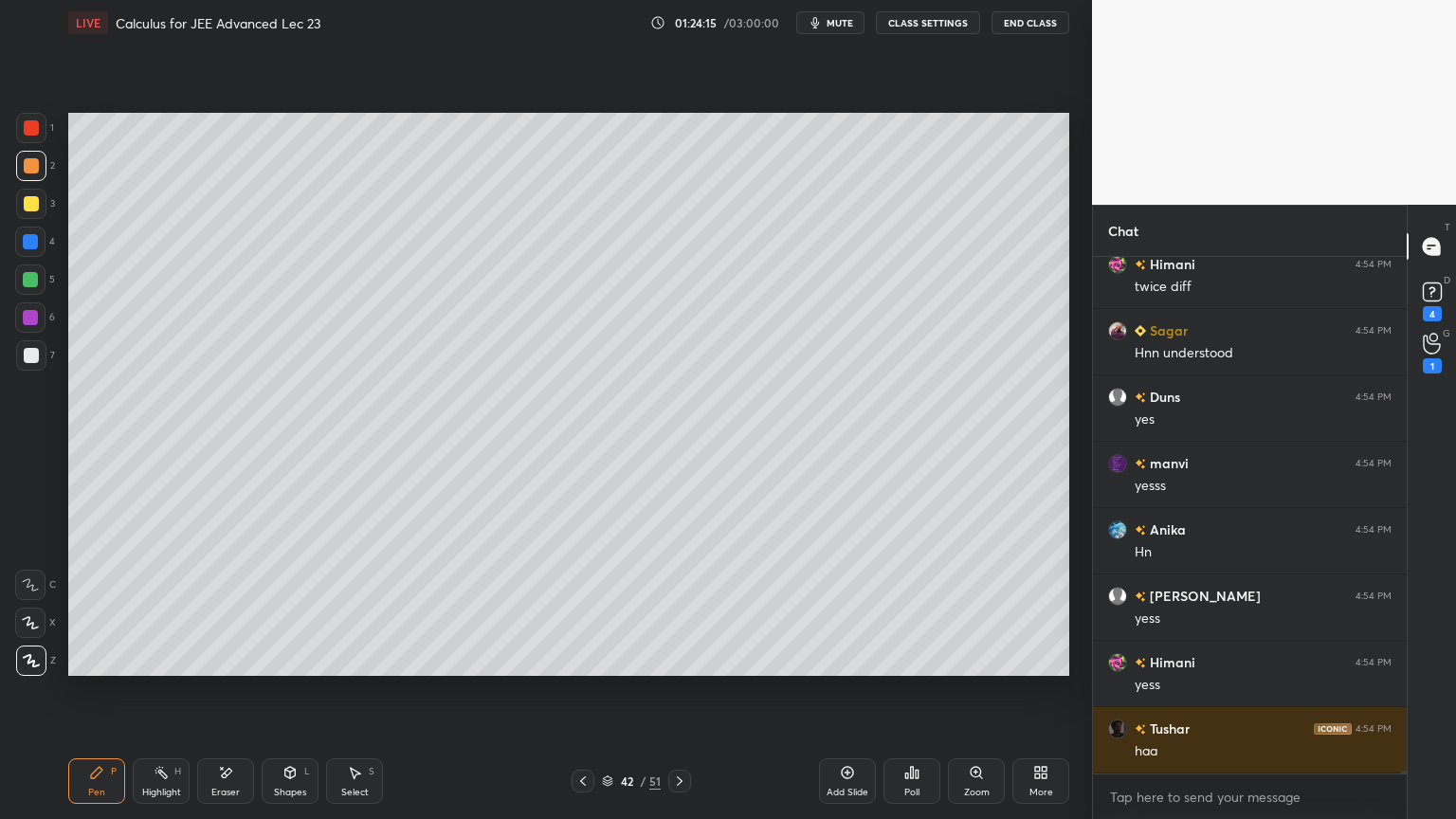 scroll, scrollTop: 81043, scrollLeft: 0, axis: vertical 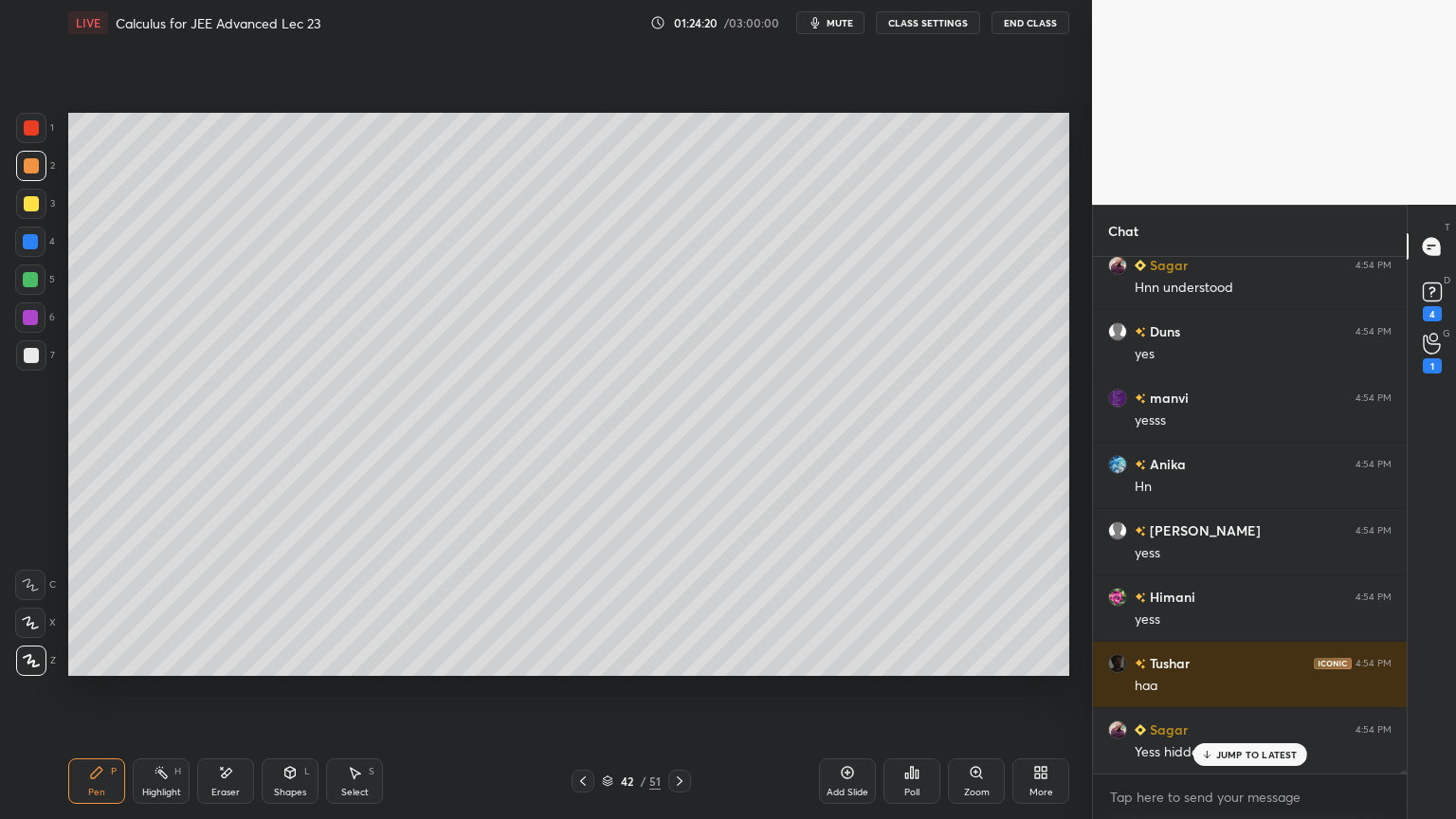 click on "Eraser" at bounding box center [226, 781] 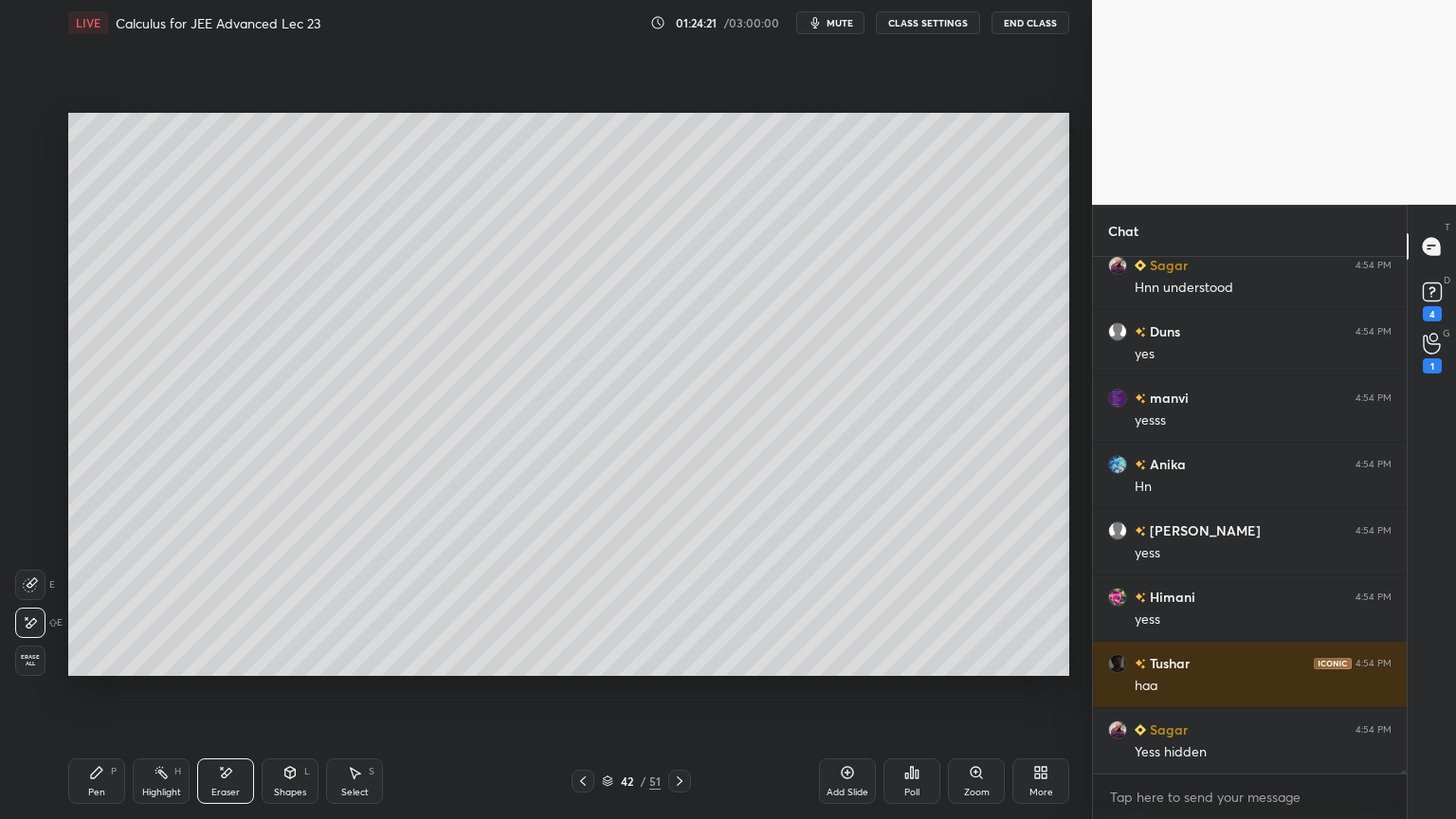 scroll, scrollTop: 81110, scrollLeft: 0, axis: vertical 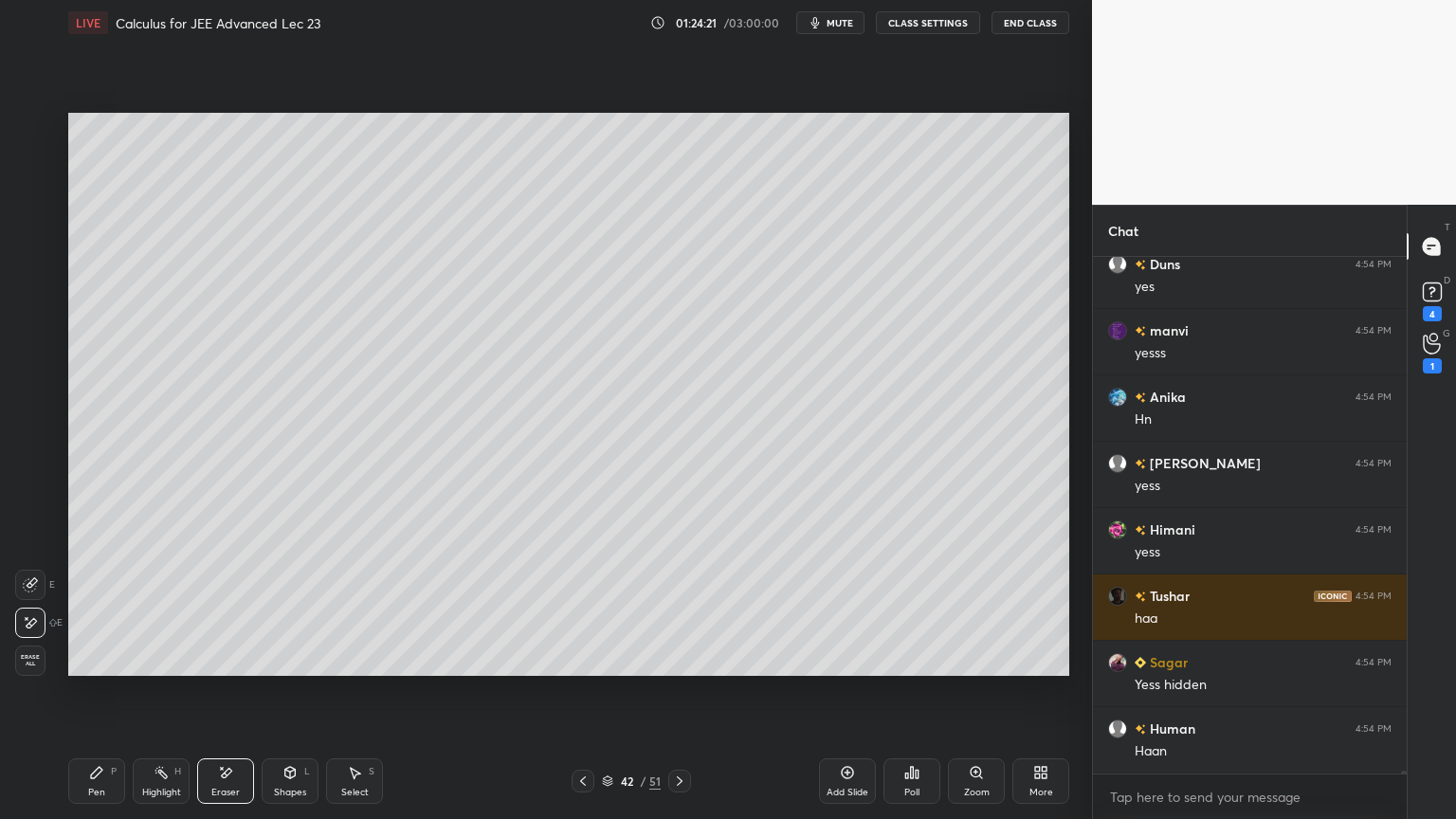 click 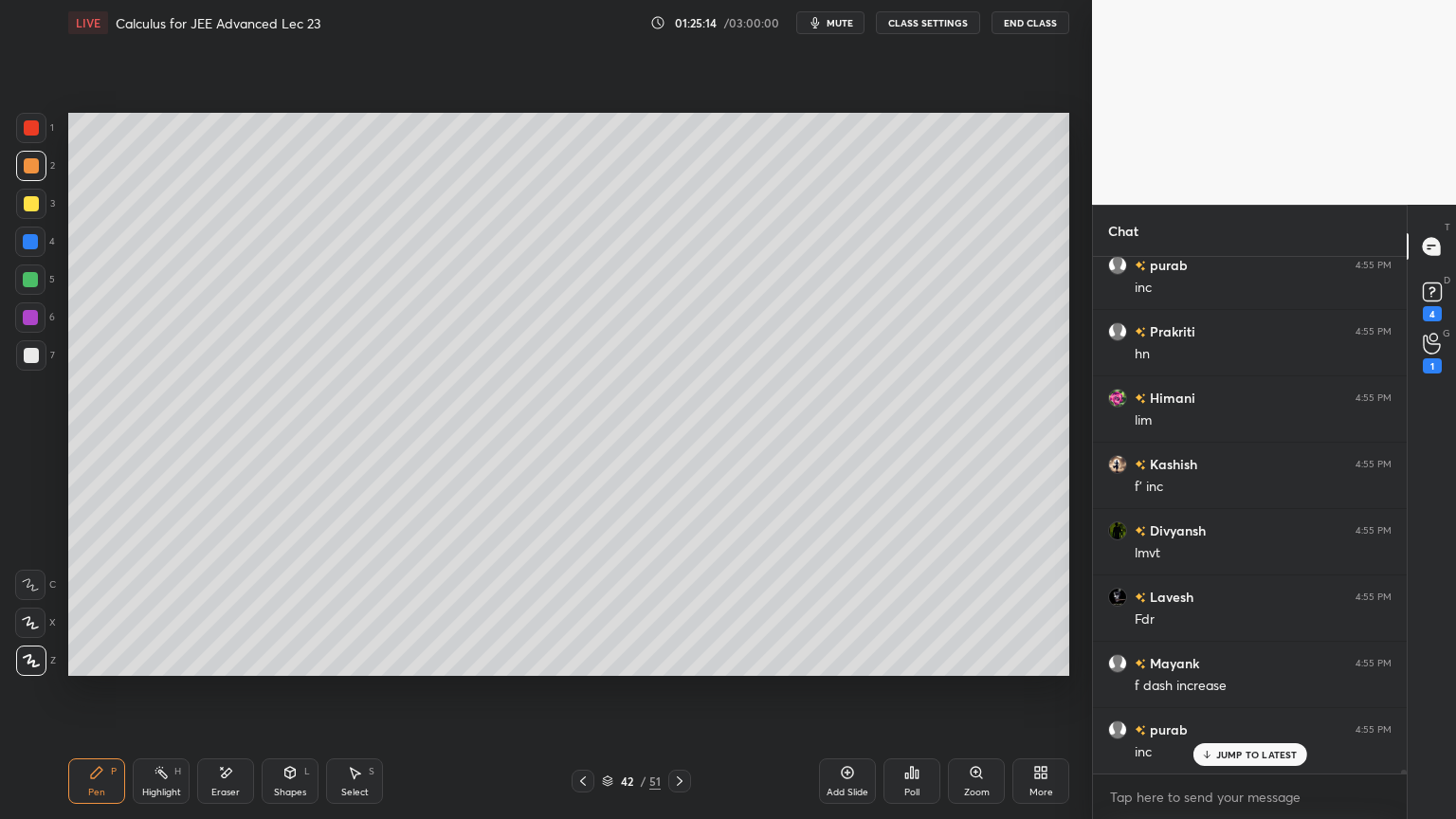 scroll, scrollTop: 79059, scrollLeft: 0, axis: vertical 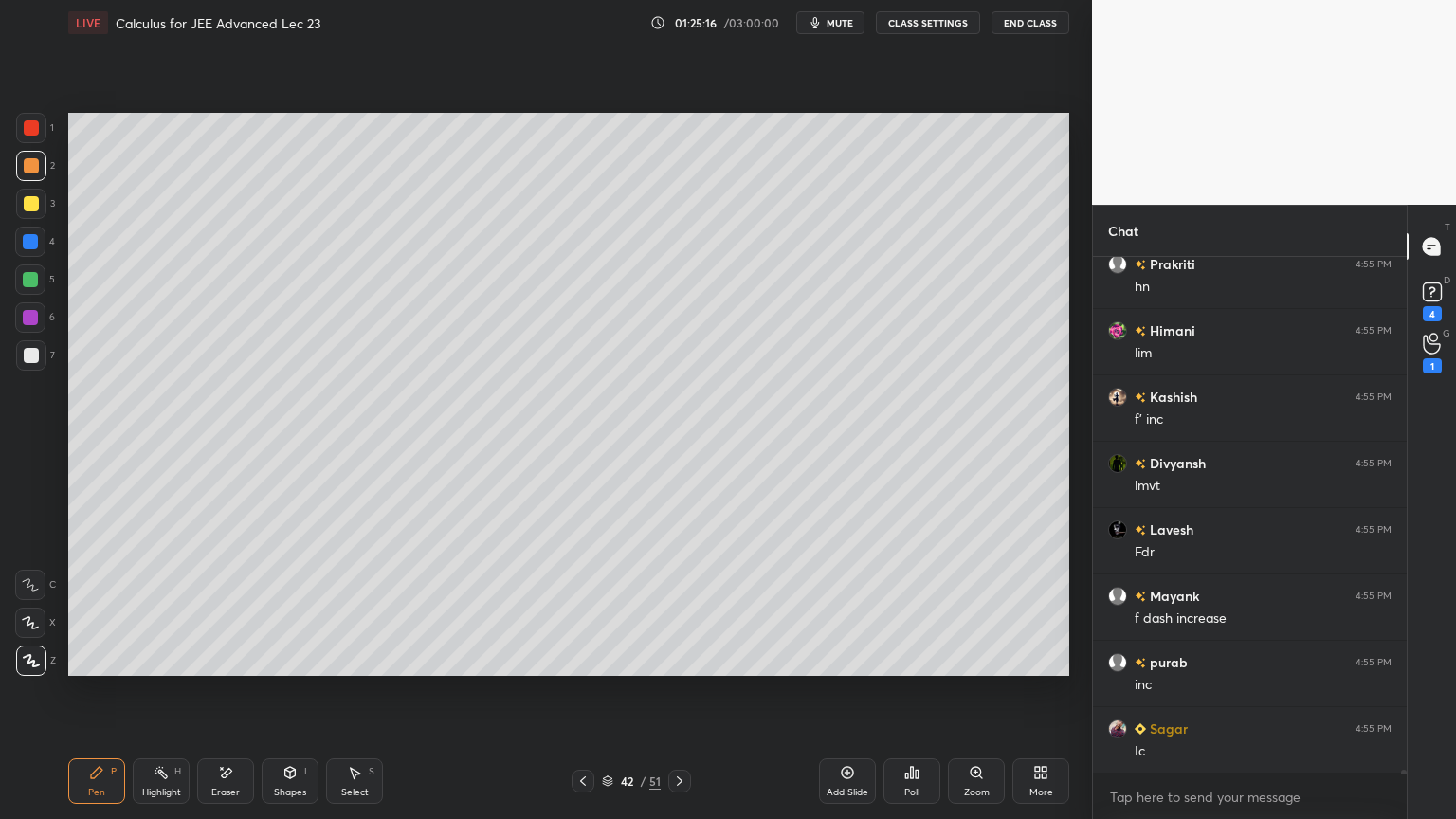 click on "Eraser" at bounding box center (226, 781) 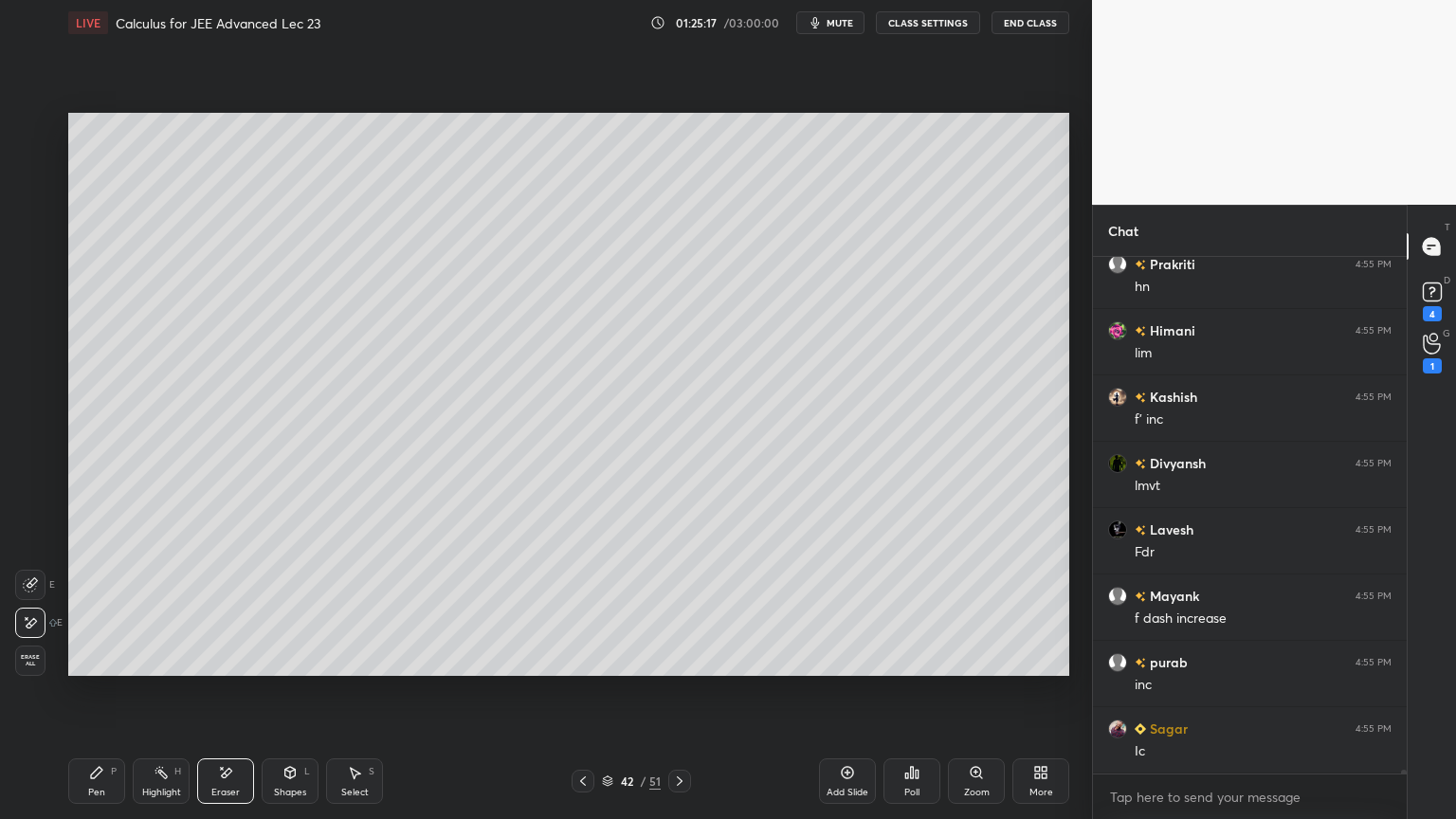 click on "Pen P" at bounding box center [97, 781] 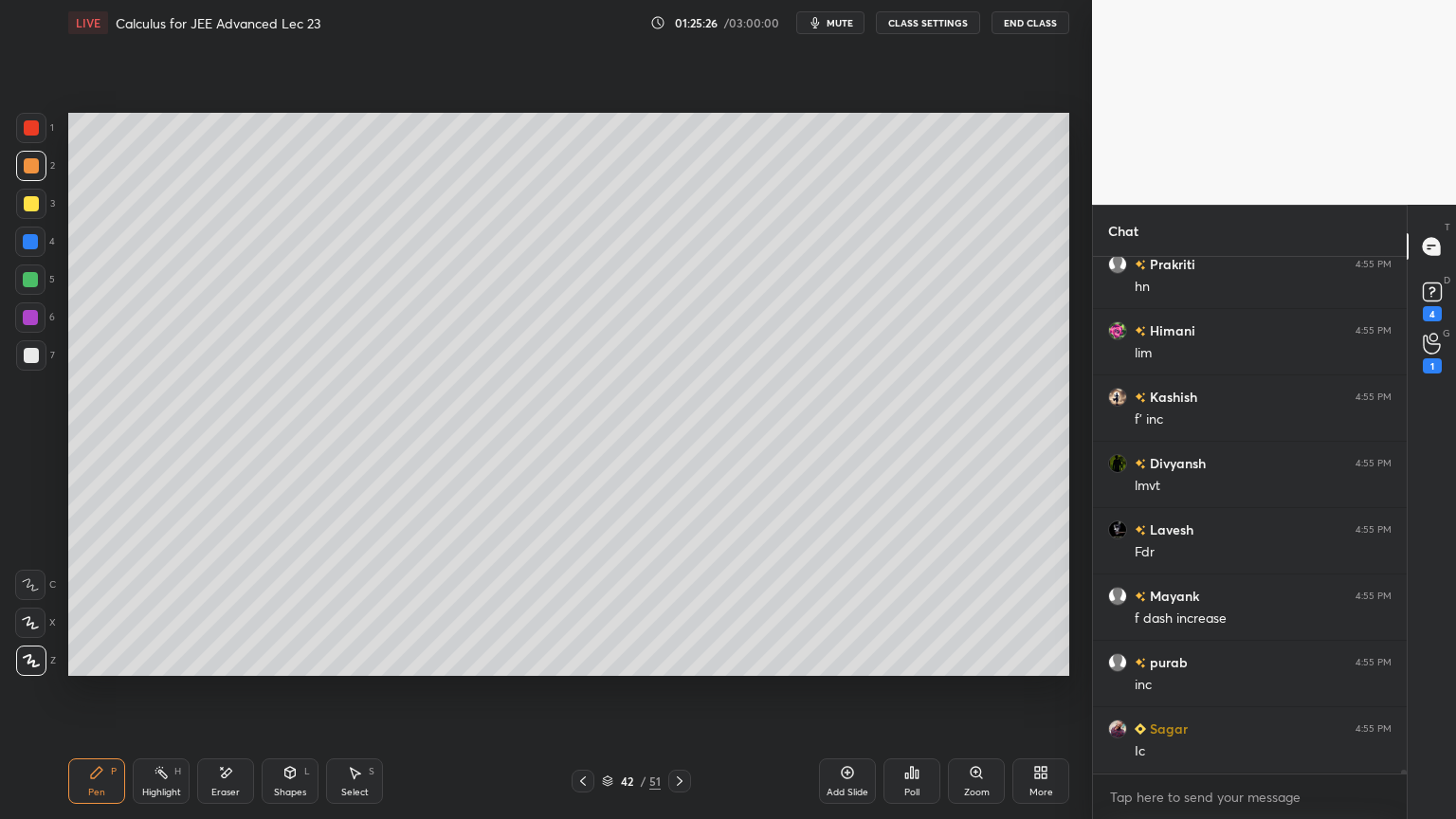 scroll, scrollTop: 79124, scrollLeft: 0, axis: vertical 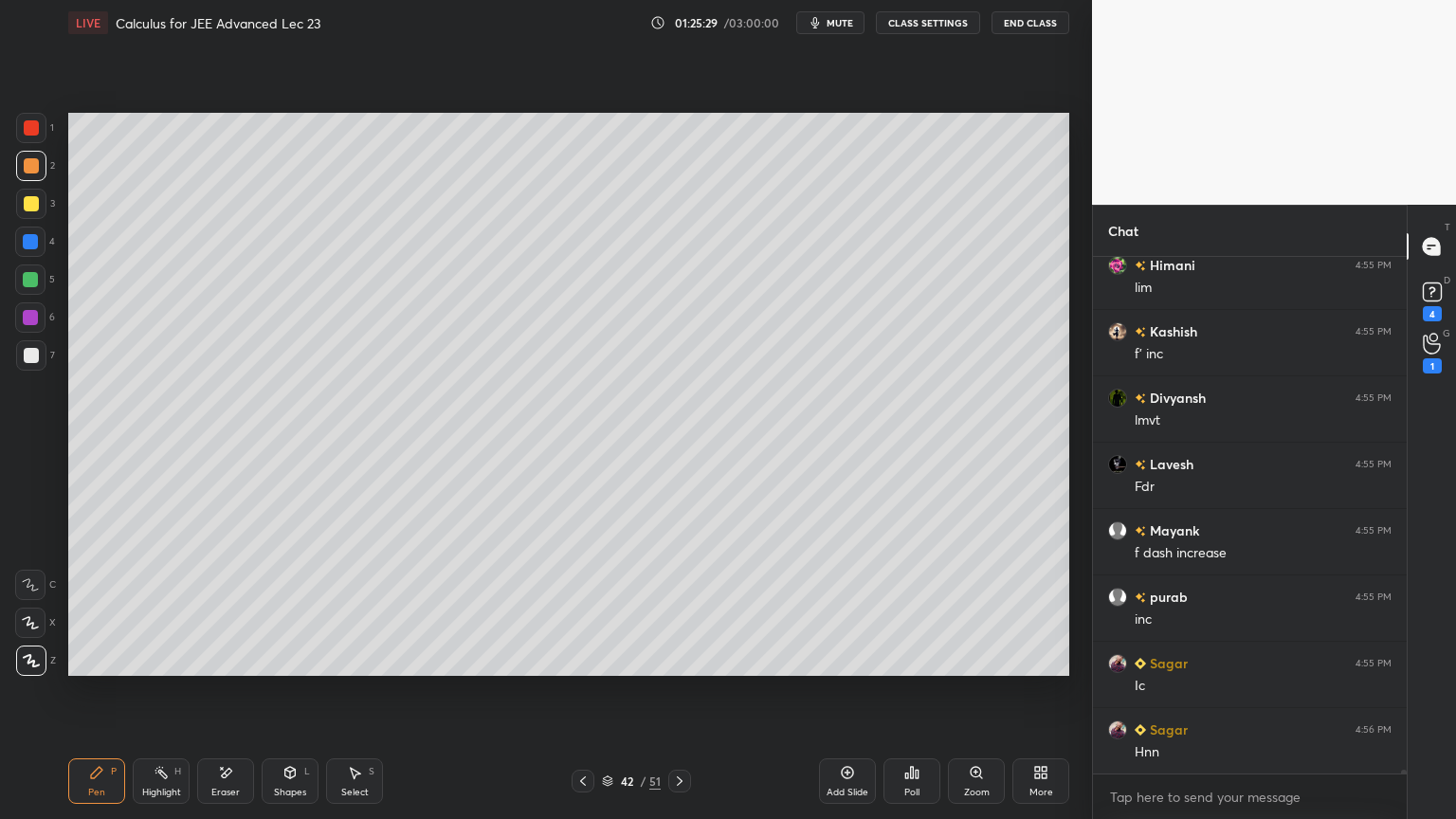 click on "Eraser" at bounding box center (226, 792) 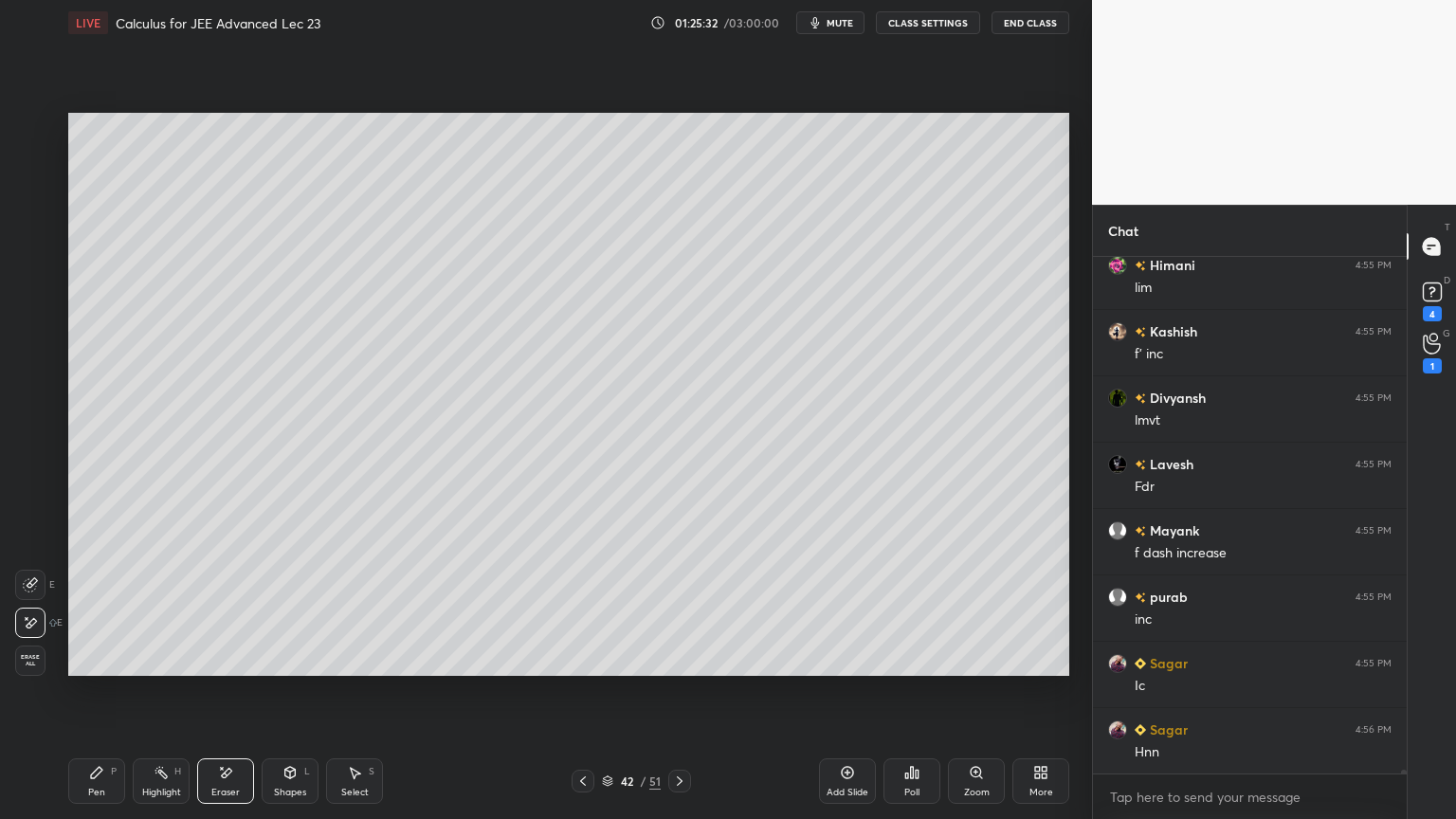 click on "Pen P" at bounding box center (97, 781) 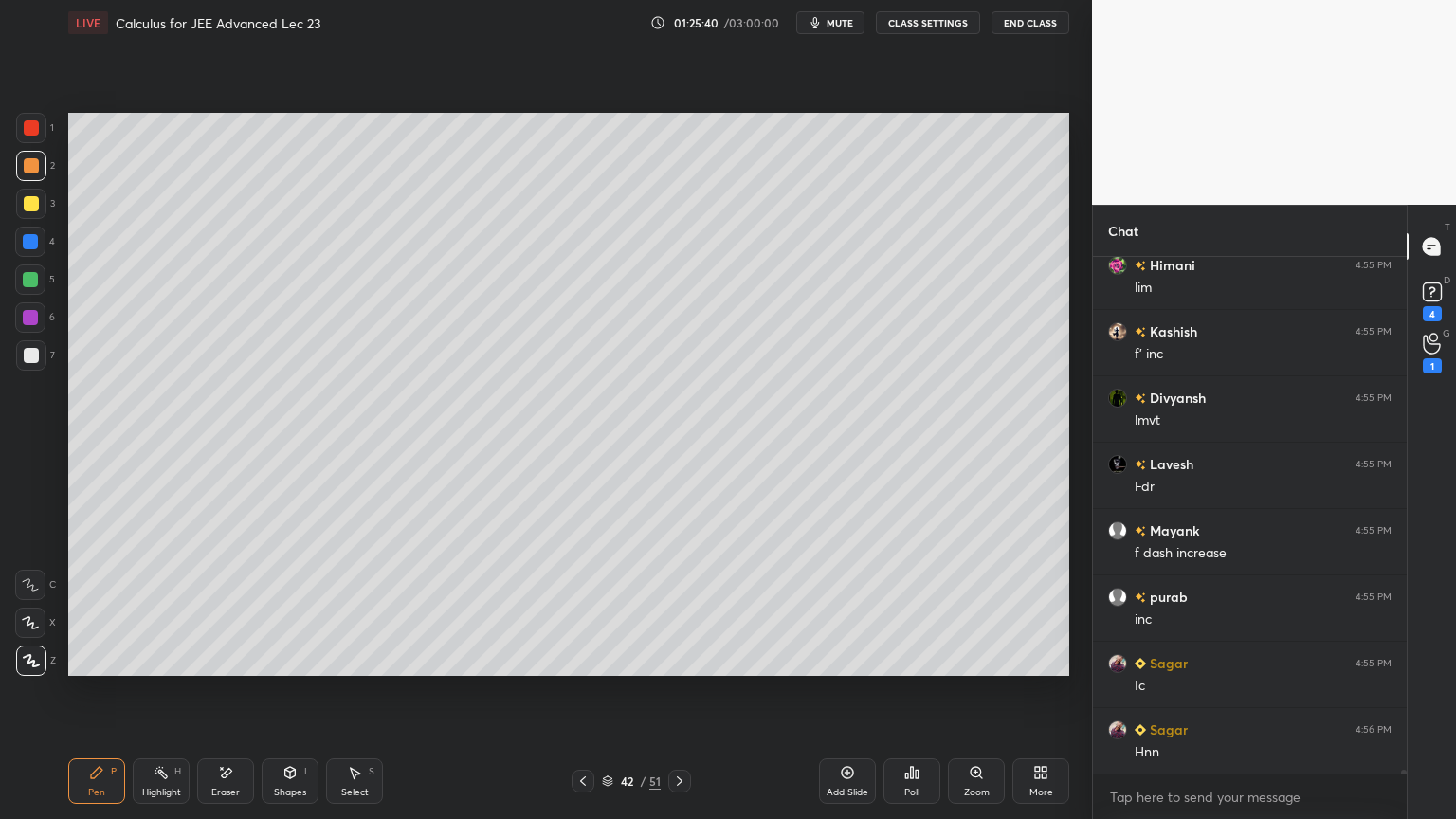 click on "Eraser" at bounding box center [226, 781] 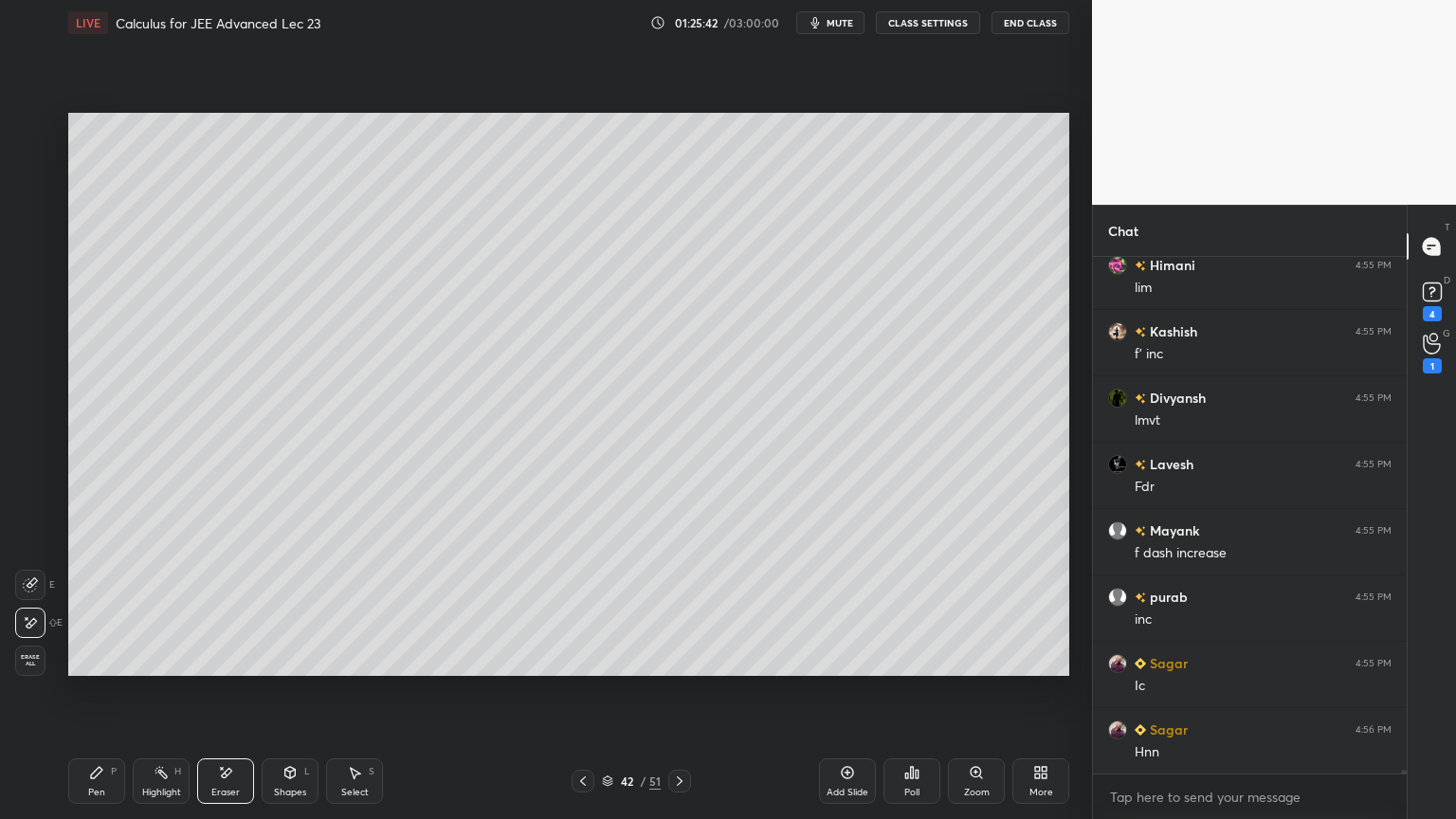 drag, startPoint x: 104, startPoint y: 771, endPoint x: 113, endPoint y: 713, distance: 58.69412 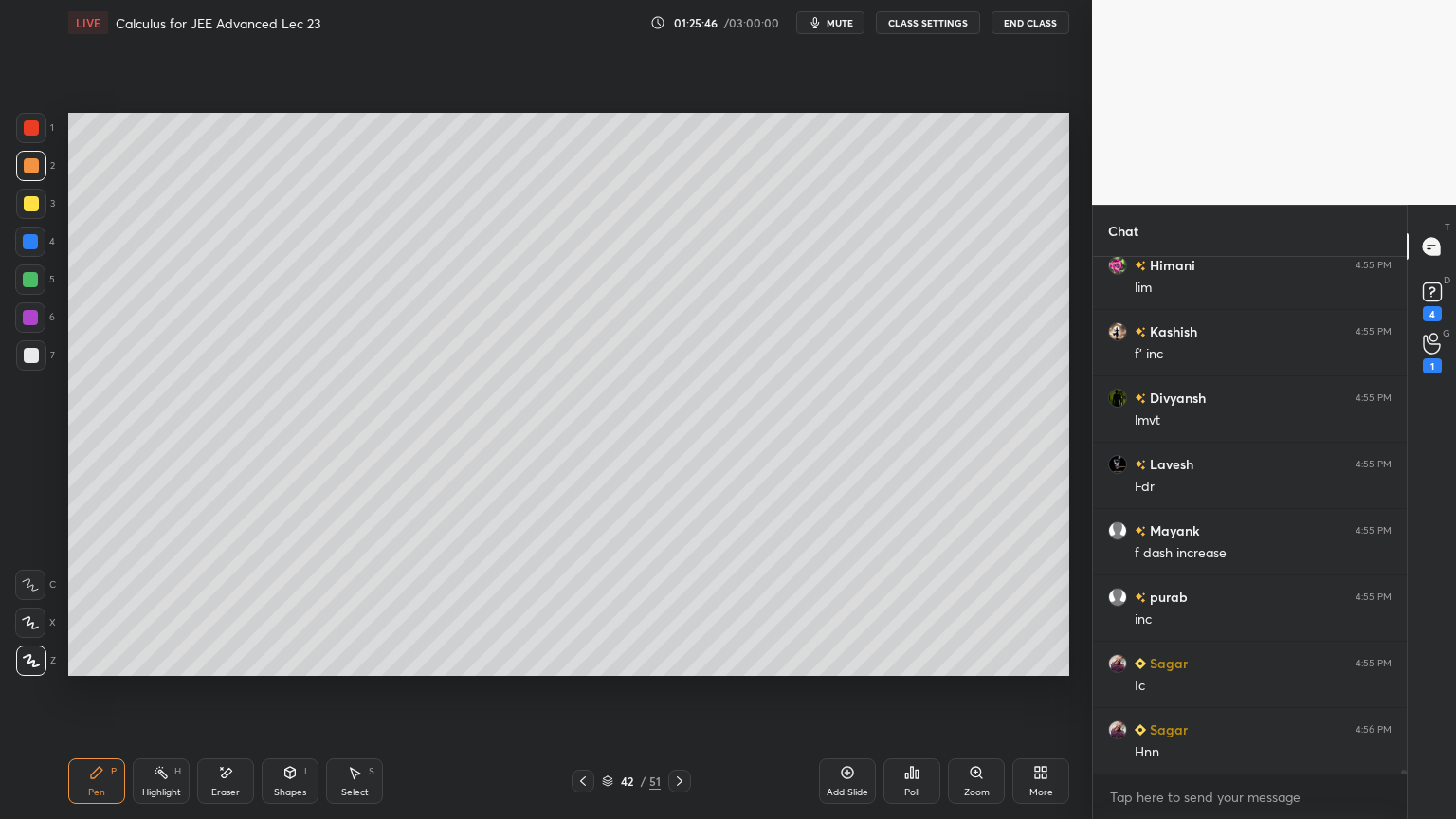 scroll, scrollTop: 78964, scrollLeft: 0, axis: vertical 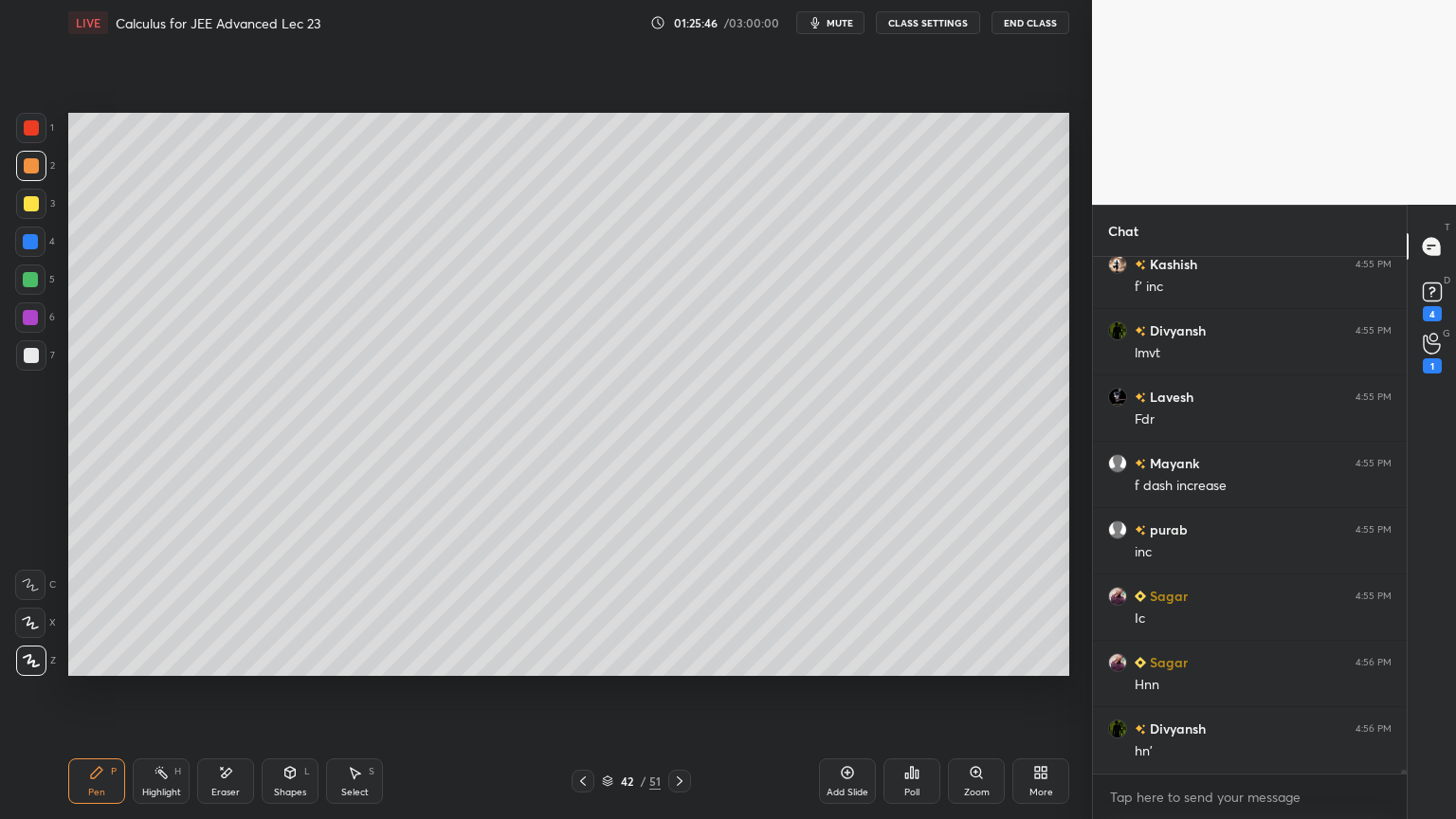 click on "42 / 51" at bounding box center [631, 781] 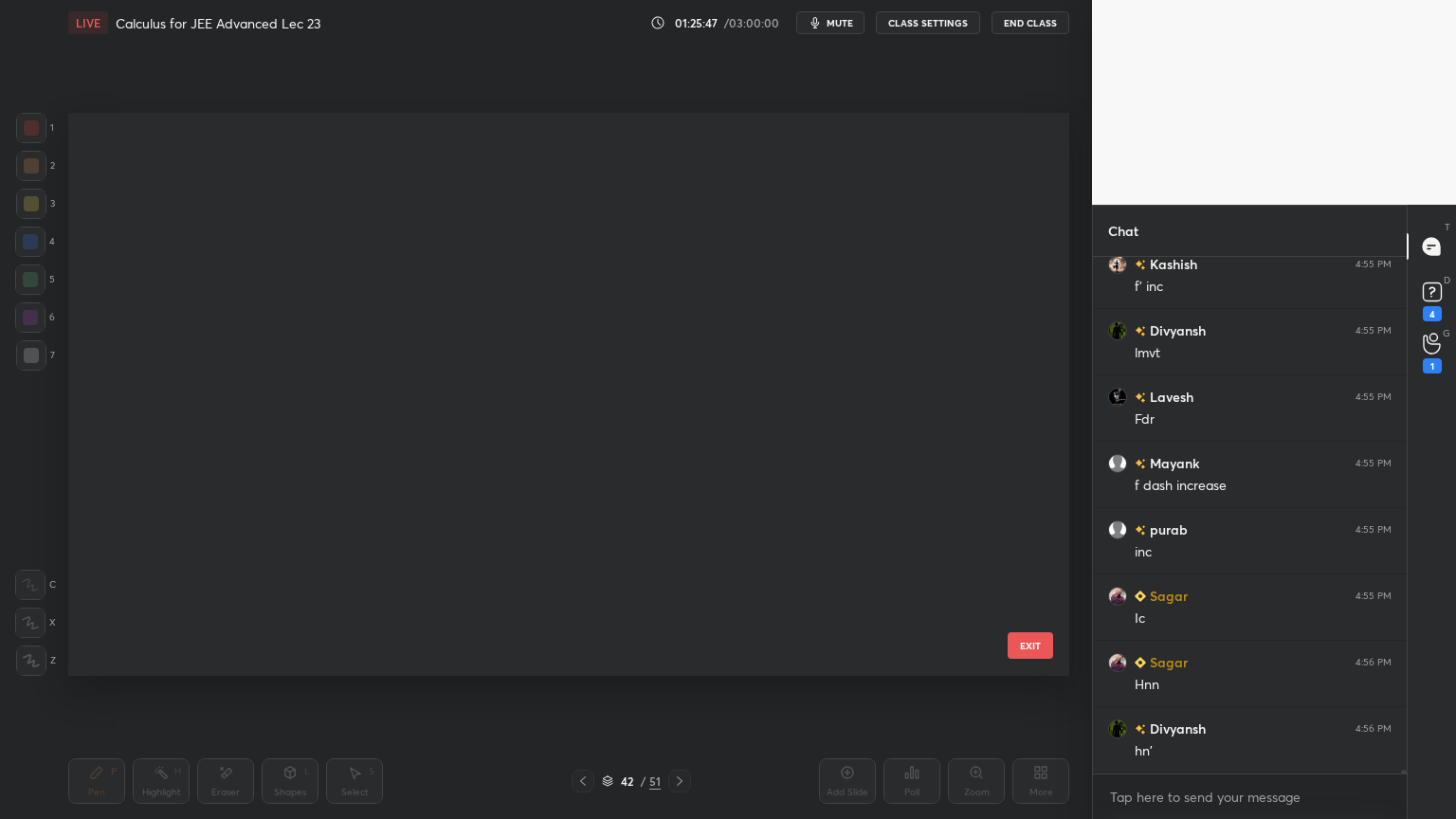 scroll, scrollTop: 1866, scrollLeft: 0, axis: vertical 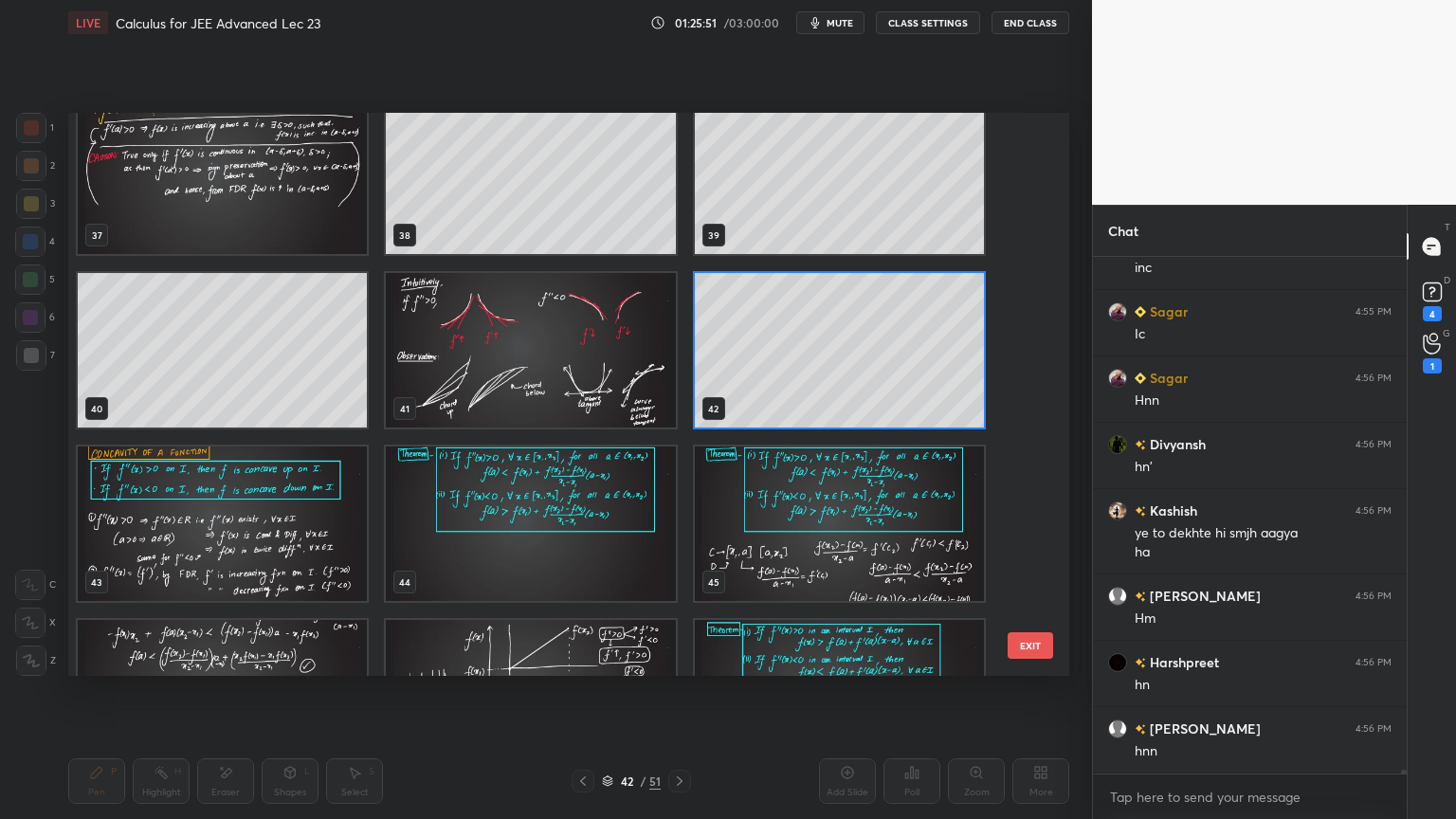 click at bounding box center [222, 523] 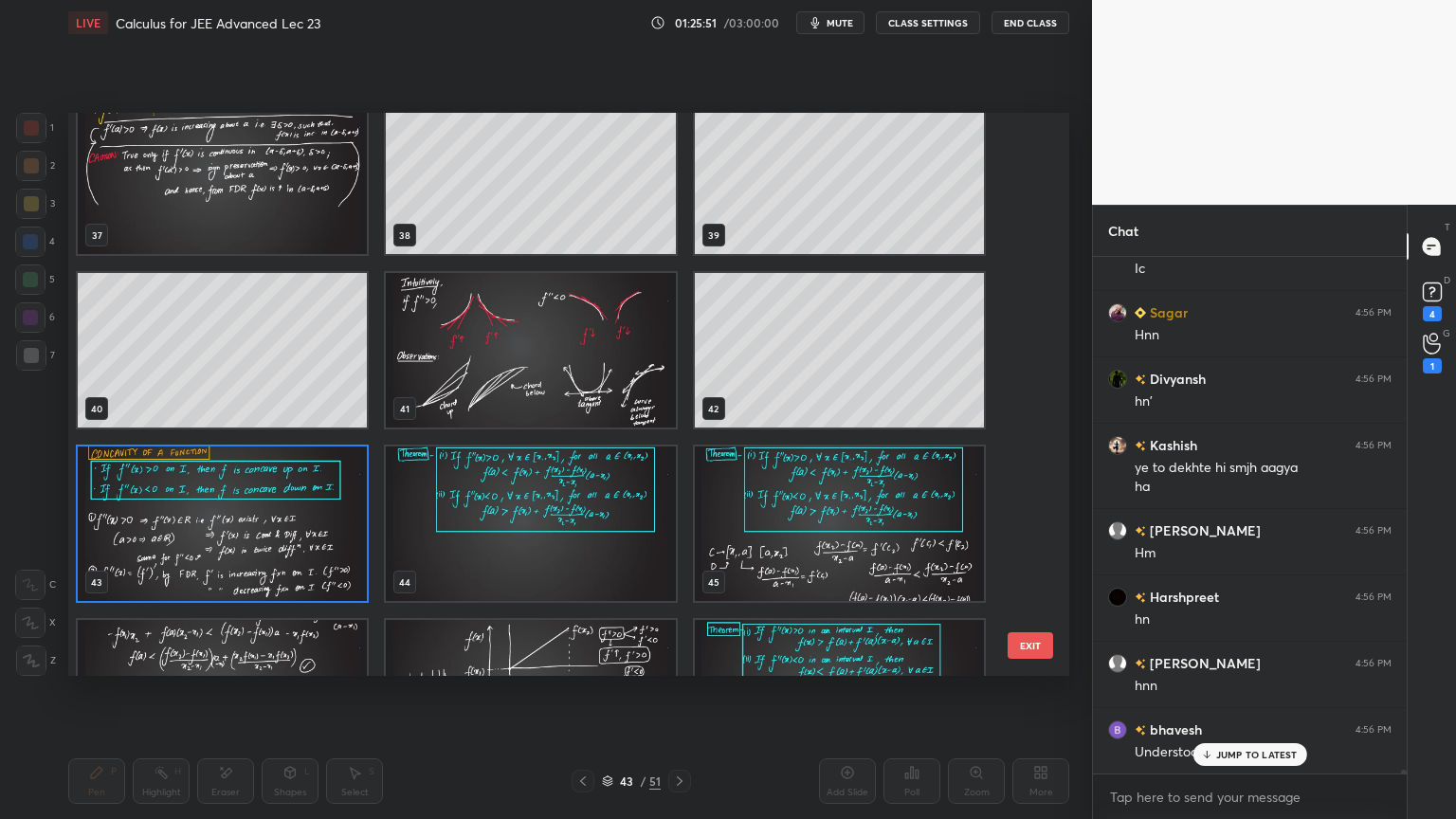 click at bounding box center (222, 523) 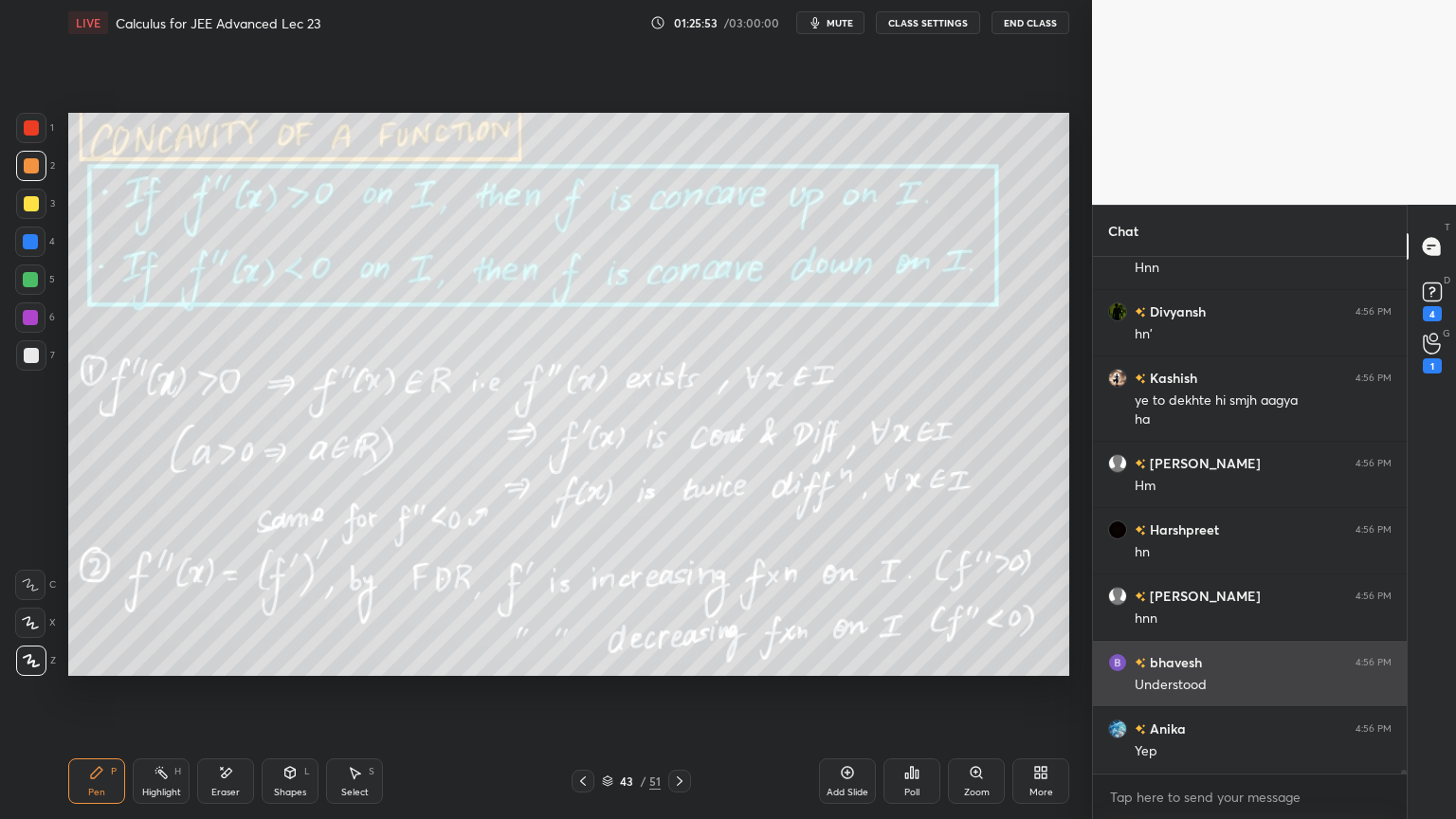 scroll, scrollTop: 79447, scrollLeft: 0, axis: vertical 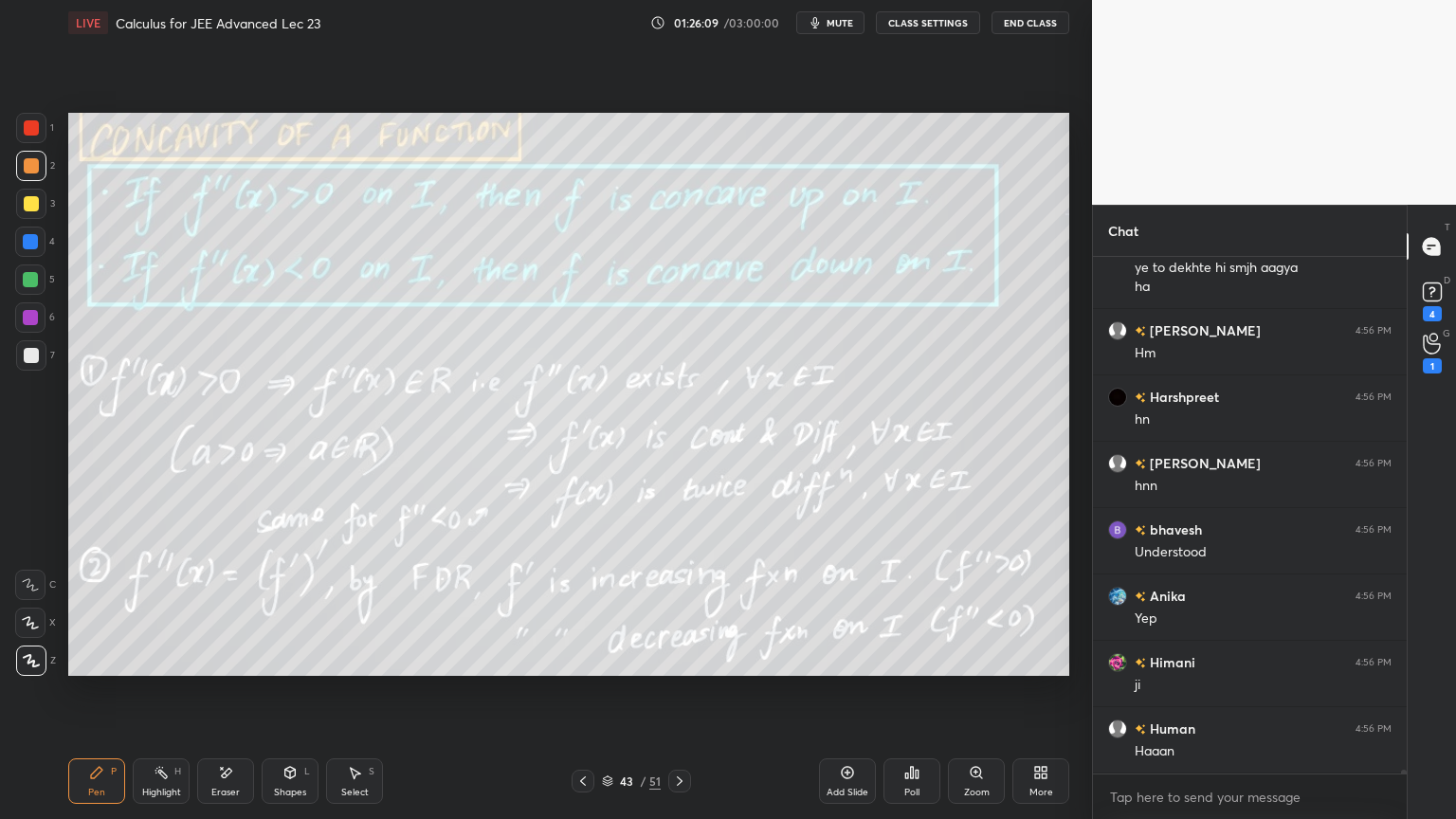 click 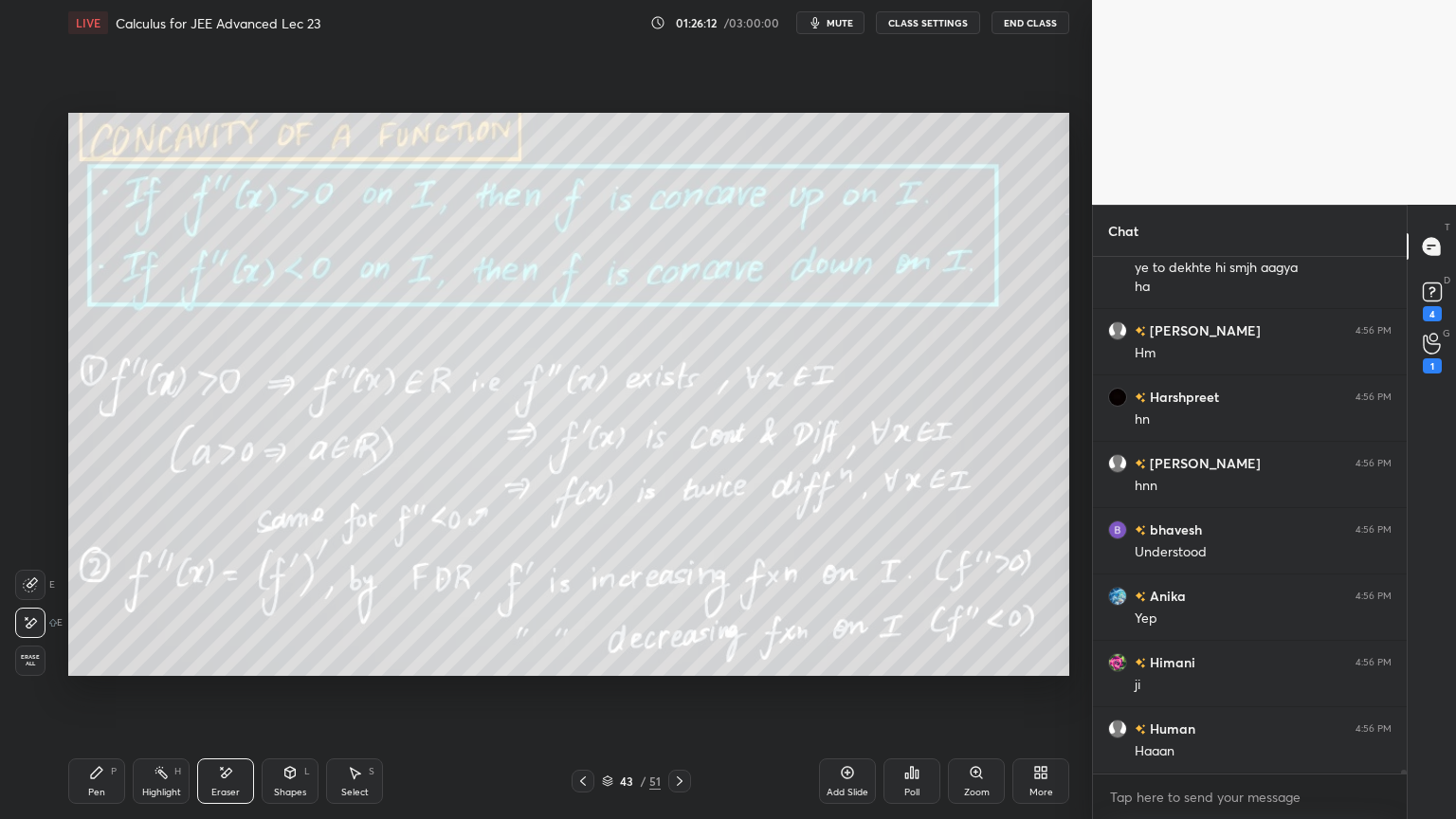 drag, startPoint x: 118, startPoint y: 773, endPoint x: 99, endPoint y: 788, distance: 24.207437 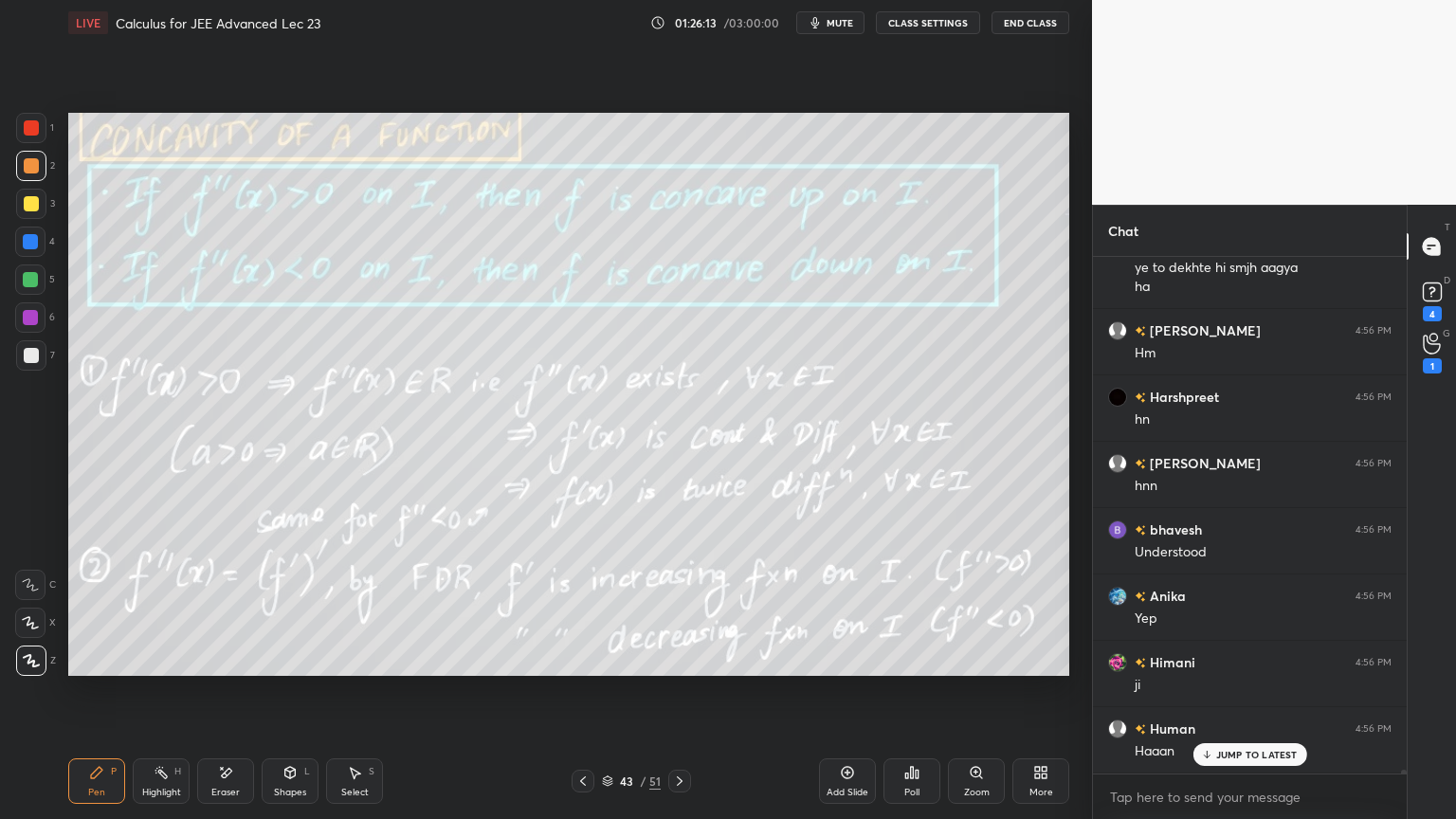 scroll, scrollTop: 79580, scrollLeft: 0, axis: vertical 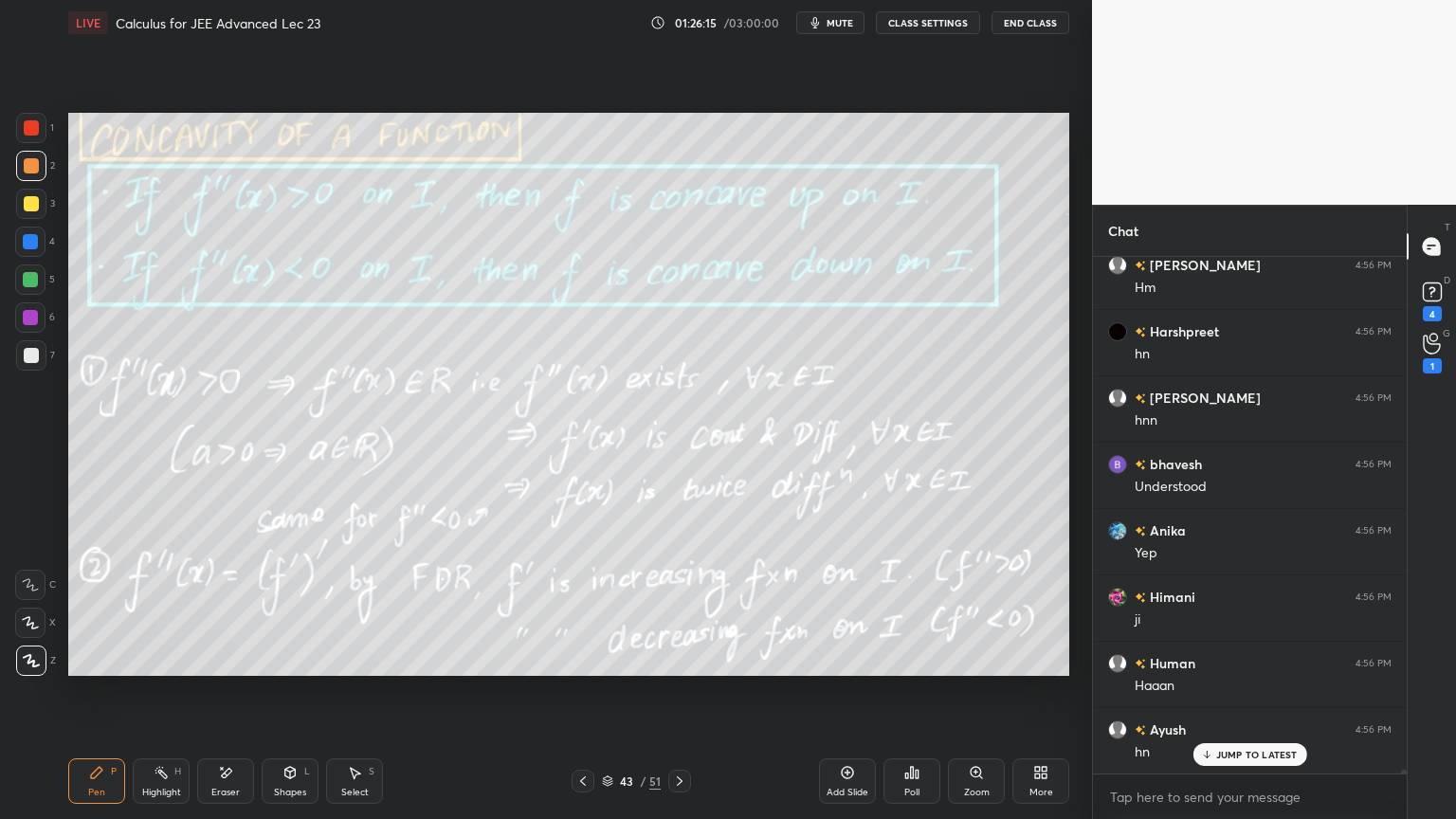 click on "JUMP TO LATEST" at bounding box center (1257, 755) 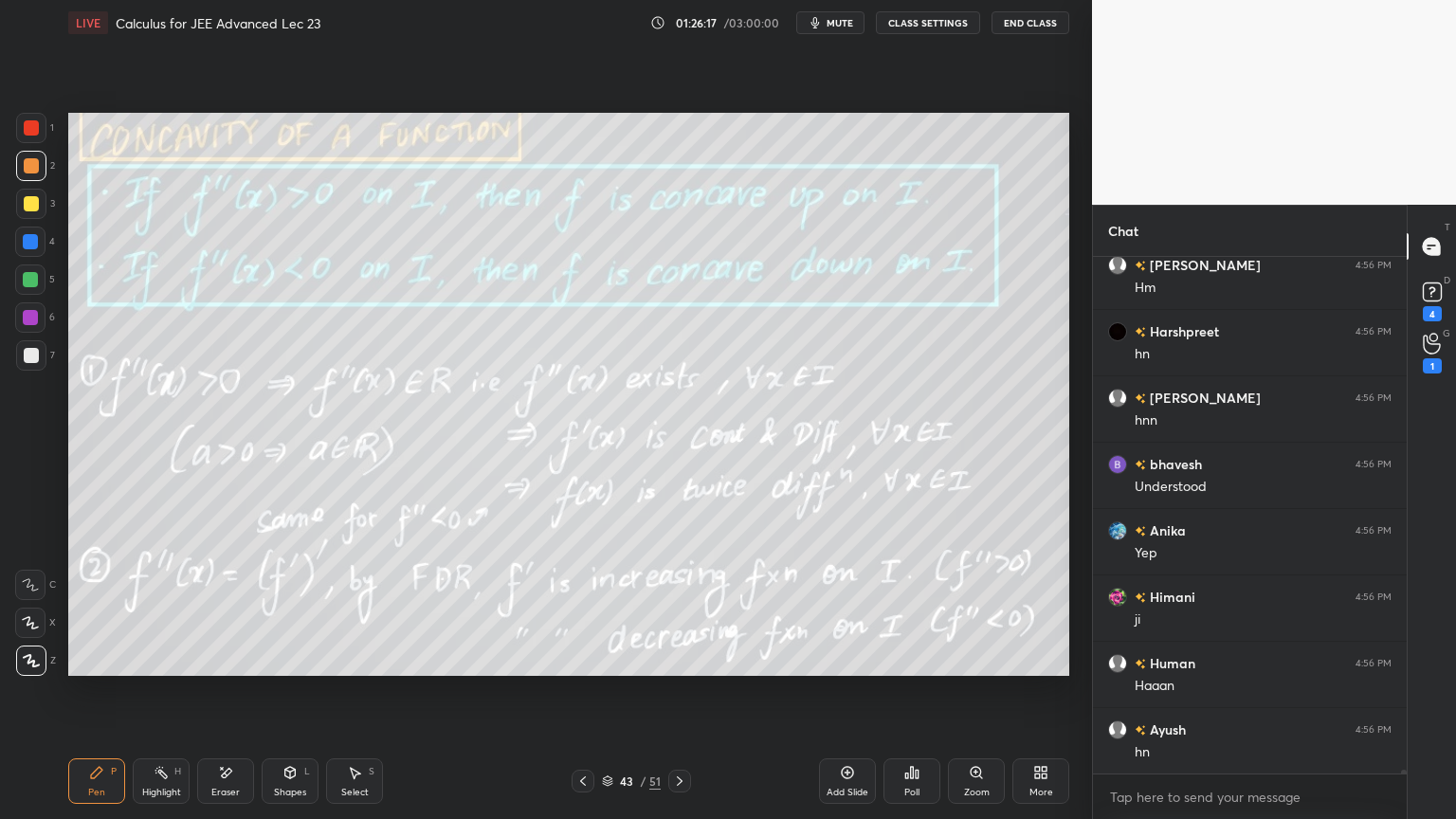 click 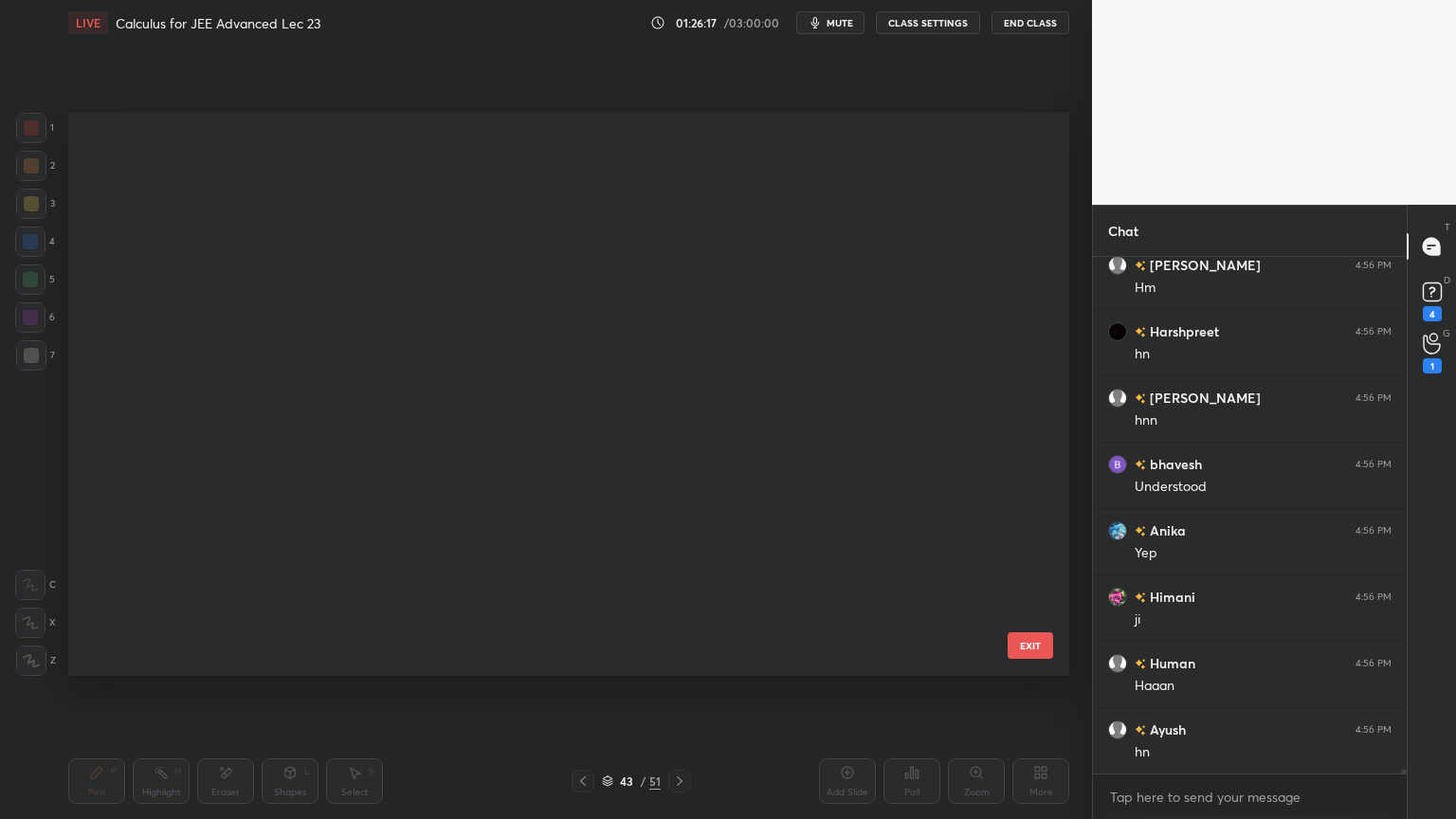 scroll, scrollTop: 2039, scrollLeft: 0, axis: vertical 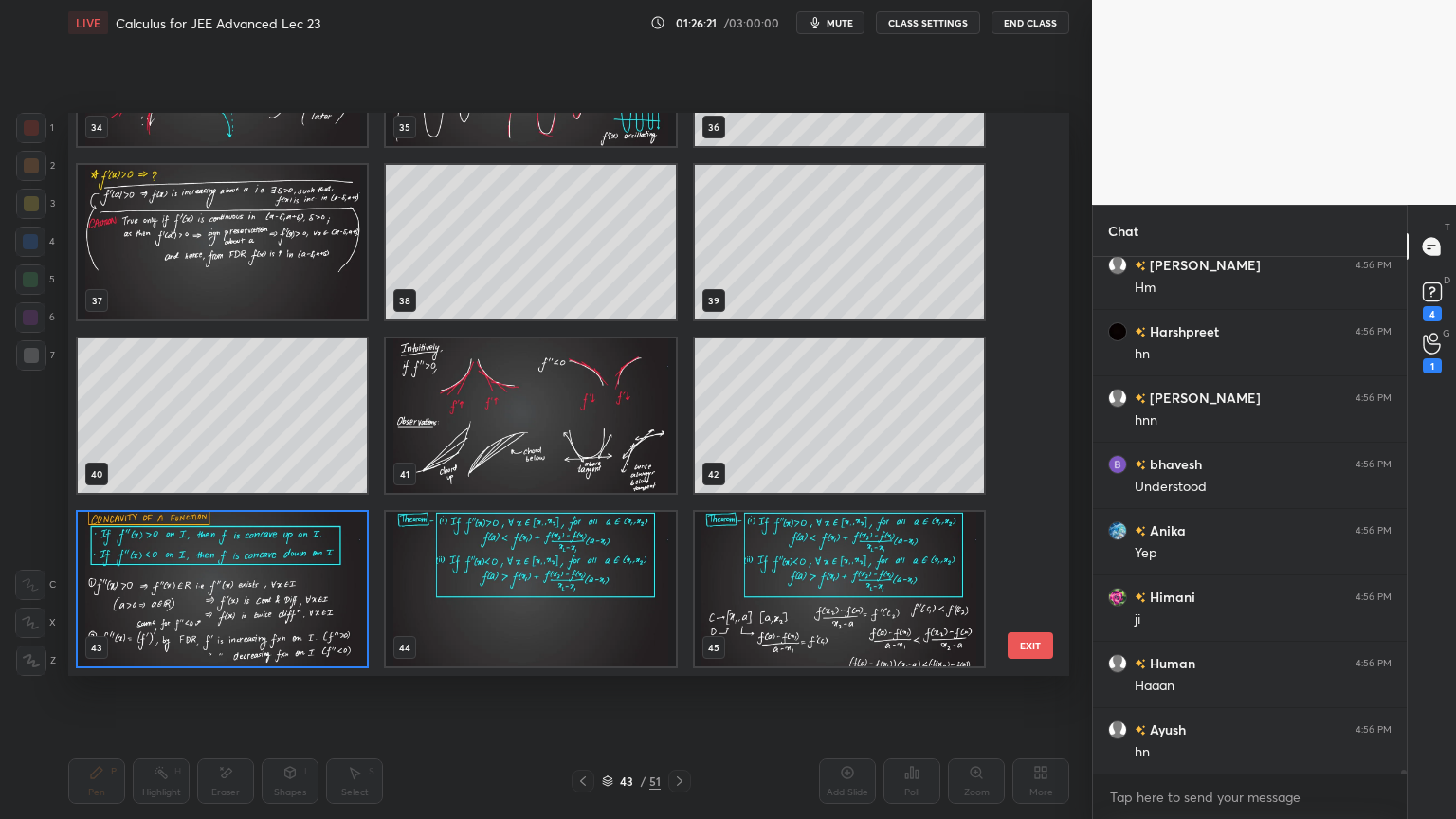 click at bounding box center [530, 589] 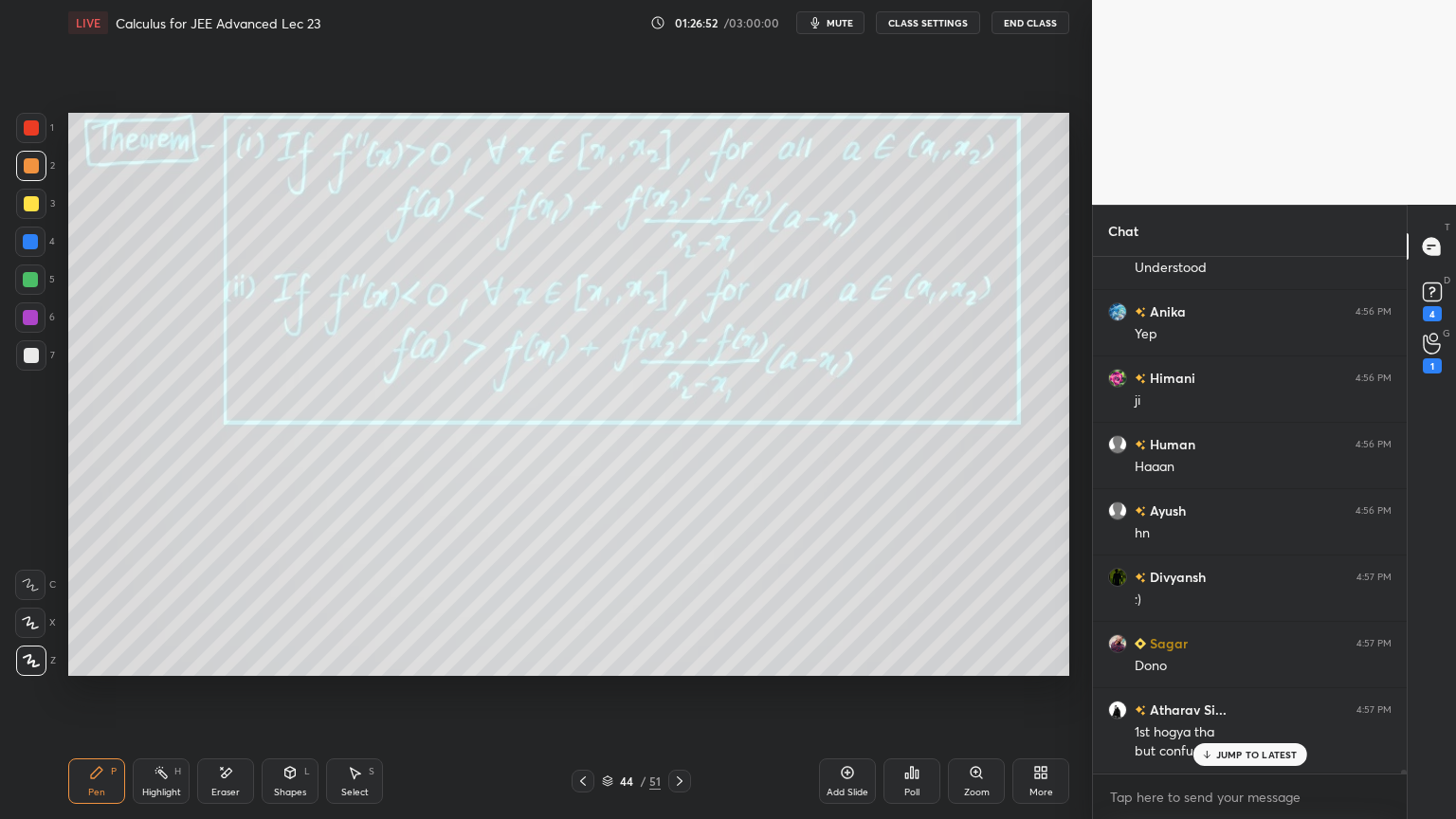 scroll, scrollTop: 79864, scrollLeft: 0, axis: vertical 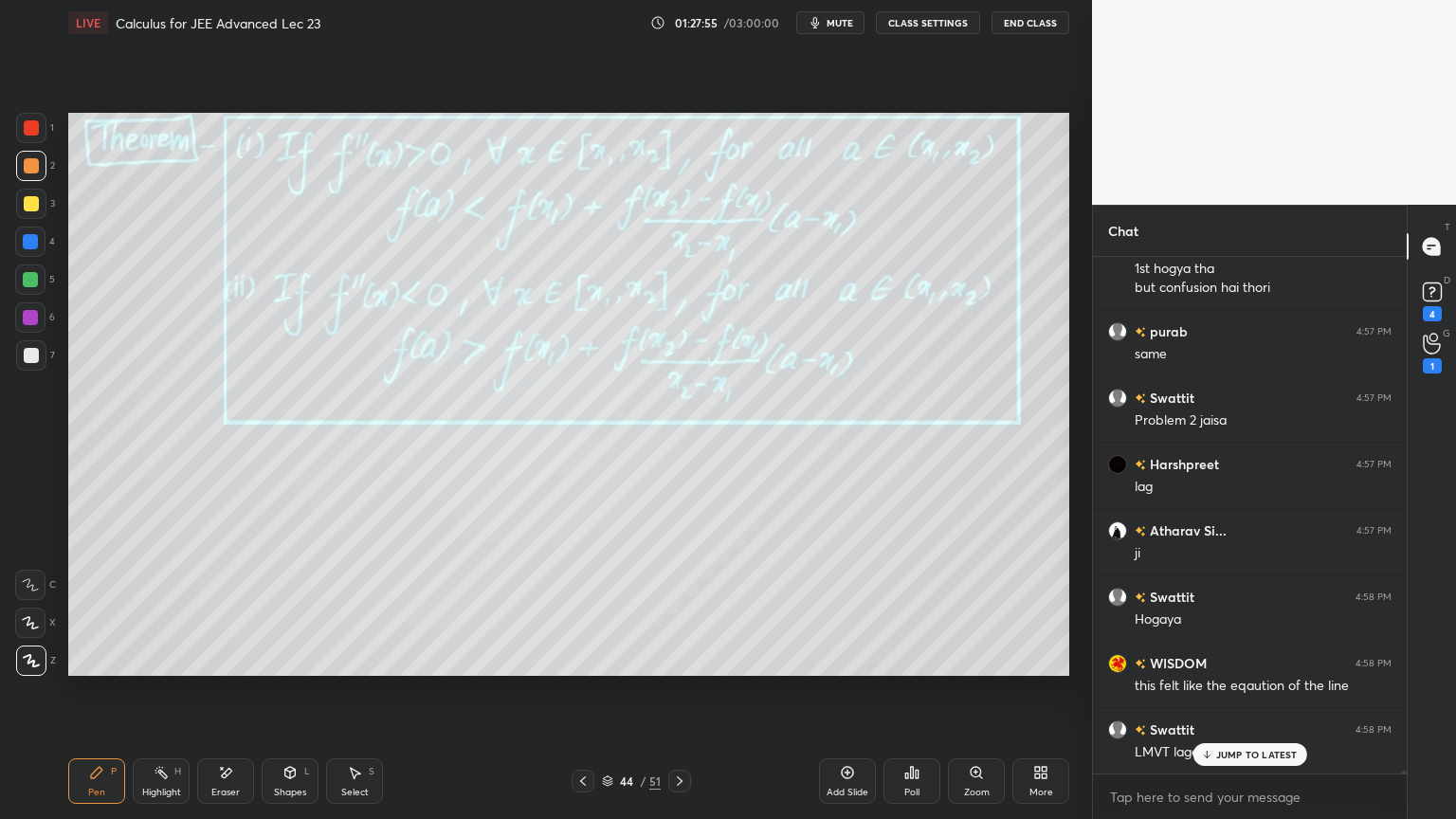 click at bounding box center [583, 781] 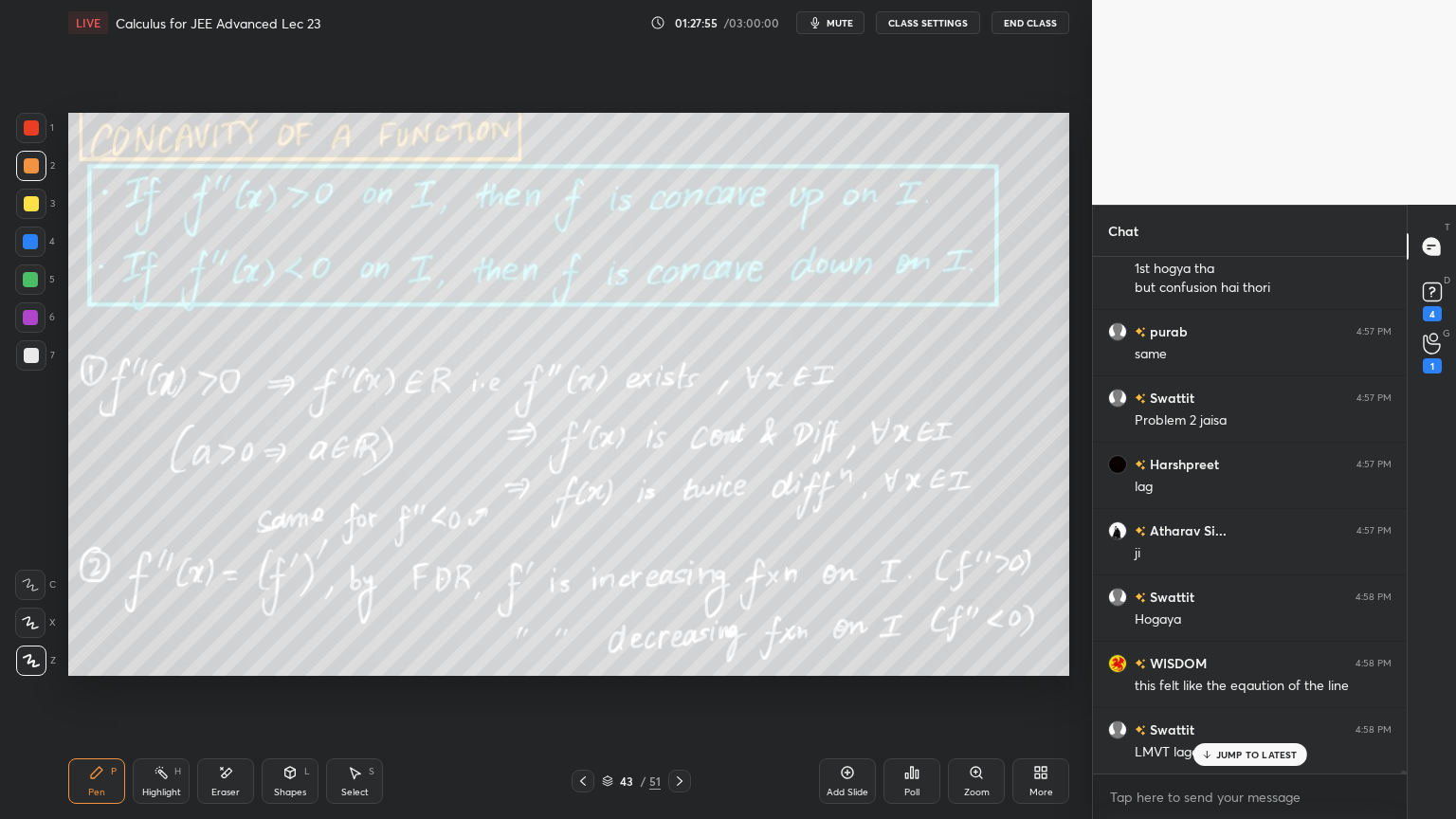 click at bounding box center (583, 781) 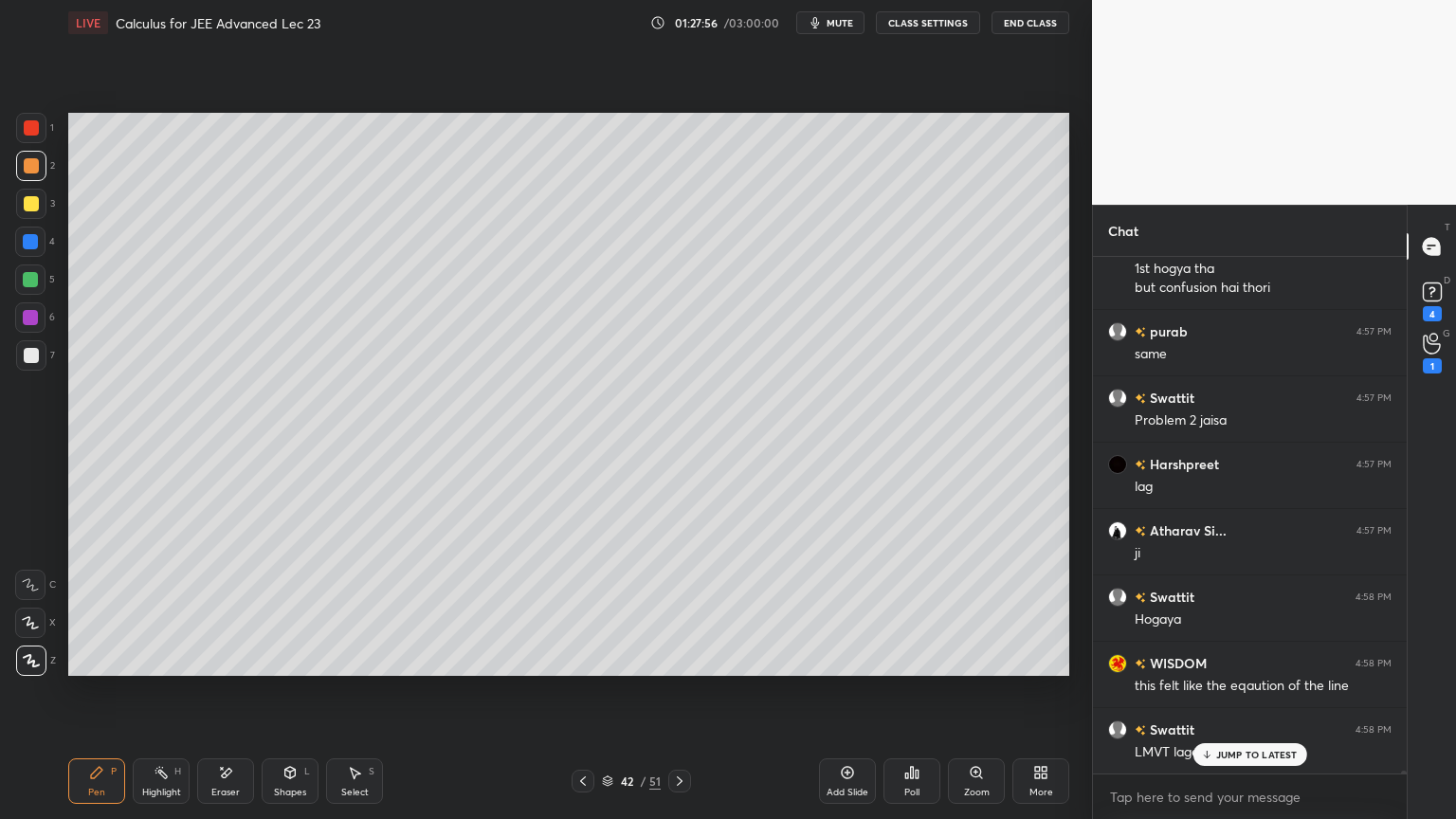 drag, startPoint x: 676, startPoint y: 780, endPoint x: 664, endPoint y: 780, distance: 12 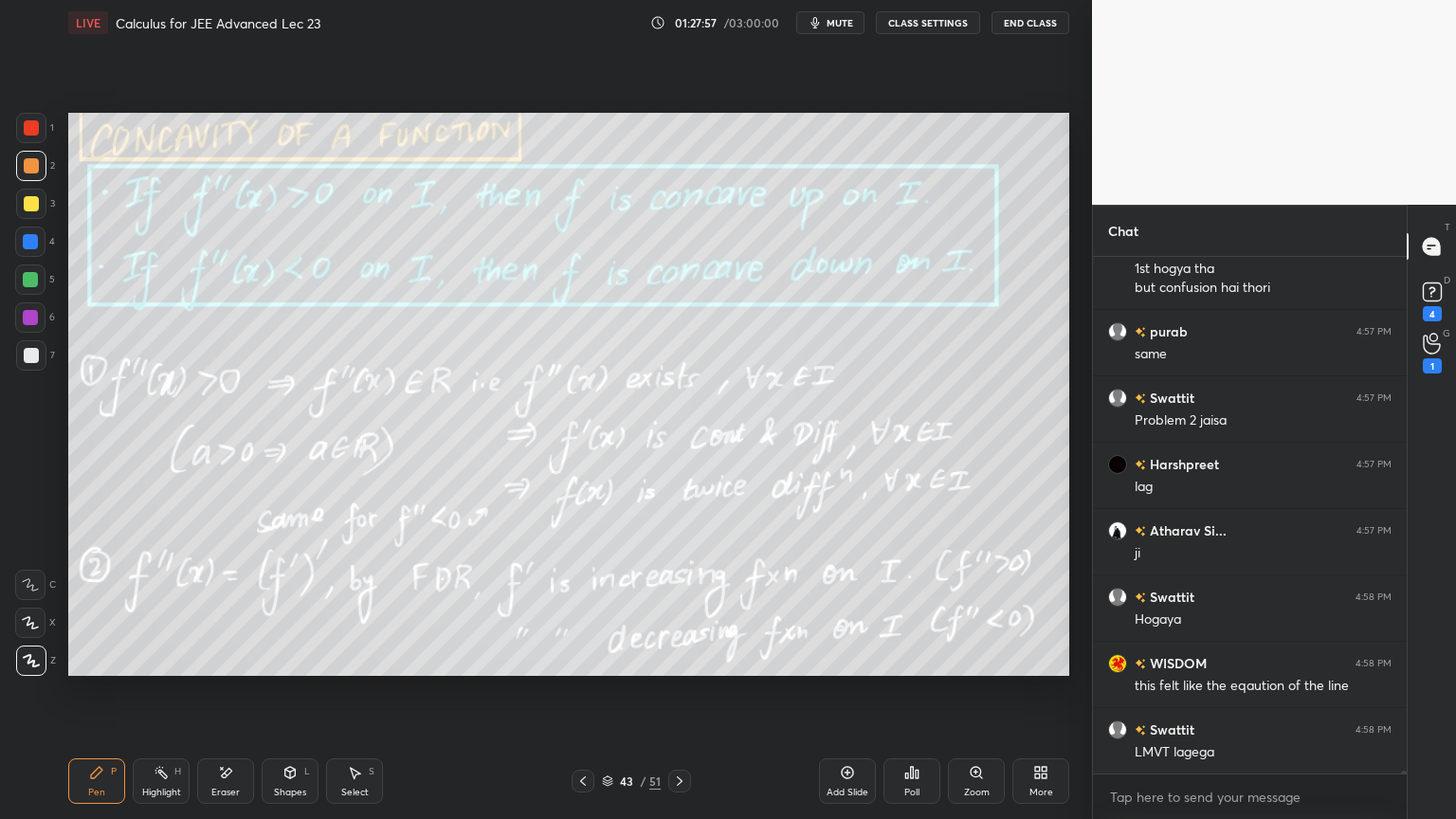 scroll, scrollTop: 80329, scrollLeft: 0, axis: vertical 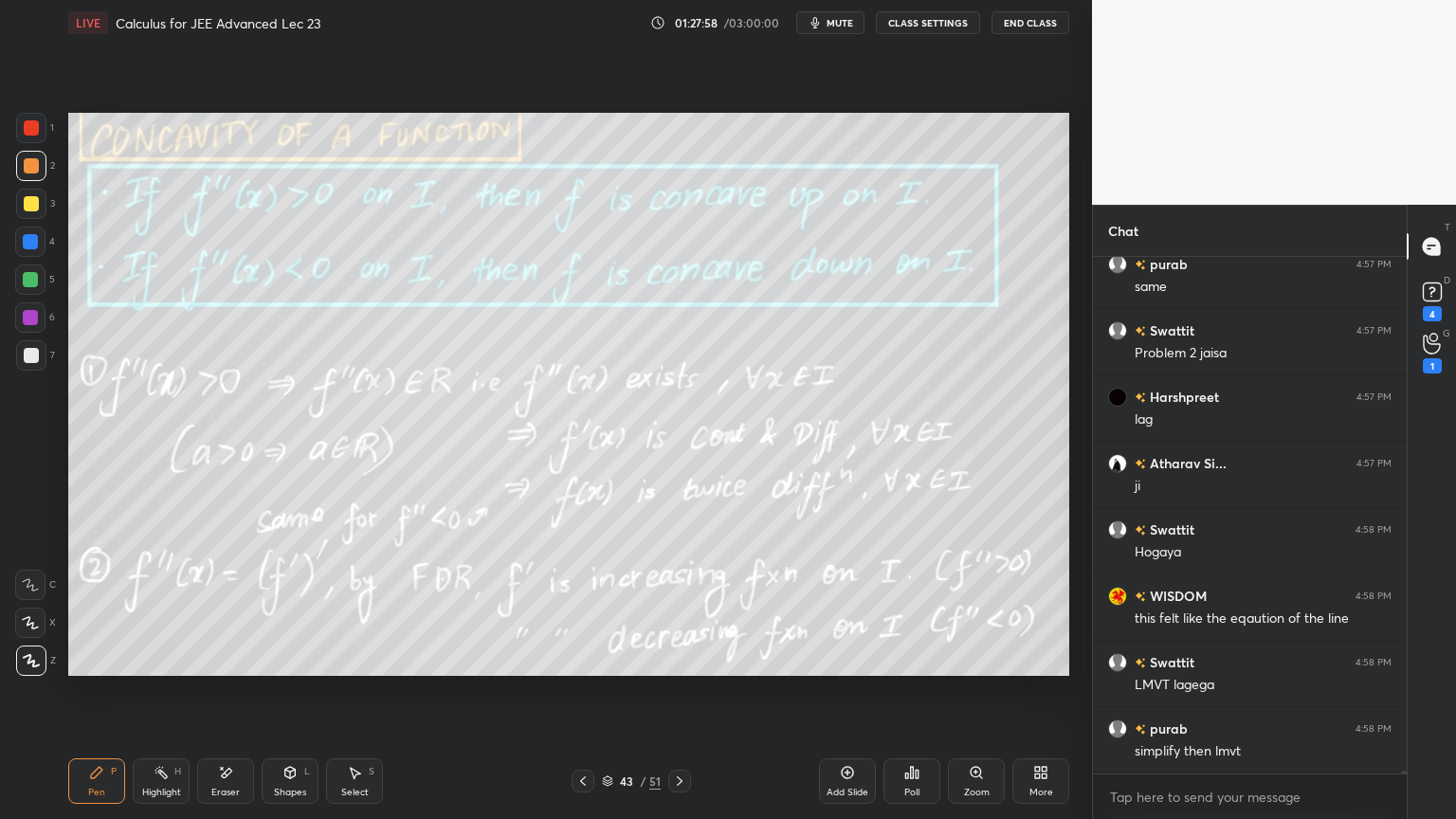 click on "Eraser" at bounding box center [226, 781] 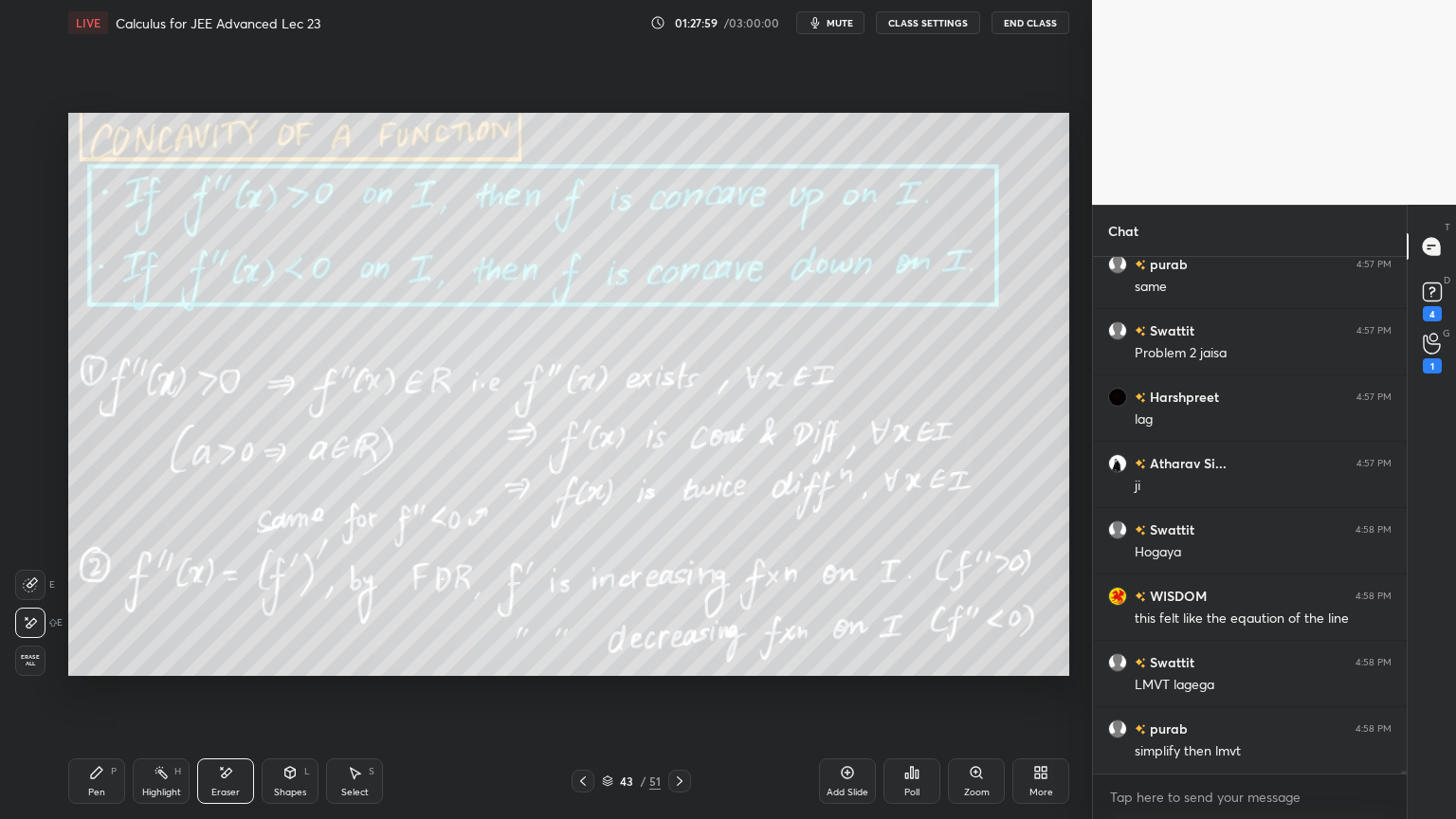click on "Erase all" at bounding box center (30, 661) 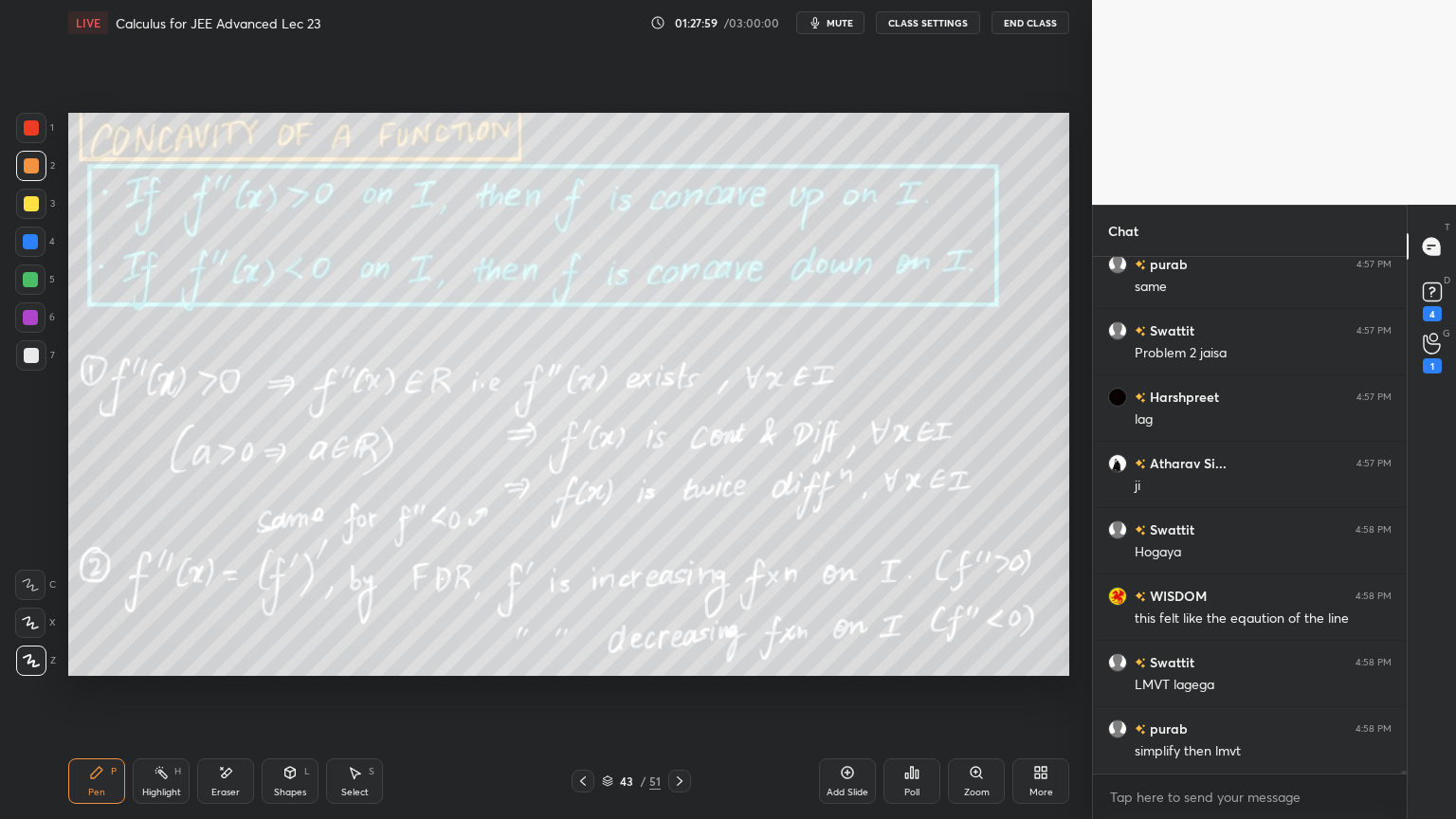 drag, startPoint x: 160, startPoint y: 786, endPoint x: 138, endPoint y: 781, distance: 22.561028 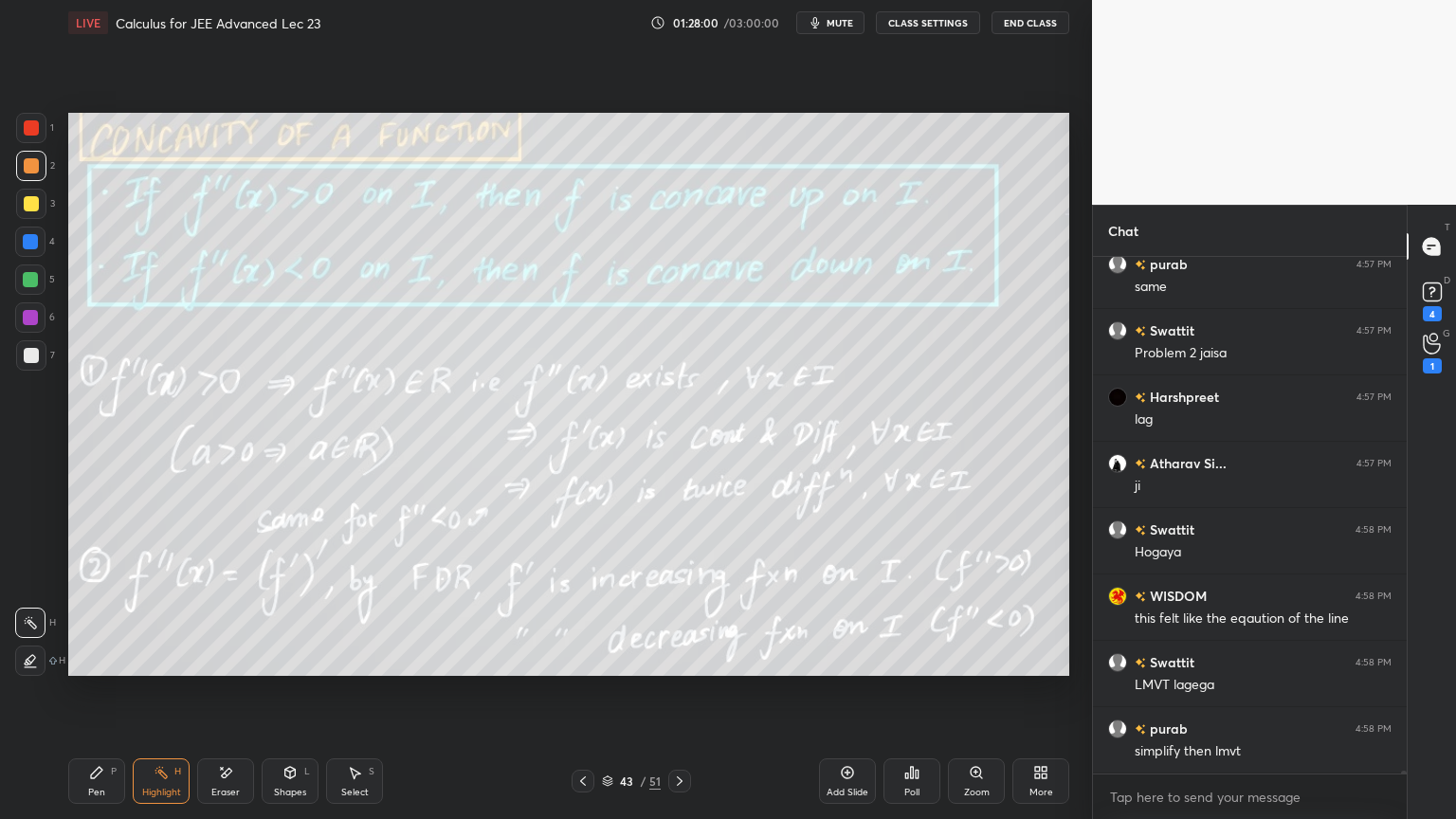 drag, startPoint x: 120, startPoint y: 779, endPoint x: 140, endPoint y: 737, distance: 46.518813 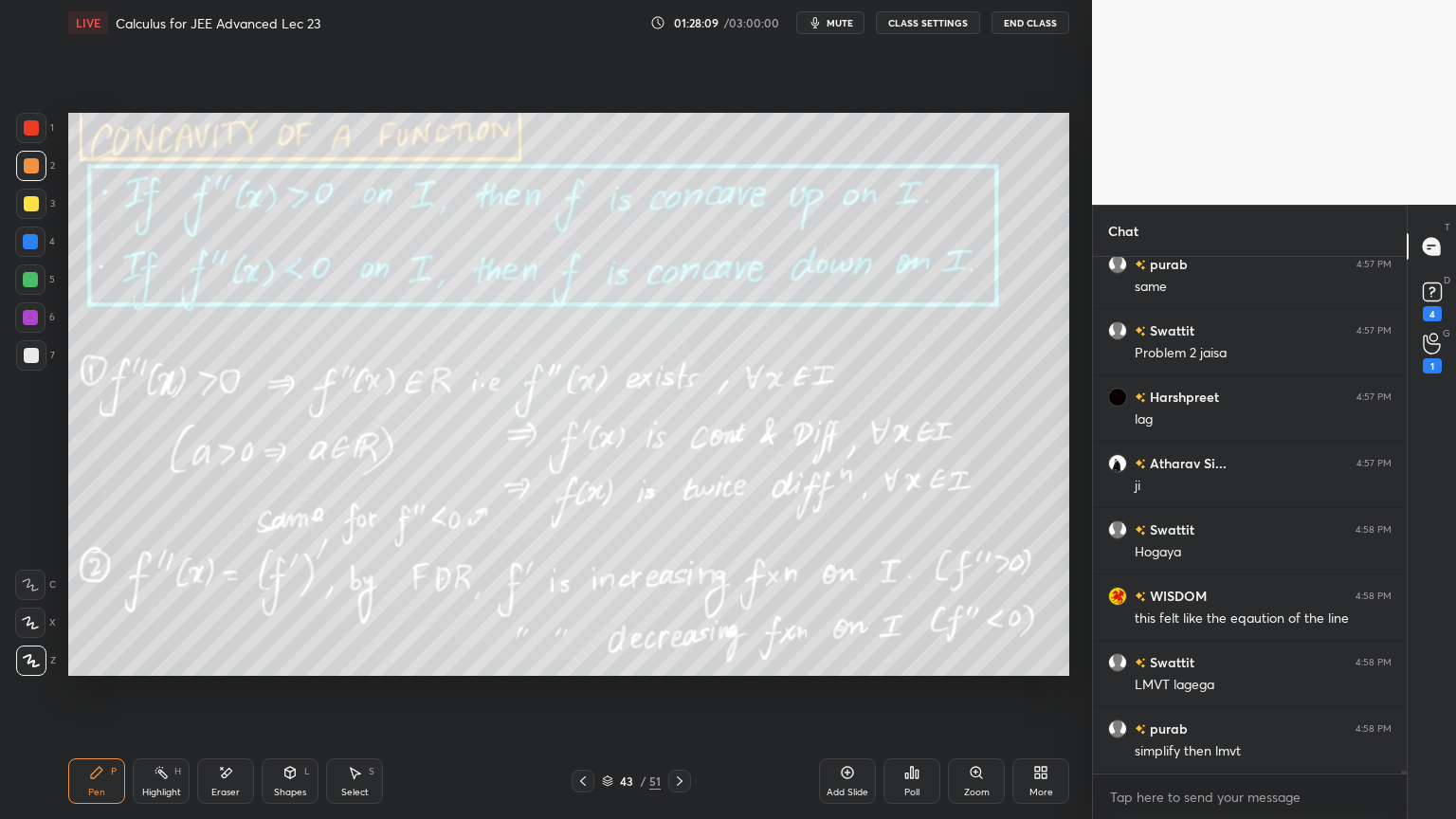 click on "Eraser" at bounding box center (226, 792) 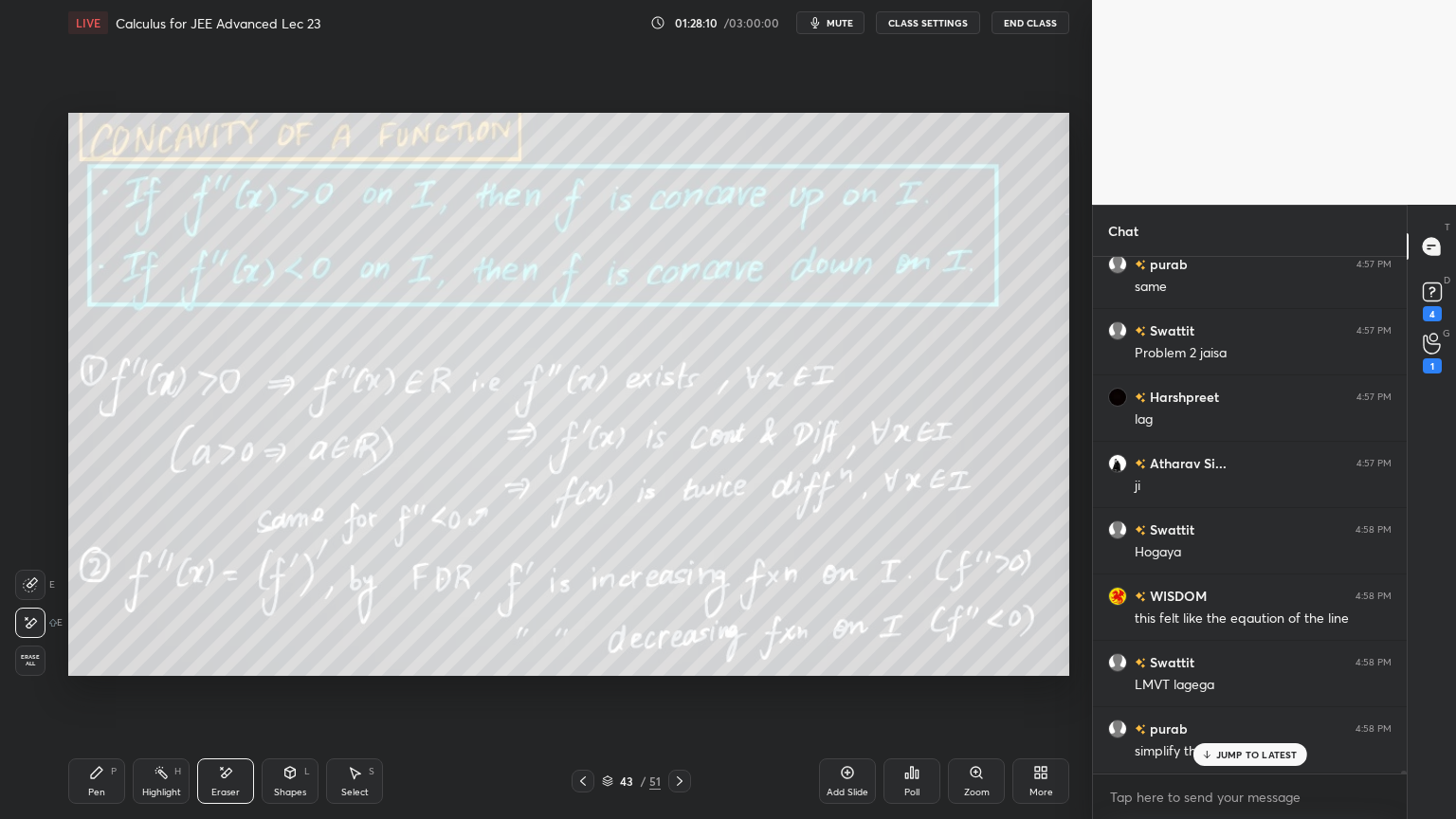 scroll, scrollTop: 80395, scrollLeft: 0, axis: vertical 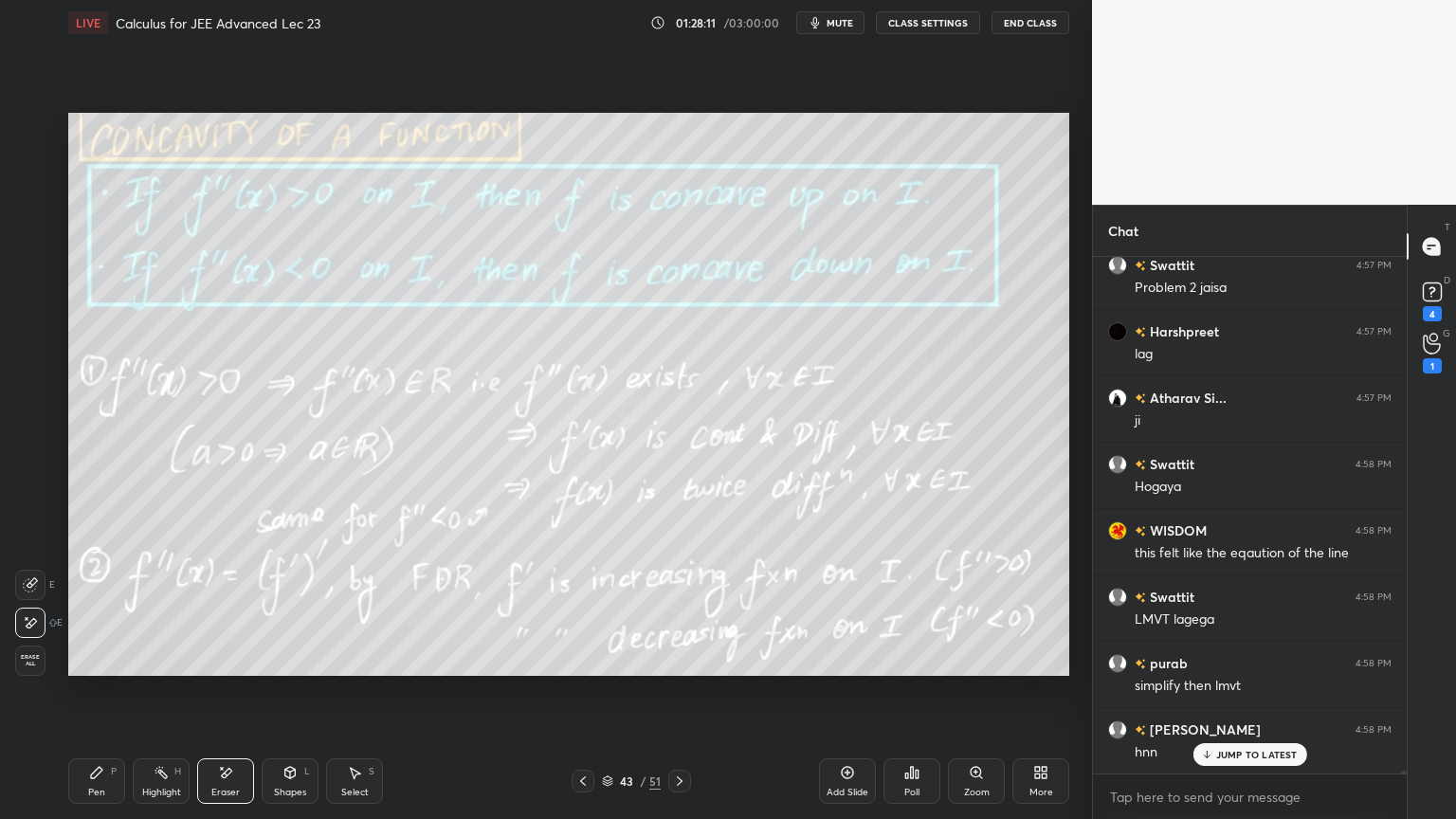 click on "Pen" at bounding box center [97, 792] 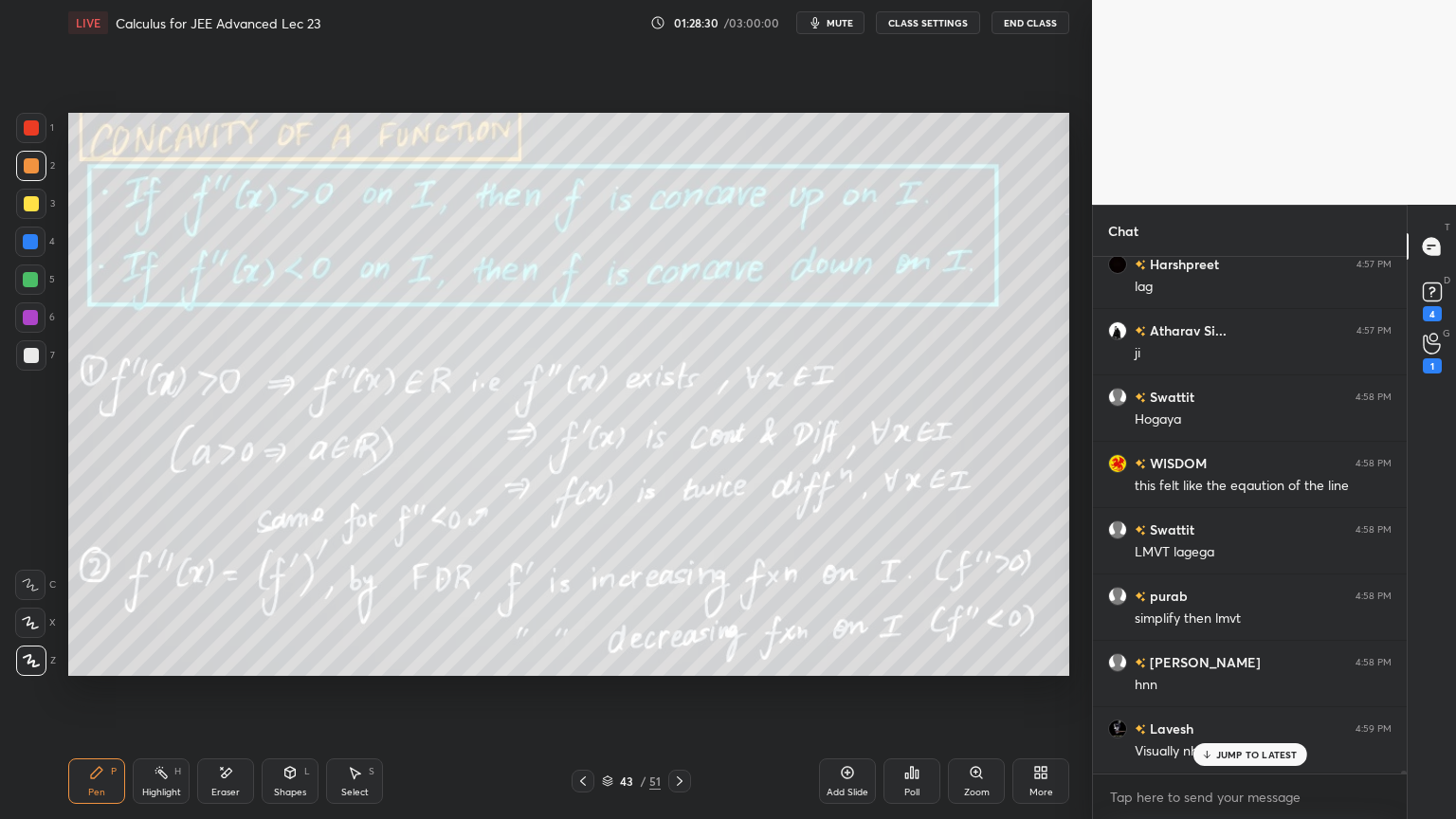 scroll, scrollTop: 80527, scrollLeft: 0, axis: vertical 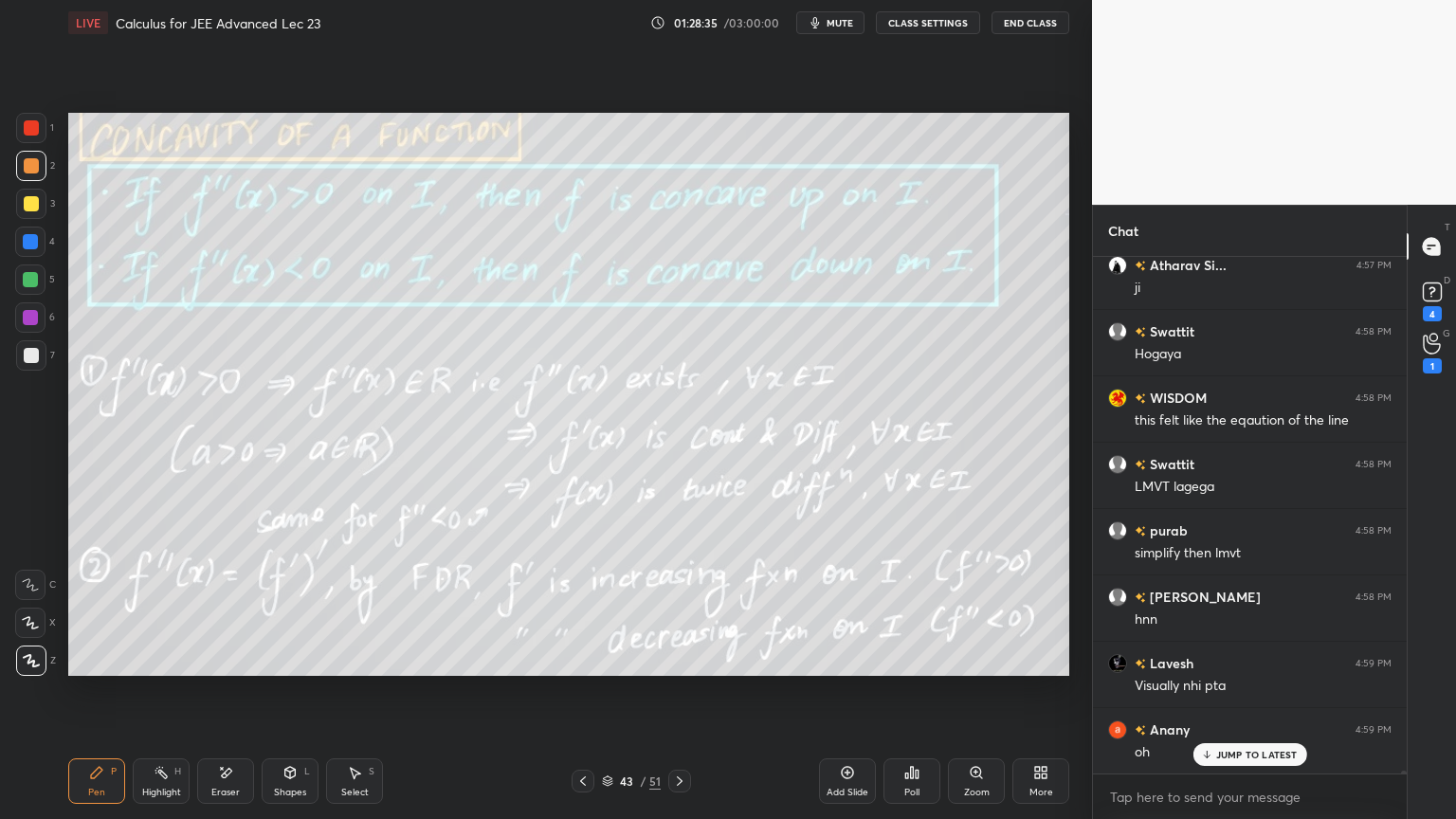 click 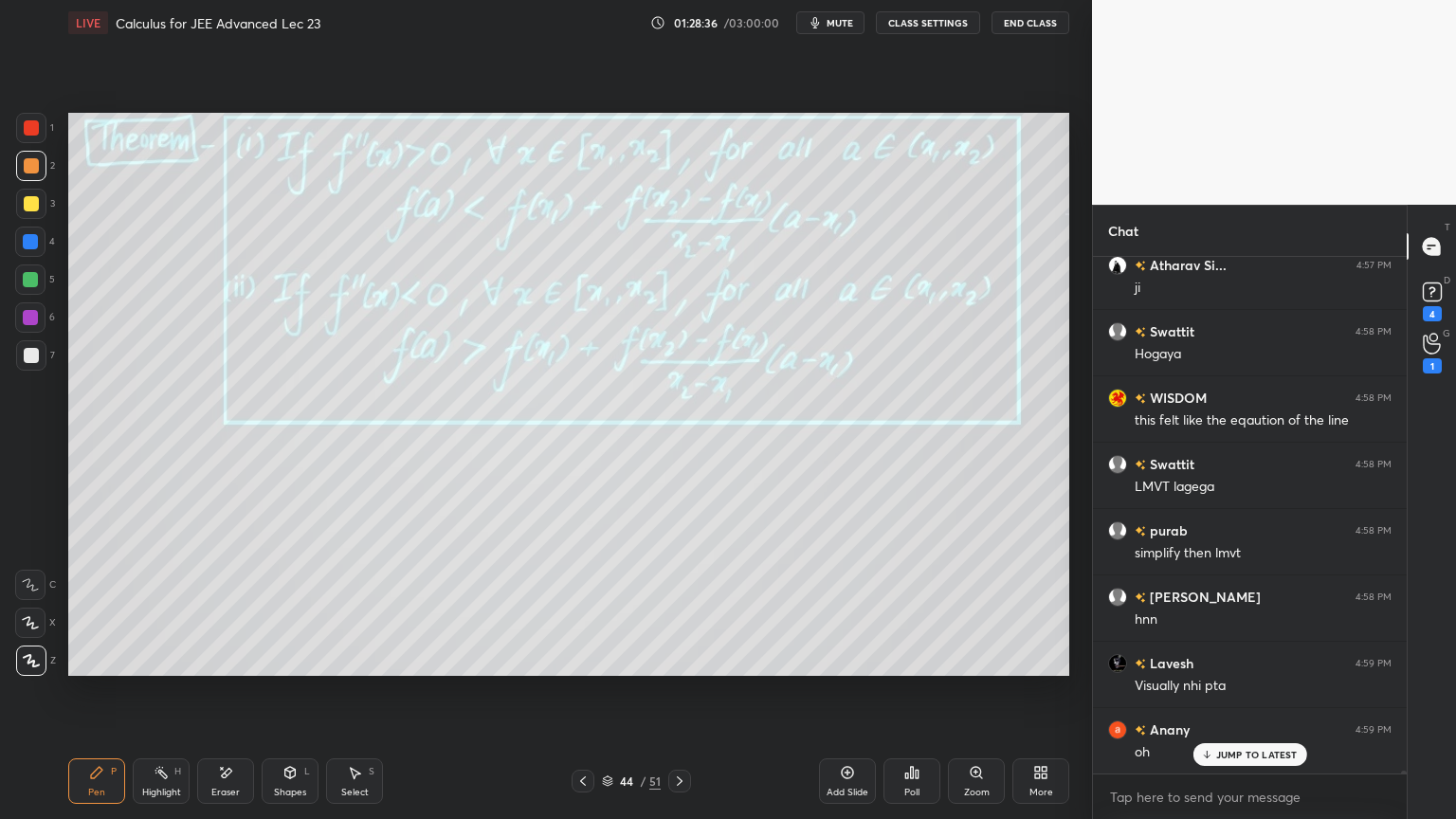 click on "Eraser" at bounding box center [226, 781] 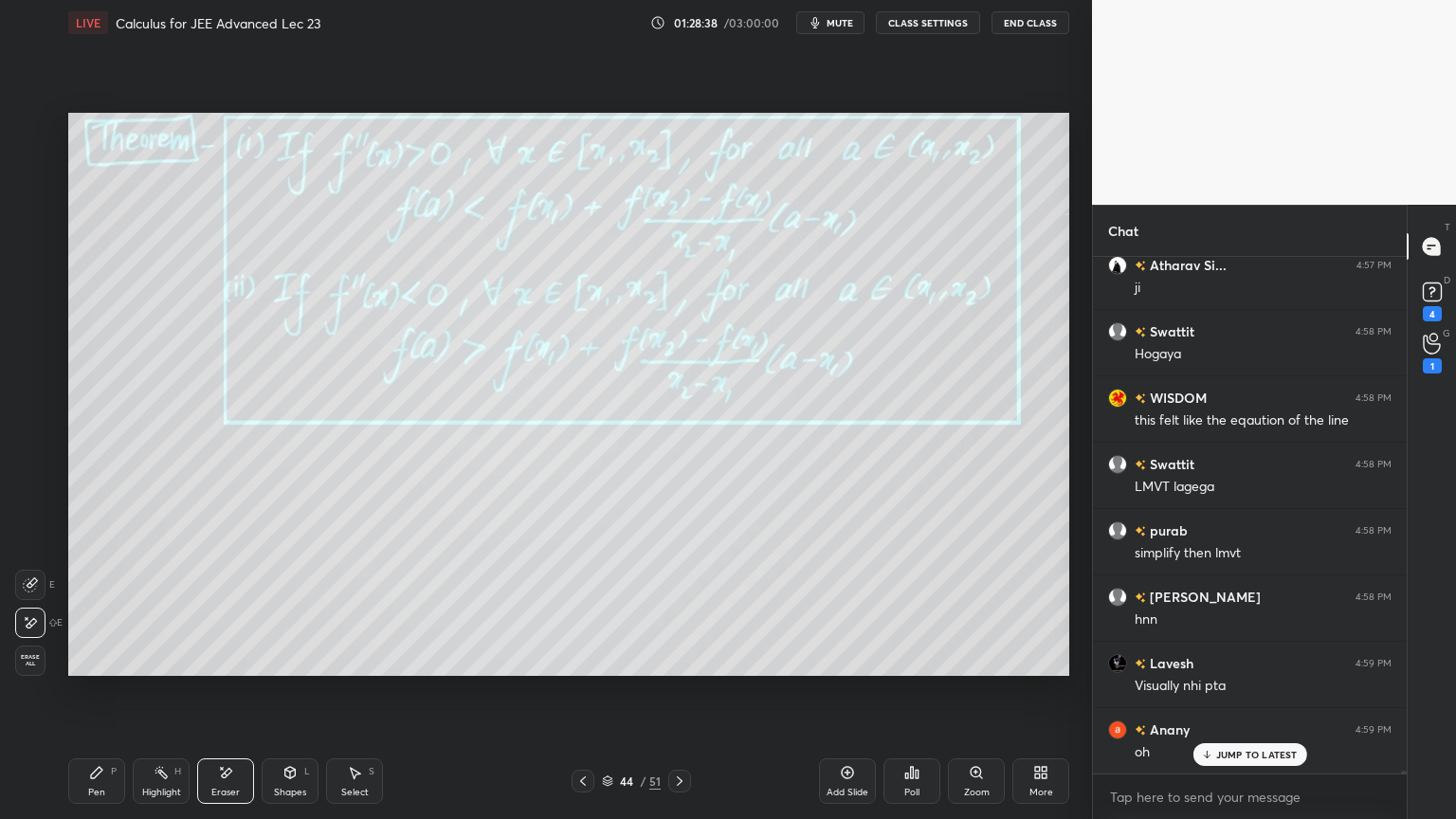 click on "Erase all" at bounding box center [30, 661] 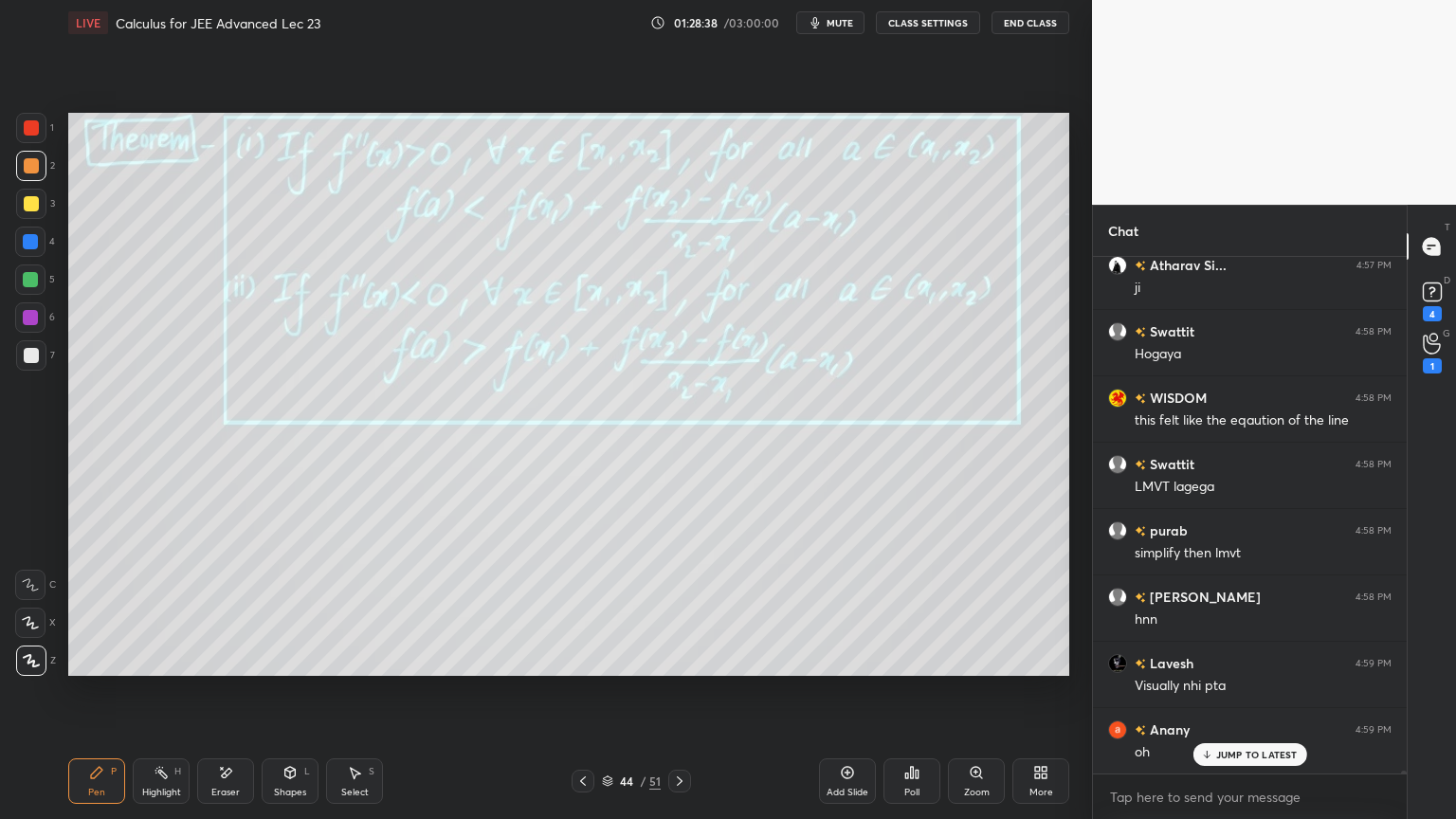 click 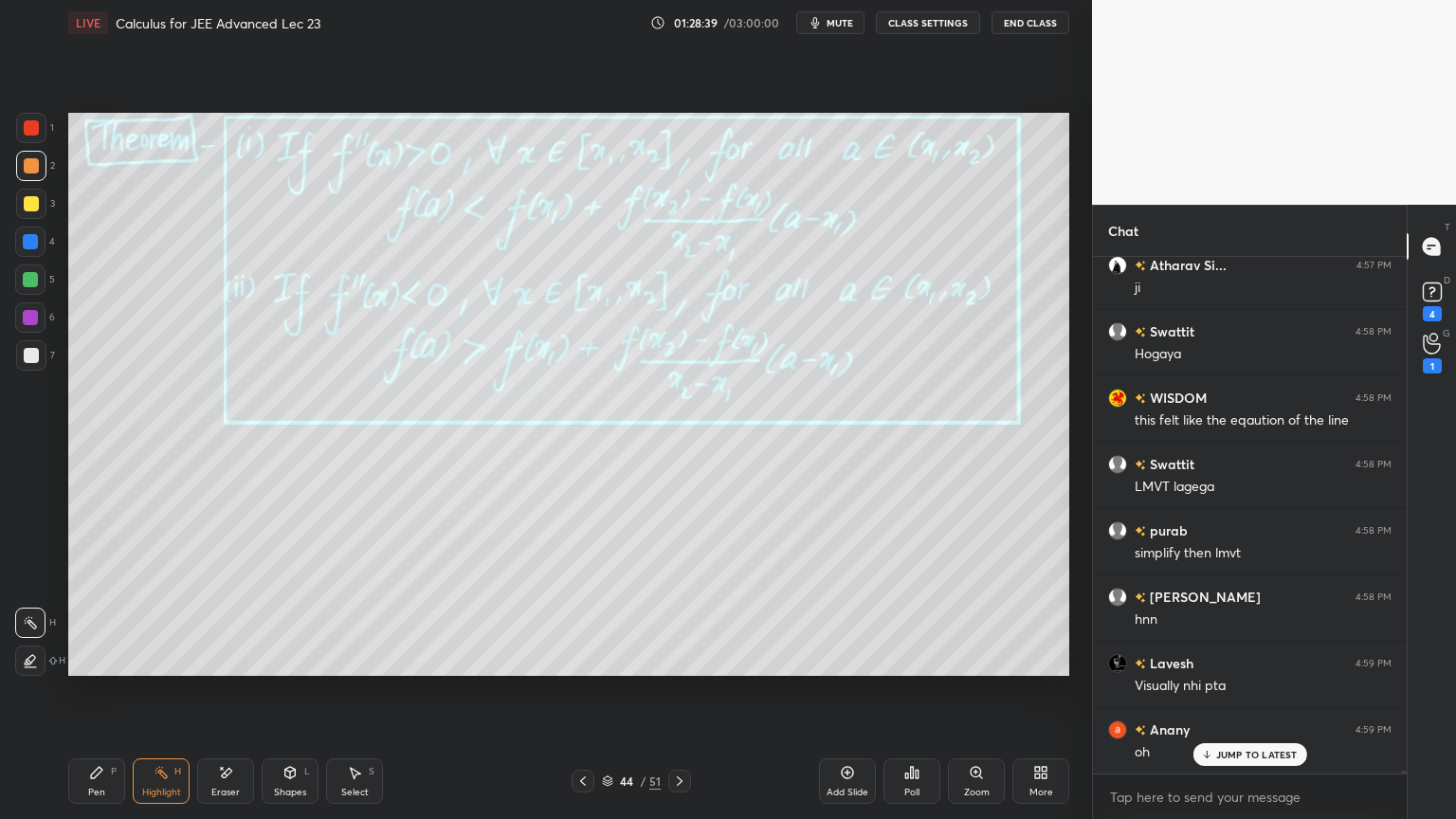 click on "Pen P Highlight H Eraser Shapes L Select S" at bounding box center [256, 781] 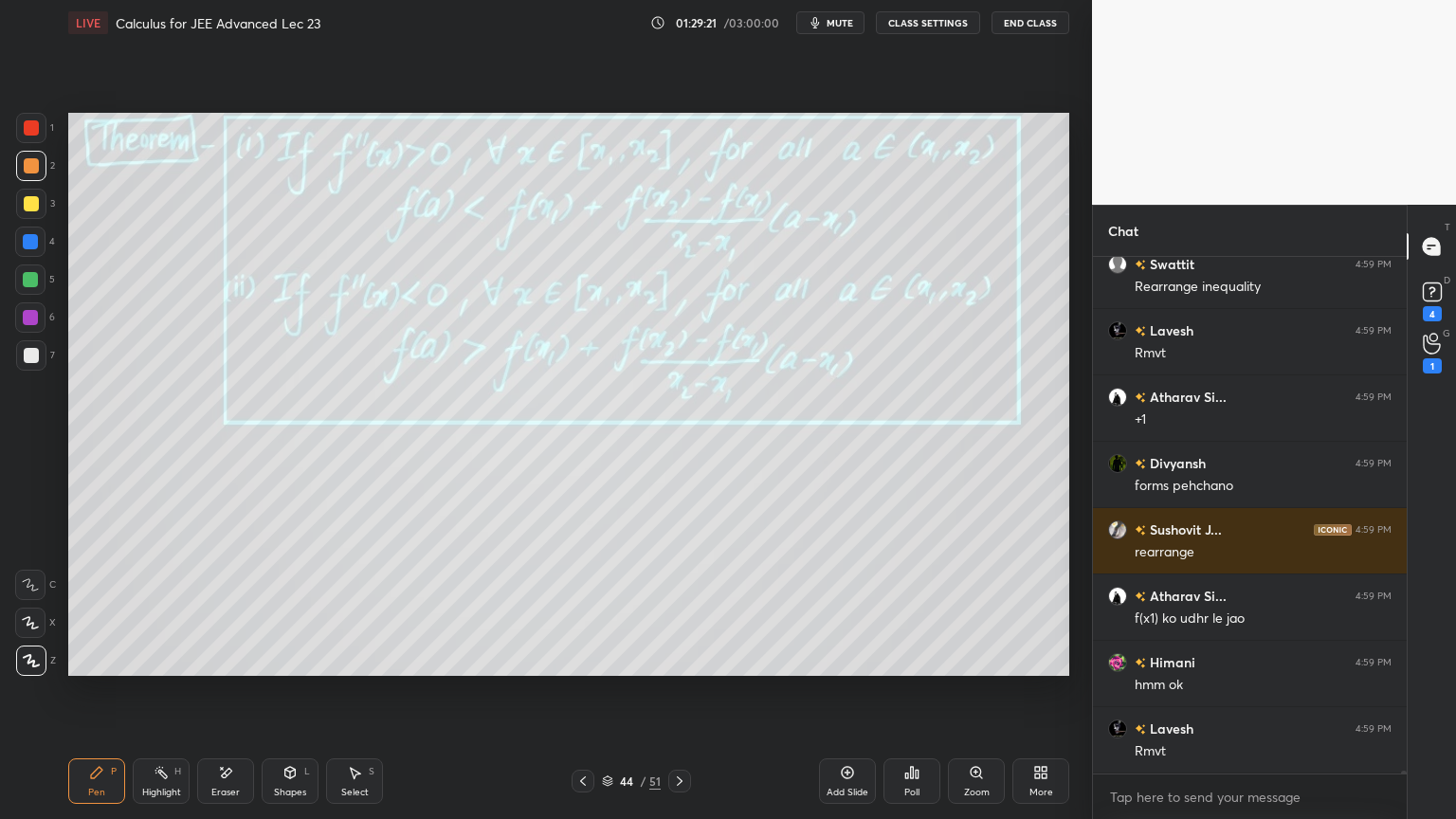 scroll, scrollTop: 81436, scrollLeft: 0, axis: vertical 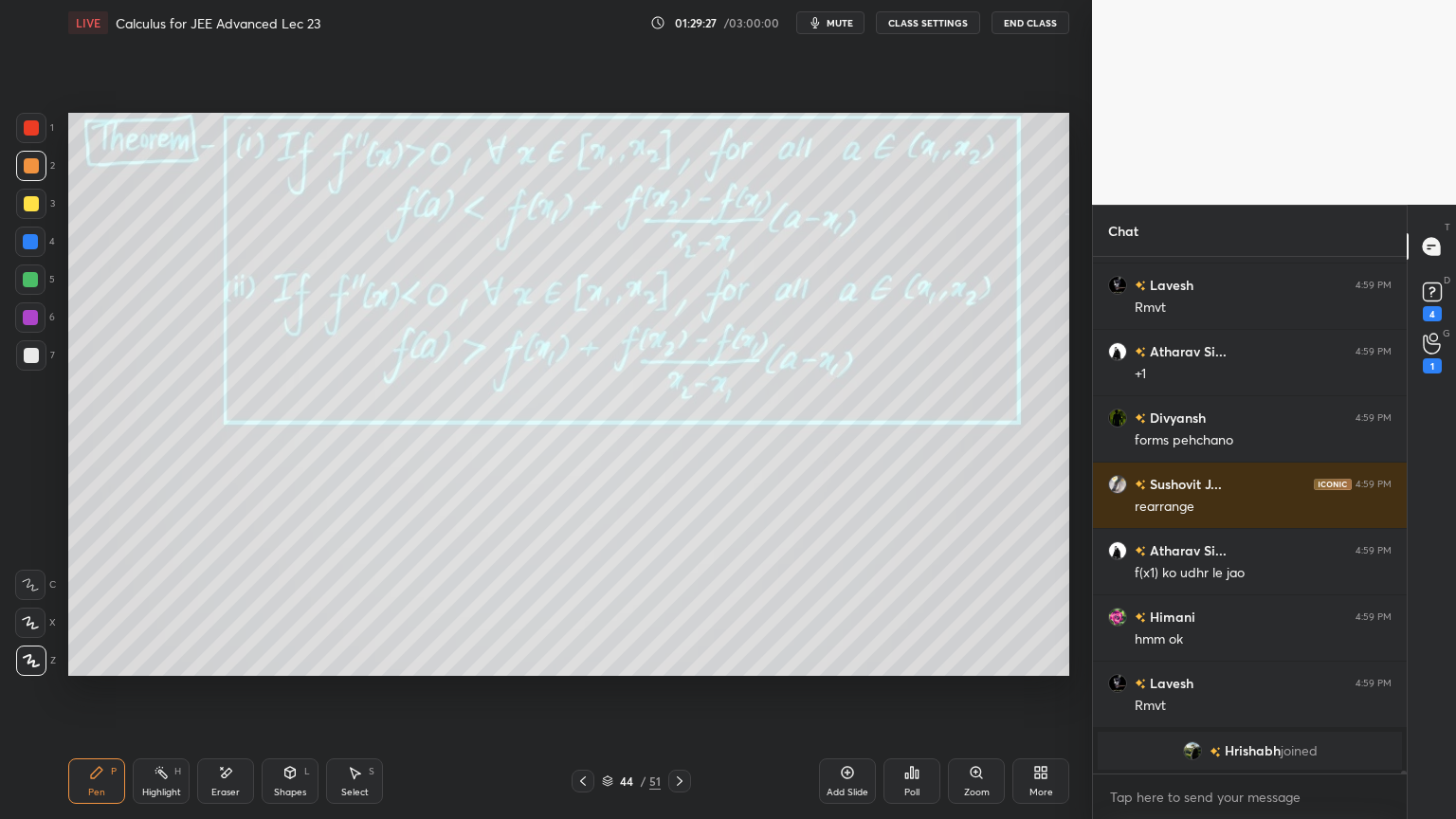 click 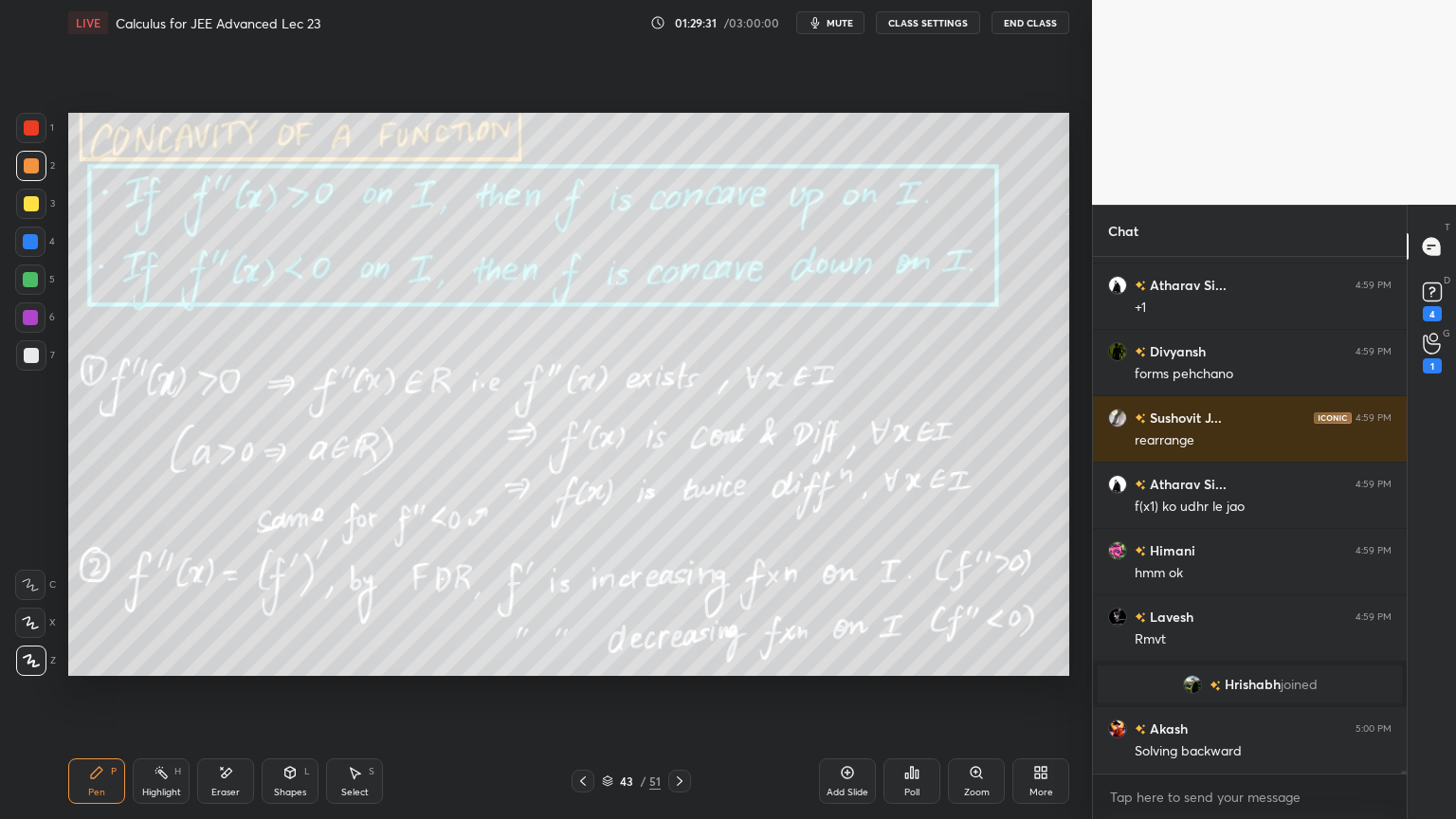 scroll, scrollTop: 80784, scrollLeft: 0, axis: vertical 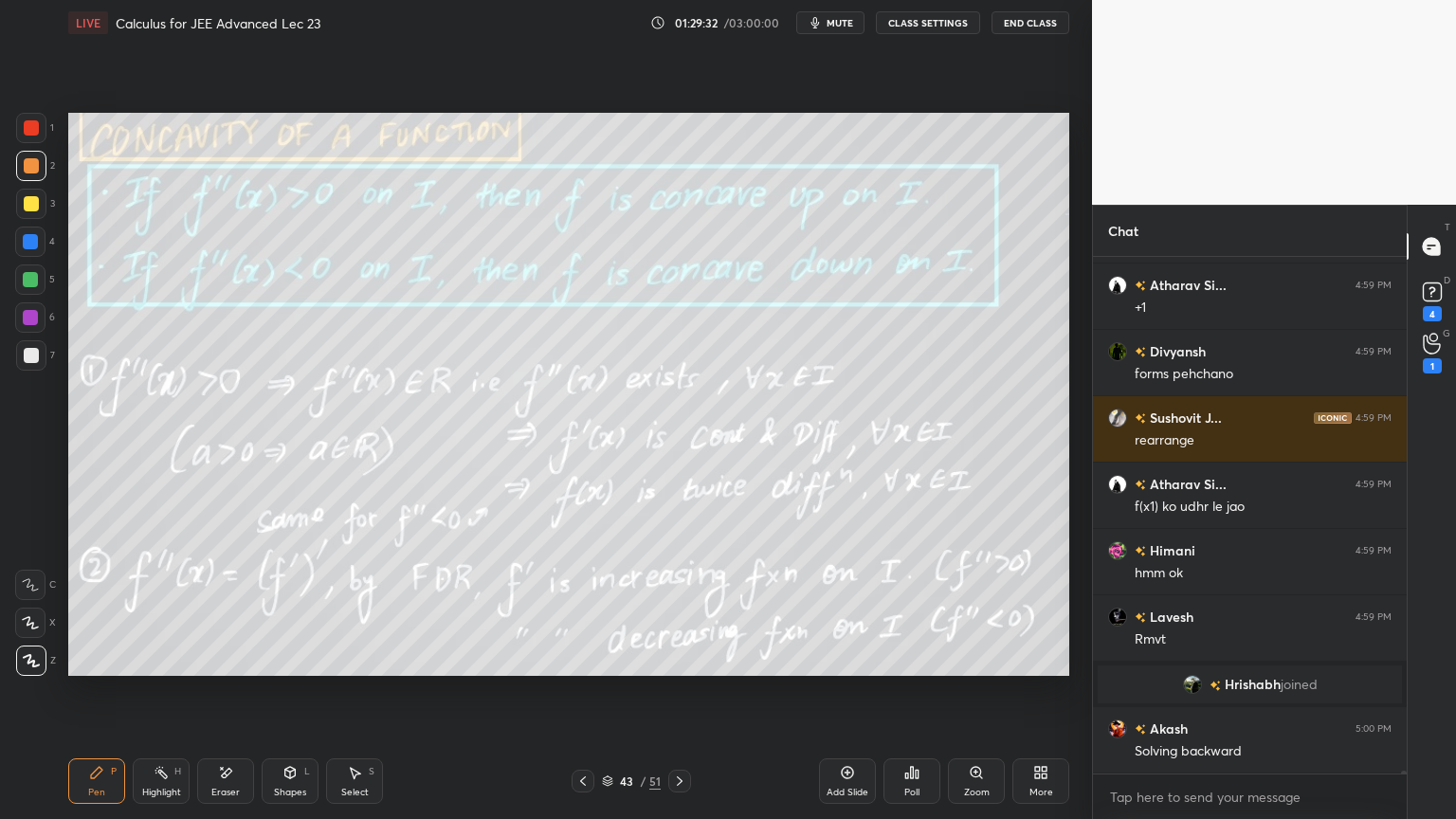 drag, startPoint x: 678, startPoint y: 780, endPoint x: 673, endPoint y: 766, distance: 14.866069 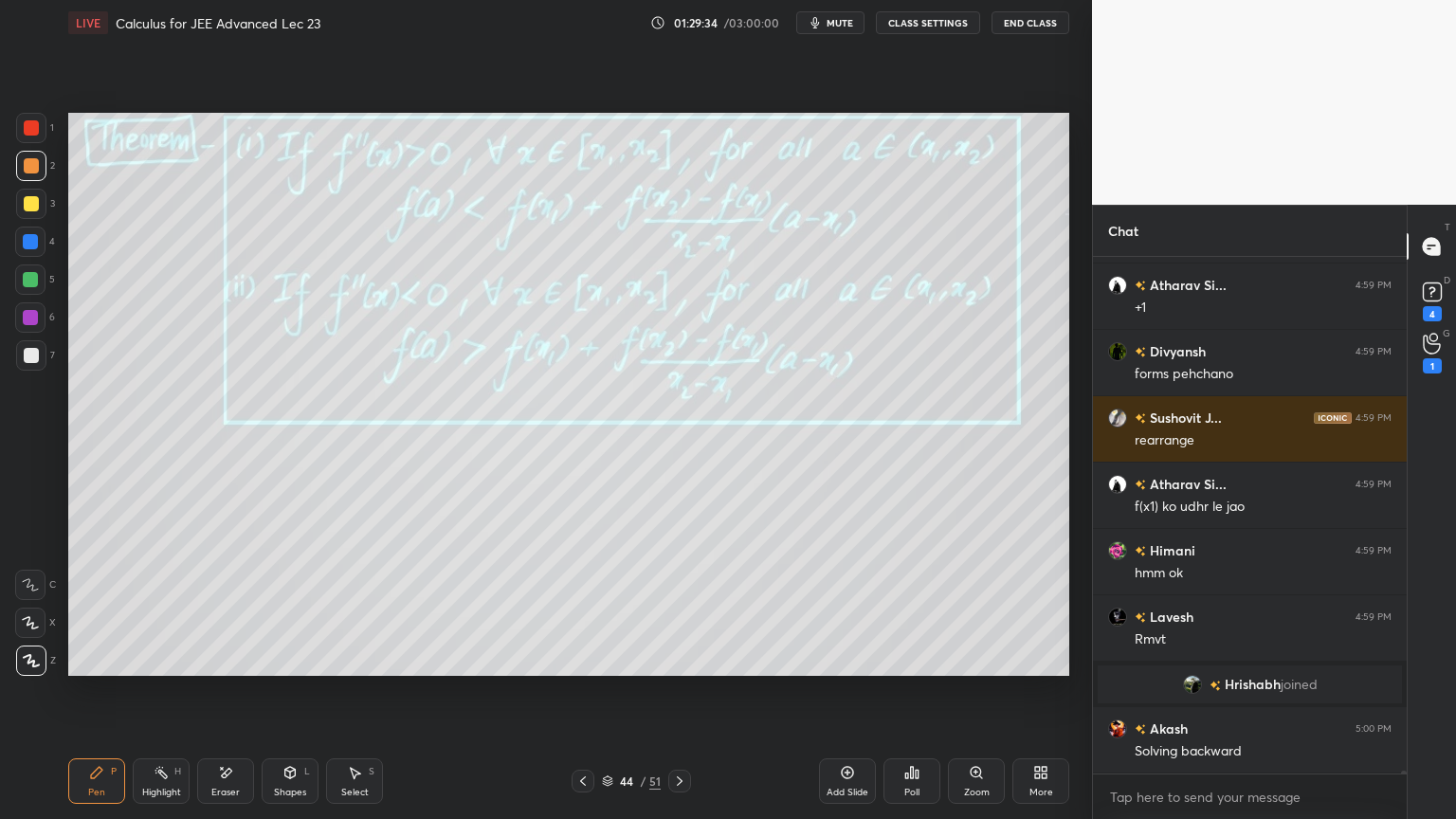 click on "Eraser" at bounding box center [226, 781] 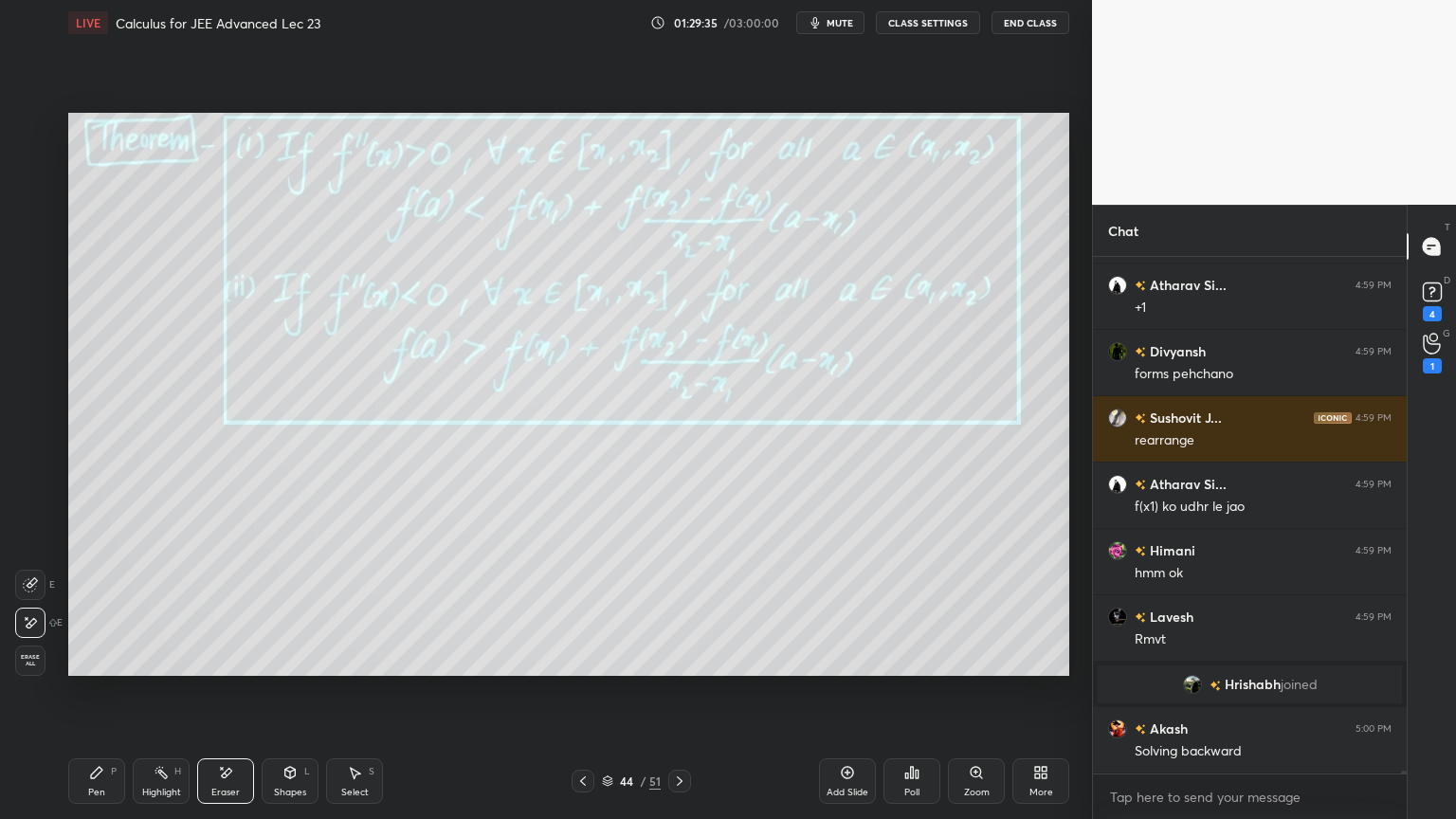 click 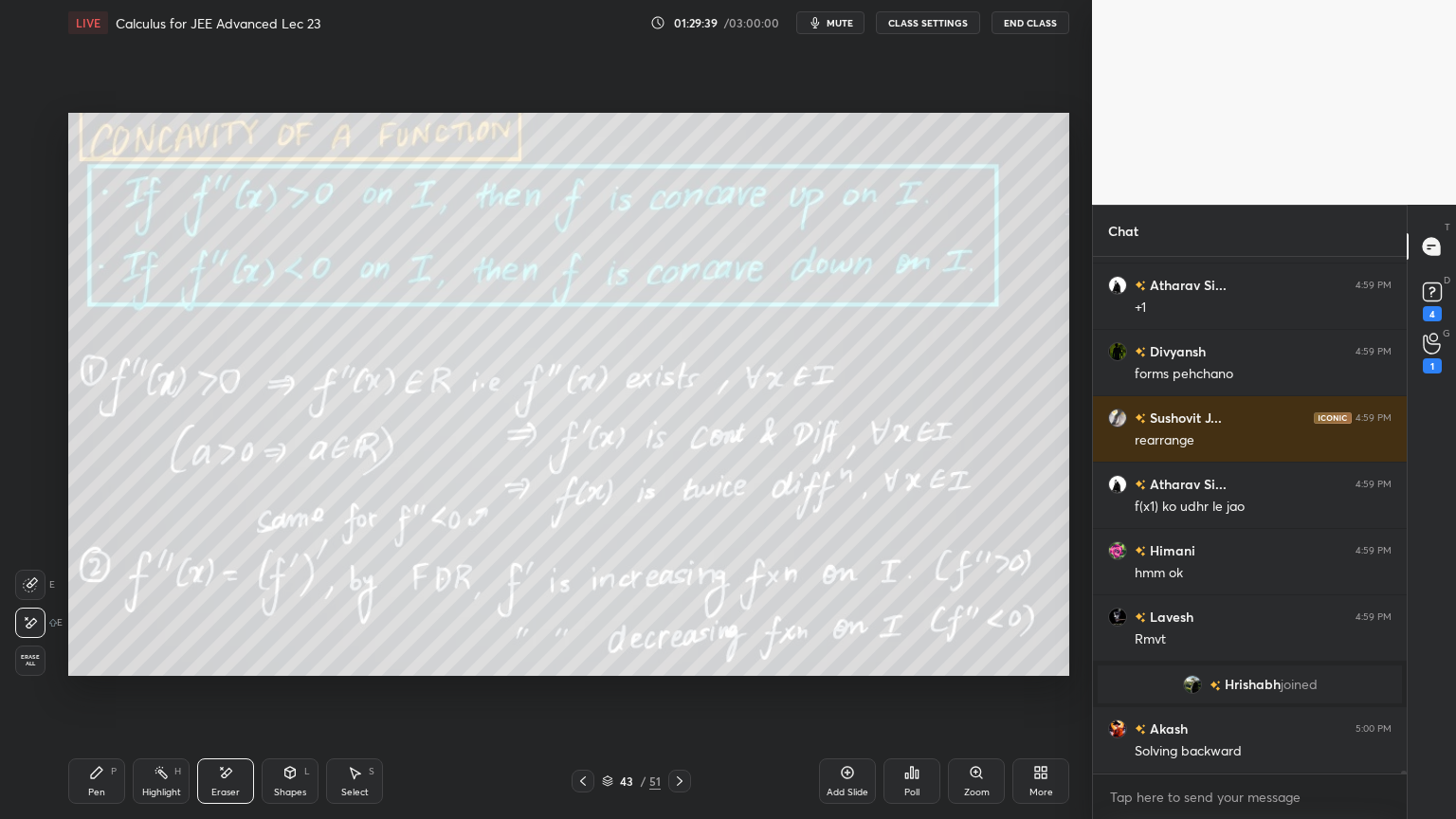 click on "Pen P" at bounding box center [97, 781] 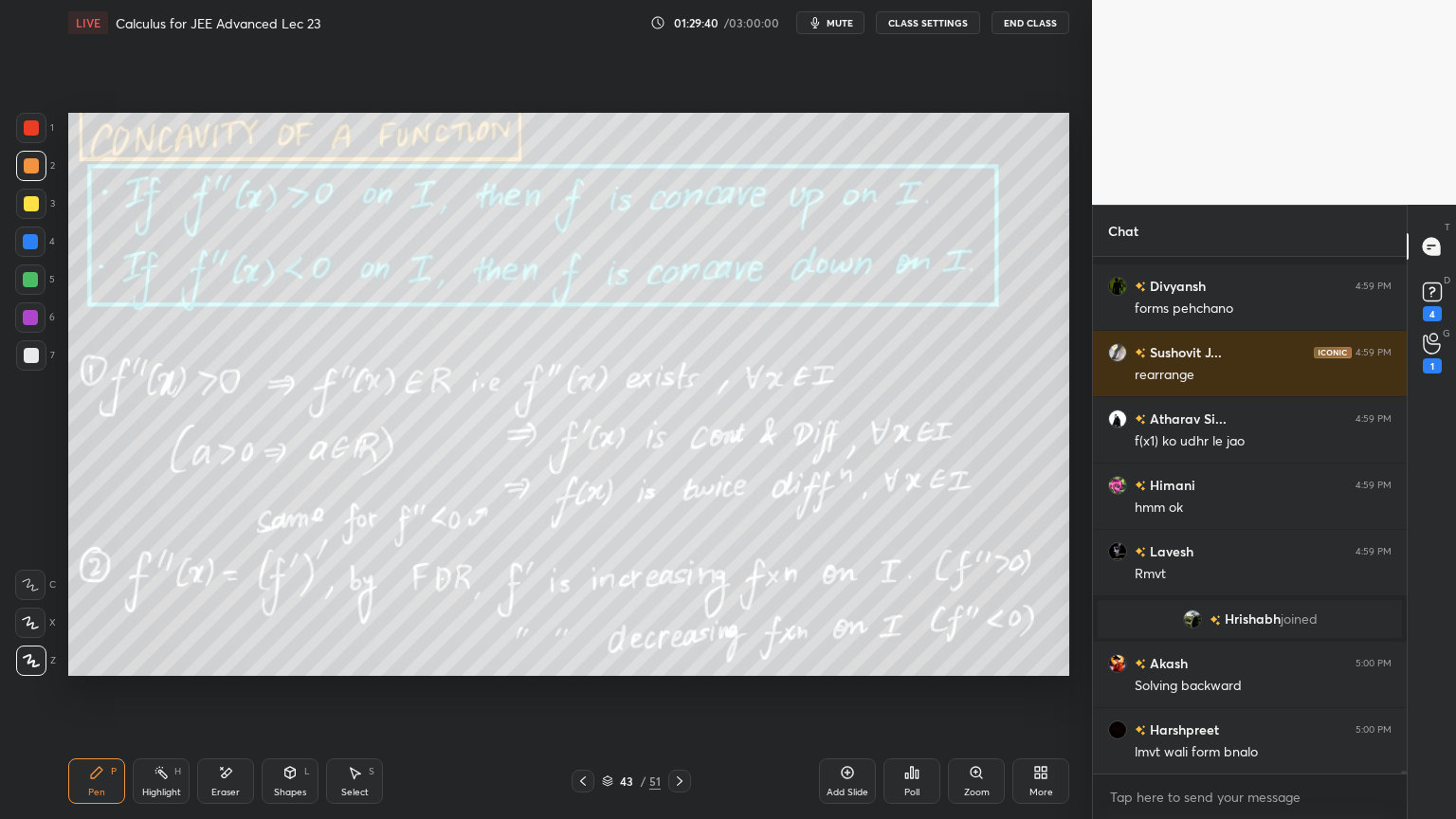 scroll, scrollTop: 80933, scrollLeft: 0, axis: vertical 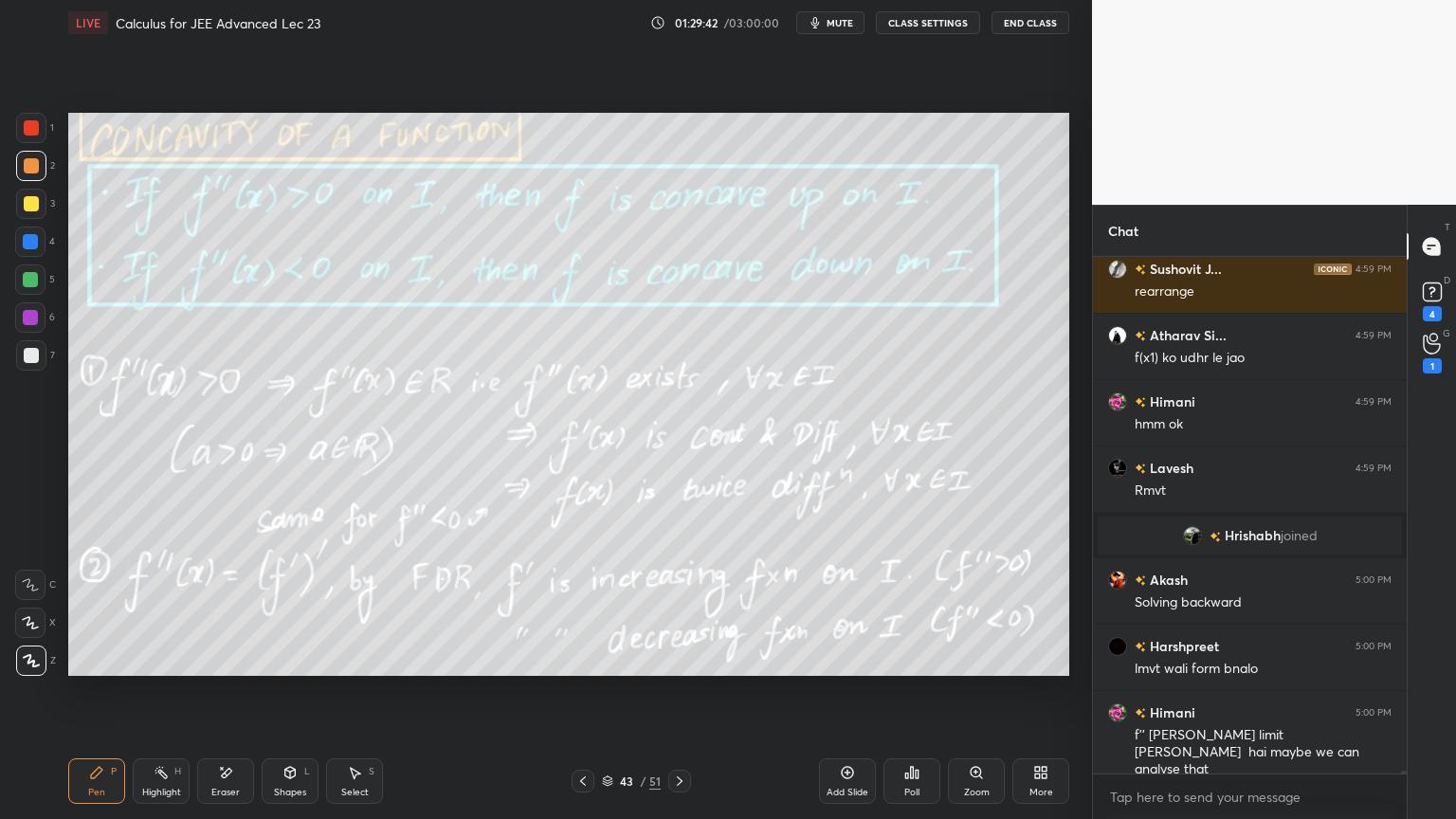 click on "Eraser" at bounding box center [226, 781] 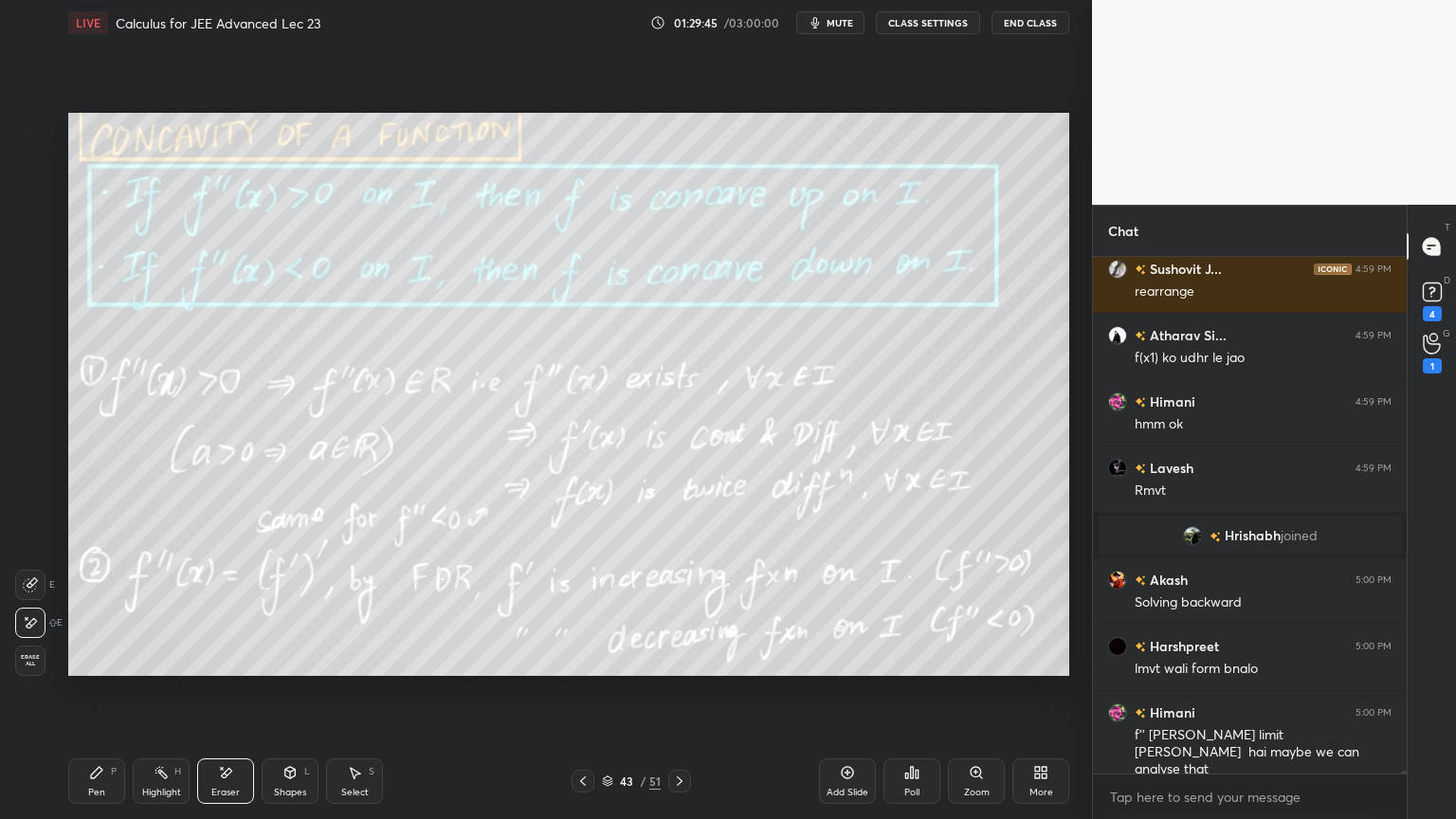 click 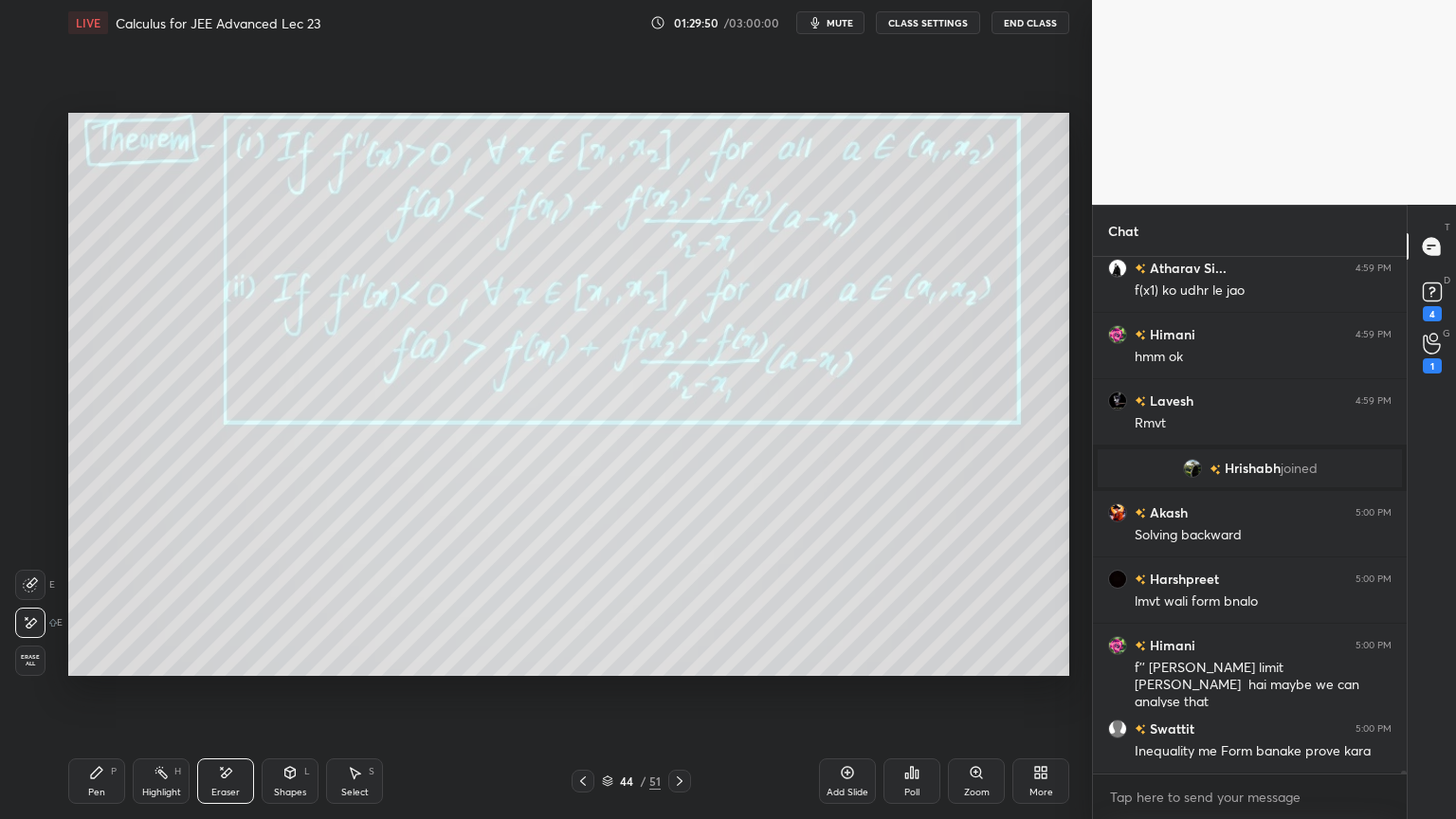 scroll, scrollTop: 81066, scrollLeft: 0, axis: vertical 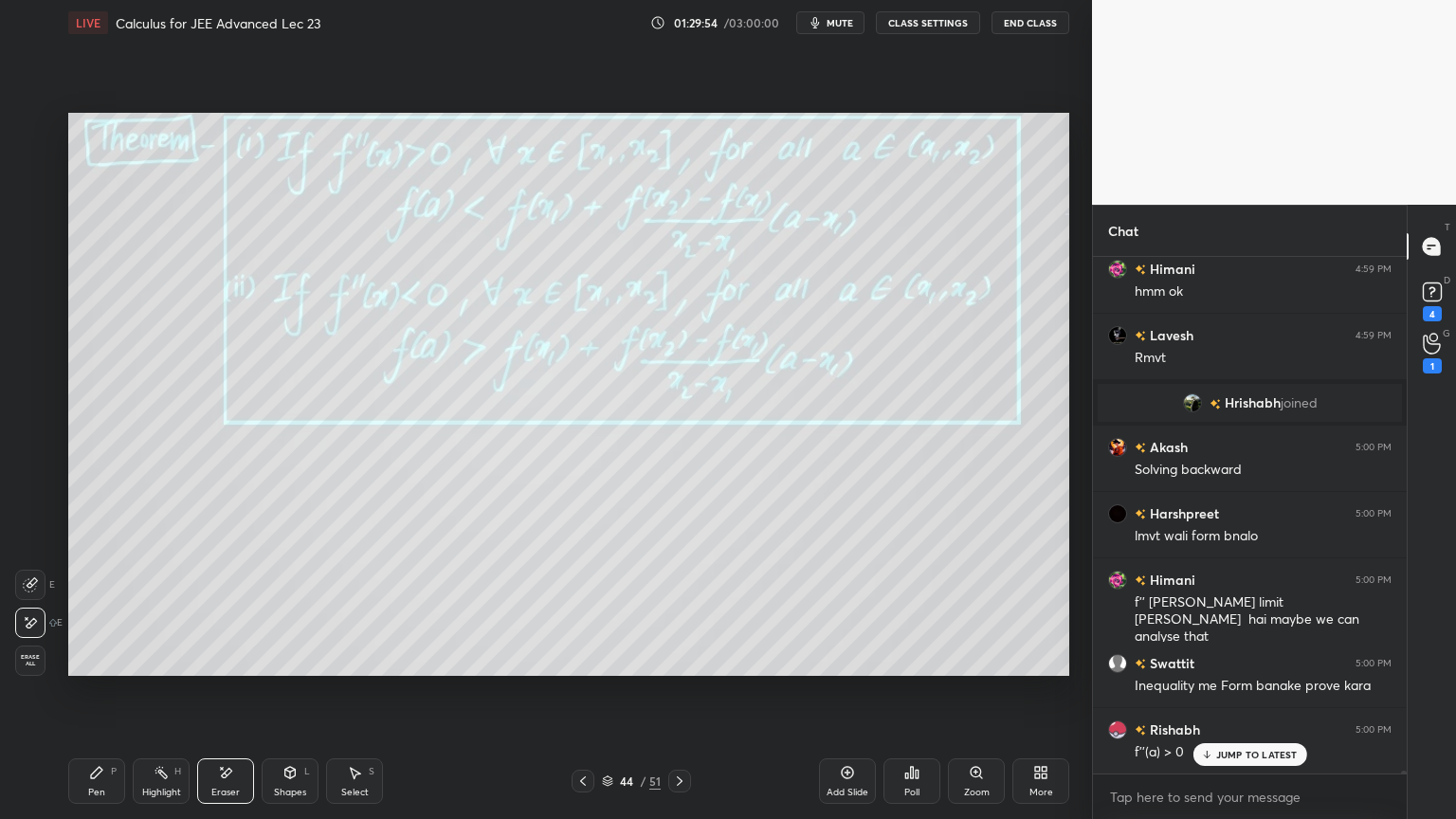 click 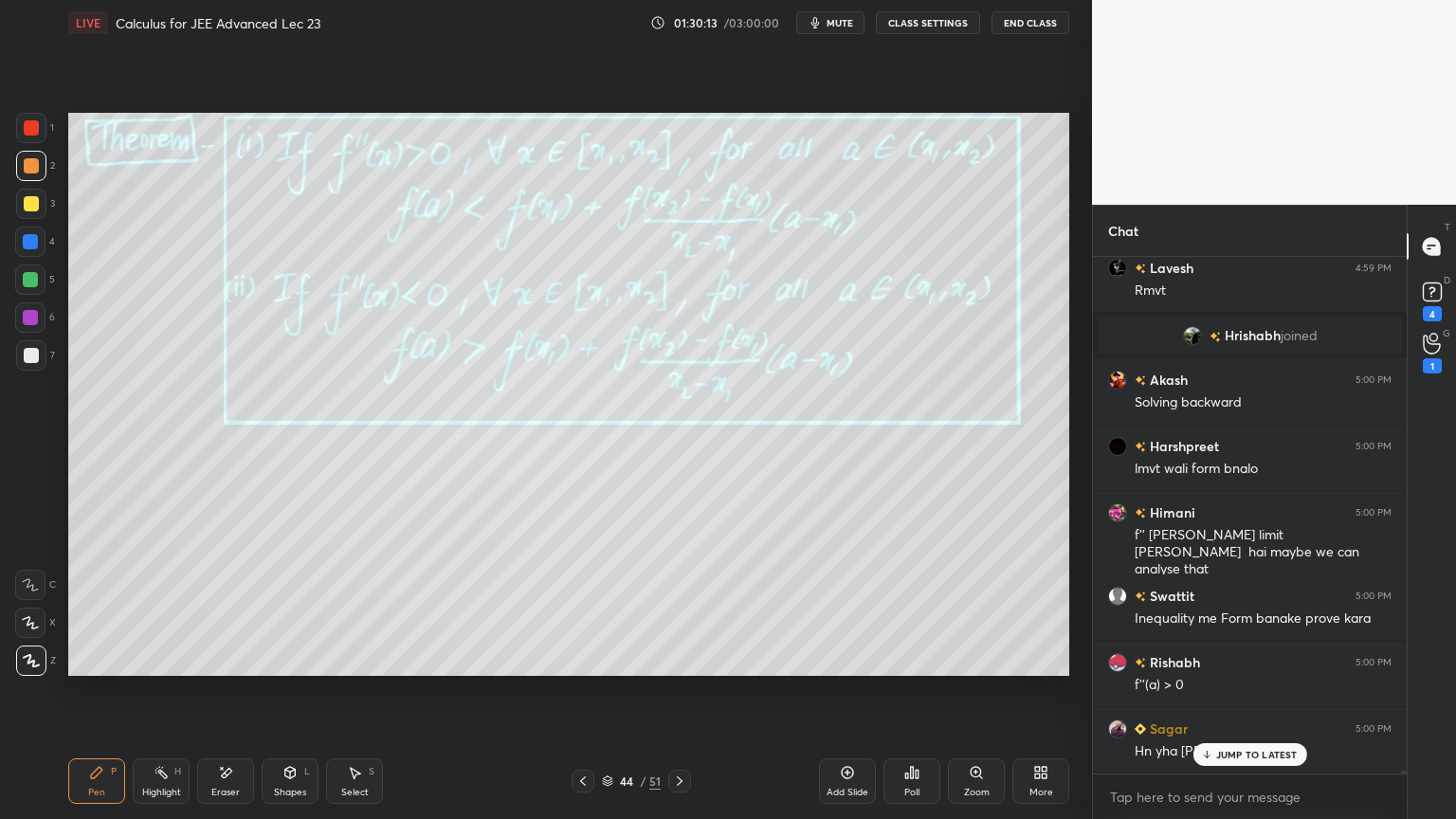 scroll, scrollTop: 81199, scrollLeft: 0, axis: vertical 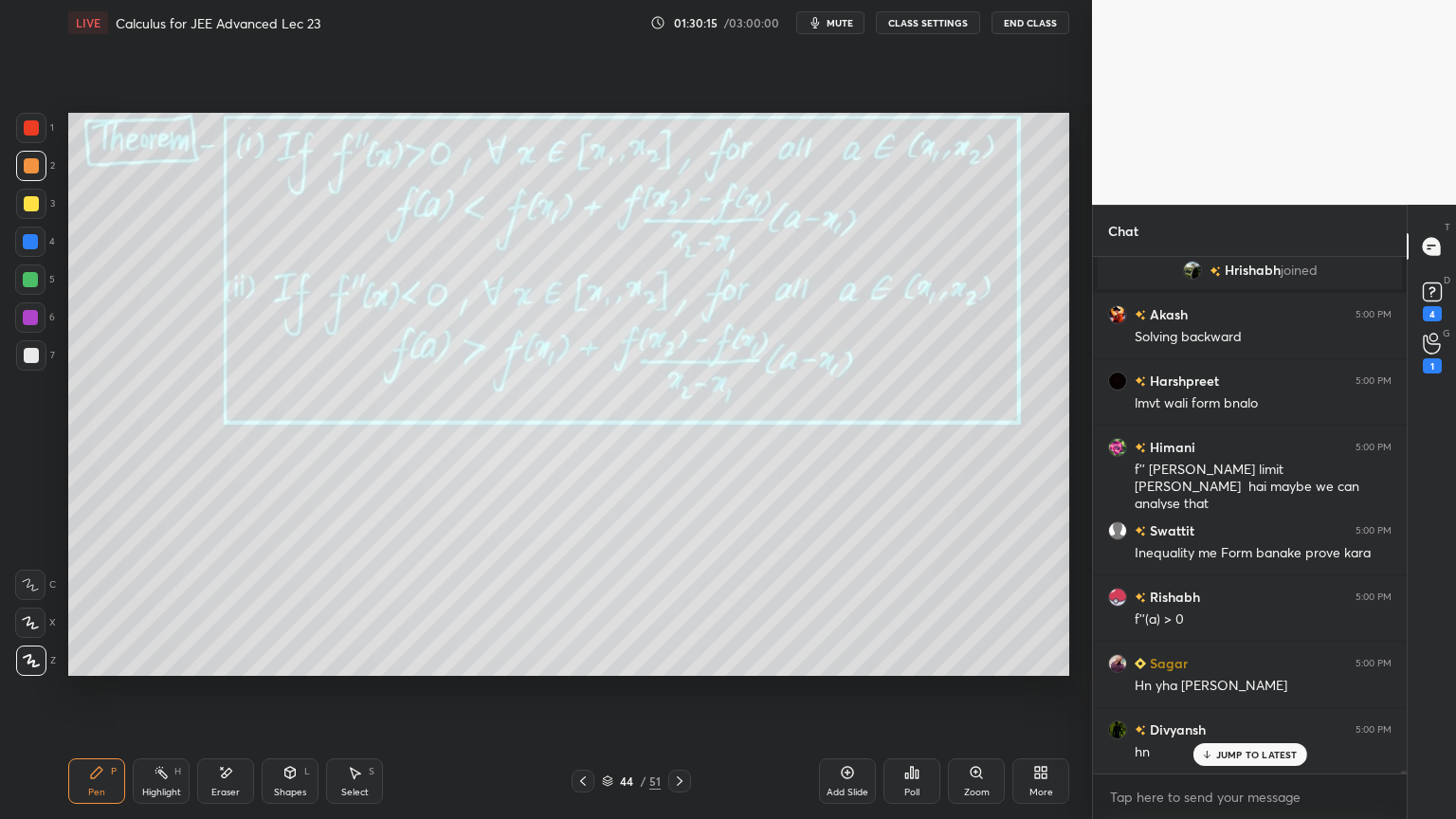 click at bounding box center [30, 318] 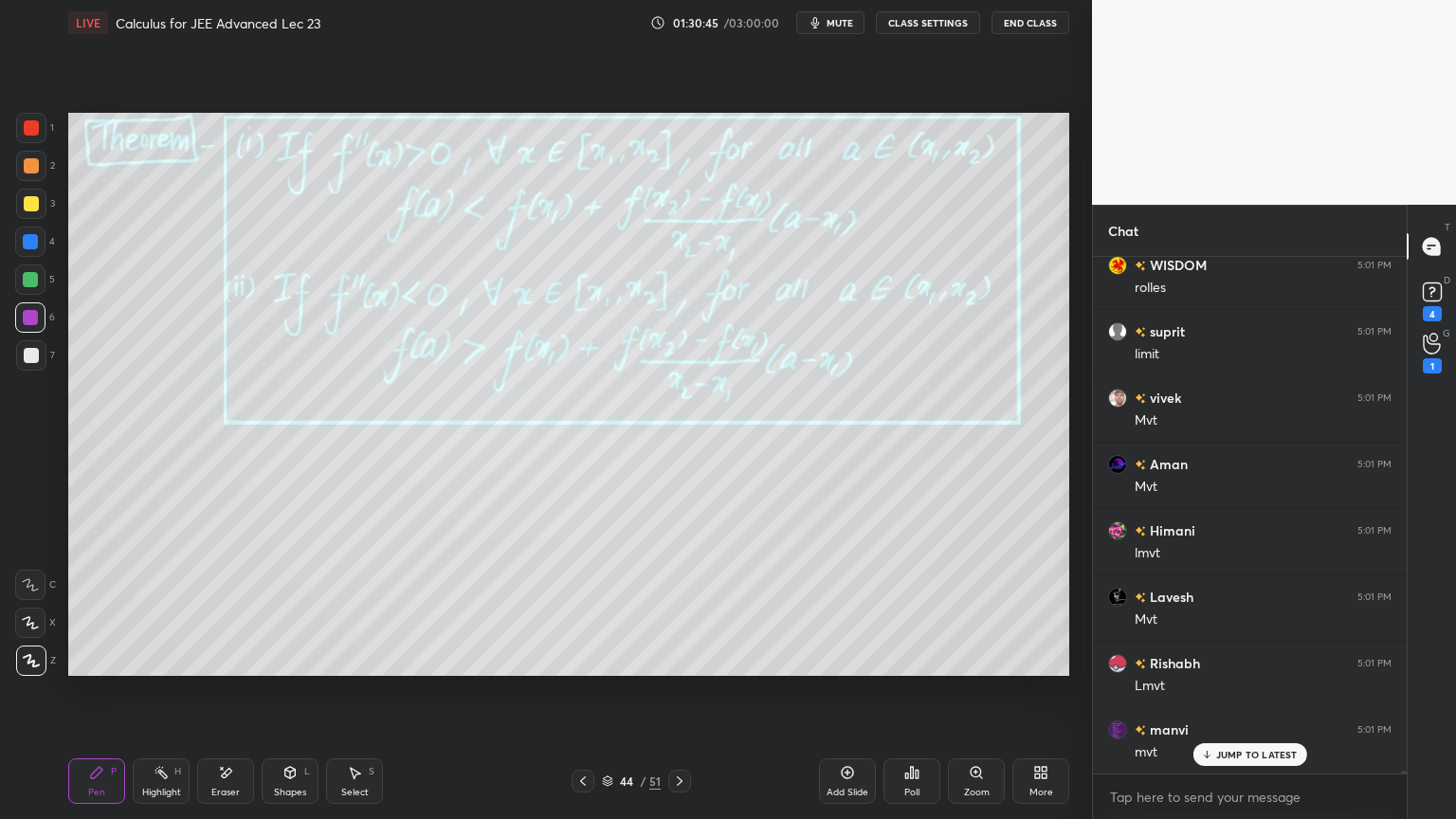 scroll, scrollTop: 82128, scrollLeft: 0, axis: vertical 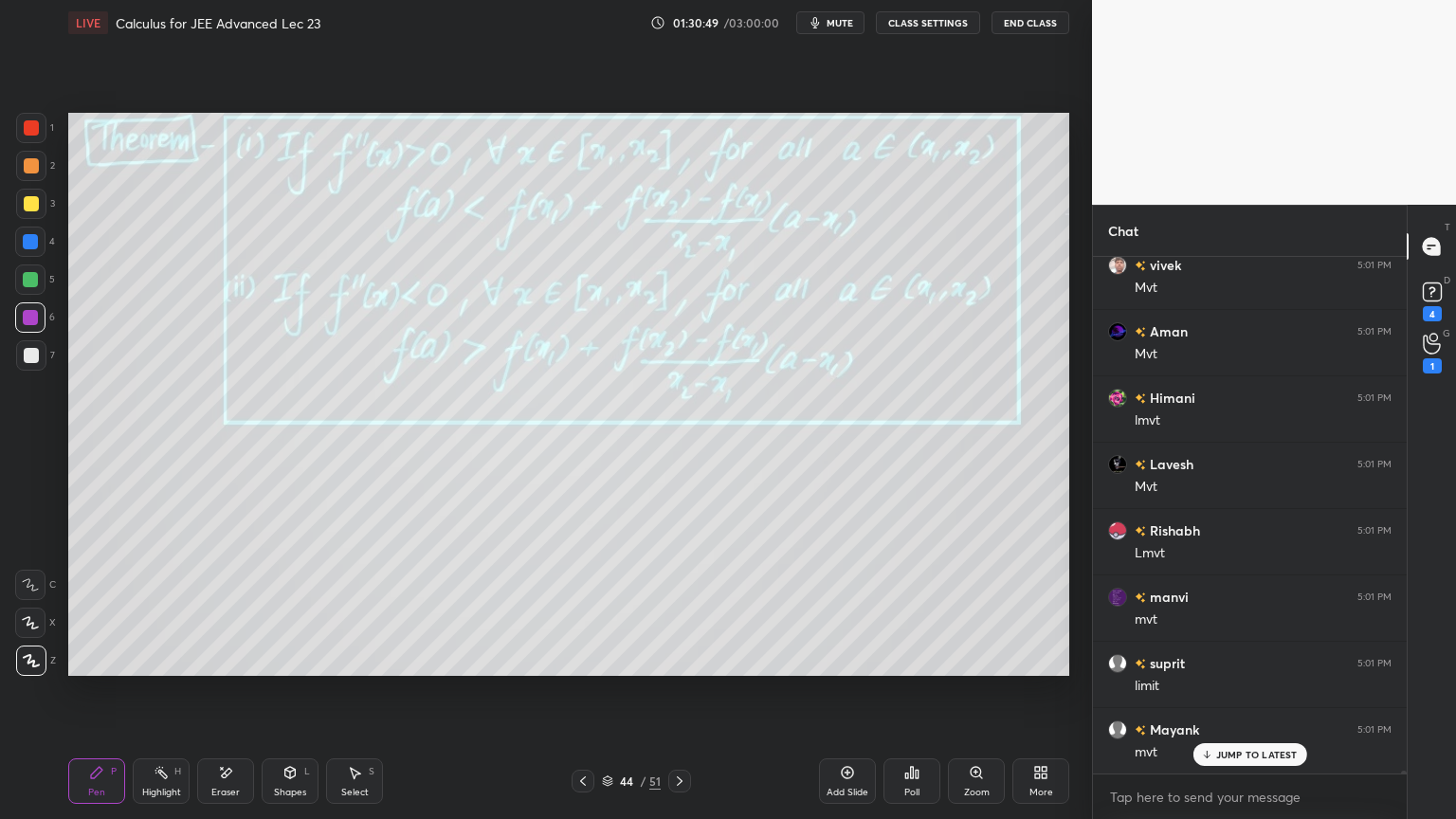 click at bounding box center (31, 355) 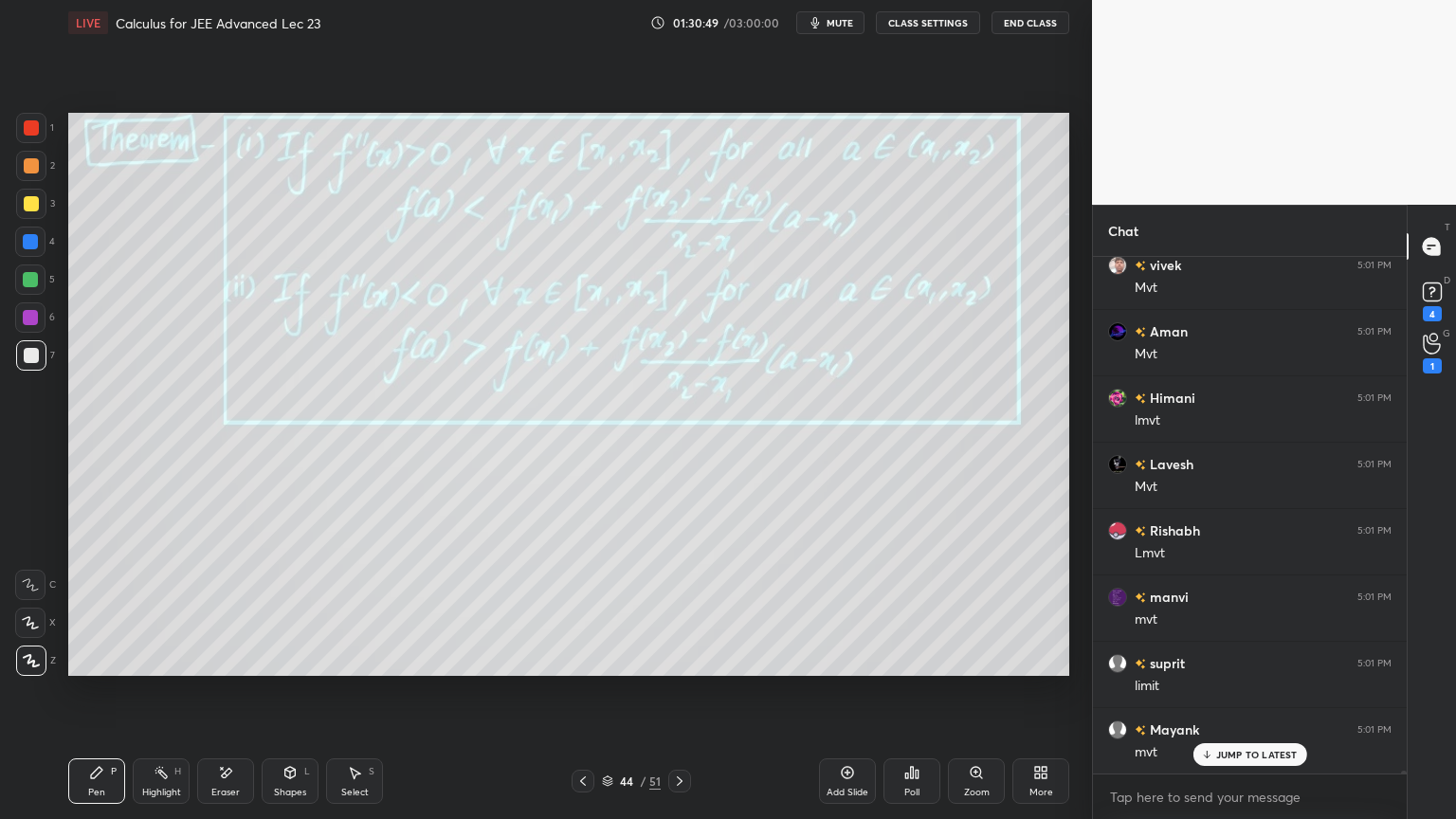drag, startPoint x: 31, startPoint y: 311, endPoint x: 32, endPoint y: 323, distance: 12.041595 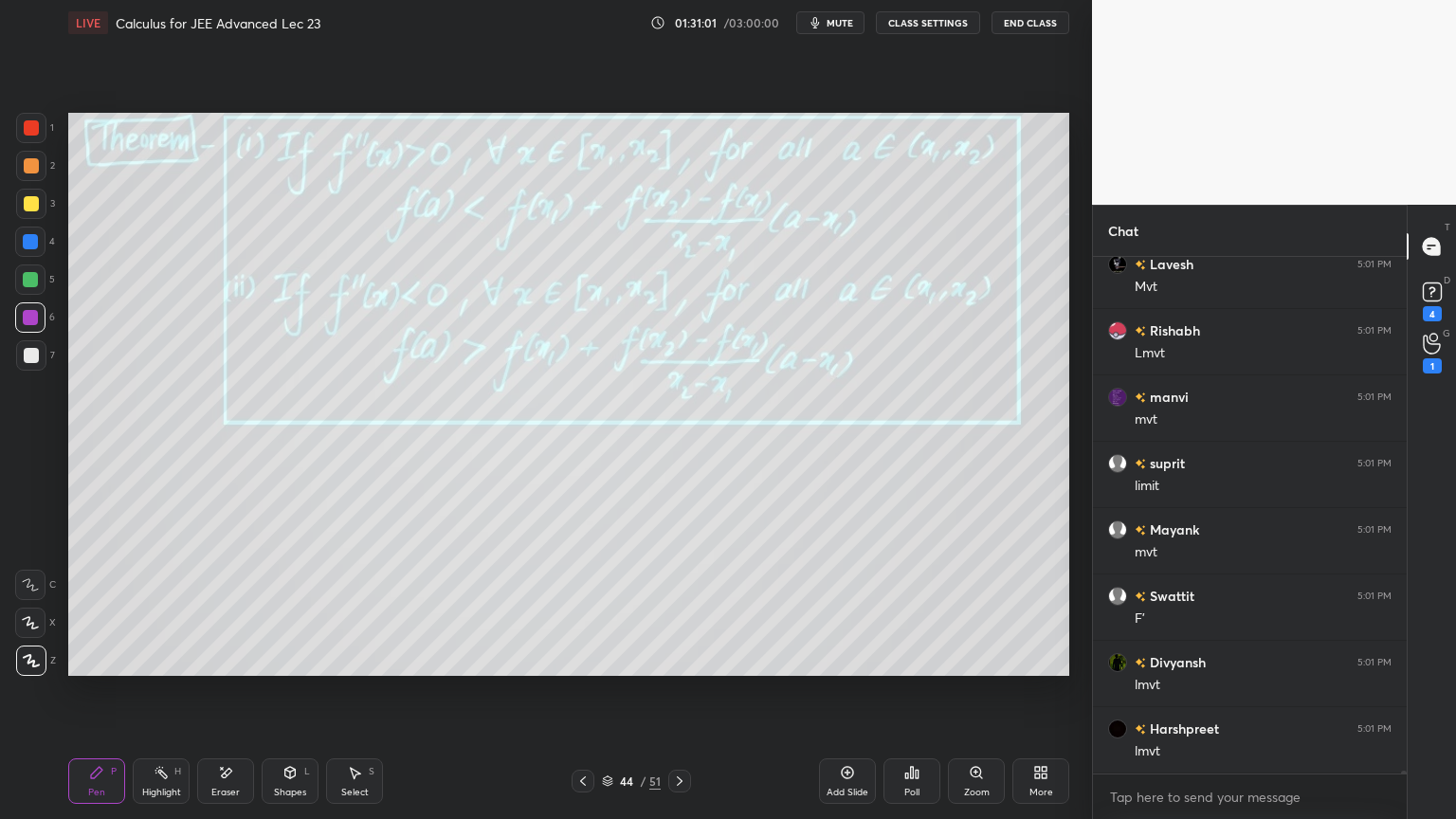 scroll, scrollTop: 82393, scrollLeft: 0, axis: vertical 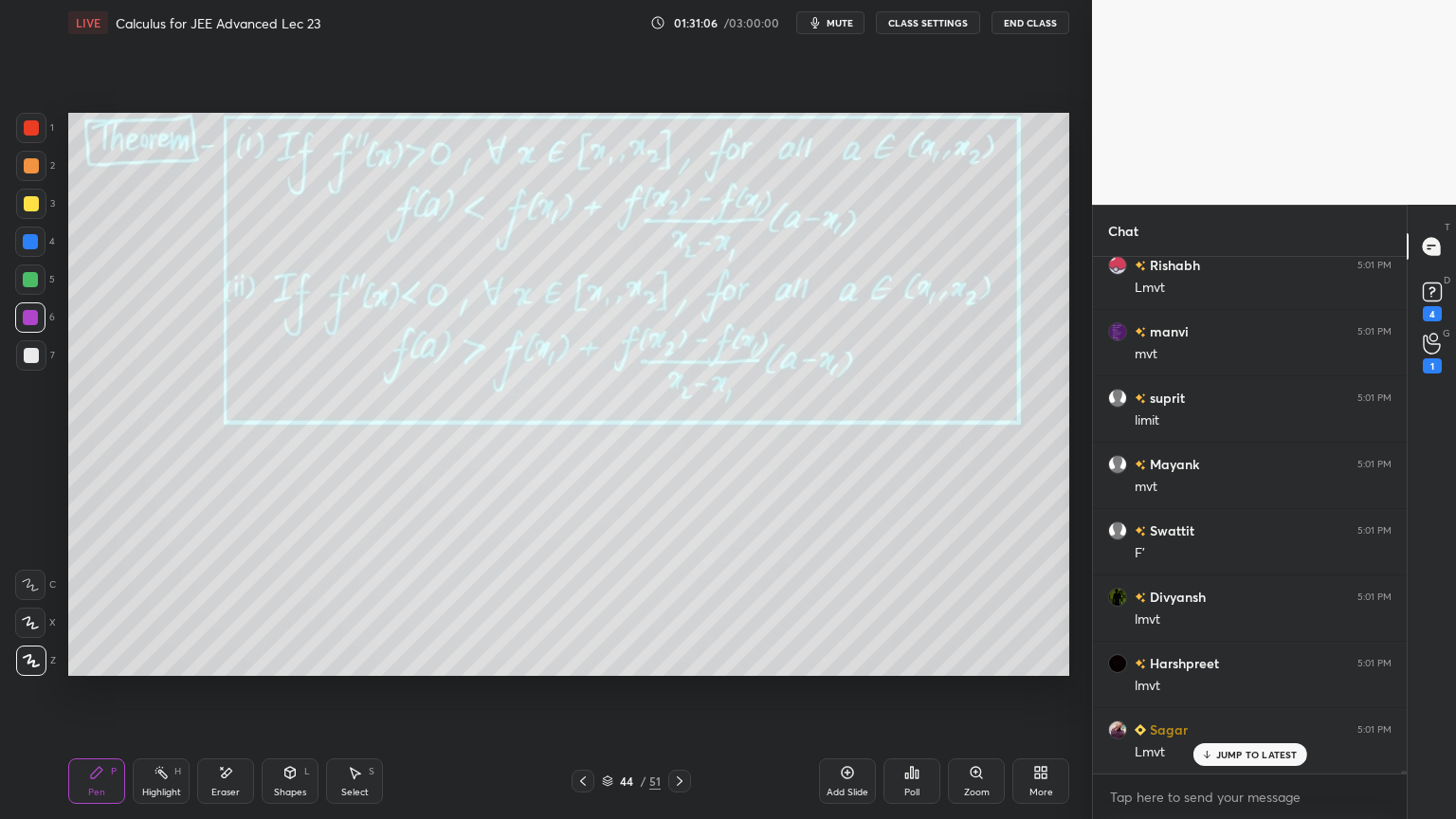 drag, startPoint x: 210, startPoint y: 774, endPoint x: 177, endPoint y: 721, distance: 62.433965 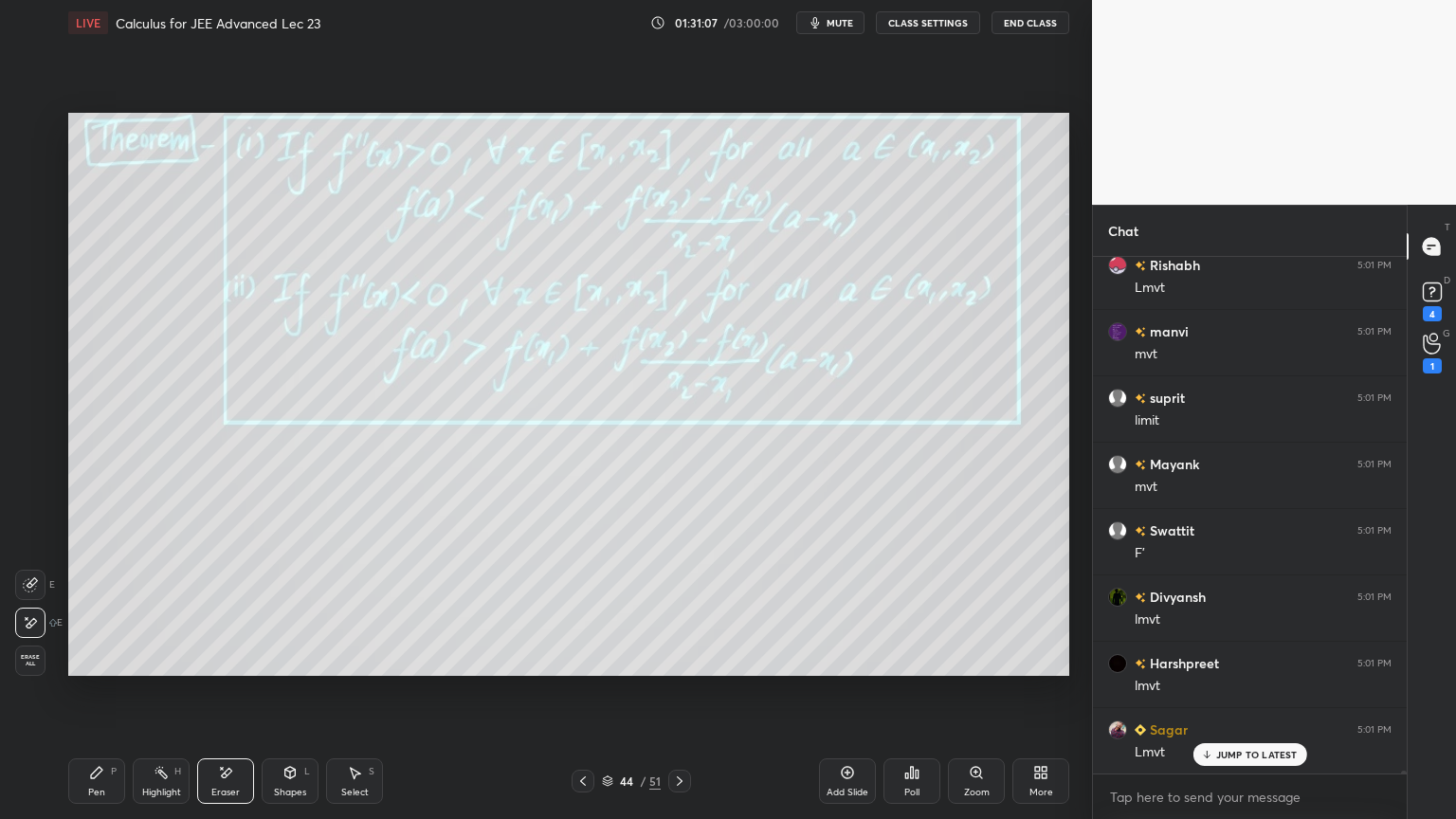 click on "Pen P" at bounding box center [97, 781] 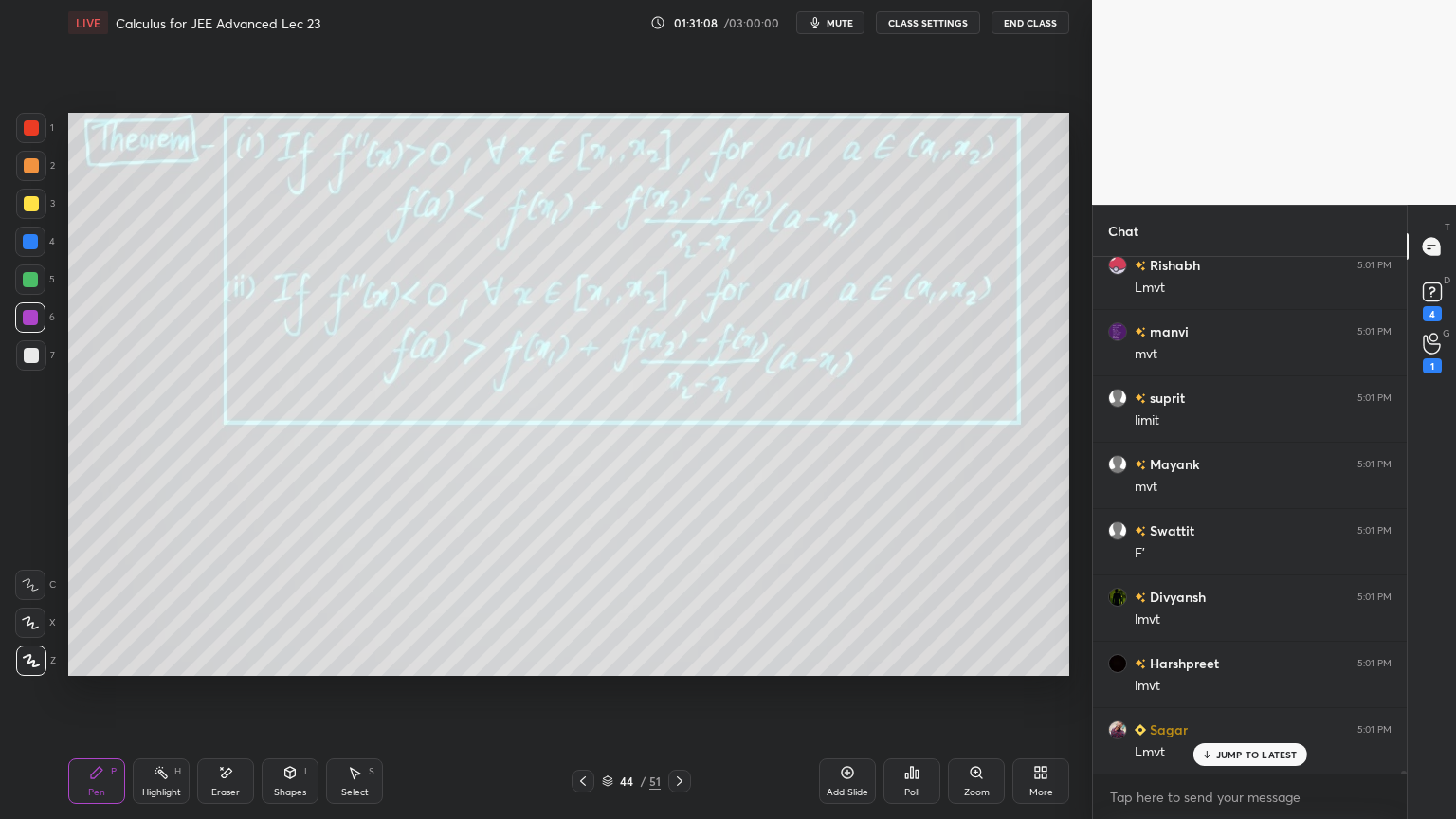 click 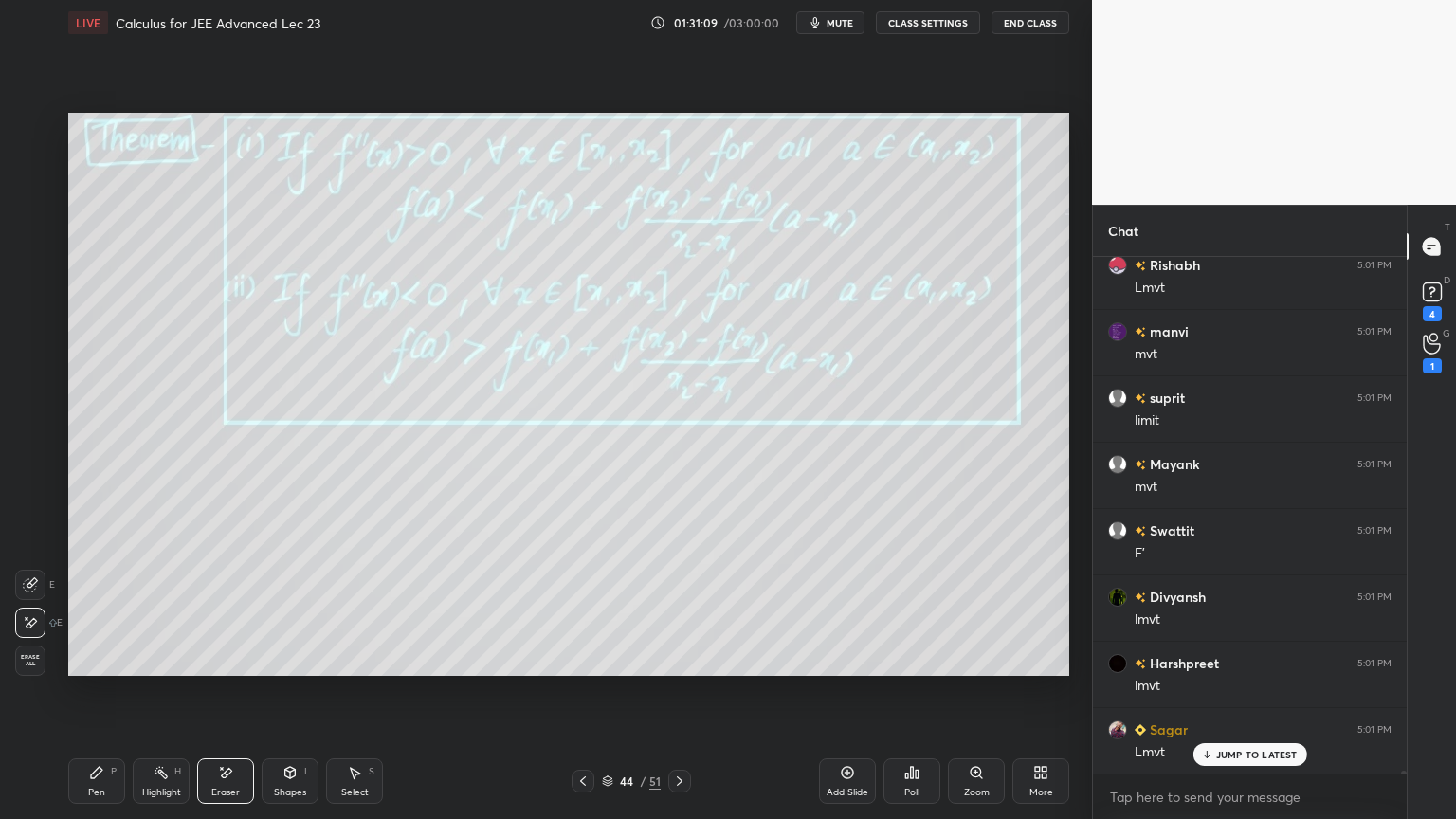 click on "Erase all" at bounding box center (30, 661) 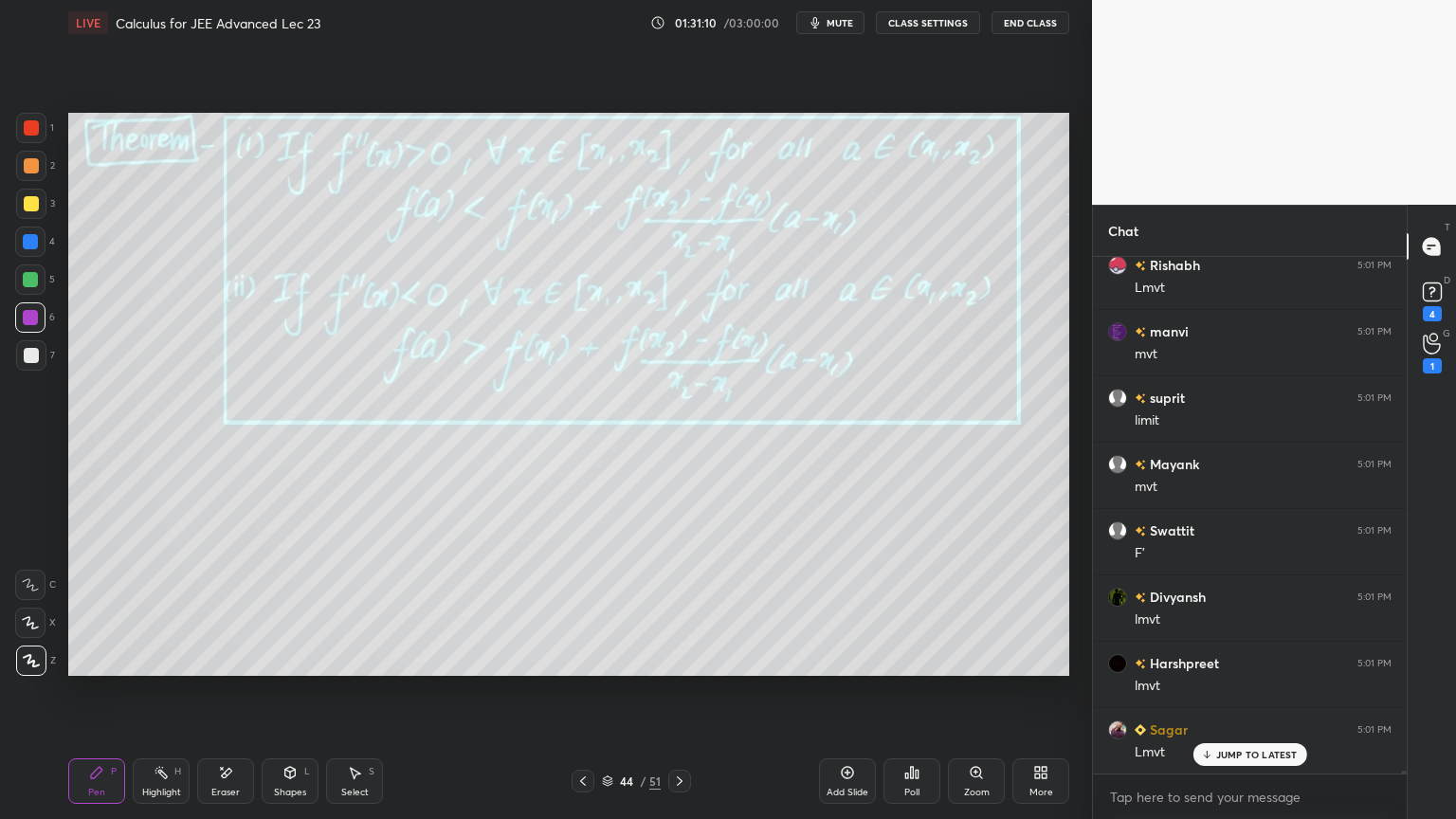 drag, startPoint x: 141, startPoint y: 779, endPoint x: 118, endPoint y: 777, distance: 23.086793 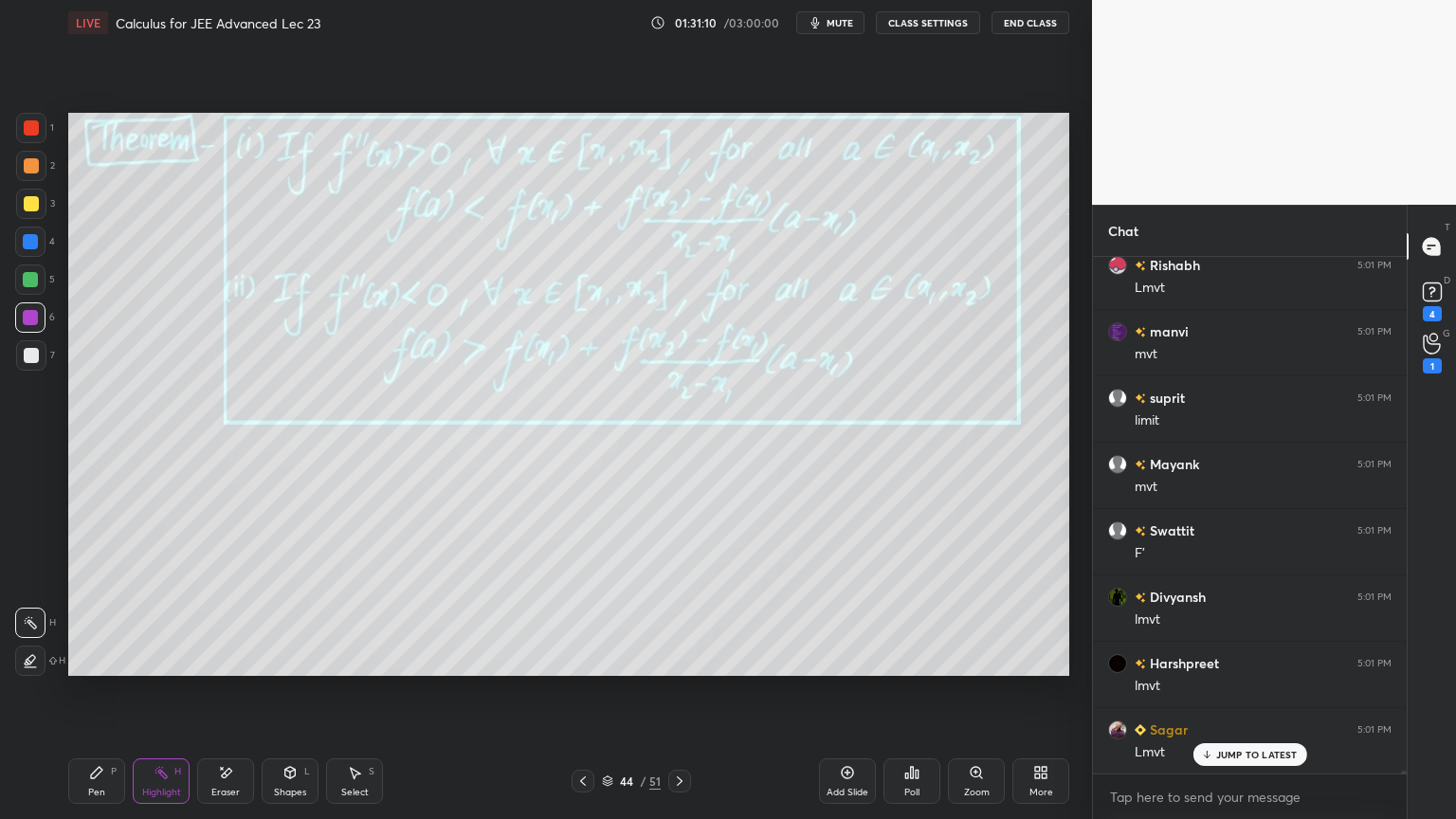 drag, startPoint x: 95, startPoint y: 774, endPoint x: 123, endPoint y: 695, distance: 83.81527 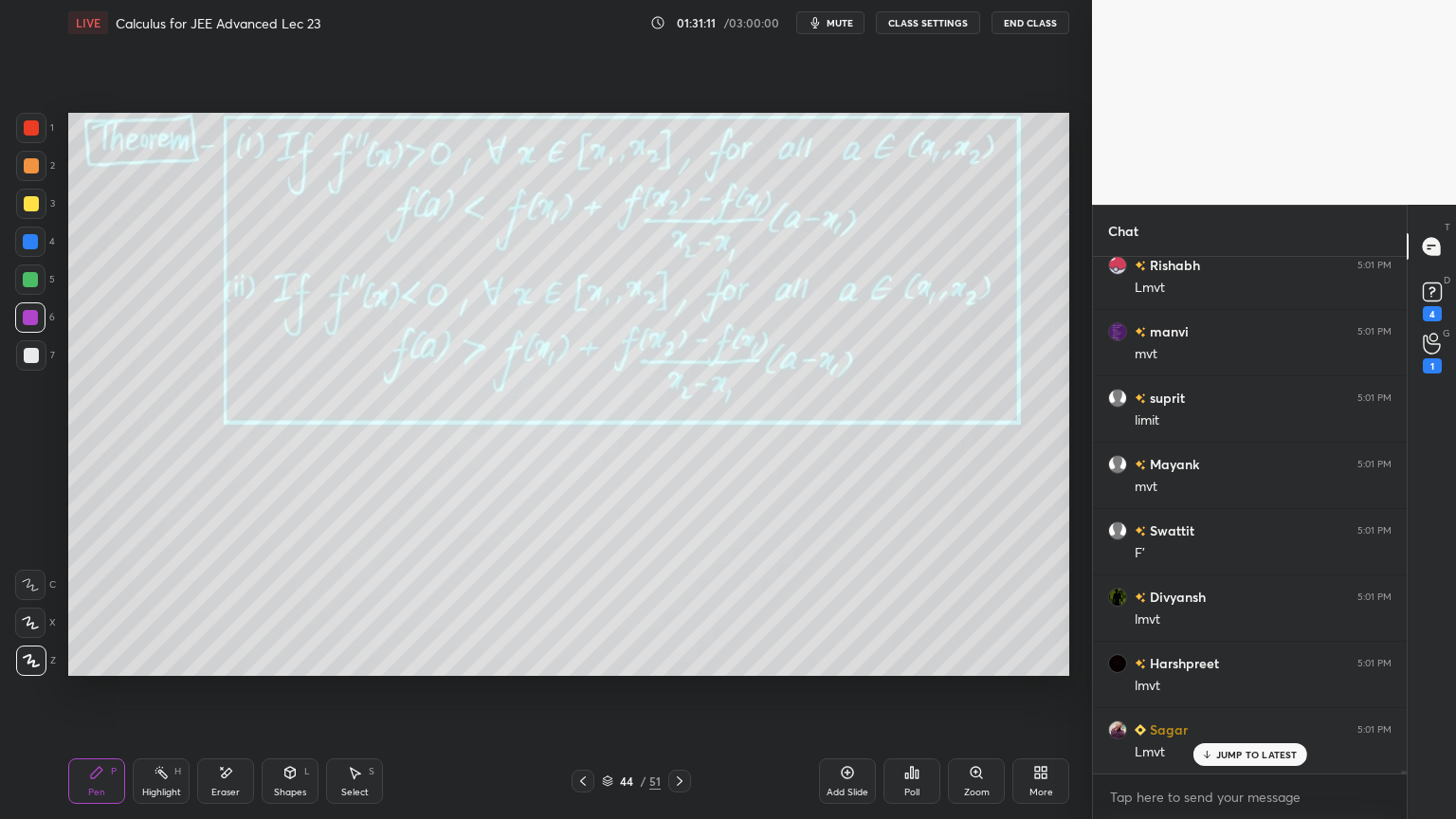 click at bounding box center [31, 355] 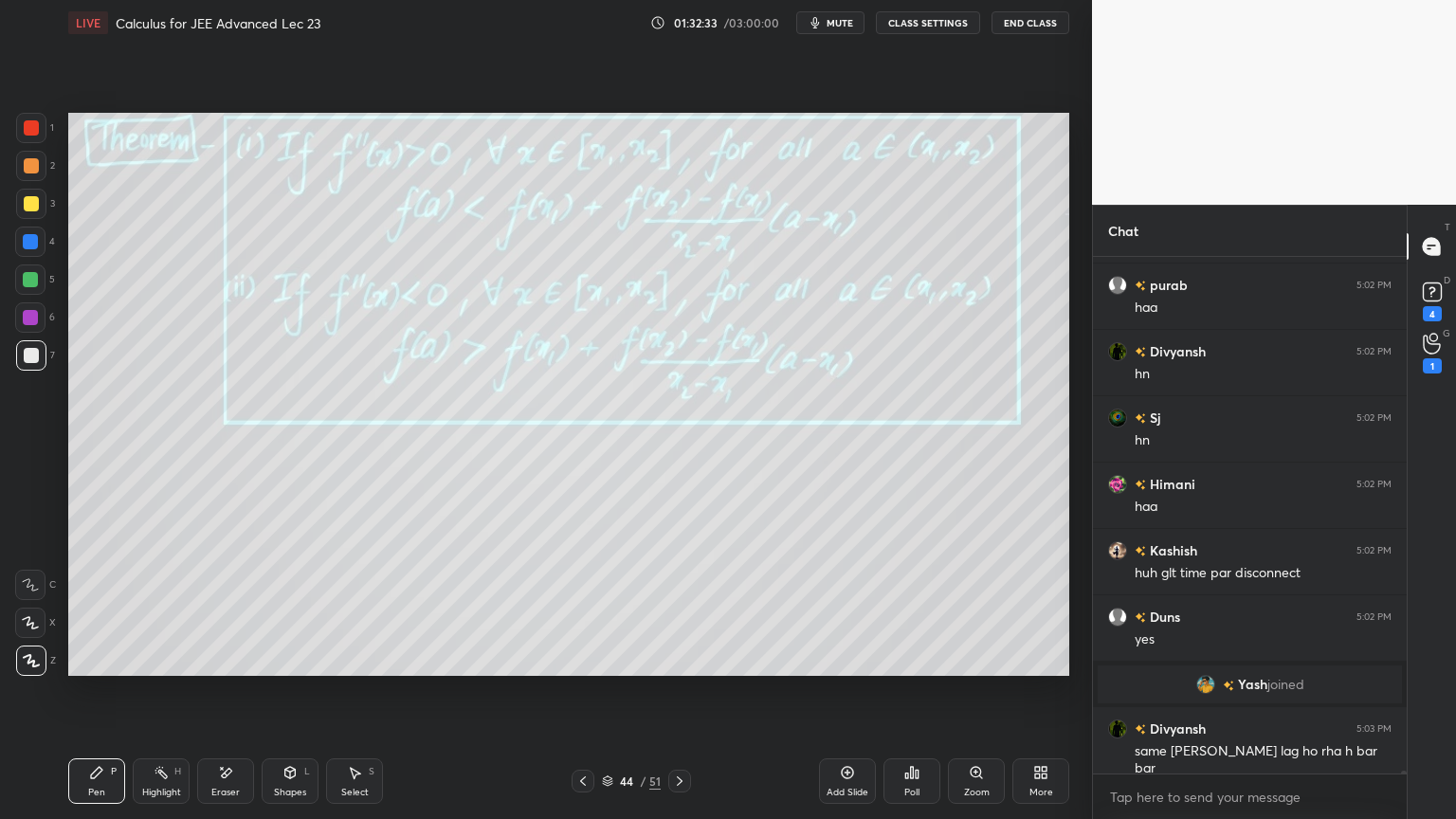 scroll, scrollTop: 84827, scrollLeft: 0, axis: vertical 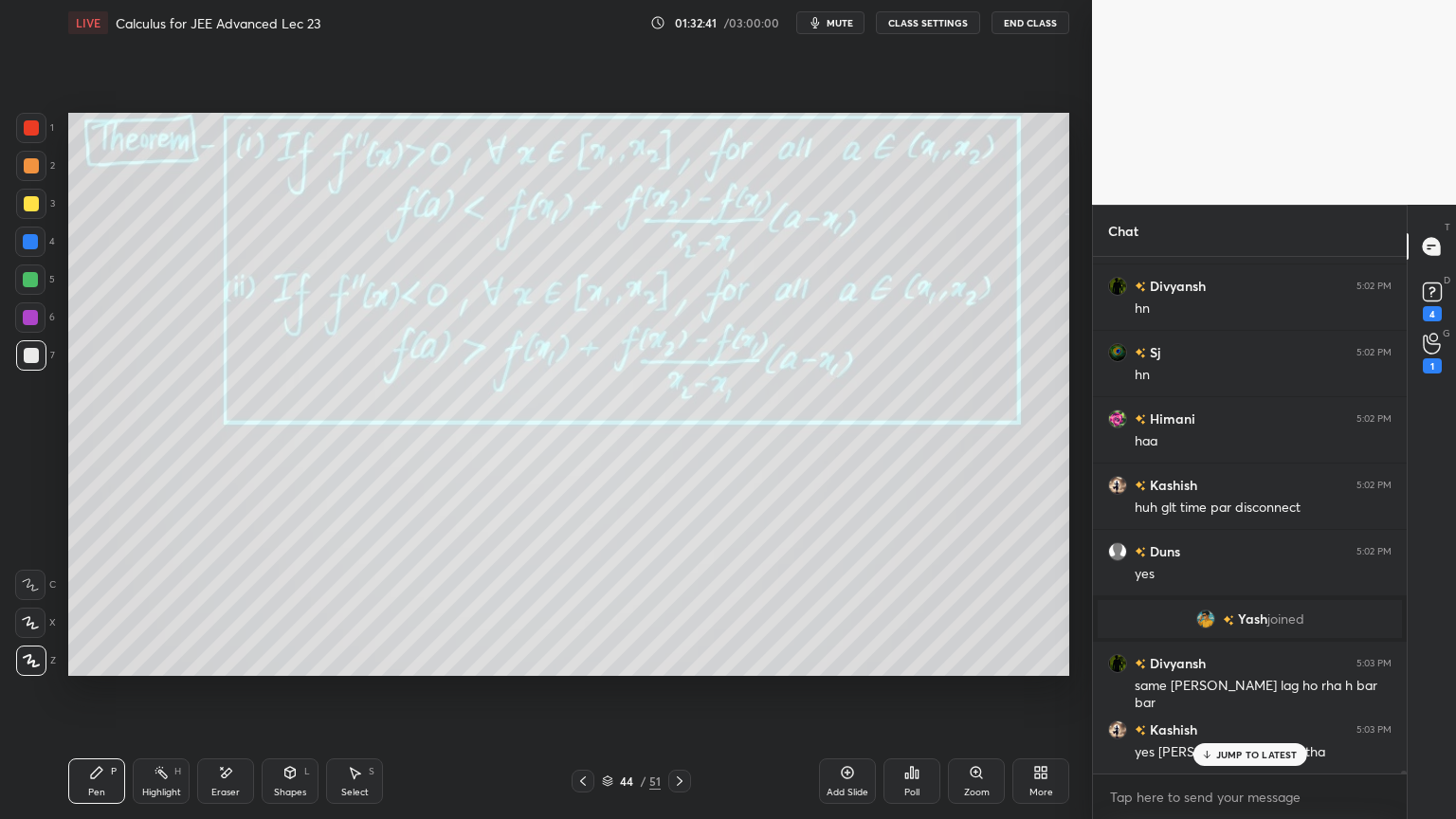 click on "Eraser" at bounding box center [226, 781] 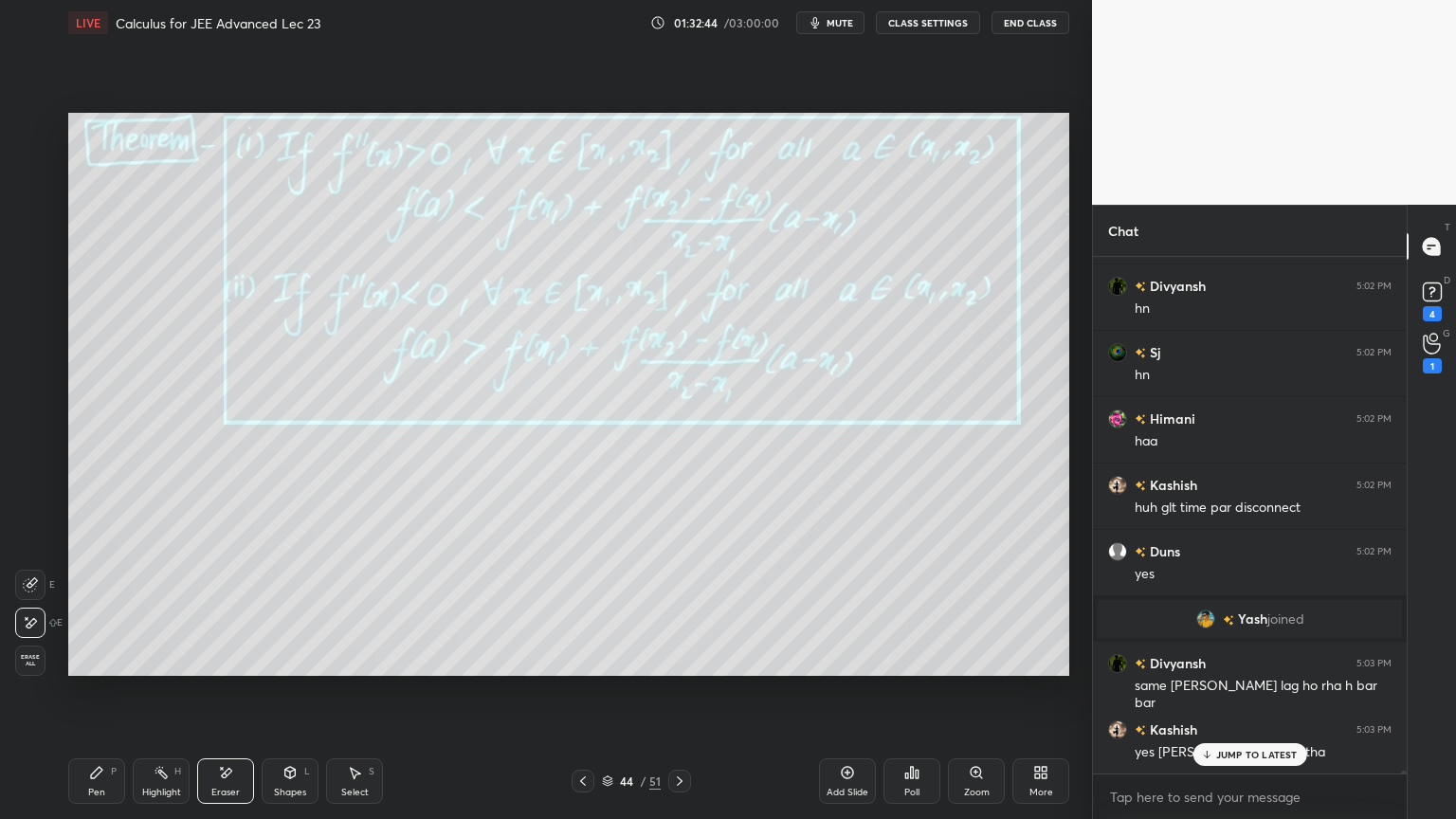scroll, scrollTop: 84894, scrollLeft: 0, axis: vertical 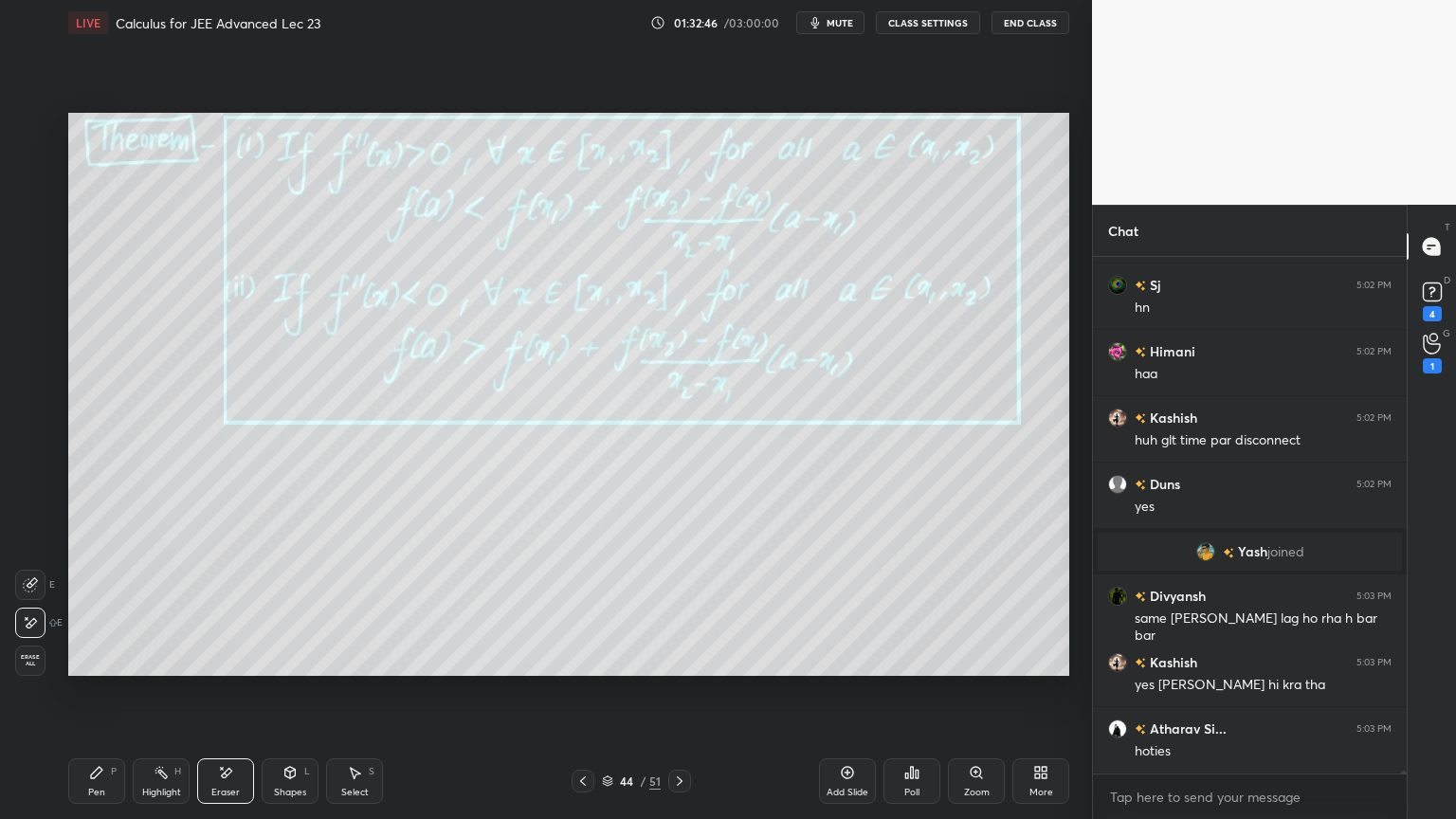 click on "Pen" at bounding box center (97, 792) 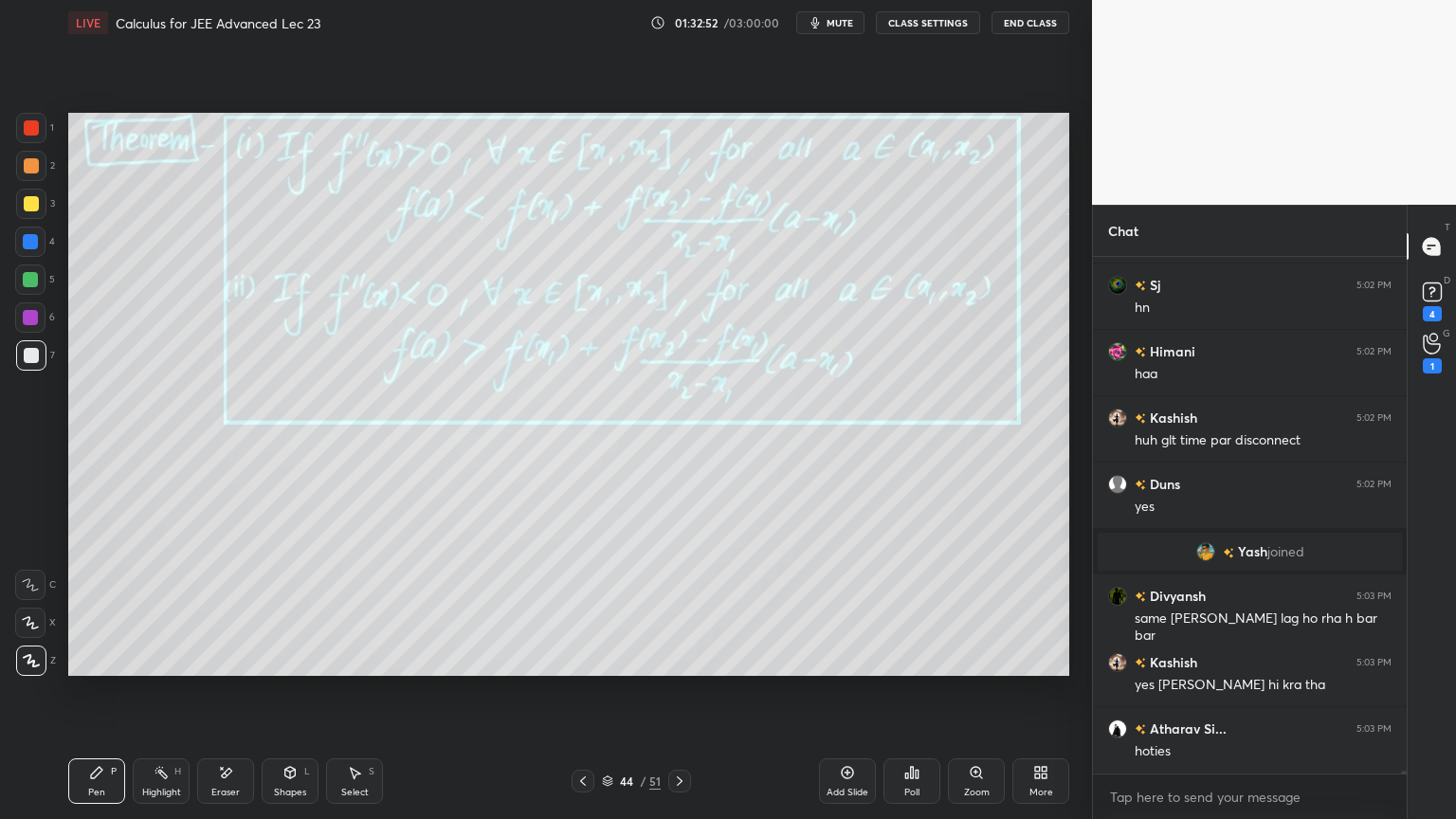 click on "Eraser" at bounding box center (226, 792) 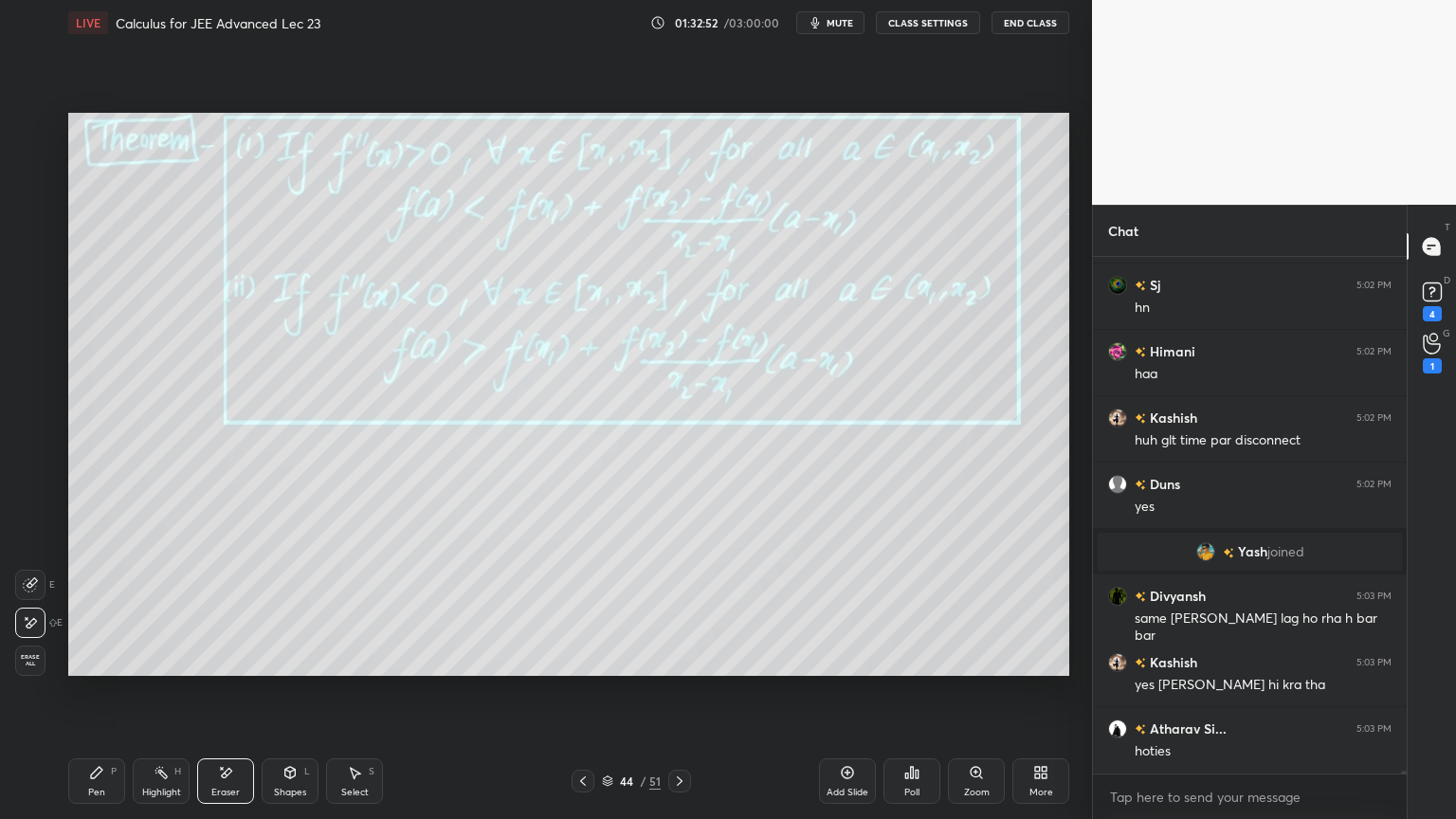click on "Erase all" at bounding box center [30, 661] 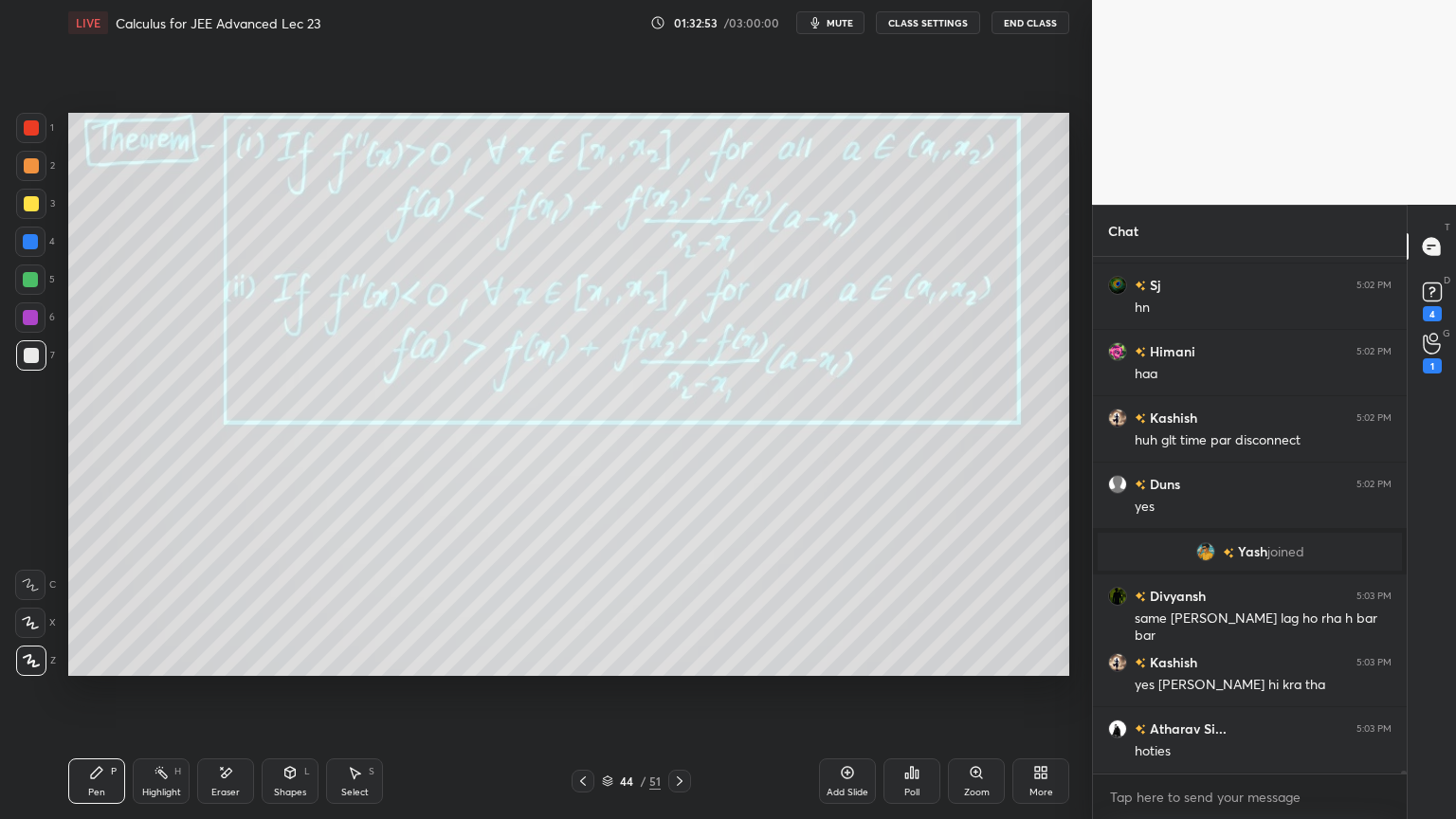 click on "Pen P Highlight H Eraser Shapes L Select S" at bounding box center [256, 781] 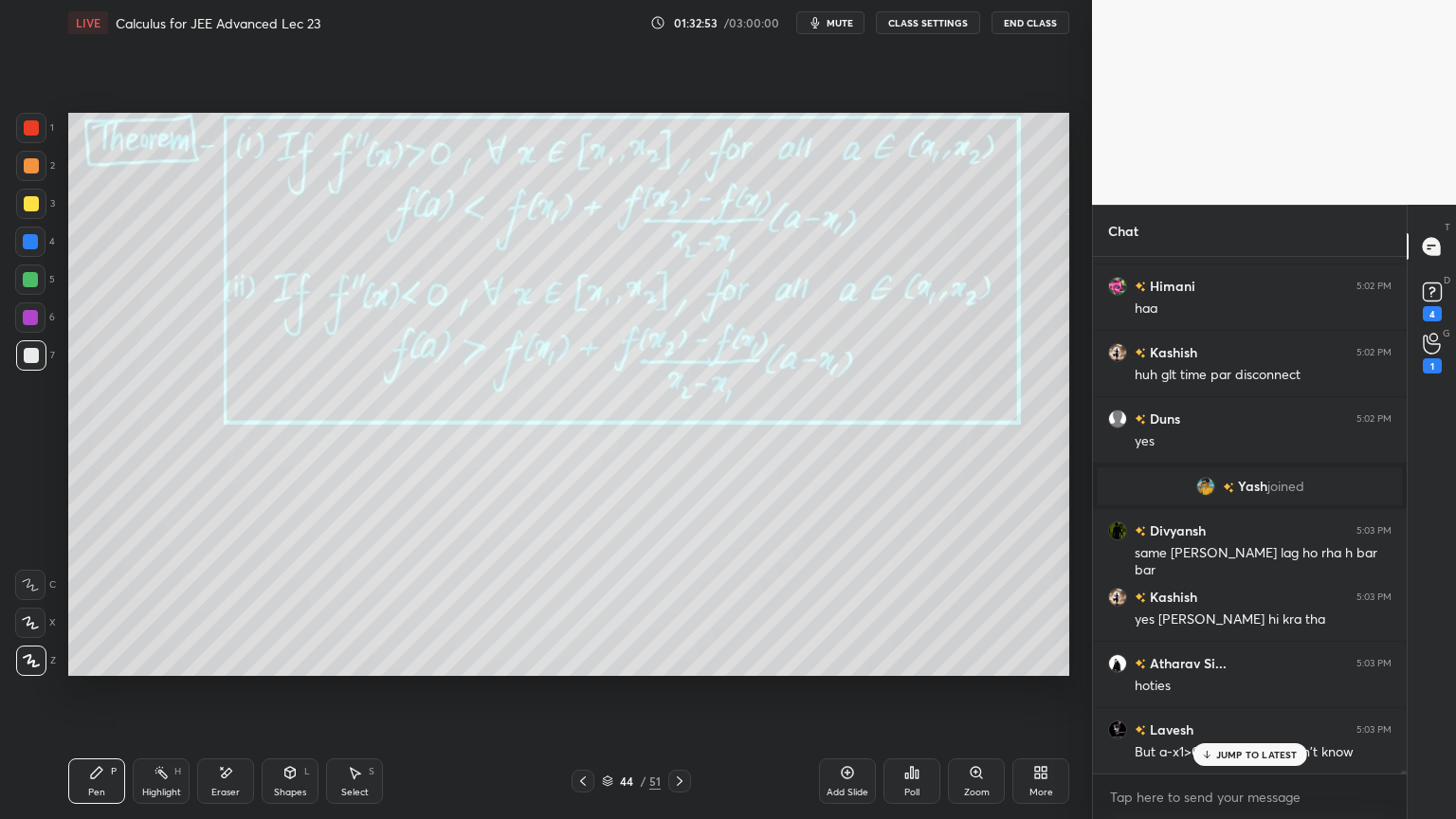 drag, startPoint x: 138, startPoint y: 771, endPoint x: 120, endPoint y: 773, distance: 18.11077 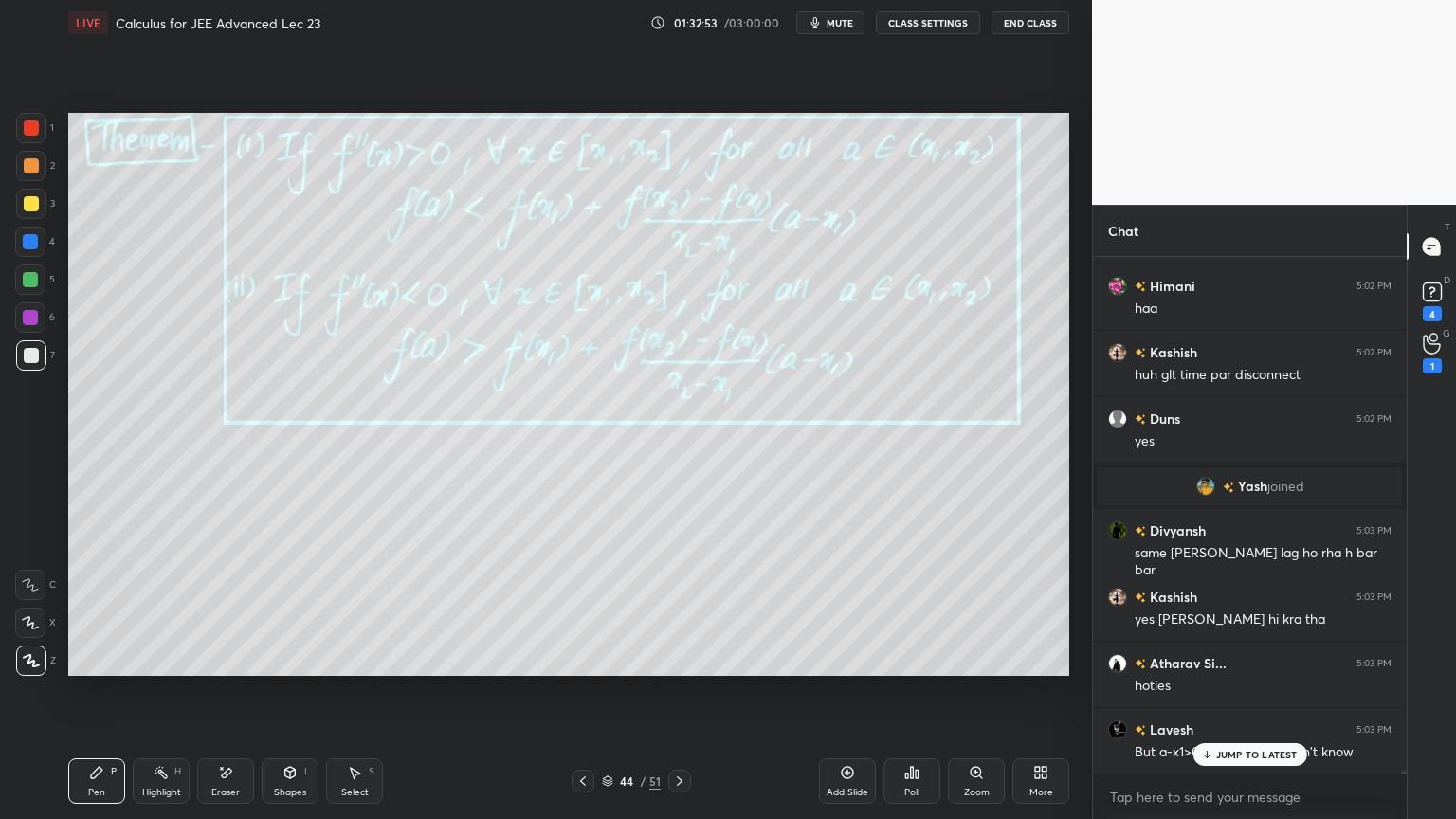 click on "Highlight H" at bounding box center (161, 781) 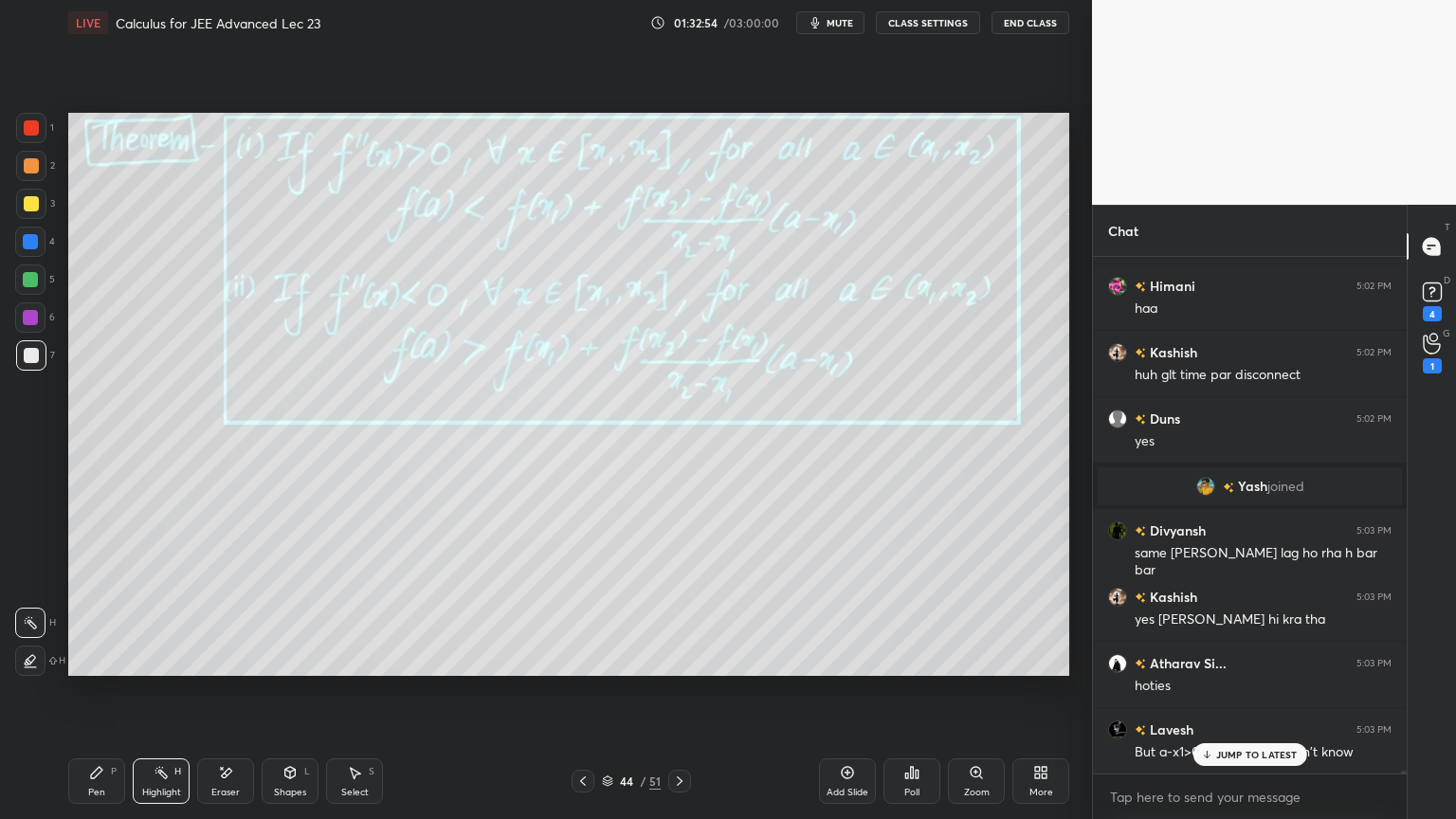 drag, startPoint x: 102, startPoint y: 783, endPoint x: 136, endPoint y: 764, distance: 38.948684 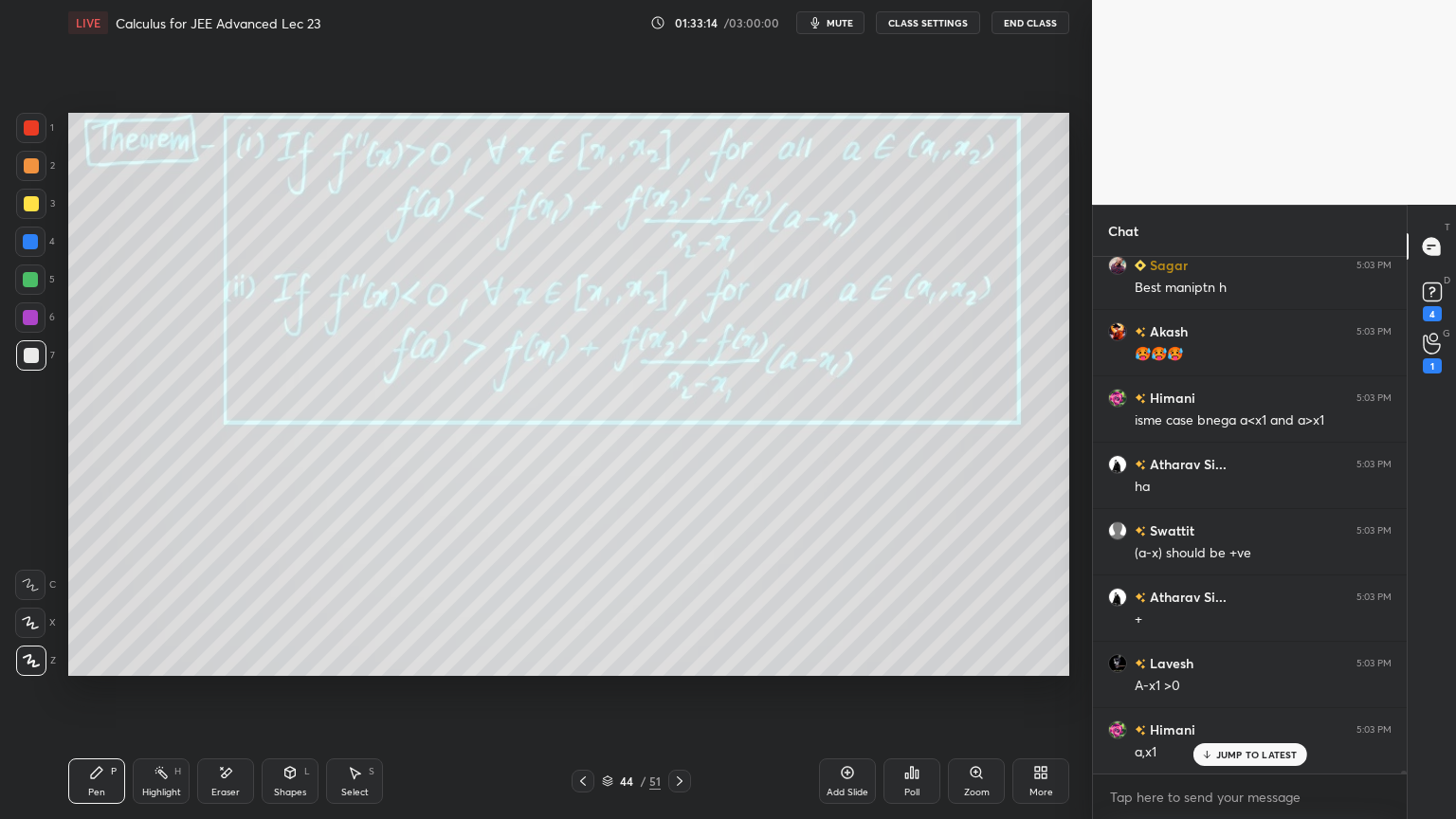 scroll, scrollTop: 85558, scrollLeft: 0, axis: vertical 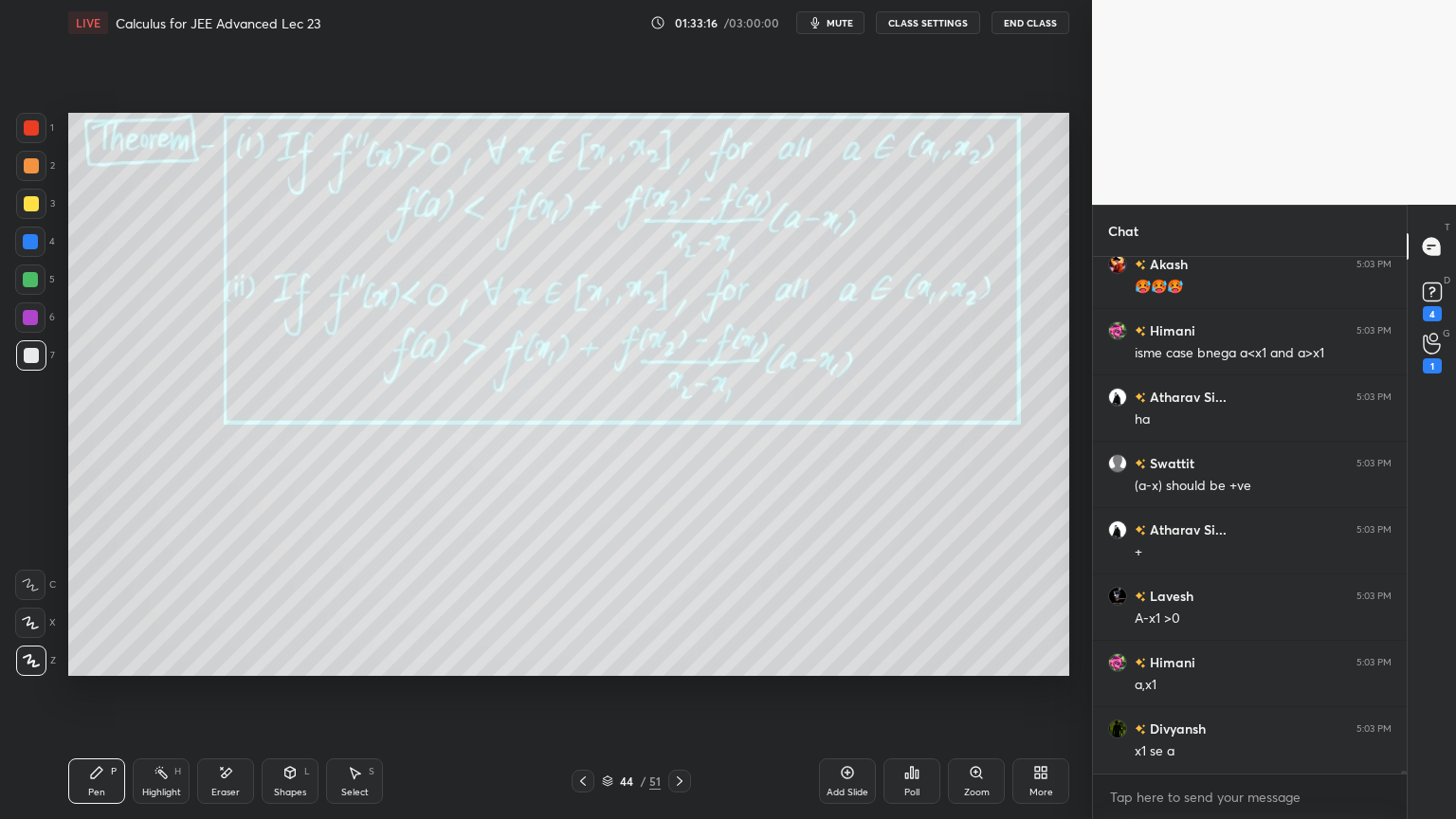 drag, startPoint x: 222, startPoint y: 782, endPoint x: 256, endPoint y: 704, distance: 85.08819 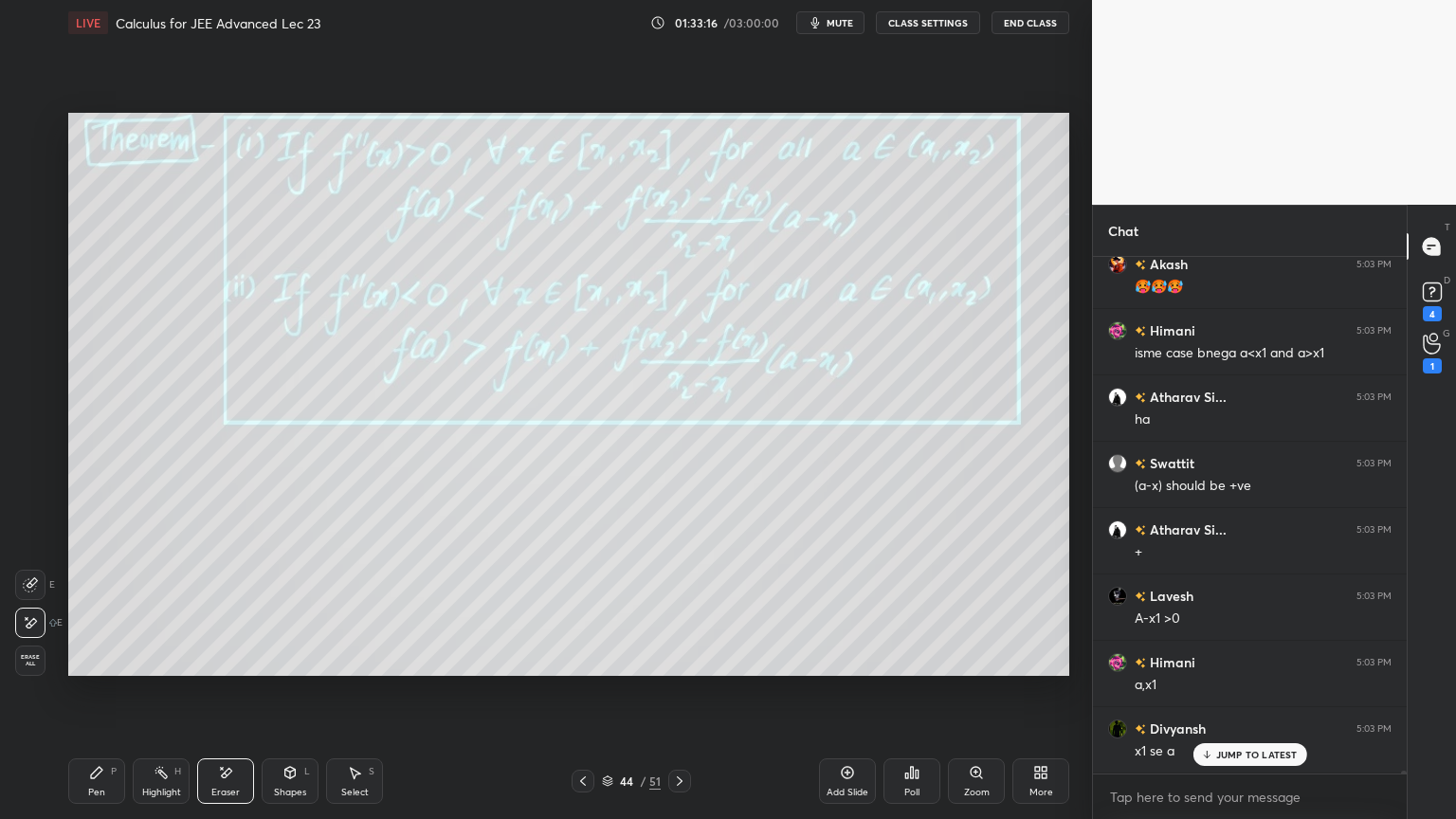 scroll, scrollTop: 85623, scrollLeft: 0, axis: vertical 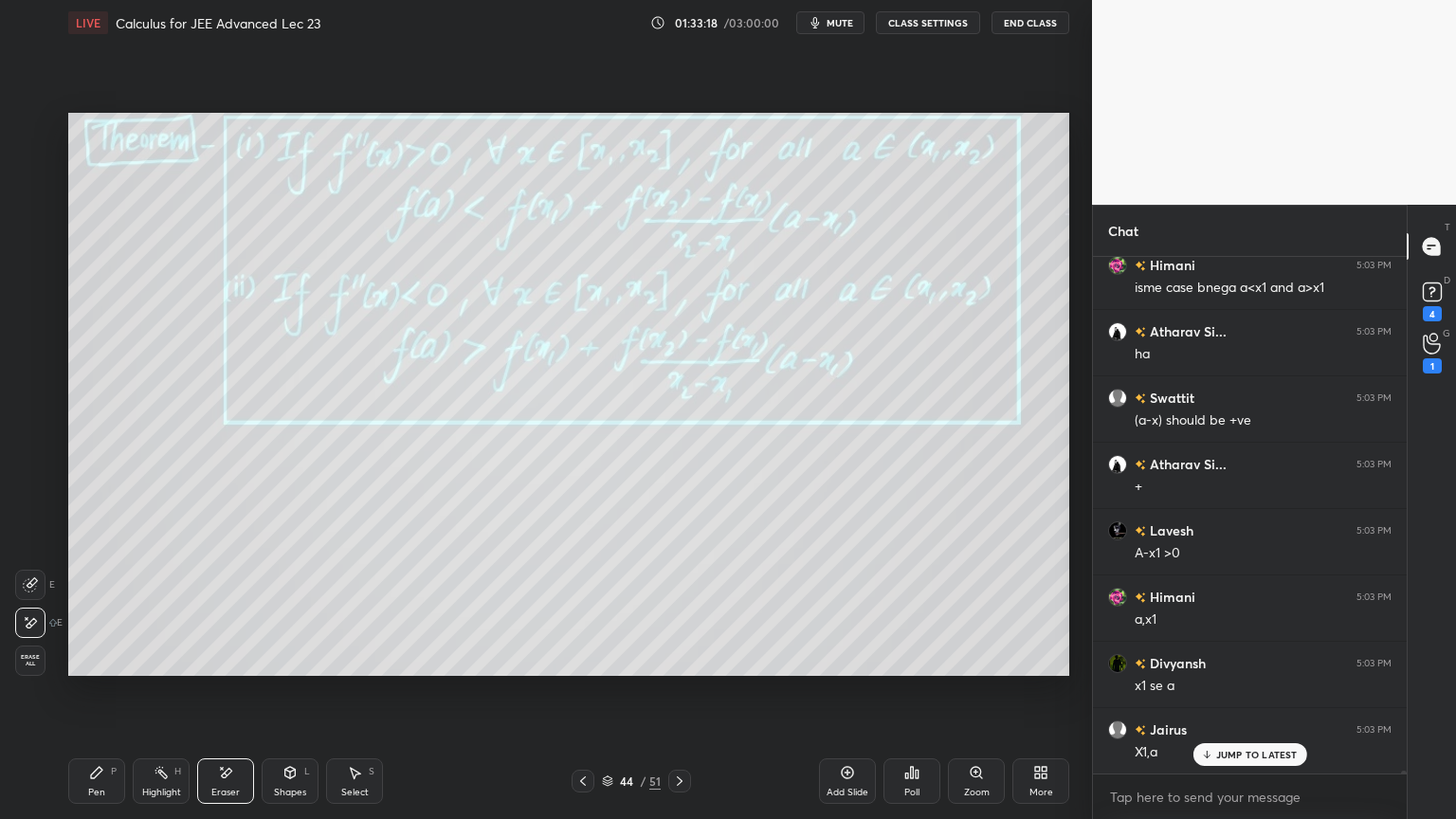 click 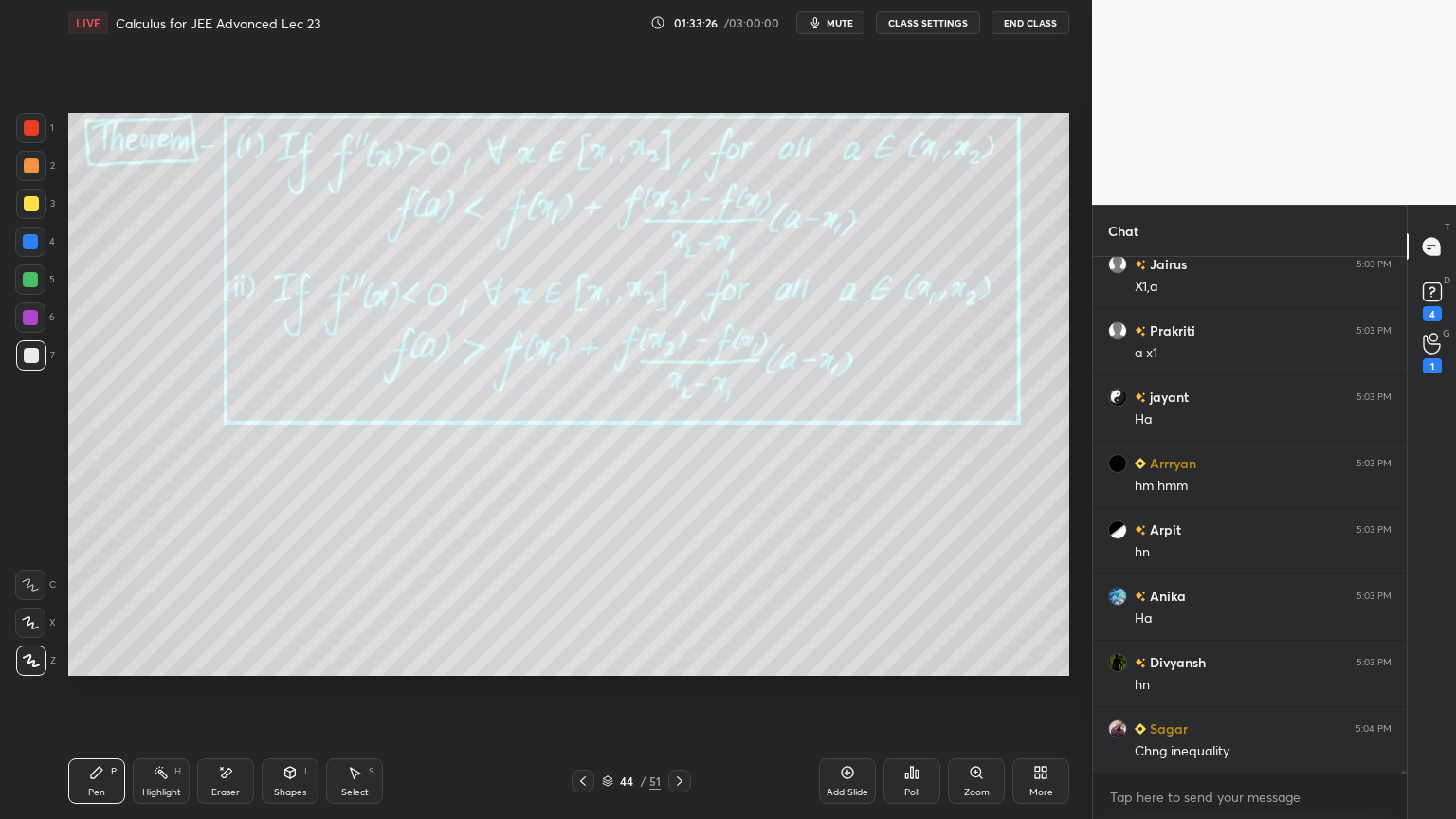 scroll, scrollTop: 86154, scrollLeft: 0, axis: vertical 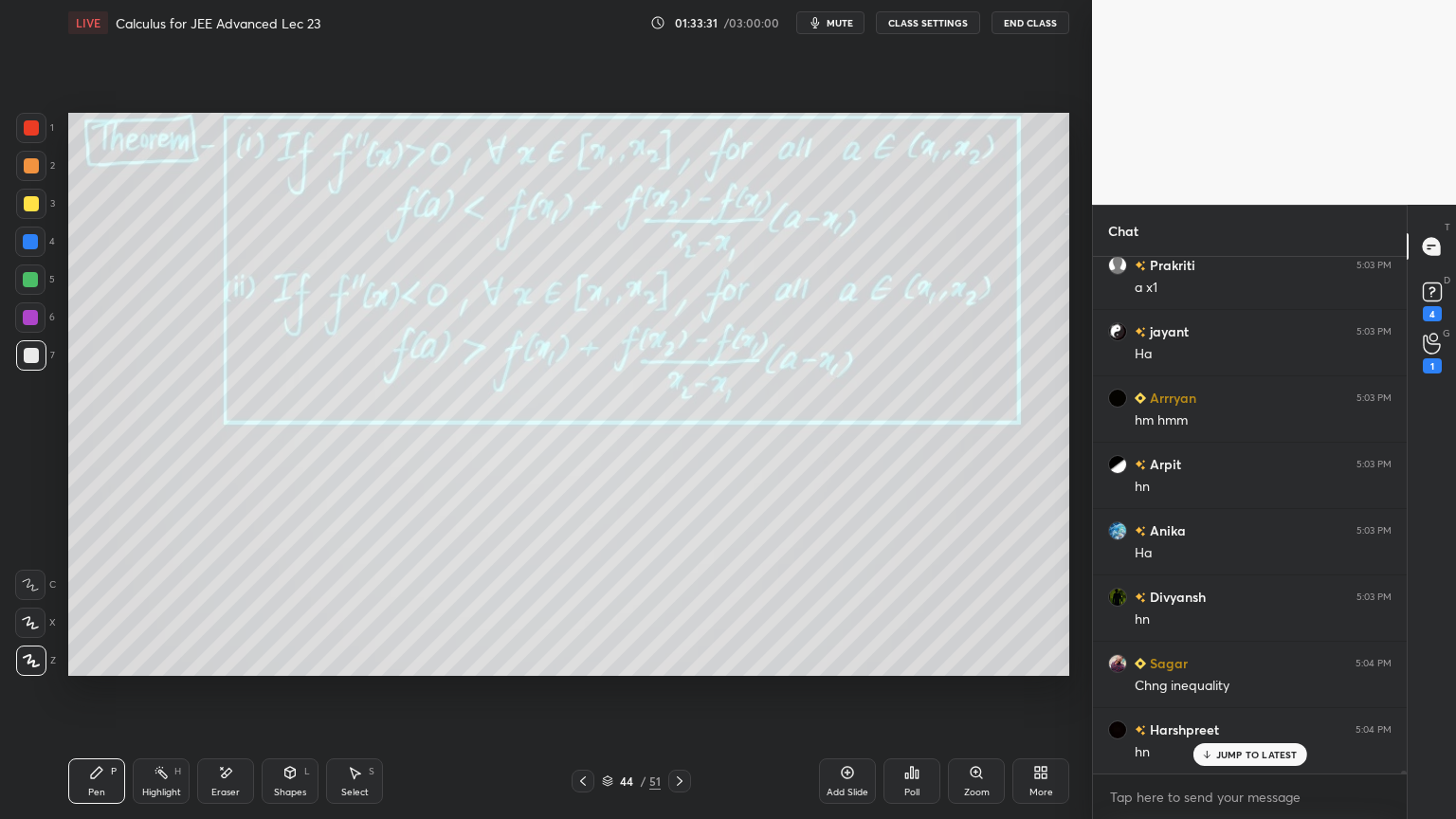 drag, startPoint x: 226, startPoint y: 772, endPoint x: 224, endPoint y: 710, distance: 62.03225 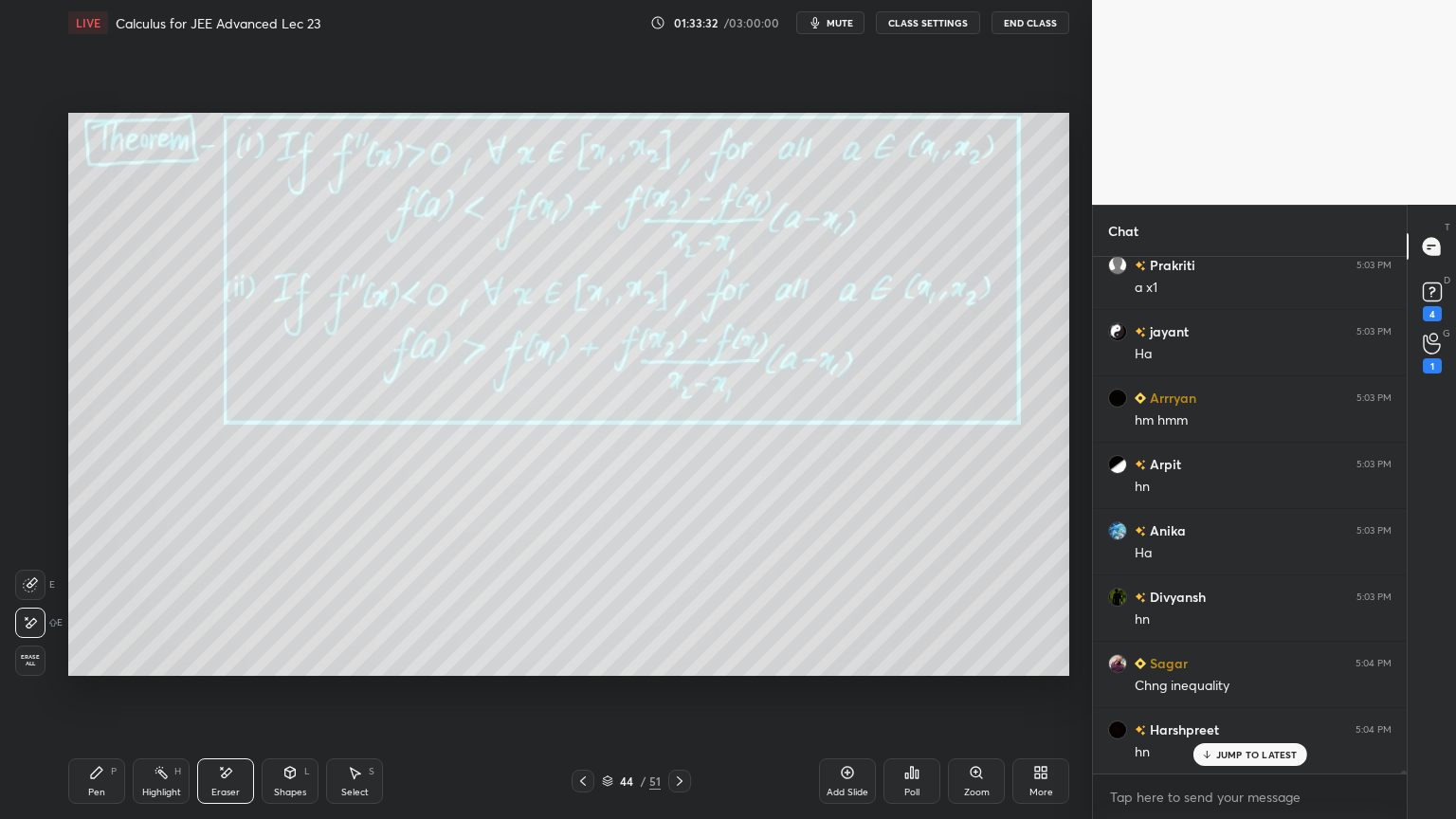 drag, startPoint x: 104, startPoint y: 765, endPoint x: 118, endPoint y: 698, distance: 68.44706 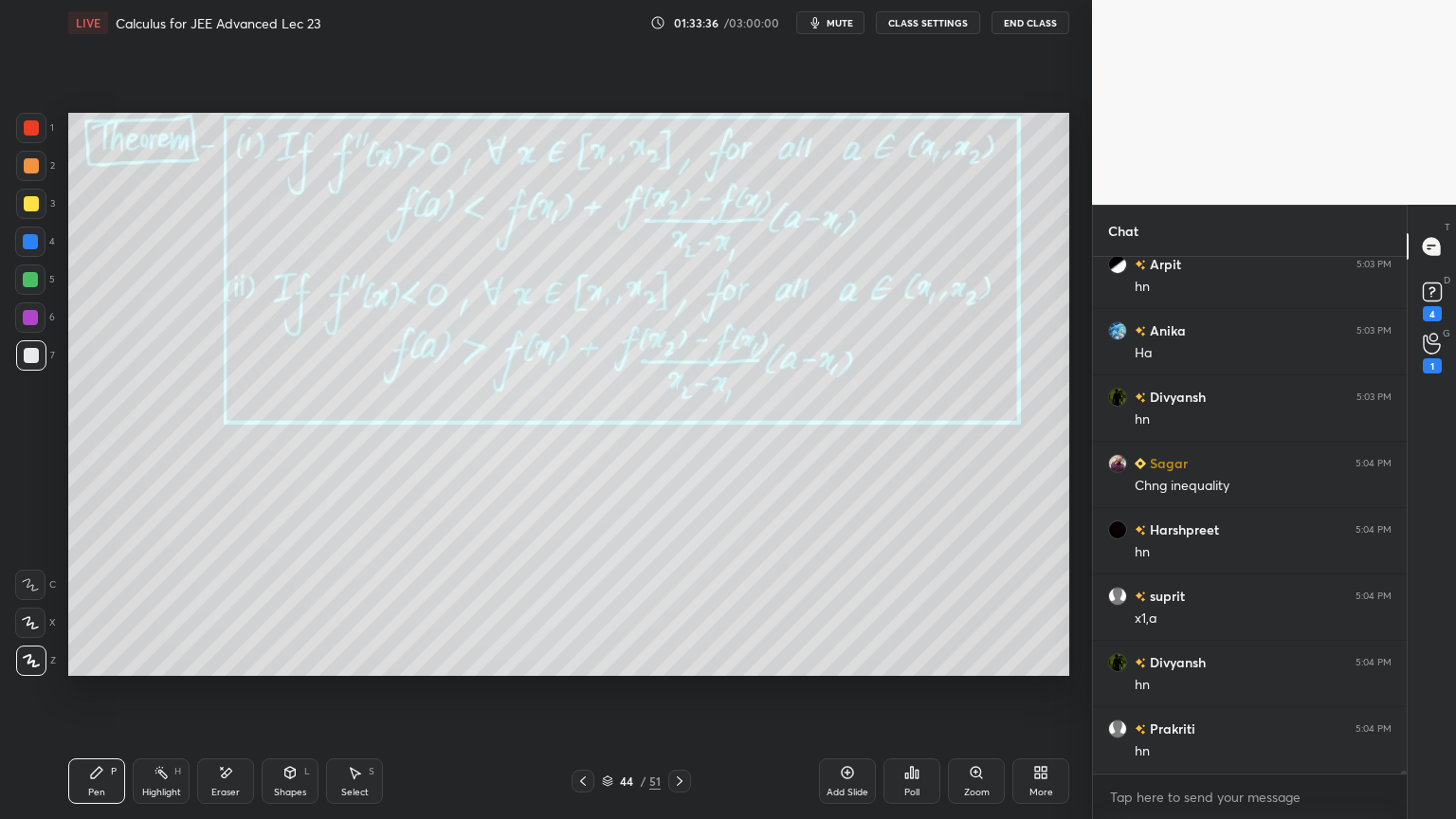 scroll, scrollTop: 86420, scrollLeft: 0, axis: vertical 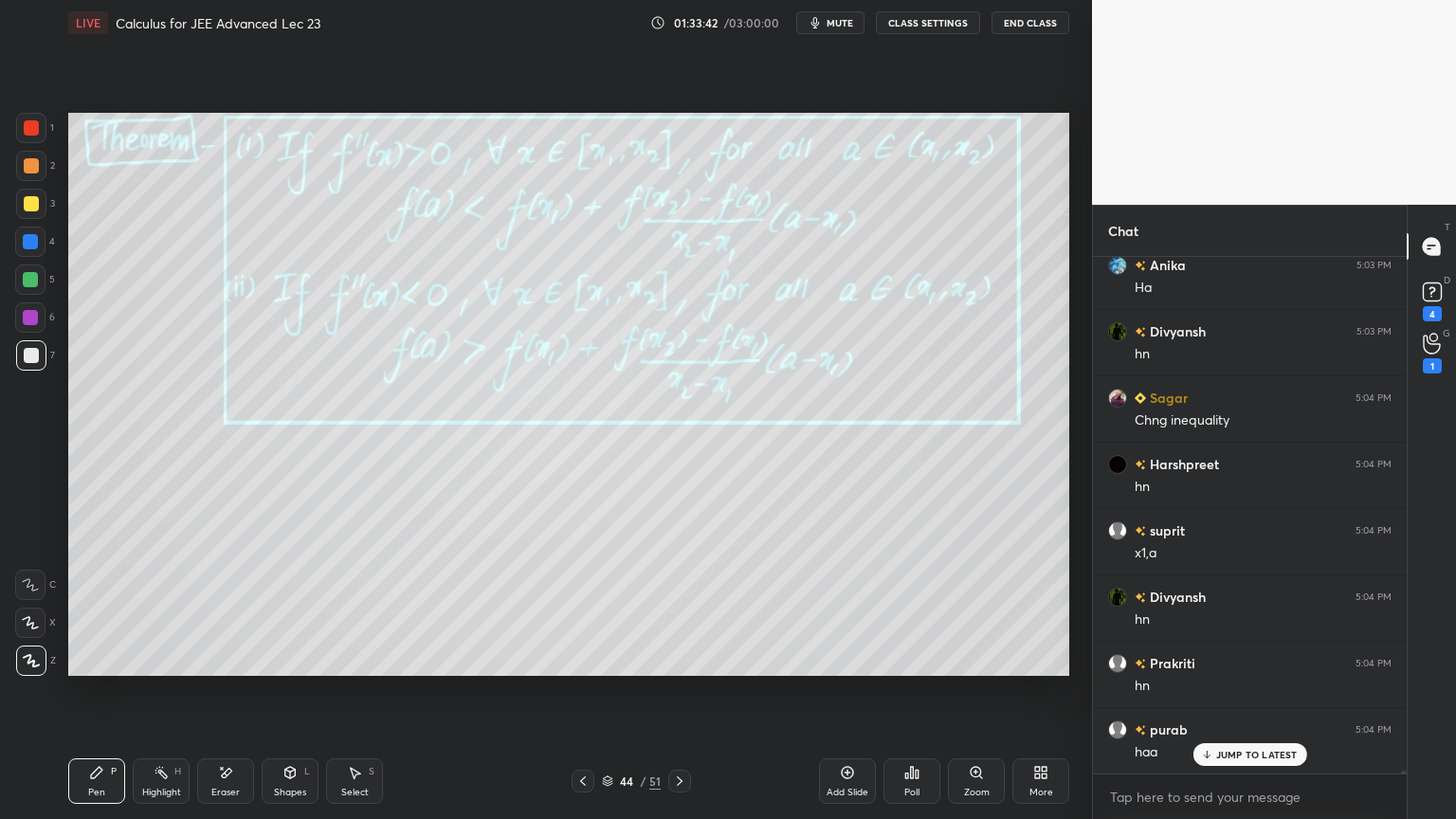 click on "Setting up your live class Poll for   secs No correct answer Start poll" at bounding box center [569, 394] 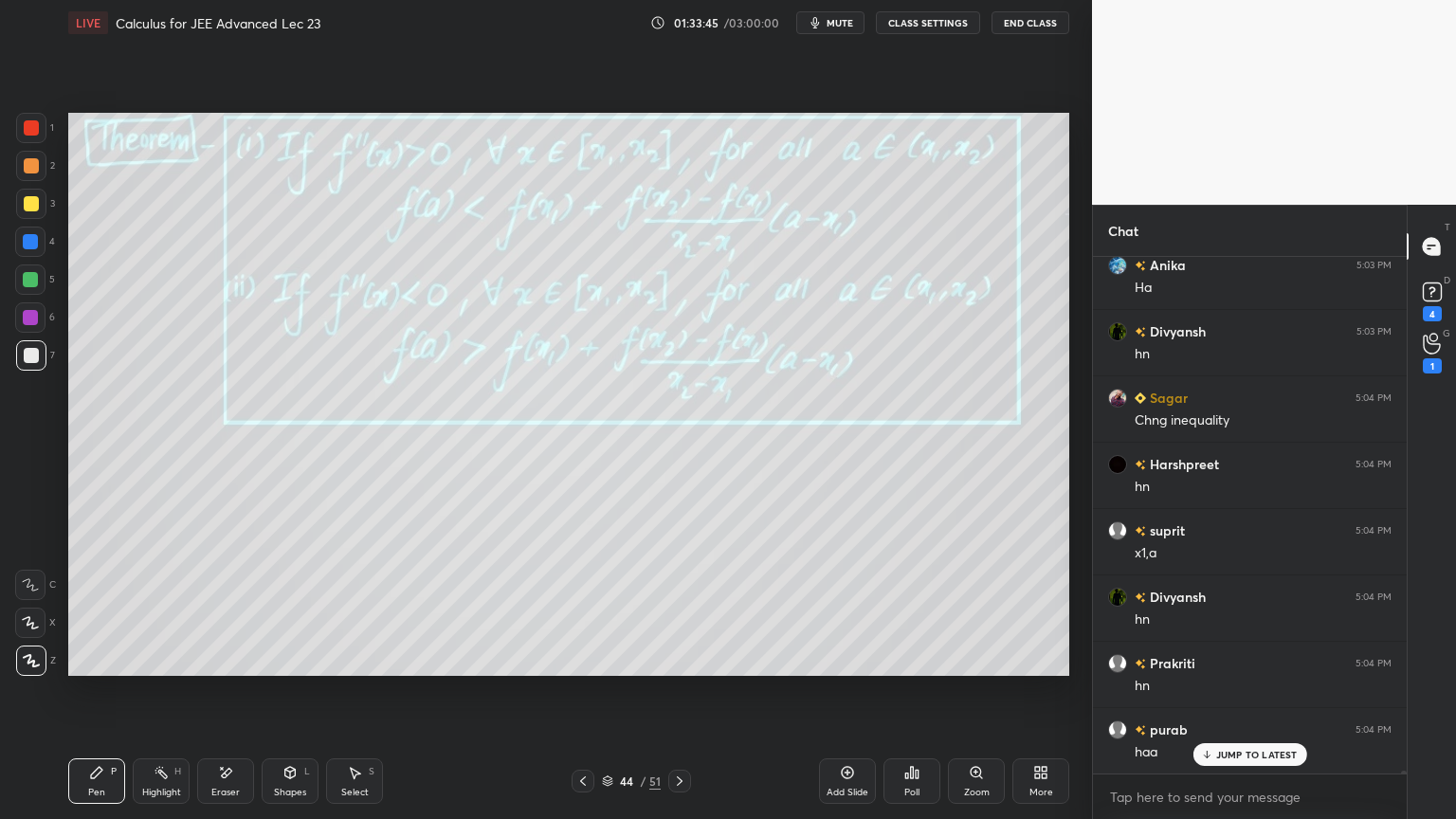 click on "Eraser" at bounding box center [226, 781] 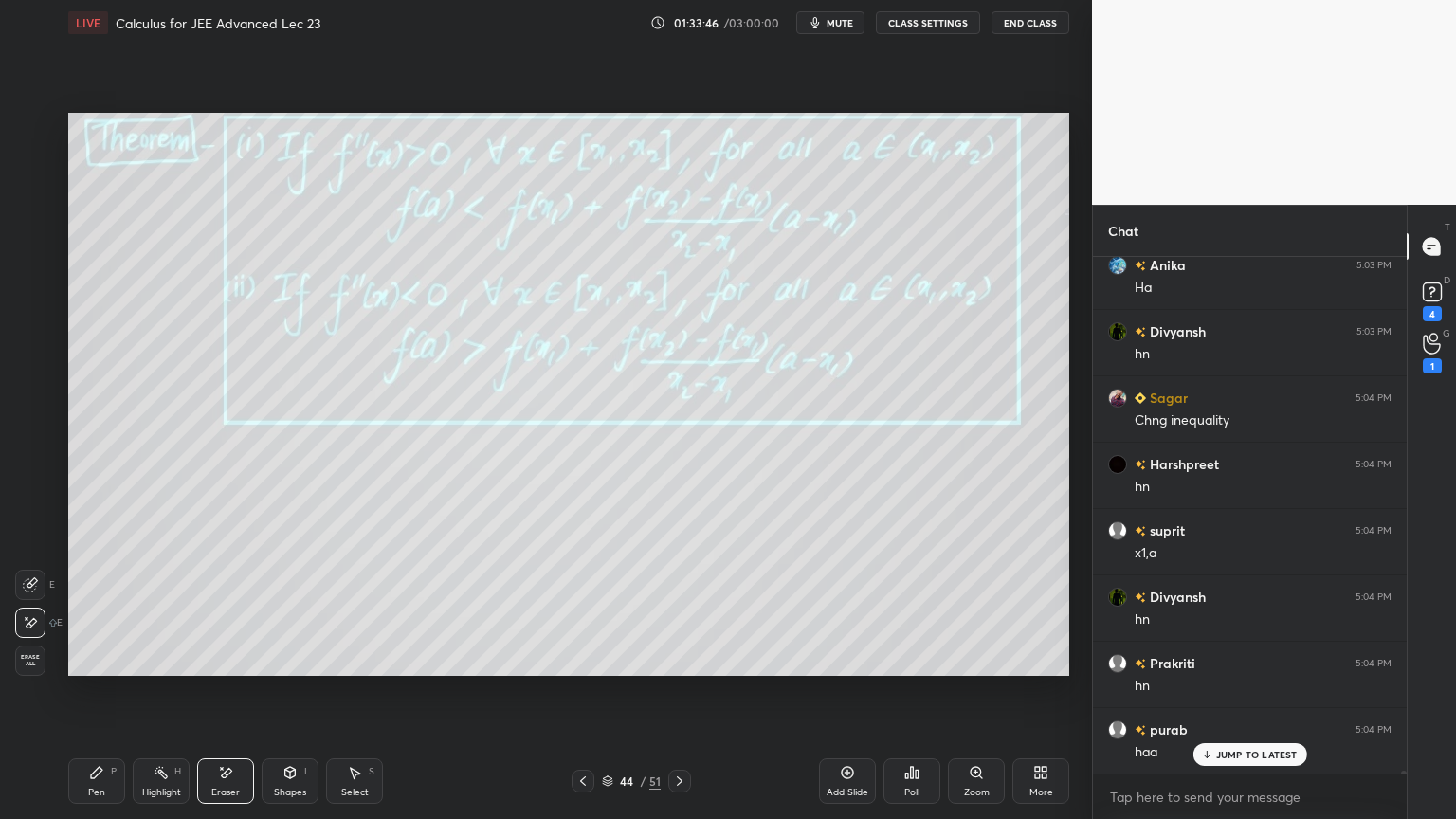 click on "Select S" at bounding box center [355, 781] 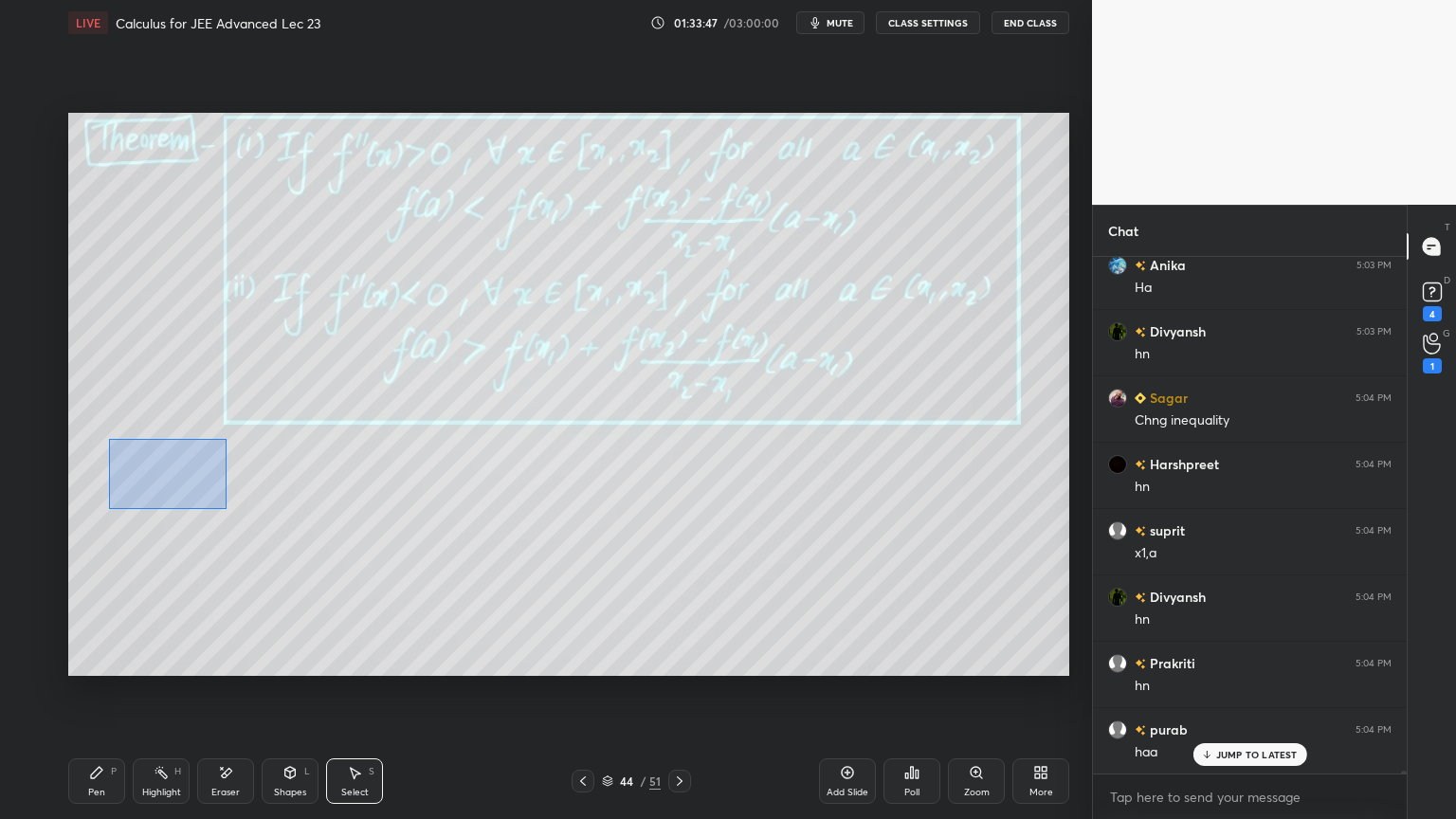 drag, startPoint x: 108, startPoint y: 439, endPoint x: 224, endPoint y: 500, distance: 131.06105 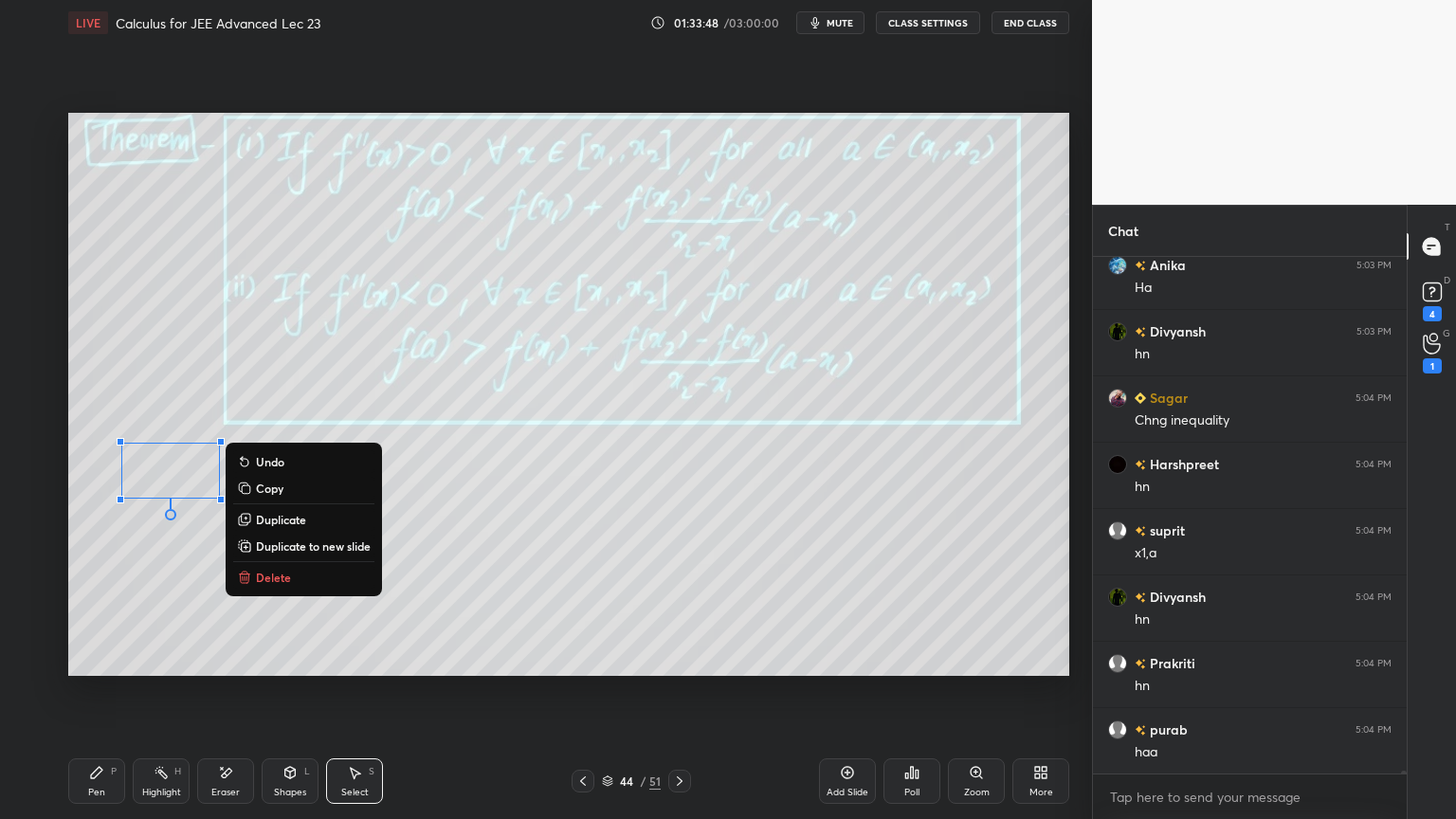 scroll, scrollTop: 86487, scrollLeft: 0, axis: vertical 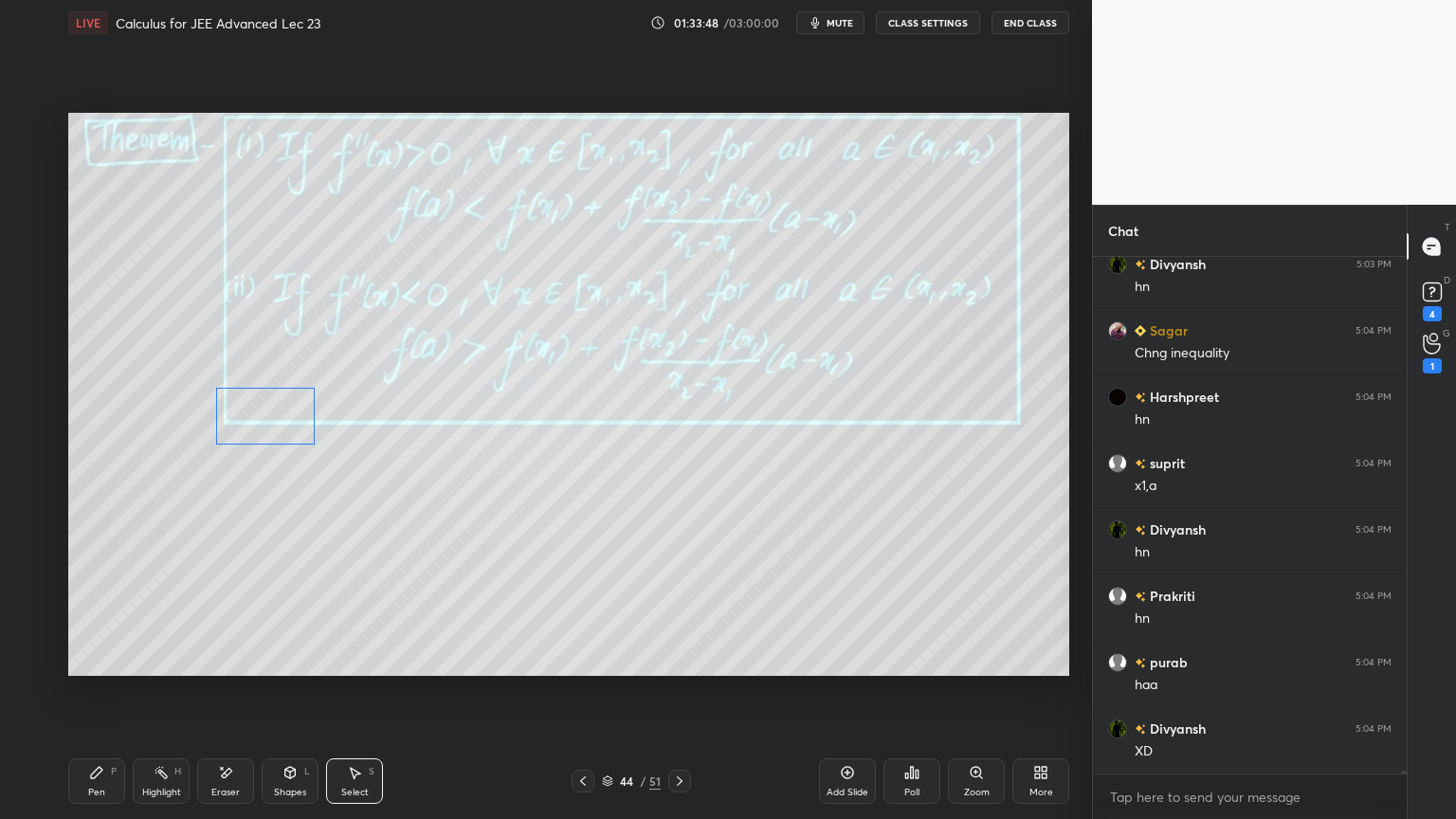 drag, startPoint x: 242, startPoint y: 468, endPoint x: 286, endPoint y: 424, distance: 62.2254 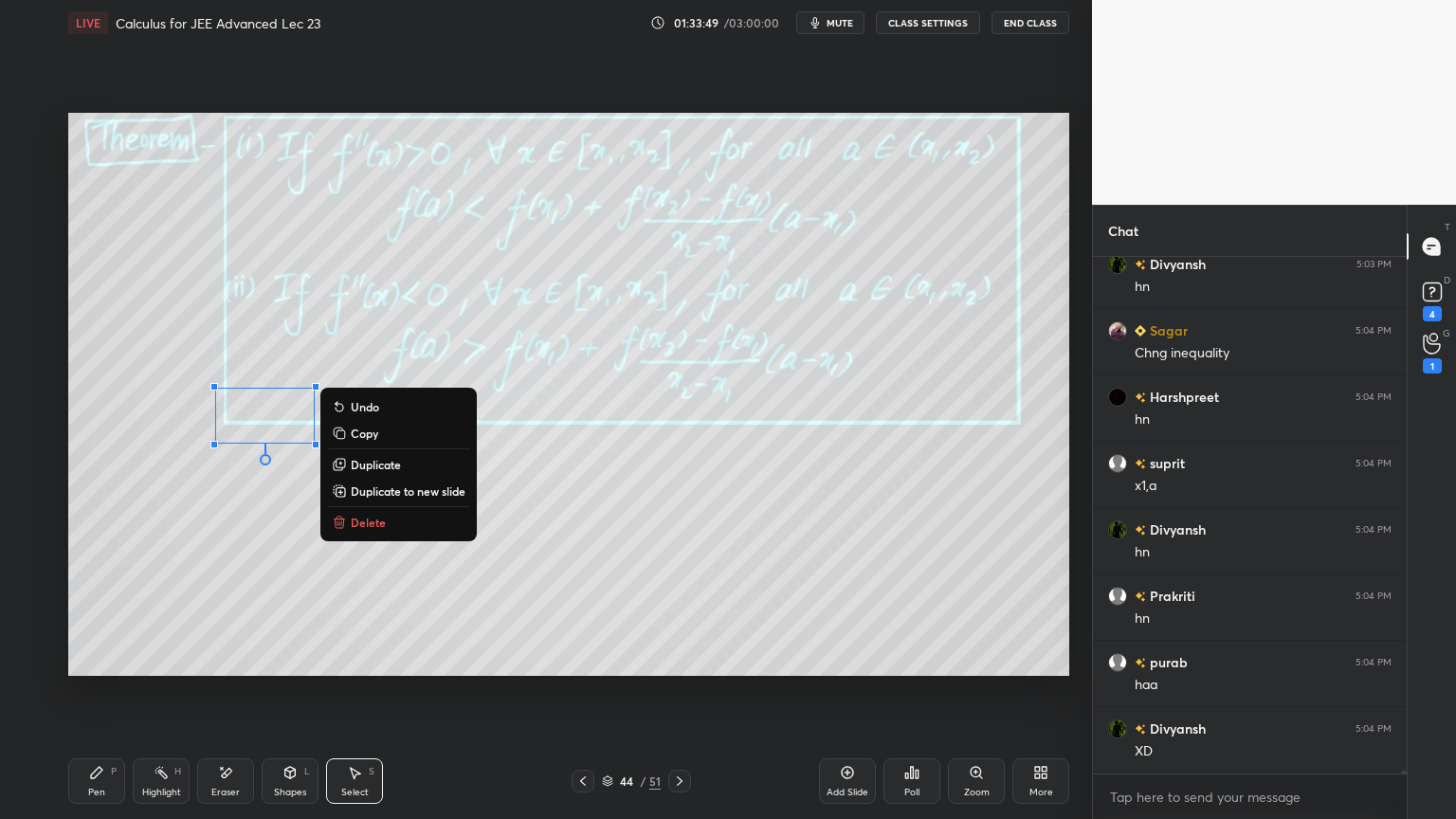 click on "0 ° Undo Copy Duplicate Duplicate to new slide Delete" at bounding box center (569, 394) 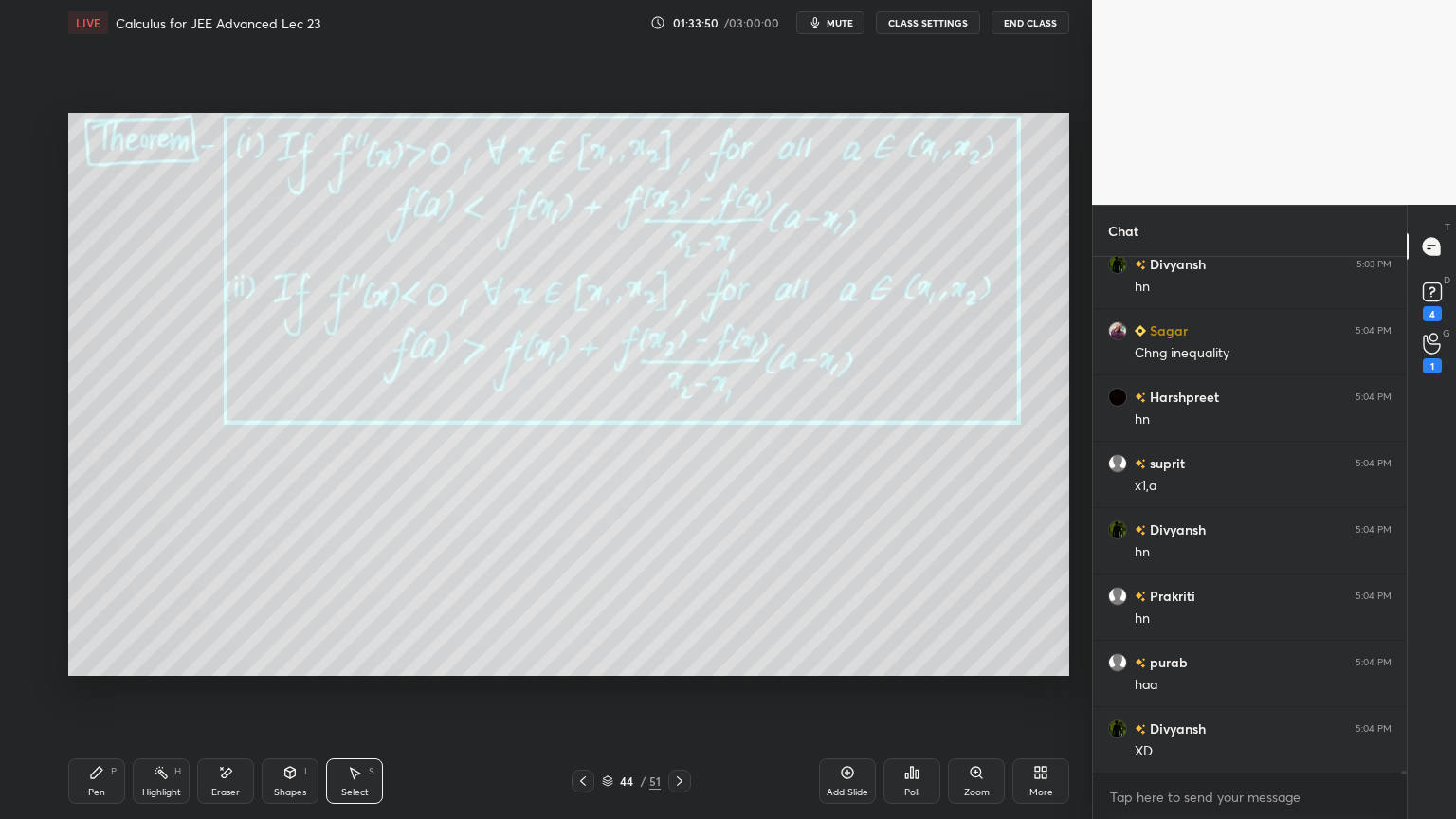 scroll, scrollTop: 86532, scrollLeft: 0, axis: vertical 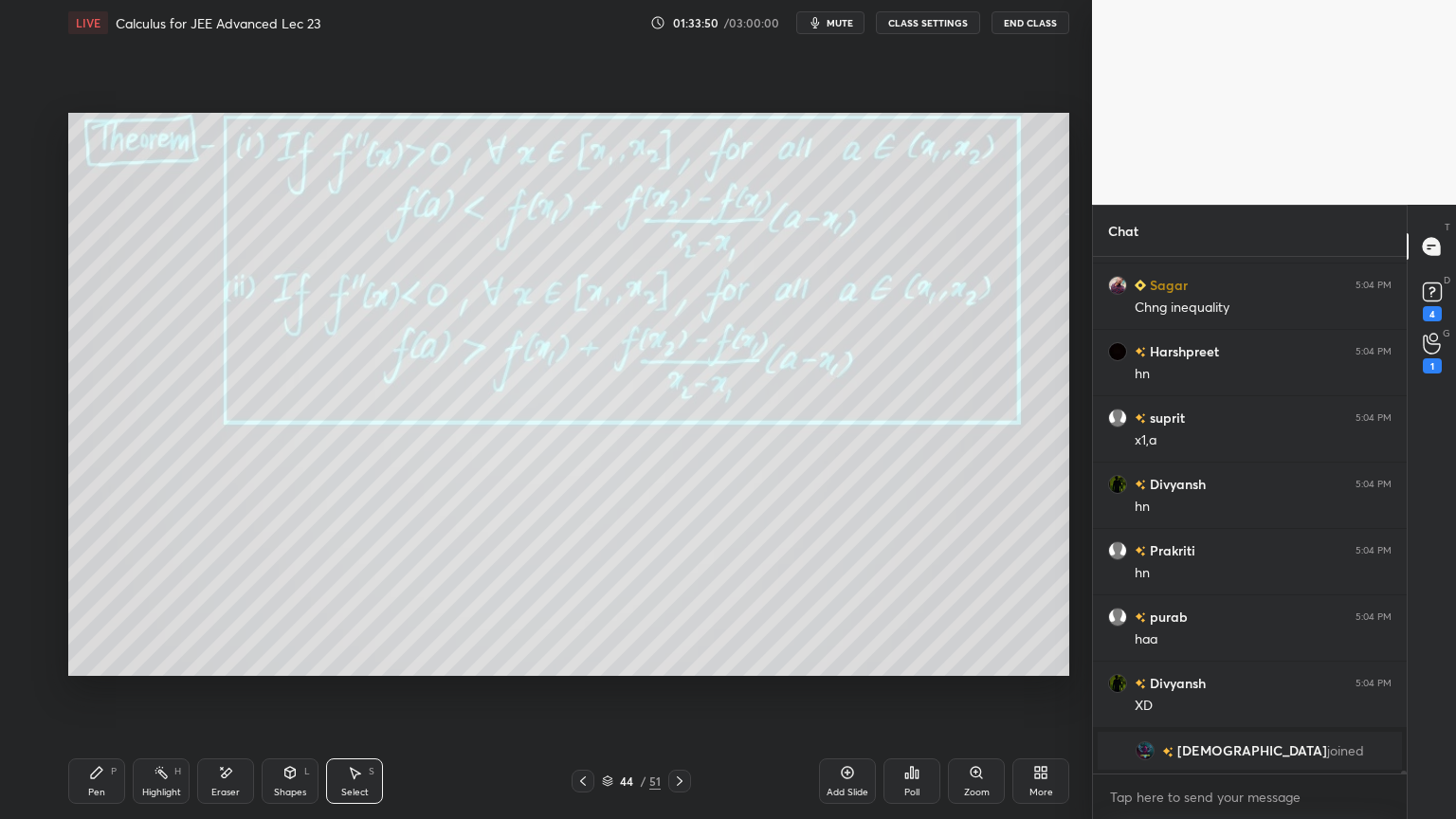 drag, startPoint x: 67, startPoint y: 354, endPoint x: 318, endPoint y: 452, distance: 269.45315 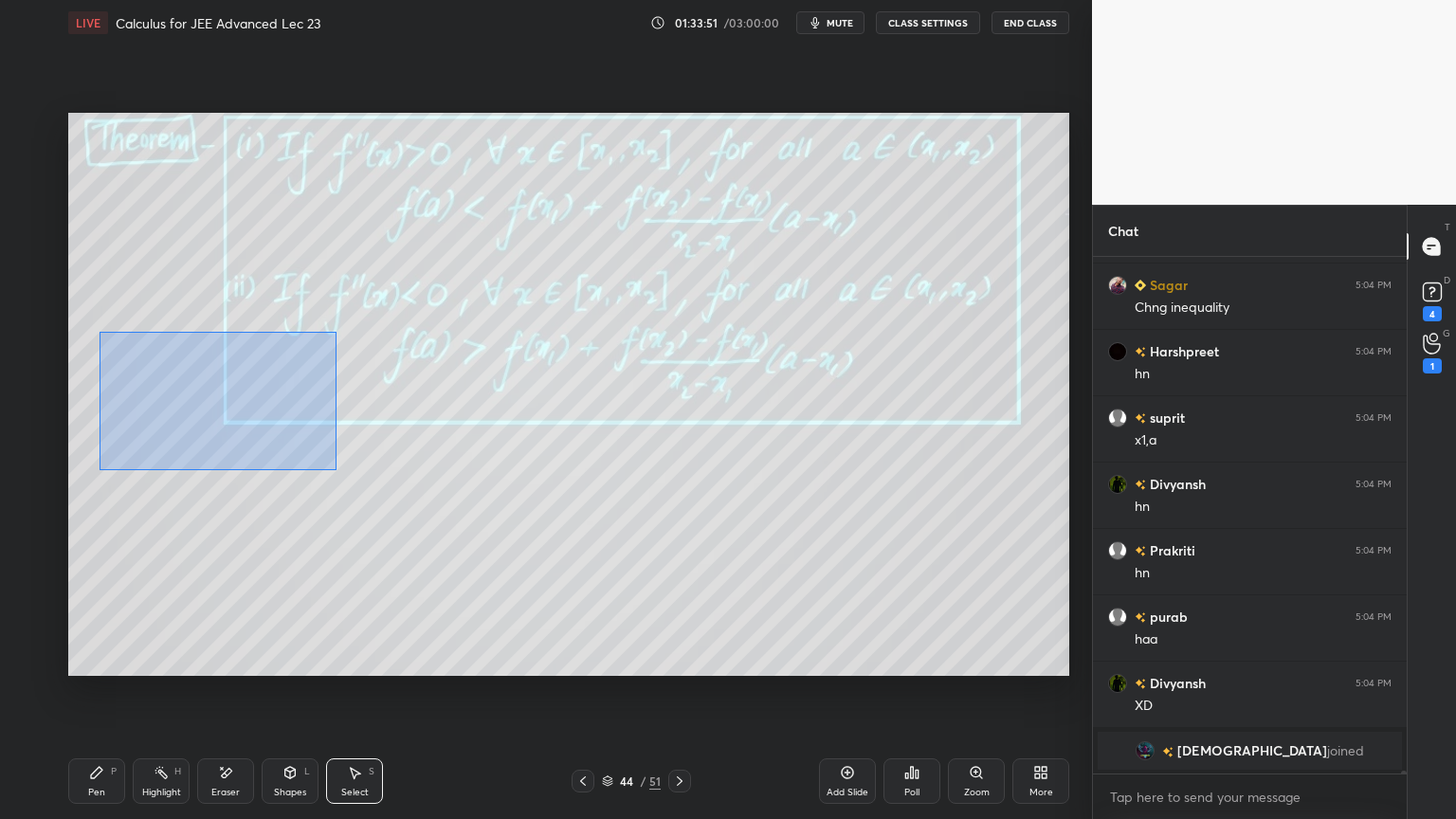 drag, startPoint x: 332, startPoint y: 466, endPoint x: 73, endPoint y: 318, distance: 298.30354 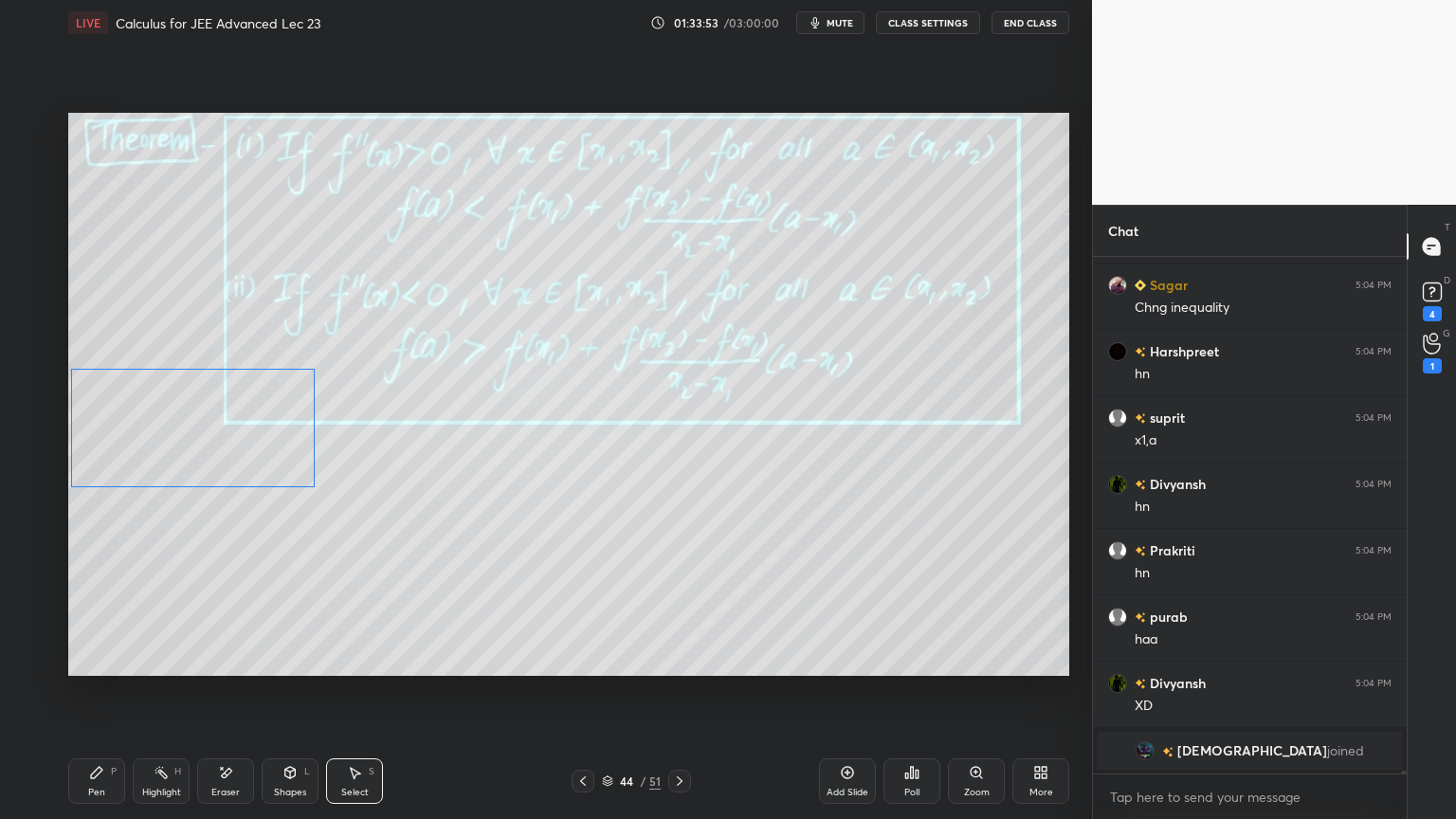 drag, startPoint x: 178, startPoint y: 380, endPoint x: 181, endPoint y: 459, distance: 79.0569 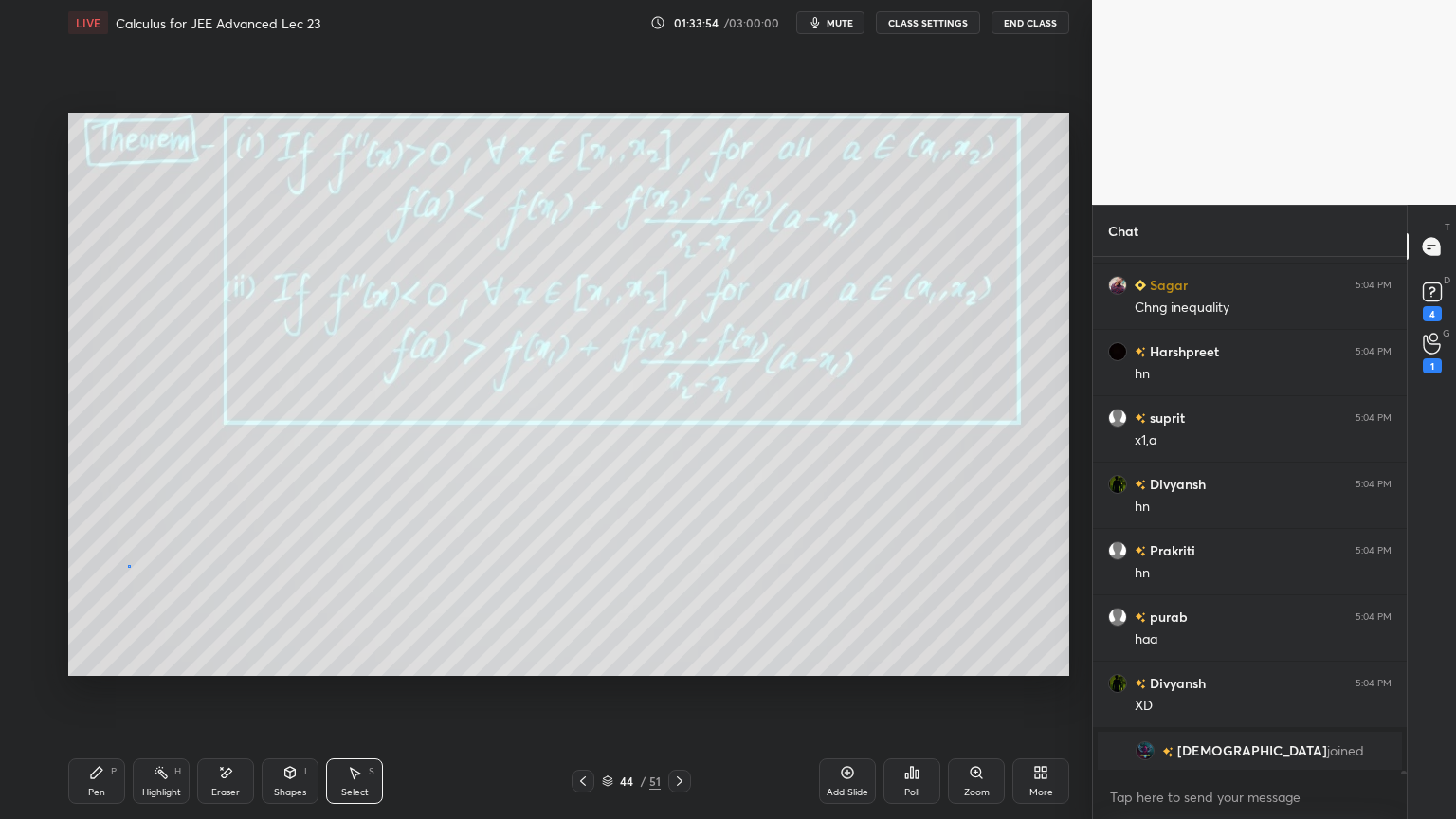 drag, startPoint x: 130, startPoint y: 566, endPoint x: 116, endPoint y: 646, distance: 81.215762 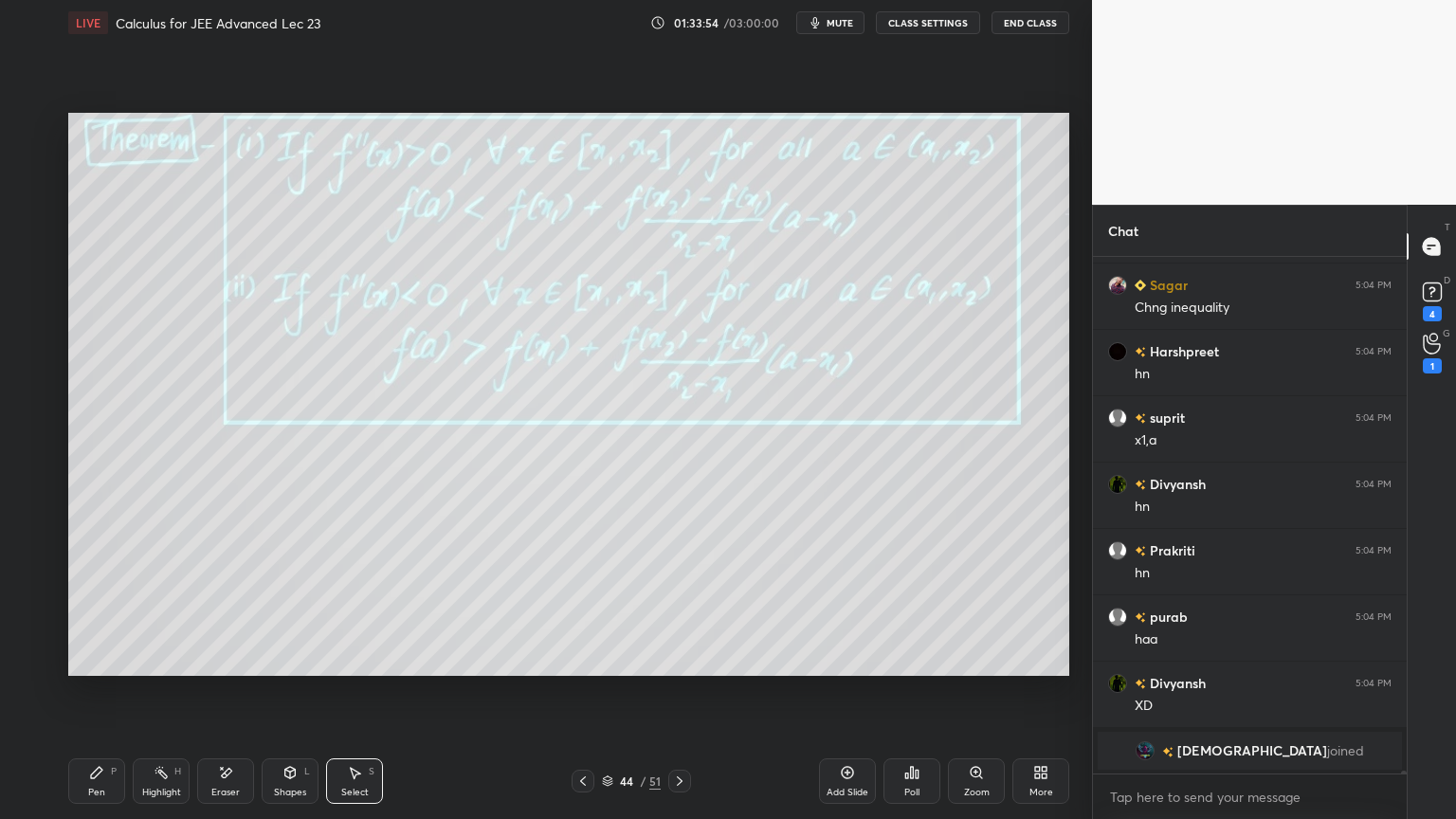 drag, startPoint x: 100, startPoint y: 786, endPoint x: 141, endPoint y: 687, distance: 107.15409 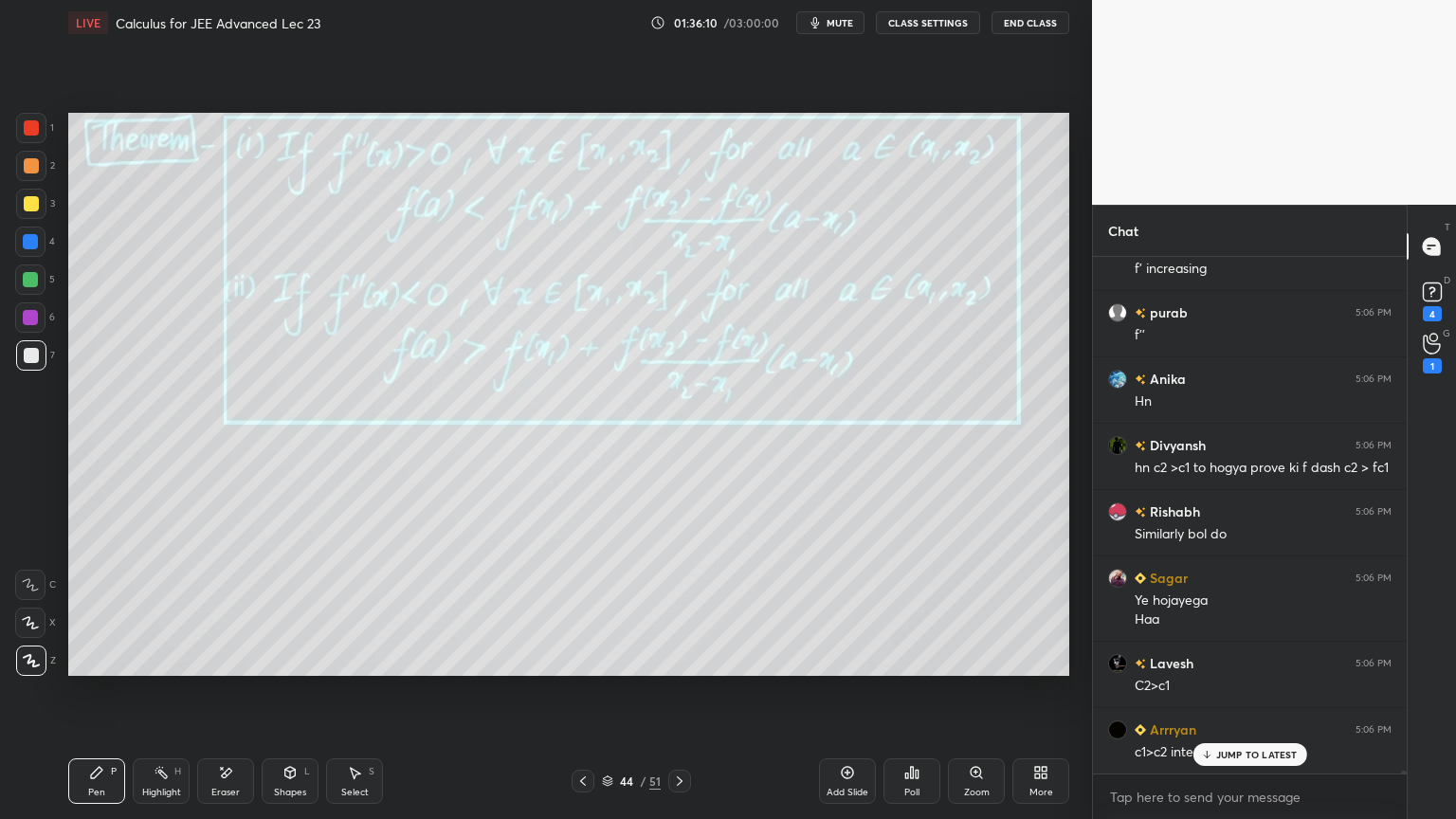 scroll, scrollTop: 86999, scrollLeft: 0, axis: vertical 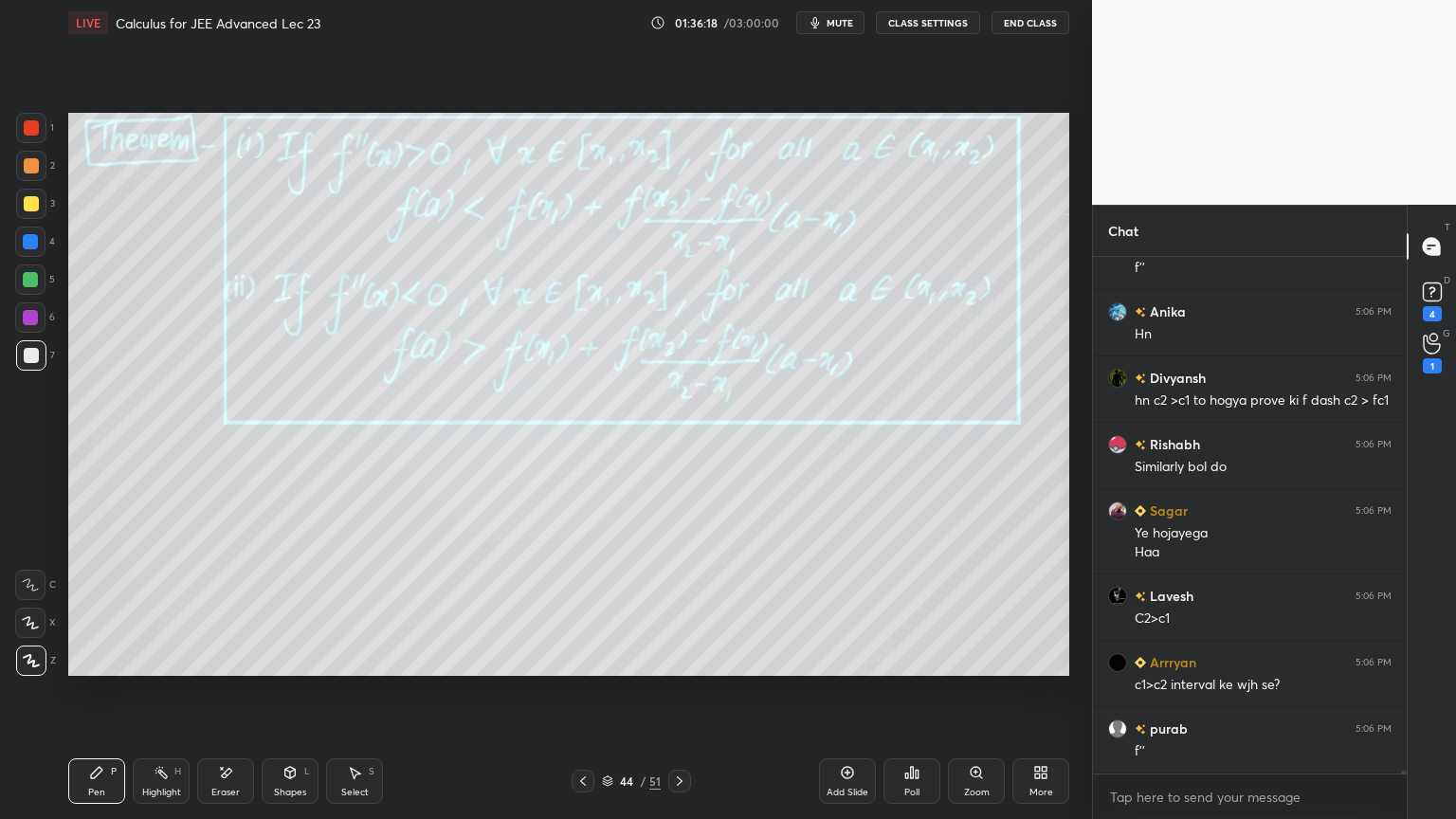 click on "Eraser" at bounding box center [226, 781] 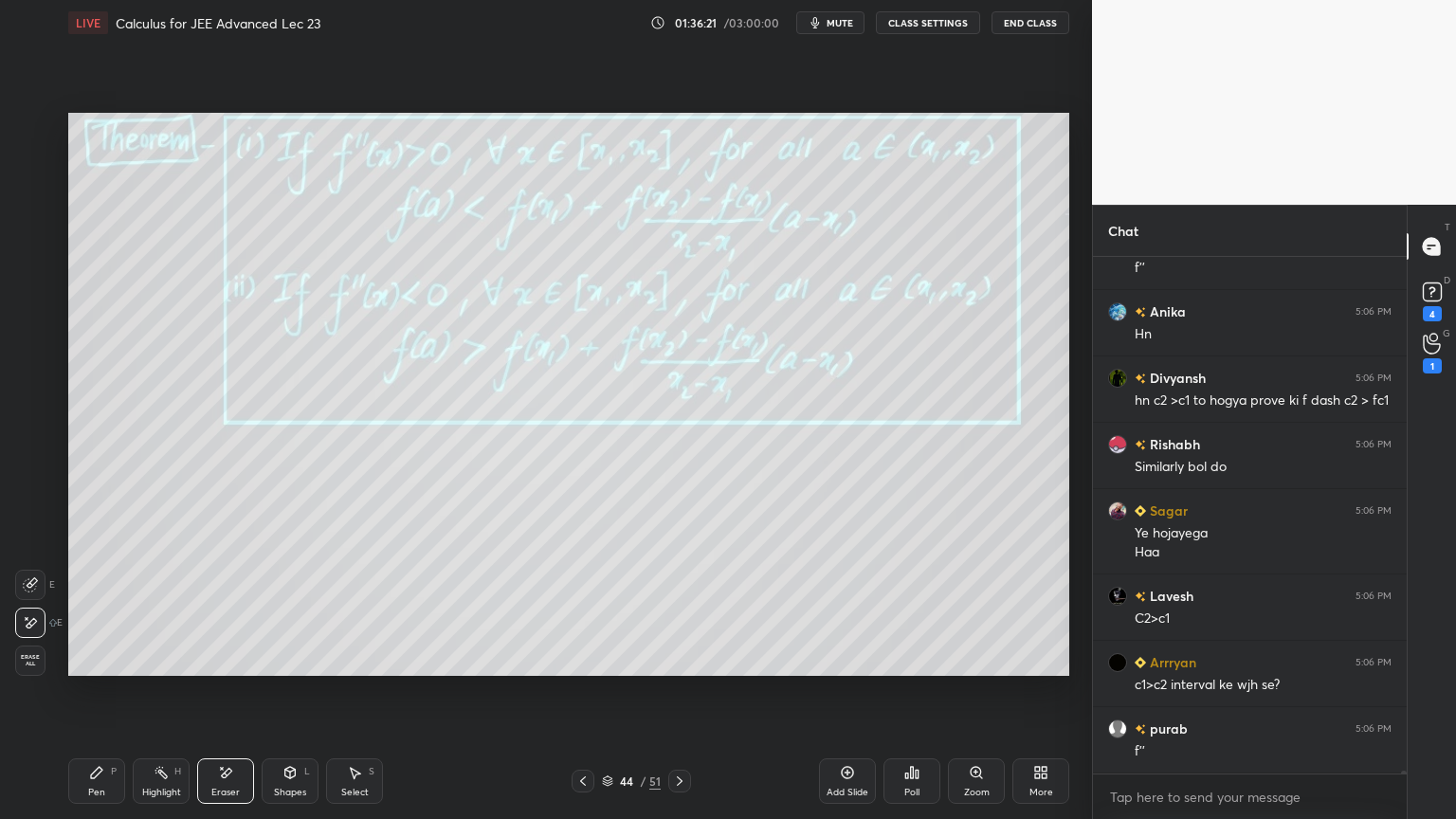 drag, startPoint x: 112, startPoint y: 803, endPoint x: 114, endPoint y: 812, distance: 9.219544 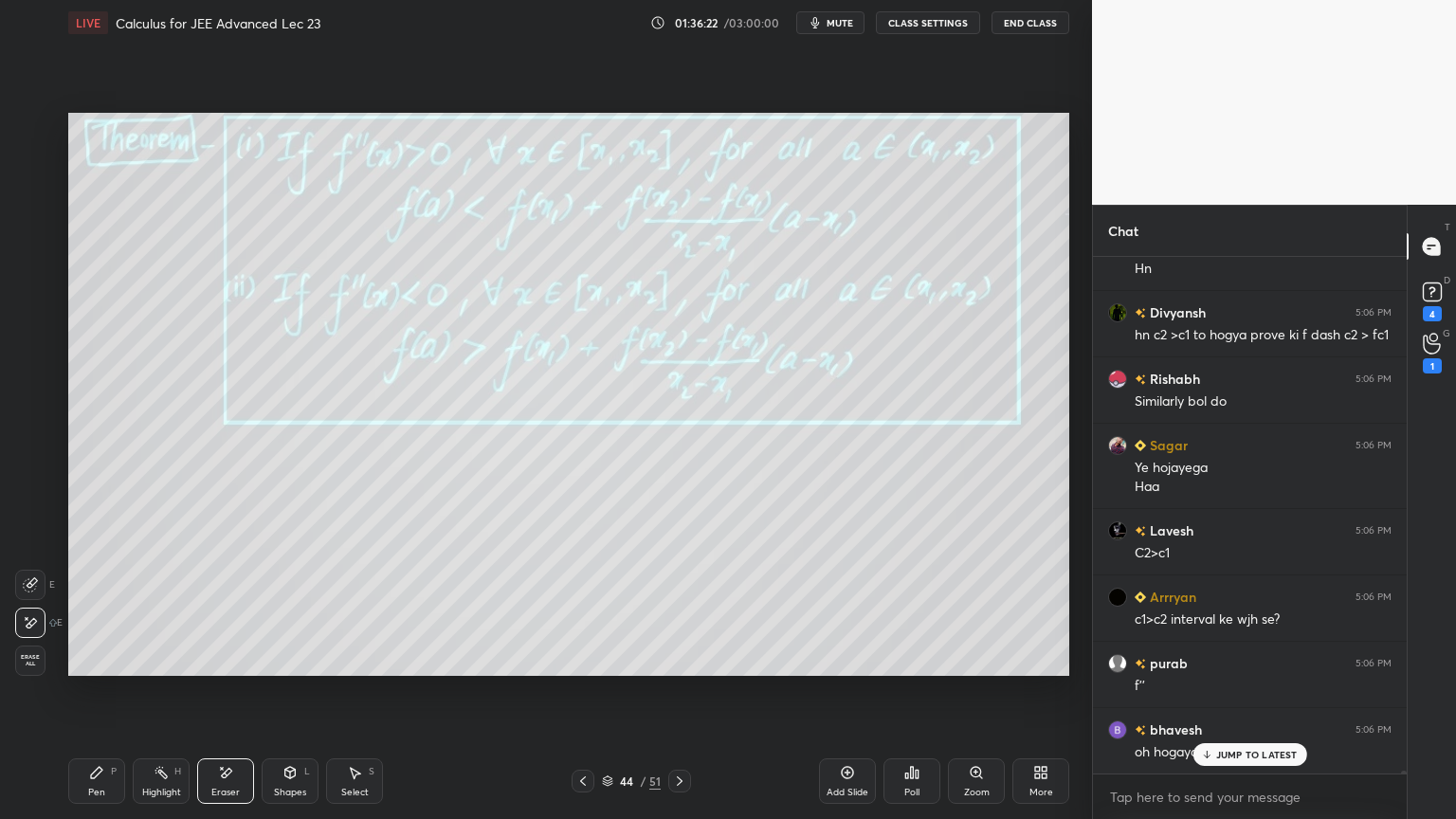 click on "Pen P" at bounding box center (97, 781) 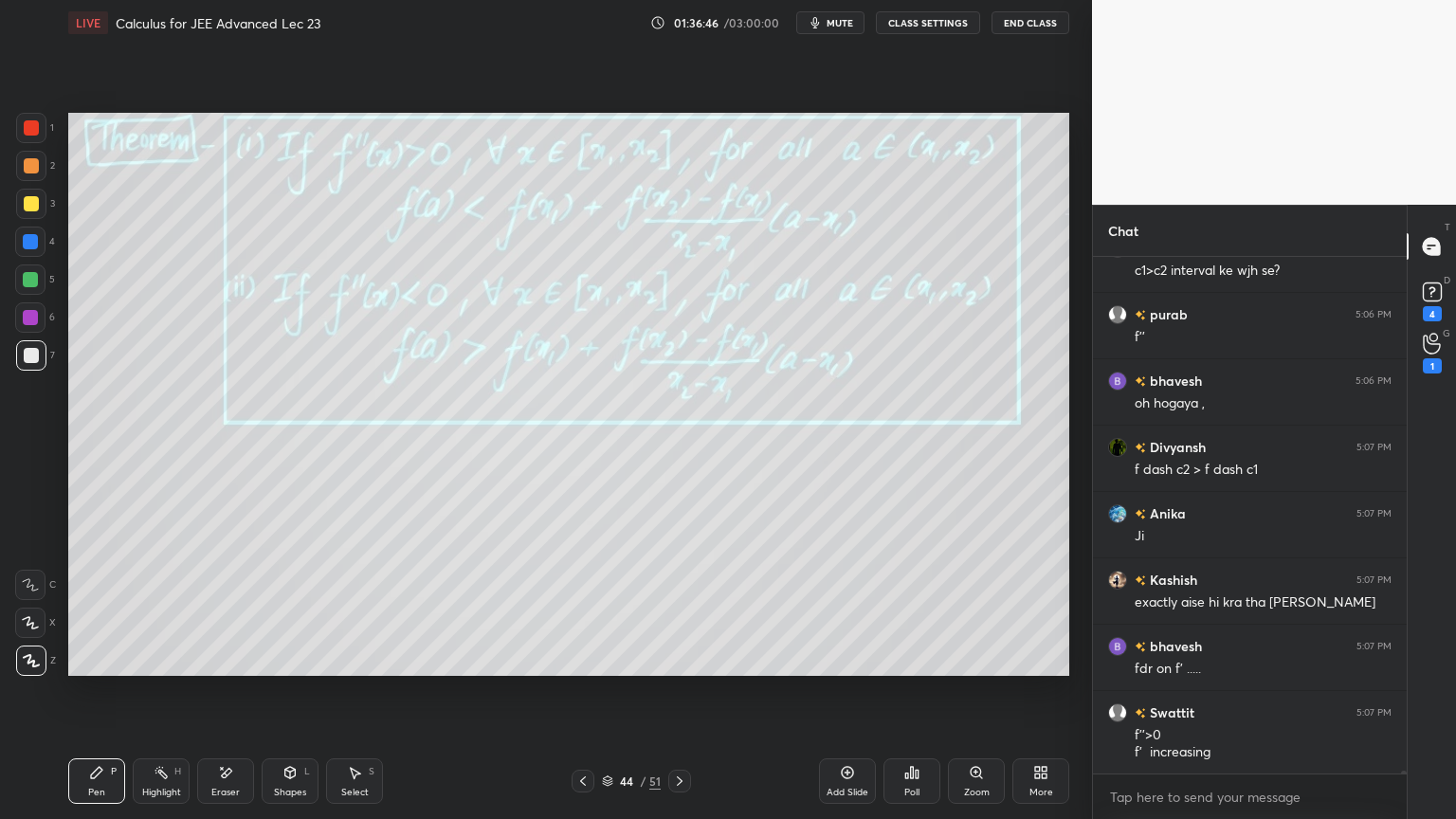 scroll, scrollTop: 87480, scrollLeft: 0, axis: vertical 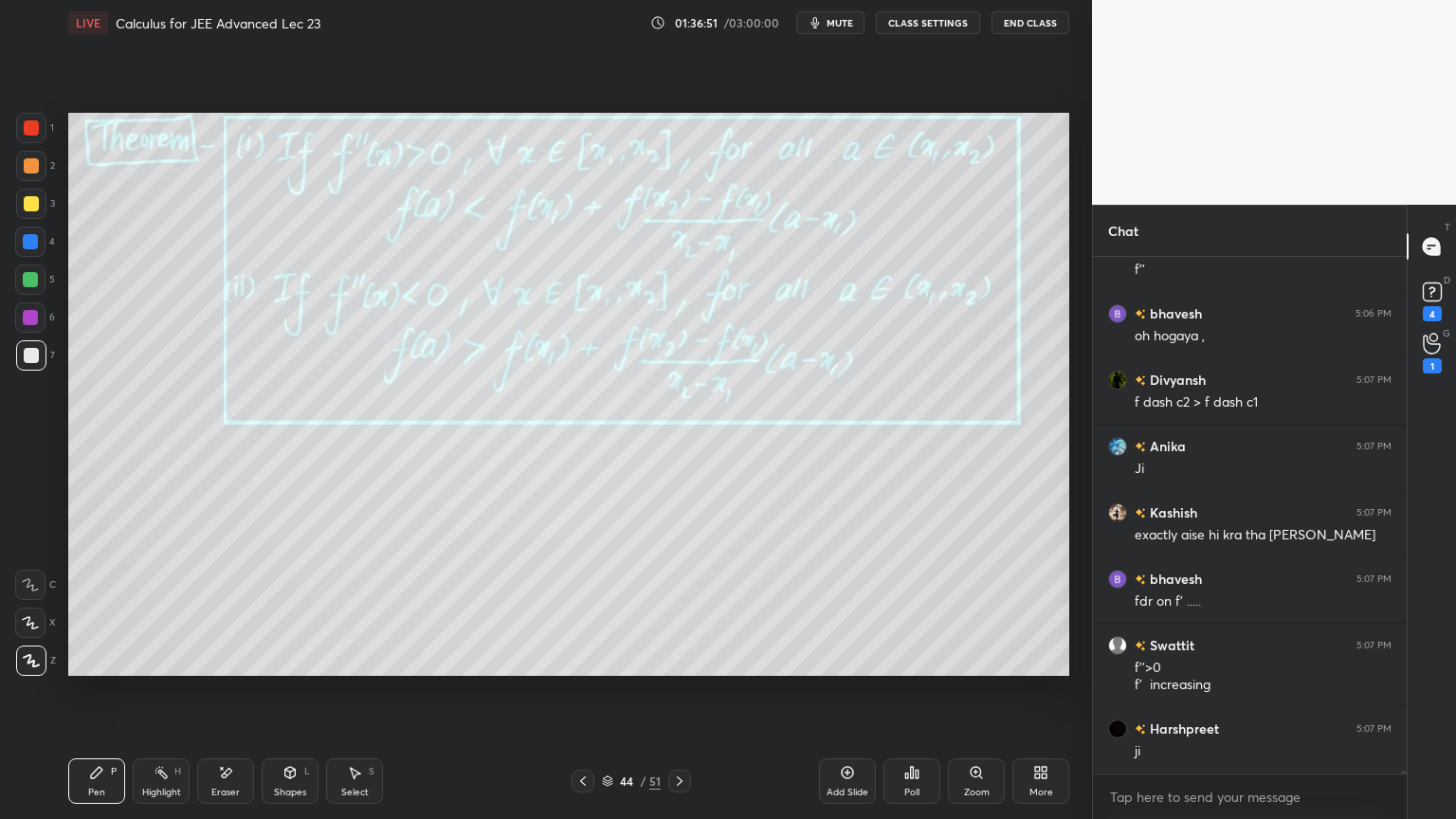 click 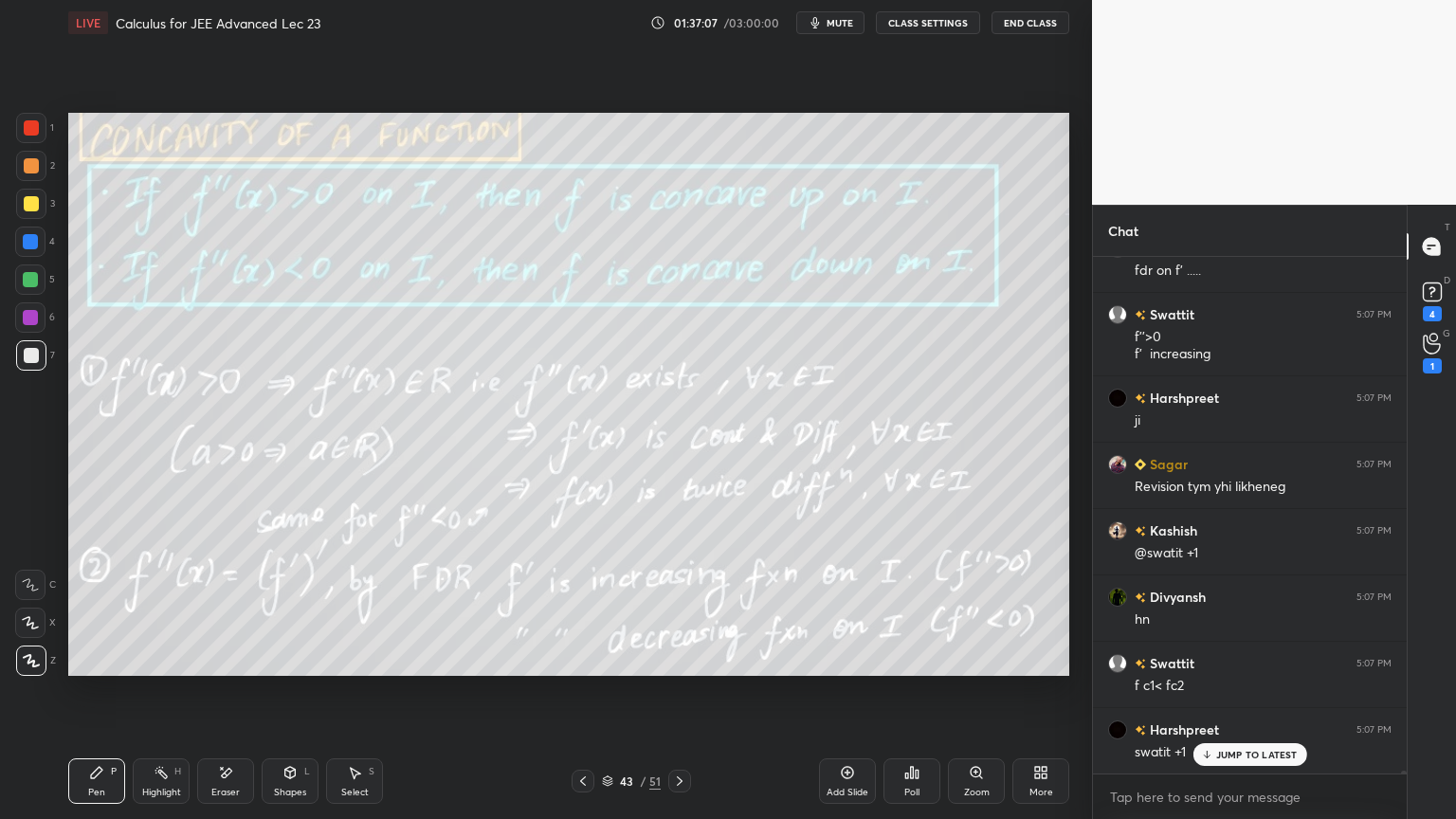scroll, scrollTop: 87879, scrollLeft: 0, axis: vertical 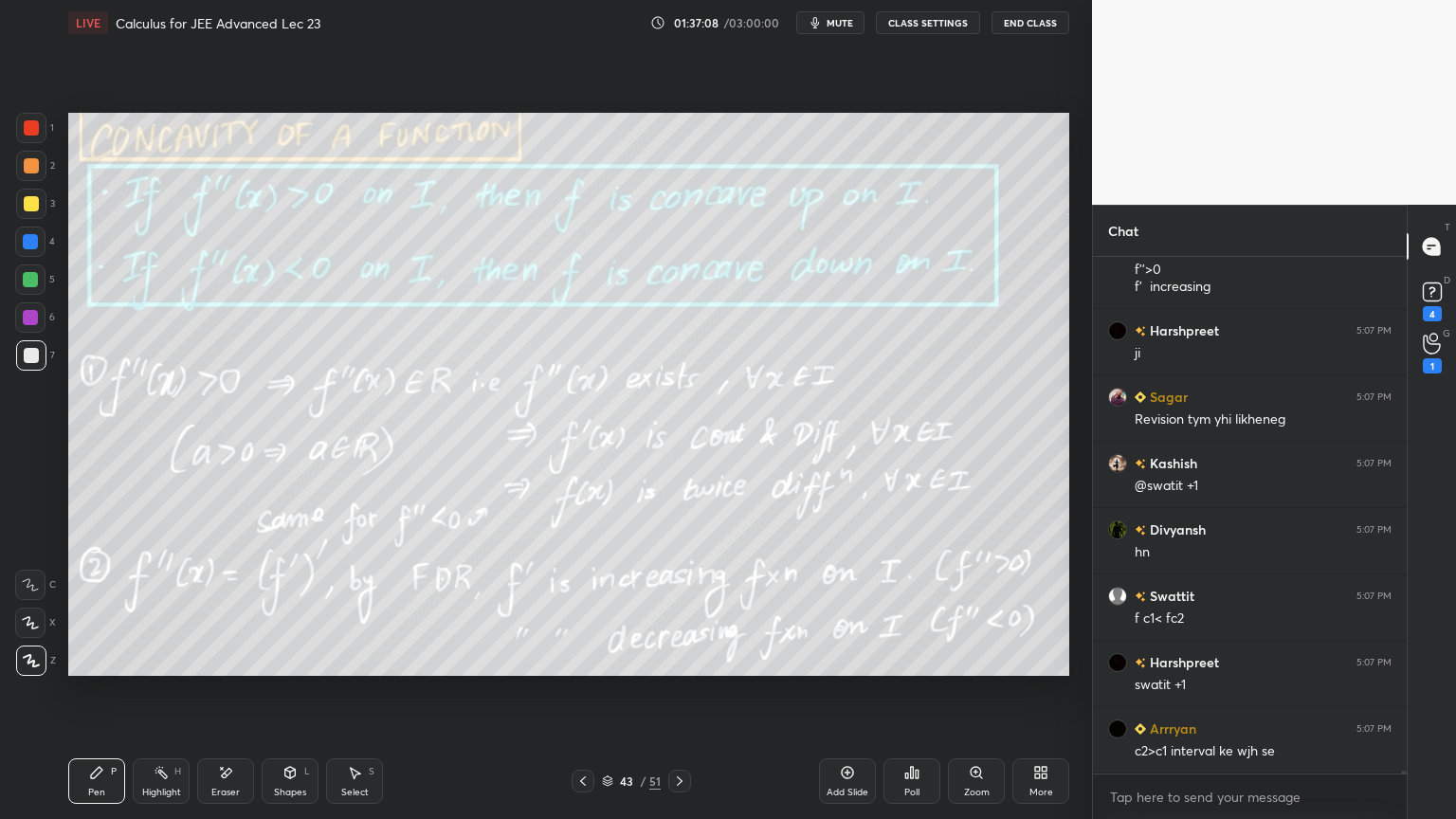 click at bounding box center (31, 166) 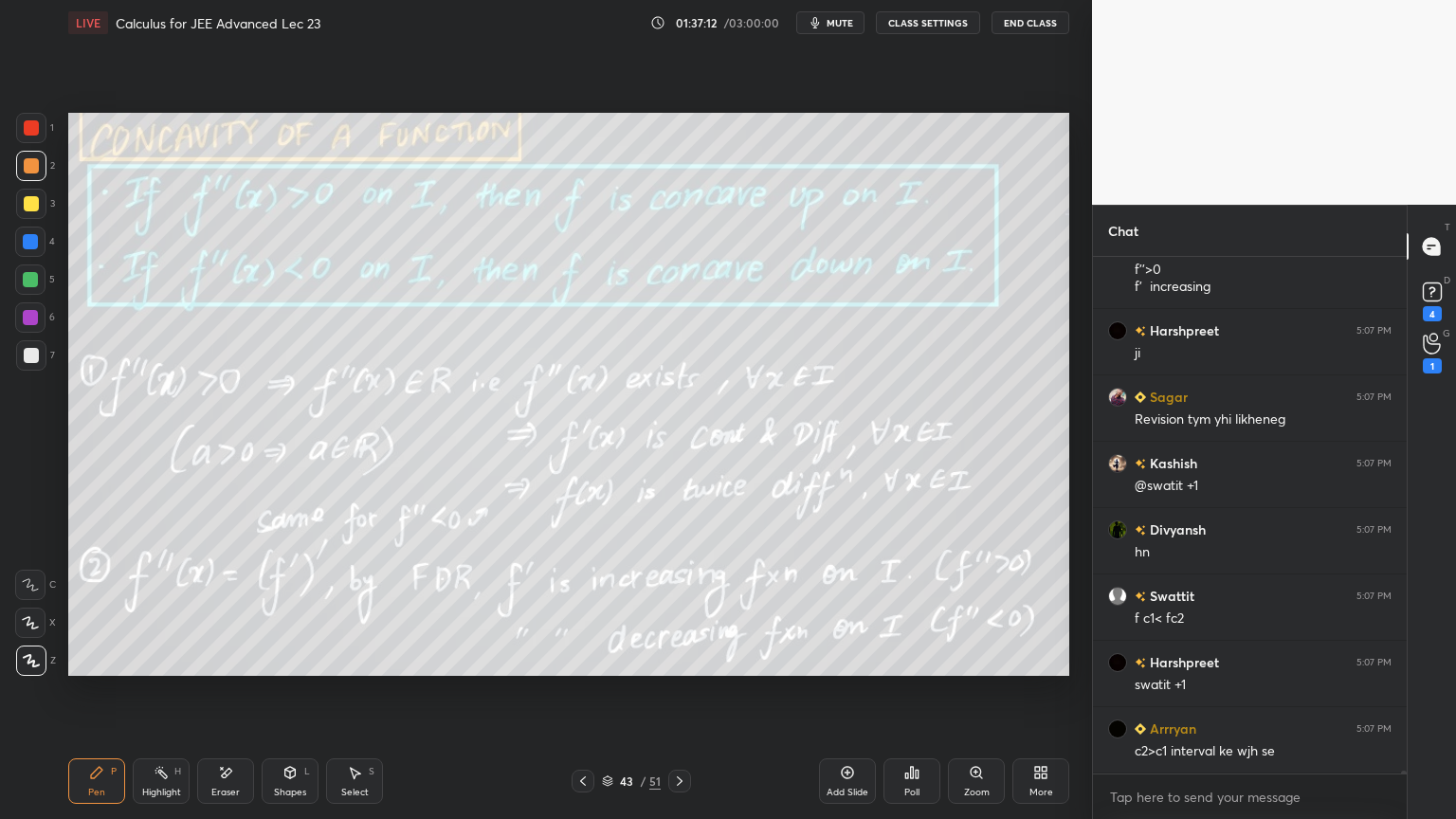 click 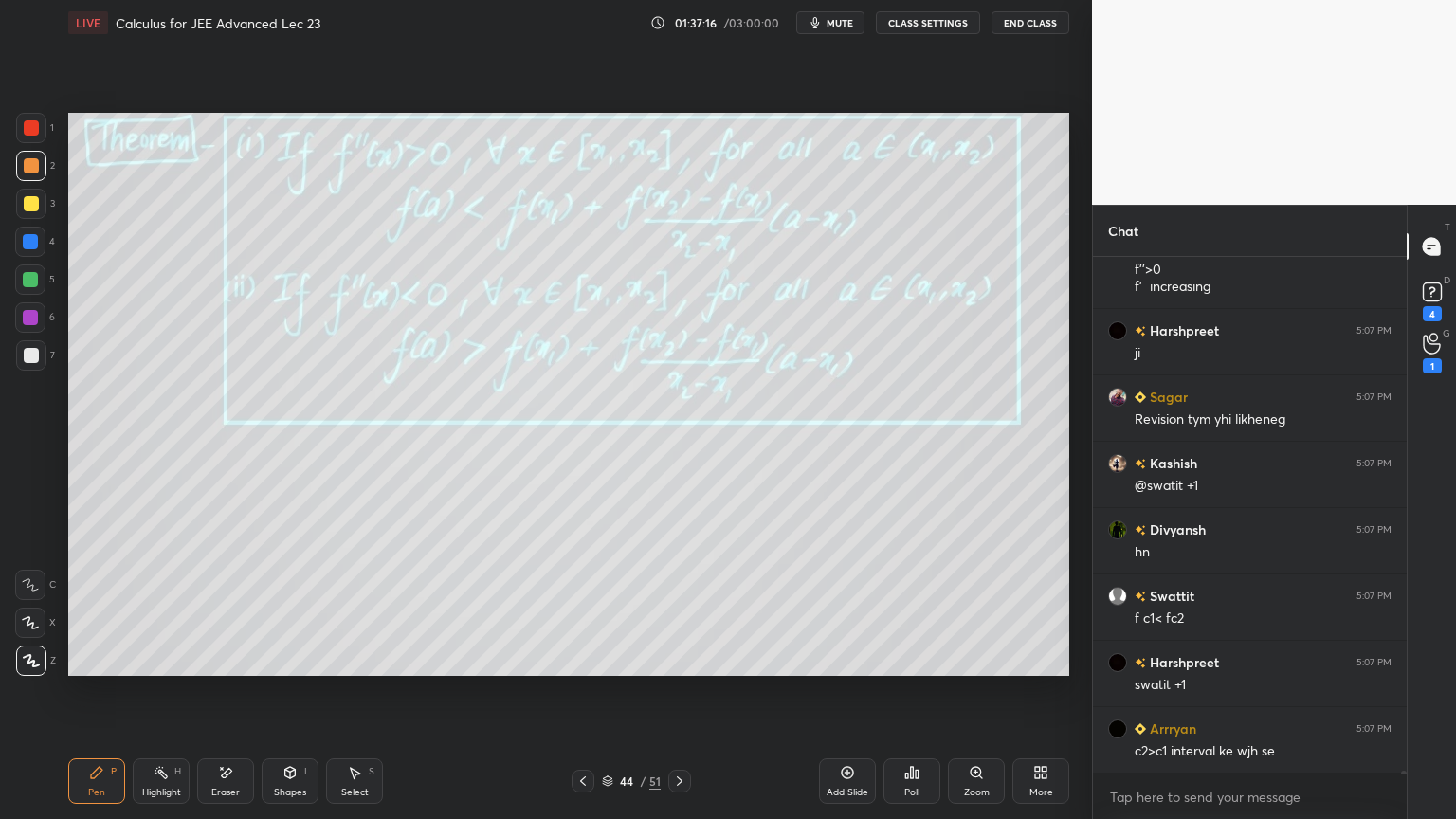 click on "Select S" at bounding box center [355, 781] 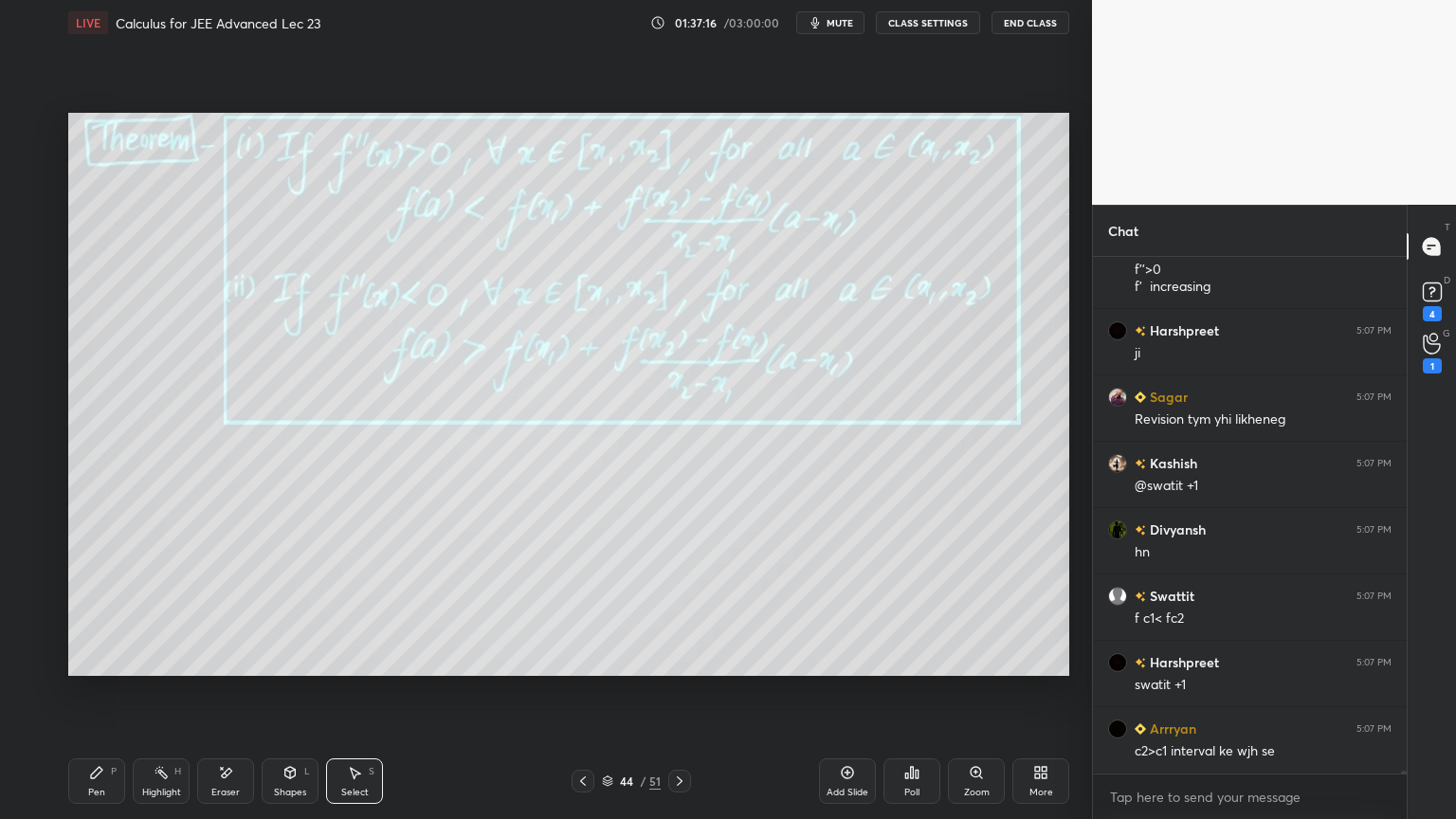 scroll, scrollTop: 87944, scrollLeft: 0, axis: vertical 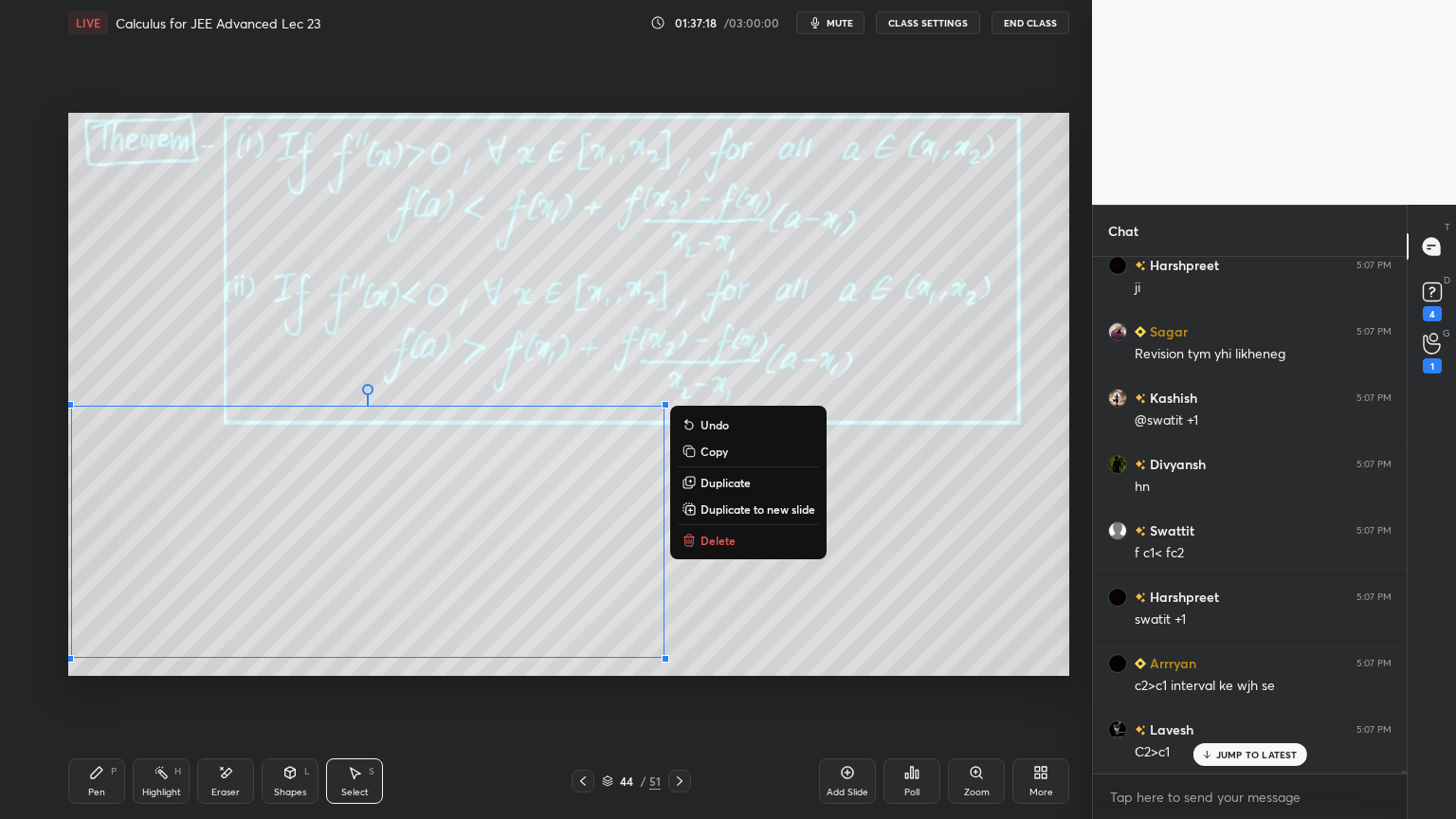drag, startPoint x: 665, startPoint y: 540, endPoint x: 57, endPoint y: 687, distance: 625.51819 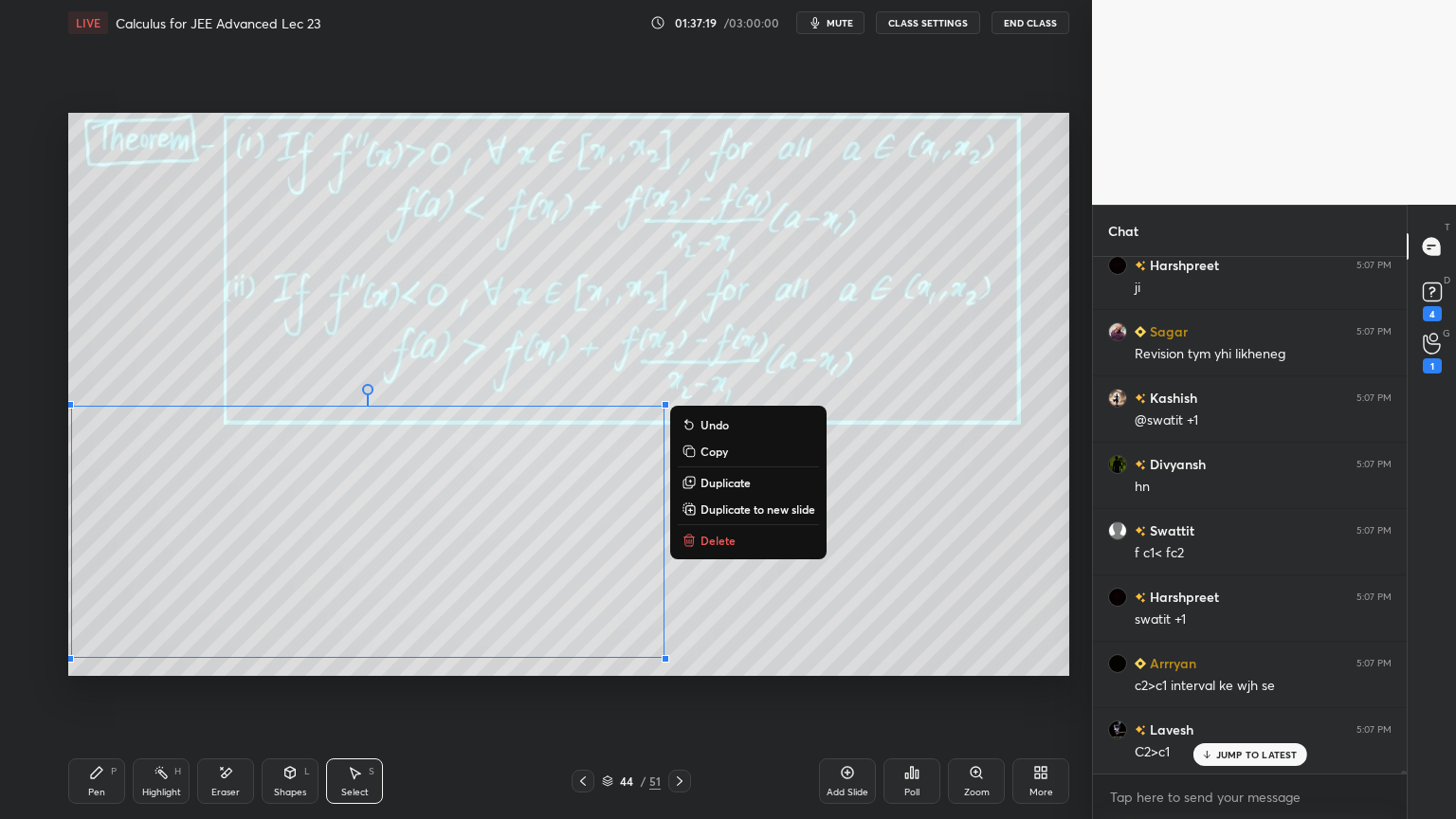 drag, startPoint x: 708, startPoint y: 543, endPoint x: 697, endPoint y: 547, distance: 11.7047 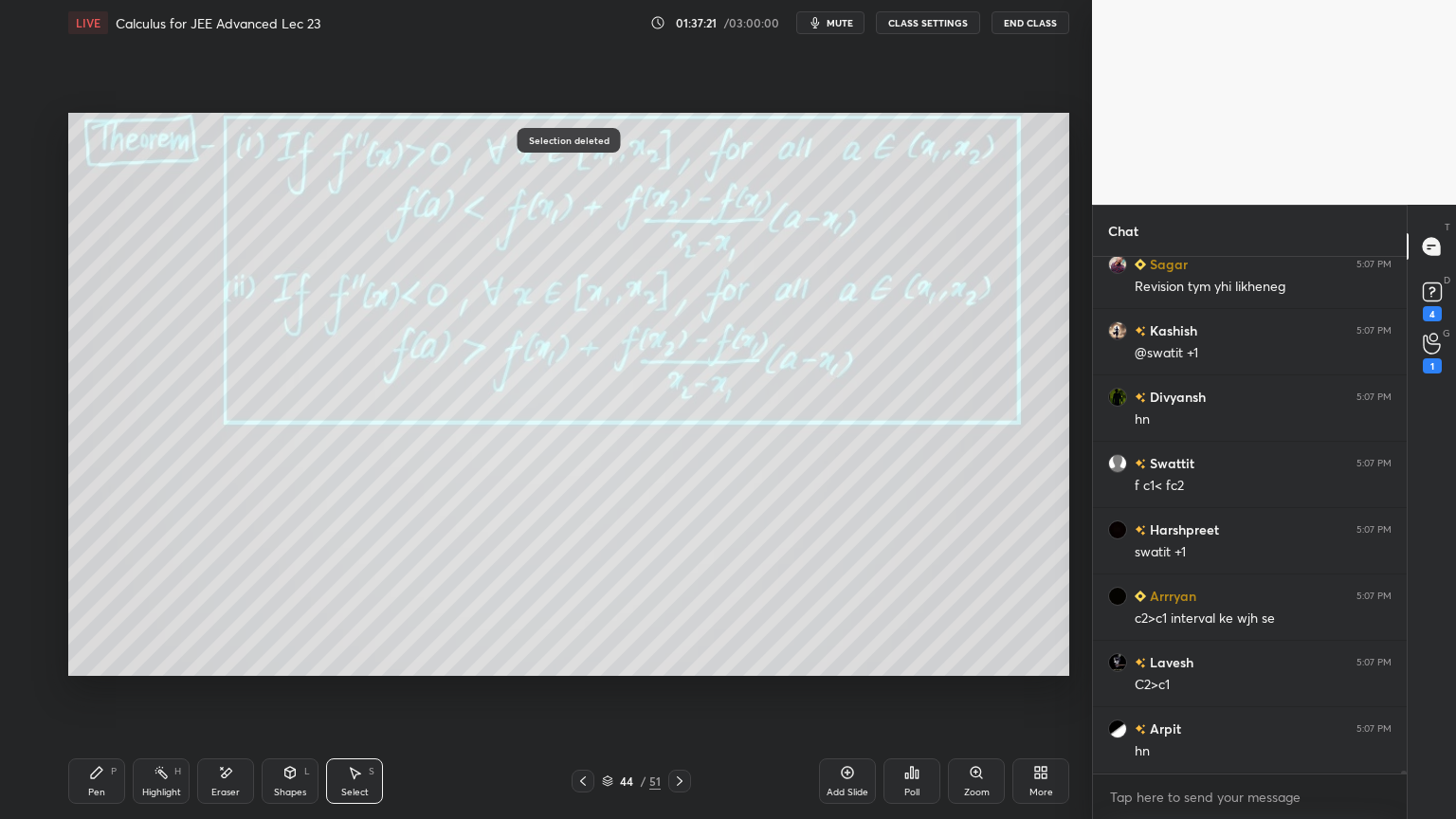 drag, startPoint x: 581, startPoint y: 781, endPoint x: 584, endPoint y: 749, distance: 32.140317 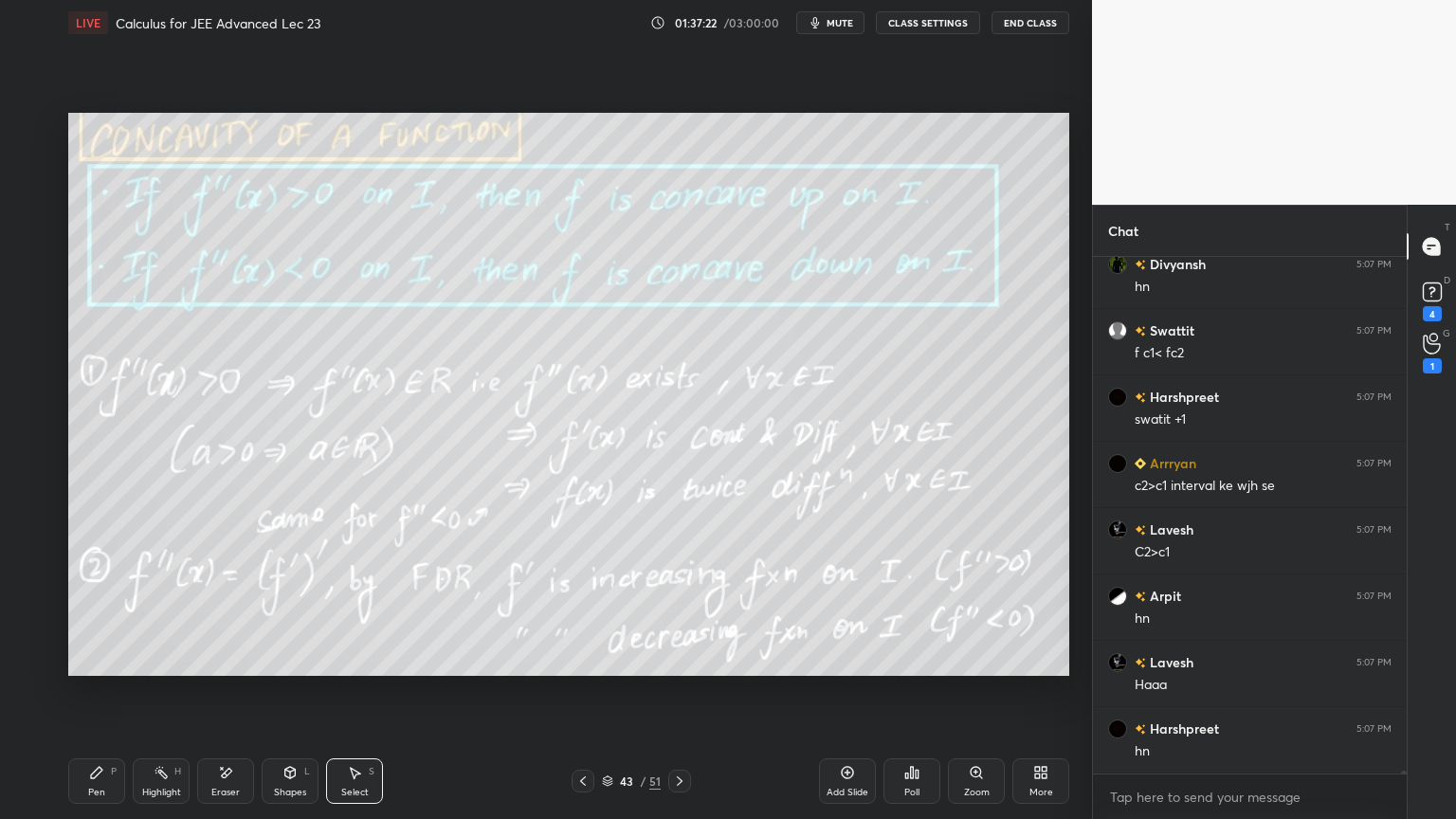 click on "Pen P" at bounding box center [97, 781] 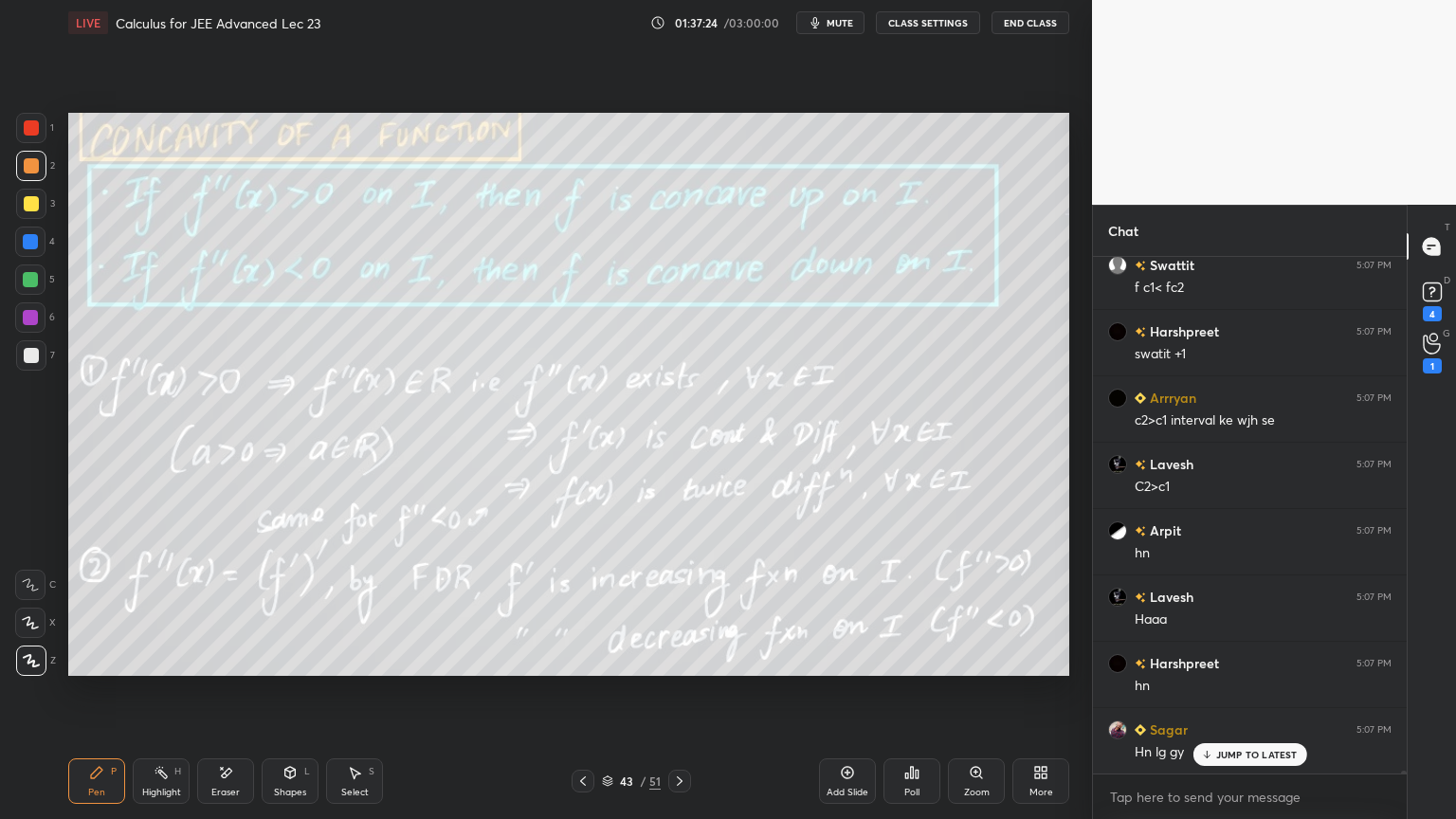 scroll, scrollTop: 88277, scrollLeft: 0, axis: vertical 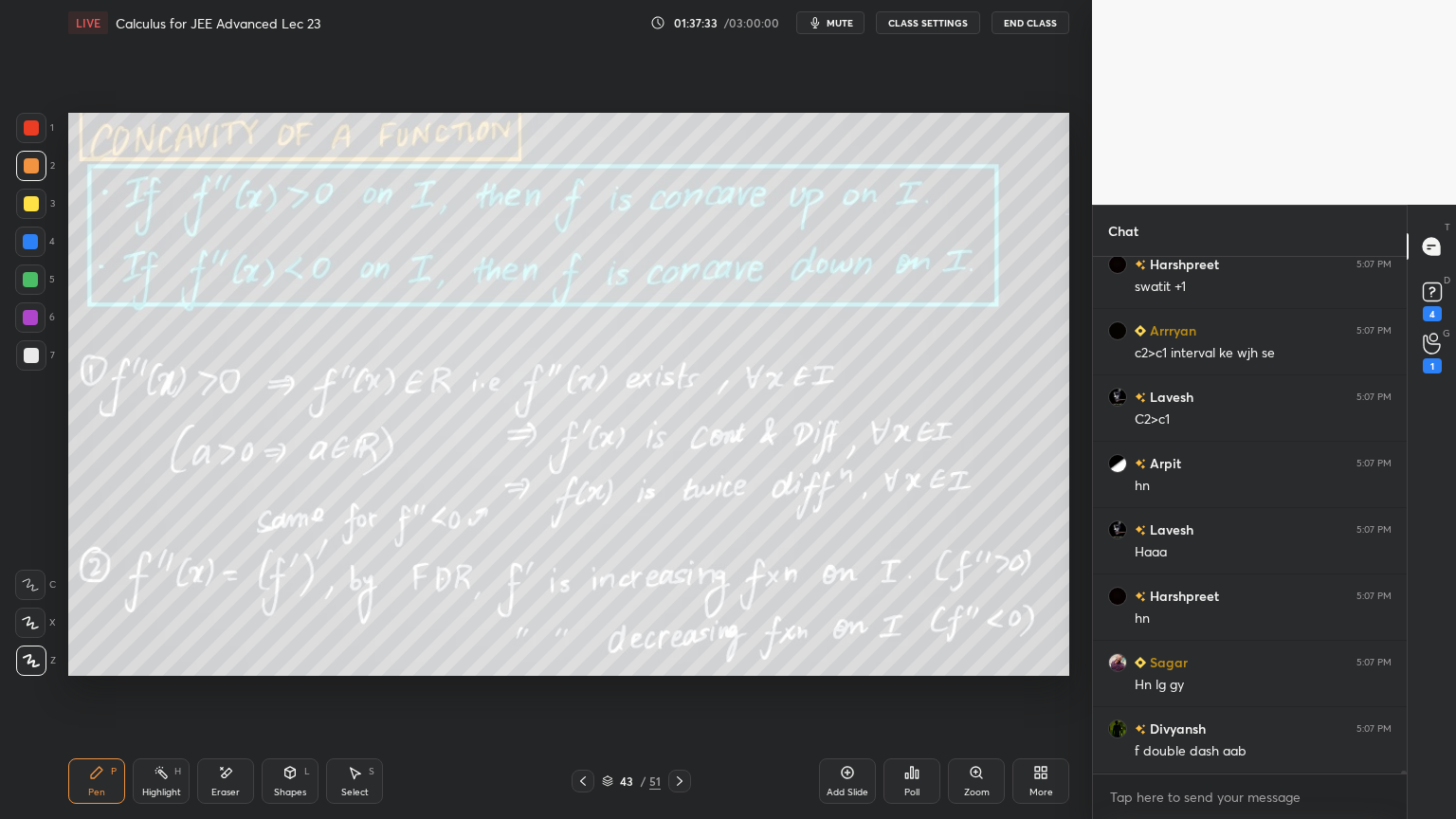 click 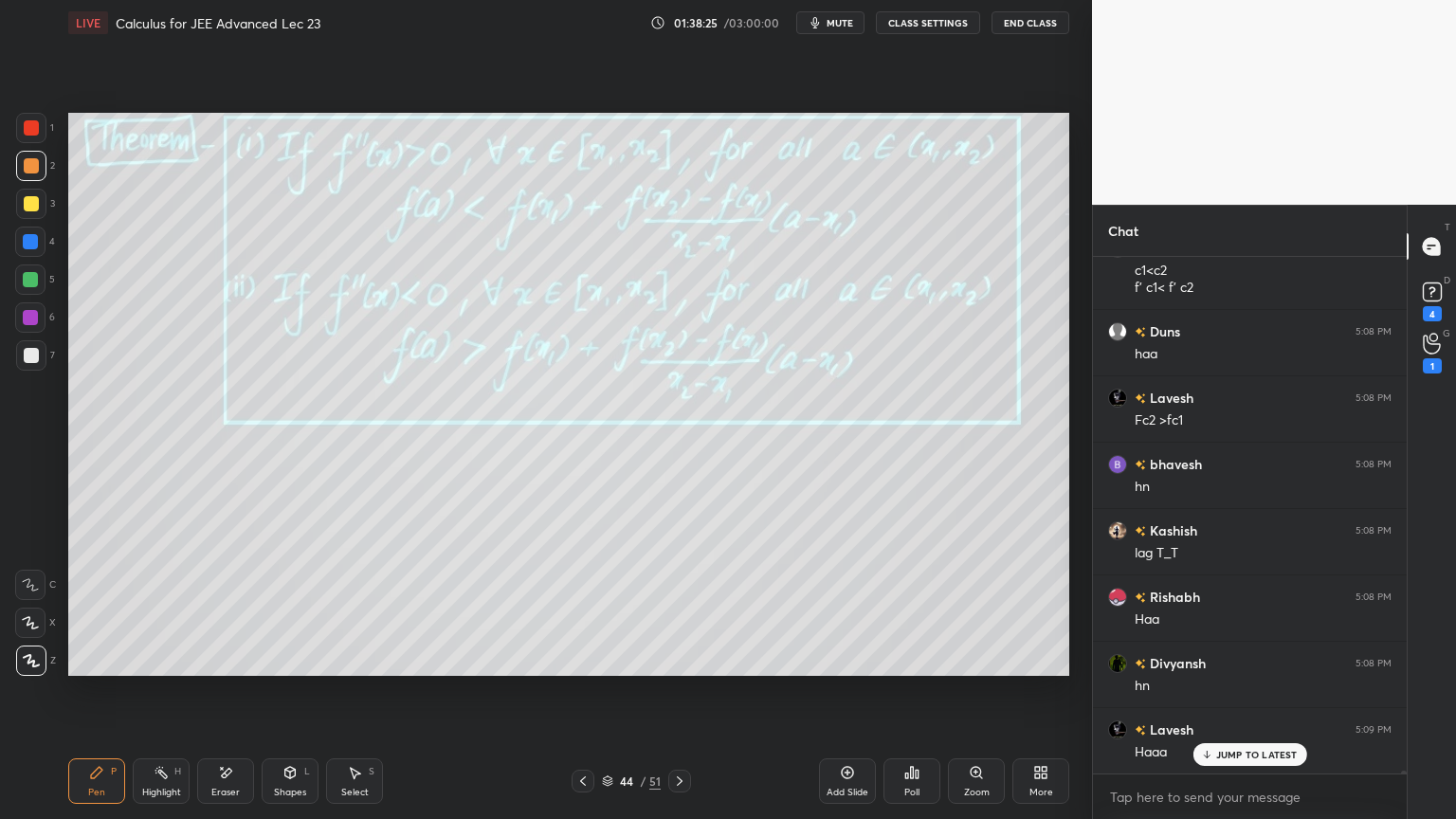 scroll, scrollTop: 89222, scrollLeft: 0, axis: vertical 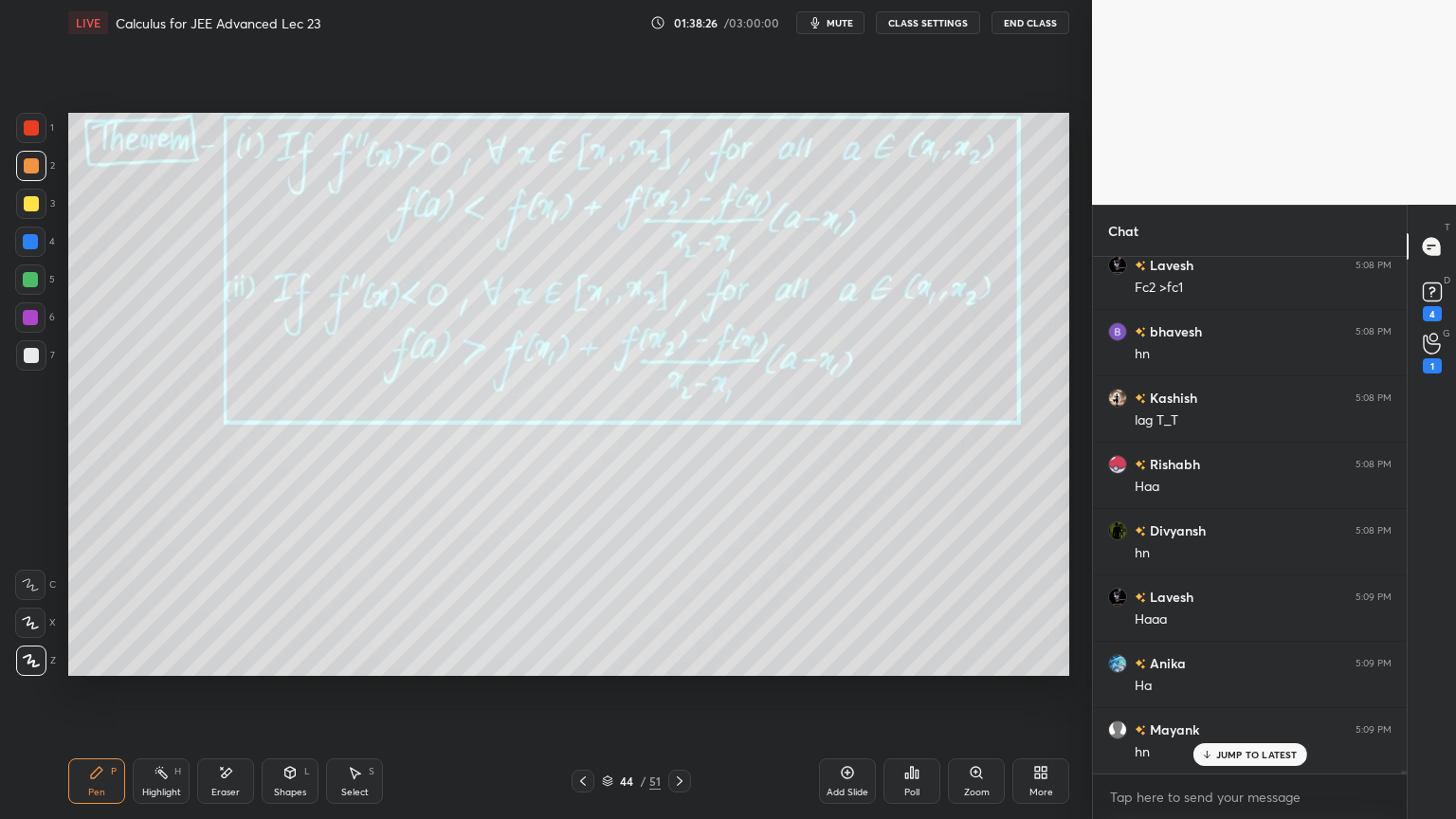 click on "Select S" at bounding box center [355, 781] 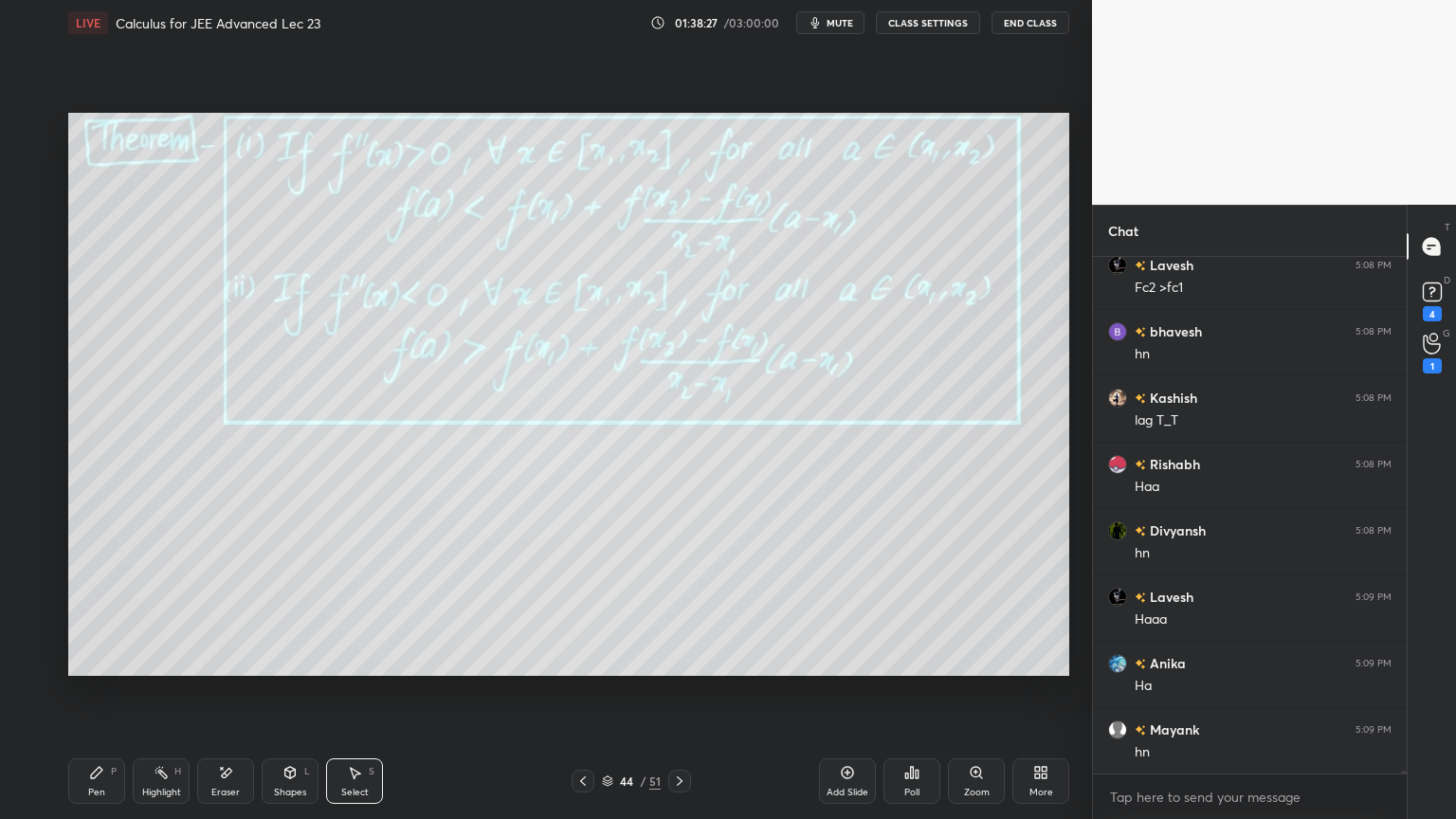 scroll, scrollTop: 89289, scrollLeft: 0, axis: vertical 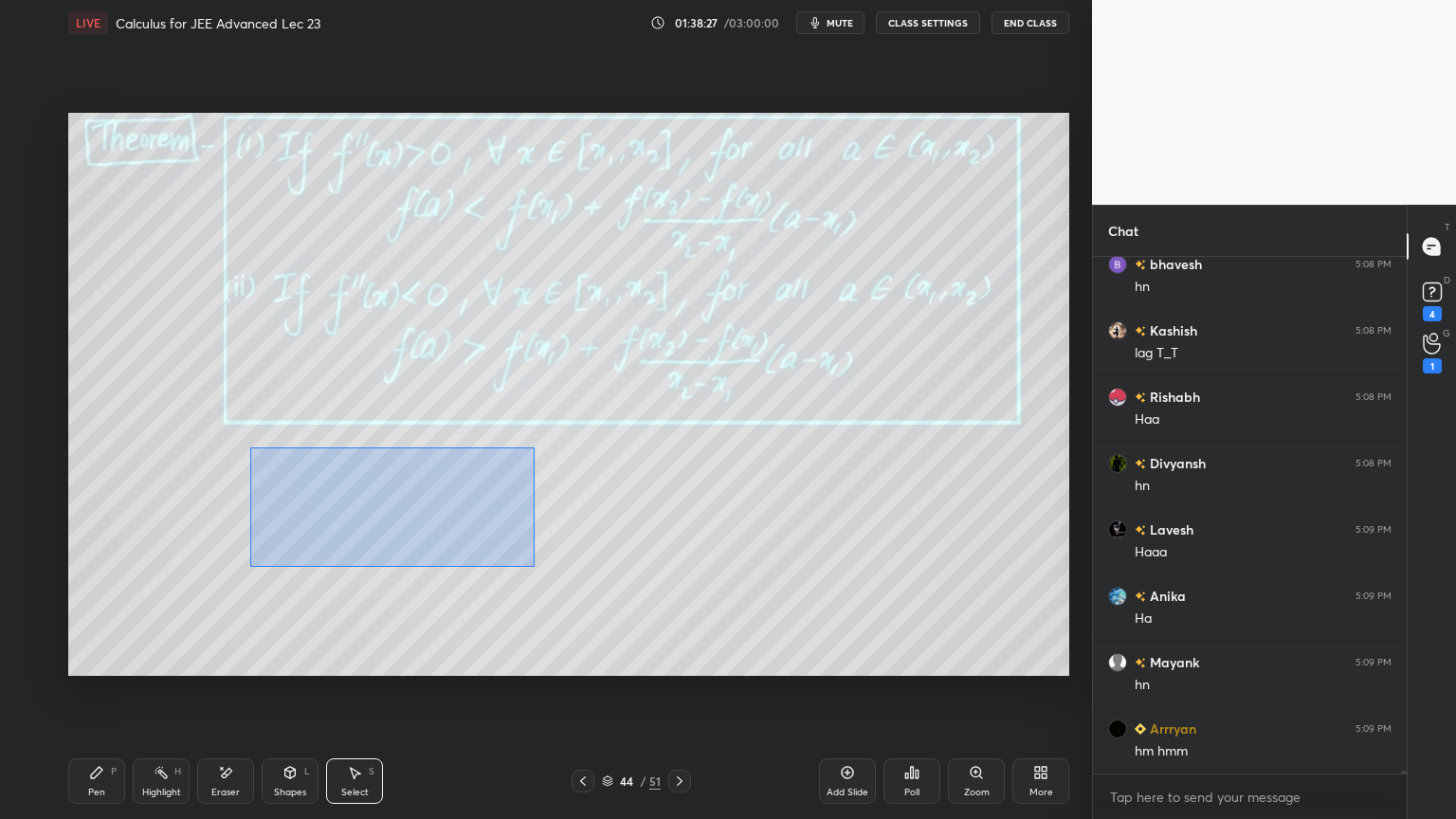 drag, startPoint x: 250, startPoint y: 446, endPoint x: 545, endPoint y: 569, distance: 319.61539 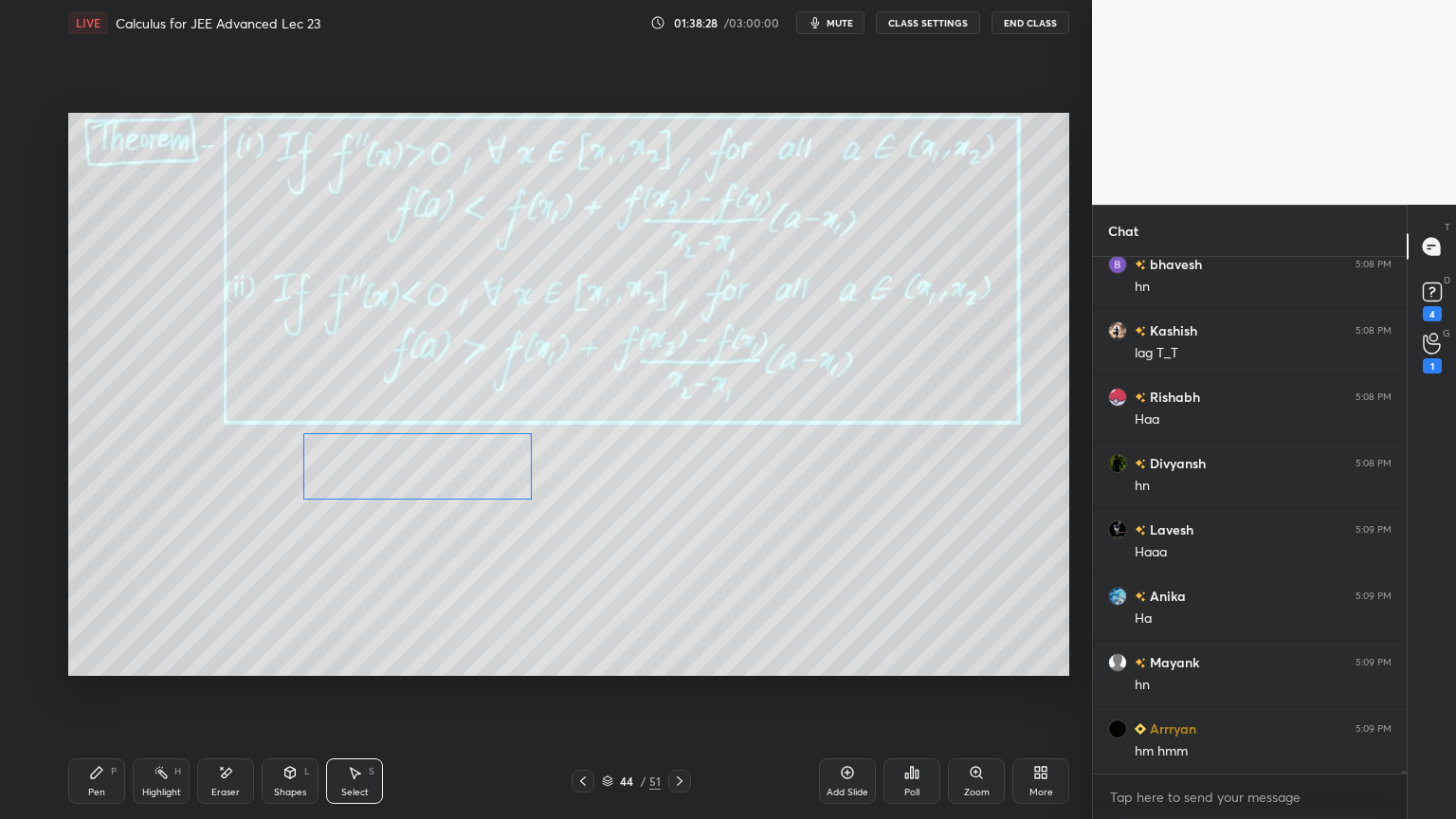 drag, startPoint x: 432, startPoint y: 508, endPoint x: 469, endPoint y: 475, distance: 49.57822 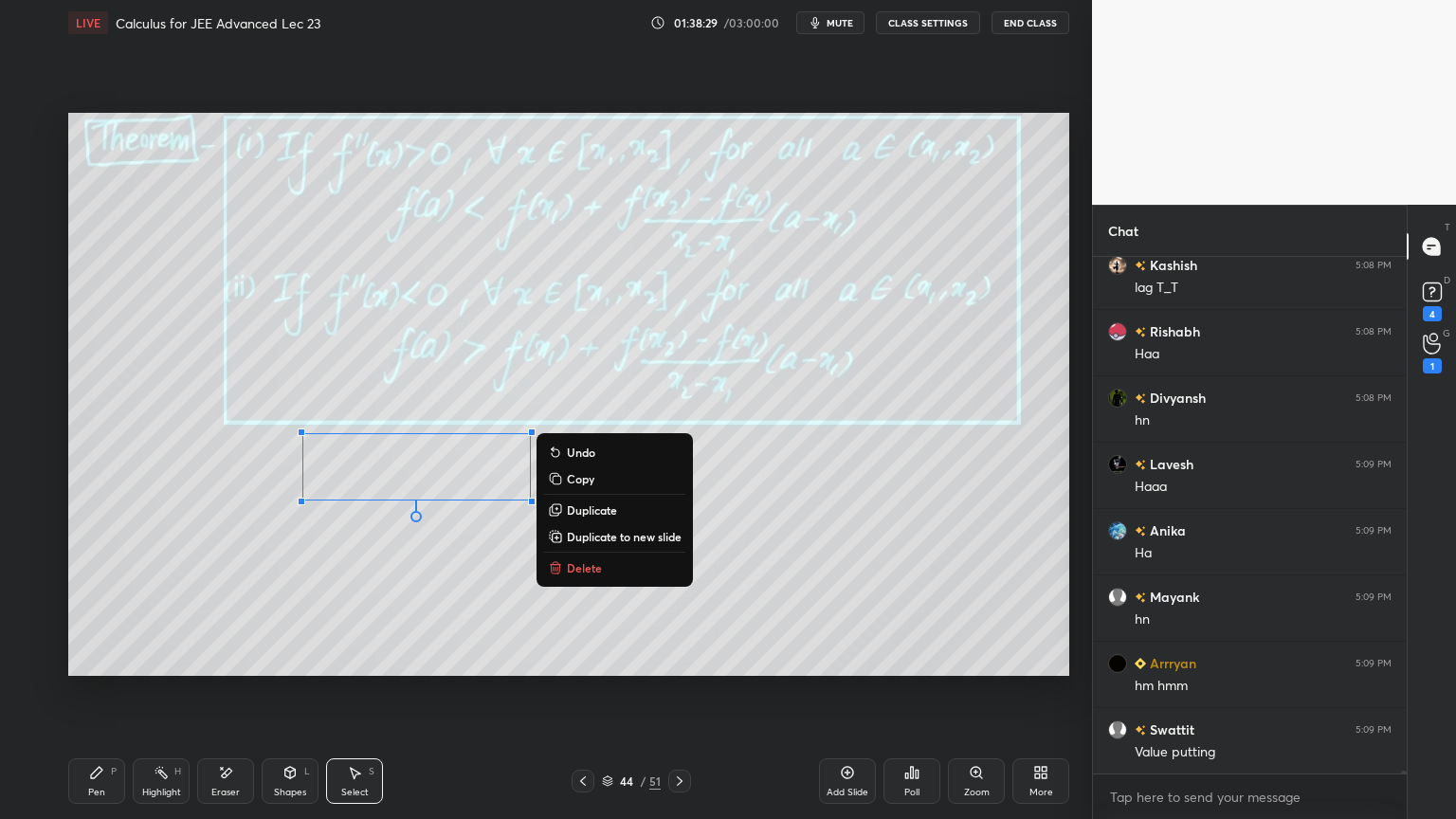 click on "0 ° Undo Copy Duplicate Duplicate to new slide Delete" at bounding box center (569, 394) 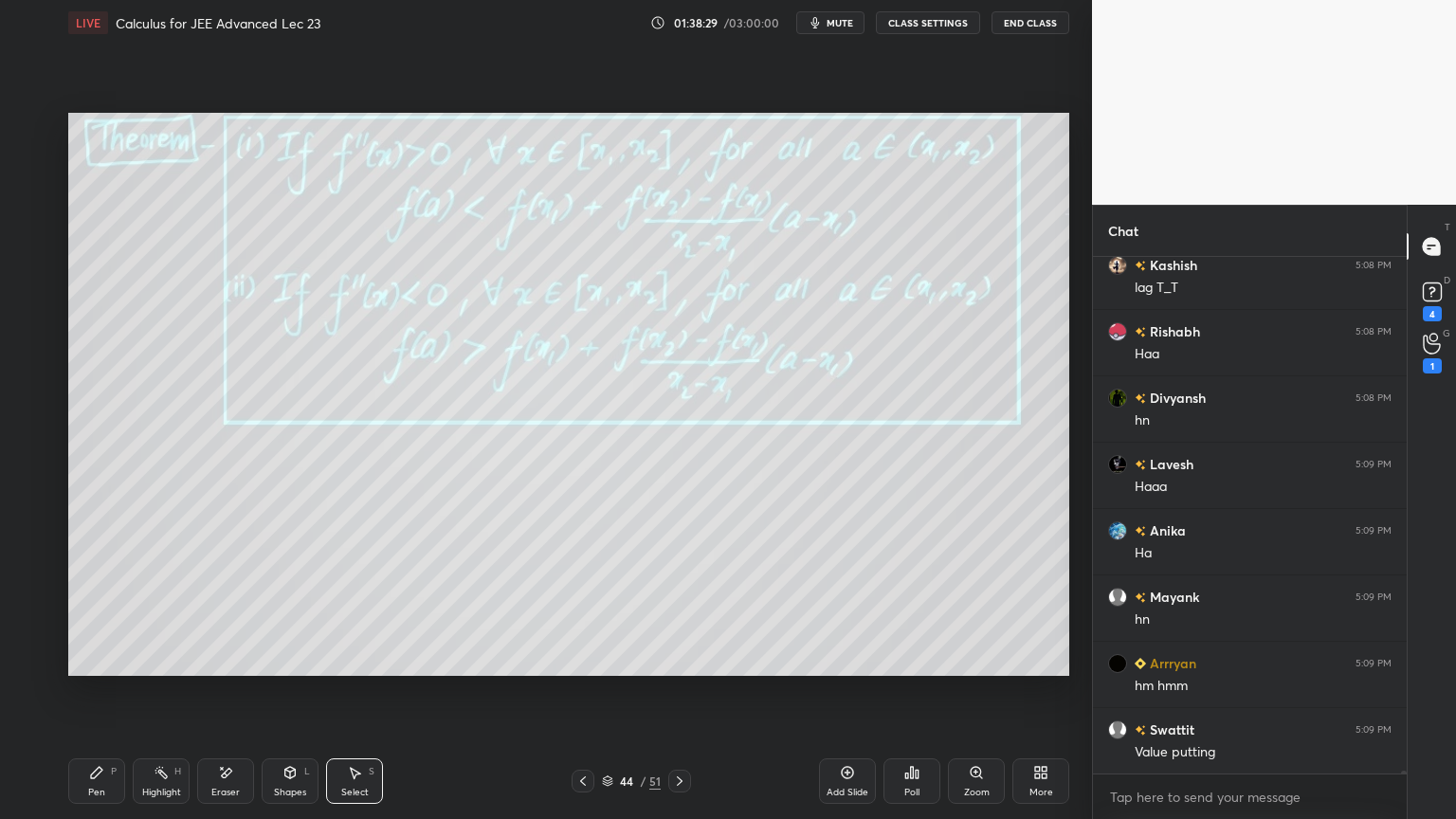 click on "Eraser" at bounding box center (226, 792) 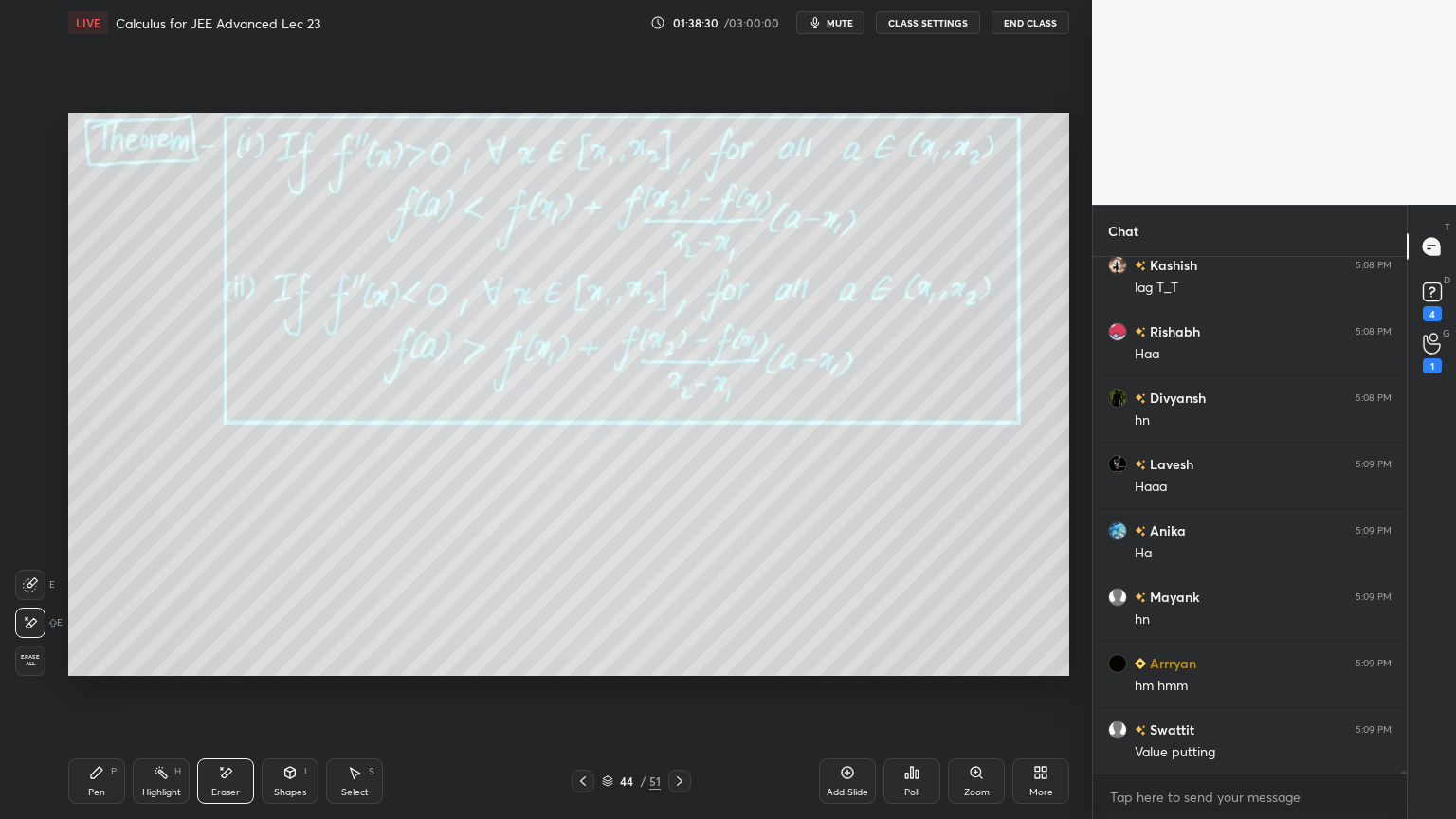scroll, scrollTop: 89422, scrollLeft: 0, axis: vertical 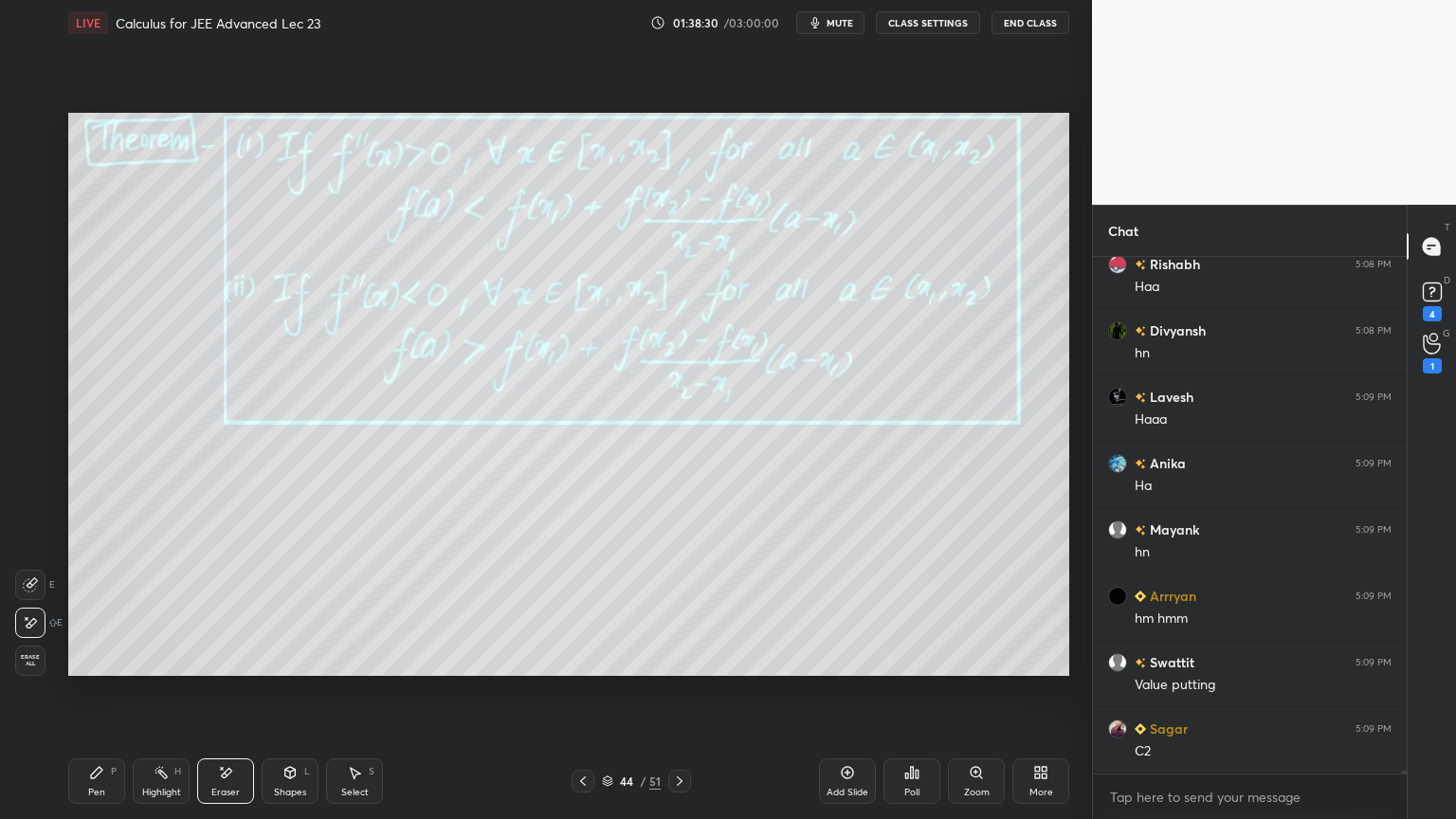 drag, startPoint x: 107, startPoint y: 766, endPoint x: 172, endPoint y: 689, distance: 100.76706 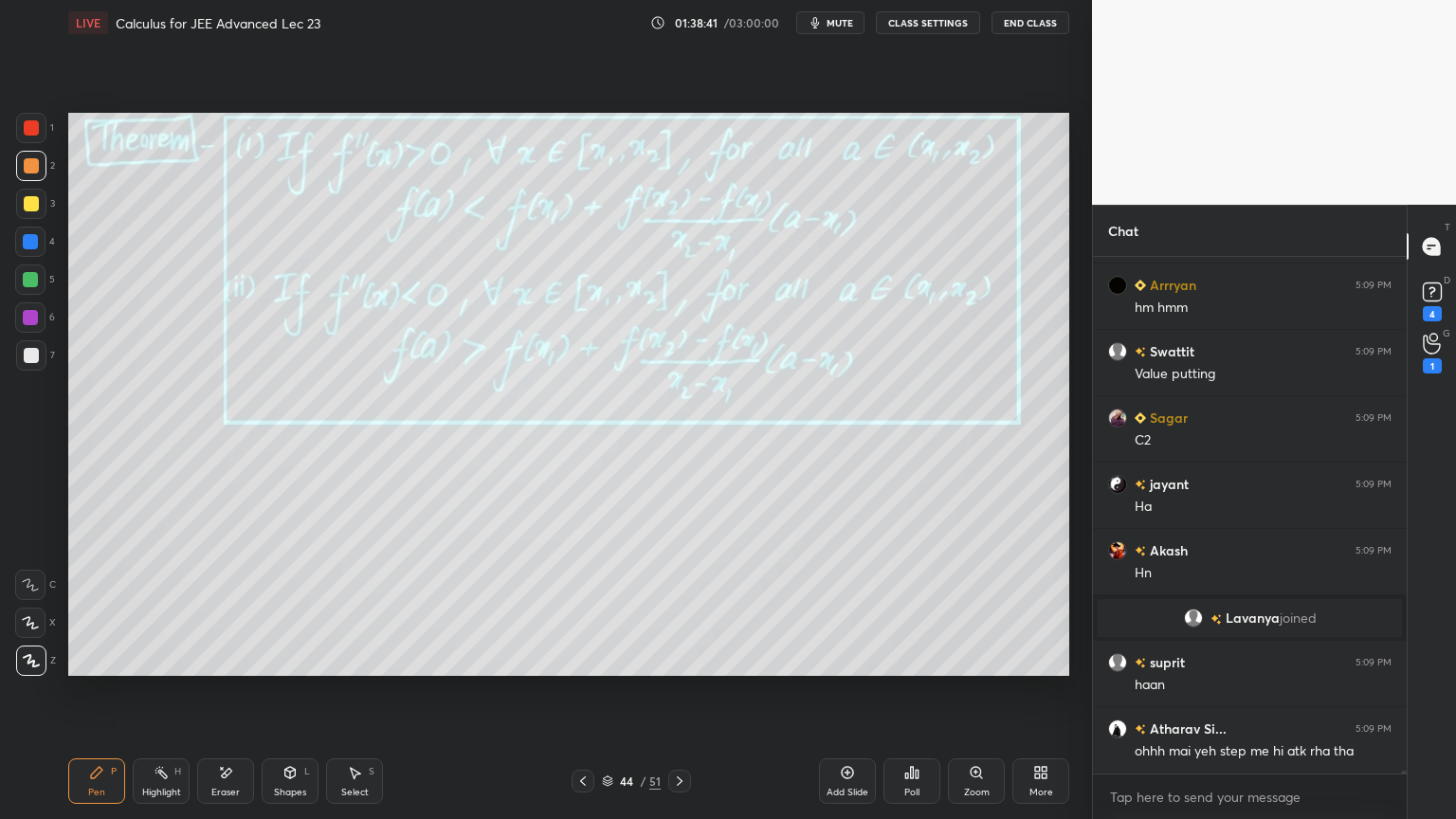 scroll, scrollTop: 88402, scrollLeft: 0, axis: vertical 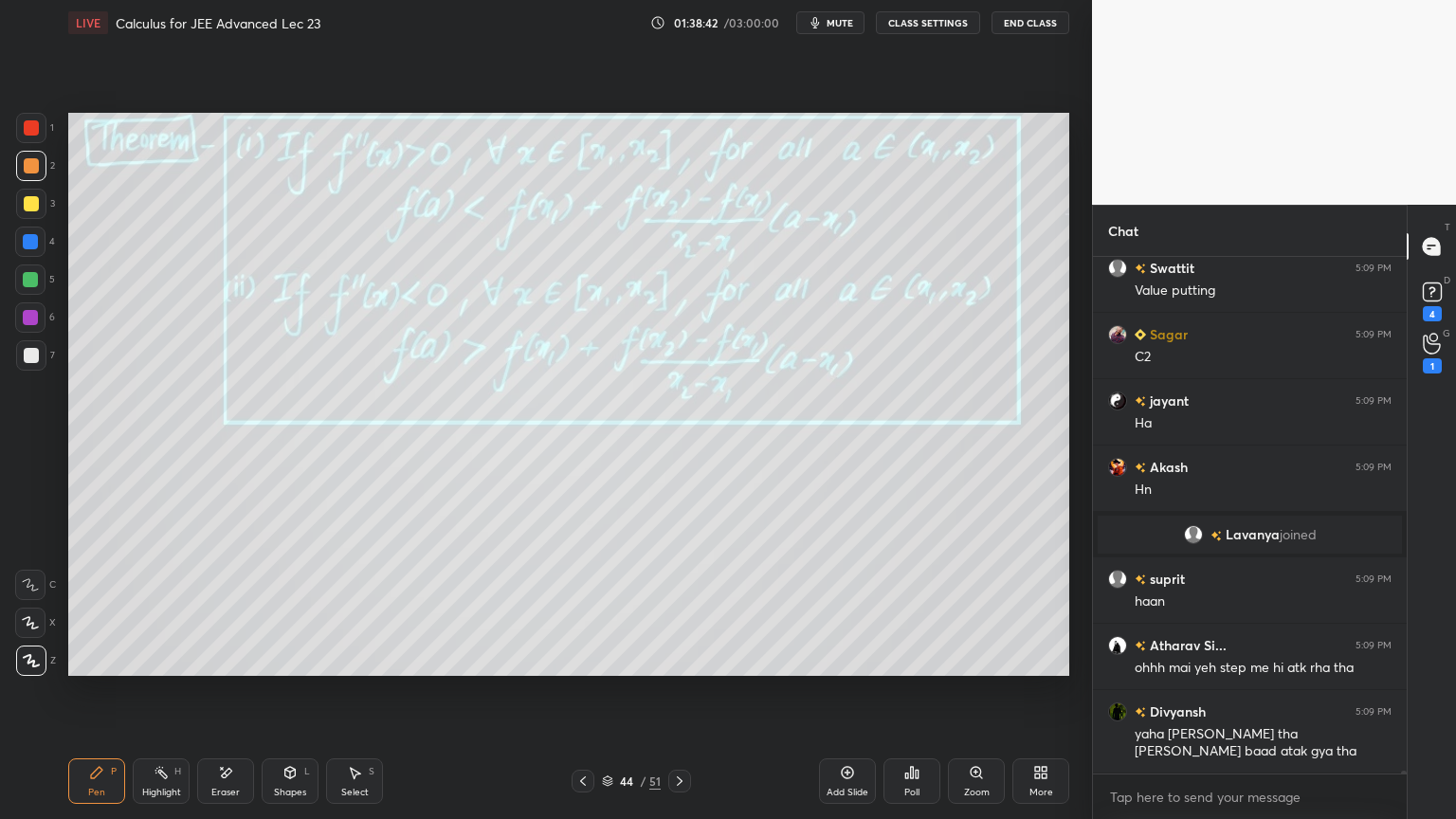 click on "Select" at bounding box center (355, 792) 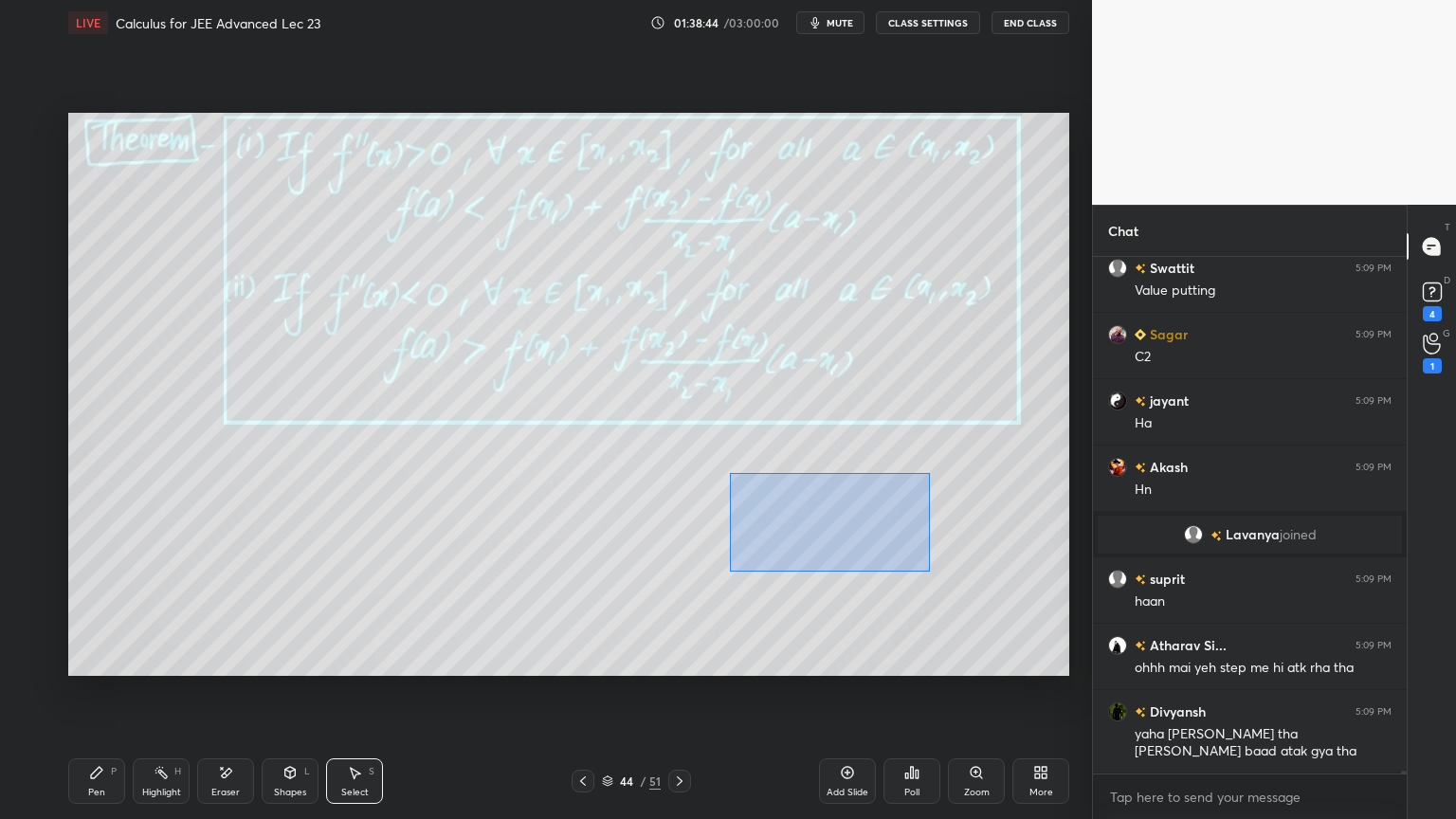 drag, startPoint x: 765, startPoint y: 482, endPoint x: 921, endPoint y: 567, distance: 177.65416 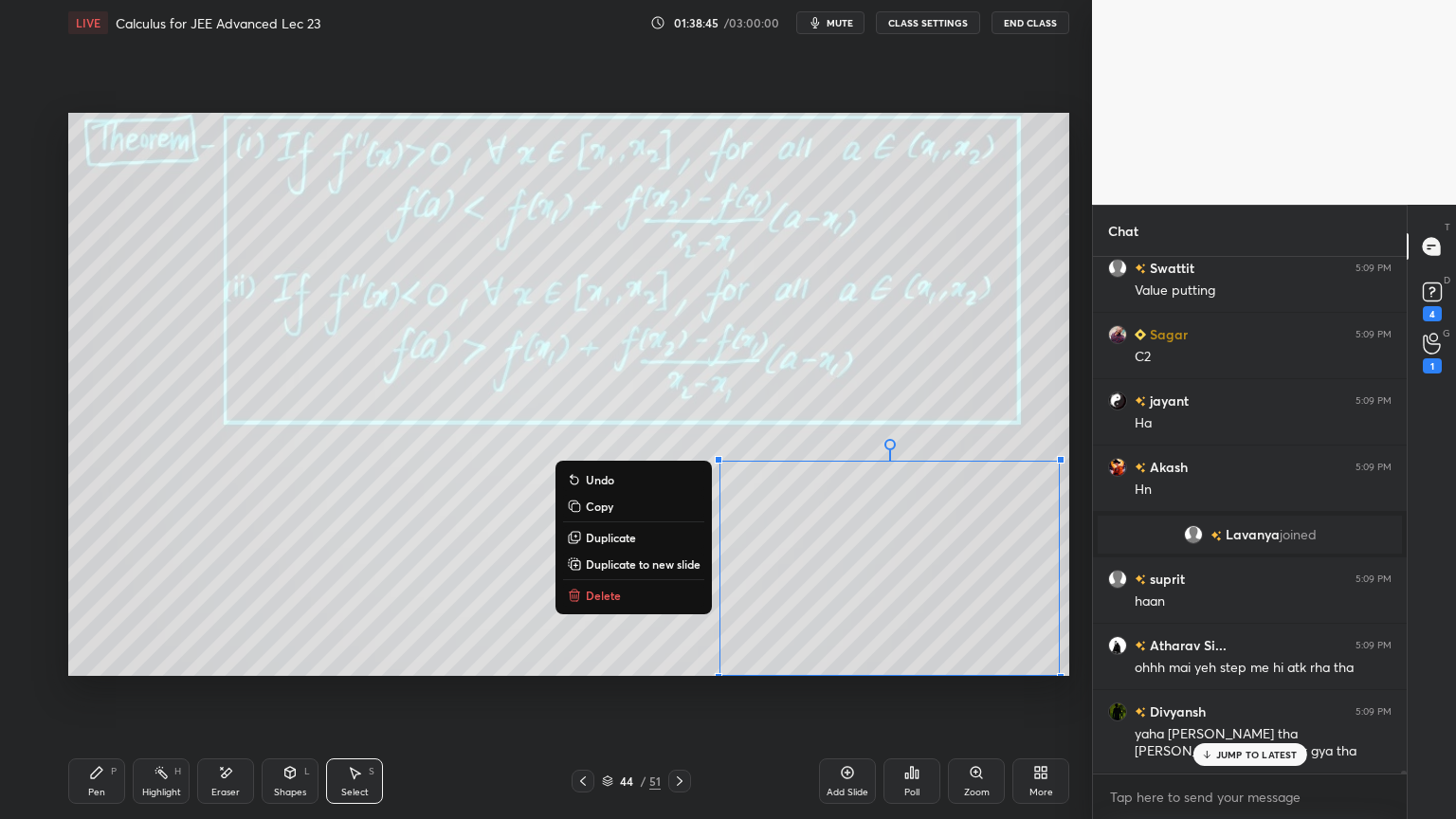scroll, scrollTop: 88467, scrollLeft: 0, axis: vertical 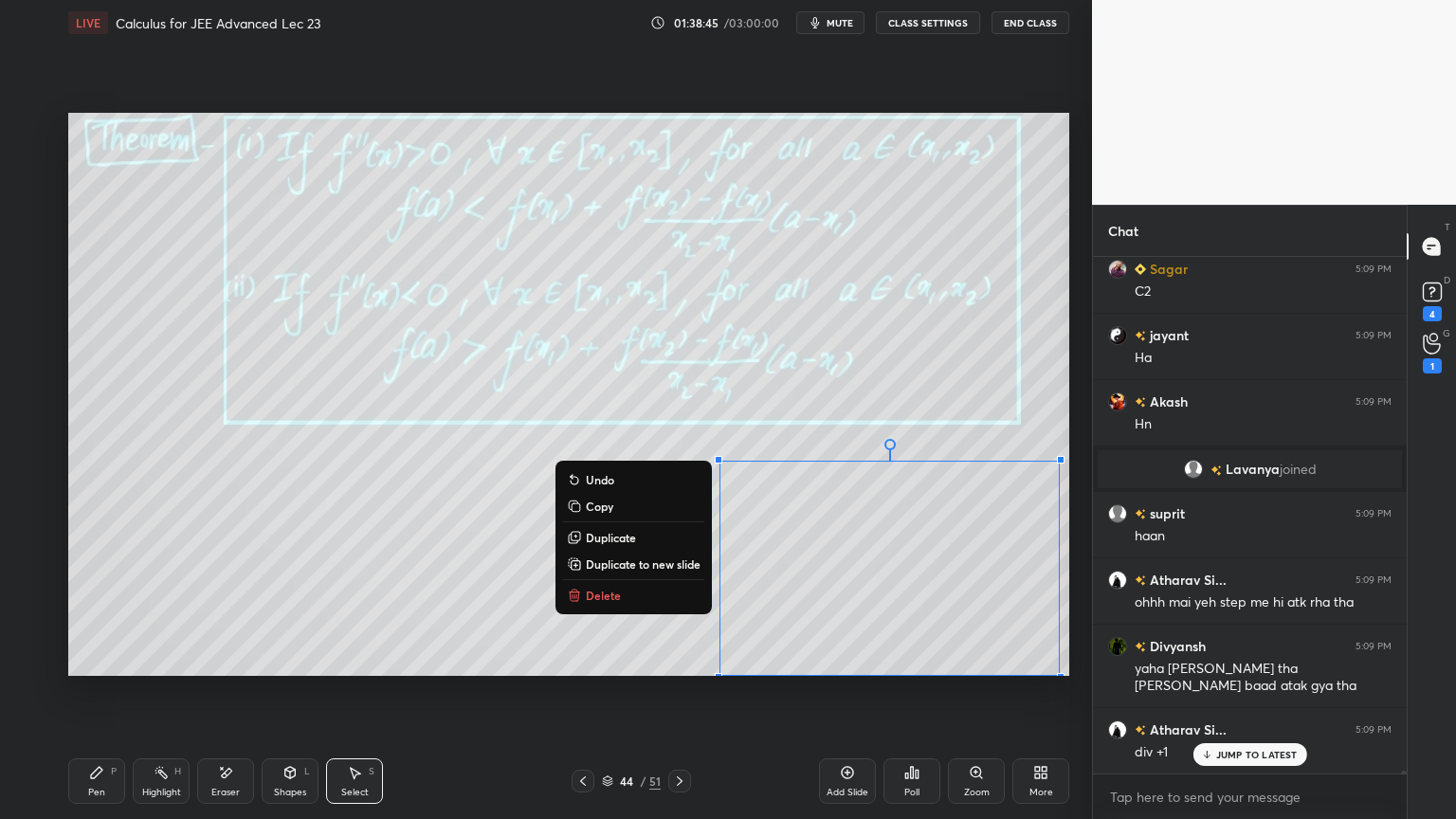 click on "Duplicate" at bounding box center [610, 537] 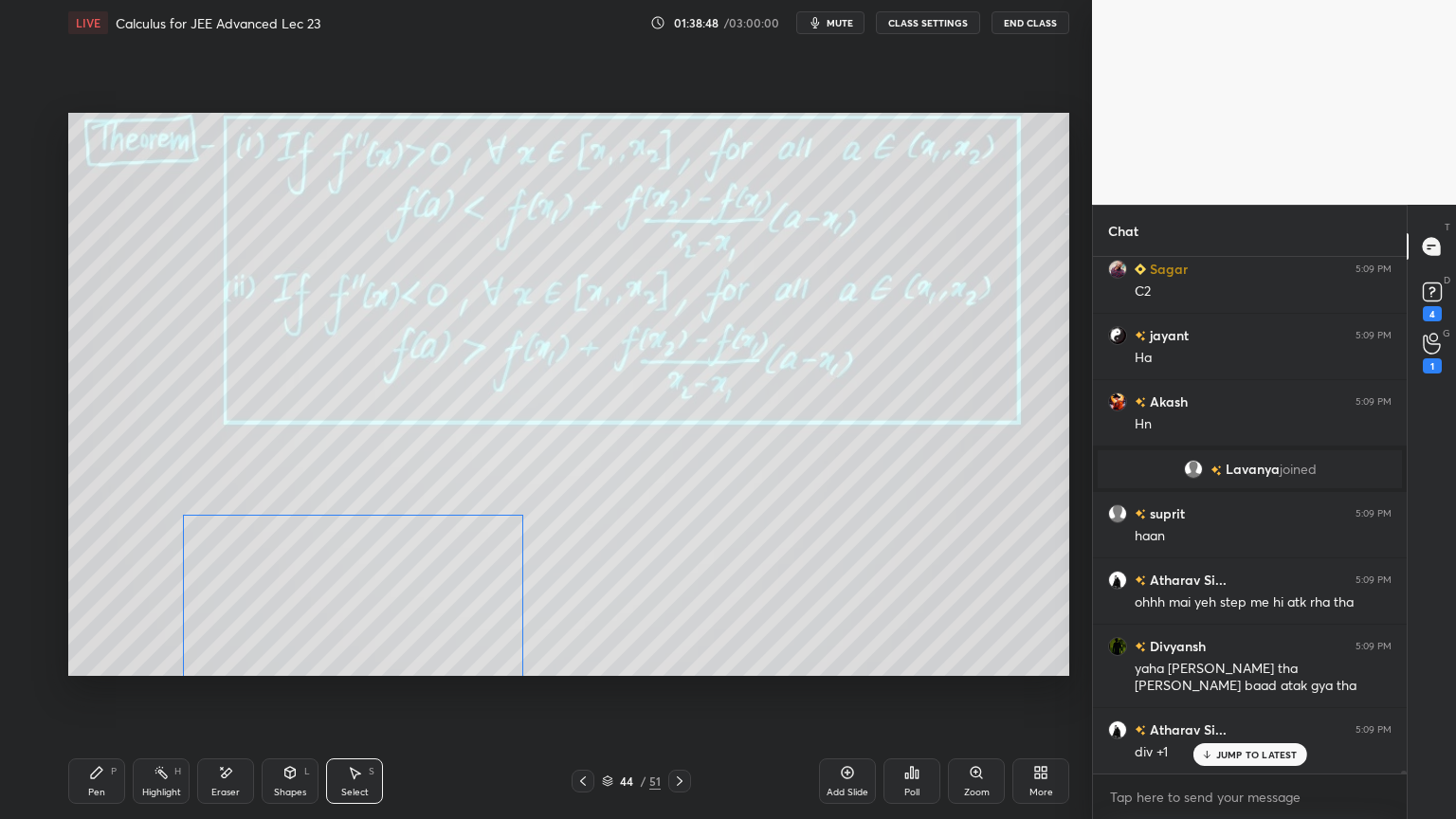 drag, startPoint x: 864, startPoint y: 523, endPoint x: 304, endPoint y: 555, distance: 560.9135 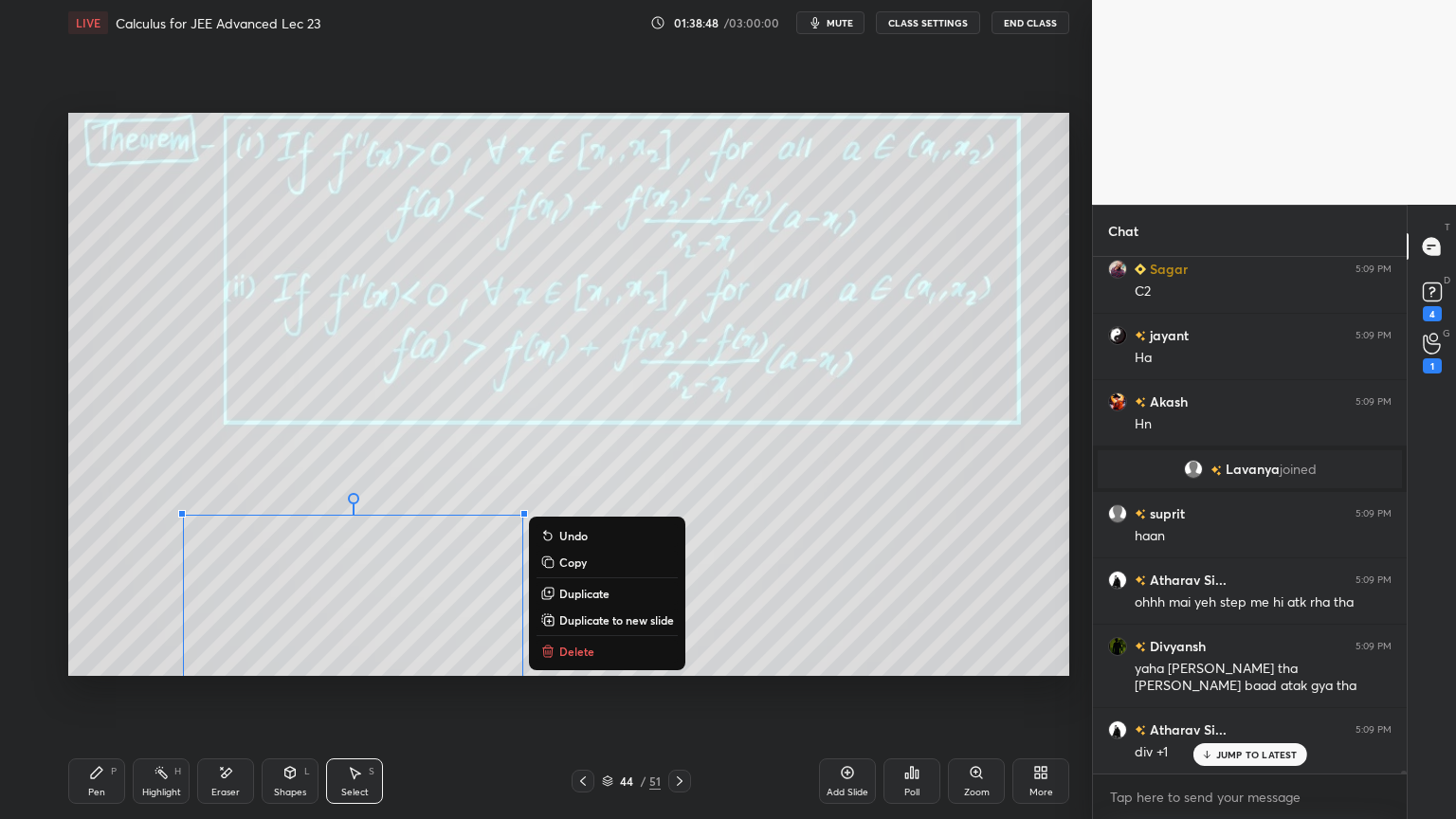 click on "0 ° Undo Copy Duplicate Duplicate to new slide Delete" at bounding box center (569, 394) 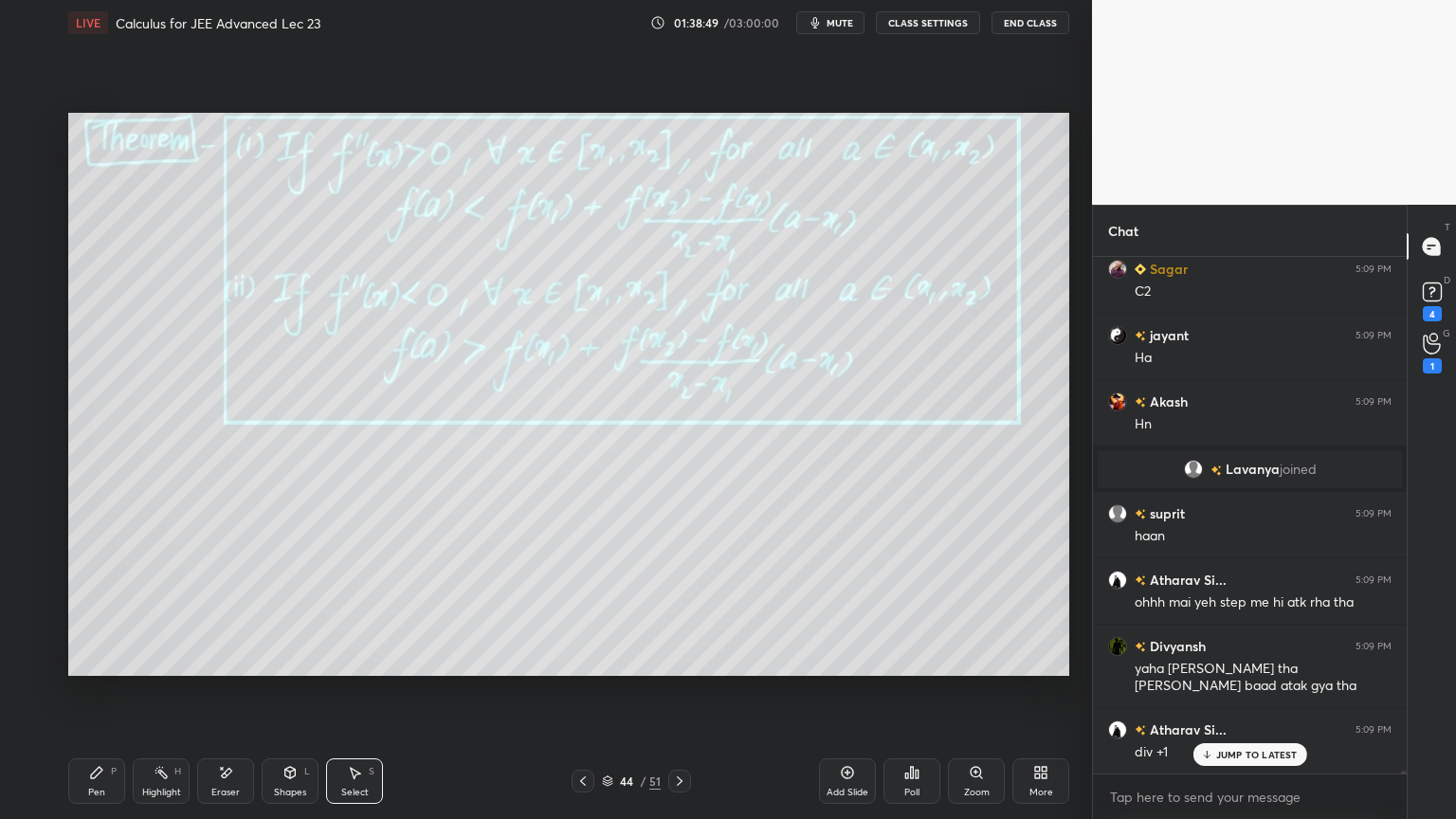 click on "Eraser" at bounding box center [226, 781] 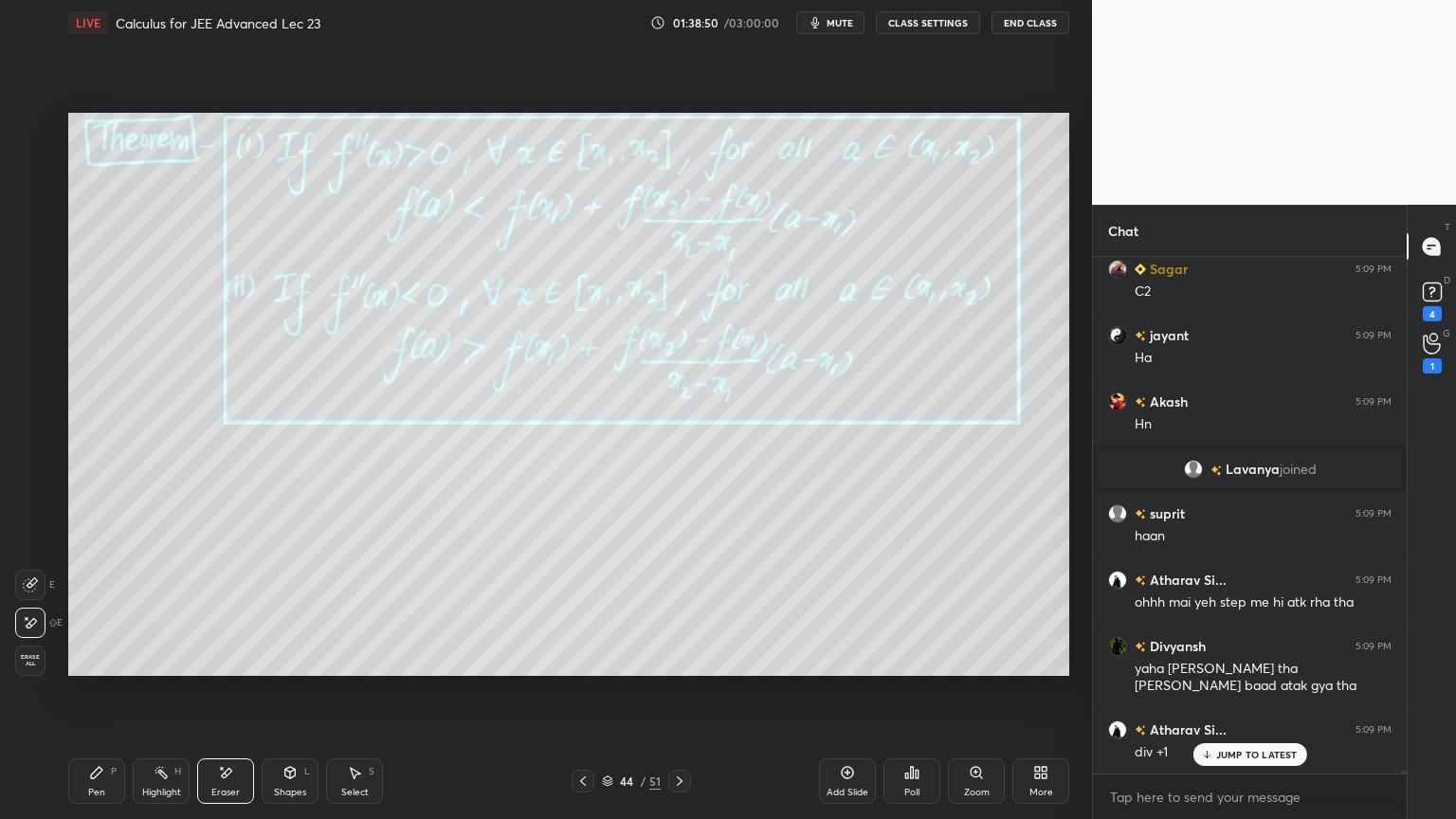 click 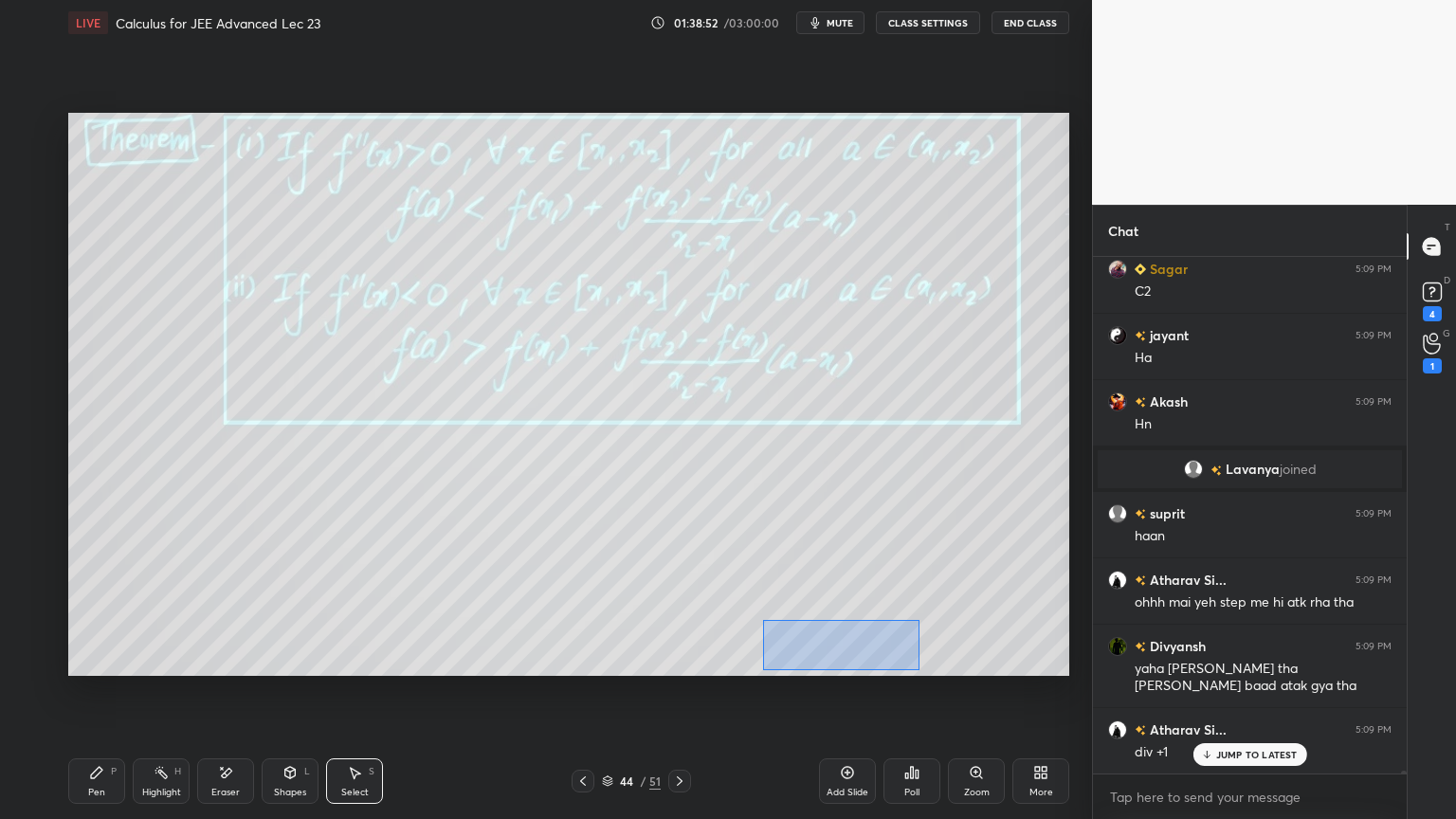 drag, startPoint x: 762, startPoint y: 620, endPoint x: 919, endPoint y: 669, distance: 164.46884 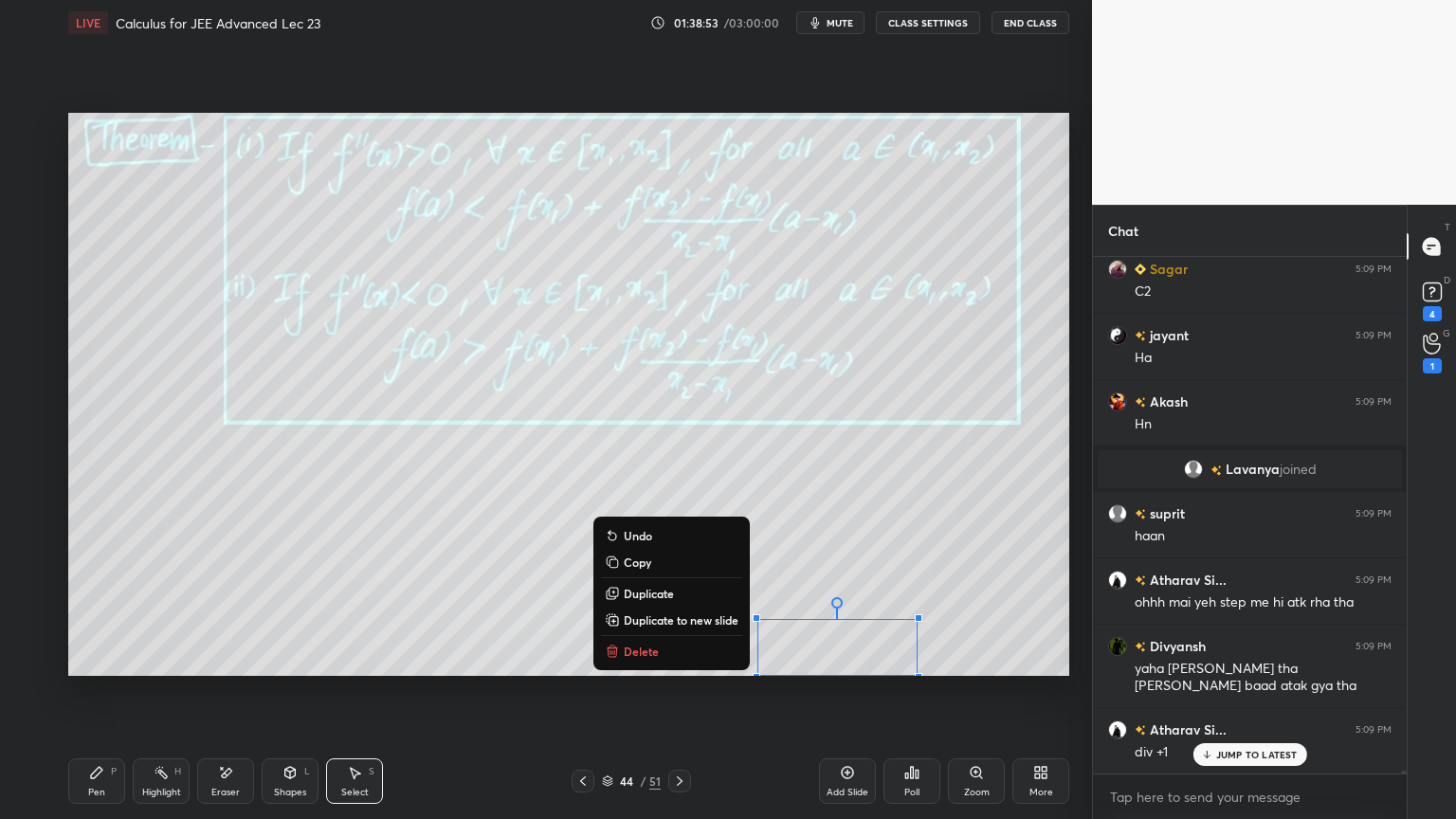 click on "Duplicate" at bounding box center [648, 593] 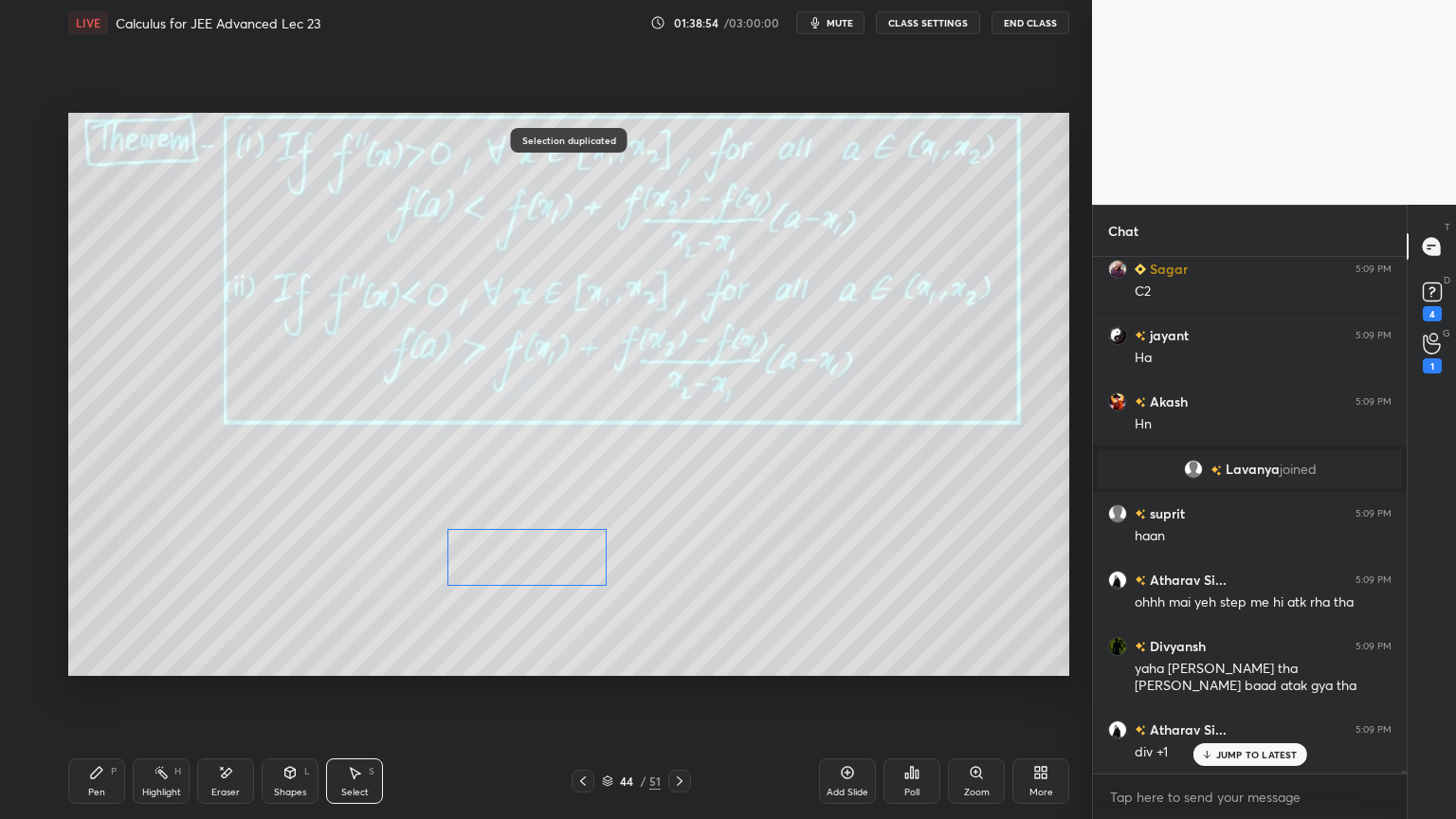 drag, startPoint x: 843, startPoint y: 655, endPoint x: 511, endPoint y: 545, distance: 349.7485 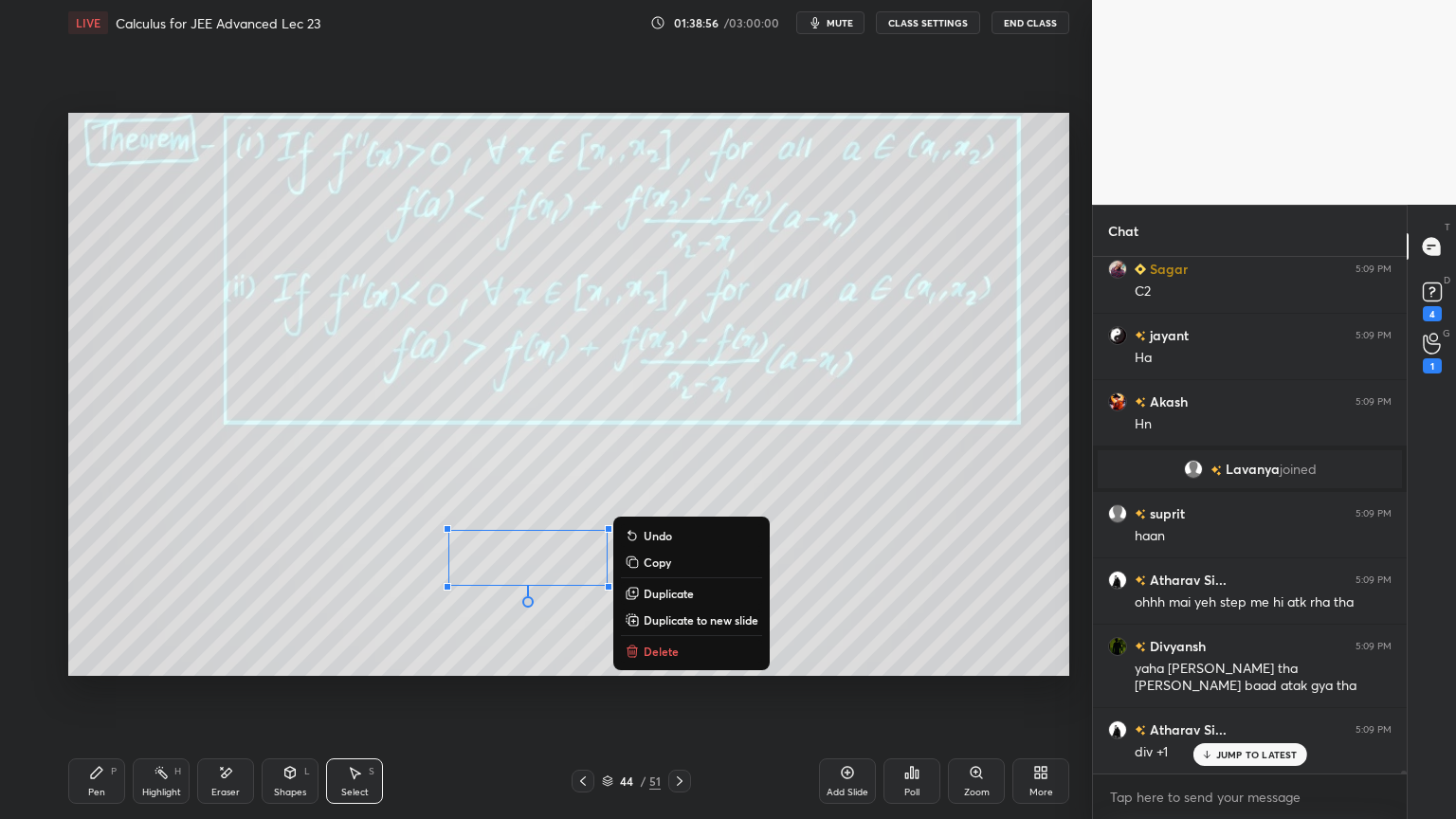 scroll, scrollTop: 88513, scrollLeft: 0, axis: vertical 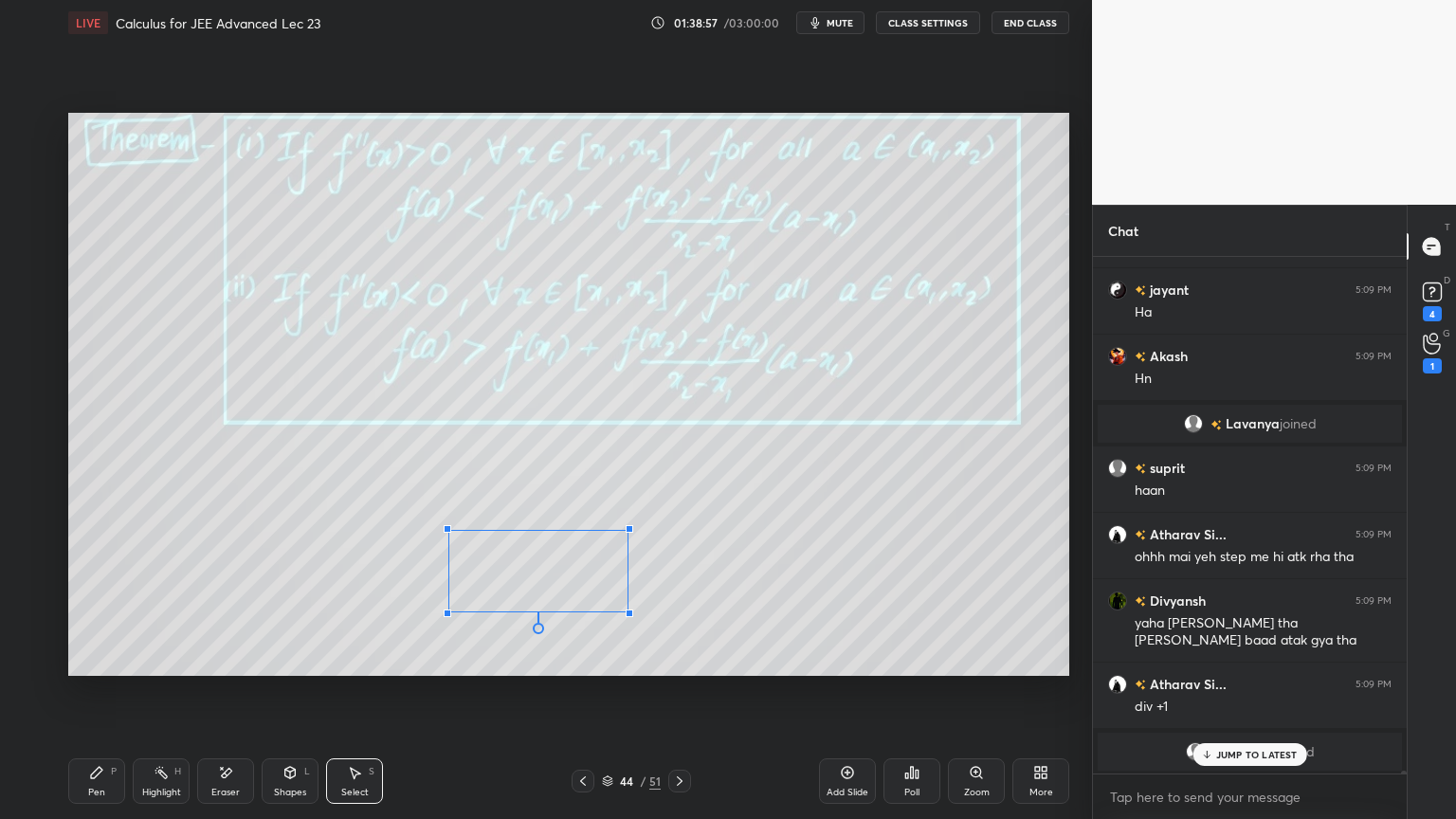 drag, startPoint x: 605, startPoint y: 584, endPoint x: 596, endPoint y: 621, distance: 38.078866 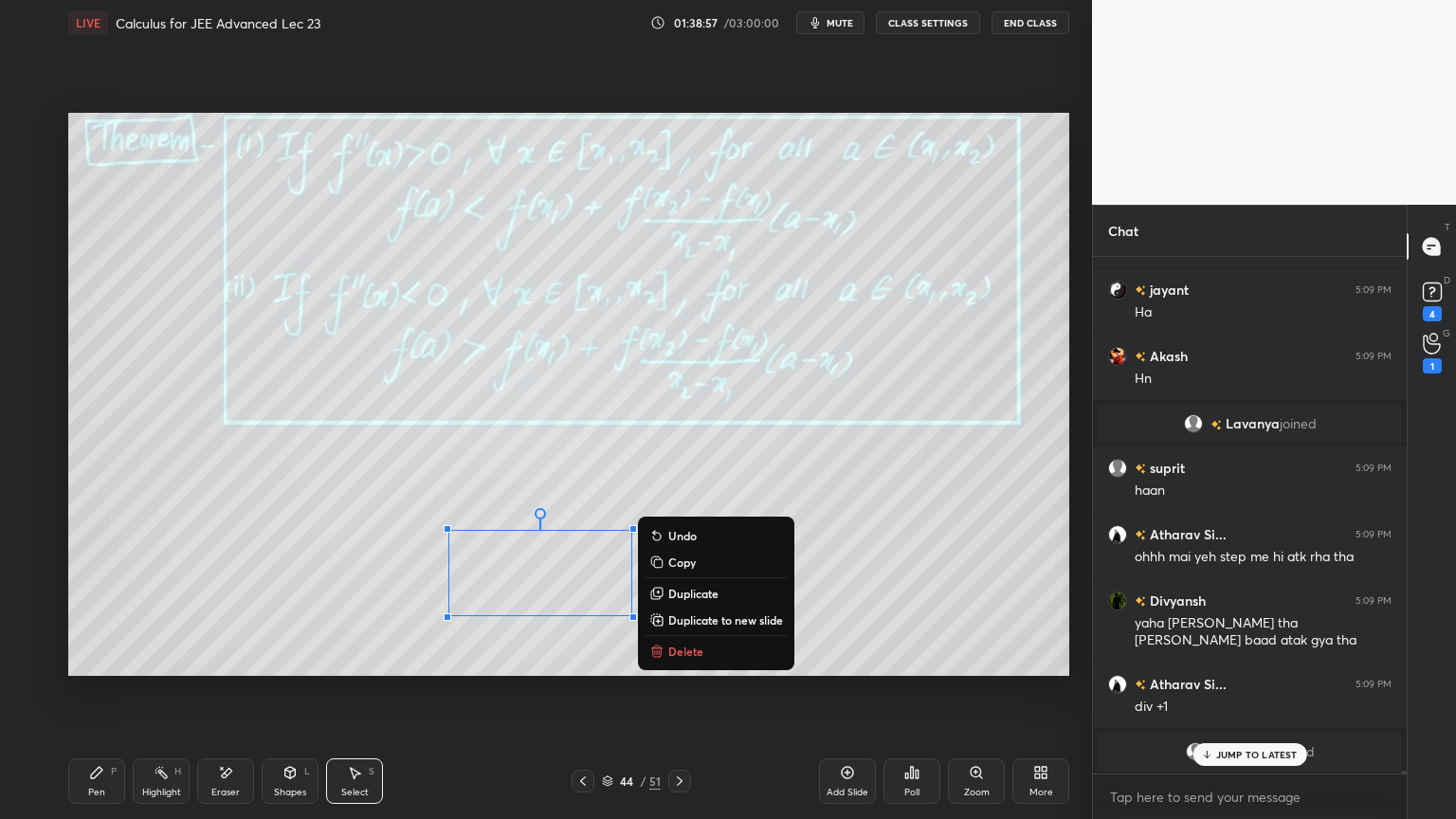 click on "0 ° Undo Copy Duplicate Duplicate to new slide Delete" at bounding box center [569, 394] 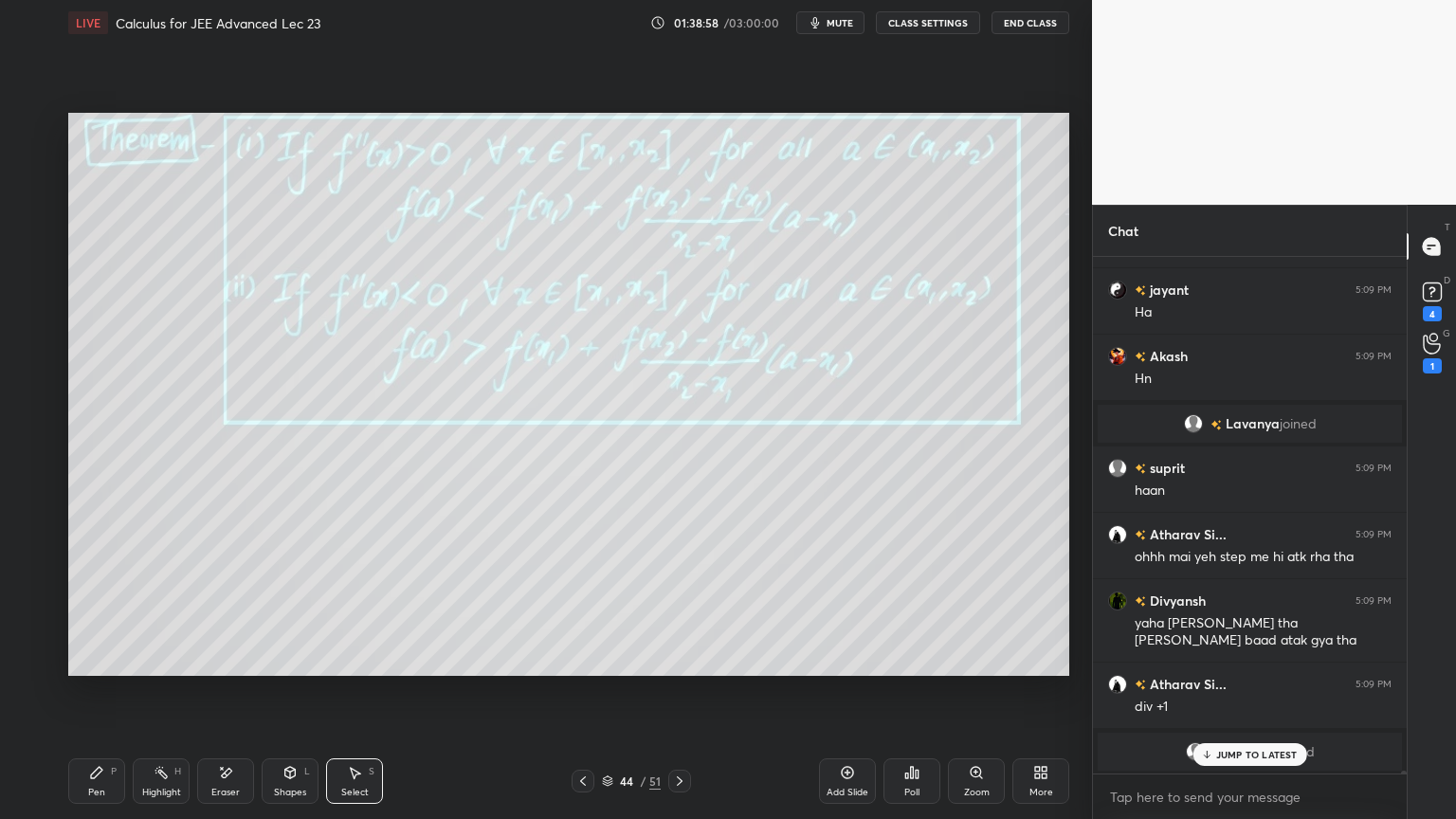 click 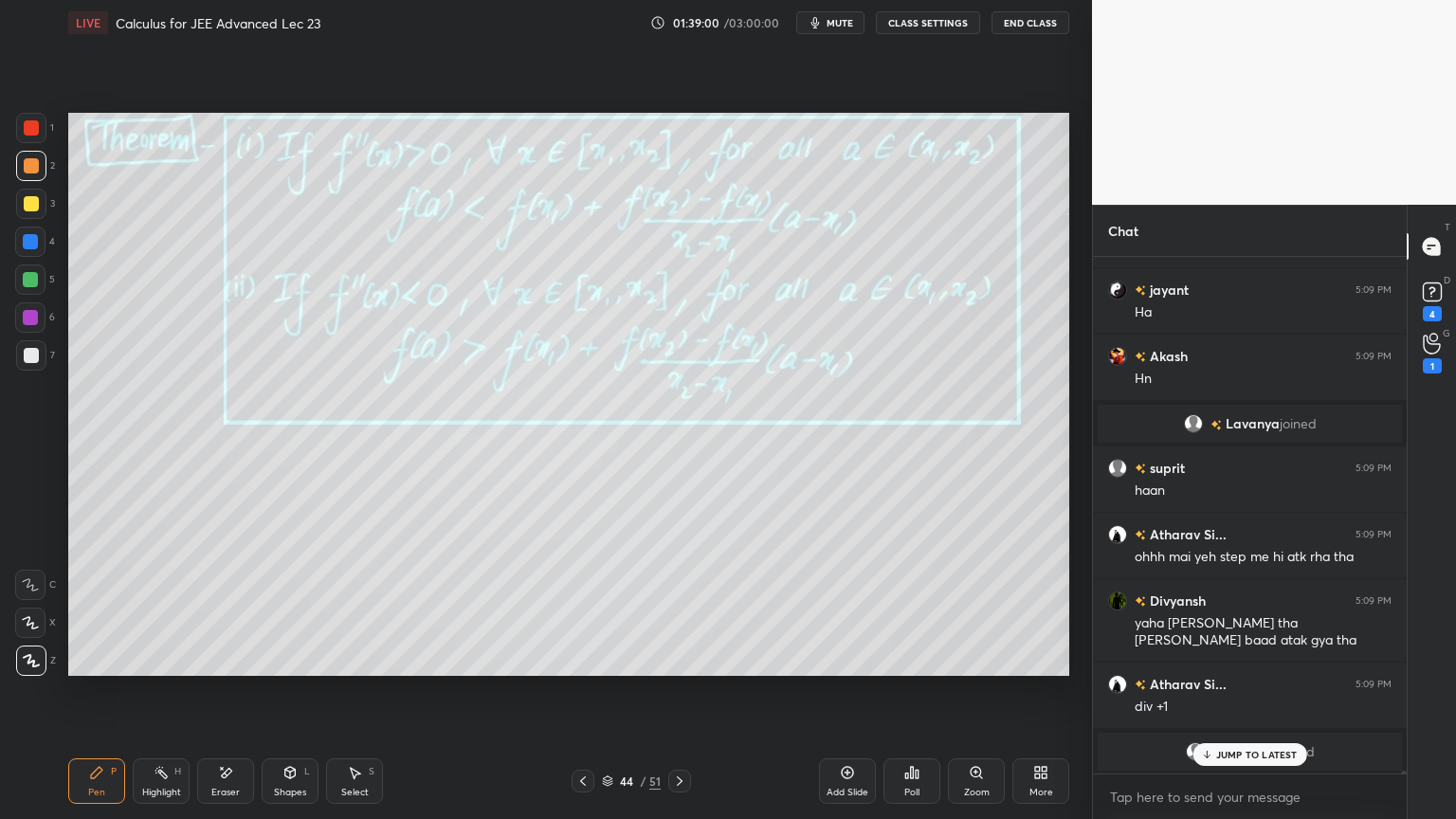 click 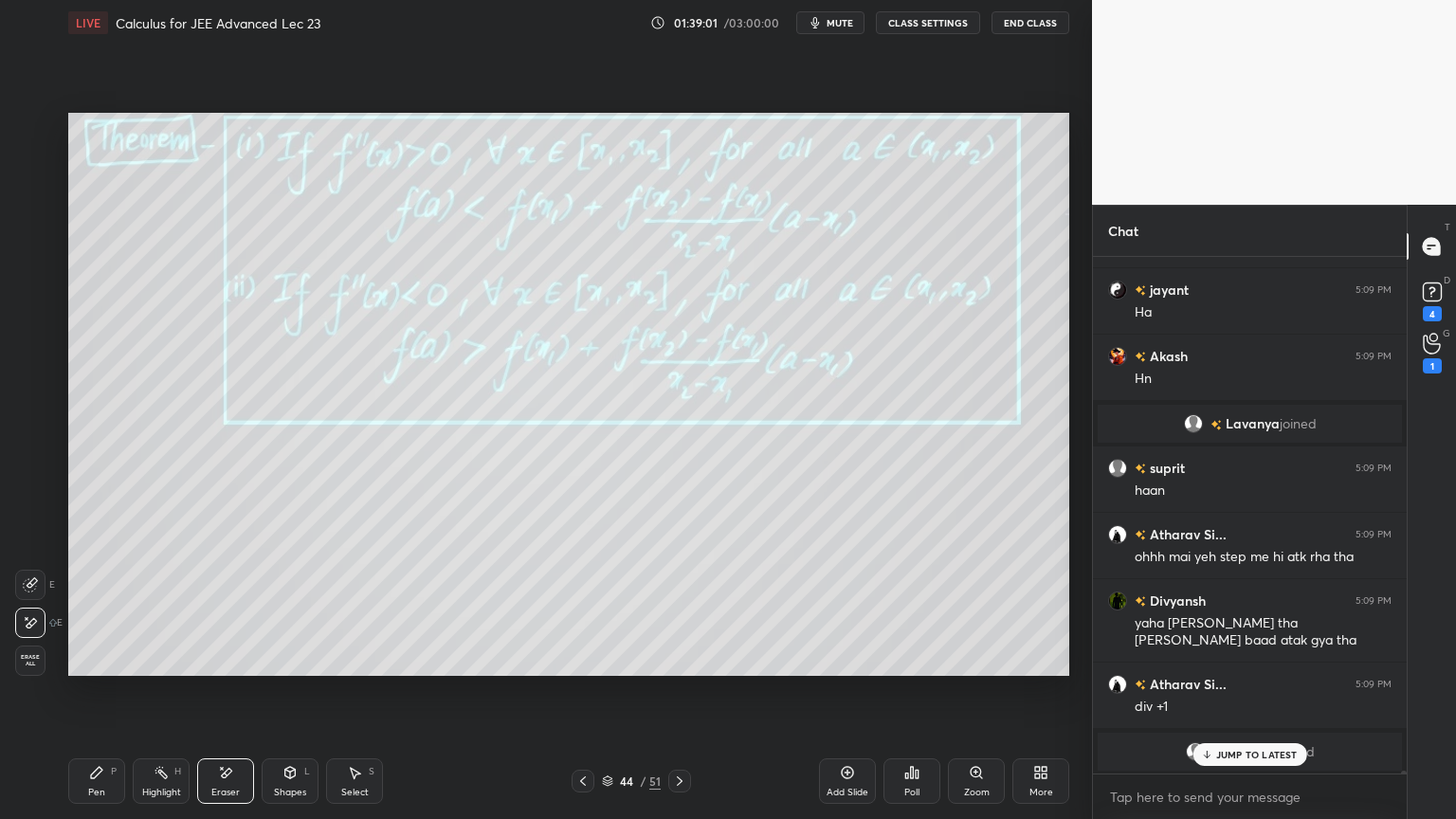 click on "Select S" at bounding box center [355, 781] 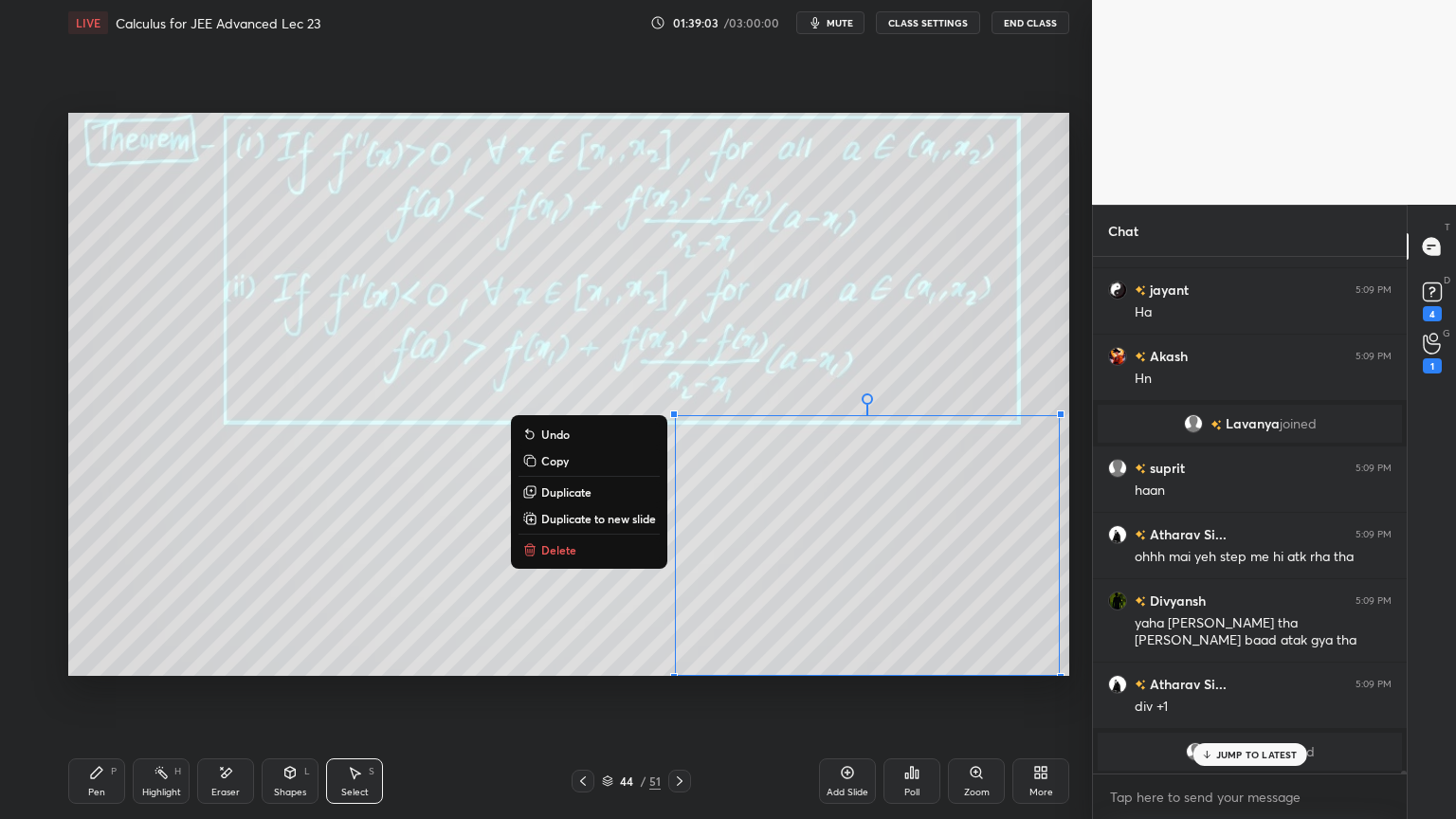 drag, startPoint x: 667, startPoint y: 406, endPoint x: 983, endPoint y: 646, distance: 396.80726 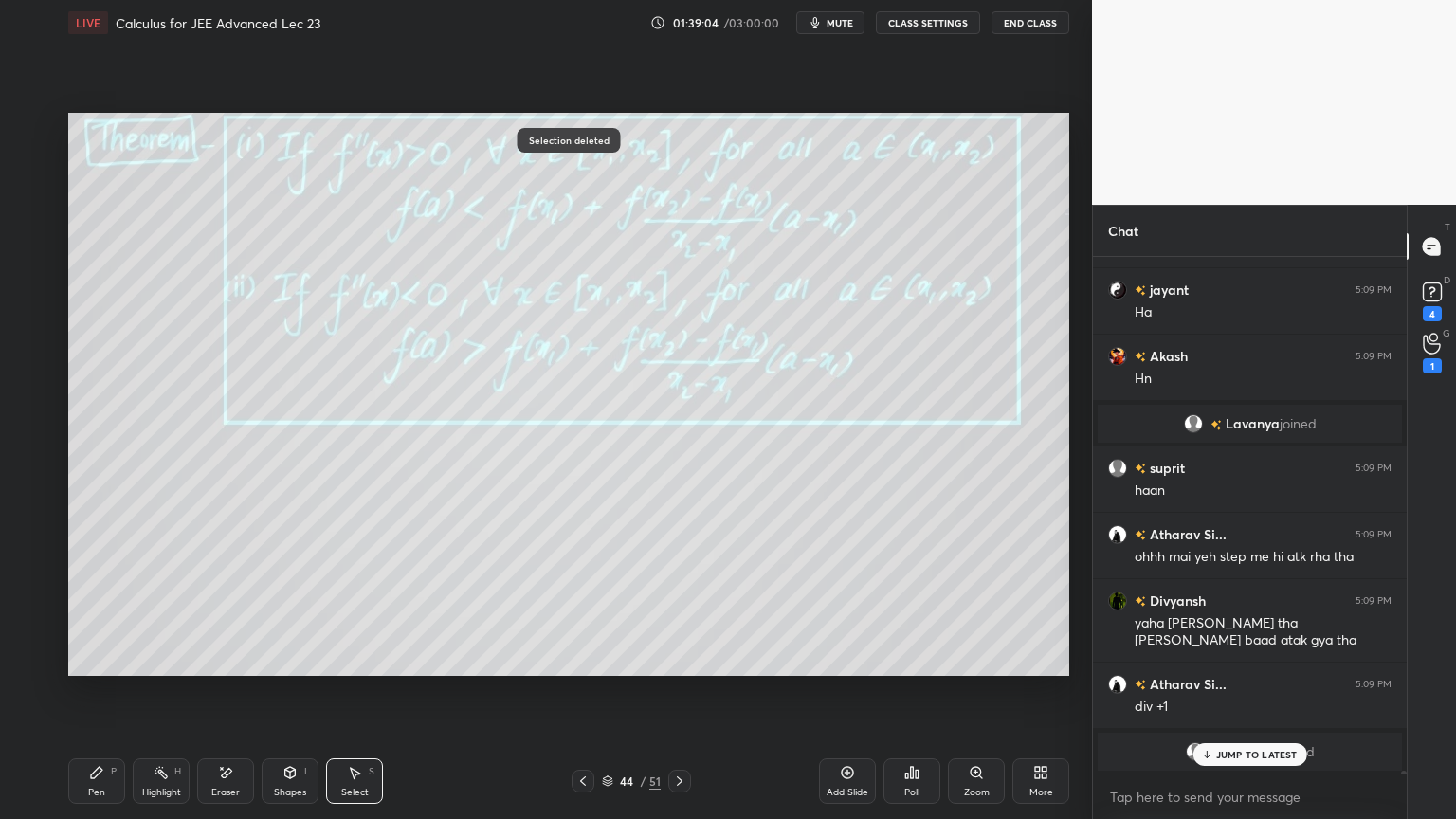 scroll, scrollTop: 88580, scrollLeft: 0, axis: vertical 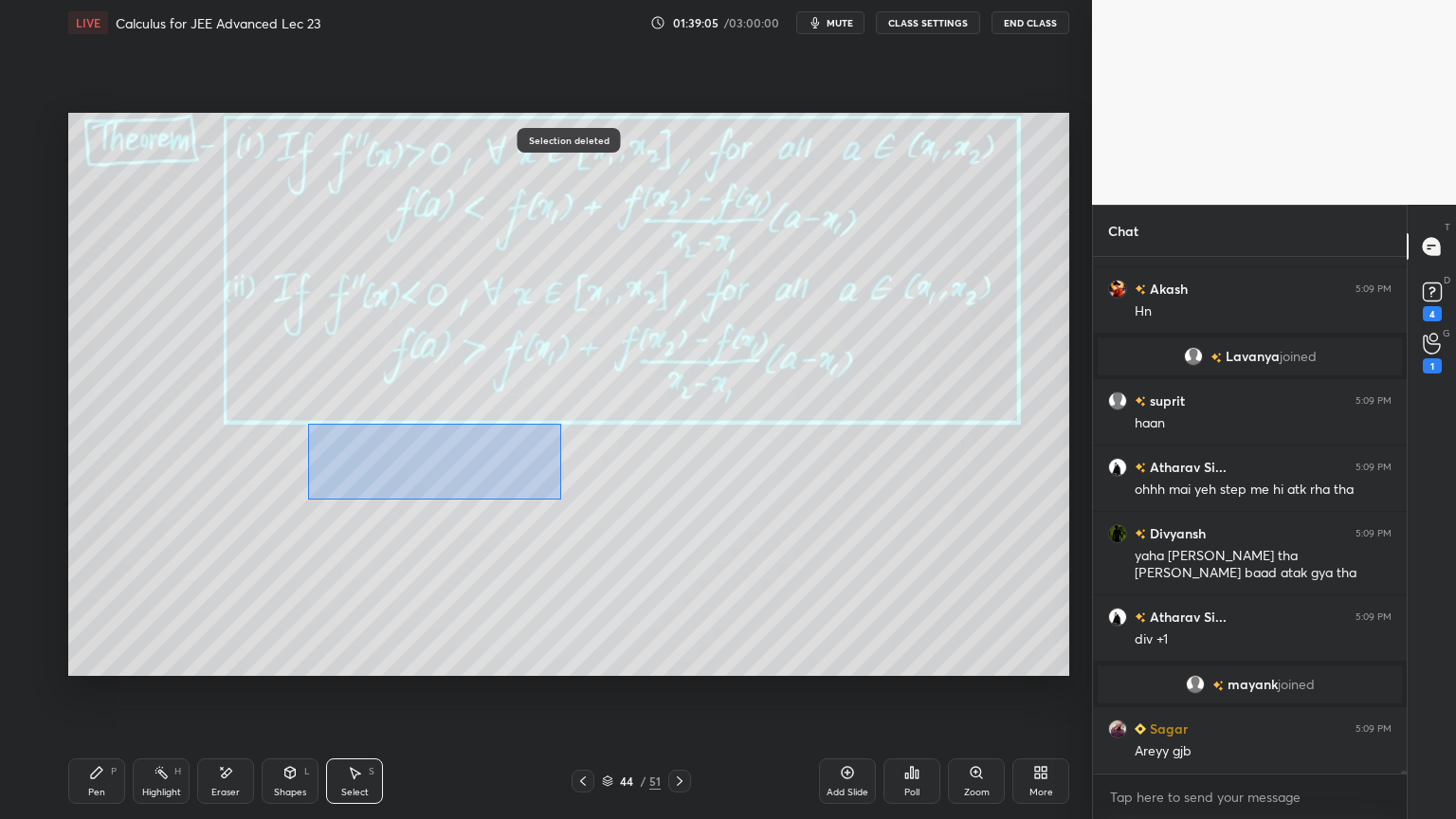 drag, startPoint x: 309, startPoint y: 424, endPoint x: 472, endPoint y: 500, distance: 179.84716 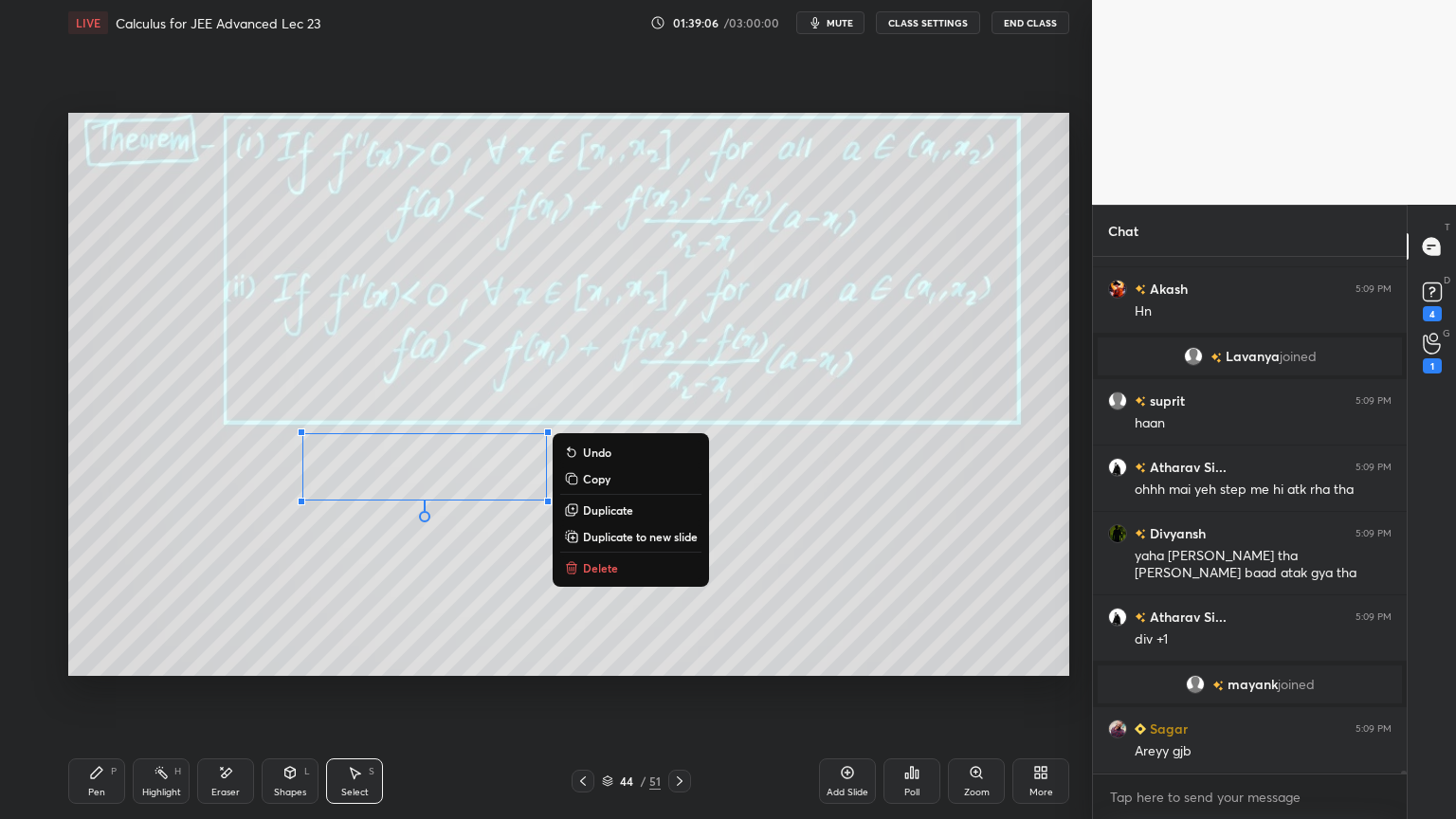 click on "Delete" at bounding box center (600, 568) 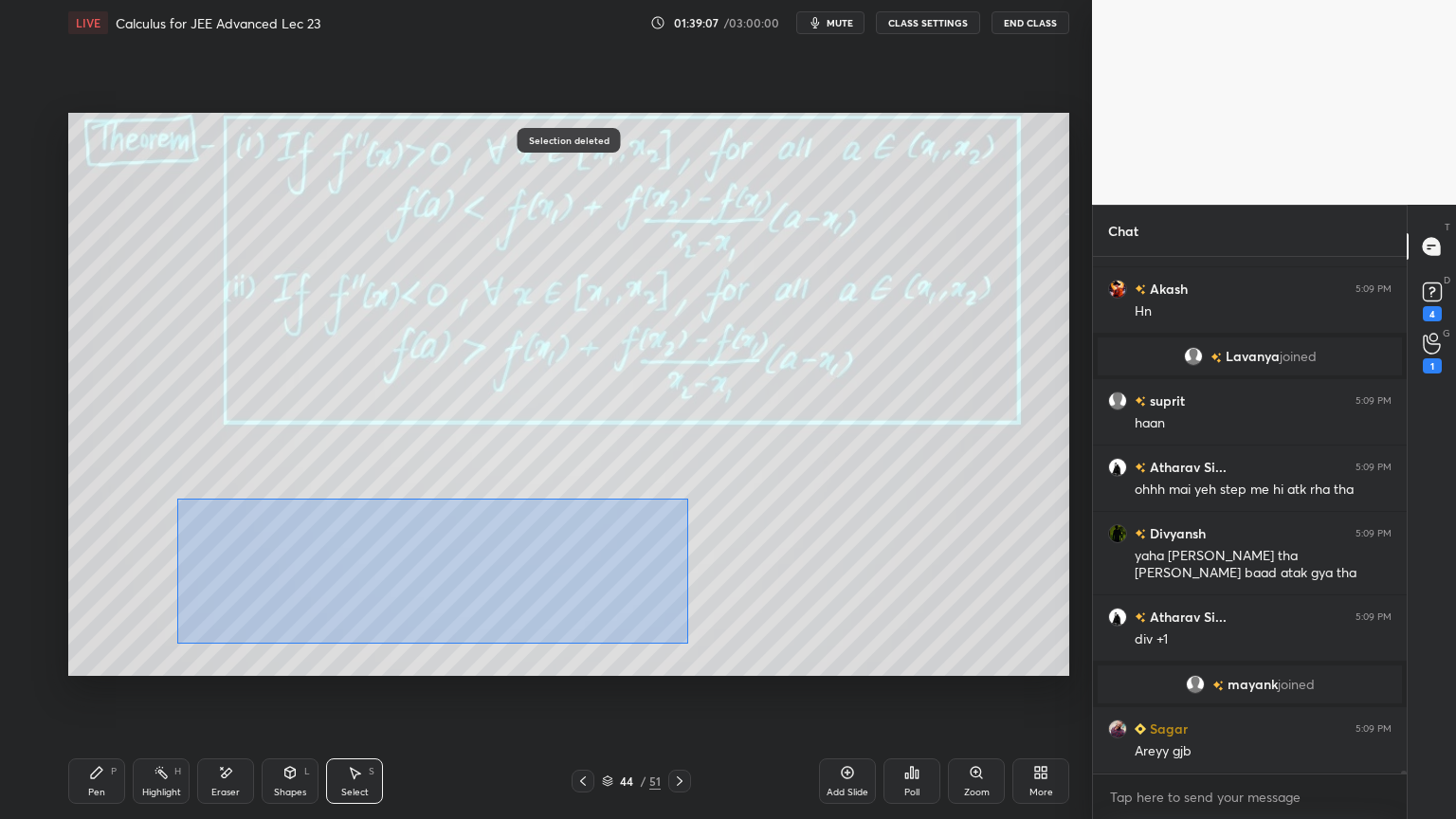 drag, startPoint x: 176, startPoint y: 497, endPoint x: 685, endPoint y: 640, distance: 528.706 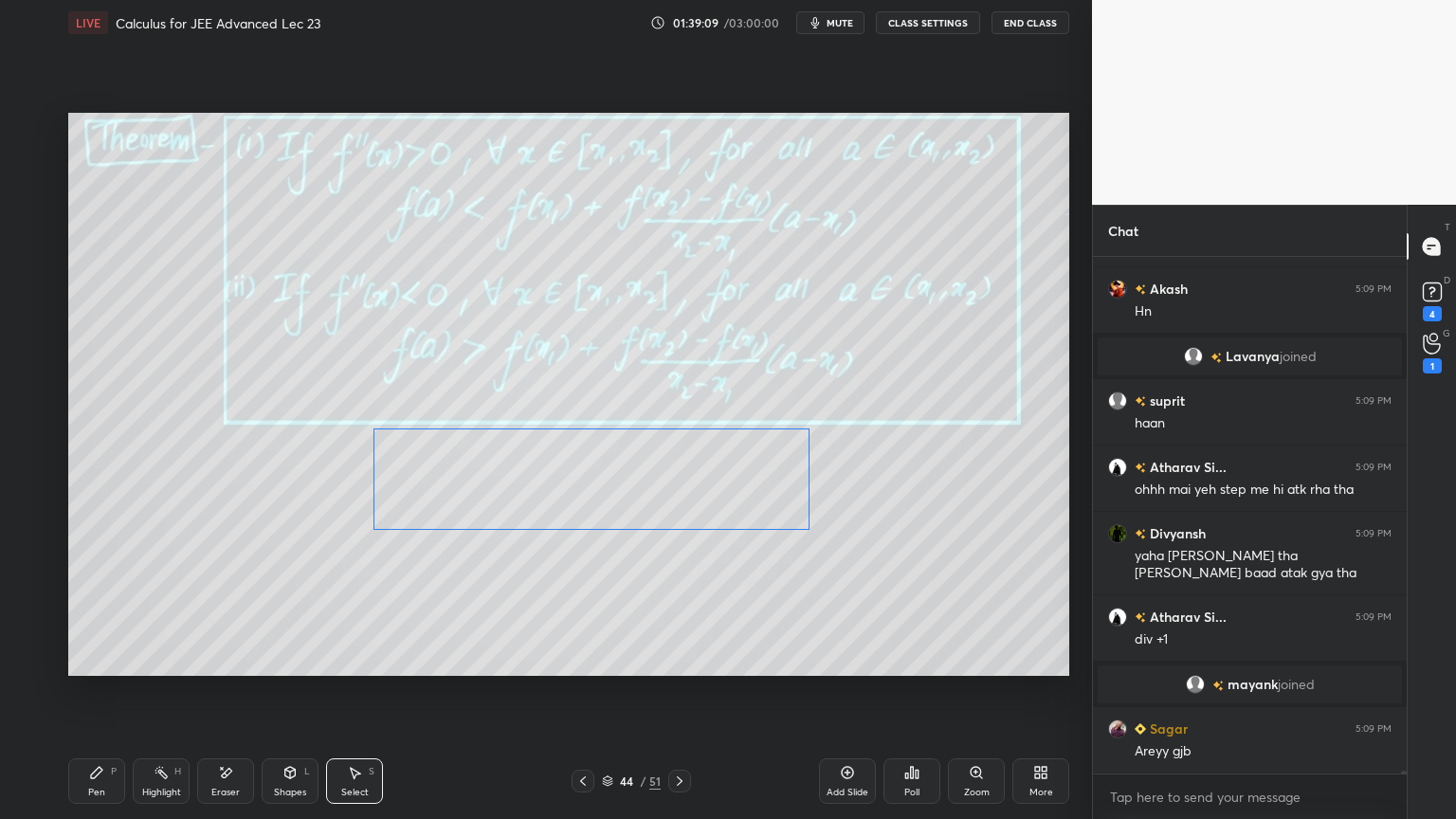 drag, startPoint x: 517, startPoint y: 564, endPoint x: 653, endPoint y: 520, distance: 142.94055 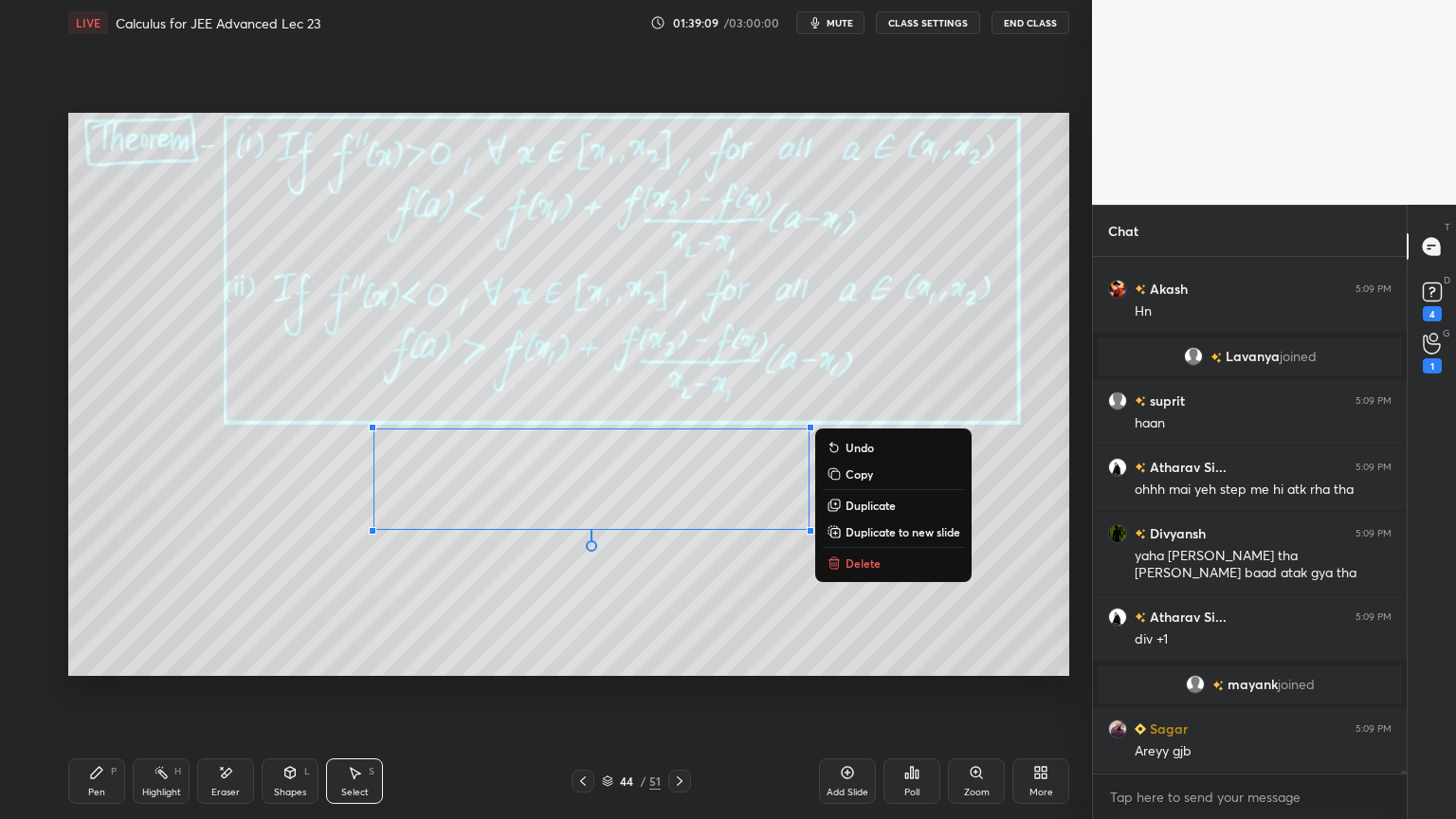 click on "0 ° Undo Copy Duplicate Duplicate to new slide Delete" at bounding box center (569, 394) 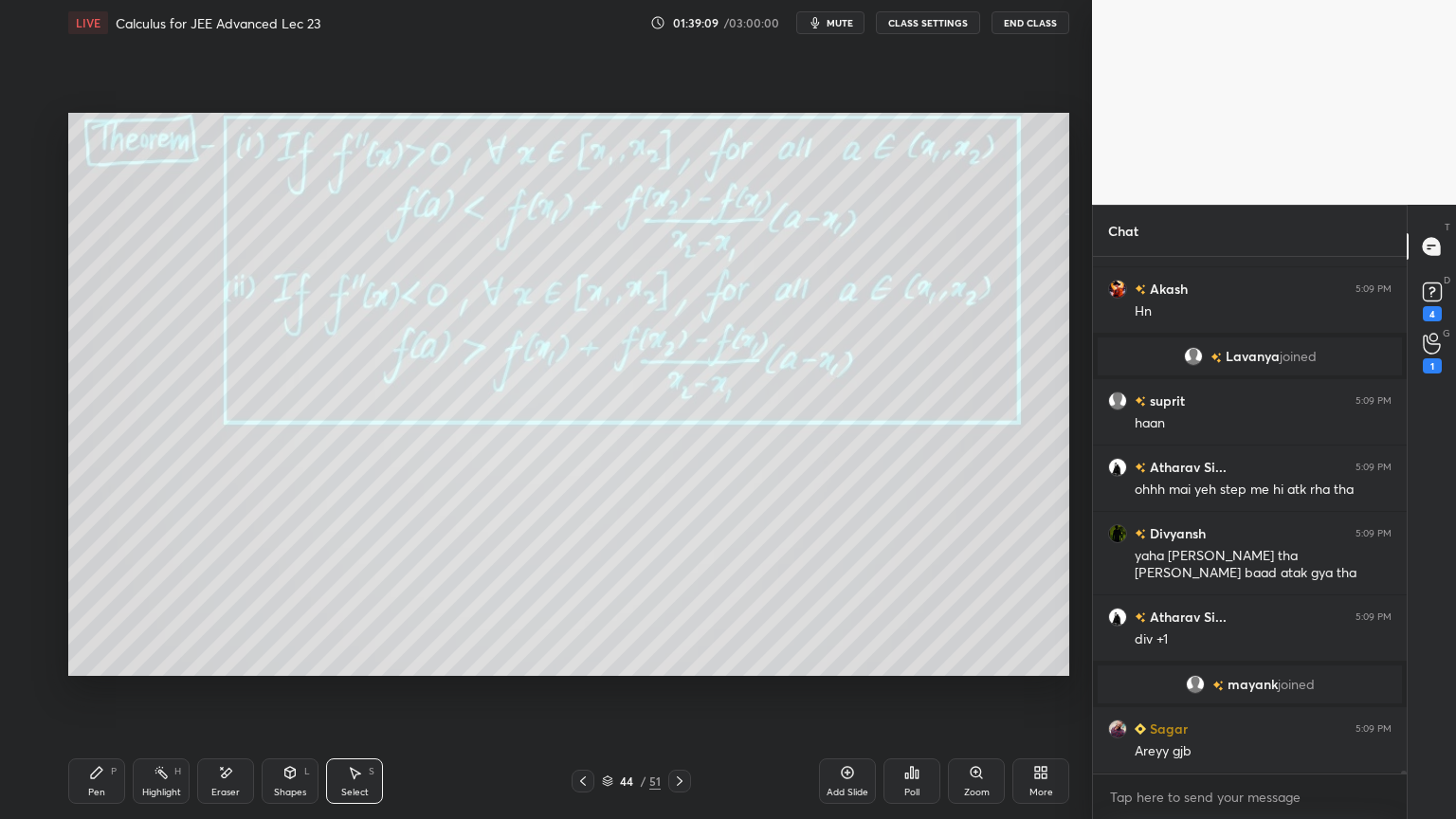 drag, startPoint x: 222, startPoint y: 774, endPoint x: 307, endPoint y: 682, distance: 125.25574 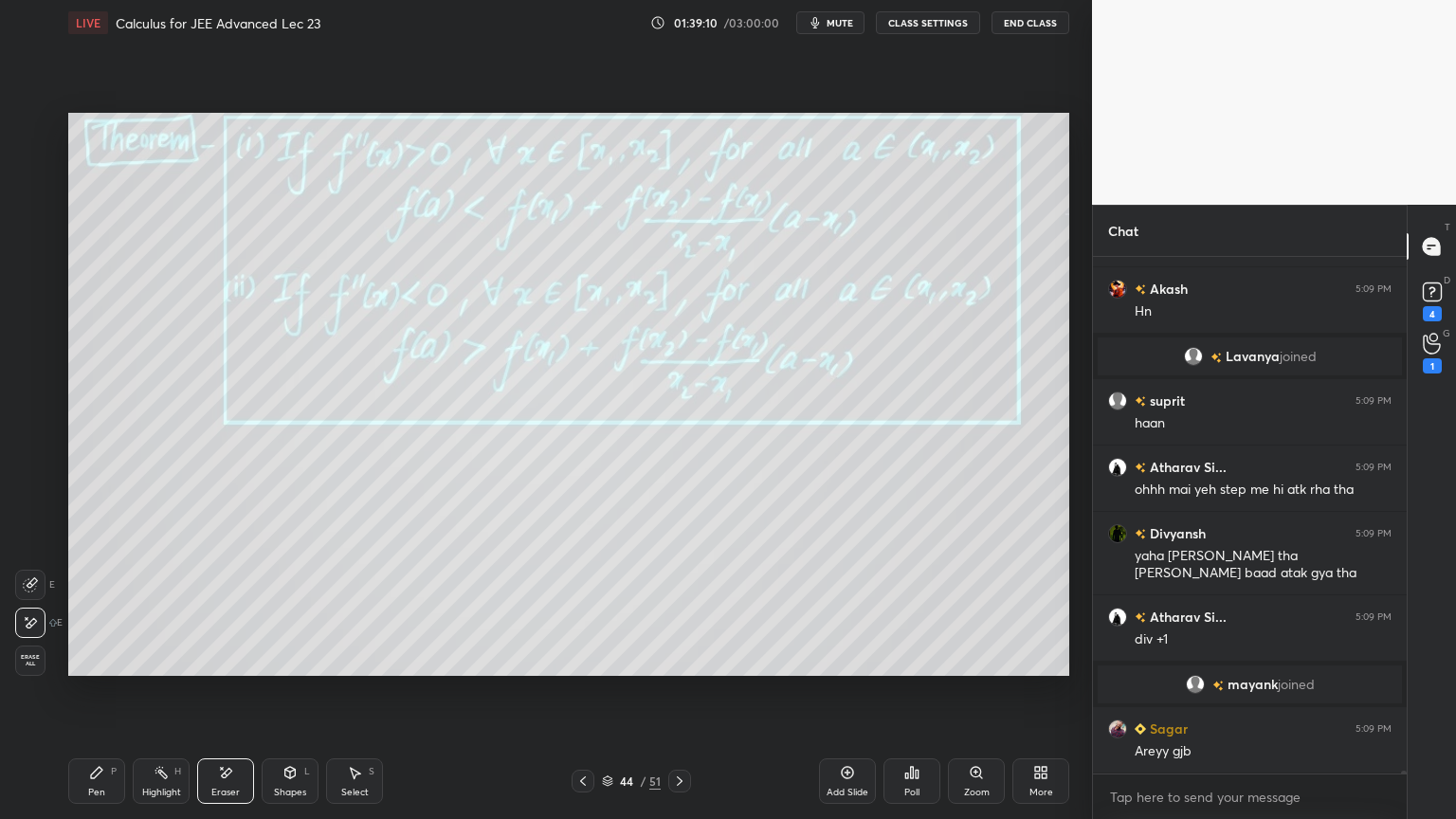 click on "P" at bounding box center (114, 772) 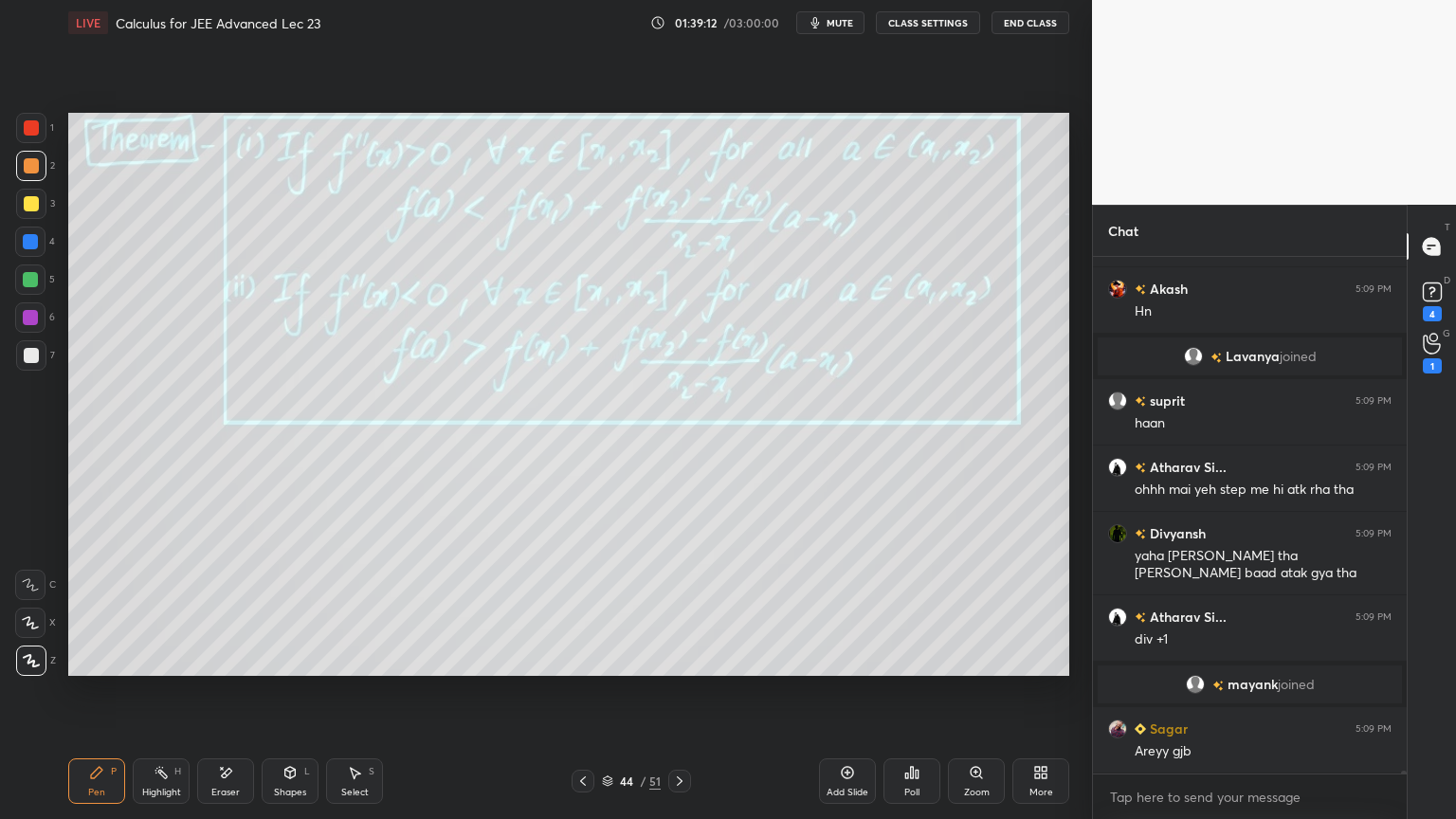 drag, startPoint x: 30, startPoint y: 351, endPoint x: 51, endPoint y: 351, distance: 21 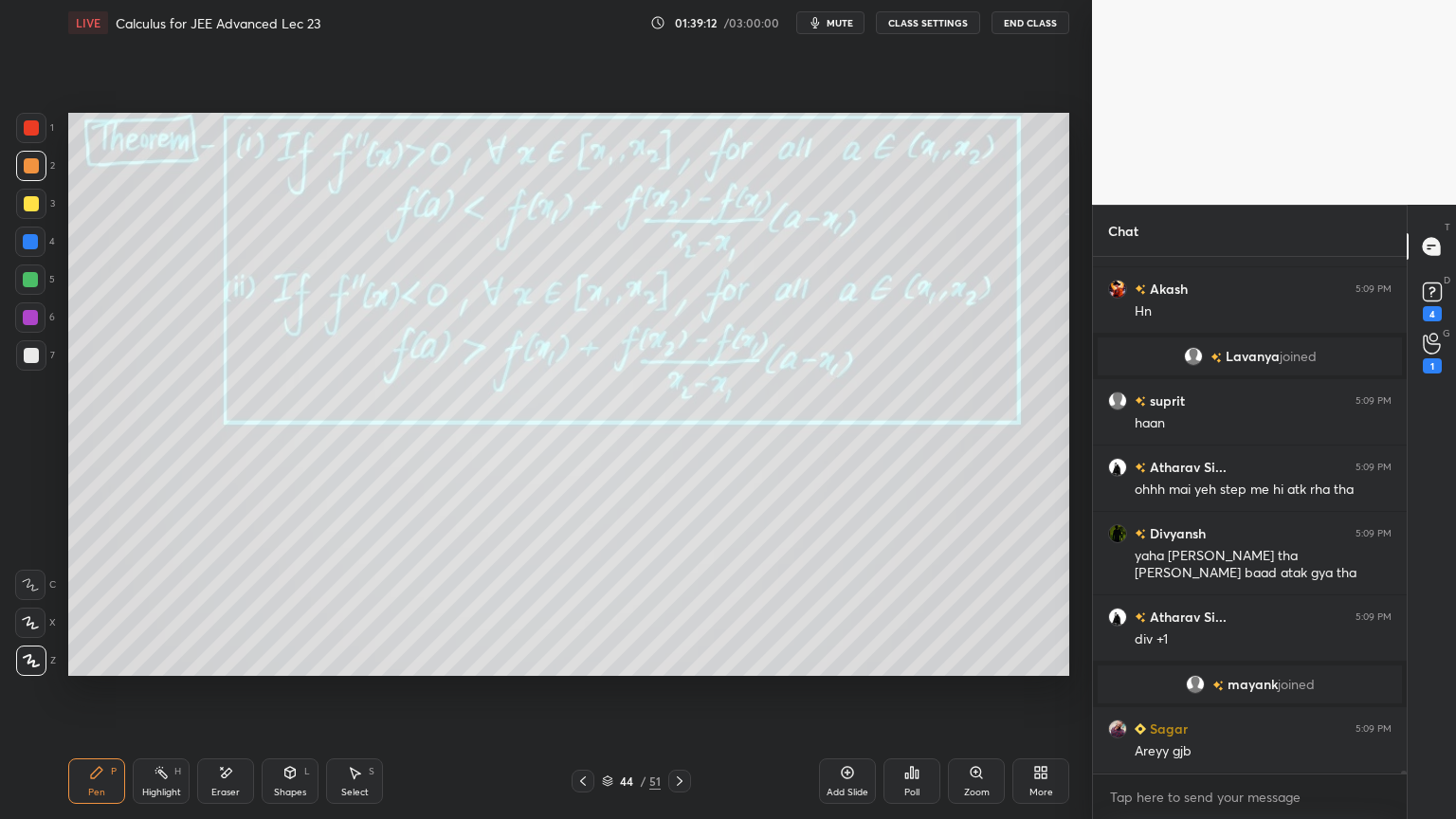 click at bounding box center (31, 355) 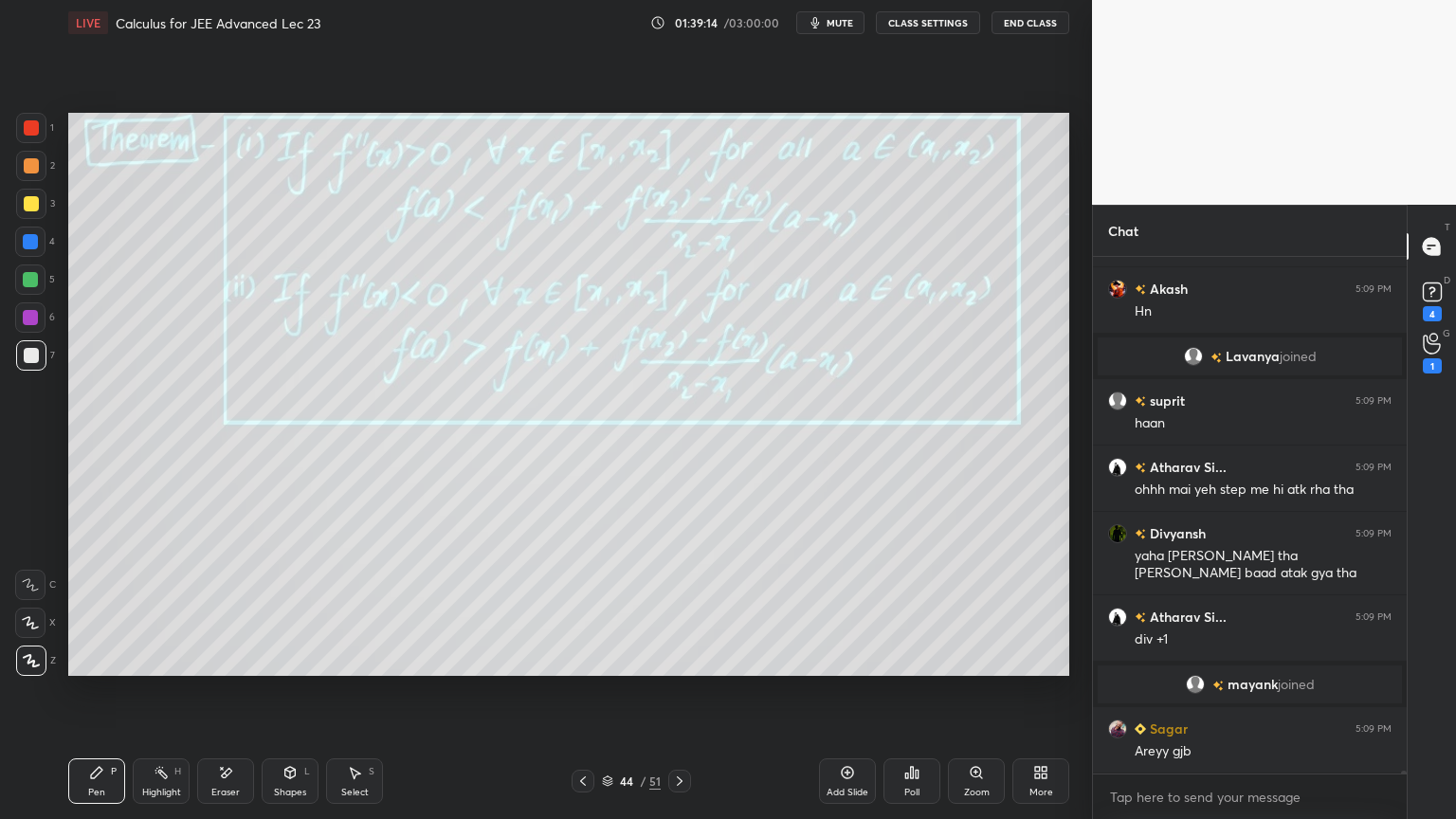 click on "Select S" at bounding box center [355, 781] 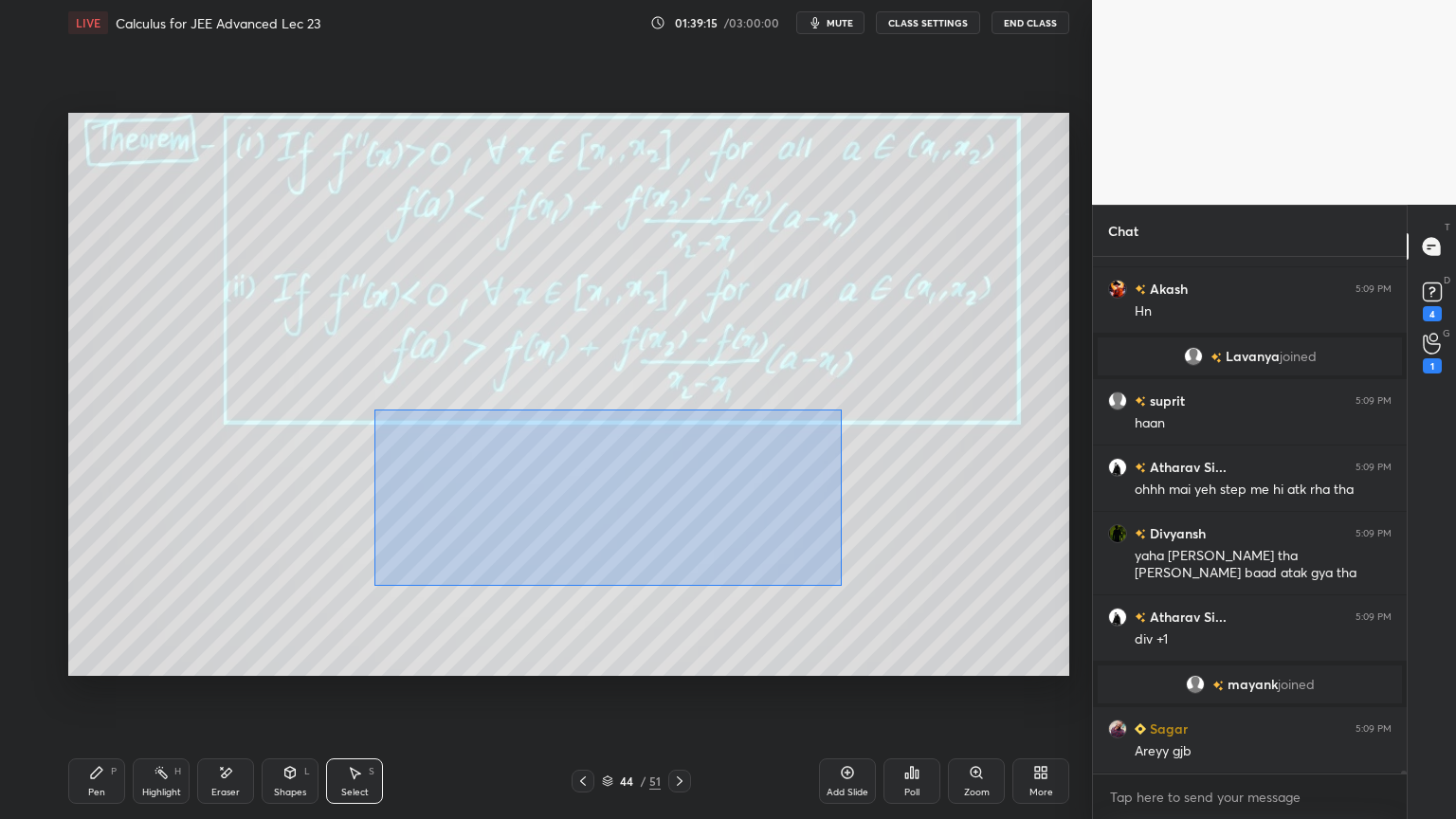 drag, startPoint x: 373, startPoint y: 409, endPoint x: 705, endPoint y: 526, distance: 352.0128 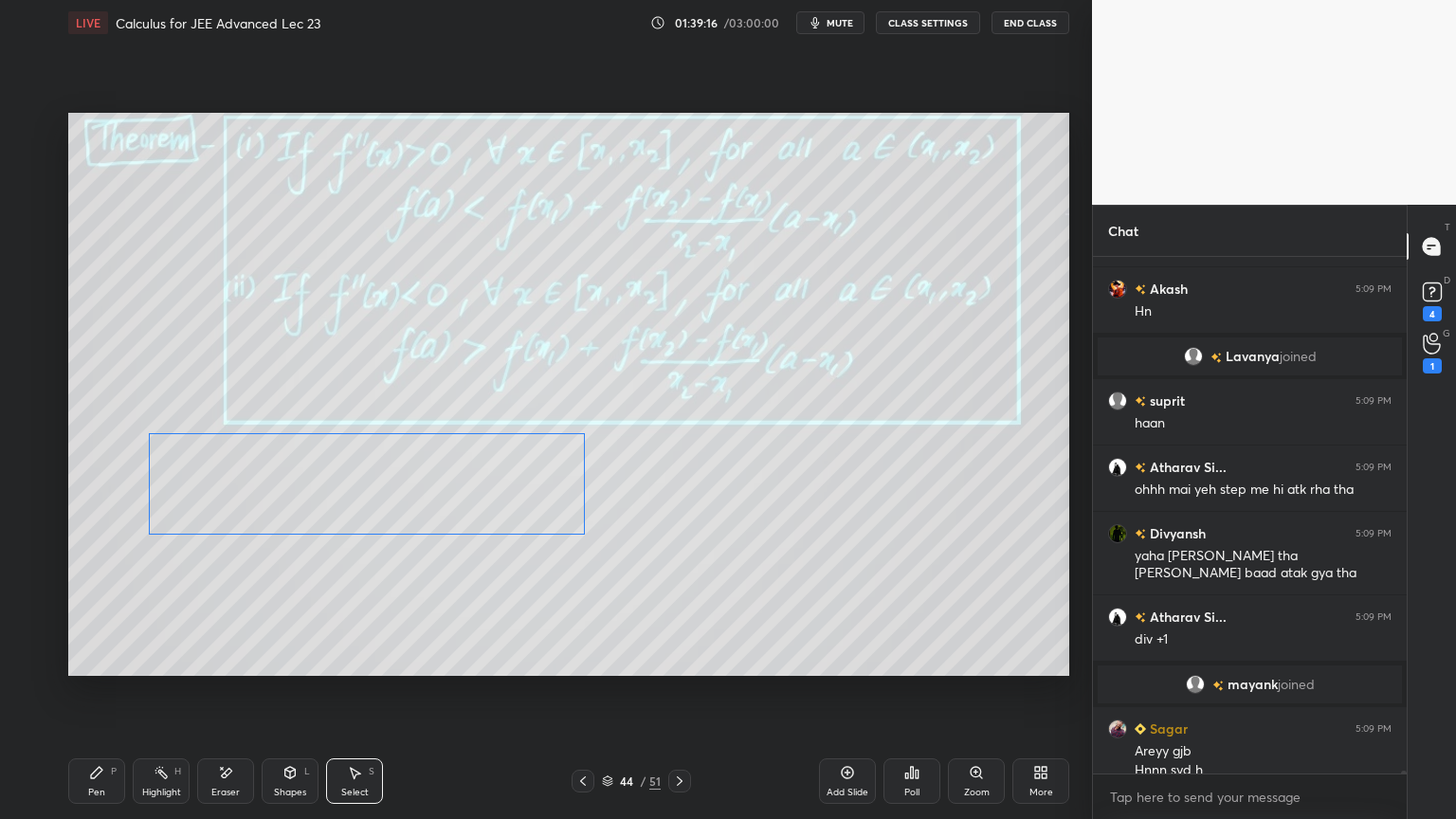 scroll, scrollTop: 88599, scrollLeft: 0, axis: vertical 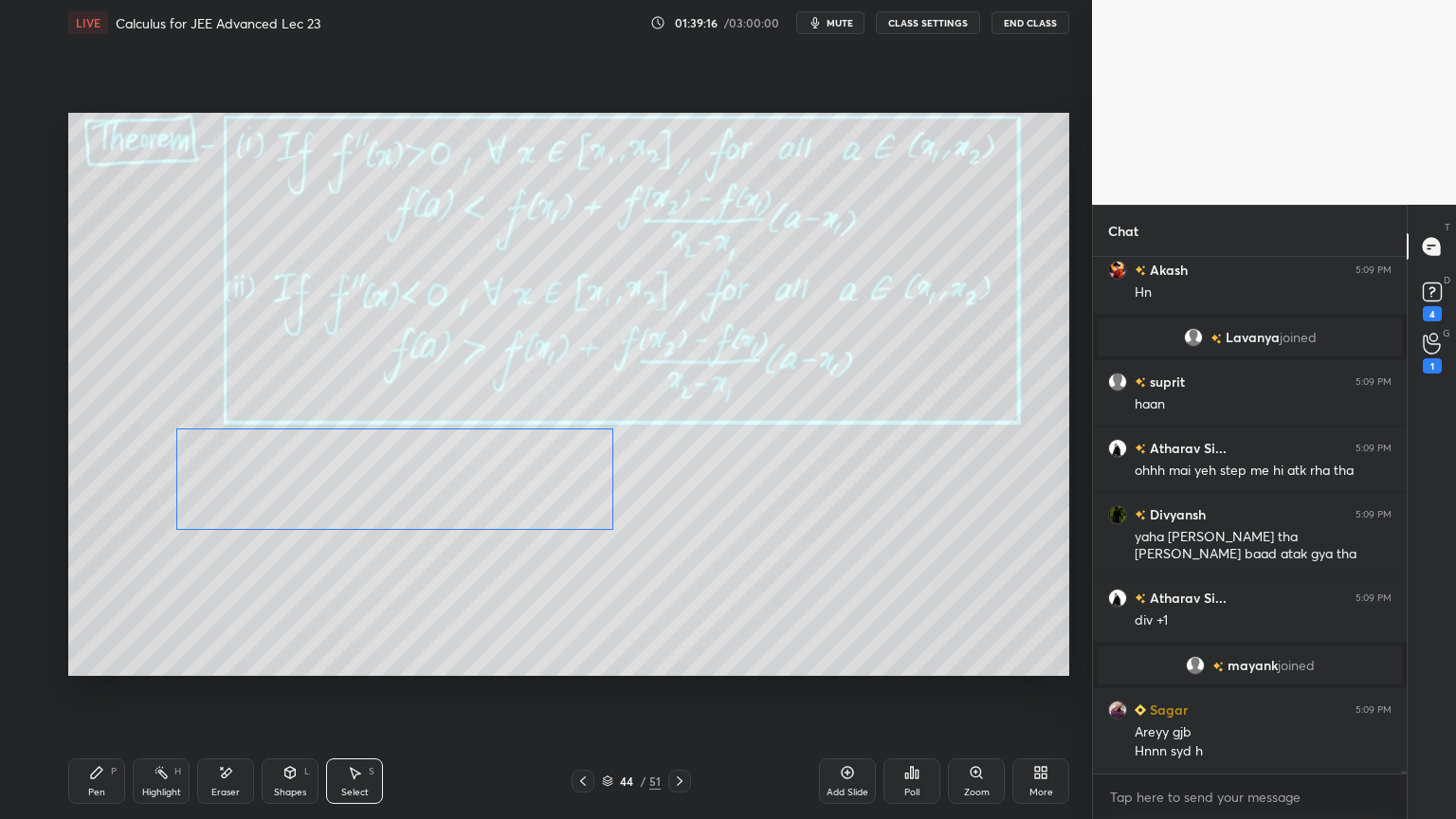 drag, startPoint x: 549, startPoint y: 510, endPoint x: 458, endPoint y: 548, distance: 99 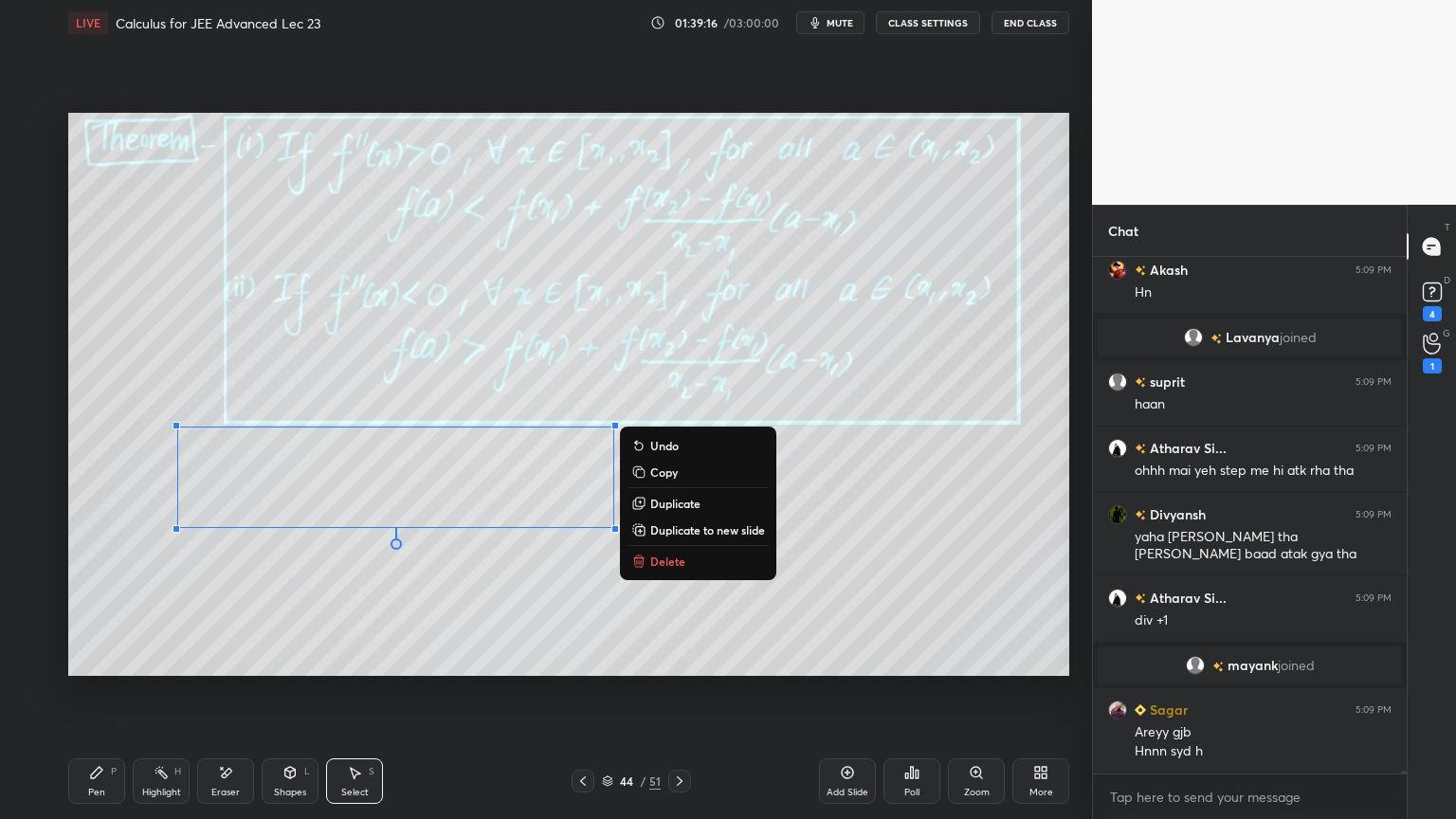 click on "0 ° Undo Copy Duplicate Duplicate to new slide Delete" at bounding box center [569, 394] 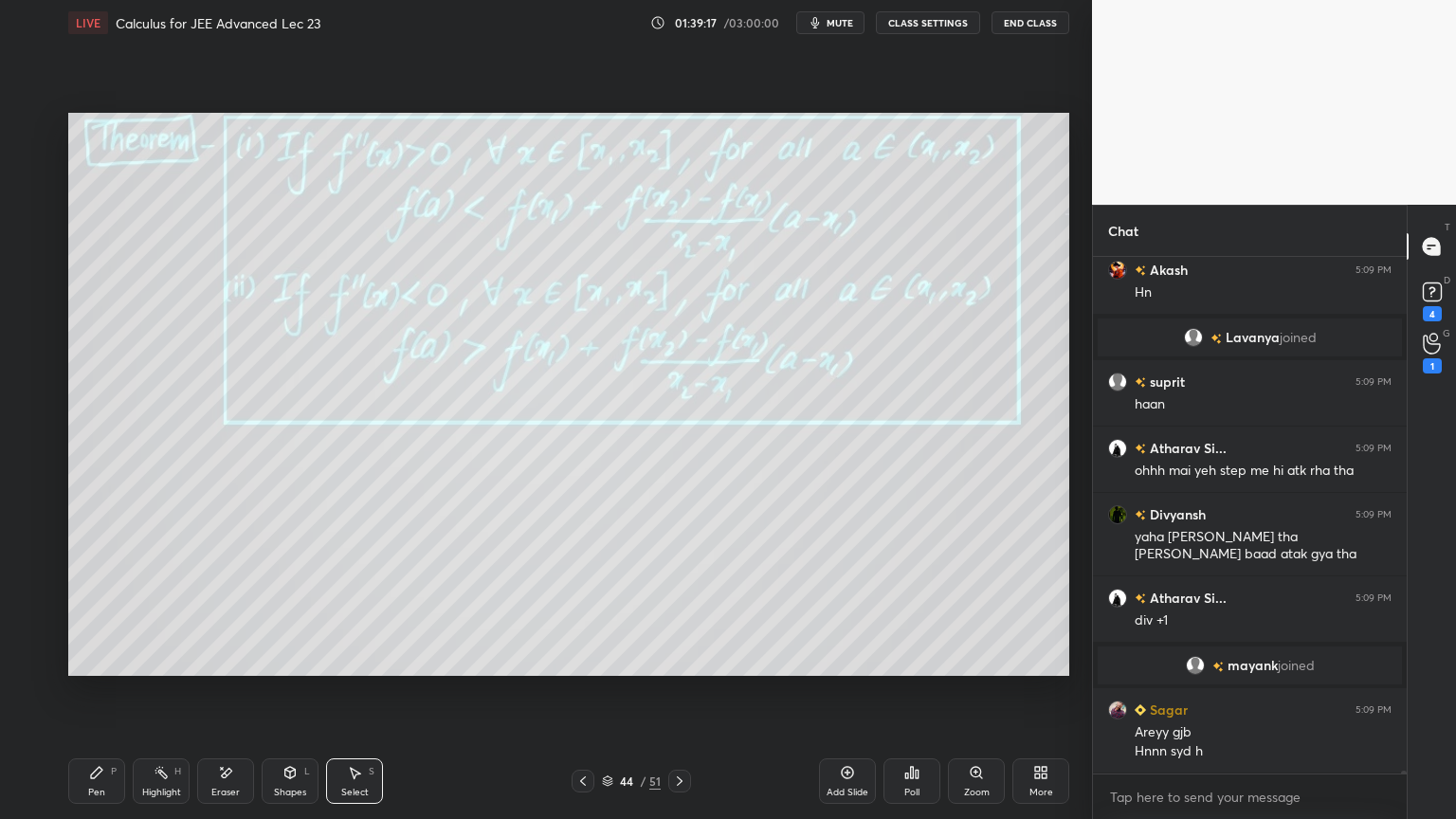 click on "Pen P" at bounding box center (97, 781) 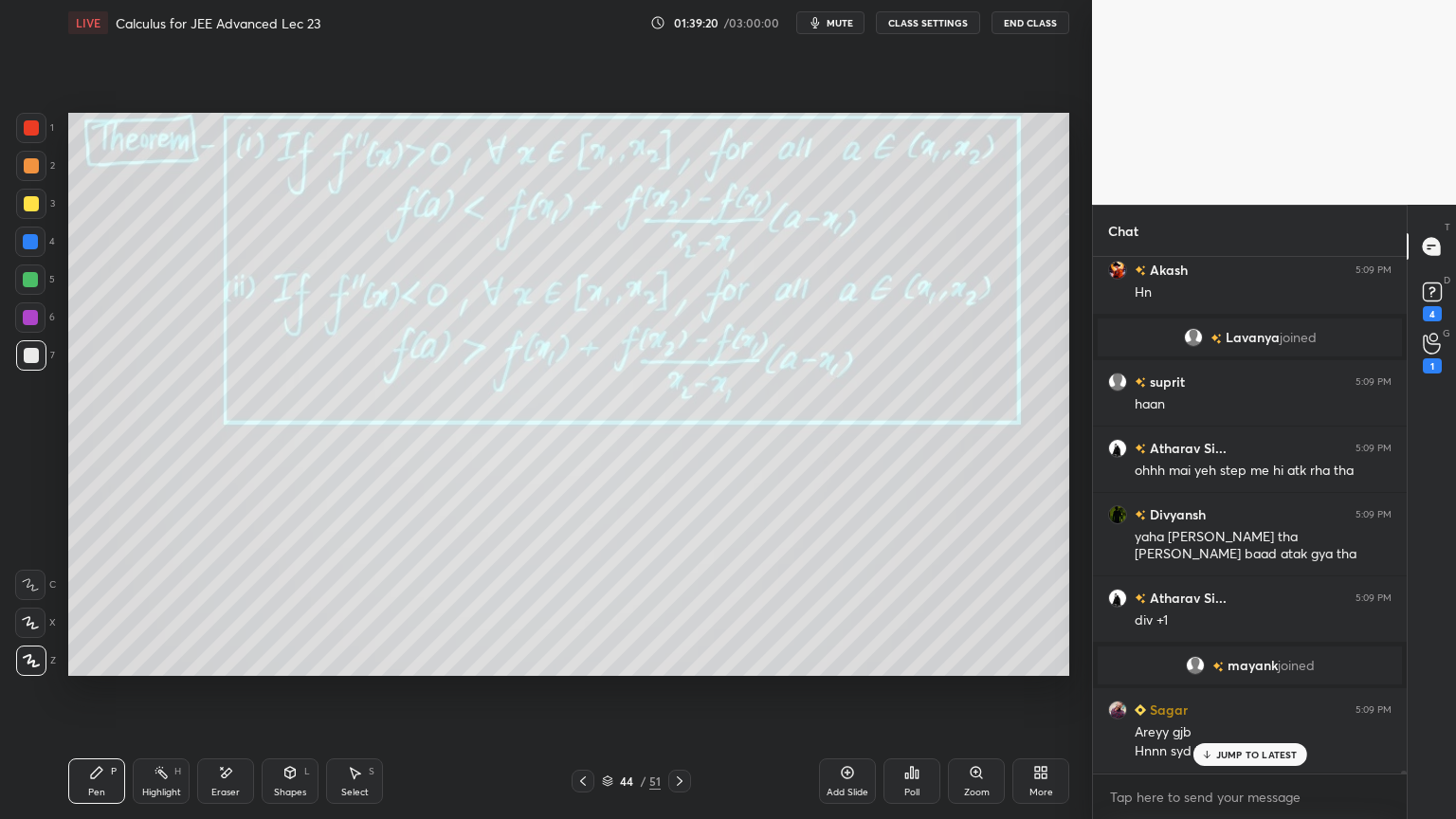 scroll, scrollTop: 88664, scrollLeft: 0, axis: vertical 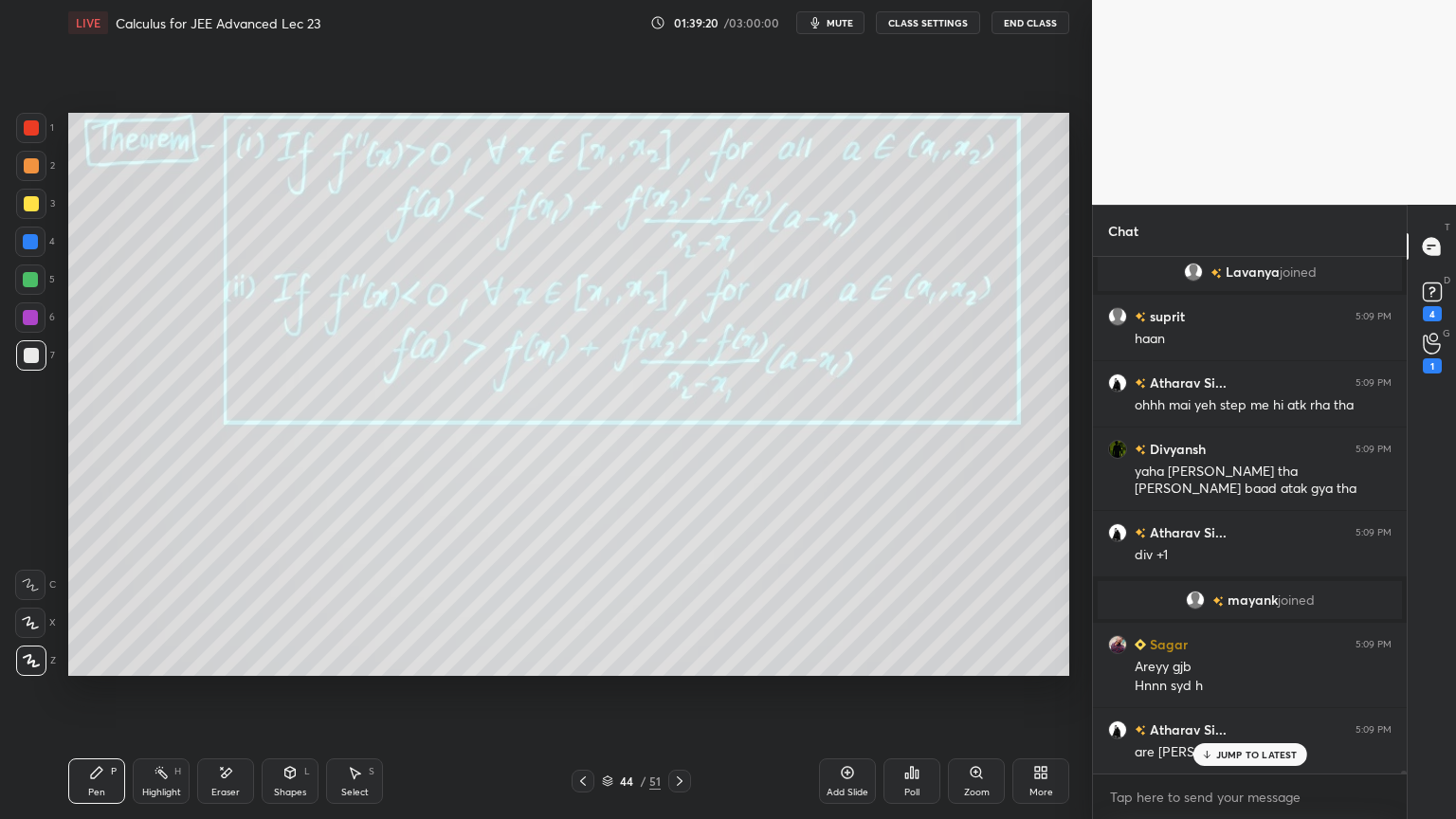 drag, startPoint x: 216, startPoint y: 779, endPoint x: 231, endPoint y: 694, distance: 86.313383 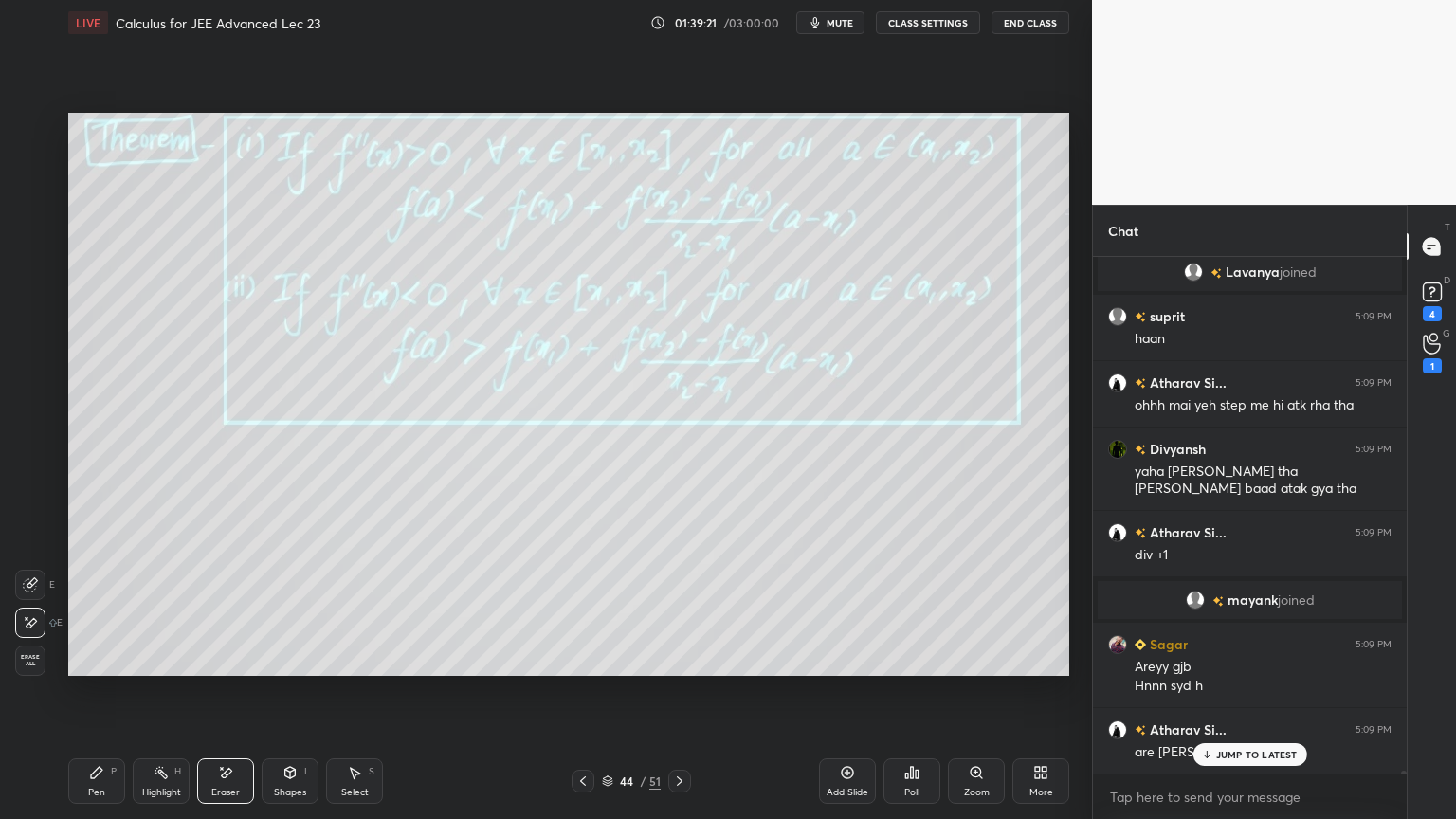 click 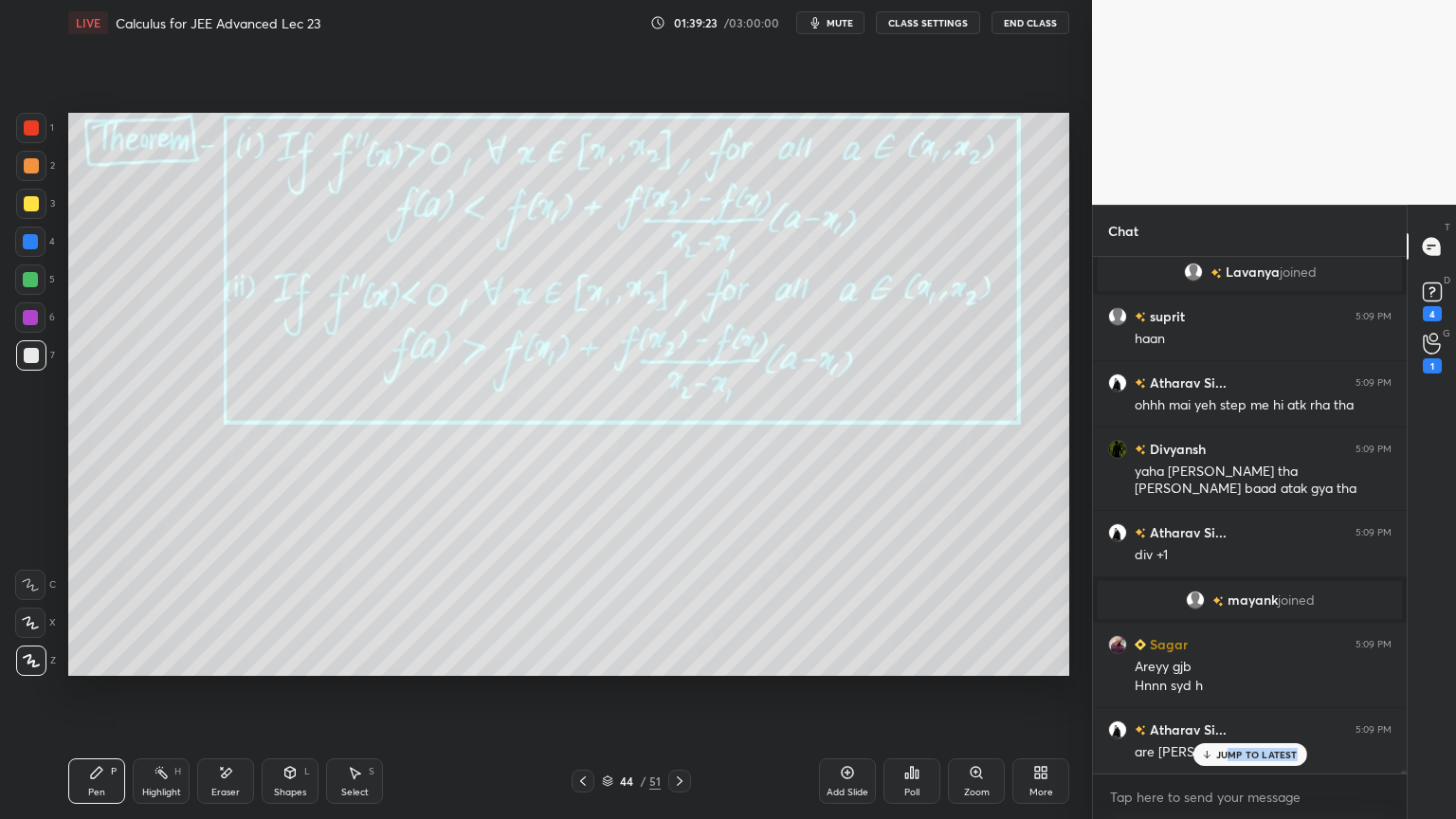 click on "JUMP TO LATEST" at bounding box center (1249, 755) 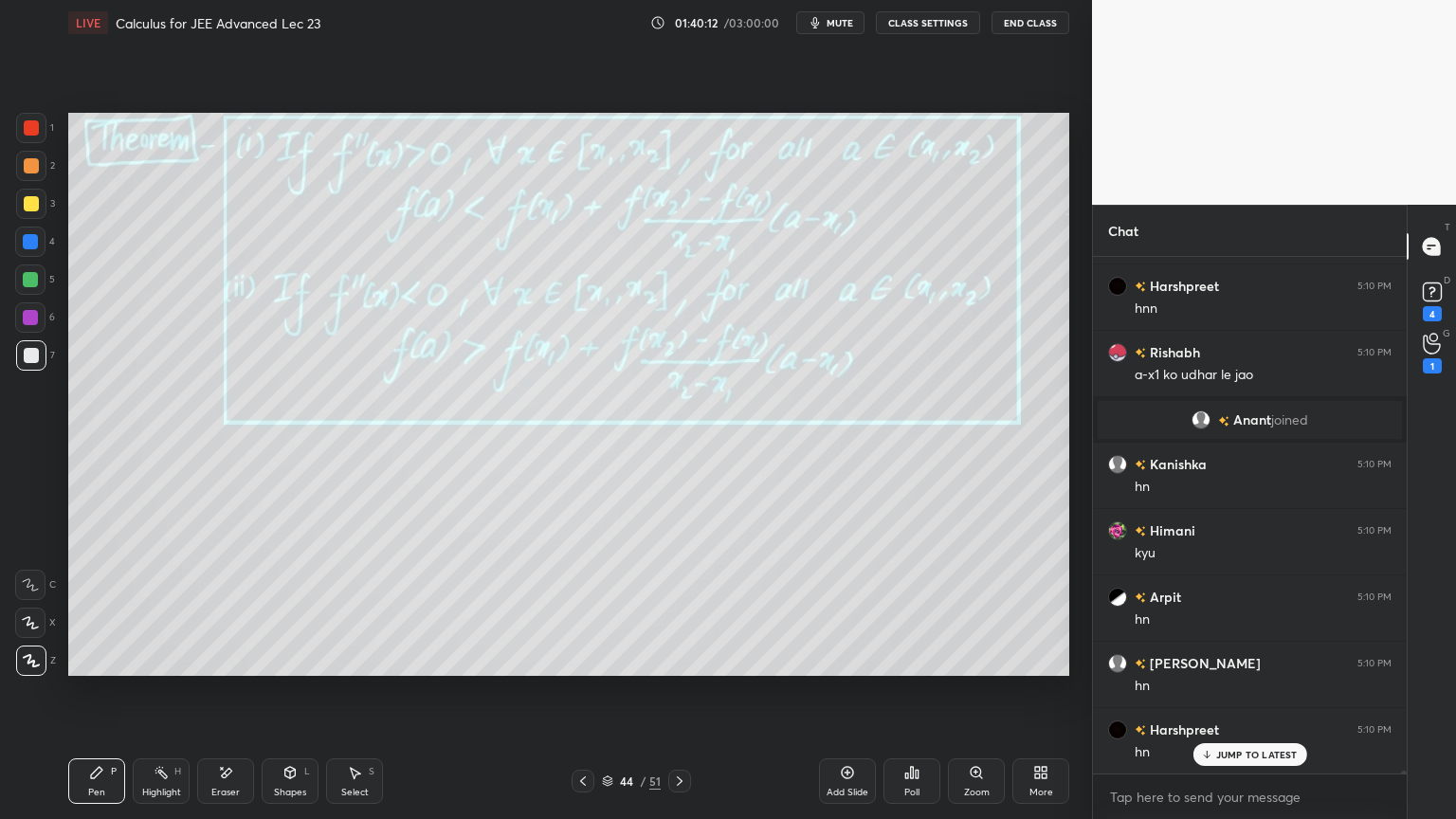 scroll, scrollTop: 89354, scrollLeft: 0, axis: vertical 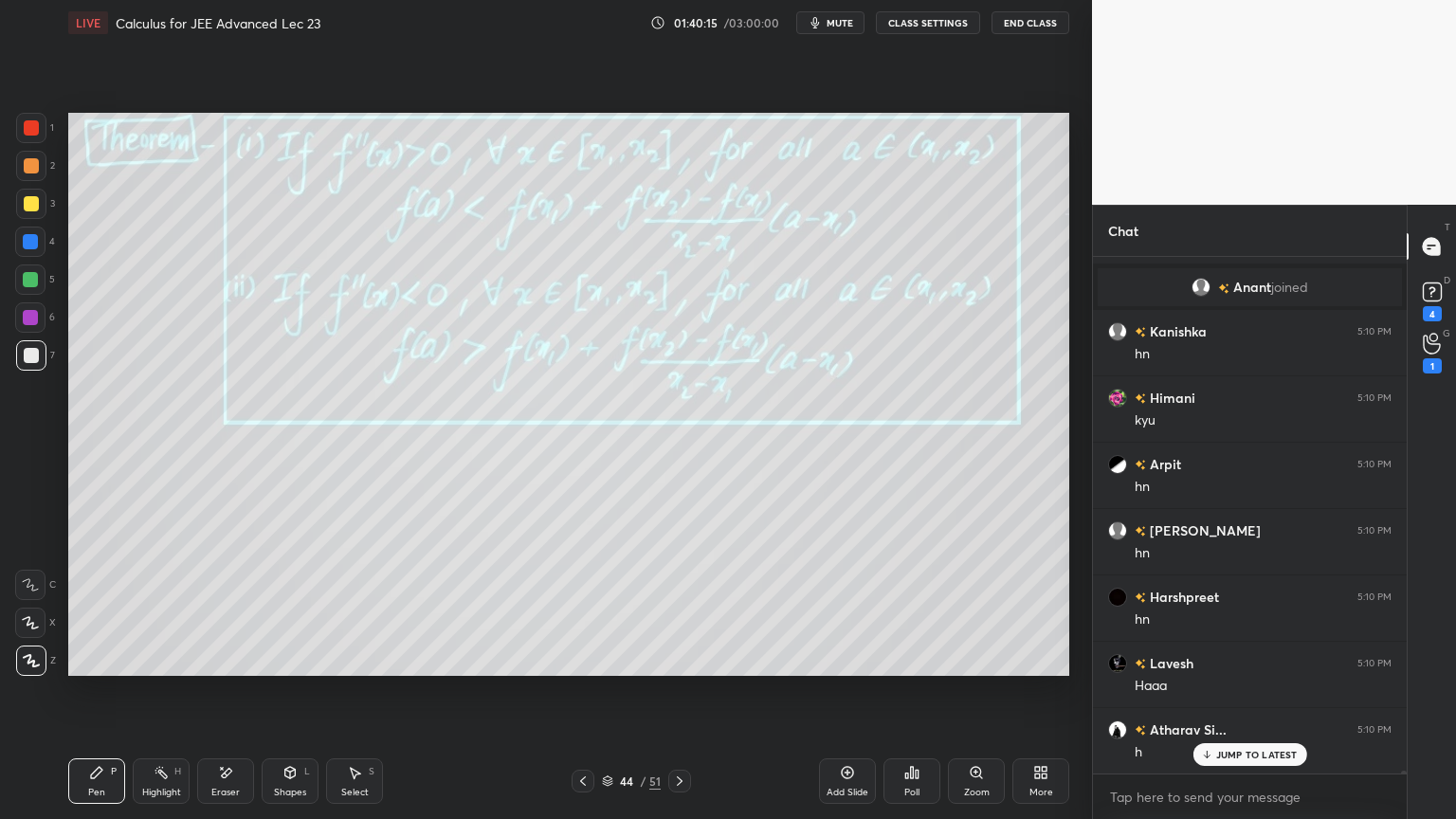 click on "Eraser" at bounding box center (226, 781) 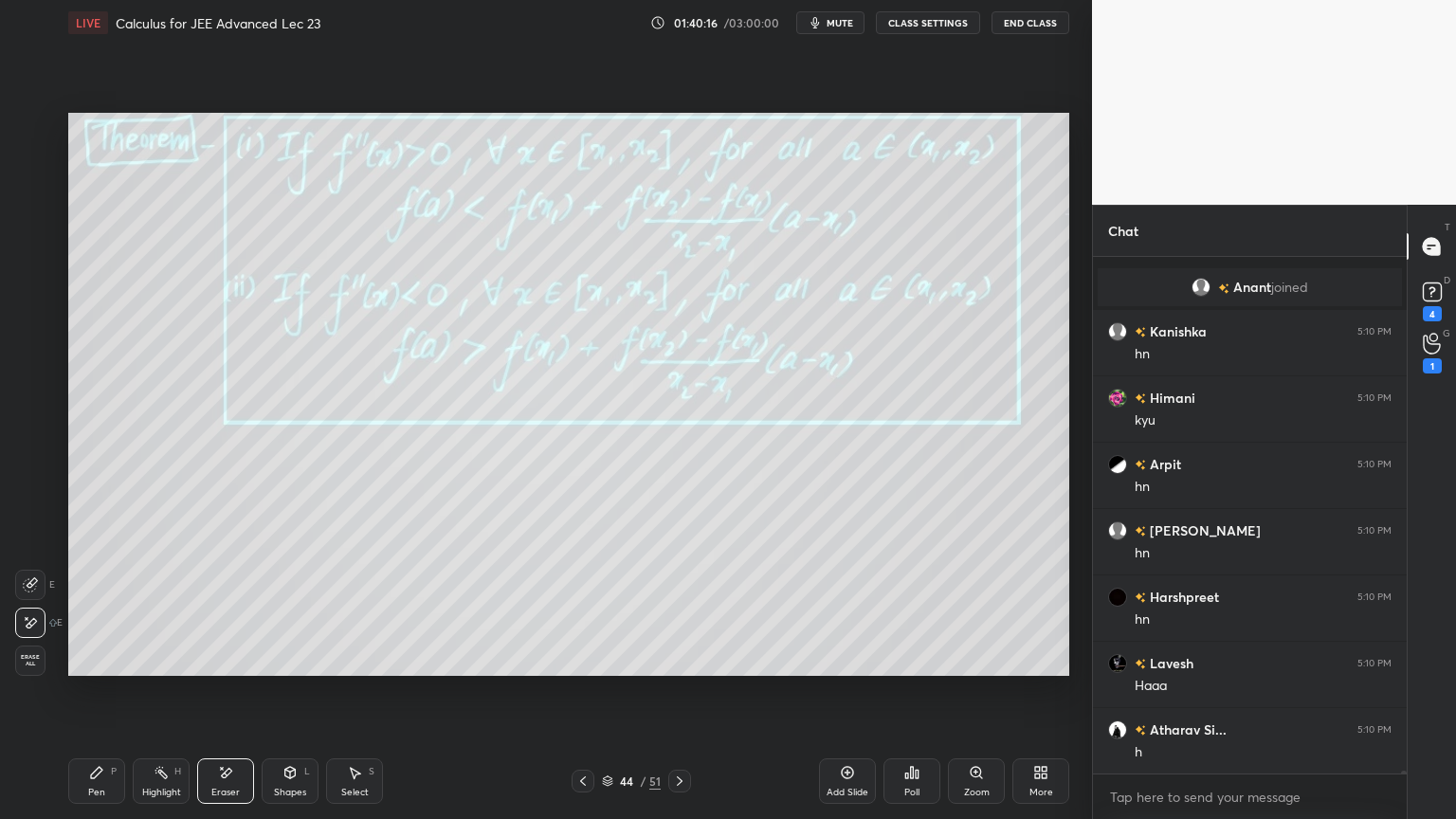 scroll, scrollTop: 89422, scrollLeft: 0, axis: vertical 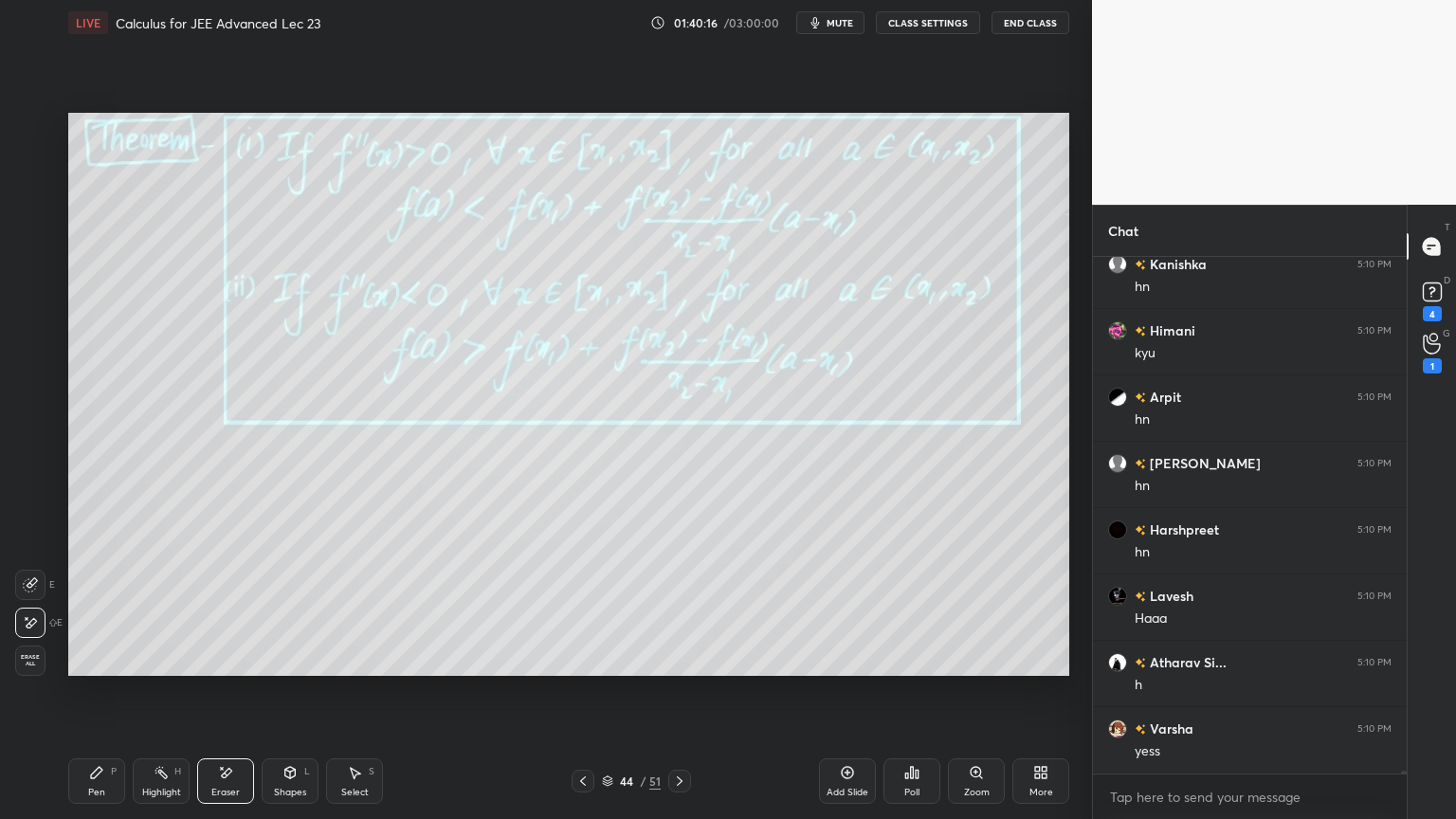 drag, startPoint x: 105, startPoint y: 785, endPoint x: 159, endPoint y: 777, distance: 54.589376 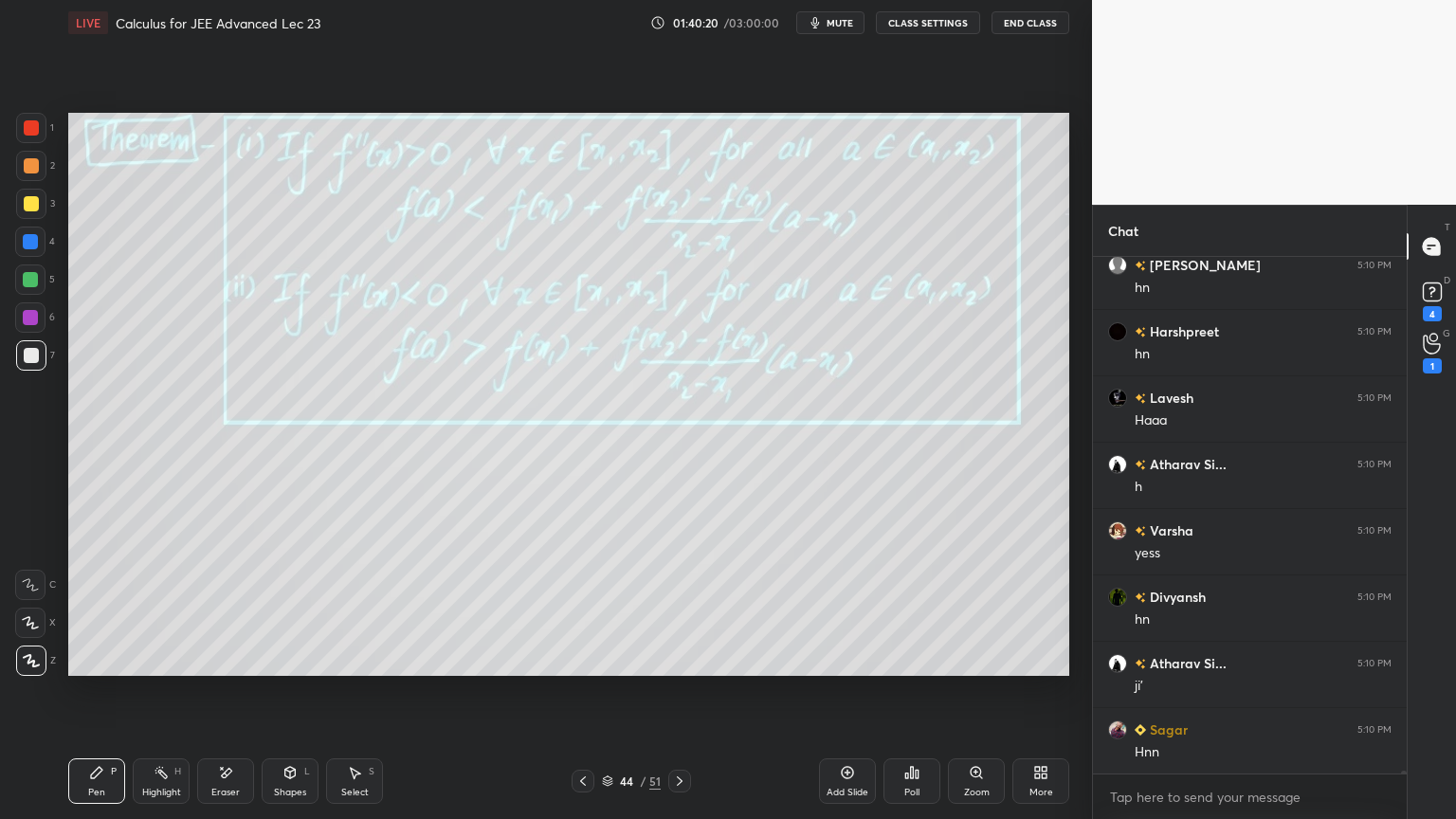 scroll, scrollTop: 89687, scrollLeft: 0, axis: vertical 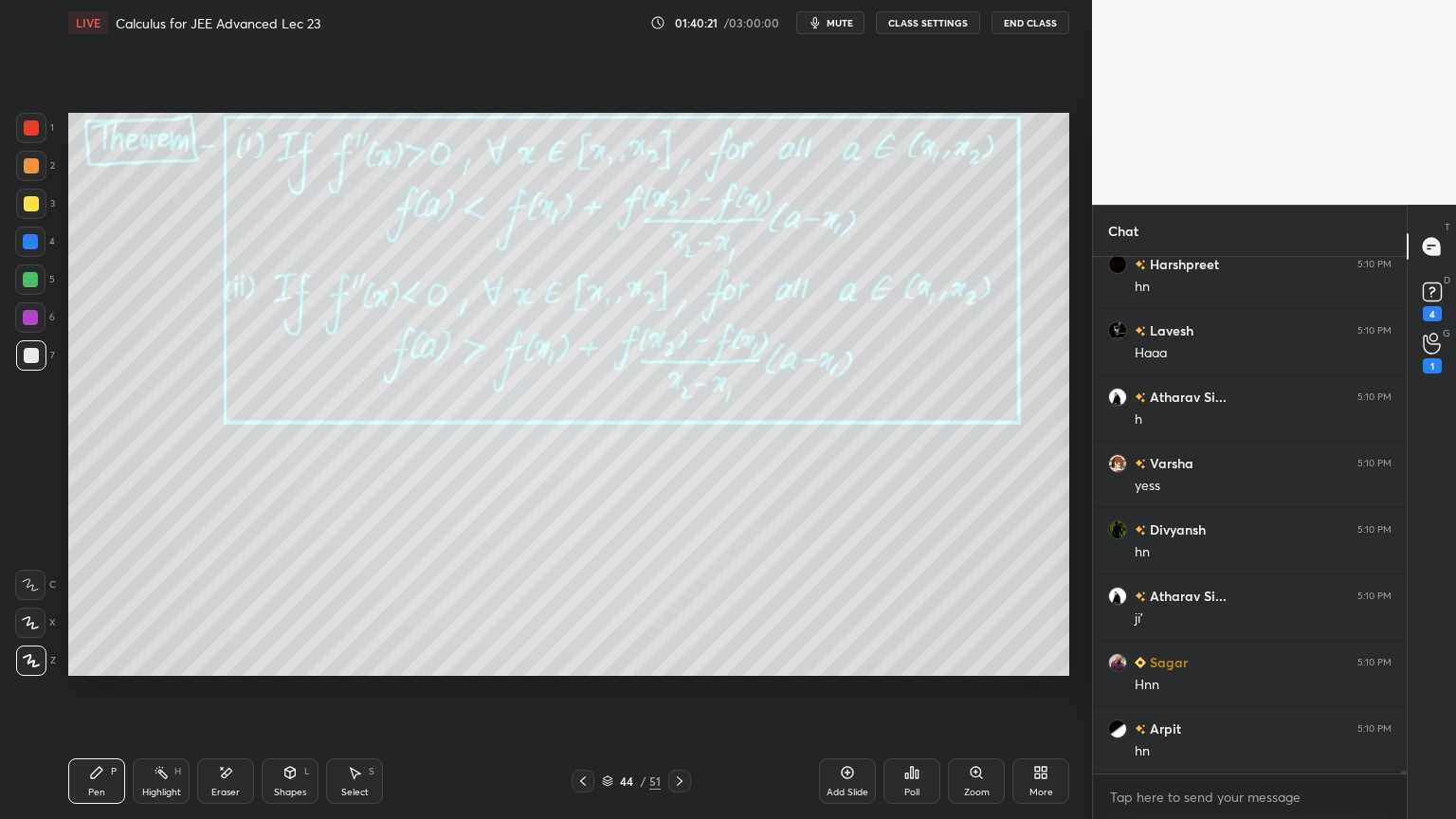 drag, startPoint x: 228, startPoint y: 779, endPoint x: 296, endPoint y: 774, distance: 68.183576 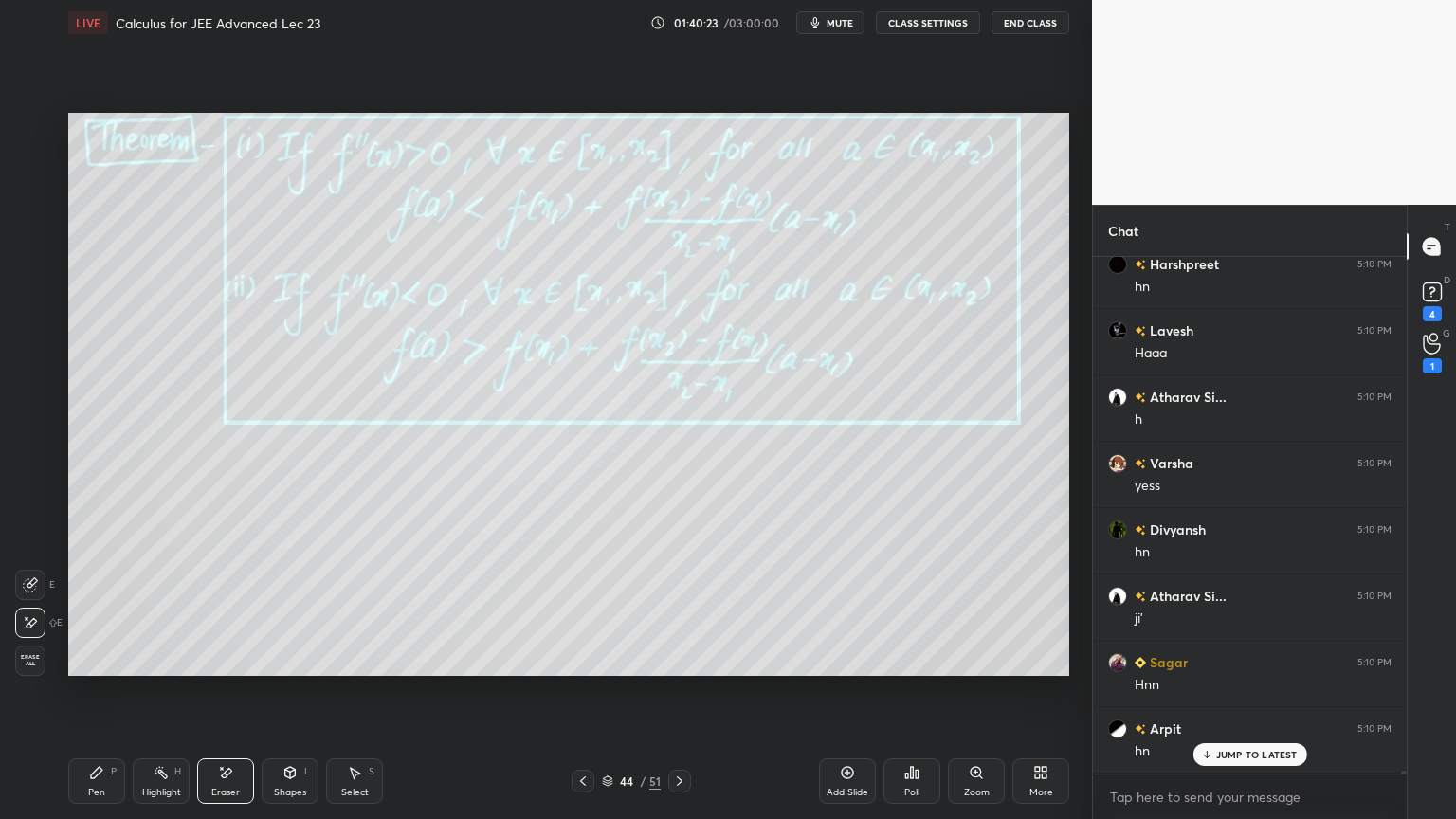 scroll, scrollTop: 89753, scrollLeft: 0, axis: vertical 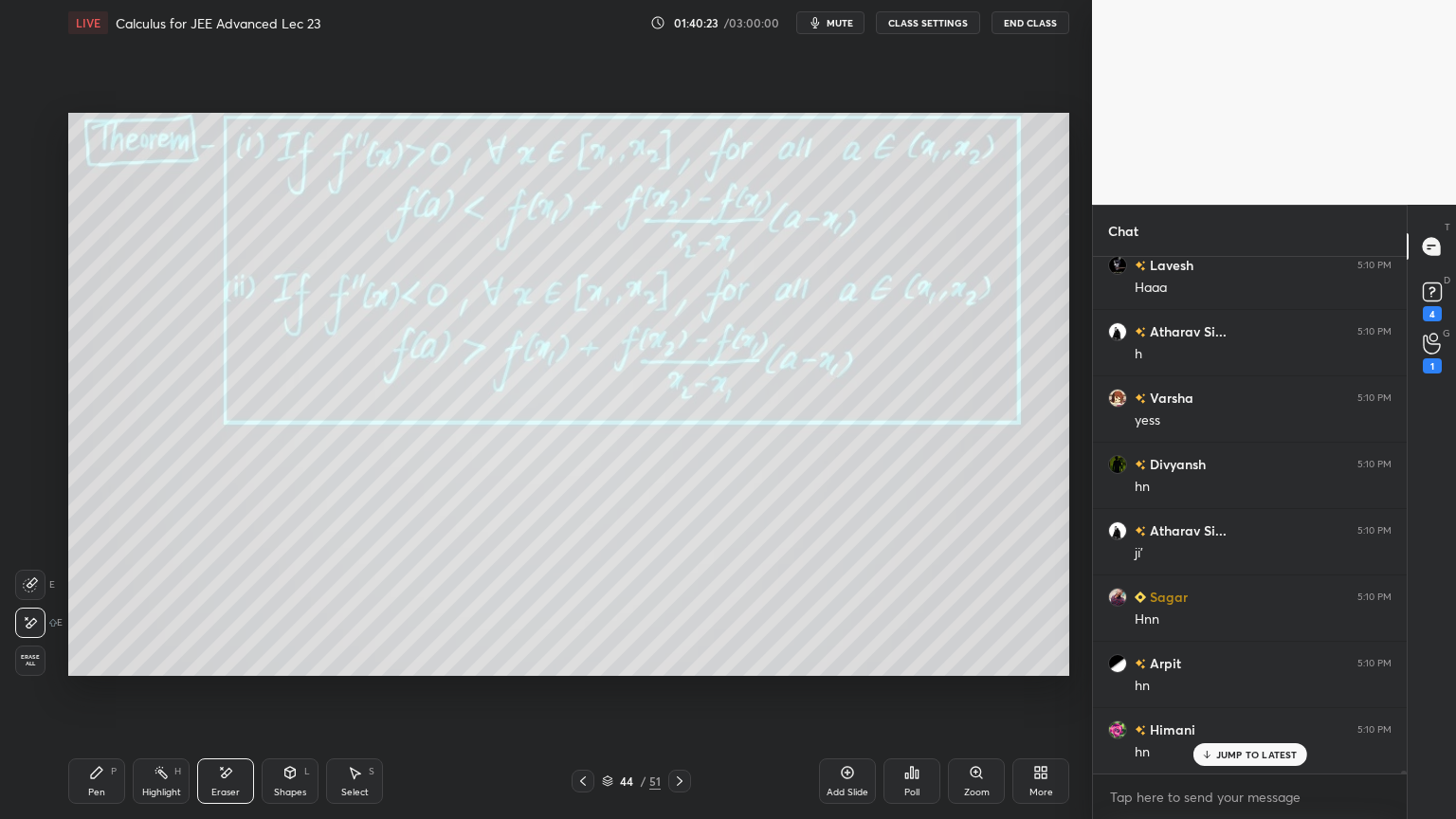 click on "Pen P" at bounding box center [97, 781] 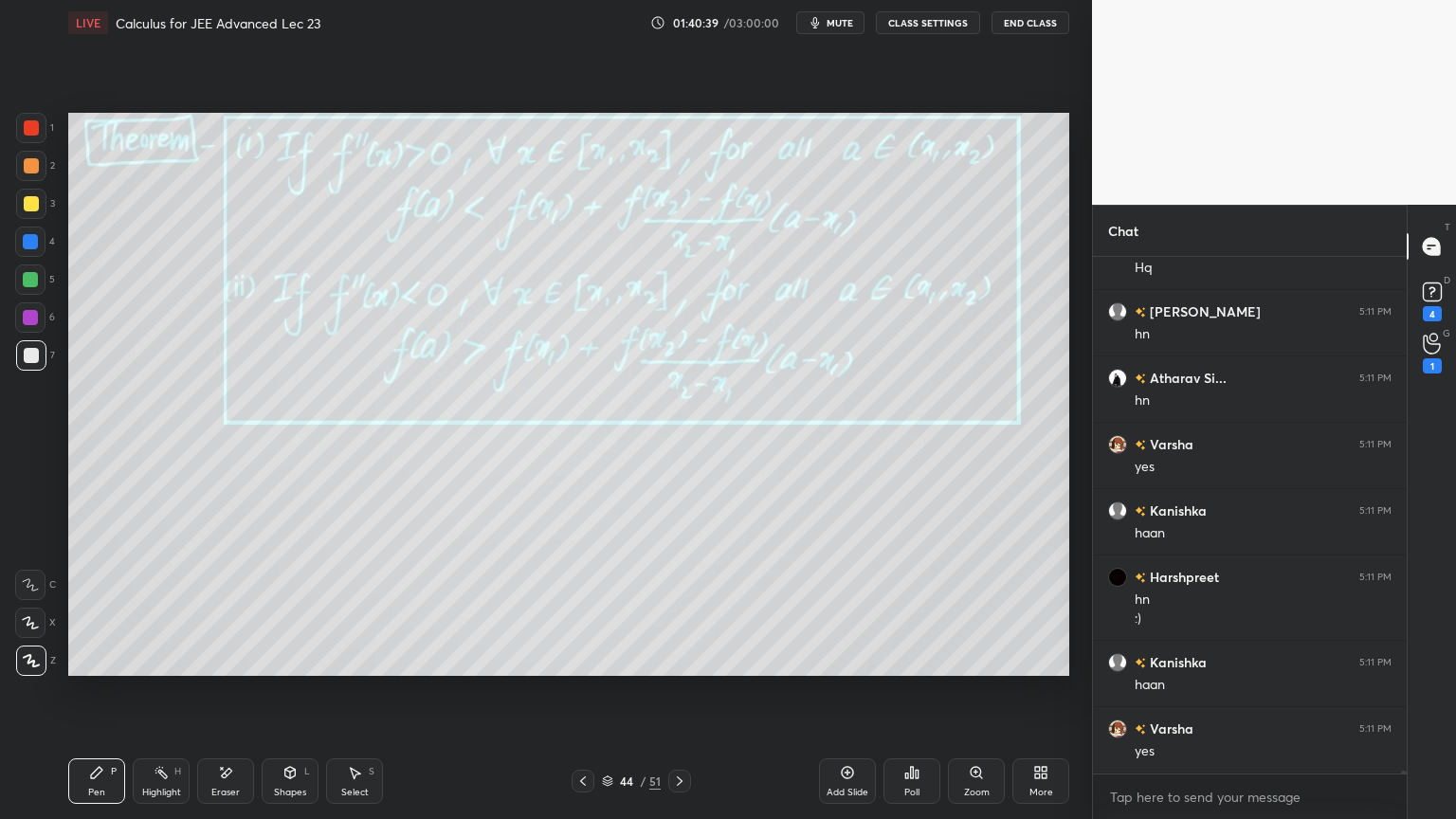 scroll, scrollTop: 90568, scrollLeft: 0, axis: vertical 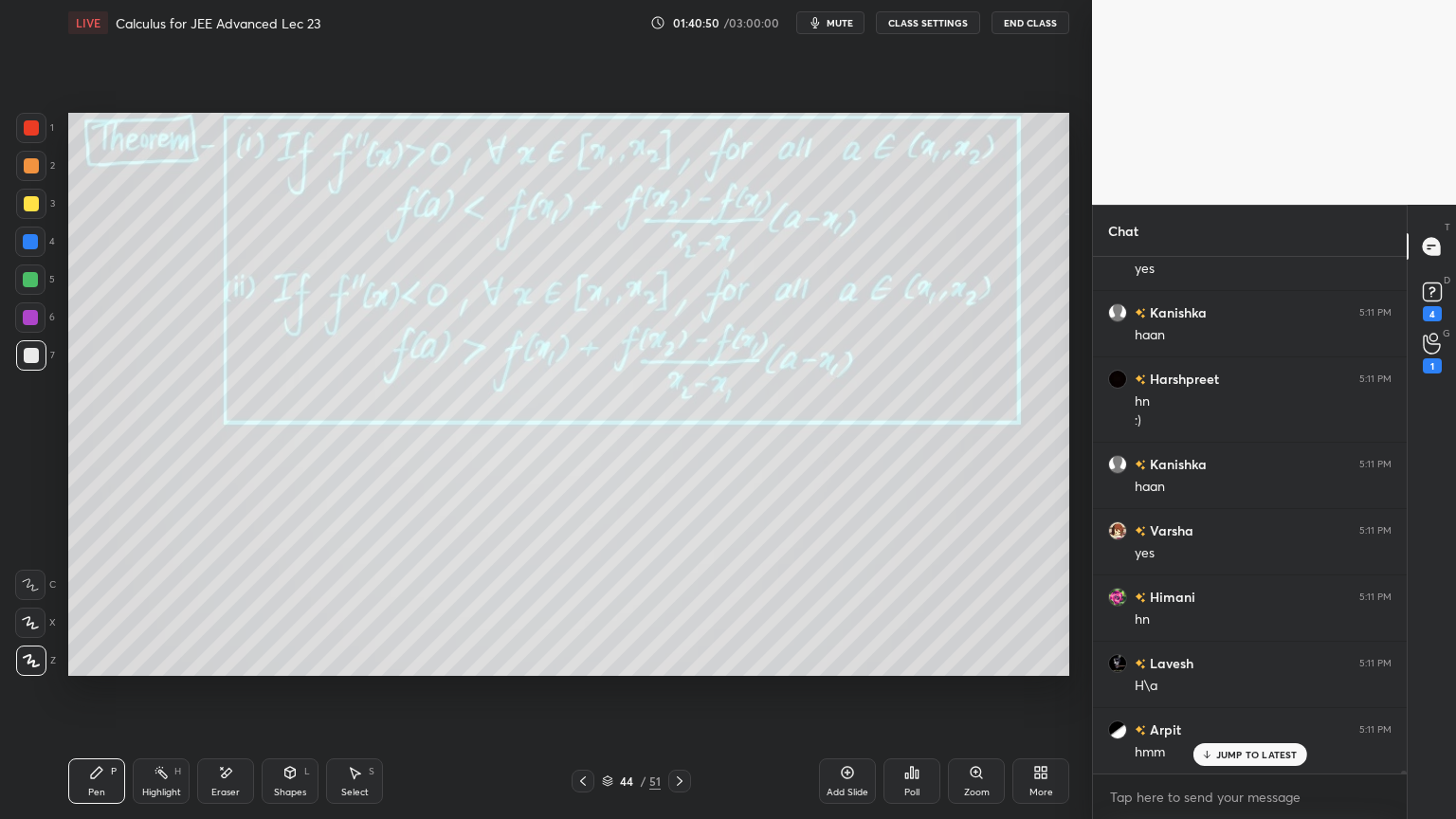 drag, startPoint x: 239, startPoint y: 779, endPoint x: 388, endPoint y: 694, distance: 171.54008 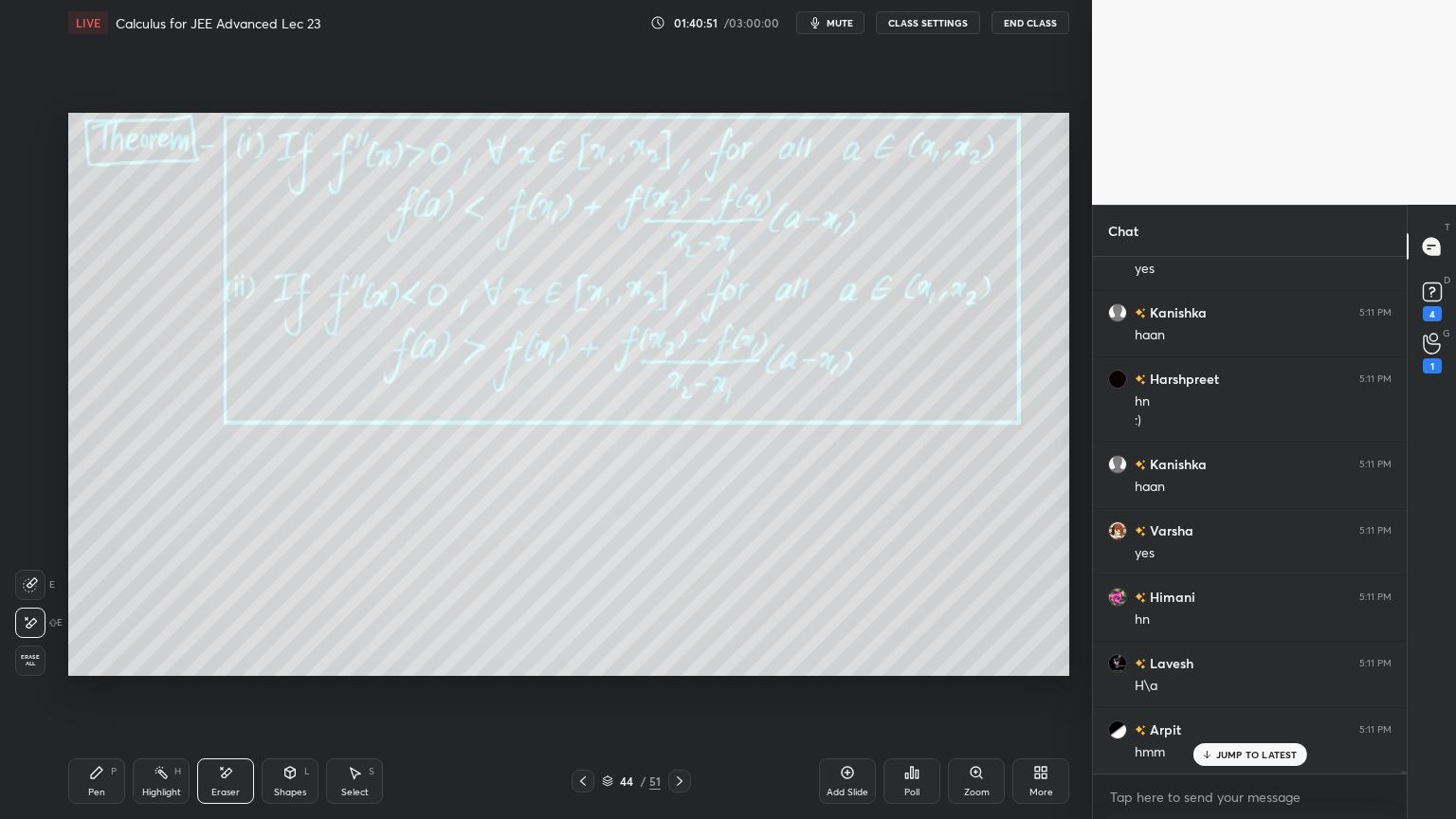 click on "Pen" at bounding box center (97, 792) 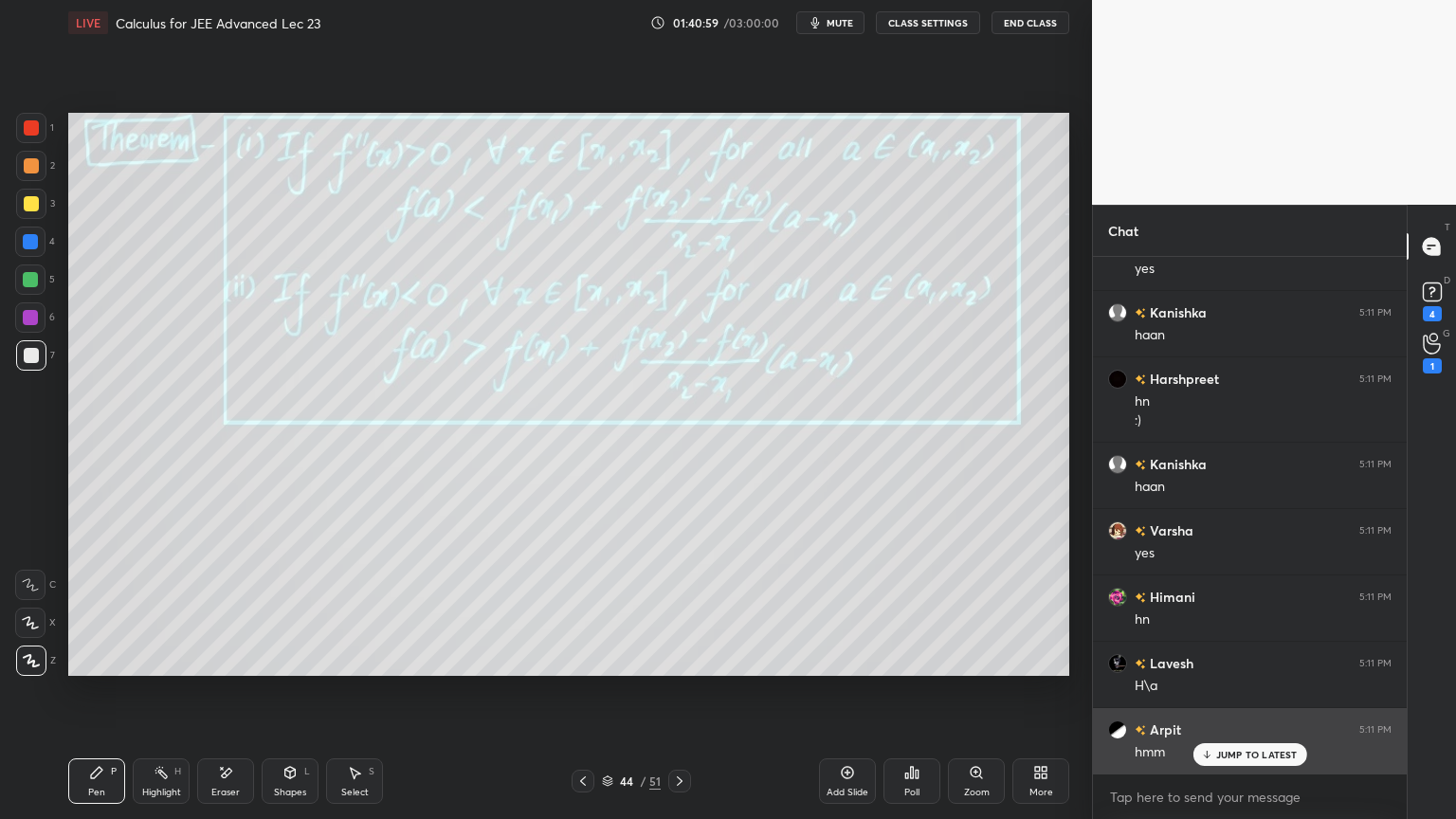 click on "JUMP TO LATEST" at bounding box center (1257, 755) 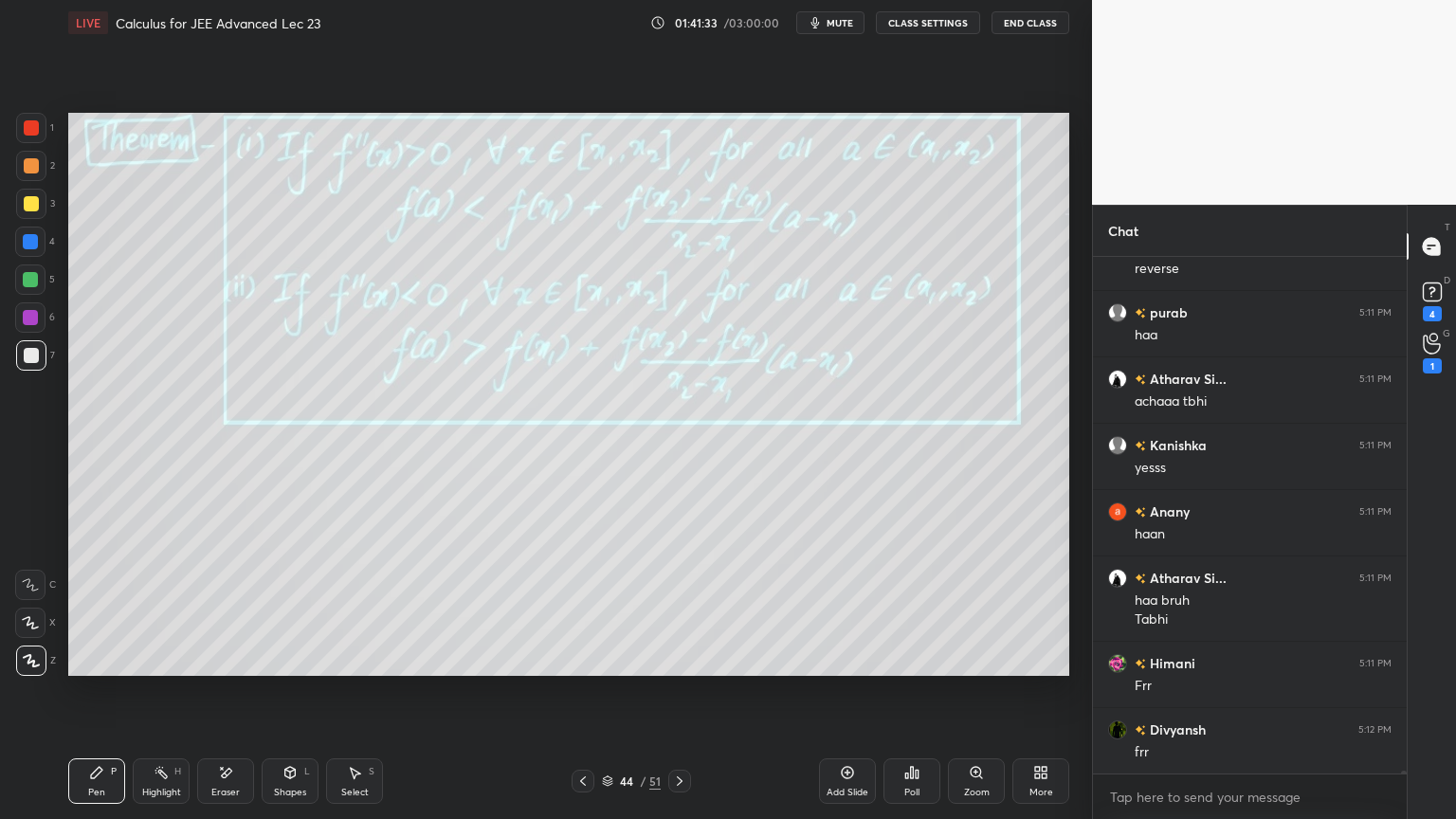 scroll, scrollTop: 91469, scrollLeft: 0, axis: vertical 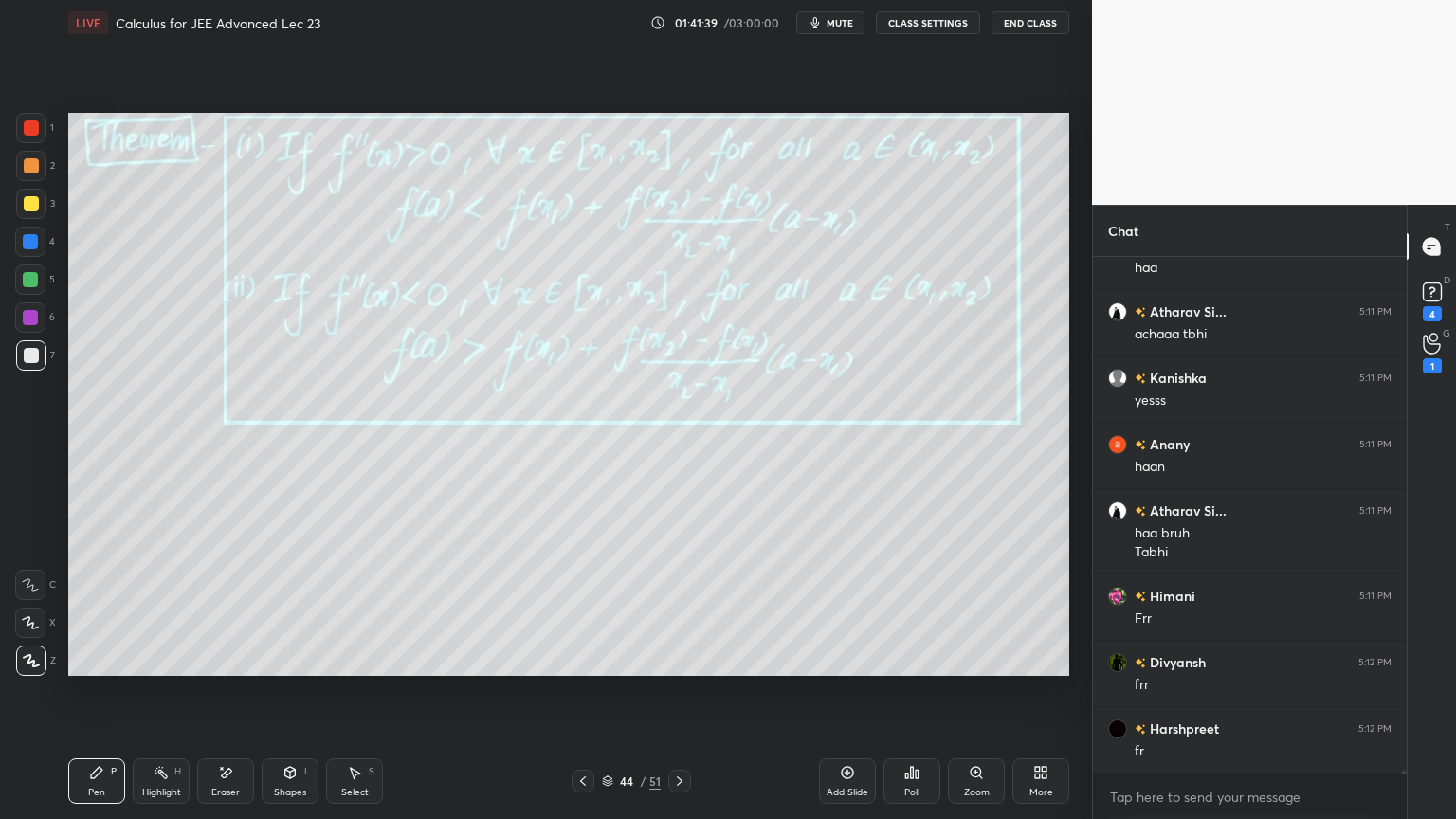 drag, startPoint x: 225, startPoint y: 785, endPoint x: 345, endPoint y: 698, distance: 148.21943 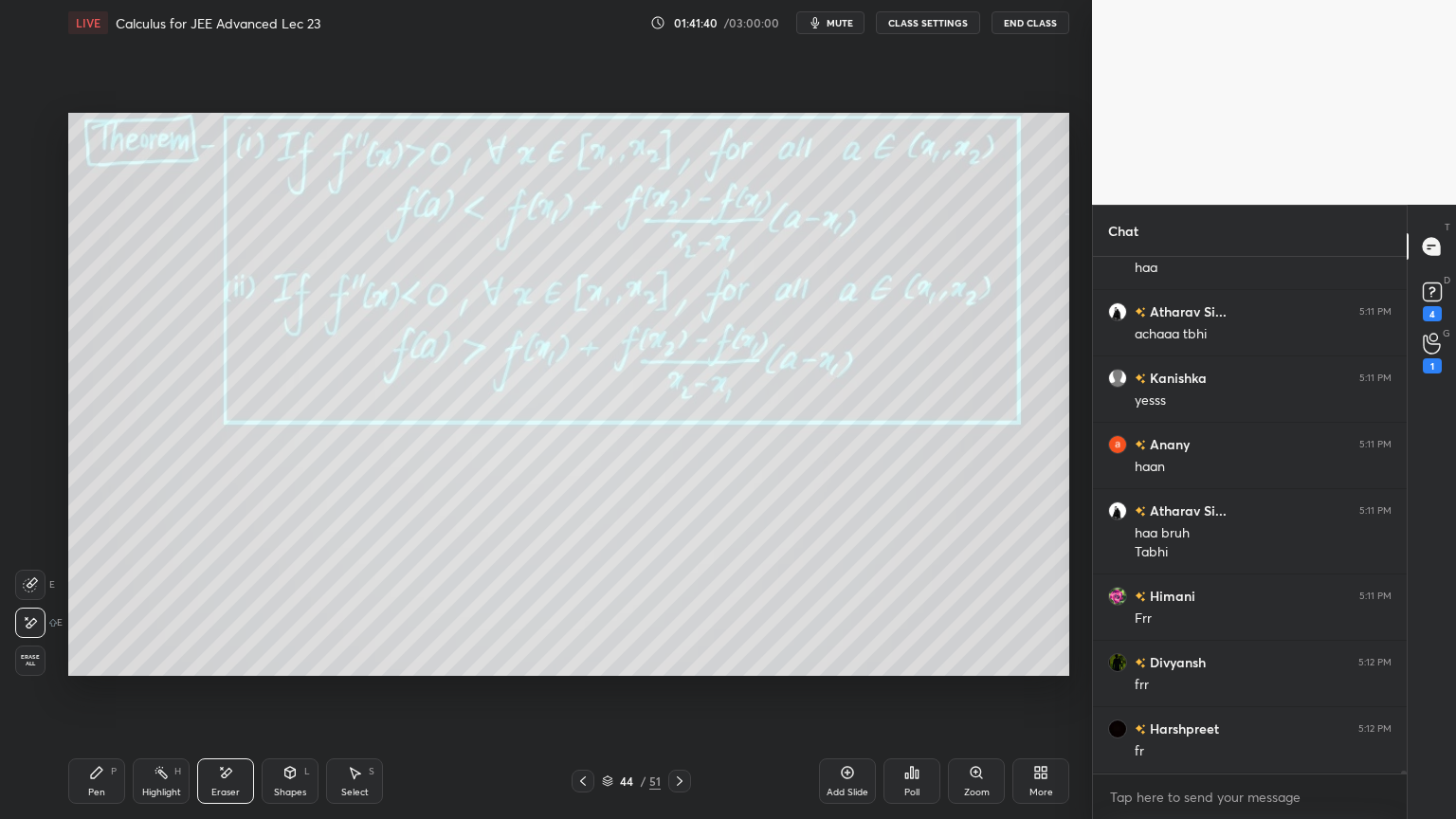click 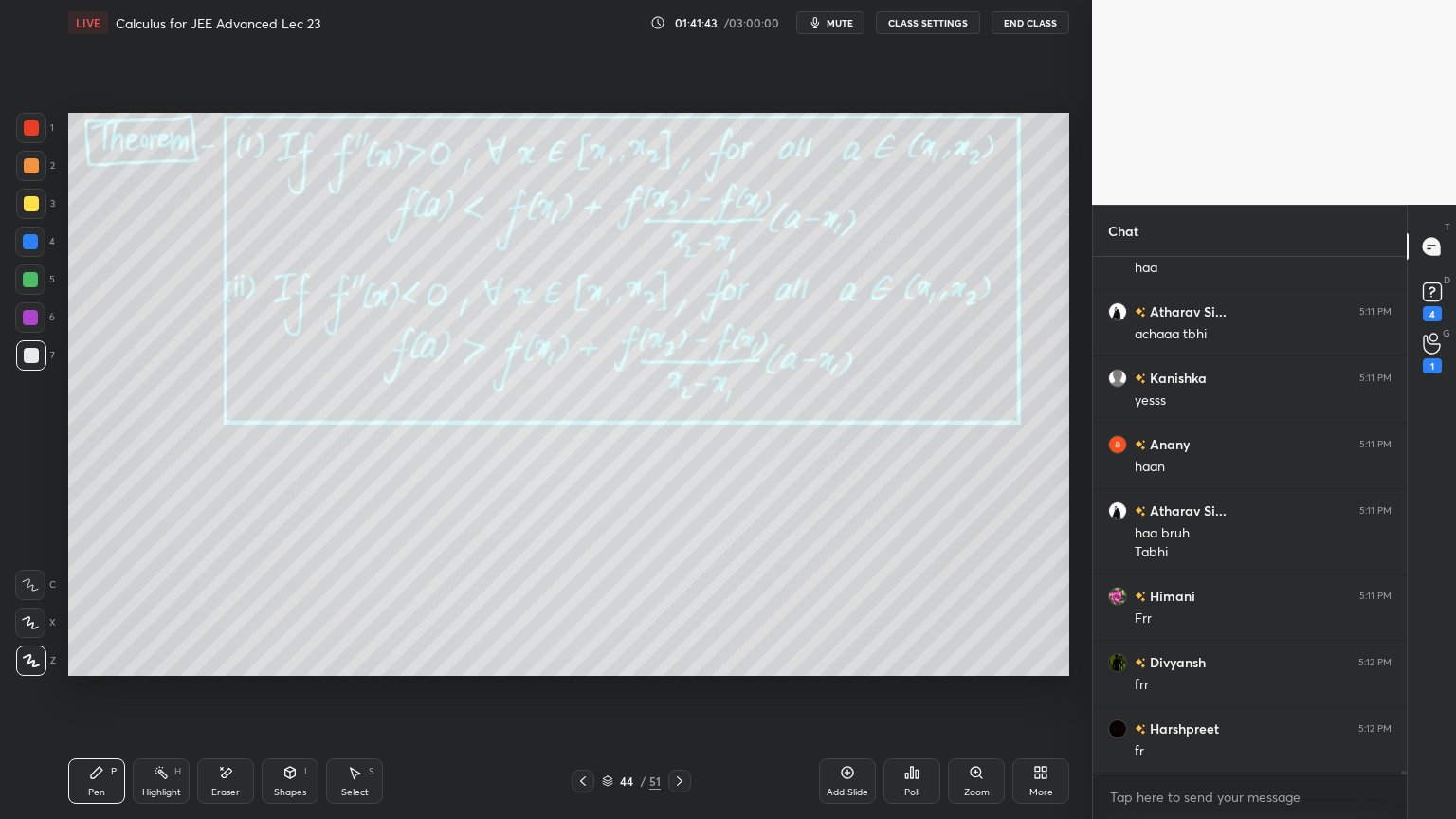 drag, startPoint x: 226, startPoint y: 791, endPoint x: 337, endPoint y: 756, distance: 116.38728 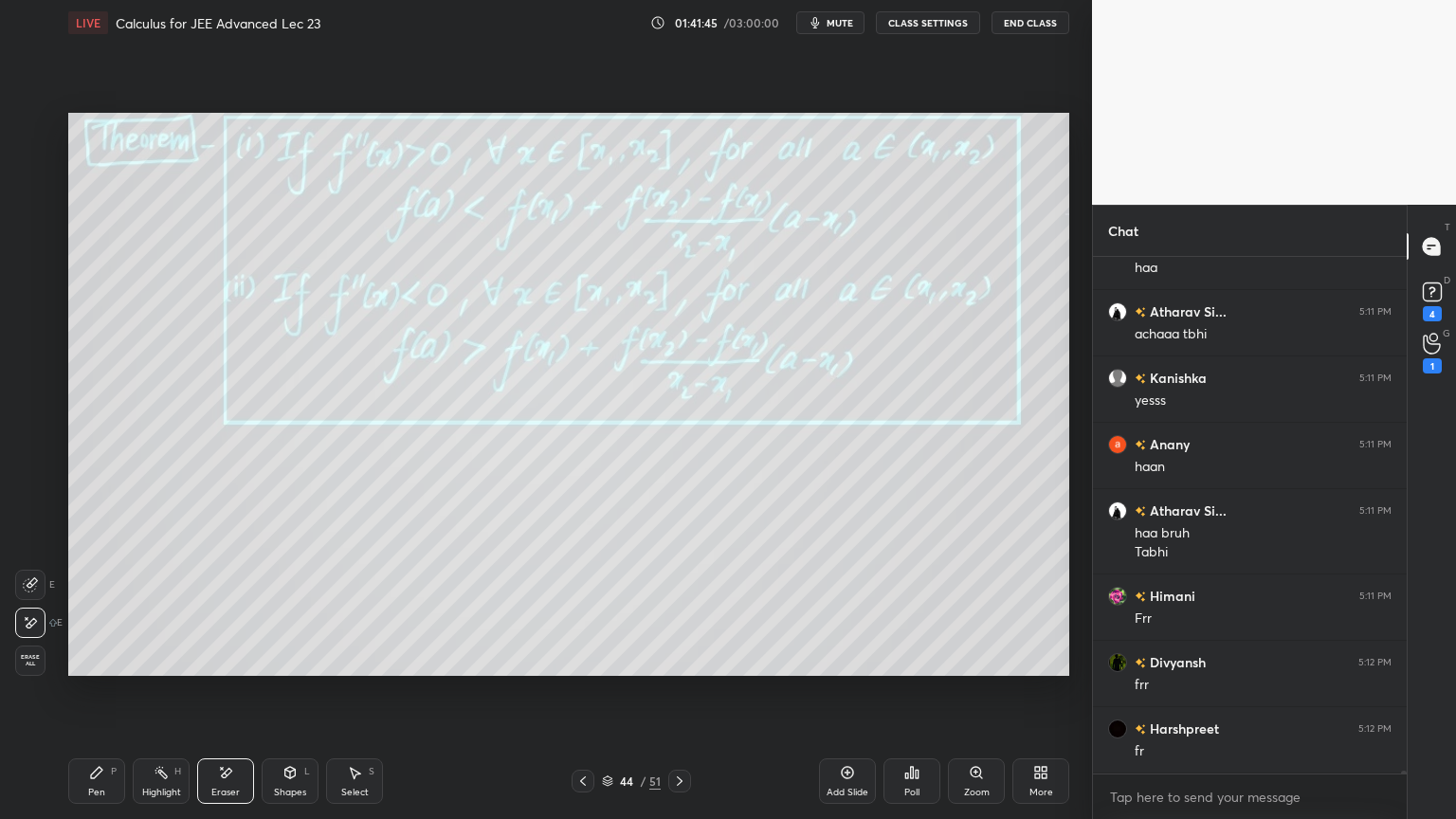 click on "Pen P" at bounding box center [97, 781] 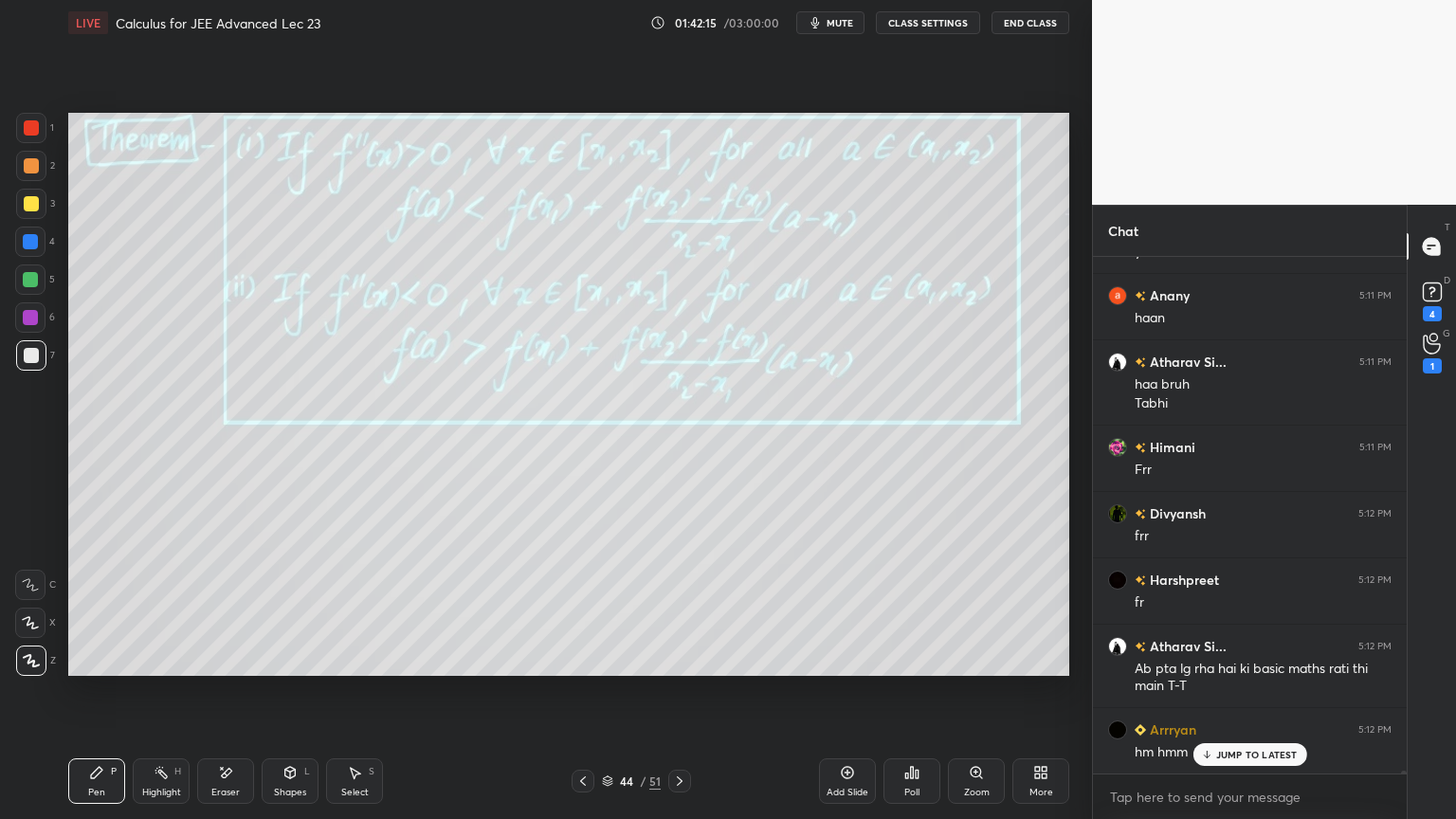 scroll, scrollTop: 91701, scrollLeft: 0, axis: vertical 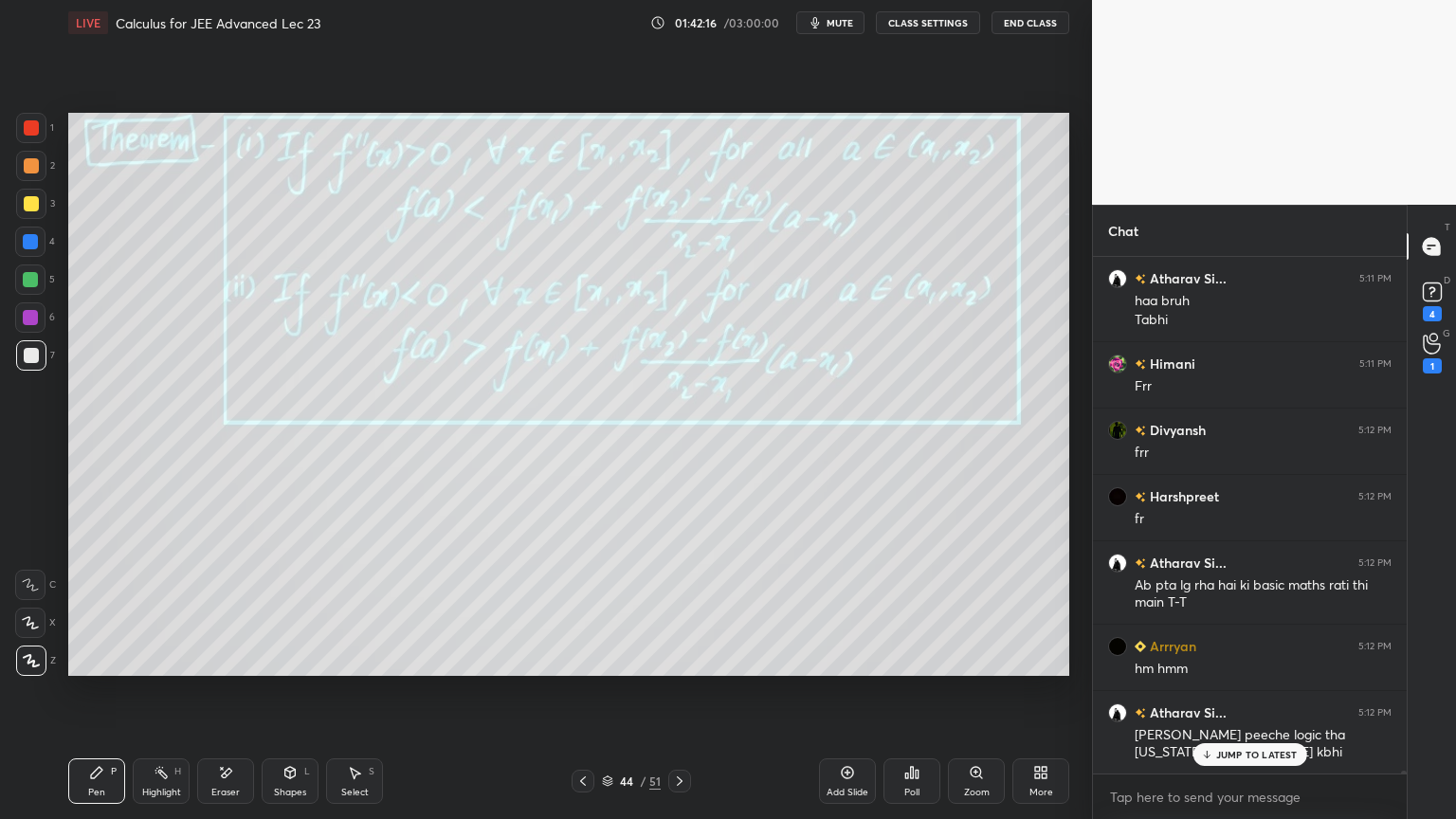 click on "Select" at bounding box center (355, 792) 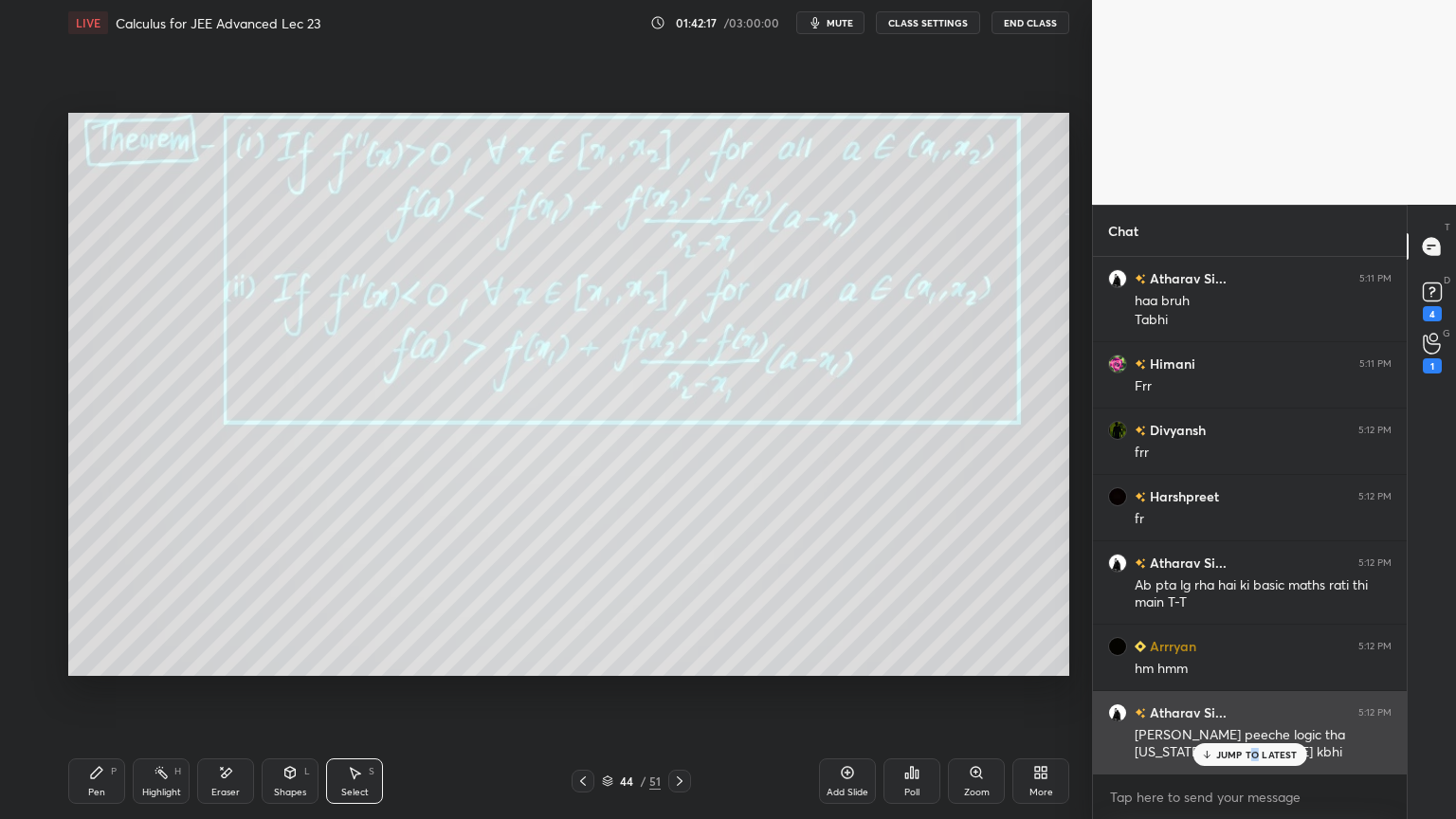 click on "JUMP TO LATEST" at bounding box center (1257, 755) 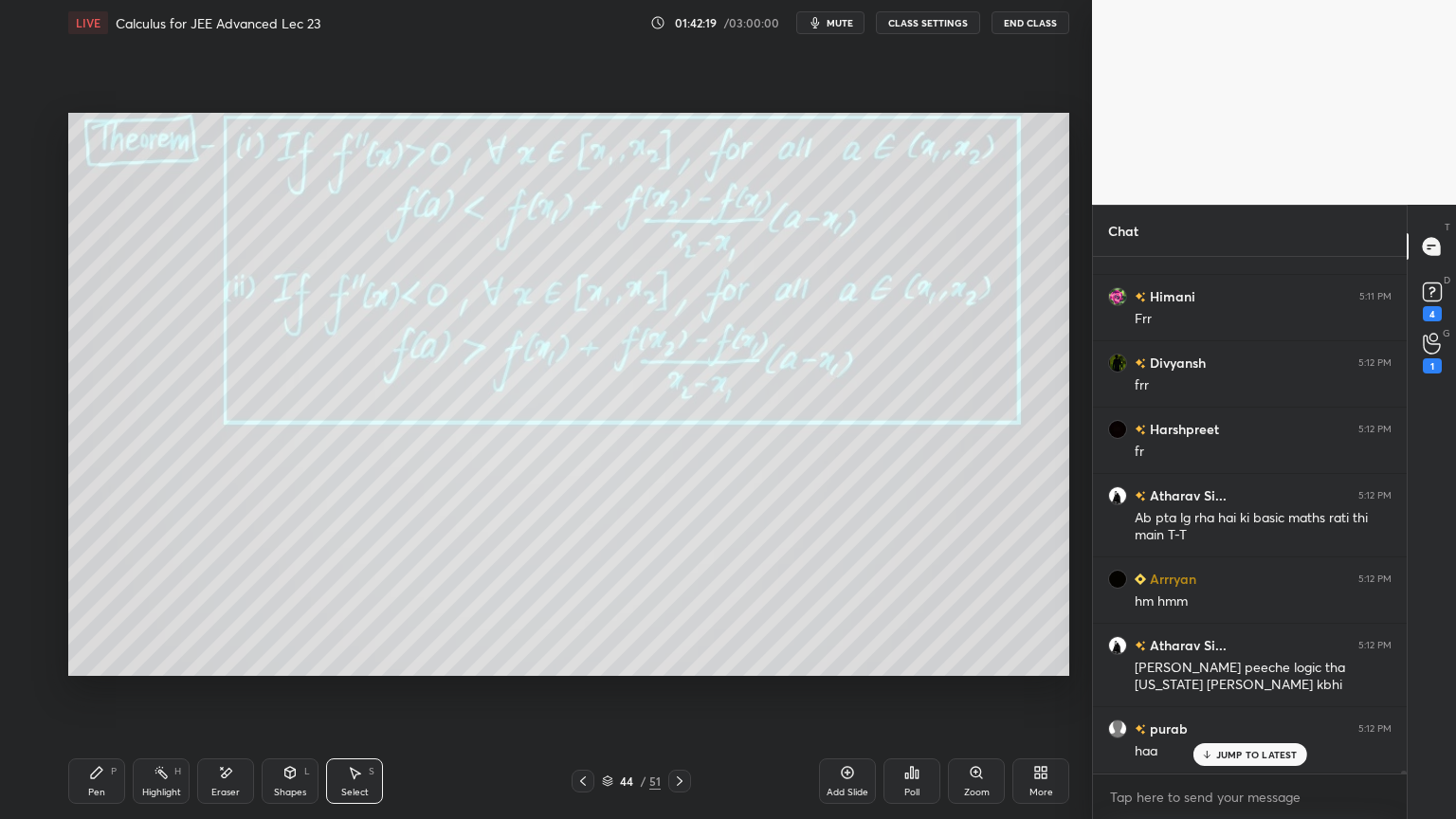scroll, scrollTop: 91834, scrollLeft: 0, axis: vertical 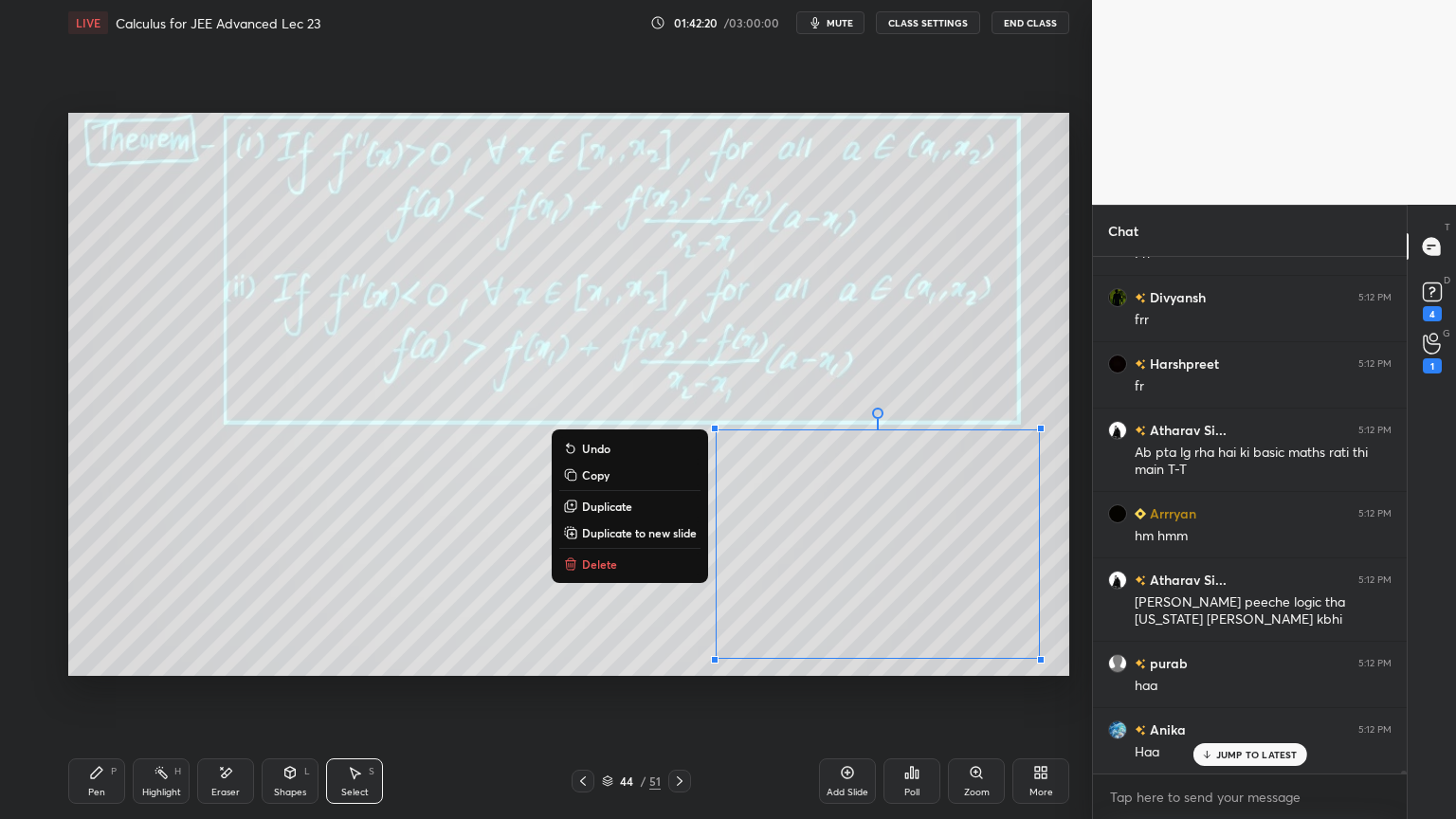 drag, startPoint x: 694, startPoint y: 425, endPoint x: 1010, endPoint y: 664, distance: 396.20323 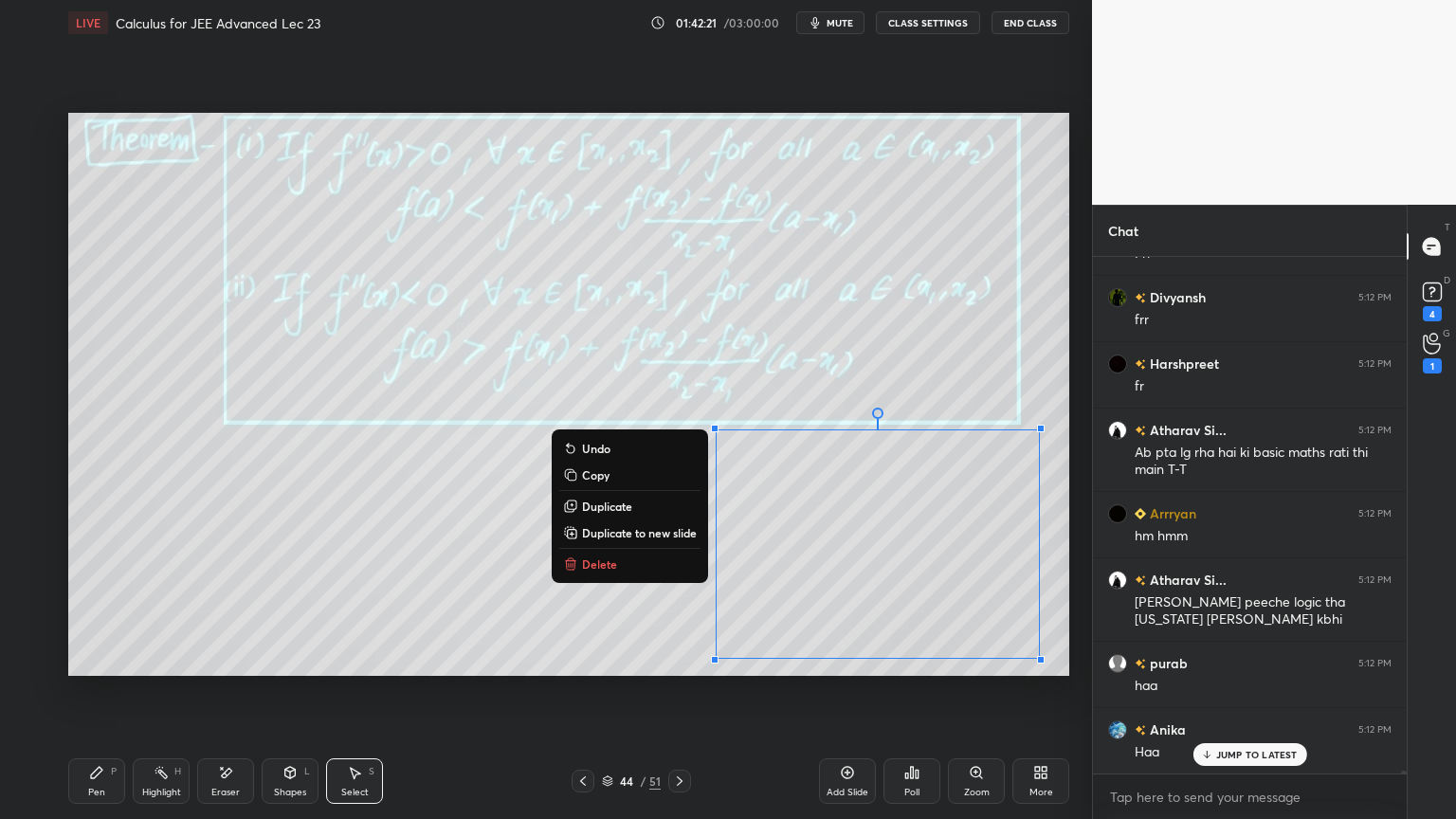 click on "Delete" at bounding box center [599, 564] 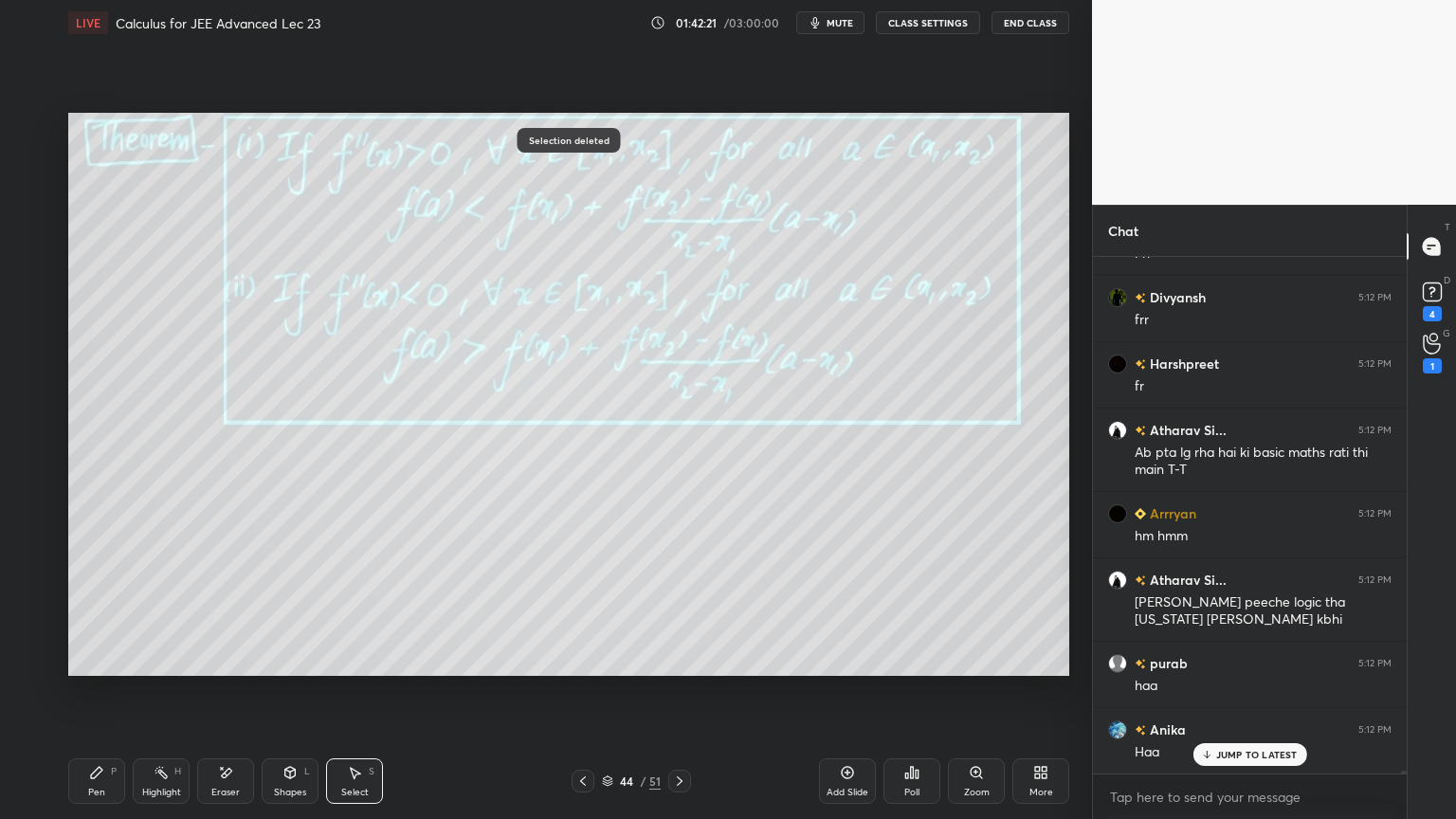 click on "Eraser" at bounding box center [226, 792] 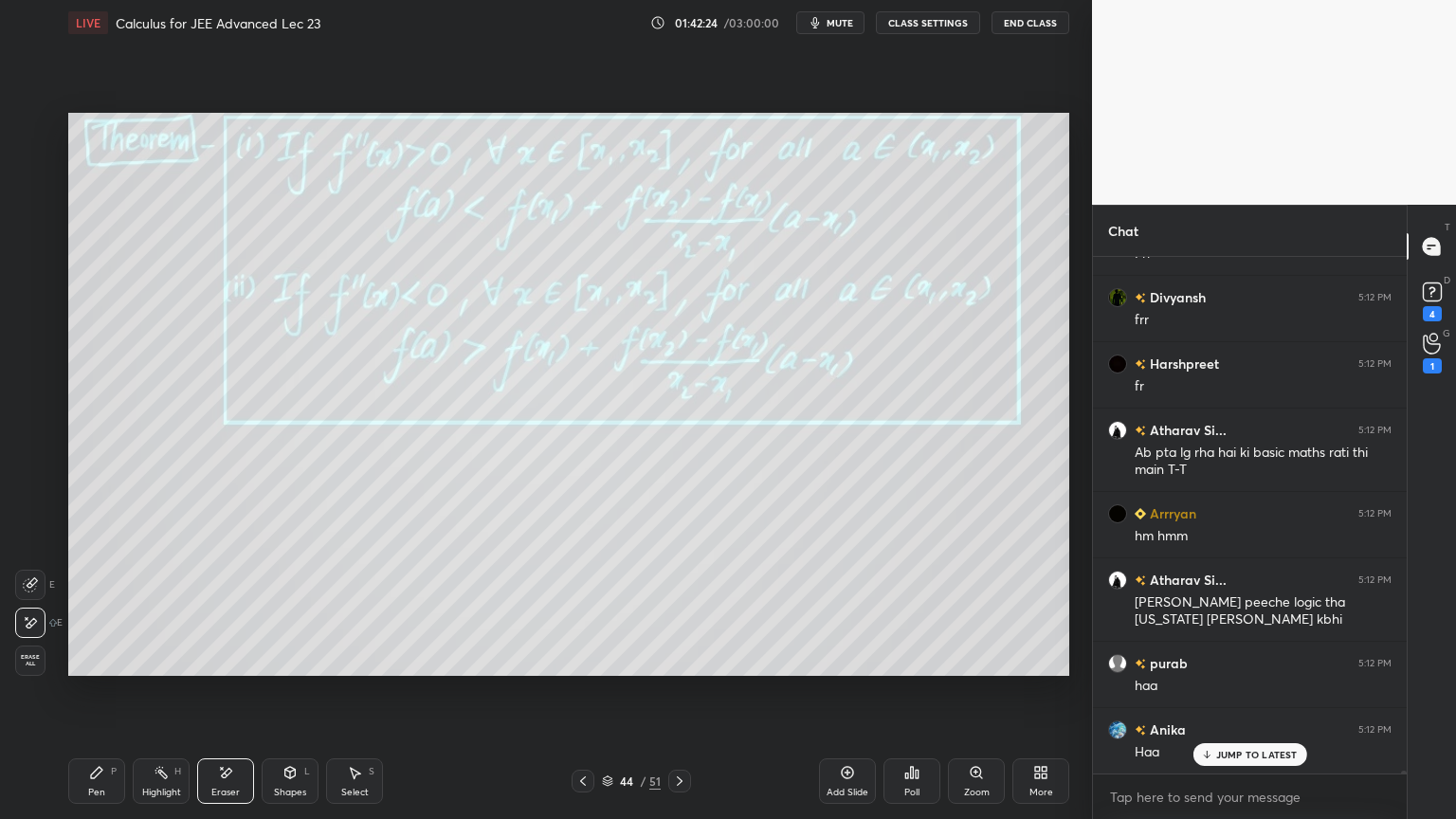 click on "Pen" at bounding box center (97, 792) 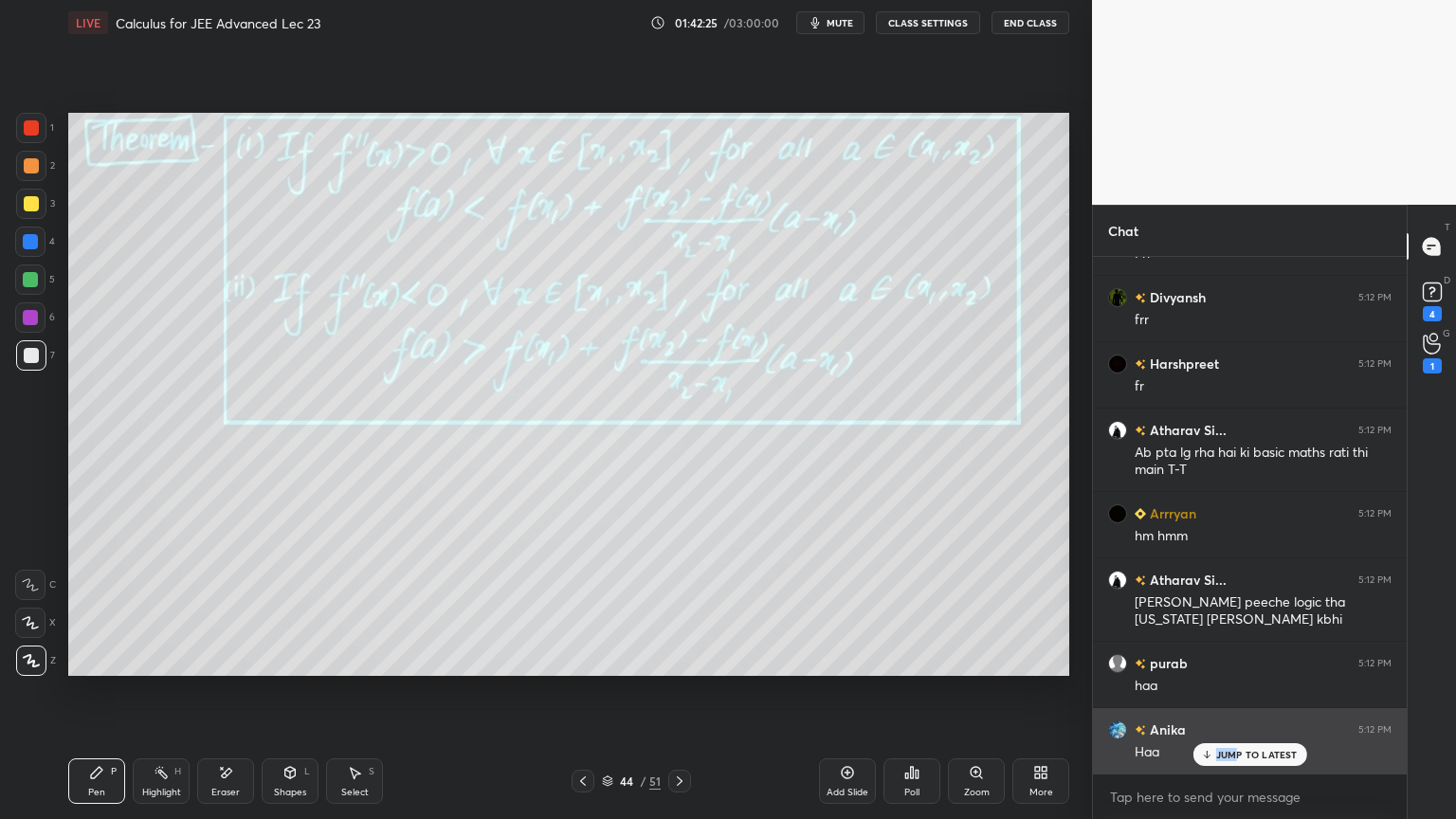 drag, startPoint x: 1238, startPoint y: 748, endPoint x: 1228, endPoint y: 751, distance: 10.440307 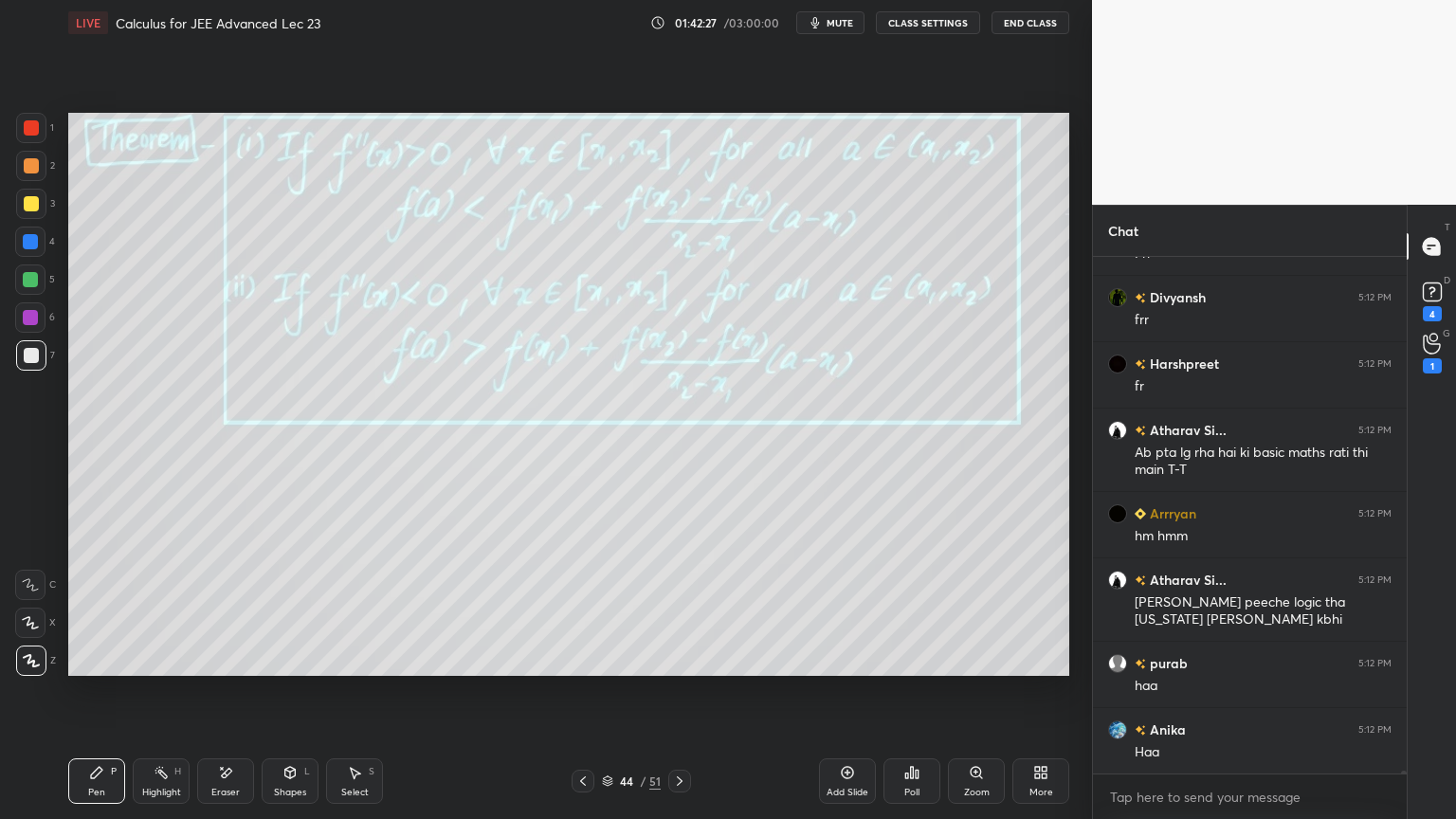 scroll, scrollTop: 91901, scrollLeft: 0, axis: vertical 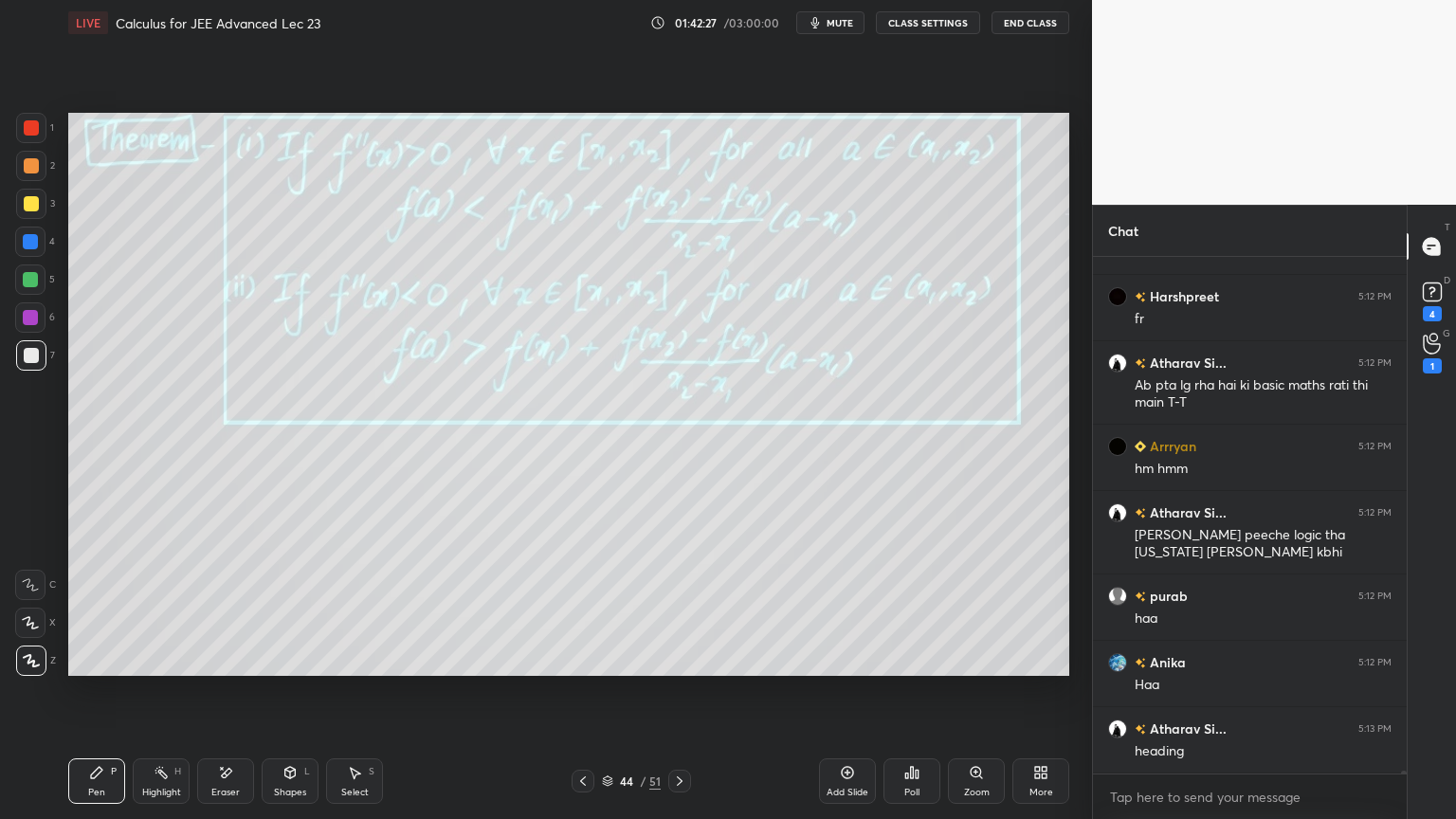 click 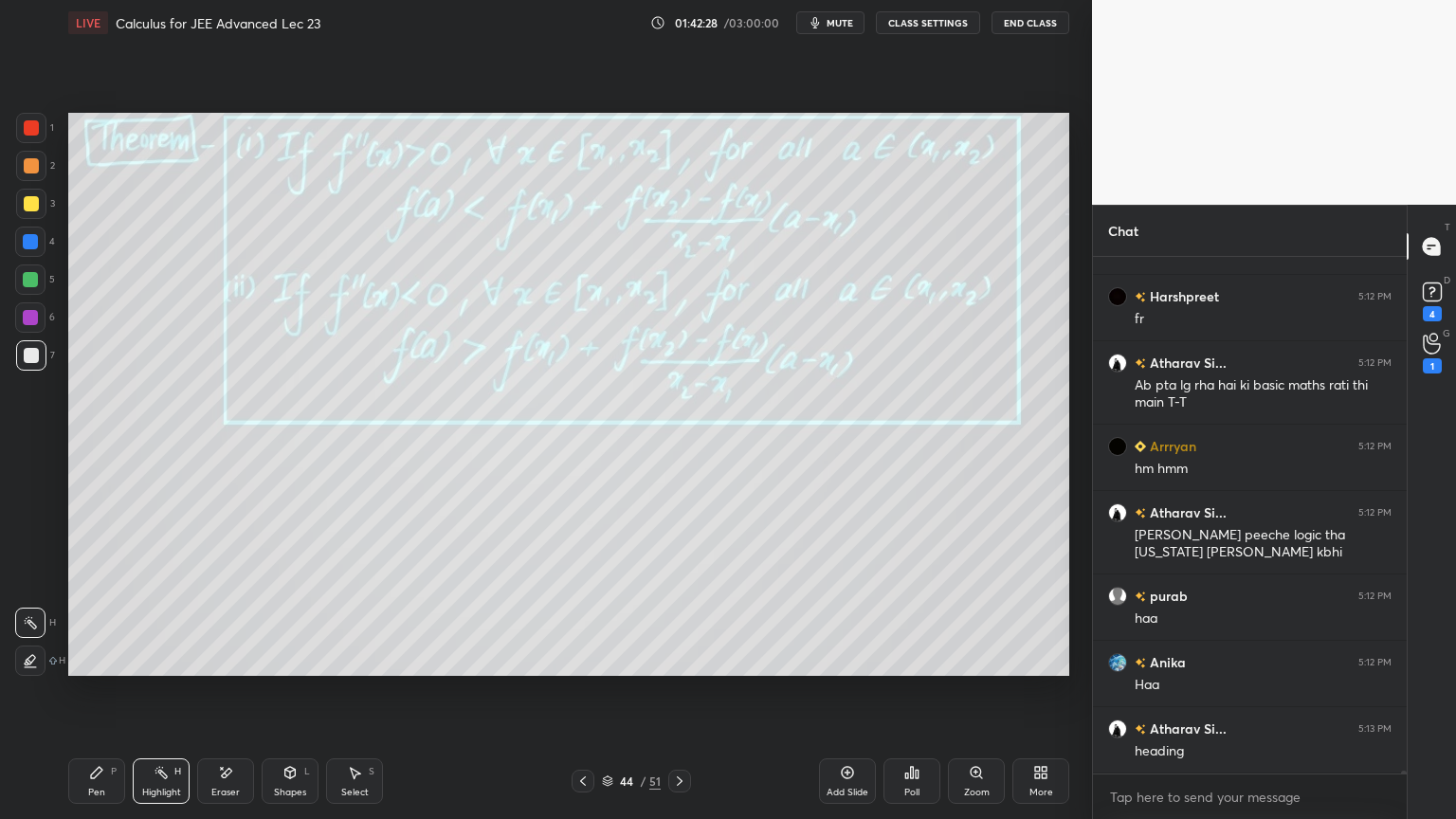 drag, startPoint x: 106, startPoint y: 761, endPoint x: 186, endPoint y: 736, distance: 83.81527 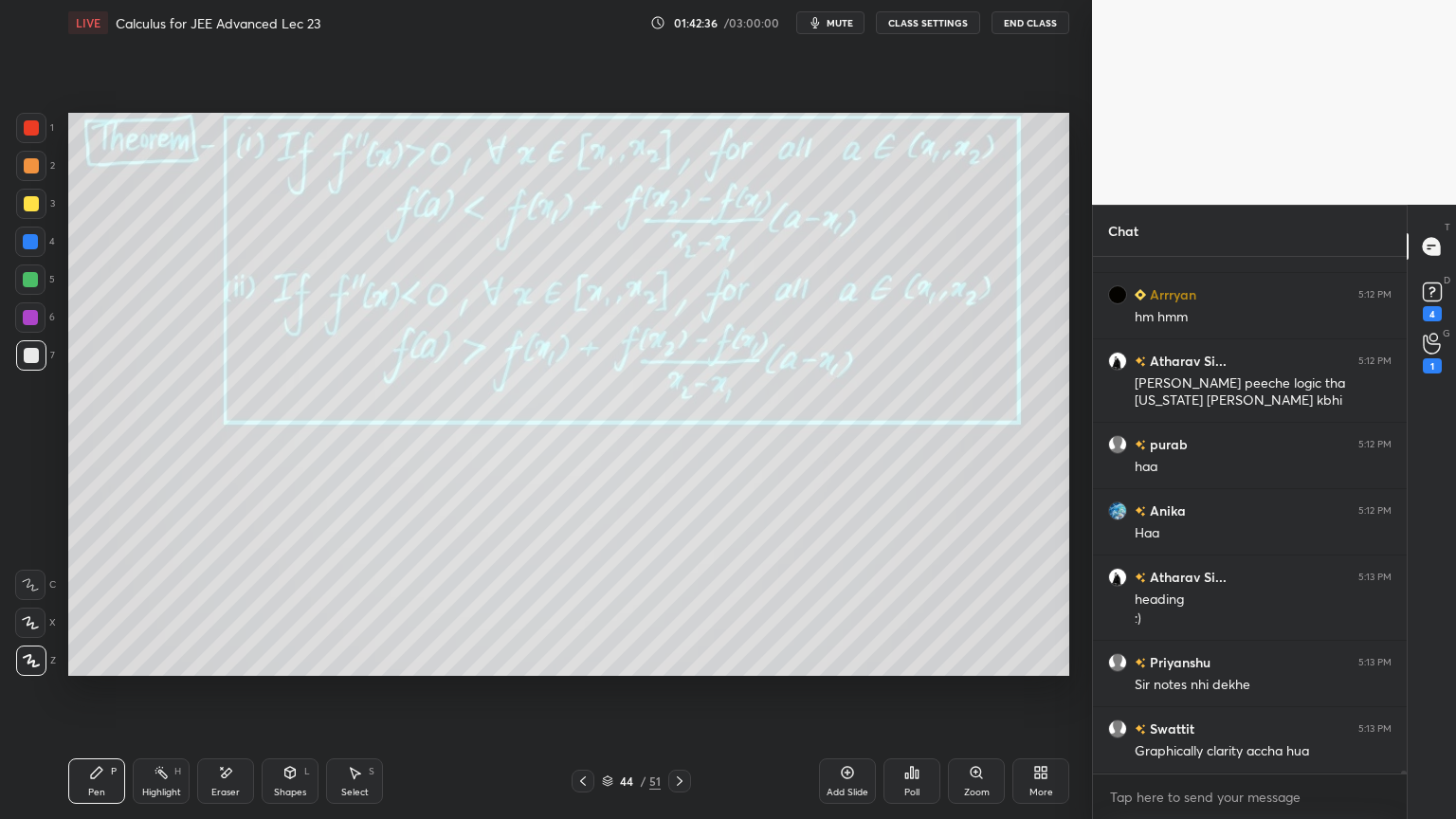 scroll, scrollTop: 92119, scrollLeft: 0, axis: vertical 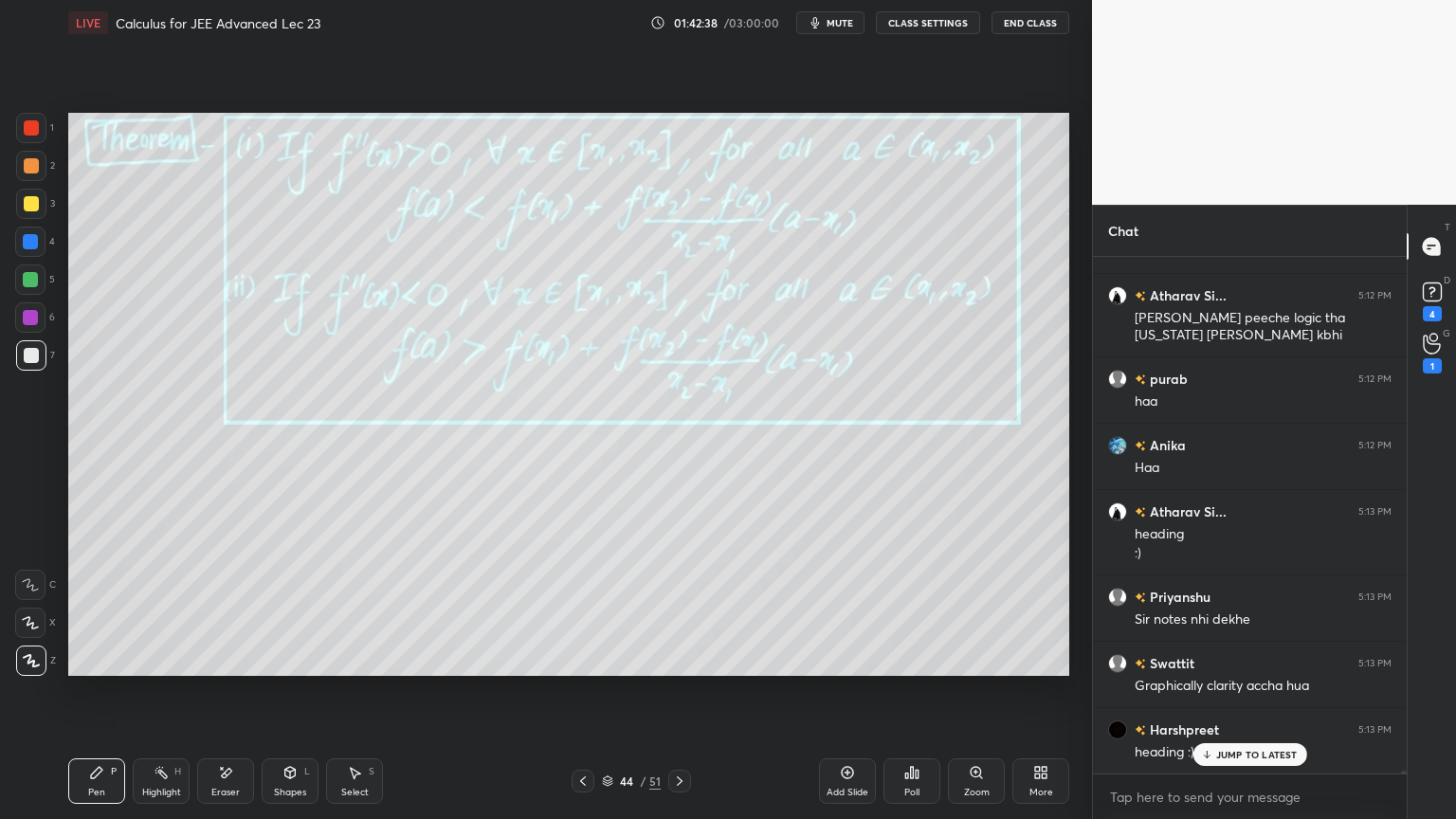 click on "JUMP TO LATEST" at bounding box center (1249, 755) 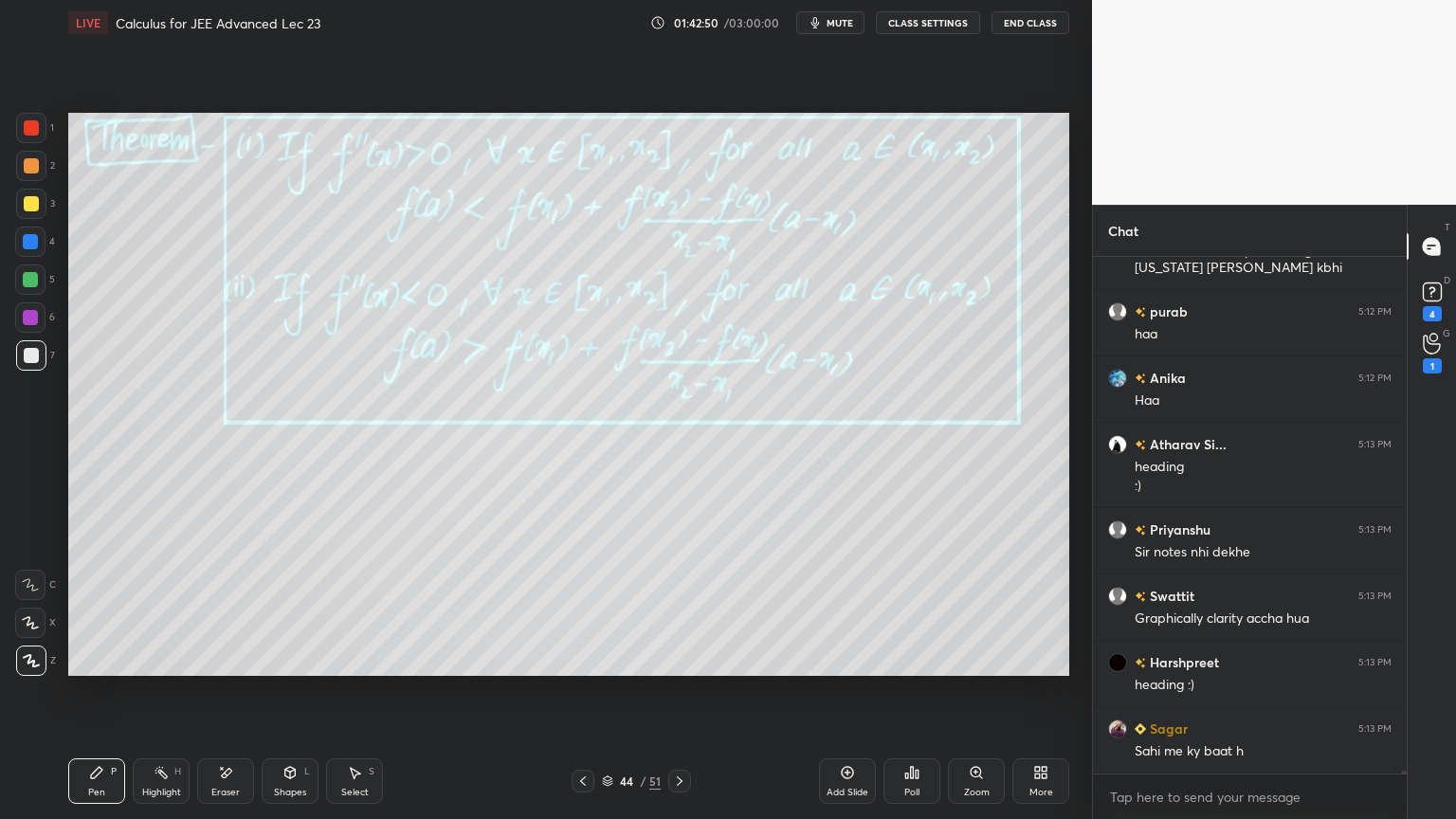 scroll, scrollTop: 92251, scrollLeft: 0, axis: vertical 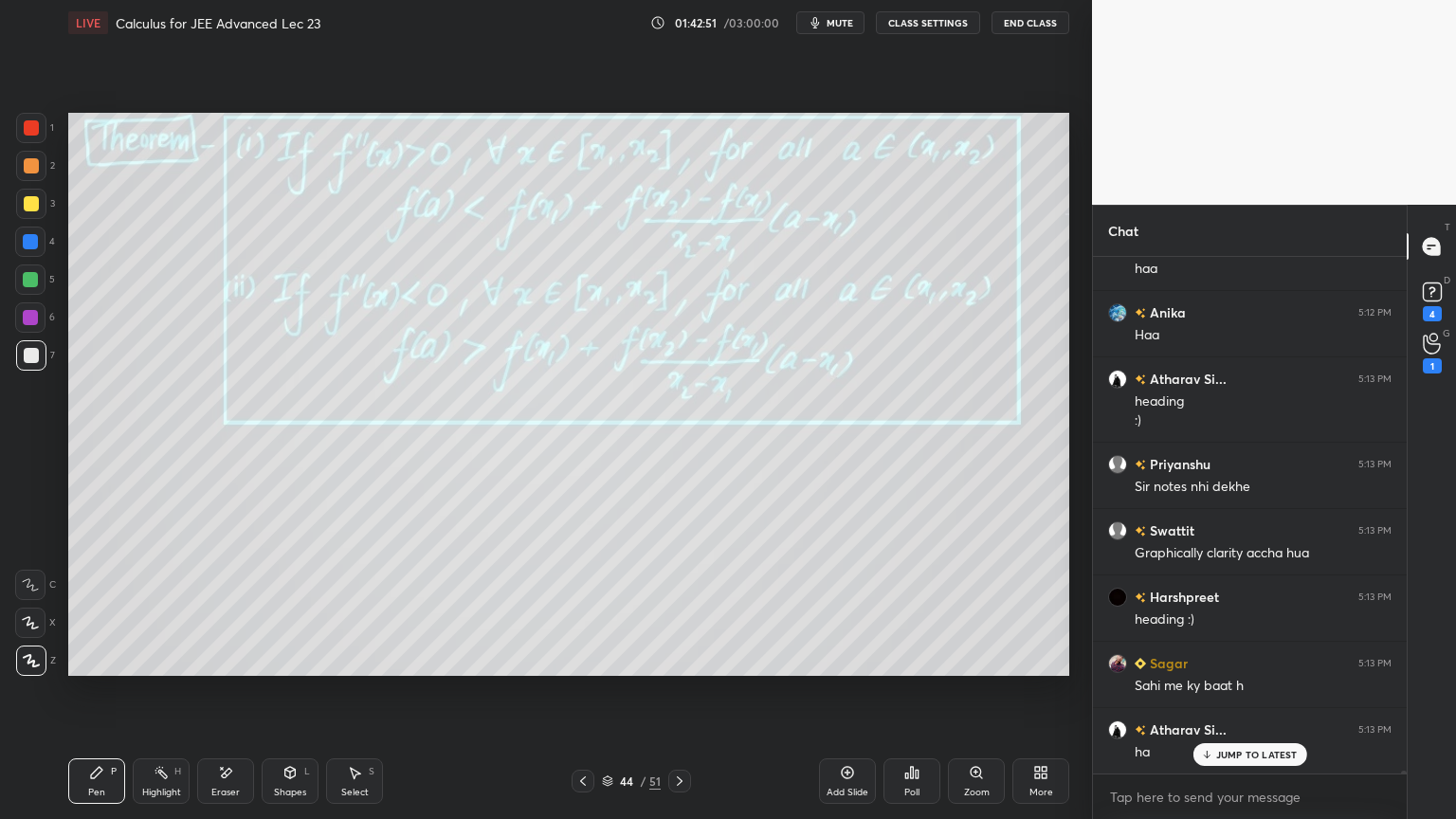 click on "Setting up your live class Poll for   secs No correct answer Start poll" at bounding box center (569, 394) 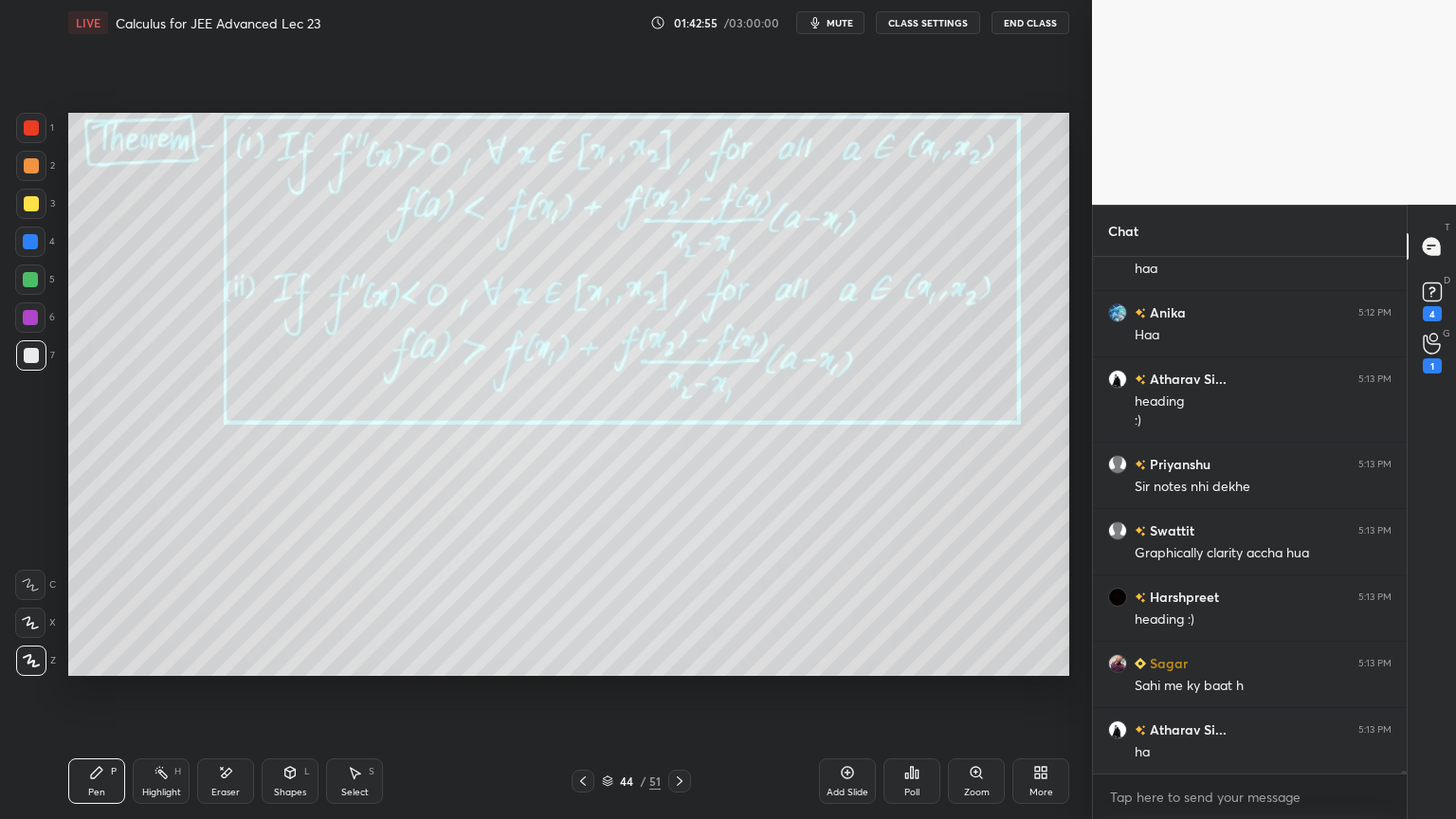 scroll, scrollTop: 92319, scrollLeft: 0, axis: vertical 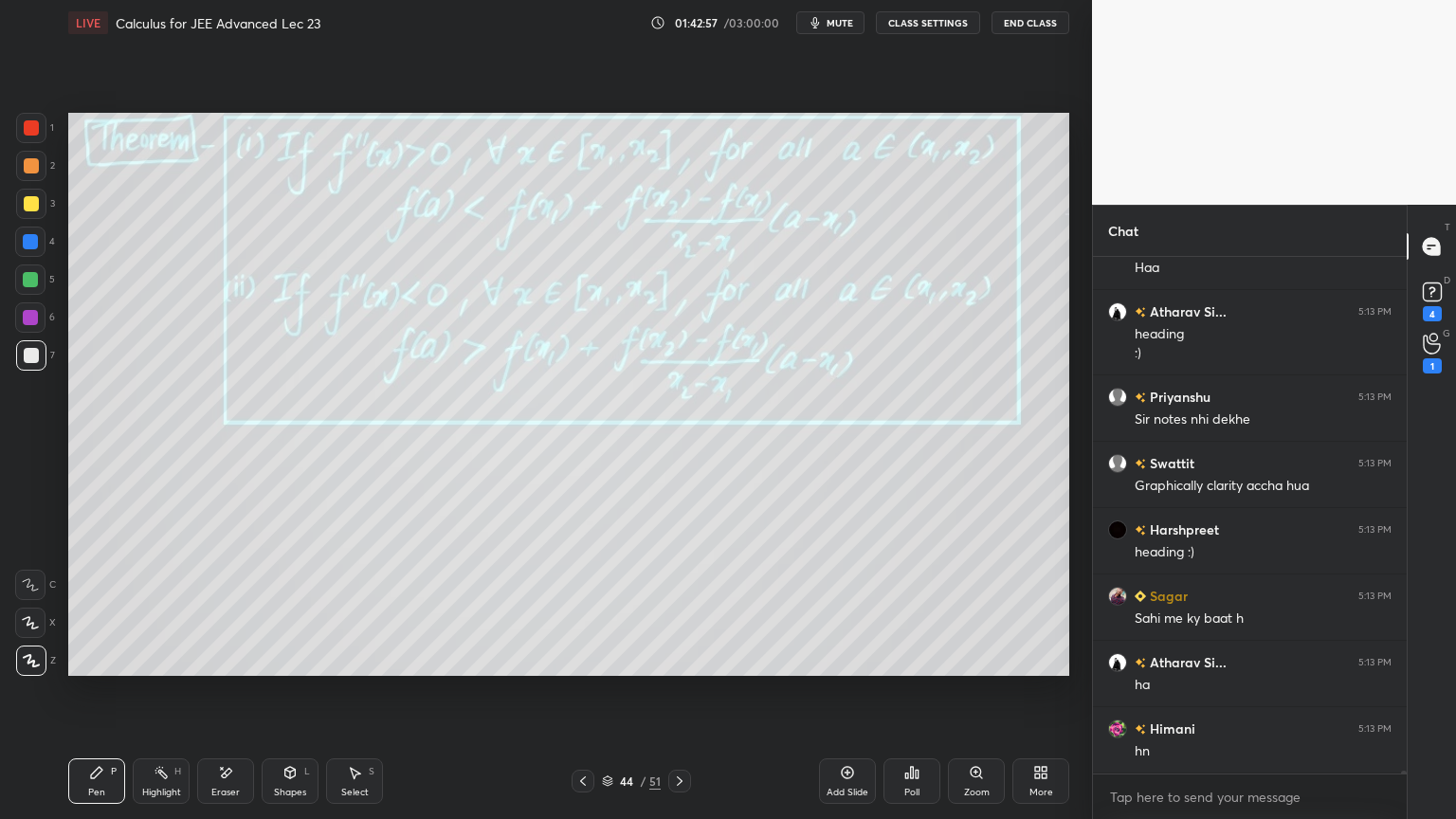 drag, startPoint x: 237, startPoint y: 773, endPoint x: 266, endPoint y: 690, distance: 87.92 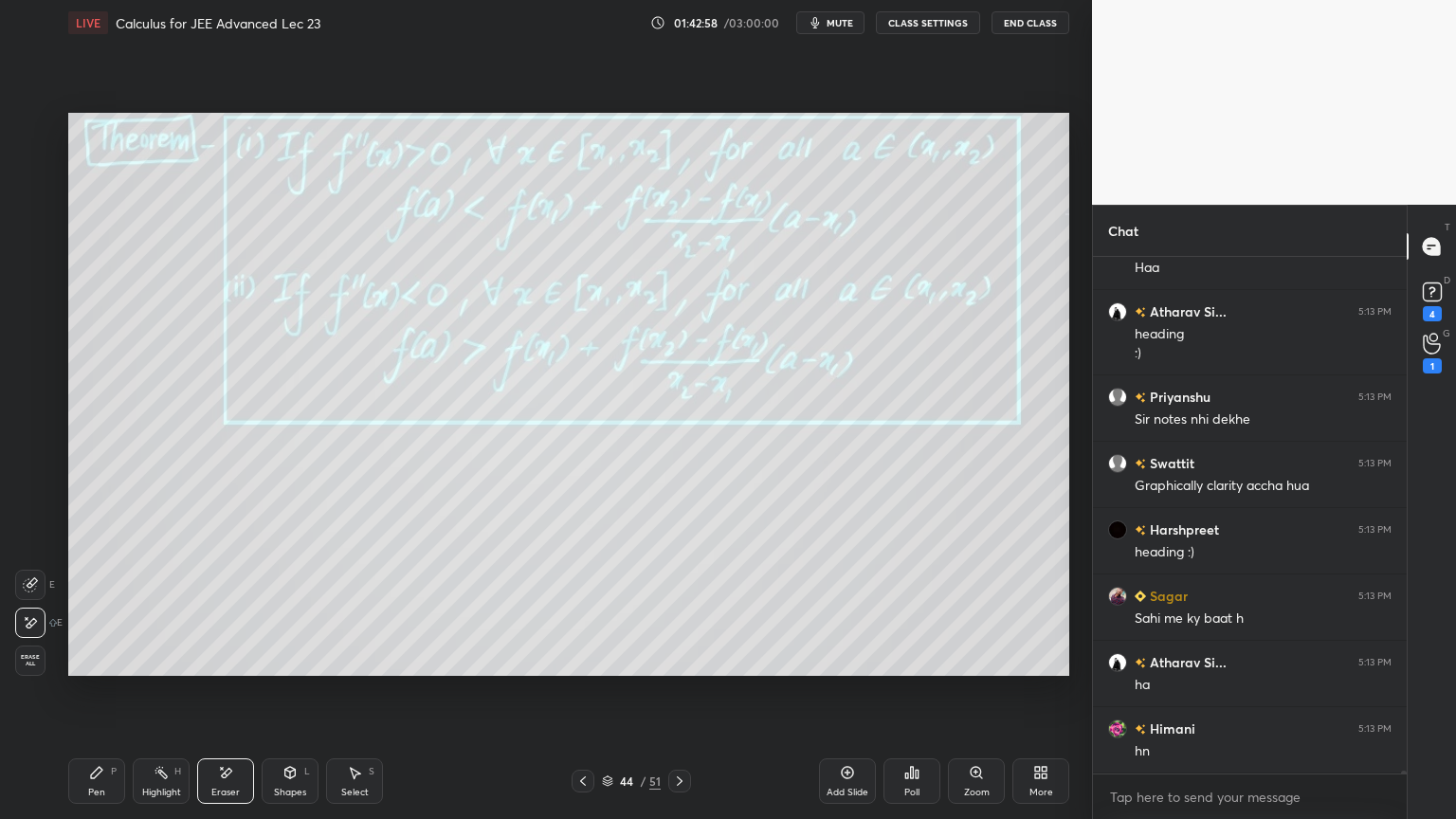 scroll, scrollTop: 92384, scrollLeft: 0, axis: vertical 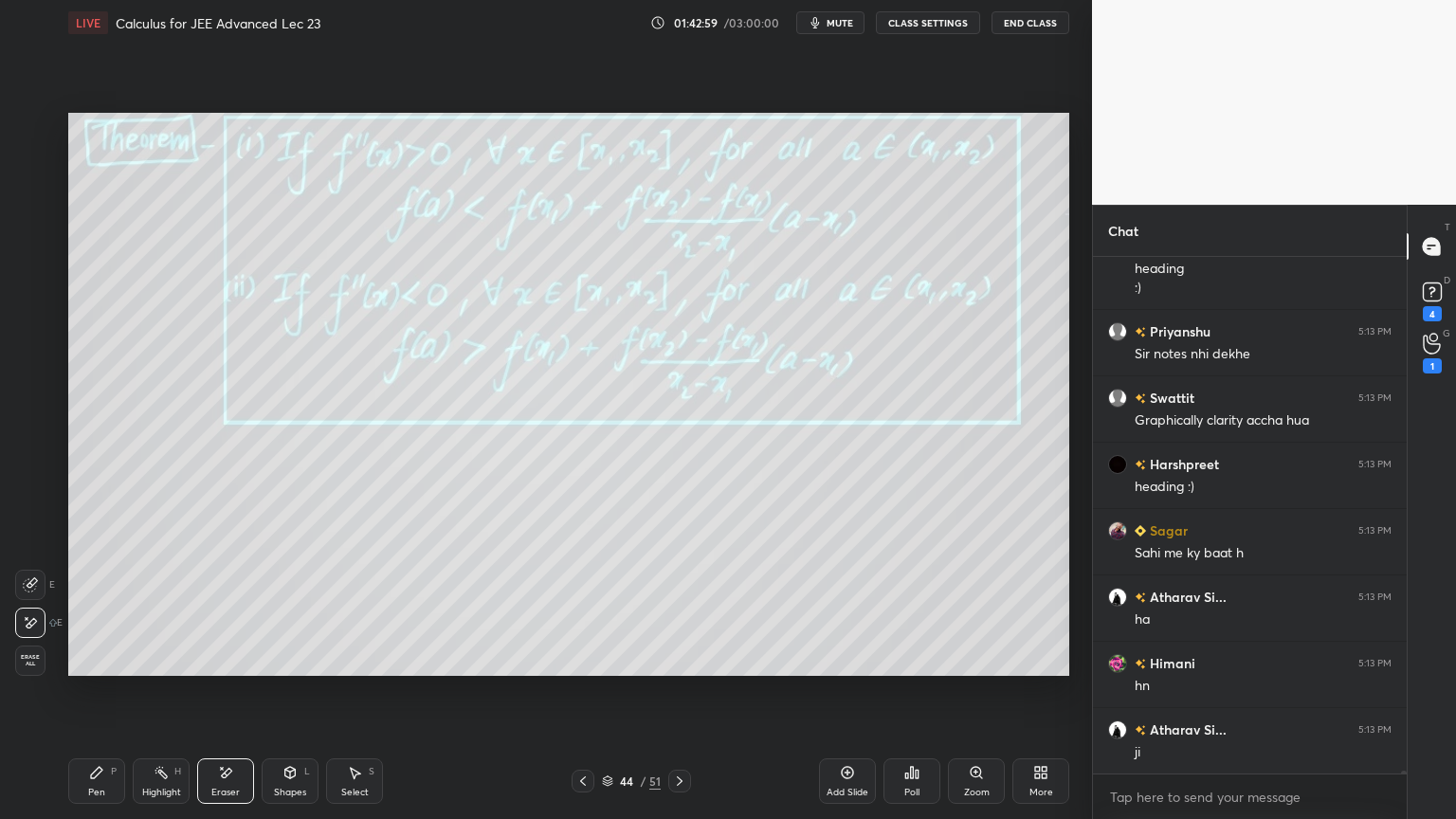 click on "Pen P Highlight H Eraser Shapes L Select S 44 / 51 Add Slide Poll Zoom More" at bounding box center [569, 781] 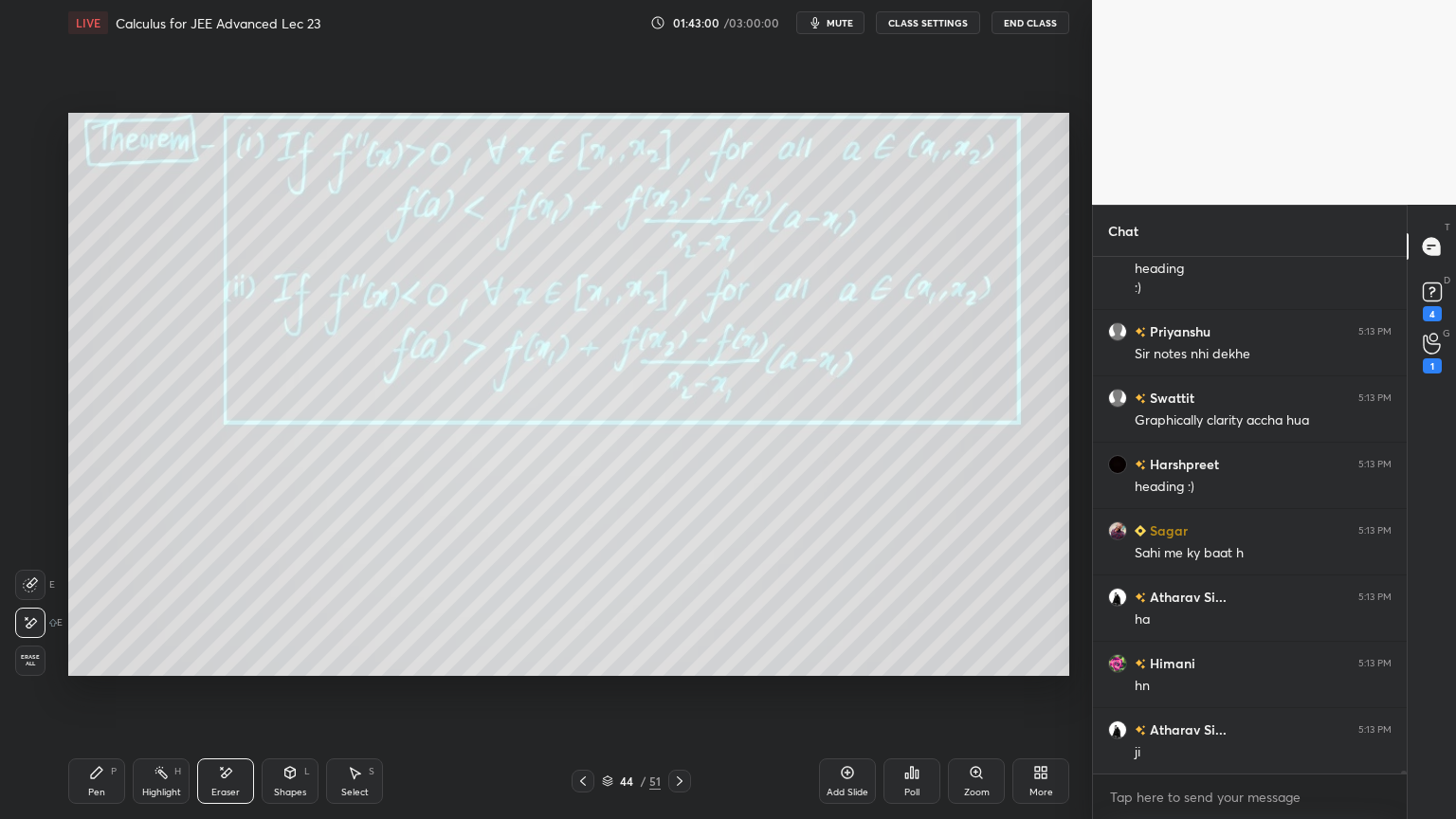 click on "Pen" at bounding box center (97, 792) 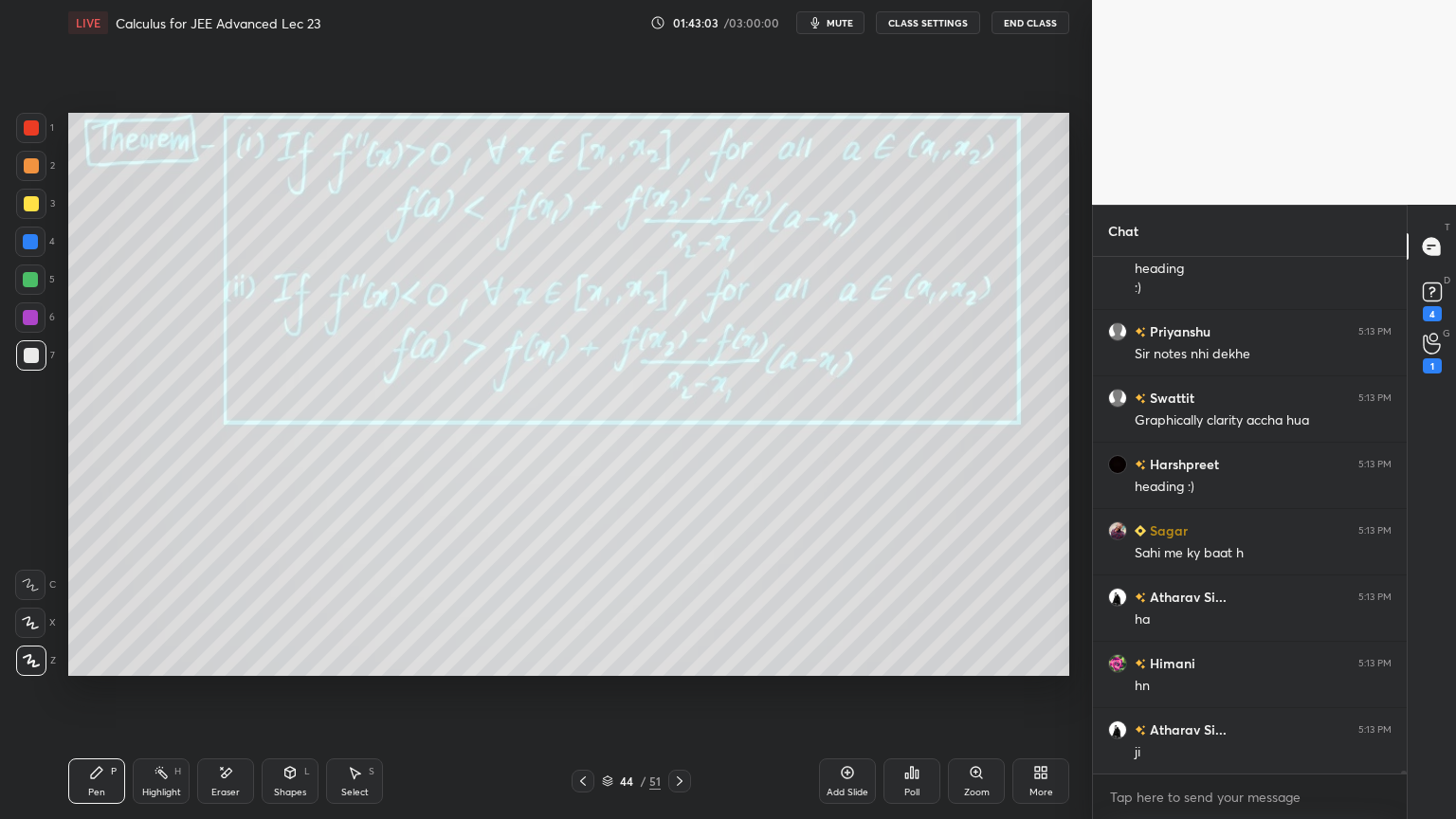 click on "Eraser" at bounding box center (226, 792) 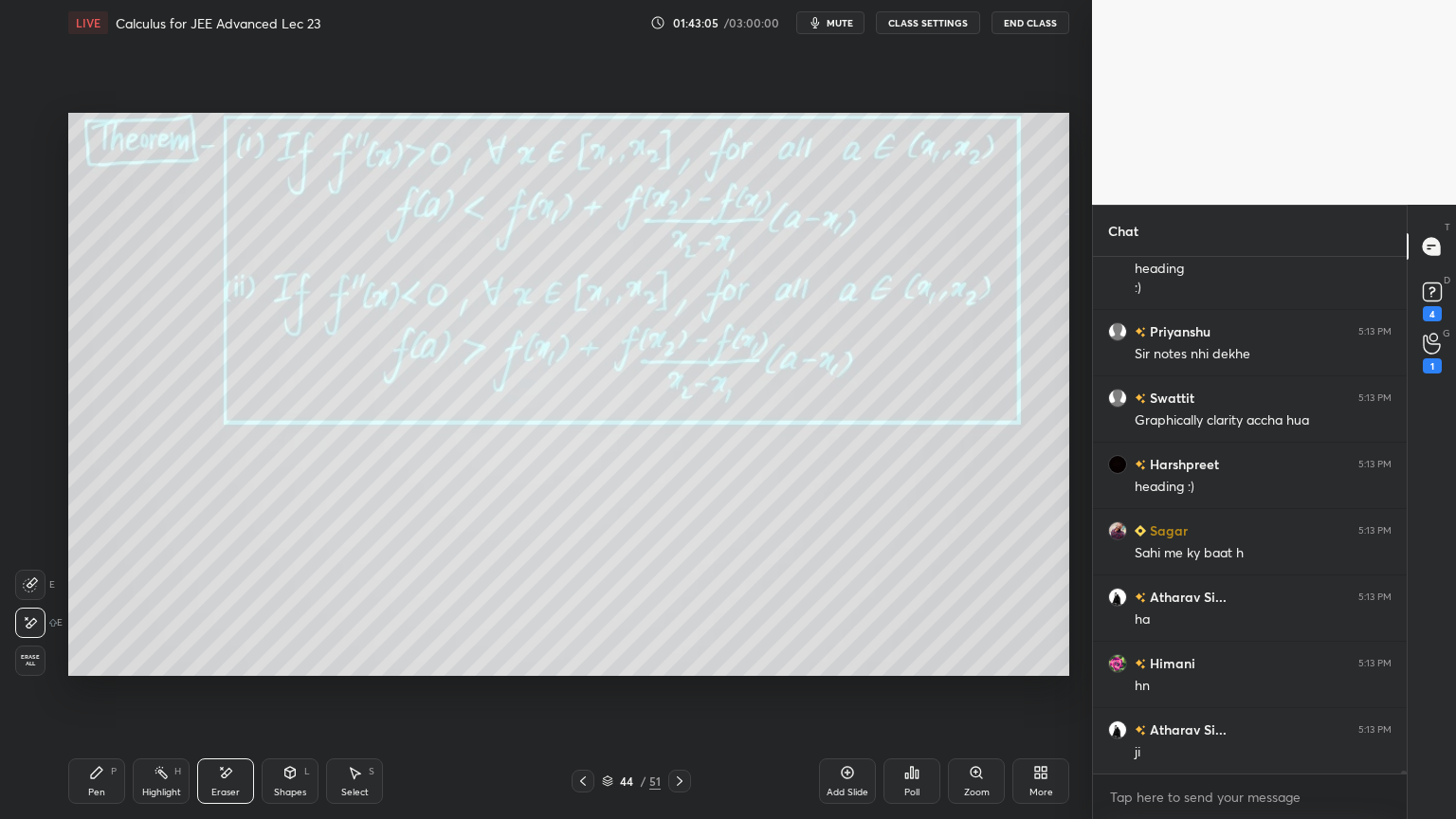 click on "Pen" at bounding box center [97, 792] 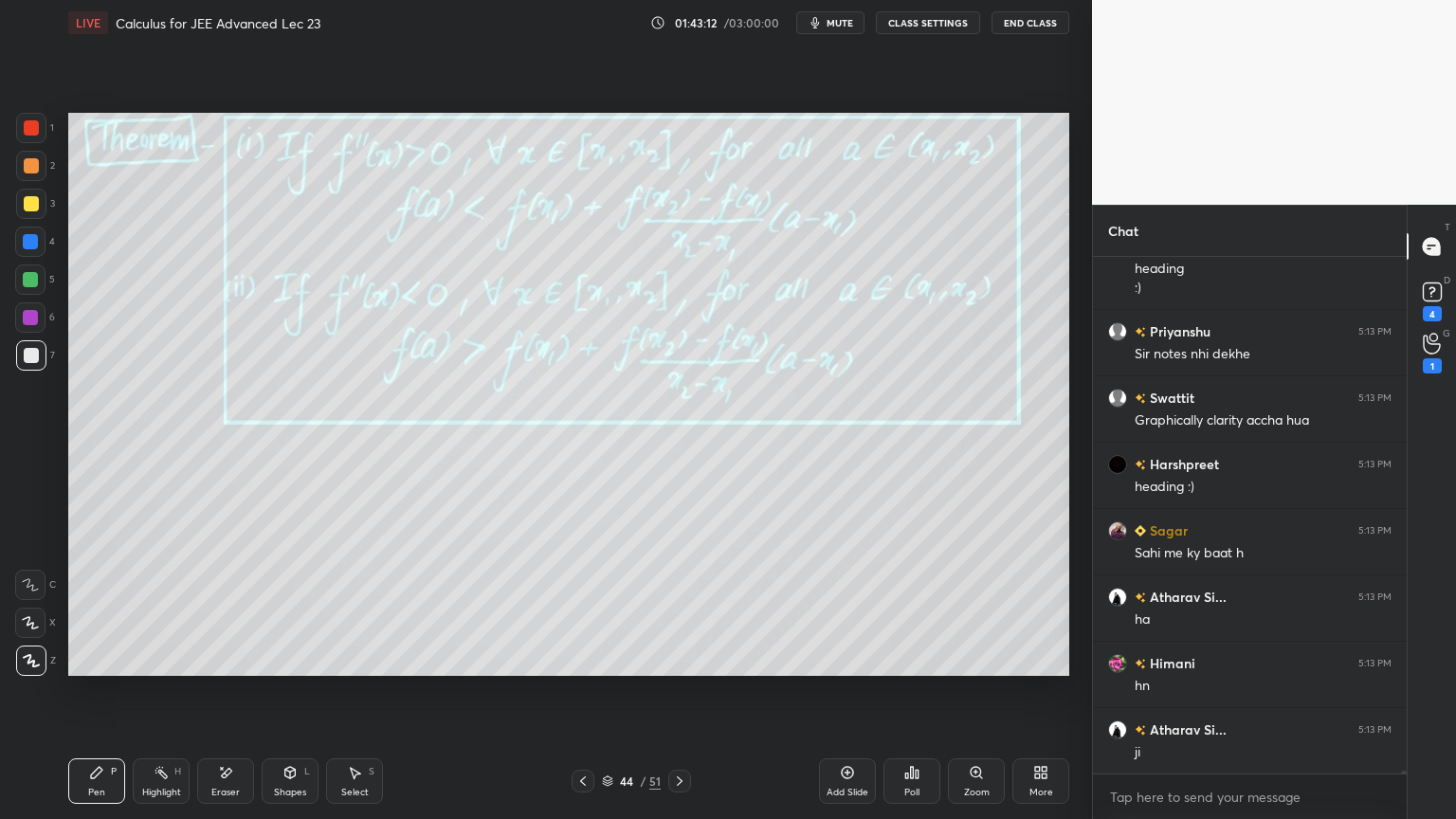 drag, startPoint x: 224, startPoint y: 765, endPoint x: 222, endPoint y: 694, distance: 71.028163 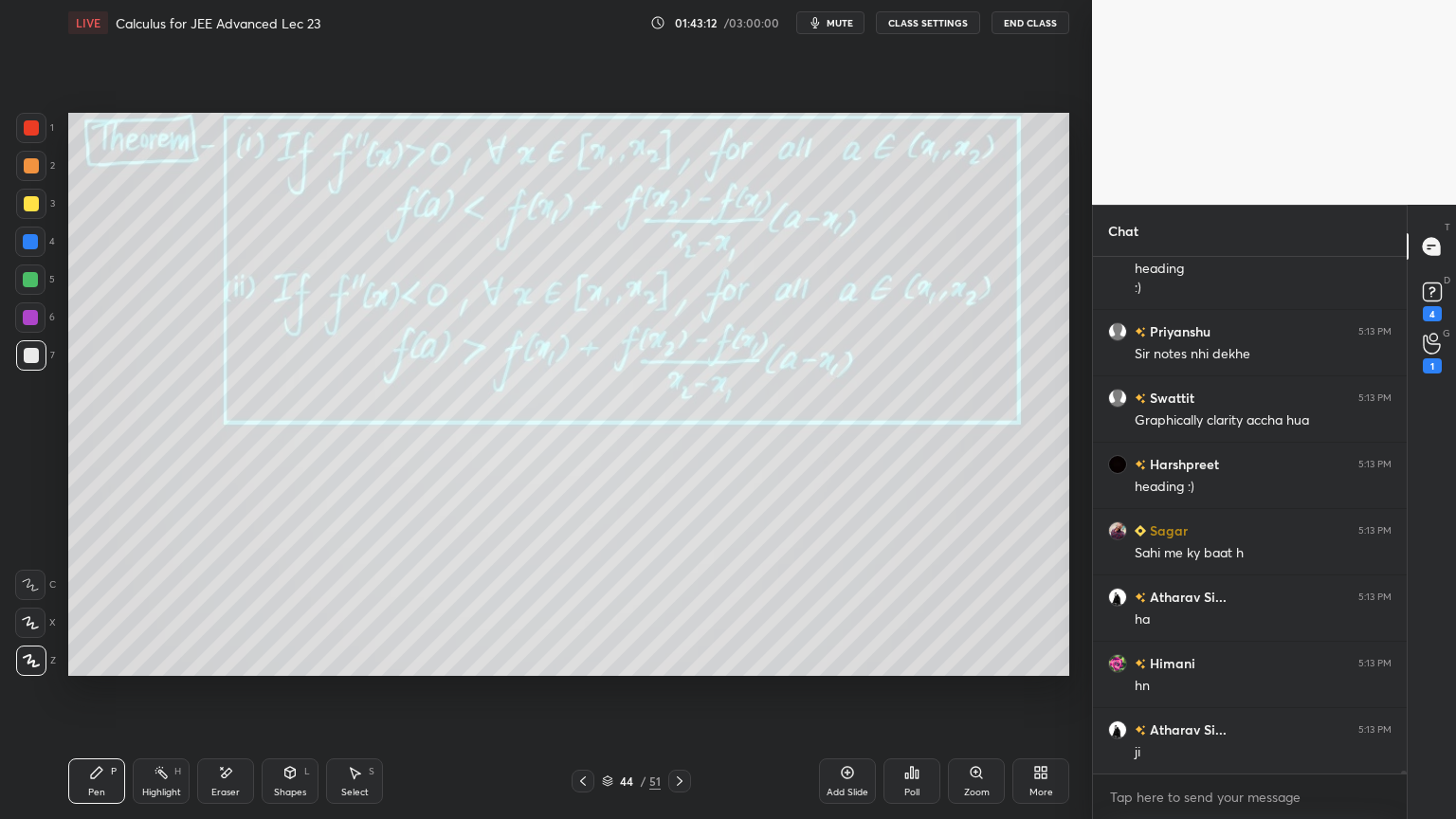 click 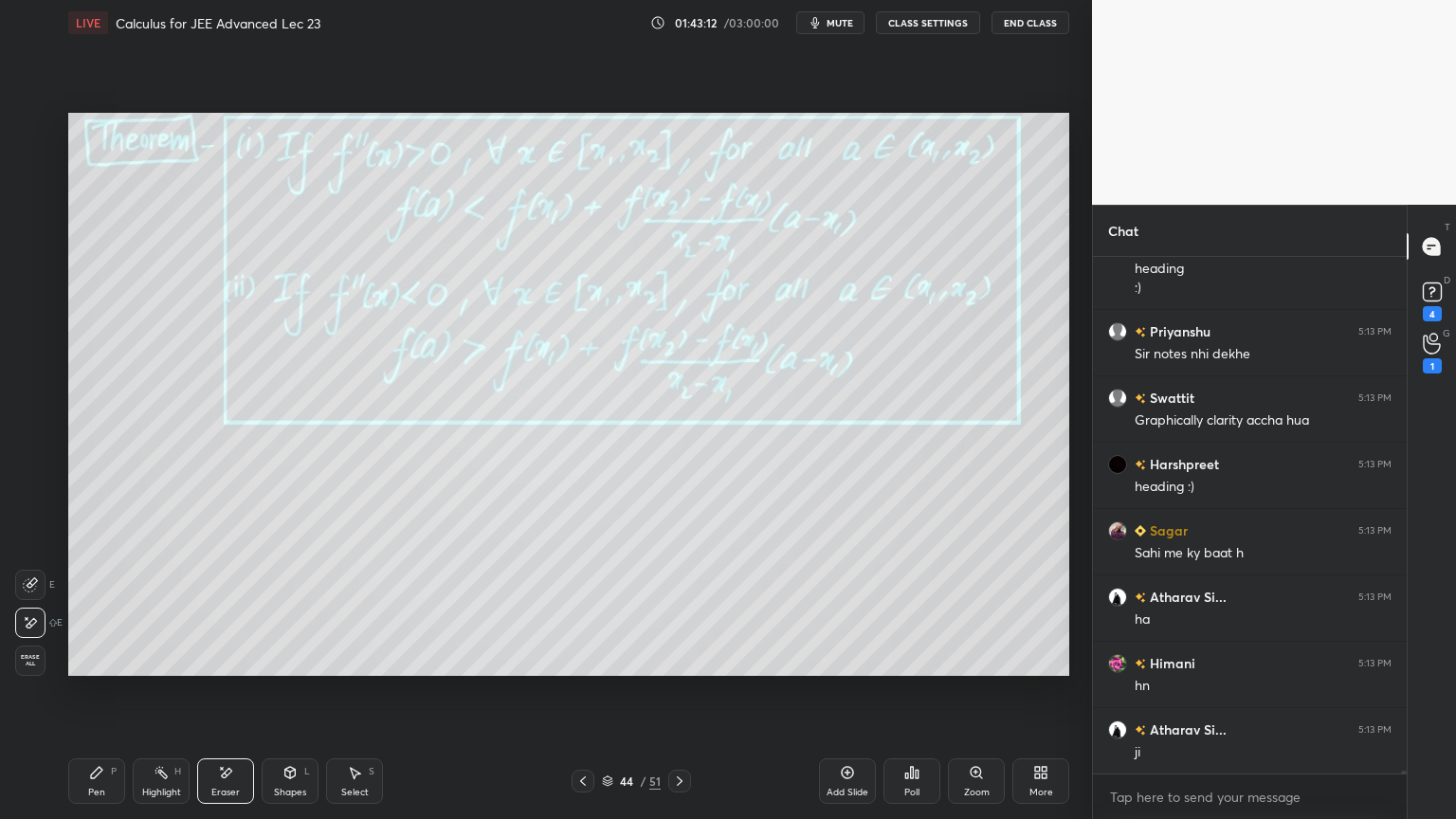 scroll, scrollTop: 92451, scrollLeft: 0, axis: vertical 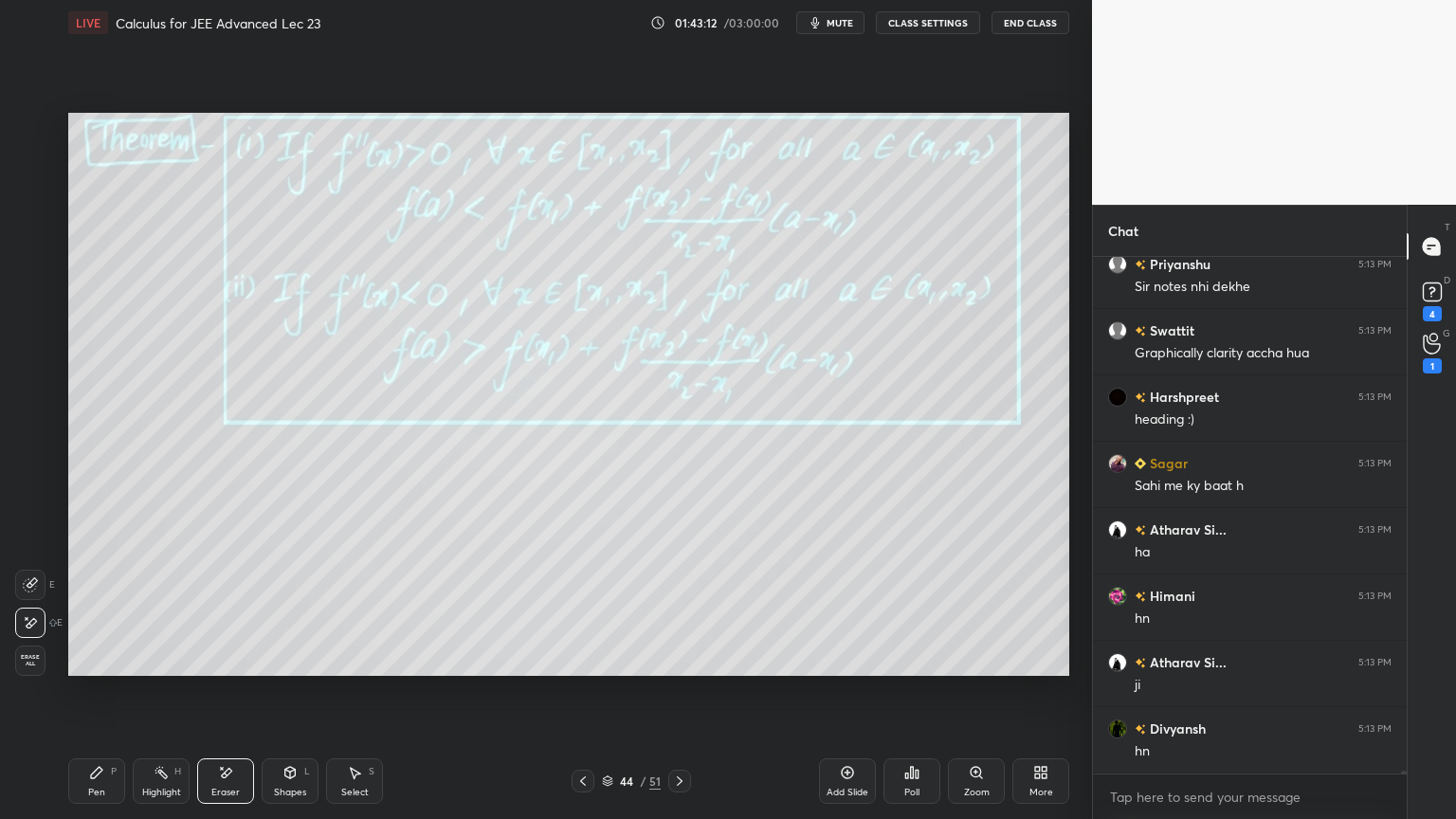 drag, startPoint x: 99, startPoint y: 776, endPoint x: 165, endPoint y: 769, distance: 66.37017 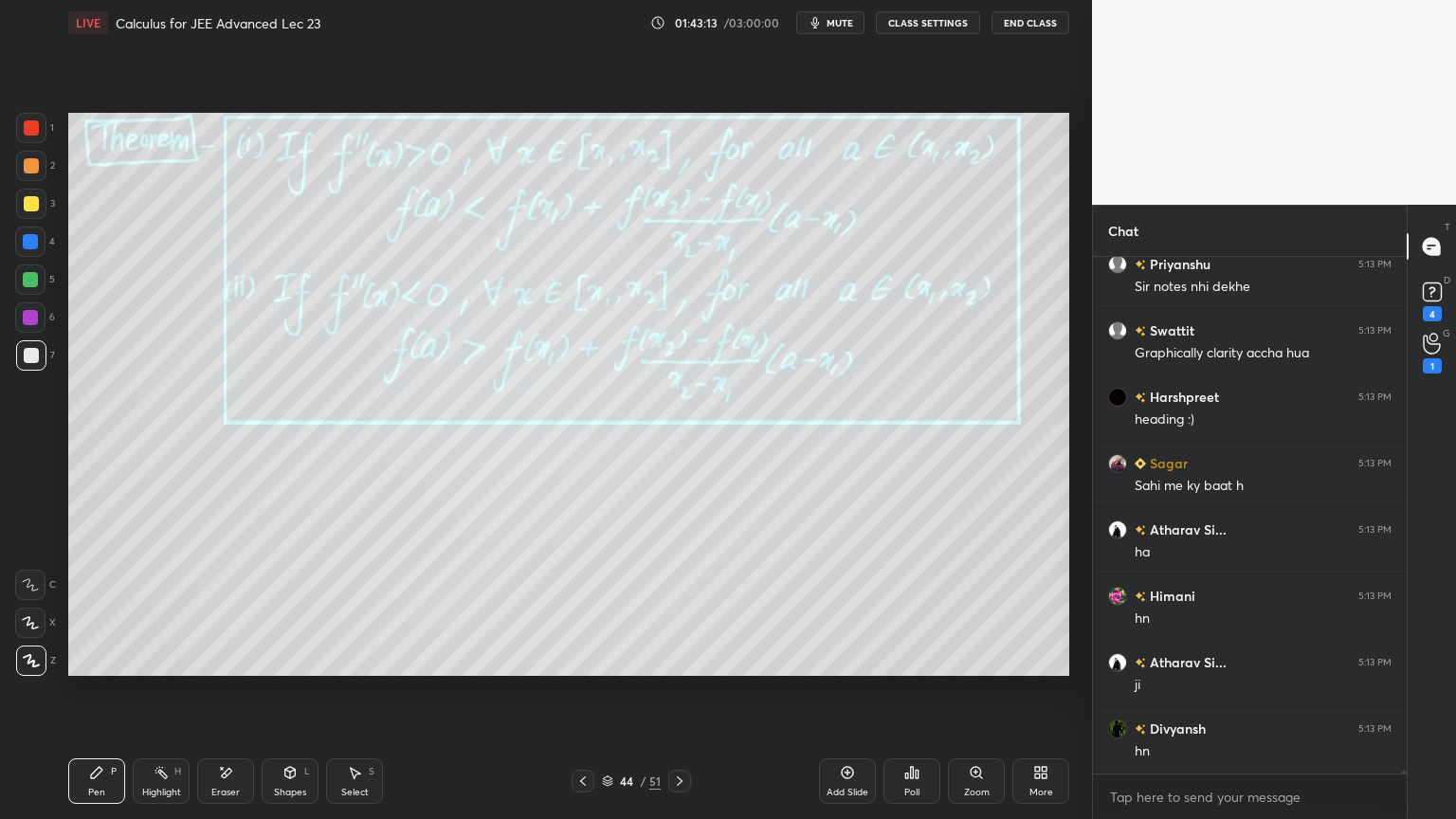 scroll, scrollTop: 92517, scrollLeft: 0, axis: vertical 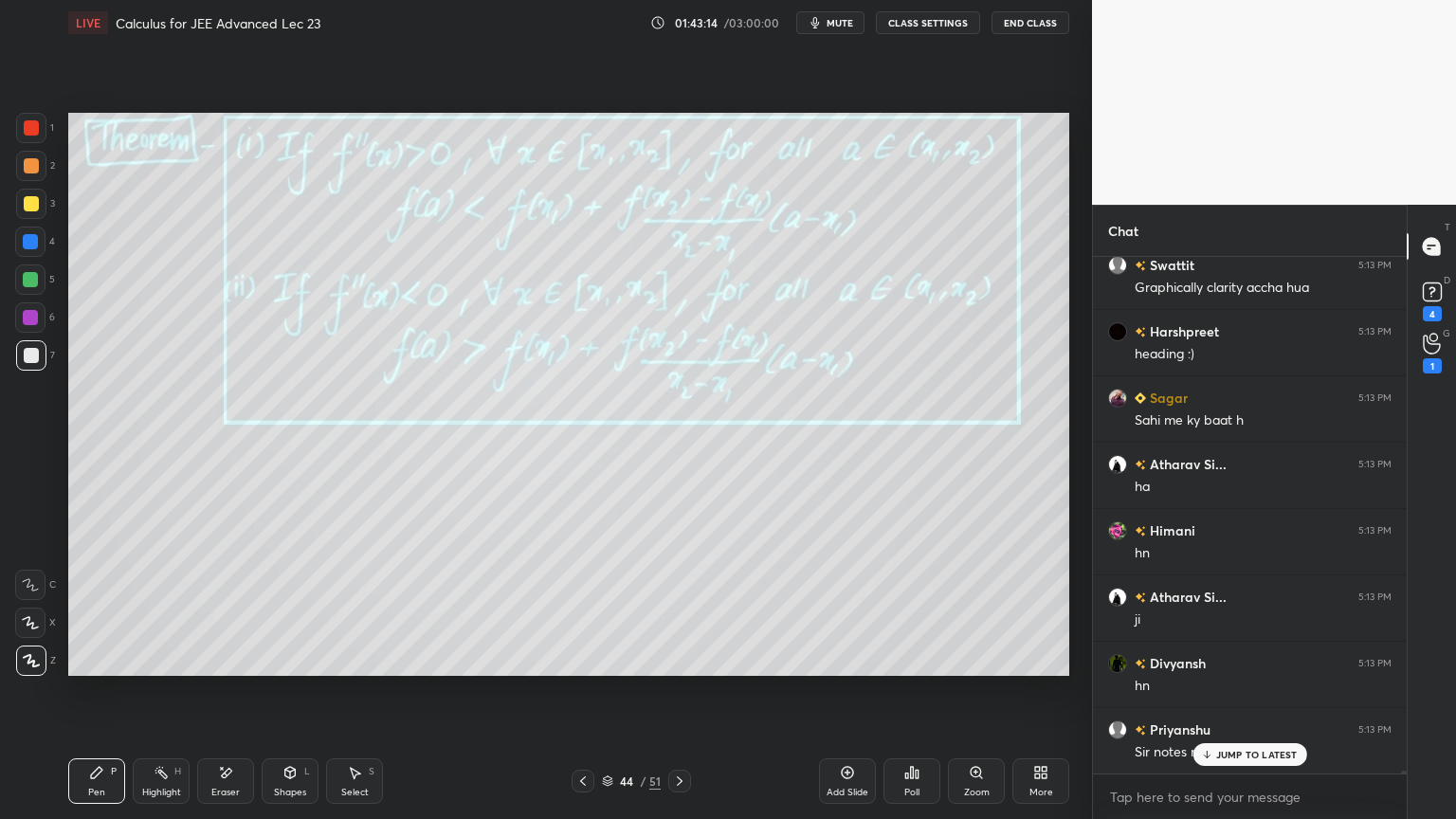 click on "Eraser" at bounding box center [226, 792] 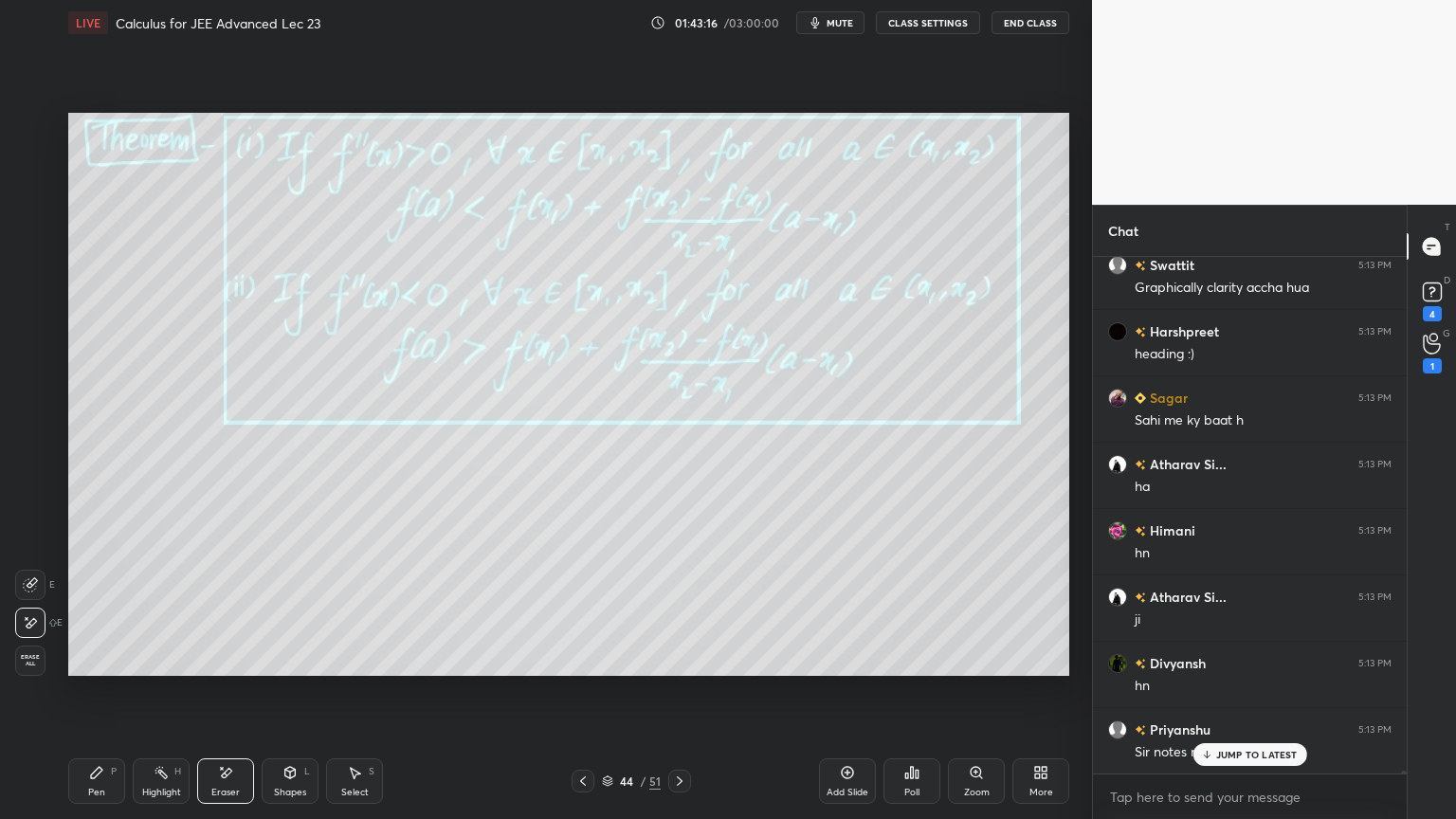 click on "Pen" at bounding box center [97, 792] 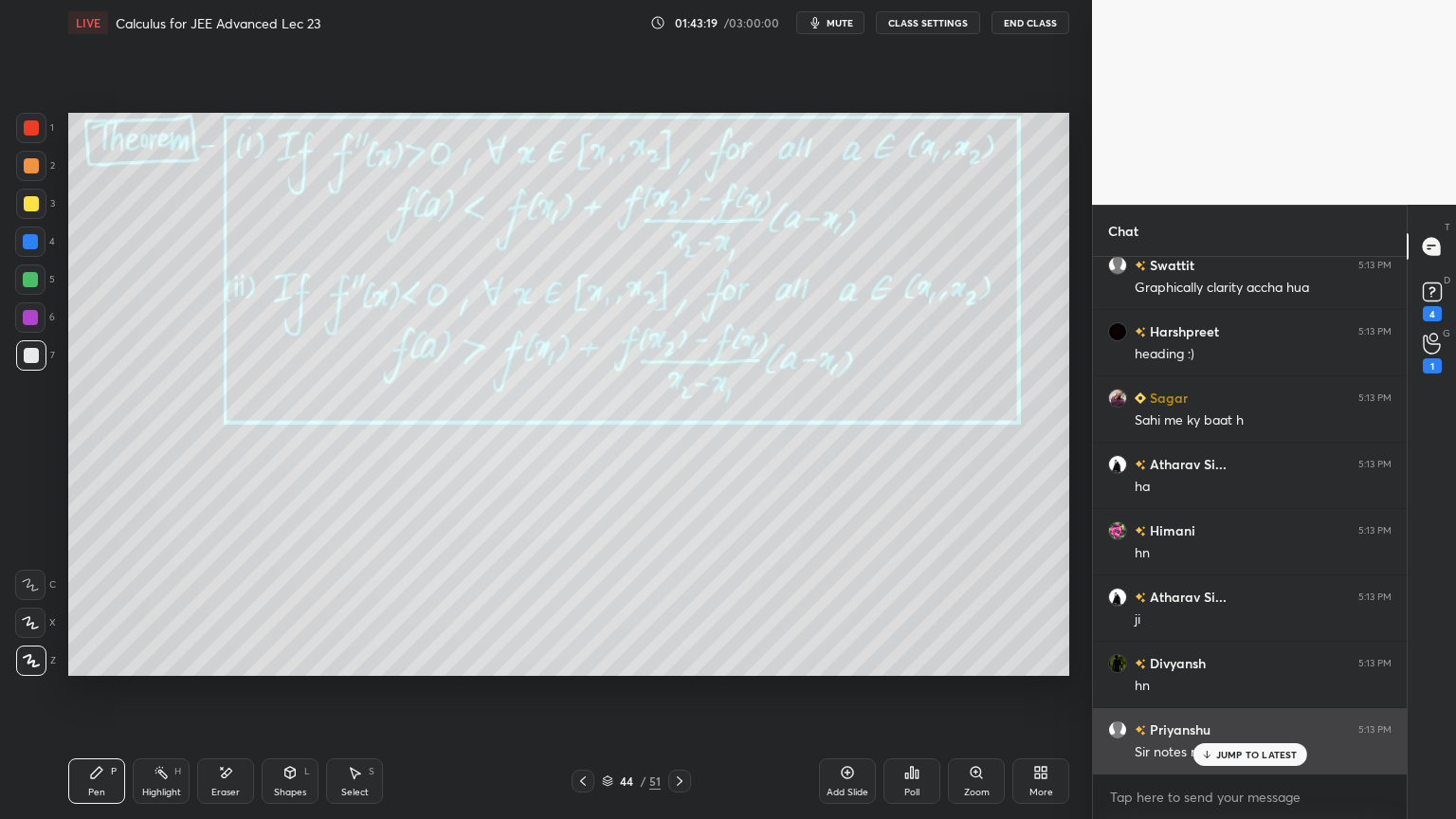 click on "JUMP TO LATEST" at bounding box center [1257, 755] 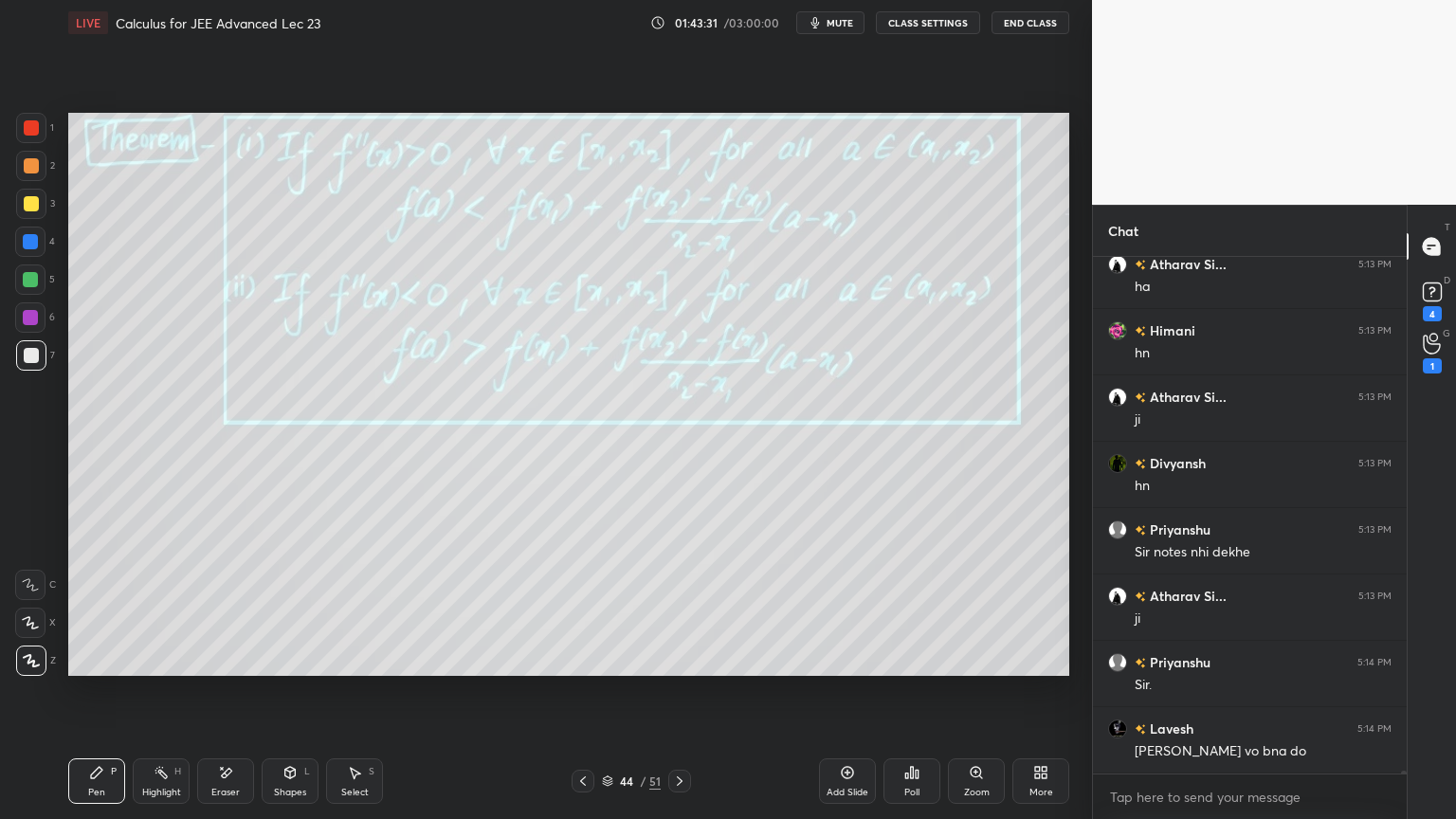 scroll, scrollTop: 92782, scrollLeft: 0, axis: vertical 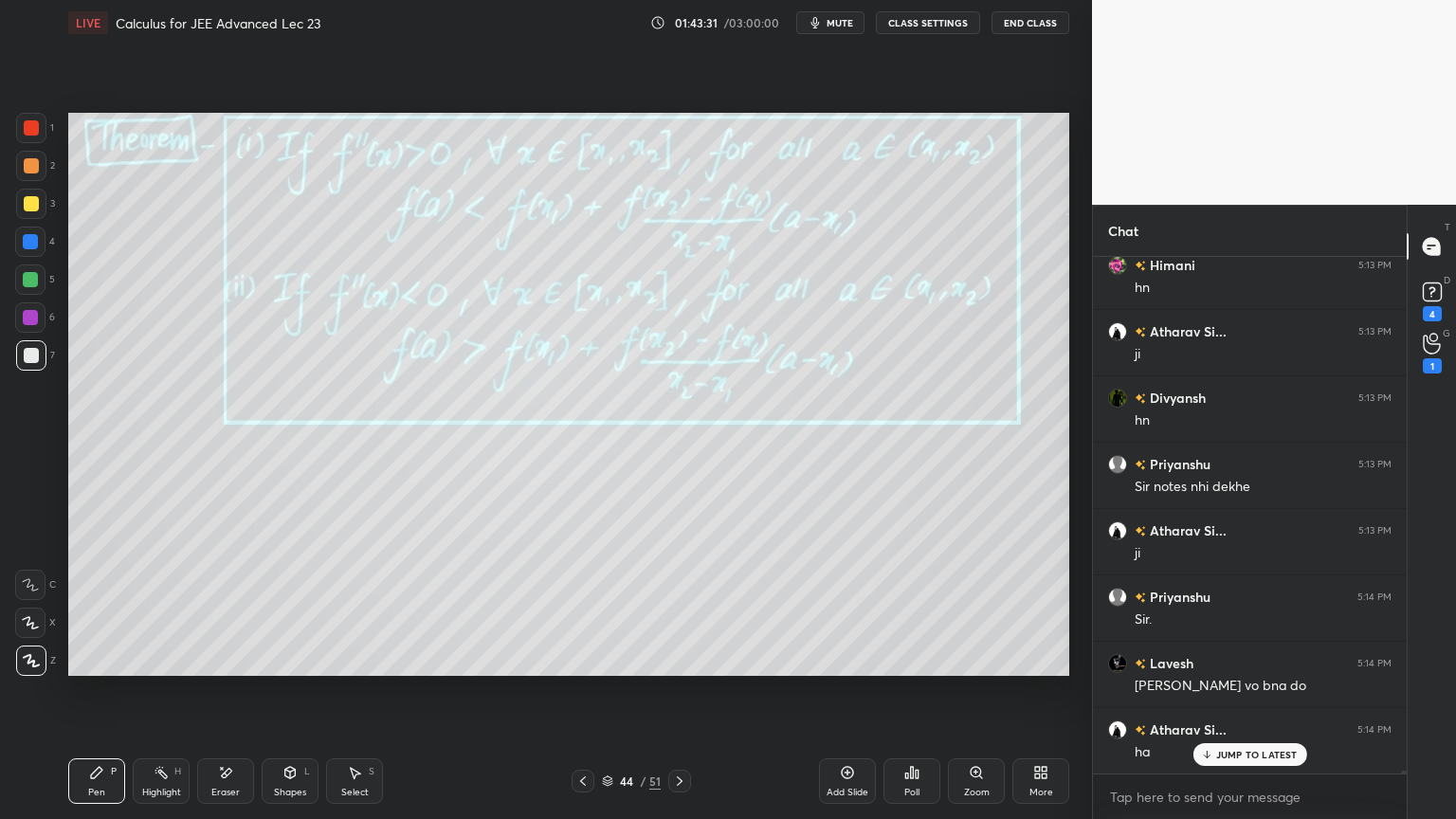 click on "Eraser" at bounding box center (226, 781) 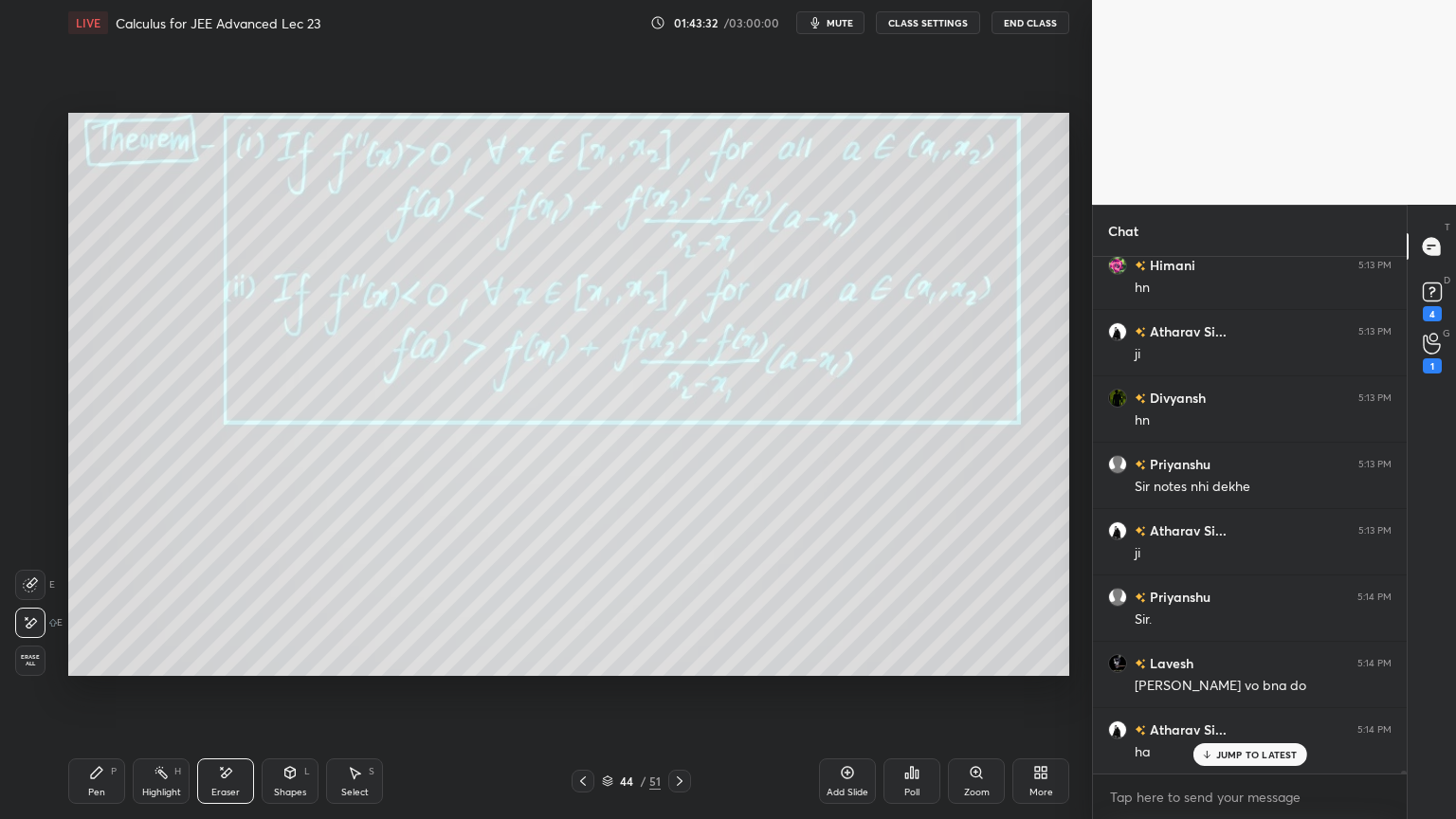 drag, startPoint x: 114, startPoint y: 771, endPoint x: 124, endPoint y: 749, distance: 24.166092 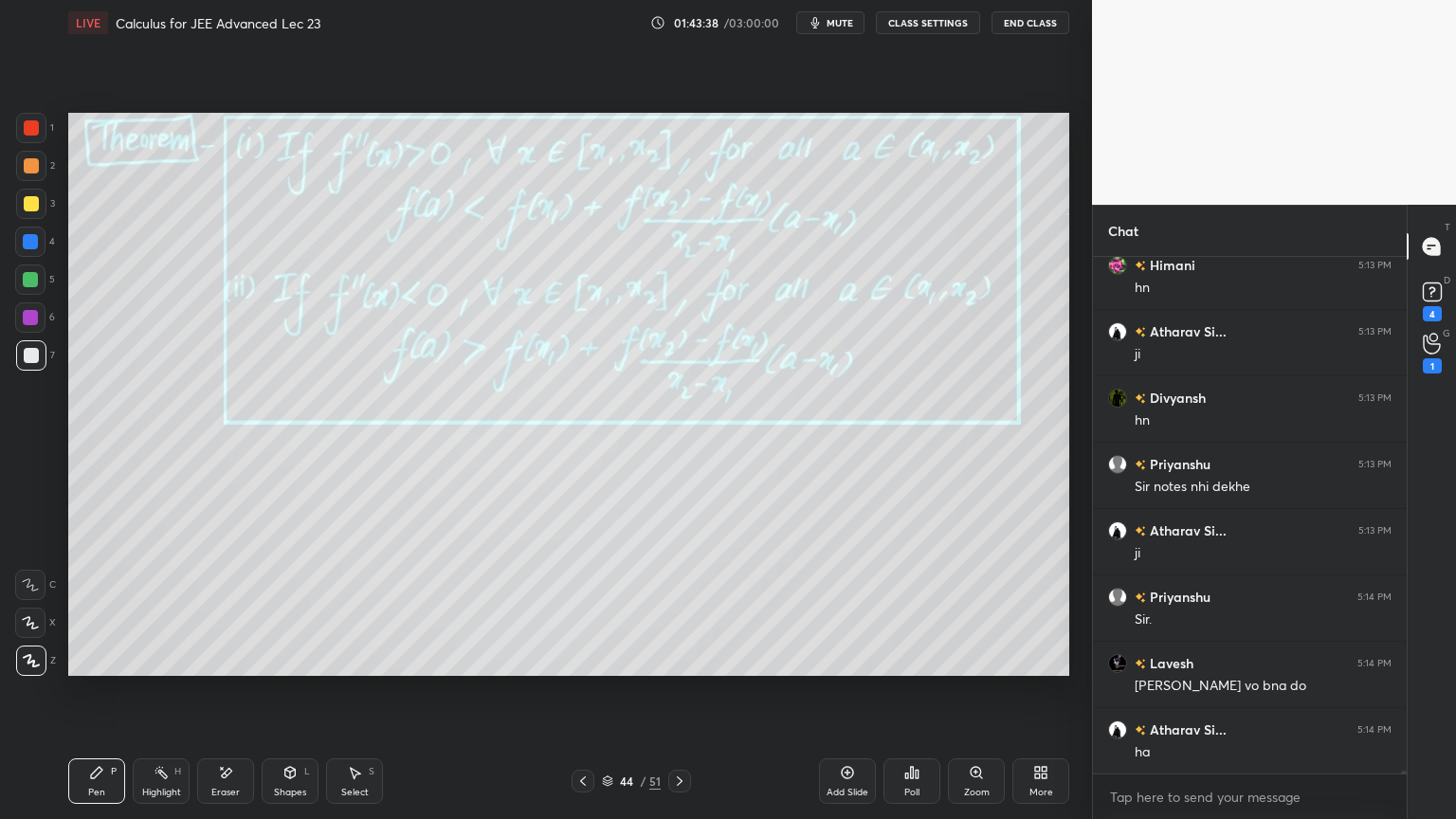 scroll, scrollTop: 92849, scrollLeft: 0, axis: vertical 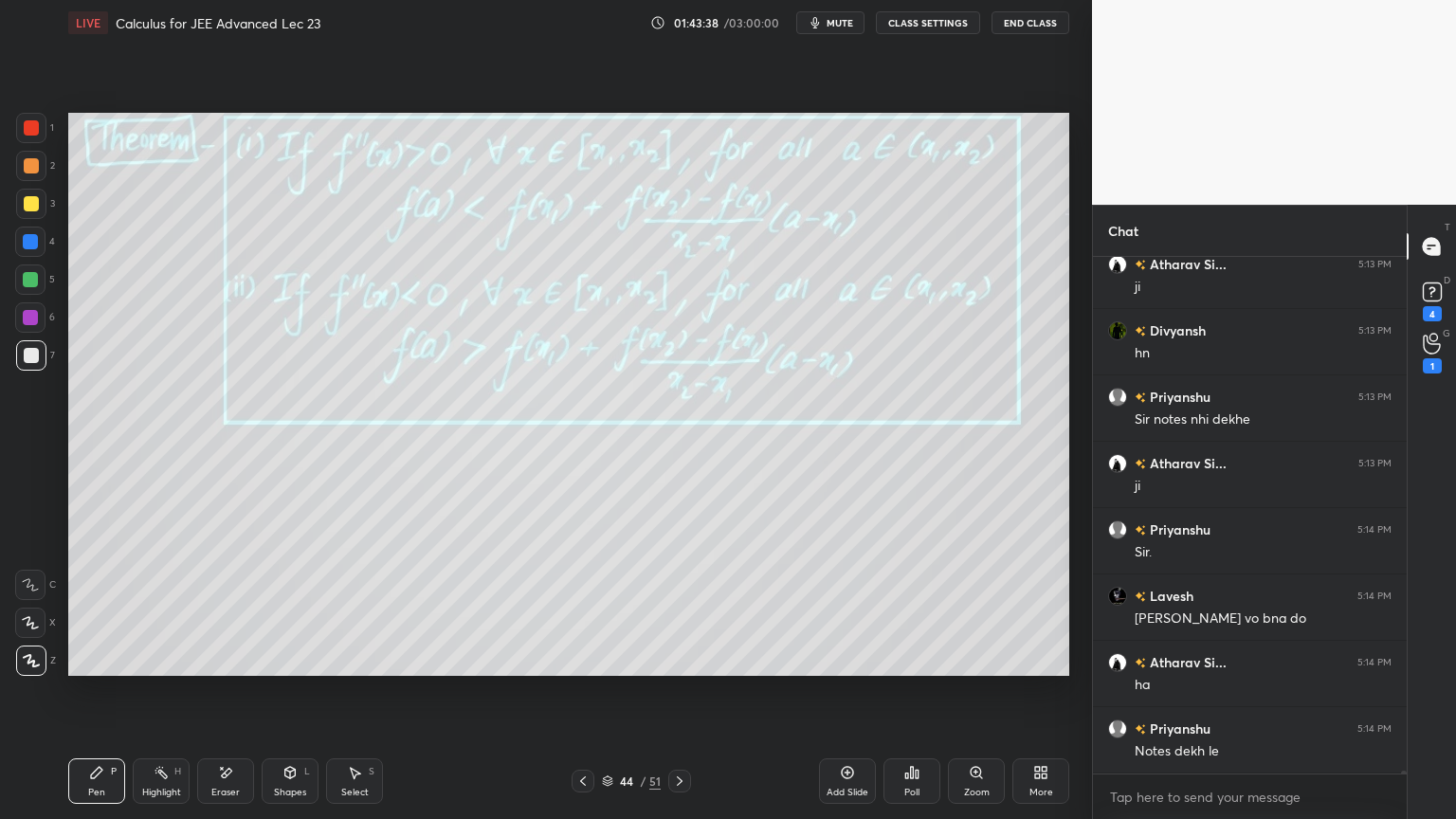 click on "Eraser" at bounding box center (226, 781) 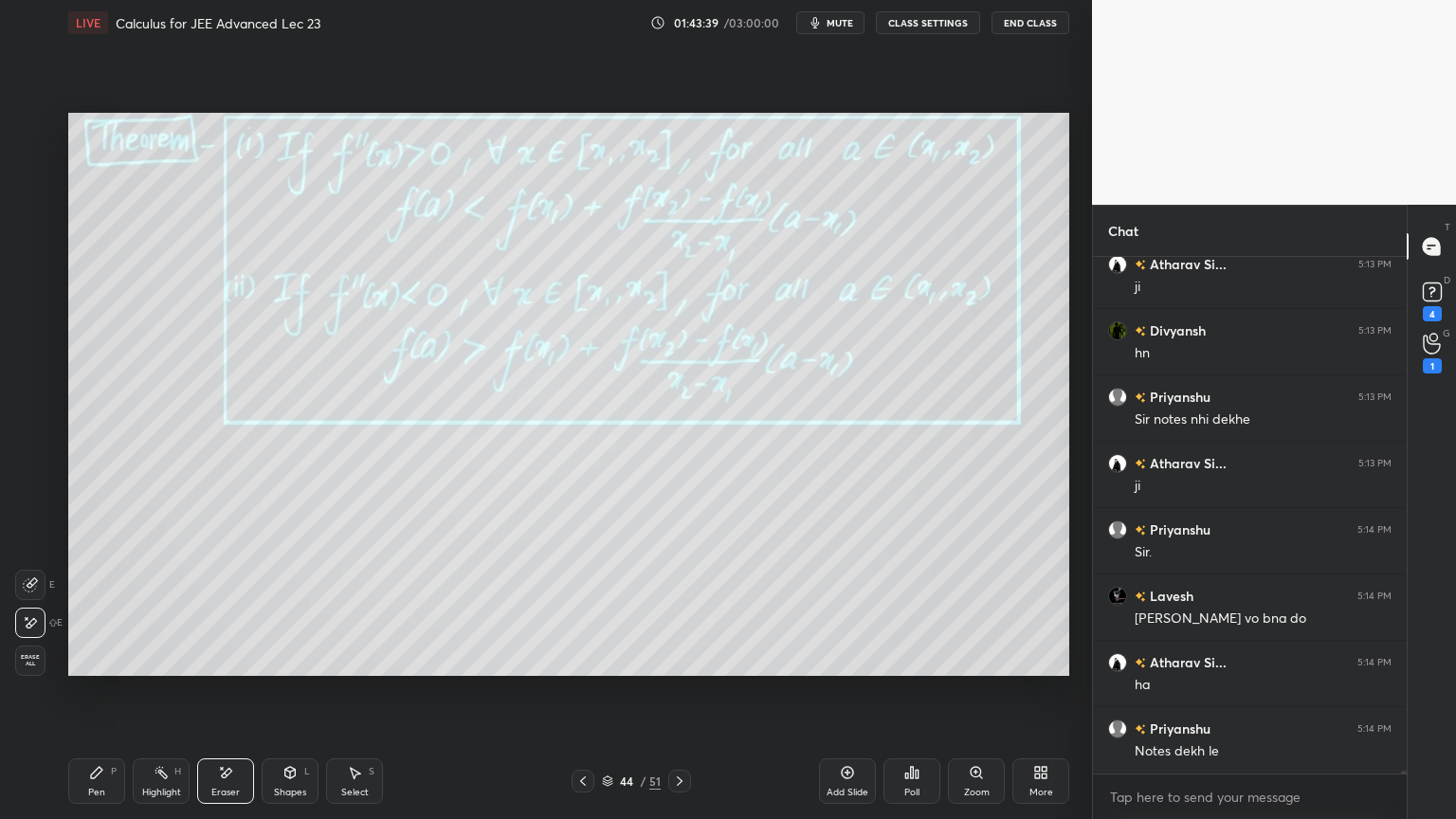 drag, startPoint x: 105, startPoint y: 788, endPoint x: 235, endPoint y: 730, distance: 142.35168 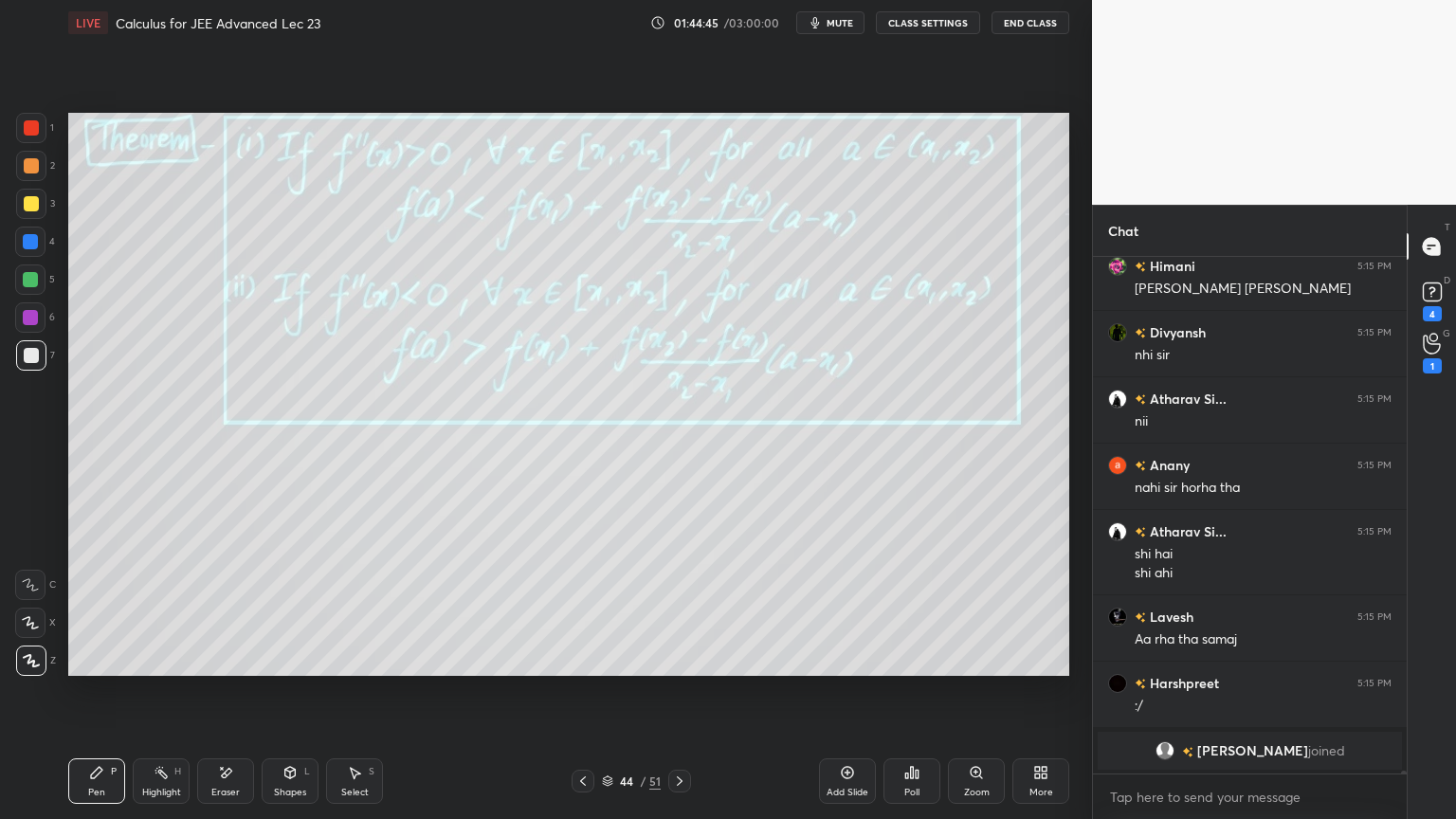 scroll, scrollTop: 92823, scrollLeft: 0, axis: vertical 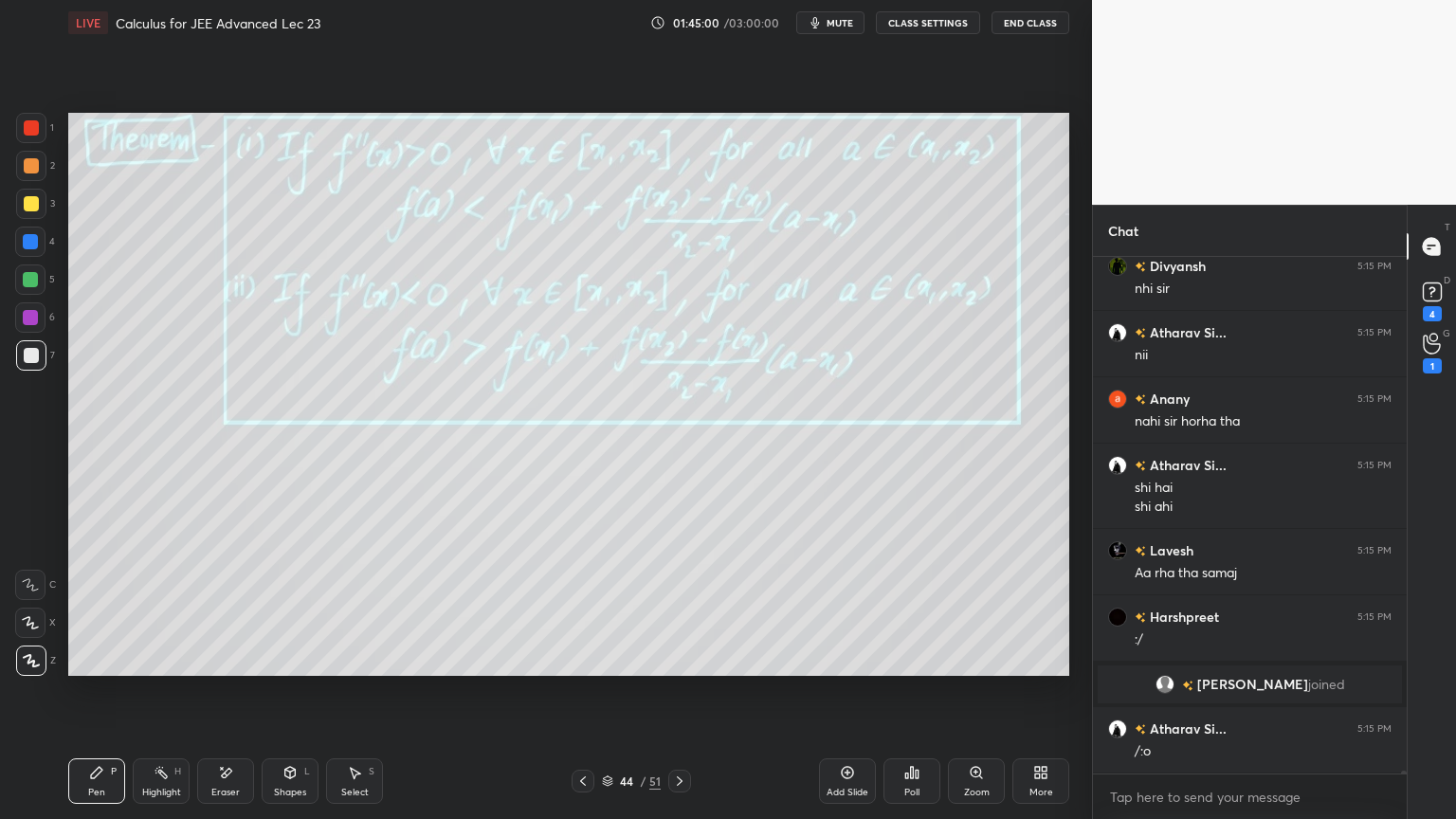 click on "Eraser" at bounding box center (226, 781) 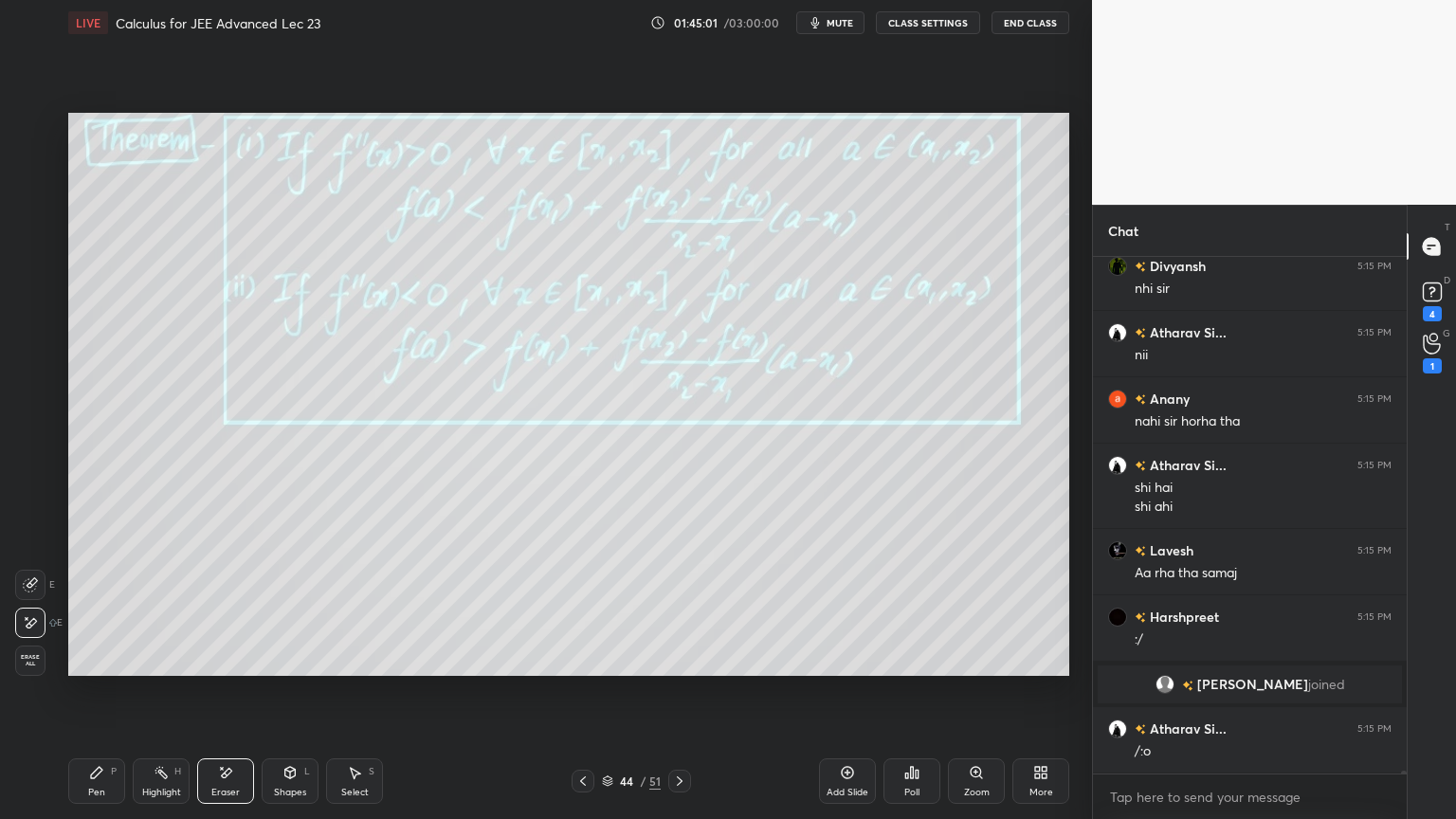click 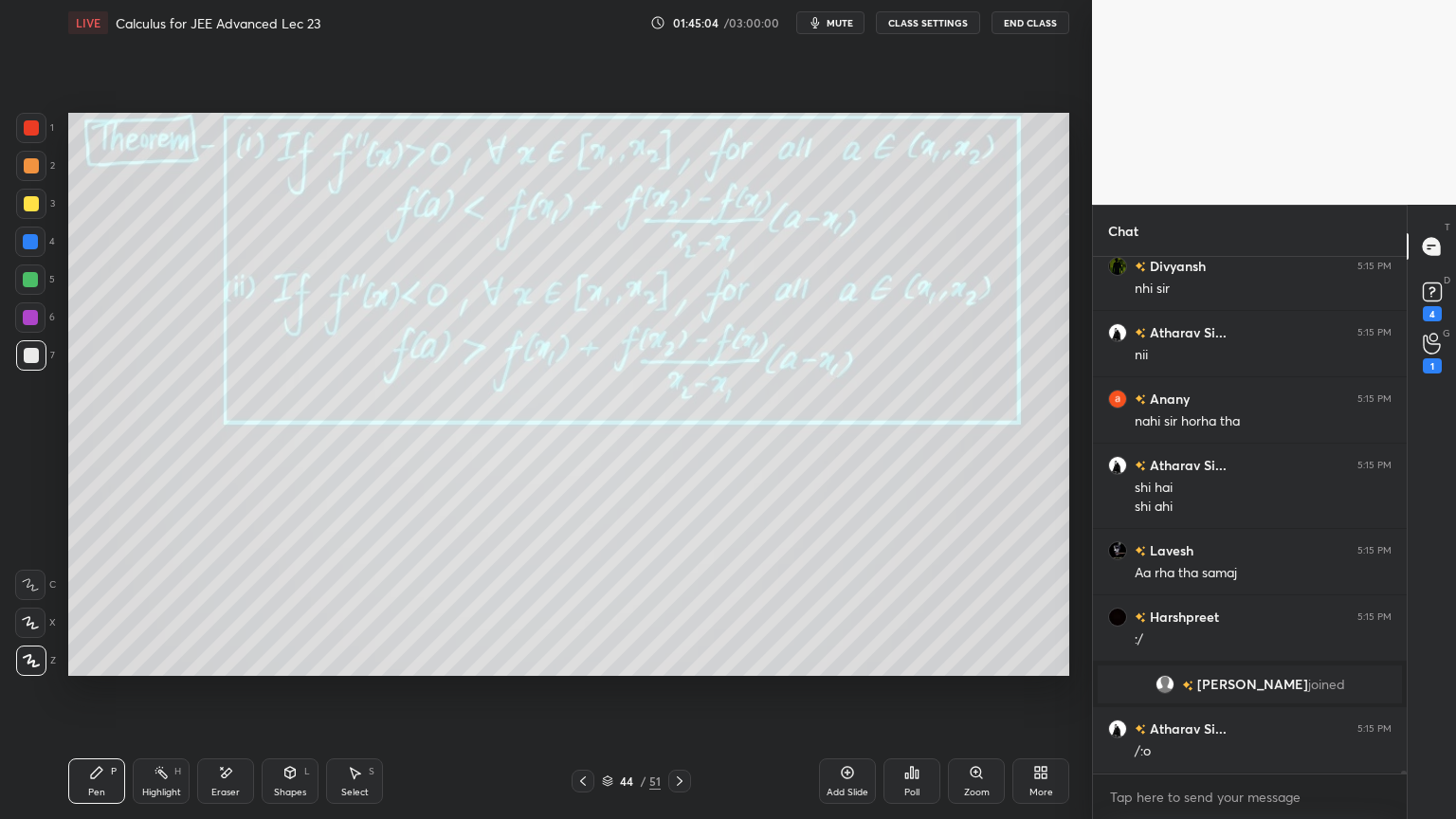 click on "Eraser" at bounding box center (226, 781) 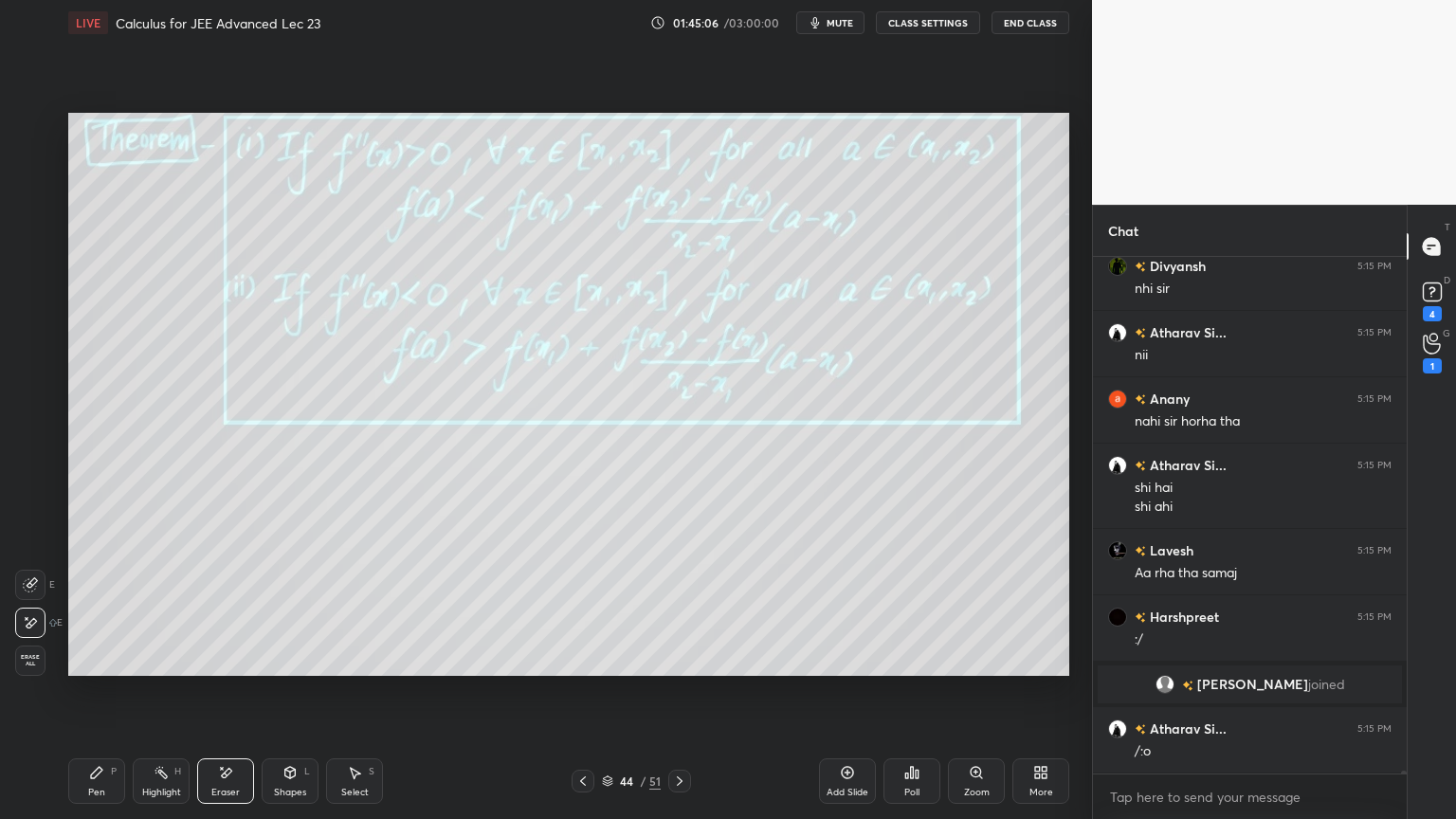 click on "Pen P" at bounding box center (97, 781) 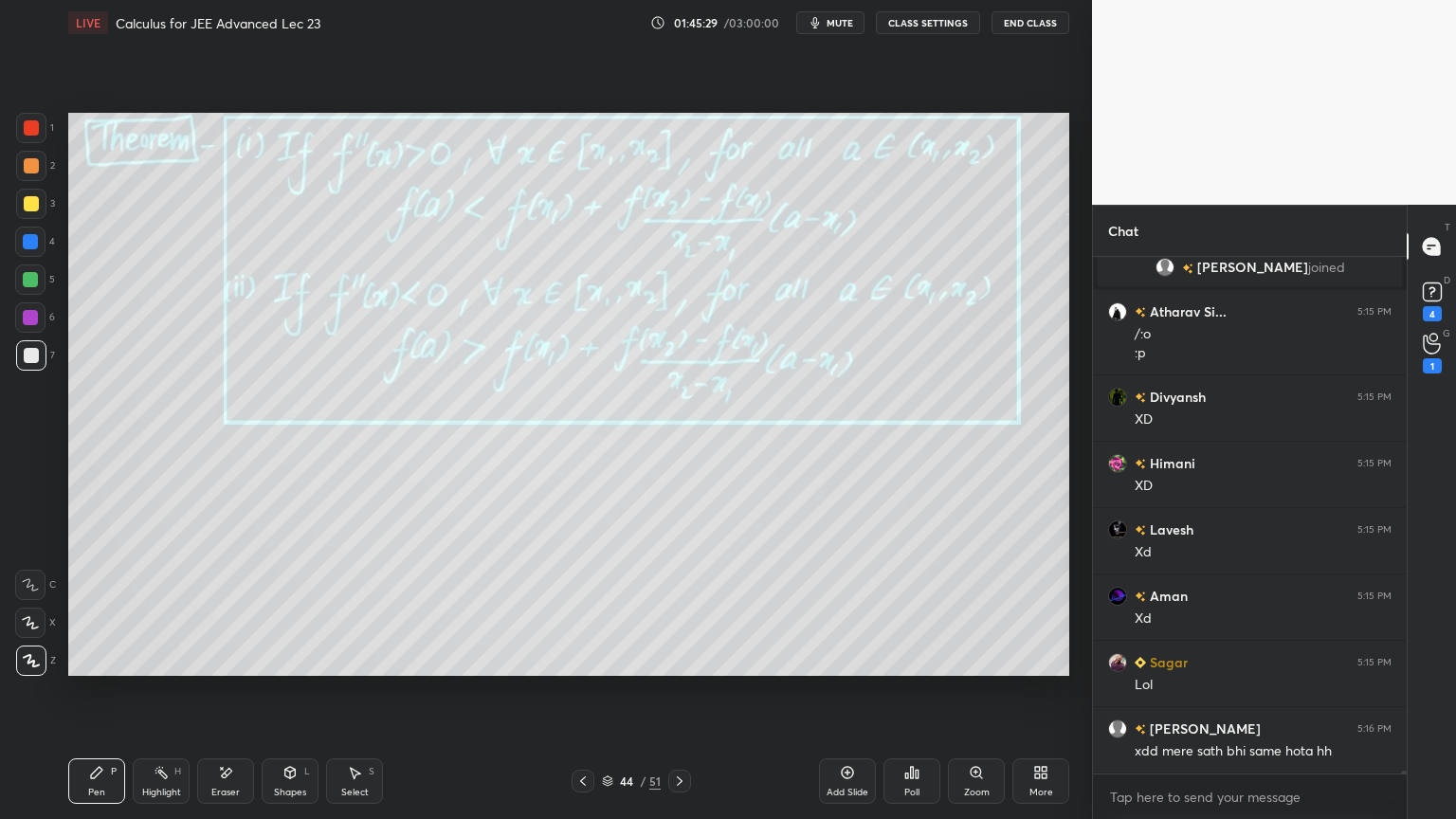 scroll, scrollTop: 93305, scrollLeft: 0, axis: vertical 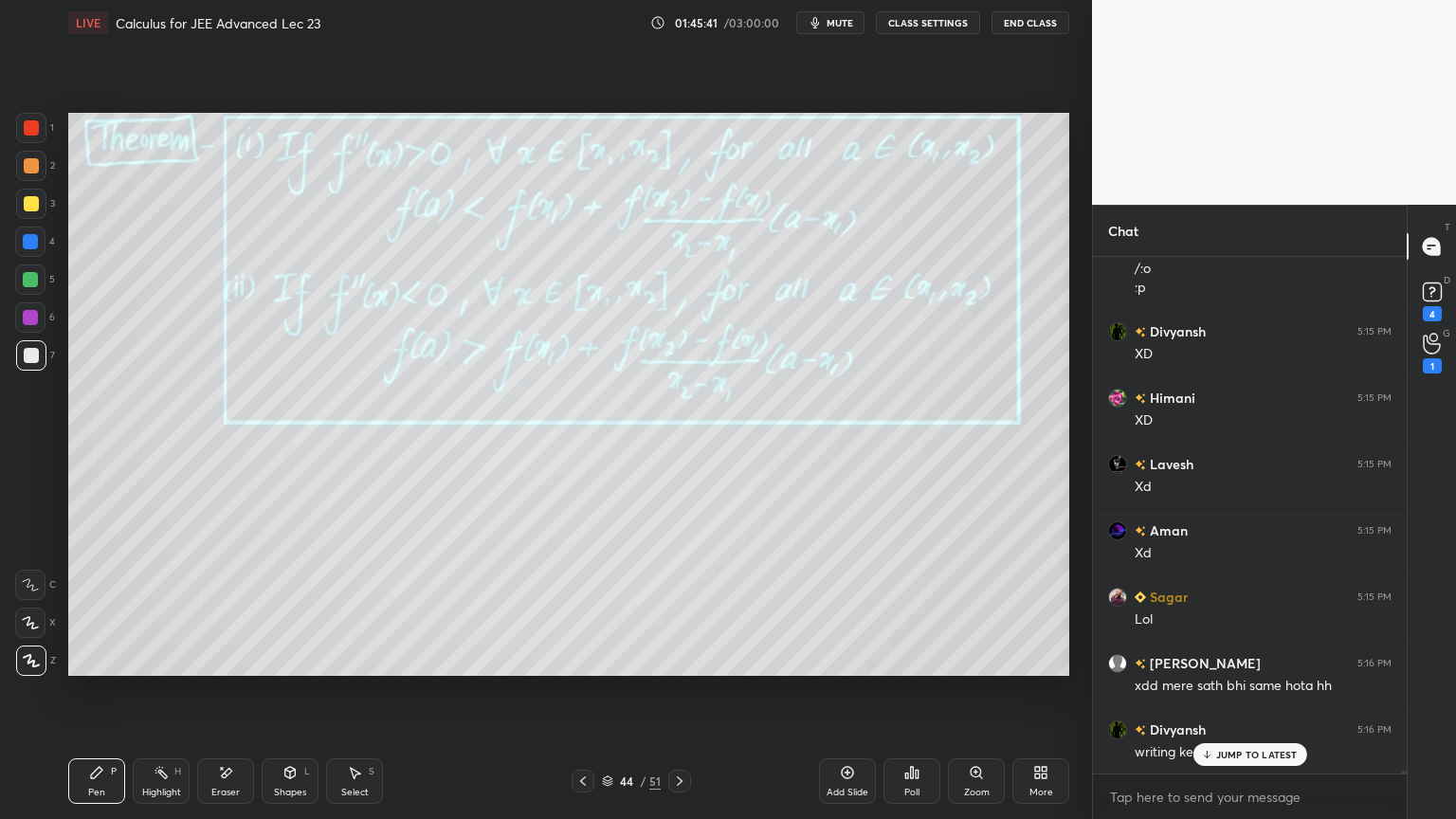 click on "JUMP TO LATEST" at bounding box center [1257, 755] 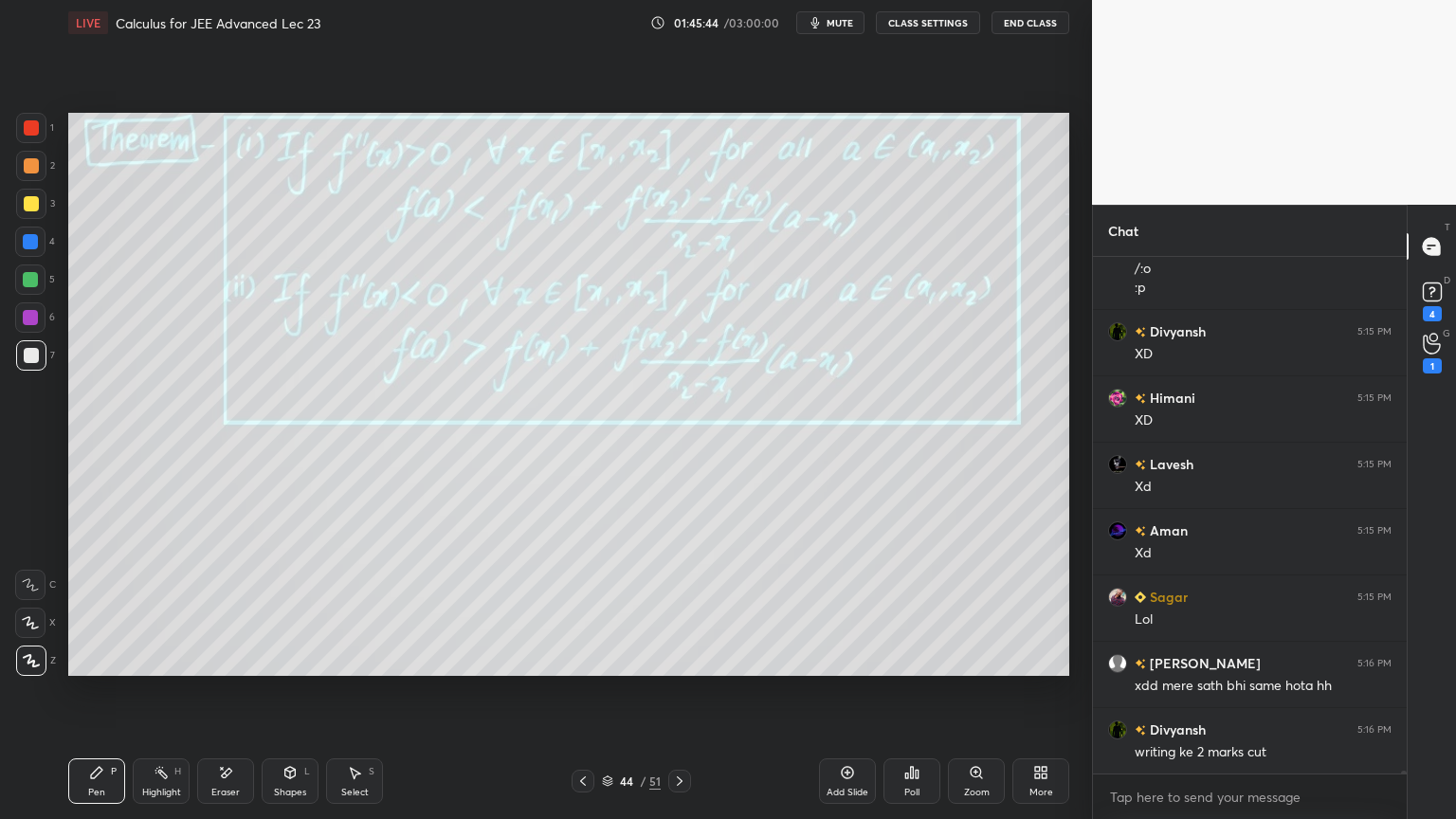 drag, startPoint x: 611, startPoint y: 778, endPoint x: 596, endPoint y: 784, distance: 16.155494 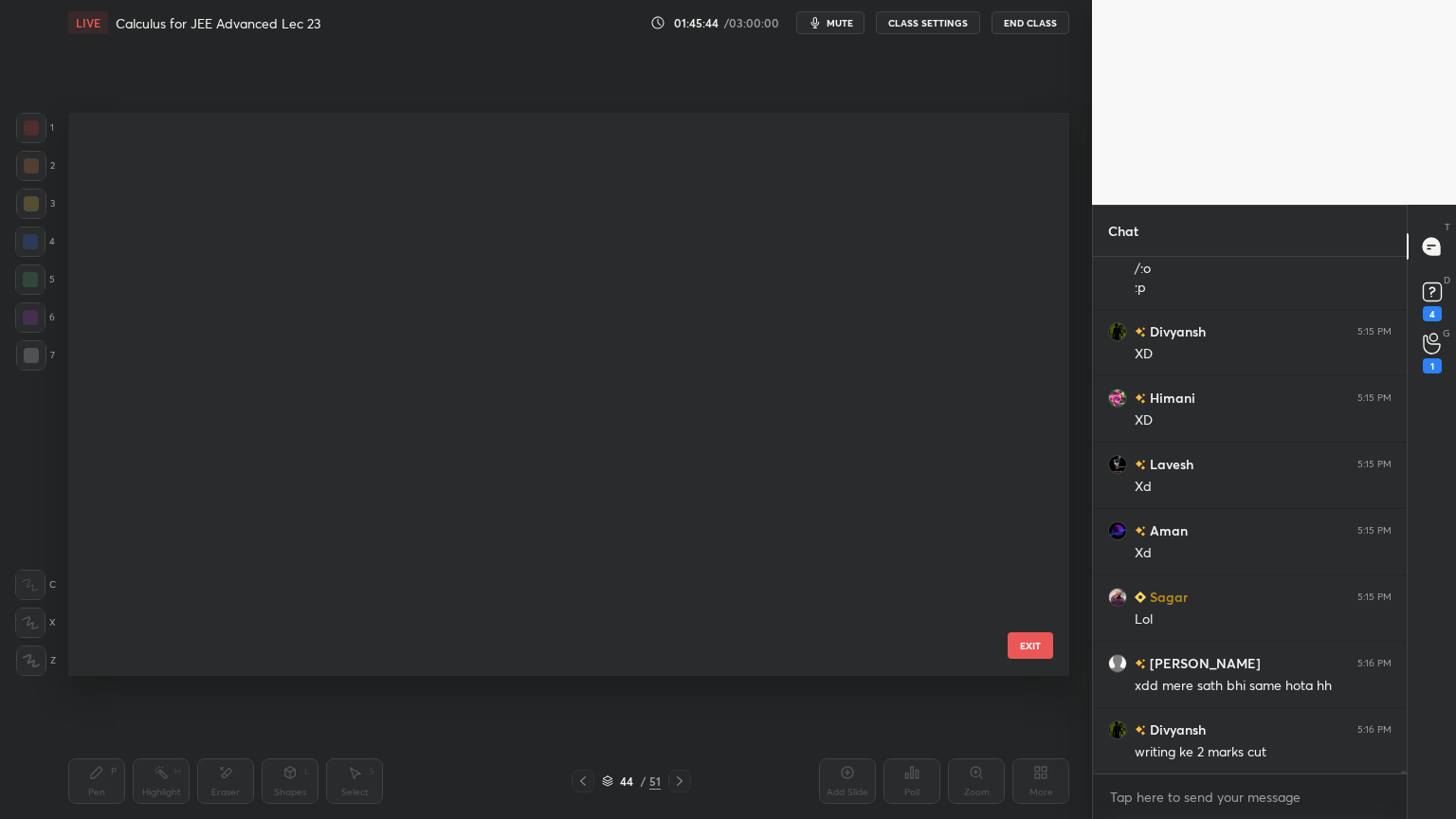 scroll, scrollTop: 2039, scrollLeft: 0, axis: vertical 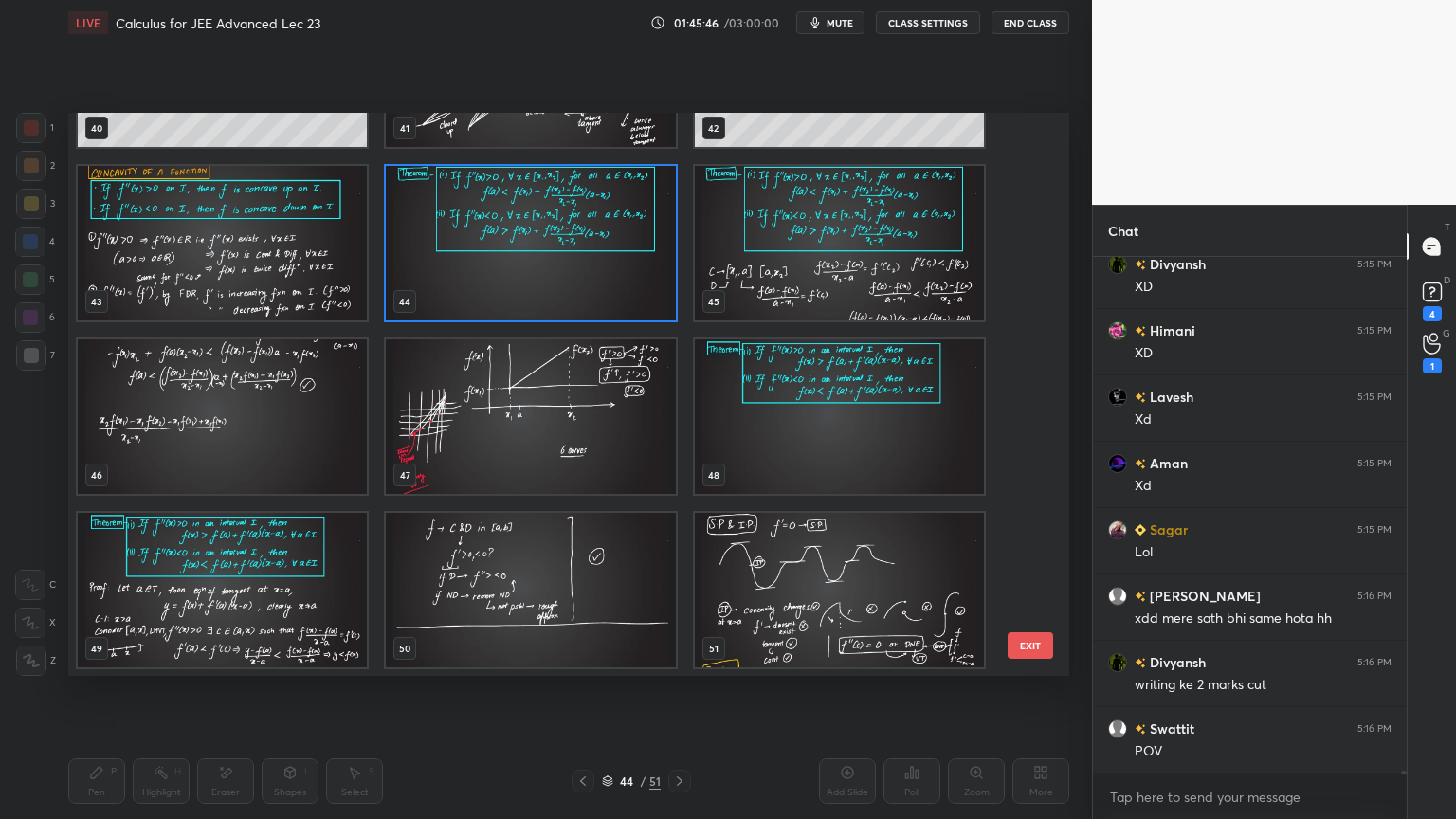click at bounding box center [530, 243] 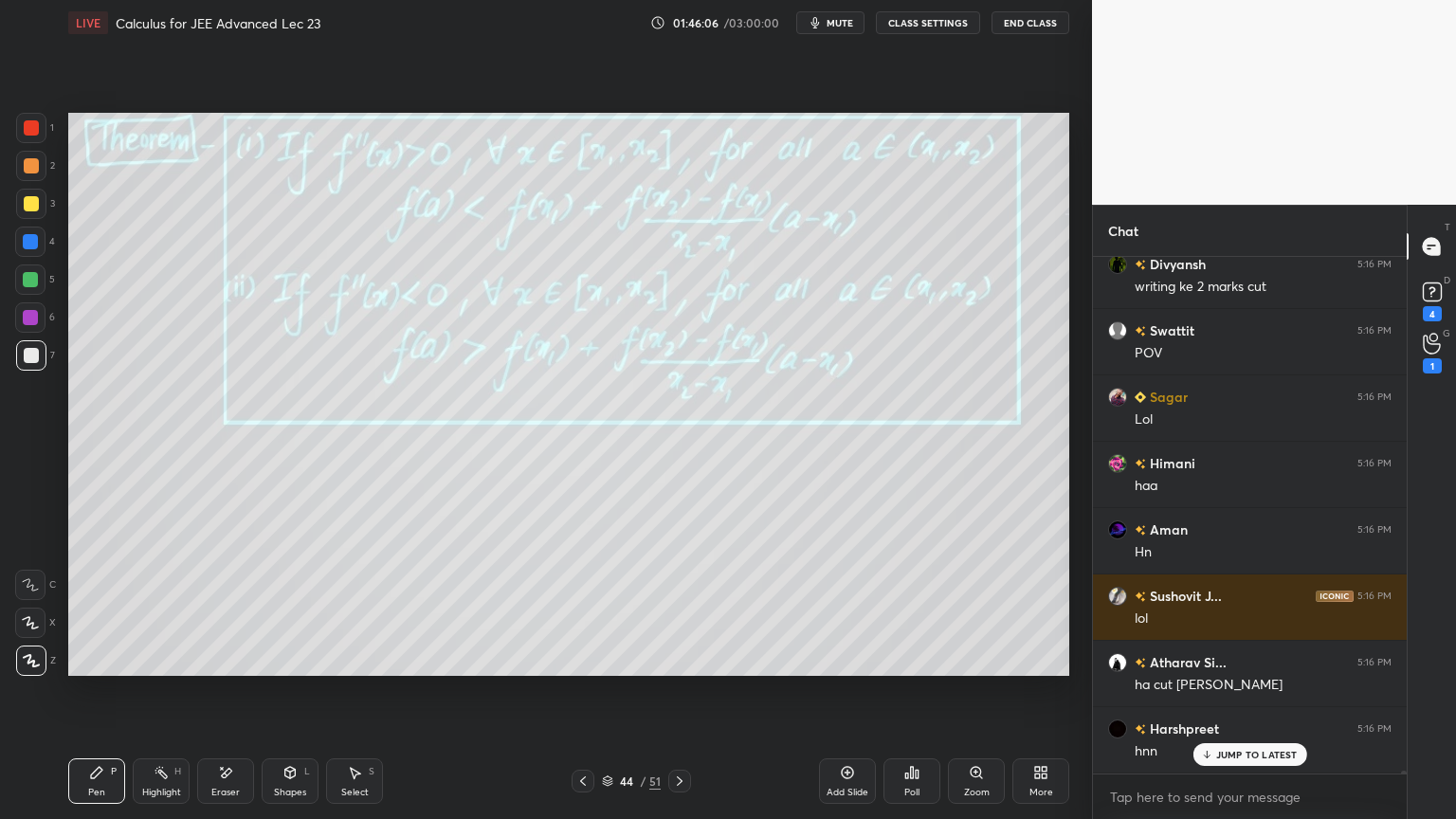 scroll, scrollTop: 93836, scrollLeft: 0, axis: vertical 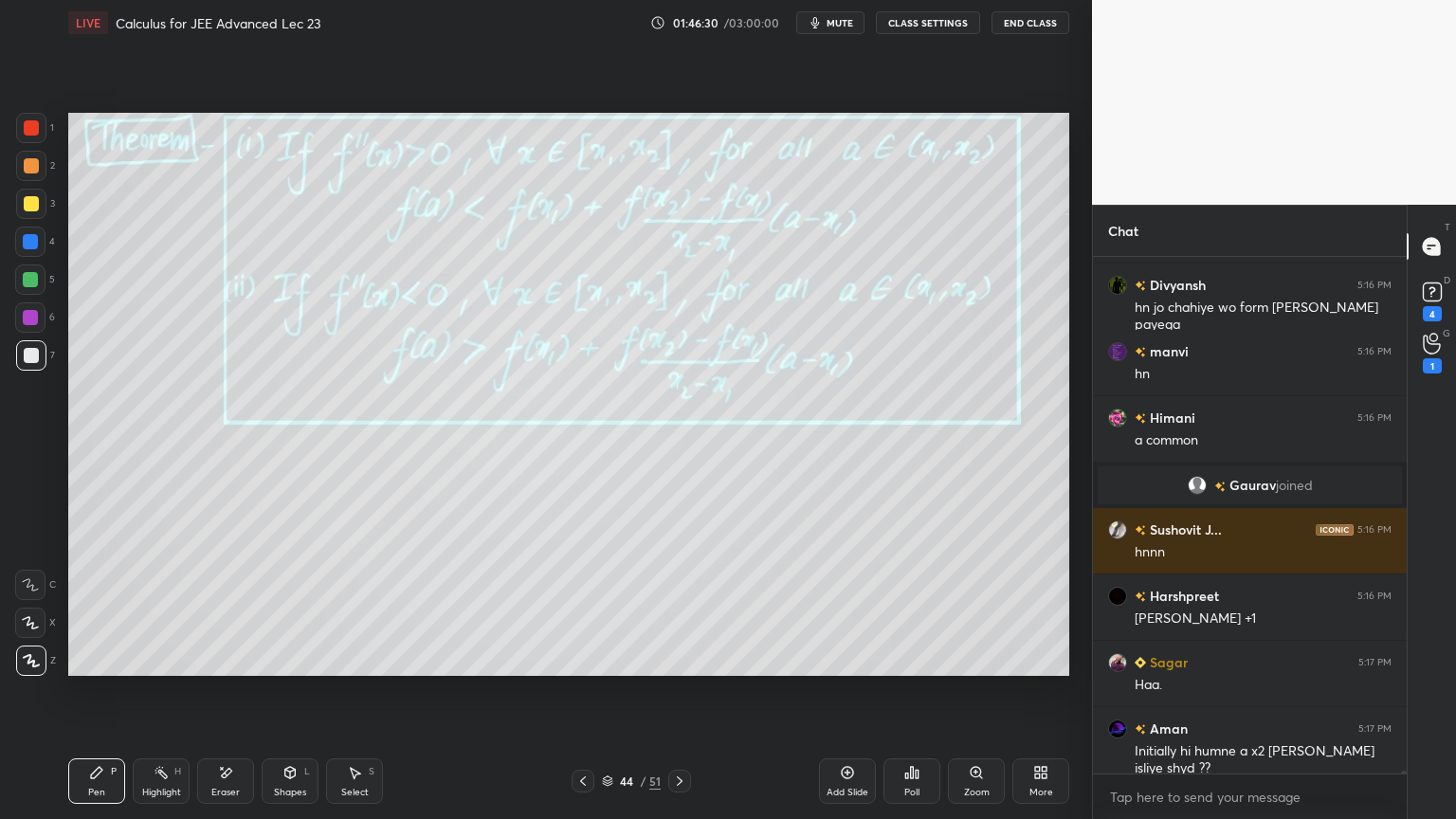 drag, startPoint x: 359, startPoint y: 785, endPoint x: 408, endPoint y: 739, distance: 67.20863 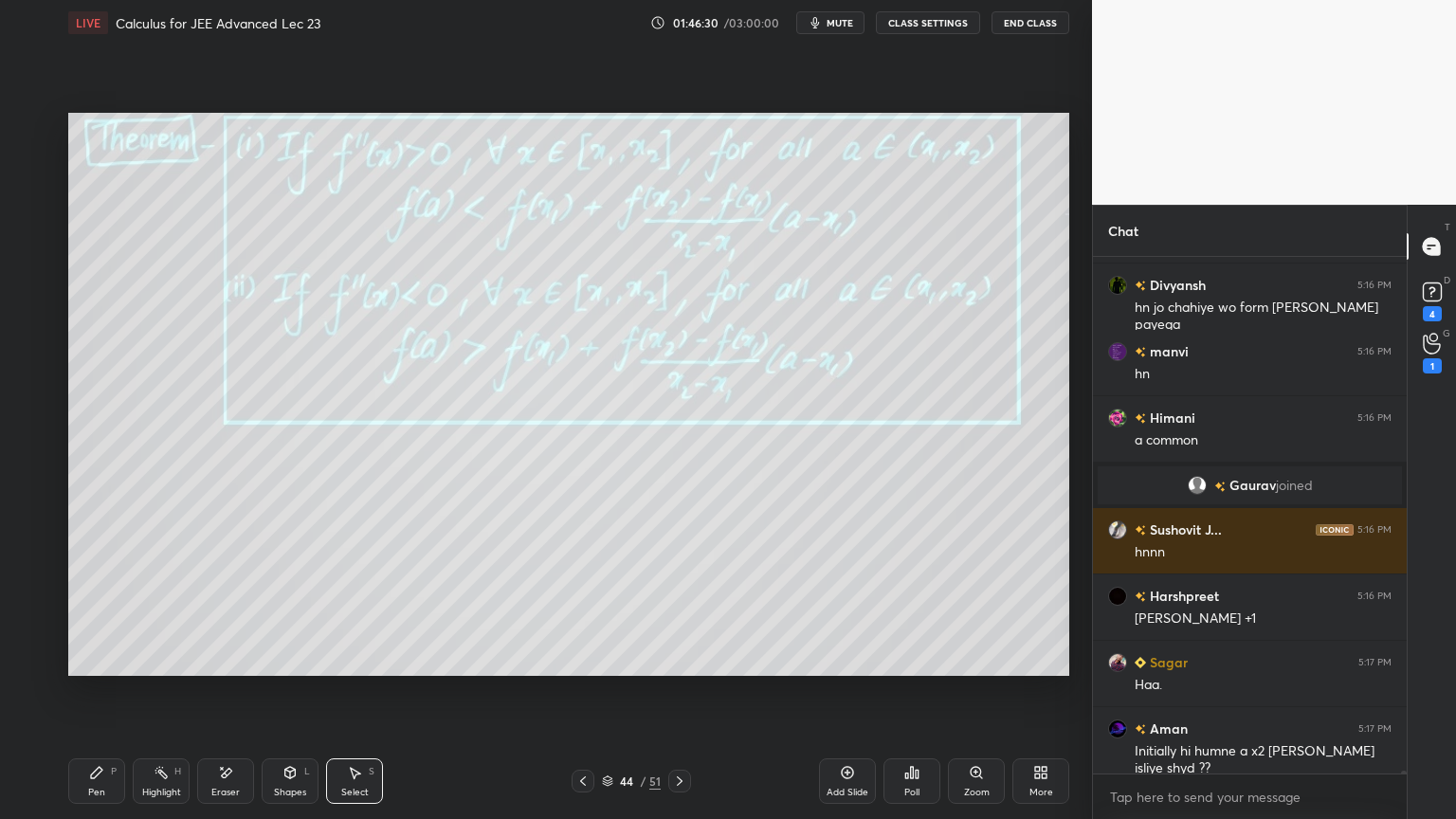 click on "Eraser" at bounding box center [226, 792] 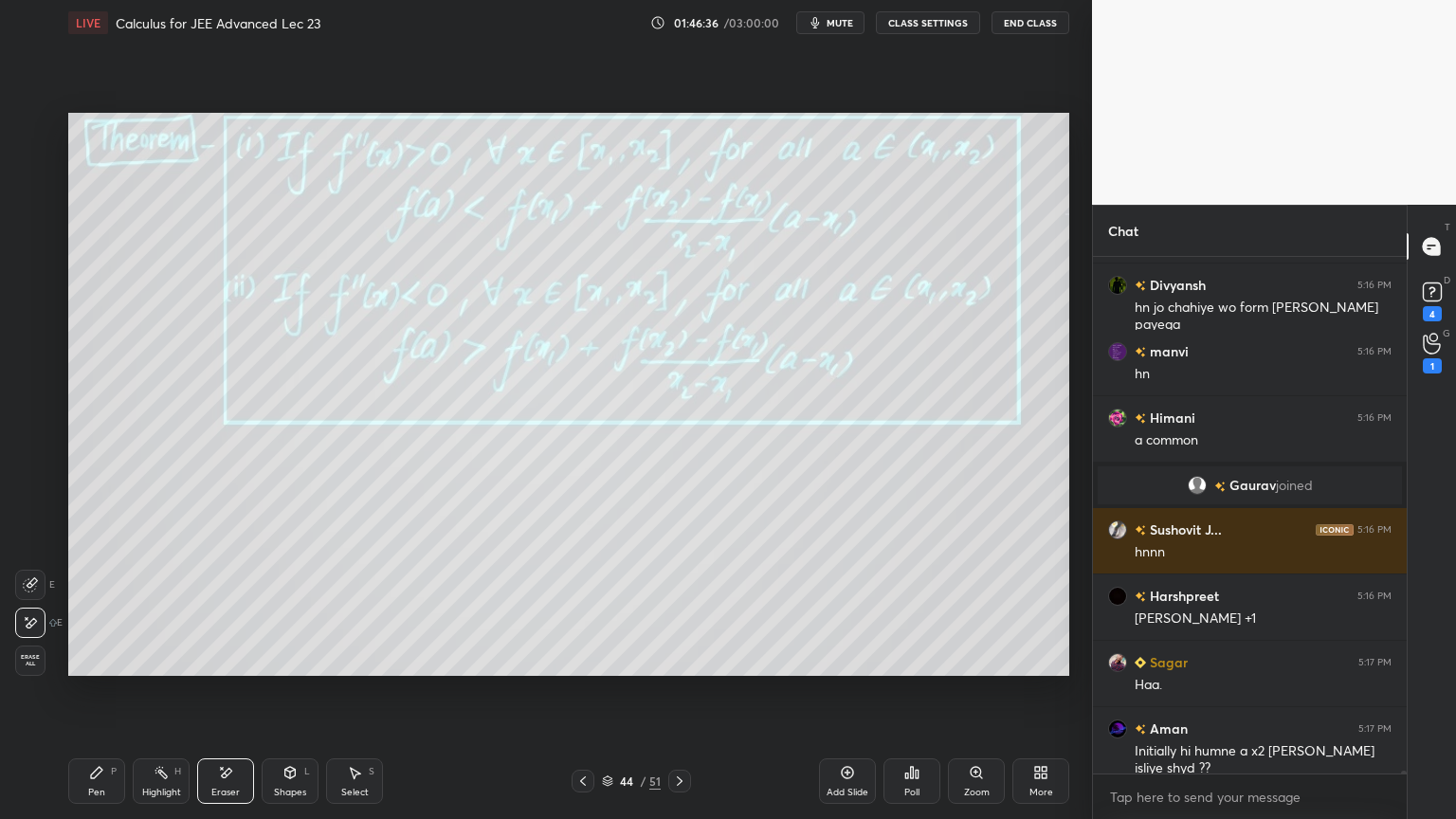 scroll, scrollTop: 94045, scrollLeft: 0, axis: vertical 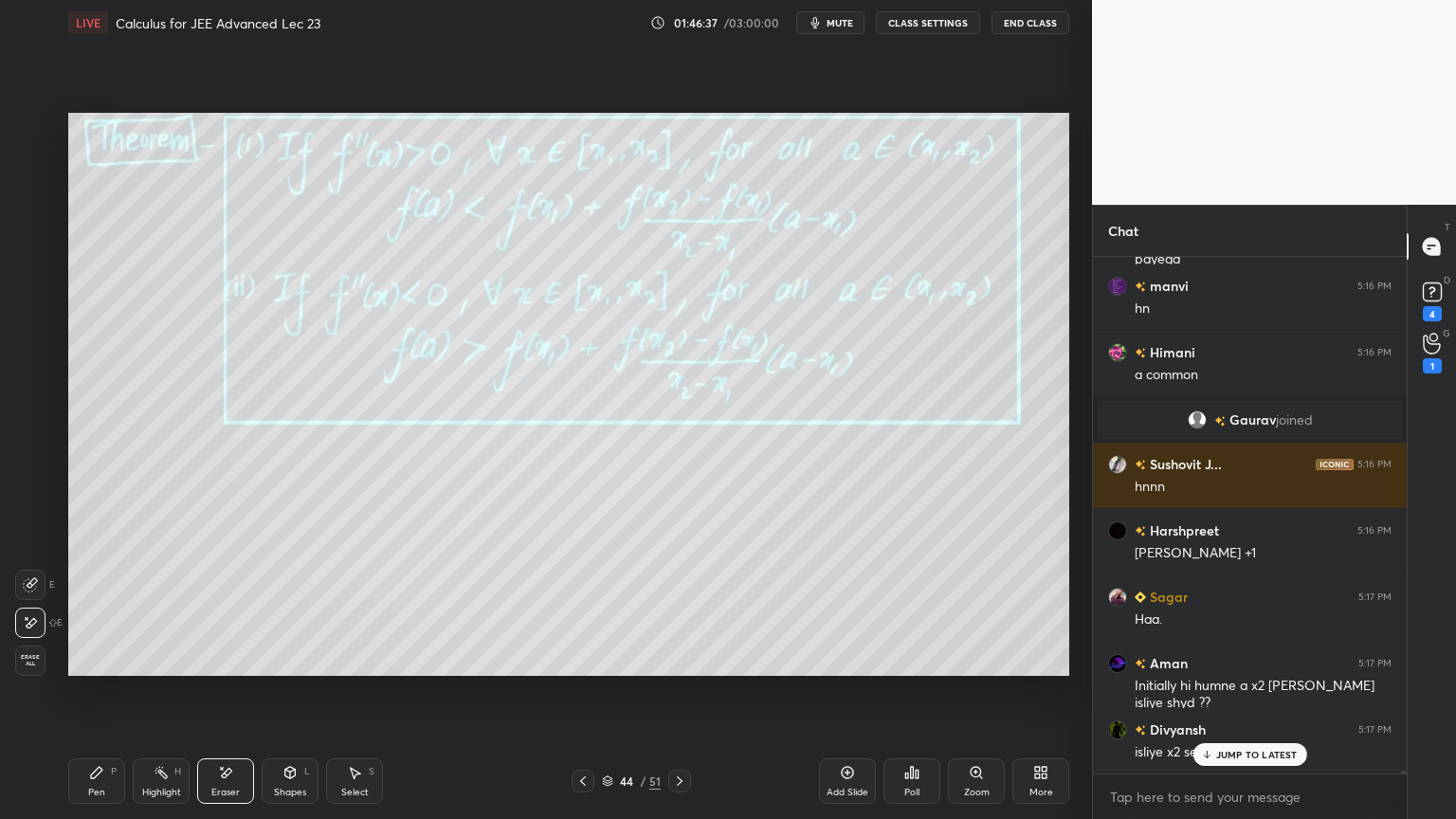 drag, startPoint x: 104, startPoint y: 774, endPoint x: 131, endPoint y: 679, distance: 98.76234 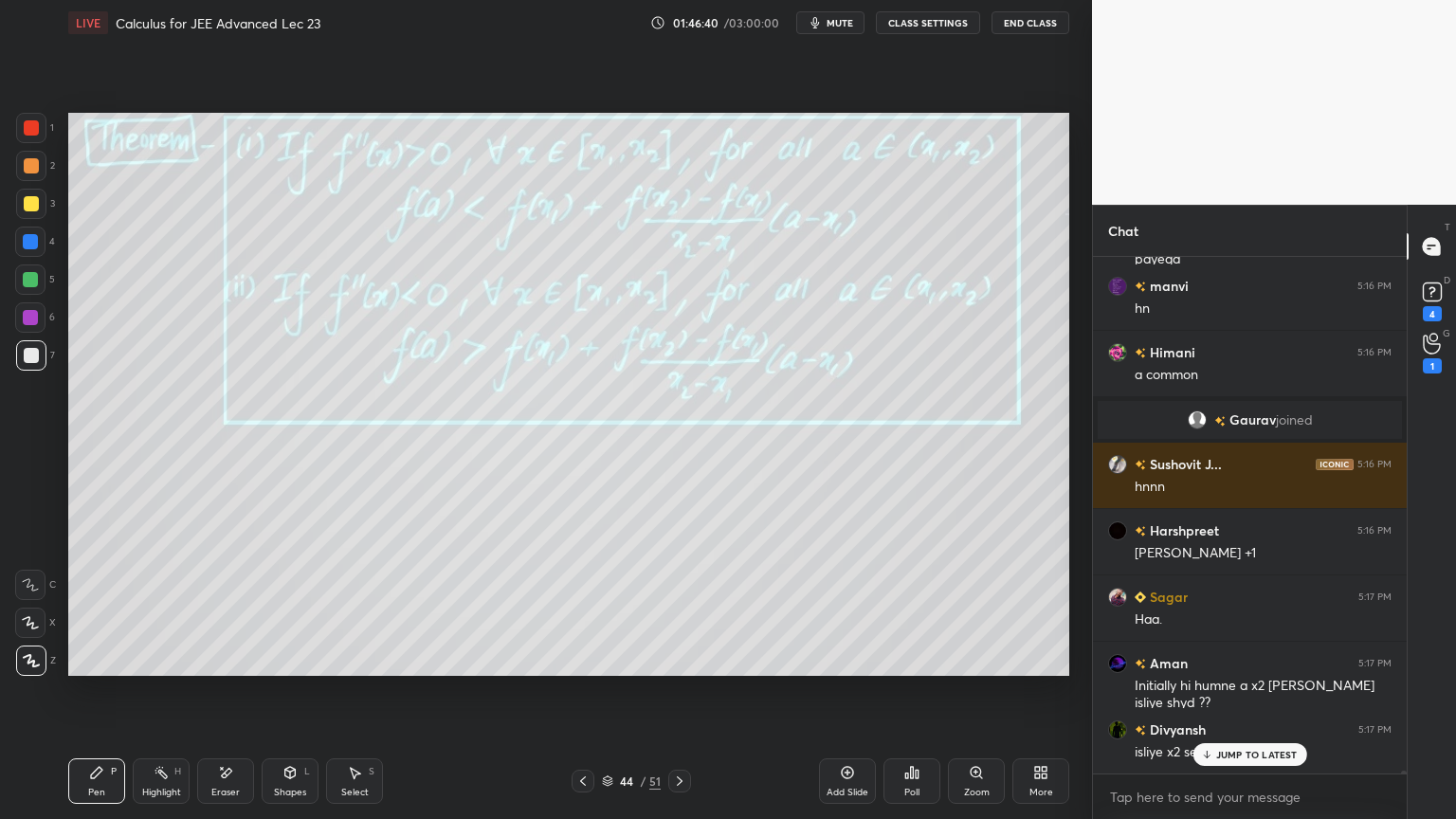 click on "JUMP TO LATEST" at bounding box center [1257, 755] 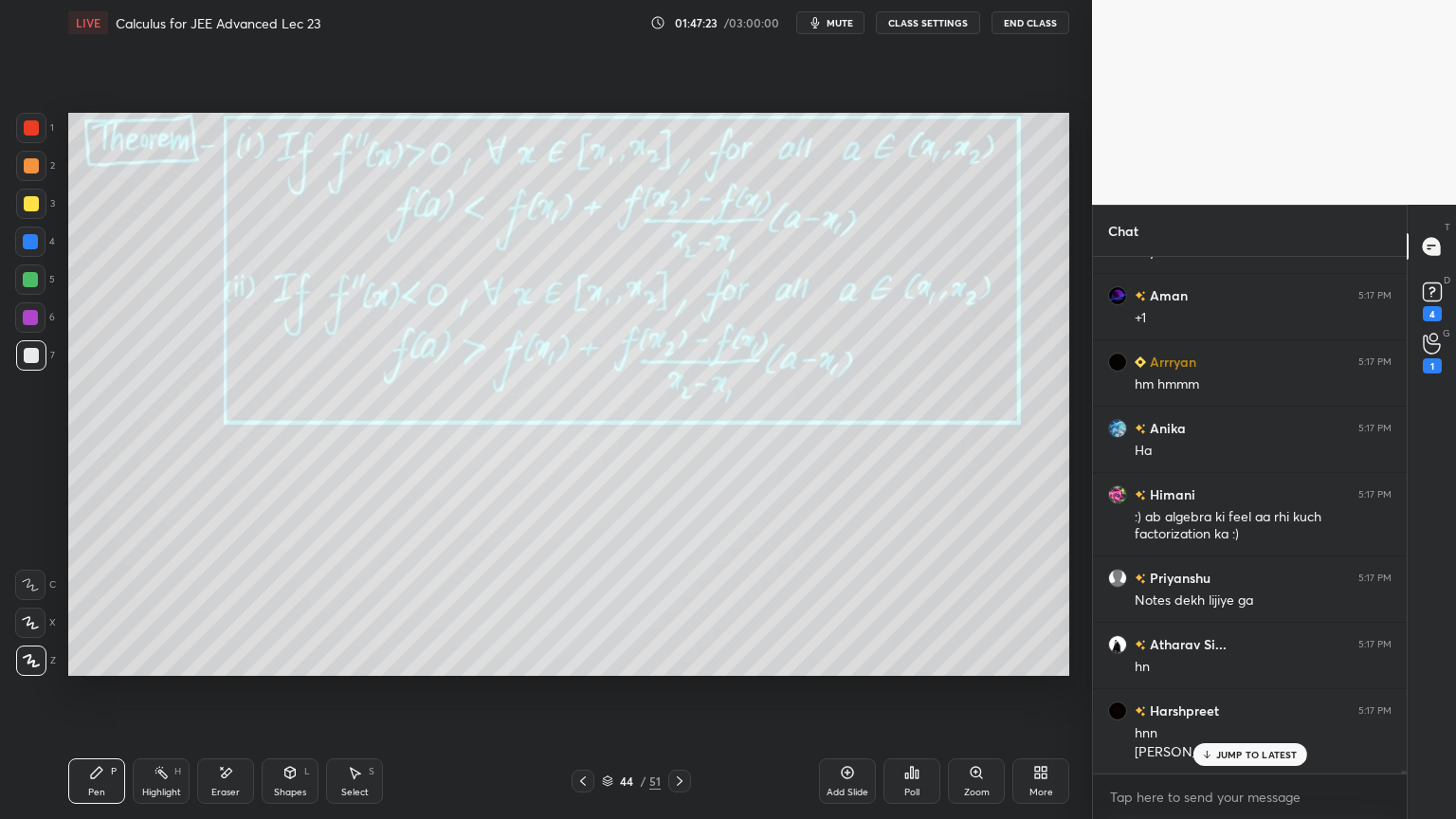 scroll, scrollTop: 94613, scrollLeft: 0, axis: vertical 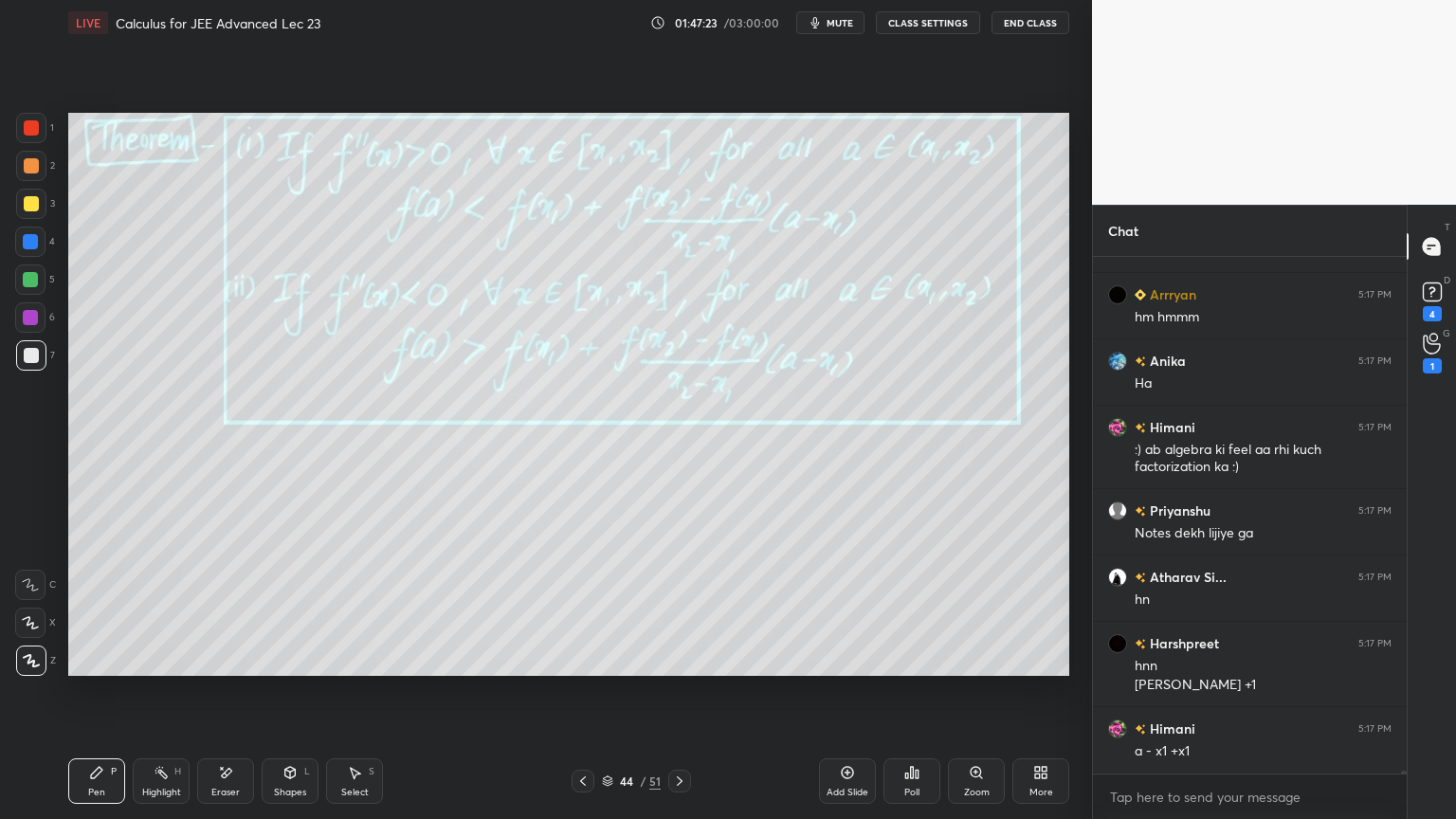 drag, startPoint x: 355, startPoint y: 766, endPoint x: 355, endPoint y: 752, distance: 14 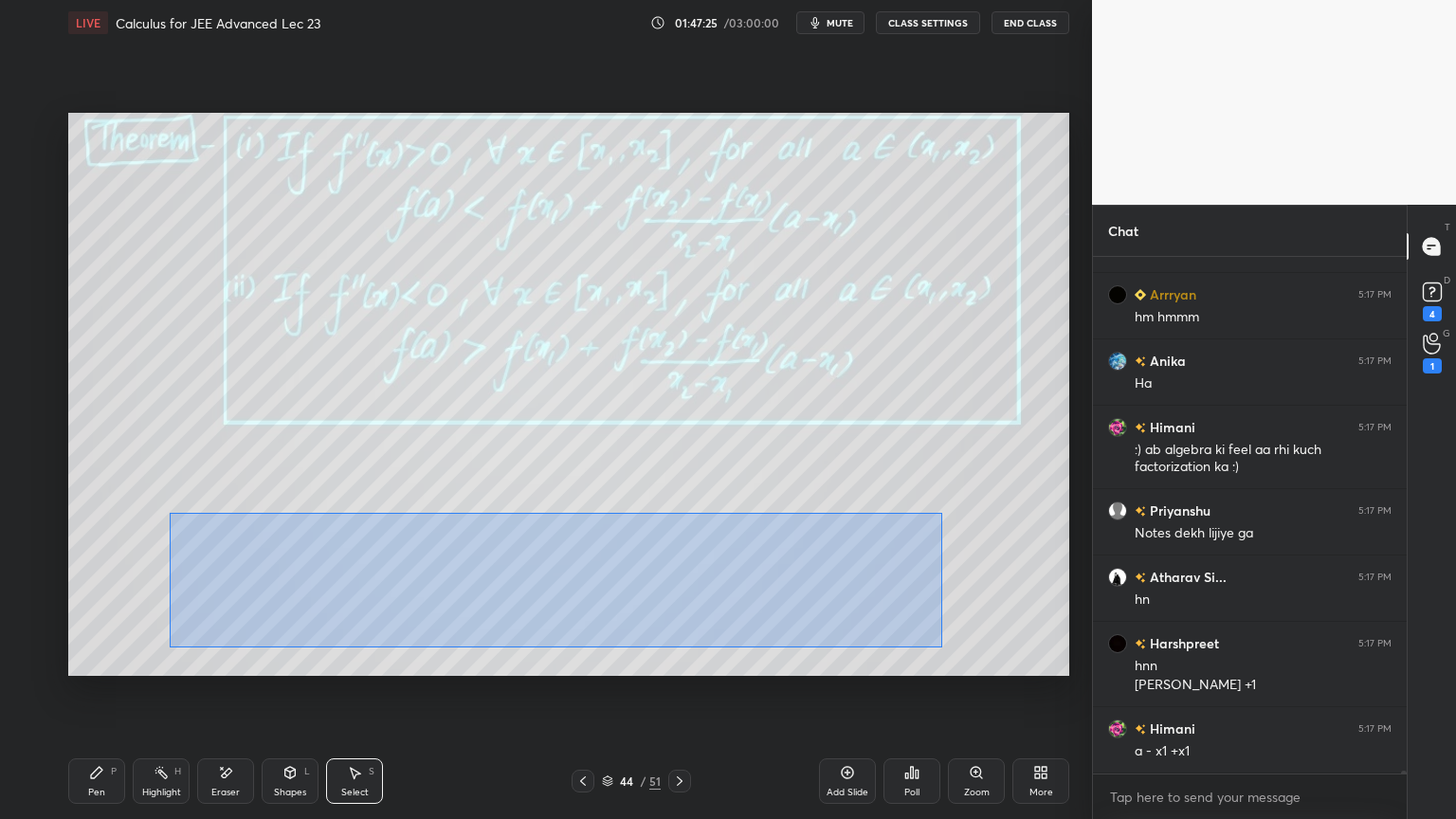 drag, startPoint x: 172, startPoint y: 517, endPoint x: 932, endPoint y: 647, distance: 771.0383 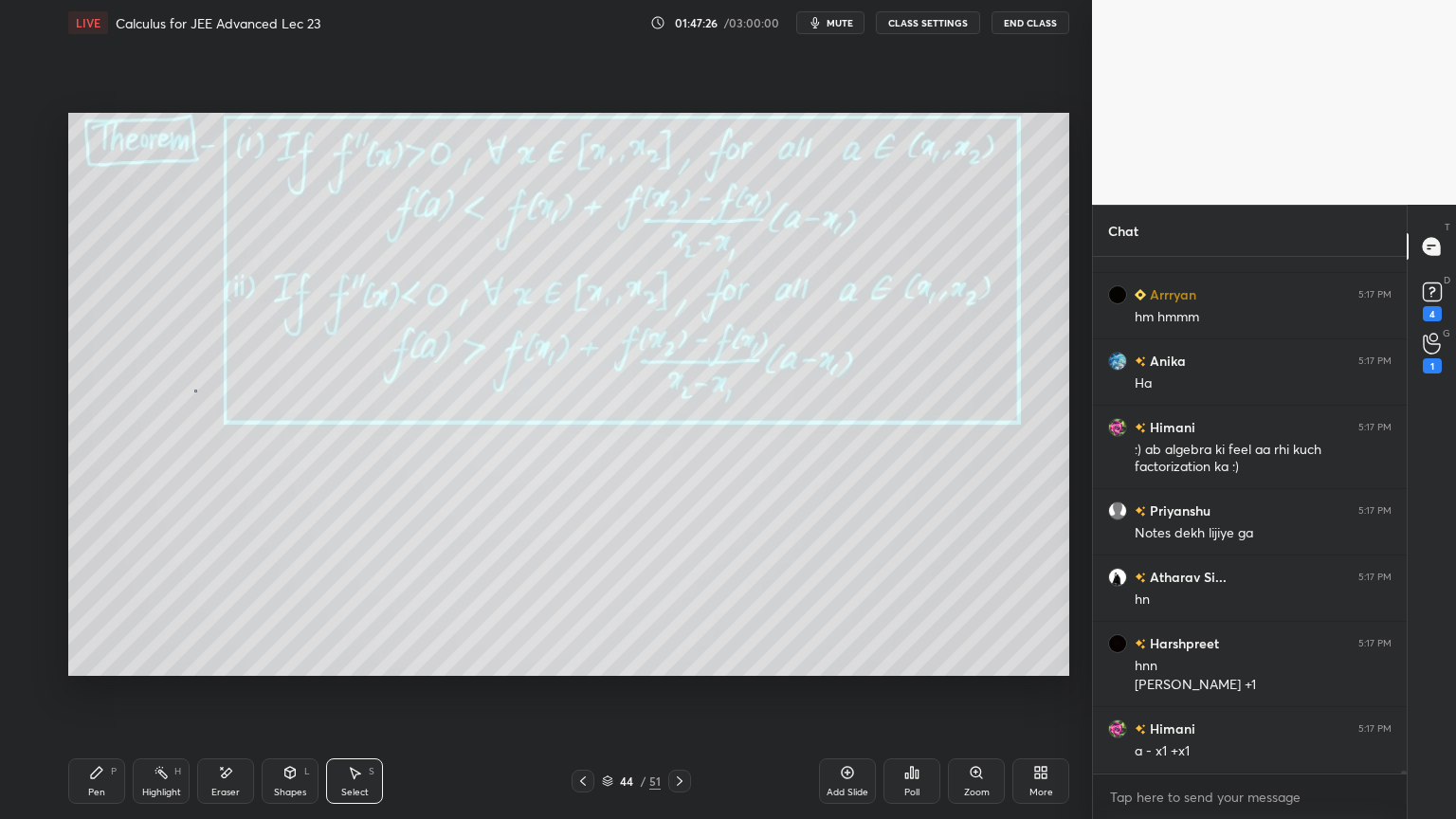 drag, startPoint x: 194, startPoint y: 390, endPoint x: 200, endPoint y: 540, distance: 150.11995 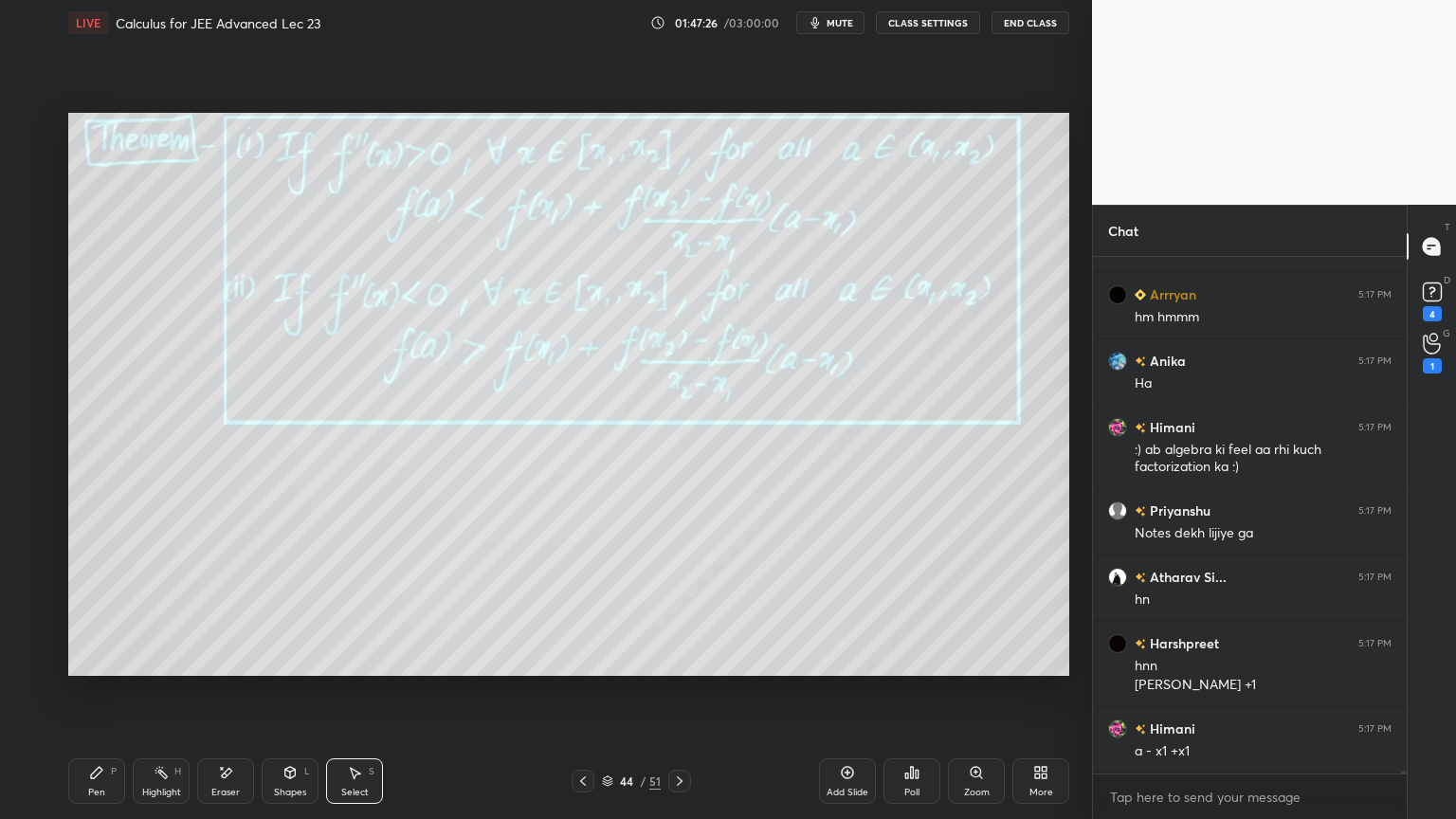click on "Eraser" at bounding box center (226, 781) 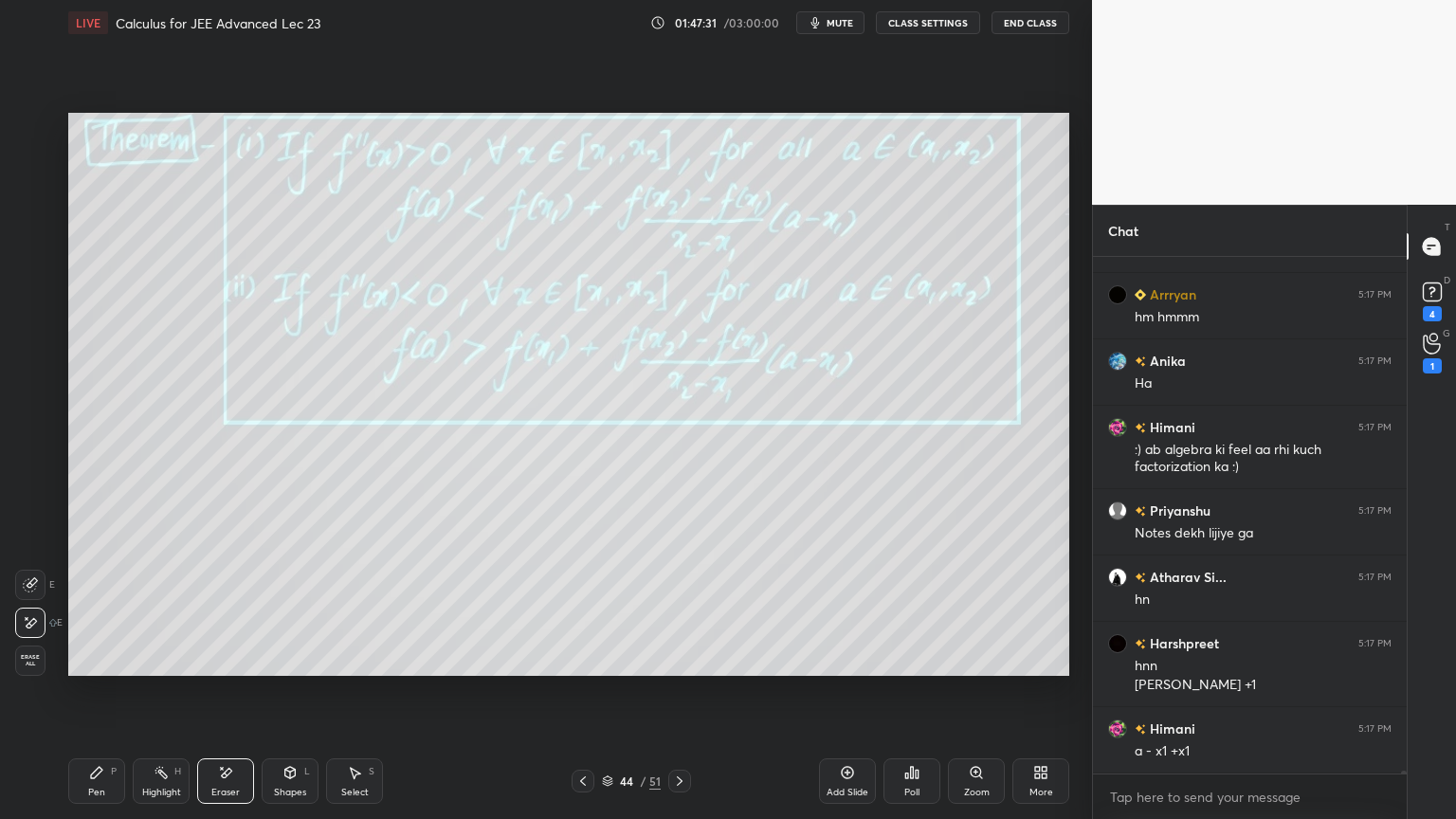 click on "Setting up your live class Poll for   secs No correct answer Start poll" at bounding box center (569, 394) 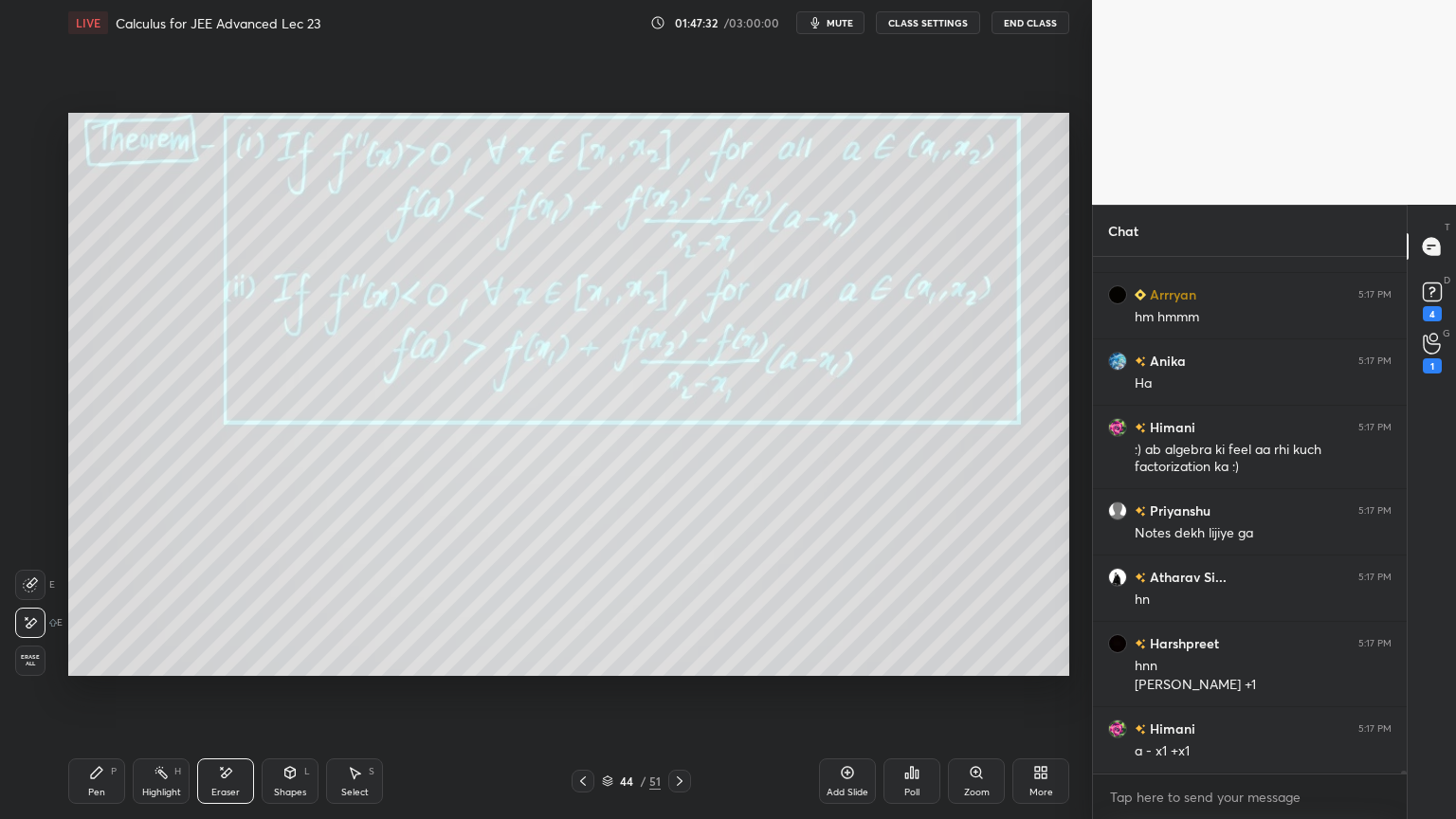 drag, startPoint x: 111, startPoint y: 774, endPoint x: 241, endPoint y: 686, distance: 156.98408 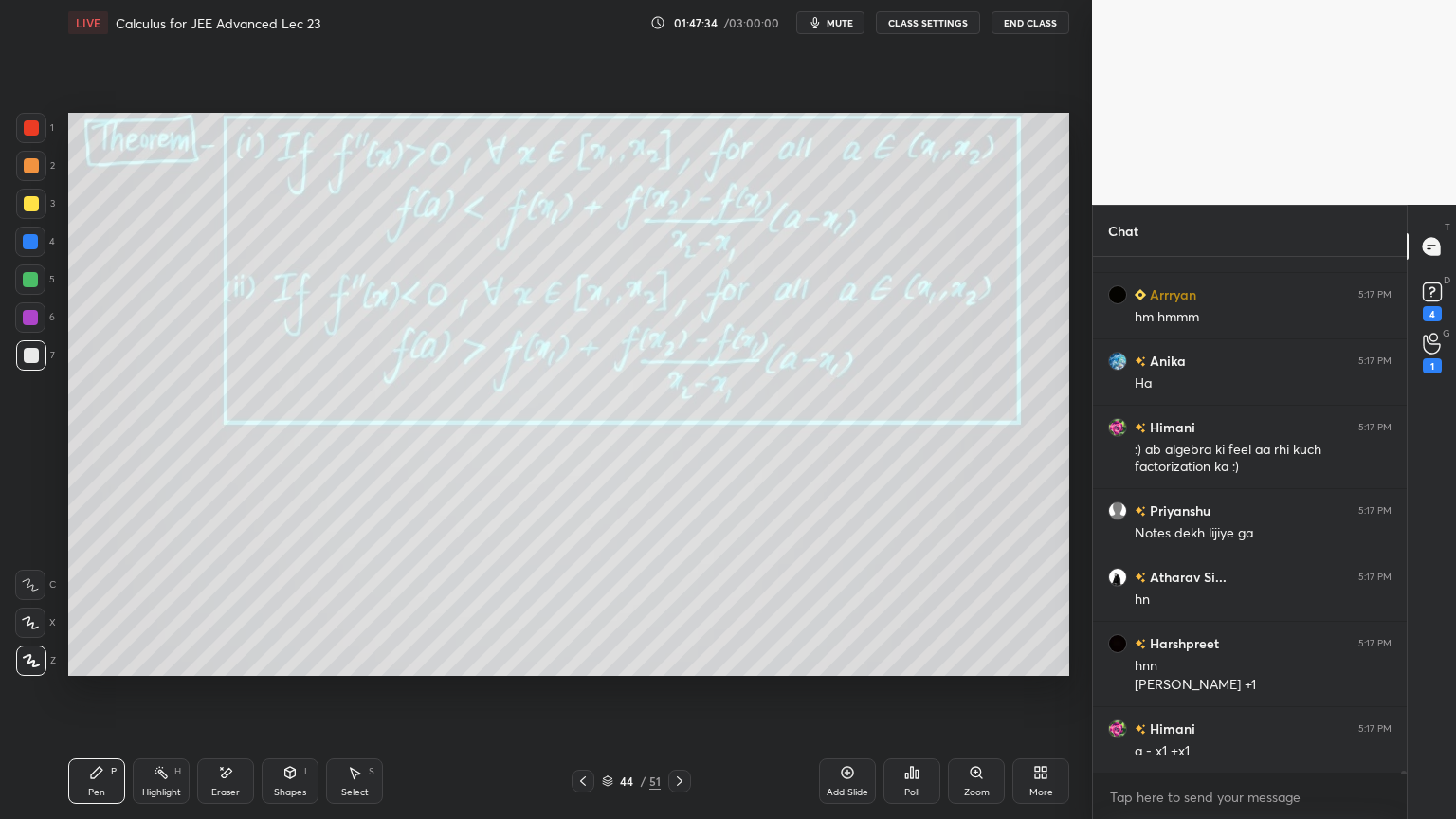 scroll, scrollTop: 94678, scrollLeft: 0, axis: vertical 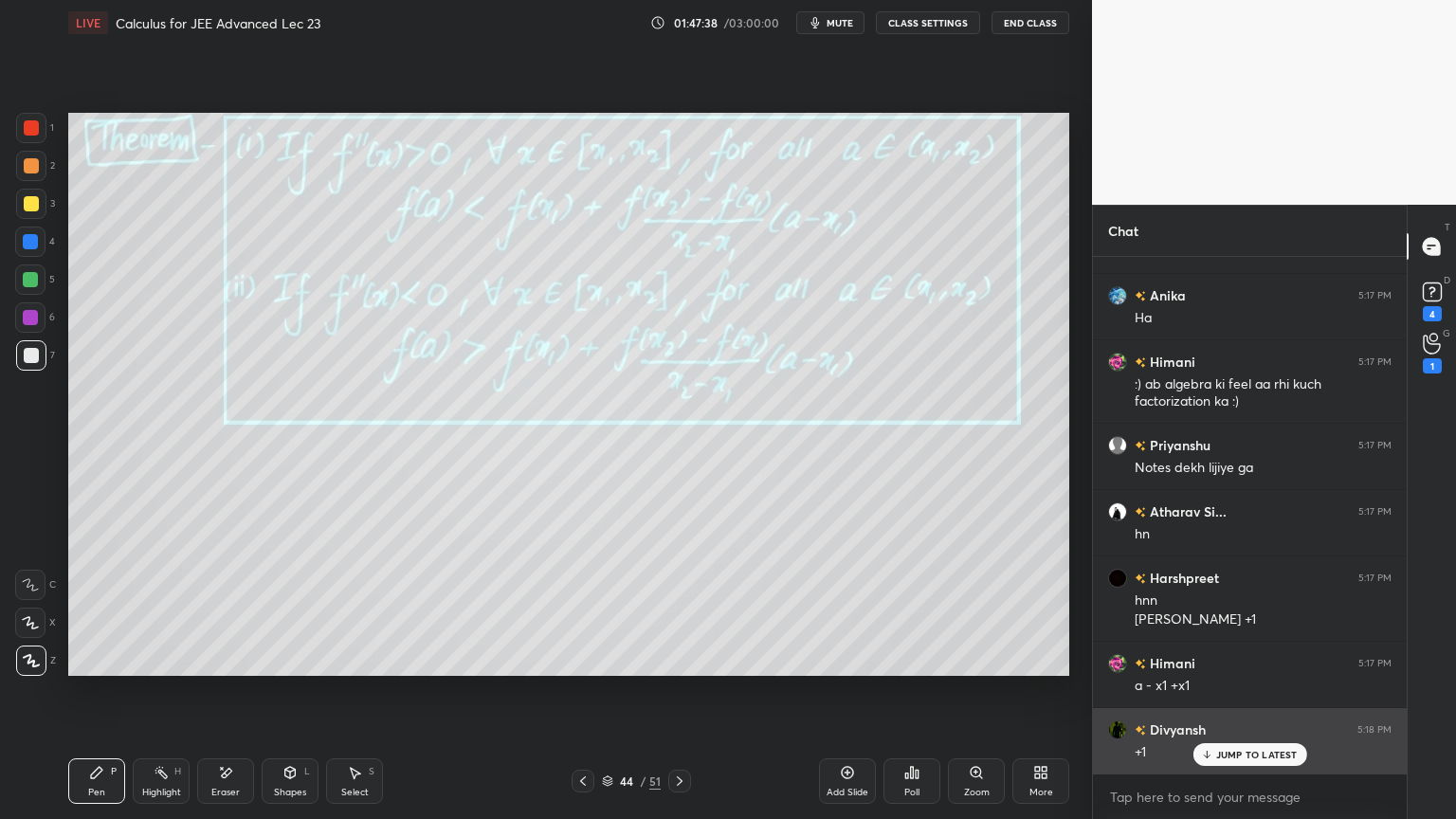 click on "JUMP TO LATEST" at bounding box center (1257, 755) 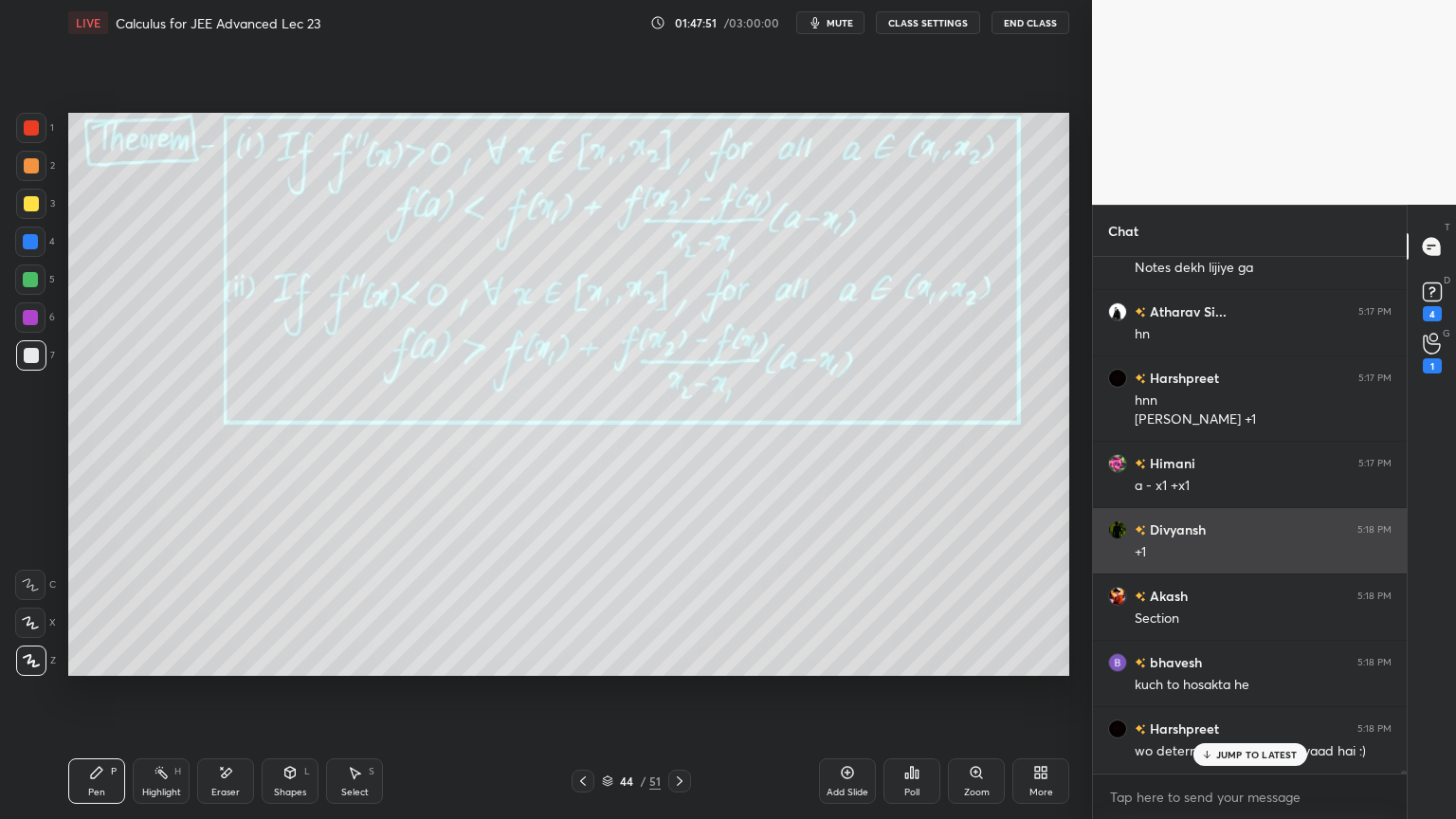 scroll, scrollTop: 94943, scrollLeft: 0, axis: vertical 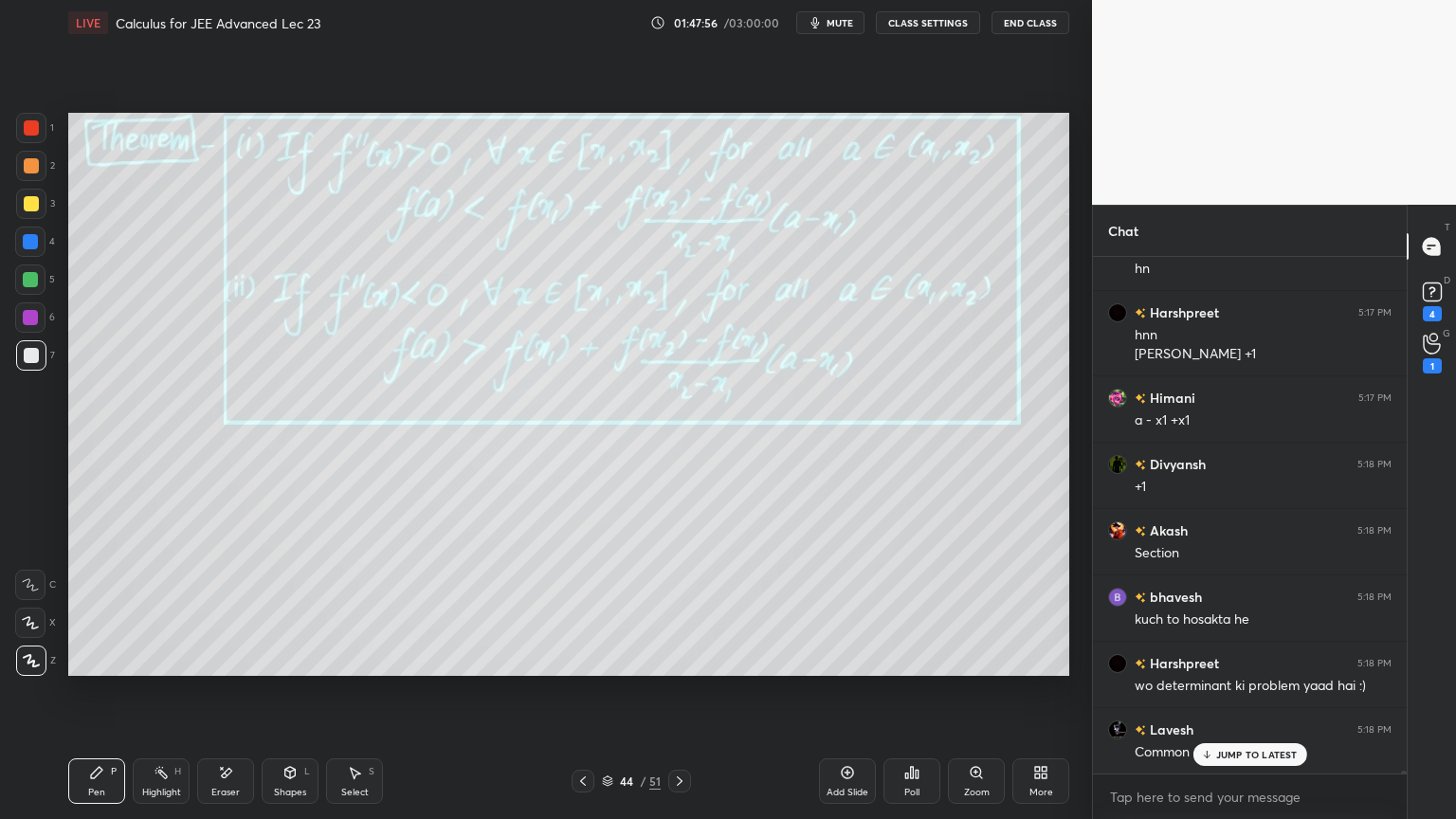 drag, startPoint x: 229, startPoint y: 778, endPoint x: 341, endPoint y: 699, distance: 137.05838 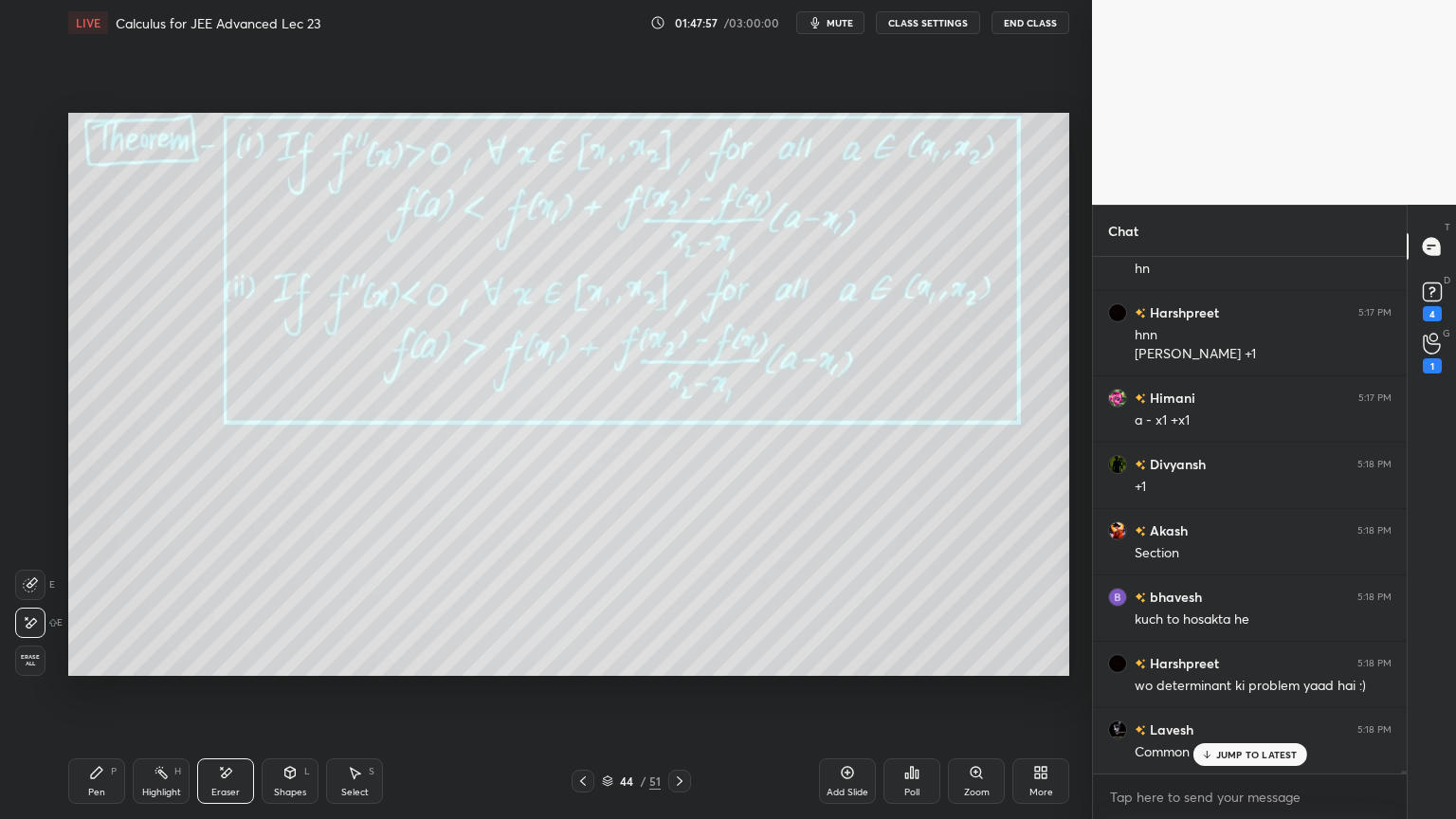 click on "Pen P" at bounding box center [97, 781] 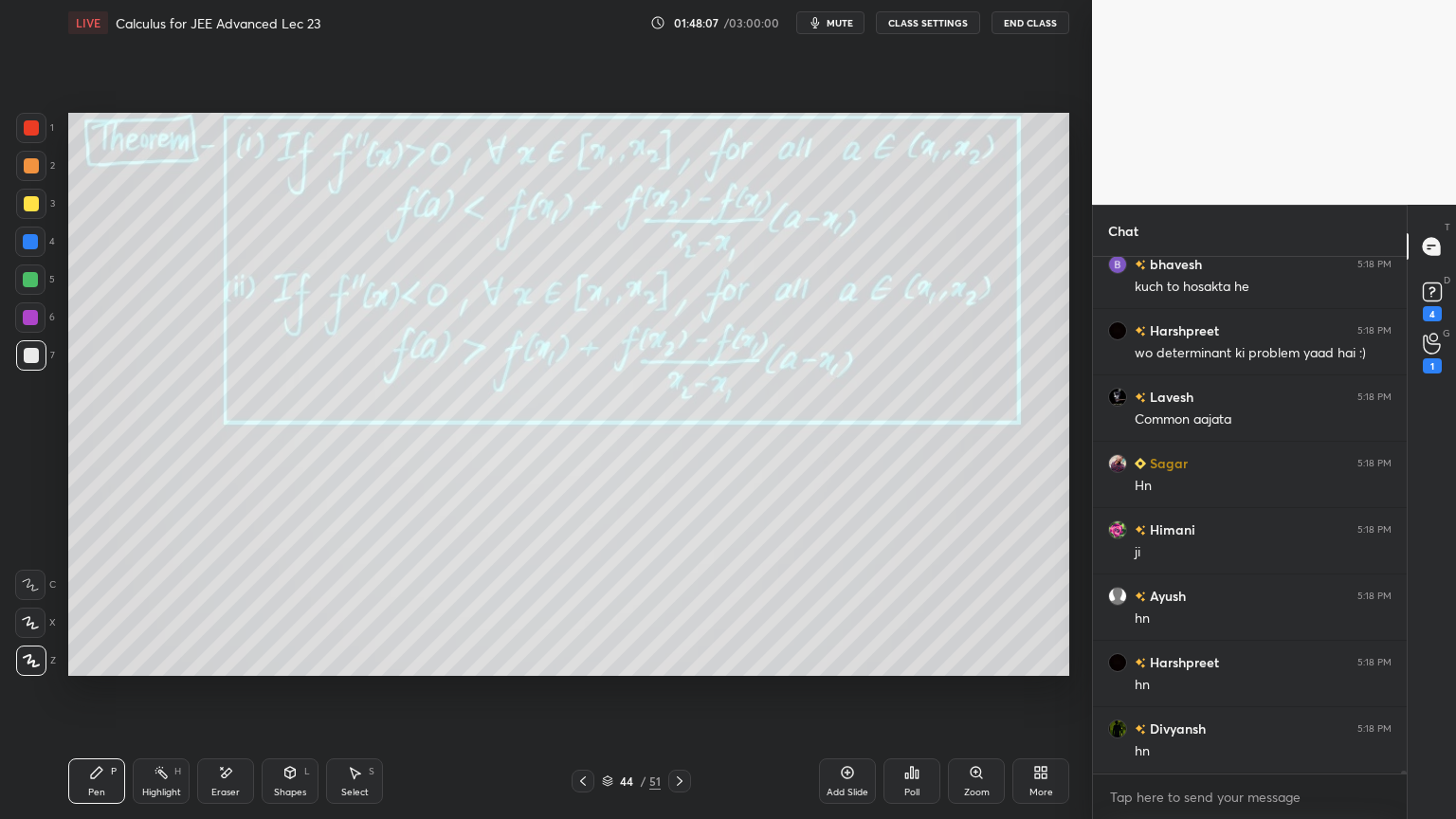 scroll, scrollTop: 95341, scrollLeft: 0, axis: vertical 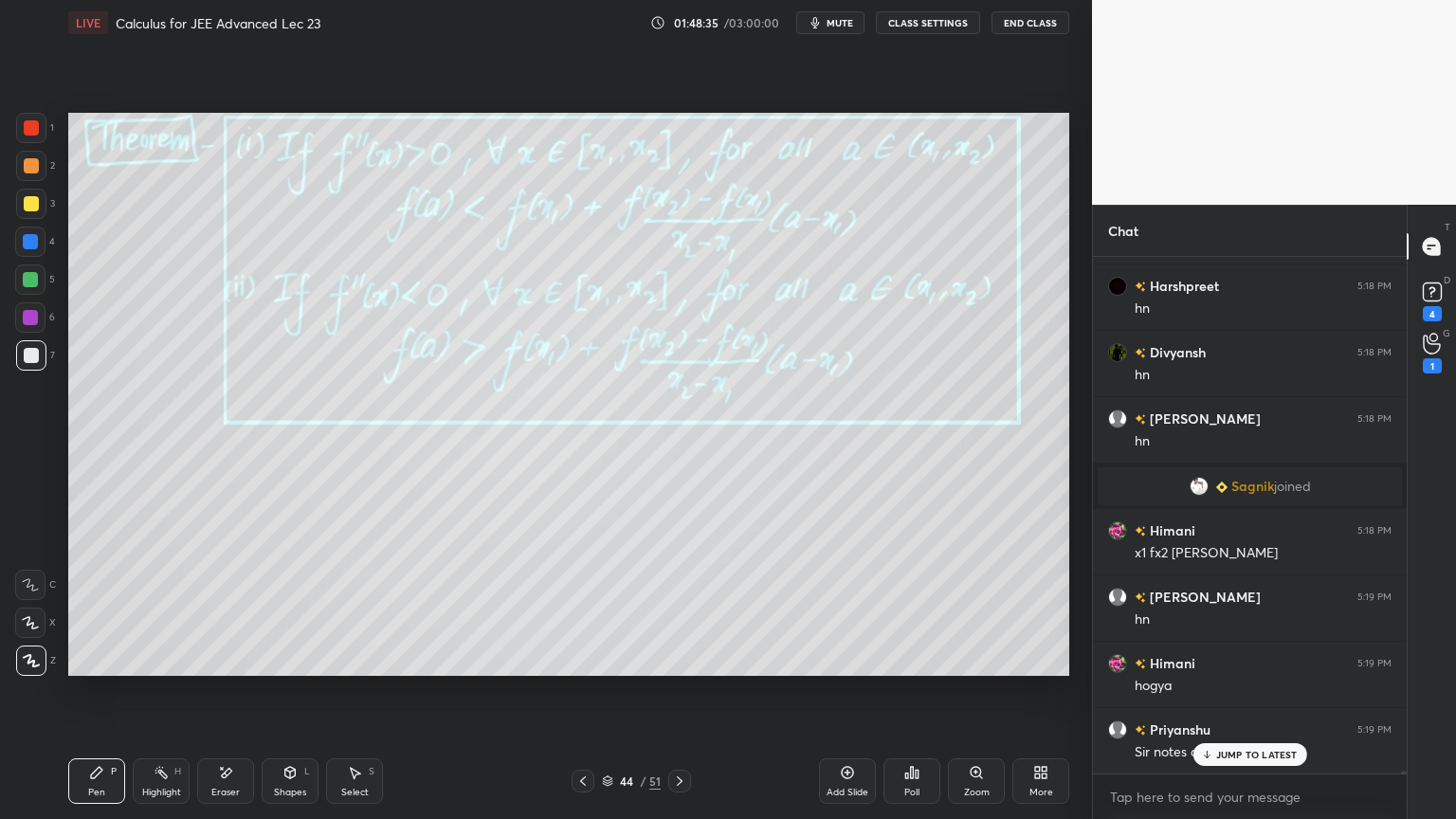 click on "Eraser" at bounding box center [226, 781] 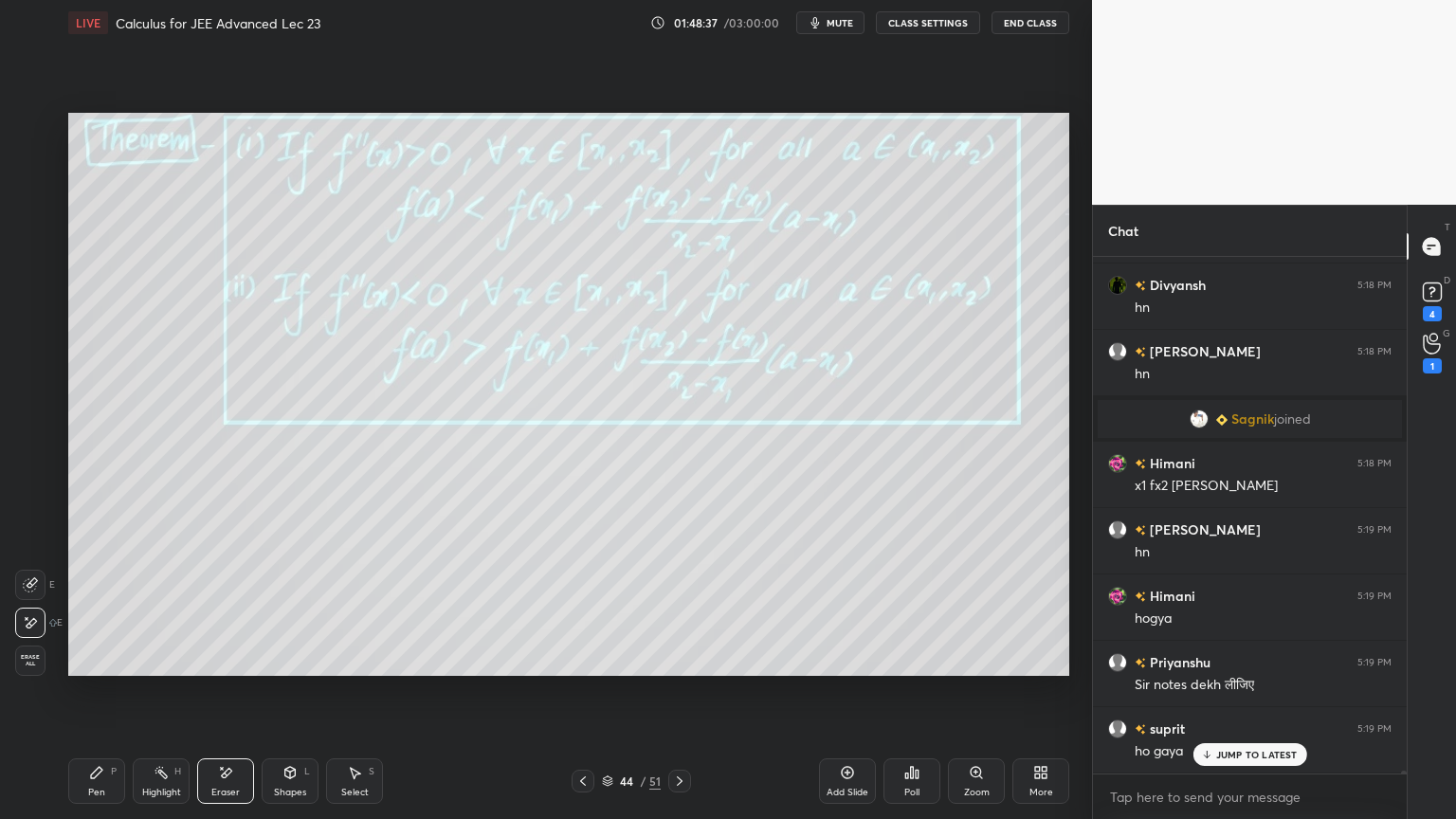 scroll, scrollTop: 95785, scrollLeft: 0, axis: vertical 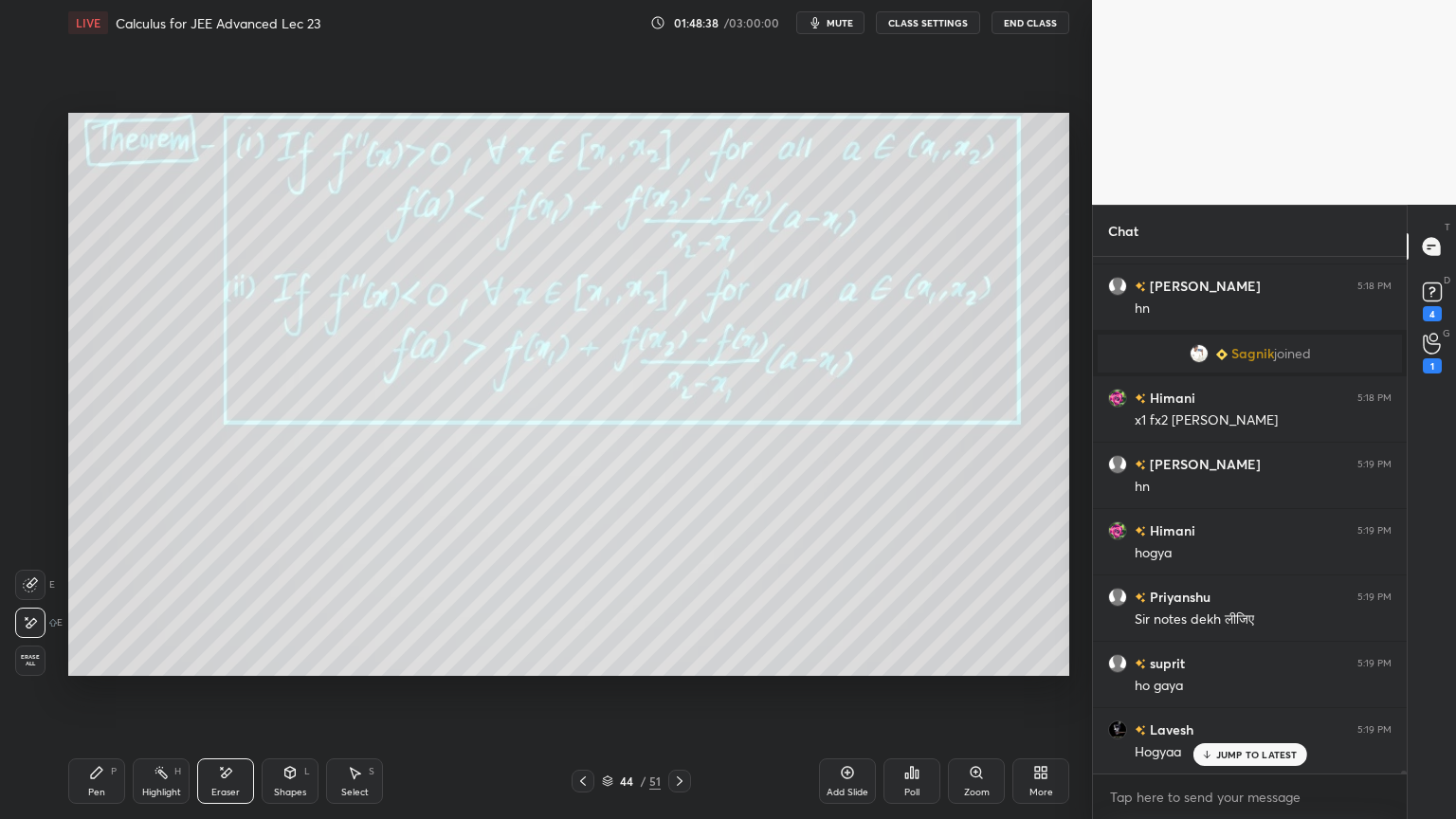 click 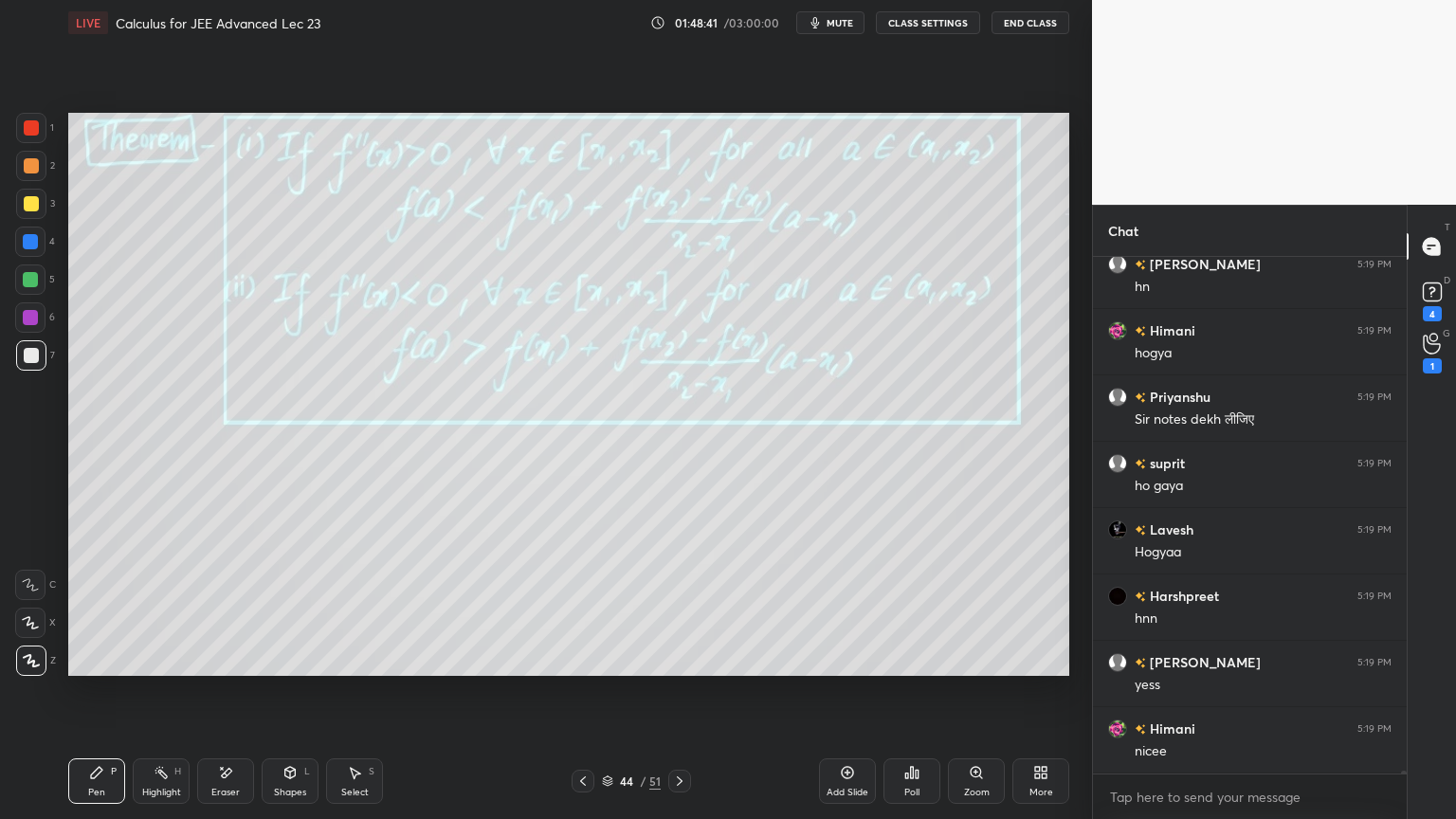scroll, scrollTop: 96050, scrollLeft: 0, axis: vertical 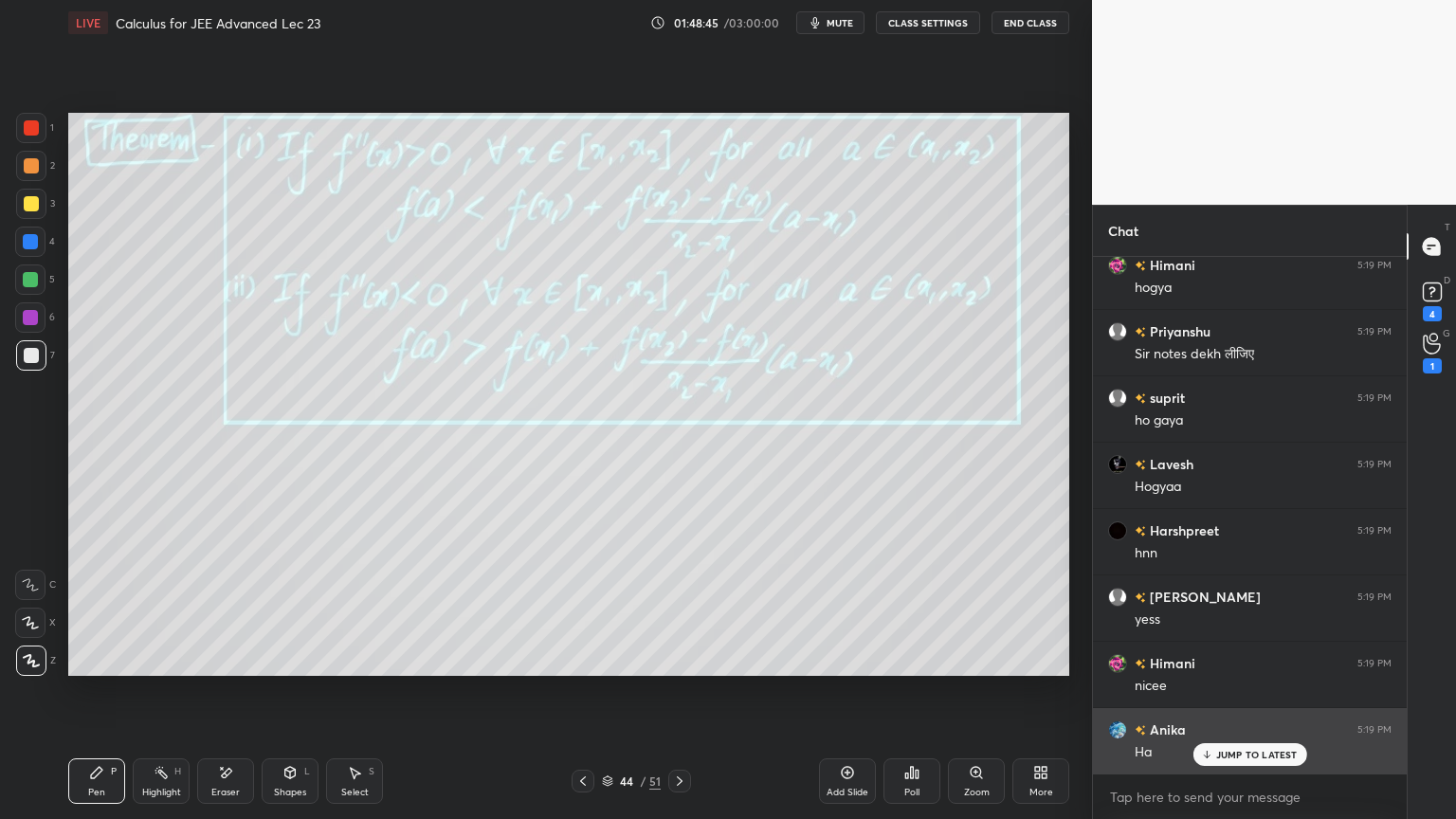 click on "JUMP TO LATEST" at bounding box center (1257, 755) 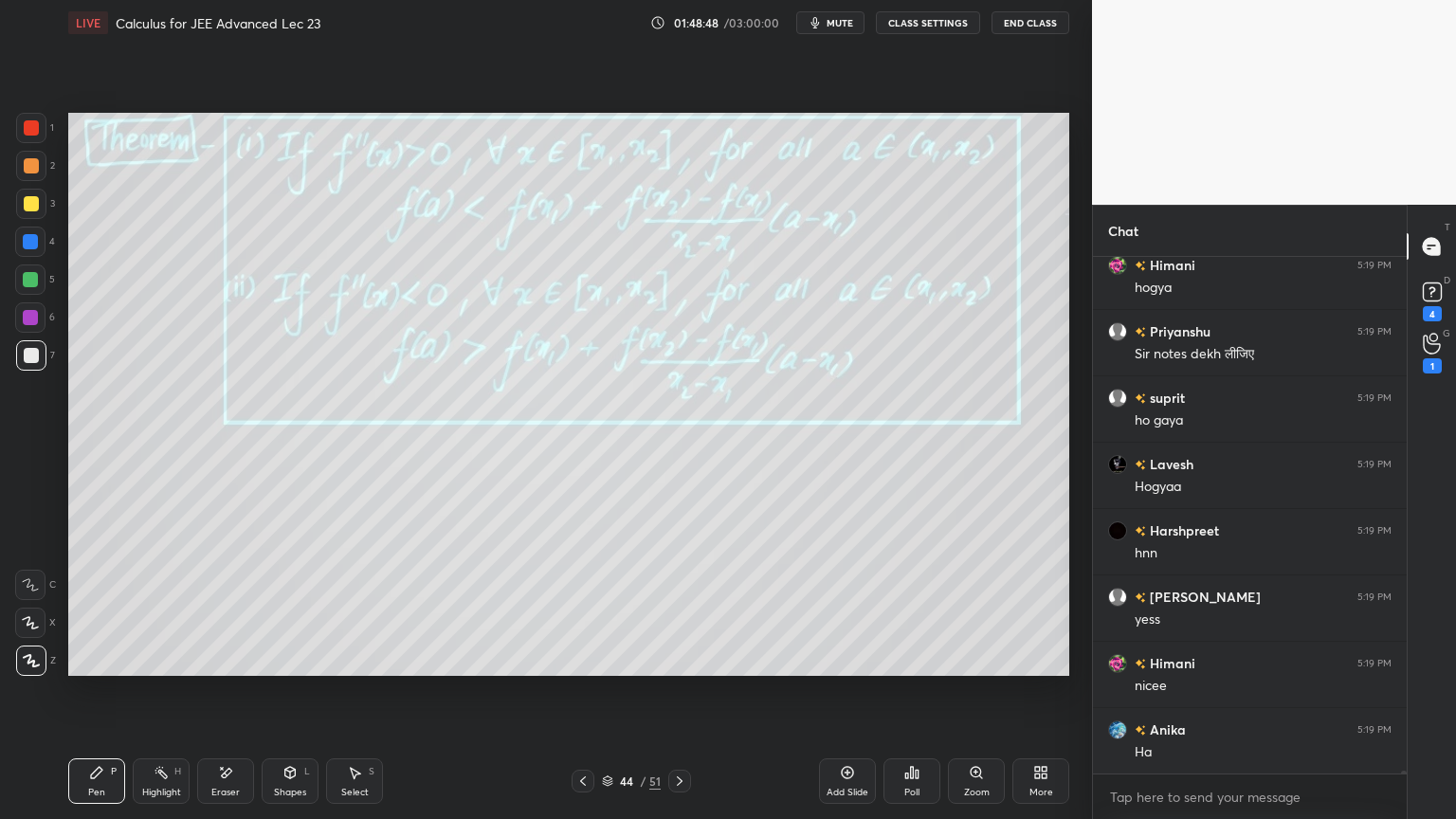 click on "Select S" at bounding box center [355, 781] 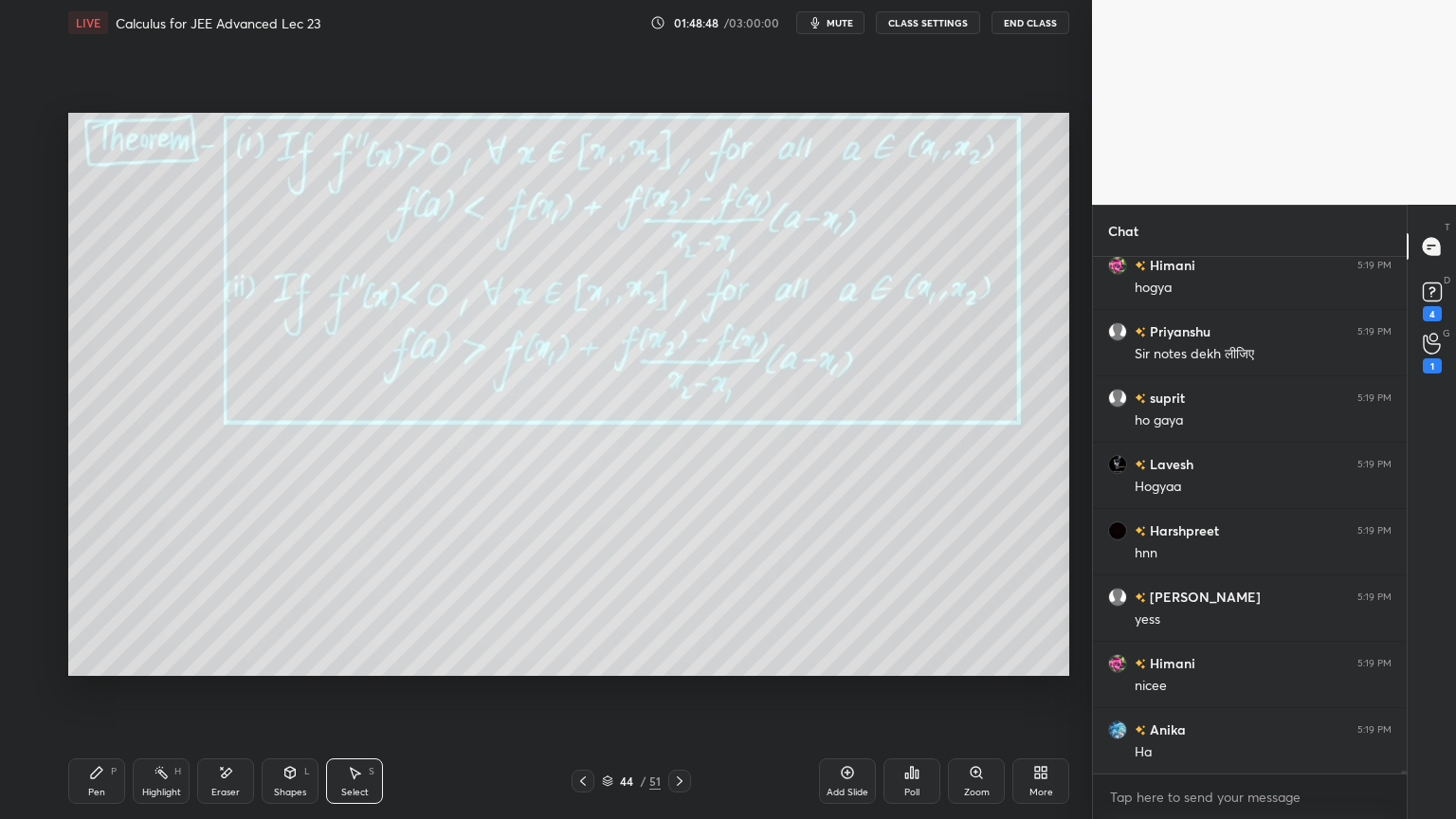 click on "Highlight H" at bounding box center [161, 781] 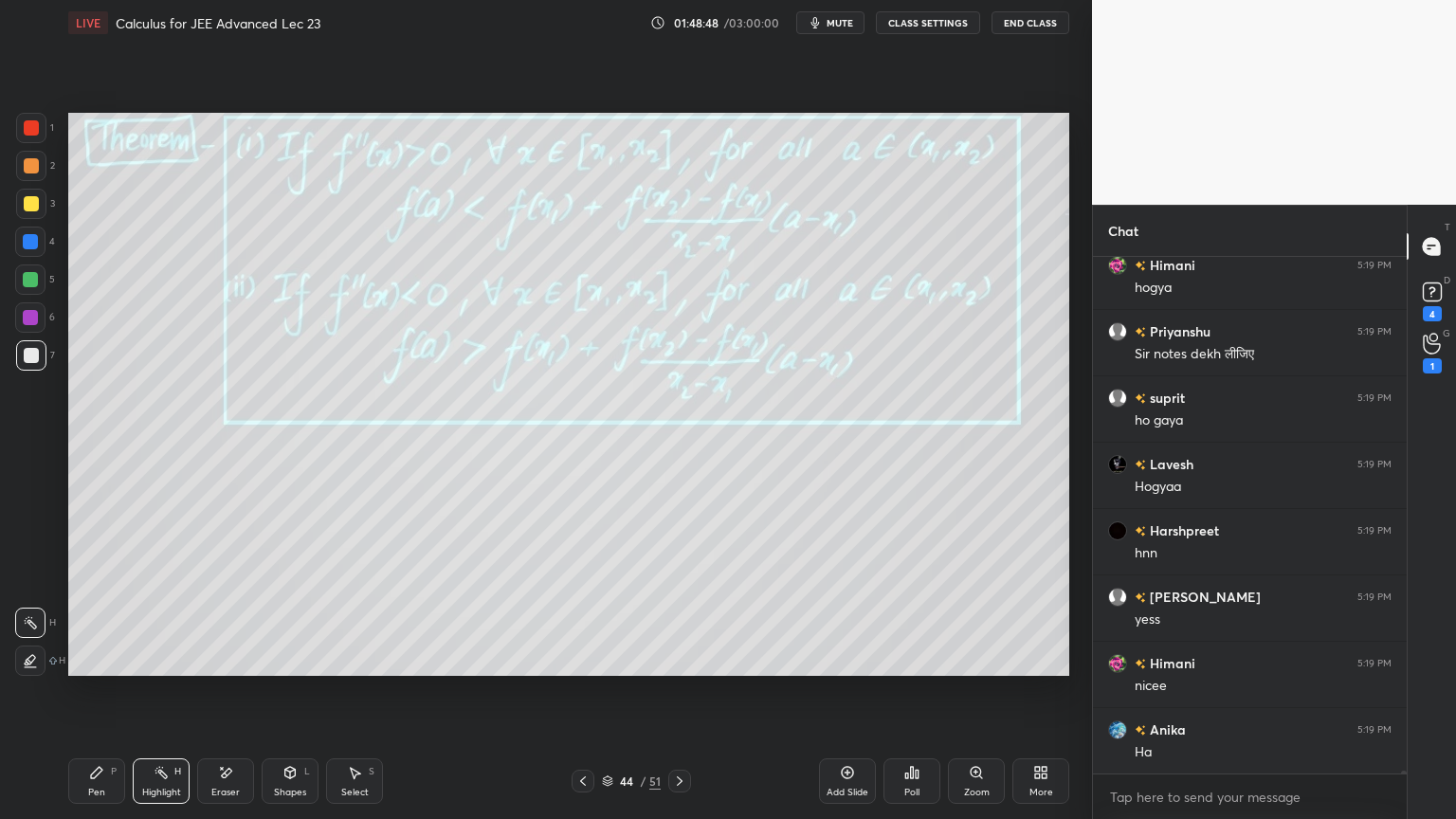 drag, startPoint x: 110, startPoint y: 774, endPoint x: 256, endPoint y: 785, distance: 146.4138 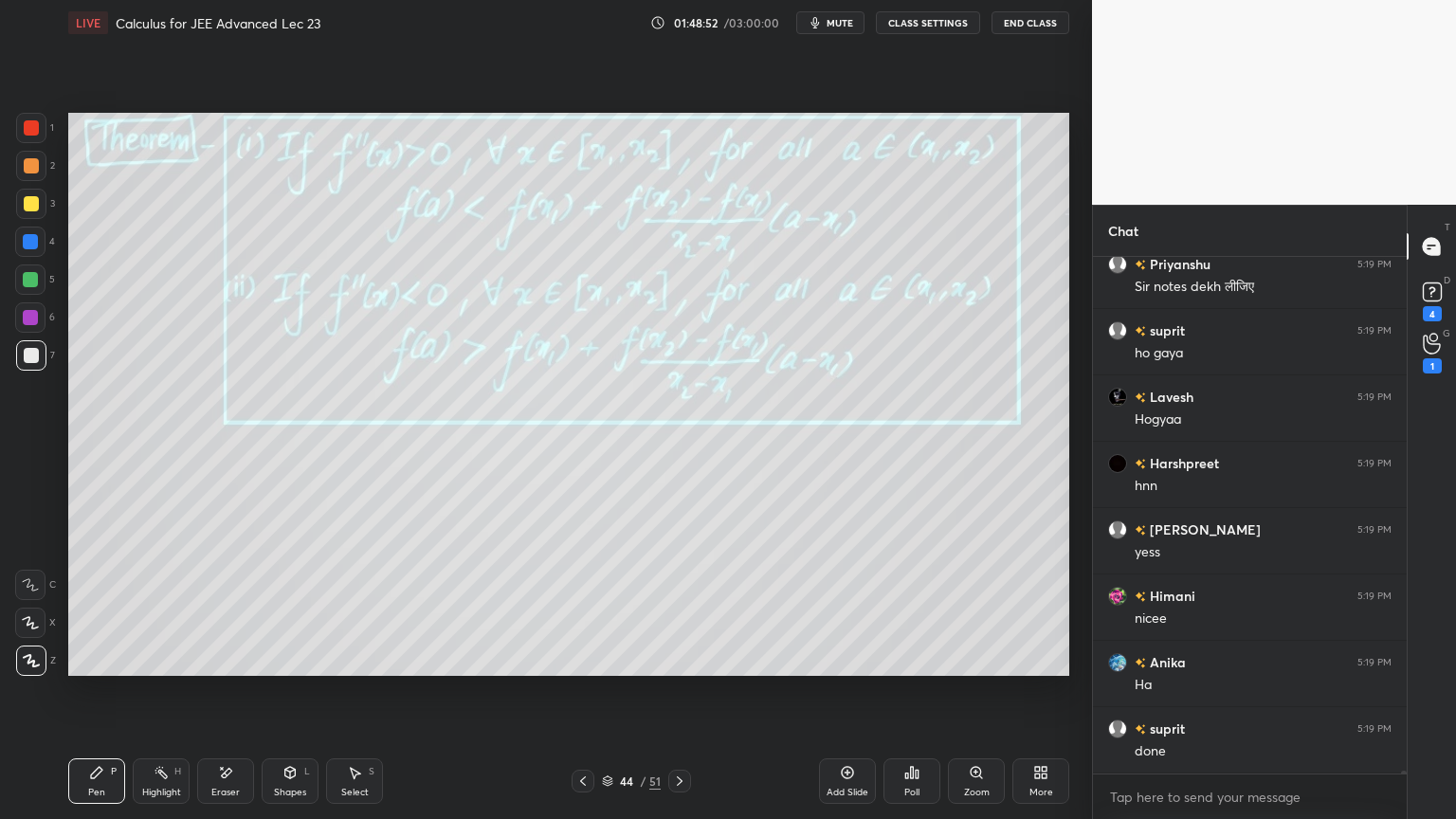 scroll, scrollTop: 96183, scrollLeft: 0, axis: vertical 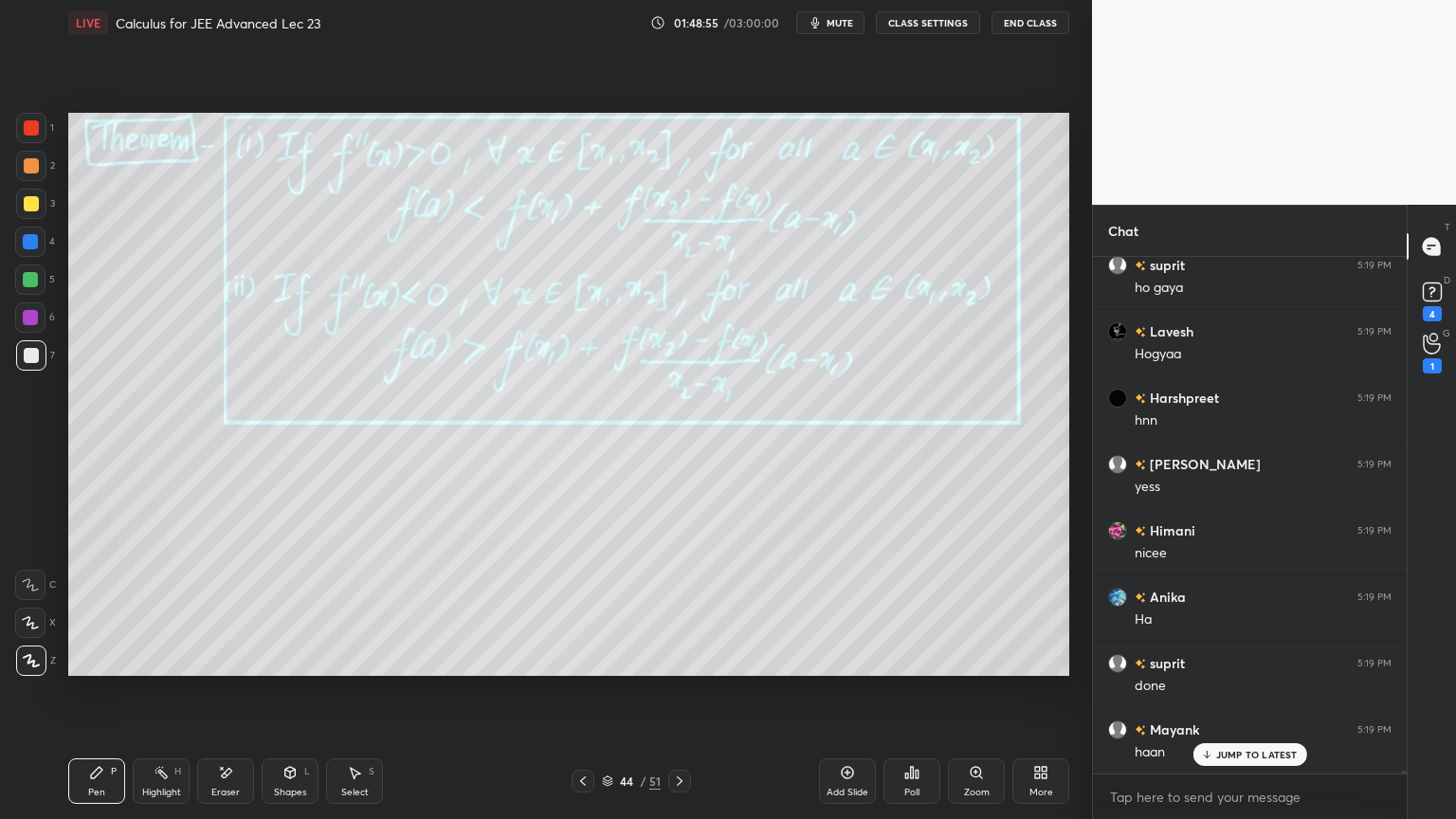 drag, startPoint x: 228, startPoint y: 779, endPoint x: 246, endPoint y: 701, distance: 80.04998 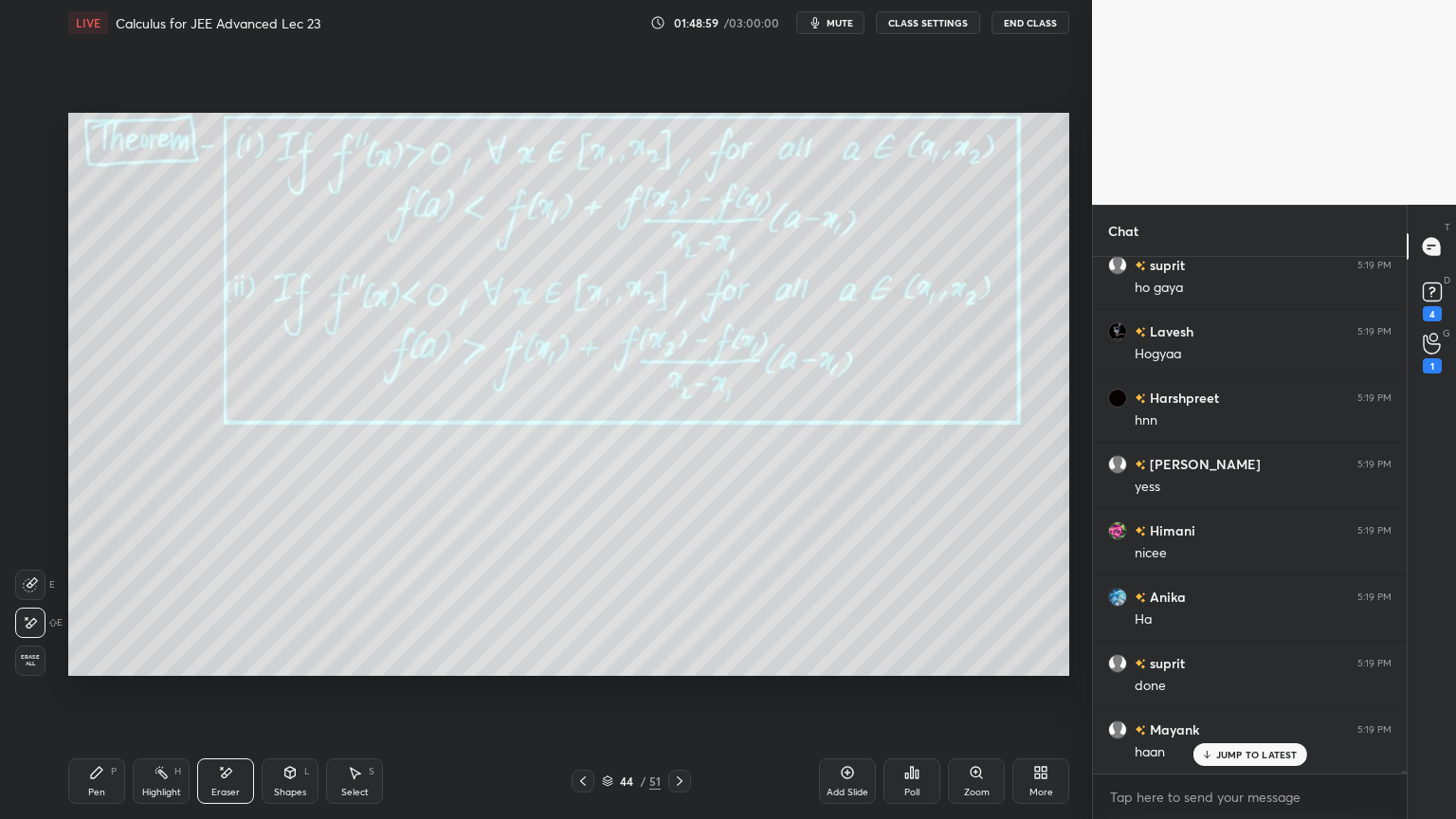 click on "Pen P" at bounding box center [97, 781] 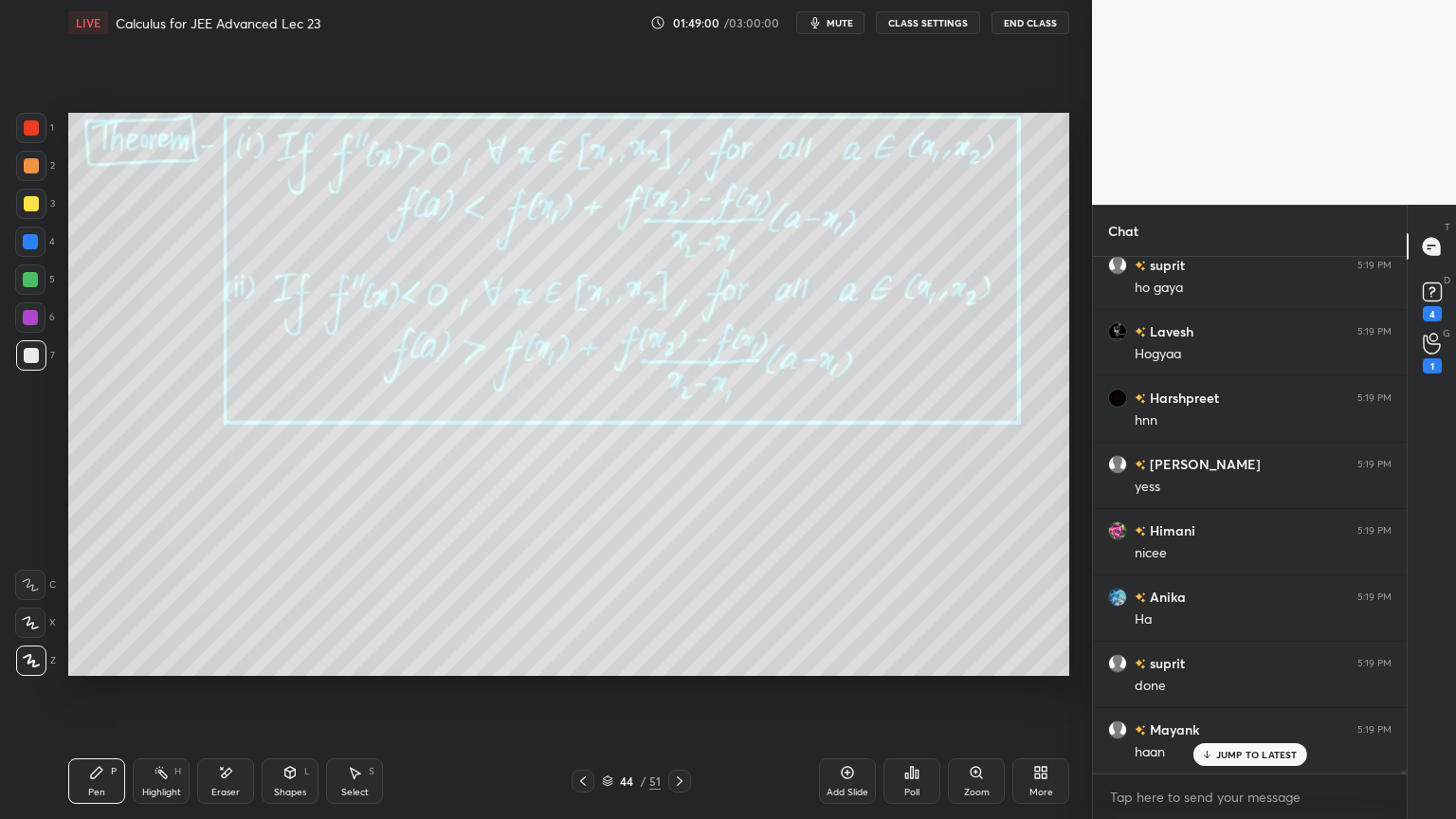 scroll, scrollTop: 96251, scrollLeft: 0, axis: vertical 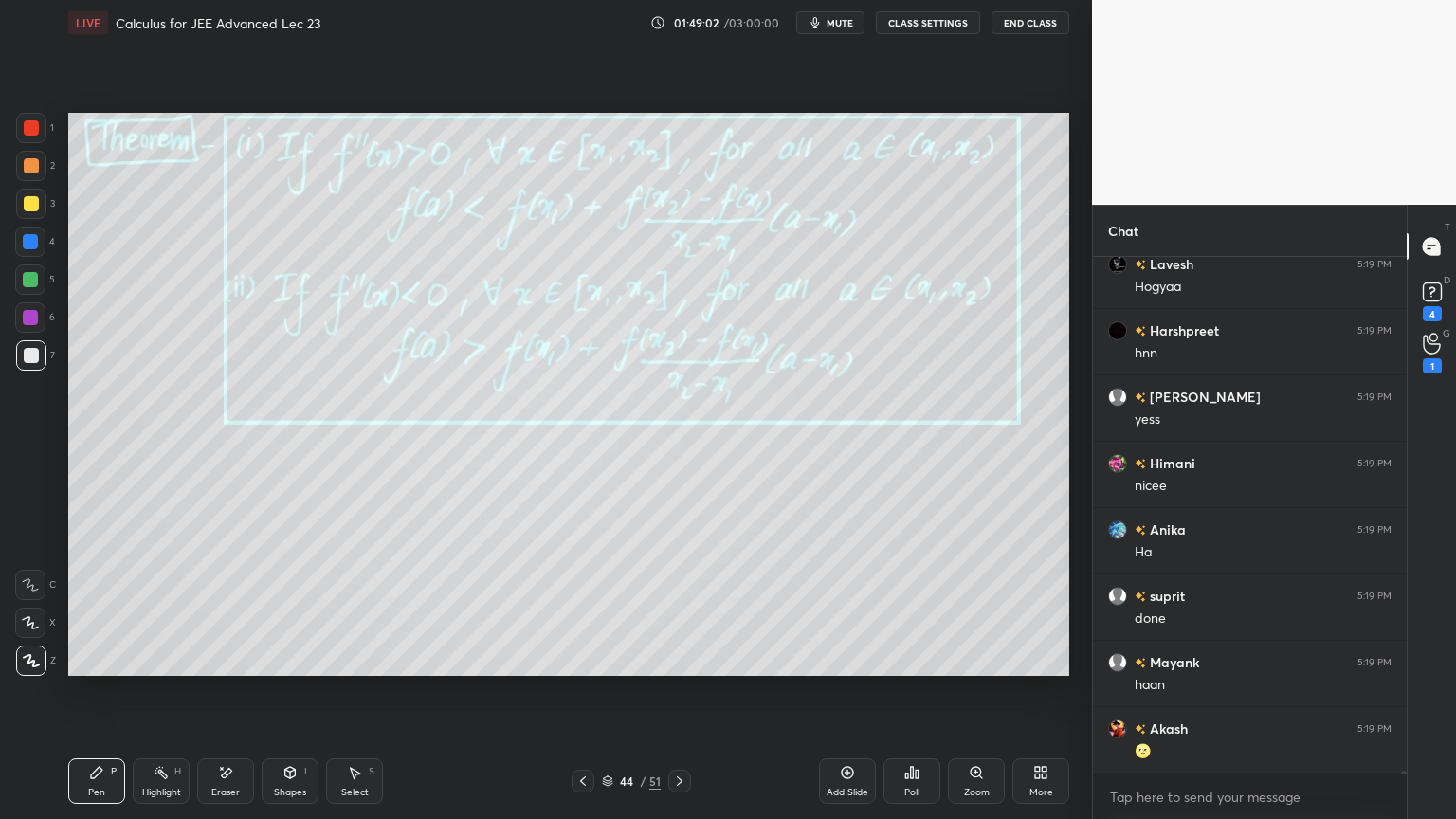 click on "Eraser" at bounding box center (226, 781) 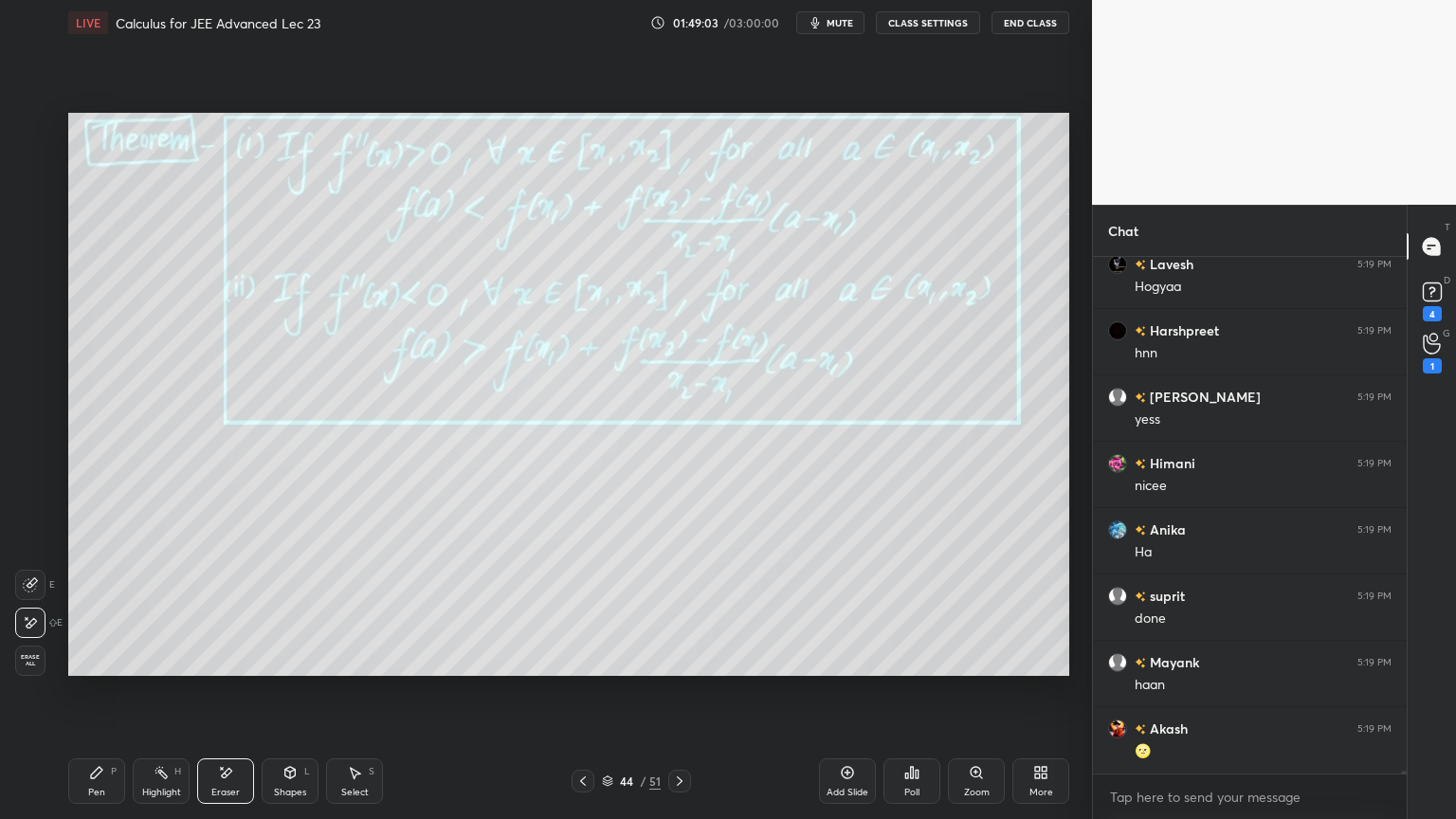 click on "Pen P" at bounding box center (97, 781) 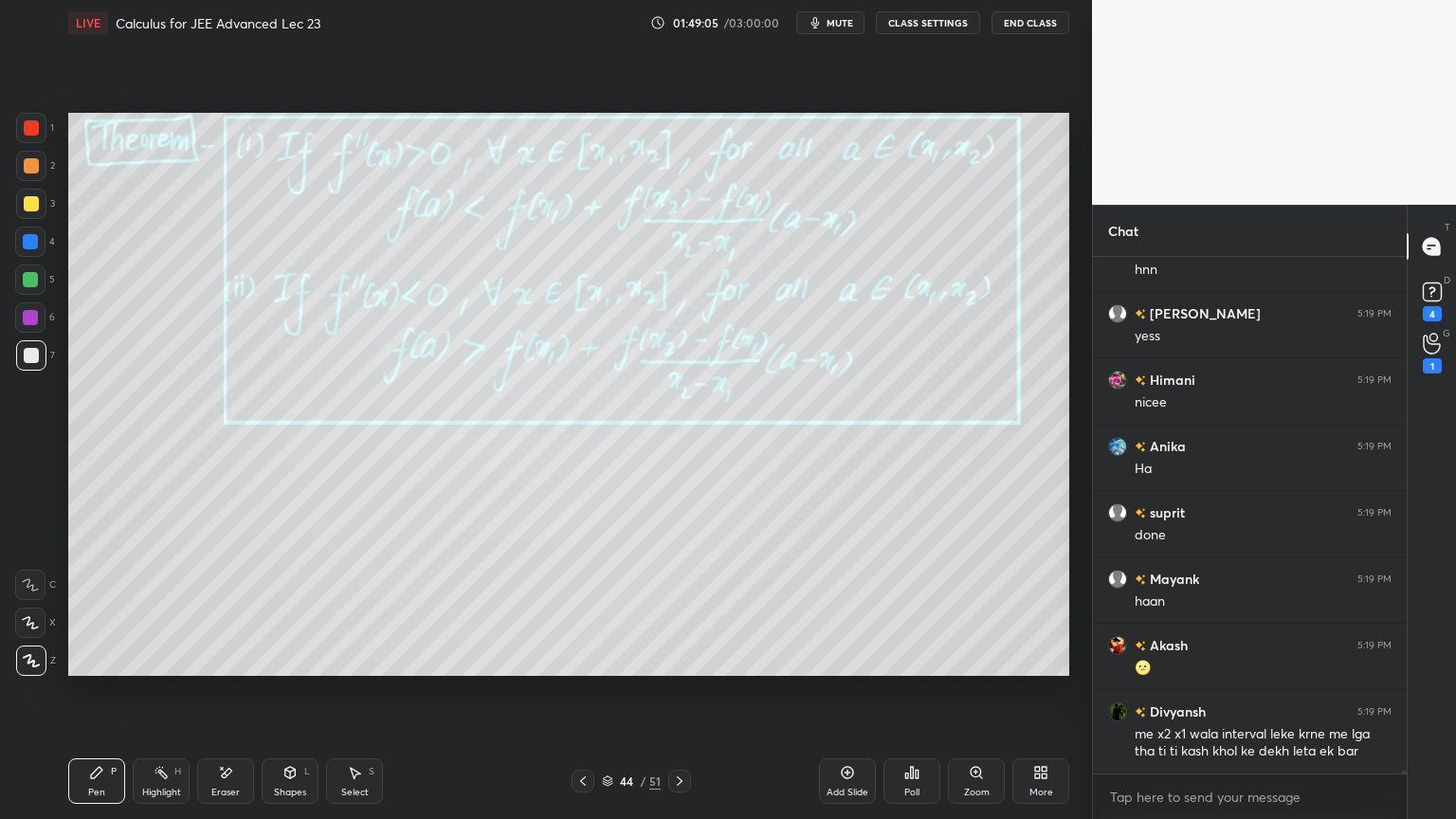 scroll, scrollTop: 96399, scrollLeft: 0, axis: vertical 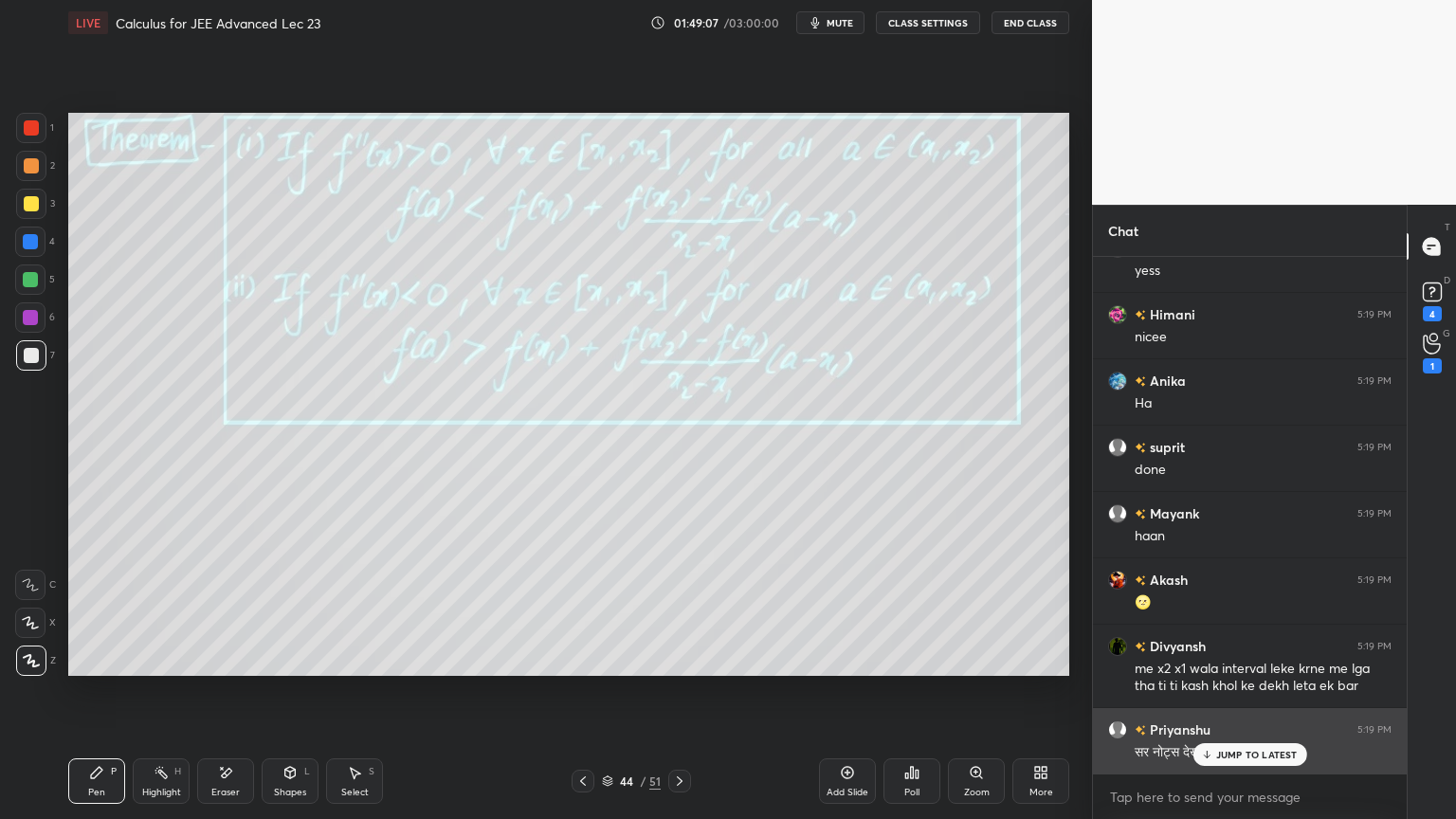 click on "JUMP TO LATEST" at bounding box center (1257, 755) 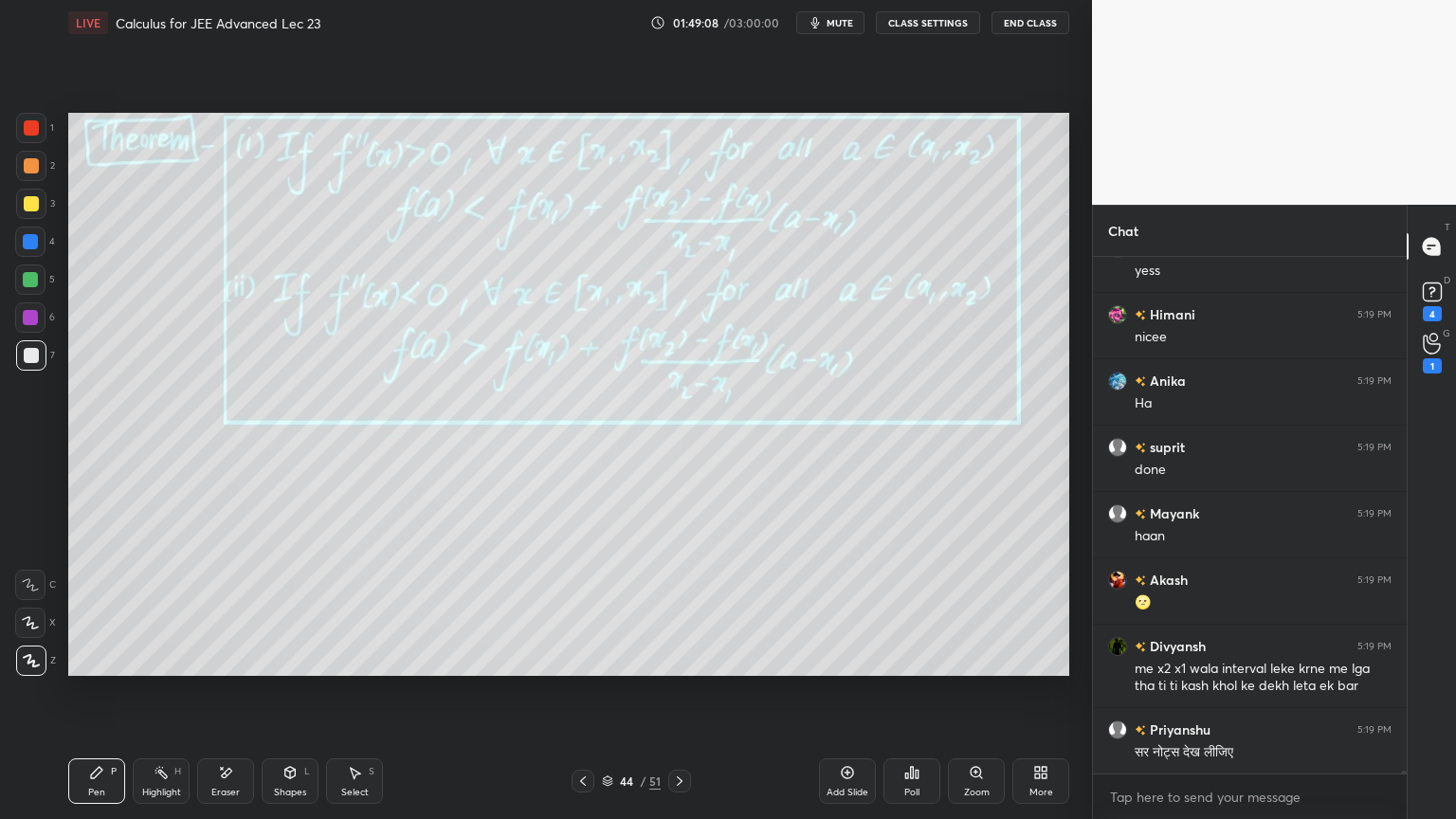 scroll, scrollTop: 96467, scrollLeft: 0, axis: vertical 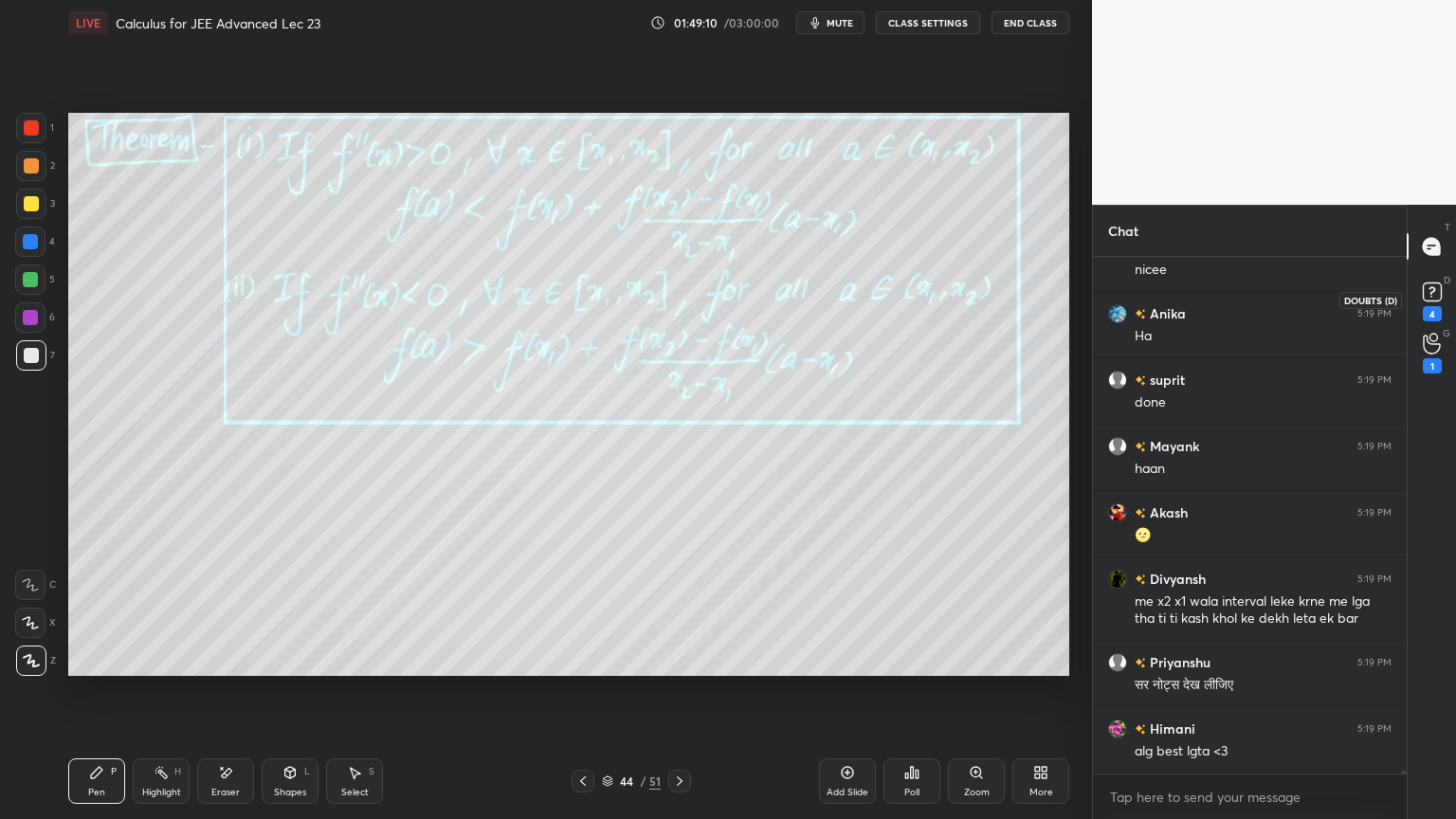 click 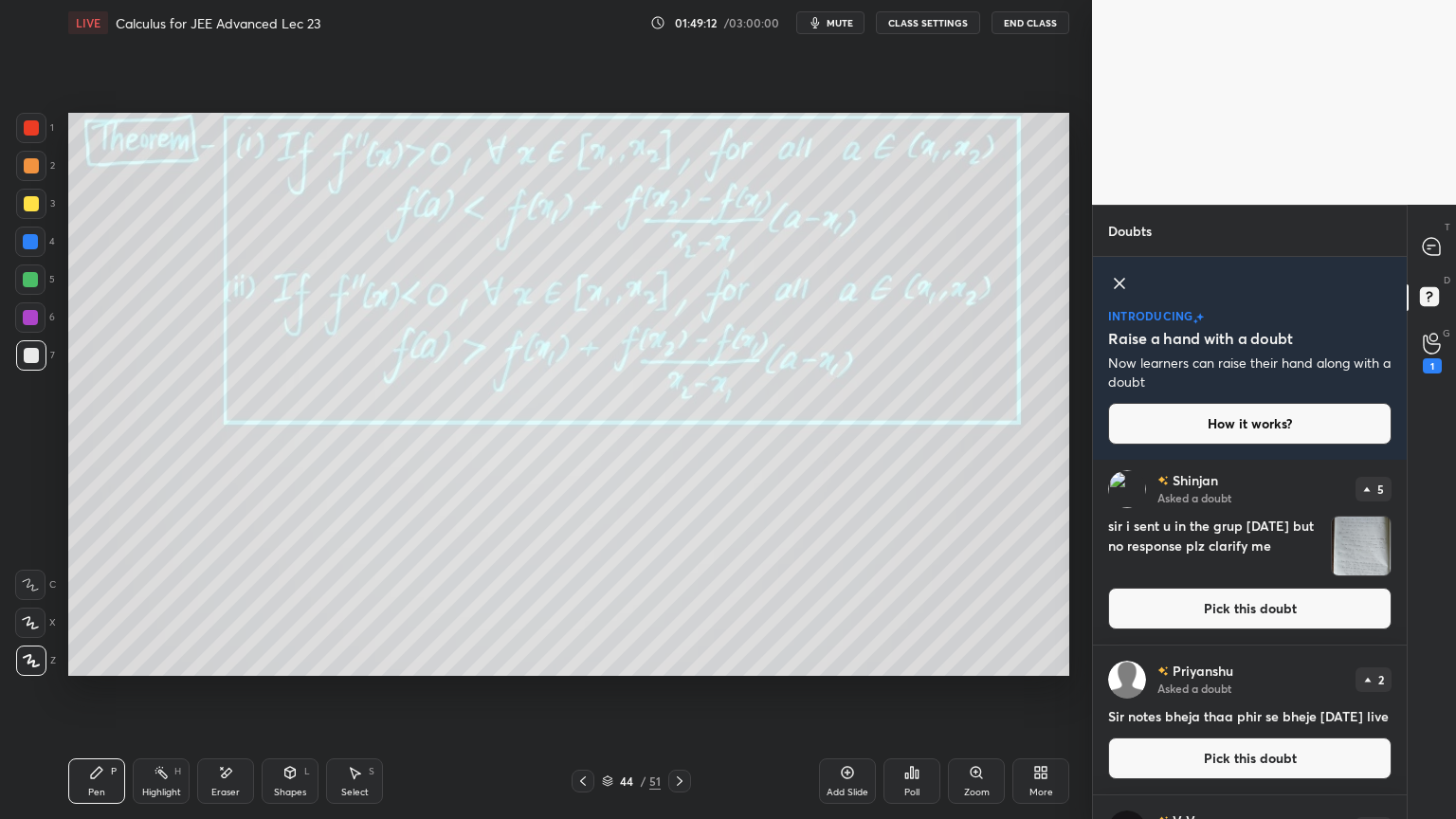 scroll, scrollTop: 0, scrollLeft: 0, axis: both 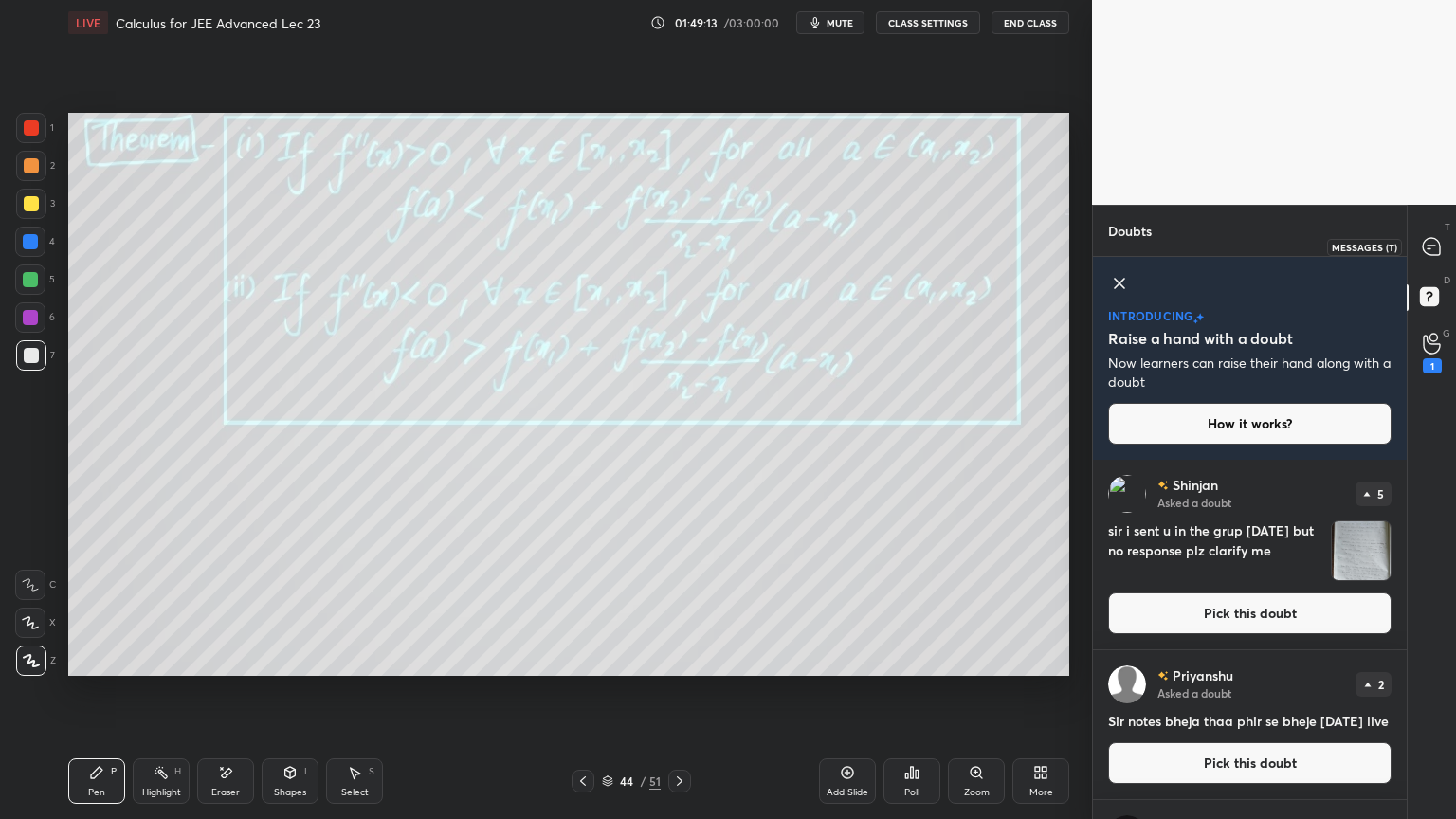 click 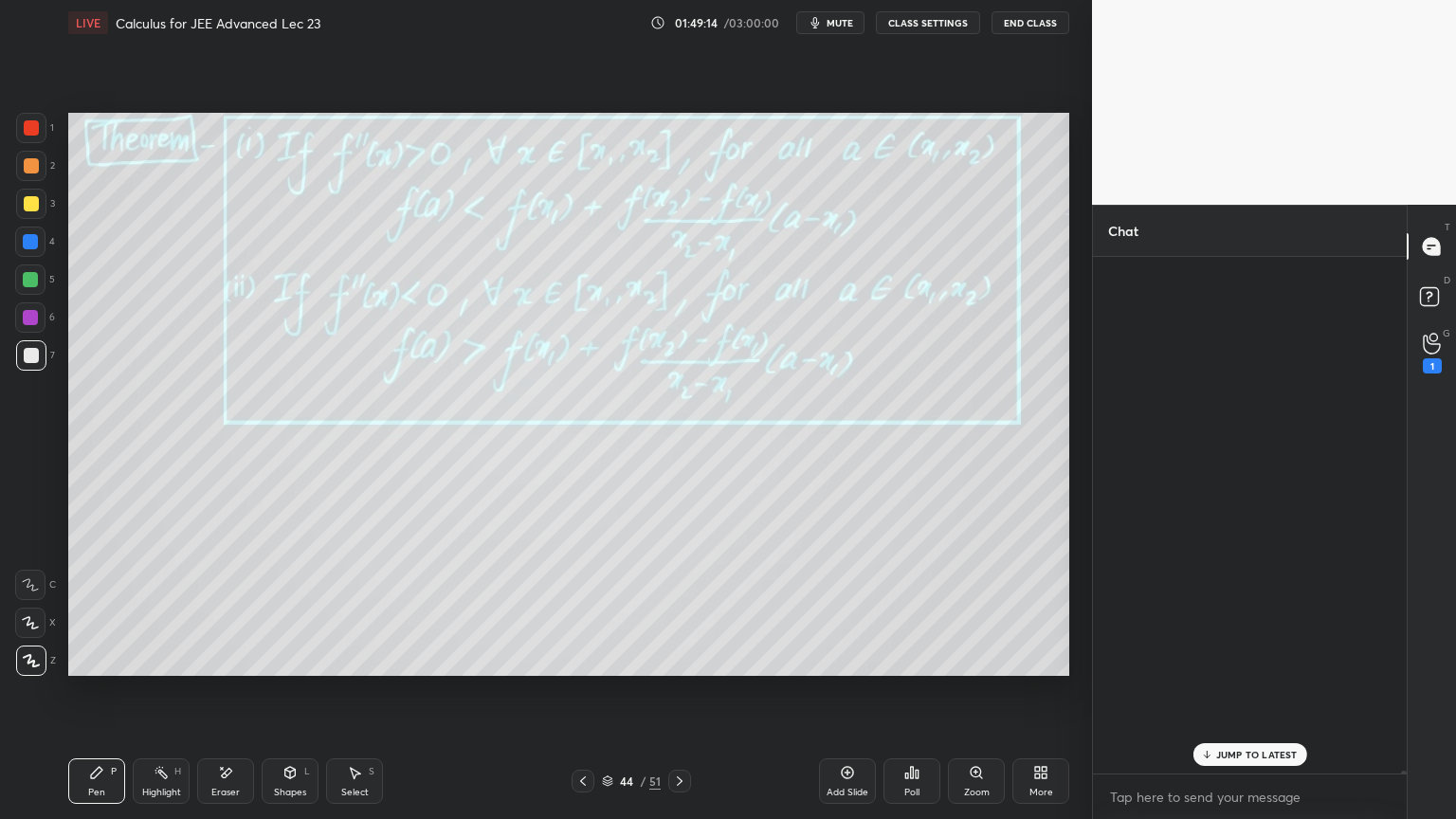 scroll, scrollTop: 96998, scrollLeft: 0, axis: vertical 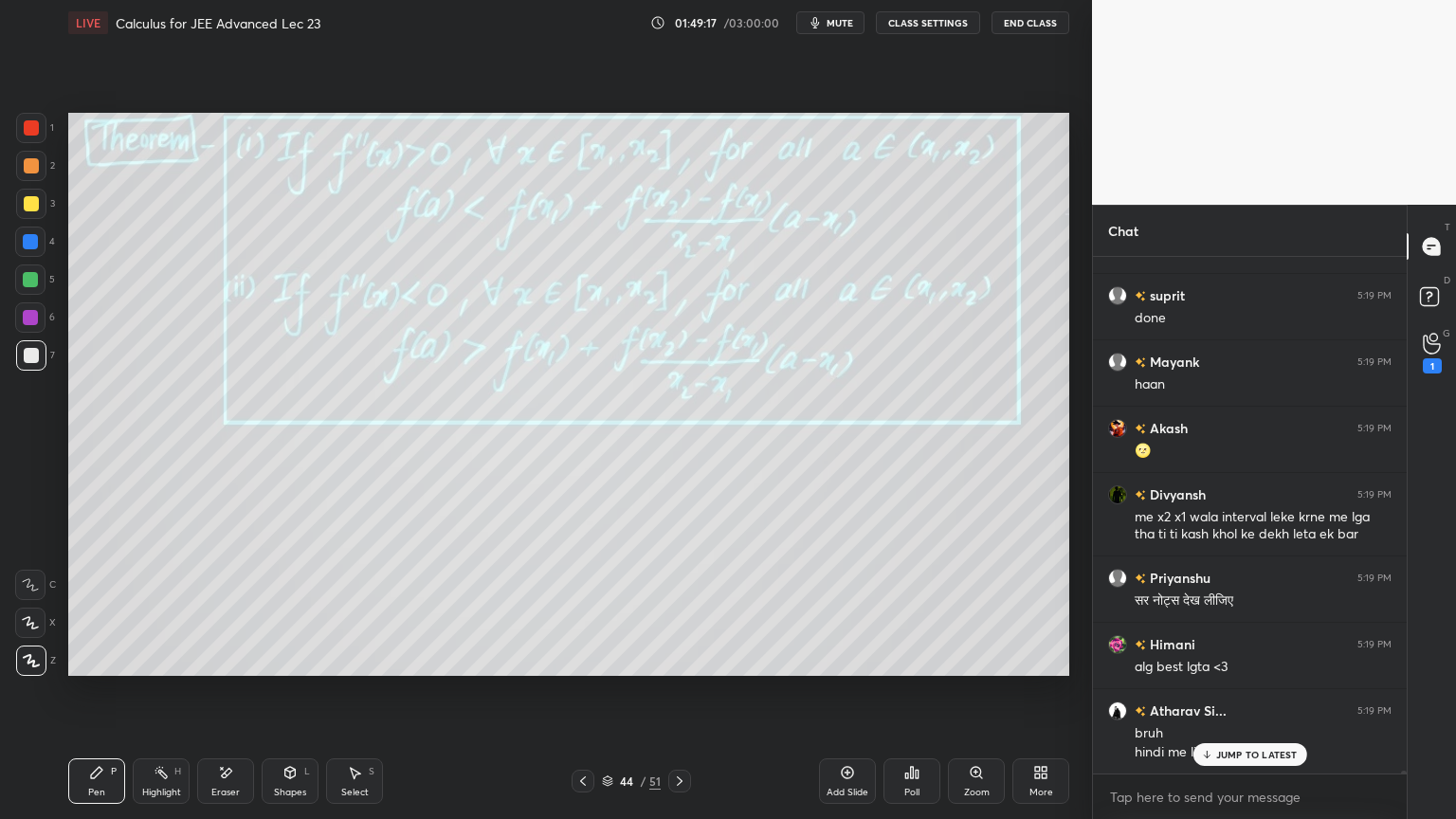 click on "JUMP TO LATEST" at bounding box center [1257, 755] 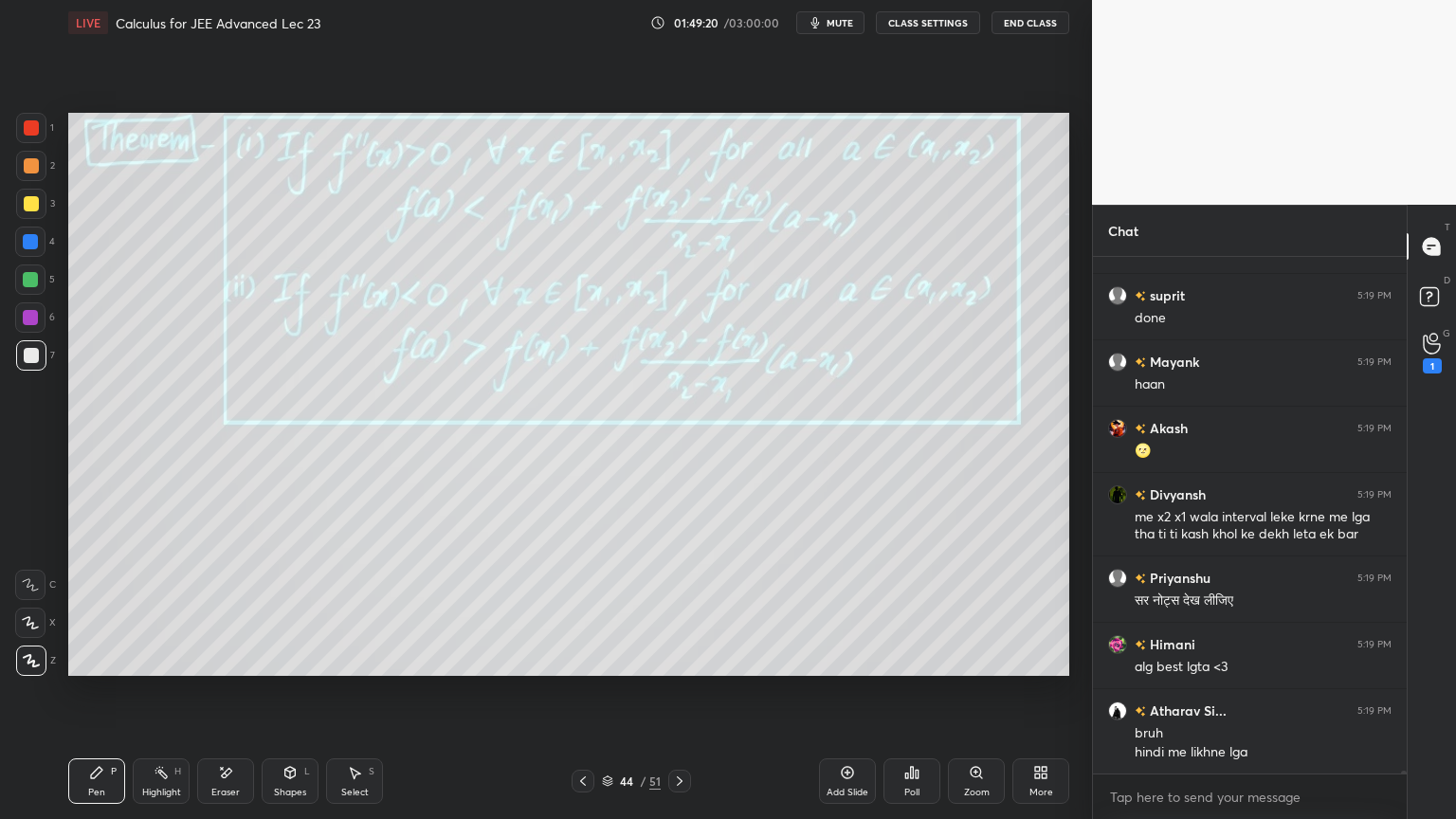 scroll, scrollTop: 97104, scrollLeft: 0, axis: vertical 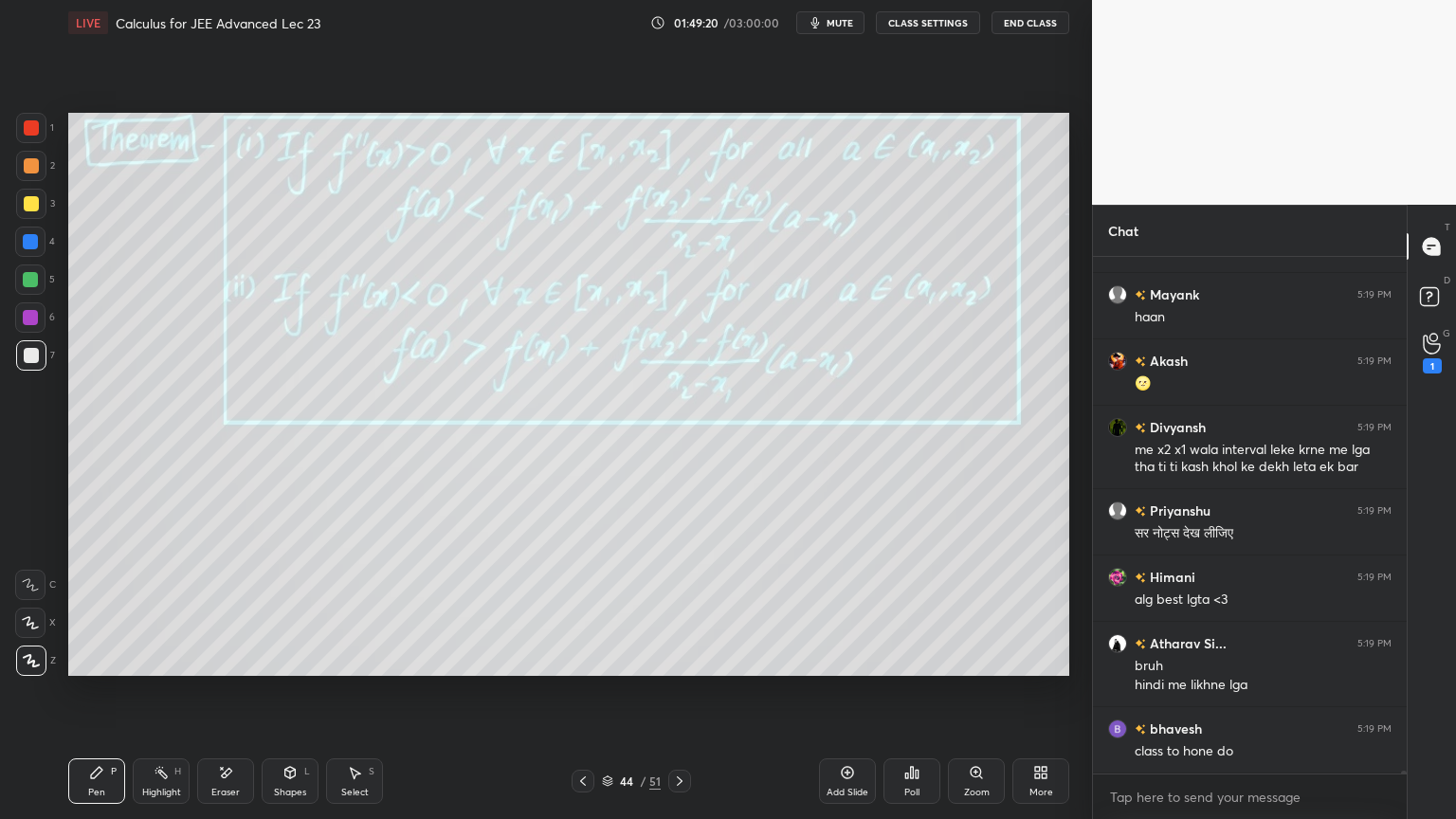 click on "Eraser" at bounding box center [226, 792] 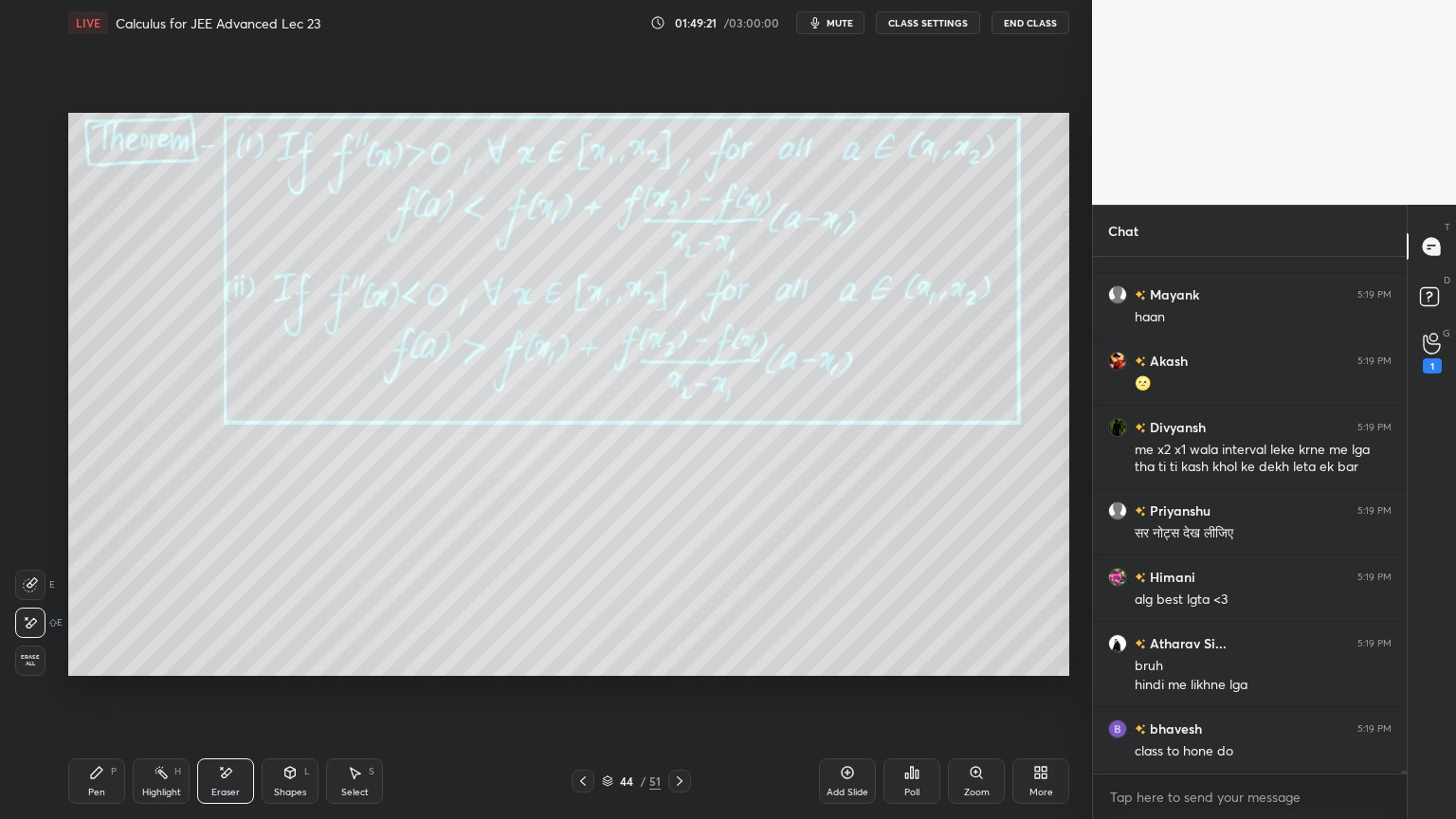 scroll, scrollTop: 97169, scrollLeft: 0, axis: vertical 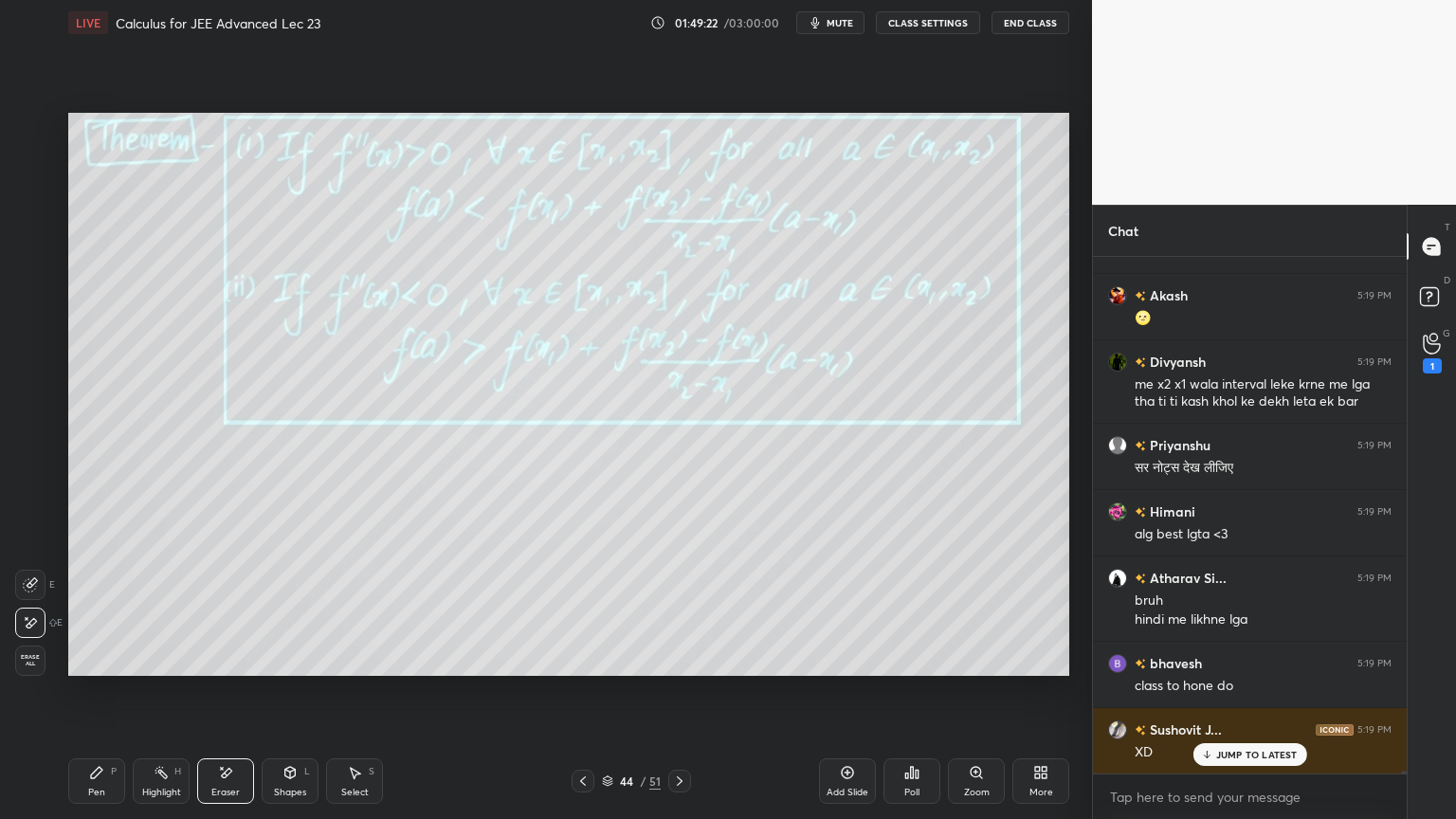 click on "Pen" at bounding box center (97, 792) 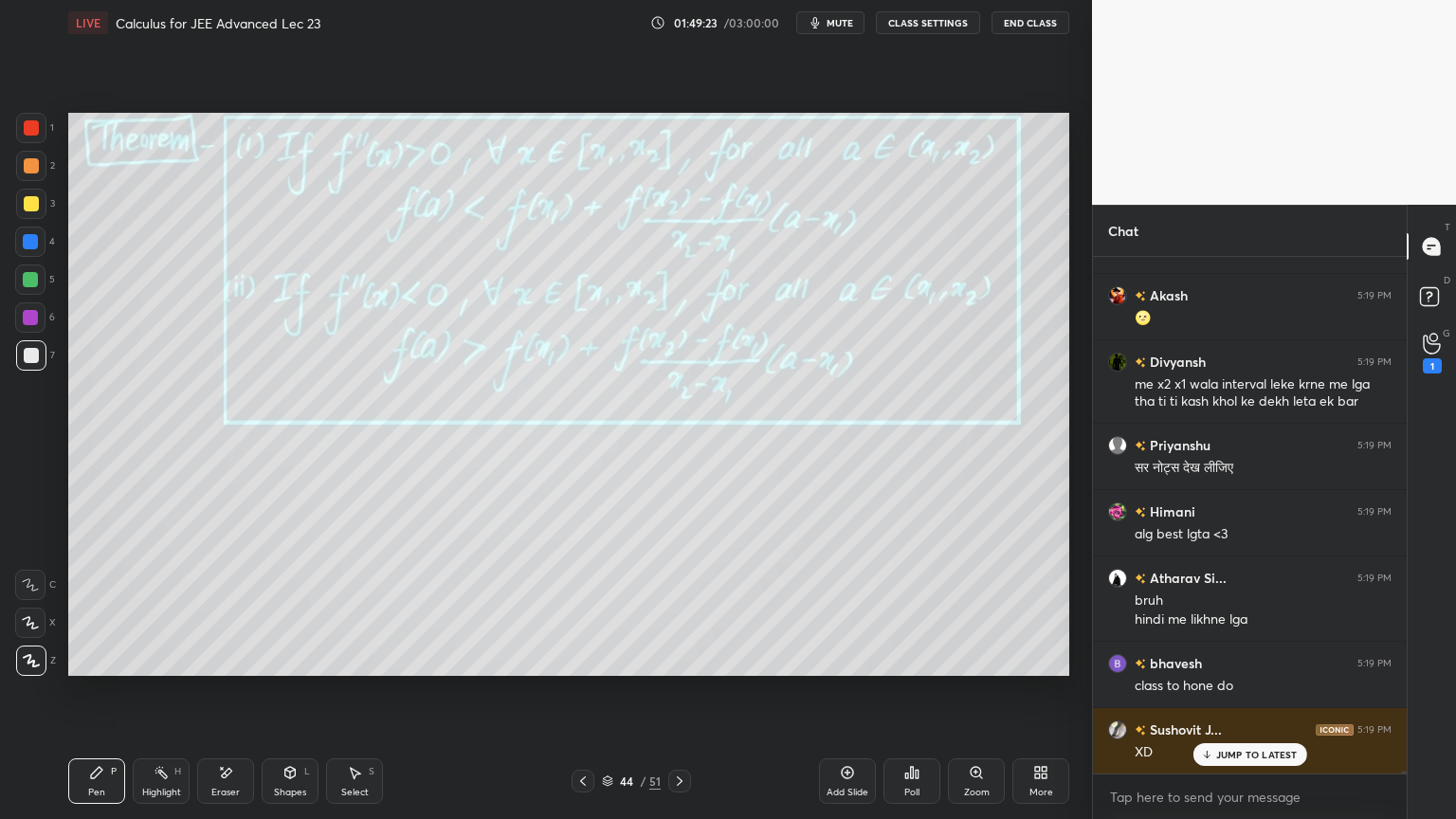 click on "Select S" at bounding box center [355, 781] 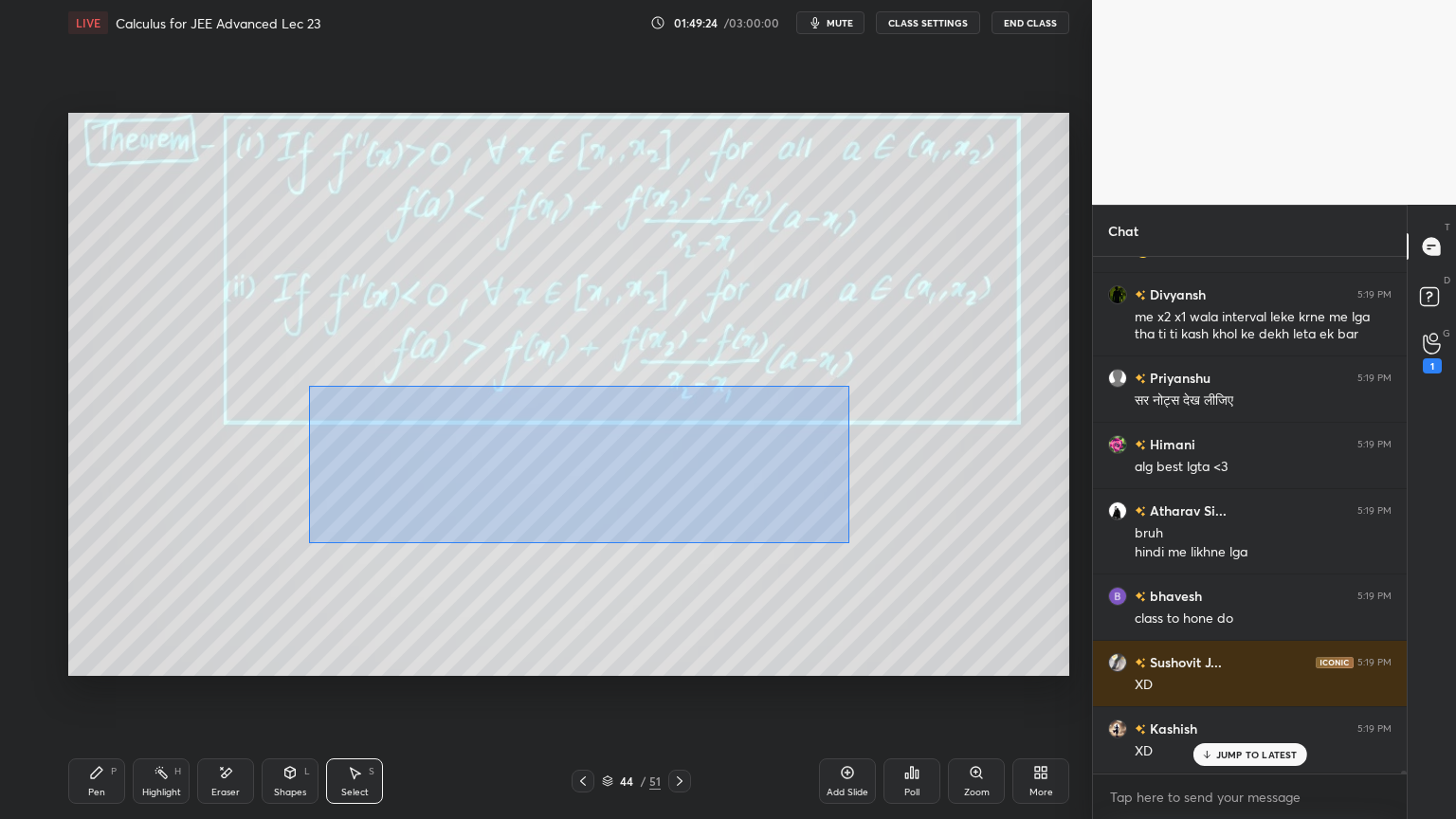 scroll, scrollTop: 97302, scrollLeft: 0, axis: vertical 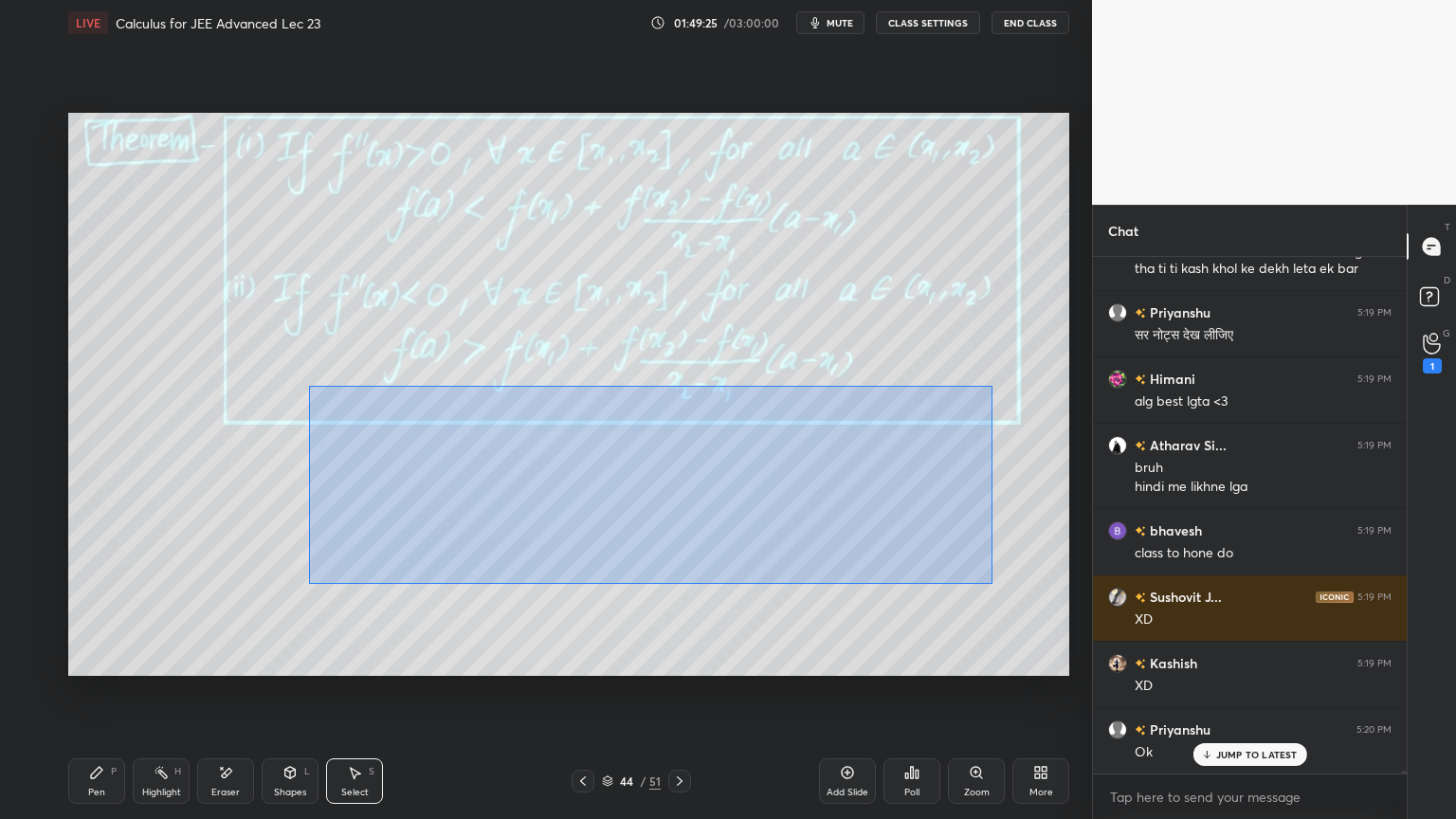 drag, startPoint x: 308, startPoint y: 385, endPoint x: 992, endPoint y: 583, distance: 712.081 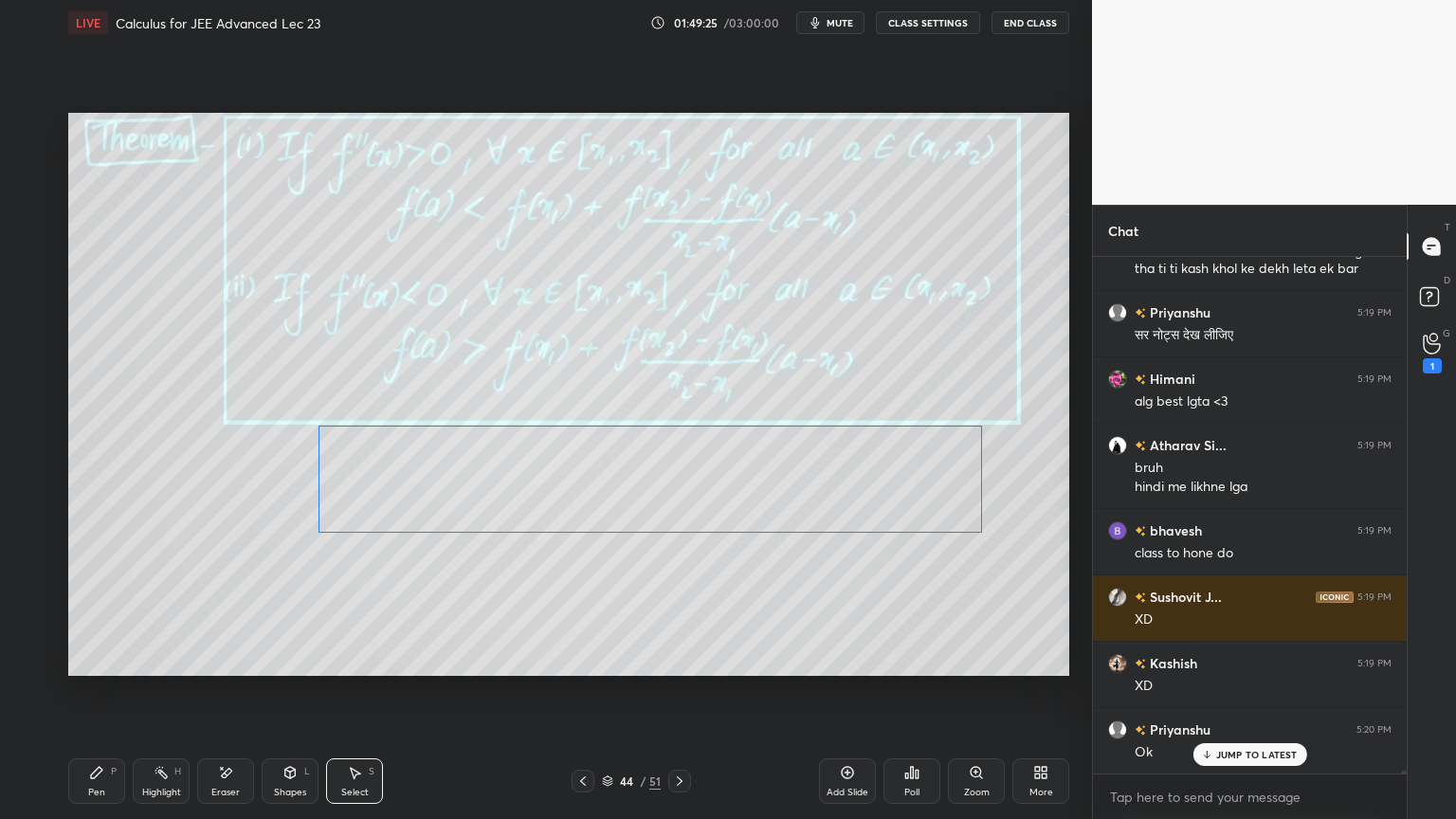 drag, startPoint x: 853, startPoint y: 492, endPoint x: 857, endPoint y: 509, distance: 17.464249 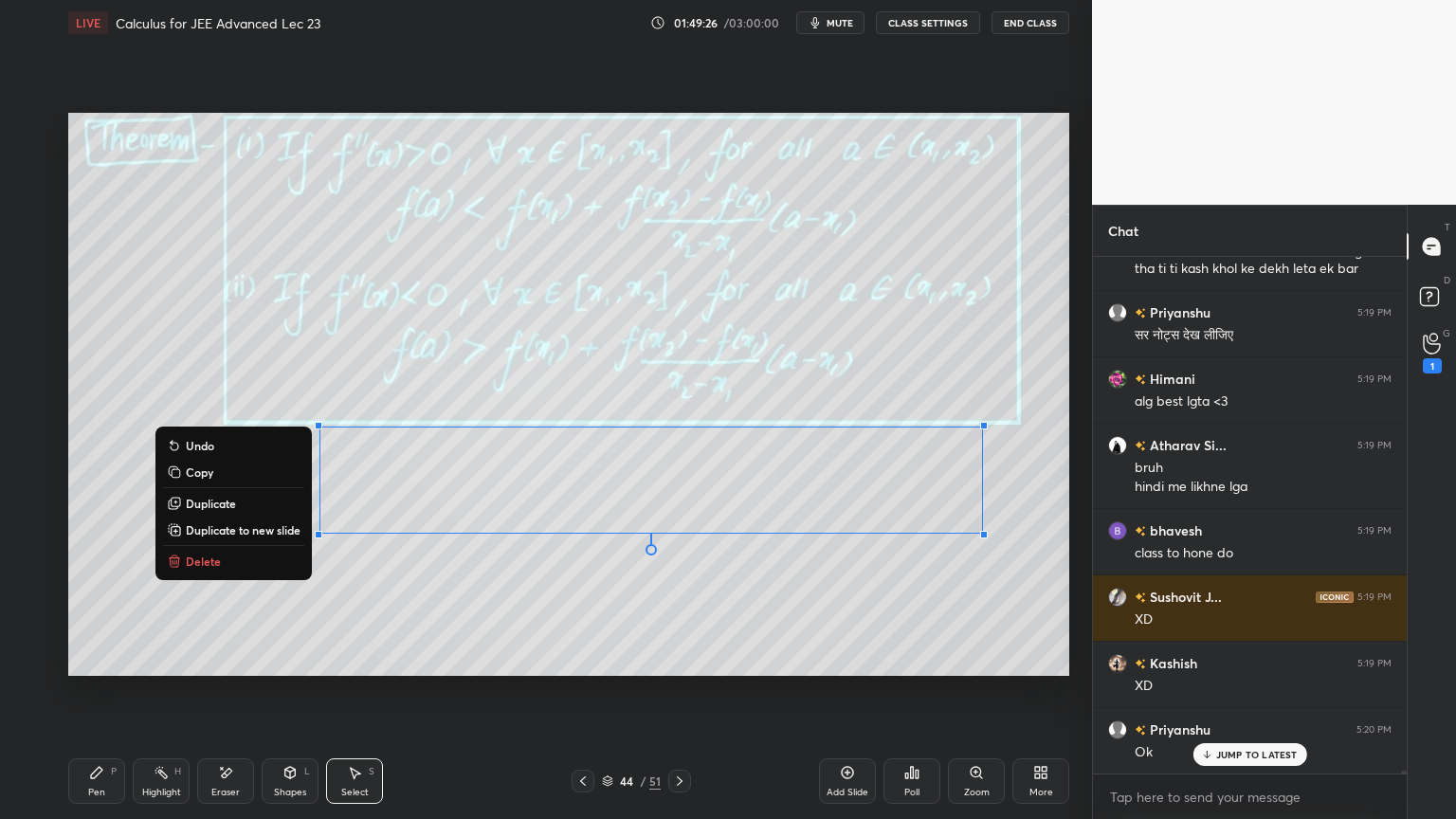 click on "0 ° Undo Copy Duplicate Duplicate to new slide Delete" at bounding box center (569, 394) 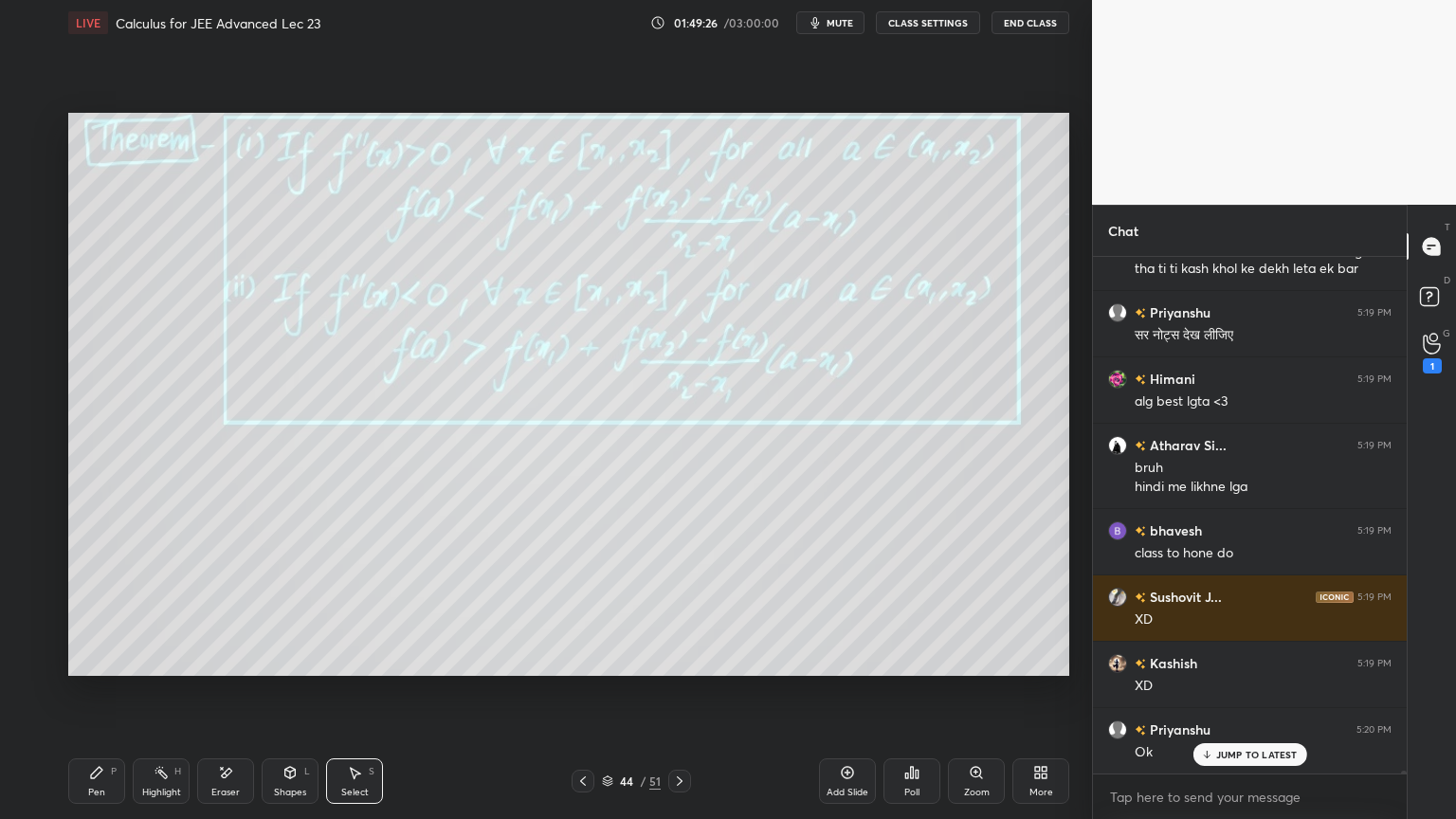 click on "Pen P" at bounding box center (97, 781) 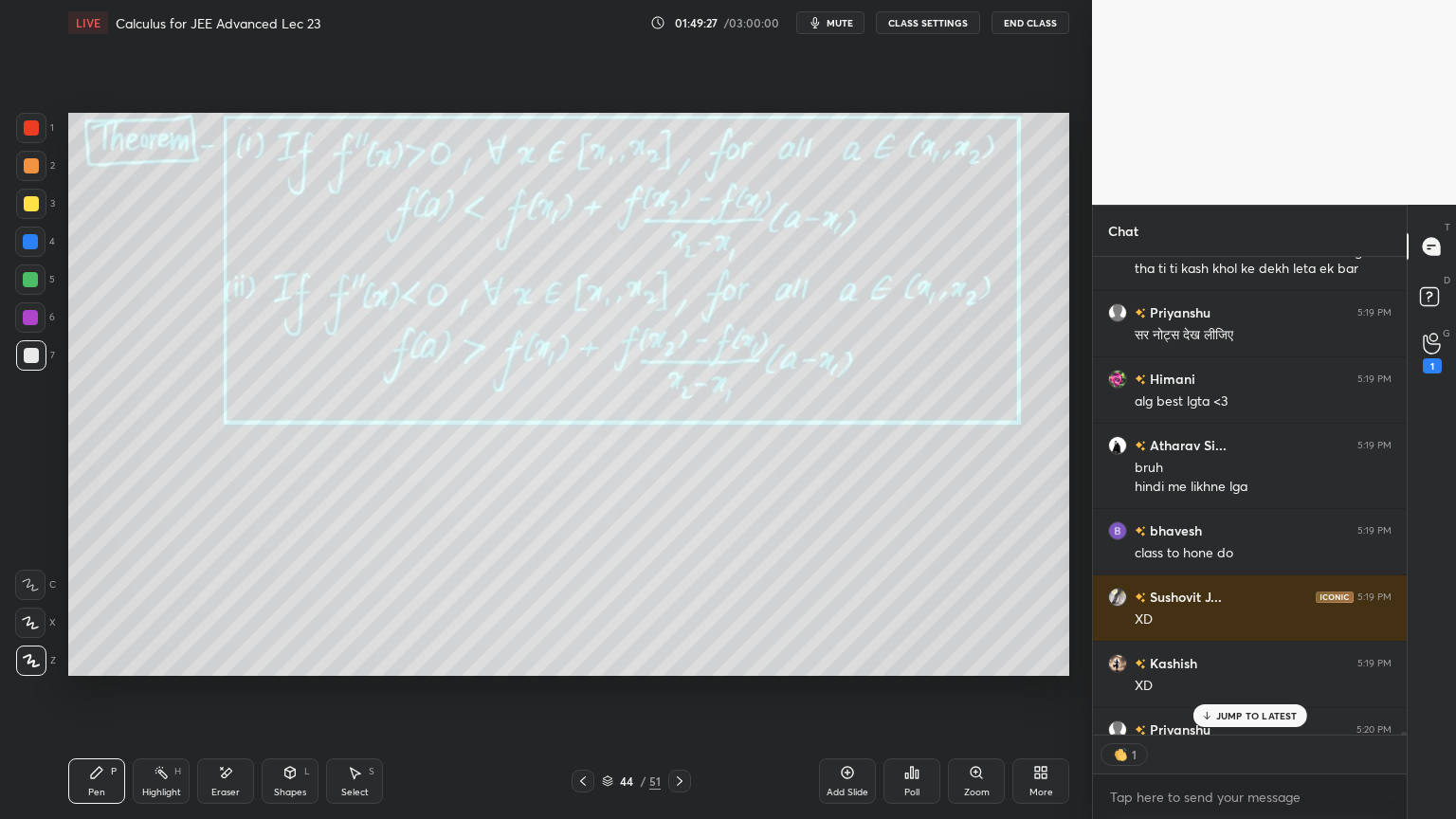 scroll, scrollTop: 473, scrollLeft: 308, axis: both 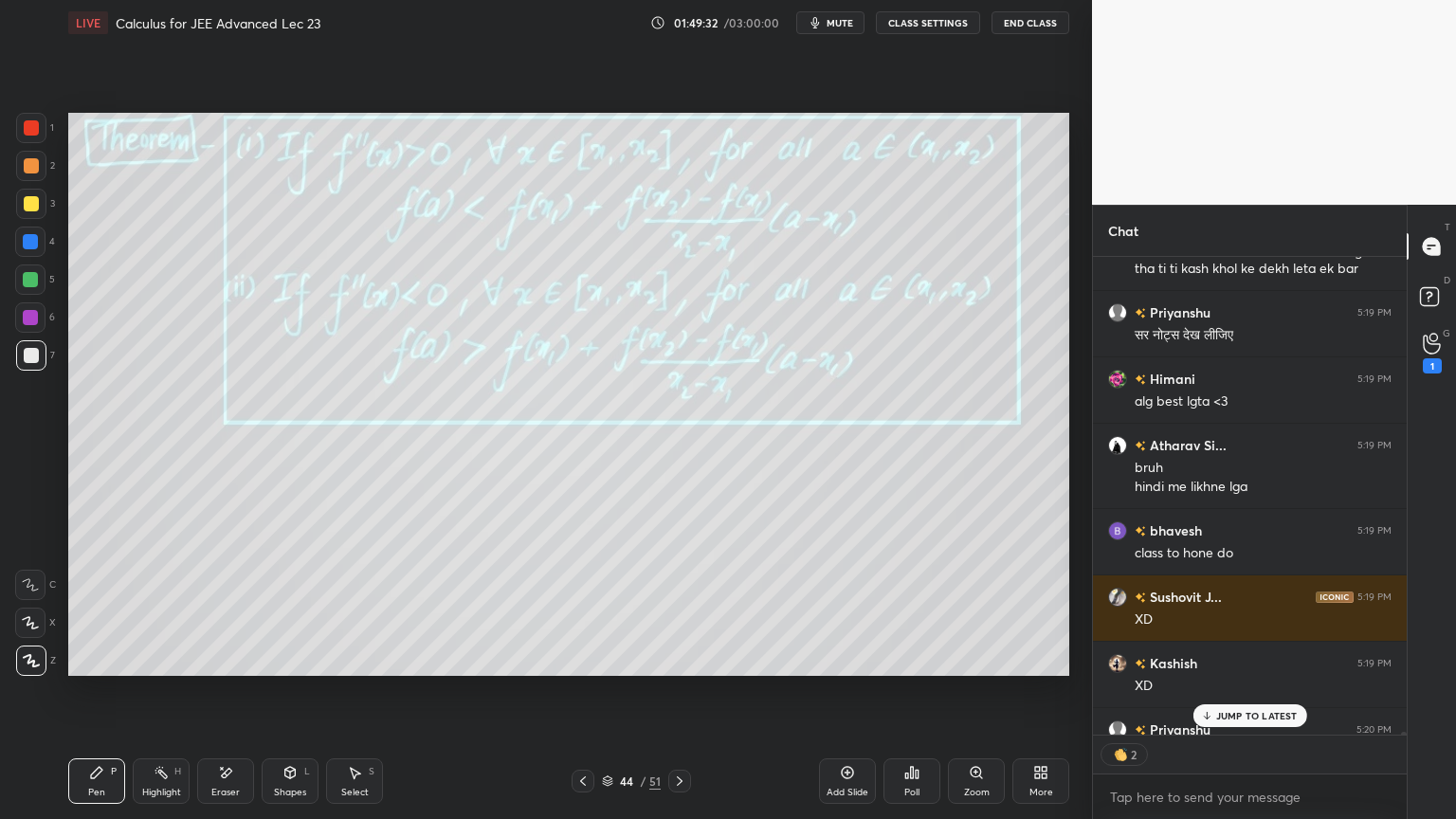 drag, startPoint x: 225, startPoint y: 766, endPoint x: 228, endPoint y: 704, distance: 62.07254 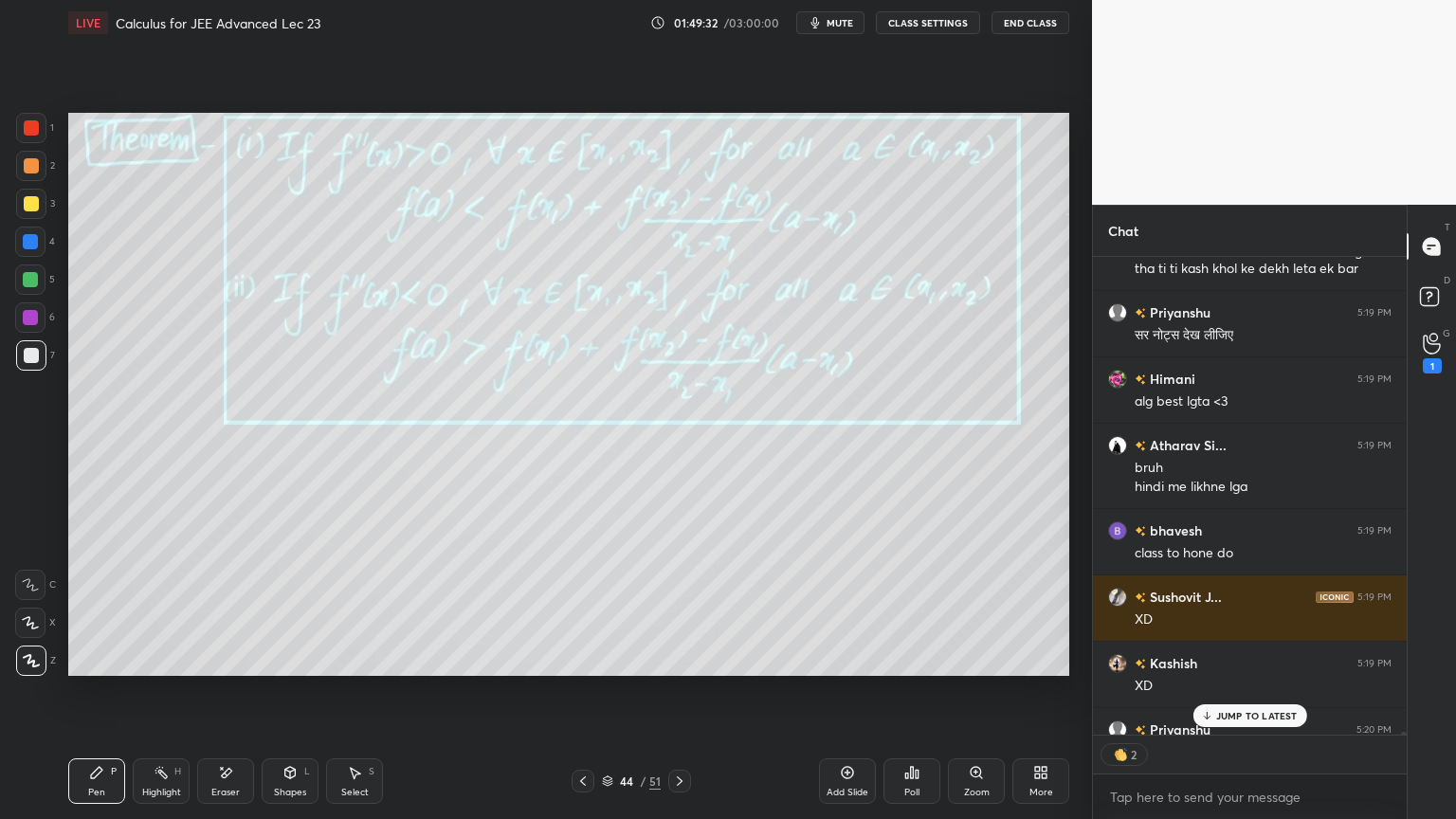 click 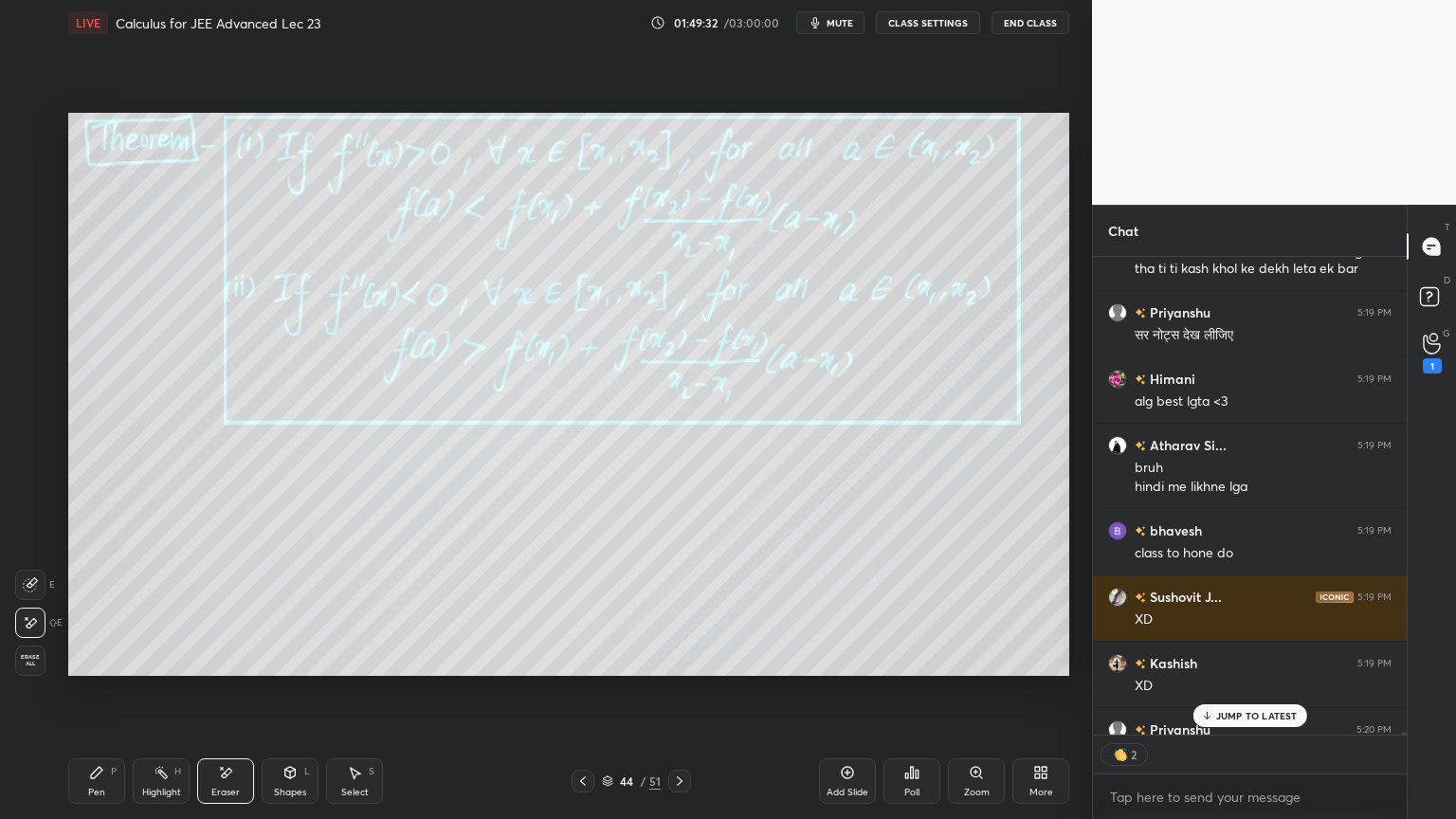 drag, startPoint x: 106, startPoint y: 785, endPoint x: 174, endPoint y: 676, distance: 128.47179 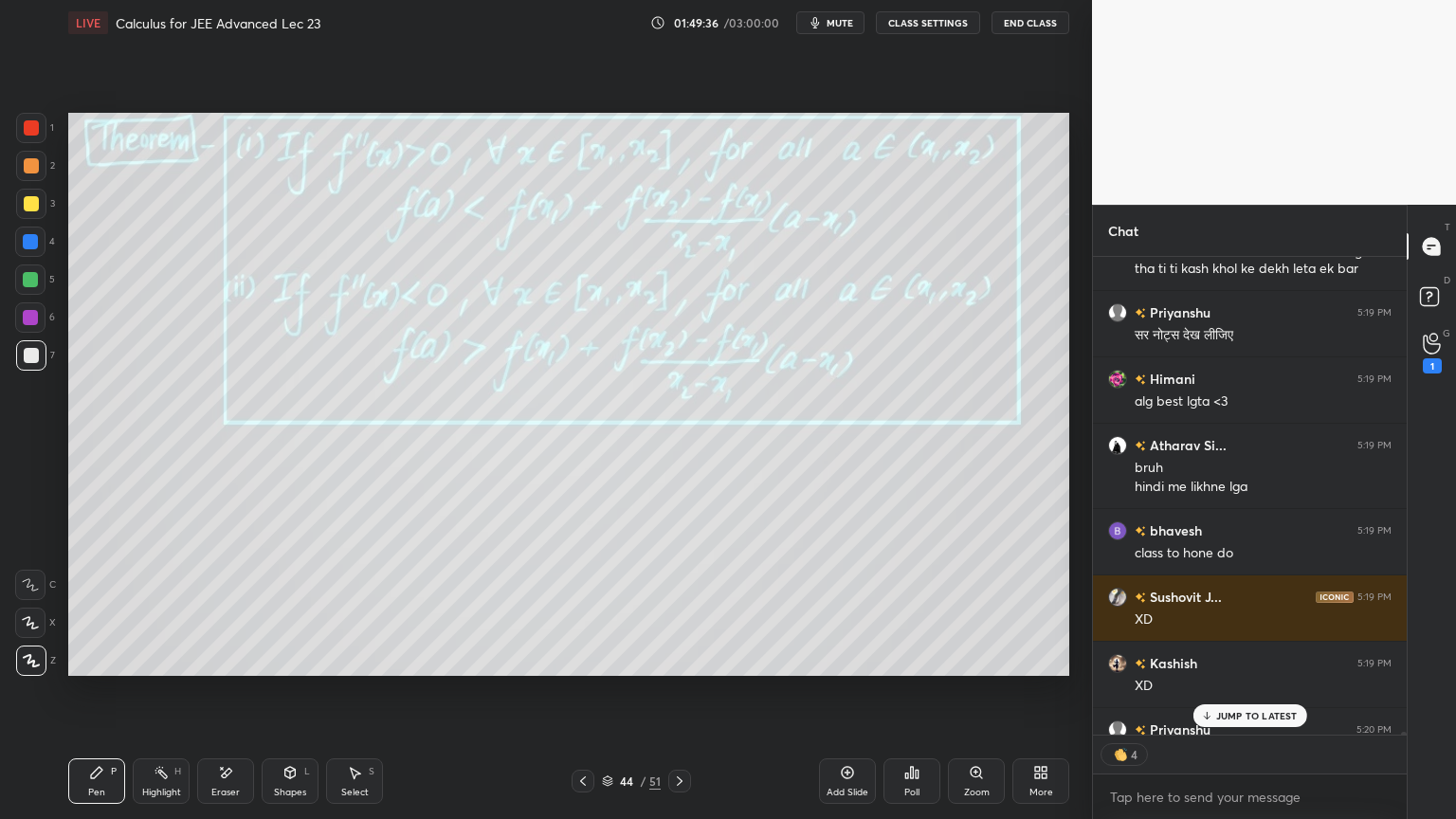 drag, startPoint x: 191, startPoint y: 773, endPoint x: 219, endPoint y: 766, distance: 28.861739 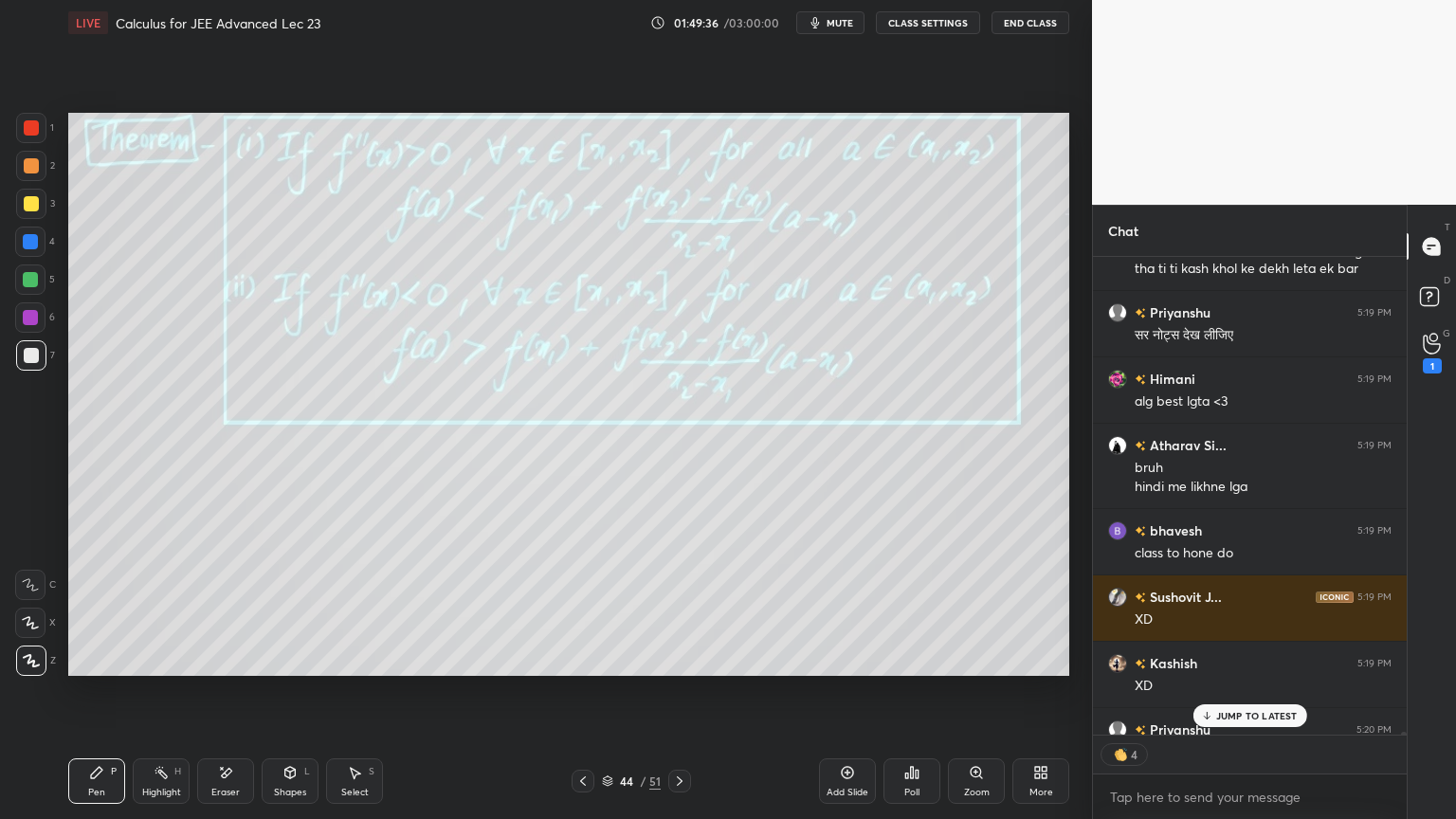 click on "Pen P Highlight H Eraser Shapes L Select S" at bounding box center [256, 781] 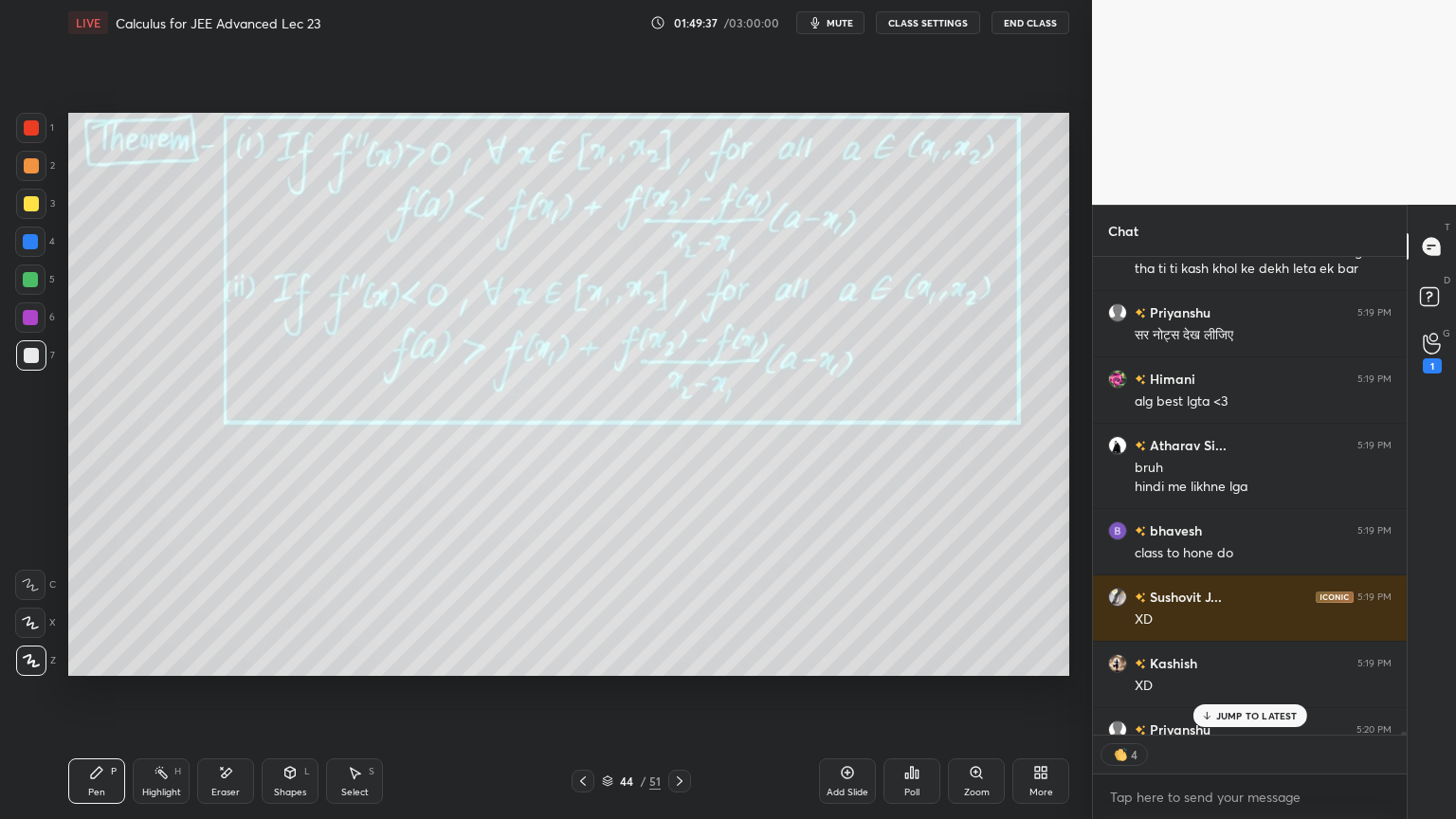 click 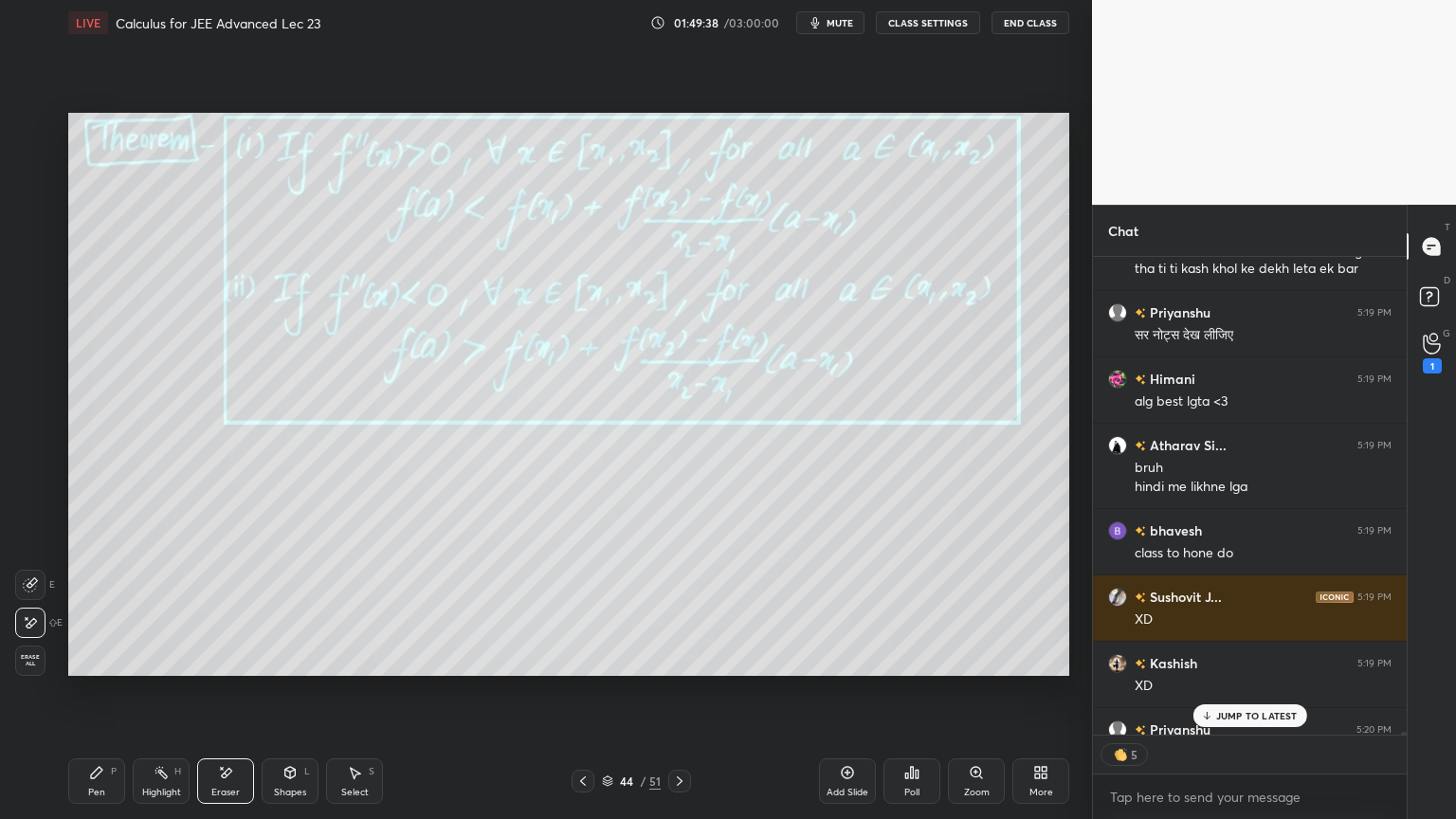 click on "Pen P" at bounding box center [97, 781] 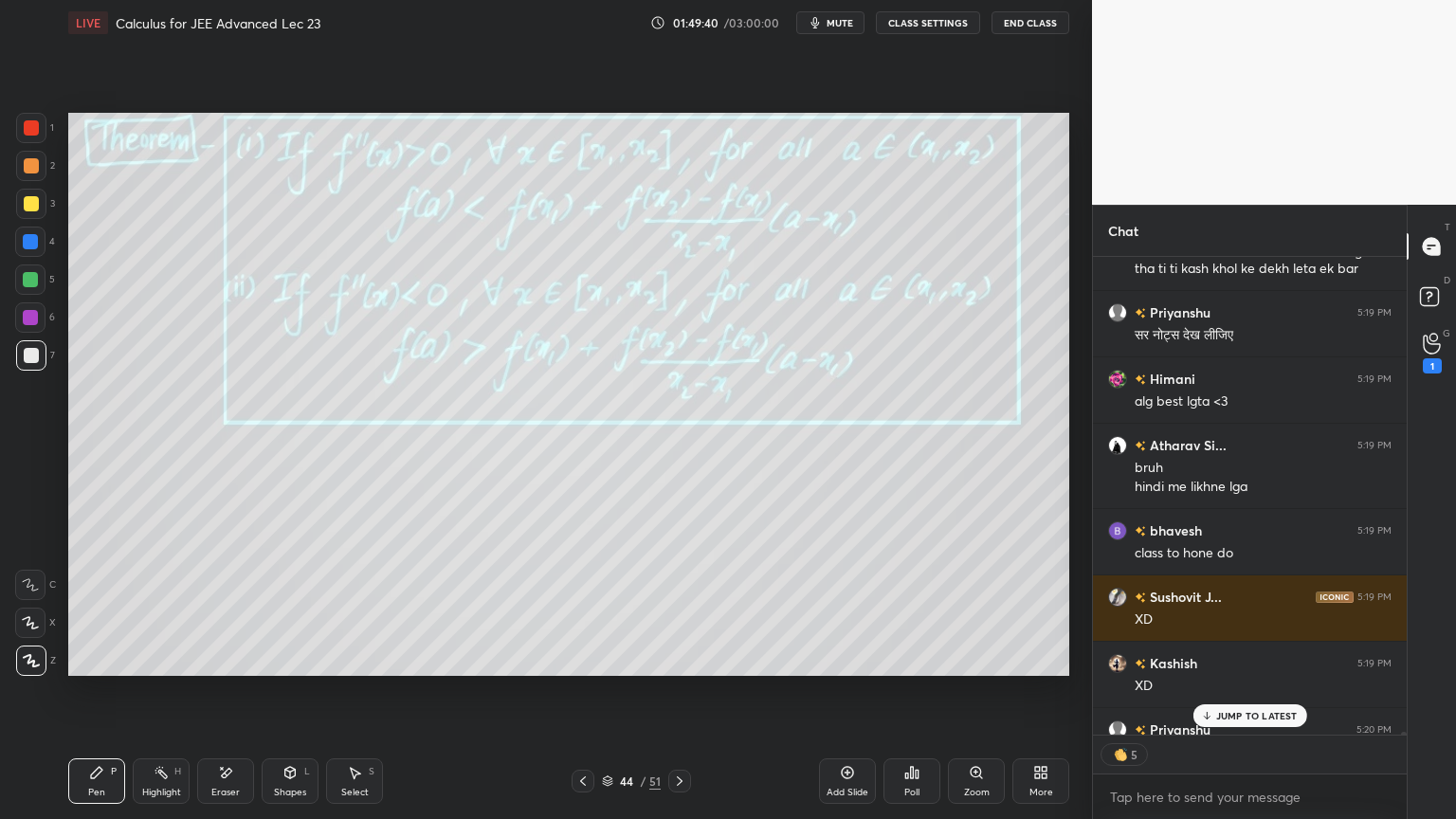 drag, startPoint x: 1245, startPoint y: 719, endPoint x: 1257, endPoint y: 709, distance: 15.620499 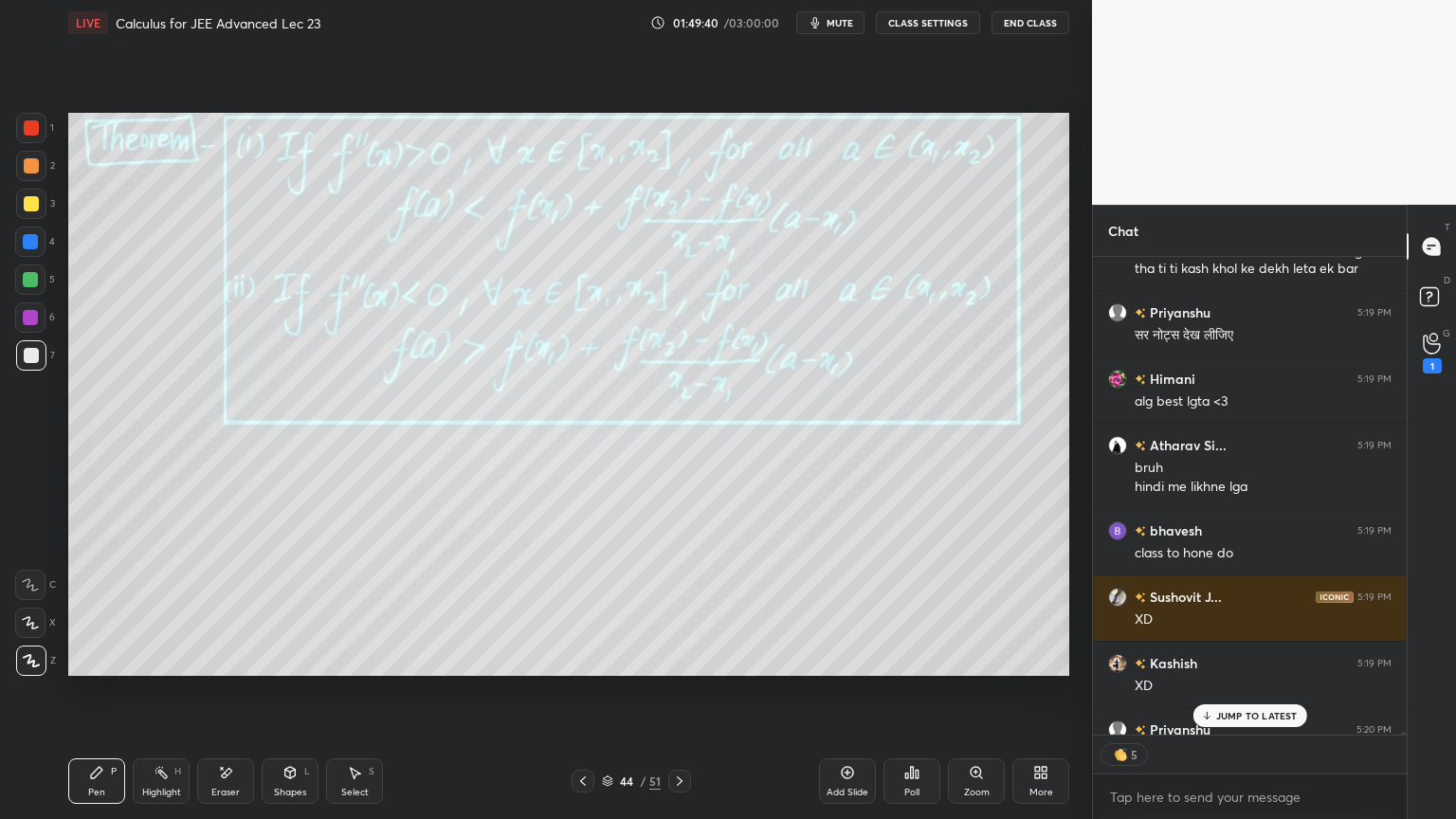 click on "JUMP TO LATEST" at bounding box center (1257, 716) 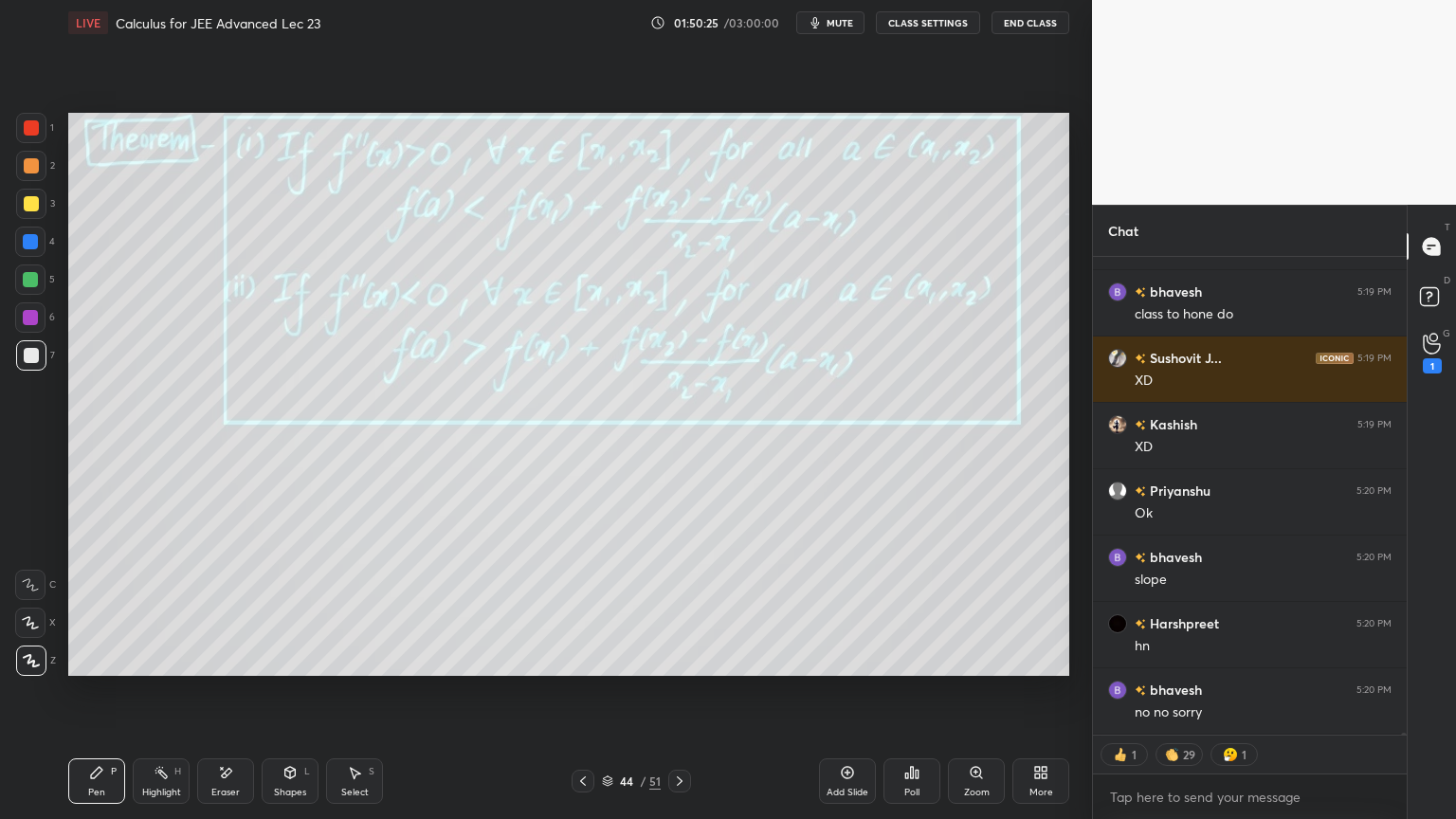 scroll, scrollTop: 97607, scrollLeft: 0, axis: vertical 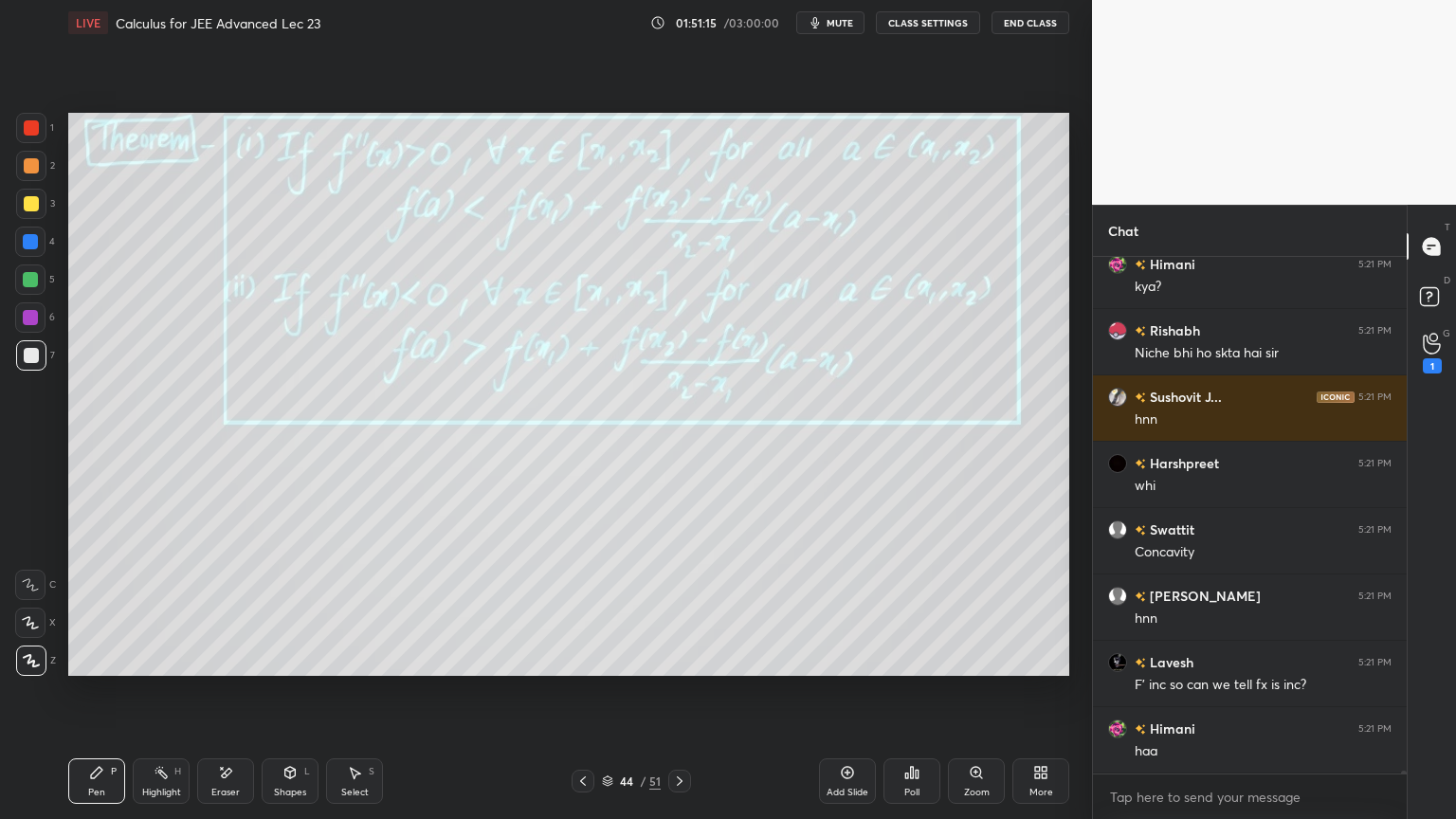 click on "Eraser" at bounding box center (226, 792) 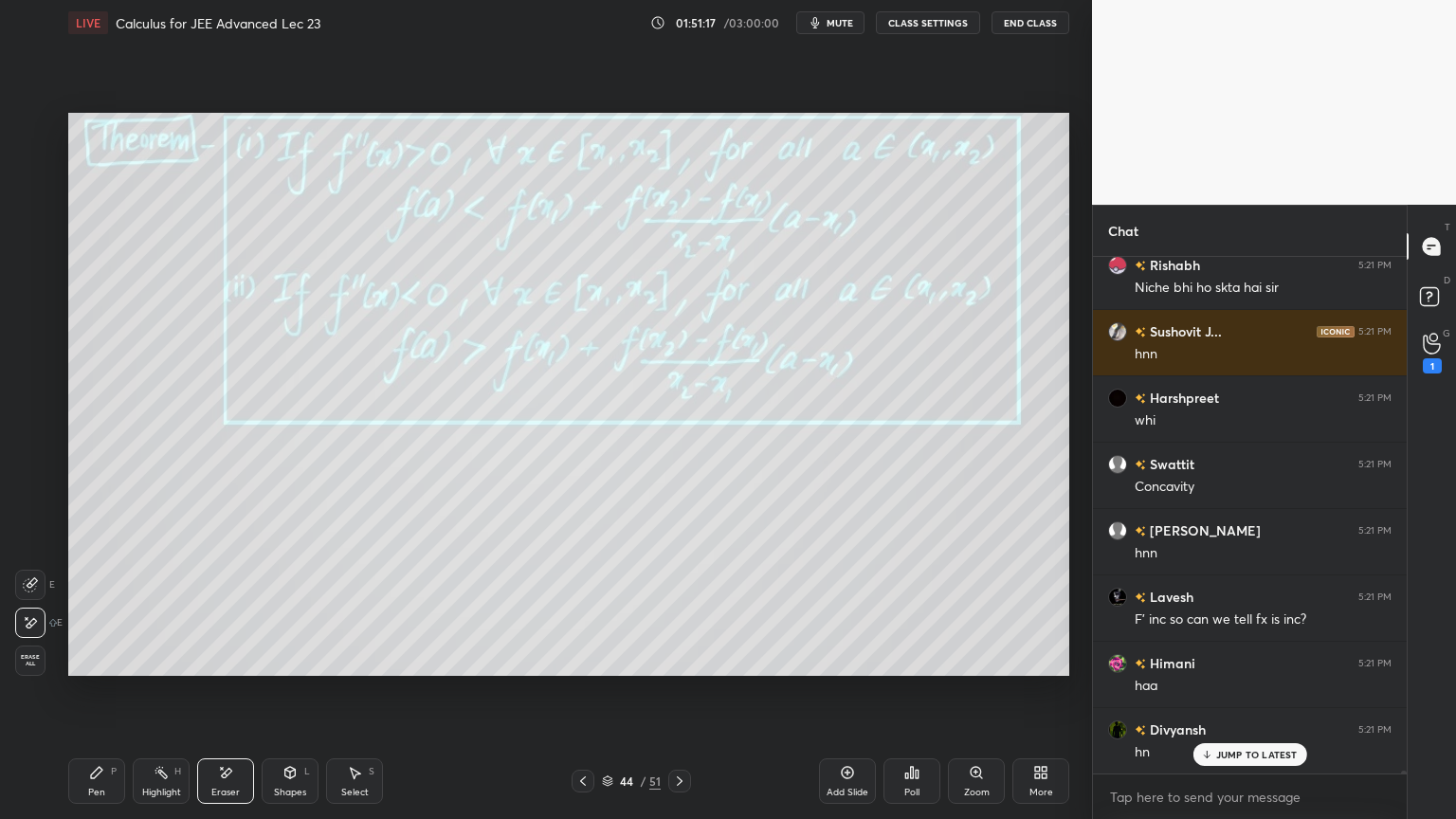 drag, startPoint x: 91, startPoint y: 788, endPoint x: 114, endPoint y: 762, distance: 34.71311 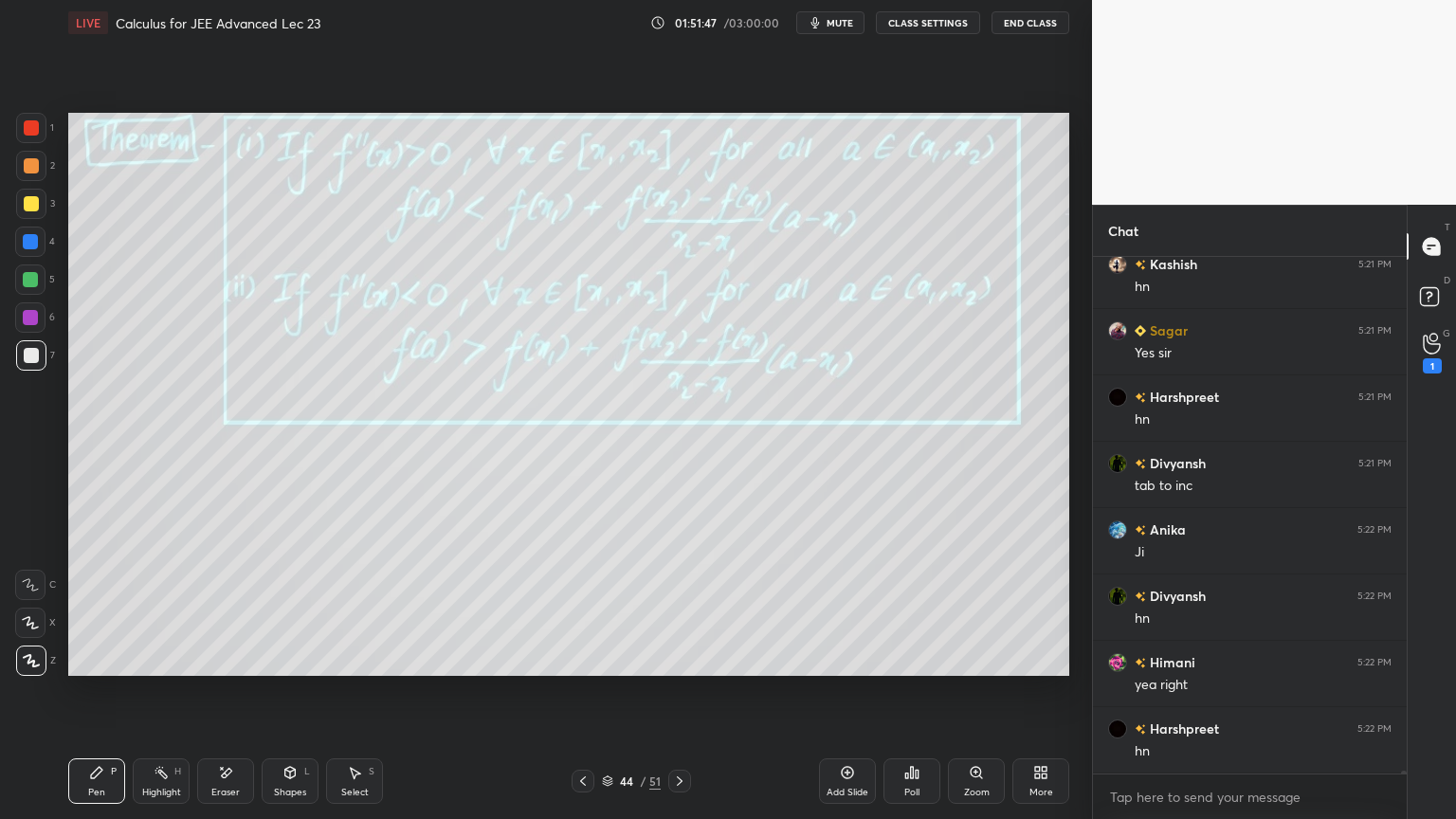 scroll, scrollTop: 99027, scrollLeft: 0, axis: vertical 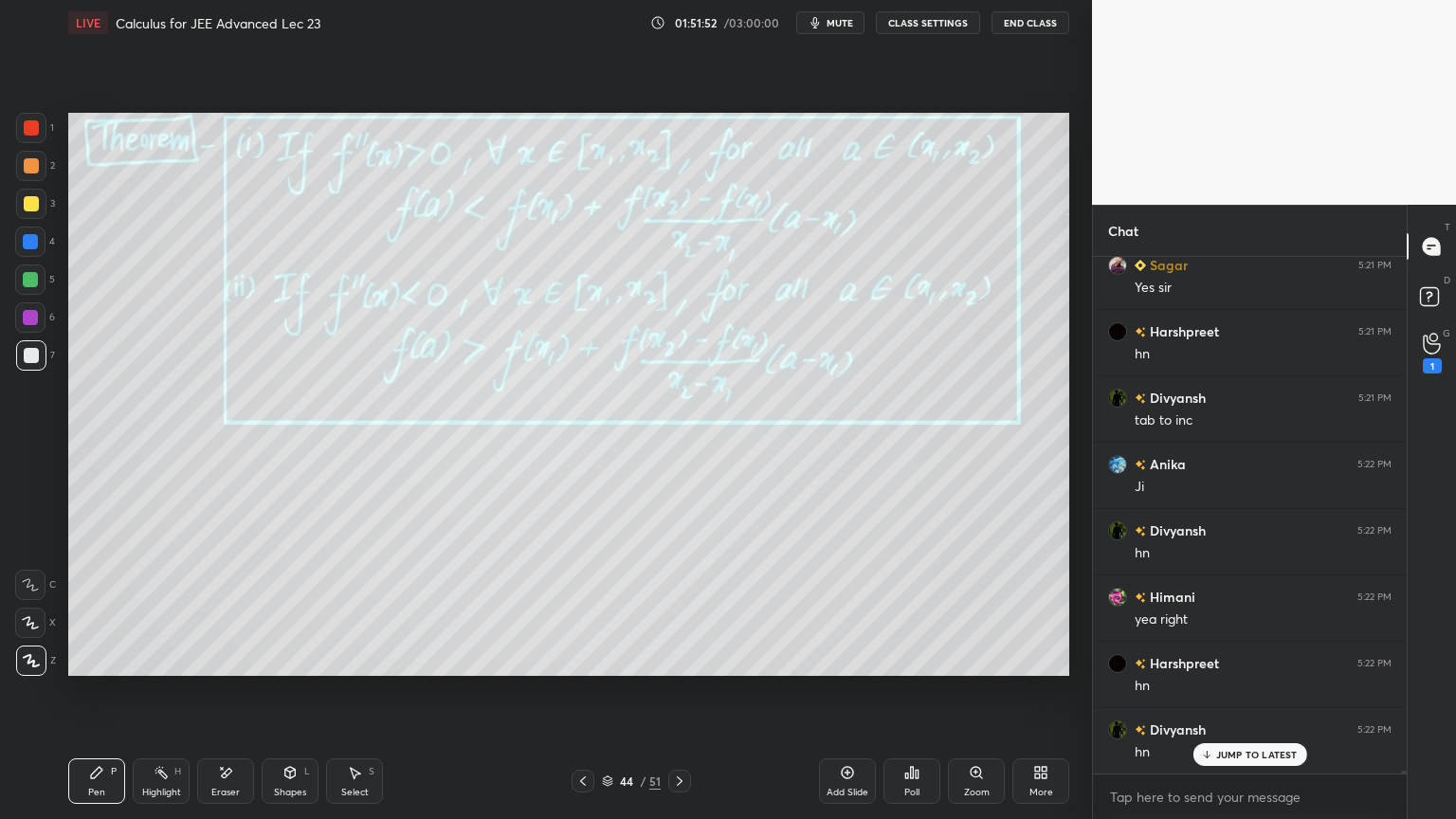 click on "Select S" at bounding box center (355, 781) 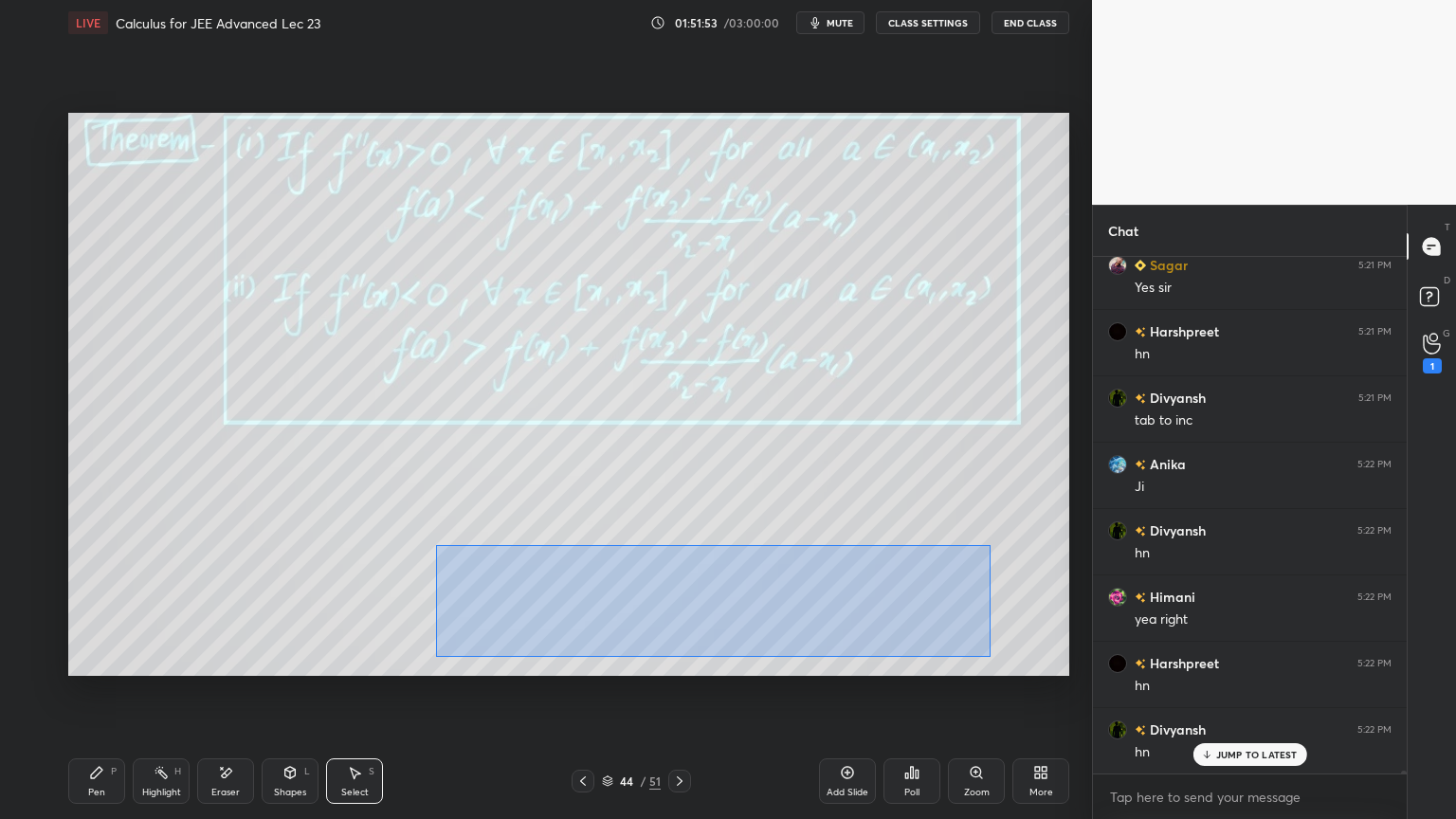 drag, startPoint x: 437, startPoint y: 545, endPoint x: 992, endPoint y: 653, distance: 565.4105 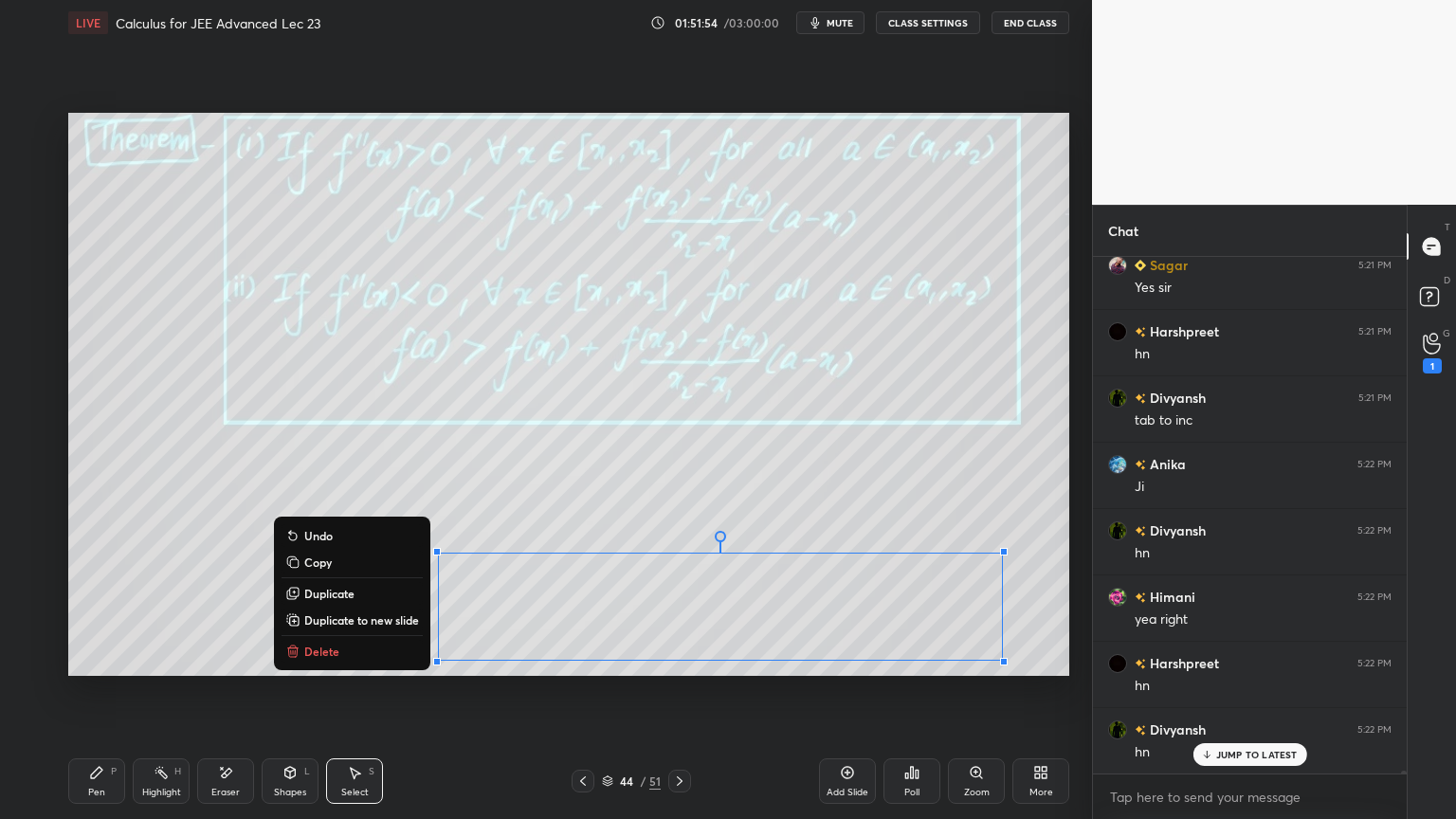 click on "0 ° Undo Copy Duplicate Duplicate to new slide Delete" at bounding box center [569, 394] 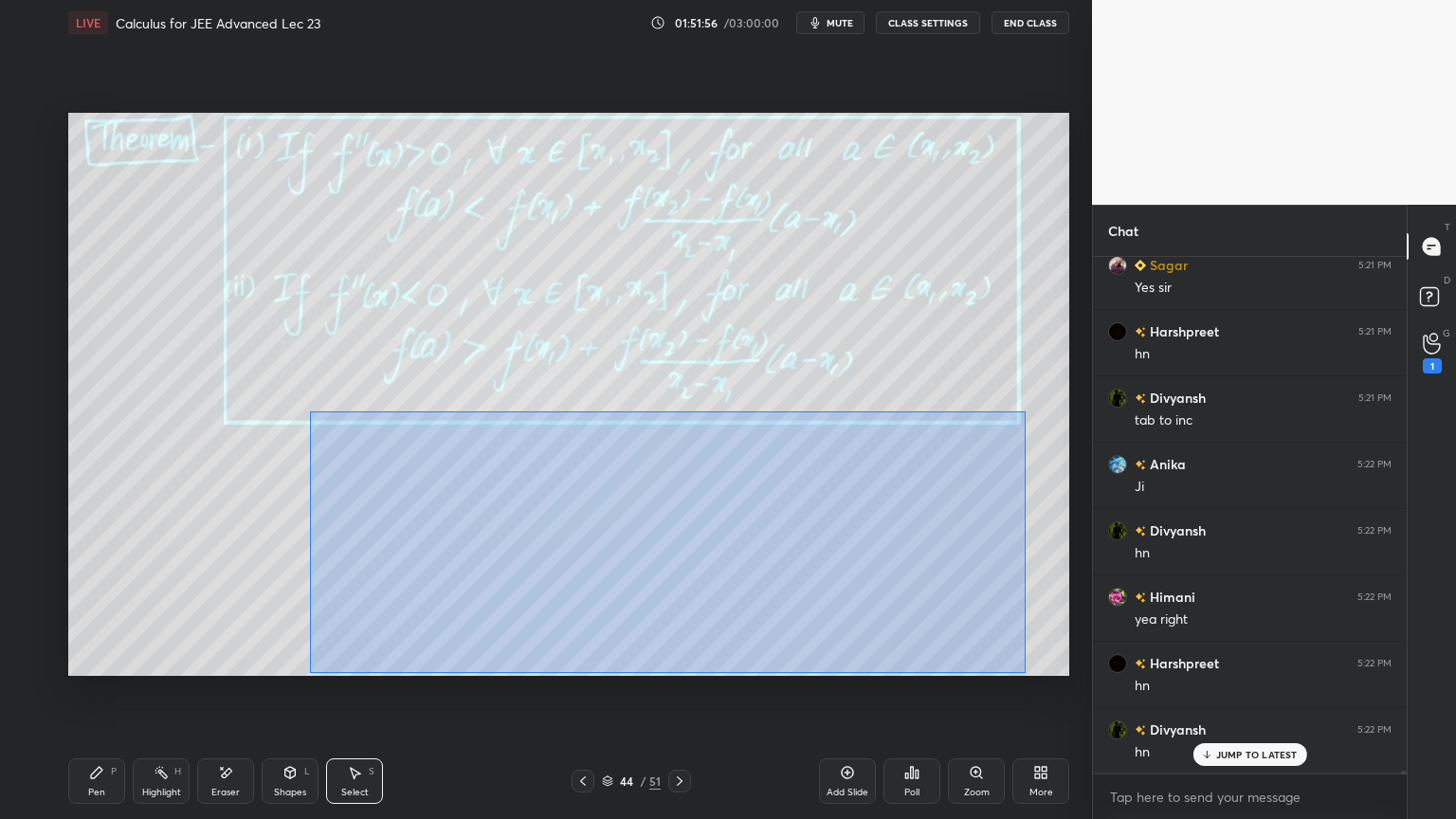 drag, startPoint x: 310, startPoint y: 412, endPoint x: 1013, endPoint y: 654, distance: 743.4871 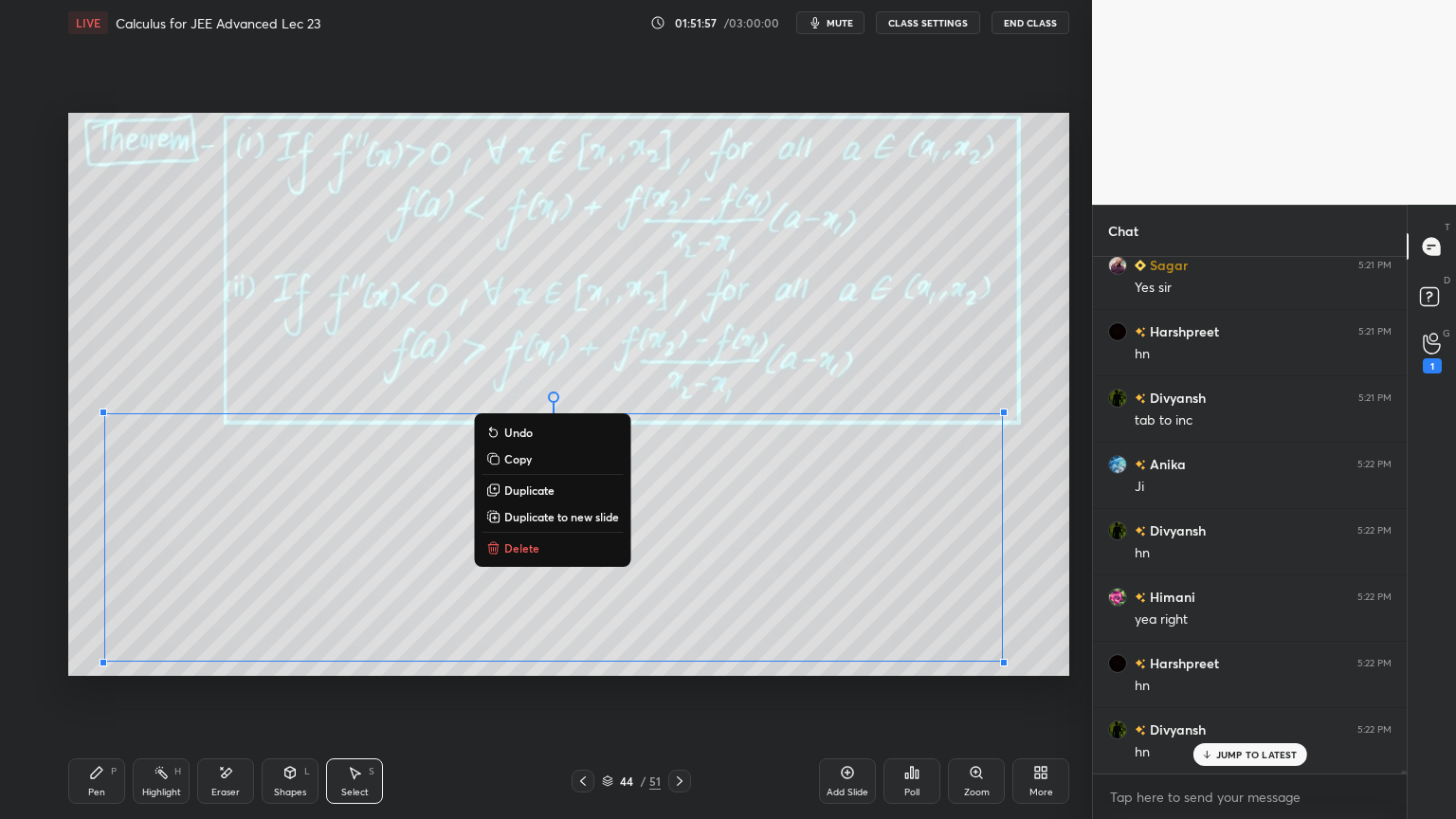 click on "Duplicate to new slide" at bounding box center (561, 517) 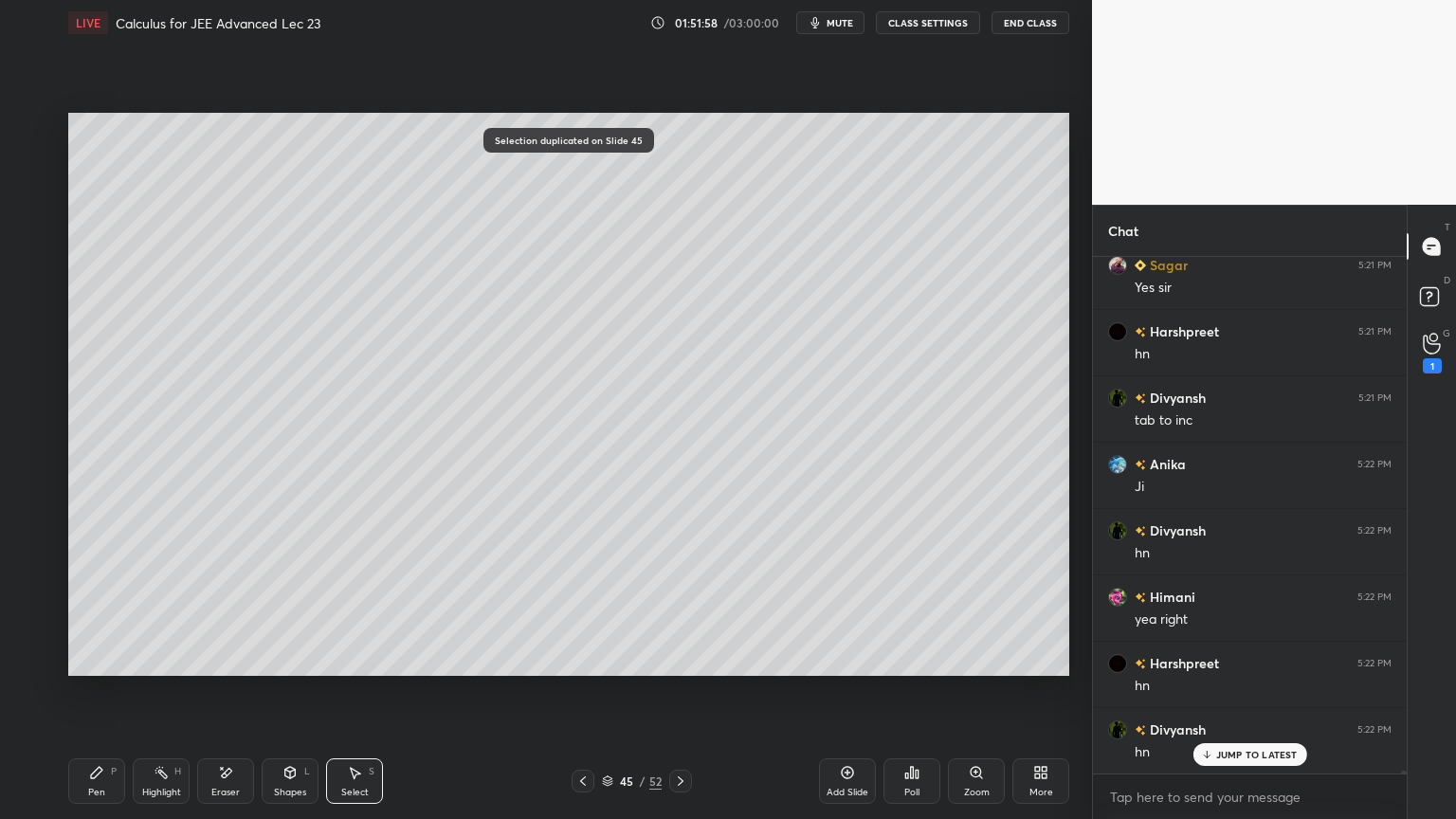 drag, startPoint x: 210, startPoint y: 792, endPoint x: 224, endPoint y: 777, distance: 20.518285 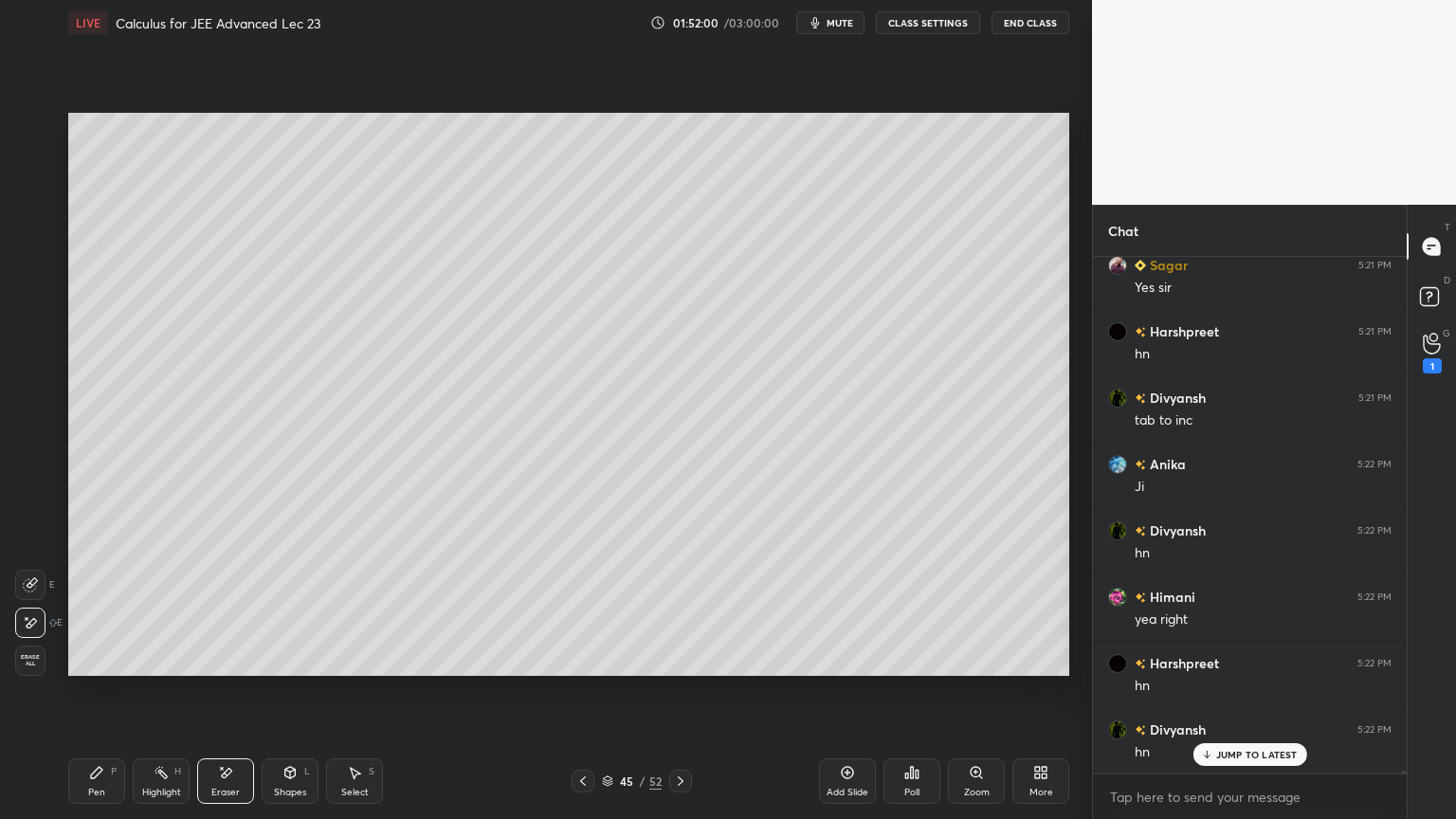 click on "Pen" at bounding box center (97, 792) 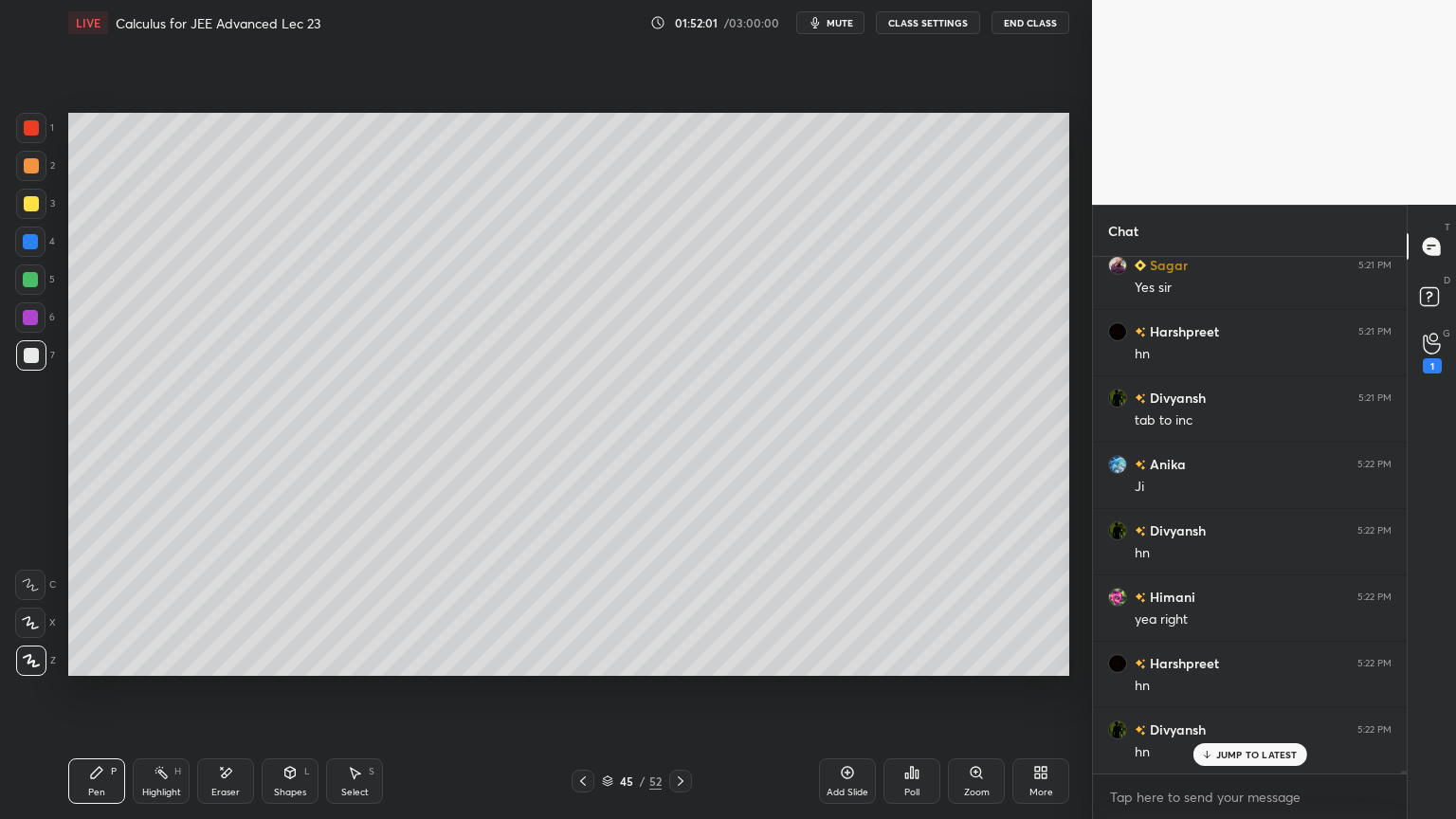 drag, startPoint x: 362, startPoint y: 779, endPoint x: 410, endPoint y: 719, distance: 76.8375 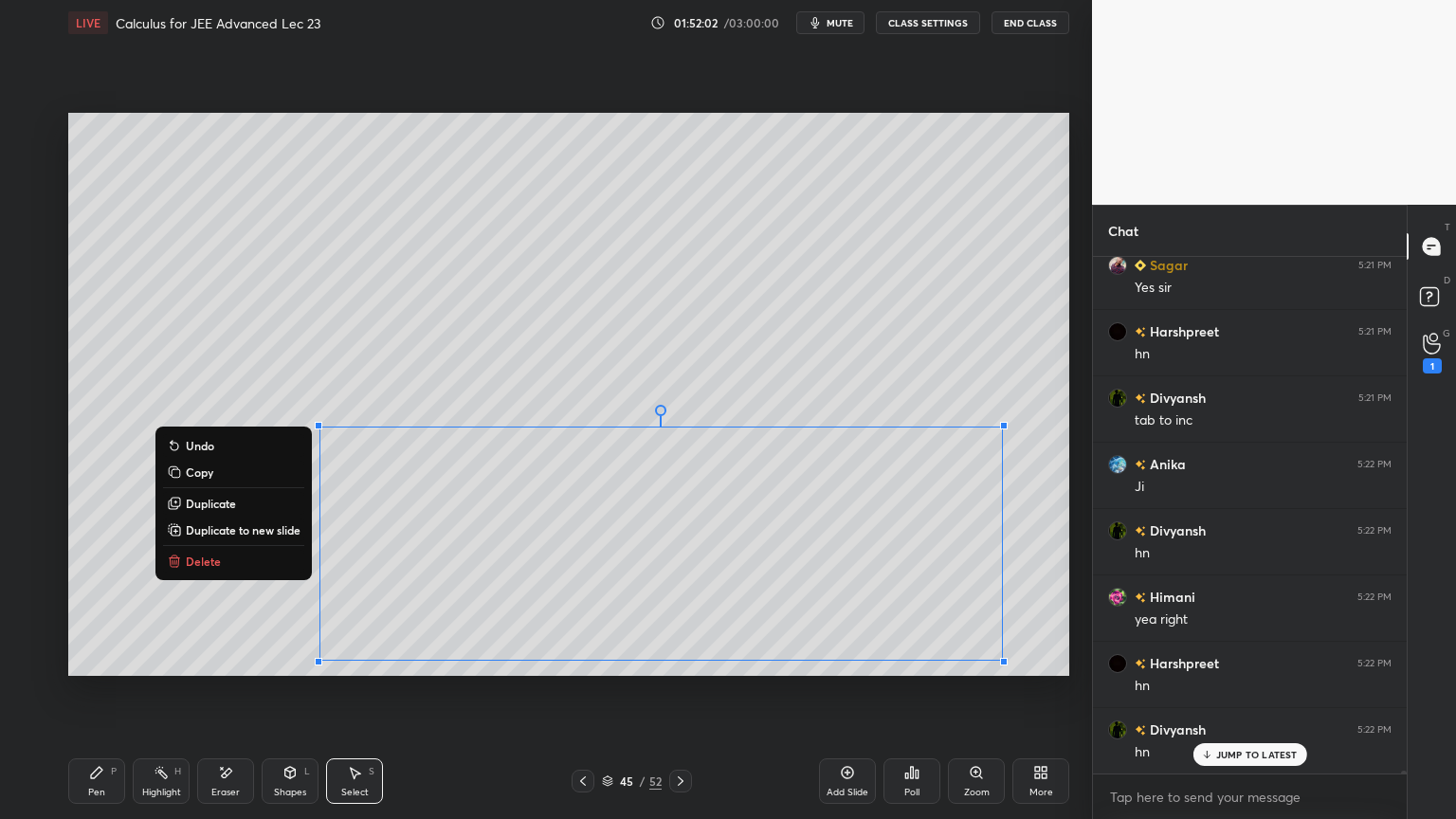 drag, startPoint x: 325, startPoint y: 423, endPoint x: 1017, endPoint y: 650, distance: 728.28 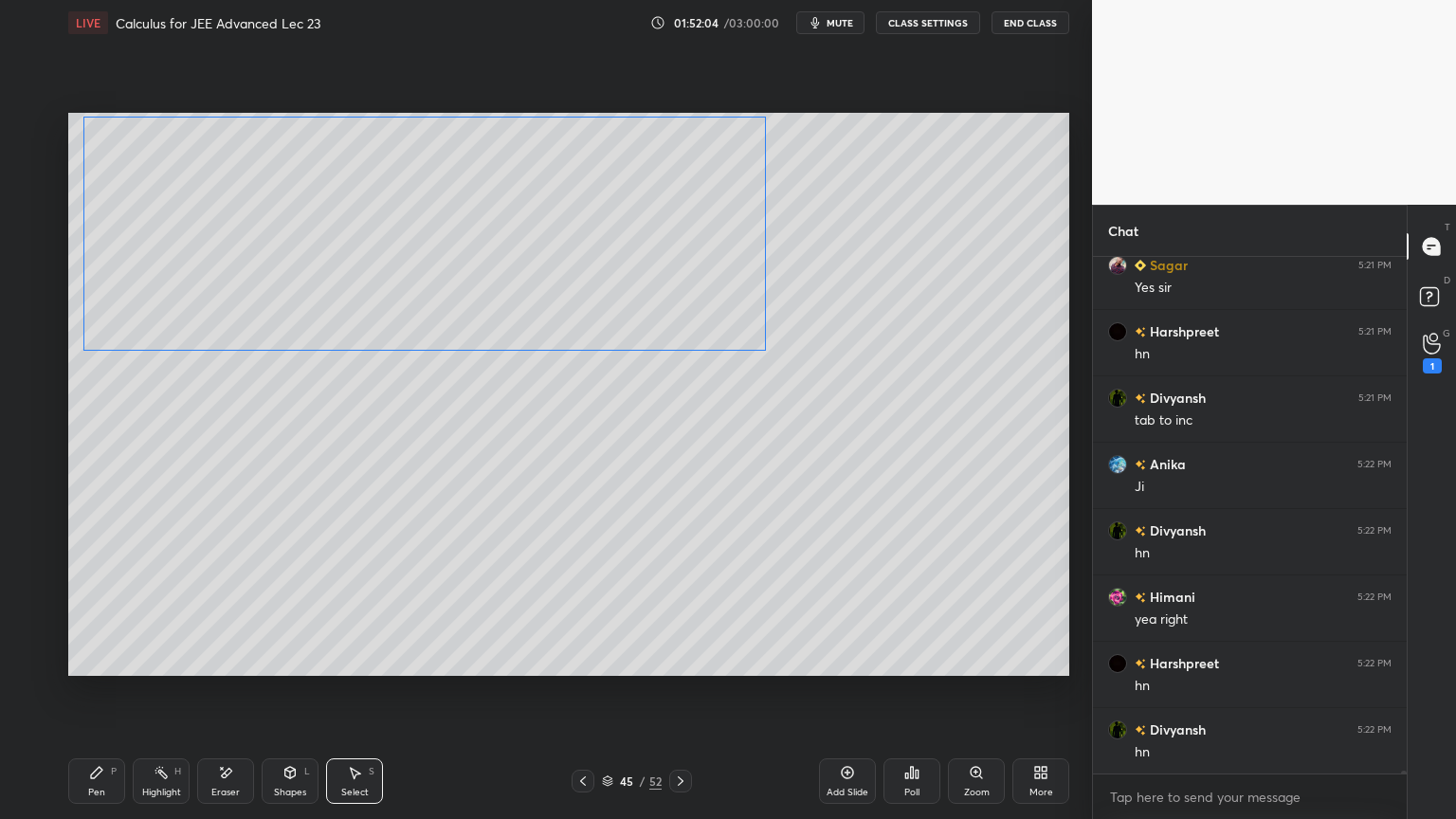 drag, startPoint x: 848, startPoint y: 582, endPoint x: 490, endPoint y: 455, distance: 379.8592 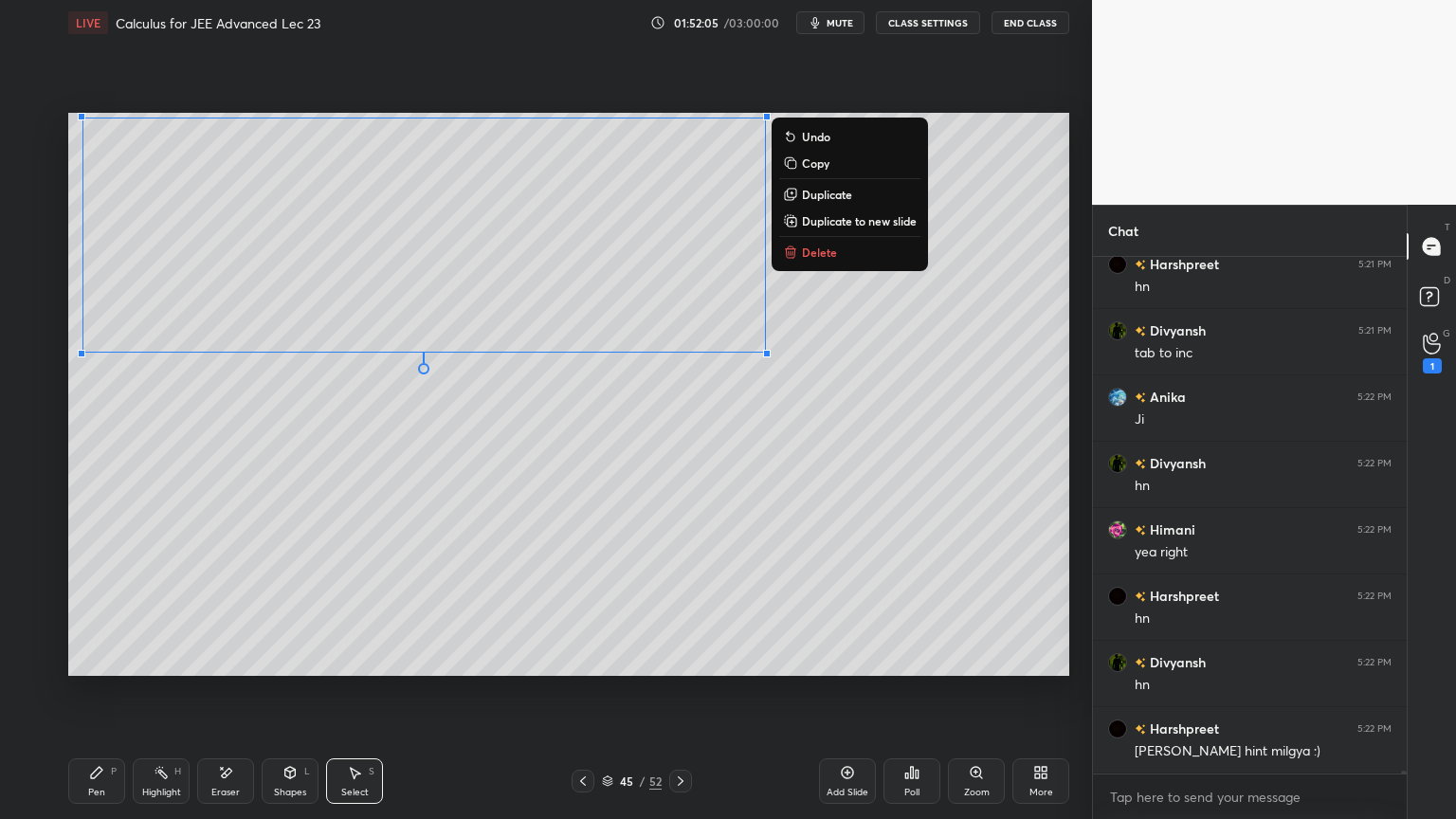 click on "0 ° Undo Copy Duplicate Duplicate to new slide Delete" at bounding box center [569, 394] 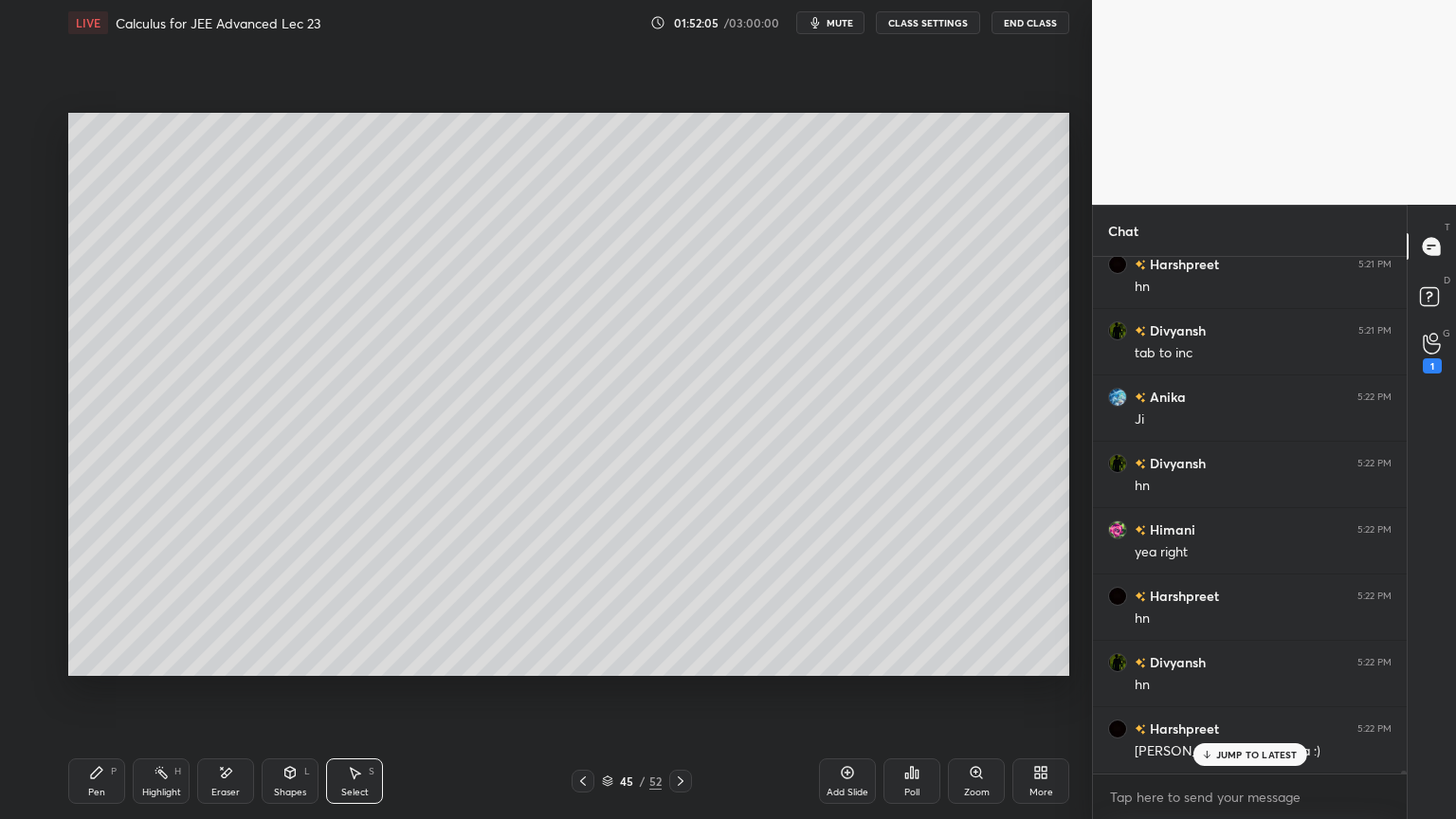 scroll, scrollTop: 99160, scrollLeft: 0, axis: vertical 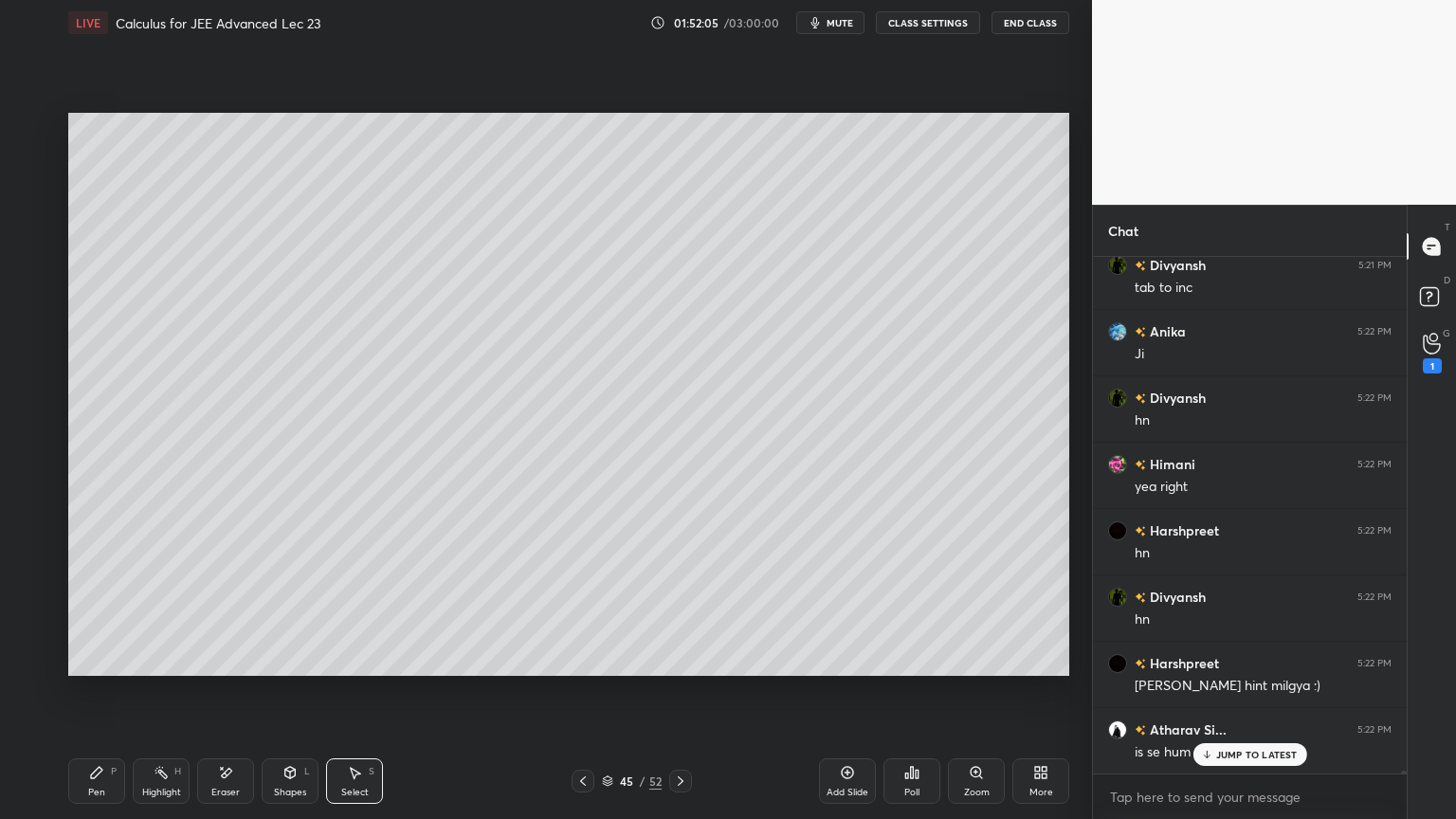 click 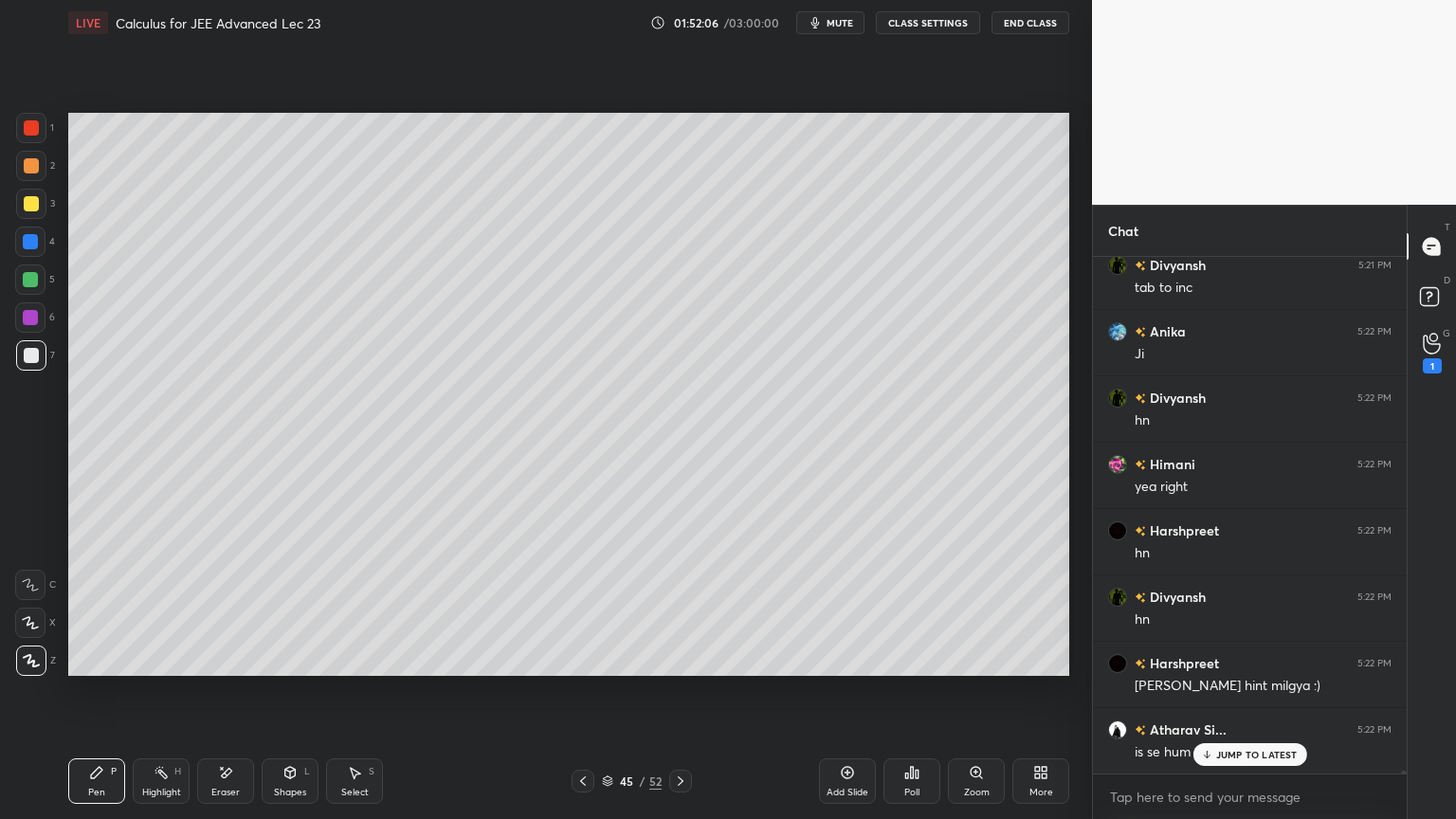 scroll, scrollTop: 99227, scrollLeft: 0, axis: vertical 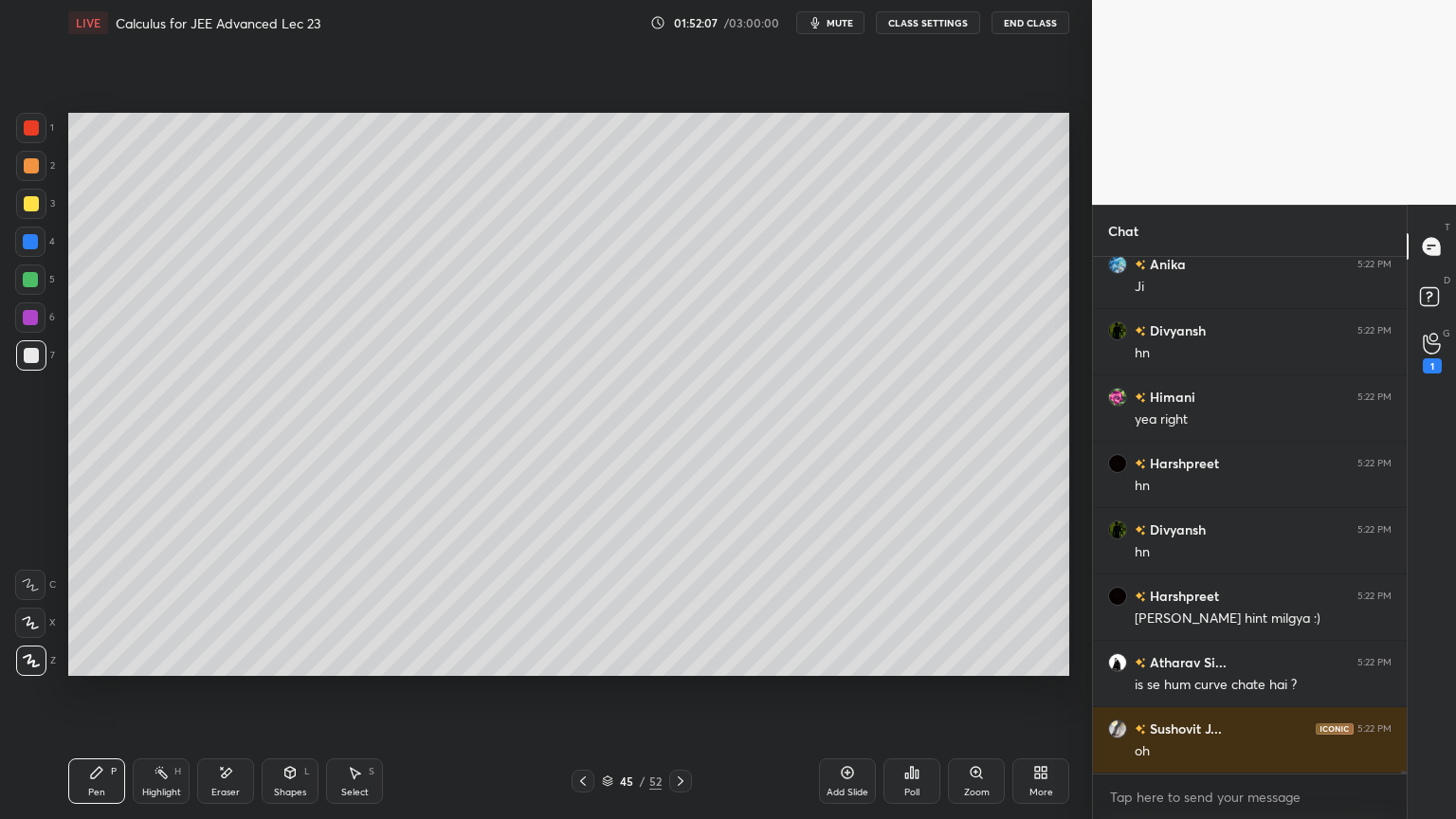 click 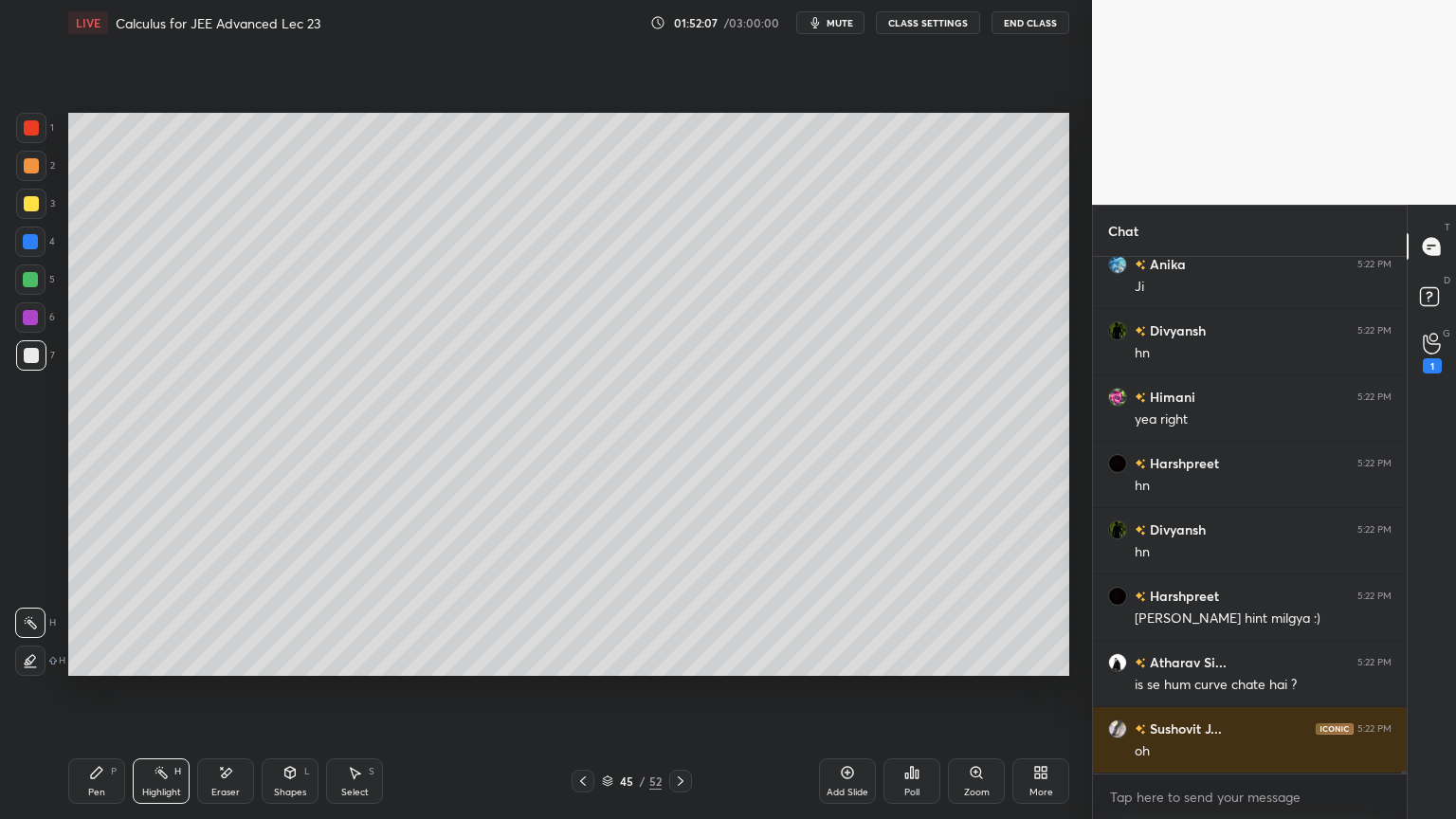 click 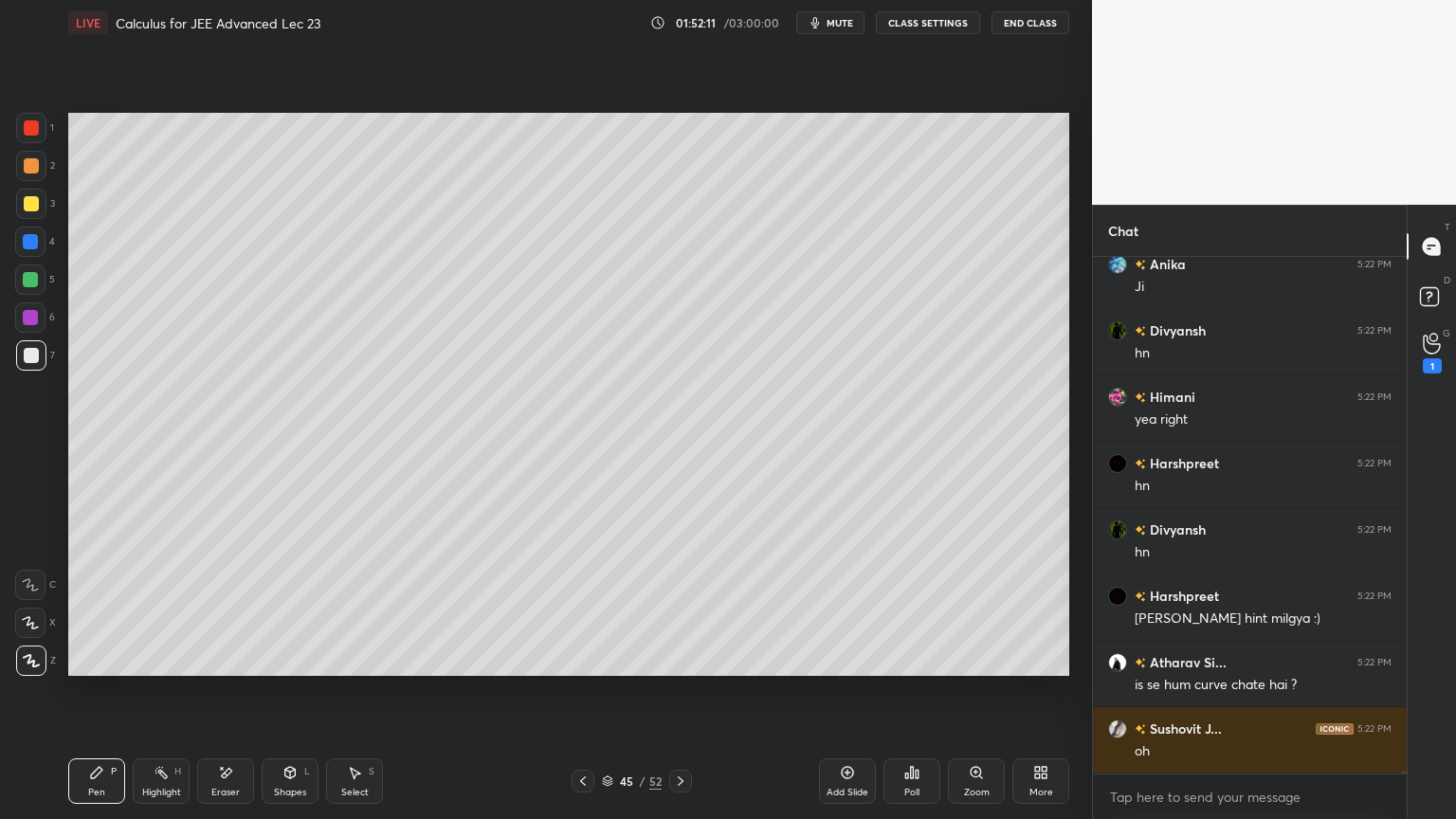 drag, startPoint x: 160, startPoint y: 777, endPoint x: 110, endPoint y: 774, distance: 50.08992 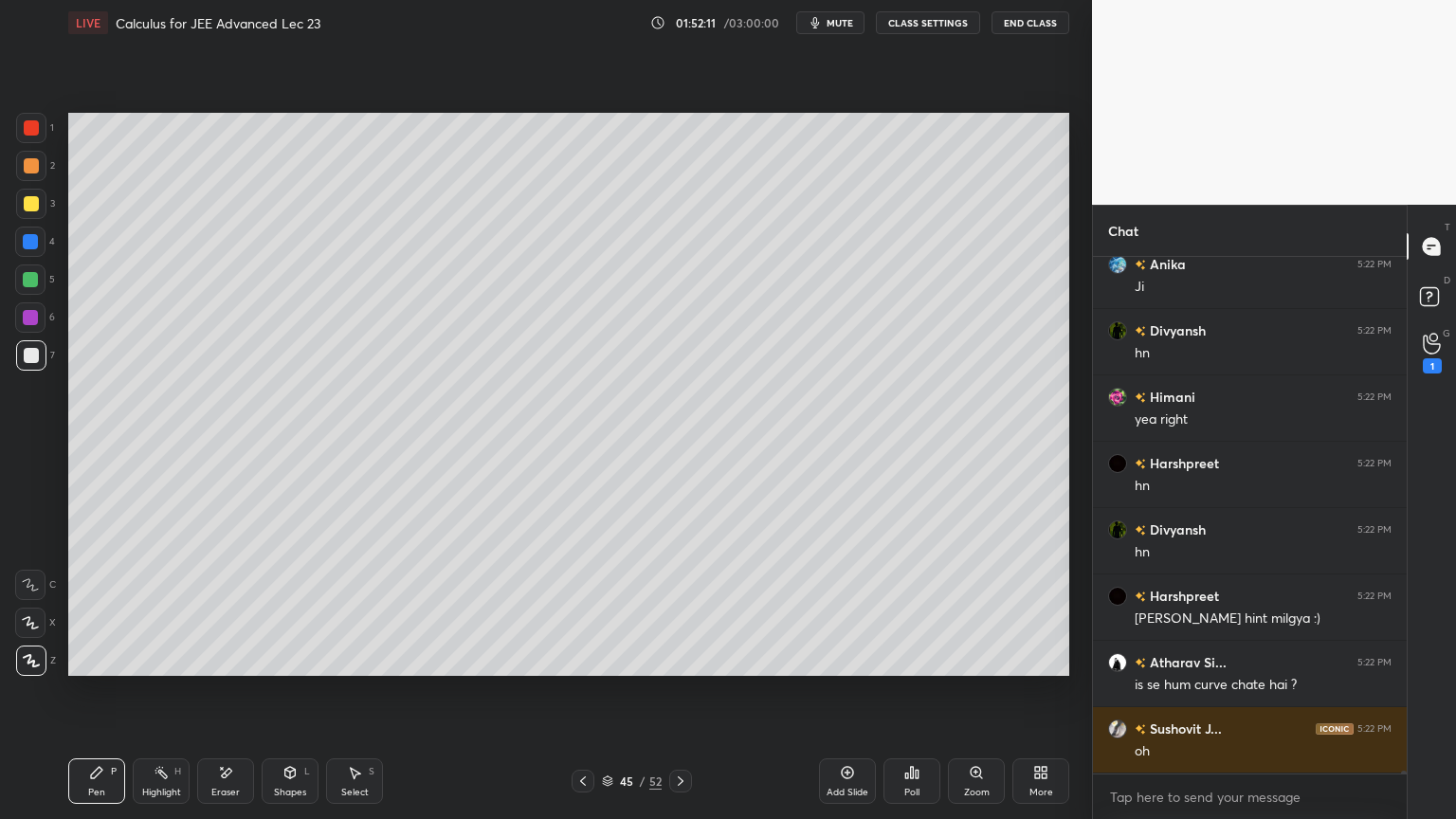 click 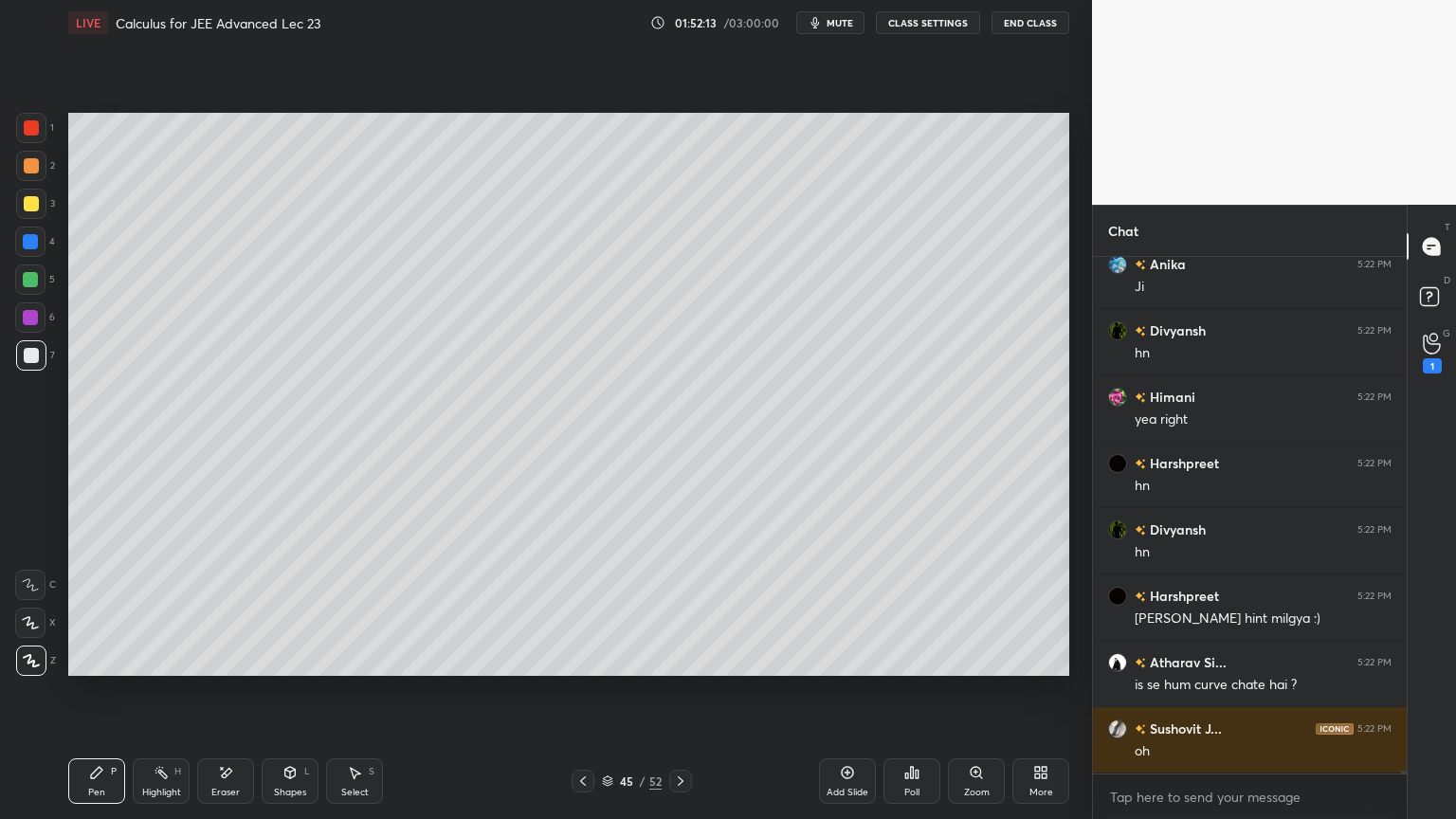 drag, startPoint x: 152, startPoint y: 781, endPoint x: 124, endPoint y: 765, distance: 32.24903 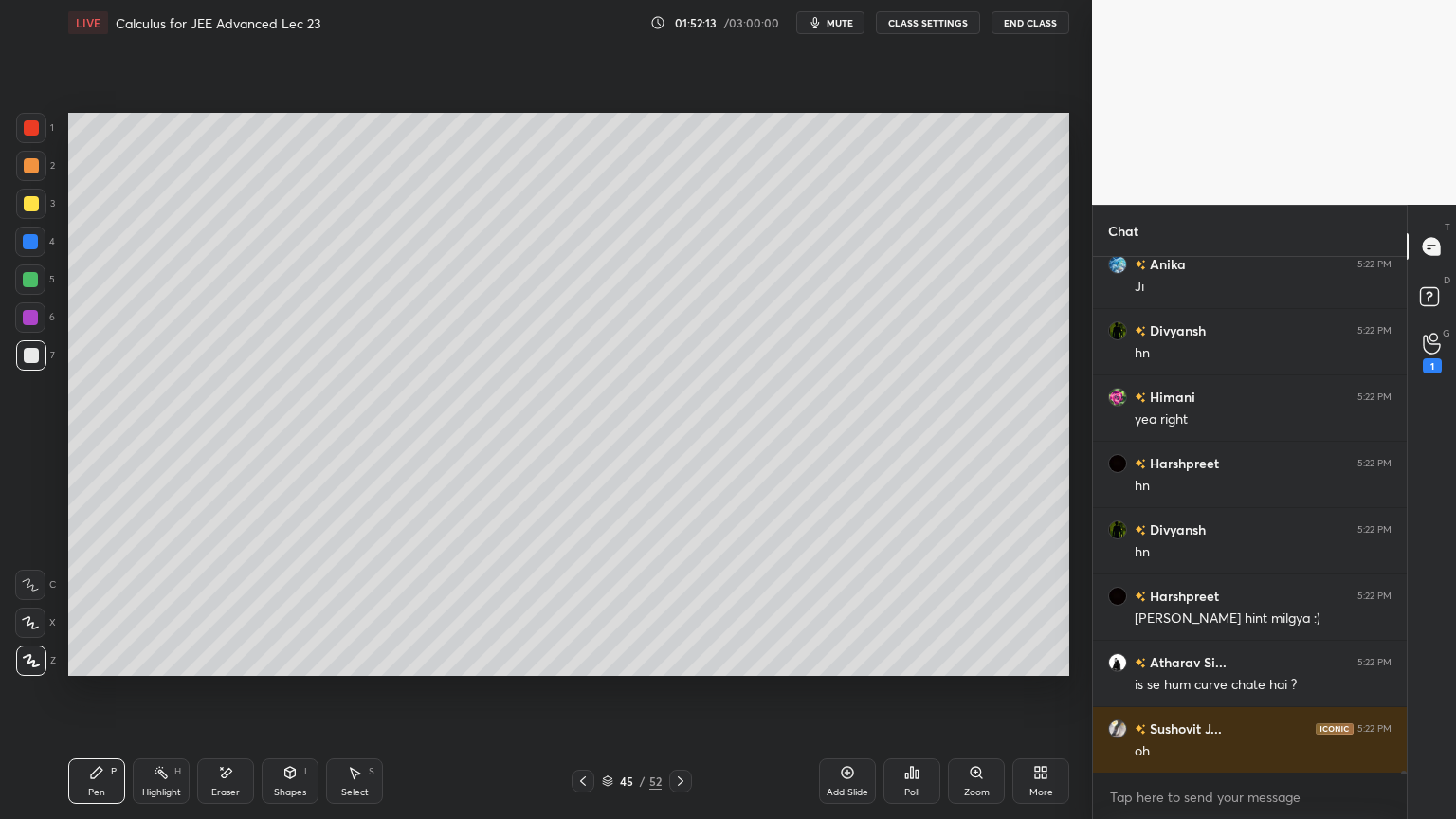 click on "Highlight H" at bounding box center (161, 781) 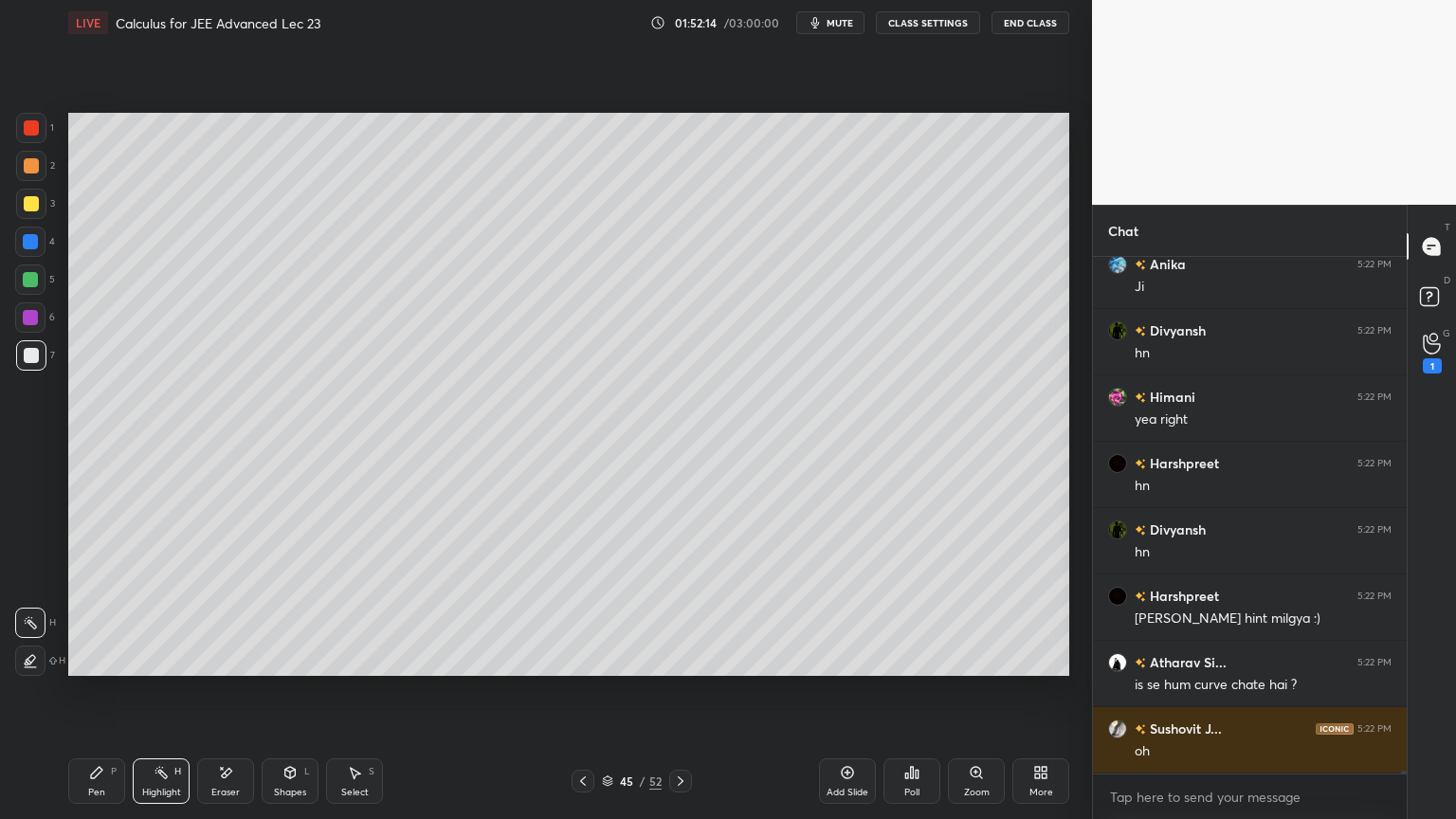 click on "Pen P" at bounding box center [97, 781] 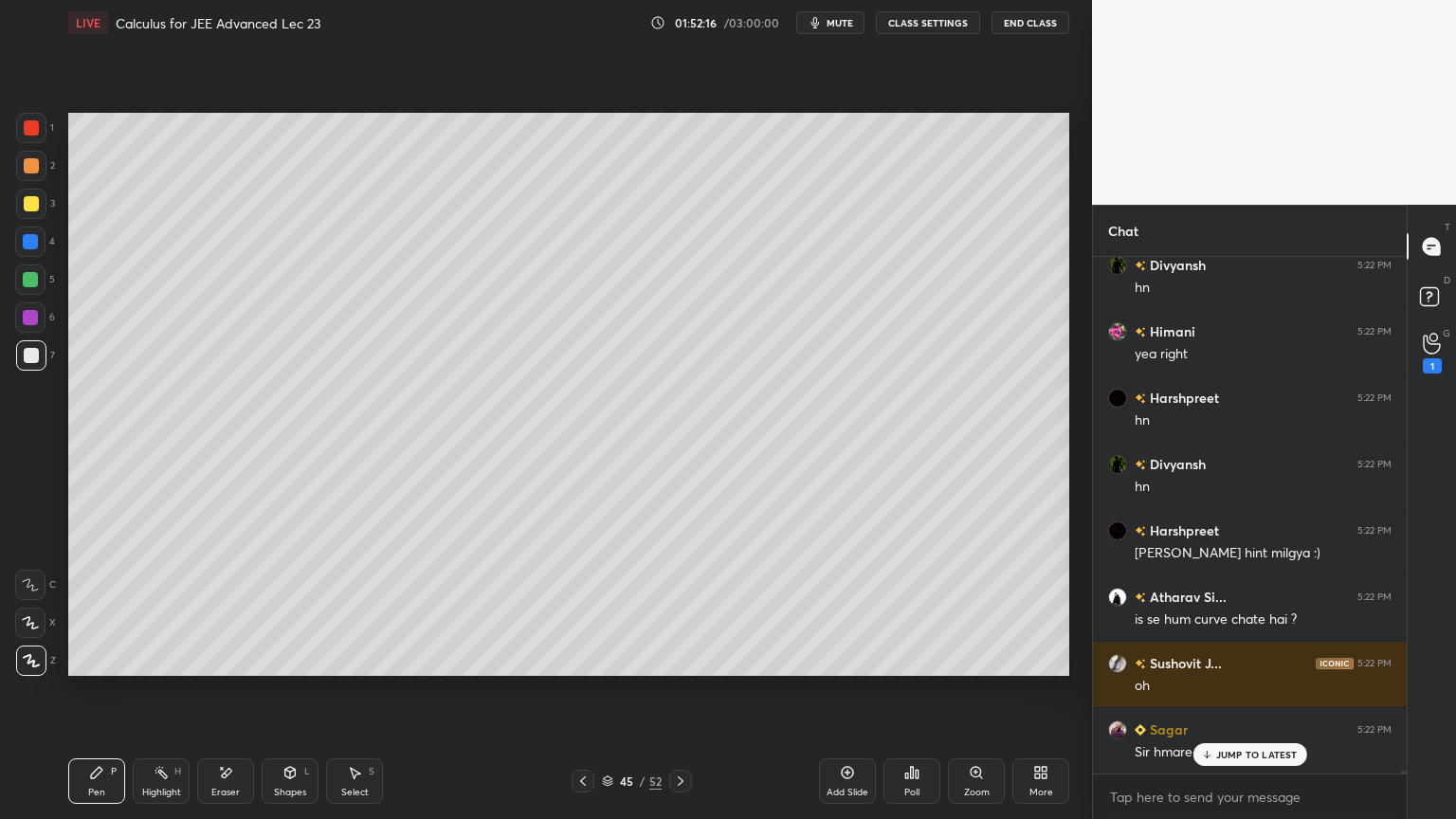 scroll, scrollTop: 99360, scrollLeft: 0, axis: vertical 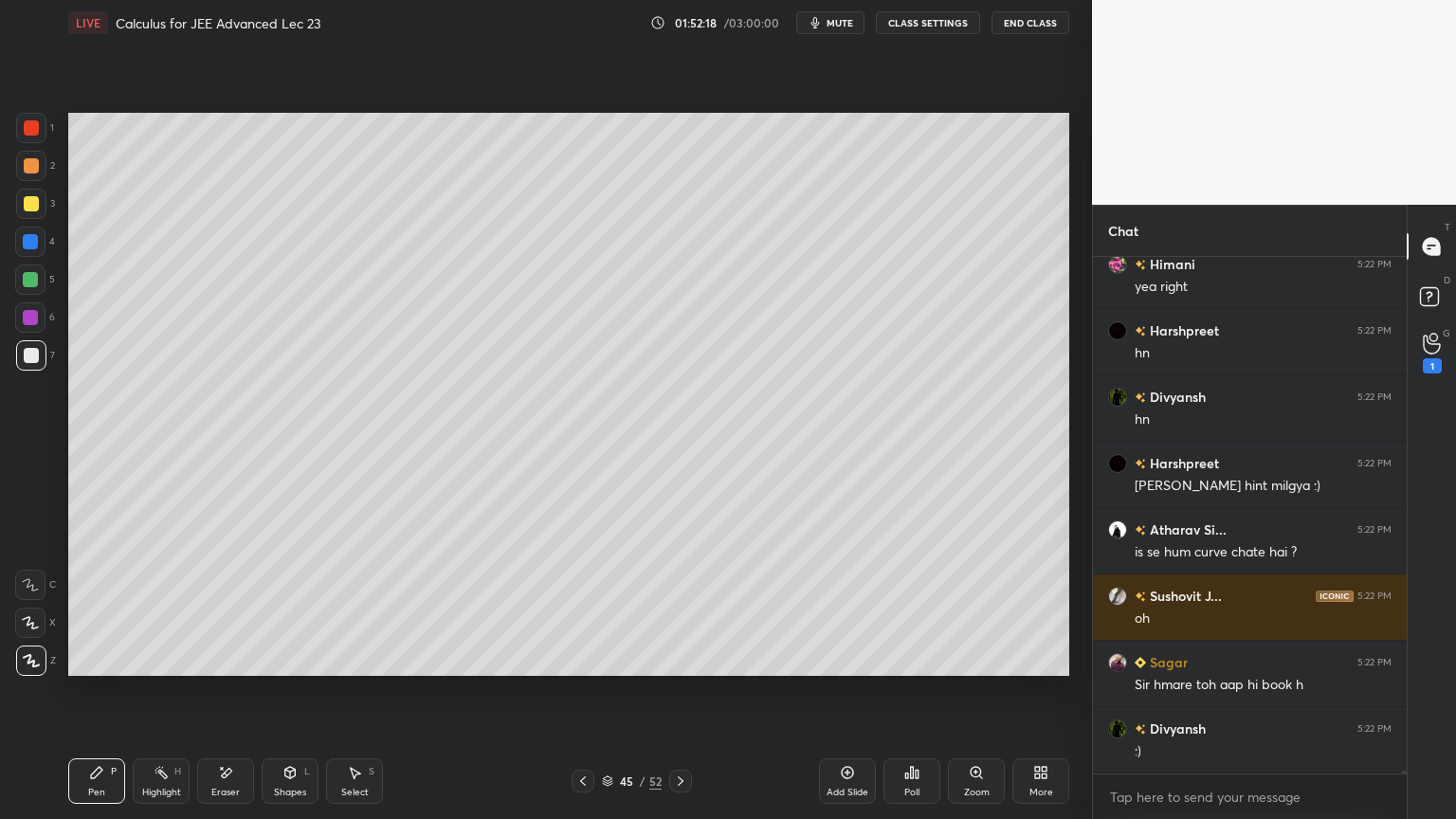 click on "S" at bounding box center [372, 772] 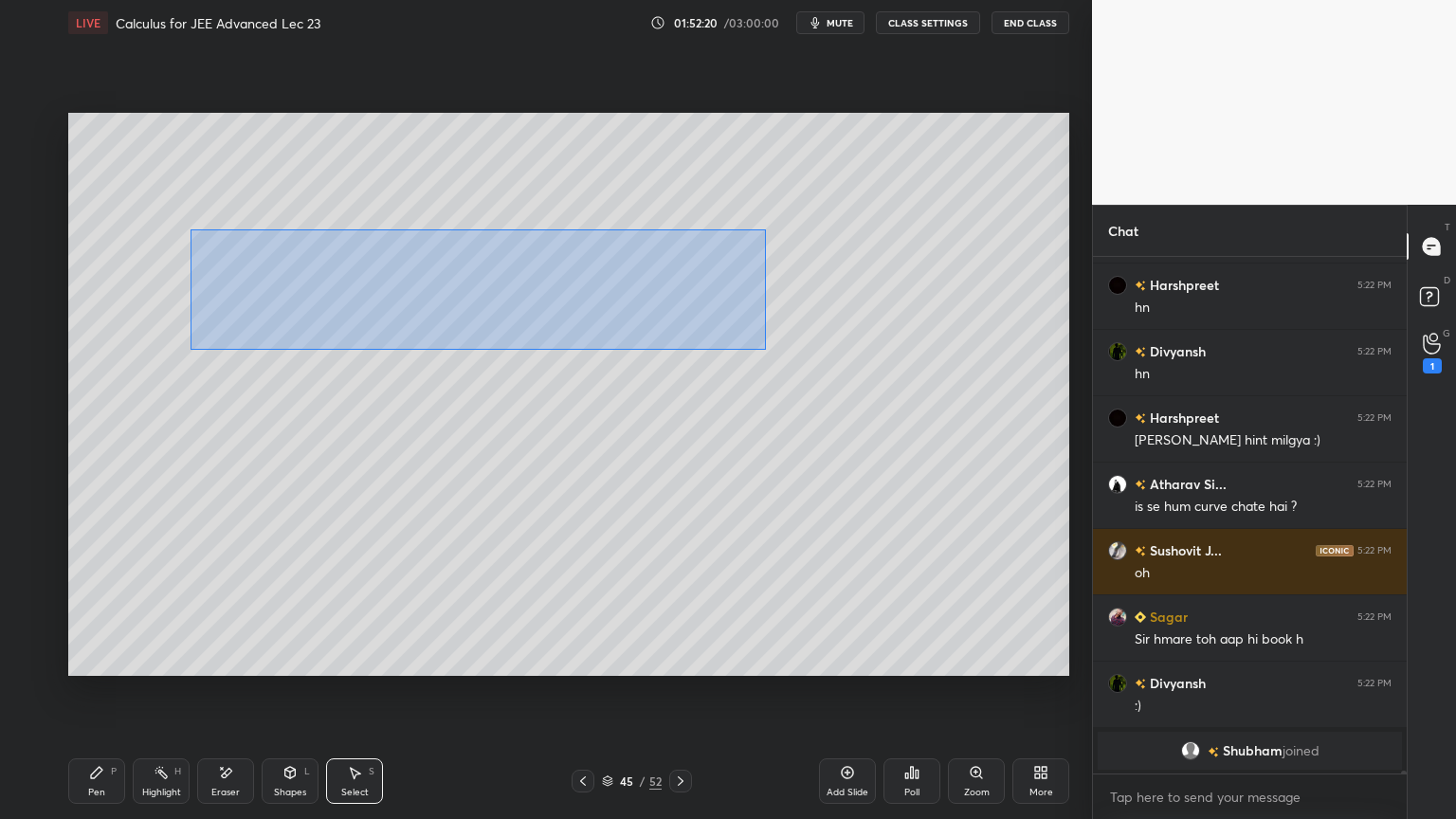 scroll, scrollTop: 97514, scrollLeft: 0, axis: vertical 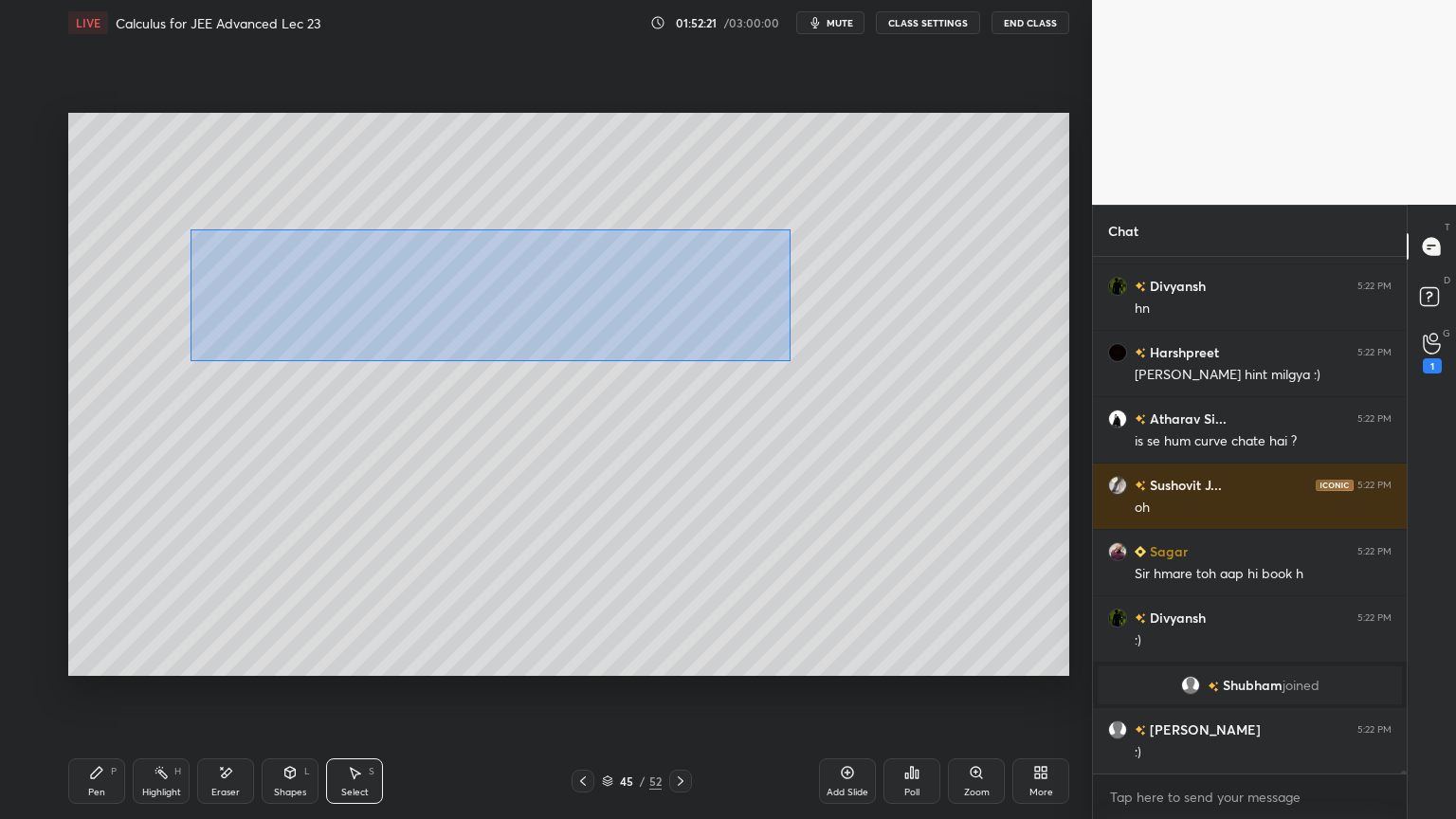 drag, startPoint x: 190, startPoint y: 228, endPoint x: 790, endPoint y: 361, distance: 614.564 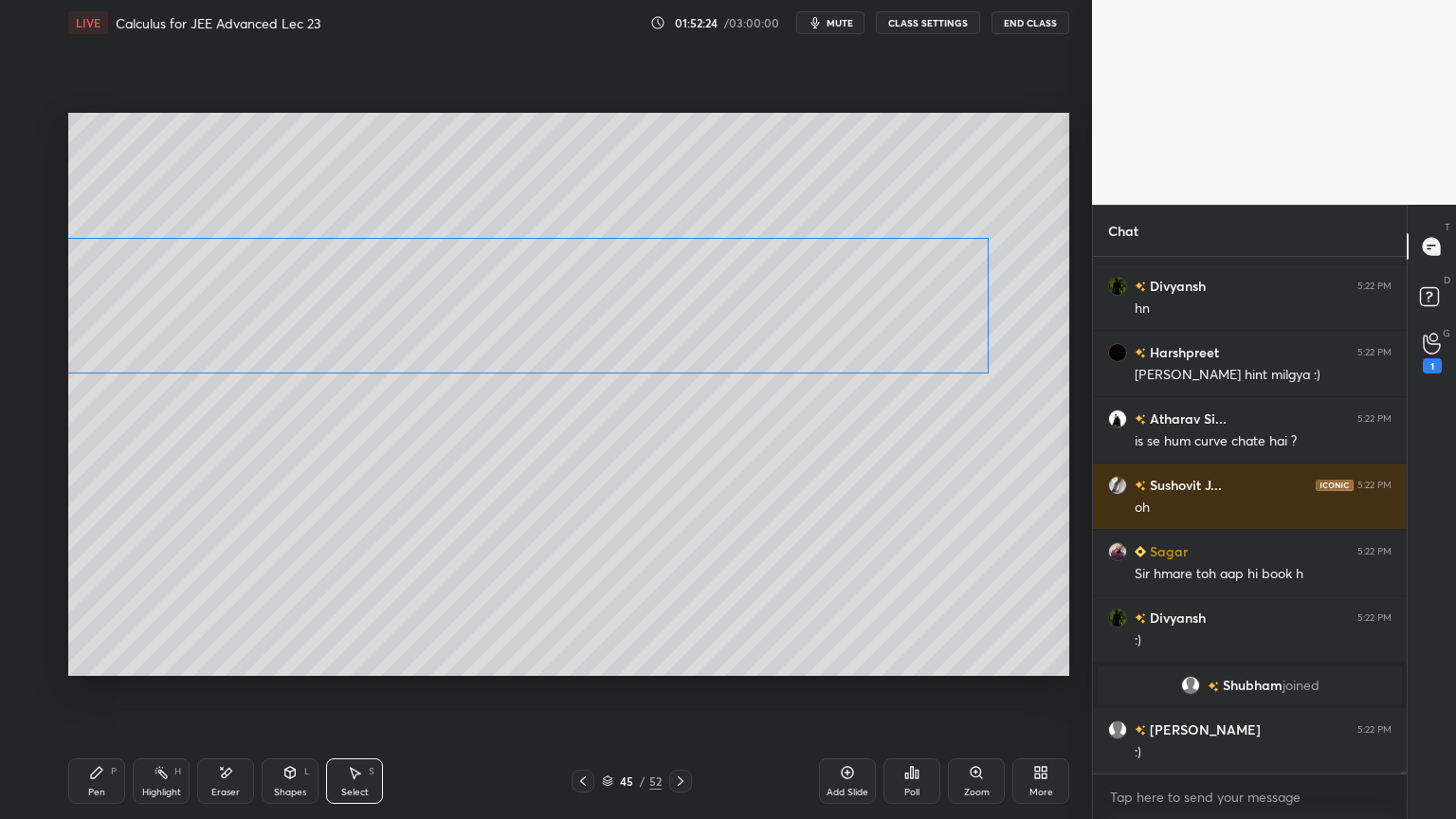 drag, startPoint x: 719, startPoint y: 328, endPoint x: 710, endPoint y: 336, distance: 12.041595 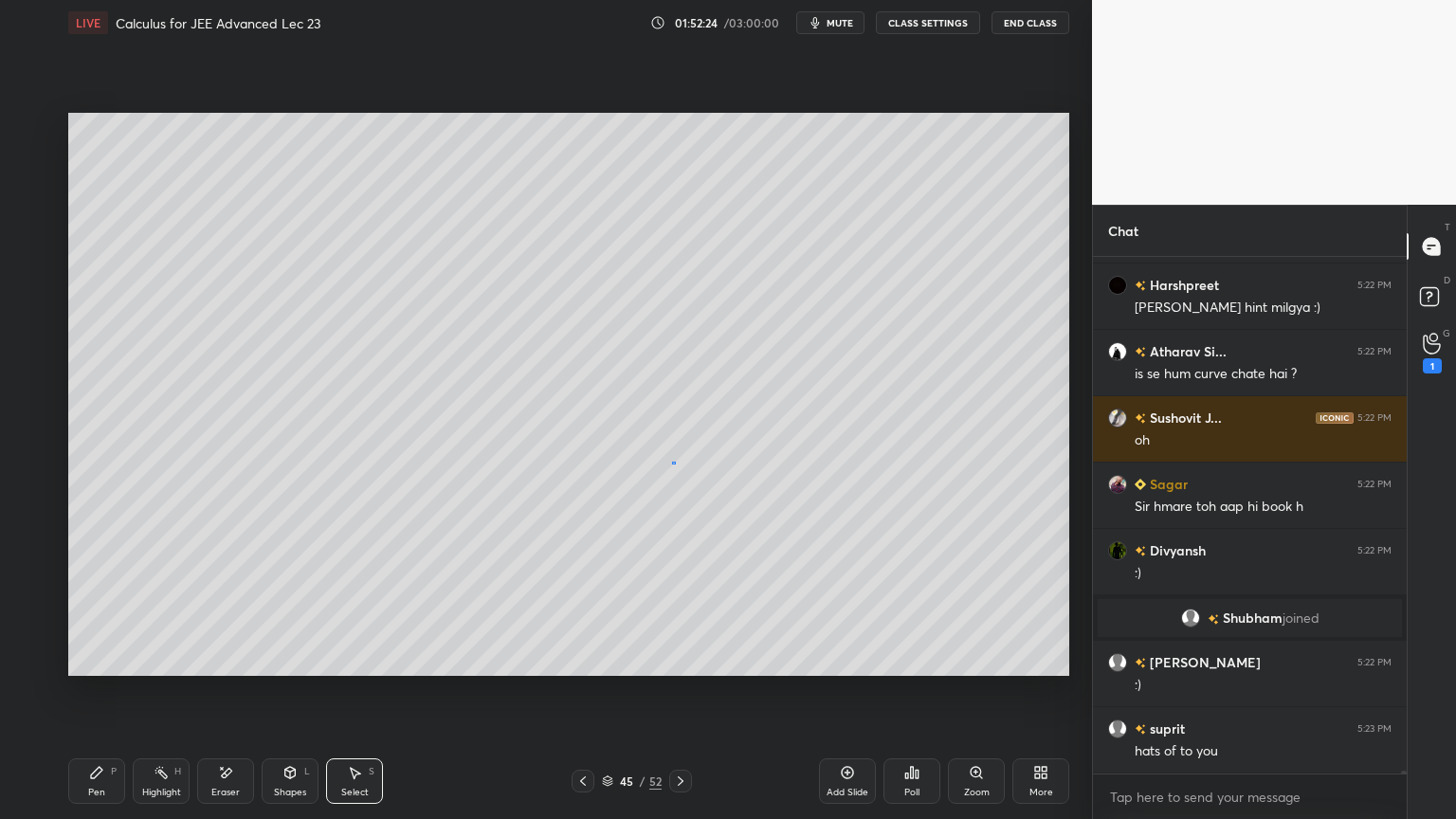 drag, startPoint x: 675, startPoint y: 462, endPoint x: 507, endPoint y: 554, distance: 191.54112 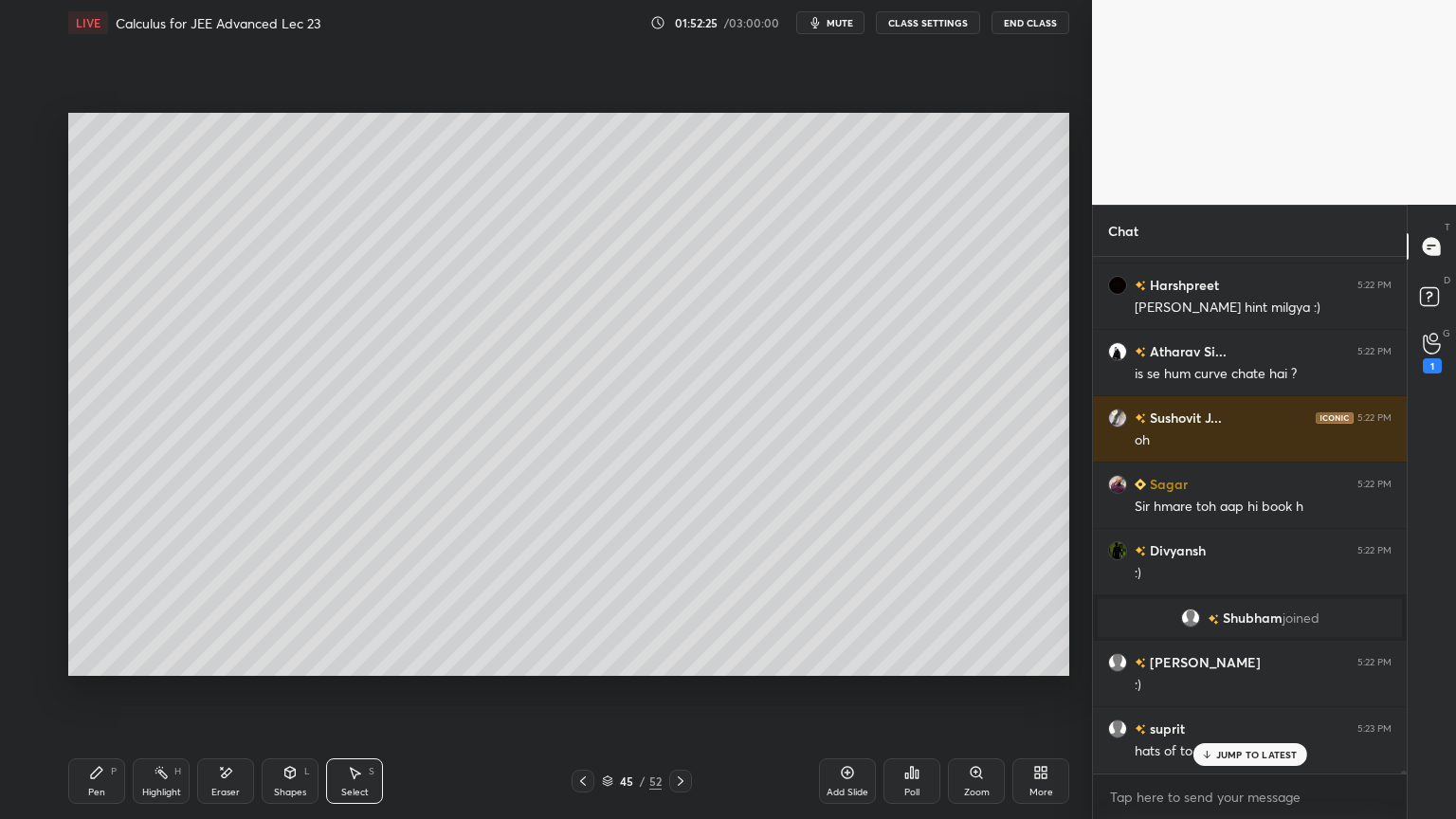 scroll, scrollTop: 97647, scrollLeft: 0, axis: vertical 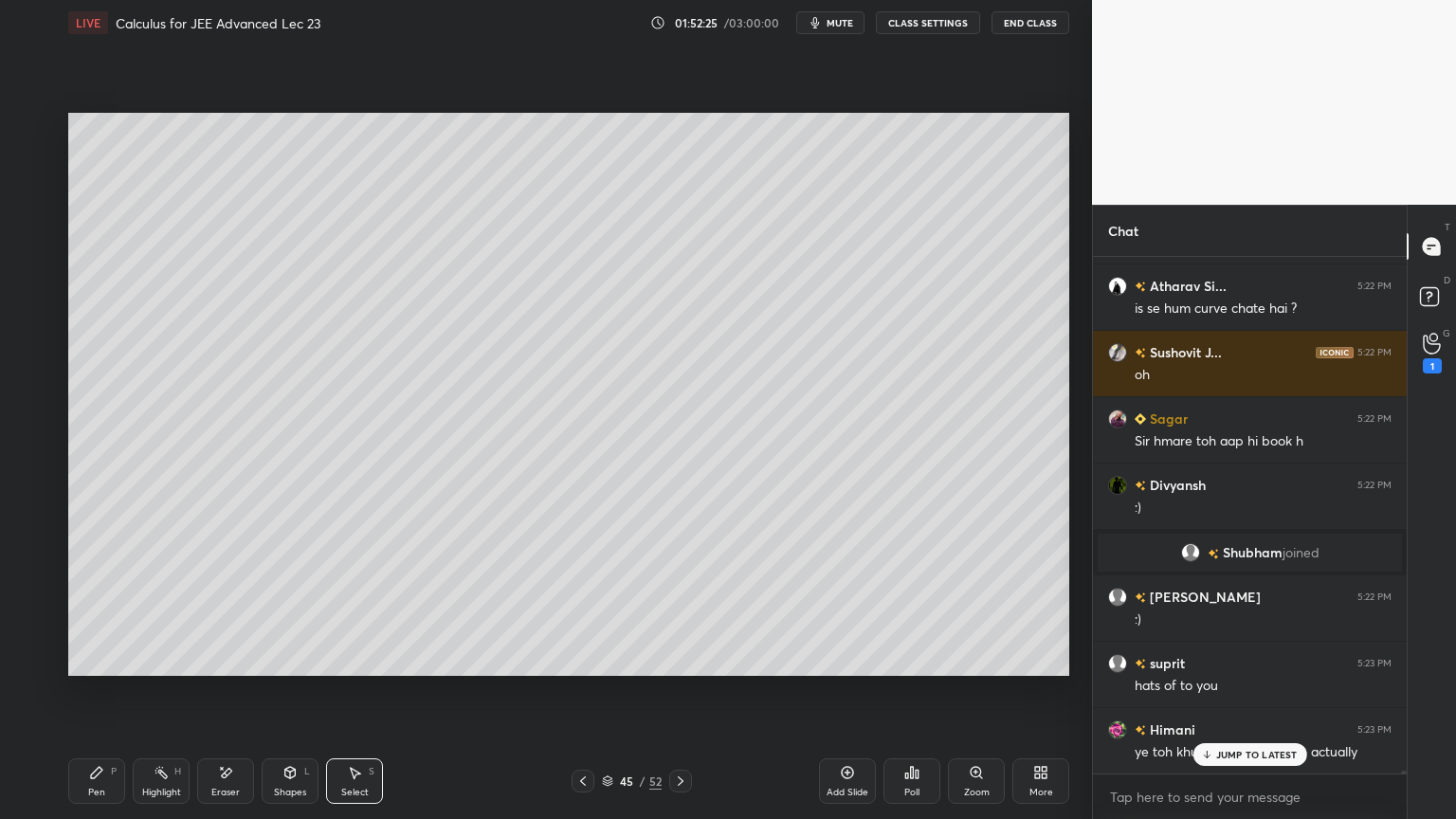 click on "Pen P" at bounding box center (97, 781) 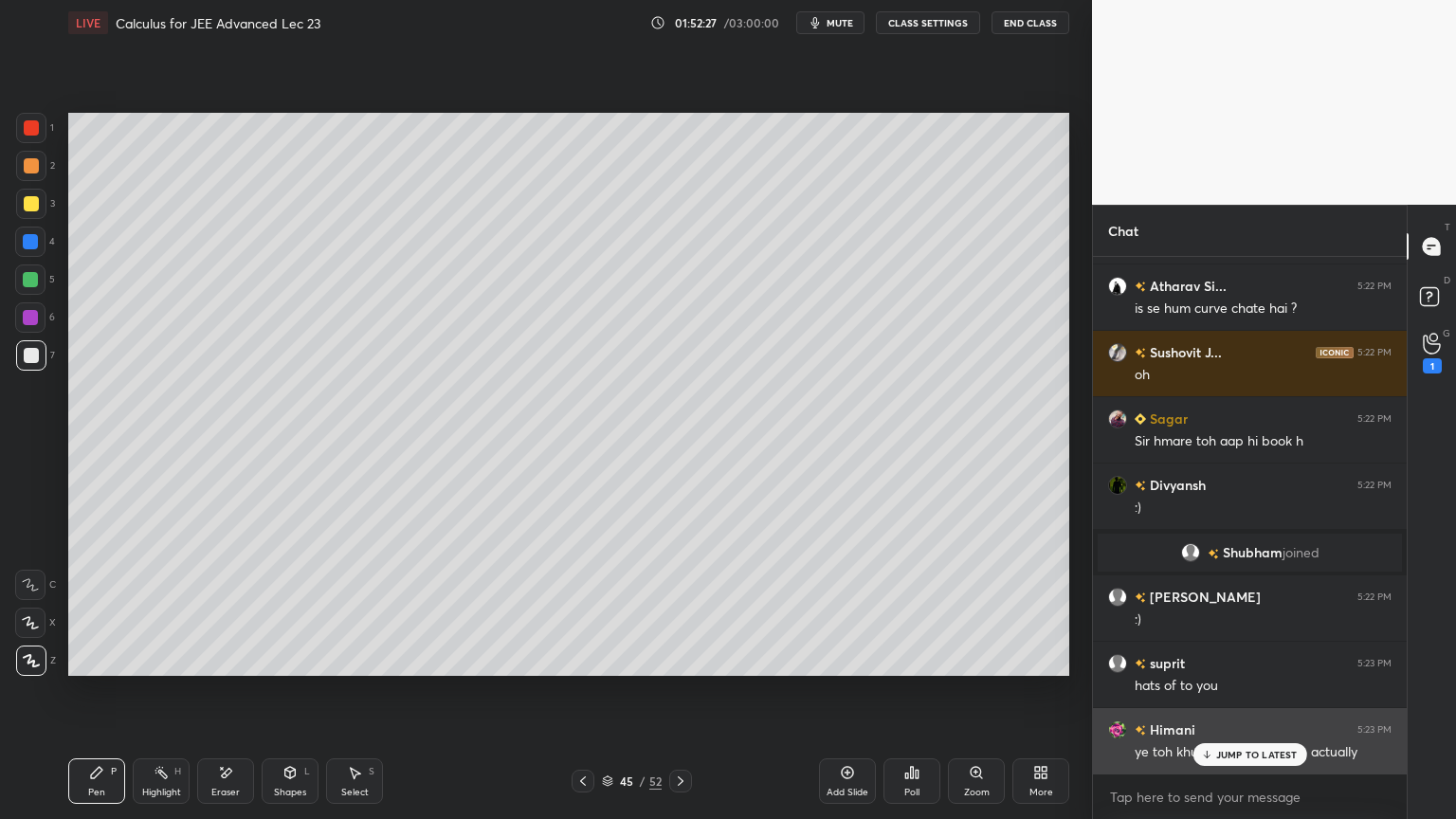 click on "JUMP TO LATEST" at bounding box center (1249, 755) 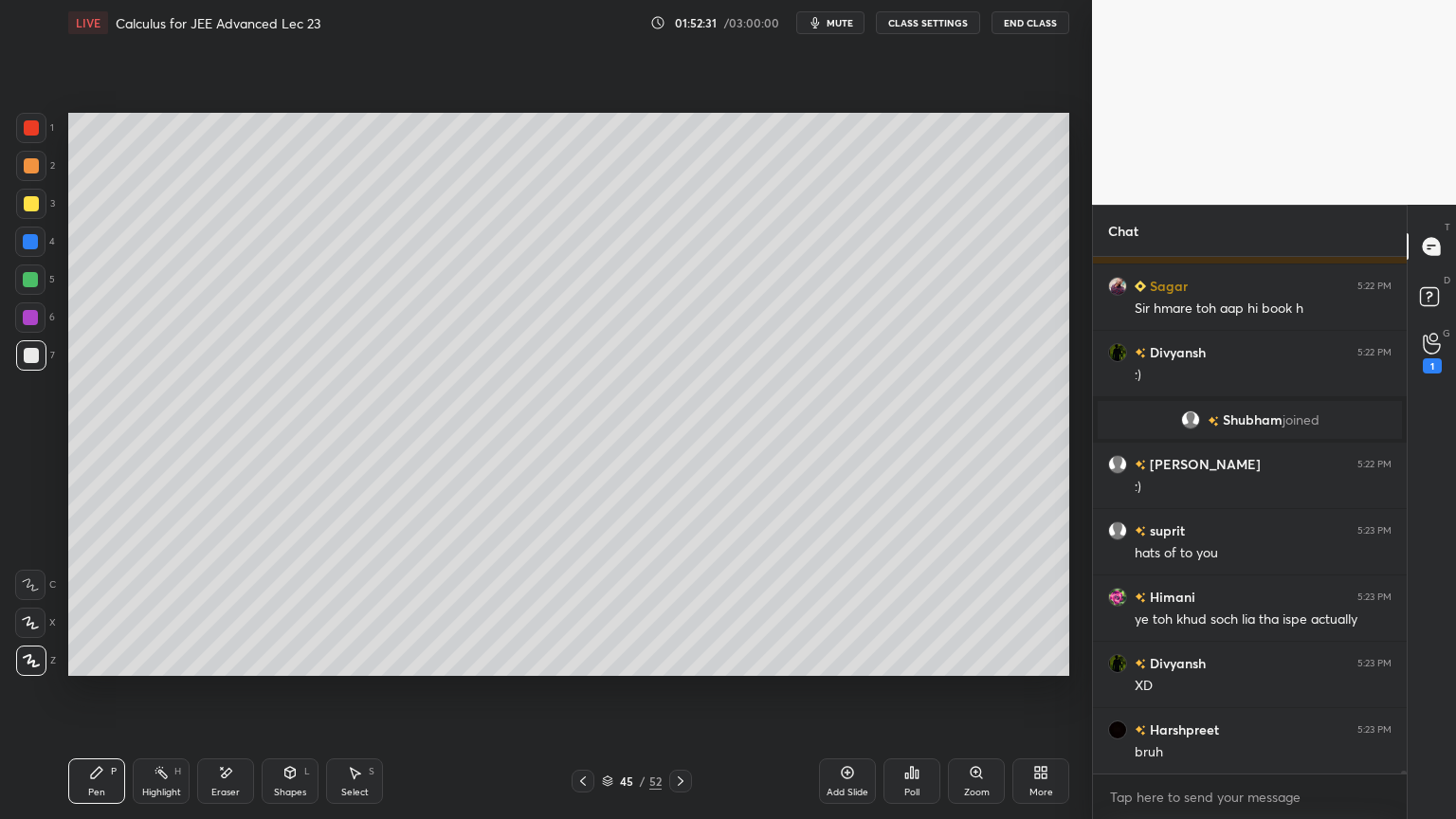 scroll, scrollTop: 97847, scrollLeft: 0, axis: vertical 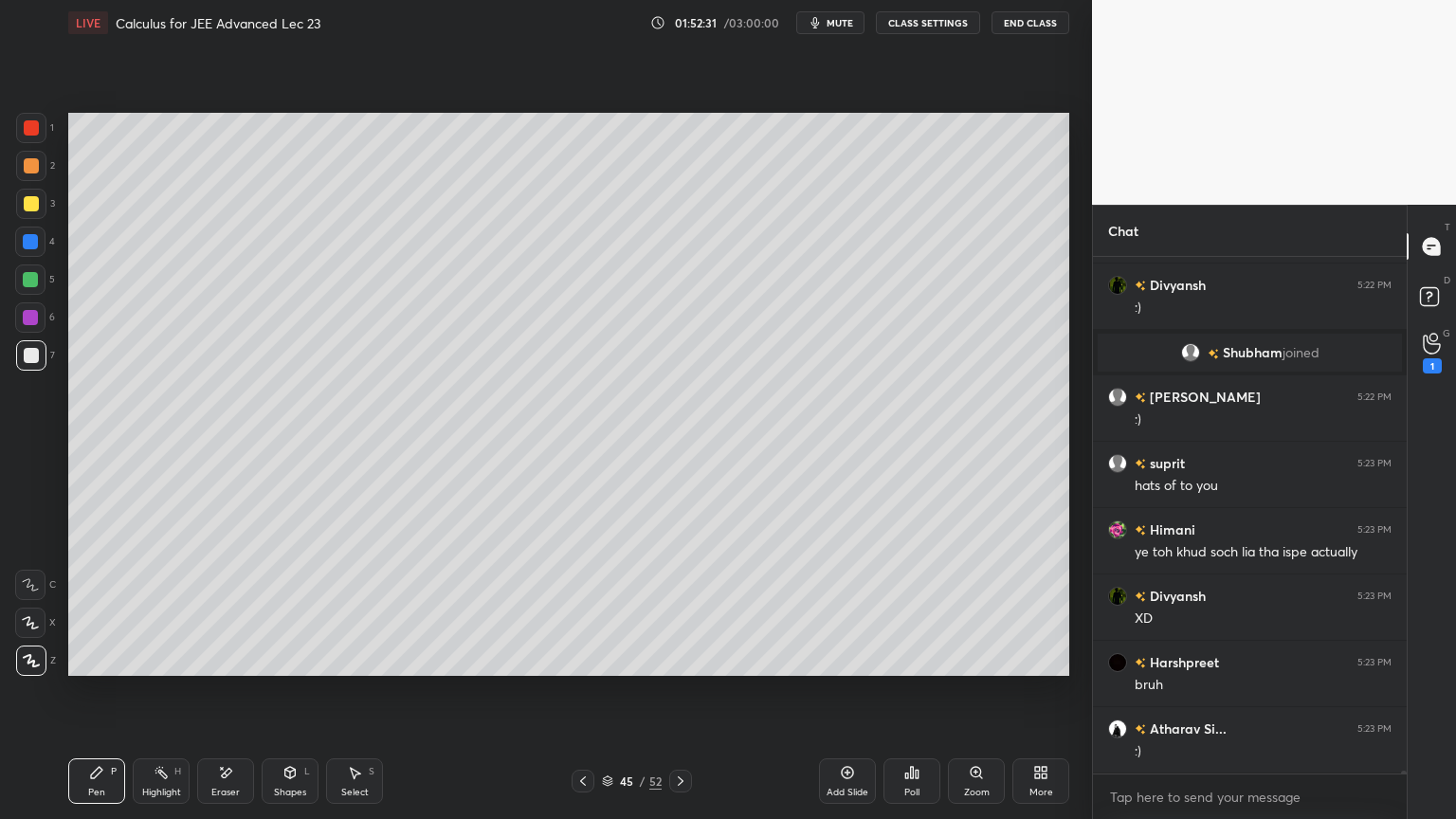 click on "Highlight H" at bounding box center [161, 781] 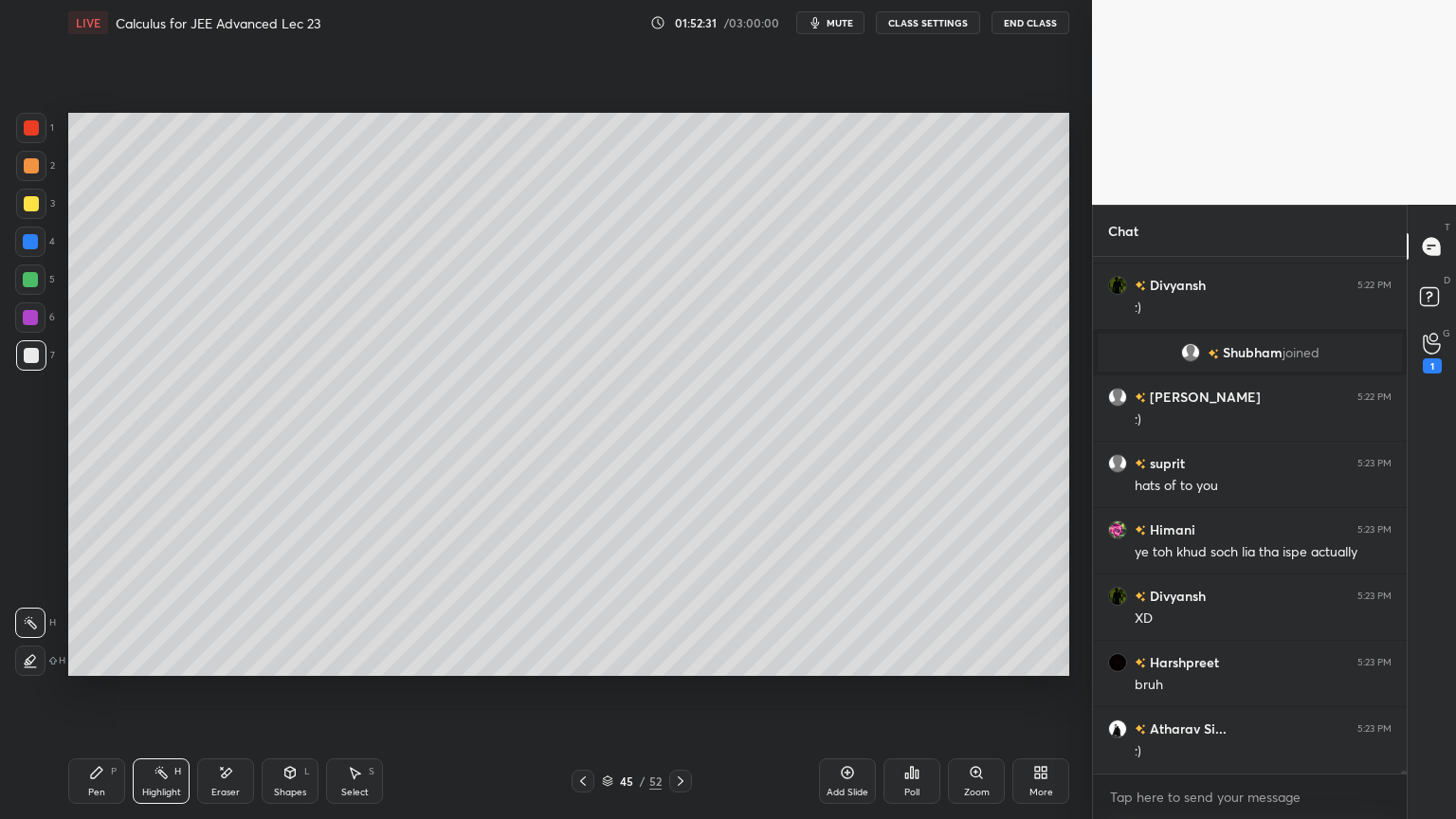 click on "Pen P" at bounding box center (97, 781) 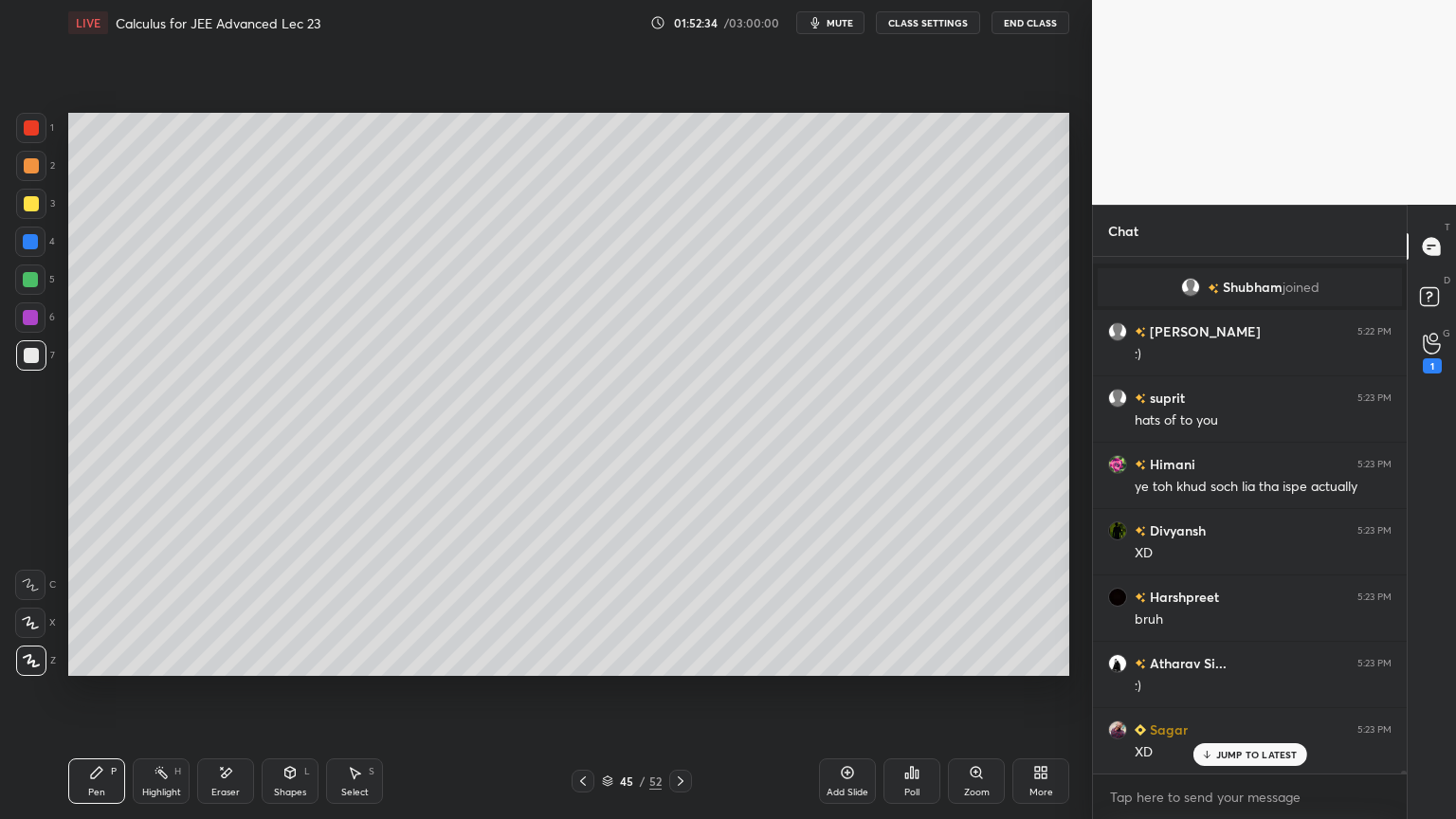 drag, startPoint x: 143, startPoint y: 781, endPoint x: 102, endPoint y: 777, distance: 41.19466 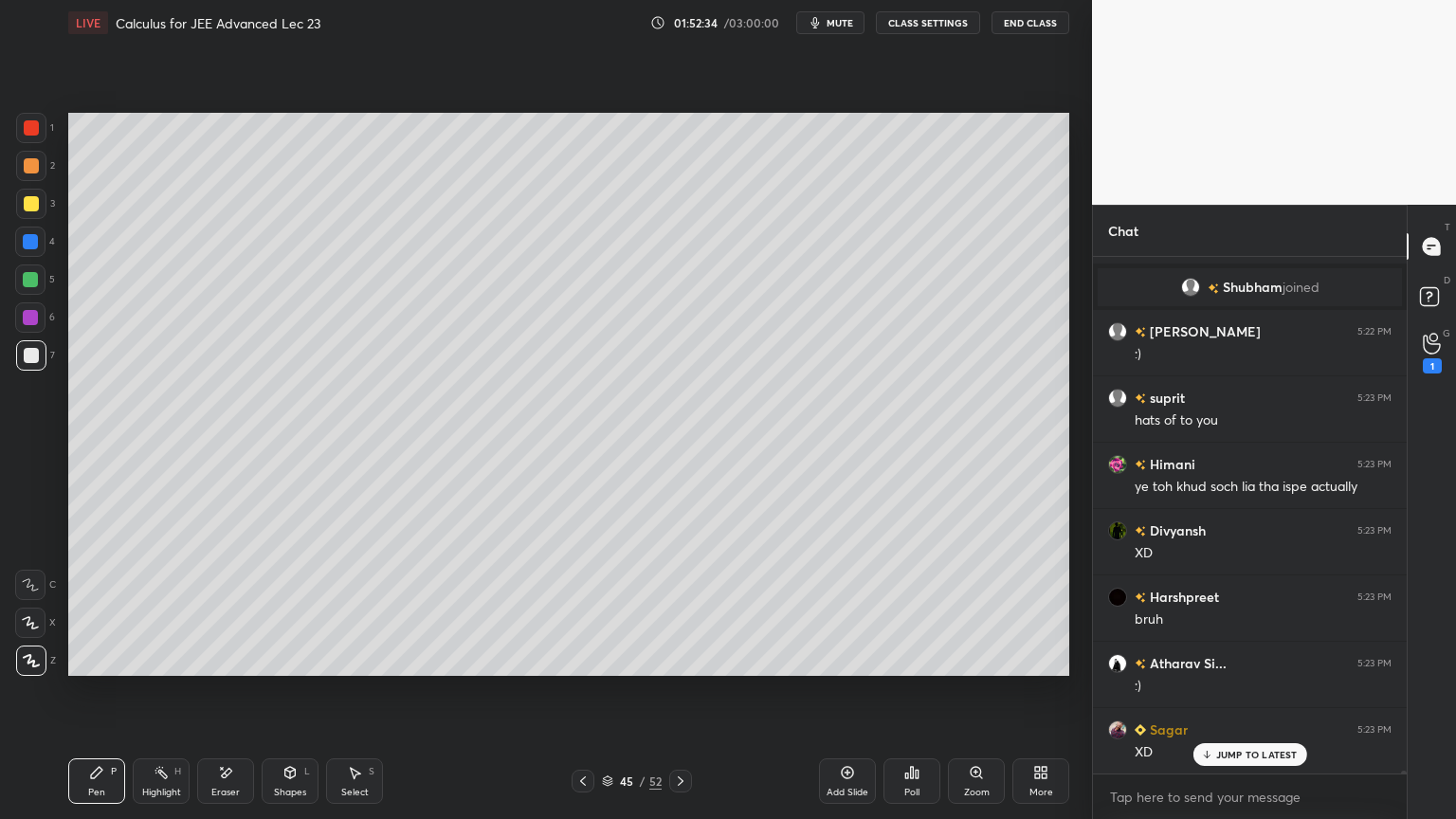 click on "Highlight H" at bounding box center [161, 781] 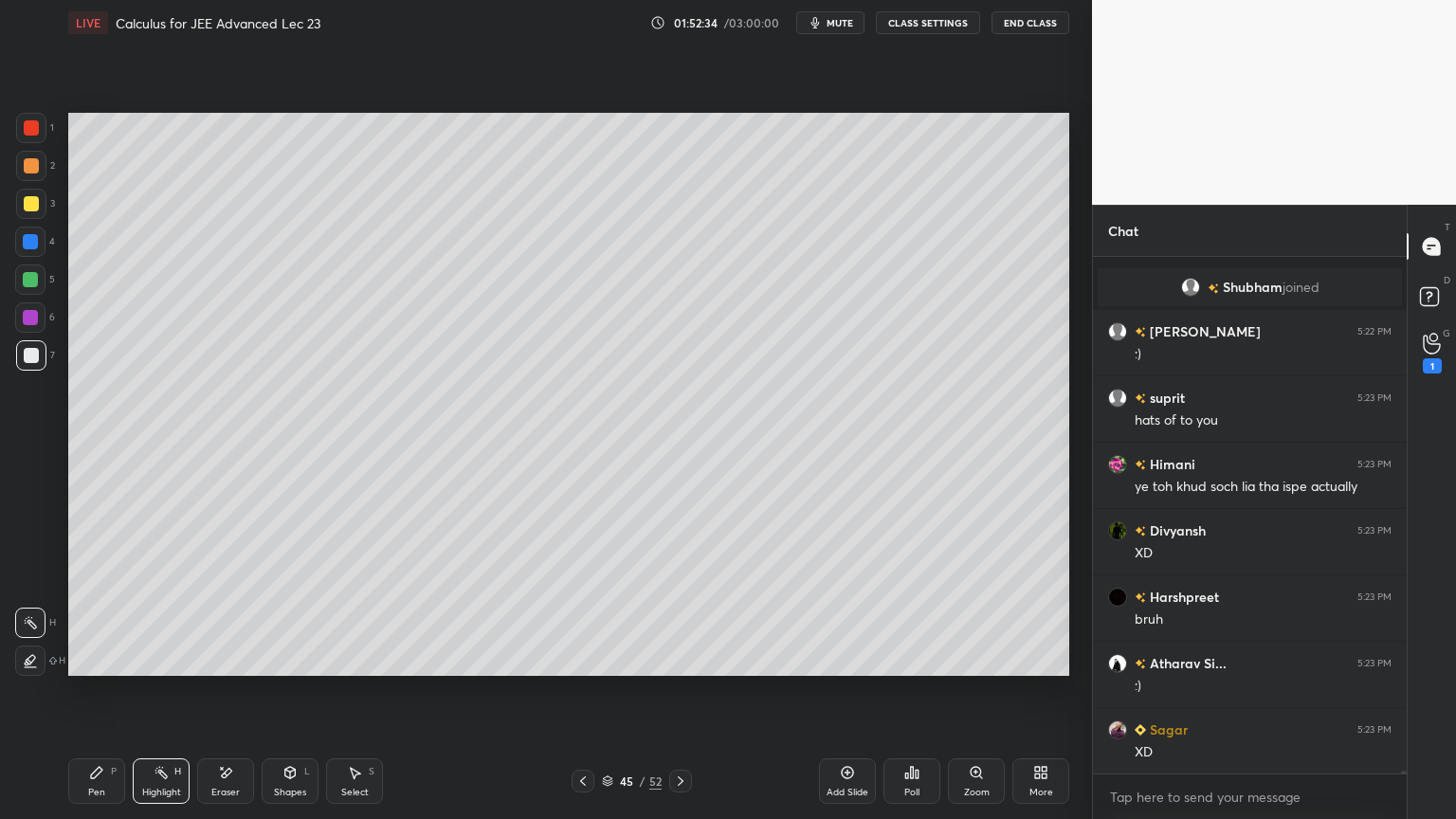 click 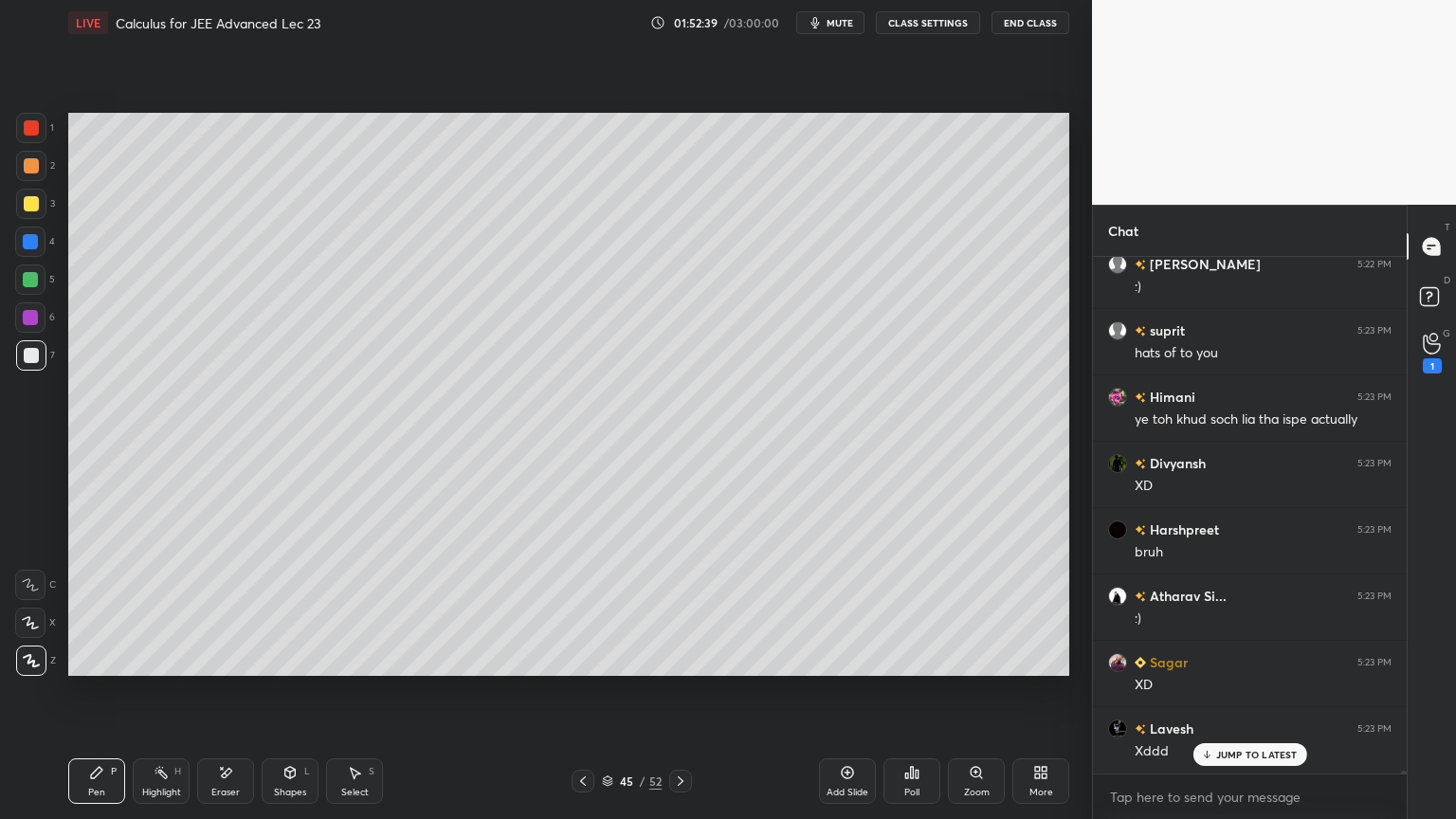 scroll, scrollTop: 98045, scrollLeft: 0, axis: vertical 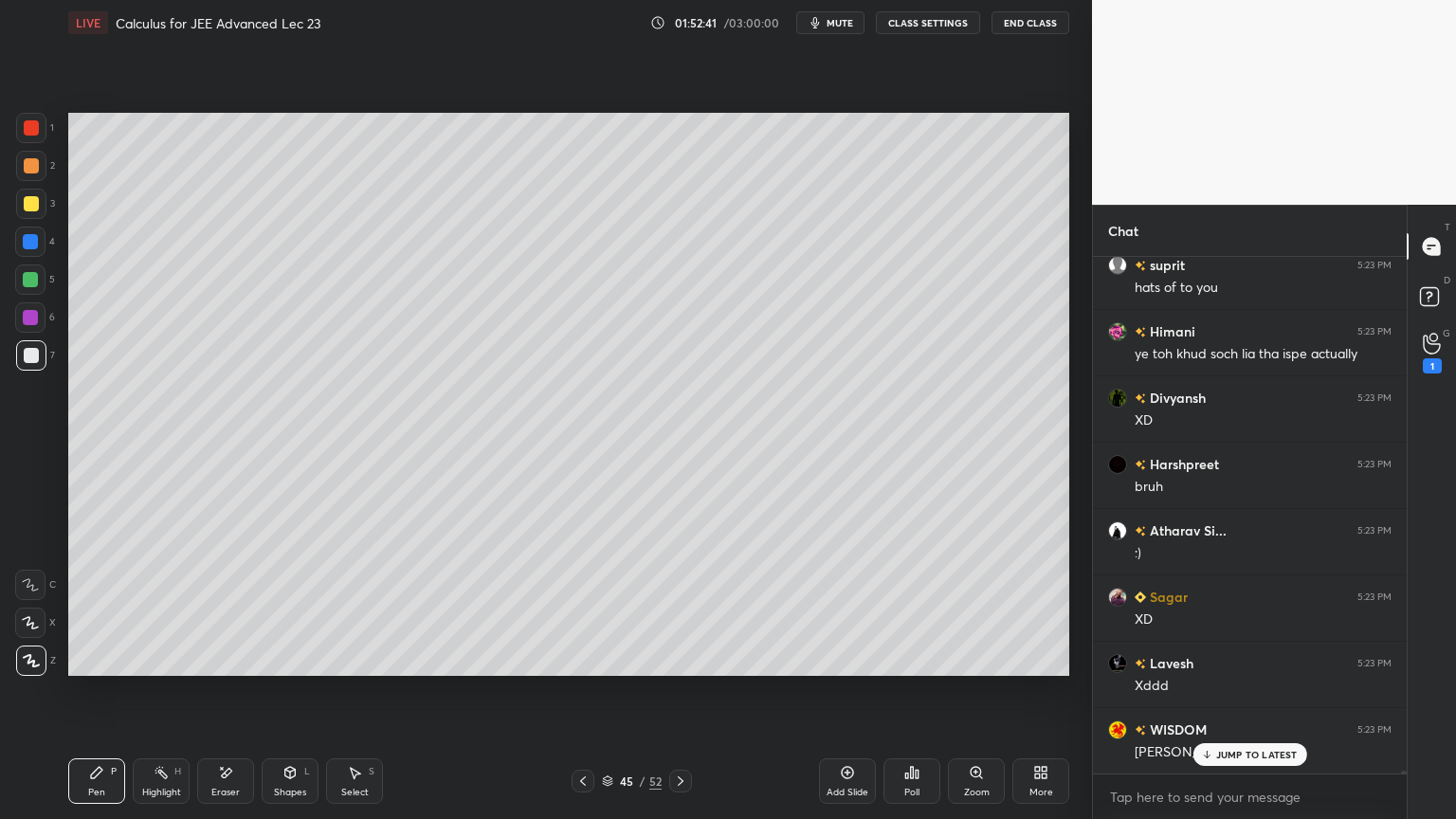drag, startPoint x: 222, startPoint y: 774, endPoint x: 208, endPoint y: 690, distance: 85.158675 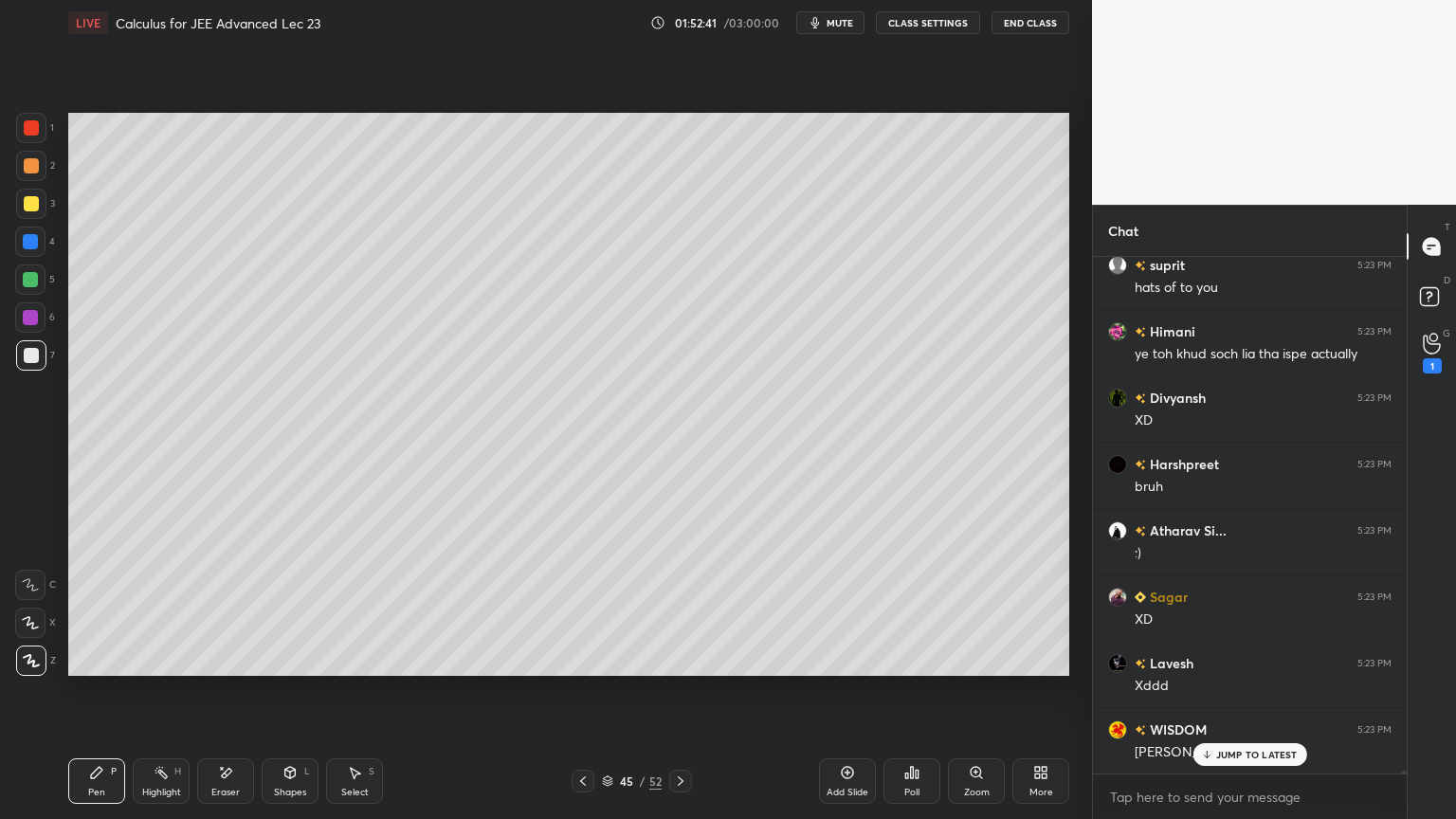 click 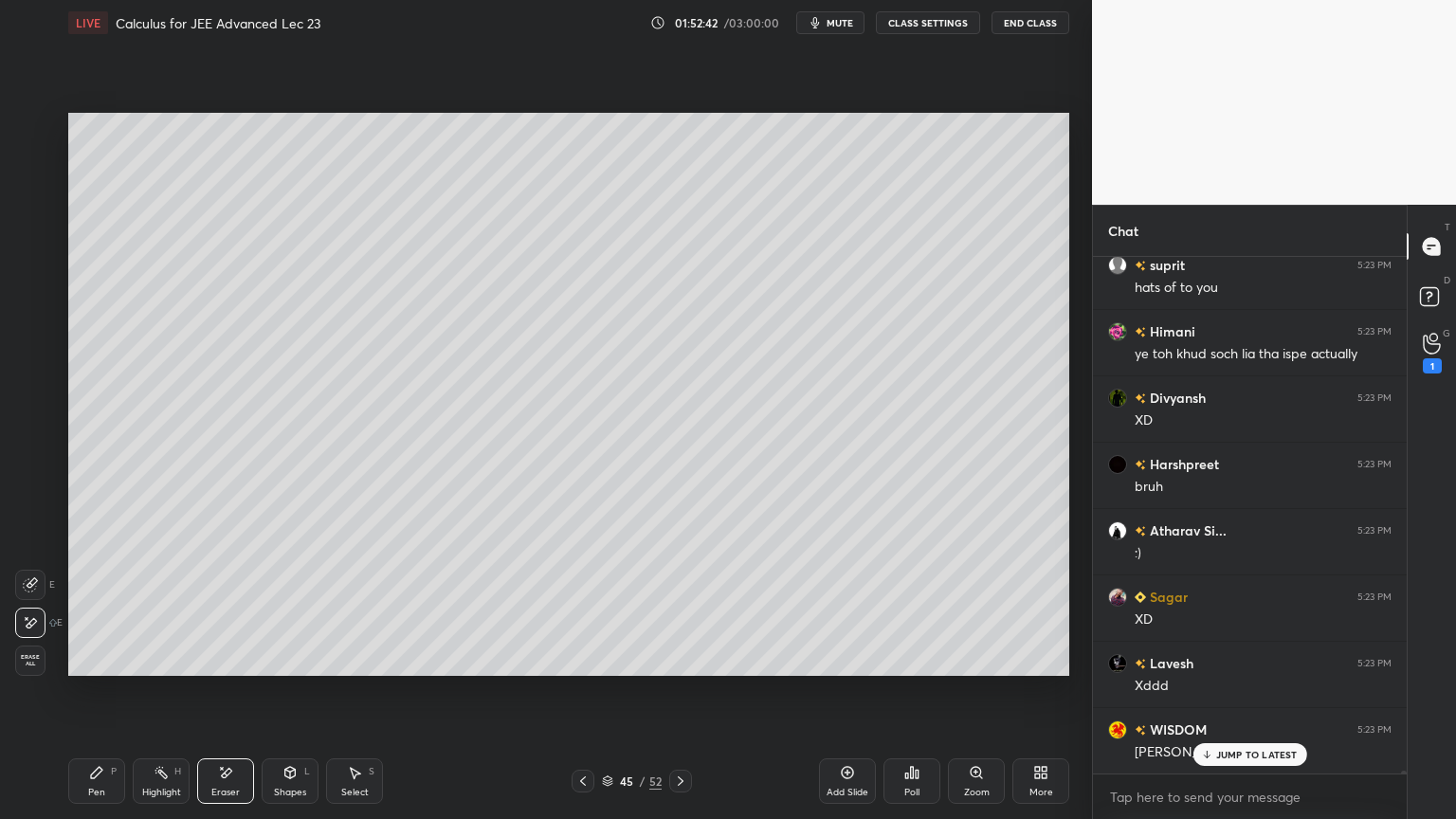 click on "Pen P" at bounding box center [97, 781] 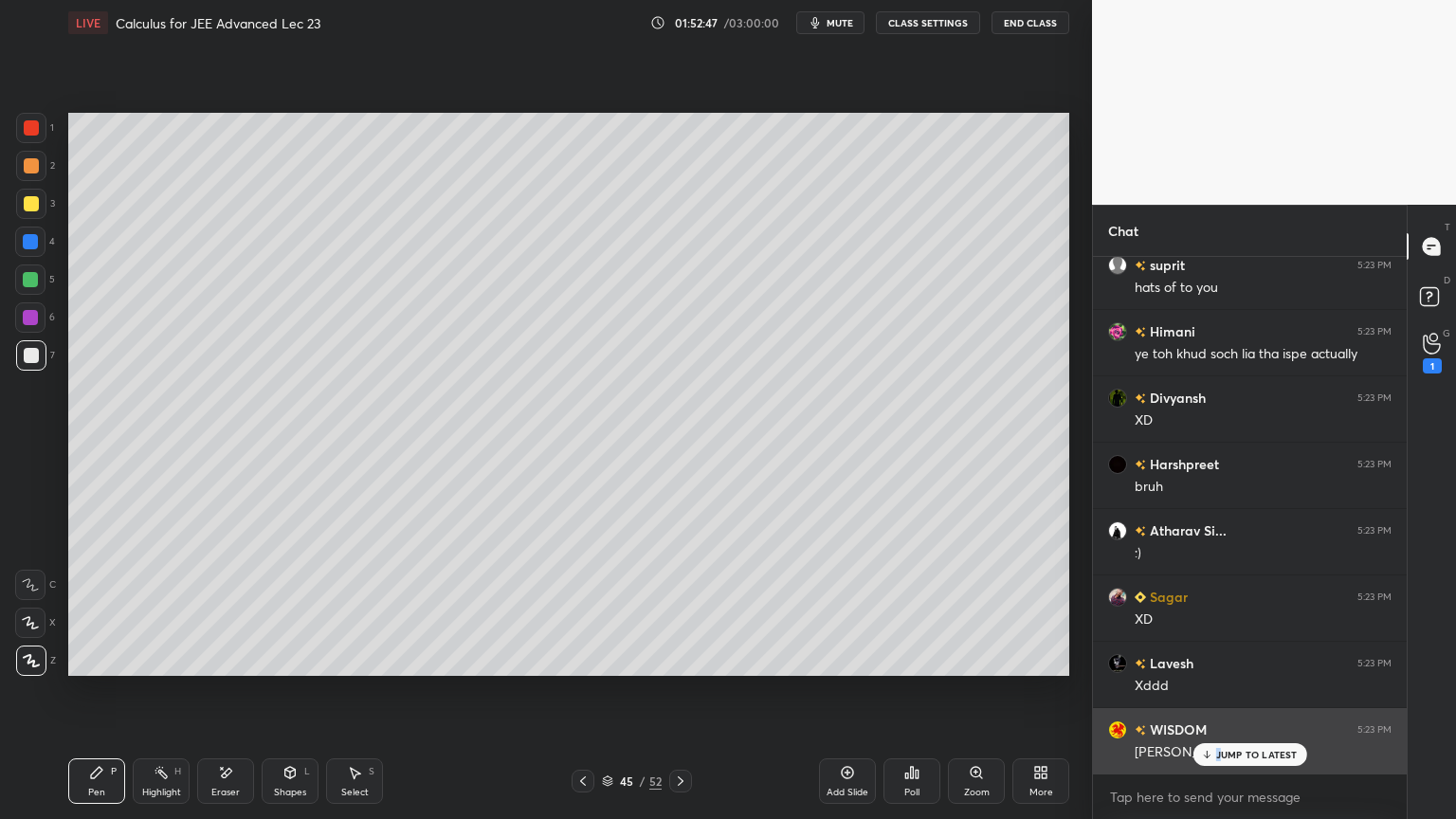 click on "JUMP TO LATEST" at bounding box center (1257, 755) 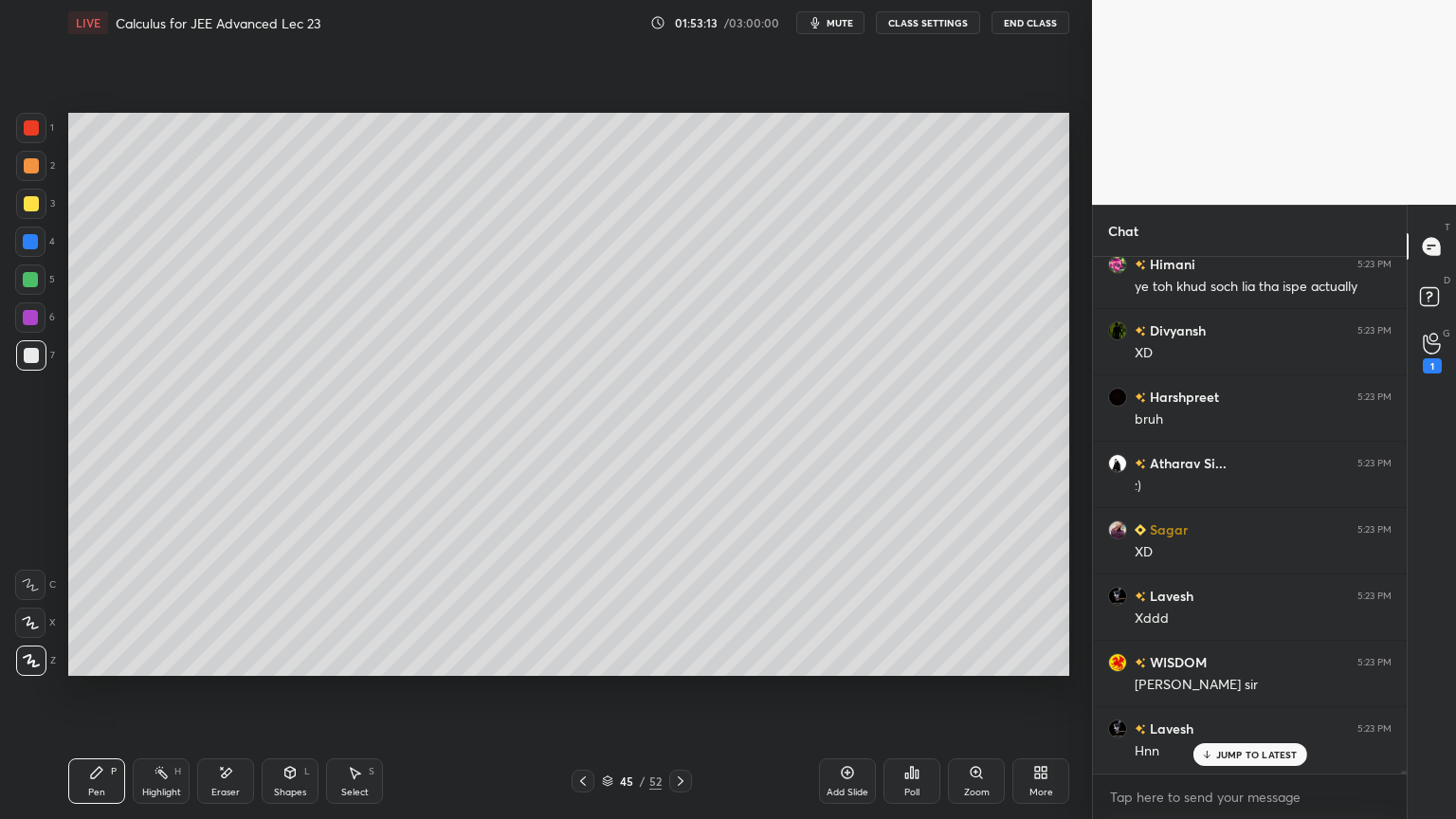 scroll, scrollTop: 98178, scrollLeft: 0, axis: vertical 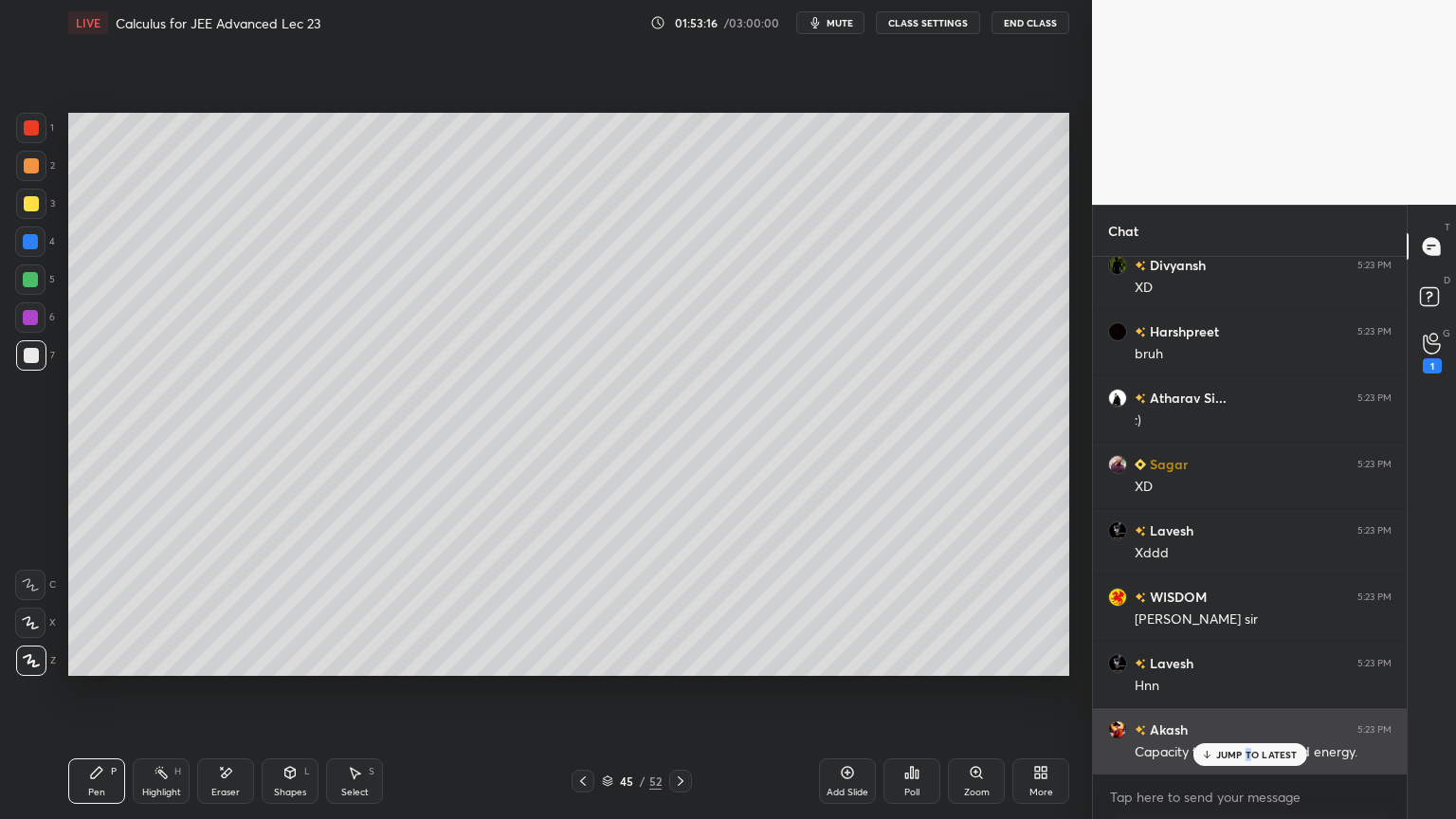 click on "JUMP TO LATEST" at bounding box center [1257, 755] 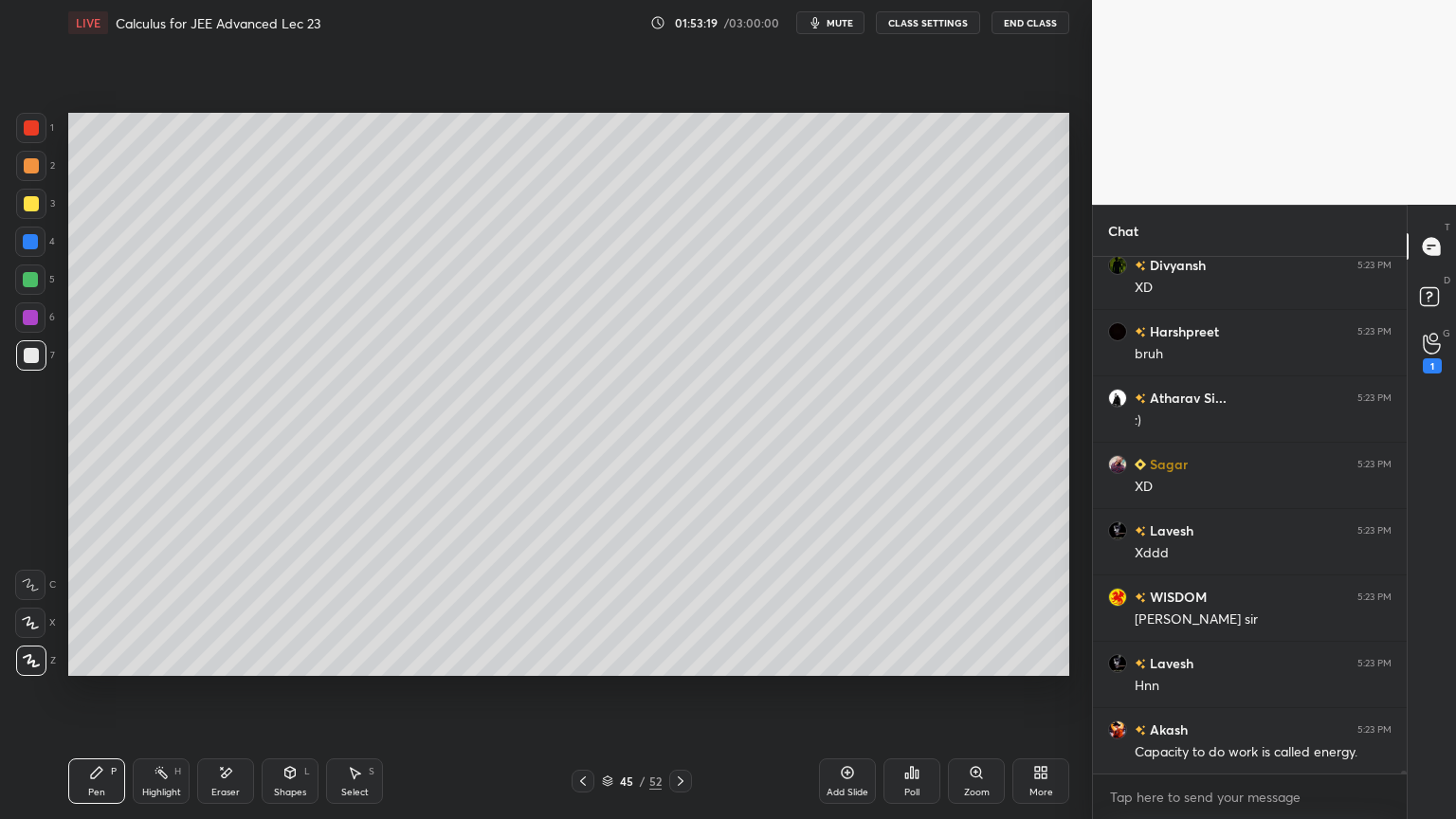 scroll, scrollTop: 98245, scrollLeft: 0, axis: vertical 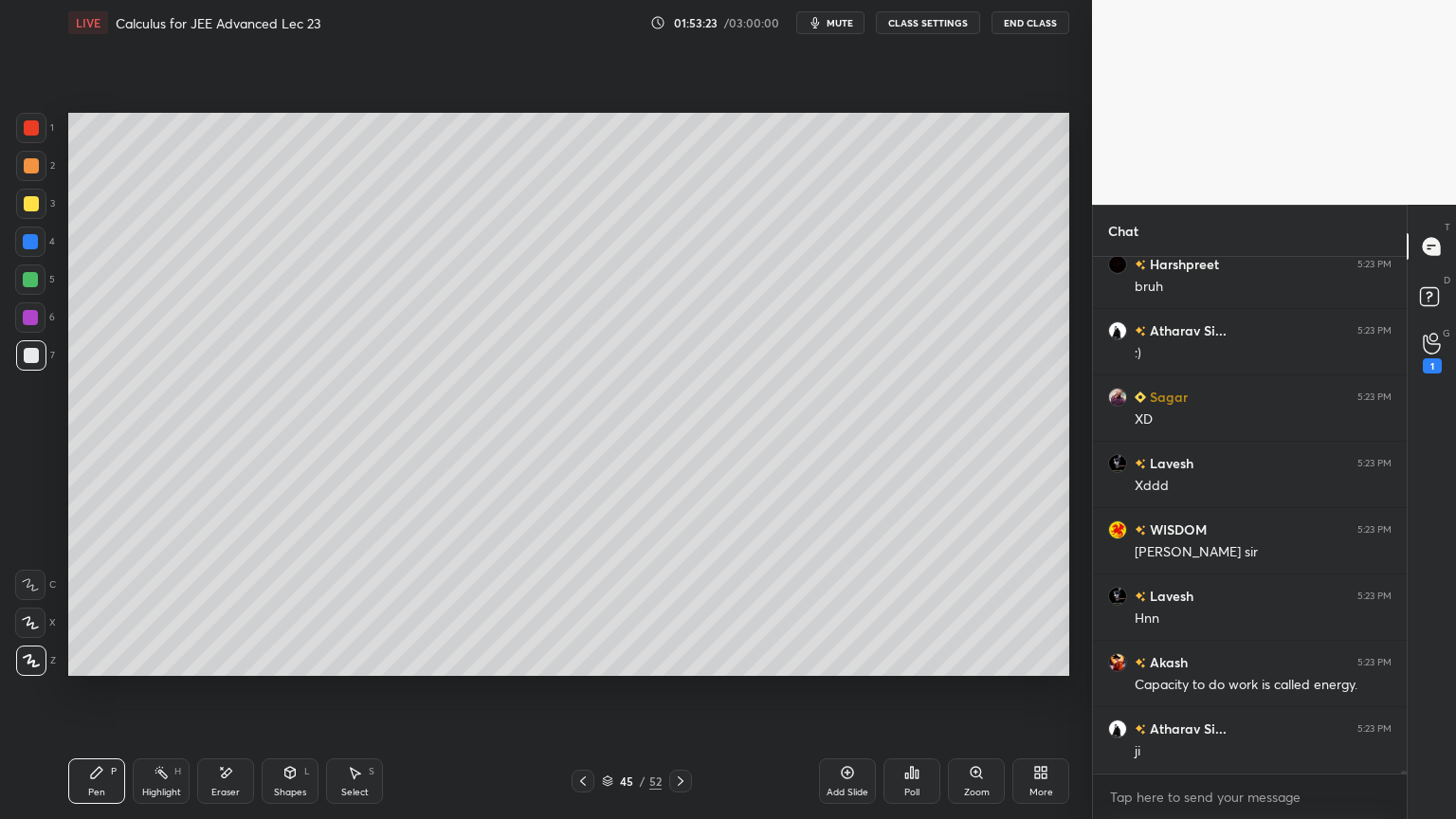 click at bounding box center (31, 128) 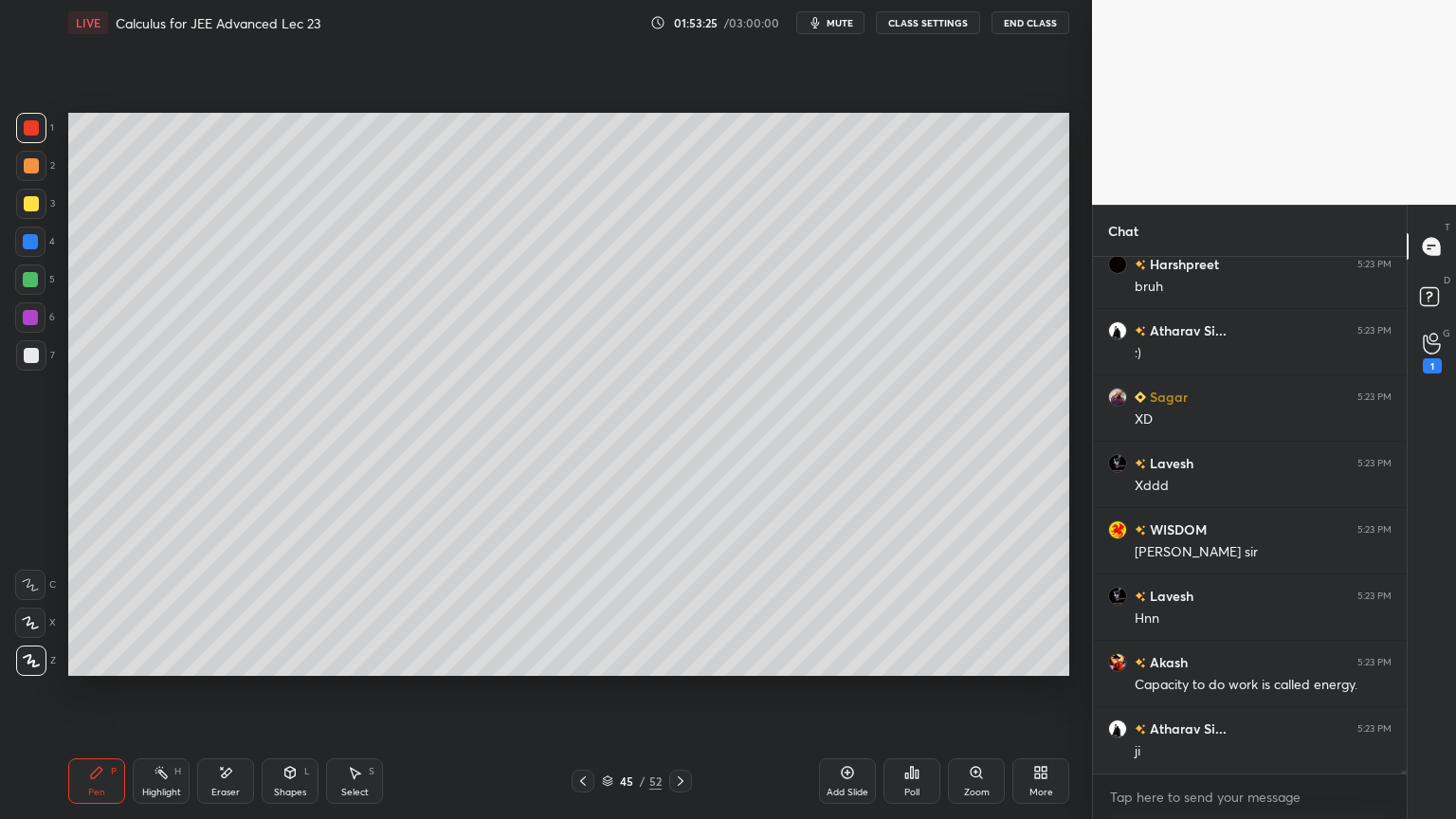scroll, scrollTop: 98310, scrollLeft: 0, axis: vertical 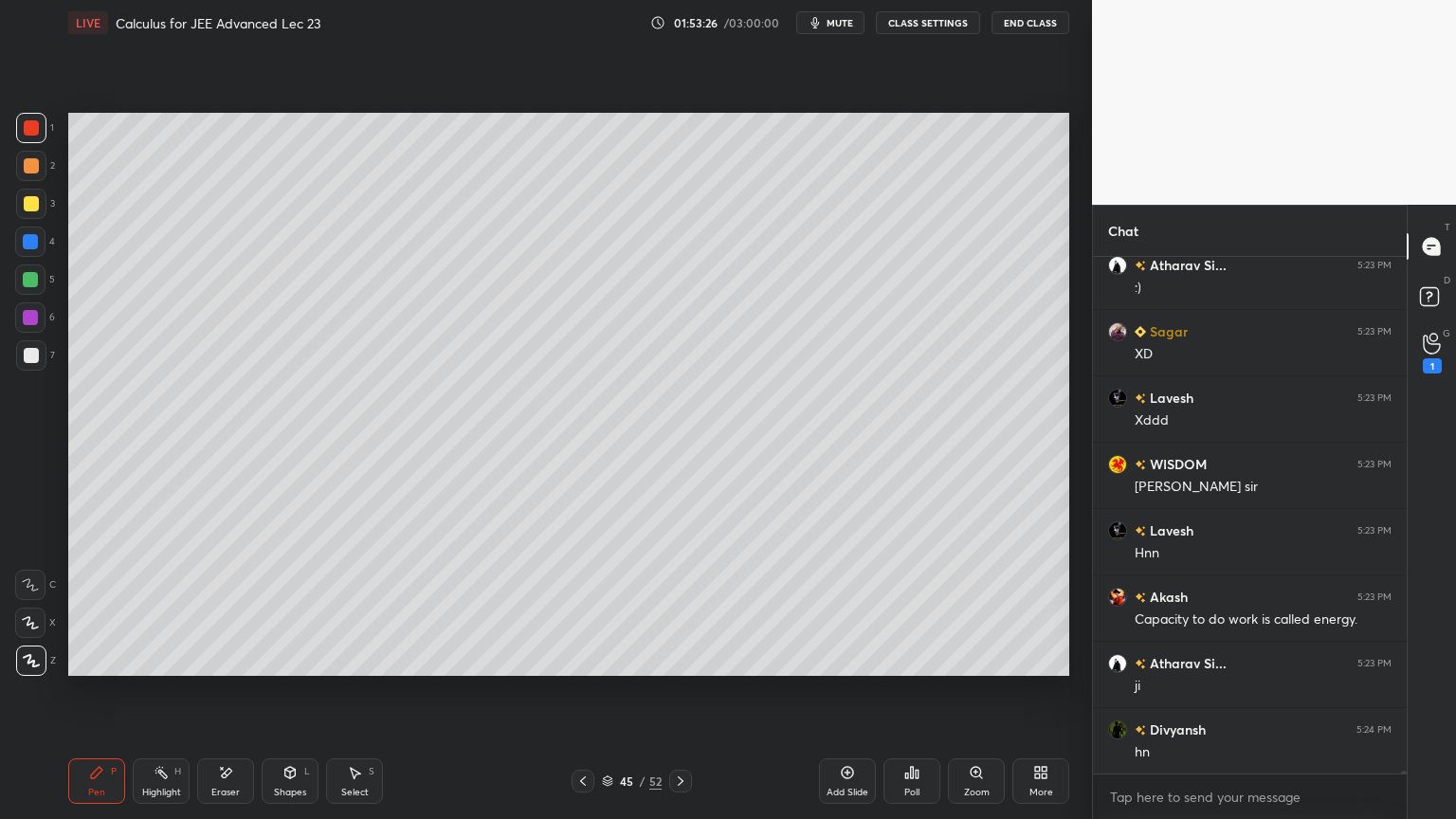 click at bounding box center (31, 355) 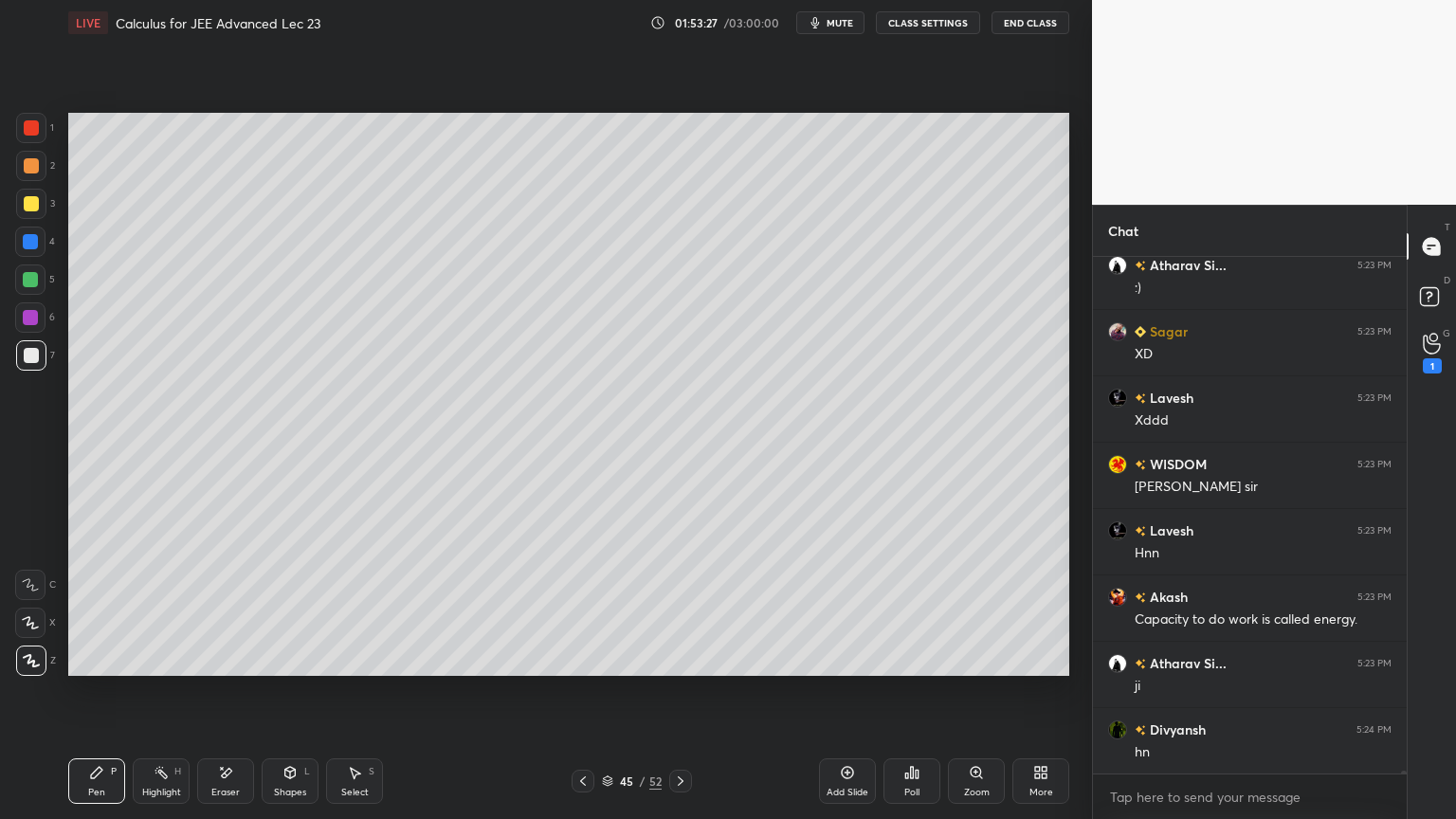 scroll, scrollTop: 98378, scrollLeft: 0, axis: vertical 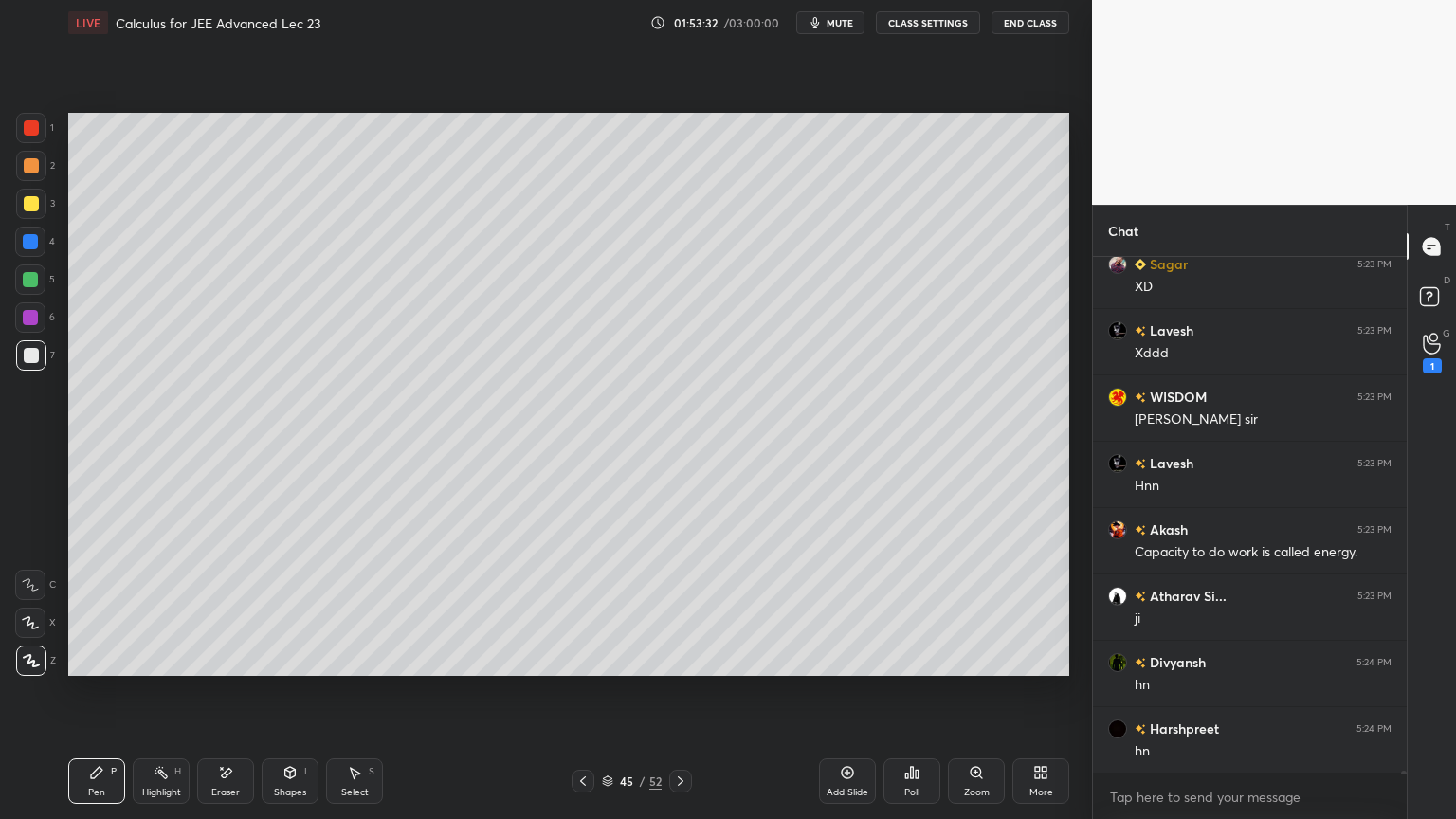click at bounding box center (31, 128) 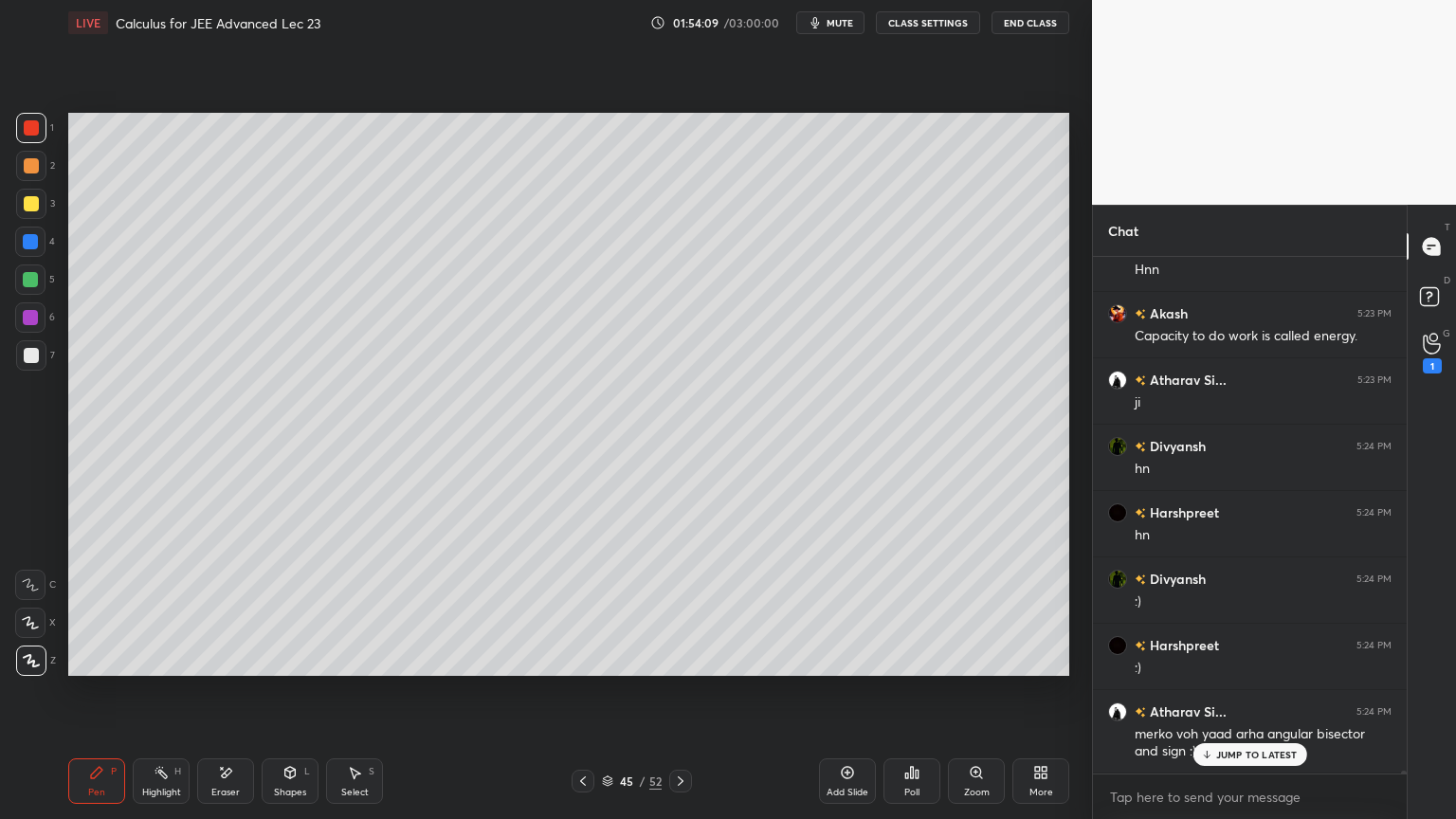scroll, scrollTop: 98659, scrollLeft: 0, axis: vertical 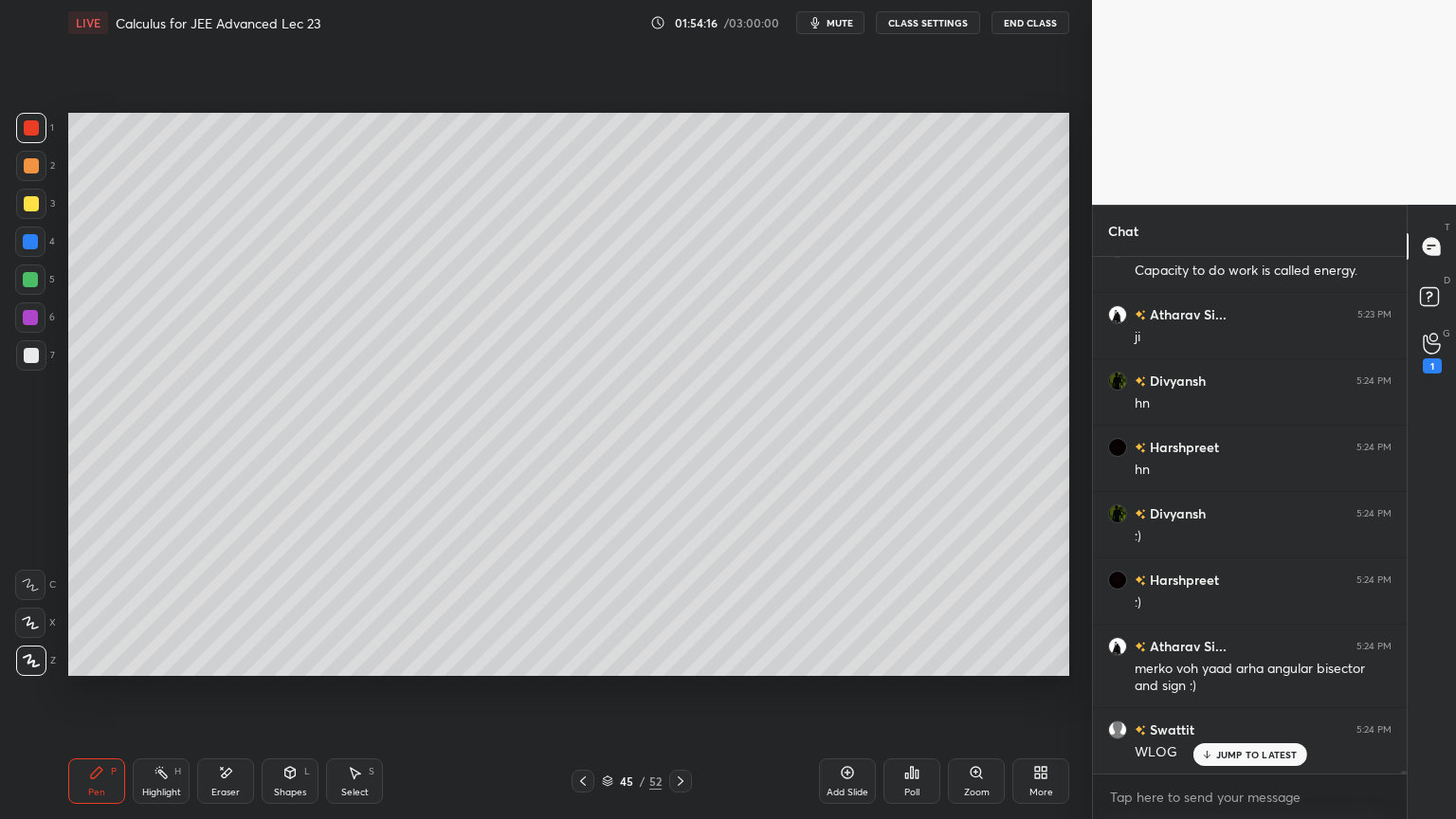 click on "Shapes L" at bounding box center [290, 781] 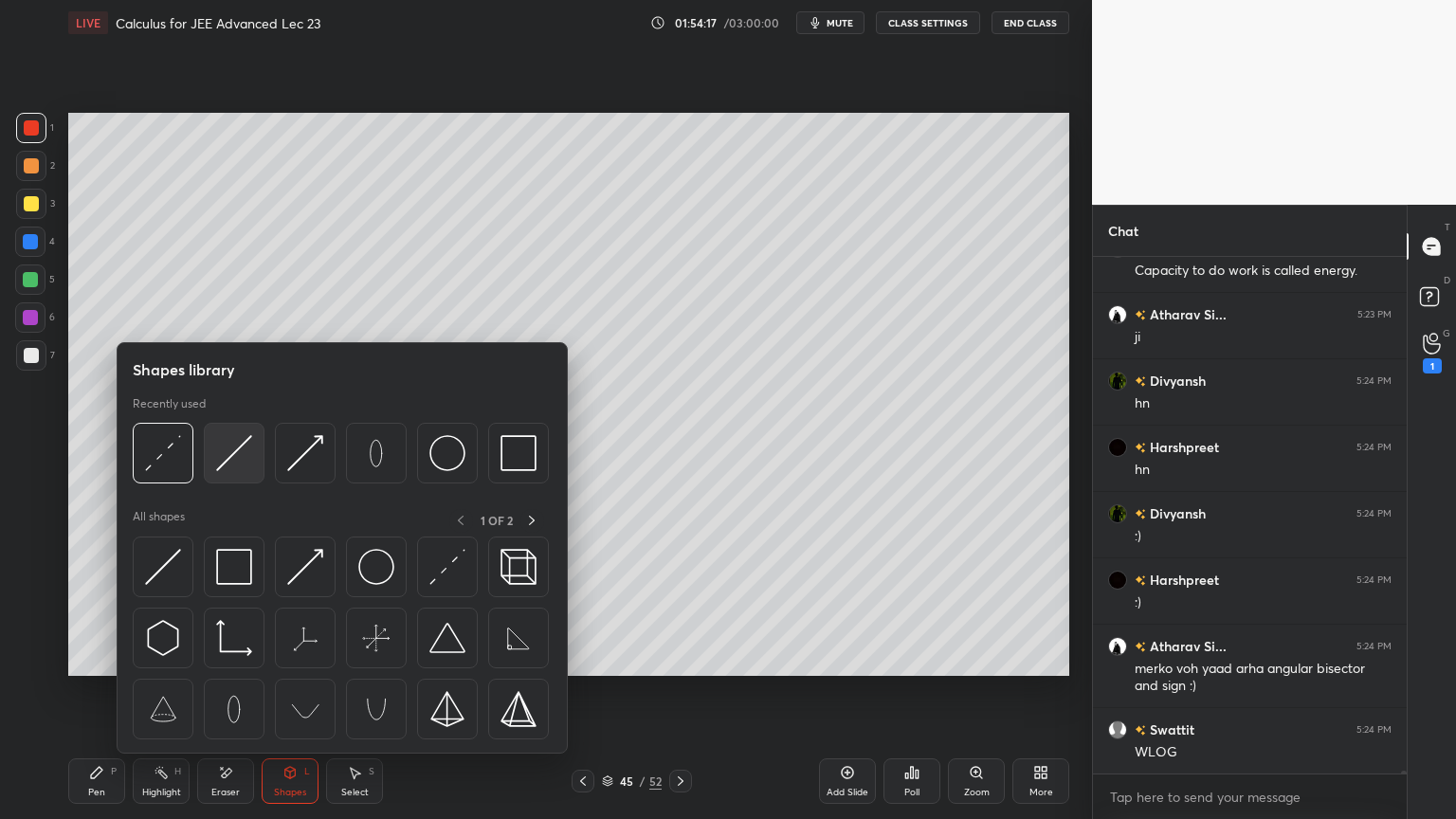 scroll, scrollTop: 98726, scrollLeft: 0, axis: vertical 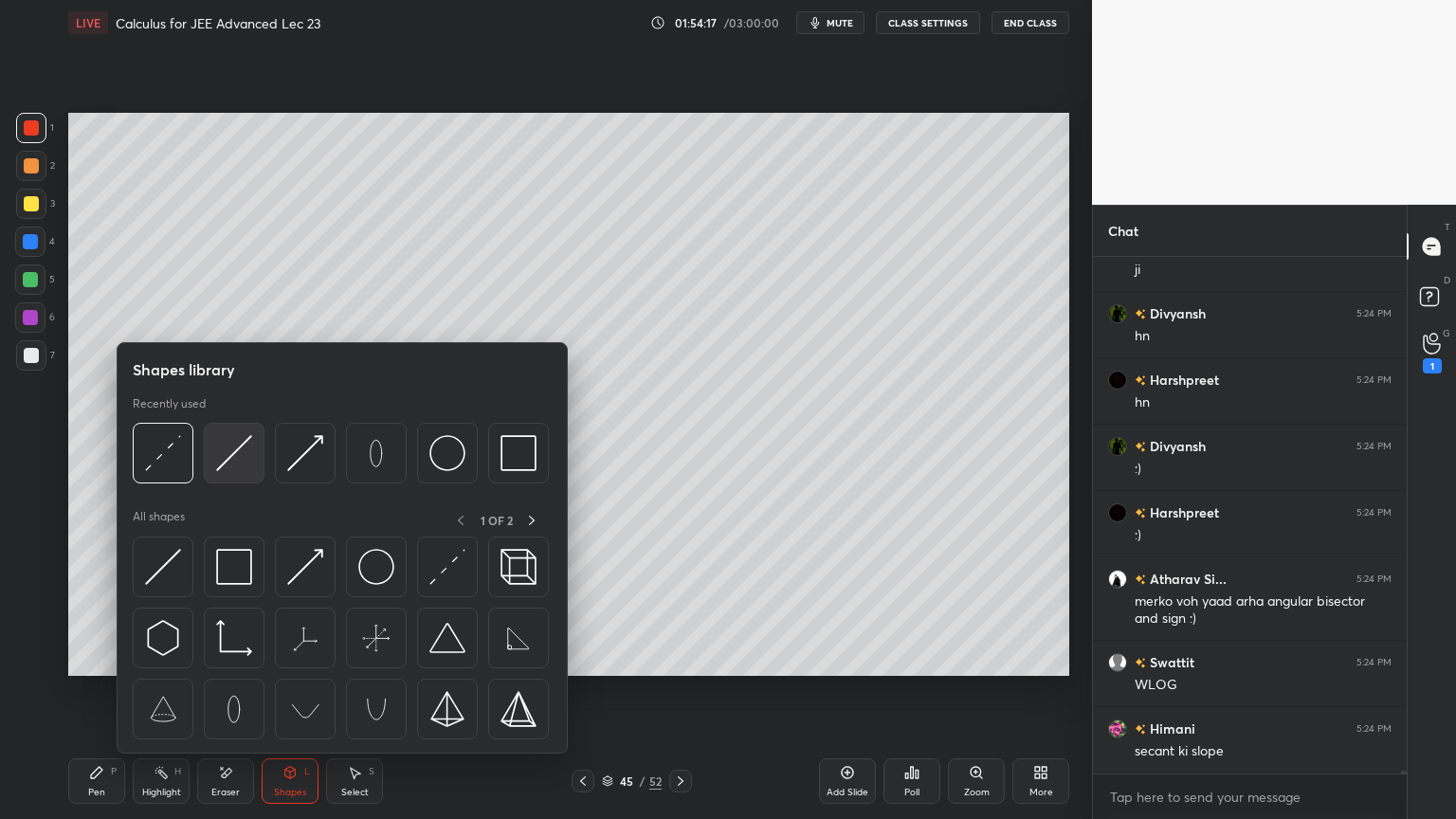 click at bounding box center (234, 453) 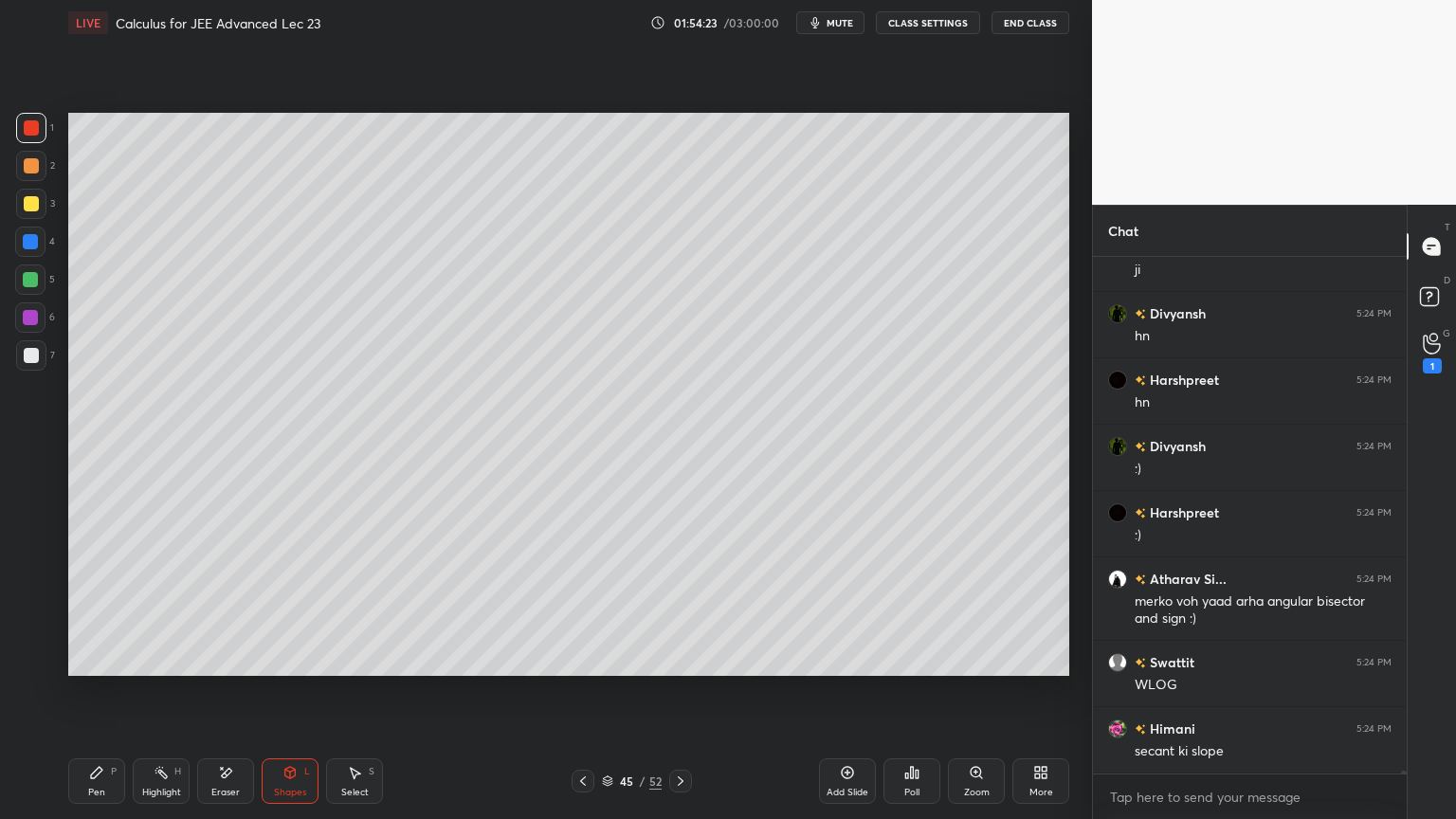 click 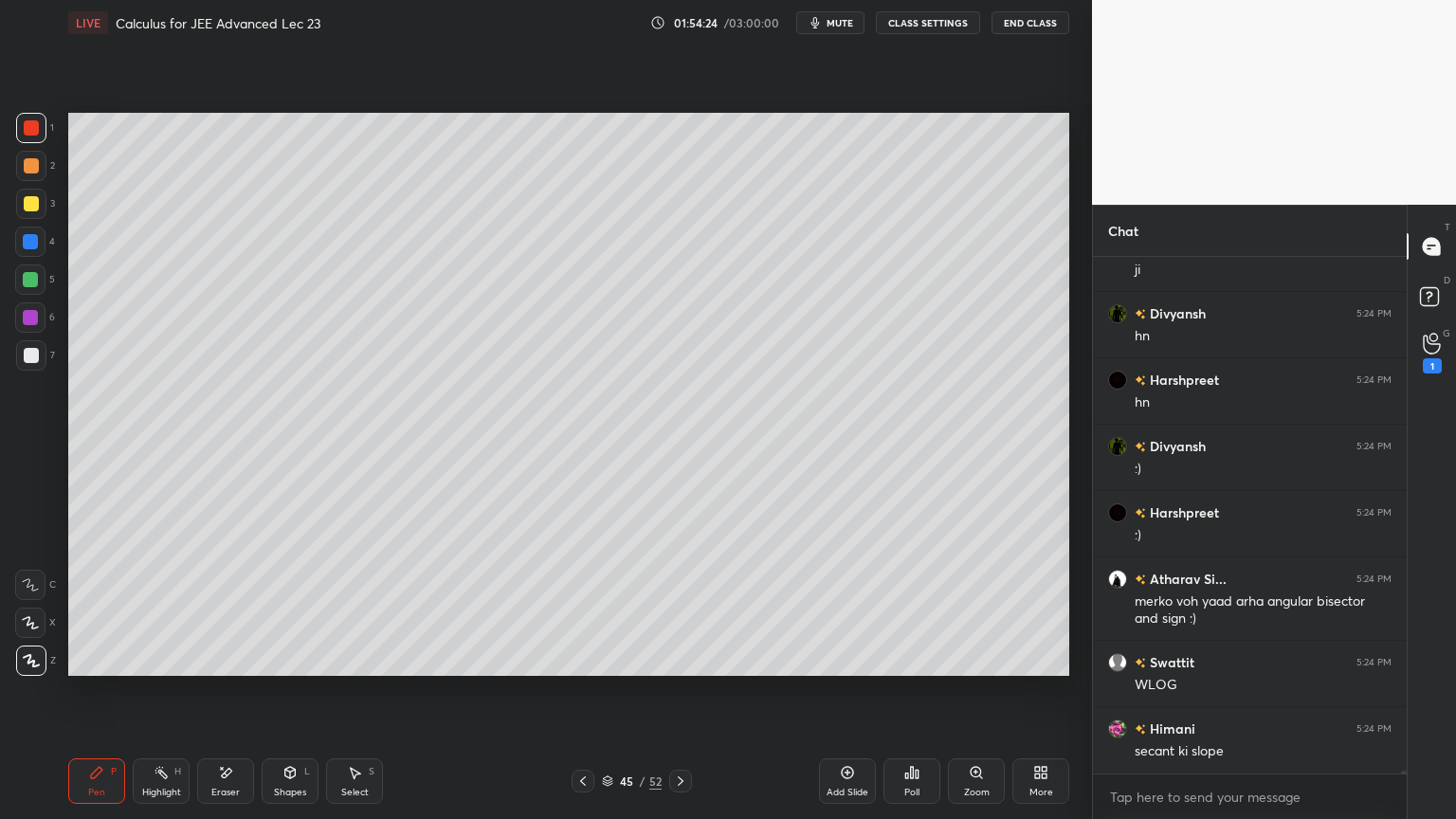scroll, scrollTop: 98792, scrollLeft: 0, axis: vertical 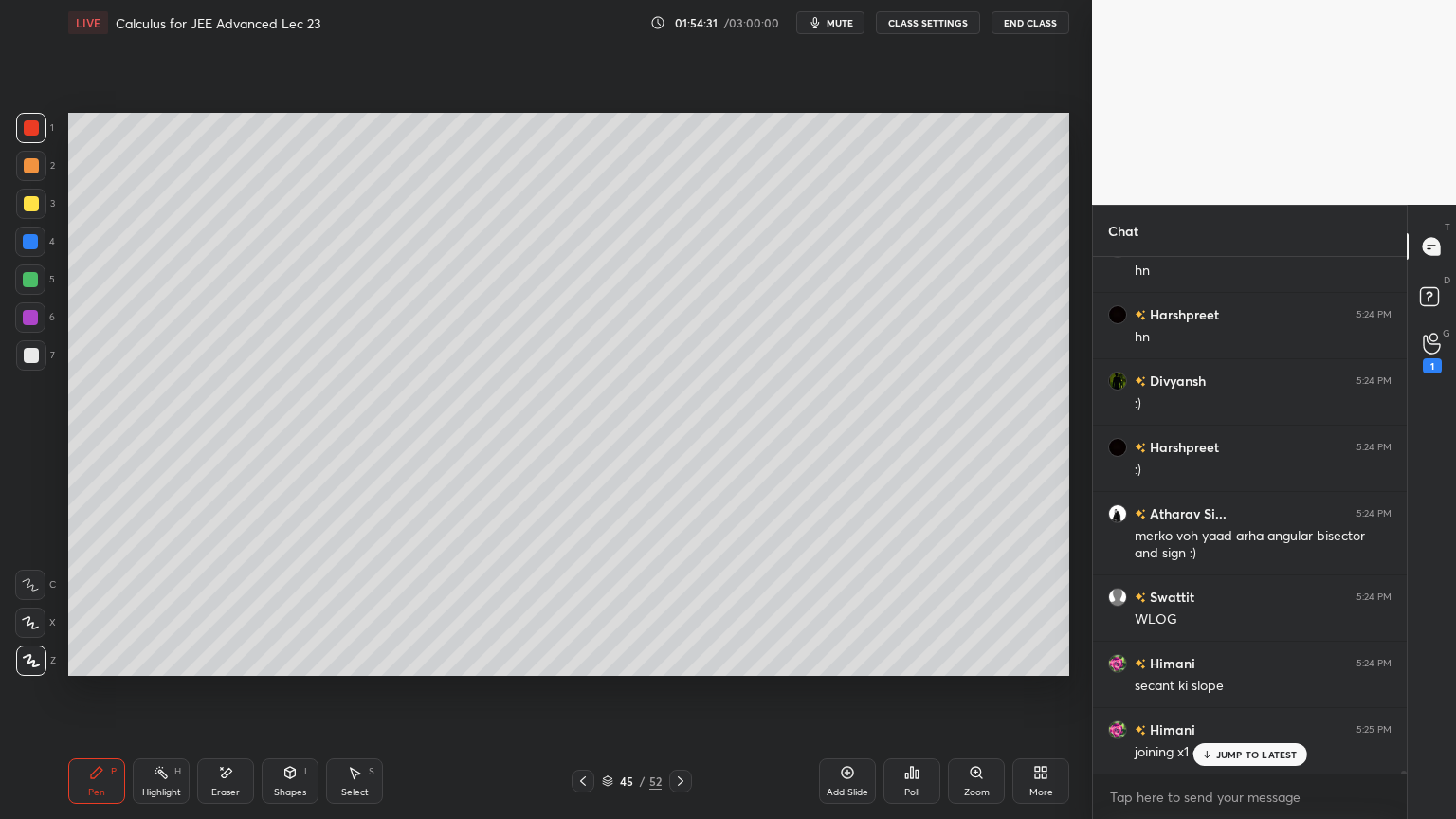 drag, startPoint x: 221, startPoint y: 773, endPoint x: 277, endPoint y: 688, distance: 101.789 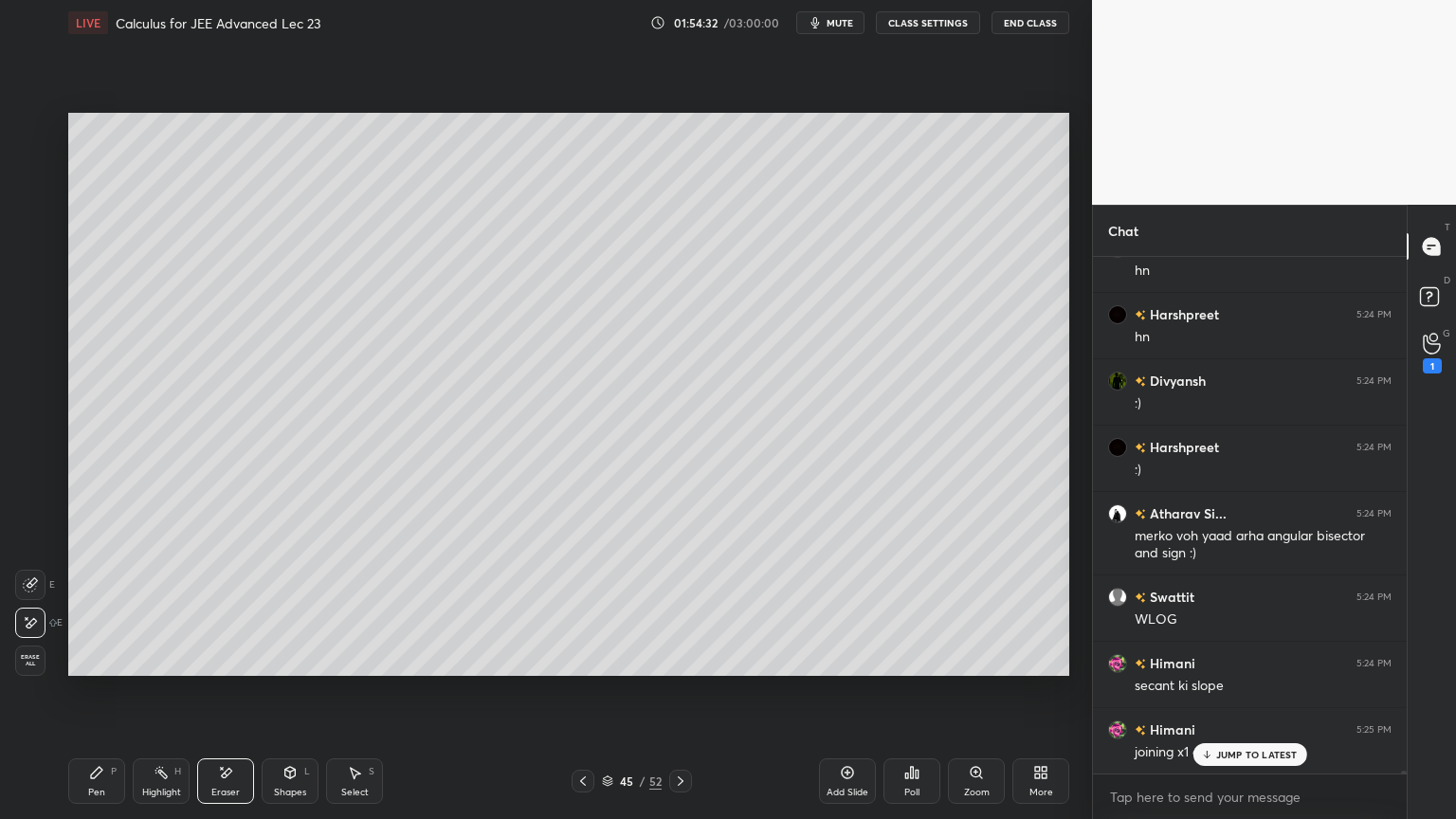 click on "Pen P" at bounding box center [97, 781] 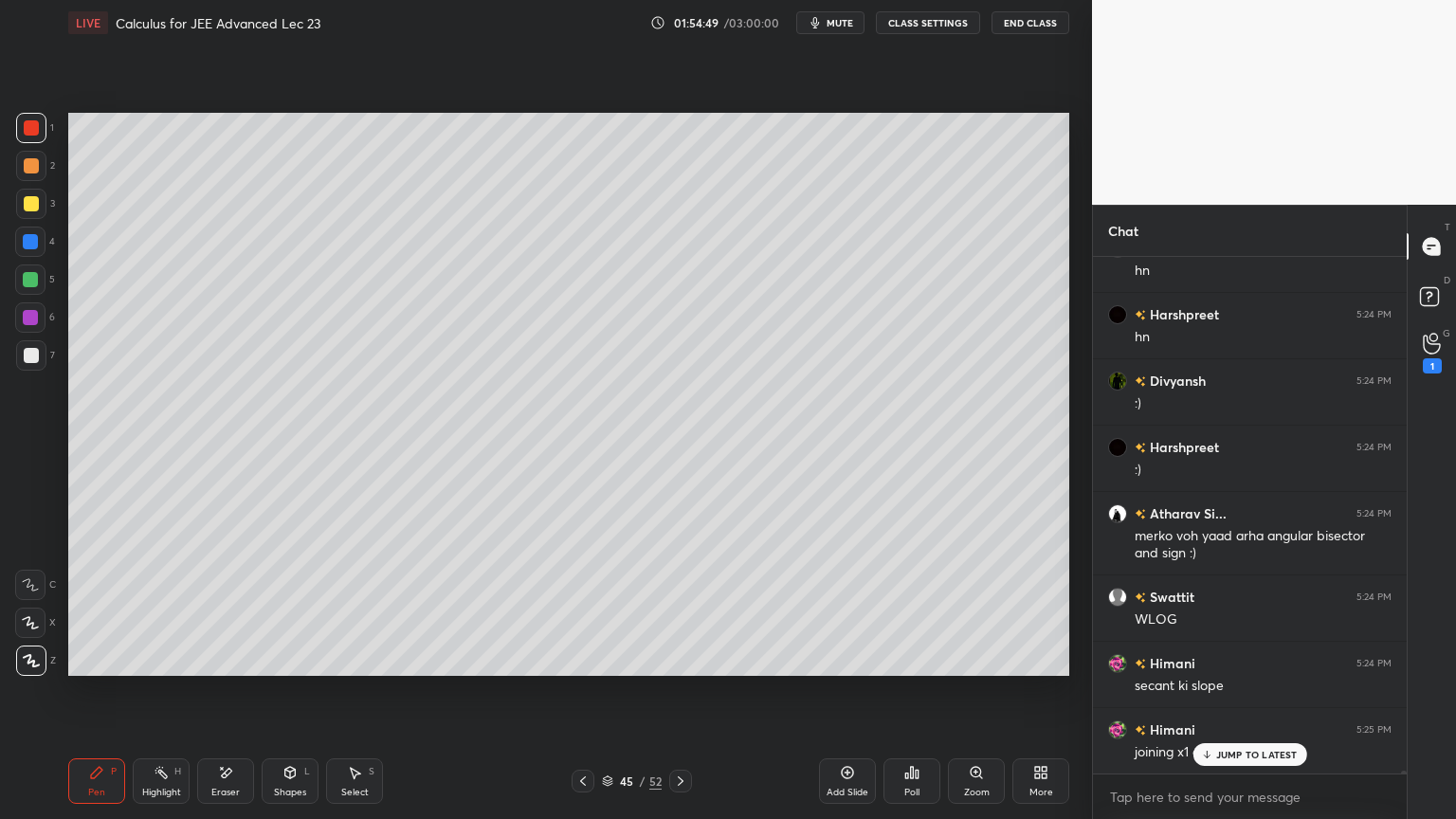 click on "Eraser" at bounding box center [226, 781] 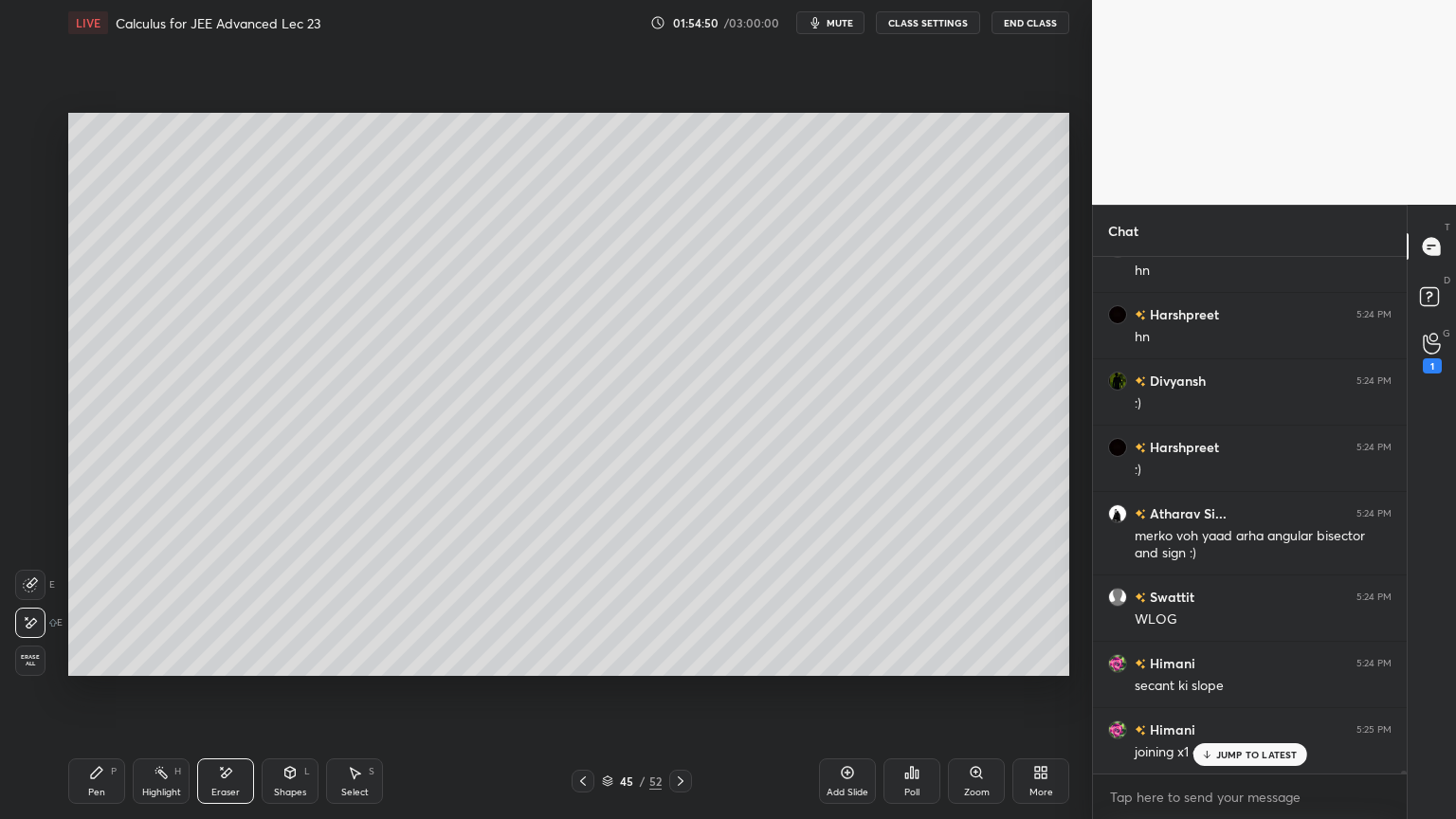 drag, startPoint x: 105, startPoint y: 772, endPoint x: 152, endPoint y: 686, distance: 98.0051 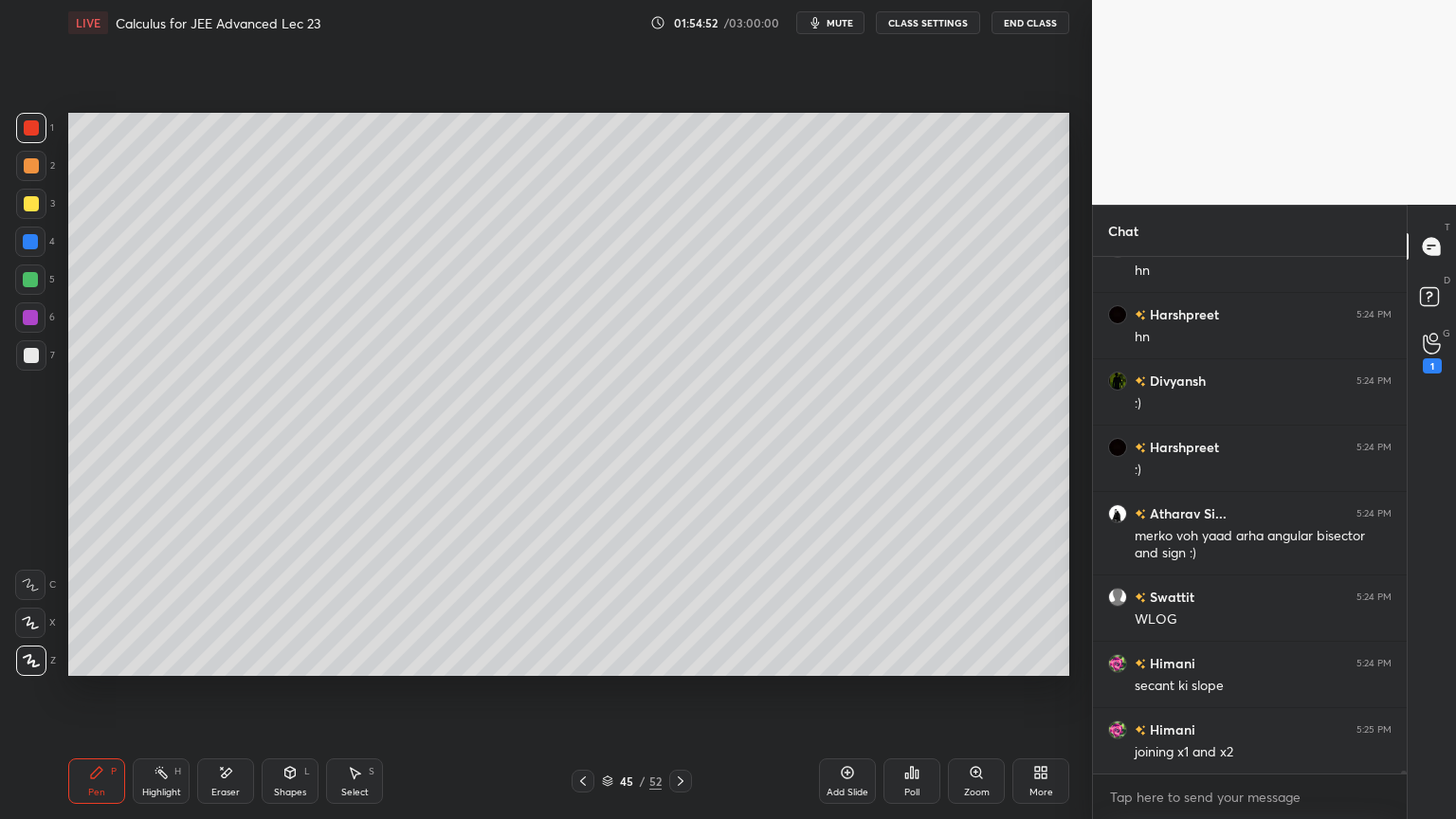 scroll, scrollTop: 98859, scrollLeft: 0, axis: vertical 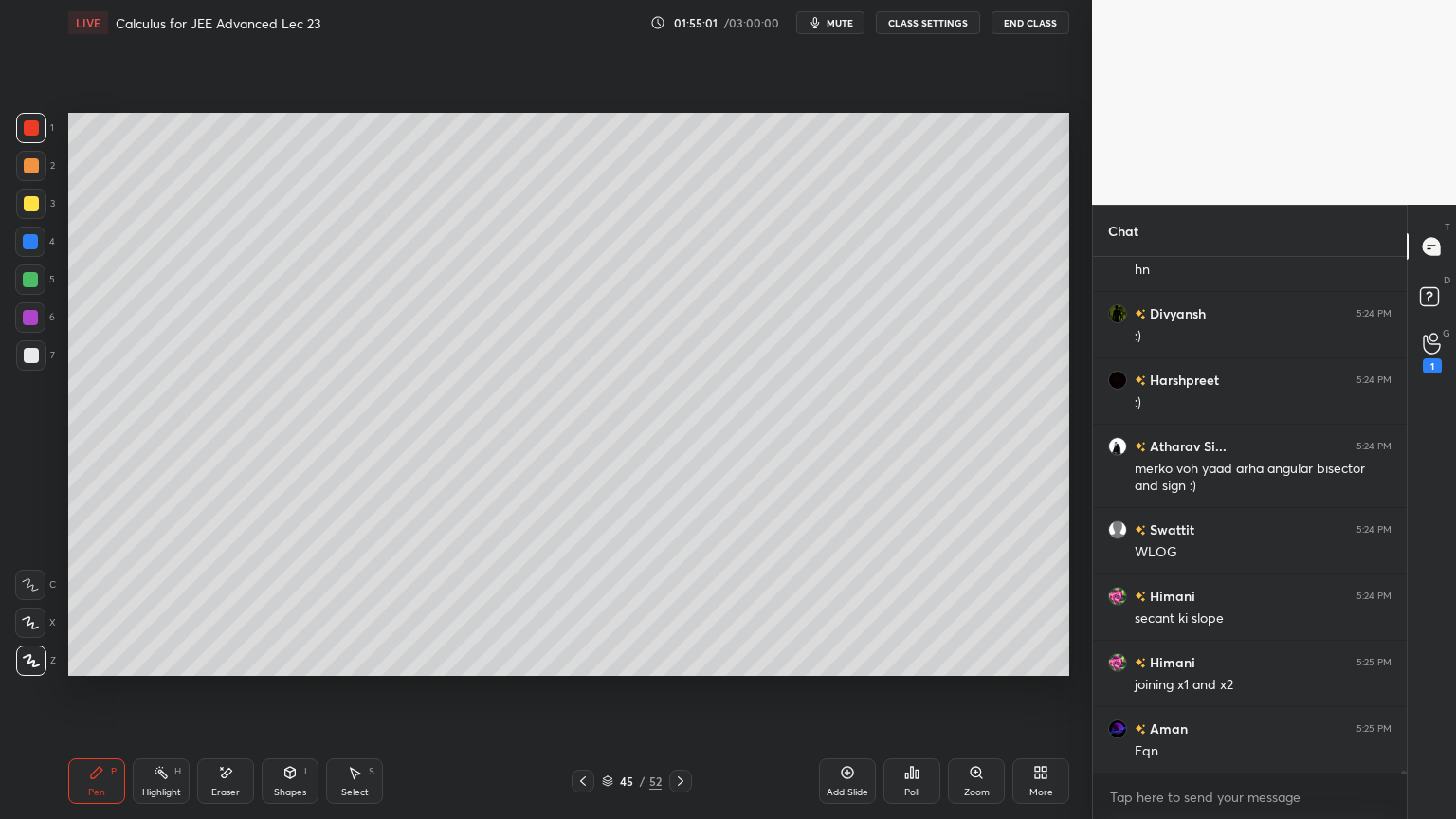 click on "Eraser" at bounding box center [226, 781] 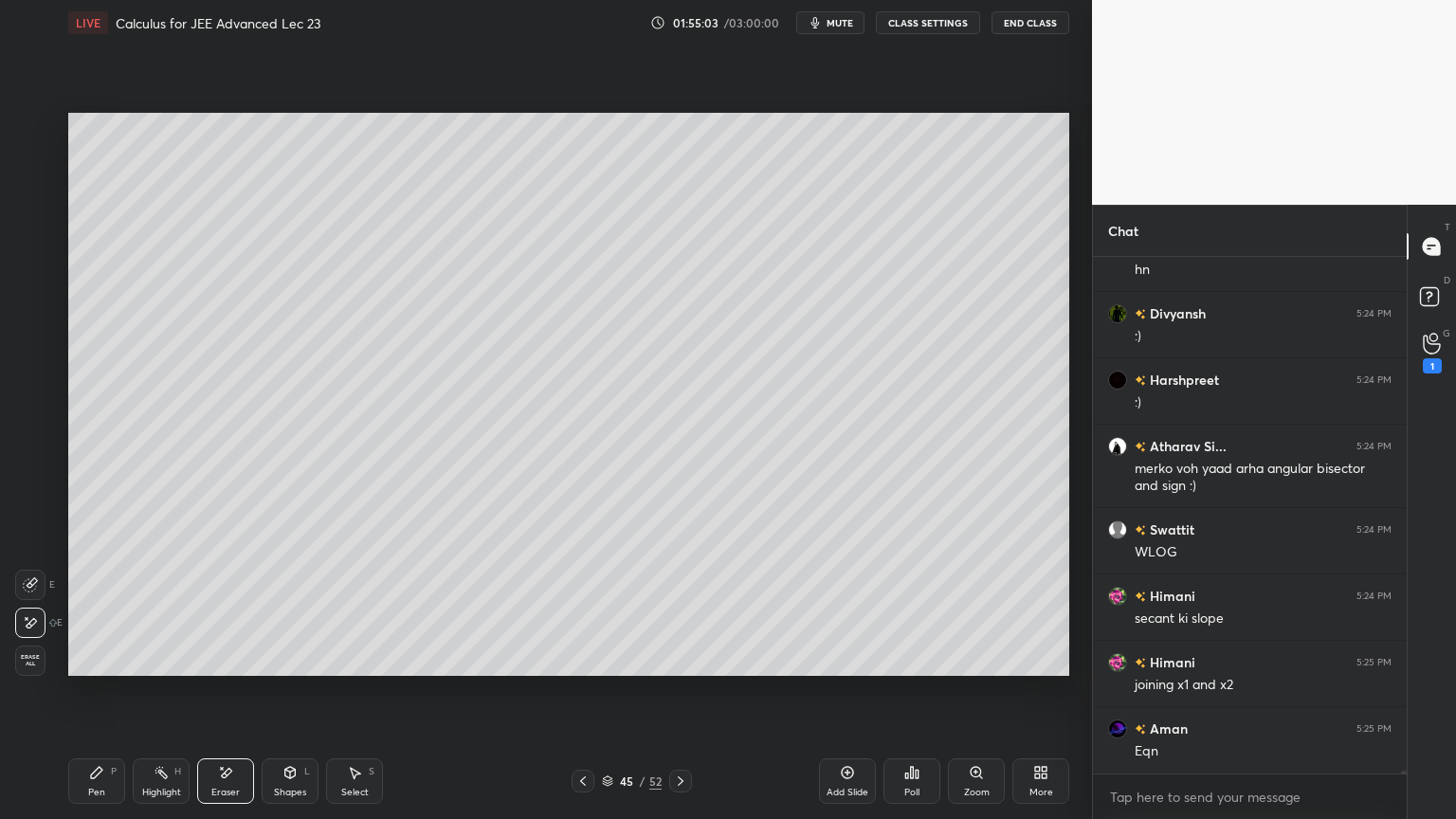 click on "Pen P" at bounding box center [97, 781] 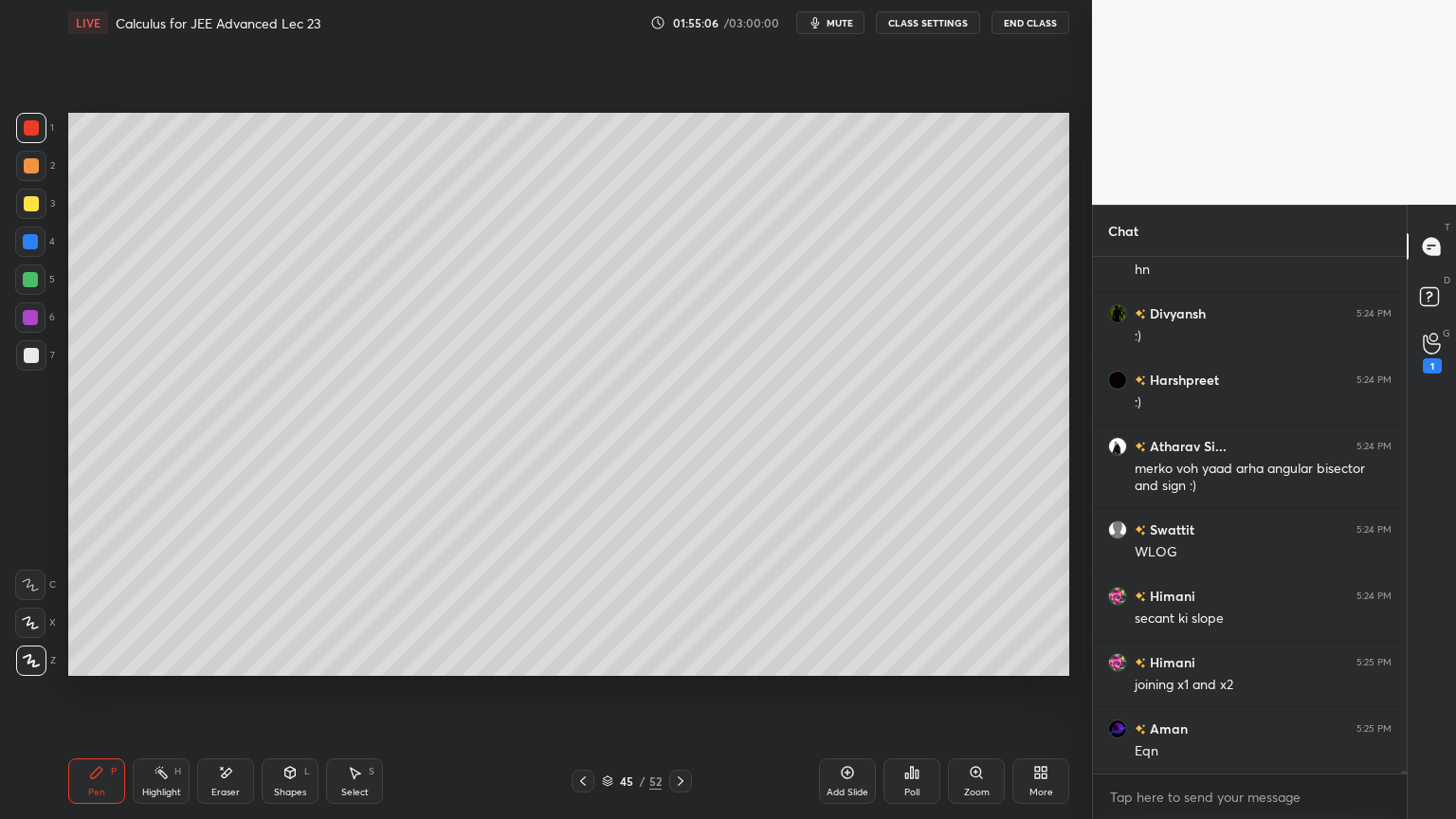 scroll, scrollTop: 98925, scrollLeft: 0, axis: vertical 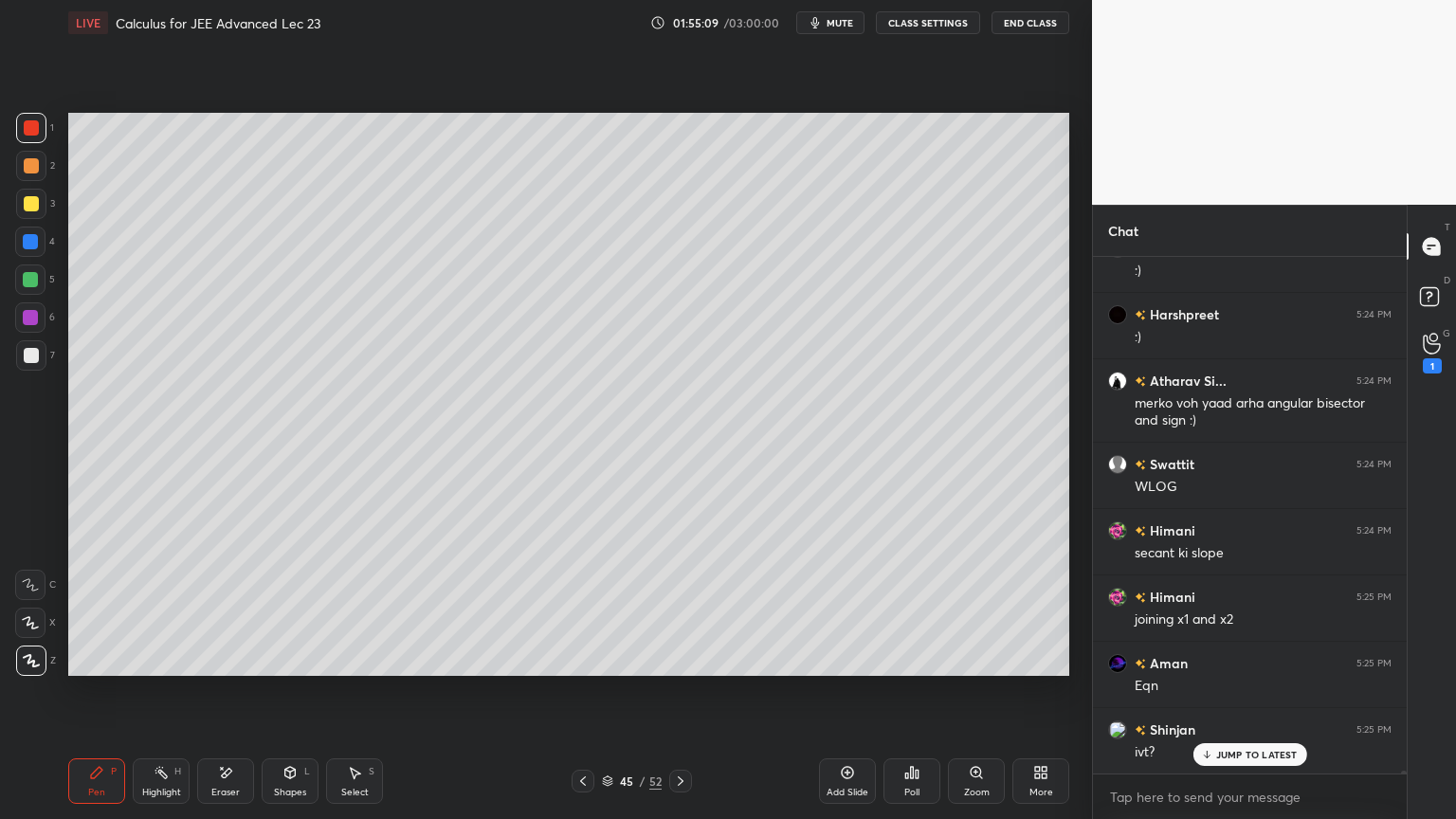 drag, startPoint x: 141, startPoint y: 777, endPoint x: 130, endPoint y: 781, distance: 11.7047 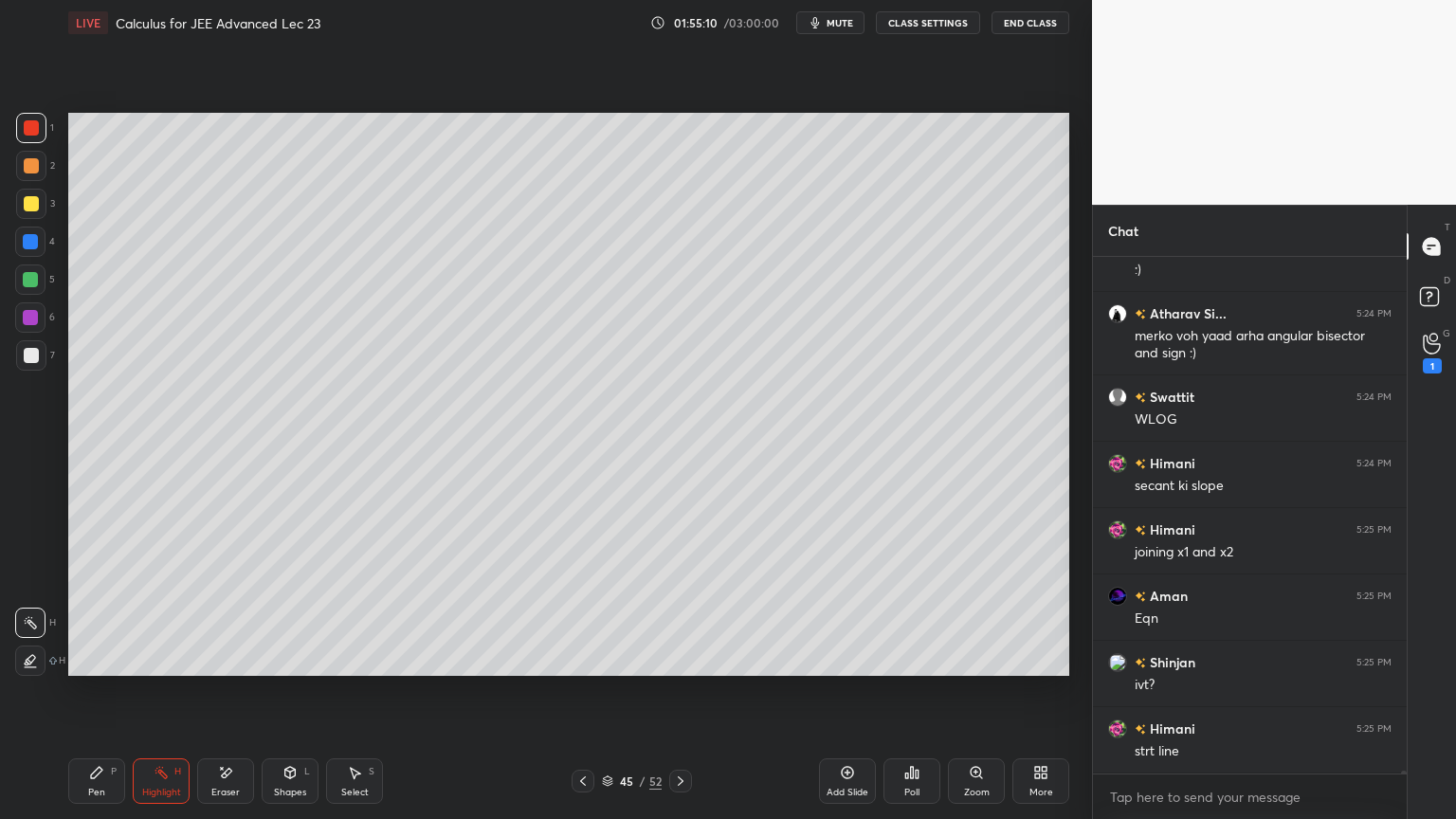drag, startPoint x: 90, startPoint y: 789, endPoint x: 152, endPoint y: 736, distance: 81.56592 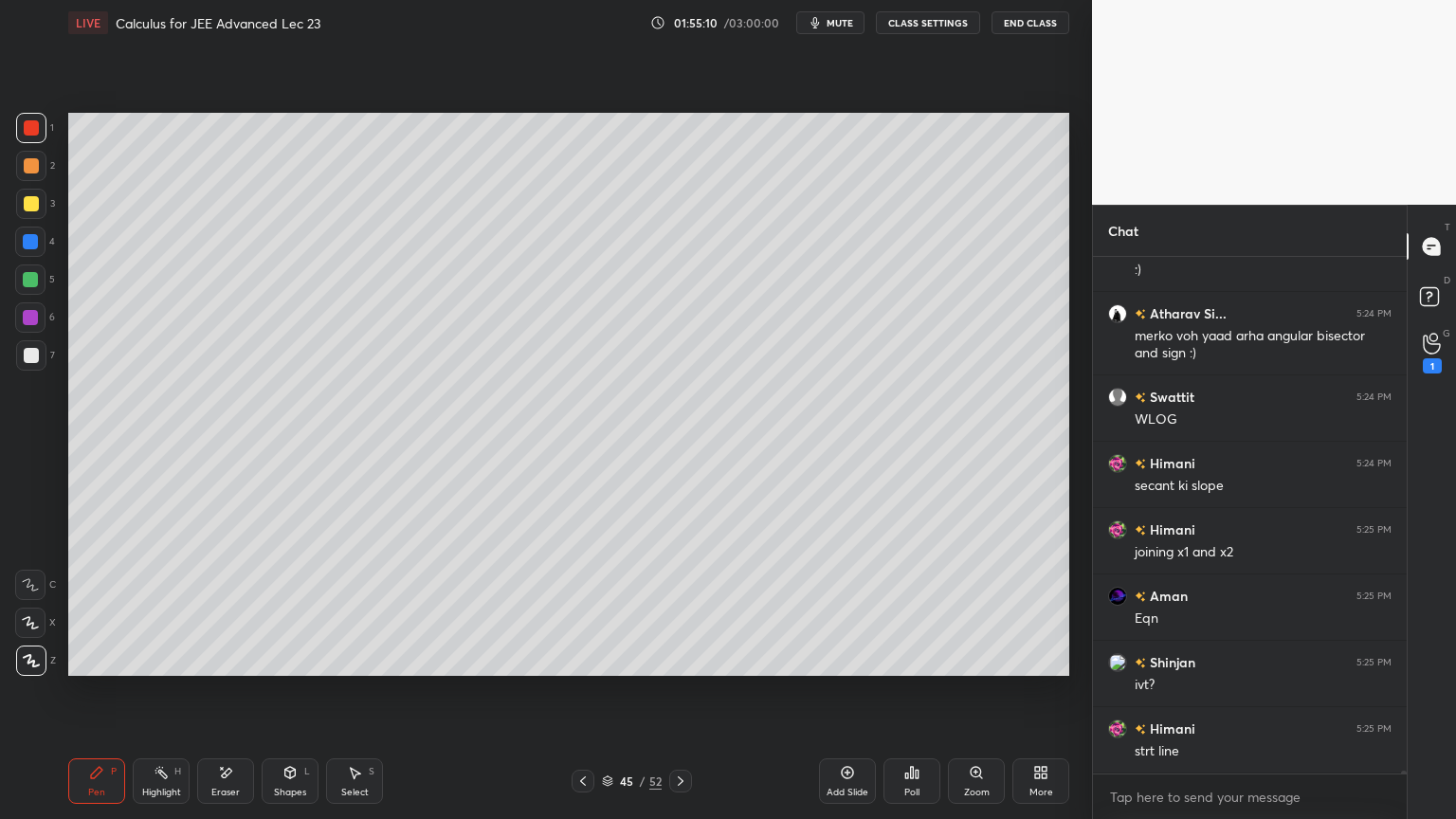 click at bounding box center (31, 355) 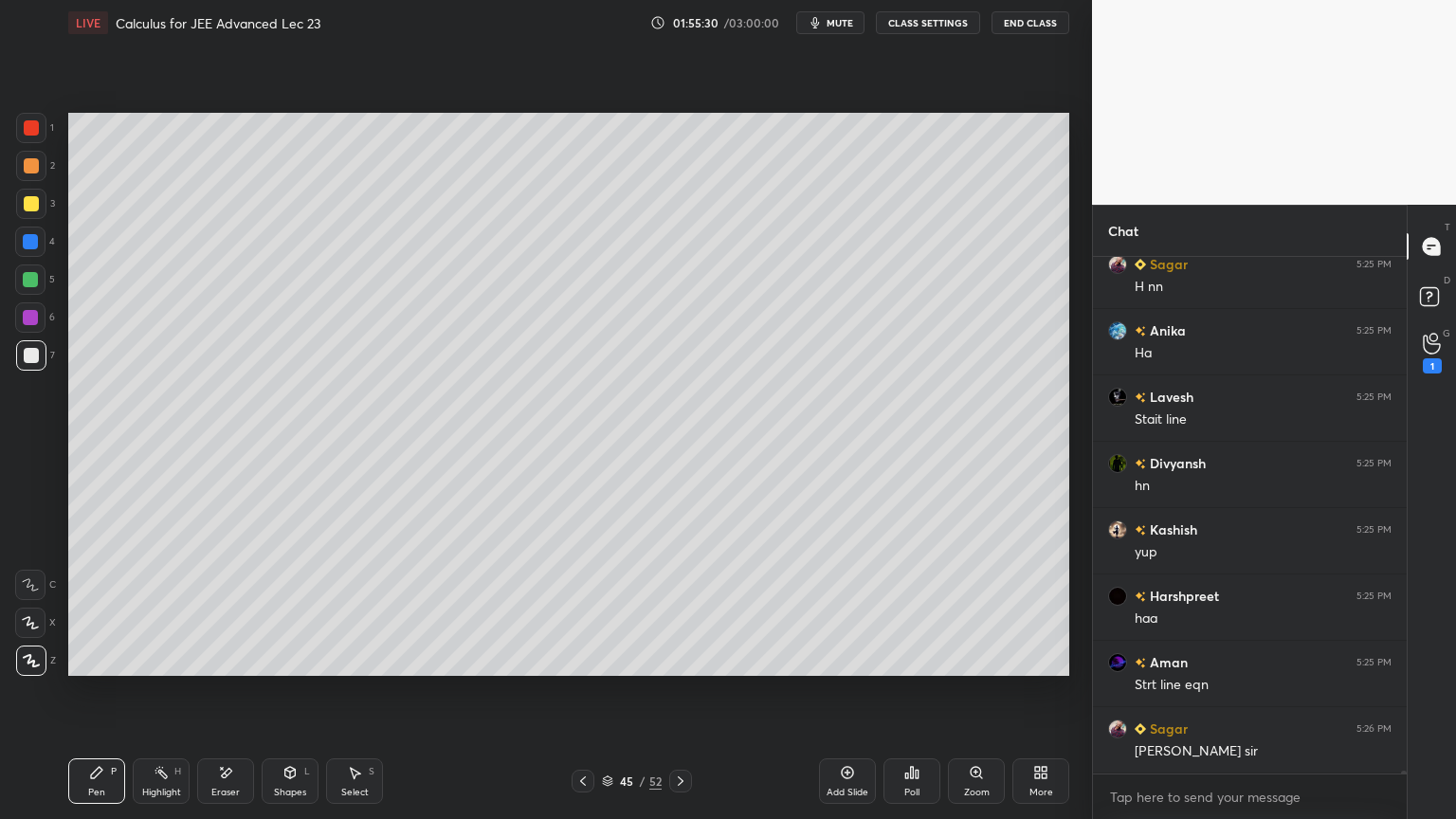 scroll, scrollTop: 99721, scrollLeft: 0, axis: vertical 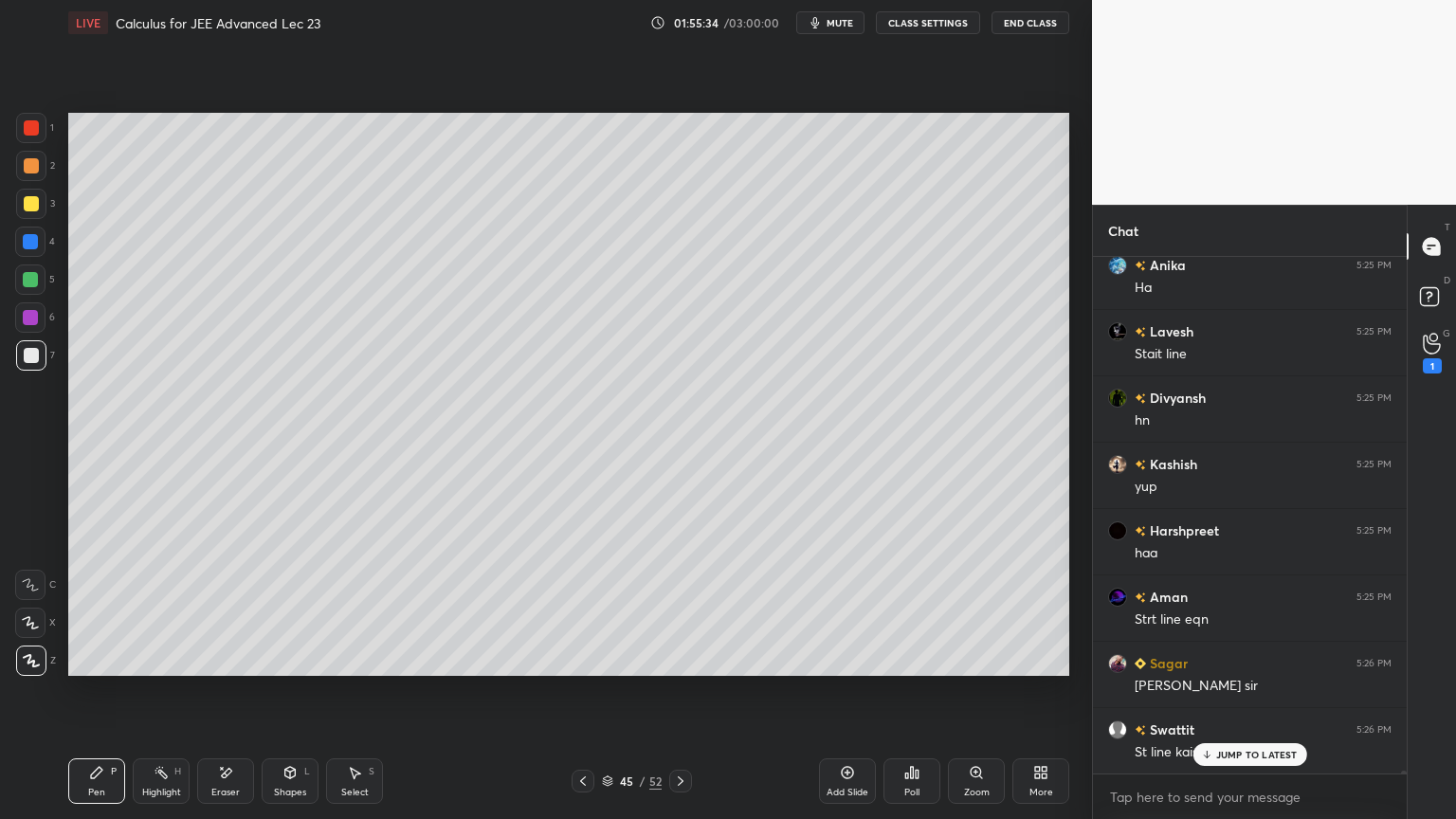 click on "Eraser" at bounding box center [226, 792] 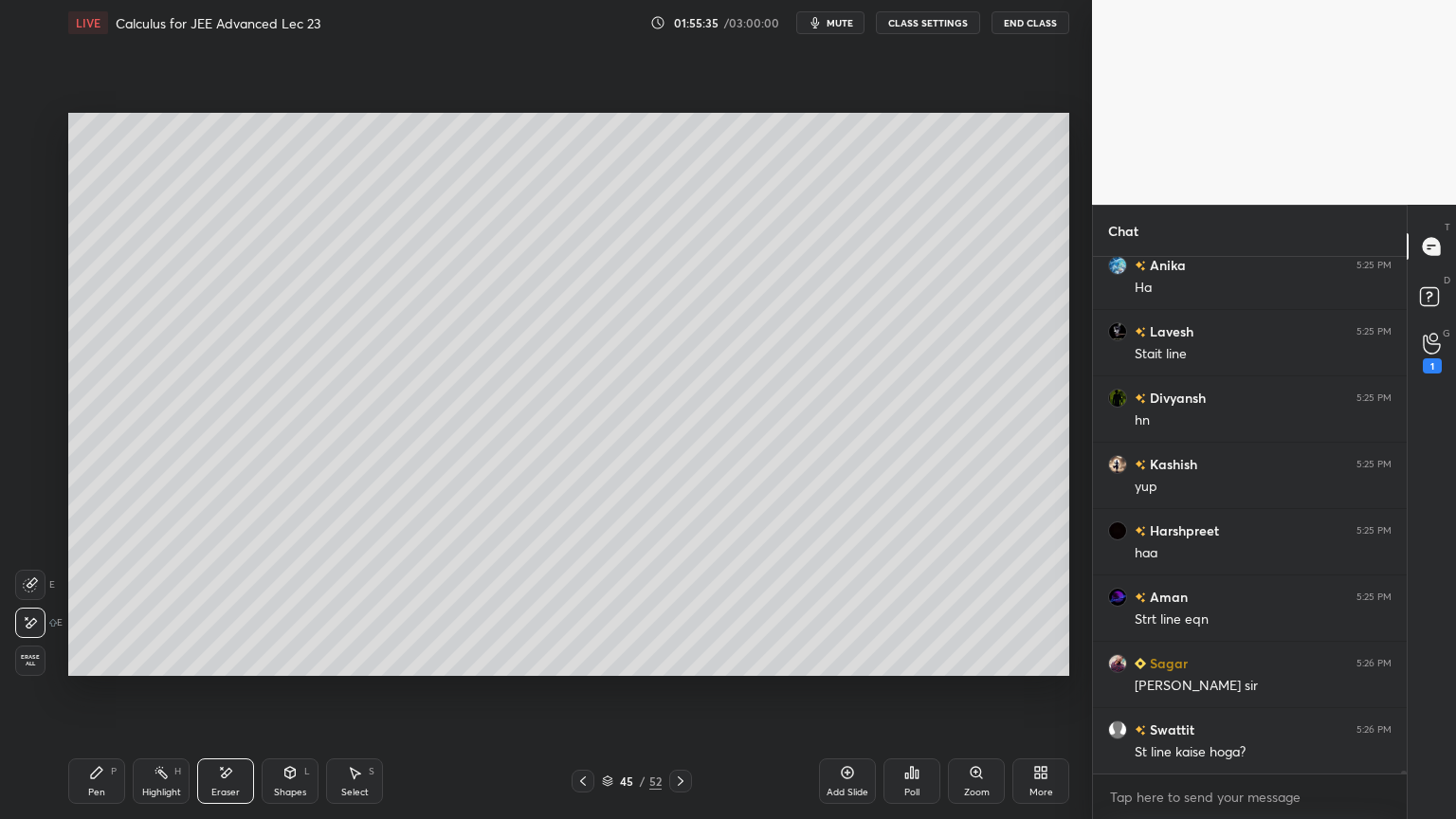 scroll, scrollTop: 99766, scrollLeft: 0, axis: vertical 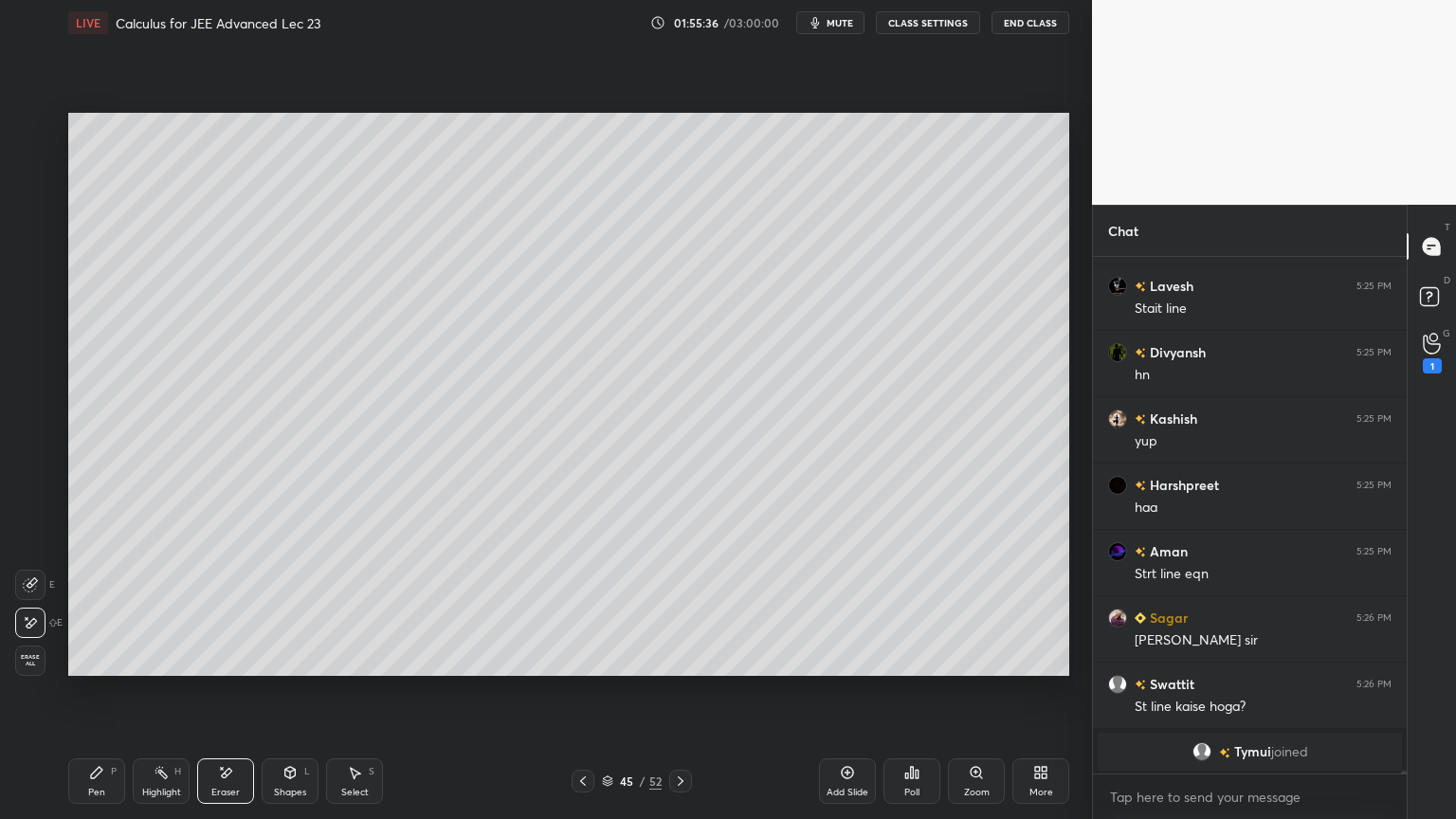 click on "P" at bounding box center (114, 772) 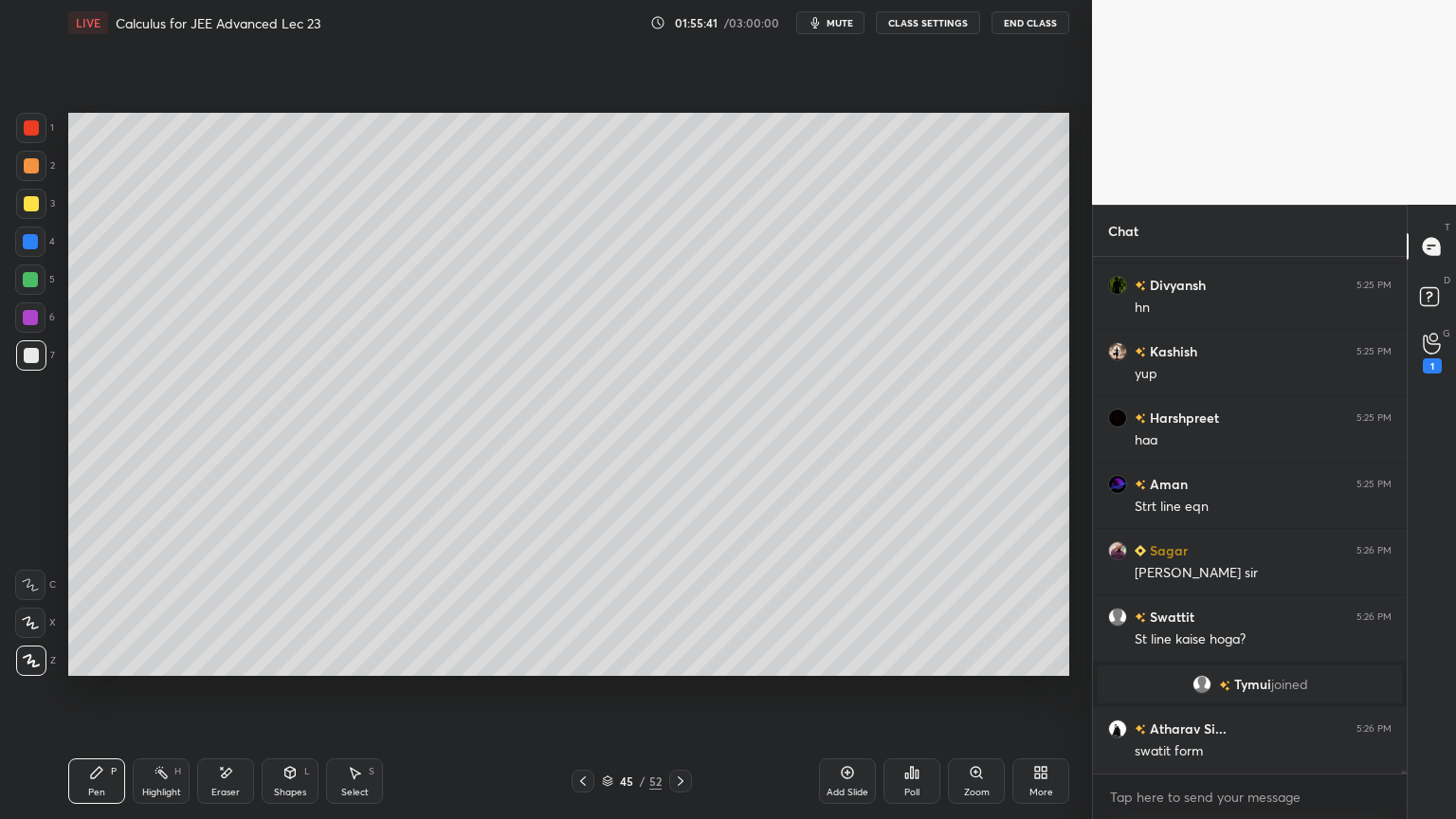 scroll, scrollTop: 99899, scrollLeft: 0, axis: vertical 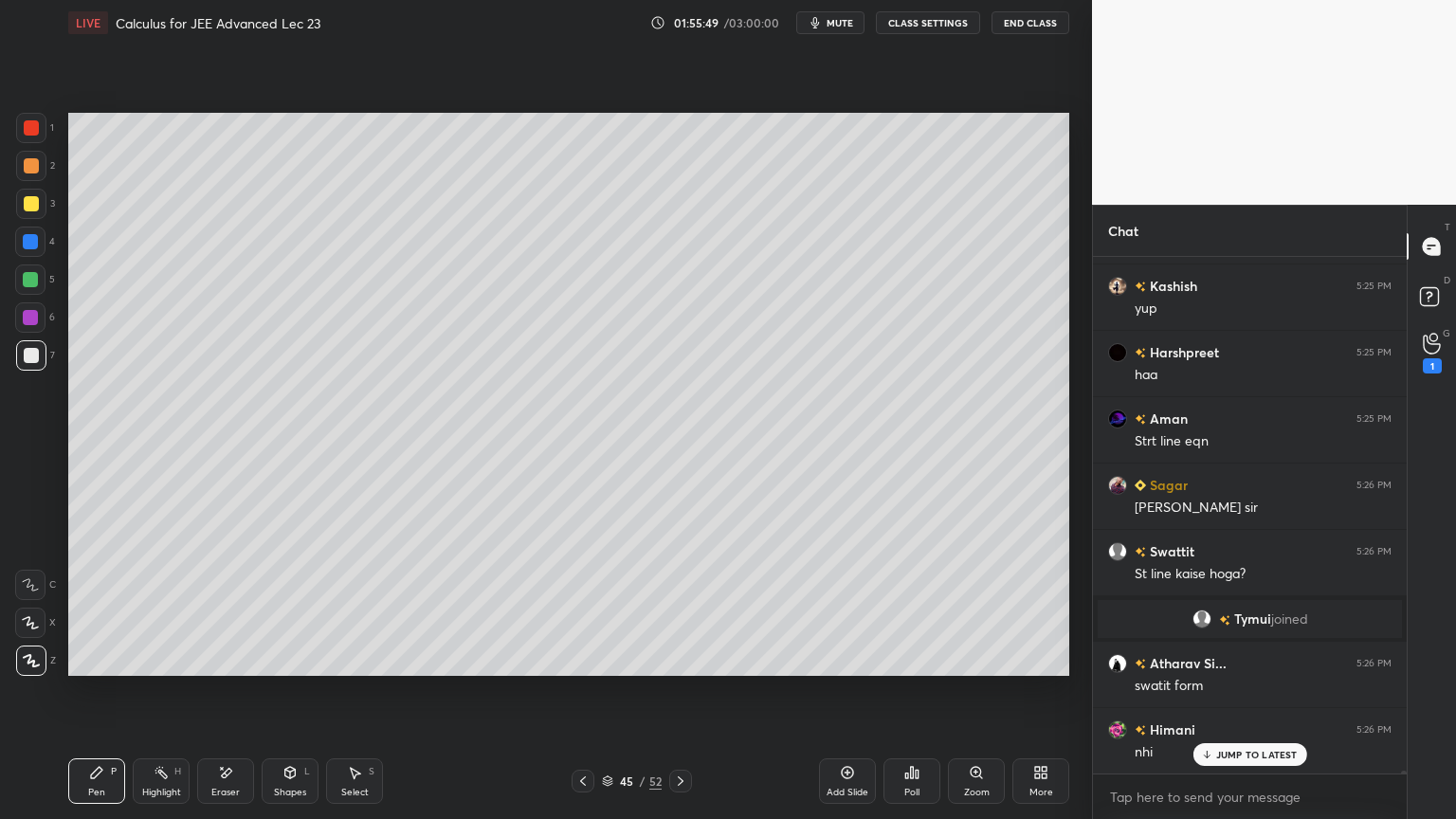click 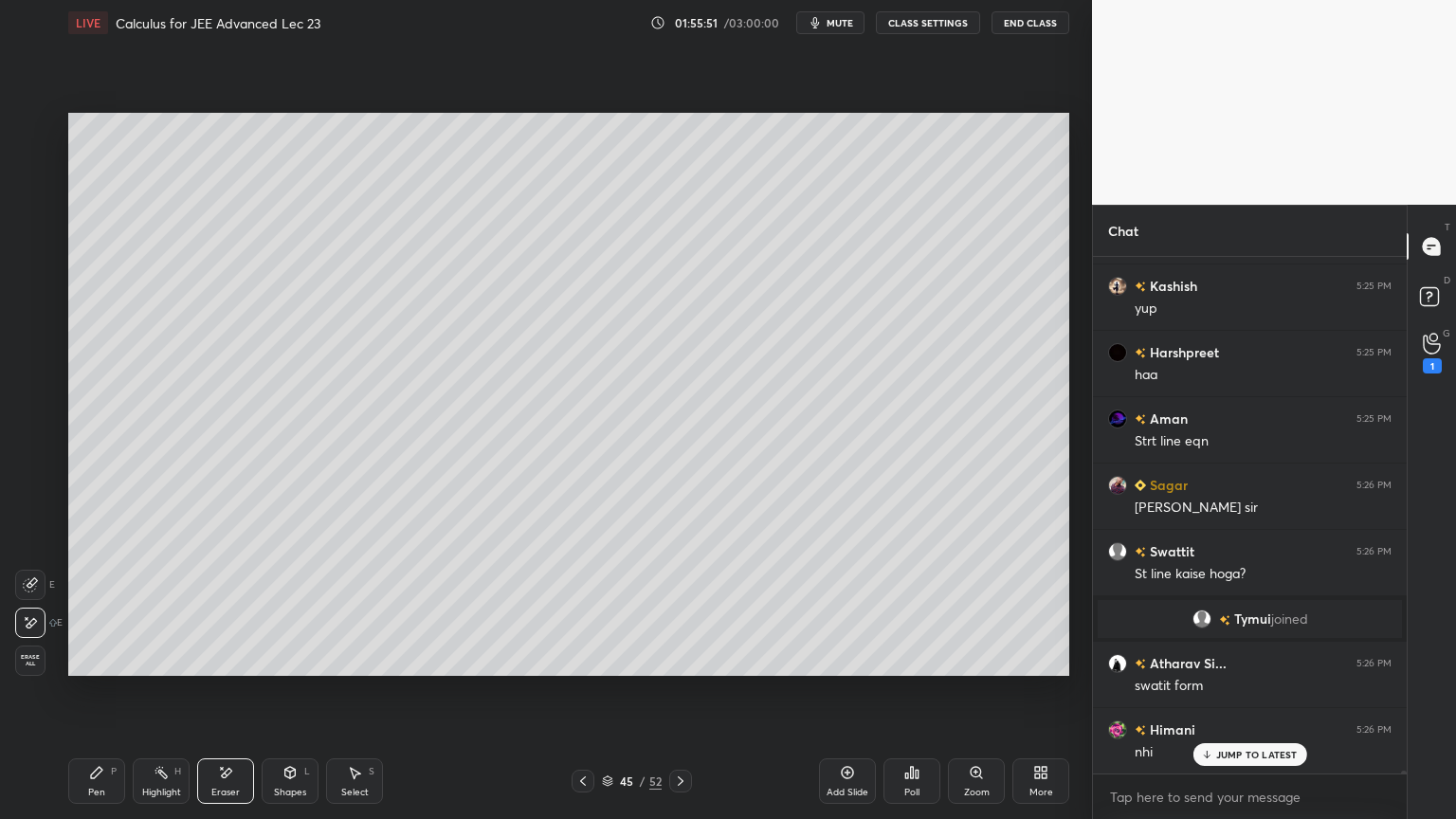 drag, startPoint x: 107, startPoint y: 774, endPoint x: 209, endPoint y: 687, distance: 134.06342 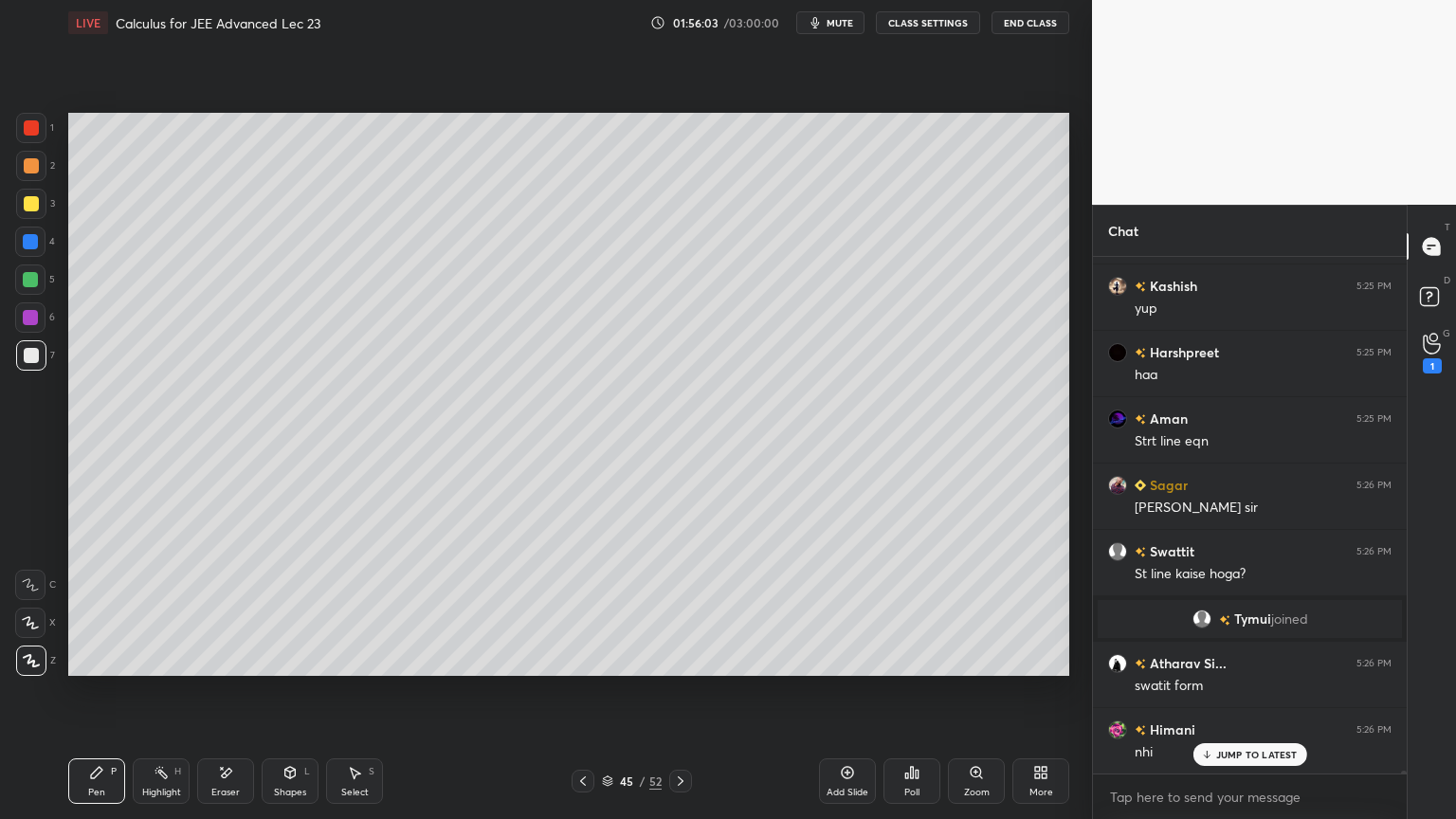 click on "Eraser" at bounding box center [226, 781] 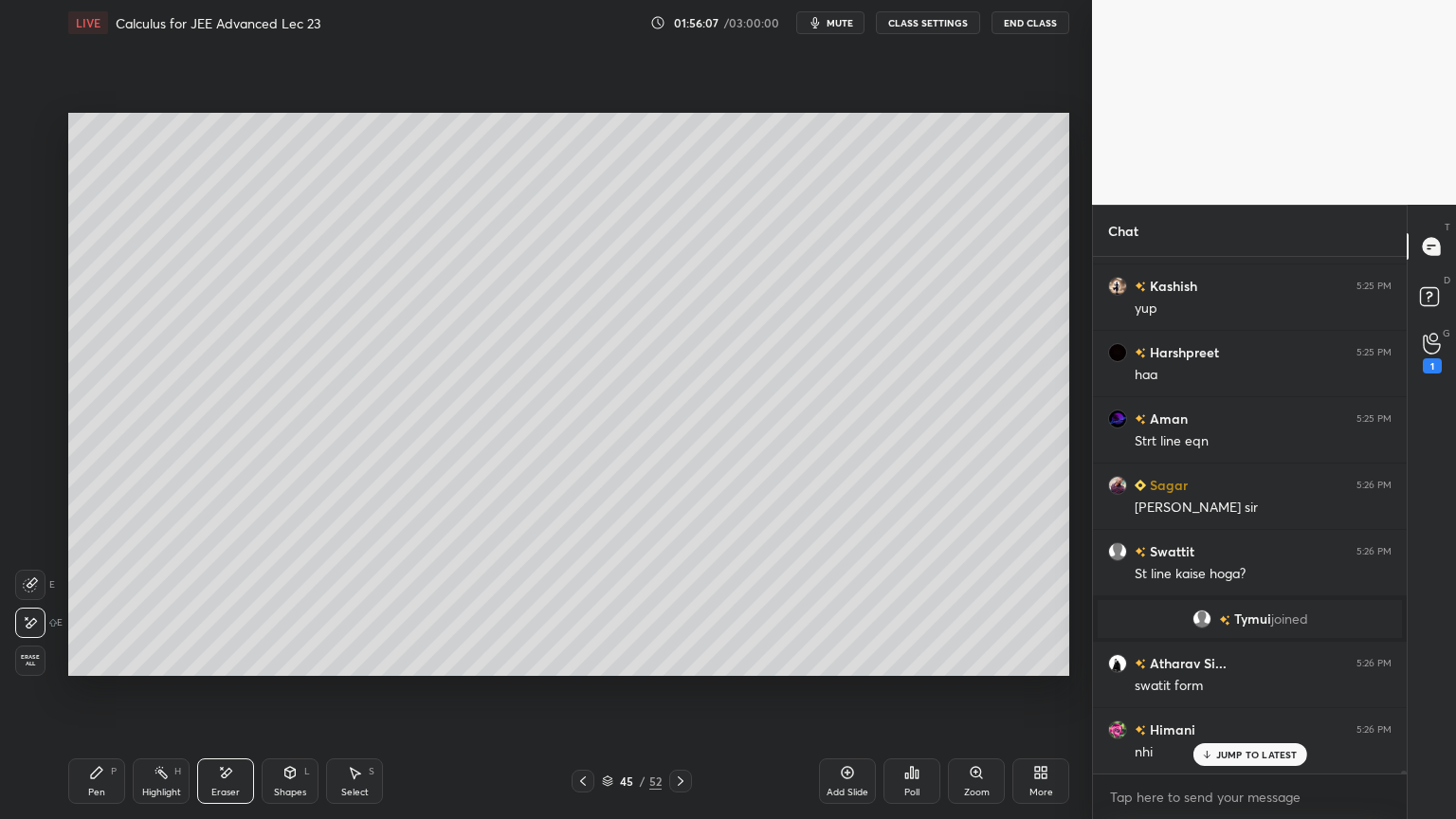 click on "Pen P" at bounding box center (97, 781) 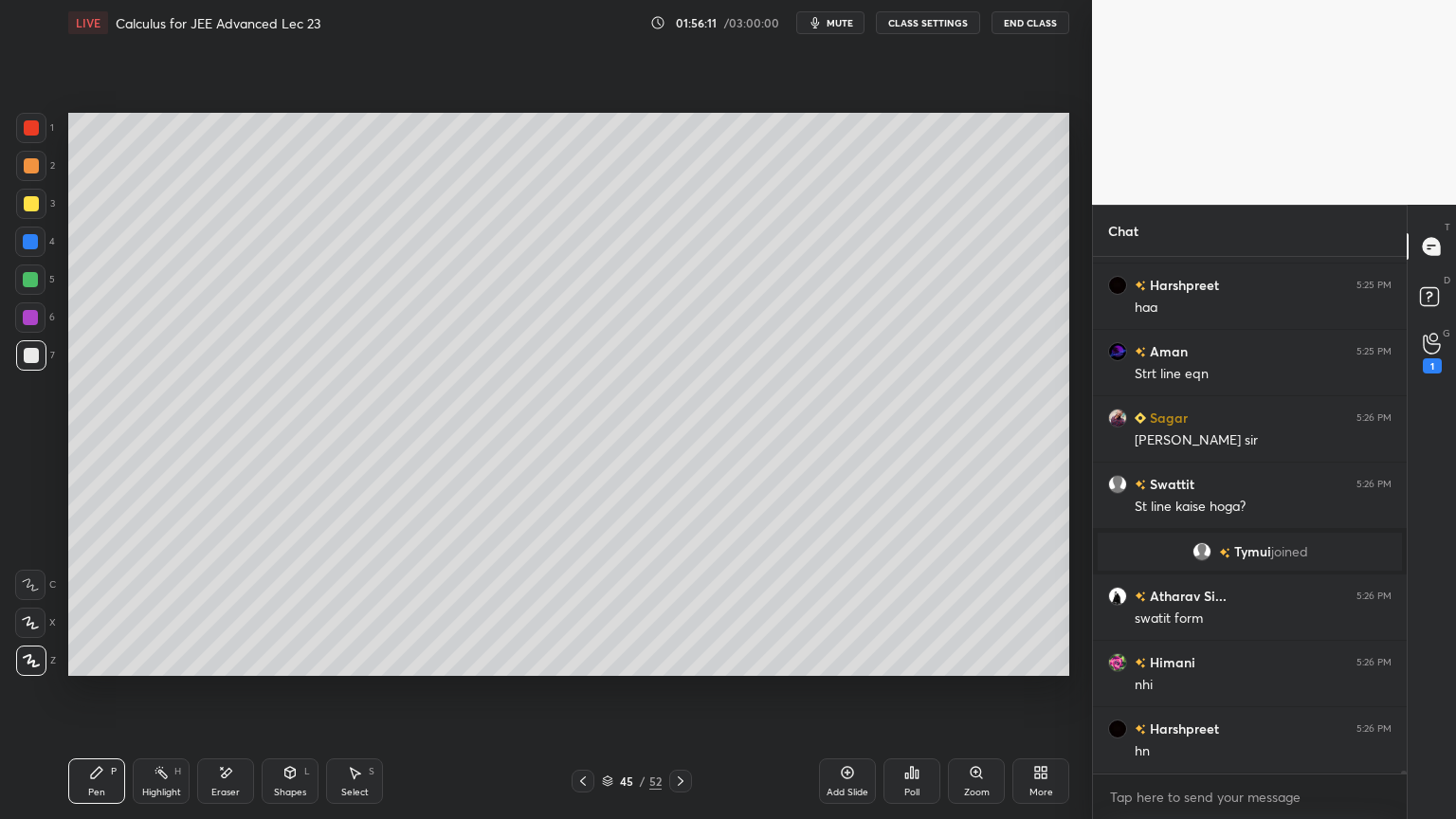 scroll, scrollTop: 100032, scrollLeft: 0, axis: vertical 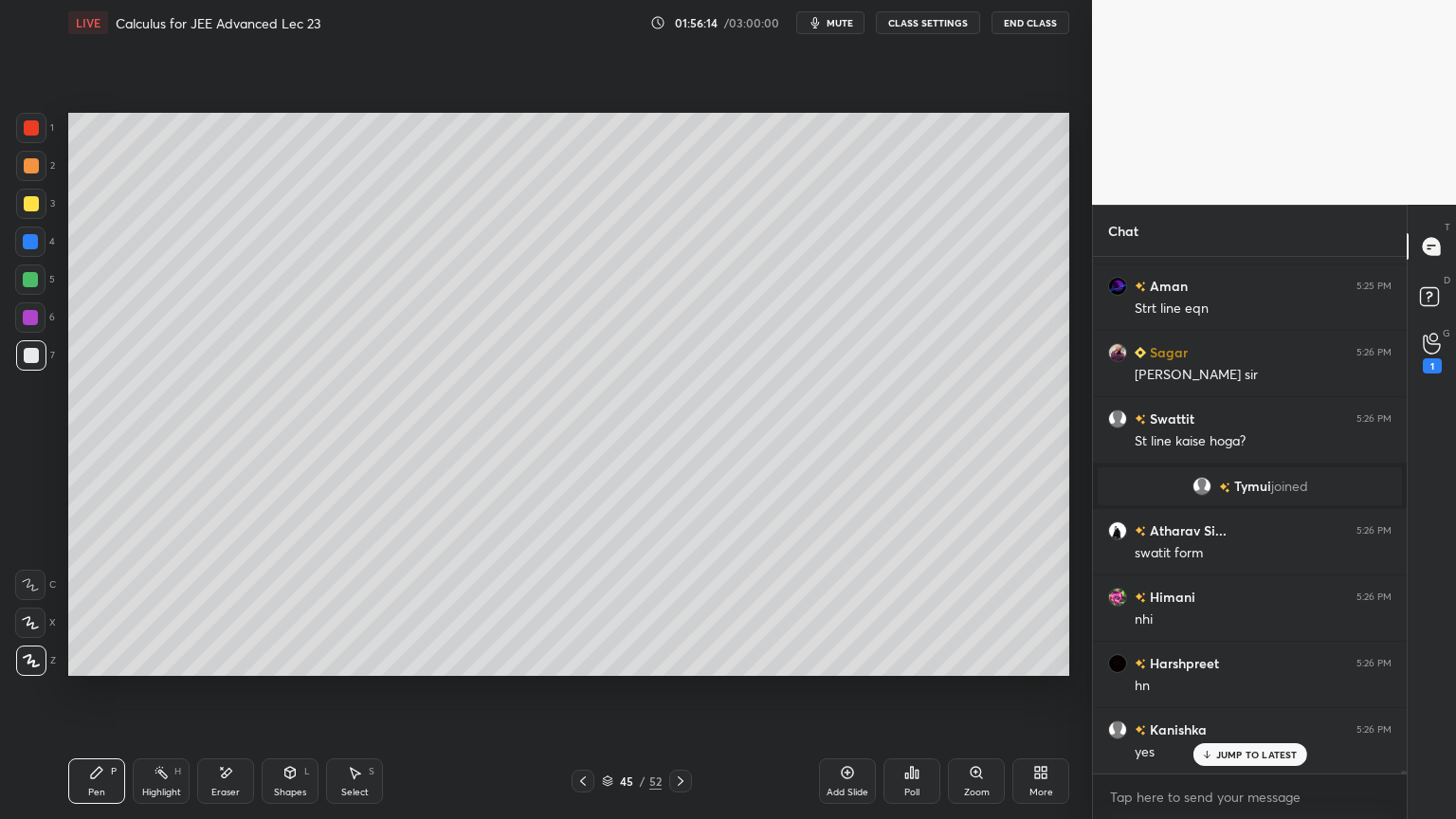 click on "Eraser" at bounding box center [226, 781] 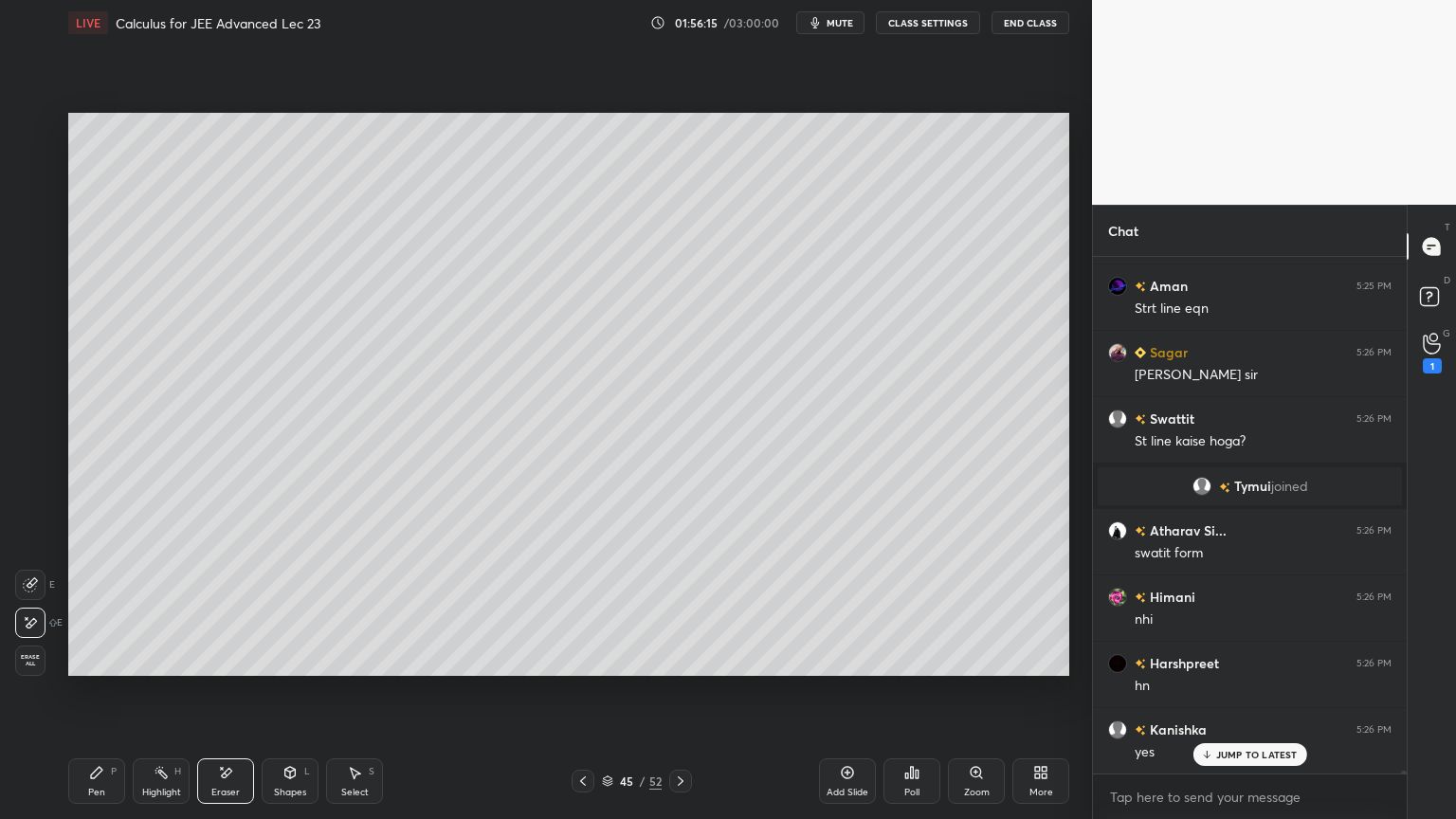 click on "P" at bounding box center (114, 772) 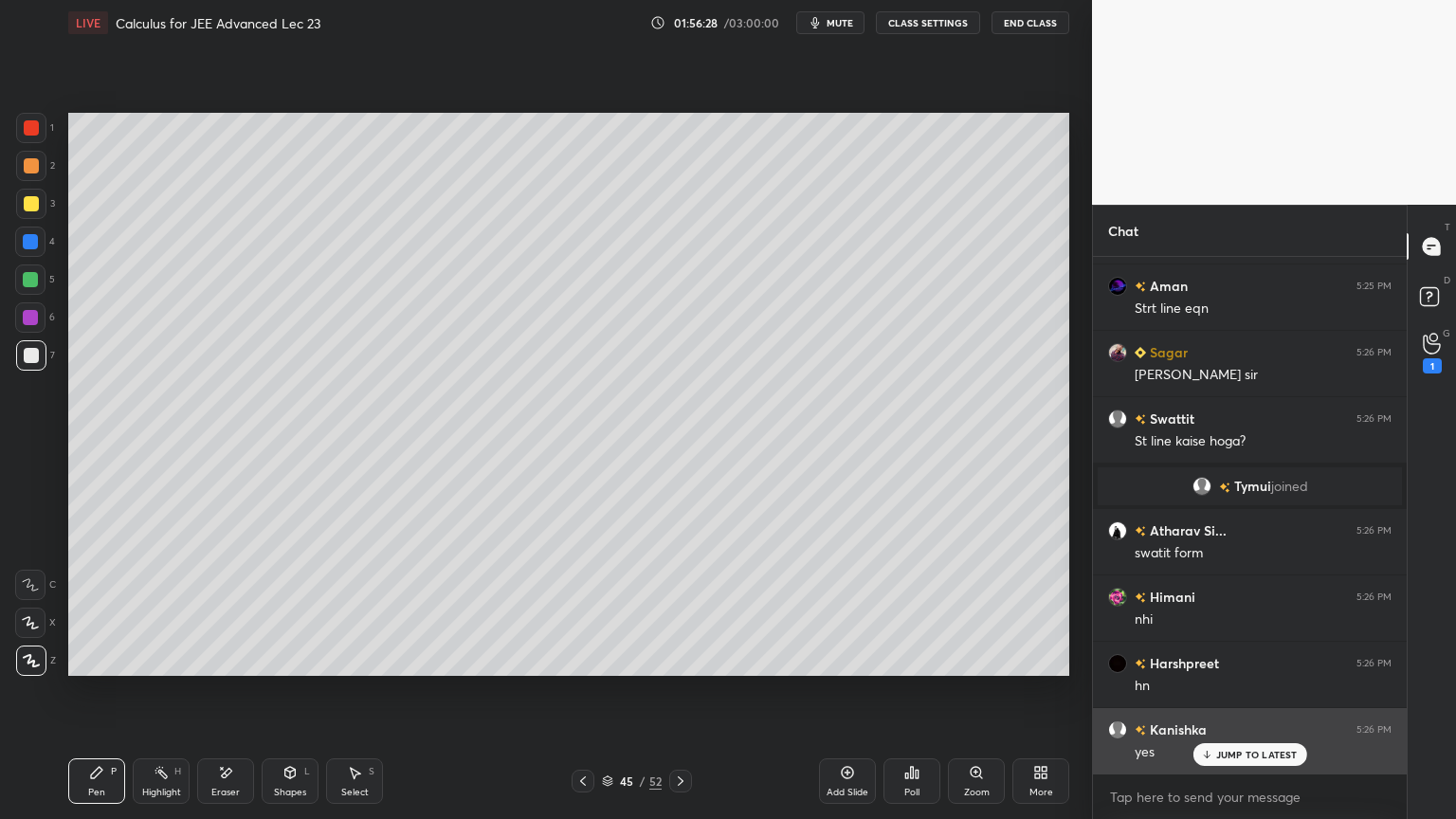click 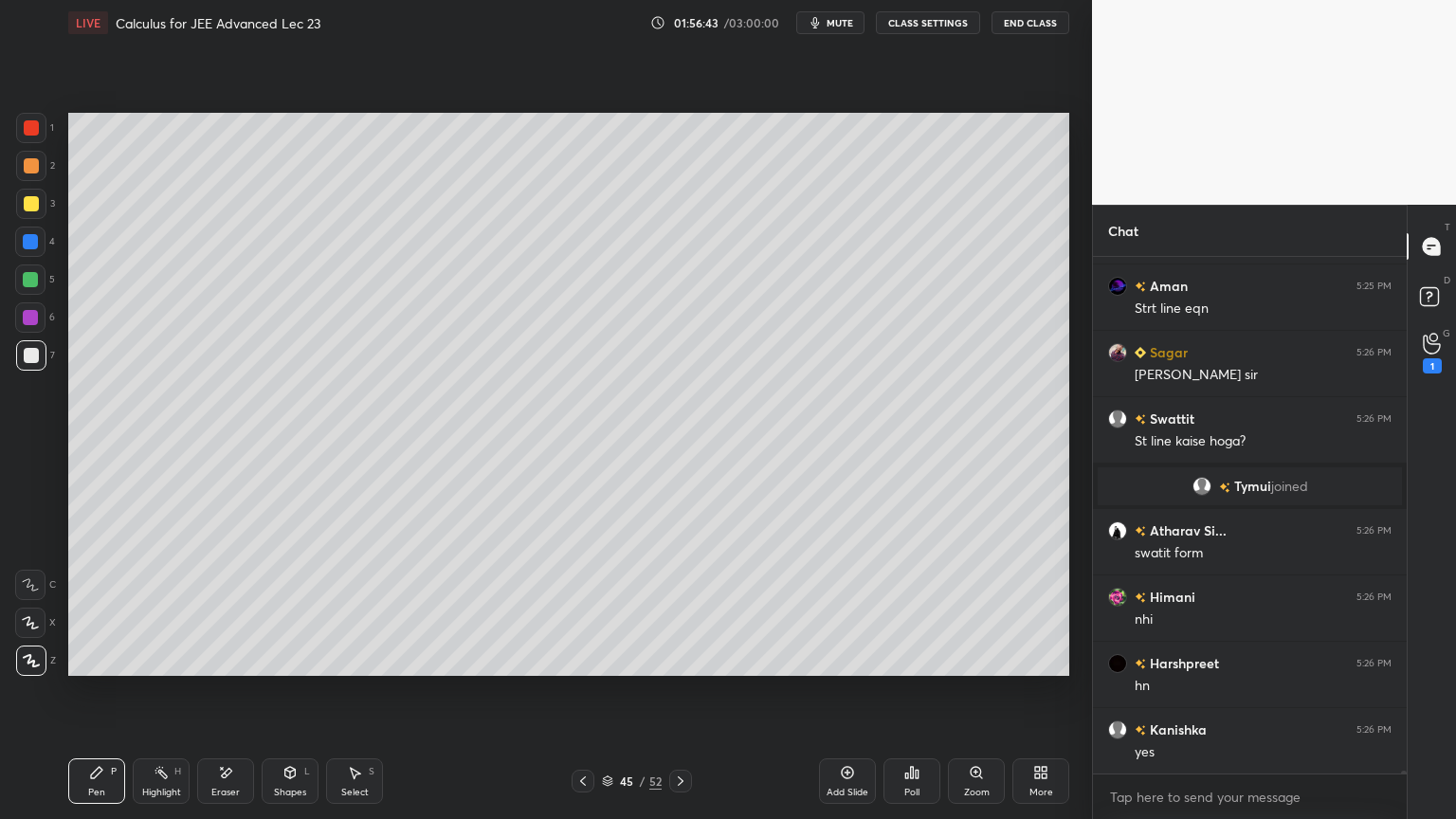 drag, startPoint x: 576, startPoint y: 781, endPoint x: 588, endPoint y: 760, distance: 24.186773 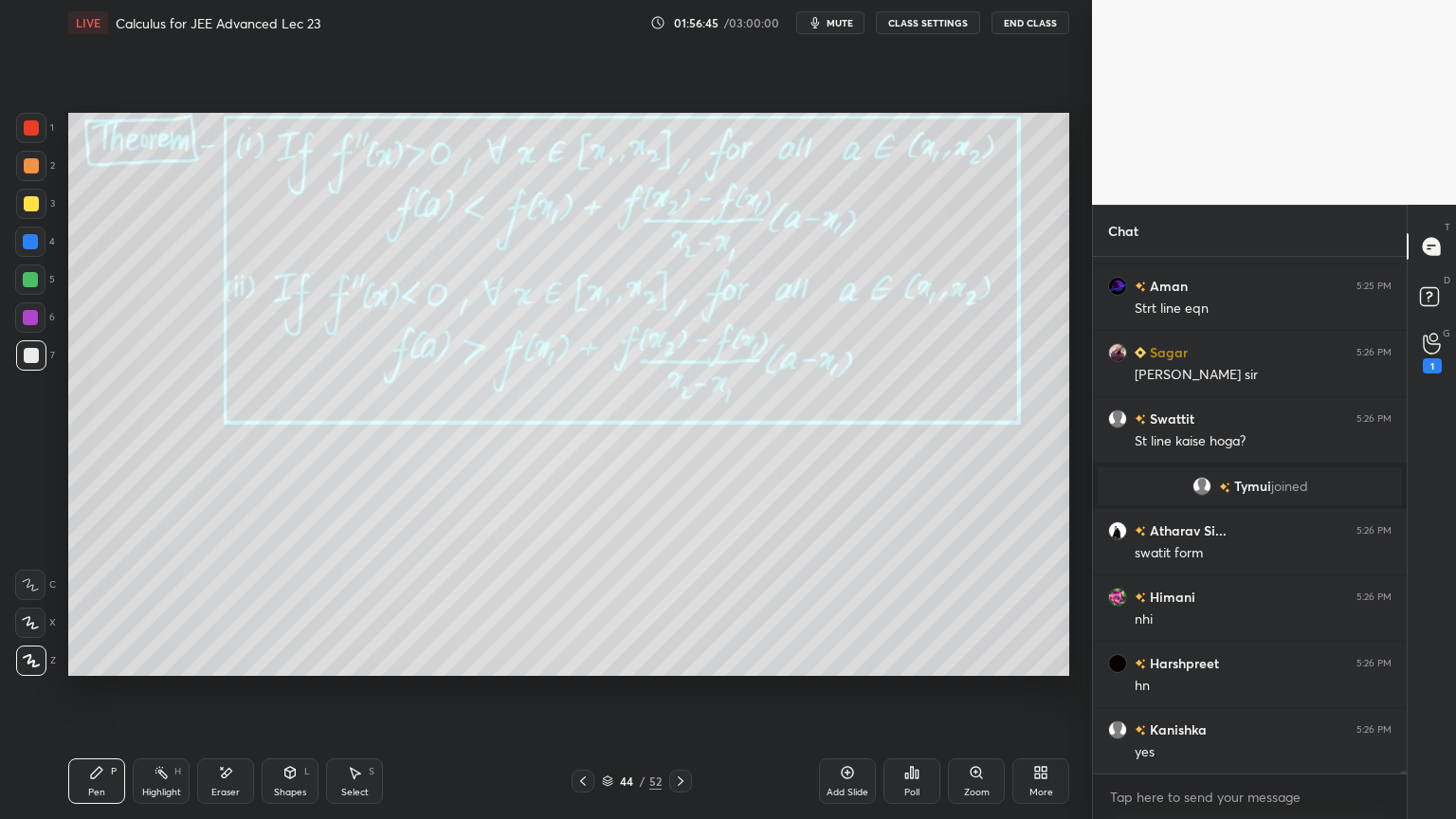 drag, startPoint x: 680, startPoint y: 782, endPoint x: 675, endPoint y: 765, distance: 17.720045 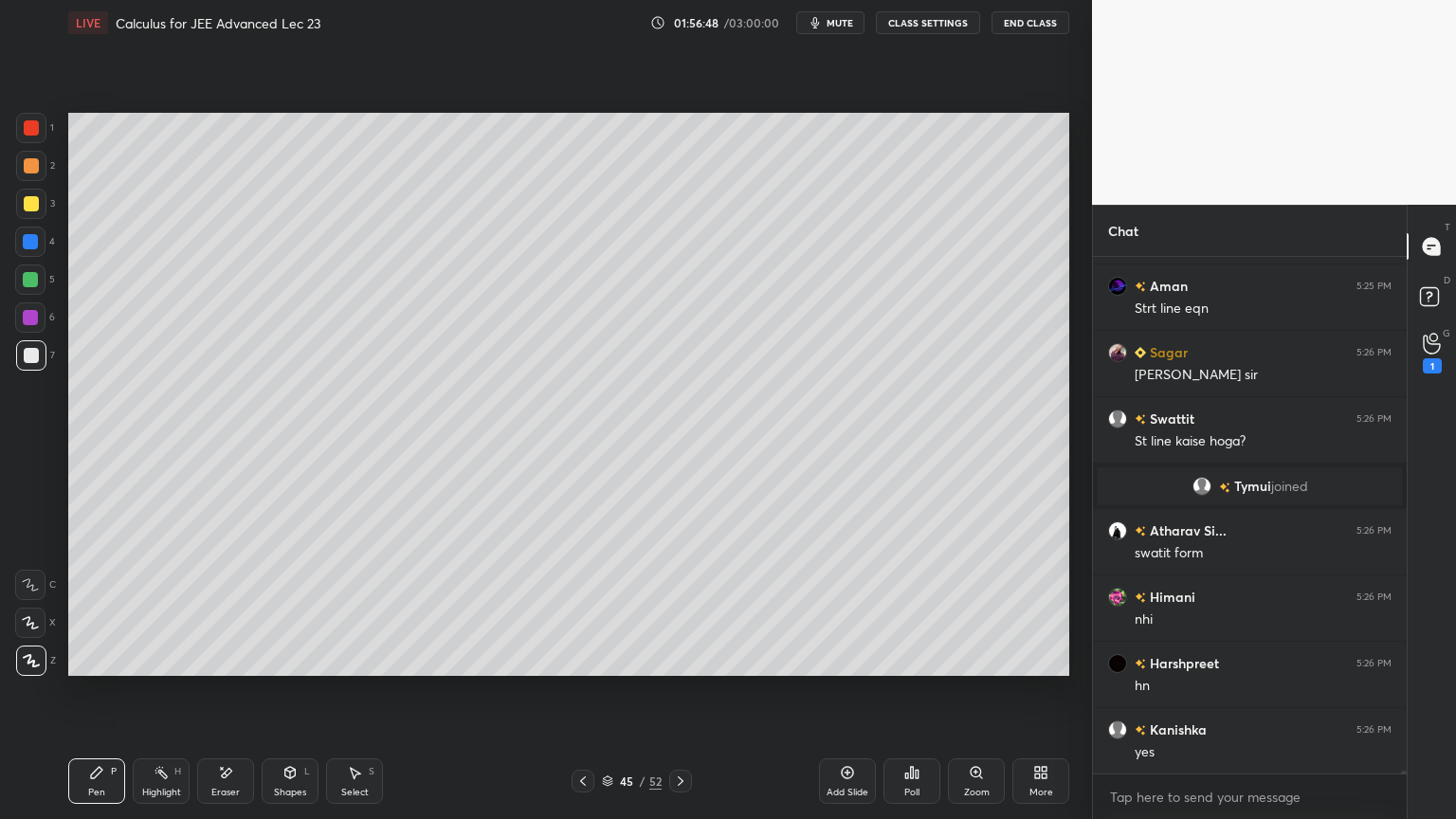 scroll, scrollTop: 100099, scrollLeft: 0, axis: vertical 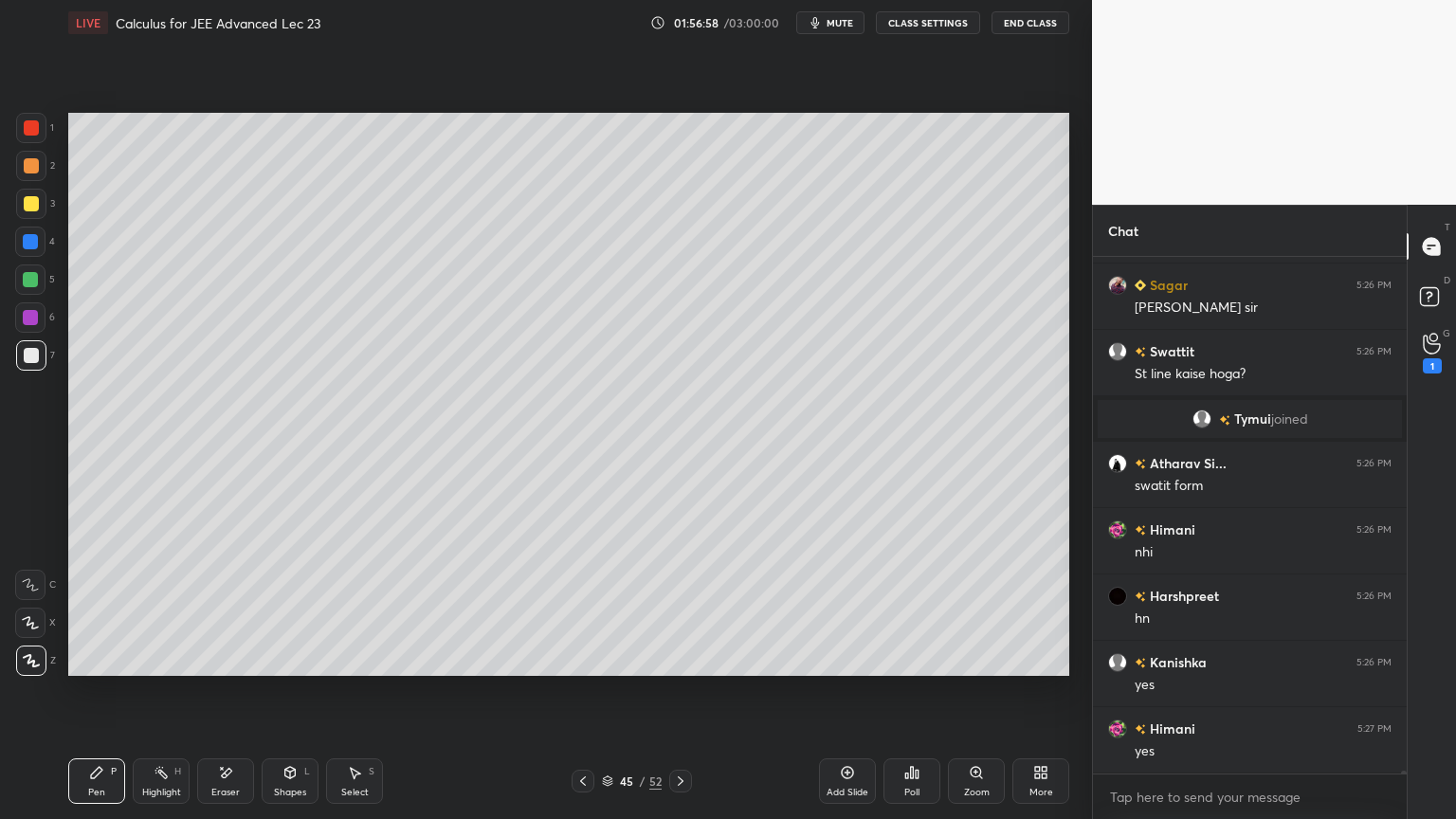 click at bounding box center (31, 204) 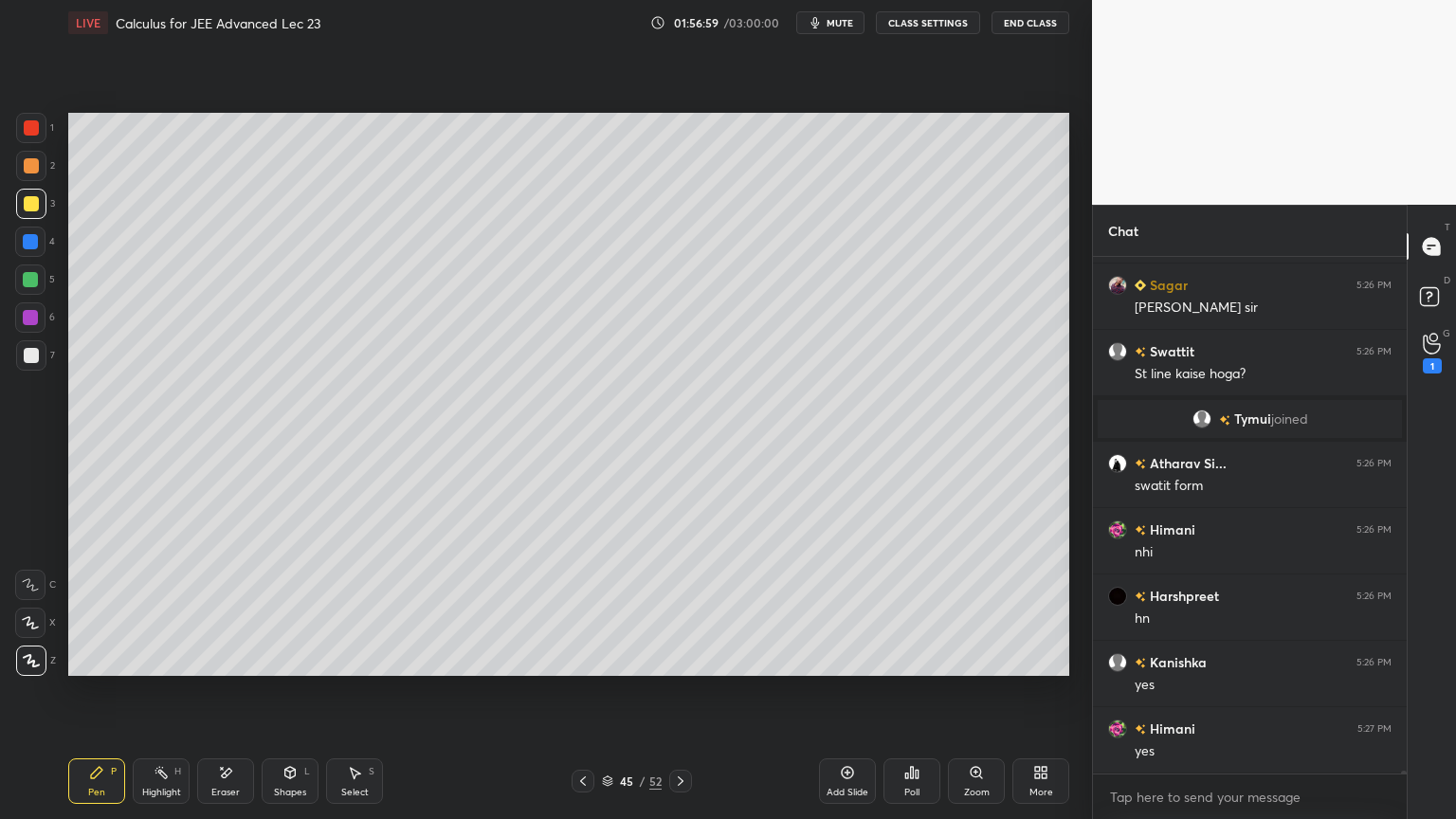 scroll, scrollTop: 100145, scrollLeft: 0, axis: vertical 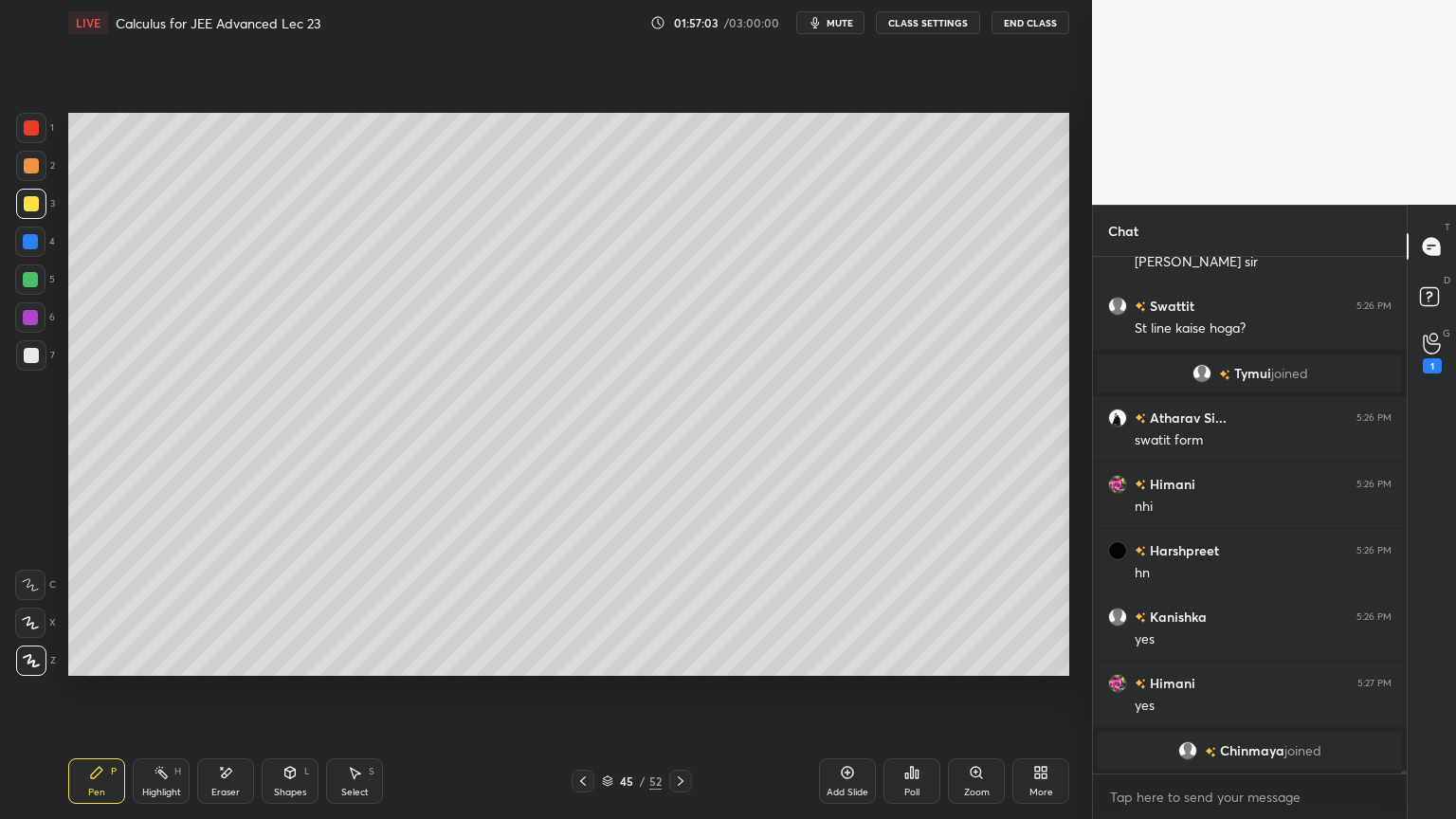 click 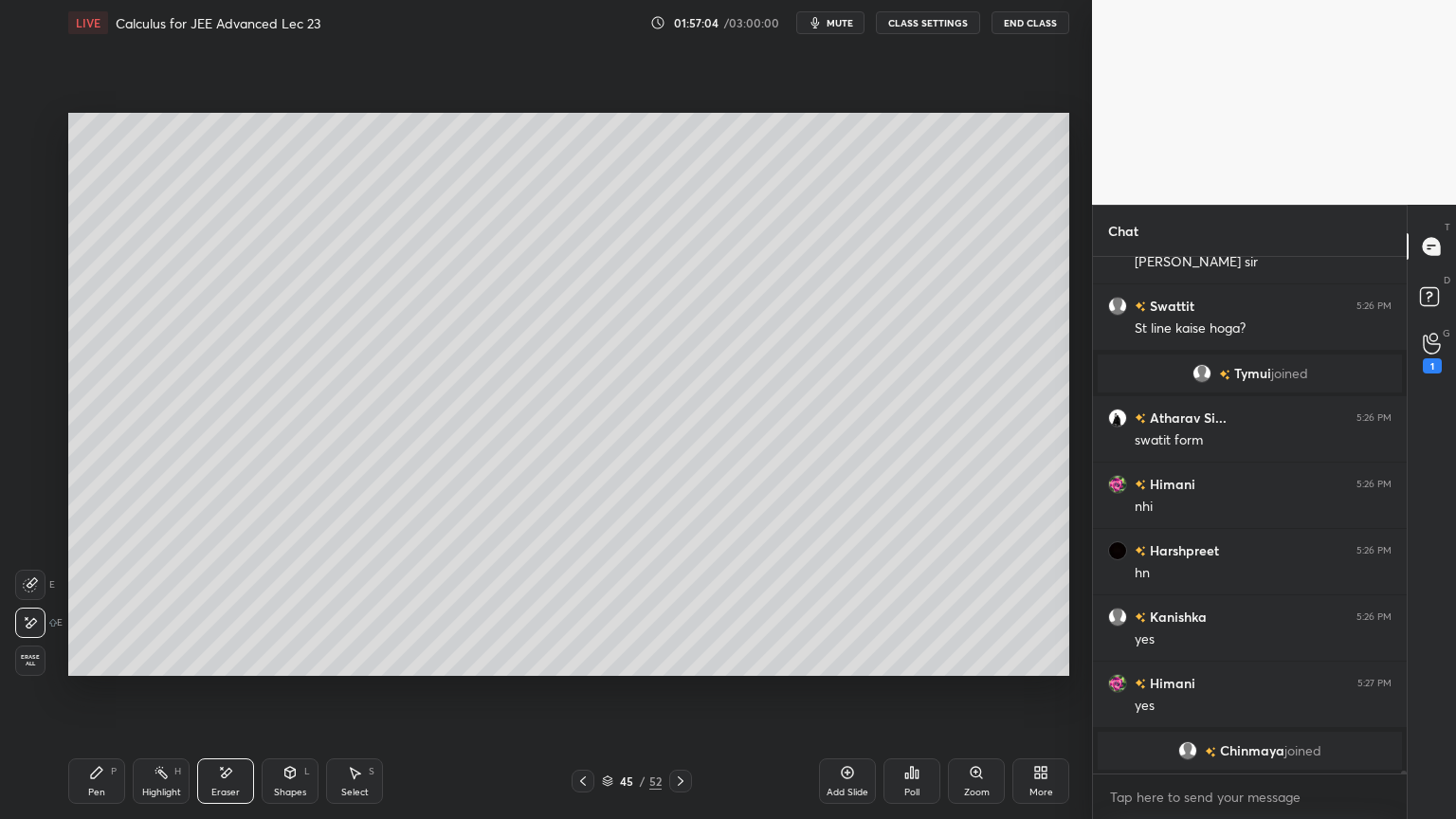 click on "Pen P" at bounding box center (97, 781) 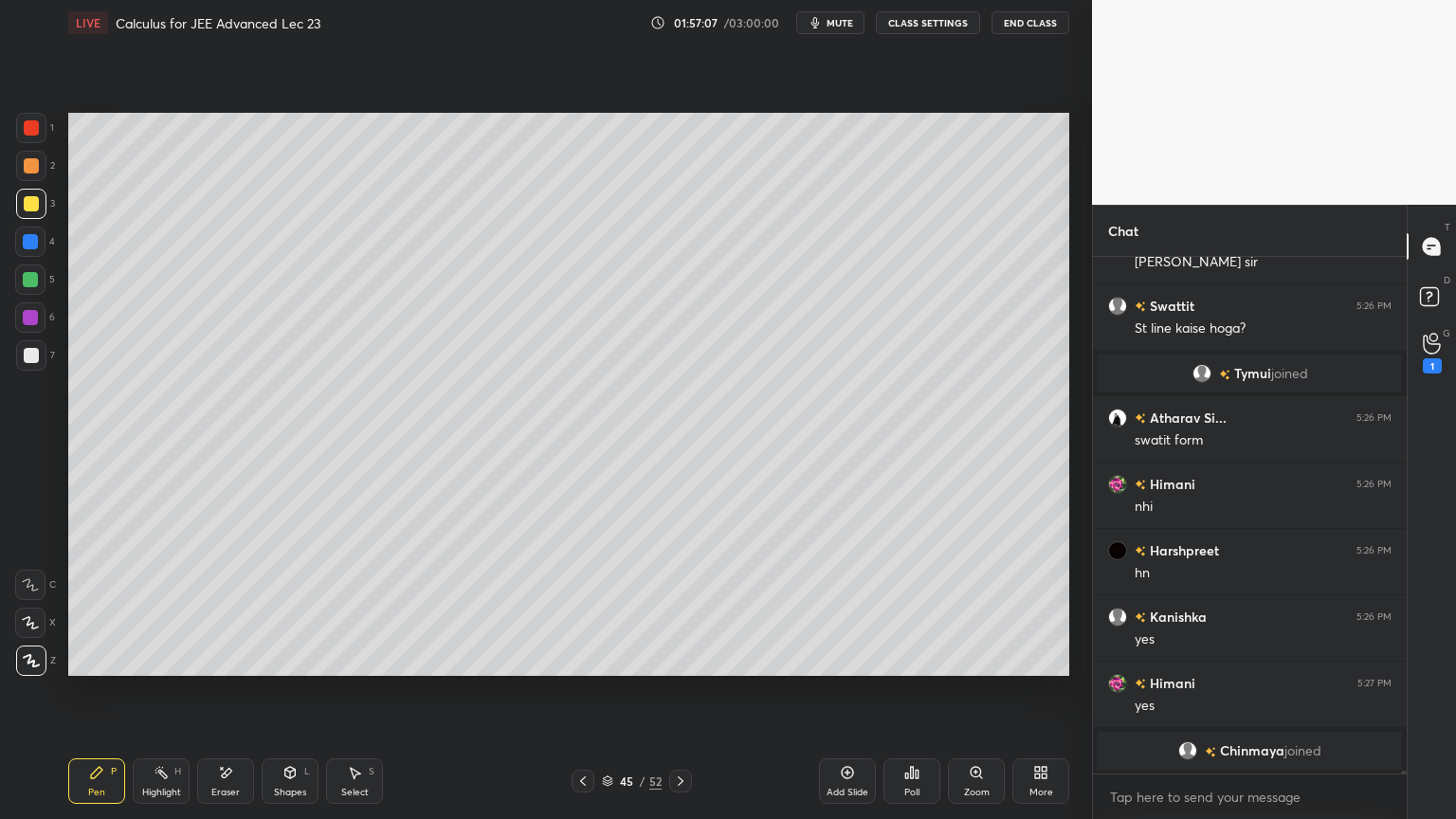 scroll, scrollTop: 99399, scrollLeft: 0, axis: vertical 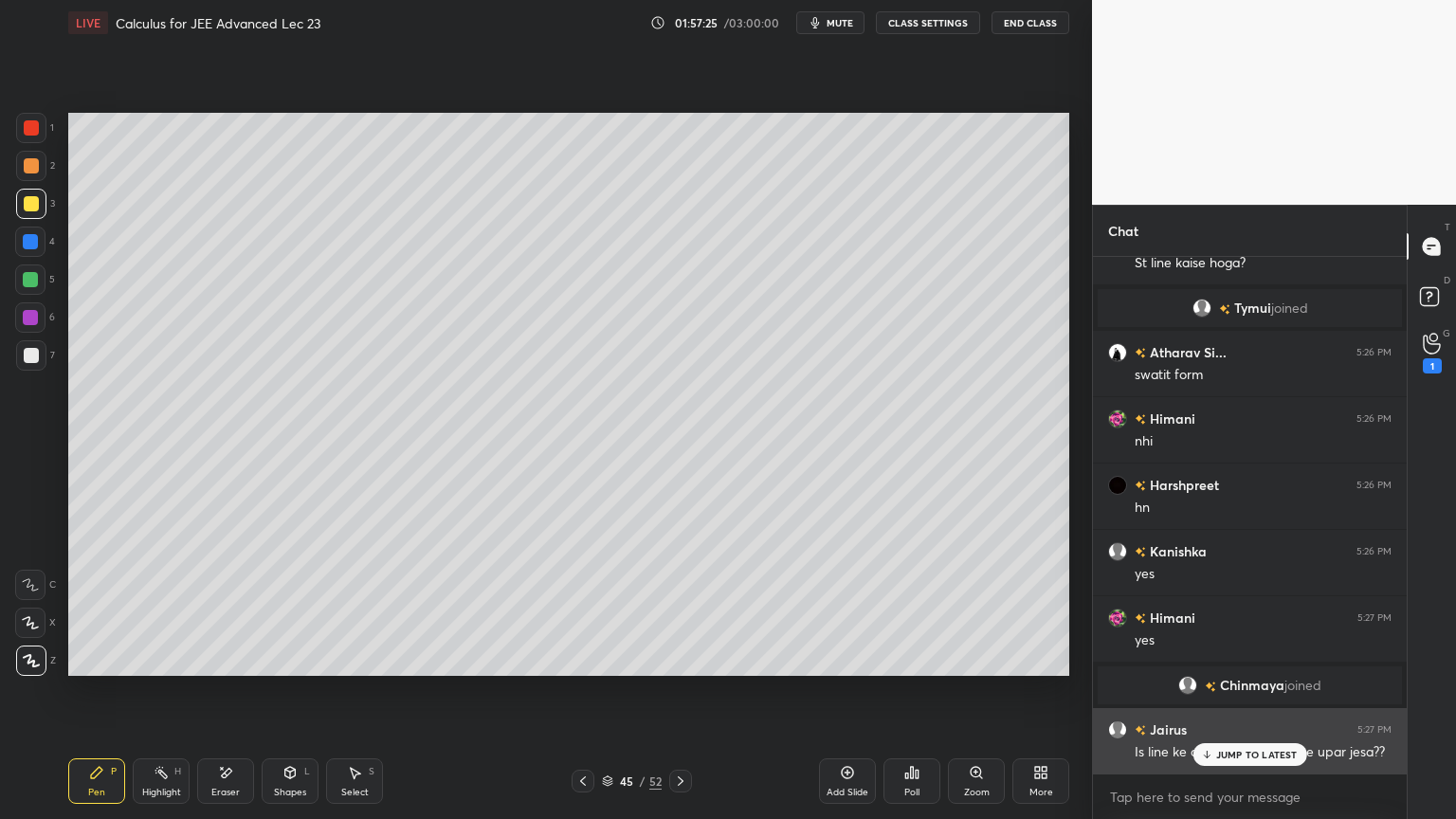 click on "JUMP TO LATEST" at bounding box center (1257, 755) 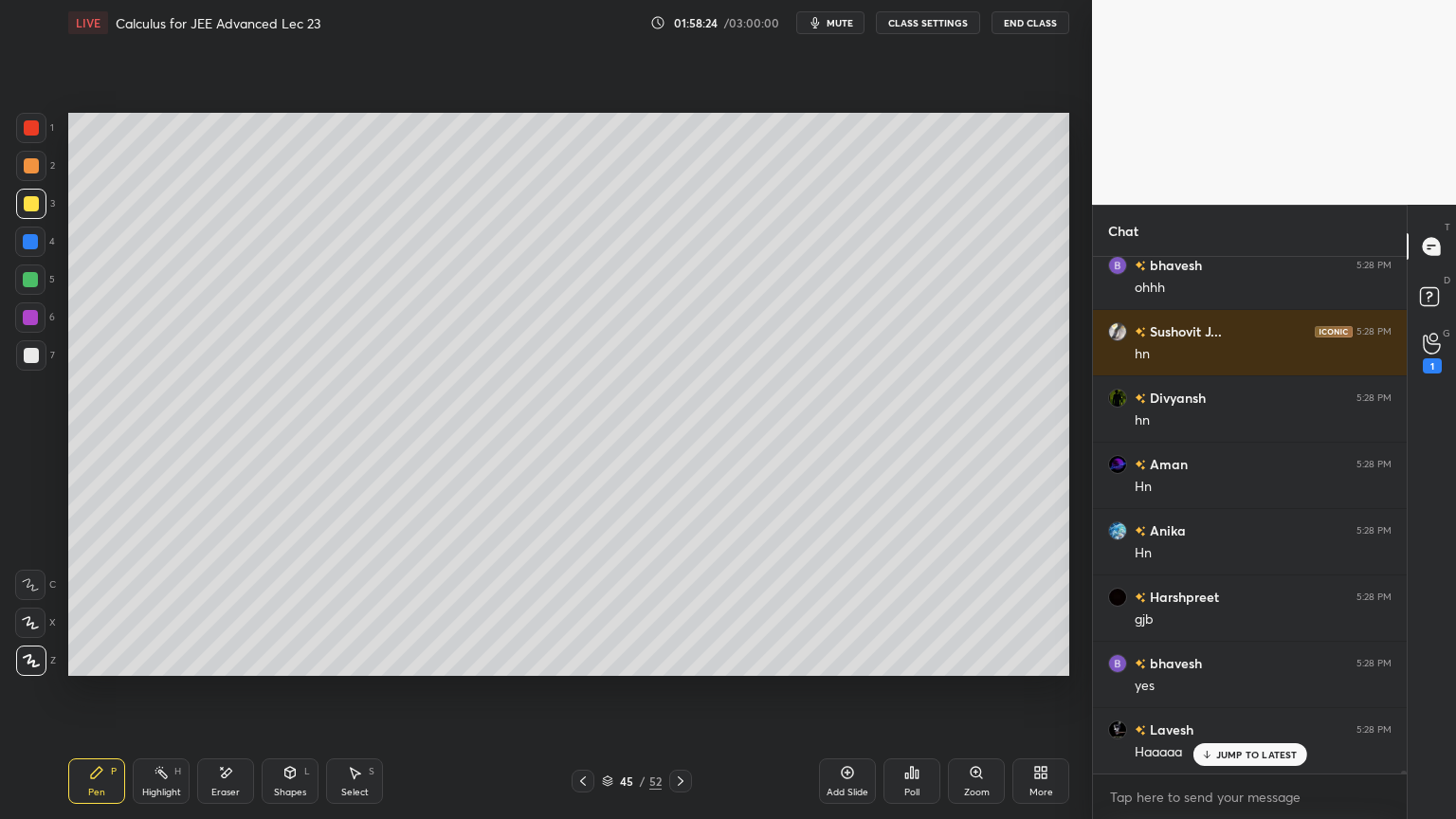 scroll, scrollTop: 101210, scrollLeft: 0, axis: vertical 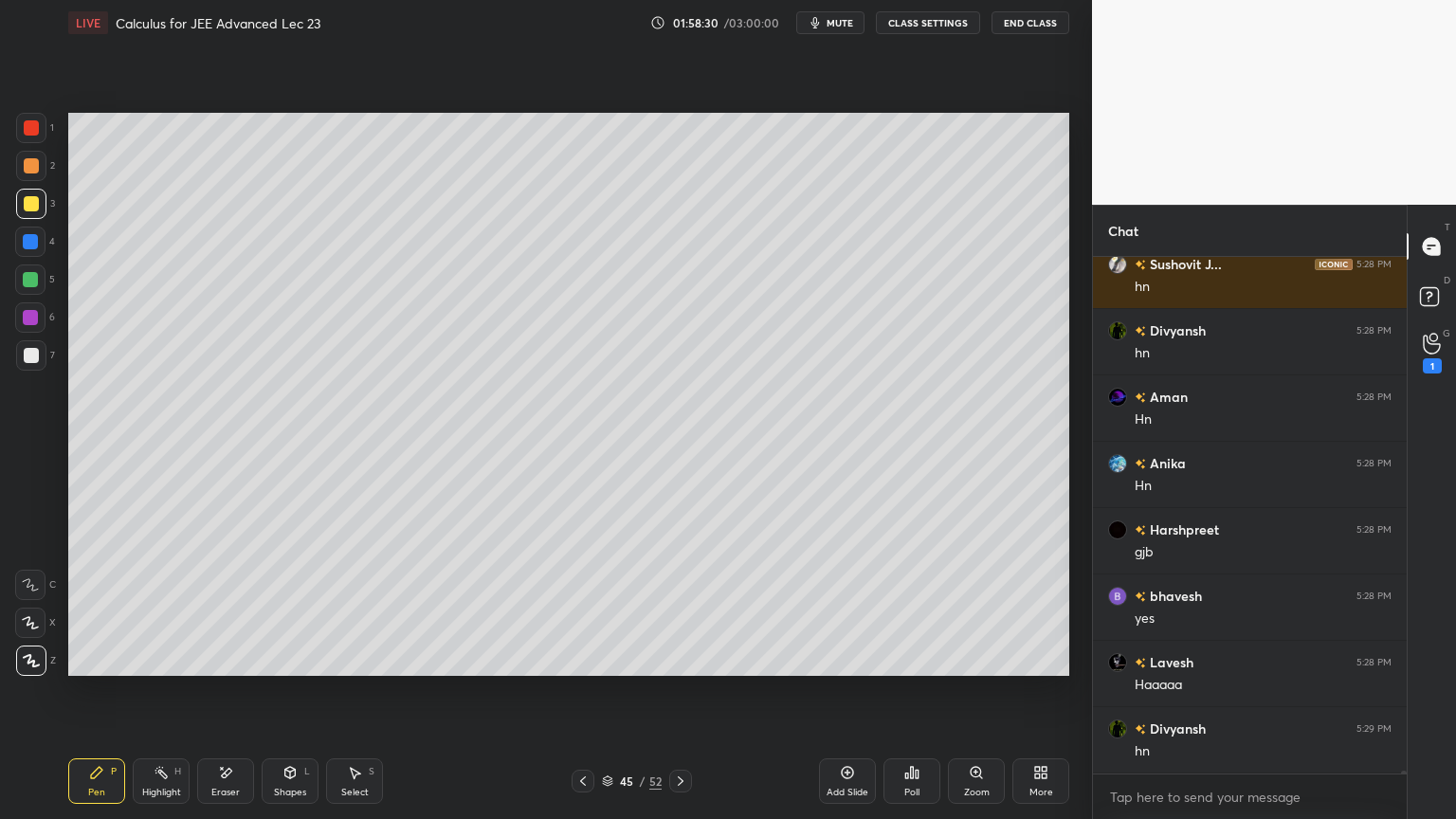 drag, startPoint x: 236, startPoint y: 781, endPoint x: 254, endPoint y: 693, distance: 89.82205 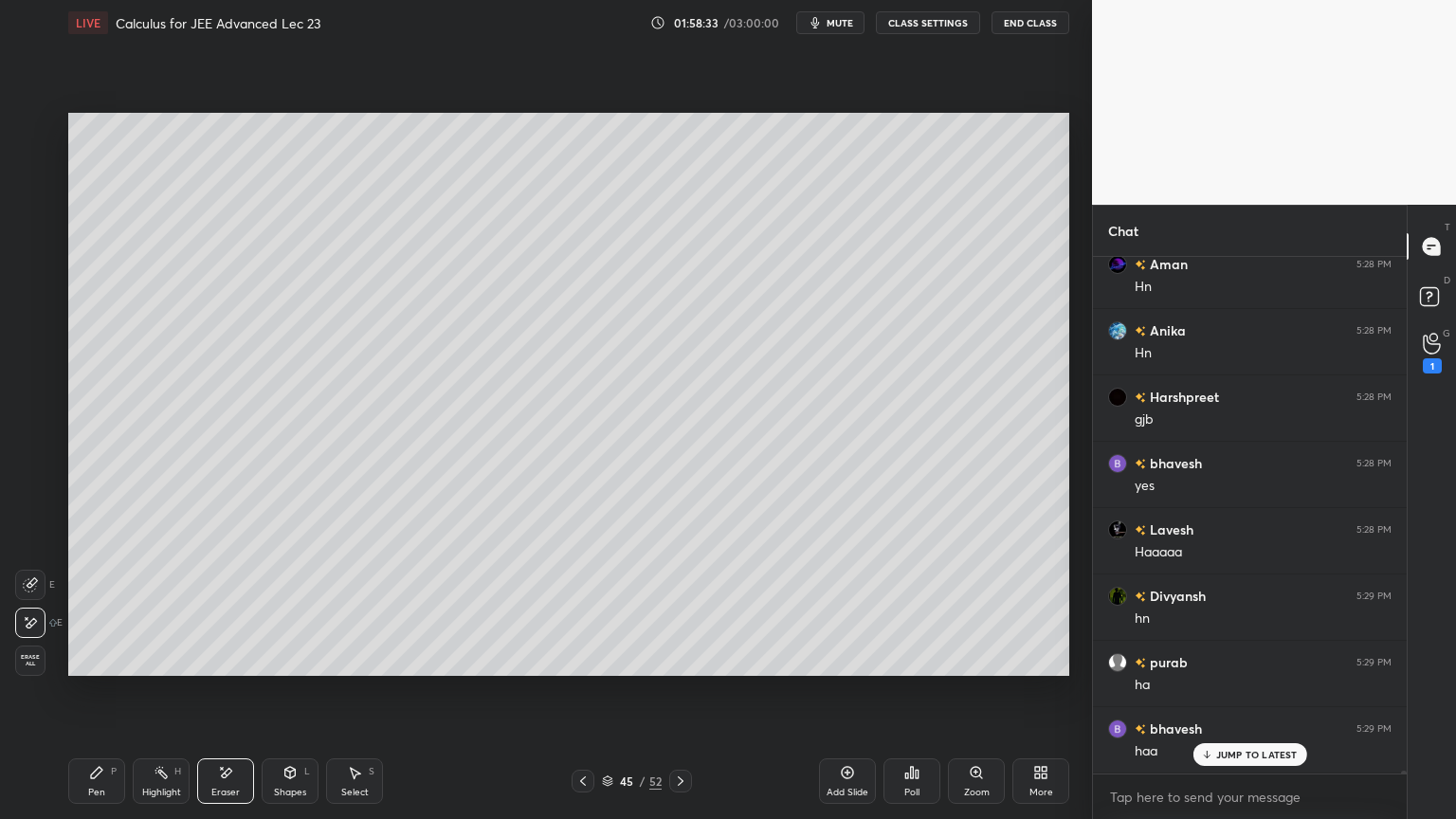scroll, scrollTop: 101408, scrollLeft: 0, axis: vertical 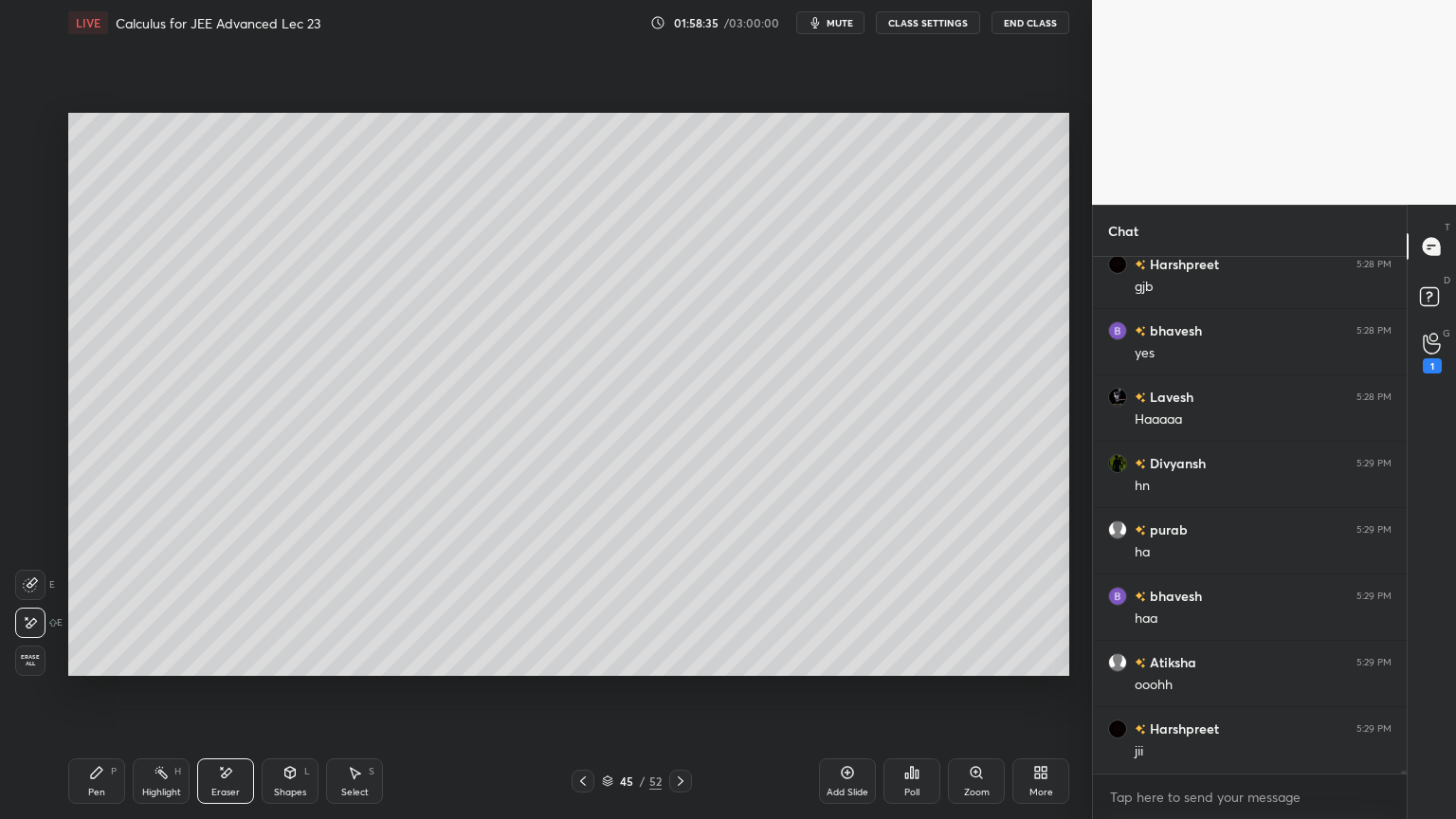 click 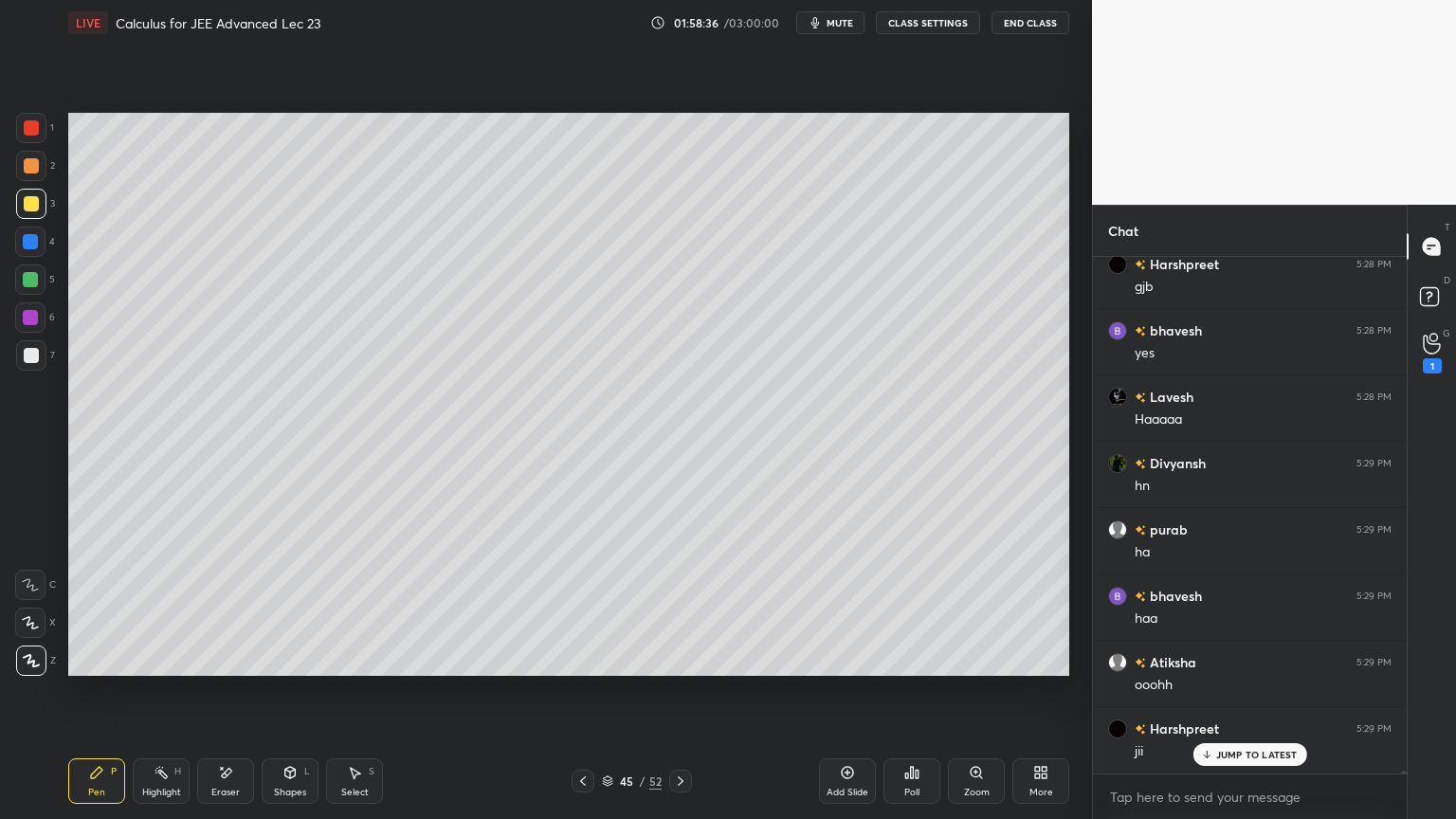 click at bounding box center (31, 355) 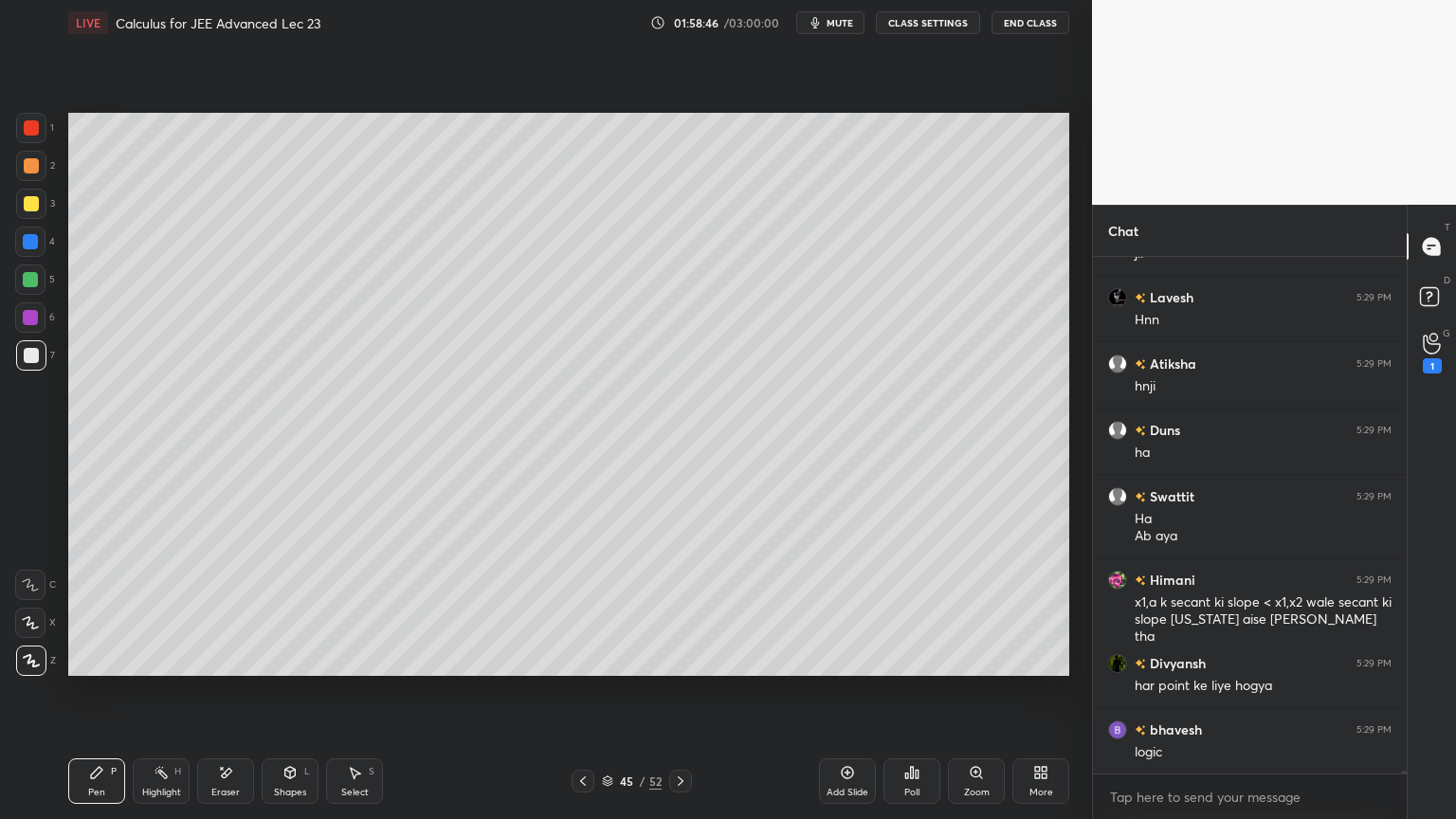 scroll, scrollTop: 102040, scrollLeft: 0, axis: vertical 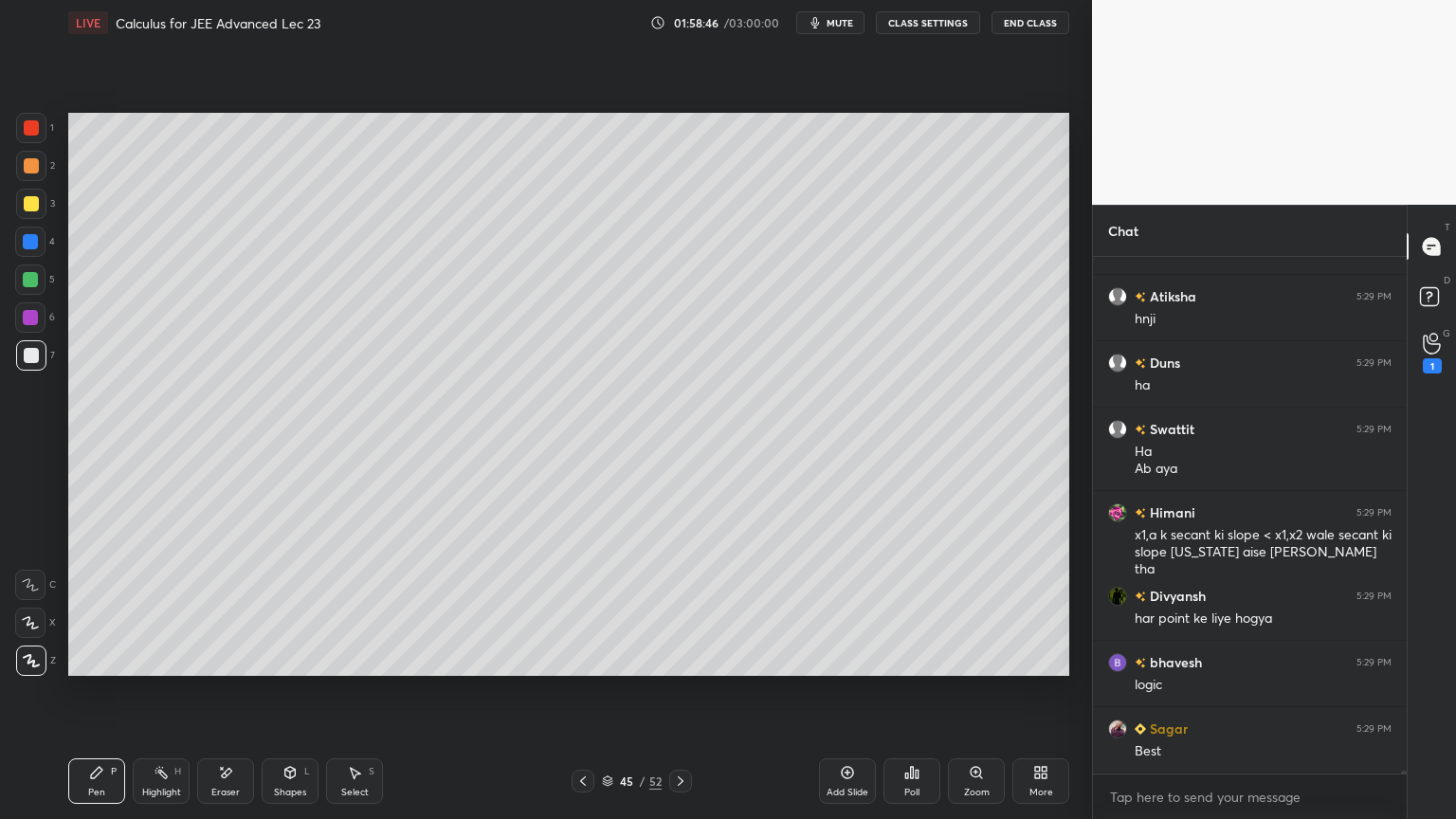 click 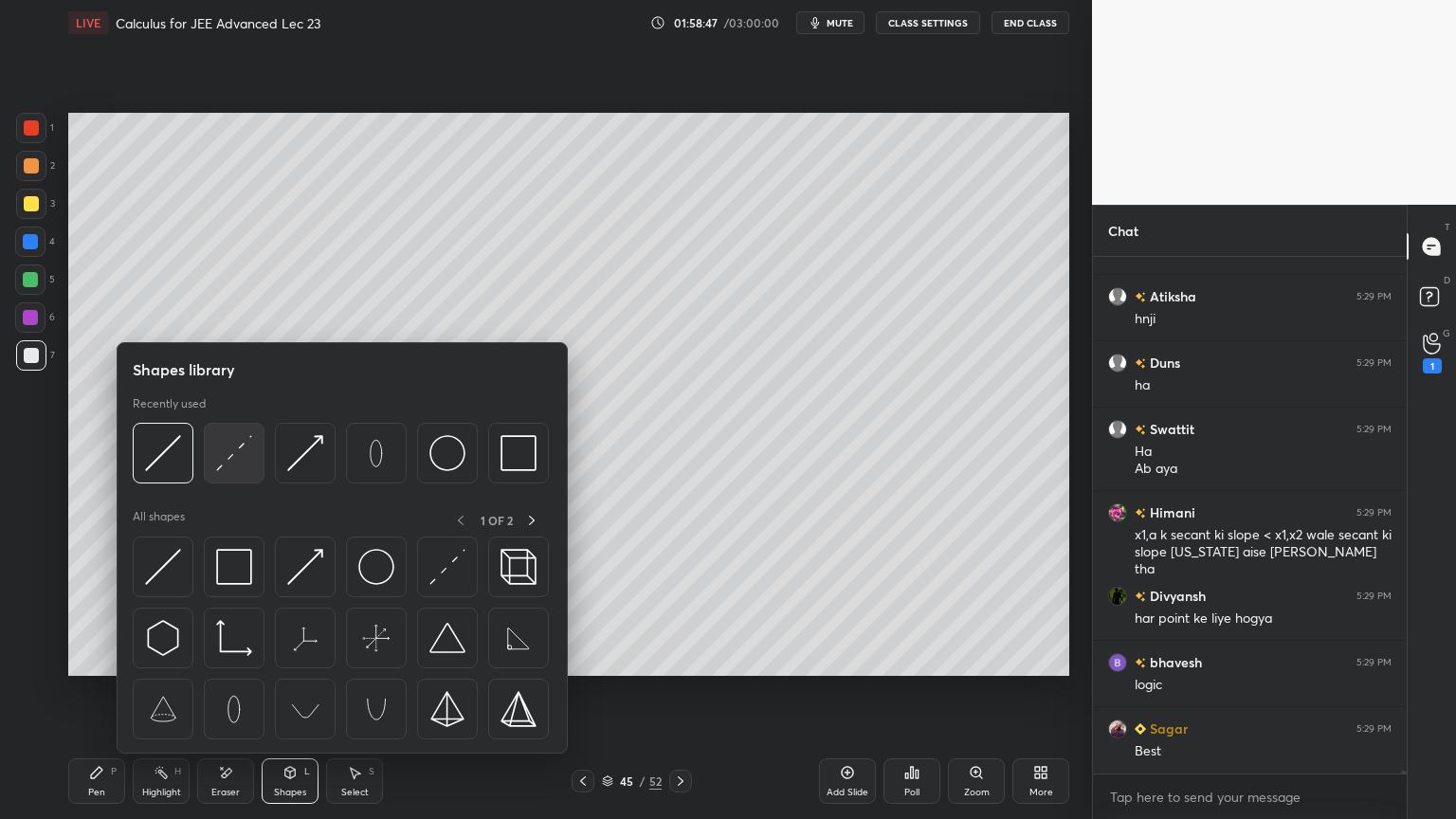 click at bounding box center [234, 453] 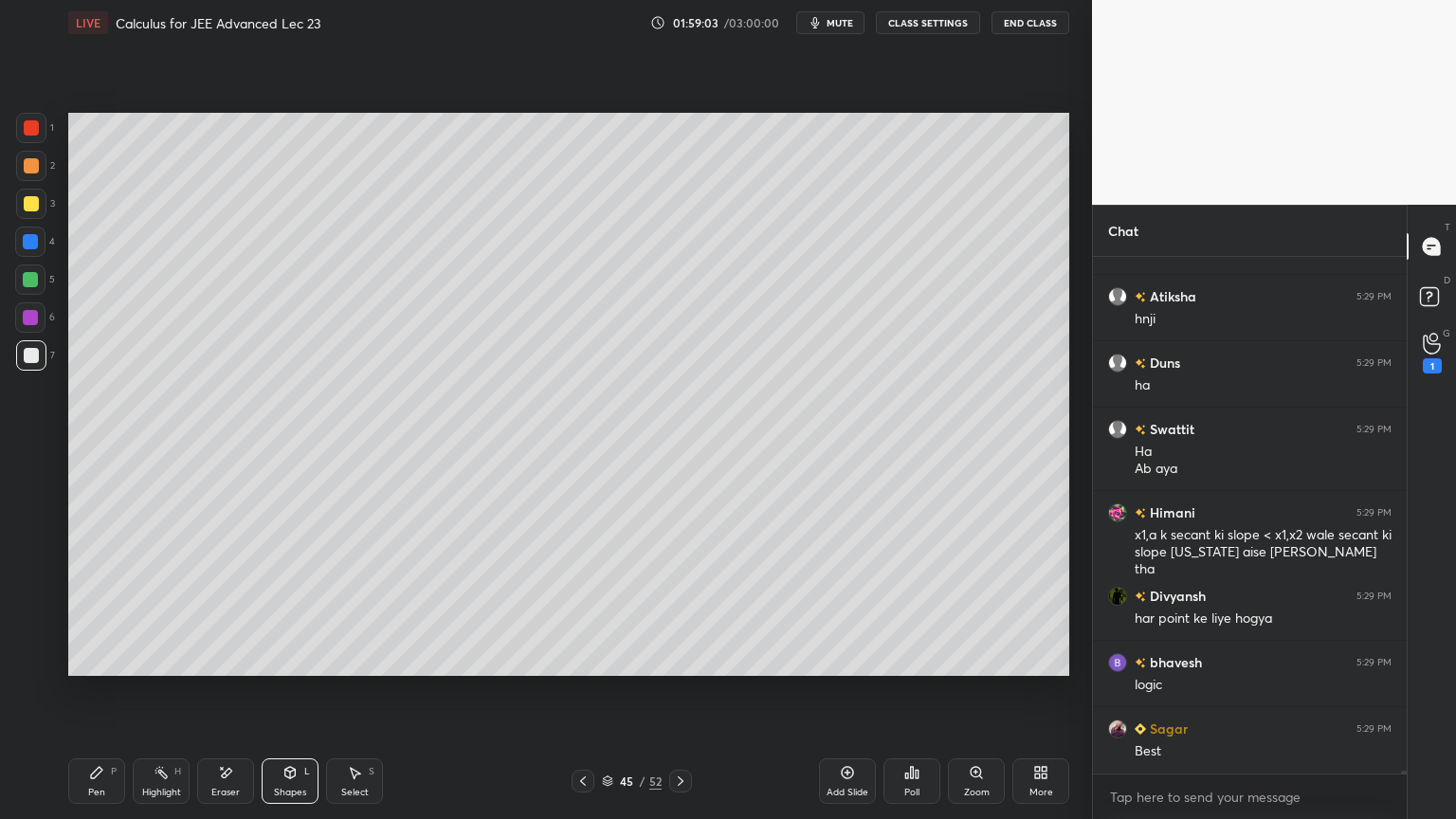 click on "Pen P" at bounding box center (97, 781) 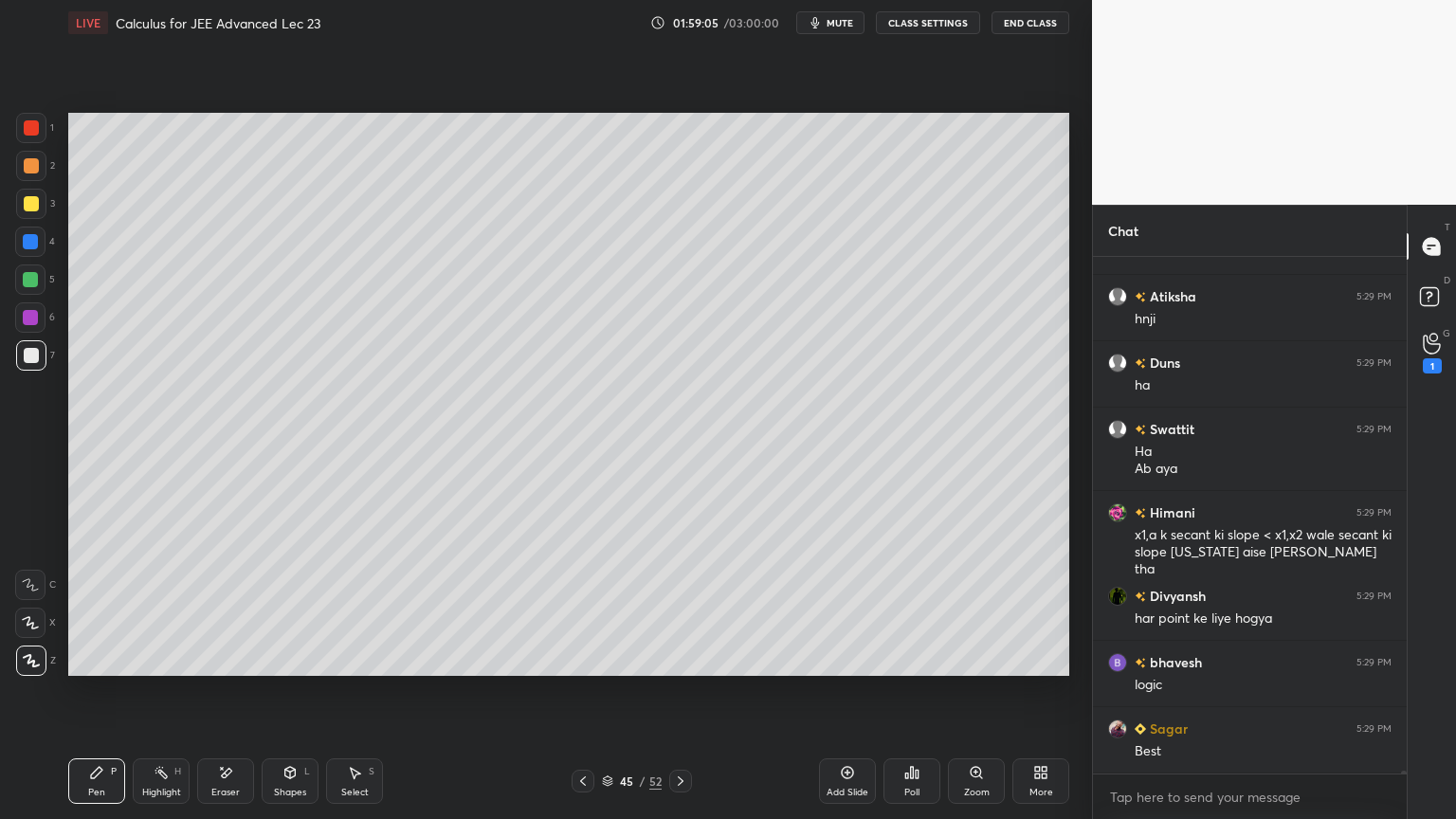 click 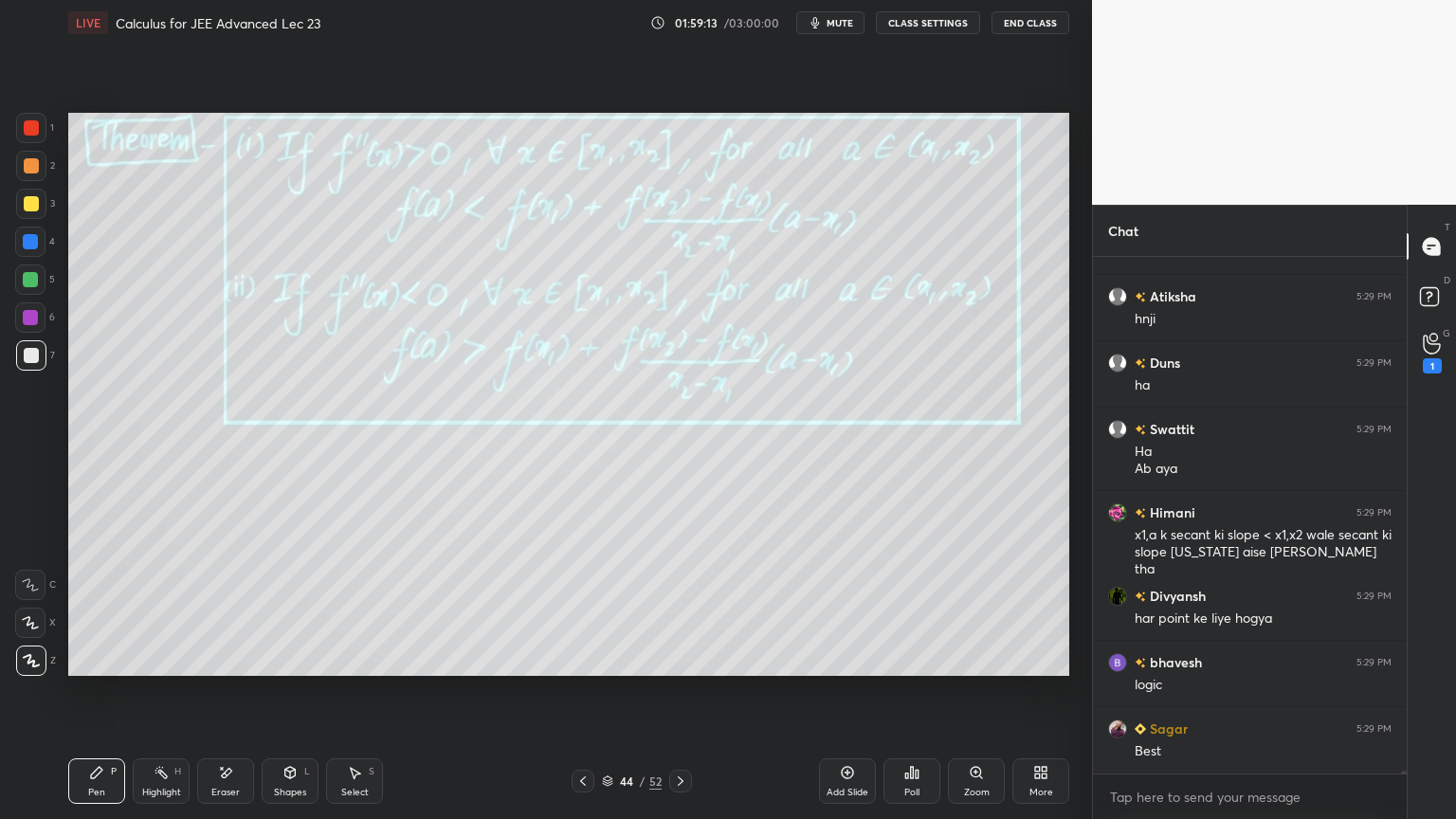 scroll, scrollTop: 102106, scrollLeft: 0, axis: vertical 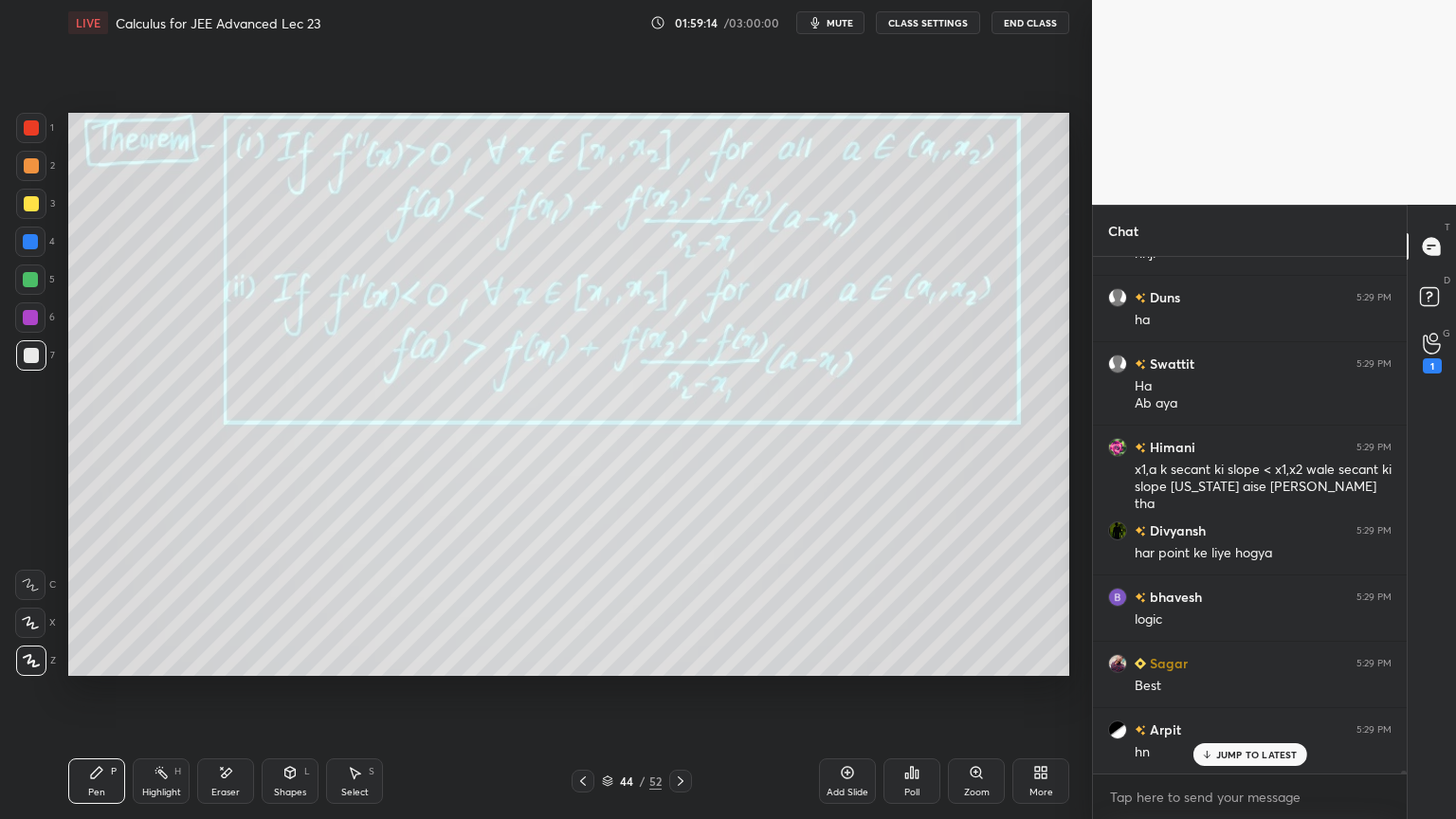 click 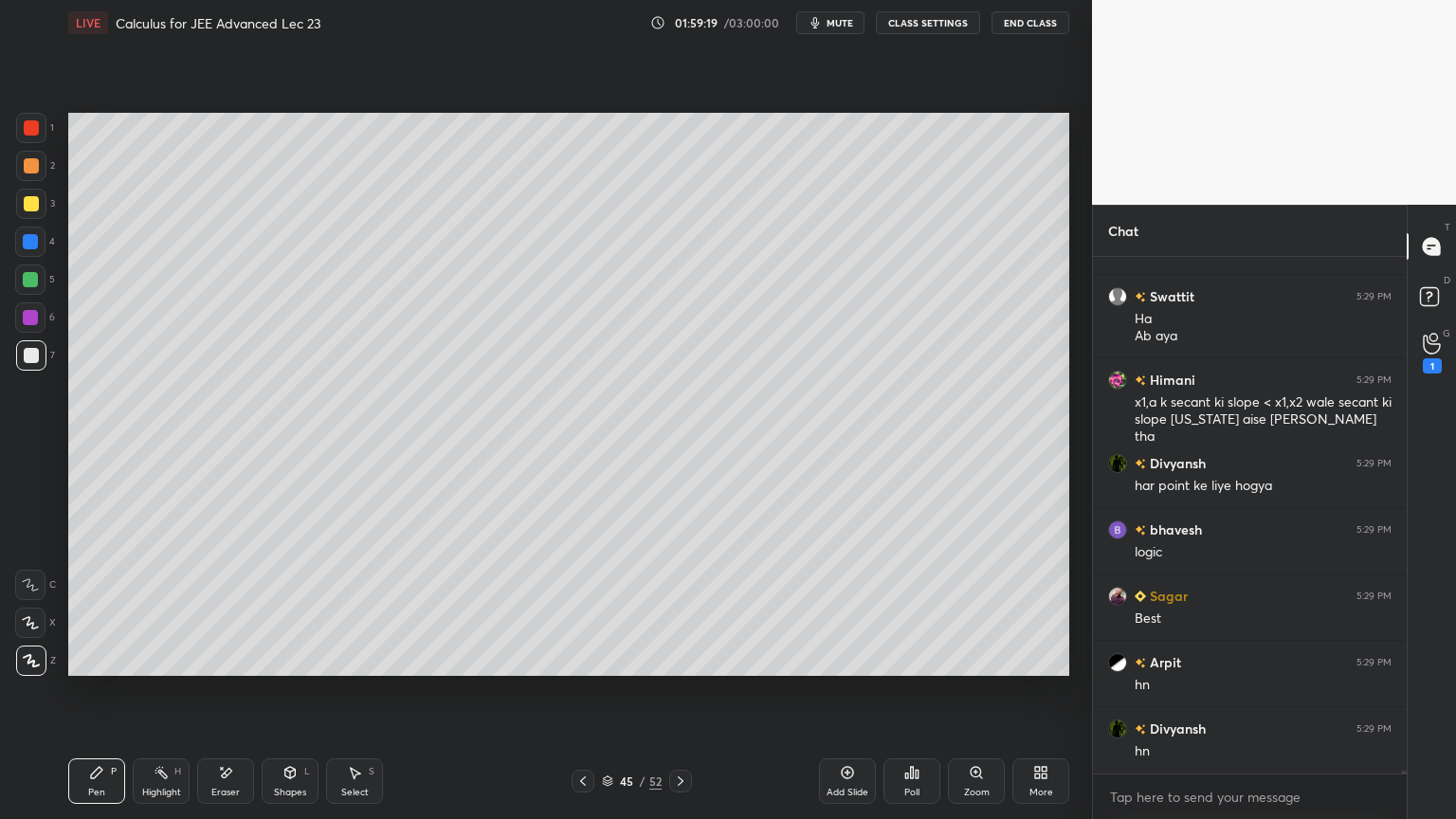 scroll, scrollTop: 102238, scrollLeft: 0, axis: vertical 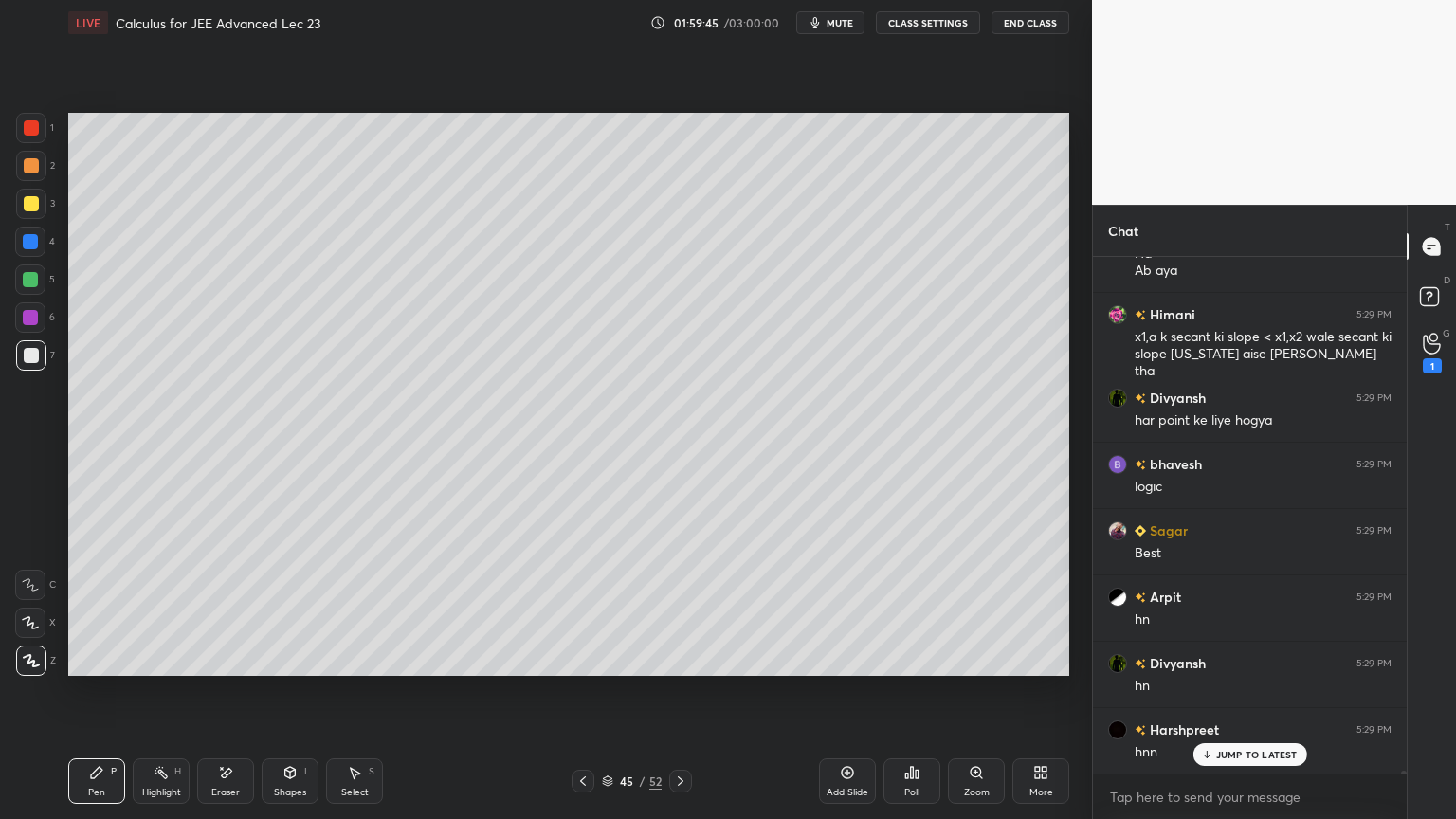 drag, startPoint x: 35, startPoint y: 198, endPoint x: 59, endPoint y: 208, distance: 26 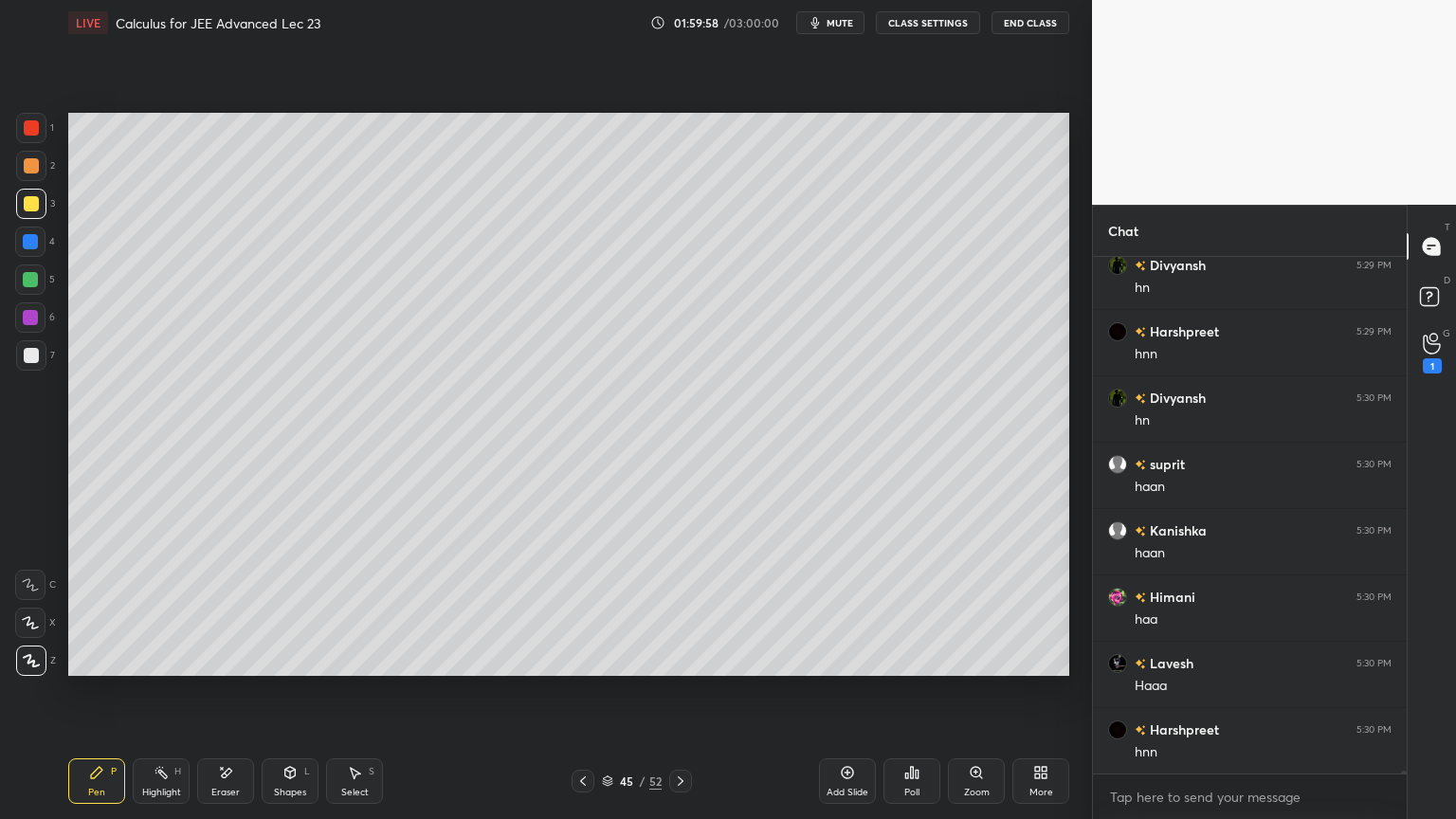 scroll, scrollTop: 102704, scrollLeft: 0, axis: vertical 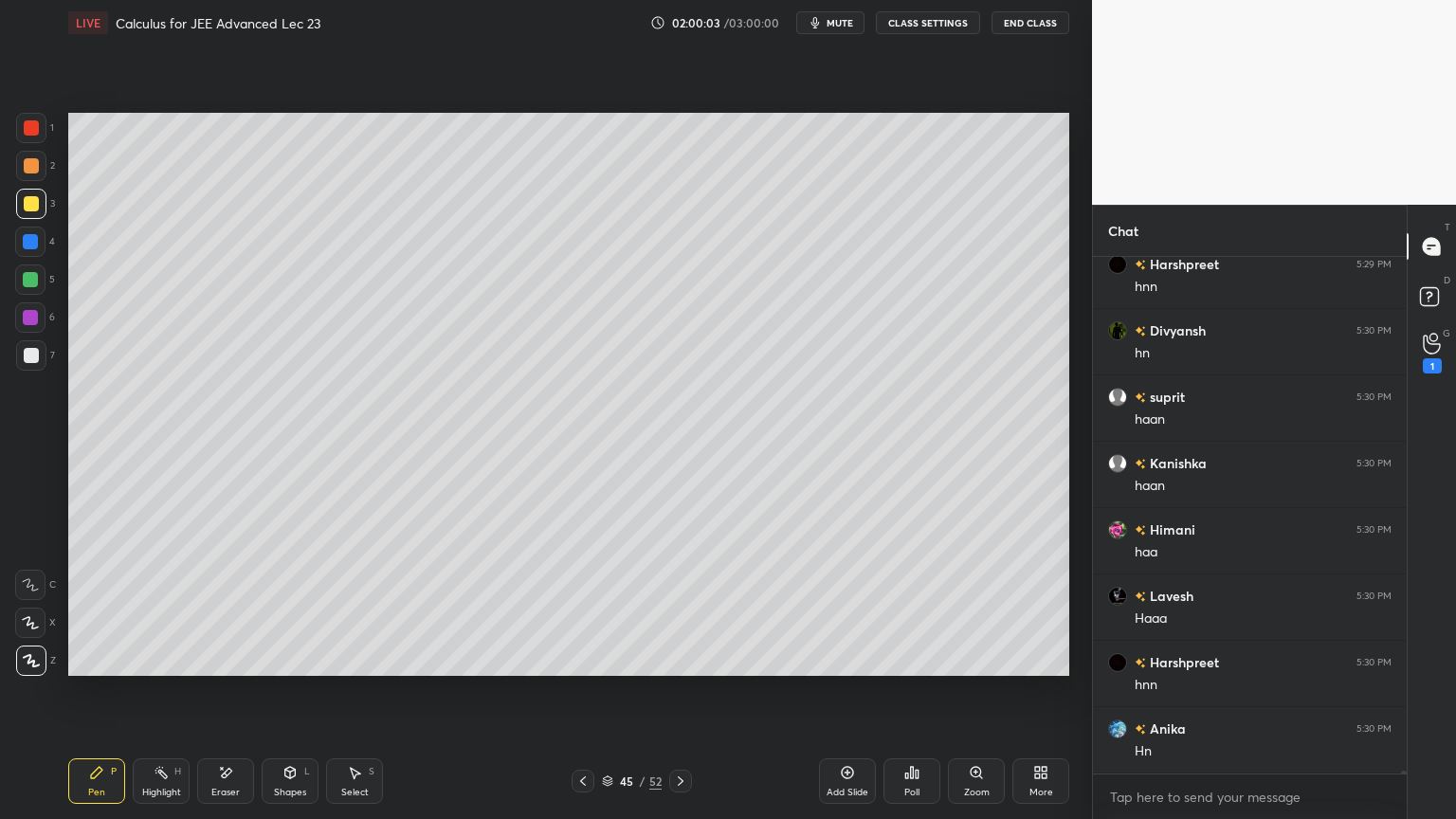 click at bounding box center (31, 355) 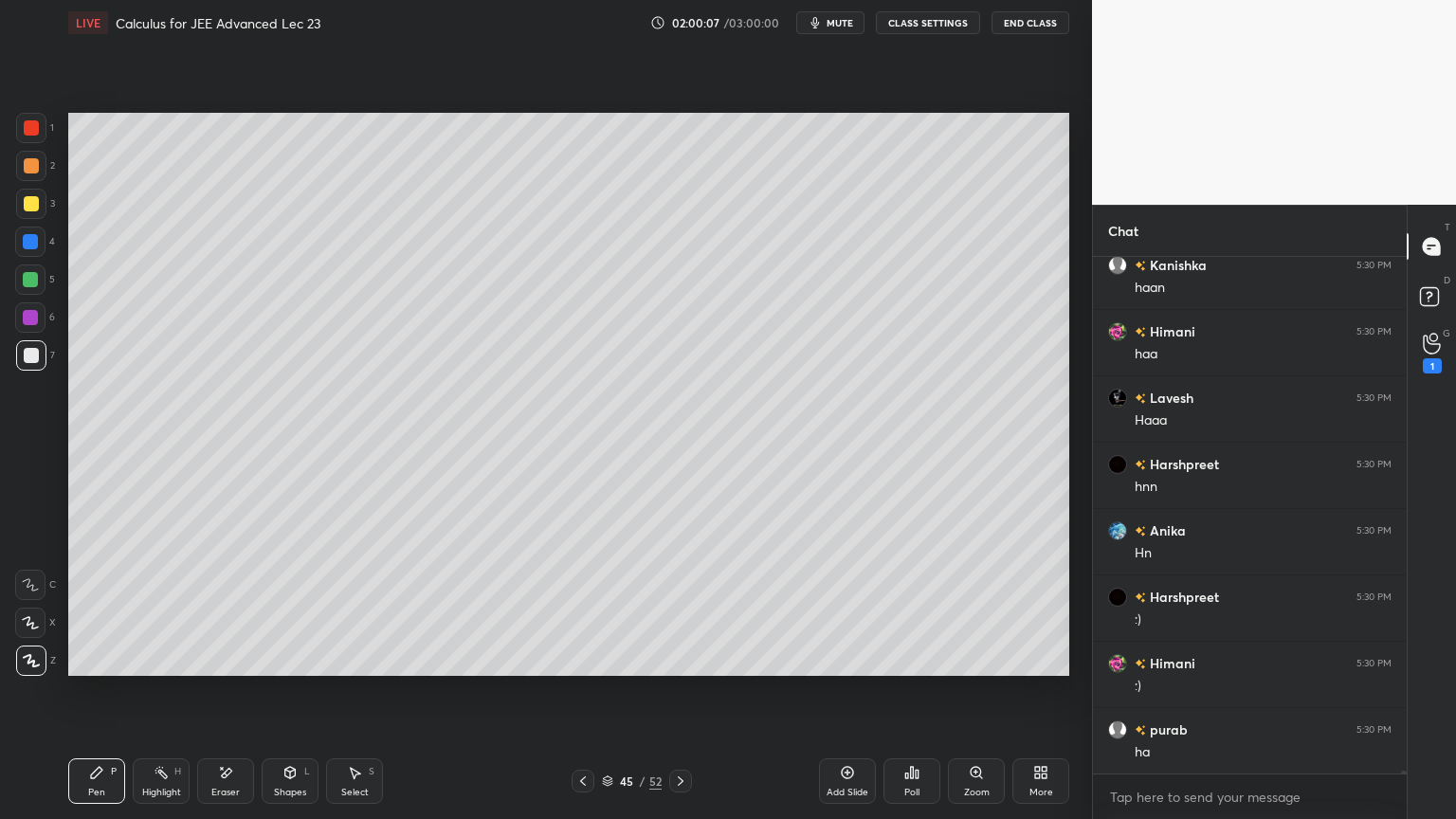 scroll, scrollTop: 102969, scrollLeft: 0, axis: vertical 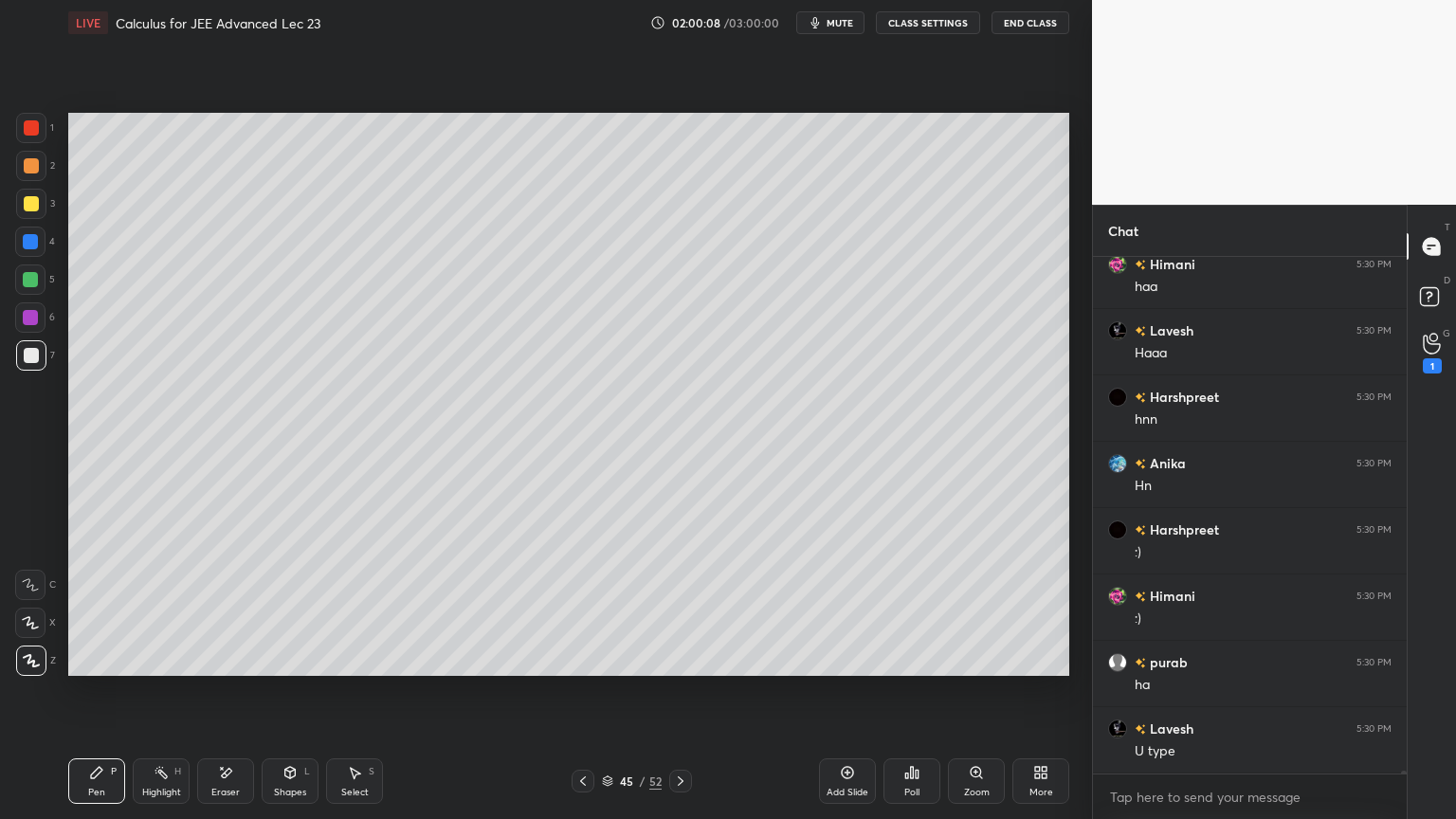 drag, startPoint x: 231, startPoint y: 789, endPoint x: 234, endPoint y: 777, distance: 12.369317 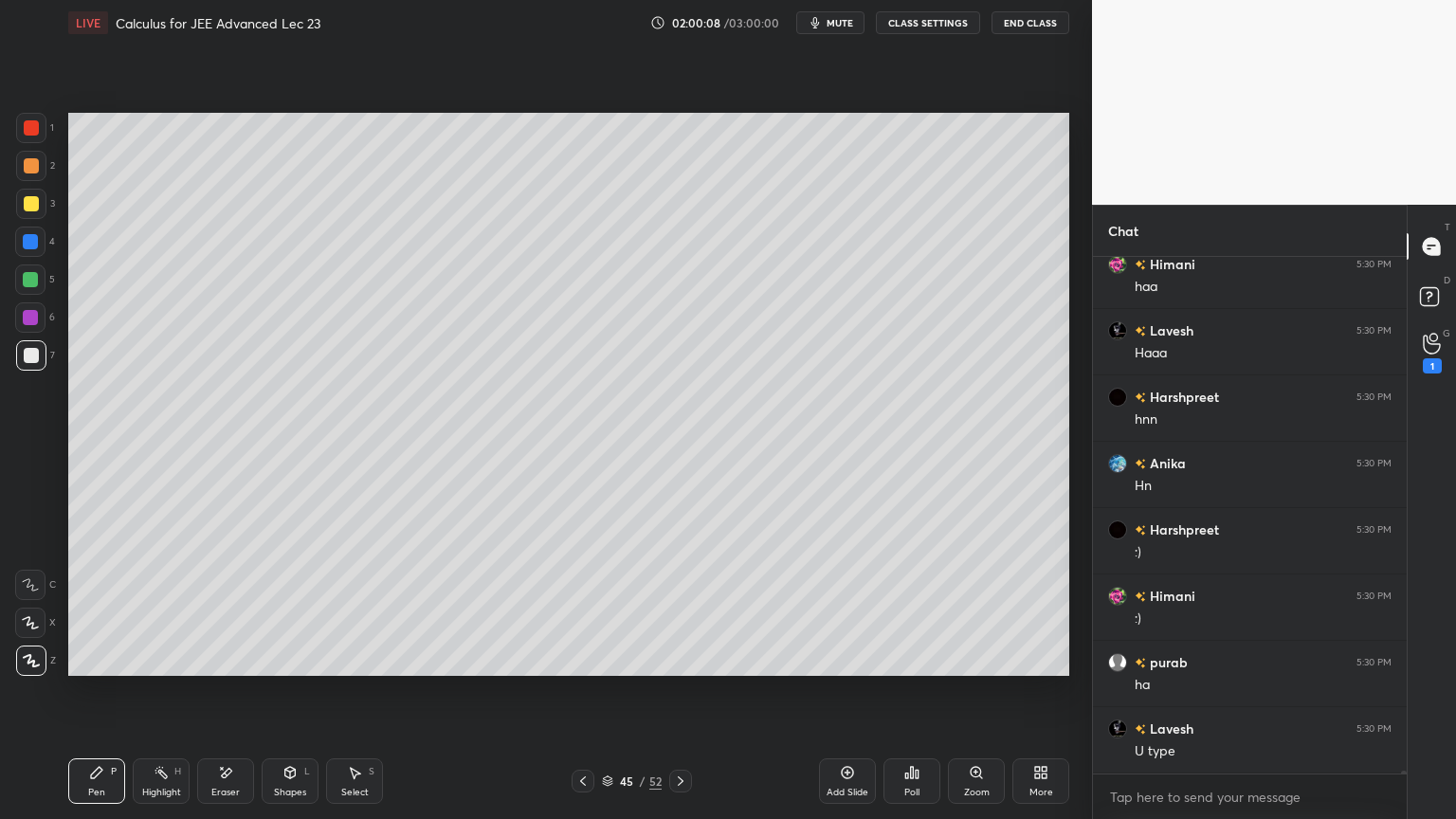 click on "Eraser" at bounding box center (226, 781) 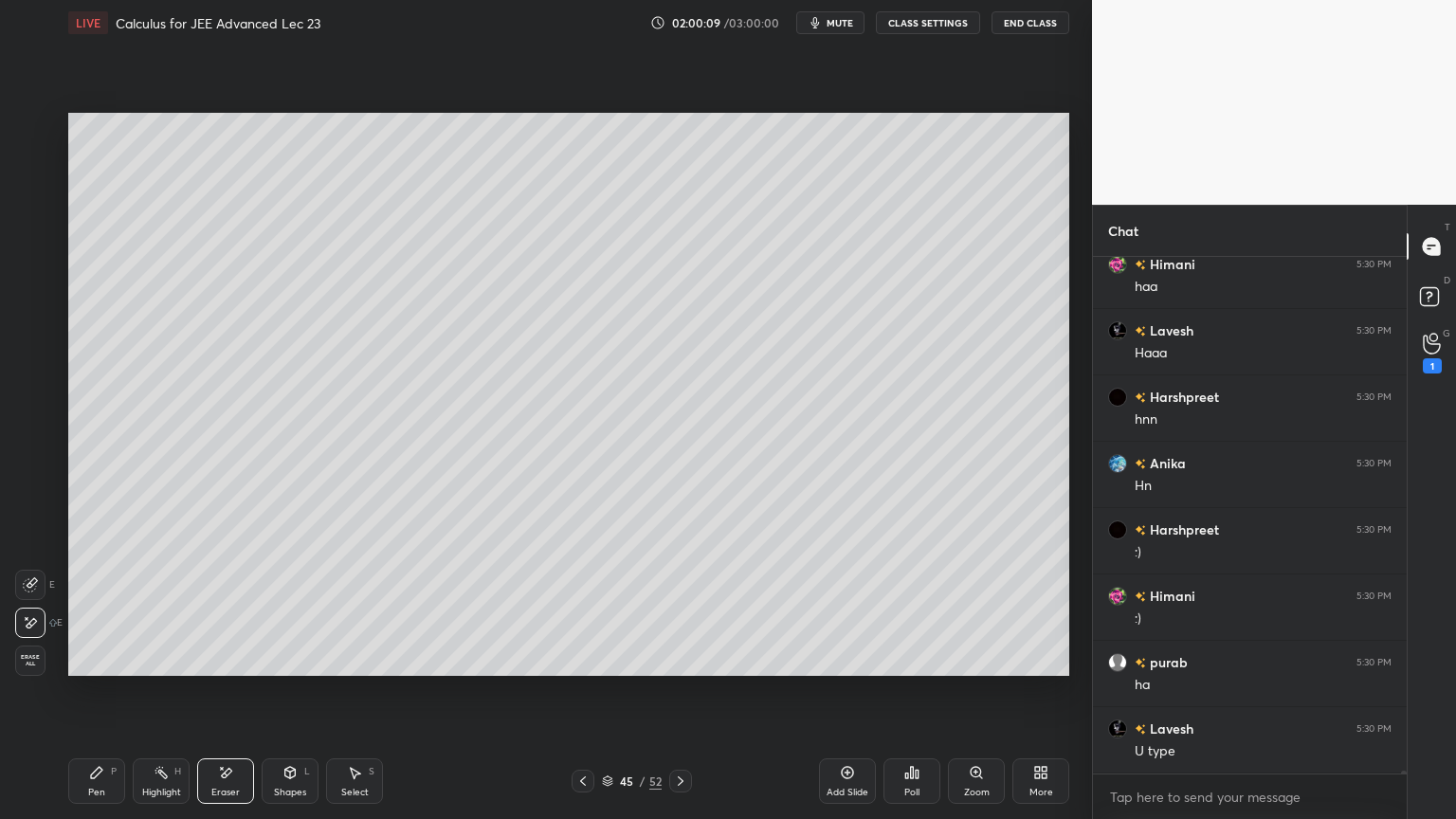 scroll, scrollTop: 103035, scrollLeft: 0, axis: vertical 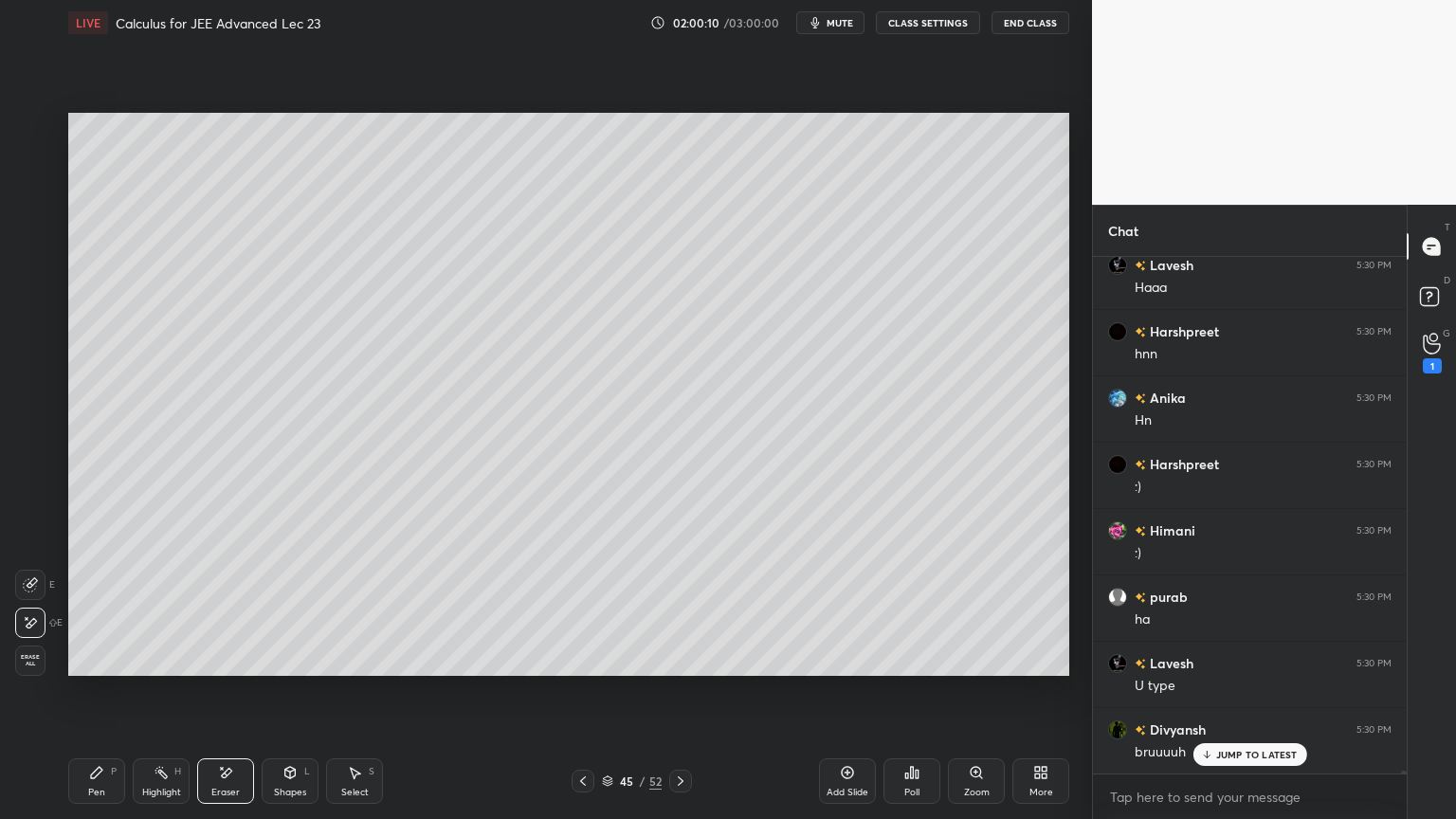 click on "Pen P" at bounding box center [97, 781] 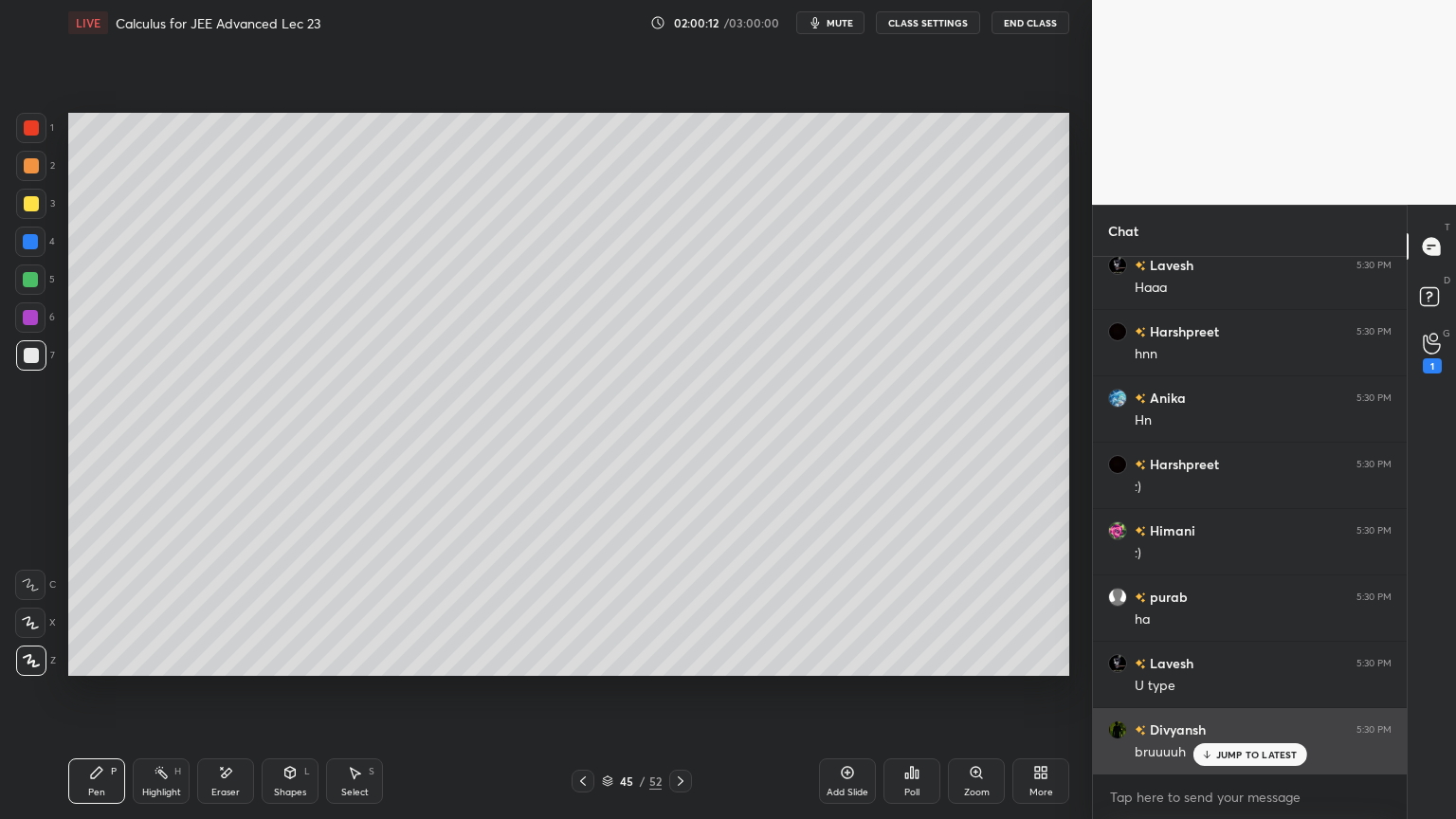 drag, startPoint x: 1210, startPoint y: 747, endPoint x: 1172, endPoint y: 760, distance: 40.162171 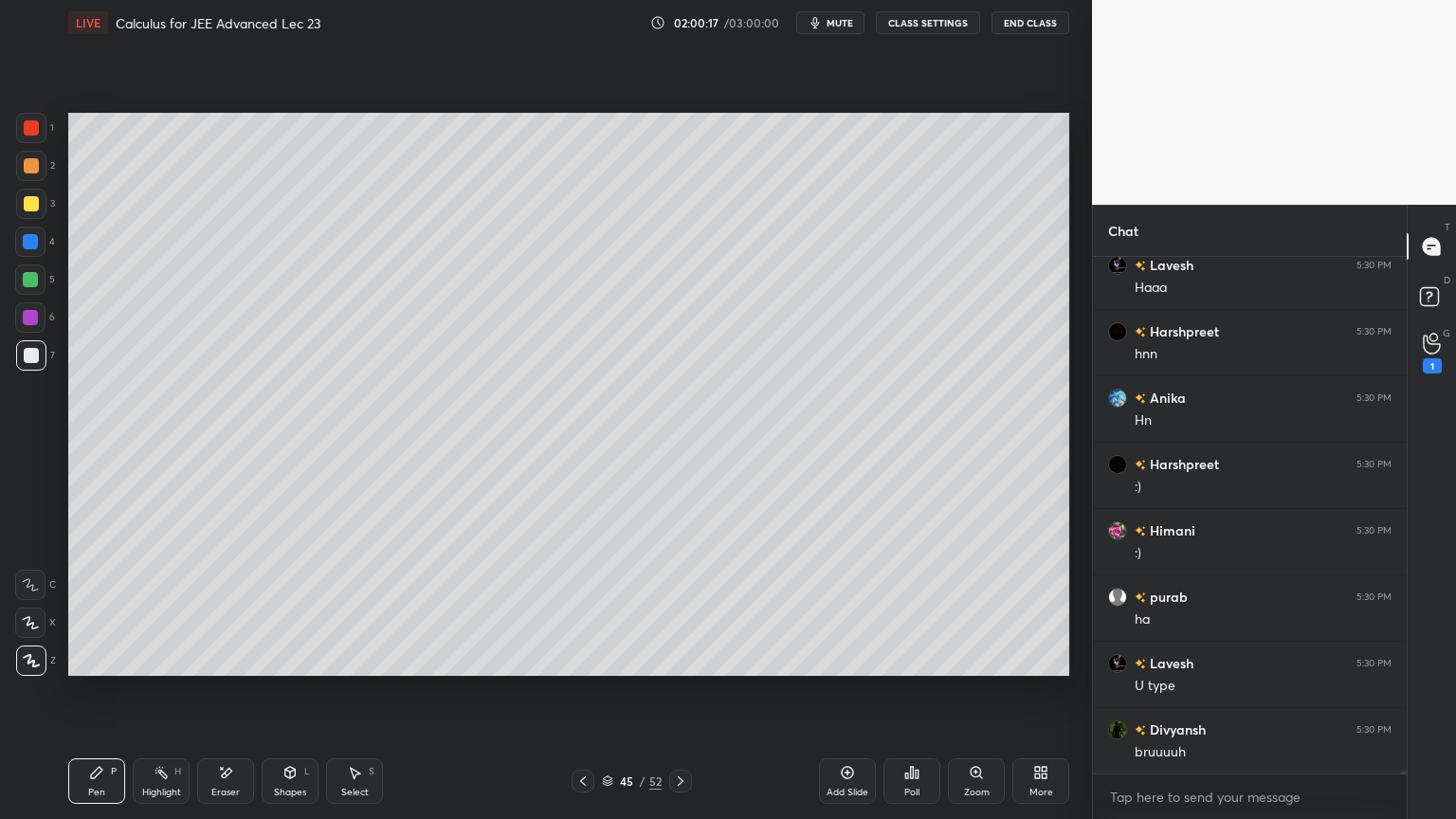click at bounding box center [31, 128] 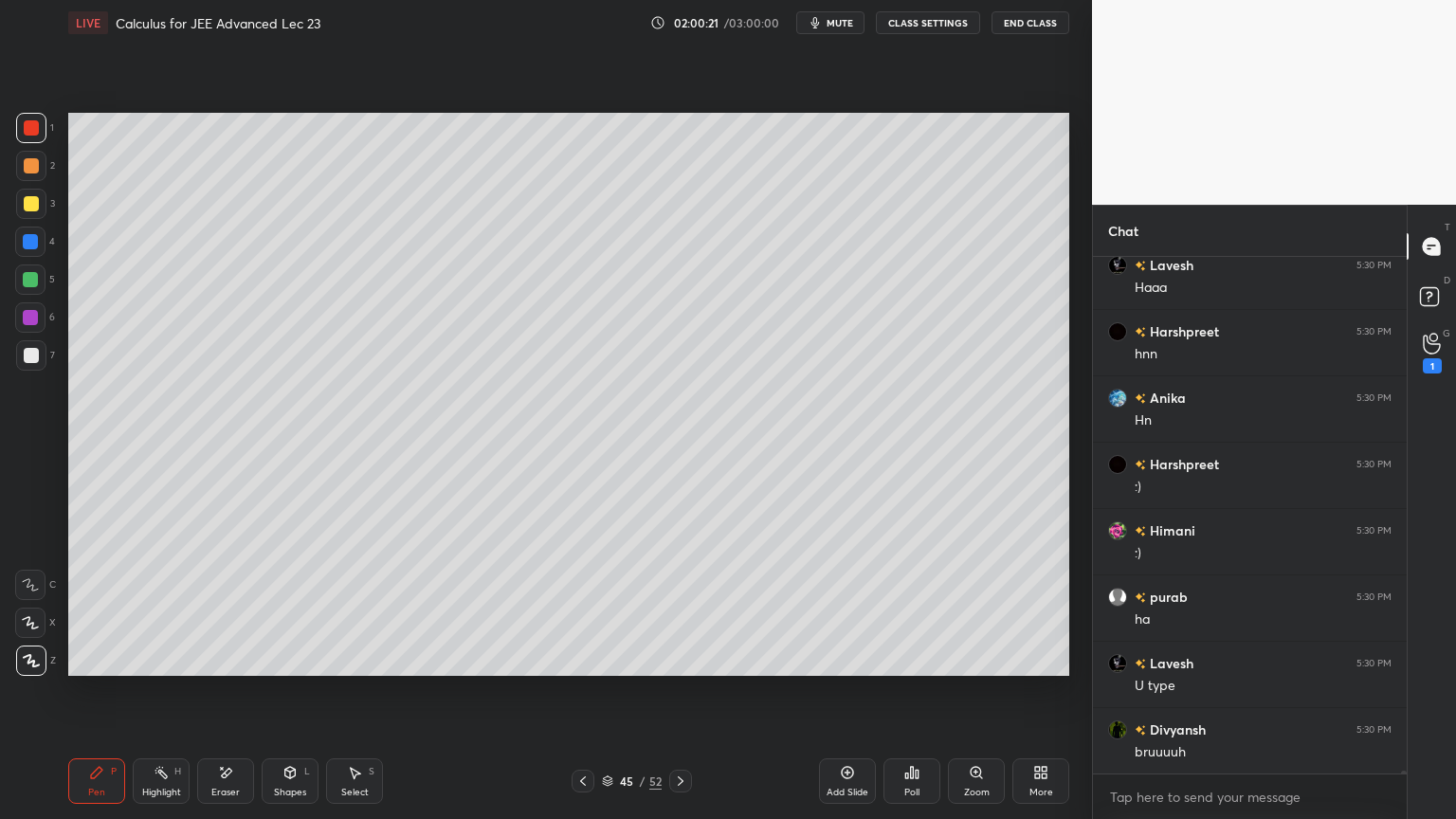 click 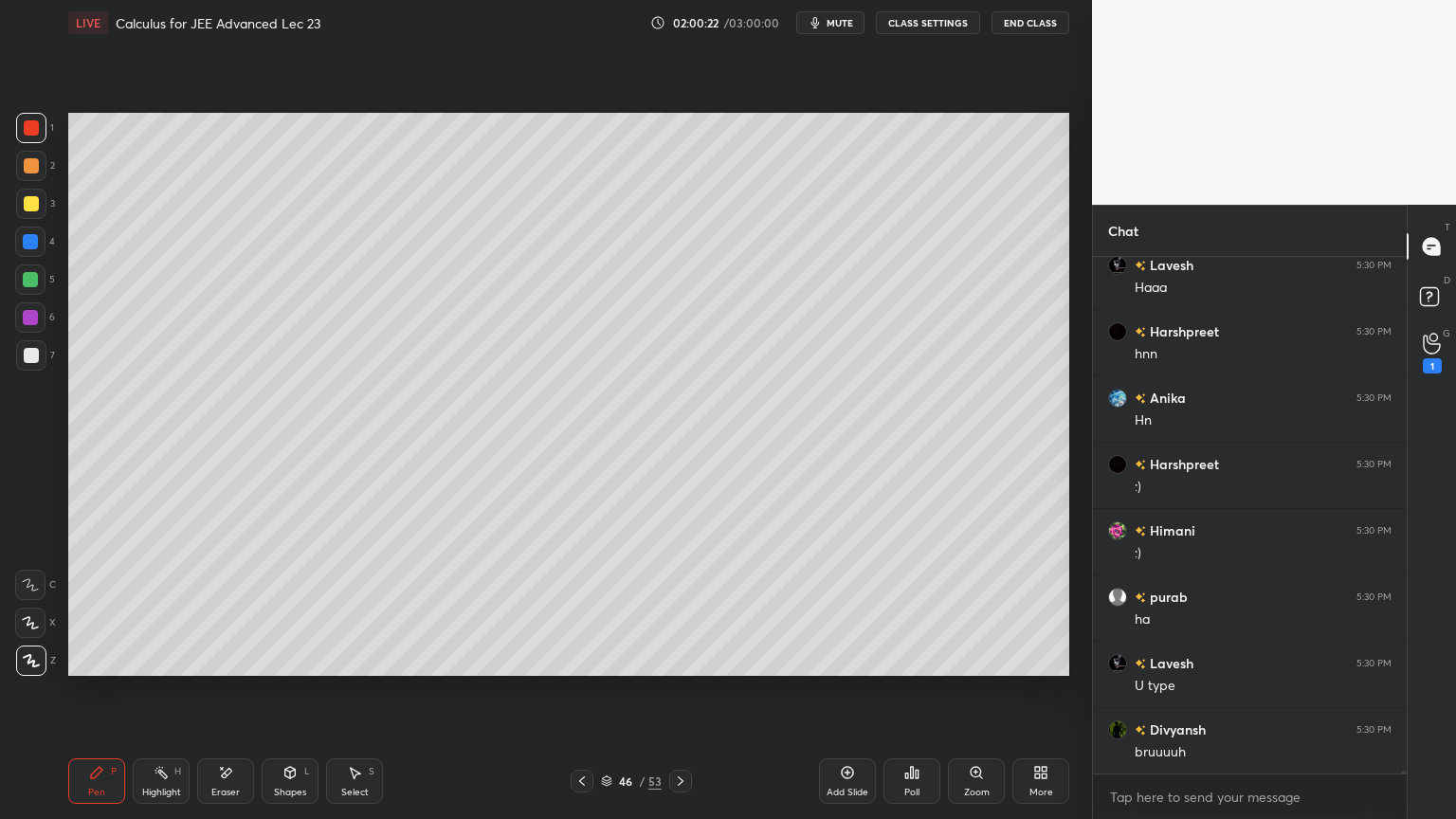 drag, startPoint x: 38, startPoint y: 348, endPoint x: 66, endPoint y: 364, distance: 32.24903 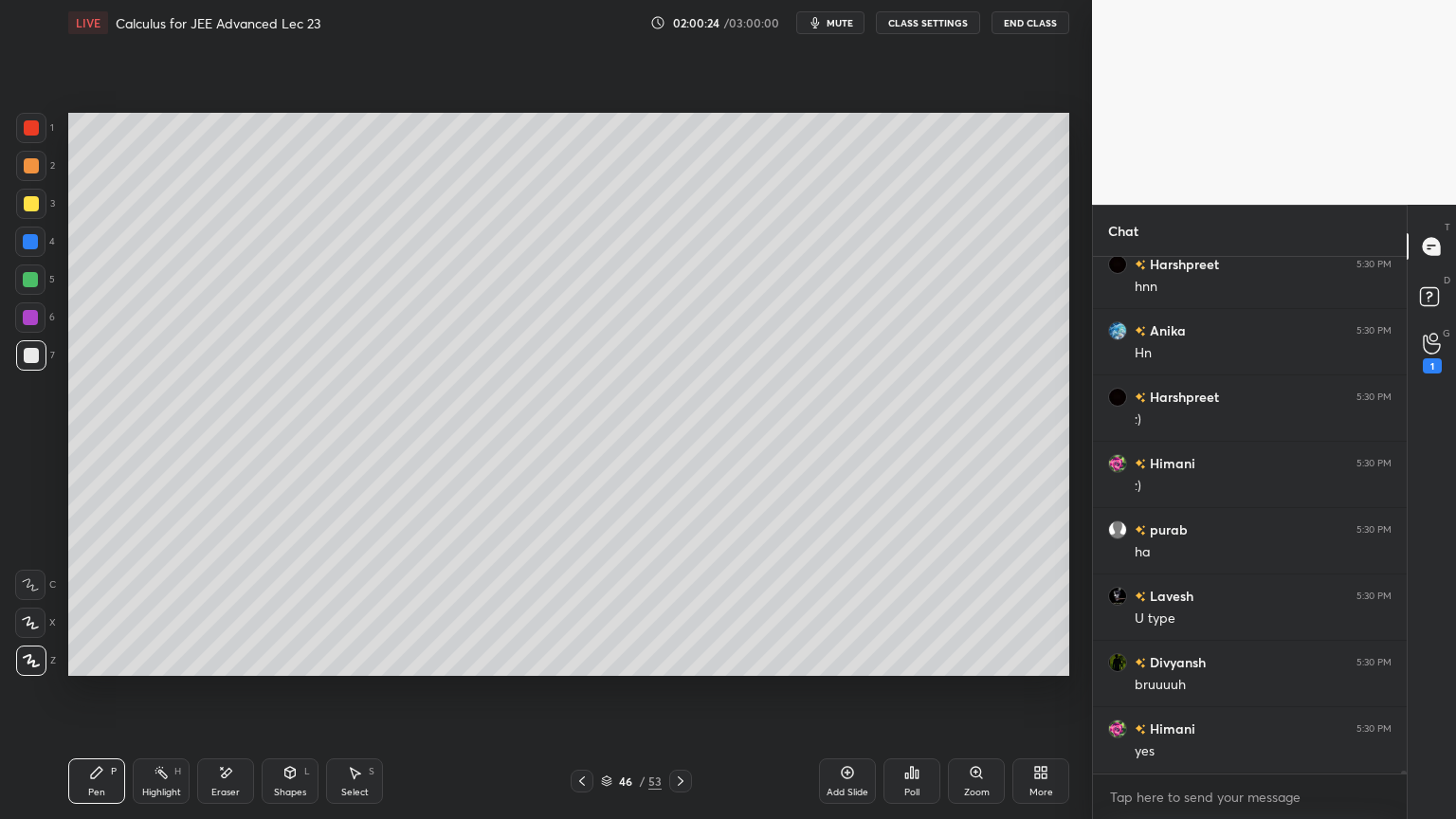 click on "Eraser" at bounding box center [226, 792] 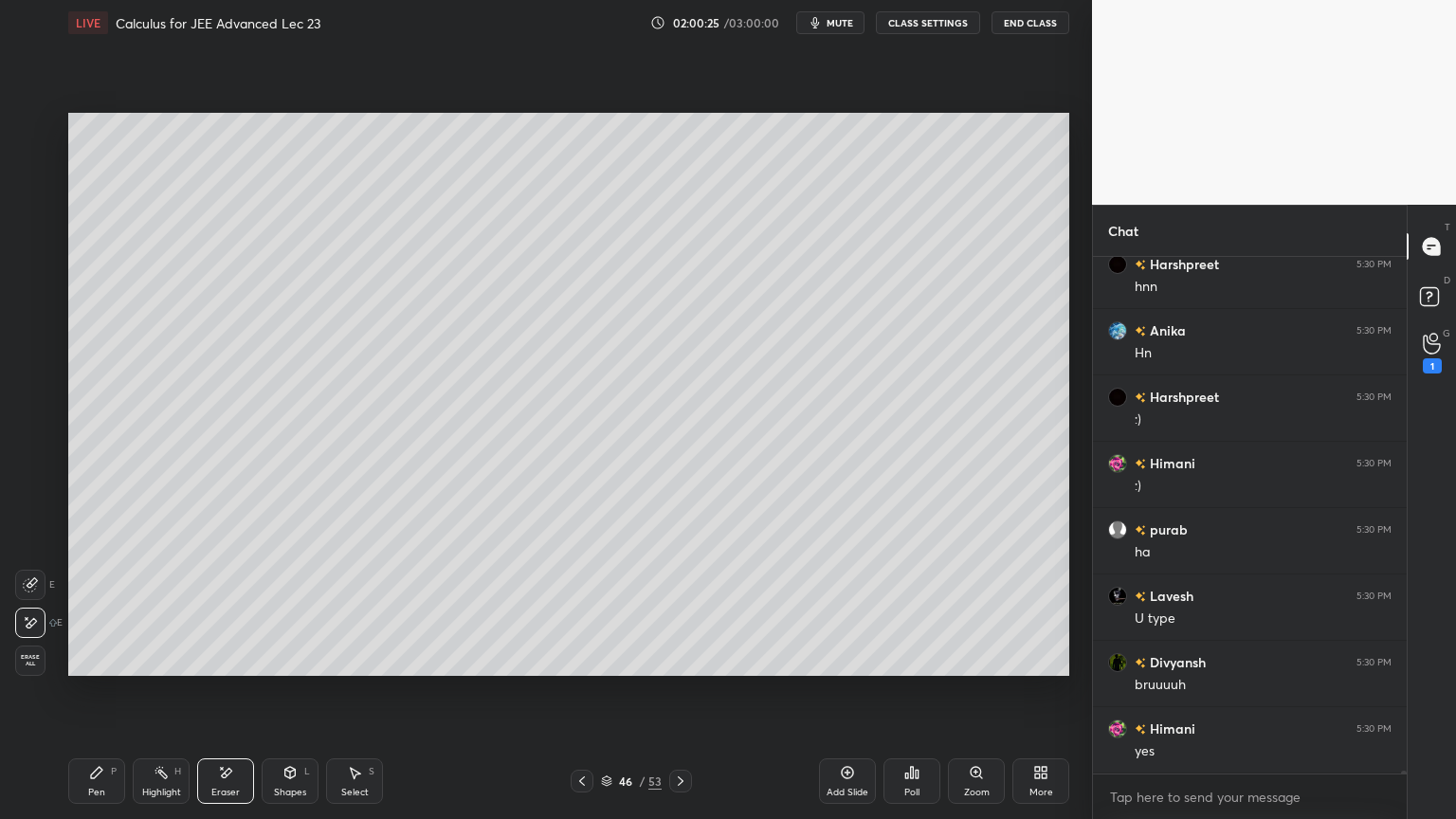 click on "Shapes L" at bounding box center [290, 781] 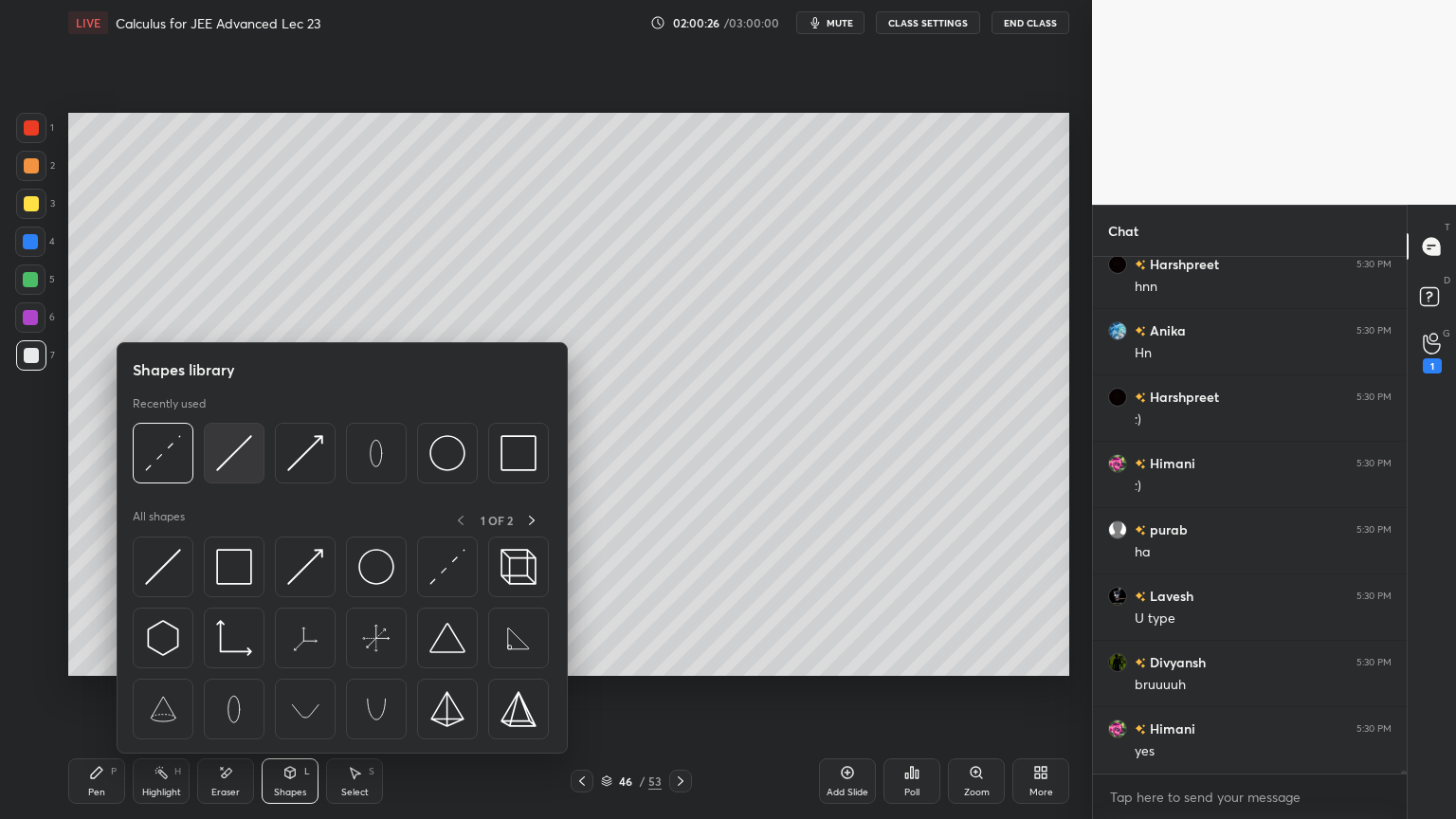 click at bounding box center [234, 453] 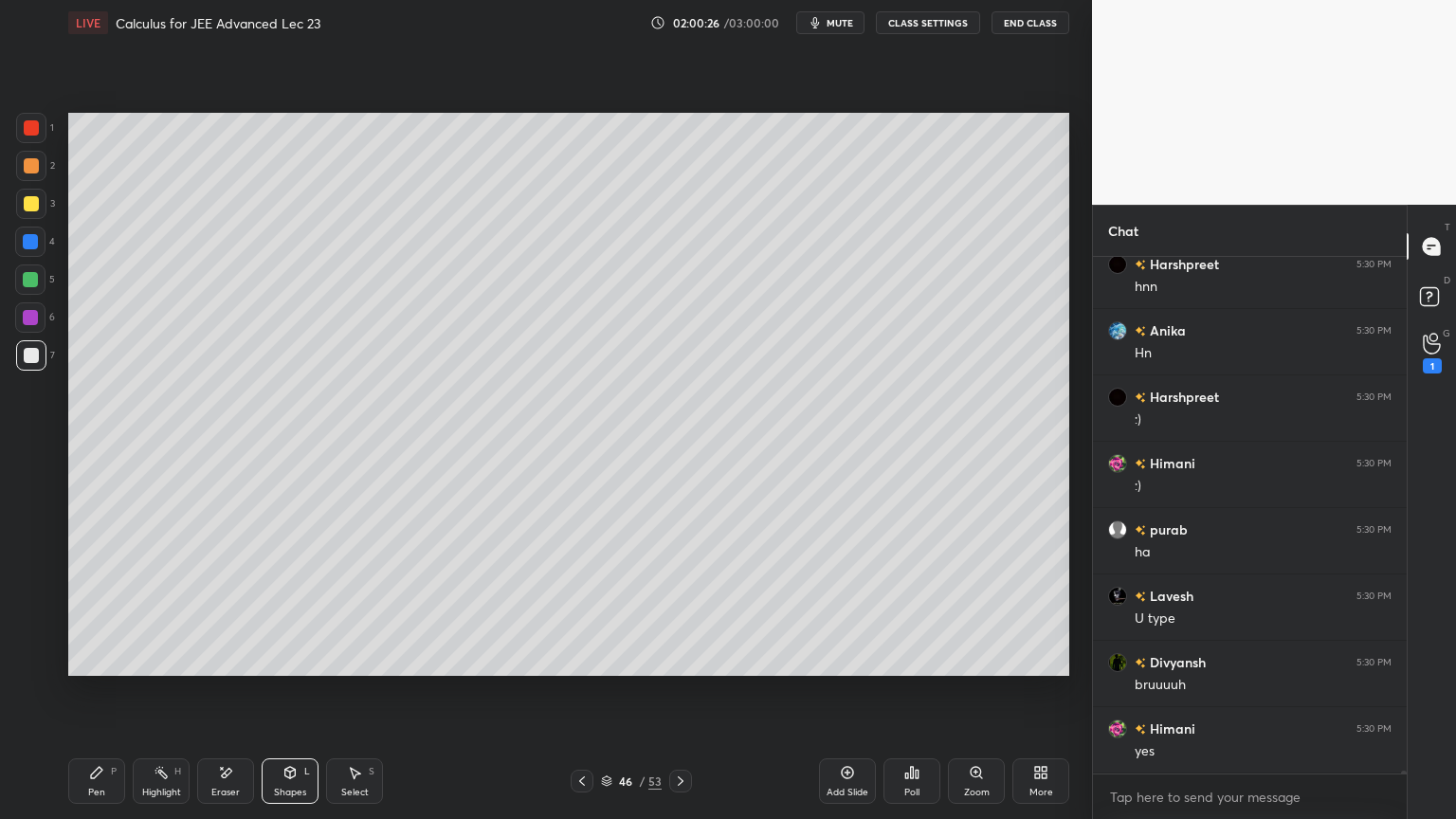 click 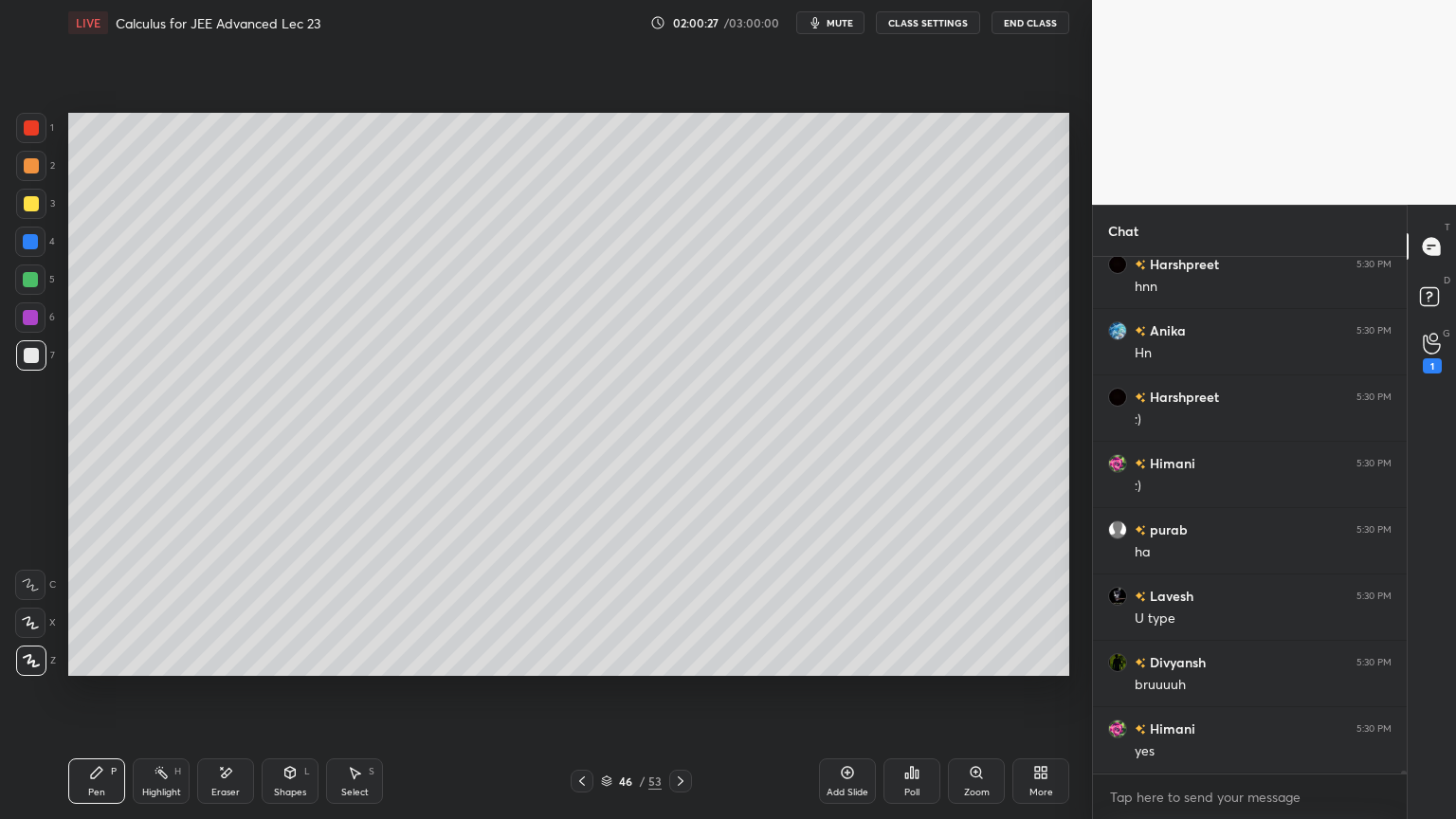 scroll, scrollTop: 103167, scrollLeft: 0, axis: vertical 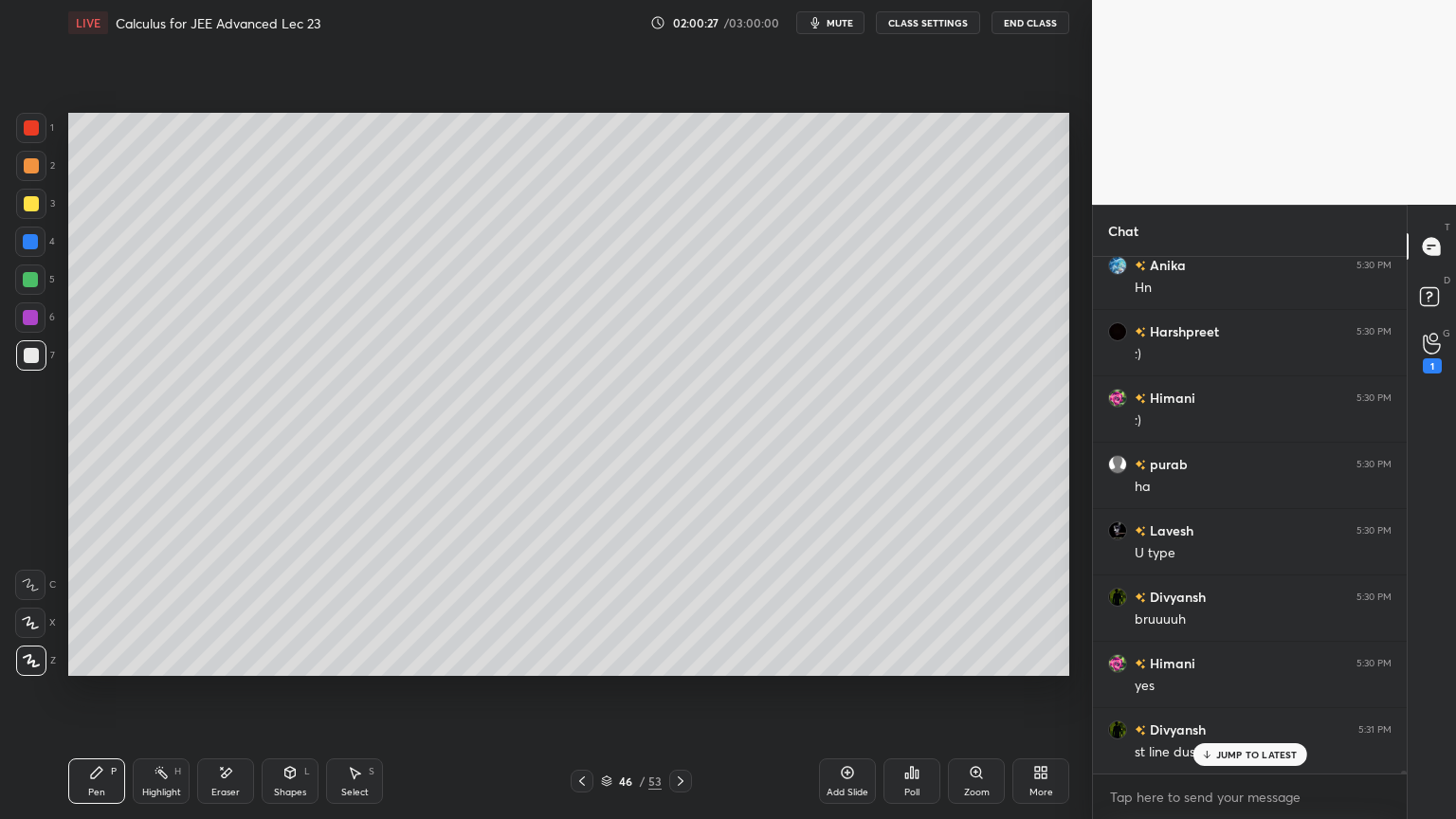 click 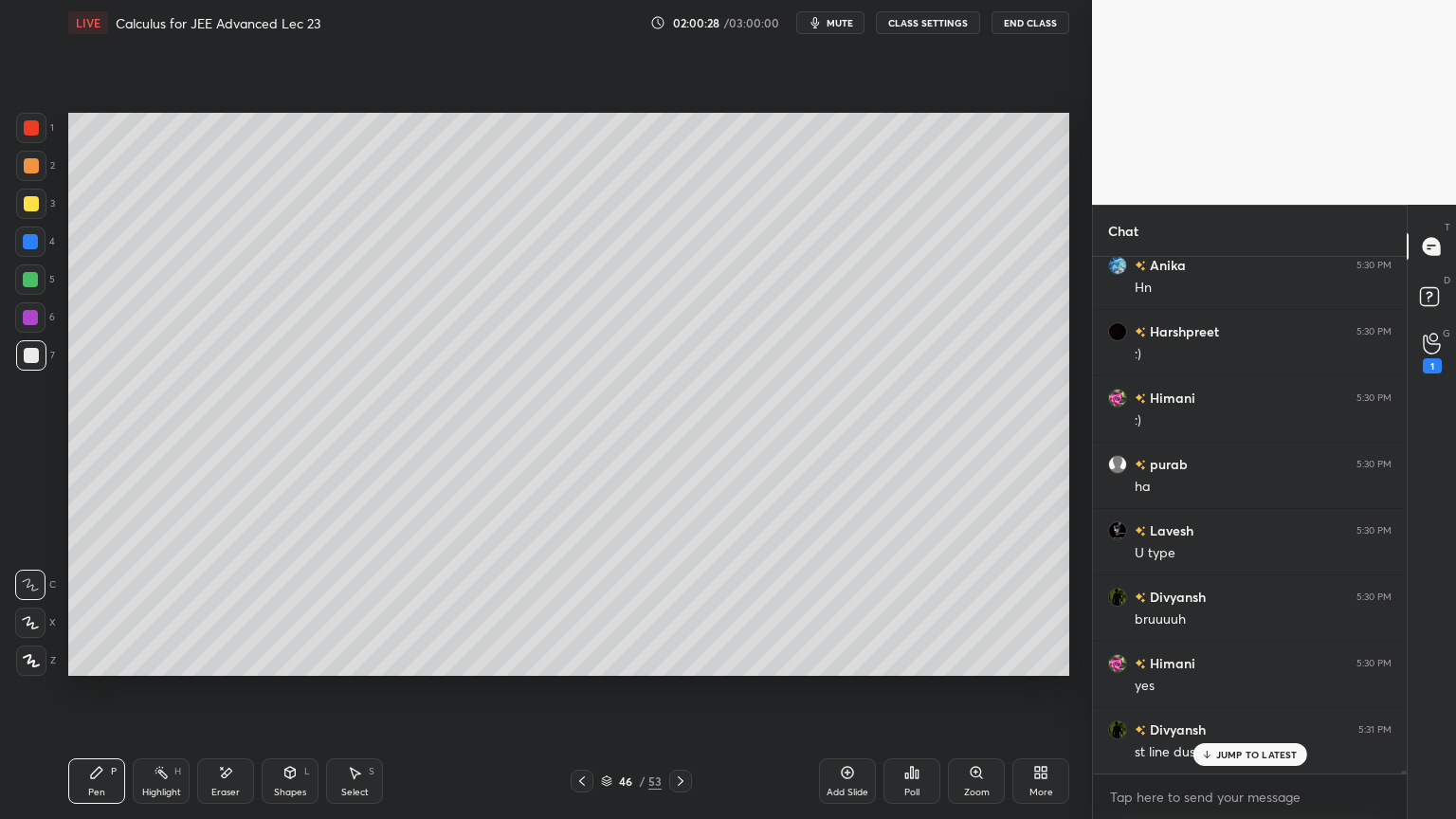 click on "Eraser" at bounding box center [226, 781] 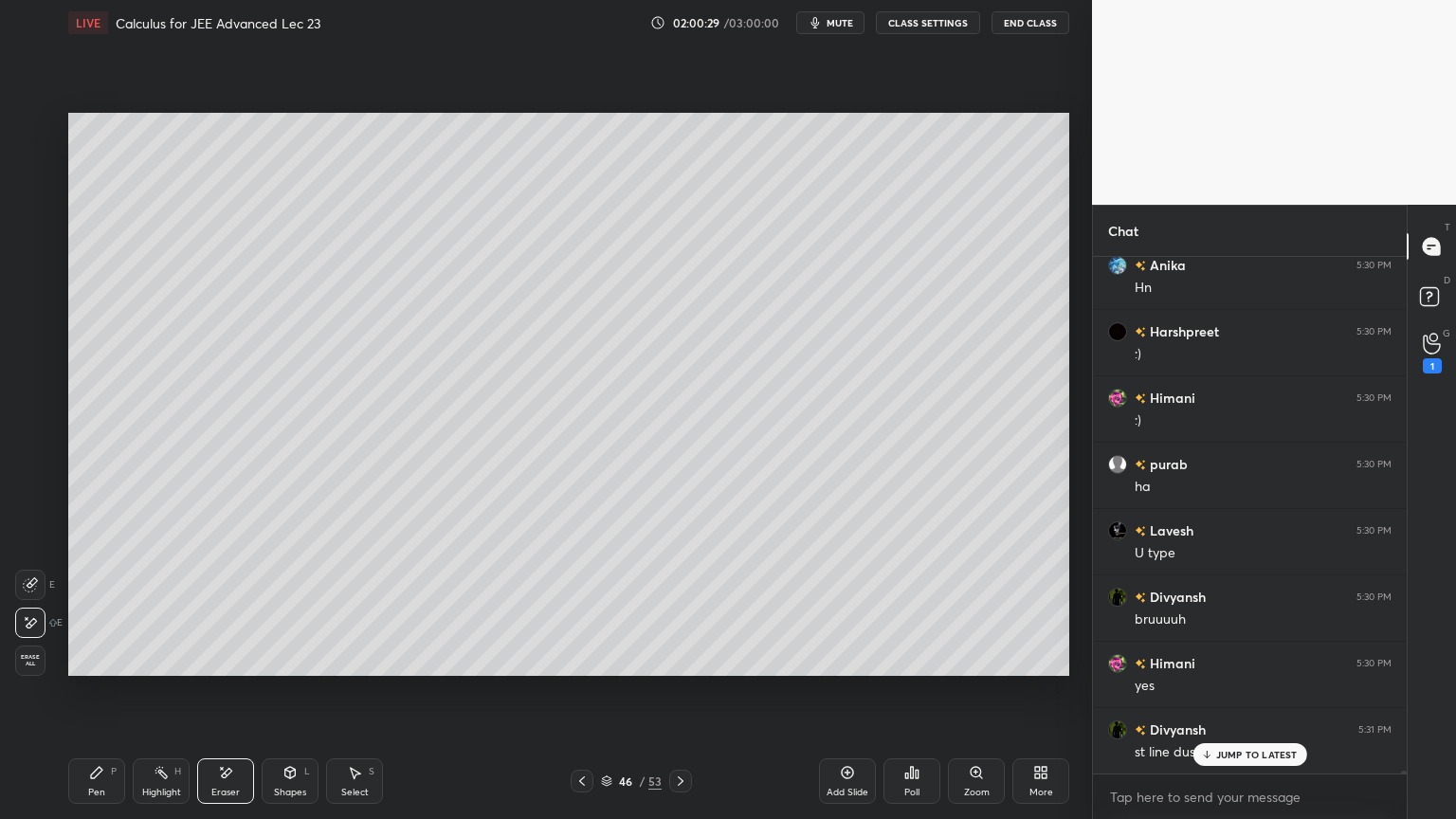 click on "Shapes L" at bounding box center (290, 781) 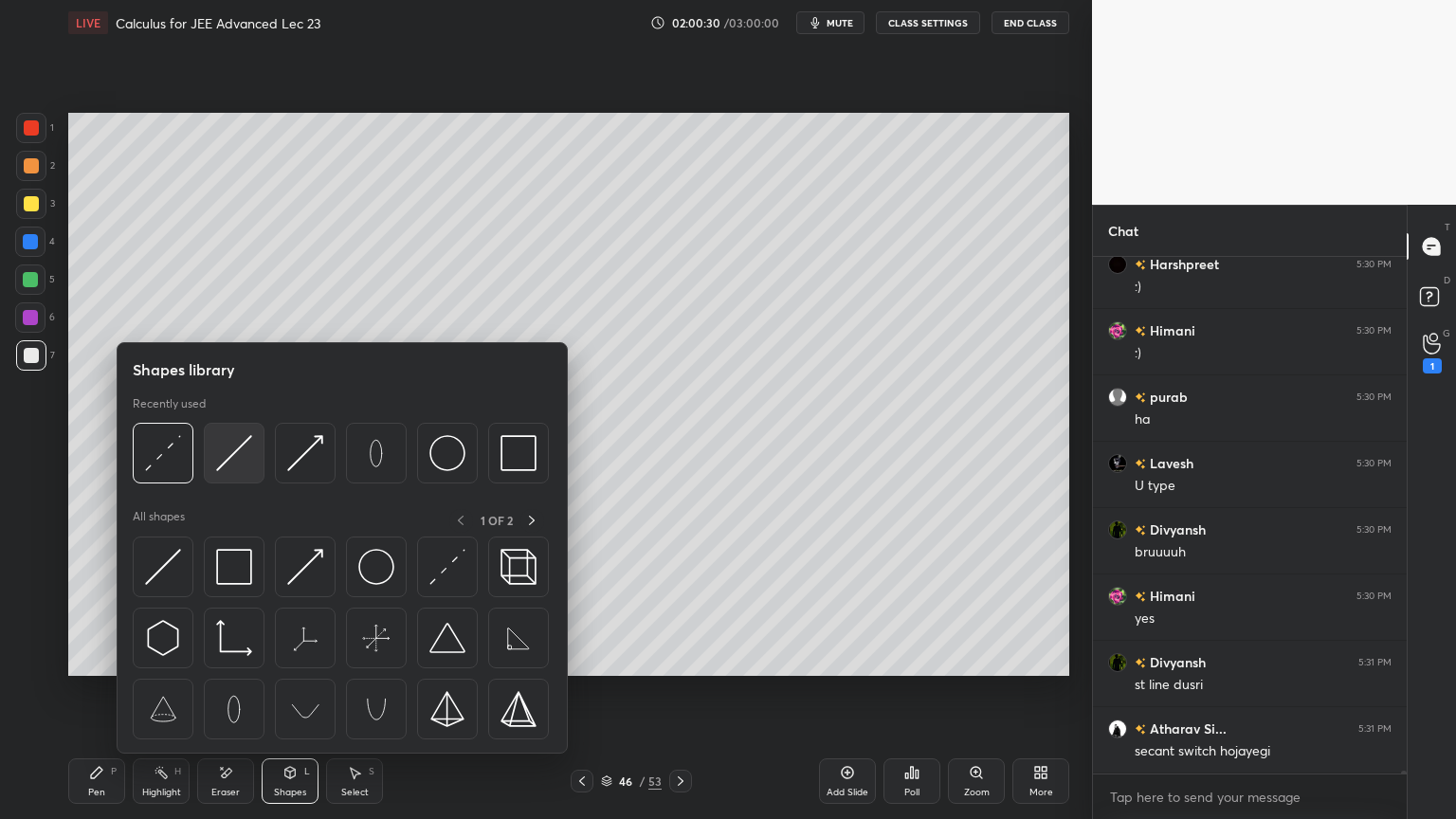 click at bounding box center (234, 453) 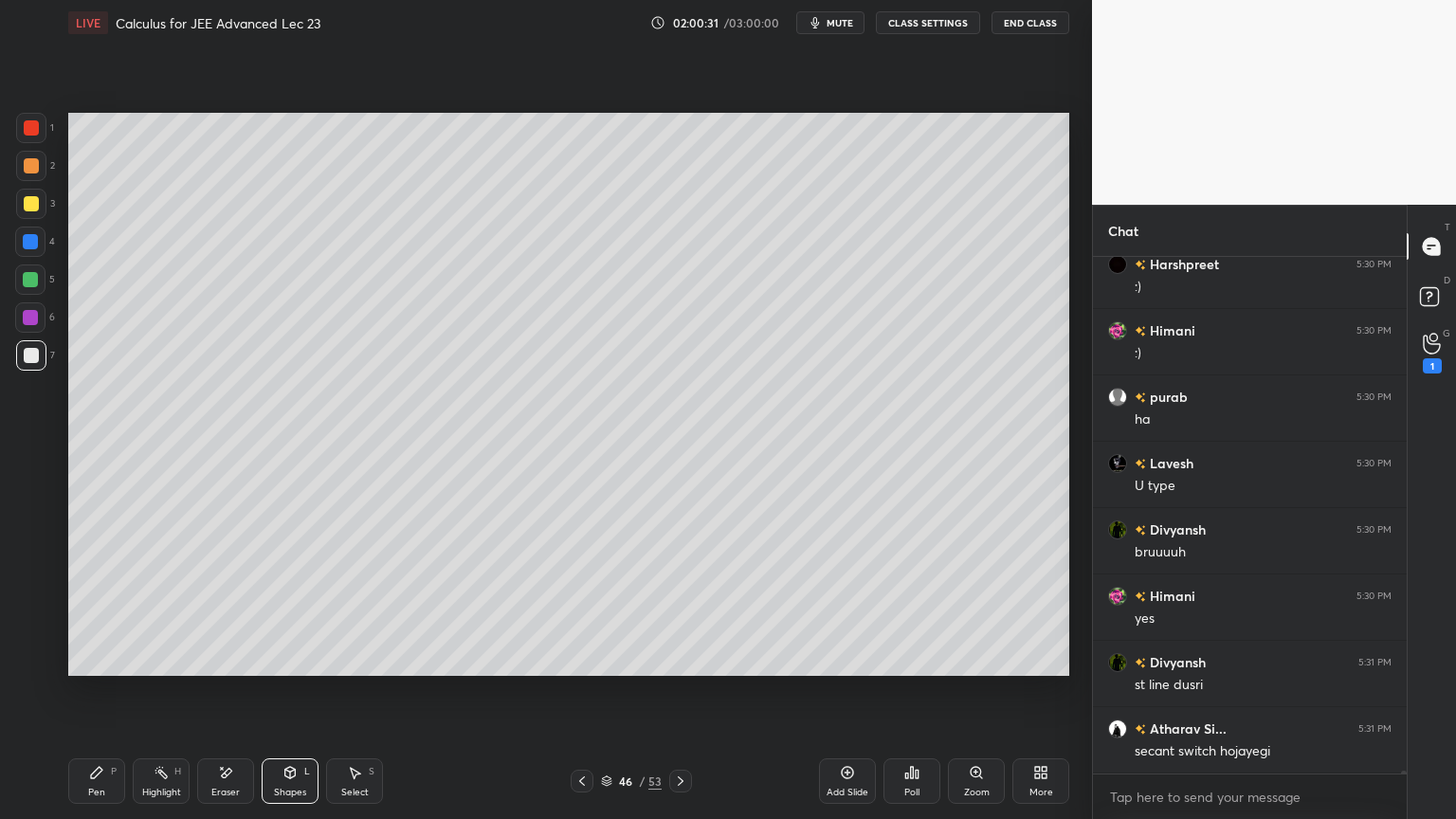 scroll, scrollTop: 103300, scrollLeft: 0, axis: vertical 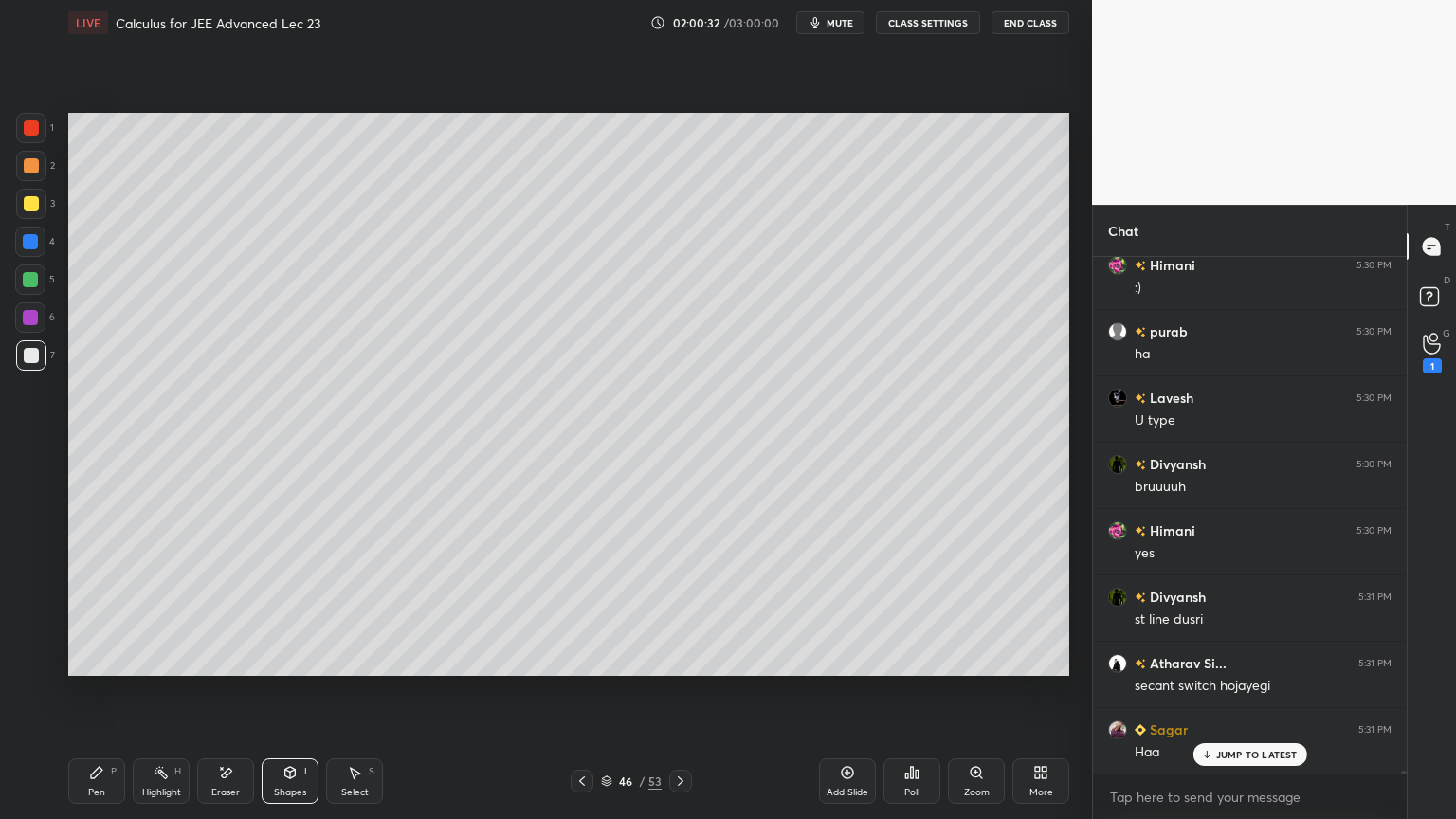 drag, startPoint x: 289, startPoint y: 778, endPoint x: 283, endPoint y: 759, distance: 19.924859 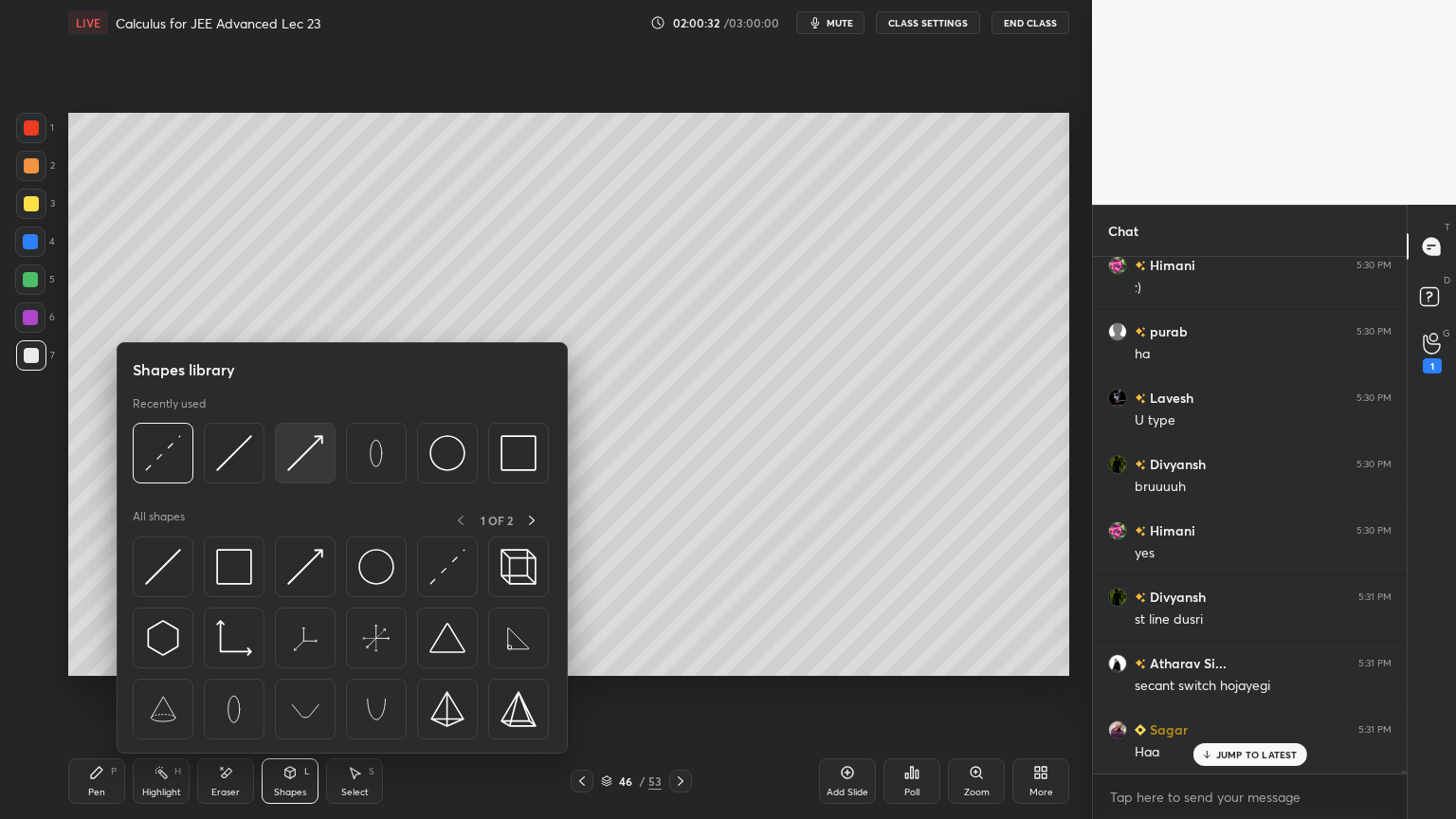 click at bounding box center (305, 453) 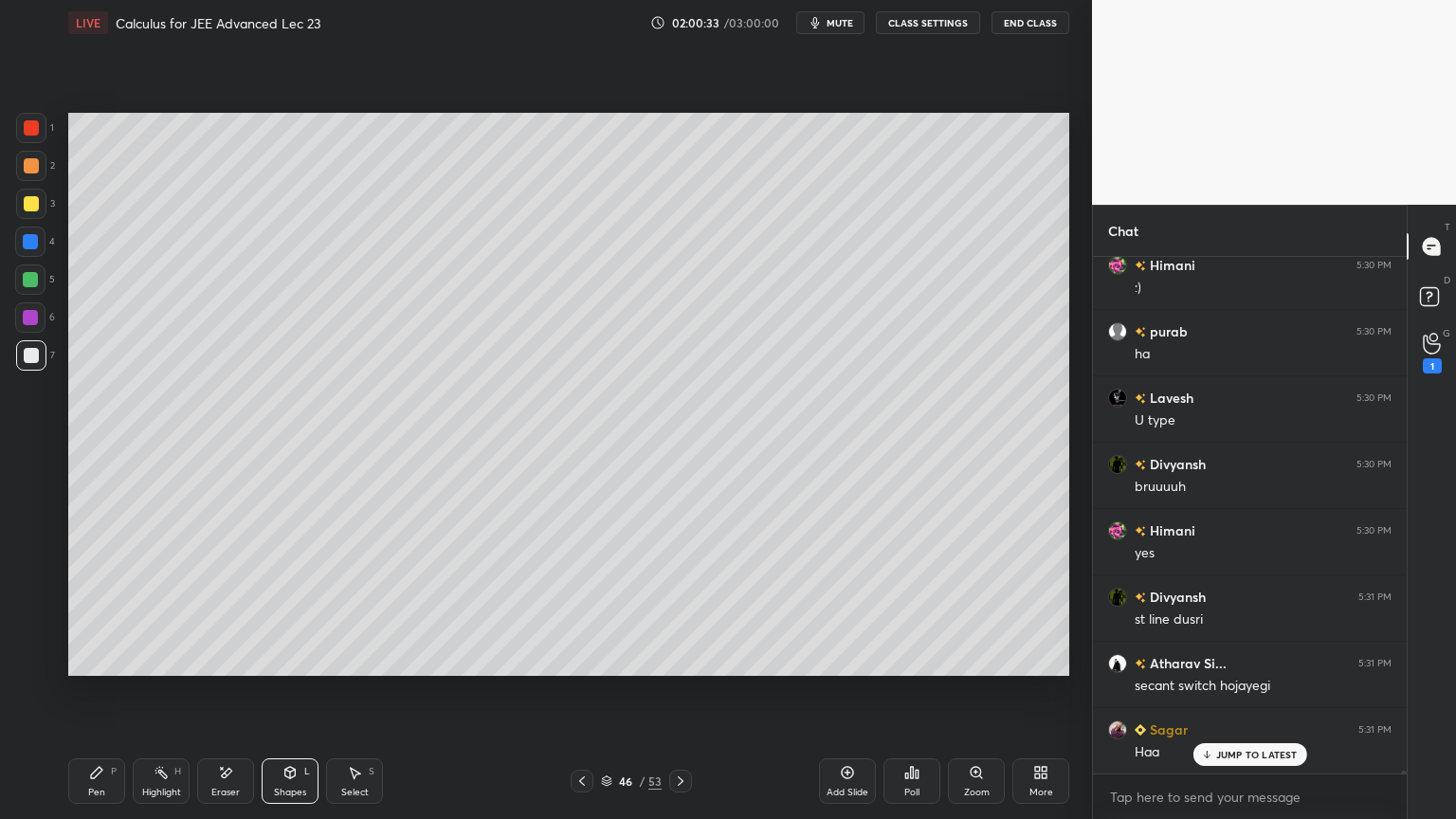 scroll, scrollTop: 103367, scrollLeft: 0, axis: vertical 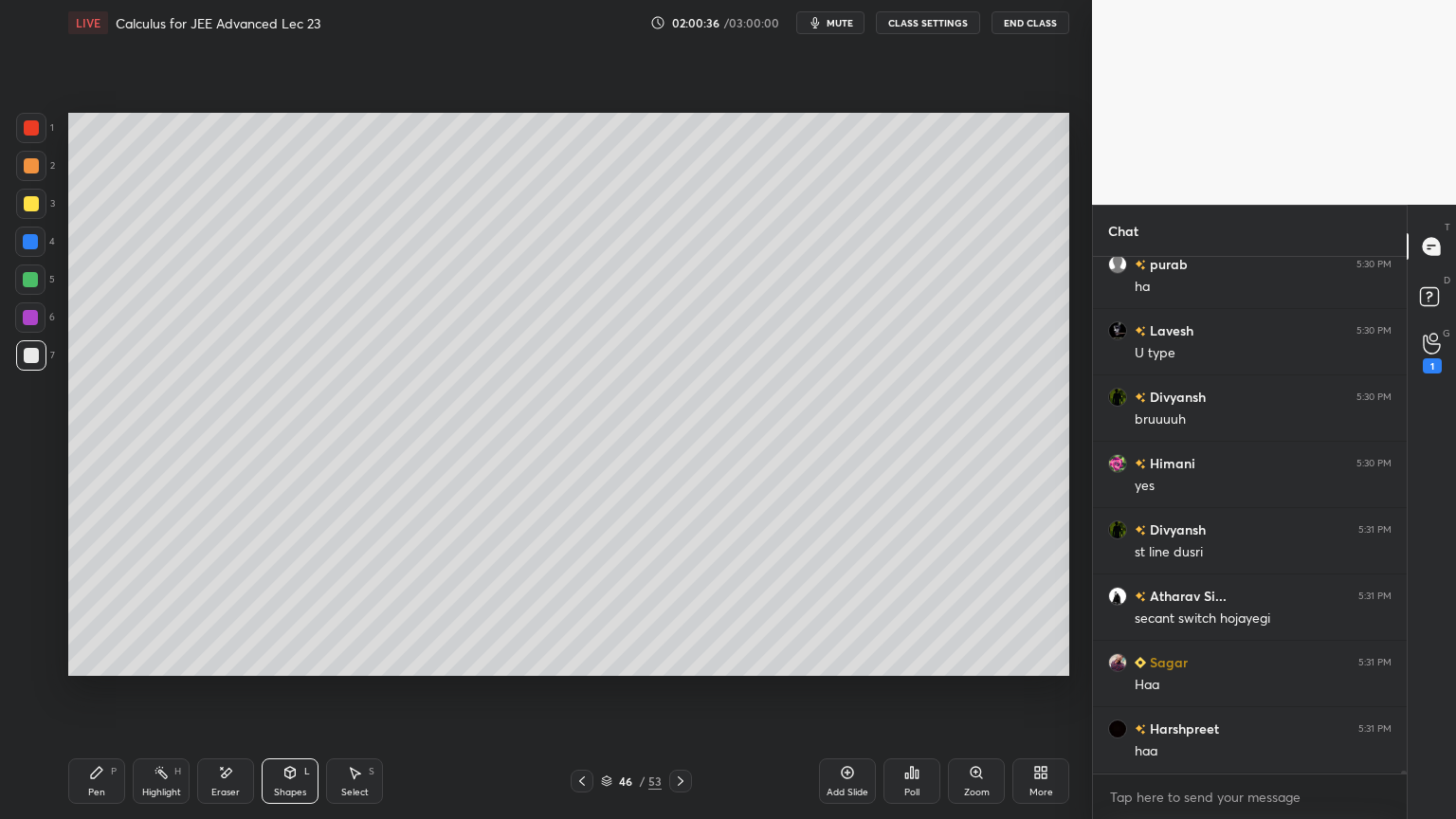 click 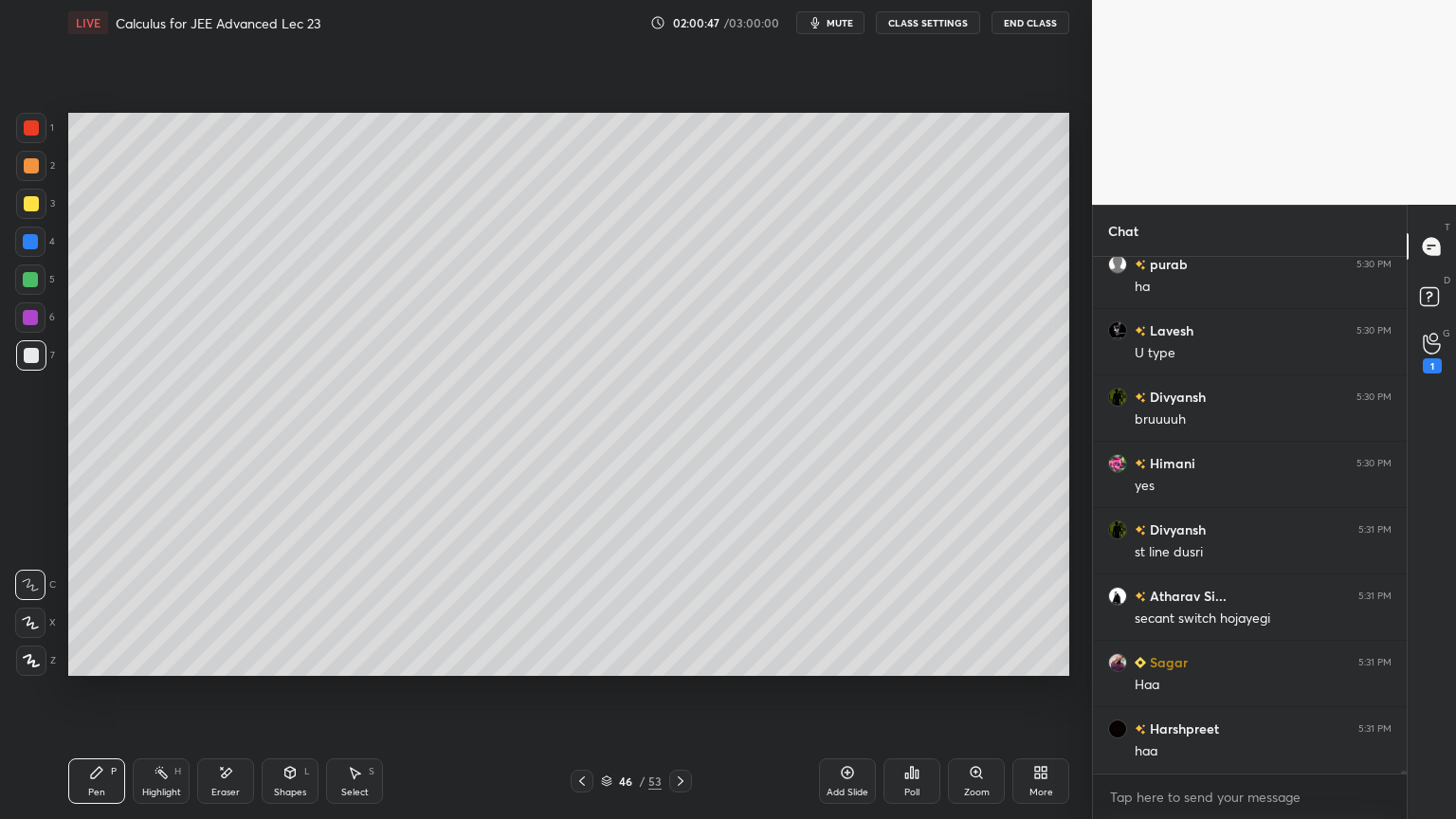 drag, startPoint x: 283, startPoint y: 779, endPoint x: 272, endPoint y: 760, distance: 21.954498 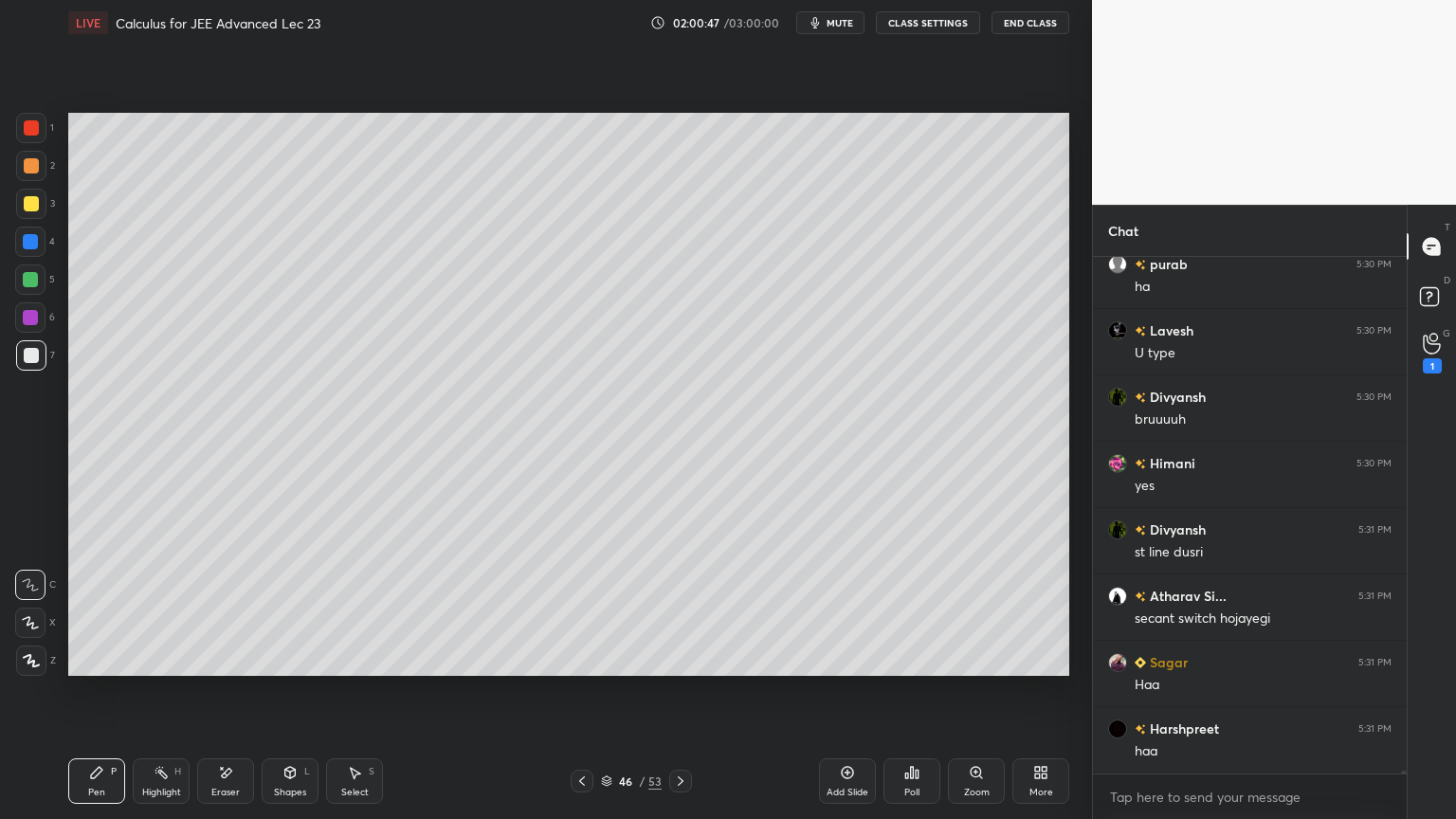 click 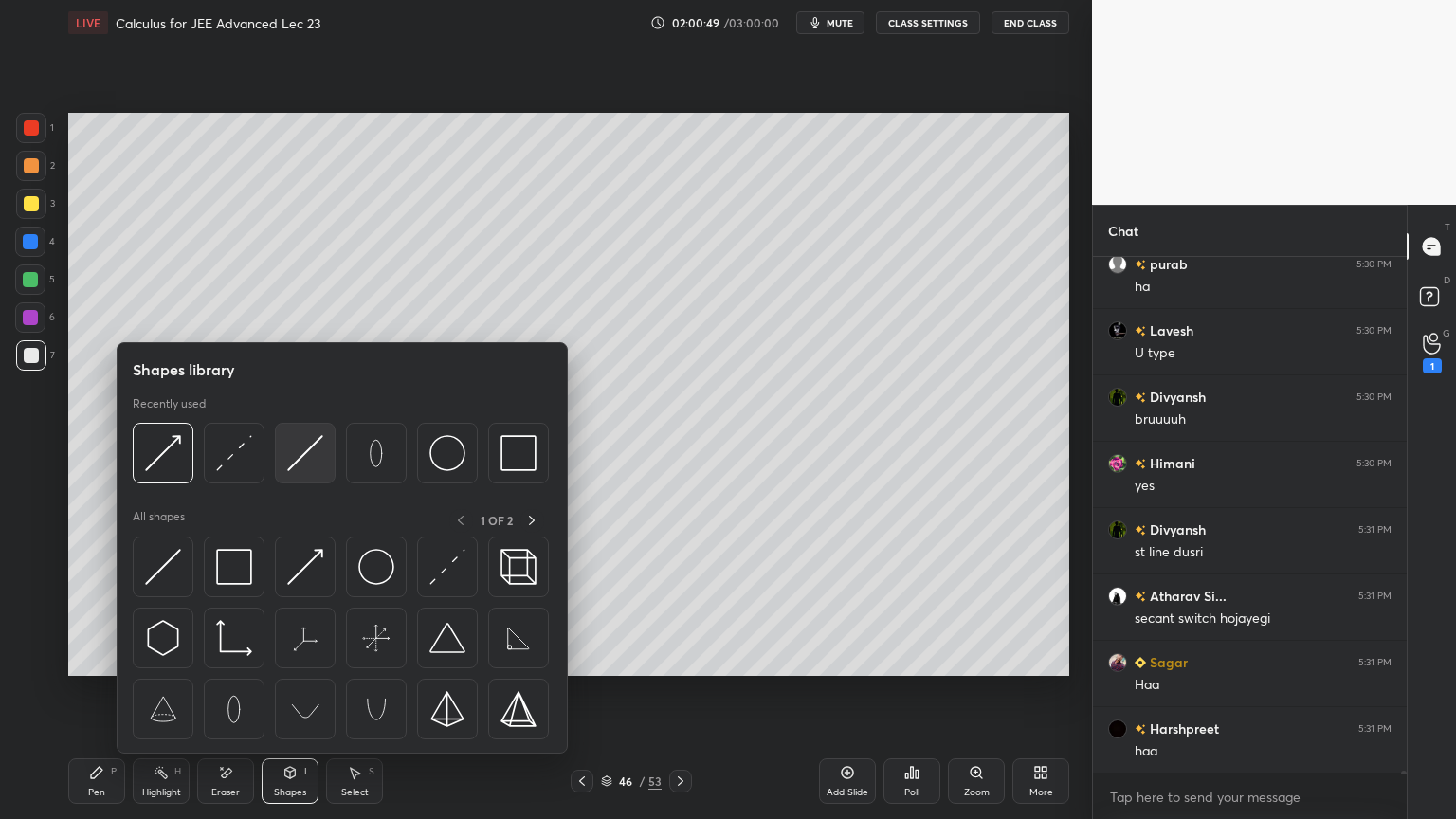 click at bounding box center [305, 453] 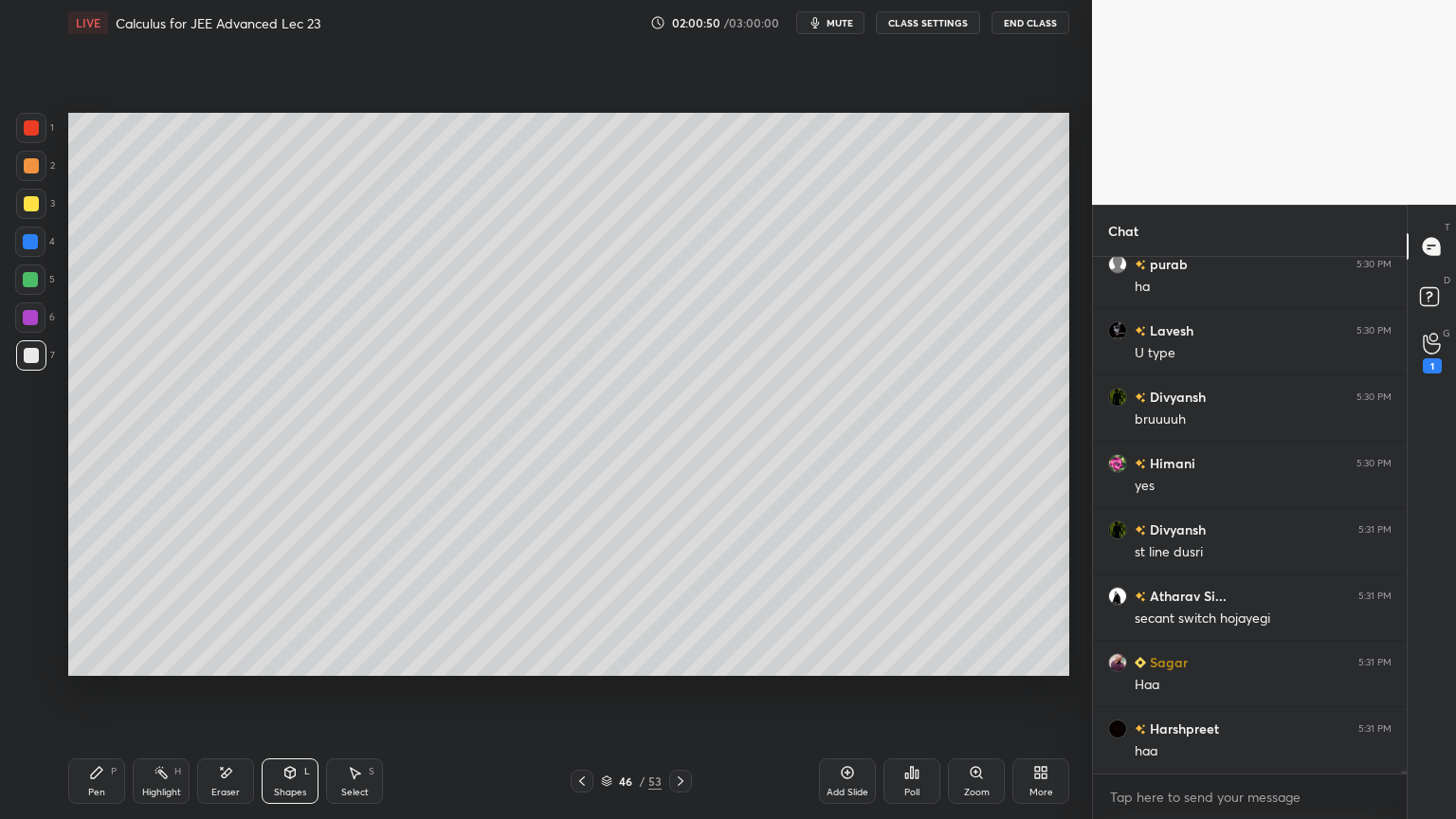 click at bounding box center (31, 128) 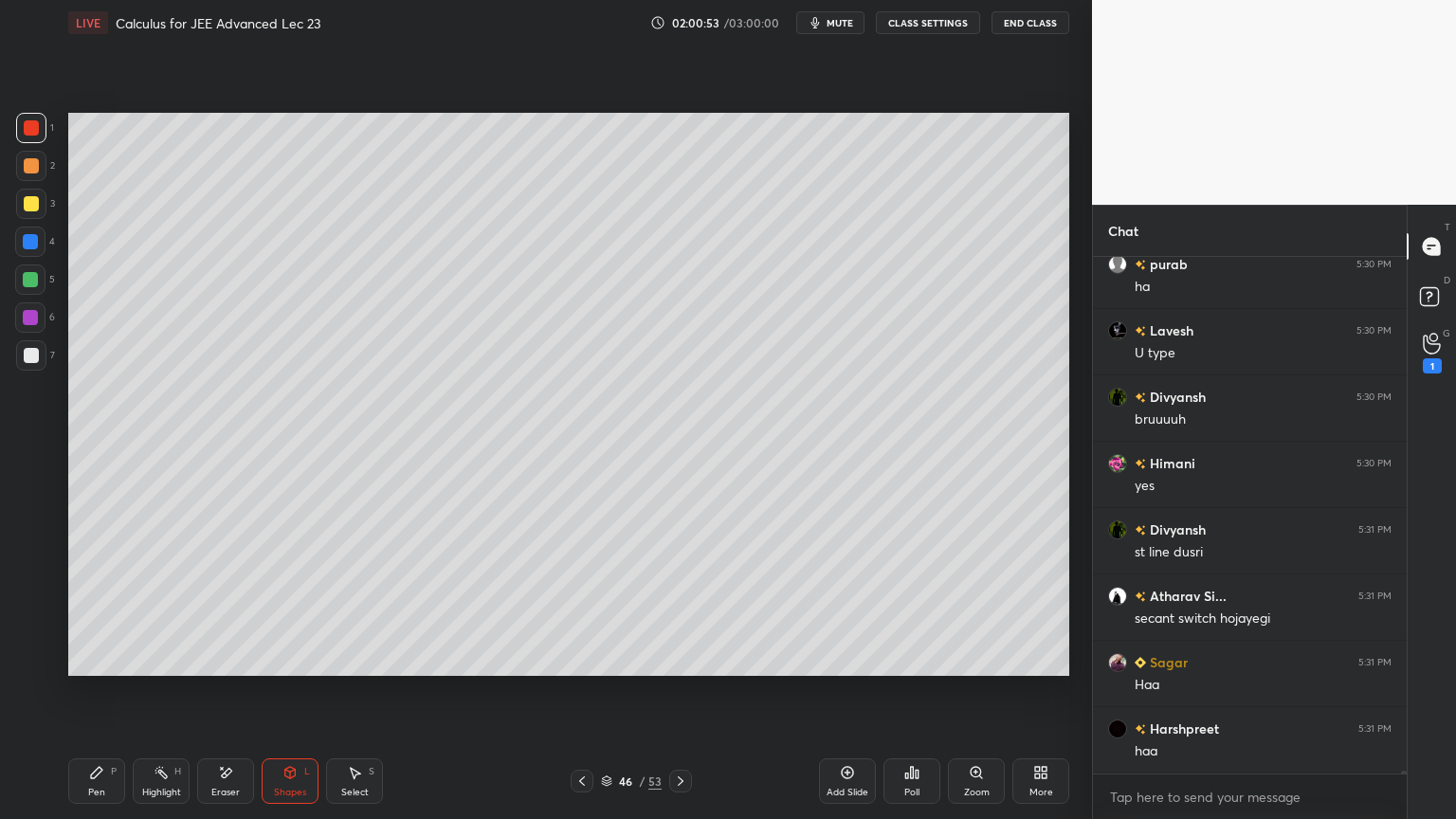 click on "Pen" at bounding box center (97, 792) 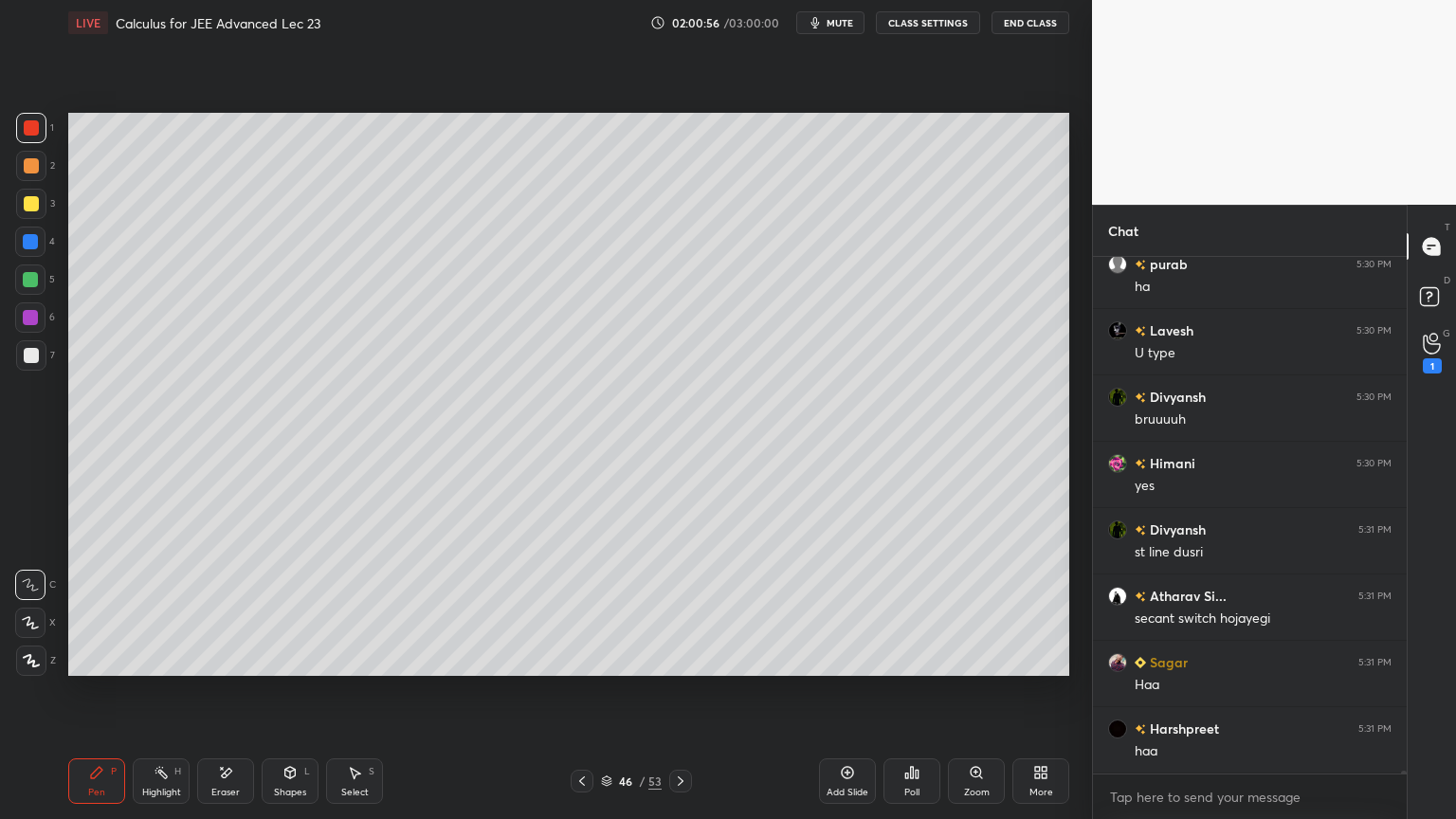 click at bounding box center (31, 204) 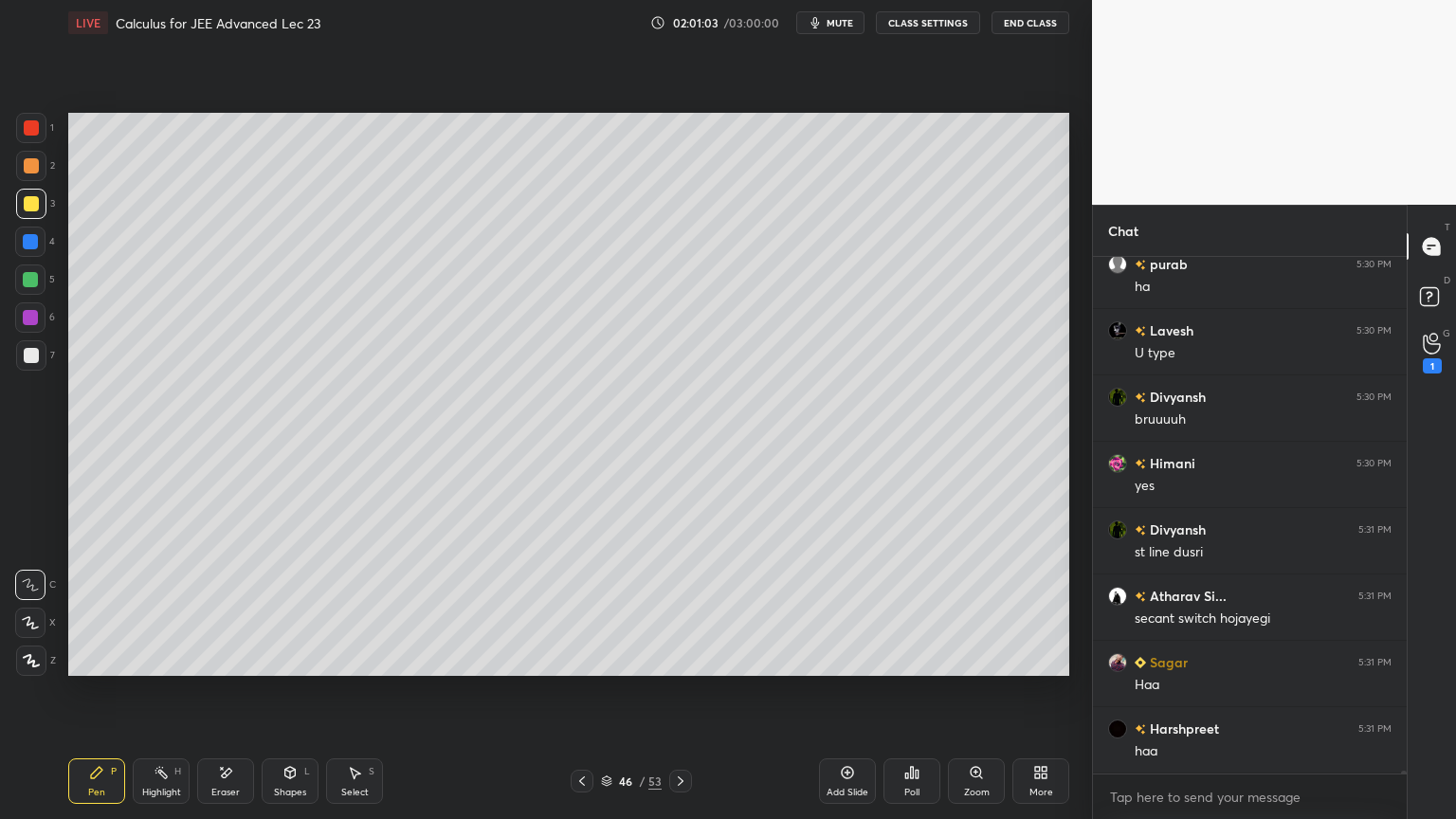 click 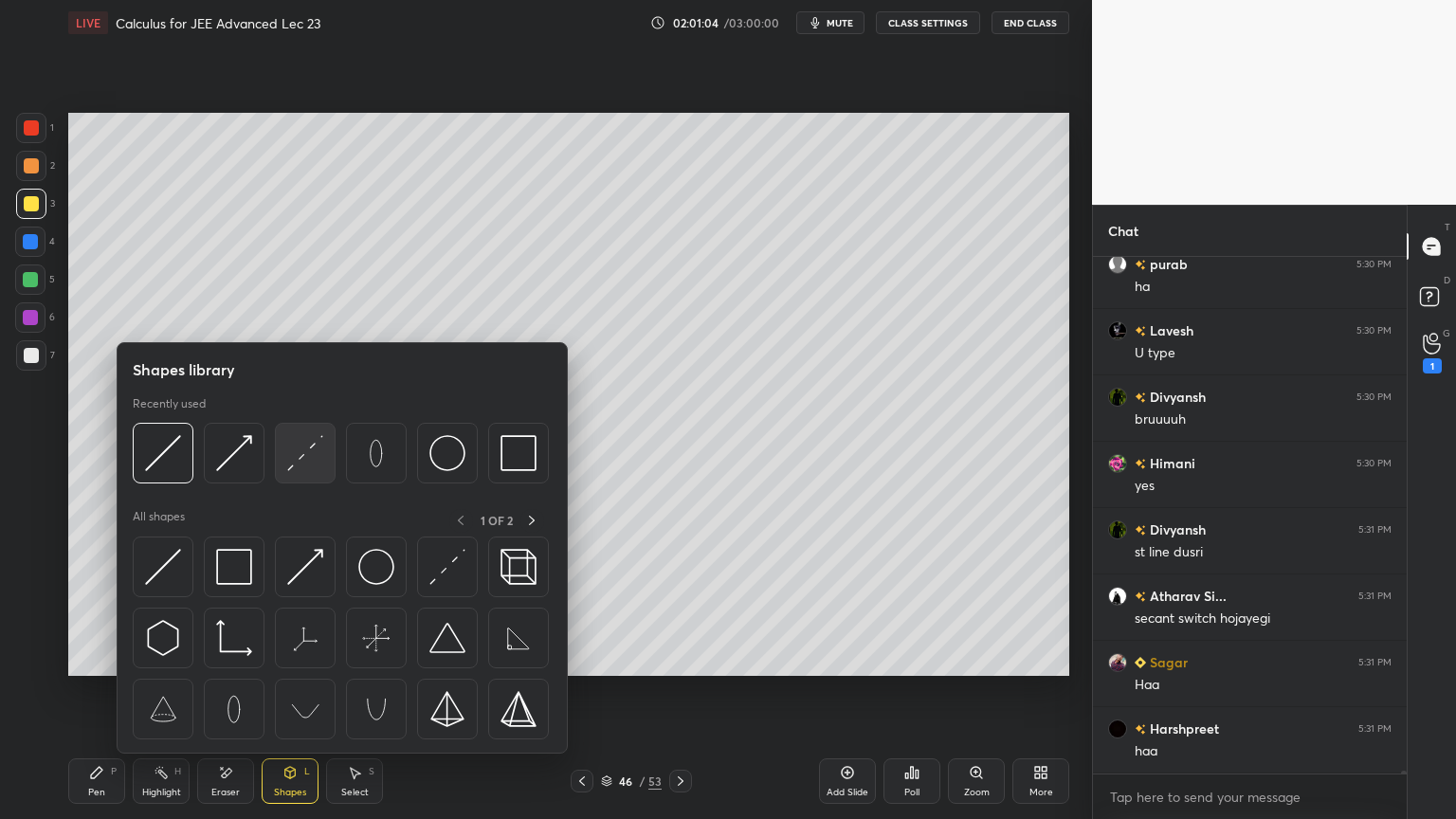 click at bounding box center (305, 453) 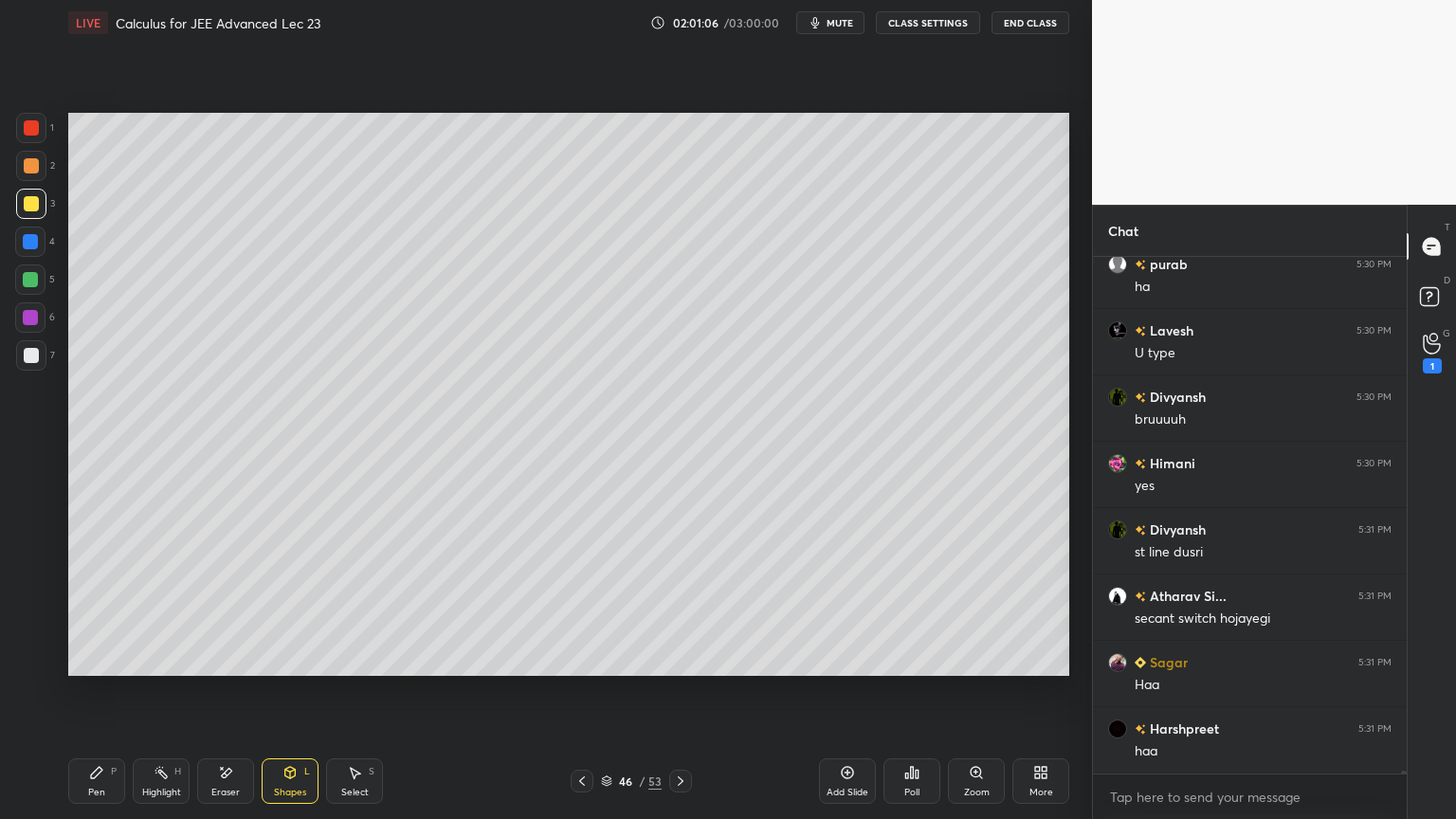 click at bounding box center (31, 355) 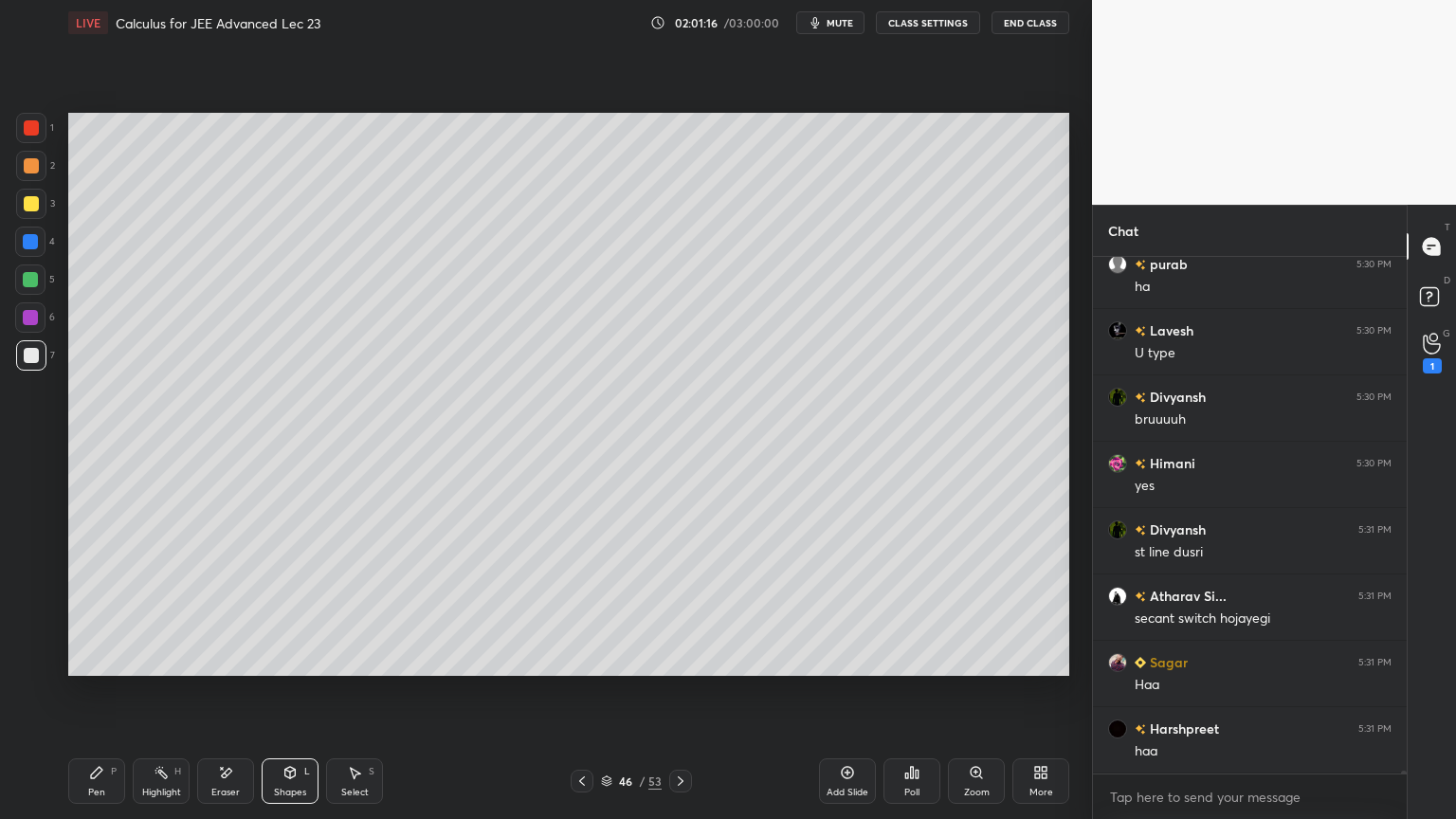 click at bounding box center (31, 204) 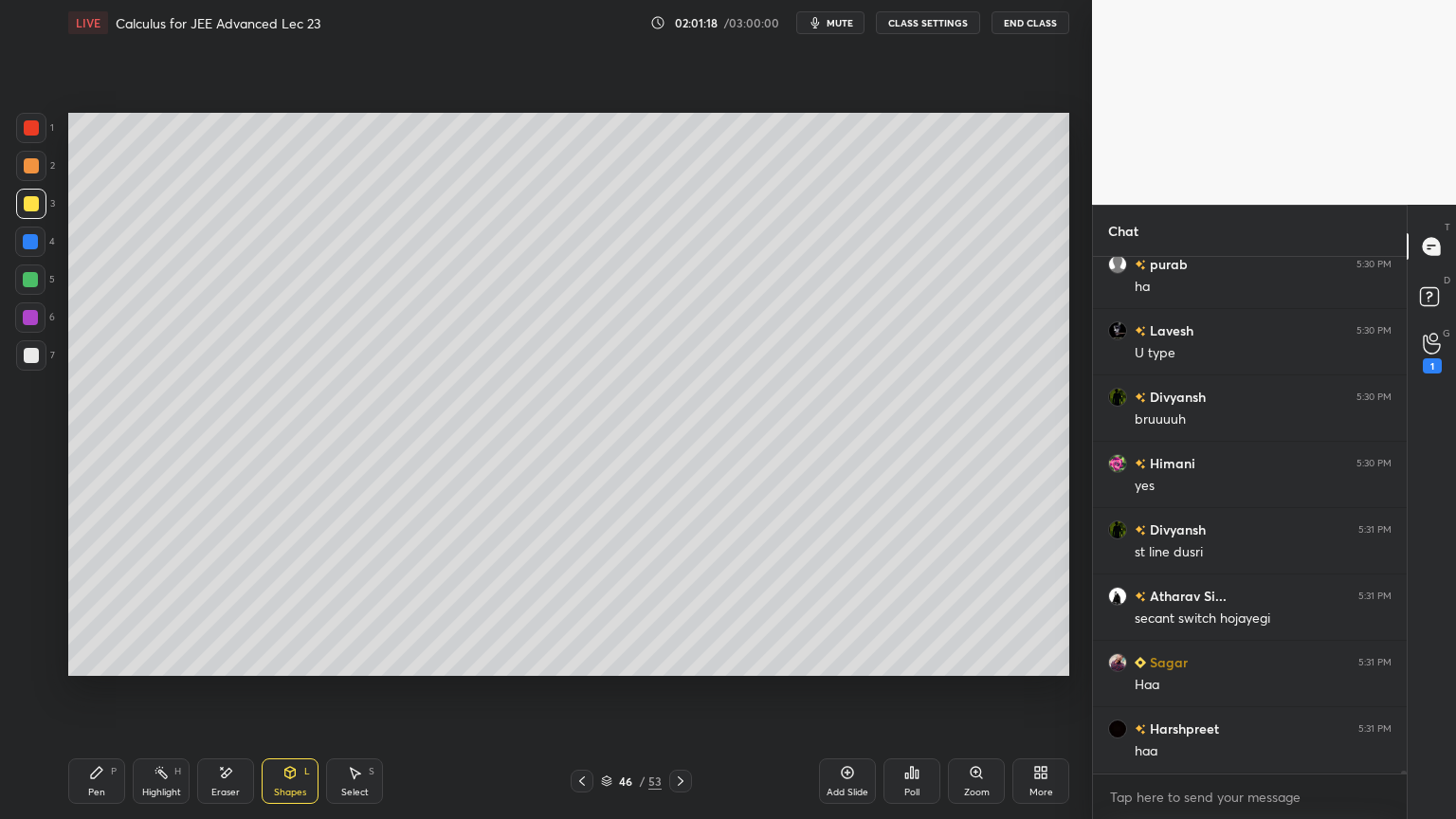 click on "Pen P" at bounding box center (97, 781) 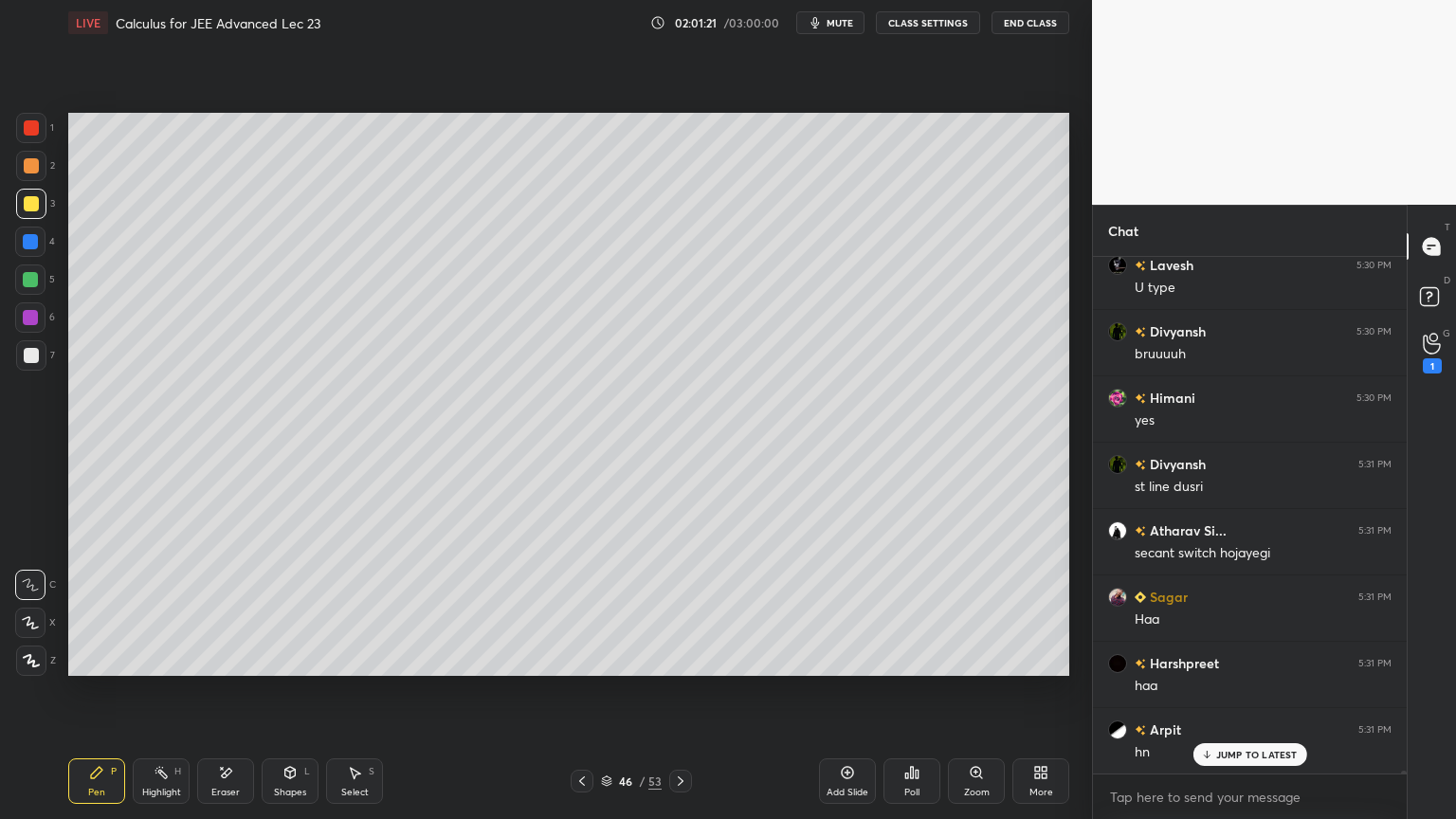 scroll, scrollTop: 103500, scrollLeft: 0, axis: vertical 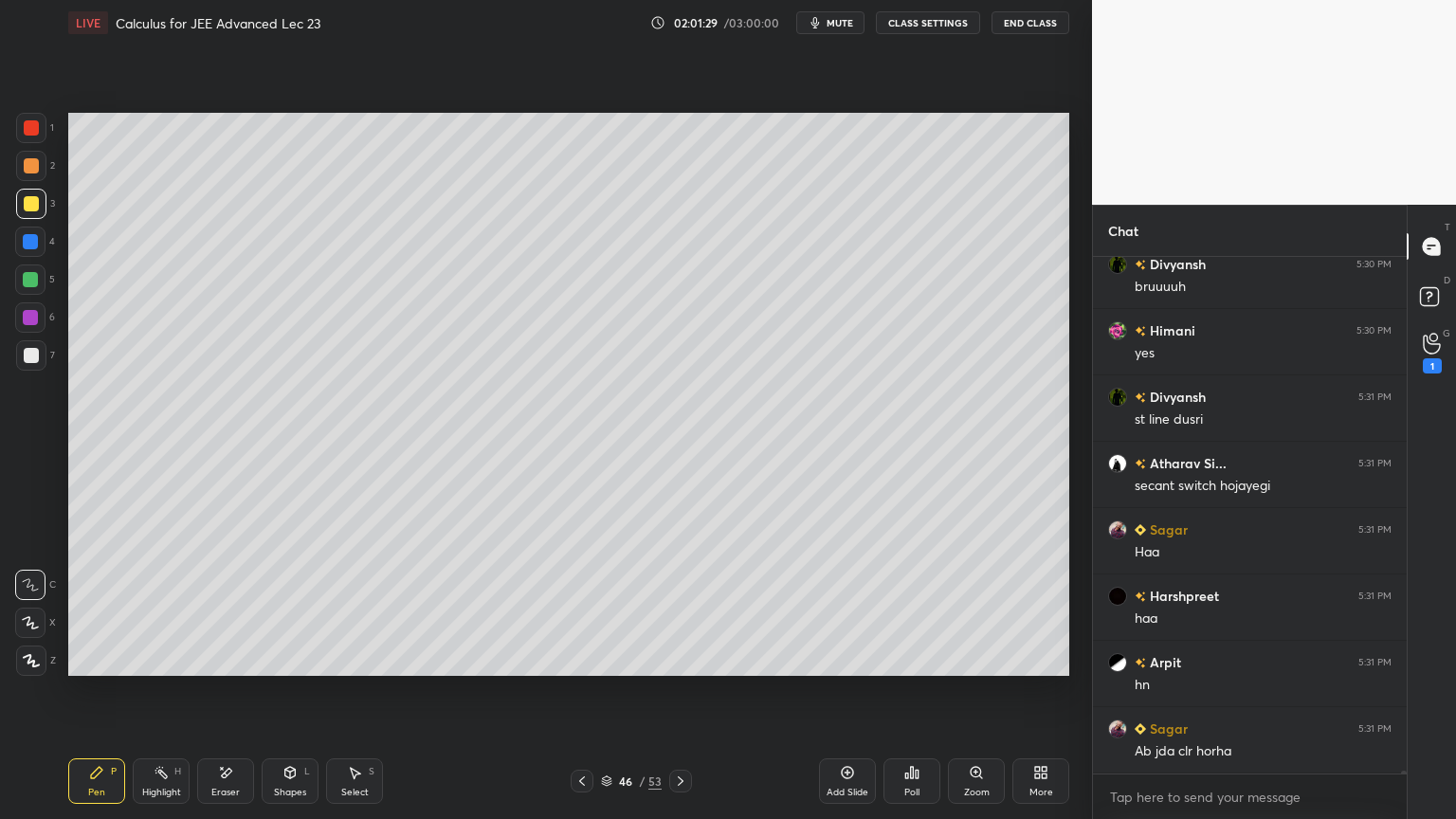 click 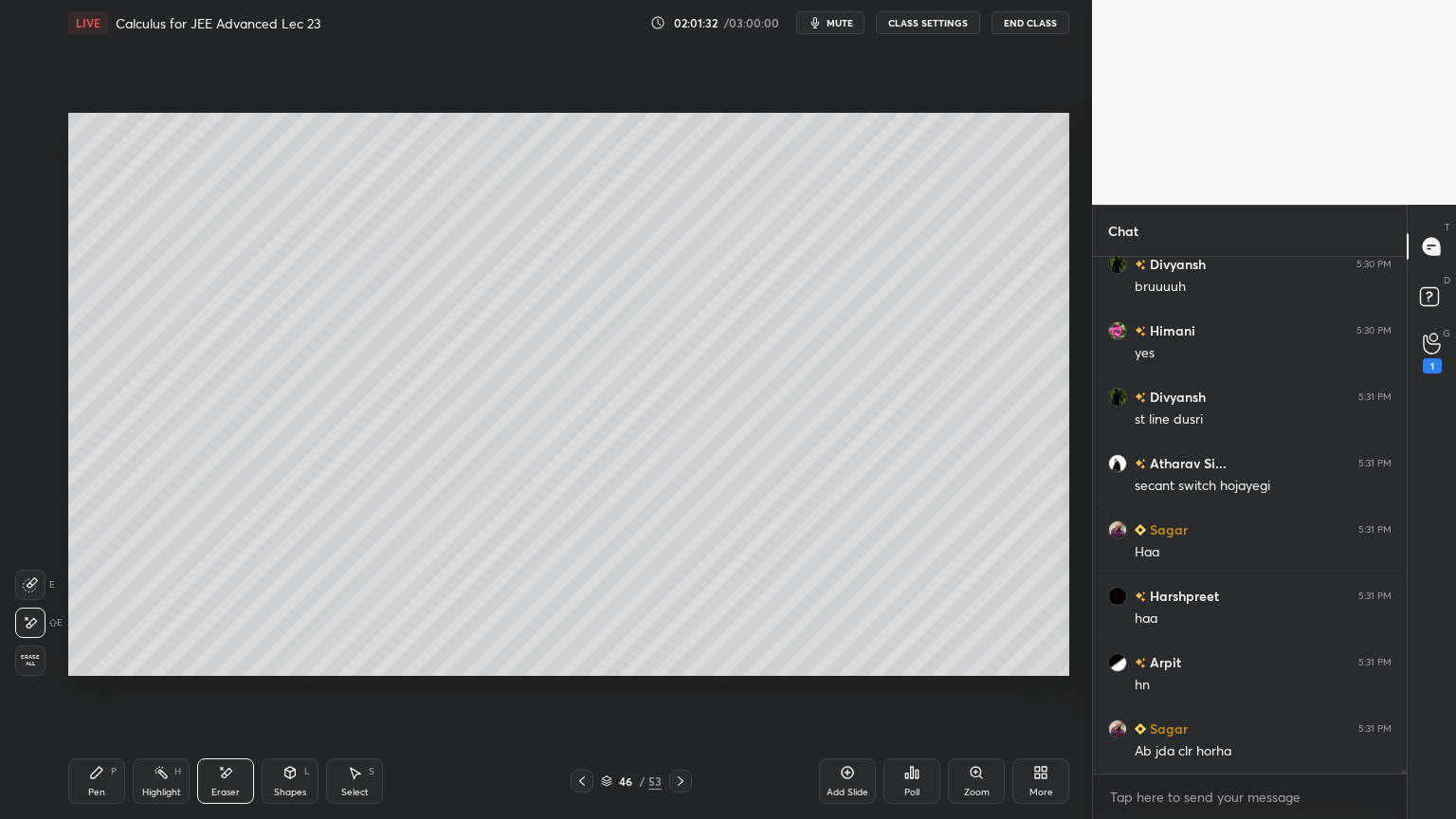 drag, startPoint x: 120, startPoint y: 774, endPoint x: 128, endPoint y: 764, distance: 12.806248 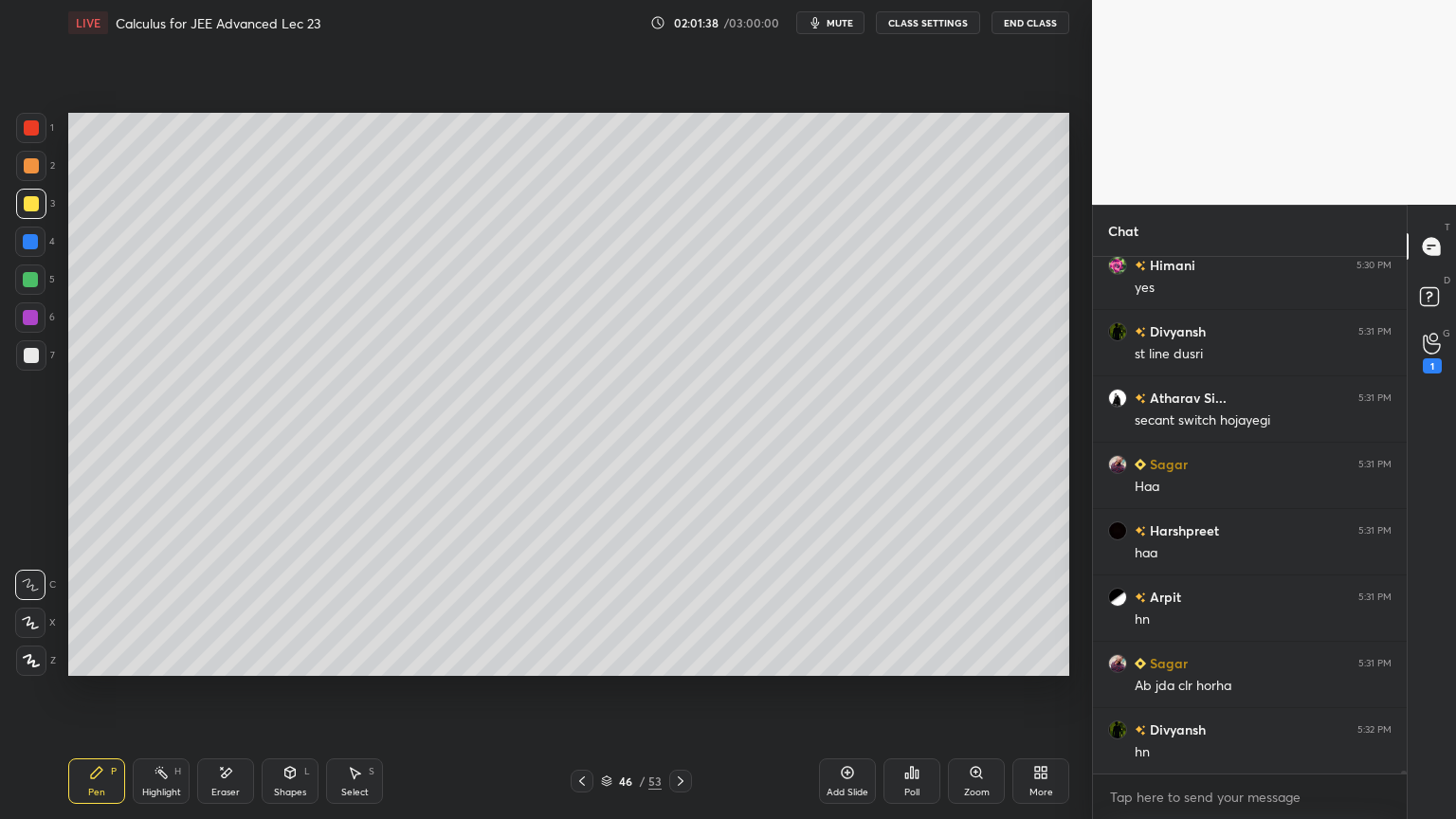 scroll, scrollTop: 103633, scrollLeft: 0, axis: vertical 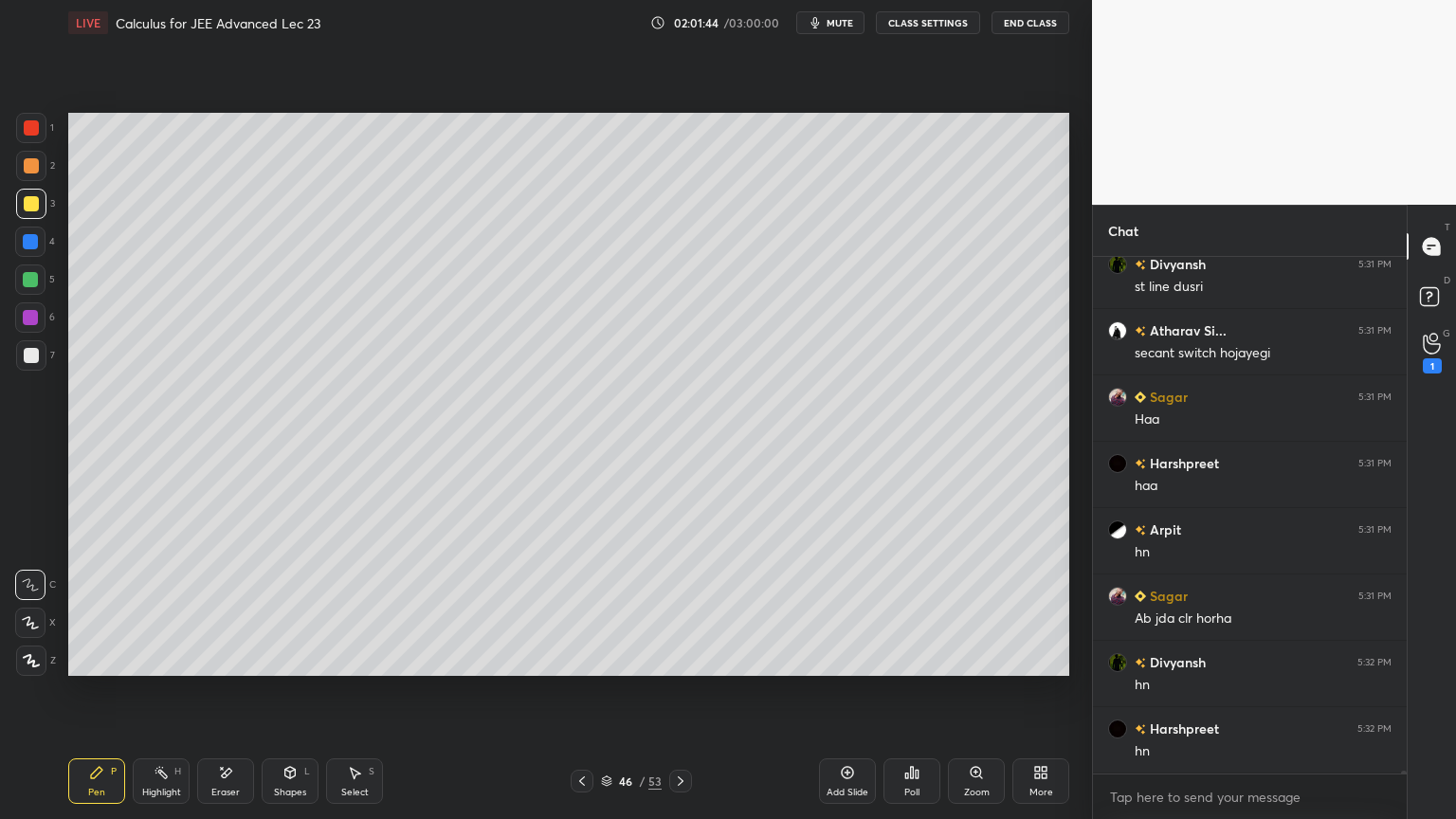 click on "Eraser" at bounding box center [226, 781] 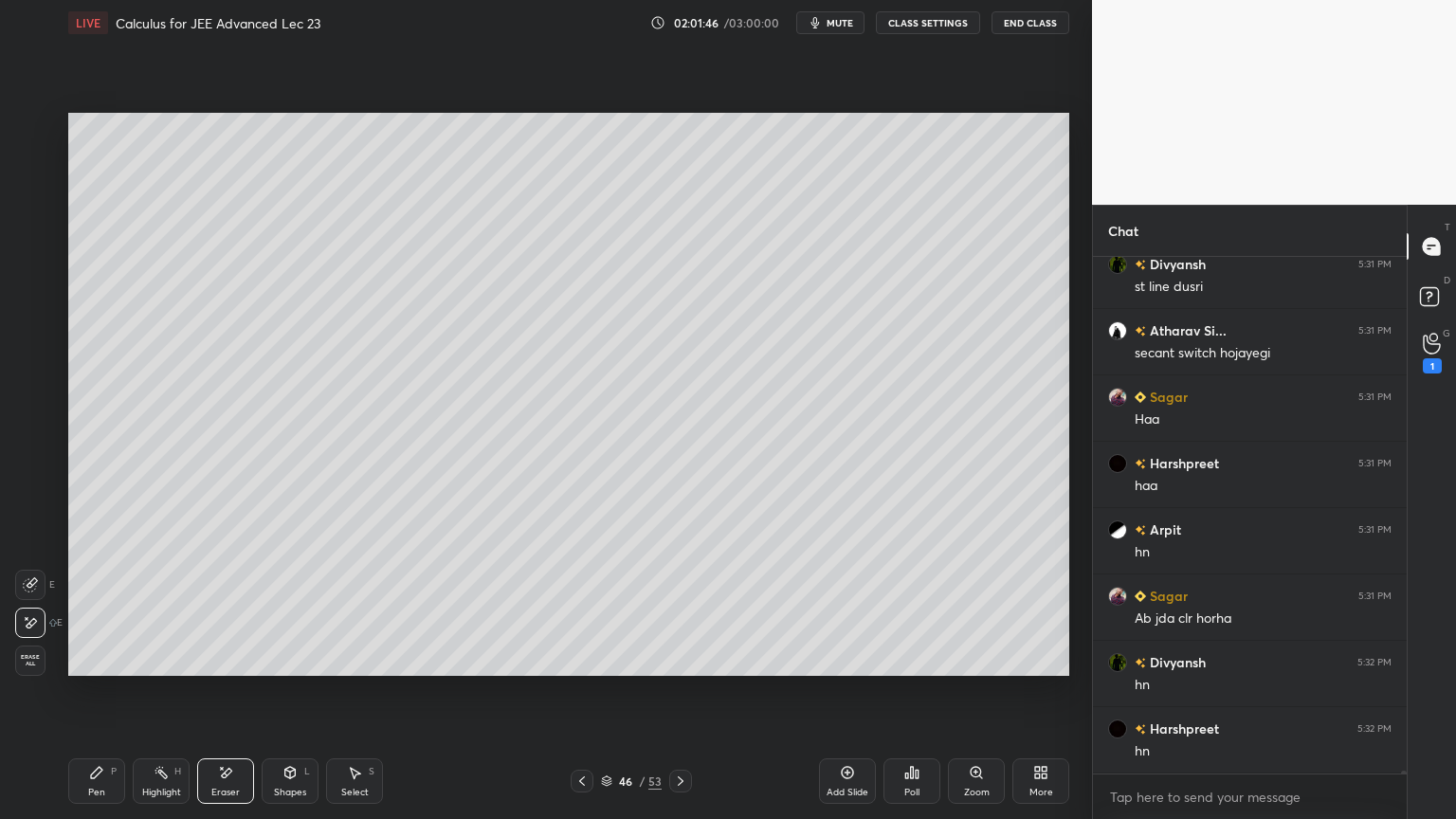 click on "Shapes L" at bounding box center (290, 781) 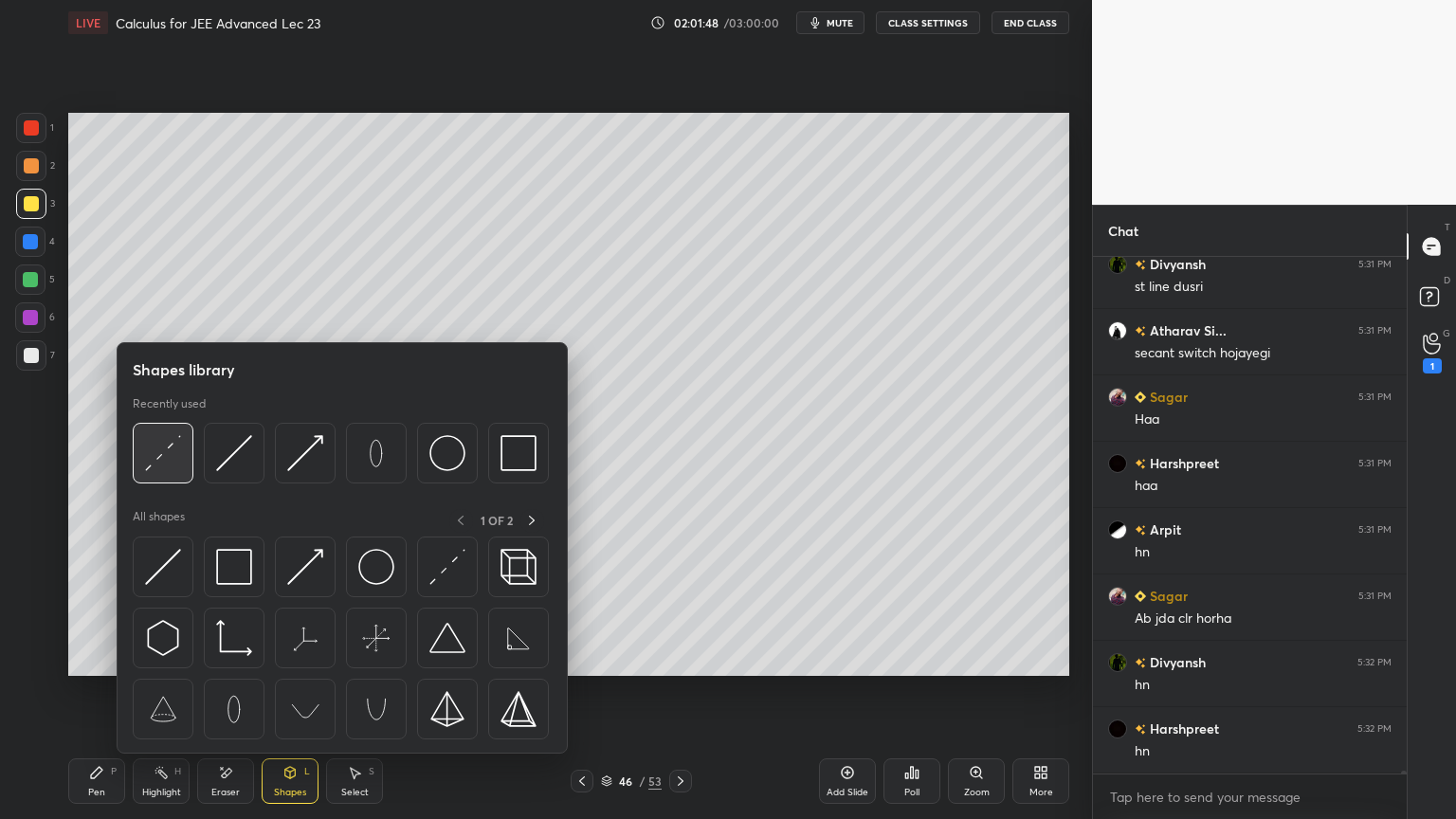 click at bounding box center (163, 453) 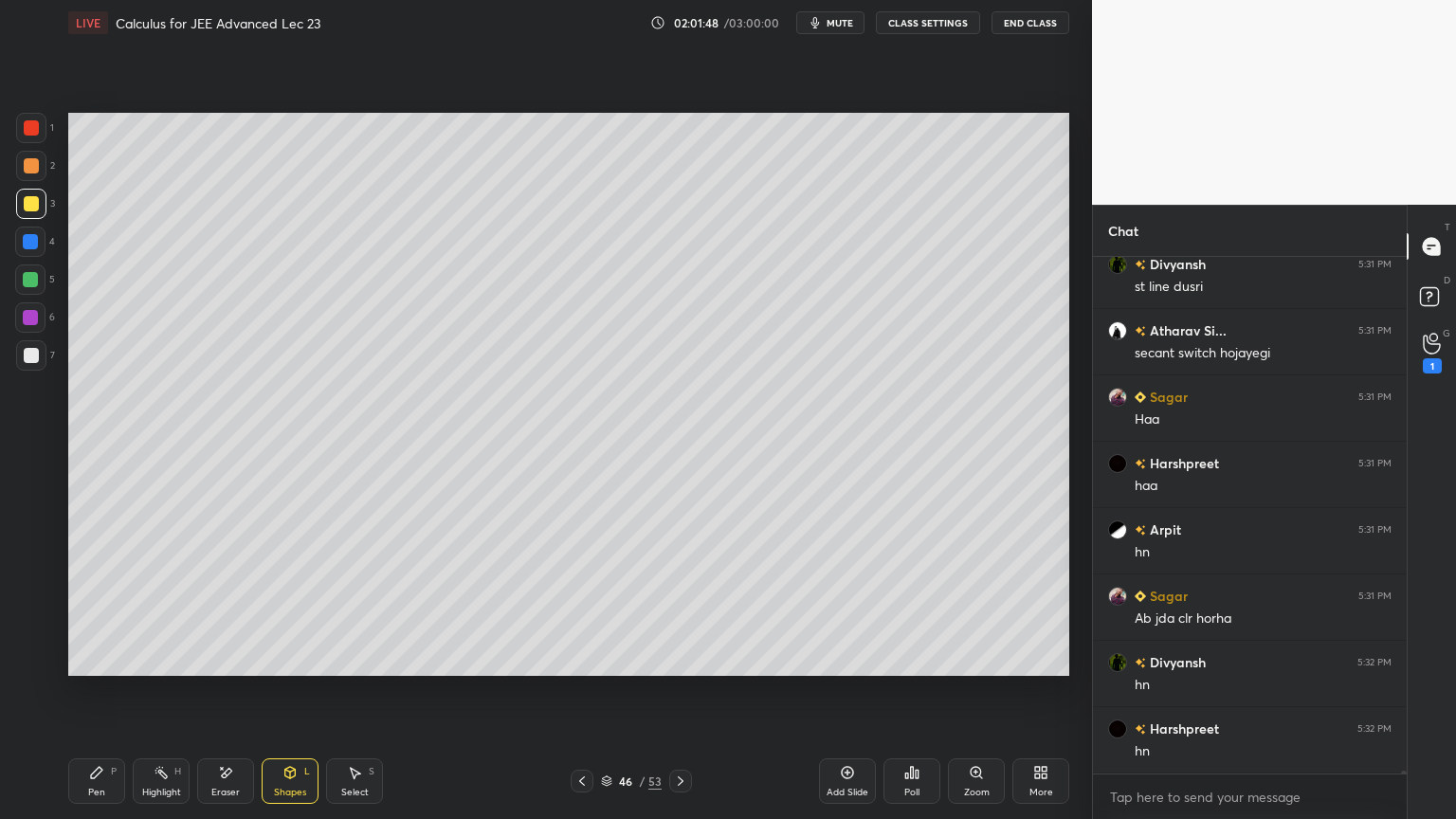drag, startPoint x: 29, startPoint y: 355, endPoint x: 46, endPoint y: 364, distance: 19.23538 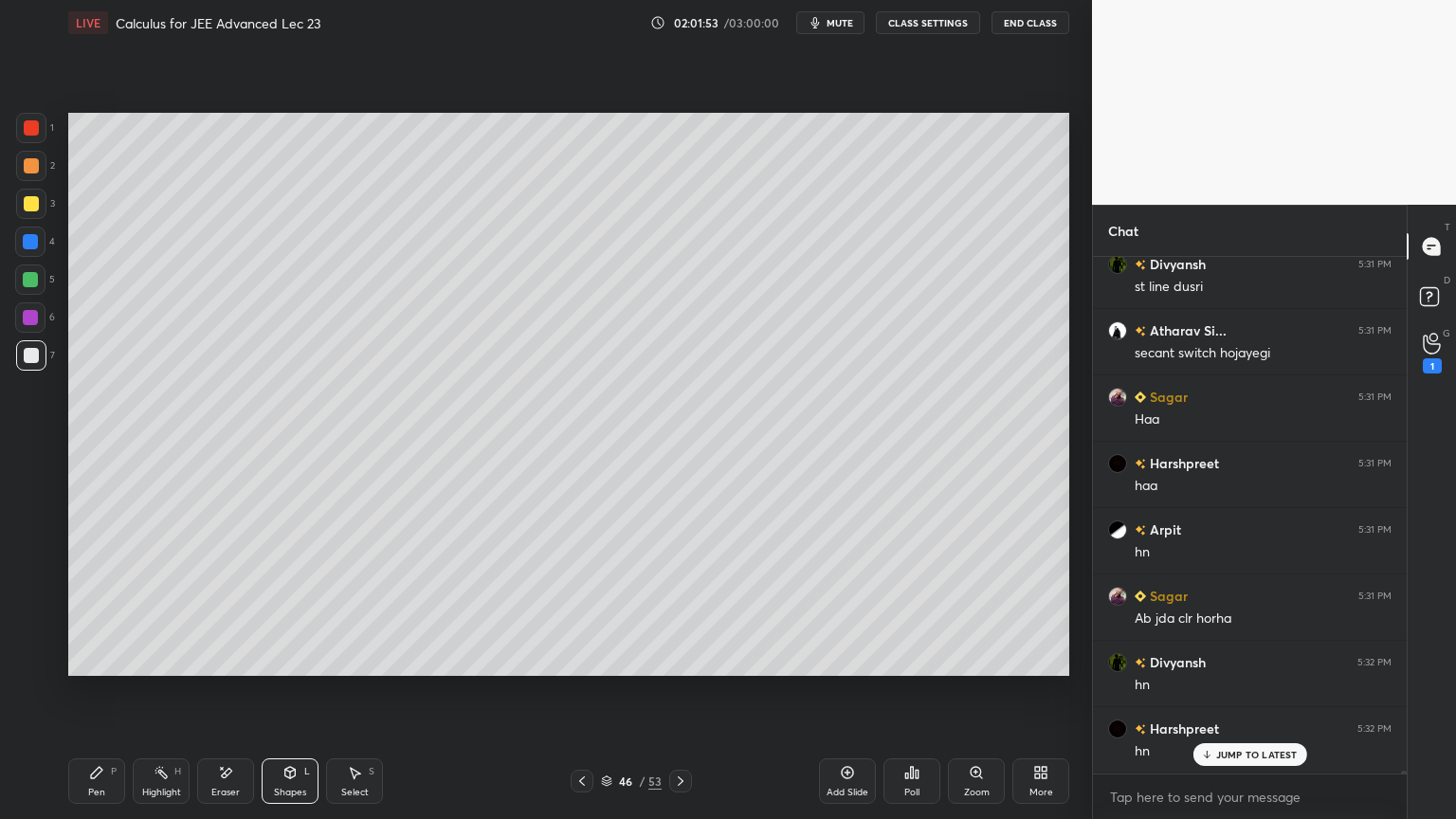 scroll, scrollTop: 103698, scrollLeft: 0, axis: vertical 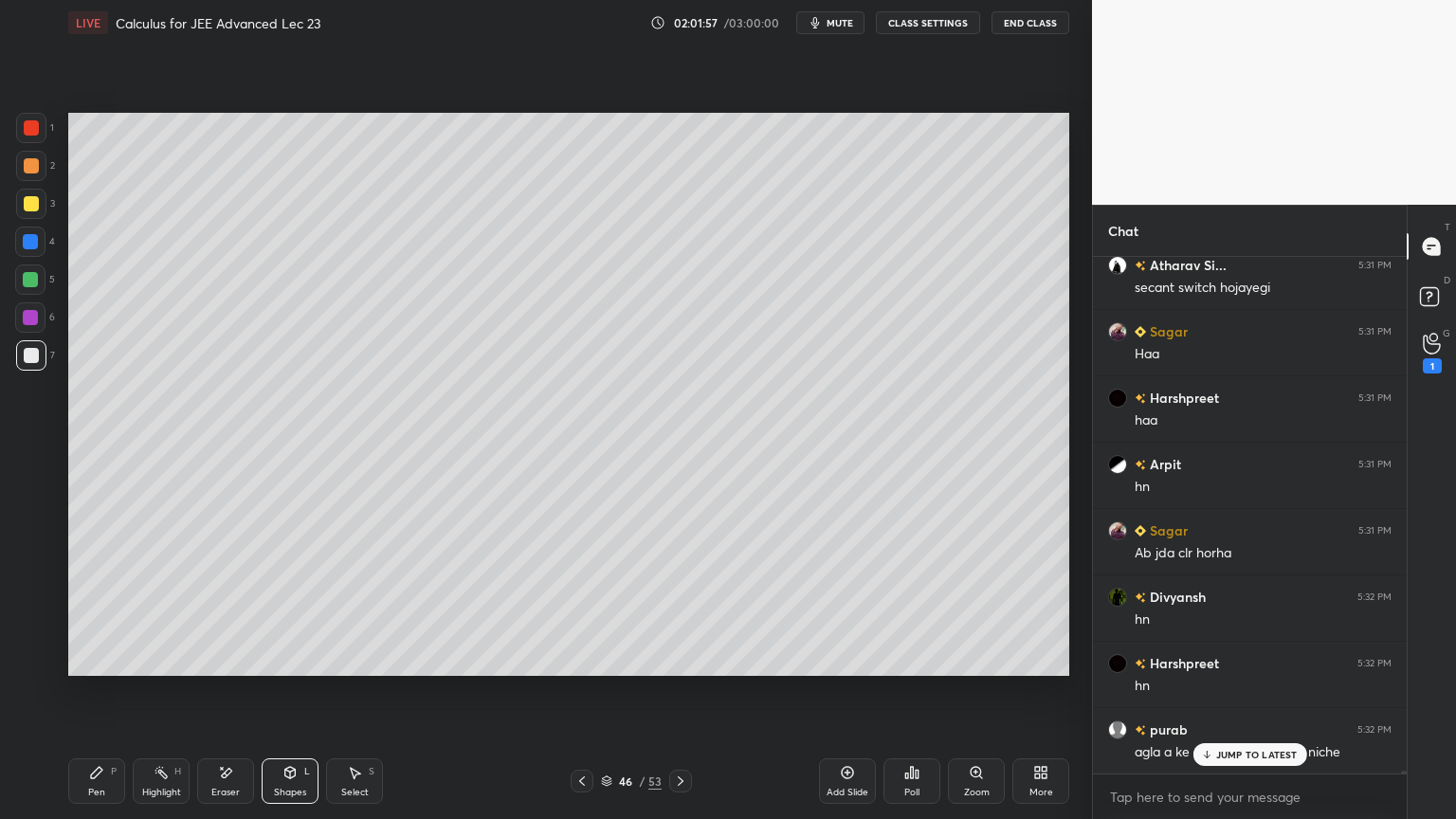 drag, startPoint x: 35, startPoint y: 120, endPoint x: 65, endPoint y: 172, distance: 60.03332 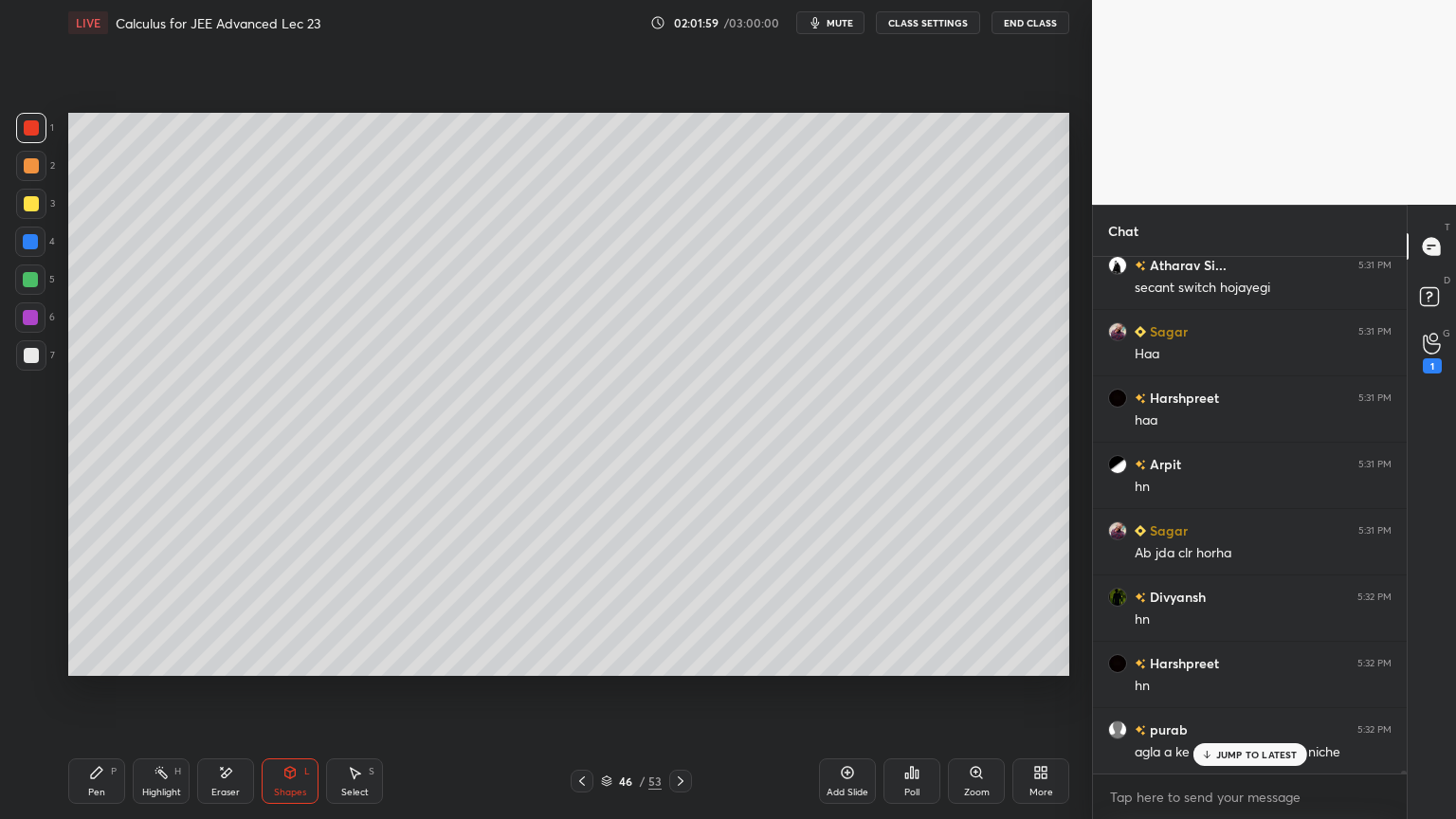 click on "Shapes L" at bounding box center (290, 781) 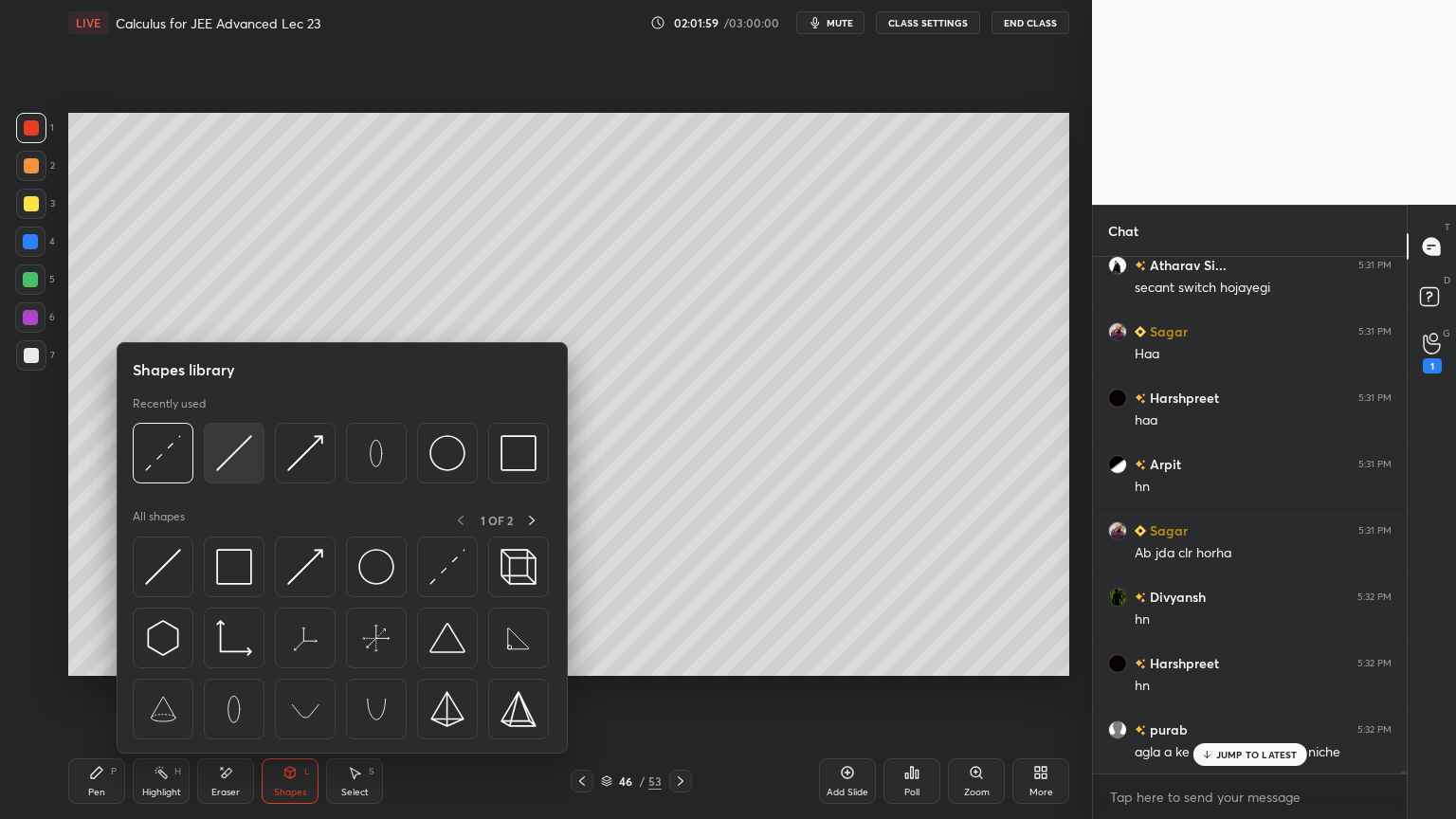 click at bounding box center [234, 453] 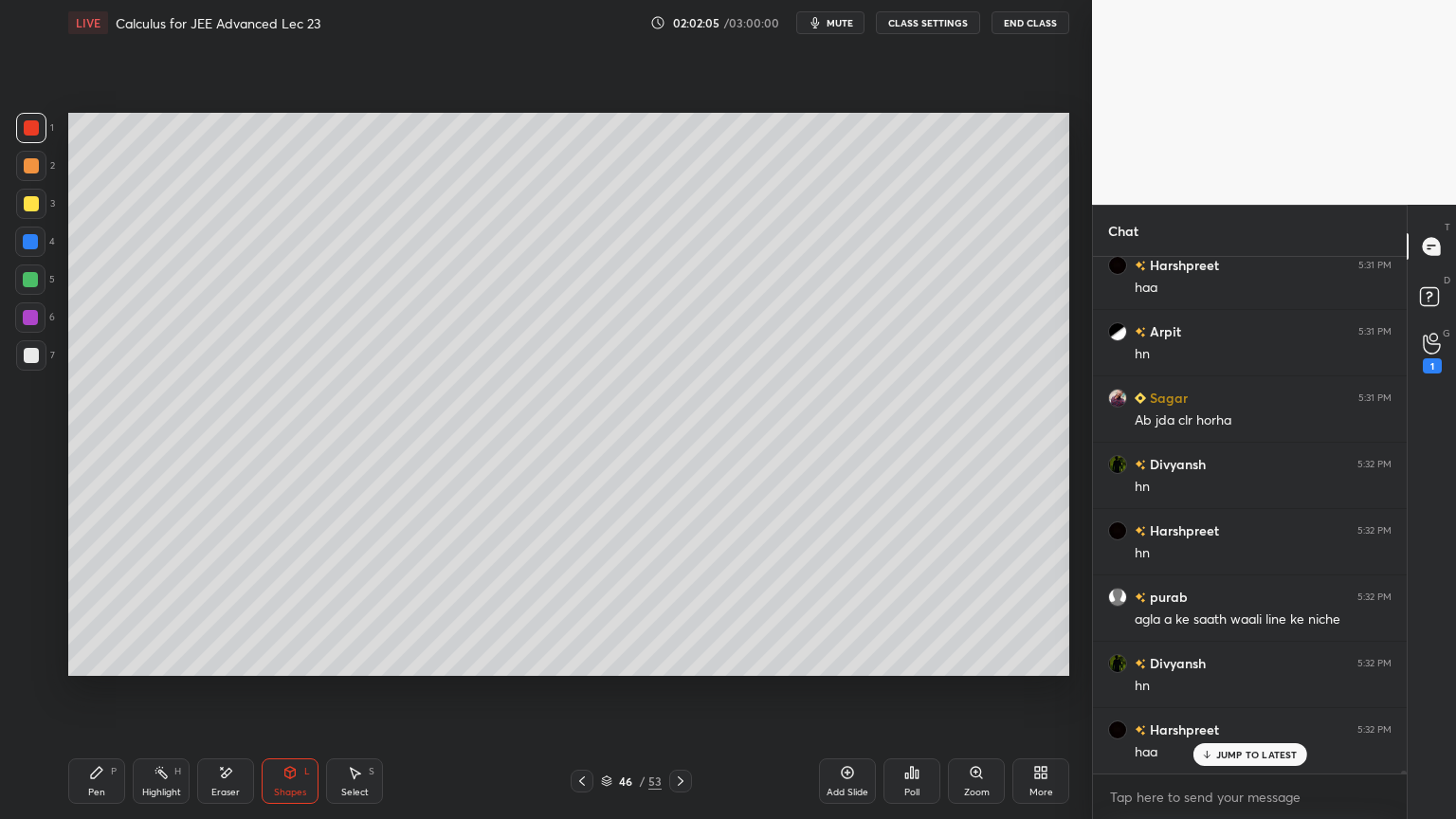 scroll, scrollTop: 103964, scrollLeft: 0, axis: vertical 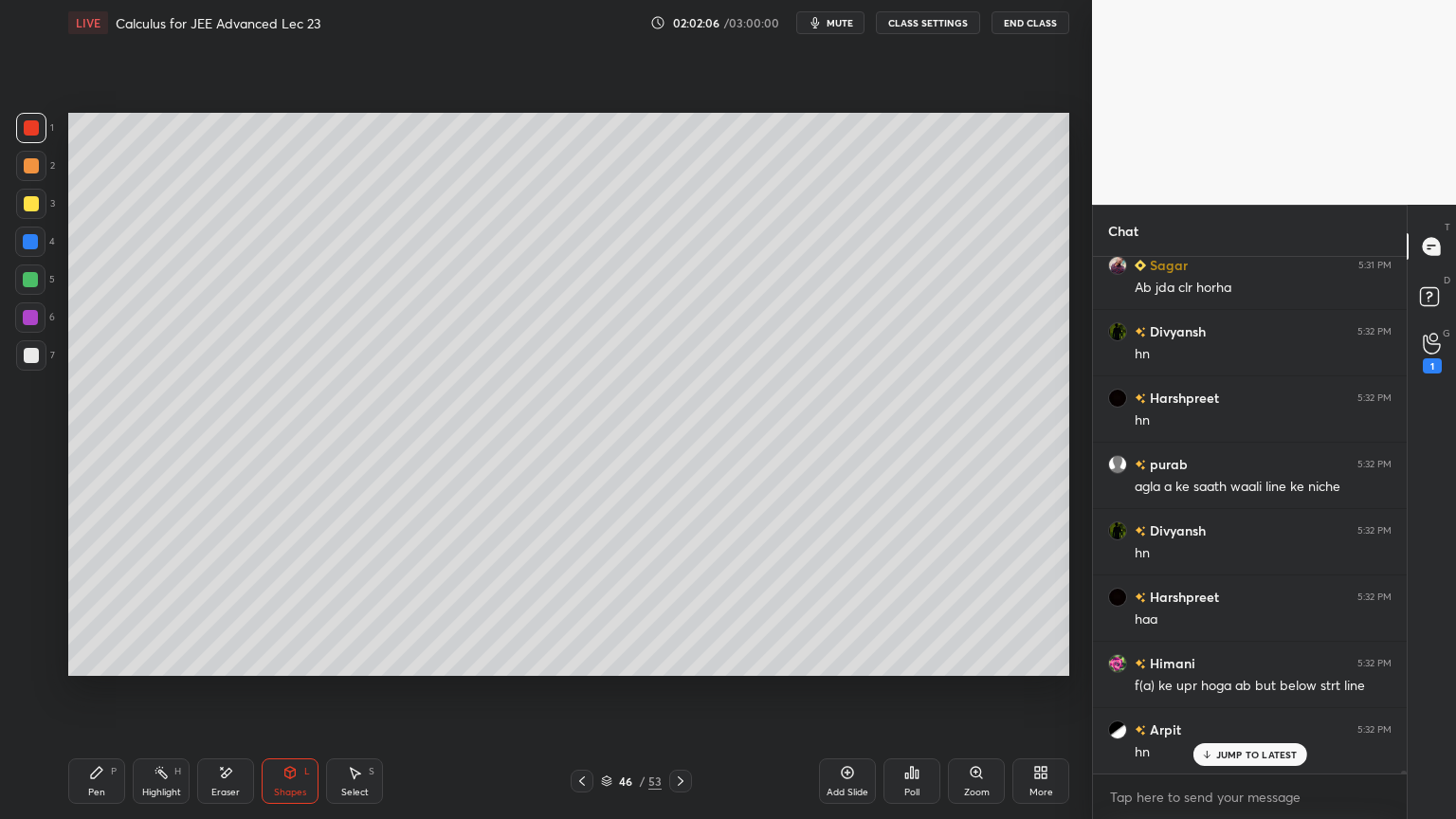 click at bounding box center [31, 355] 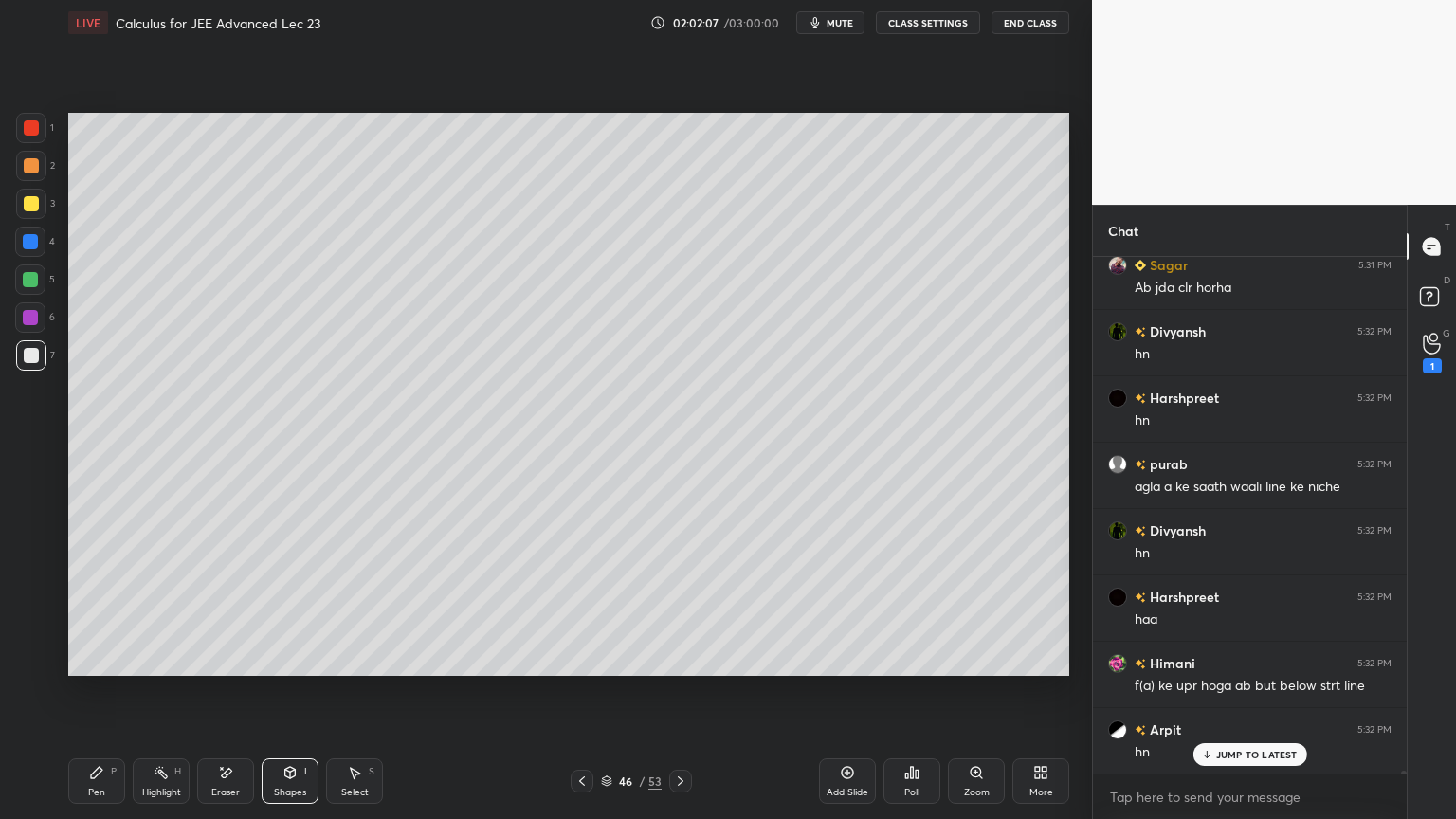scroll, scrollTop: 104031, scrollLeft: 0, axis: vertical 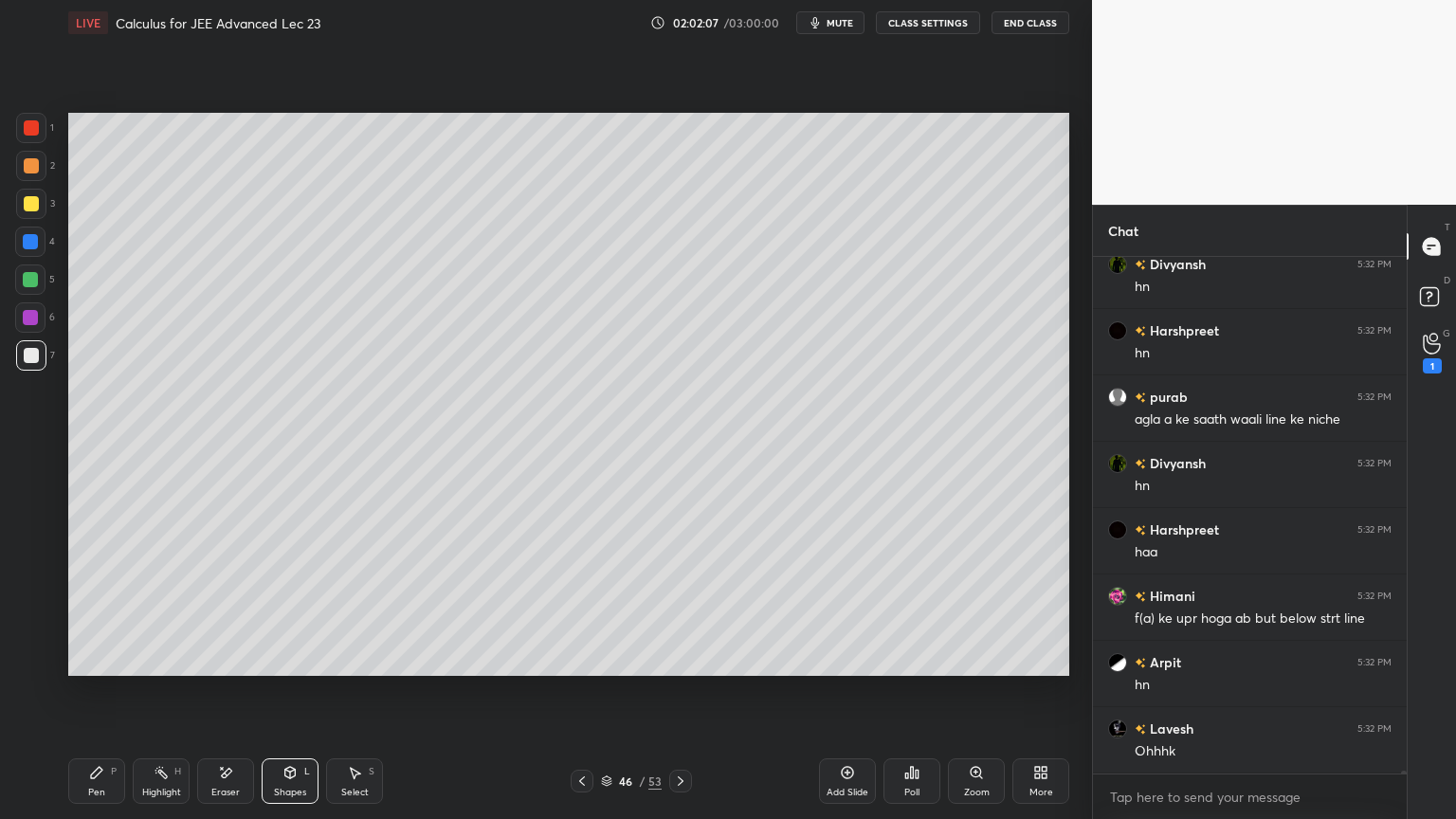 click at bounding box center [31, 204] 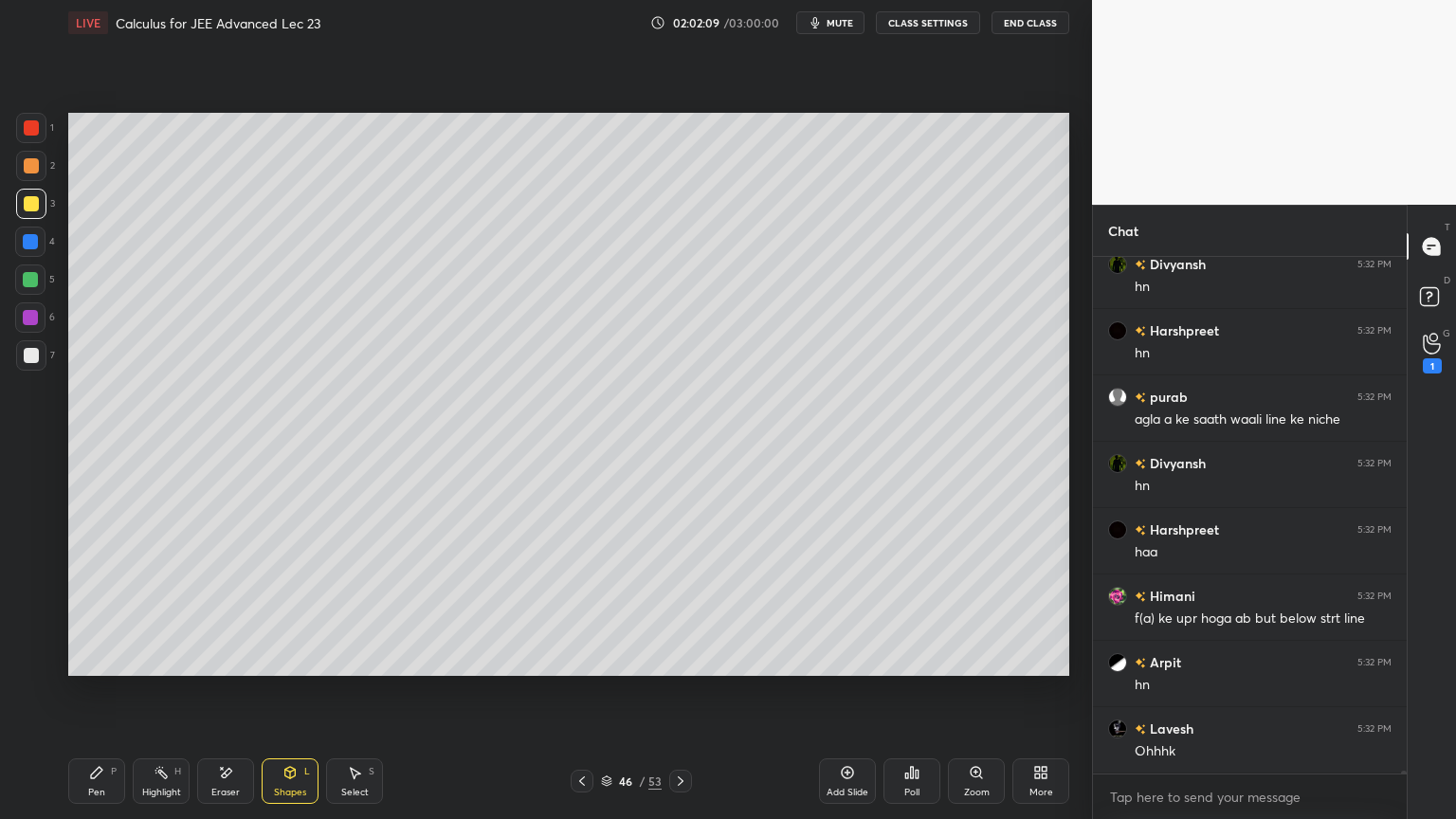 drag, startPoint x: 103, startPoint y: 777, endPoint x: 162, endPoint y: 682, distance: 111.83023 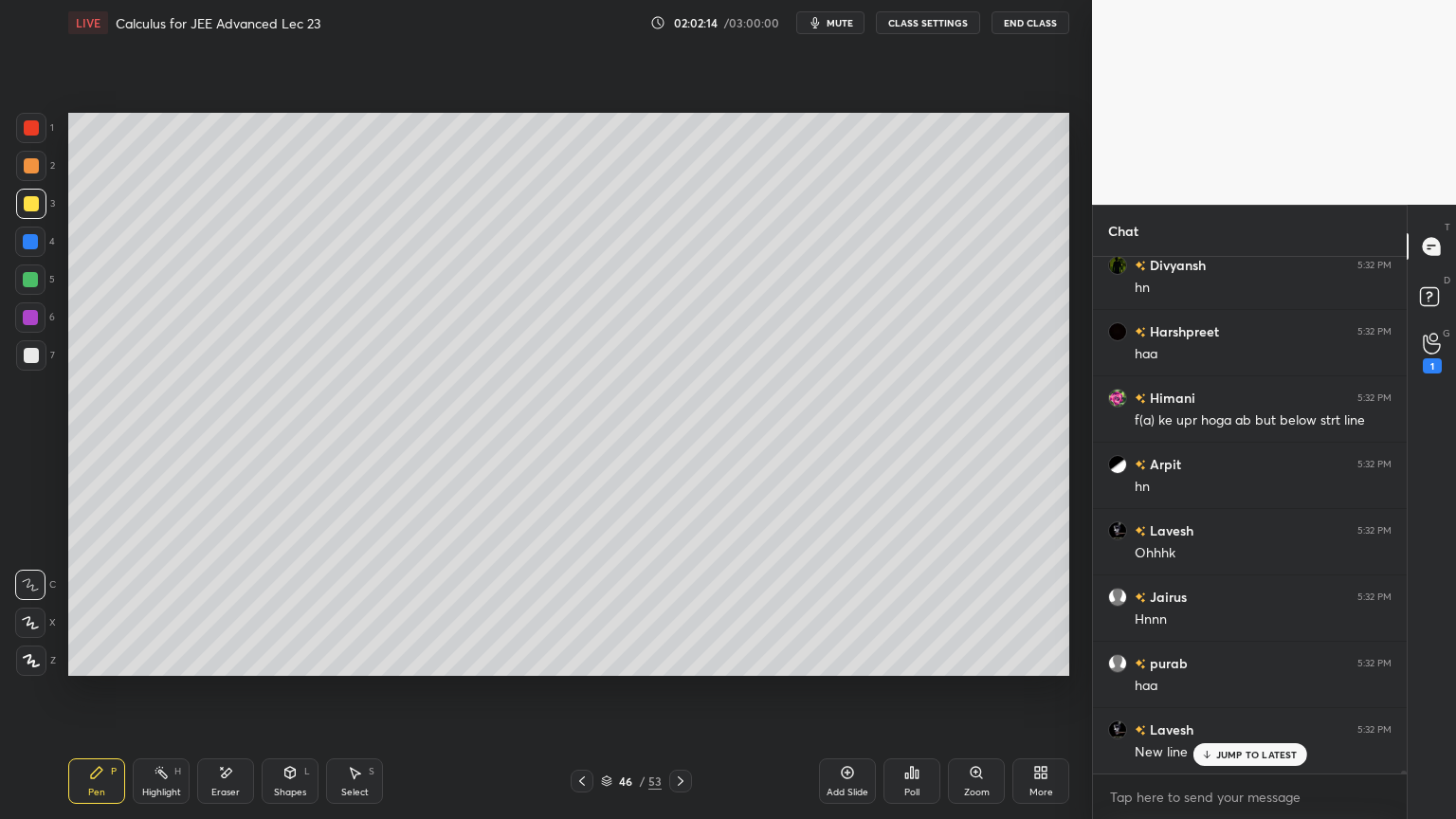 scroll, scrollTop: 104296, scrollLeft: 0, axis: vertical 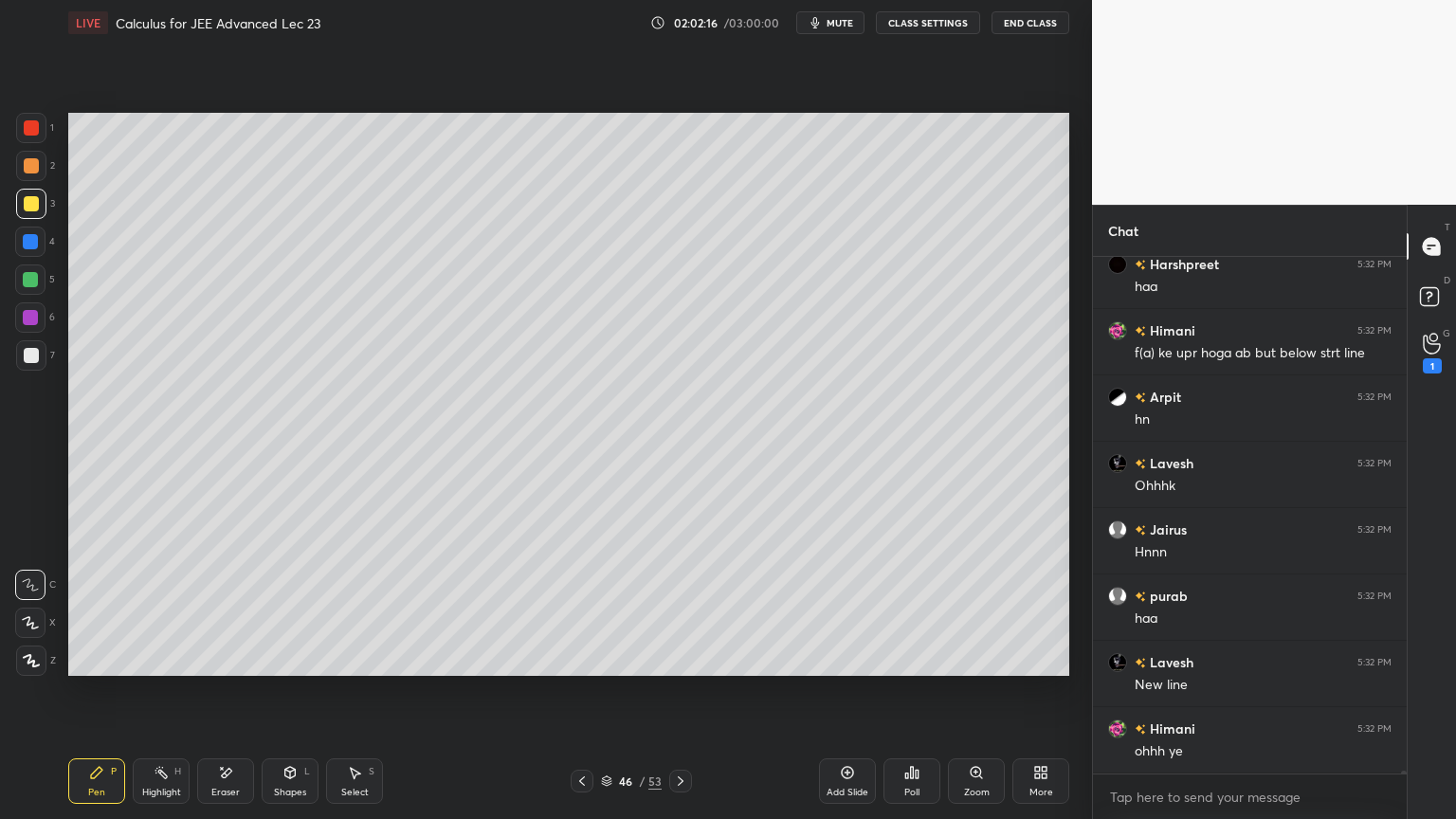 click on "Eraser" at bounding box center (226, 792) 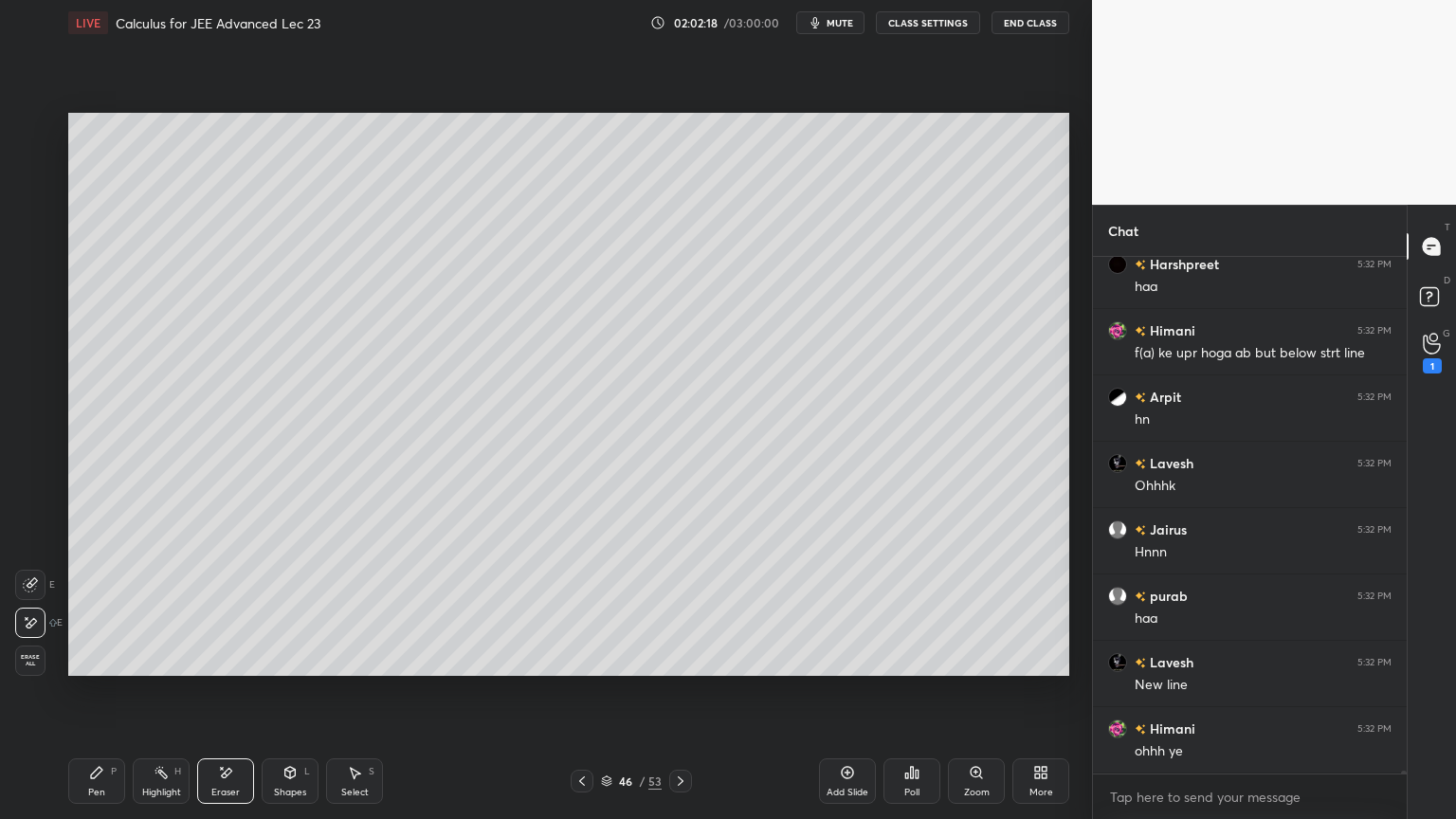 click on "Pen P" at bounding box center [97, 781] 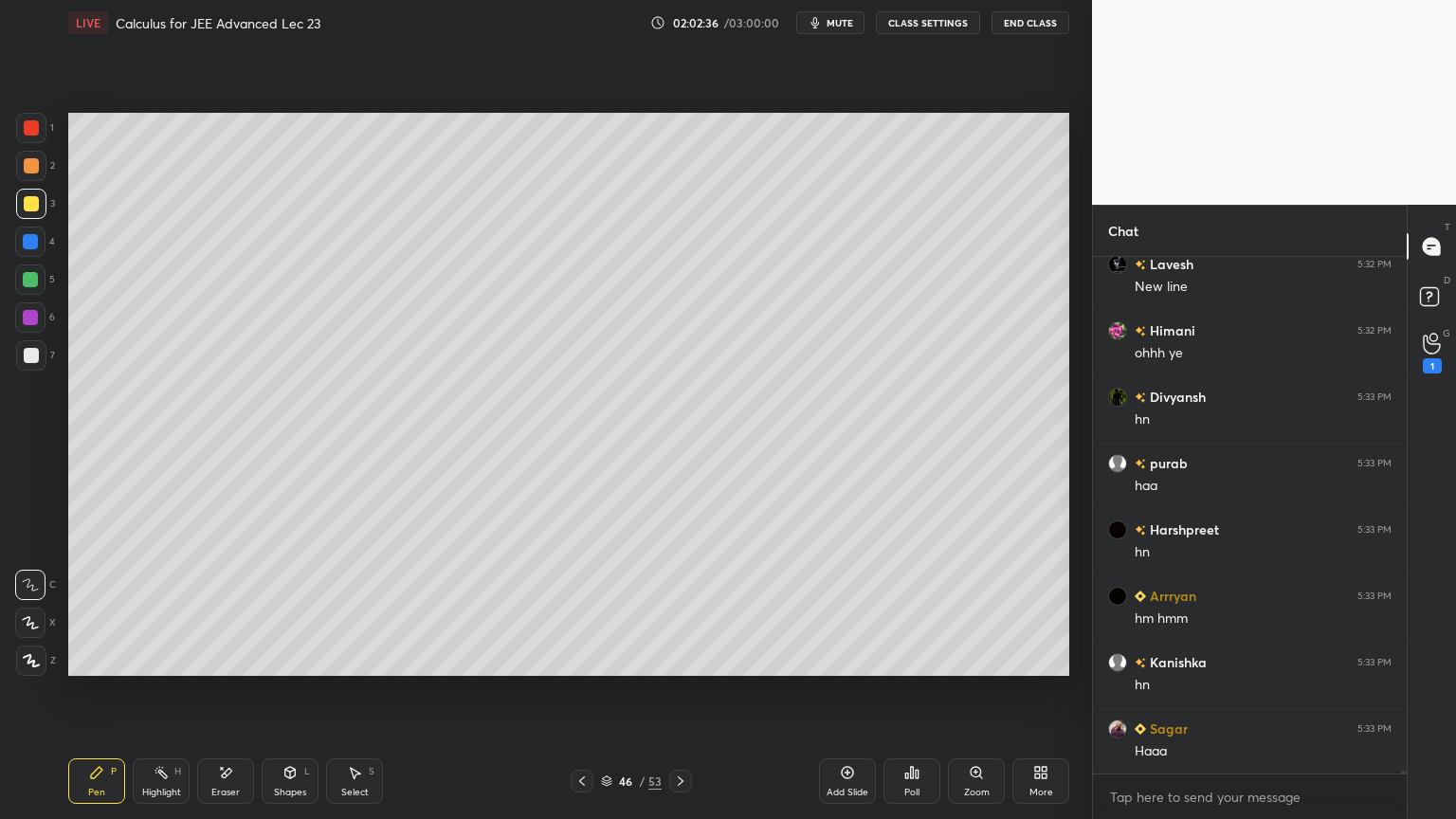 scroll, scrollTop: 104760, scrollLeft: 0, axis: vertical 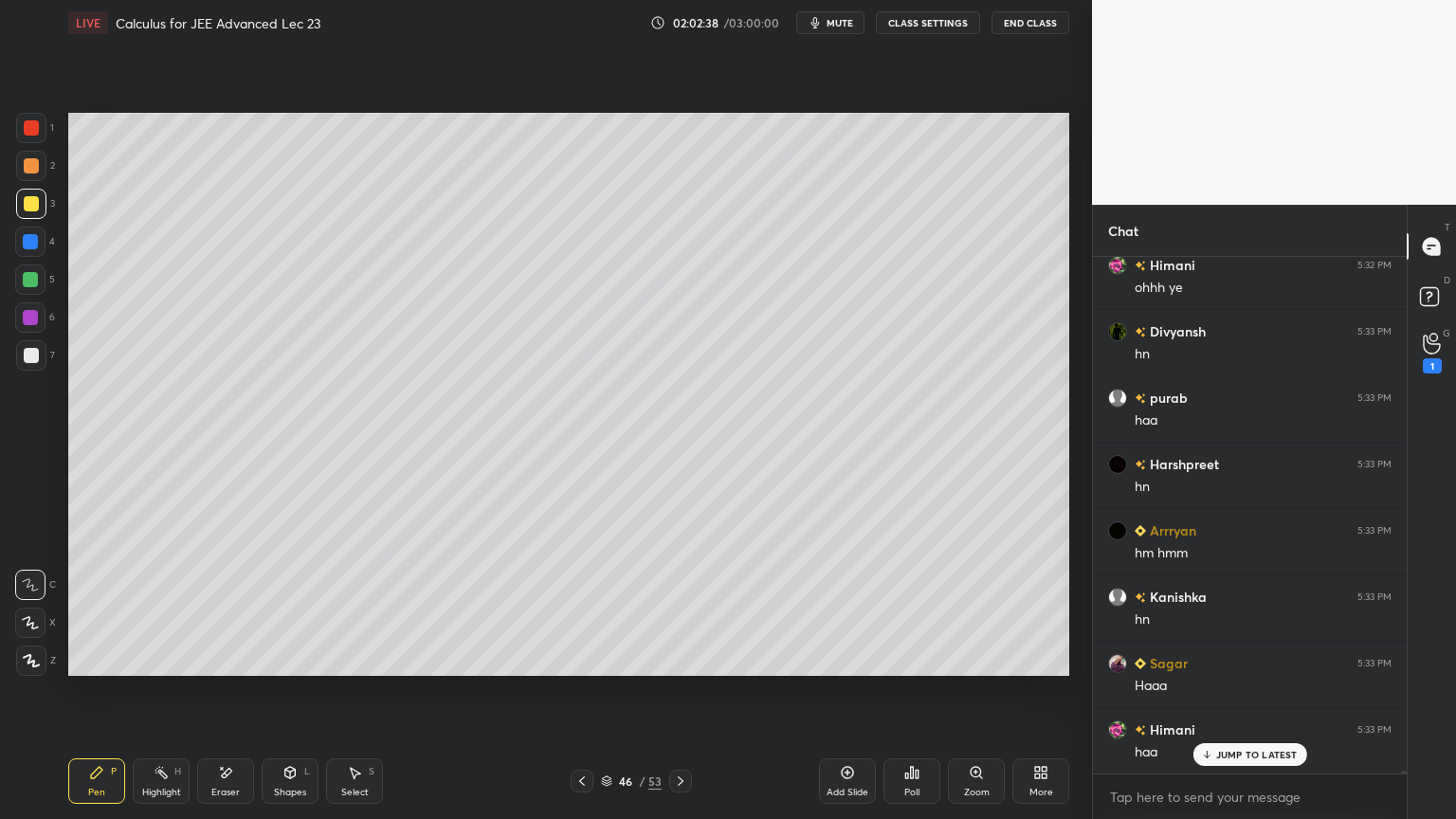 drag, startPoint x: 285, startPoint y: 781, endPoint x: 284, endPoint y: 771, distance: 10.049876 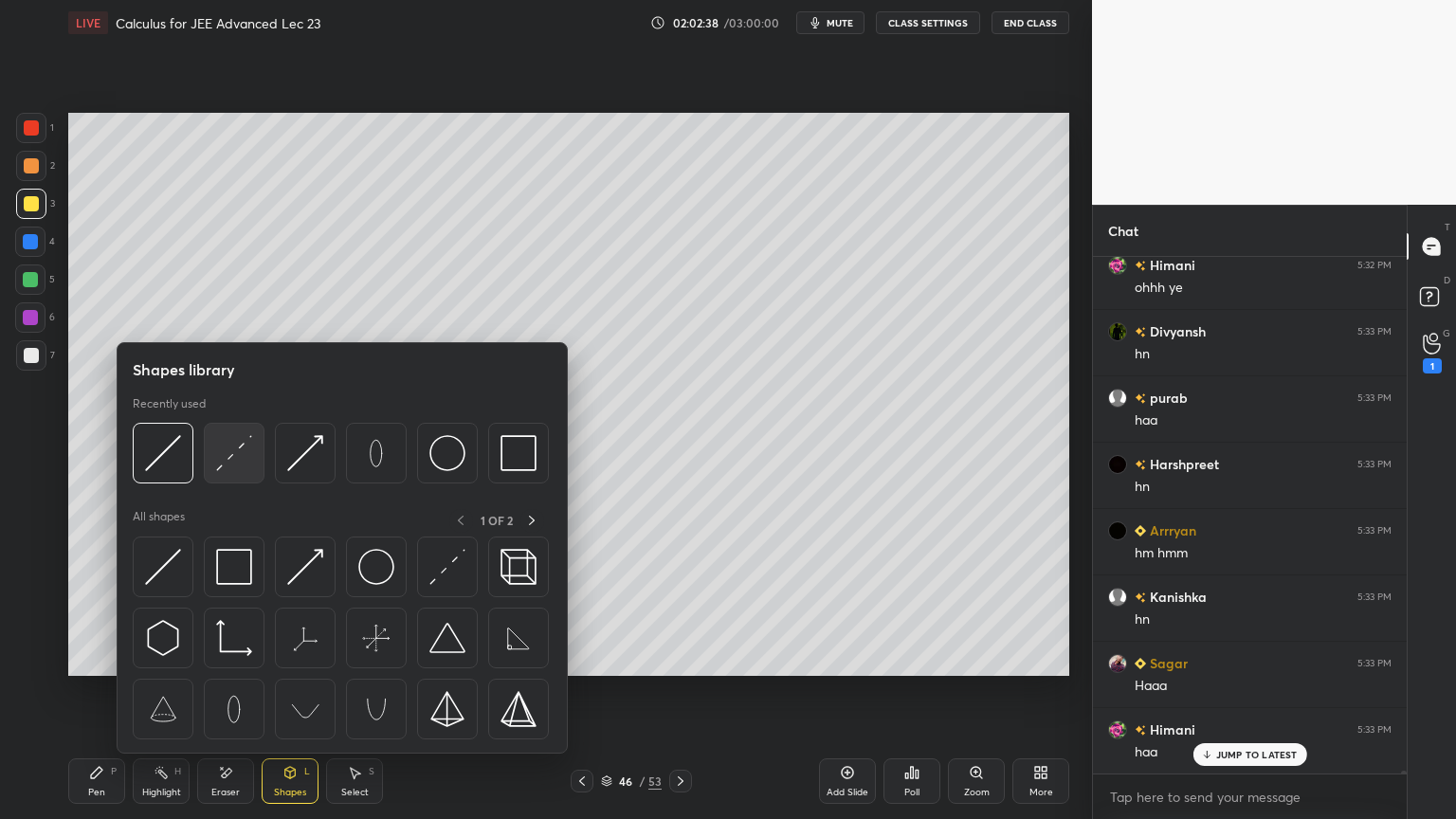 click at bounding box center (234, 453) 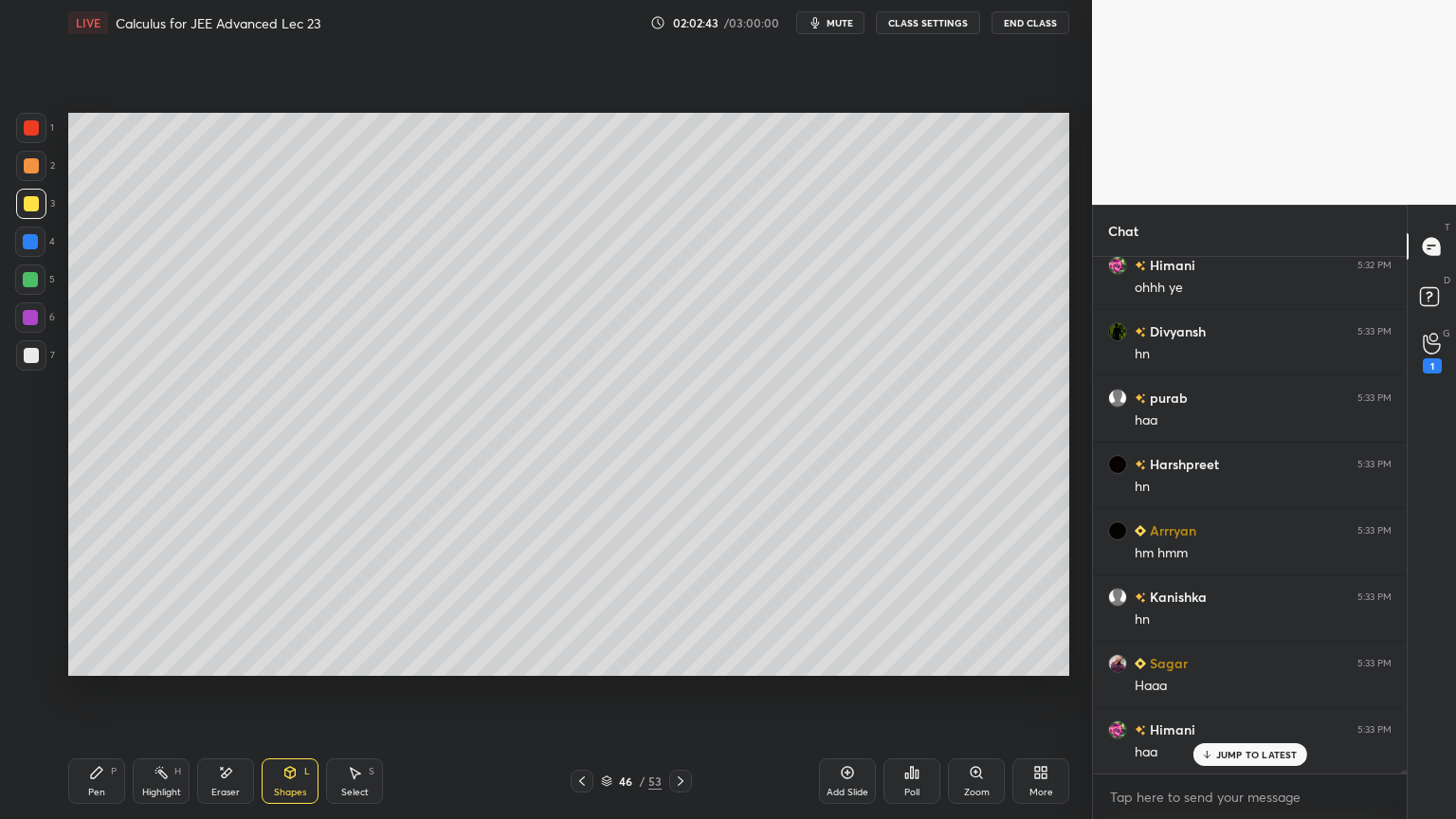 drag, startPoint x: 39, startPoint y: 355, endPoint x: 59, endPoint y: 355, distance: 20 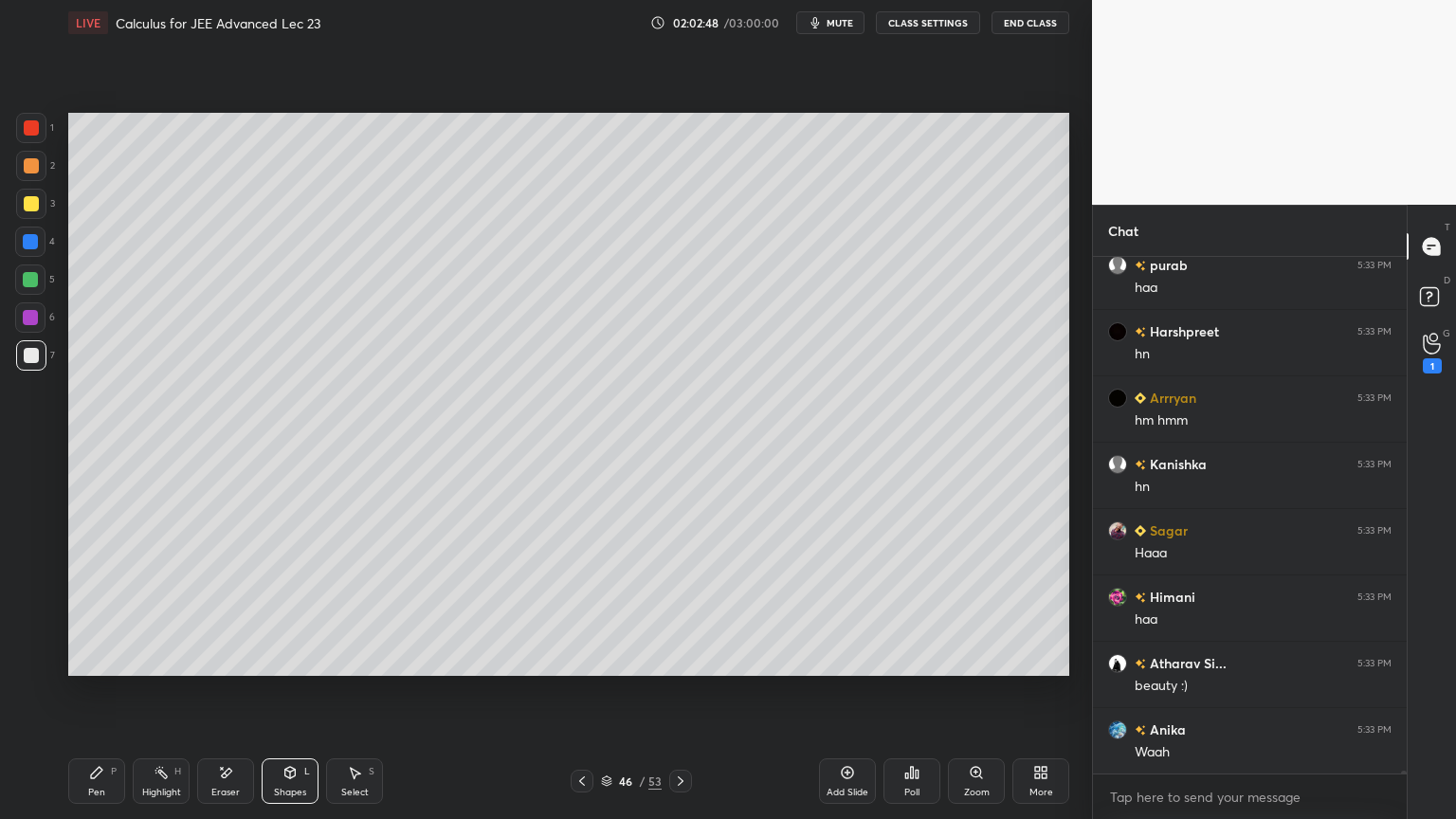 scroll, scrollTop: 104960, scrollLeft: 0, axis: vertical 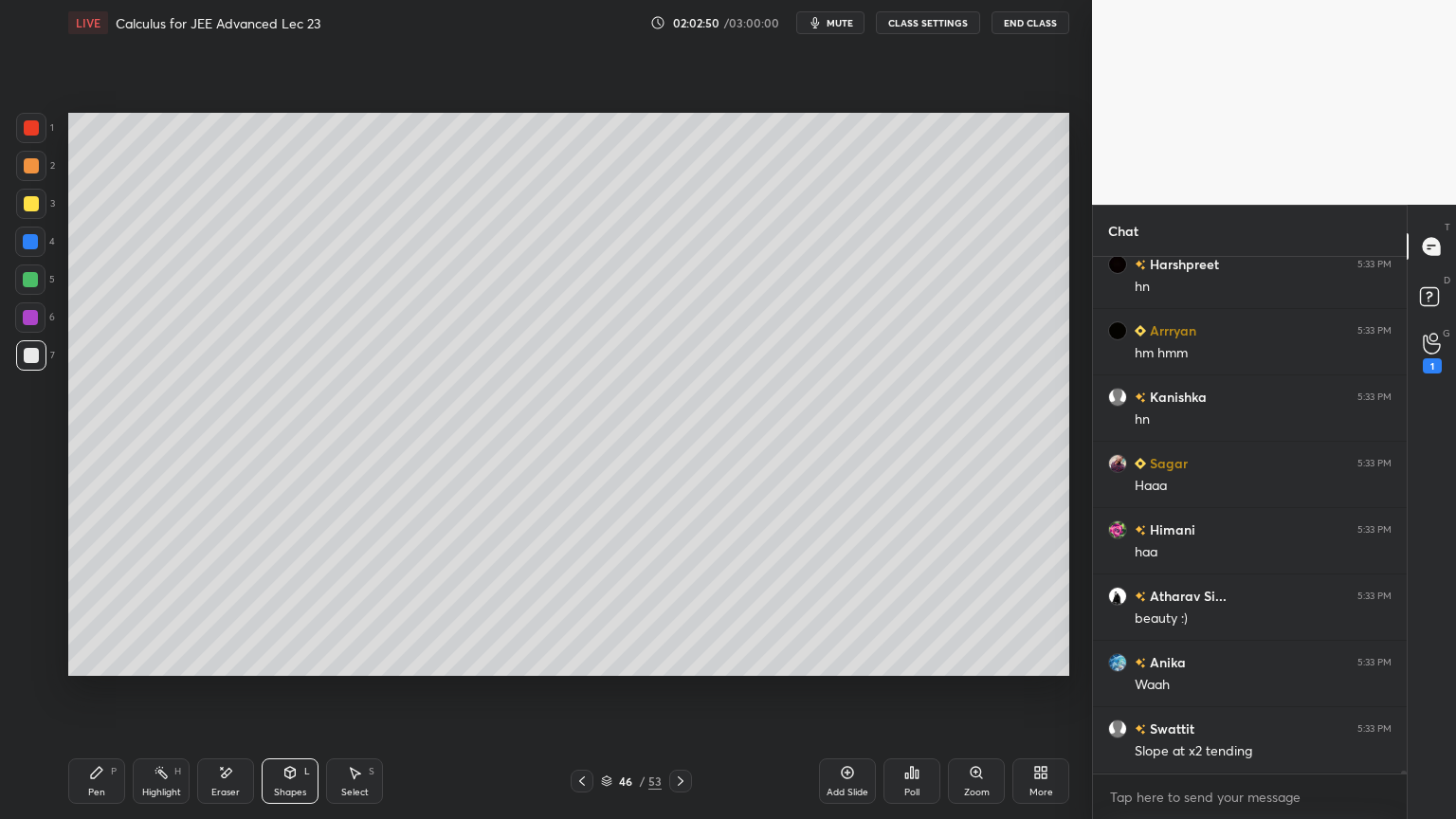 click 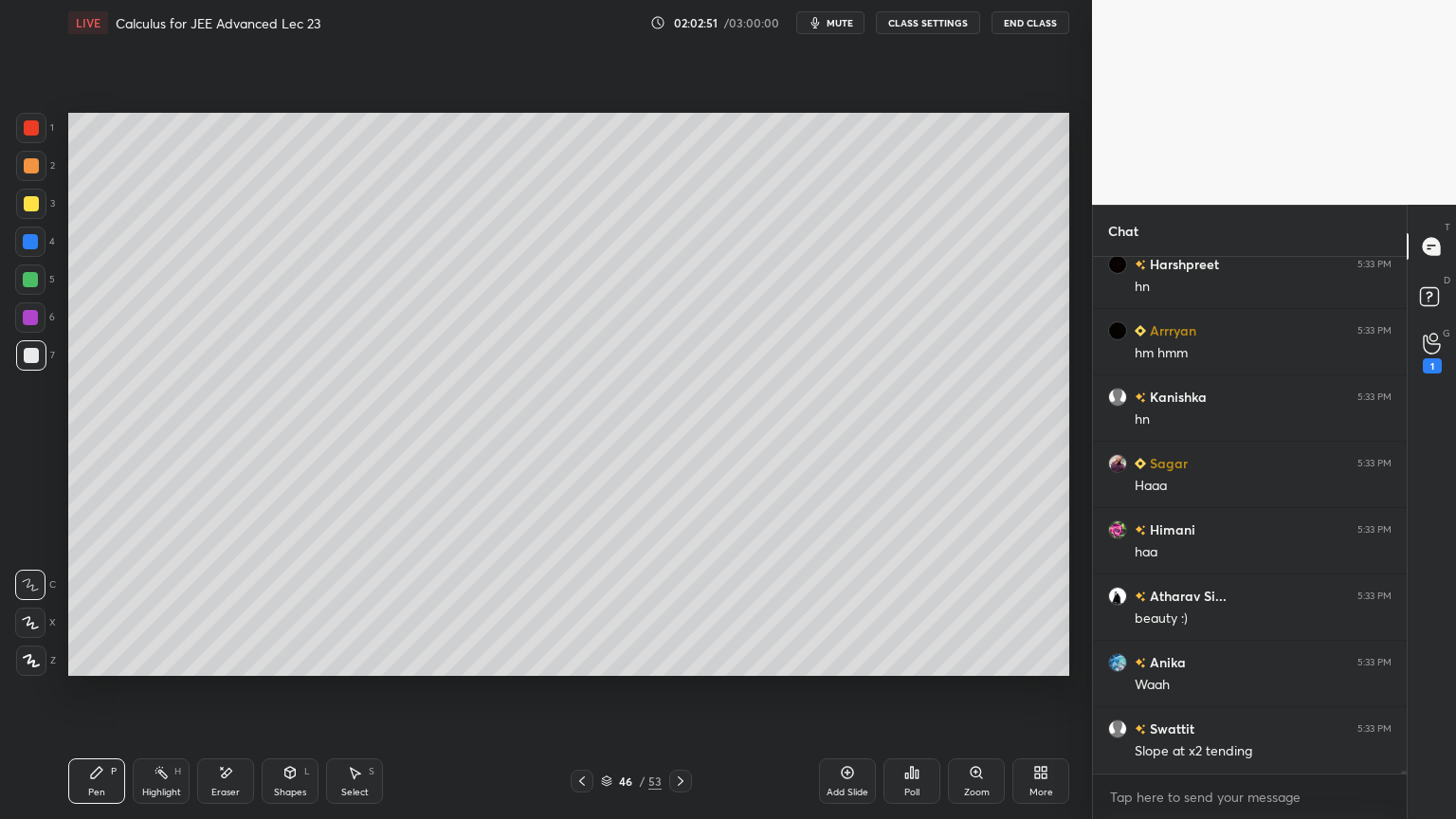 drag, startPoint x: 32, startPoint y: 209, endPoint x: 50, endPoint y: 246, distance: 41.146081 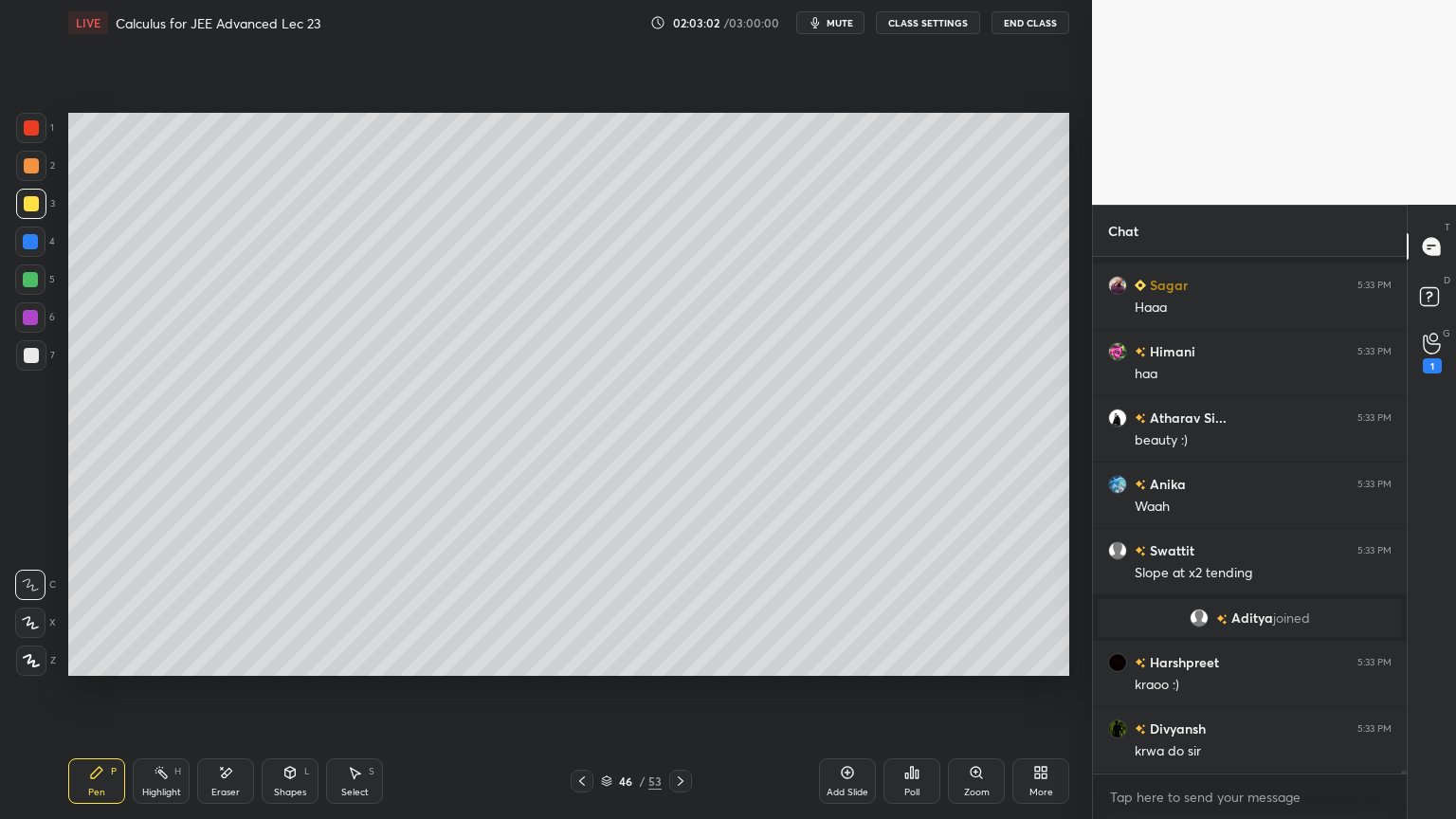 scroll, scrollTop: 103705, scrollLeft: 0, axis: vertical 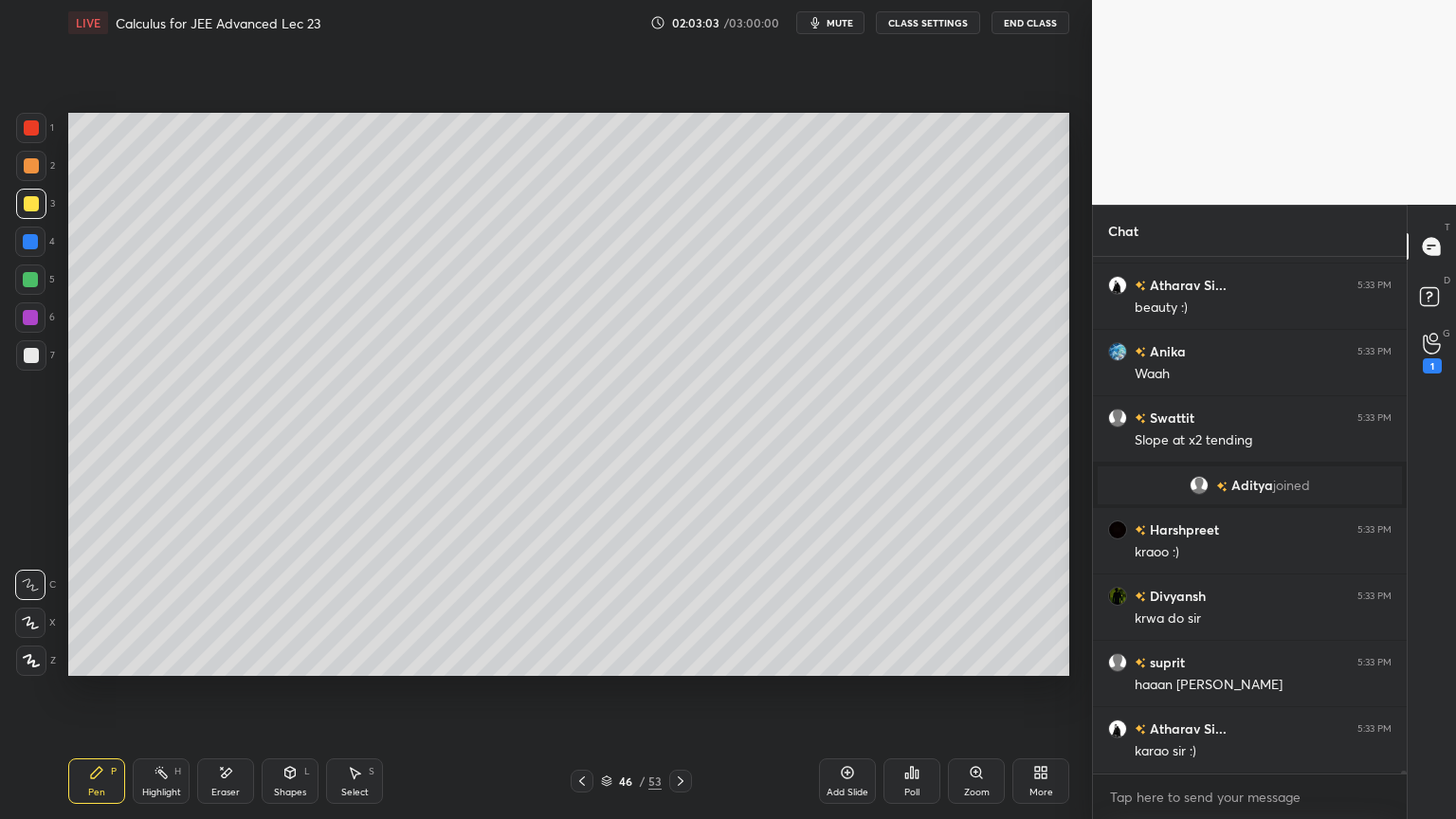 drag, startPoint x: 30, startPoint y: 123, endPoint x: 61, endPoint y: 160, distance: 48.270074 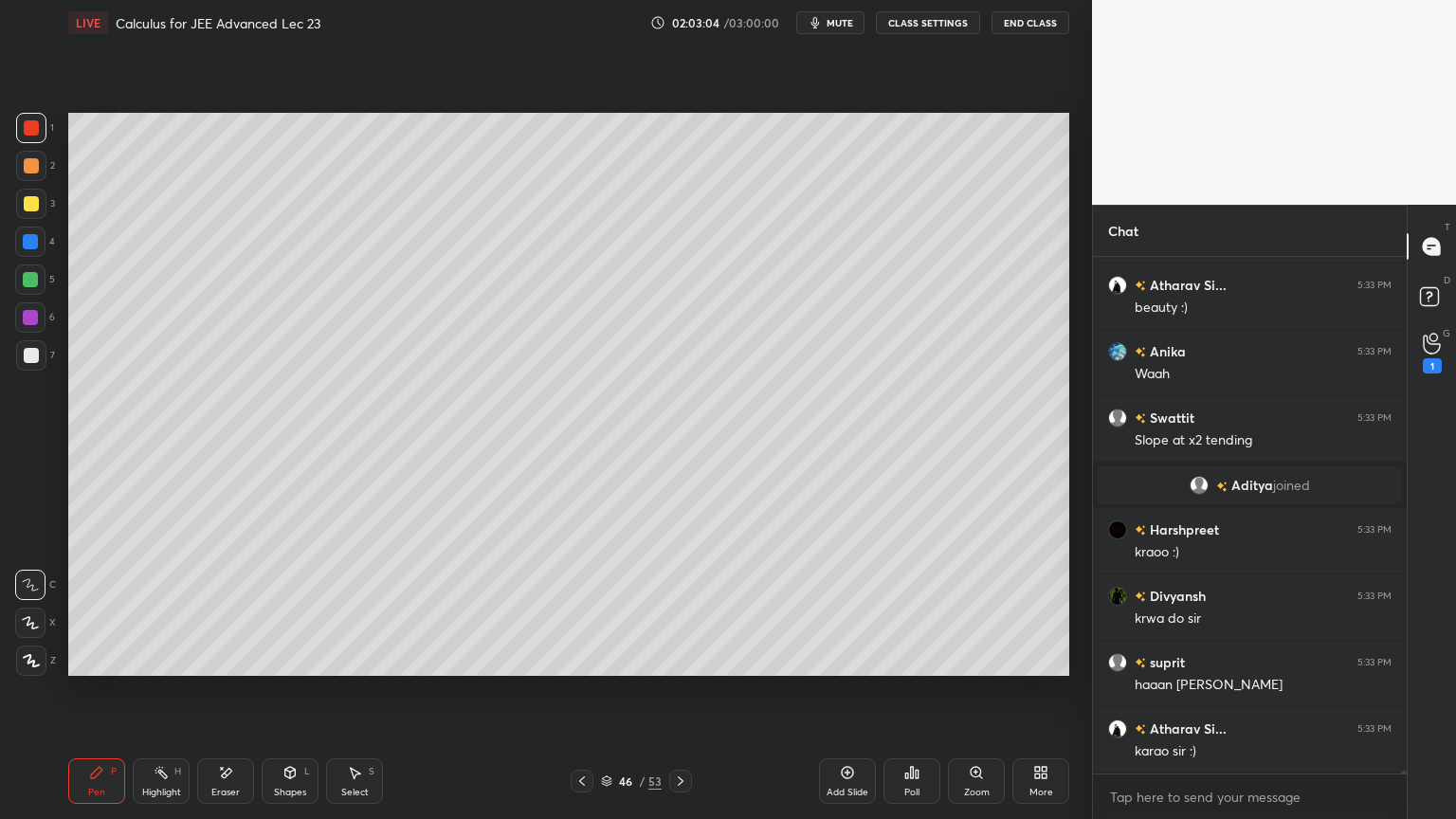 click 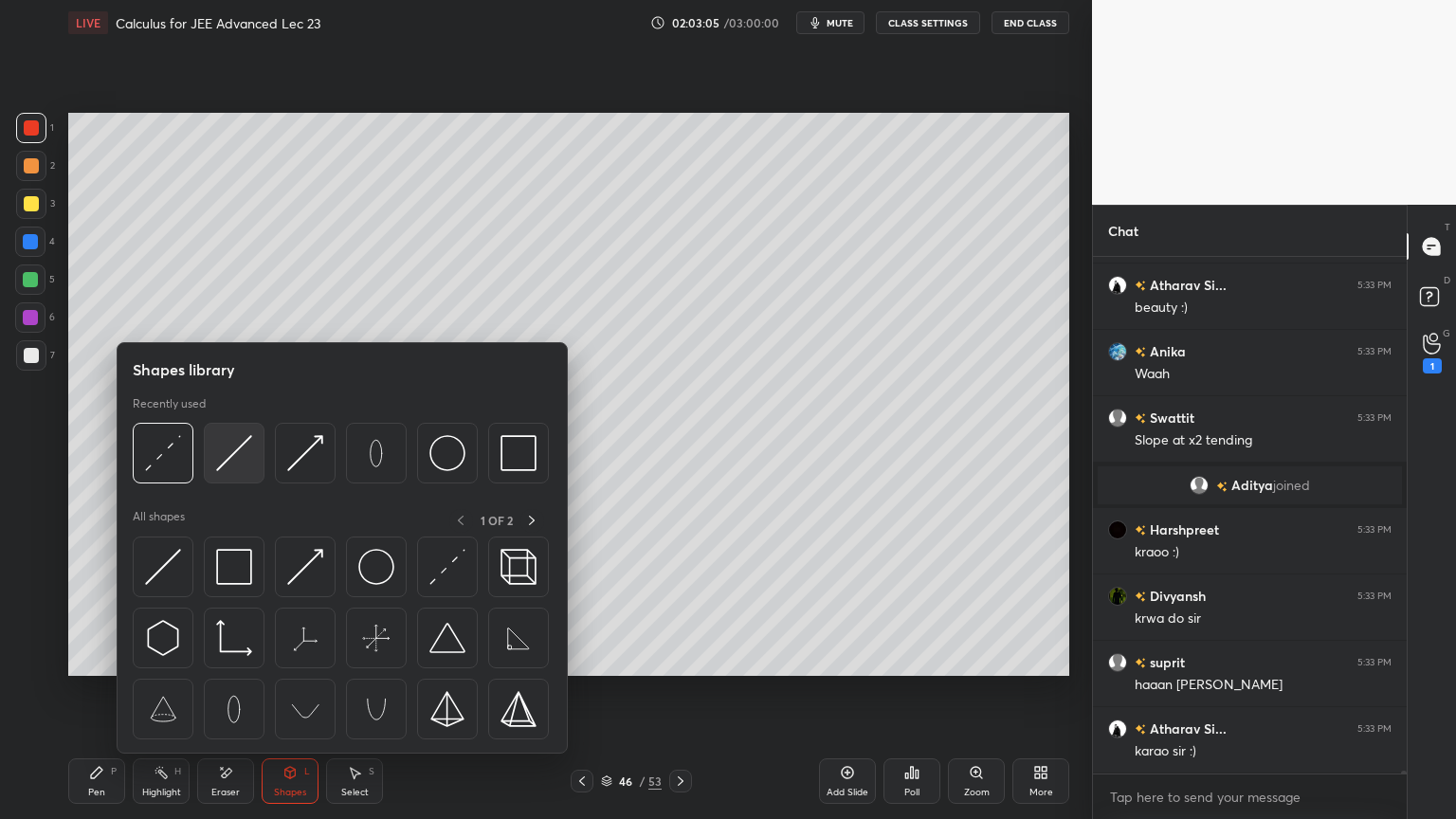 click at bounding box center (234, 453) 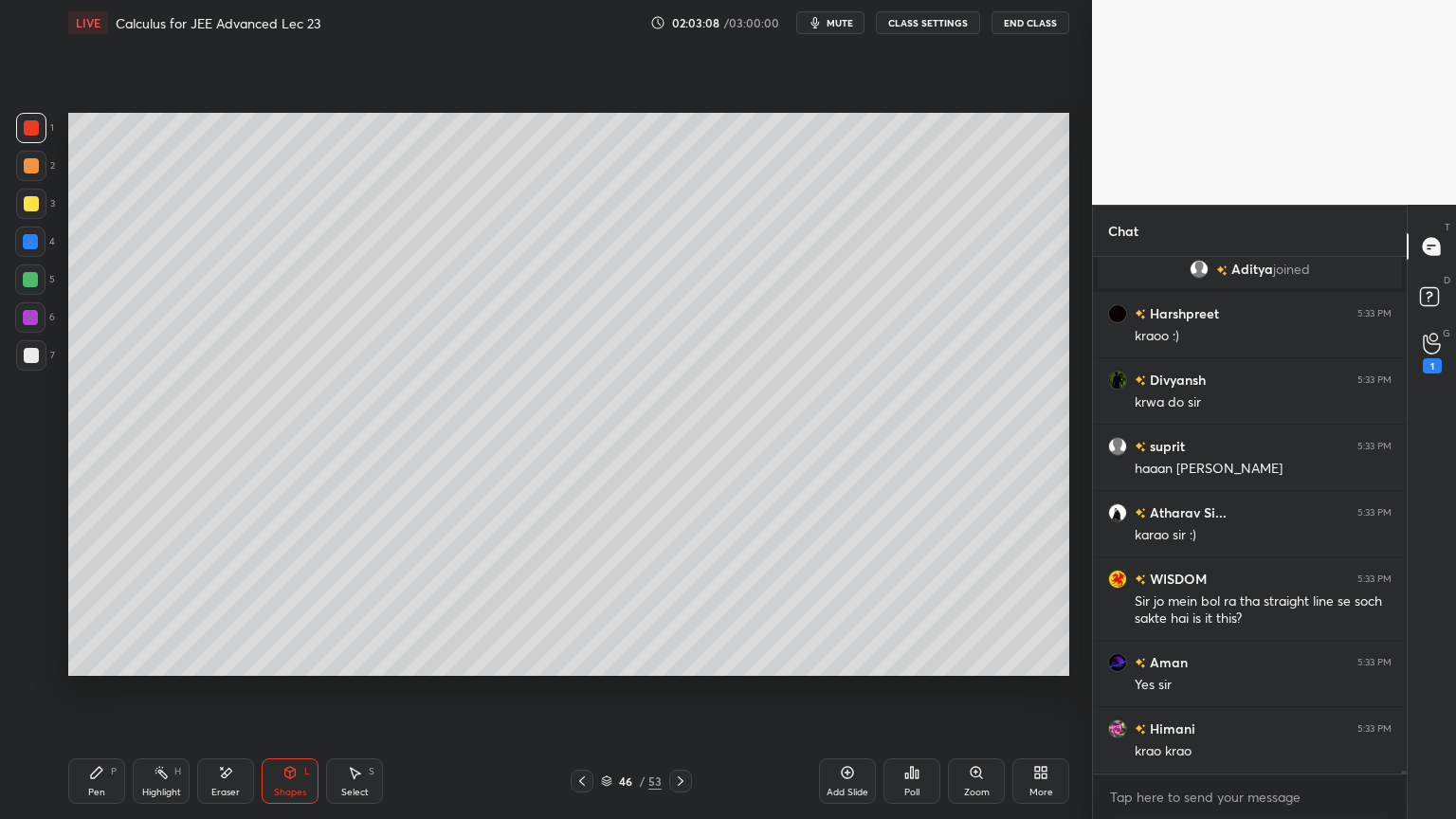 scroll, scrollTop: 103910, scrollLeft: 0, axis: vertical 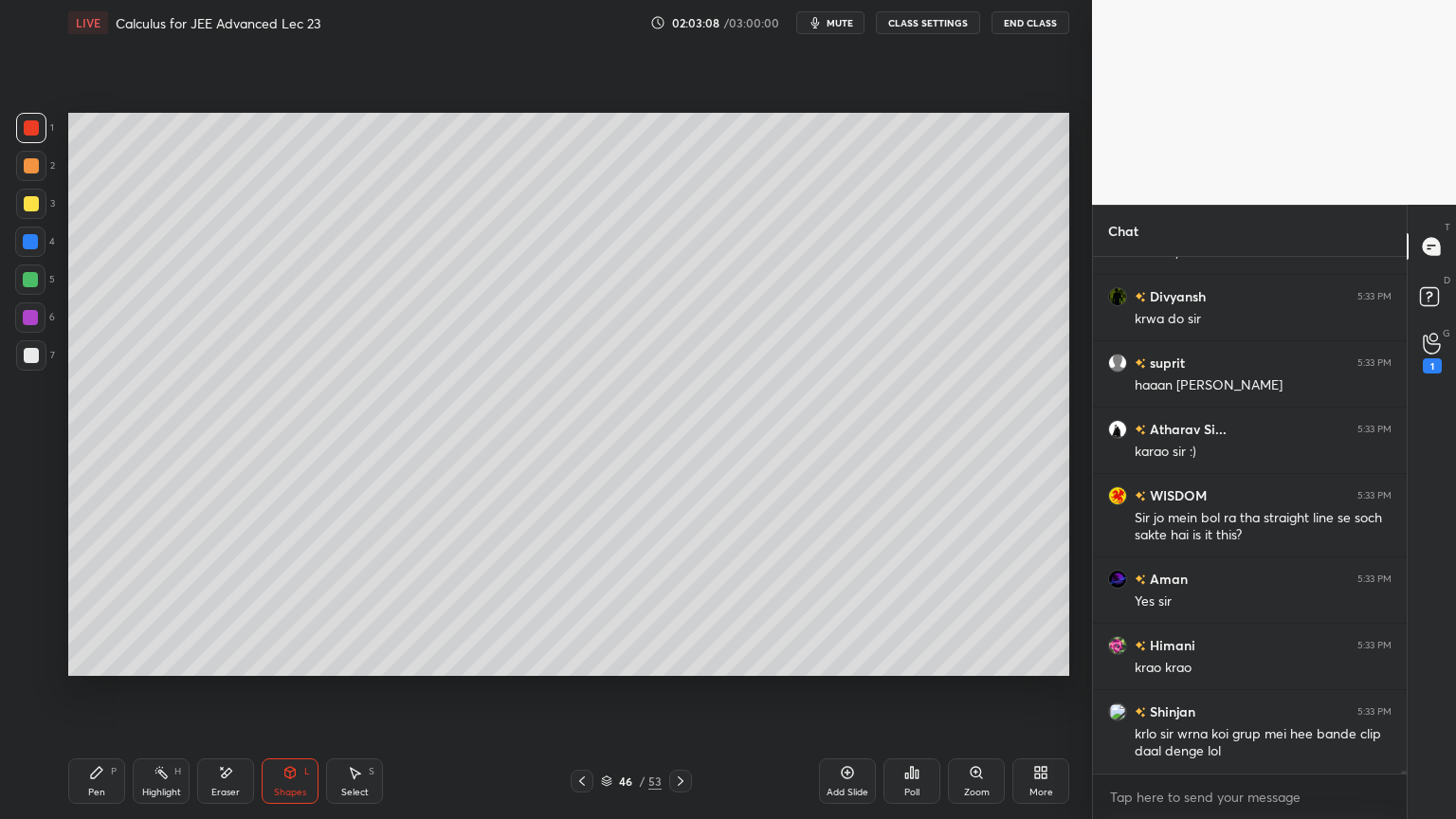click on "Pen P" at bounding box center [97, 781] 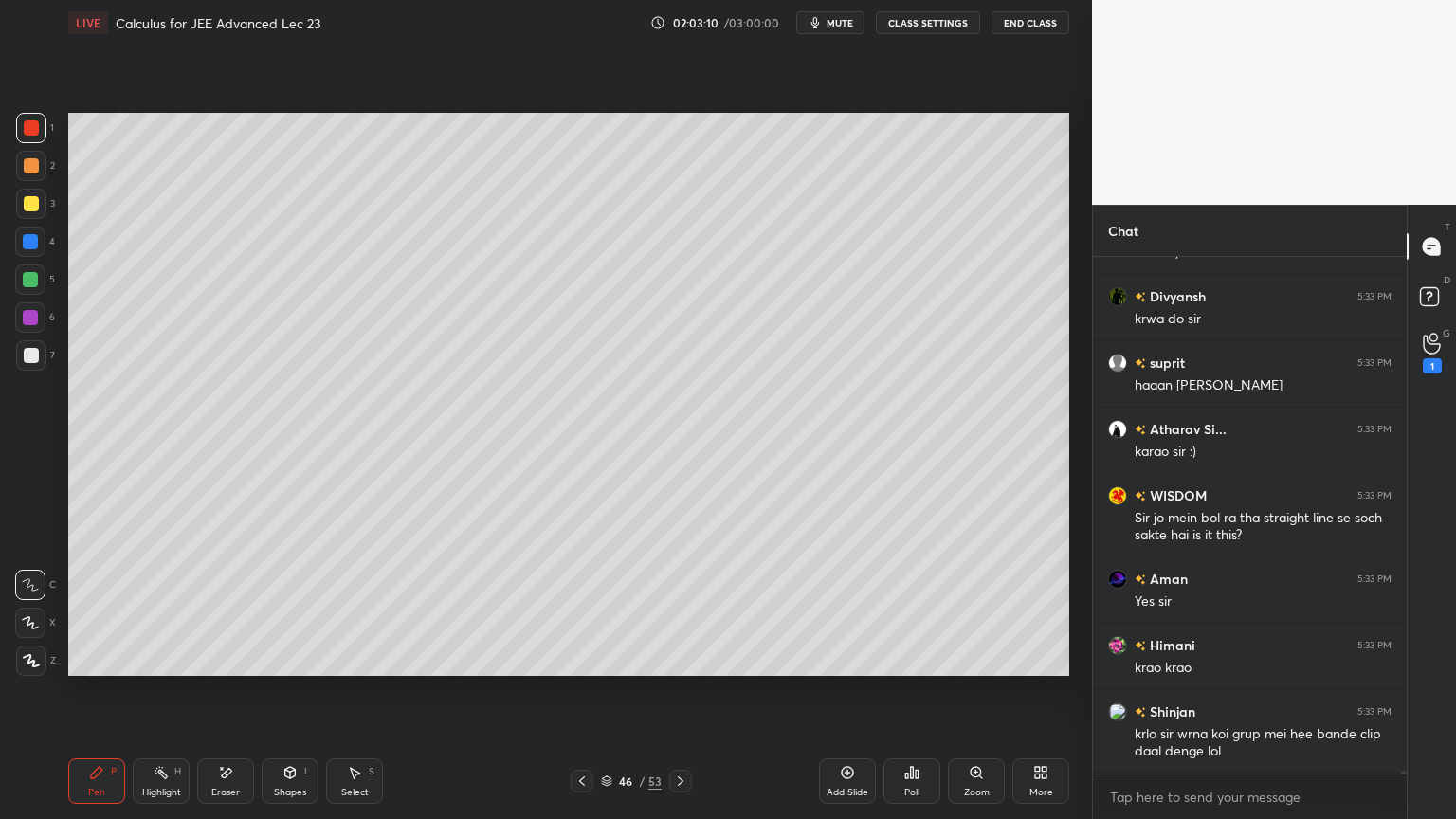 drag, startPoint x: 35, startPoint y: 352, endPoint x: 62, endPoint y: 350, distance: 27.073973 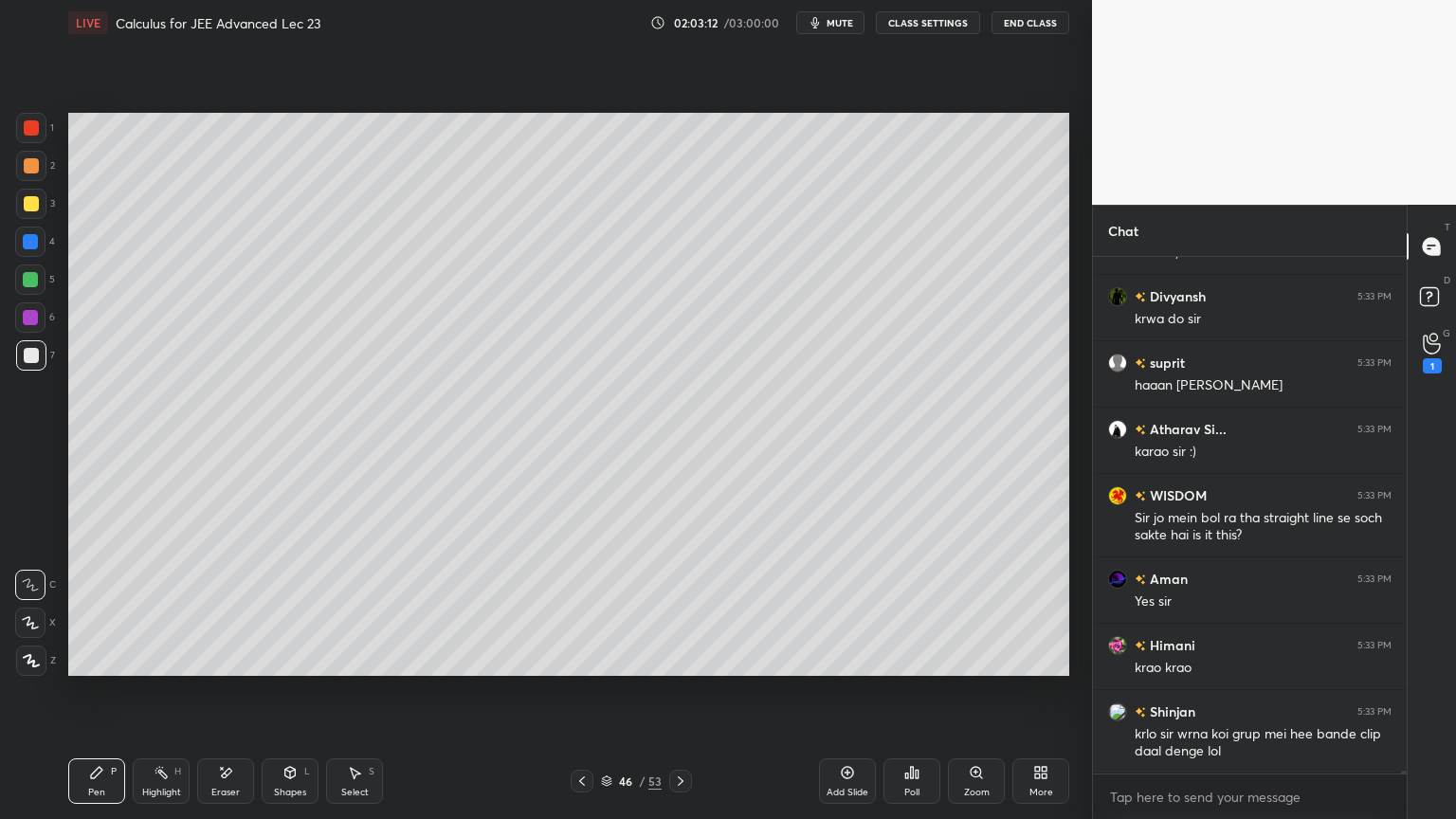drag, startPoint x: 31, startPoint y: 198, endPoint x: 46, endPoint y: 208, distance: 18.027756 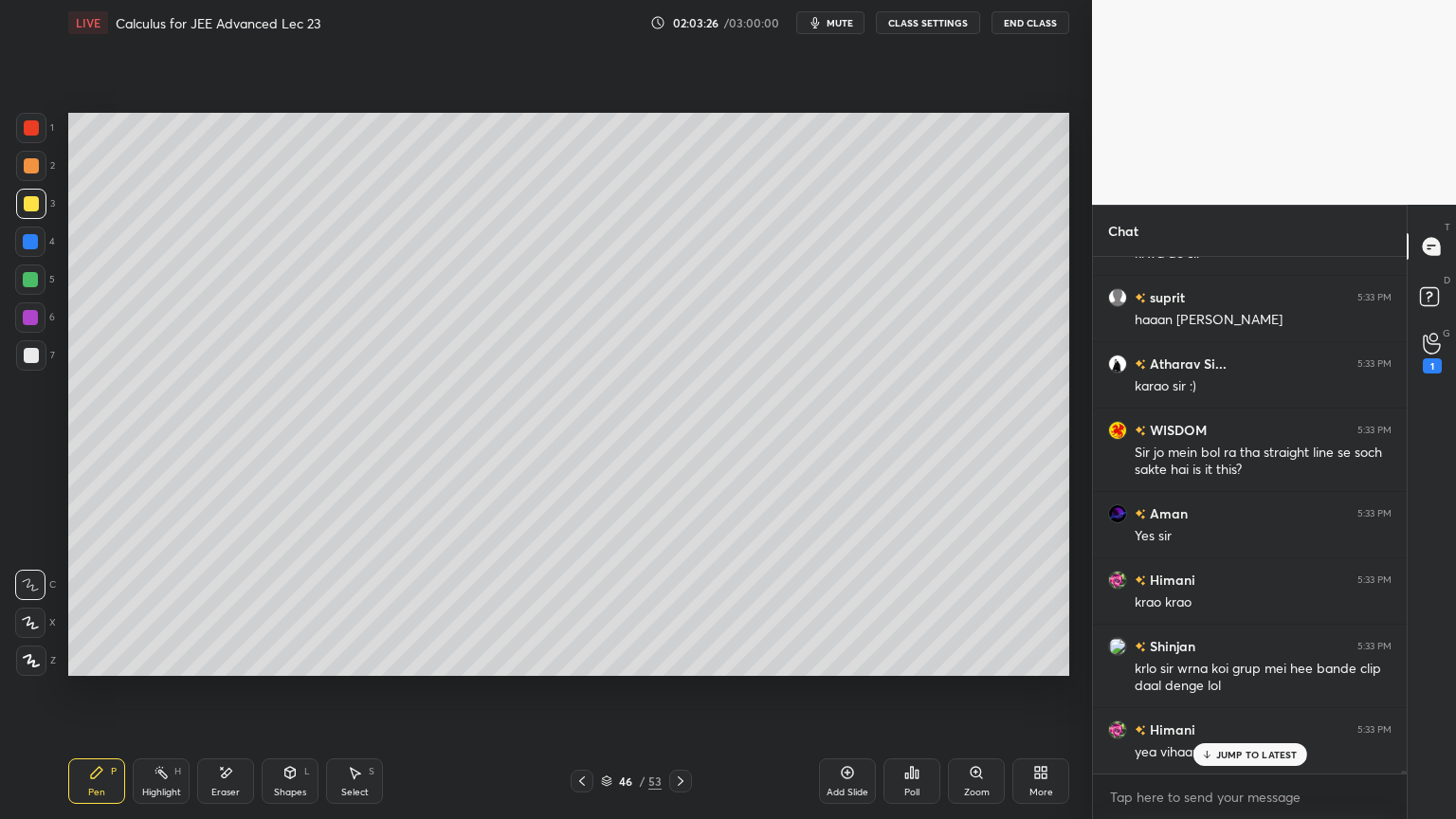 scroll, scrollTop: 104058, scrollLeft: 0, axis: vertical 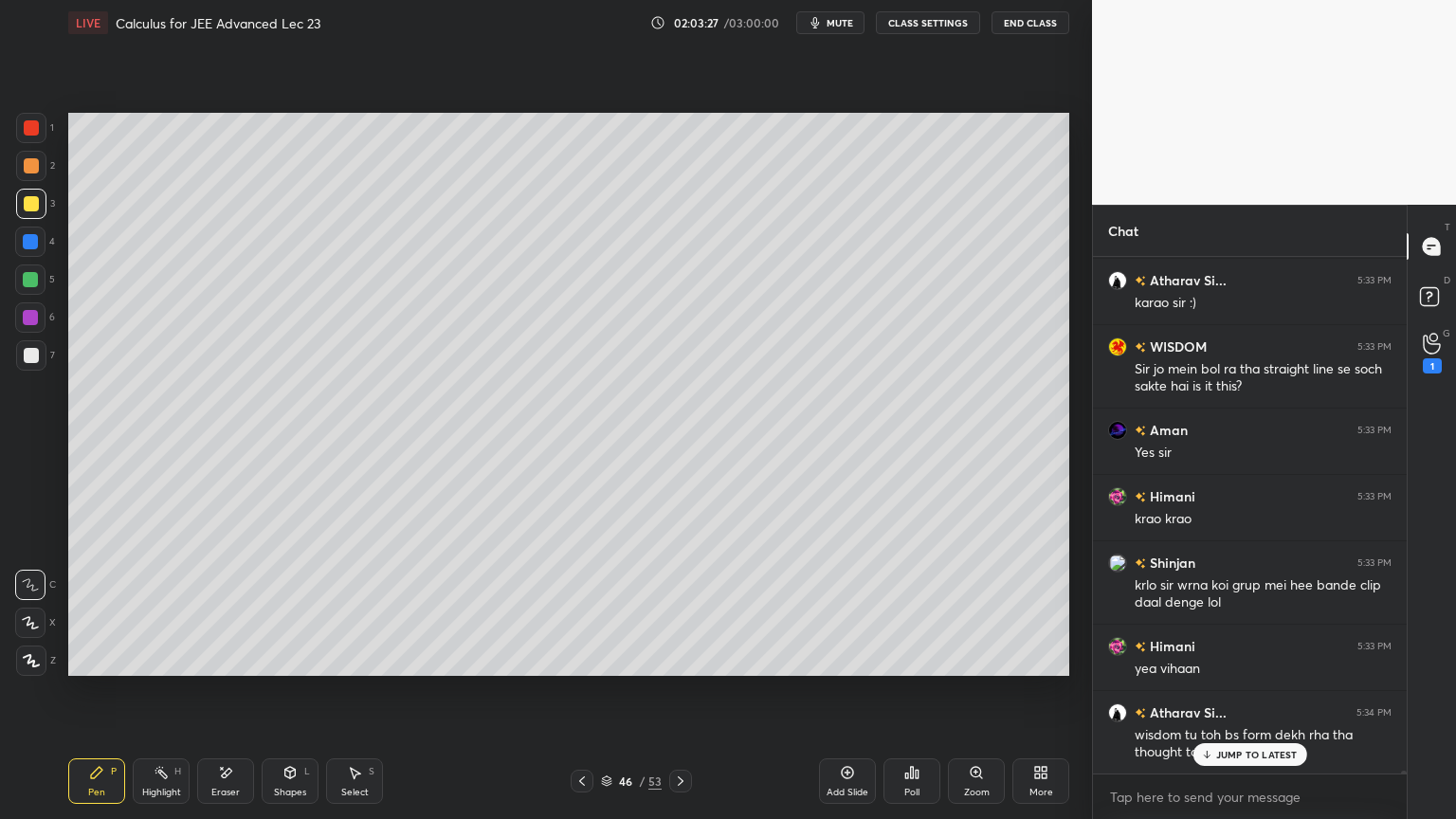 drag, startPoint x: 28, startPoint y: 356, endPoint x: 51, endPoint y: 360, distance: 23.34524 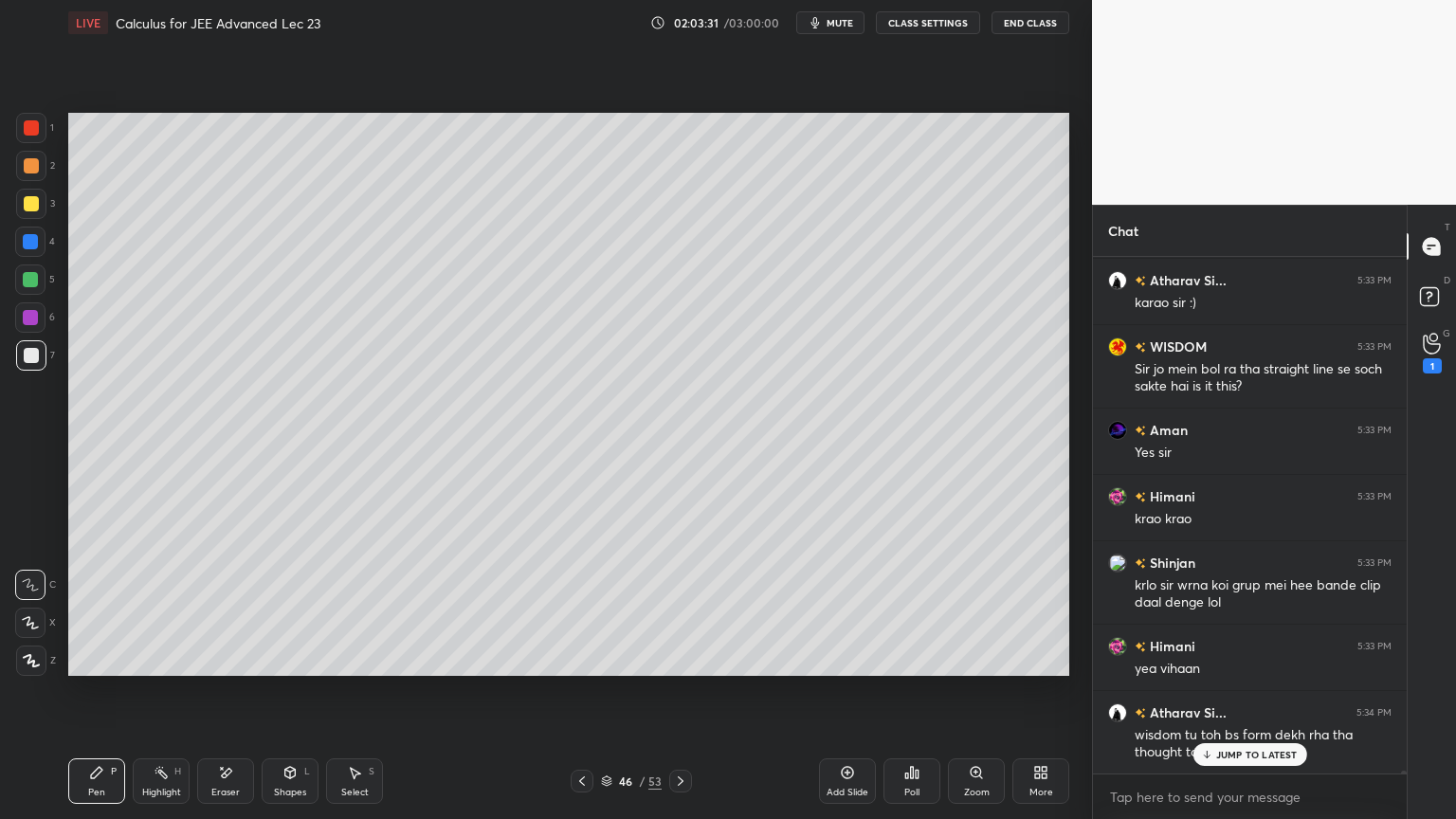 drag, startPoint x: 27, startPoint y: 133, endPoint x: 49, endPoint y: 147, distance: 26.07681 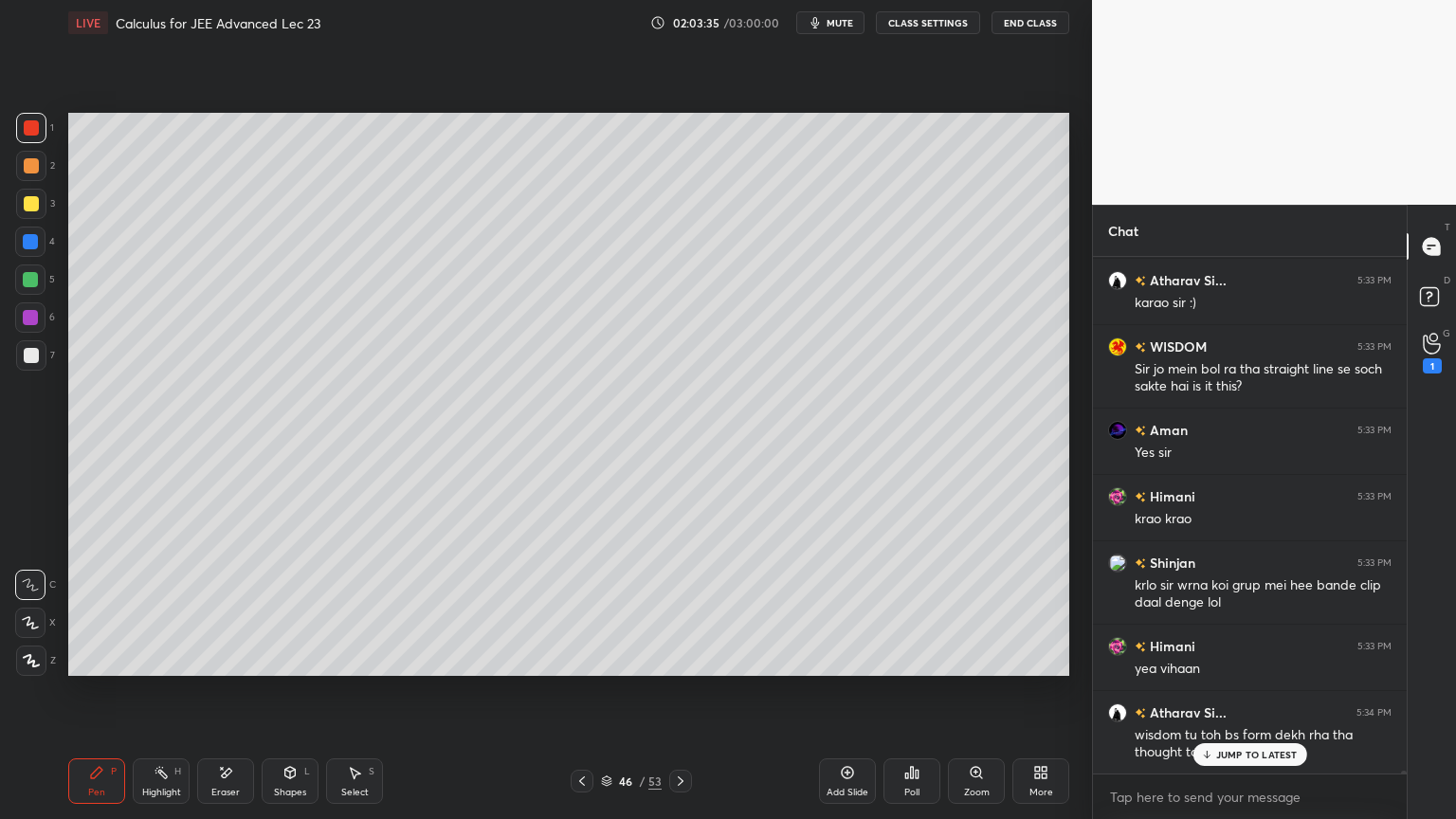 drag, startPoint x: 35, startPoint y: 363, endPoint x: 49, endPoint y: 360, distance: 14.317821 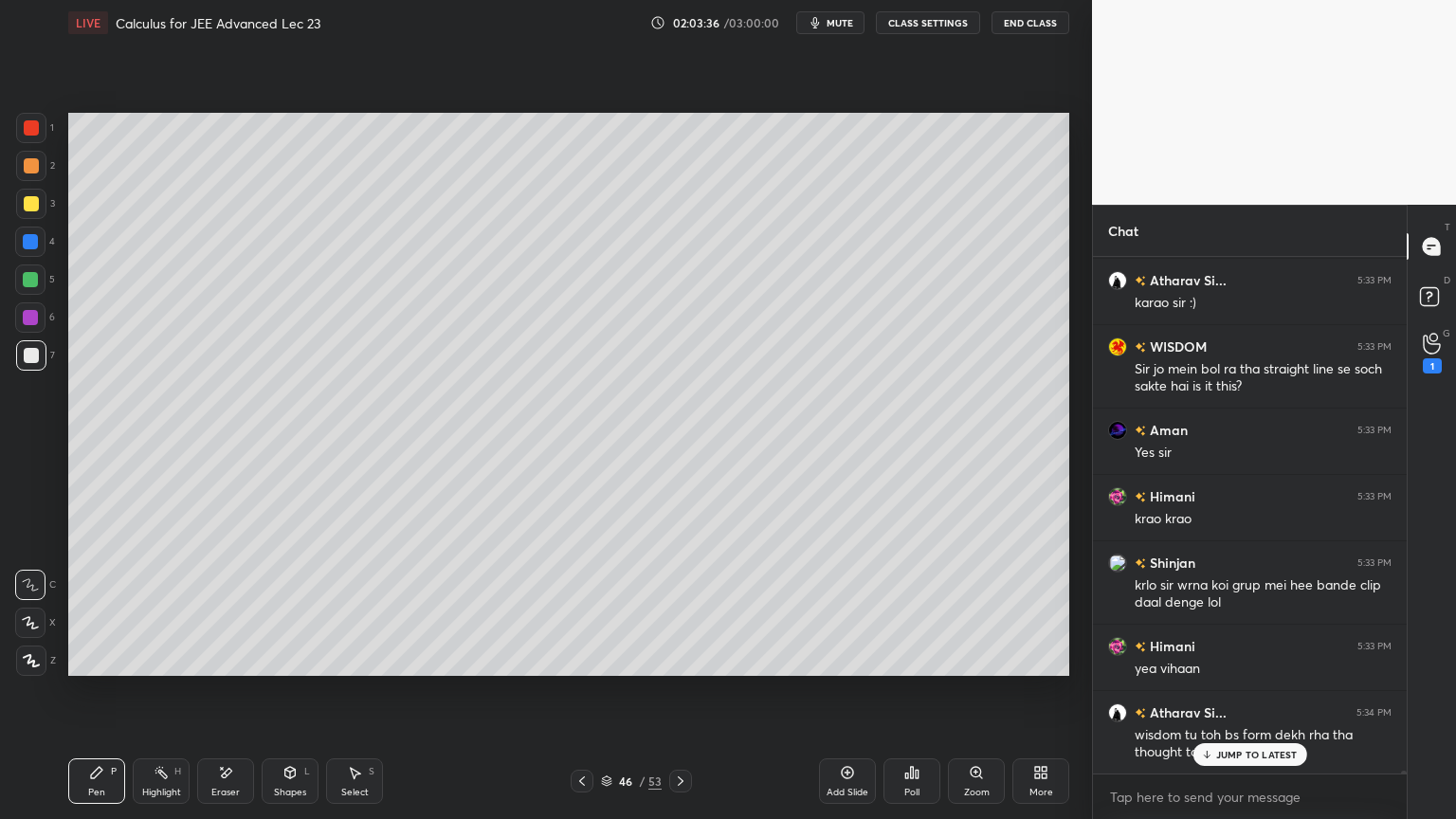 scroll, scrollTop: 104126, scrollLeft: 0, axis: vertical 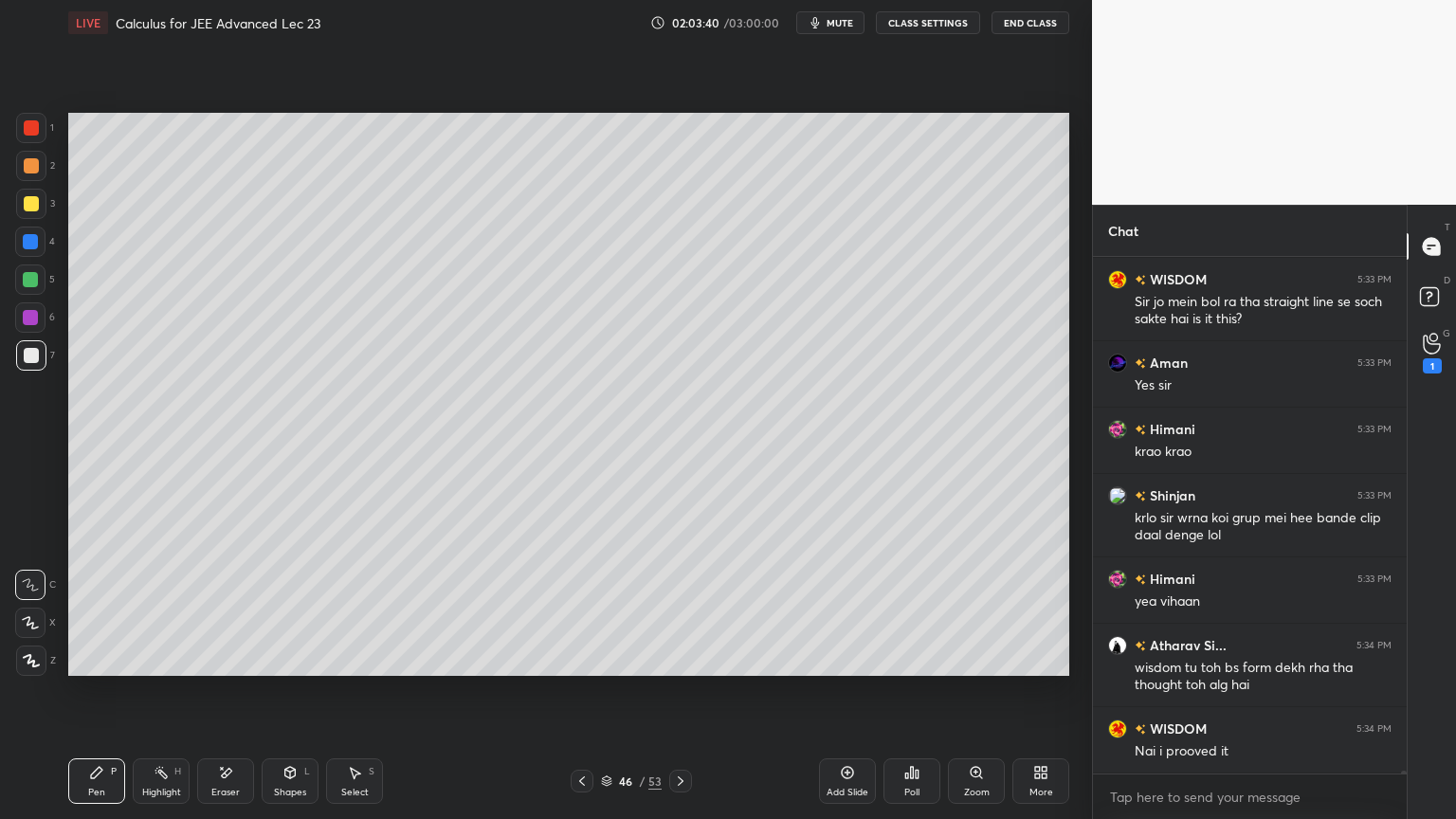click at bounding box center [31, 204] 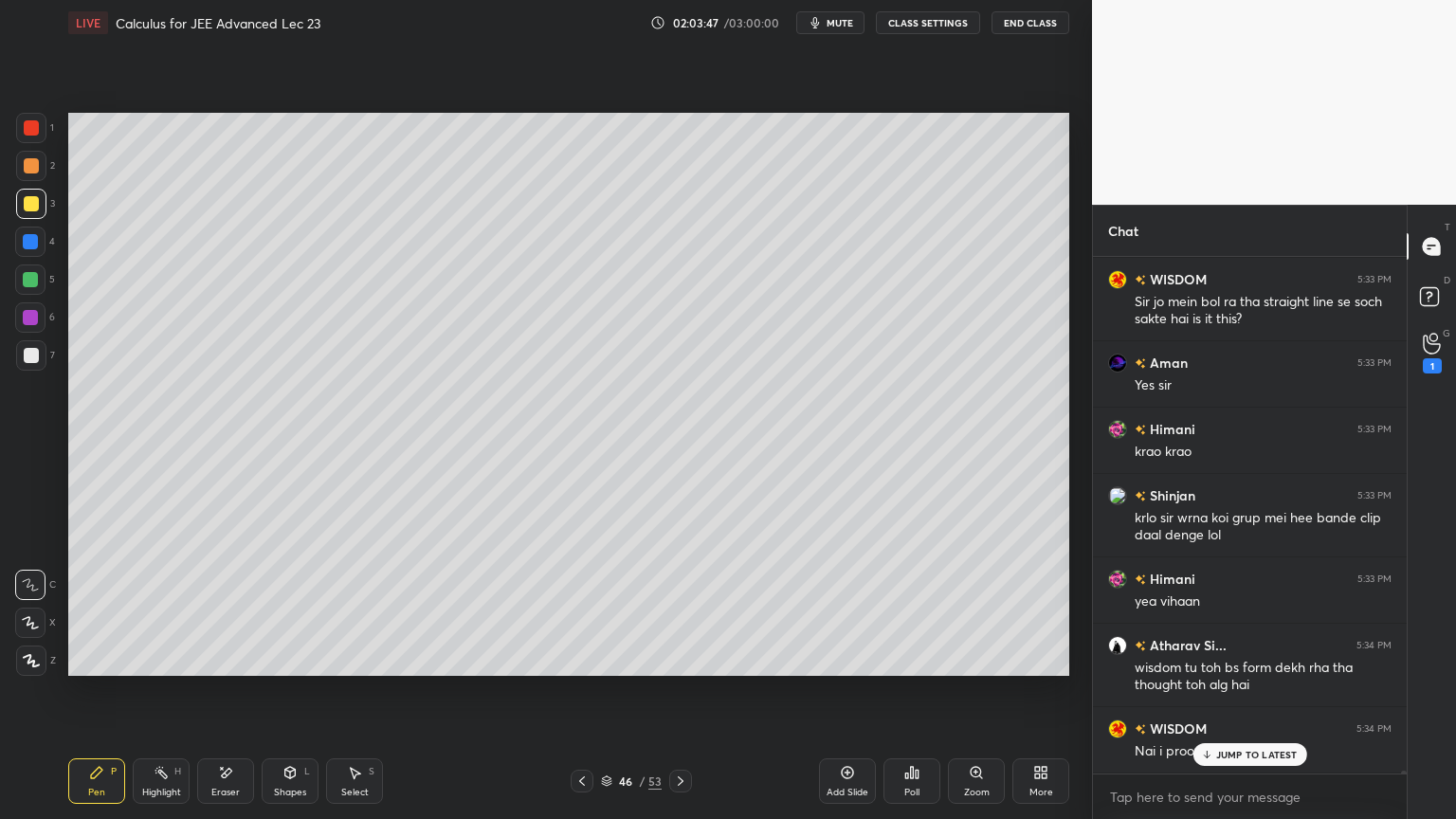 scroll, scrollTop: 104191, scrollLeft: 0, axis: vertical 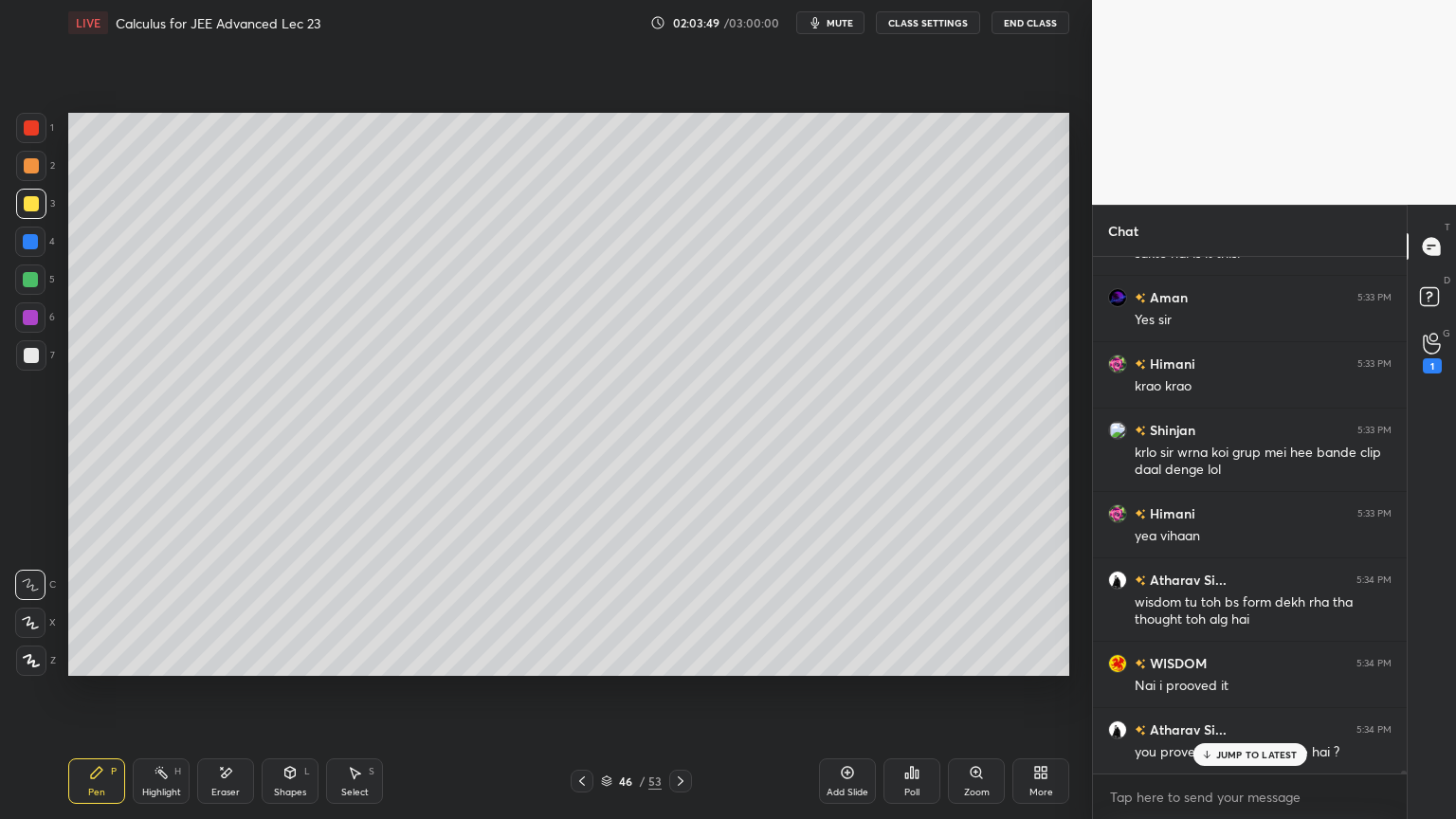 drag, startPoint x: 35, startPoint y: 133, endPoint x: 52, endPoint y: 144, distance: 20.248457 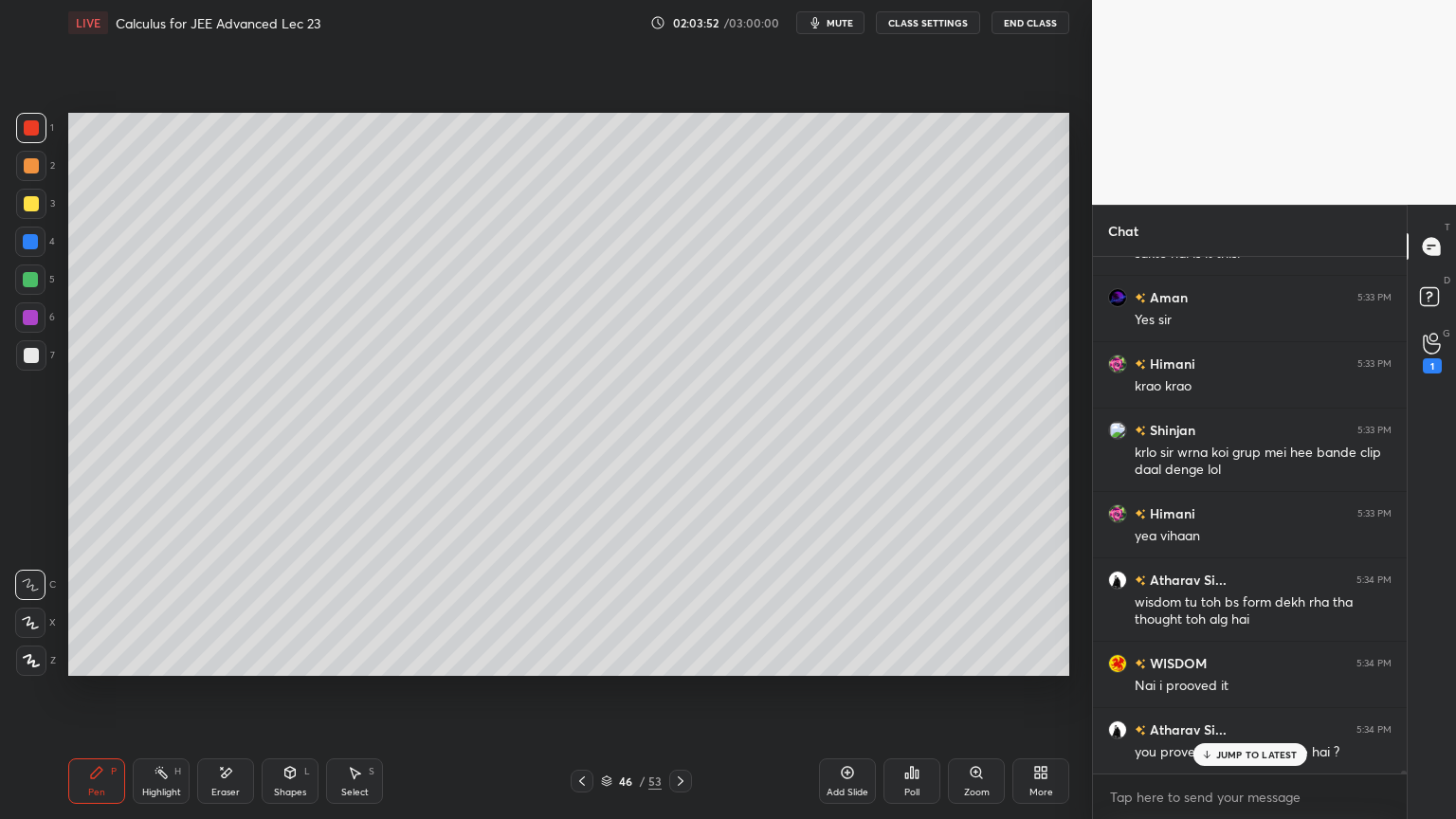drag, startPoint x: 37, startPoint y: 356, endPoint x: 56, endPoint y: 356, distance: 19 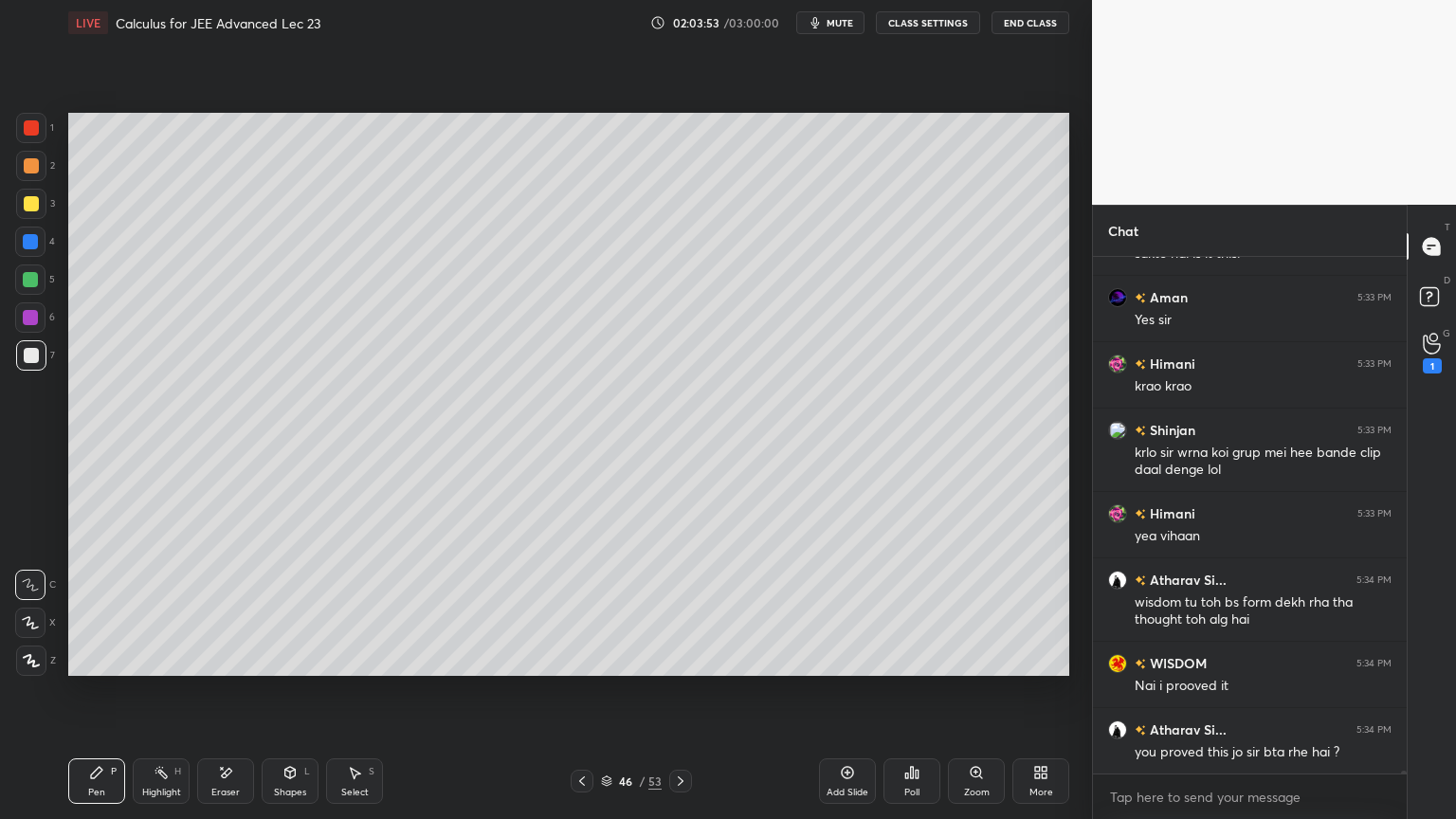 scroll, scrollTop: 104259, scrollLeft: 0, axis: vertical 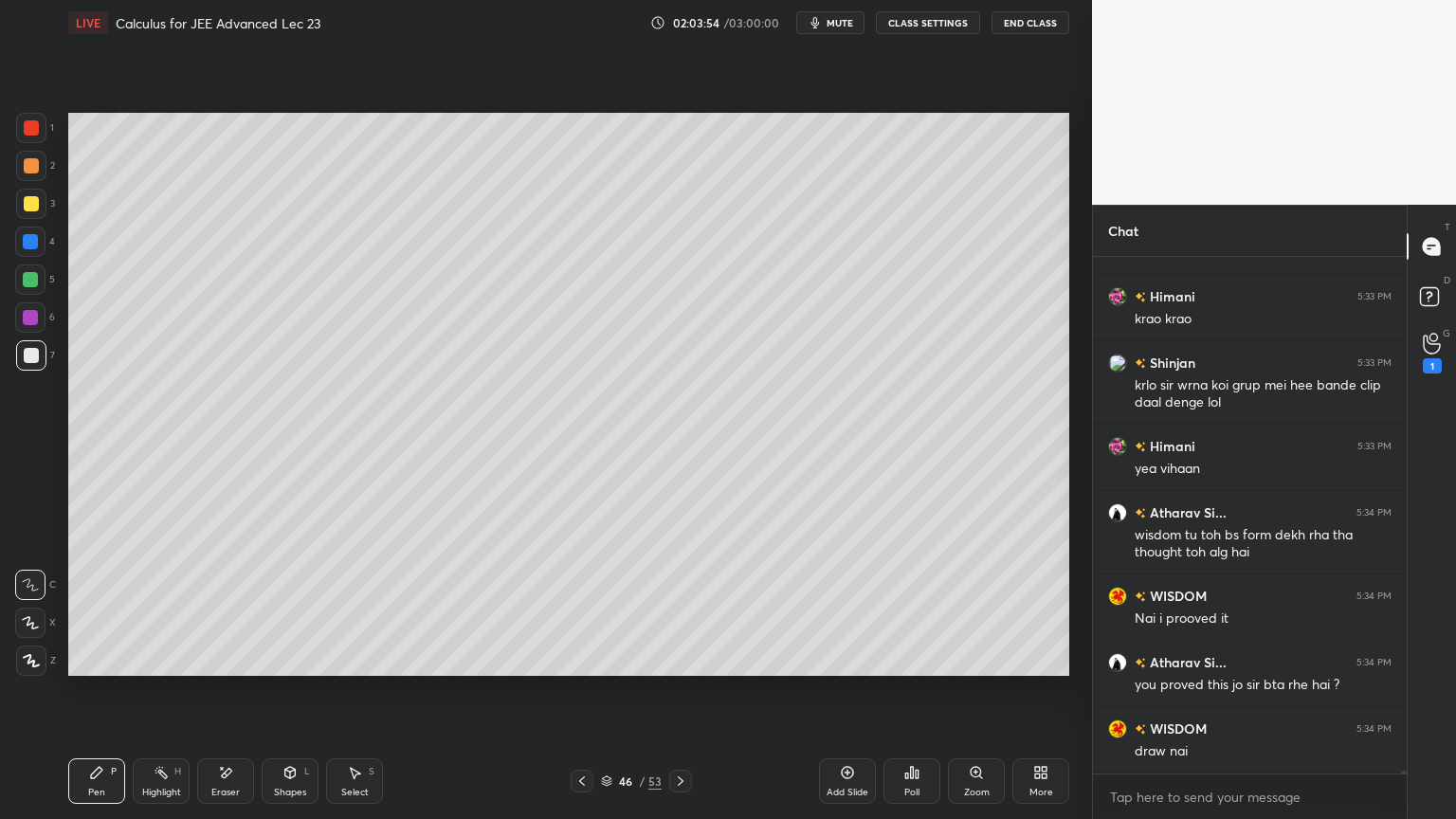 click at bounding box center (31, 204) 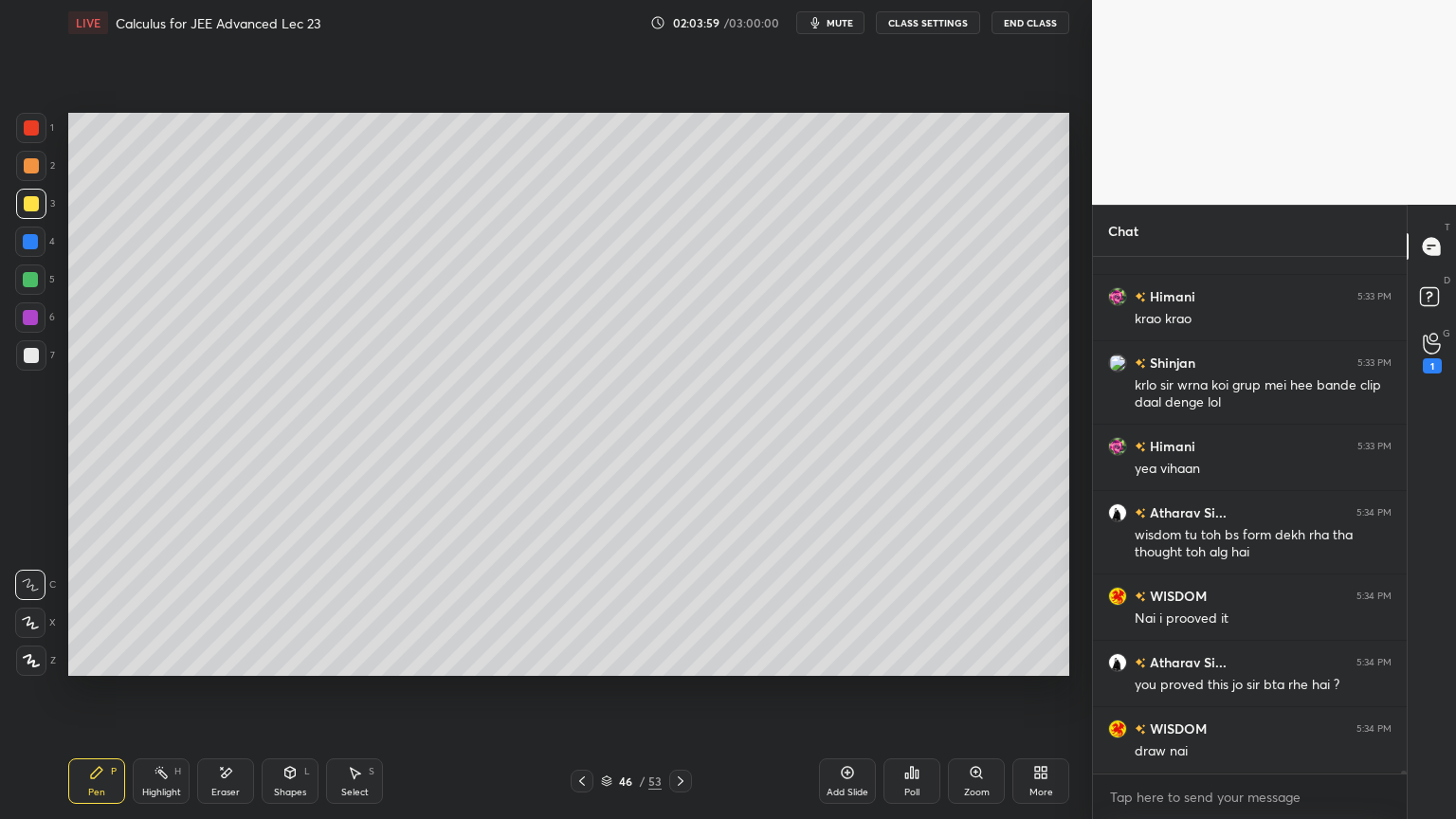 click 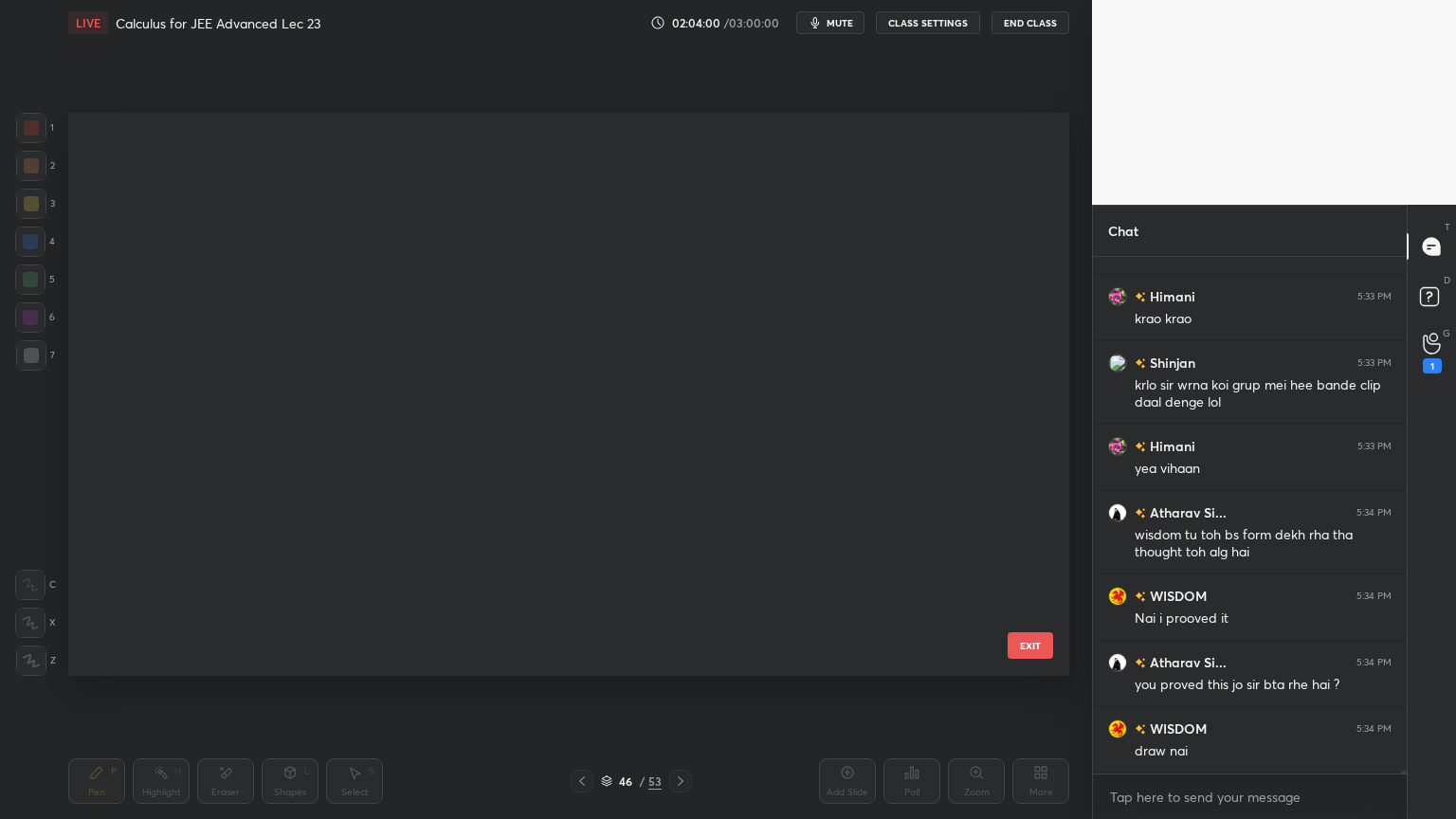 scroll, scrollTop: 2212, scrollLeft: 0, axis: vertical 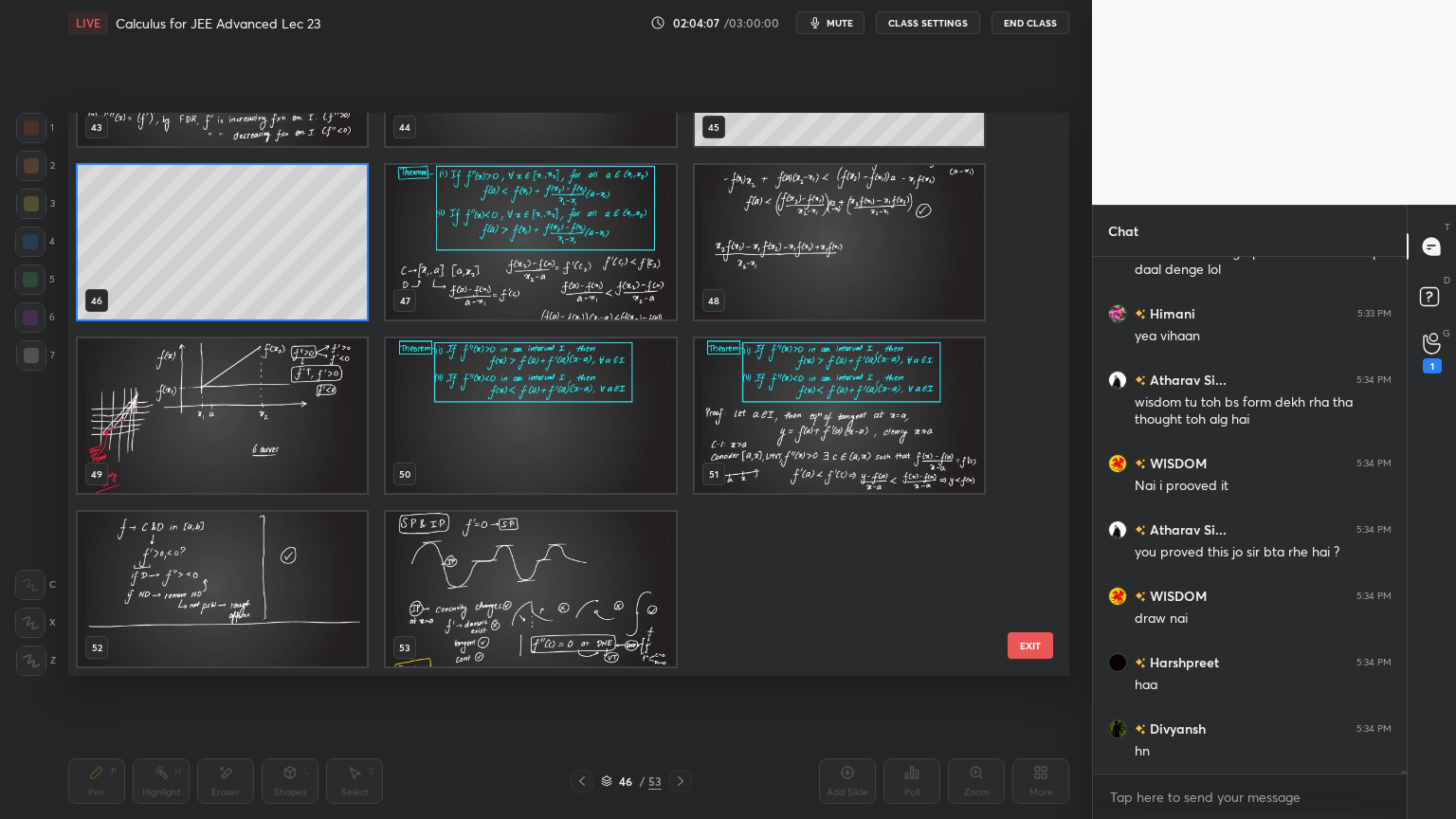 click at bounding box center (222, 415) 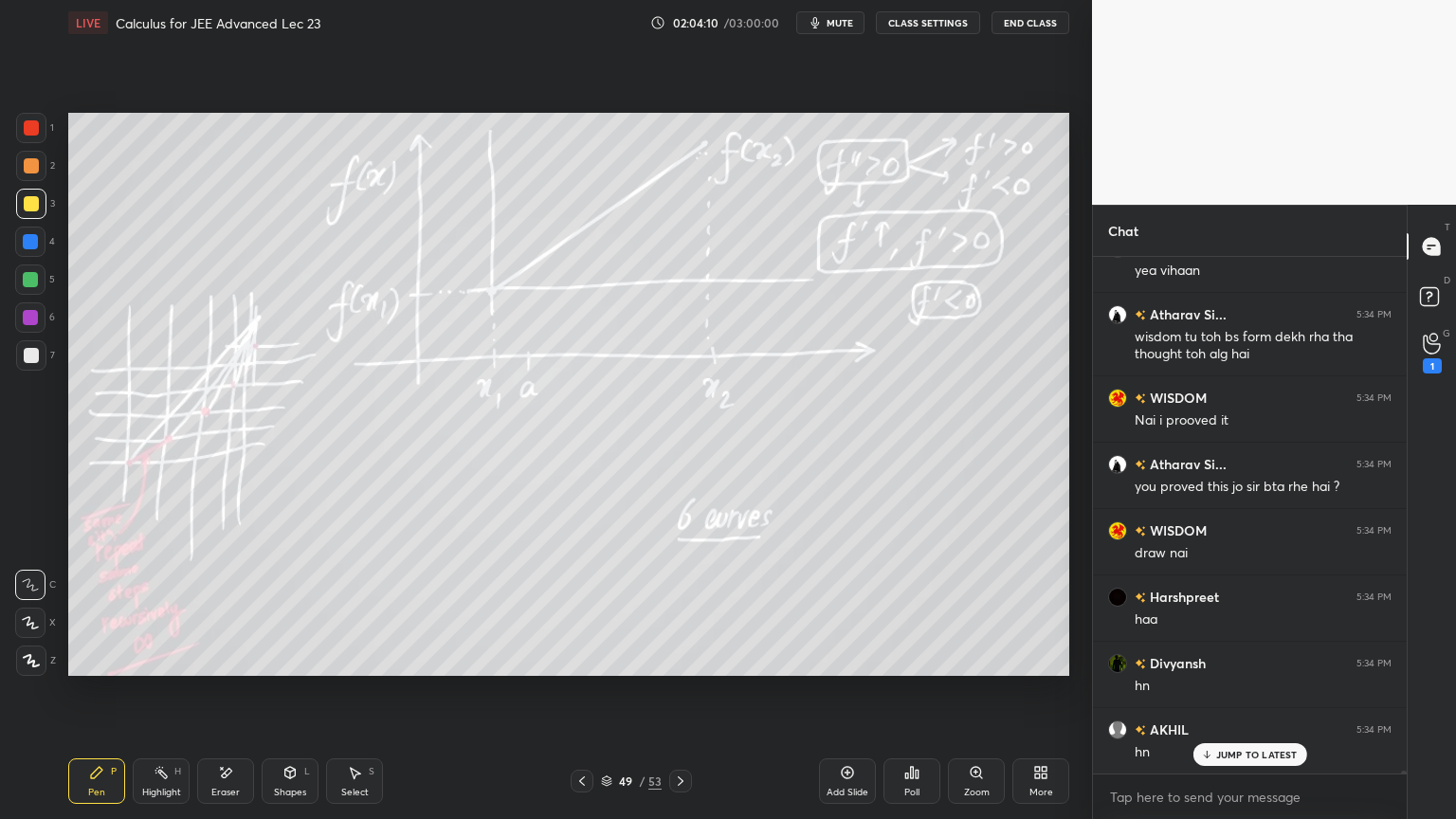 click at bounding box center (31, 128) 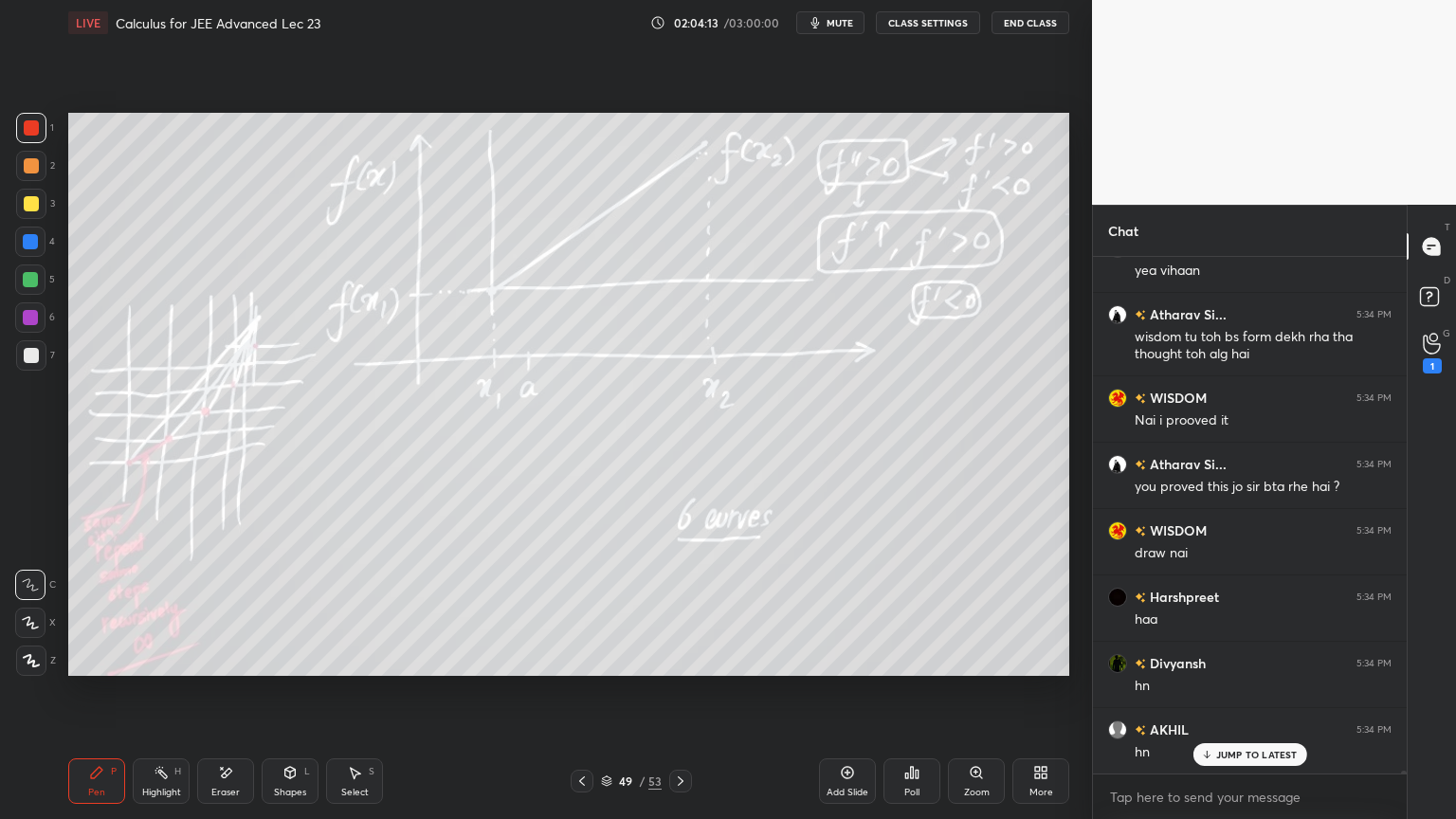 click 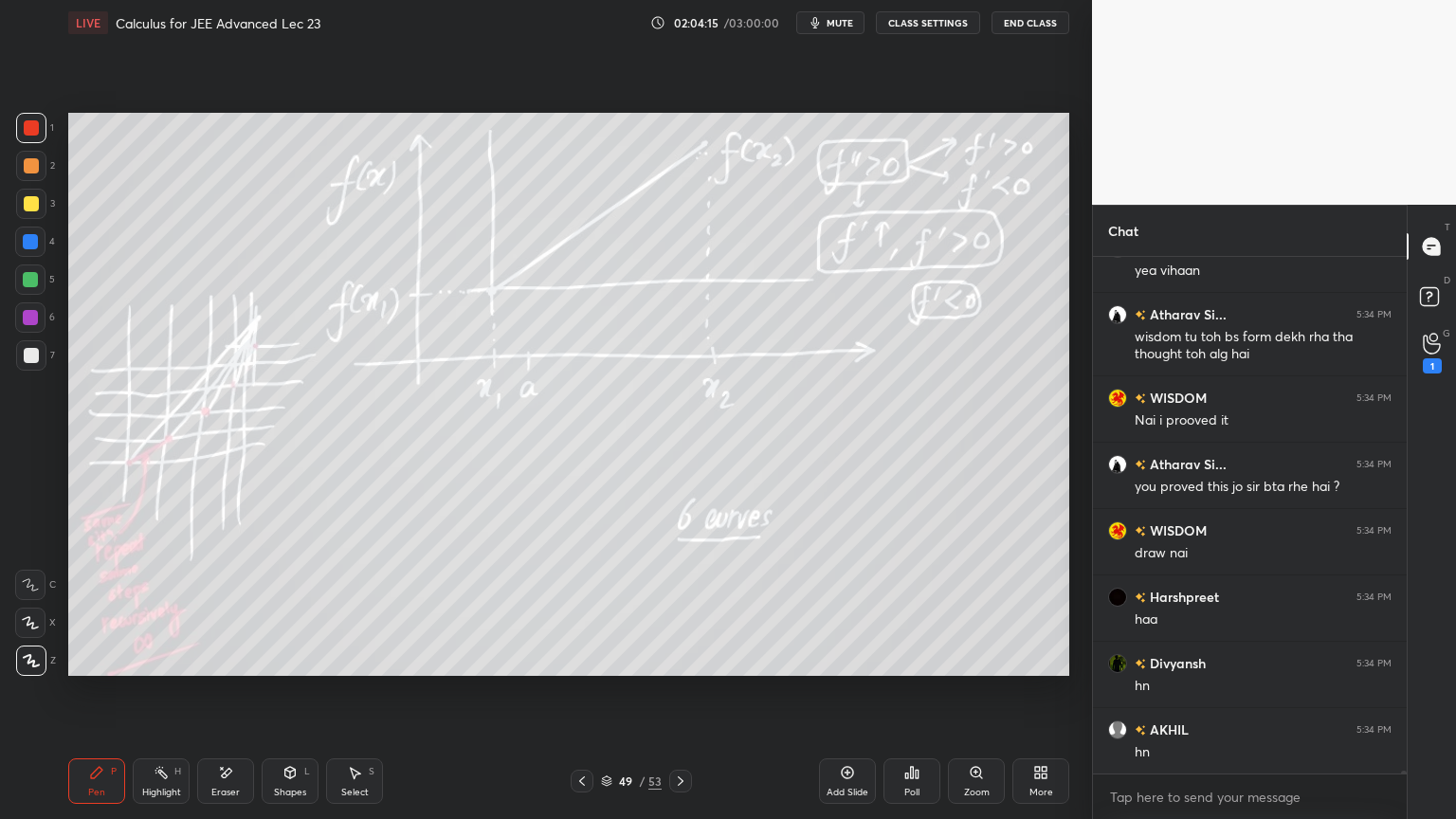 scroll, scrollTop: 104524, scrollLeft: 0, axis: vertical 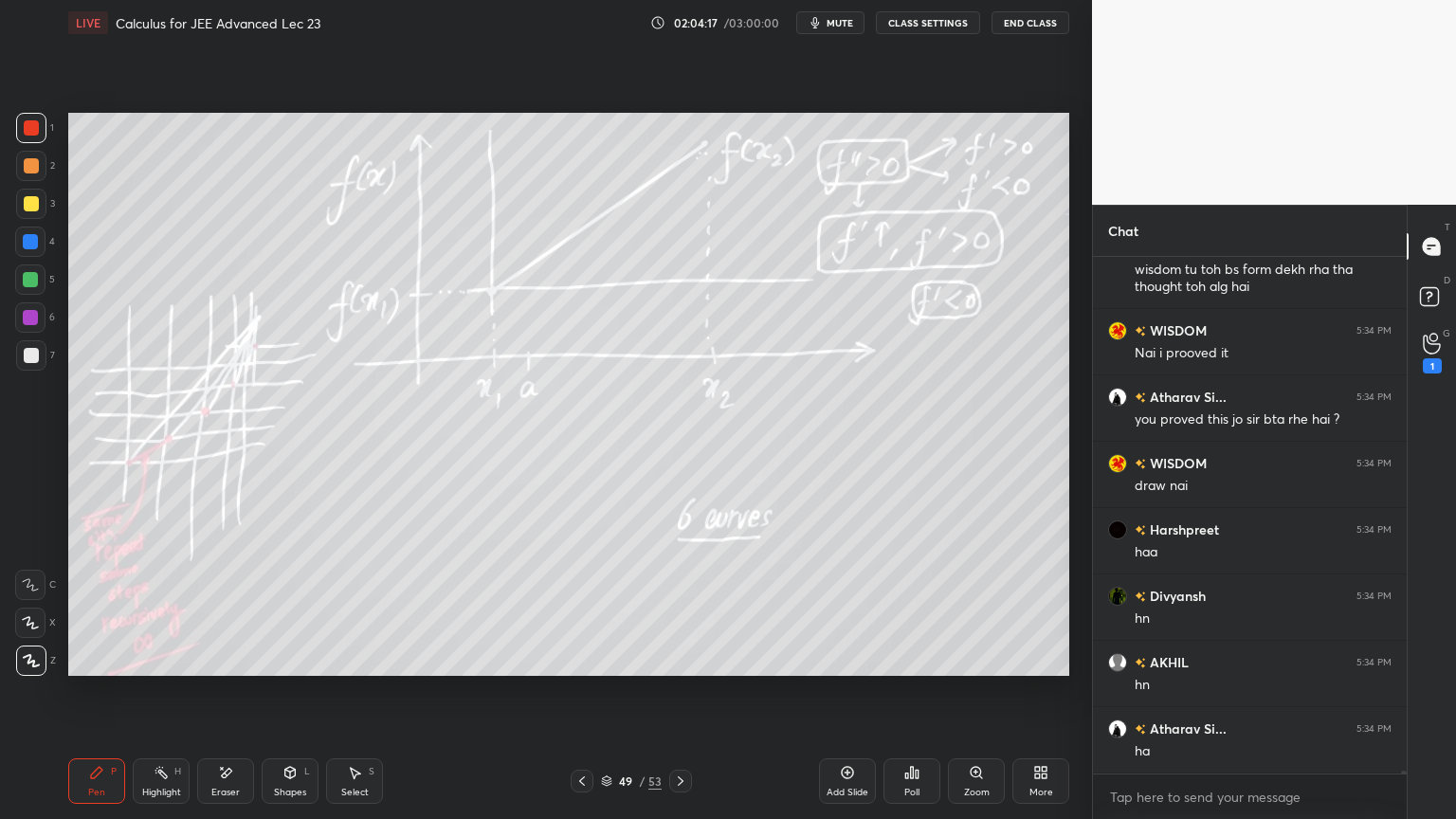 drag, startPoint x: 608, startPoint y: 785, endPoint x: 655, endPoint y: 742, distance: 63.70243 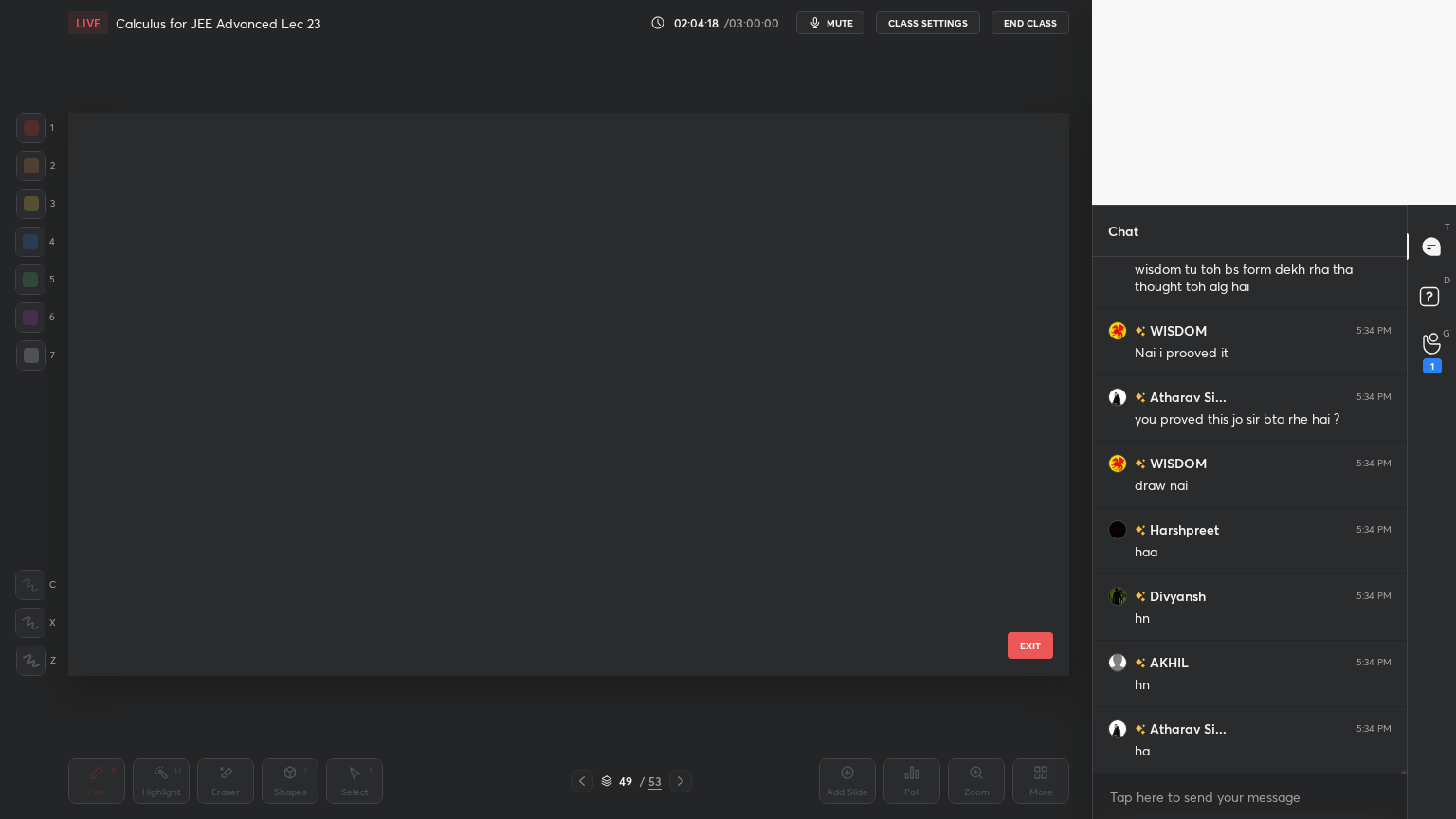 scroll, scrollTop: 2385, scrollLeft: 0, axis: vertical 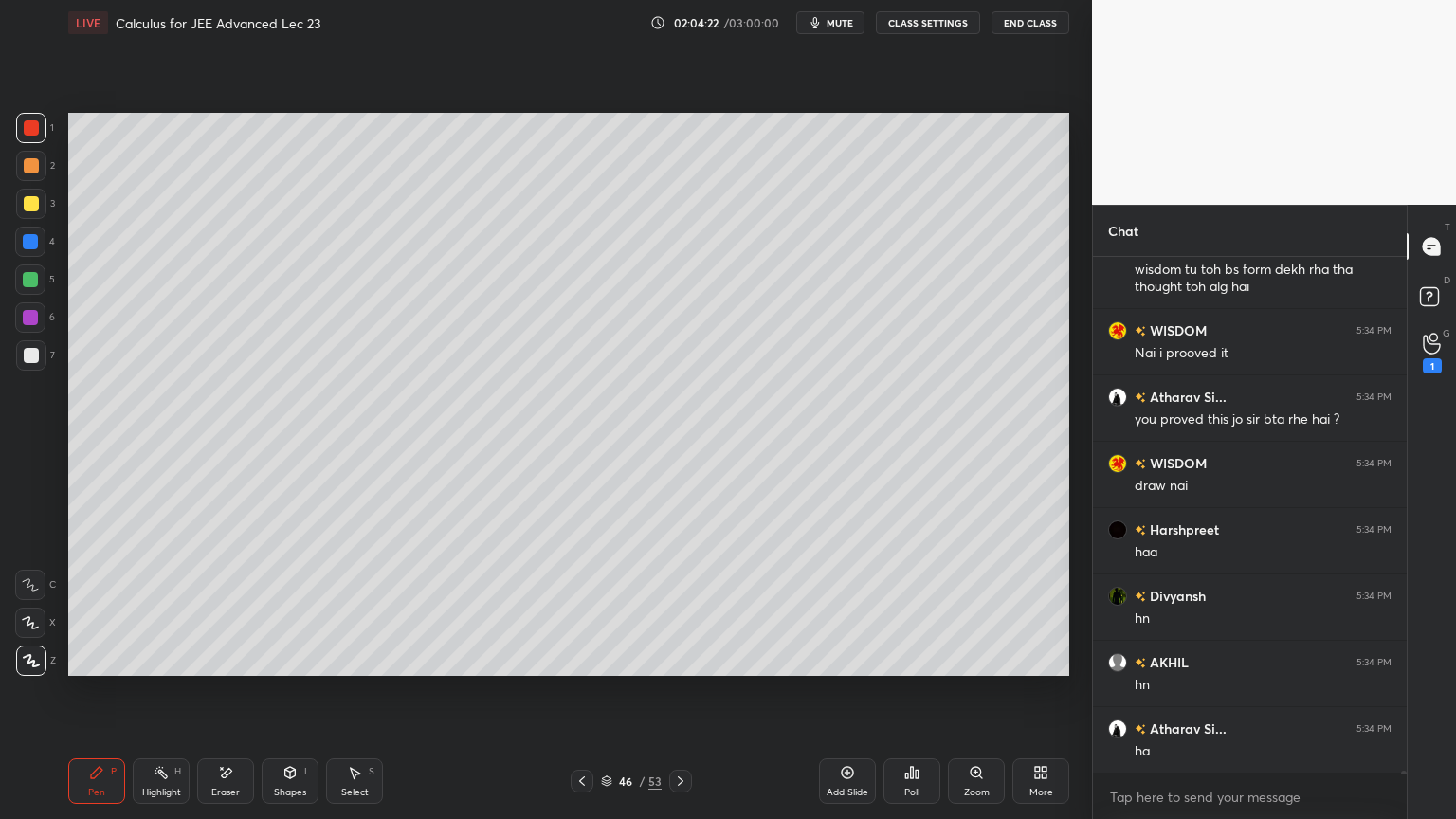 click at bounding box center (31, 128) 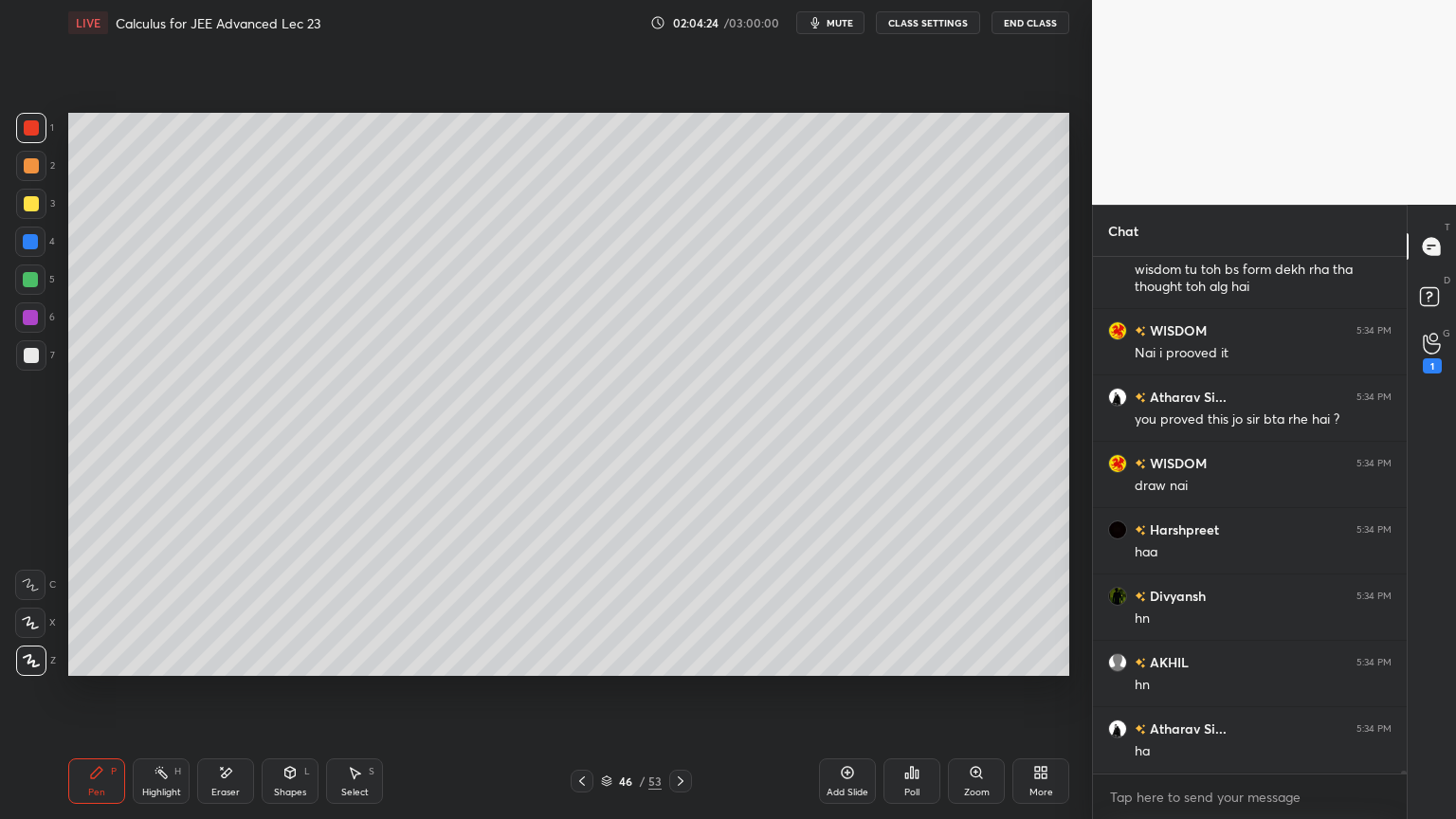 scroll, scrollTop: 104589, scrollLeft: 0, axis: vertical 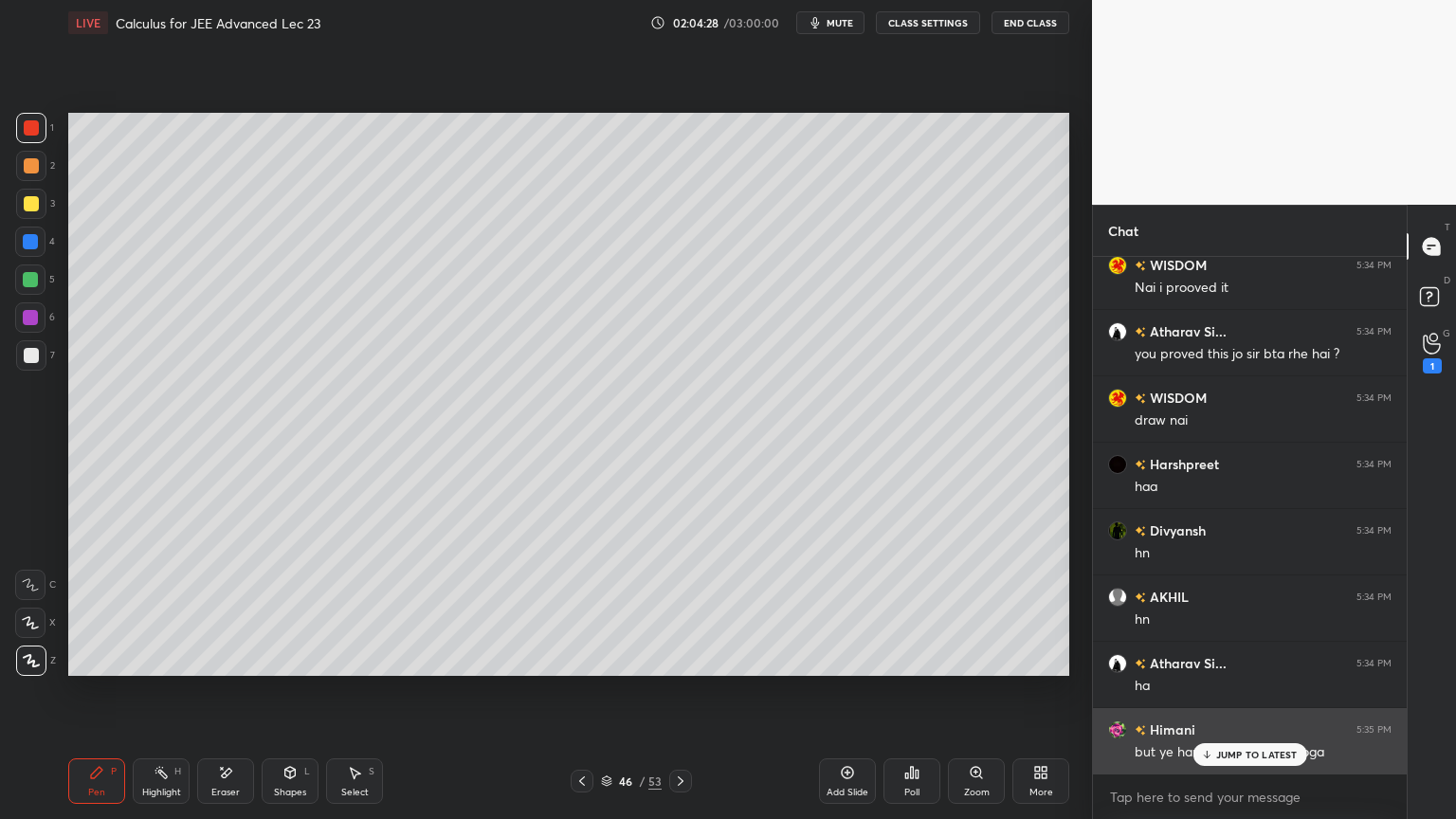 click on "JUMP TO LATEST" at bounding box center [1257, 755] 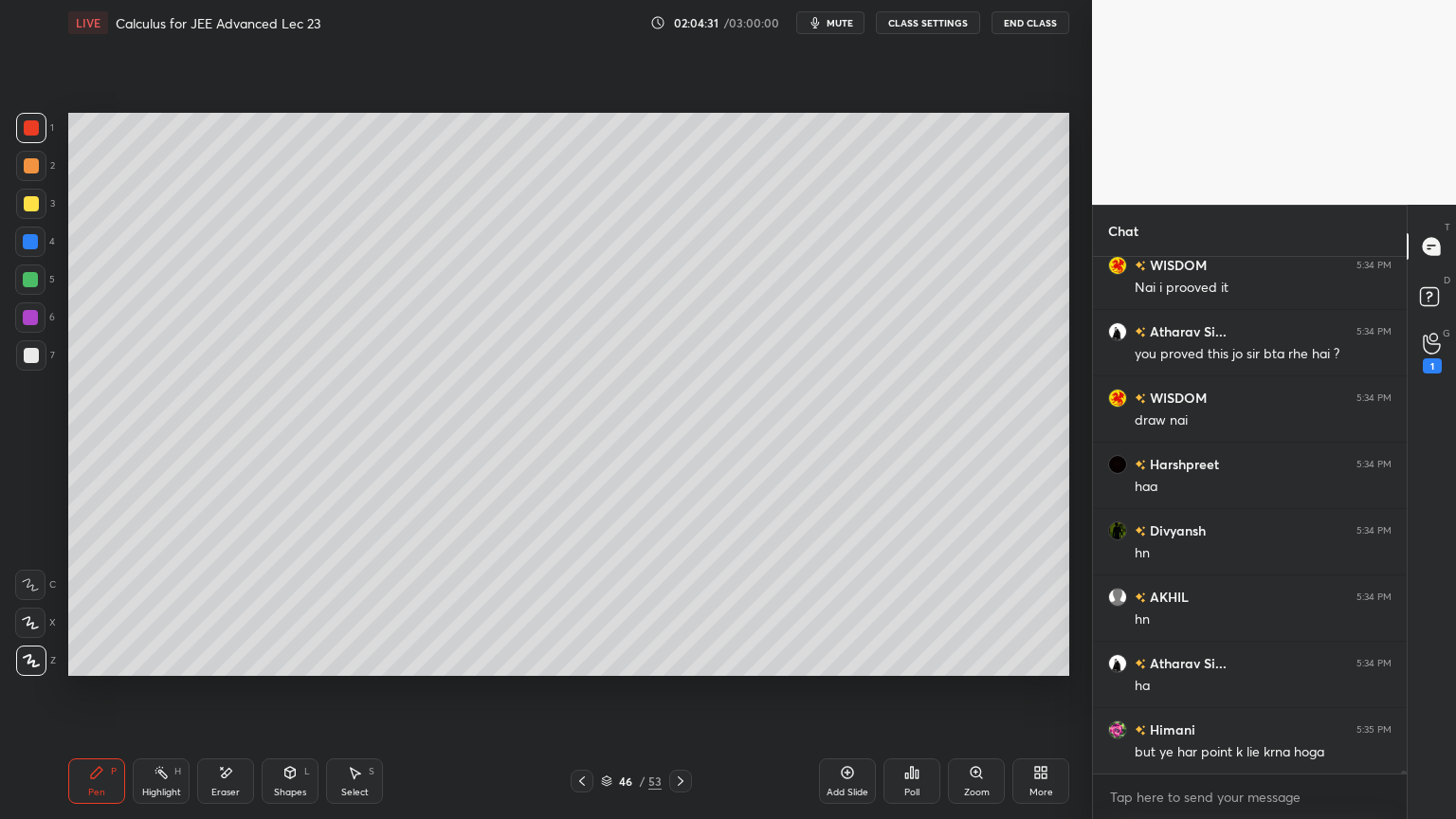 click at bounding box center (31, 204) 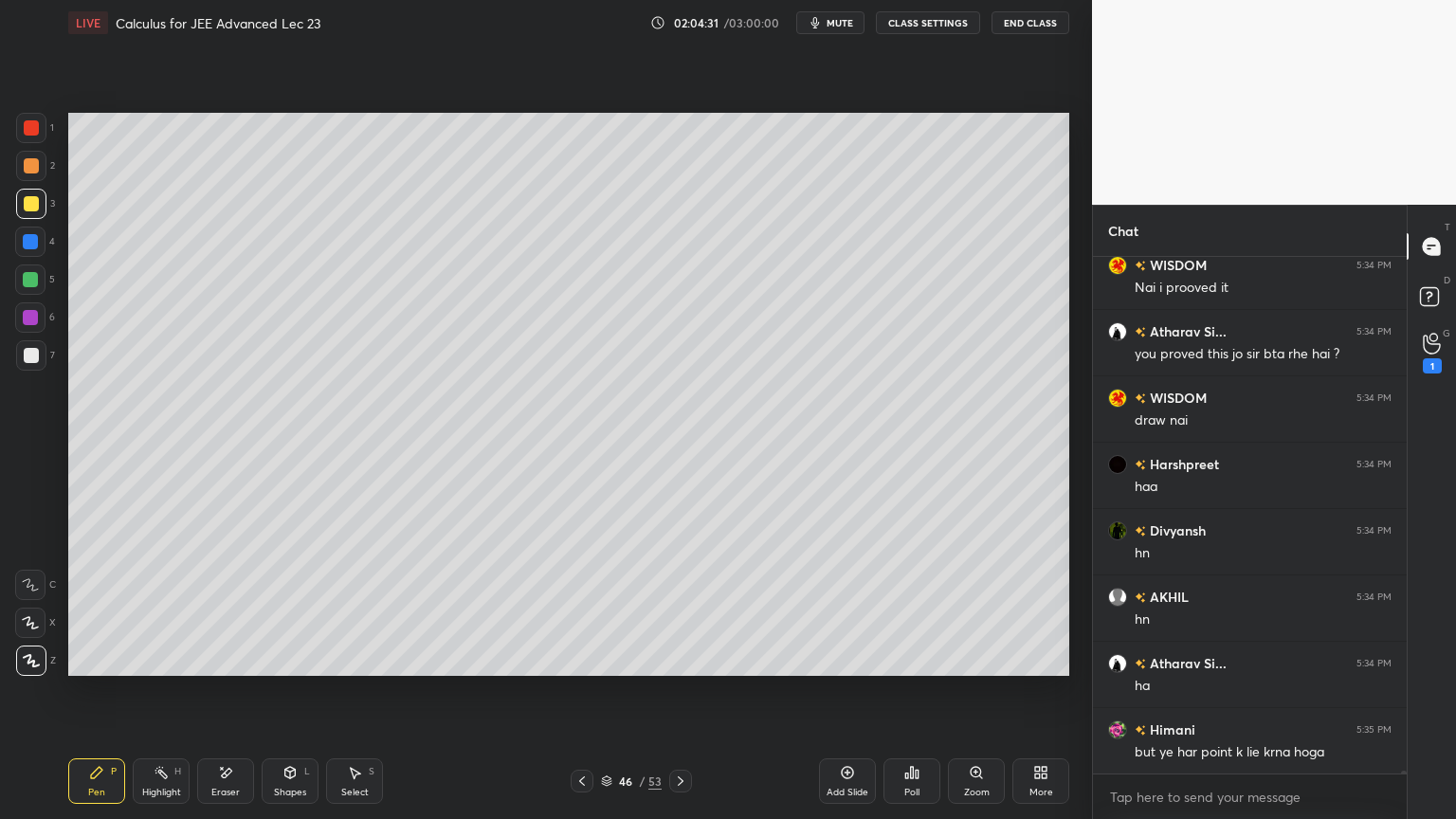 scroll, scrollTop: 104657, scrollLeft: 0, axis: vertical 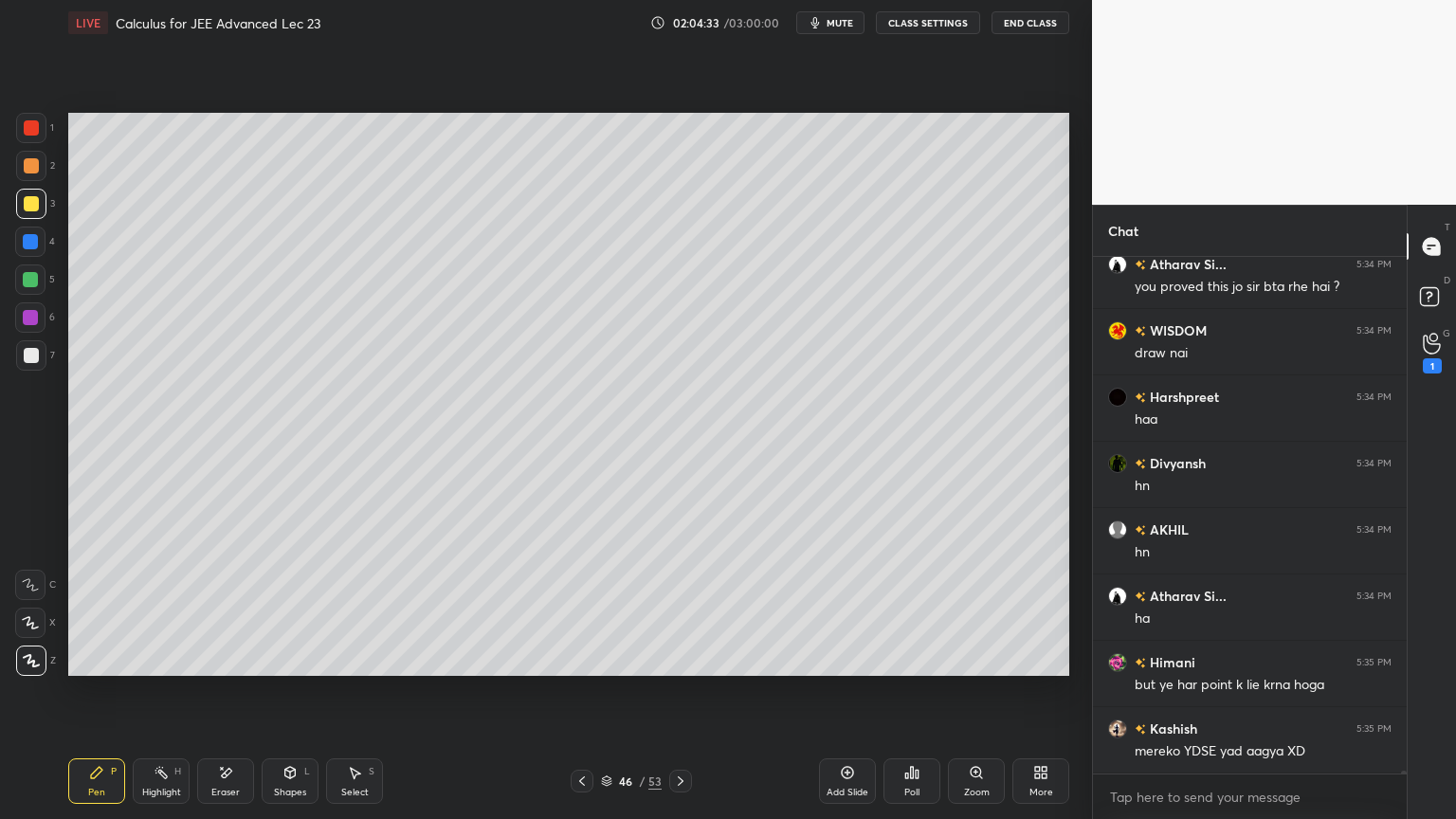click on "Shapes L" at bounding box center (290, 781) 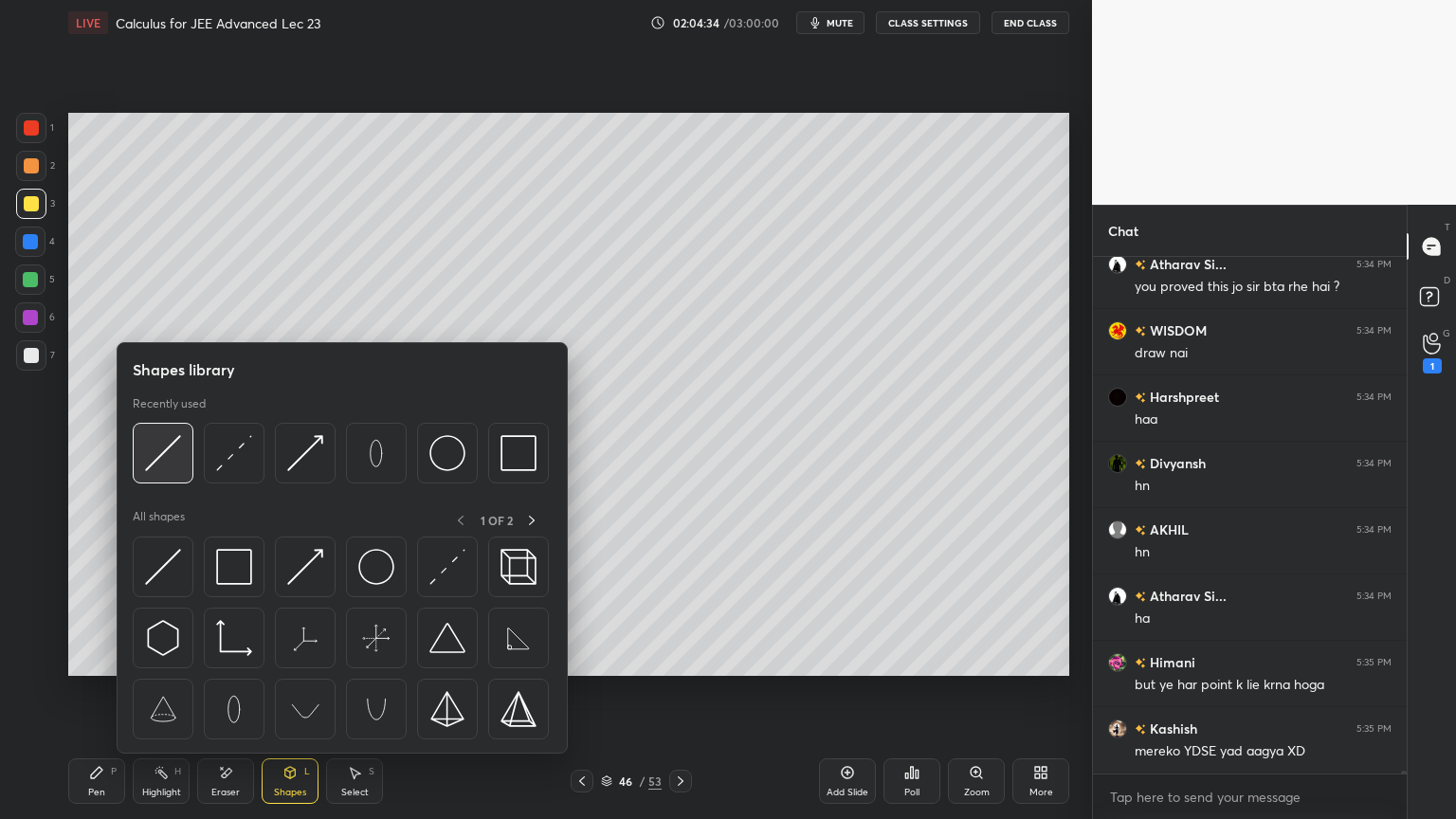 click at bounding box center (163, 453) 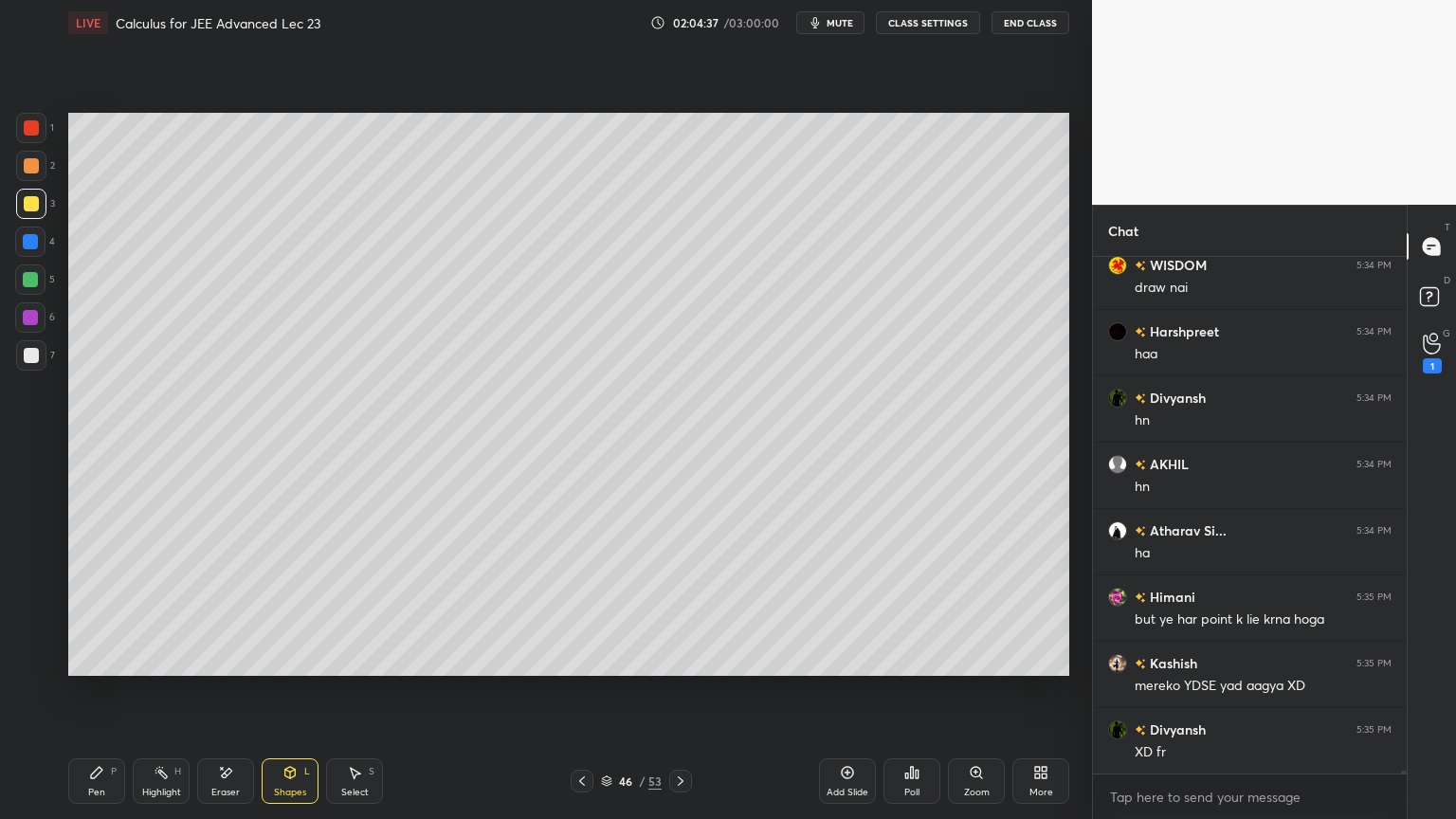 scroll, scrollTop: 104789, scrollLeft: 0, axis: vertical 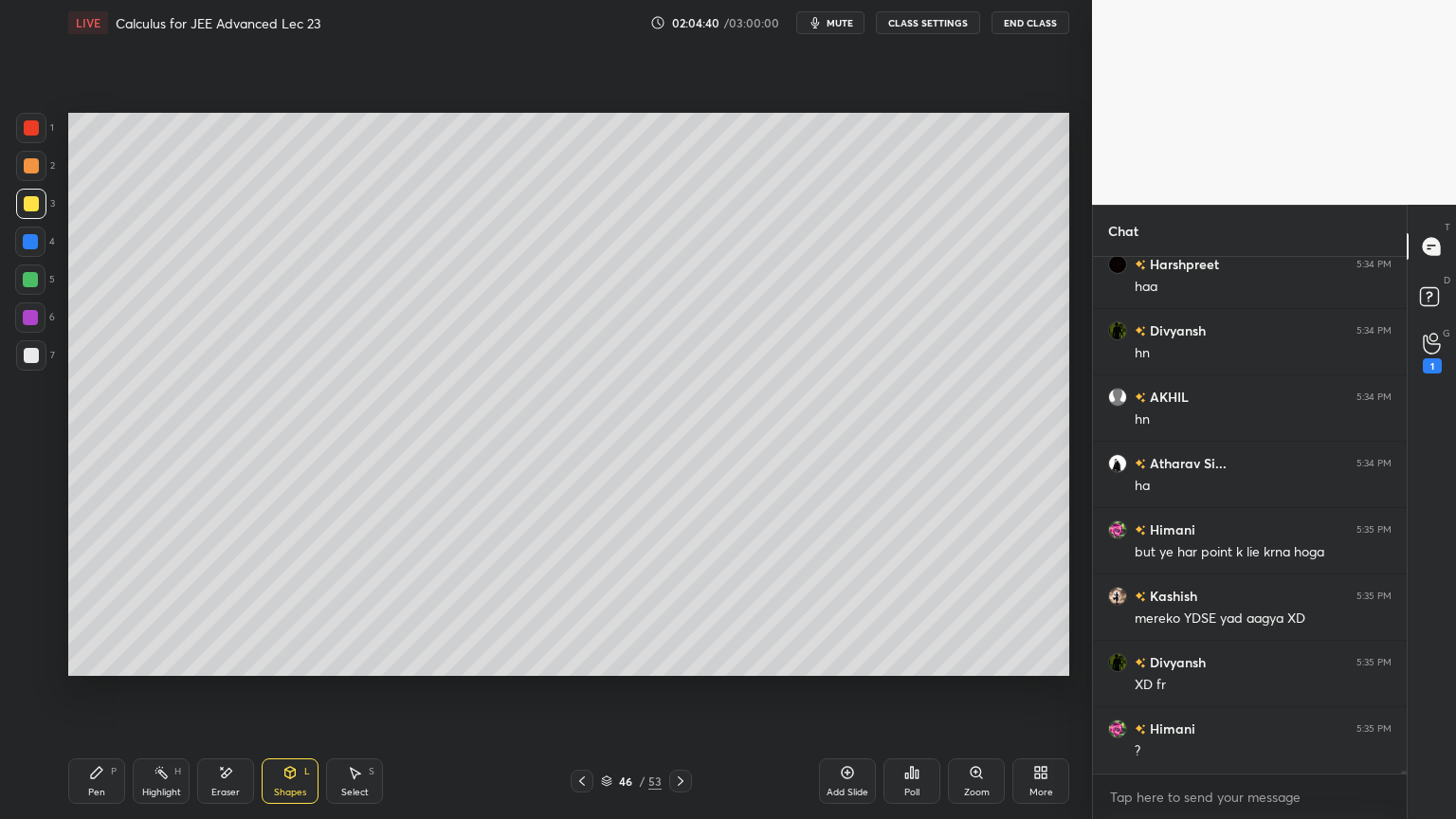 click at bounding box center [31, 355] 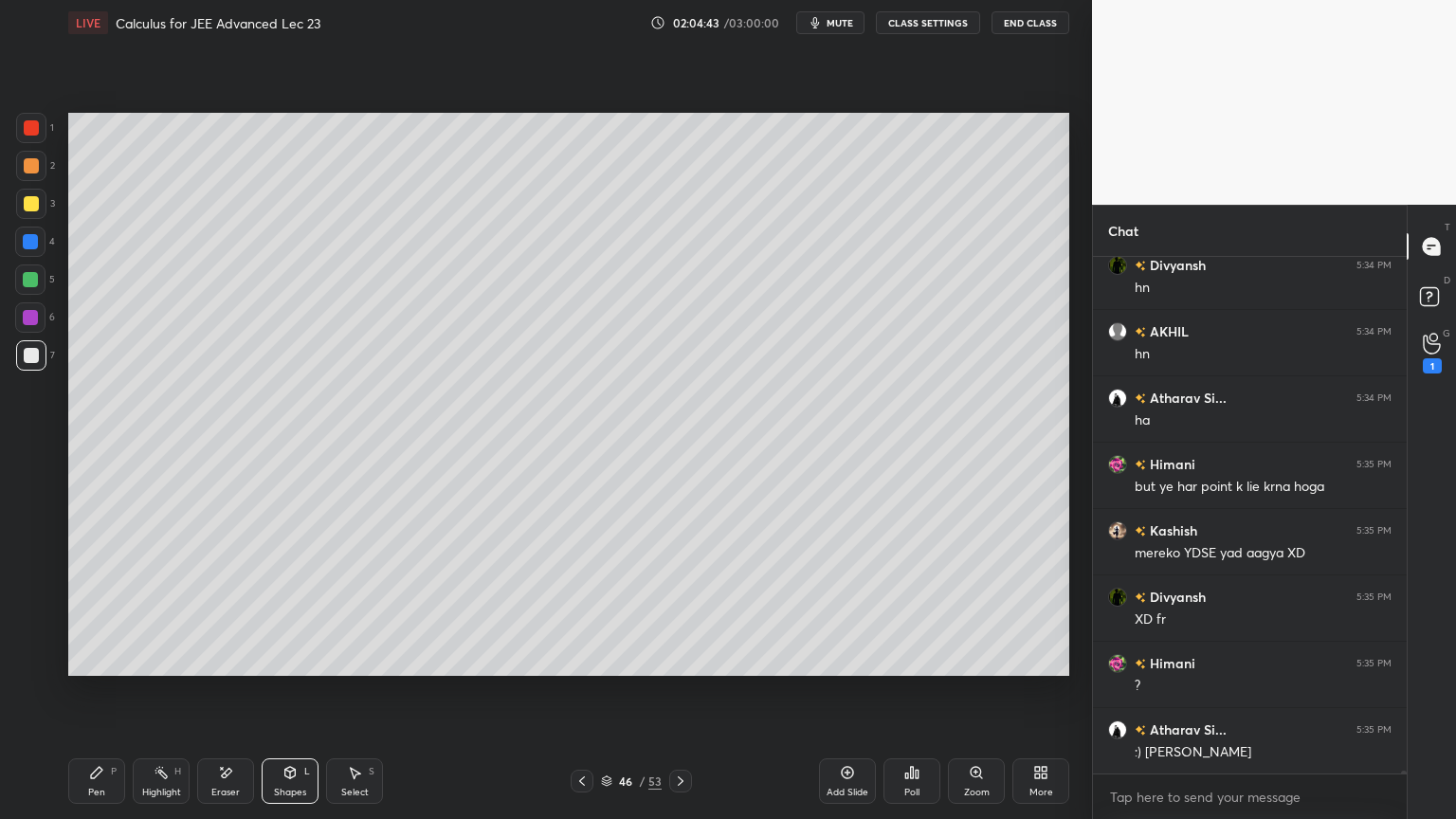 scroll, scrollTop: 104922, scrollLeft: 0, axis: vertical 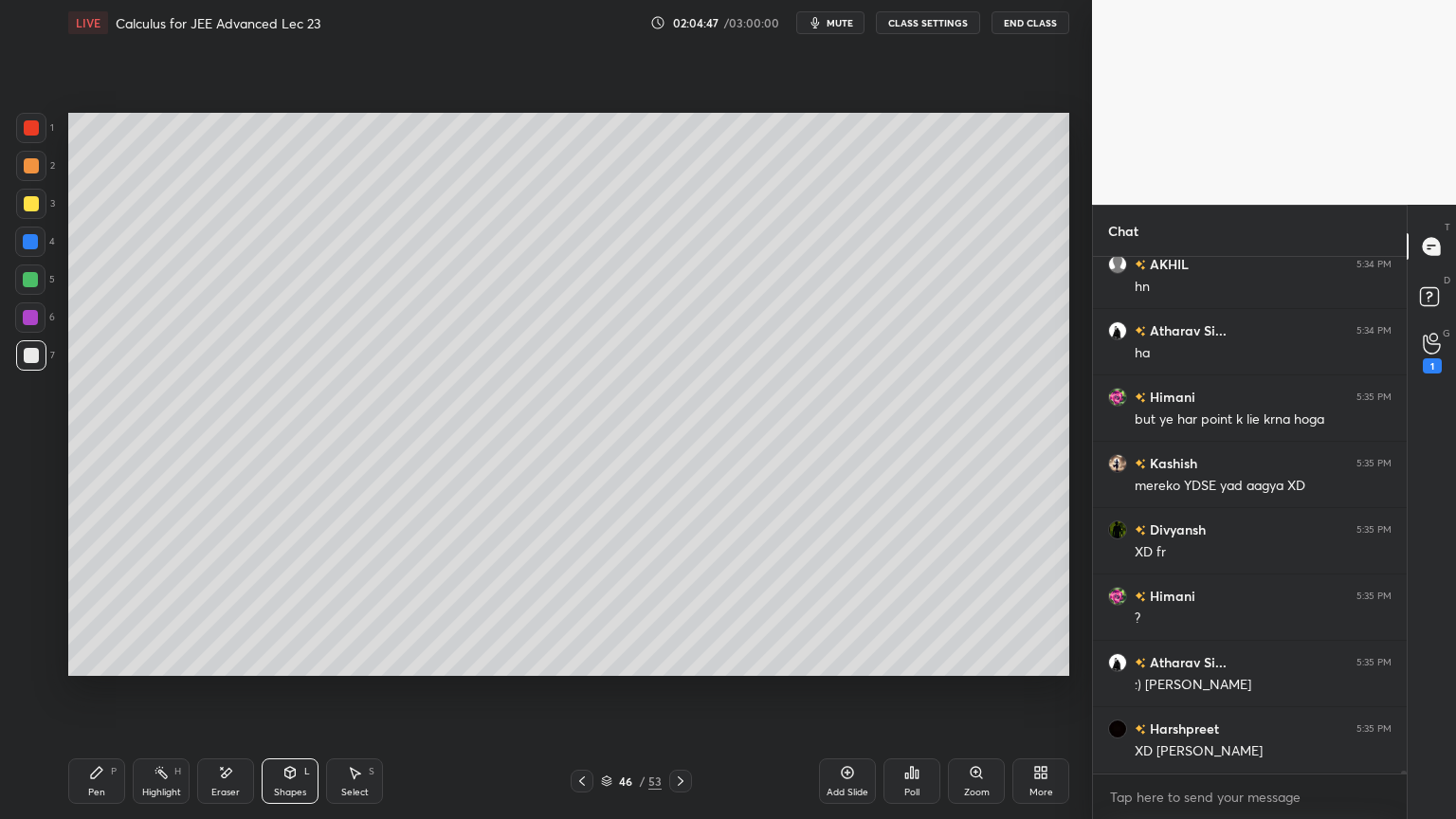 click 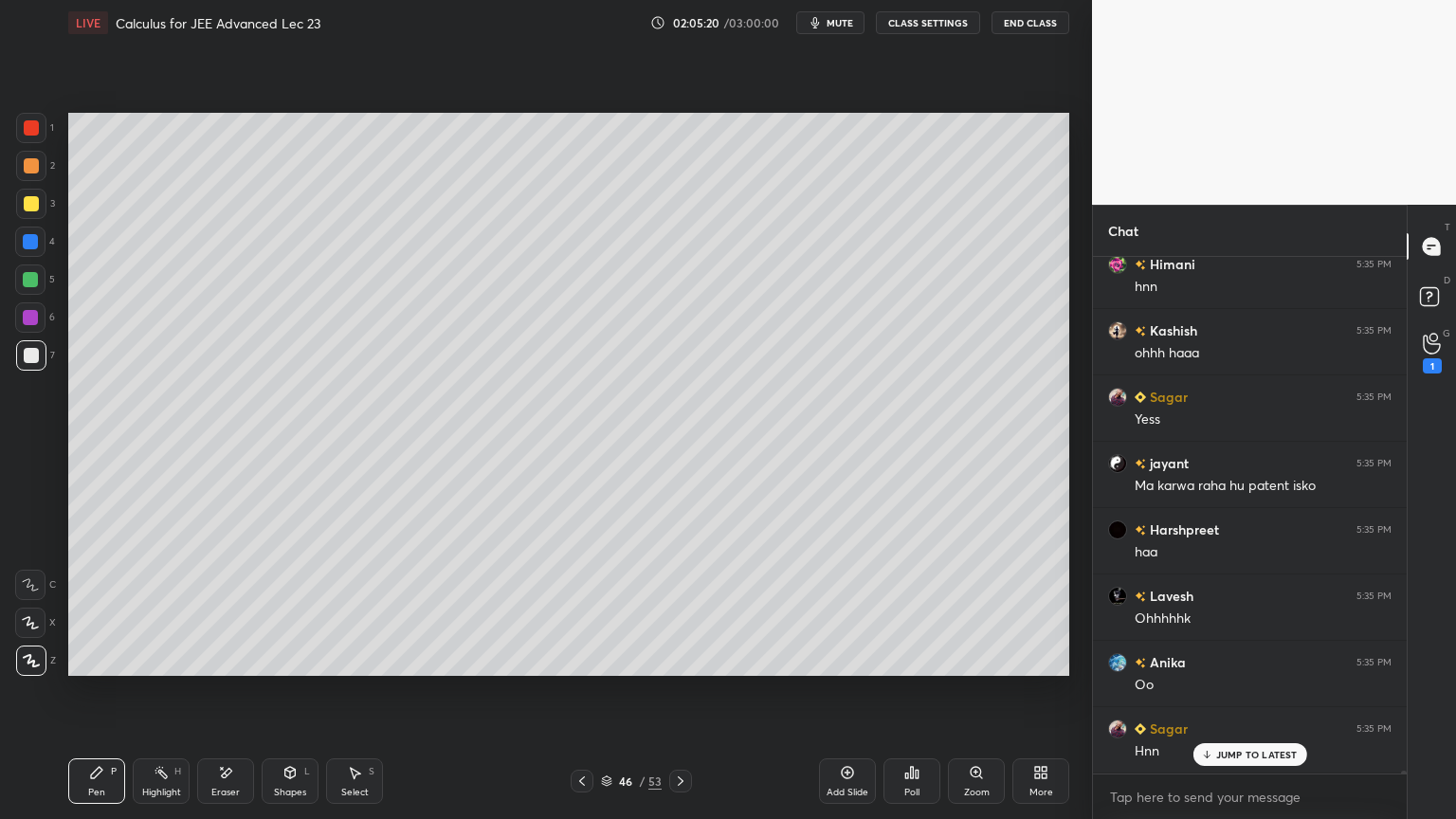 scroll, scrollTop: 106049, scrollLeft: 0, axis: vertical 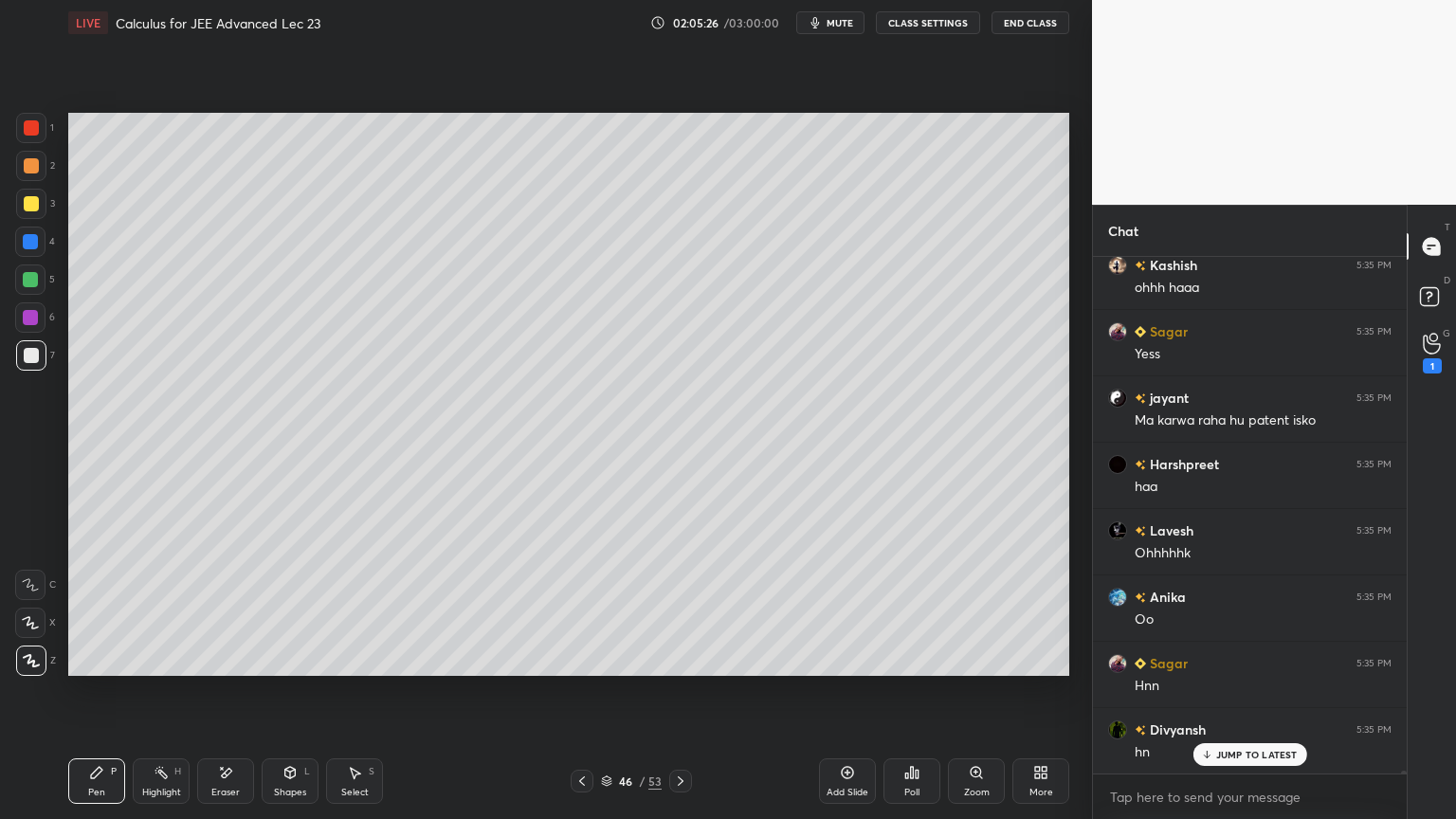 click 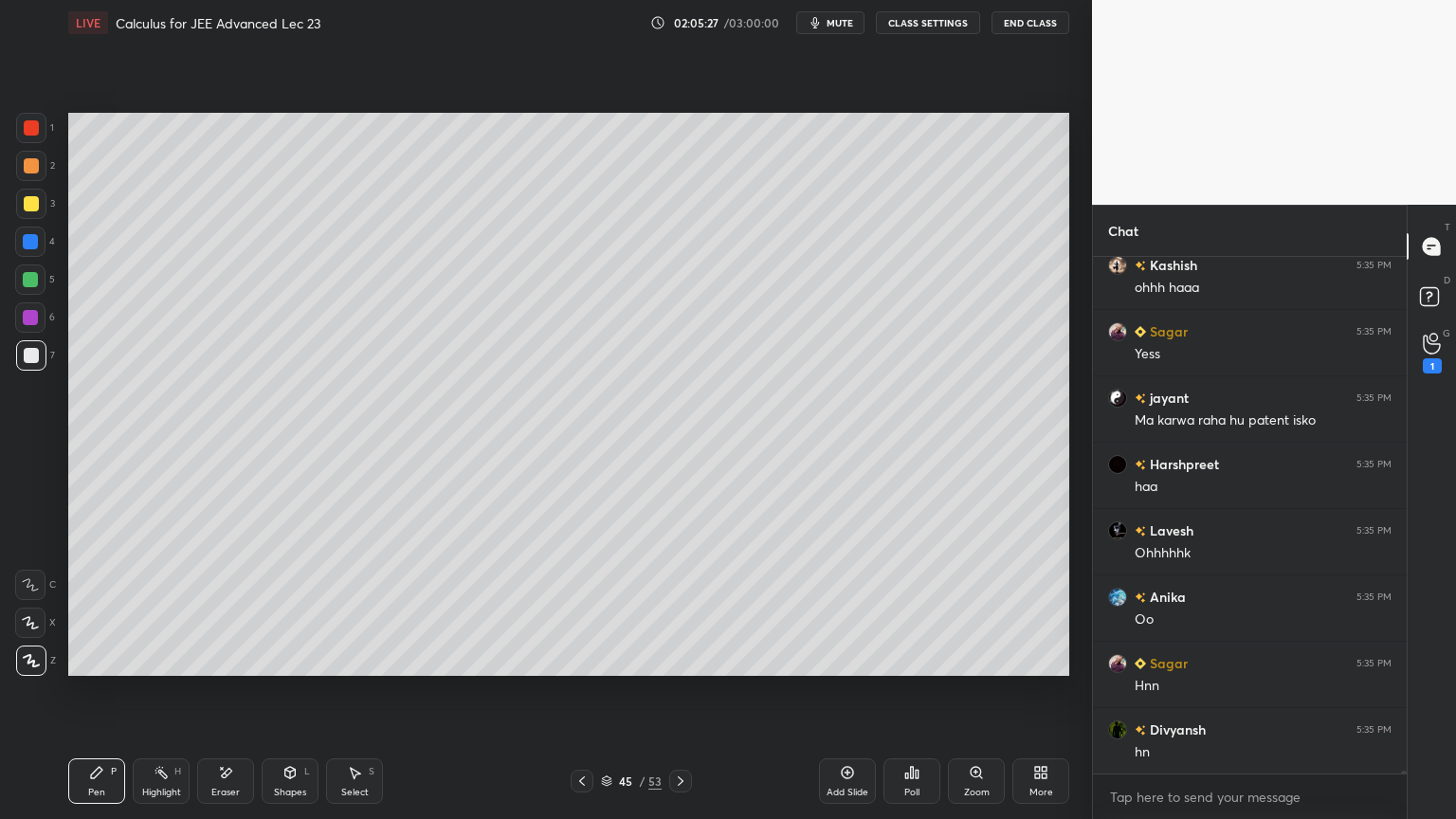 scroll, scrollTop: 106116, scrollLeft: 0, axis: vertical 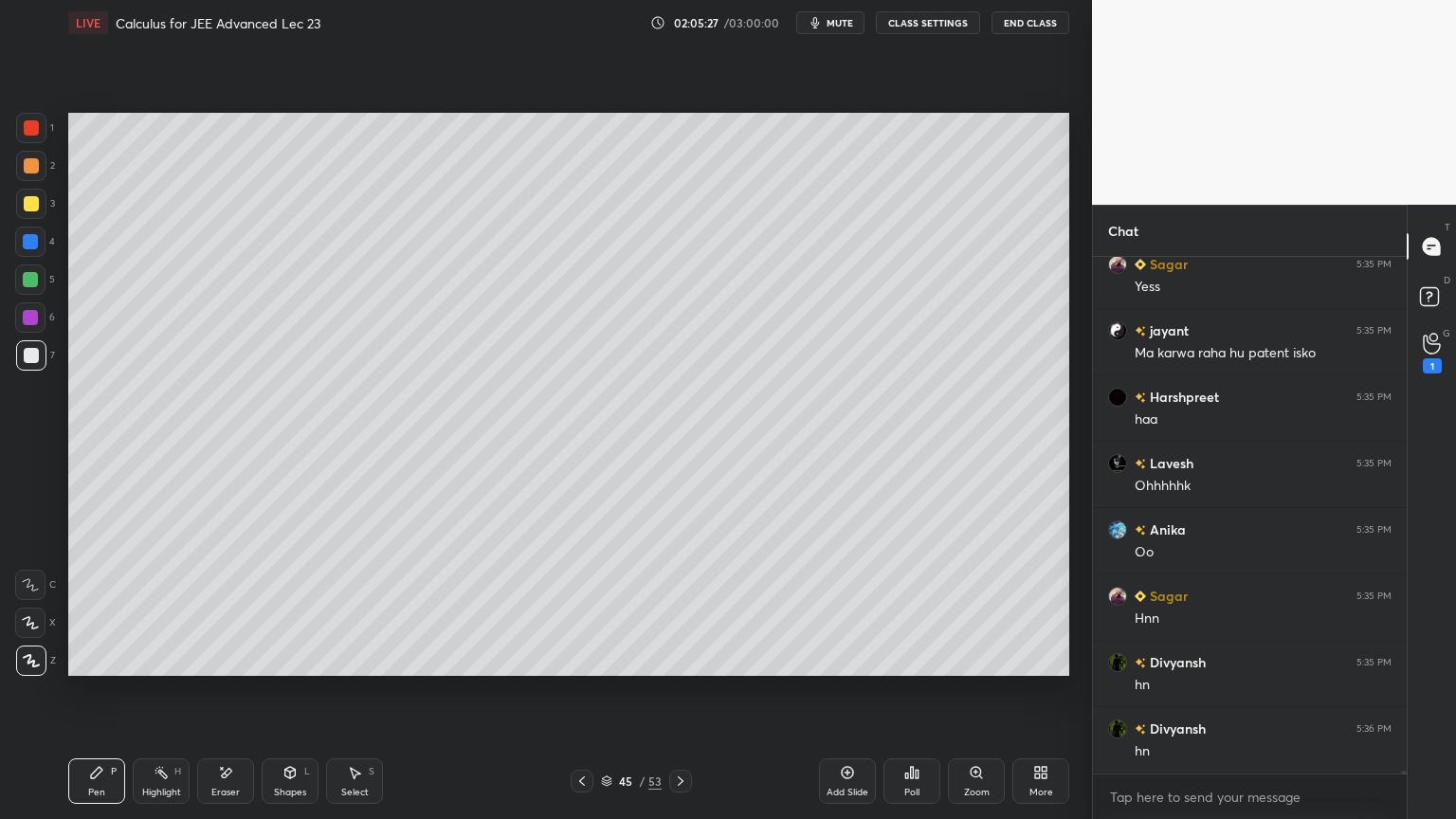 click 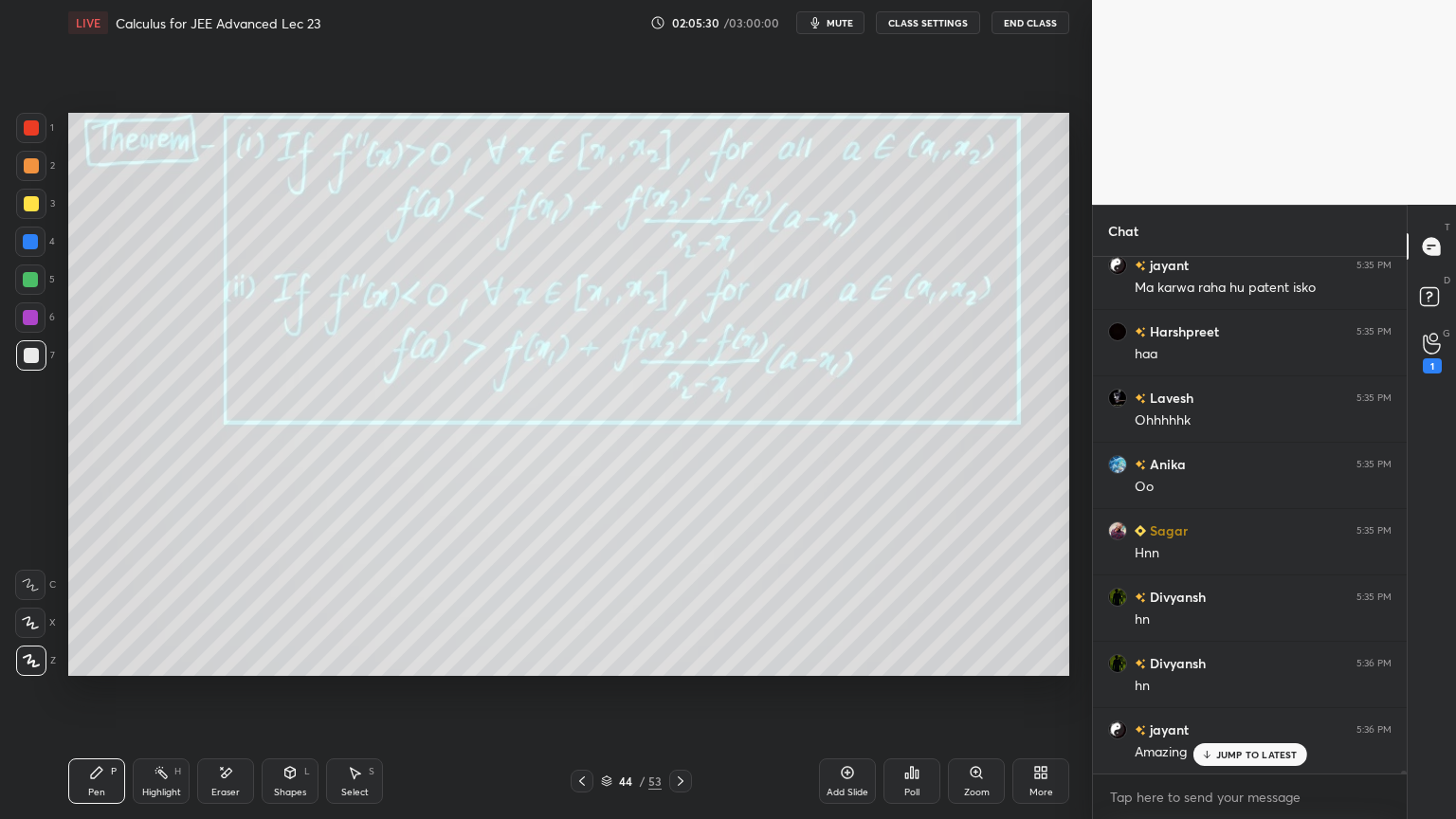 scroll, scrollTop: 106249, scrollLeft: 0, axis: vertical 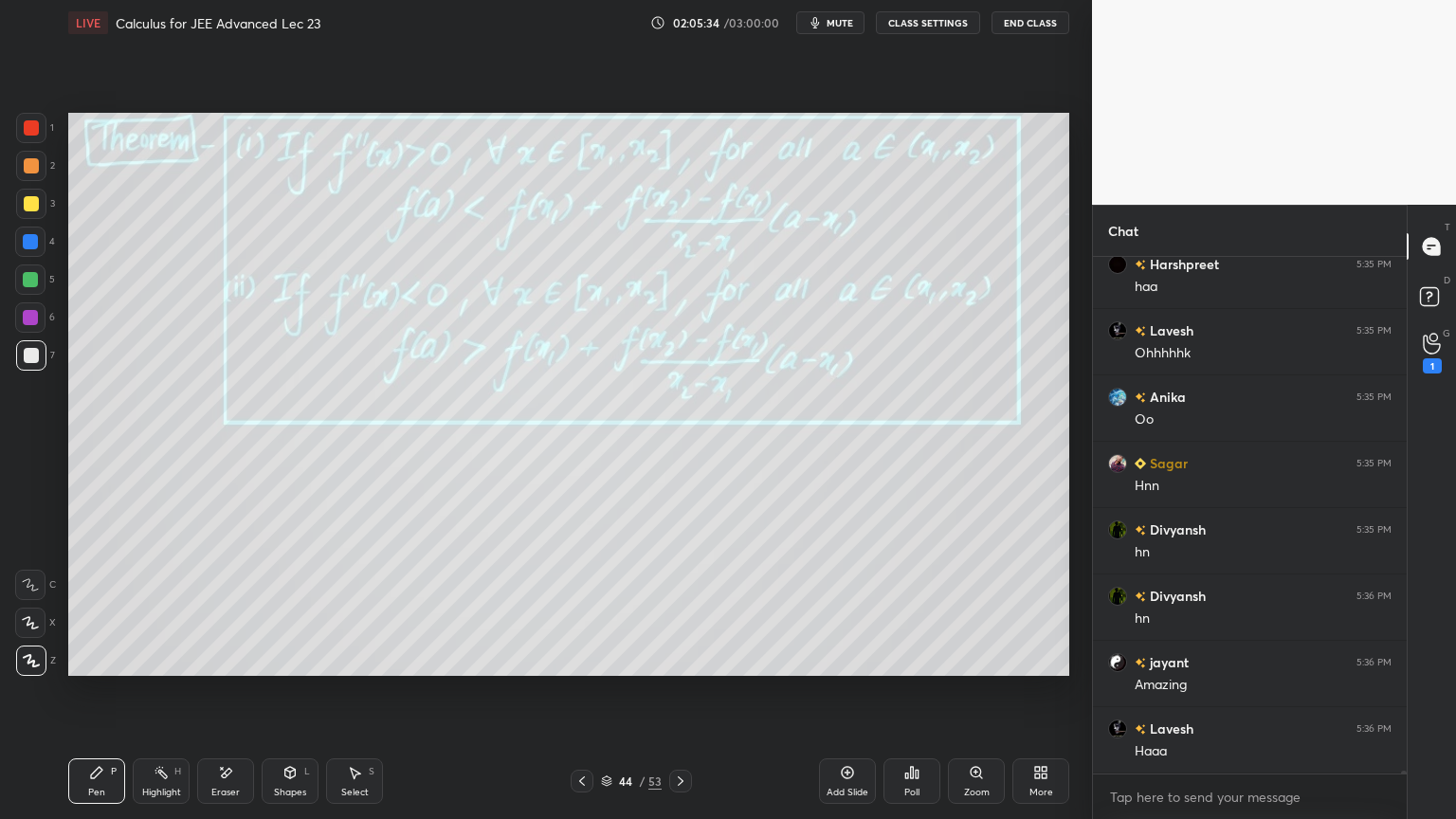 click 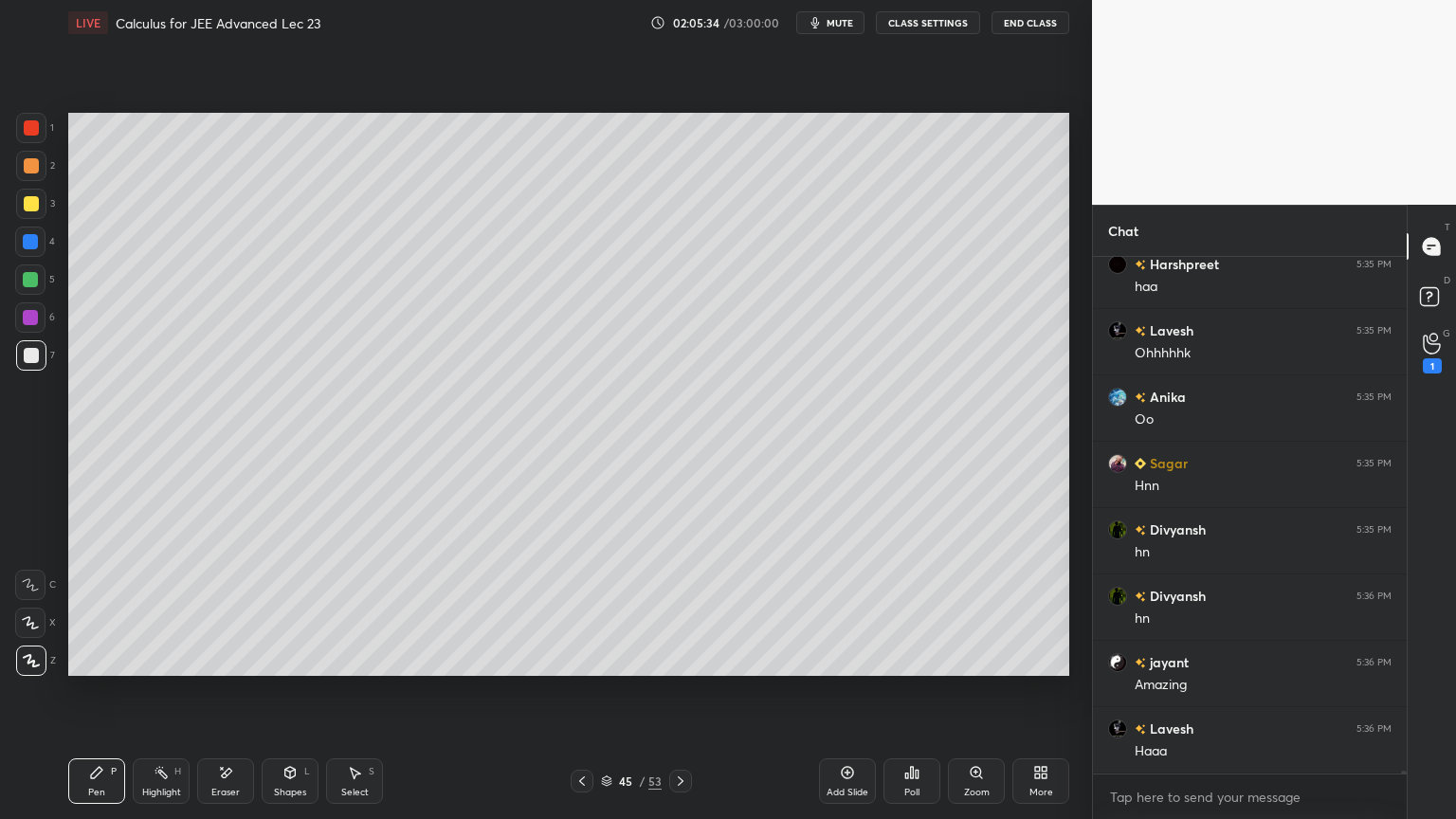 click 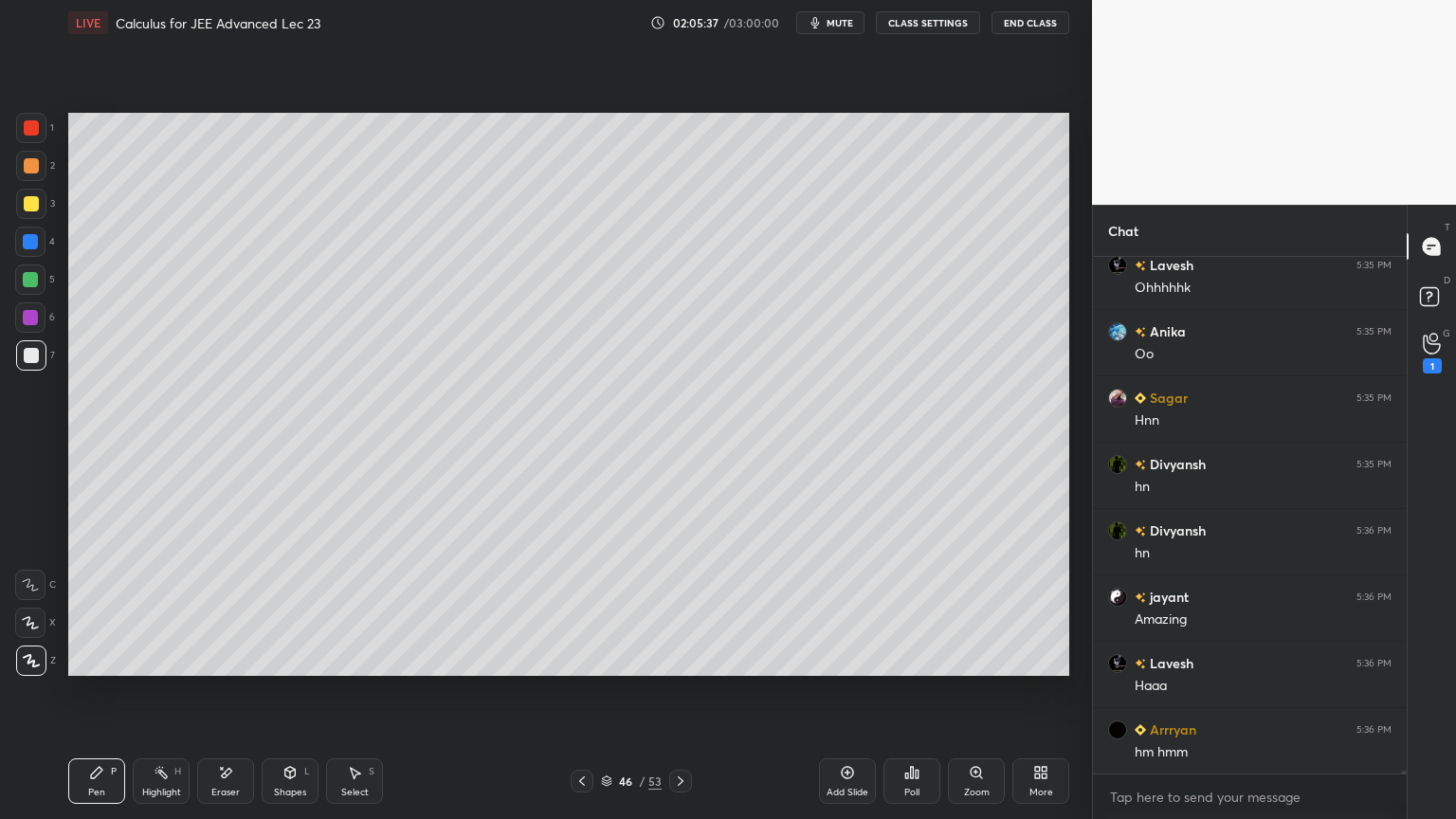 scroll, scrollTop: 106382, scrollLeft: 0, axis: vertical 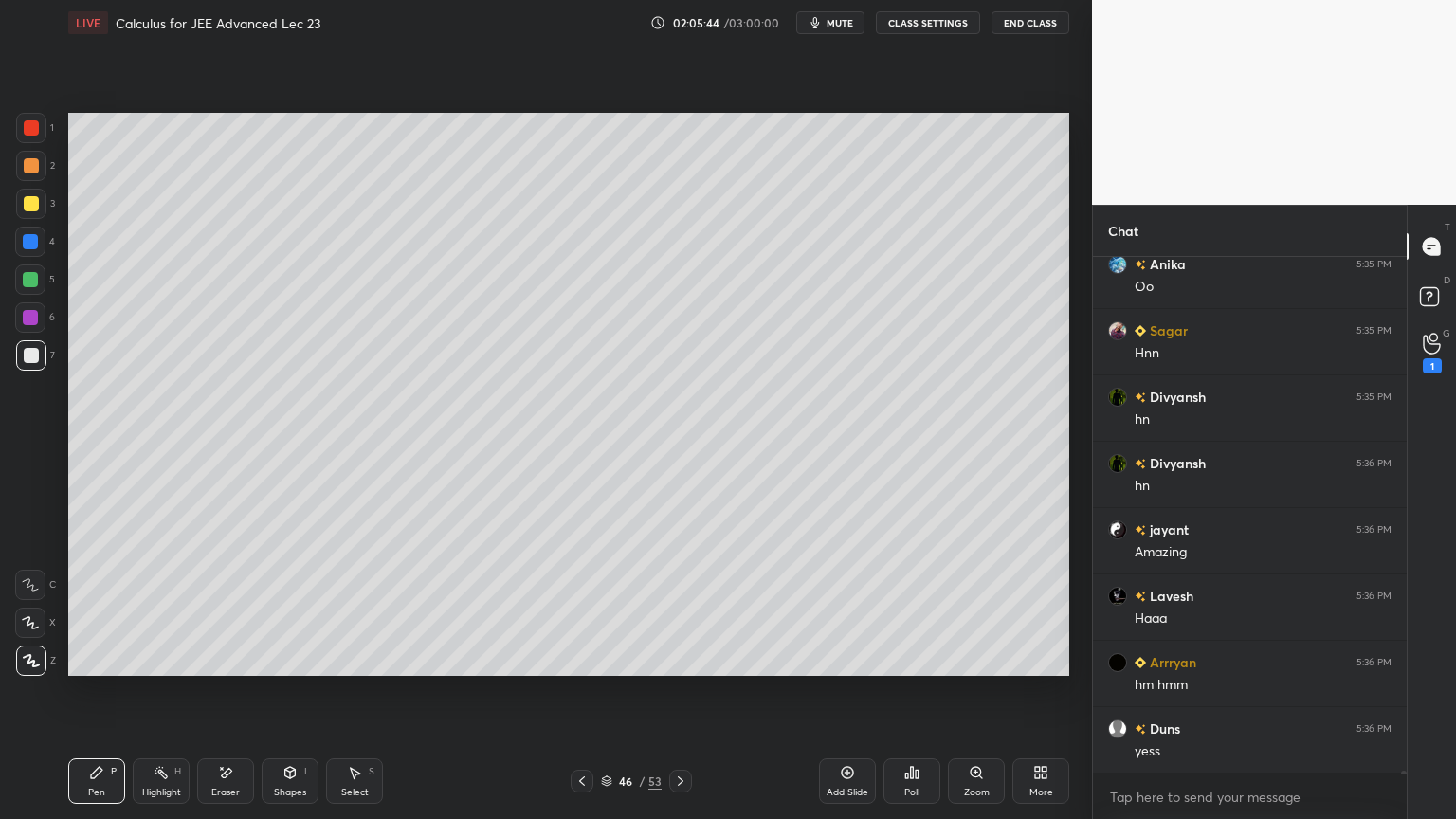 click at bounding box center [582, 781] 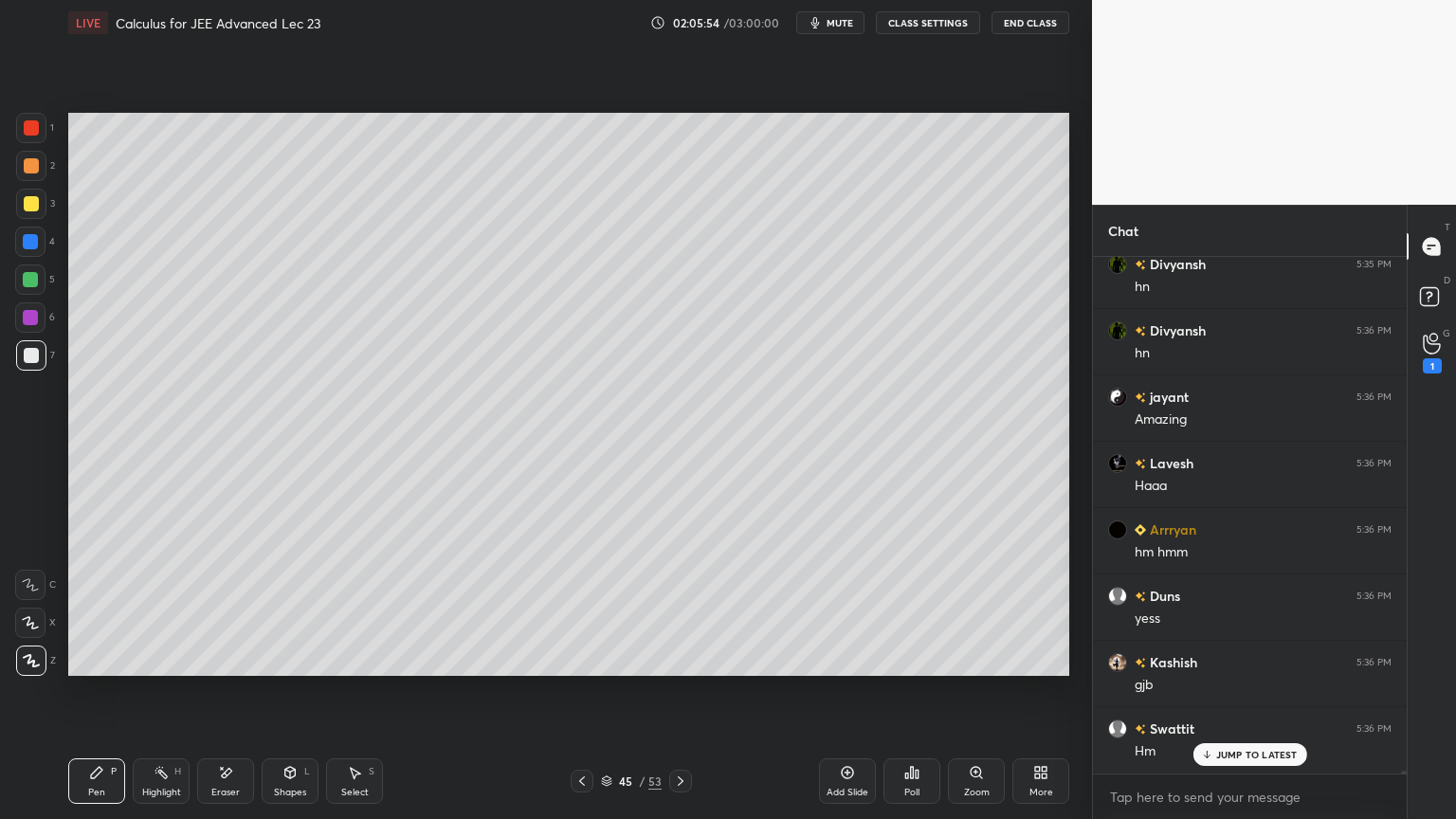 scroll, scrollTop: 106580, scrollLeft: 0, axis: vertical 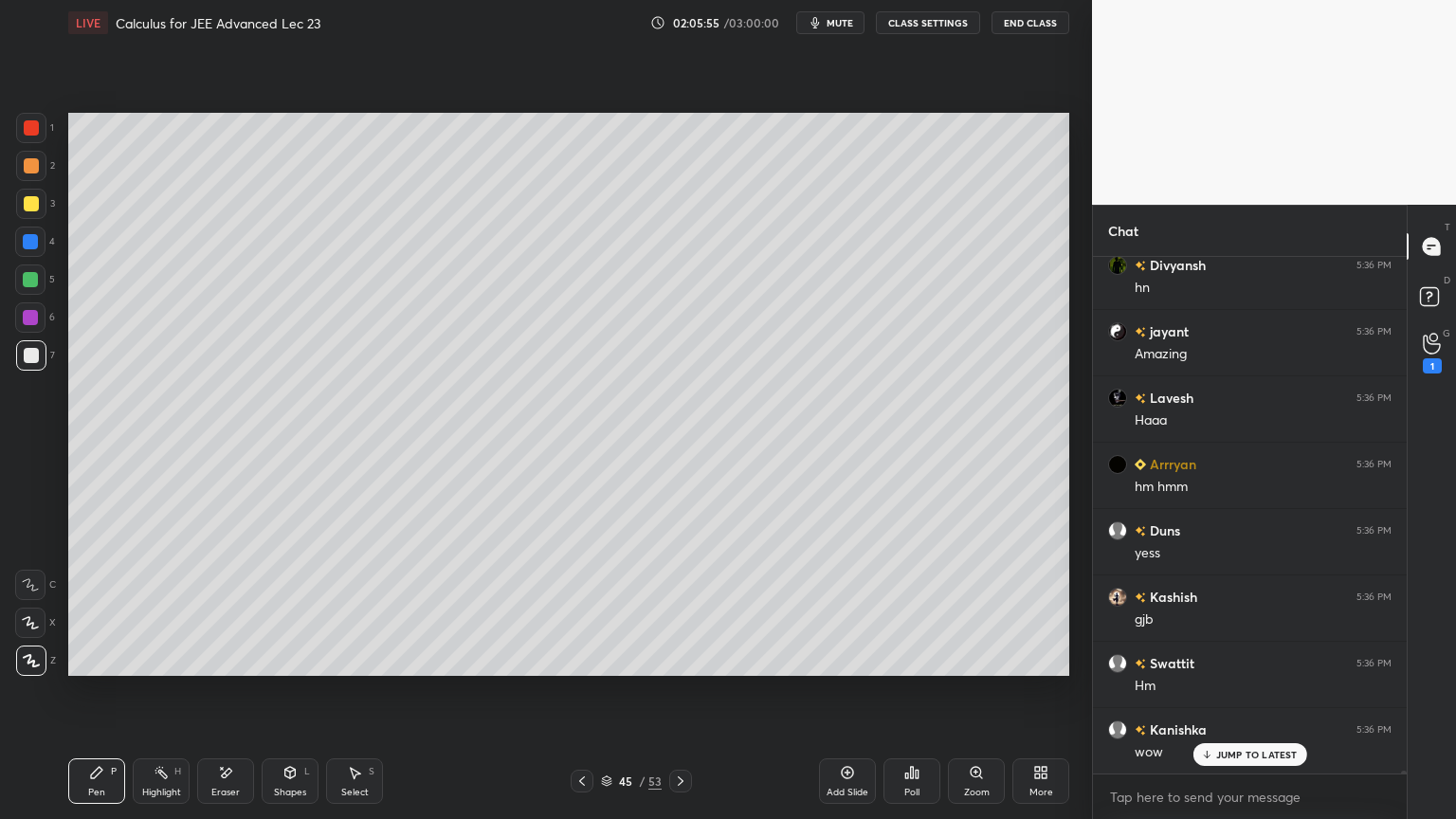 click 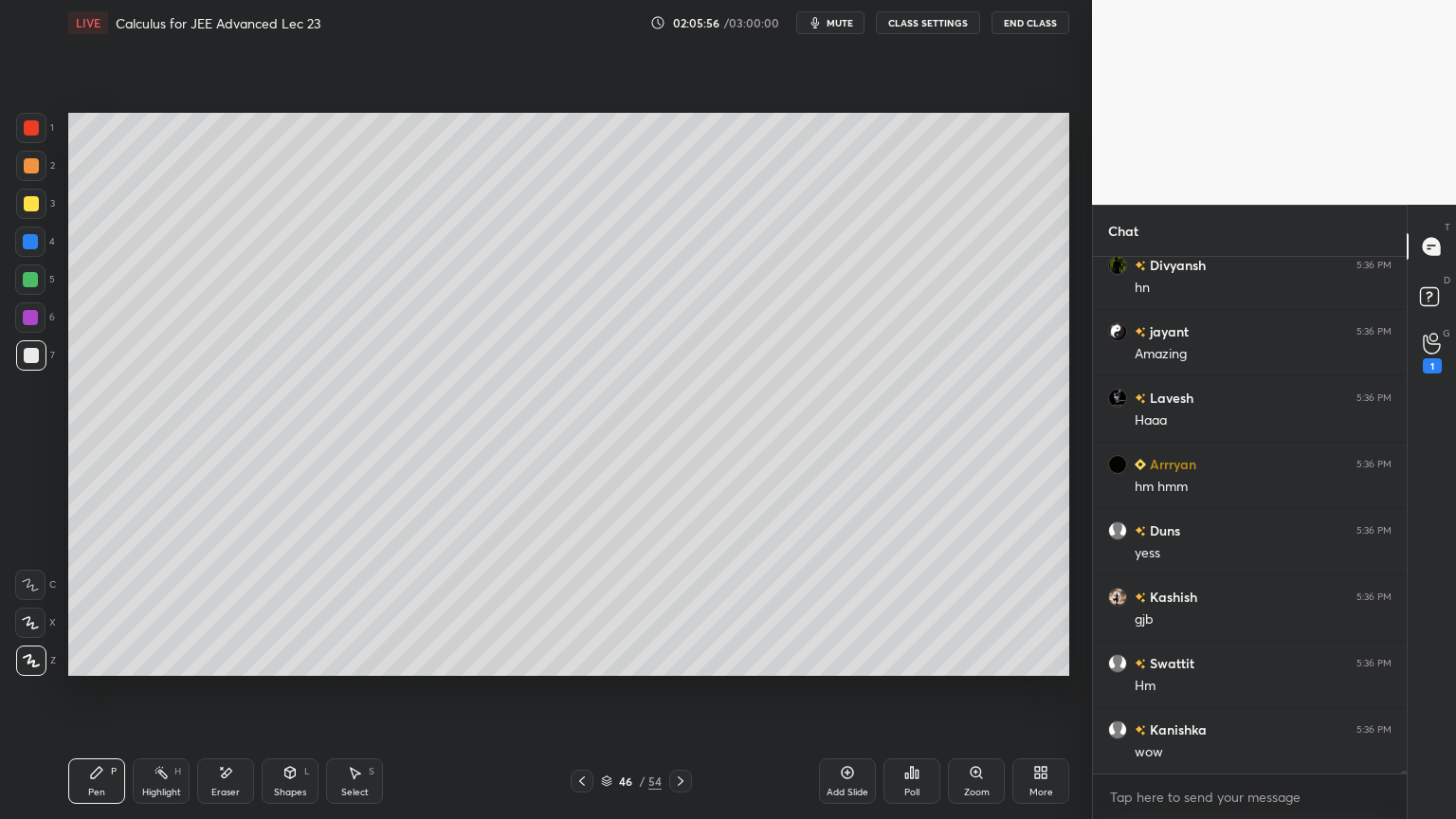 scroll, scrollTop: 106647, scrollLeft: 0, axis: vertical 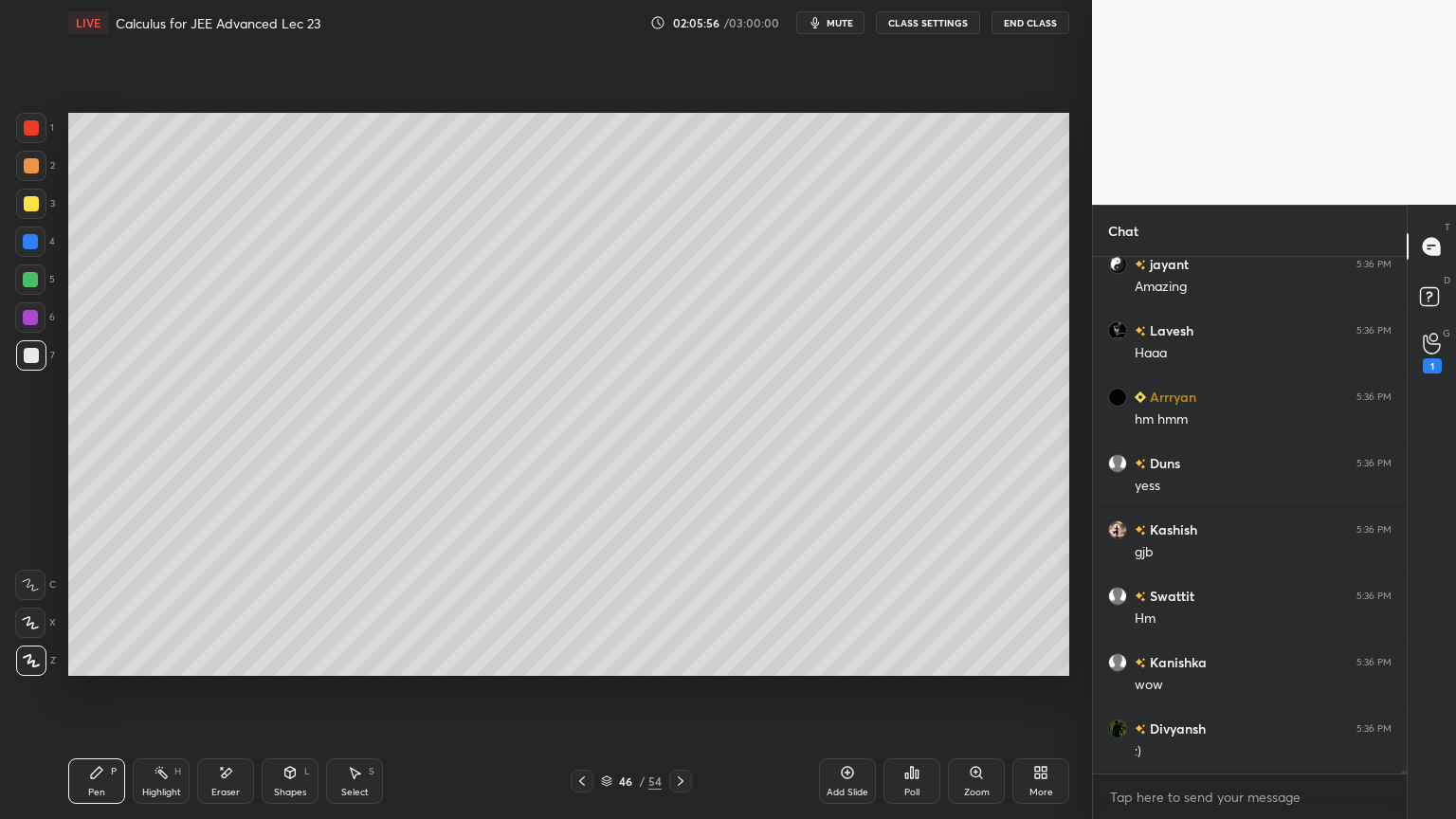 click 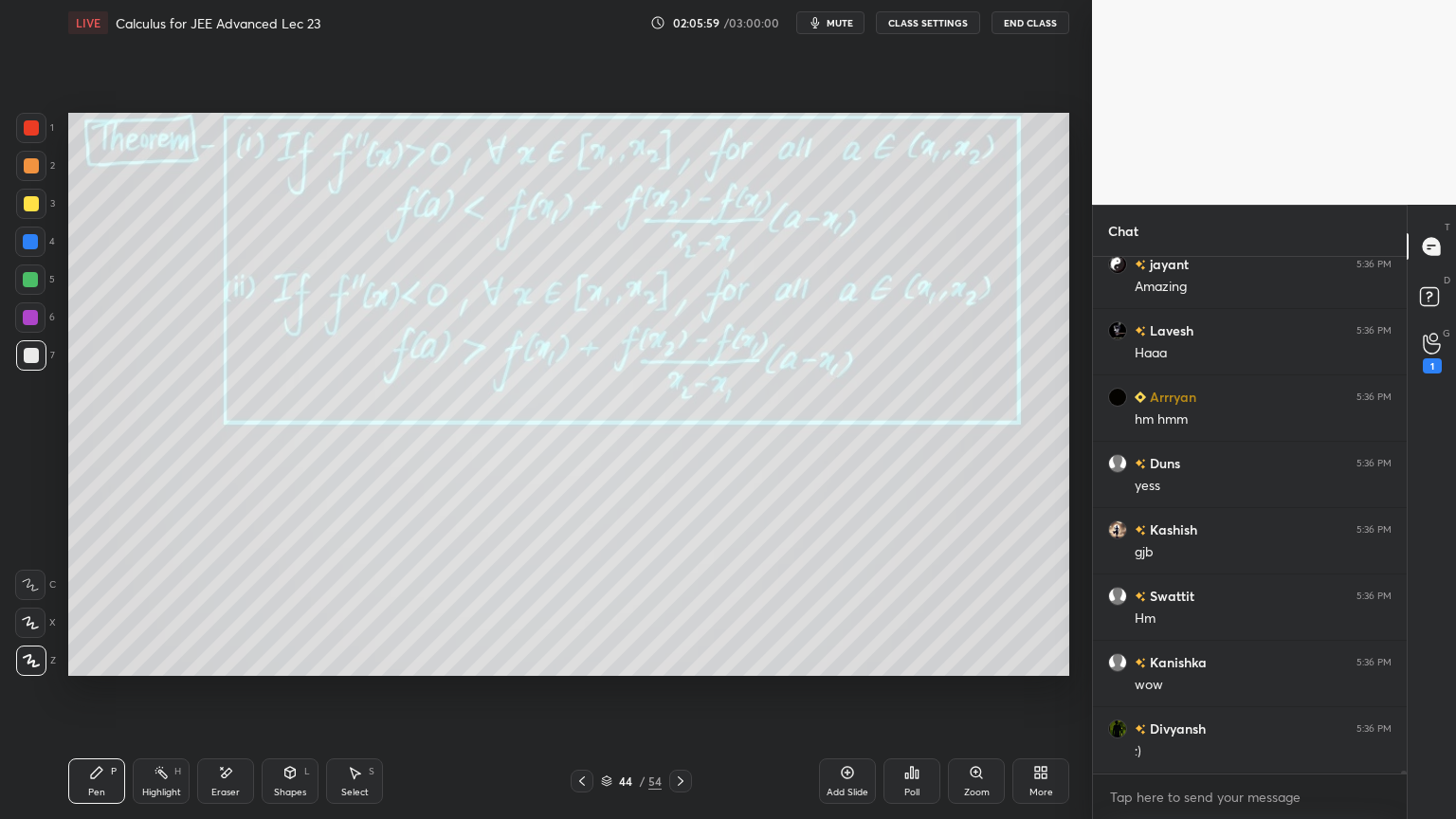click on "Eraser" at bounding box center [226, 781] 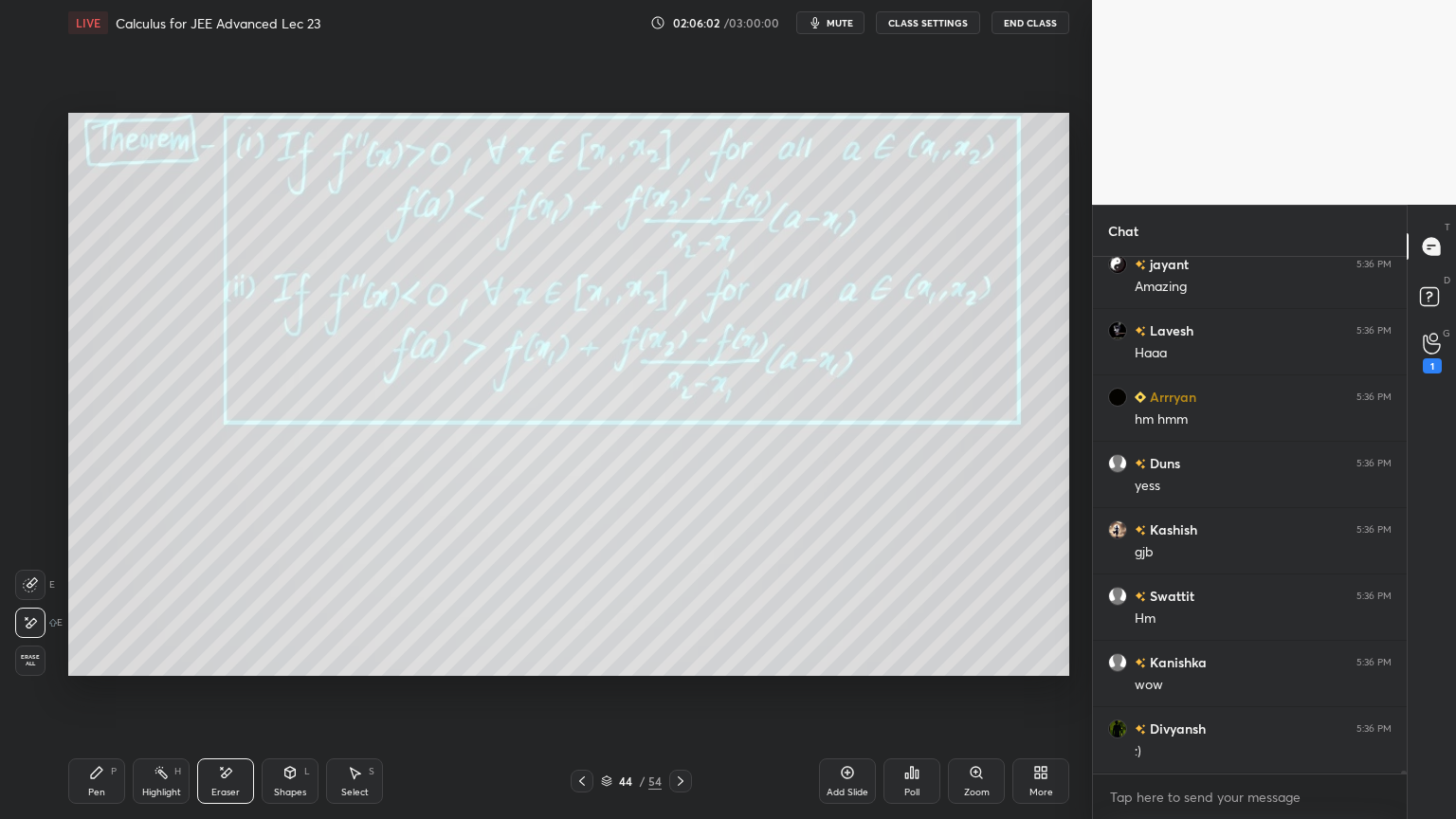 drag, startPoint x: 110, startPoint y: 767, endPoint x: 149, endPoint y: 689, distance: 87.20665 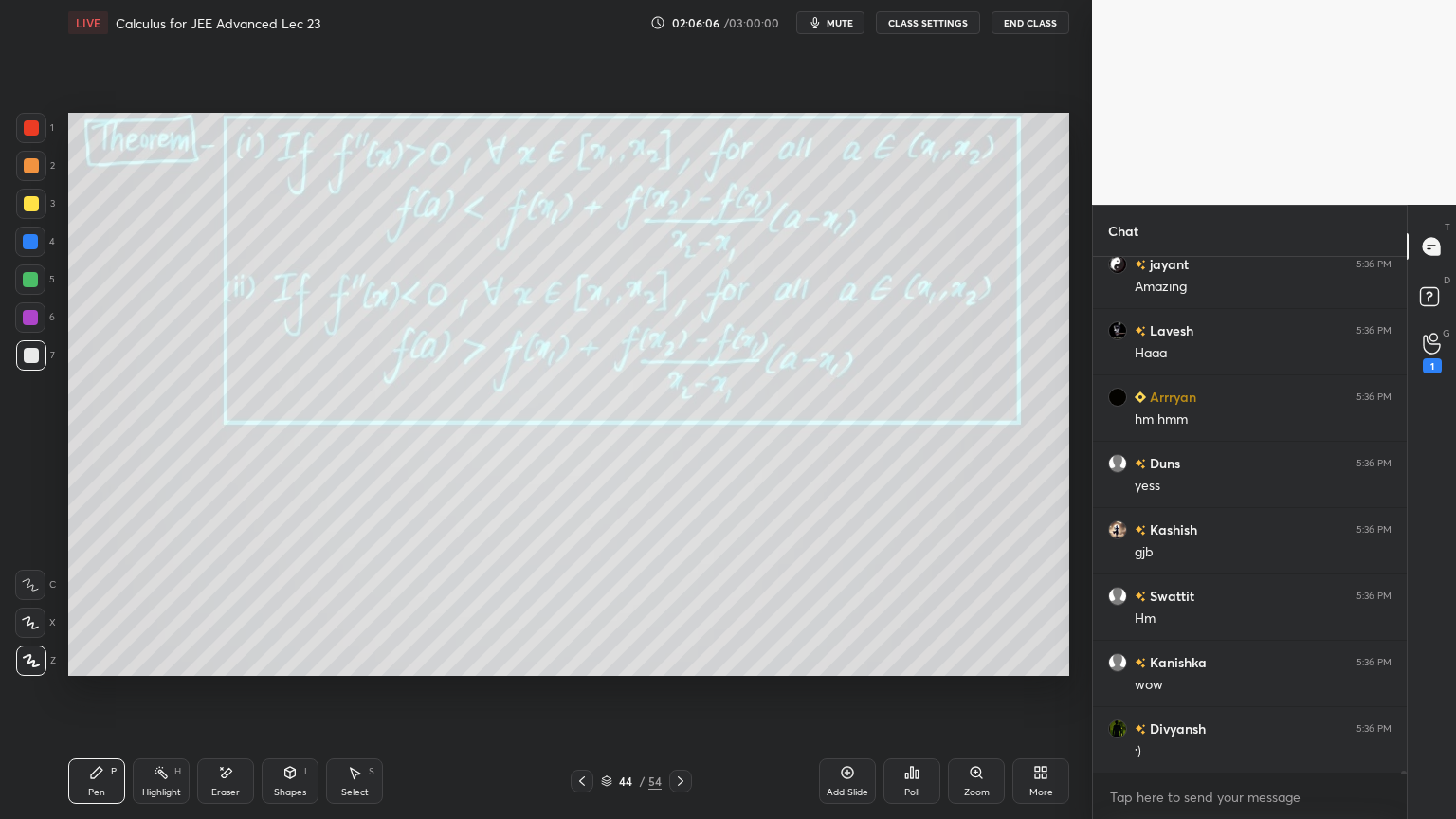 drag, startPoint x: 853, startPoint y: 792, endPoint x: 746, endPoint y: 689, distance: 148.51936 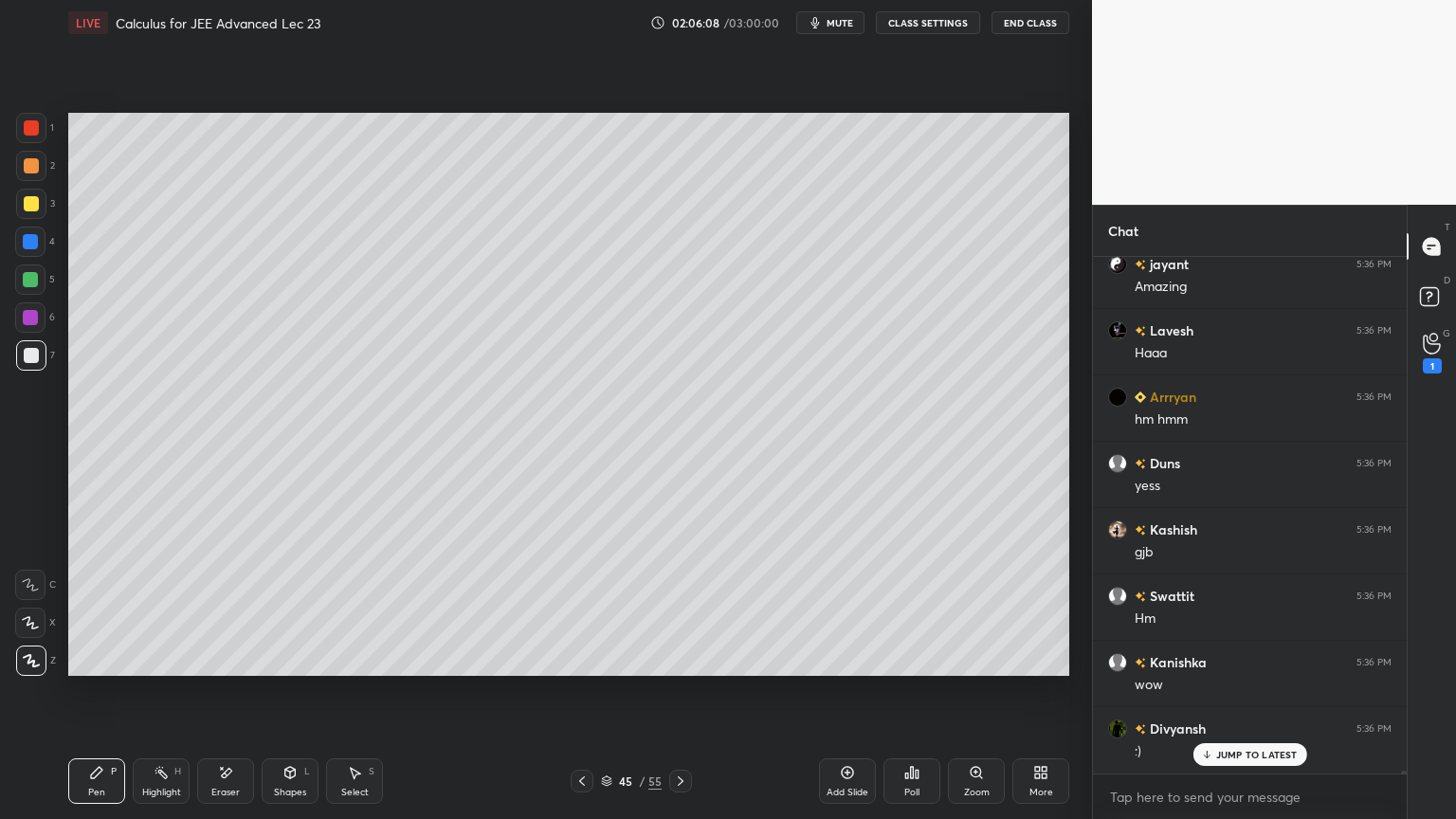 scroll, scrollTop: 106713, scrollLeft: 0, axis: vertical 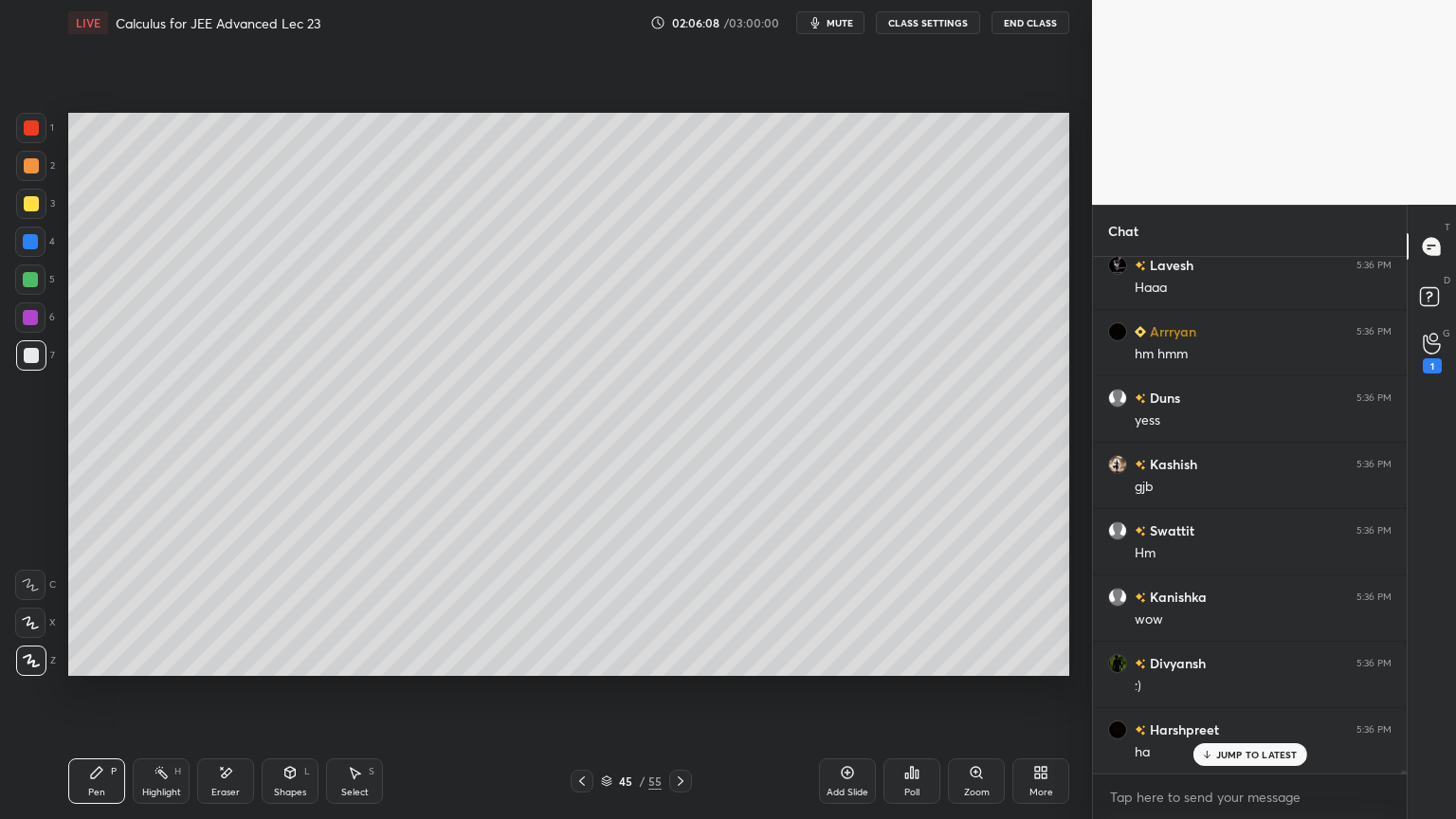 drag, startPoint x: 33, startPoint y: 213, endPoint x: 59, endPoint y: 237, distance: 35.383612 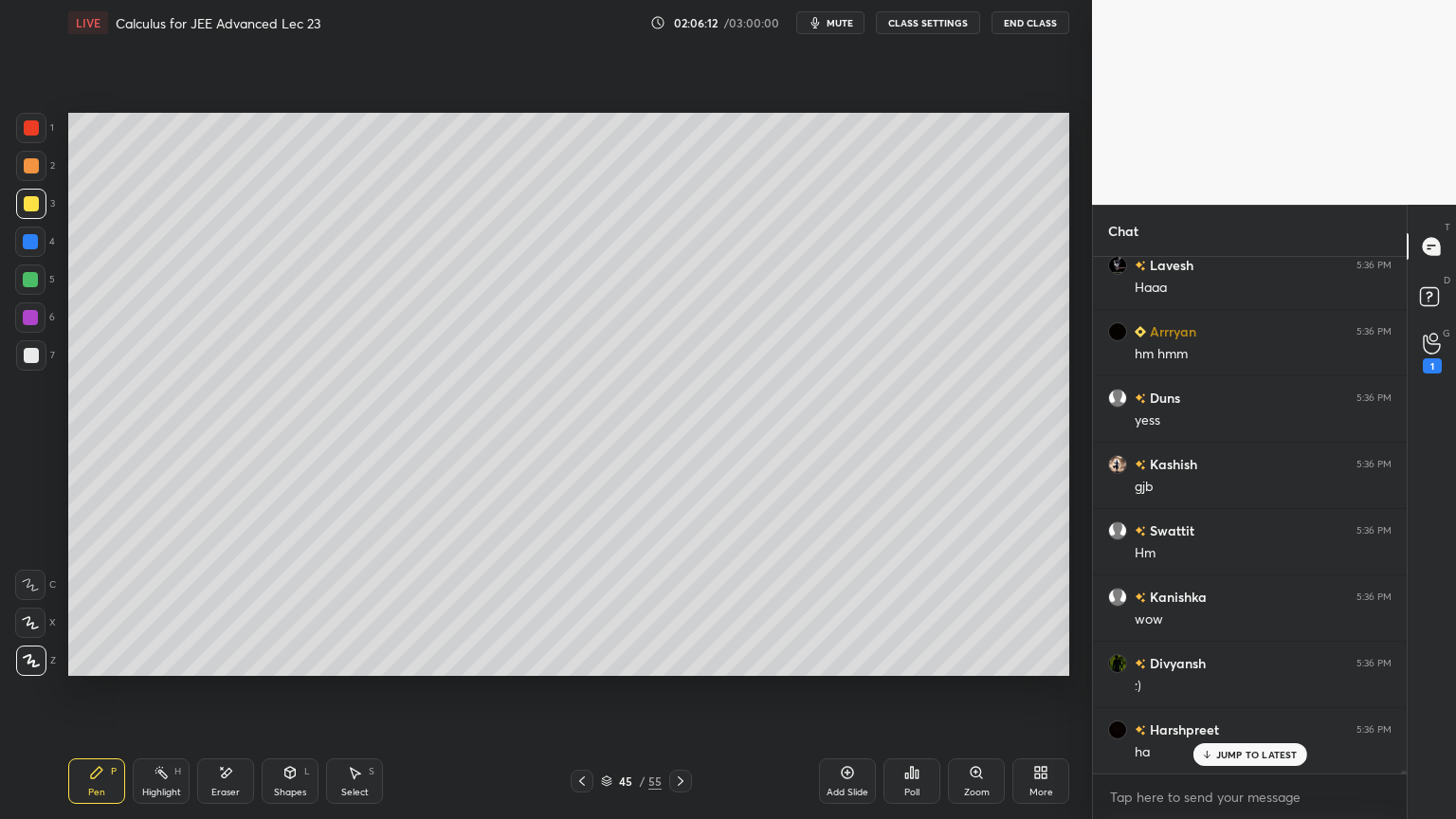 click 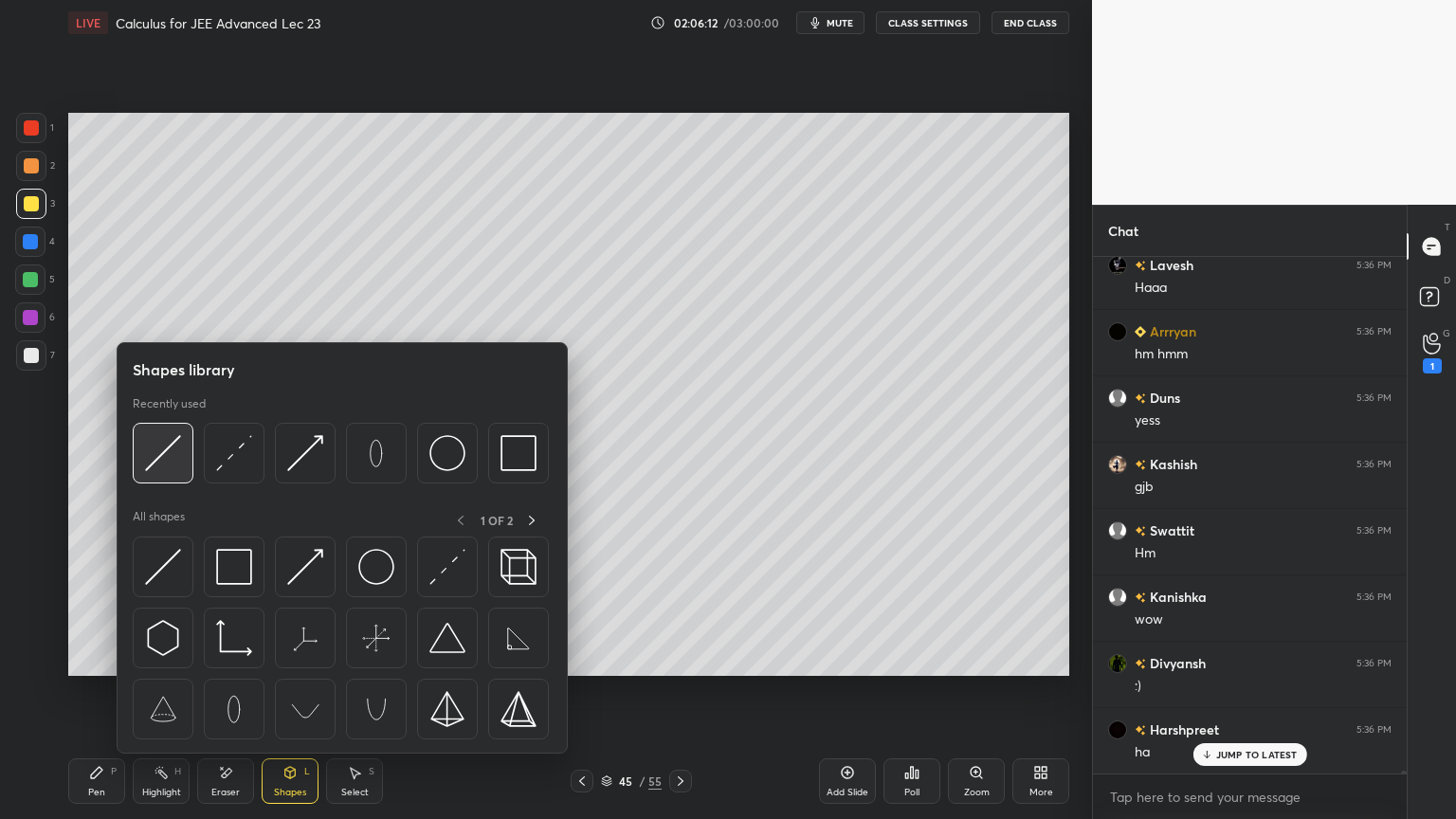 click at bounding box center (163, 453) 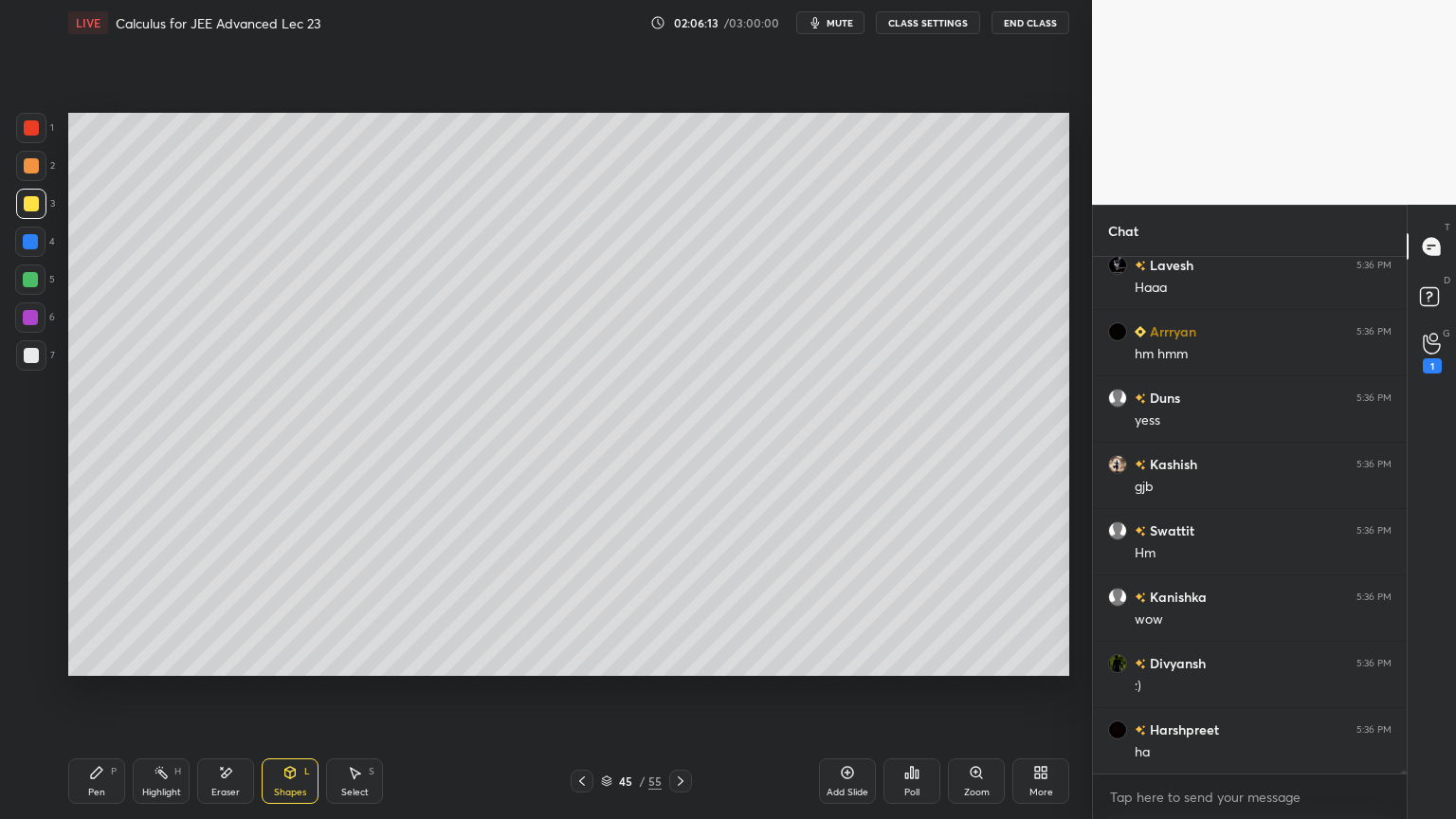 scroll, scrollTop: 106780, scrollLeft: 0, axis: vertical 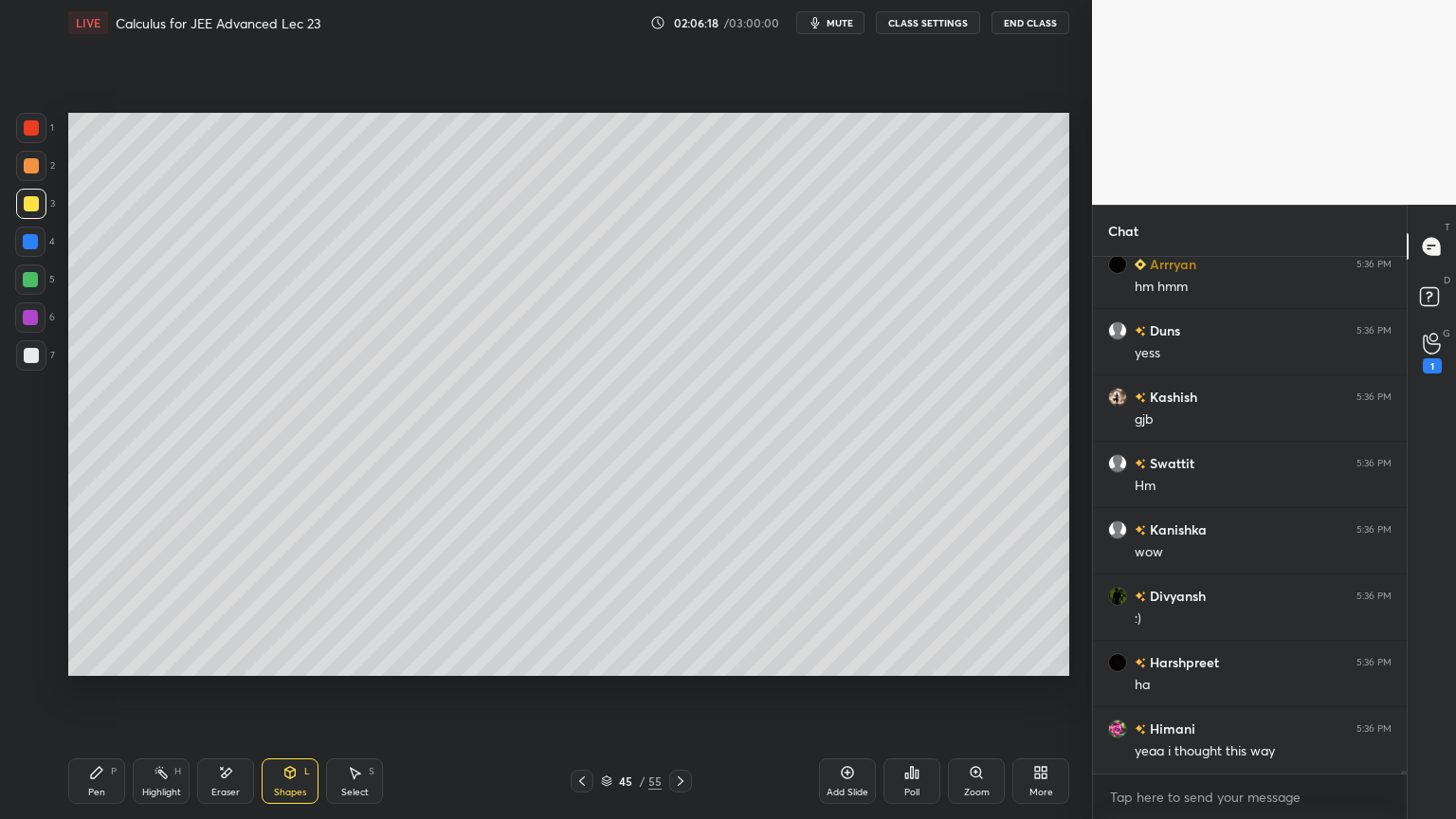 click on "Pen" at bounding box center [97, 792] 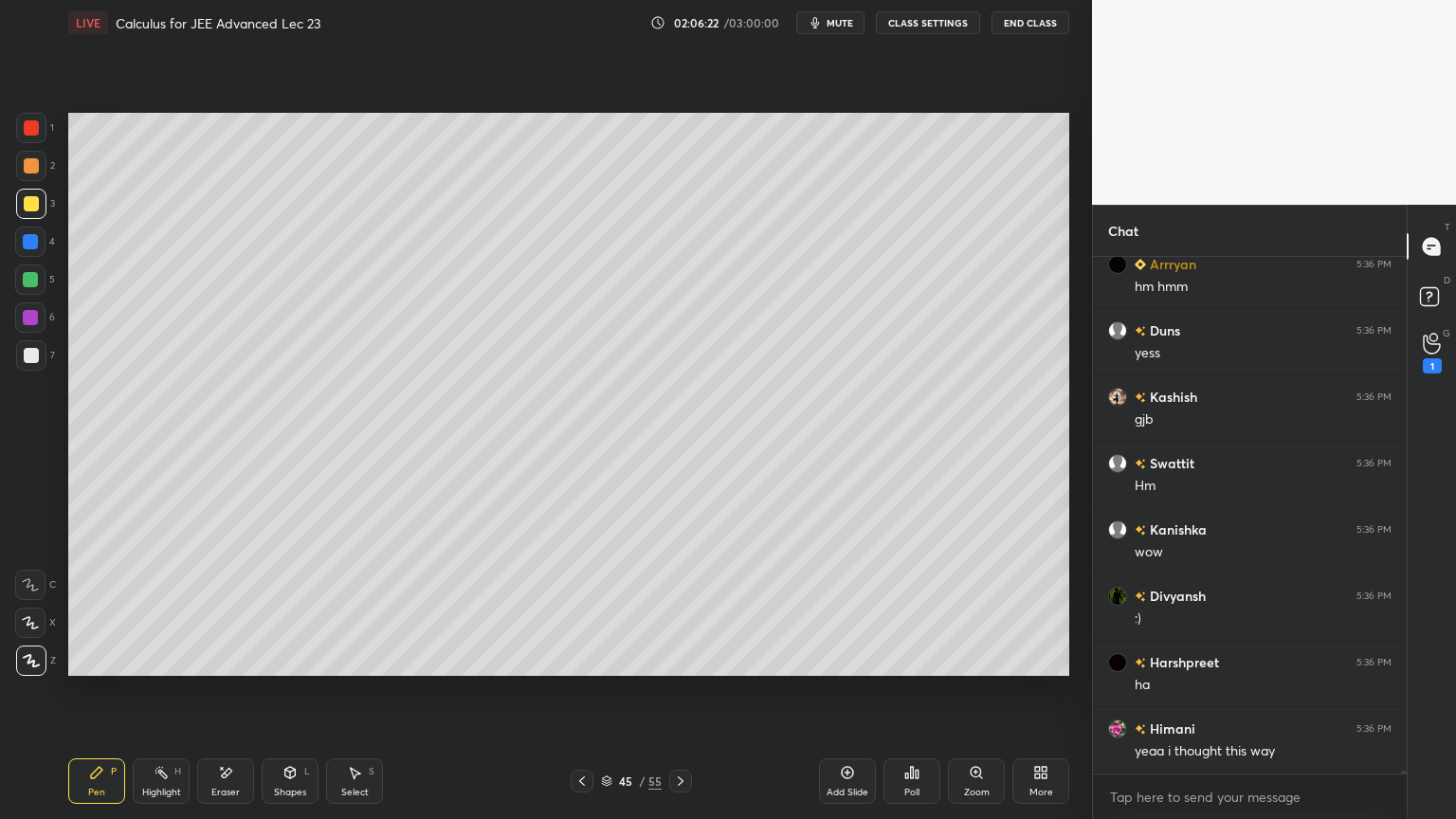 scroll, scrollTop: 106825, scrollLeft: 0, axis: vertical 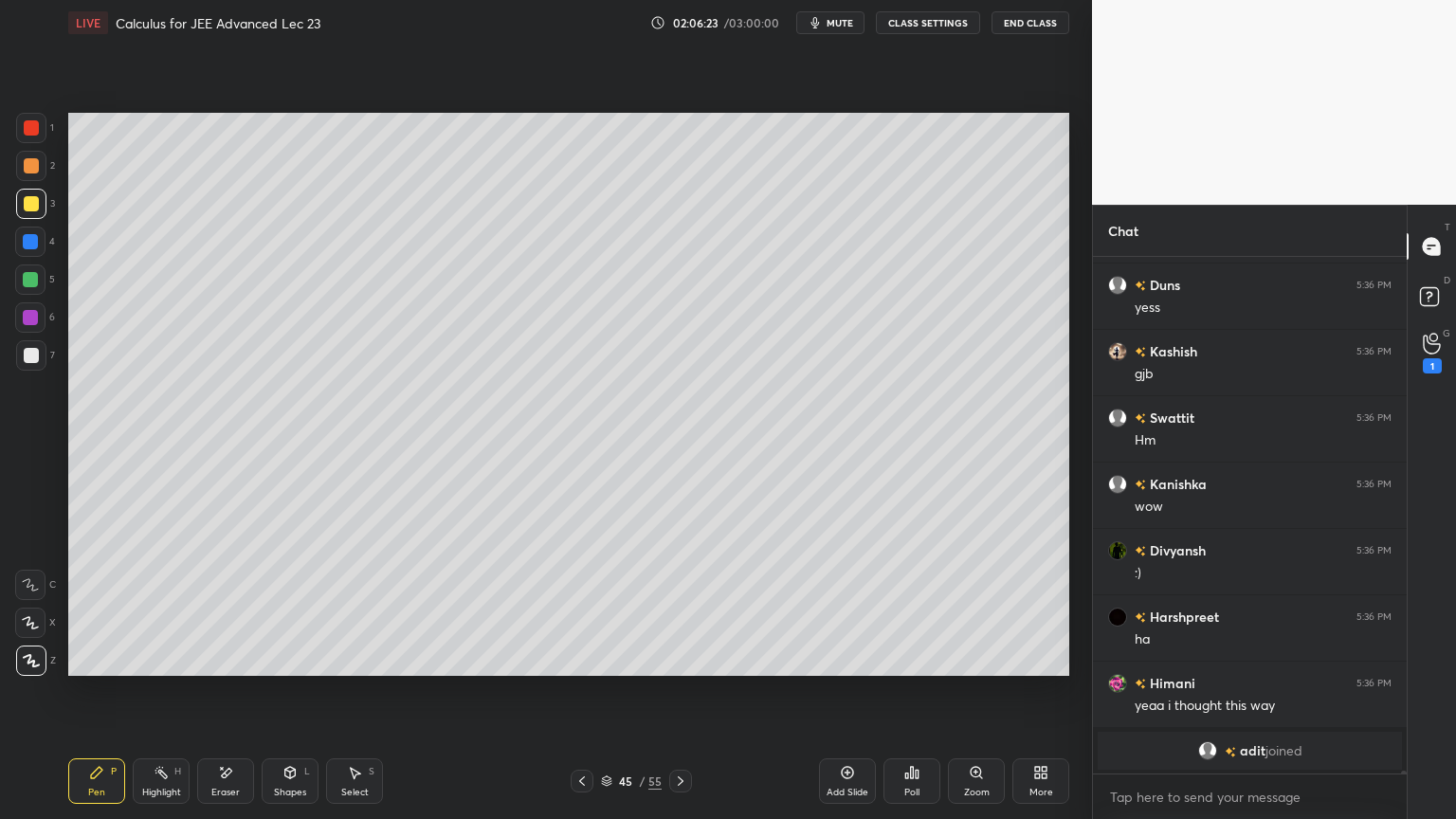 click on "Eraser" at bounding box center [226, 792] 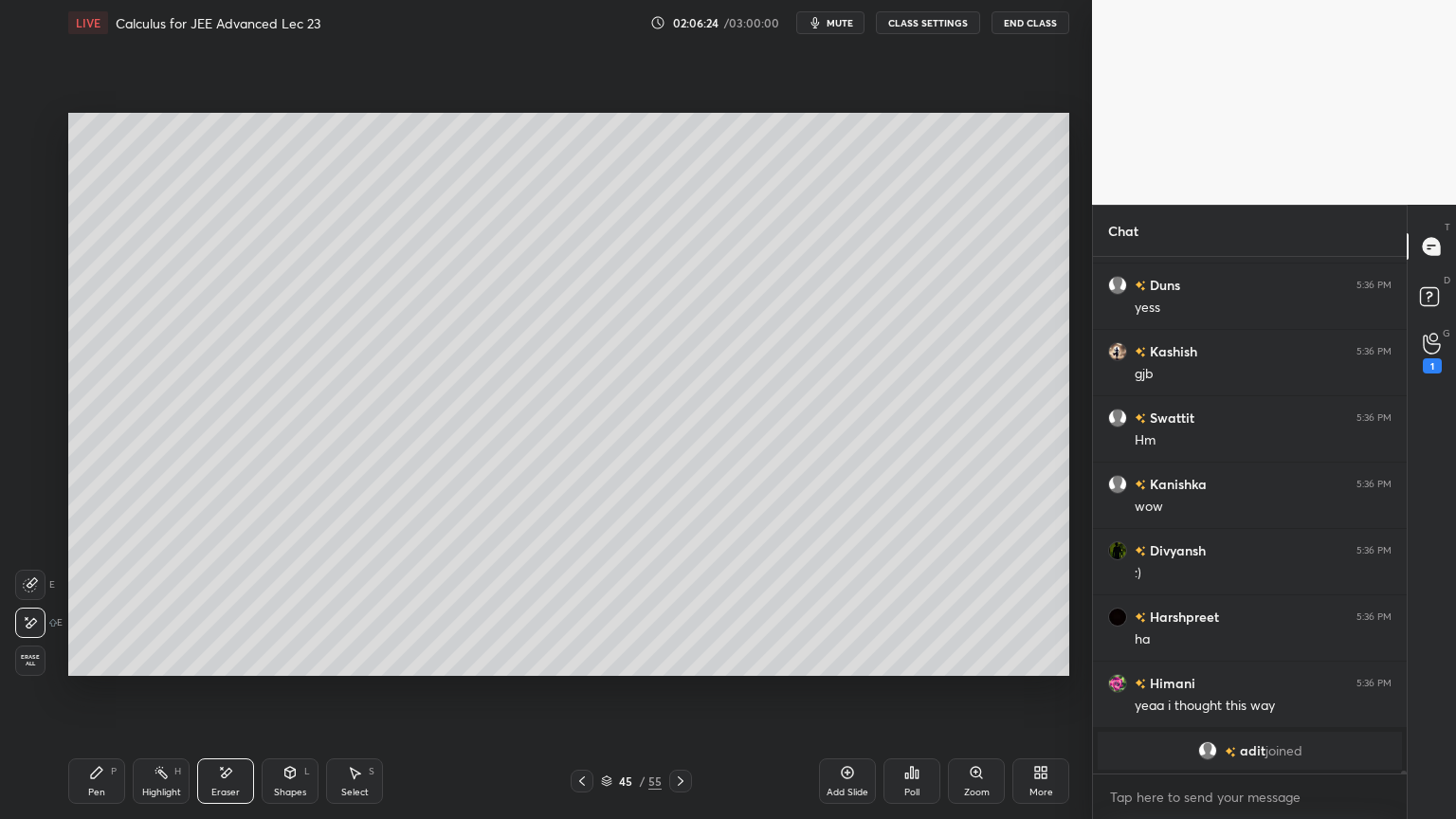 drag, startPoint x: 89, startPoint y: 797, endPoint x: 95, endPoint y: 764, distance: 33.54102 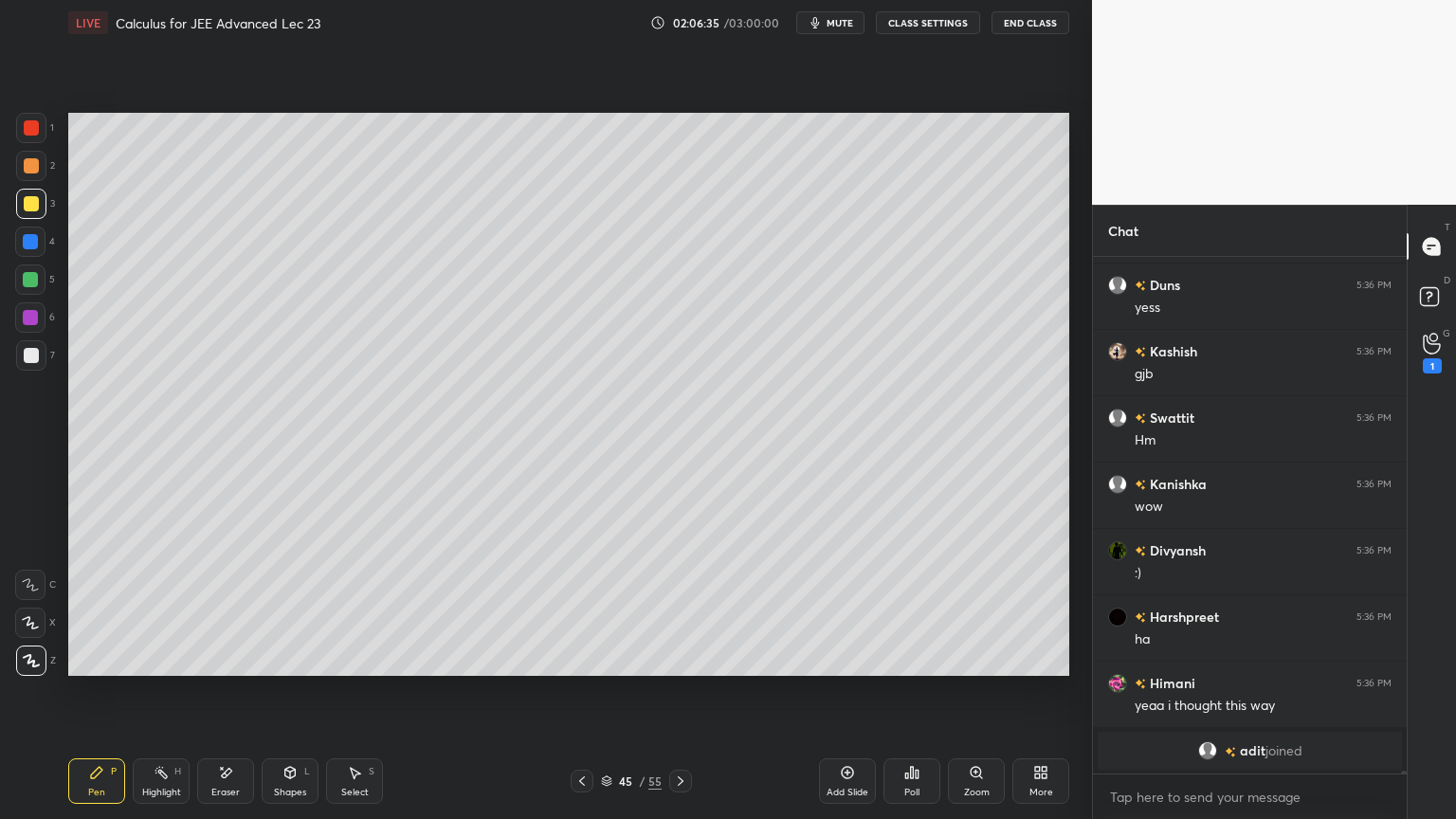 drag, startPoint x: 235, startPoint y: 788, endPoint x: 271, endPoint y: 698, distance: 96.93297 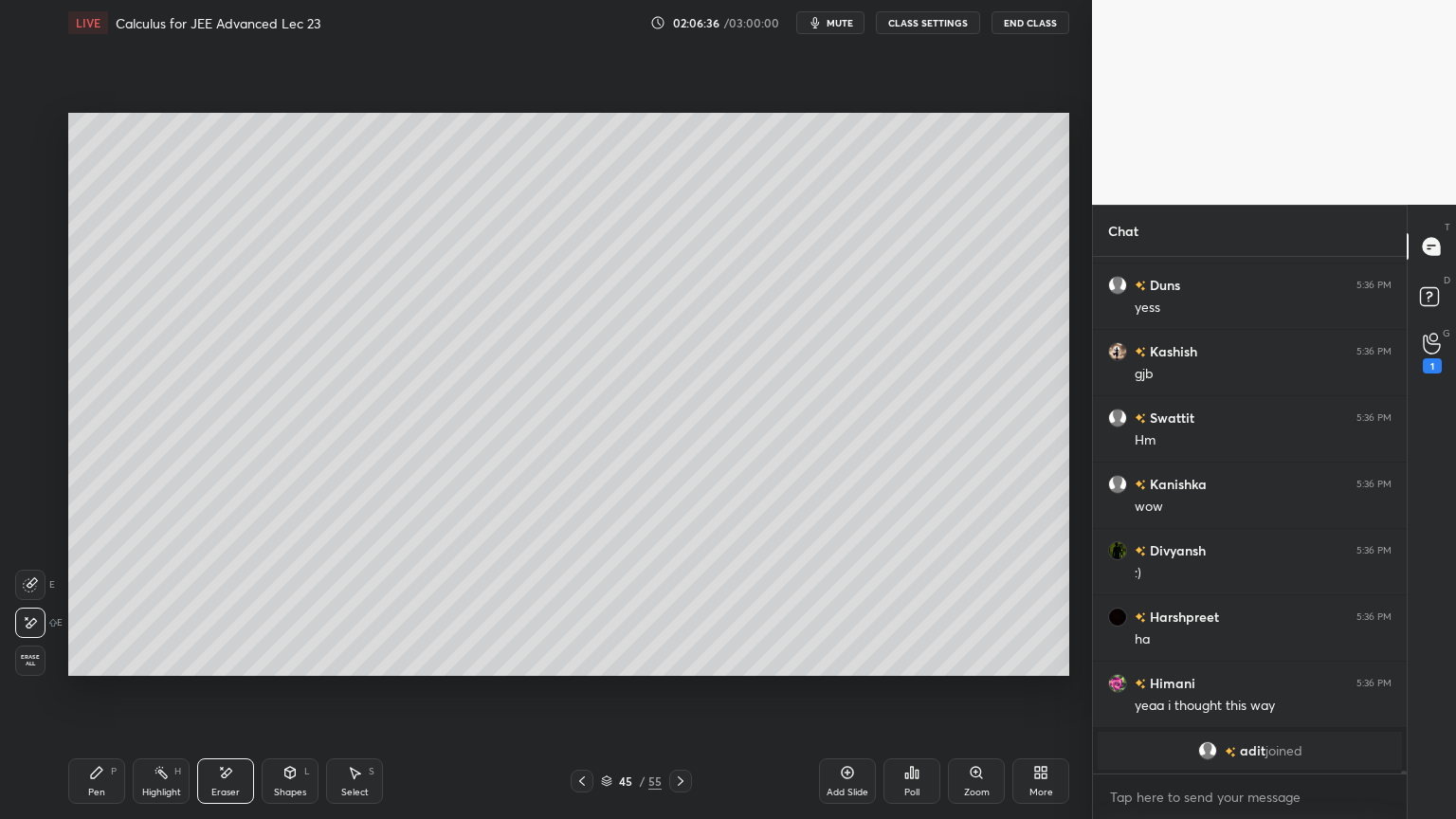 drag, startPoint x: 106, startPoint y: 782, endPoint x: 118, endPoint y: 774, distance: 14 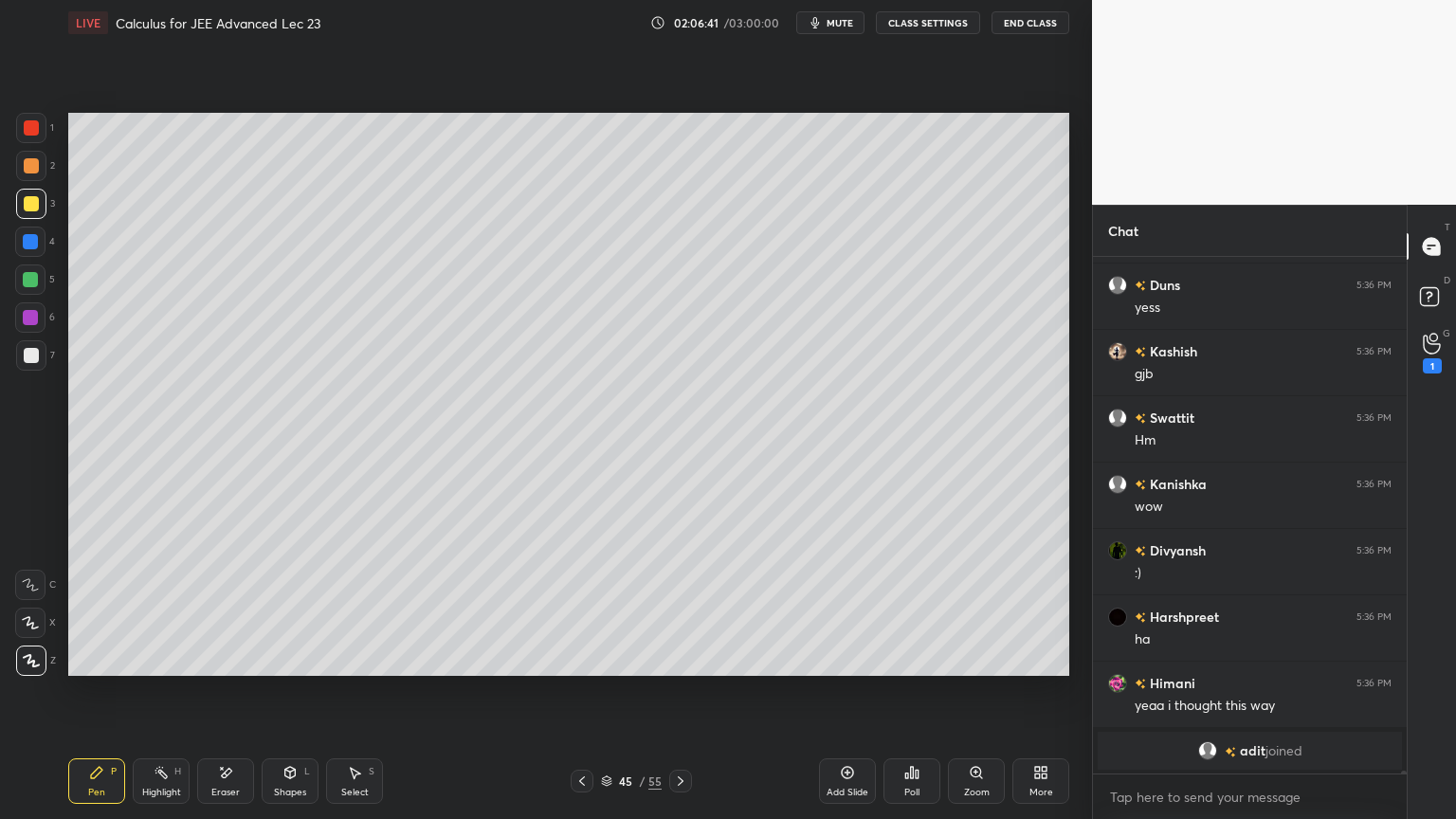 click on "45 / 55" at bounding box center (631, 781) 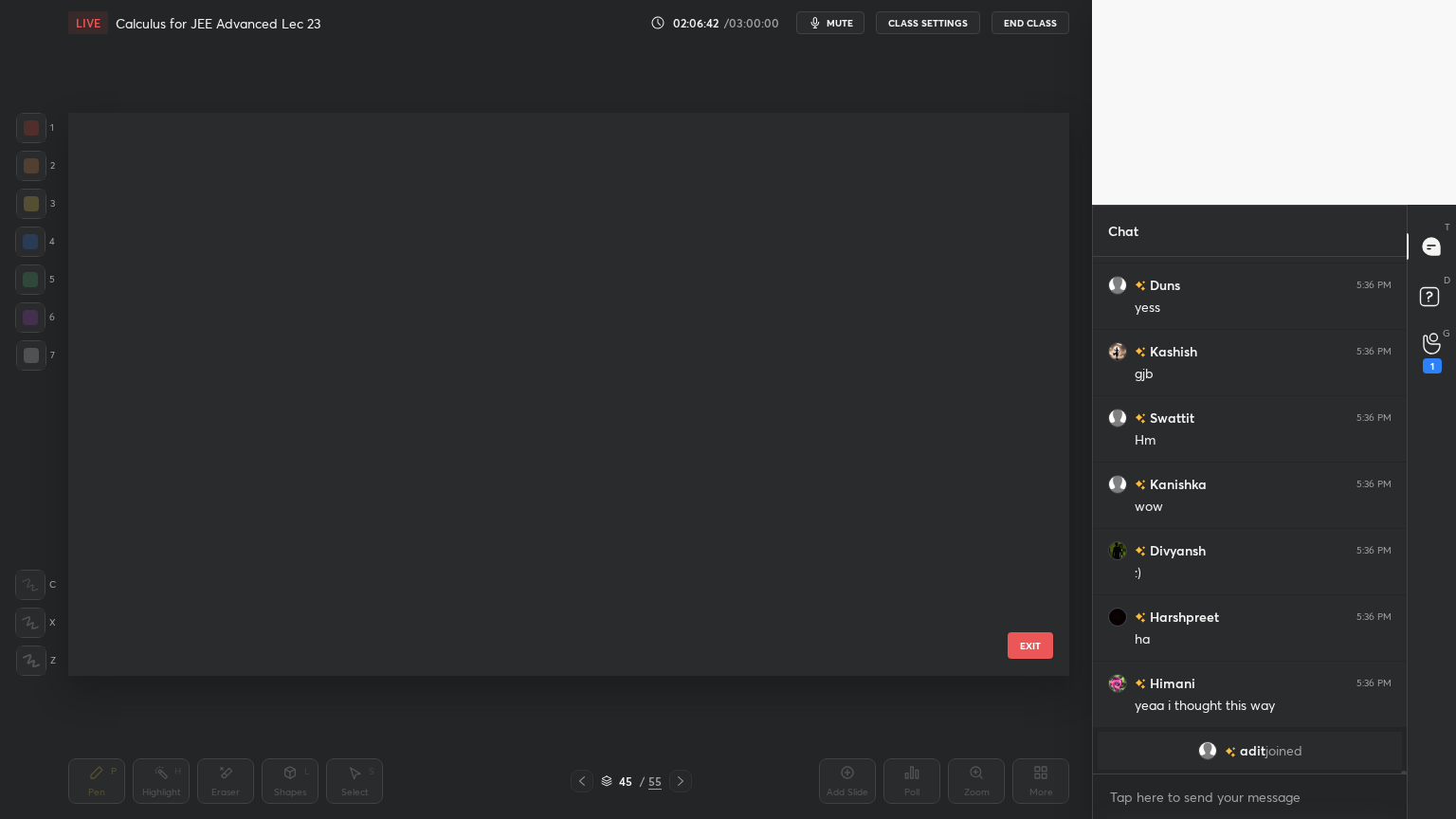 scroll, scrollTop: 2039, scrollLeft: 0, axis: vertical 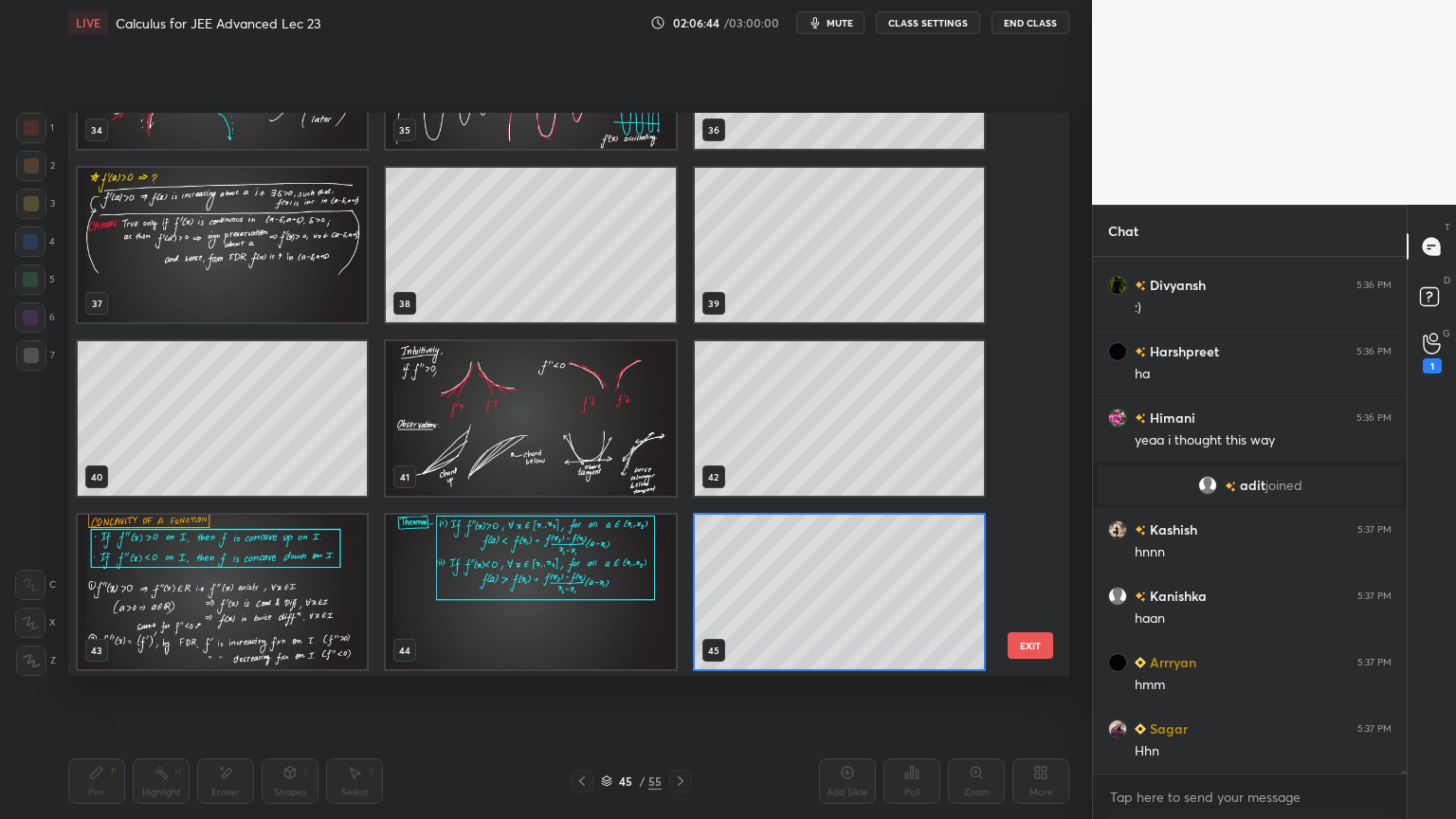 click at bounding box center [530, 592] 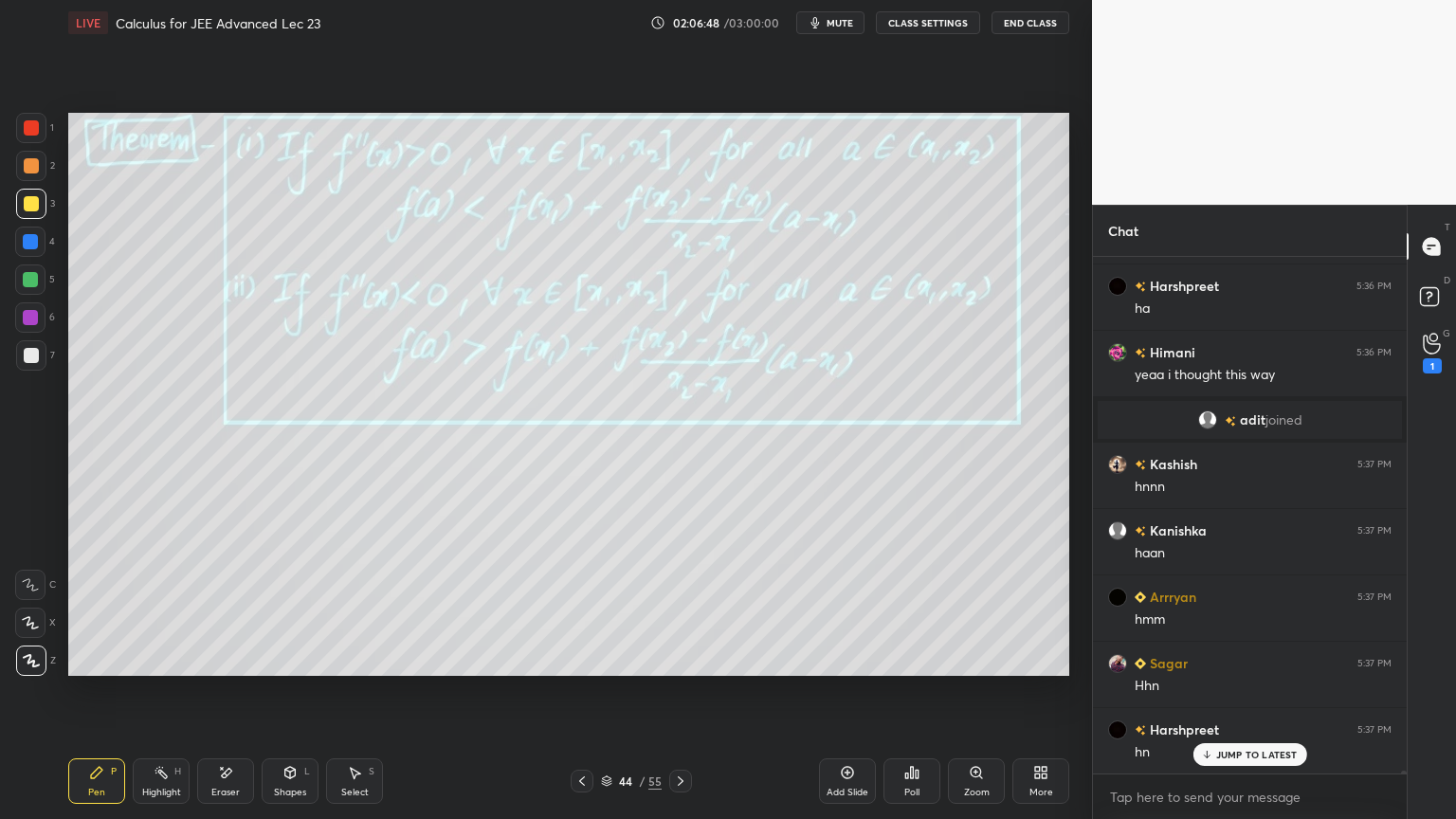 scroll, scrollTop: 106264, scrollLeft: 0, axis: vertical 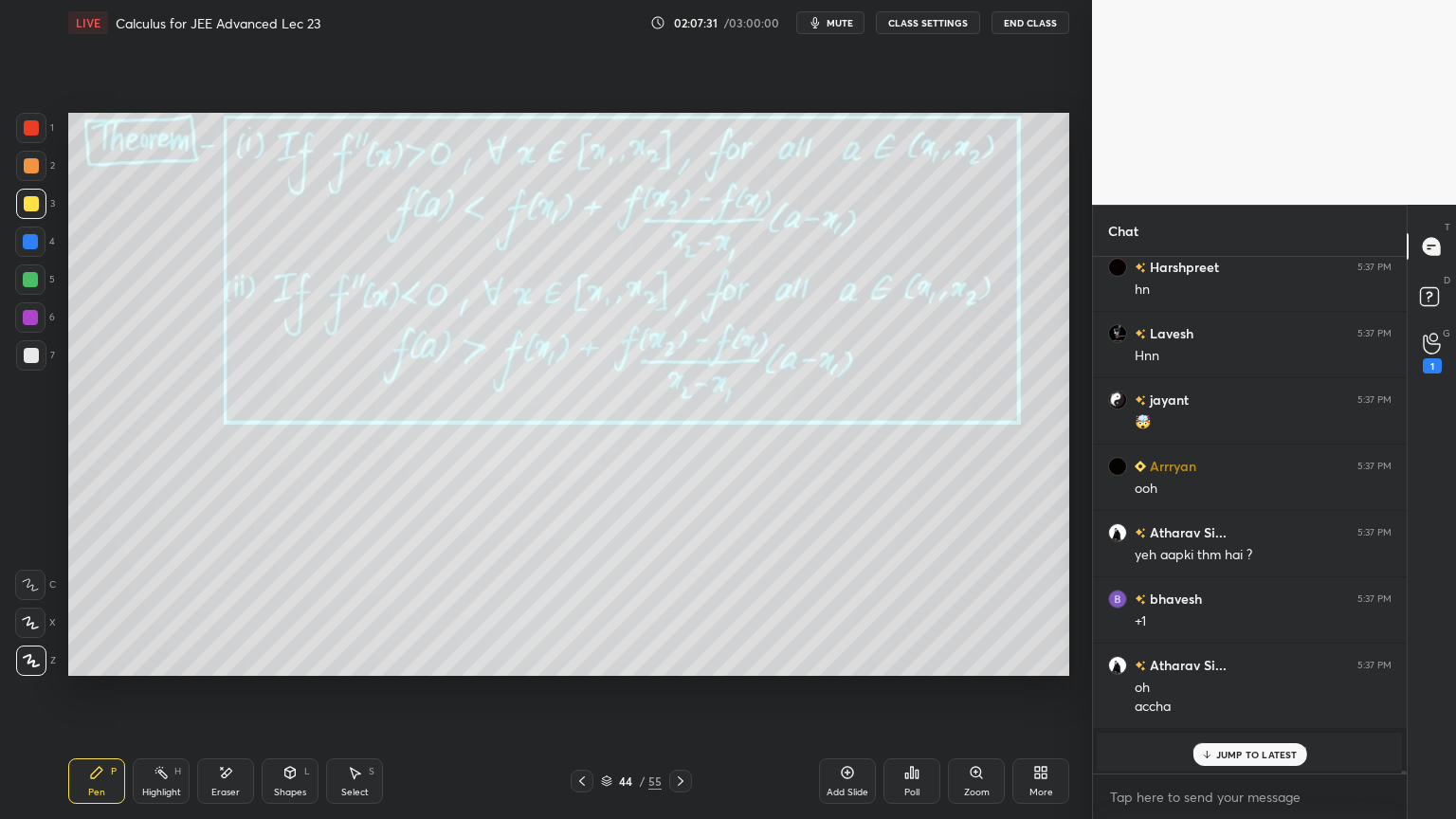 click on "Eraser" at bounding box center [226, 781] 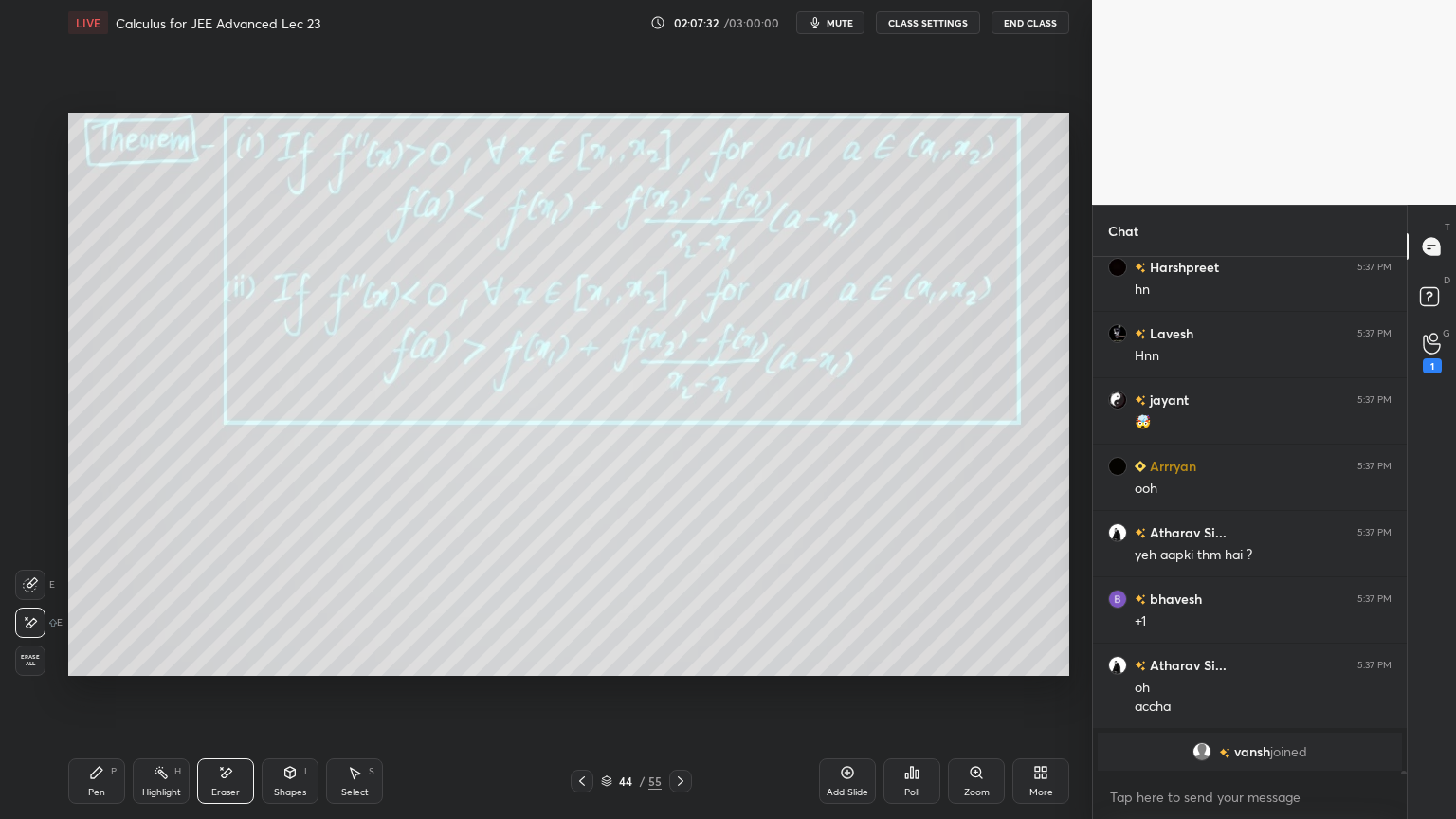 scroll, scrollTop: 106727, scrollLeft: 0, axis: vertical 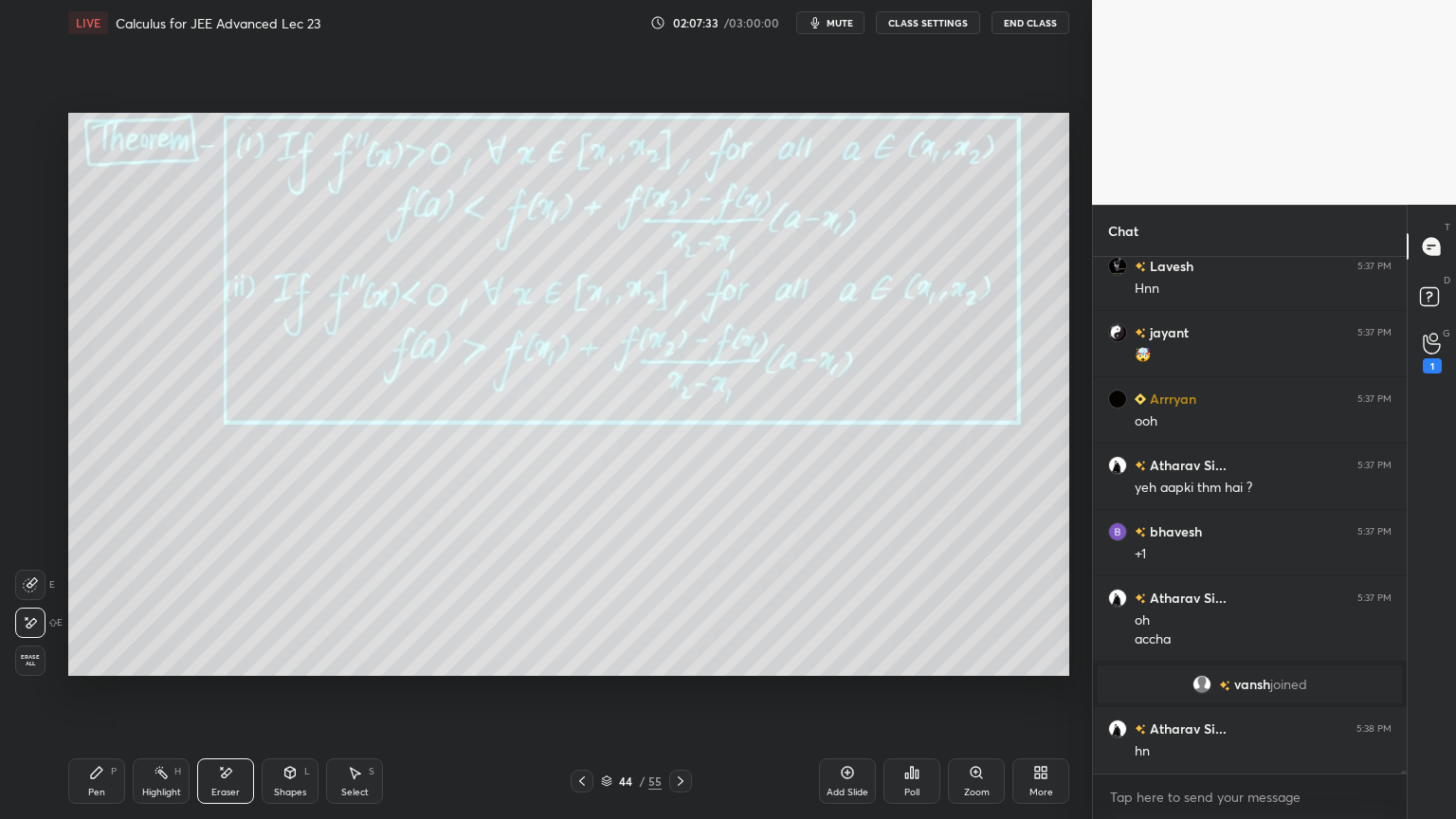 click on "Pen P" at bounding box center (97, 781) 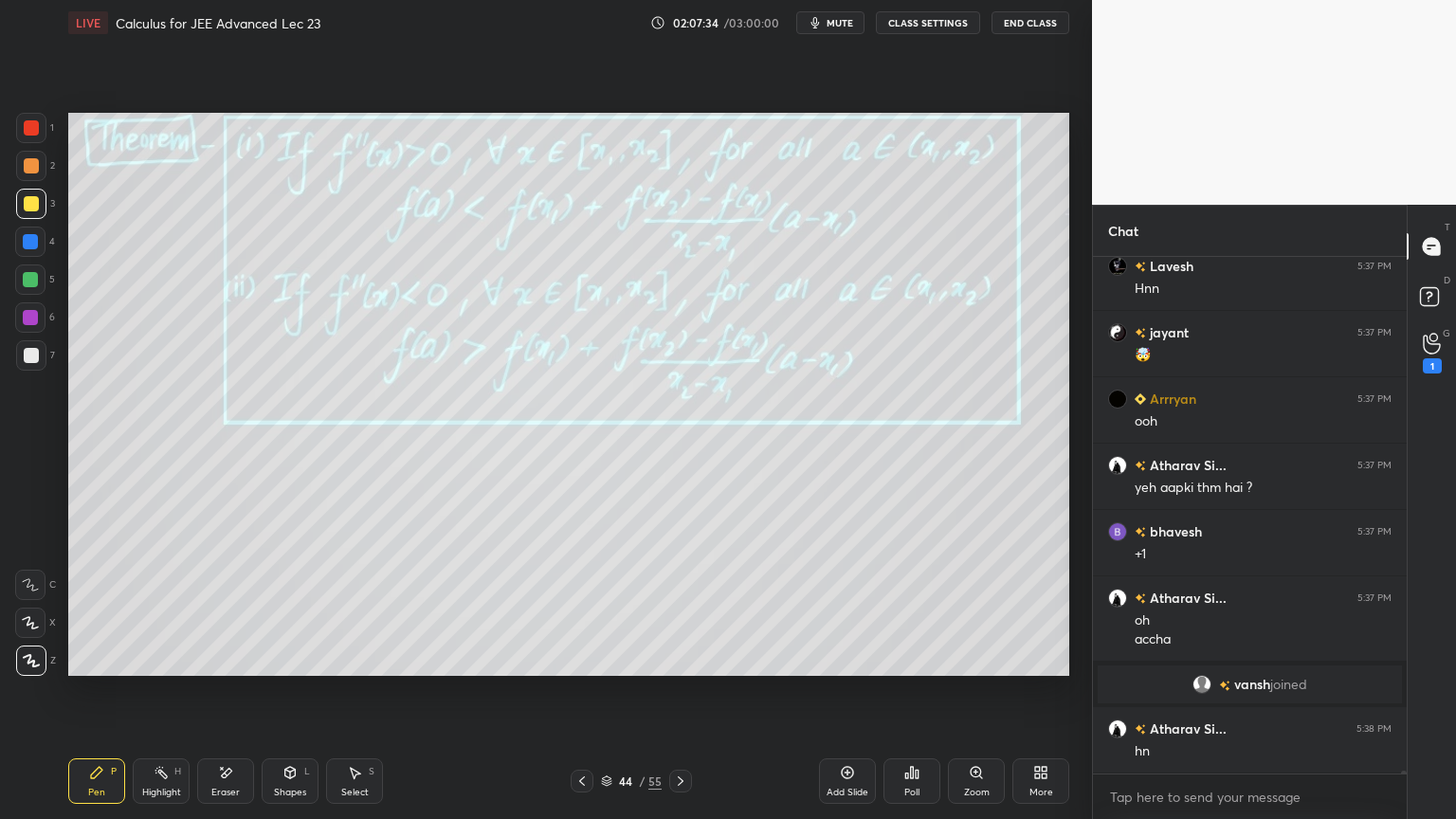 click 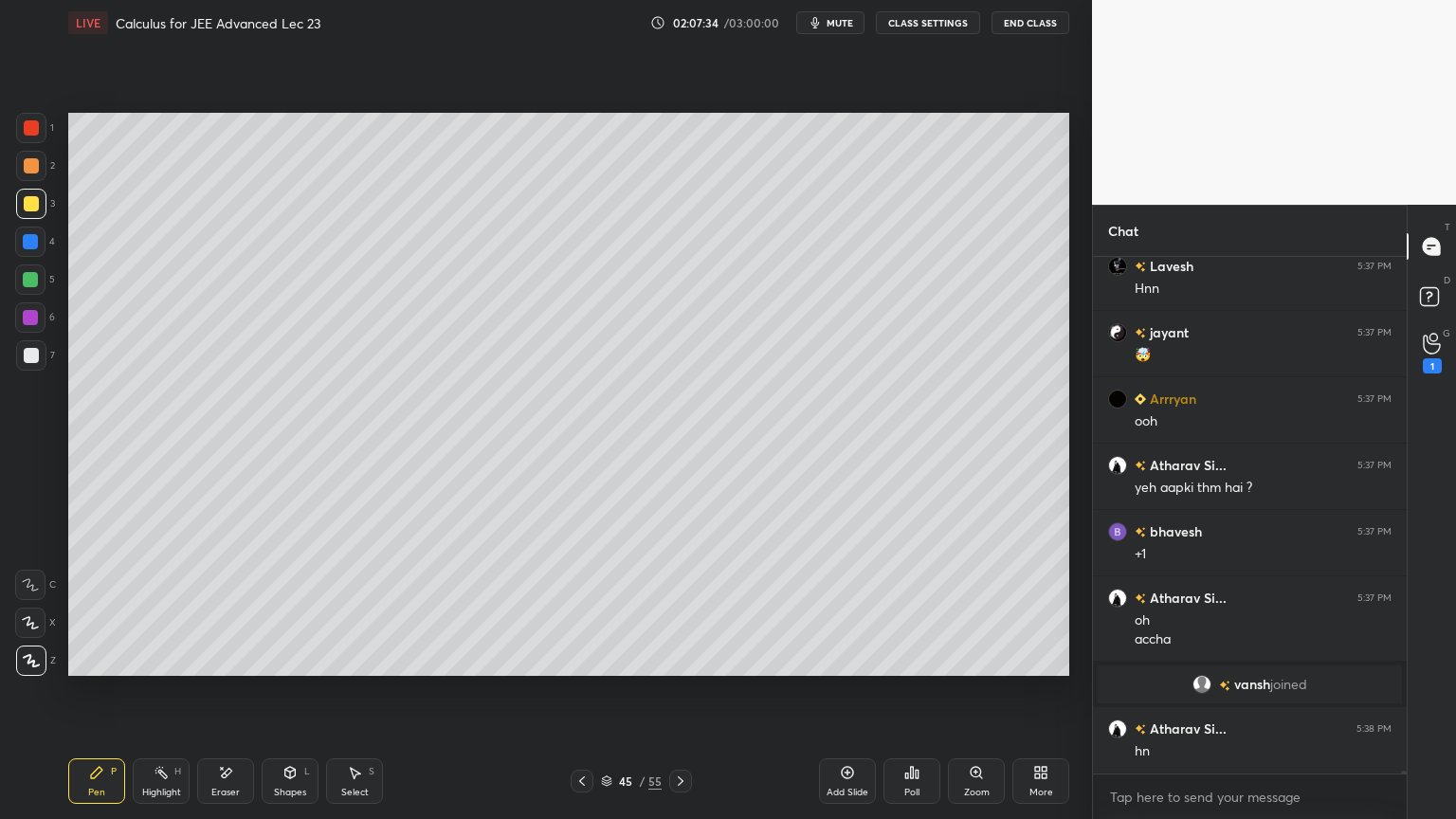 click 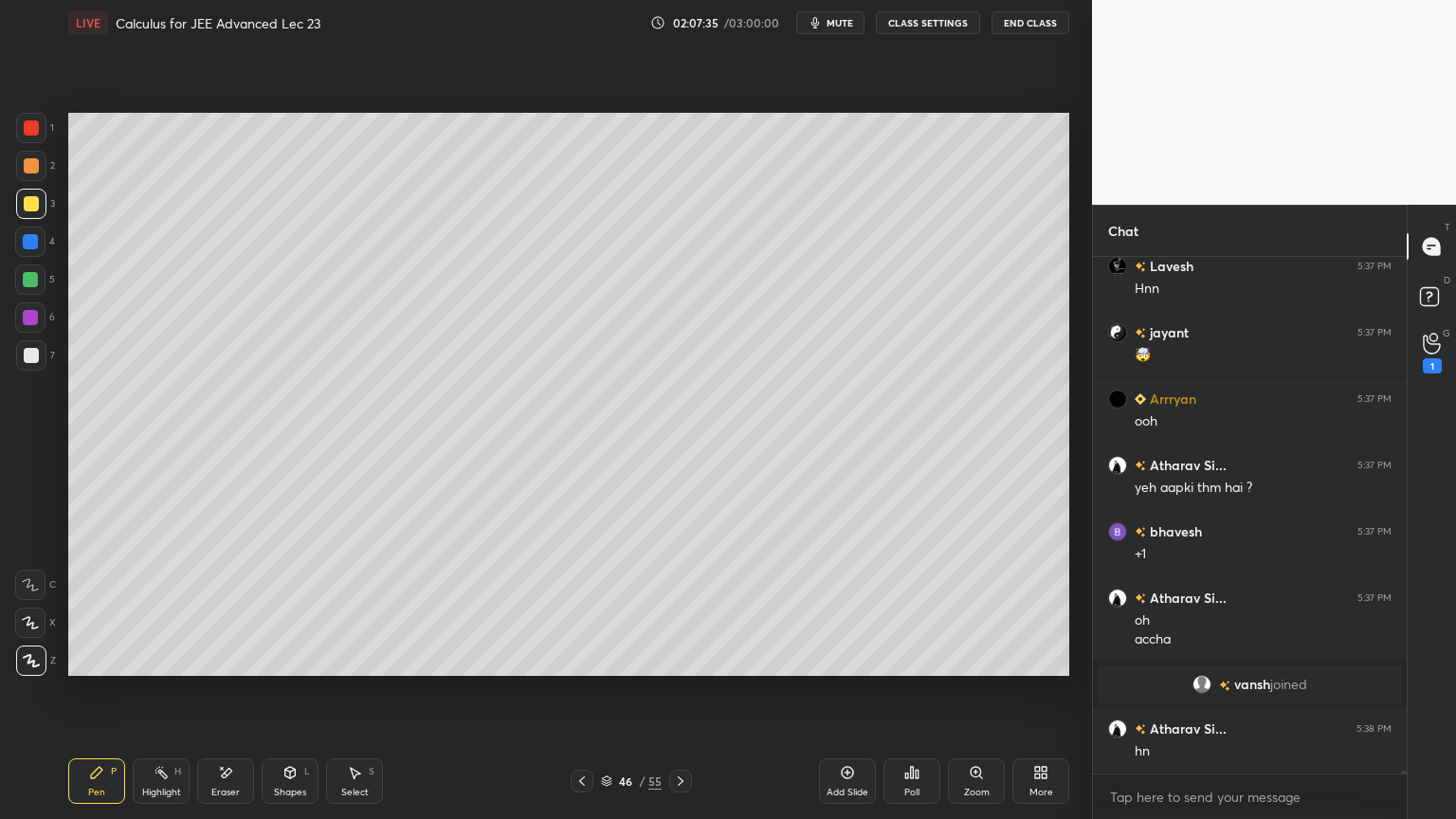 click 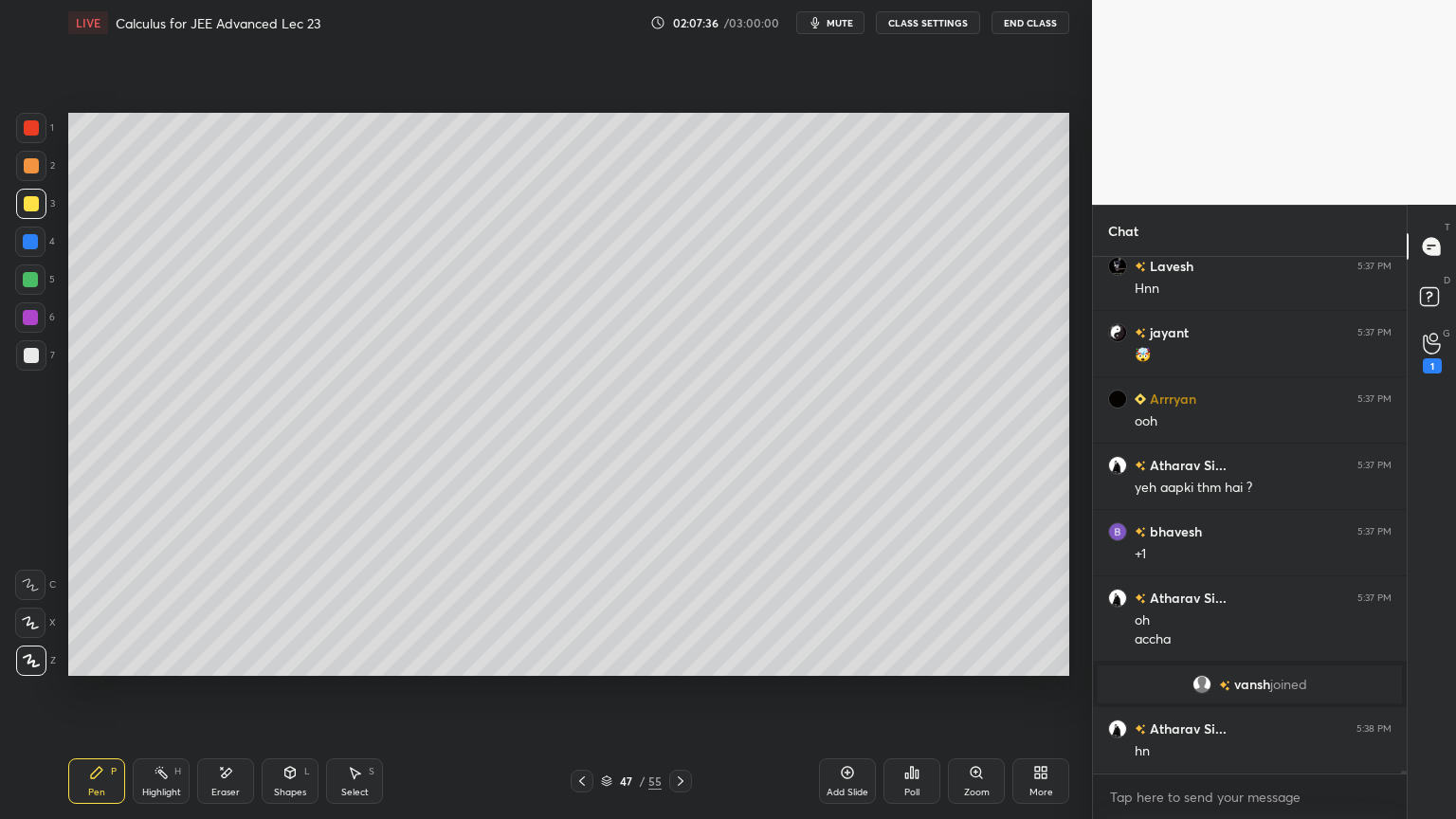 click 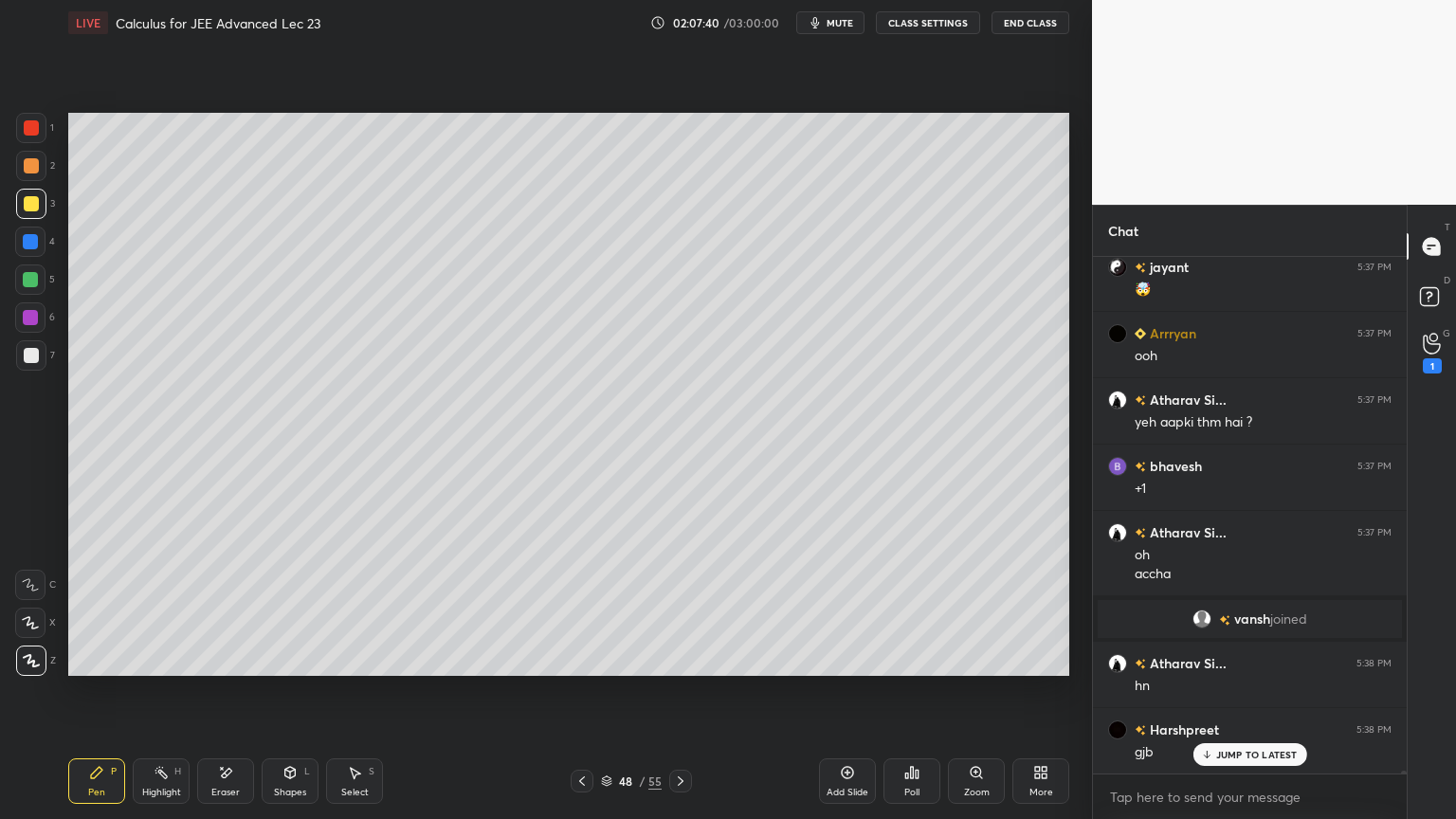 scroll, scrollTop: 106860, scrollLeft: 0, axis: vertical 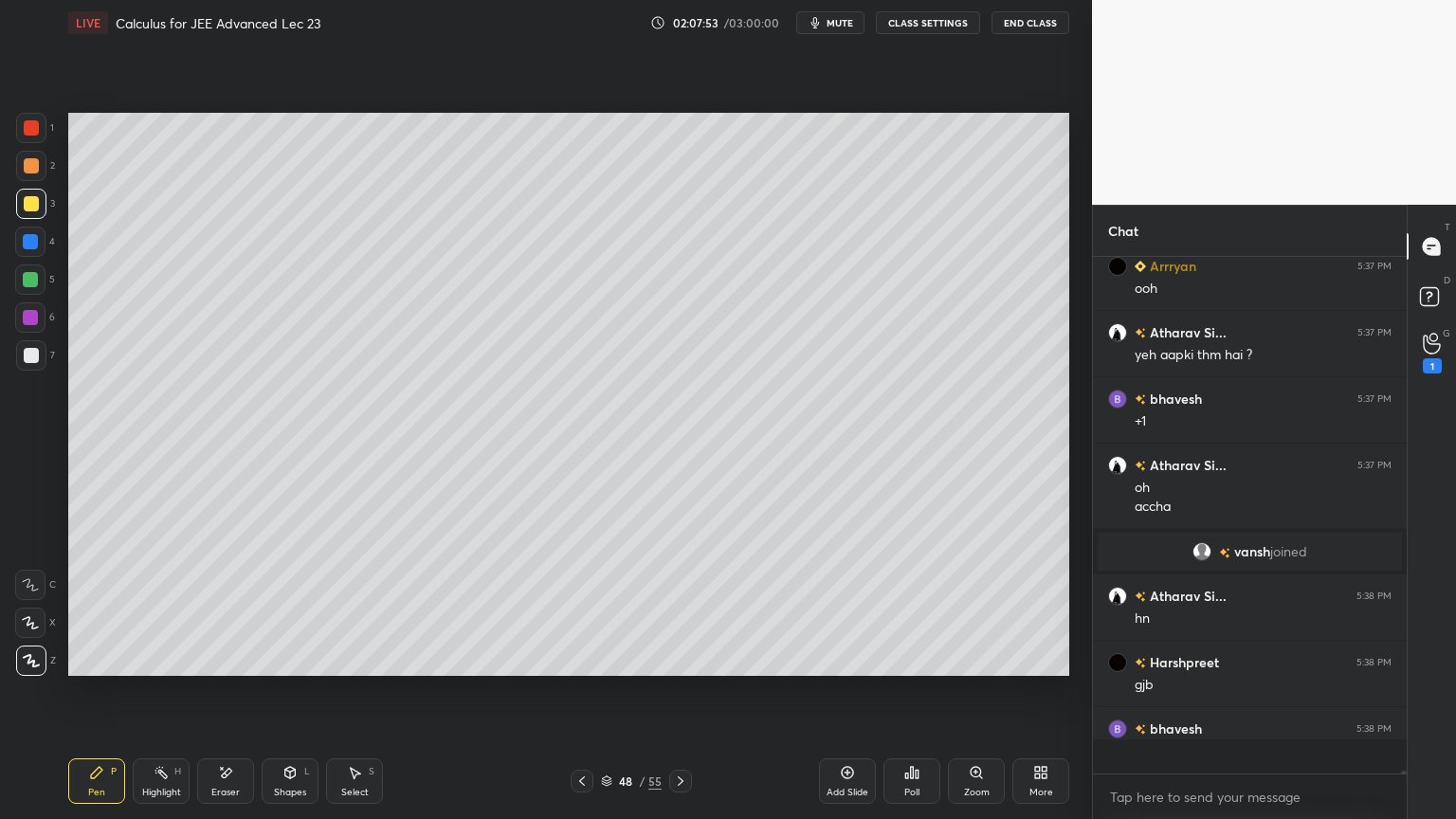 drag, startPoint x: 27, startPoint y: 355, endPoint x: 60, endPoint y: 355, distance: 33 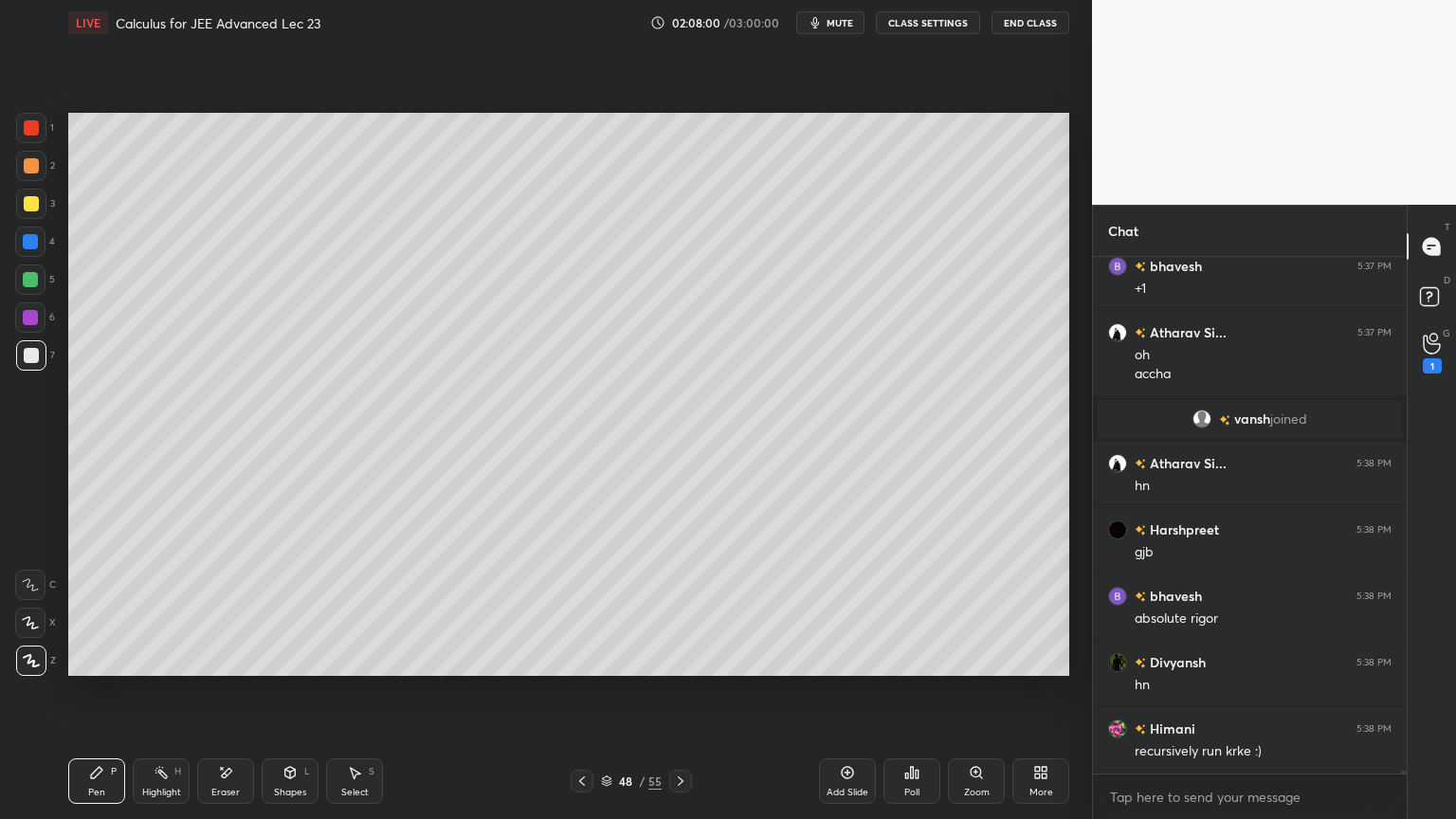 scroll, scrollTop: 107058, scrollLeft: 0, axis: vertical 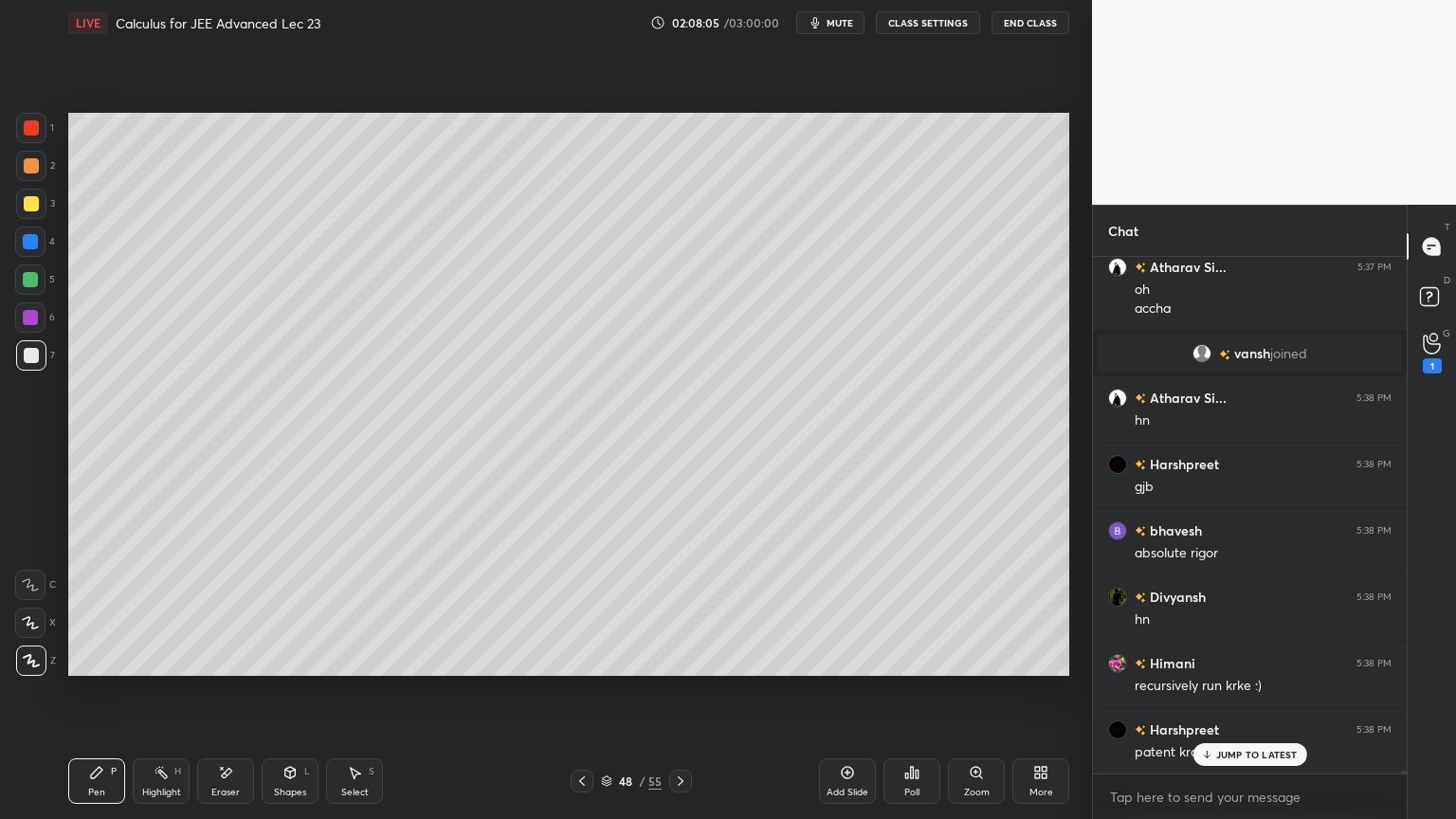drag, startPoint x: 243, startPoint y: 769, endPoint x: 360, endPoint y: 680, distance: 147.0034 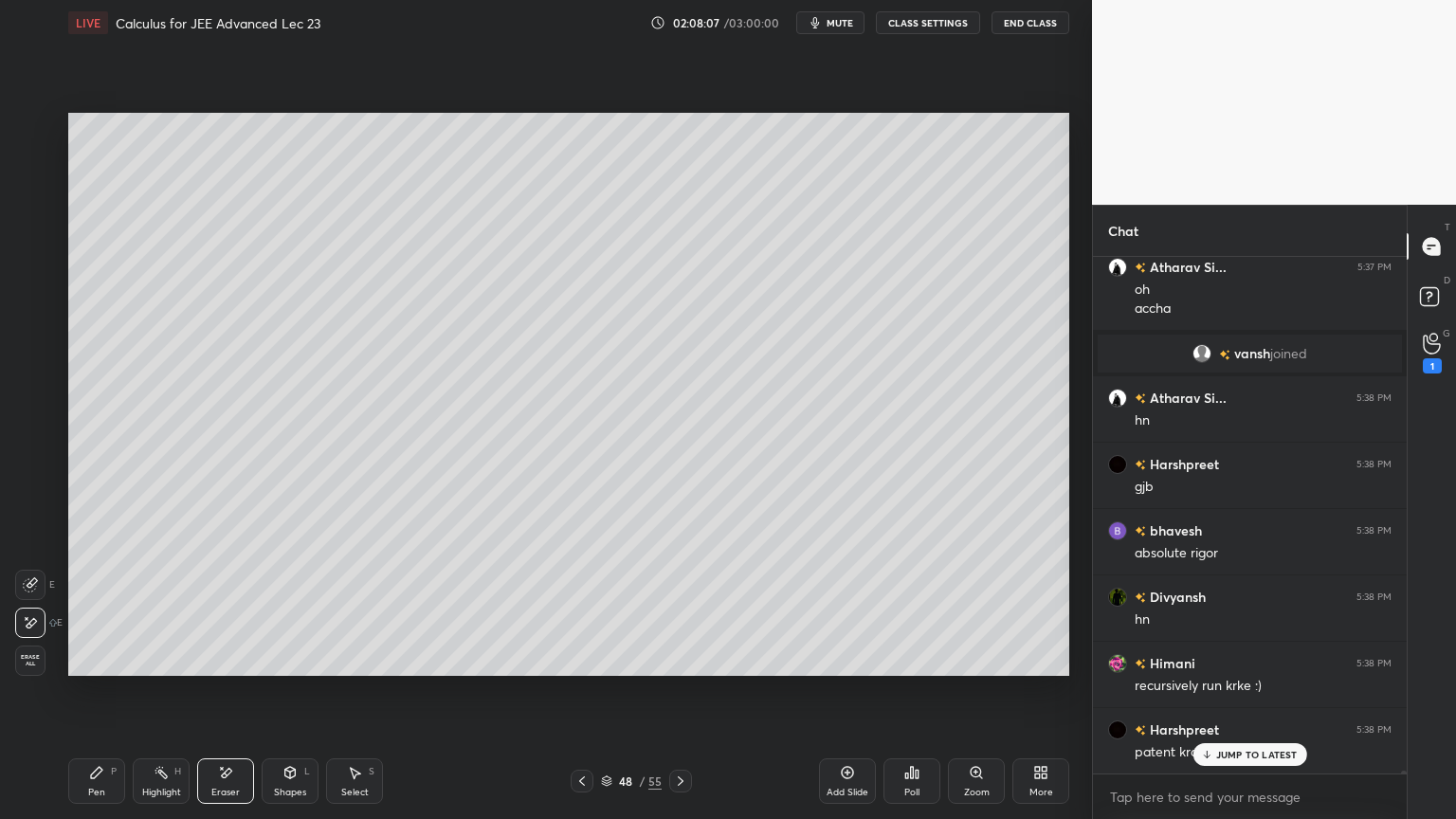 click on "Pen P" at bounding box center [97, 781] 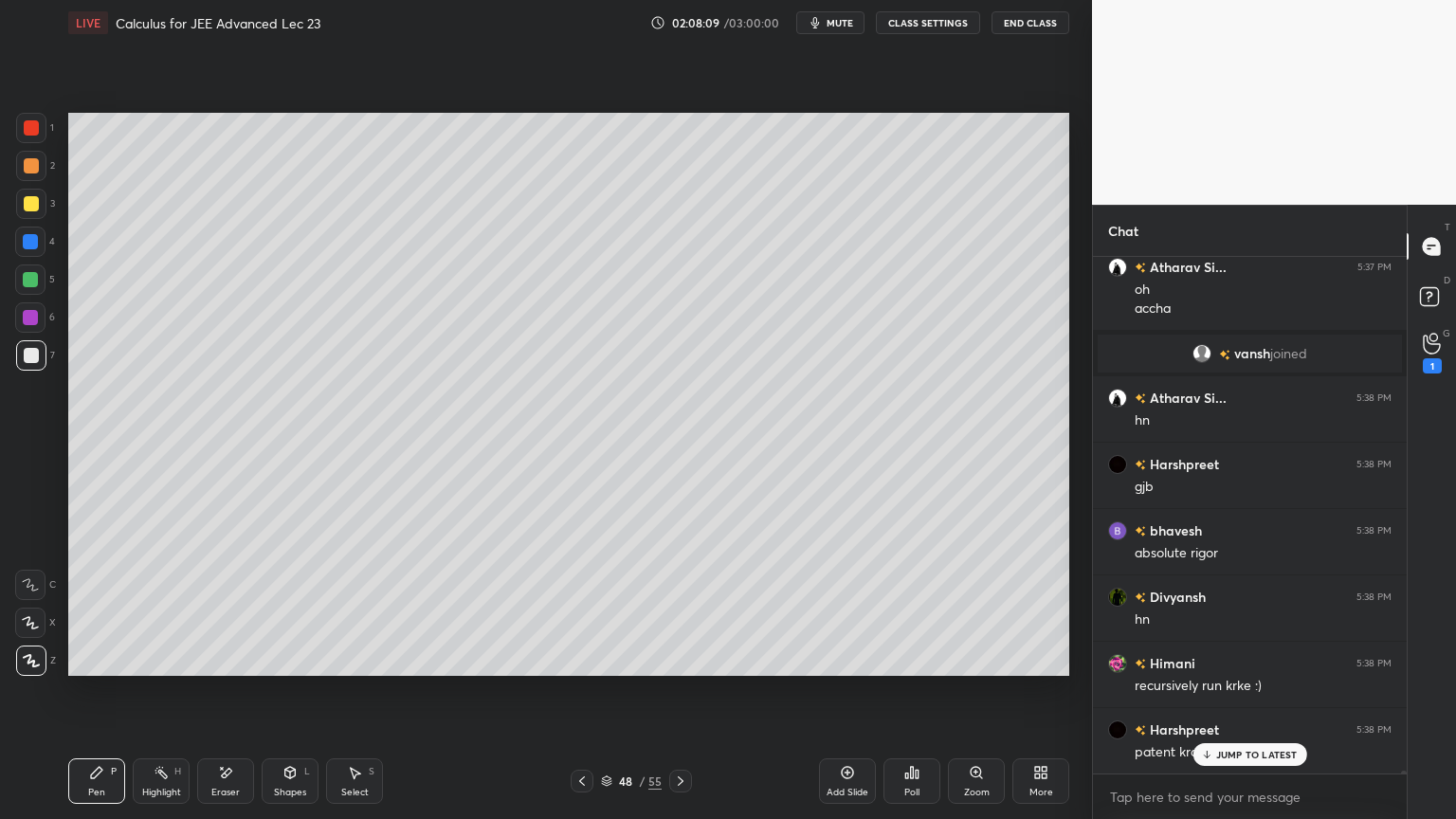 click at bounding box center (582, 781) 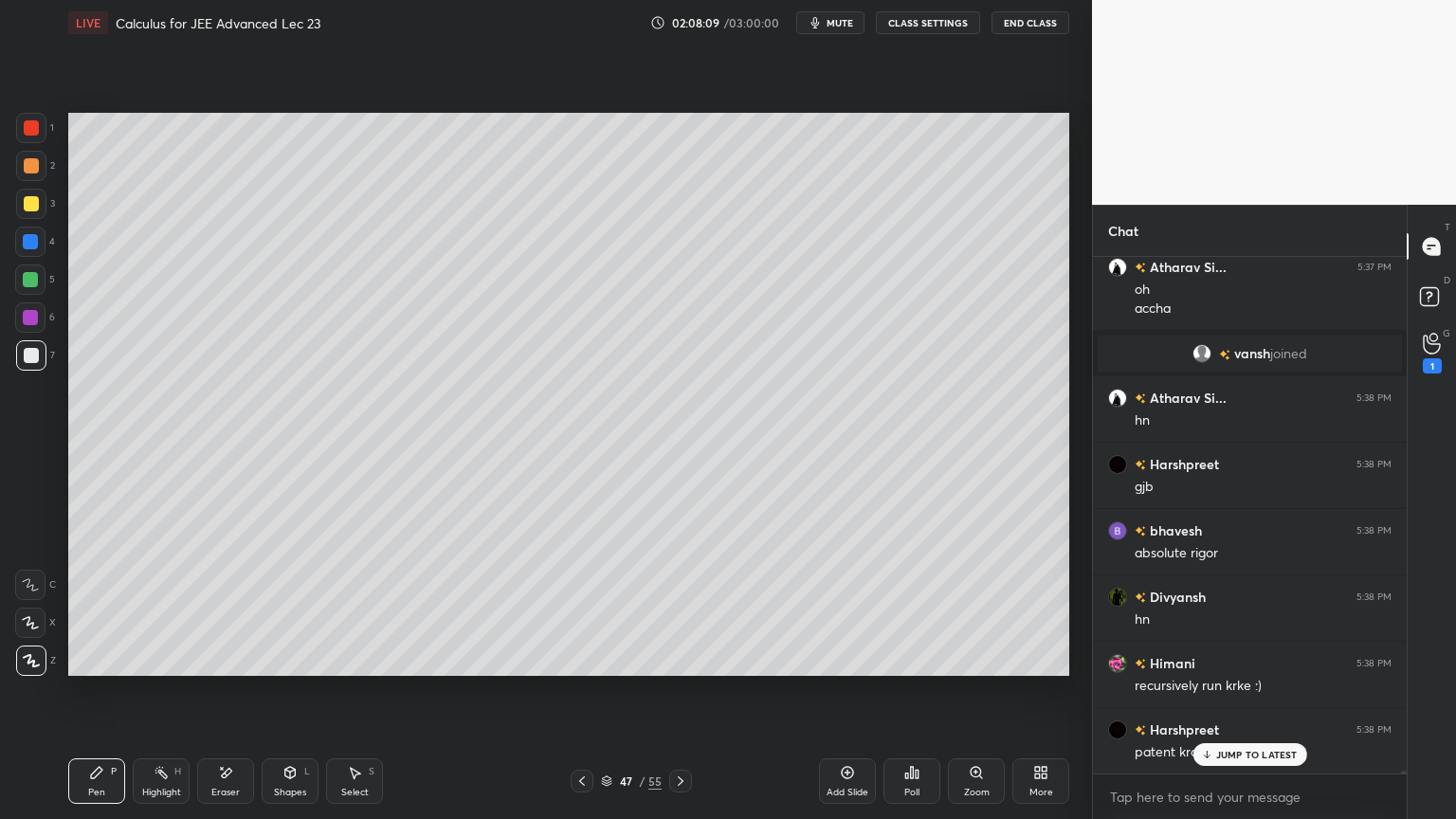 click at bounding box center [582, 781] 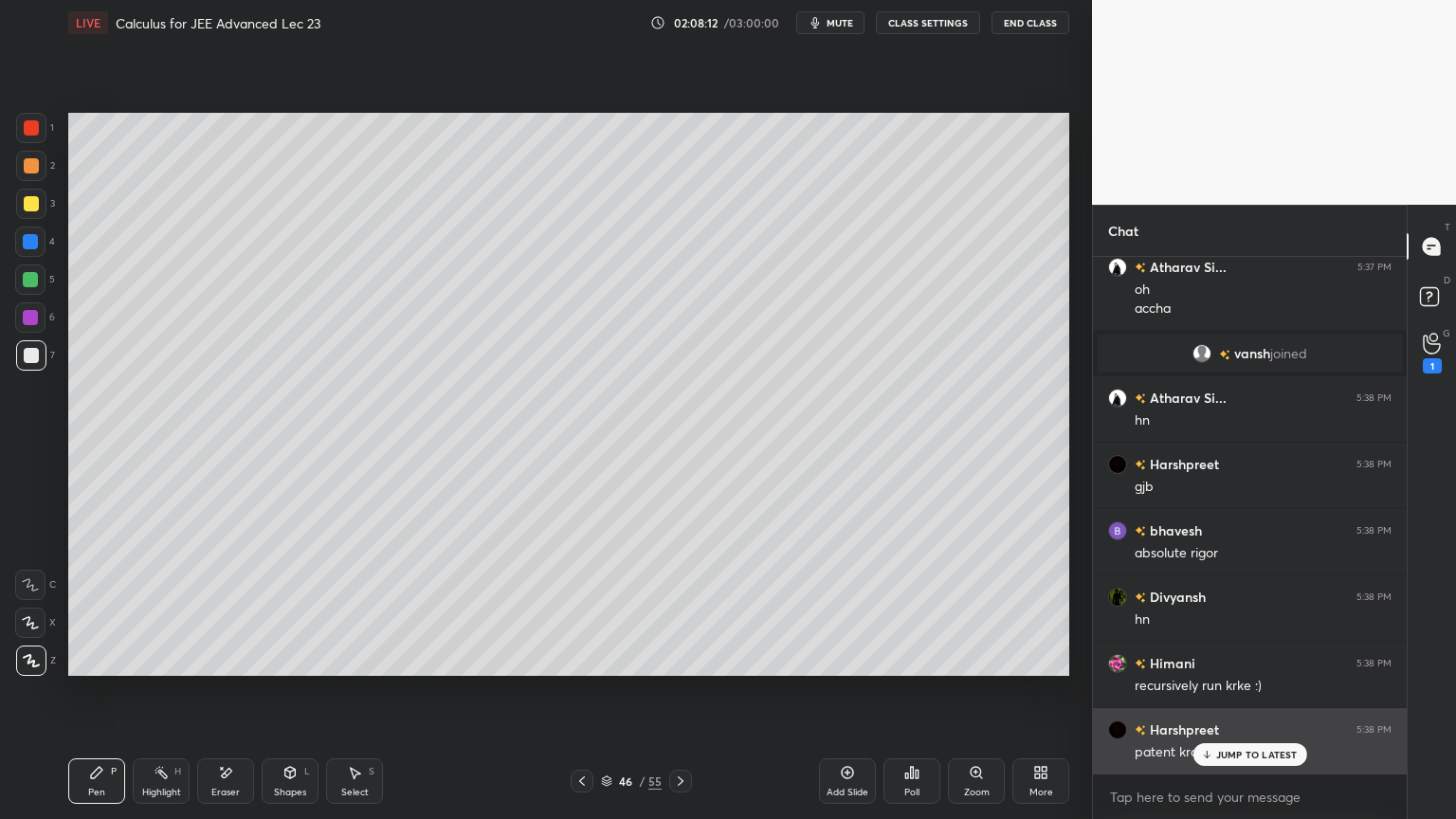 click on "JUMP TO LATEST" at bounding box center [1249, 755] 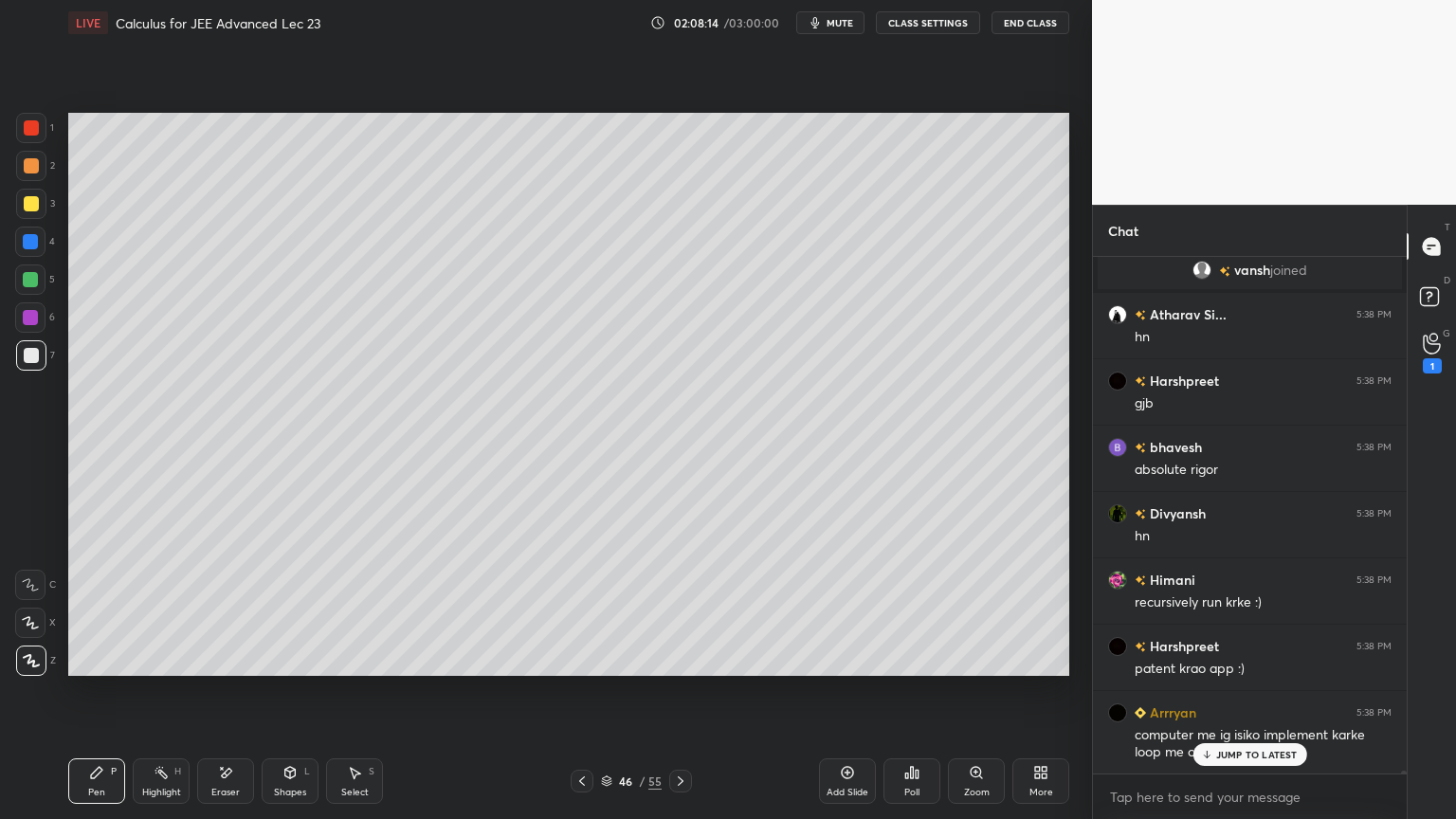 scroll, scrollTop: 107208, scrollLeft: 0, axis: vertical 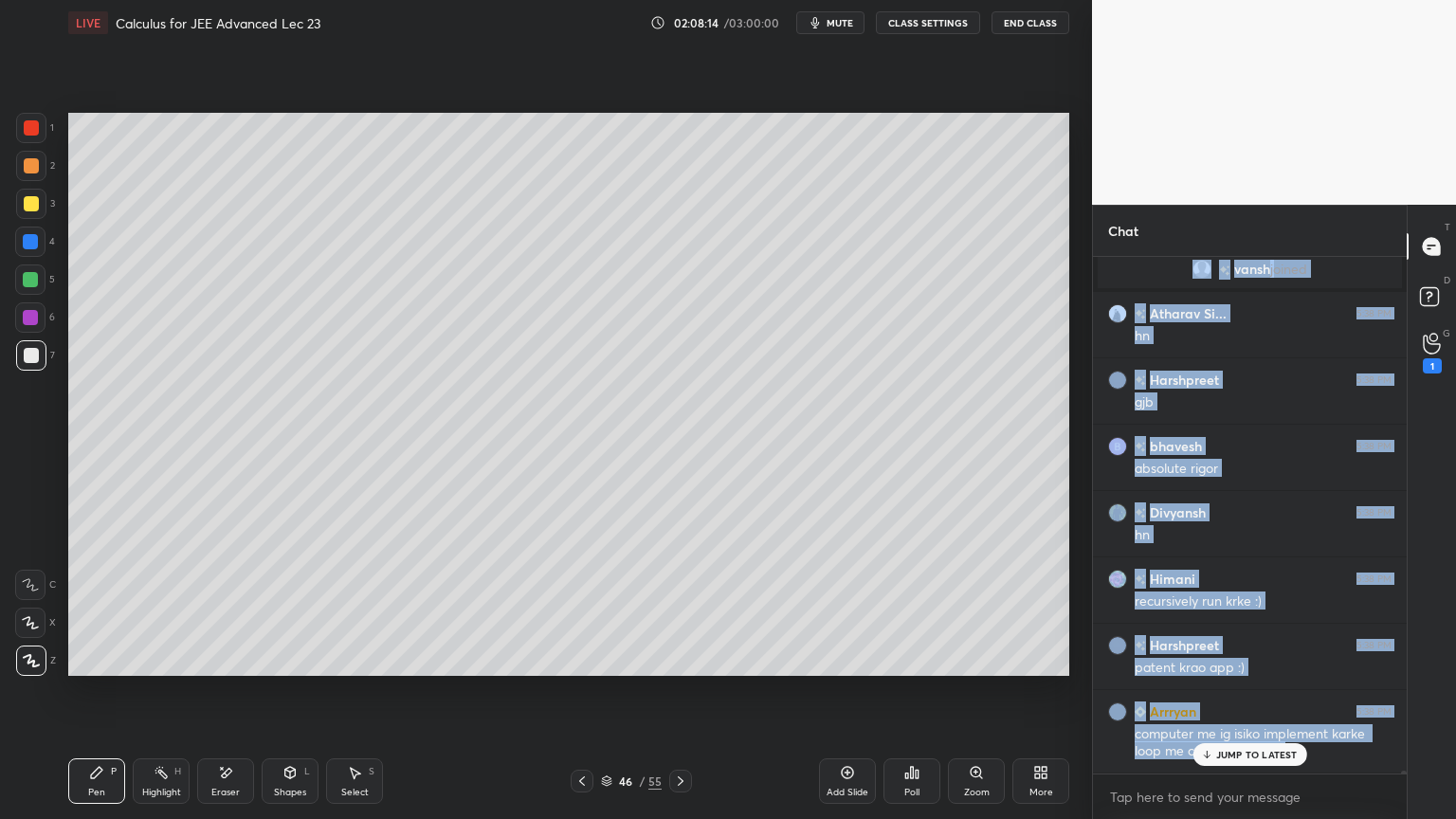 click on "[PERSON_NAME] 5:37 PM haan Arrryan 5:37 PM hmm Sagar 5:37 PM Hhn [PERSON_NAME] 5:37 PM hn Lavesh 5:37 PM Hnn jayant 5:37 PM 🤯 Arrryan 5:37 PM ooh [PERSON_NAME] Si... 5:37 PM yeh aapki thm hai ? [PERSON_NAME] 5:37 PM +1 [PERSON_NAME] Si... 5:37 PM oh [PERSON_NAME]  joined [PERSON_NAME] Si... 5:38 PM hn [PERSON_NAME] 5:38 PM gjb [PERSON_NAME] 5:38 PM absolute [PERSON_NAME] 5:38 PM hn Himani 5:38 PM recursively run krke :) [PERSON_NAME] 5:38 PM patent krao app :) Arrryan 5:38 PM computer me ig isiko implement karke loop me curve banjaega JUMP TO LATEST" at bounding box center [1249, 515] 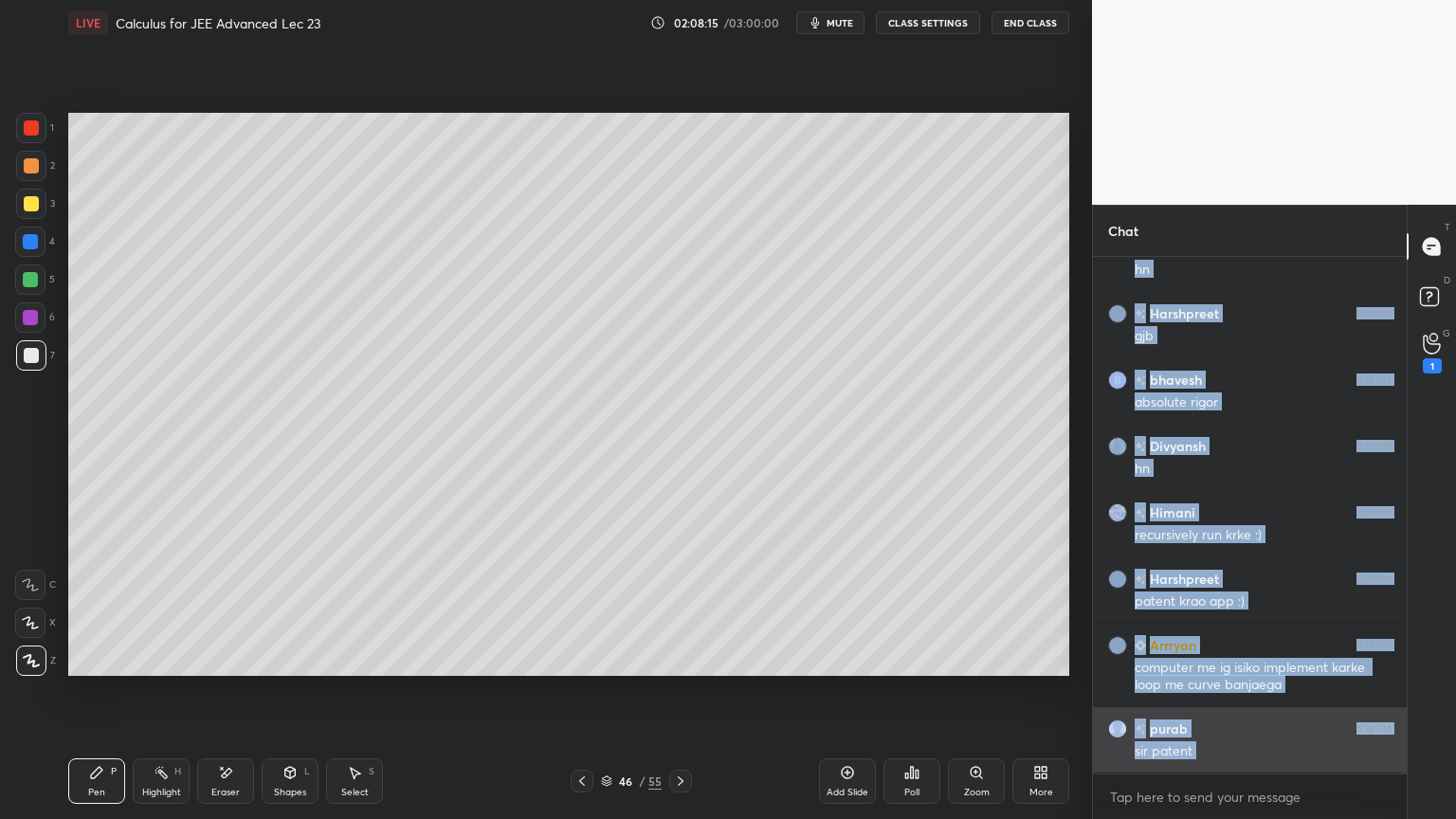 click on "sir patent" at bounding box center [1263, 750] 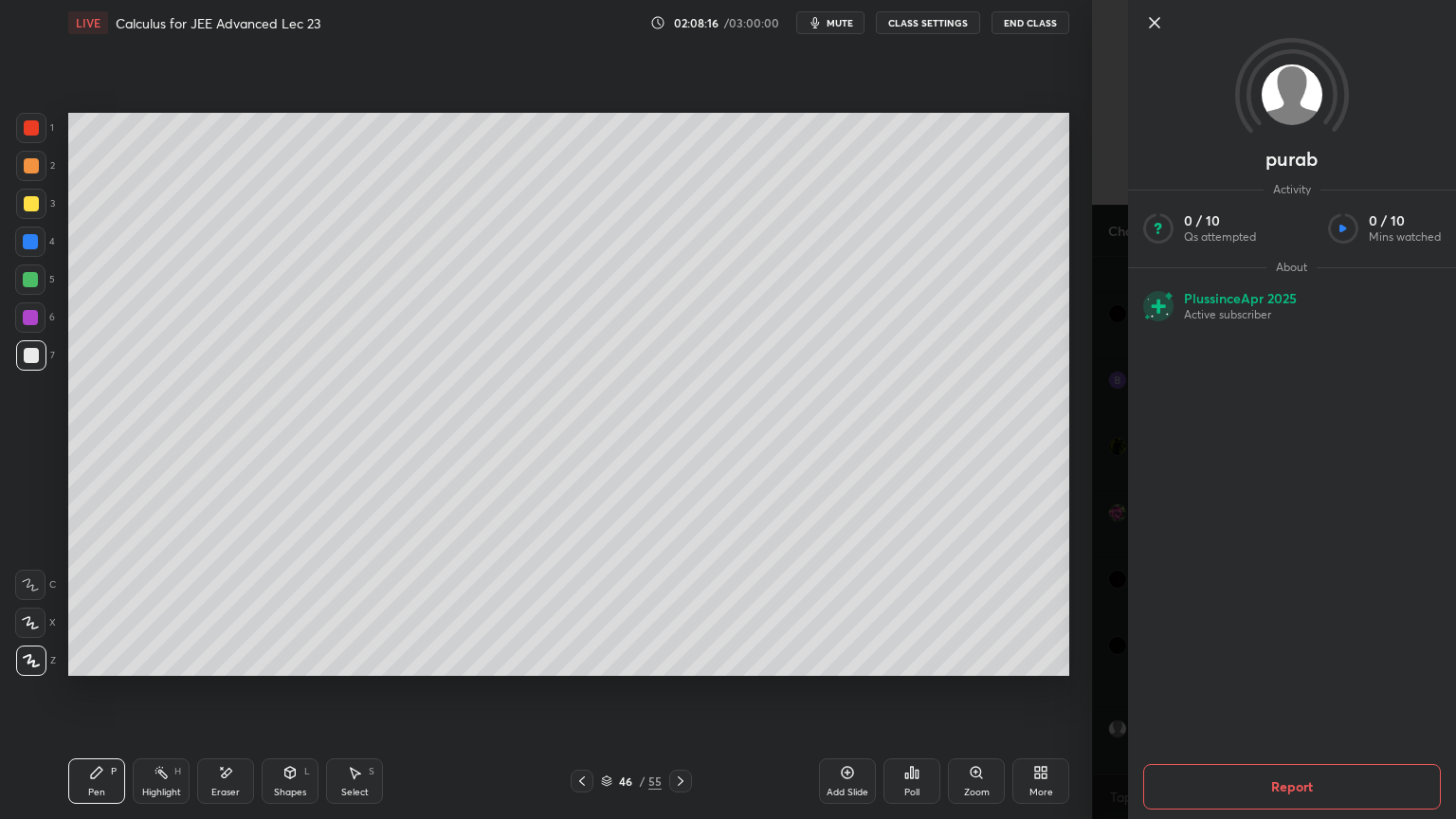 drag, startPoint x: 1119, startPoint y: 701, endPoint x: 1140, endPoint y: 713, distance: 24.186773 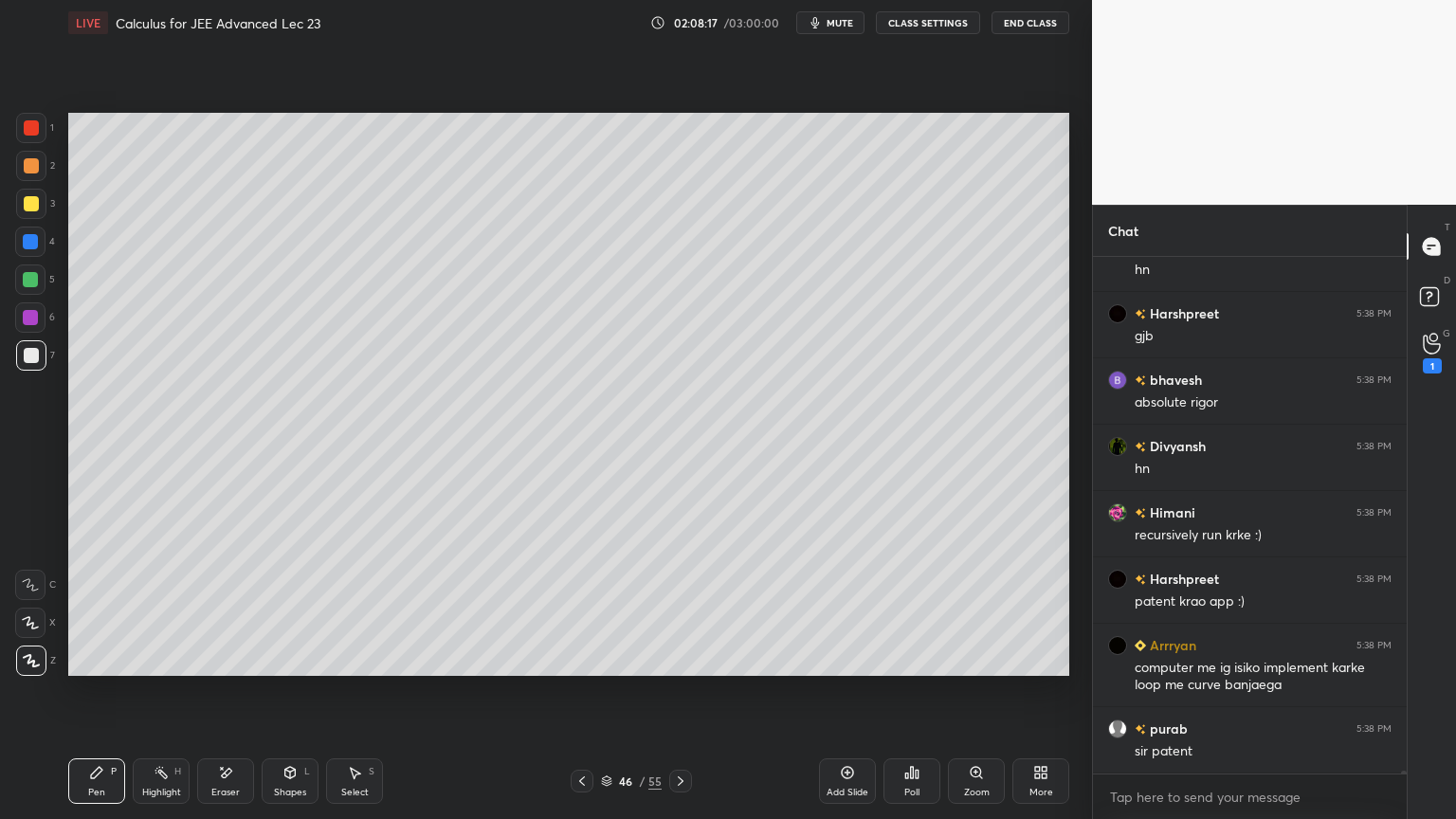 scroll, scrollTop: 107274, scrollLeft: 0, axis: vertical 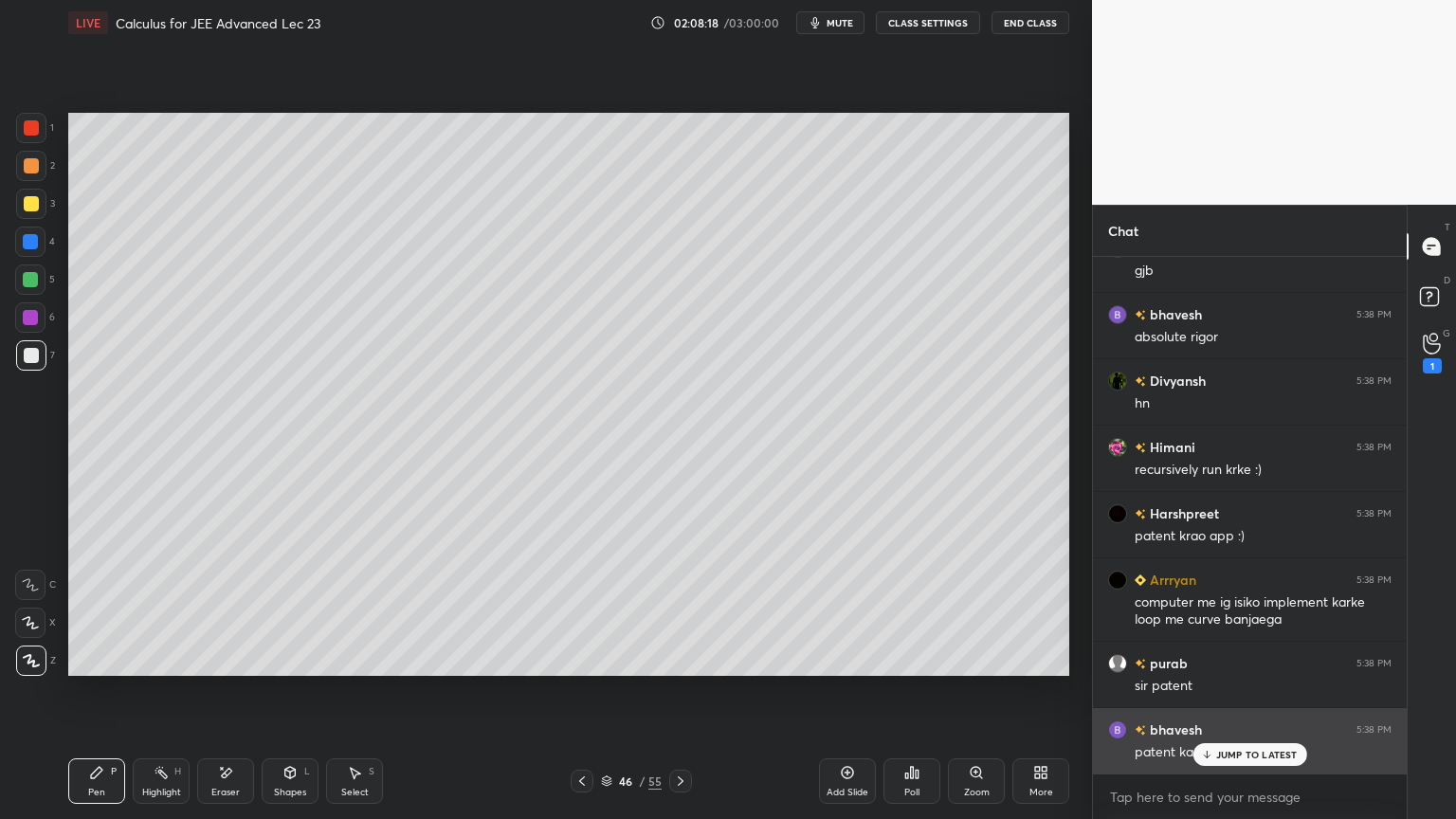 click on "JUMP TO LATEST" at bounding box center (1257, 755) 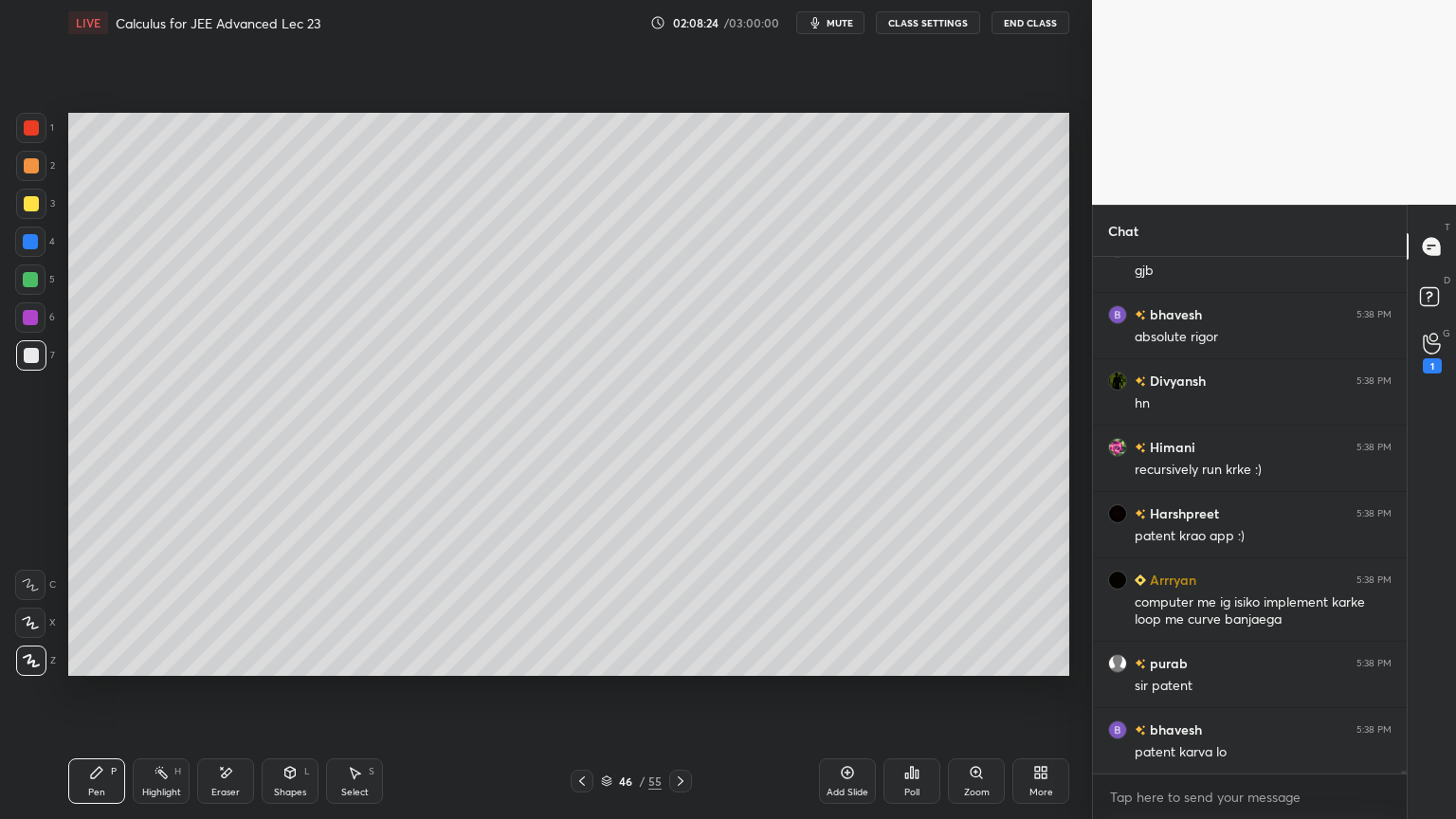 click at bounding box center [681, 781] 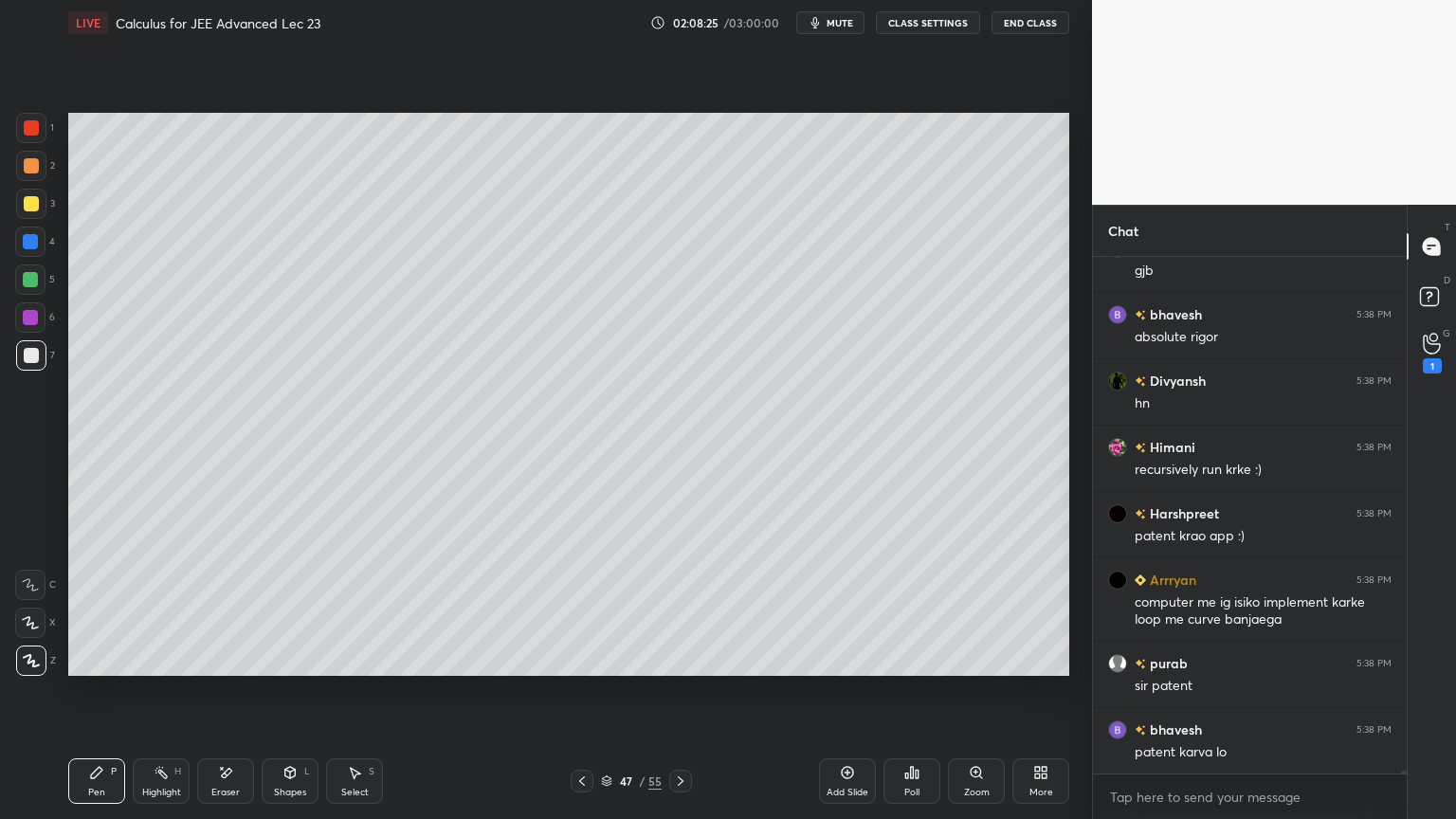 click 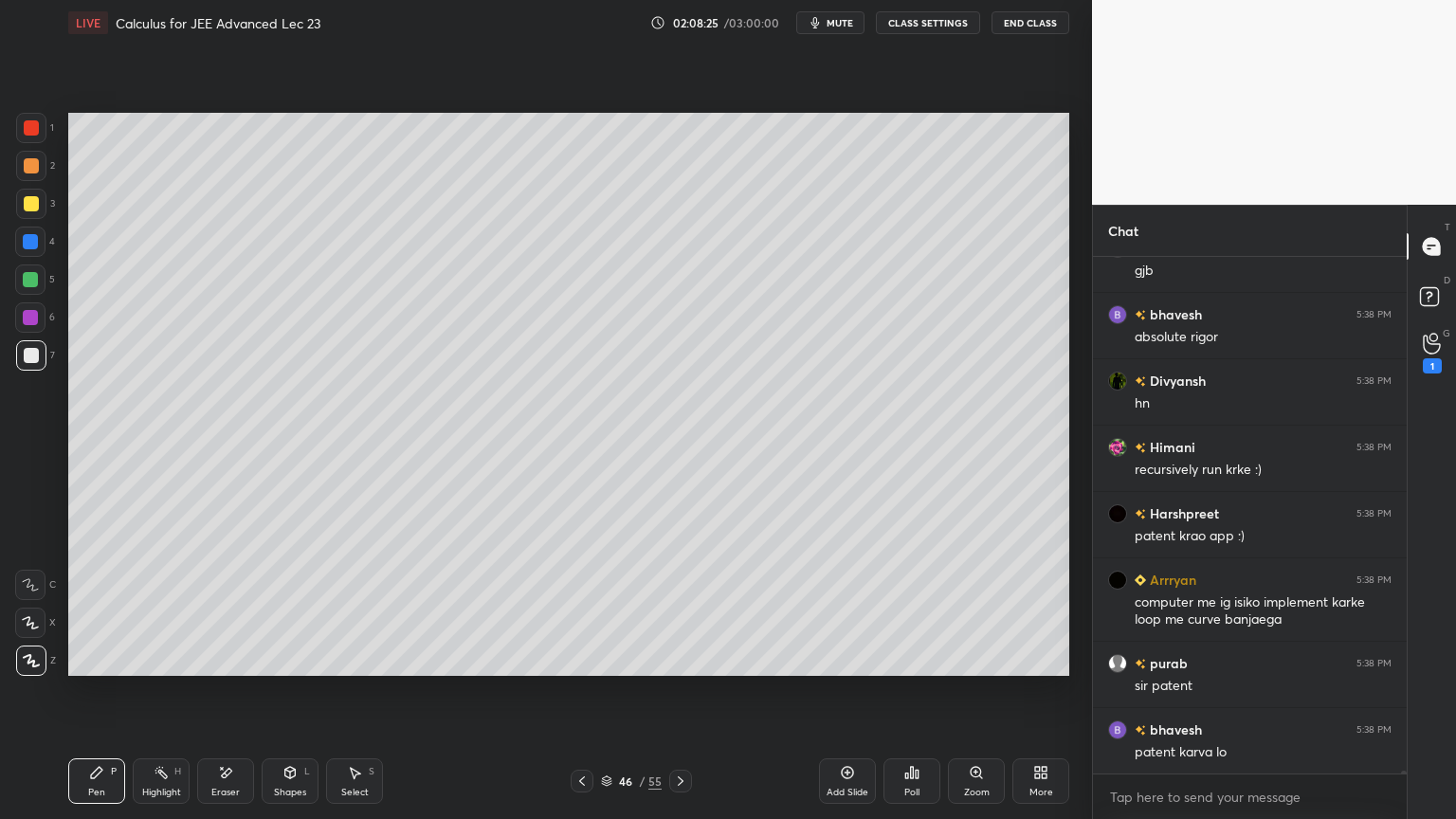 click 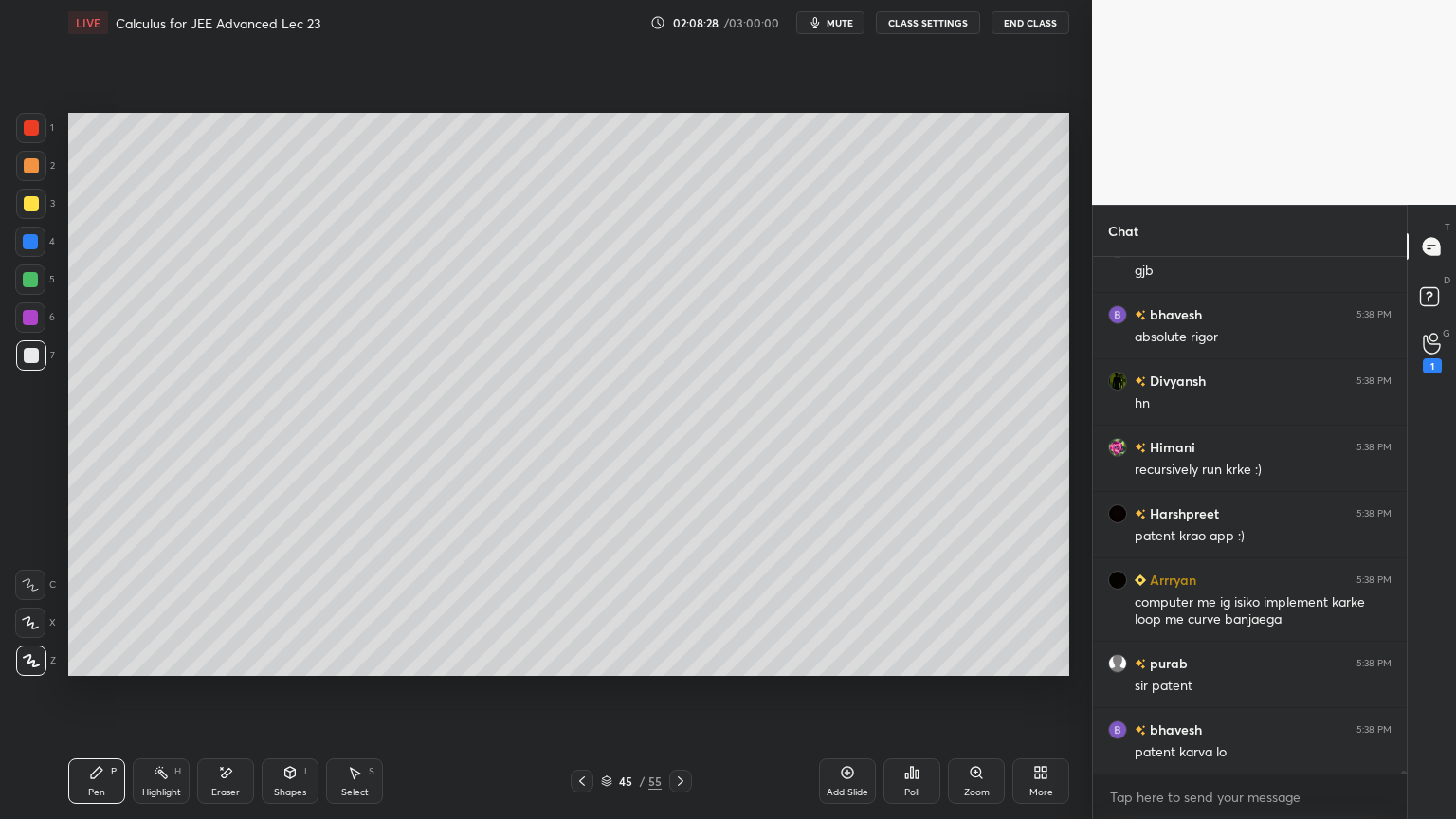 click 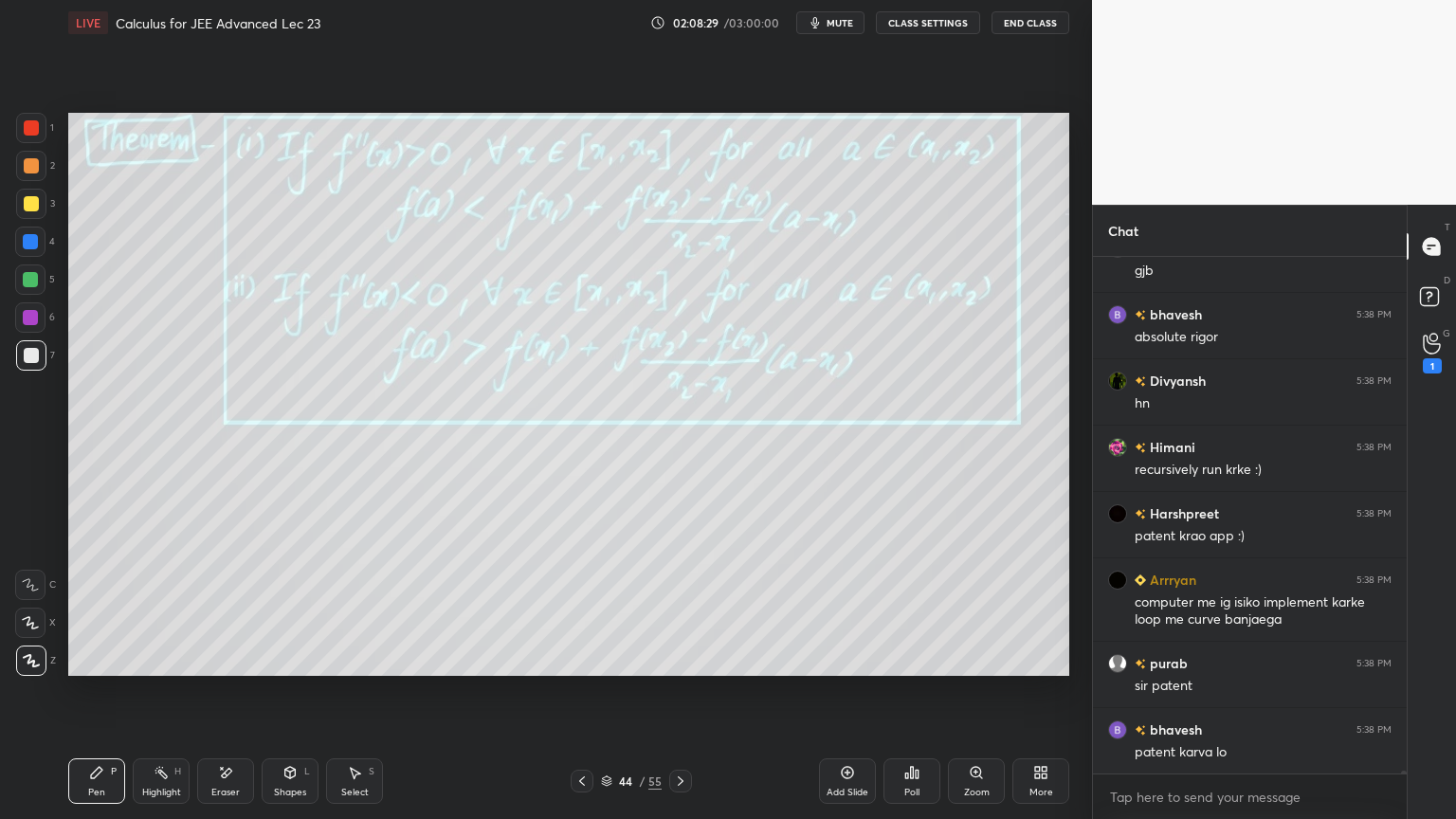scroll, scrollTop: 107341, scrollLeft: 0, axis: vertical 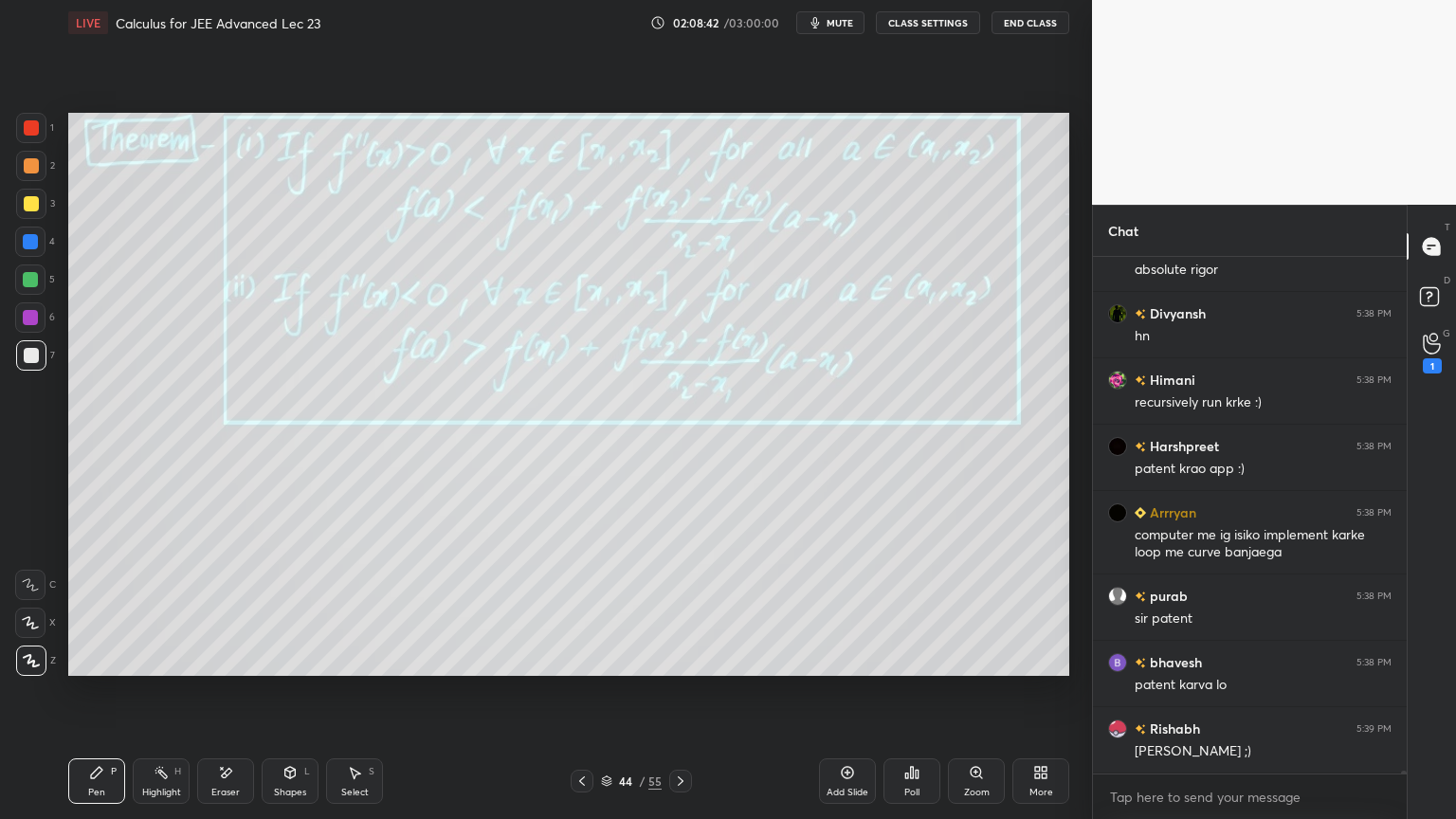 click 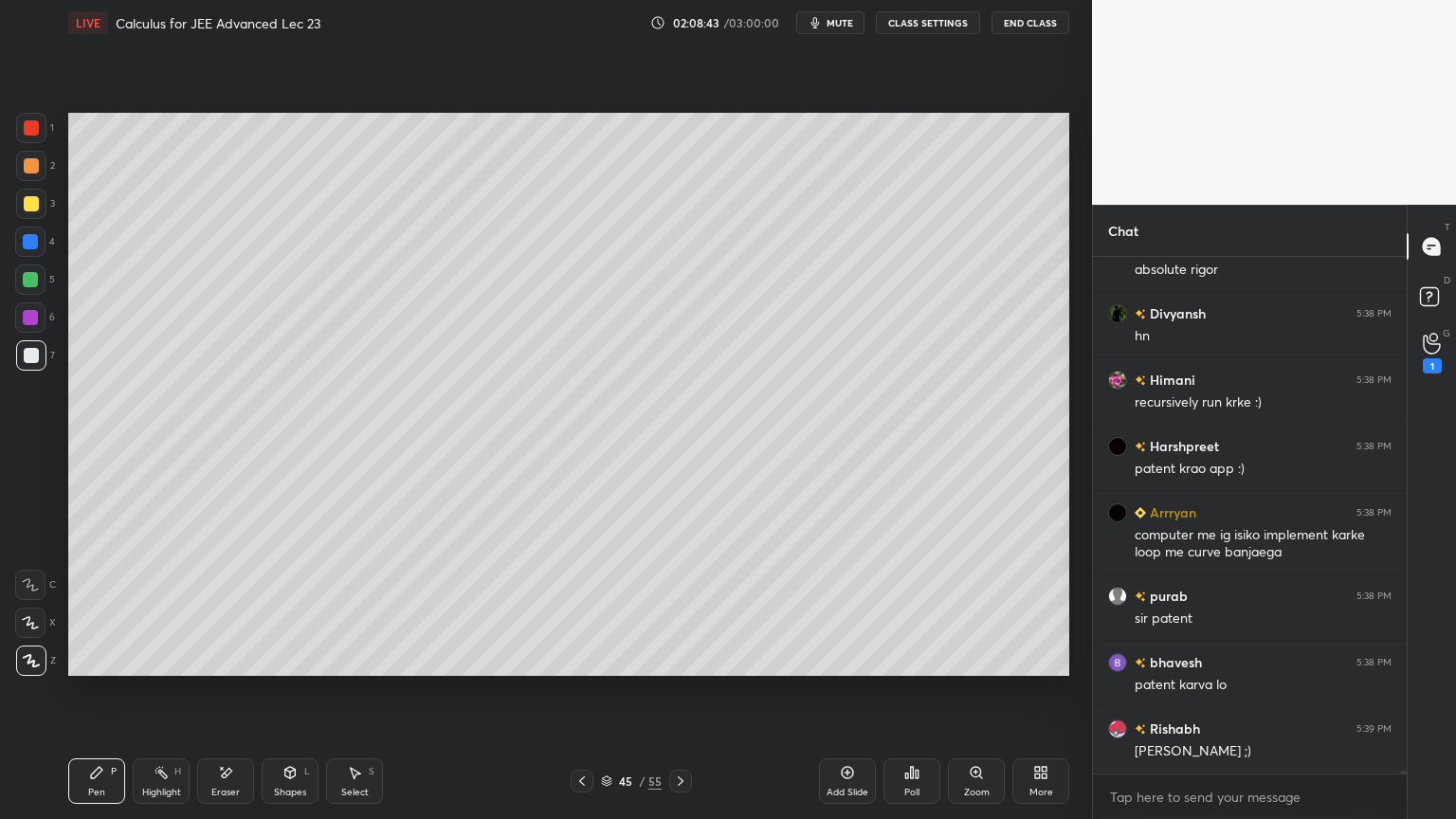 scroll, scrollTop: 107407, scrollLeft: 0, axis: vertical 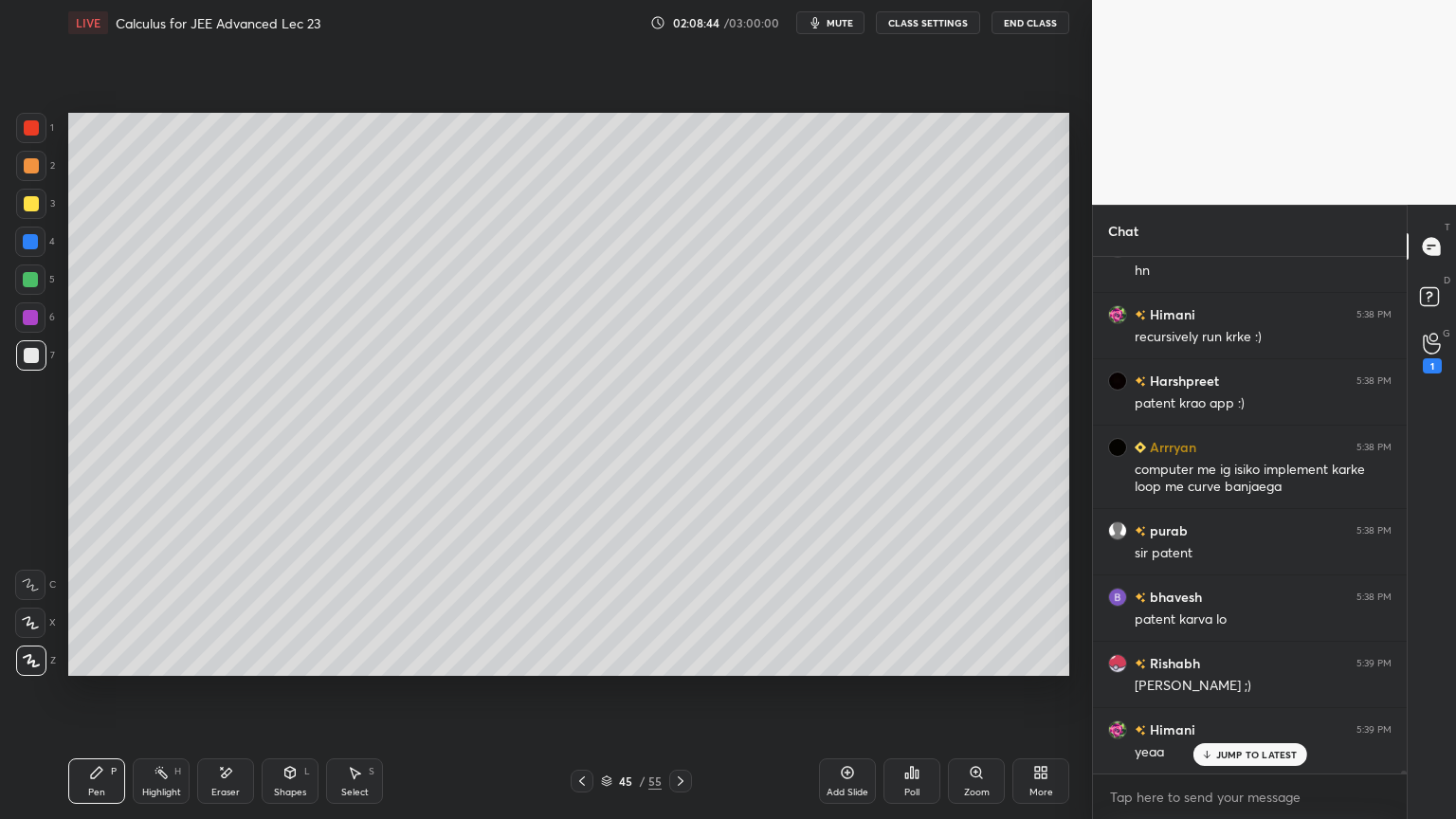 click 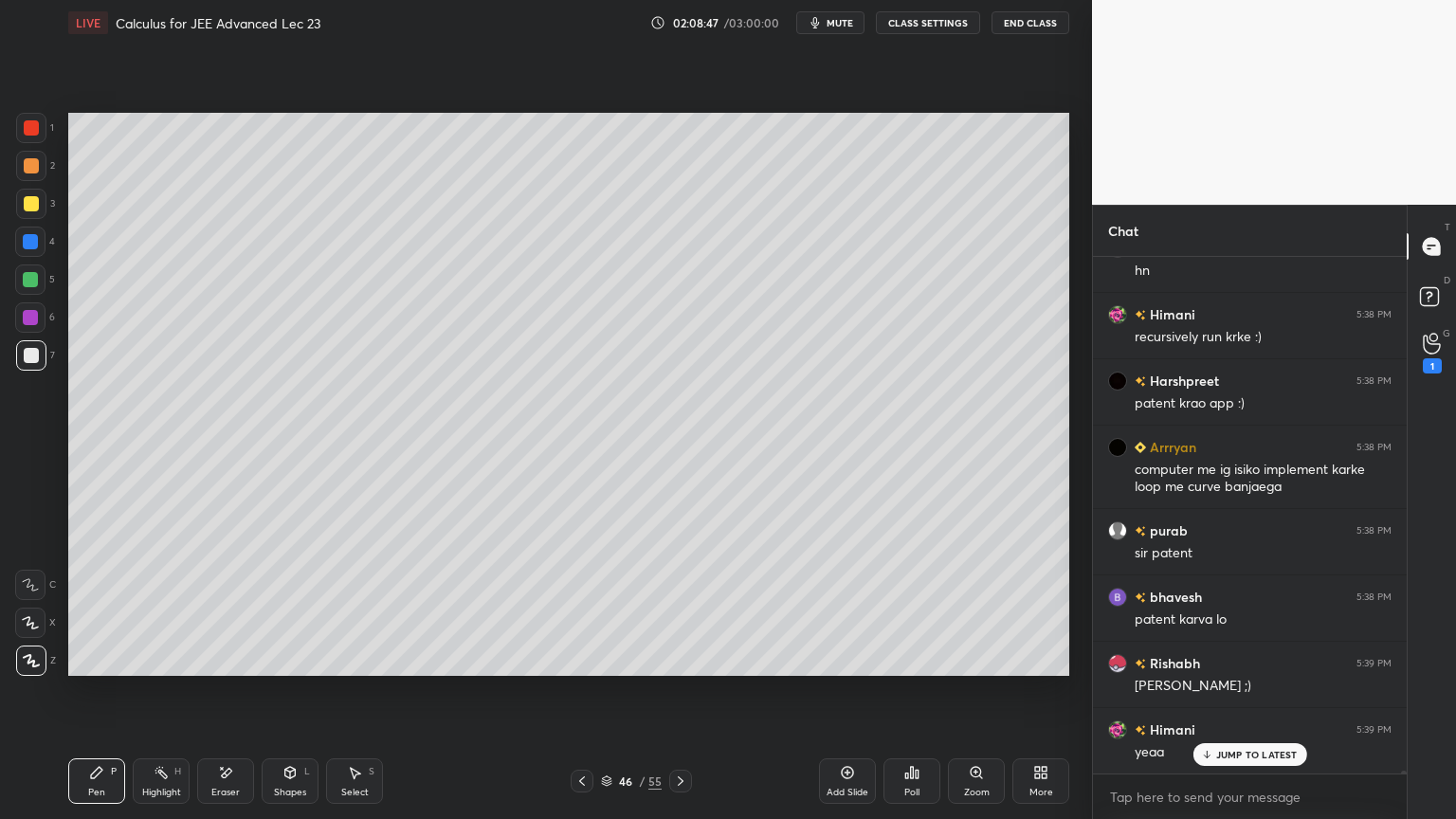 click 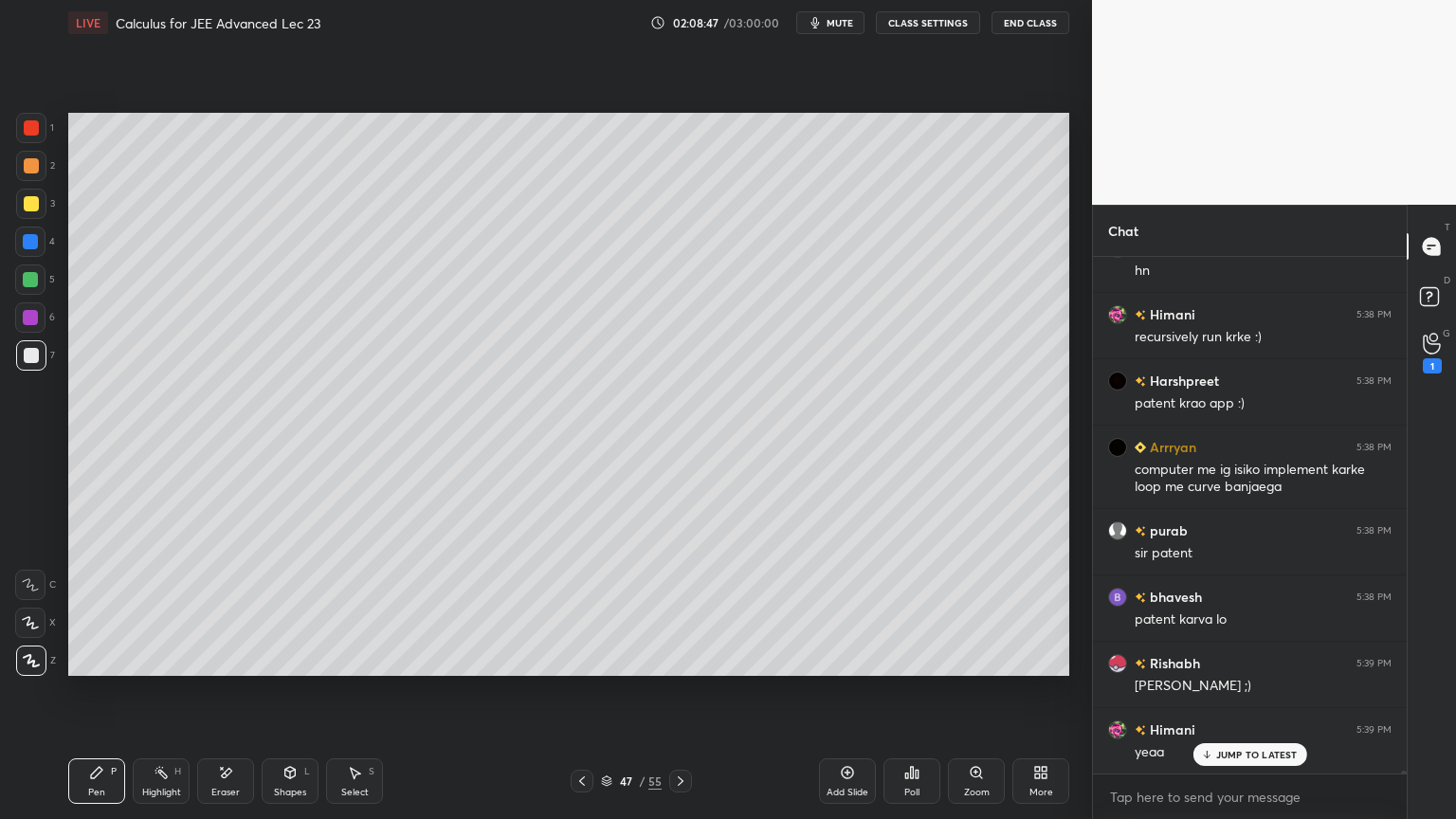 click 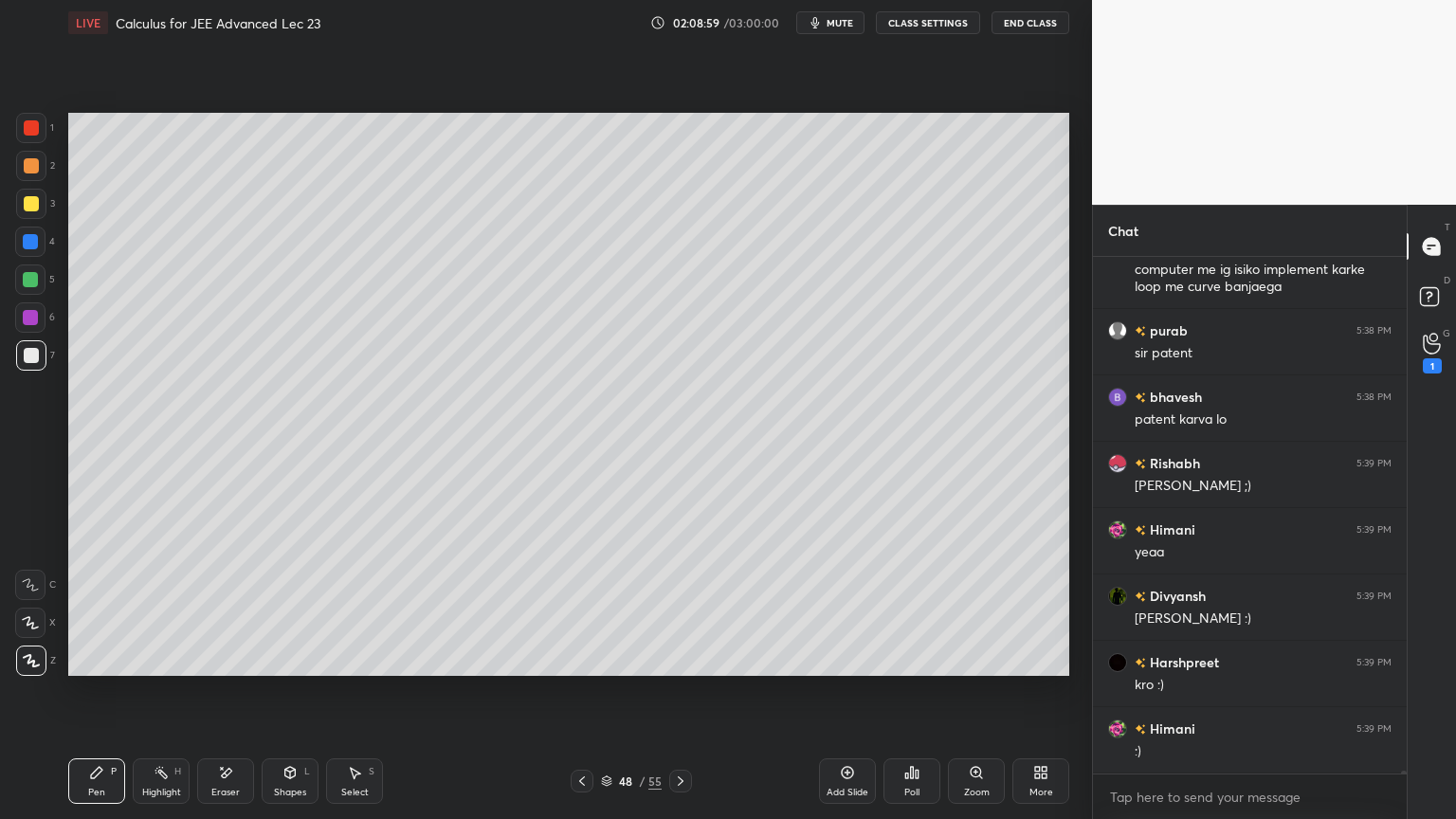 scroll, scrollTop: 107672, scrollLeft: 0, axis: vertical 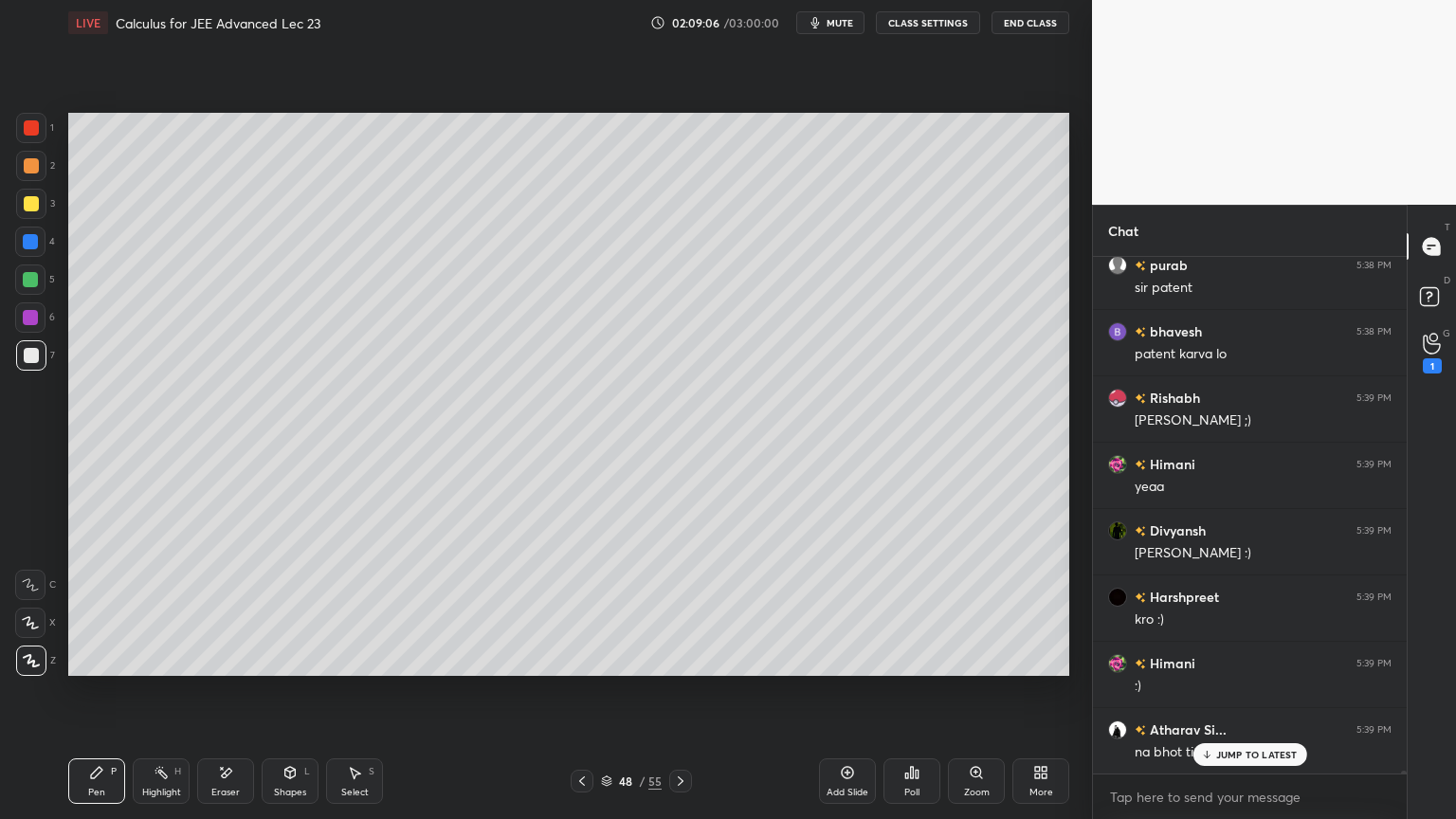 drag, startPoint x: 216, startPoint y: 782, endPoint x: 205, endPoint y: 788, distance: 12.529964 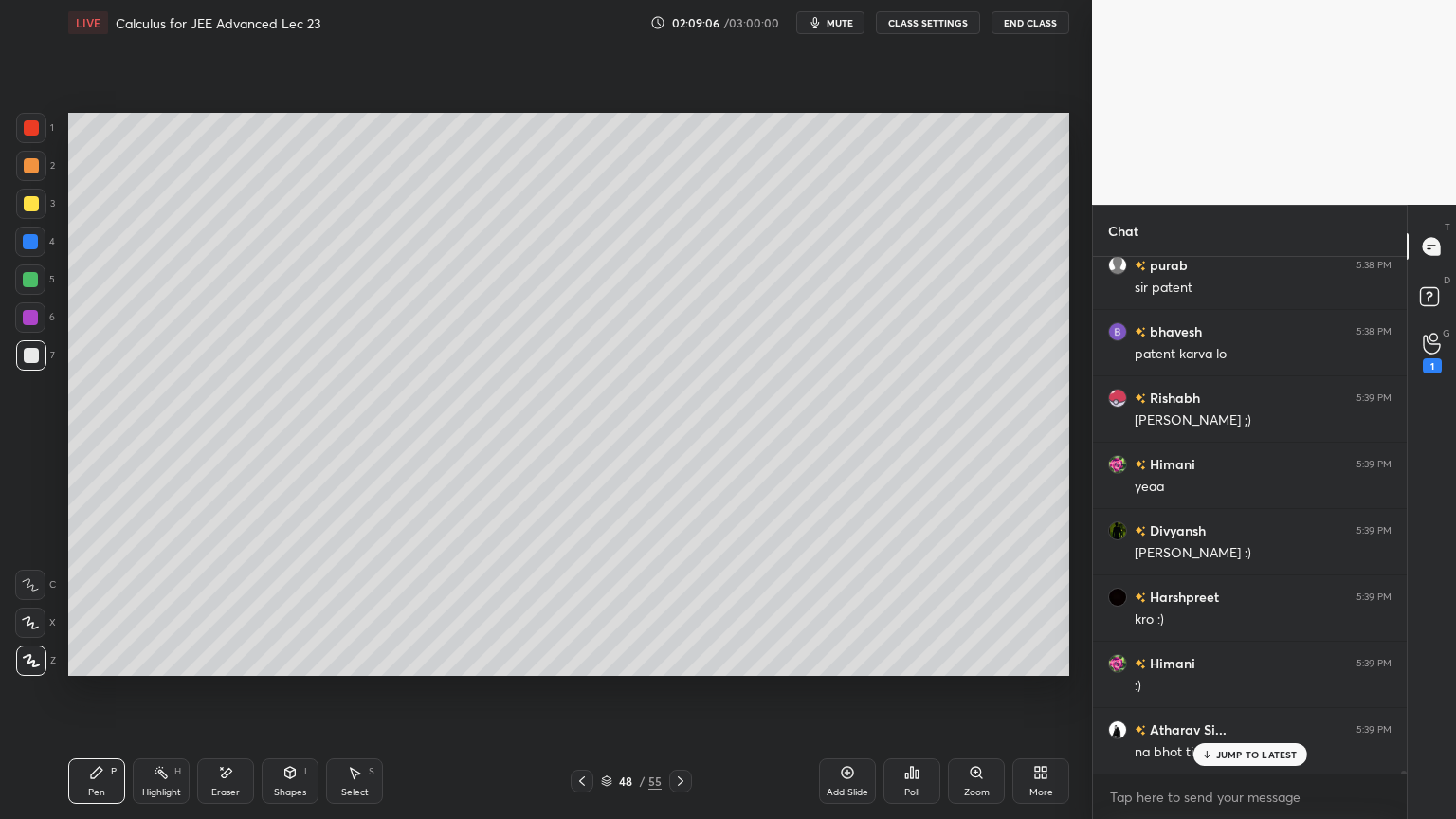 click on "Eraser" at bounding box center (226, 781) 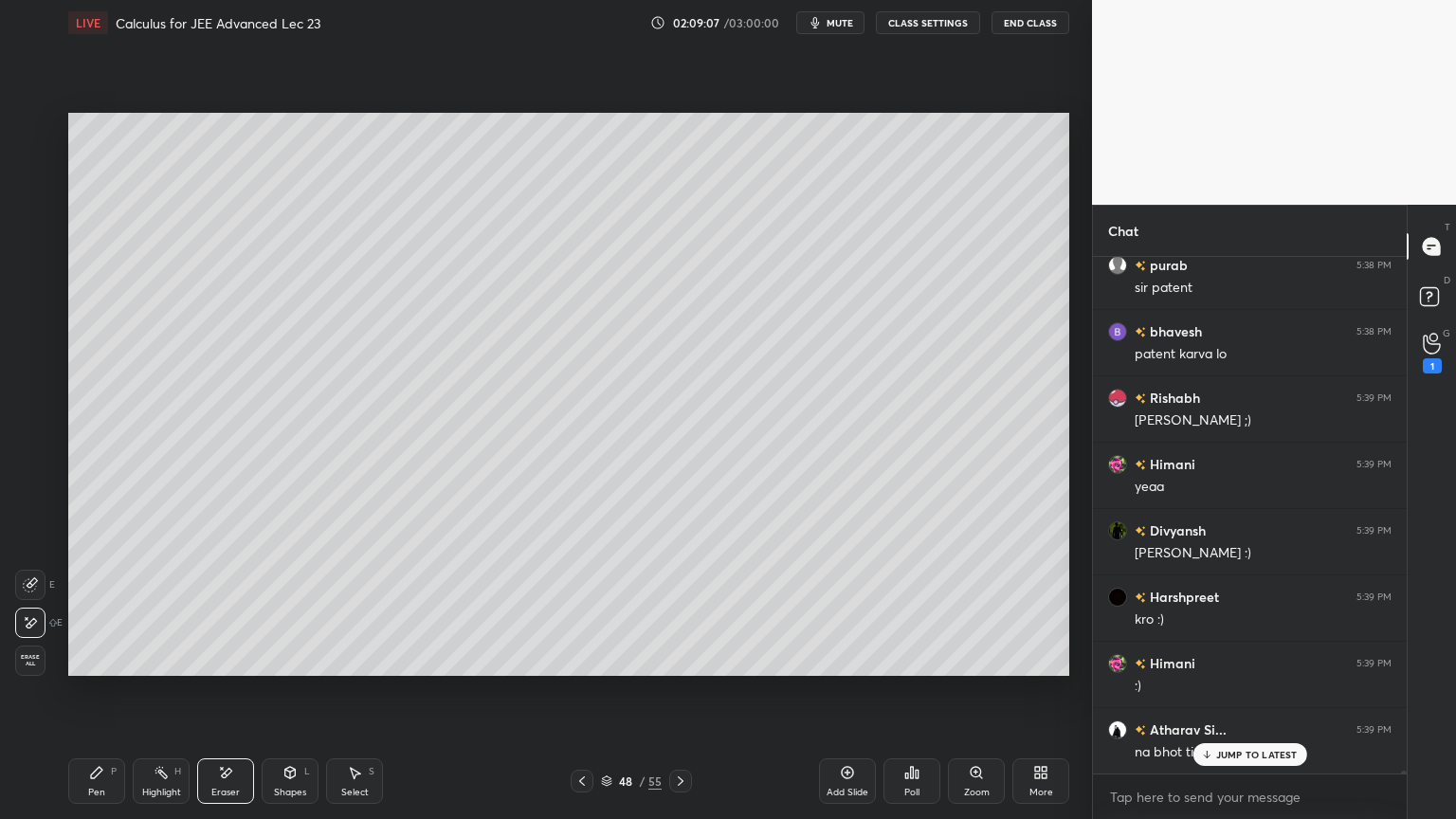 scroll, scrollTop: 107739, scrollLeft: 0, axis: vertical 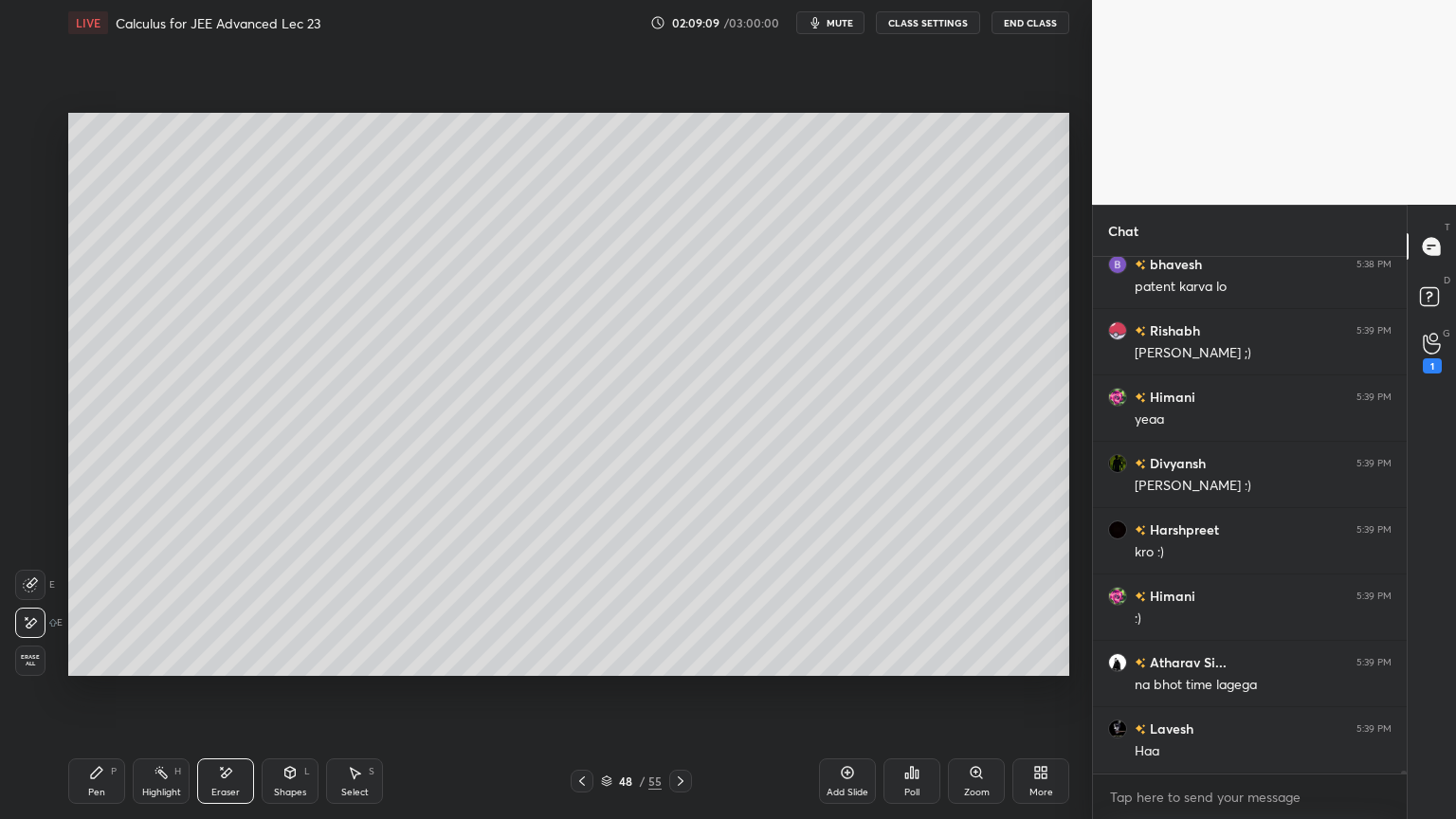 click 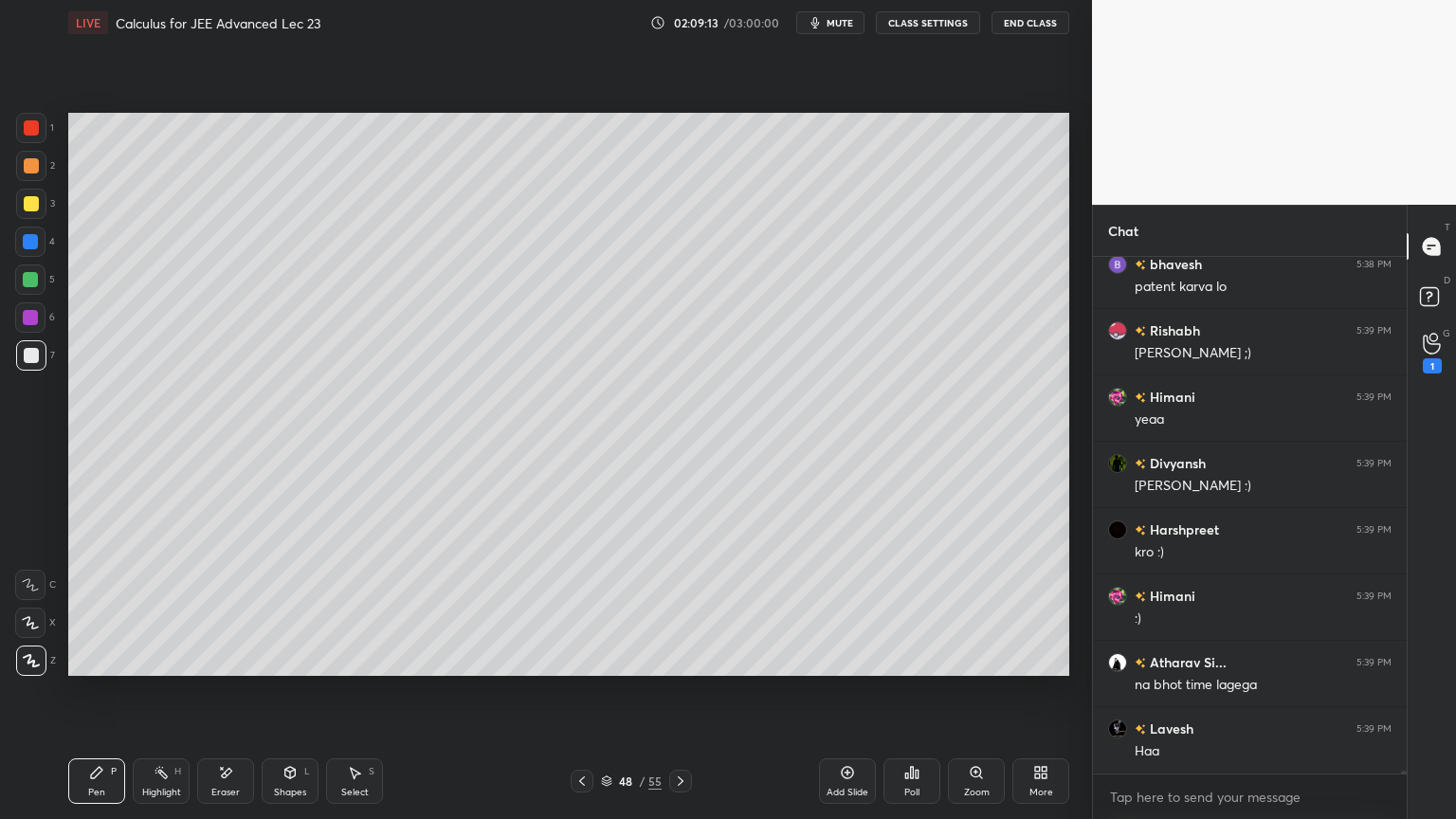 click on "Highlight H" at bounding box center [161, 781] 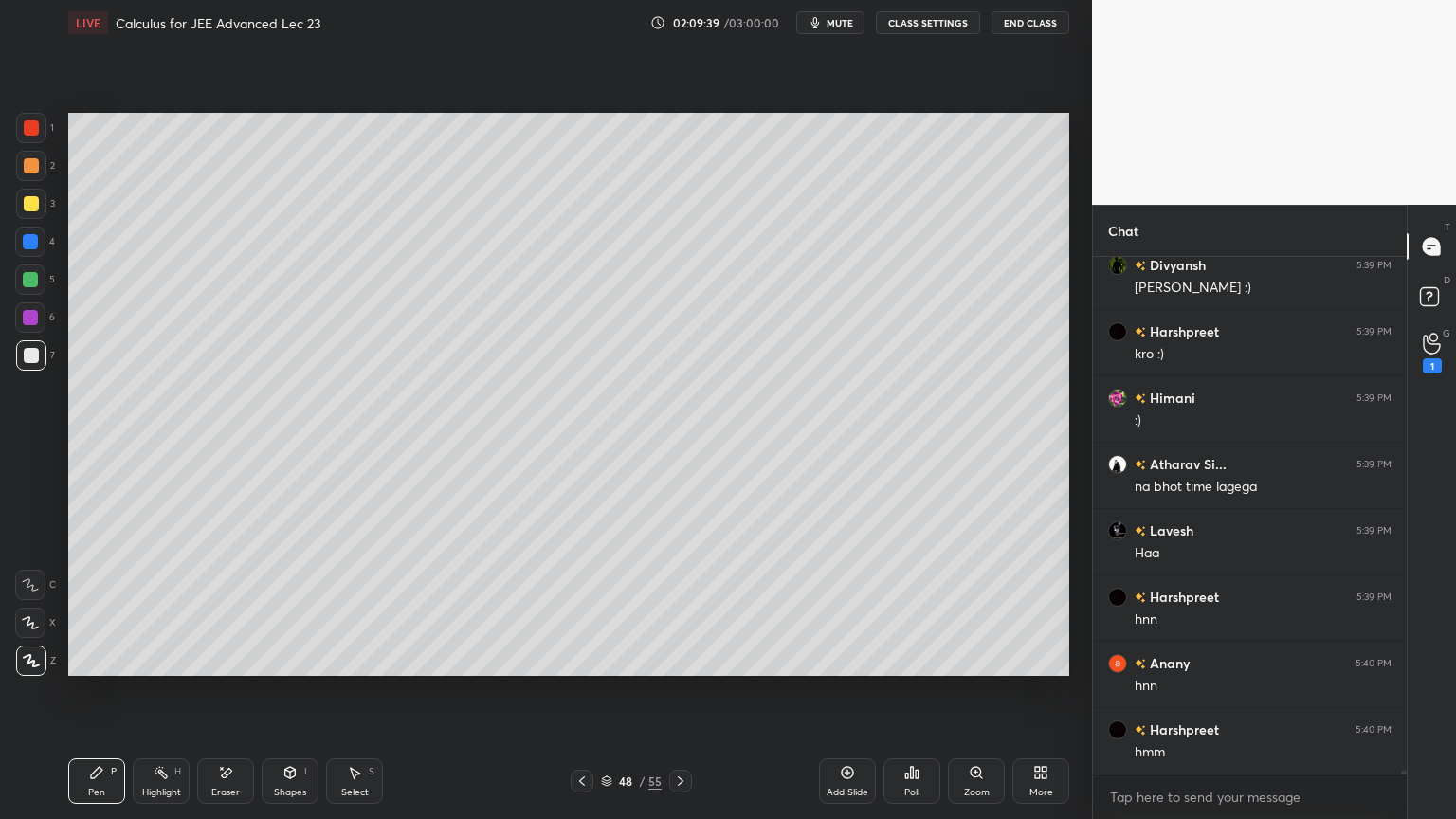 scroll, scrollTop: 108005, scrollLeft: 0, axis: vertical 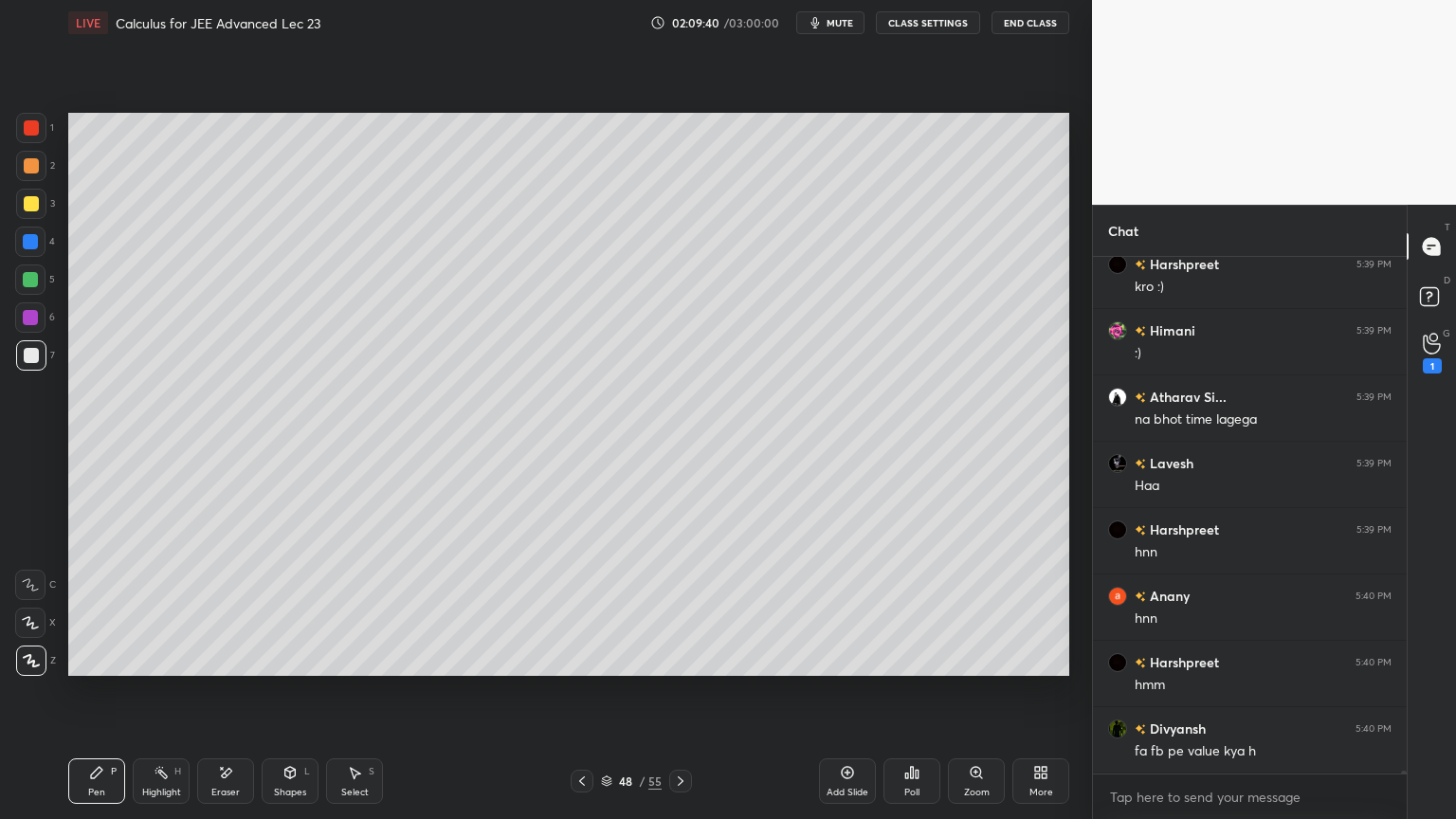 click 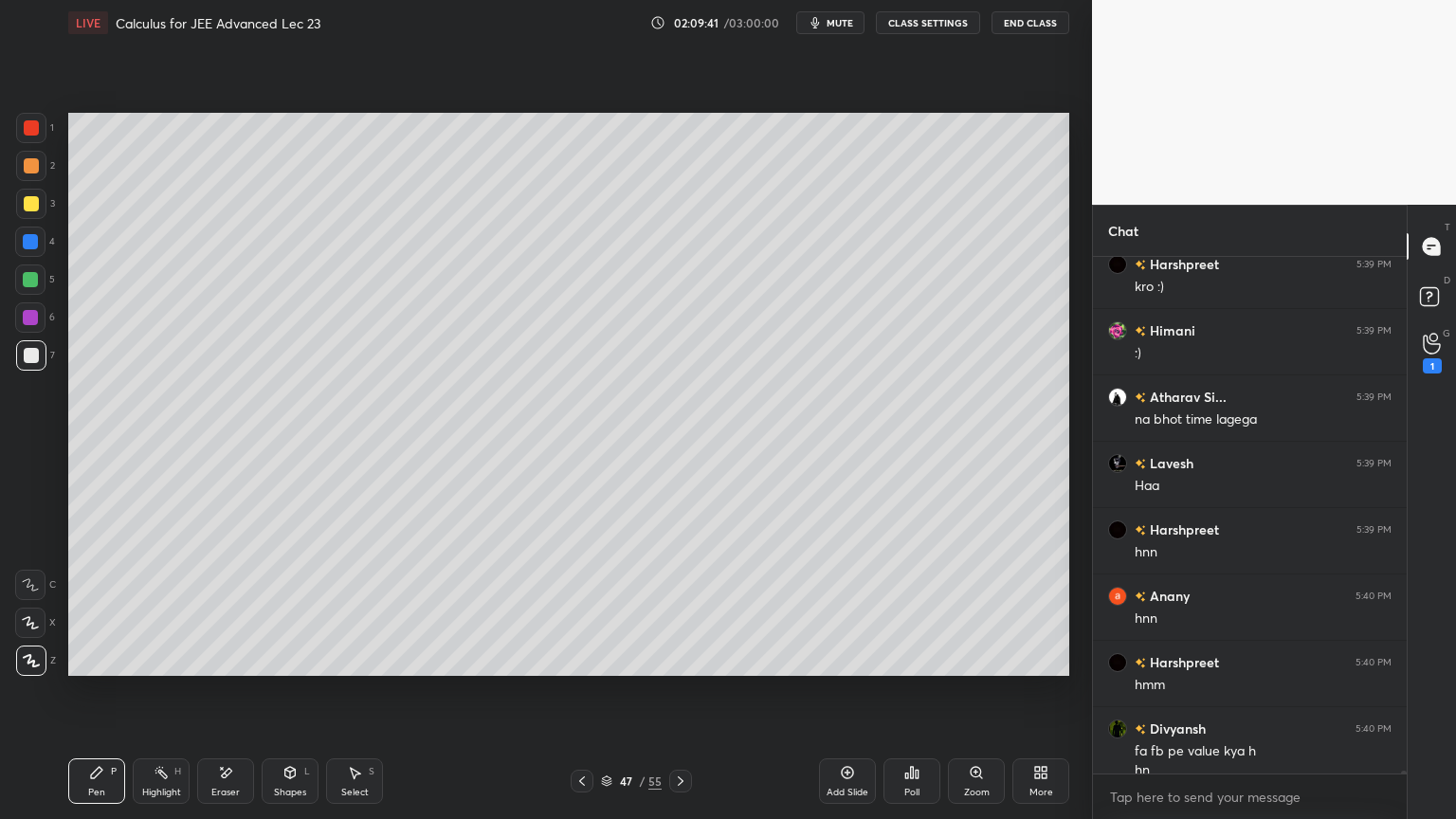 scroll, scrollTop: 108024, scrollLeft: 0, axis: vertical 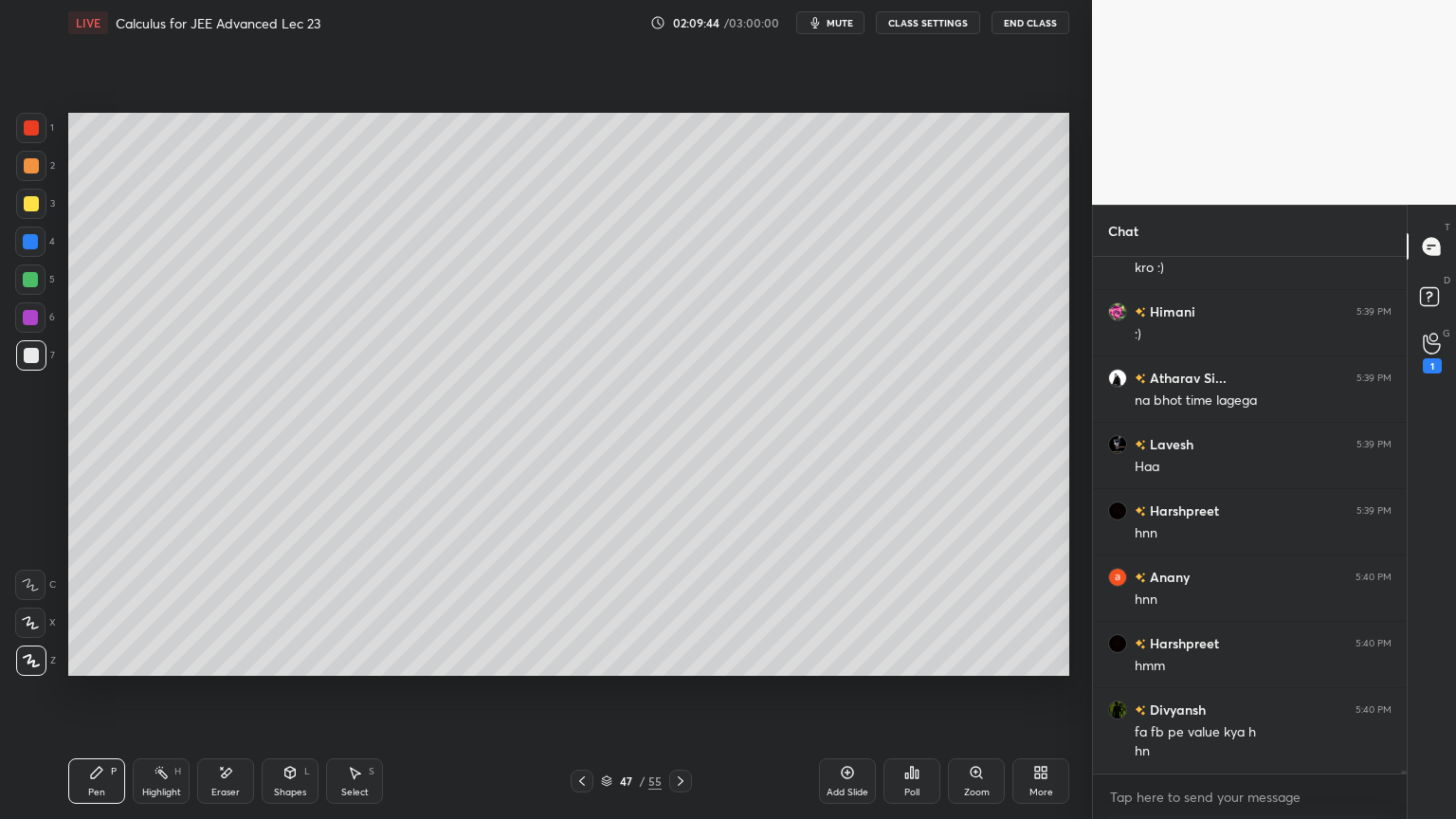 click 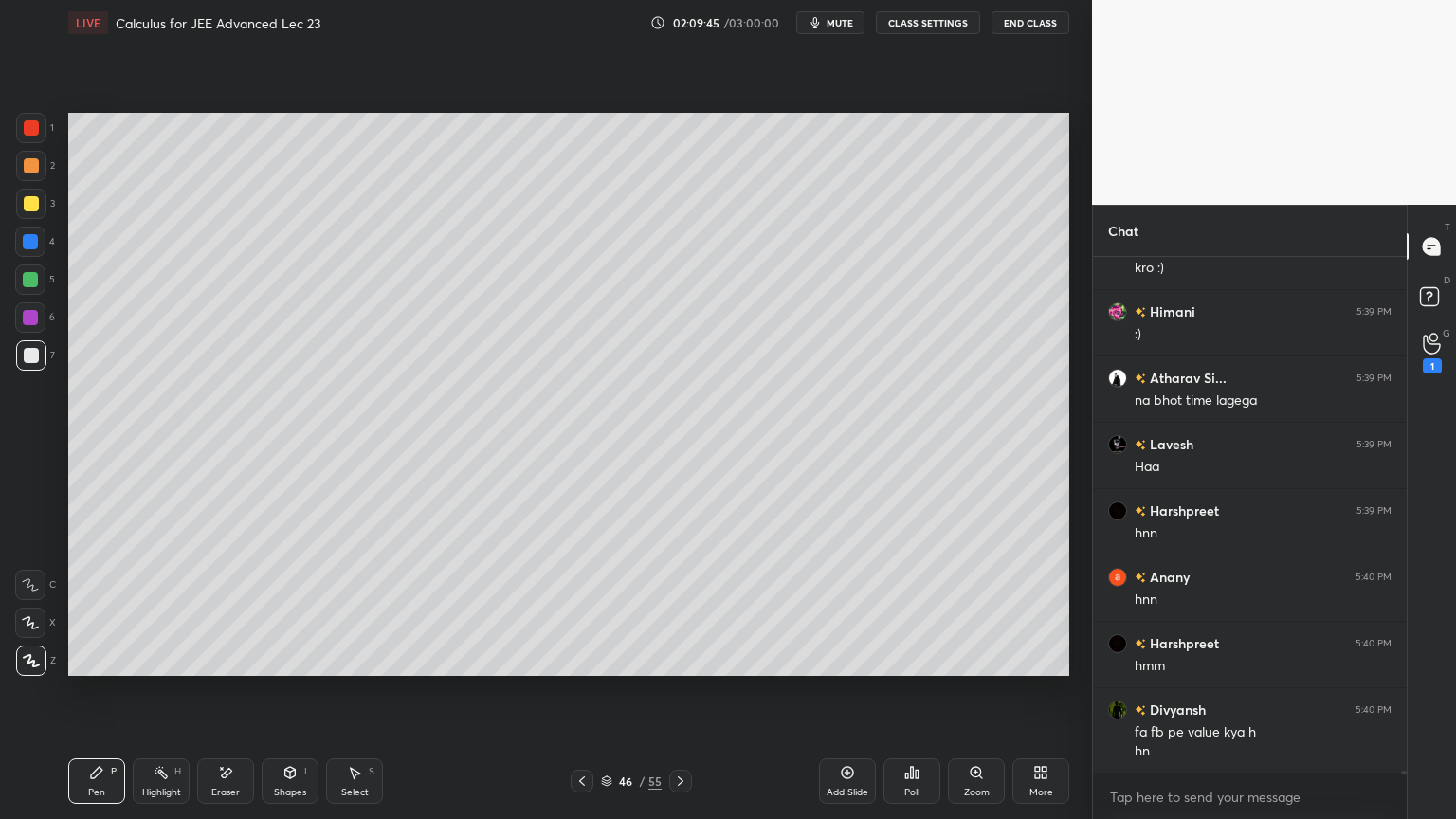 click at bounding box center (681, 781) 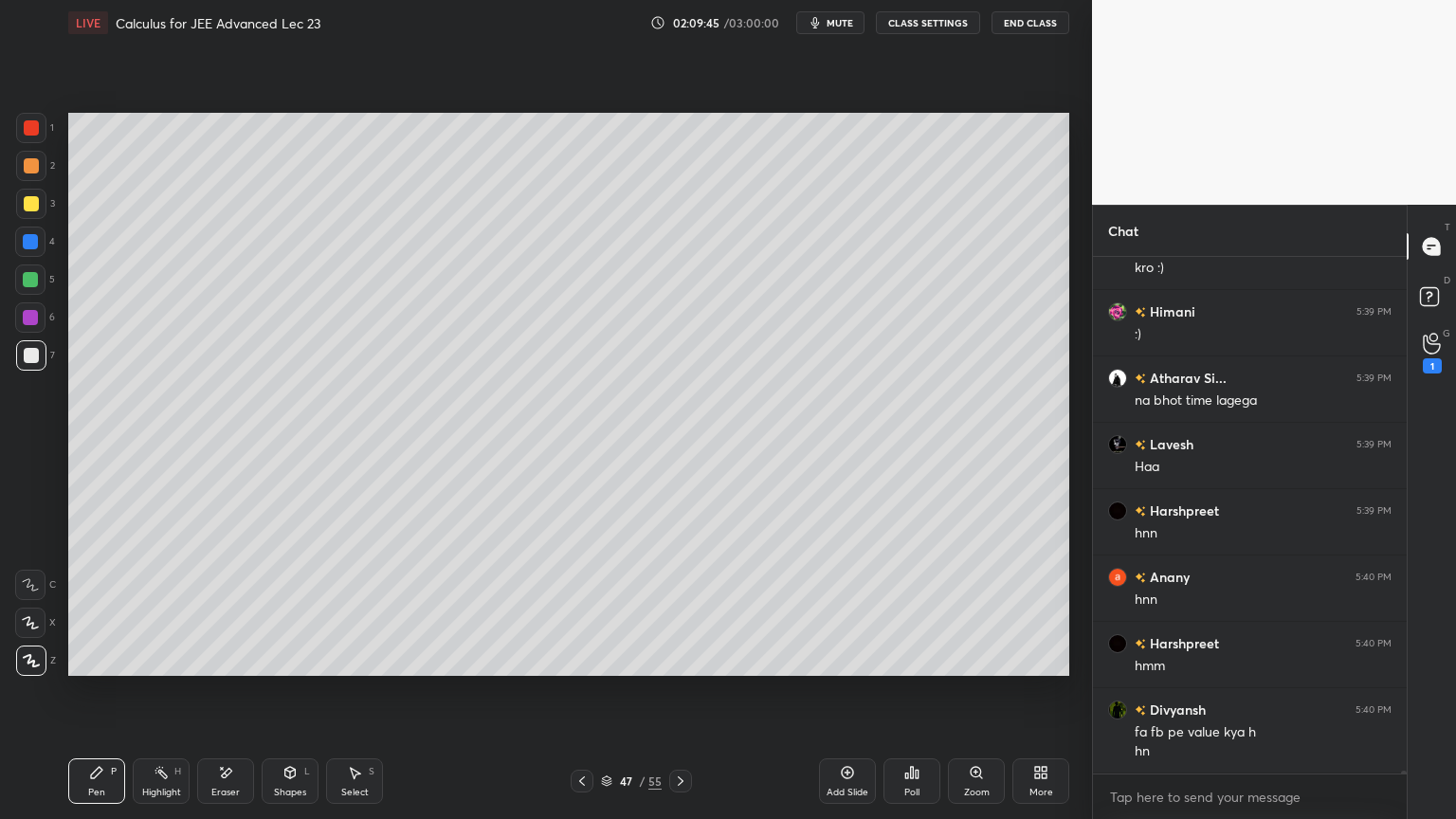 scroll, scrollTop: 108089, scrollLeft: 0, axis: vertical 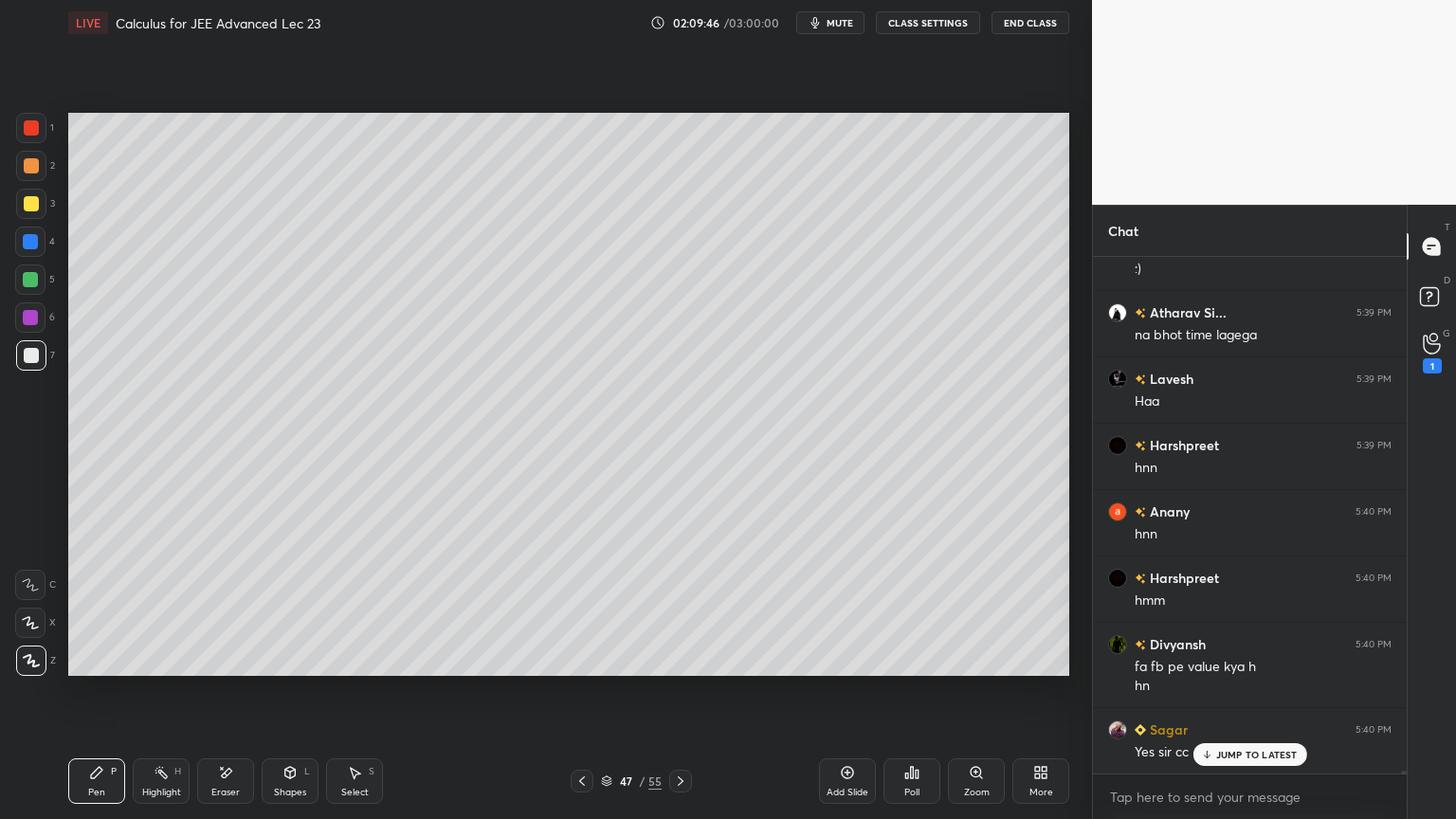 click 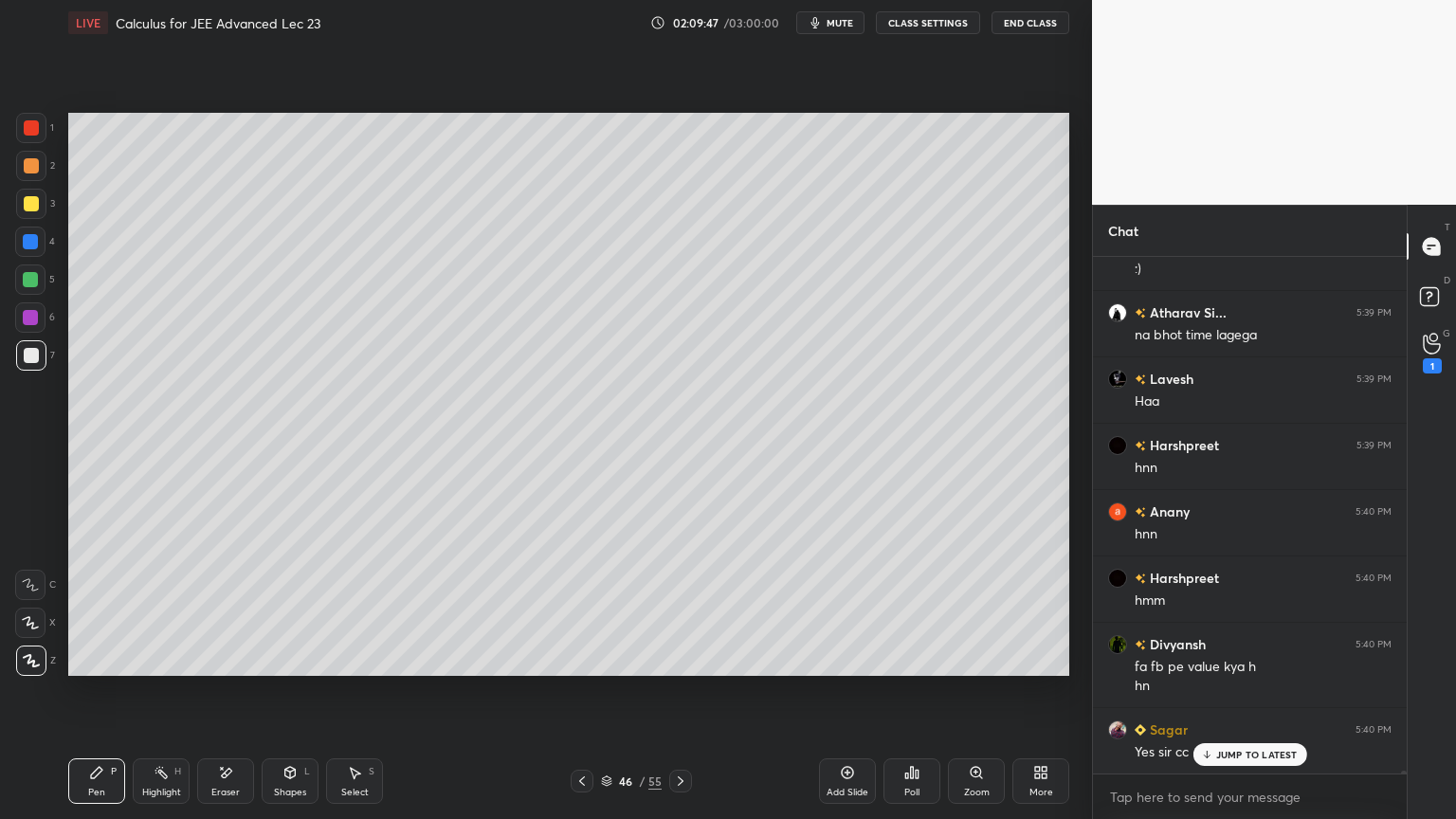 drag, startPoint x: 578, startPoint y: 783, endPoint x: 600, endPoint y: 785, distance: 22.090722 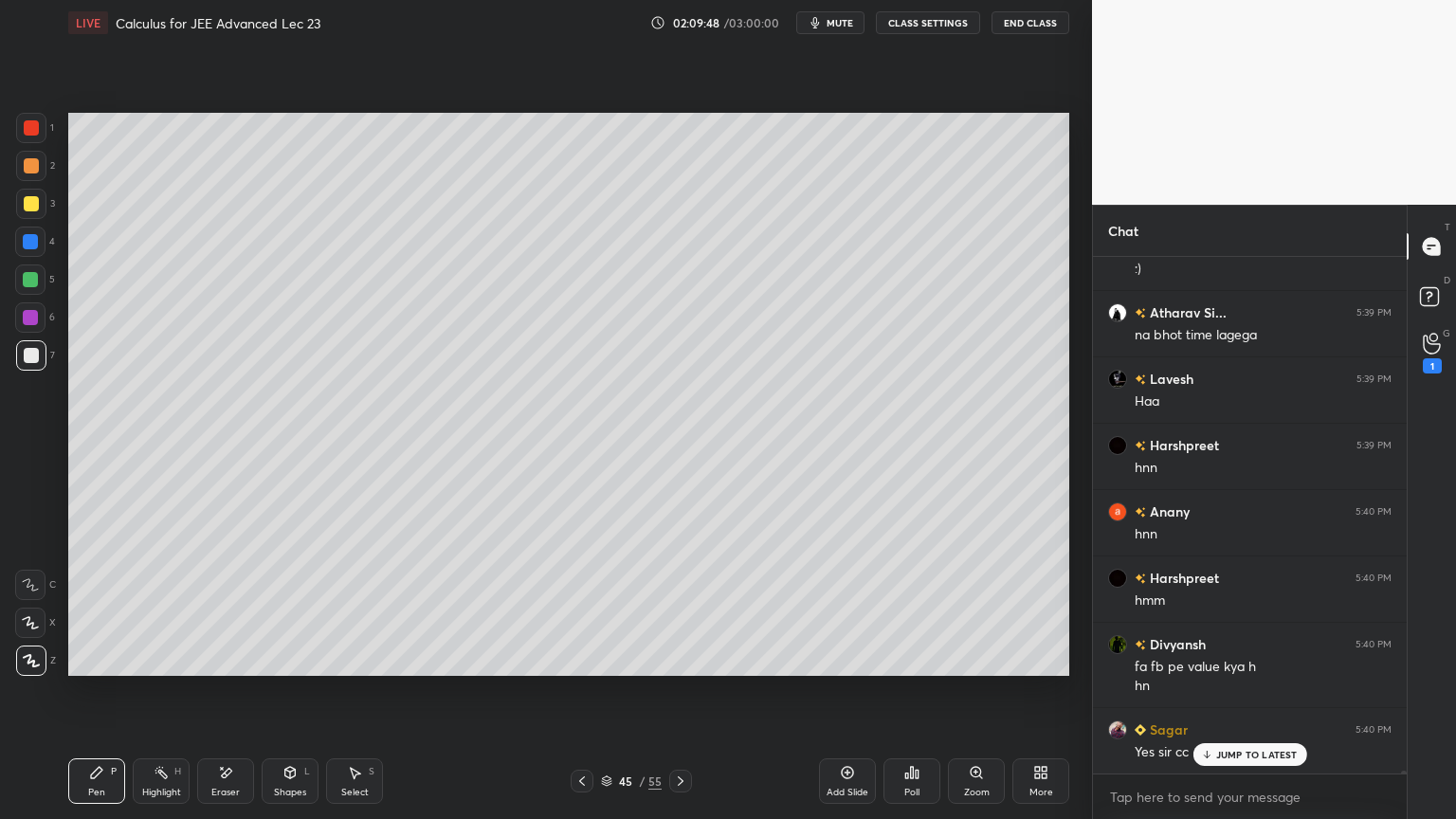 click 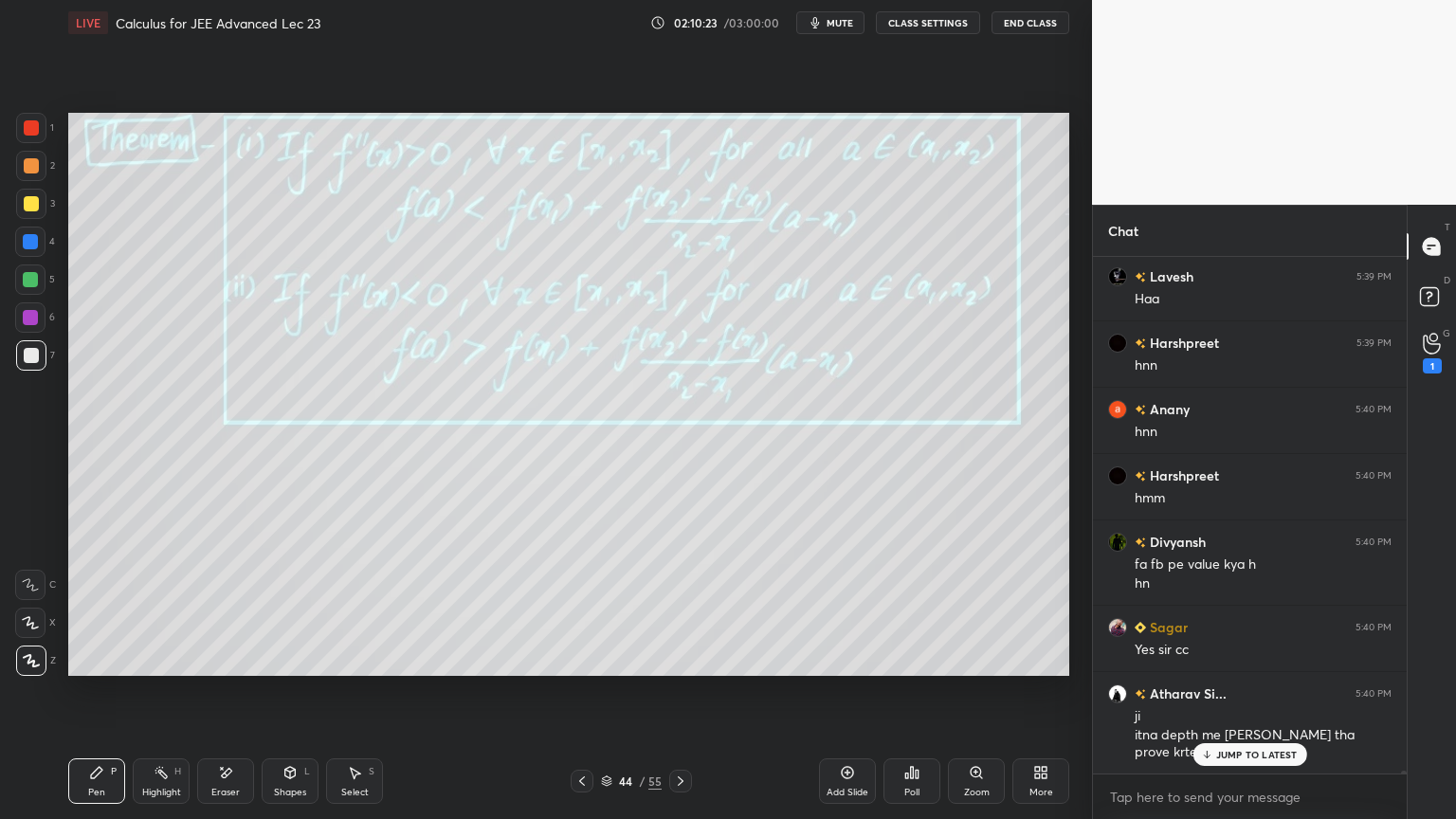 scroll, scrollTop: 108259, scrollLeft: 0, axis: vertical 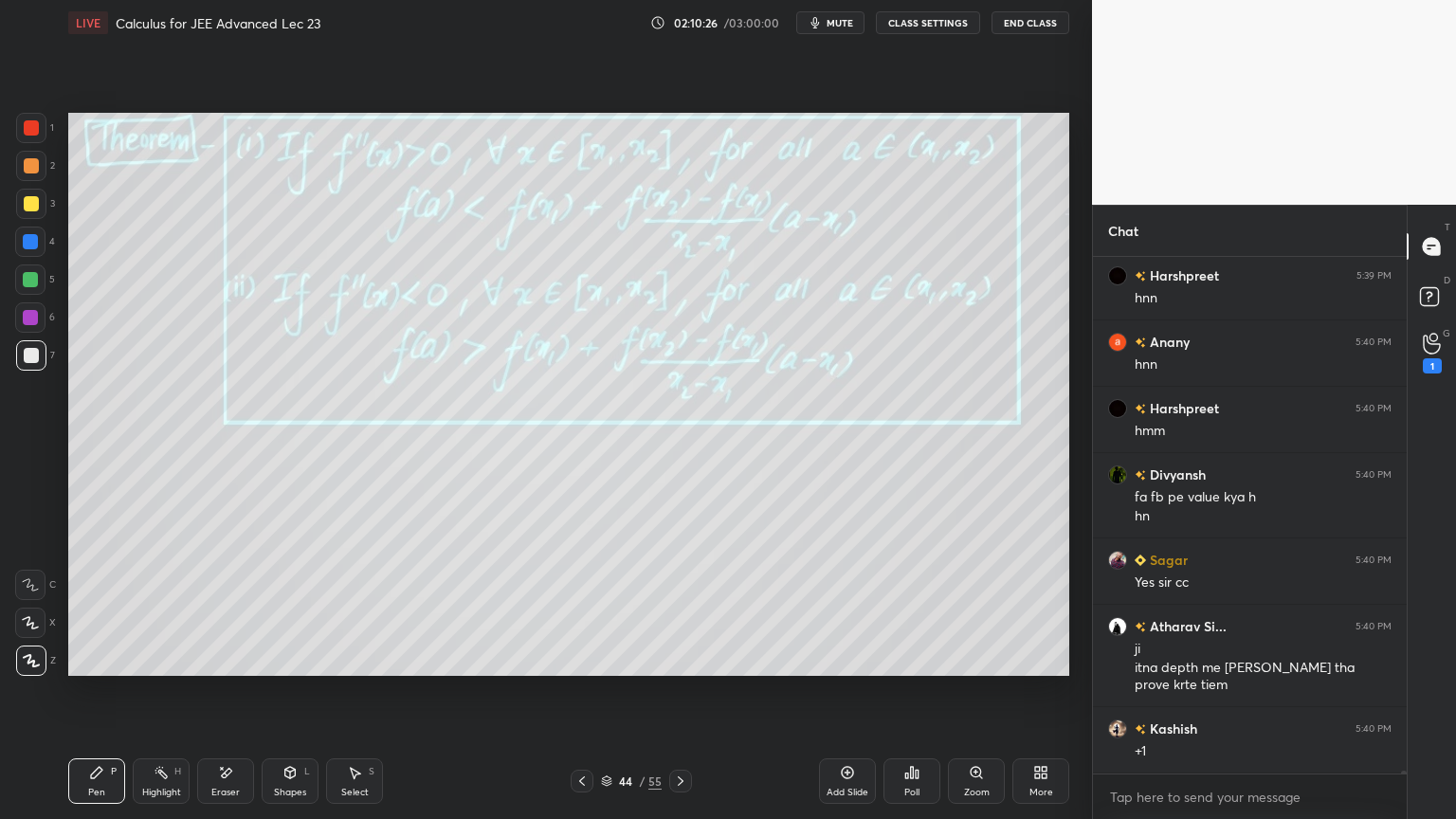 click 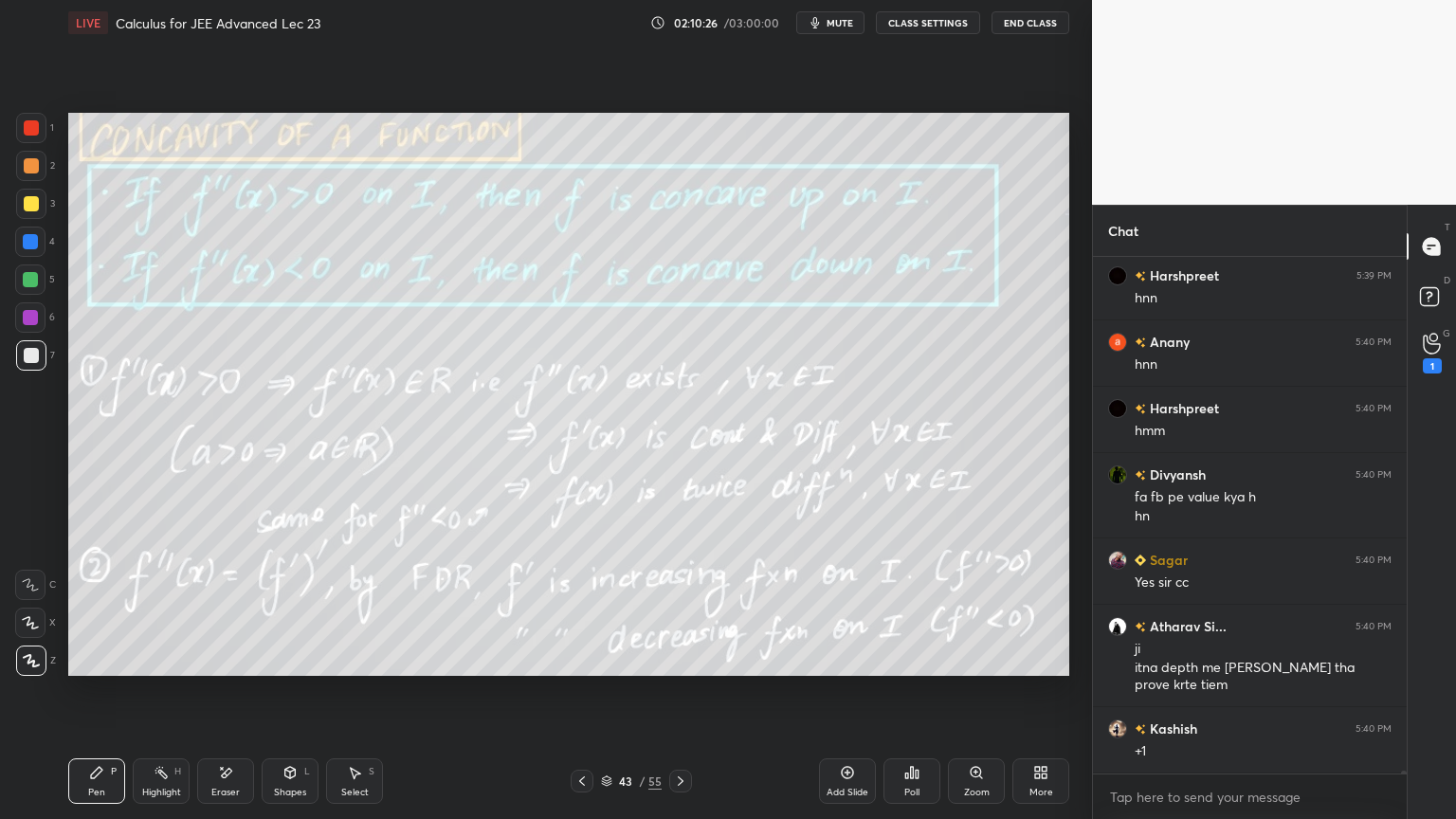 click 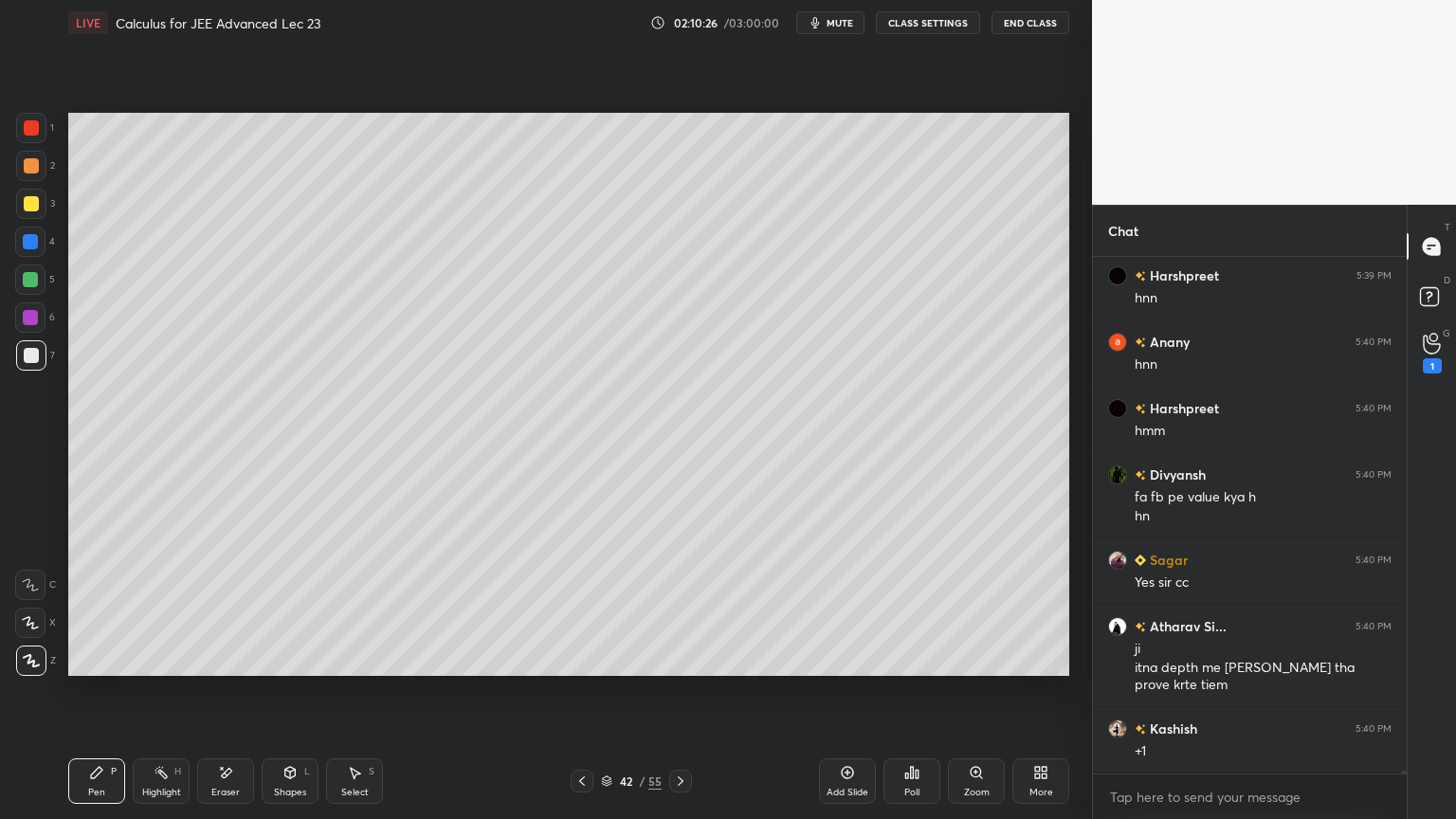 scroll, scrollTop: 108324, scrollLeft: 0, axis: vertical 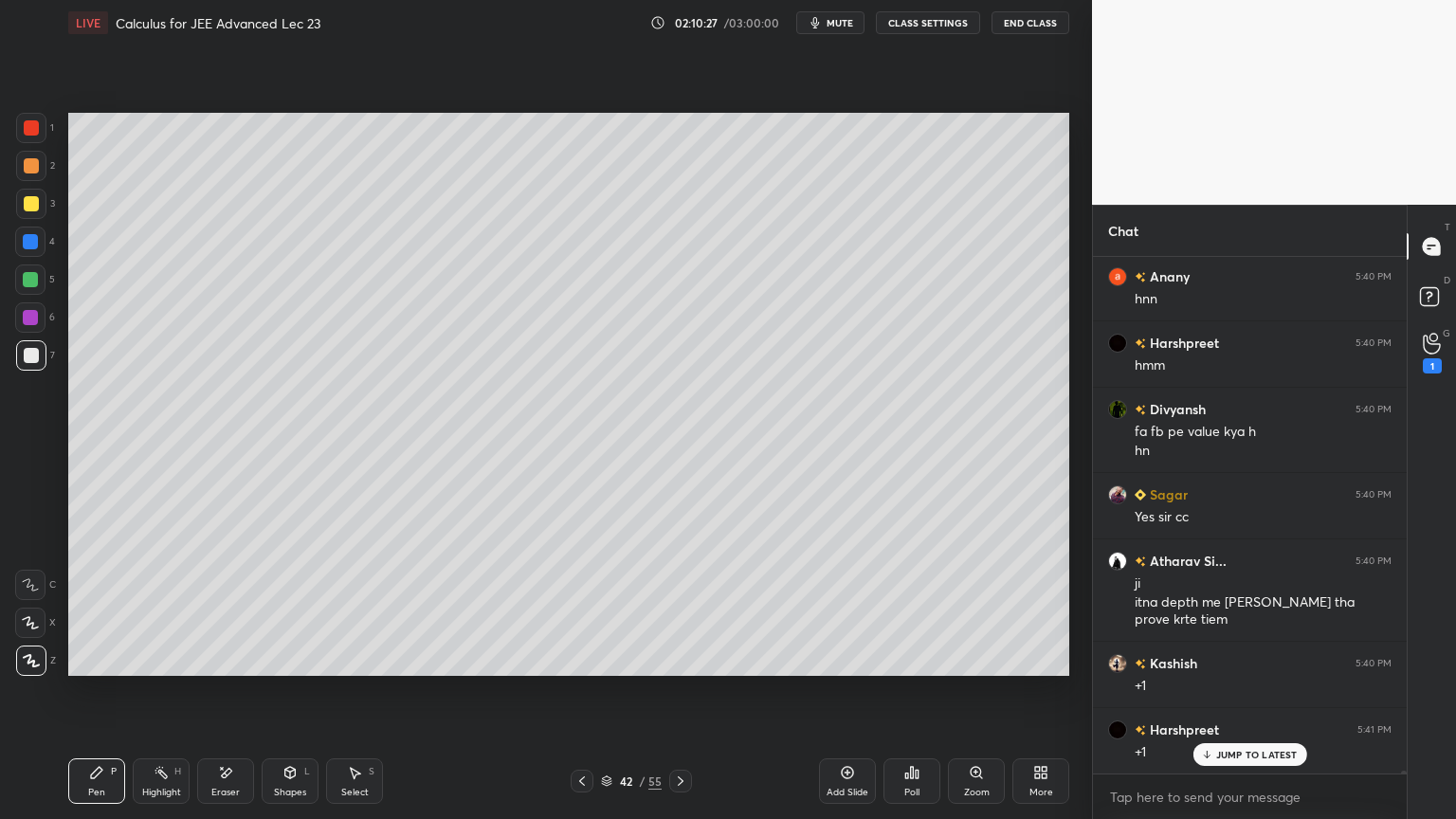 click 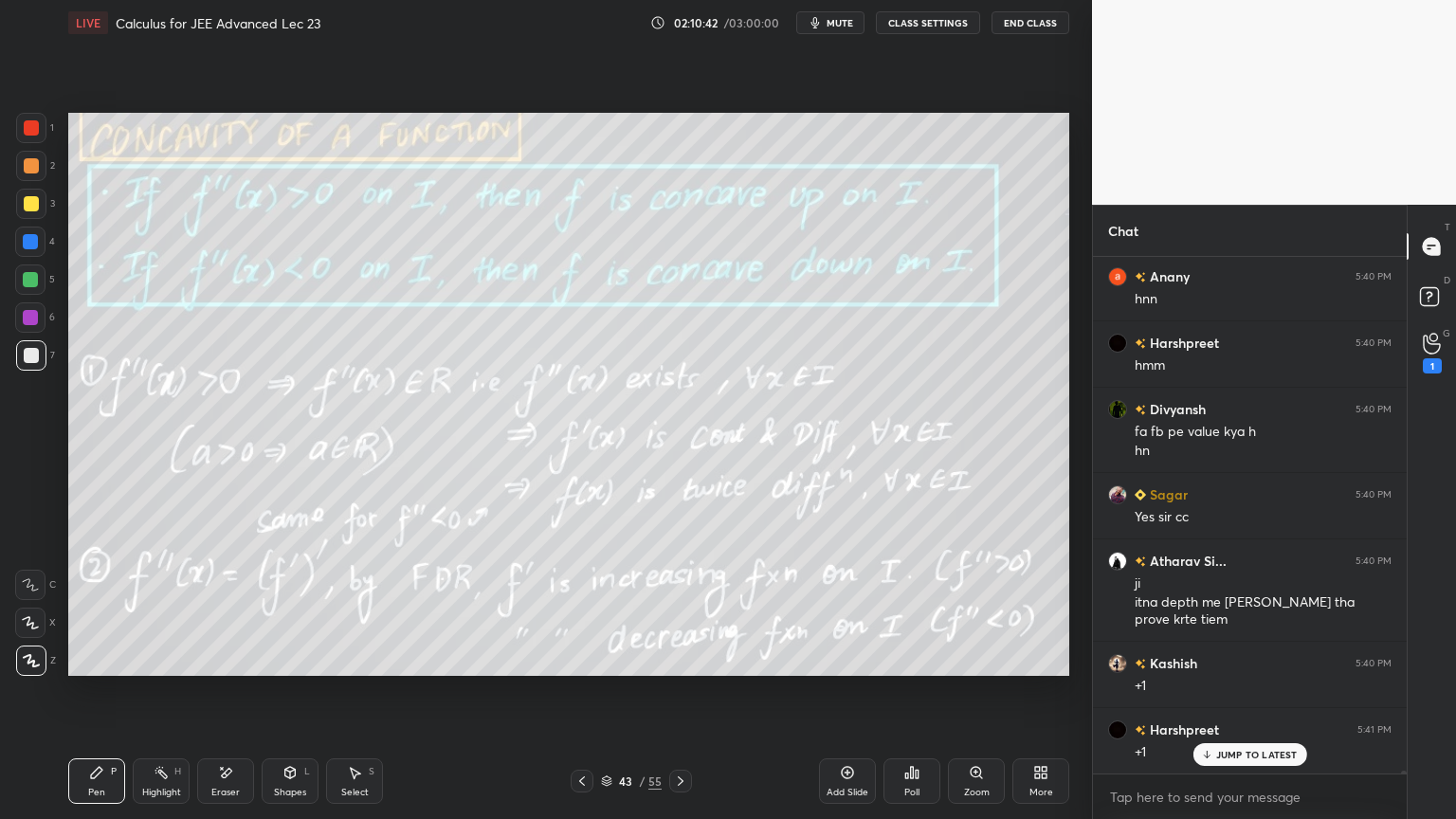 scroll, scrollTop: 108391, scrollLeft: 0, axis: vertical 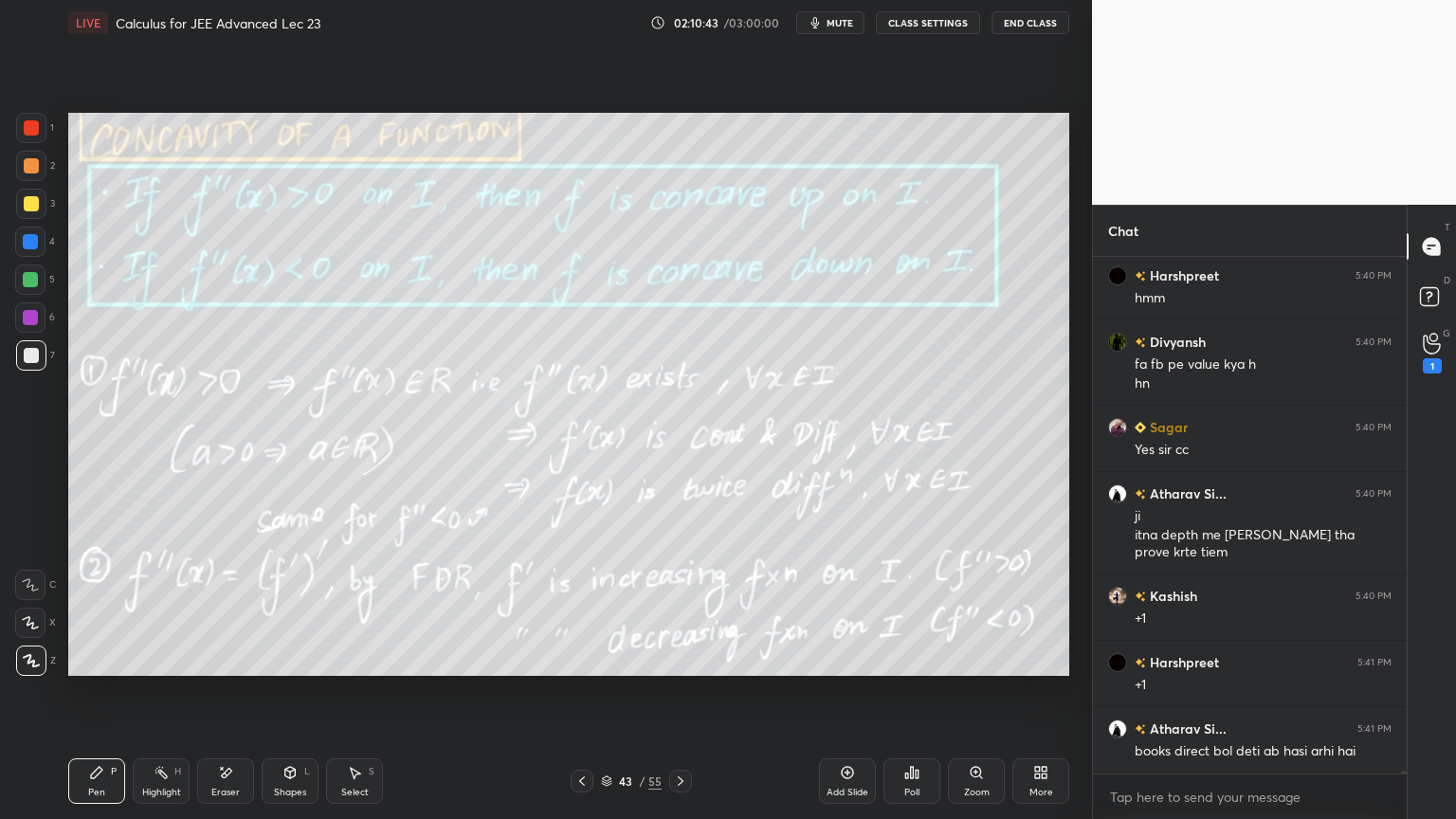 drag, startPoint x: 677, startPoint y: 801, endPoint x: 691, endPoint y: 789, distance: 18.439089 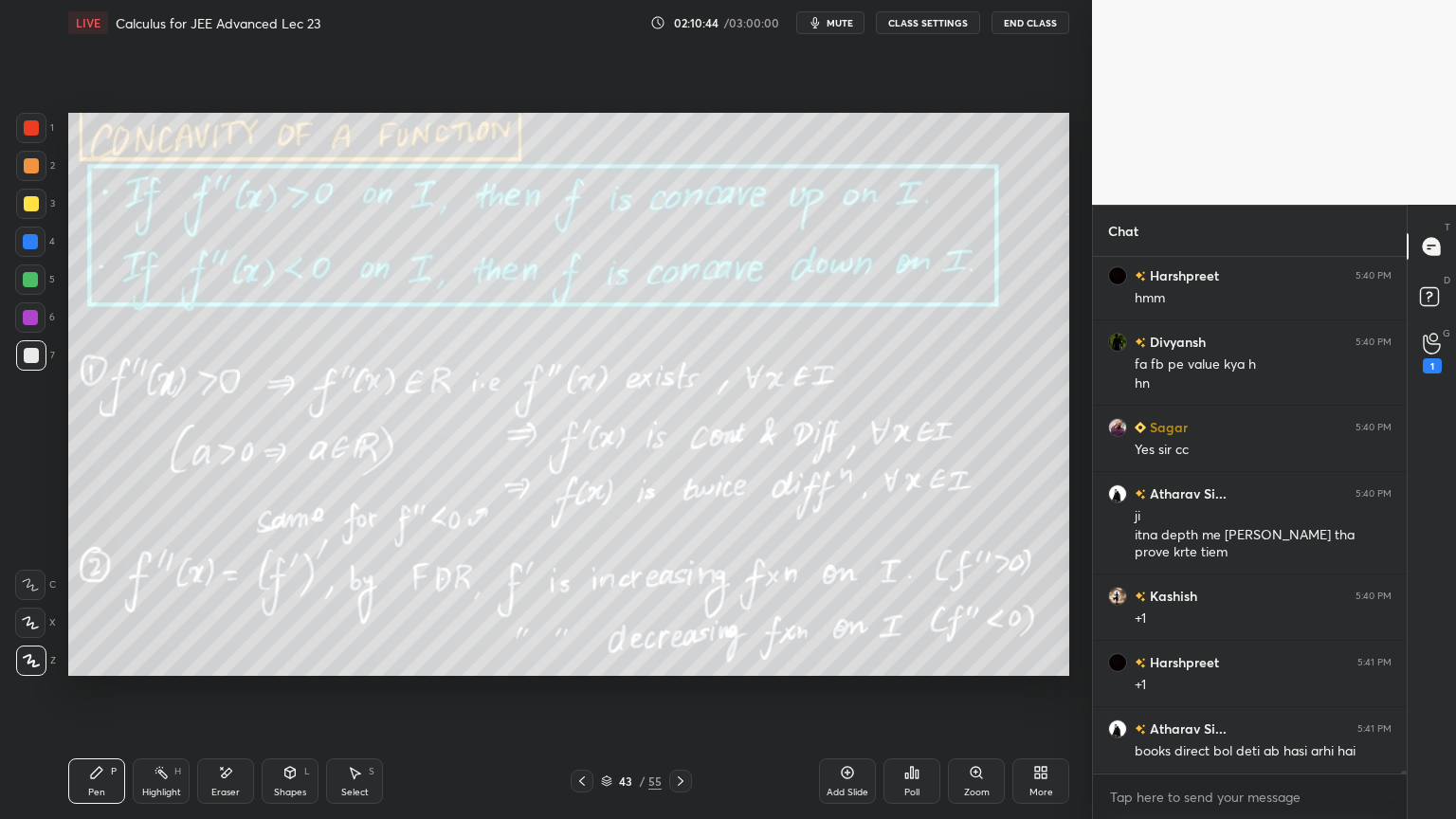 click 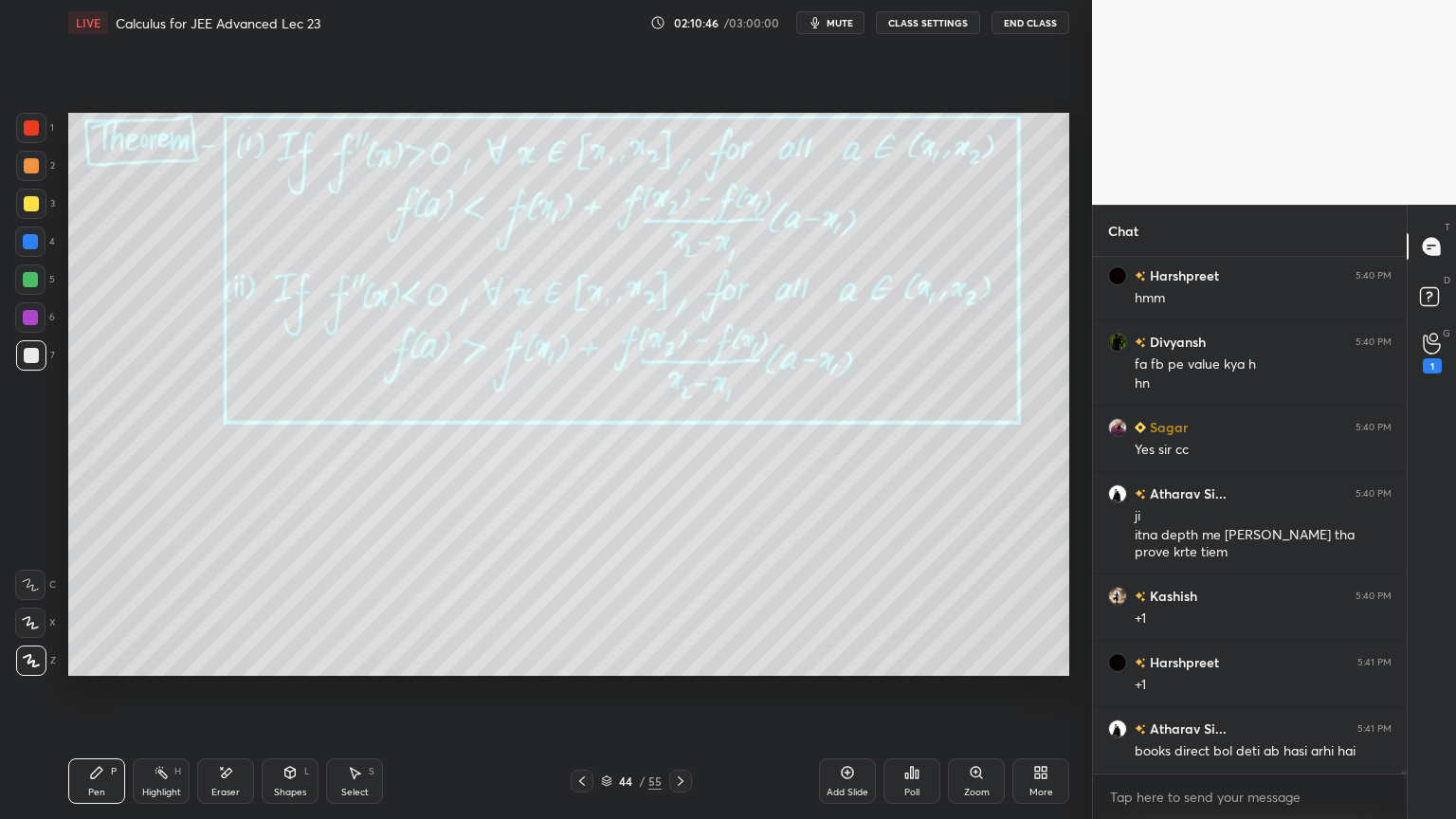 drag, startPoint x: 672, startPoint y: 785, endPoint x: 678, endPoint y: 795, distance: 11.661904 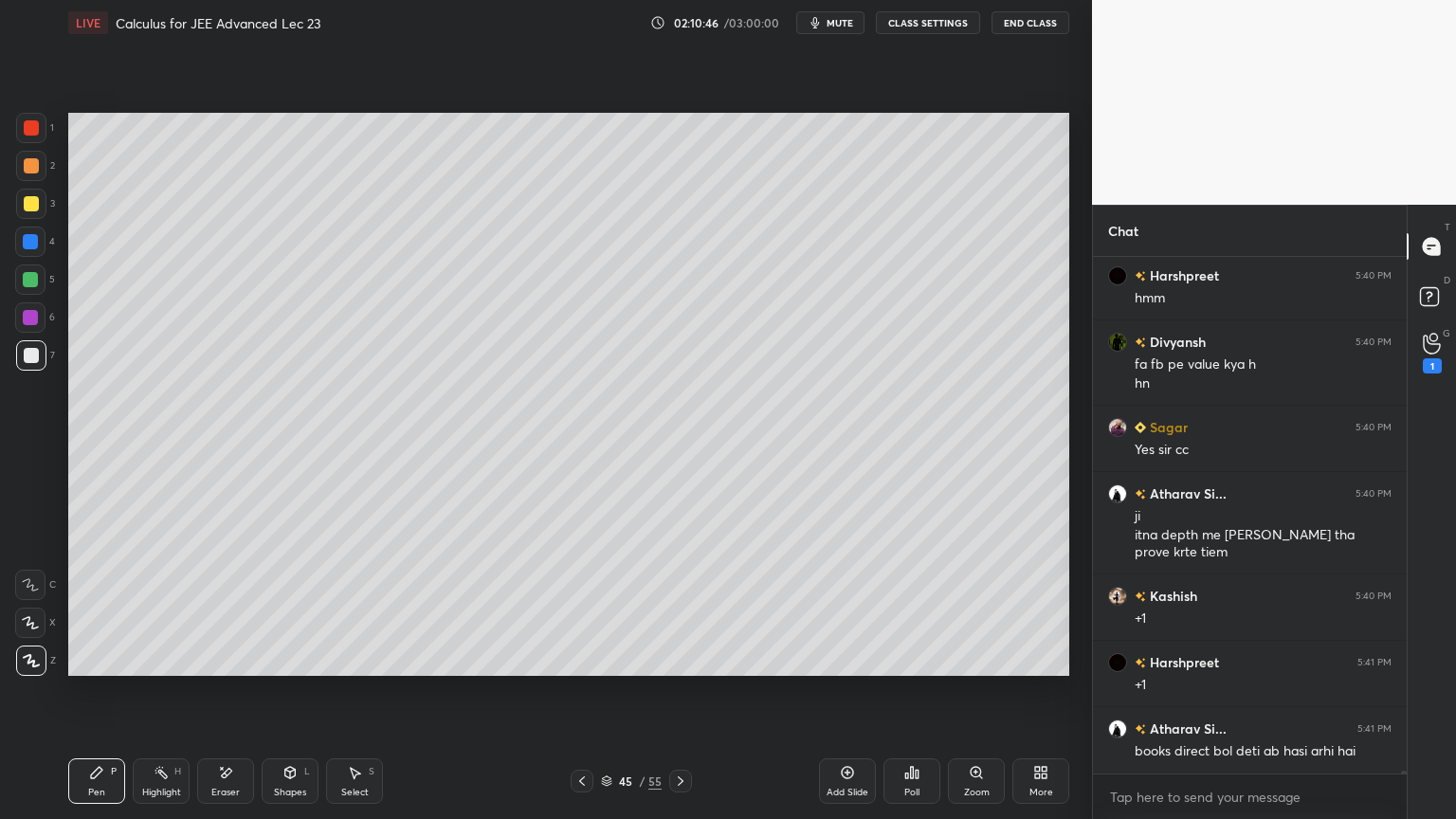 click 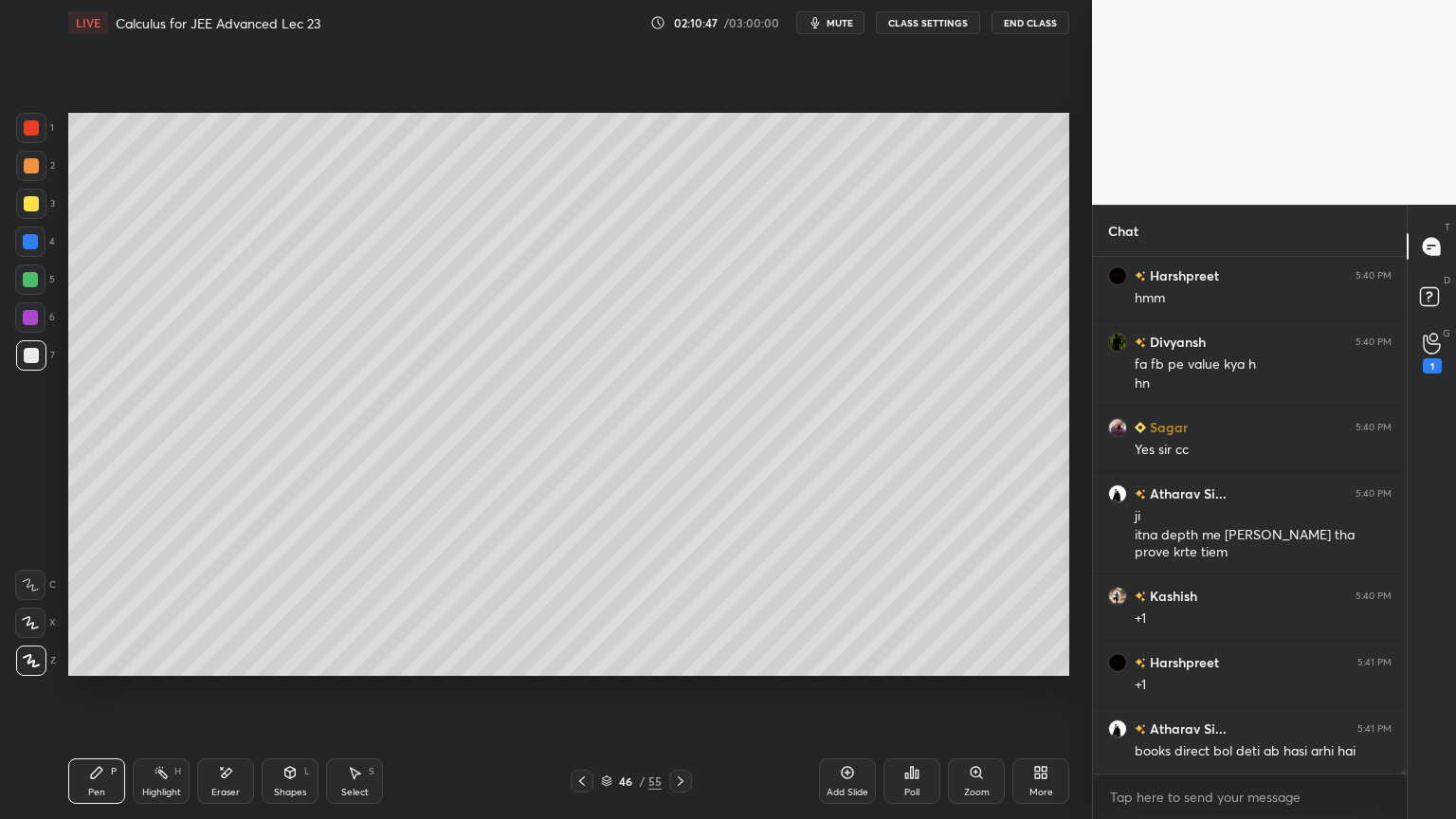 click 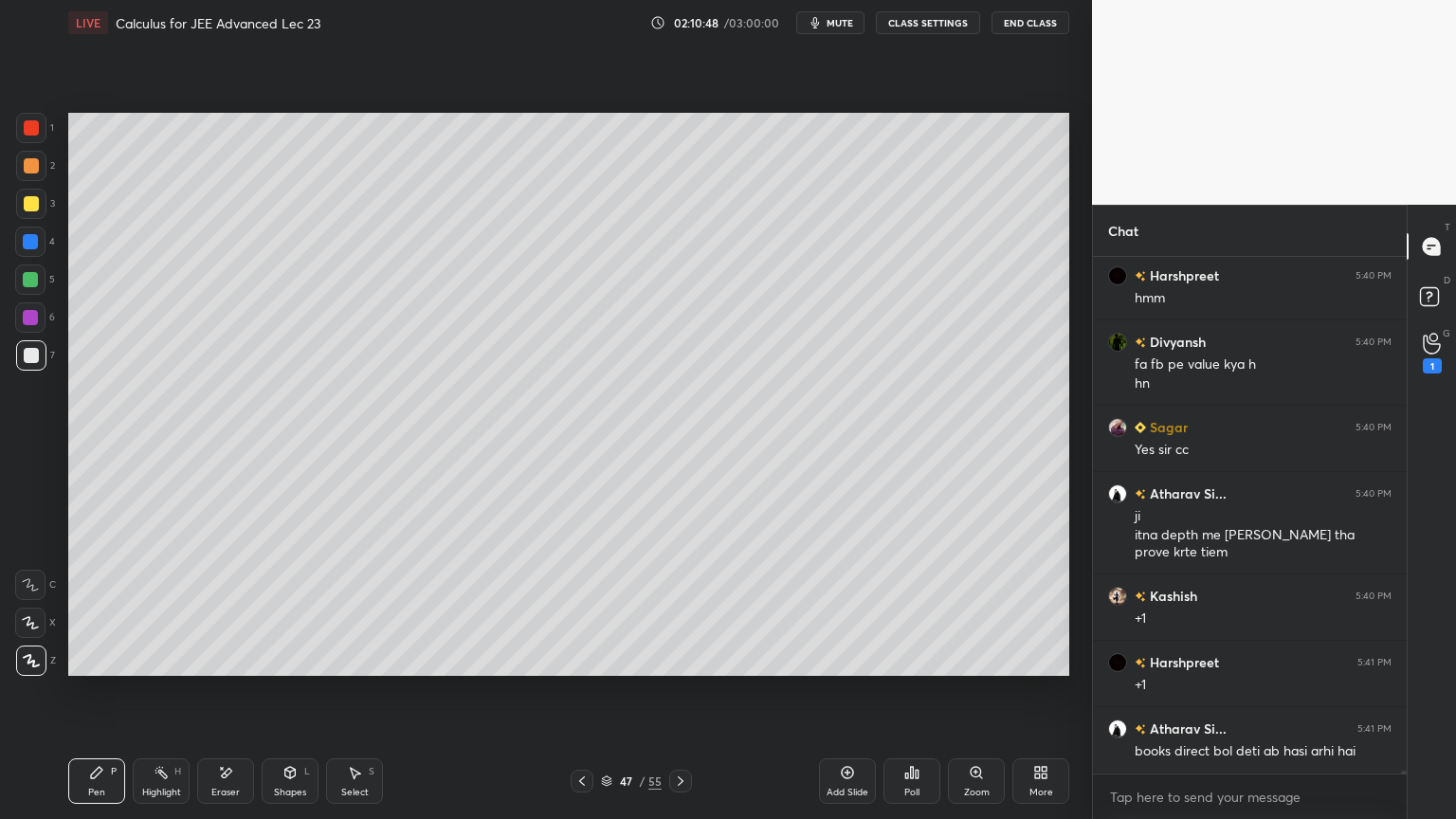 click 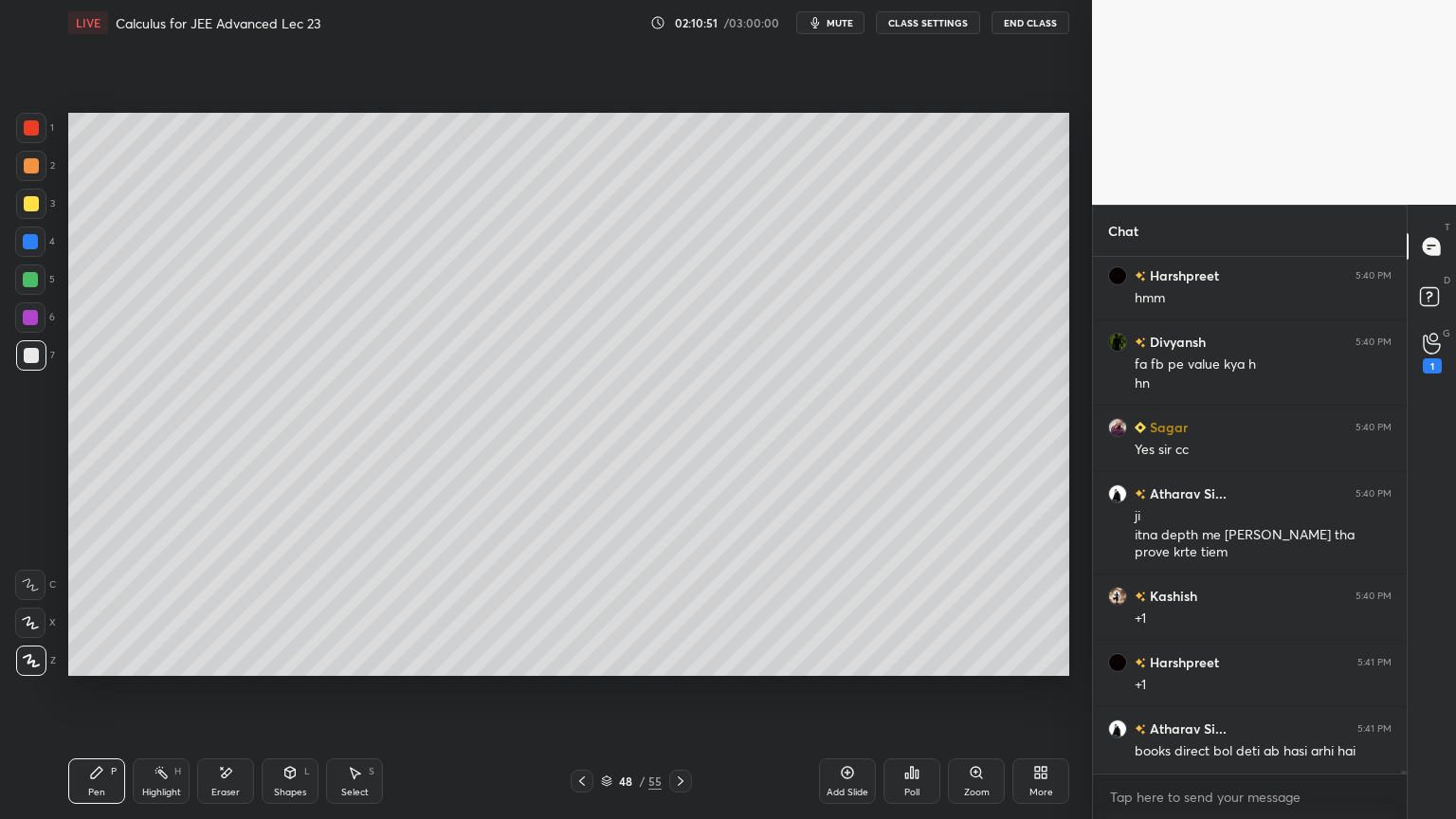 click on "Highlight H" at bounding box center [161, 781] 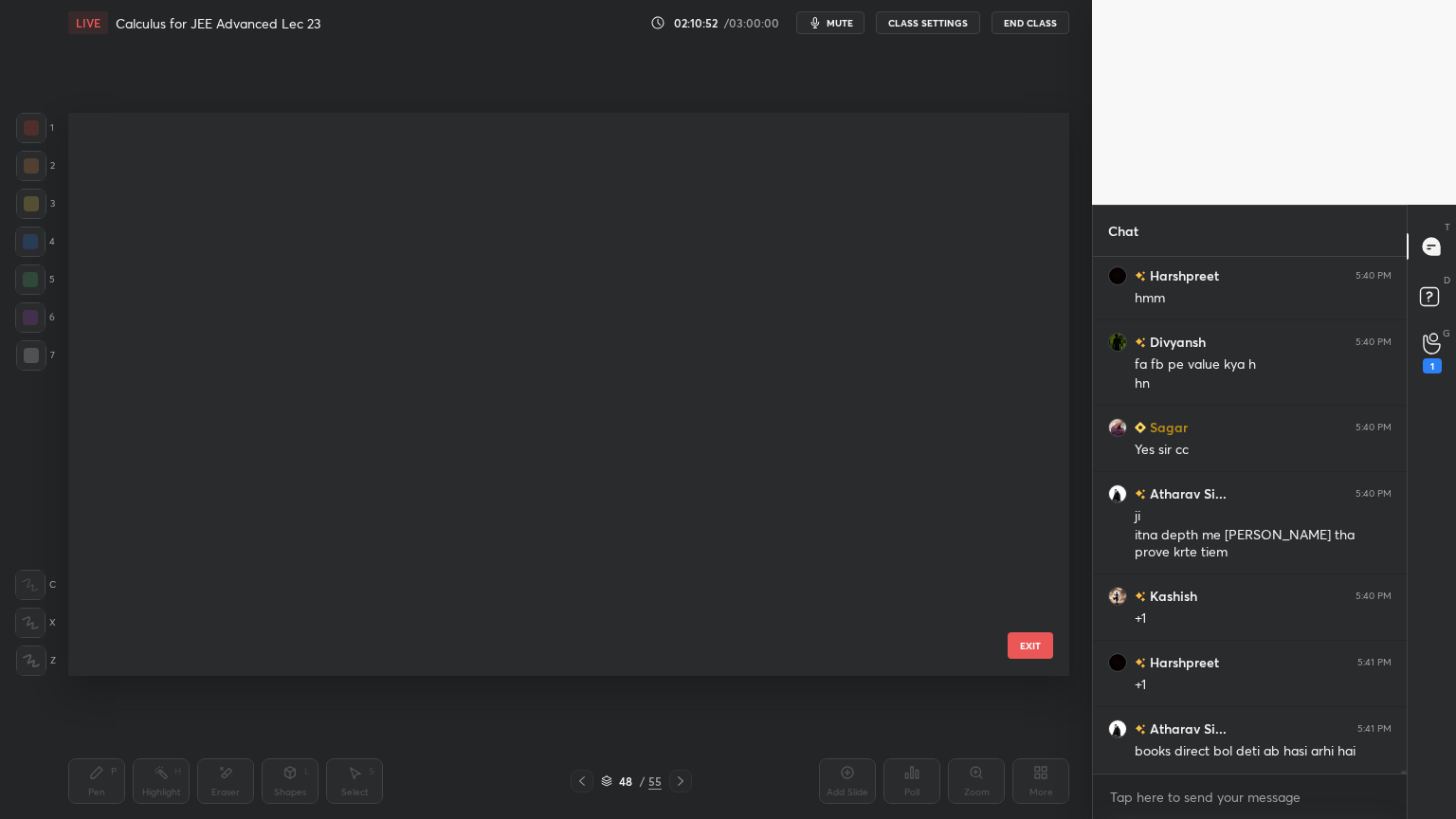 scroll, scrollTop: 557, scrollLeft: 992, axis: both 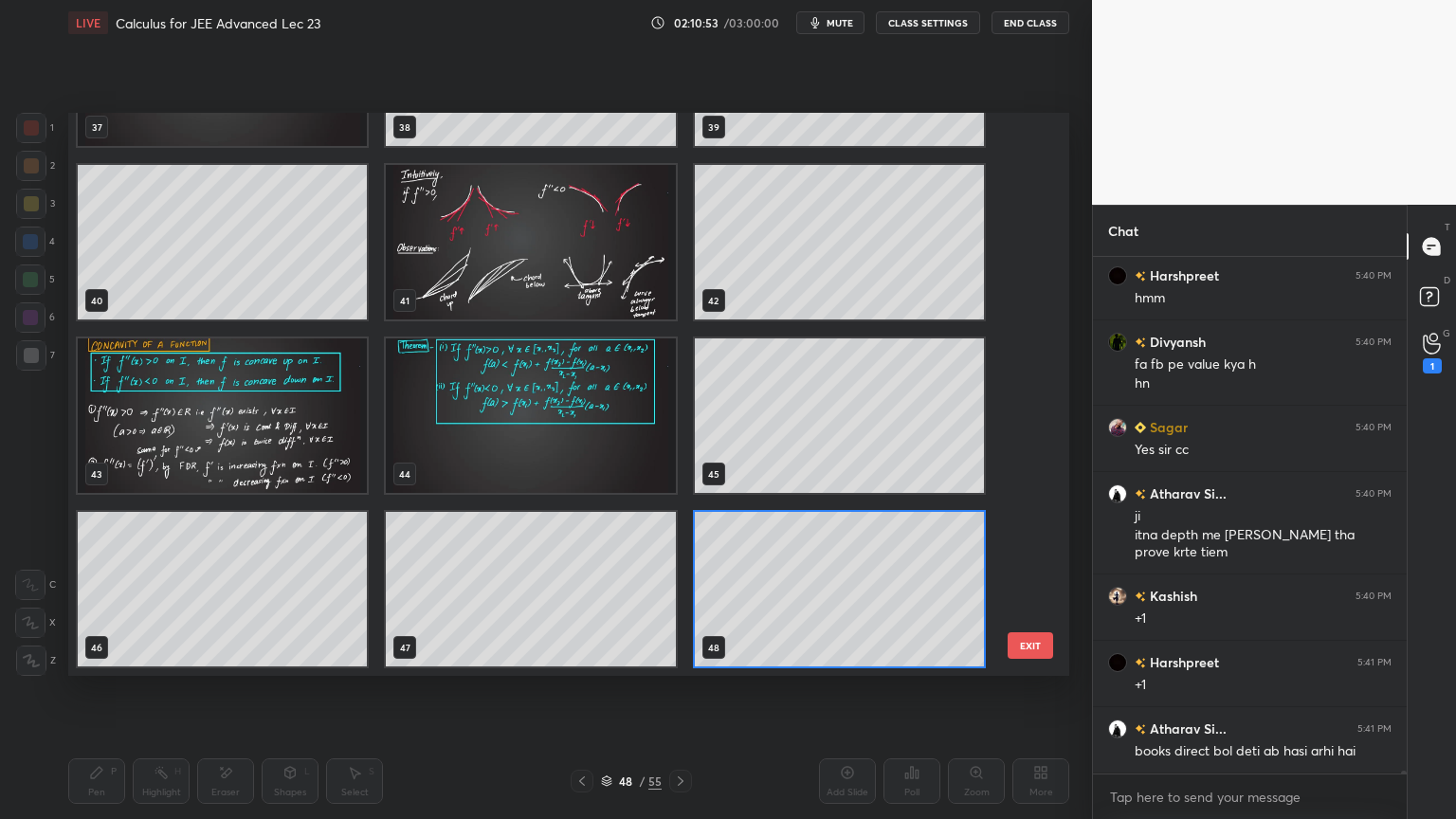 click at bounding box center [530, 415] 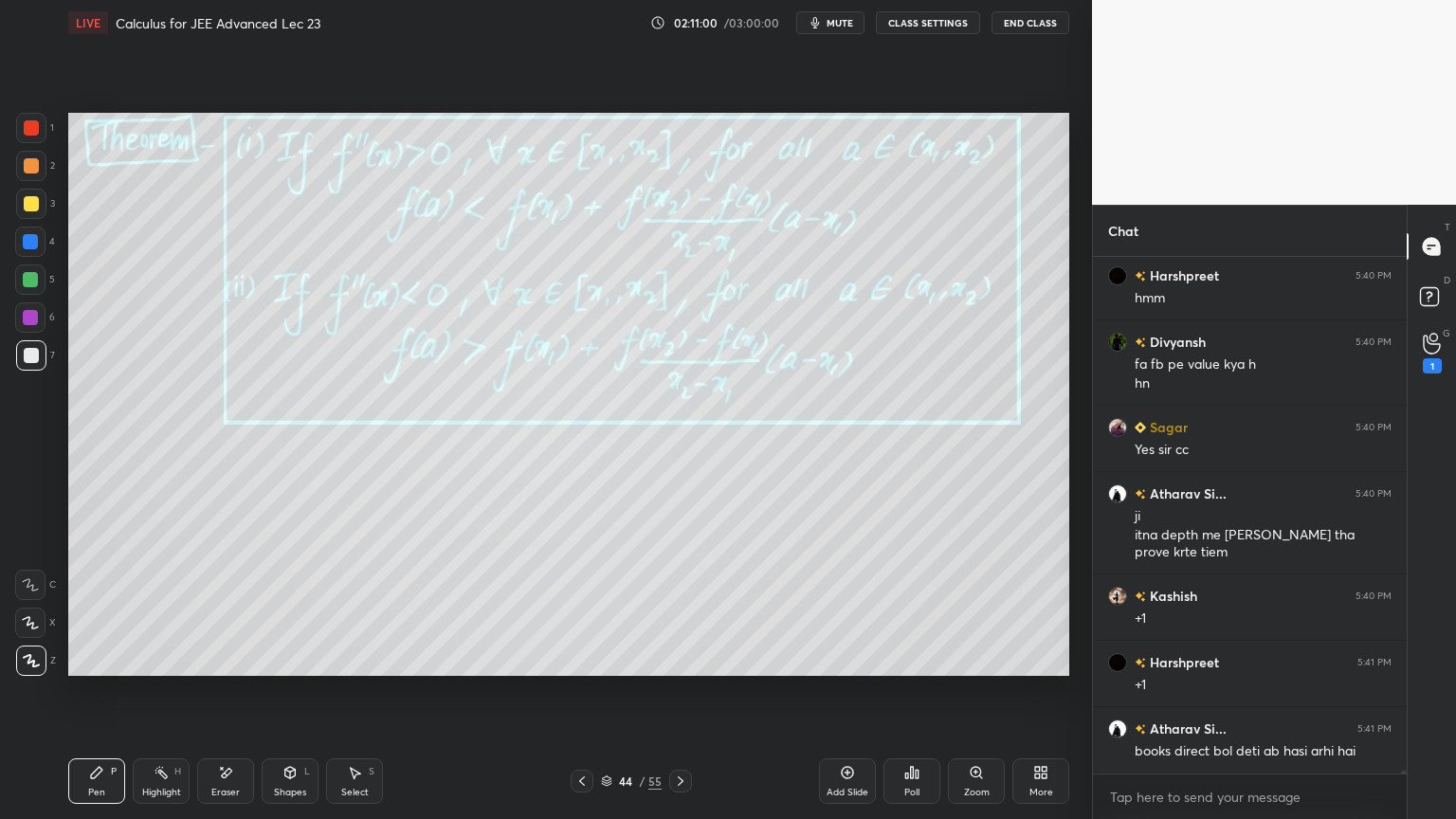 click 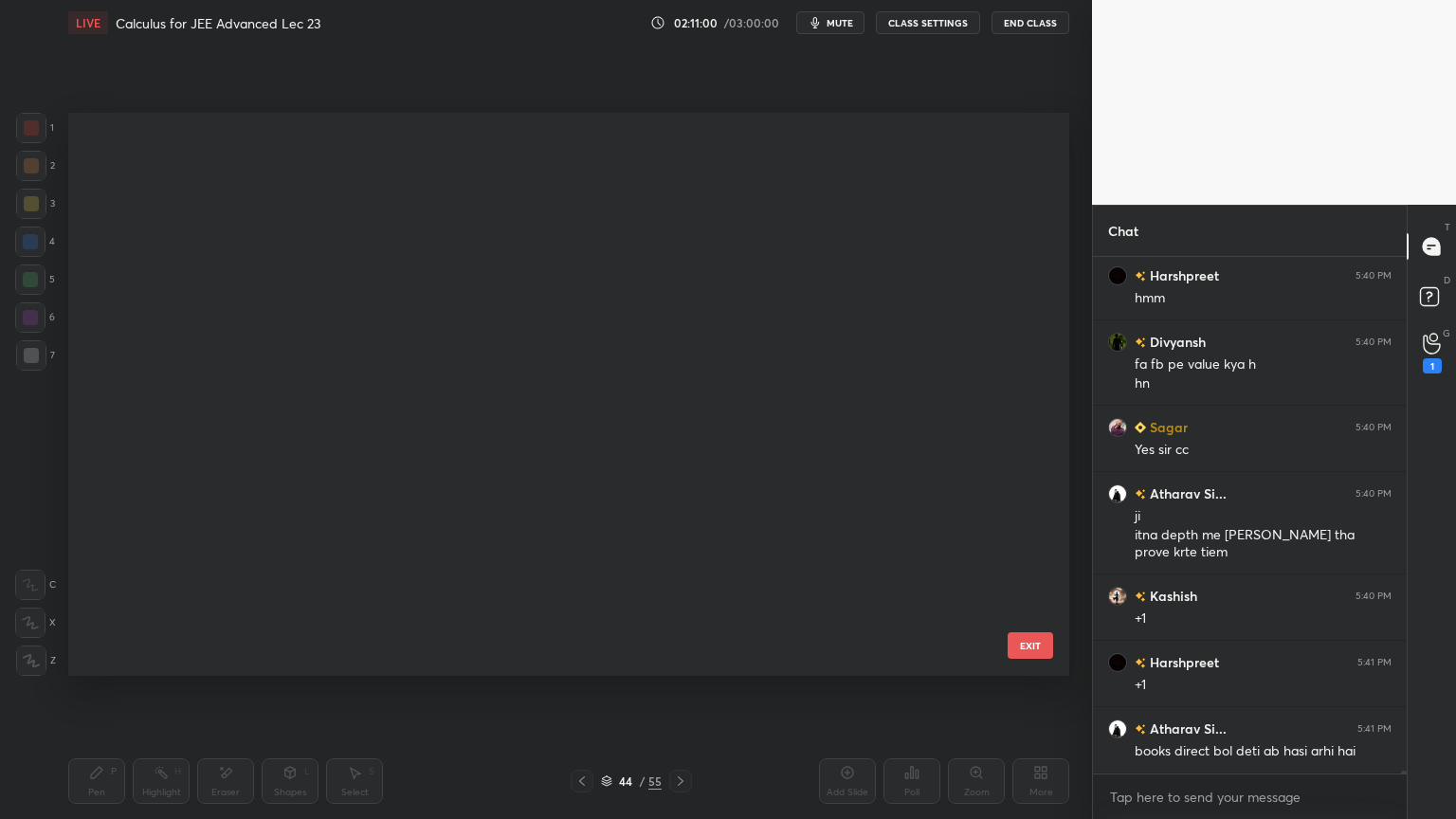 scroll, scrollTop: 2039, scrollLeft: 0, axis: vertical 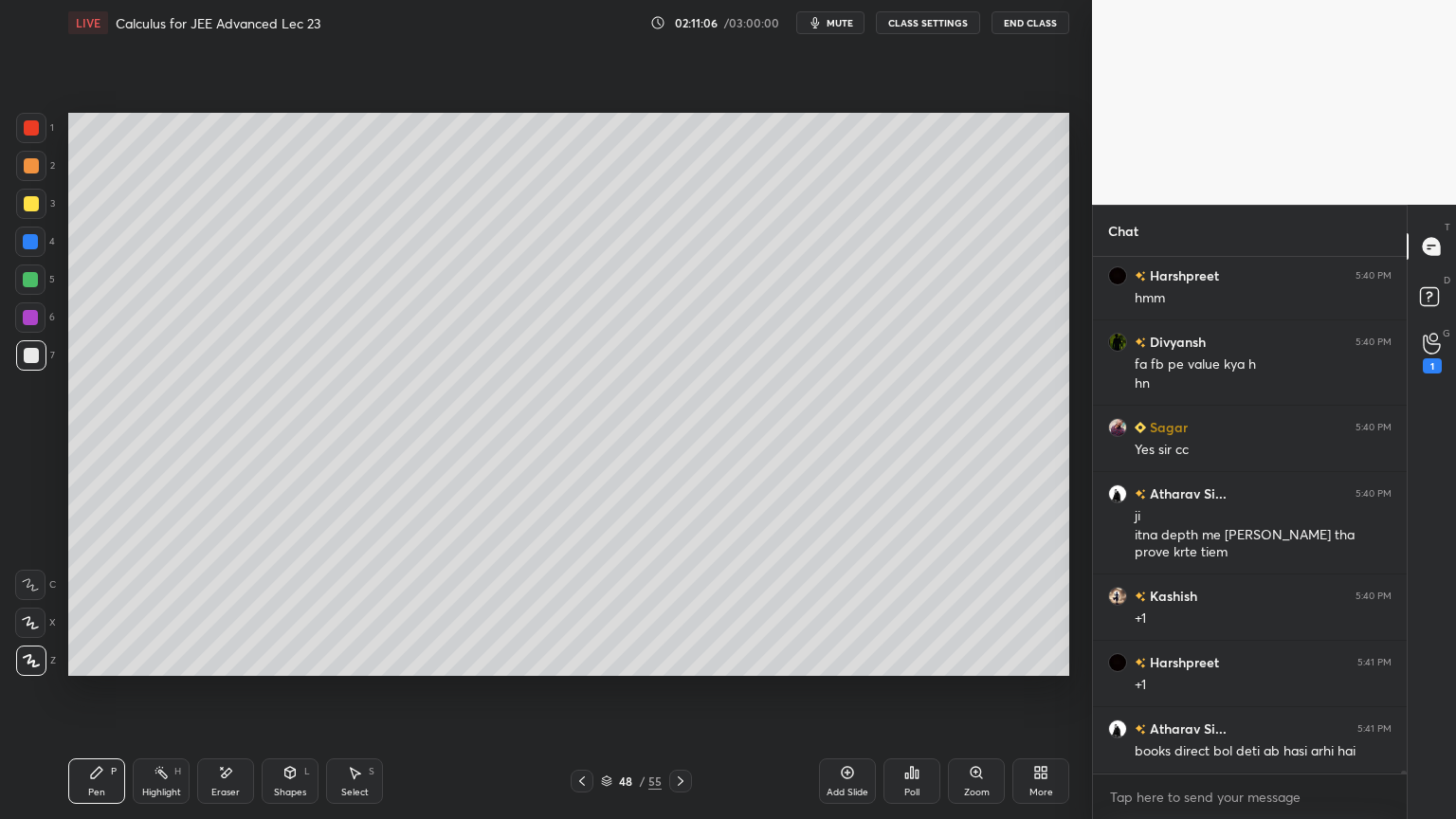 click on "Highlight" at bounding box center [161, 792] 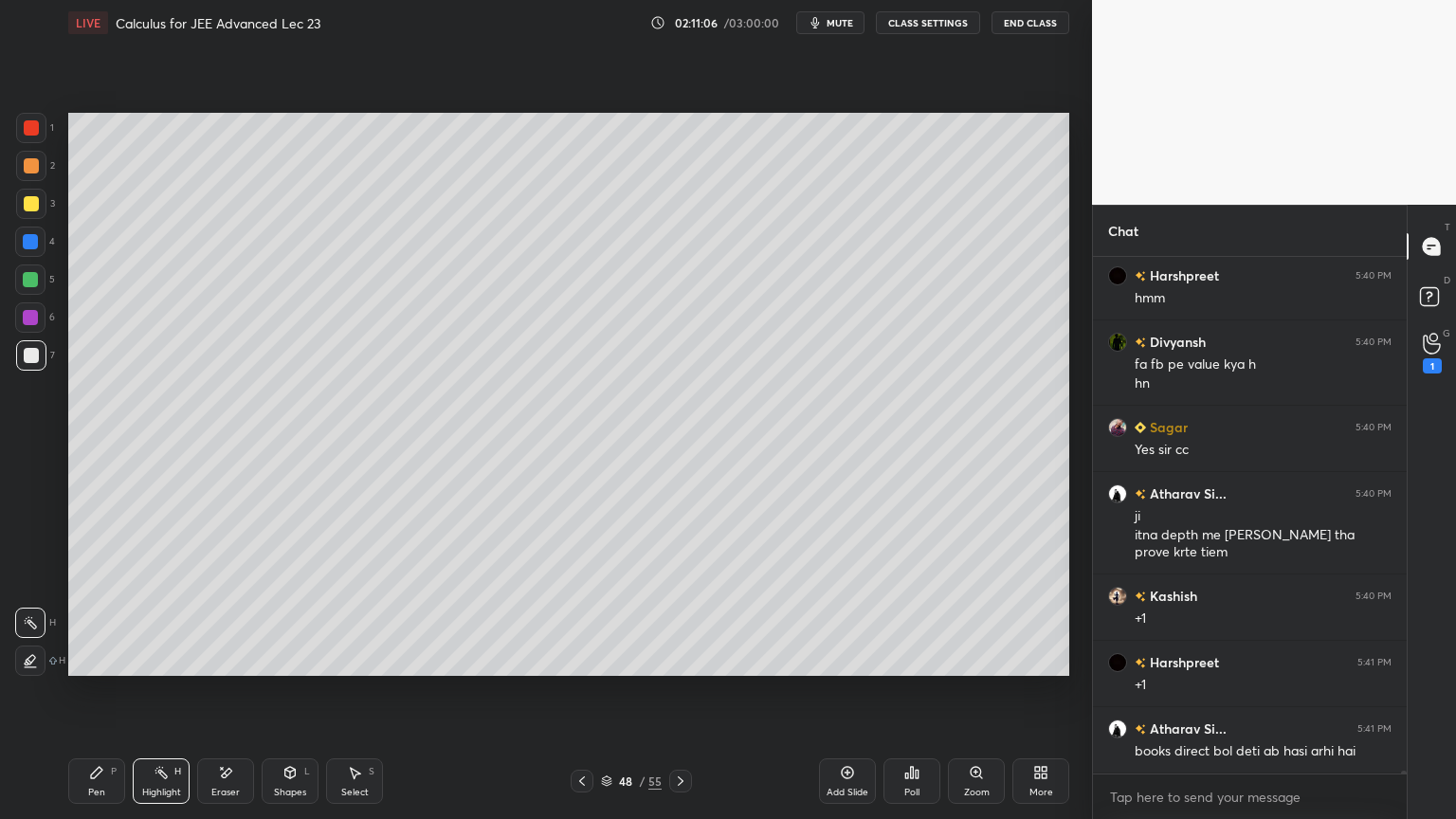 drag, startPoint x: 106, startPoint y: 782, endPoint x: 171, endPoint y: 739, distance: 77.9359 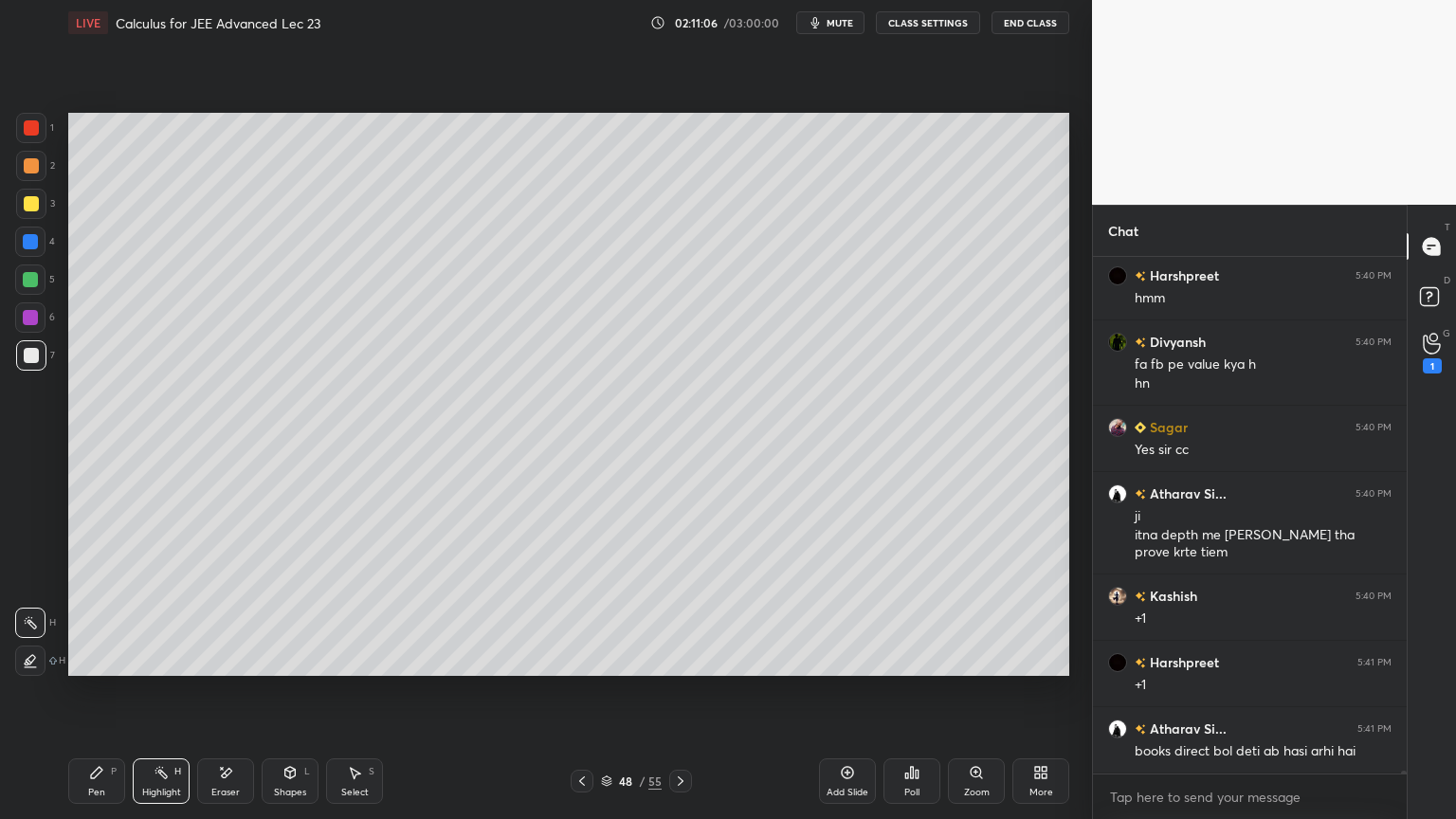 click on "Pen P" at bounding box center (97, 781) 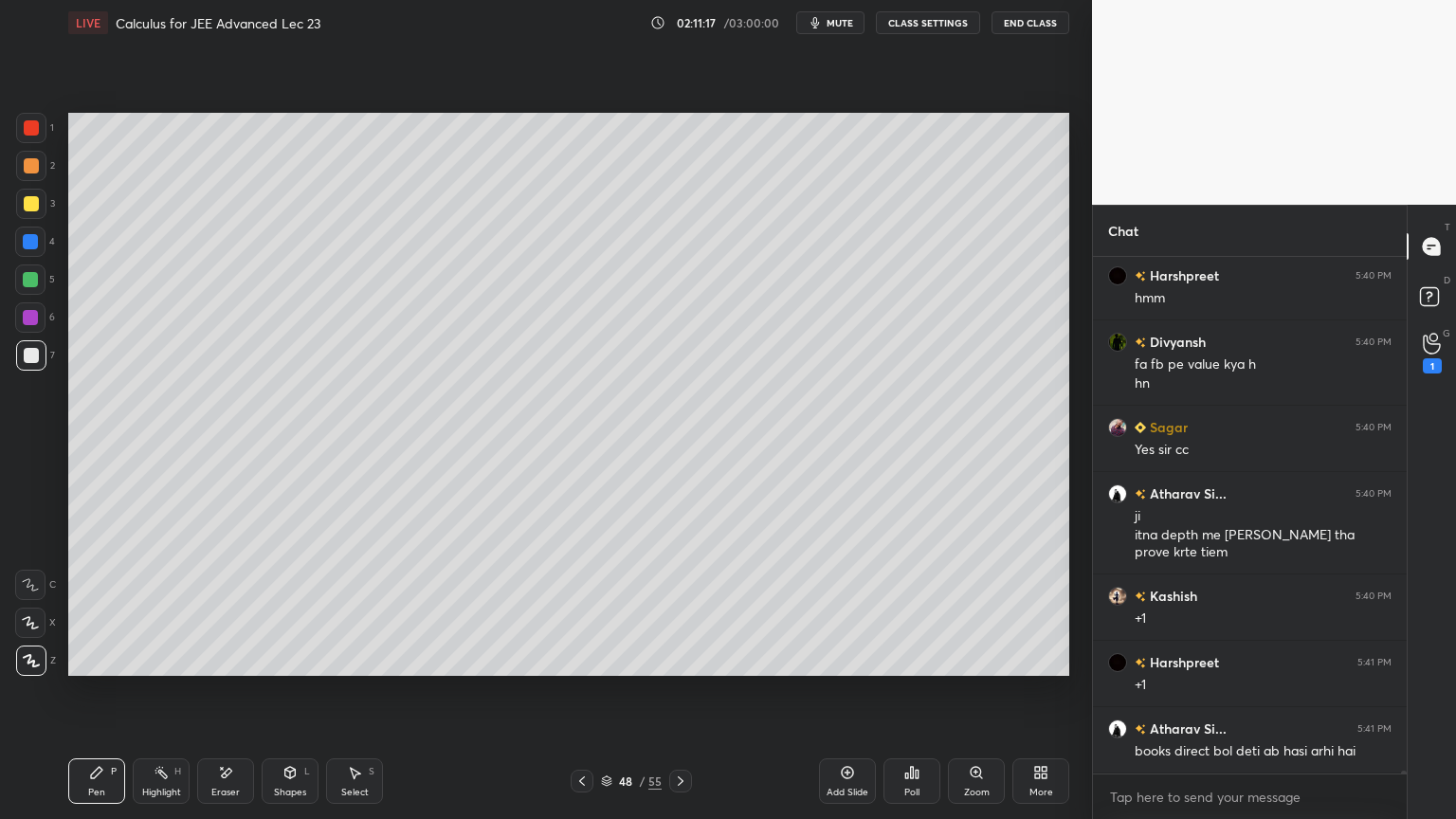 click on "Eraser" at bounding box center [226, 792] 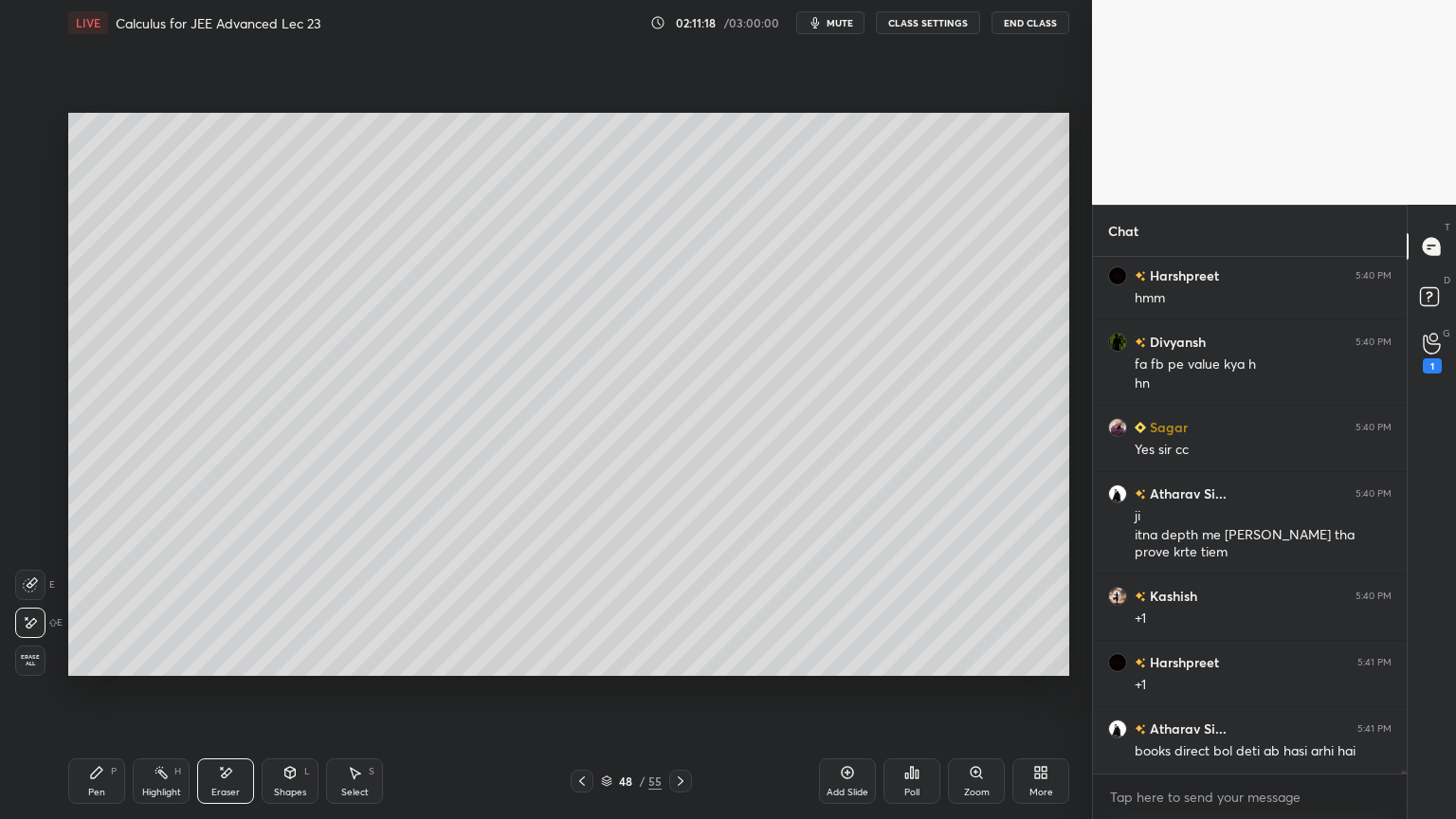 click on "Pen P" at bounding box center (97, 781) 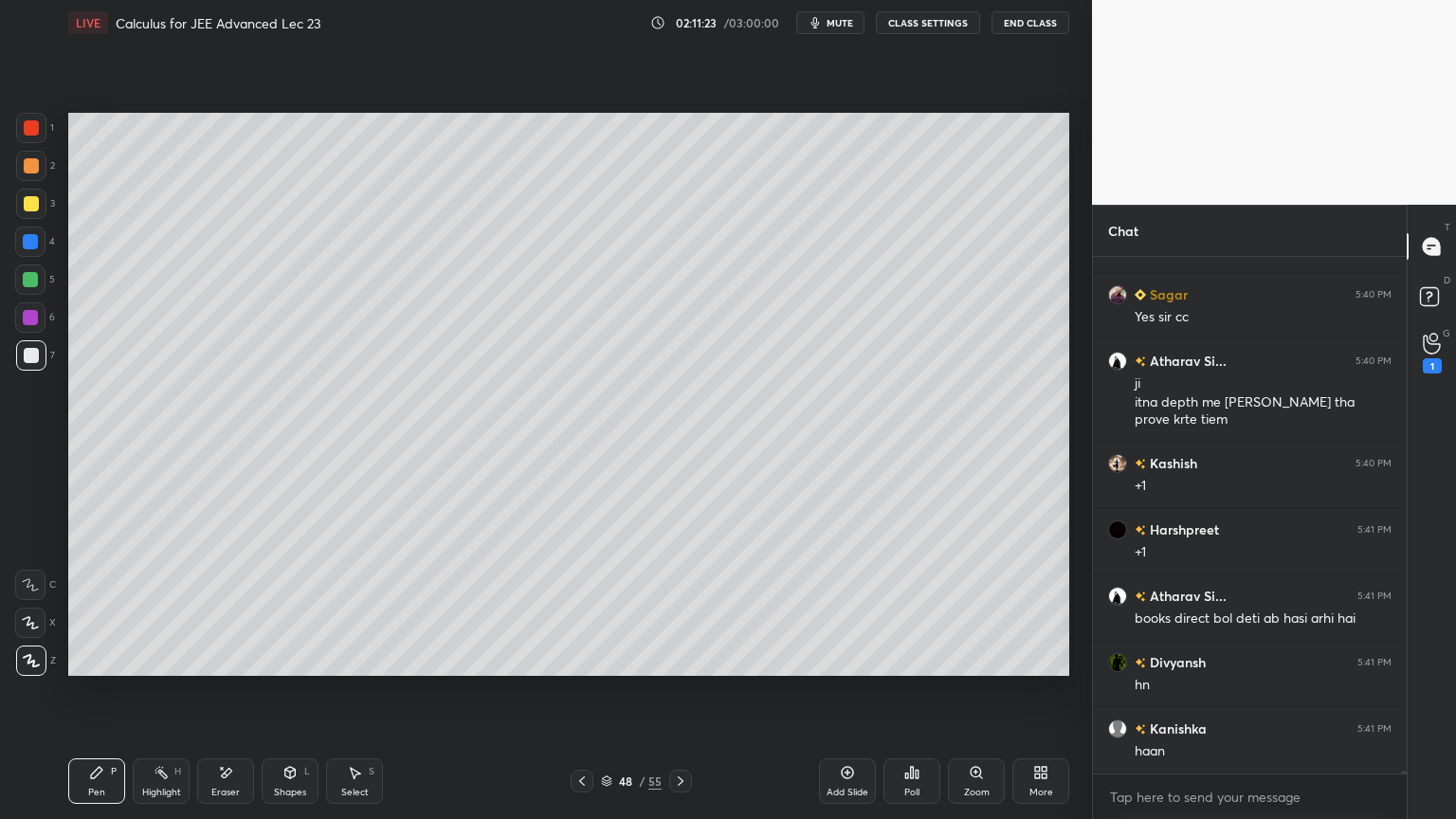 scroll, scrollTop: 108642, scrollLeft: 0, axis: vertical 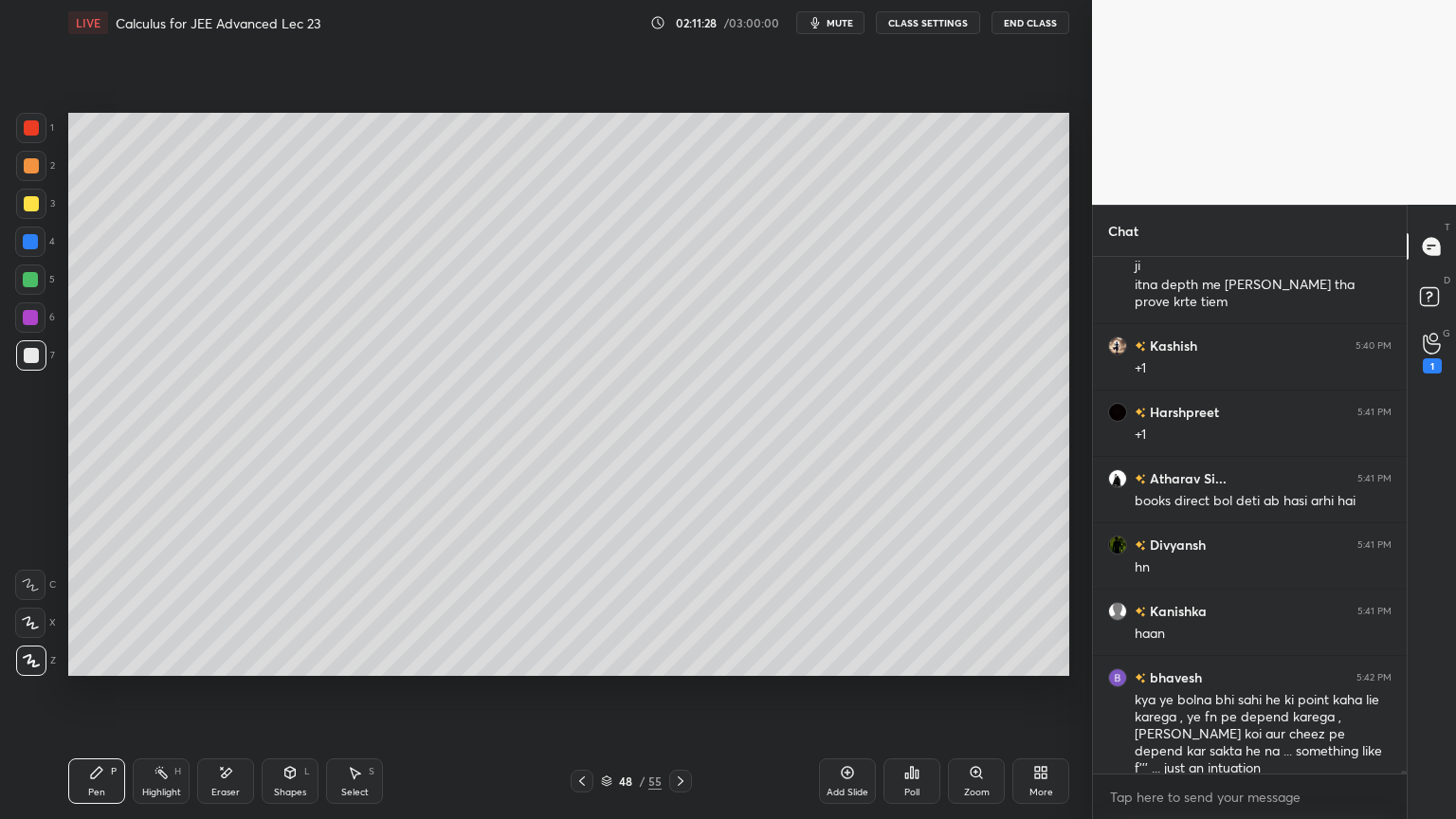 drag, startPoint x: 151, startPoint y: 782, endPoint x: 105, endPoint y: 774, distance: 46.6905 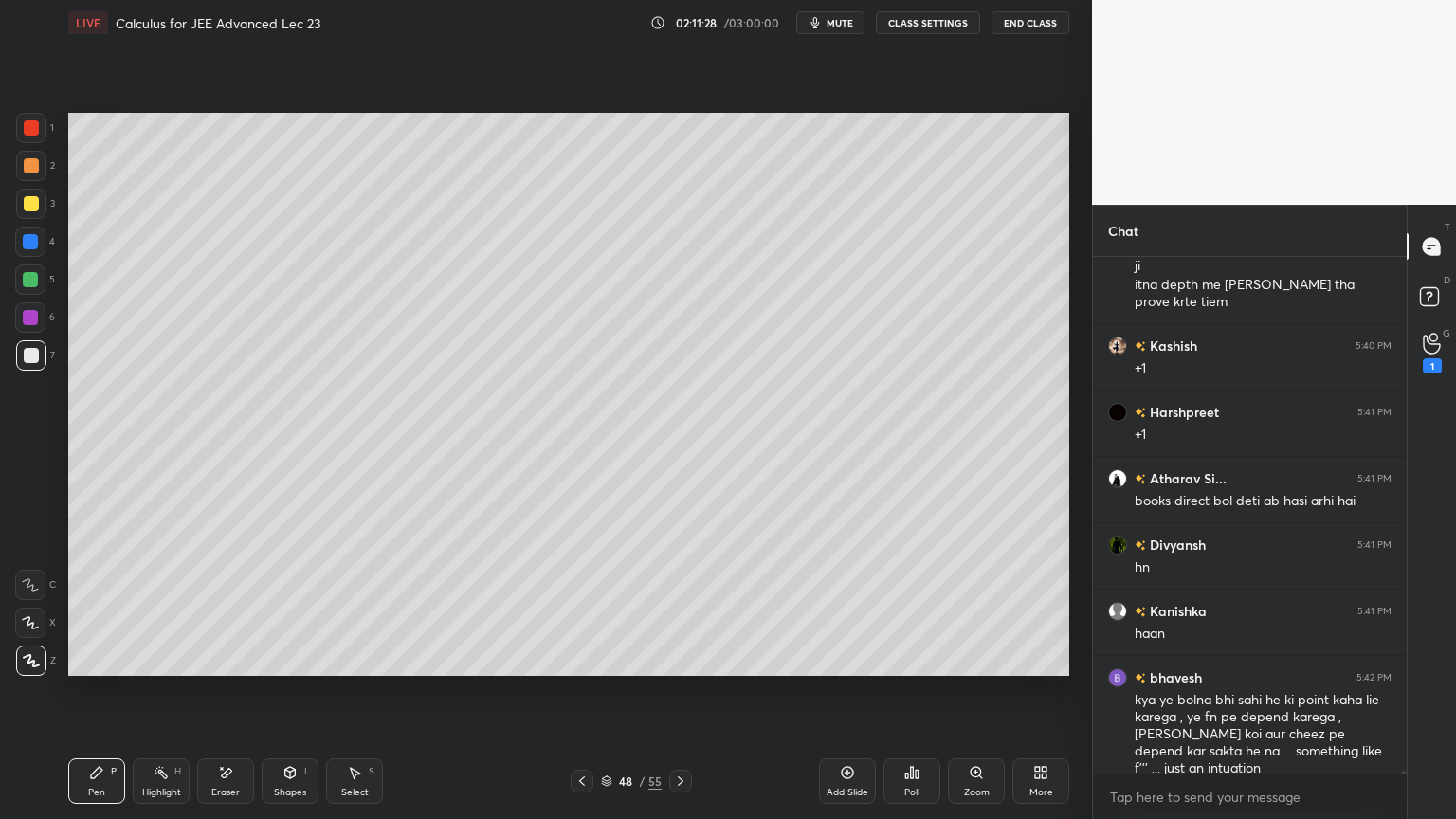 click on "Highlight H" at bounding box center (161, 781) 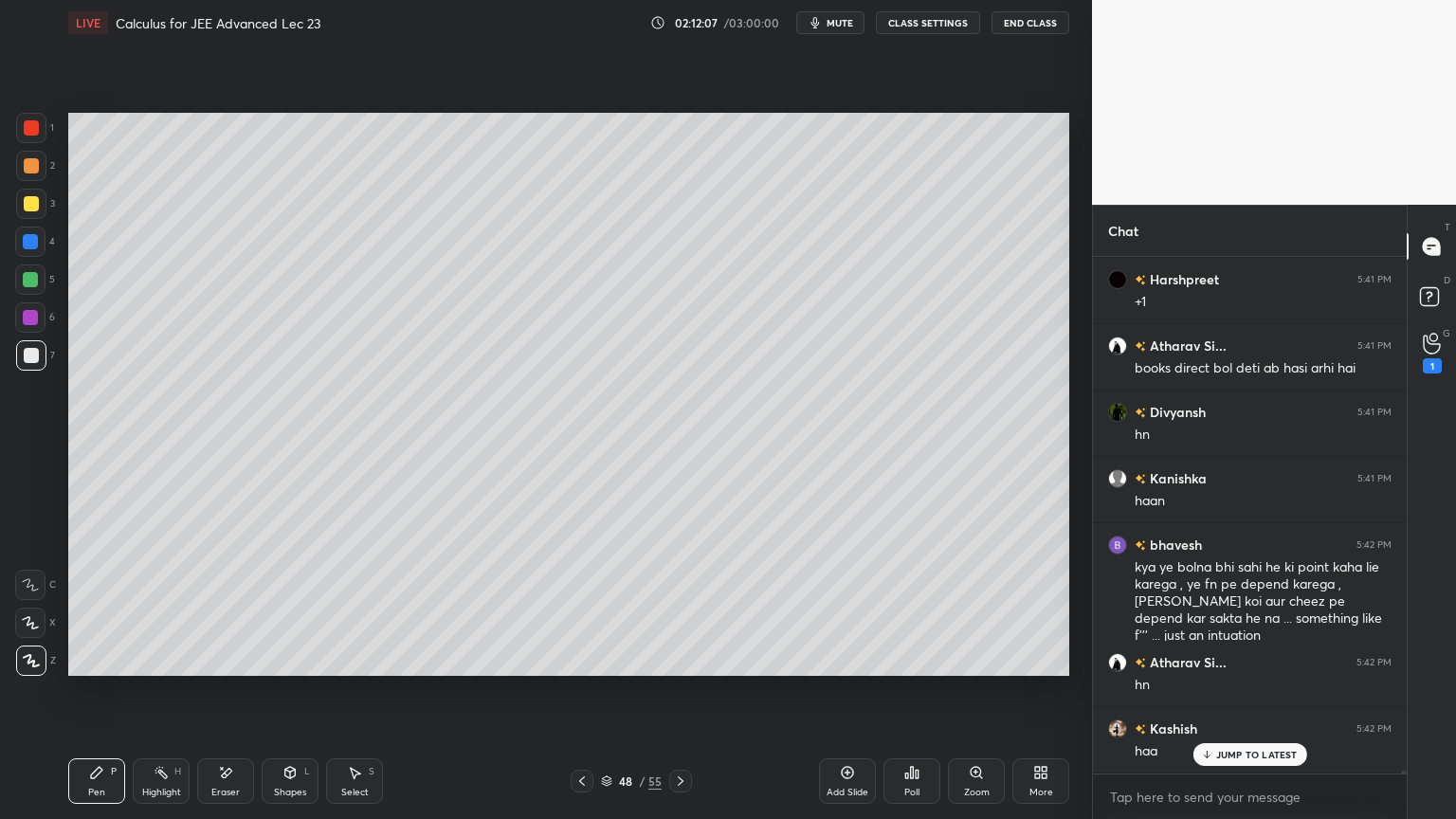 scroll, scrollTop: 108840, scrollLeft: 0, axis: vertical 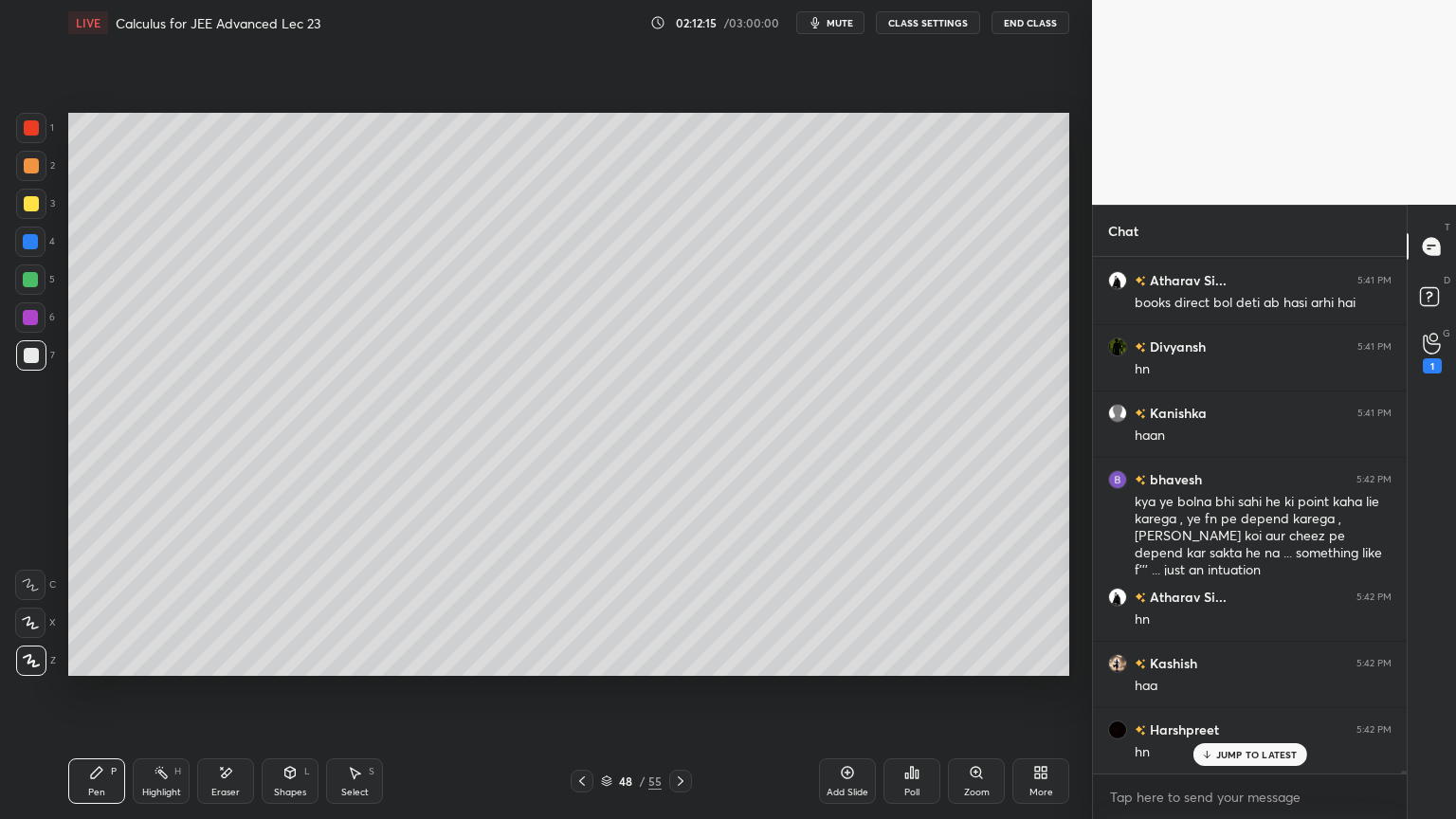 click on "JUMP TO LATEST" at bounding box center (1257, 755) 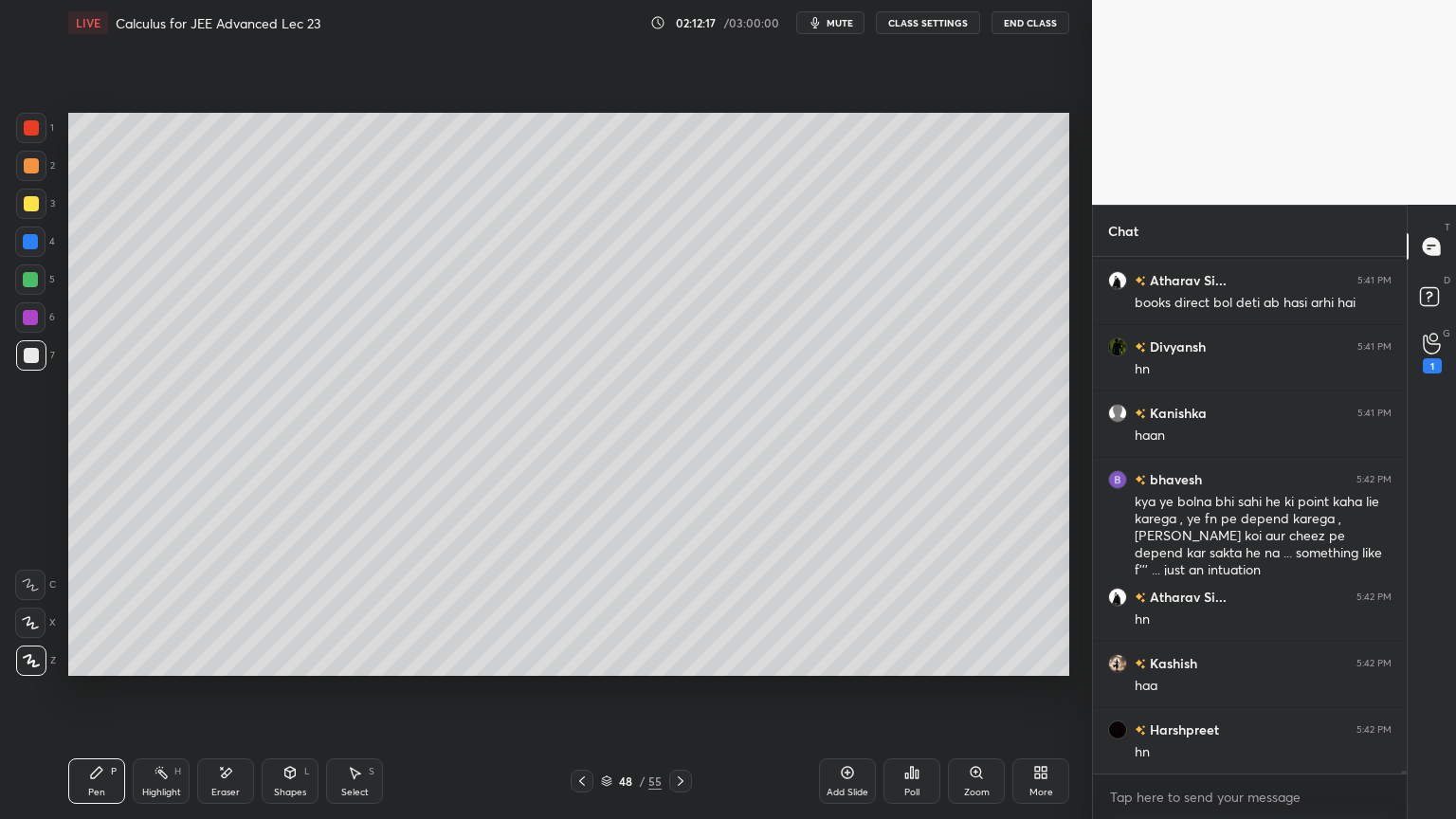scroll, scrollTop: 108907, scrollLeft: 0, axis: vertical 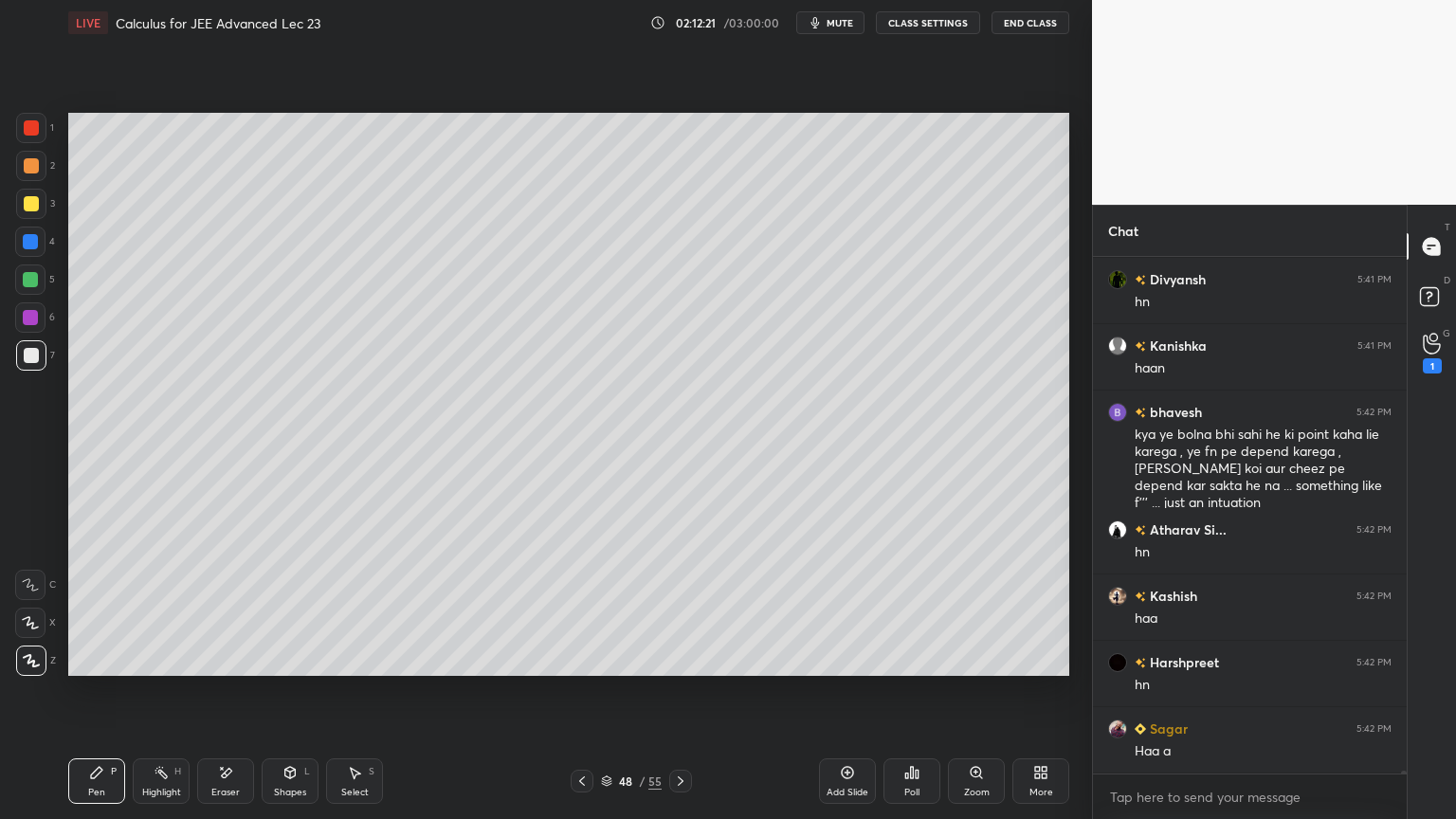click 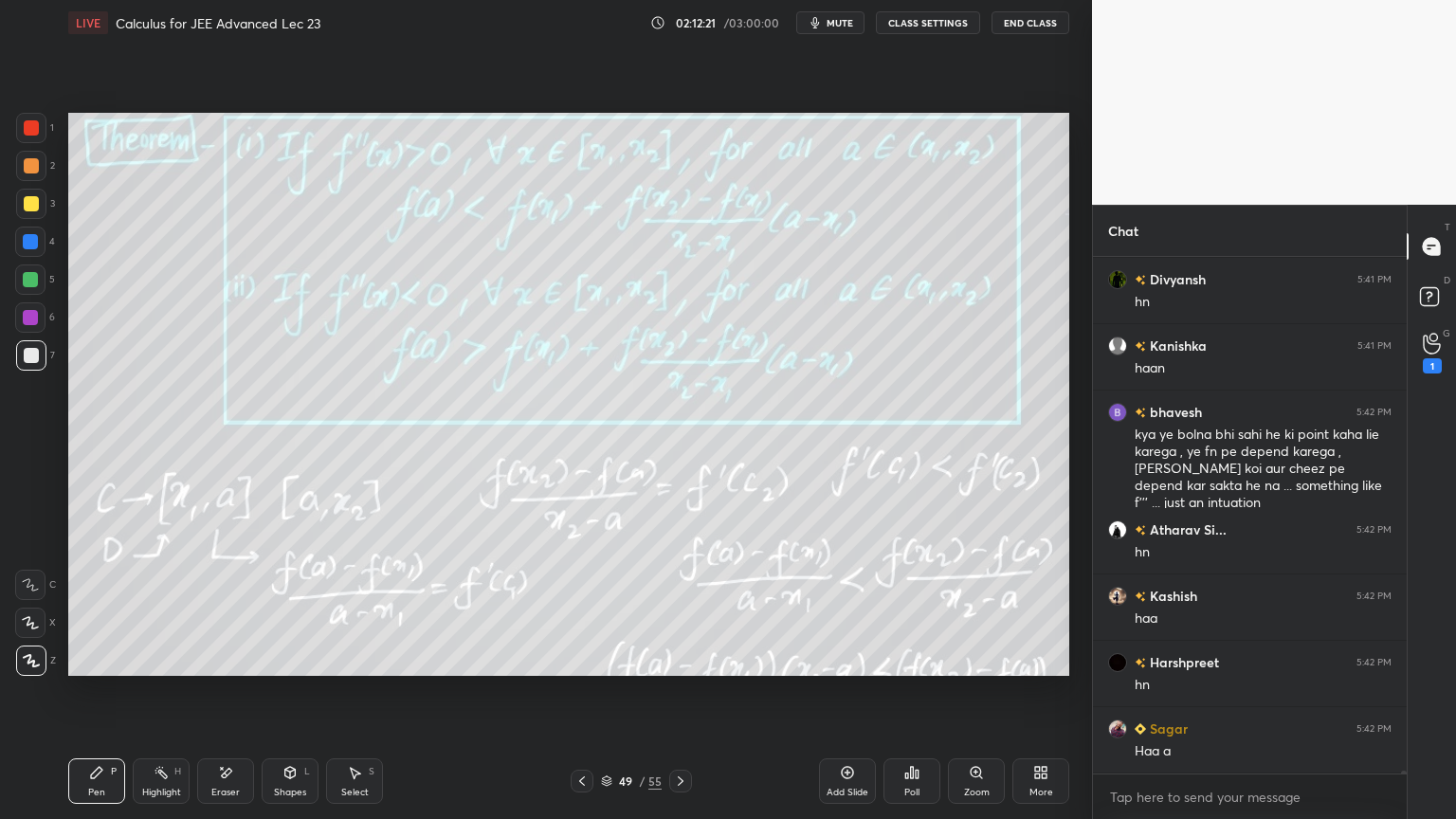 click 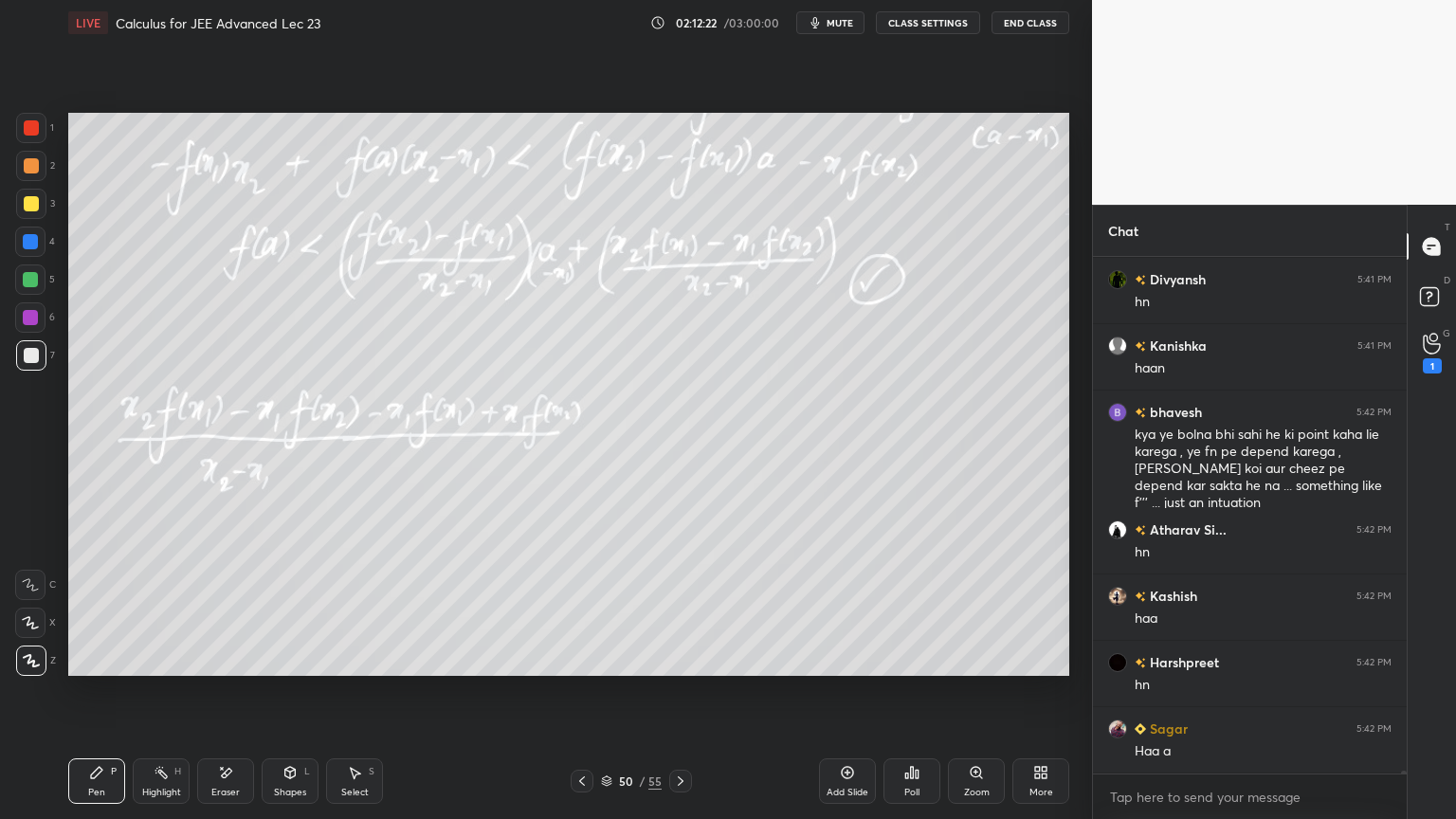 scroll, scrollTop: 108972, scrollLeft: 0, axis: vertical 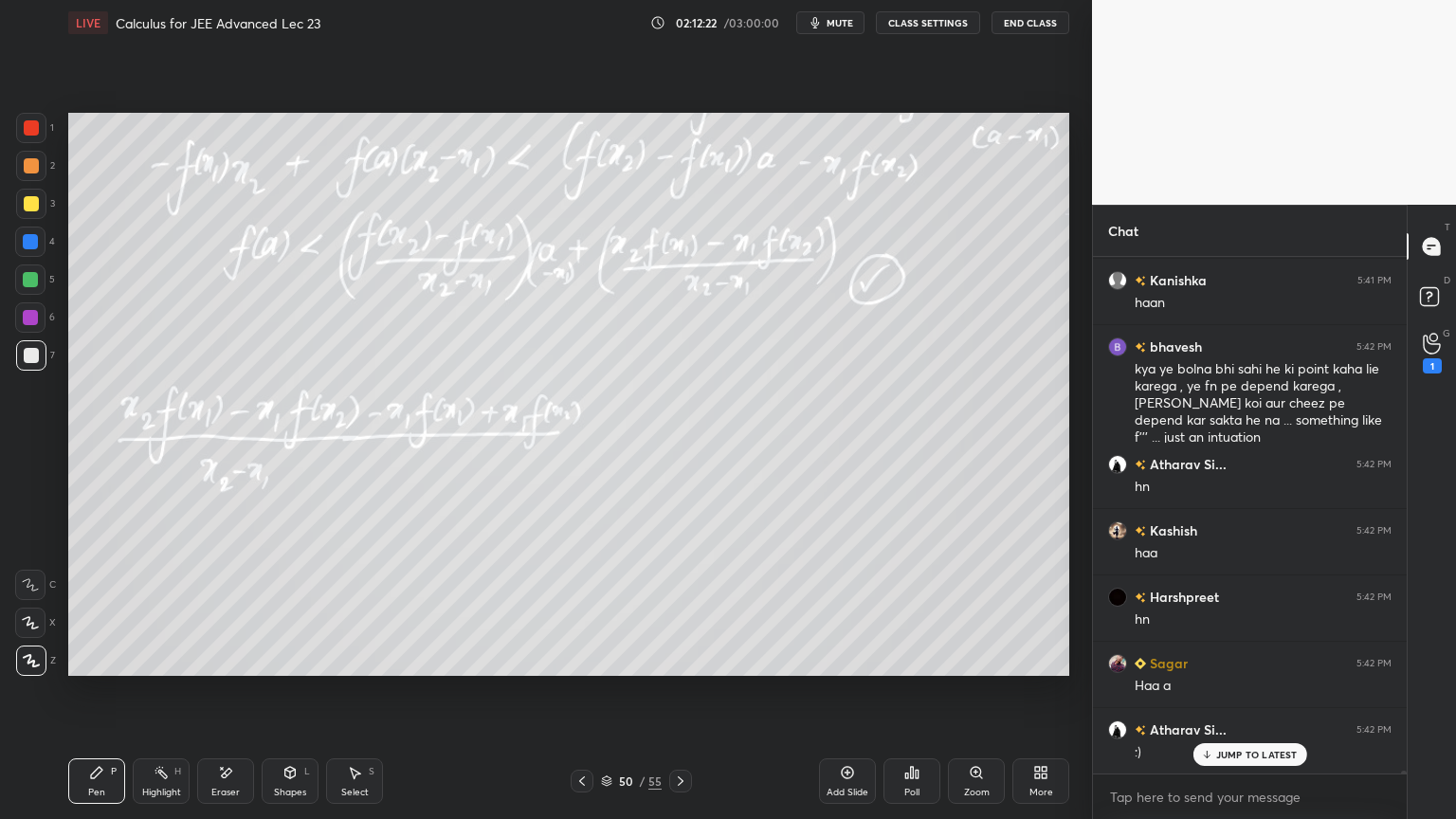 click 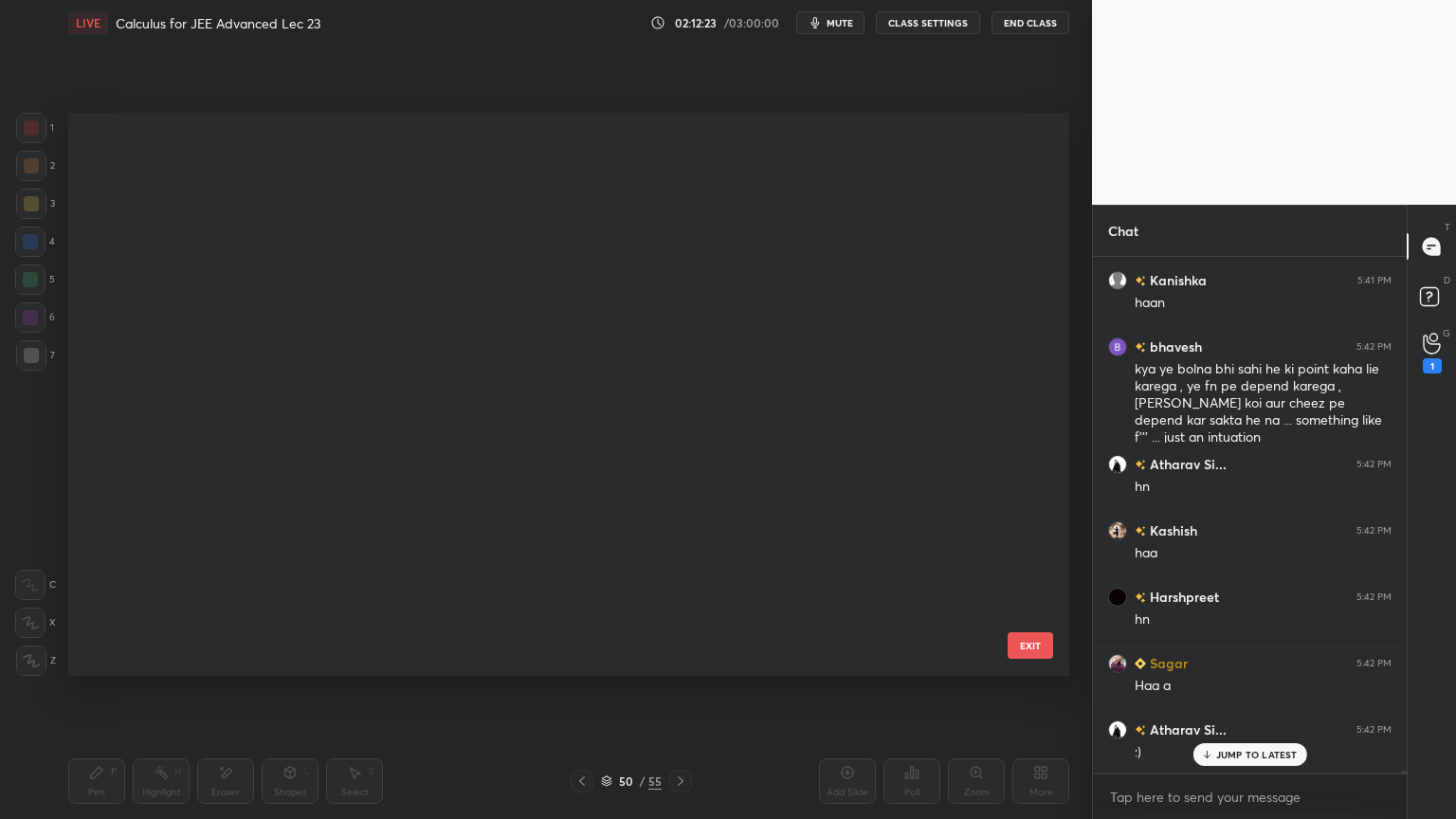 scroll, scrollTop: 2385, scrollLeft: 0, axis: vertical 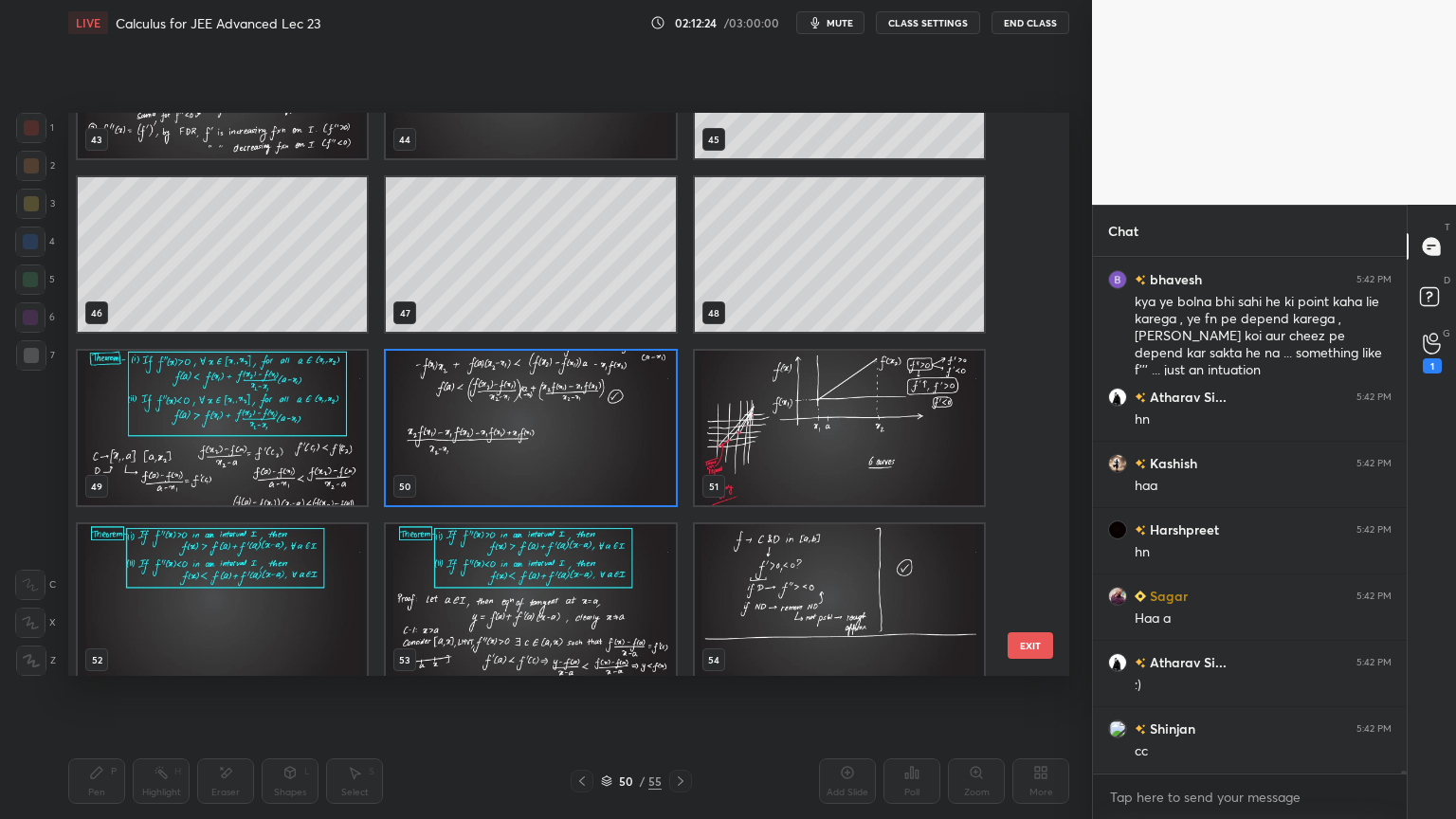 click at bounding box center (222, 601) 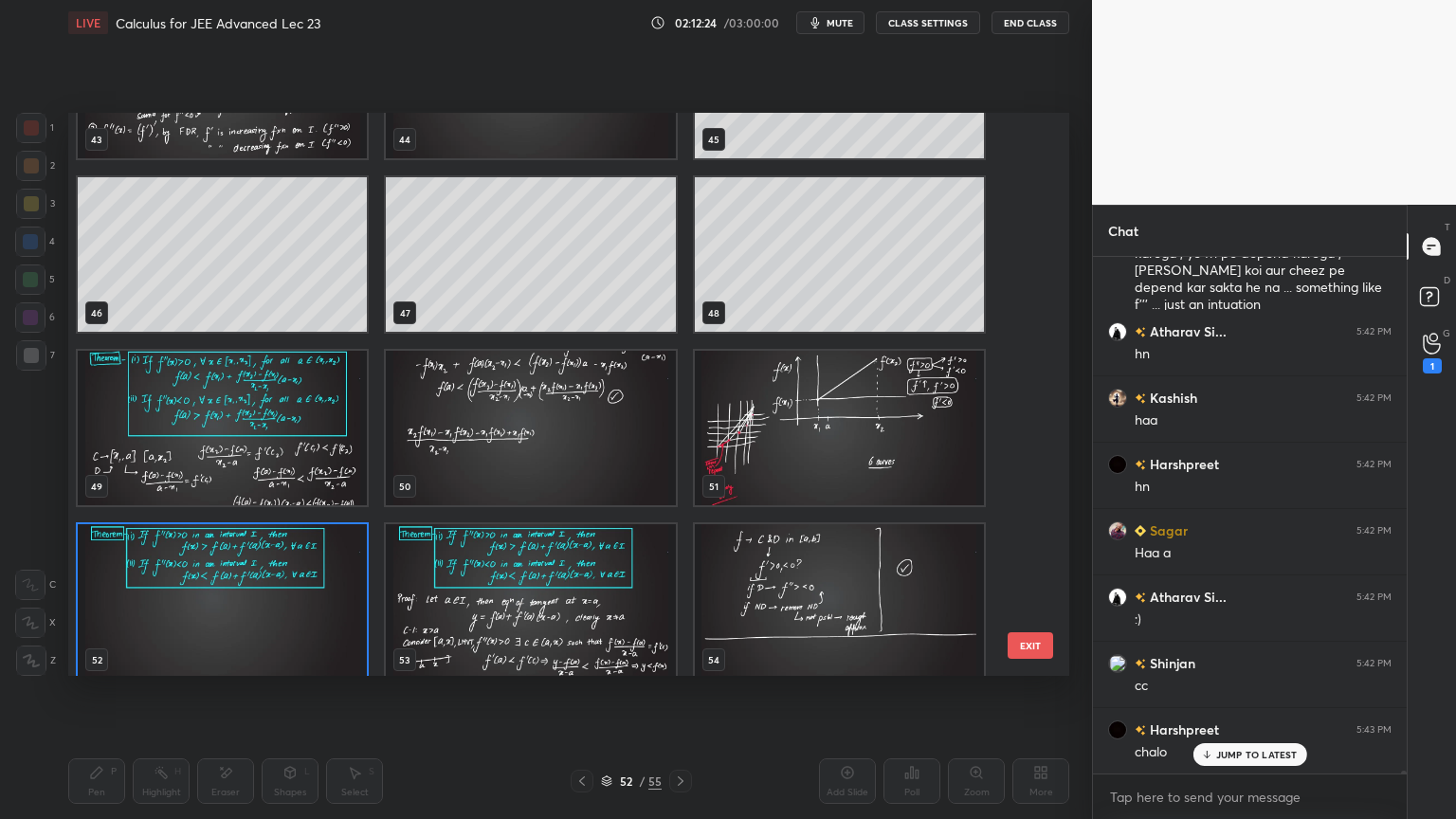 scroll, scrollTop: 2559, scrollLeft: 0, axis: vertical 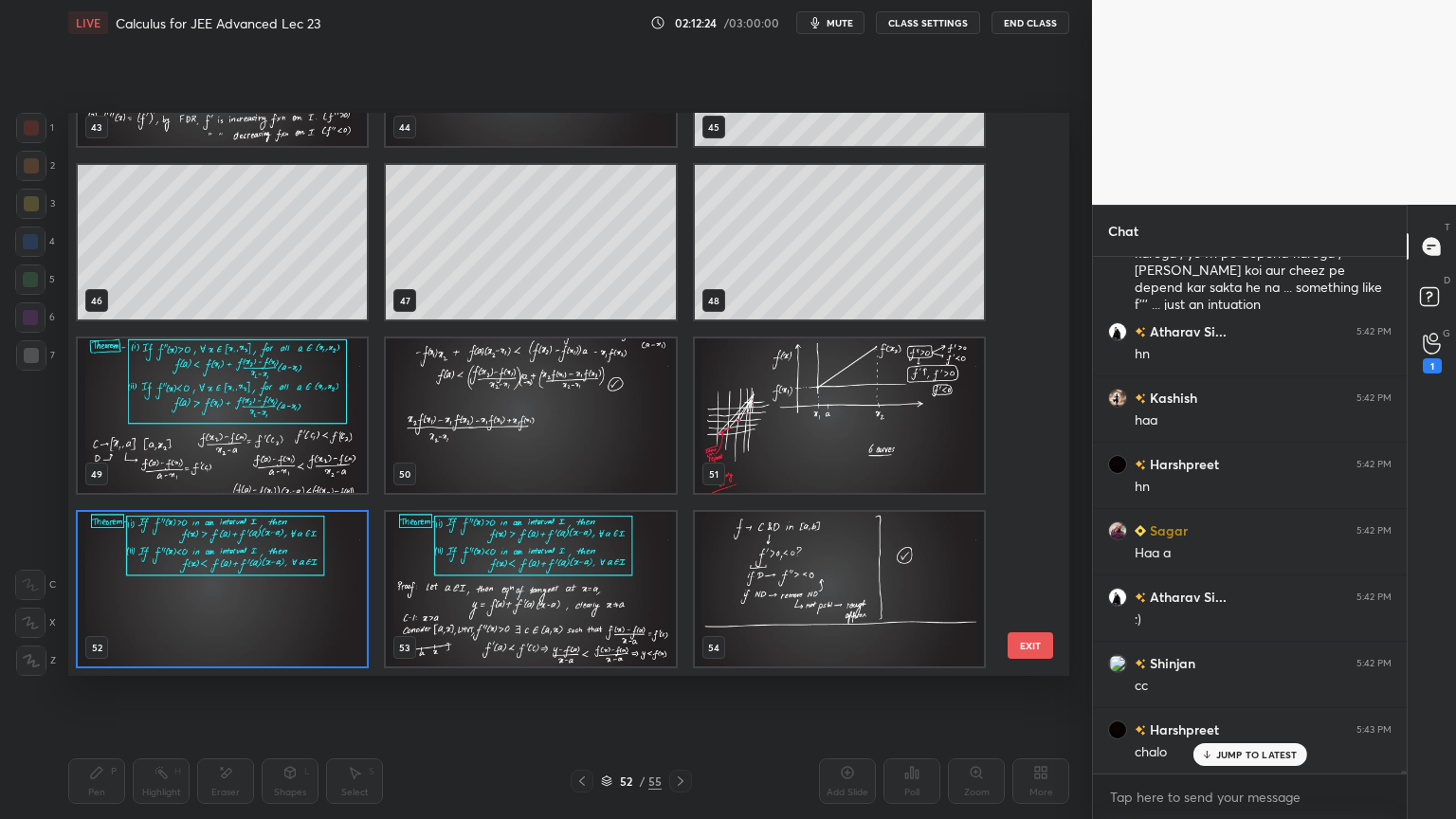 click at bounding box center [222, 589] 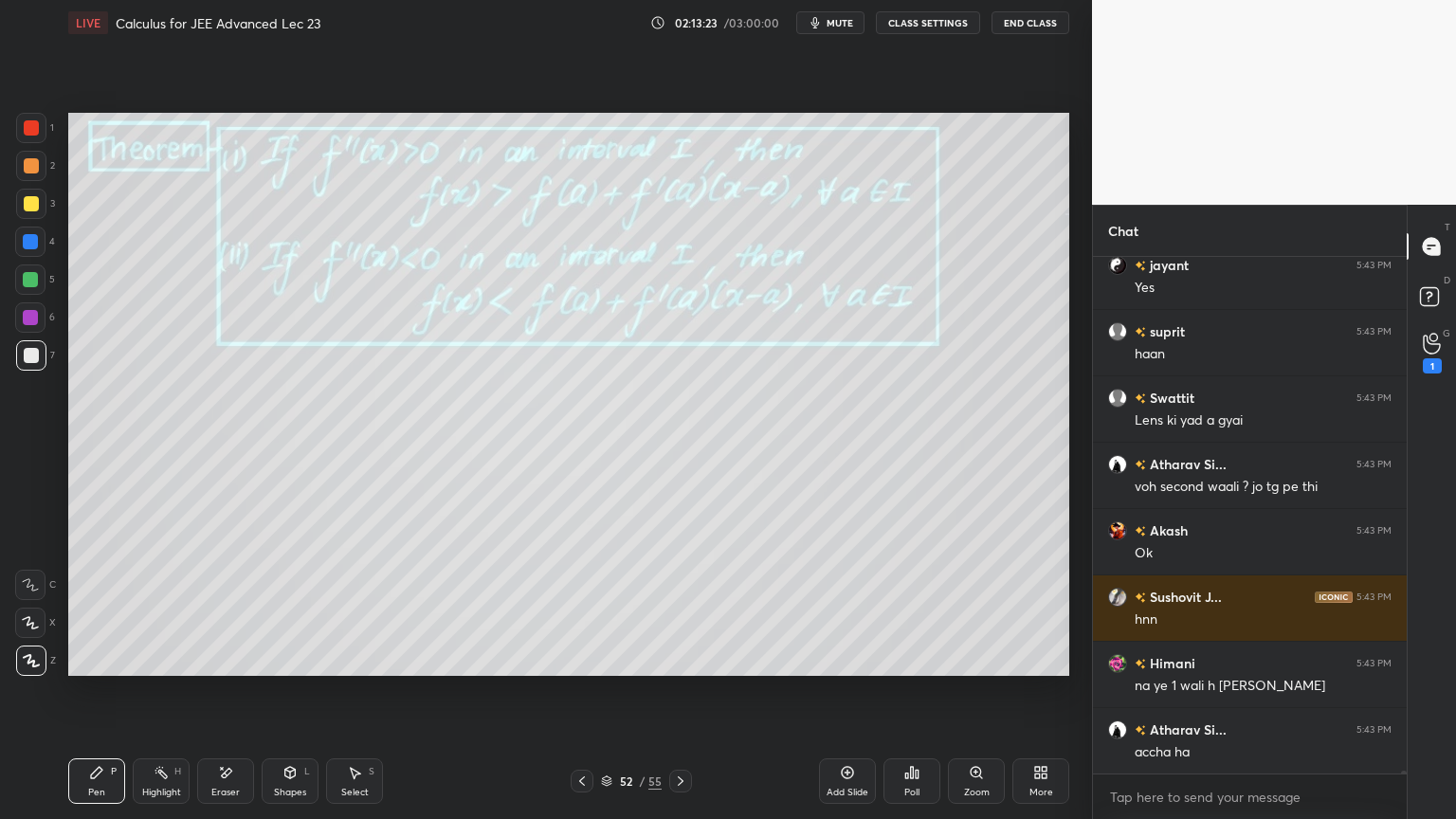 scroll, scrollTop: 109703, scrollLeft: 0, axis: vertical 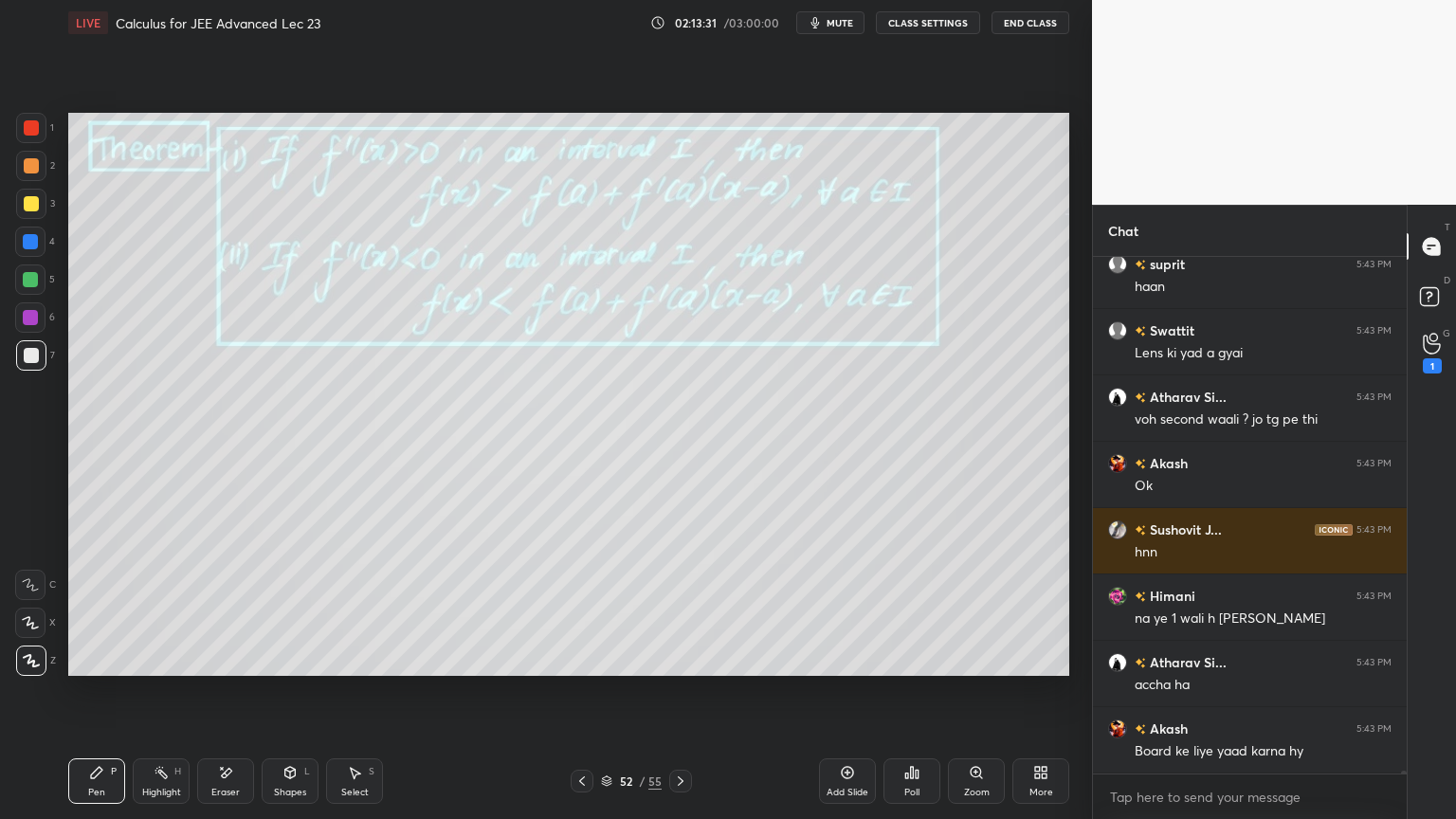 click 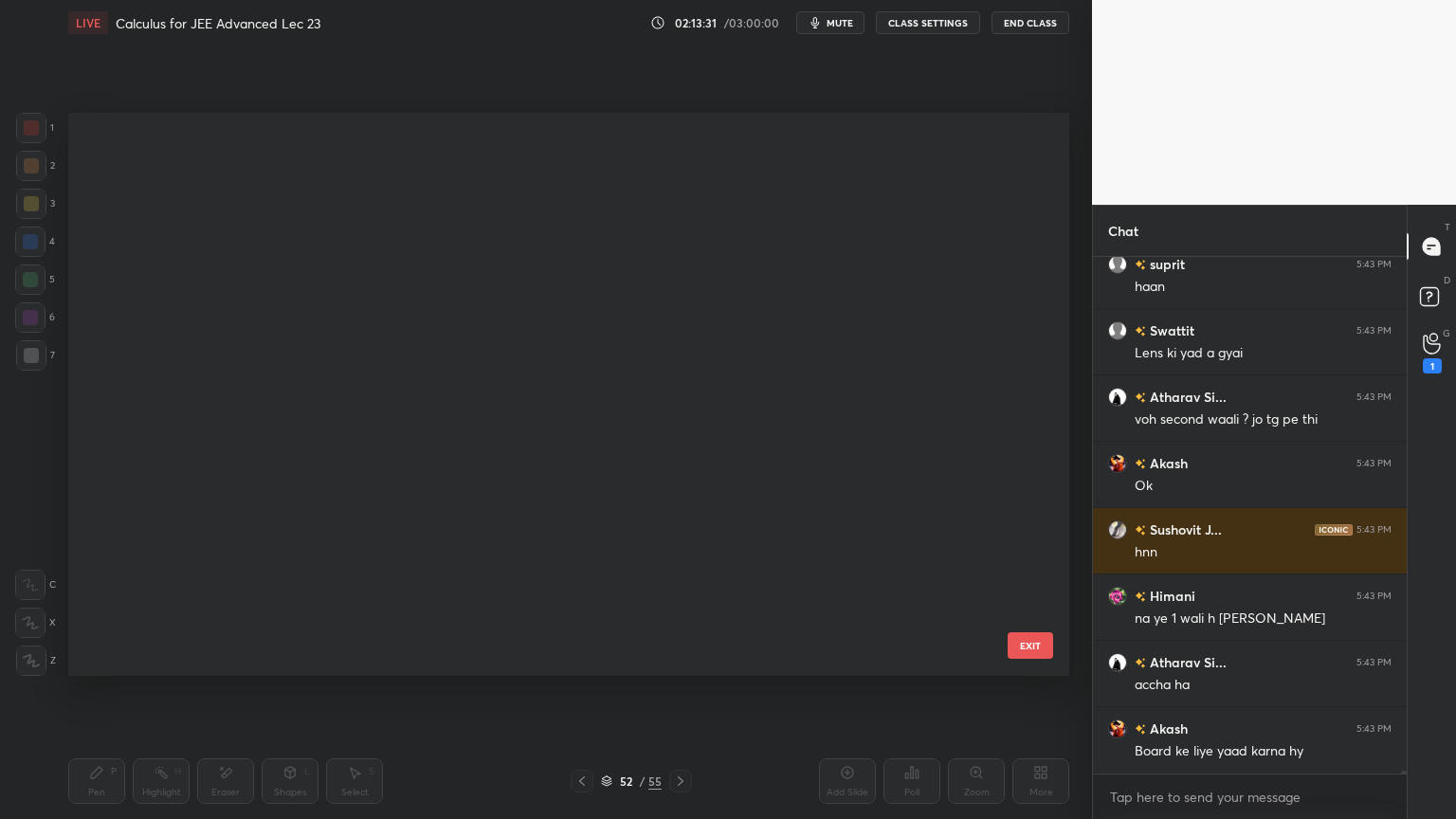 scroll, scrollTop: 2559, scrollLeft: 0, axis: vertical 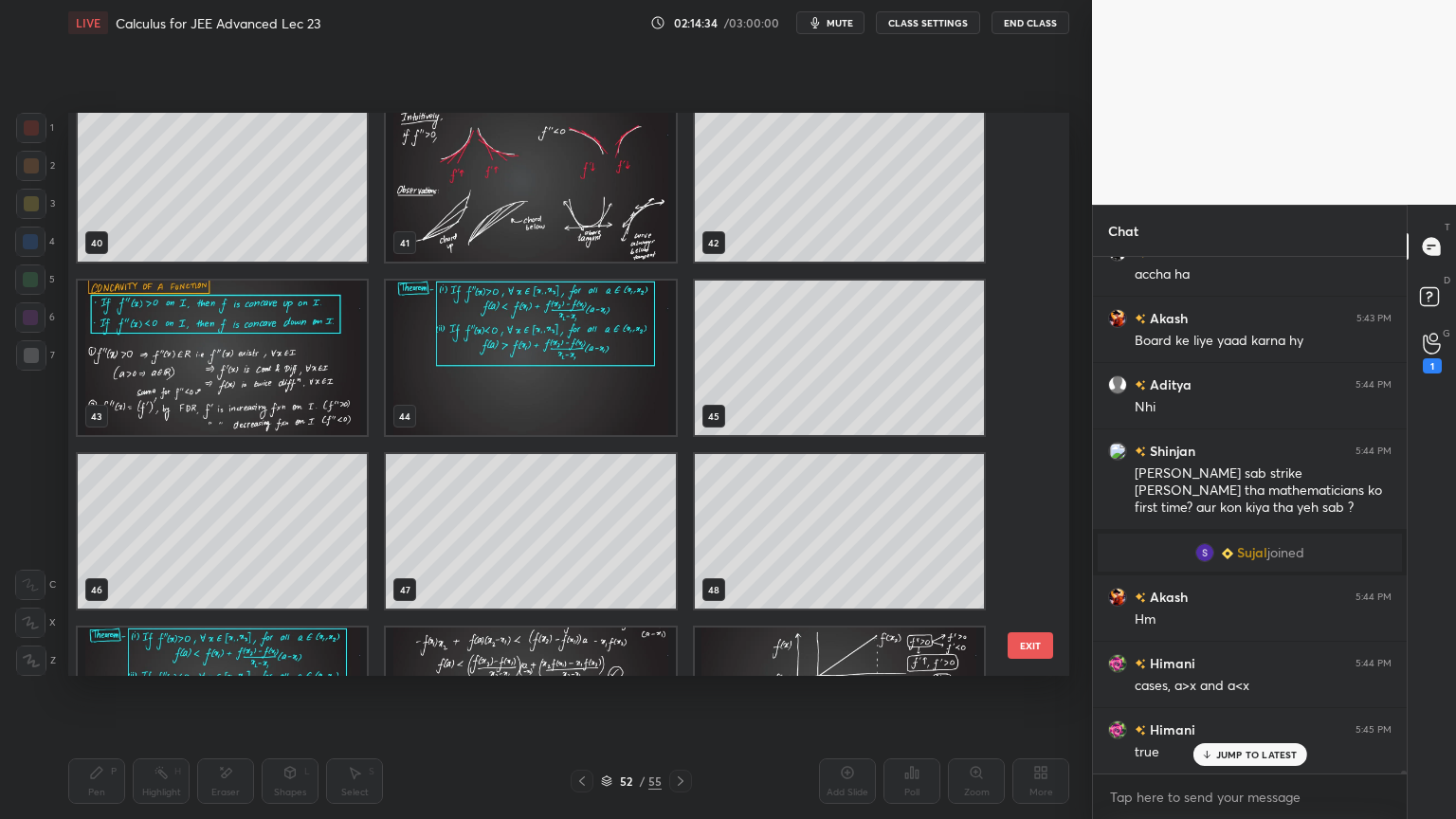 click at bounding box center [530, 184] 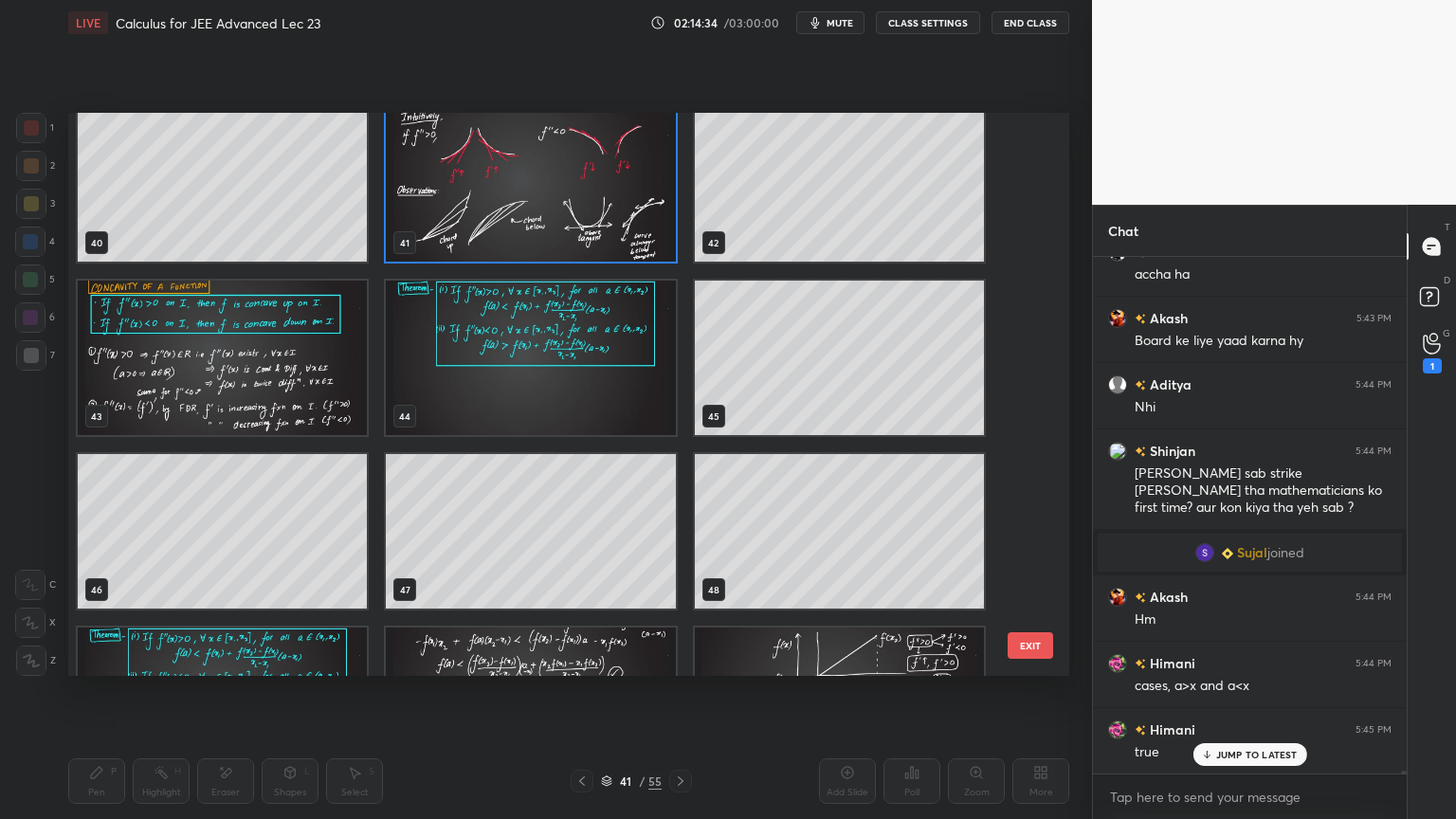 scroll, scrollTop: 2255, scrollLeft: 0, axis: vertical 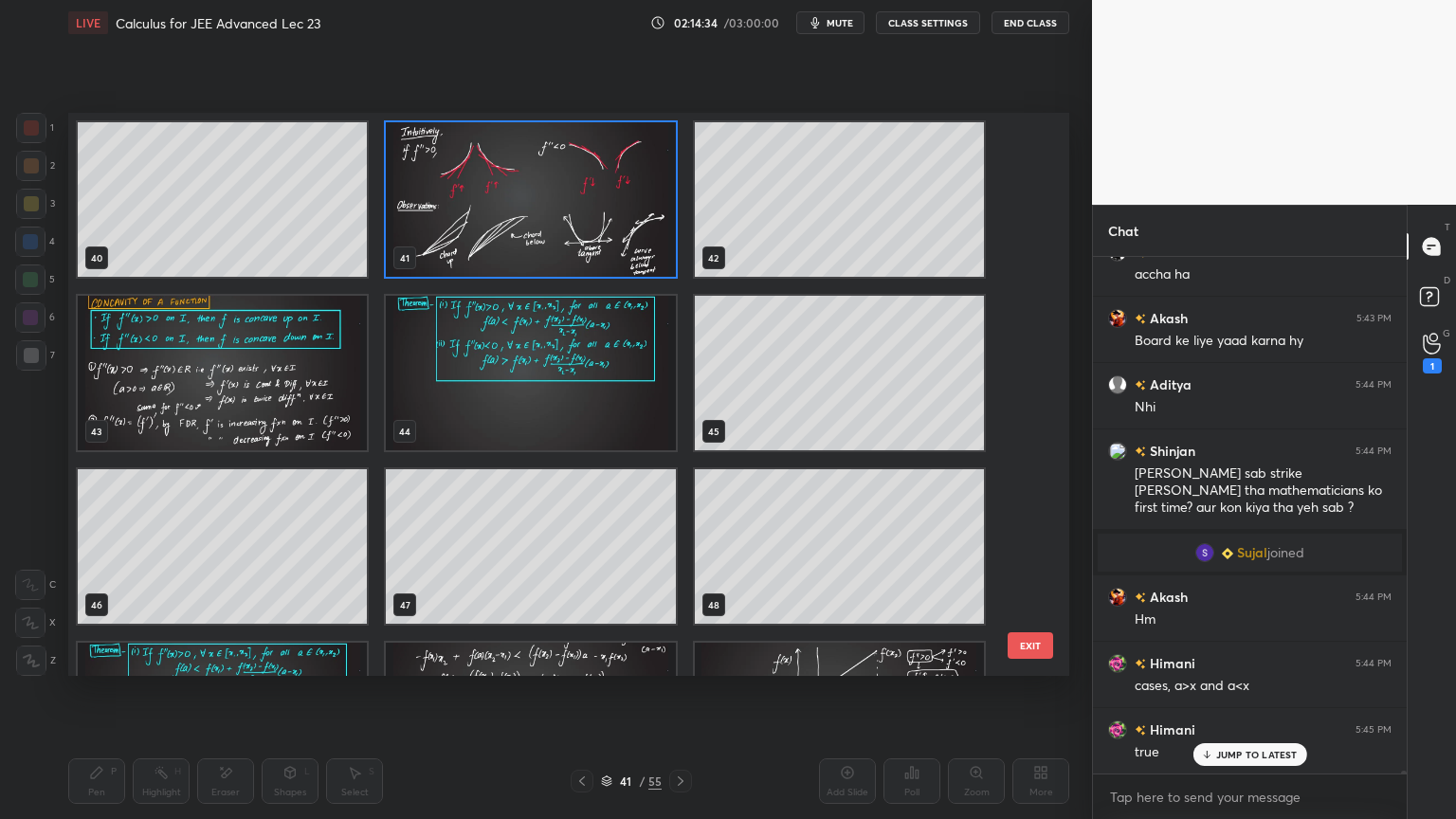 click on "40 41 42 43 44 45 46 47 48 49 50 51 52 53 54" at bounding box center [552, 394] 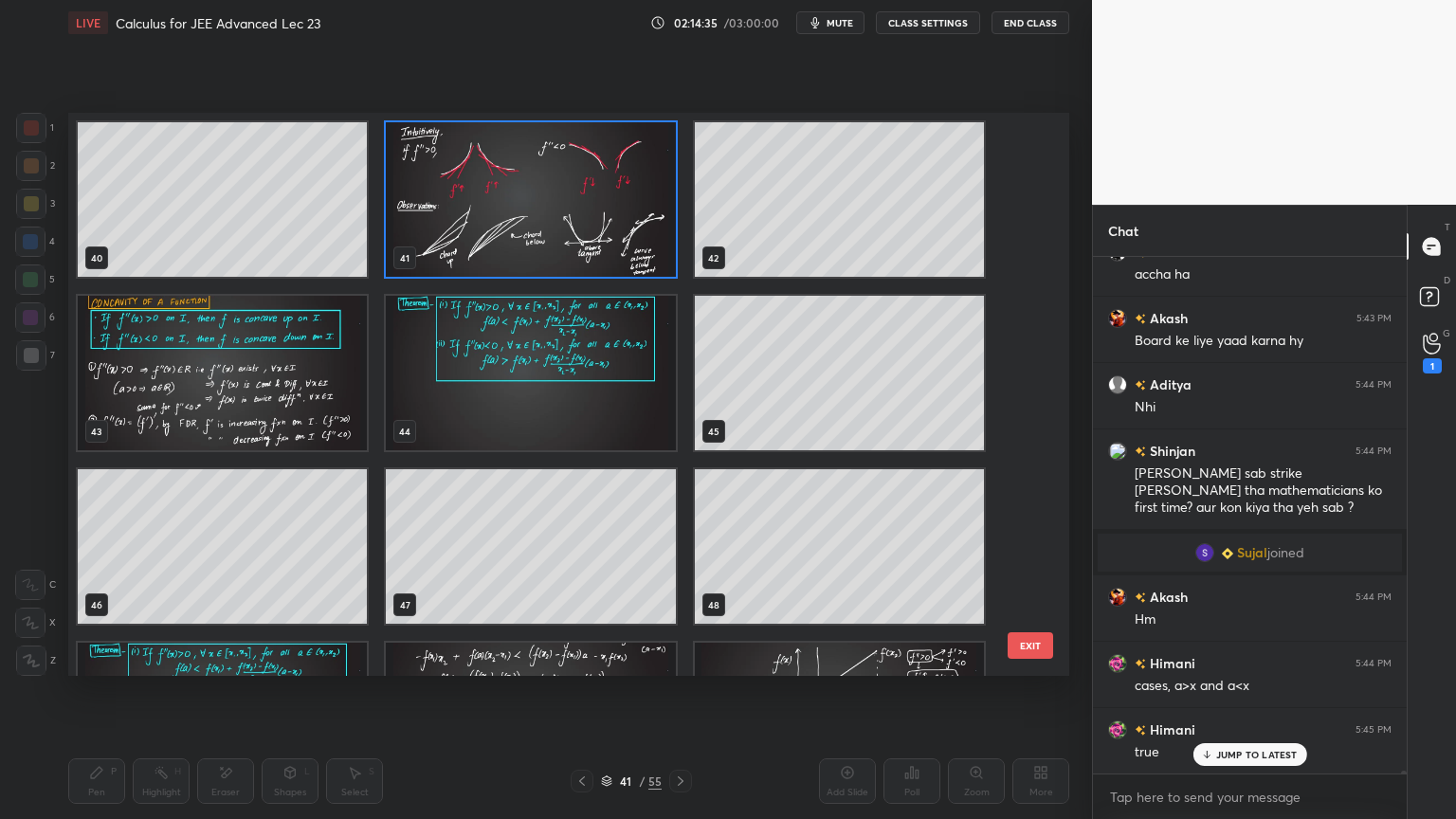 click at bounding box center (530, 199) 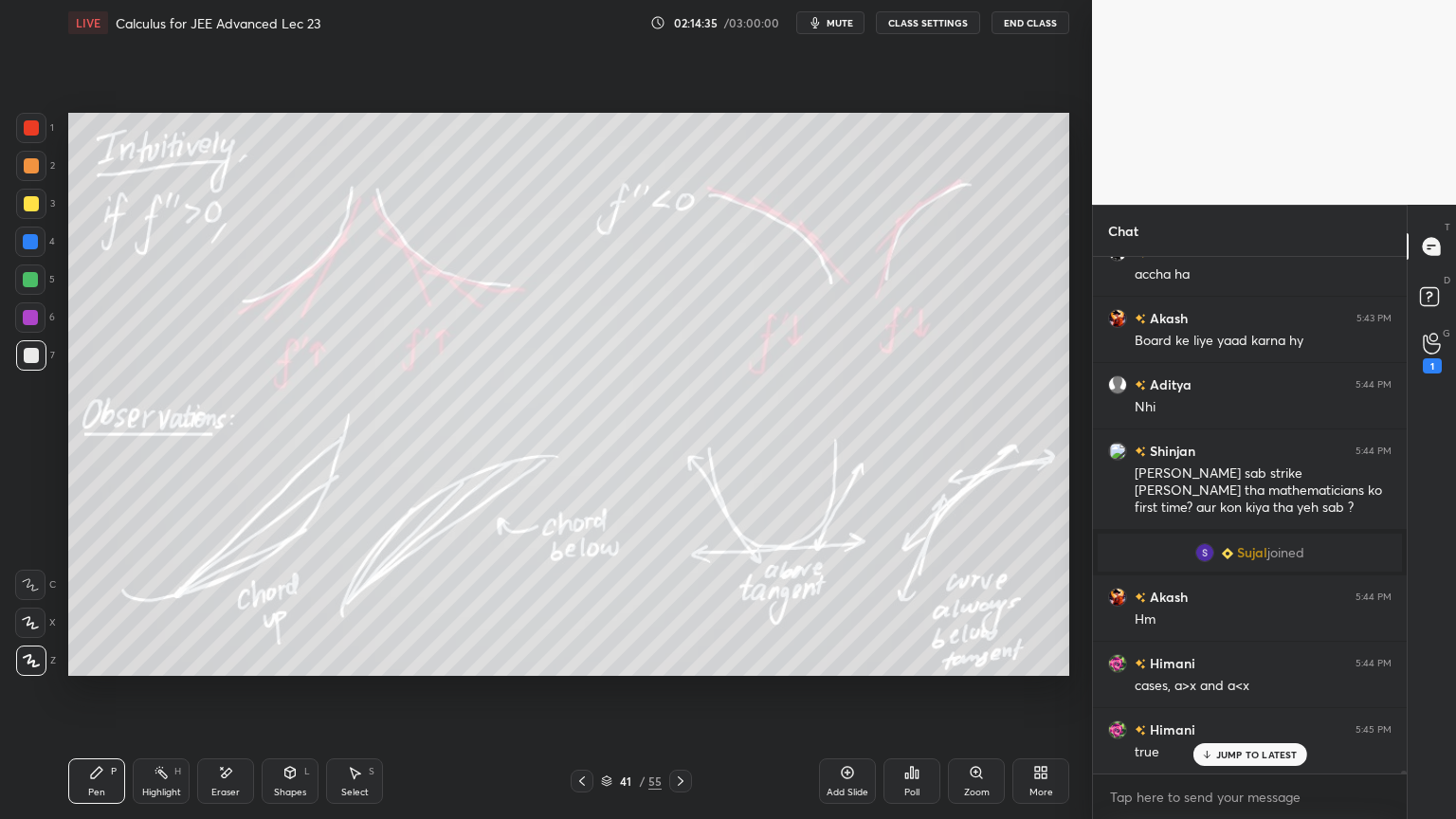 click at bounding box center [530, 199] 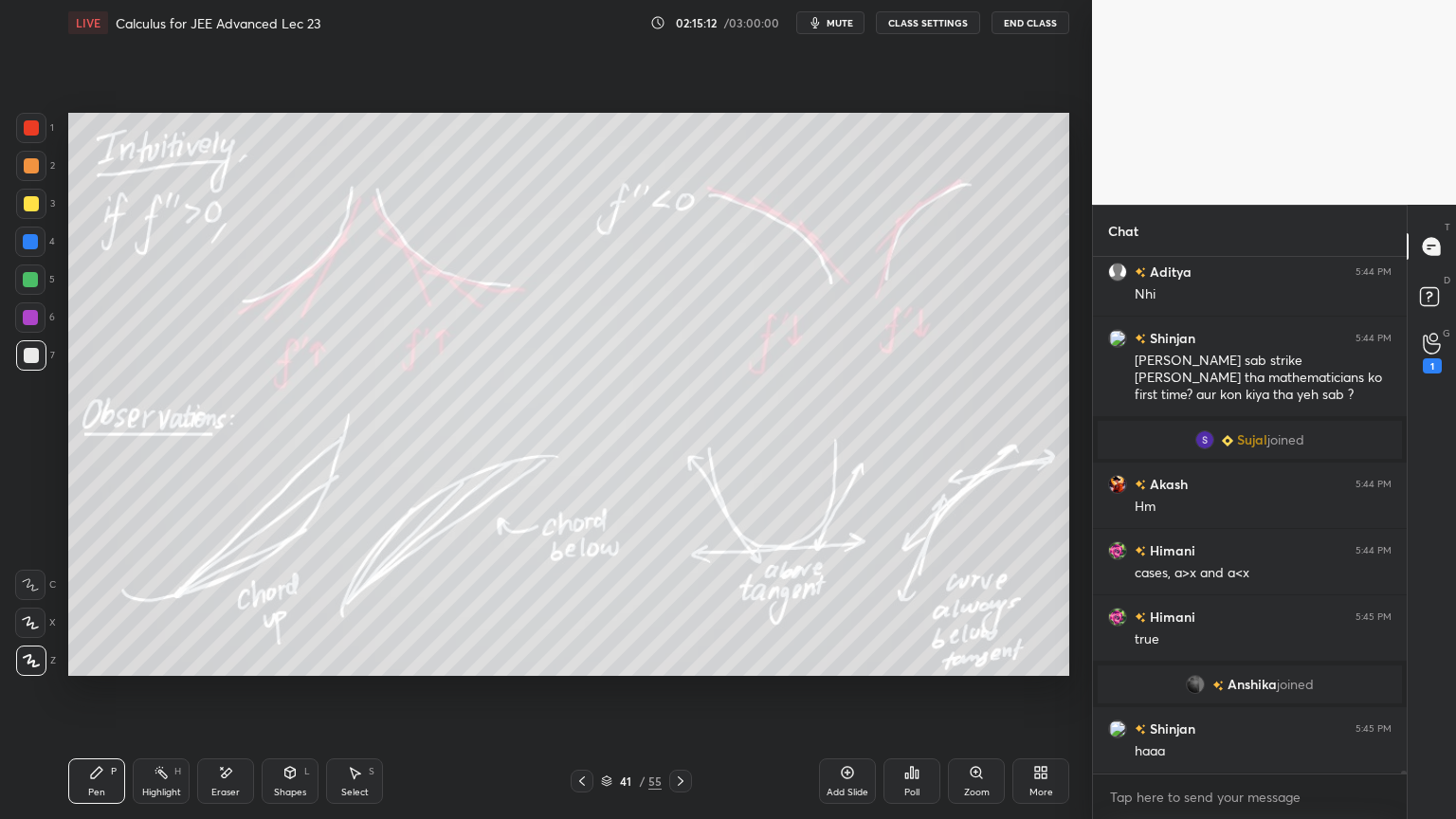scroll, scrollTop: 109143, scrollLeft: 0, axis: vertical 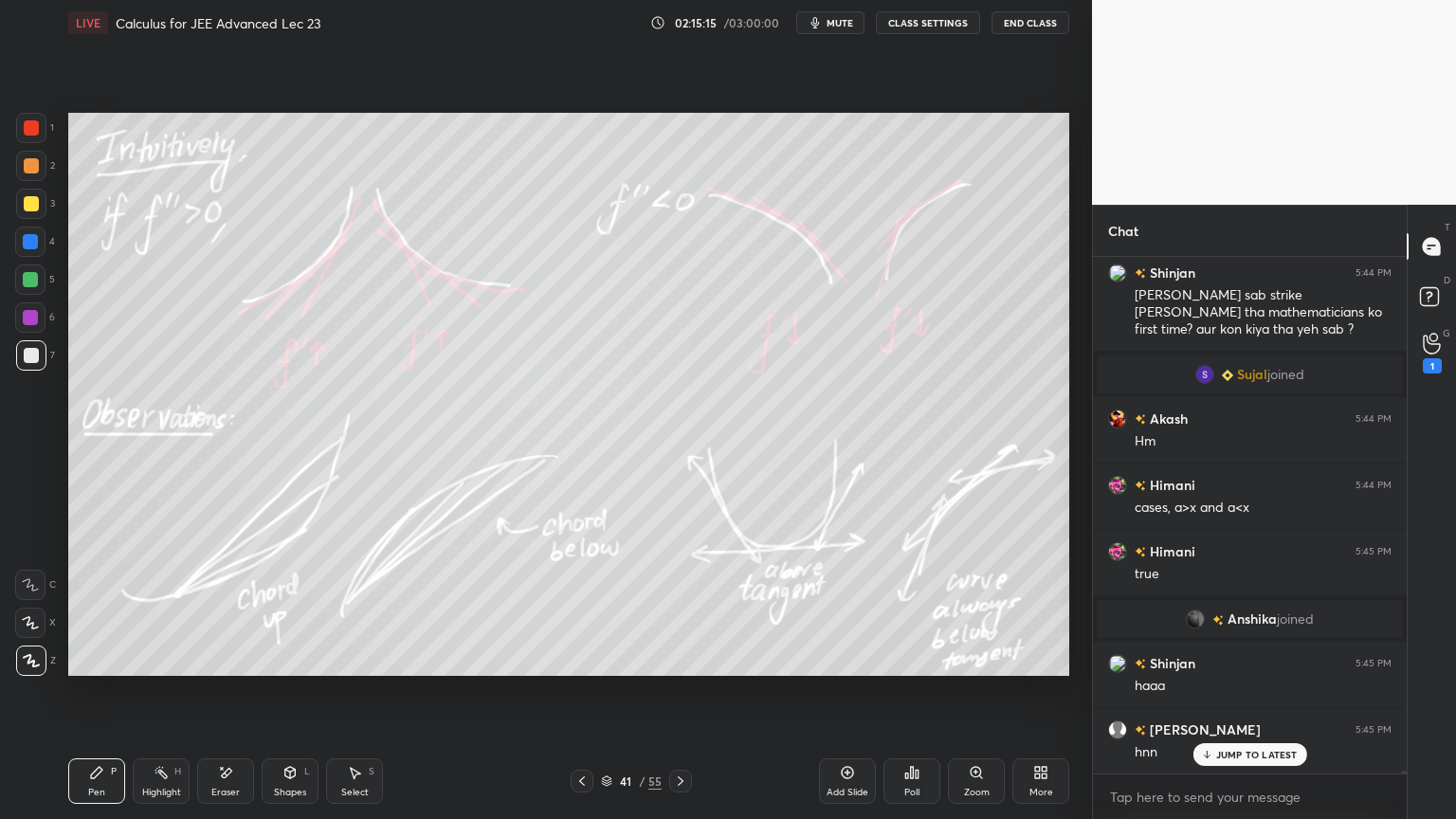 click on "Setting up your live class Poll for   secs No correct answer Start poll" at bounding box center (569, 394) 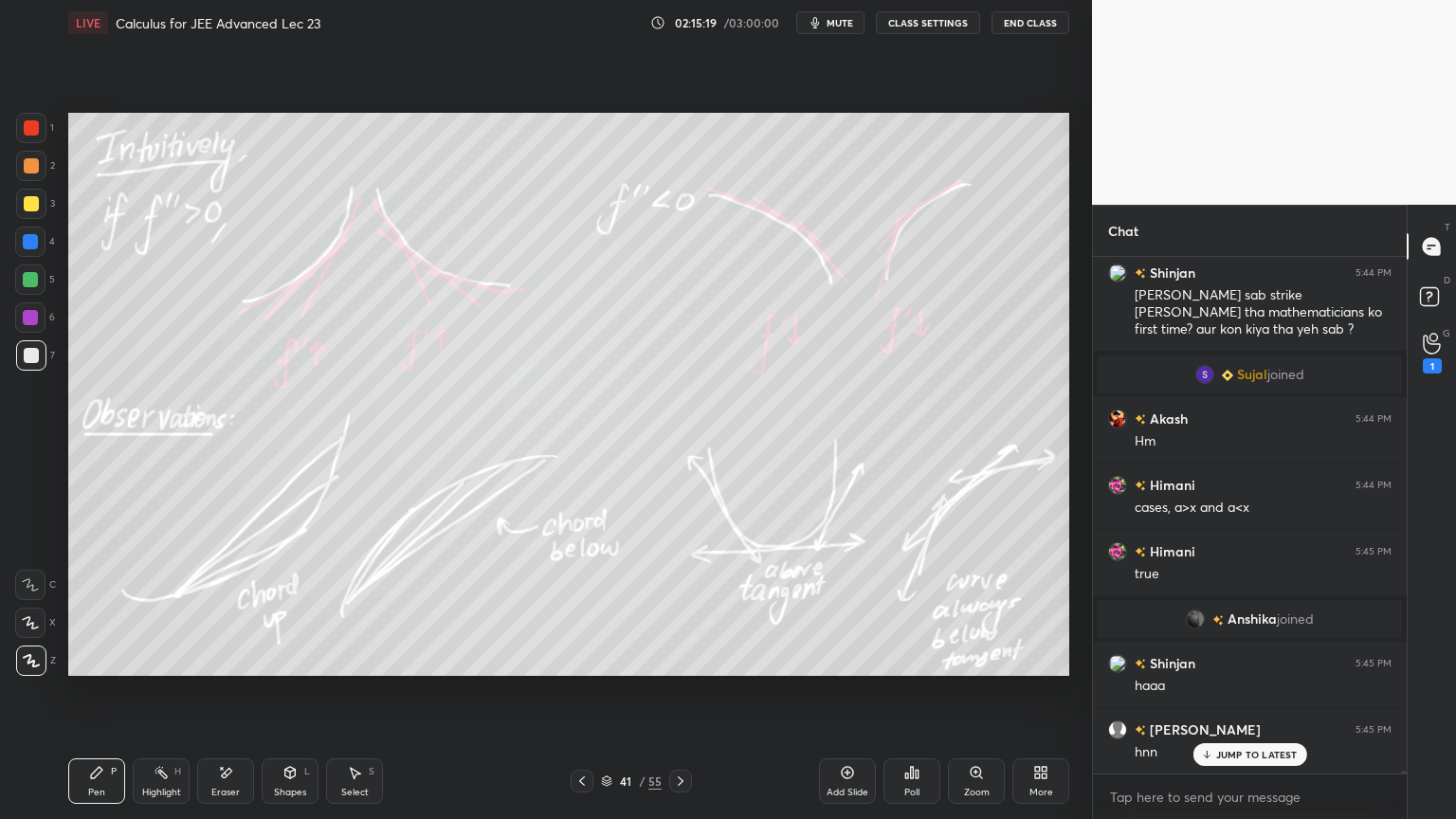 click on "Eraser" at bounding box center (226, 781) 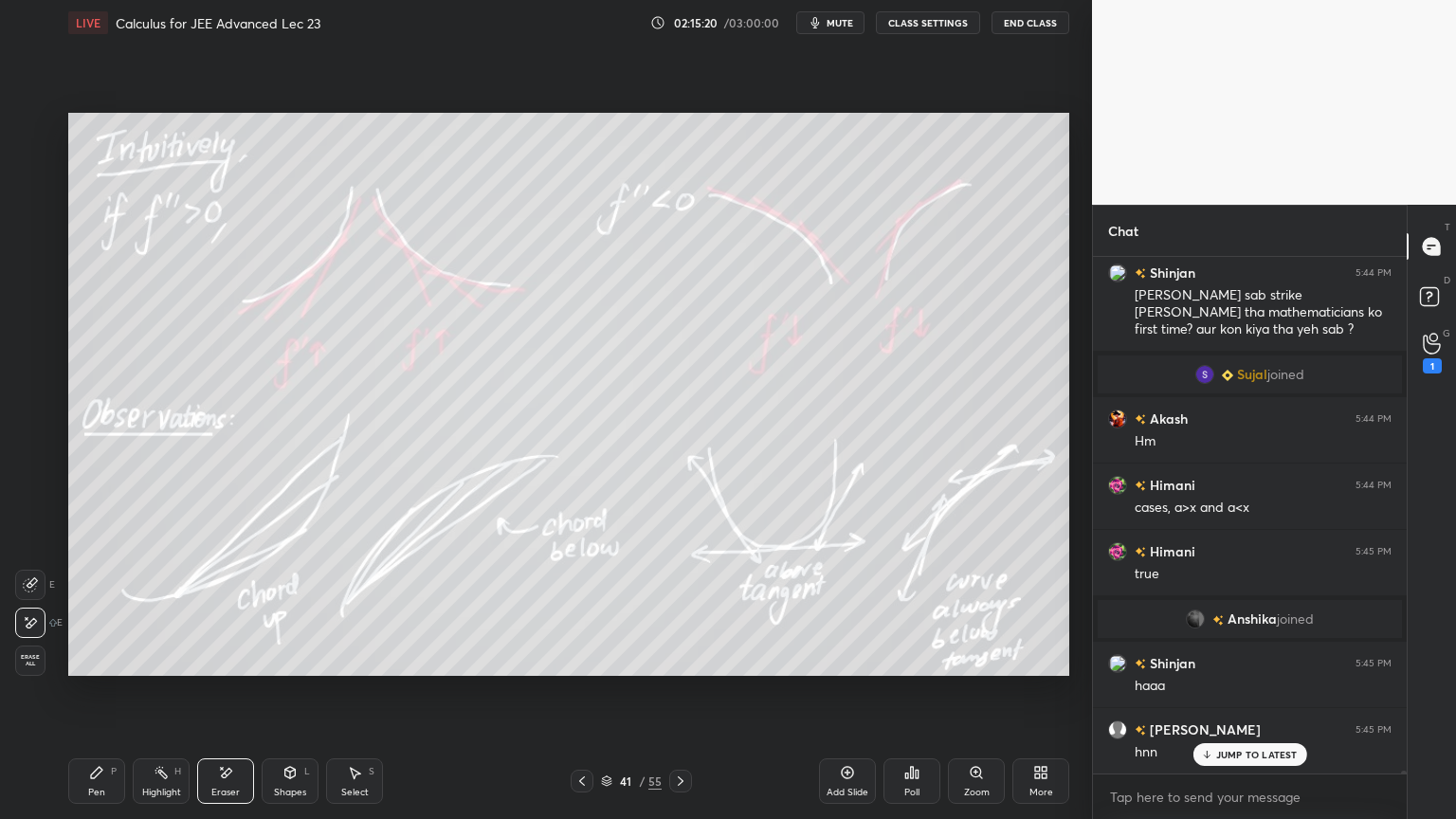 click on "Erase all" at bounding box center (30, 661) 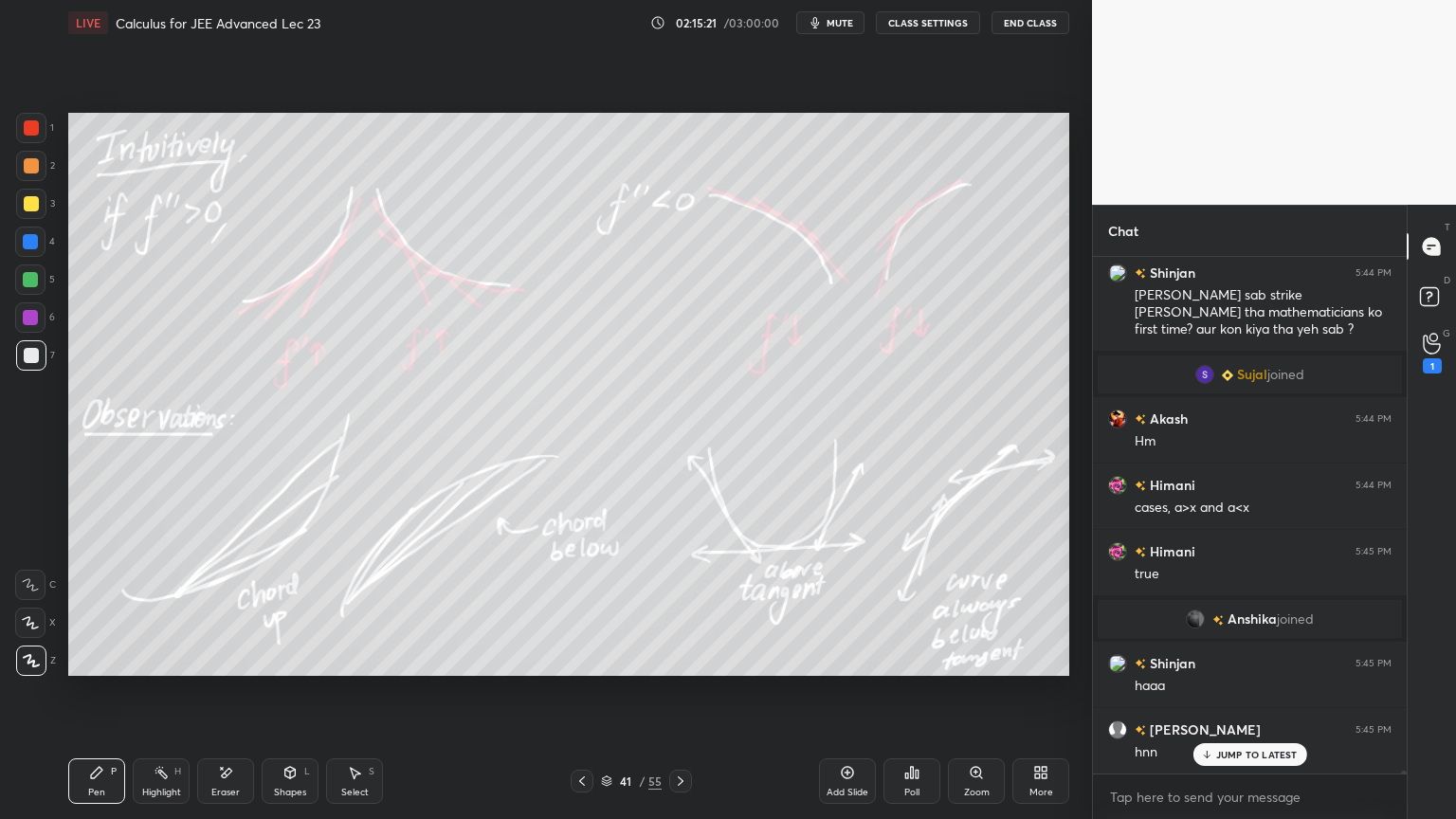 click on "Highlight H" at bounding box center [161, 781] 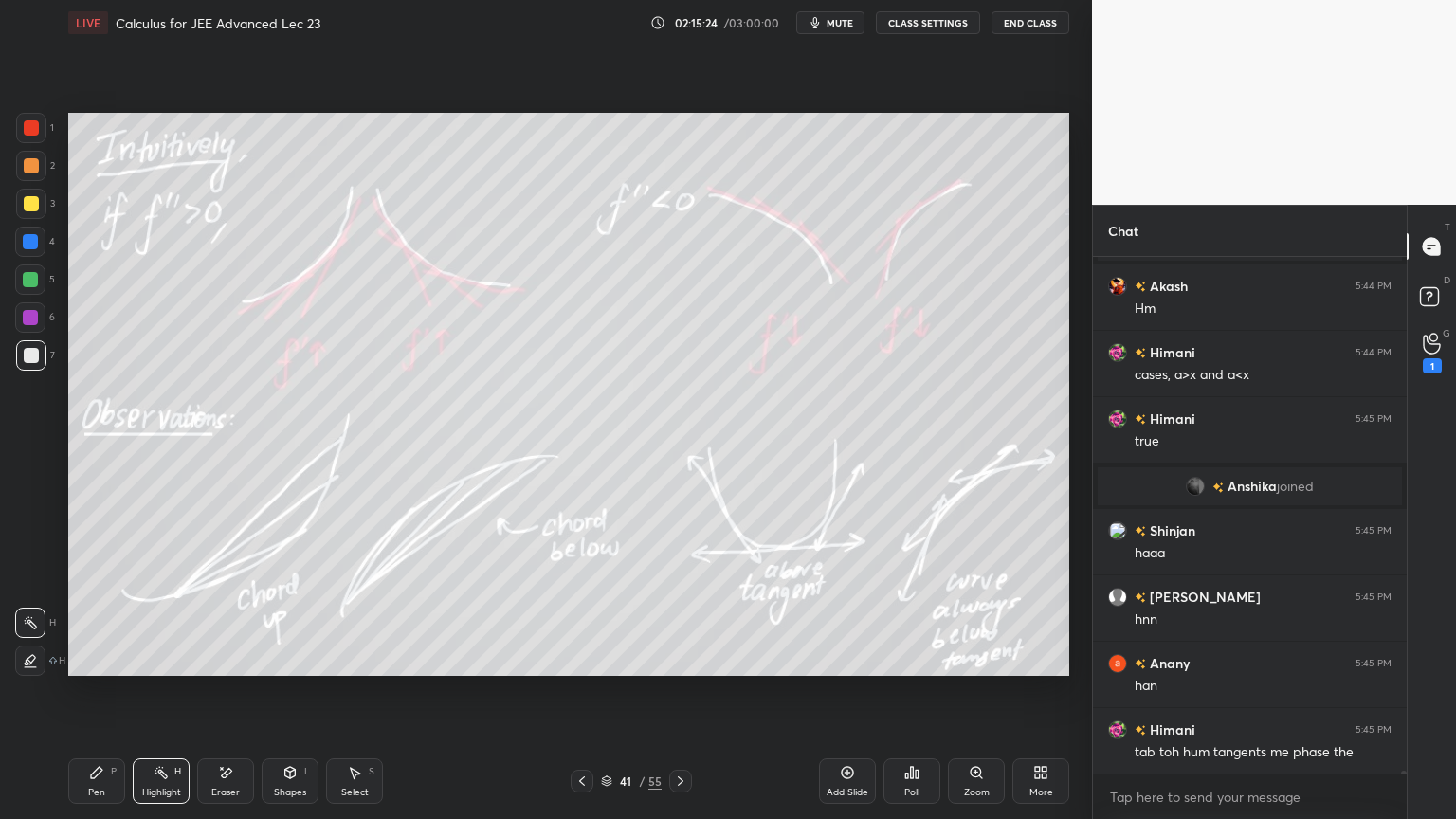 scroll, scrollTop: 109343, scrollLeft: 0, axis: vertical 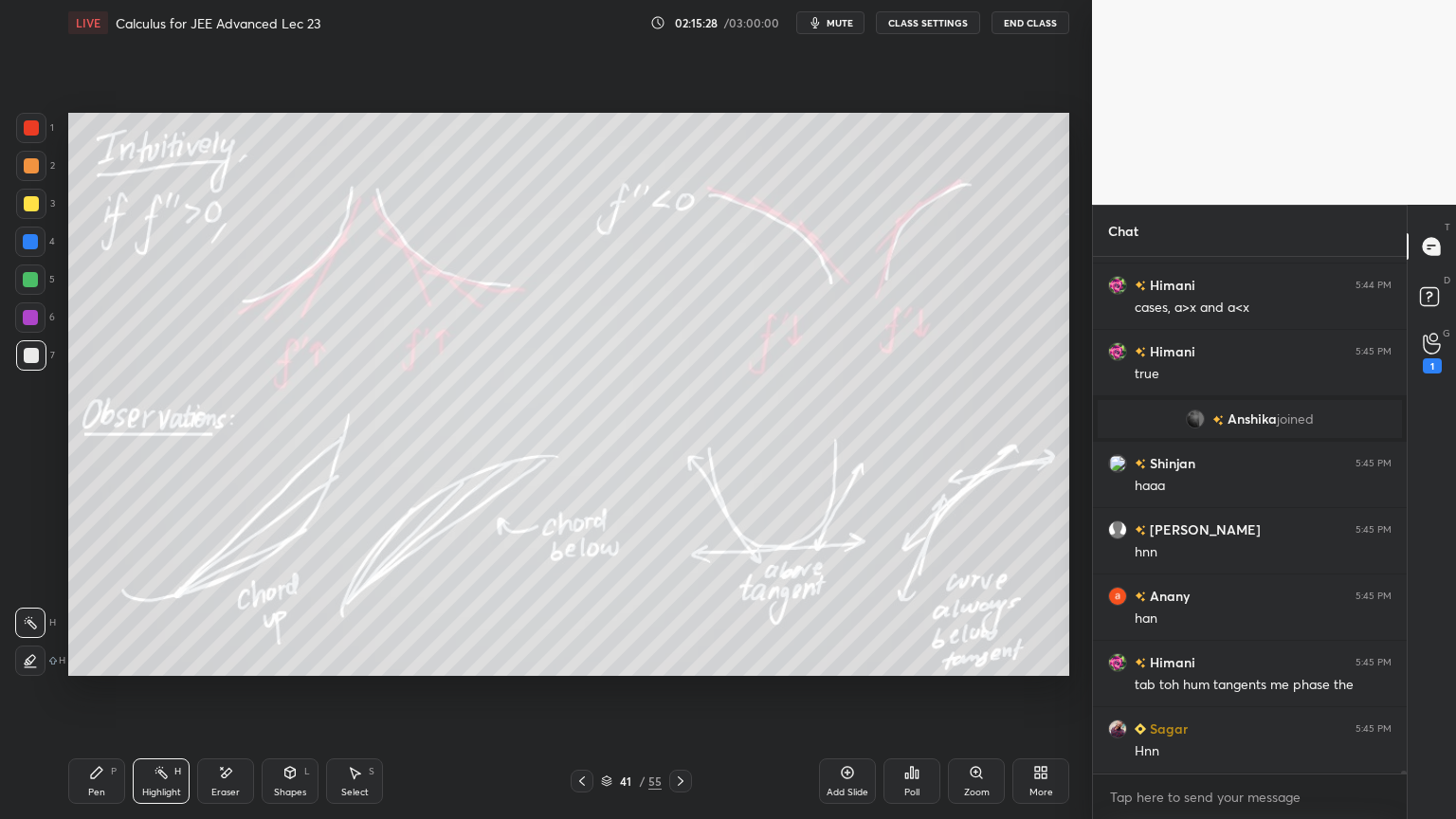 click on "Eraser" at bounding box center (226, 781) 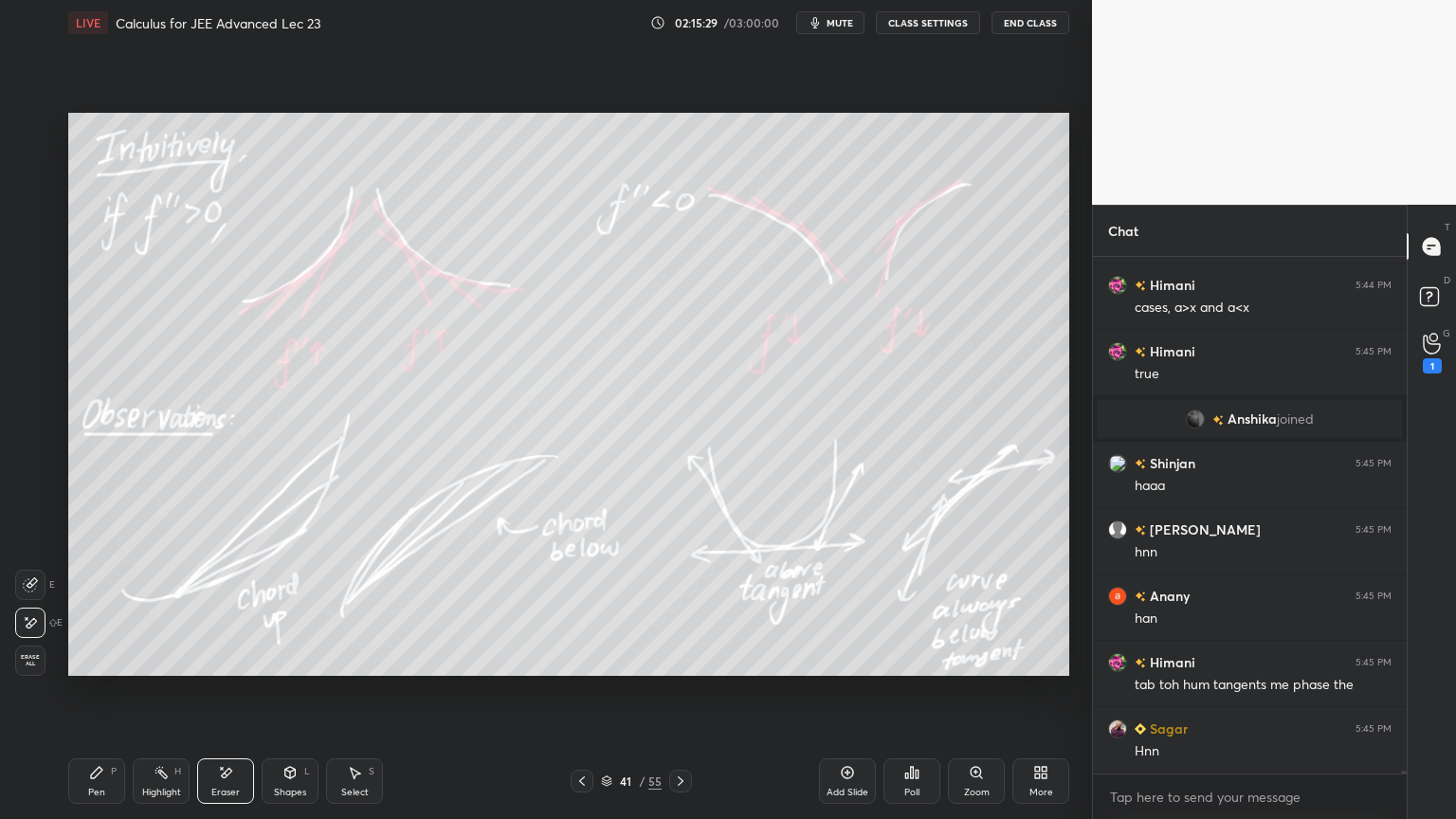 click on "Pen P" at bounding box center [97, 781] 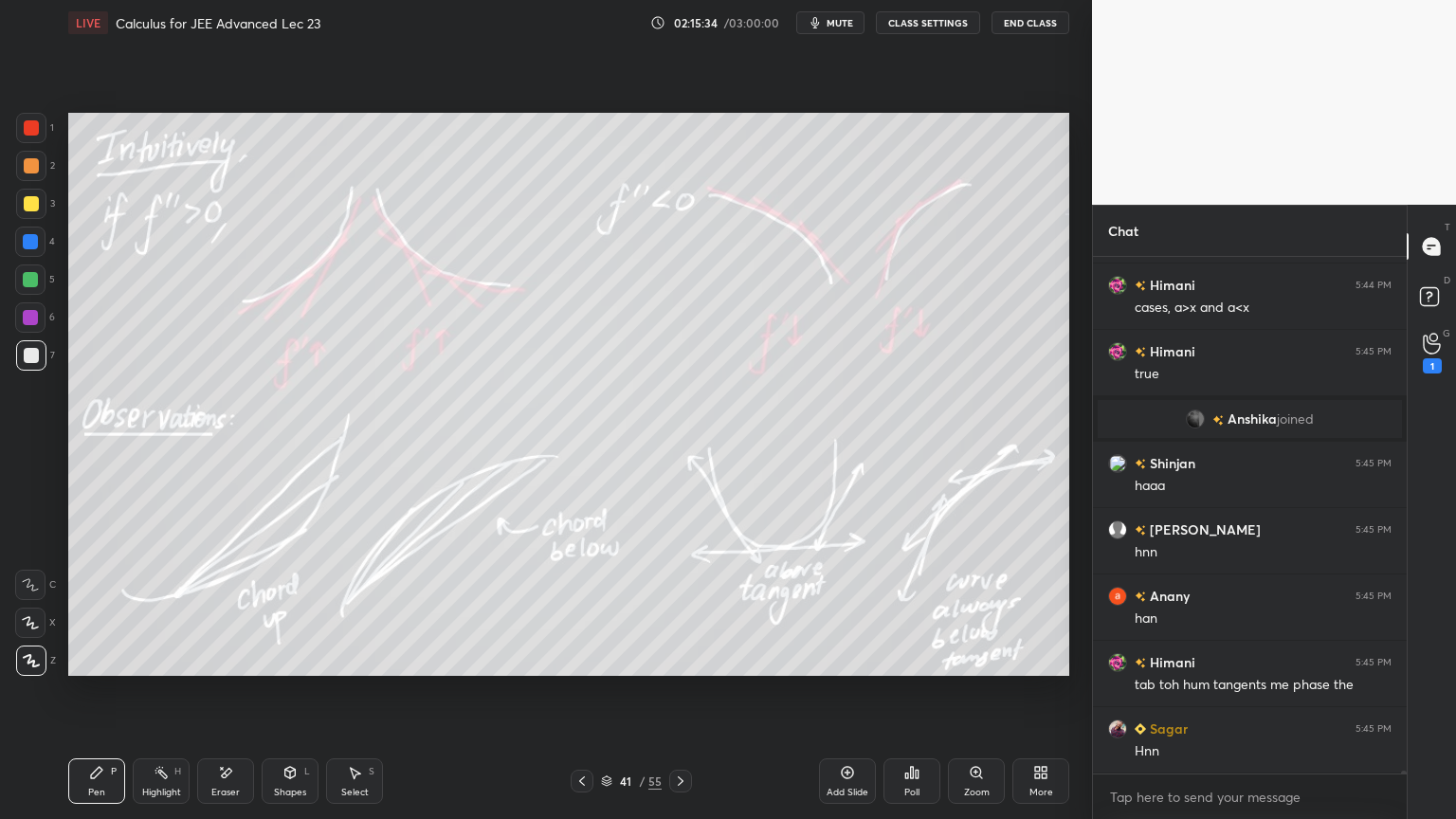 scroll, scrollTop: 109409, scrollLeft: 0, axis: vertical 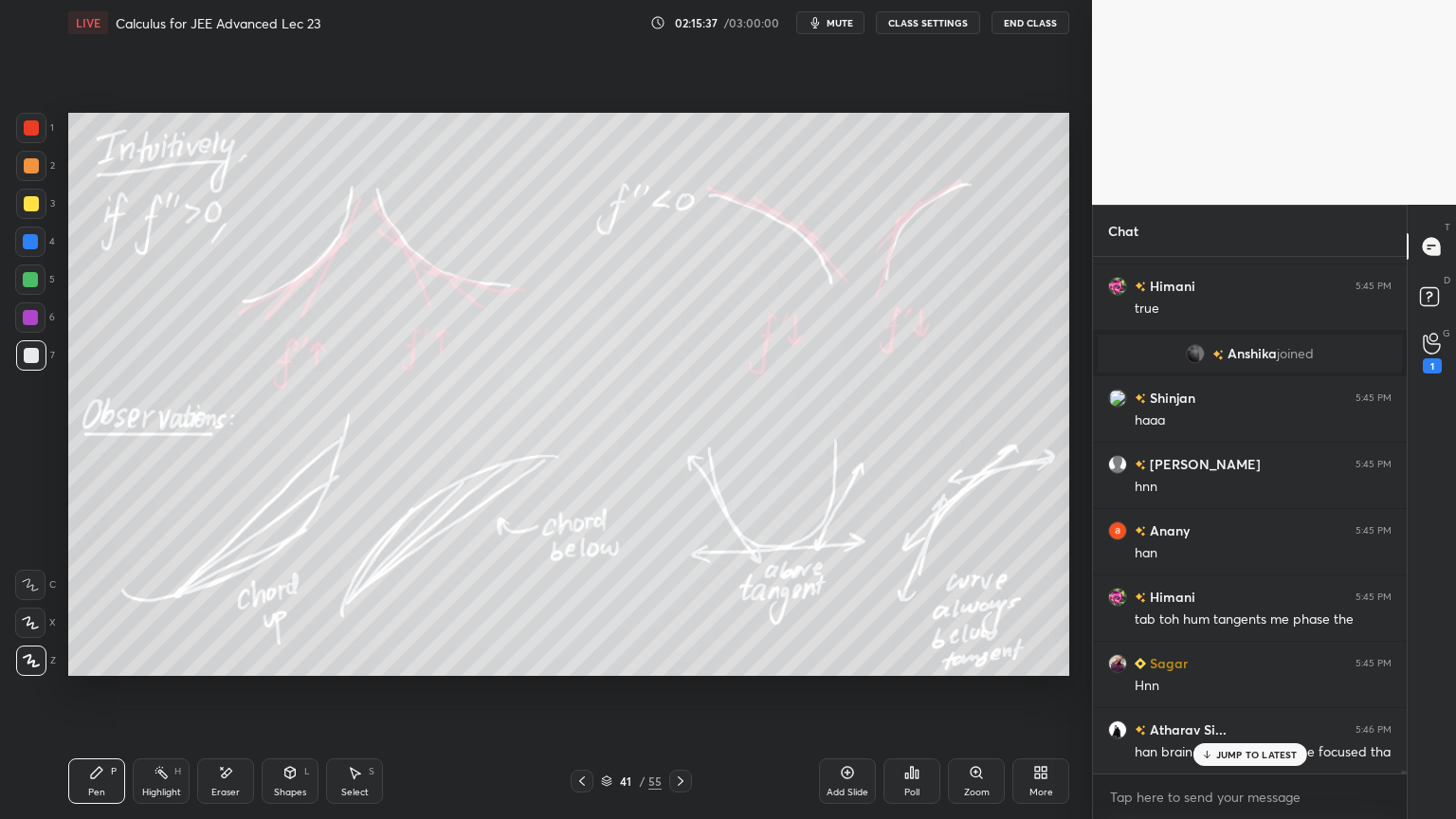 click on "Eraser" at bounding box center [226, 781] 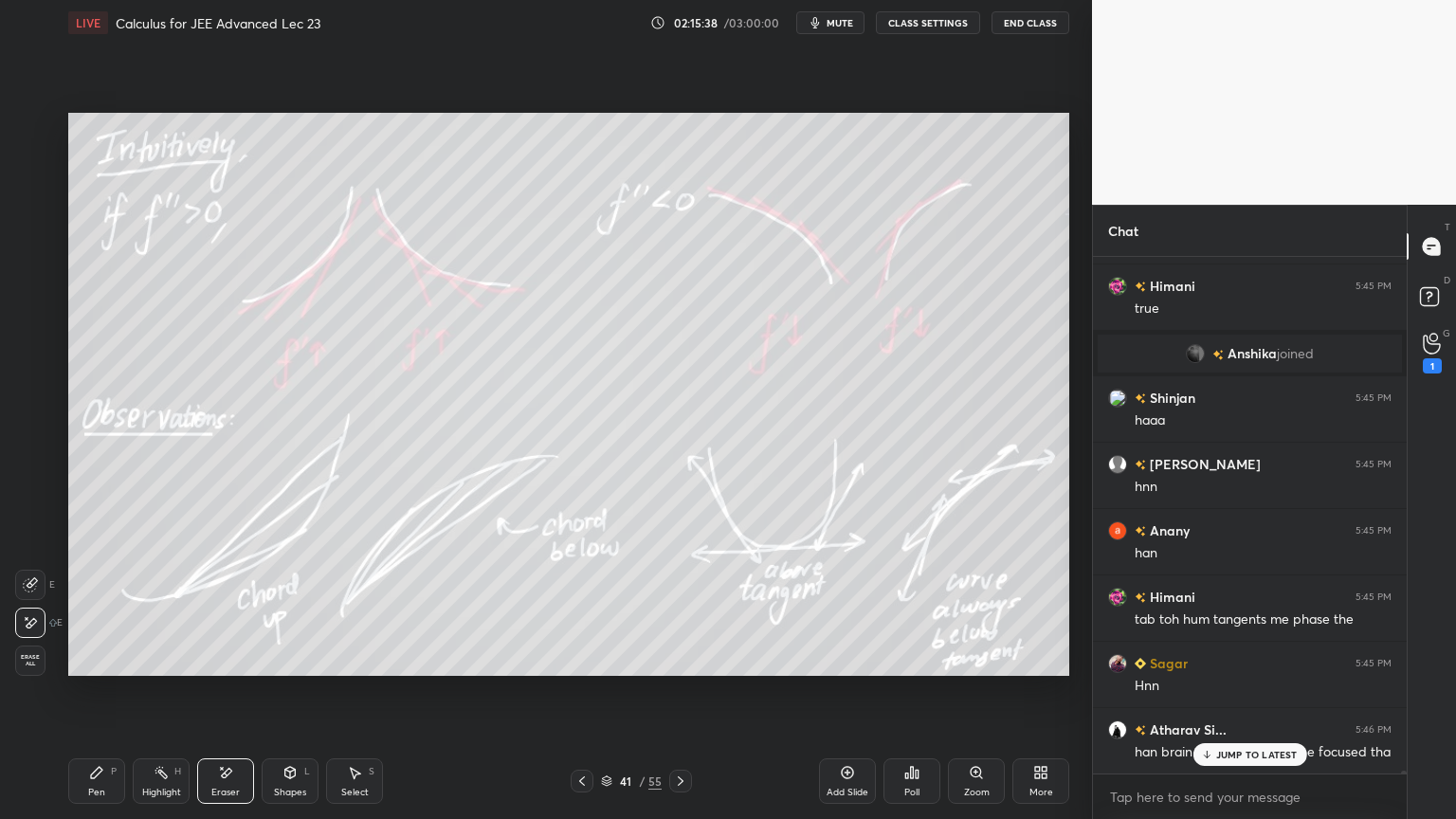 click on "Pen P" at bounding box center (97, 781) 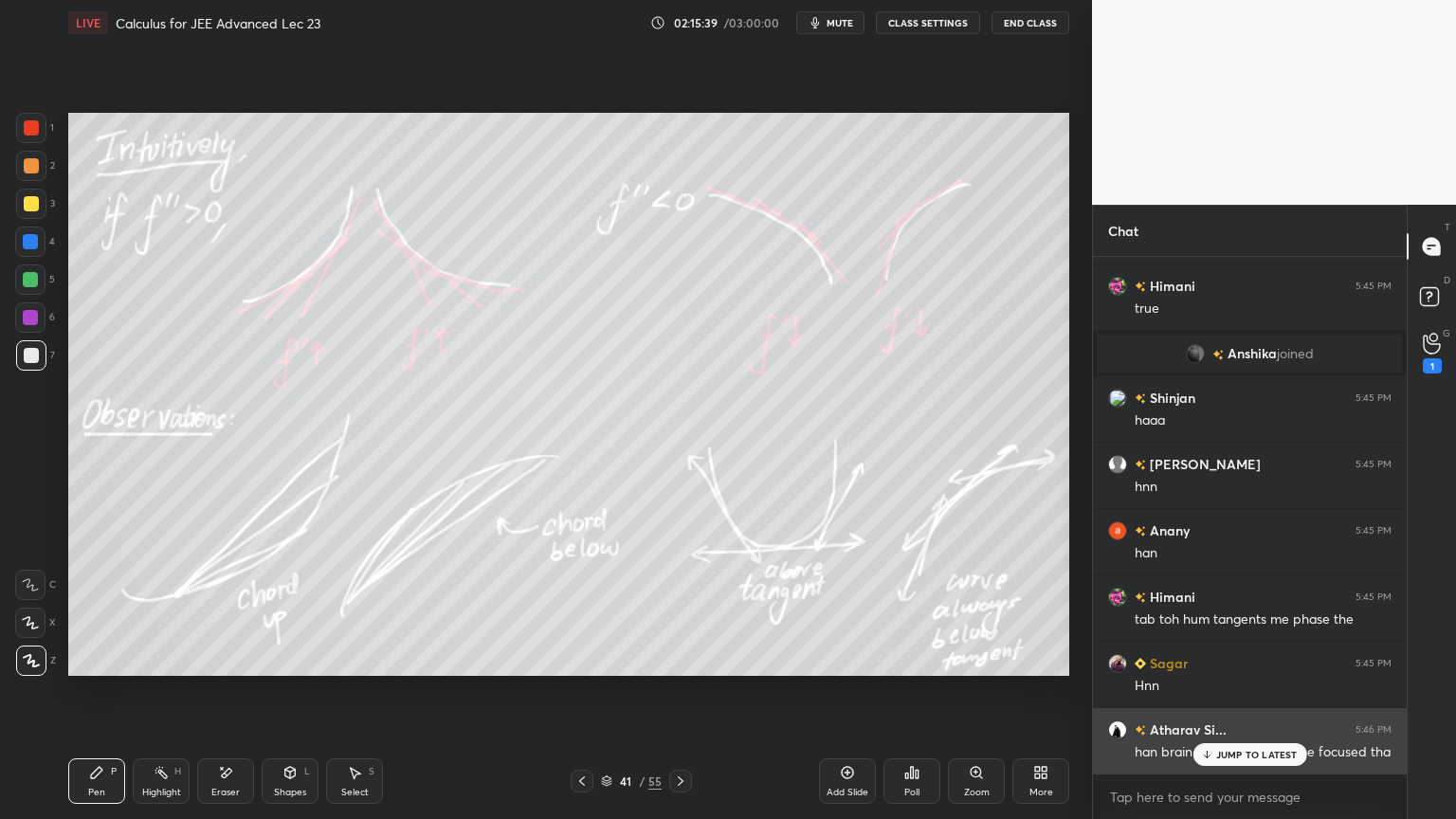 click on "JUMP TO LATEST" at bounding box center (1257, 755) 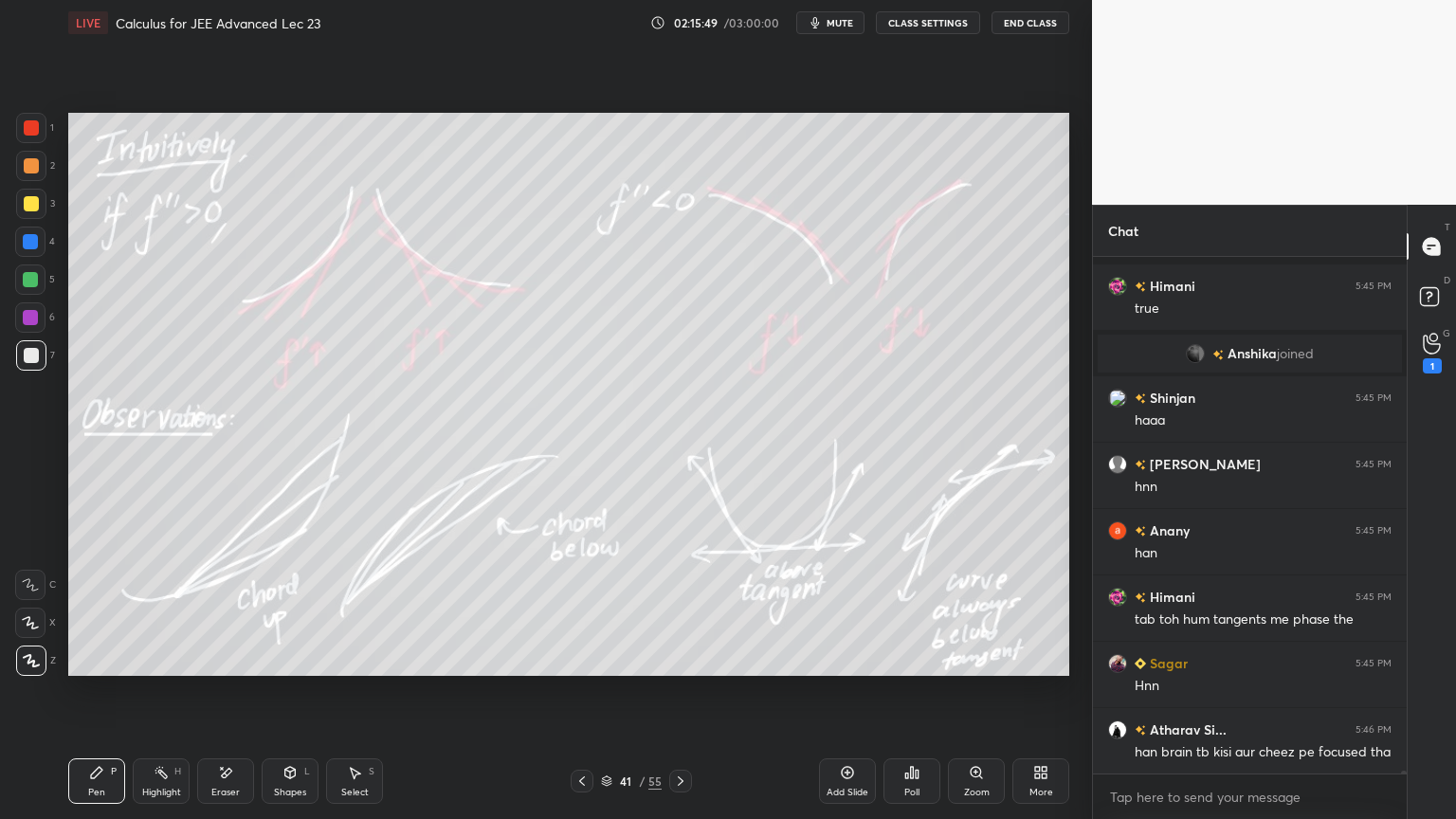 scroll, scrollTop: 109510, scrollLeft: 0, axis: vertical 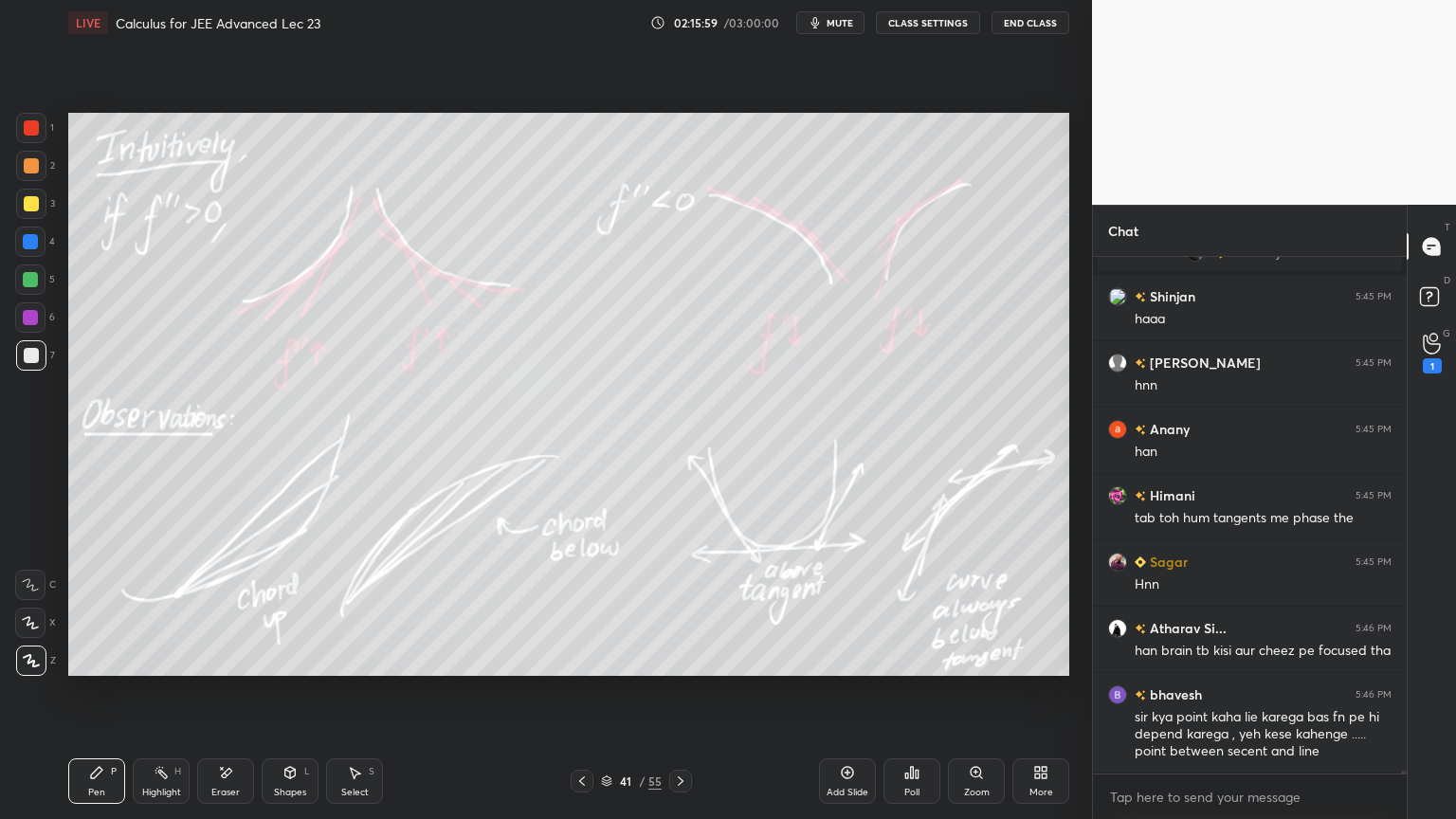drag, startPoint x: 160, startPoint y: 788, endPoint x: 124, endPoint y: 787, distance: 36.013886 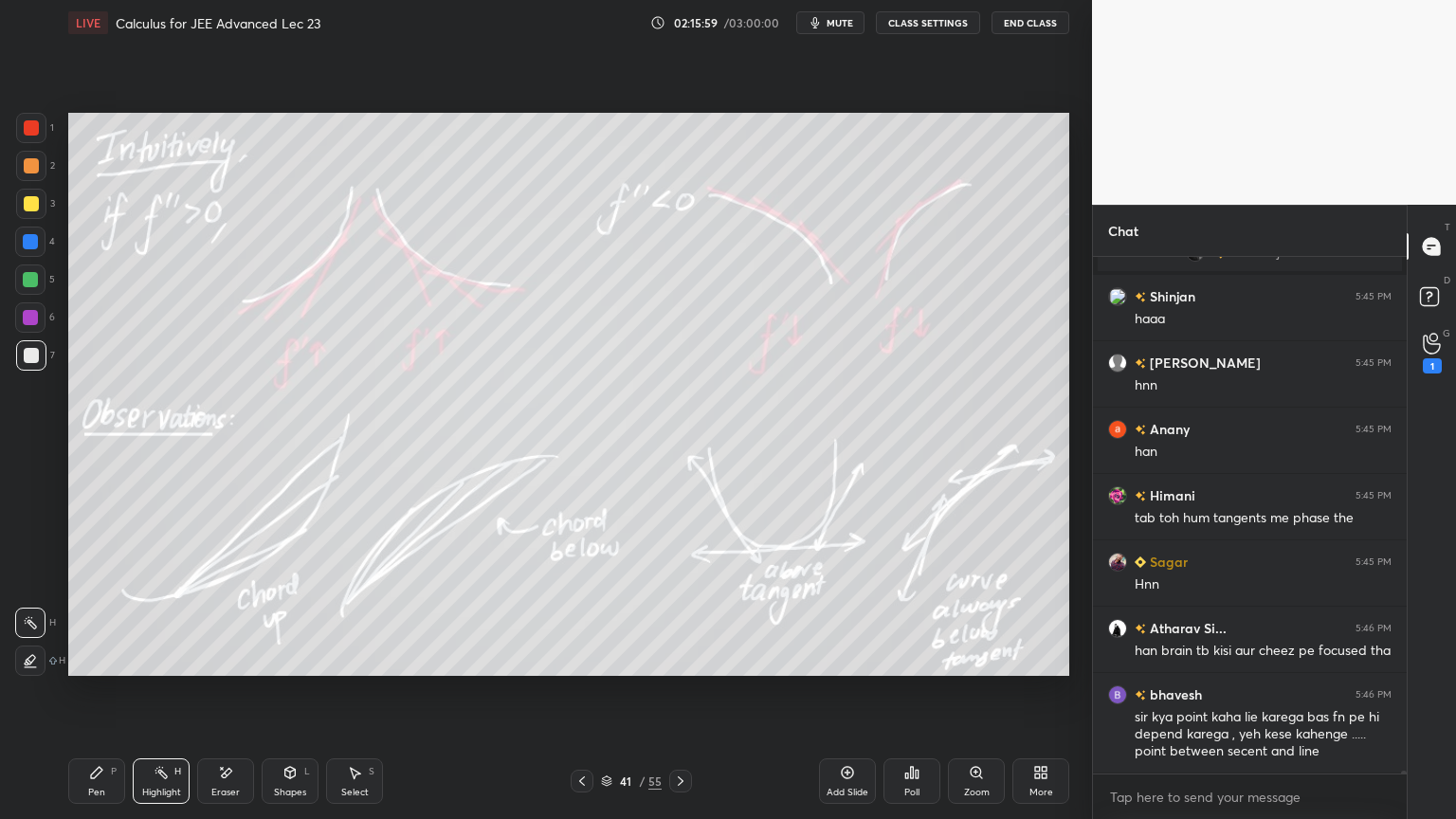 drag, startPoint x: 102, startPoint y: 788, endPoint x: 284, endPoint y: 743, distance: 187.48067 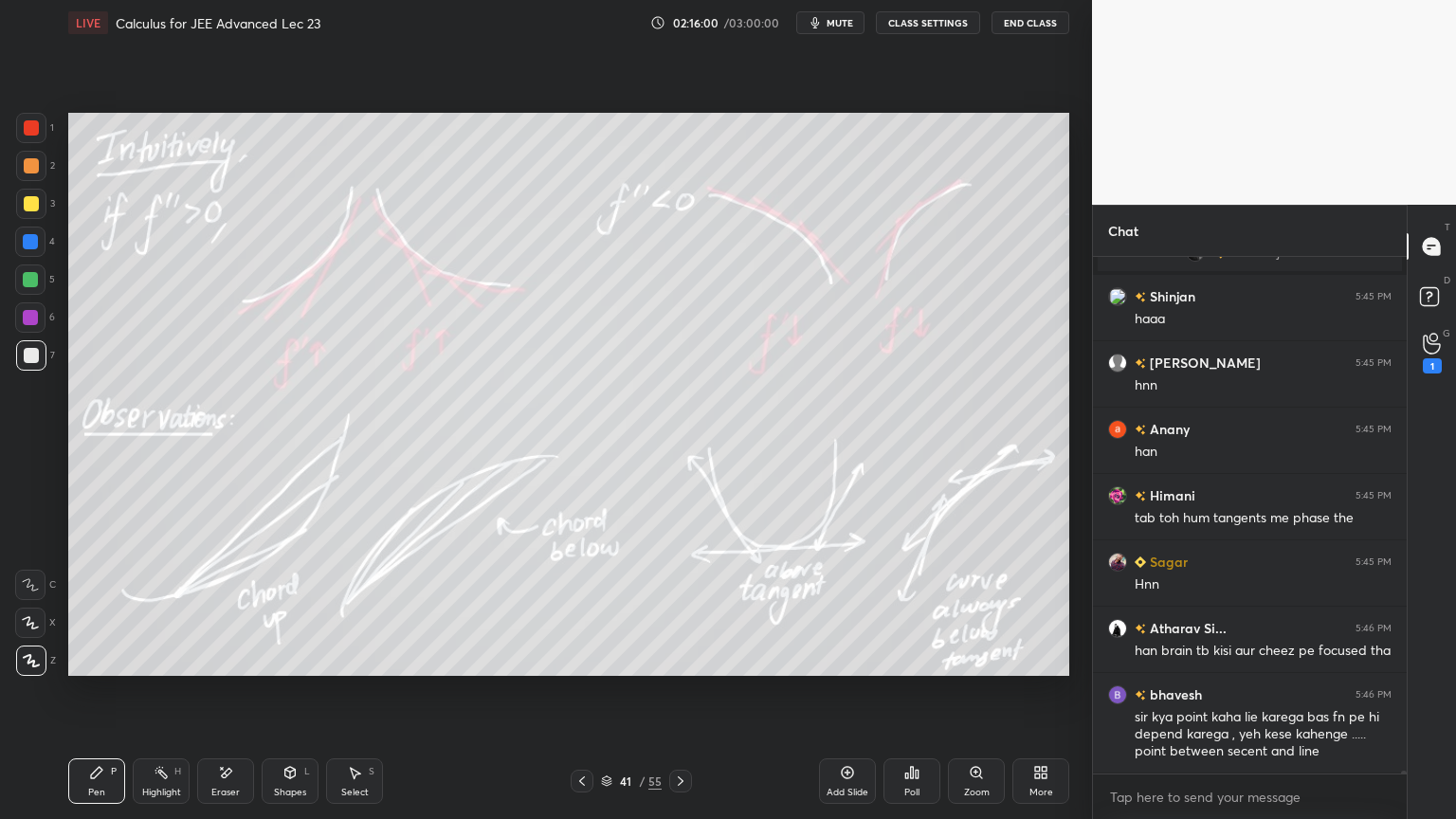 drag, startPoint x: 231, startPoint y: 784, endPoint x: 285, endPoint y: 706, distance: 94.86833 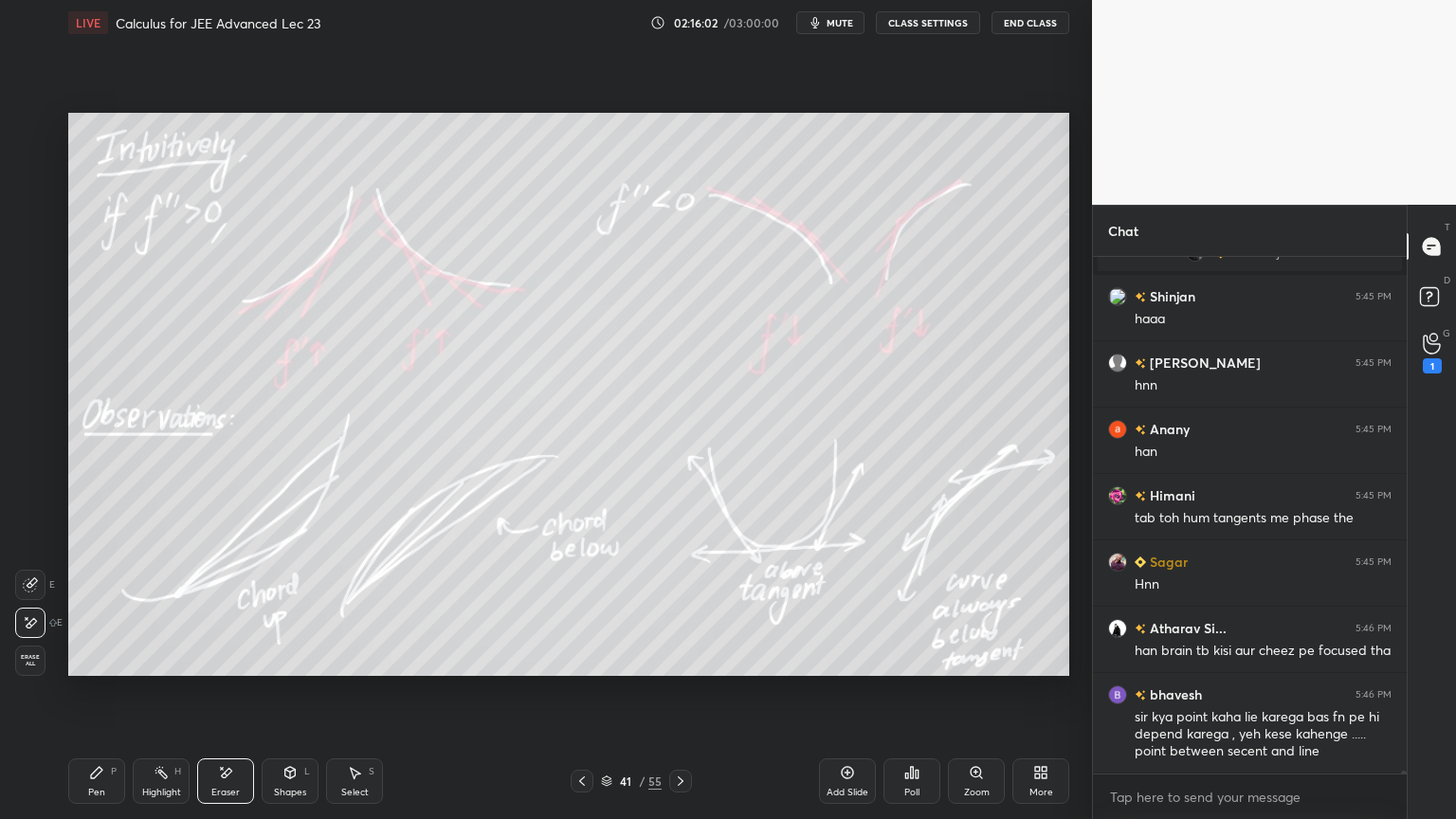 click 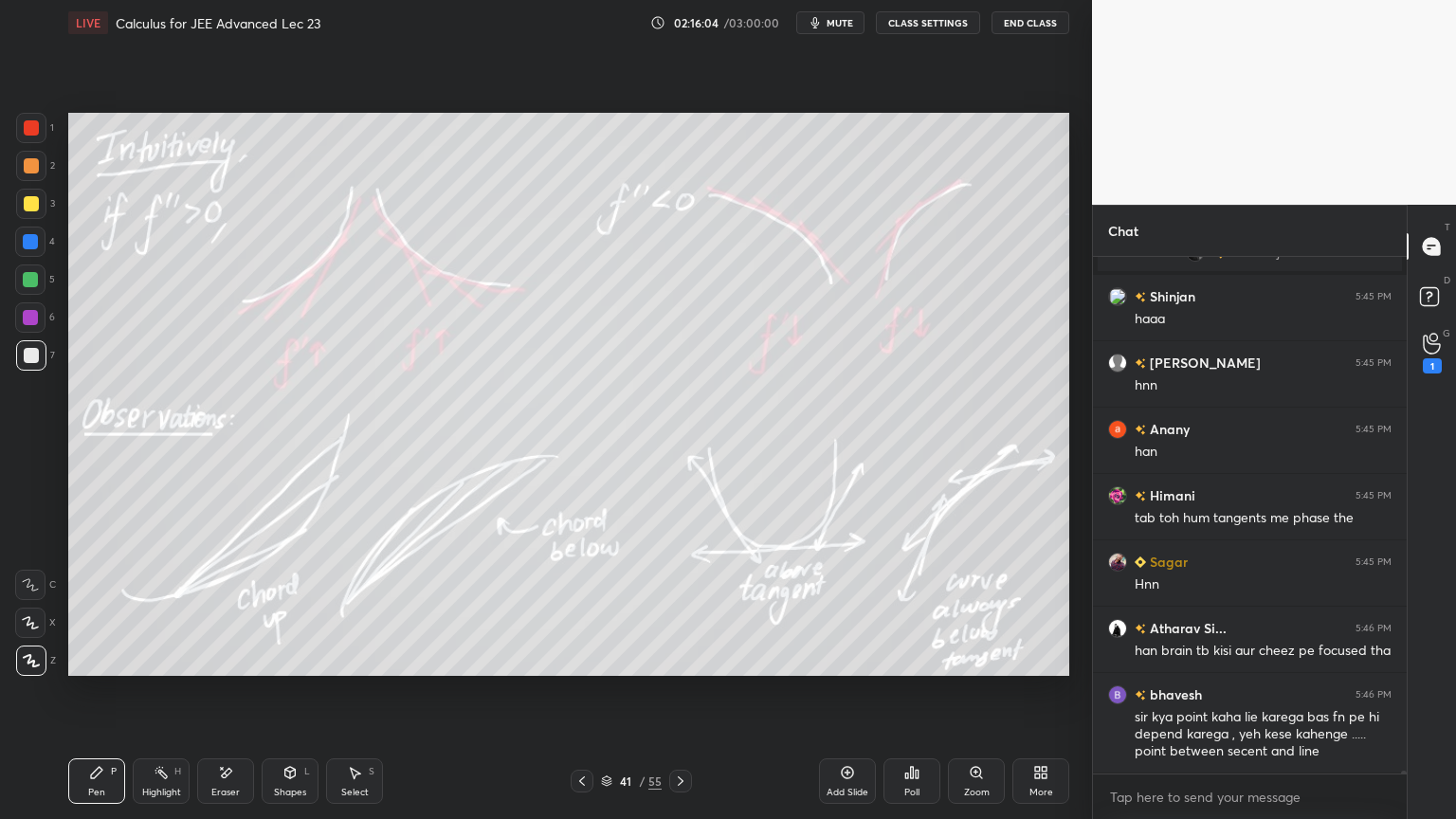 click 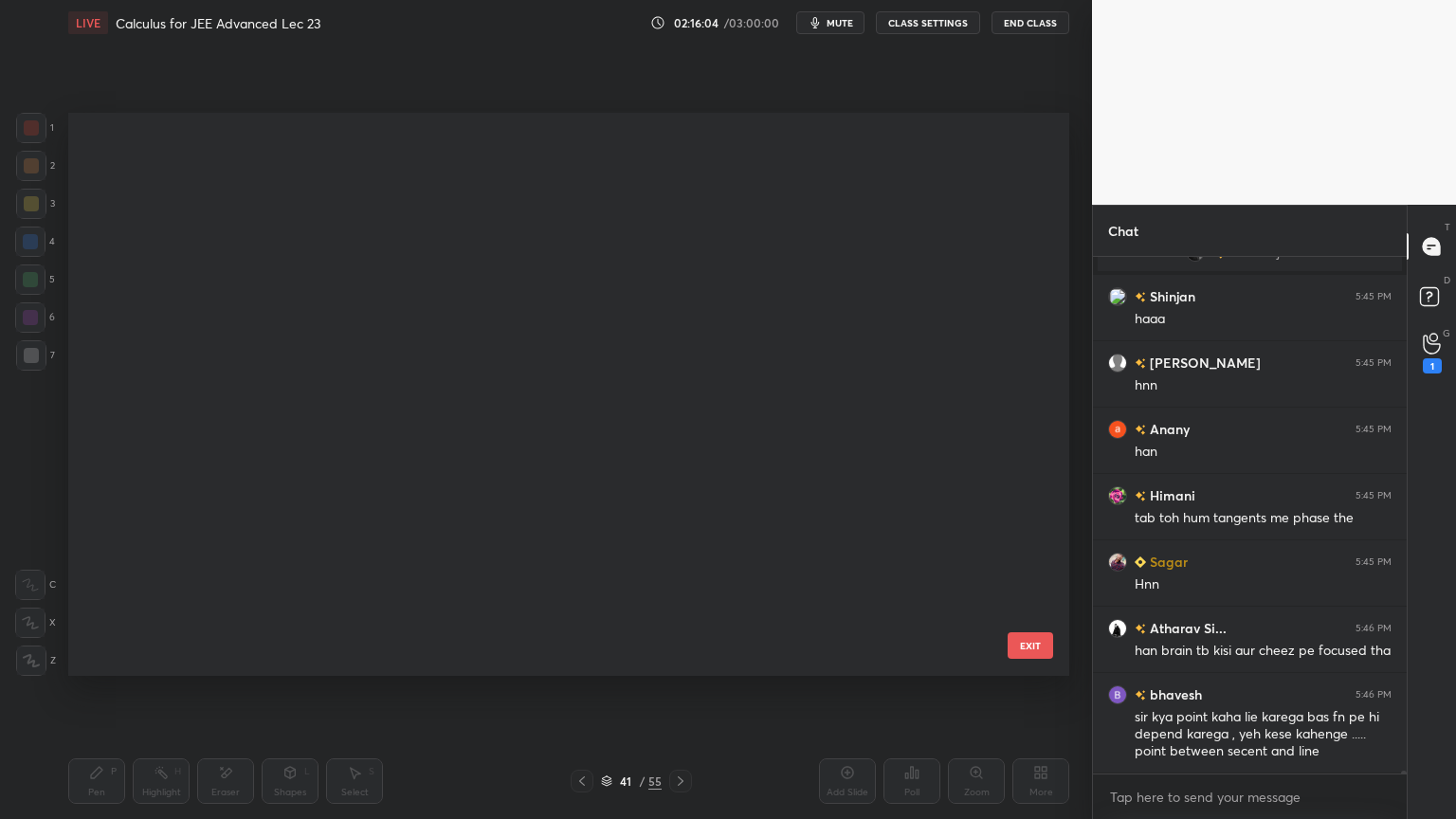 scroll, scrollTop: 1866, scrollLeft: 0, axis: vertical 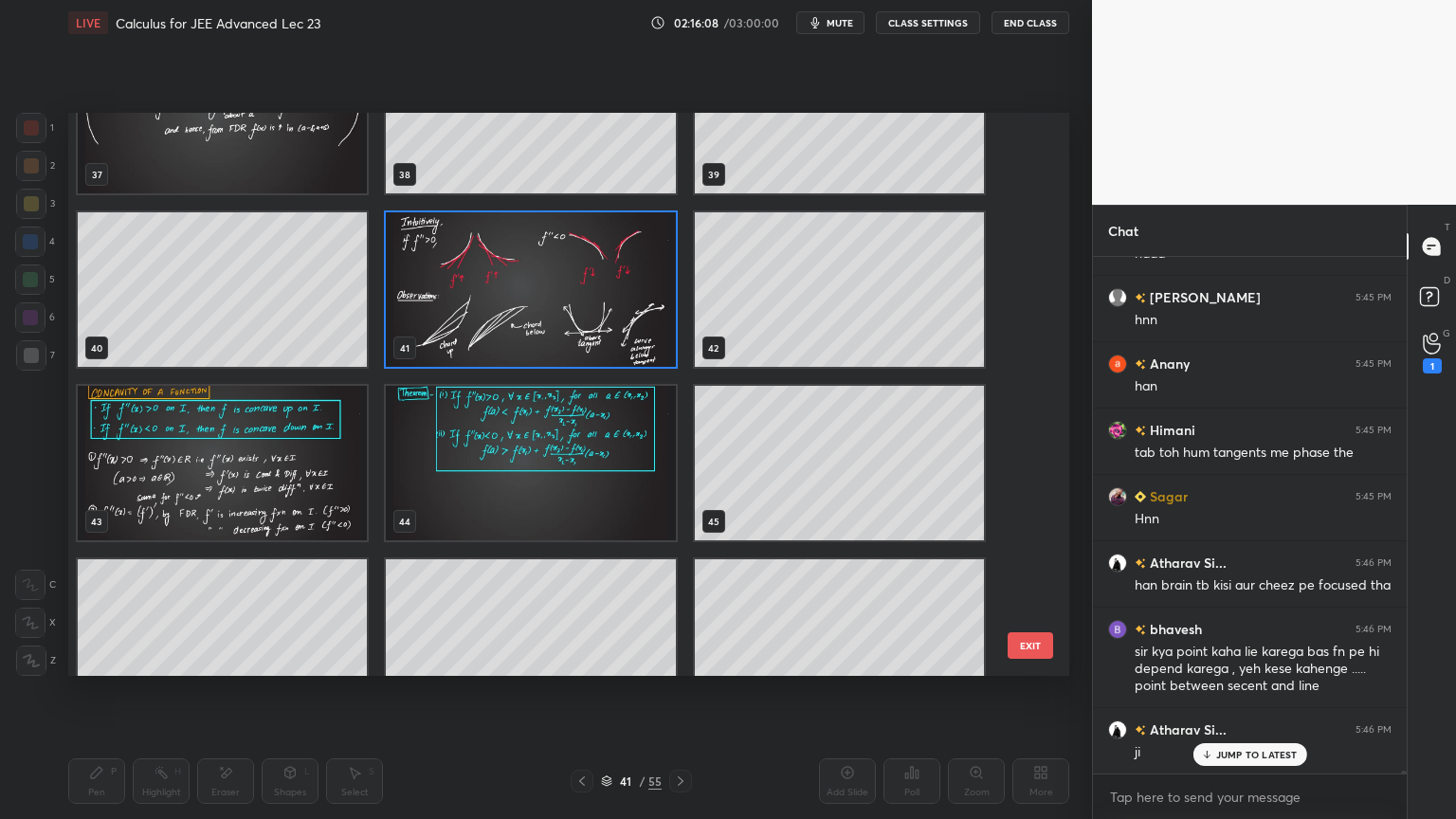 click on "JUMP TO LATEST" at bounding box center [1257, 755] 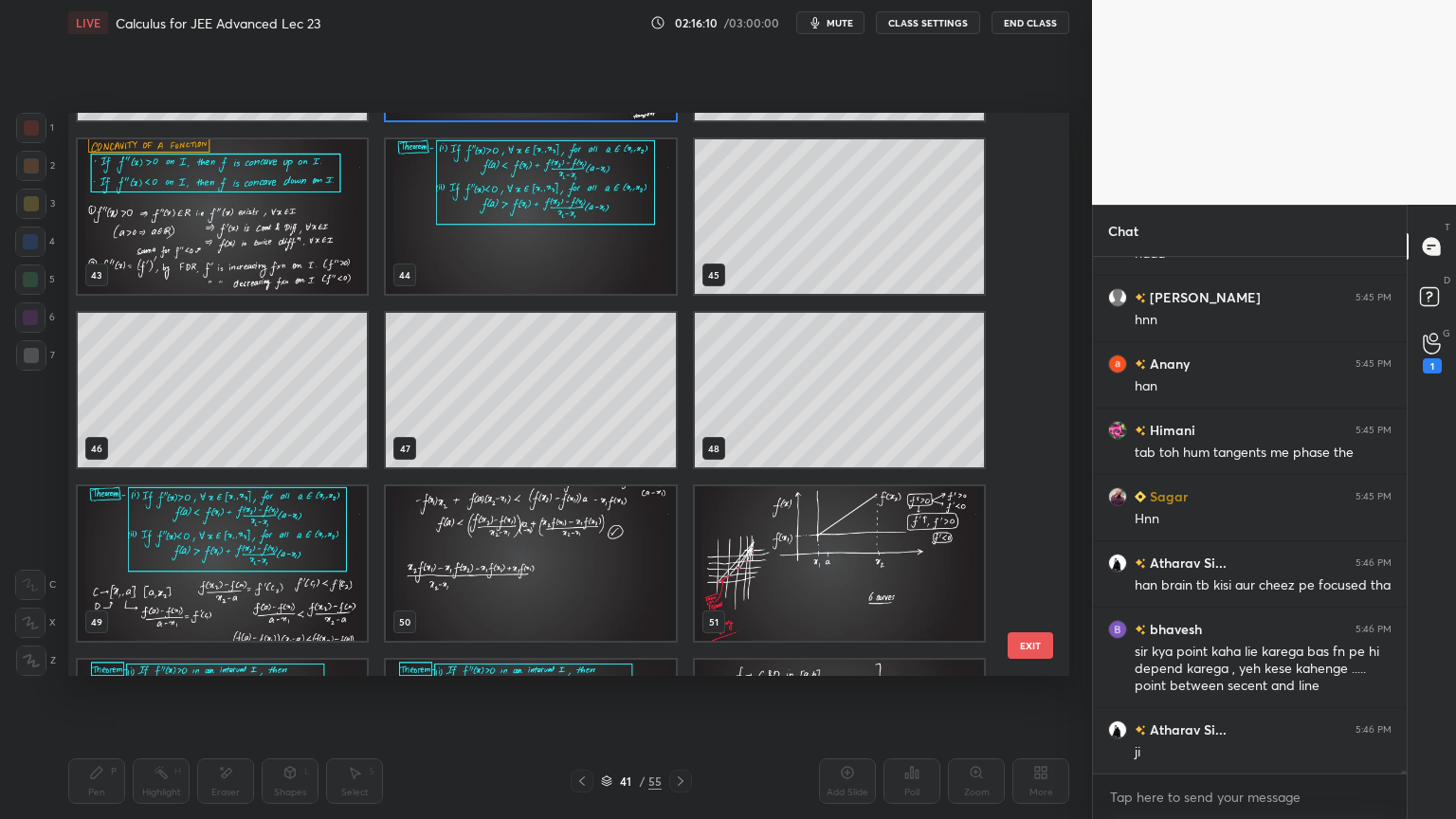 scroll, scrollTop: 2415, scrollLeft: 0, axis: vertical 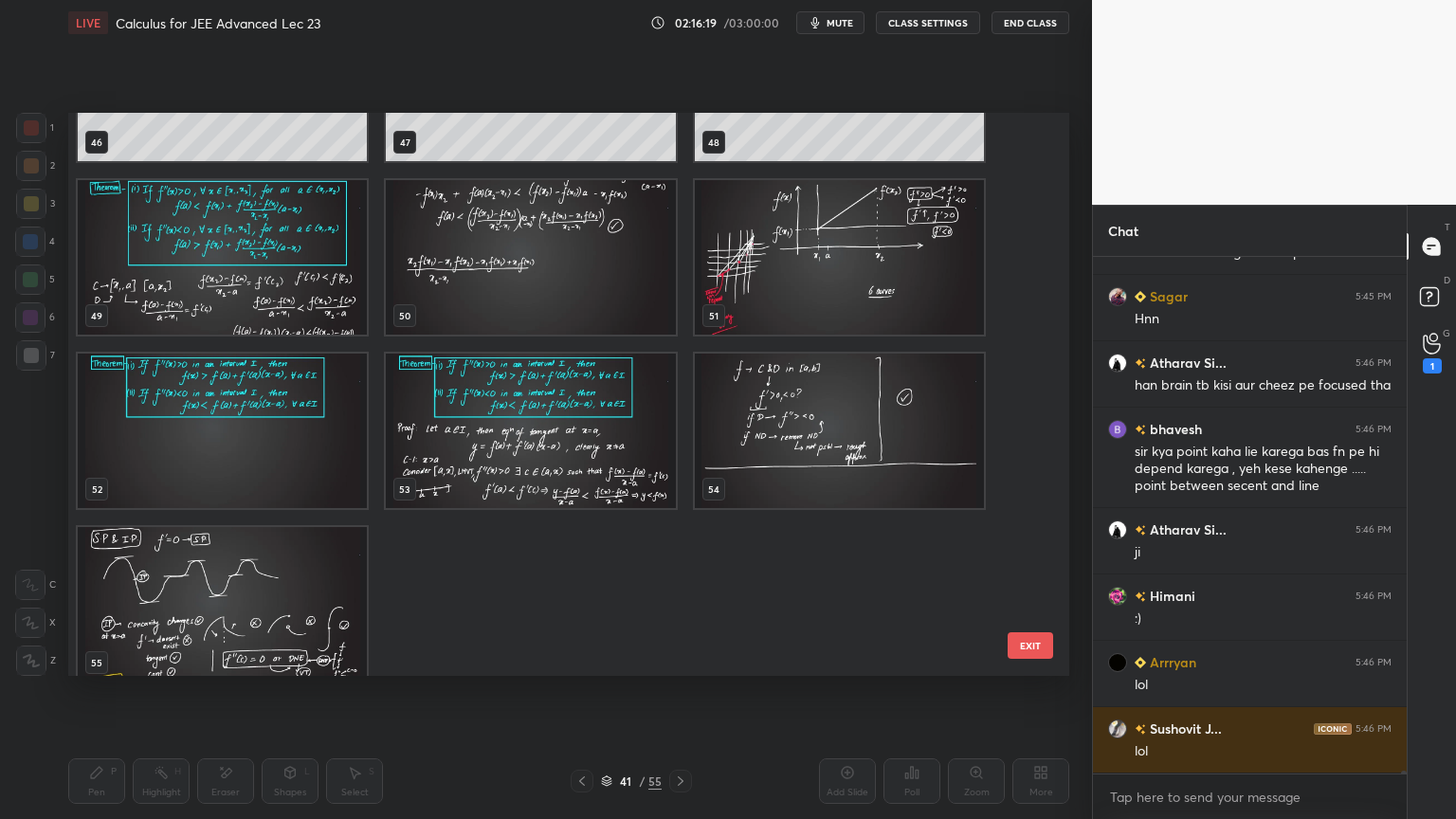 click at bounding box center [222, 430] 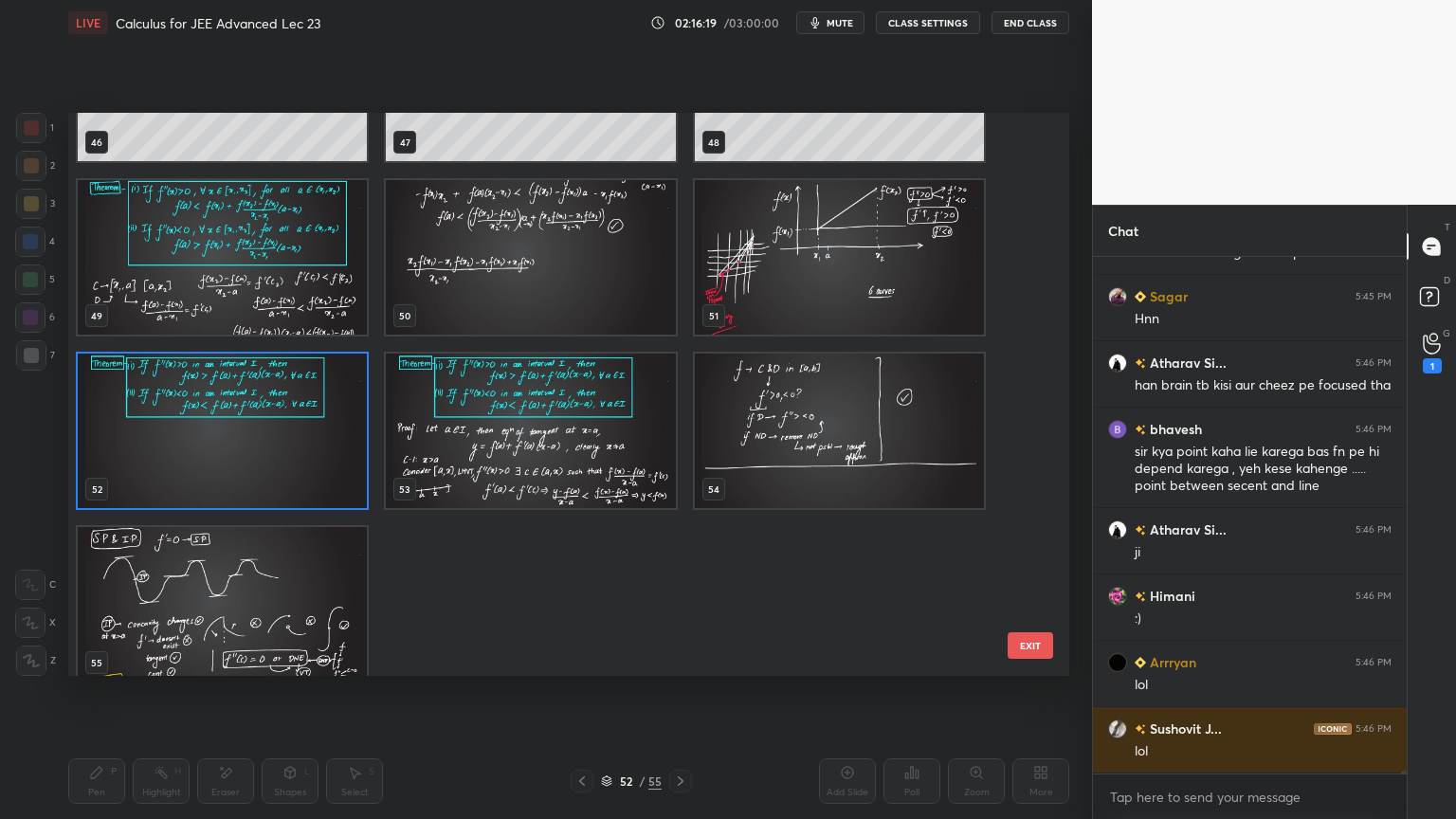 click at bounding box center (222, 430) 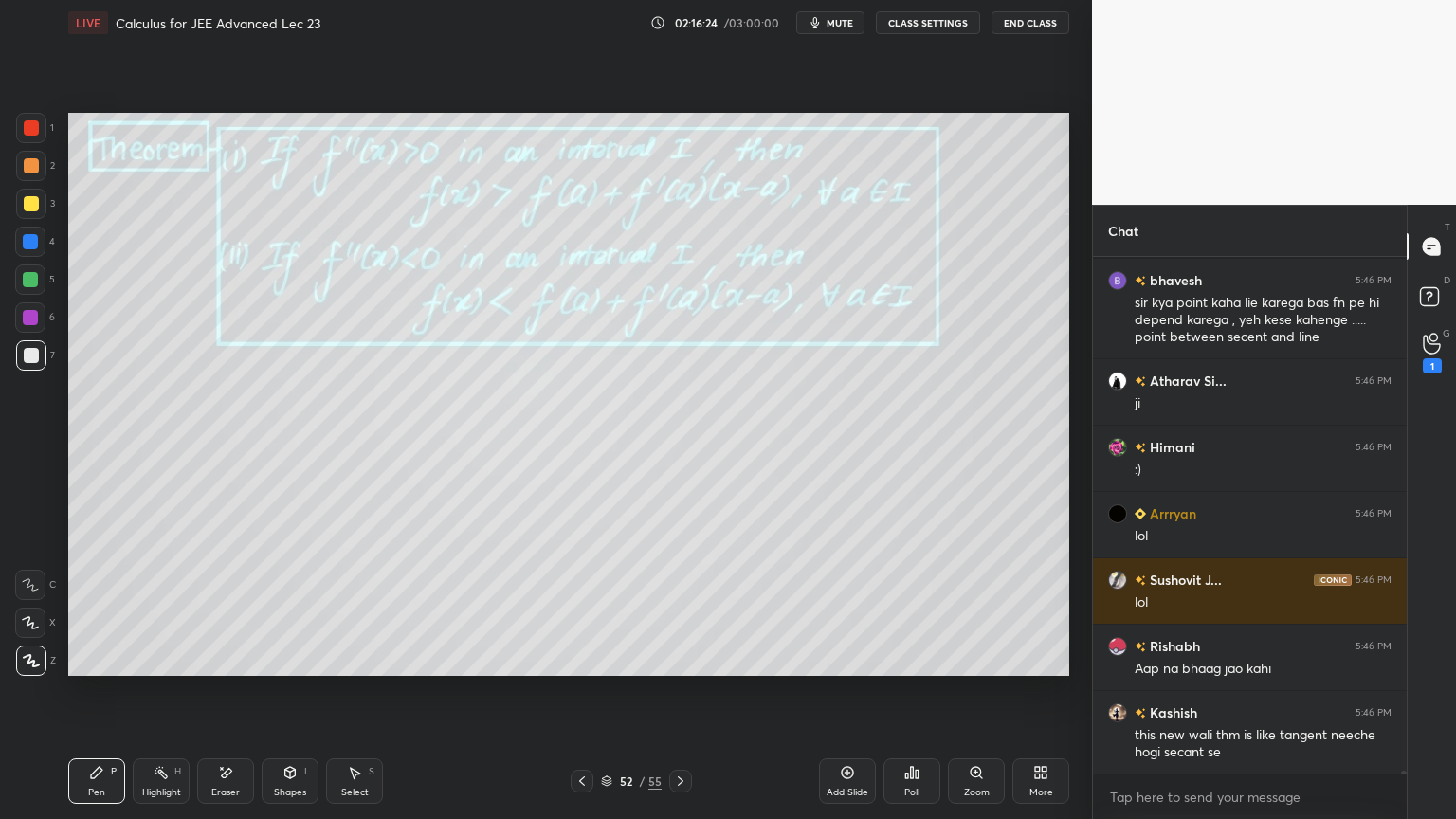 scroll, scrollTop: 110057, scrollLeft: 0, axis: vertical 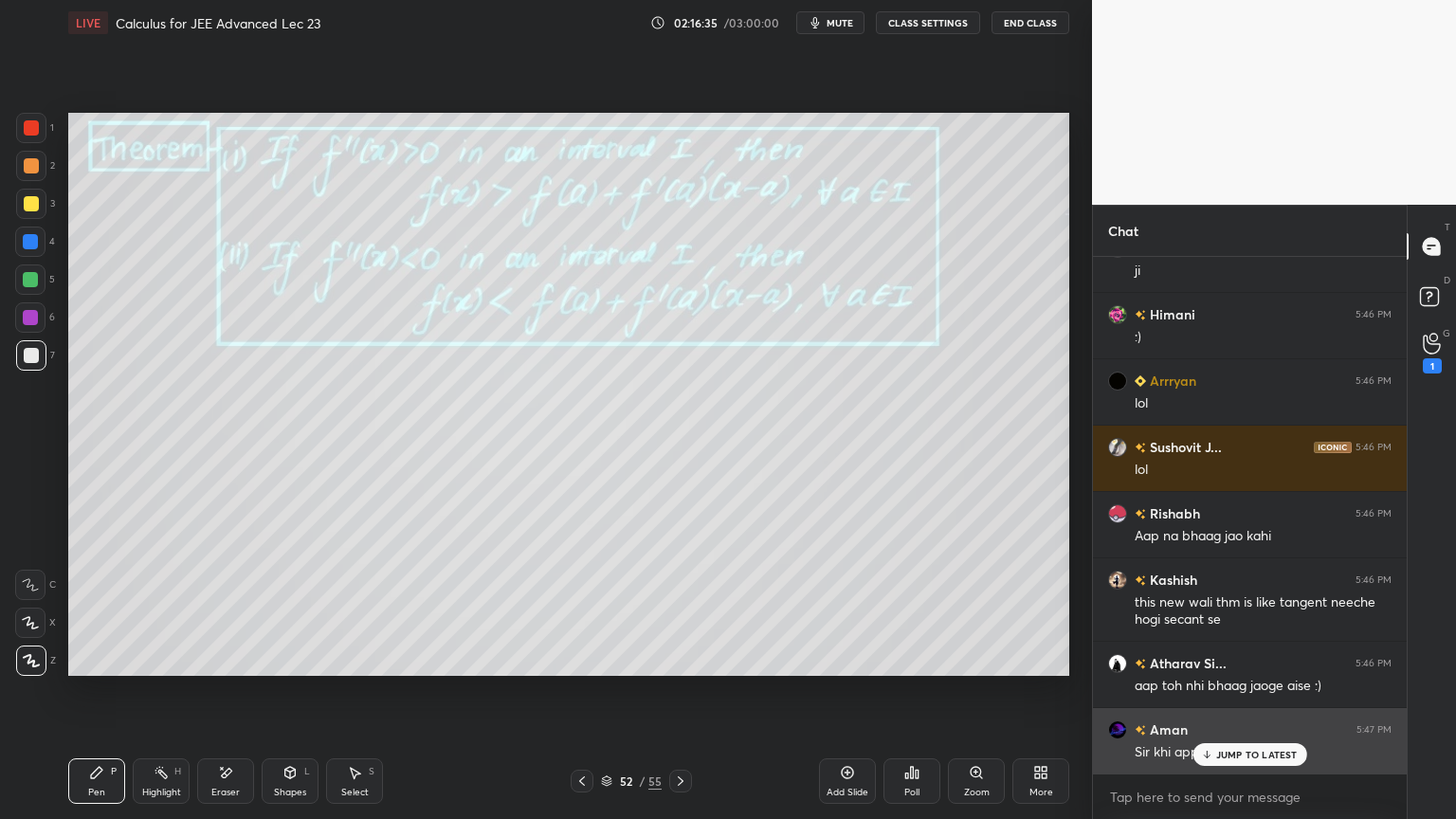 drag, startPoint x: 1231, startPoint y: 755, endPoint x: 1213, endPoint y: 762, distance: 19.313208 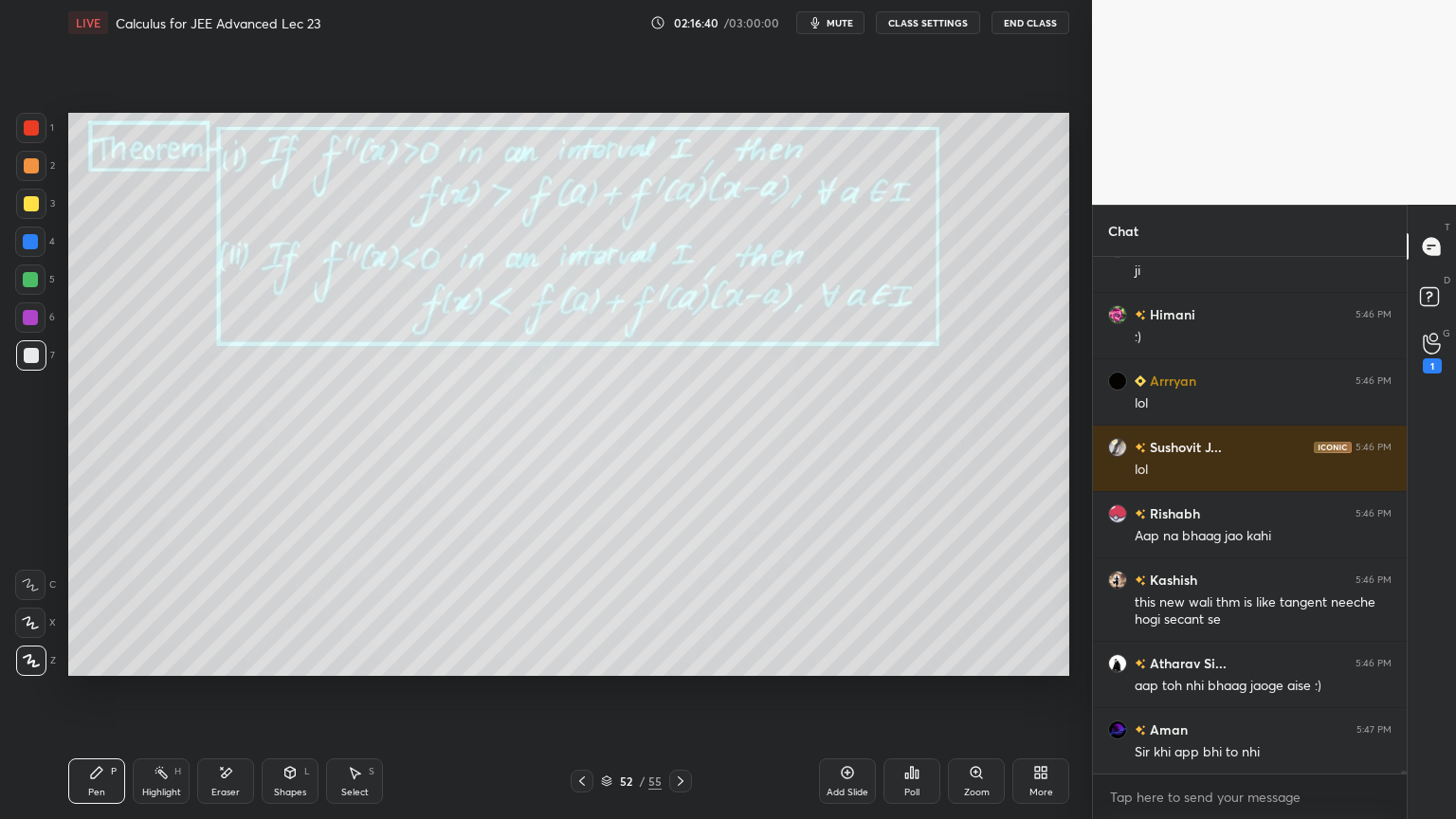 click 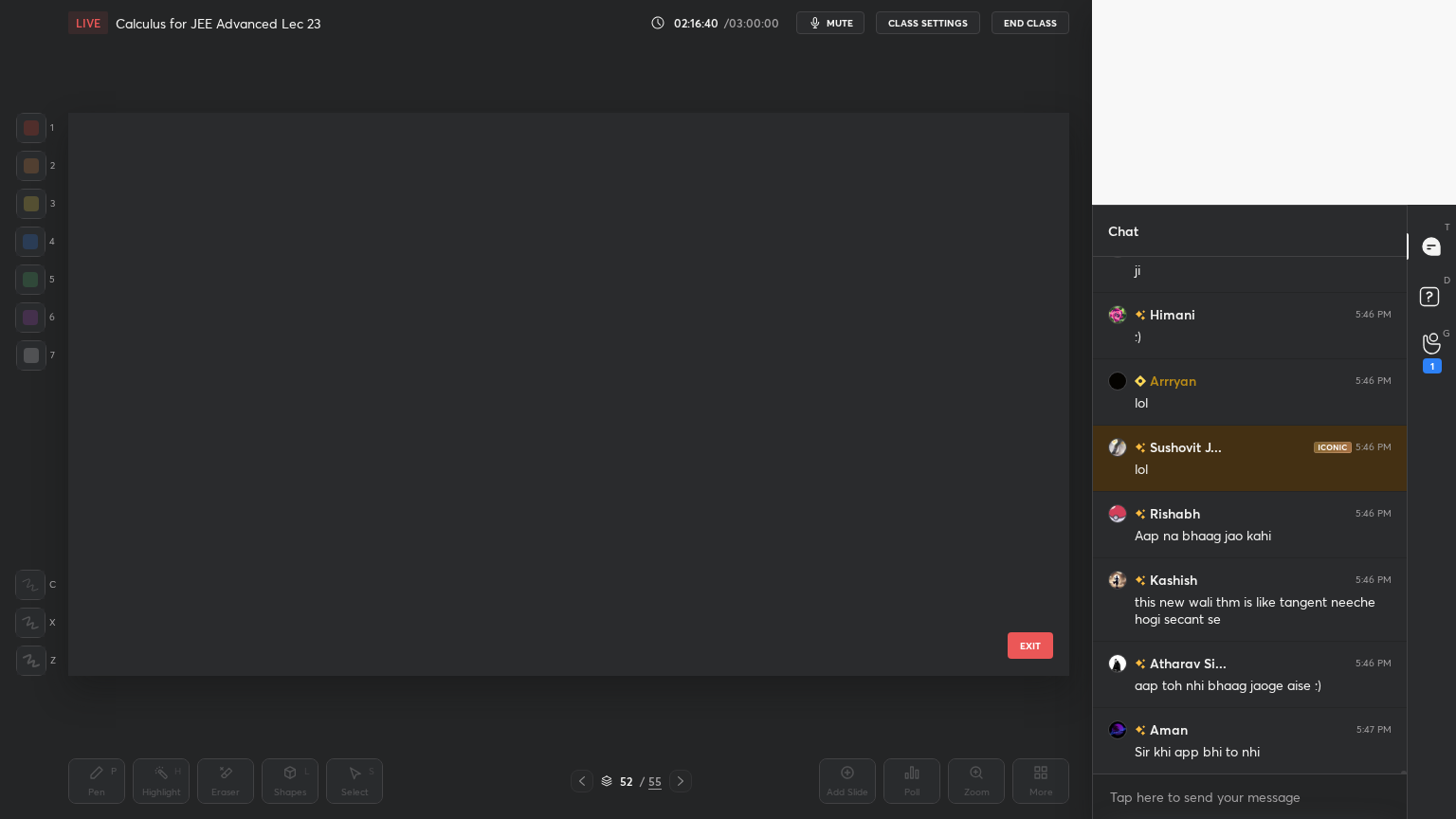 scroll, scrollTop: 2559, scrollLeft: 0, axis: vertical 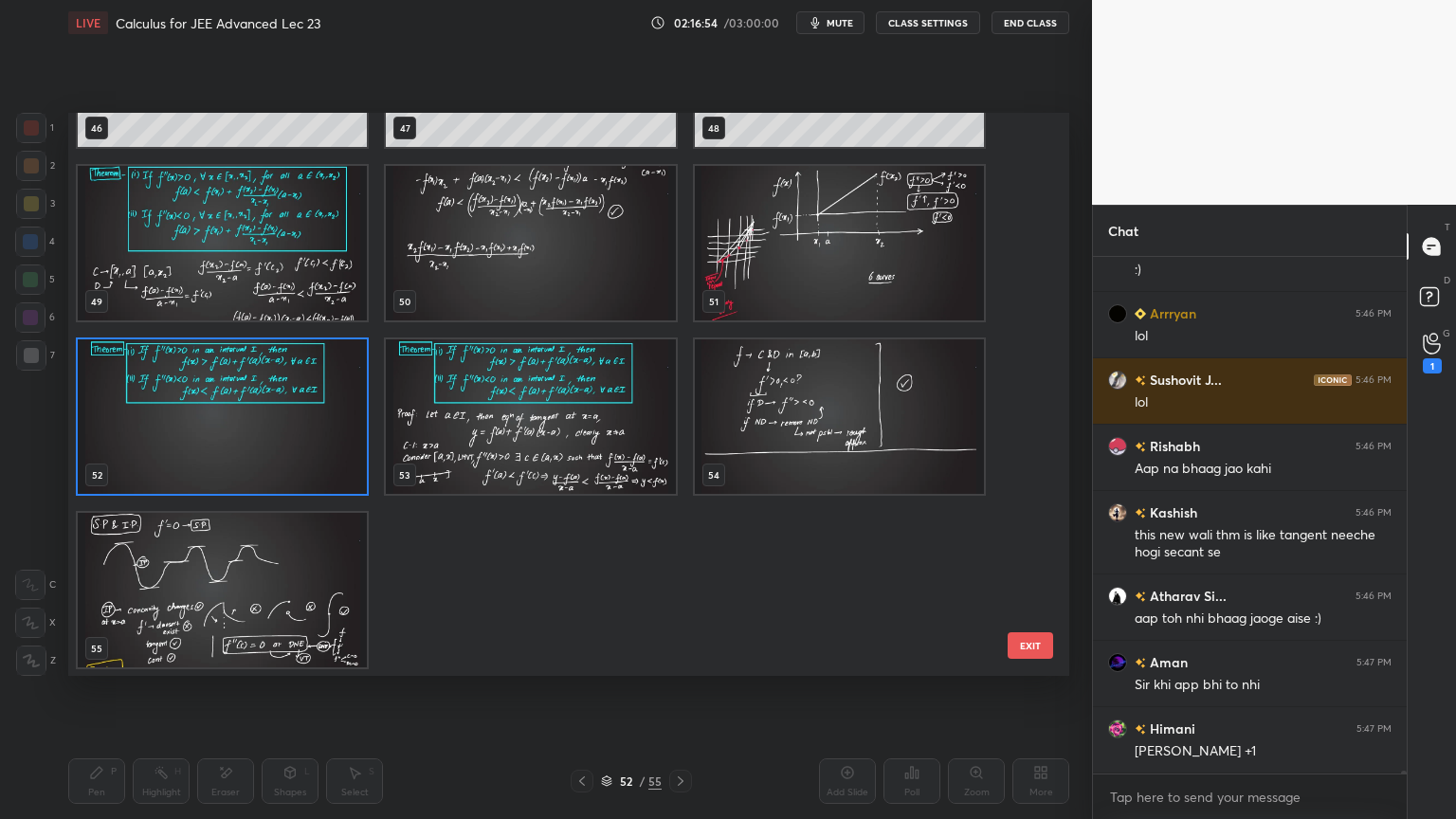 click at bounding box center (222, 416) 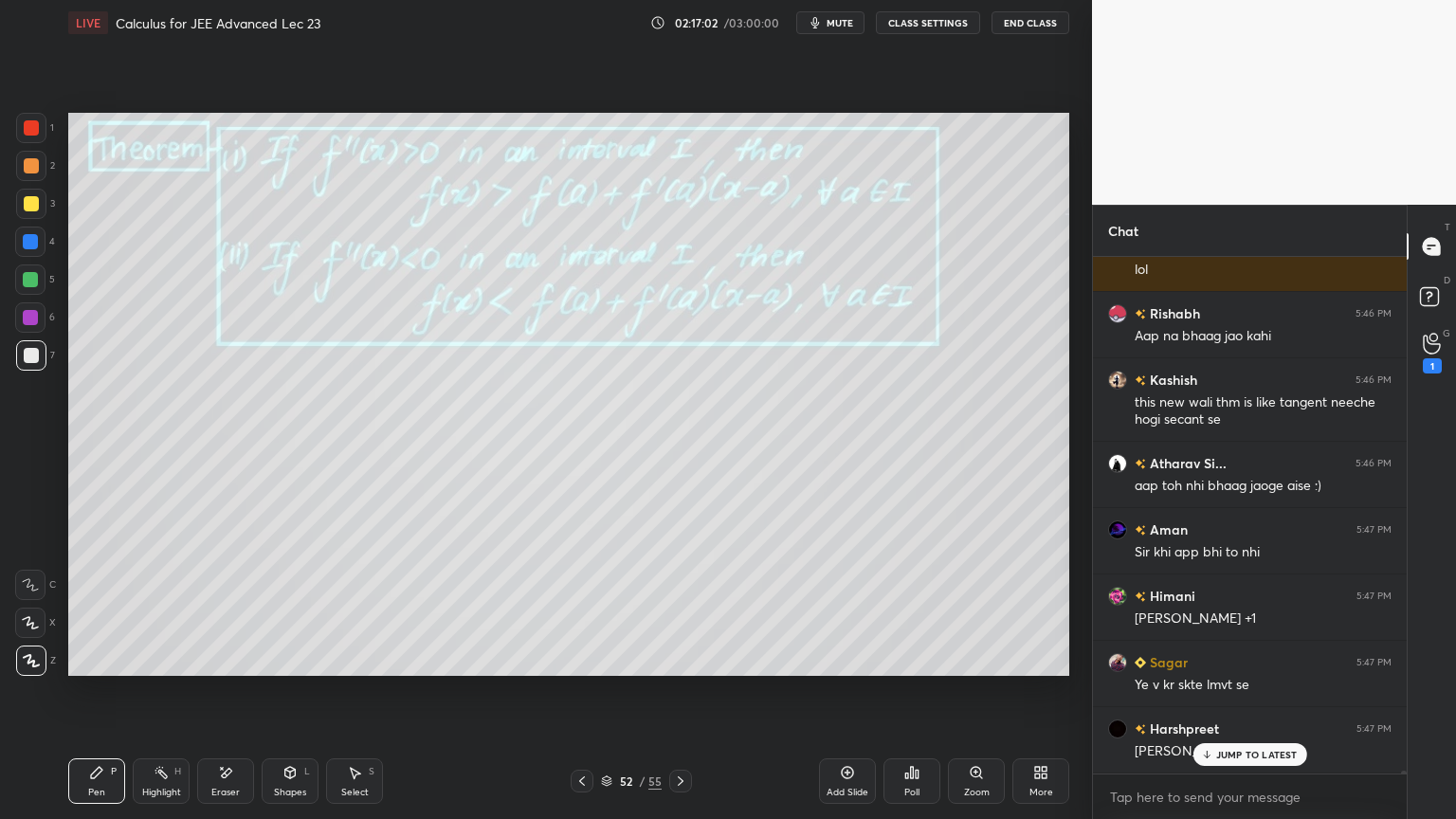 scroll, scrollTop: 110322, scrollLeft: 0, axis: vertical 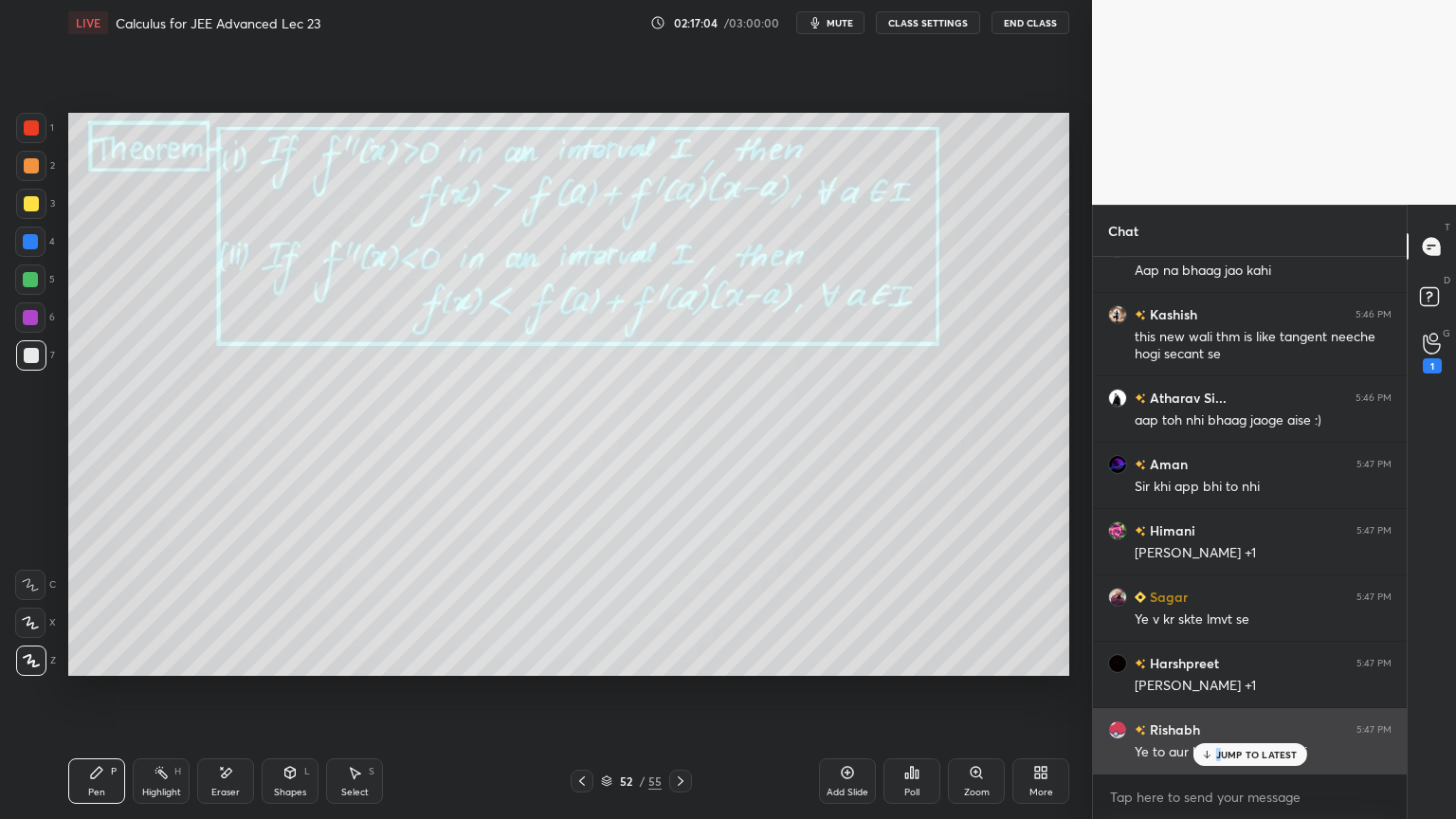 drag, startPoint x: 1224, startPoint y: 749, endPoint x: 1214, endPoint y: 743, distance: 11.661904 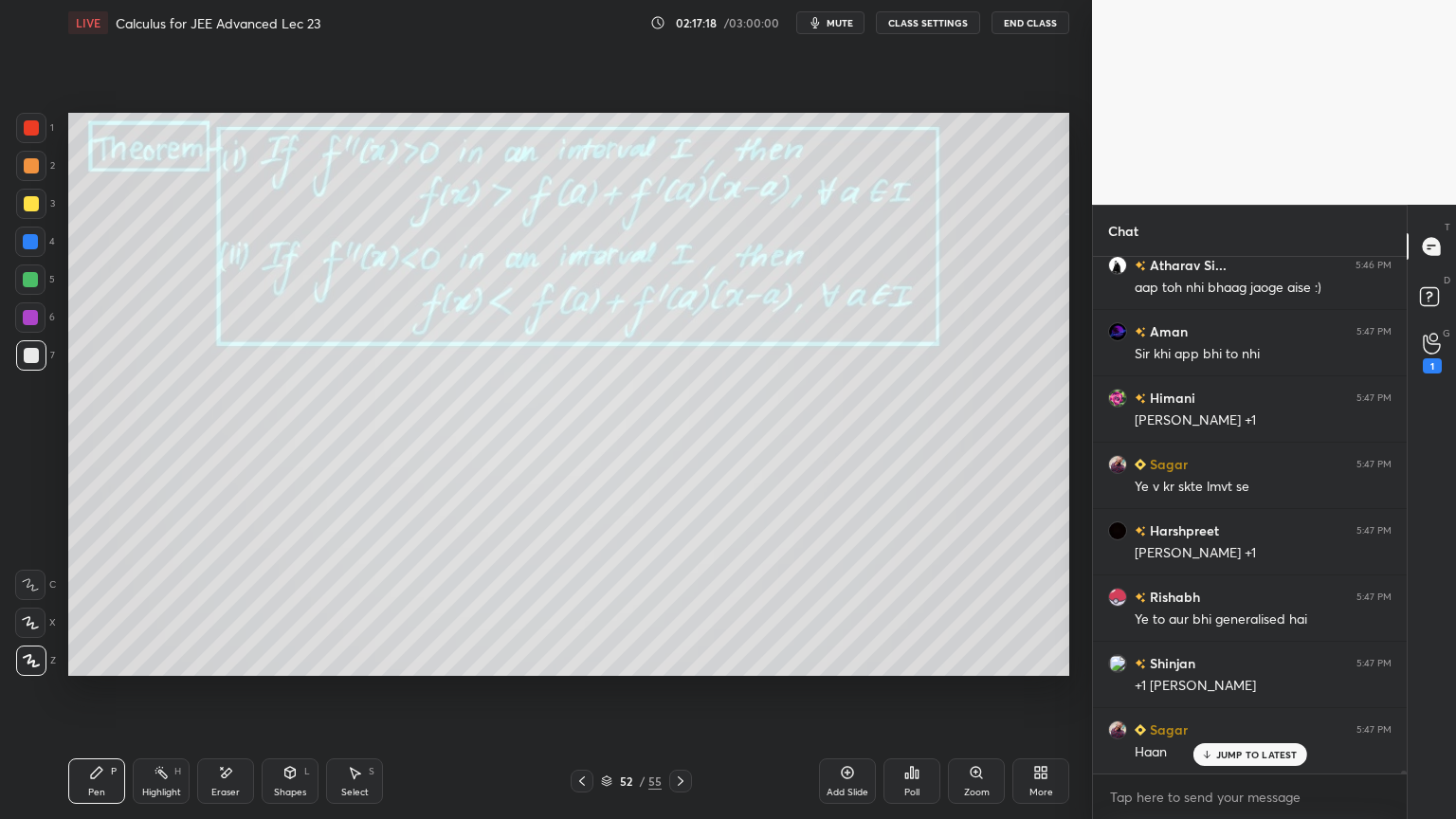 scroll, scrollTop: 110522, scrollLeft: 0, axis: vertical 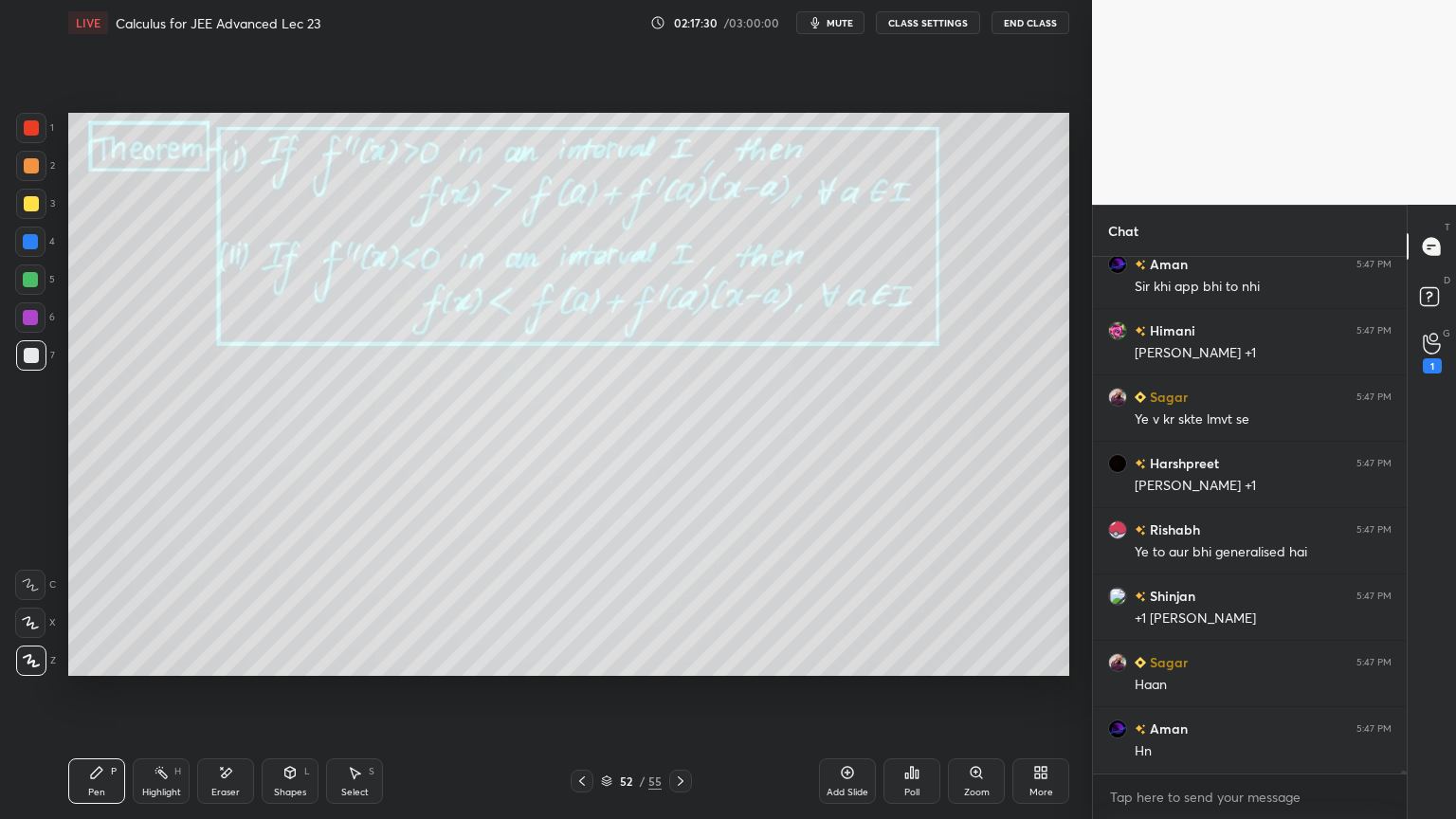 drag, startPoint x: 220, startPoint y: 777, endPoint x: 254, endPoint y: 718, distance: 68.09552 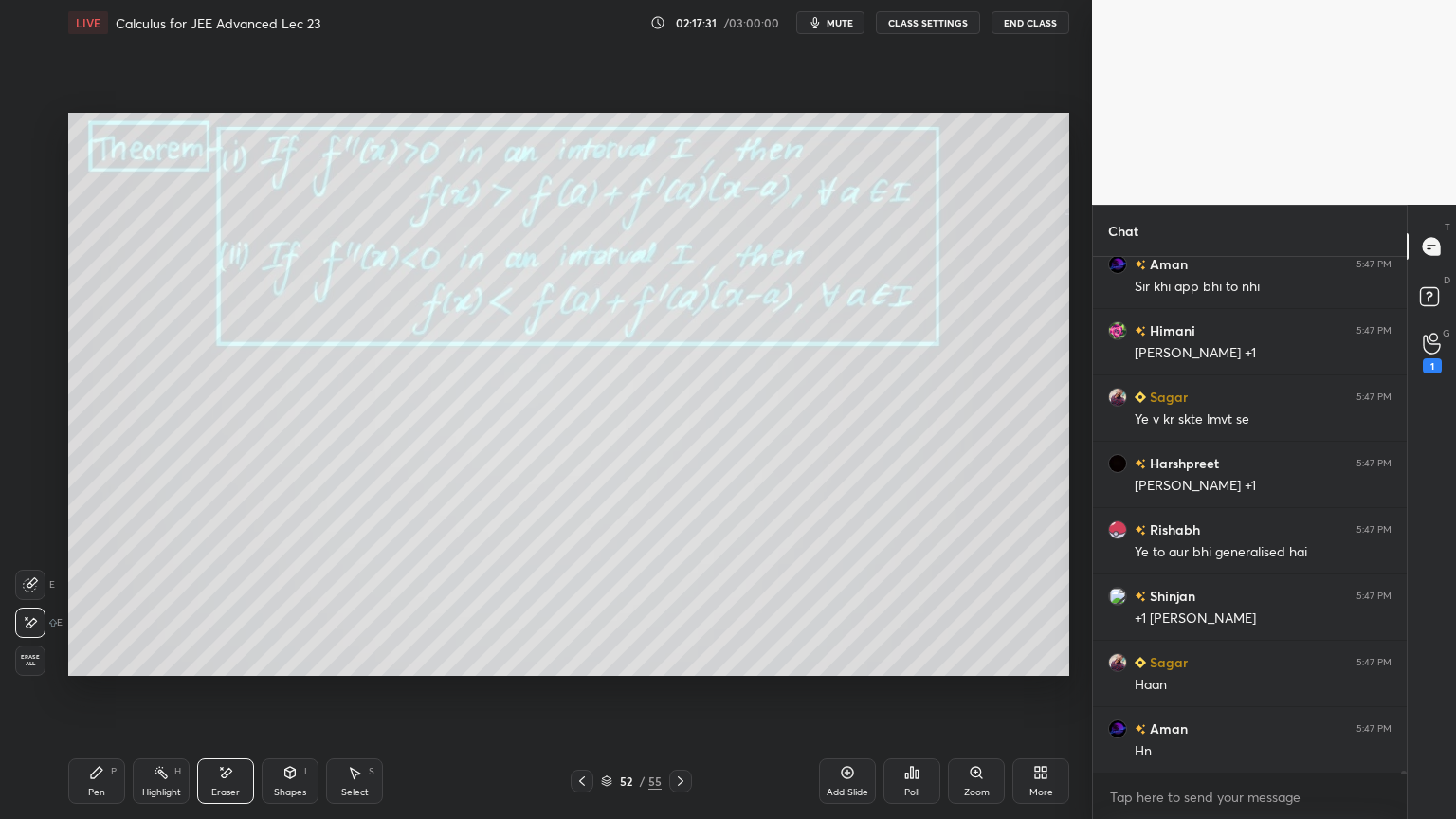 scroll, scrollTop: 110588, scrollLeft: 0, axis: vertical 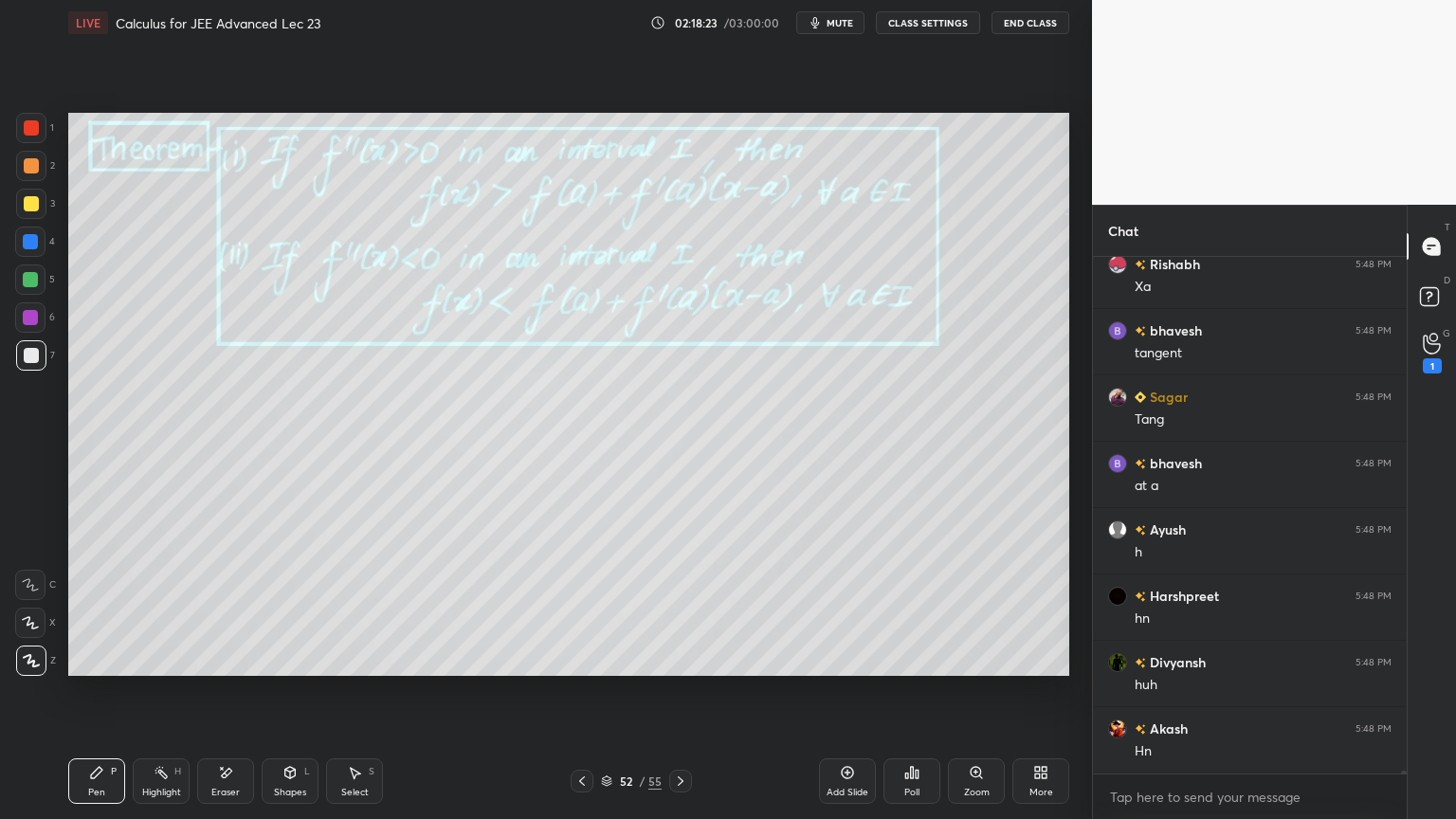 drag, startPoint x: 227, startPoint y: 778, endPoint x: 240, endPoint y: 736, distance: 43.965896 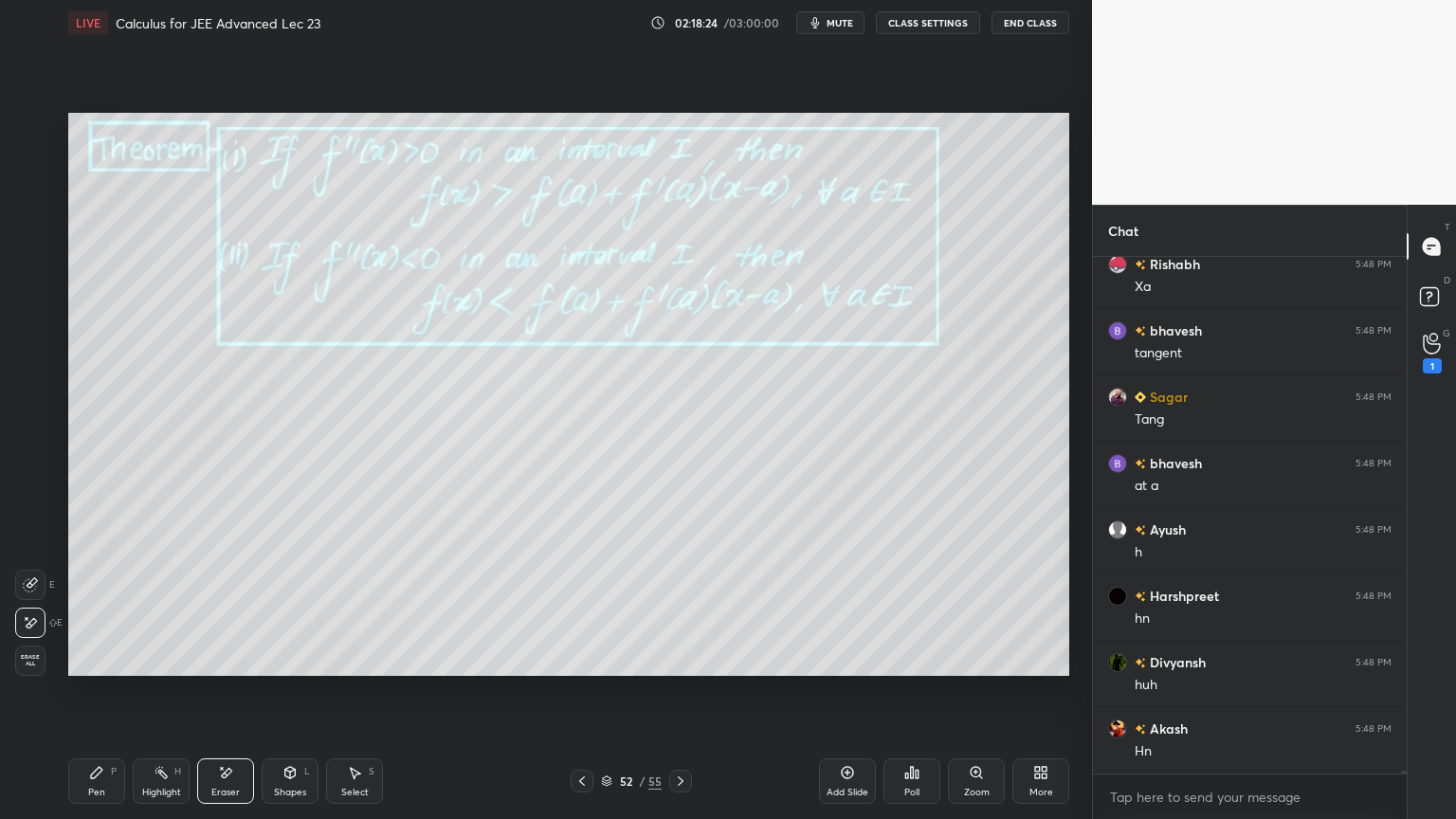 click on "Pen P" at bounding box center [97, 781] 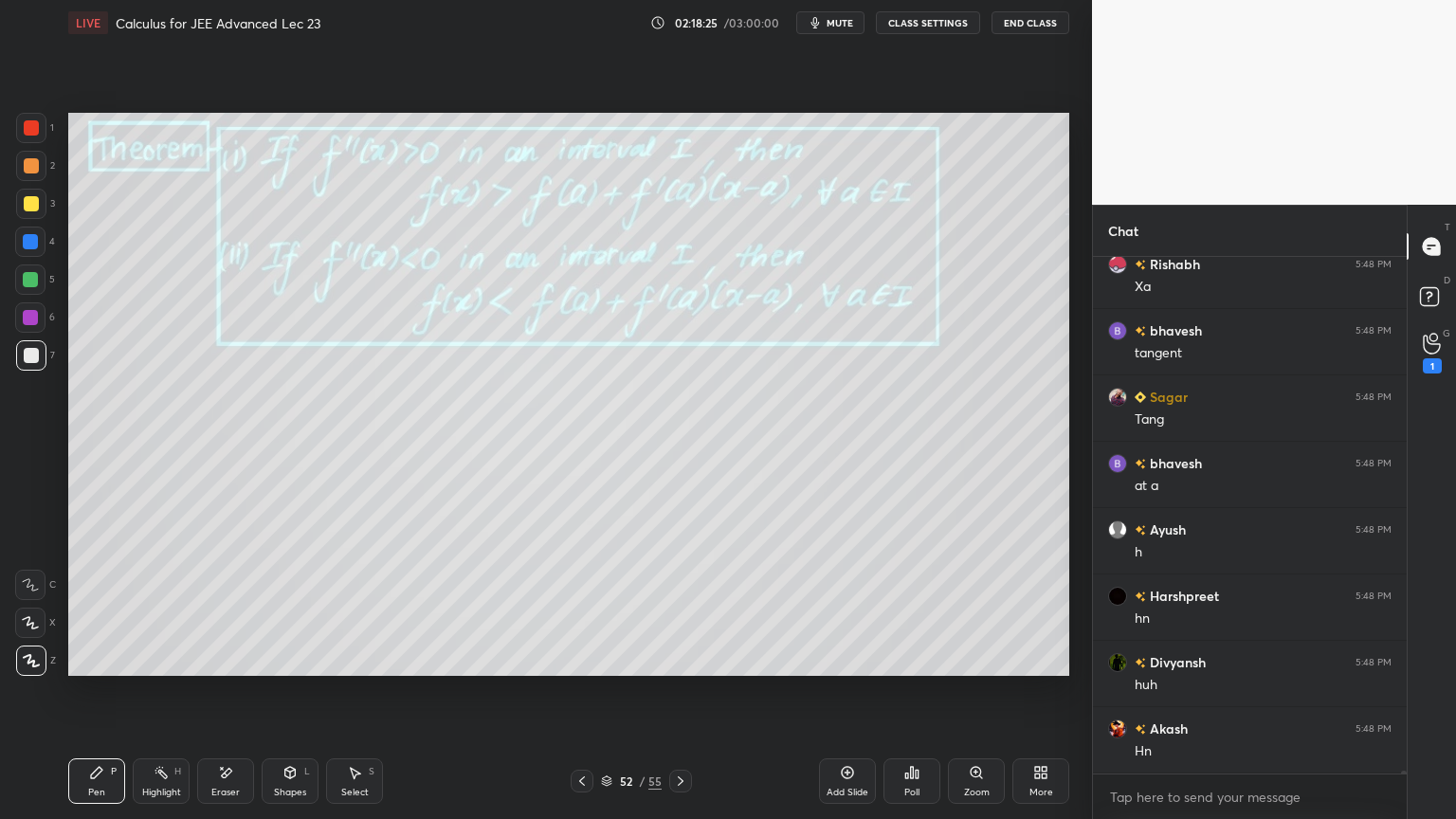 scroll, scrollTop: 111562, scrollLeft: 0, axis: vertical 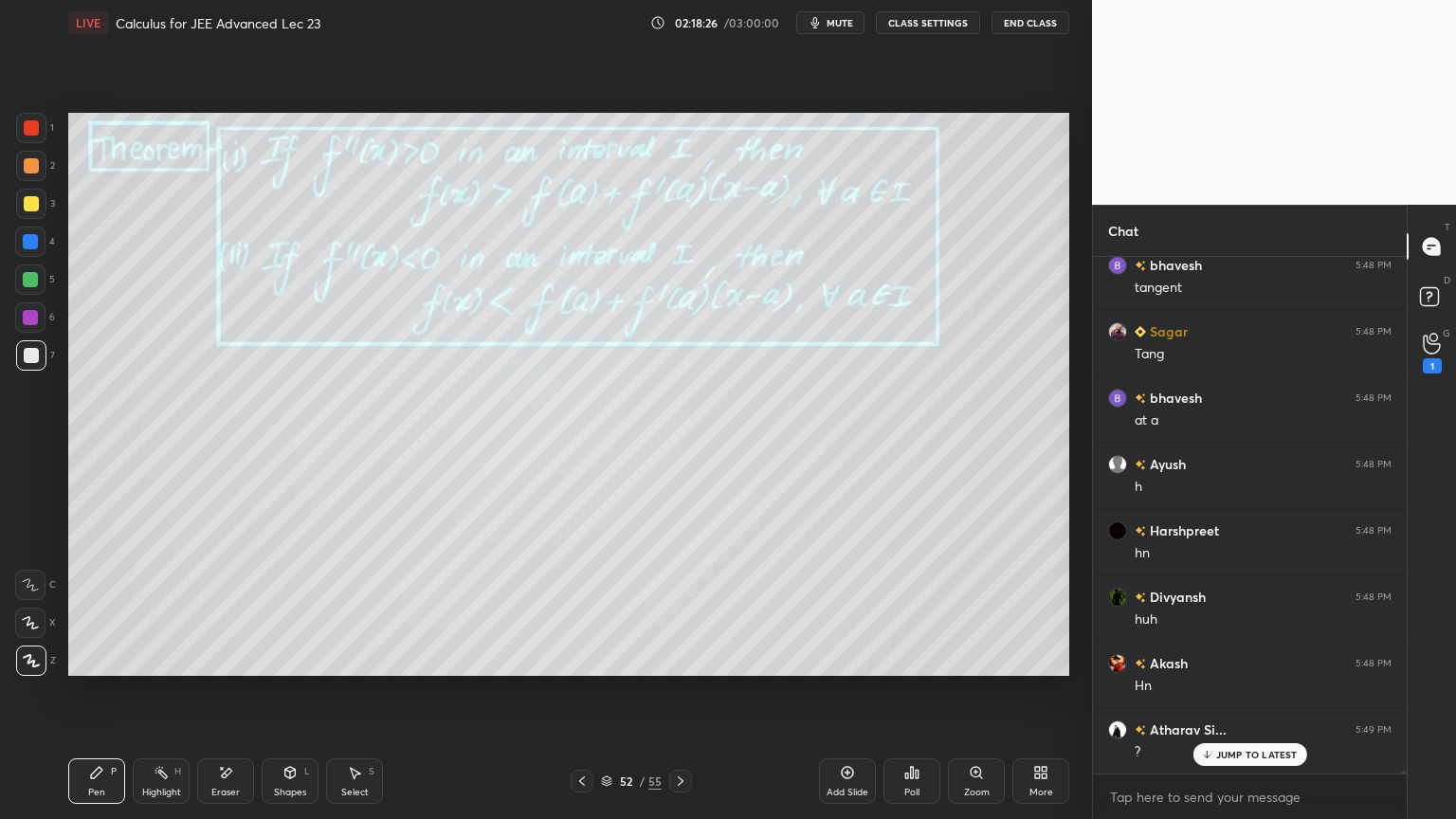 click on "Eraser" at bounding box center [226, 792] 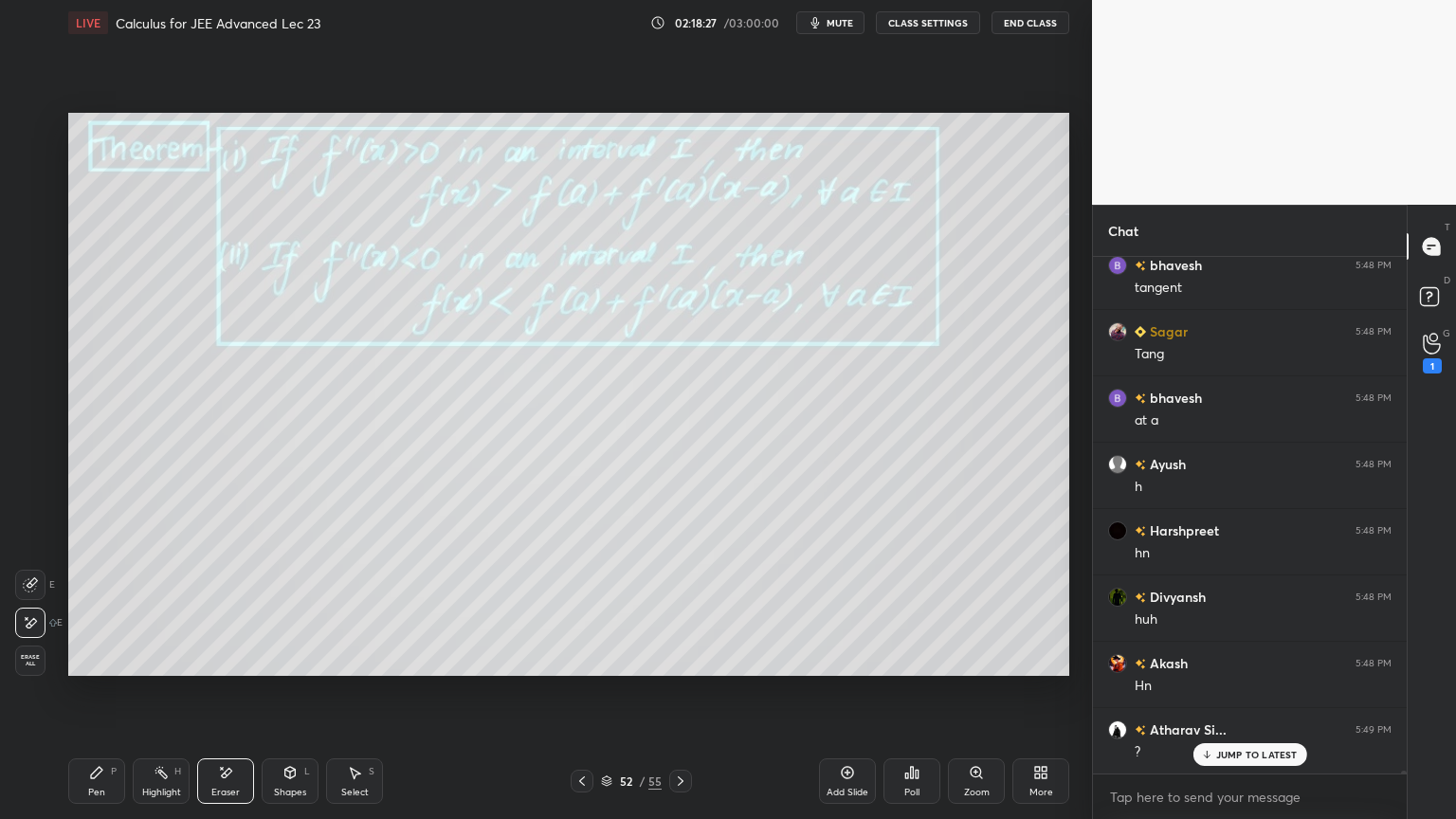 drag, startPoint x: 111, startPoint y: 794, endPoint x: 187, endPoint y: 686, distance: 132.06059 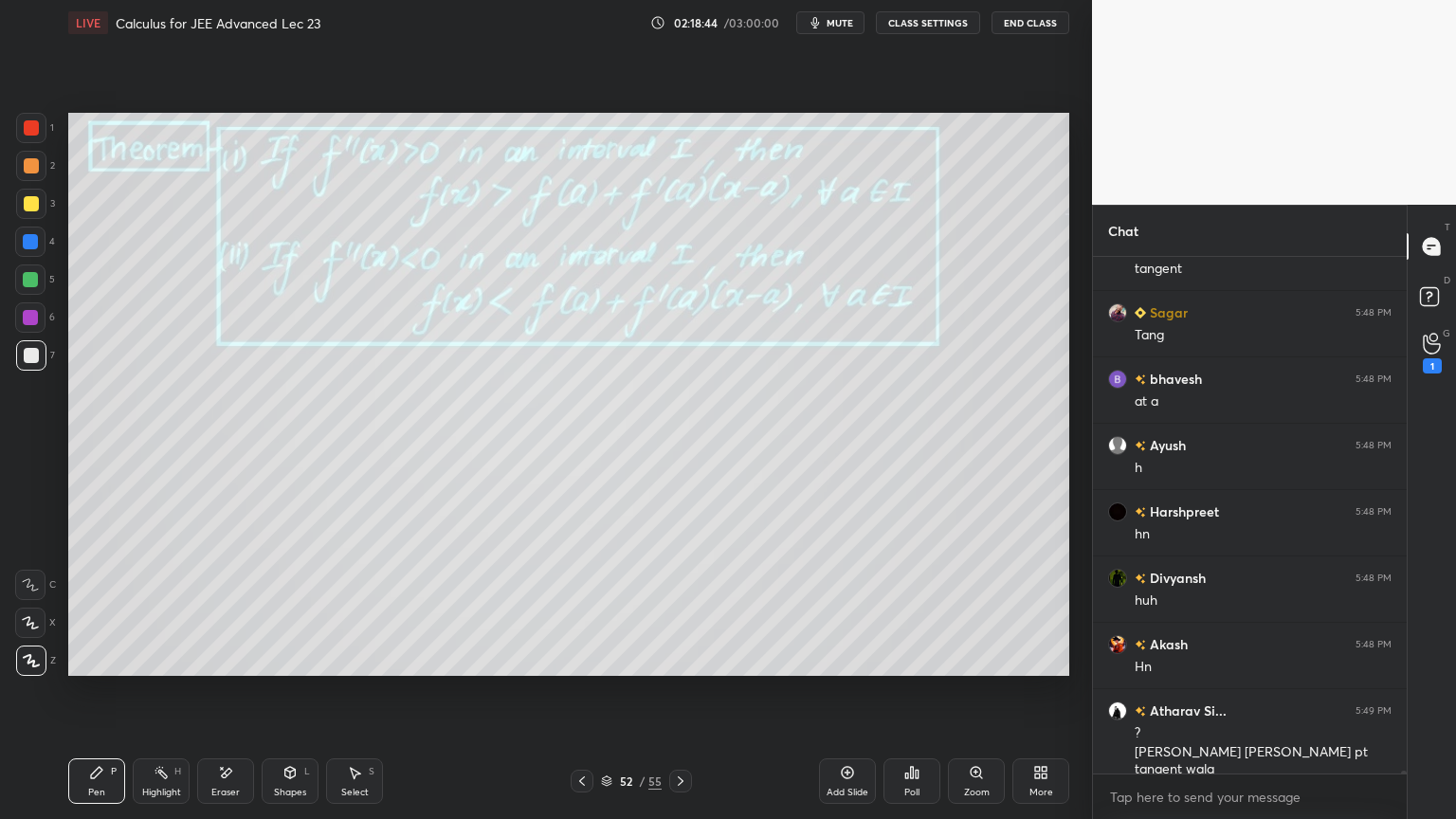 scroll, scrollTop: 111648, scrollLeft: 0, axis: vertical 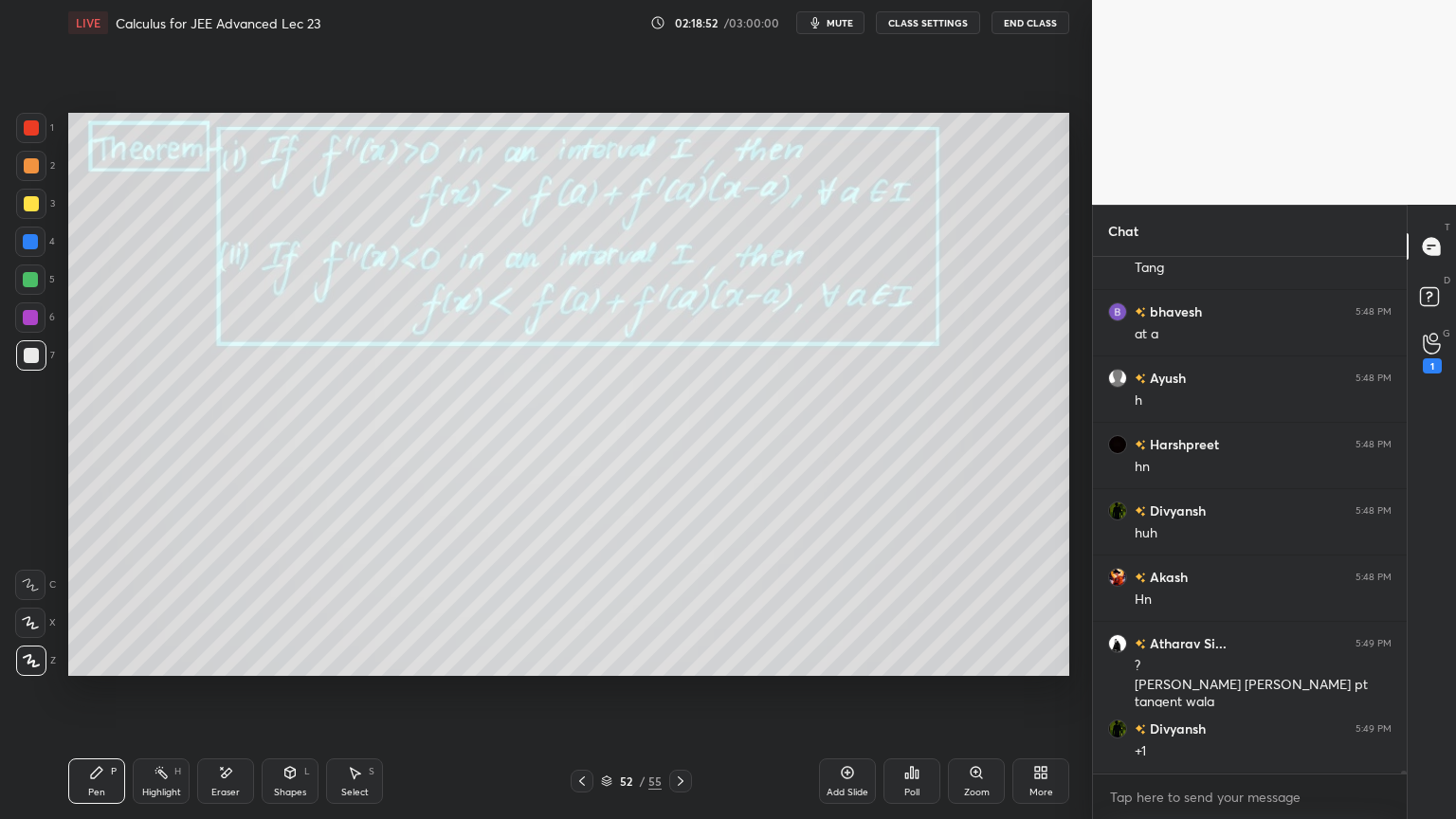 click 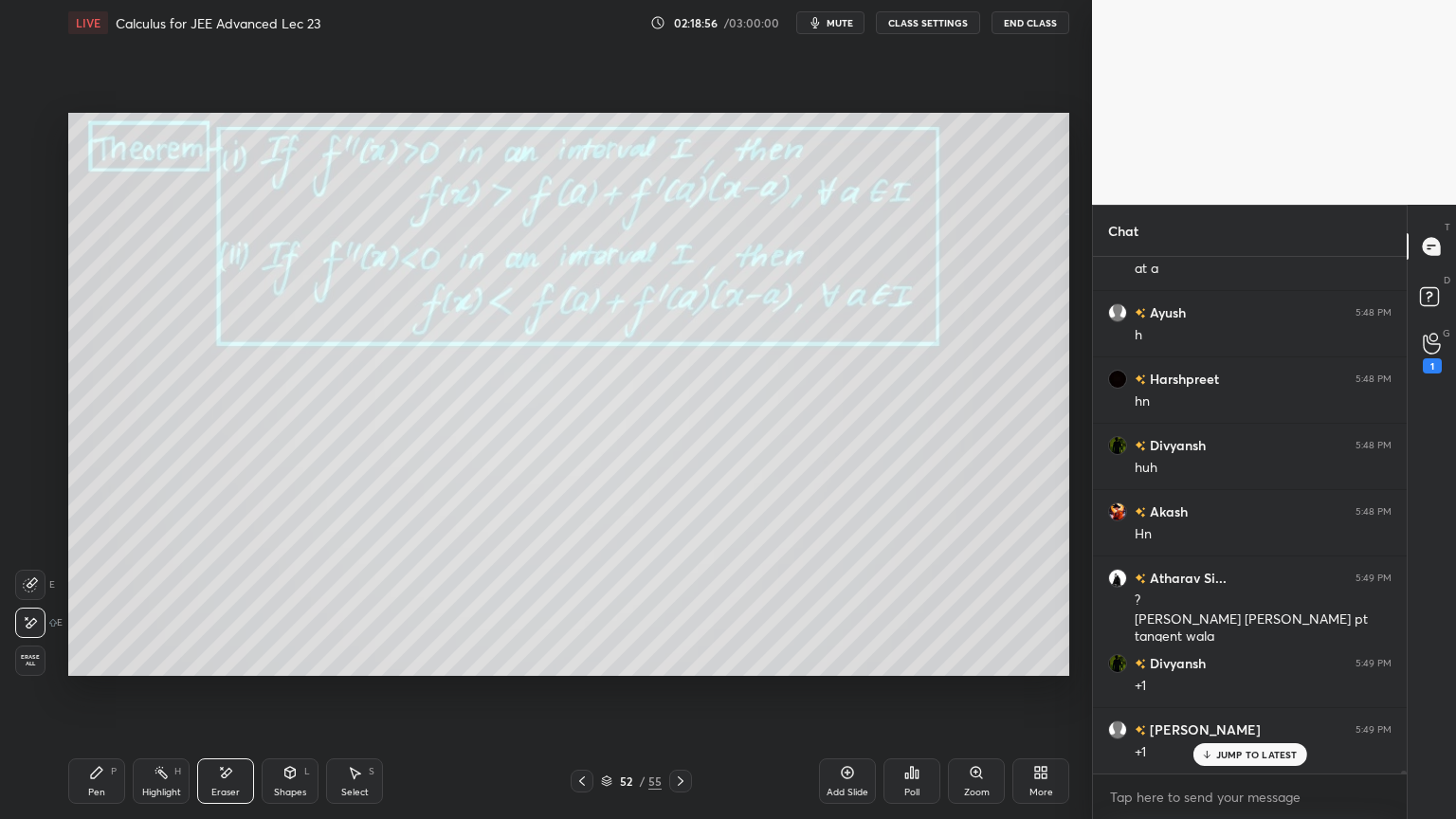 click on "Pen" at bounding box center (97, 792) 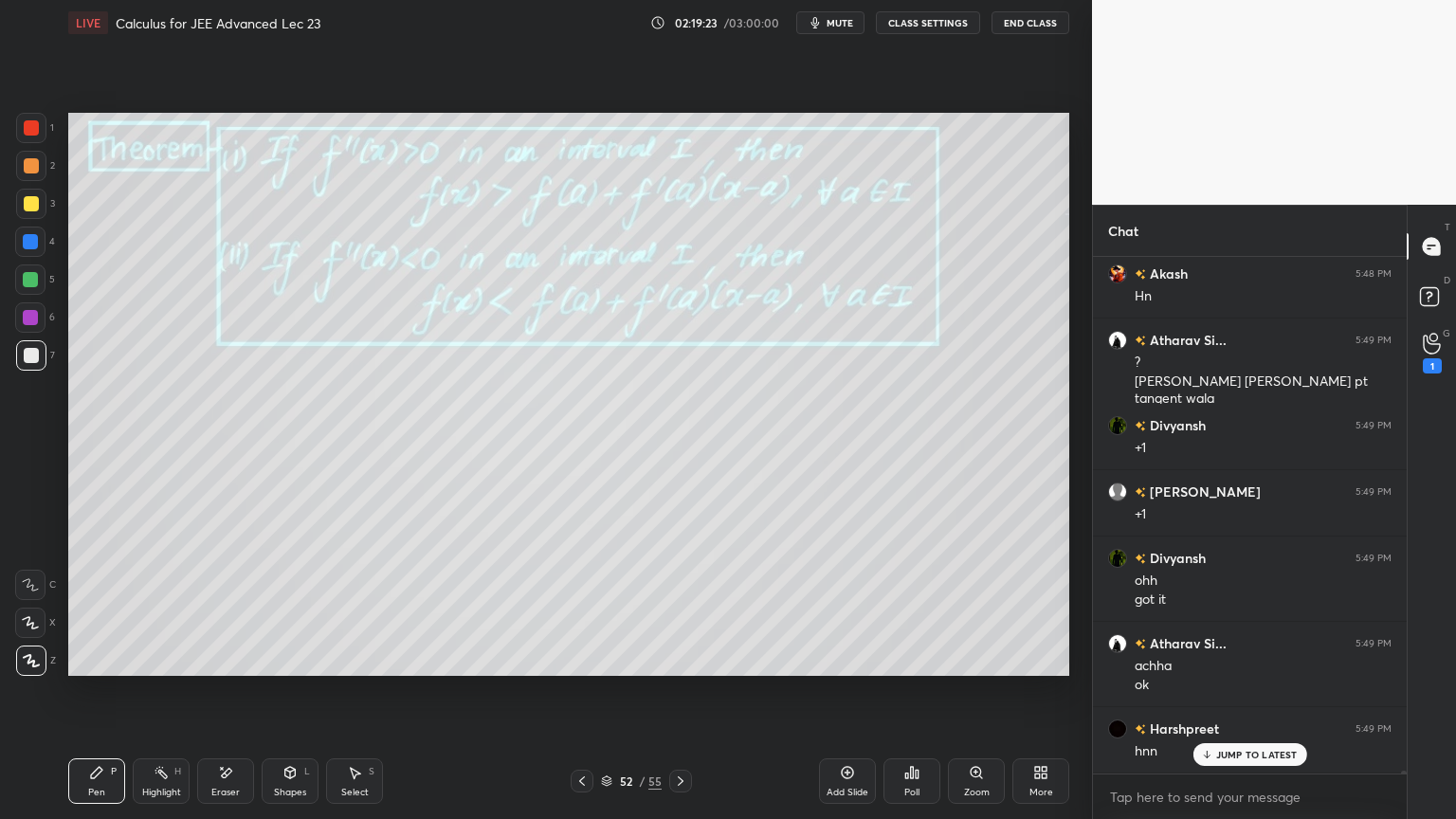 scroll, scrollTop: 112017, scrollLeft: 0, axis: vertical 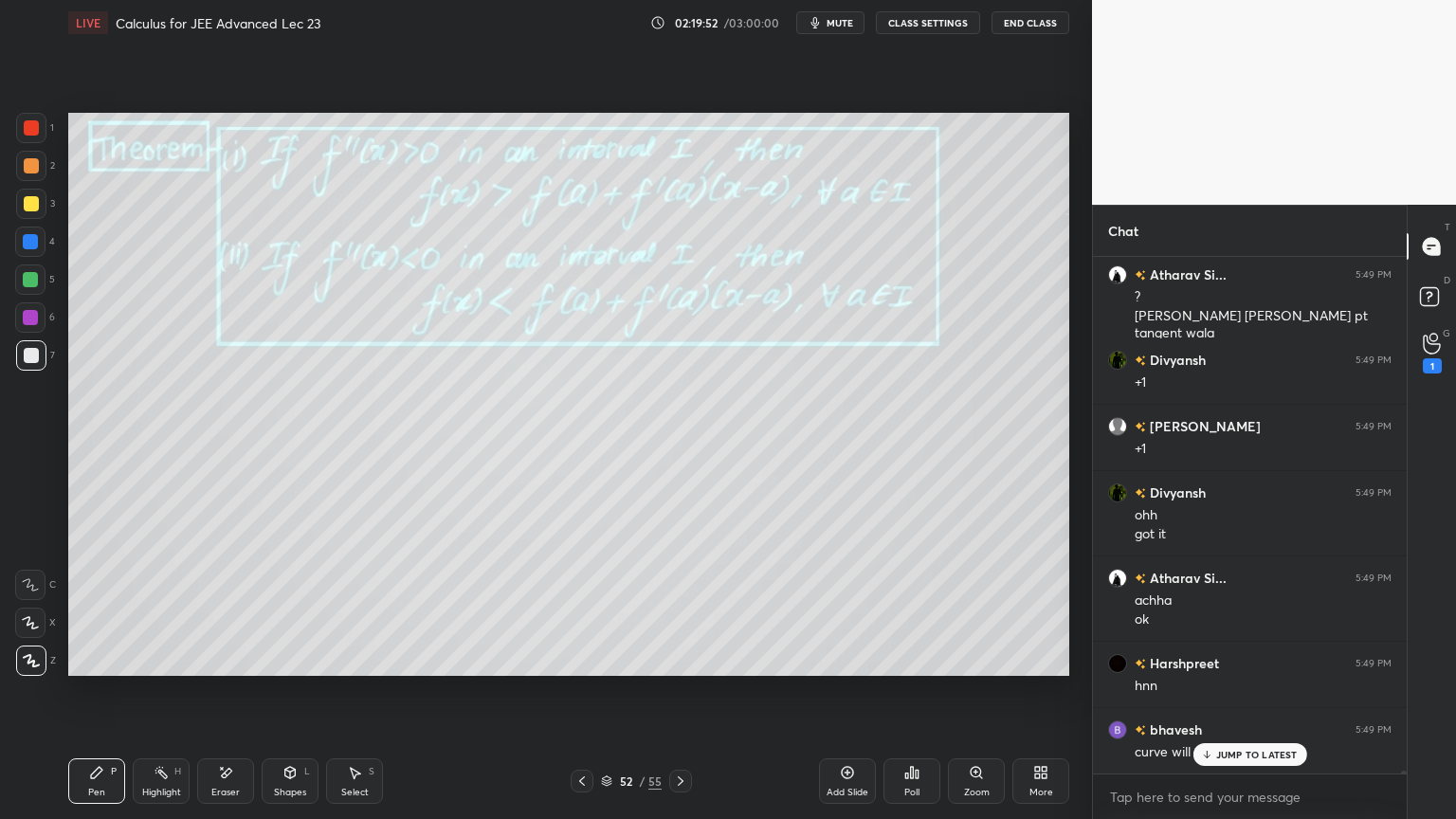 drag, startPoint x: 1217, startPoint y: 758, endPoint x: 1228, endPoint y: 756, distance: 11.18034 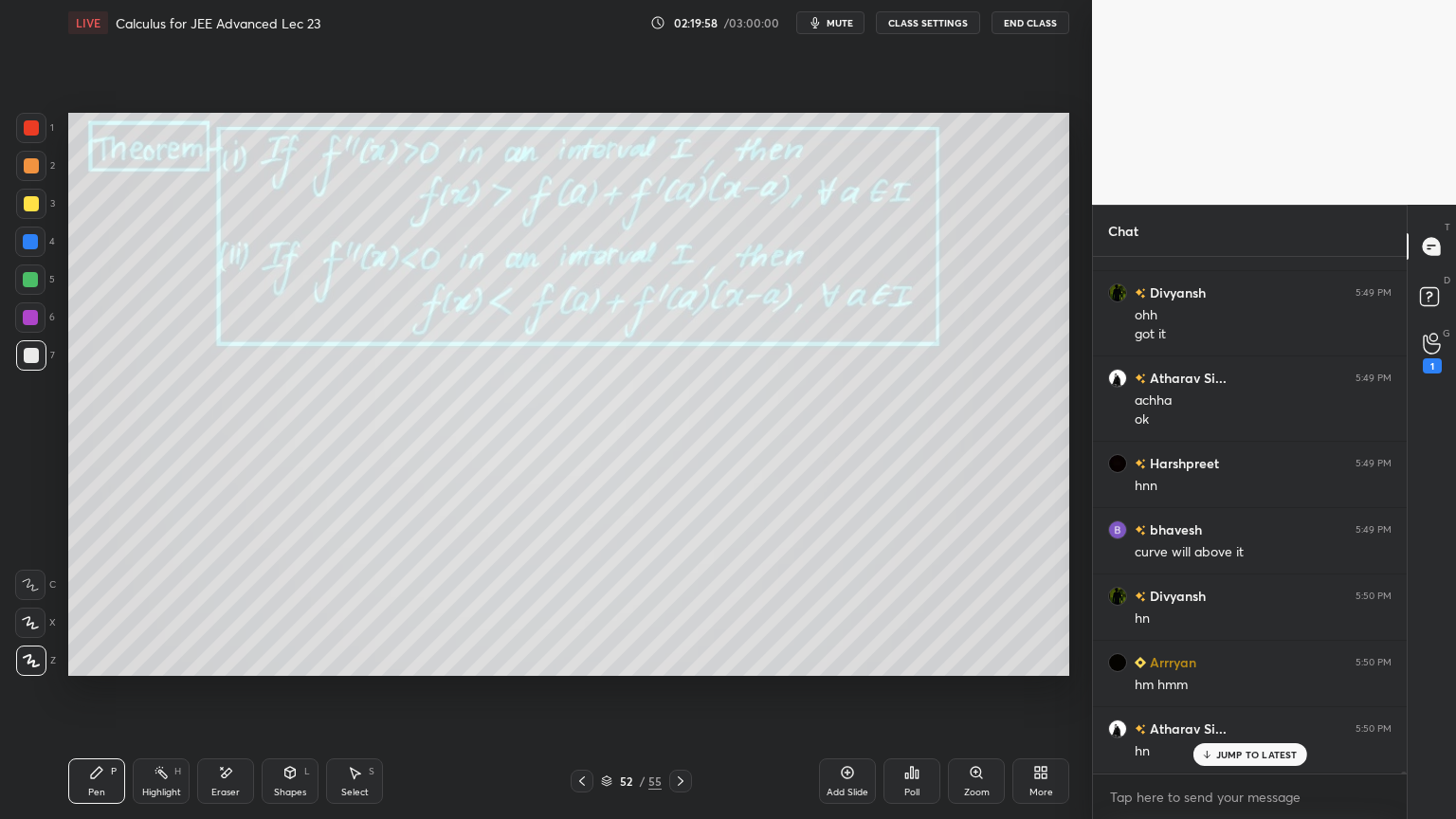 scroll, scrollTop: 112283, scrollLeft: 0, axis: vertical 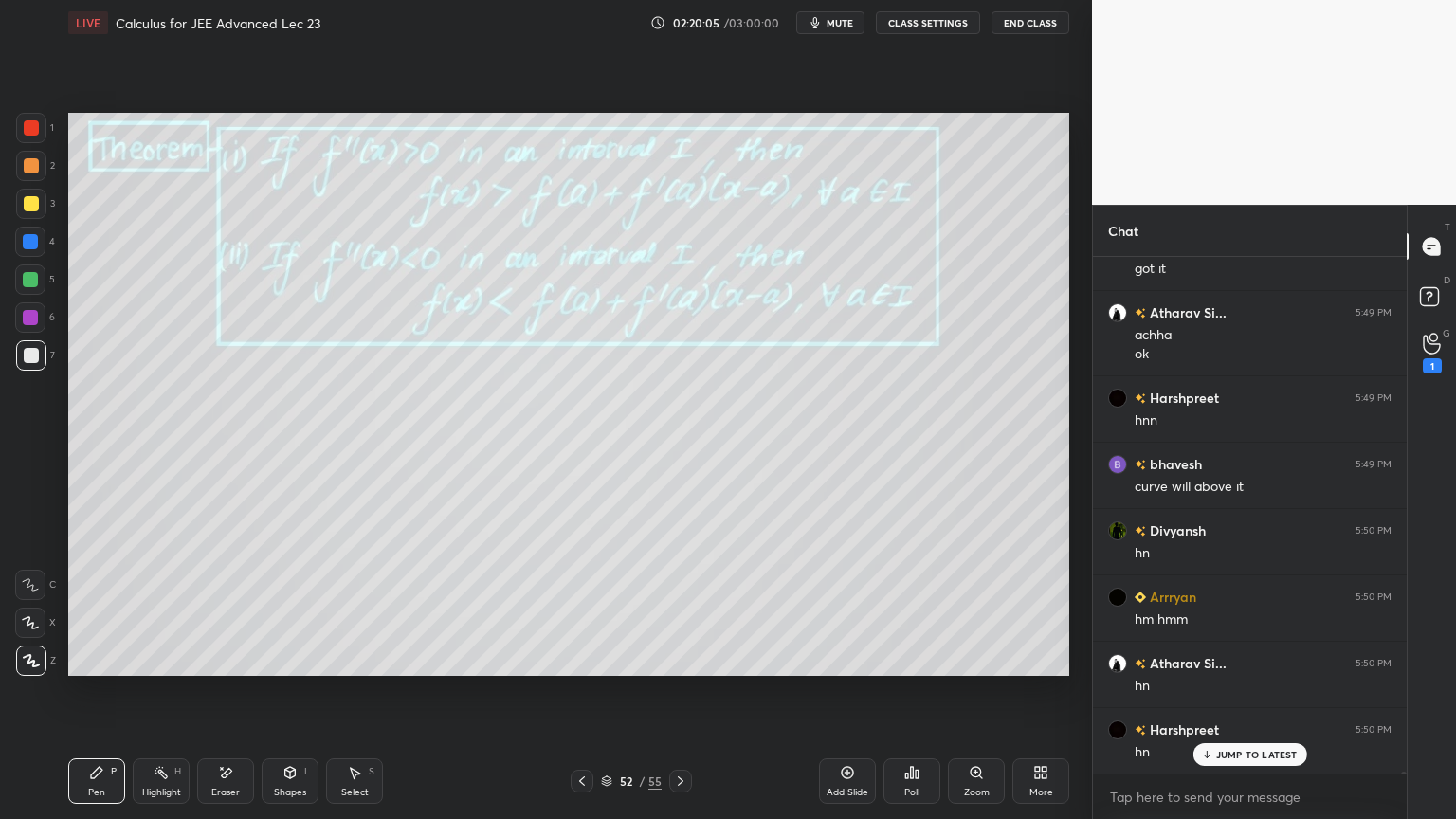 drag, startPoint x: 212, startPoint y: 754, endPoint x: 190, endPoint y: 702, distance: 56.462377 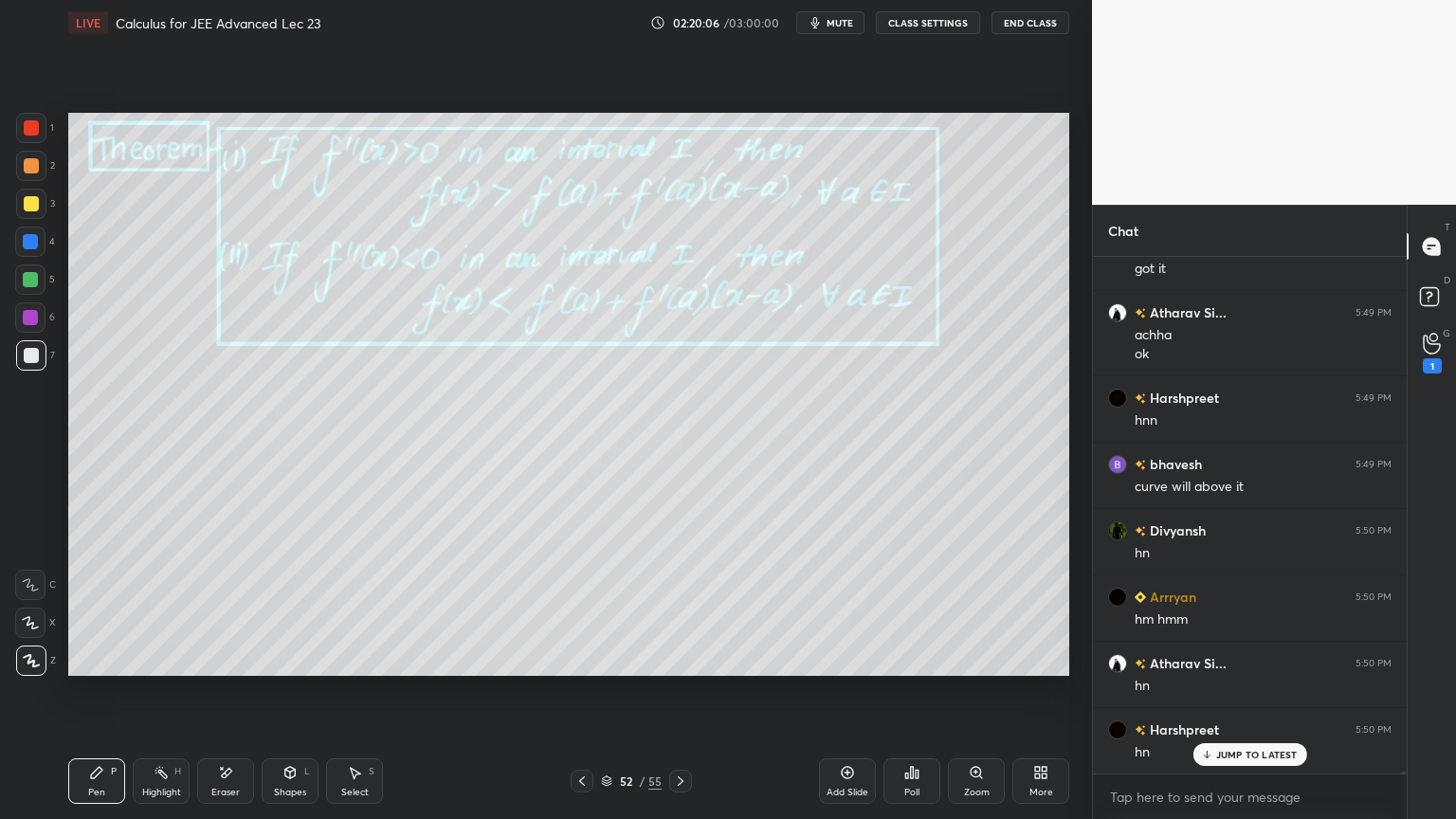 drag, startPoint x: 226, startPoint y: 770, endPoint x: 197, endPoint y: 683, distance: 91.706052 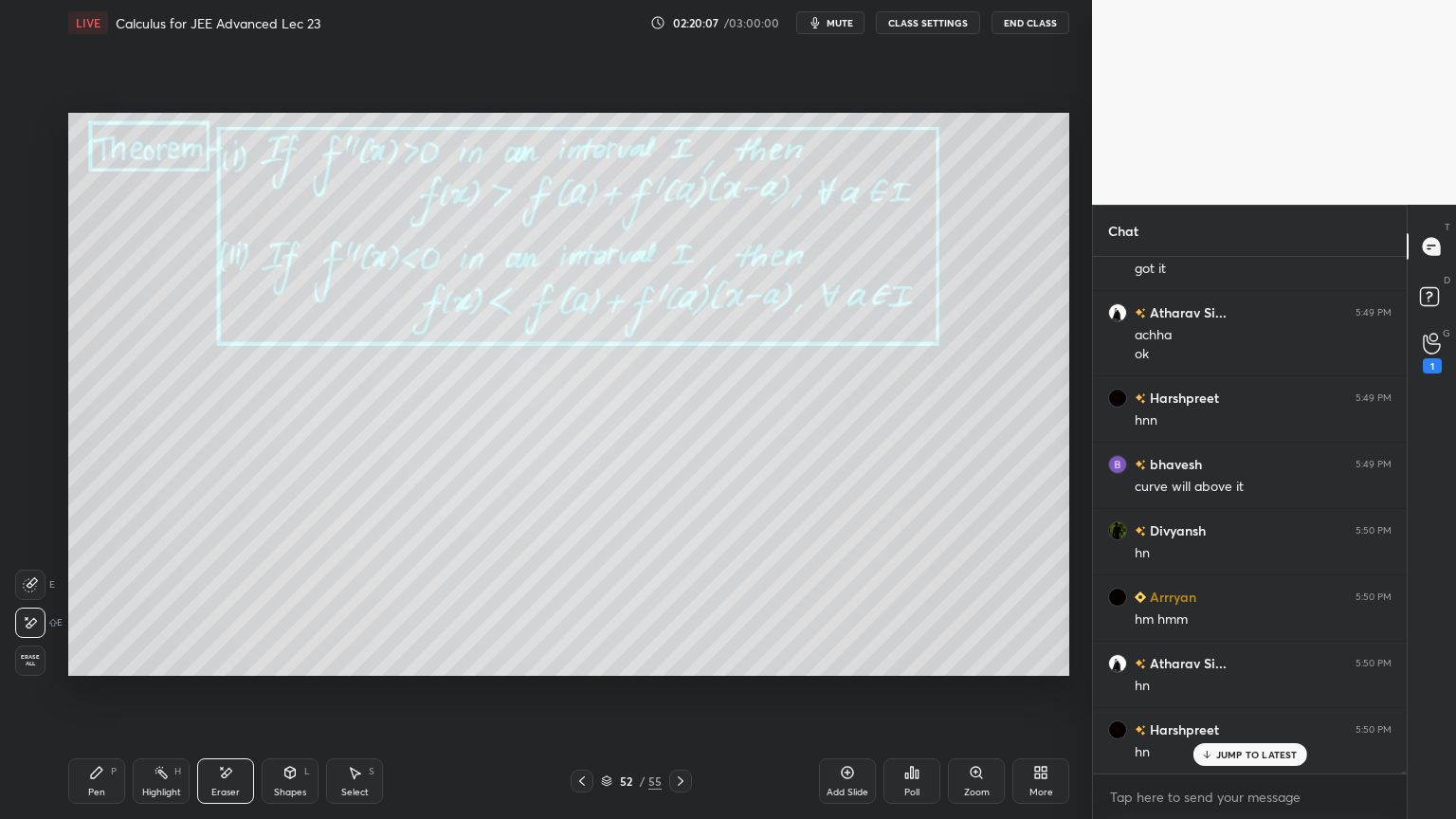 click on "Pen P" at bounding box center (97, 781) 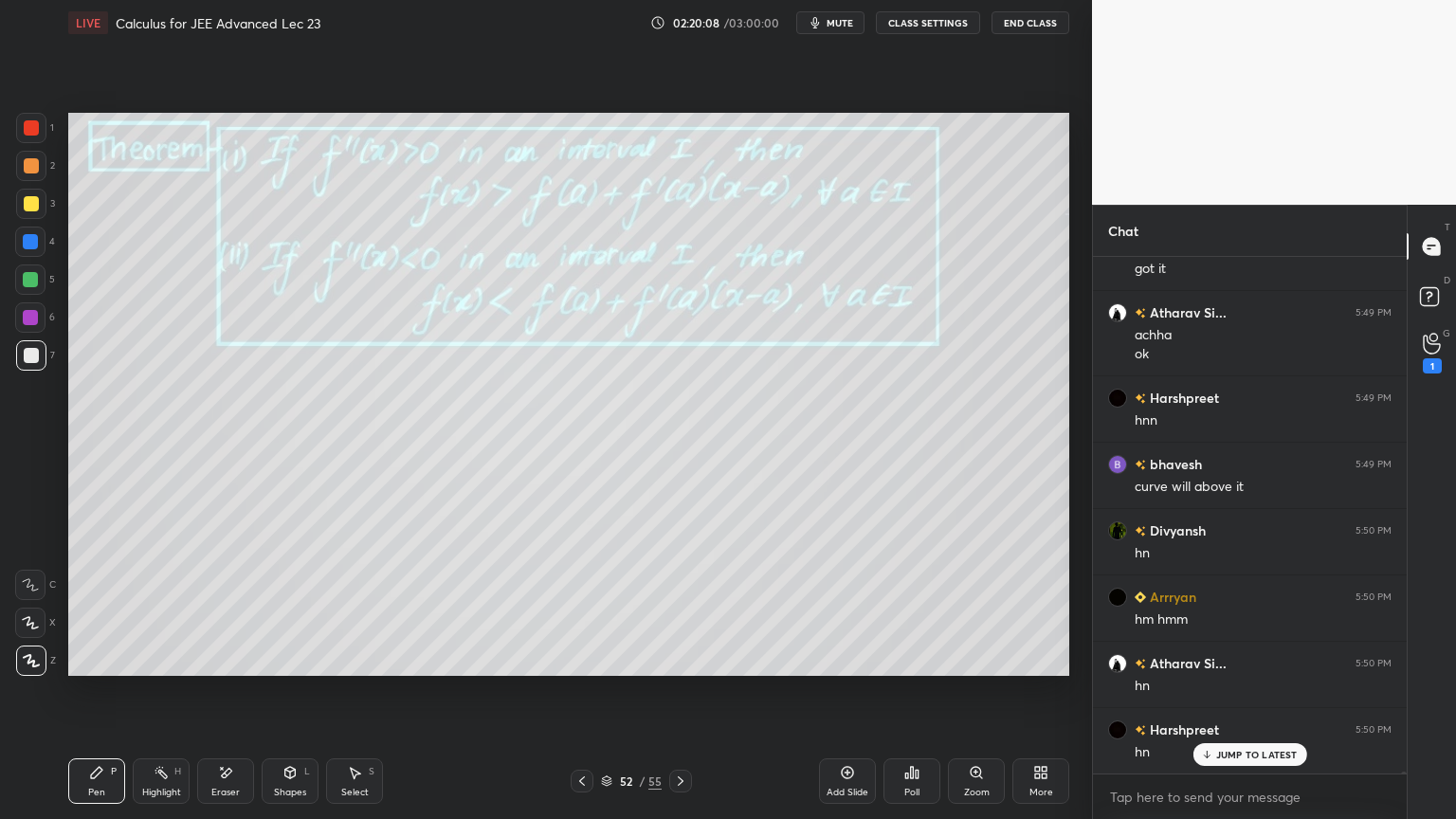 scroll, scrollTop: 112366, scrollLeft: 0, axis: vertical 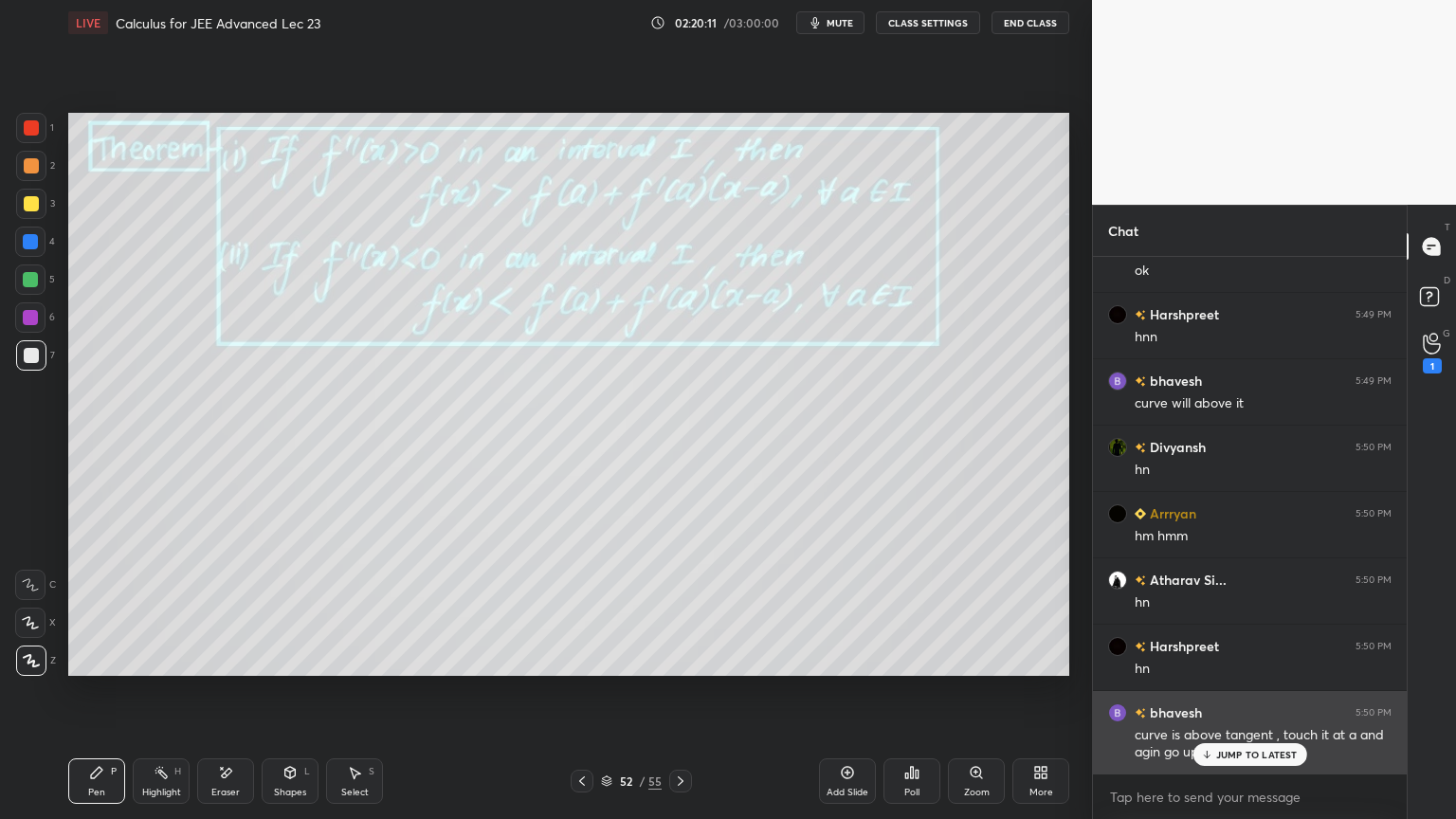 drag, startPoint x: 1244, startPoint y: 755, endPoint x: 1211, endPoint y: 750, distance: 33.37664 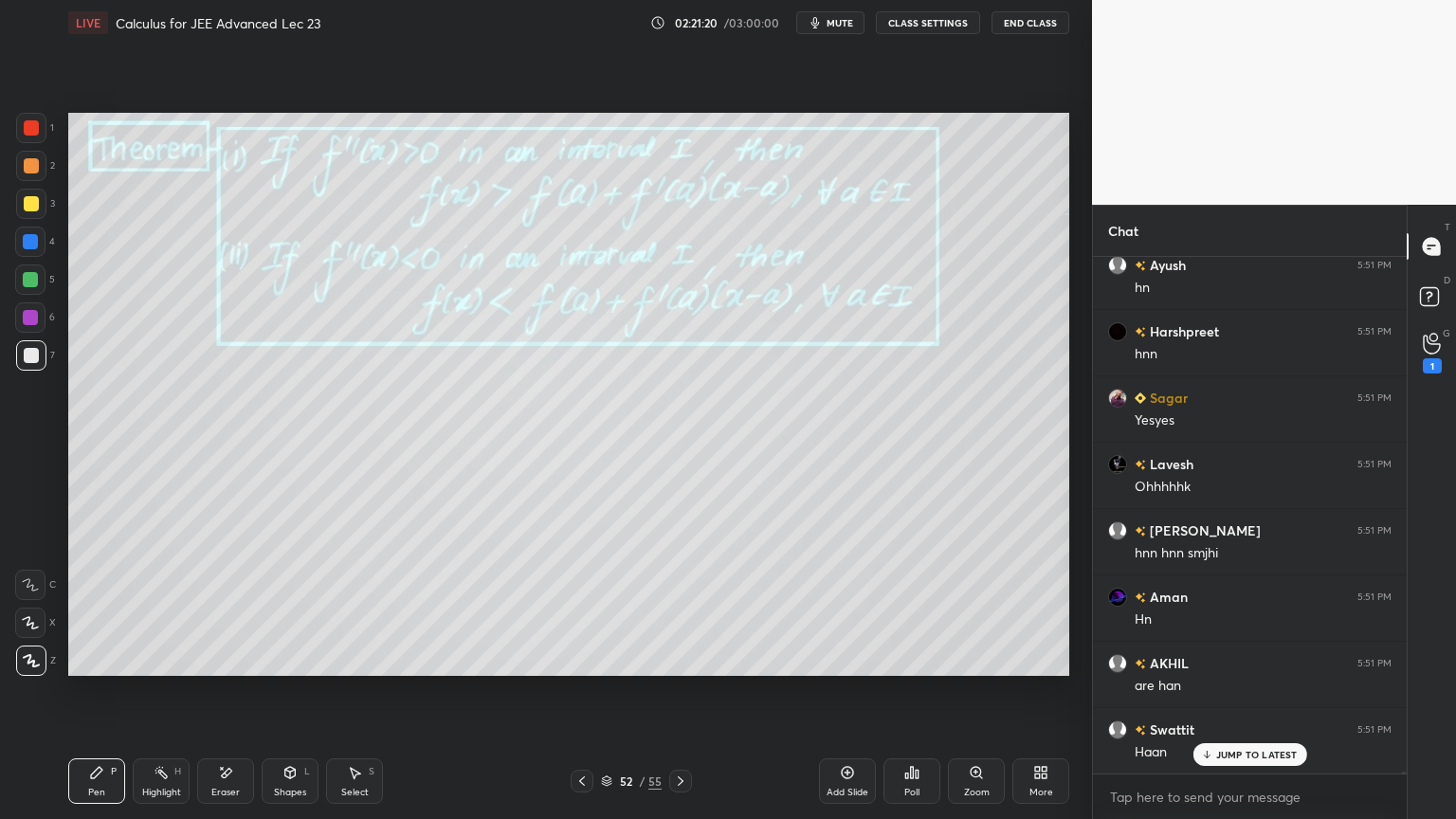 scroll, scrollTop: 113097, scrollLeft: 0, axis: vertical 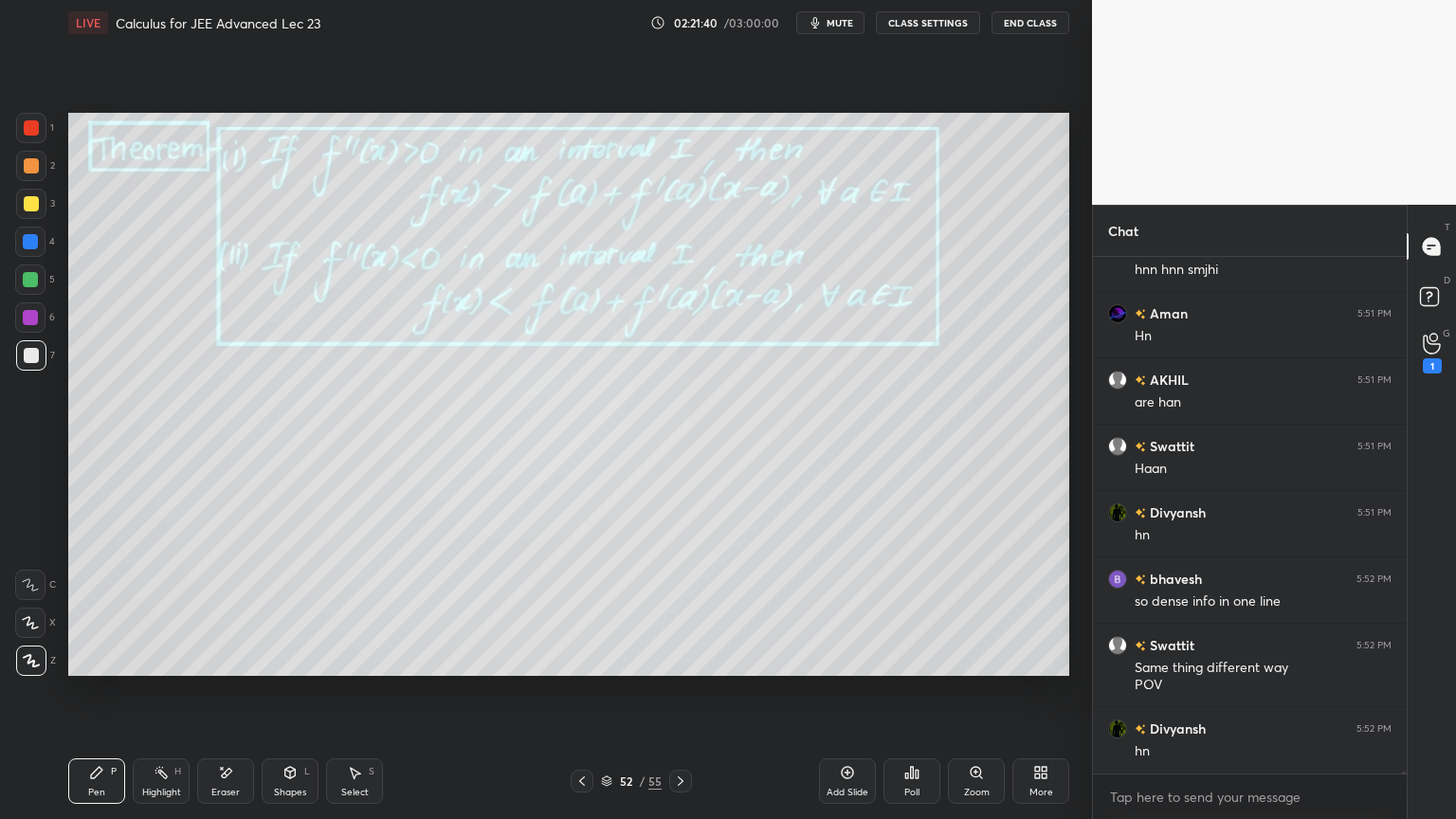 click on "Add Slide" at bounding box center (847, 792) 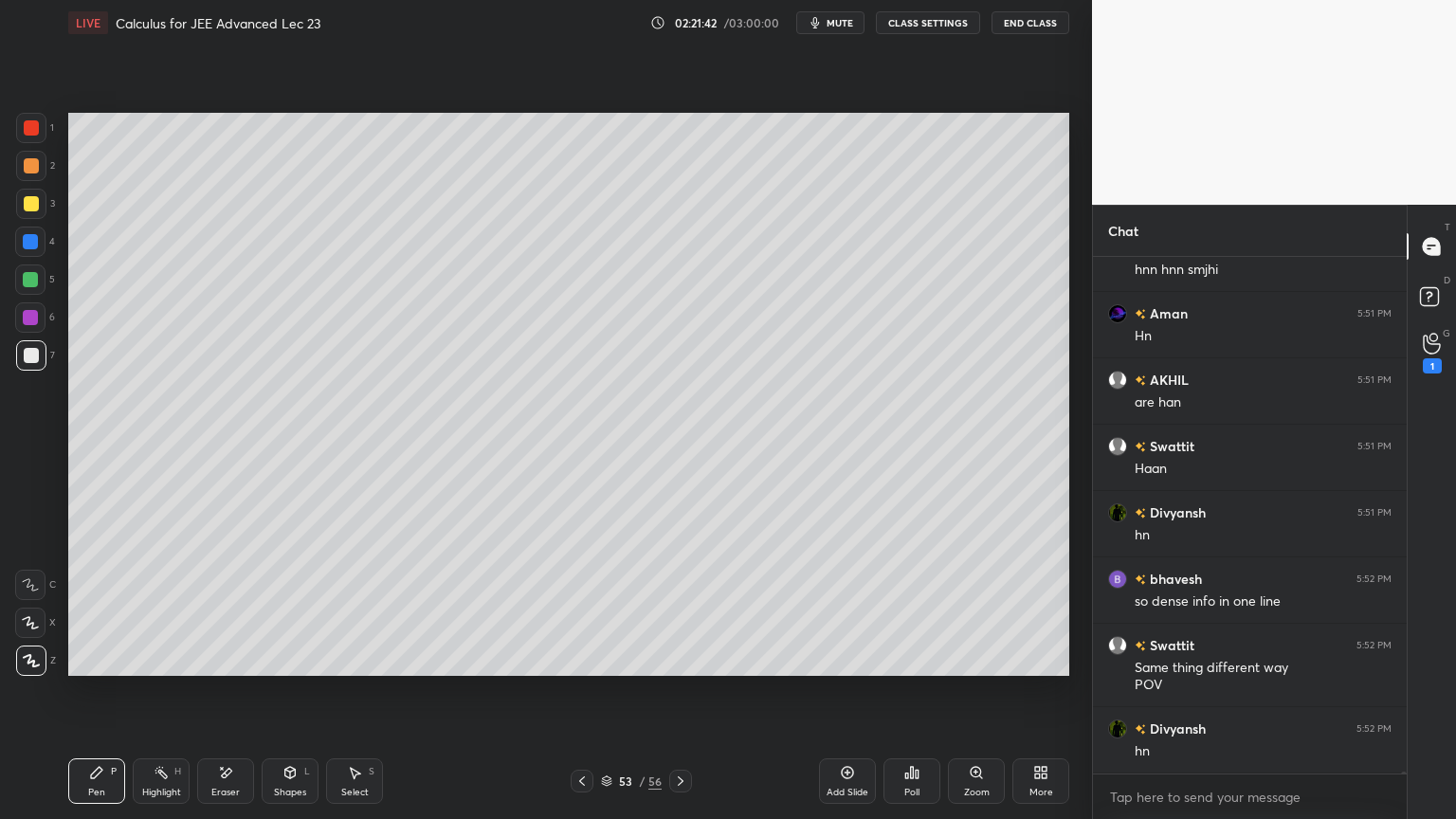 click at bounding box center (31, 204) 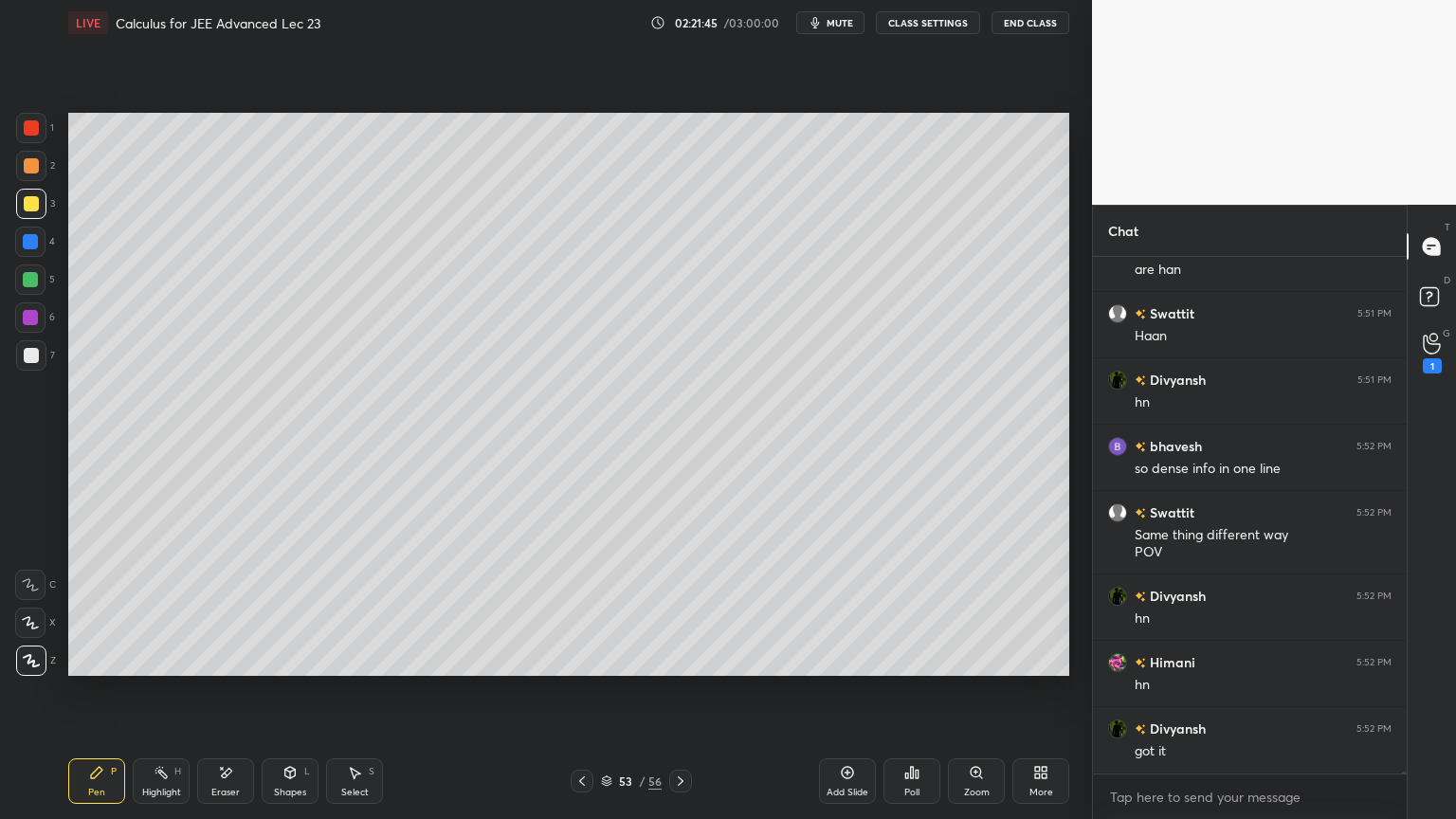 scroll, scrollTop: 113511, scrollLeft: 0, axis: vertical 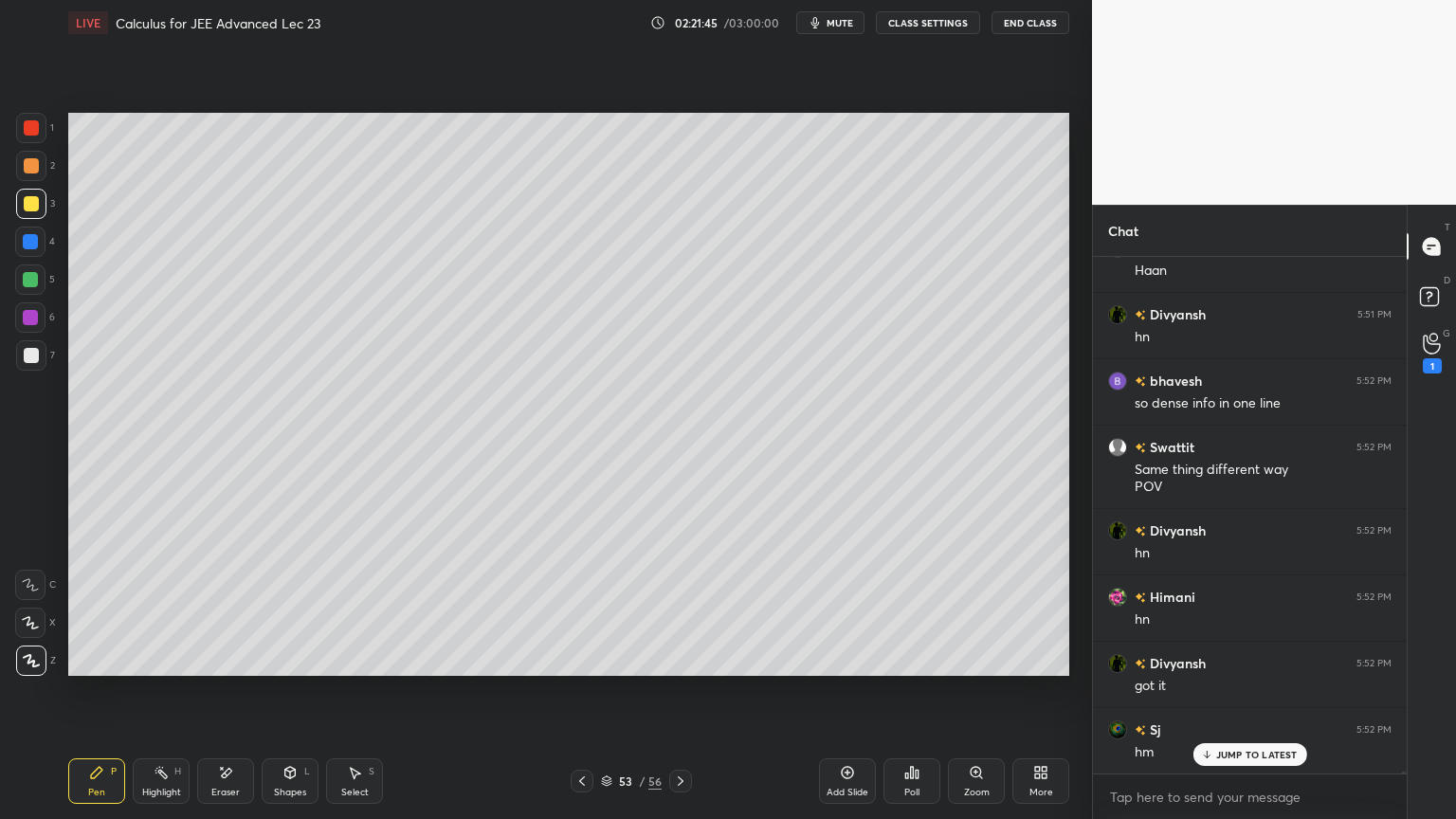 drag, startPoint x: 37, startPoint y: 362, endPoint x: 64, endPoint y: 364, distance: 27.073973 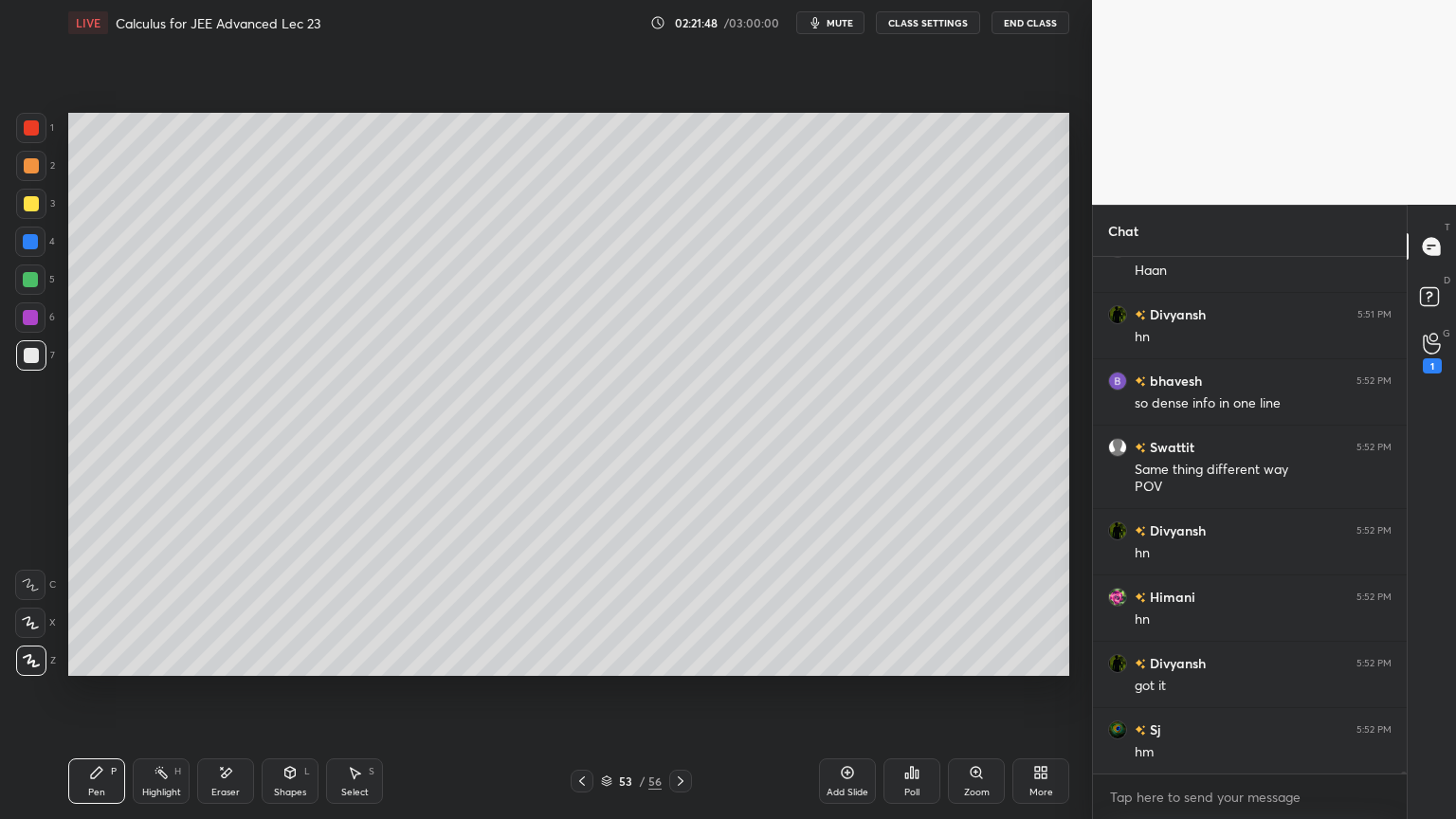 scroll, scrollTop: 113578, scrollLeft: 0, axis: vertical 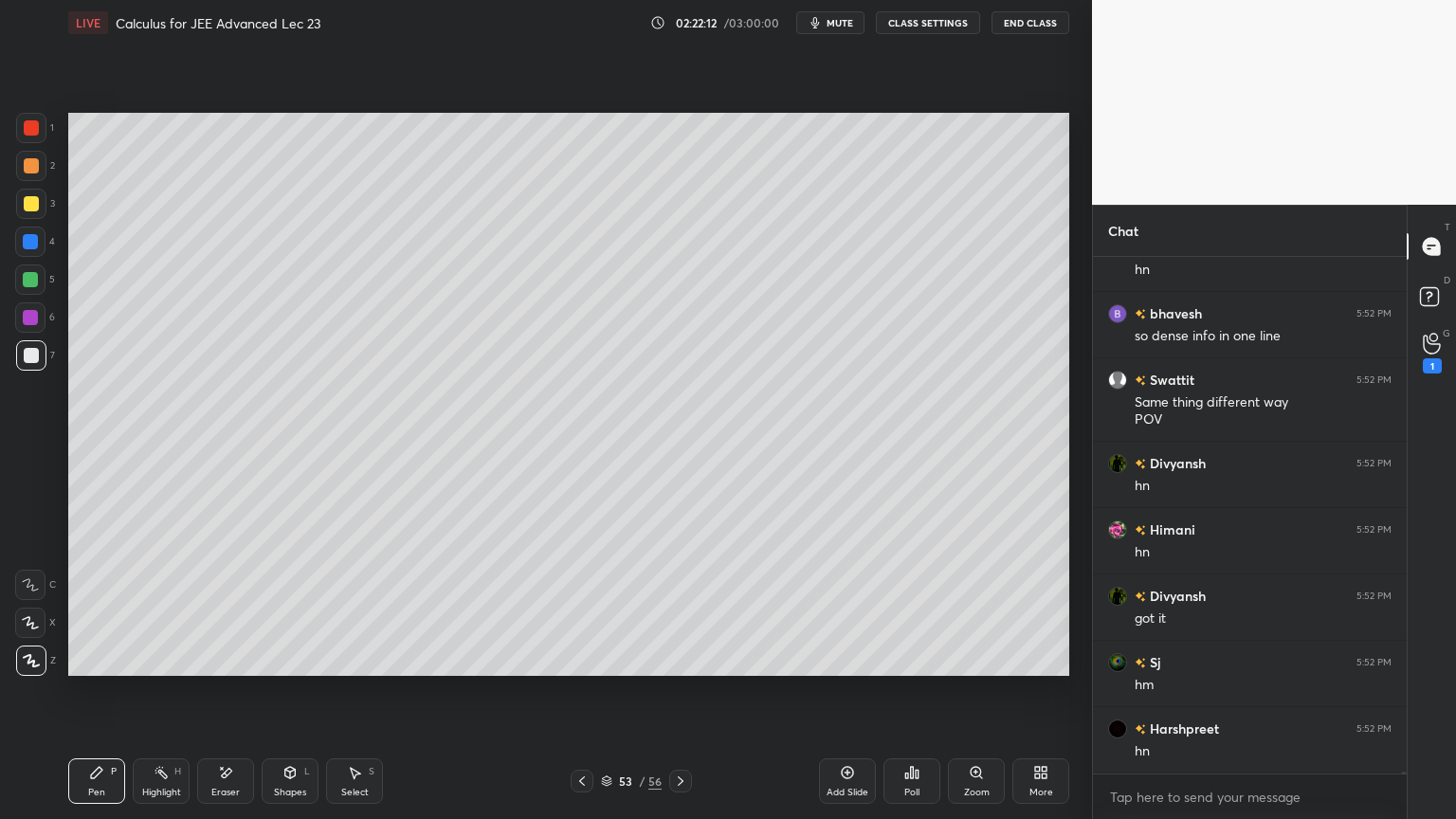 click 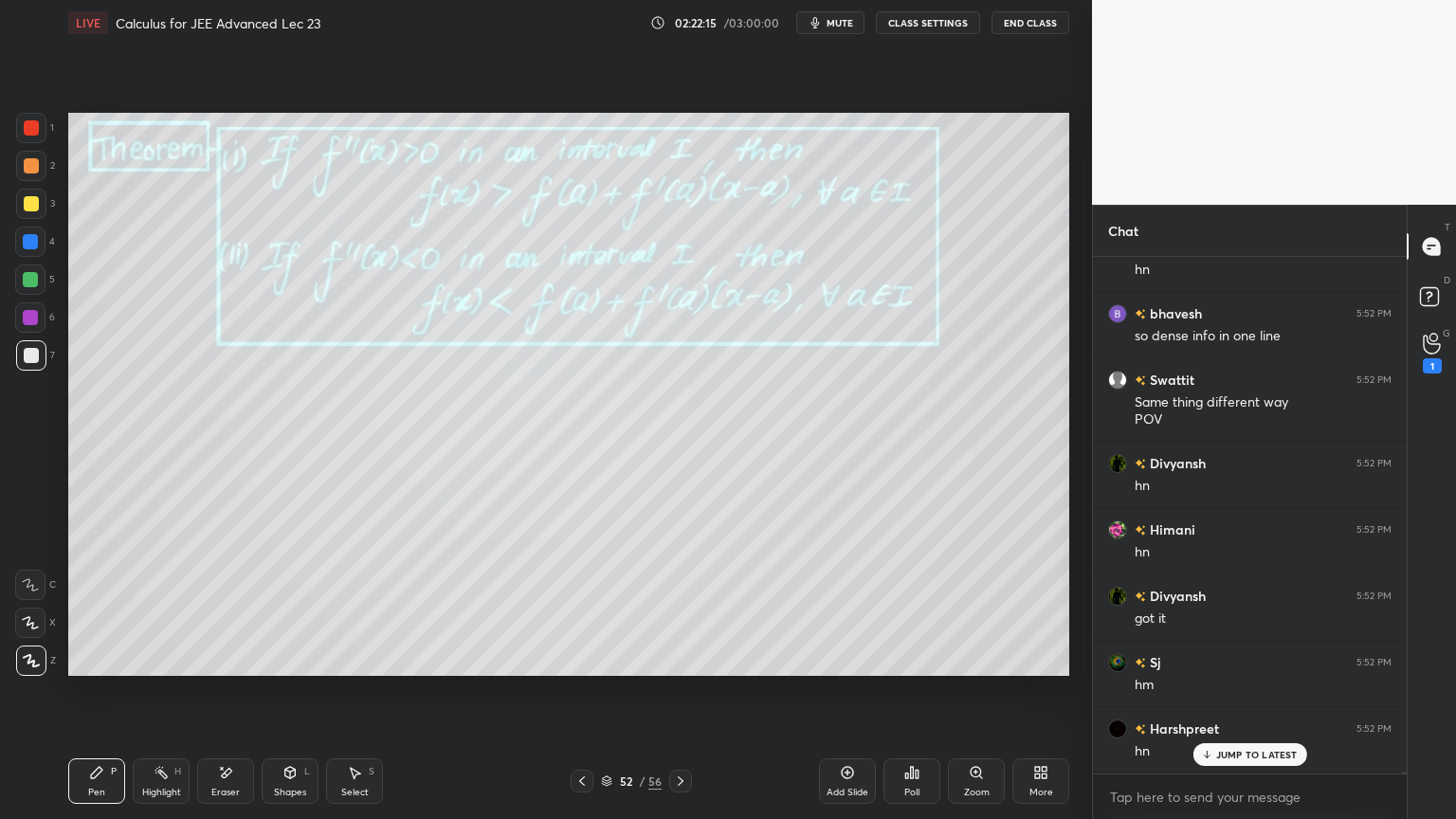 scroll, scrollTop: 113644, scrollLeft: 0, axis: vertical 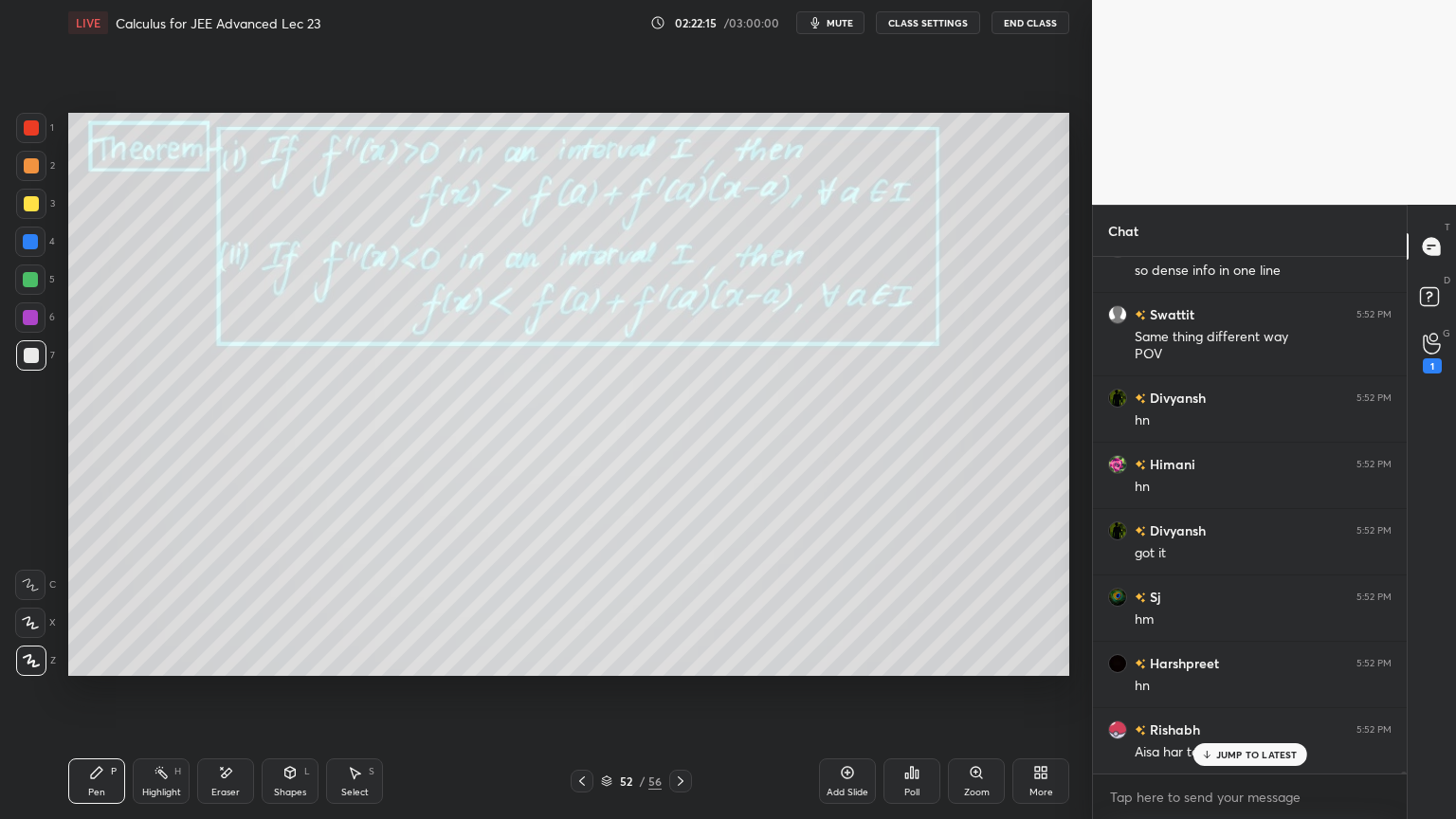 click 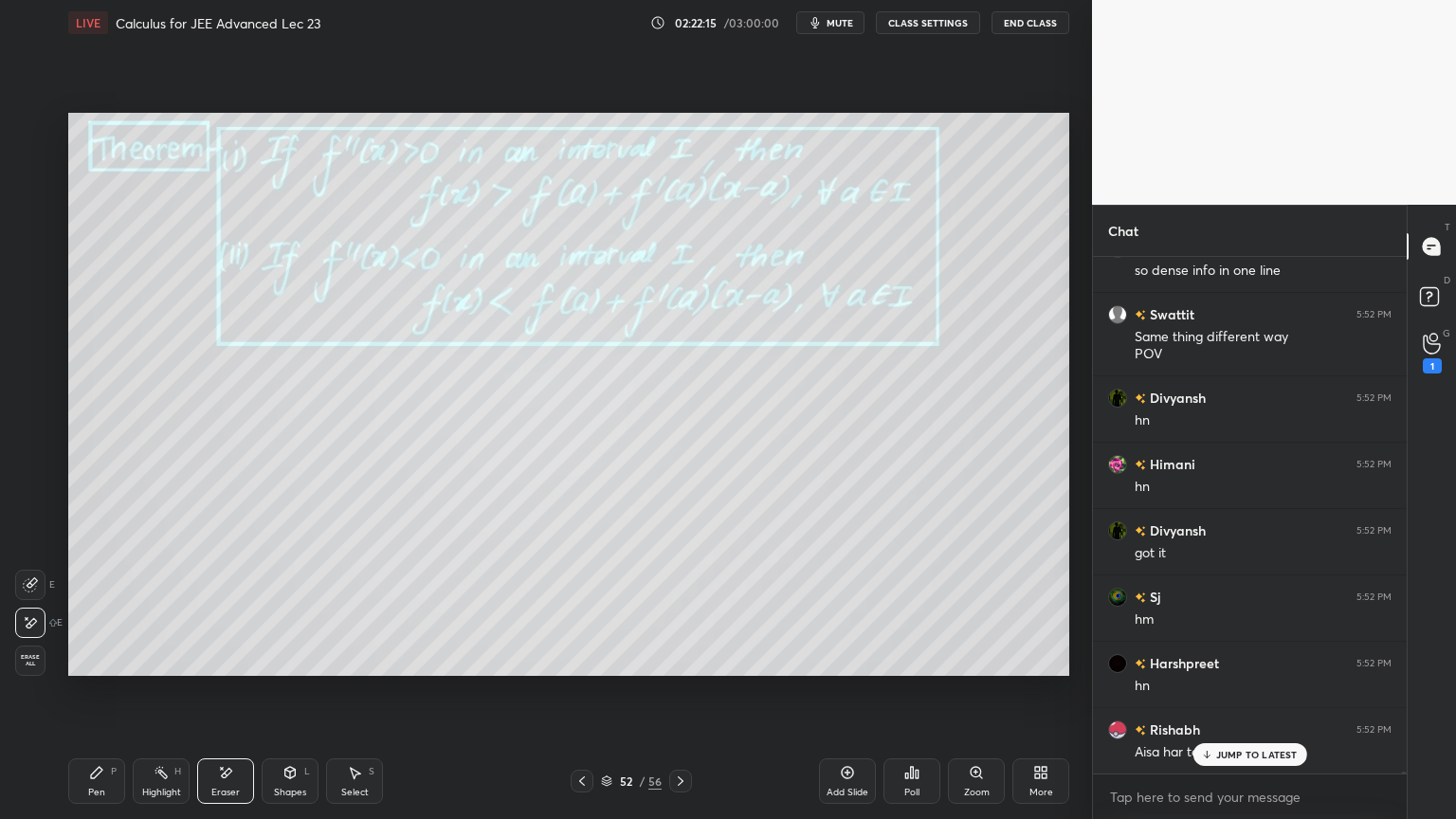 click on "Erase all" at bounding box center (30, 661) 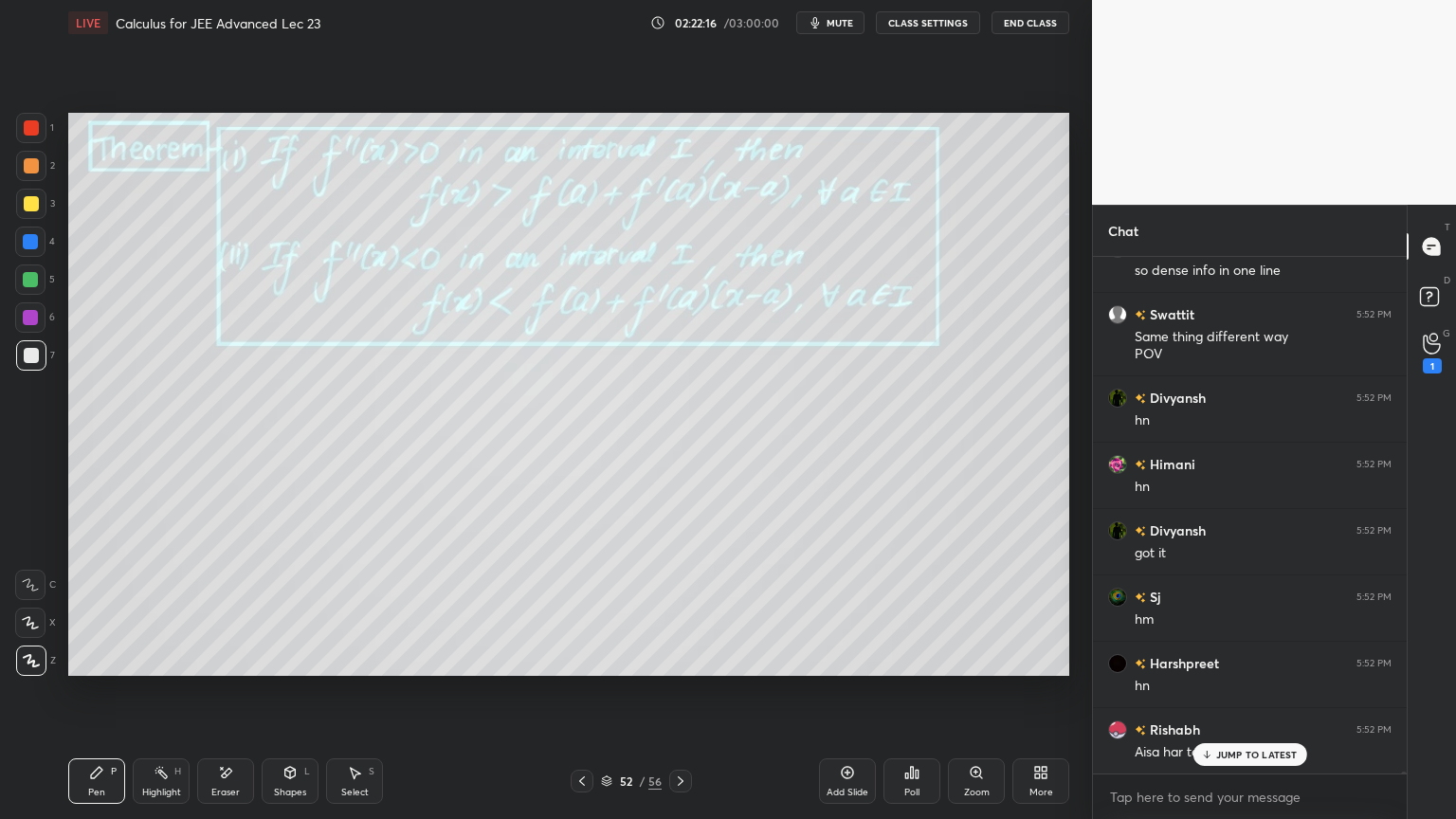 drag, startPoint x: 150, startPoint y: 782, endPoint x: 102, endPoint y: 778, distance: 48.166378 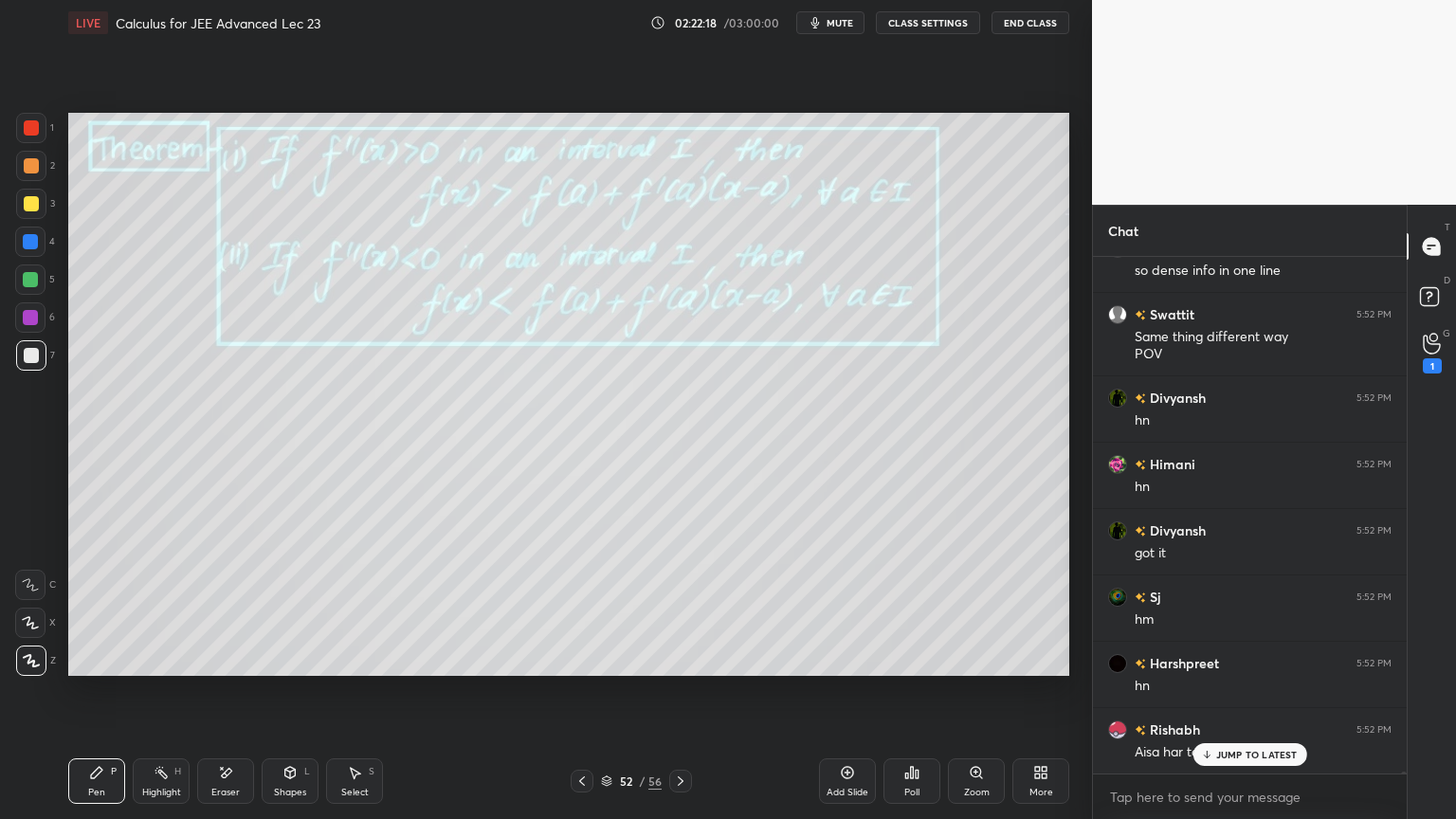 click on "JUMP TO LATEST" at bounding box center [1257, 755] 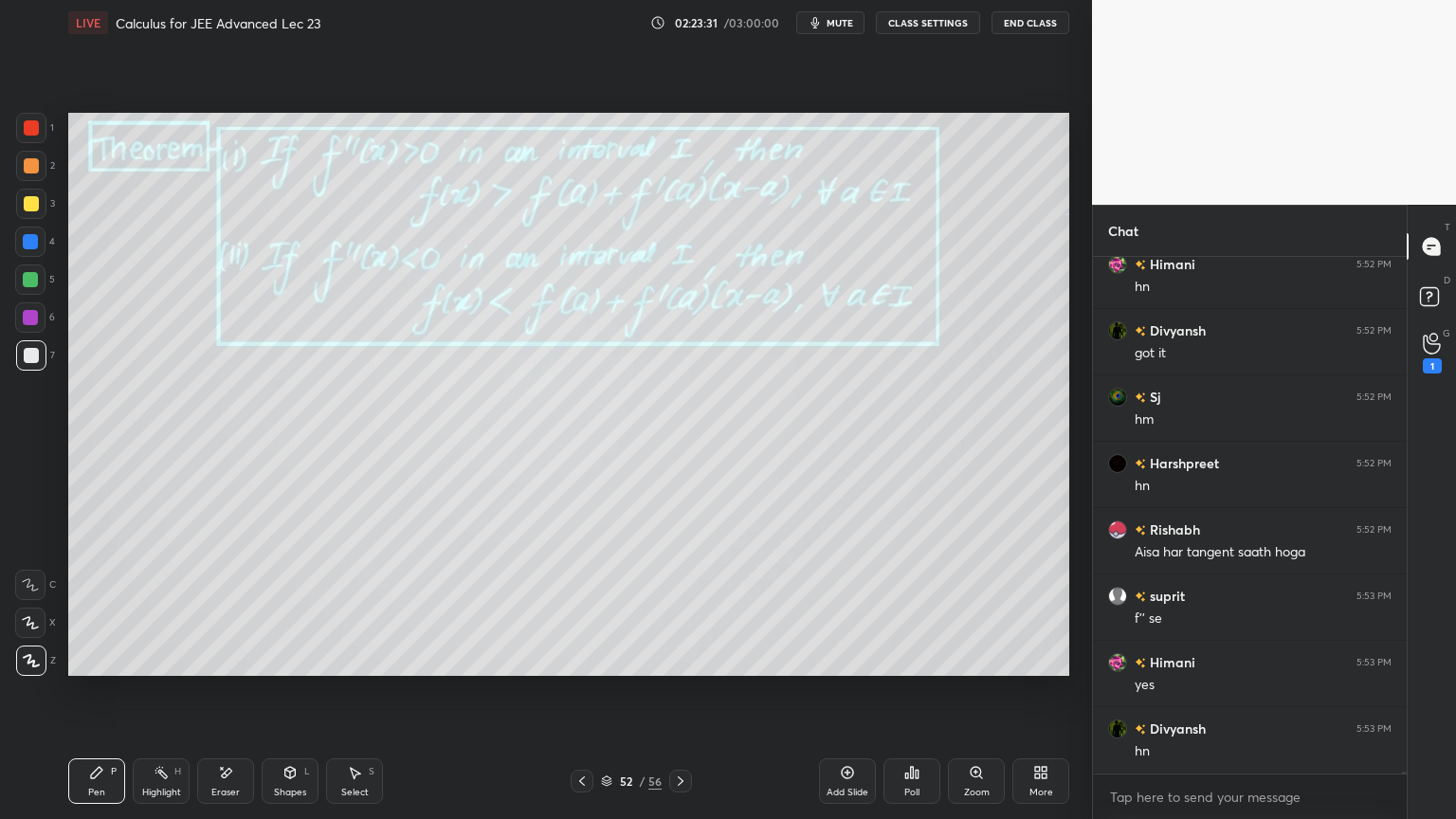 scroll, scrollTop: 113909, scrollLeft: 0, axis: vertical 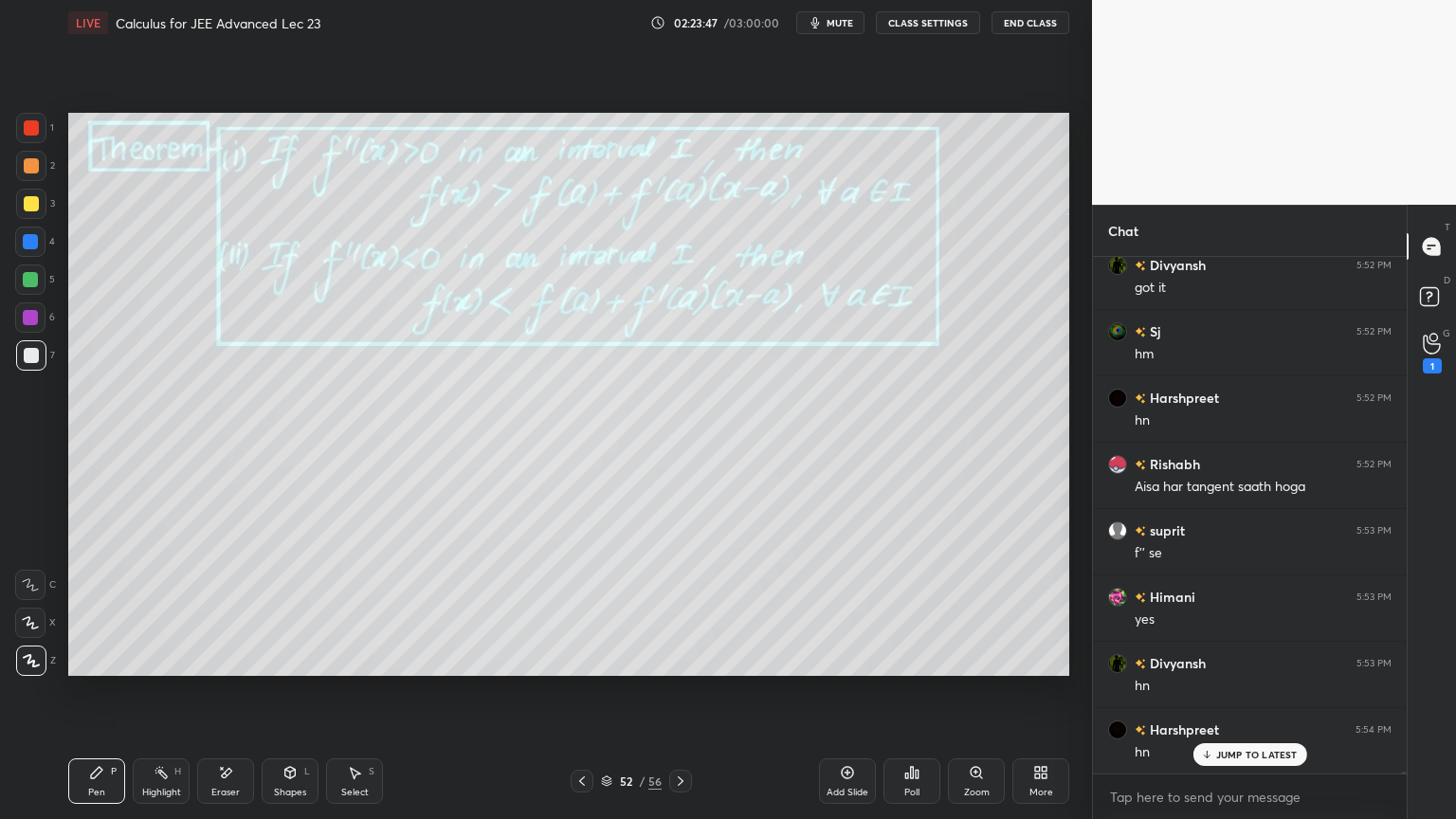 click at bounding box center [30, 318] 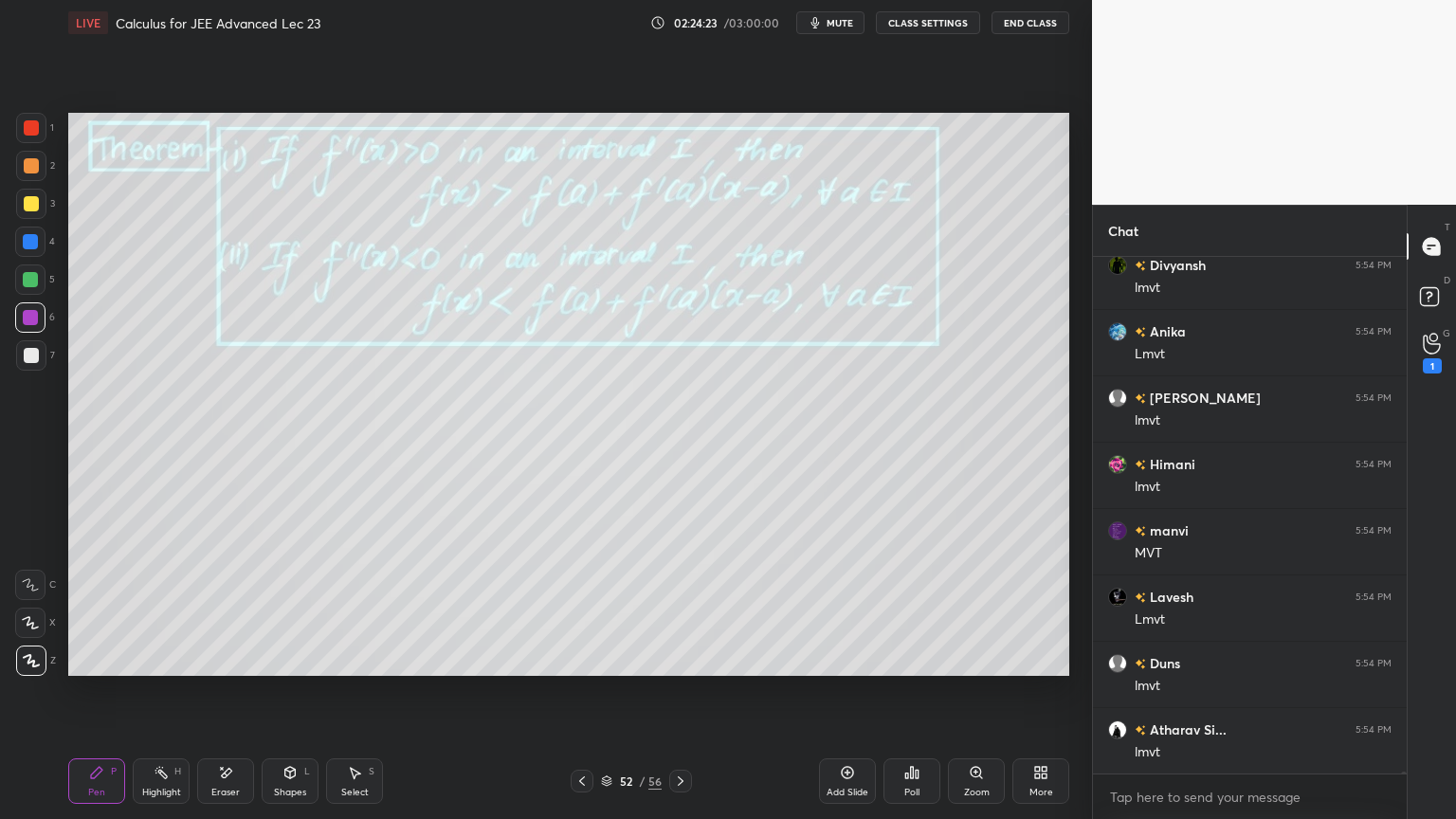 scroll, scrollTop: 114951, scrollLeft: 0, axis: vertical 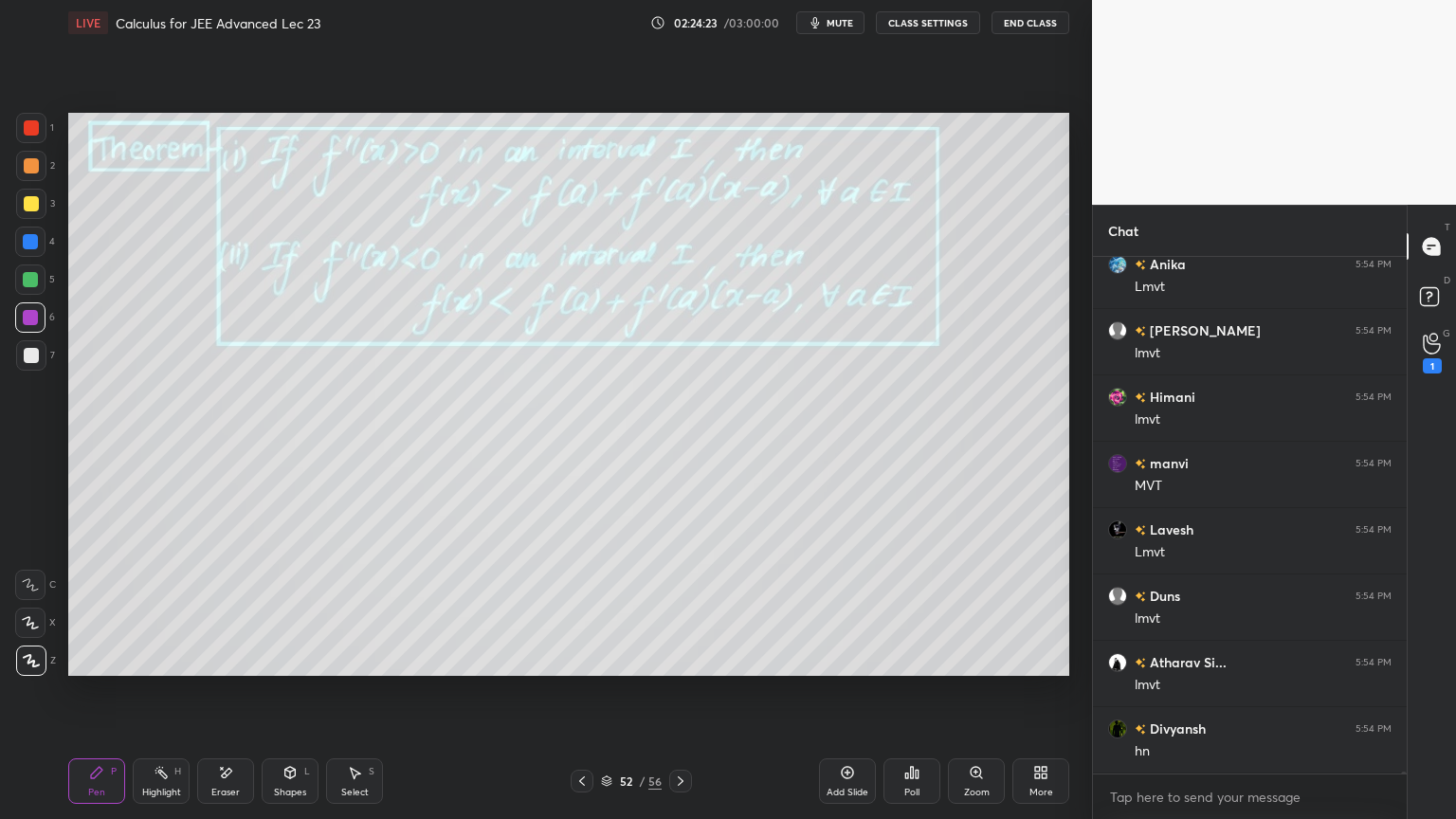 drag, startPoint x: 41, startPoint y: 355, endPoint x: 53, endPoint y: 358, distance: 12.369317 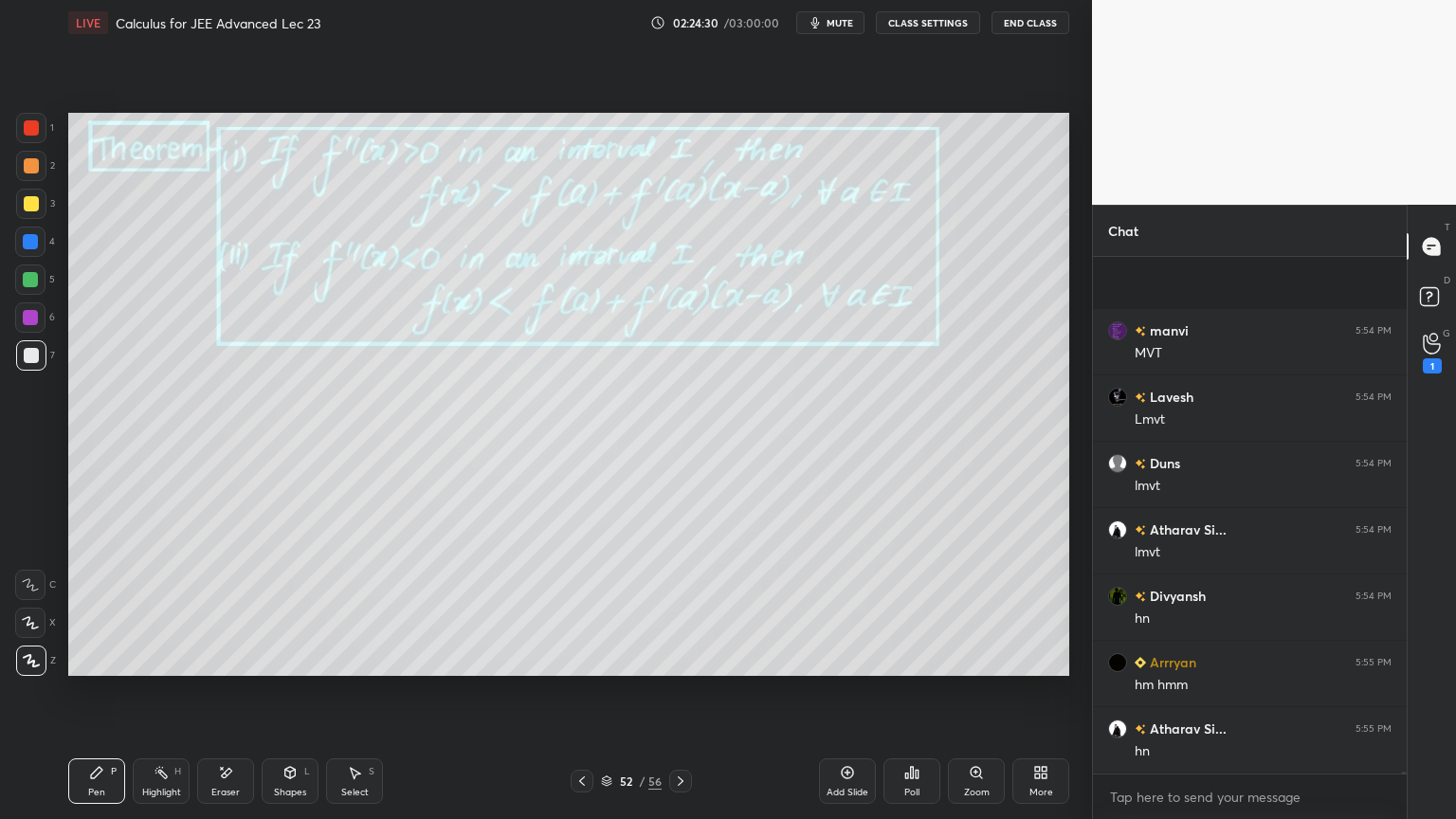 scroll, scrollTop: 115216, scrollLeft: 0, axis: vertical 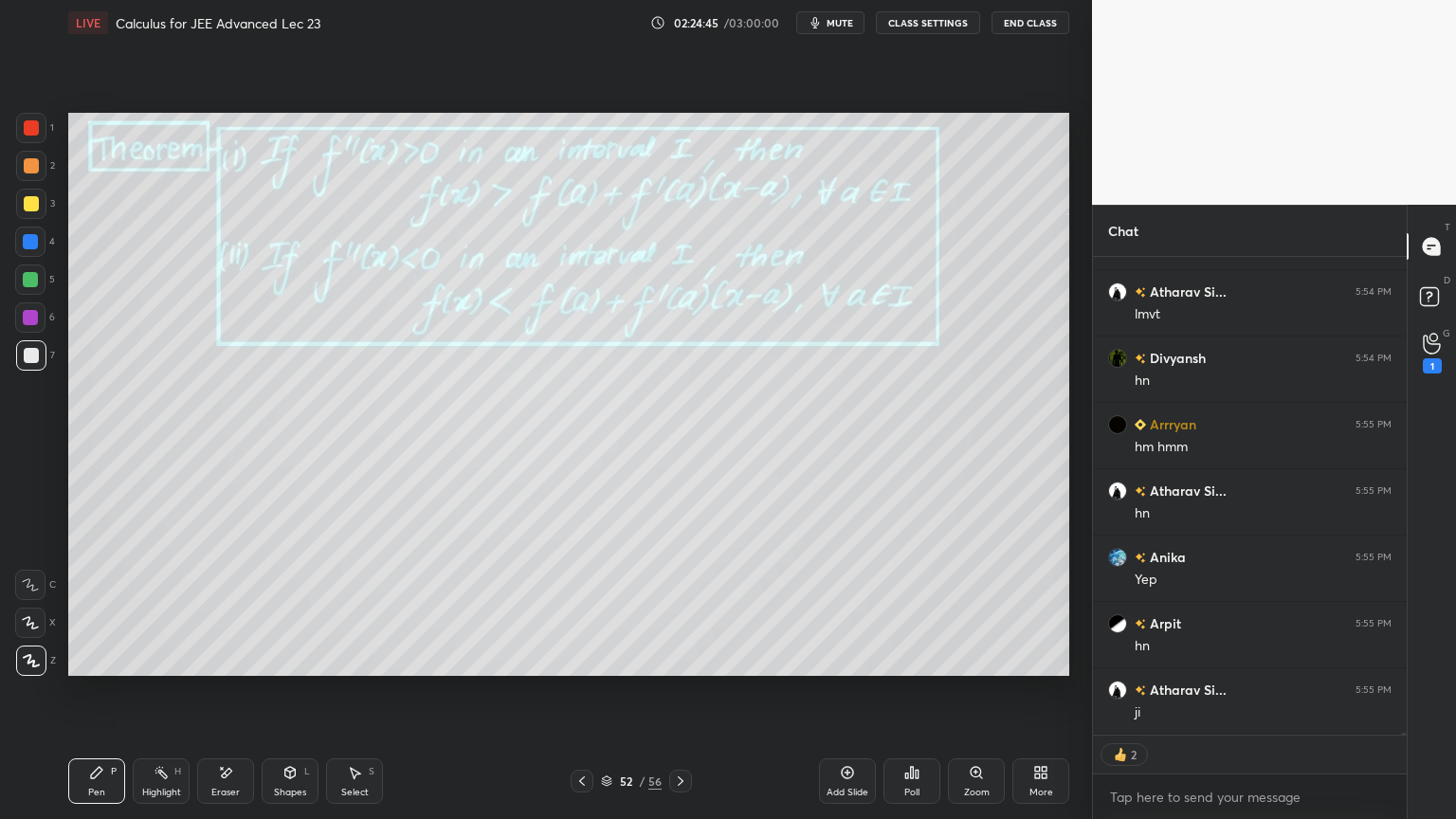 drag, startPoint x: 35, startPoint y: 310, endPoint x: 64, endPoint y: 299, distance: 31.01612 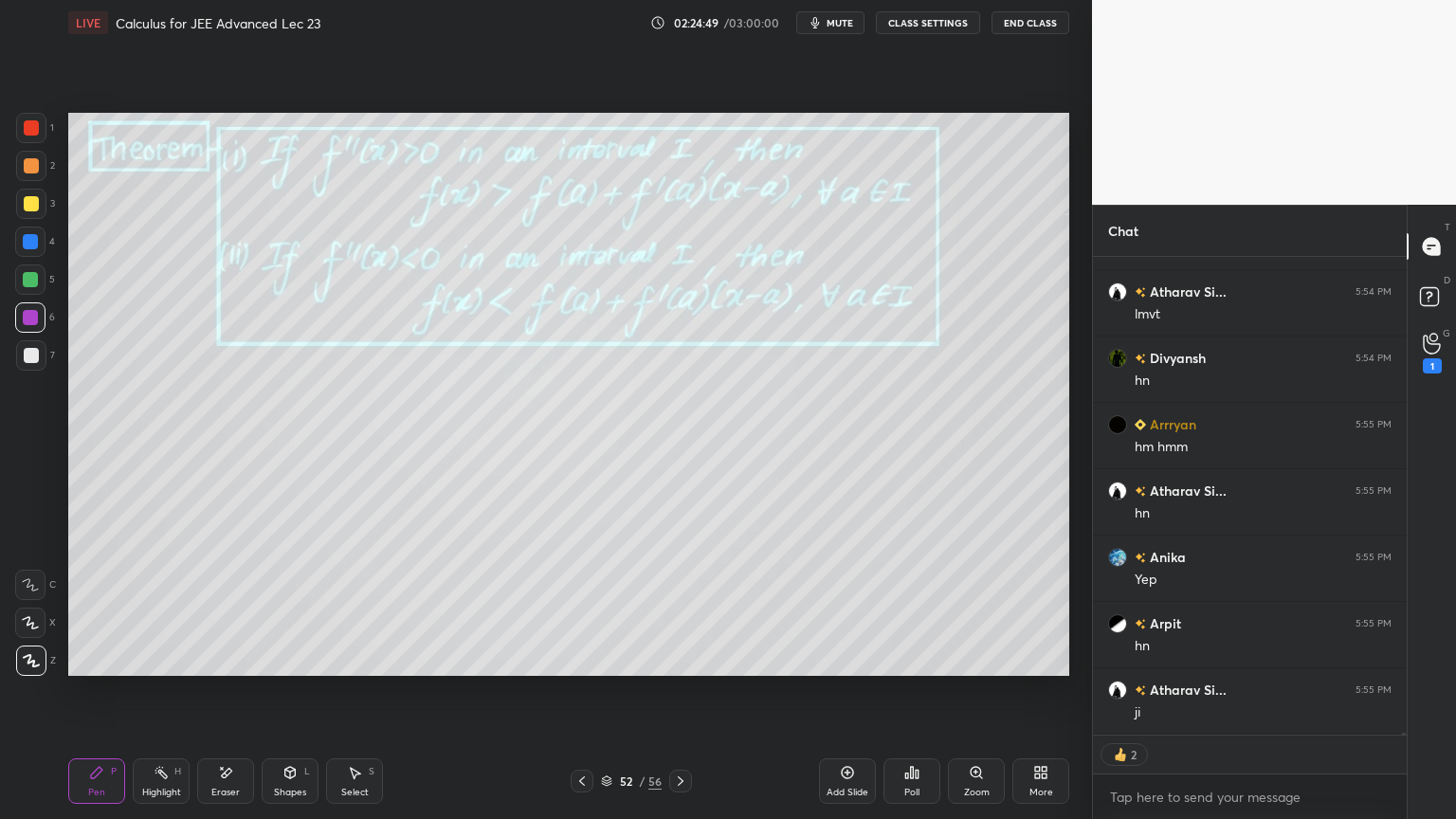 type on "x" 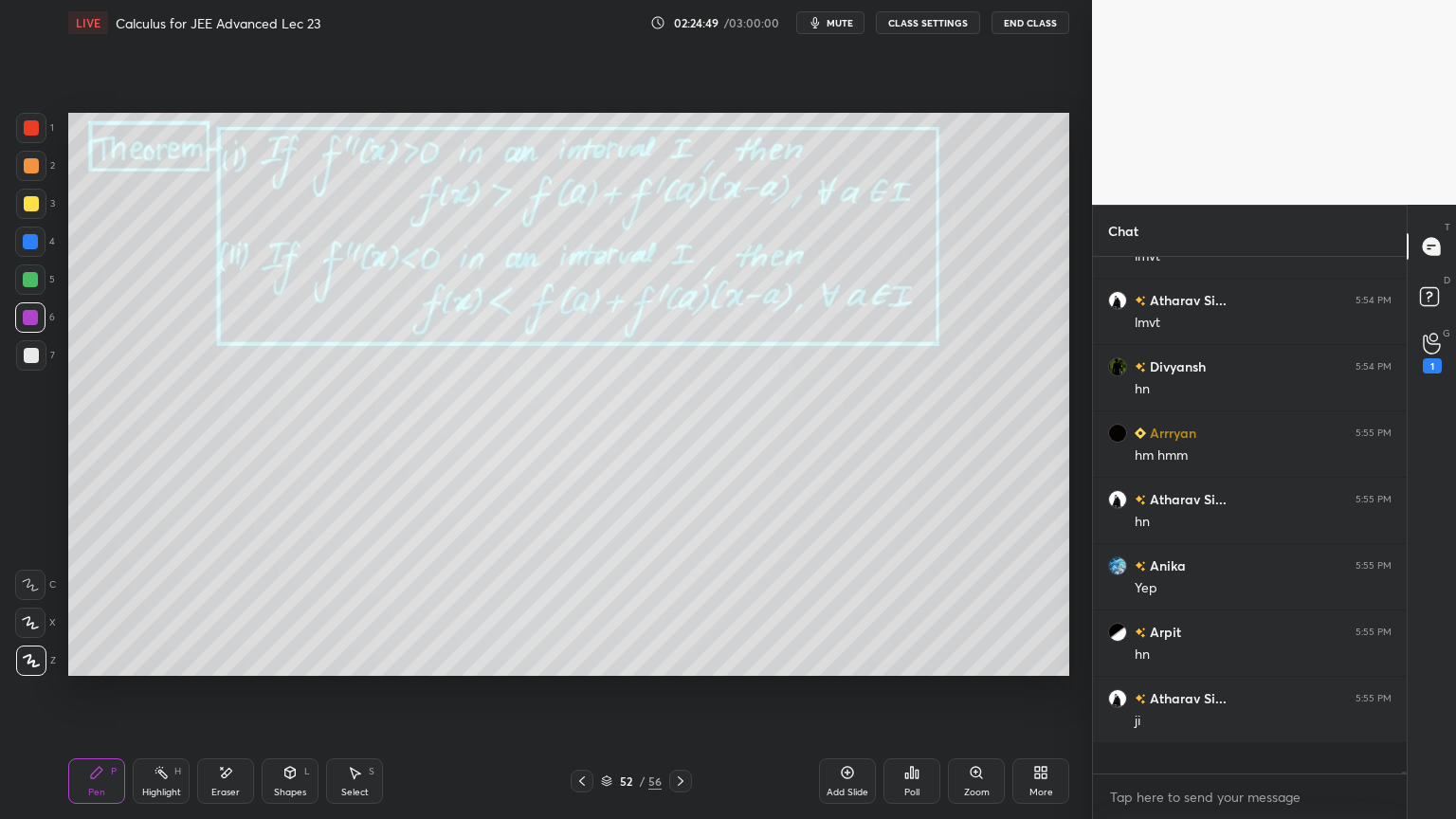 scroll, scrollTop: 6, scrollLeft: 6, axis: both 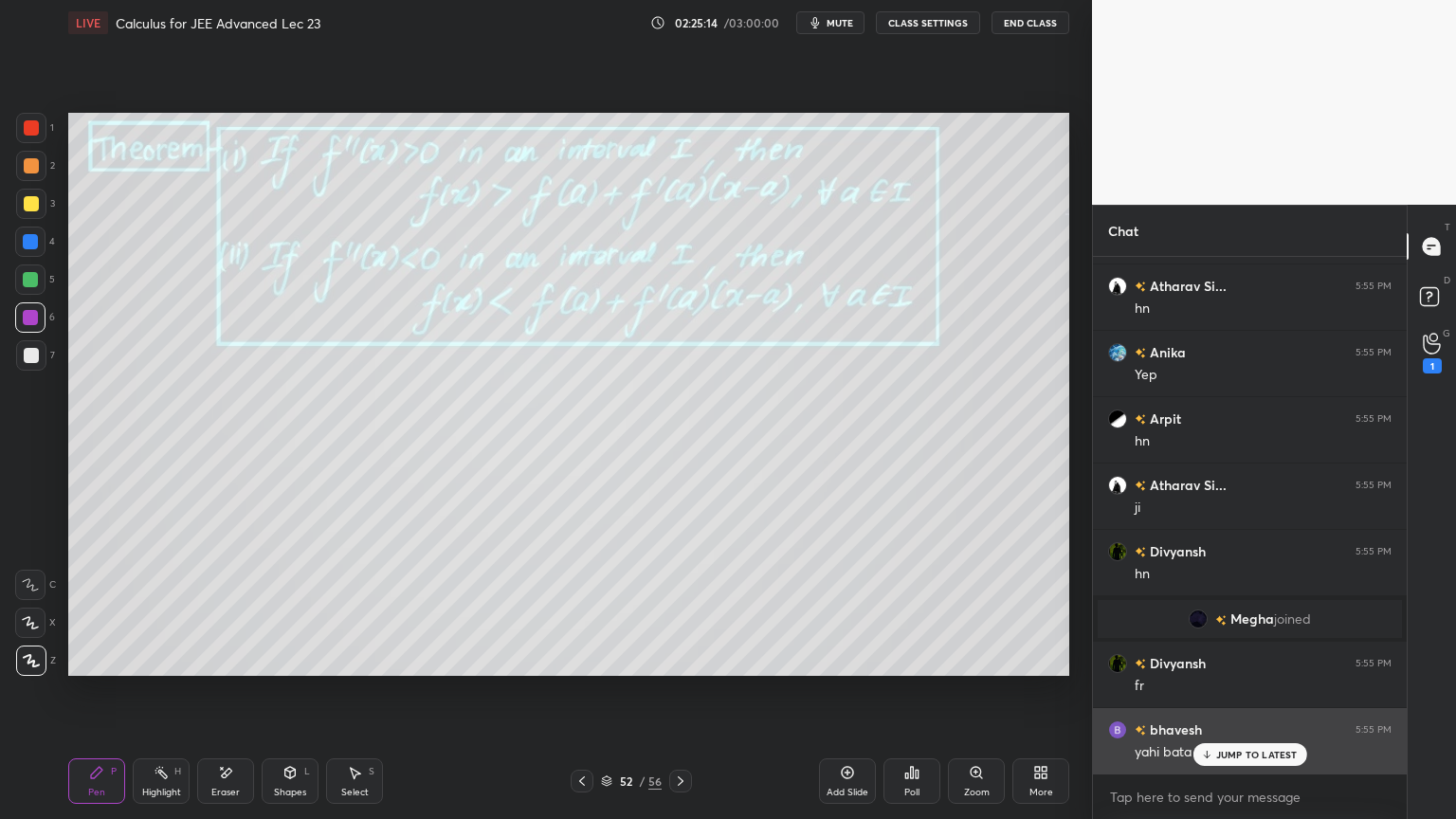 click on "JUMP TO LATEST" at bounding box center (1249, 755) 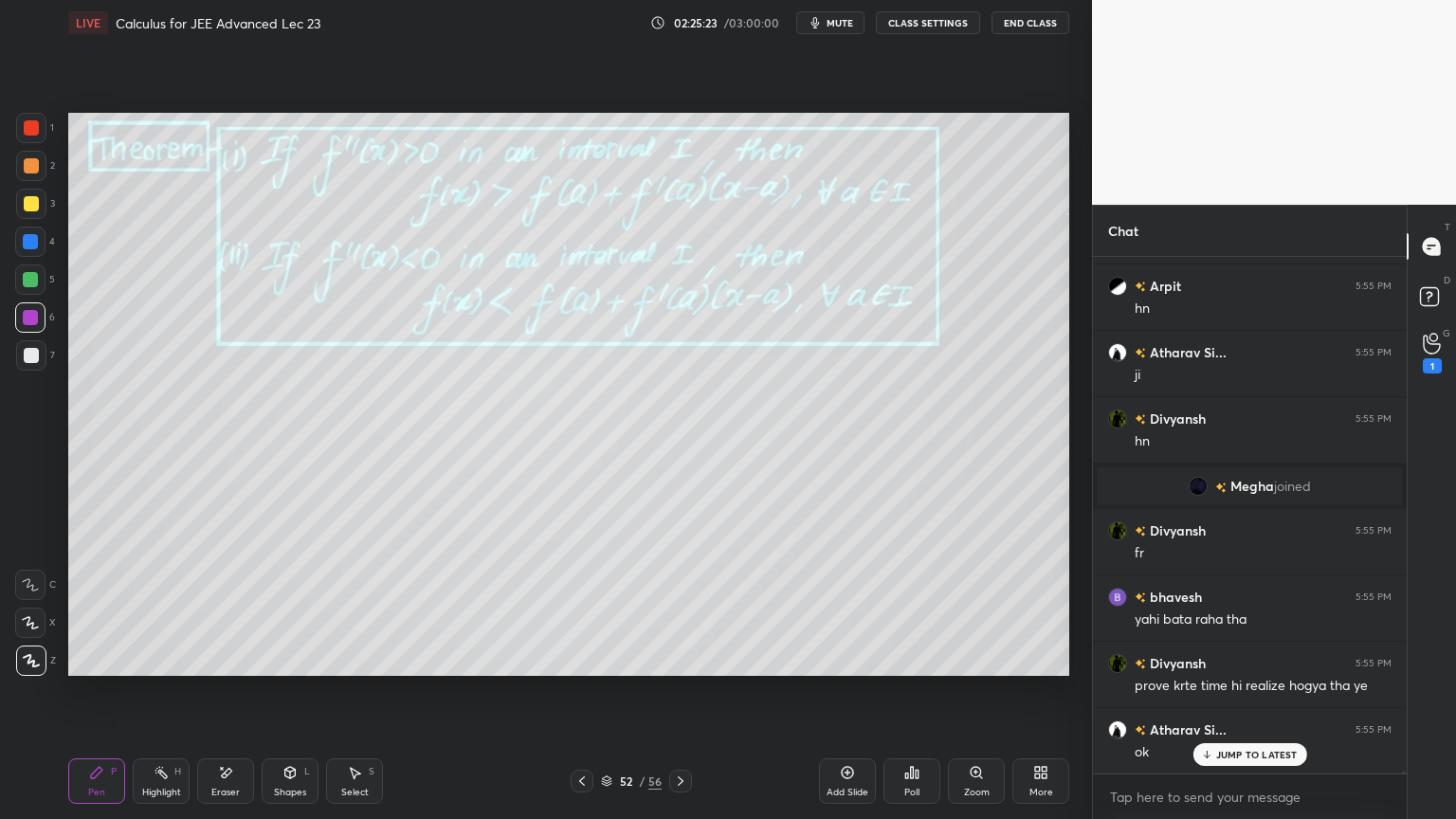 scroll, scrollTop: 113685, scrollLeft: 0, axis: vertical 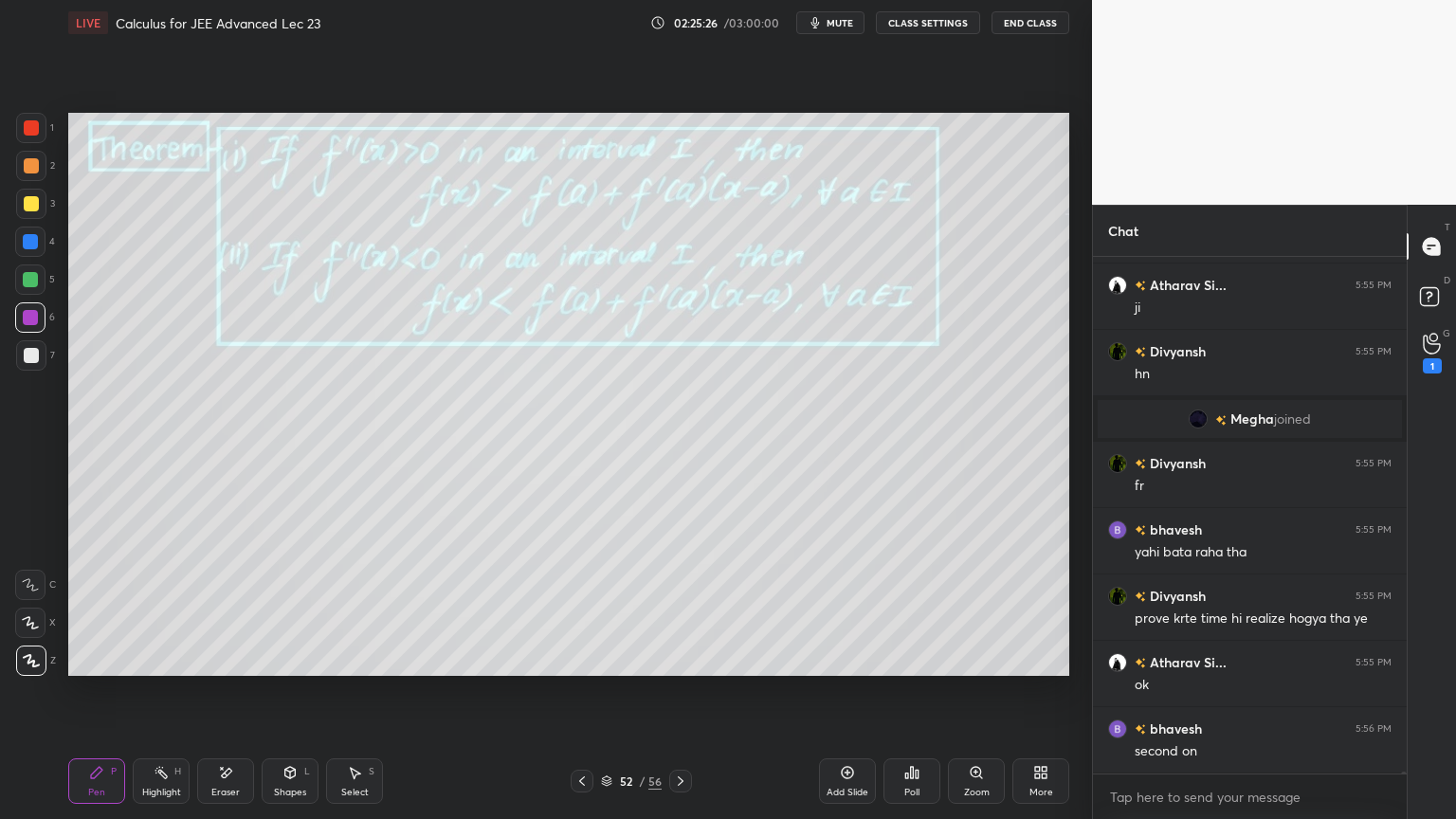 click on "Highlight H" at bounding box center (161, 781) 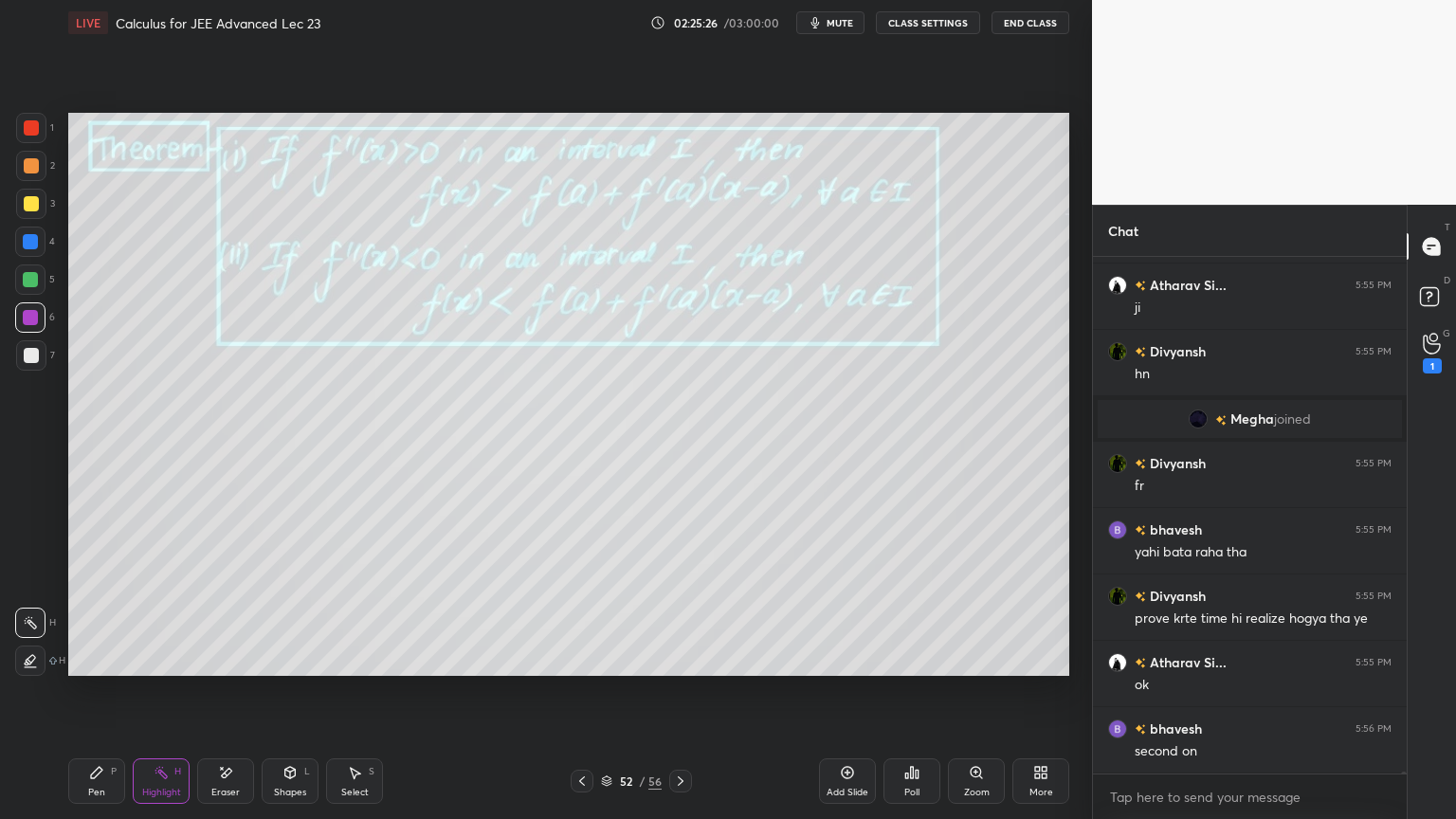 click on "Pen P" at bounding box center [97, 781] 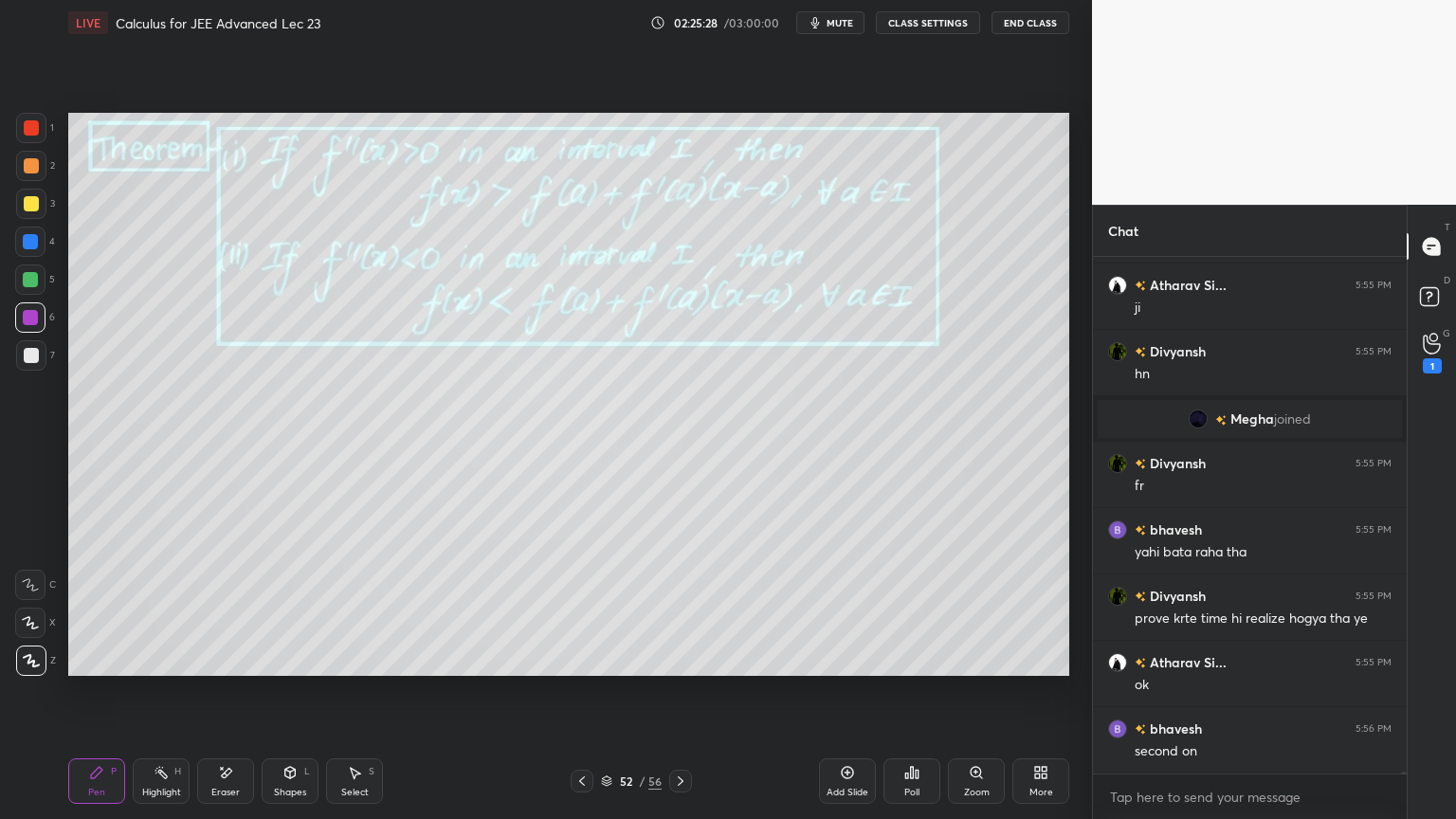 click at bounding box center [31, 355] 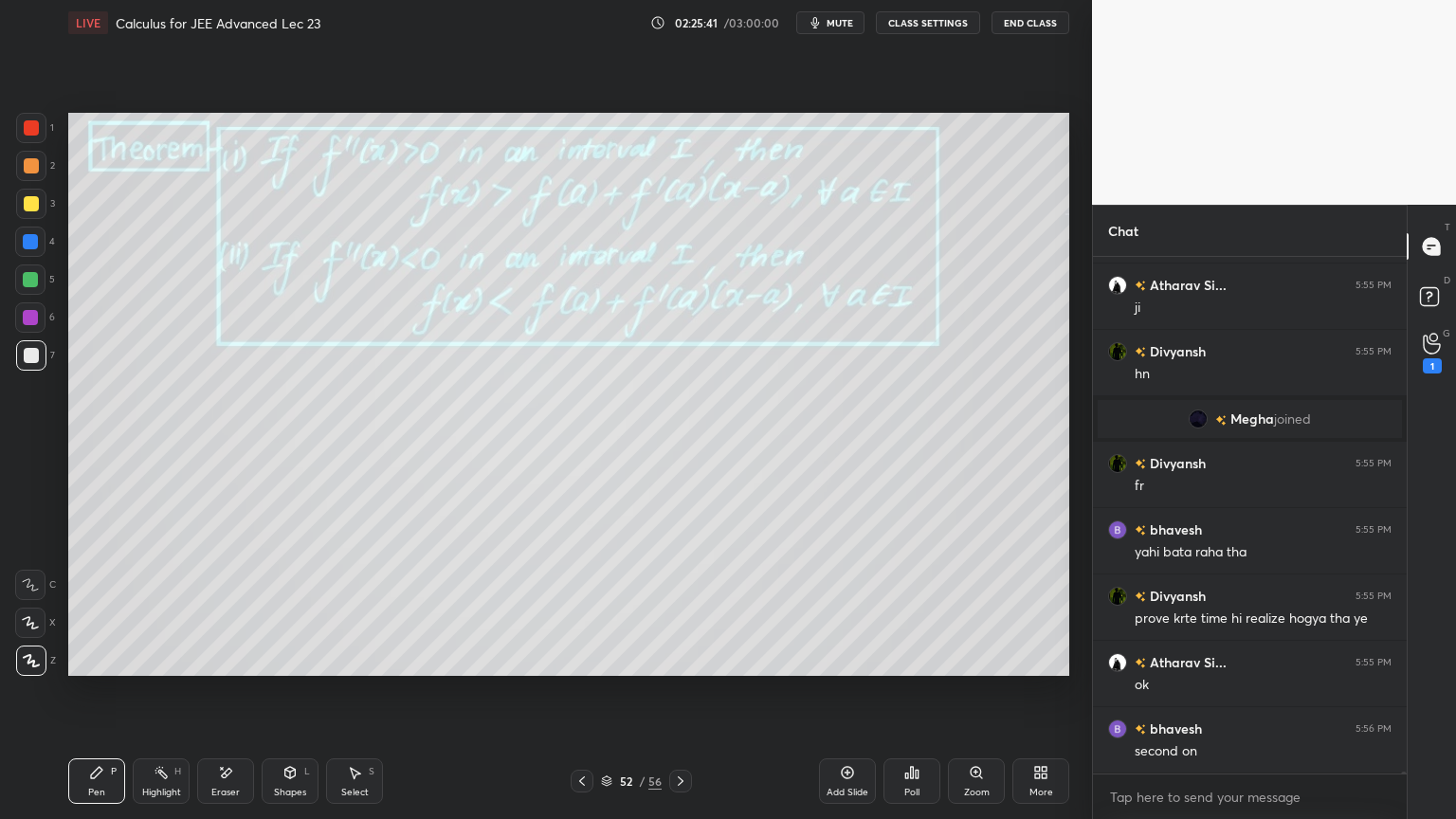 scroll, scrollTop: 113750, scrollLeft: 0, axis: vertical 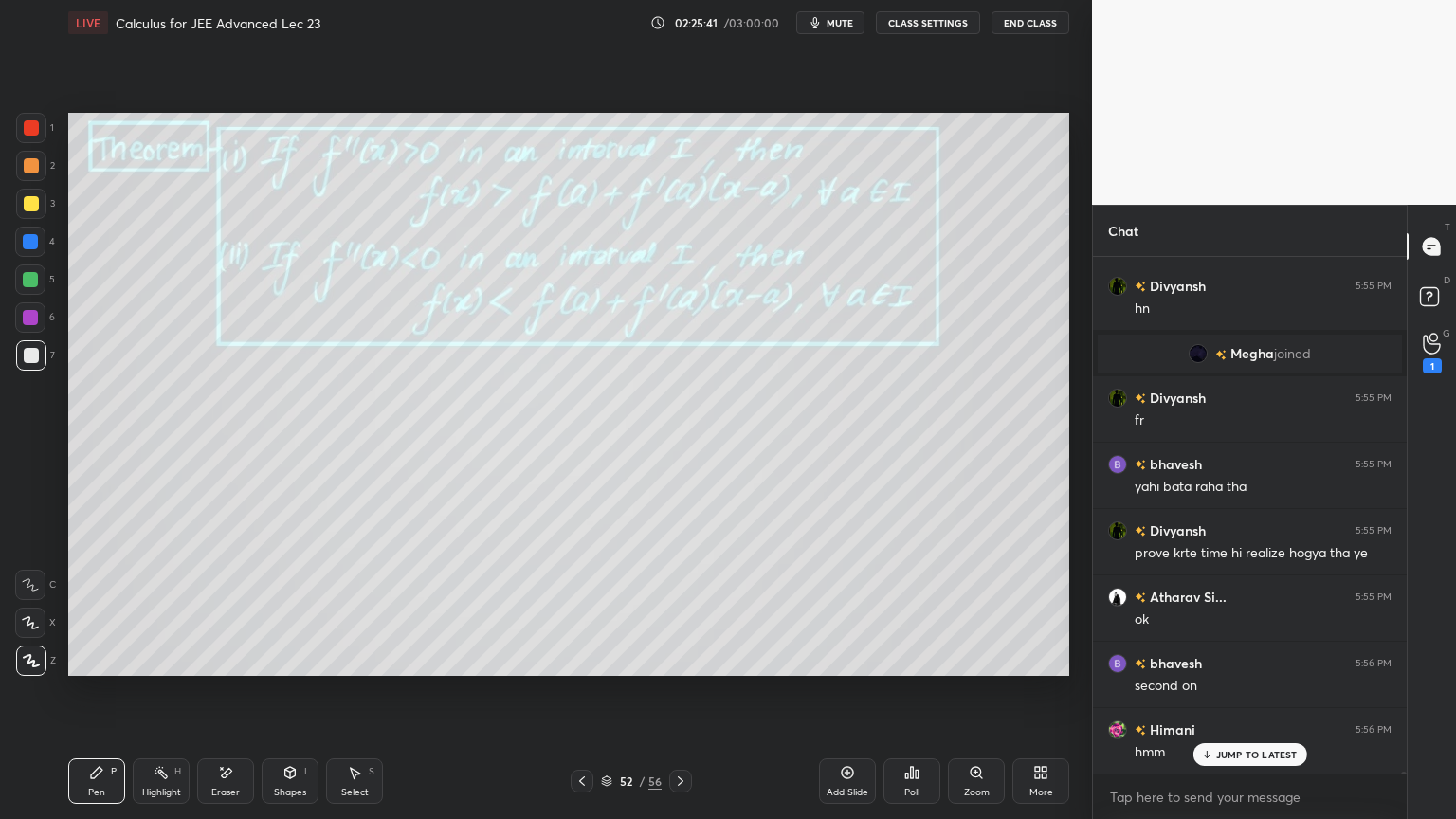 click on "Eraser" at bounding box center (226, 781) 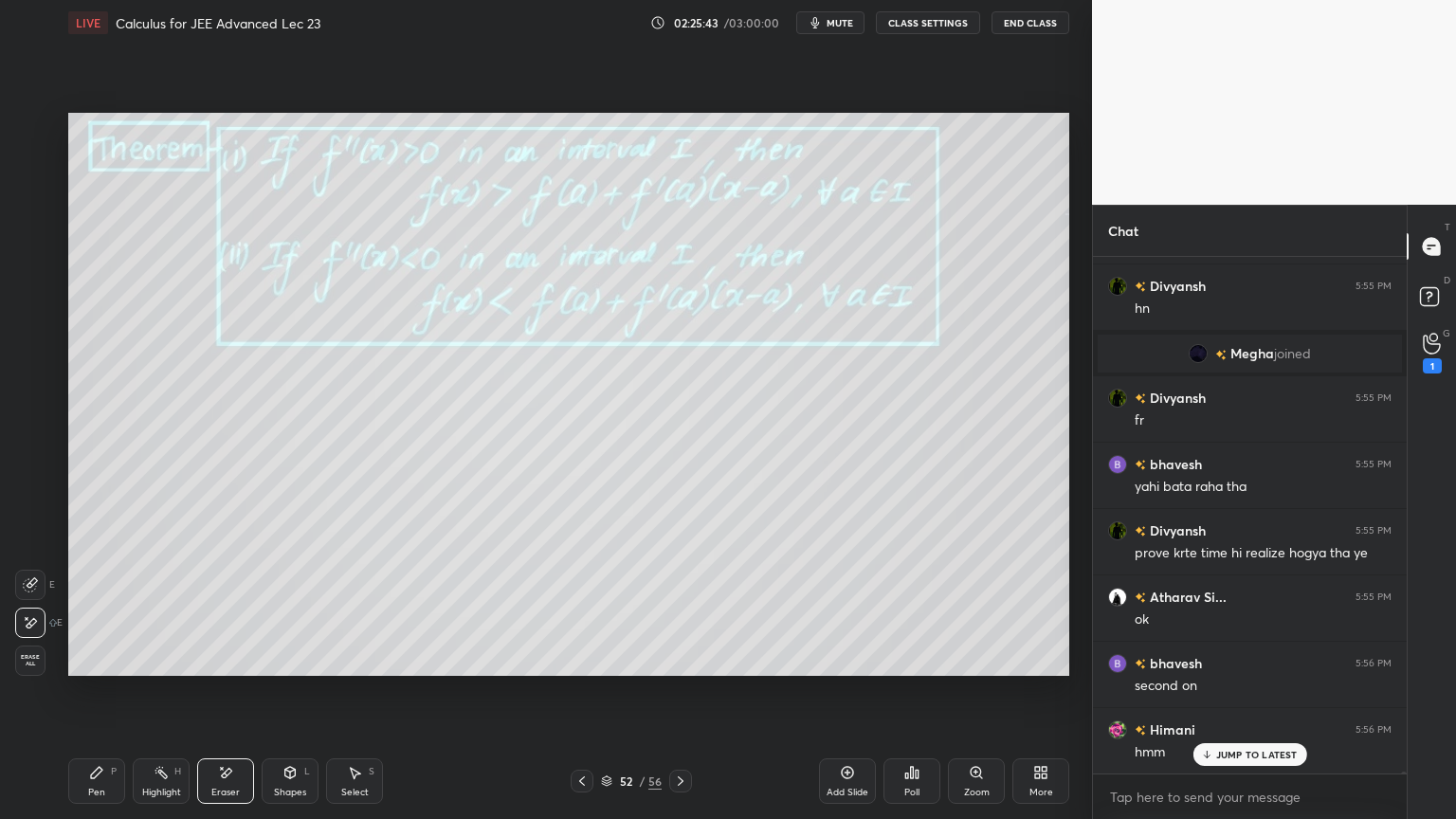 drag, startPoint x: 95, startPoint y: 792, endPoint x: 246, endPoint y: 694, distance: 180.01389 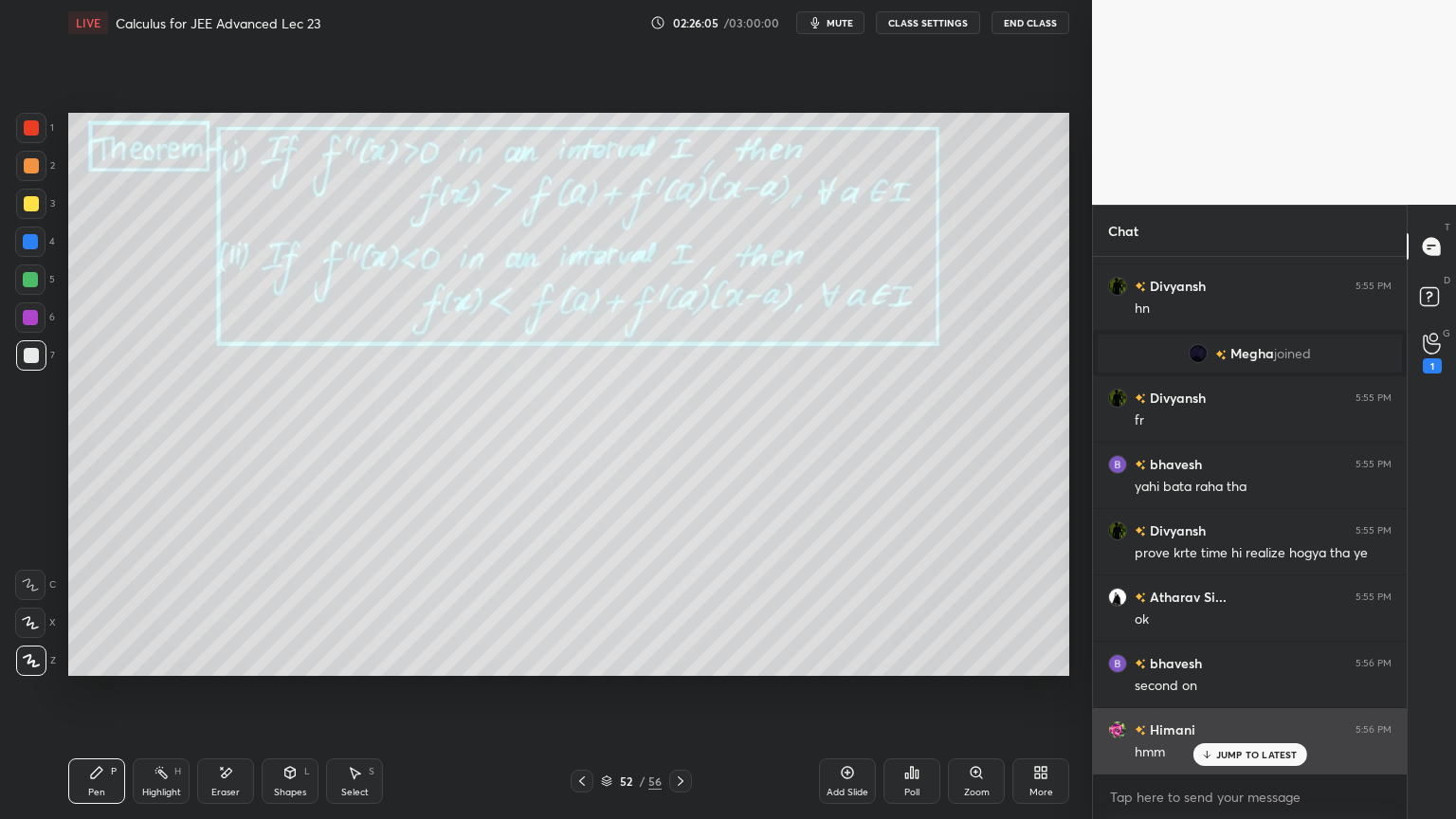 click on "JUMP TO LATEST" at bounding box center (1257, 755) 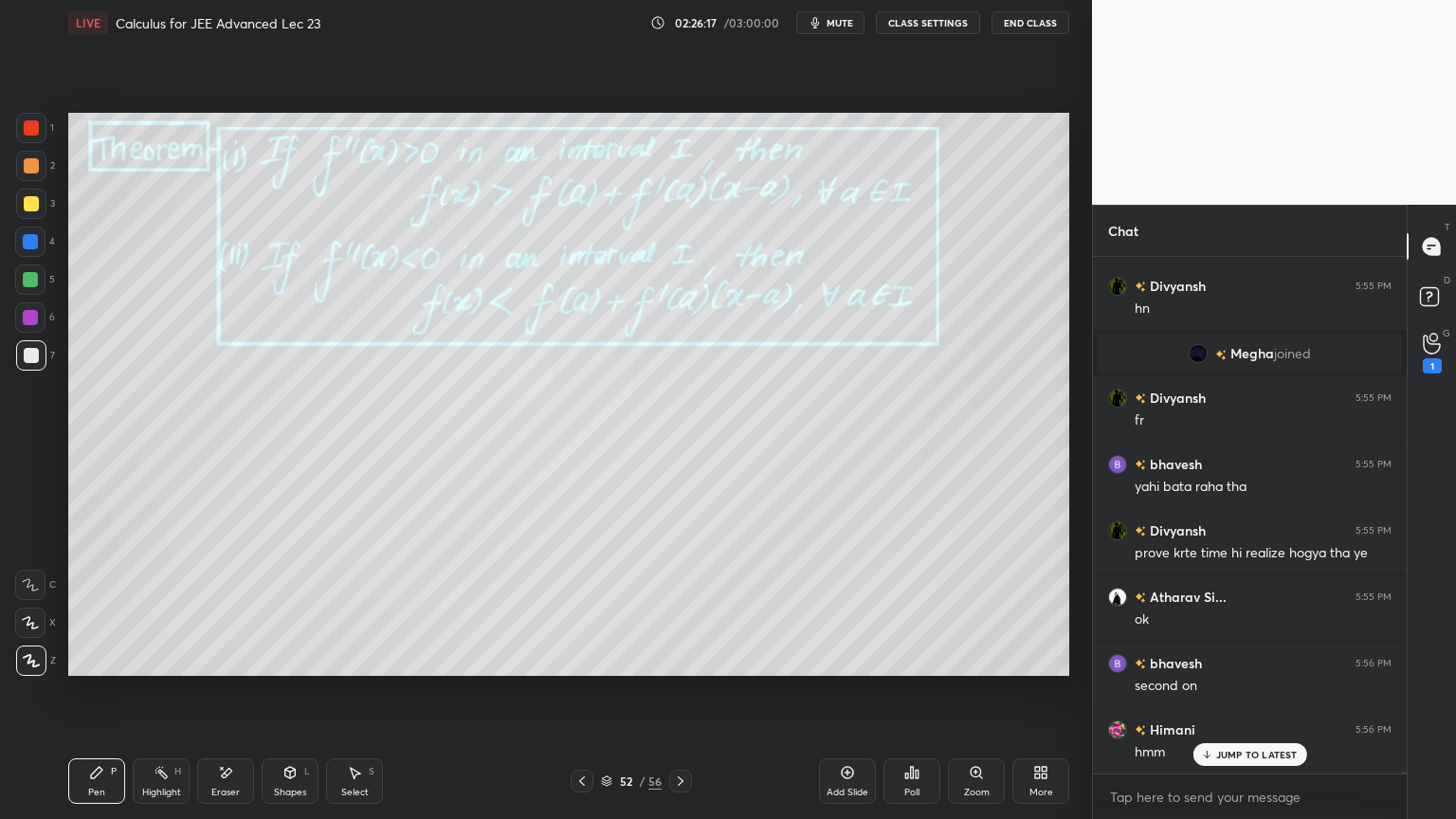 scroll, scrollTop: 113833, scrollLeft: 0, axis: vertical 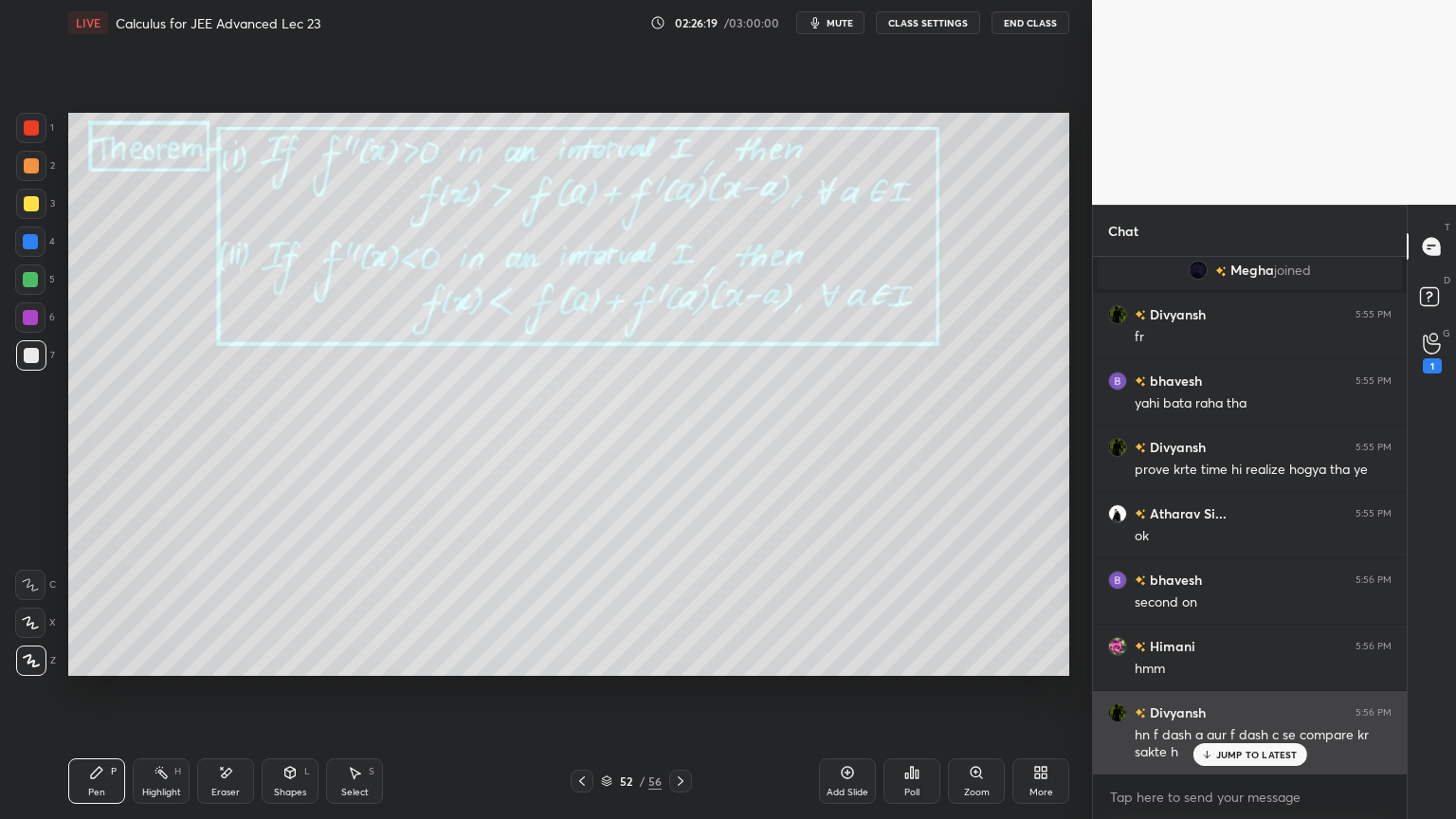 click on "JUMP TO LATEST" at bounding box center (1257, 755) 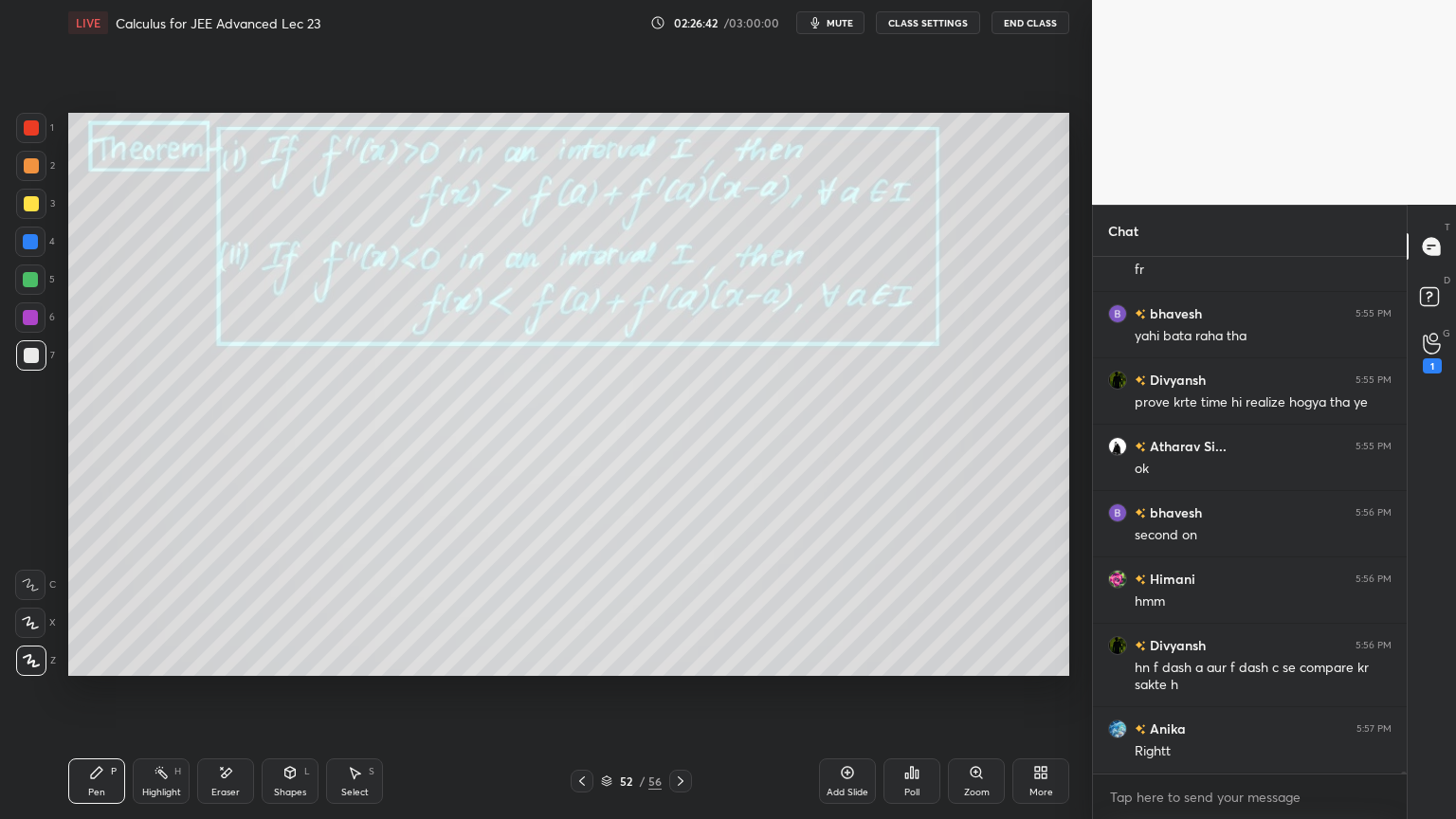 scroll, scrollTop: 113966, scrollLeft: 0, axis: vertical 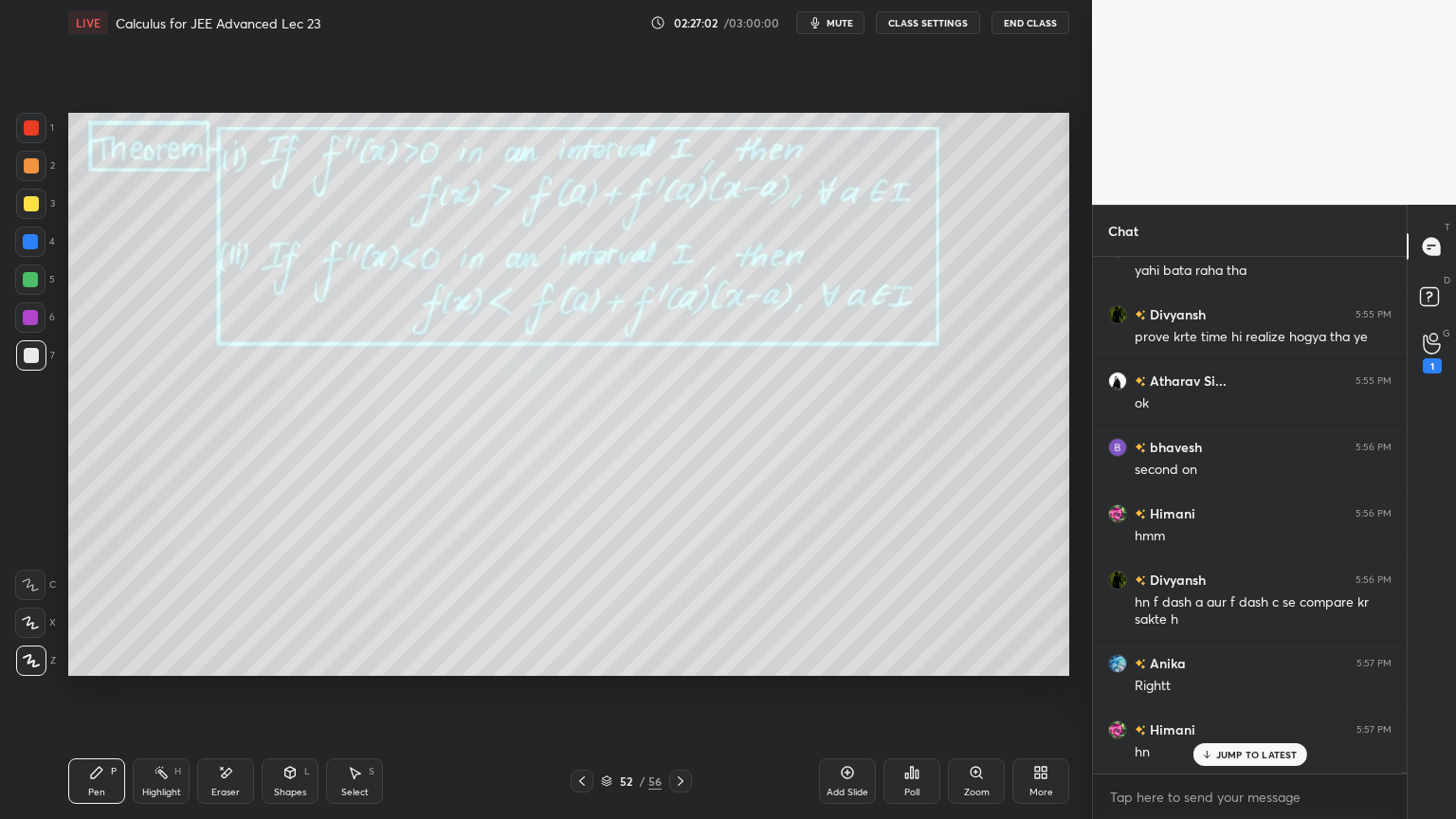 drag, startPoint x: 220, startPoint y: 774, endPoint x: 205, endPoint y: 690, distance: 85.32878 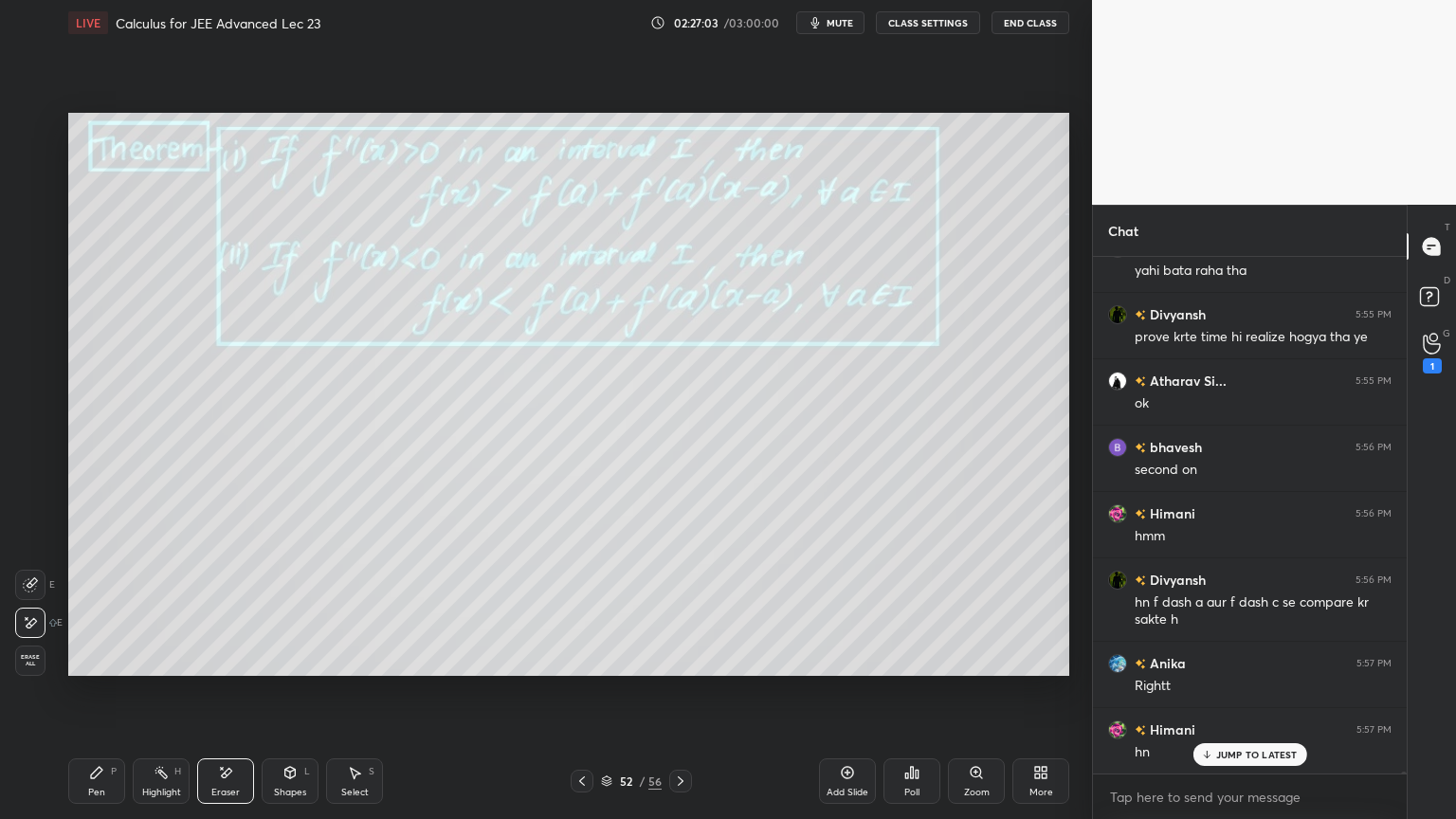 click 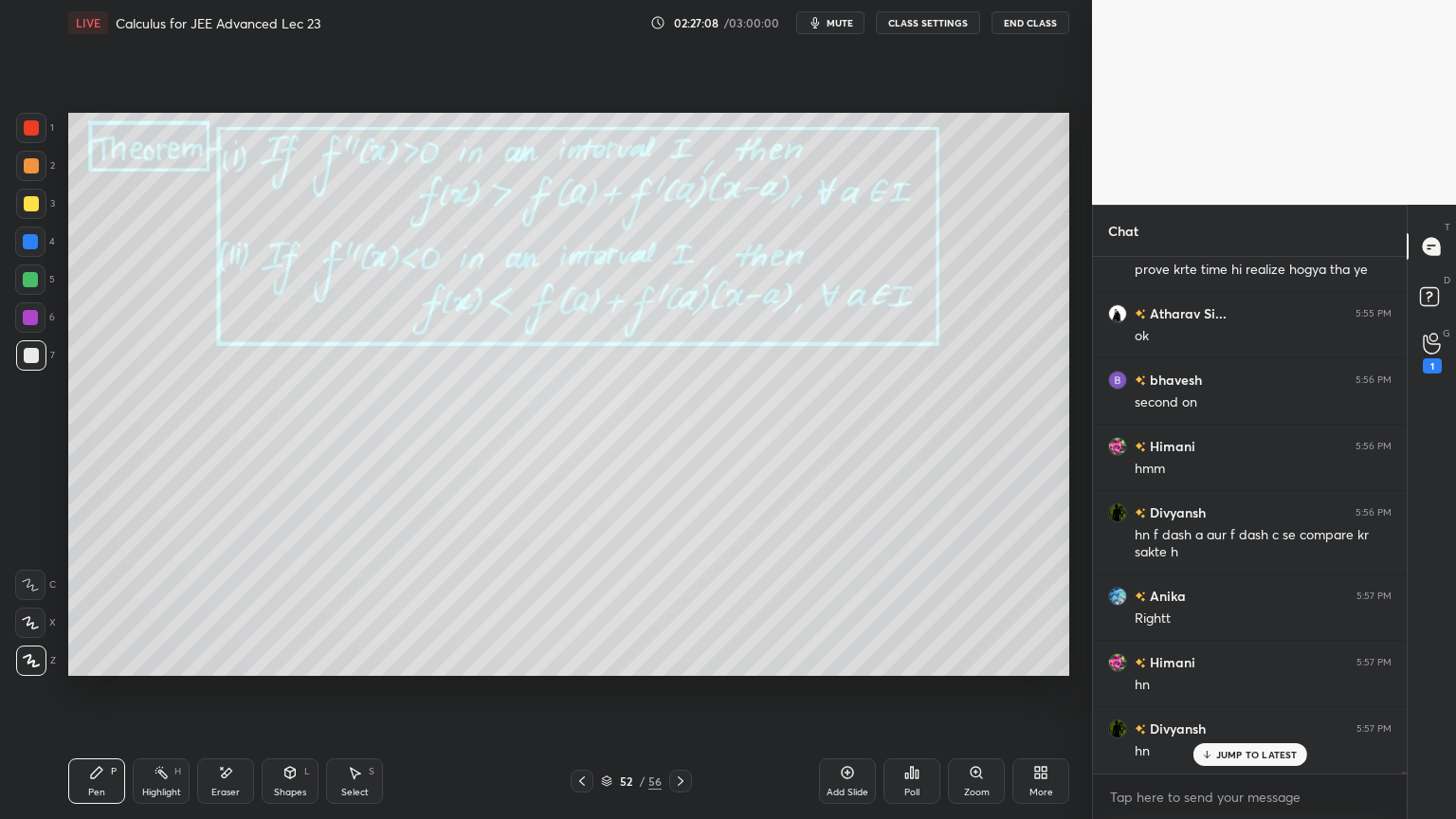 scroll, scrollTop: 114099, scrollLeft: 0, axis: vertical 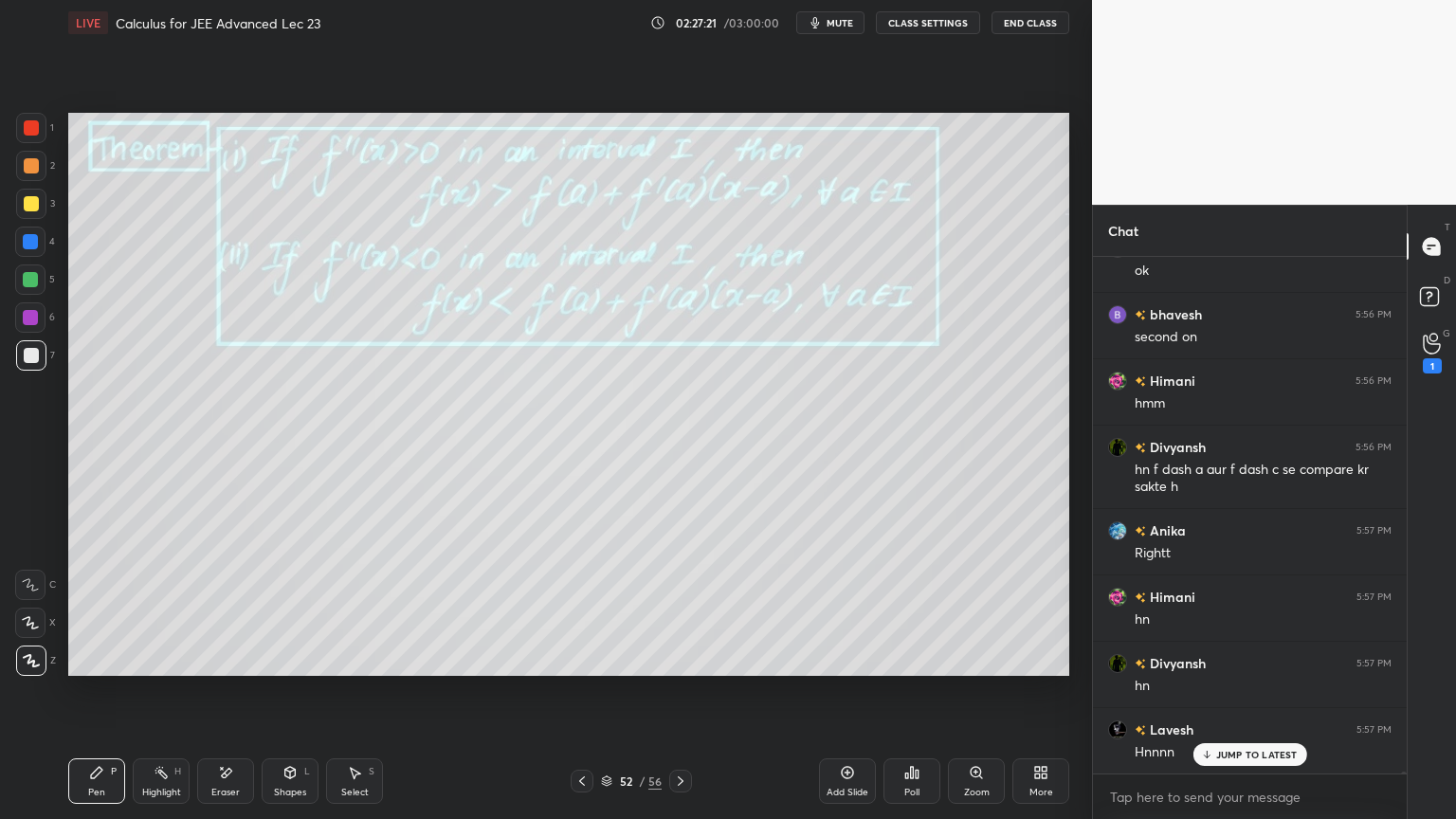 drag, startPoint x: 241, startPoint y: 782, endPoint x: 274, endPoint y: 770, distance: 35.1141 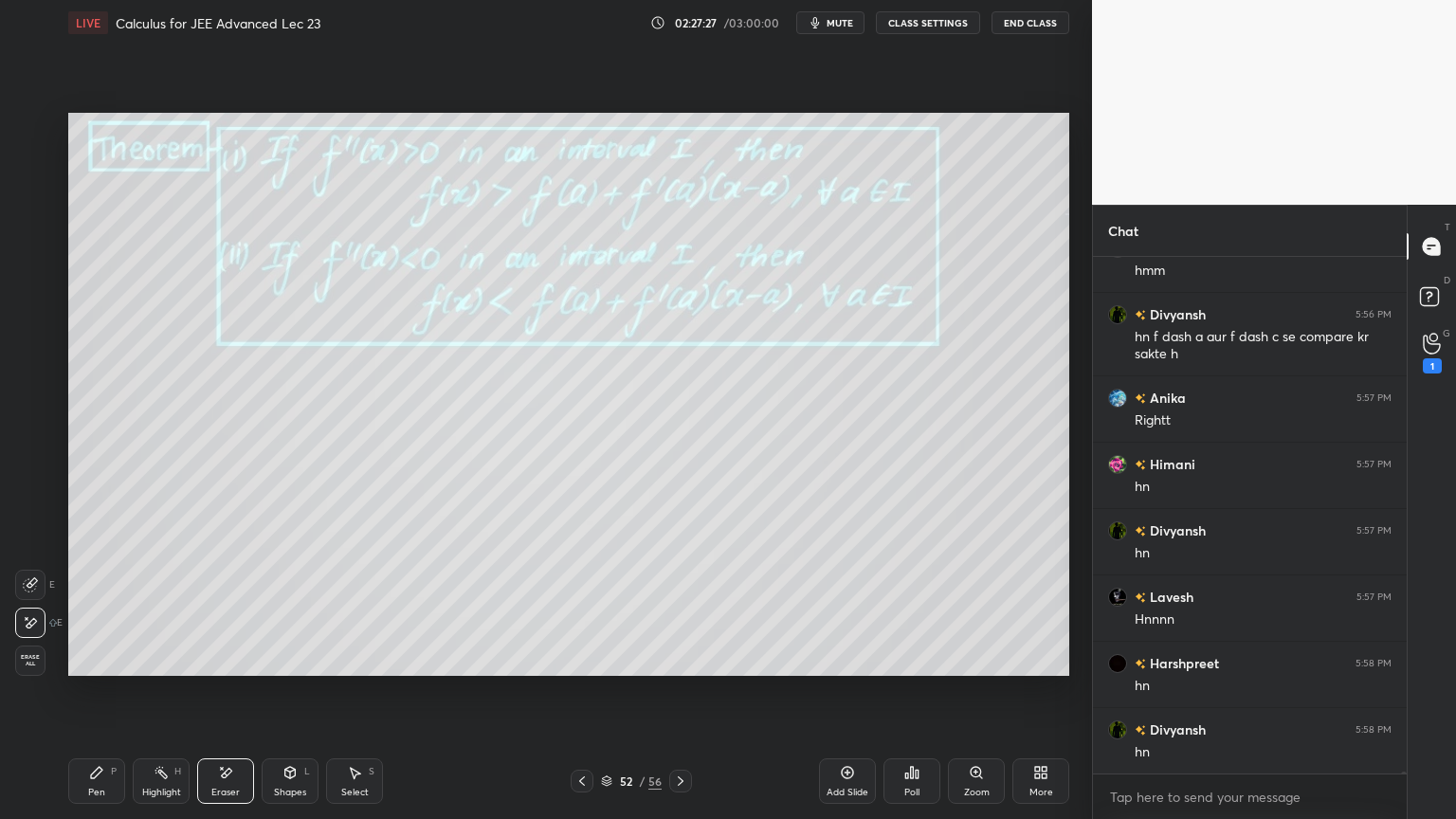 scroll, scrollTop: 114299, scrollLeft: 0, axis: vertical 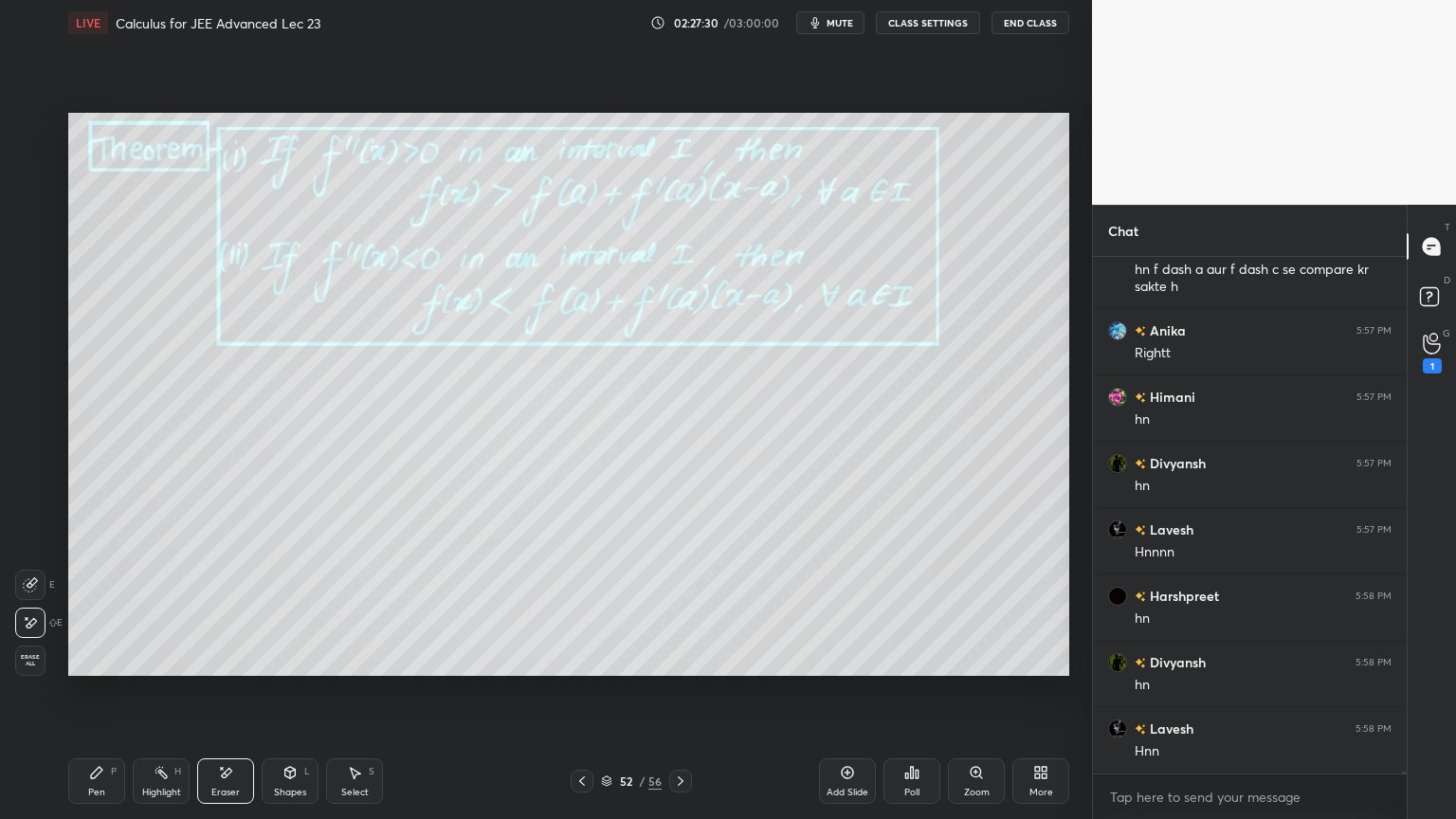 click on "Pen P" at bounding box center [97, 781] 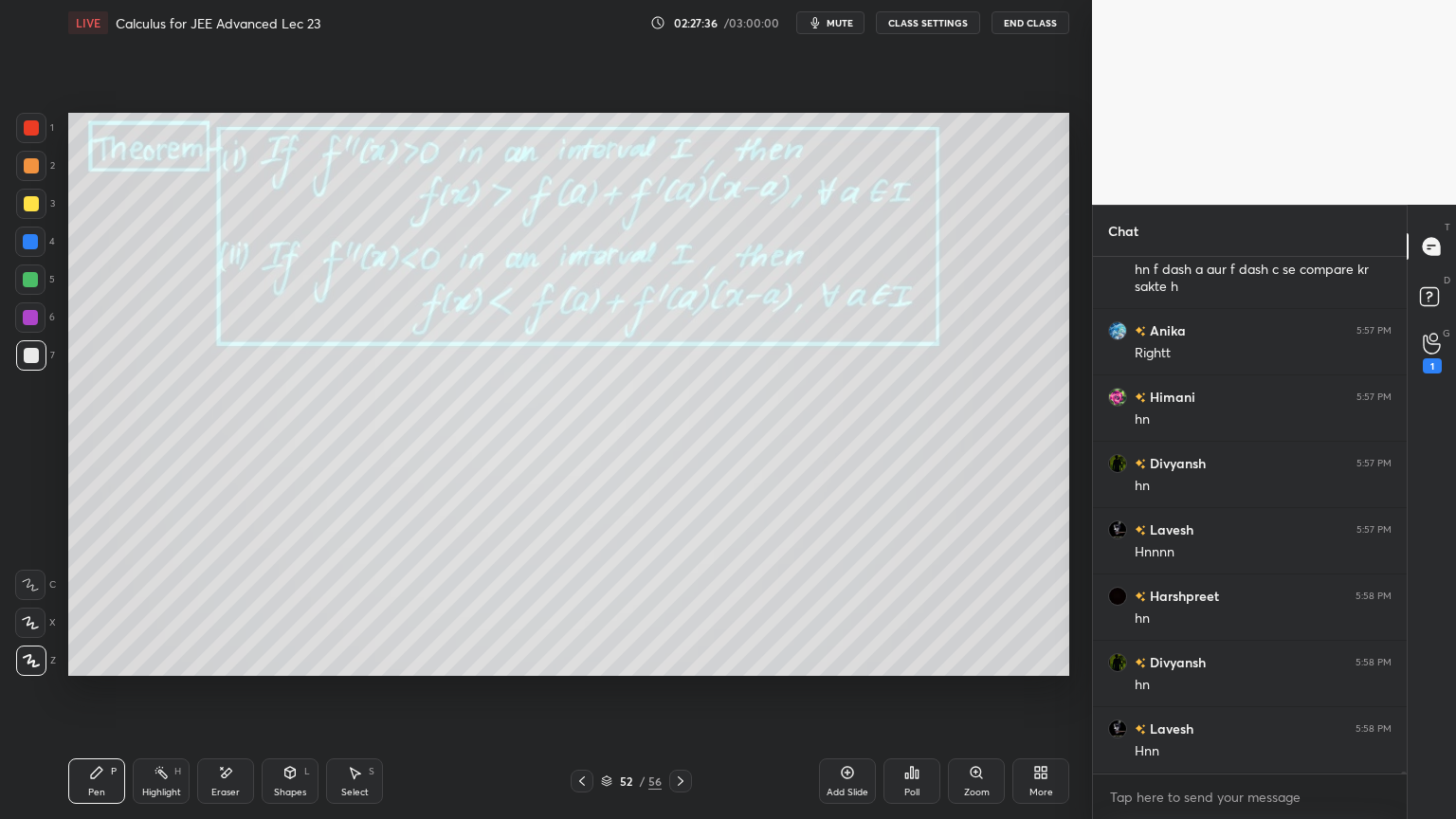 click on "Eraser" at bounding box center [226, 781] 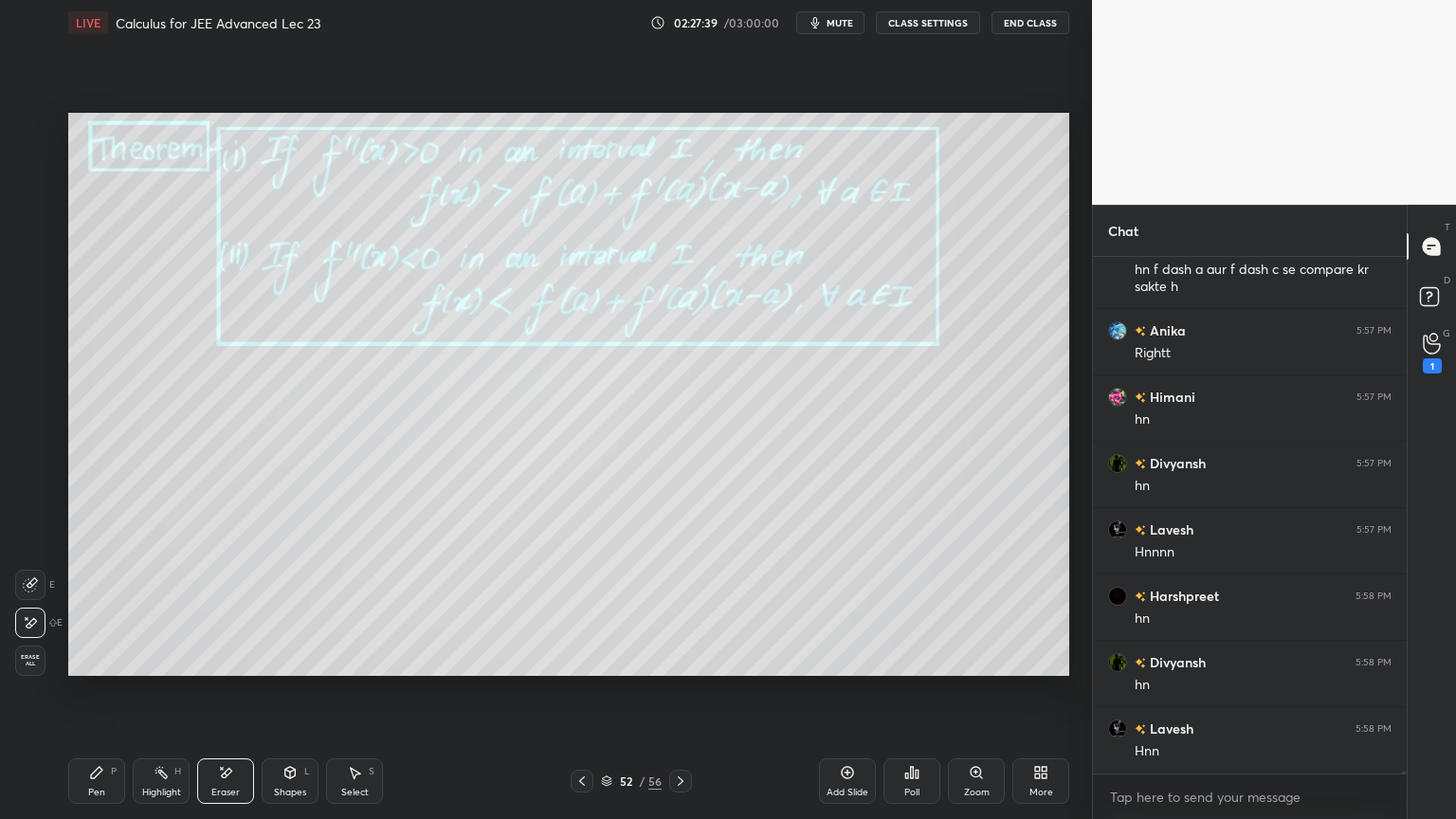 click on "Pen P" at bounding box center (97, 781) 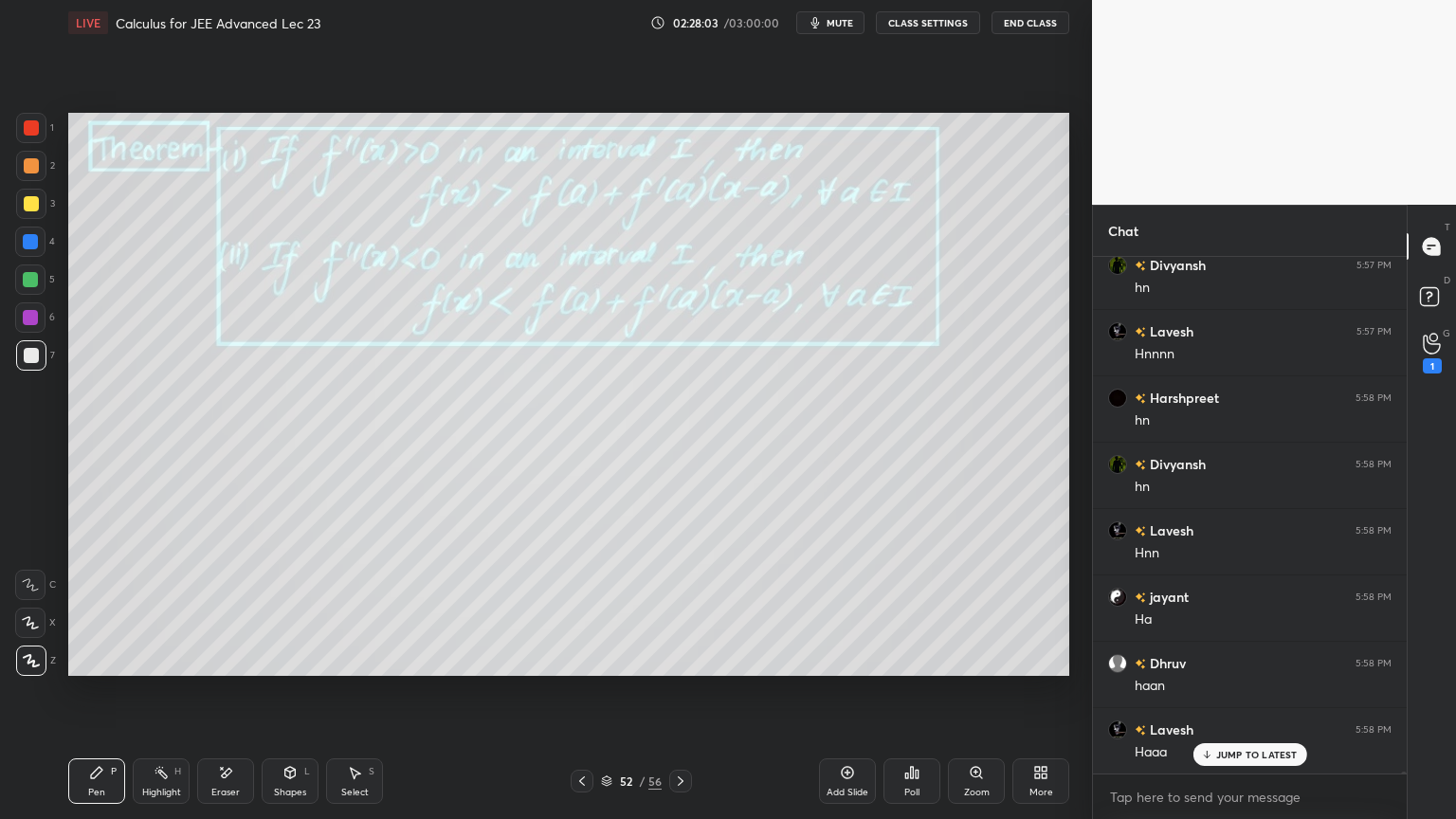 scroll, scrollTop: 114564, scrollLeft: 0, axis: vertical 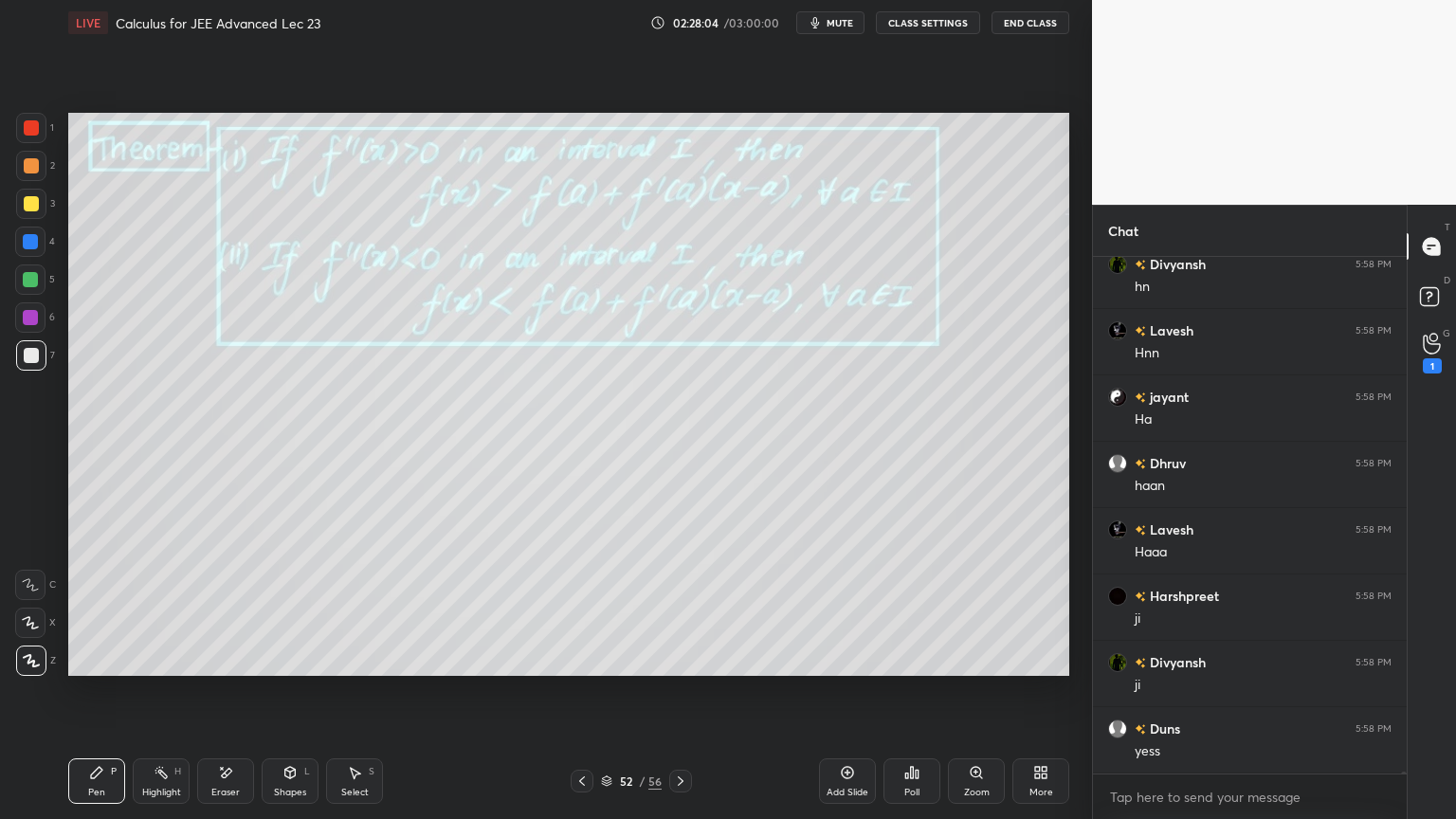 click on "Eraser" at bounding box center [226, 792] 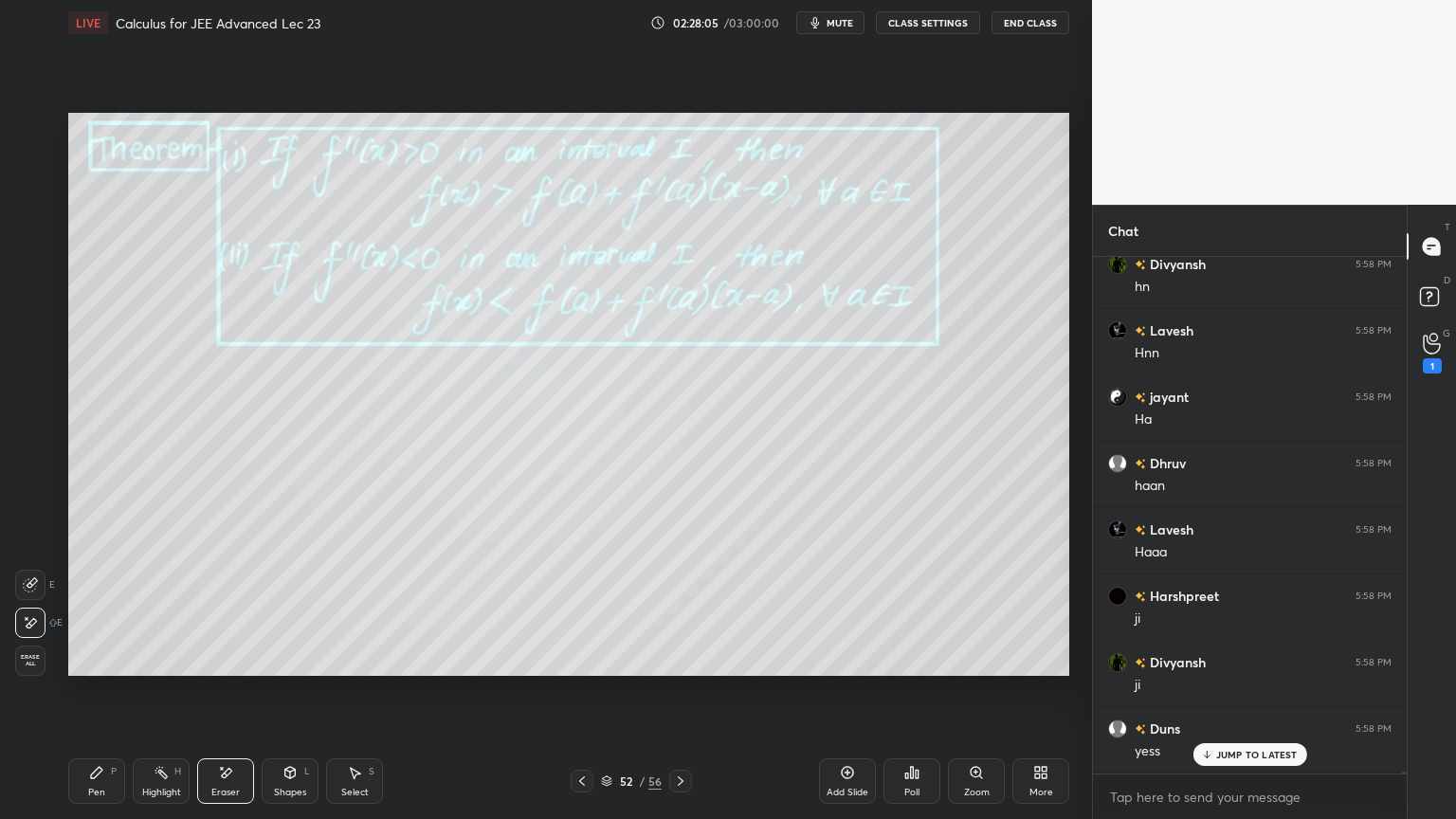 scroll, scrollTop: 114762, scrollLeft: 0, axis: vertical 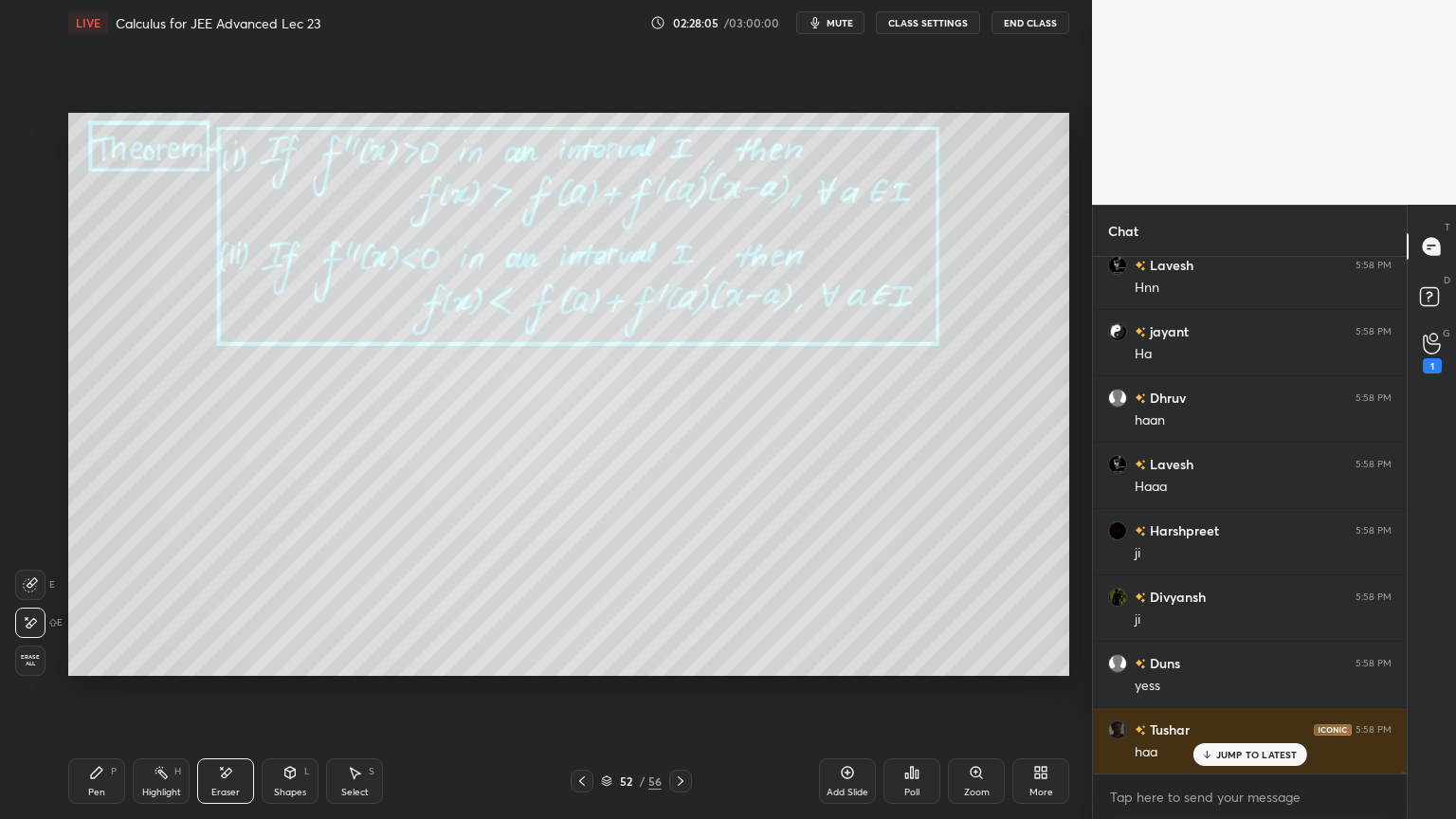 click on "Erase all" at bounding box center (30, 661) 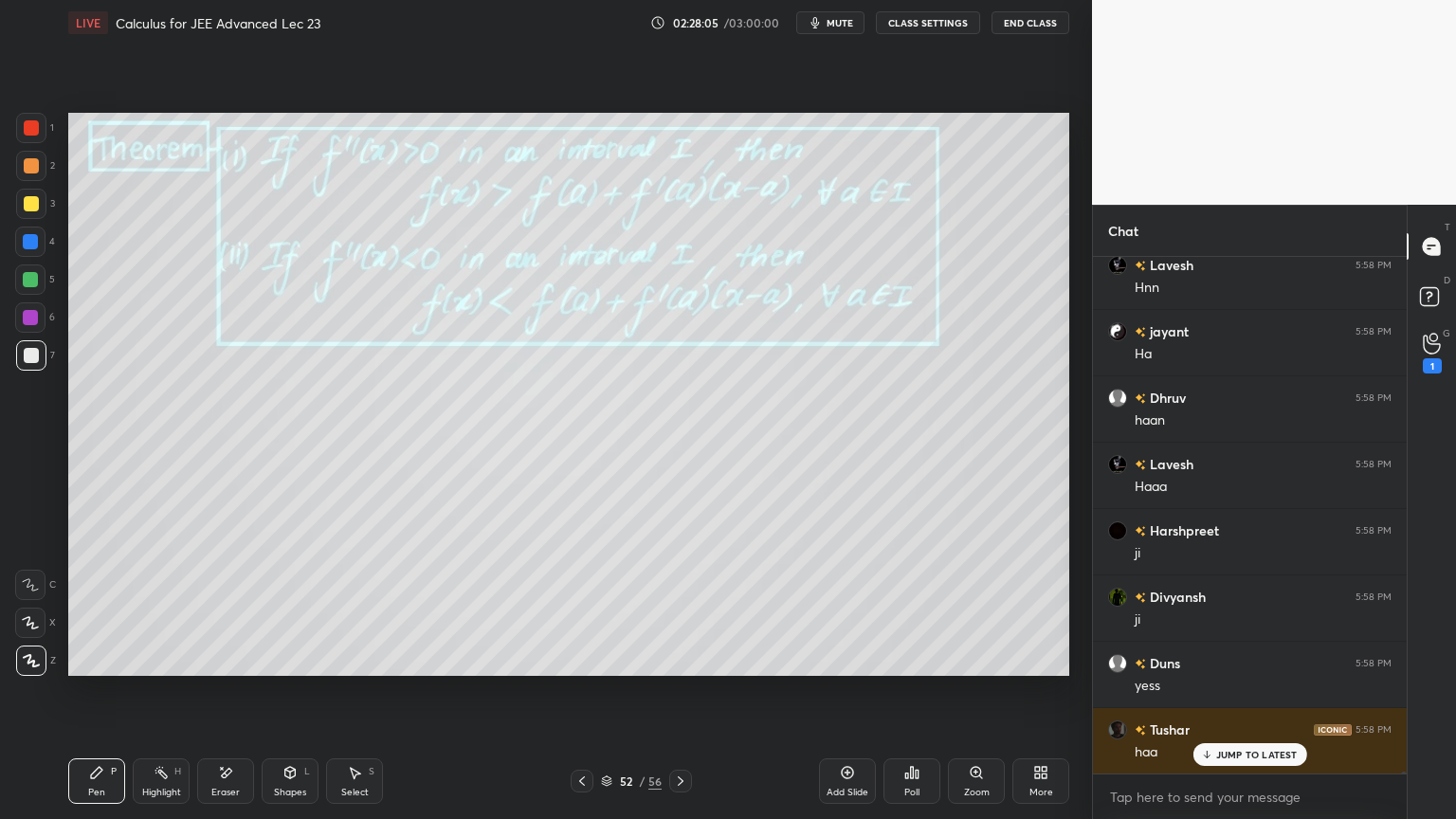 click on "Highlight H" at bounding box center [161, 781] 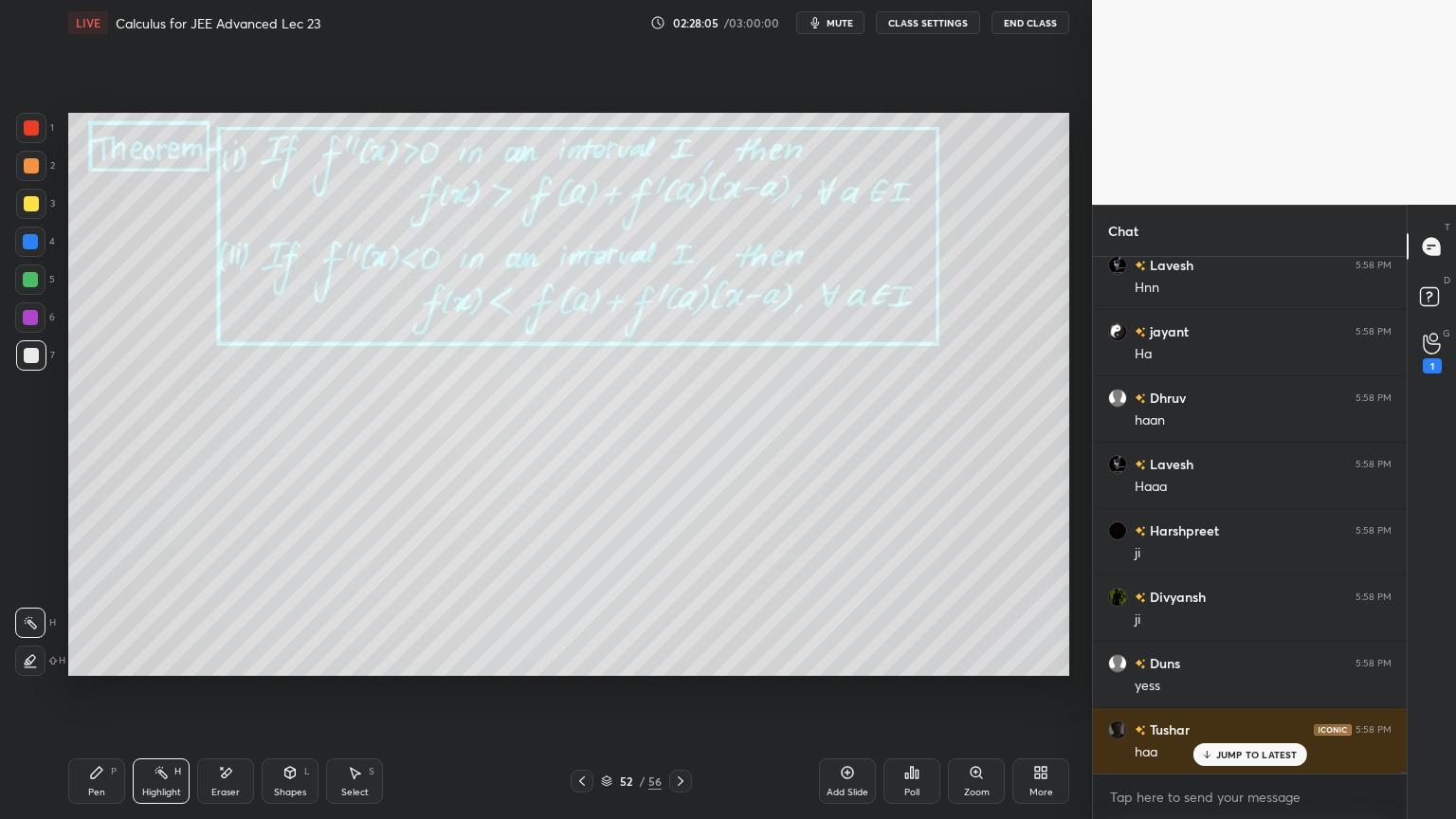click on "Pen P" at bounding box center (97, 781) 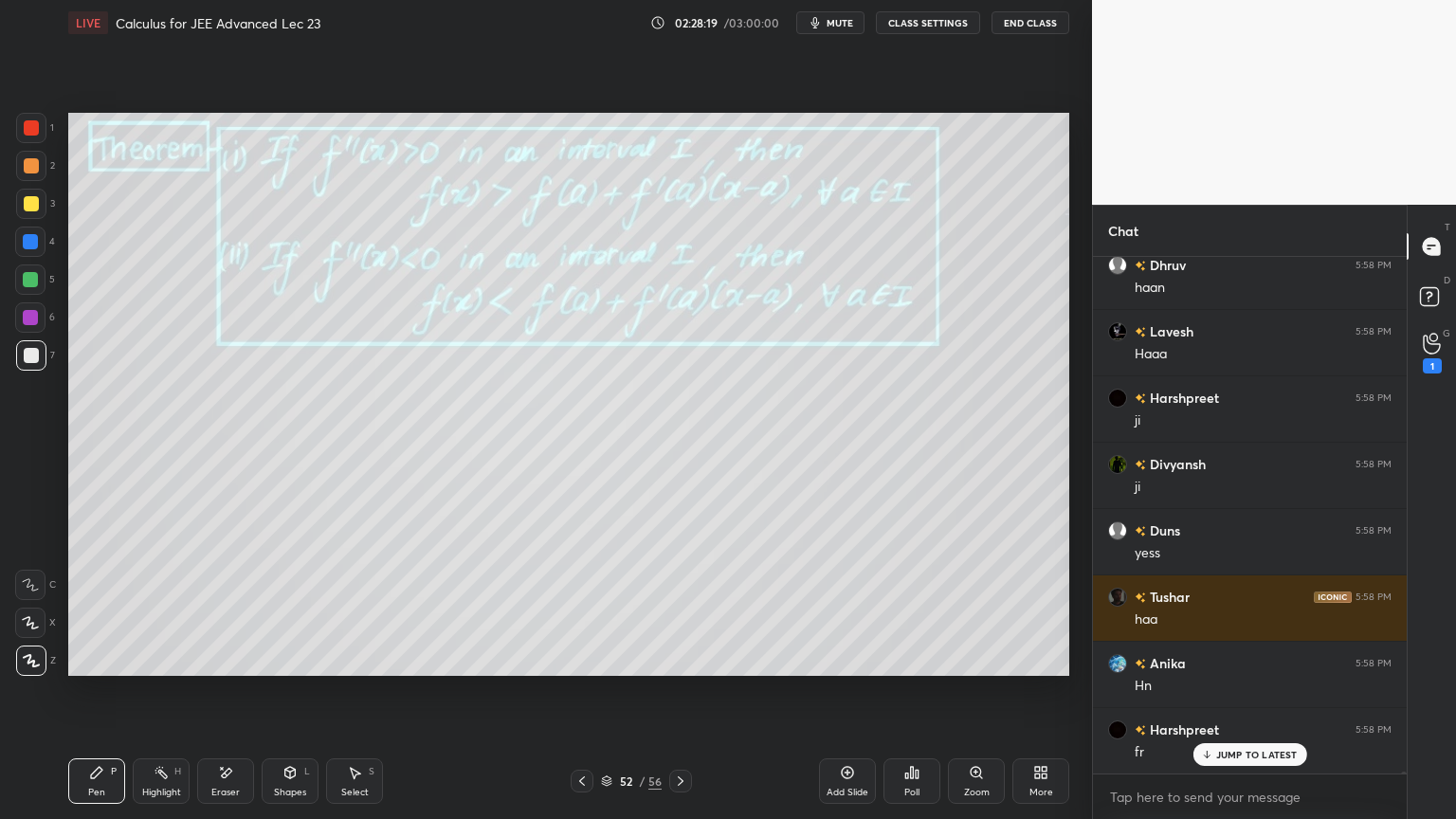 scroll, scrollTop: 114962, scrollLeft: 0, axis: vertical 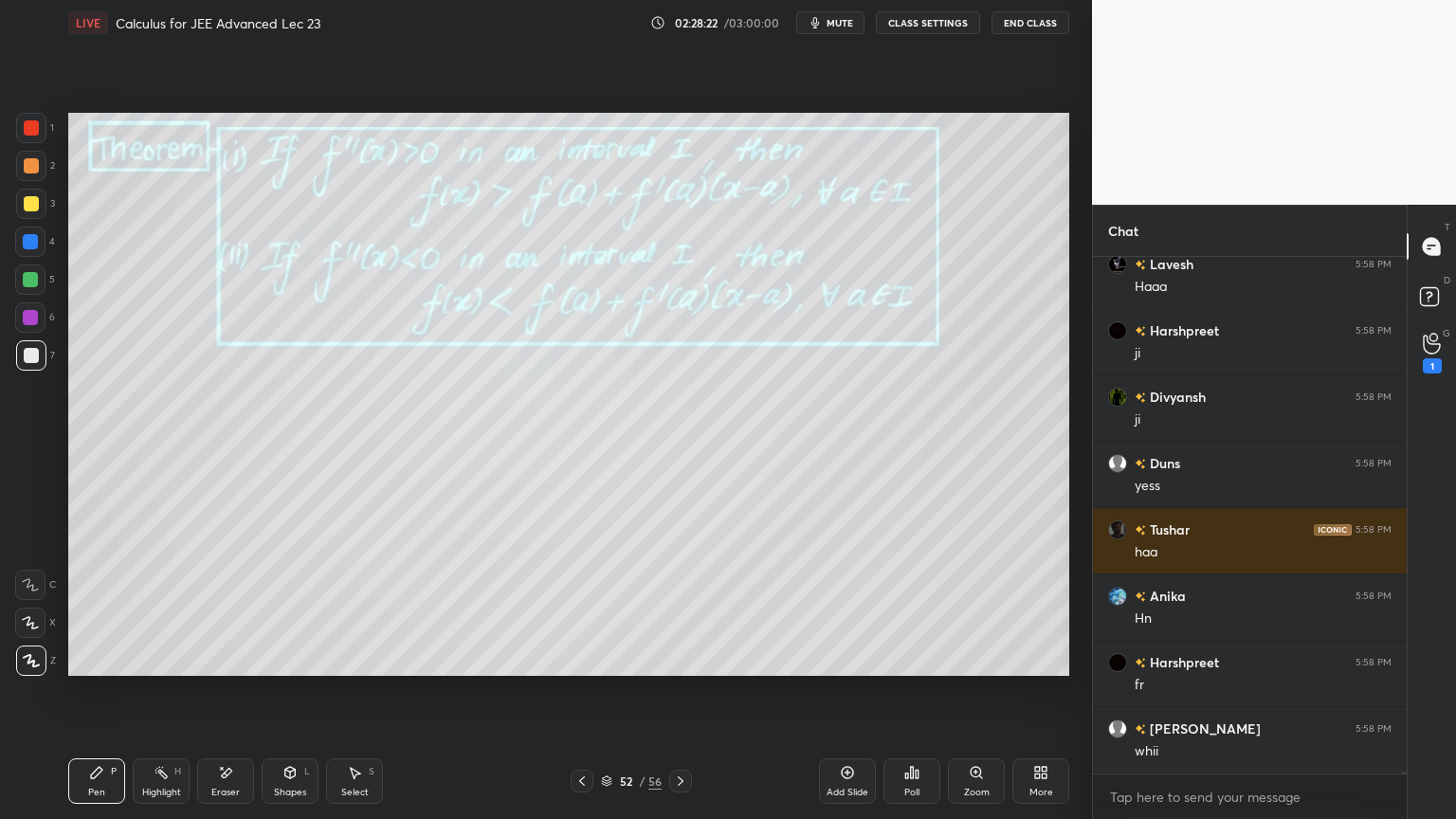 click on "52 / 56" at bounding box center (631, 781) 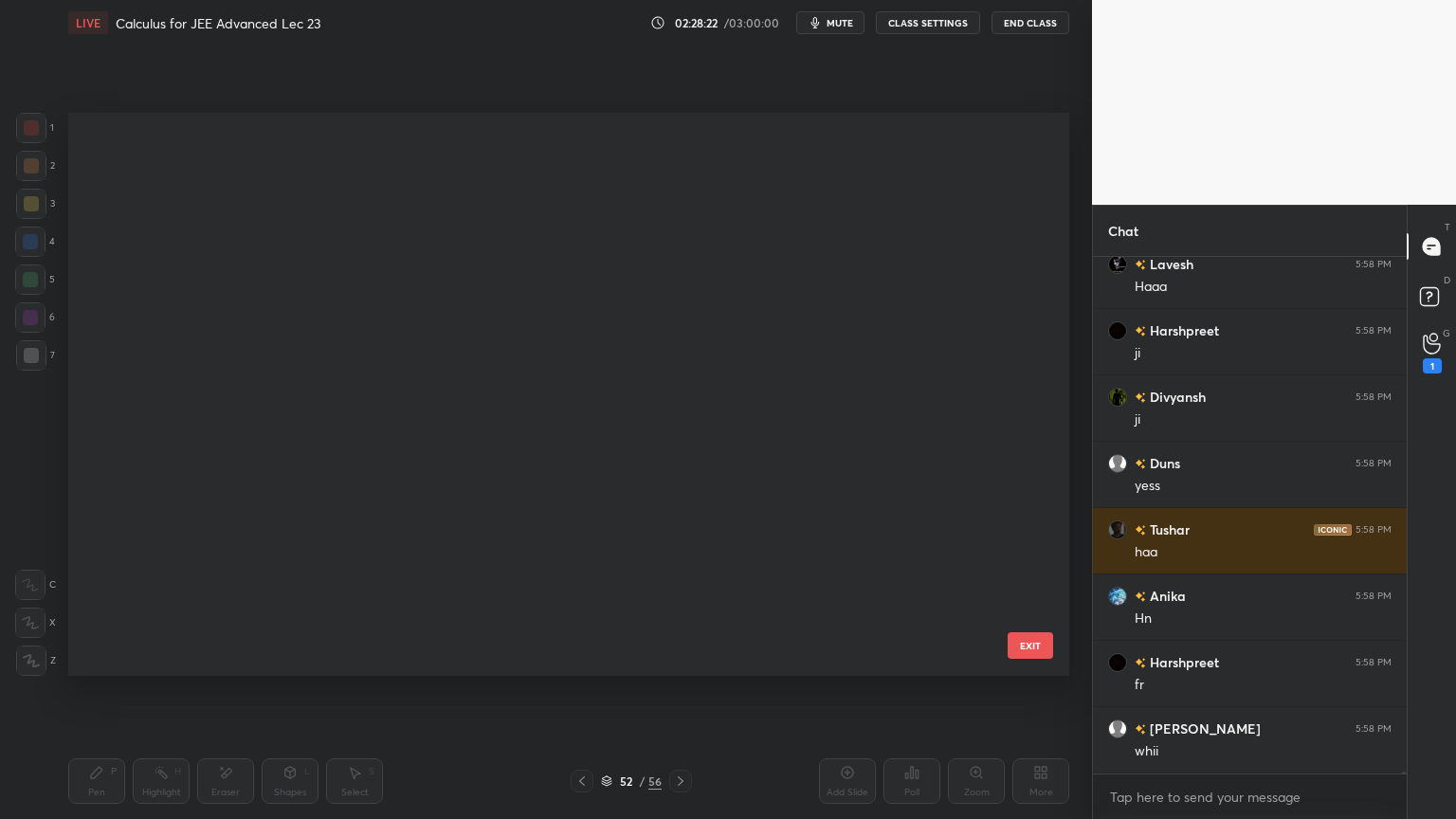 scroll, scrollTop: 2559, scrollLeft: 0, axis: vertical 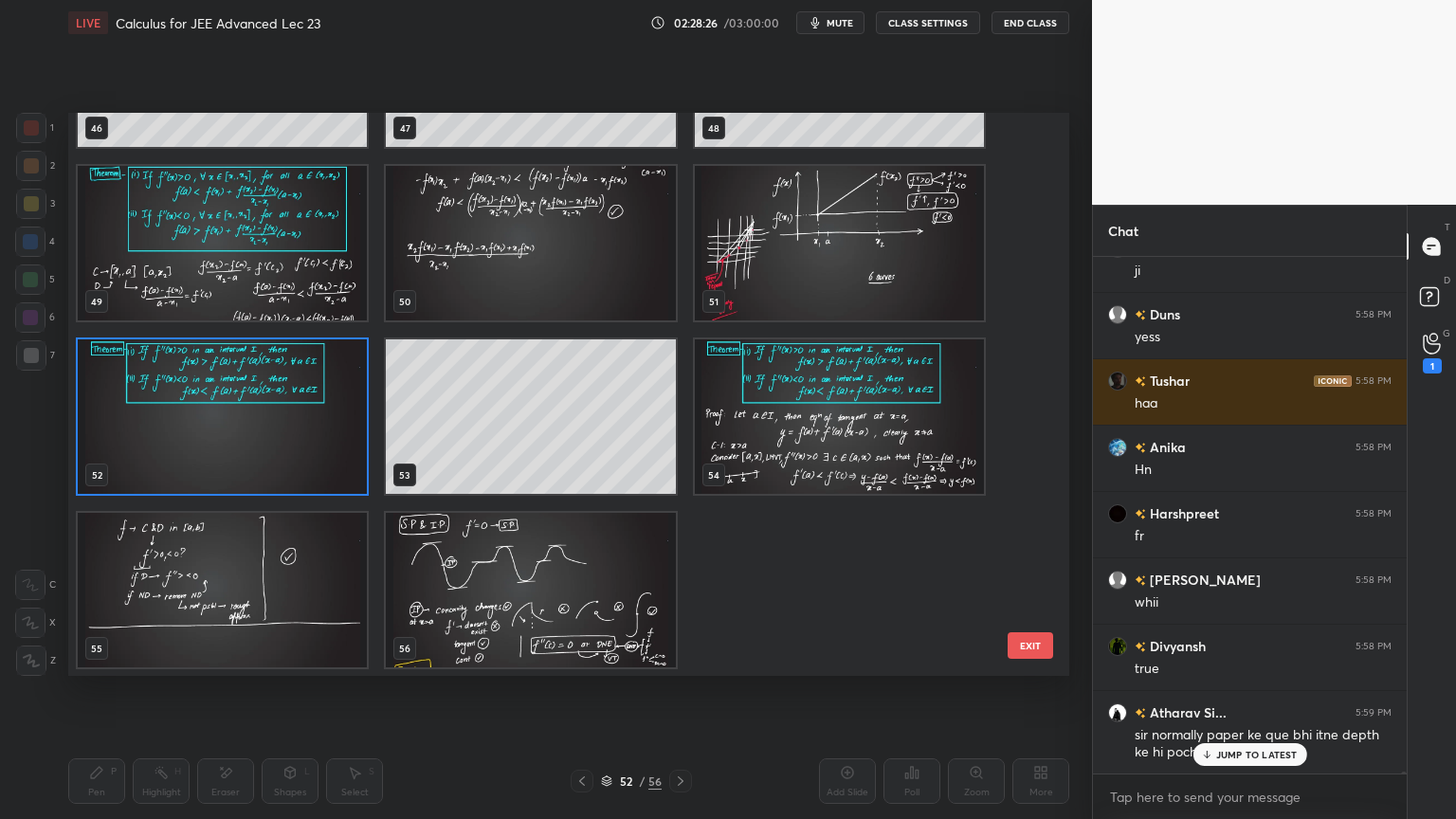 click on "JUMP TO LATEST" at bounding box center (1257, 755) 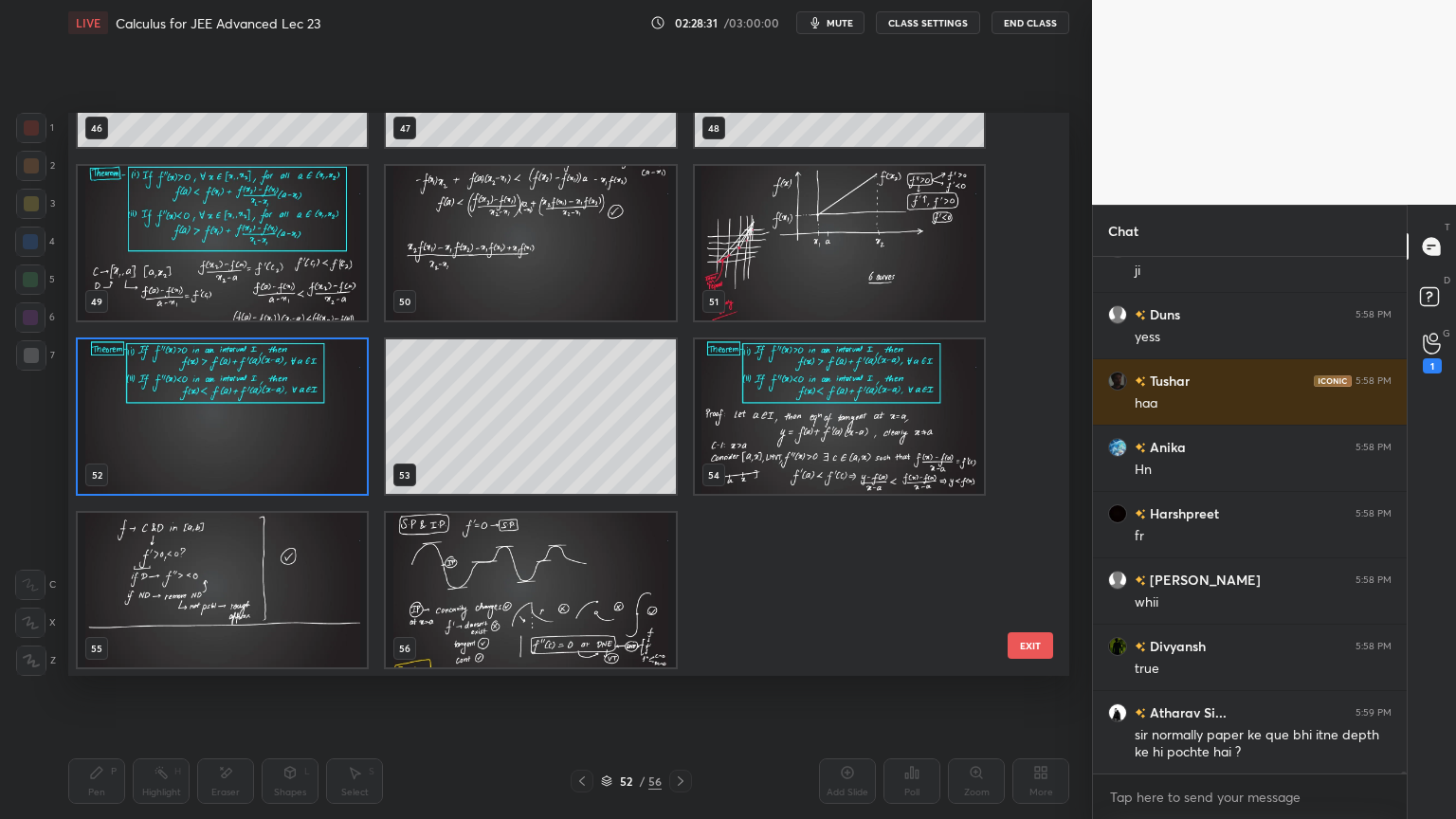 click at bounding box center (222, 416) 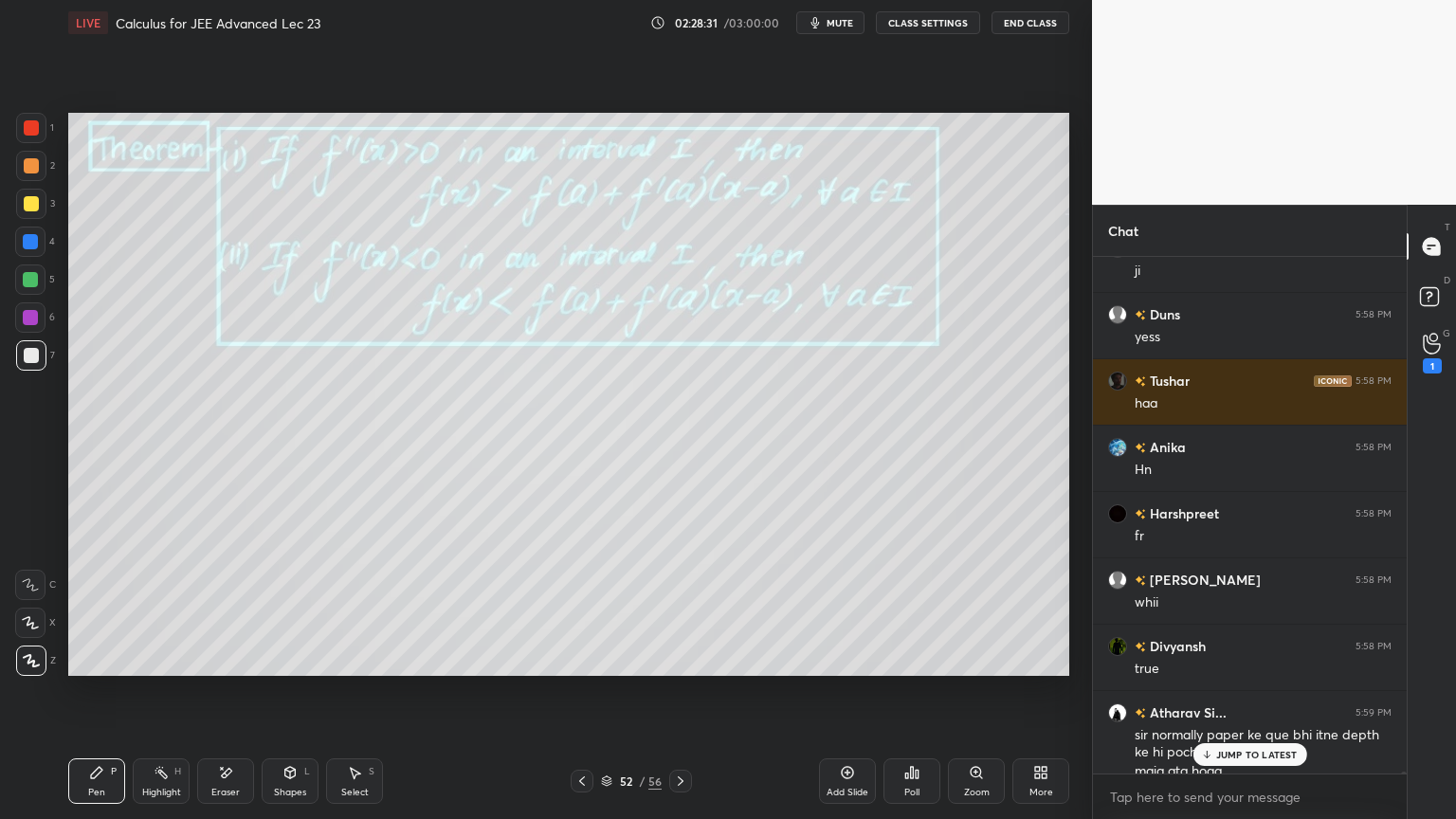 click at bounding box center (222, 416) 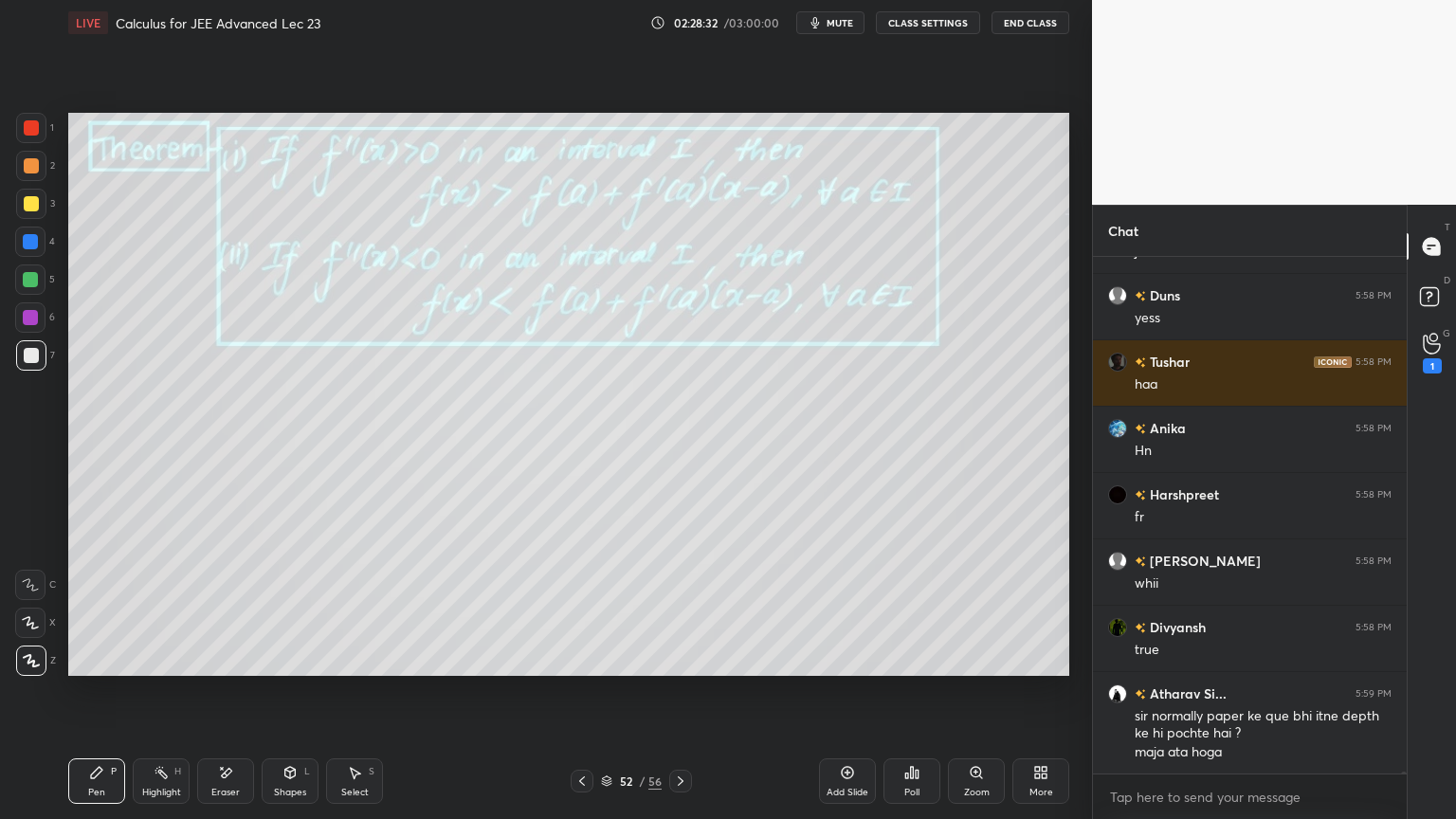 scroll, scrollTop: 115197, scrollLeft: 0, axis: vertical 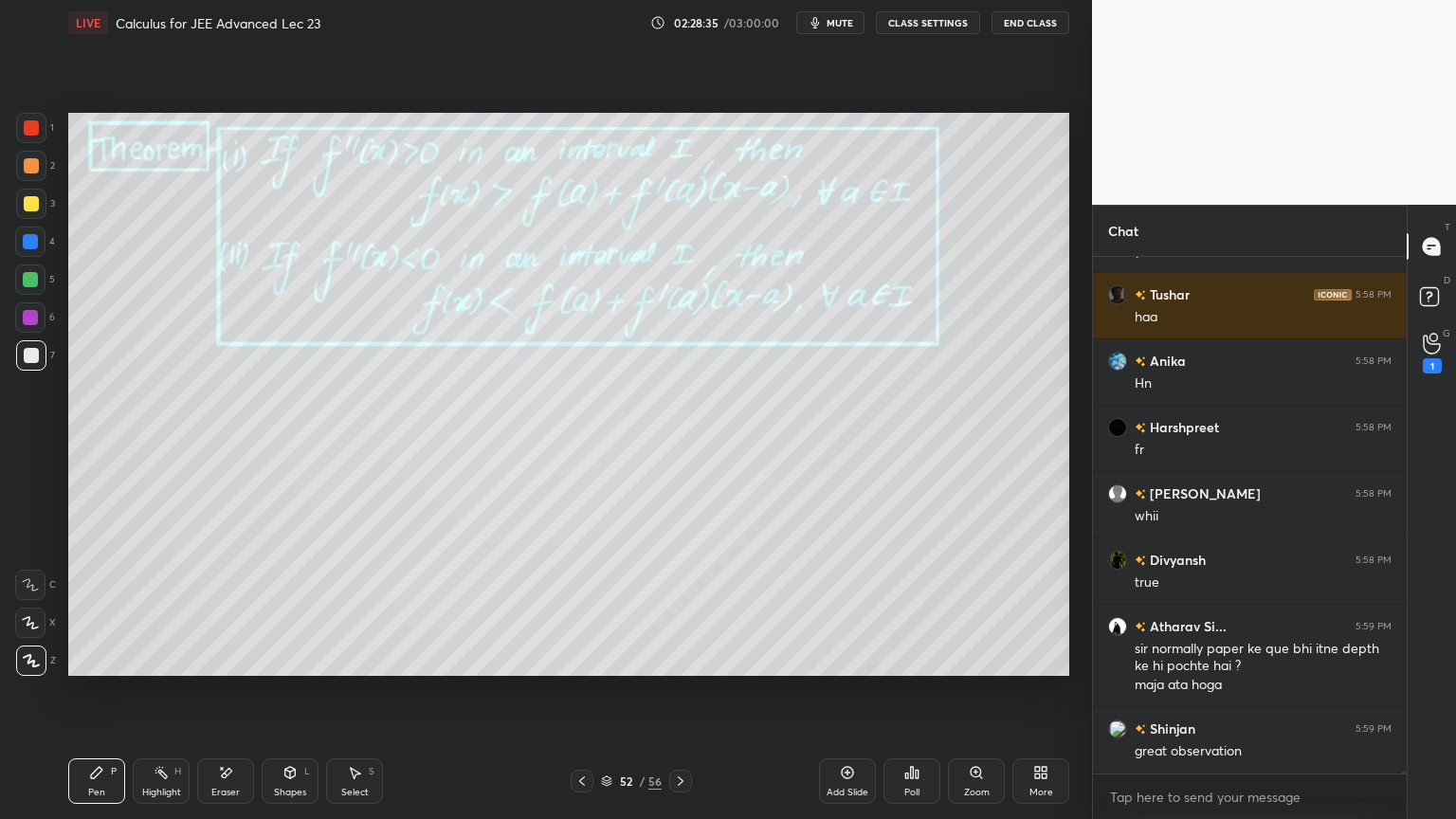 click on "Eraser" at bounding box center [226, 781] 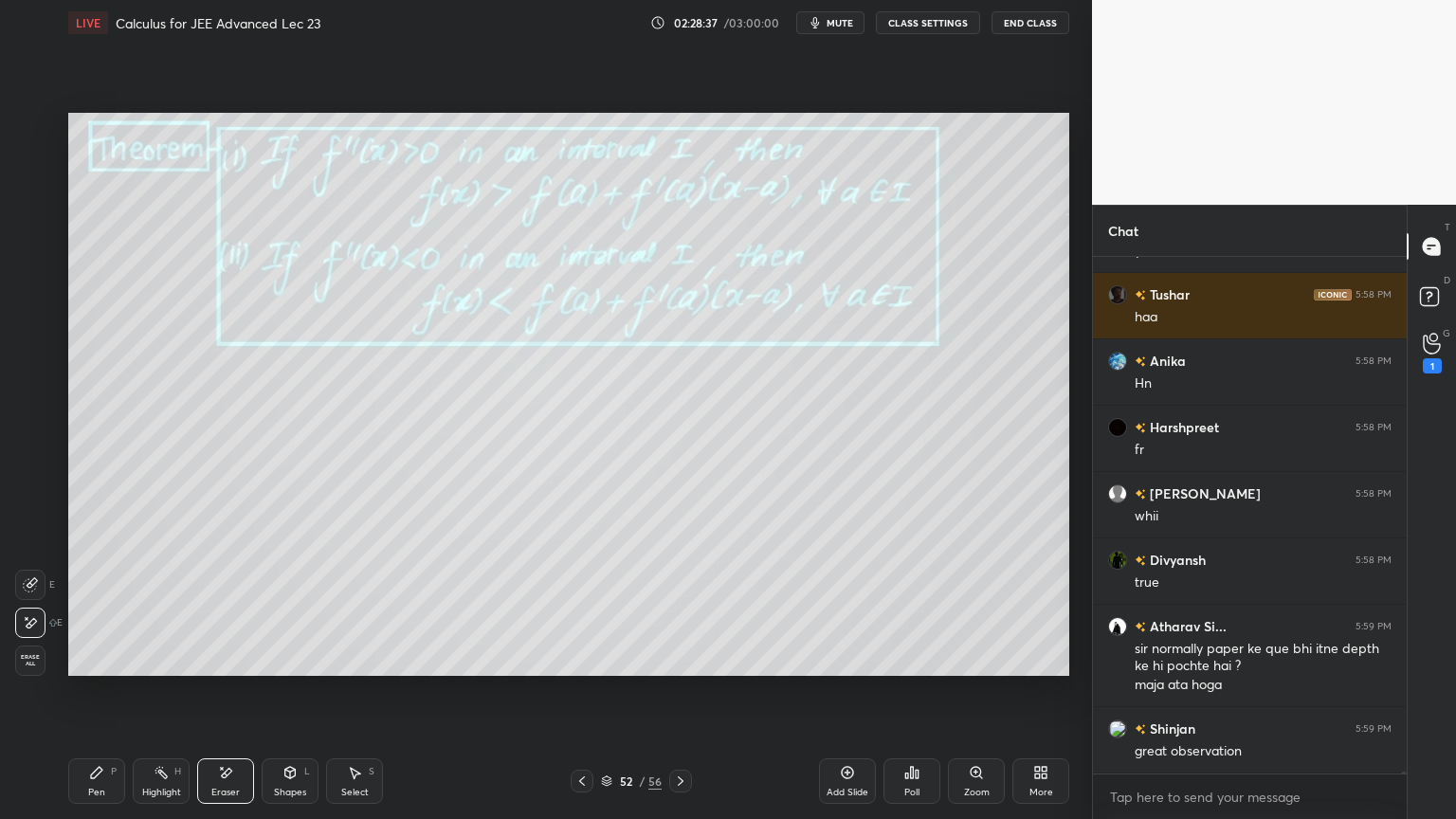 click on "Pen" at bounding box center [97, 792] 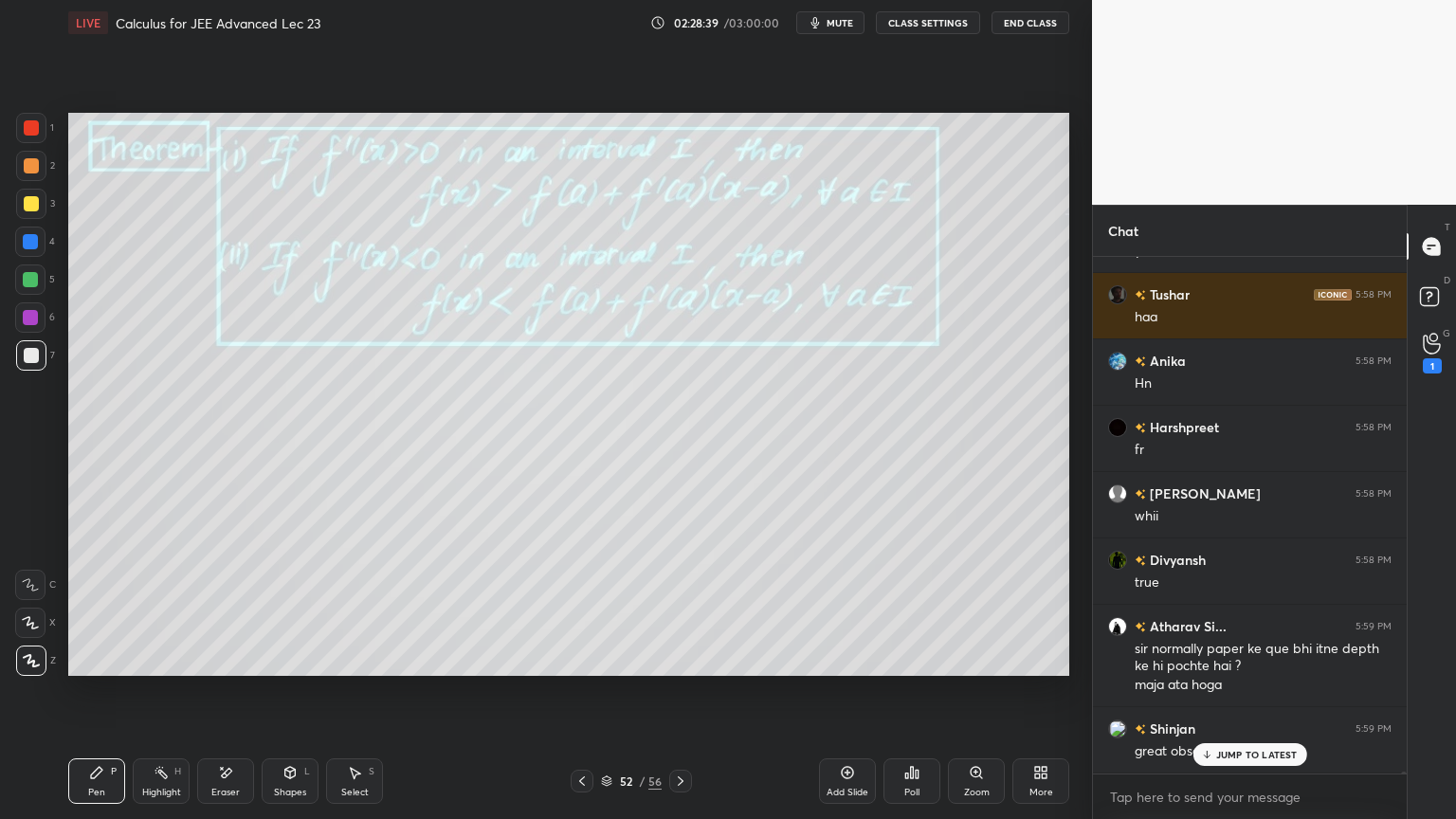 scroll, scrollTop: 115263, scrollLeft: 0, axis: vertical 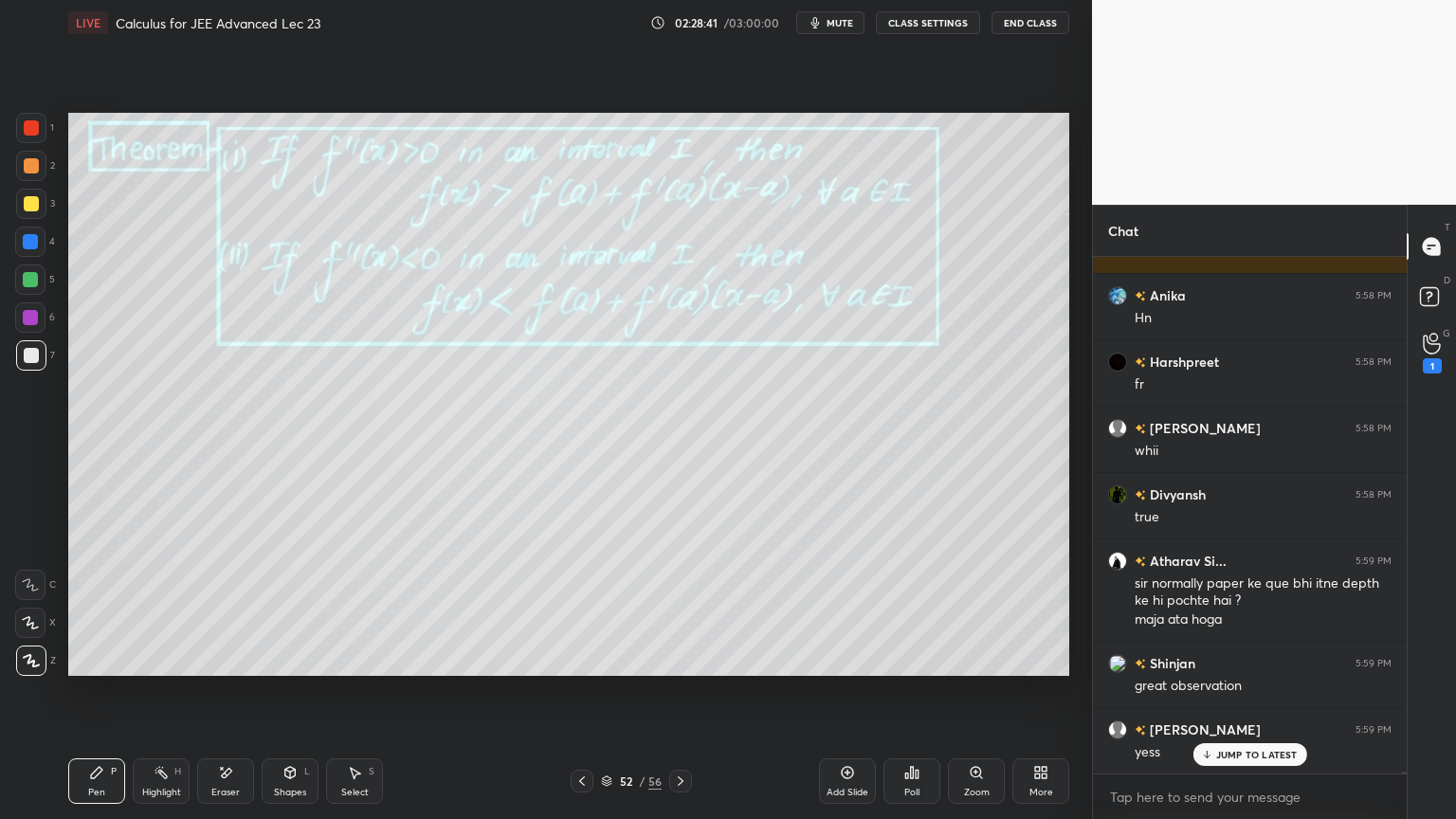 click on "JUMP TO LATEST" at bounding box center (1257, 755) 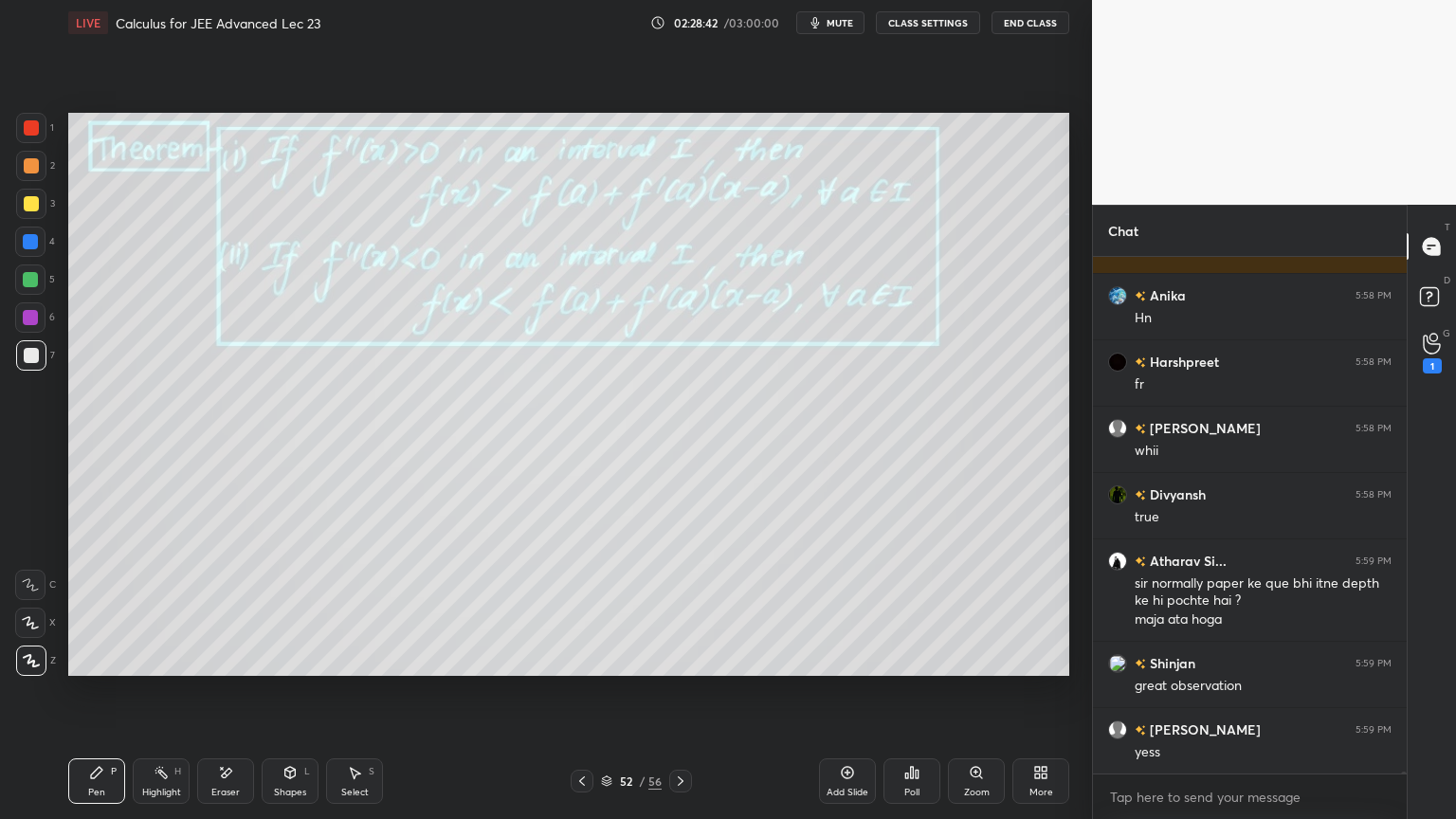 click 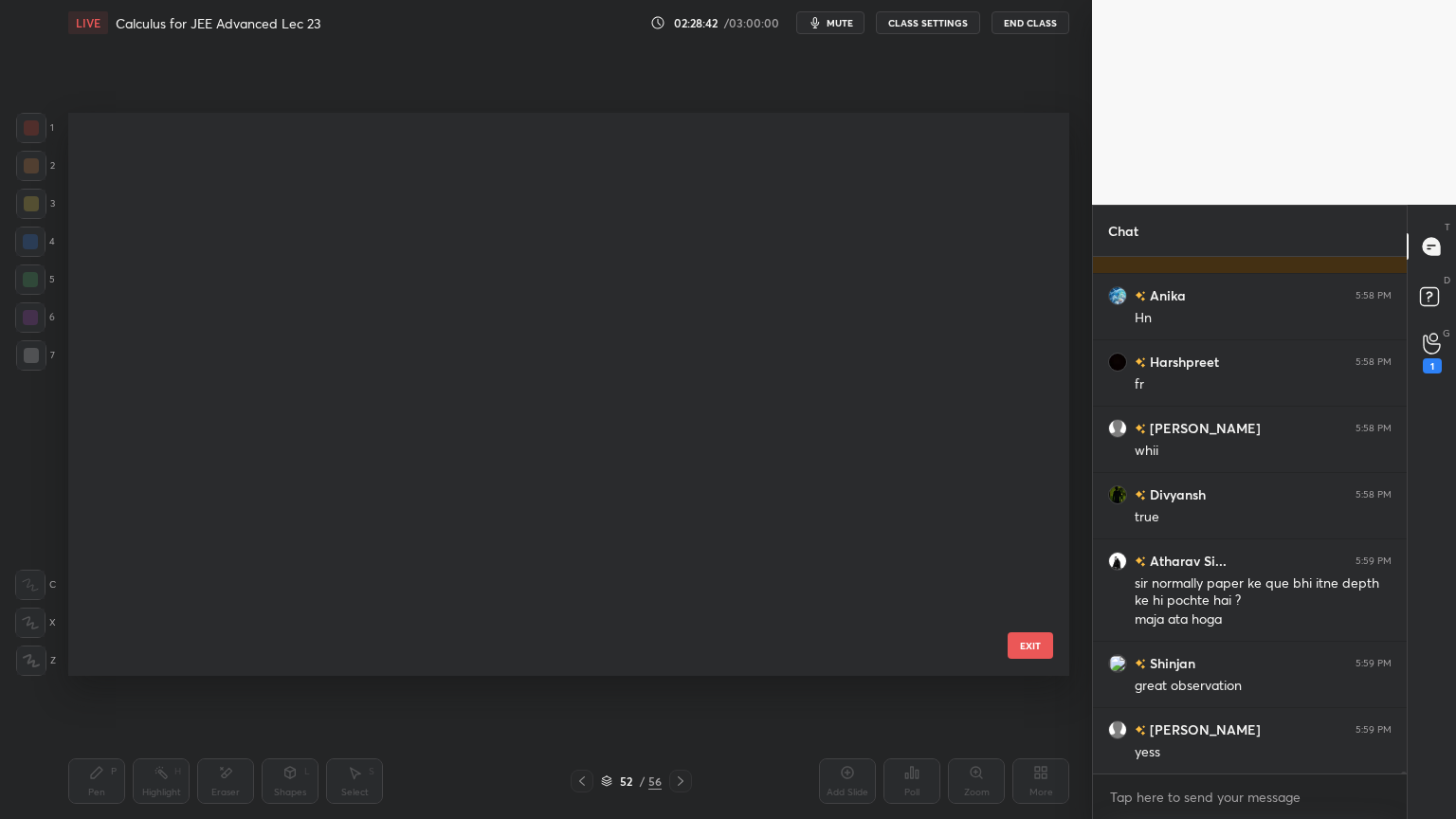 scroll, scrollTop: 2559, scrollLeft: 0, axis: vertical 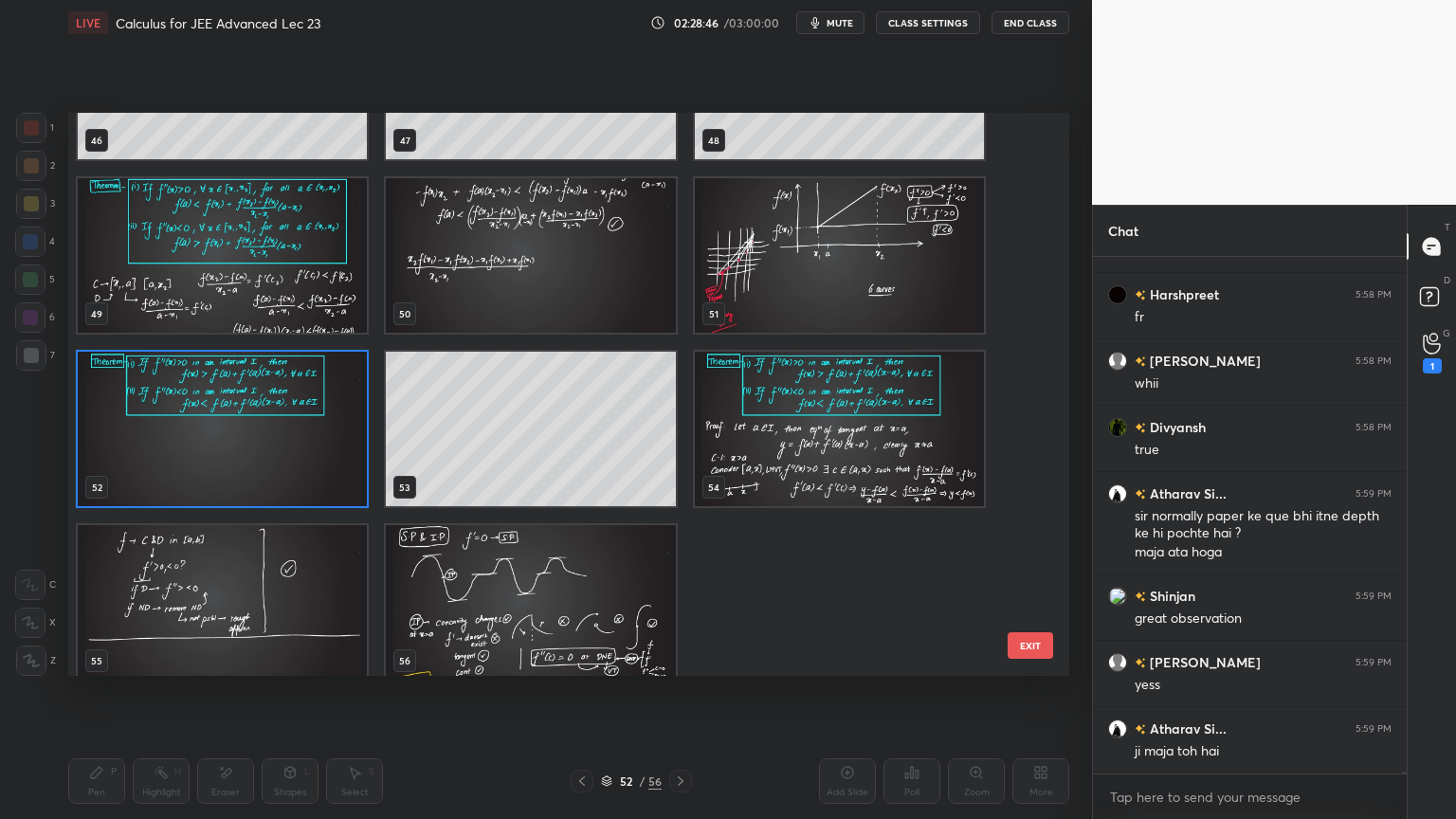 click at bounding box center [222, 428] 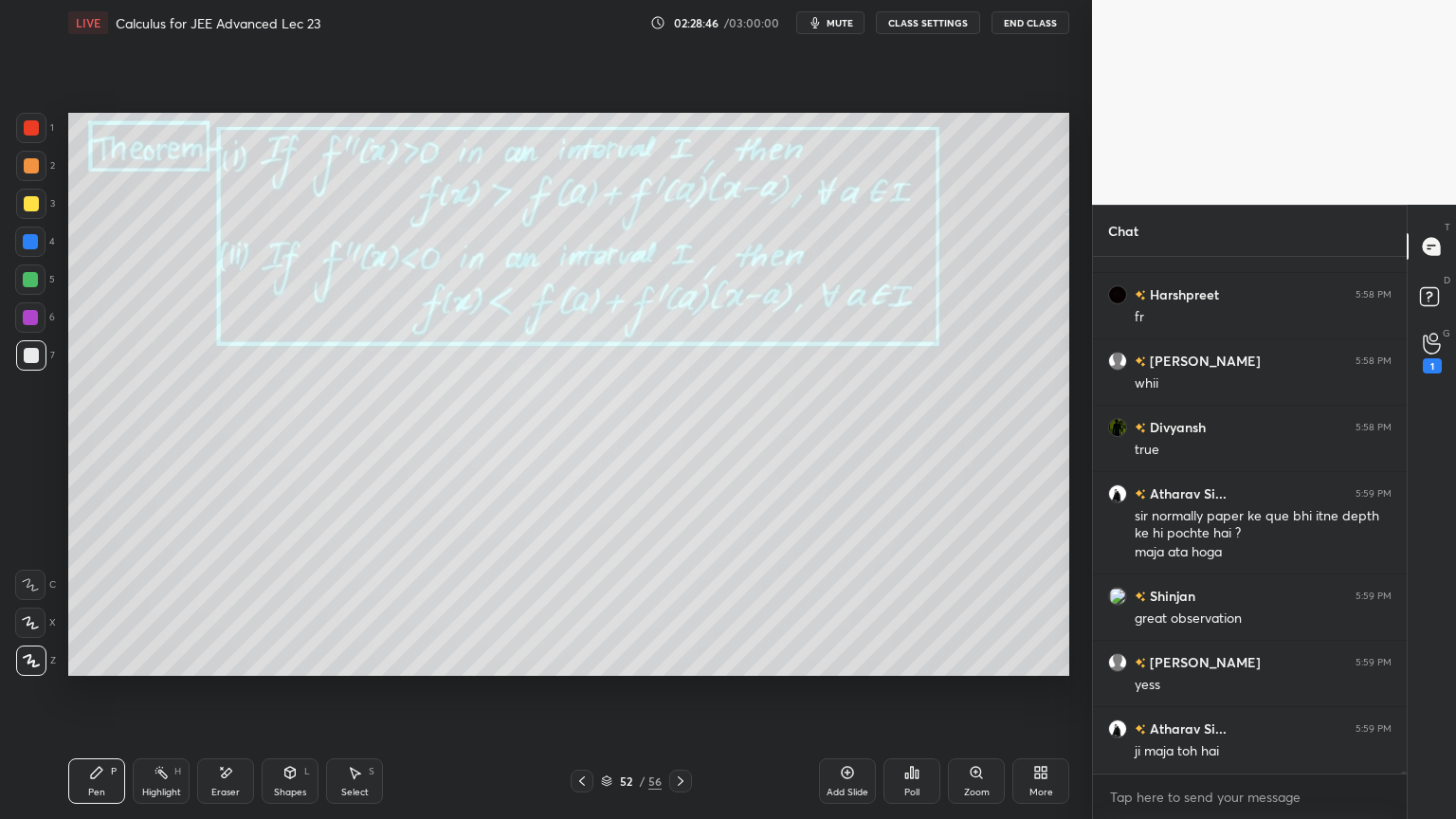 click at bounding box center [222, 428] 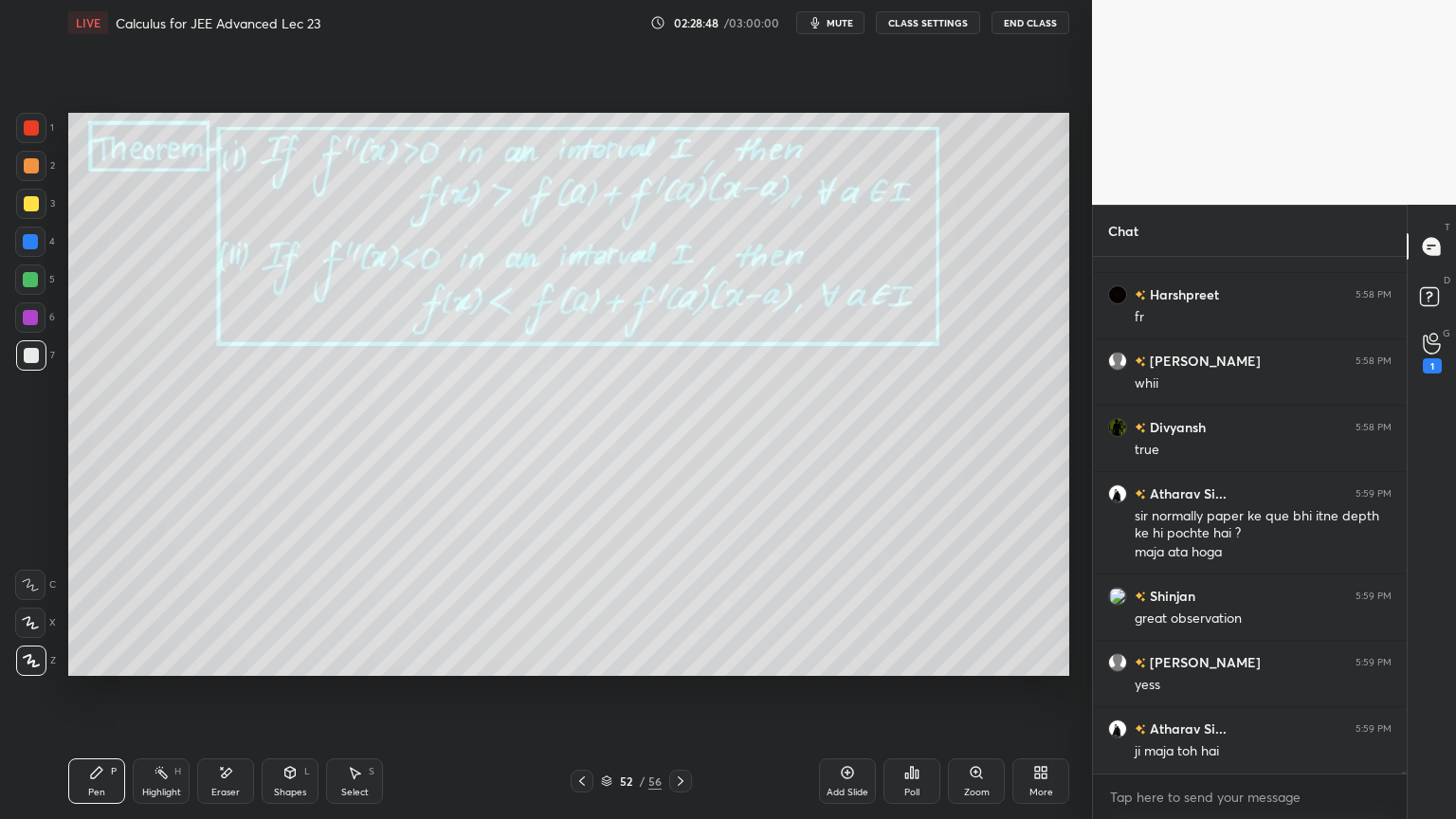 click 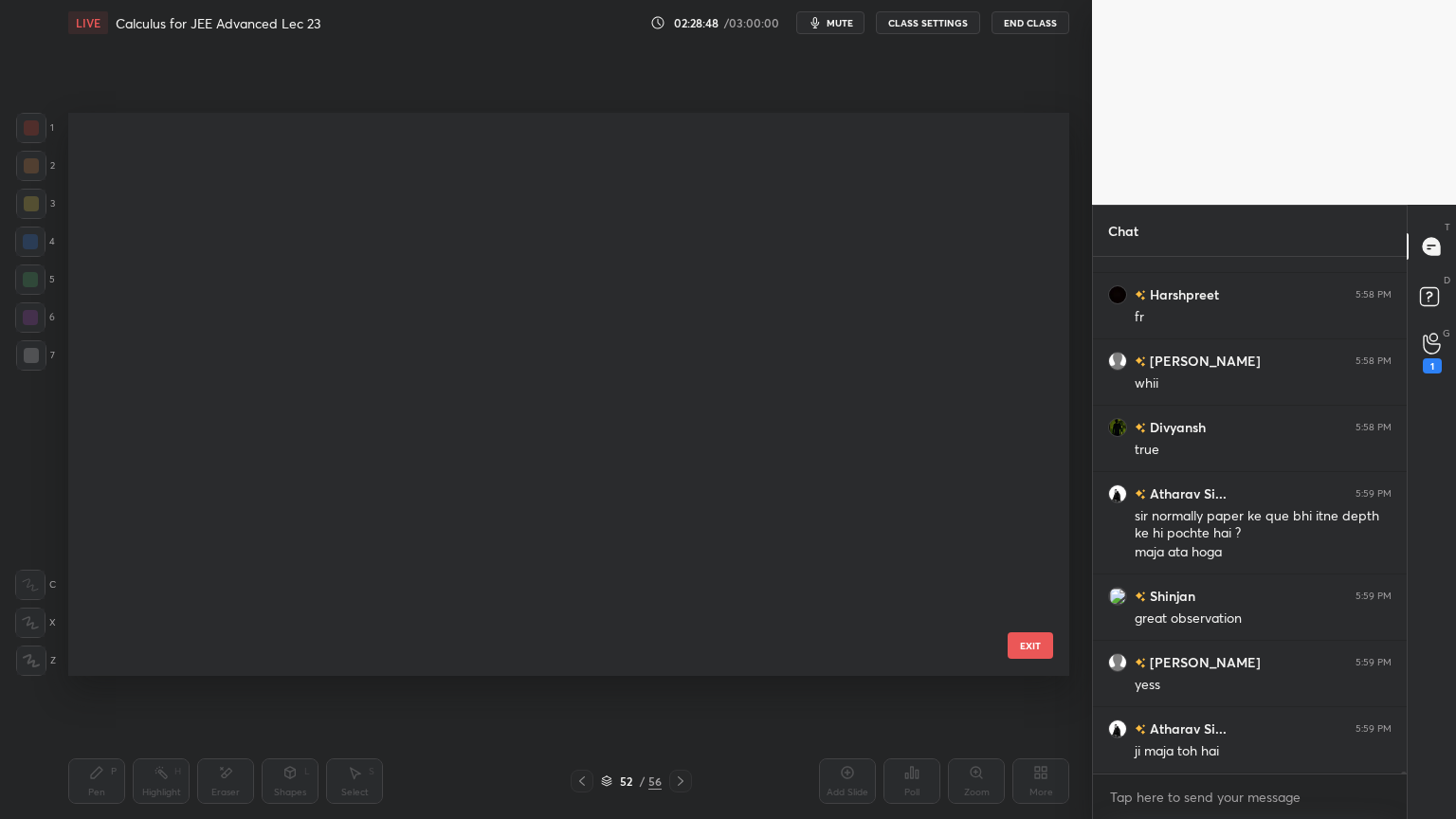 scroll, scrollTop: 2559, scrollLeft: 0, axis: vertical 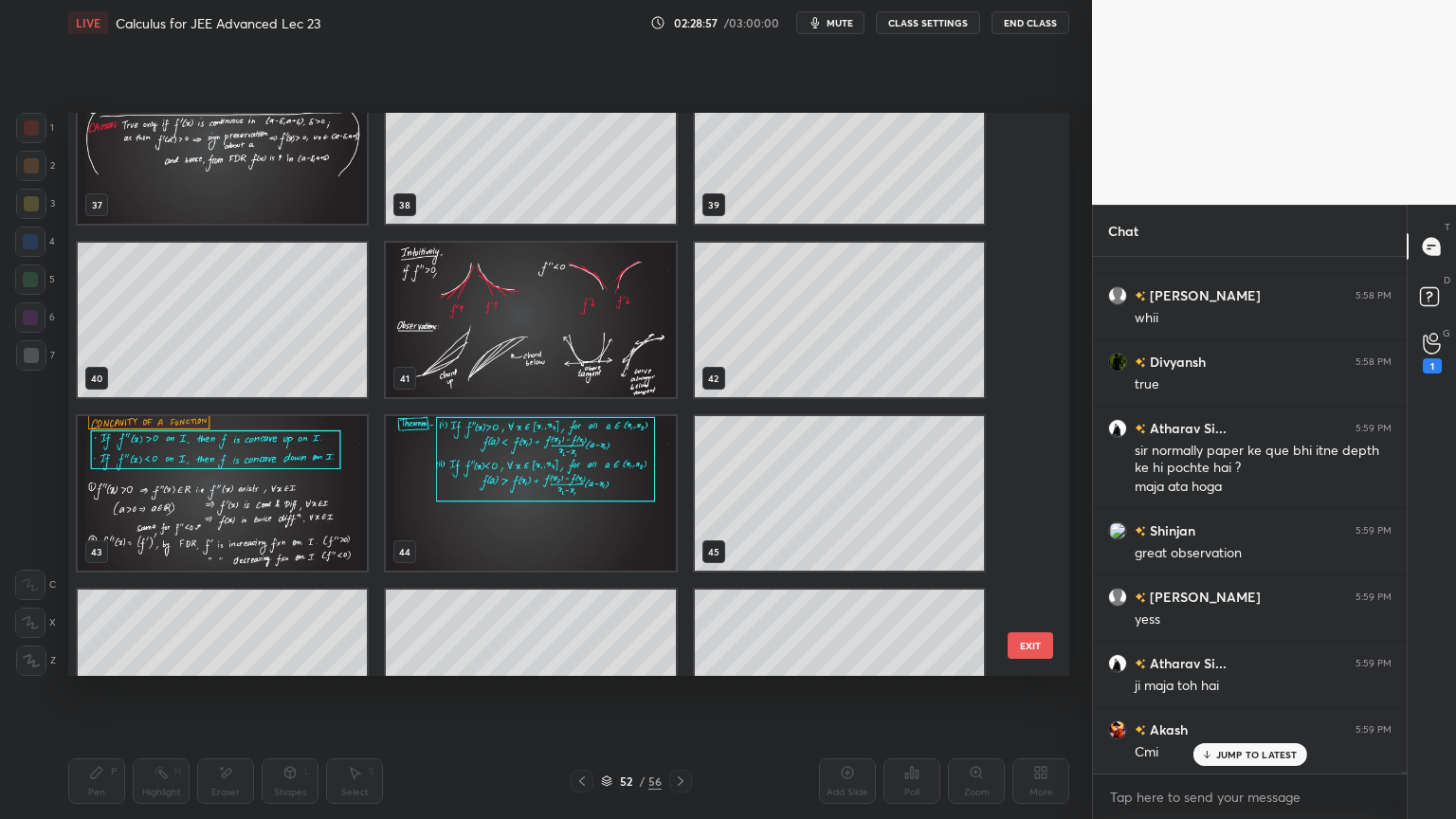 click on "JUMP TO LATEST" at bounding box center (1257, 755) 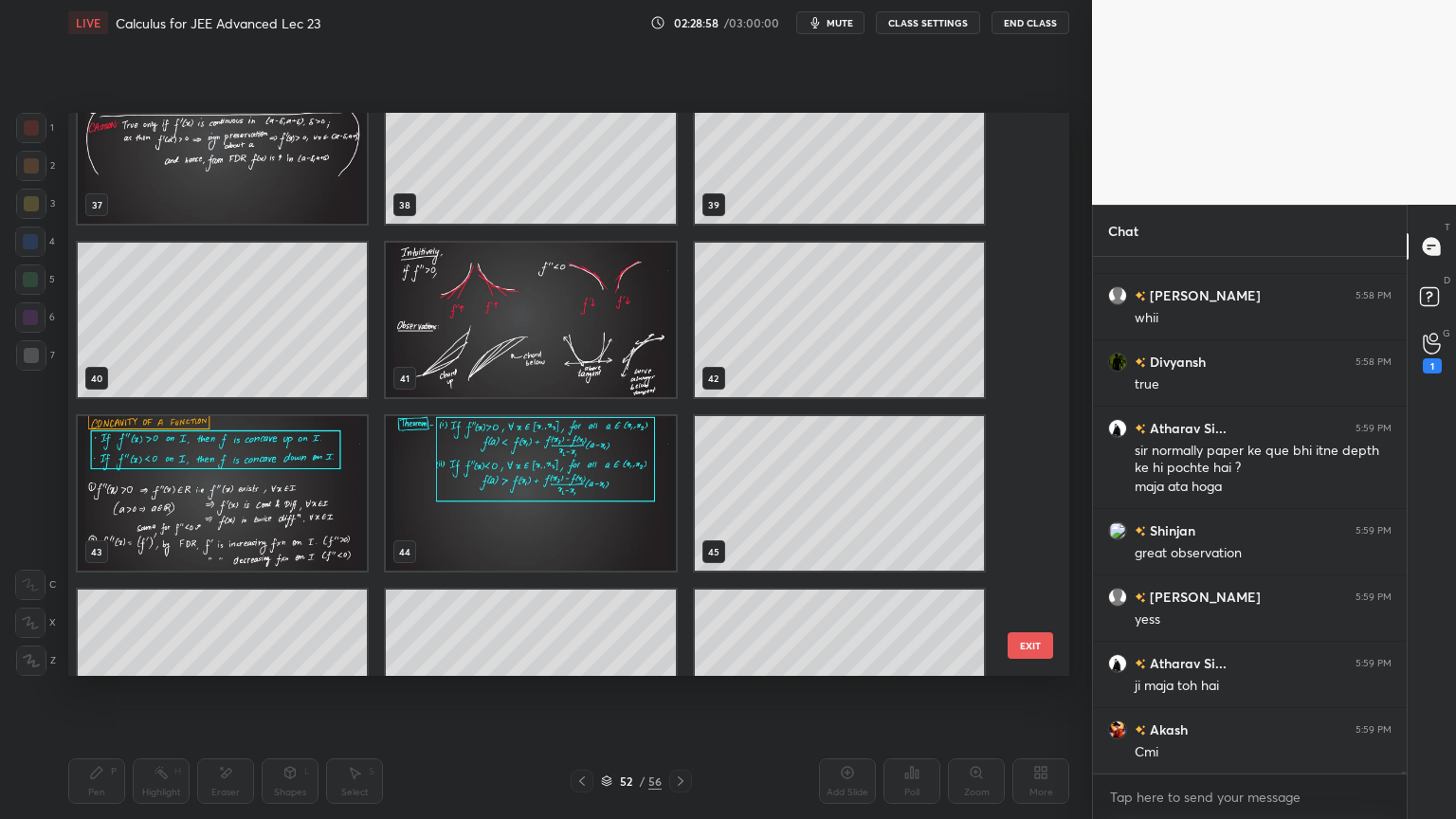 scroll, scrollTop: 2732, scrollLeft: 0, axis: vertical 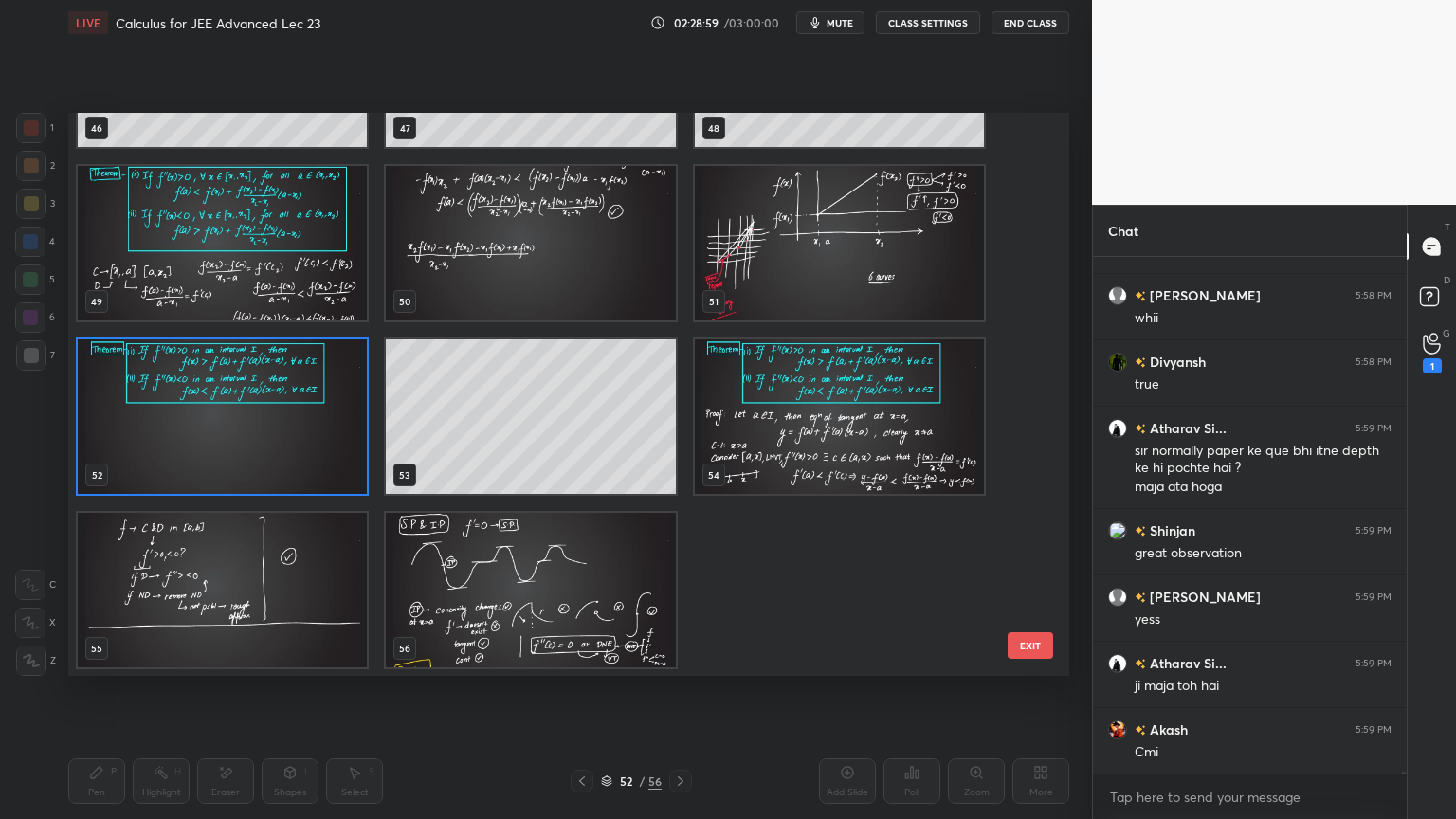click at bounding box center (839, 416) 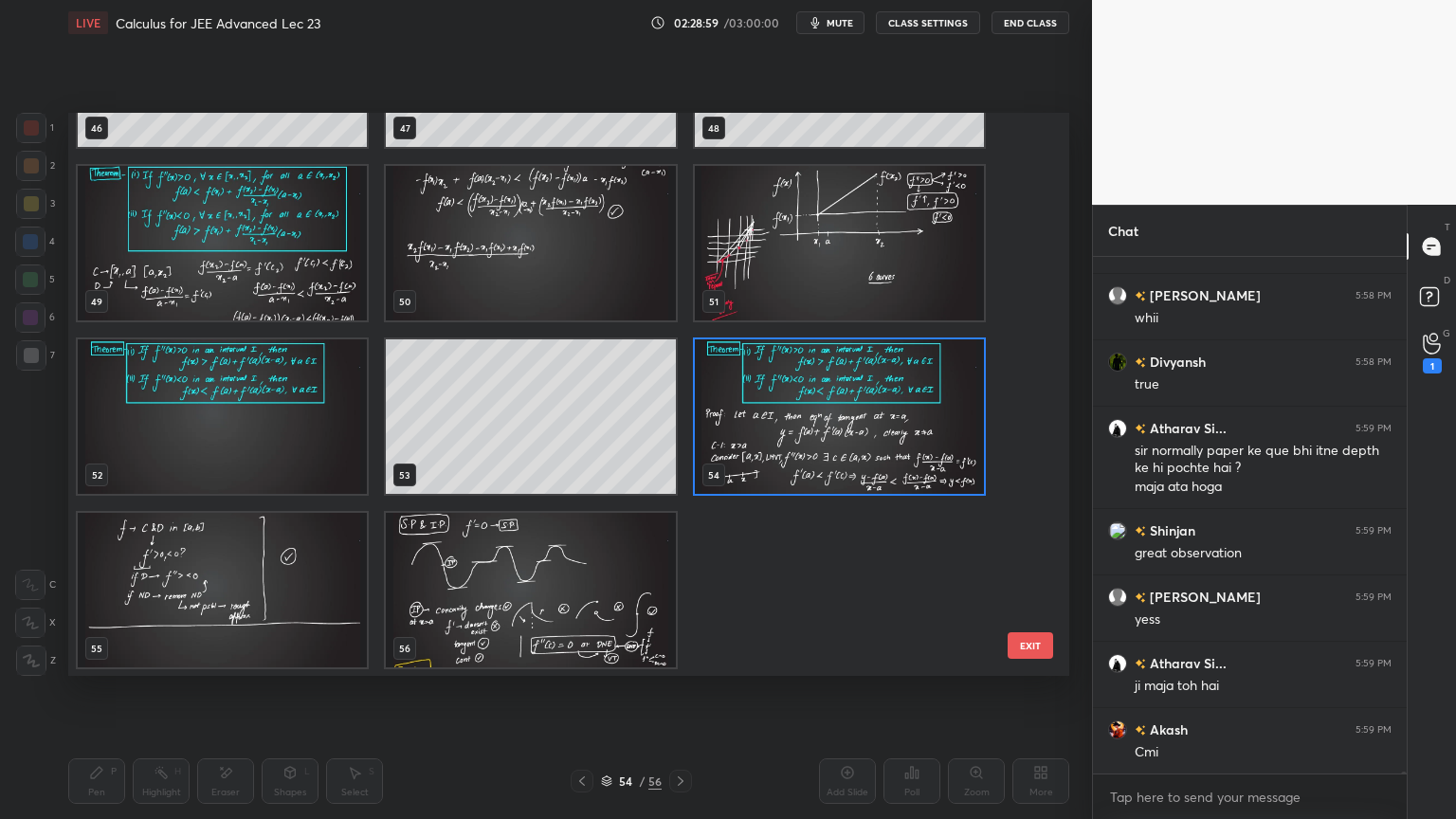 click at bounding box center (839, 416) 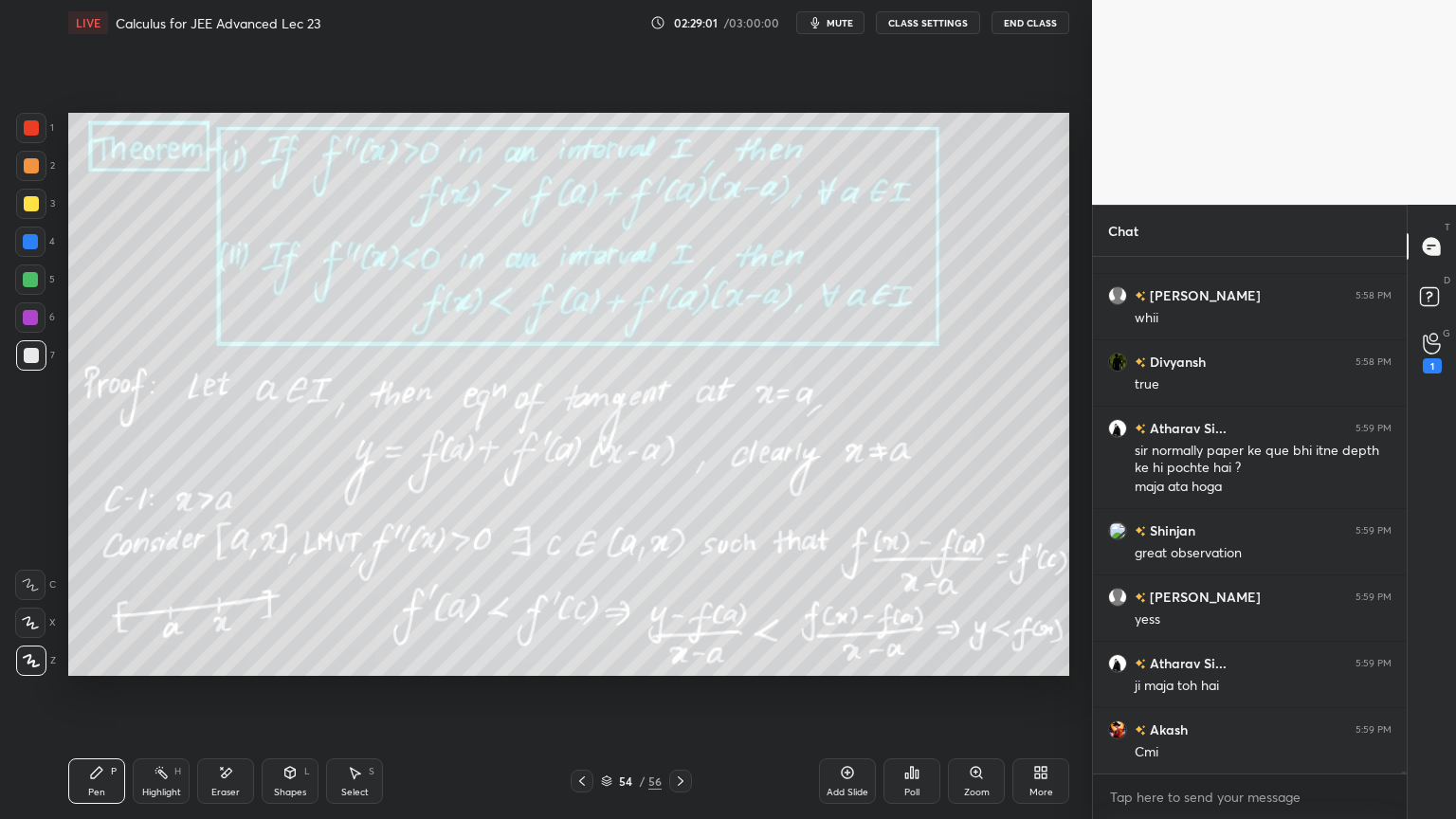 click 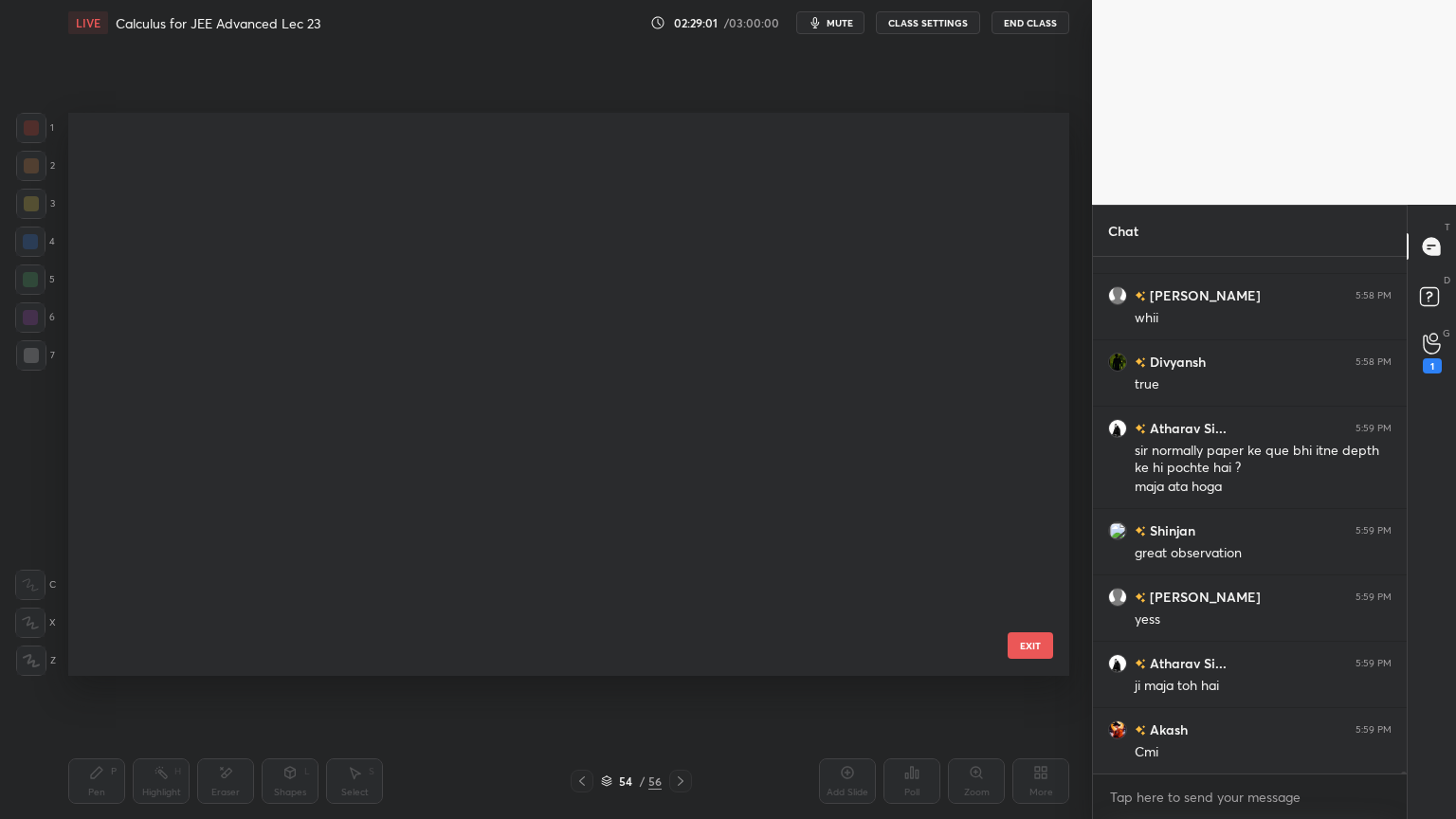 scroll, scrollTop: 2559, scrollLeft: 0, axis: vertical 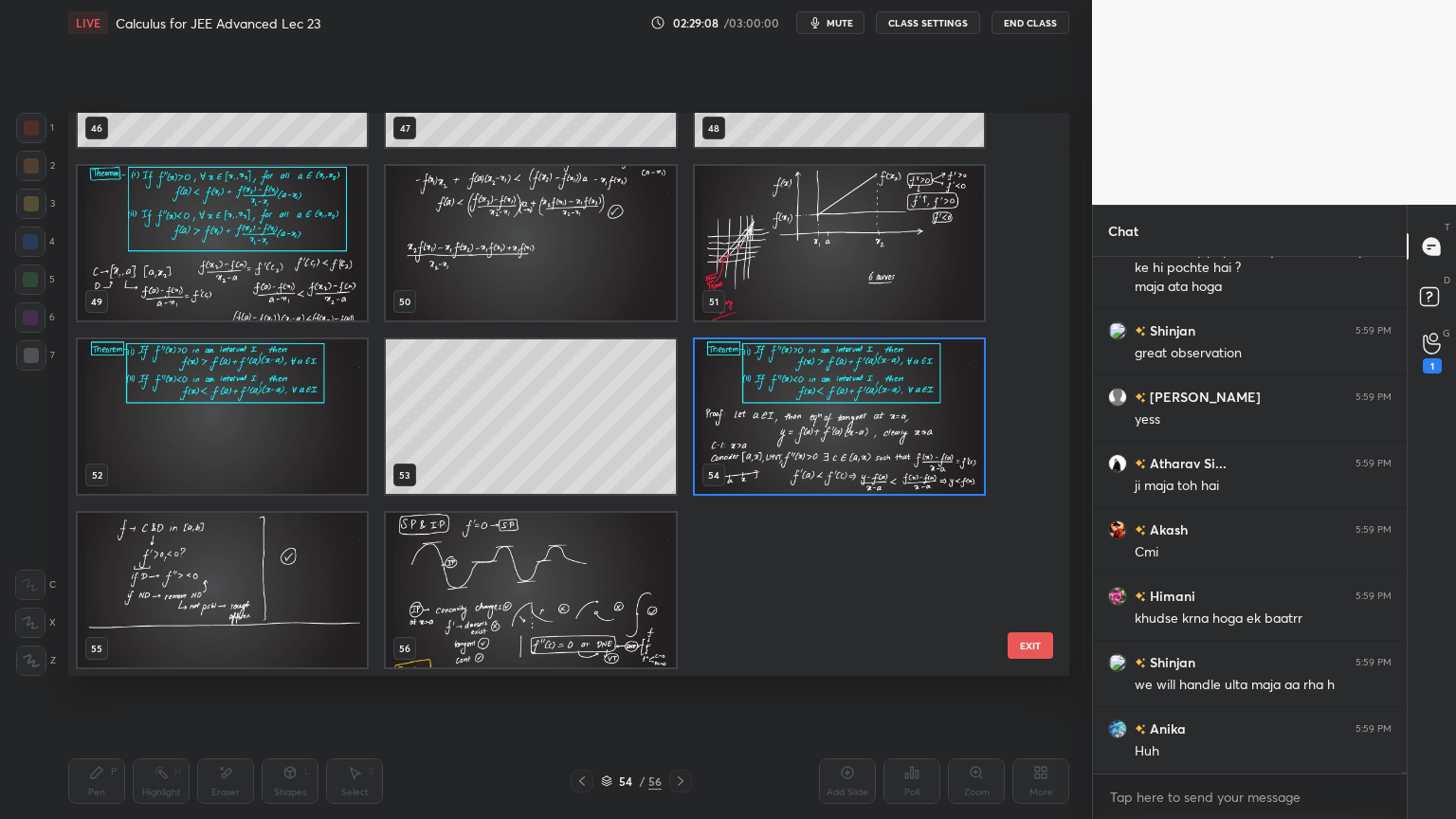 click at bounding box center [839, 416] 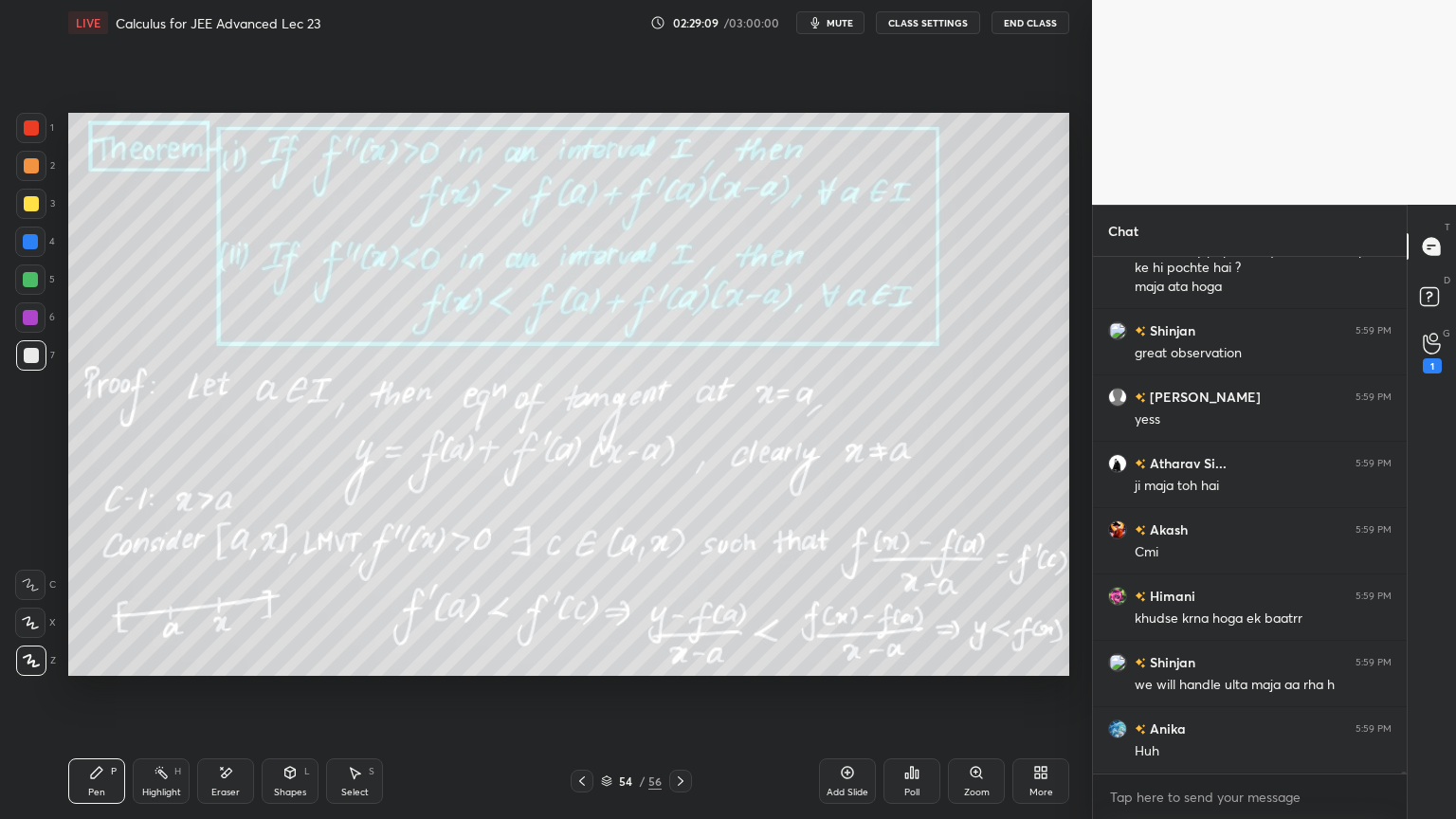 scroll, scrollTop: 115728, scrollLeft: 0, axis: vertical 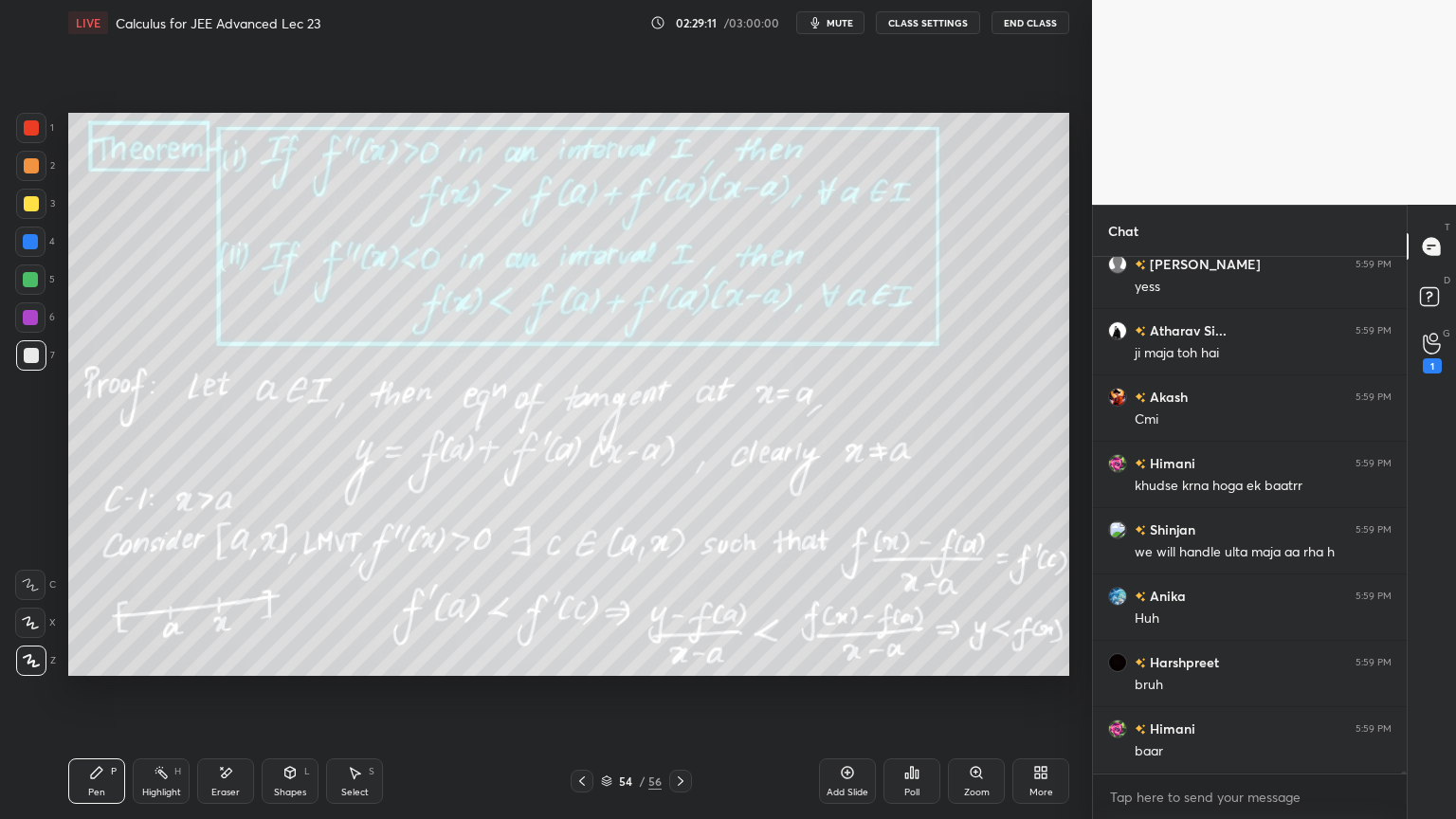 click on "54 / 56" at bounding box center (631, 781) 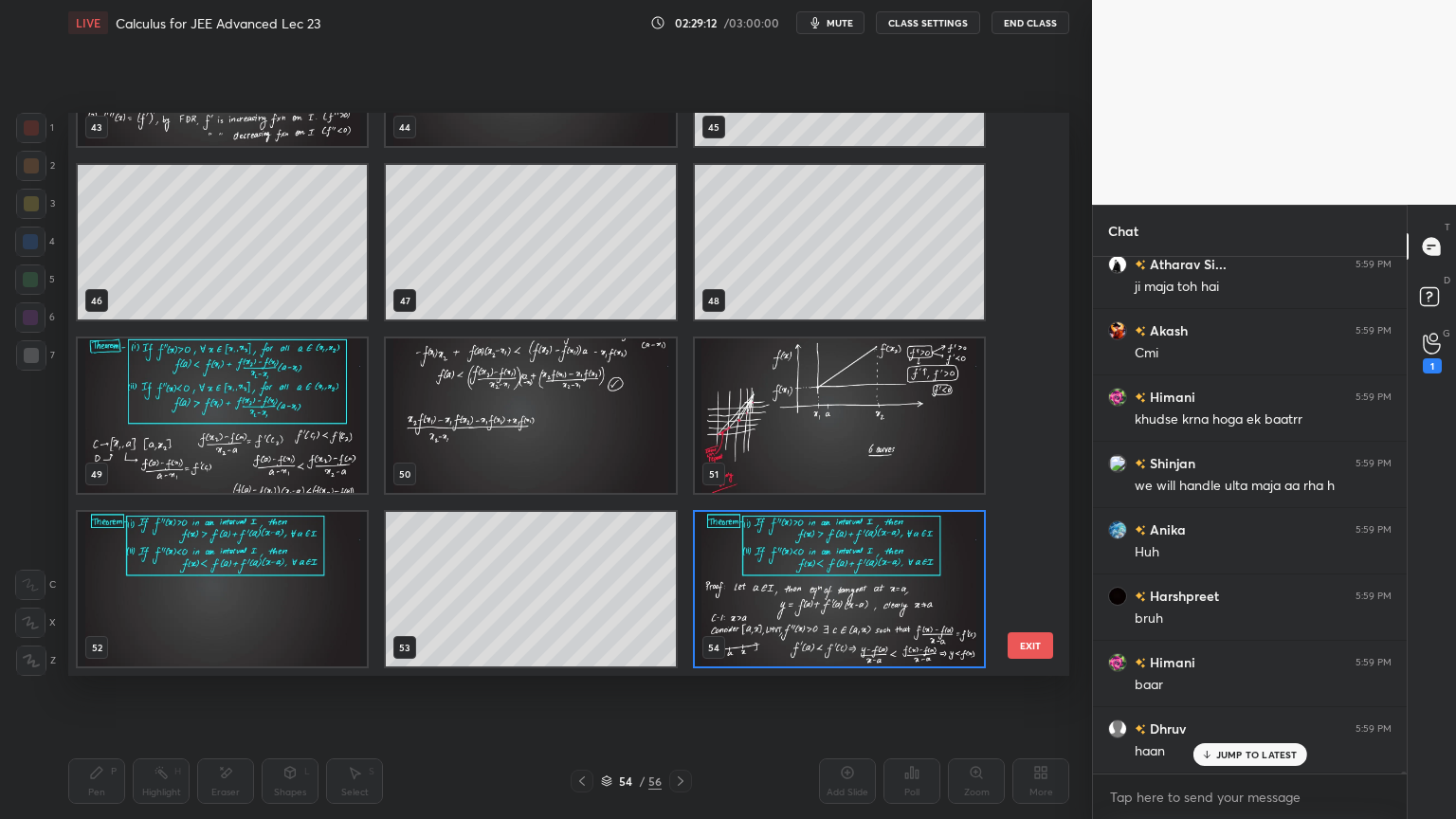 click at bounding box center (839, 589) 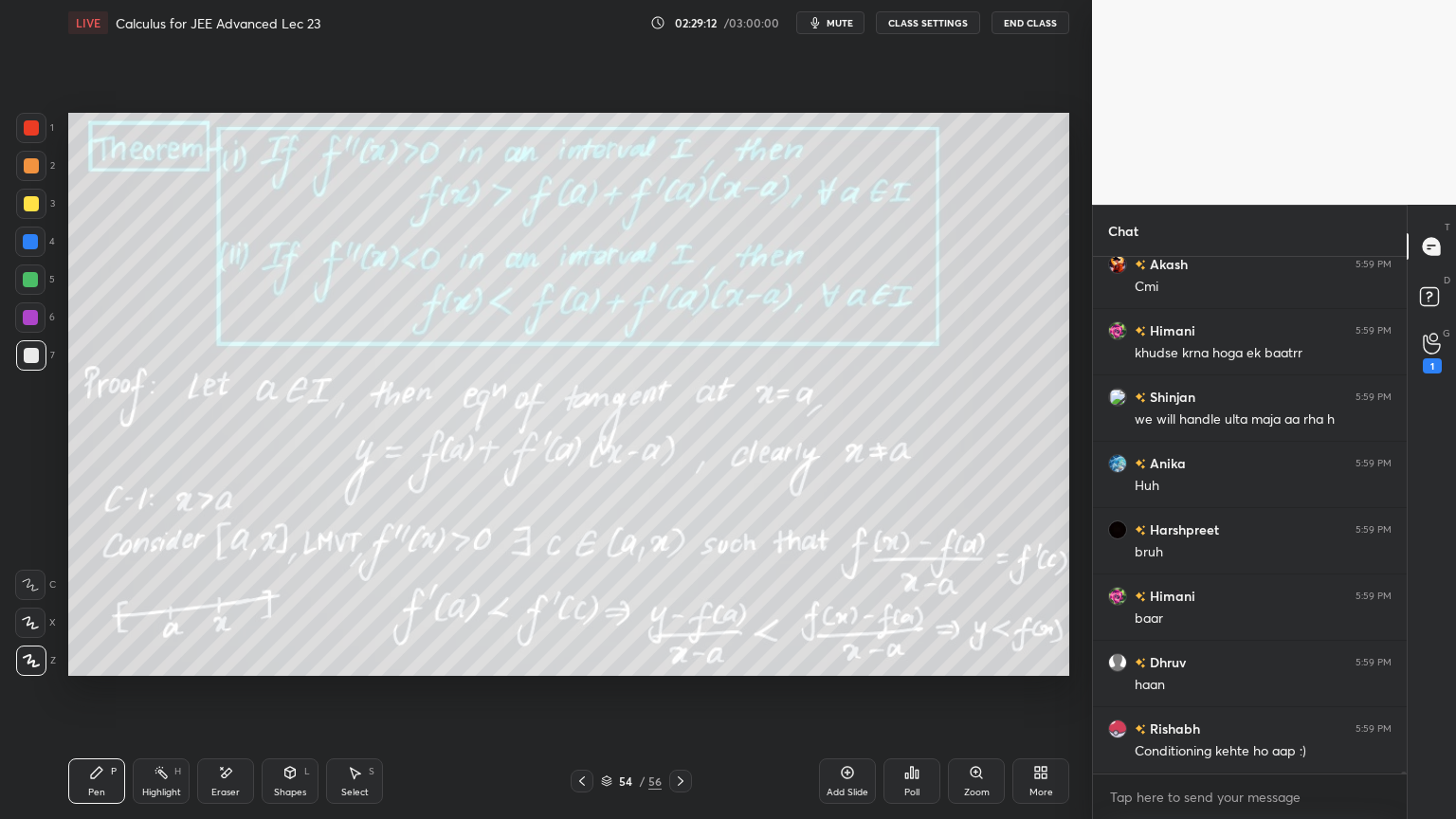 click at bounding box center (839, 589) 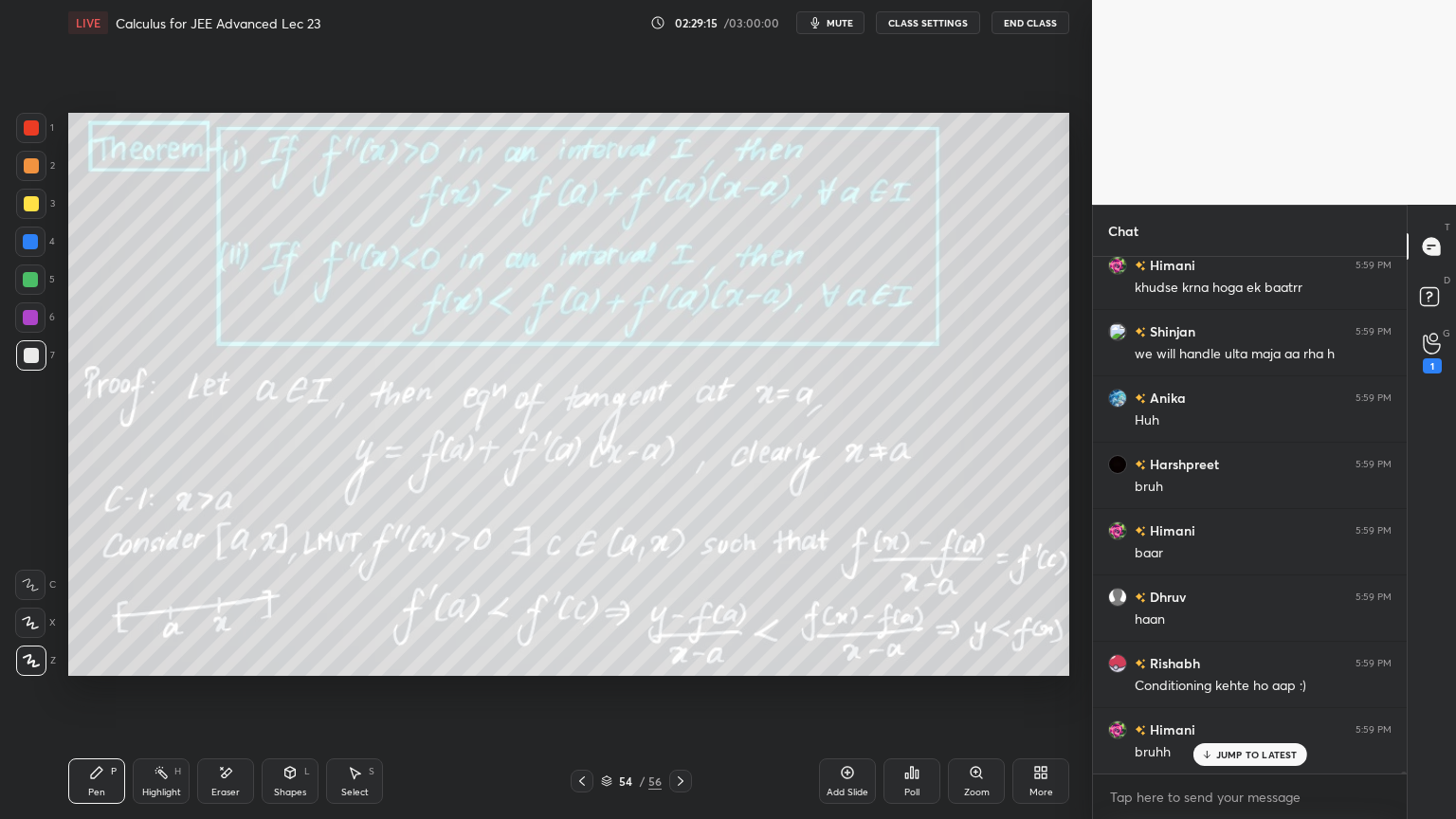 click on "JUMP TO LATEST" at bounding box center (1257, 755) 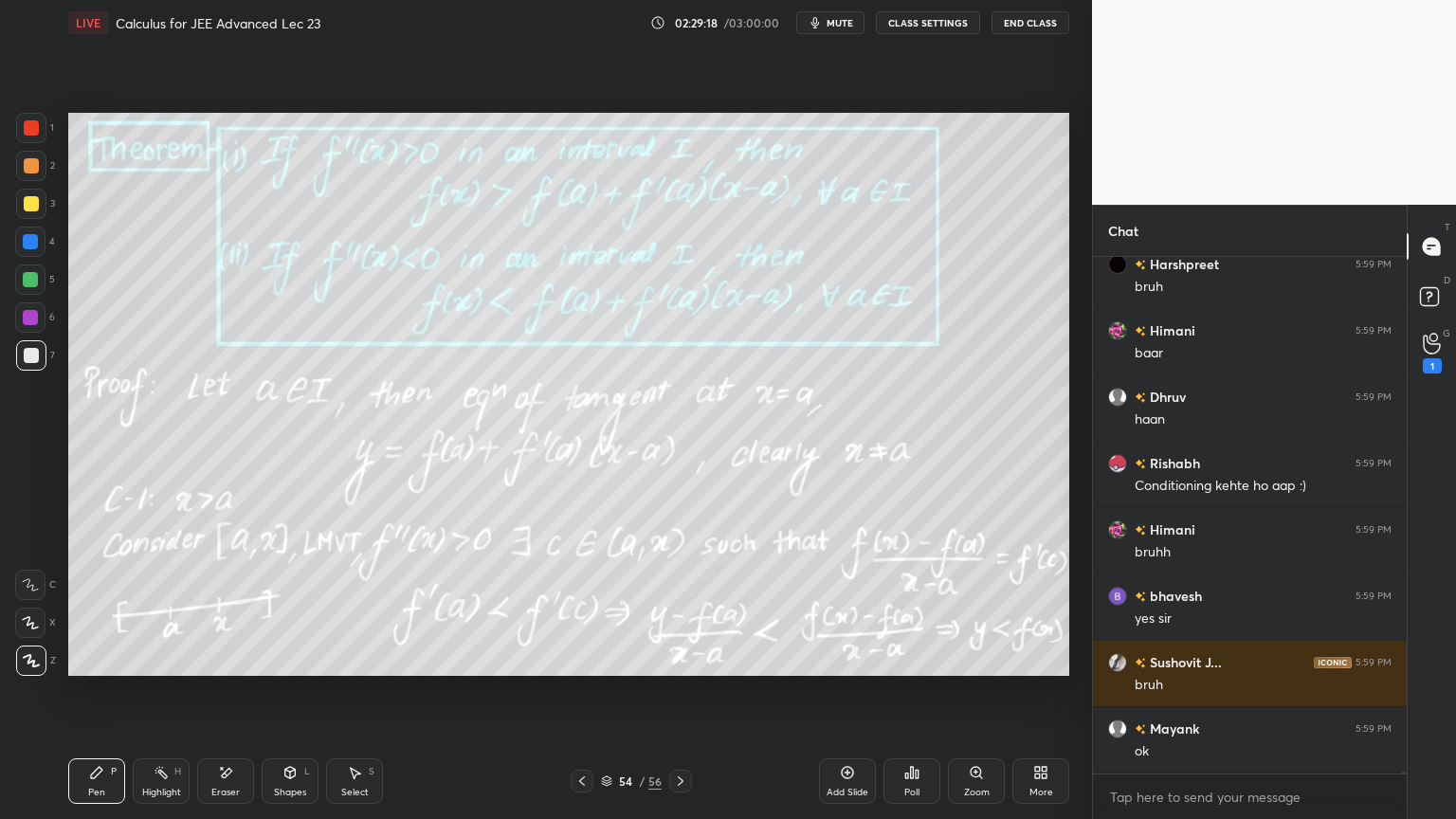 click 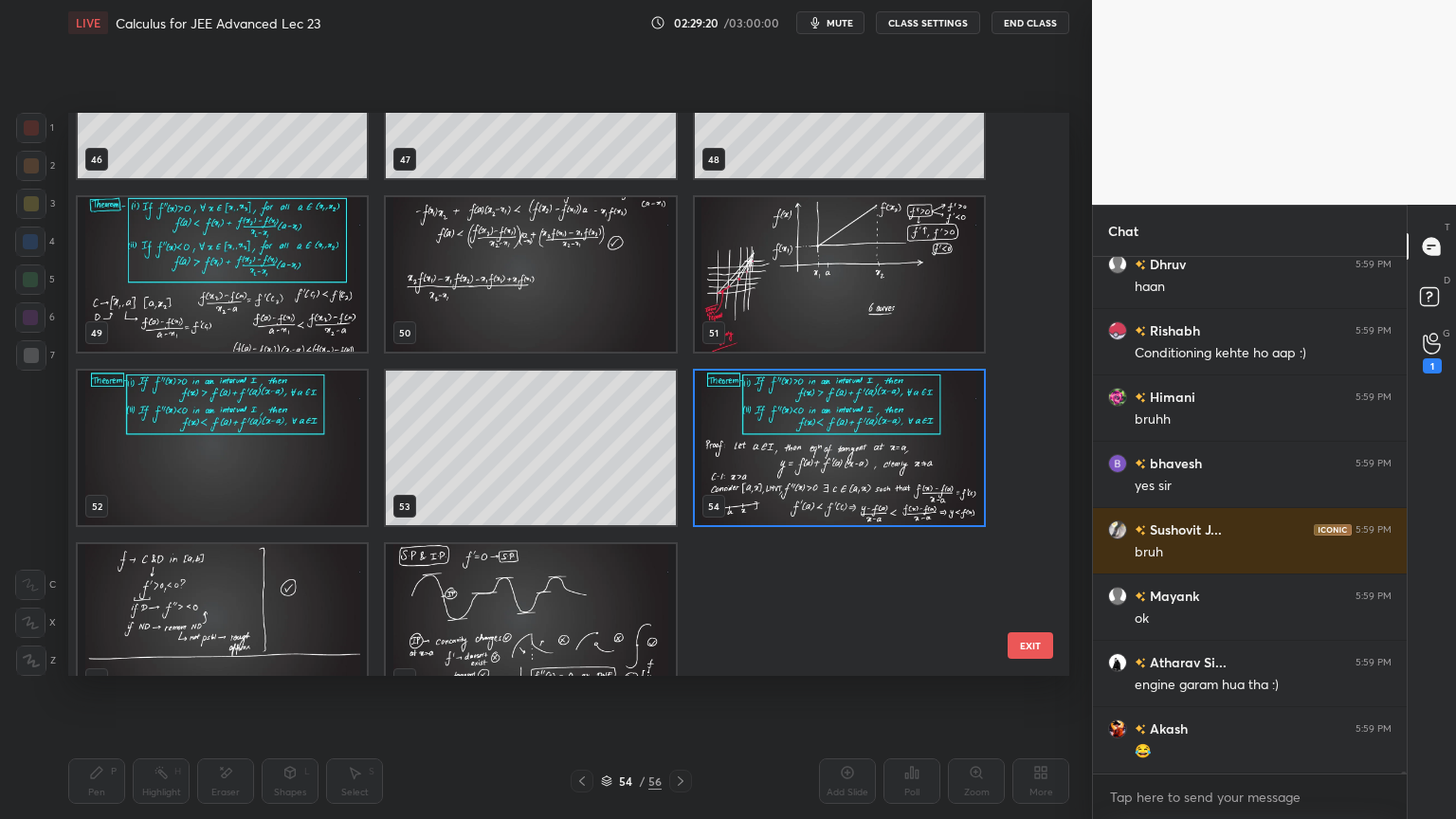 click on "[PERSON_NAME] 5:59 PM [PERSON_NAME] 5:59 PM [PERSON_NAME] 5:59 PM Conditioning kehte ho aap :) [PERSON_NAME] 5:59 PM bruhh [PERSON_NAME] 5:59 PM yes [PERSON_NAME] 5:59 PM [PERSON_NAME] 5:59 PM ok [PERSON_NAME] Si... 5:59 PM engine garam hua tha :) Akash 5:59 PM 😂" at bounding box center [1249, 515] 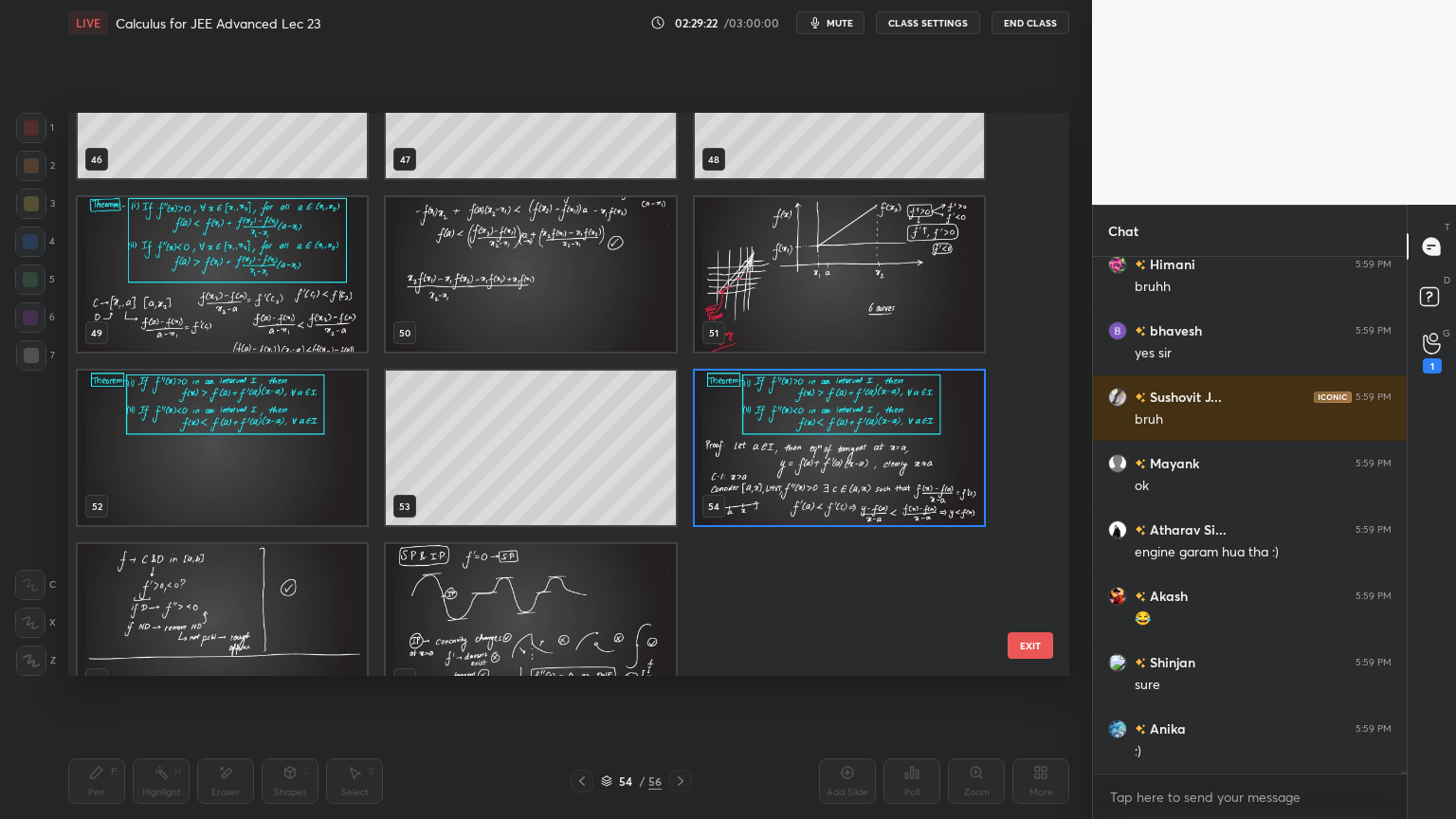 click at bounding box center [839, 447] 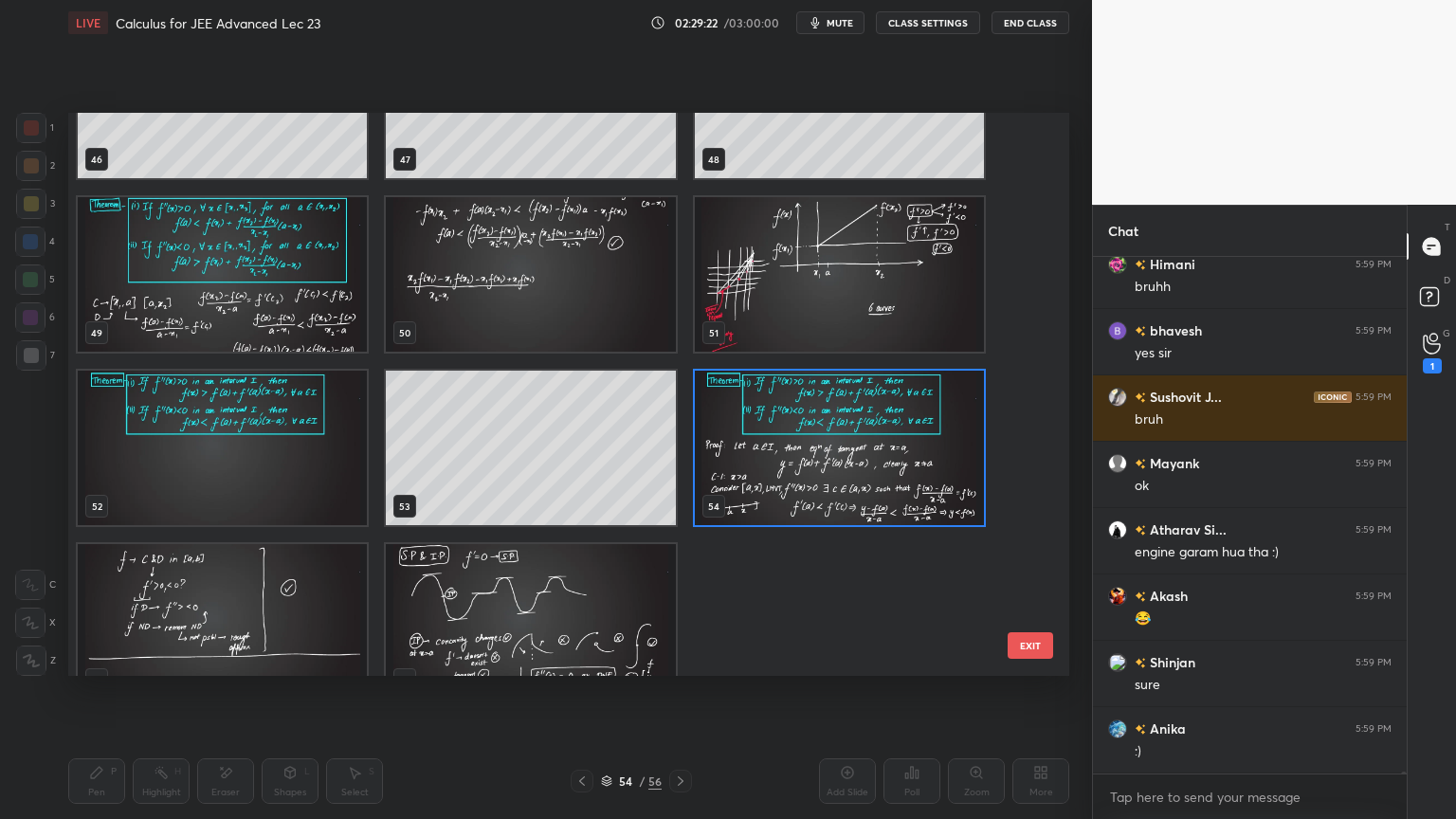 click at bounding box center (839, 447) 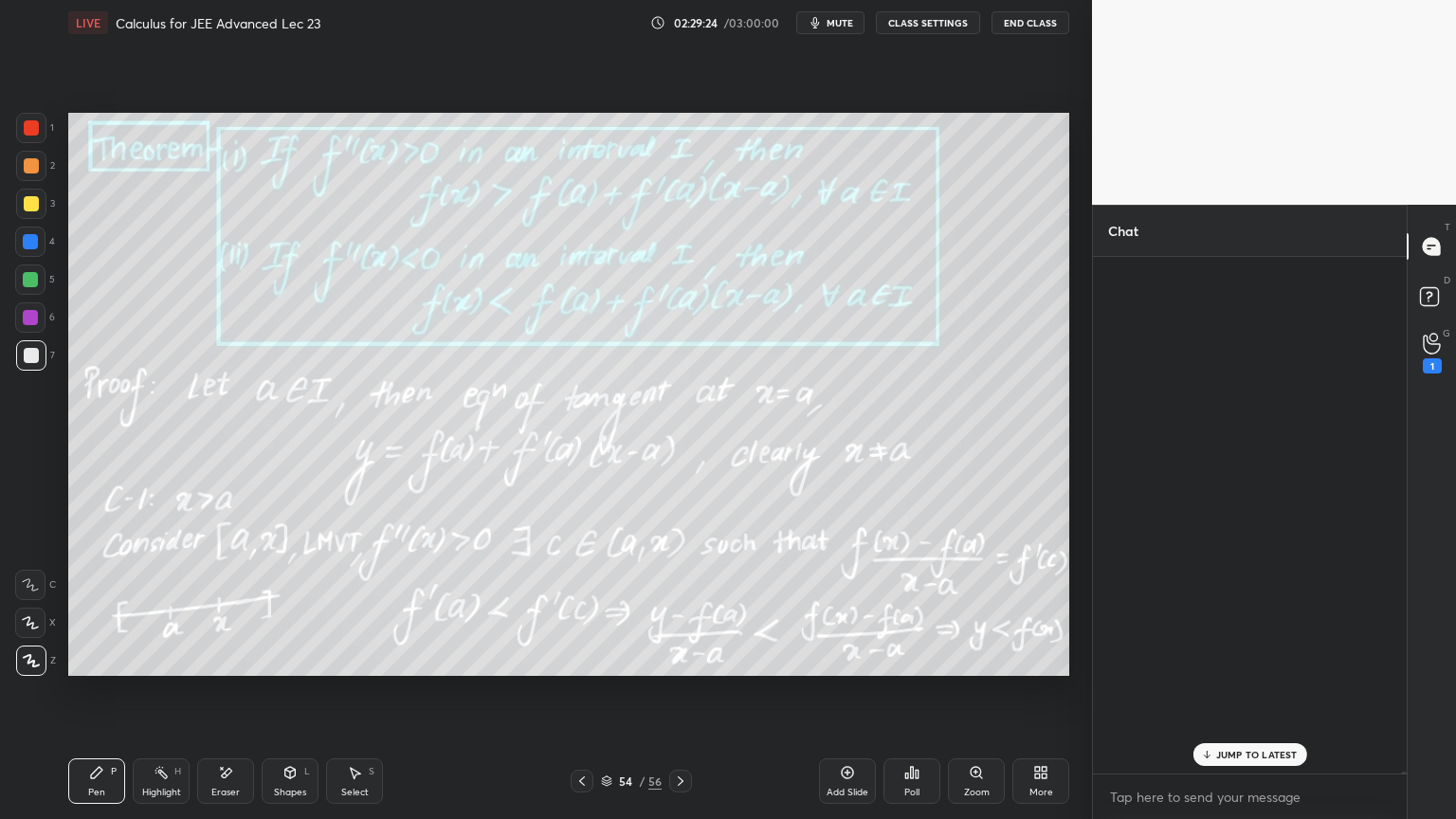 scroll, scrollTop: 0, scrollLeft: 0, axis: both 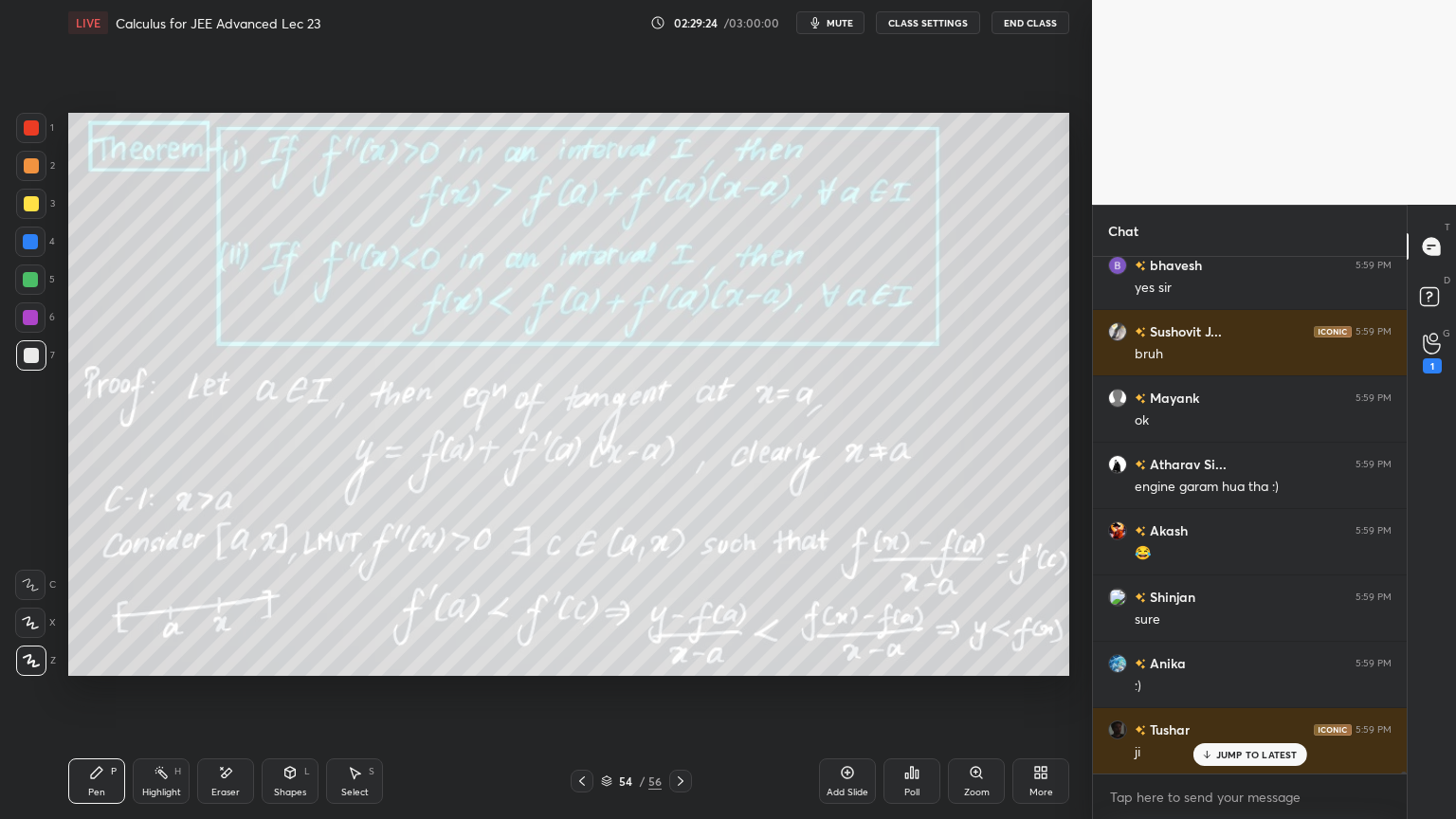 click on "Add Slide" at bounding box center (847, 792) 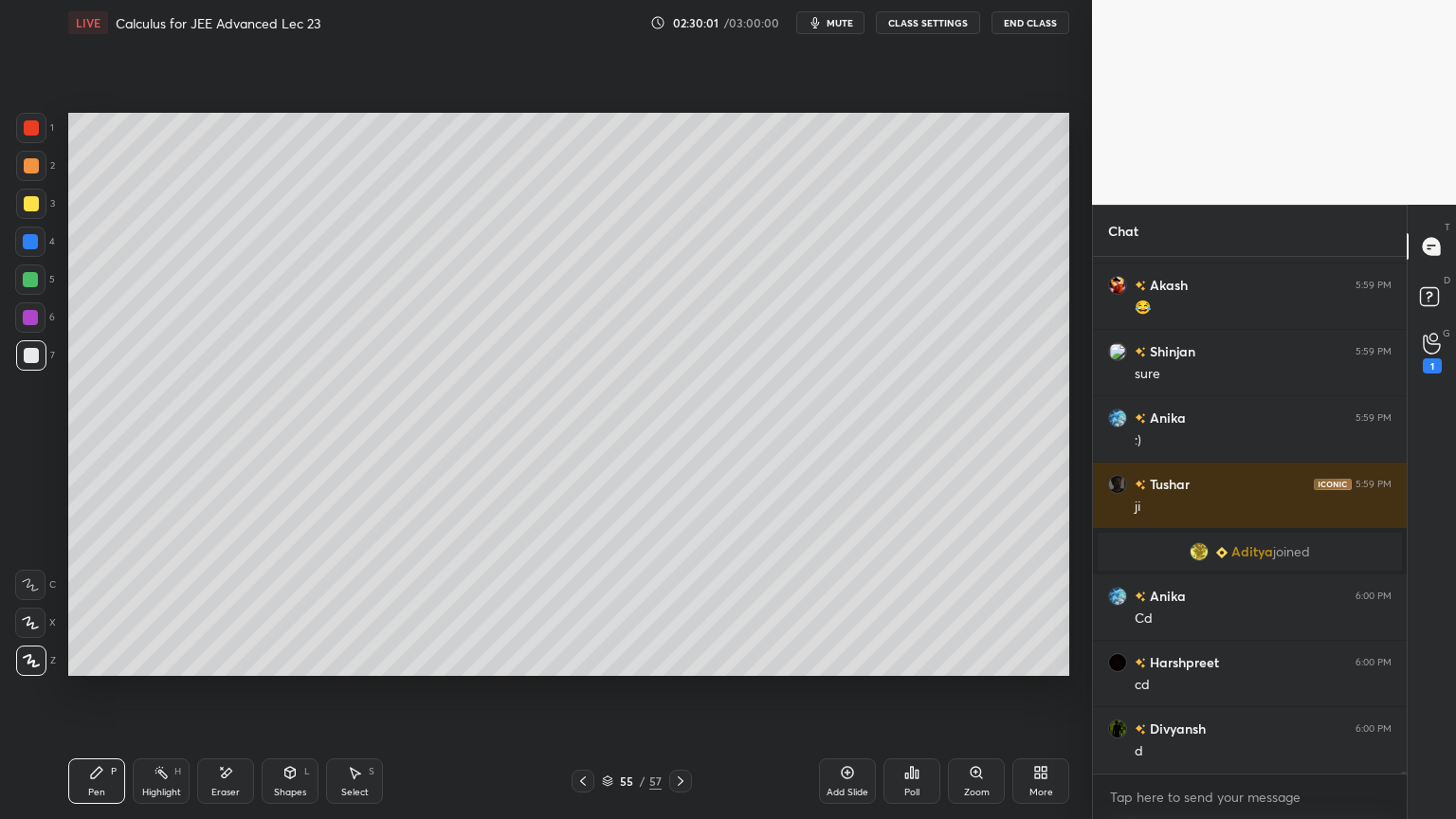 scroll, scrollTop: 116768, scrollLeft: 0, axis: vertical 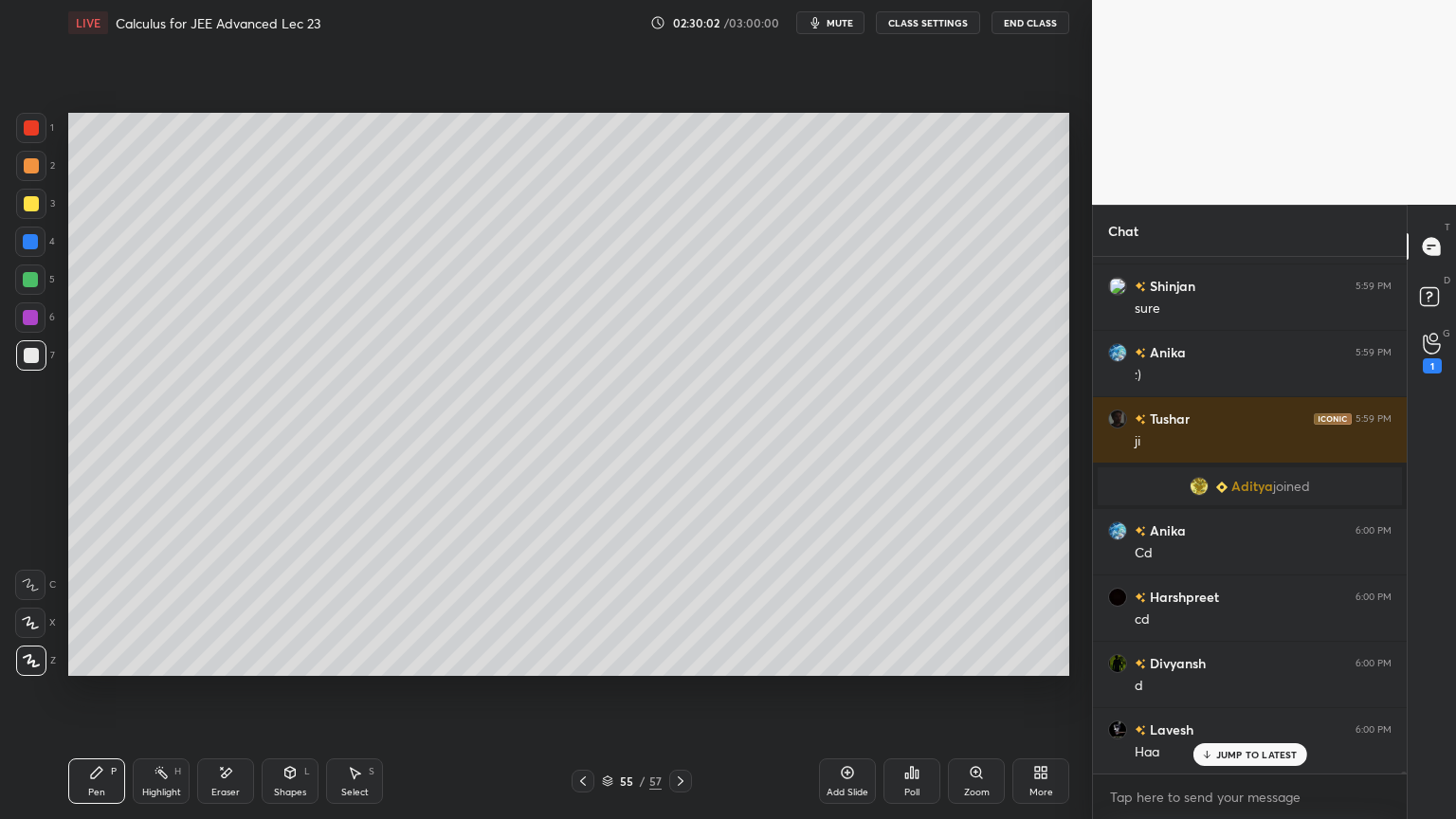 click on "Eraser" at bounding box center [226, 792] 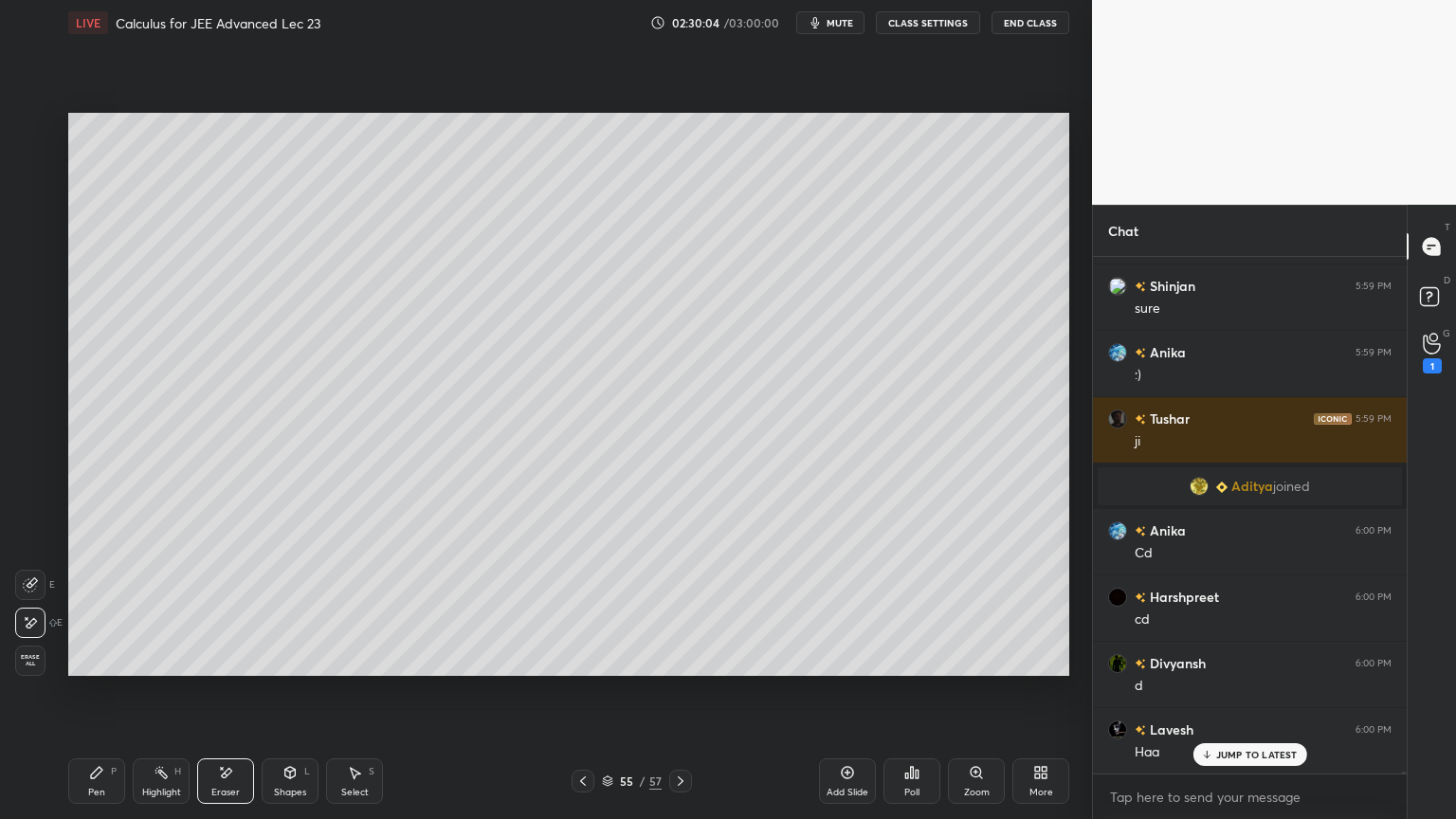 click on "Pen P" at bounding box center [97, 781] 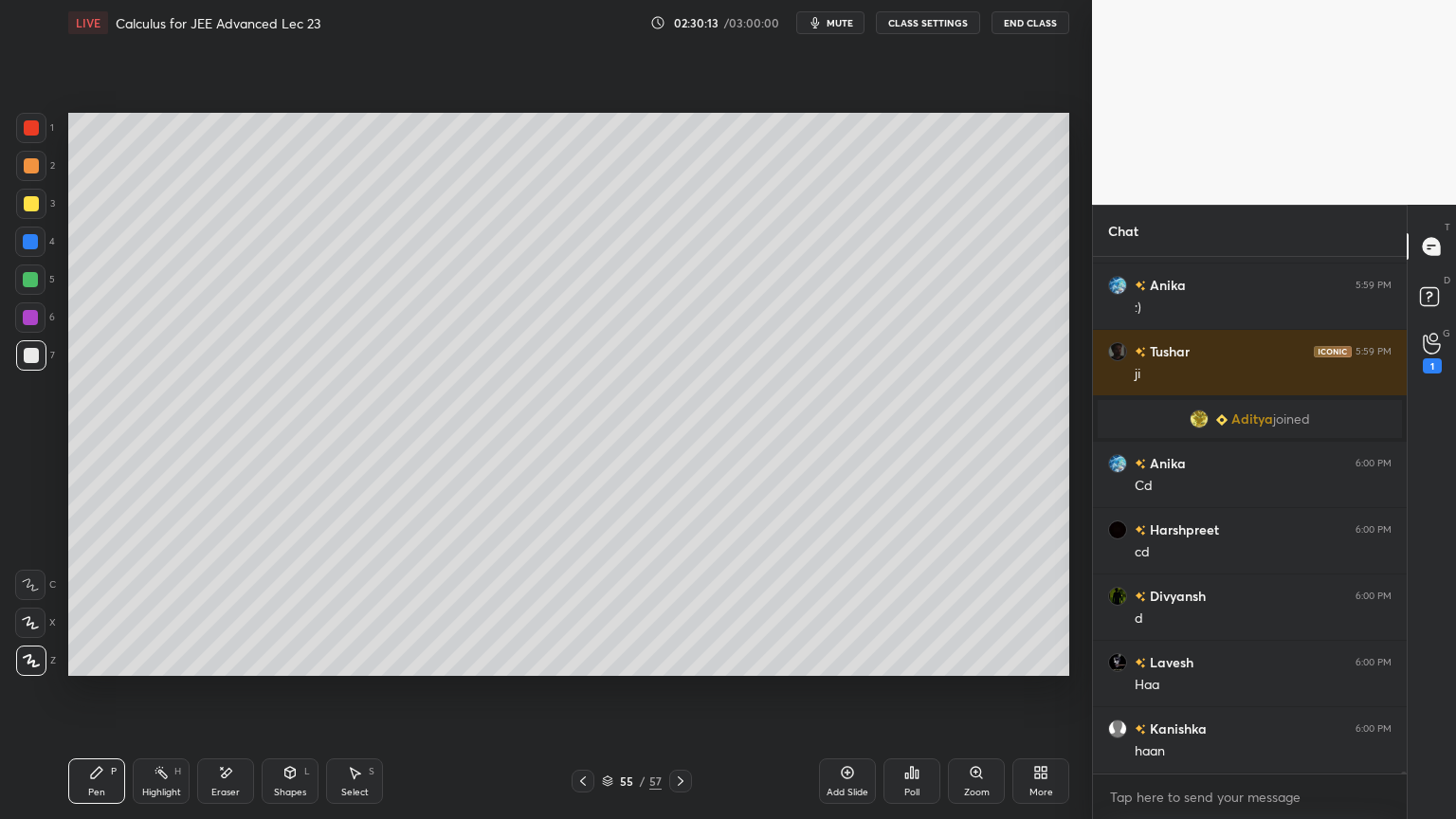 scroll, scrollTop: 116901, scrollLeft: 0, axis: vertical 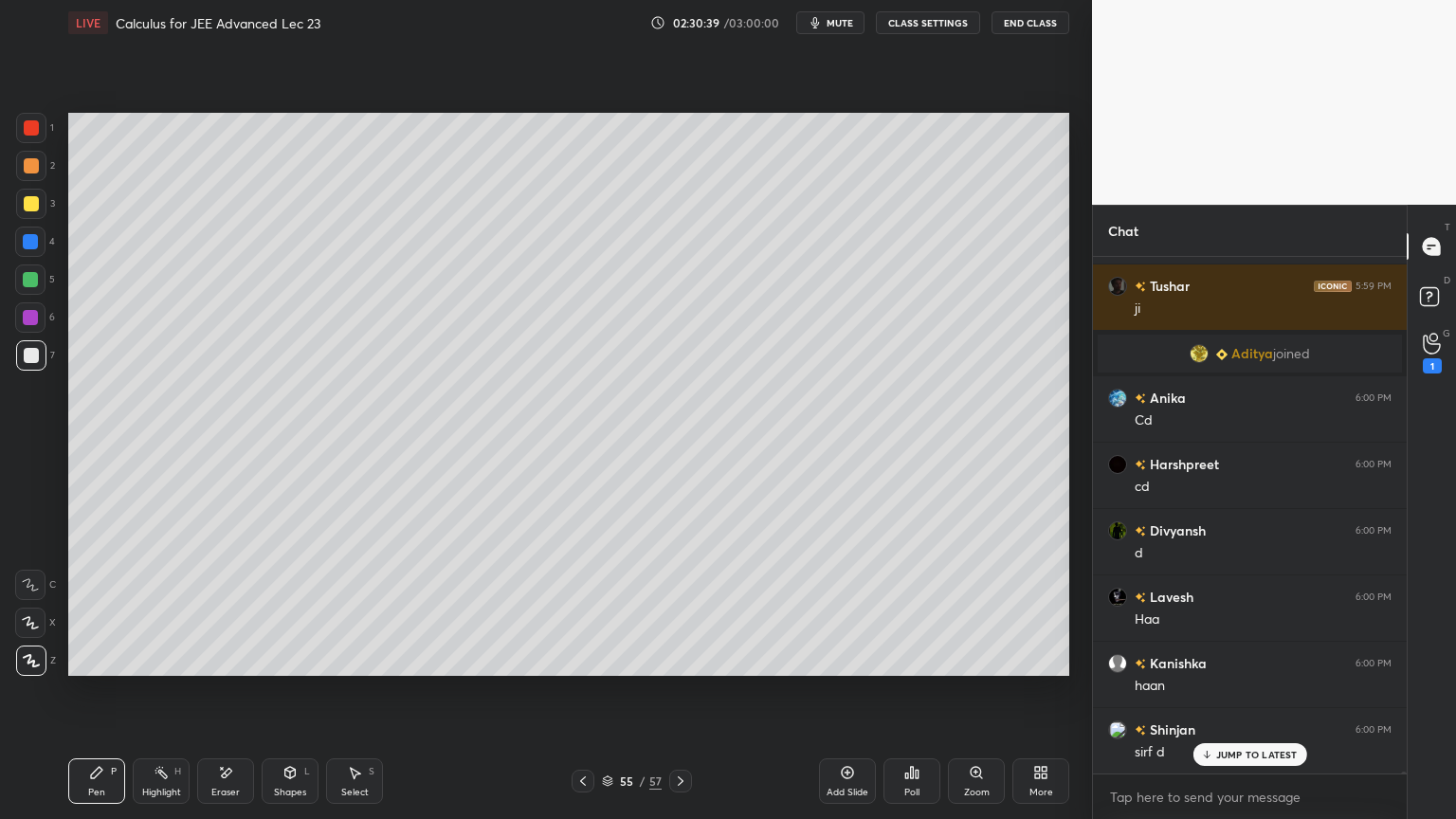 click 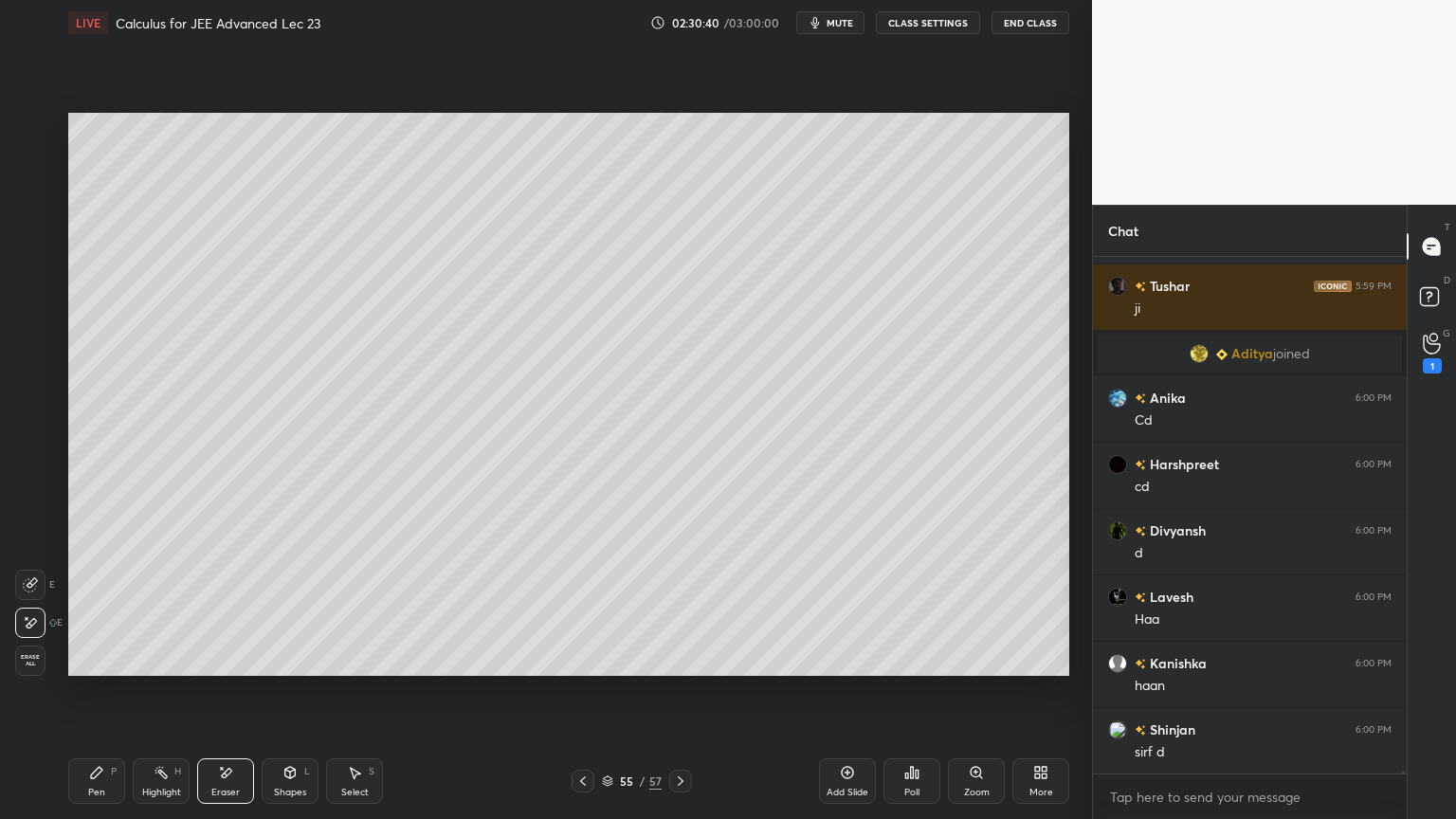 scroll, scrollTop: 116968, scrollLeft: 0, axis: vertical 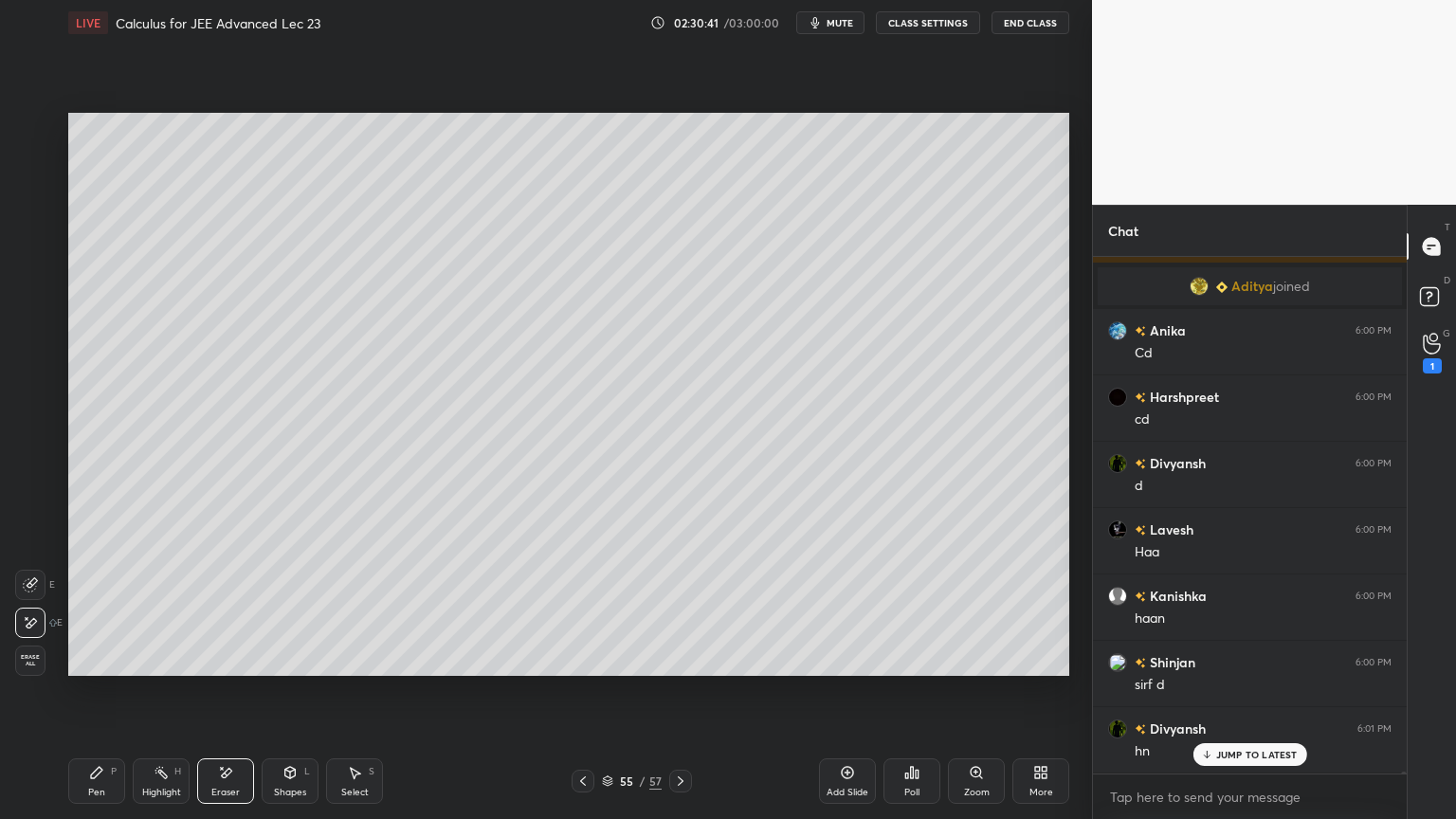drag, startPoint x: 94, startPoint y: 777, endPoint x: 102, endPoint y: 766, distance: 14 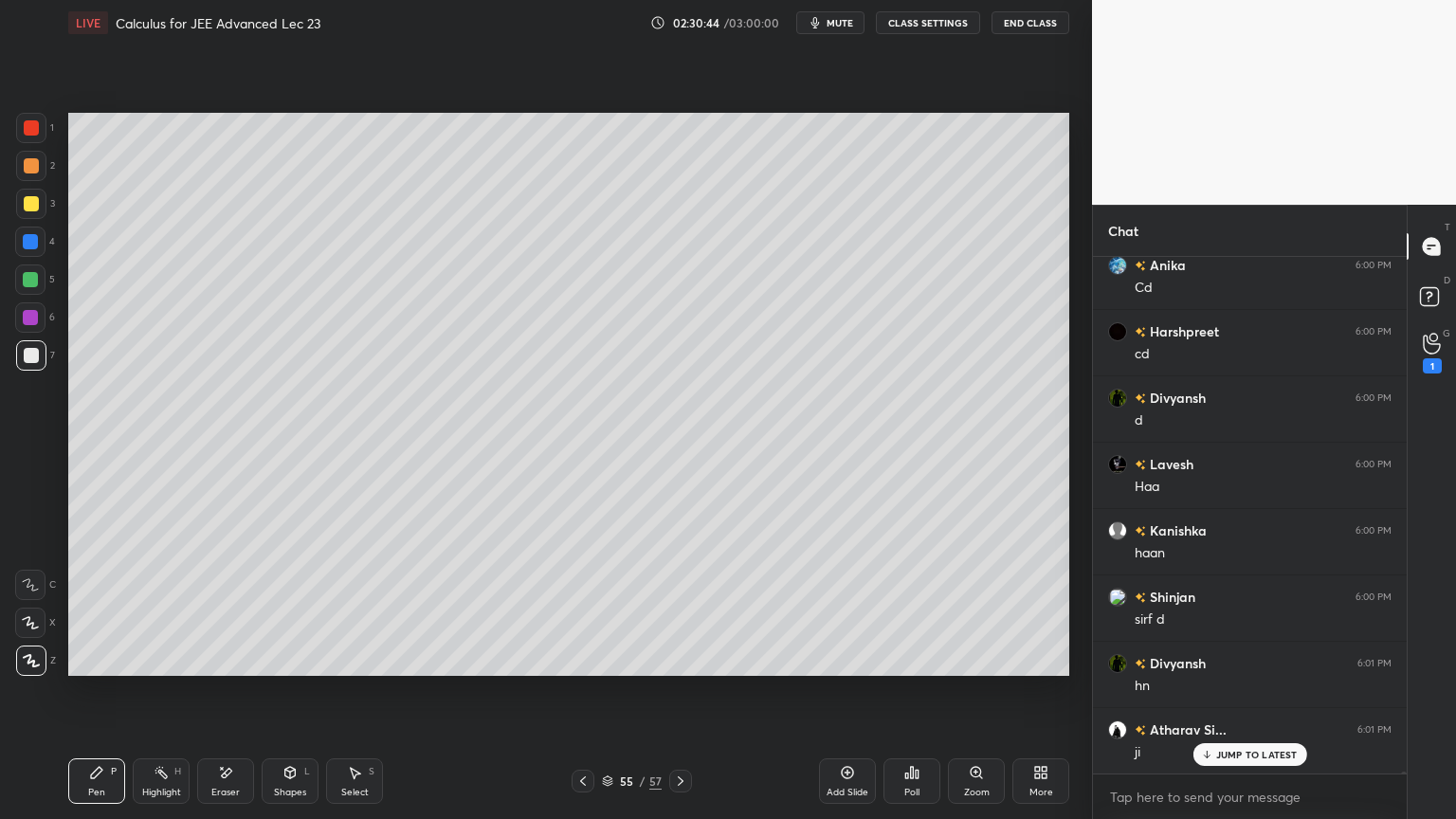 scroll, scrollTop: 117101, scrollLeft: 0, axis: vertical 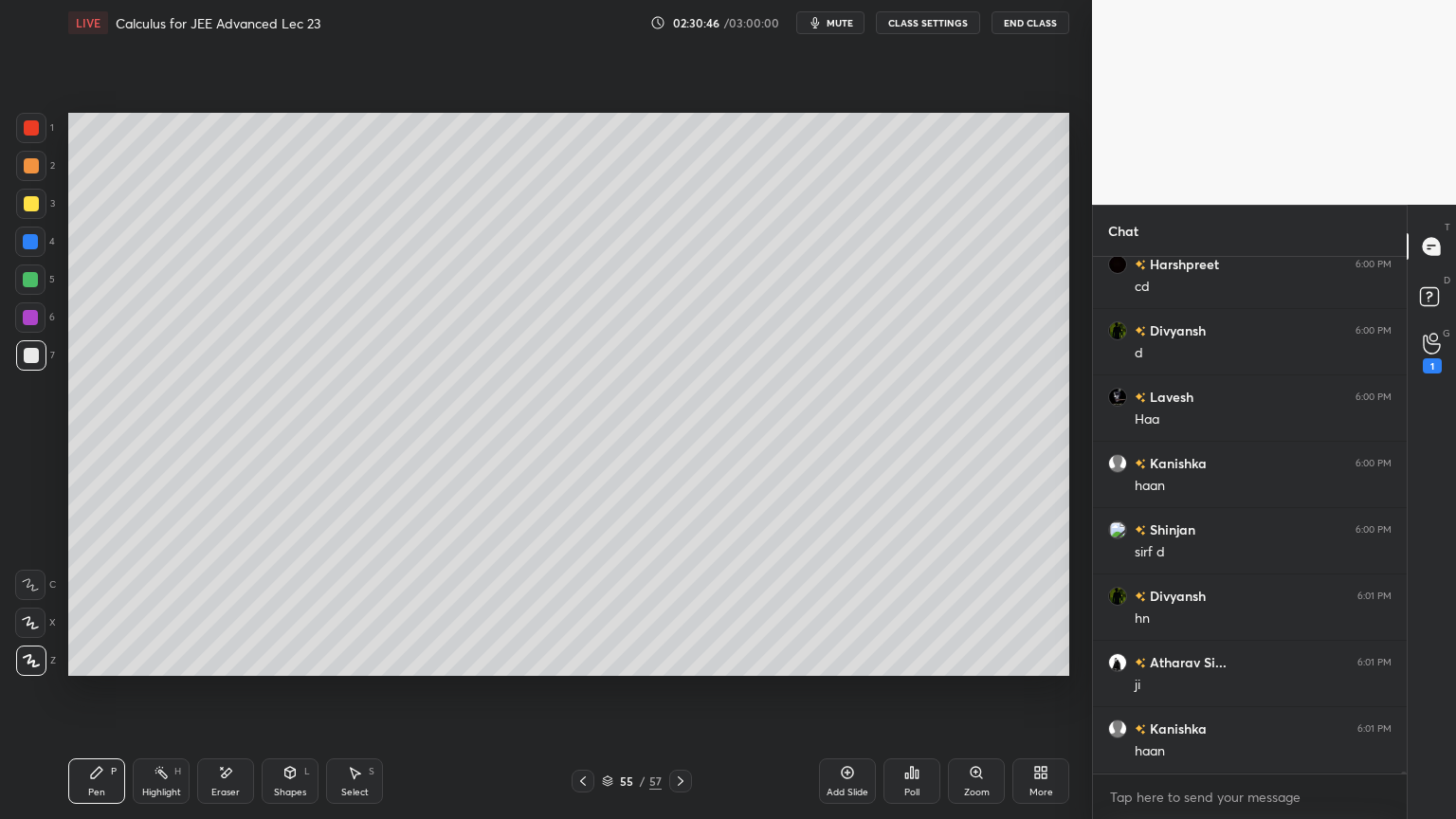 drag, startPoint x: 226, startPoint y: 774, endPoint x: 279, endPoint y: 739, distance: 63.513778 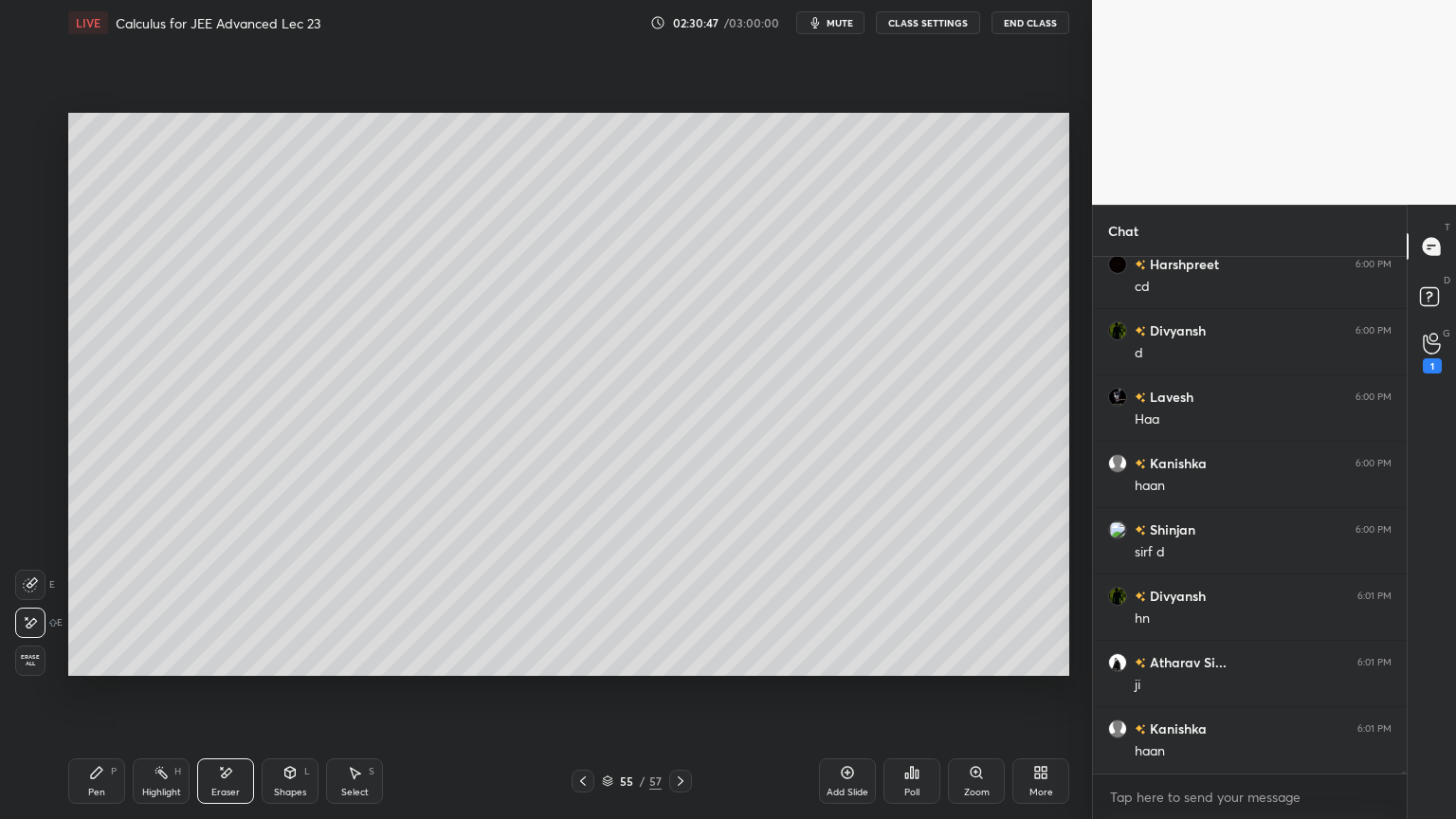 click 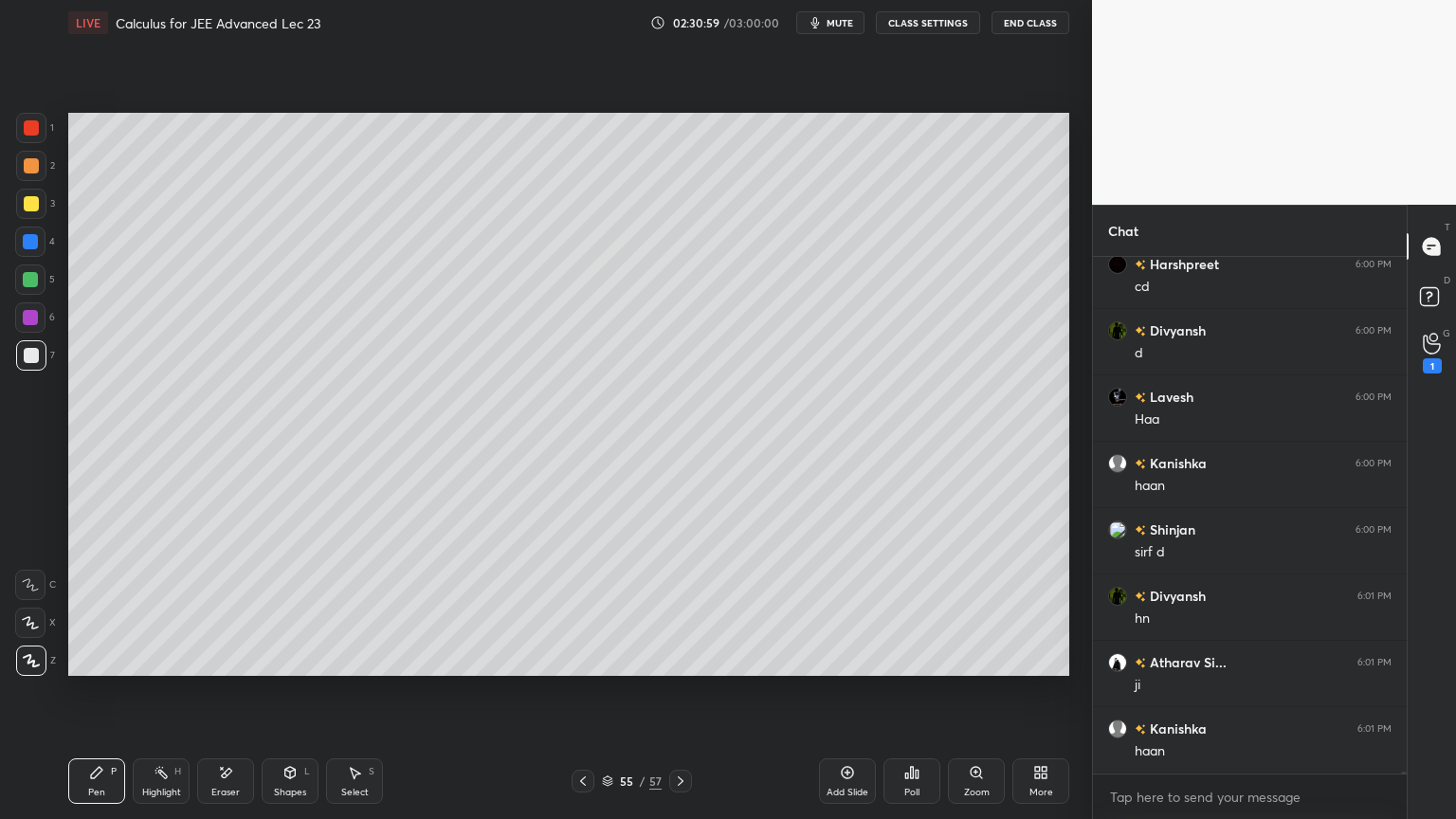 scroll, scrollTop: 117166, scrollLeft: 0, axis: vertical 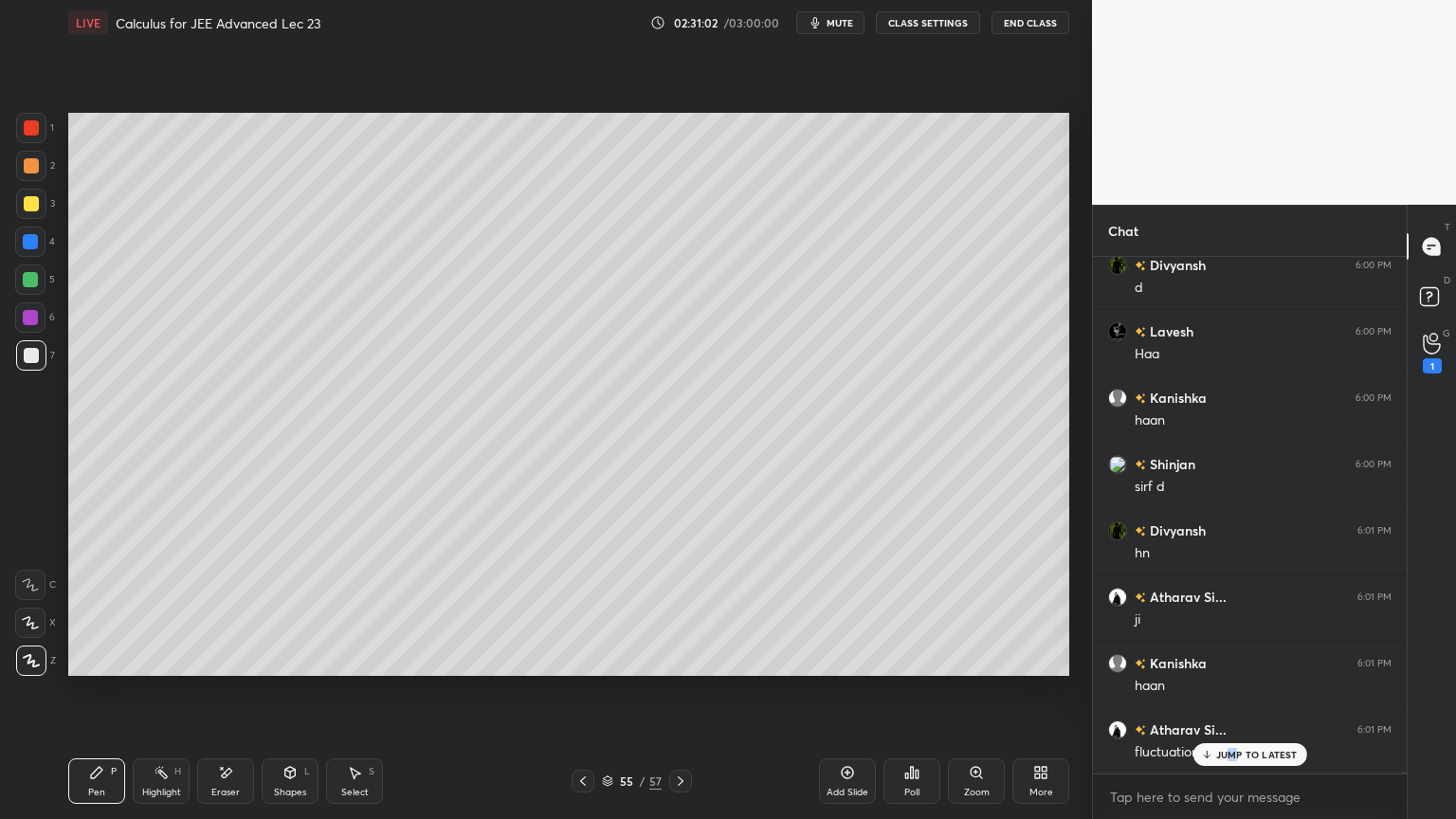 click on "JUMP TO LATEST" at bounding box center [1257, 755] 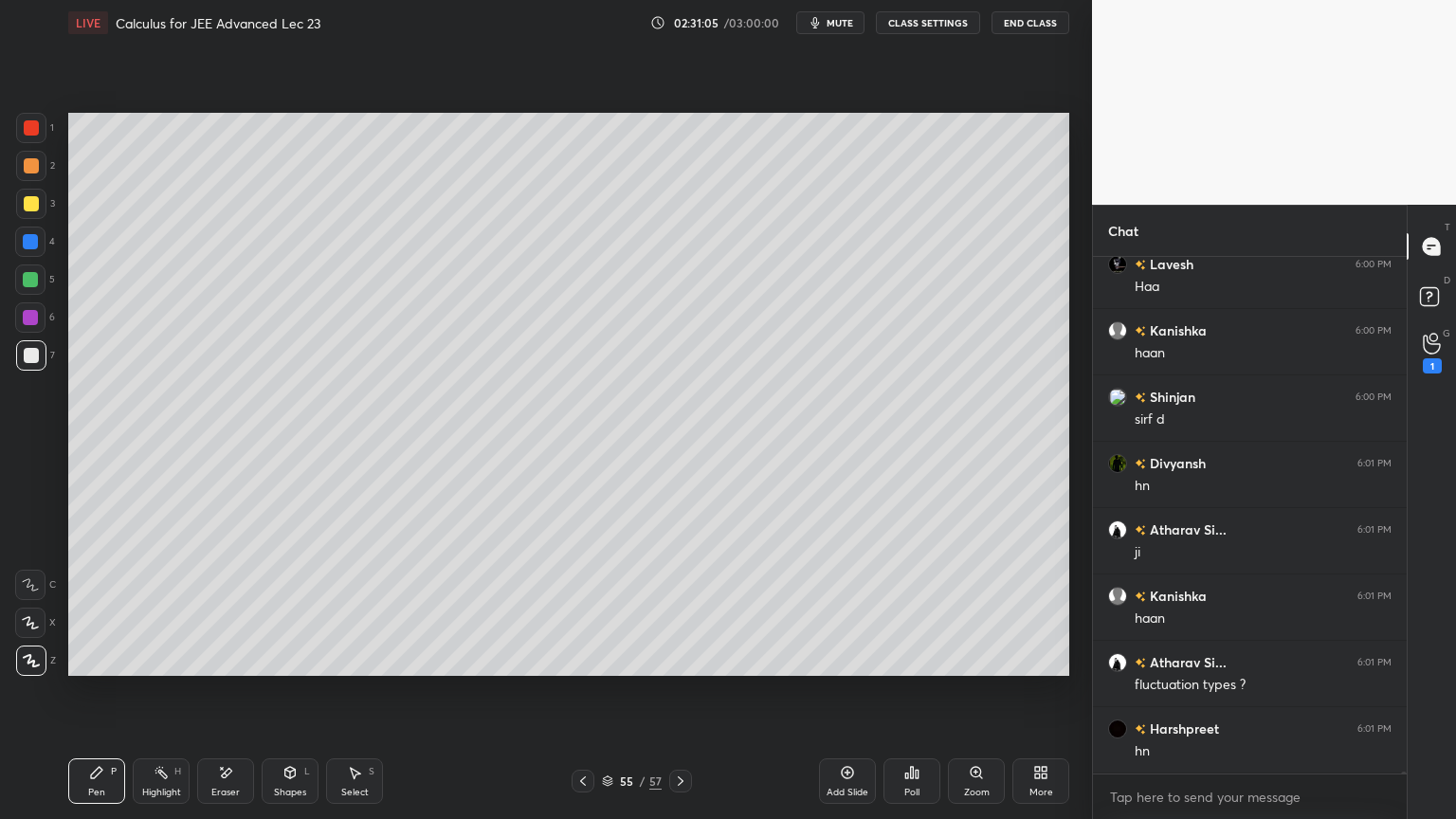 scroll, scrollTop: 117299, scrollLeft: 0, axis: vertical 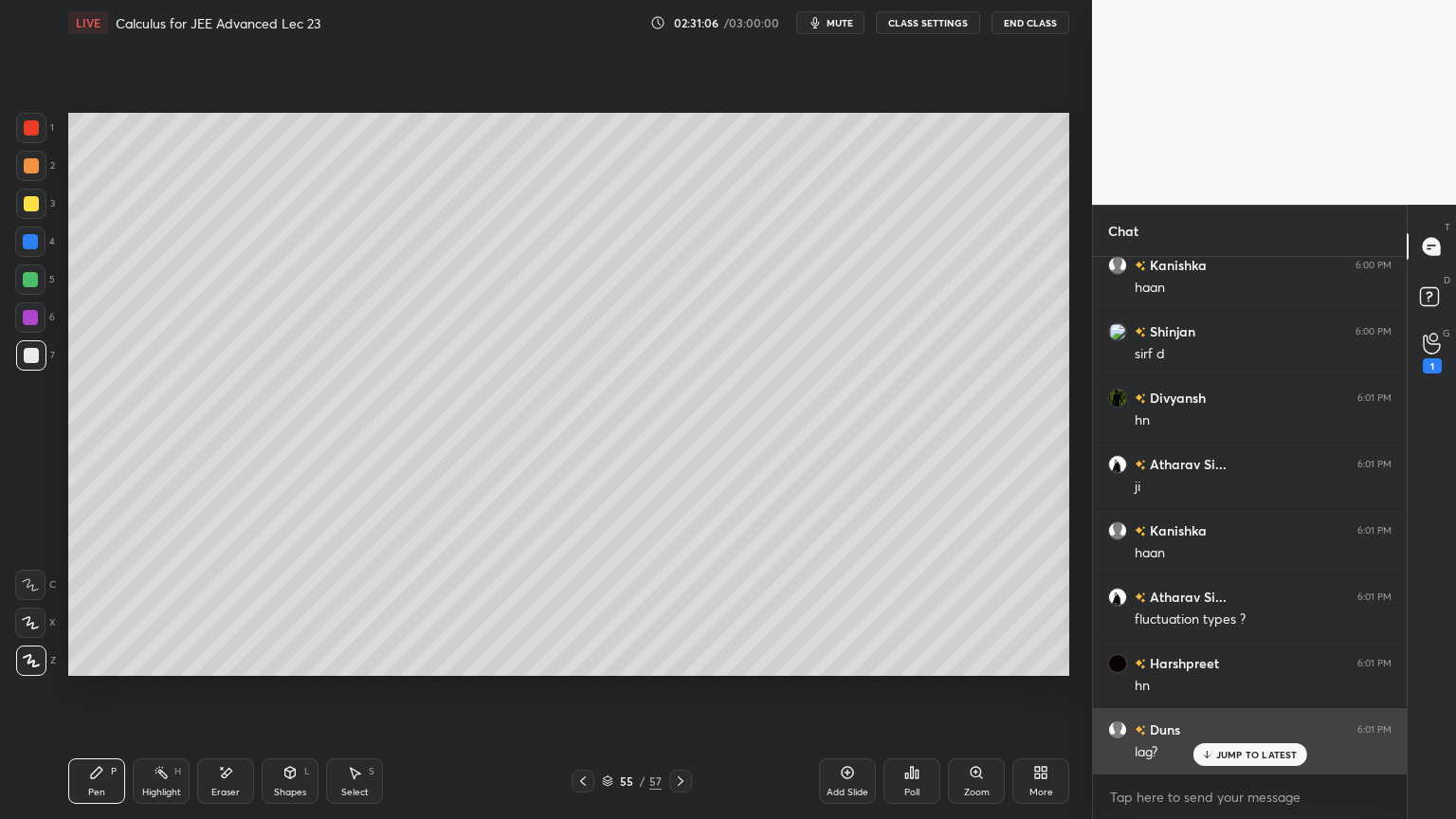 click on "JUMP TO LATEST" at bounding box center (1257, 755) 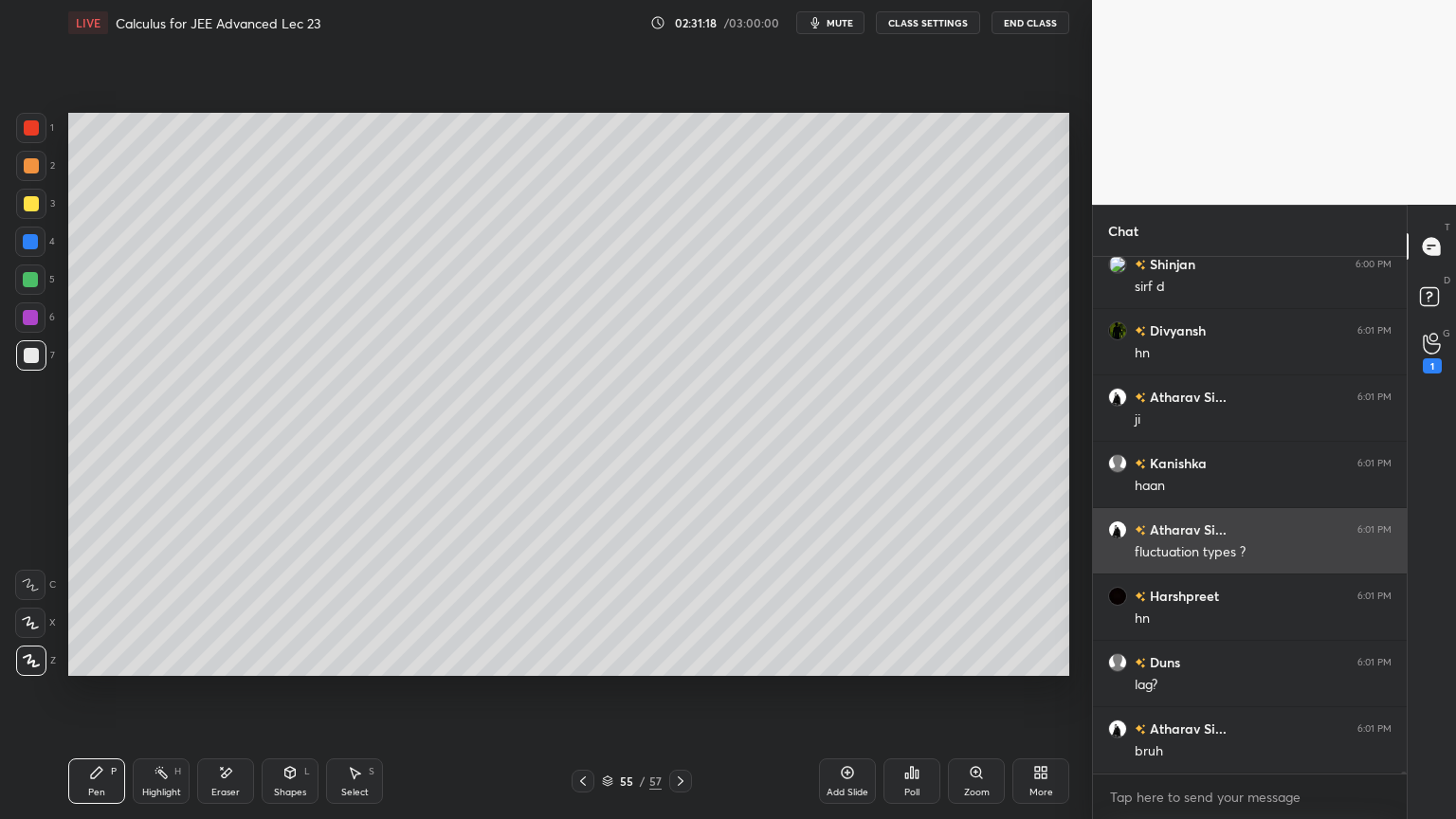 scroll, scrollTop: 117432, scrollLeft: 0, axis: vertical 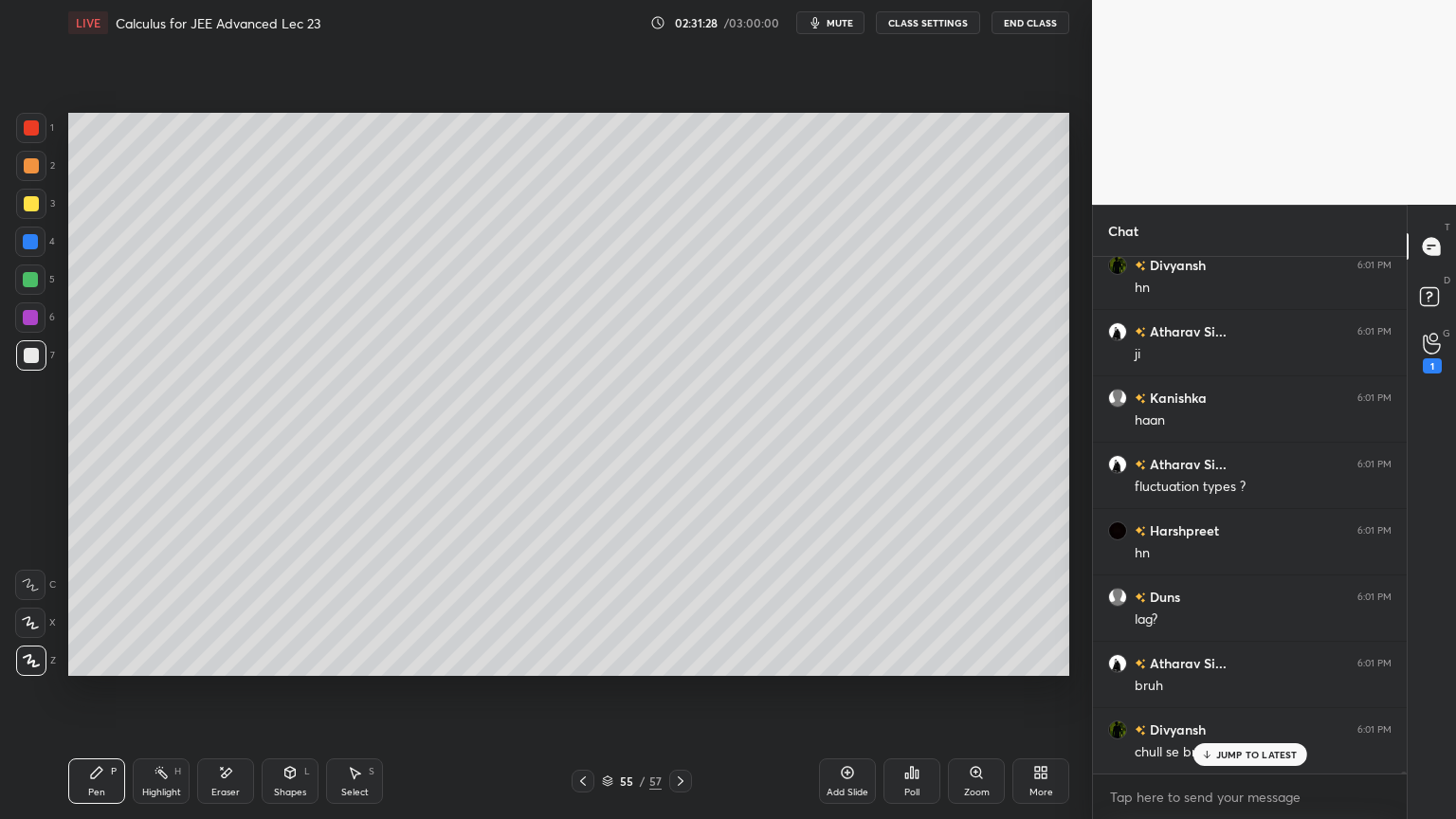 click on "Eraser" at bounding box center (226, 781) 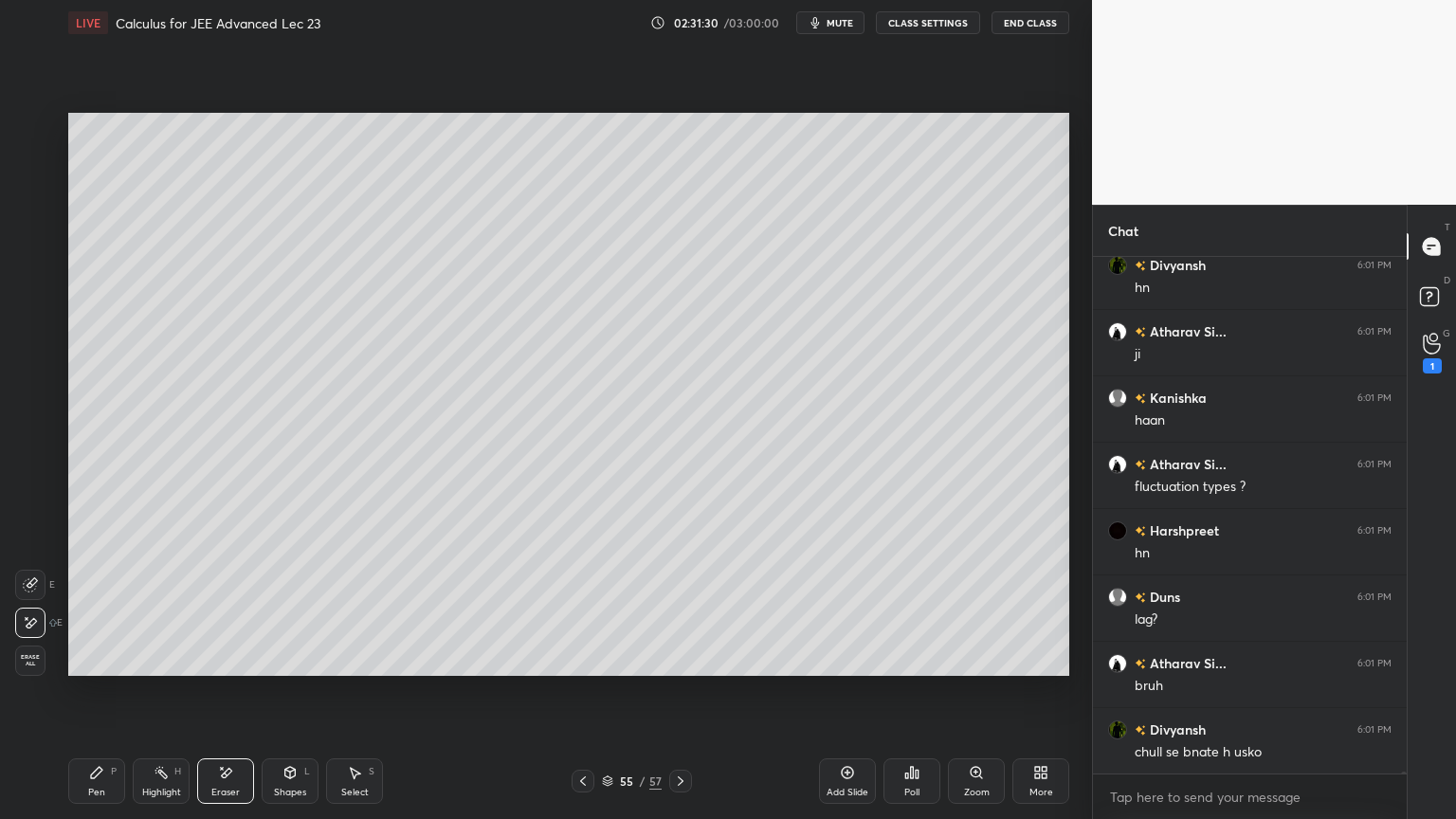 scroll, scrollTop: 117499, scrollLeft: 0, axis: vertical 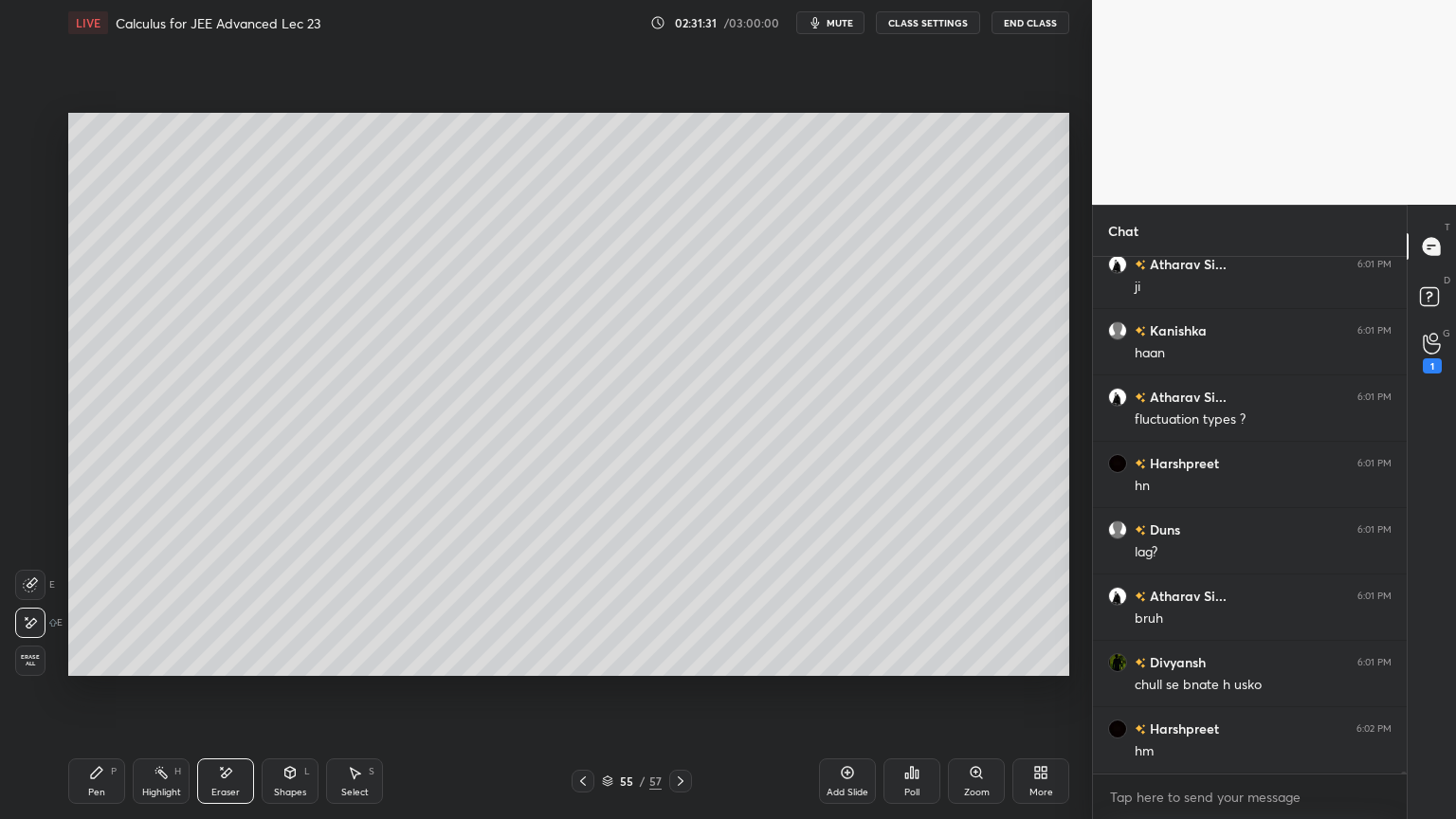 click on "Pen P" at bounding box center (97, 781) 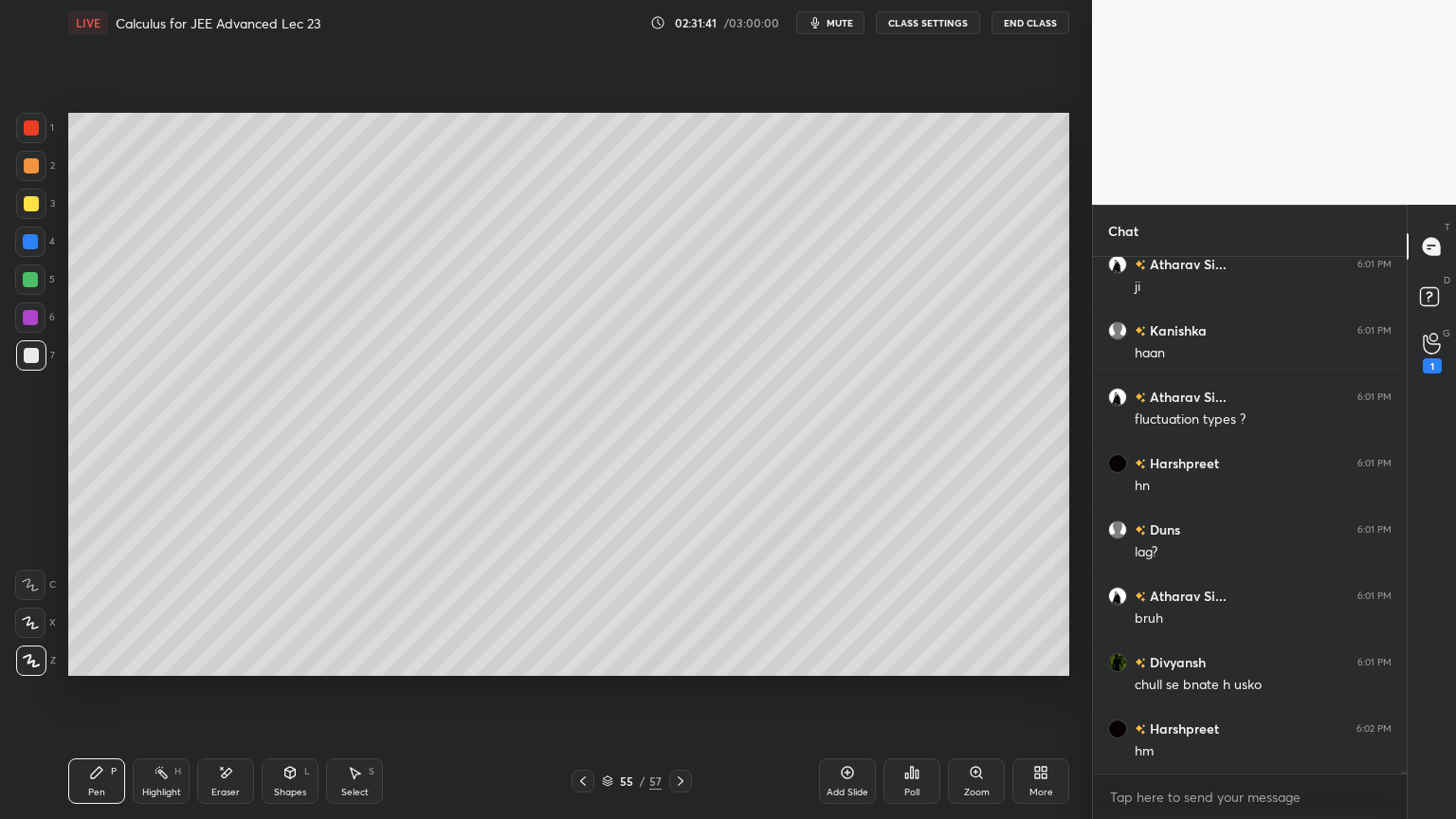 click on "Eraser" at bounding box center (226, 781) 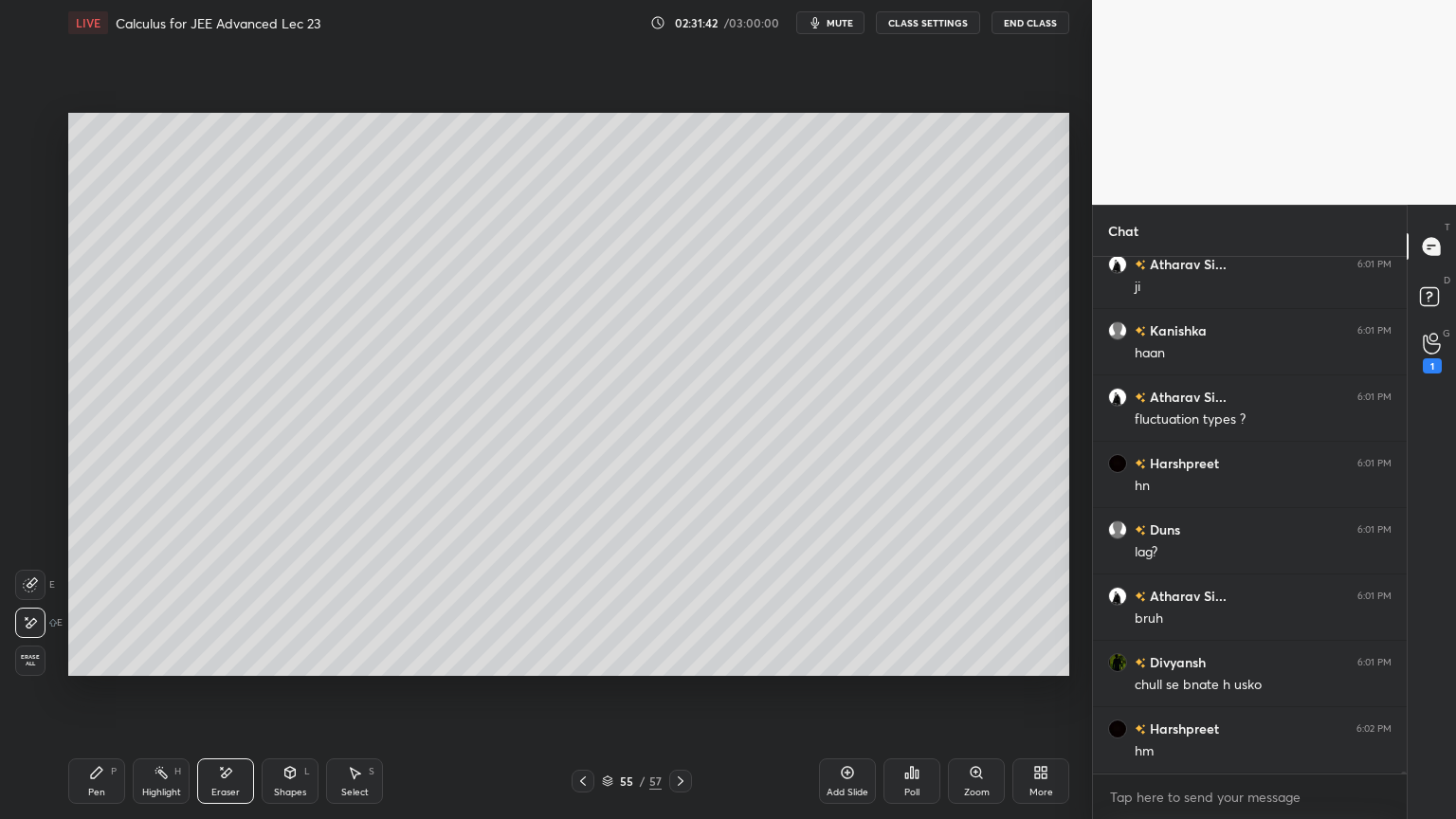 click on "Highlight H" at bounding box center [161, 781] 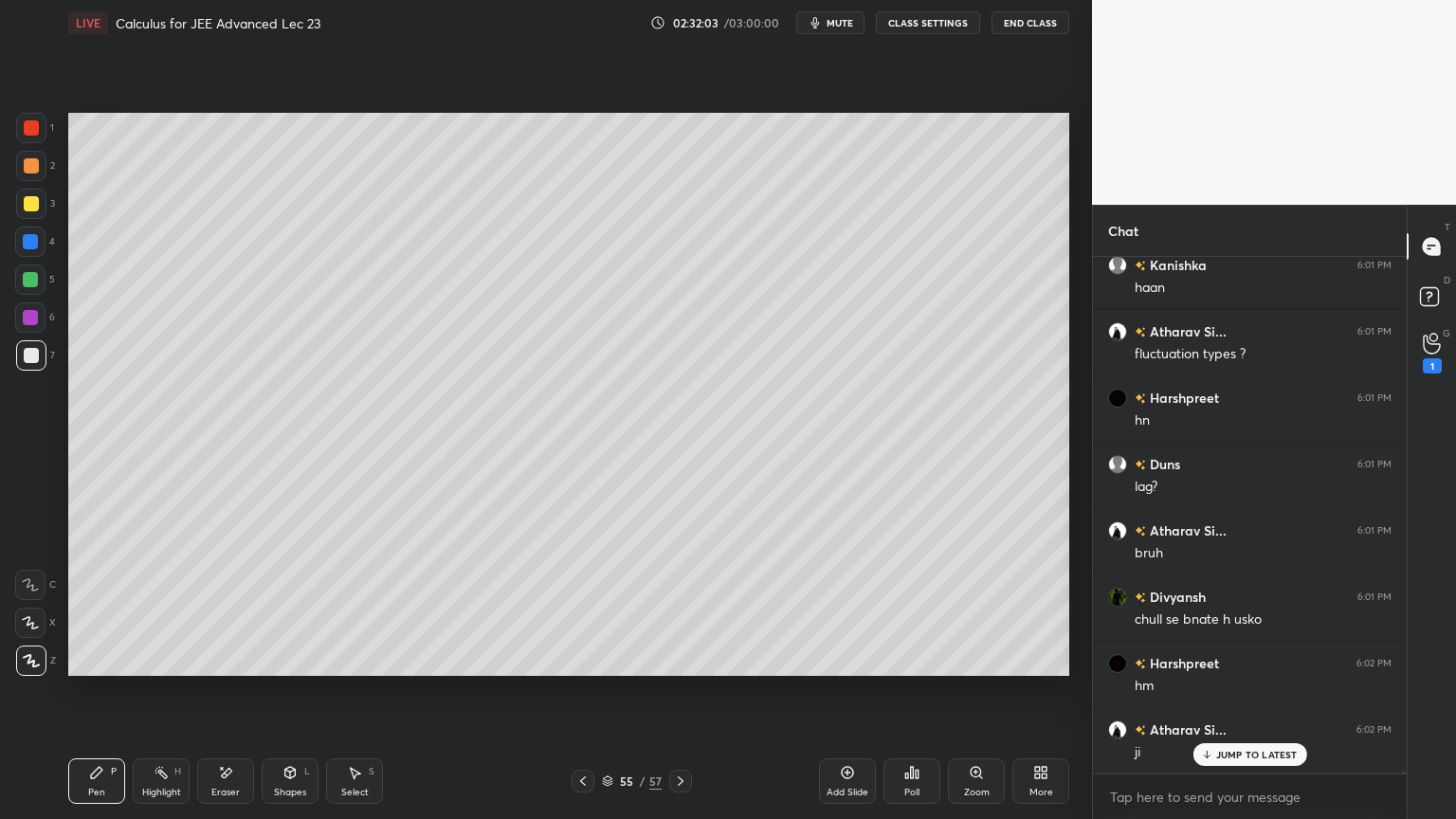 click on "Eraser" at bounding box center (226, 781) 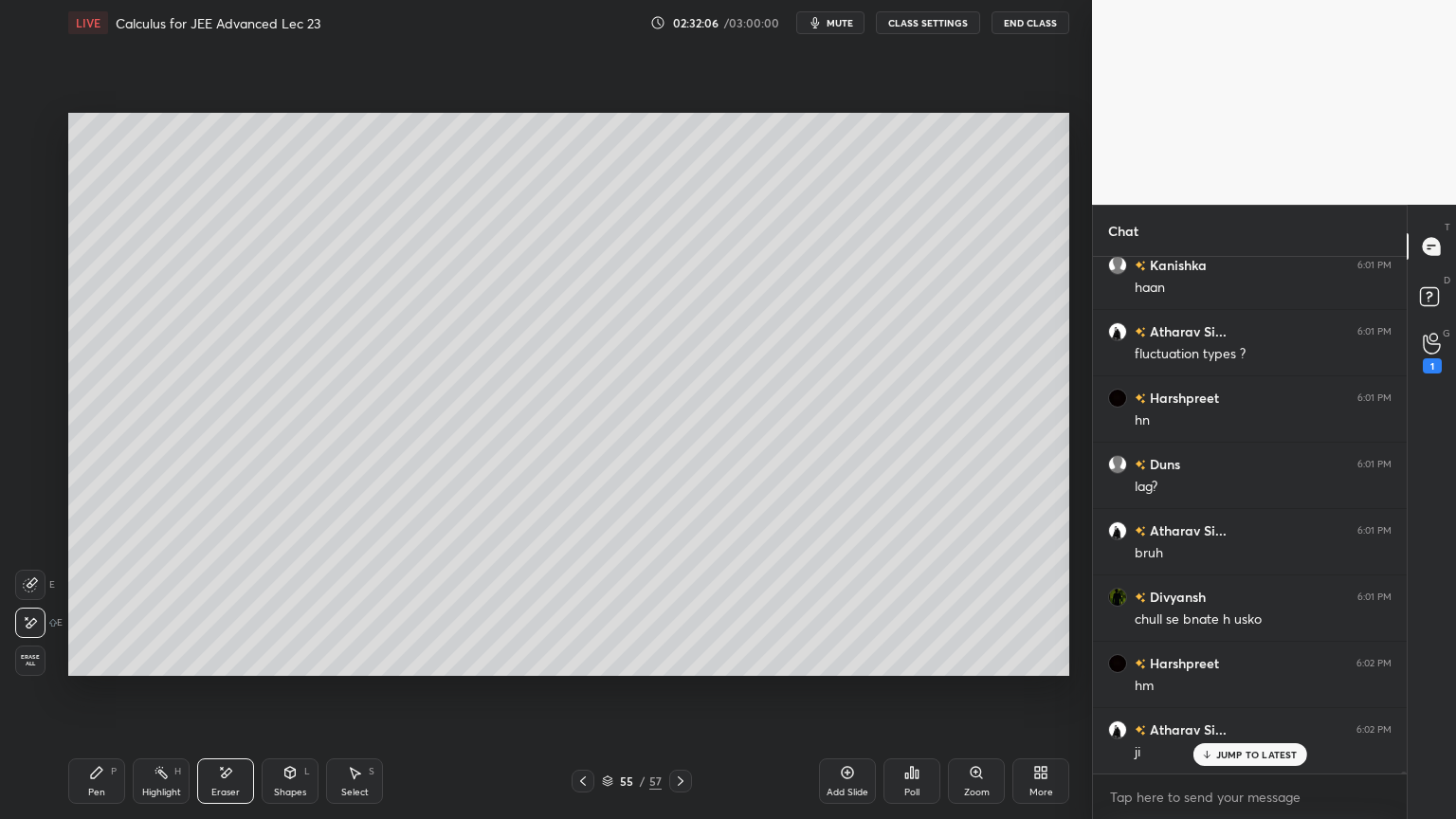 click on "Pen P Highlight H Eraser Shapes L Select S" at bounding box center [256, 781] 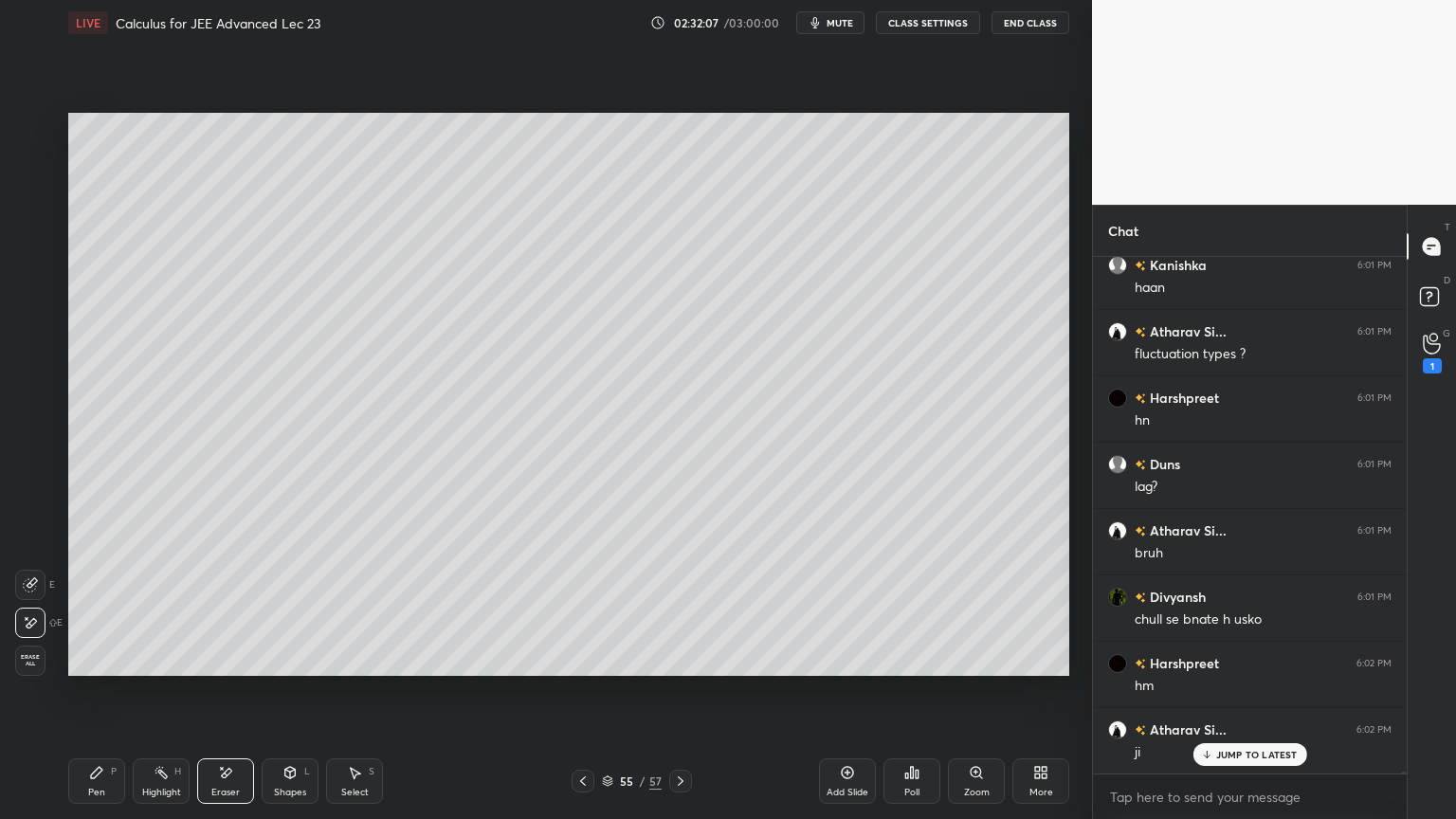 drag, startPoint x: 100, startPoint y: 777, endPoint x: 269, endPoint y: 696, distance: 187.40864 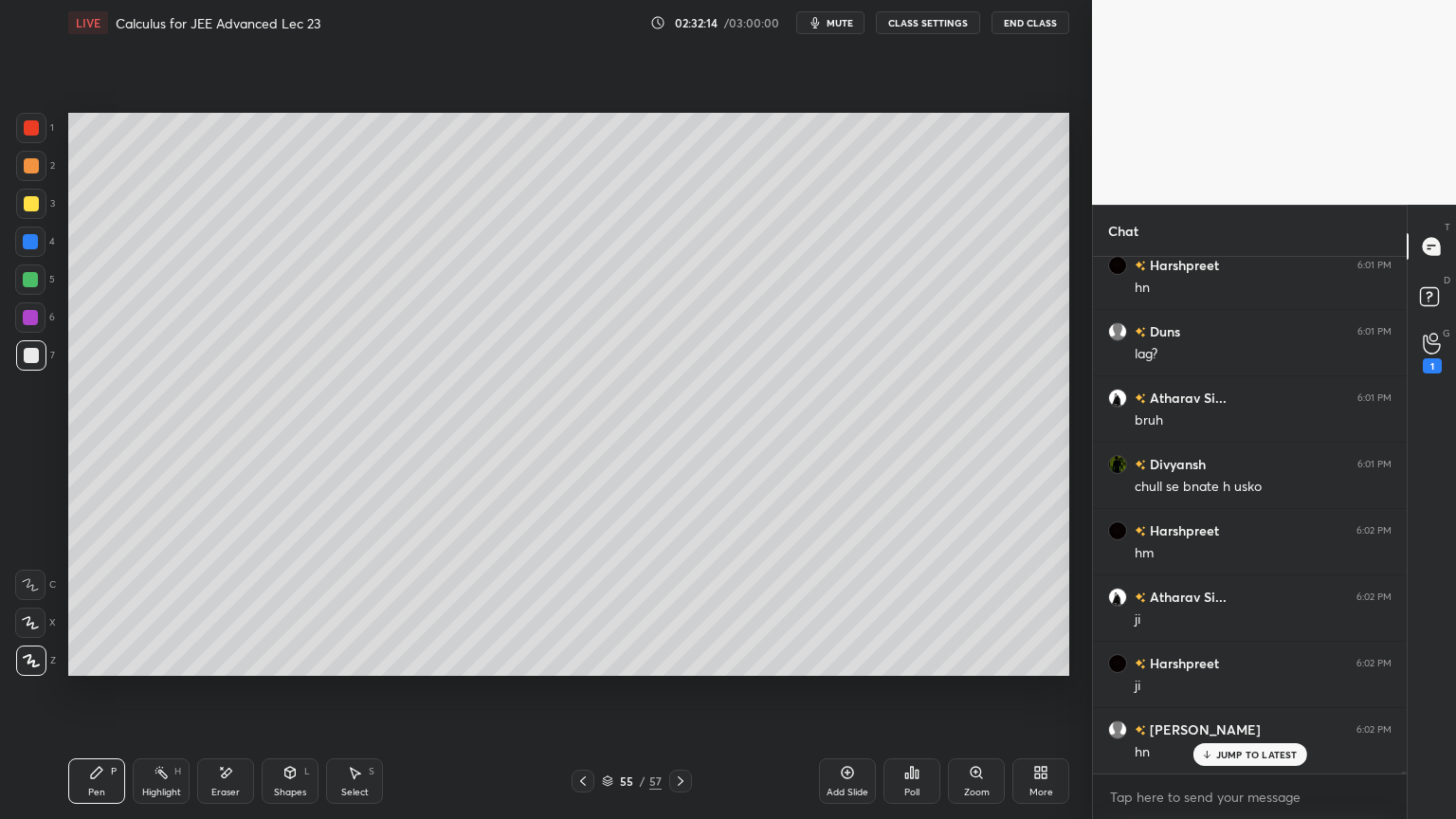 scroll, scrollTop: 117830, scrollLeft: 0, axis: vertical 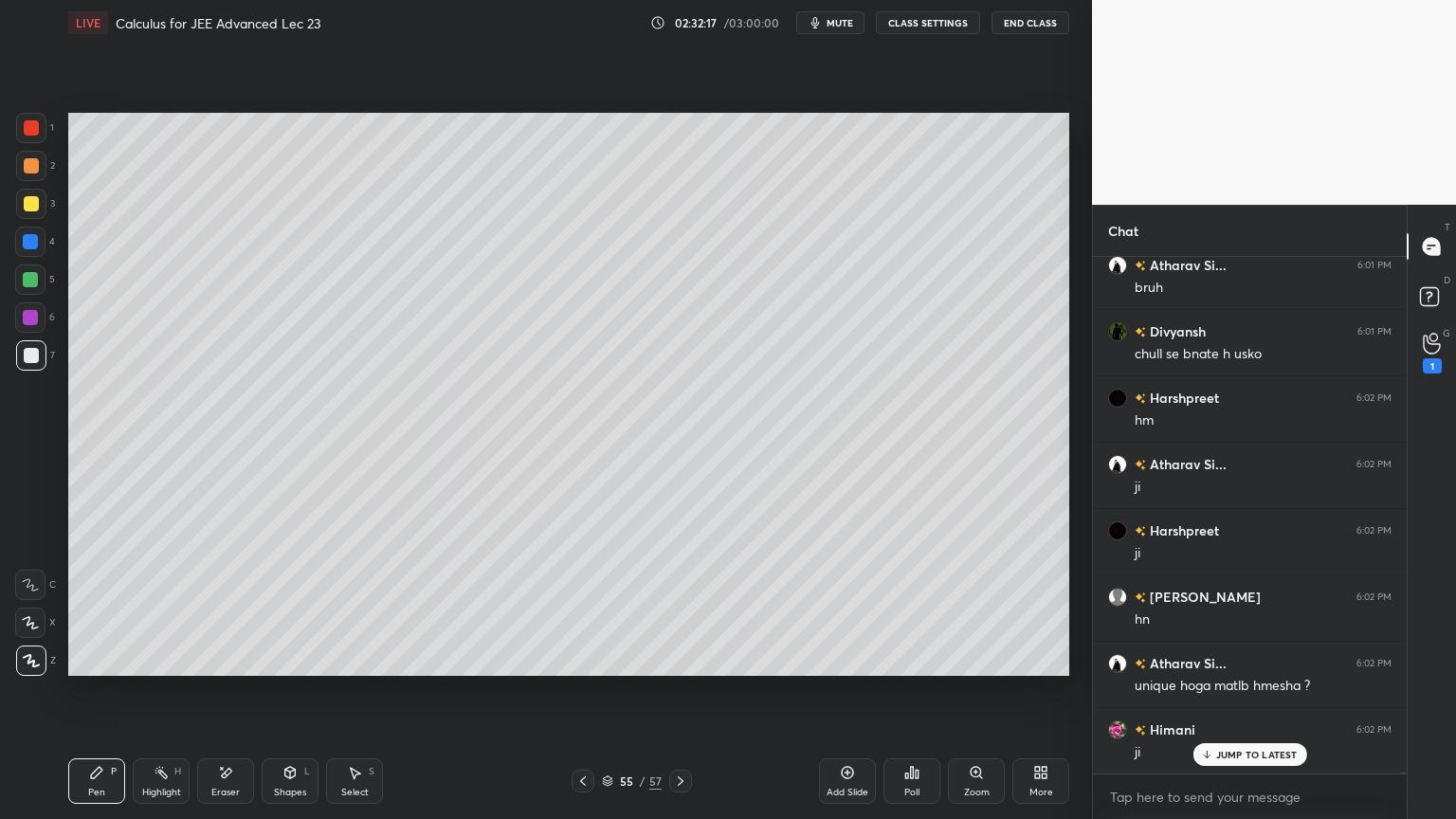 click on "JUMP TO LATEST" at bounding box center (1257, 755) 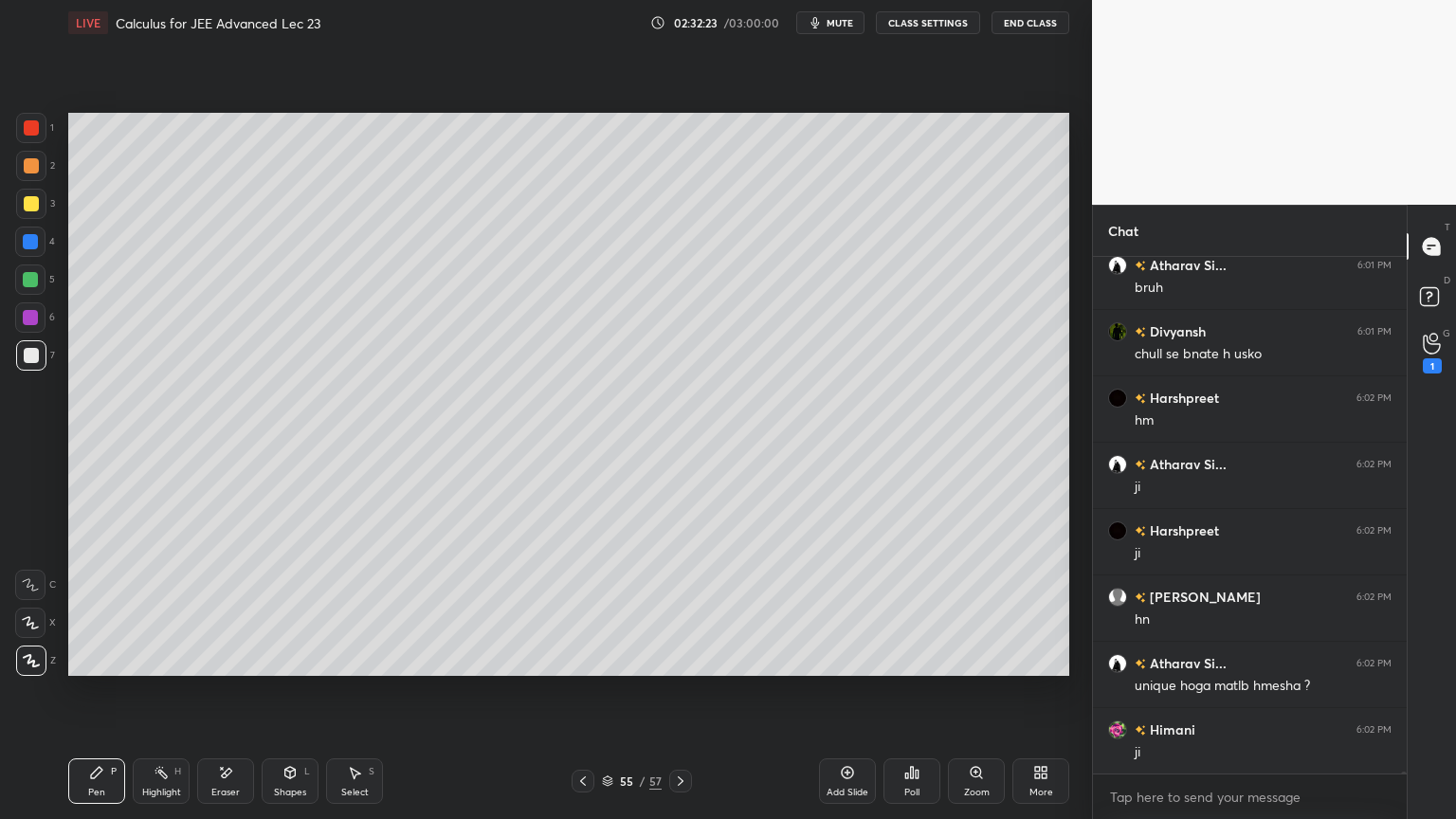 click 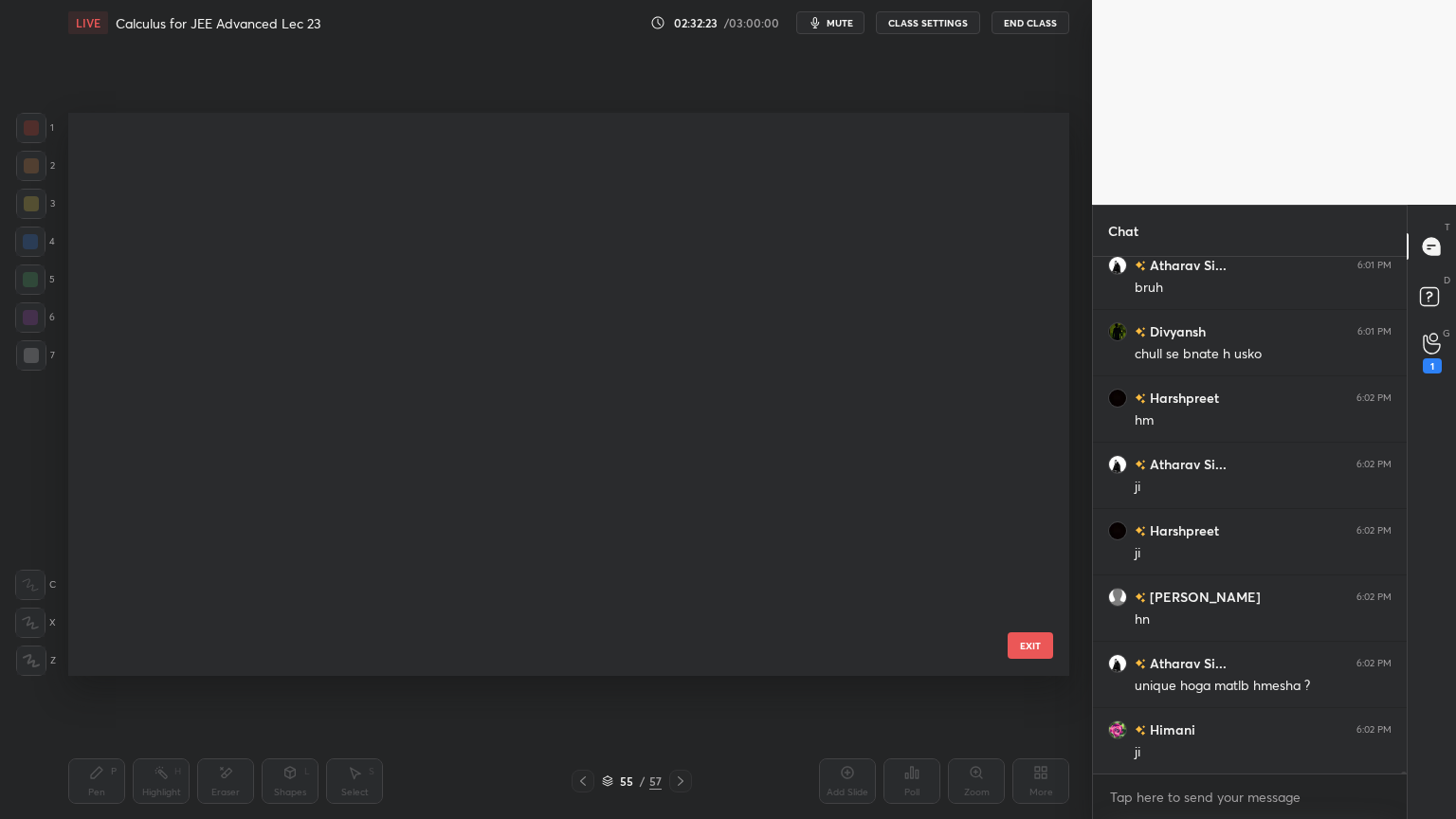 scroll, scrollTop: 557, scrollLeft: 992, axis: both 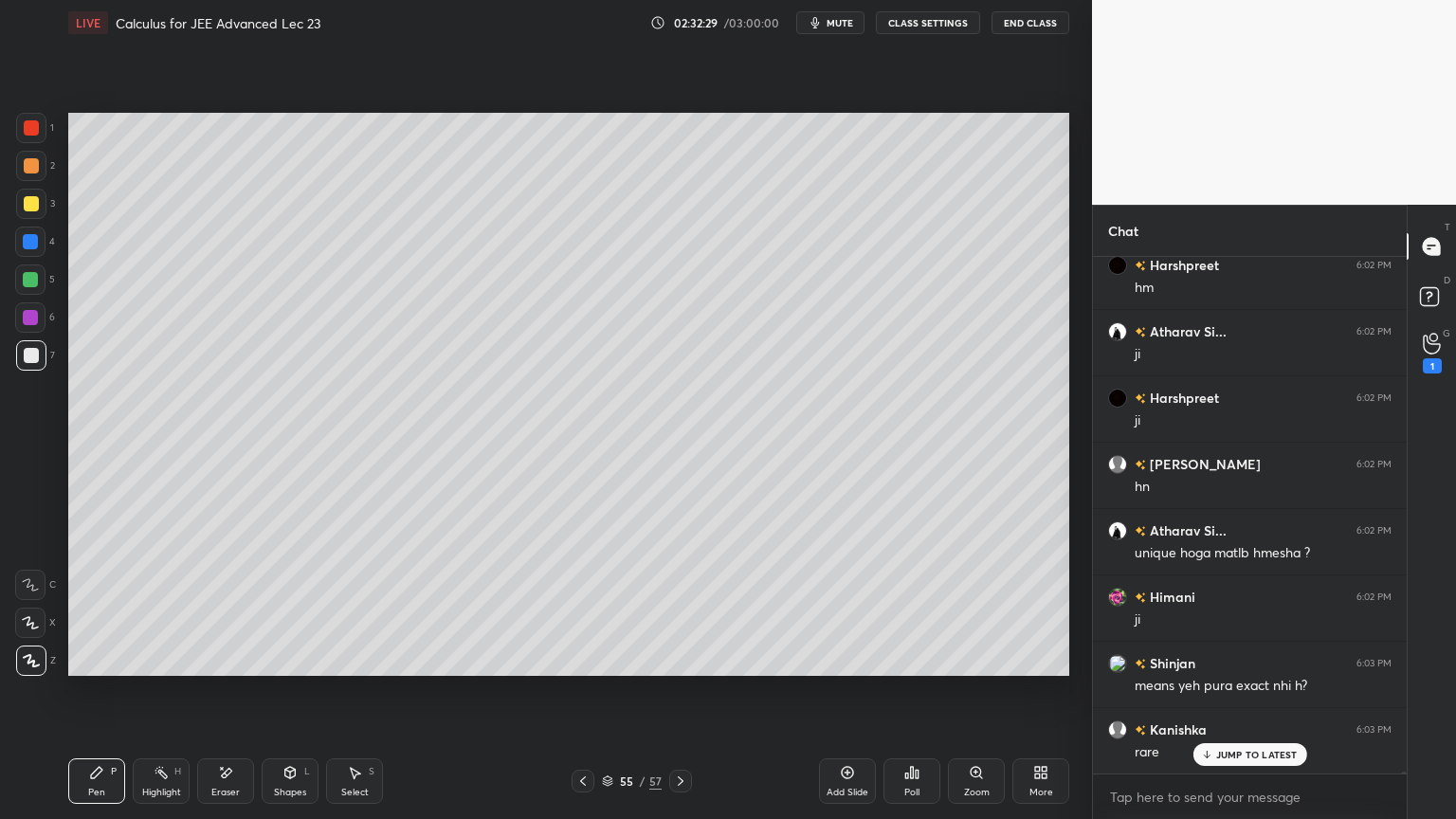 click on "JUMP TO LATEST" at bounding box center [1257, 755] 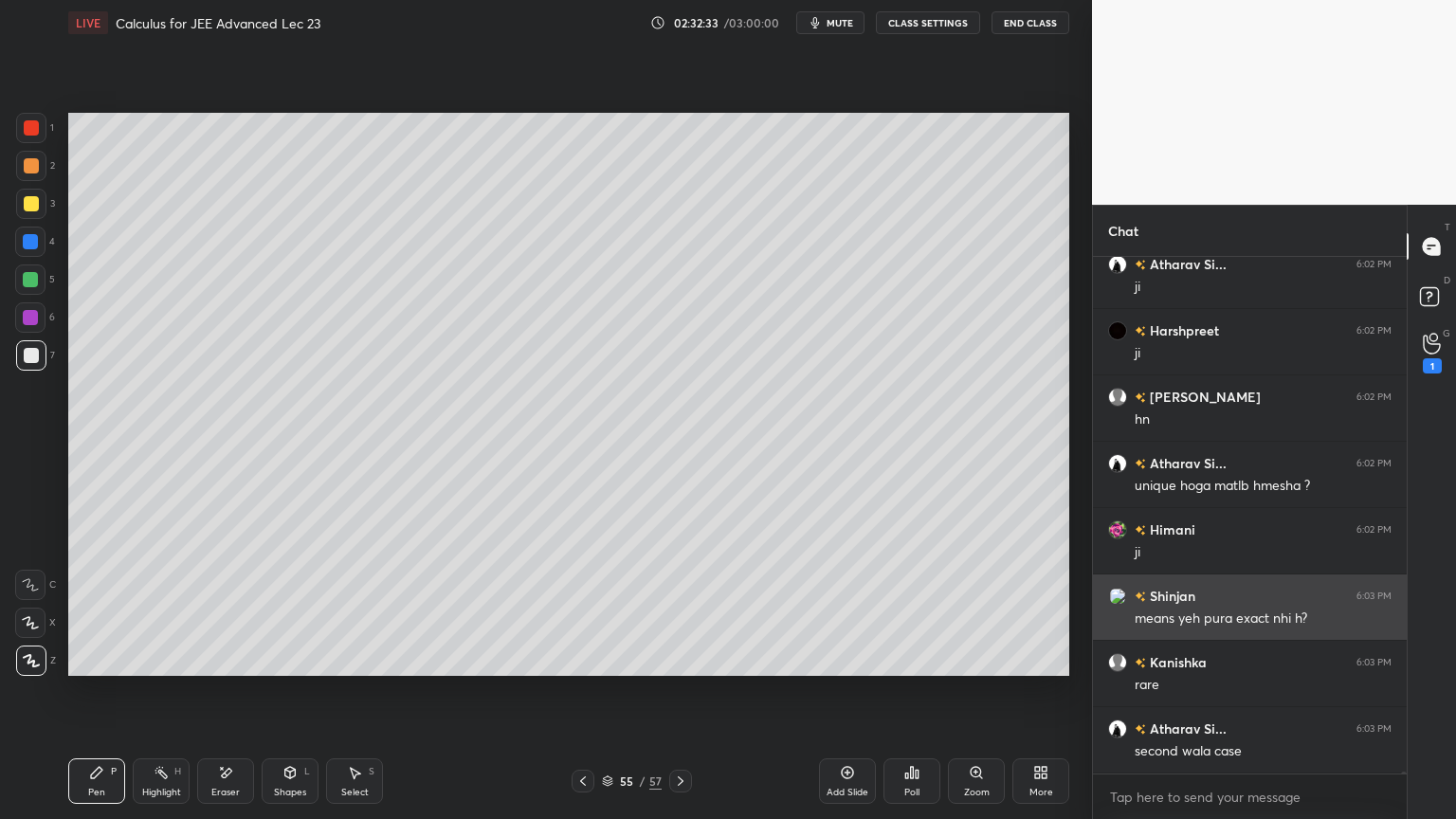 scroll, scrollTop: 118049, scrollLeft: 0, axis: vertical 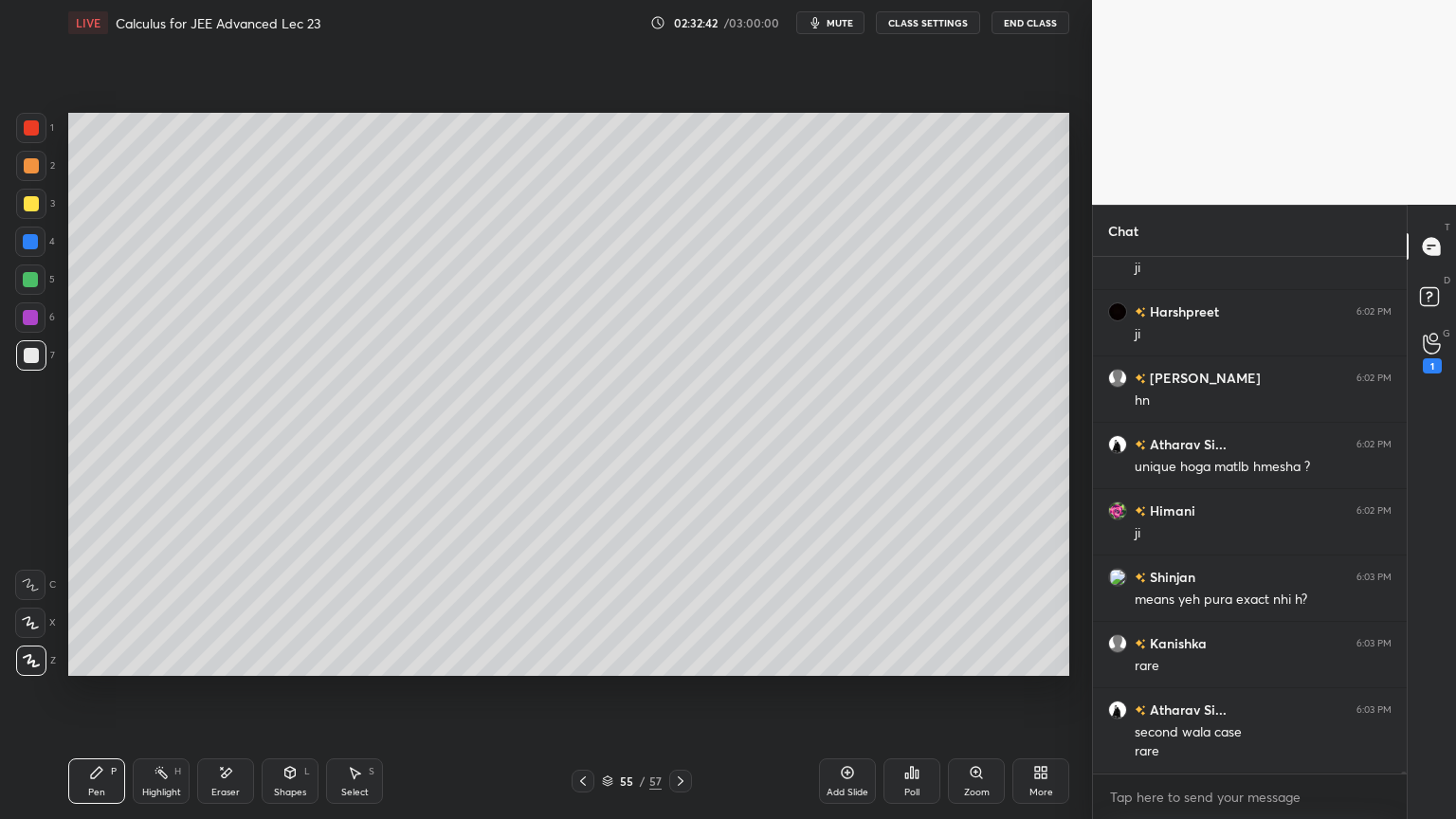 drag, startPoint x: 228, startPoint y: 762, endPoint x: 250, endPoint y: 686, distance: 79.12016 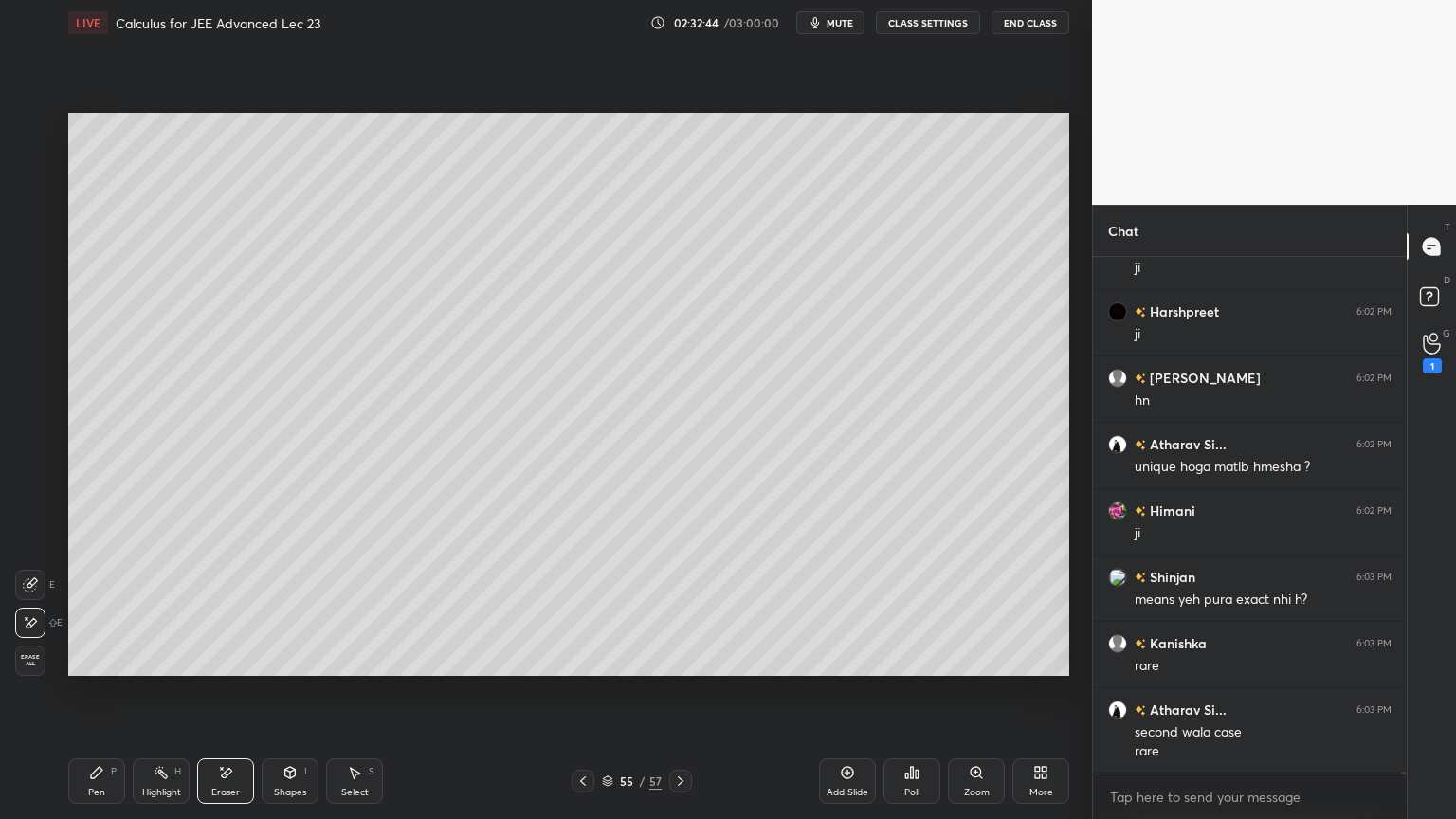 click on "Pen P" at bounding box center (97, 781) 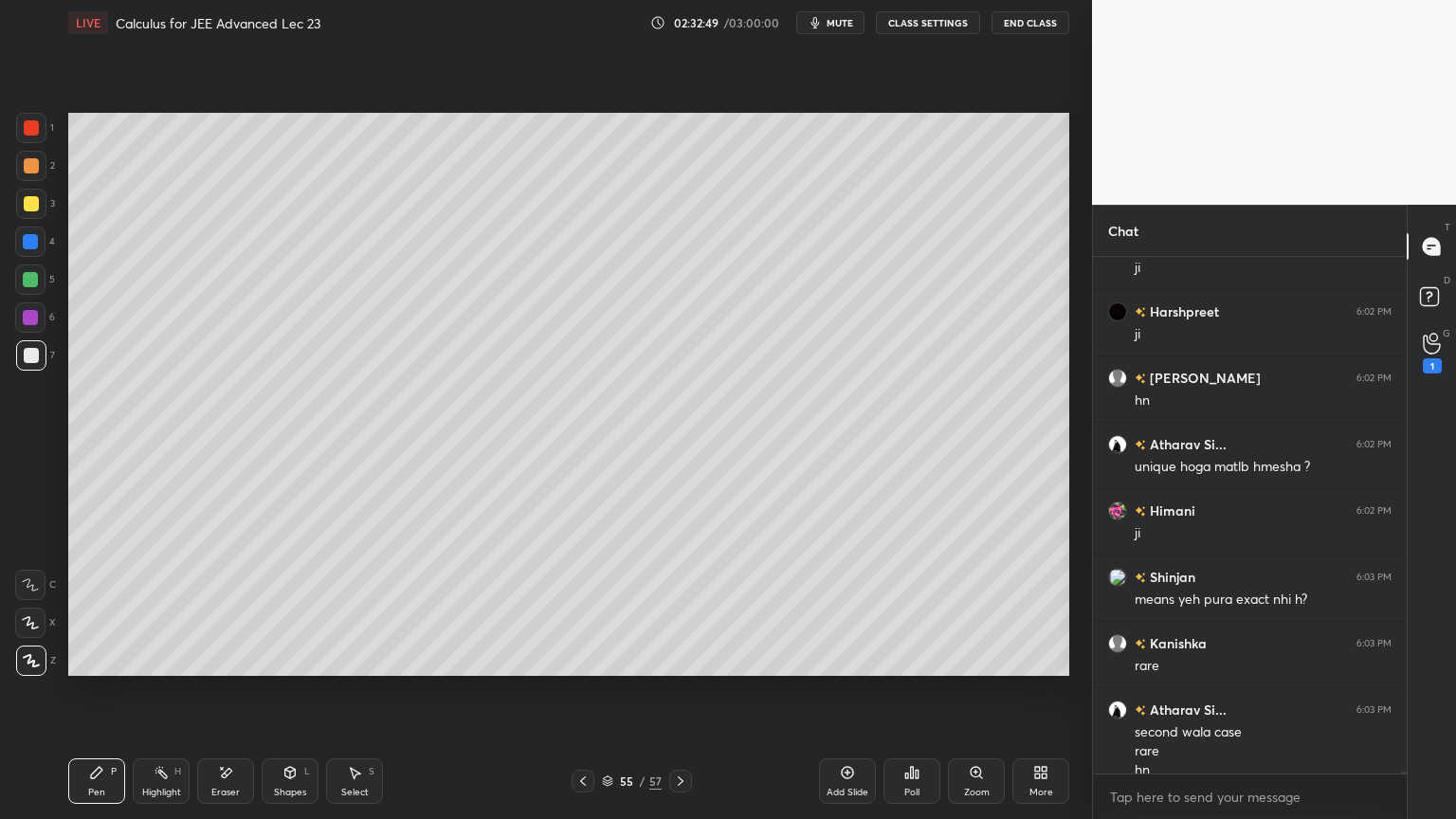 scroll, scrollTop: 118068, scrollLeft: 0, axis: vertical 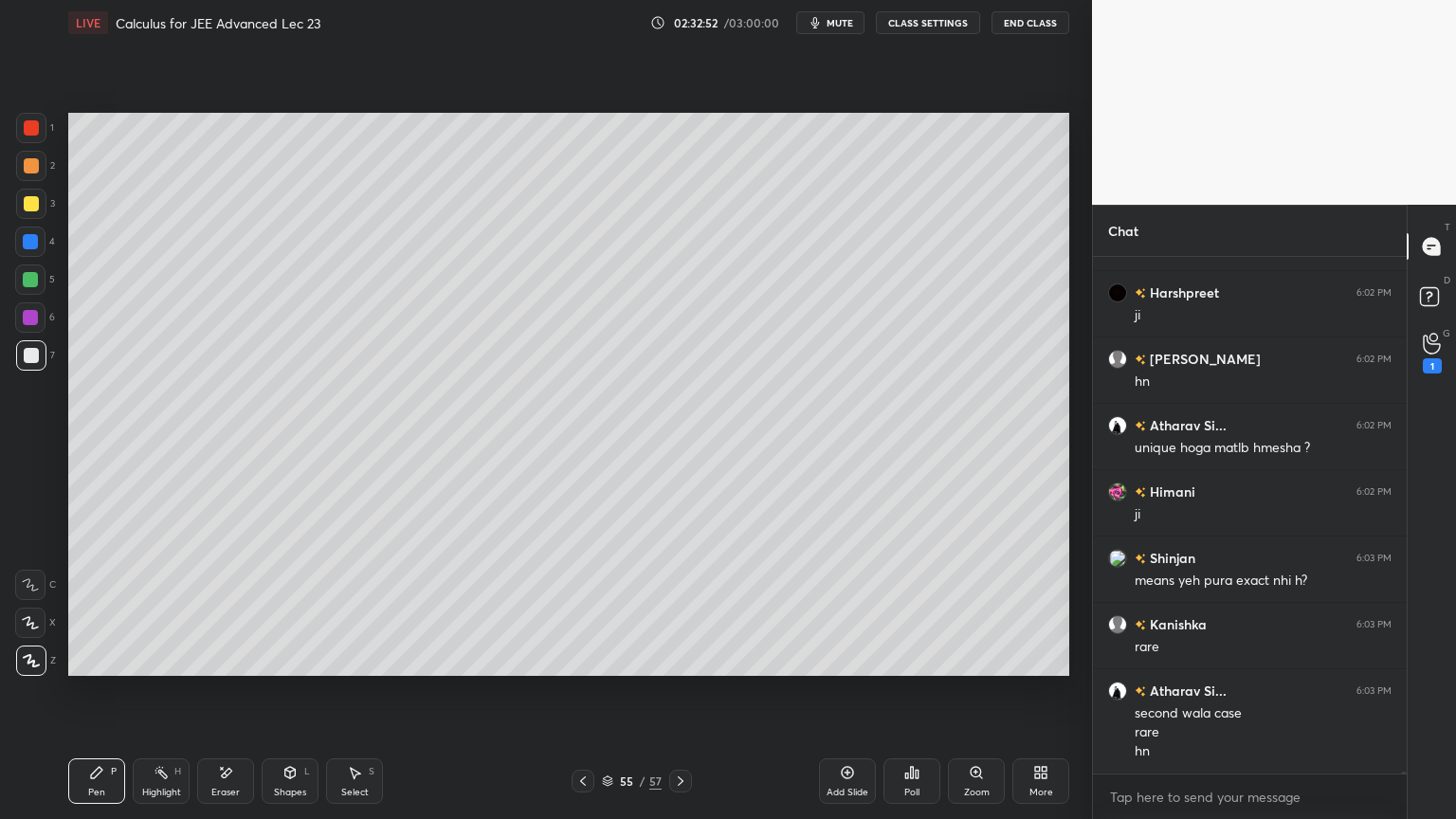 click on "Eraser" at bounding box center (226, 792) 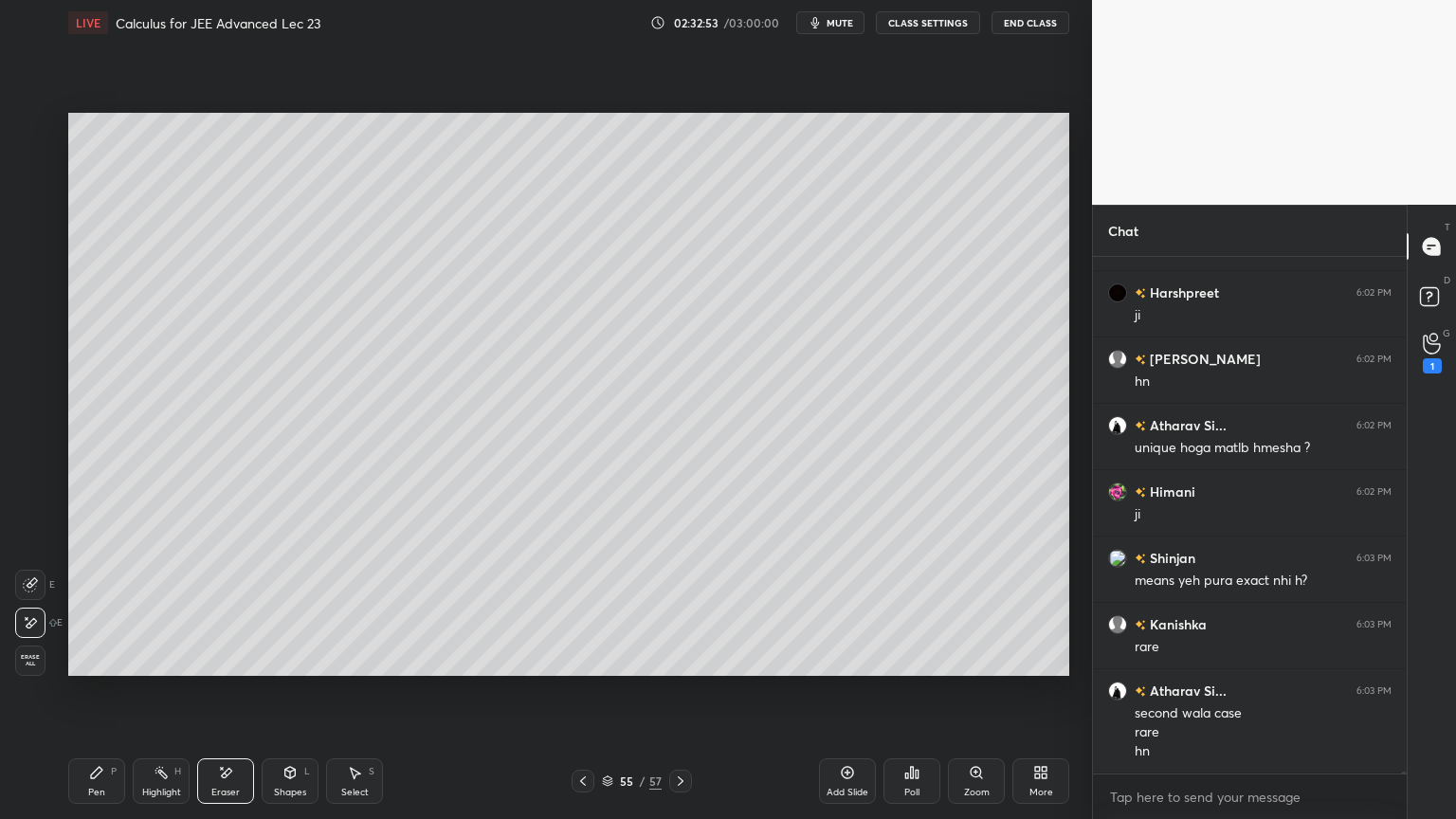 drag, startPoint x: 95, startPoint y: 773, endPoint x: 117, endPoint y: 708, distance: 68.6222 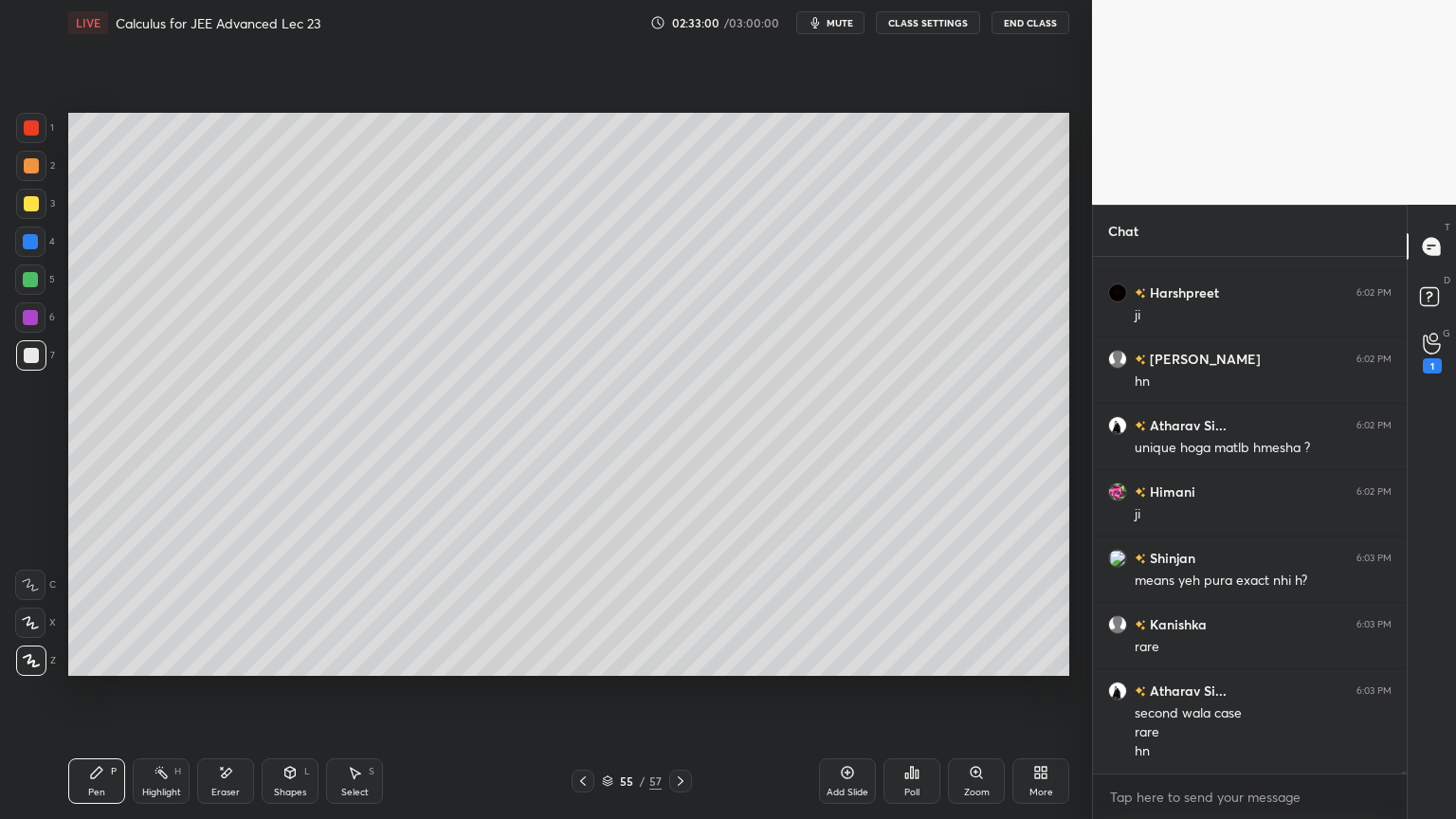drag, startPoint x: 230, startPoint y: 782, endPoint x: 238, endPoint y: 712, distance: 70.45566 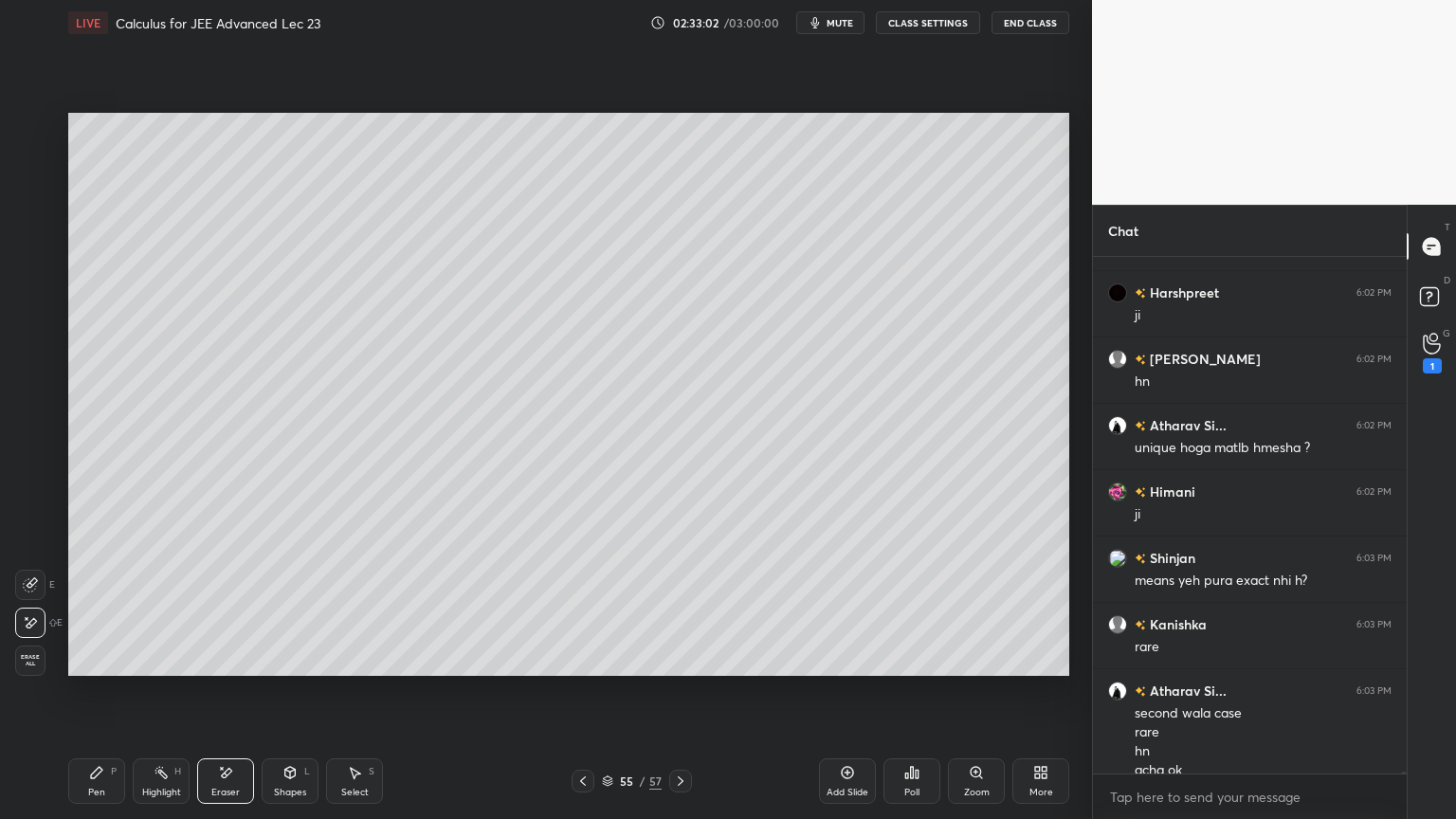 scroll, scrollTop: 118087, scrollLeft: 0, axis: vertical 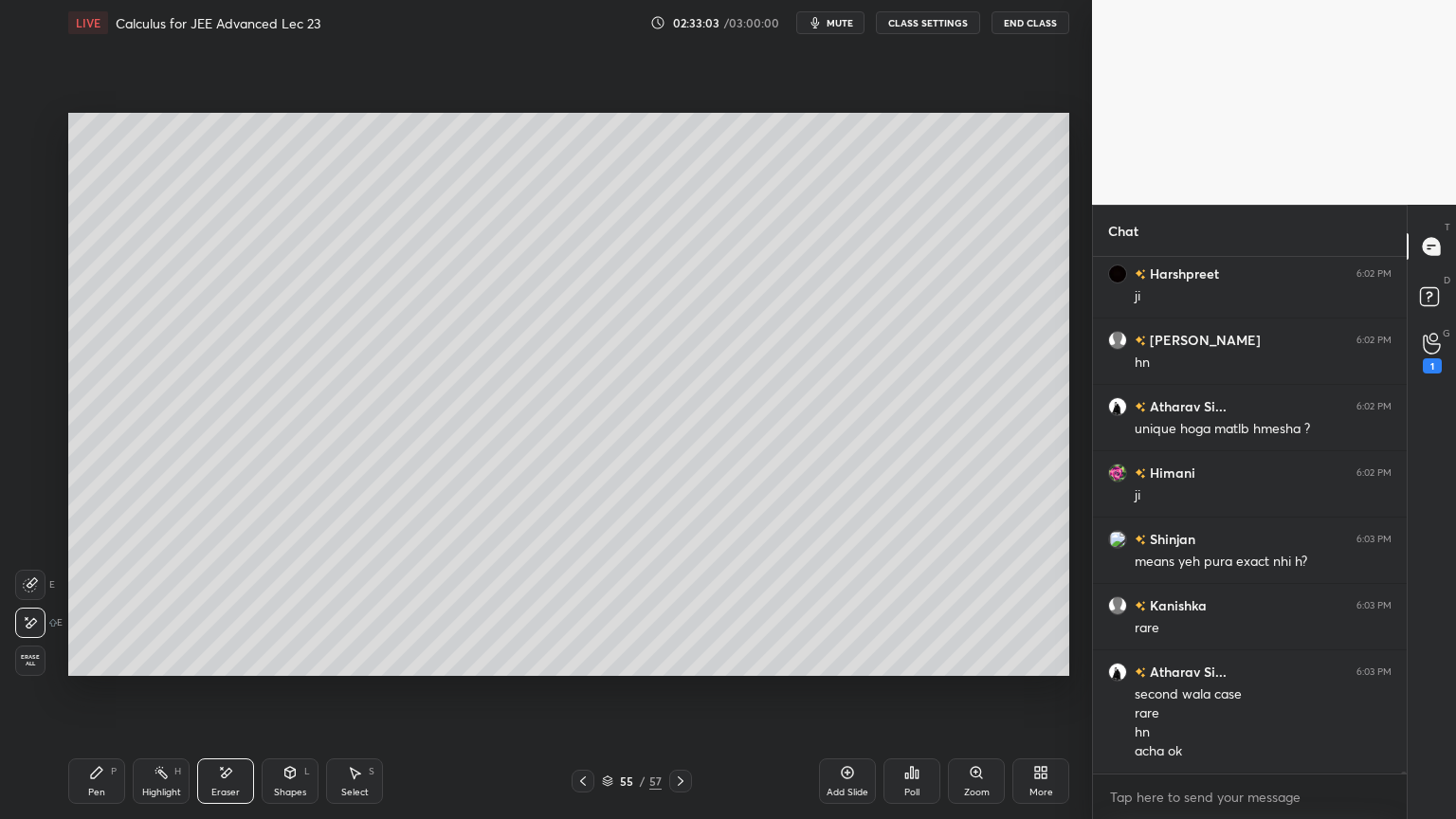 click on "Pen" at bounding box center (97, 792) 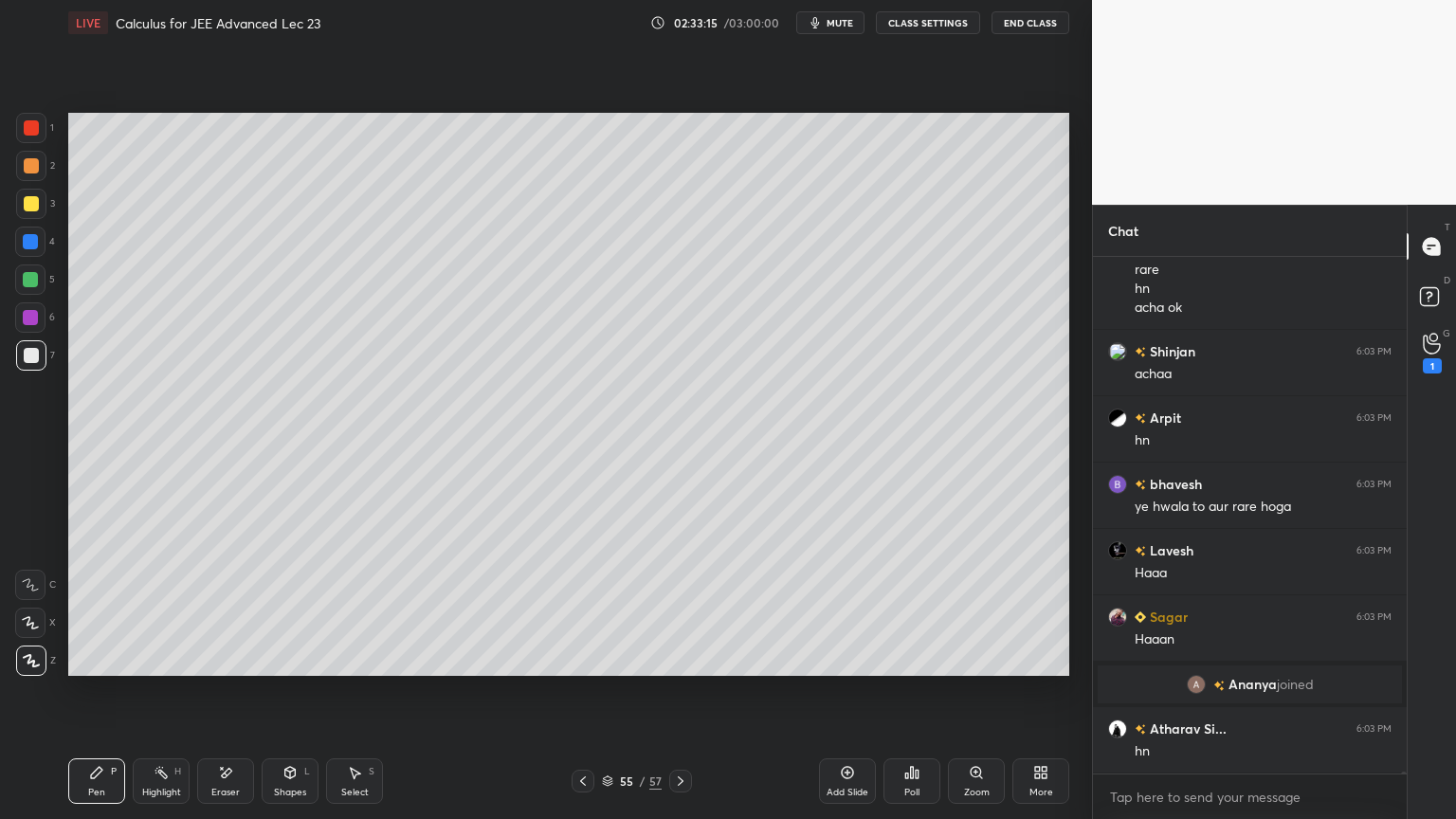 scroll, scrollTop: 118596, scrollLeft: 0, axis: vertical 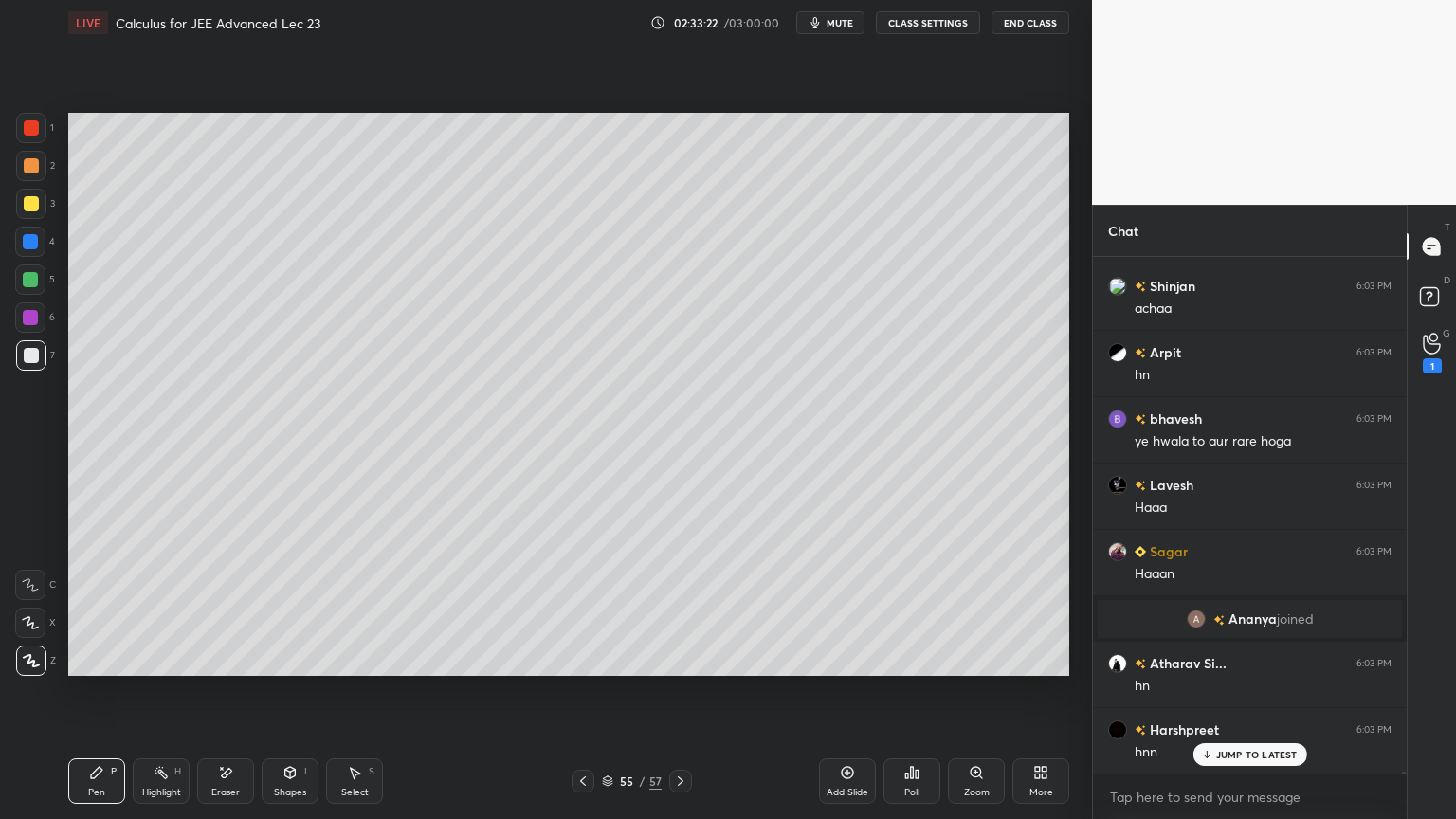 click 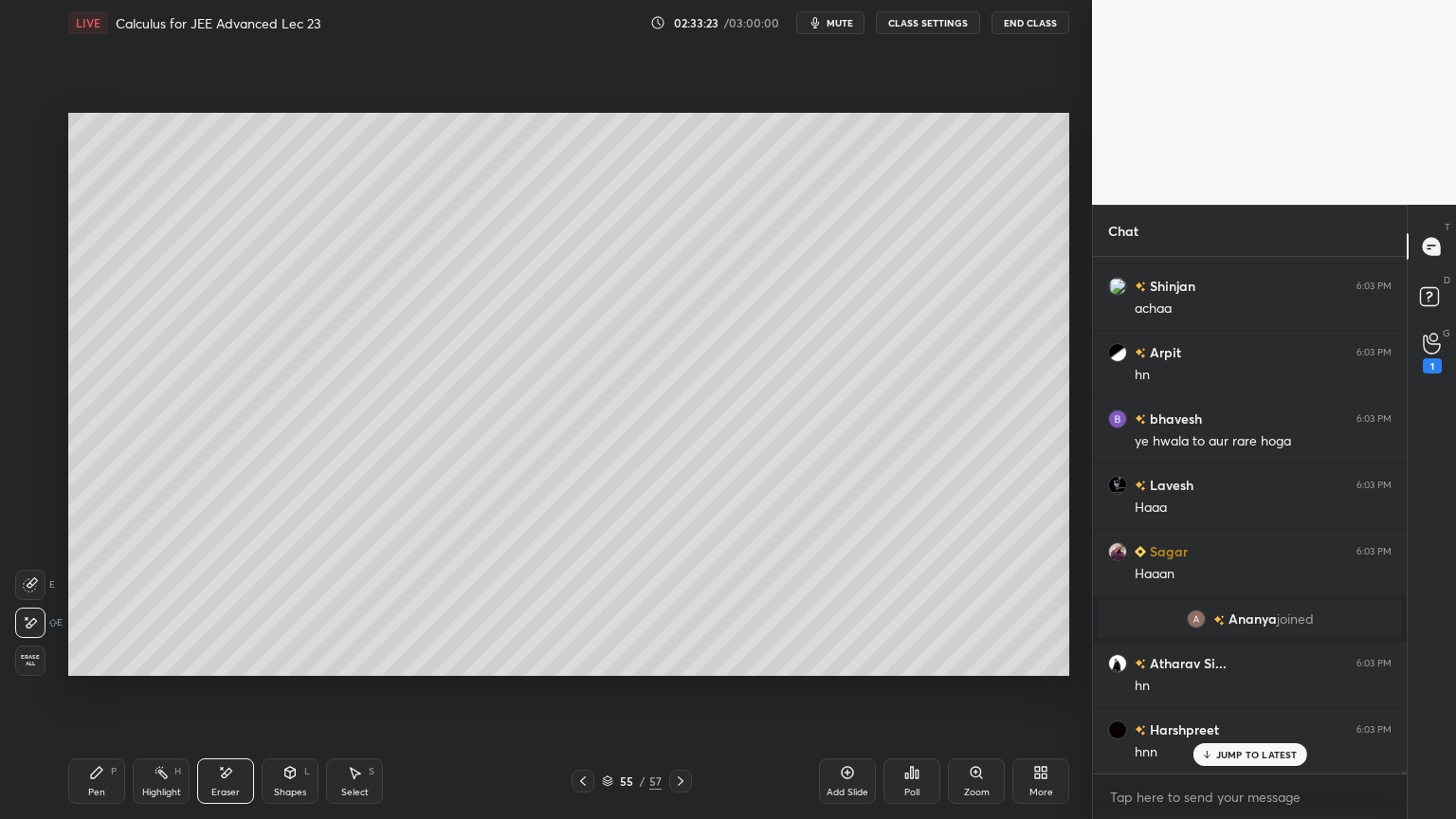 click 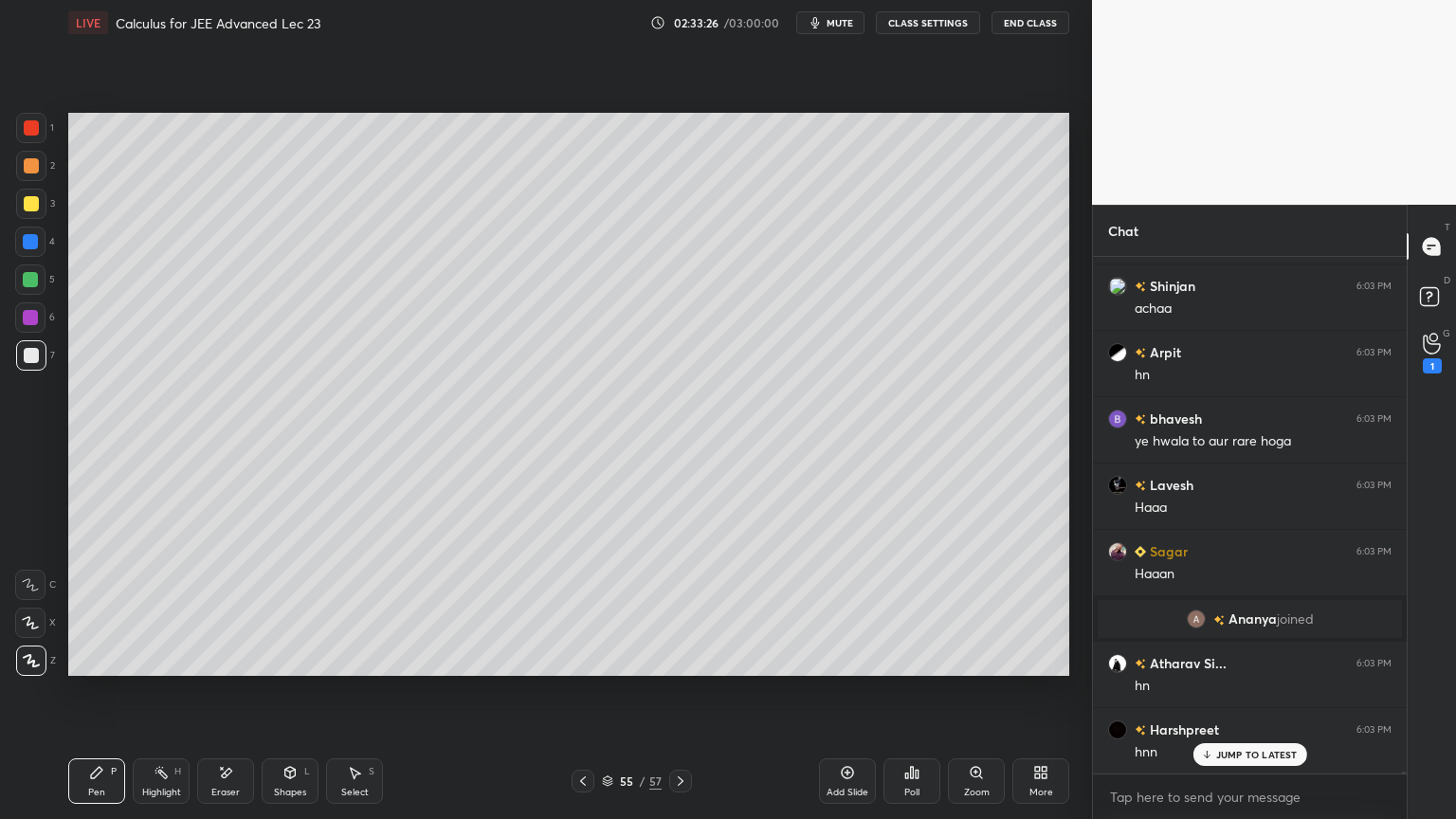 click on "Eraser" at bounding box center [226, 781] 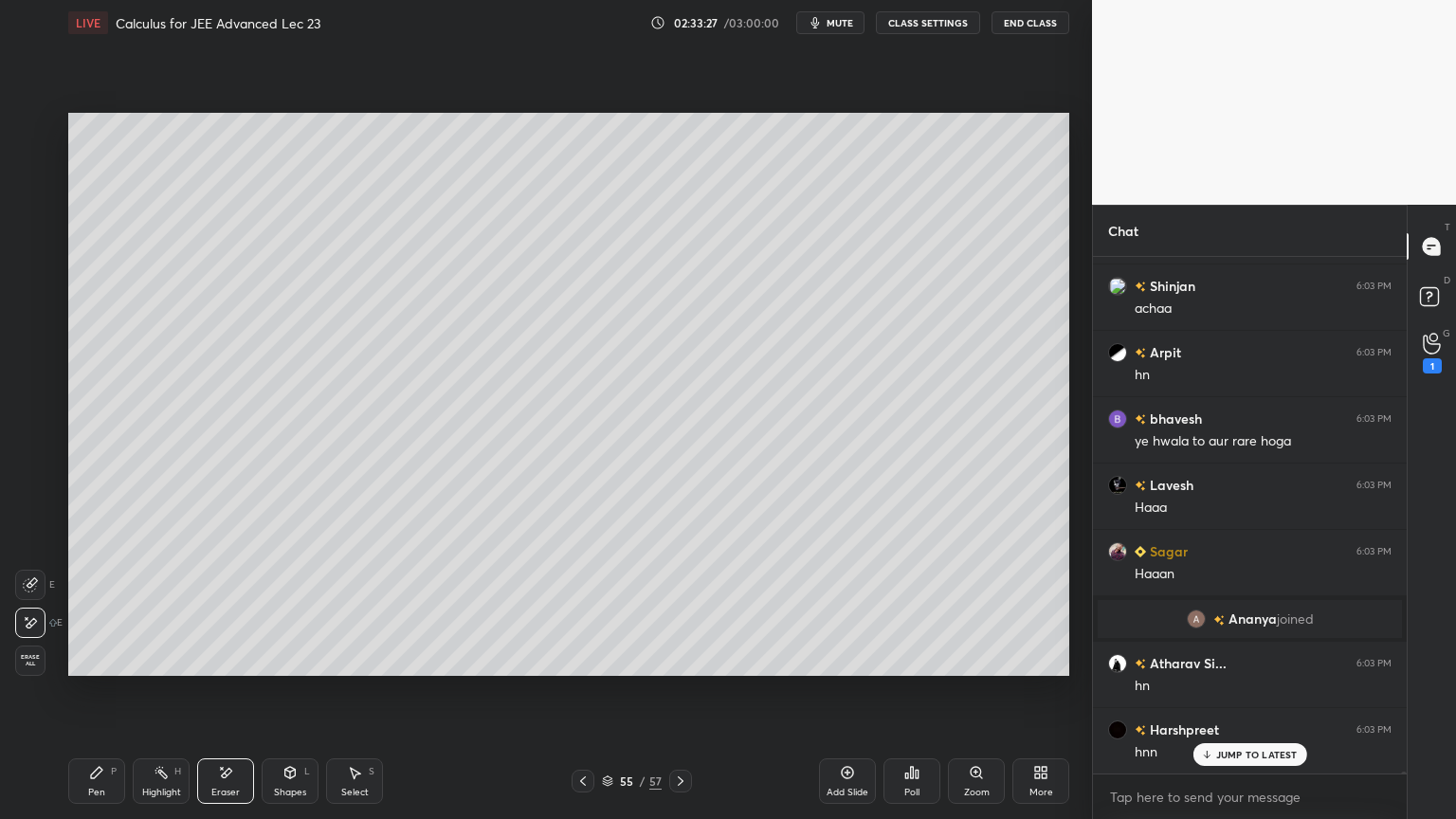 drag, startPoint x: 90, startPoint y: 784, endPoint x: 144, endPoint y: 729, distance: 77.07788 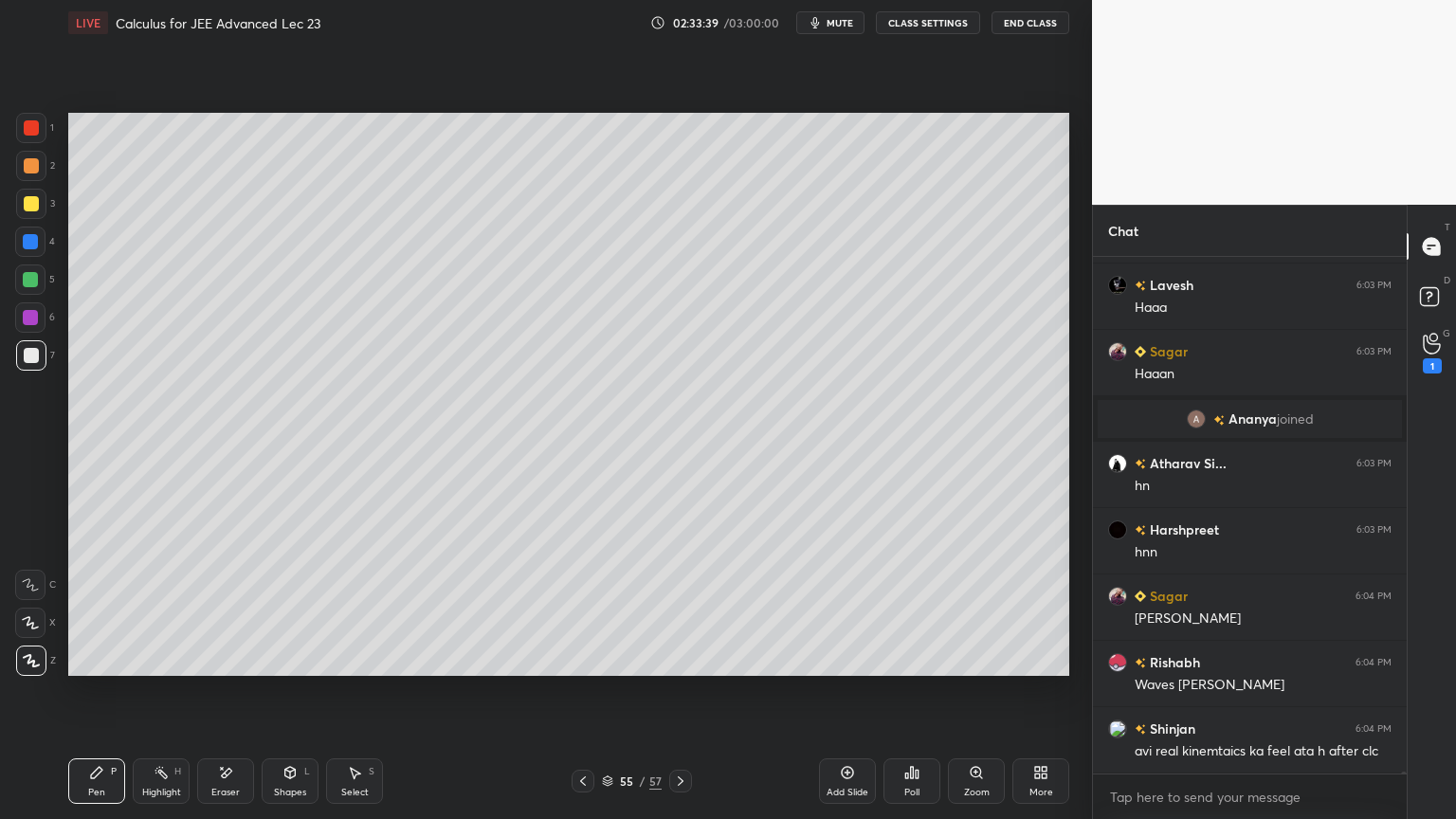 scroll, scrollTop: 118861, scrollLeft: 0, axis: vertical 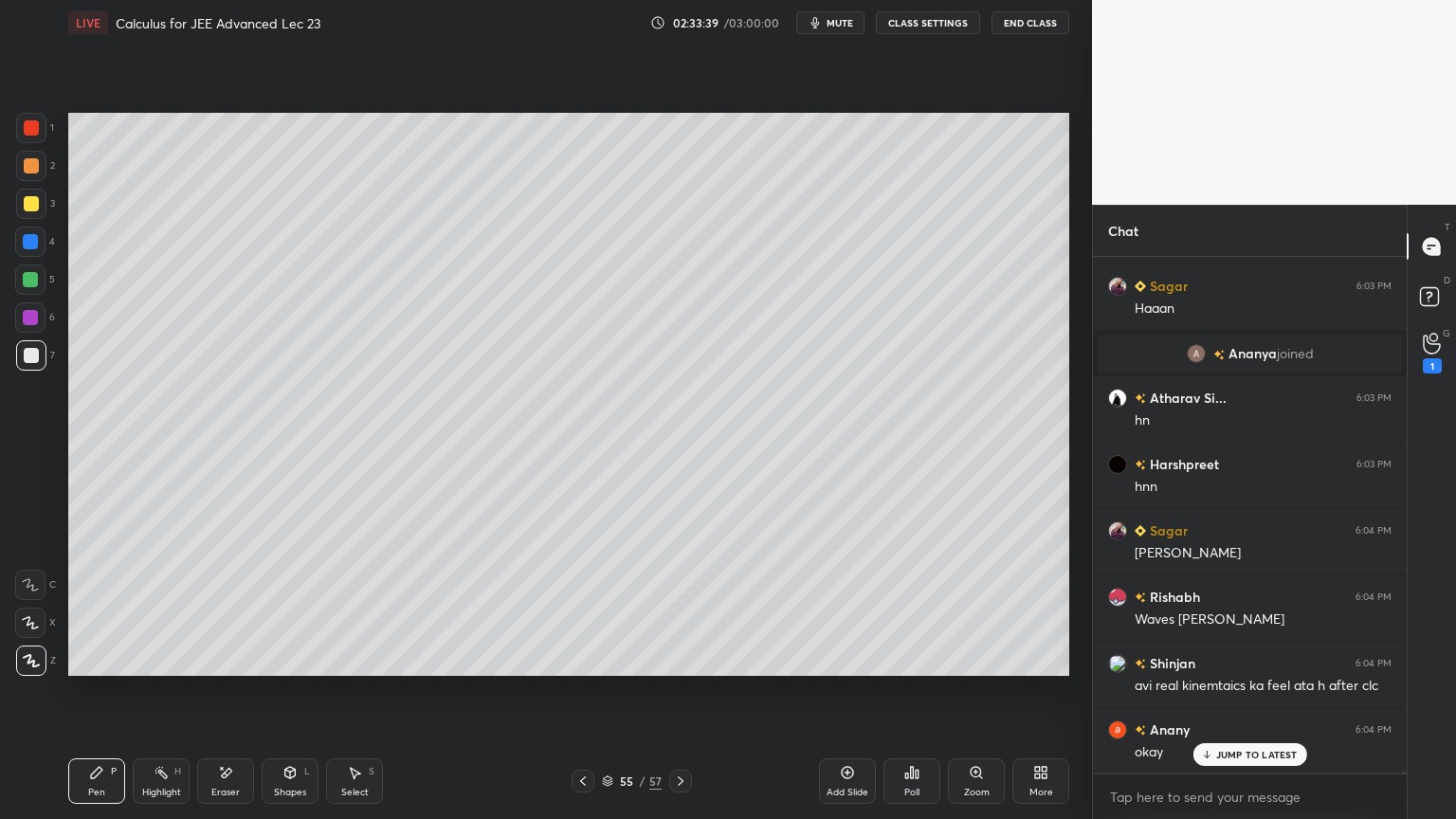 click 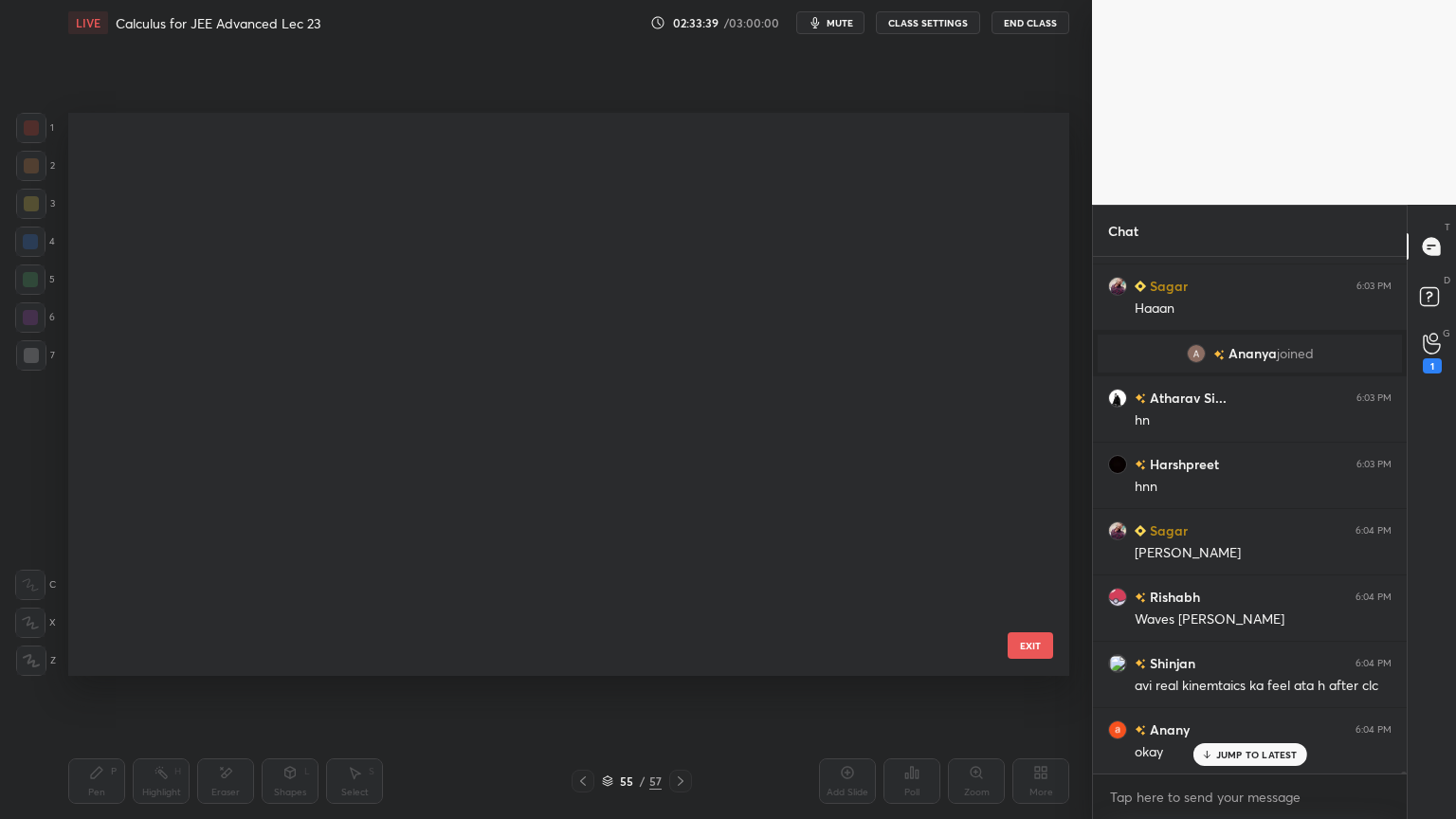 scroll, scrollTop: 2732, scrollLeft: 0, axis: vertical 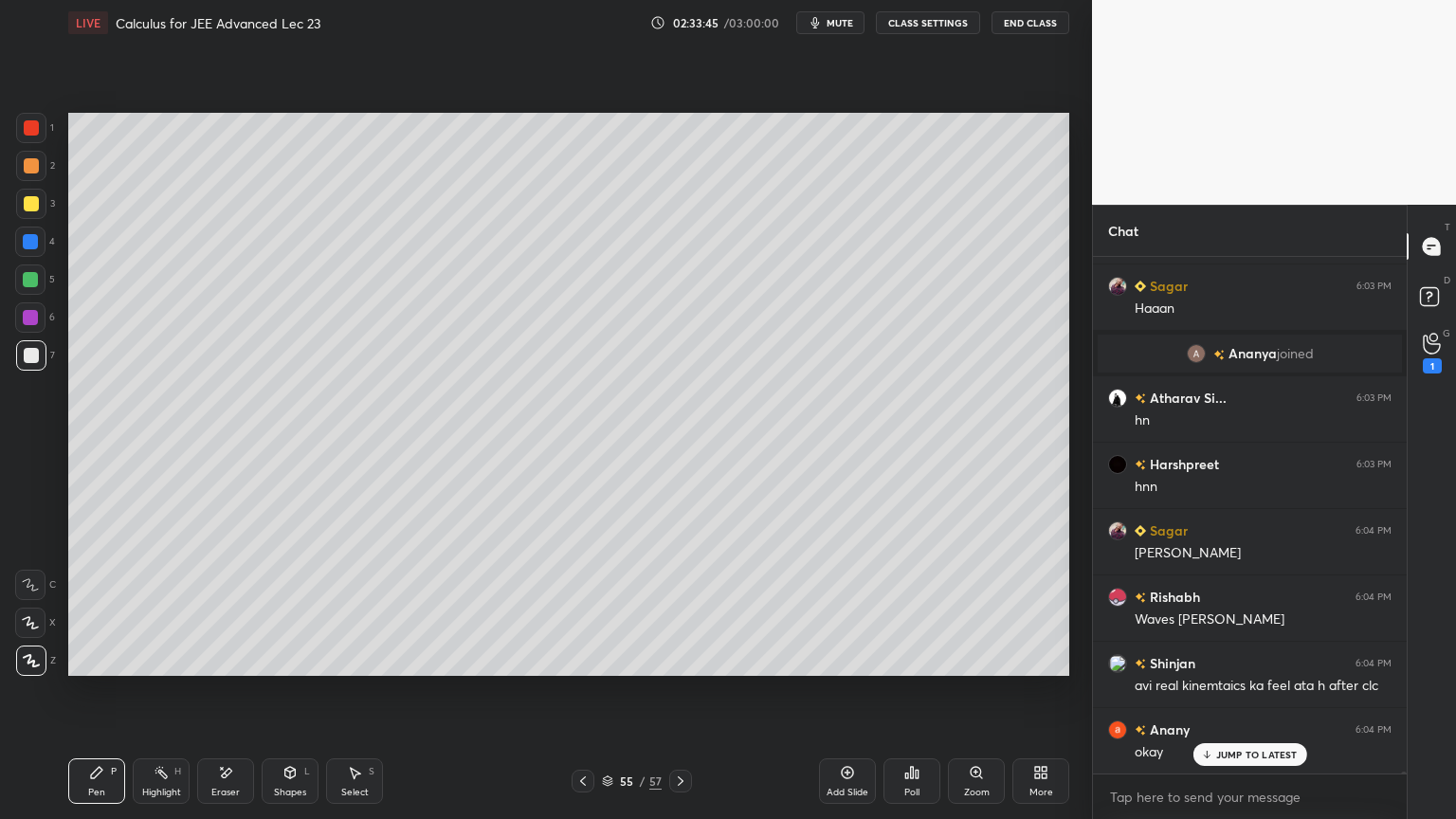 click on "Add Slide" at bounding box center (847, 792) 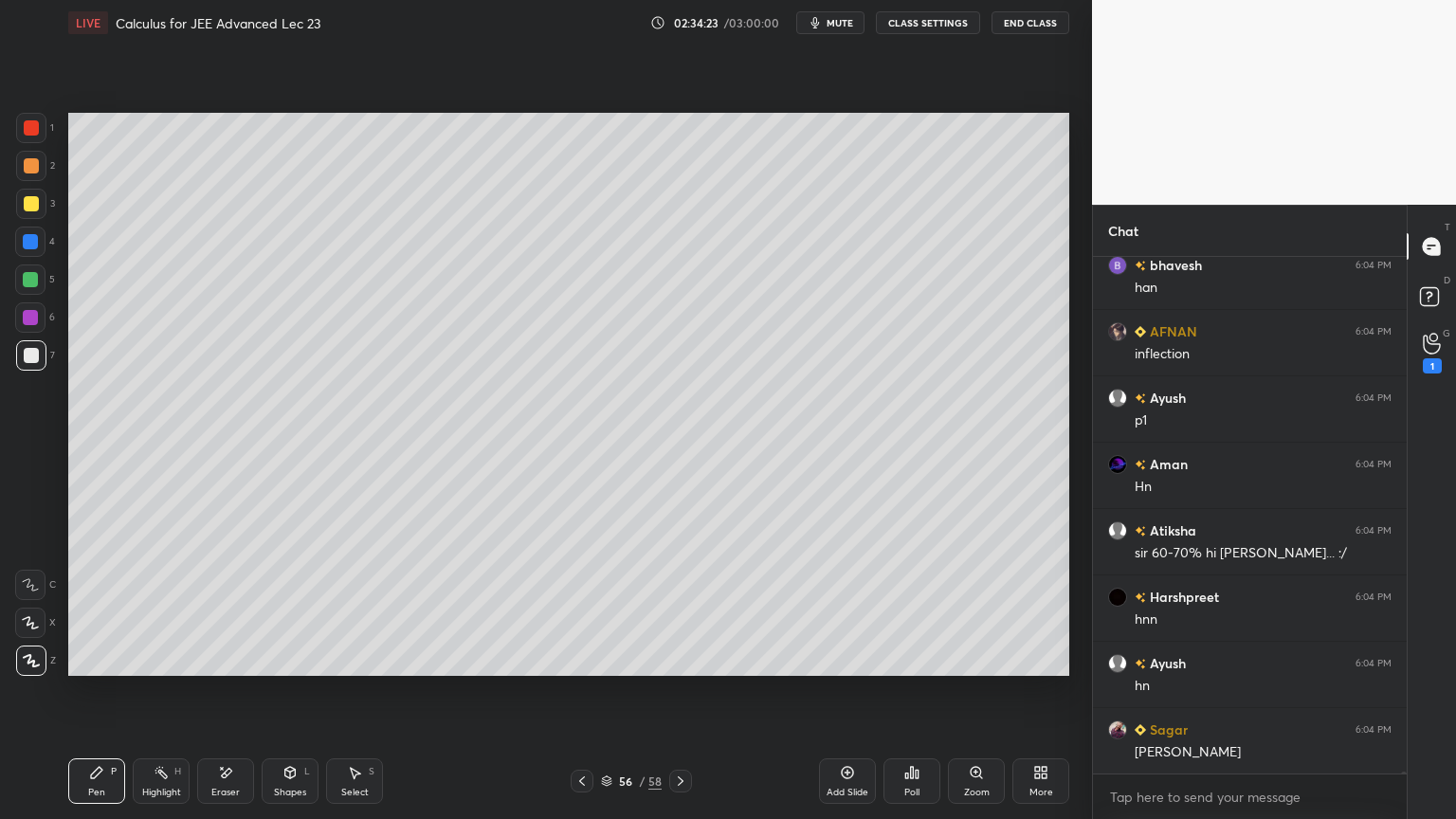 scroll, scrollTop: 119725, scrollLeft: 0, axis: vertical 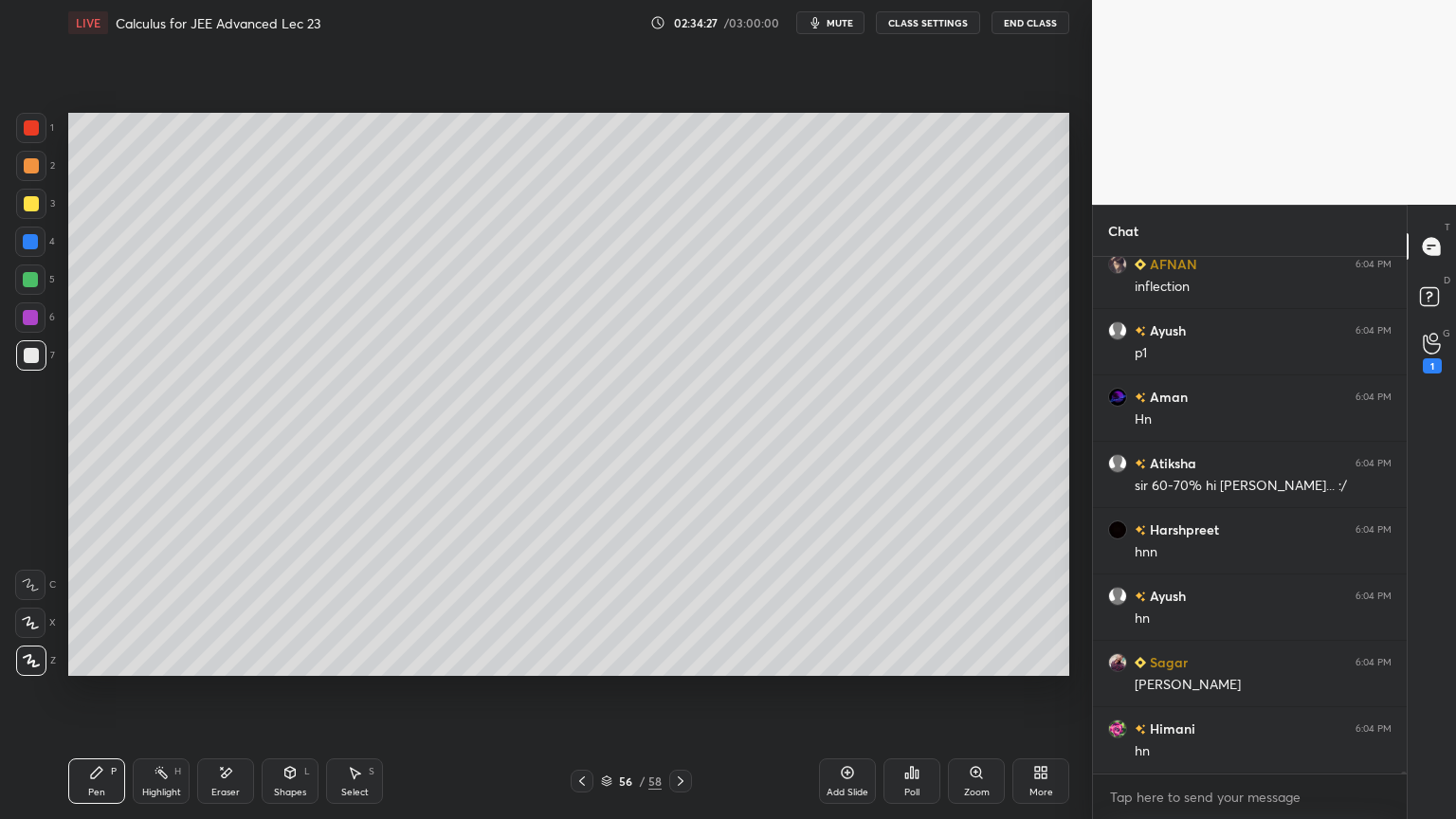 click on "More" at bounding box center (1041, 781) 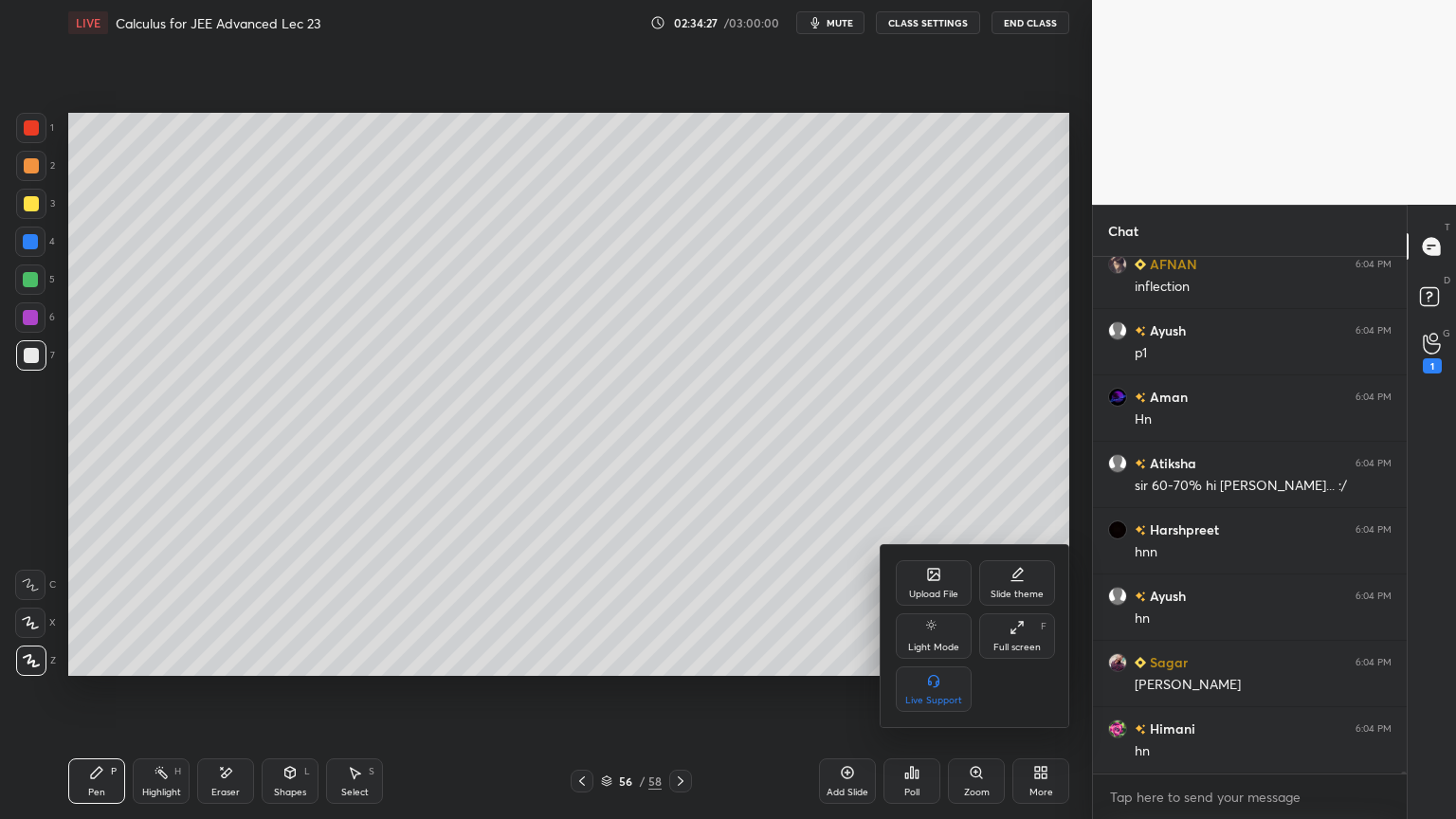 scroll, scrollTop: 119790, scrollLeft: 0, axis: vertical 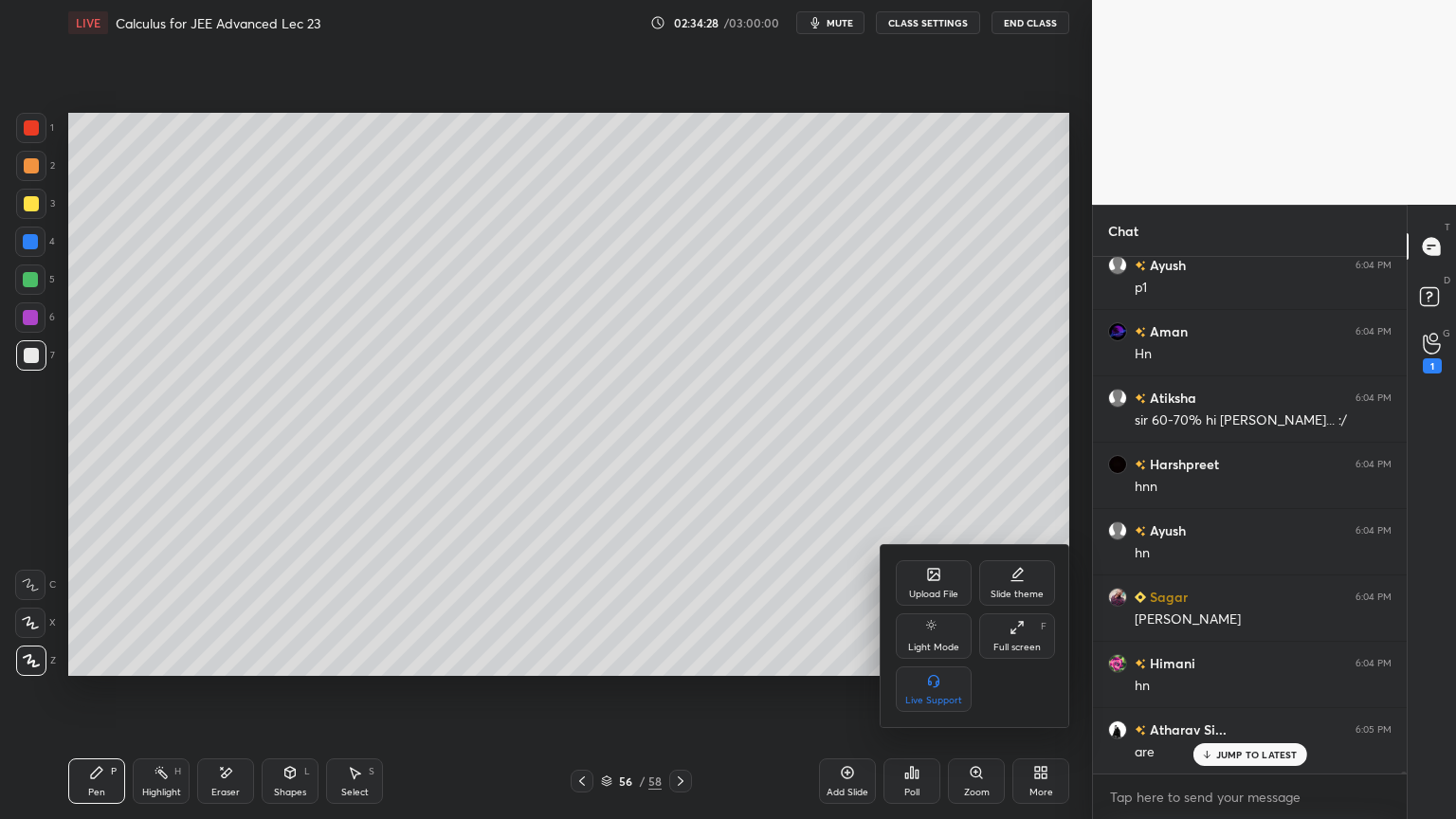 click at bounding box center [728, 410] 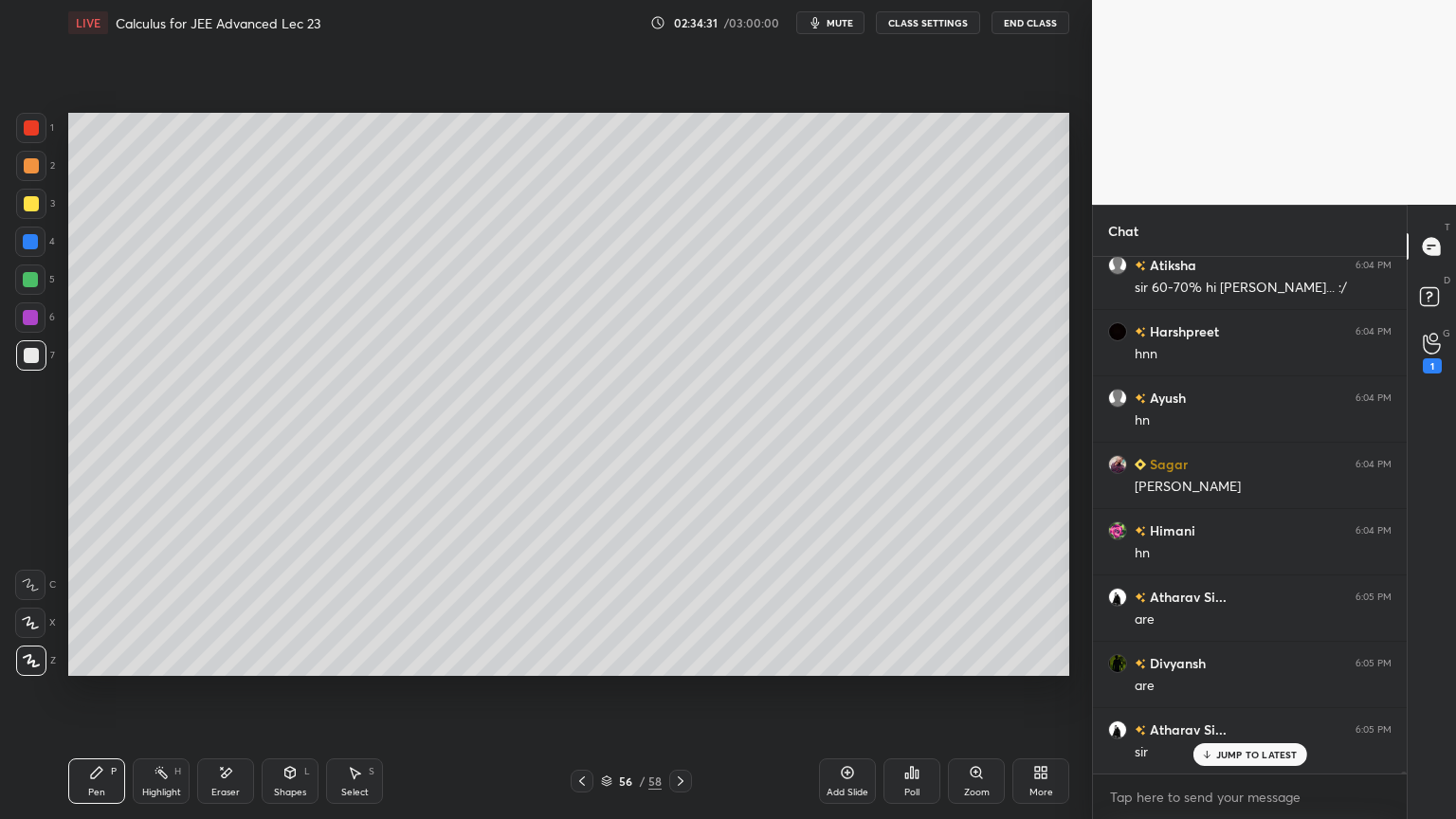 scroll, scrollTop: 119942, scrollLeft: 0, axis: vertical 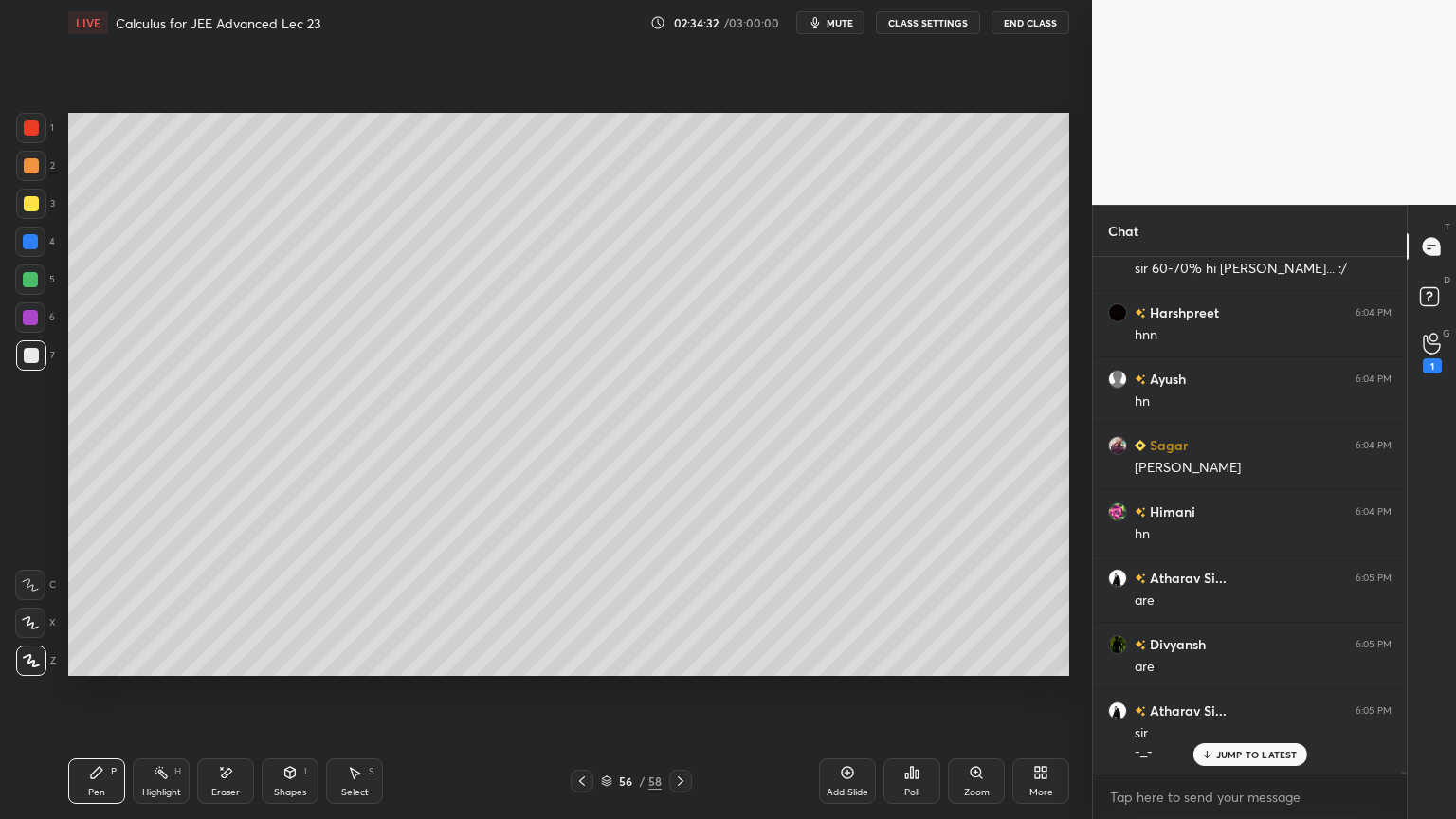 click on "JUMP TO LATEST" at bounding box center (1257, 755) 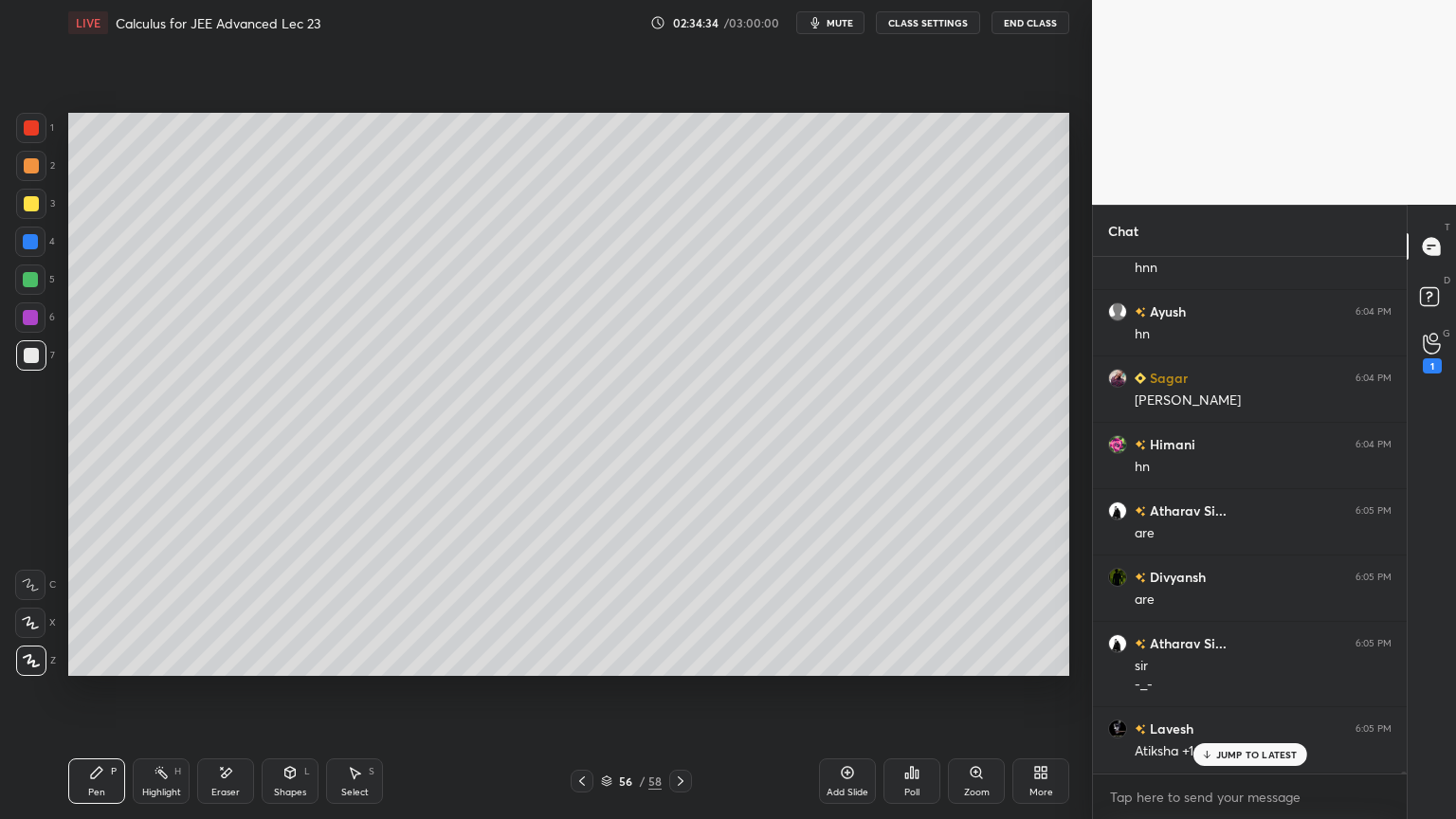 scroll, scrollTop: 120074, scrollLeft: 0, axis: vertical 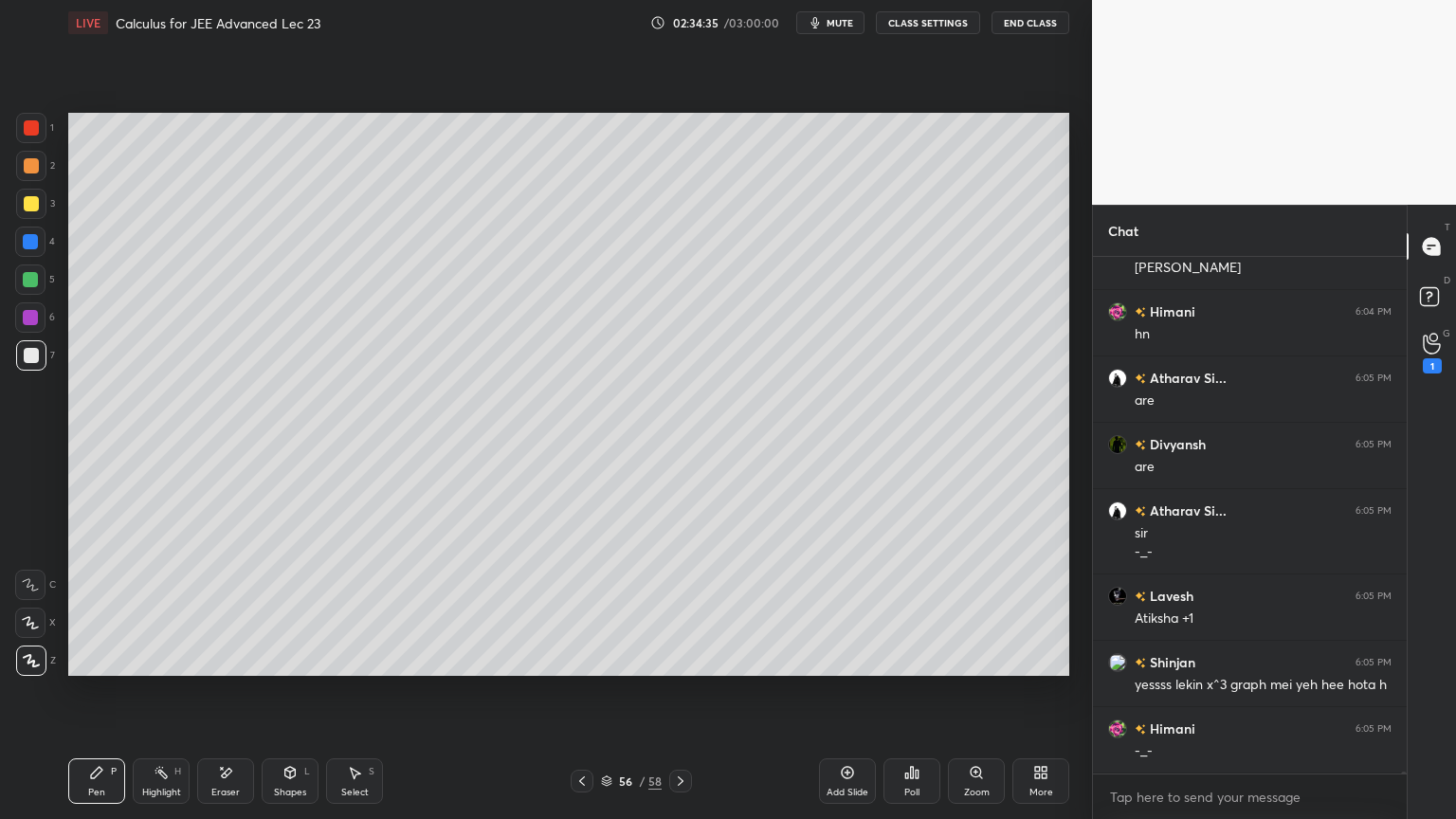 click on "Ayush 6:04 PM hn Sagar 6:04 PM Han Himani 6:04 PM hn Atharav Si... 6:05 PM are Divyansh 6:05 PM are Atharav Si... 6:05 PM sir -_- Lavesh 6:05 PM Atiksha +1 Shinjan 6:05 PM yessss lekin x^3 graph mei yeh hee hota h Himani 6:05 PM -_-" at bounding box center (1249, 515) 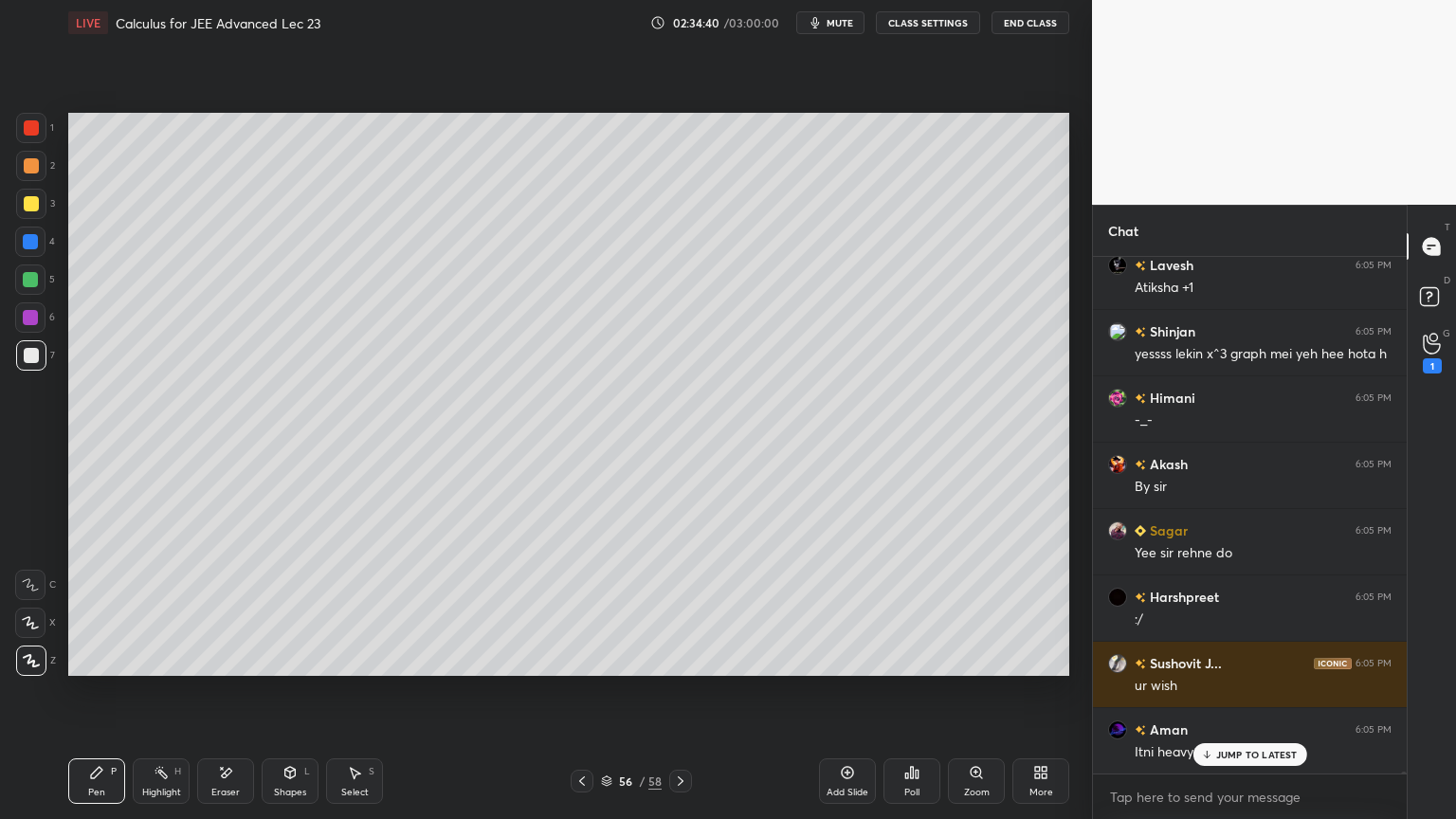 scroll, scrollTop: 120540, scrollLeft: 0, axis: vertical 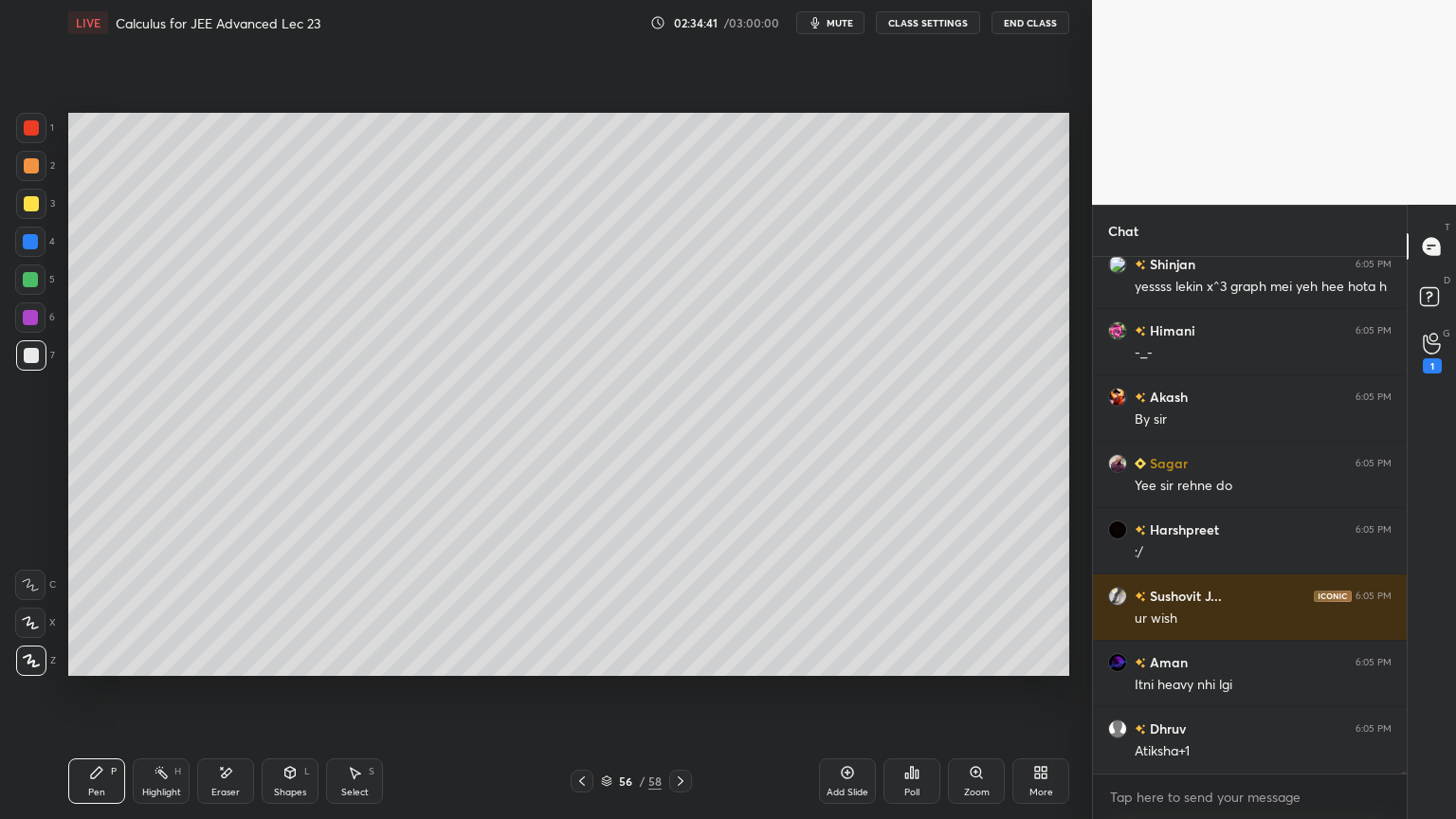 click on "Lavesh 6:05 PM Atiksha +1 Shinjan 6:05 PM yessss lekin x^3 graph mei yeh hee hota h Himani 6:05 PM -_- Akash 6:05 PM By sir Sagar 6:05 PM Yee sir rehne do Harshpreet 6:05 PM :/ Sushovit J... 6:05 PM ur wish Aman 6:05 PM Itni heavy nhi lgi Dhruv 6:05 PM Atiksha+1" at bounding box center (1249, 515) 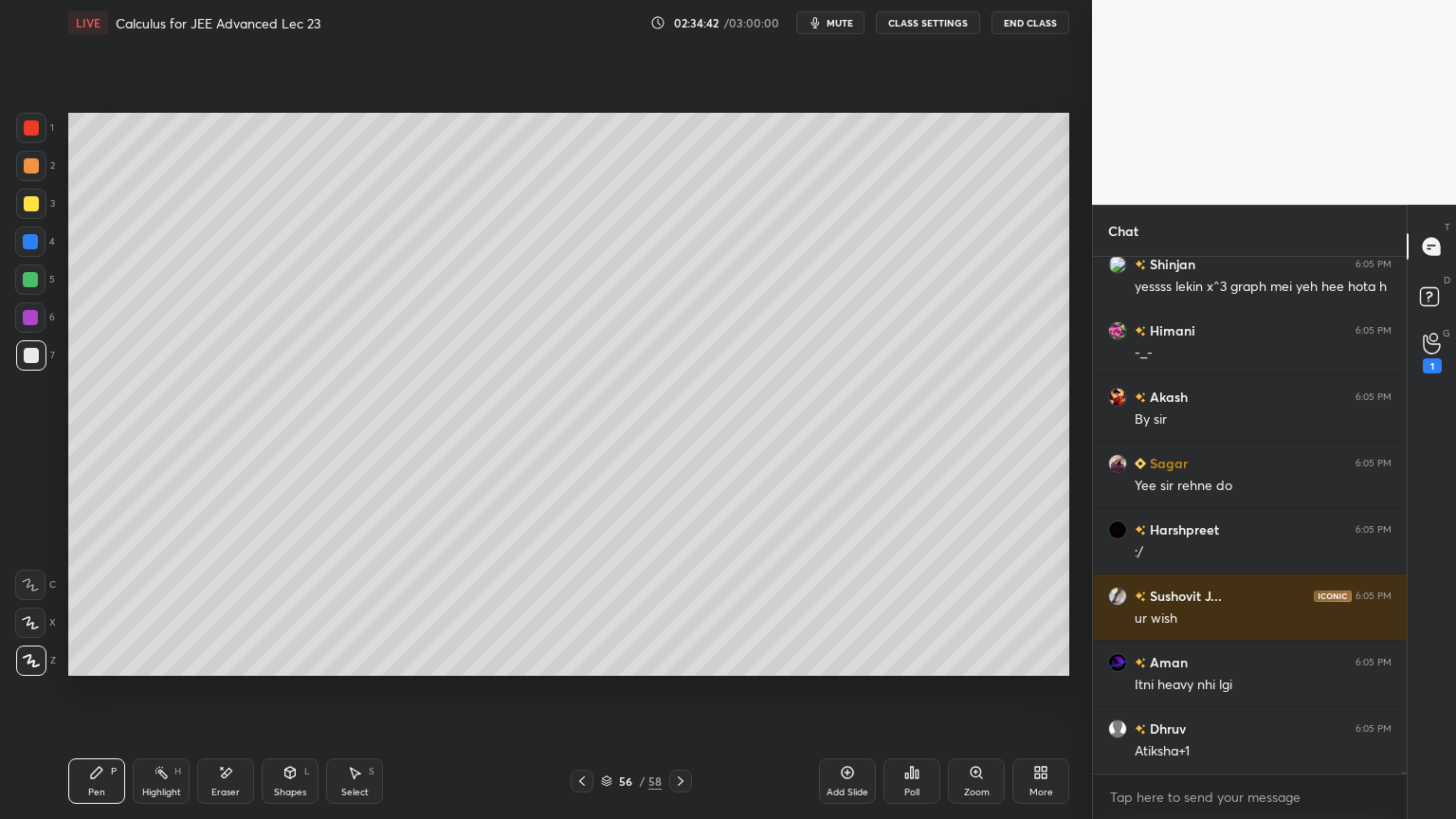 scroll, scrollTop: 120605, scrollLeft: 0, axis: vertical 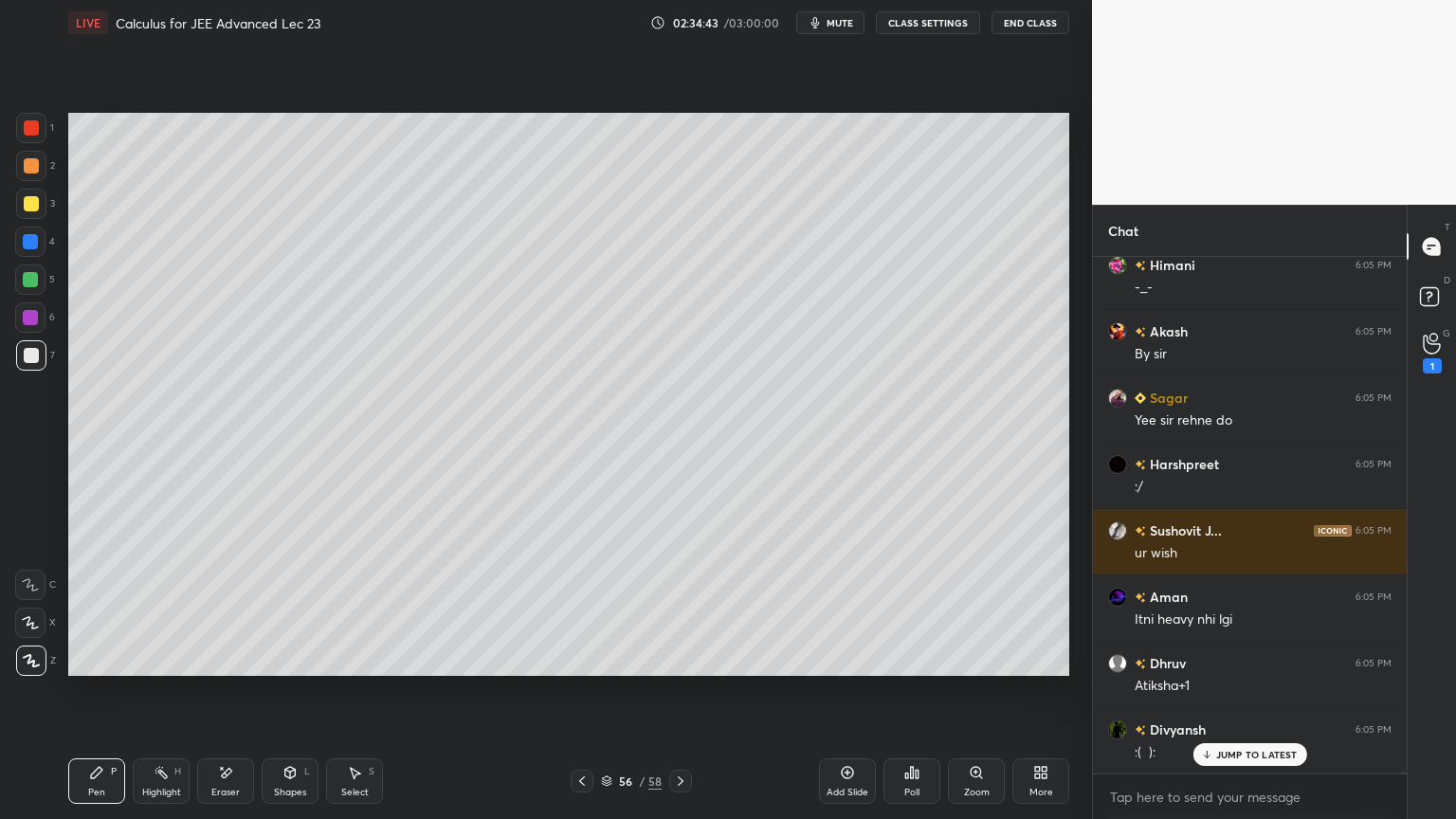 click 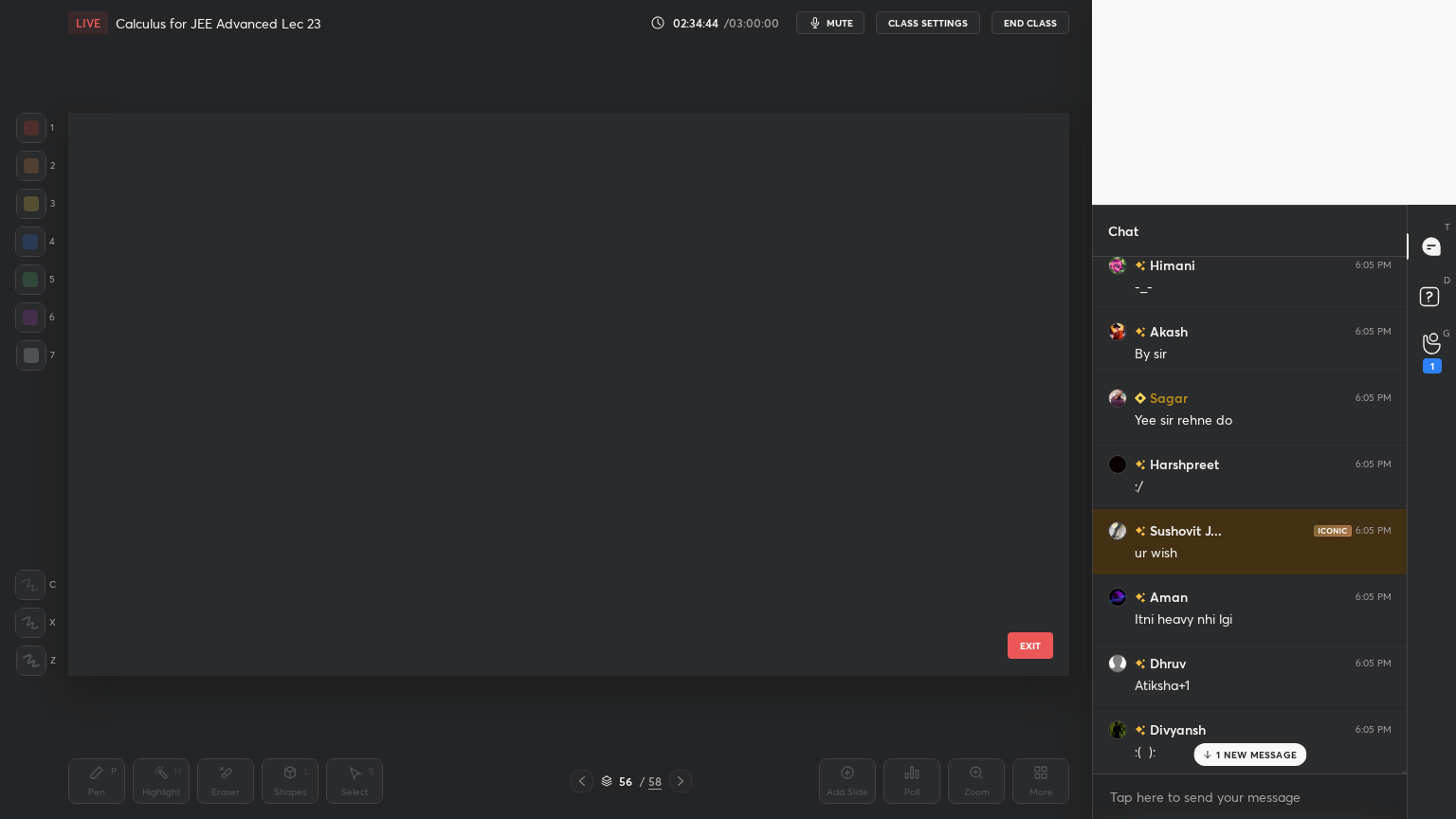 scroll, scrollTop: 2733, scrollLeft: 0, axis: vertical 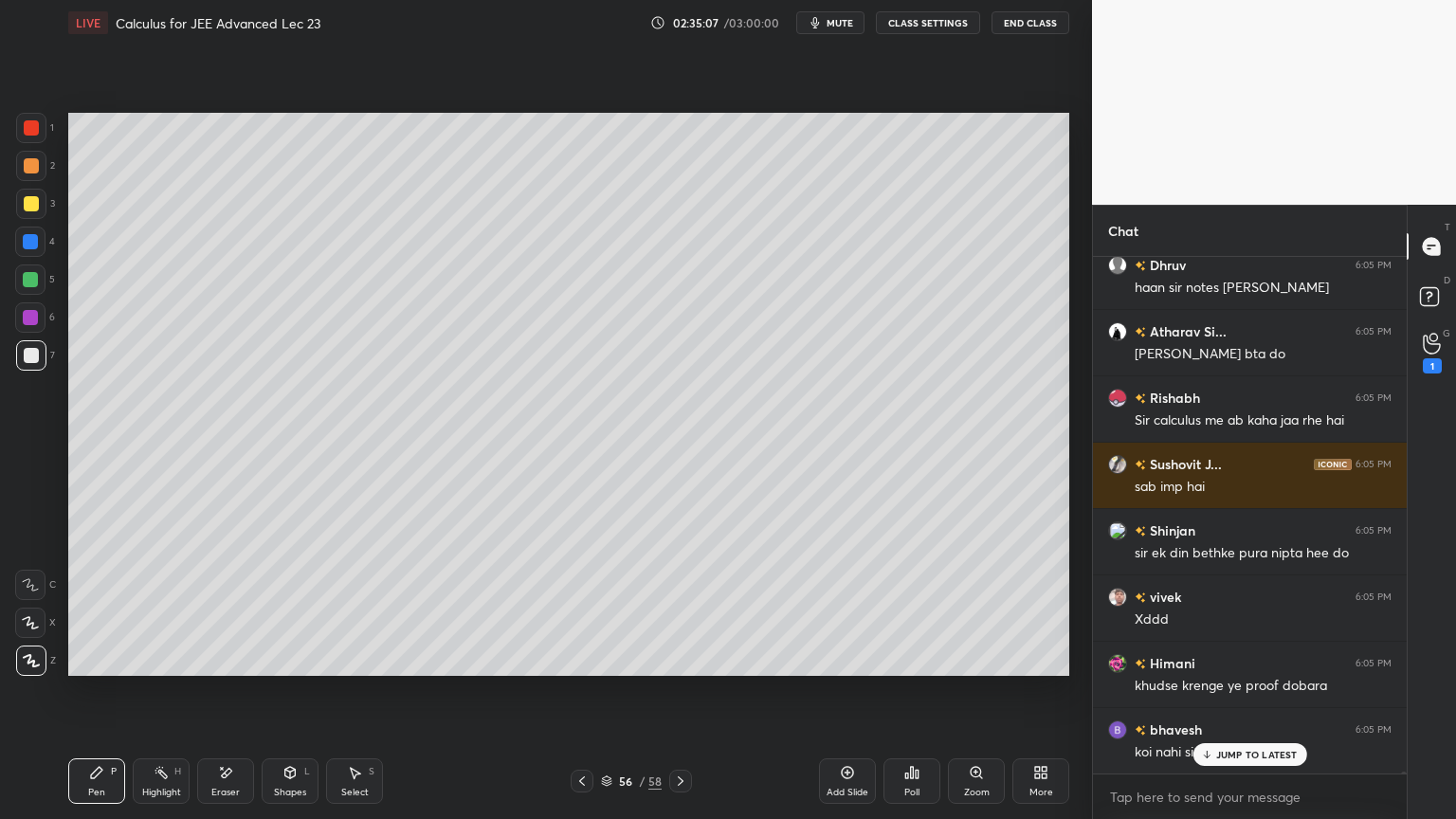 click on "JUMP TO LATEST" at bounding box center (1257, 755) 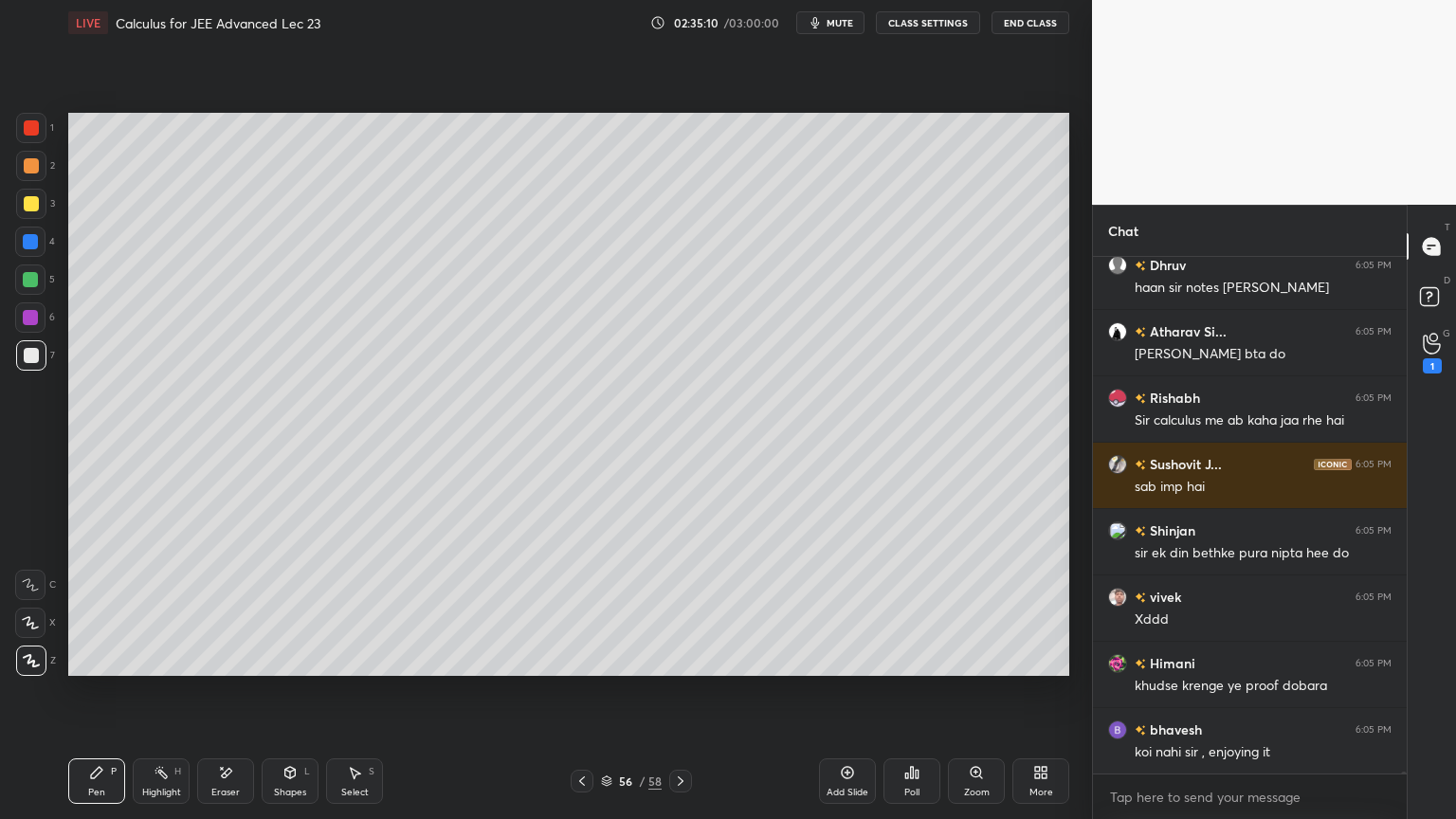 drag, startPoint x: 606, startPoint y: 783, endPoint x: 645, endPoint y: 695, distance: 96.25487 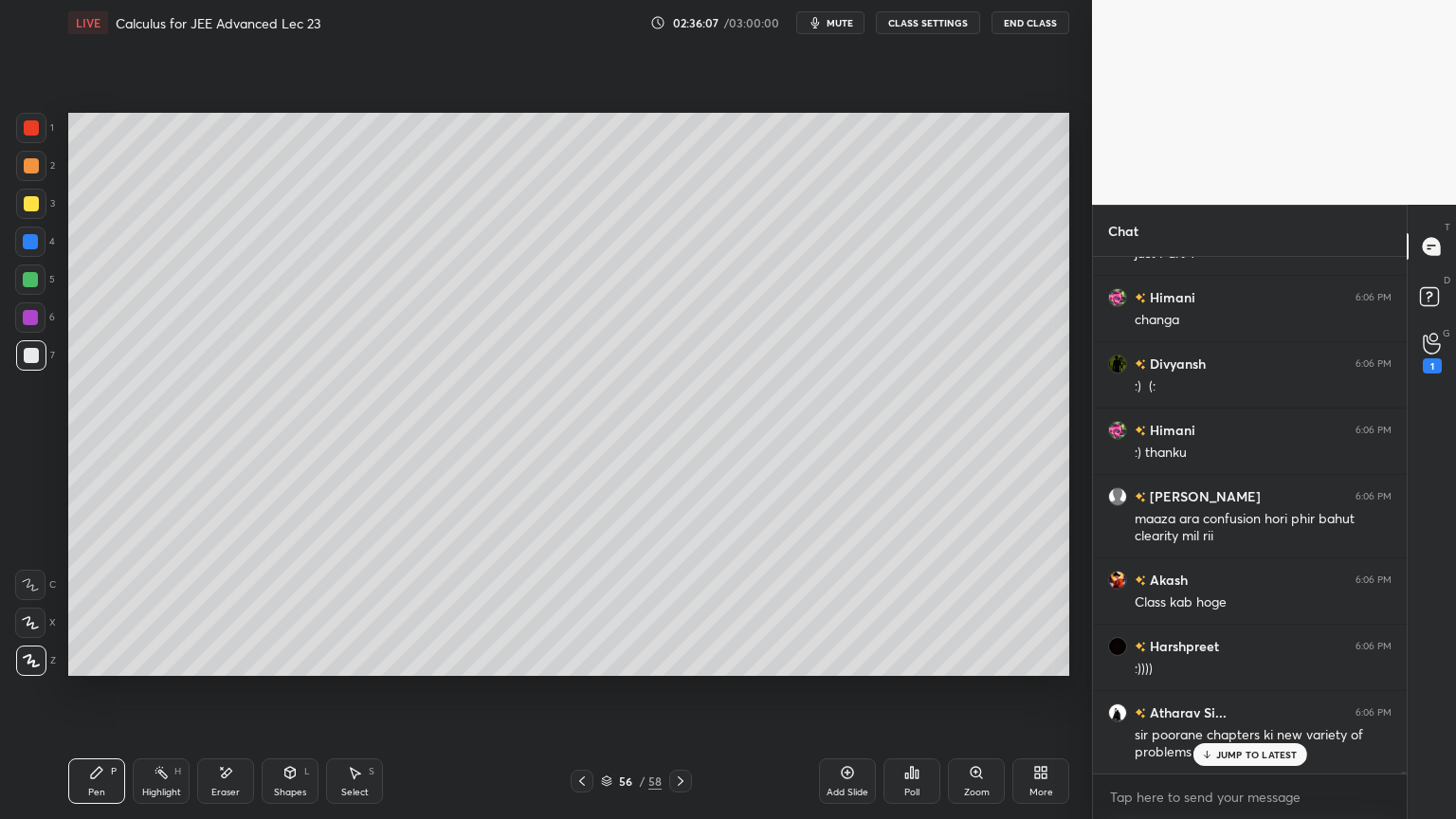 click 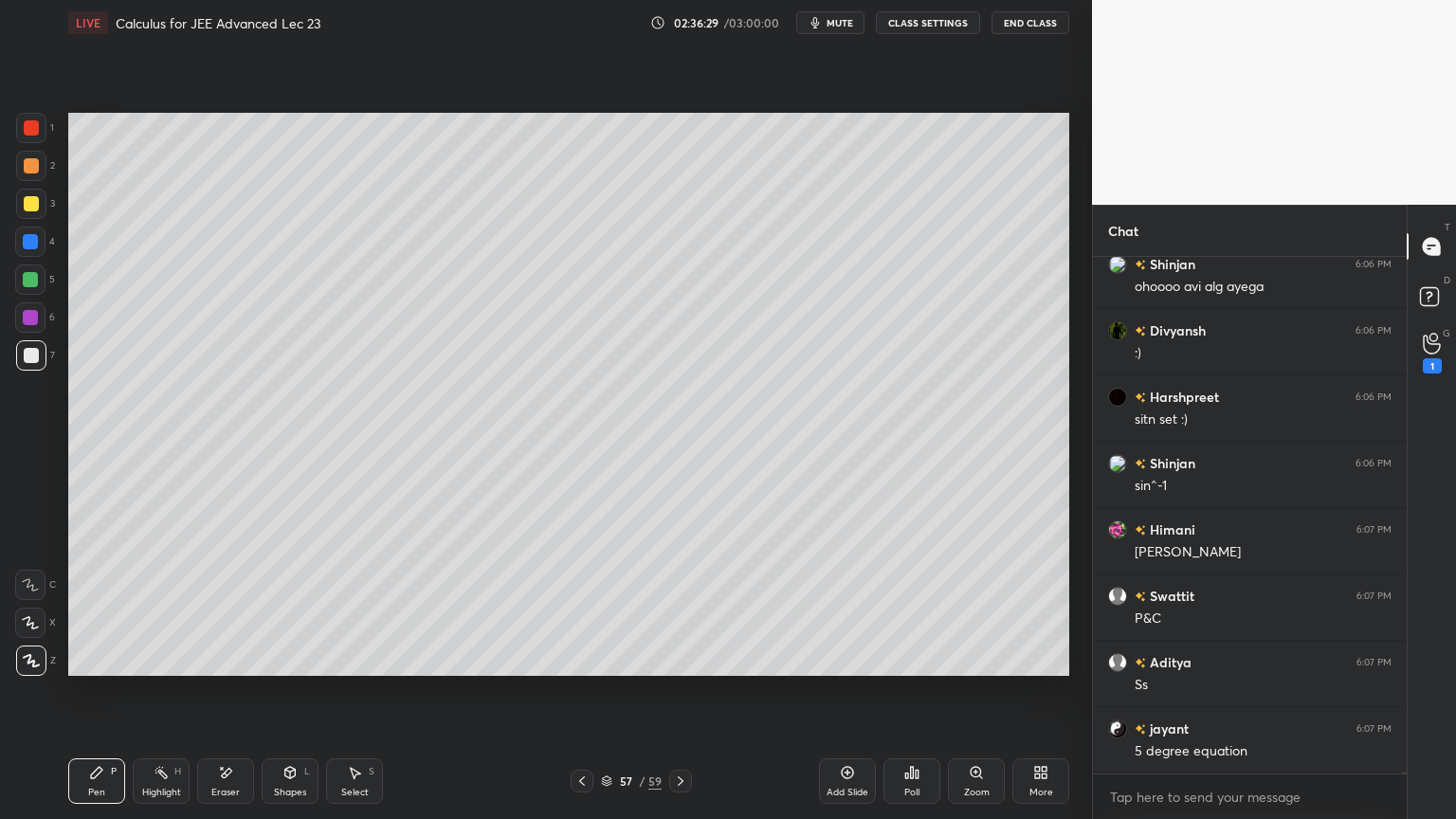 drag, startPoint x: 223, startPoint y: 772, endPoint x: 232, endPoint y: 758, distance: 16.64332 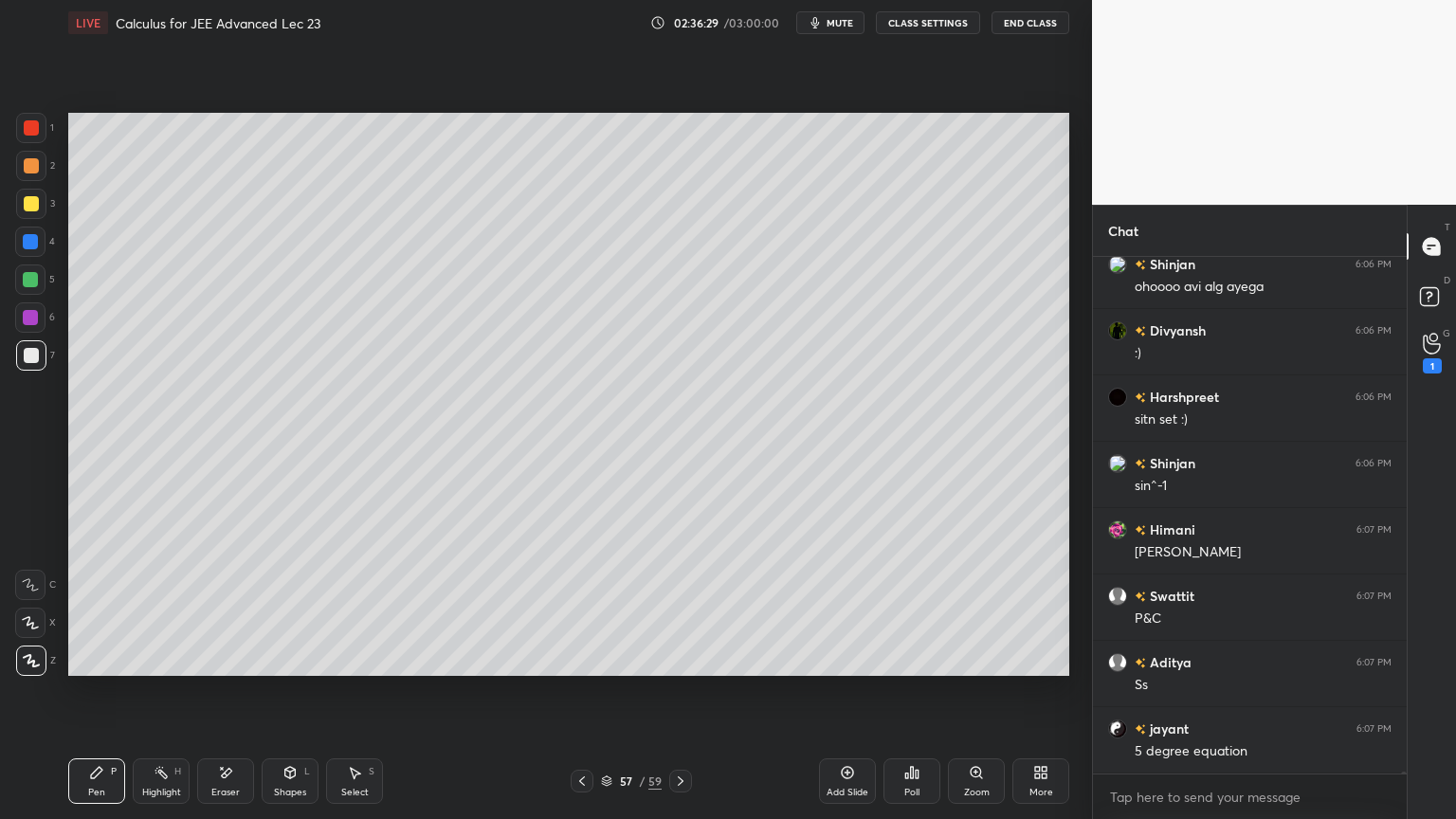 click 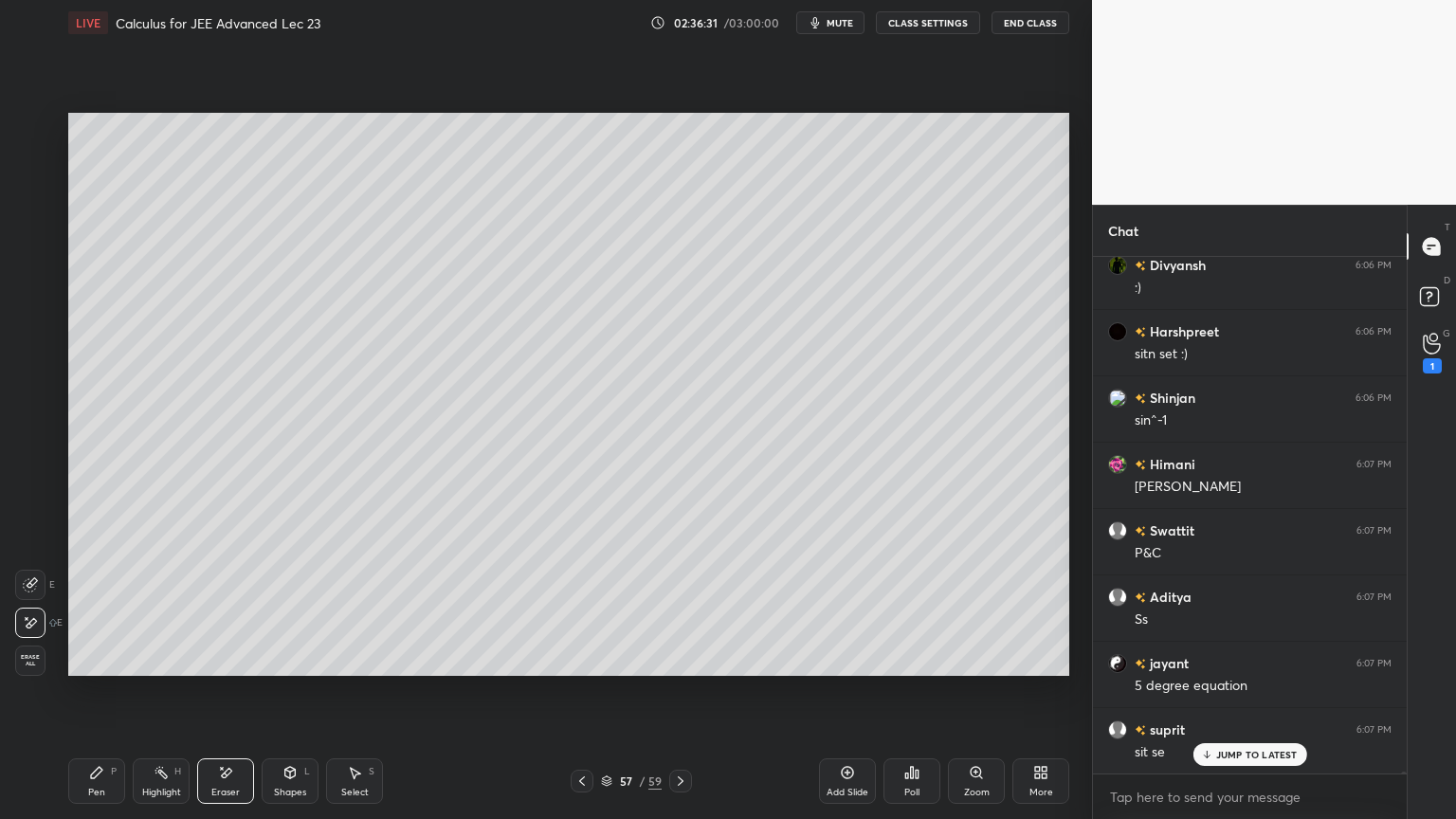 click 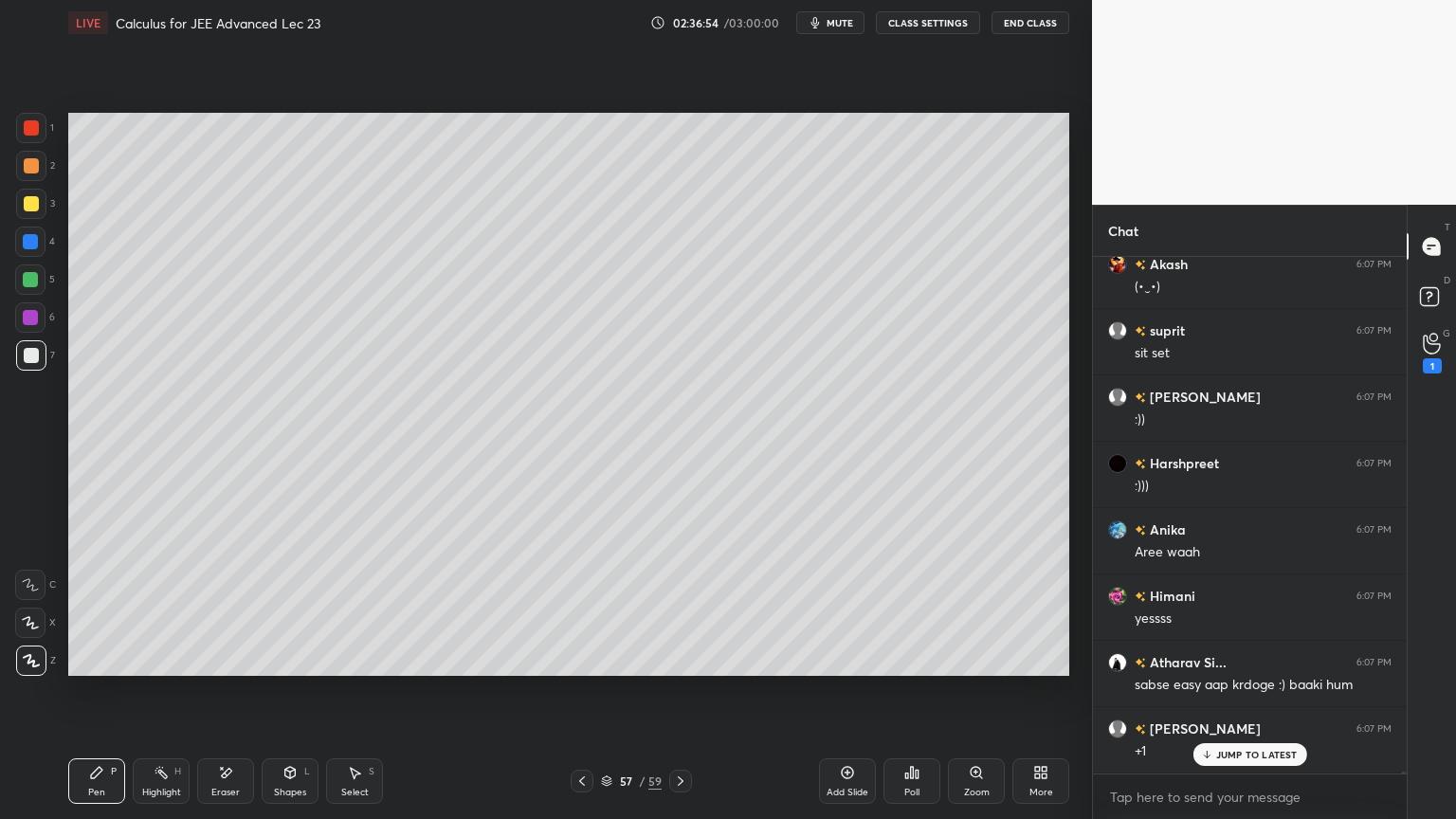 scroll, scrollTop: 123423, scrollLeft: 0, axis: vertical 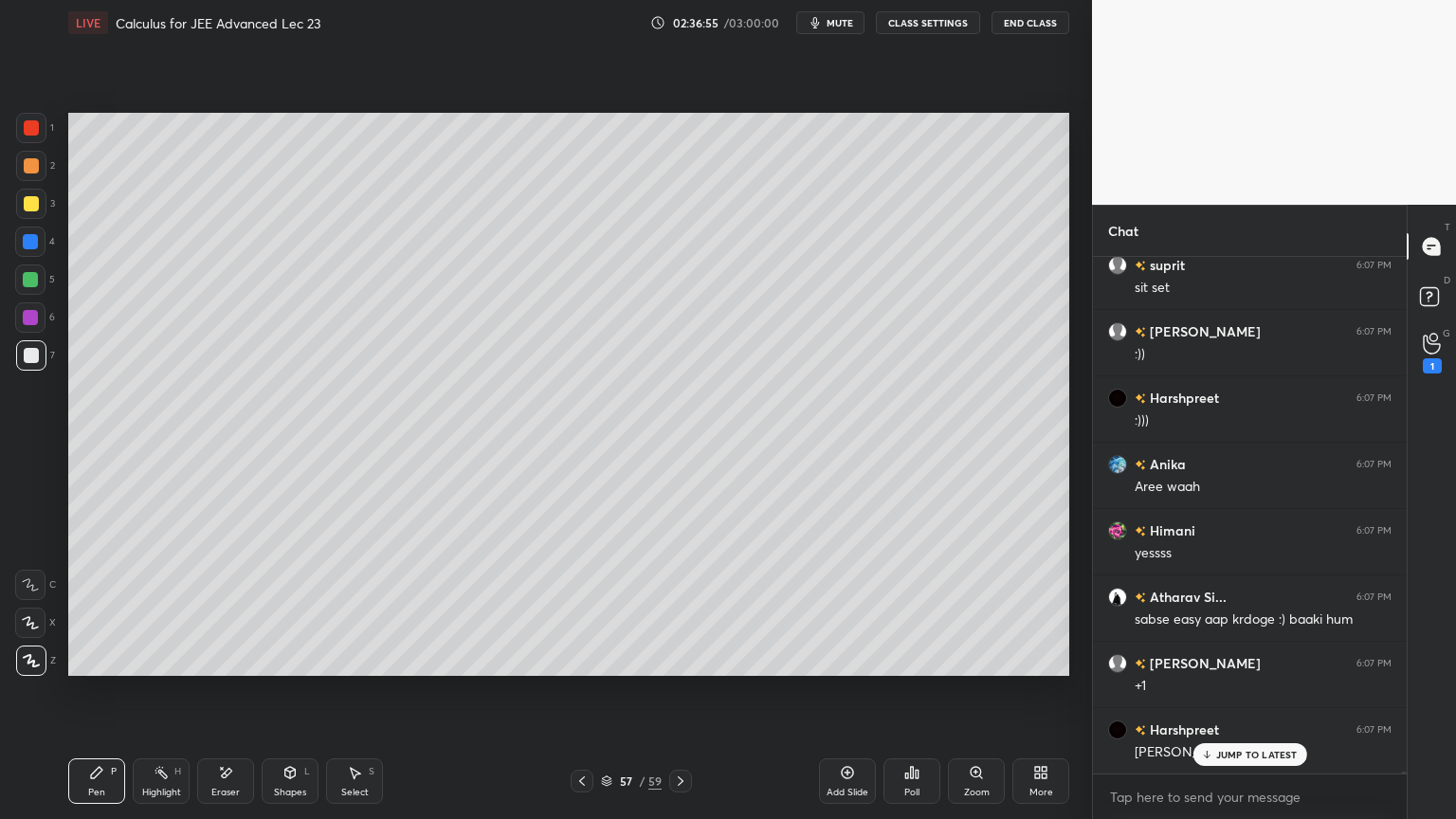 click 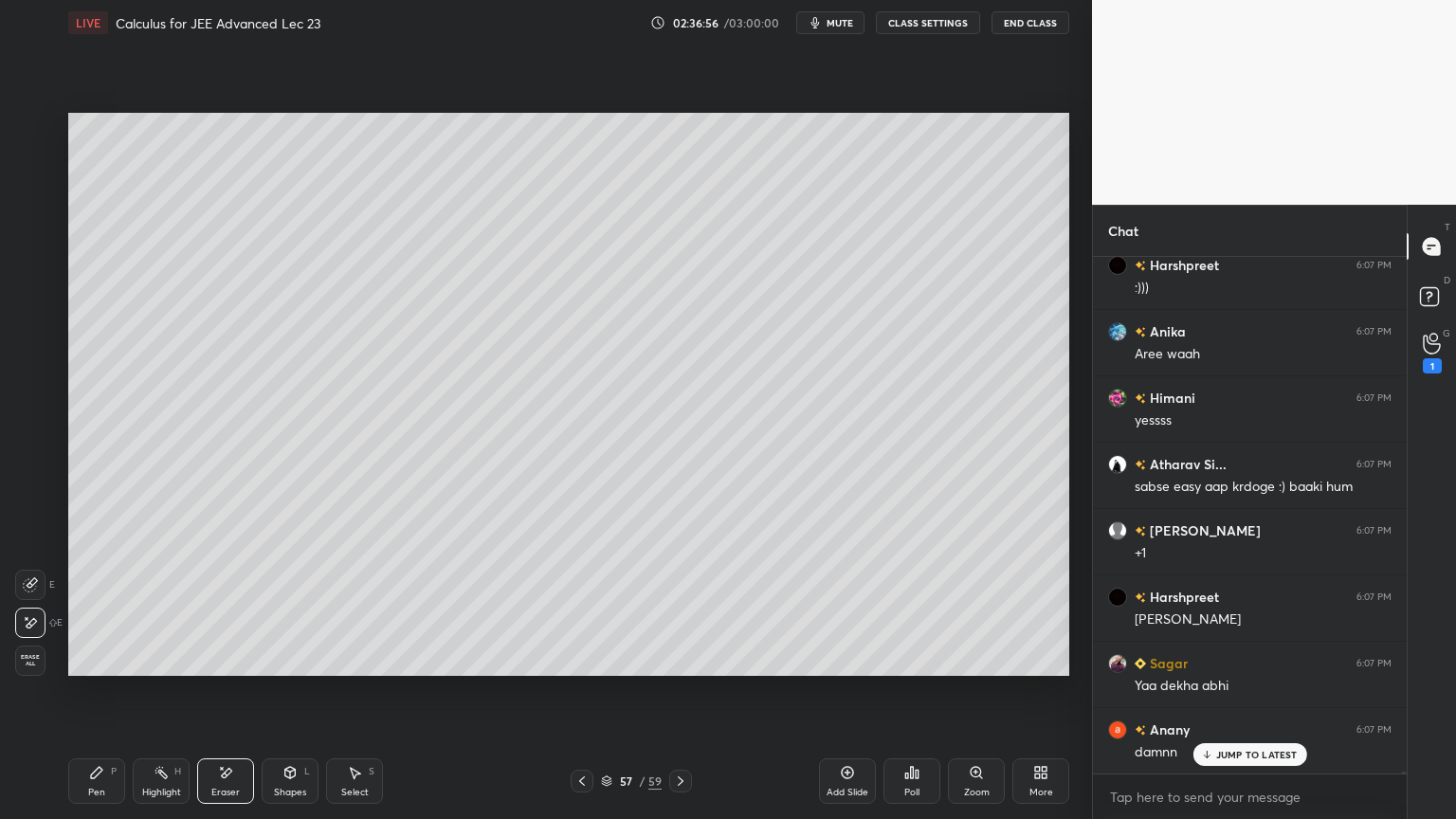 drag, startPoint x: 107, startPoint y: 770, endPoint x: 178, endPoint y: 684, distance: 111.5213 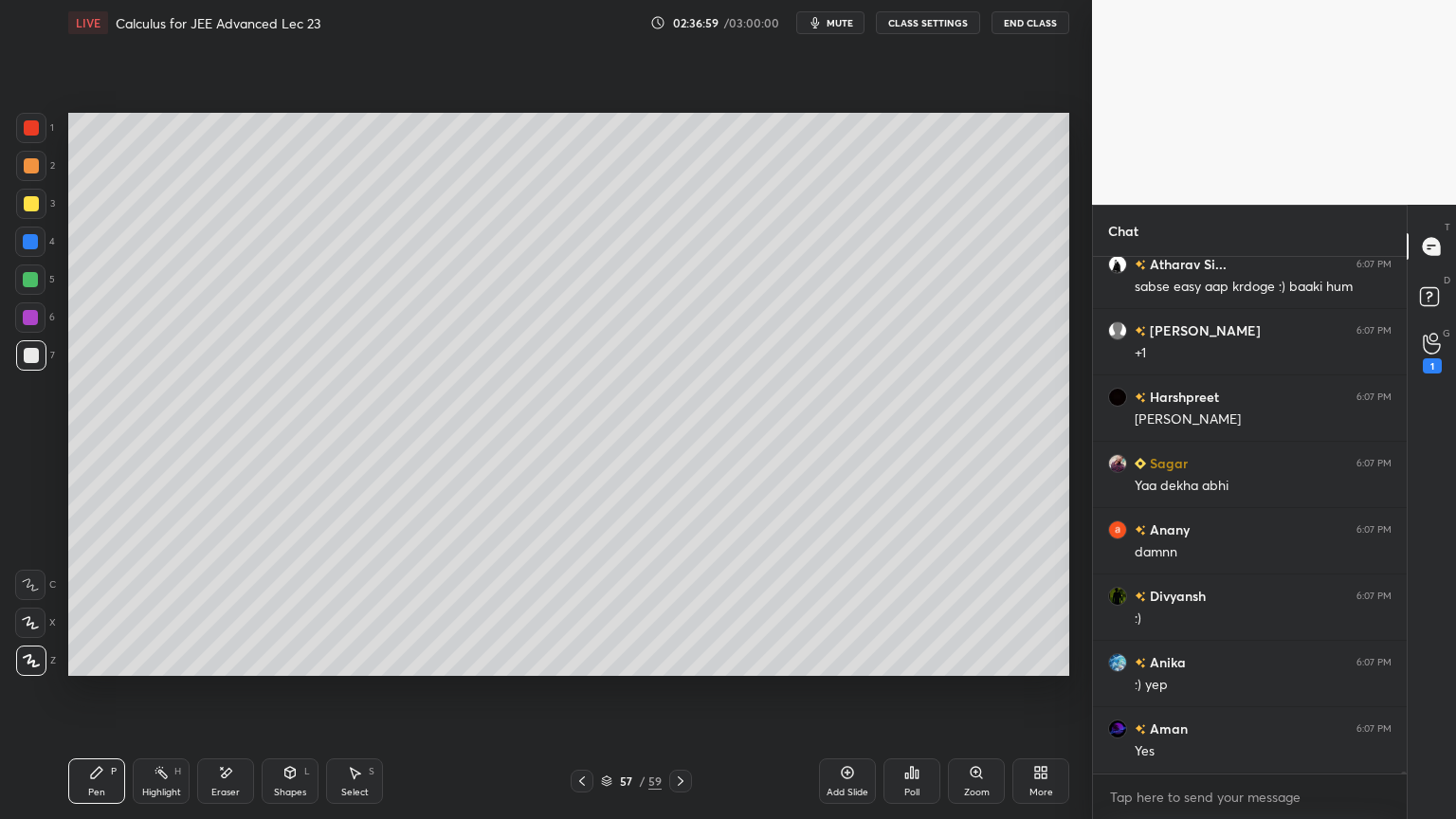 scroll, scrollTop: 123821, scrollLeft: 0, axis: vertical 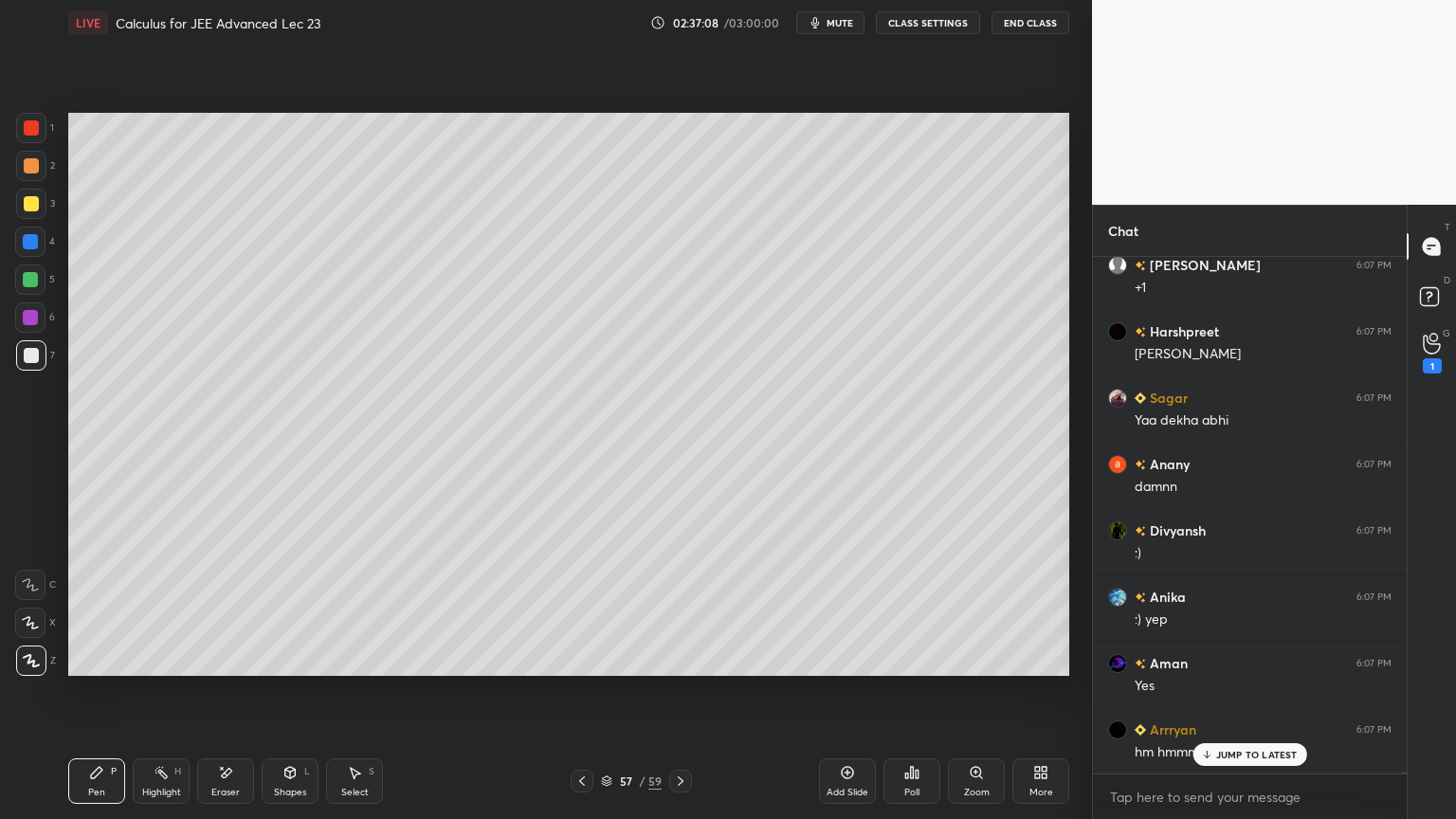 drag, startPoint x: 231, startPoint y: 767, endPoint x: 244, endPoint y: 746, distance: 24.698178 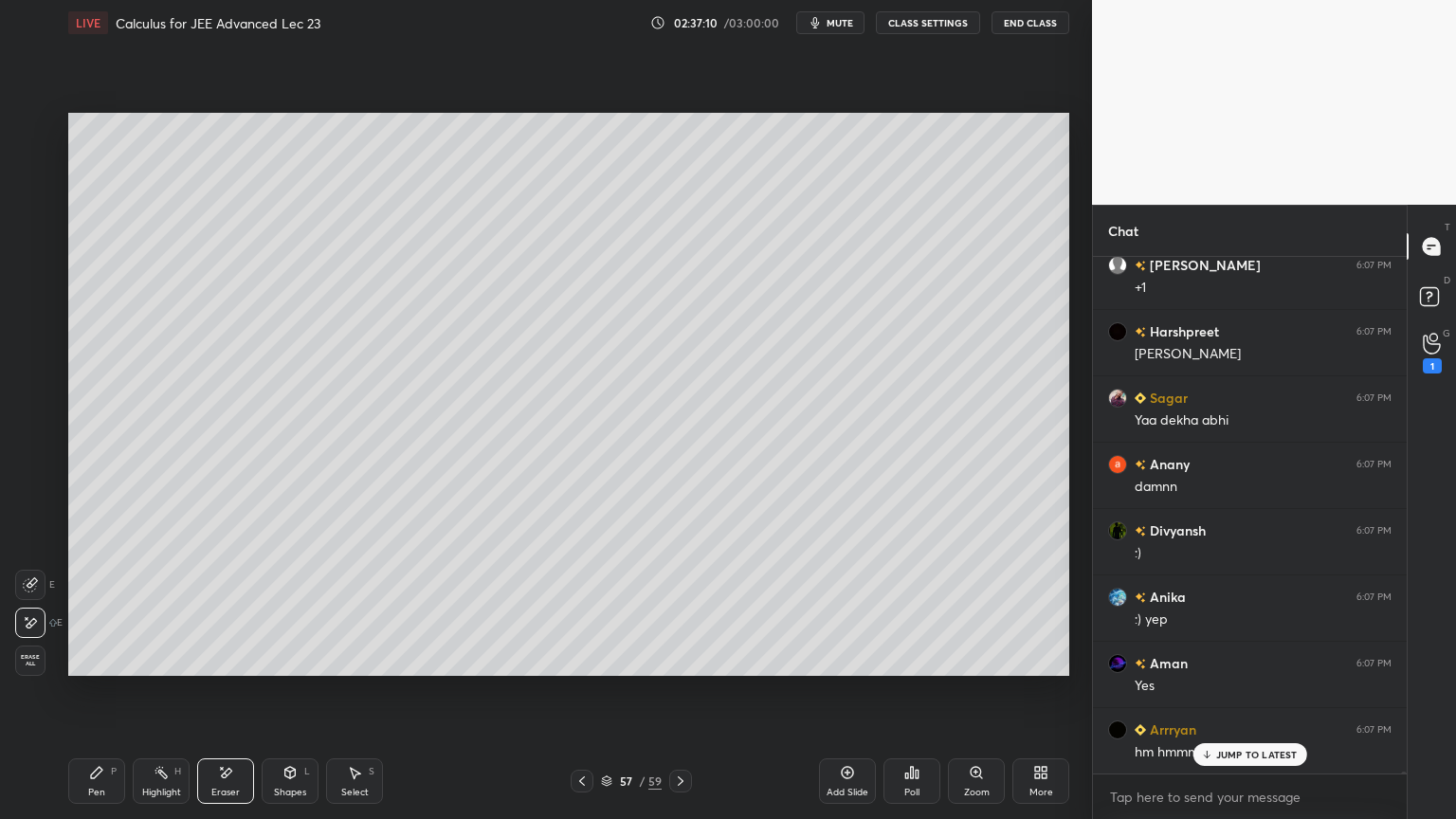 click on "Pen P" at bounding box center (97, 781) 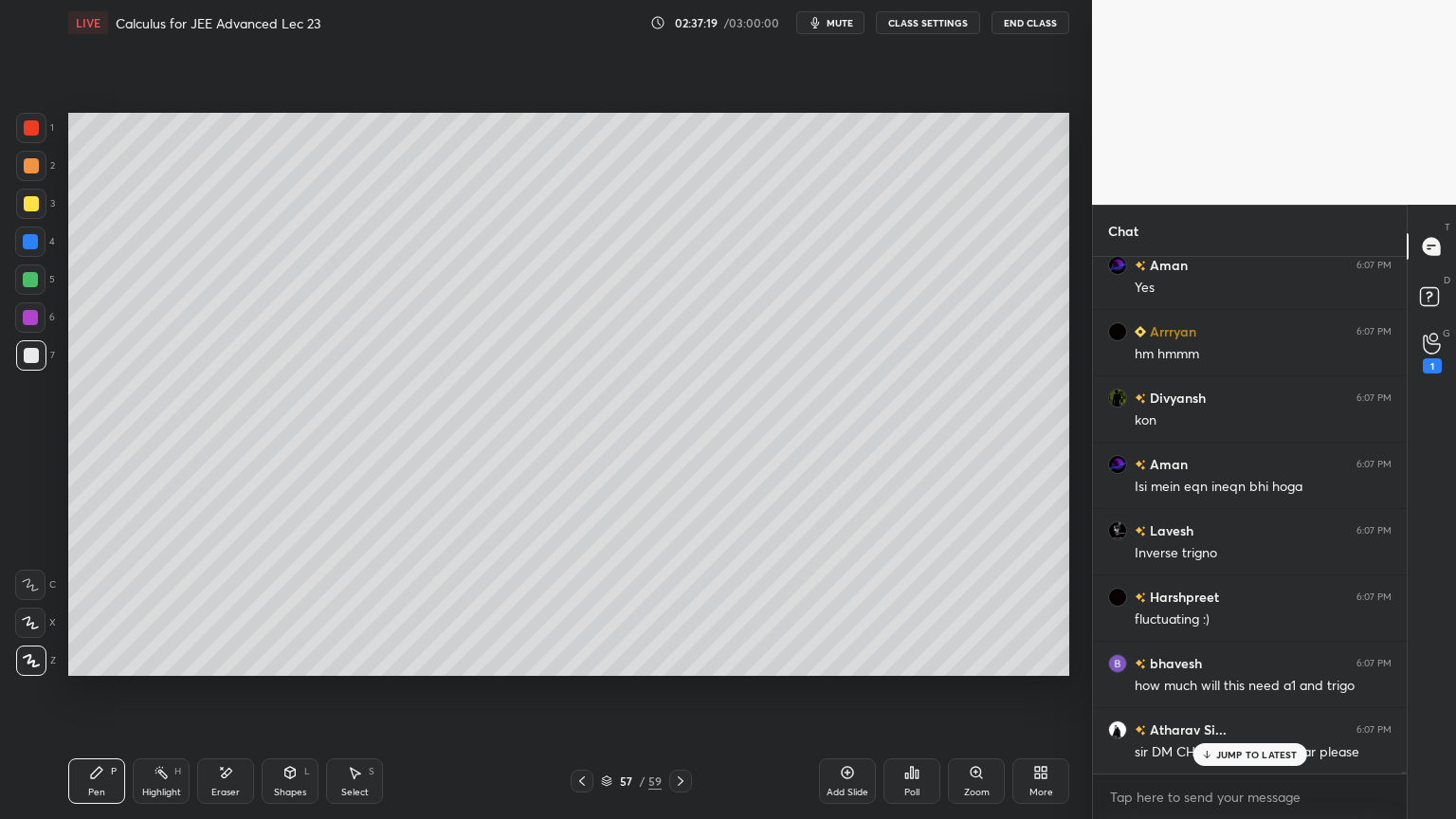 scroll, scrollTop: 124286, scrollLeft: 0, axis: vertical 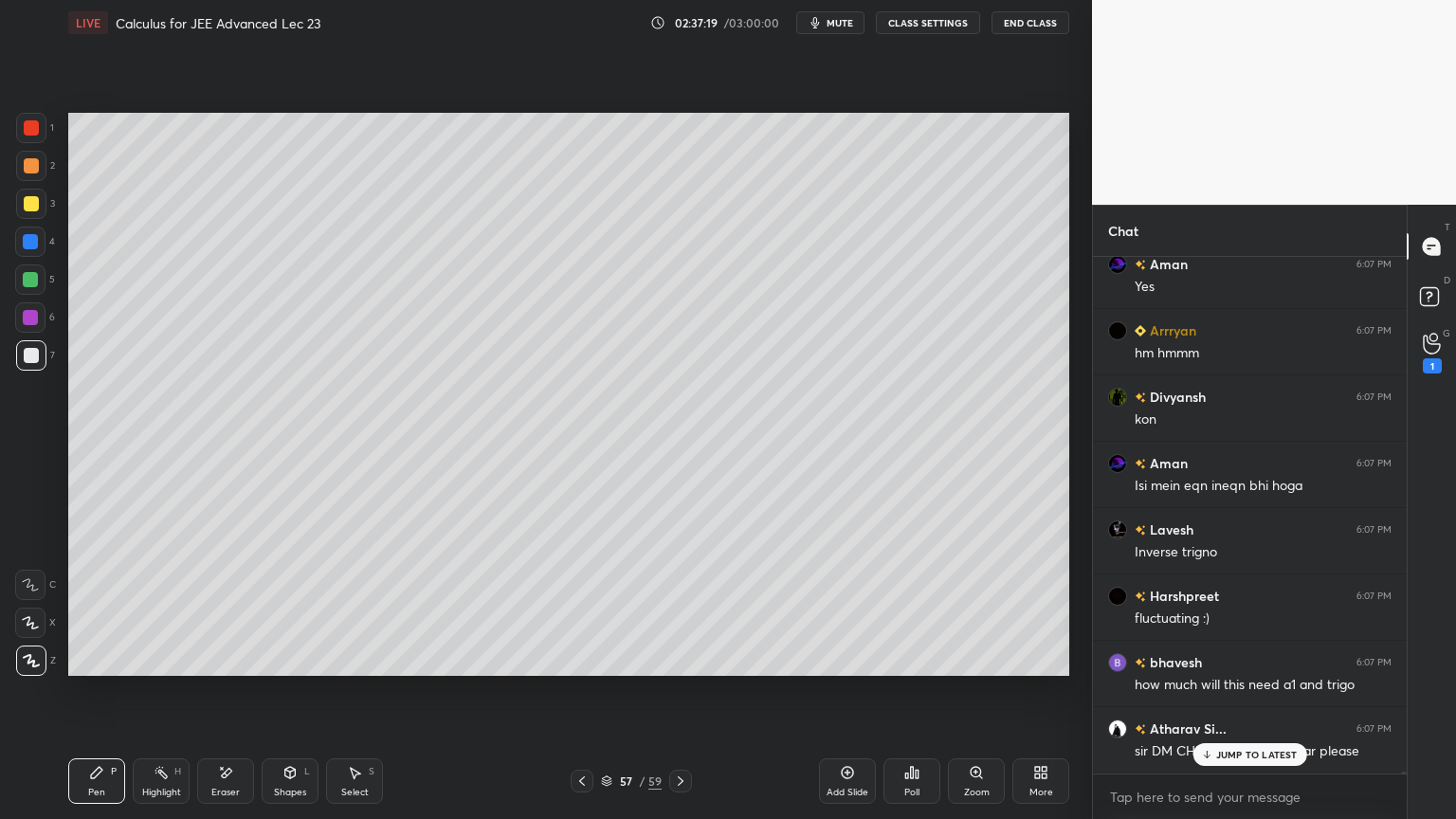 click on "Highlight H" at bounding box center [161, 781] 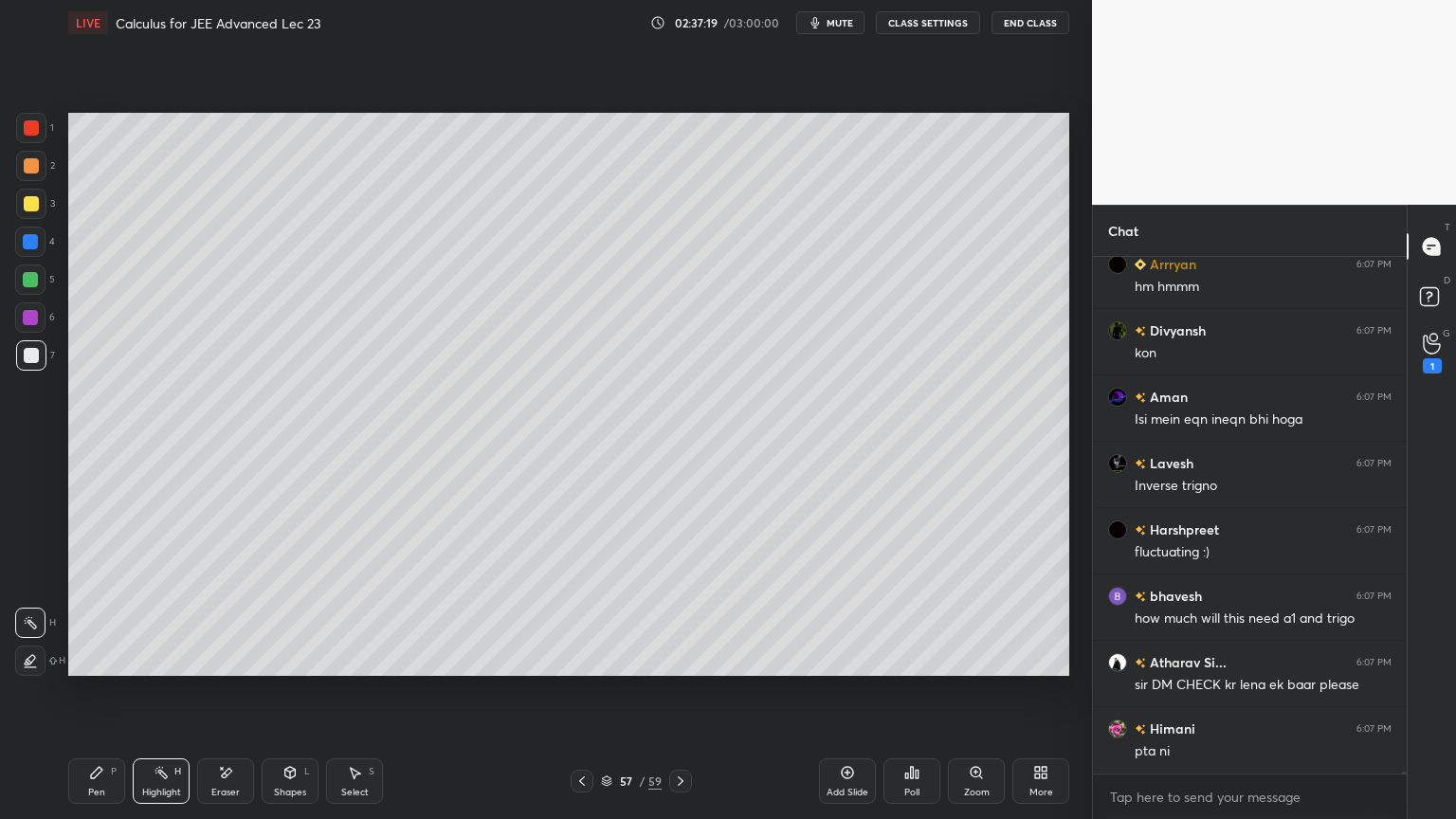 click on "Pen P" at bounding box center (97, 781) 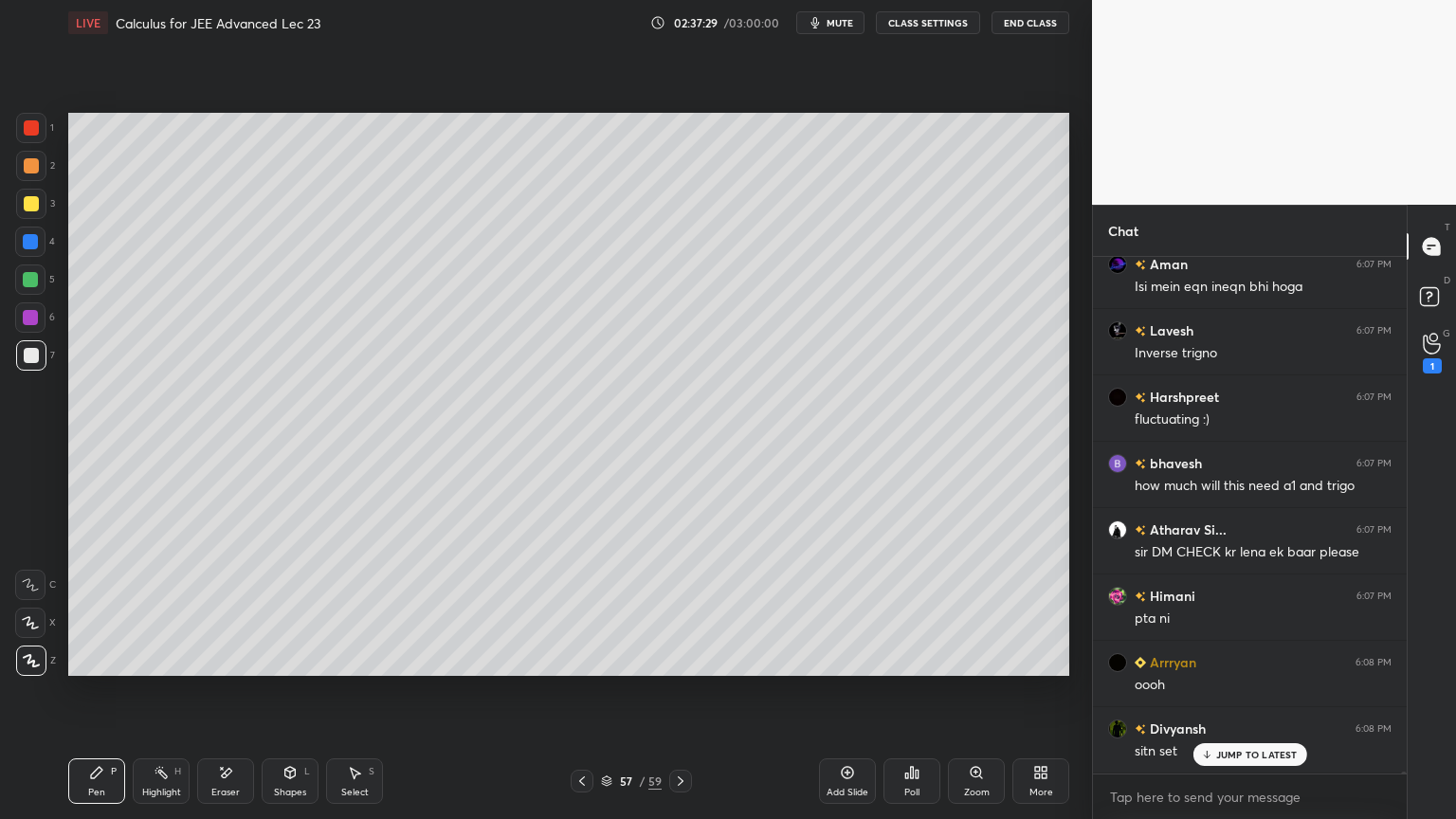 scroll, scrollTop: 124484, scrollLeft: 0, axis: vertical 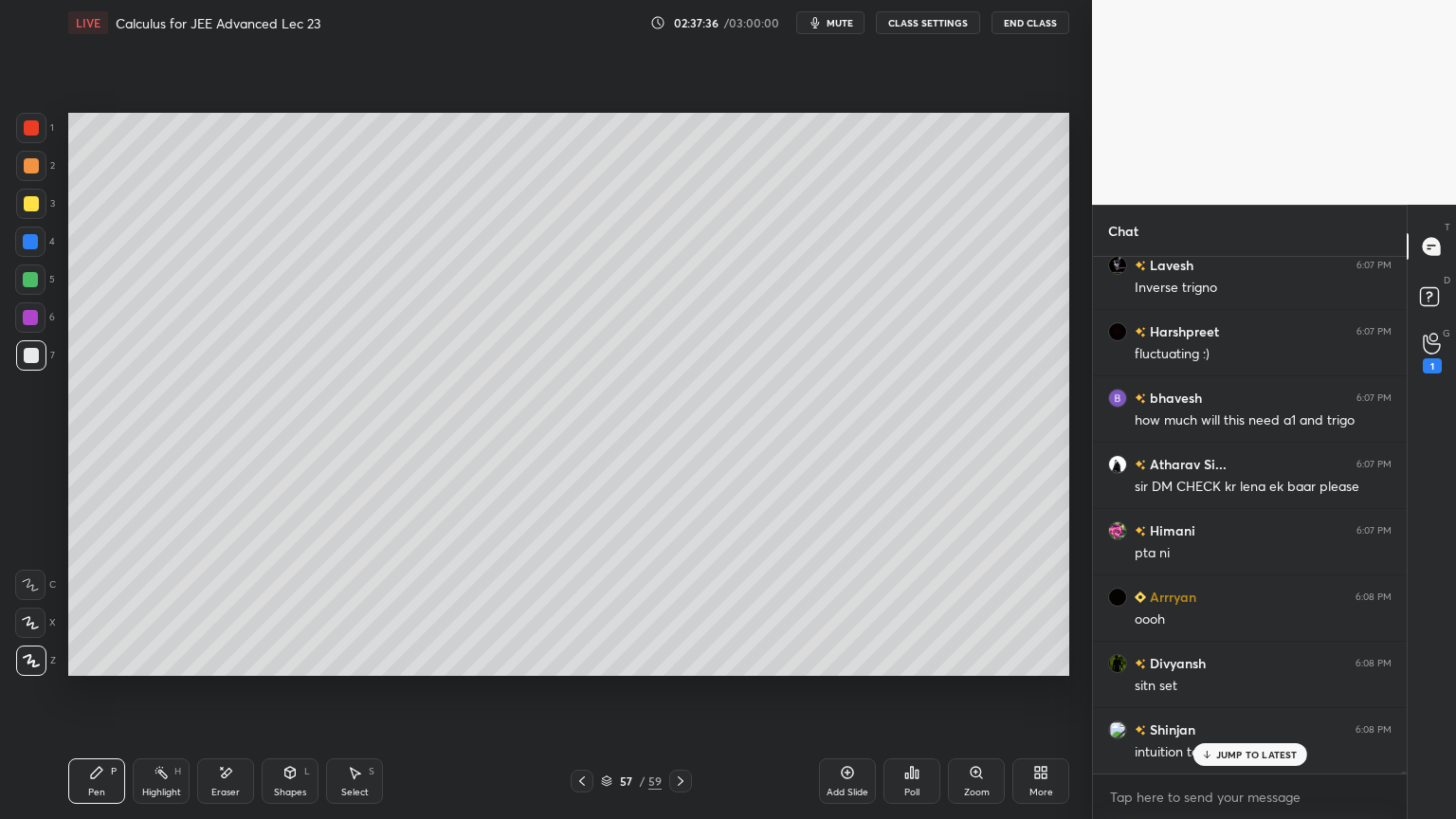click on "Setting up your live class Poll for   secs No correct answer Start poll" at bounding box center (569, 394) 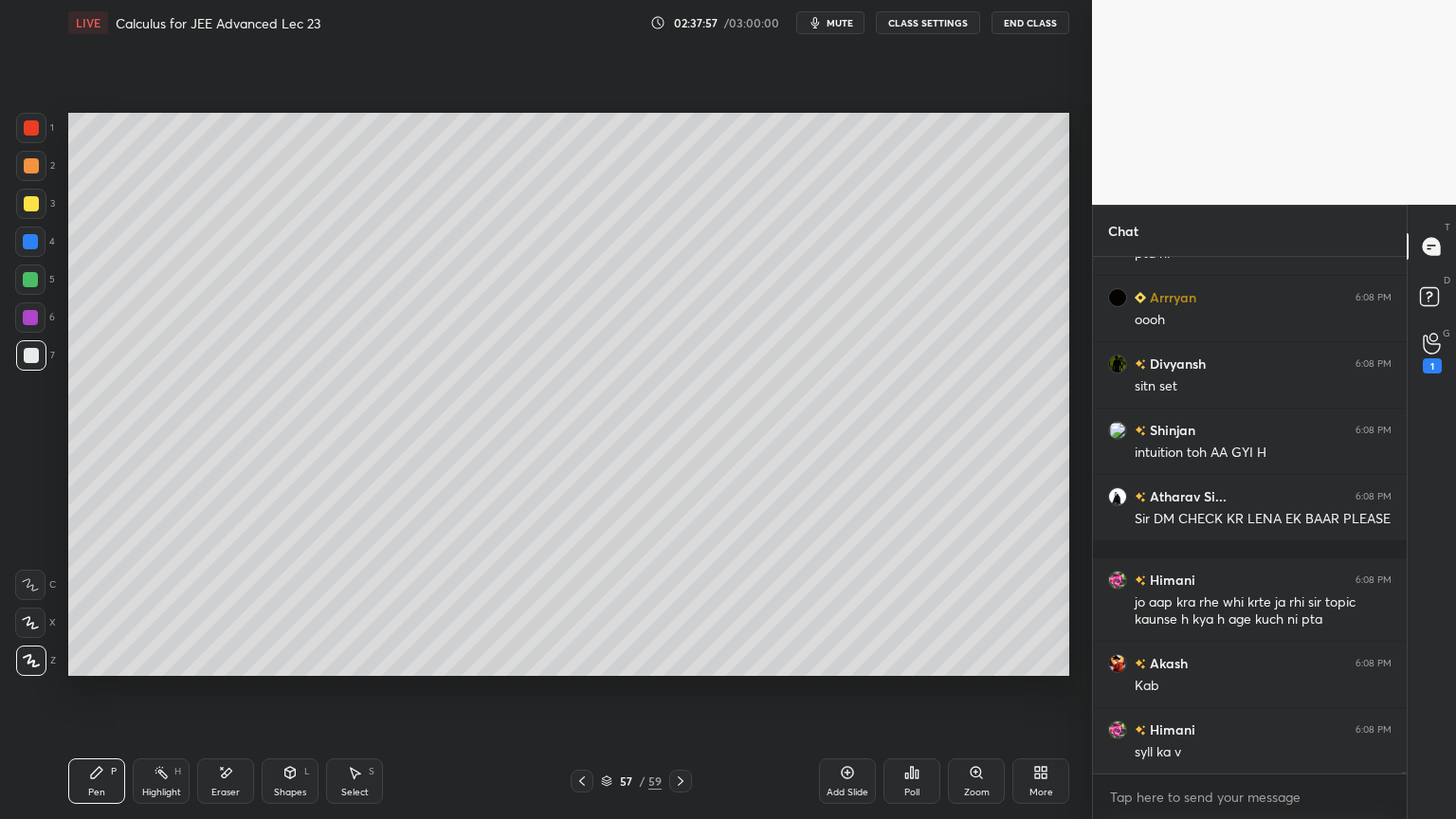 scroll, scrollTop: 124851, scrollLeft: 0, axis: vertical 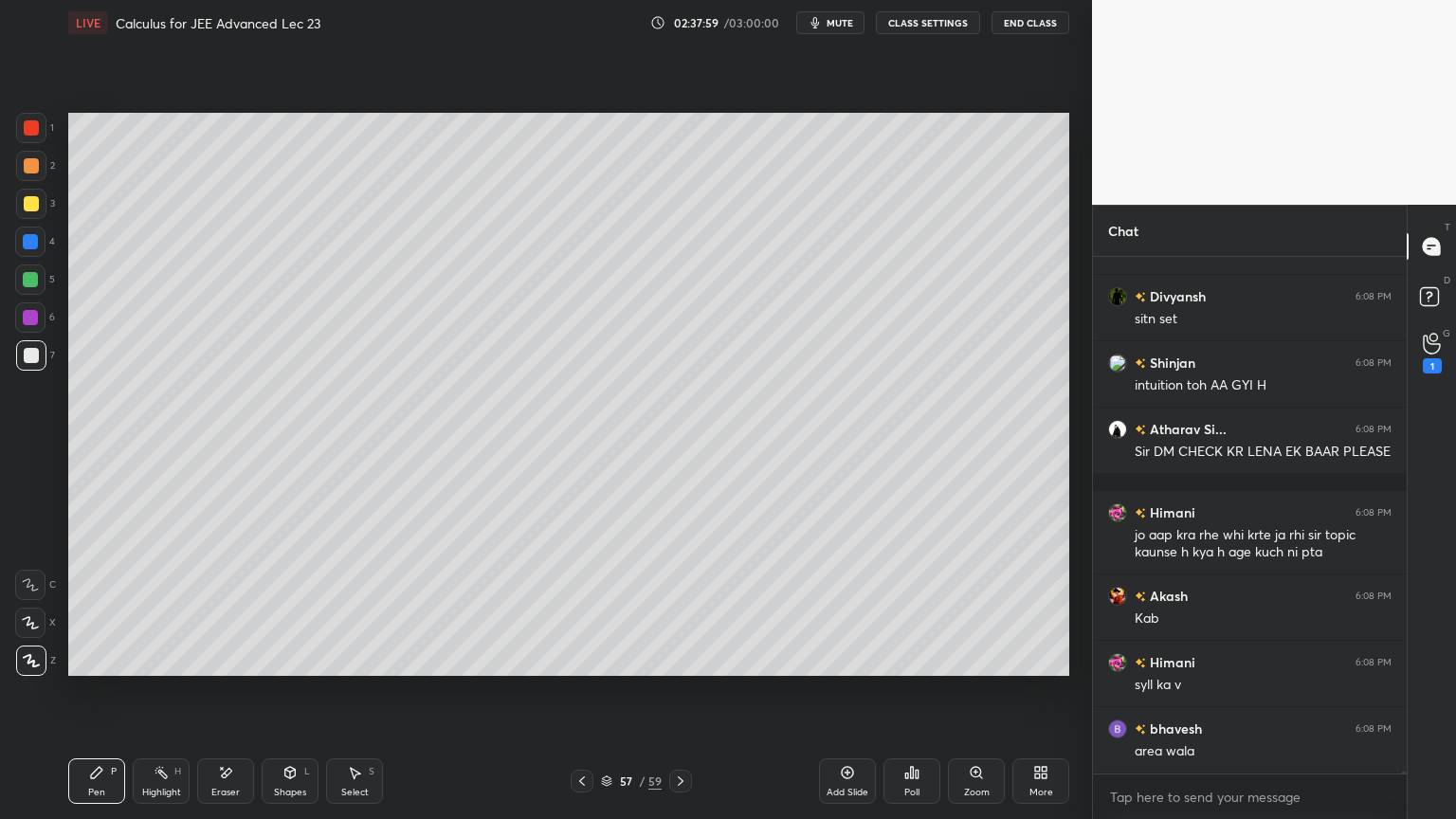 click 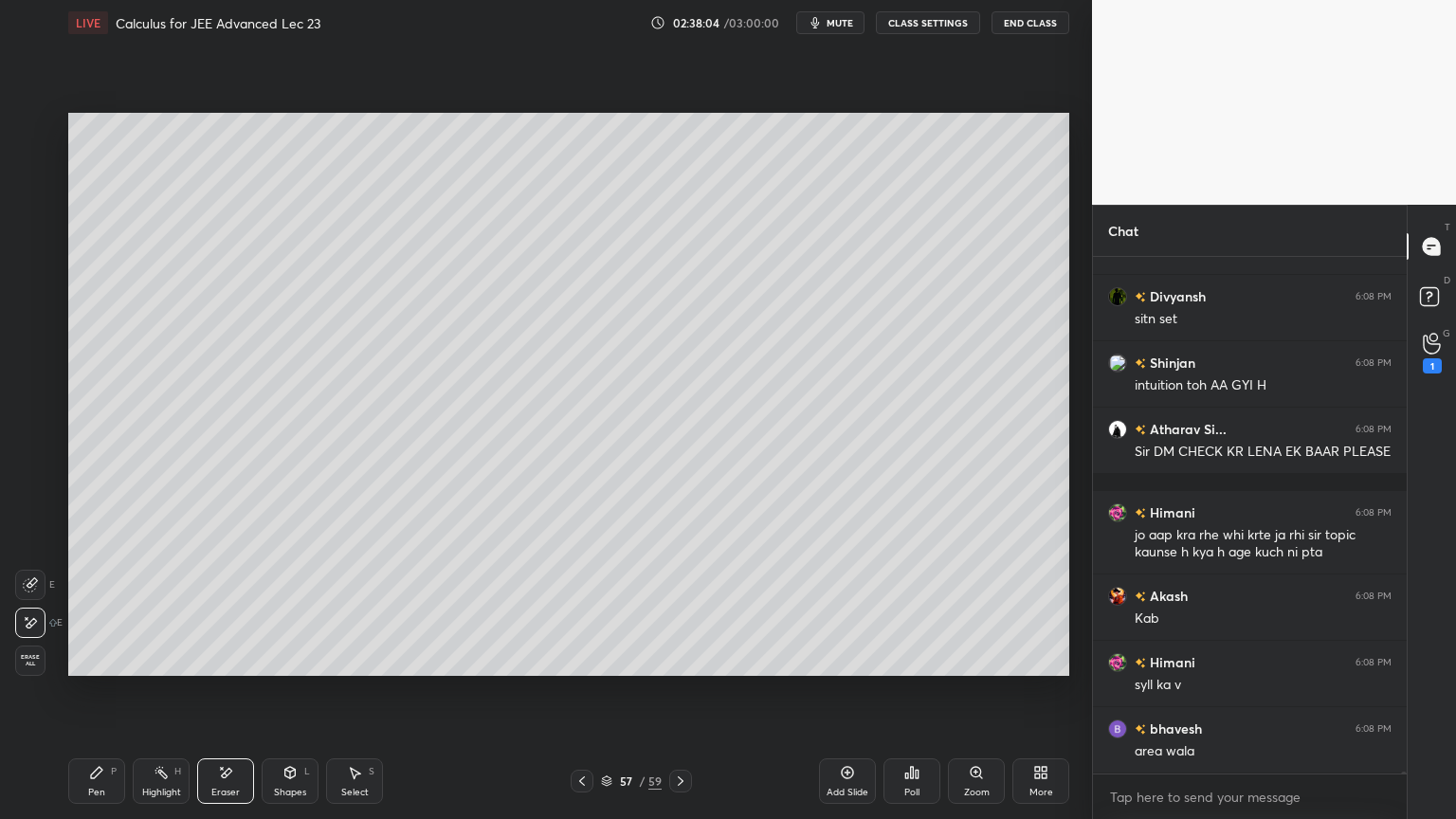 scroll, scrollTop: 124916, scrollLeft: 0, axis: vertical 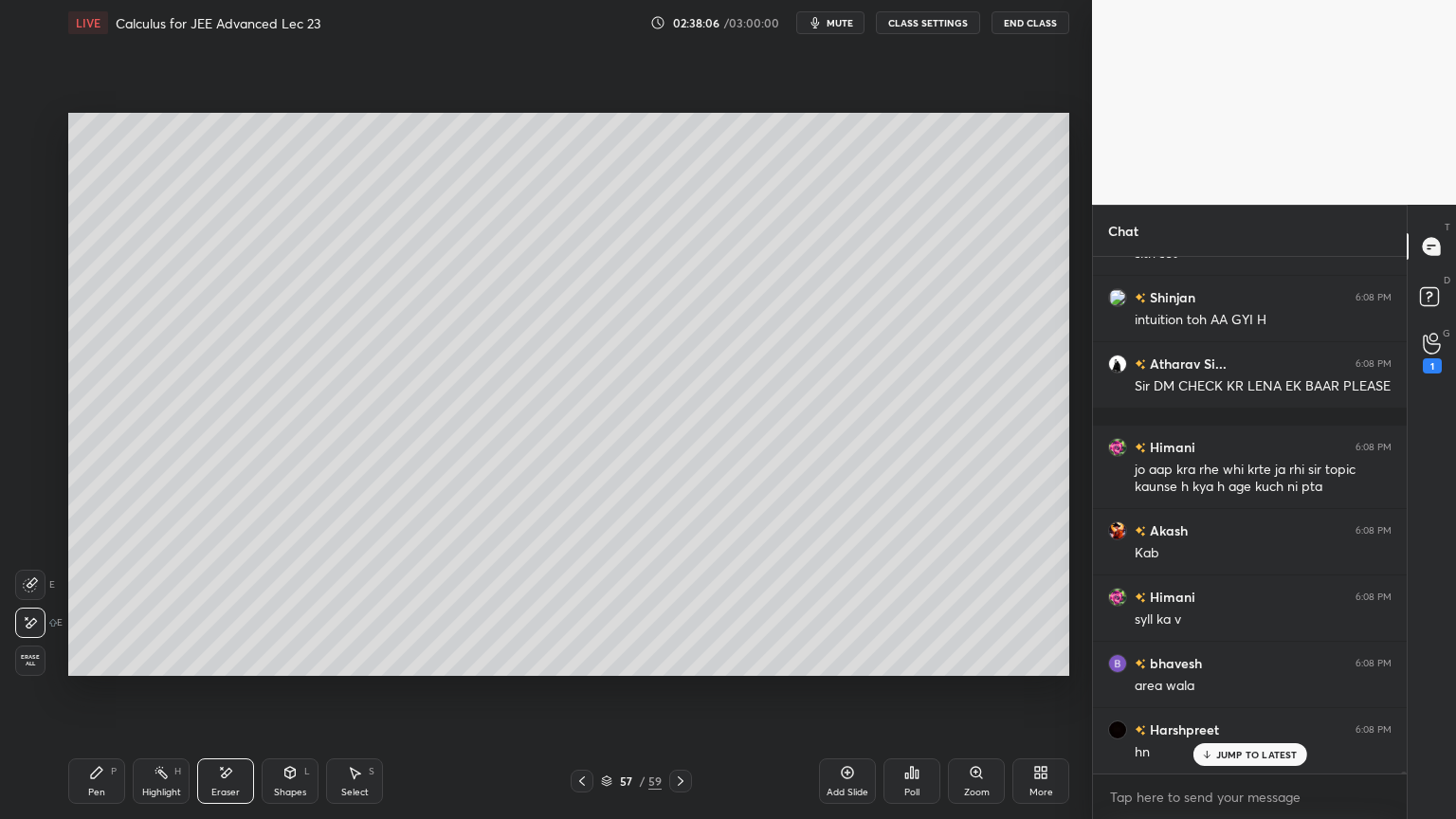 click on "Pen P" at bounding box center [97, 781] 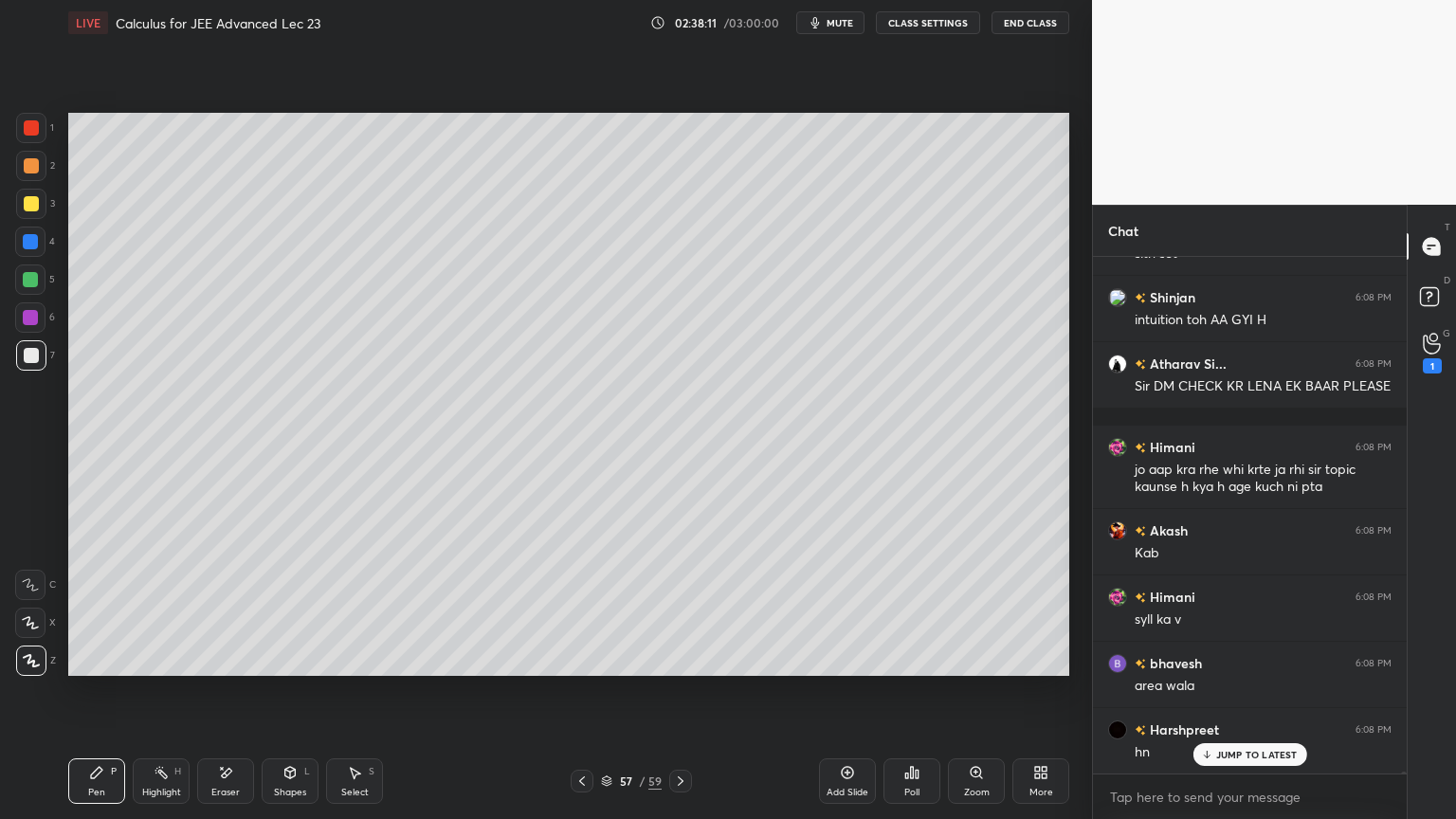 scroll, scrollTop: 124984, scrollLeft: 0, axis: vertical 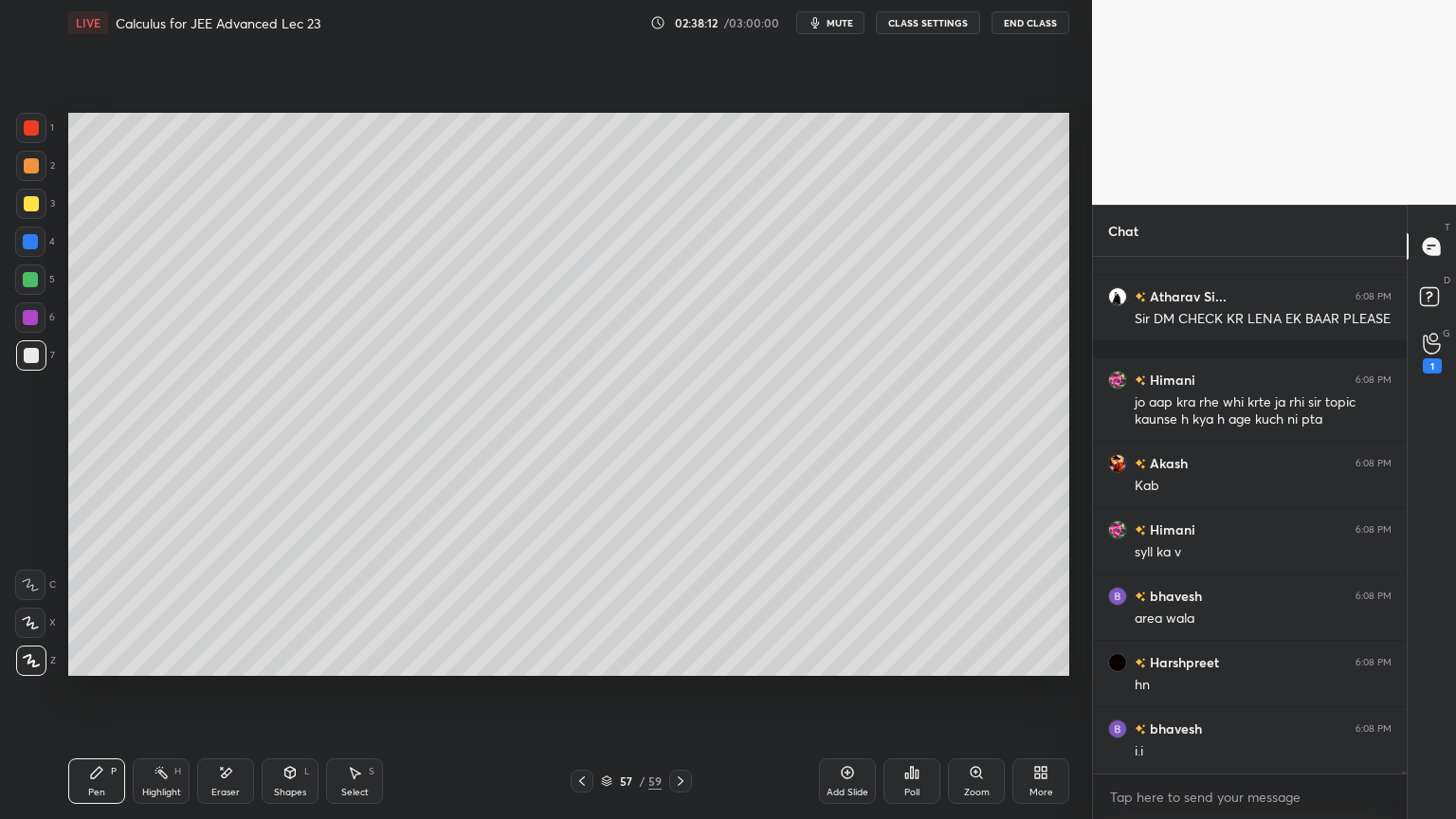 drag, startPoint x: 154, startPoint y: 782, endPoint x: 112, endPoint y: 774, distance: 42.75512 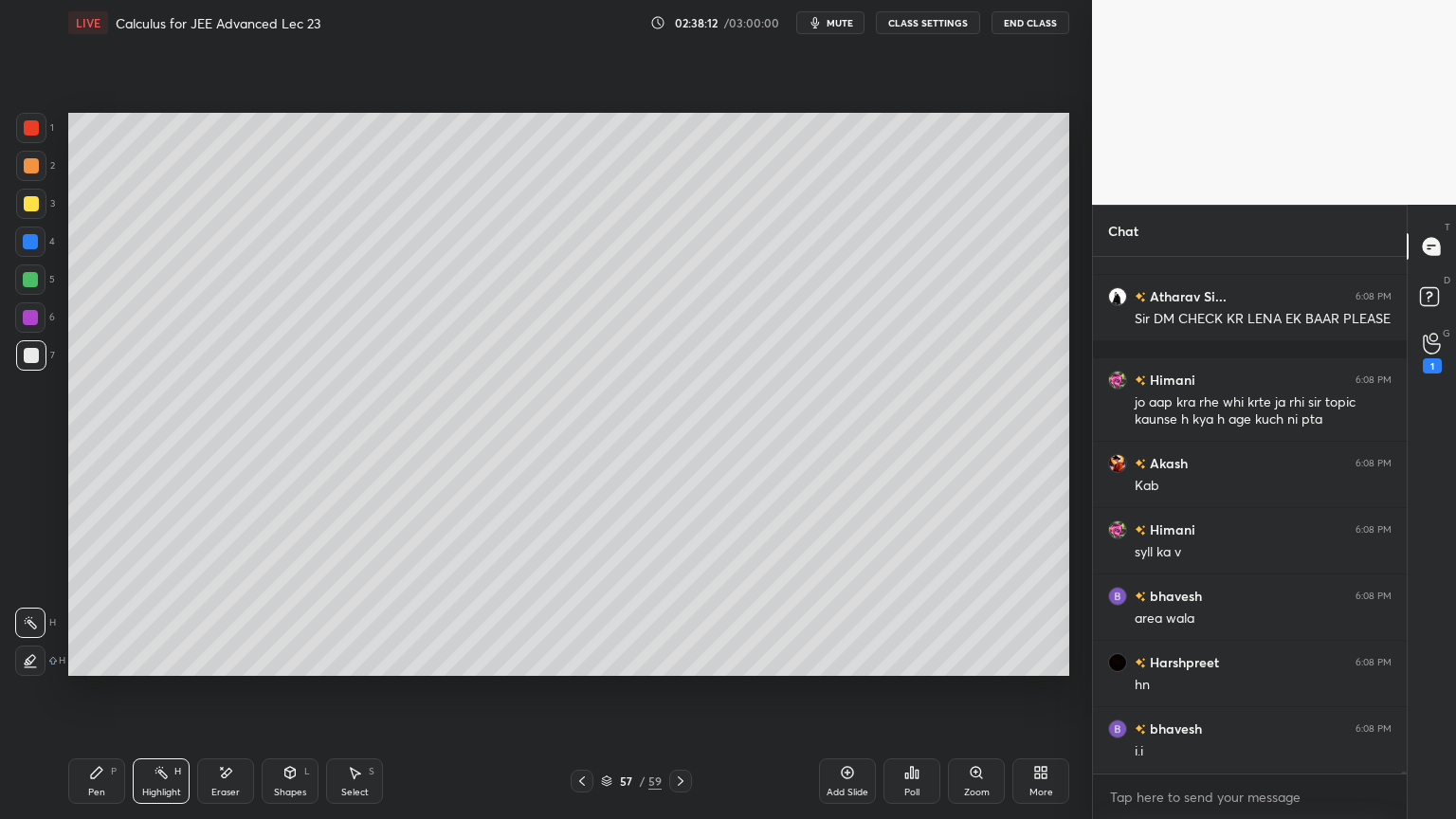 drag, startPoint x: 112, startPoint y: 774, endPoint x: 236, endPoint y: 735, distance: 129.98846 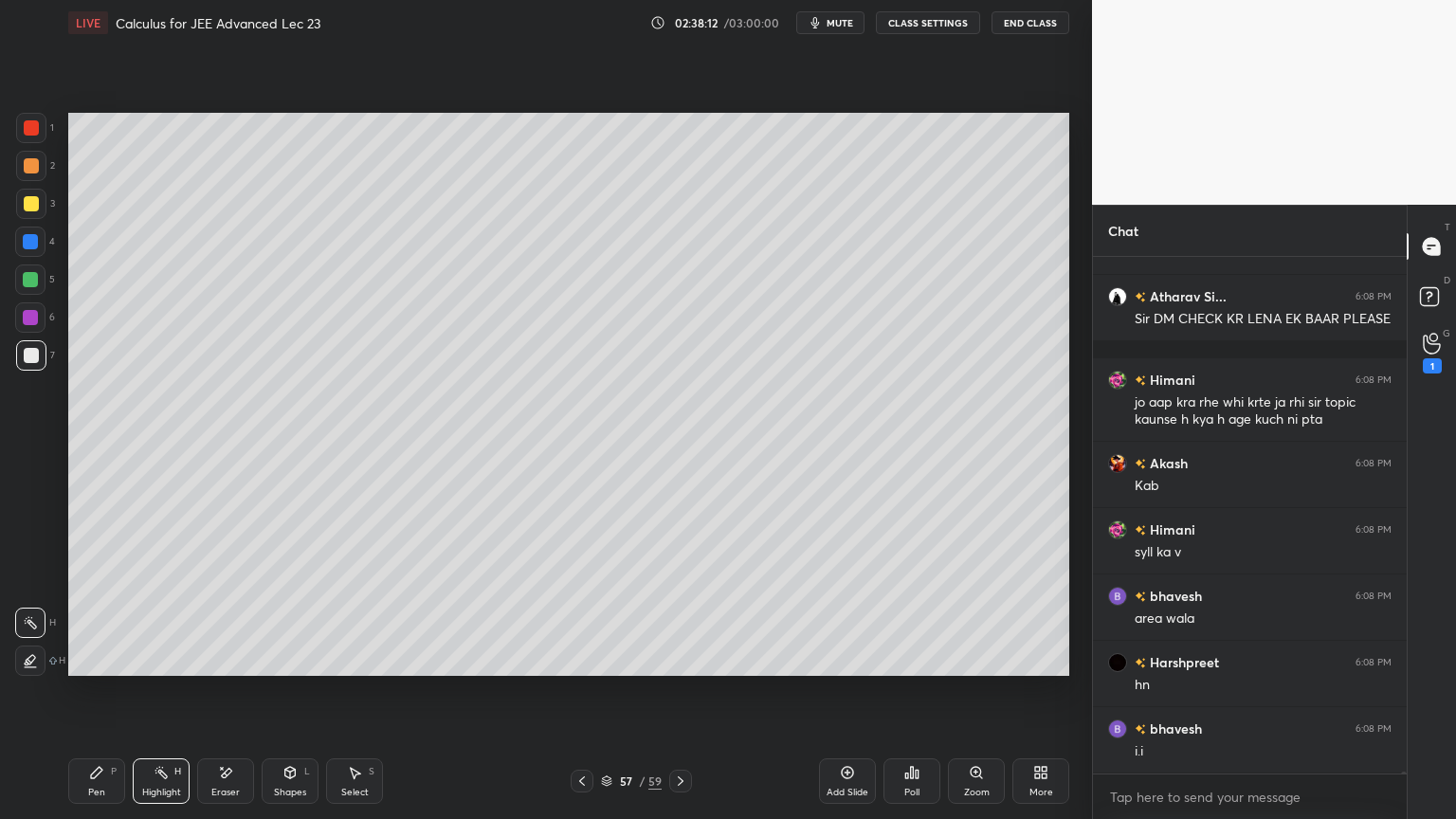 click on "Pen P" at bounding box center (97, 781) 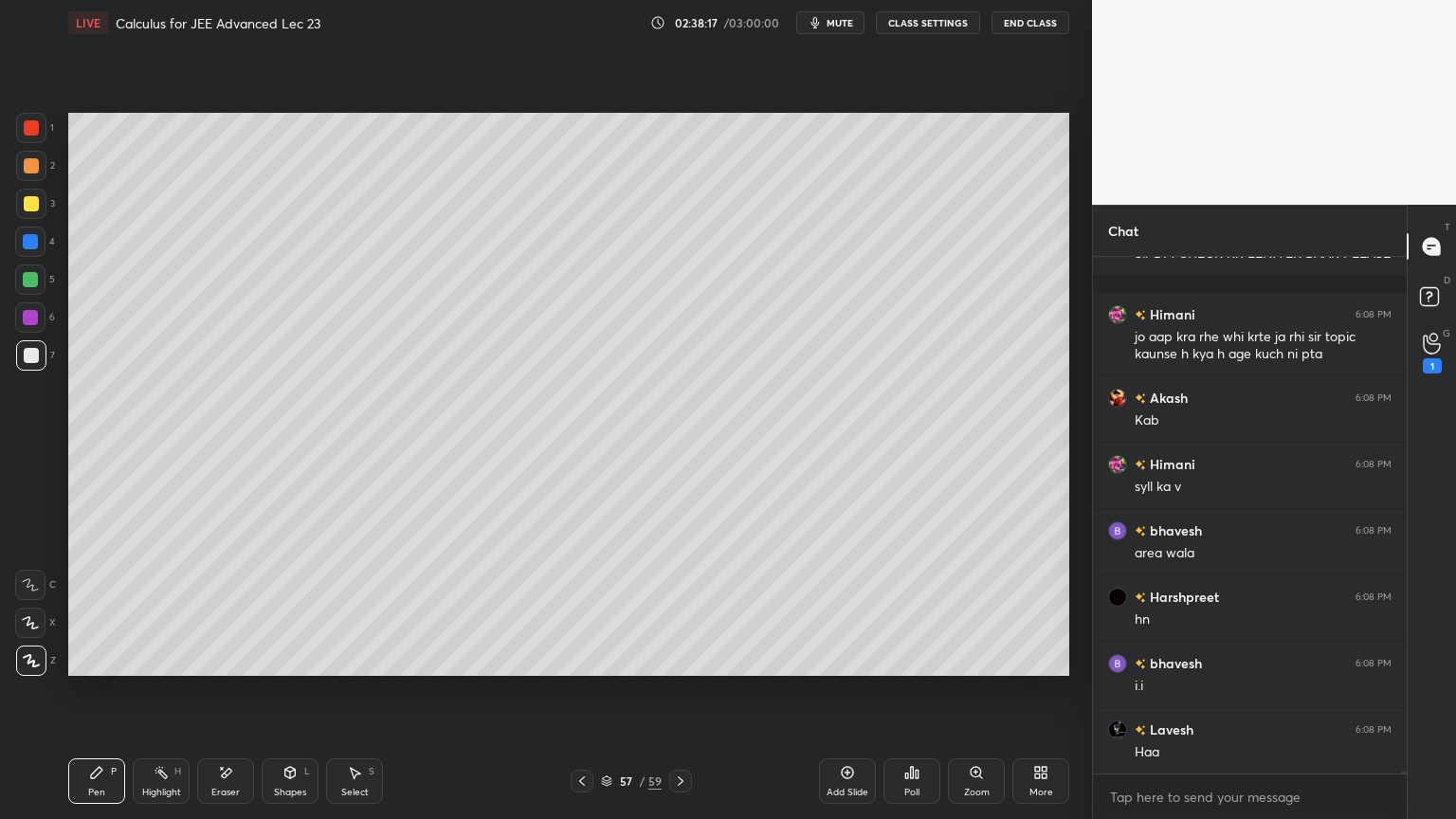 scroll, scrollTop: 125116, scrollLeft: 0, axis: vertical 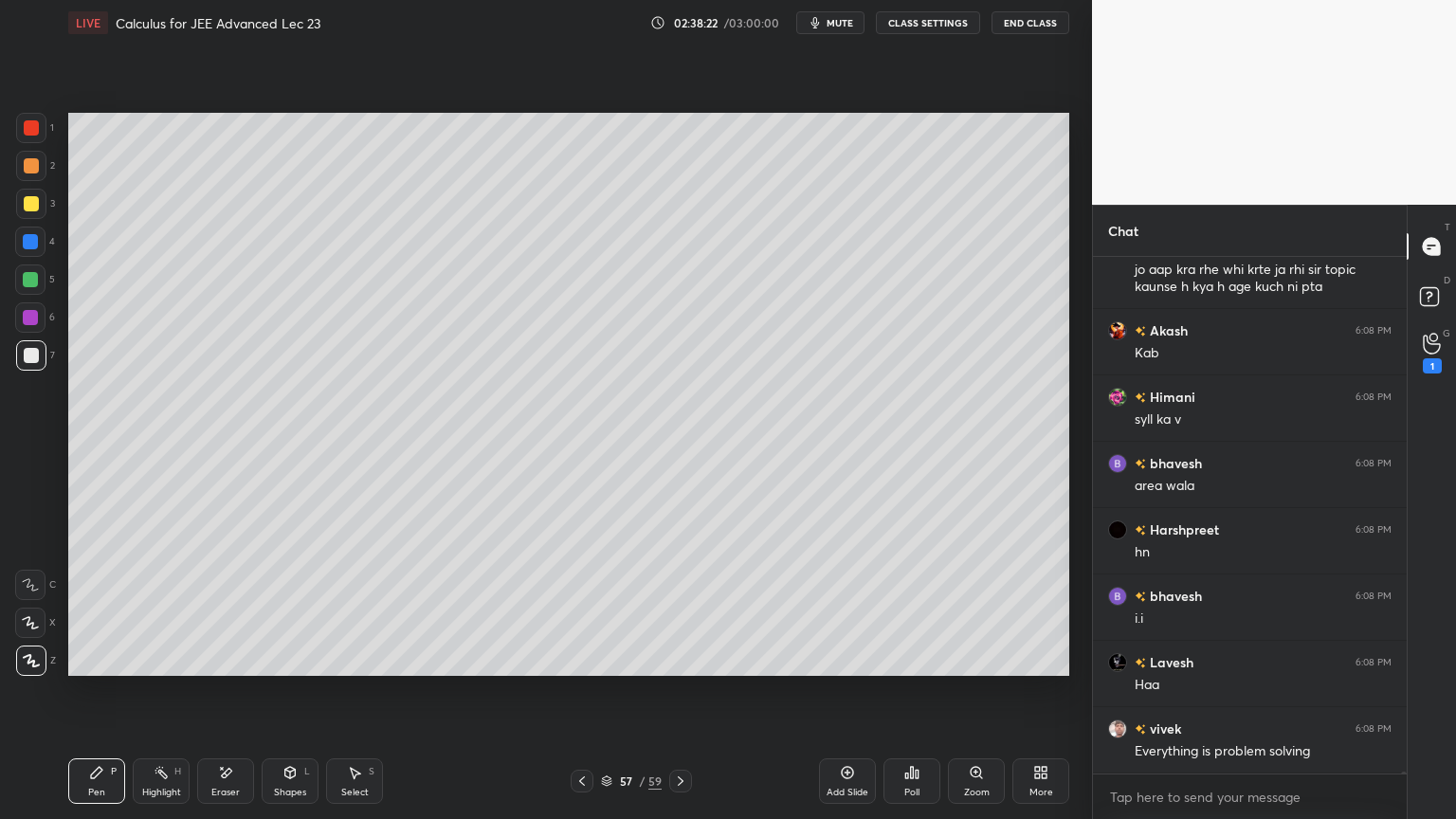 drag, startPoint x: 230, startPoint y: 766, endPoint x: 277, endPoint y: 681, distance: 97.12878 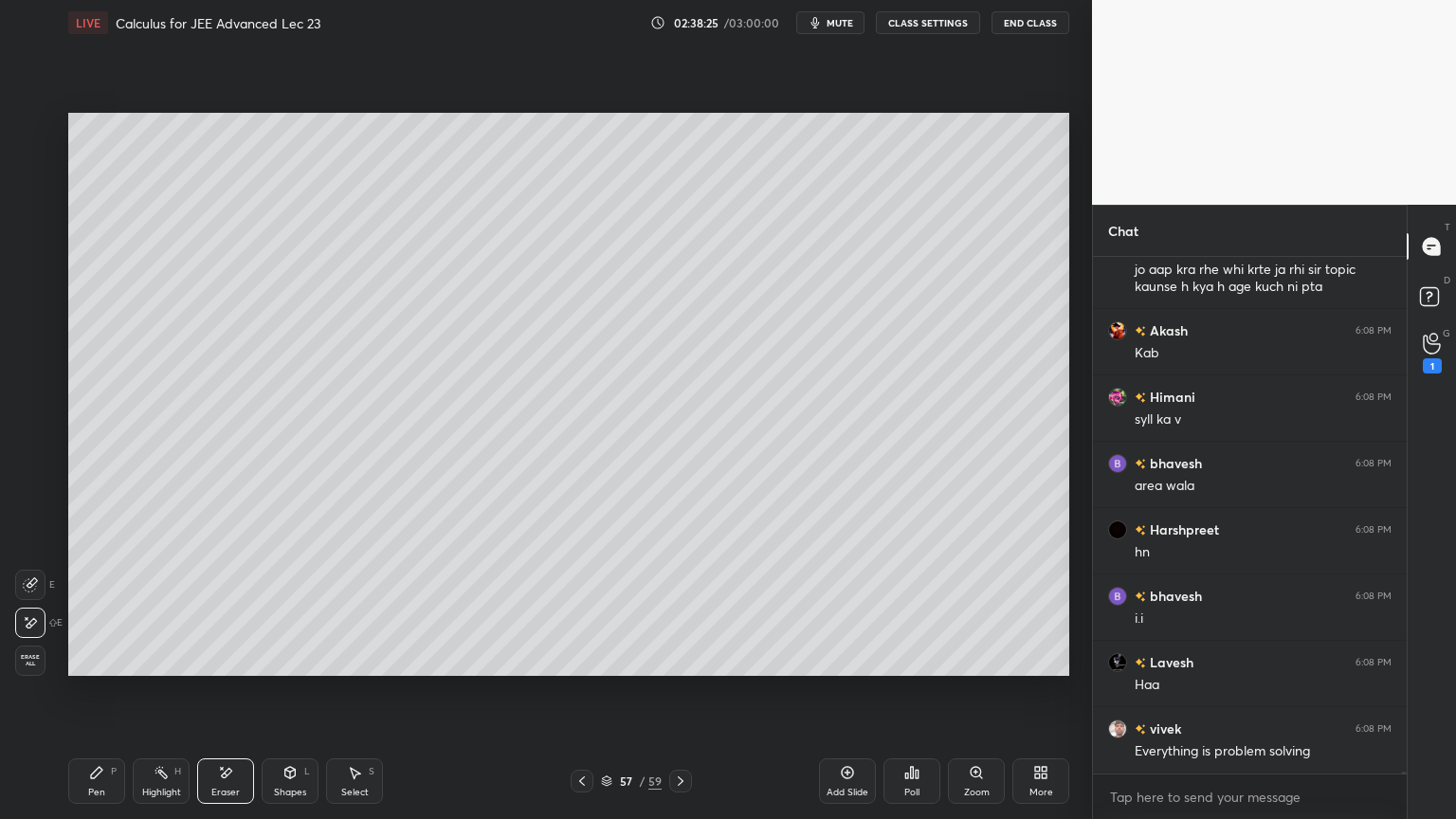 drag, startPoint x: 104, startPoint y: 785, endPoint x: 114, endPoint y: 786, distance: 10.049876 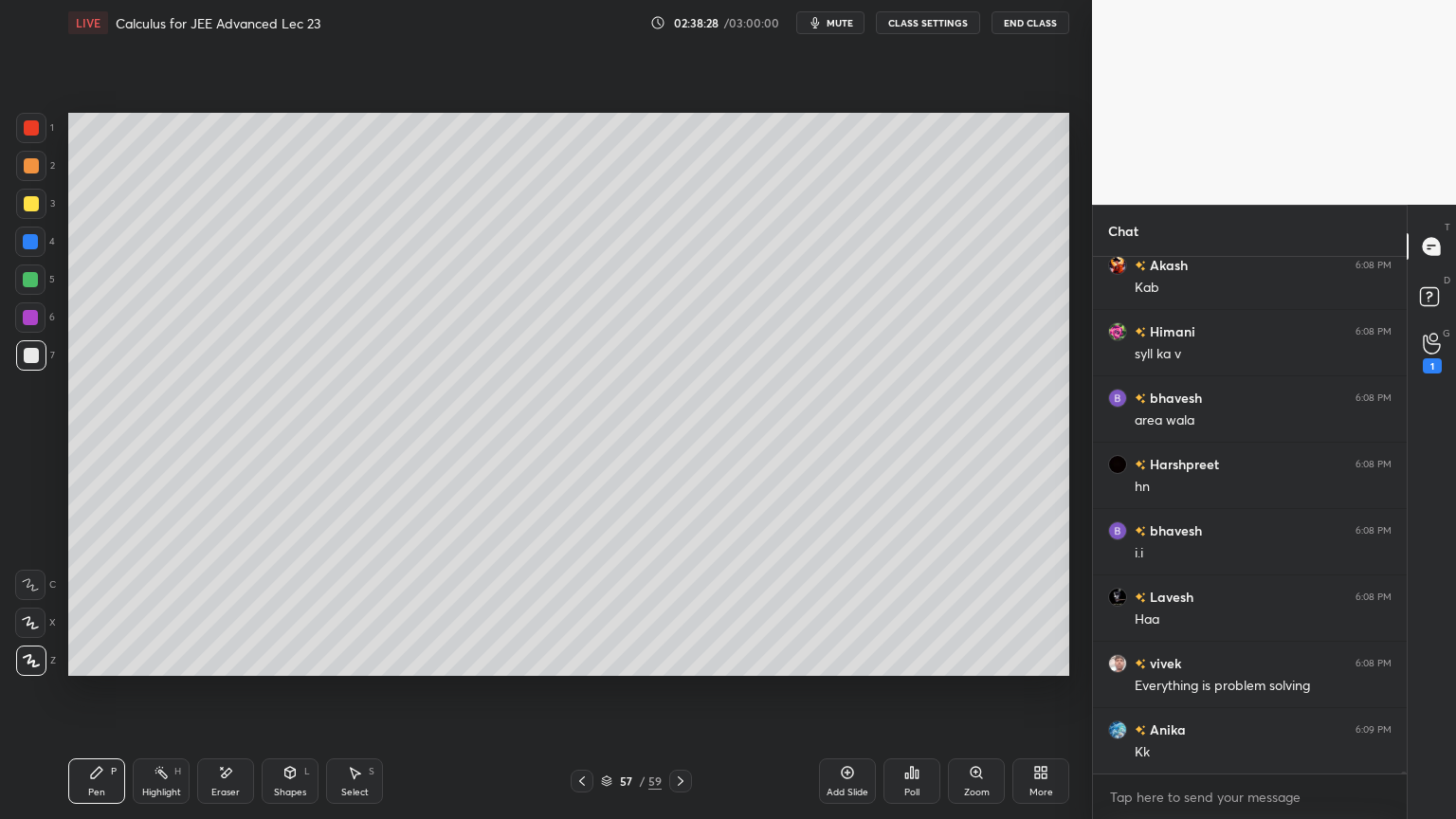 scroll, scrollTop: 125249, scrollLeft: 0, axis: vertical 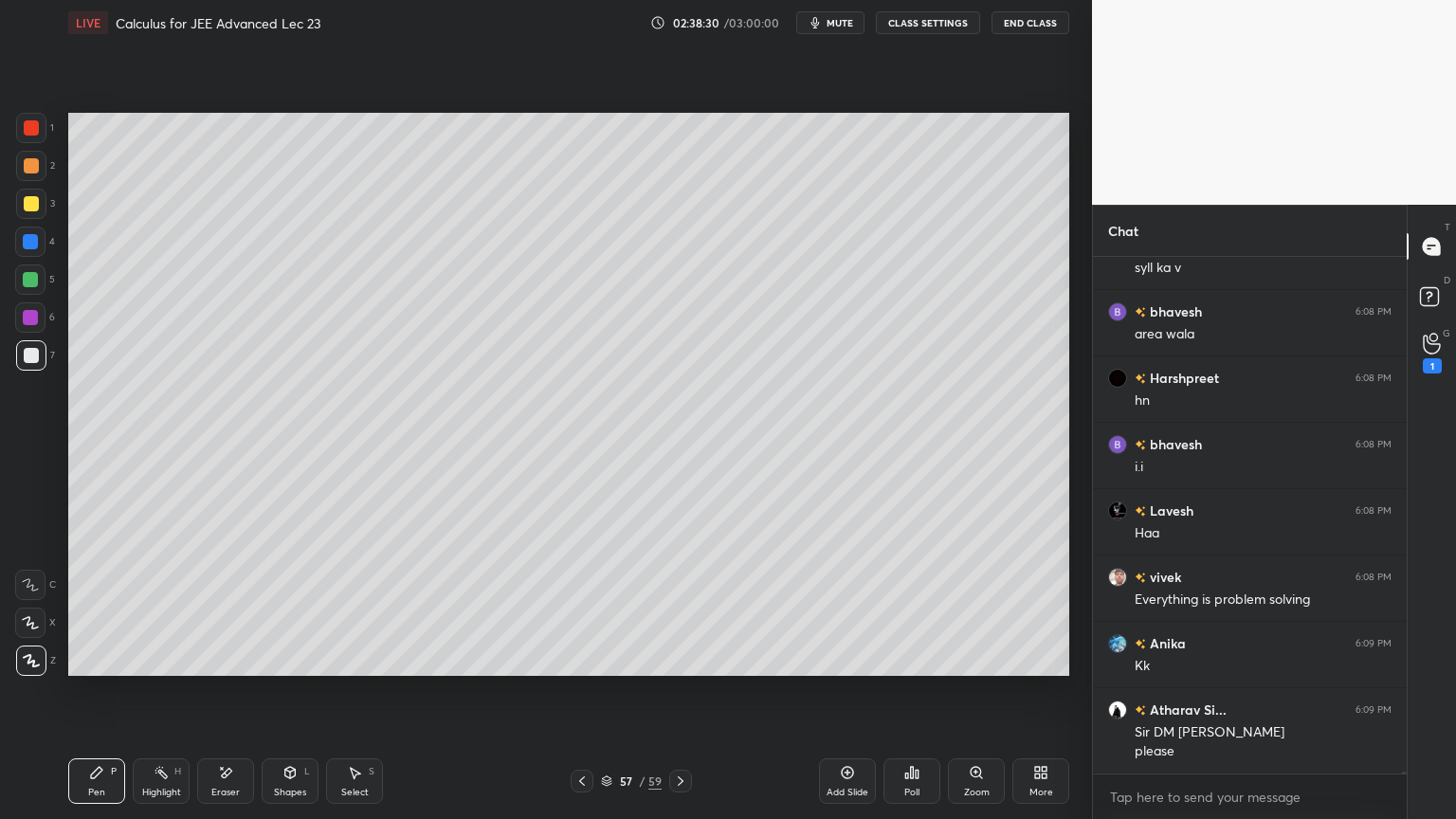 click on "More" at bounding box center [1041, 781] 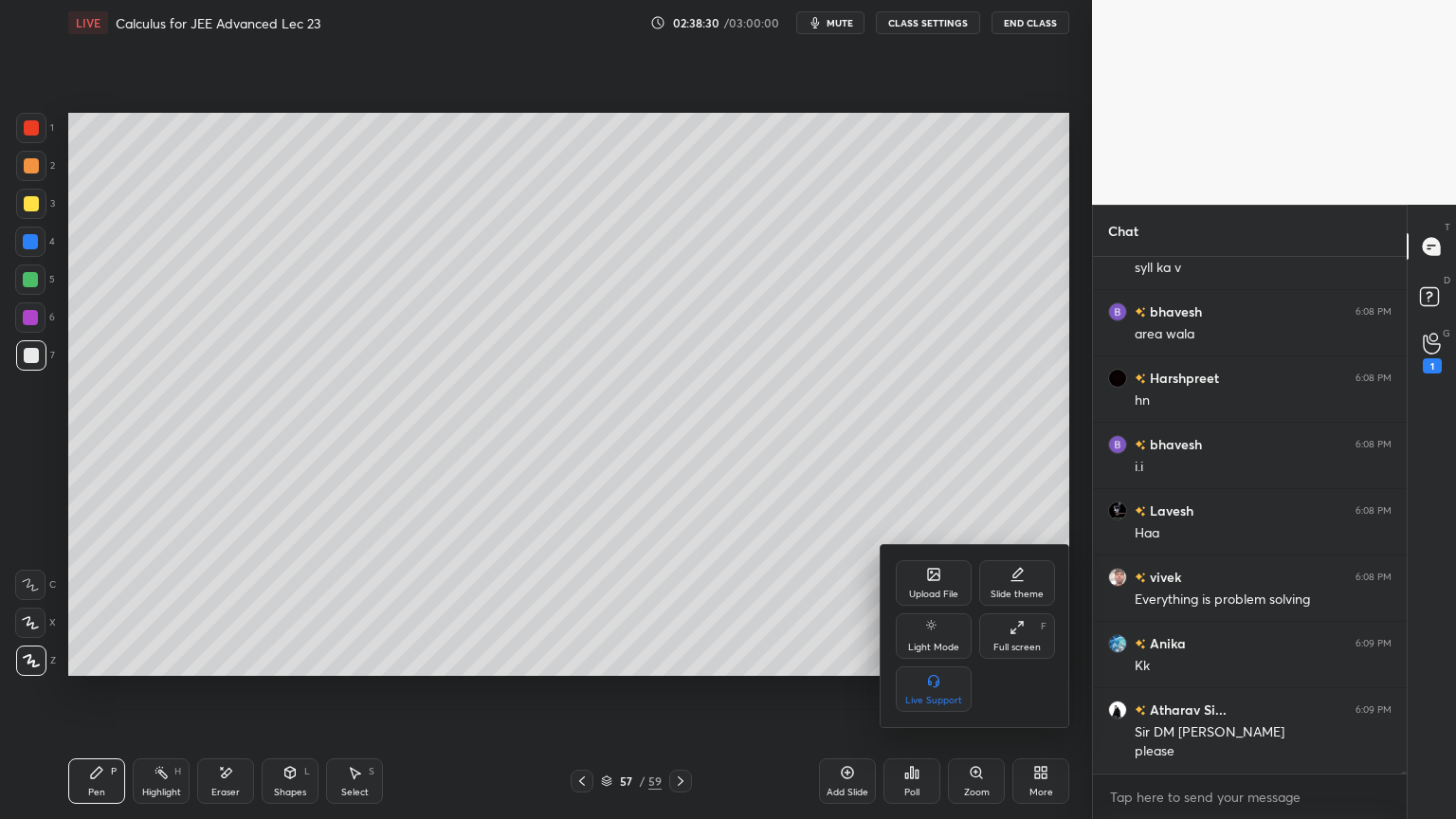 scroll, scrollTop: 125401, scrollLeft: 0, axis: vertical 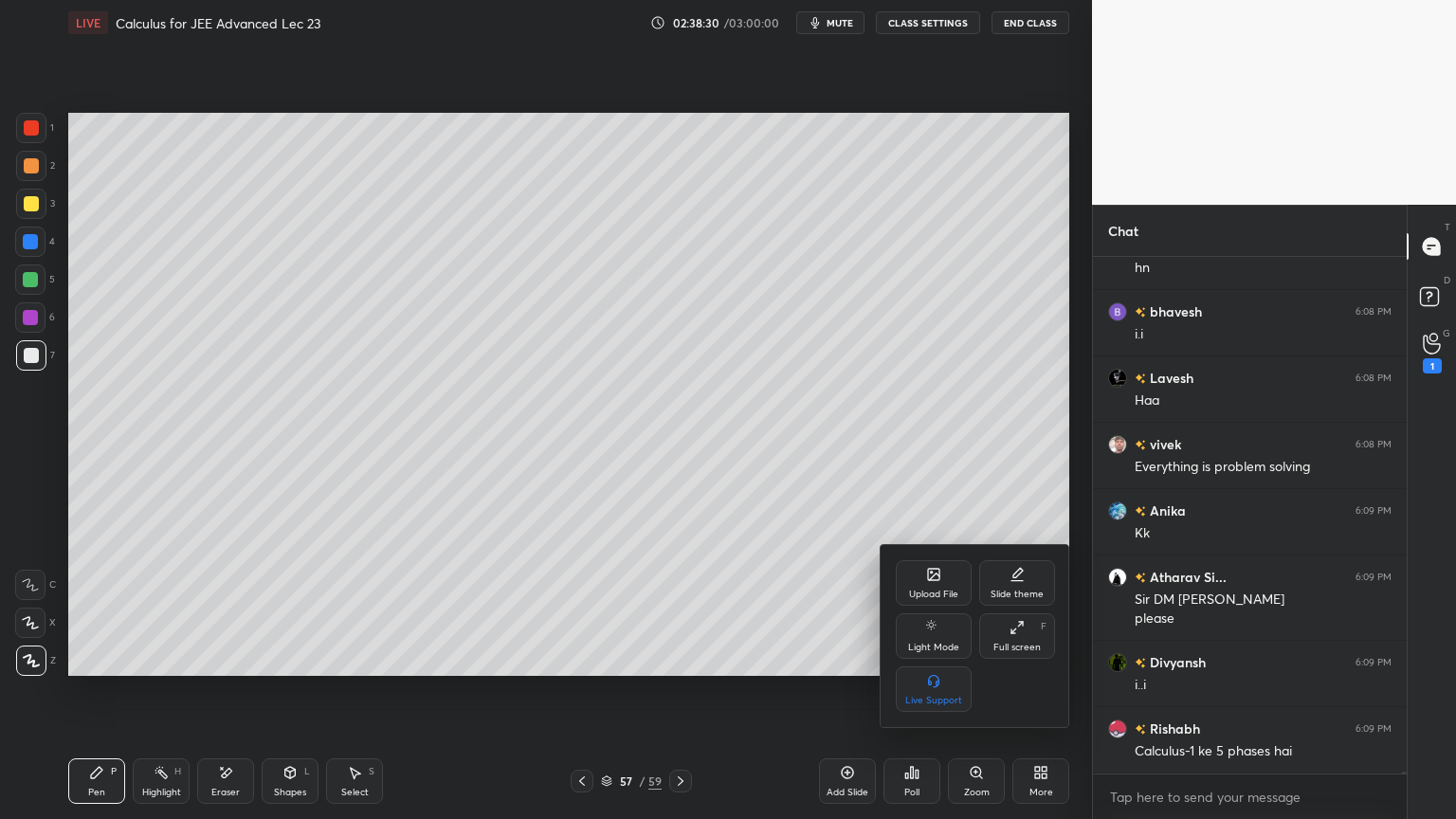 click at bounding box center (728, 410) 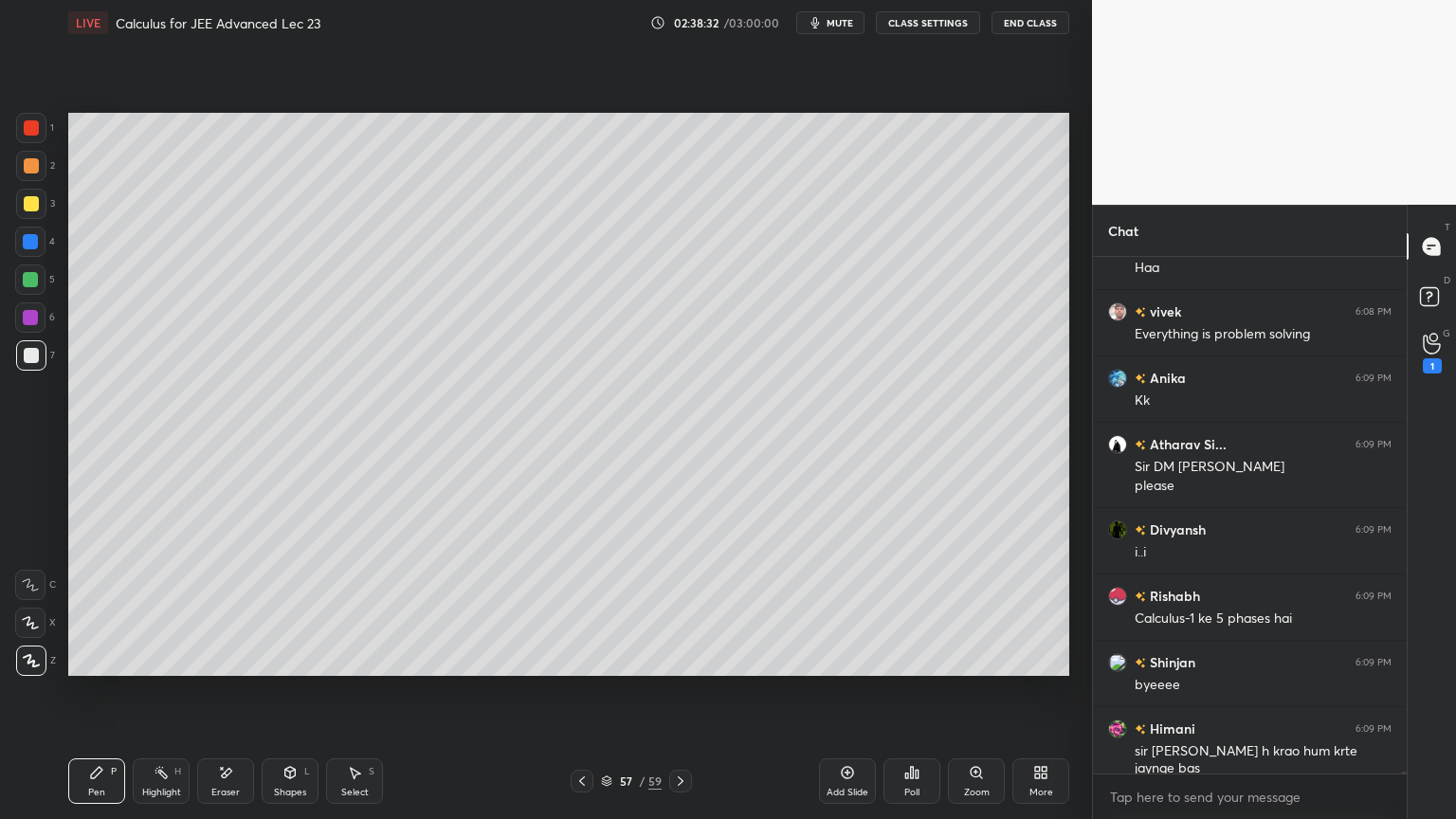 scroll, scrollTop: 125599, scrollLeft: 0, axis: vertical 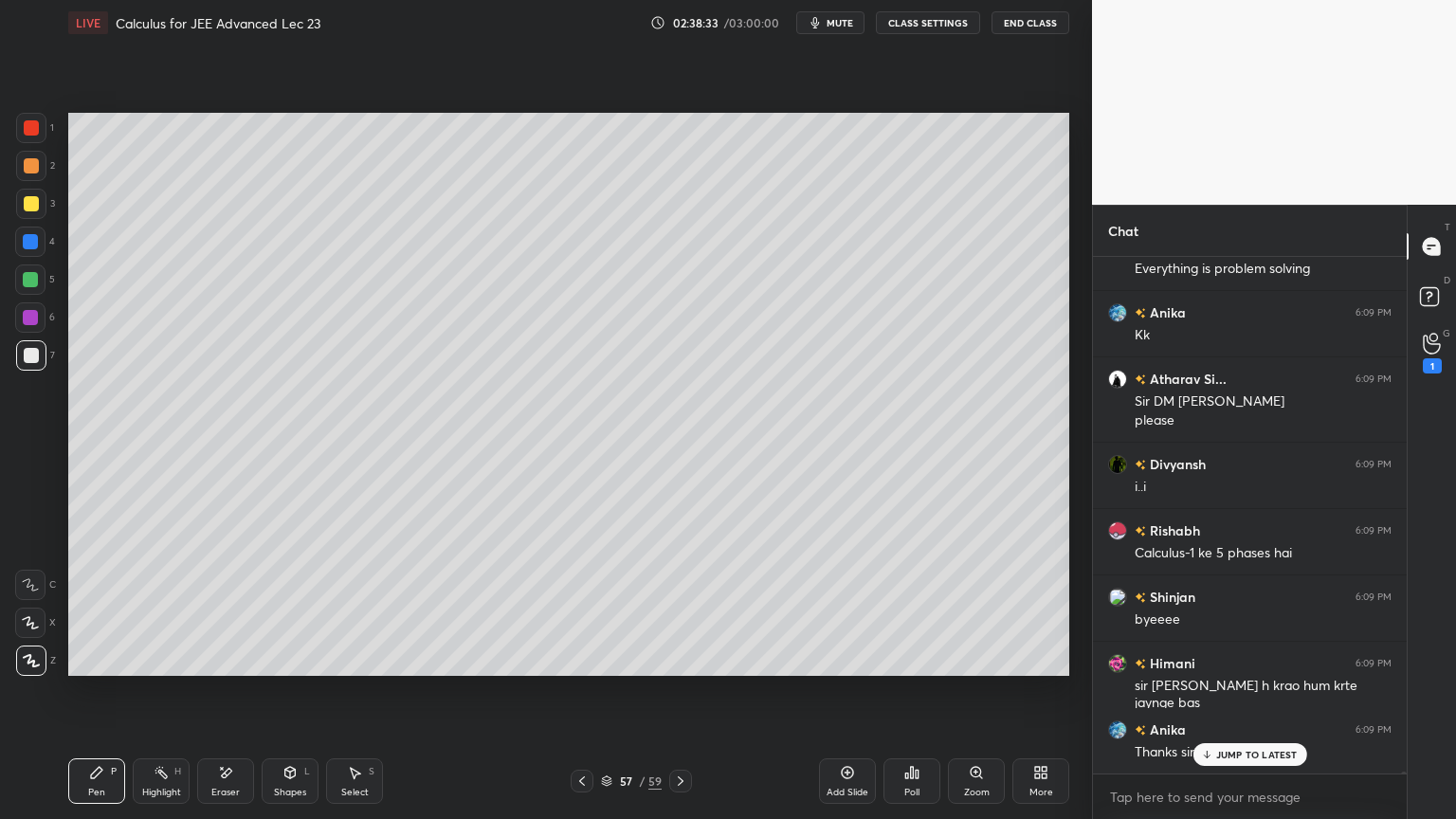 click on "JUMP TO LATEST" at bounding box center (1249, 755) 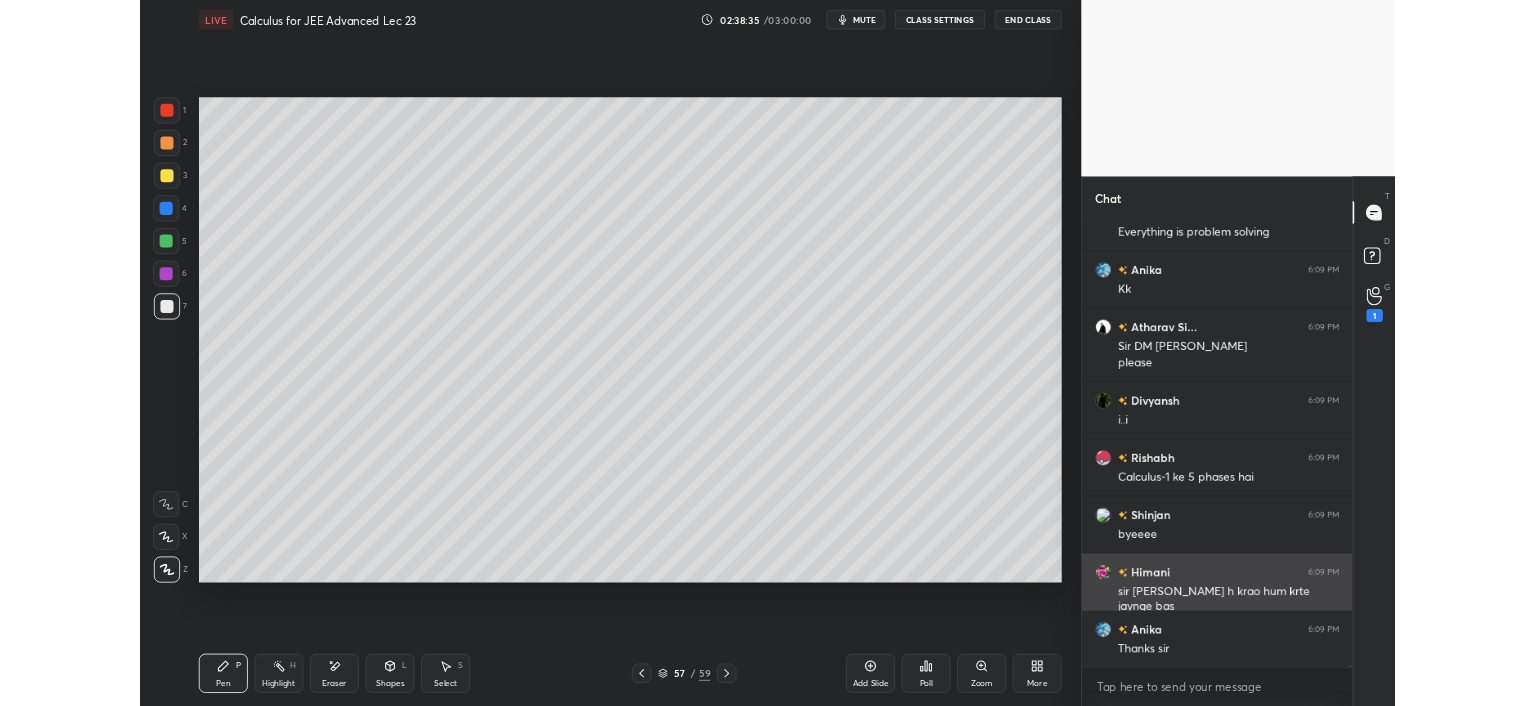 scroll, scrollTop: 132571, scrollLeft: 0, axis: vertical 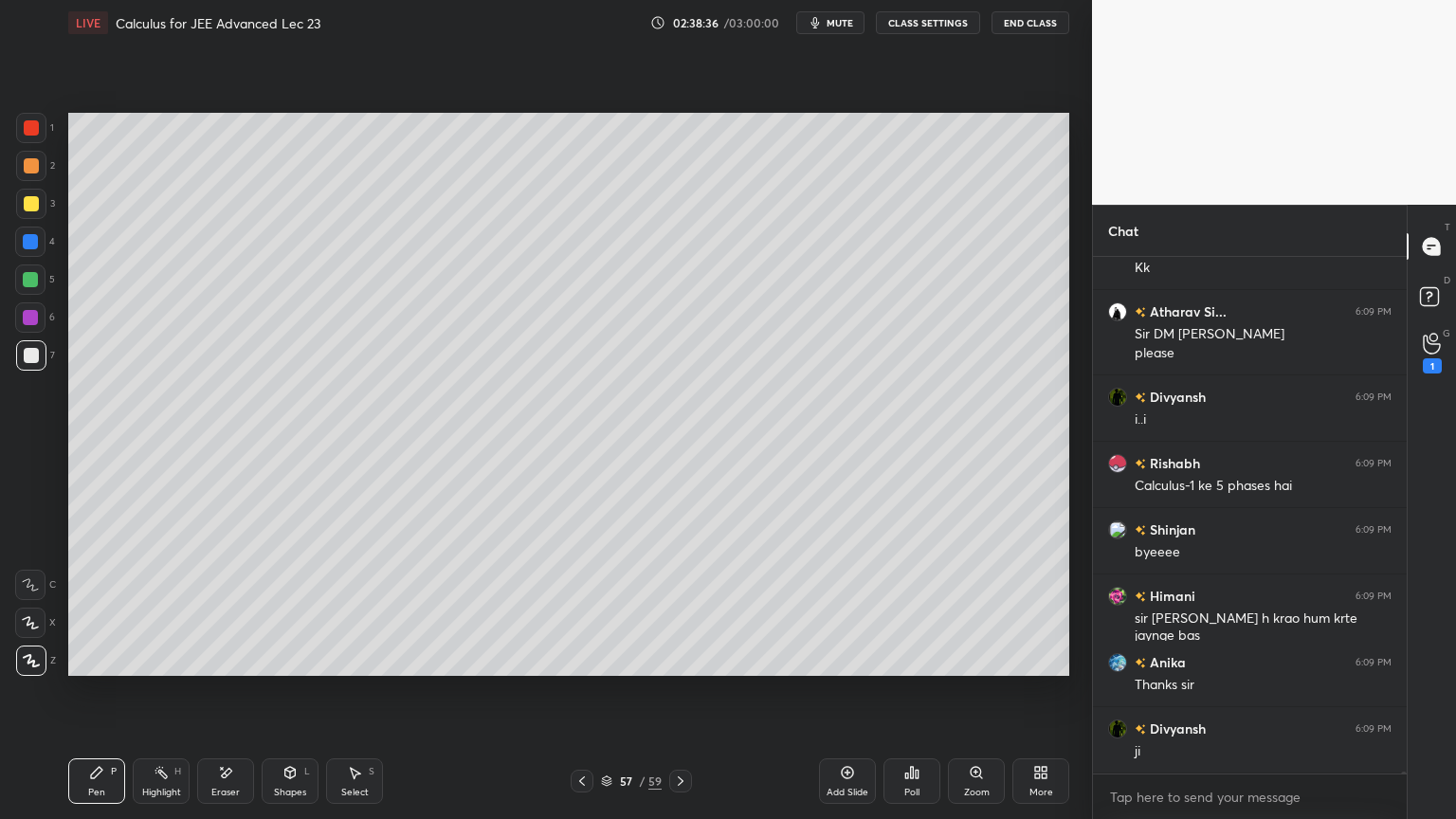 click on "More" at bounding box center [1041, 781] 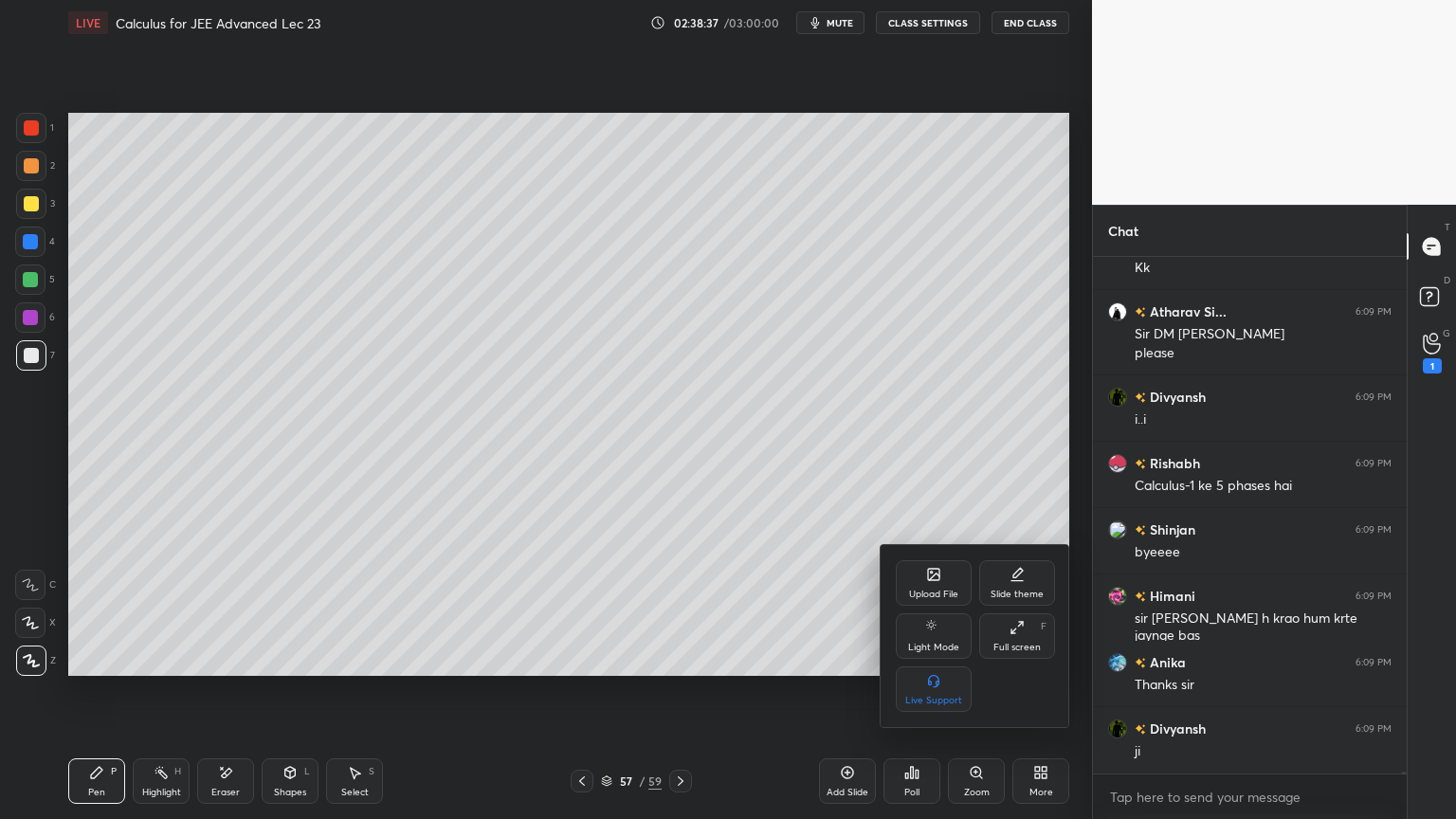 click on "Full screen" at bounding box center (1017, 647) 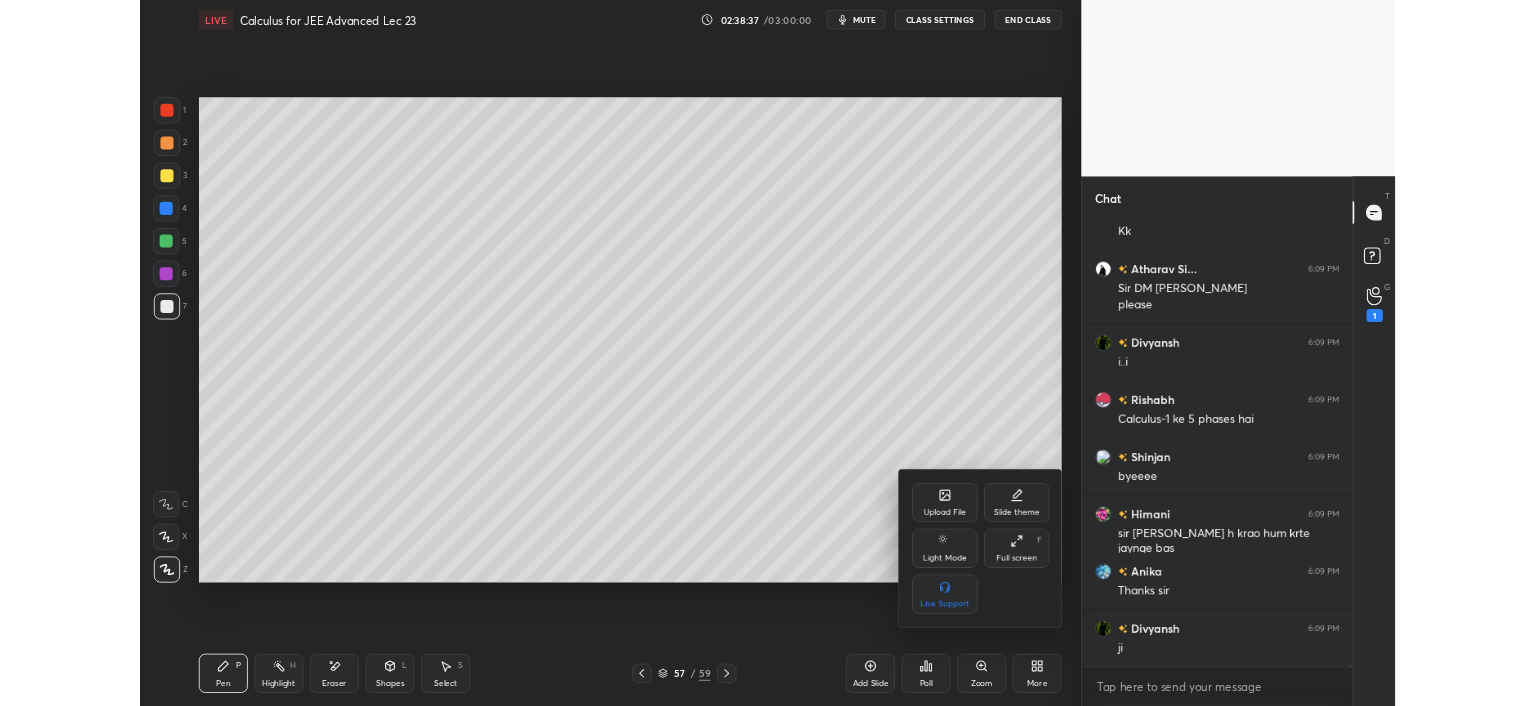 scroll, scrollTop: 578, scrollLeft: 1072, axis: both 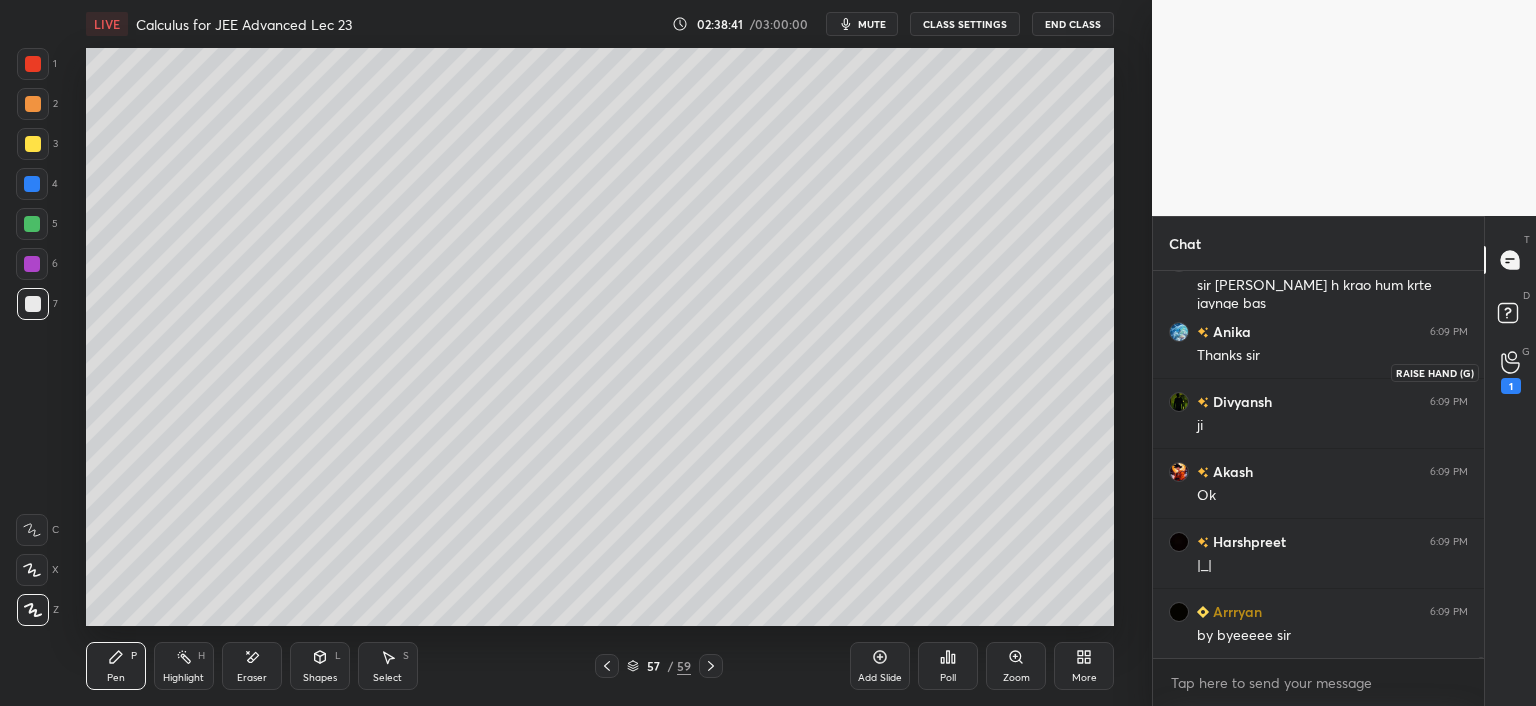 click 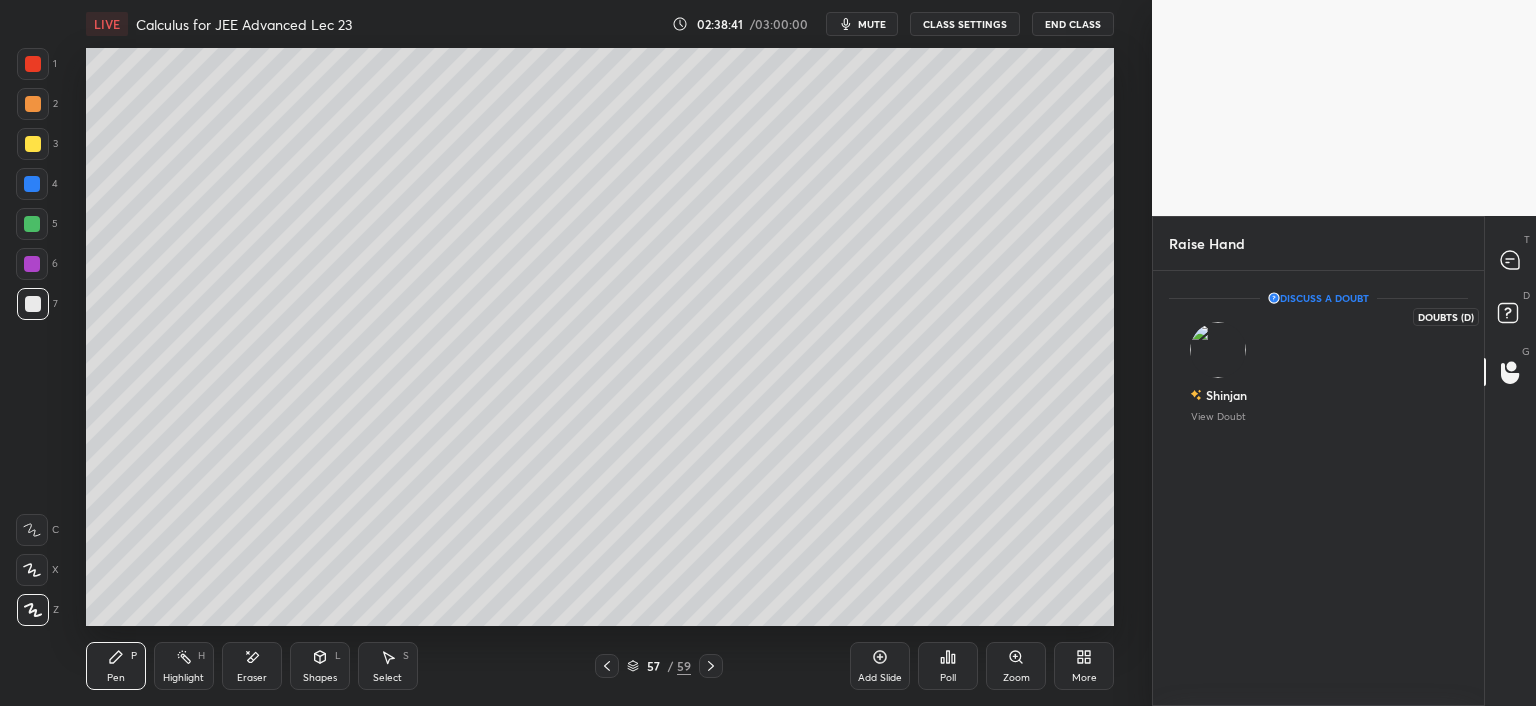 drag, startPoint x: 1517, startPoint y: 314, endPoint x: 1500, endPoint y: 257, distance: 59.48109 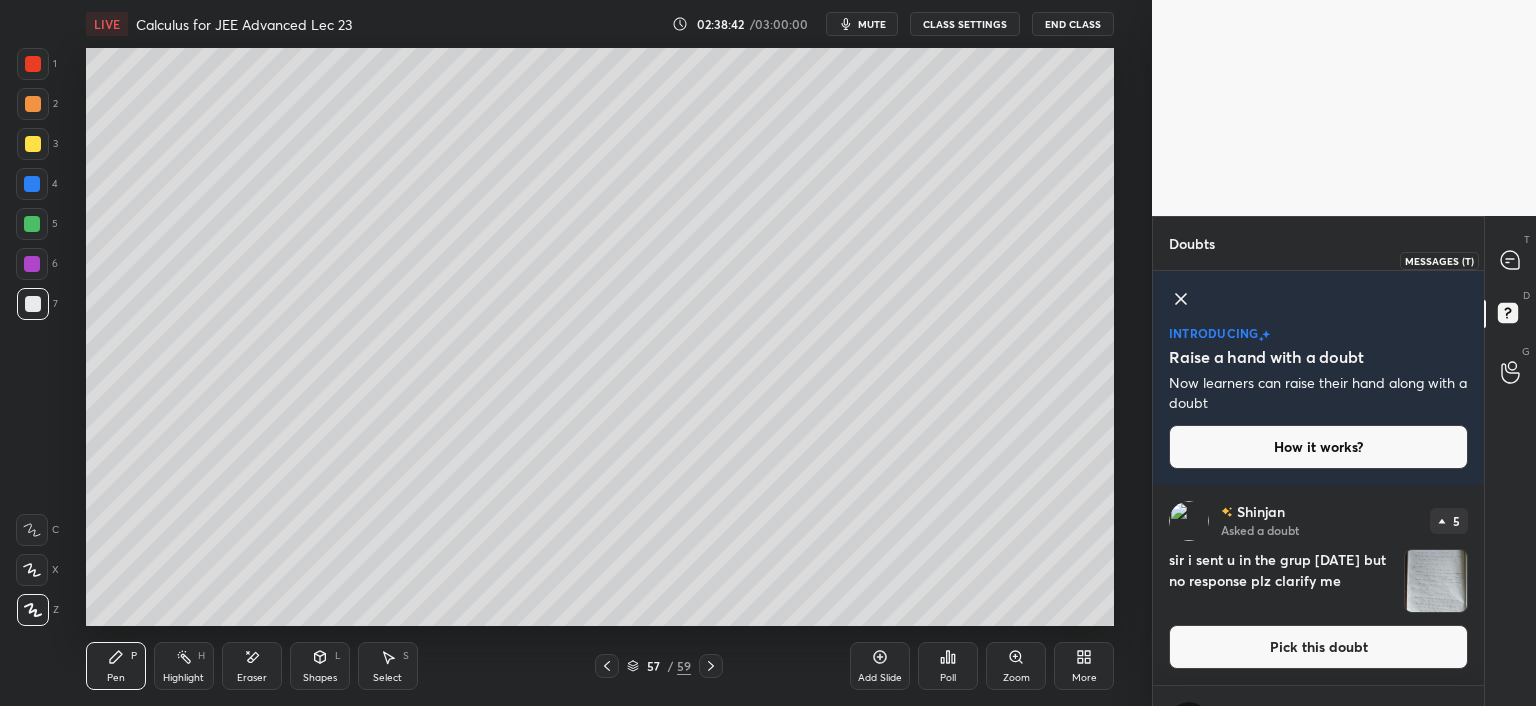 click 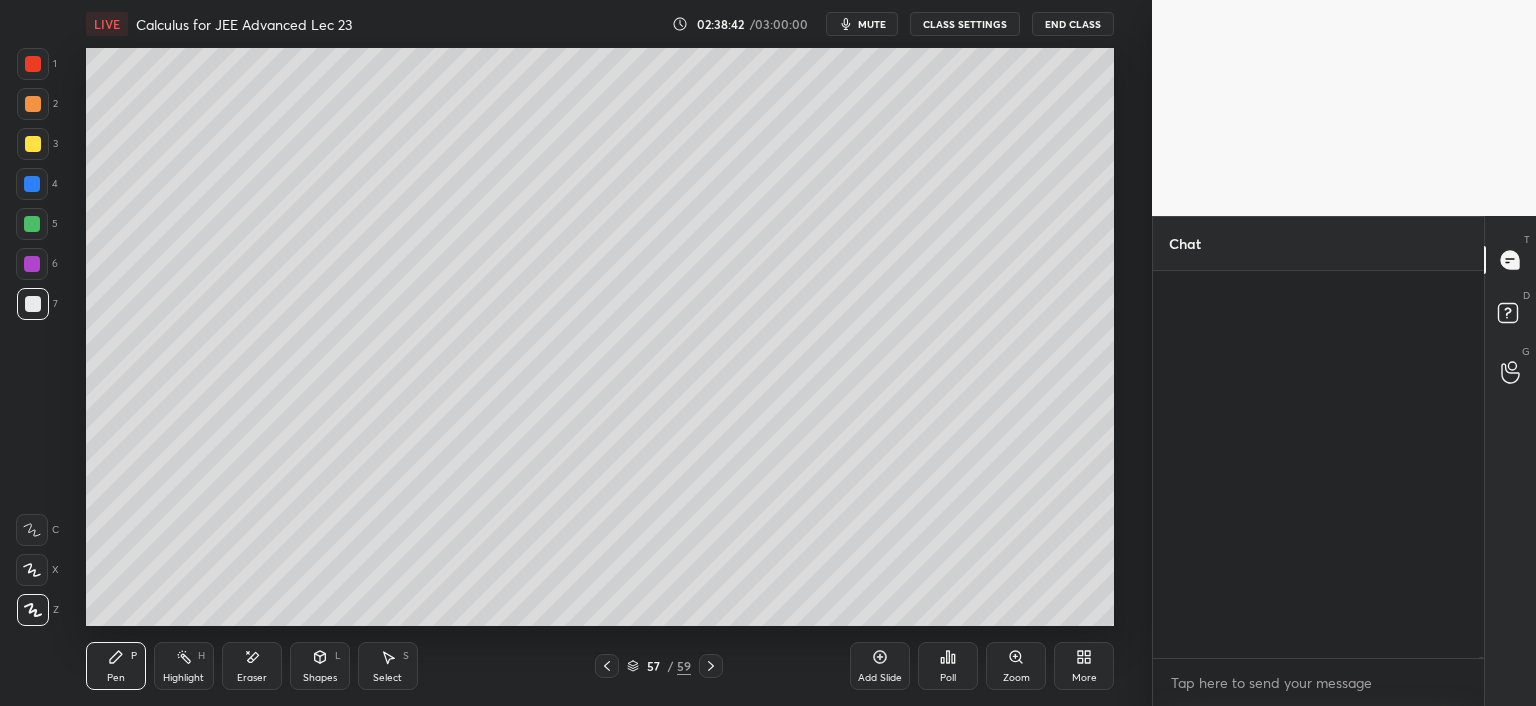 scroll, scrollTop: 133544, scrollLeft: 0, axis: vertical 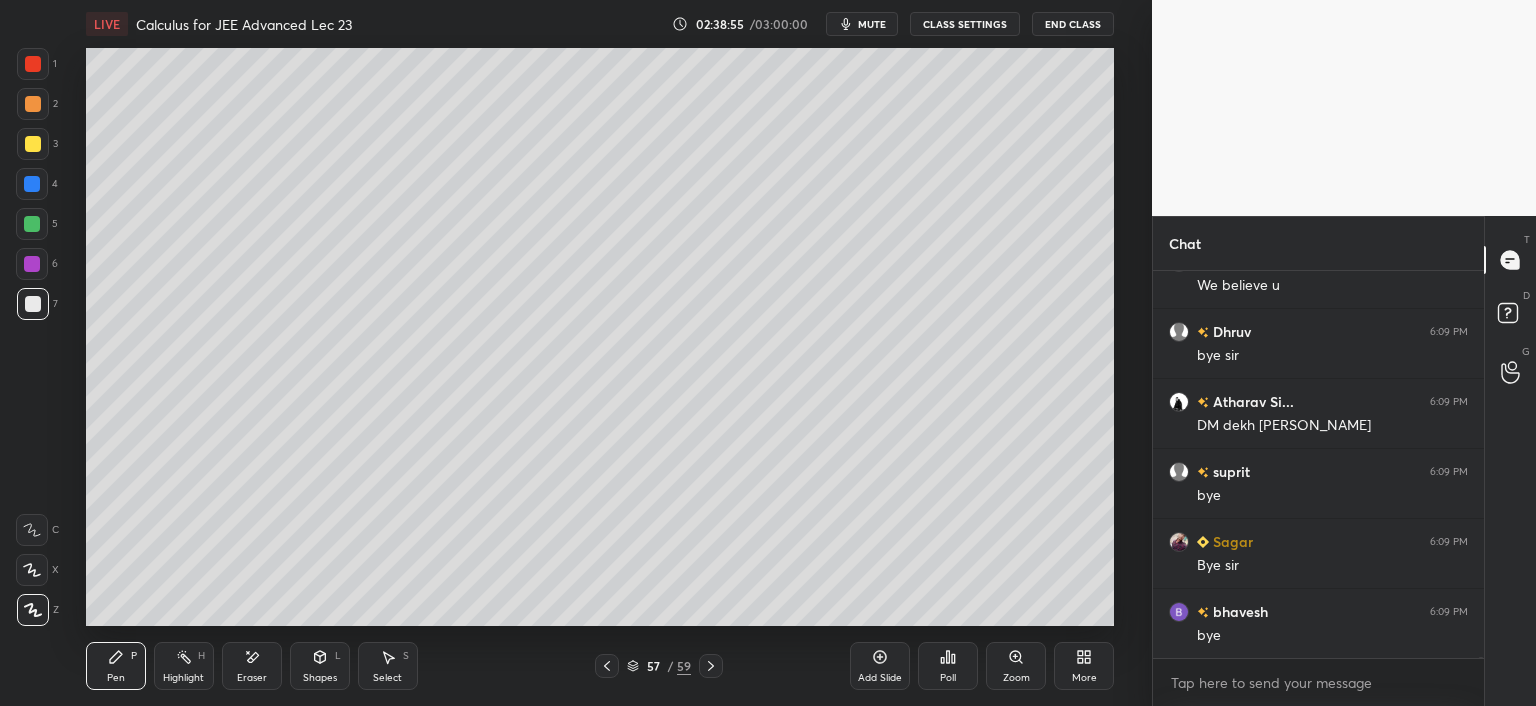 click on "End Class" at bounding box center (1073, 24) 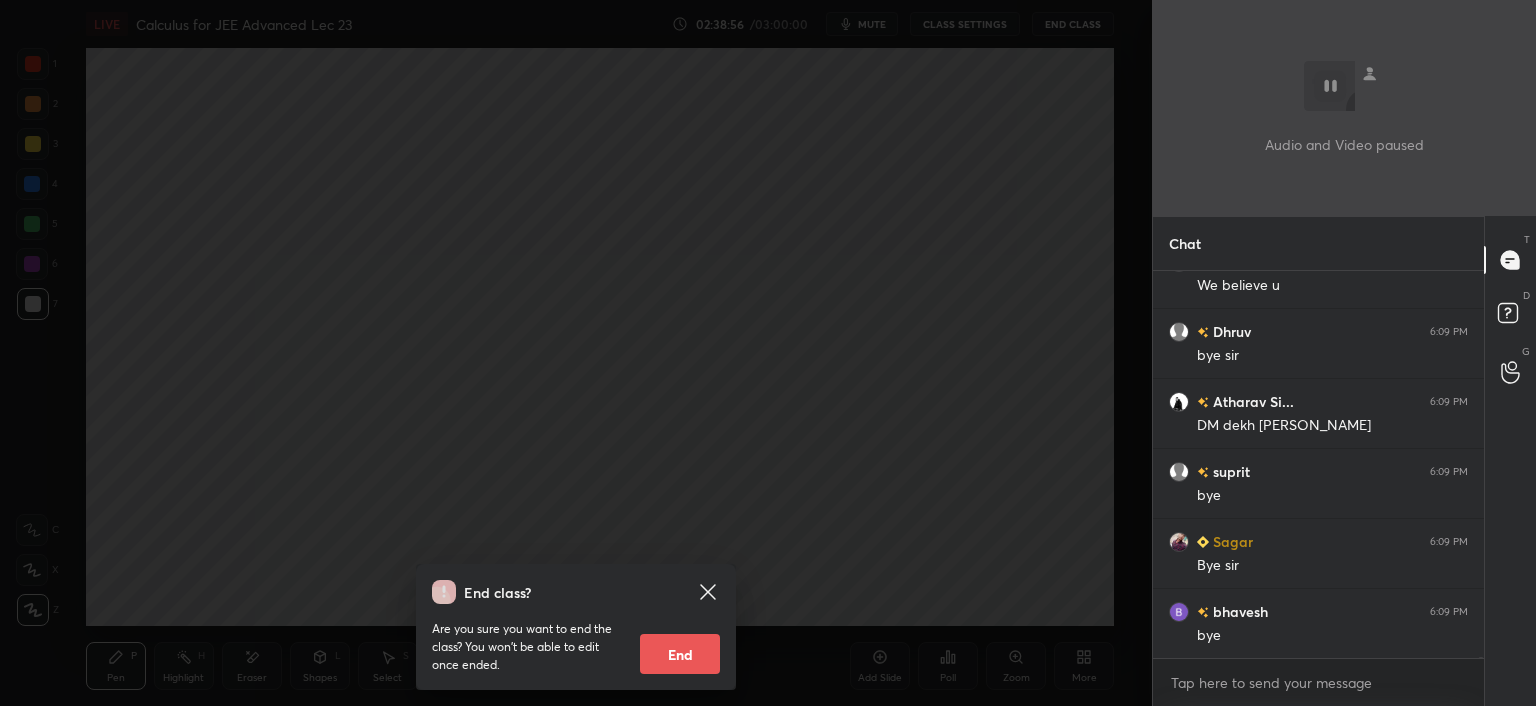 scroll, scrollTop: 134864, scrollLeft: 0, axis: vertical 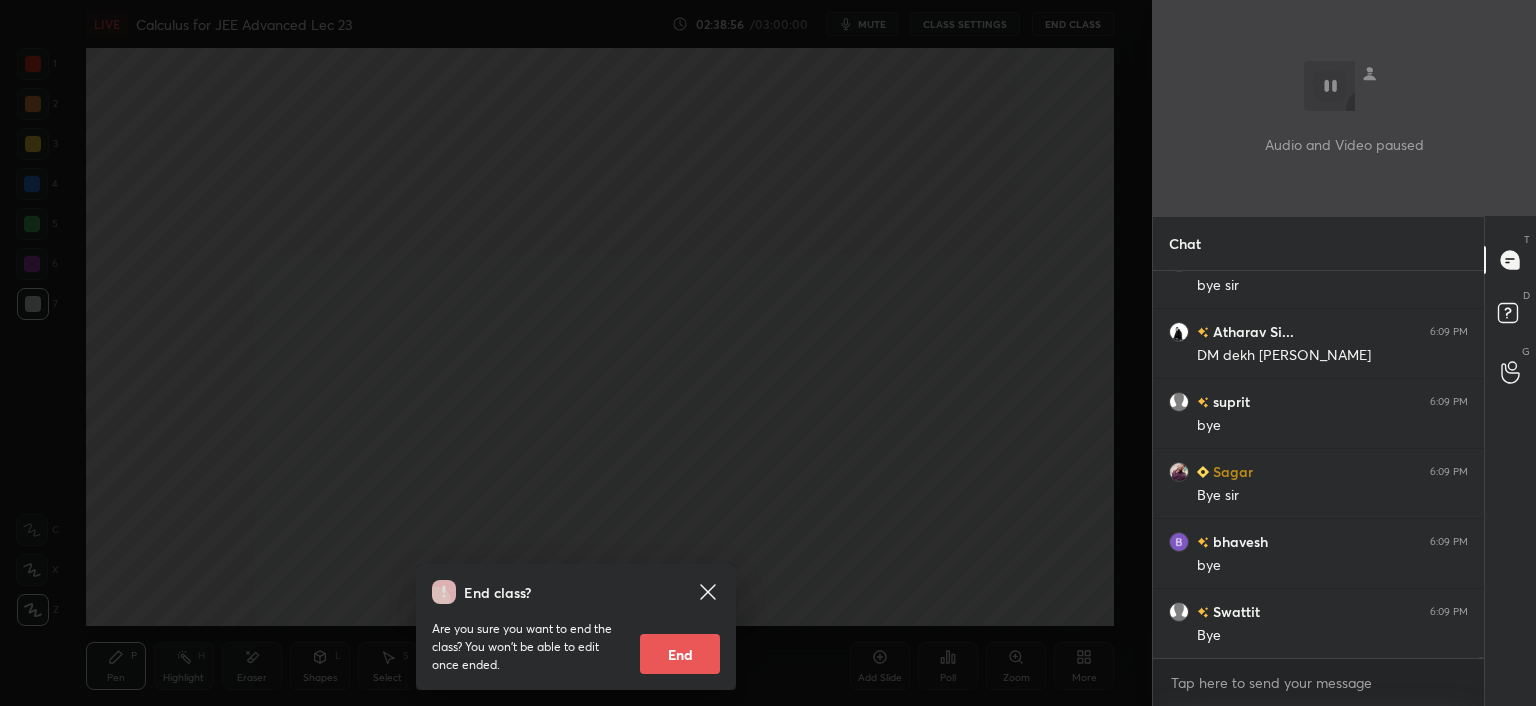 click on "End" at bounding box center (680, 654) 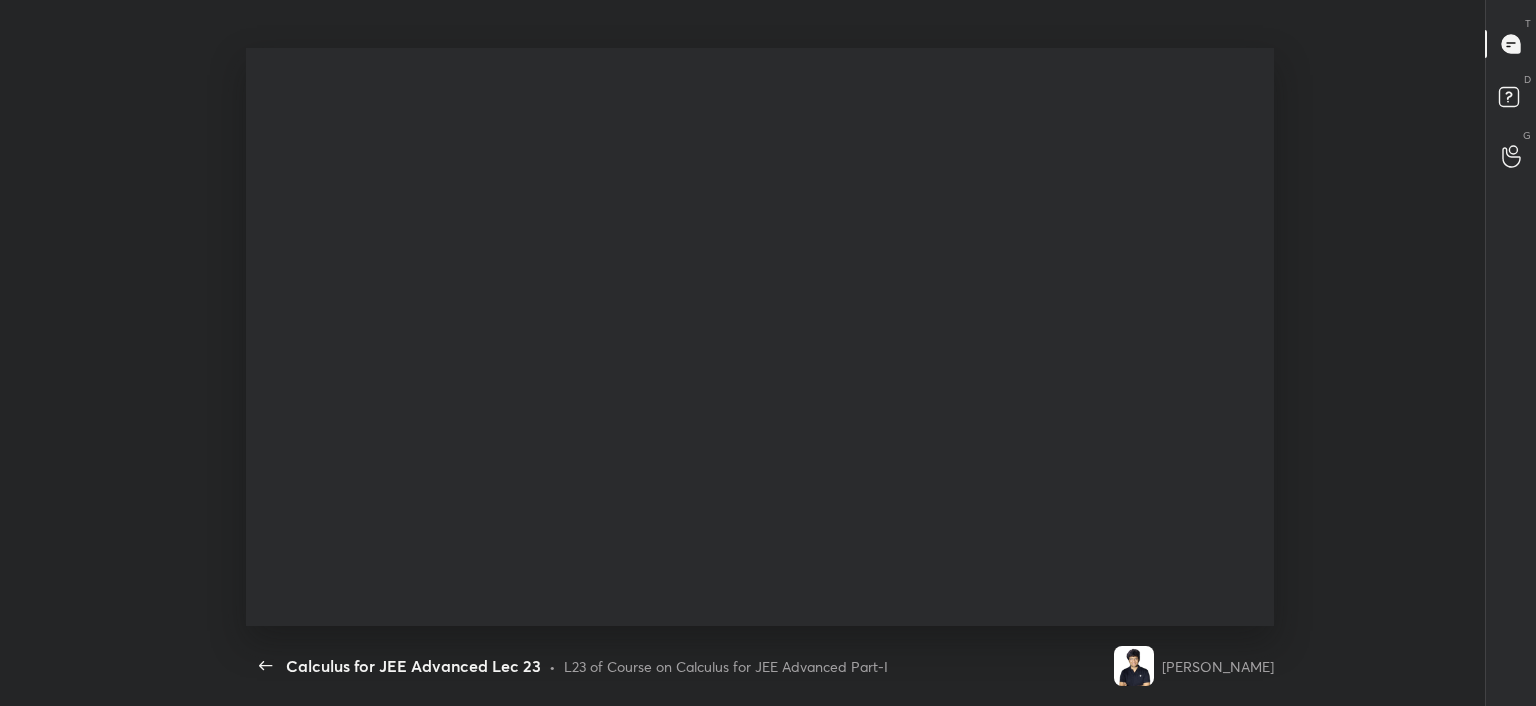 scroll, scrollTop: 99421, scrollLeft: 98719, axis: both 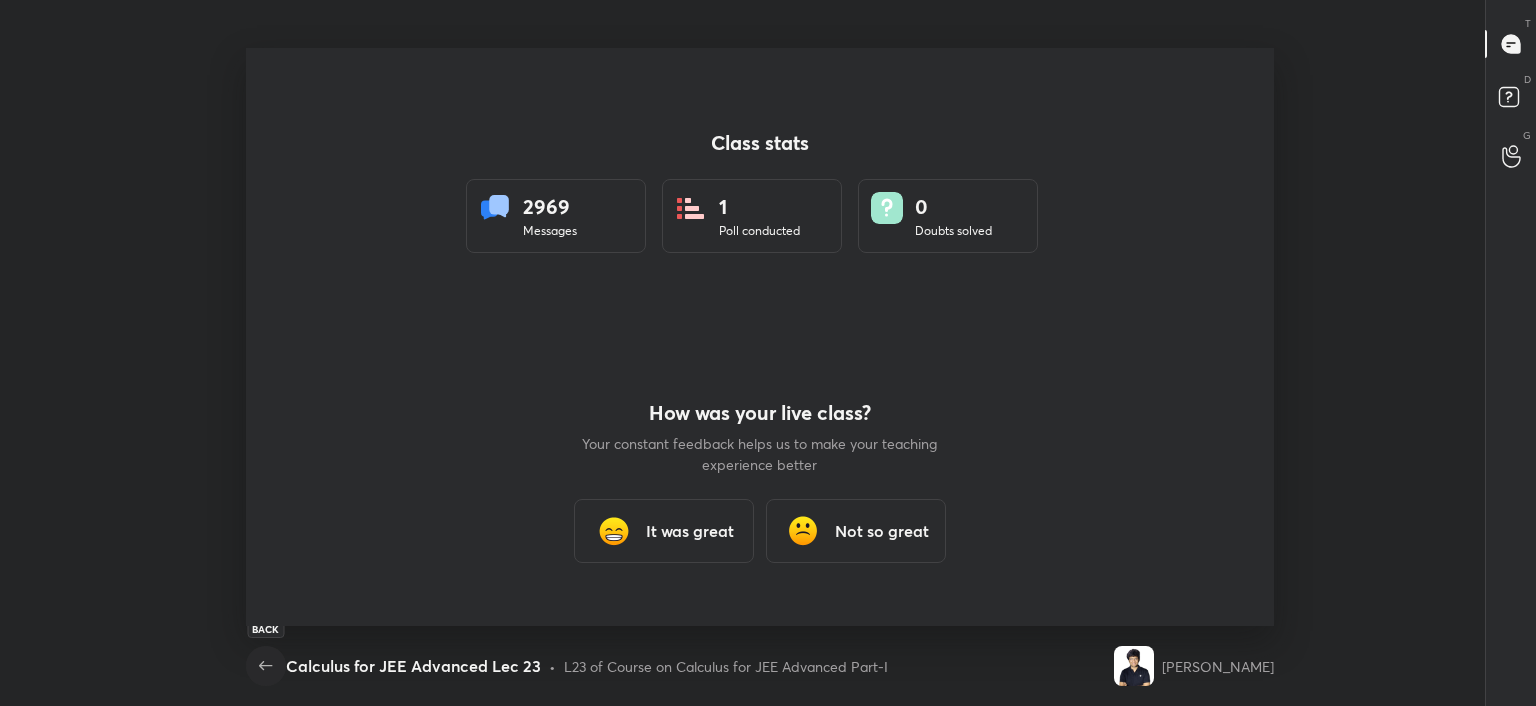 click at bounding box center (266, 666) 